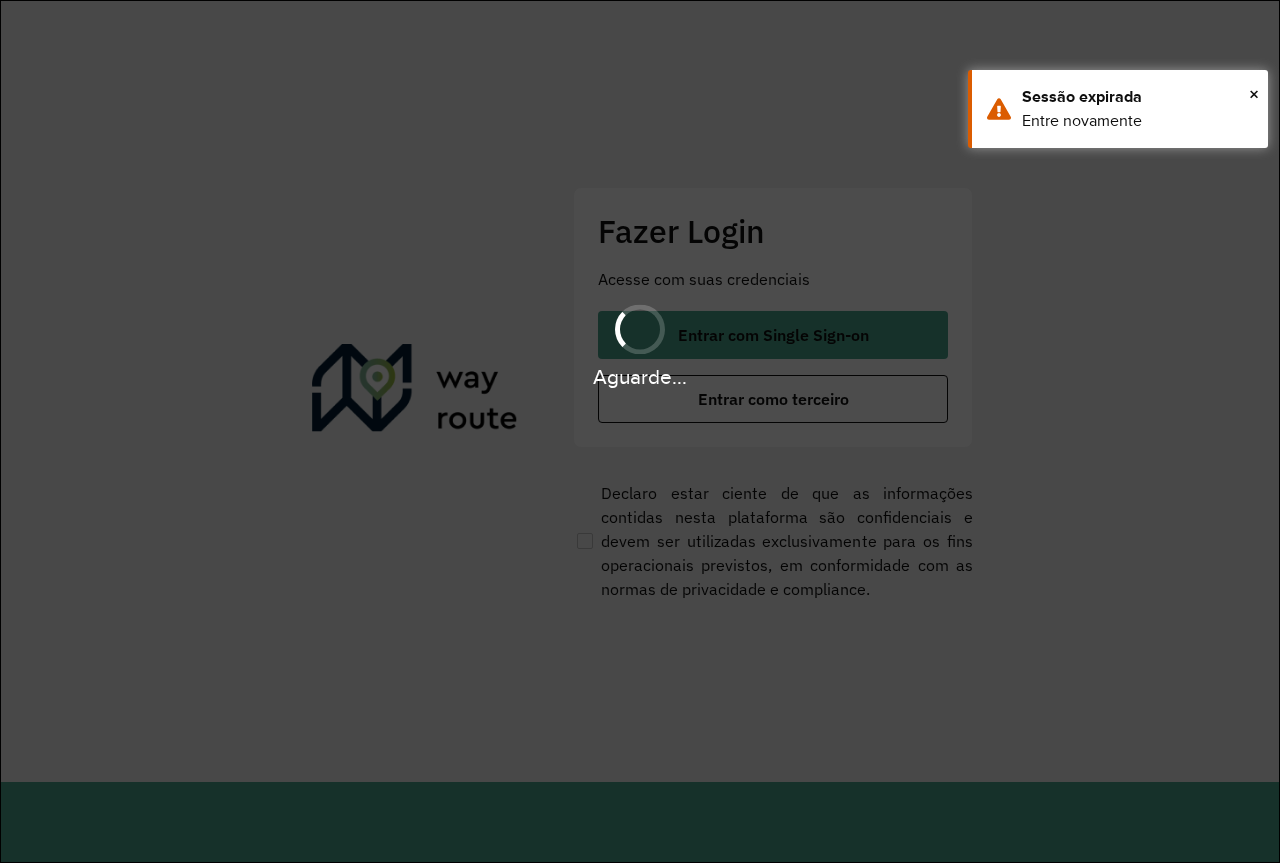 scroll, scrollTop: 0, scrollLeft: 0, axis: both 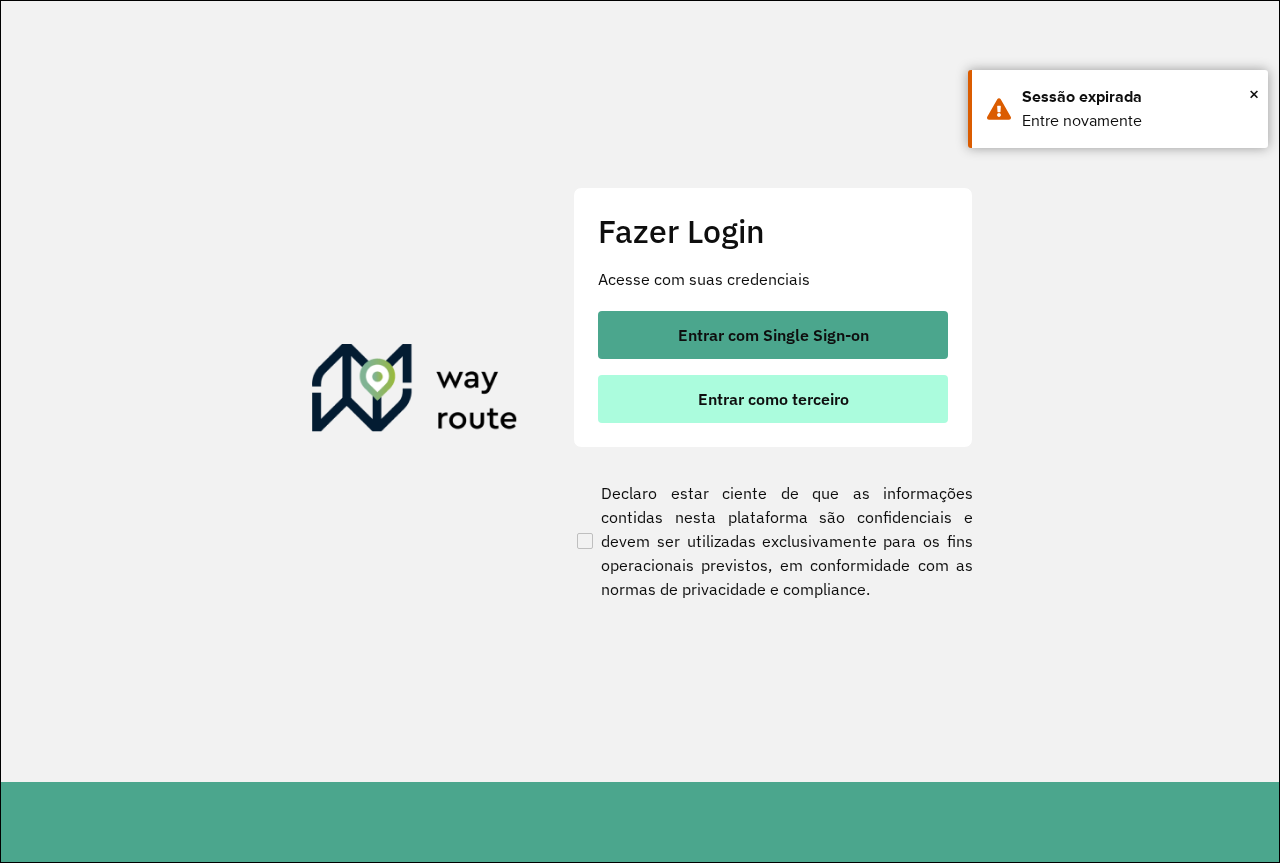 click on "Entrar como terceiro" at bounding box center [773, 399] 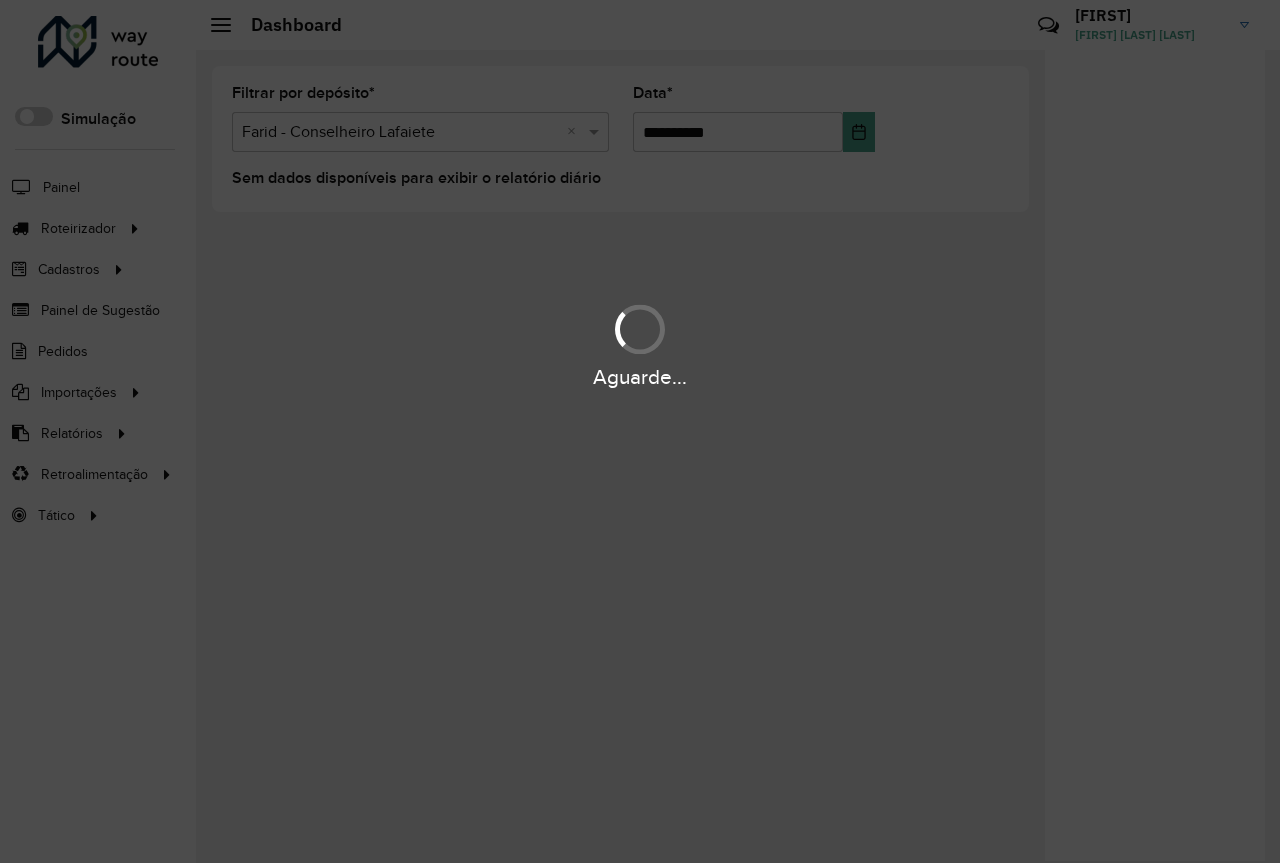 scroll, scrollTop: 0, scrollLeft: 0, axis: both 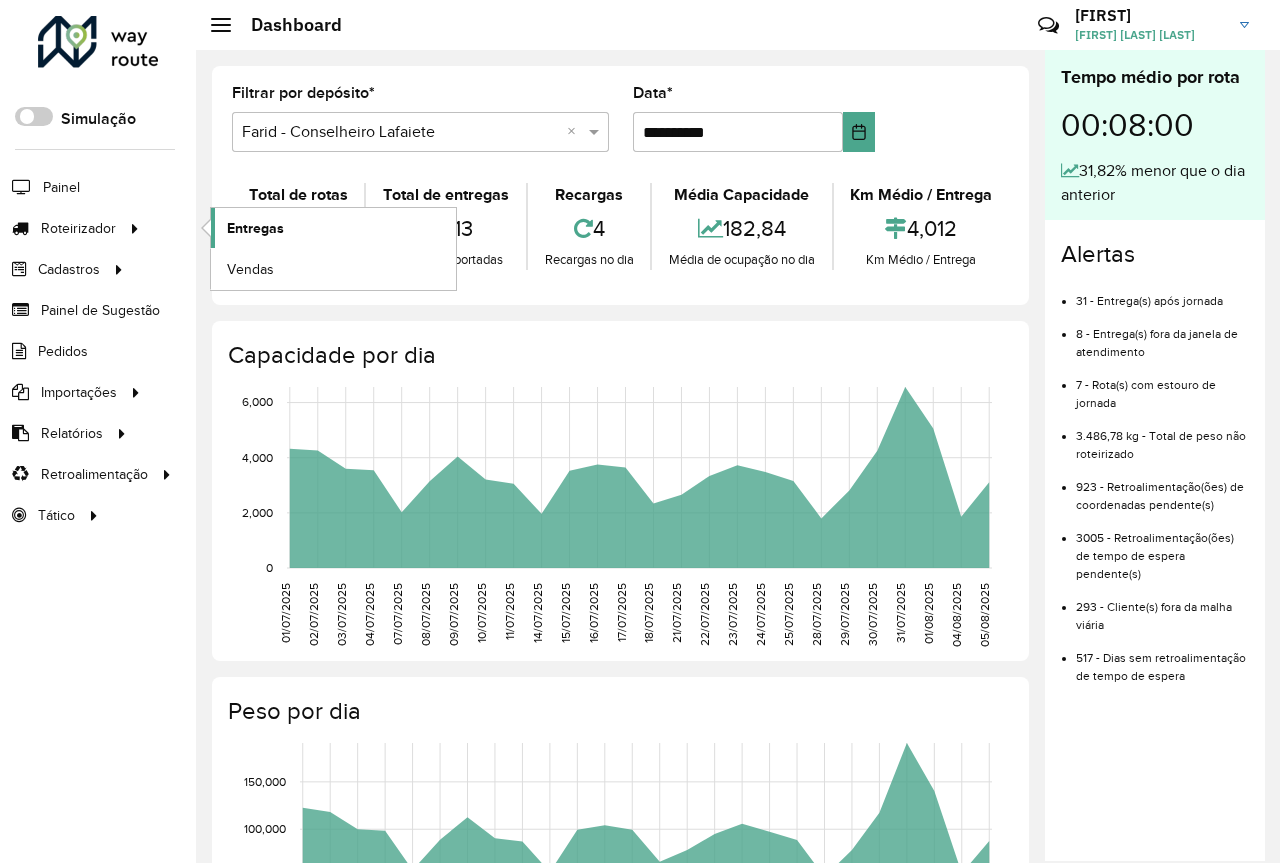 click on "Entregas" 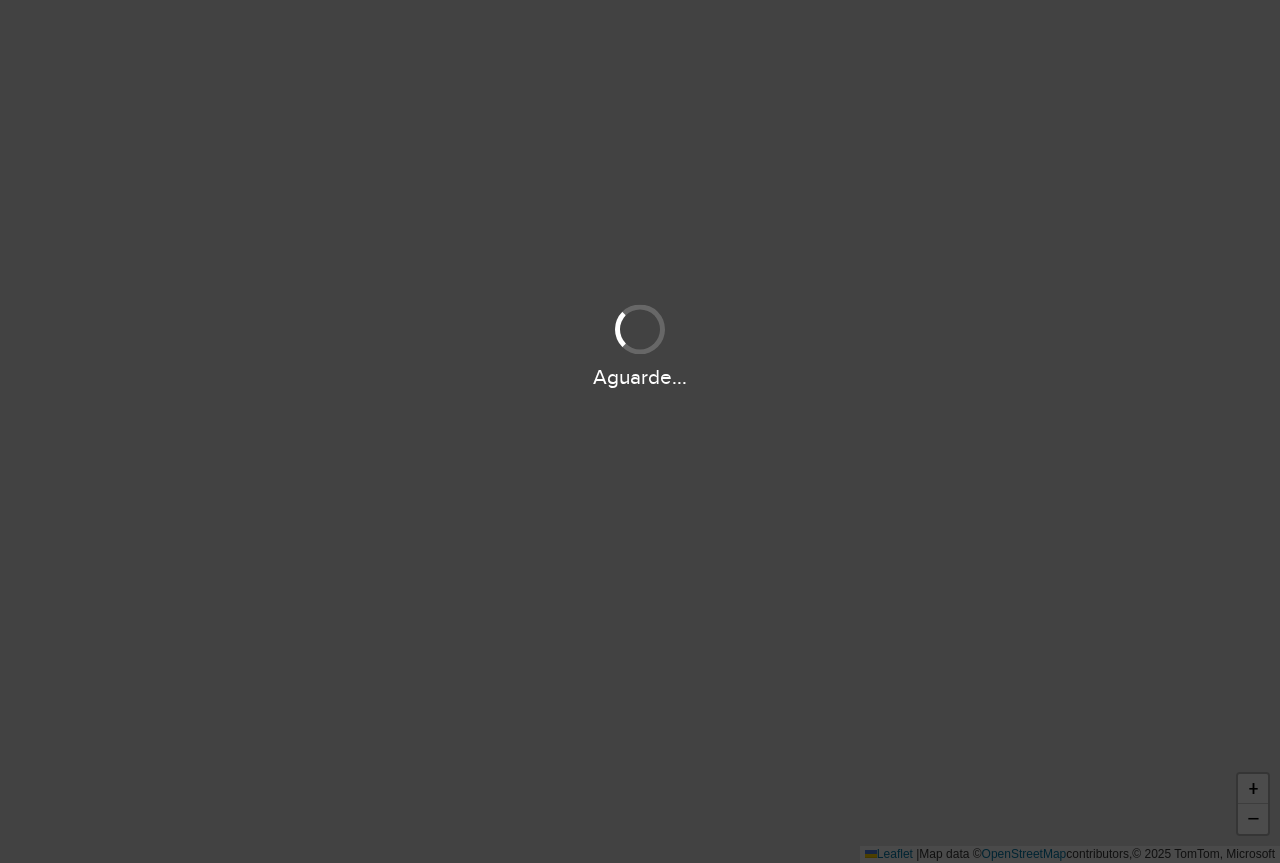 scroll, scrollTop: 0, scrollLeft: 0, axis: both 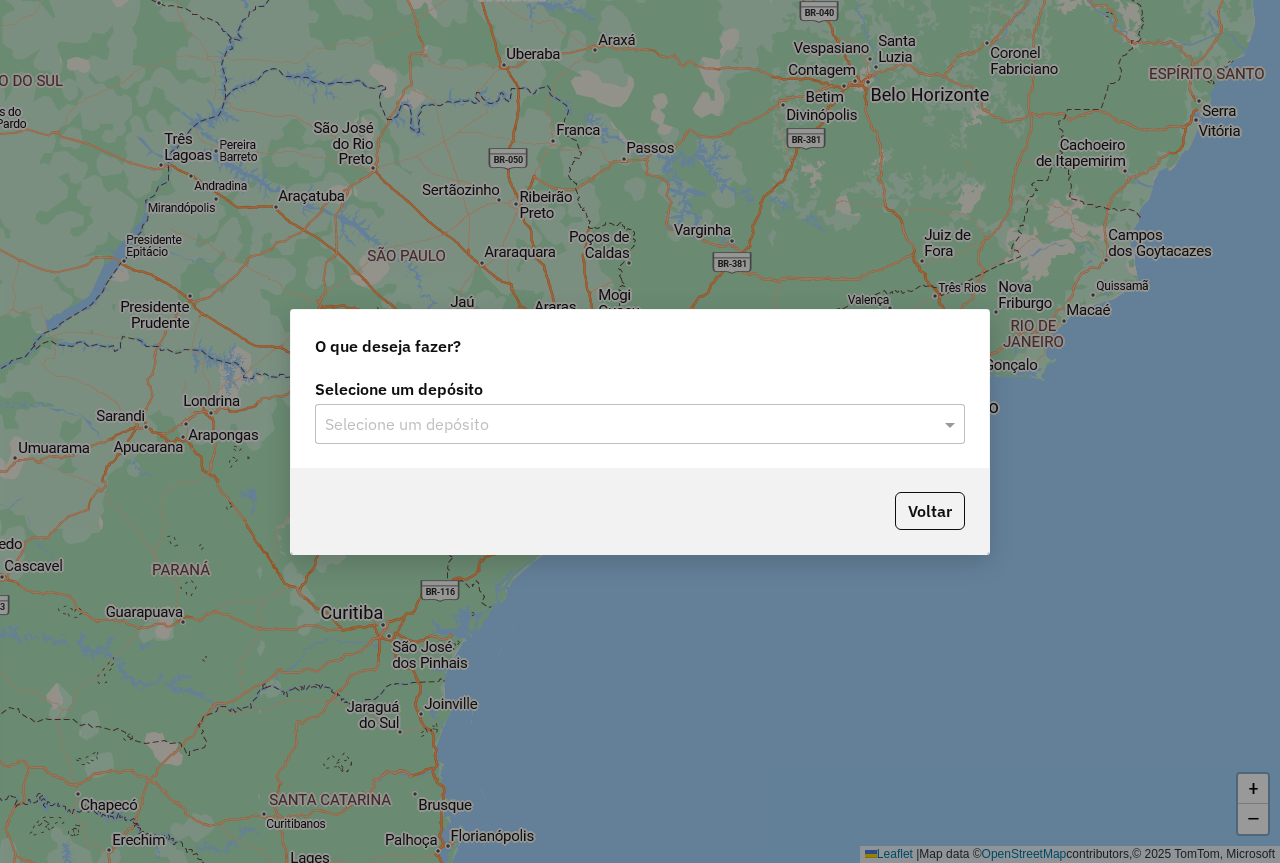click 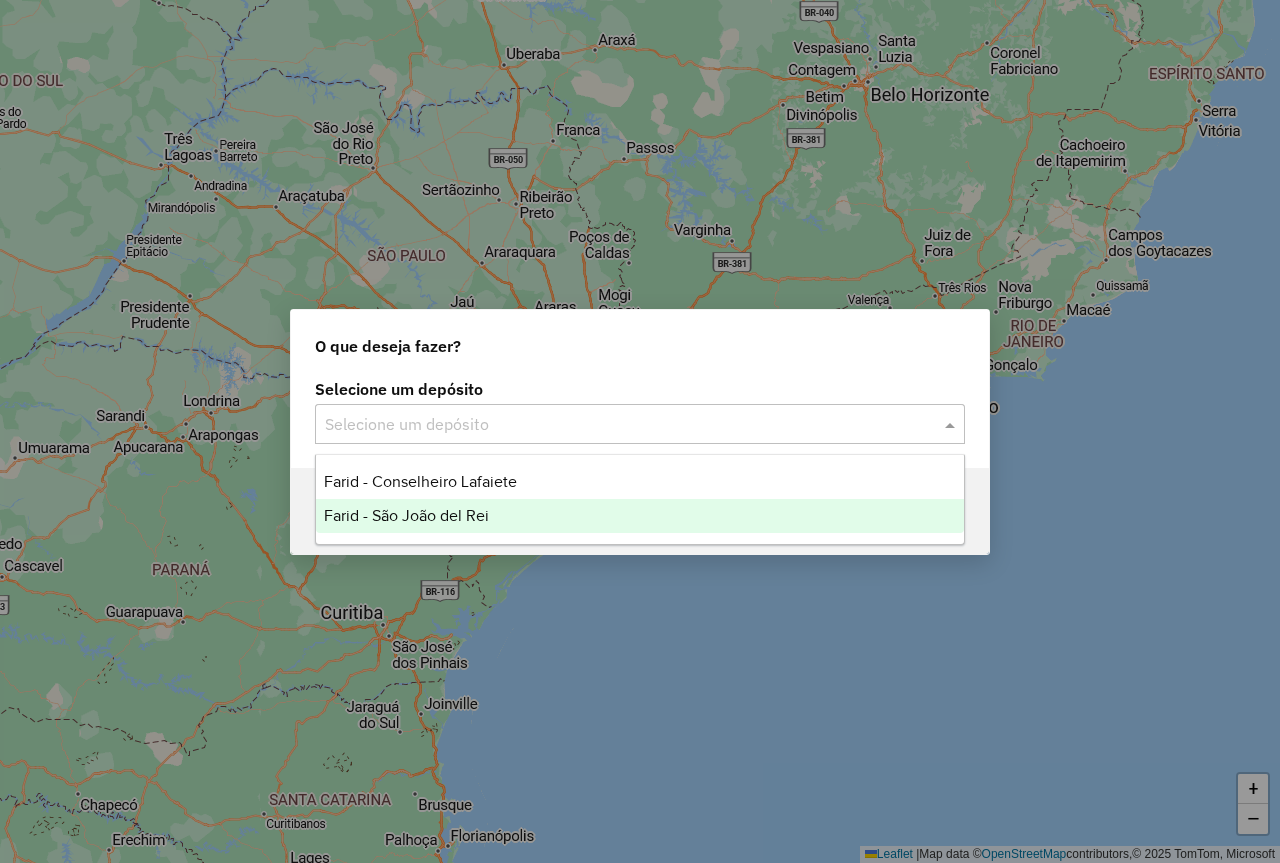 click on "Farid - São João del Rei" at bounding box center (406, 515) 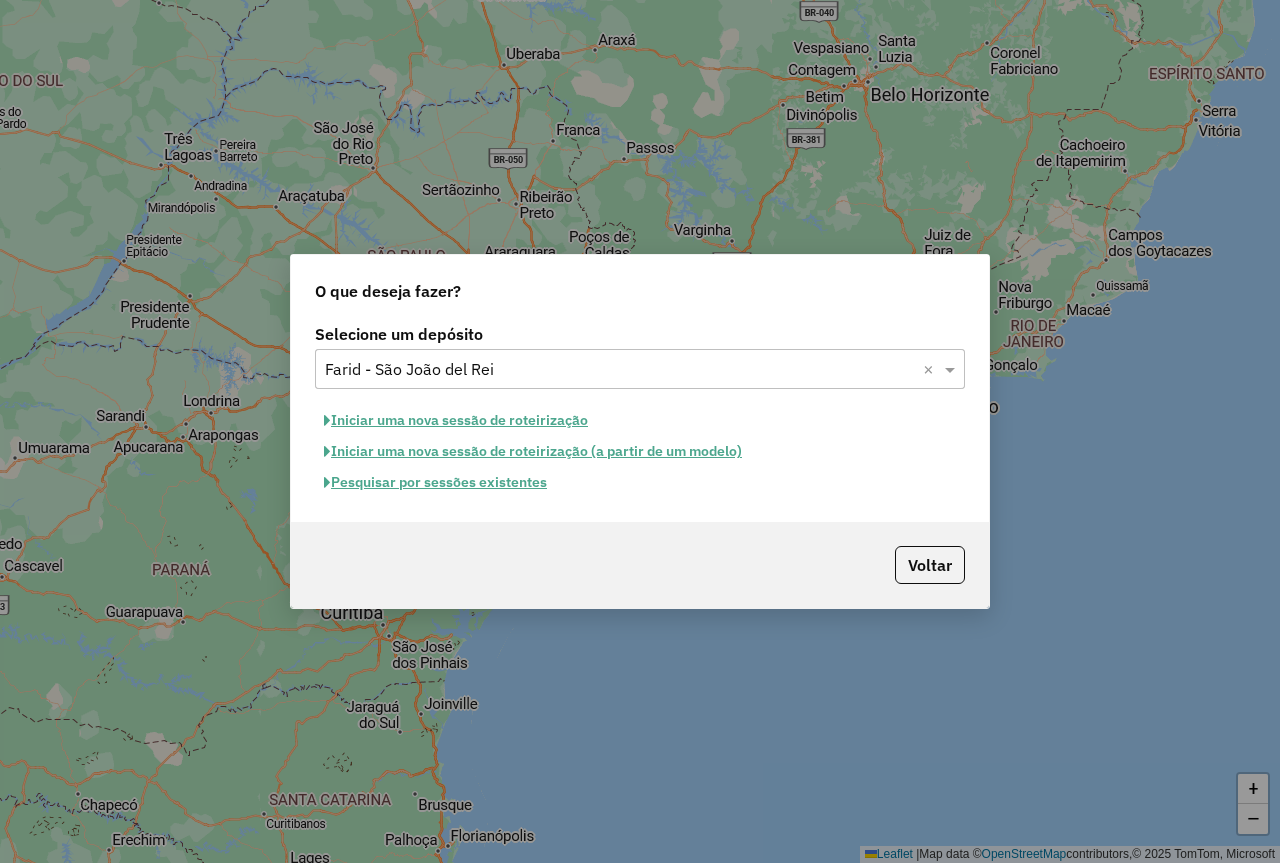 click on "Iniciar uma nova sessão de roteirização" 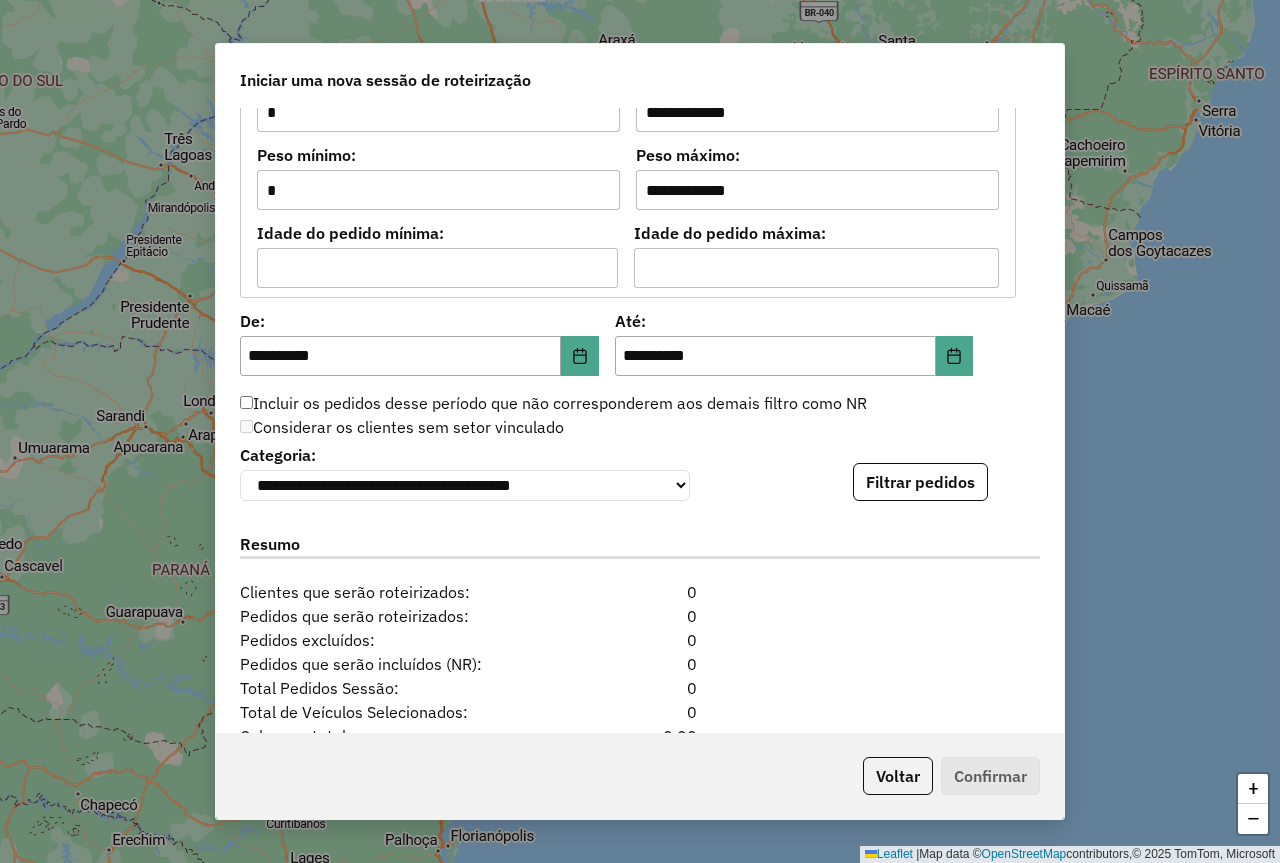 scroll, scrollTop: 1911, scrollLeft: 0, axis: vertical 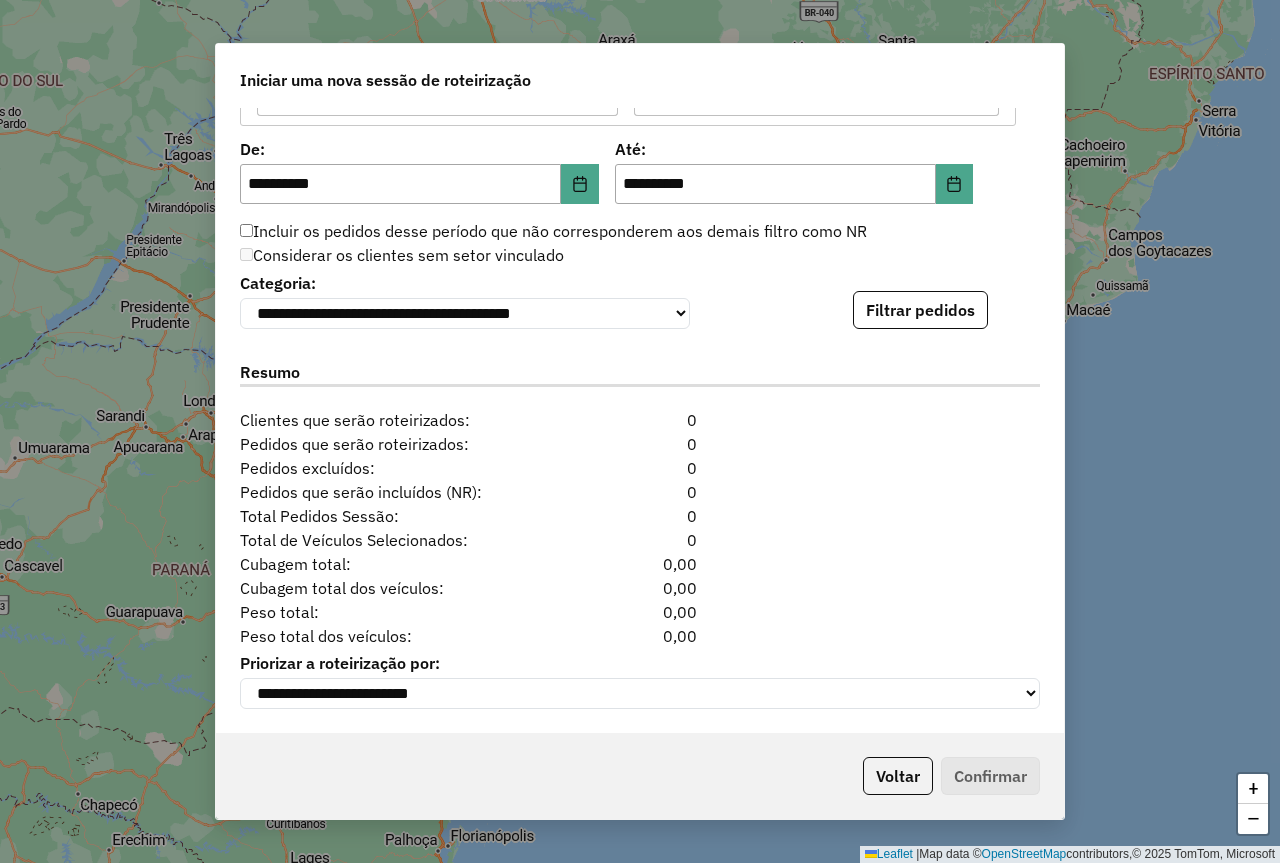 click on "**********" 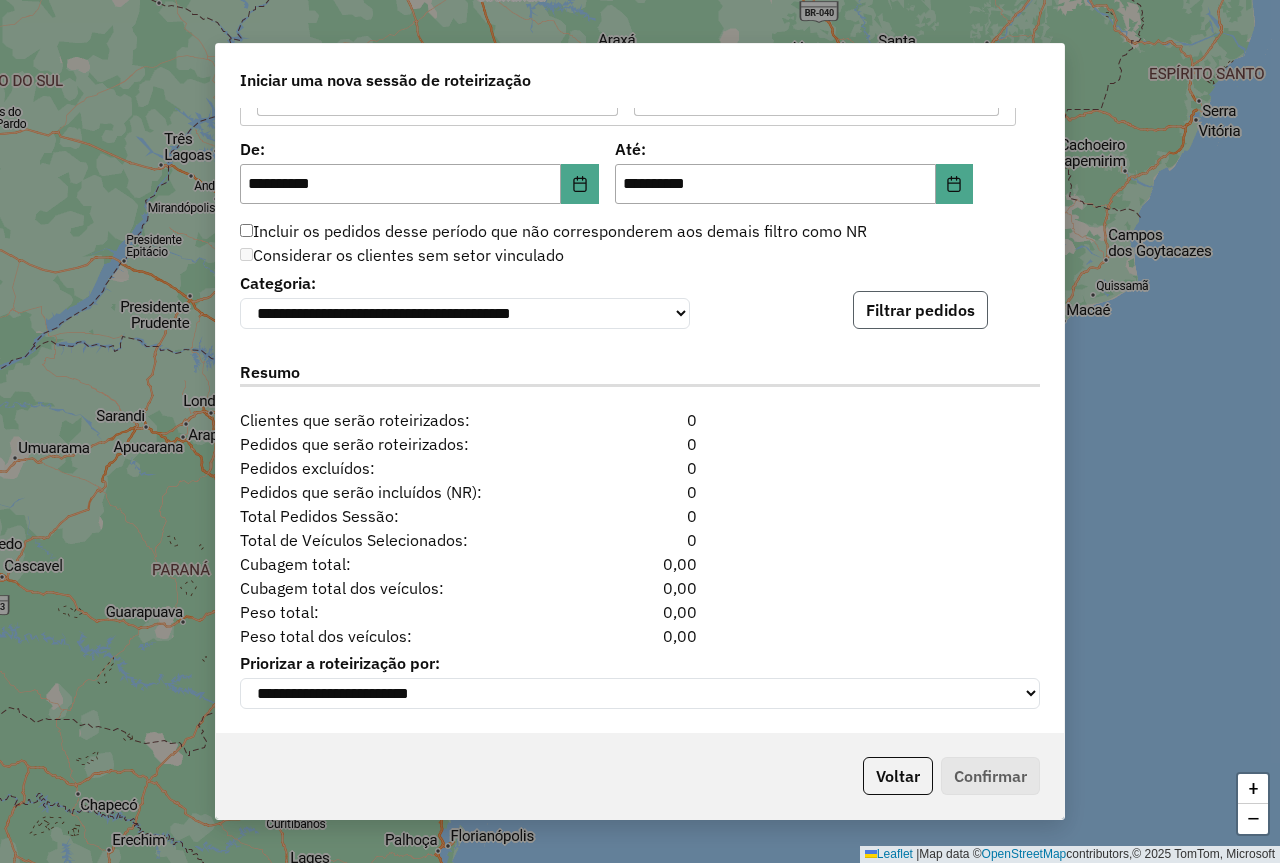 click on "Filtrar pedidos" 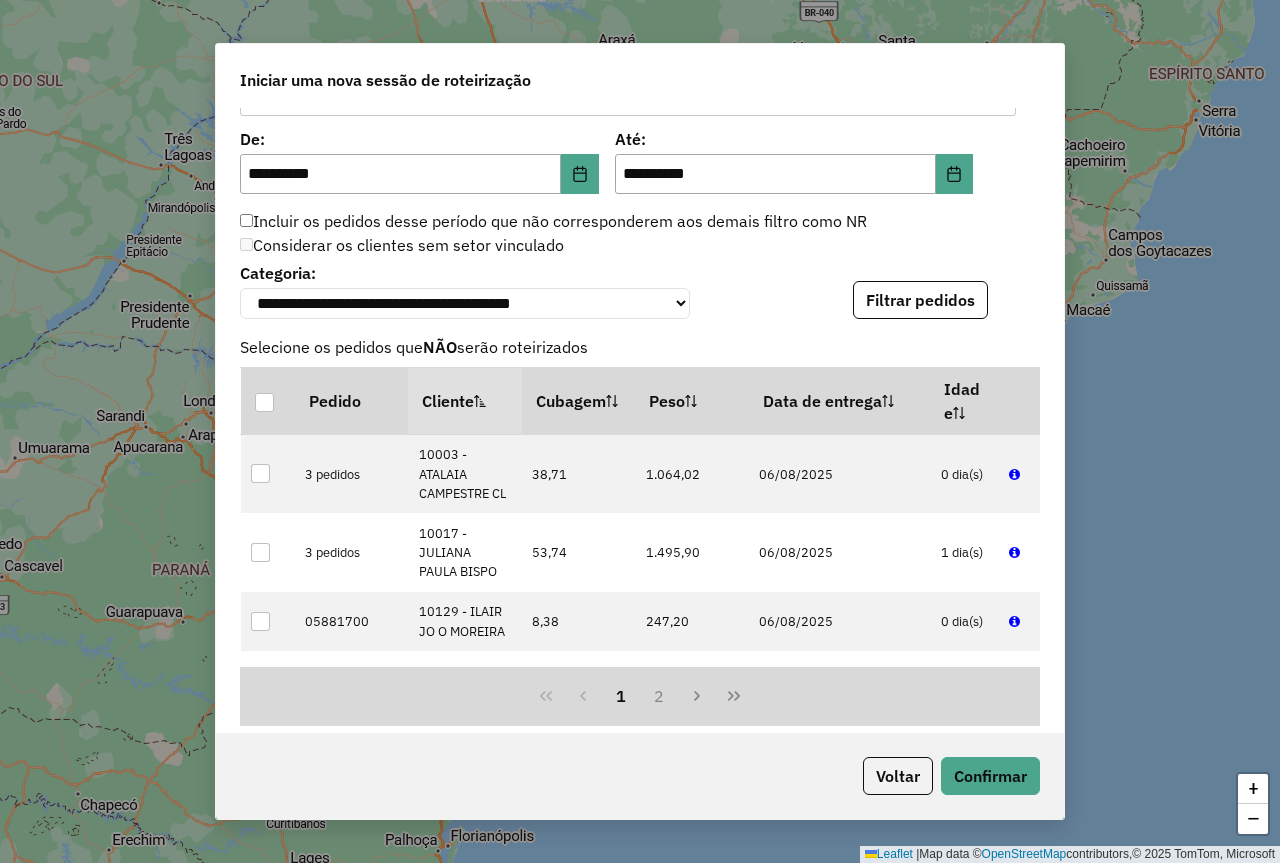 scroll, scrollTop: 2324, scrollLeft: 0, axis: vertical 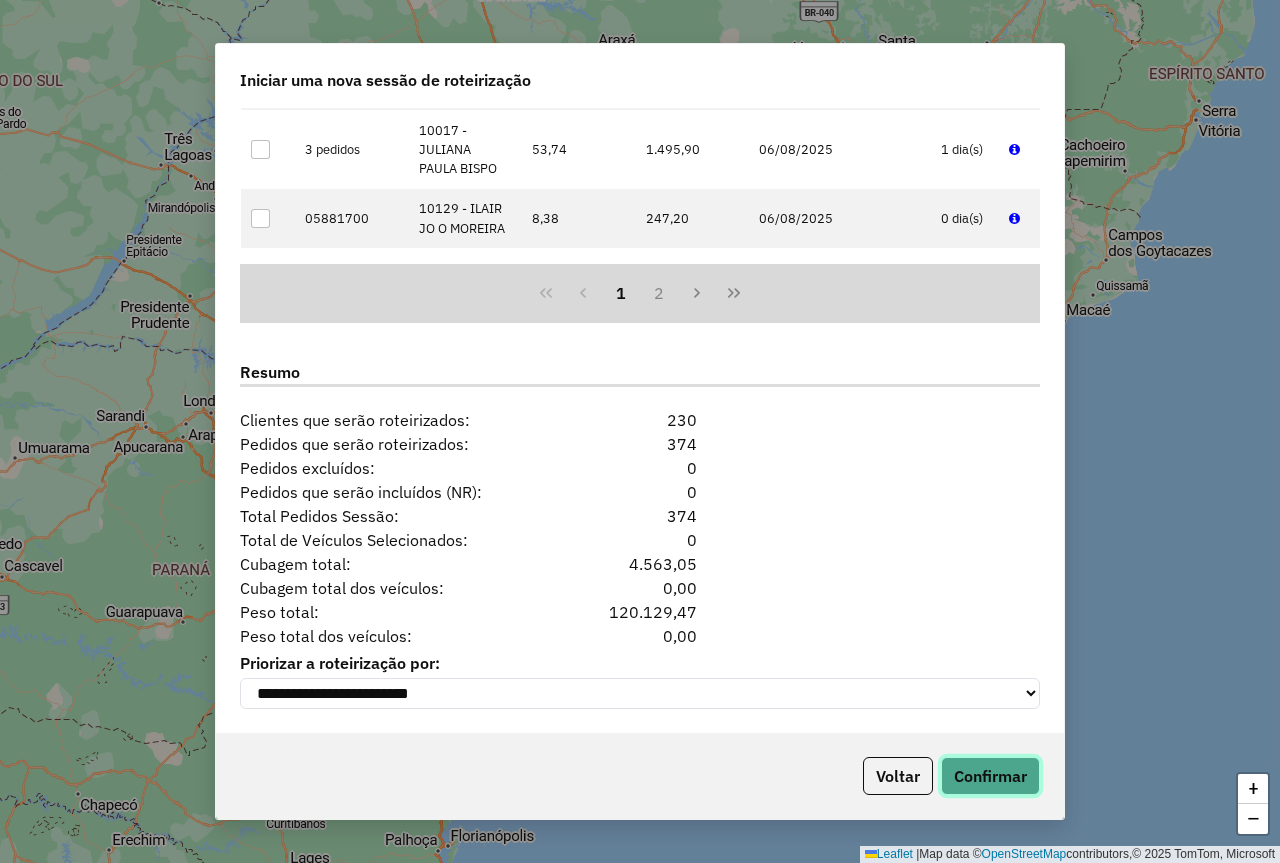 click on "Confirmar" 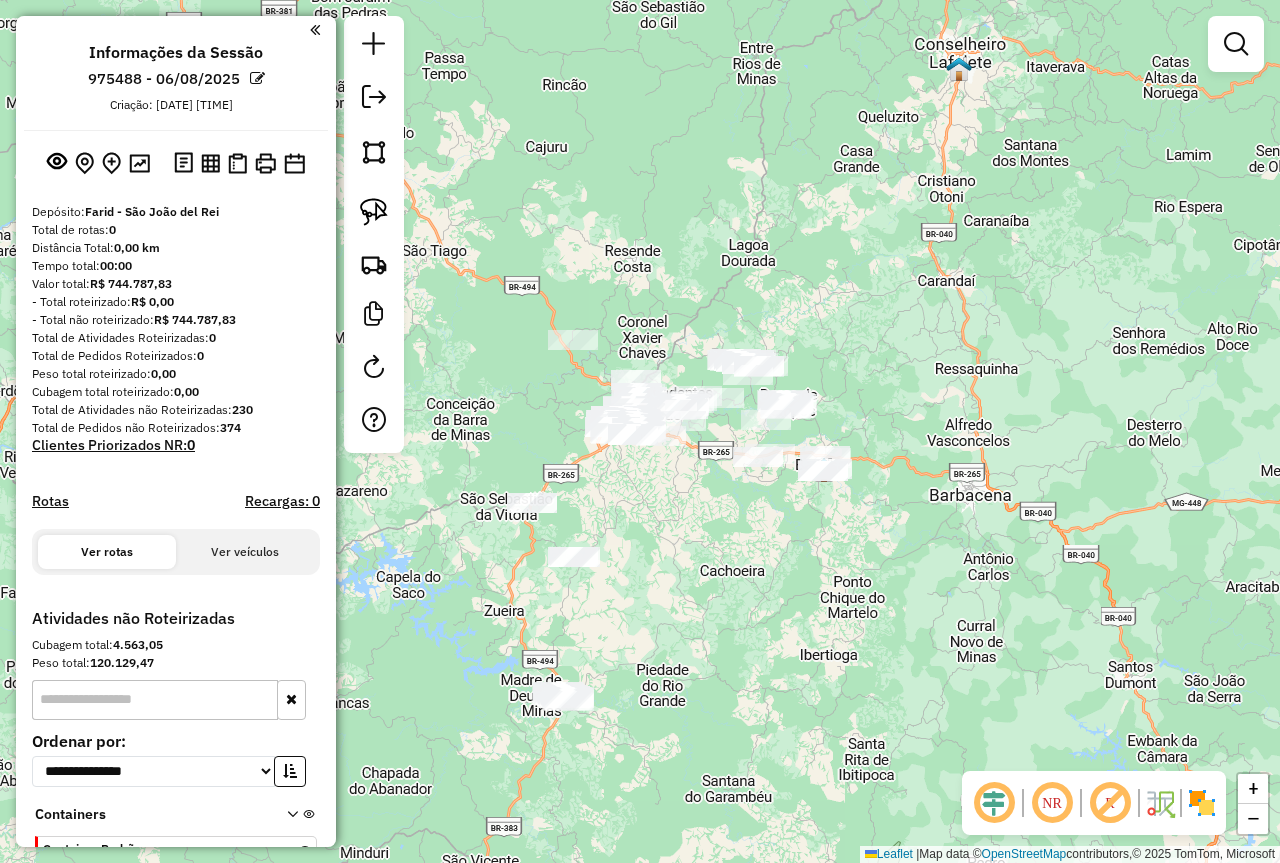 click 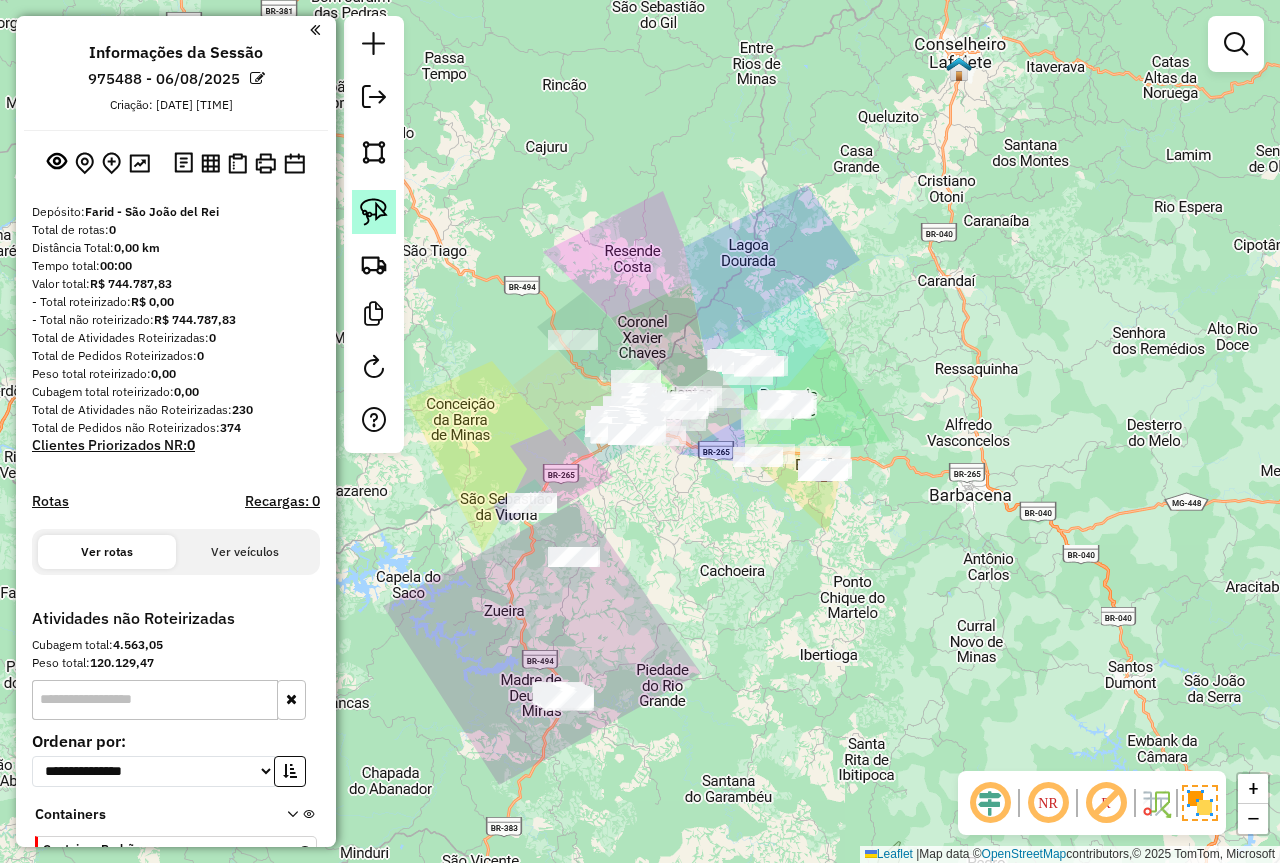 click 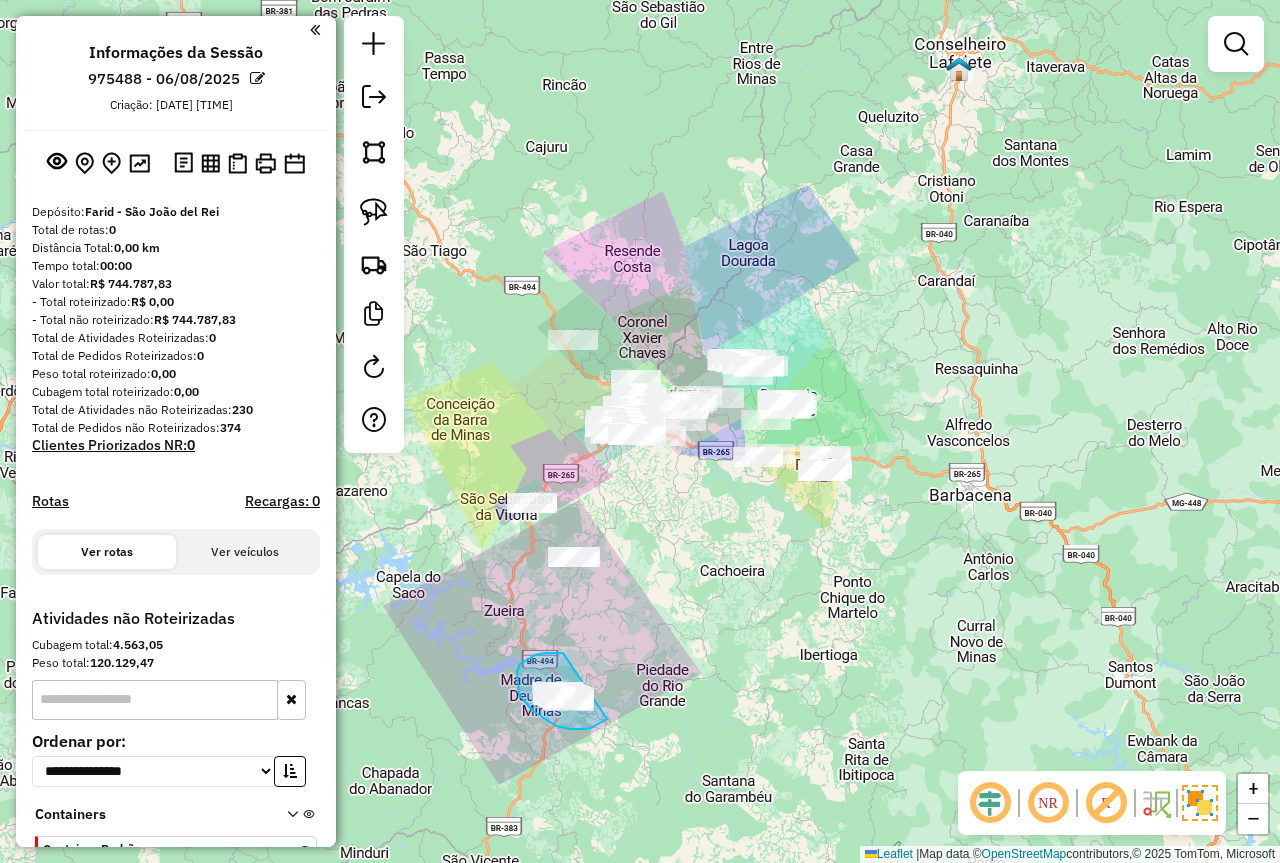 drag, startPoint x: 563, startPoint y: 653, endPoint x: 607, endPoint y: 719, distance: 79.32213 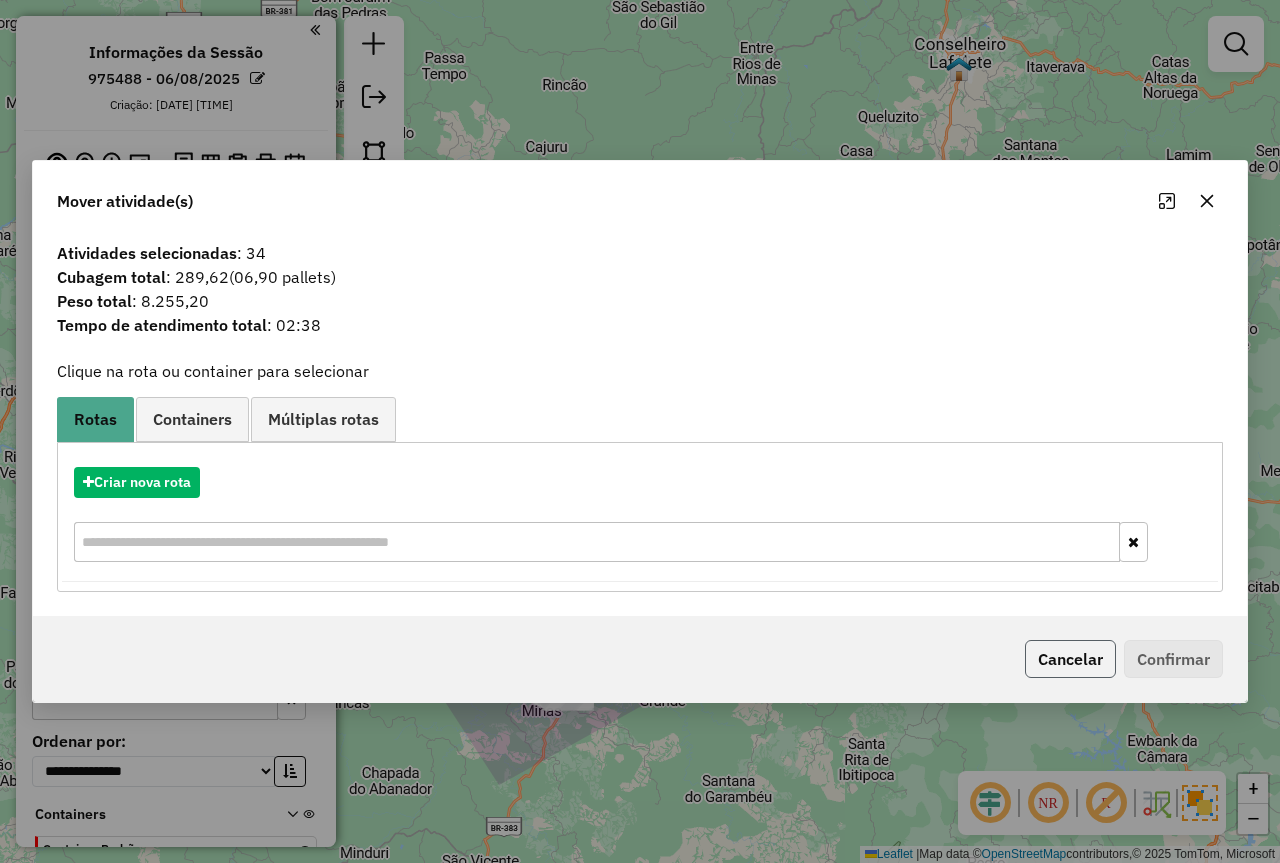click on "Cancelar" 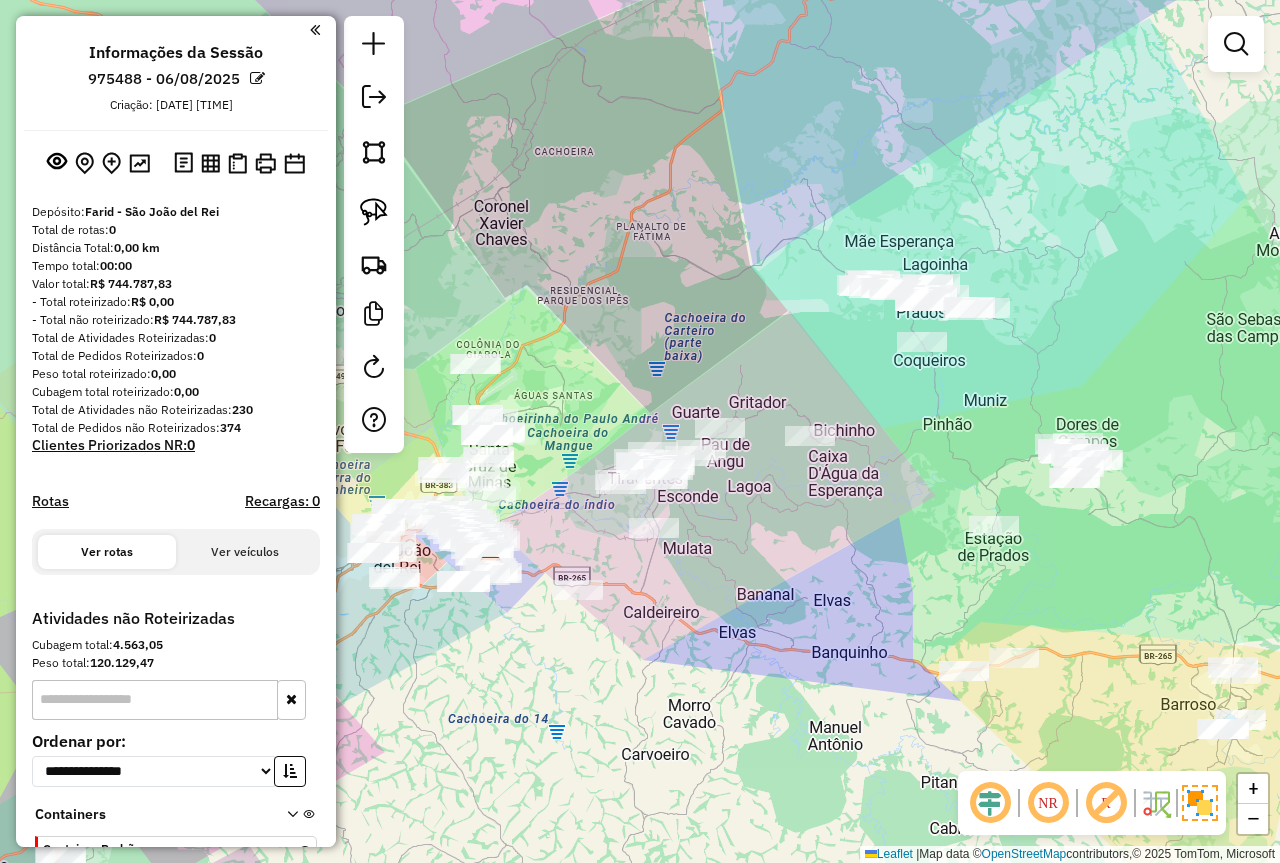 drag, startPoint x: 667, startPoint y: 474, endPoint x: 544, endPoint y: 475, distance: 123.00407 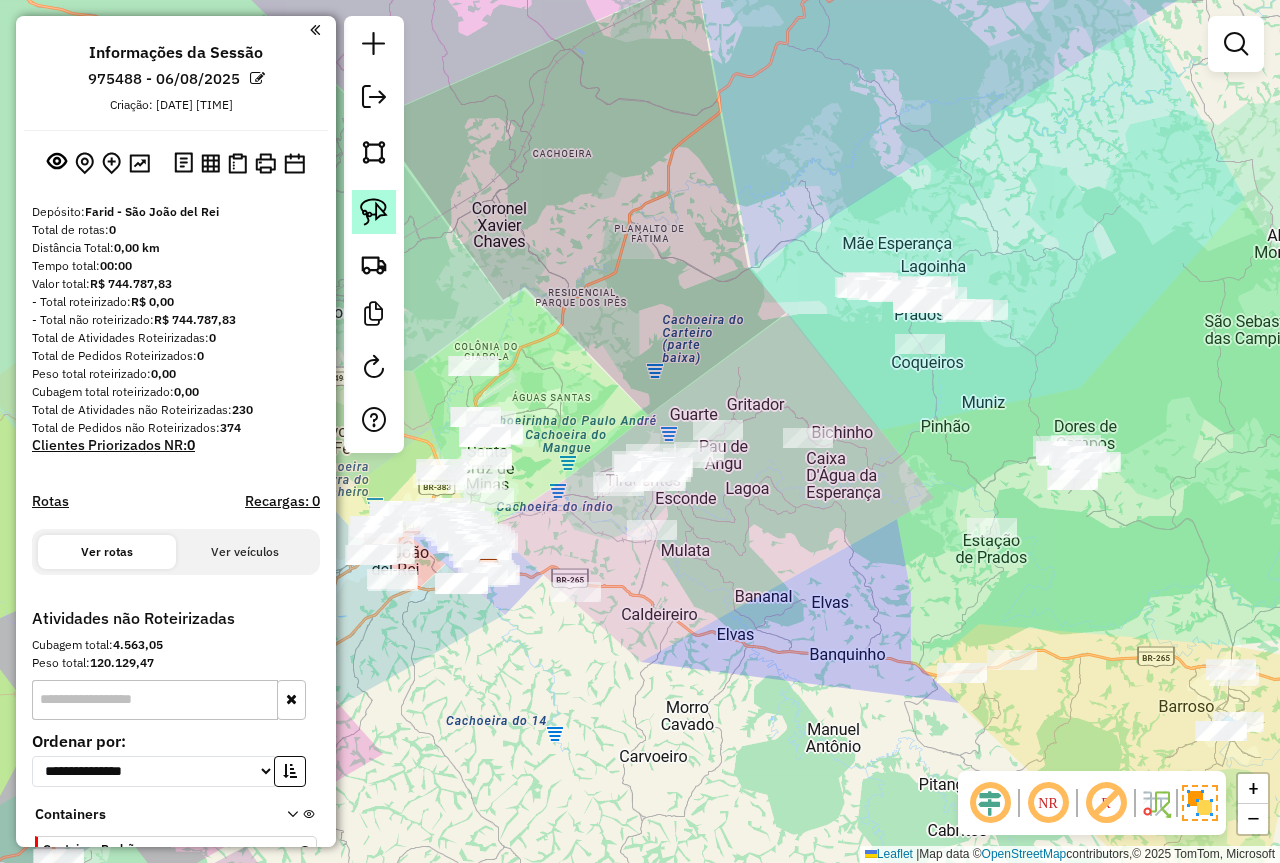 click 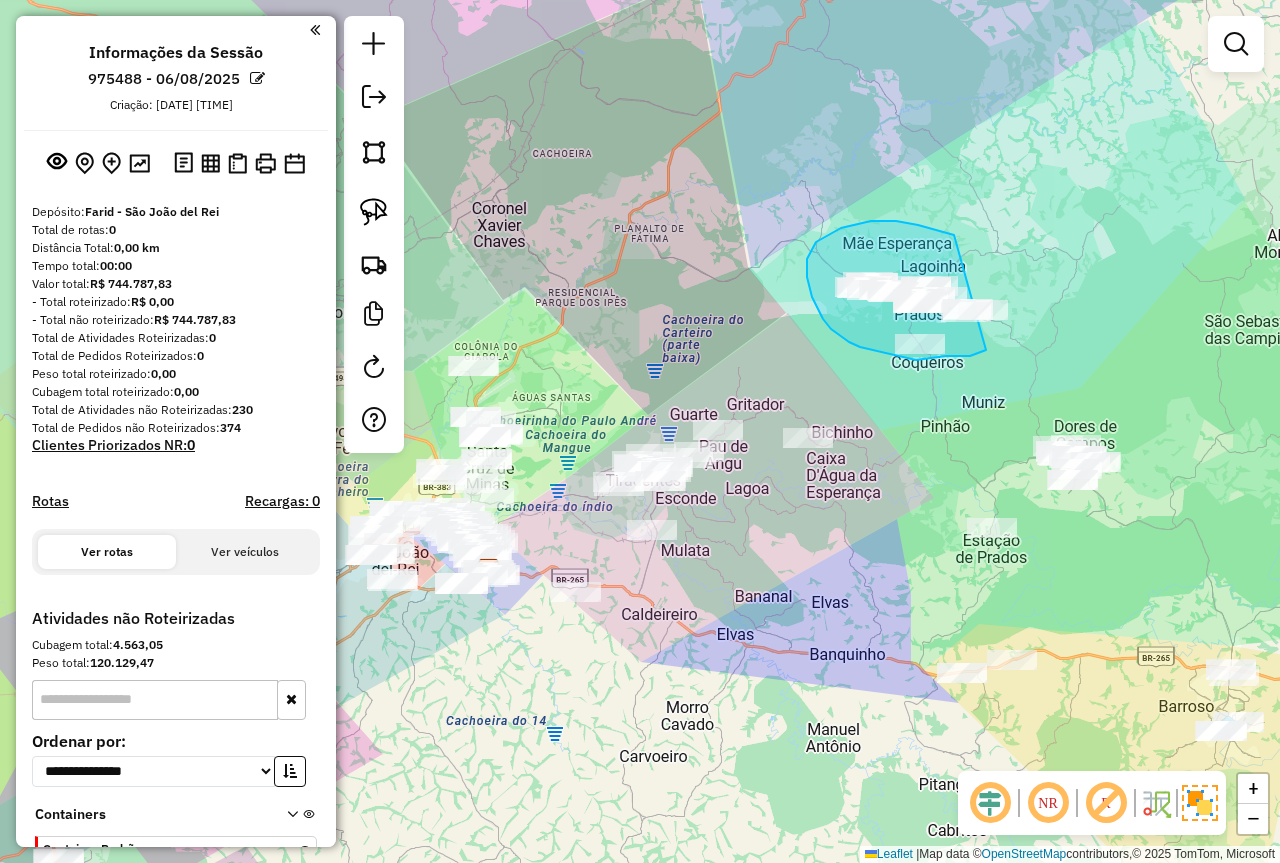 drag, startPoint x: 896, startPoint y: 221, endPoint x: 1026, endPoint y: 325, distance: 166.48123 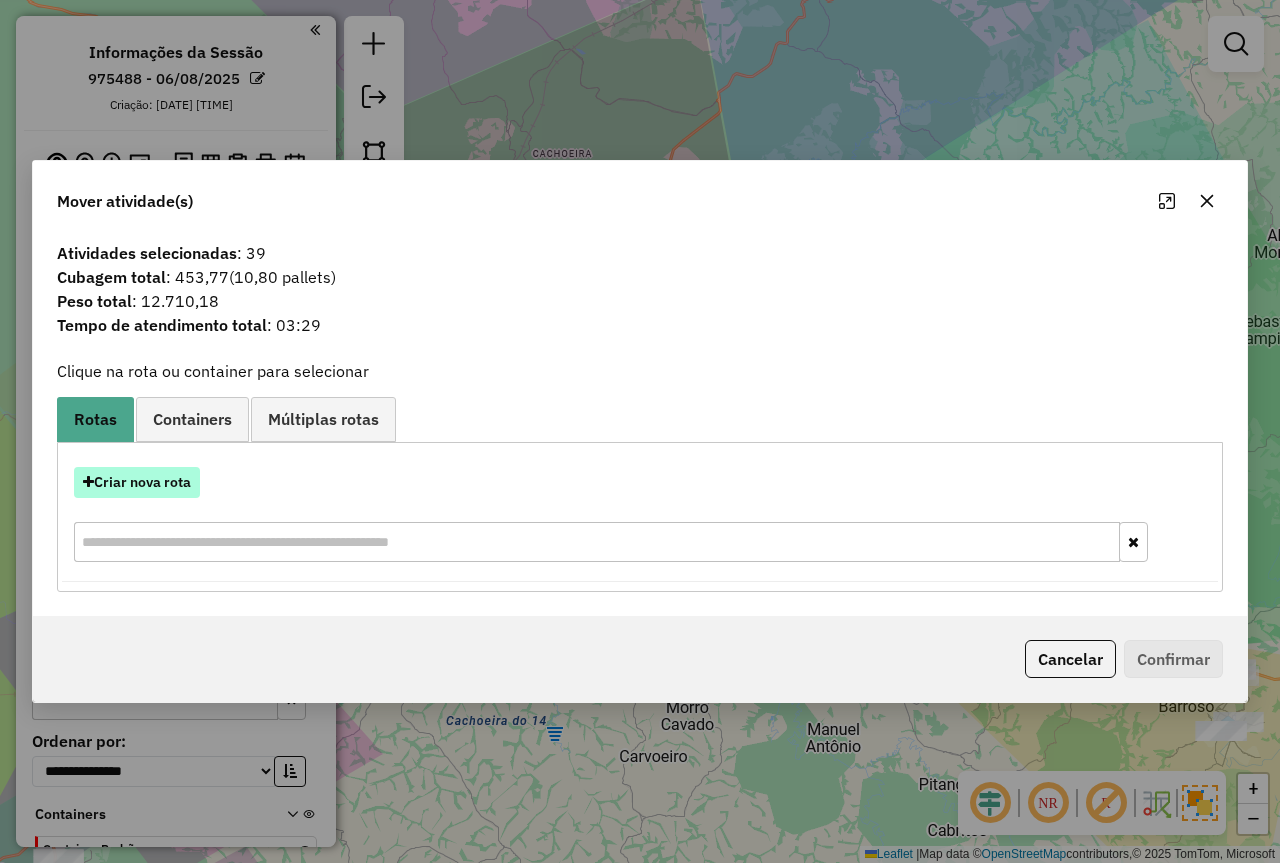 click on "Criar nova rota" at bounding box center (137, 482) 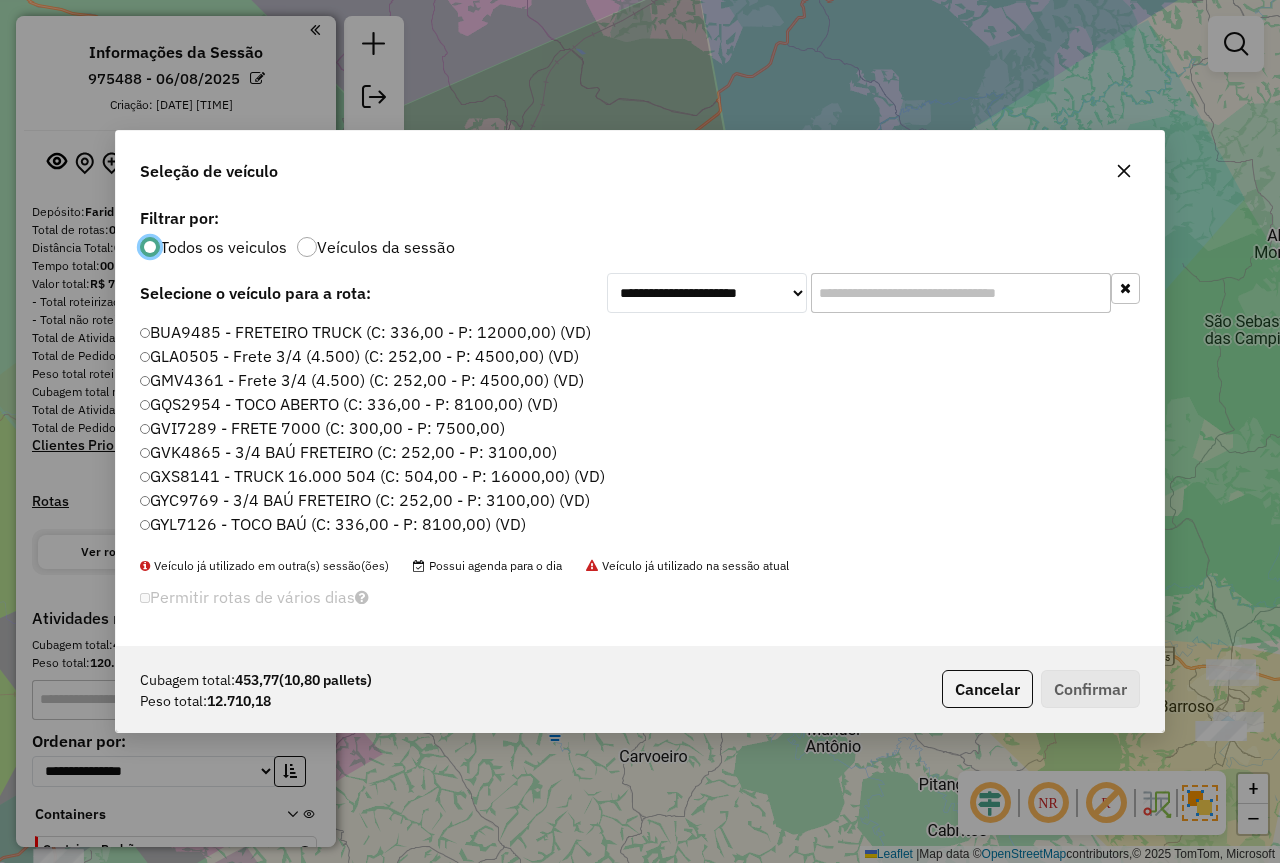 scroll, scrollTop: 11, scrollLeft: 6, axis: both 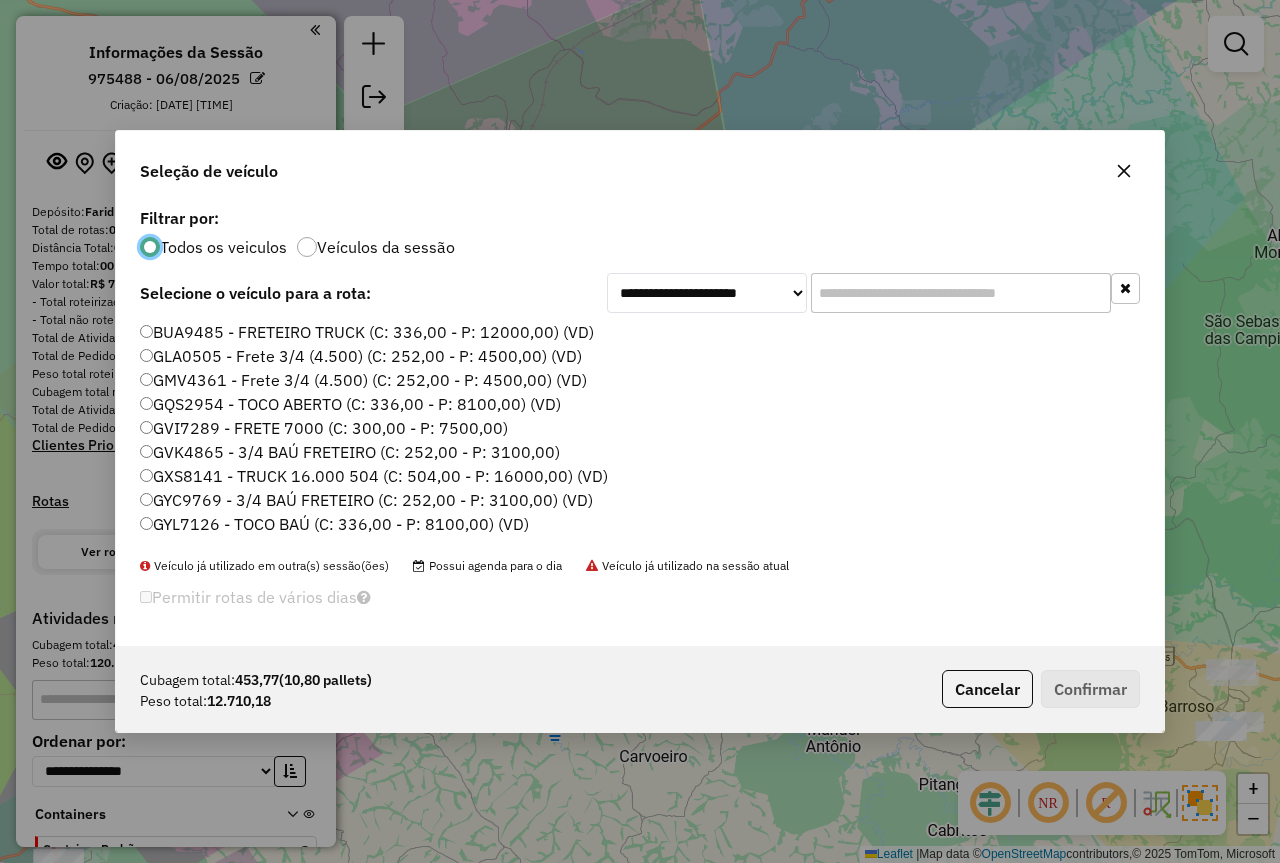 click 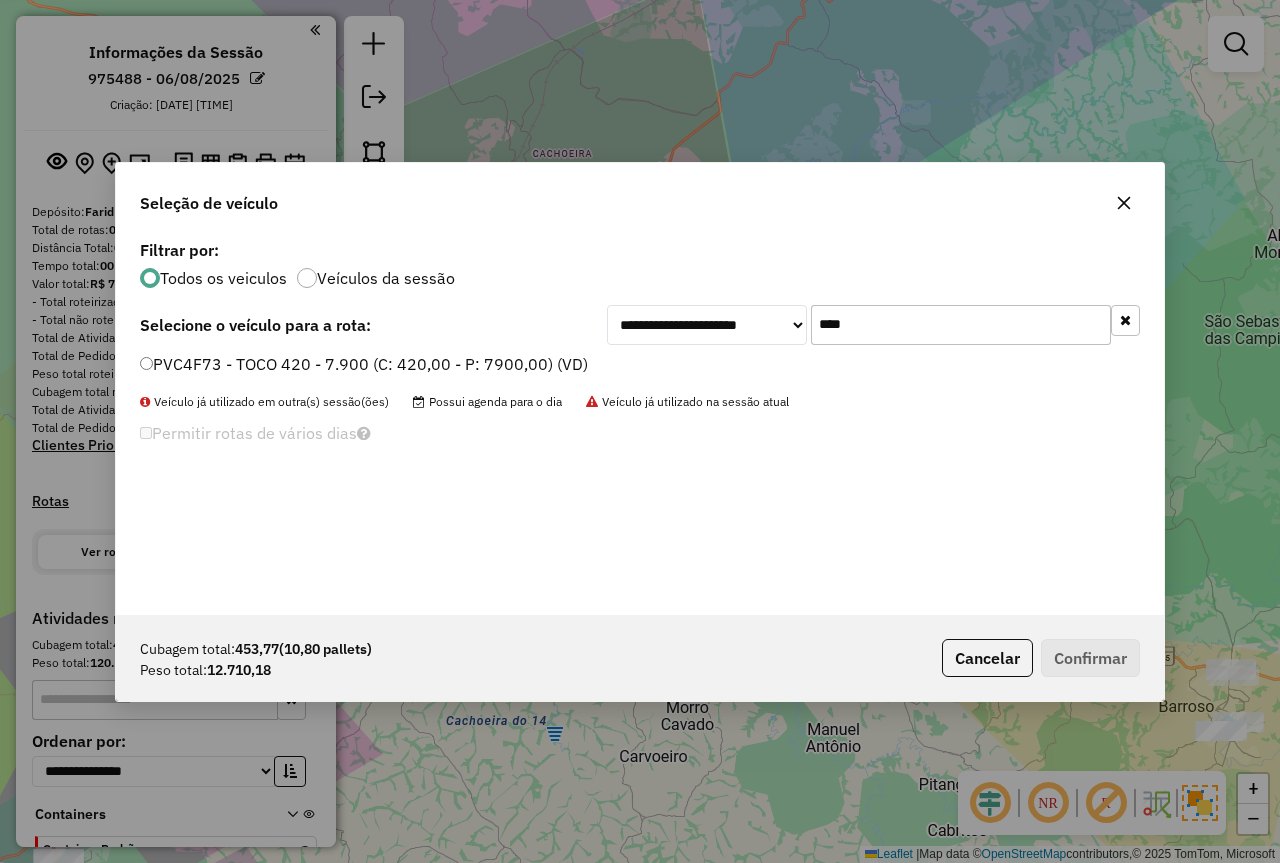 type on "****" 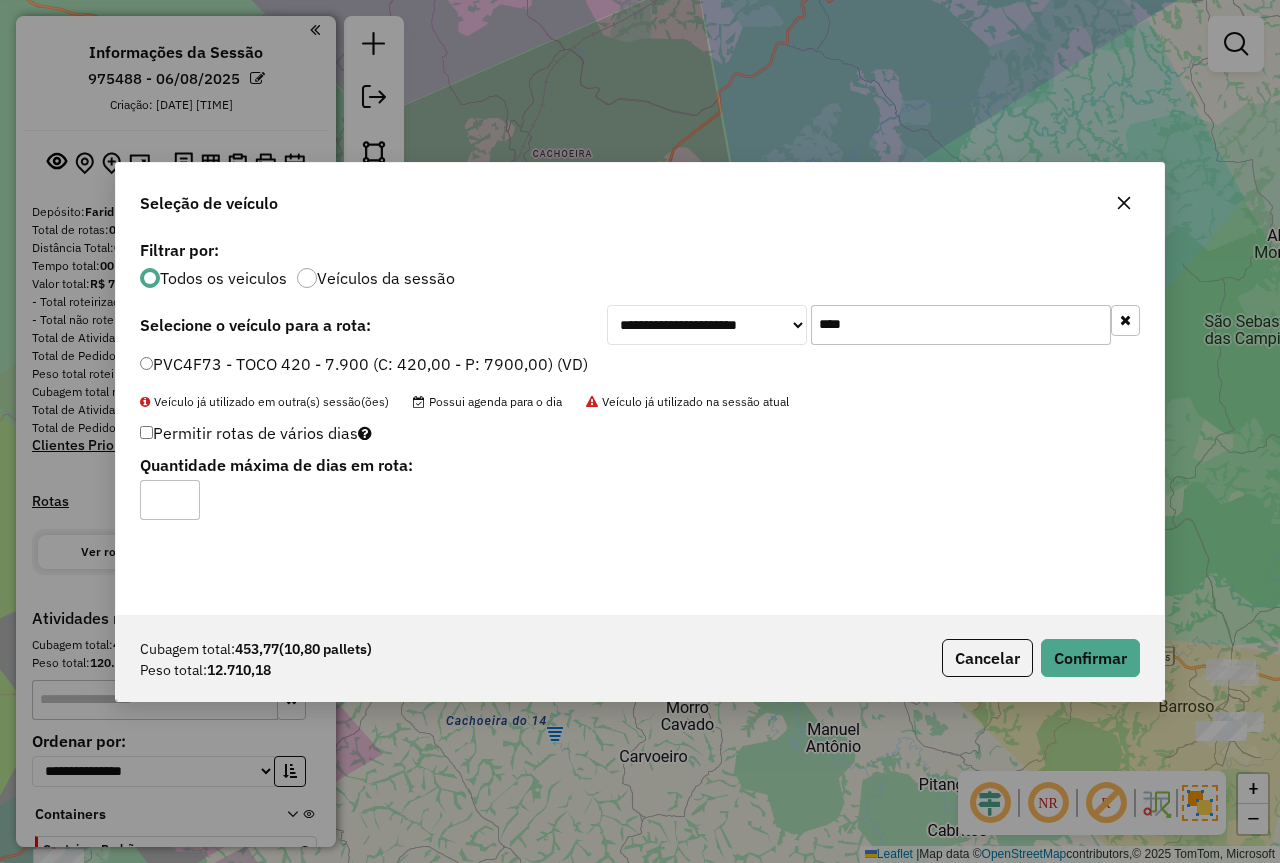 click on "Cubagem total:  453,77   (10,80 pallets)  Peso total: 12.710,18  Cancelar   Confirmar" 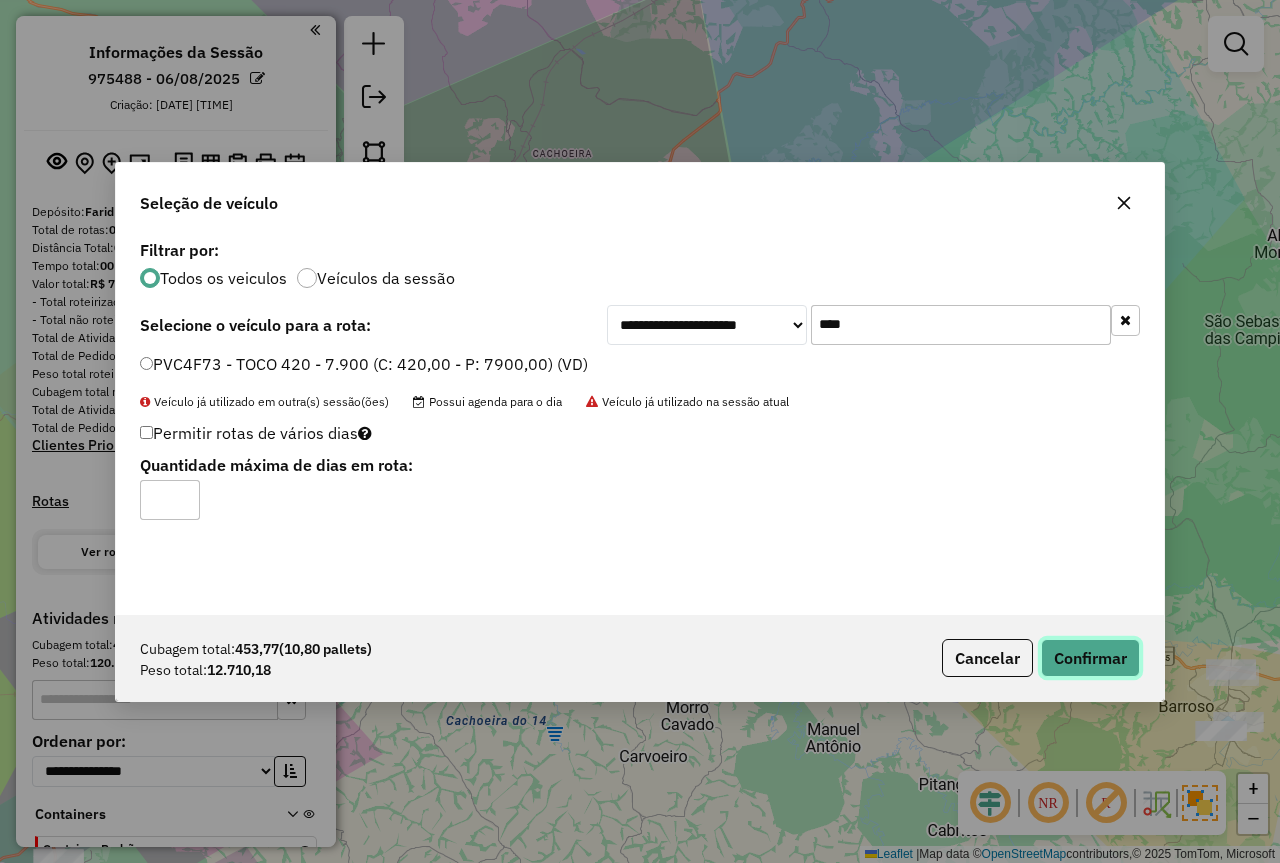 click on "Confirmar" 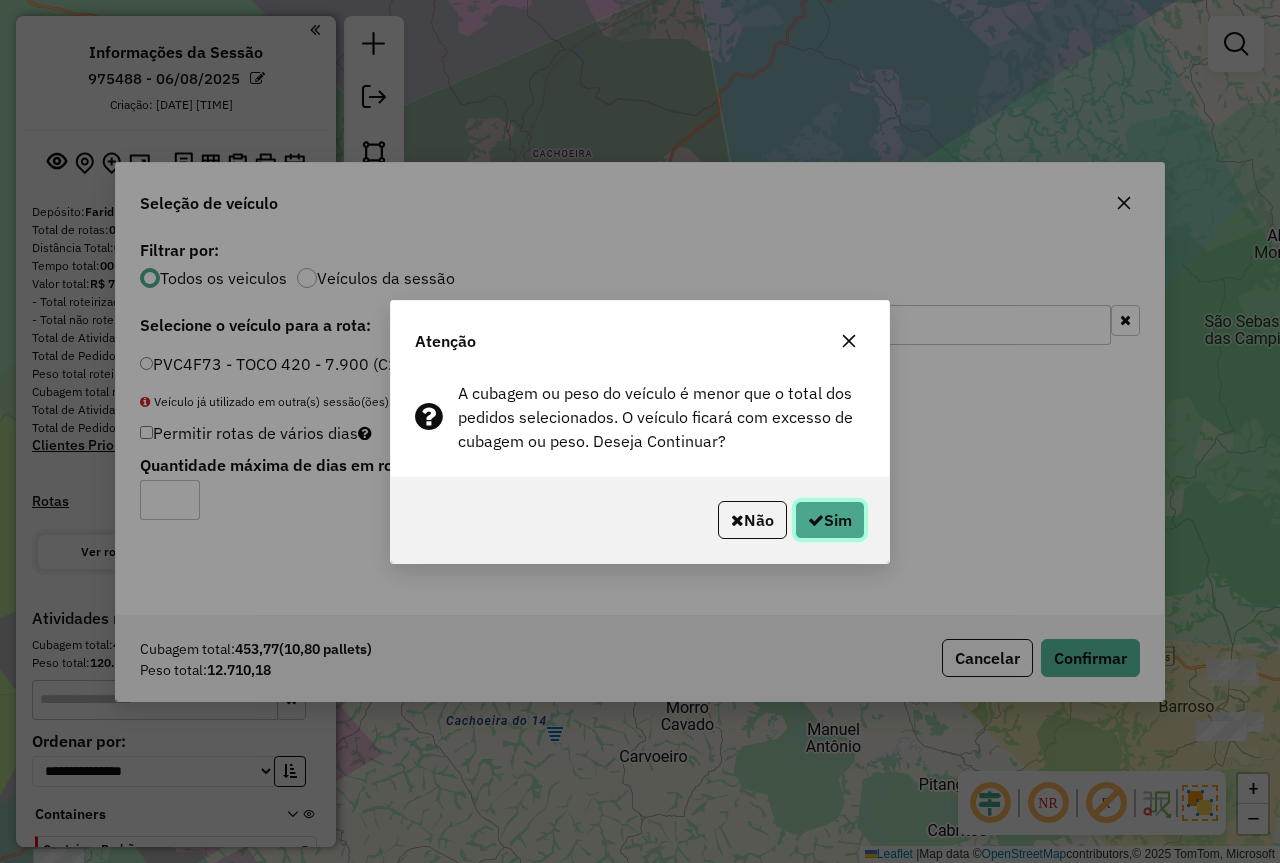 drag, startPoint x: 823, startPoint y: 520, endPoint x: 834, endPoint y: 528, distance: 13.601471 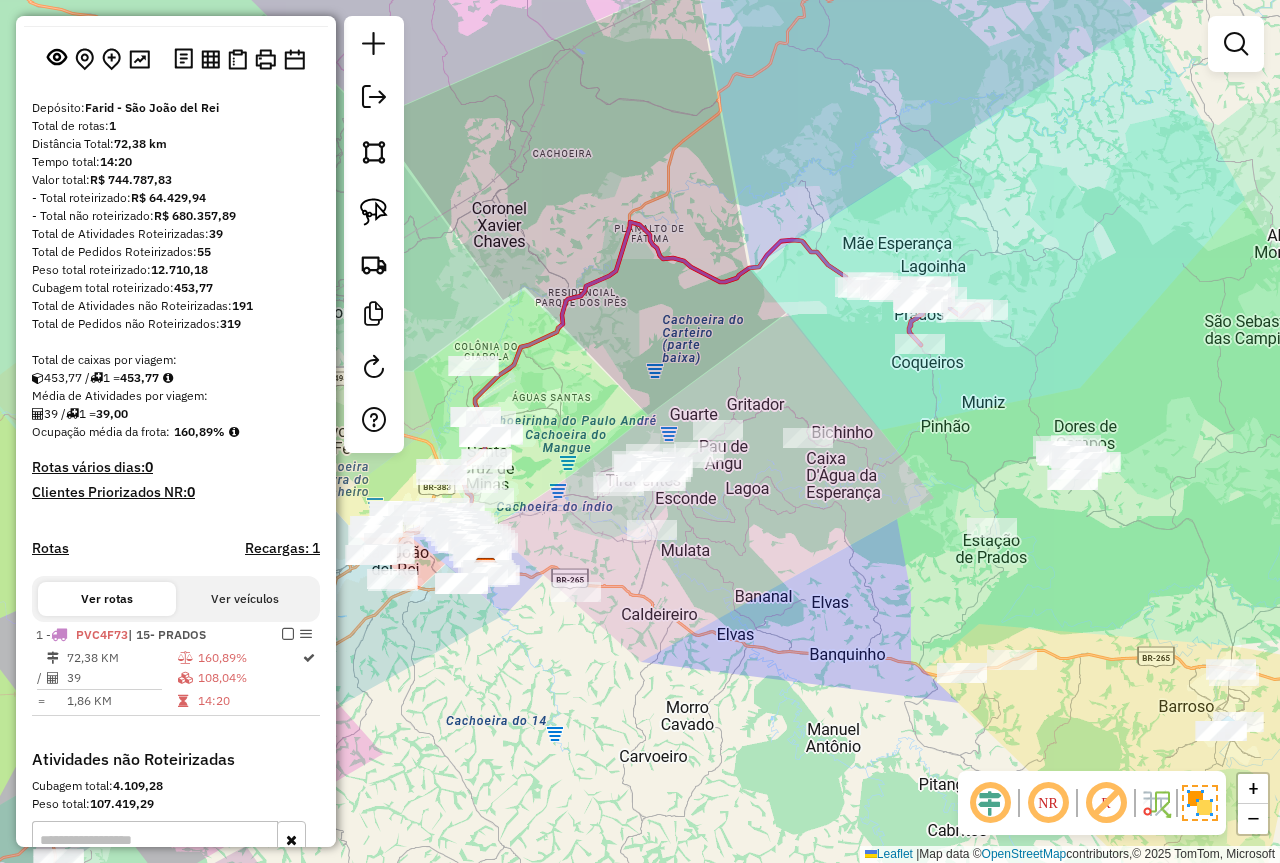 scroll, scrollTop: 200, scrollLeft: 0, axis: vertical 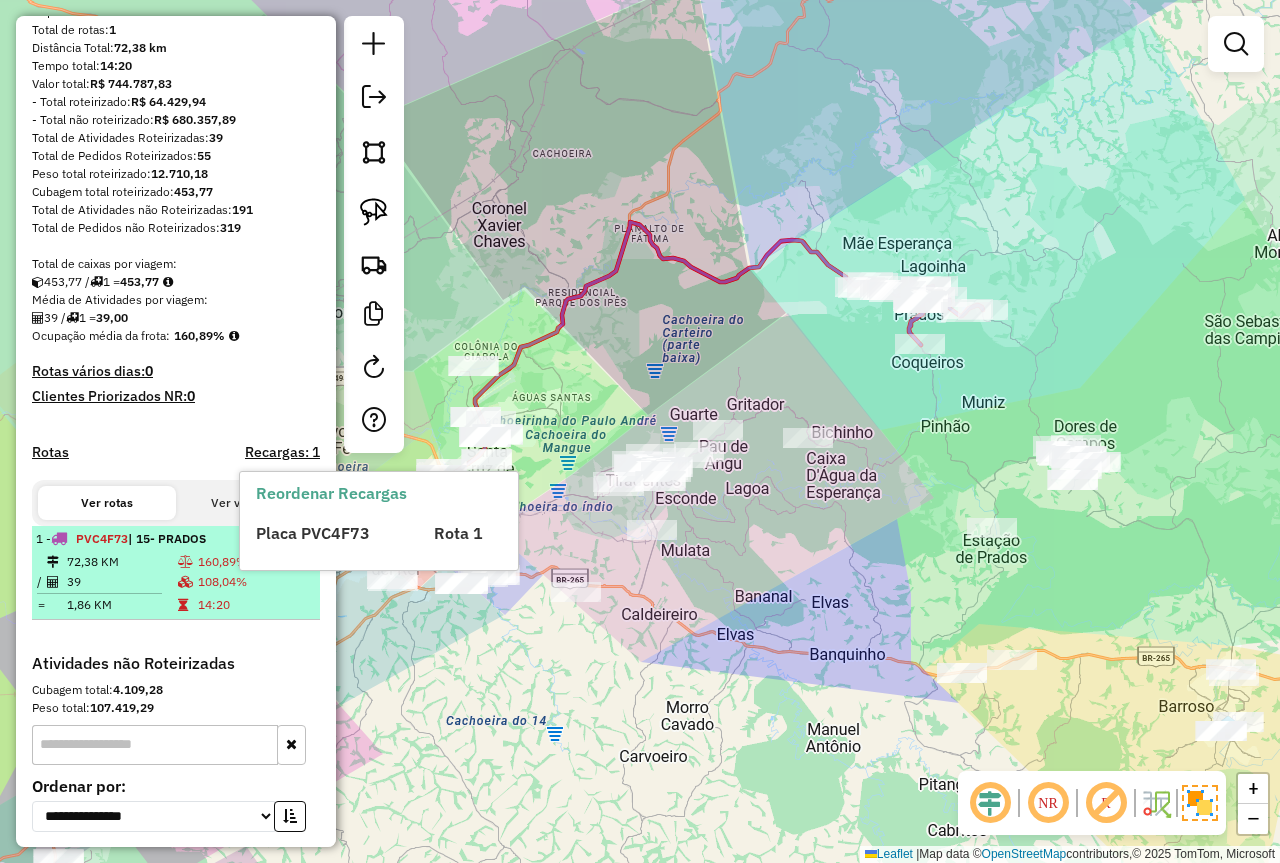 drag, startPoint x: 202, startPoint y: 562, endPoint x: 208, endPoint y: 574, distance: 13.416408 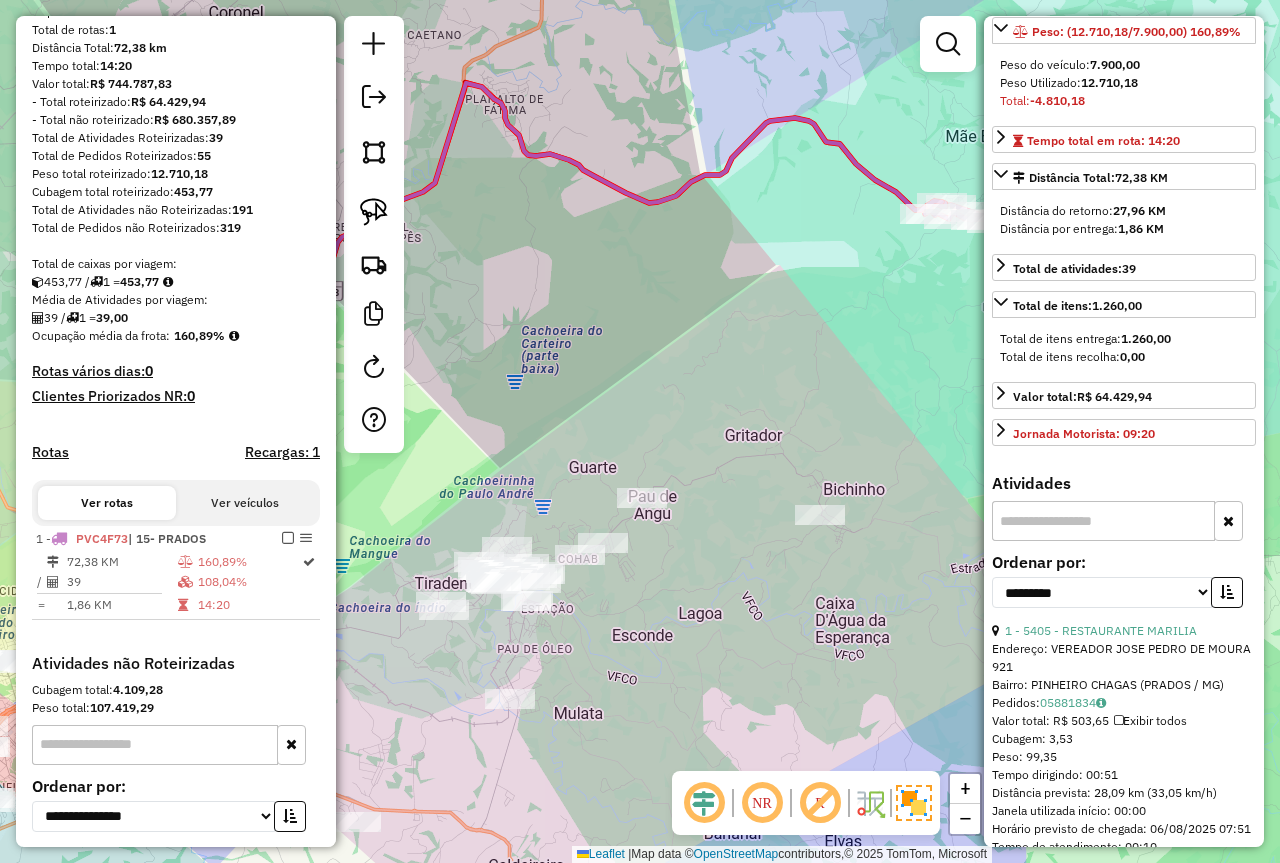 scroll, scrollTop: 500, scrollLeft: 0, axis: vertical 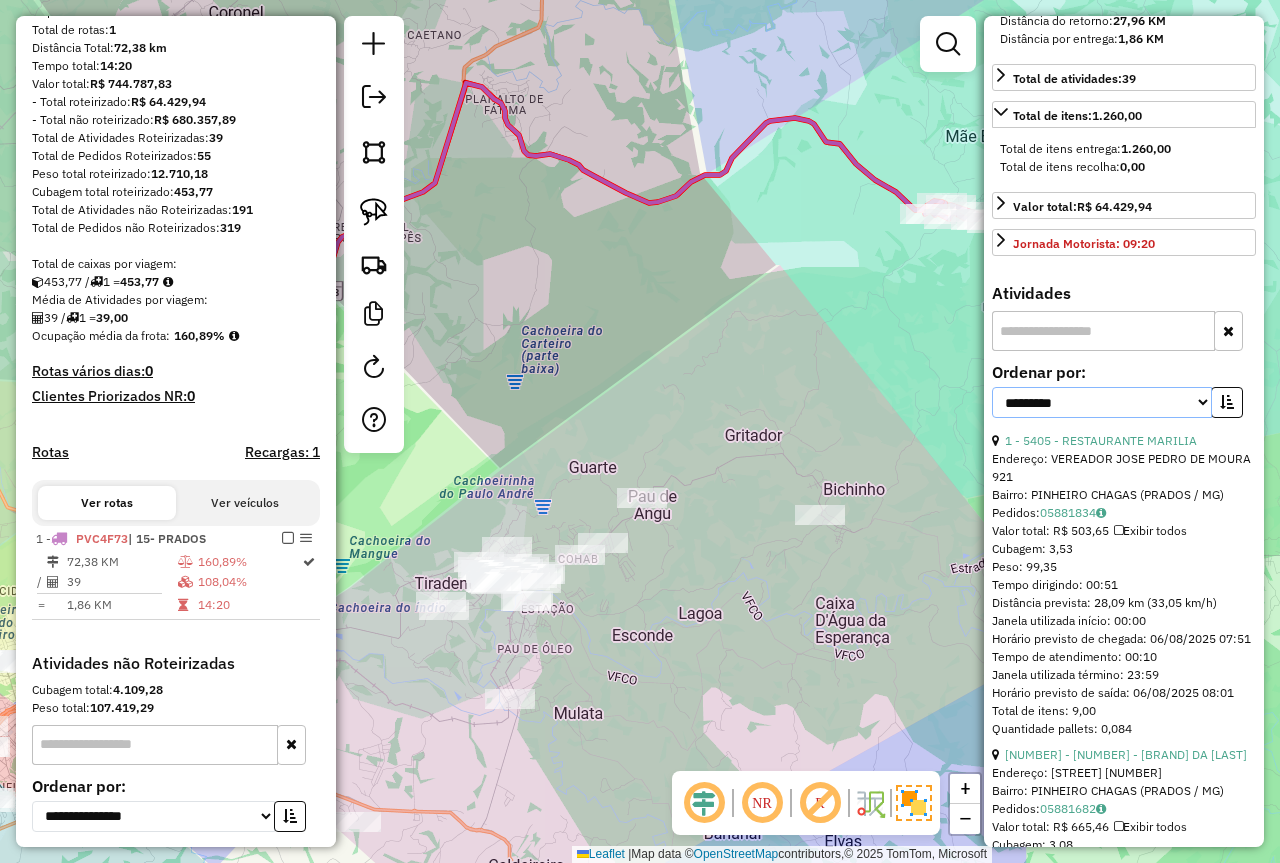 drag, startPoint x: 1134, startPoint y: 456, endPoint x: 1116, endPoint y: 471, distance: 23.43075 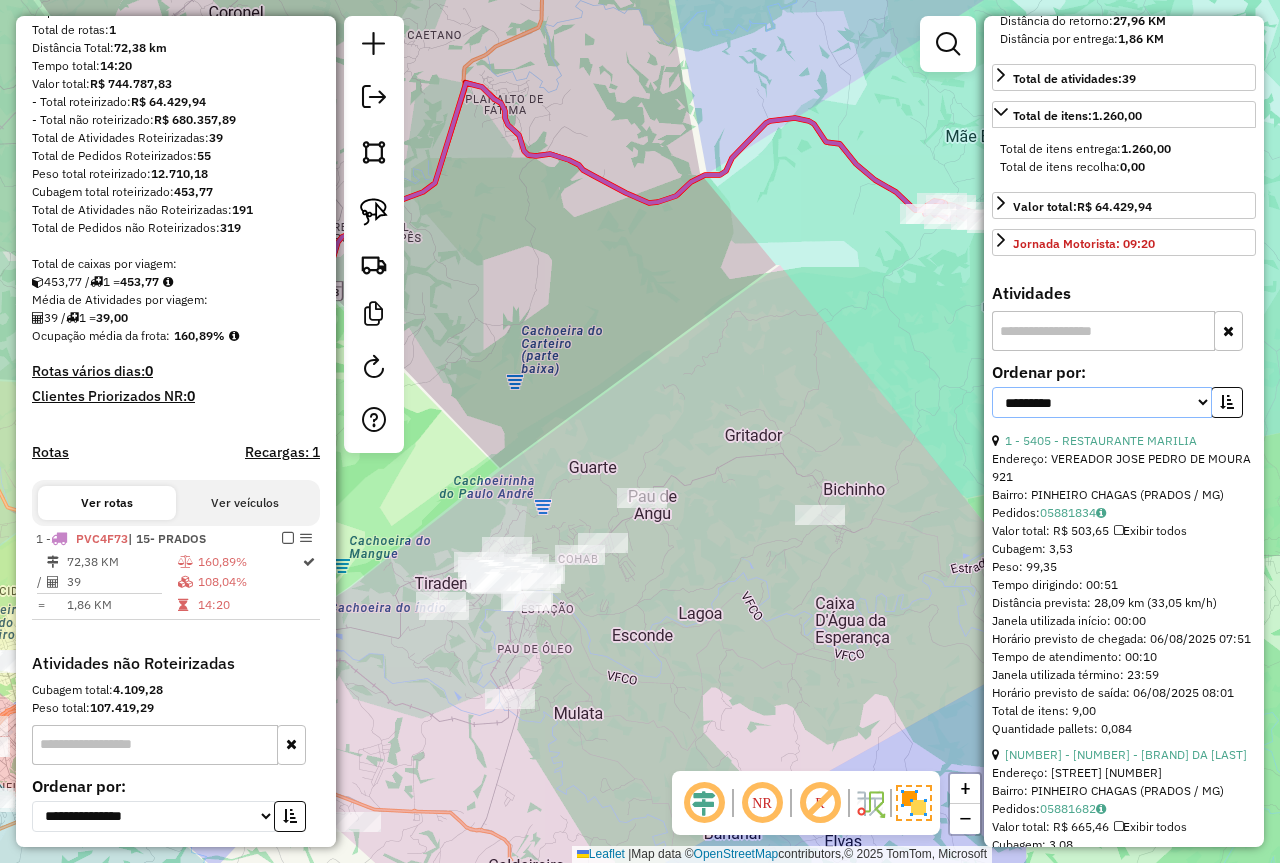 click on "**********" at bounding box center (1102, 402) 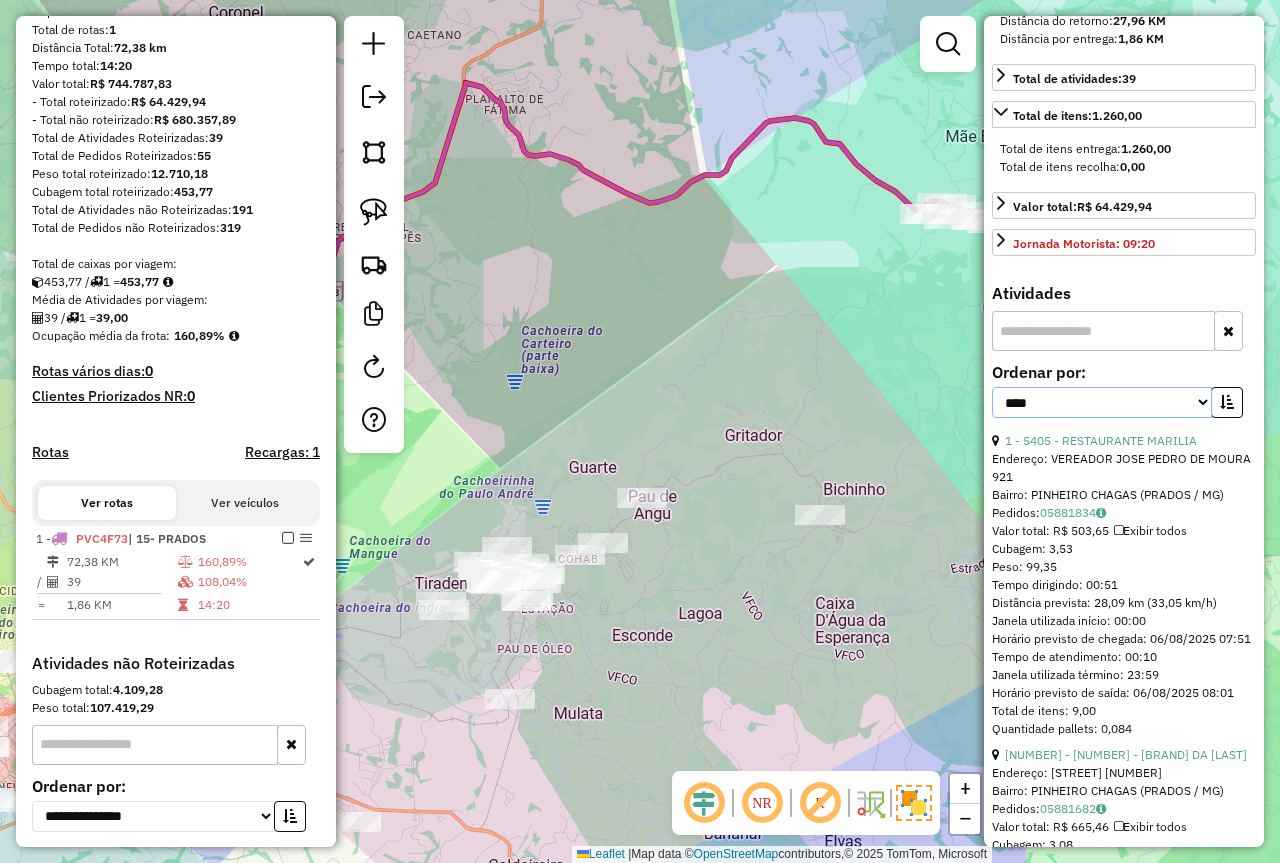 click on "**********" at bounding box center (1102, 402) 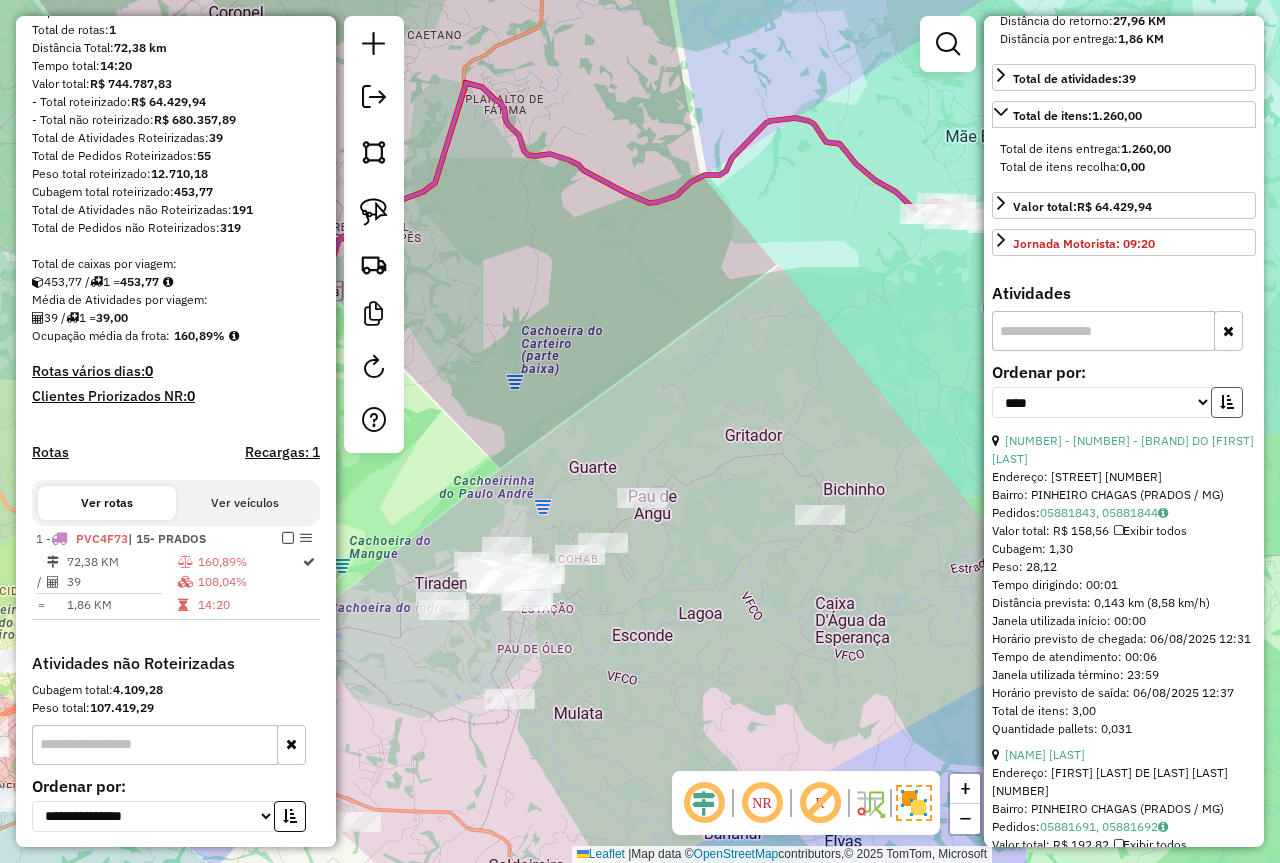 click at bounding box center [1227, 402] 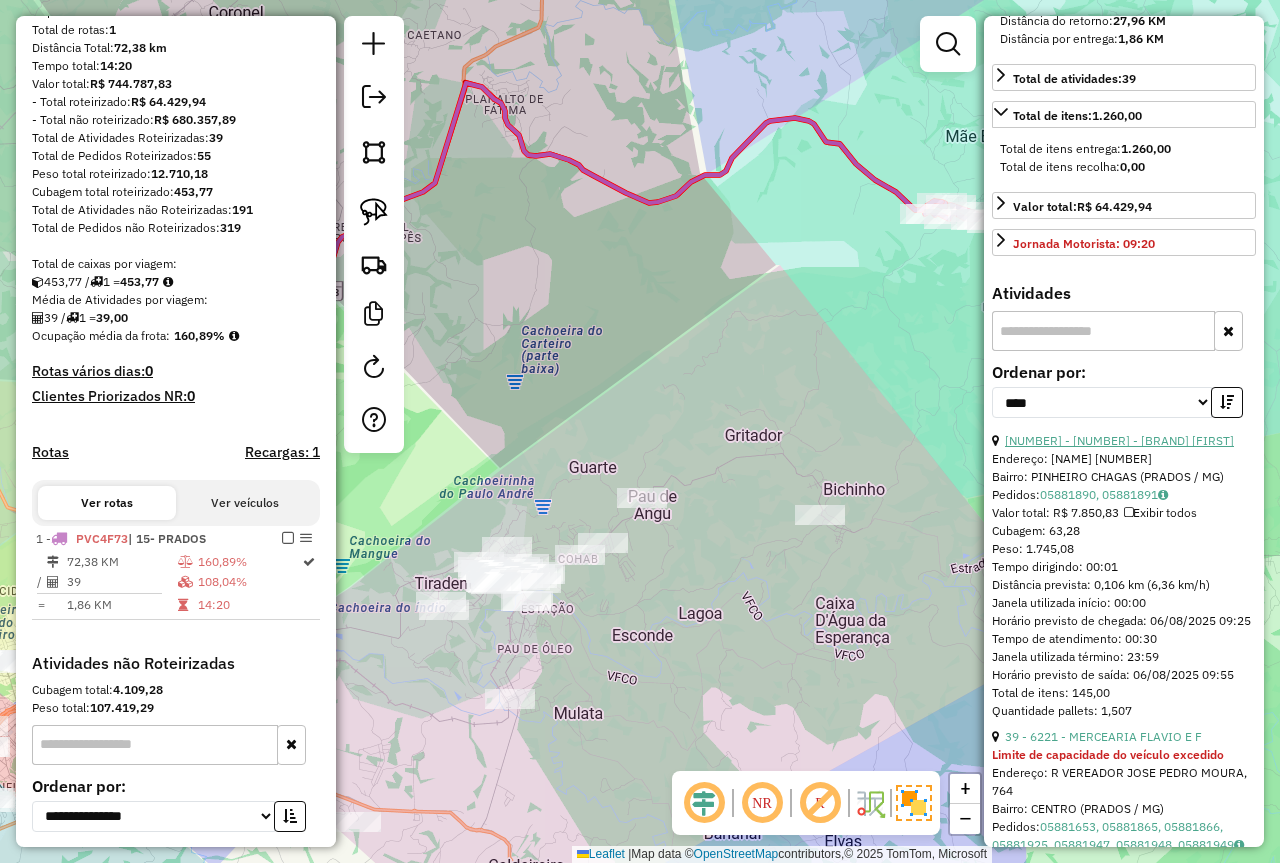 click on "[NUMBER] - [NUMBER] - [FIRST] [LAST]" at bounding box center (1119, 440) 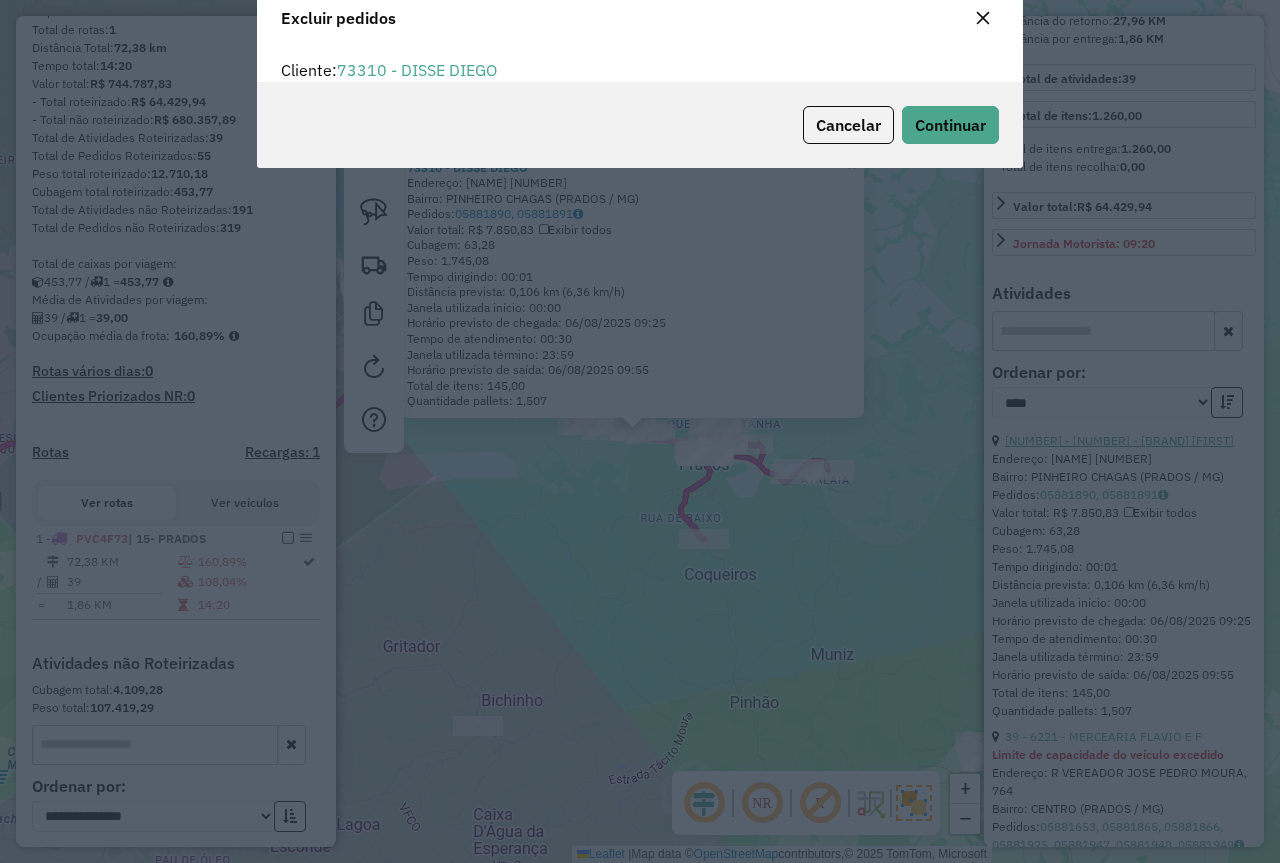 scroll, scrollTop: 82, scrollLeft: 0, axis: vertical 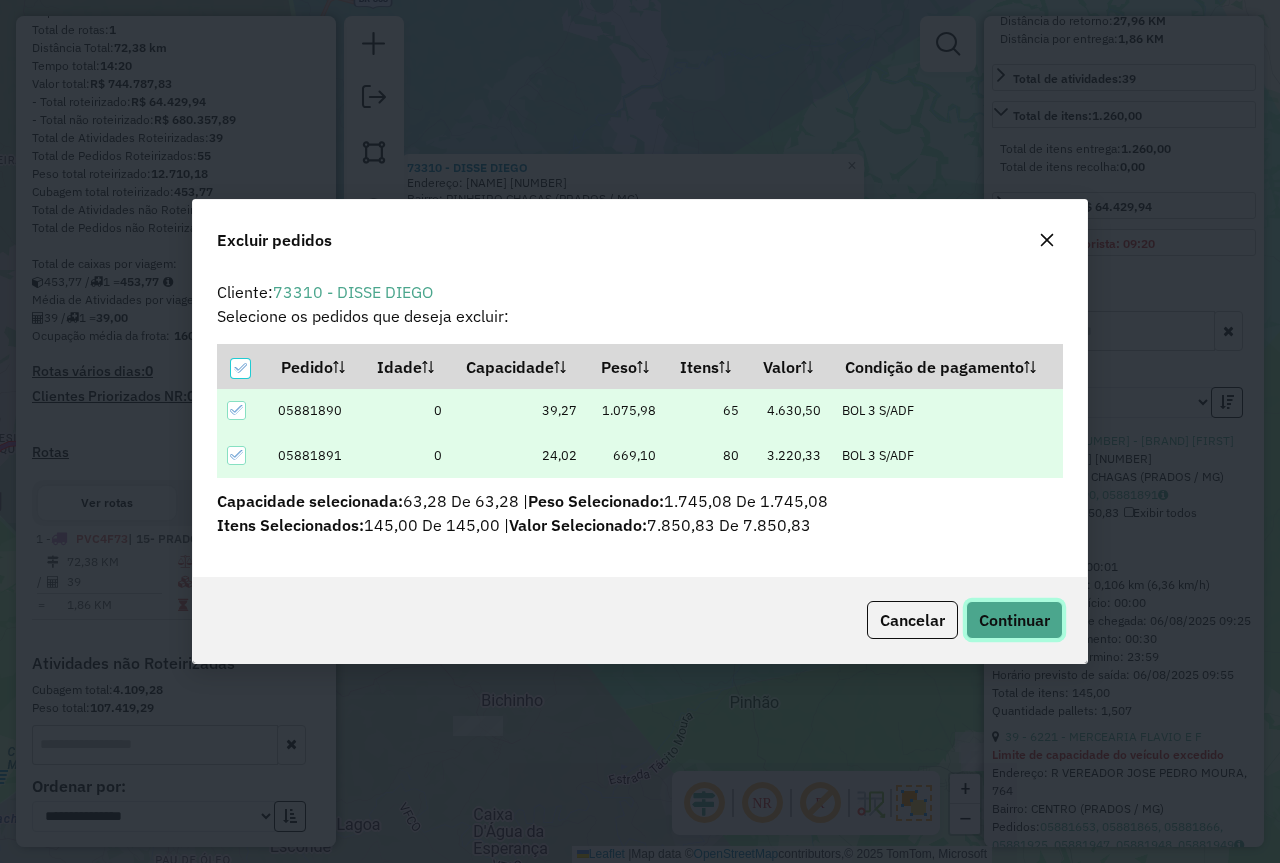 click on "Continuar" 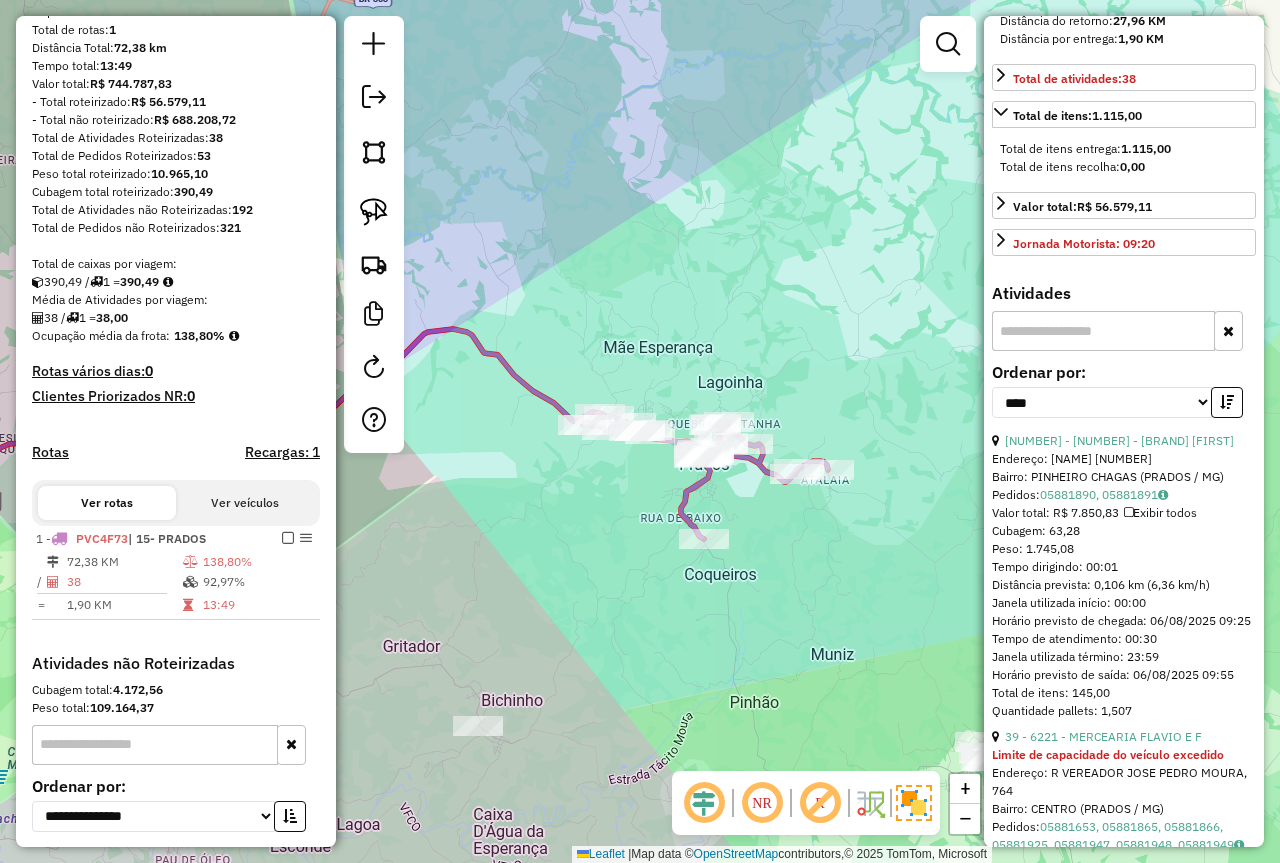 scroll, scrollTop: 482, scrollLeft: 0, axis: vertical 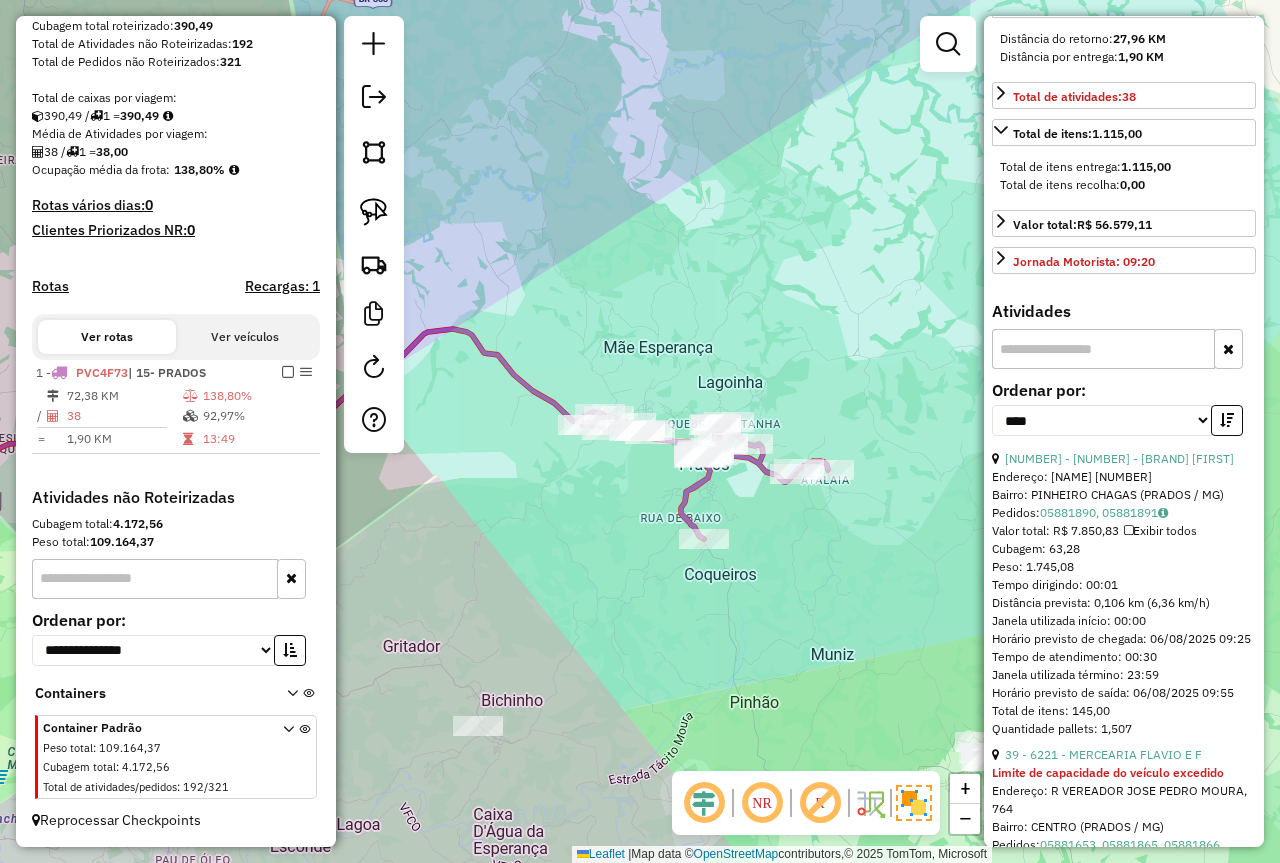drag, startPoint x: 174, startPoint y: 442, endPoint x: 337, endPoint y: 435, distance: 163.15024 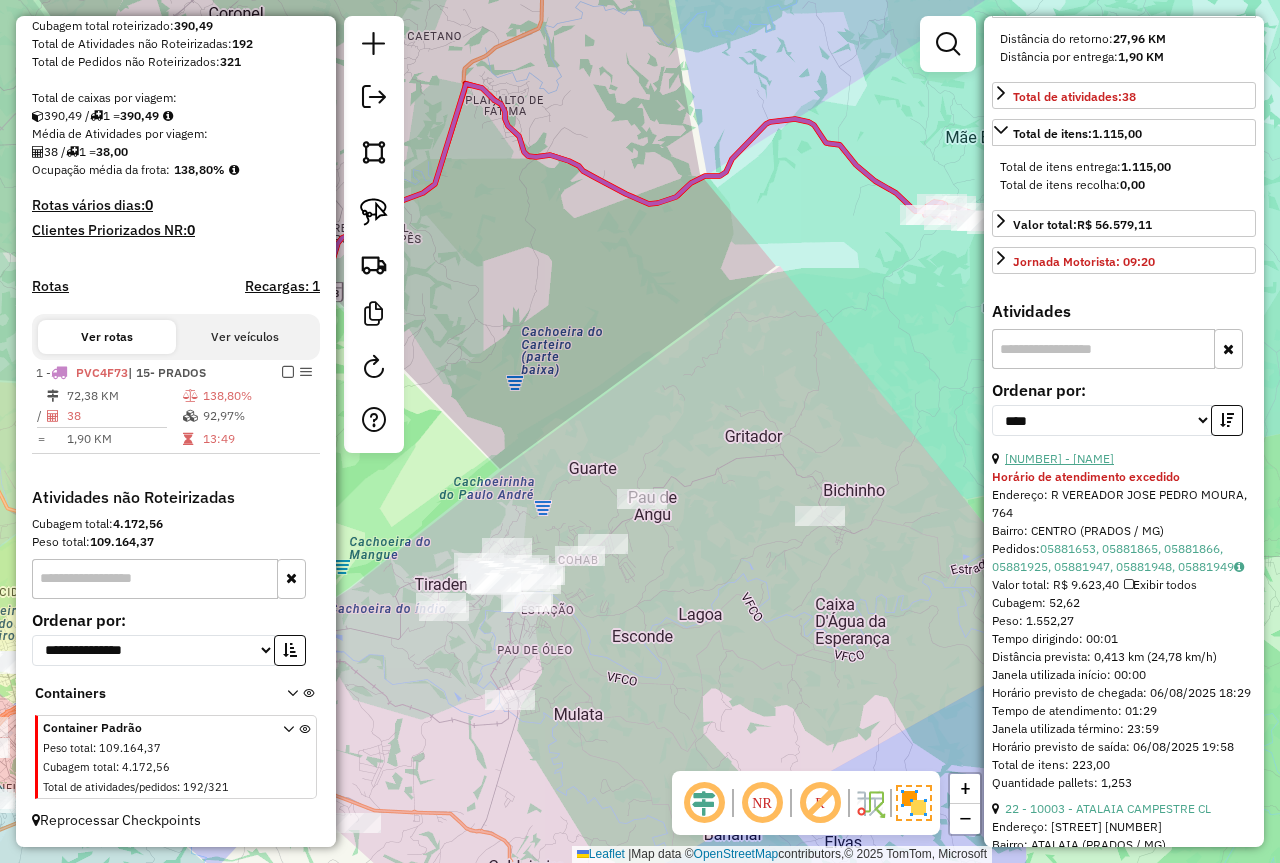 click on "[NUMBER] - [NUMBER] - [BRAND]" at bounding box center [1059, 458] 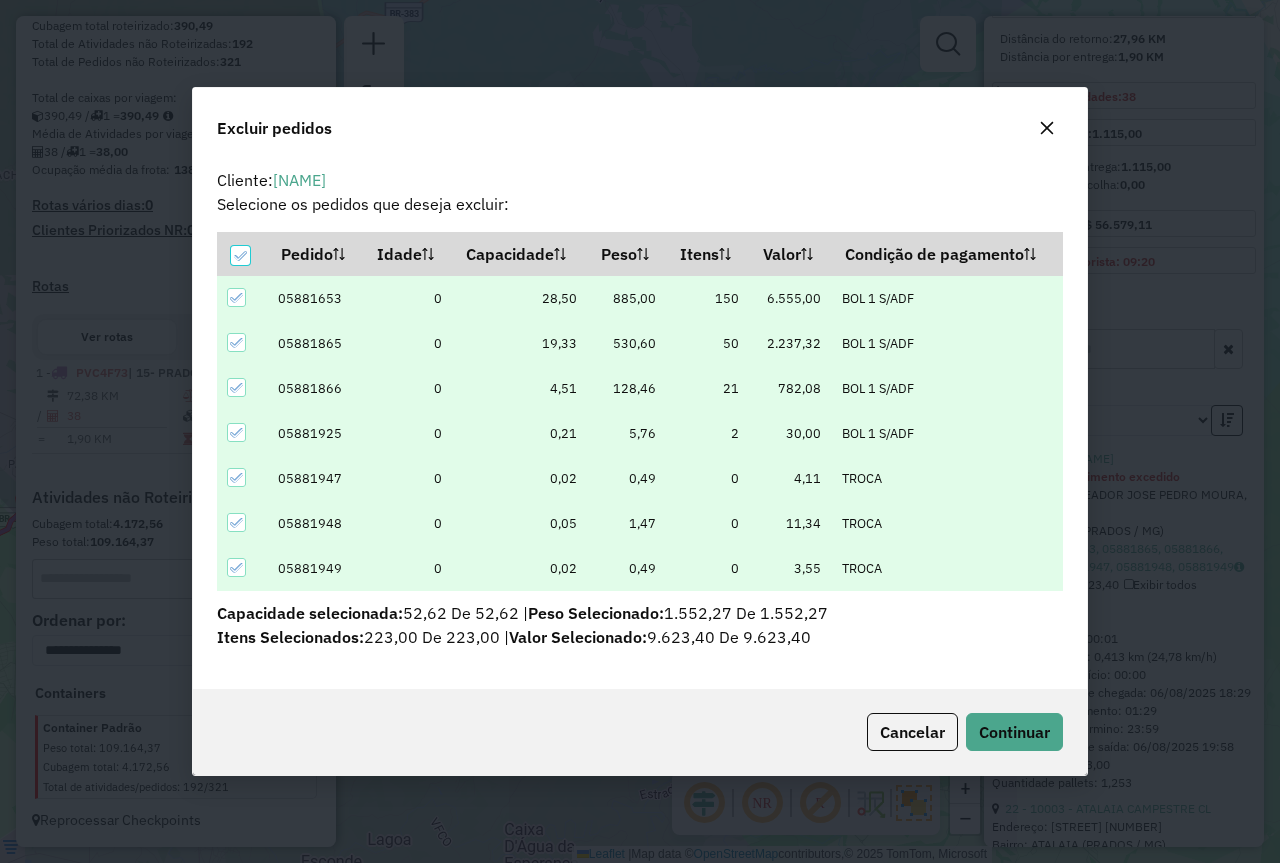 scroll, scrollTop: 0, scrollLeft: 0, axis: both 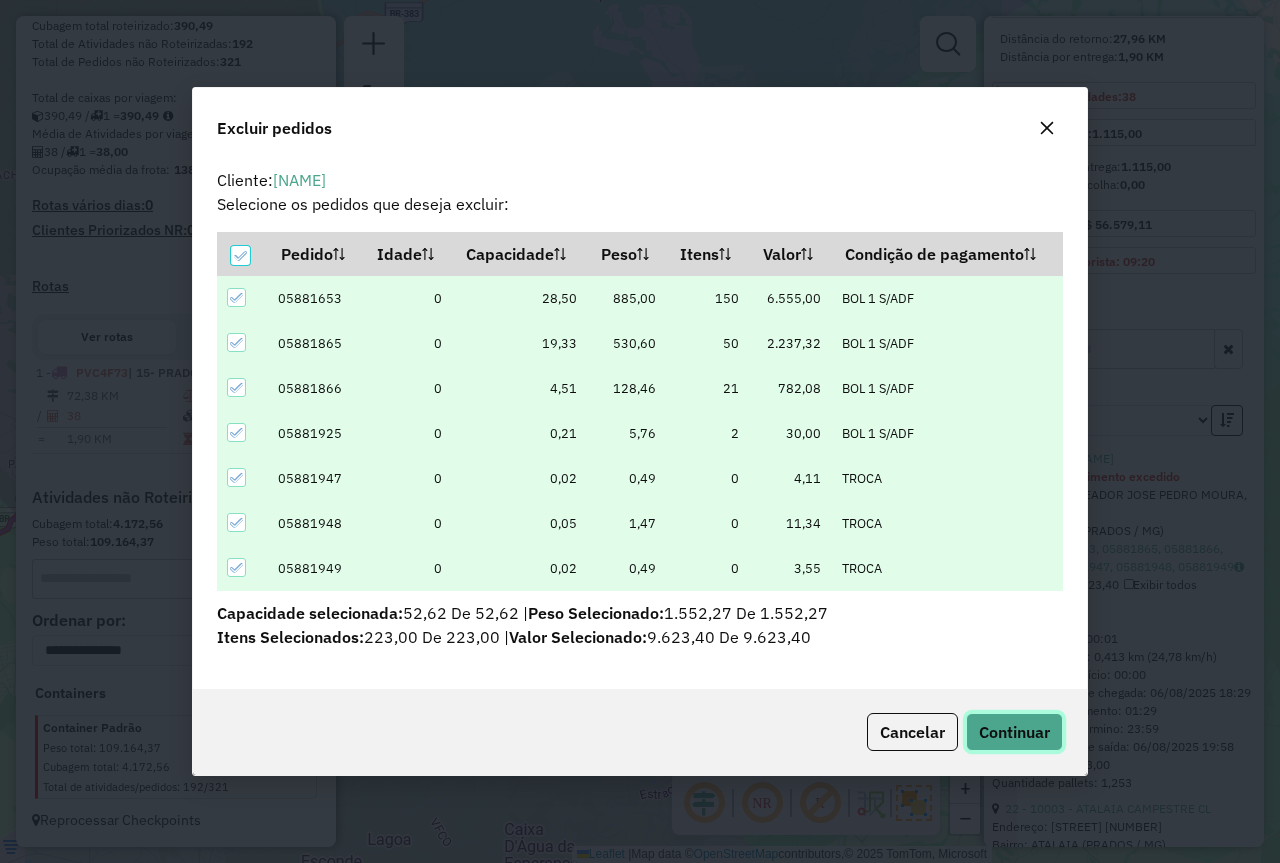 click on "Continuar" 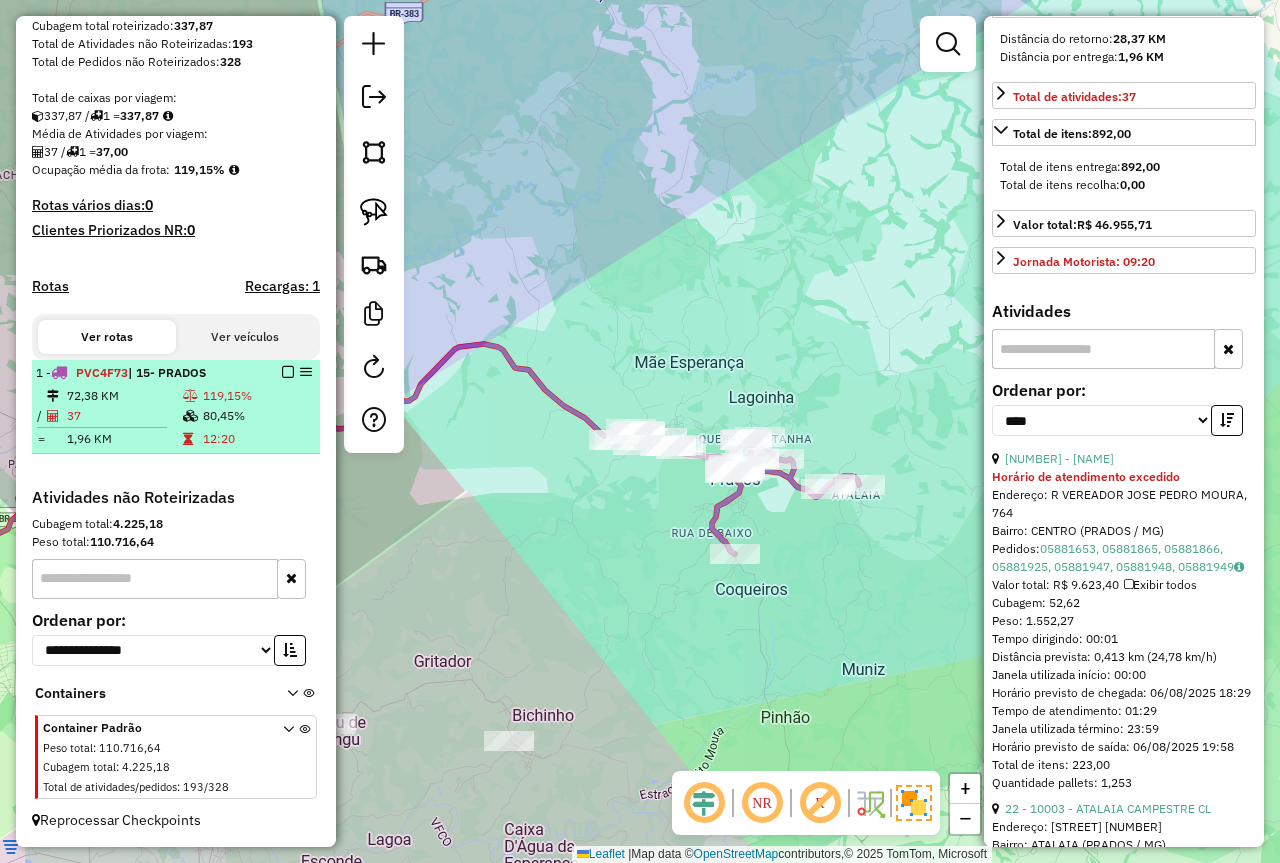 click on "80,45%" at bounding box center [257, 416] 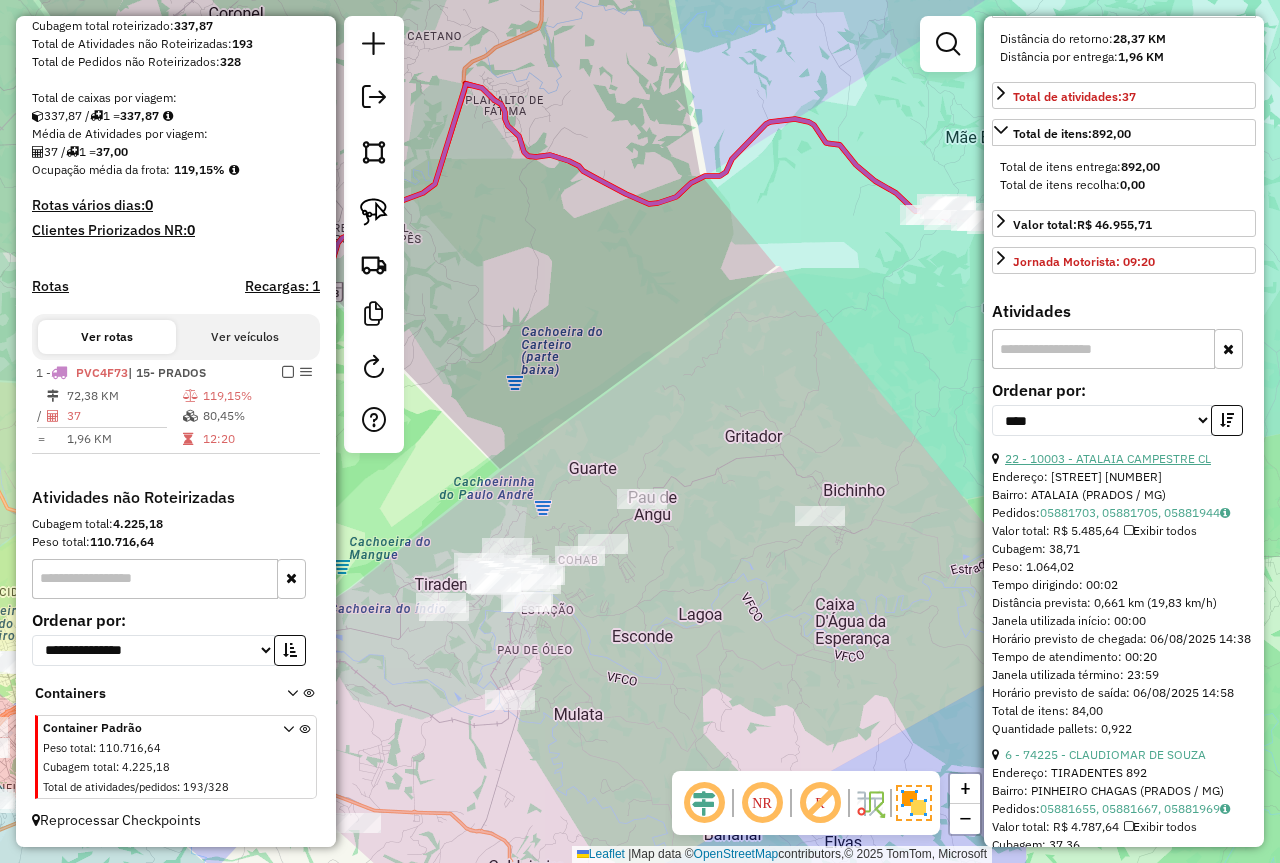 click on "22 - 10003 - ATALAIA CAMPESTRE CL" at bounding box center (1108, 458) 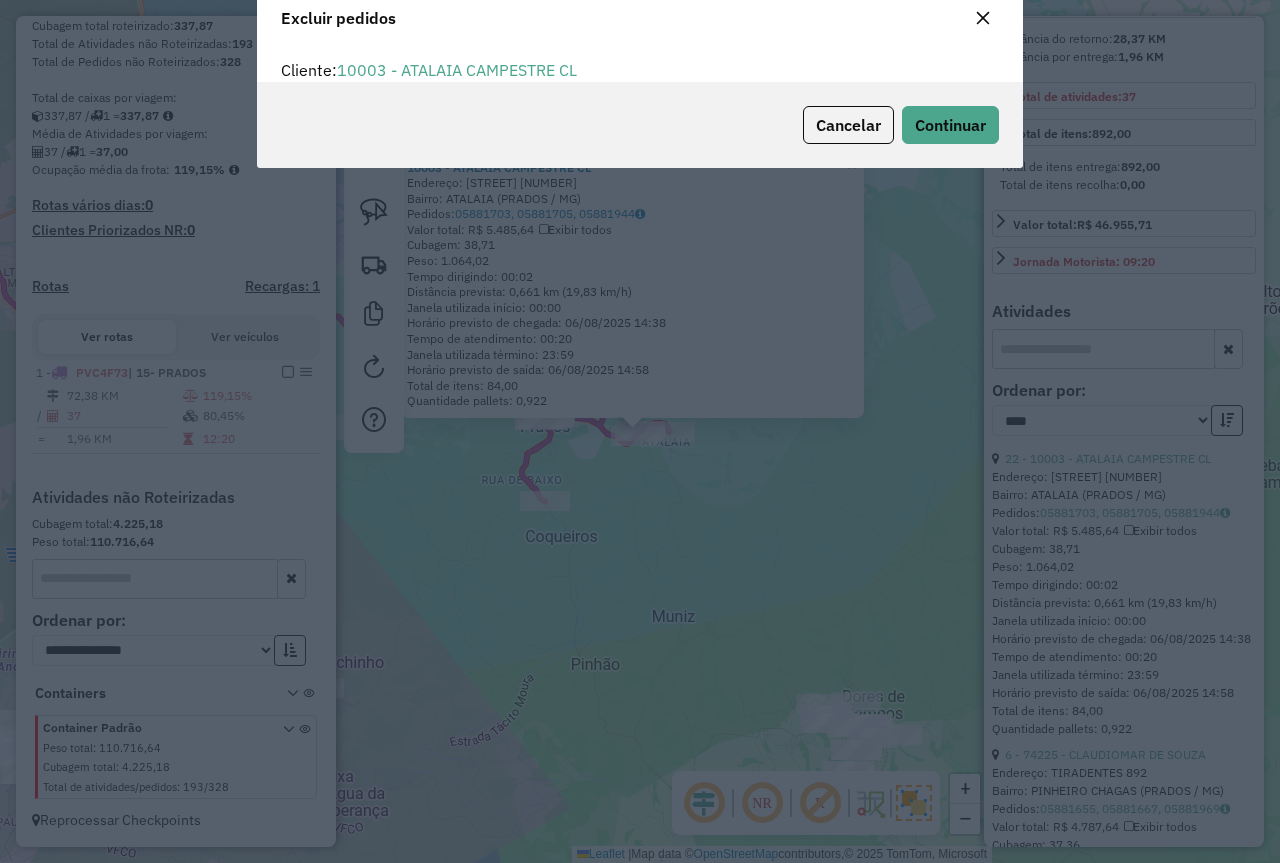 scroll, scrollTop: 82, scrollLeft: 0, axis: vertical 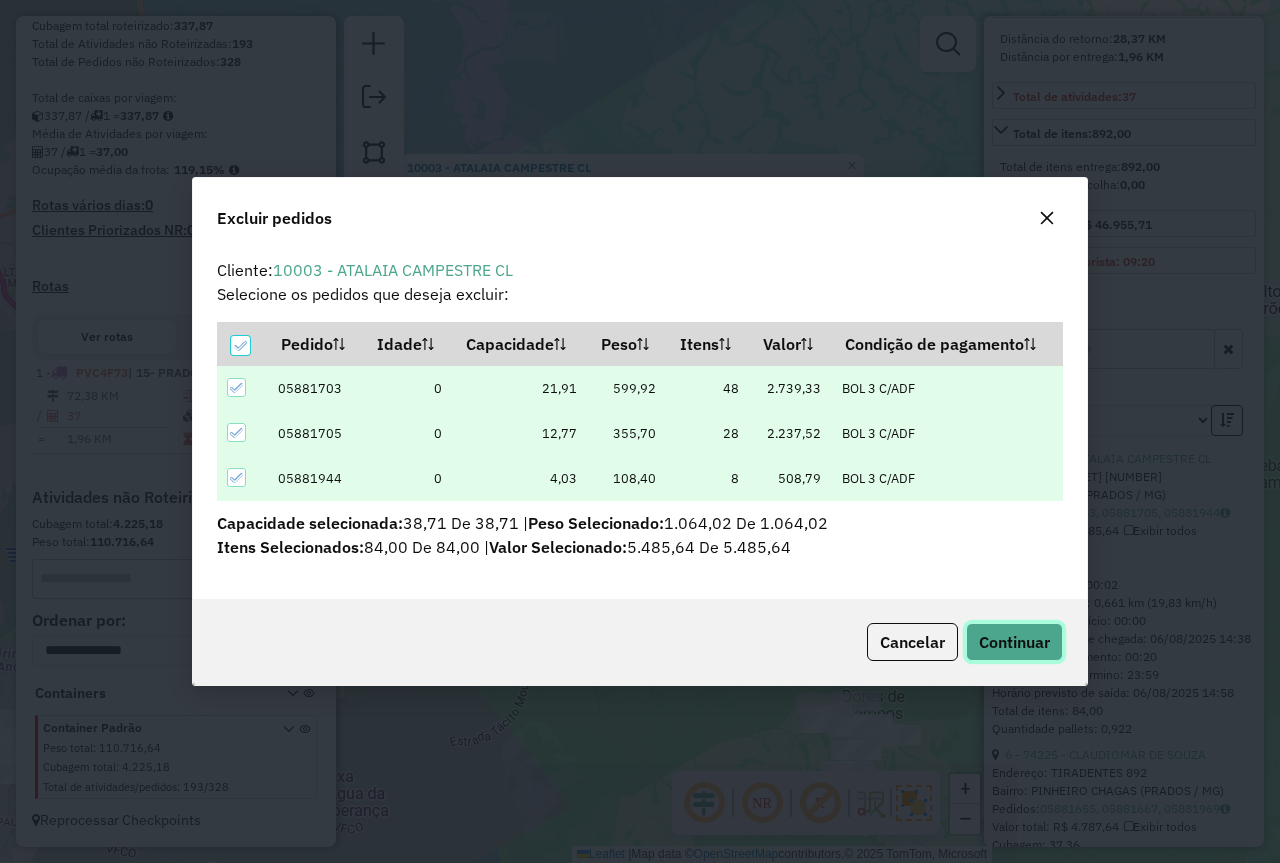 click on "Continuar" 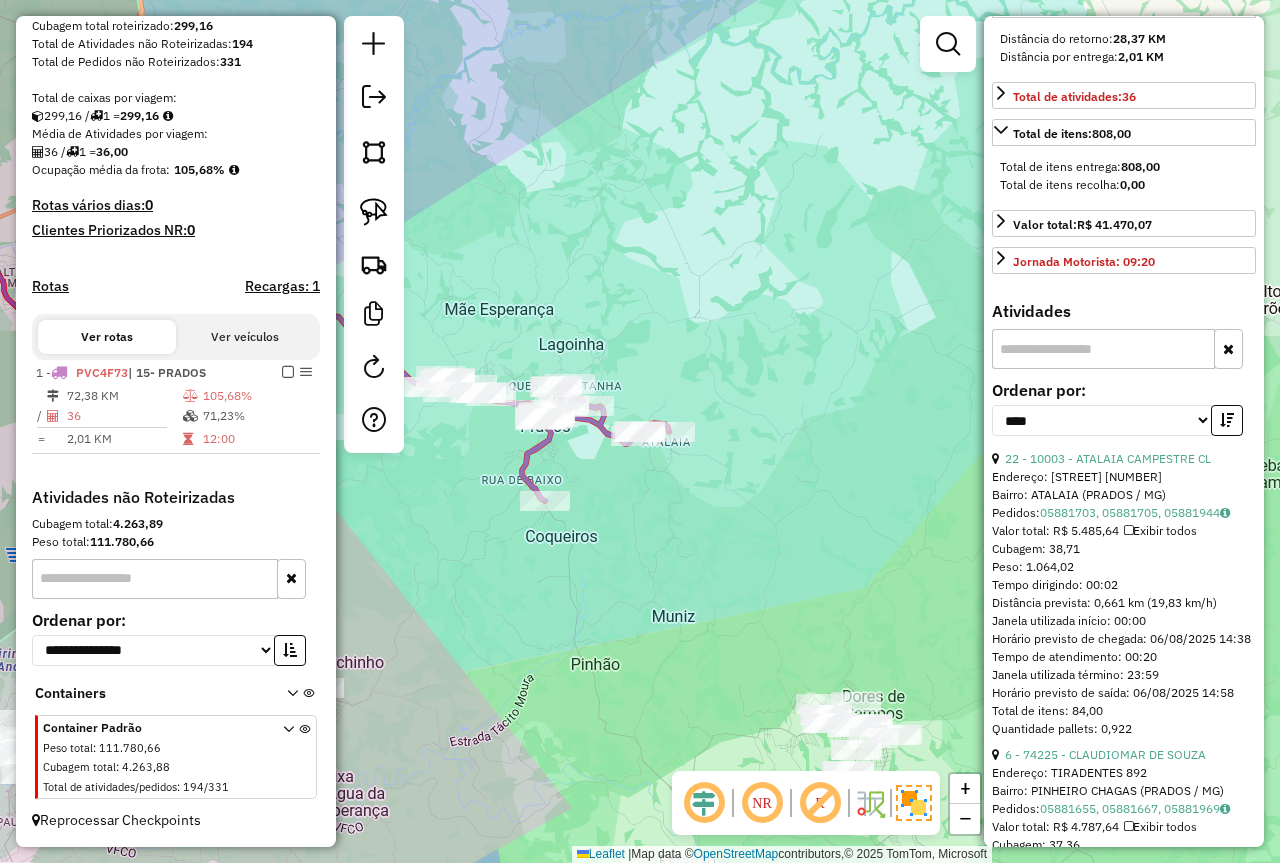 click on "36" at bounding box center [124, 416] 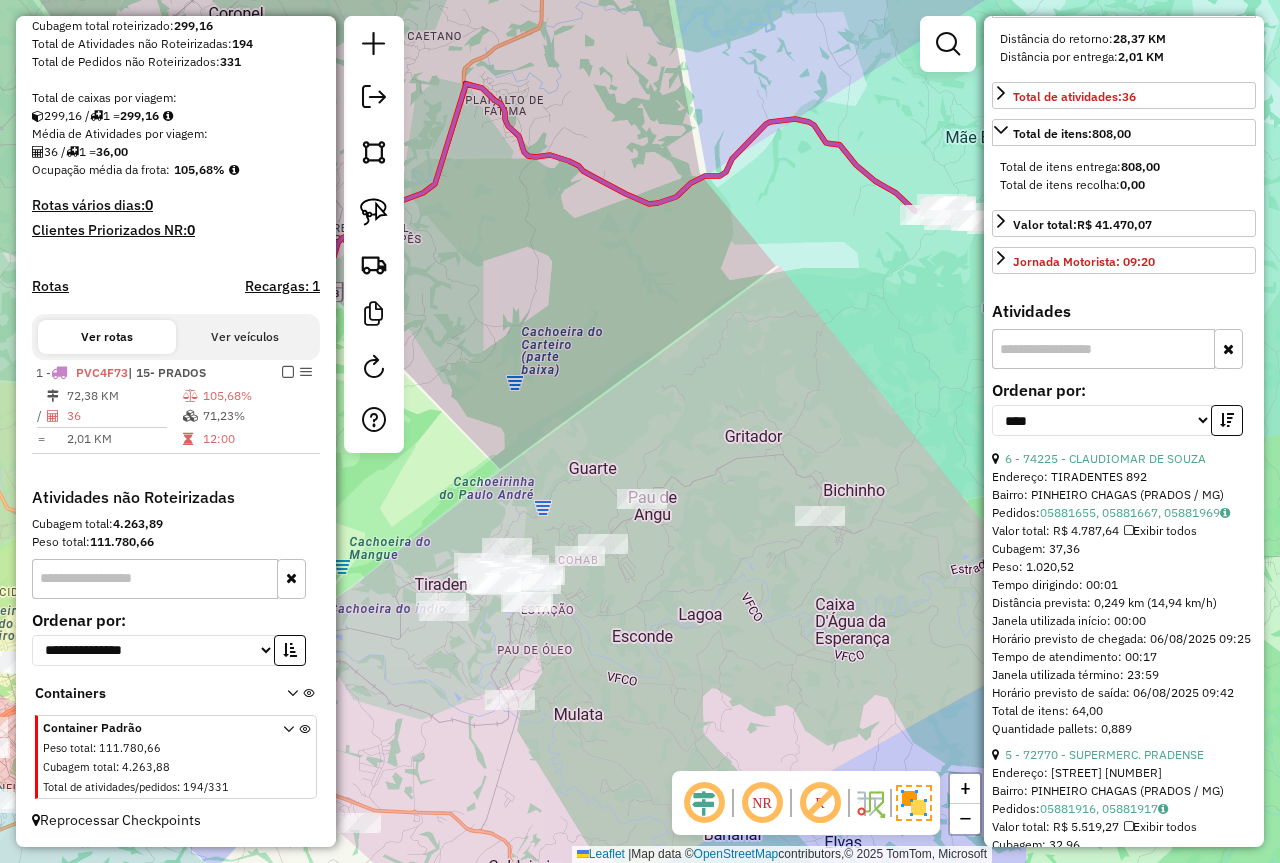 click on "36" at bounding box center [124, 416] 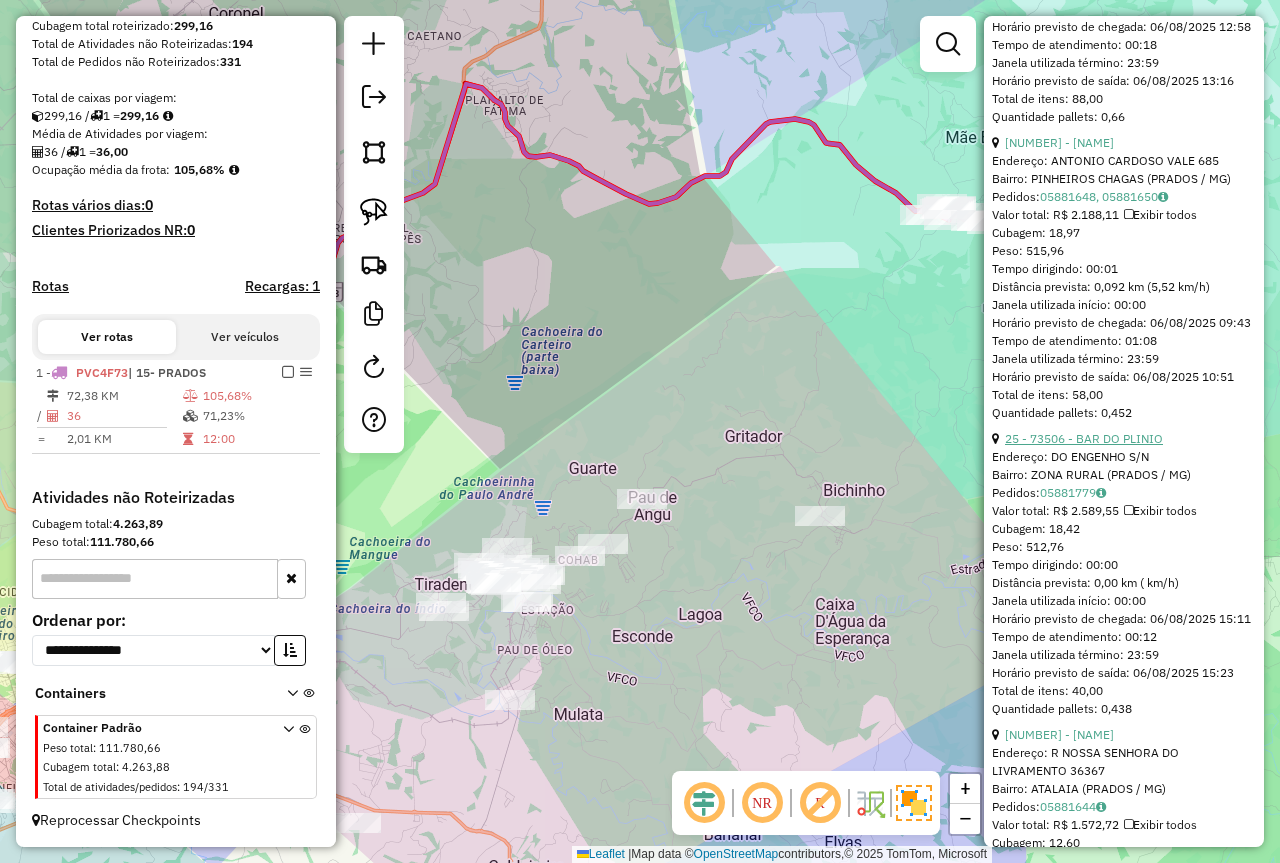 scroll, scrollTop: 1882, scrollLeft: 0, axis: vertical 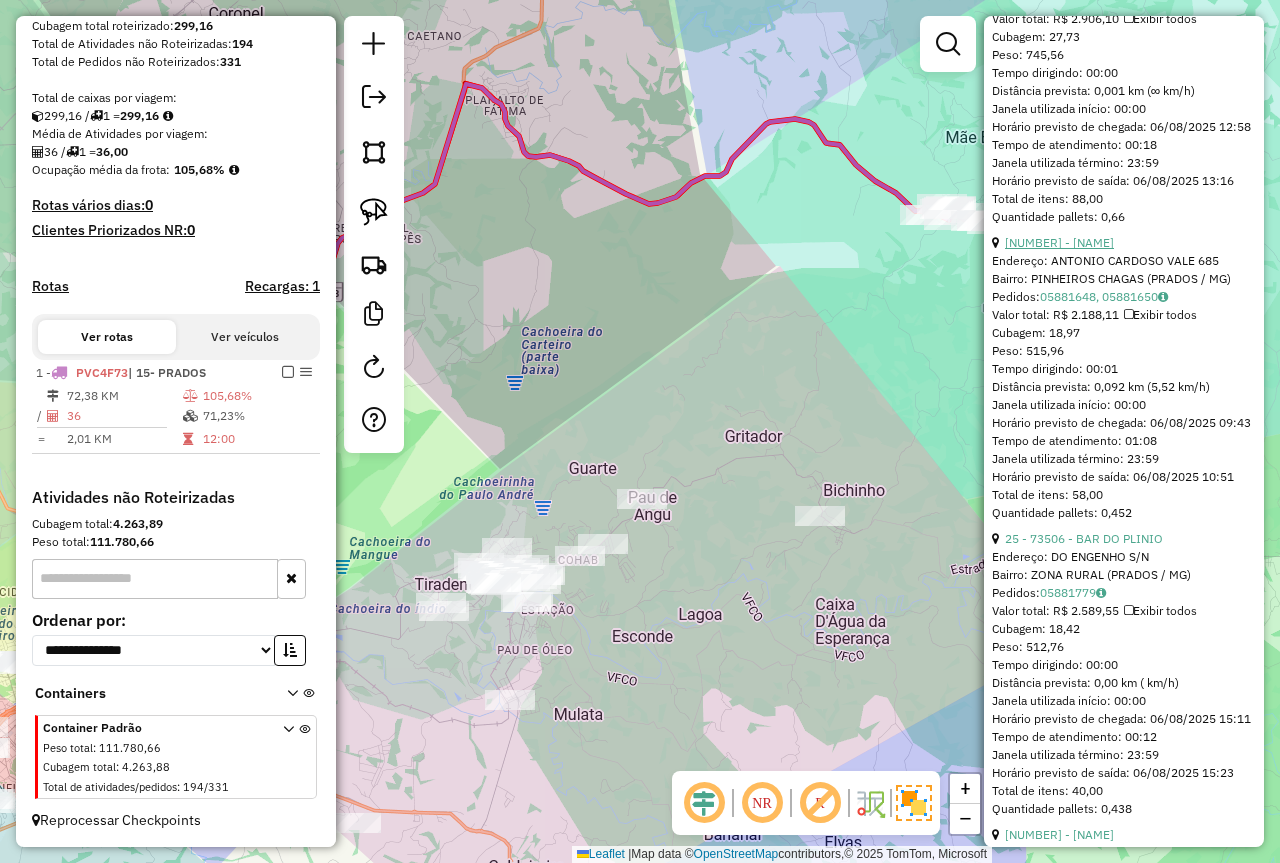 click on "[NUMBER] - [BRAND]" at bounding box center (1059, 242) 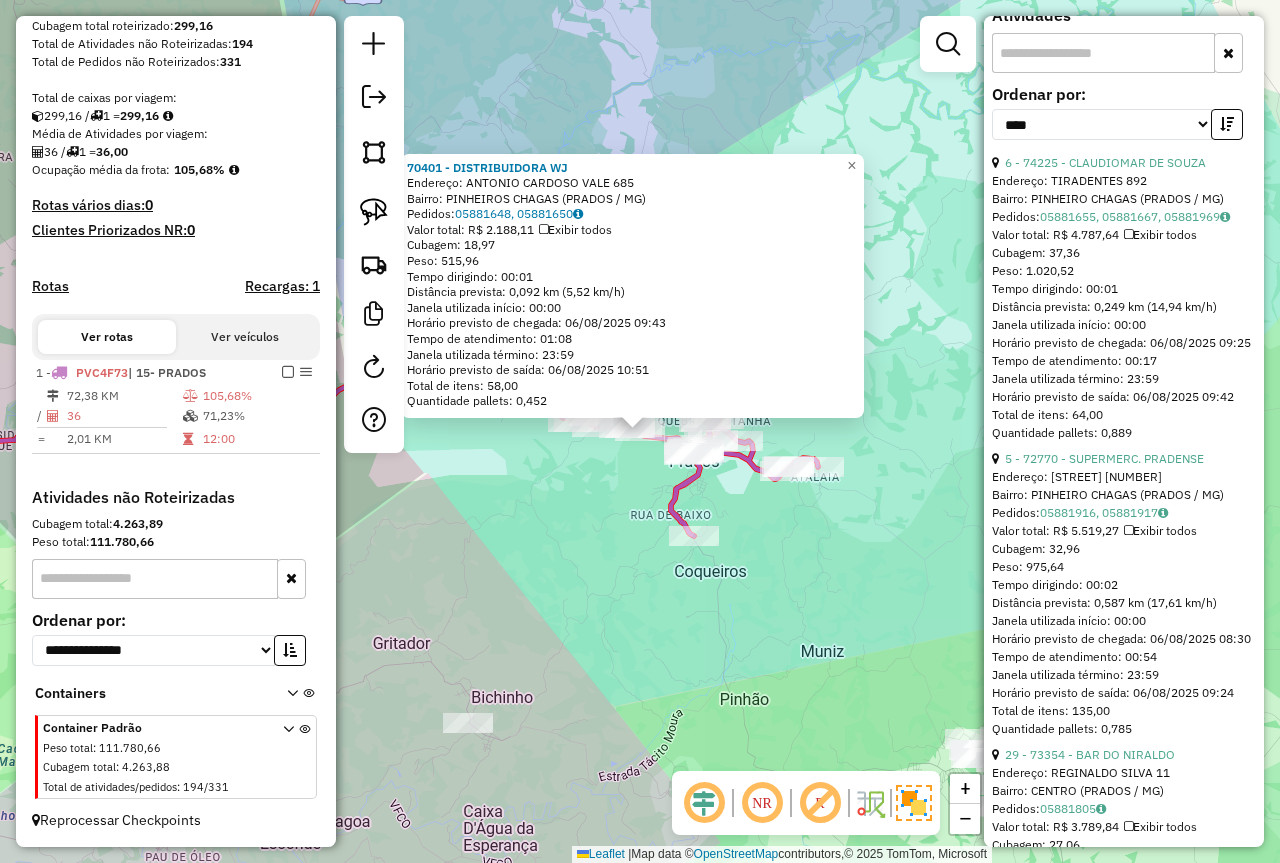 scroll, scrollTop: 382, scrollLeft: 0, axis: vertical 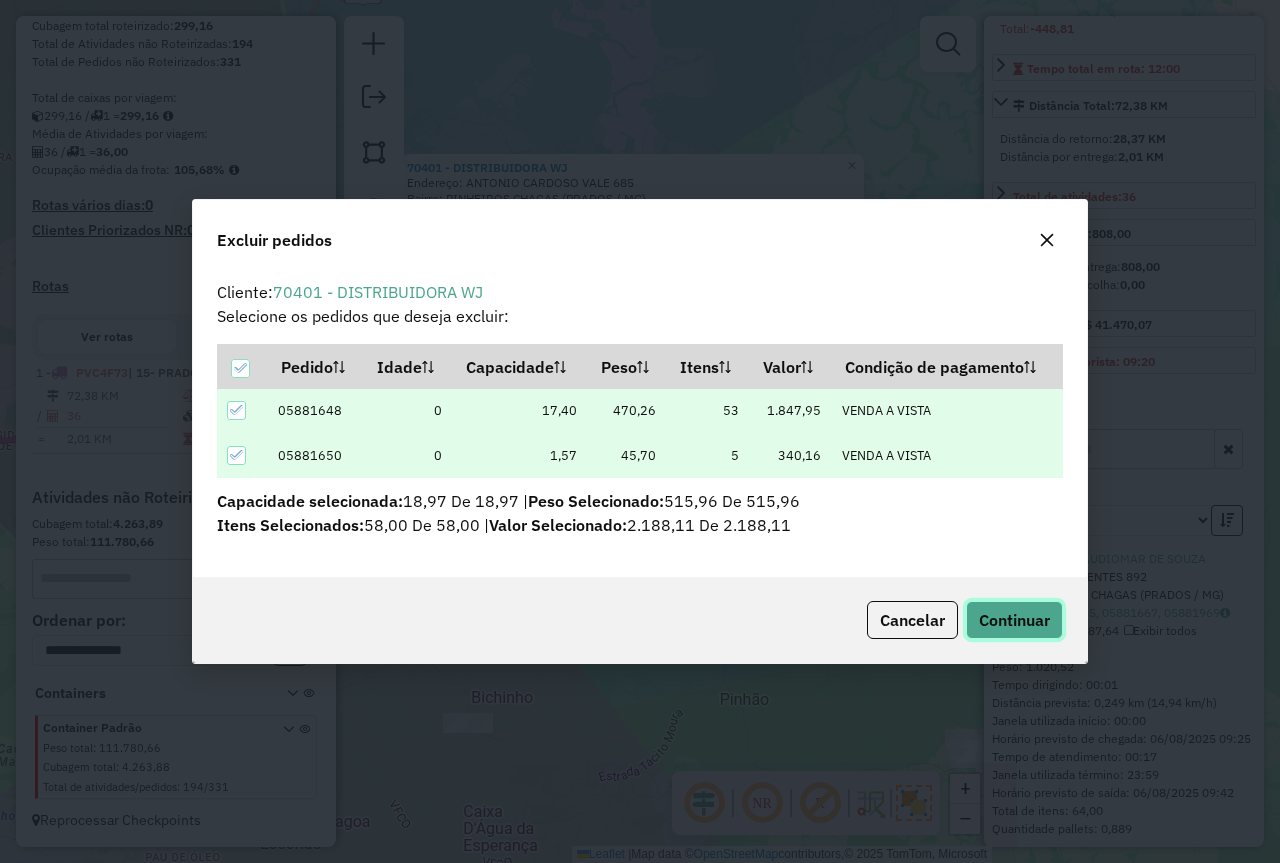 click on "Continuar" 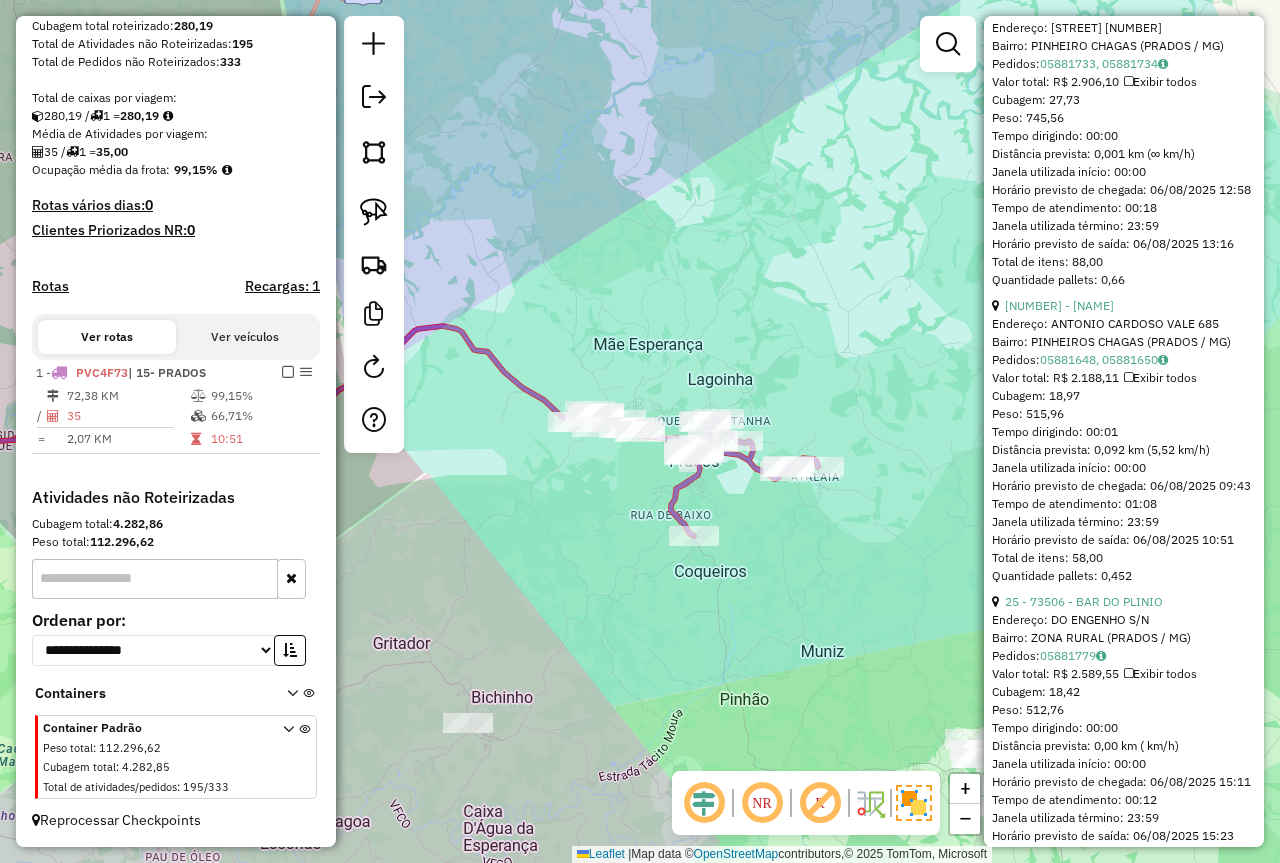 scroll, scrollTop: 545, scrollLeft: 0, axis: vertical 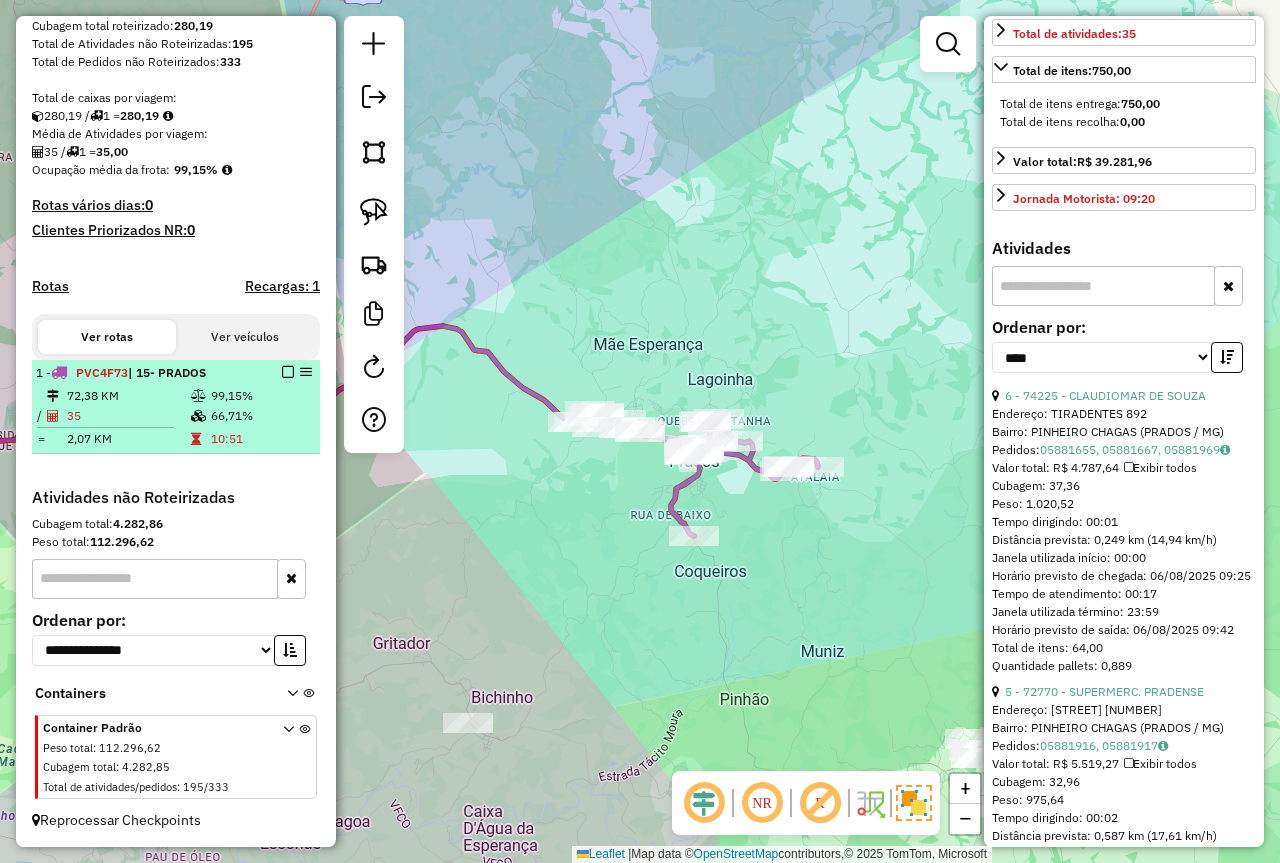 click on "66,71%" at bounding box center [260, 416] 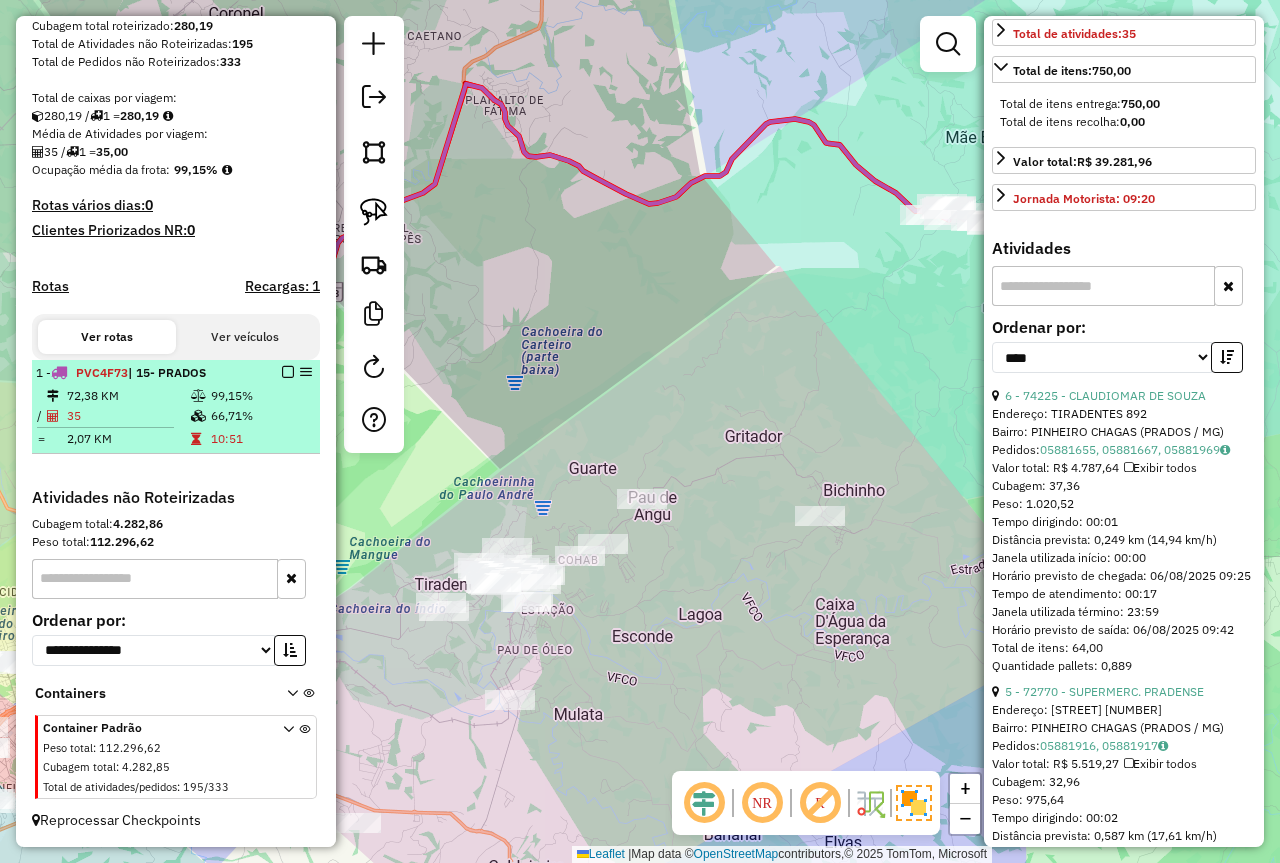 click at bounding box center (288, 372) 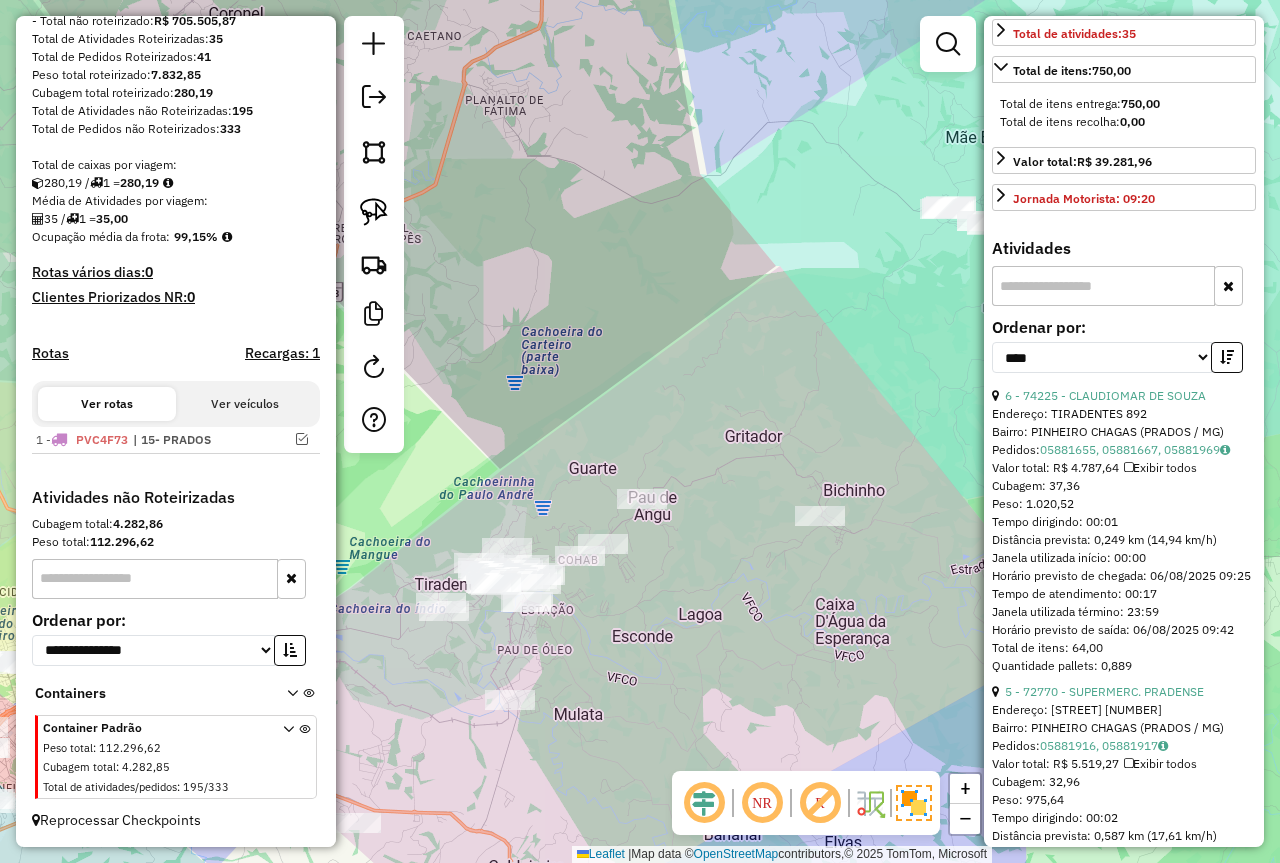 scroll, scrollTop: 299, scrollLeft: 0, axis: vertical 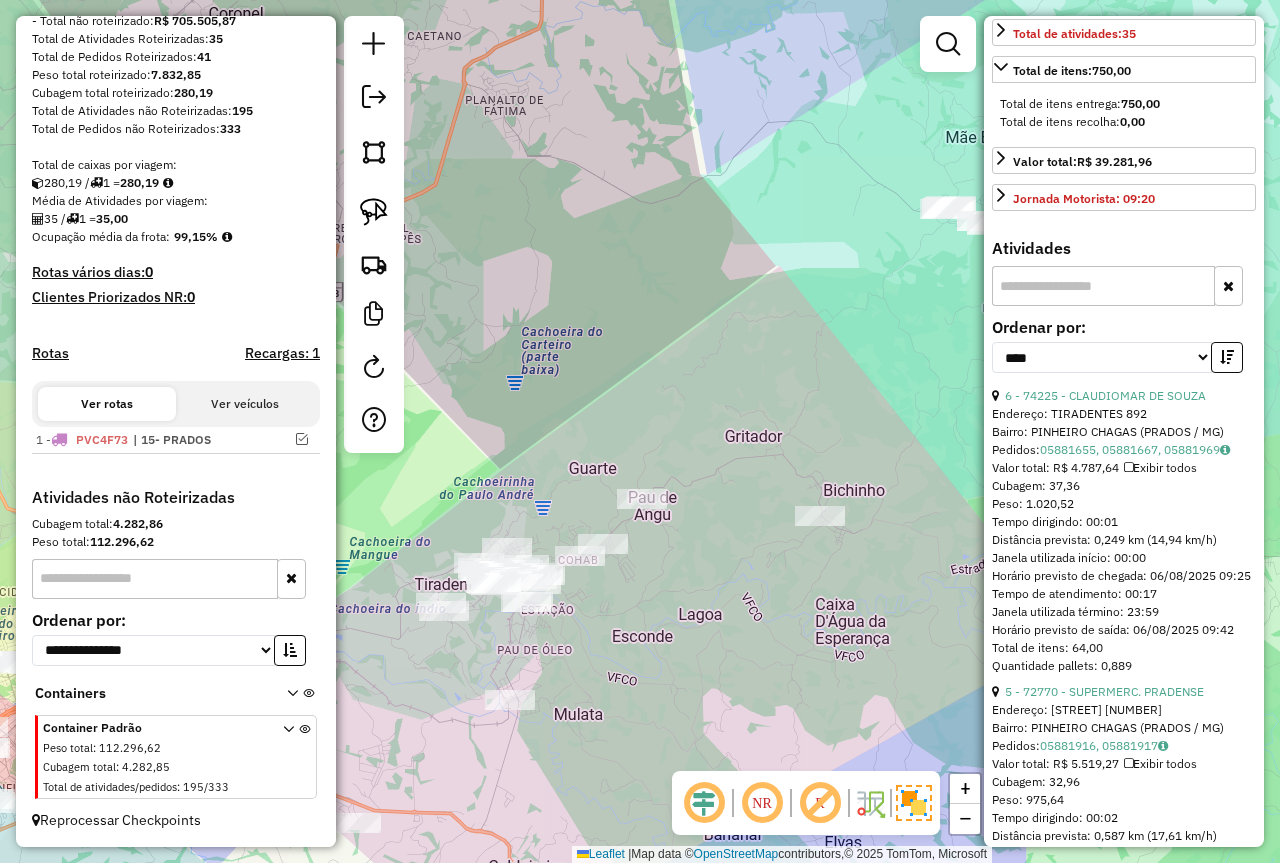 drag, startPoint x: 744, startPoint y: 316, endPoint x: 505, endPoint y: 351, distance: 241.54916 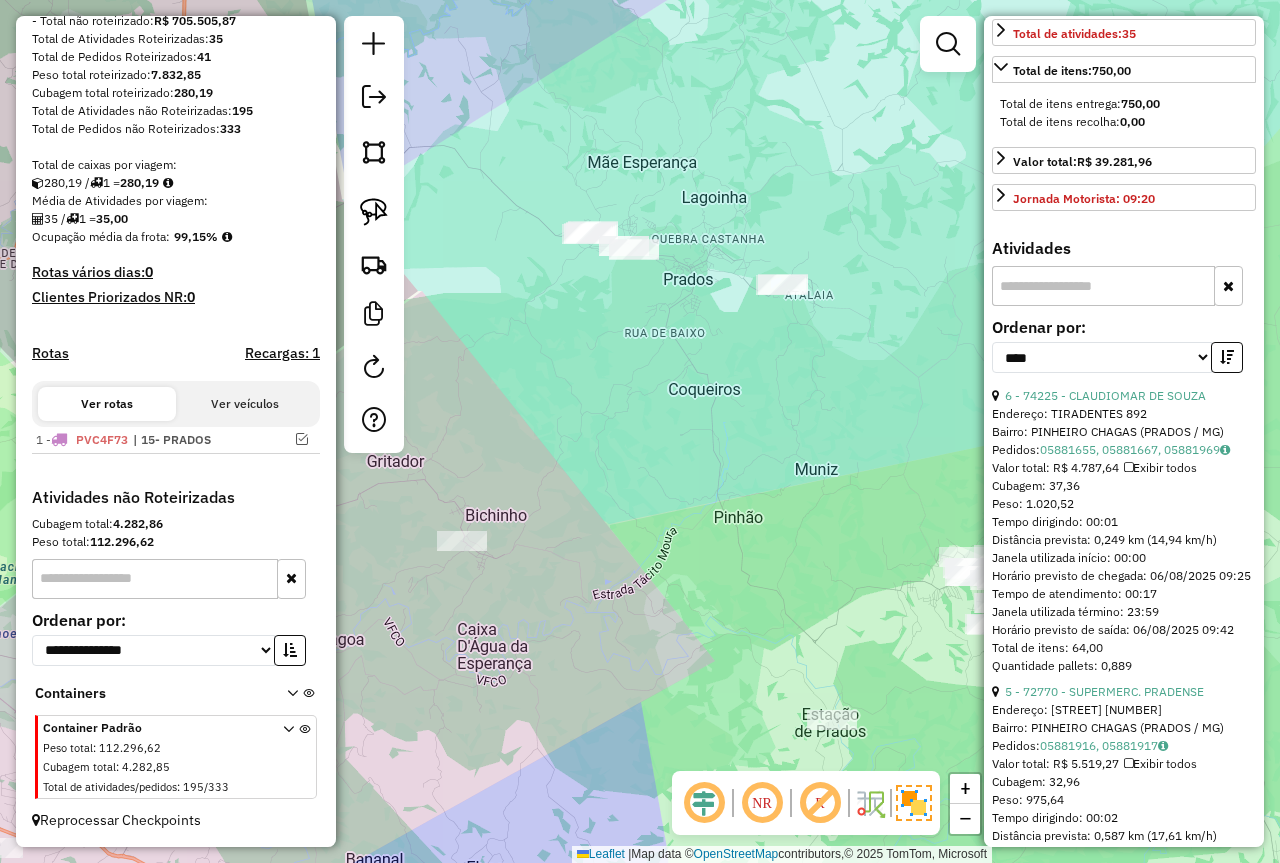 drag, startPoint x: 565, startPoint y: 264, endPoint x: 512, endPoint y: 229, distance: 63.51378 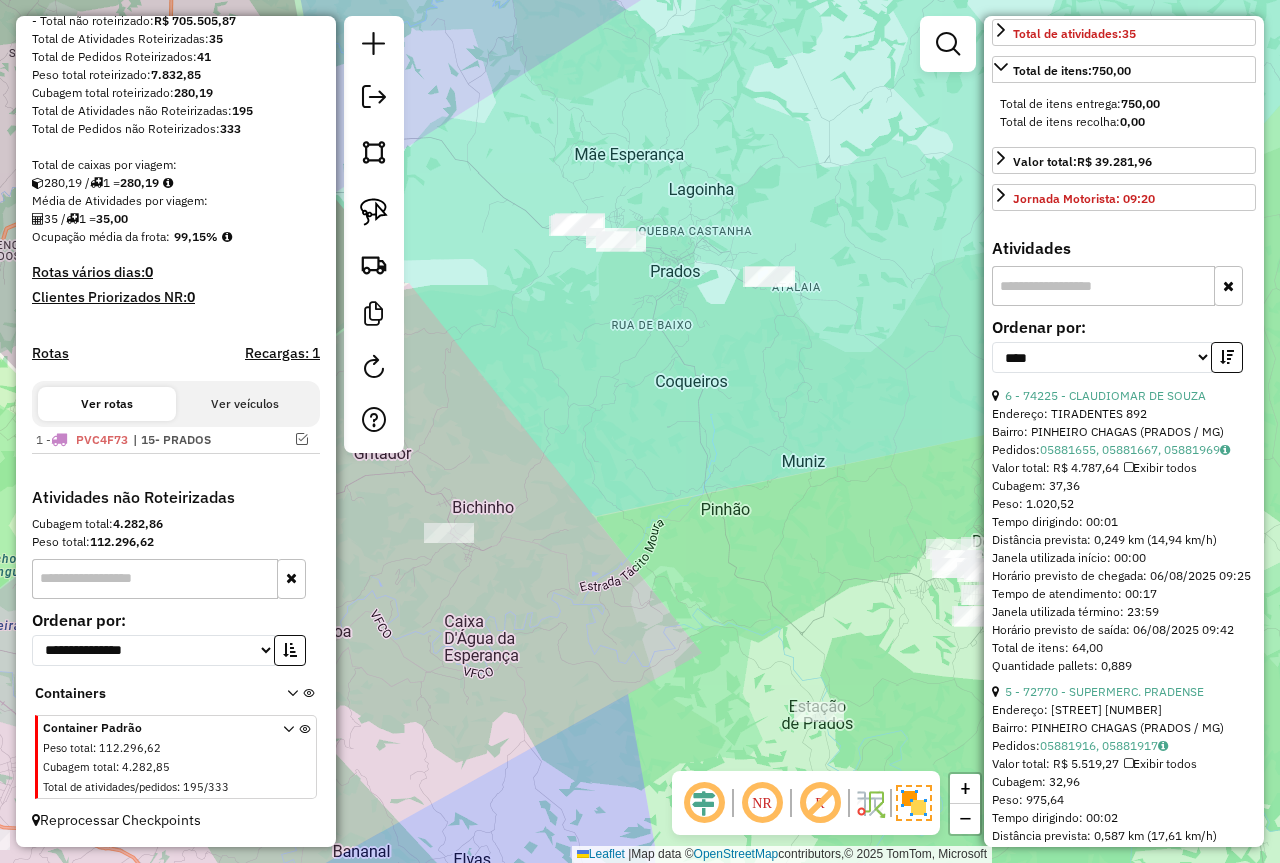 drag, startPoint x: 360, startPoint y: 227, endPoint x: 404, endPoint y: 215, distance: 45.607018 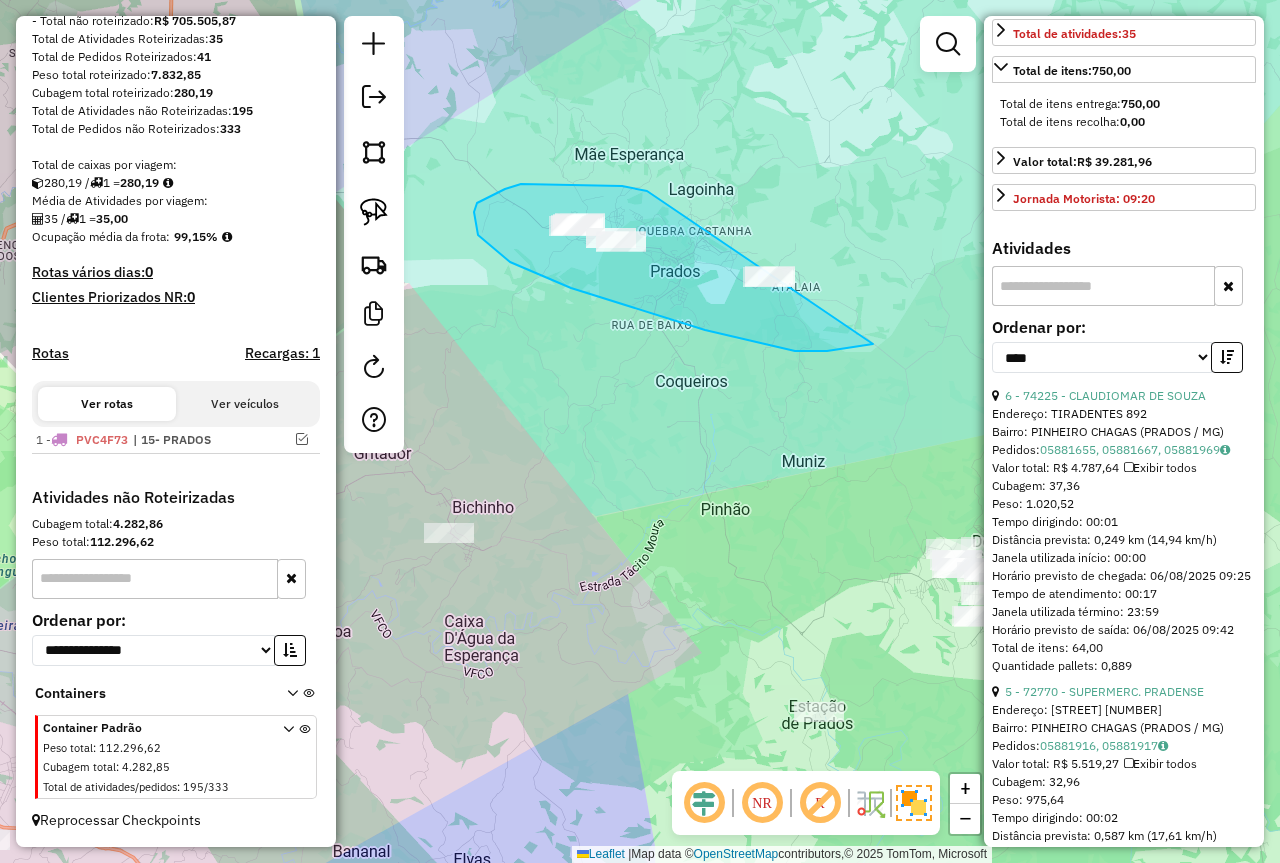 drag, startPoint x: 622, startPoint y: 186, endPoint x: 918, endPoint y: 276, distance: 309.38004 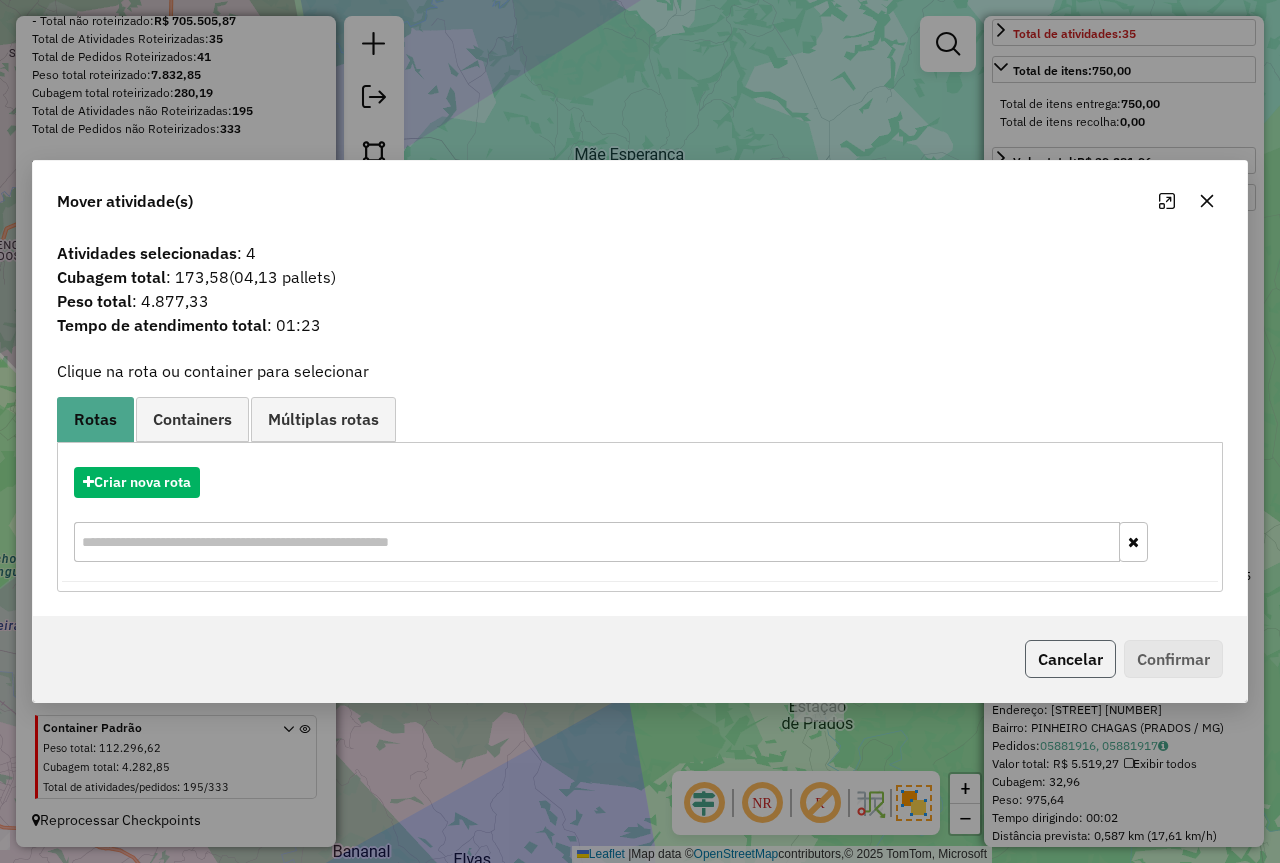 click on "Cancelar" 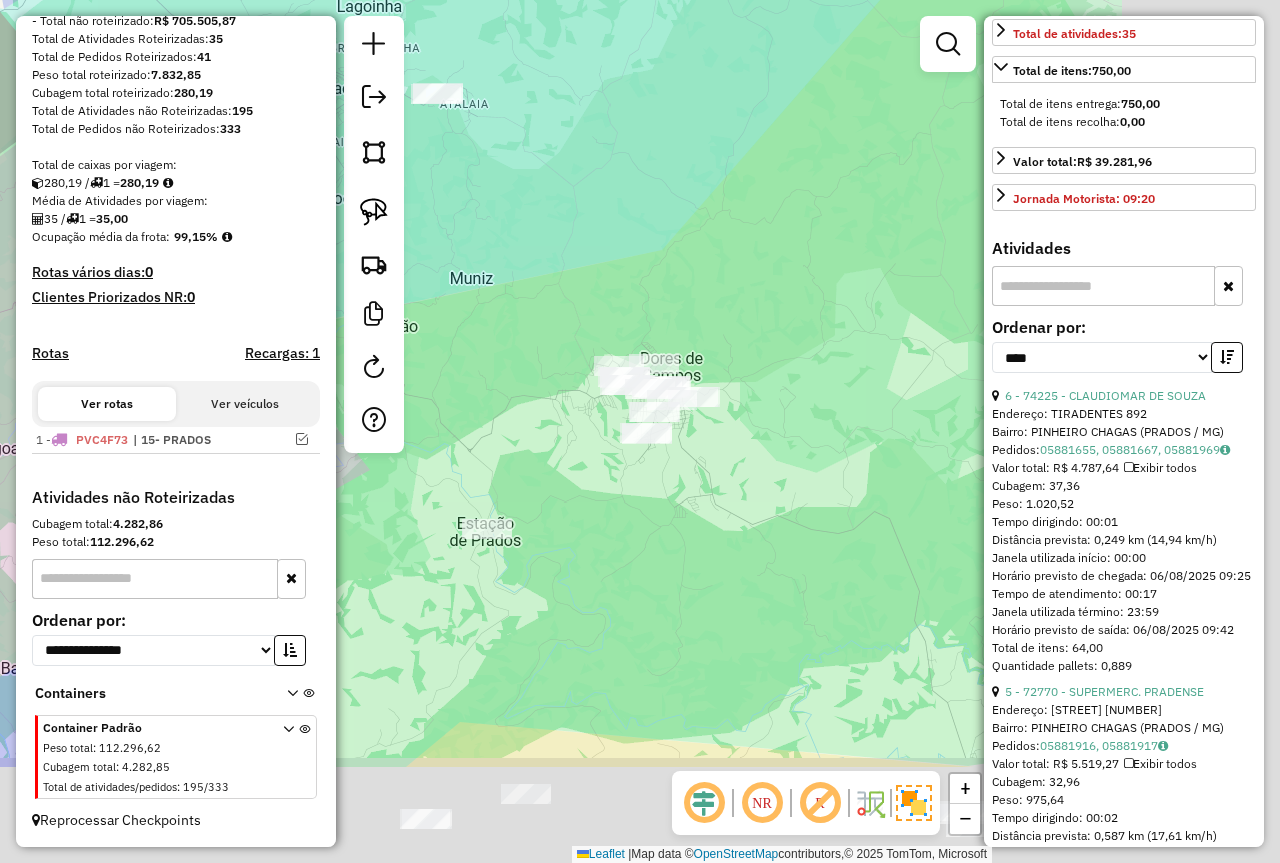 drag, startPoint x: 803, startPoint y: 495, endPoint x: 472, endPoint y: 310, distance: 379.19125 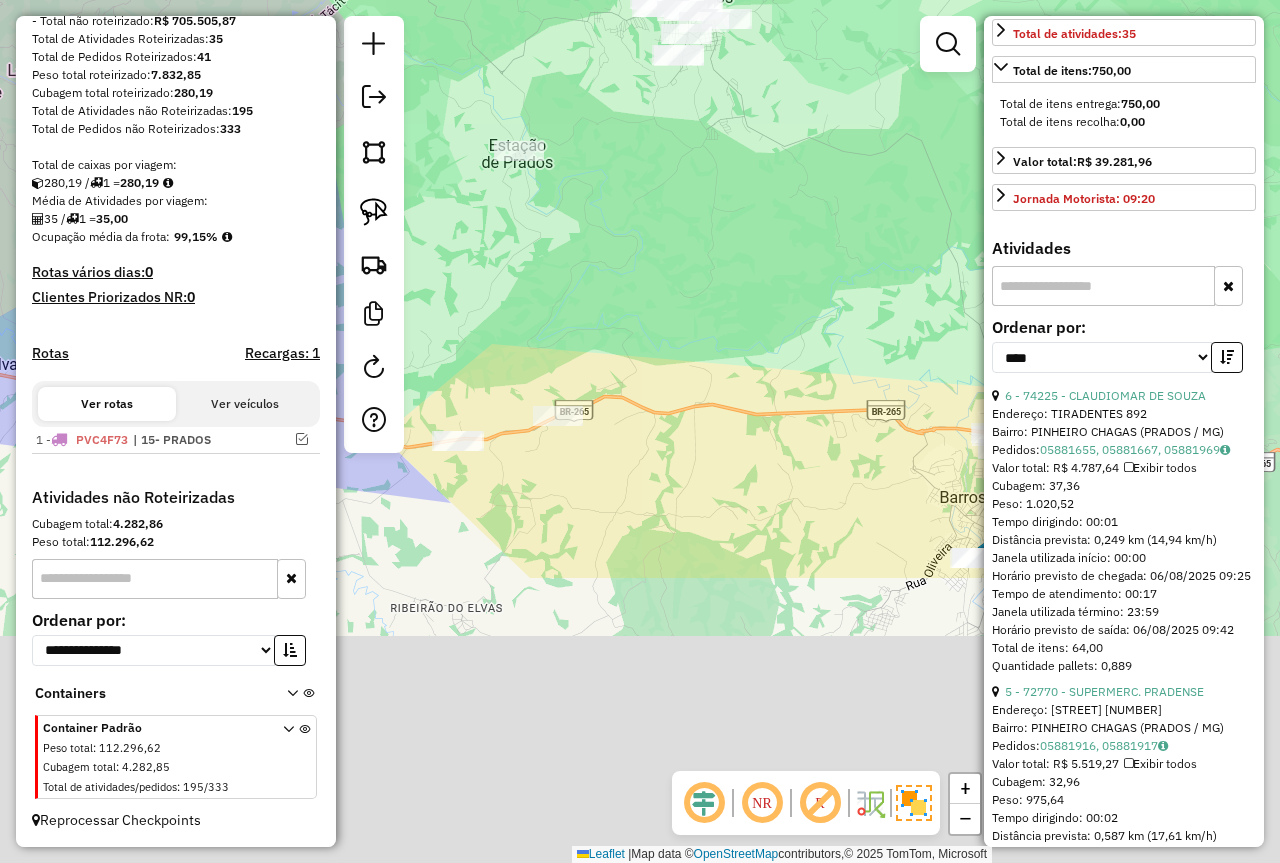 drag, startPoint x: 734, startPoint y: 487, endPoint x: 746, endPoint y: 218, distance: 269.26752 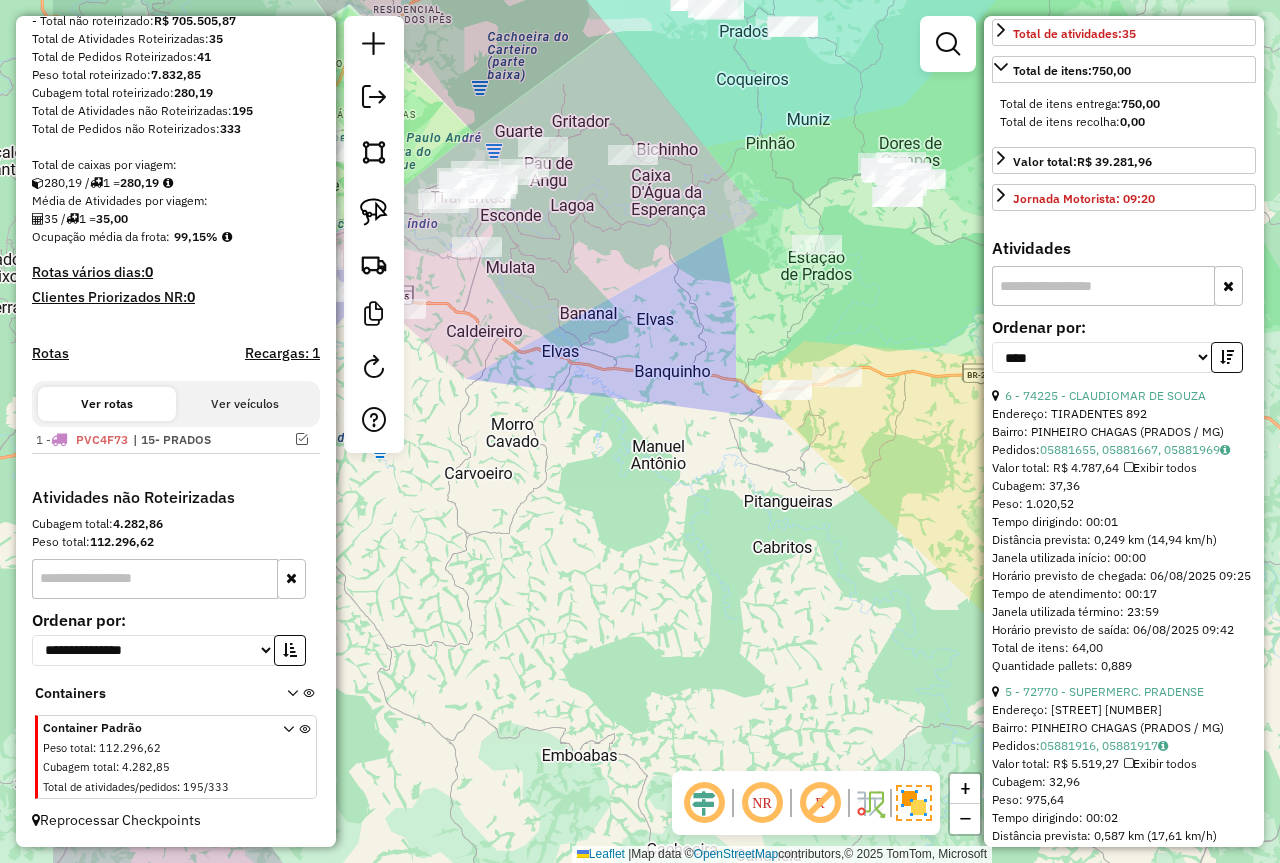 drag, startPoint x: 781, startPoint y: 446, endPoint x: 869, endPoint y: 462, distance: 89.44272 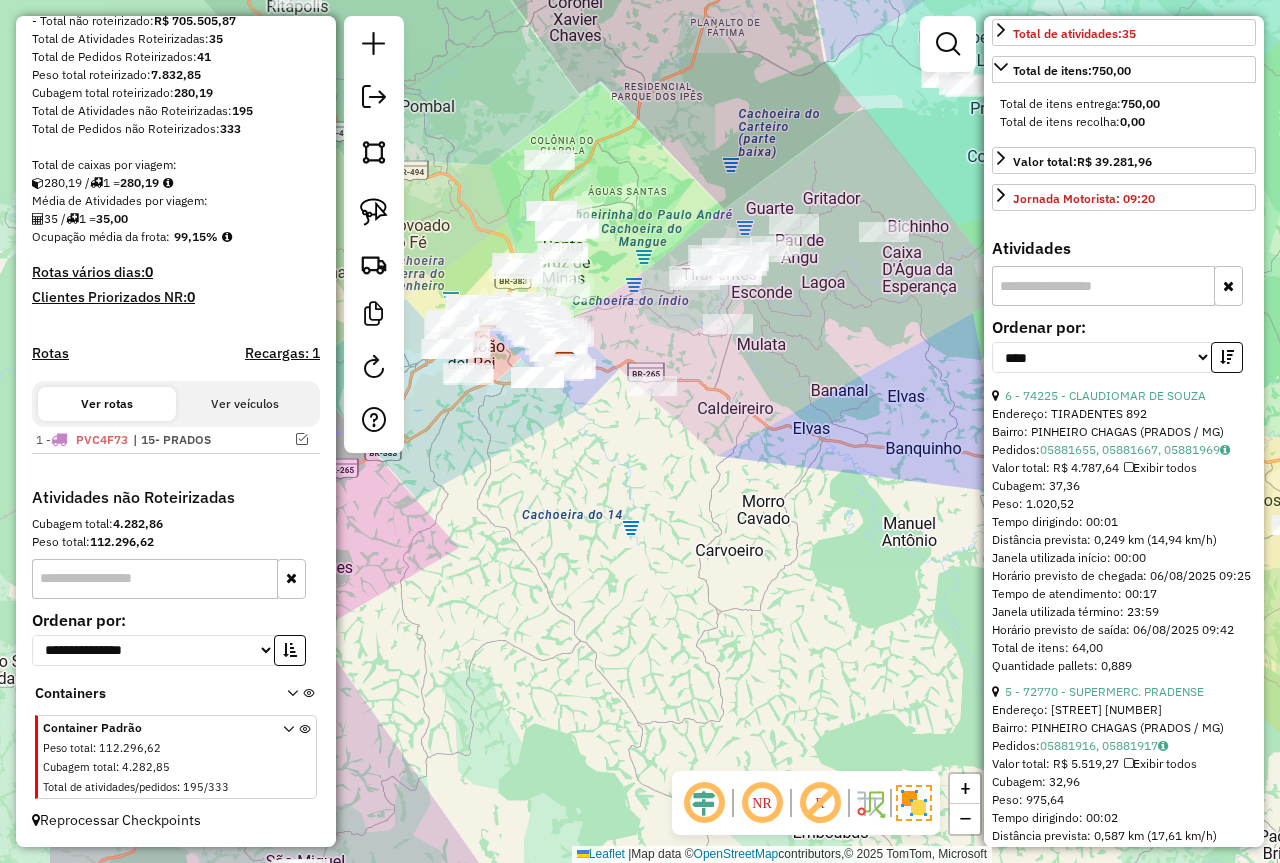drag, startPoint x: 799, startPoint y: 473, endPoint x: 824, endPoint y: 468, distance: 25.495098 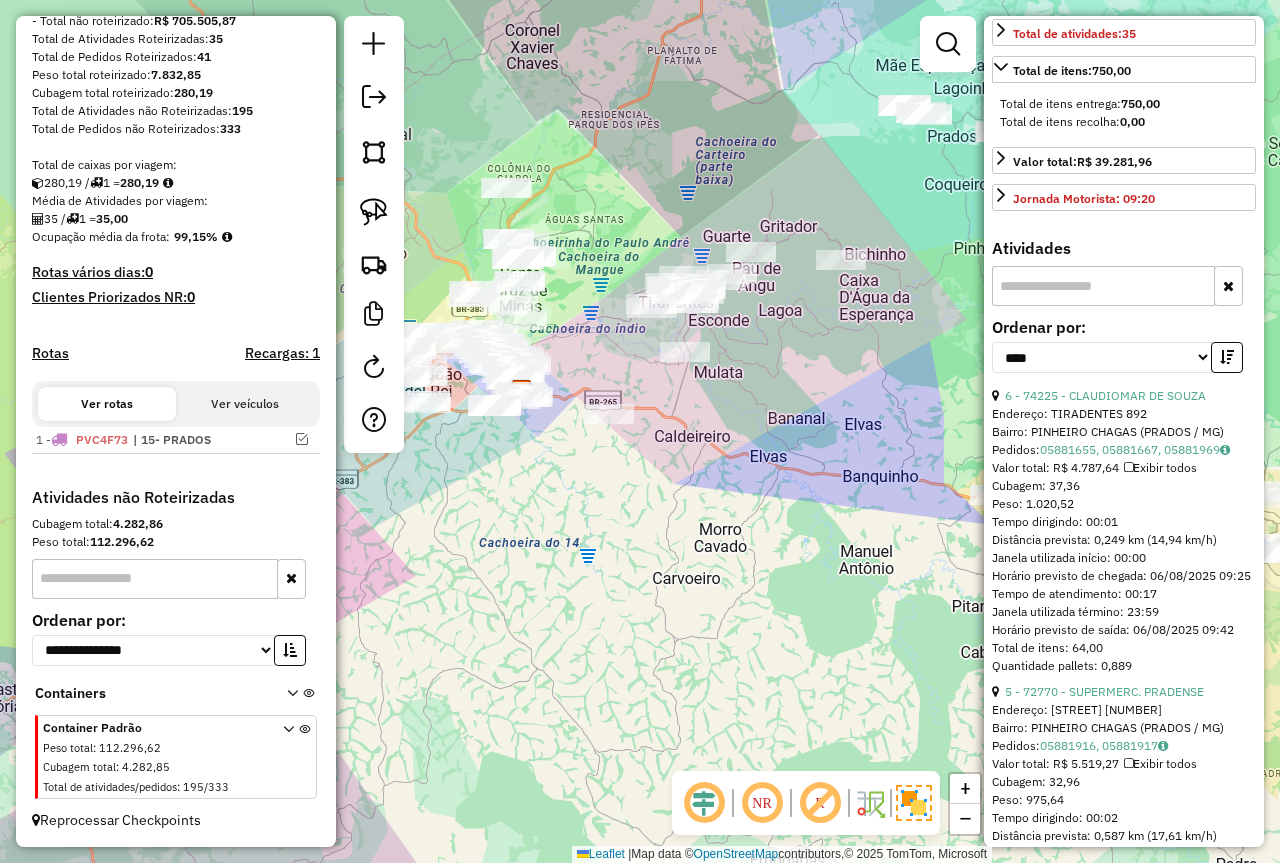 drag, startPoint x: 669, startPoint y: 168, endPoint x: 639, endPoint y: 195, distance: 40.36087 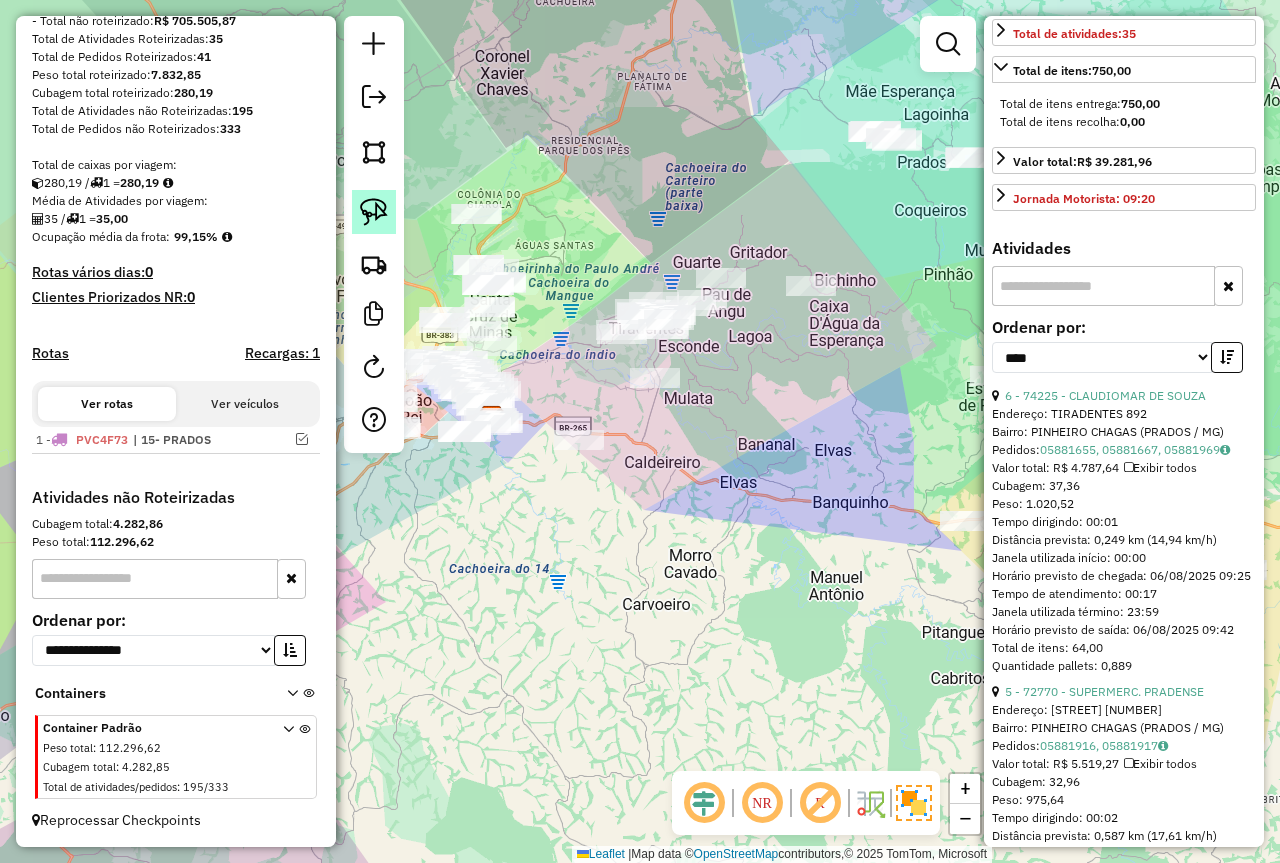 click 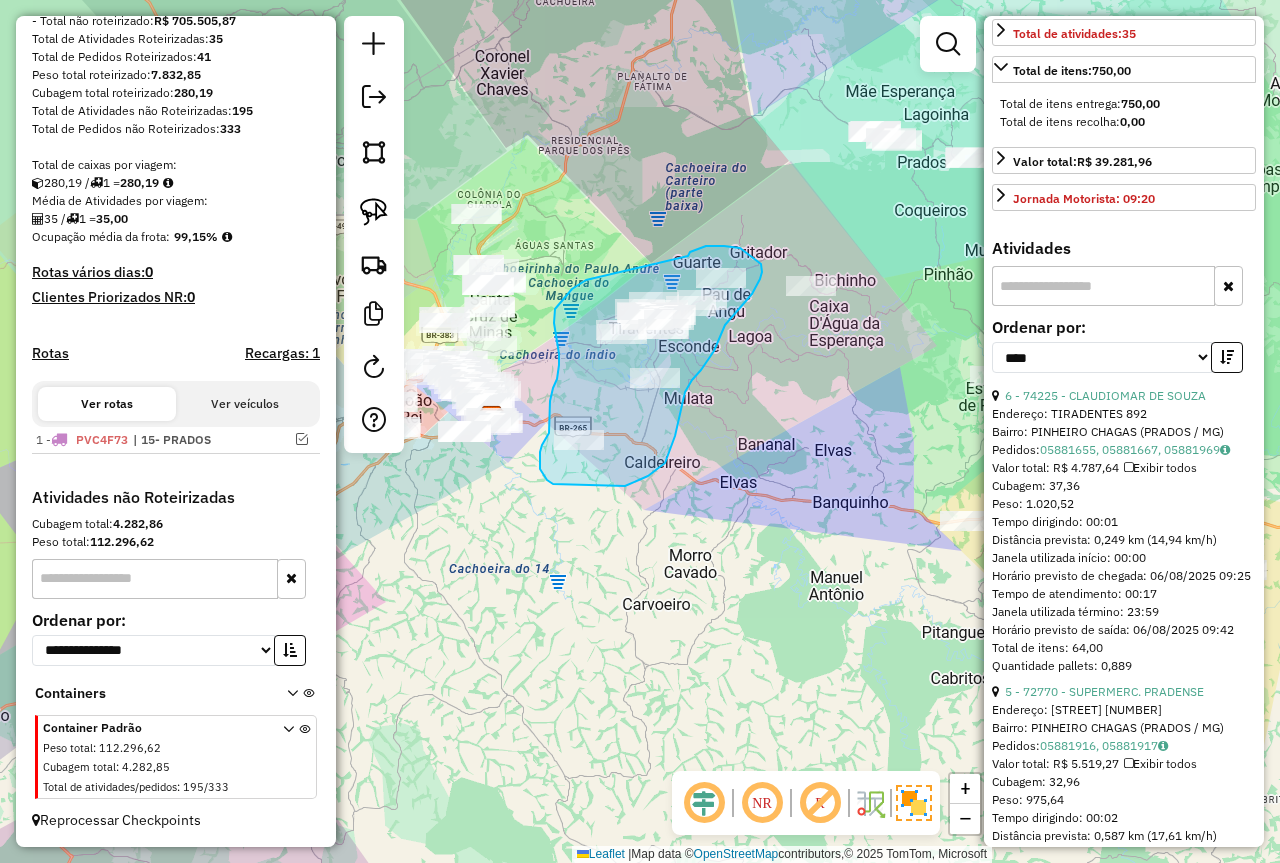 drag, startPoint x: 586, startPoint y: 280, endPoint x: 688, endPoint y: 256, distance: 104.78549 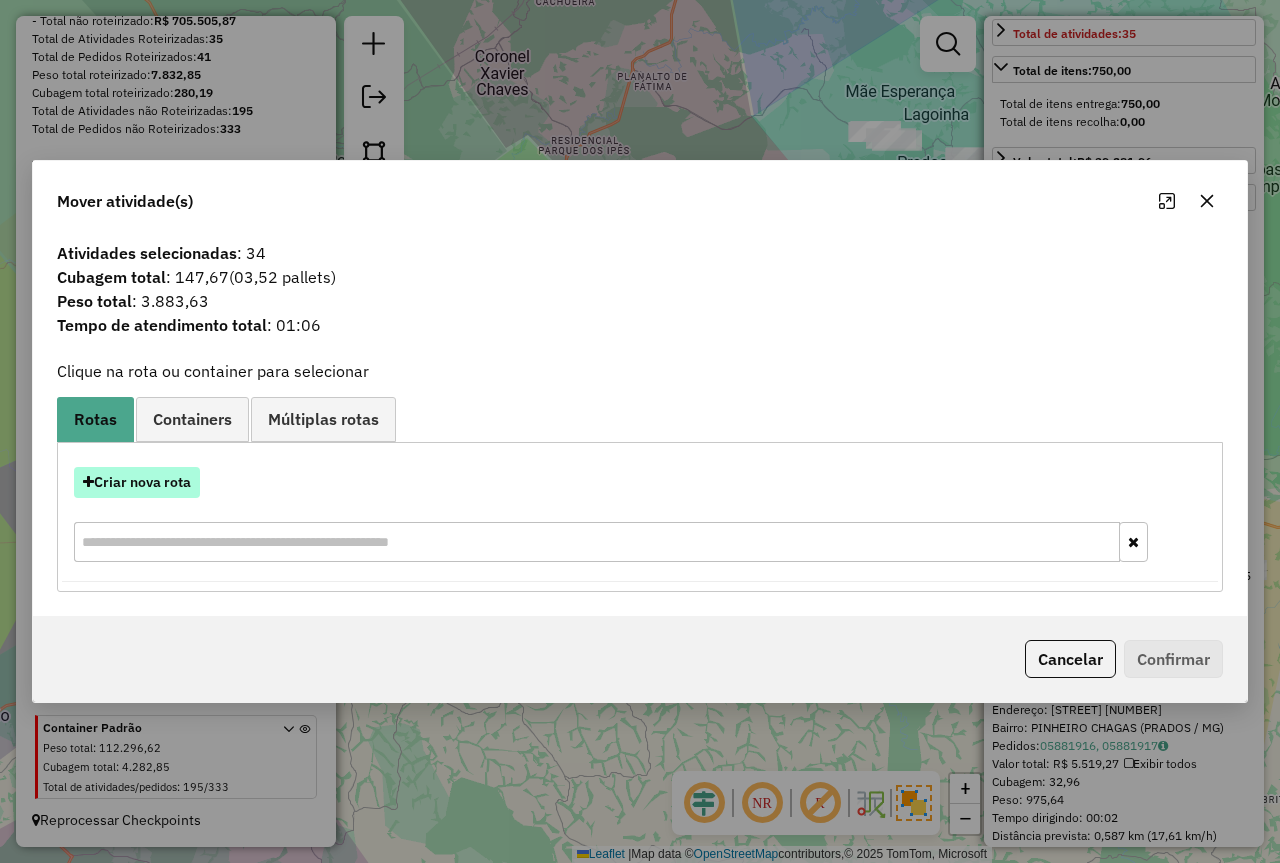 click on "Criar nova rota" at bounding box center (137, 482) 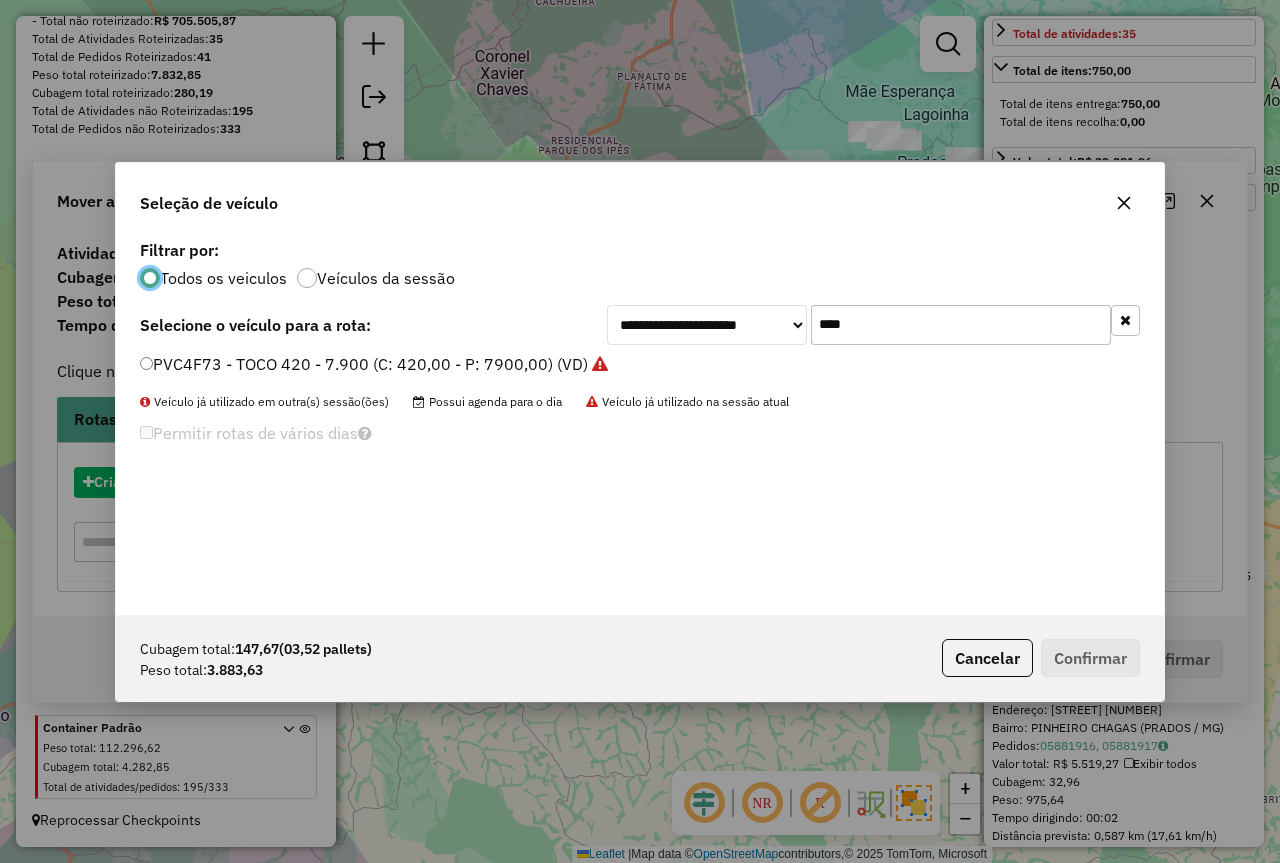 scroll, scrollTop: 11, scrollLeft: 6, axis: both 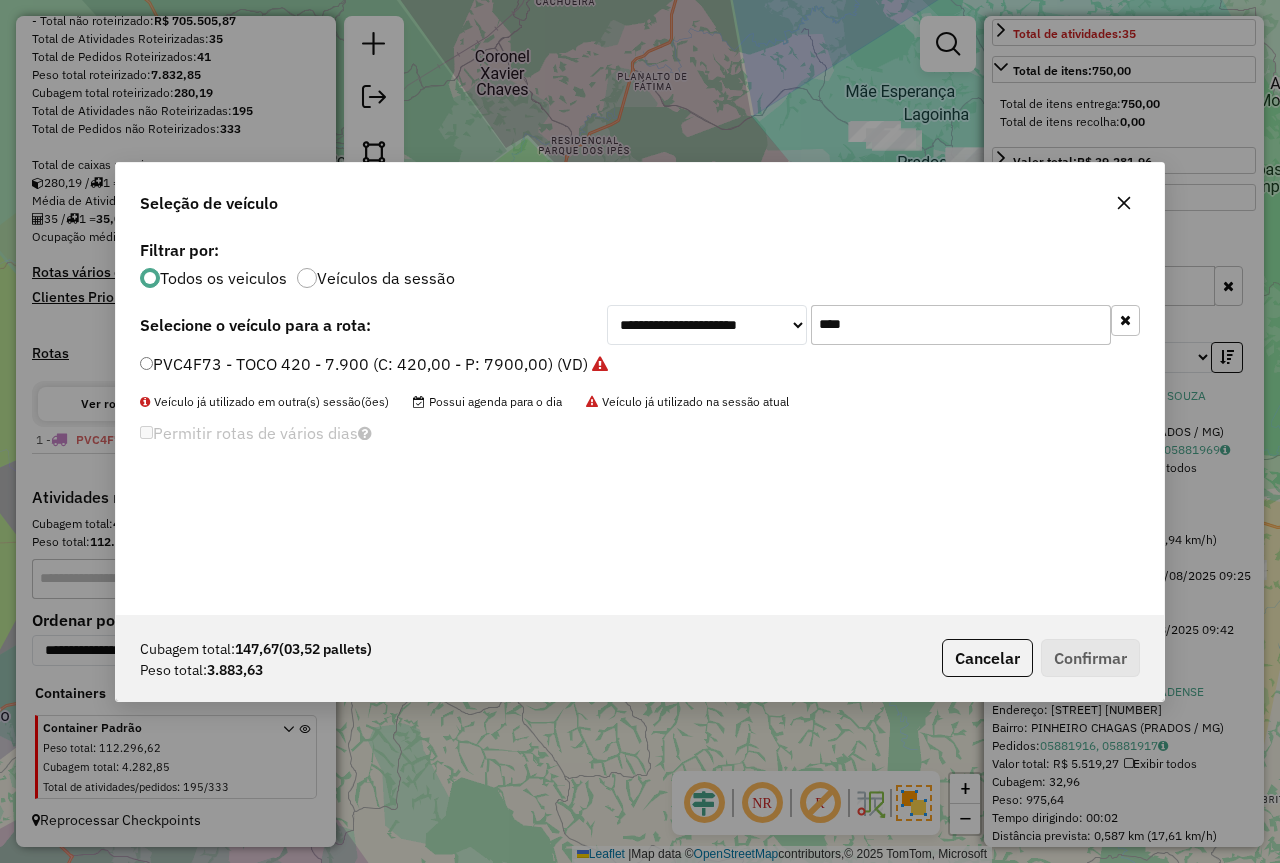 drag, startPoint x: 857, startPoint y: 329, endPoint x: 722, endPoint y: 328, distance: 135.00371 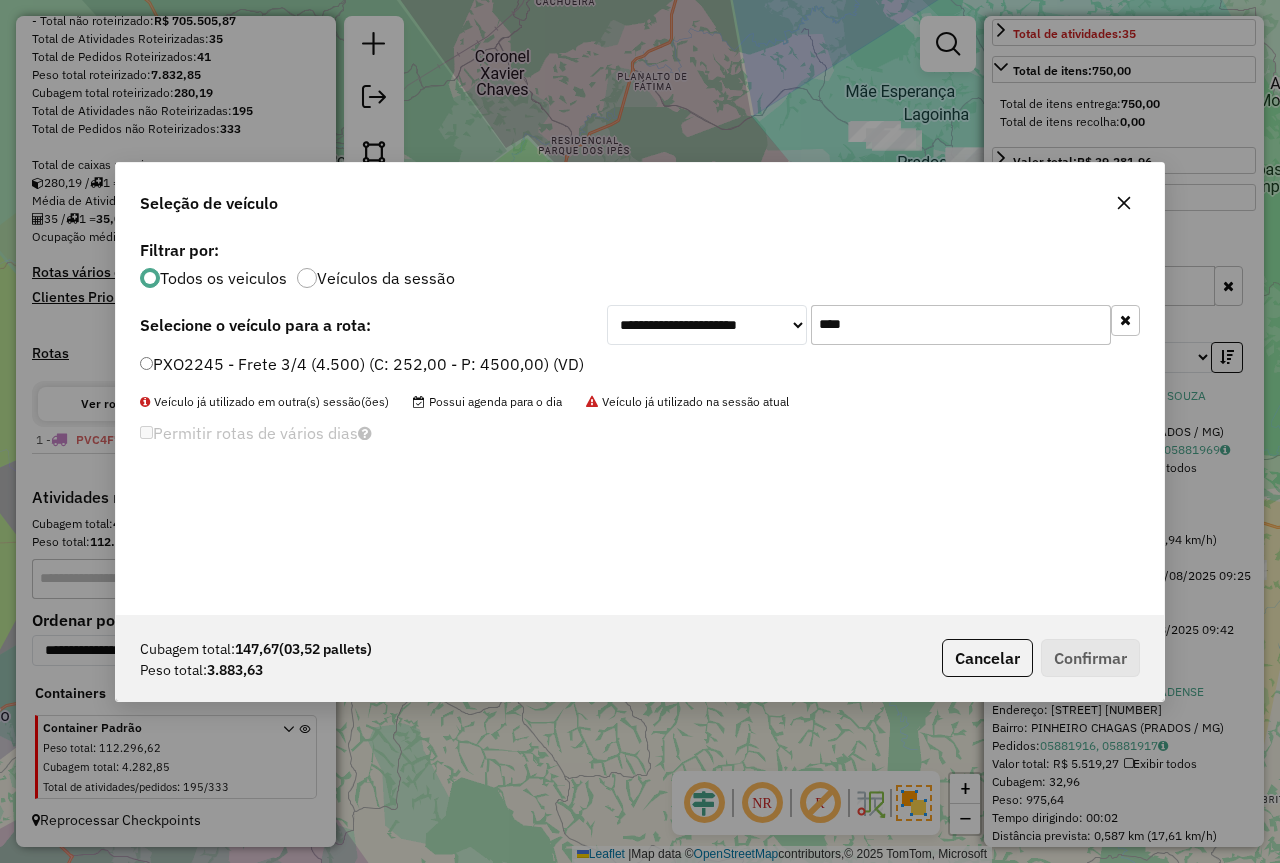 type on "****" 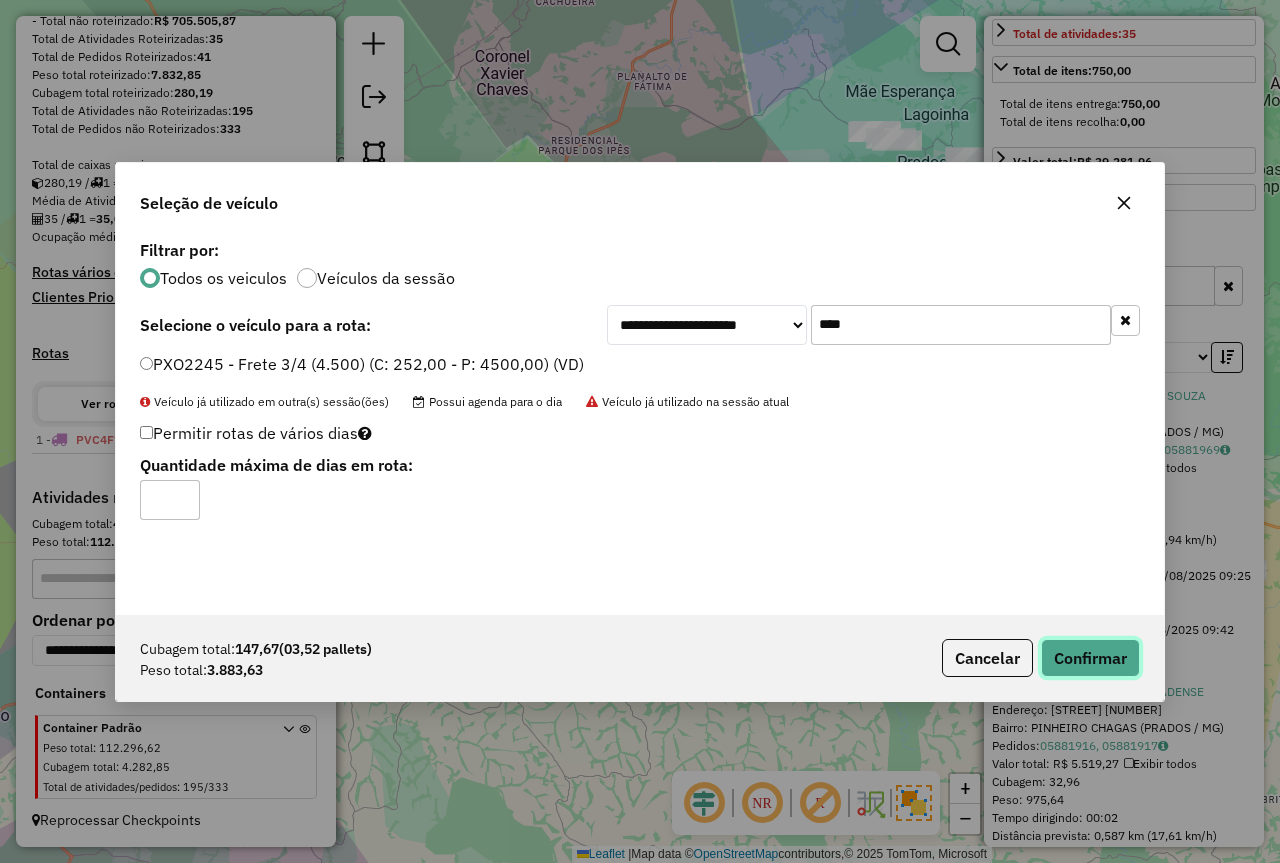 click on "Confirmar" 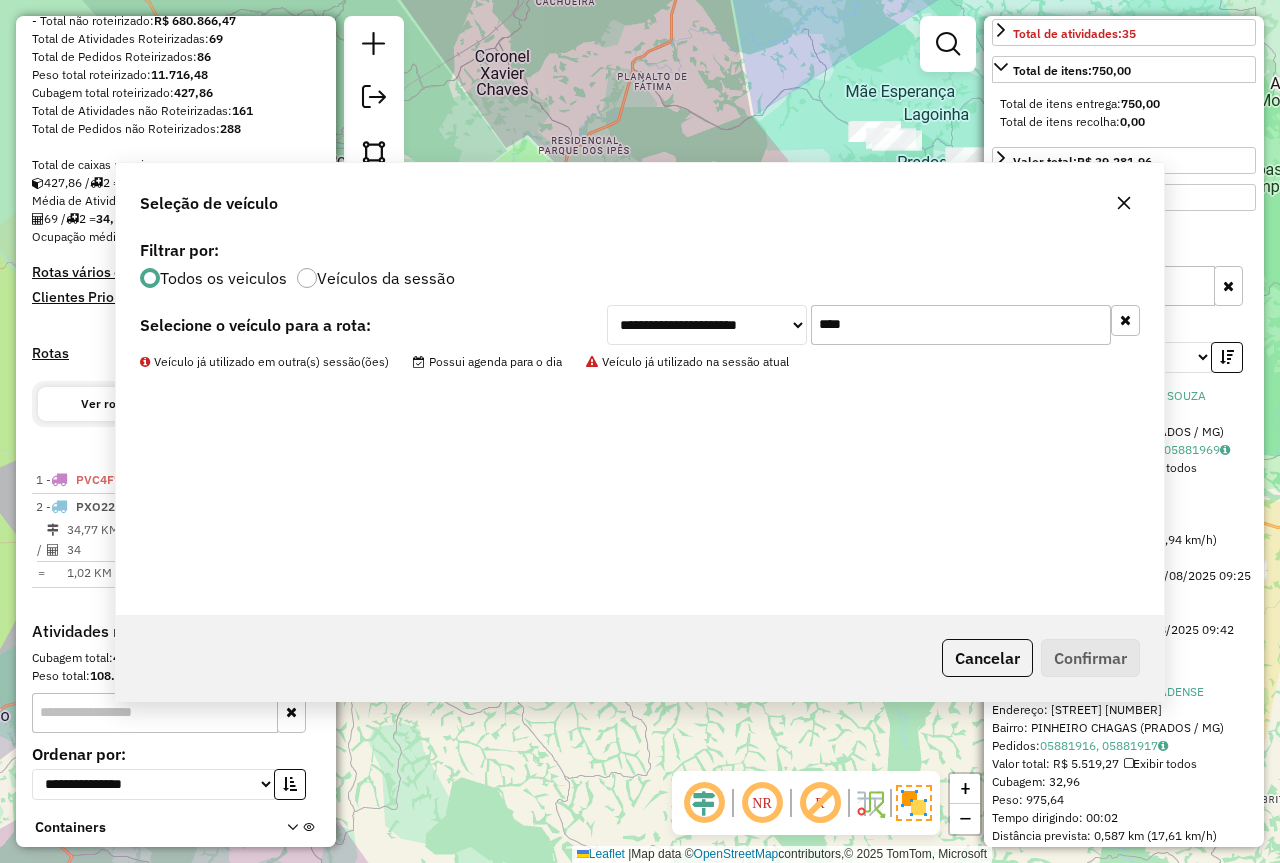 scroll, scrollTop: 433, scrollLeft: 0, axis: vertical 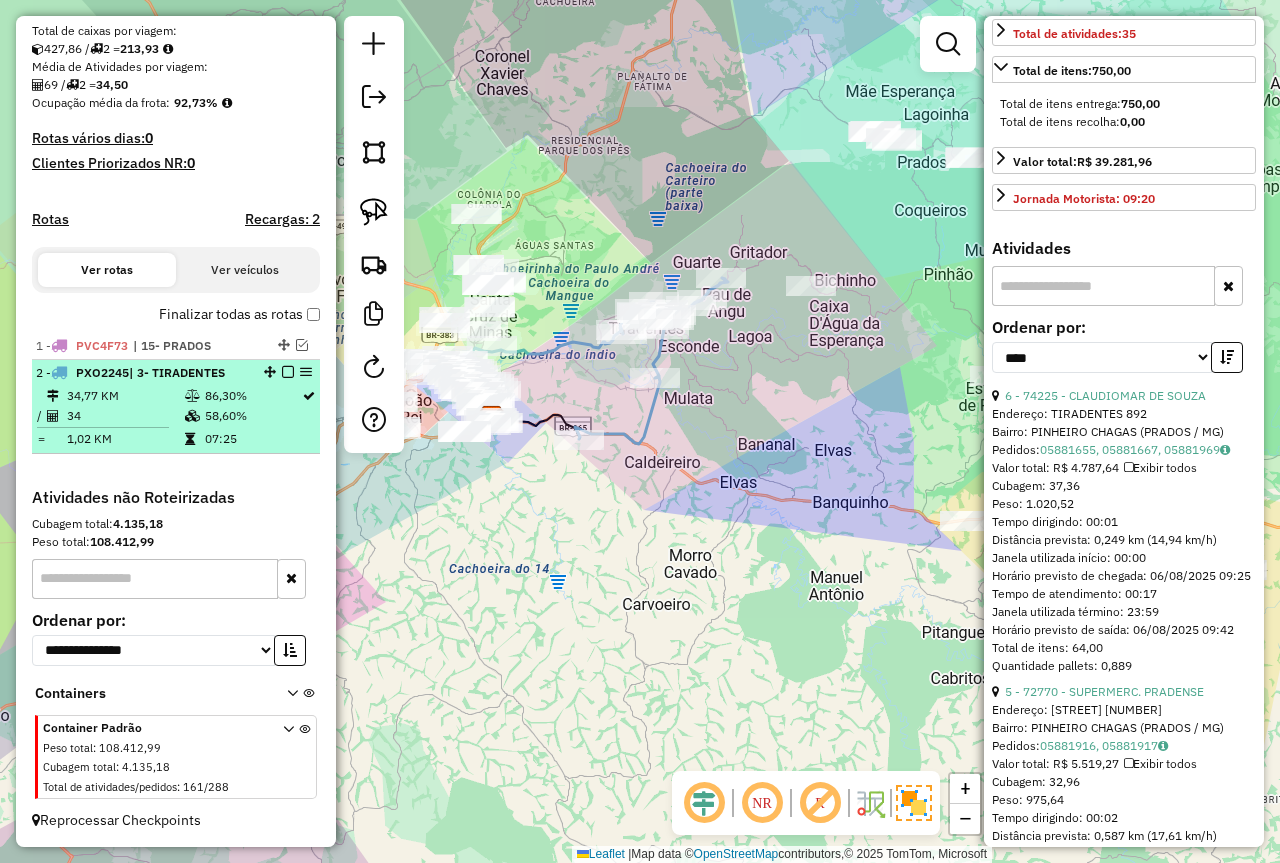 click on "86,30%" at bounding box center [252, 396] 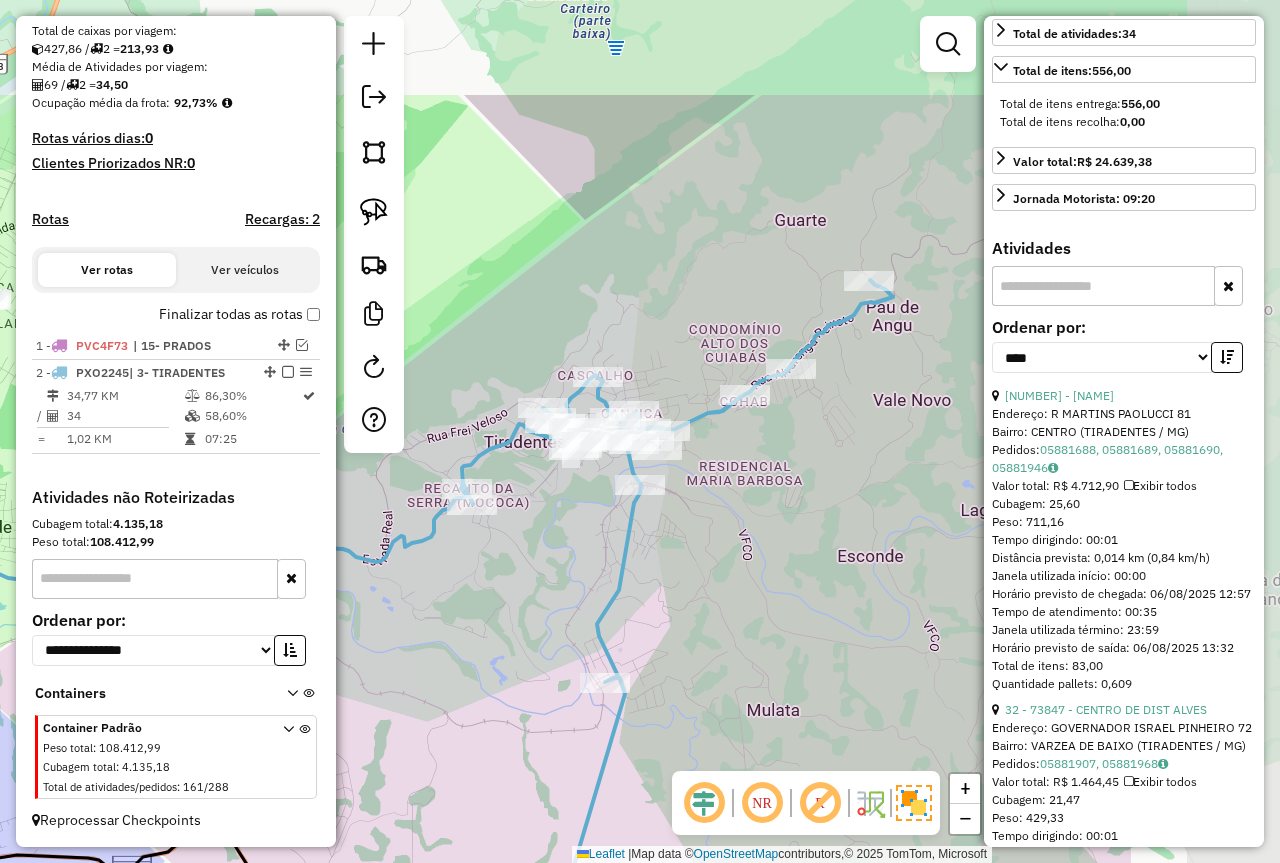 drag, startPoint x: 657, startPoint y: 479, endPoint x: 467, endPoint y: 627, distance: 240.8402 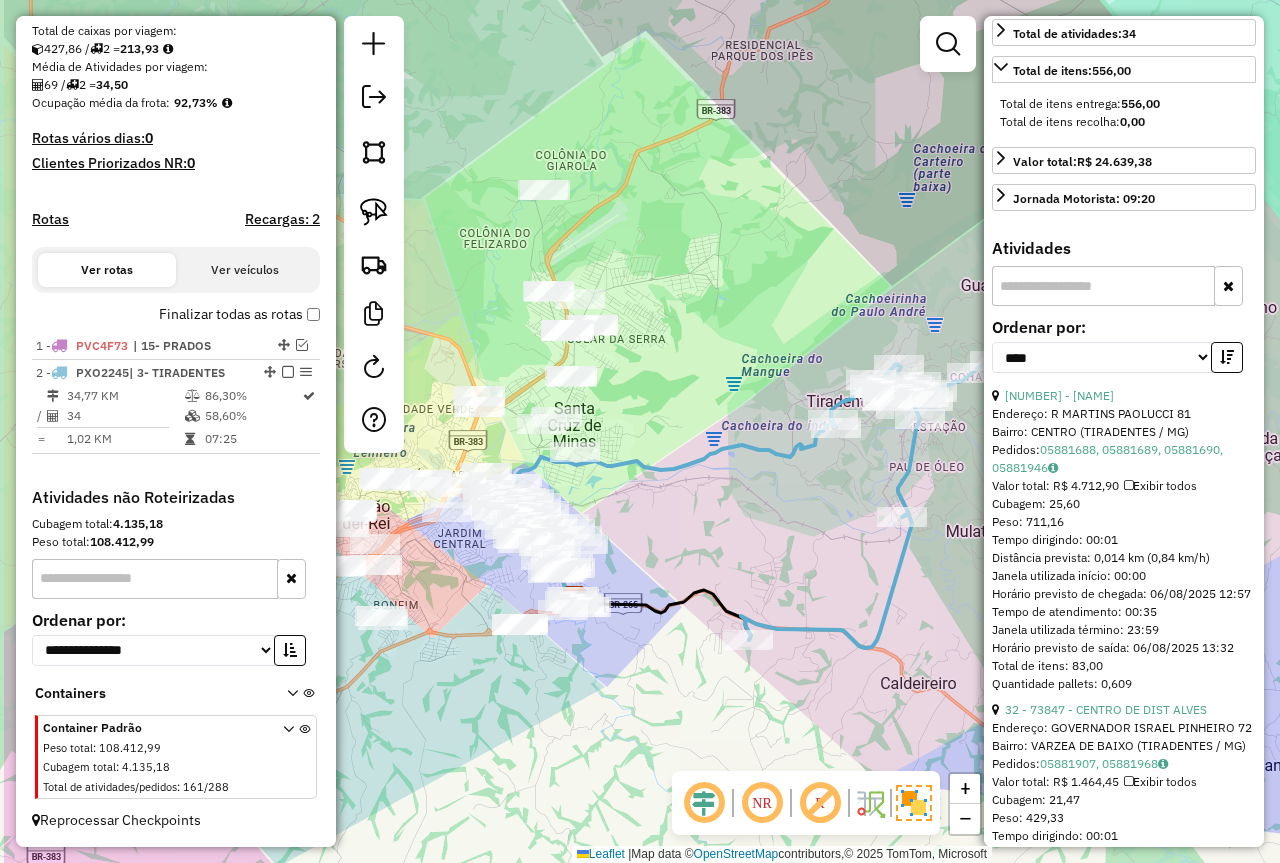 drag, startPoint x: 762, startPoint y: 403, endPoint x: 751, endPoint y: 378, distance: 27.313 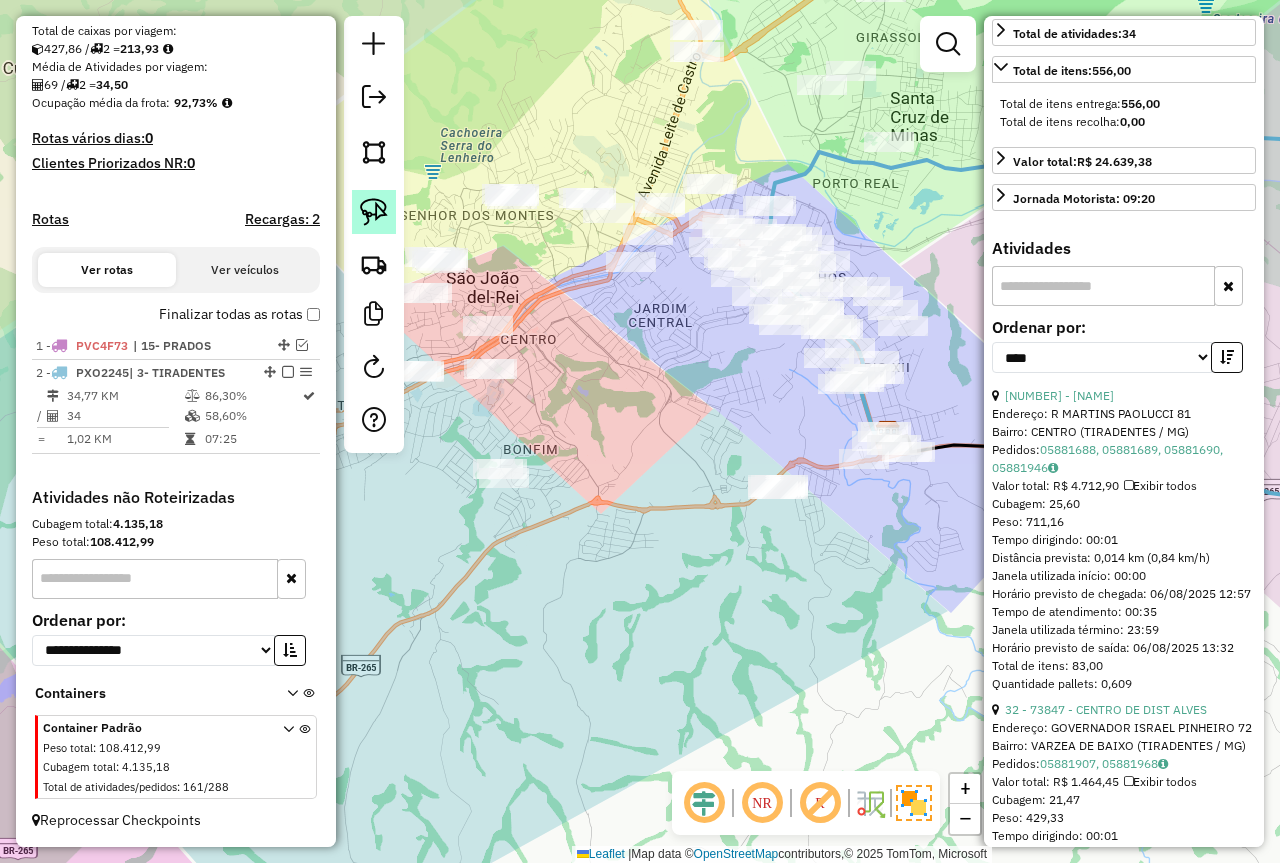 click 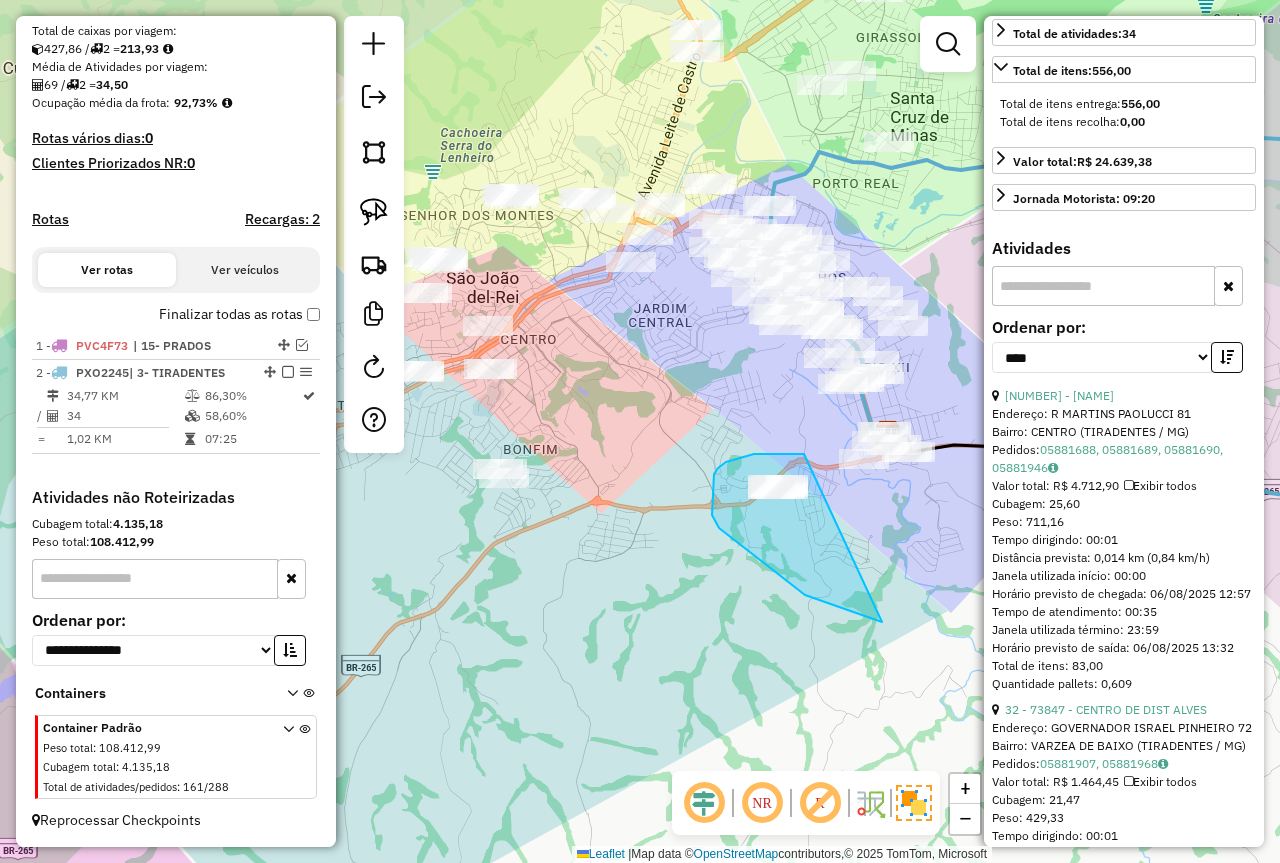 drag, startPoint x: 804, startPoint y: 454, endPoint x: 882, endPoint y: 608, distance: 172.62677 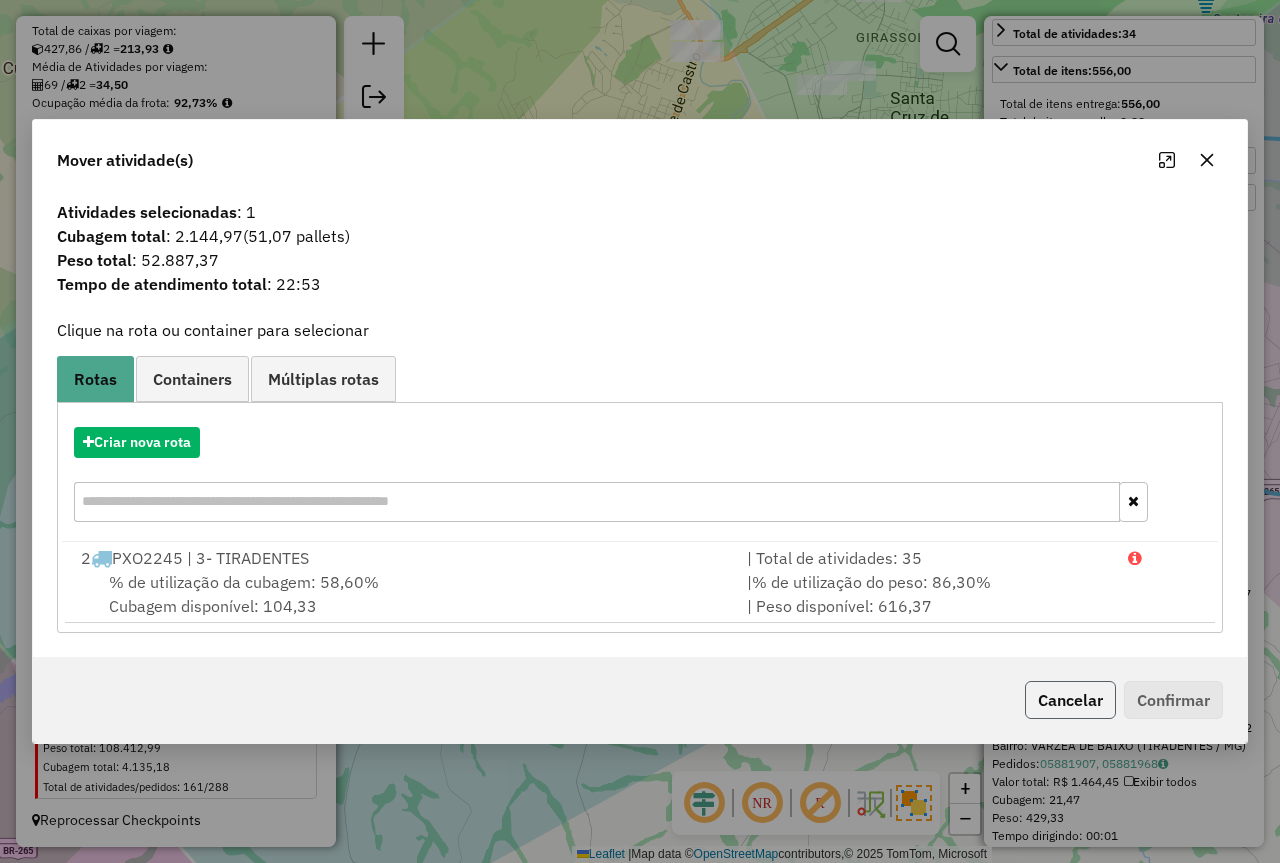 click on "Cancelar" 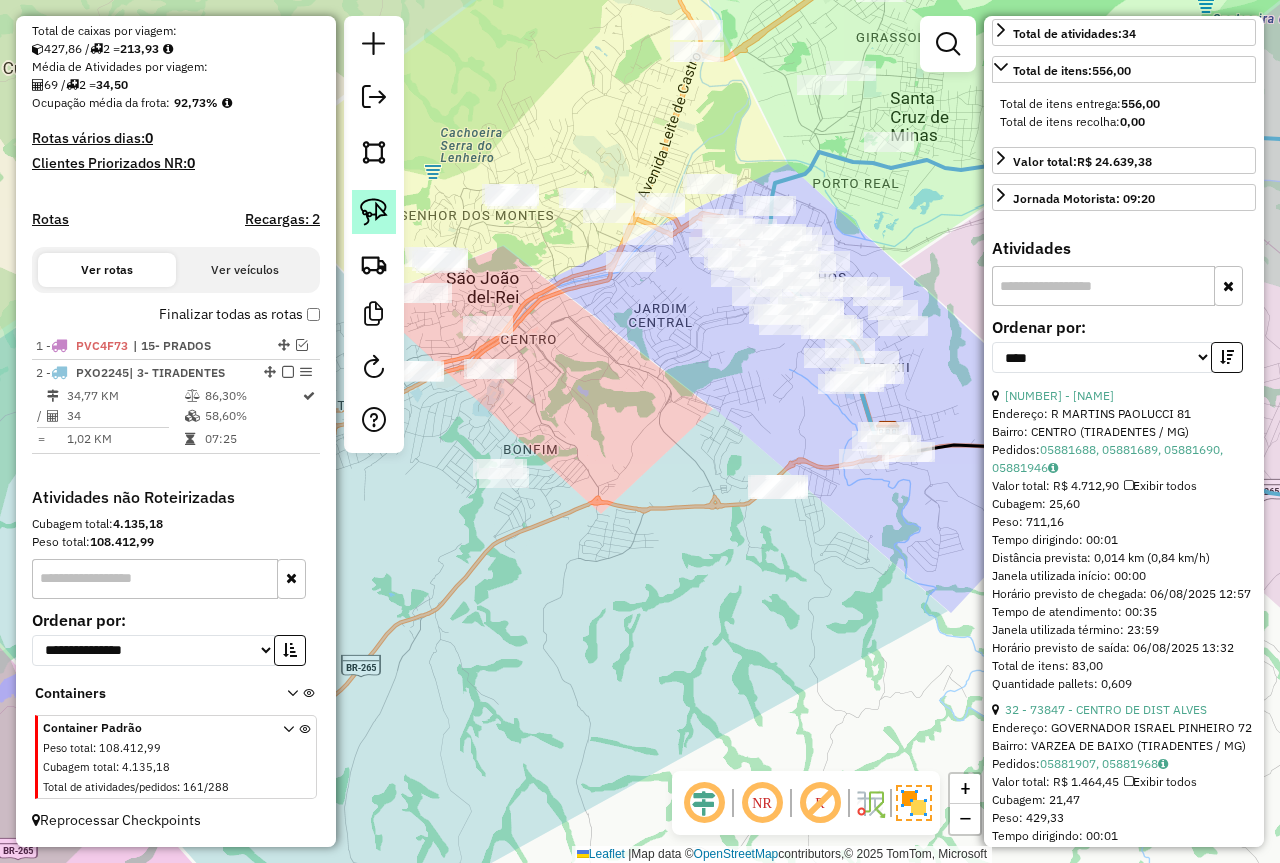 click 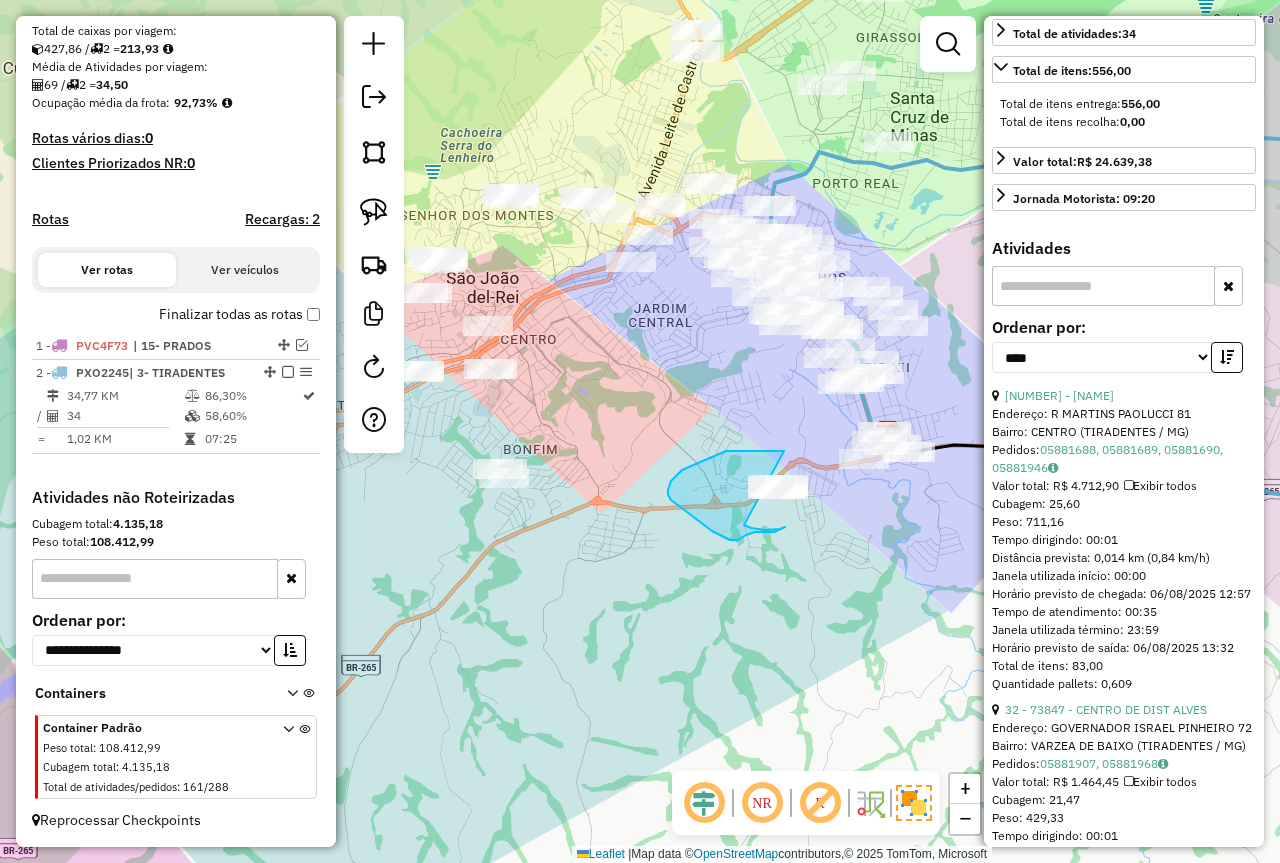 drag, startPoint x: 784, startPoint y: 451, endPoint x: 744, endPoint y: 525, distance: 84.118965 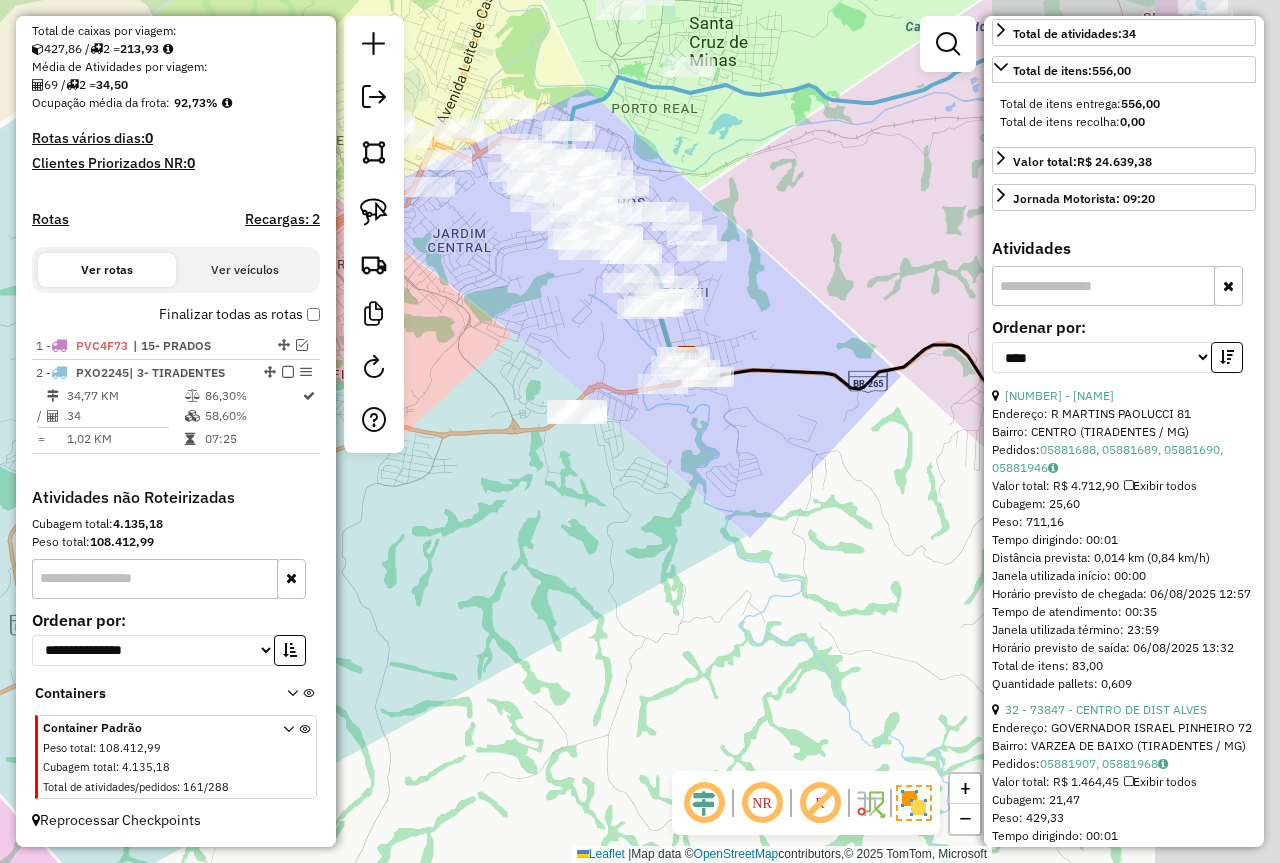 drag, startPoint x: 785, startPoint y: 557, endPoint x: 491, endPoint y: 482, distance: 303.41556 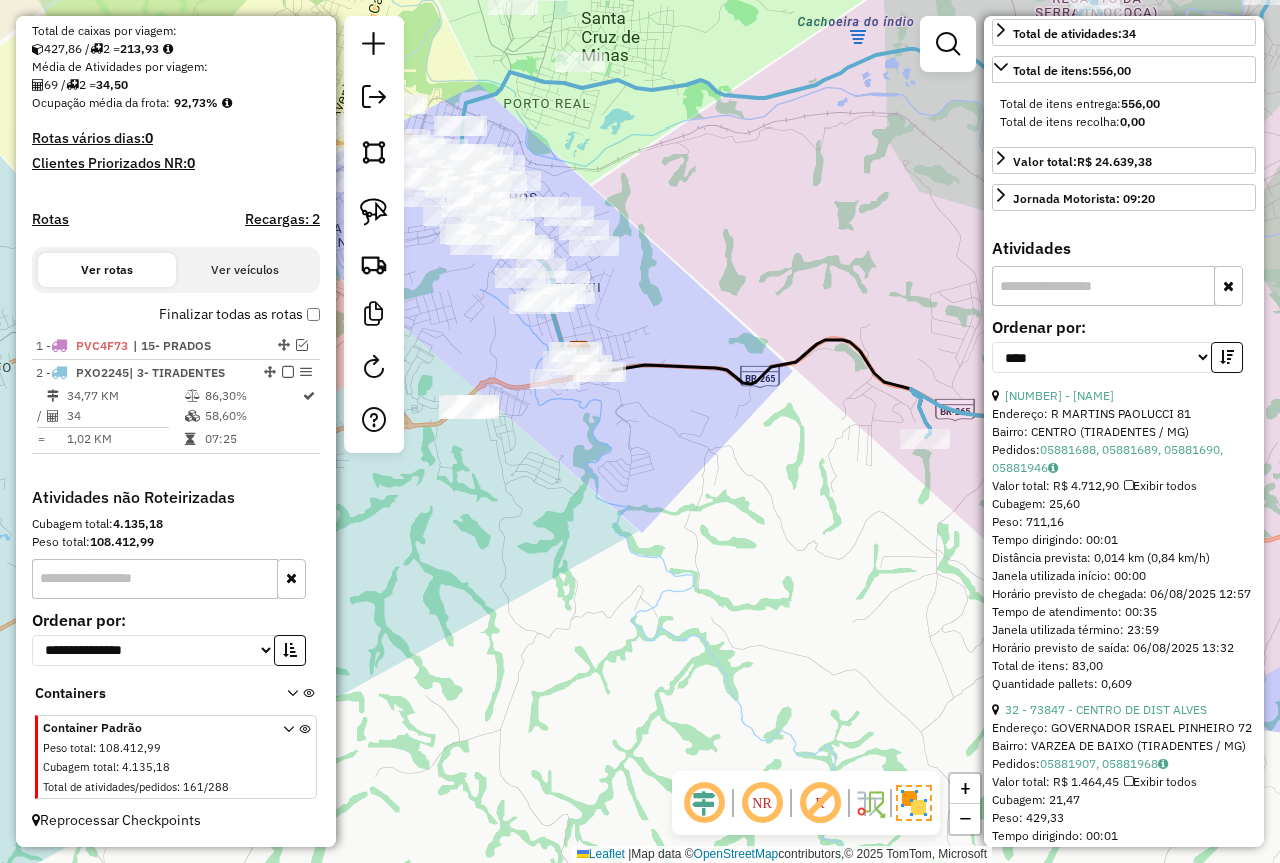 drag, startPoint x: 624, startPoint y: 532, endPoint x: 484, endPoint y: 621, distance: 165.89455 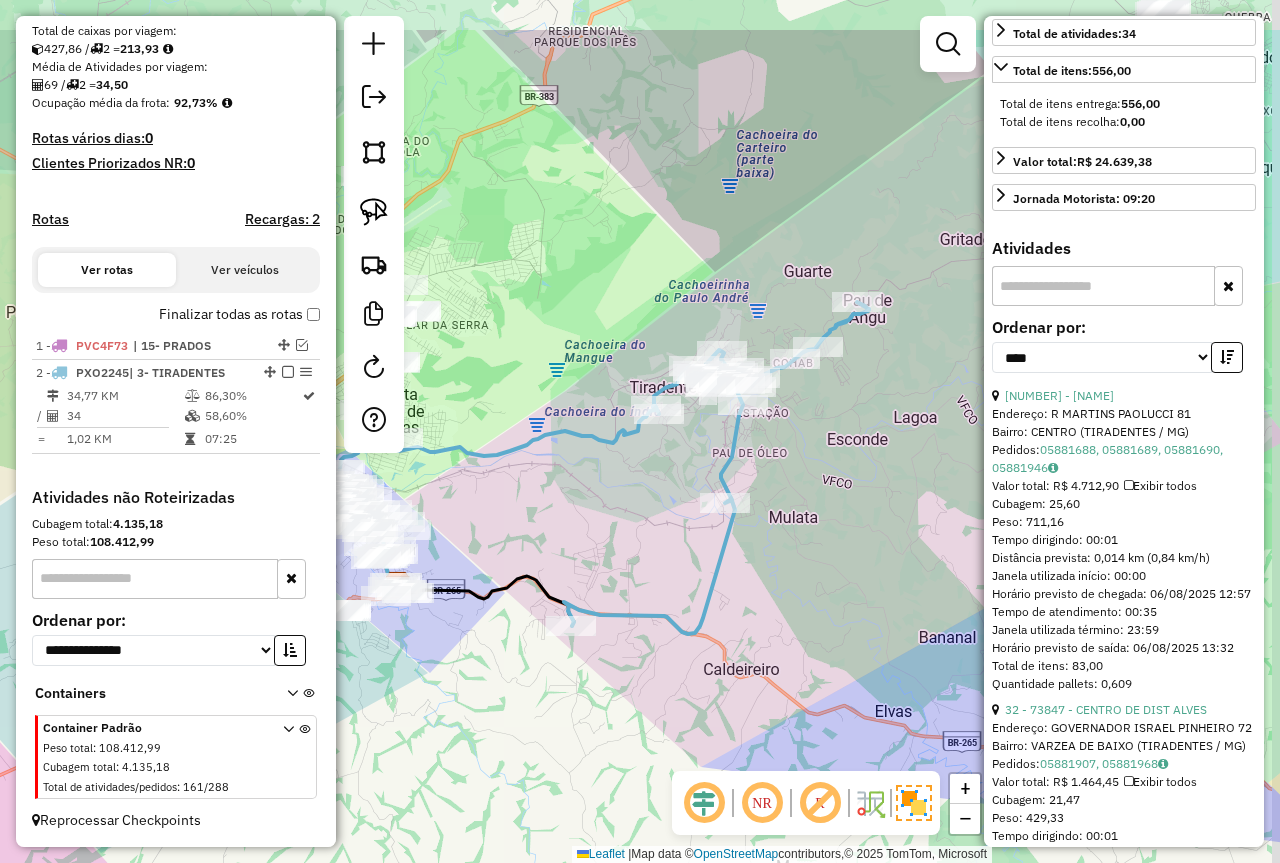 drag, startPoint x: 612, startPoint y: 405, endPoint x: 471, endPoint y: 558, distance: 208.06248 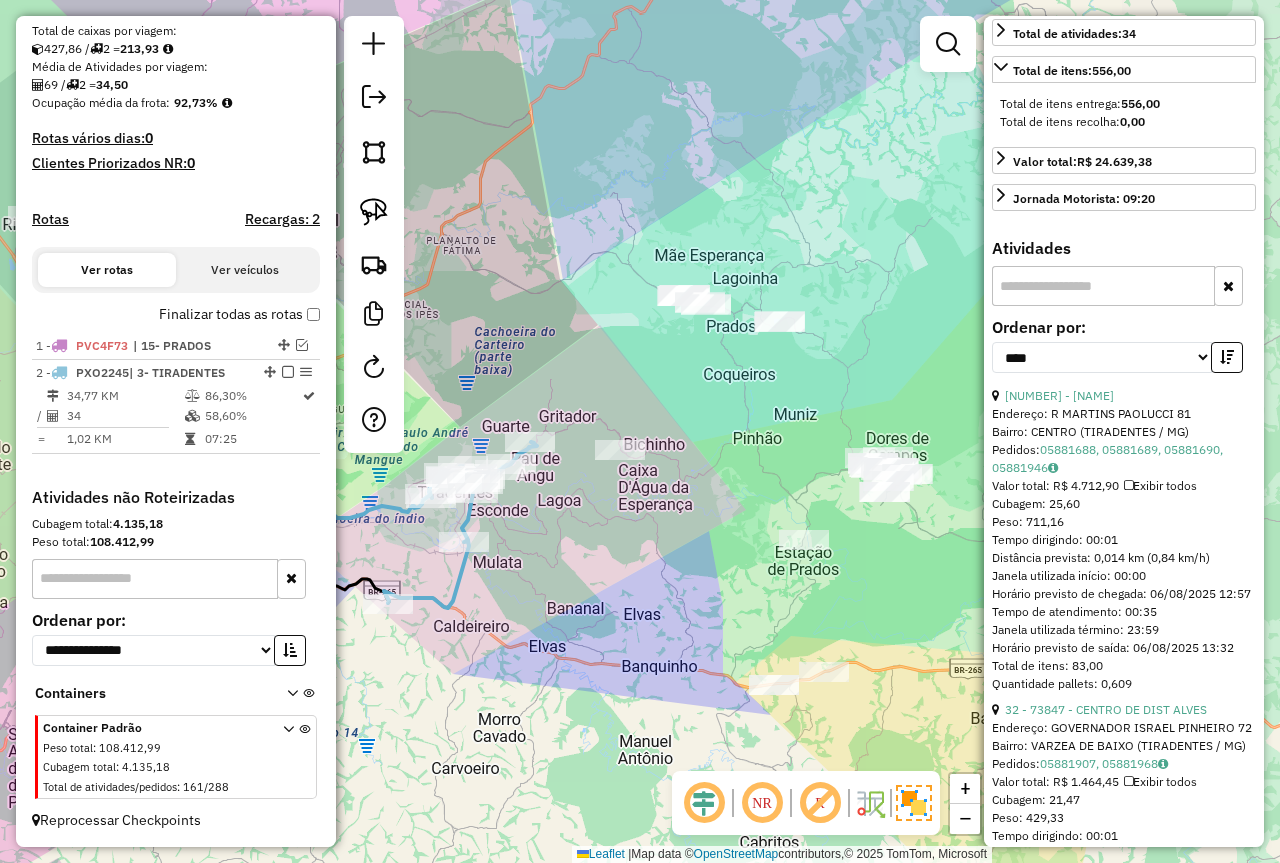 drag, startPoint x: 867, startPoint y: 531, endPoint x: 560, endPoint y: 541, distance: 307.1628 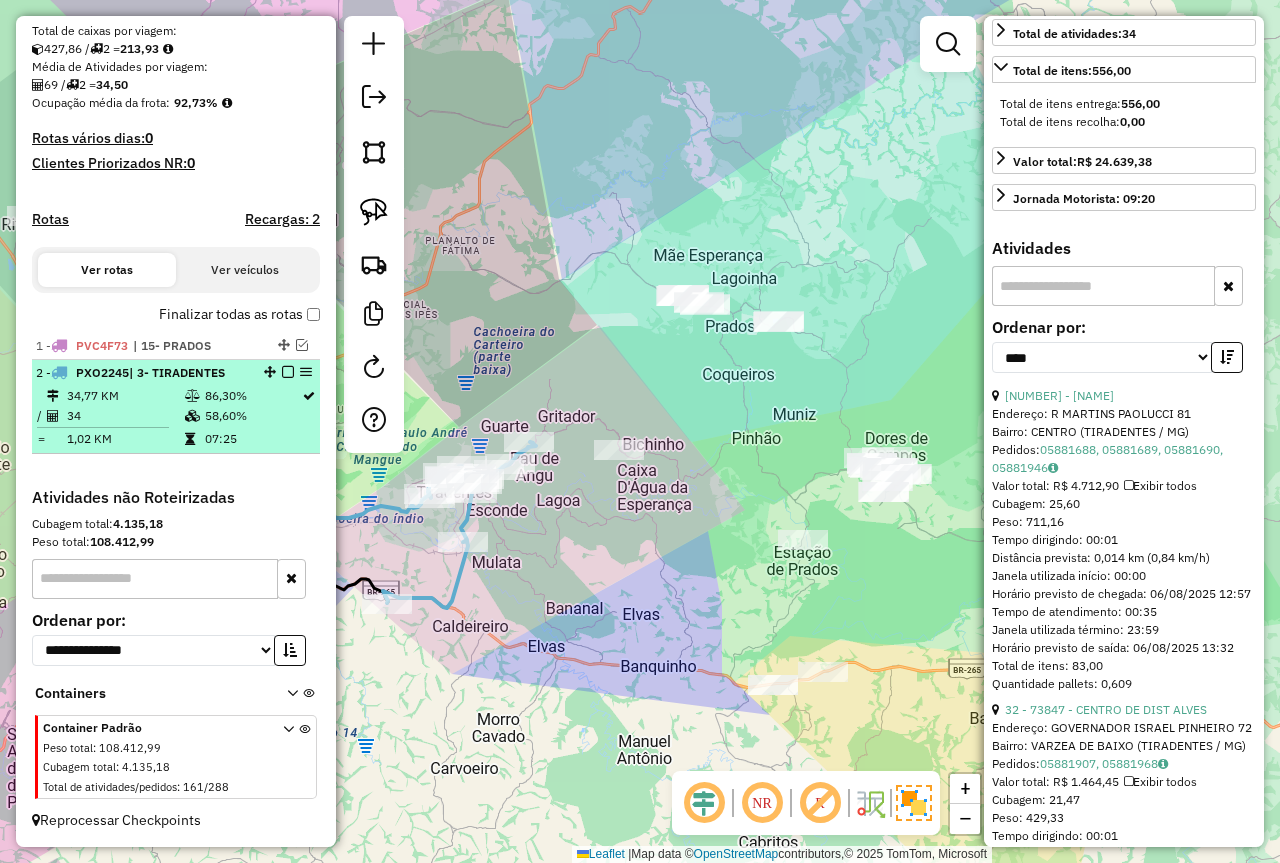 click at bounding box center [288, 372] 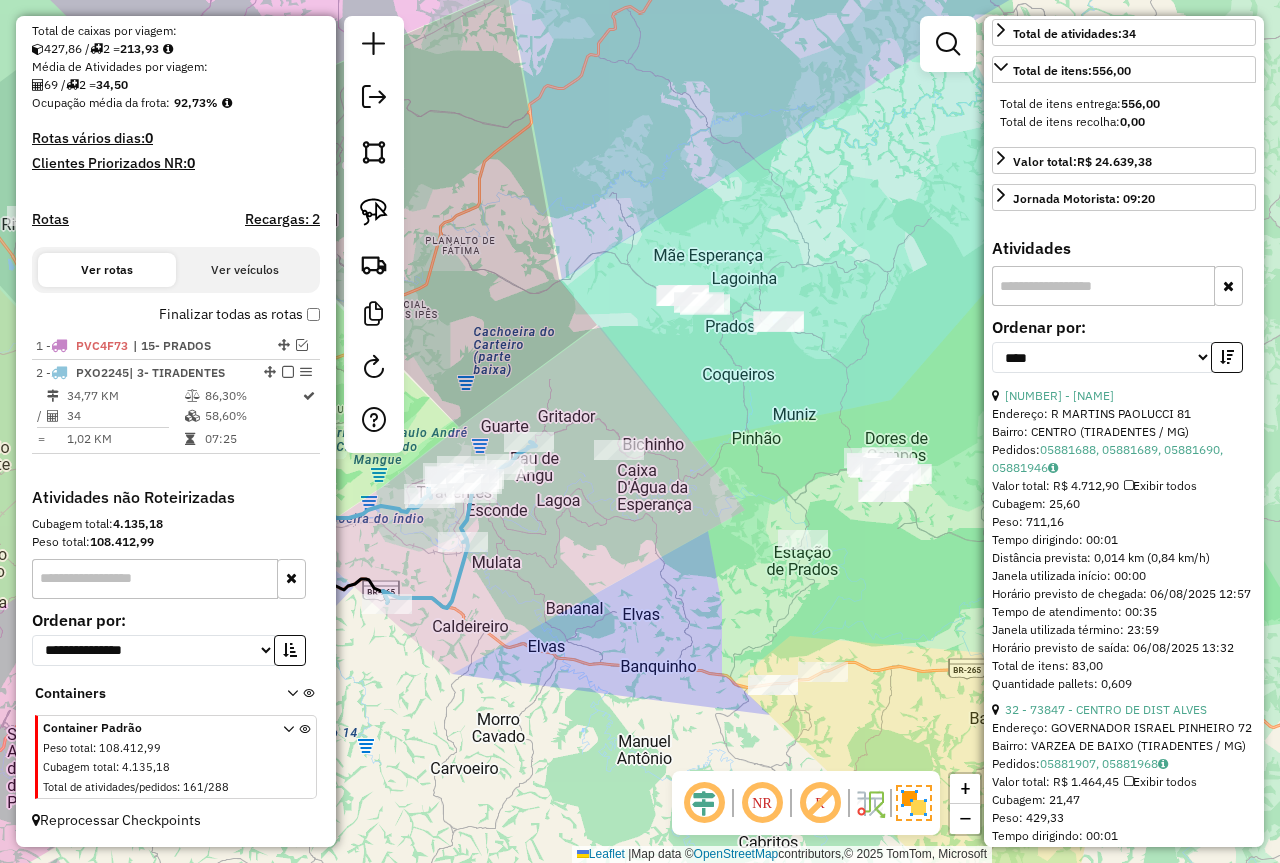 scroll, scrollTop: 366, scrollLeft: 0, axis: vertical 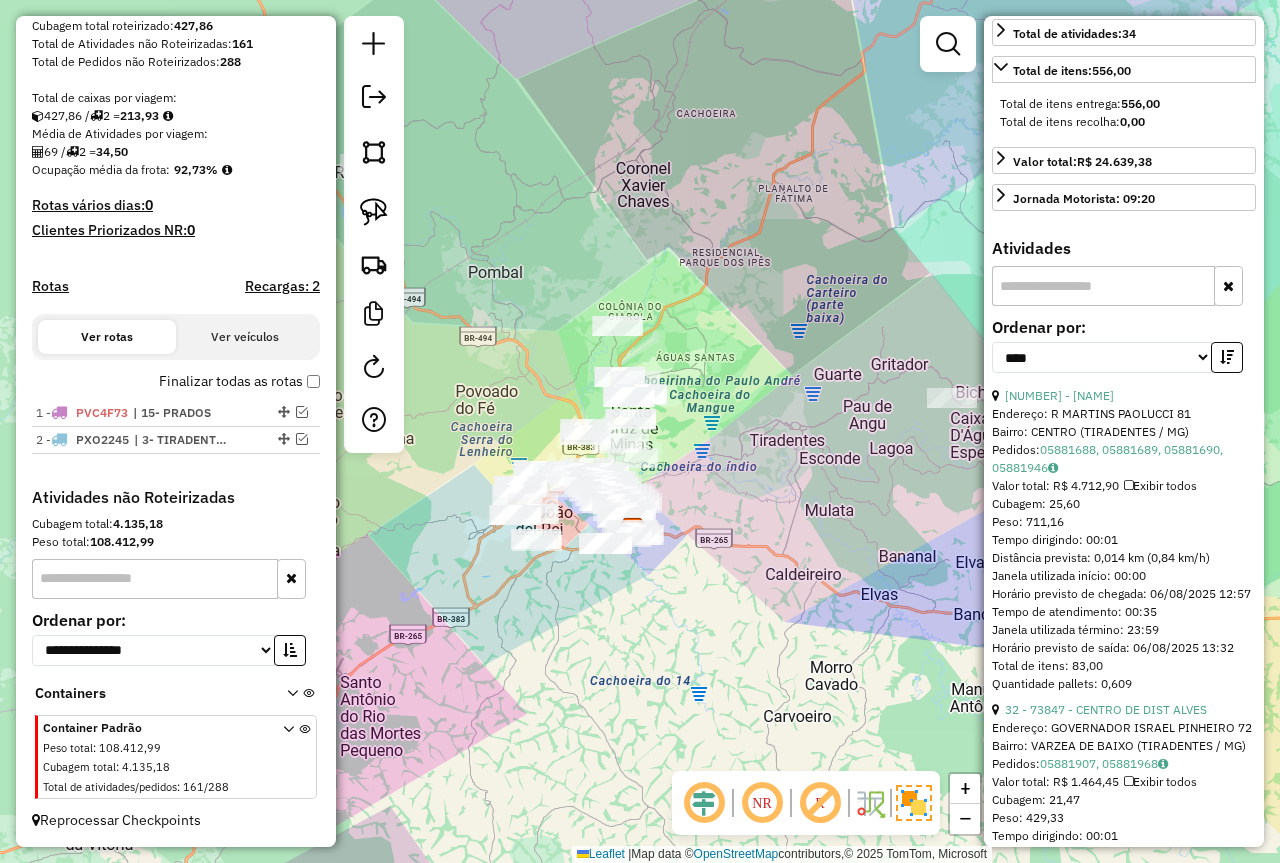 drag, startPoint x: 560, startPoint y: 395, endPoint x: 844, endPoint y: 399, distance: 284.02817 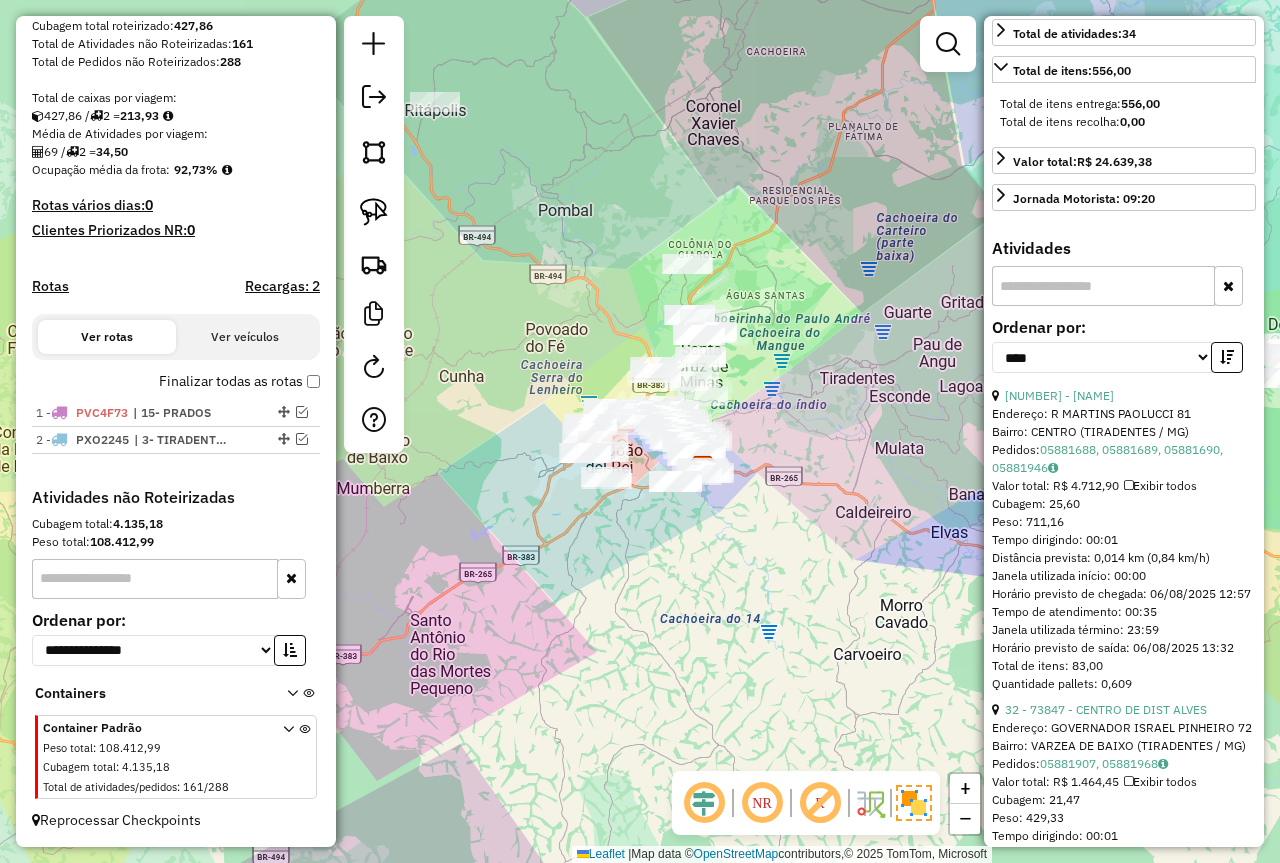 drag, startPoint x: 707, startPoint y: 600, endPoint x: 908, endPoint y: 313, distance: 350.3855 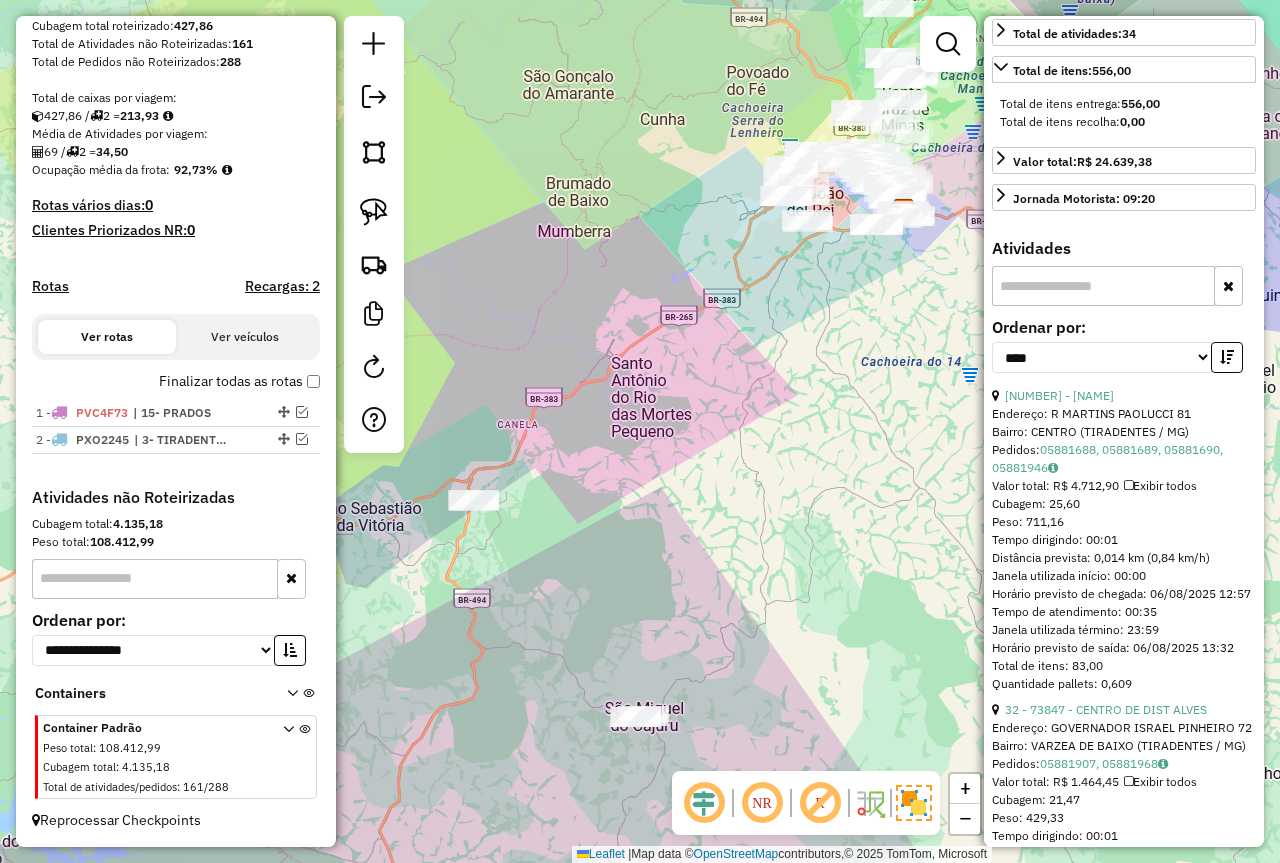 drag, startPoint x: 680, startPoint y: 561, endPoint x: 675, endPoint y: 581, distance: 20.615528 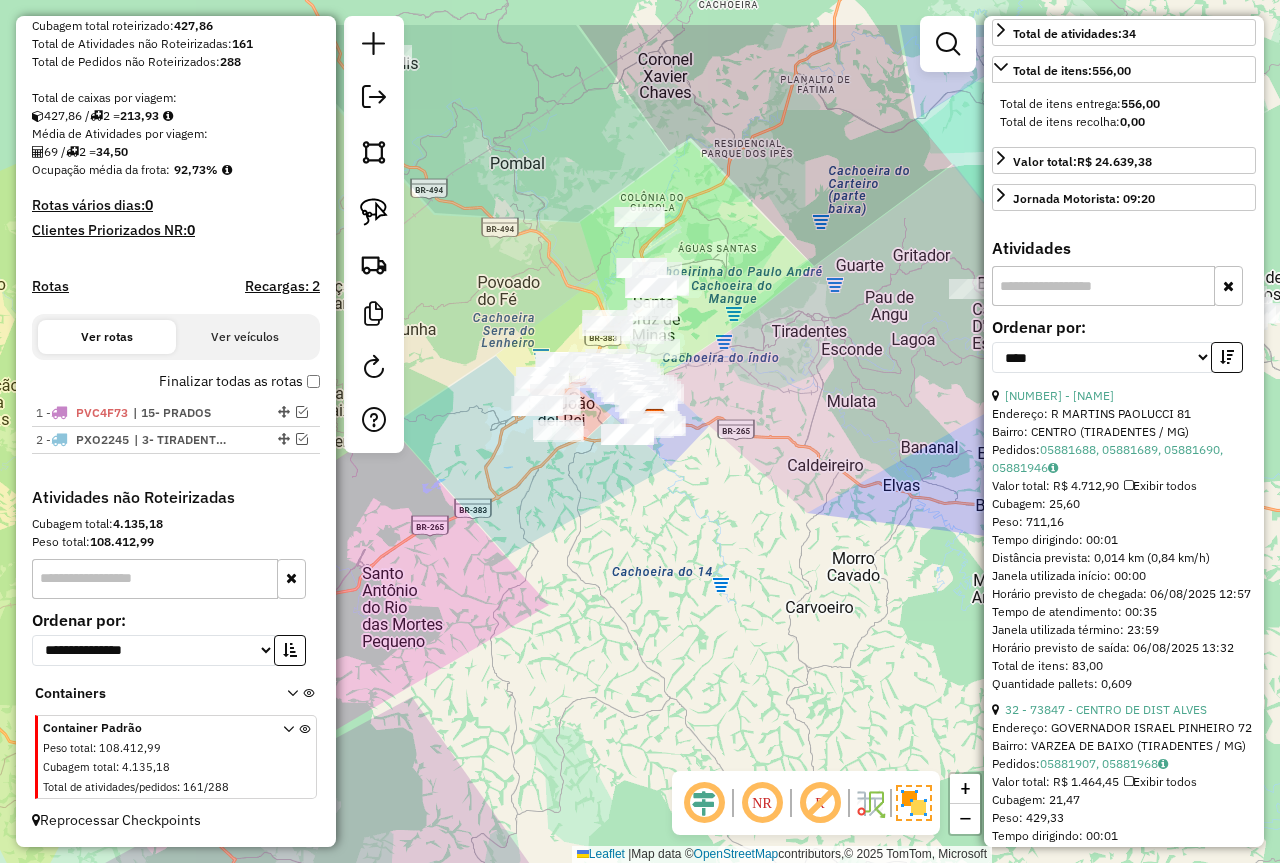 drag, startPoint x: 733, startPoint y: 493, endPoint x: 519, endPoint y: 604, distance: 241.07468 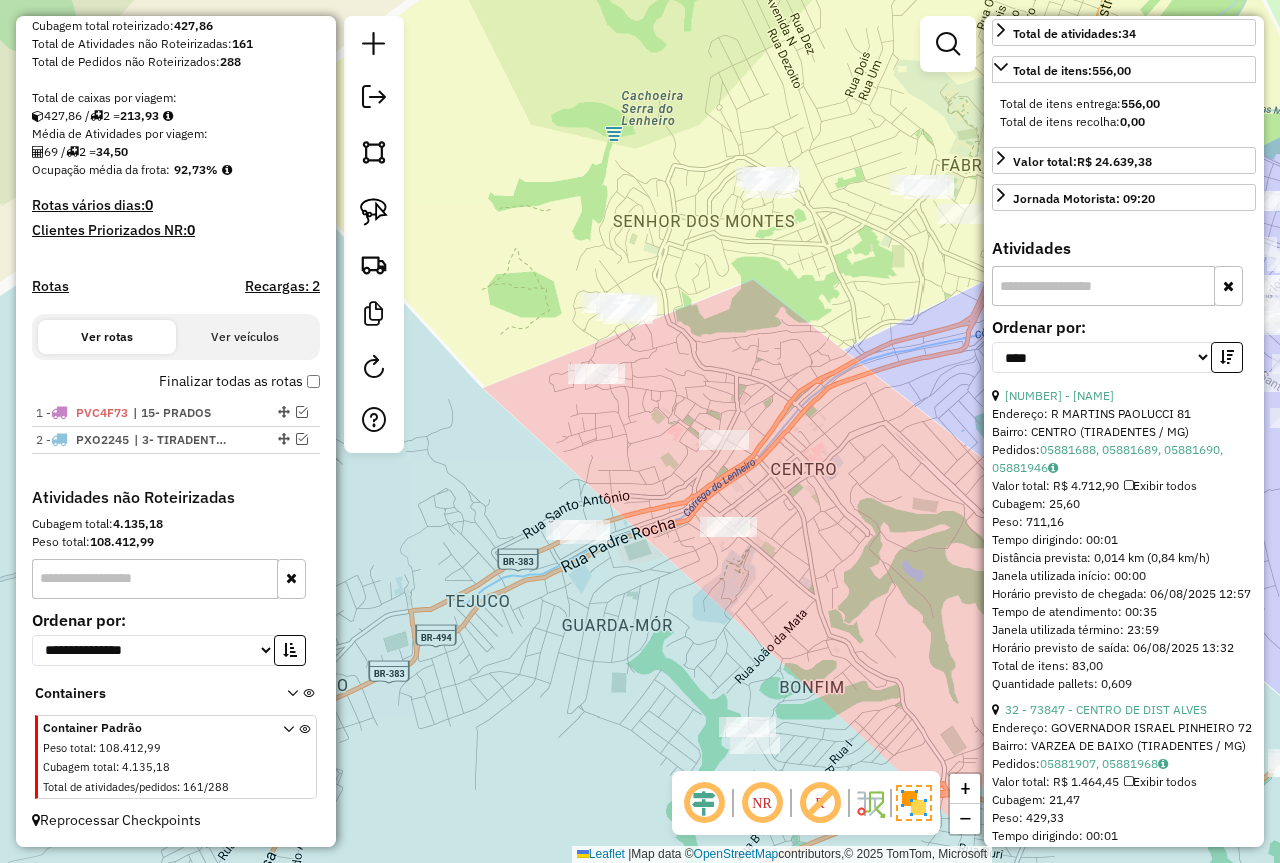 drag, startPoint x: 505, startPoint y: 475, endPoint x: 531, endPoint y: 474, distance: 26.019224 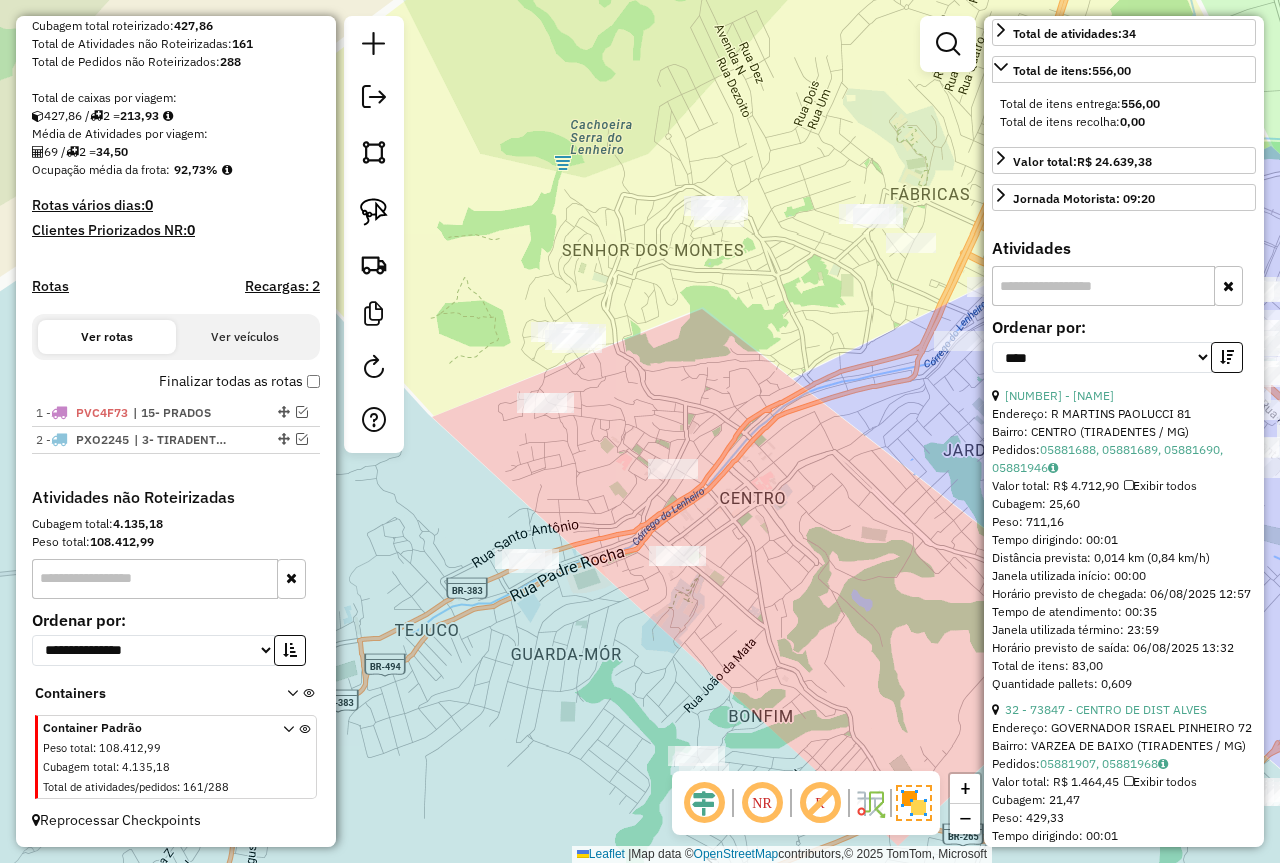drag, startPoint x: 762, startPoint y: 321, endPoint x: 710, endPoint y: 350, distance: 59.5399 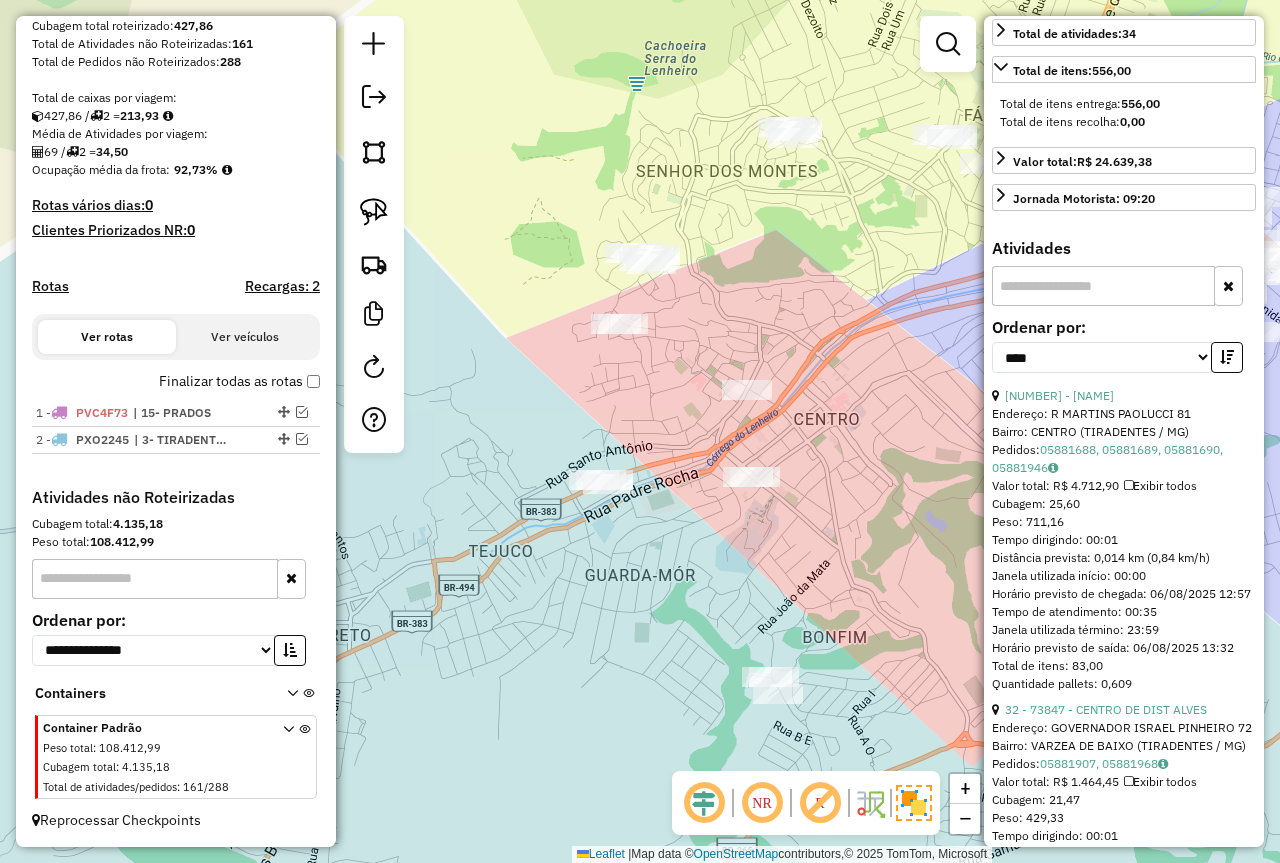 drag, startPoint x: 749, startPoint y: 385, endPoint x: 822, endPoint y: 307, distance: 106.83164 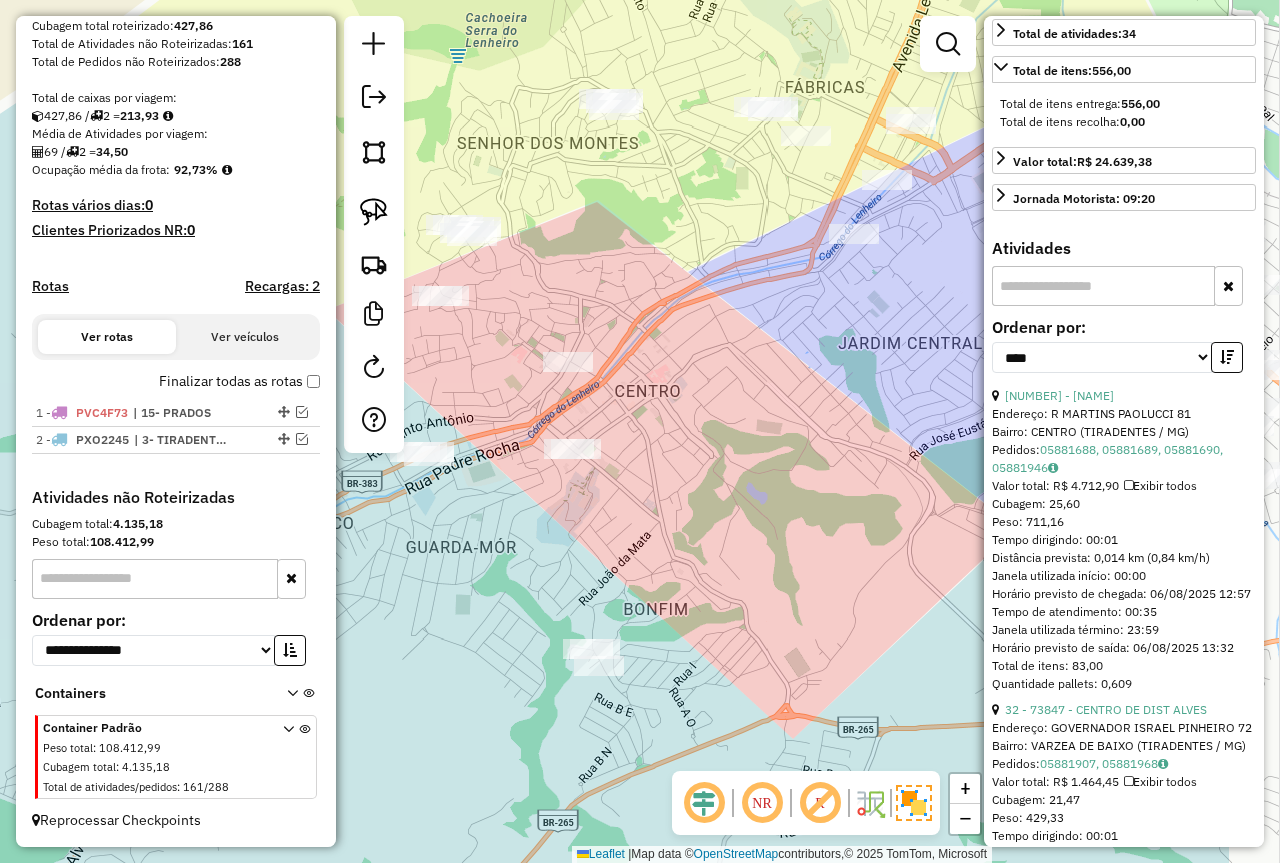 drag, startPoint x: 825, startPoint y: 347, endPoint x: 646, endPoint y: 319, distance: 181.17671 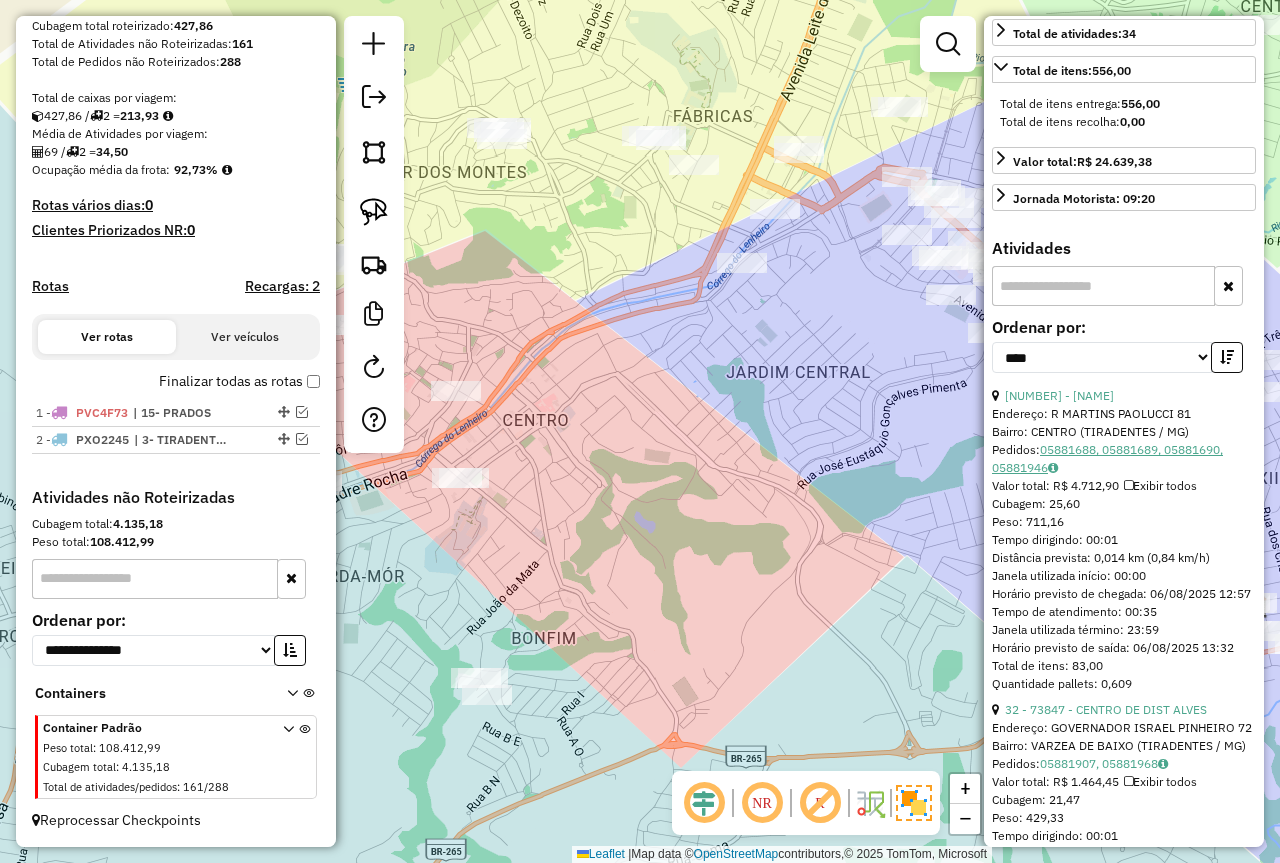 drag, startPoint x: 782, startPoint y: 318, endPoint x: 1051, endPoint y: 506, distance: 328.1844 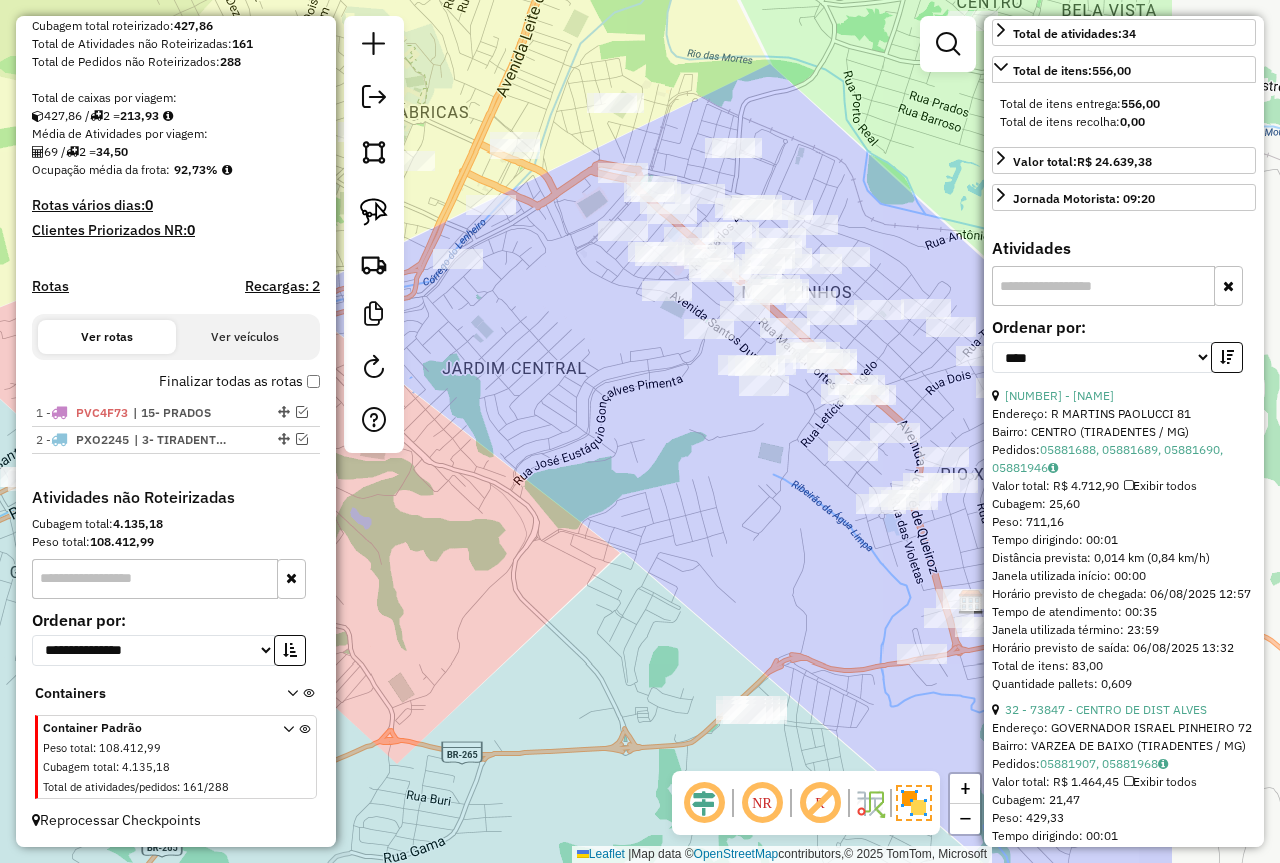 drag, startPoint x: 878, startPoint y: 438, endPoint x: 601, endPoint y: 419, distance: 277.65085 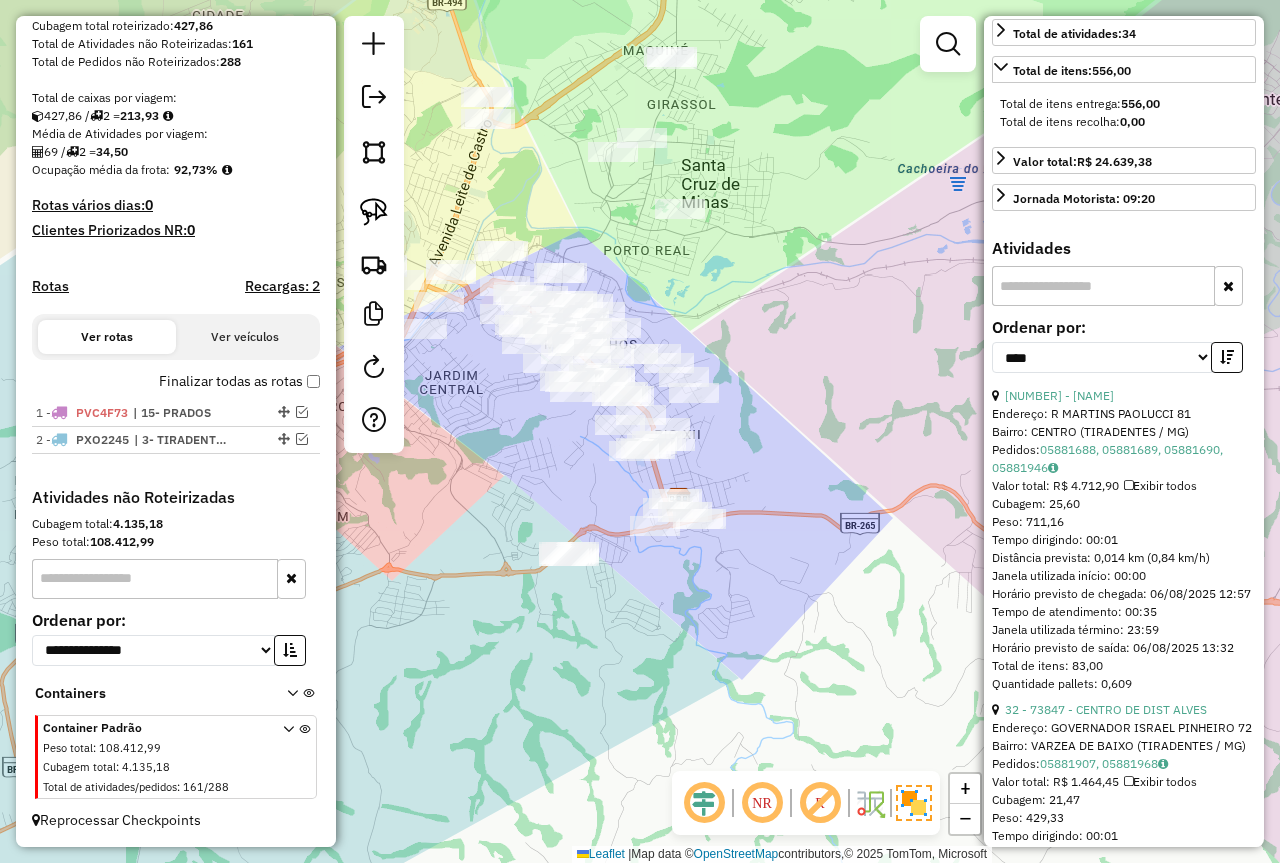 drag, startPoint x: 669, startPoint y: 505, endPoint x: 548, endPoint y: 487, distance: 122.33152 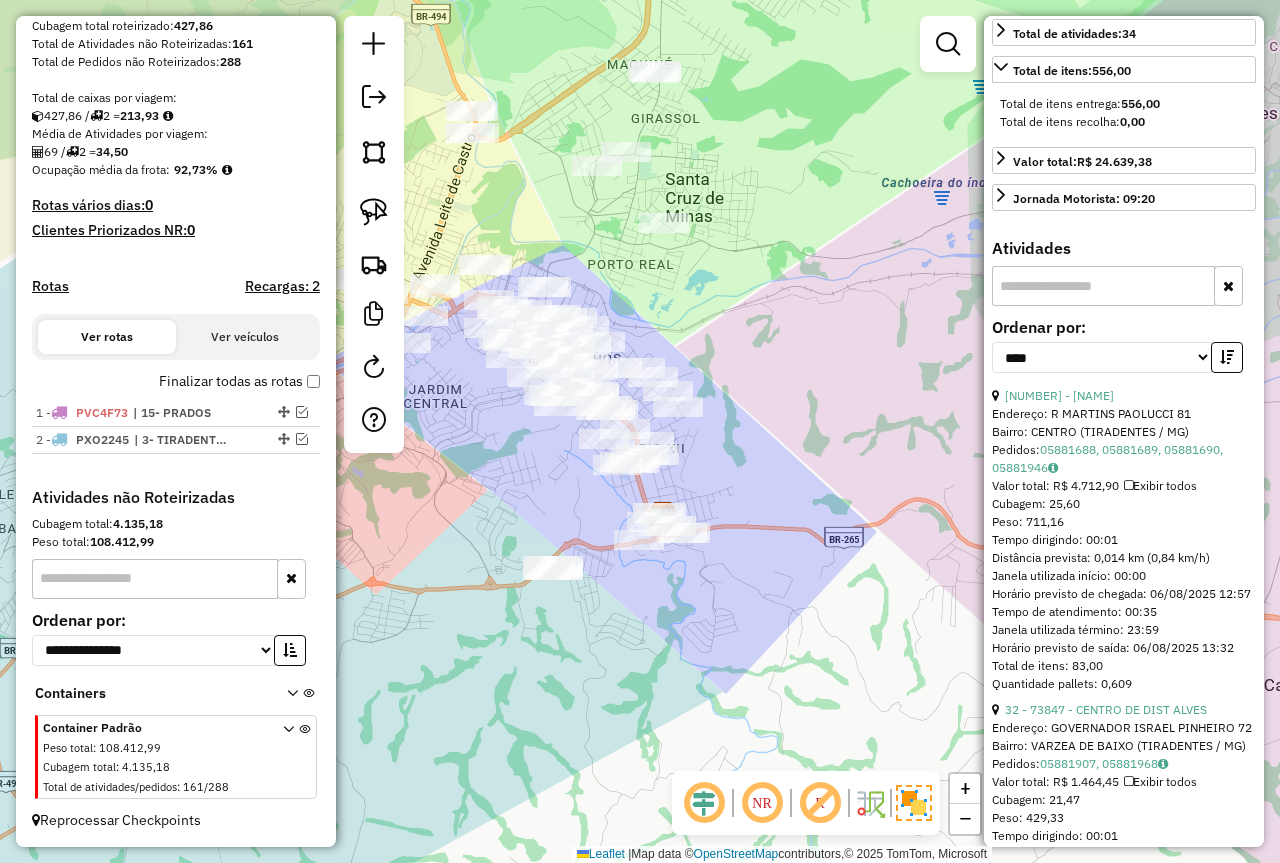 drag, startPoint x: 760, startPoint y: 428, endPoint x: 665, endPoint y: 561, distance: 163.44418 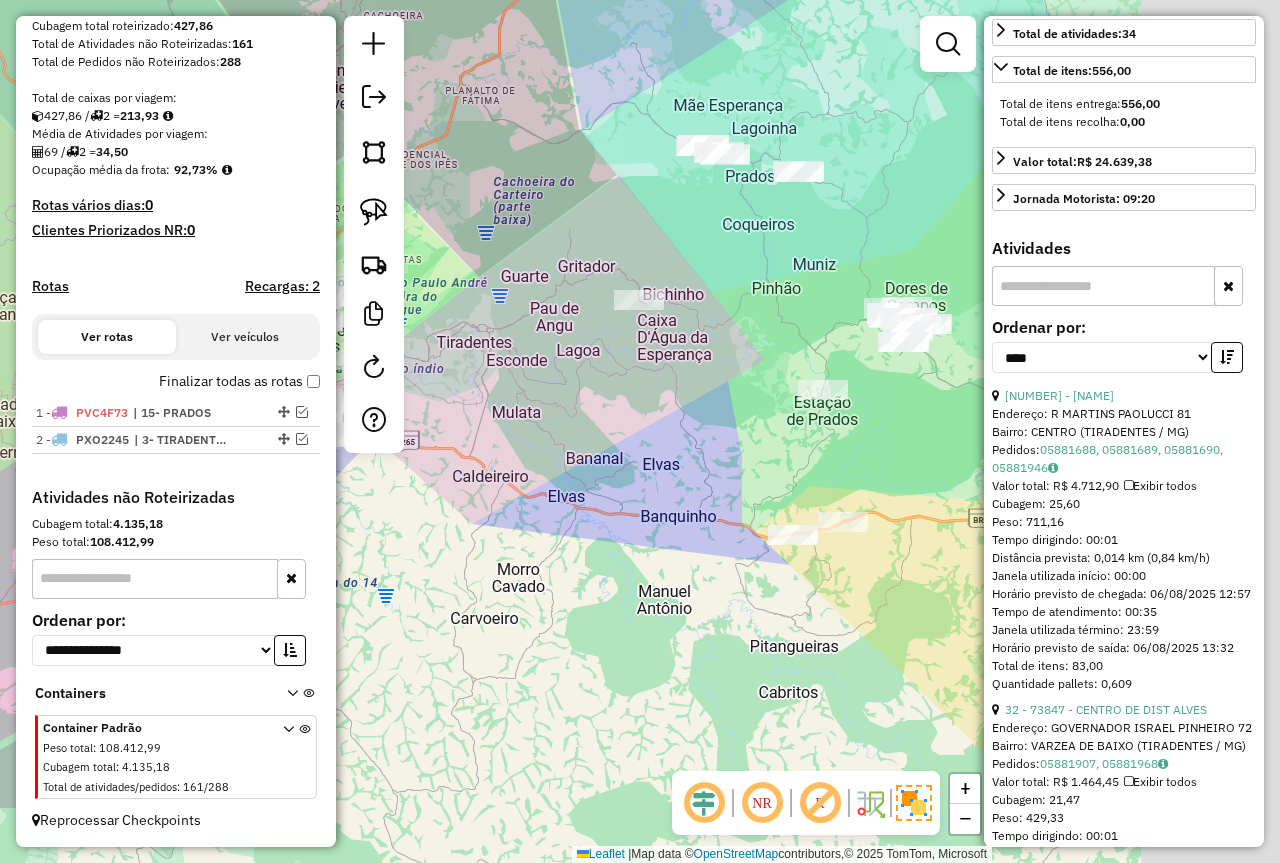 drag, startPoint x: 573, startPoint y: 551, endPoint x: 489, endPoint y: 514, distance: 91.787796 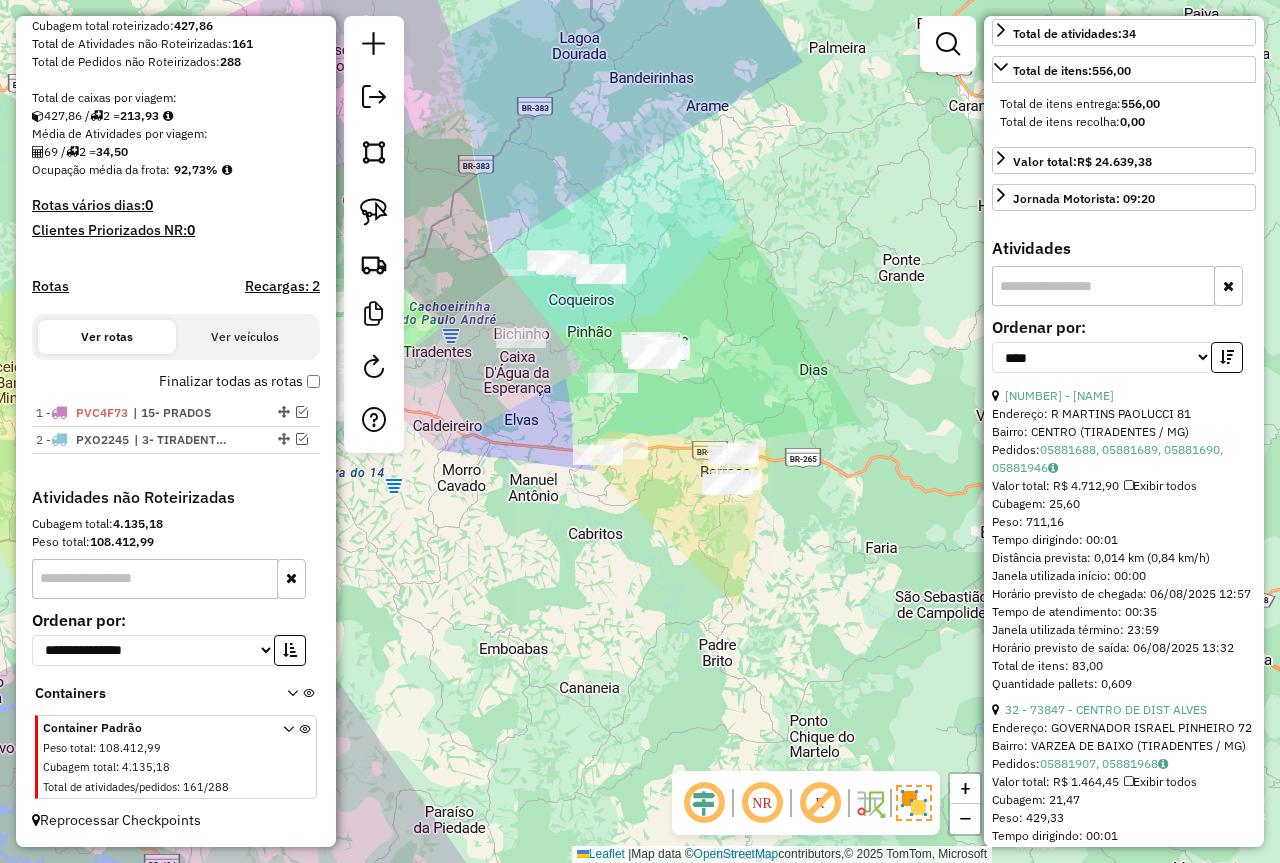 drag, startPoint x: 605, startPoint y: 604, endPoint x: 493, endPoint y: 547, distance: 125.670204 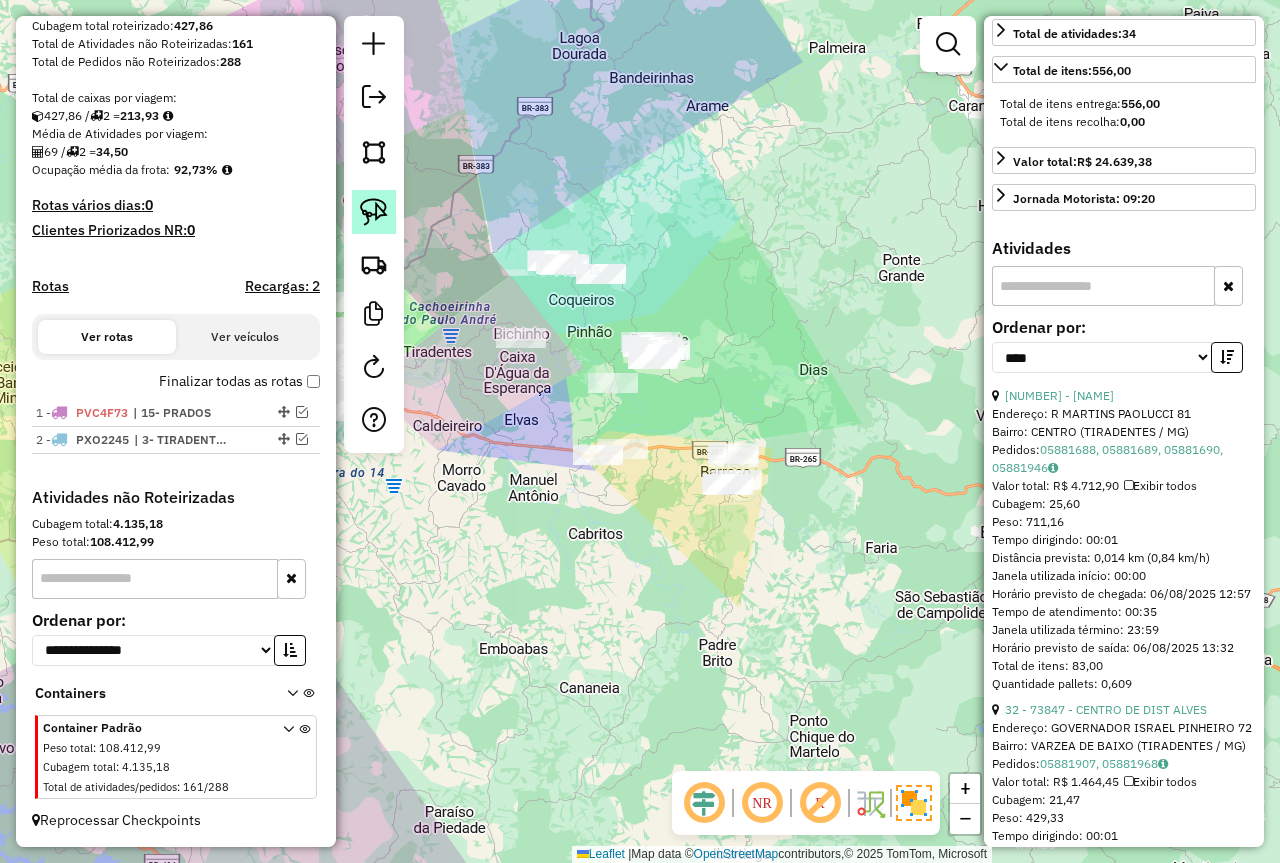 click 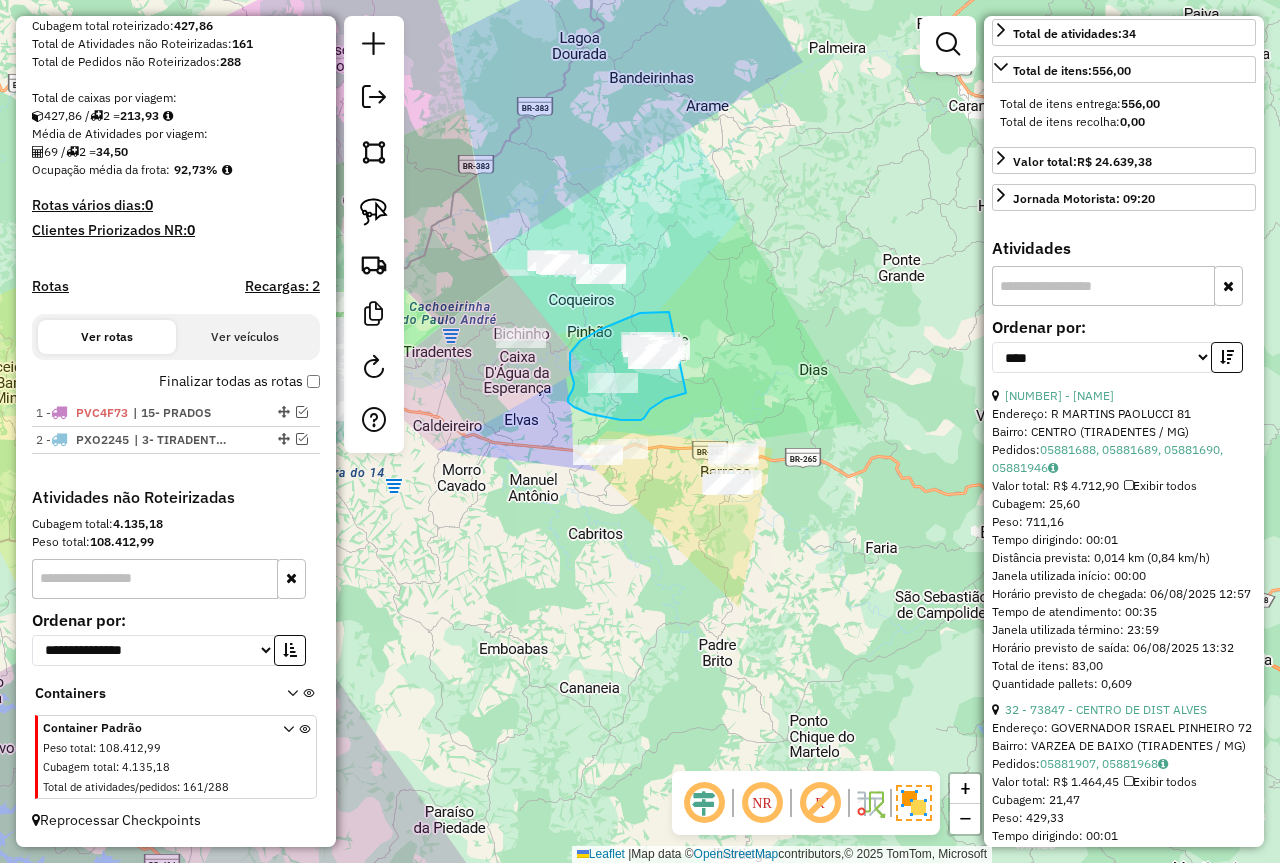 drag, startPoint x: 669, startPoint y: 312, endPoint x: 704, endPoint y: 376, distance: 72.94518 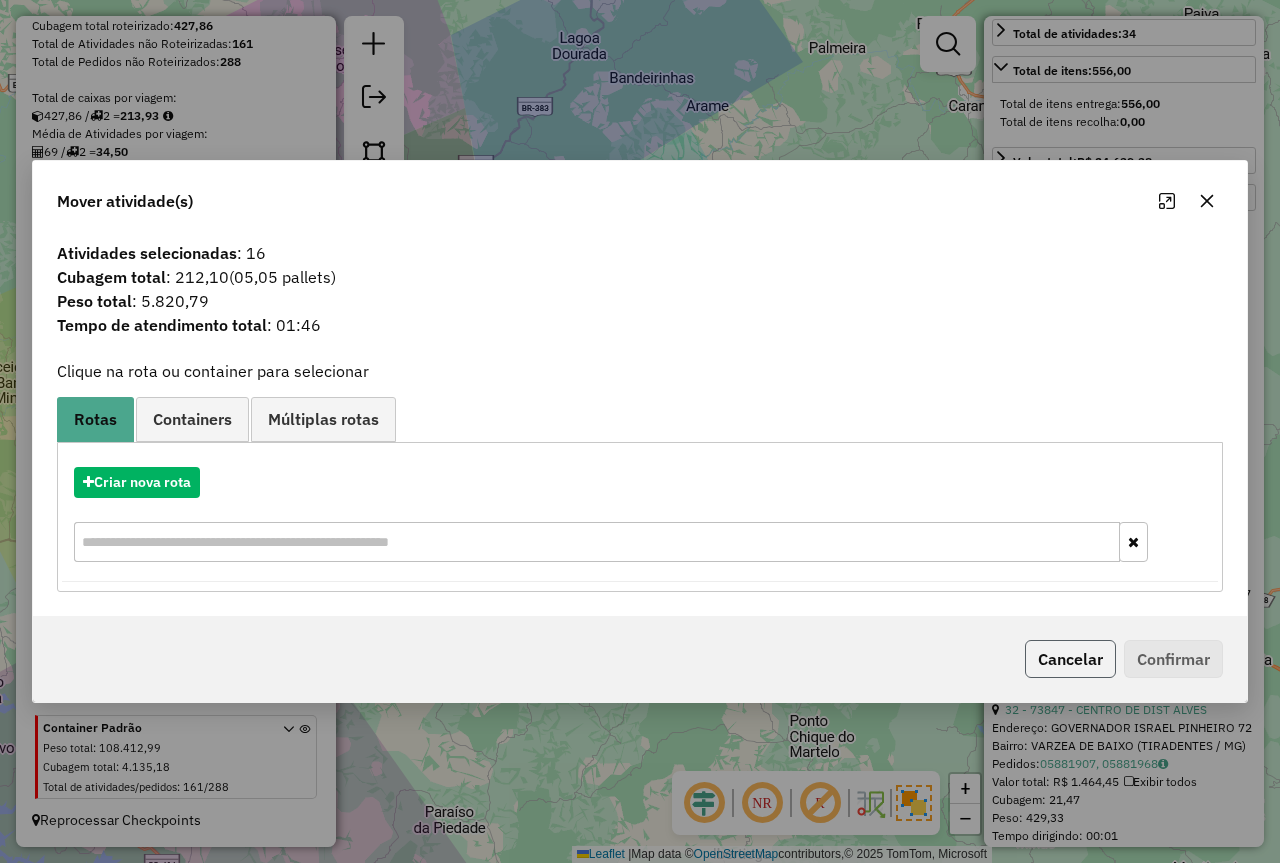 click on "Cancelar" 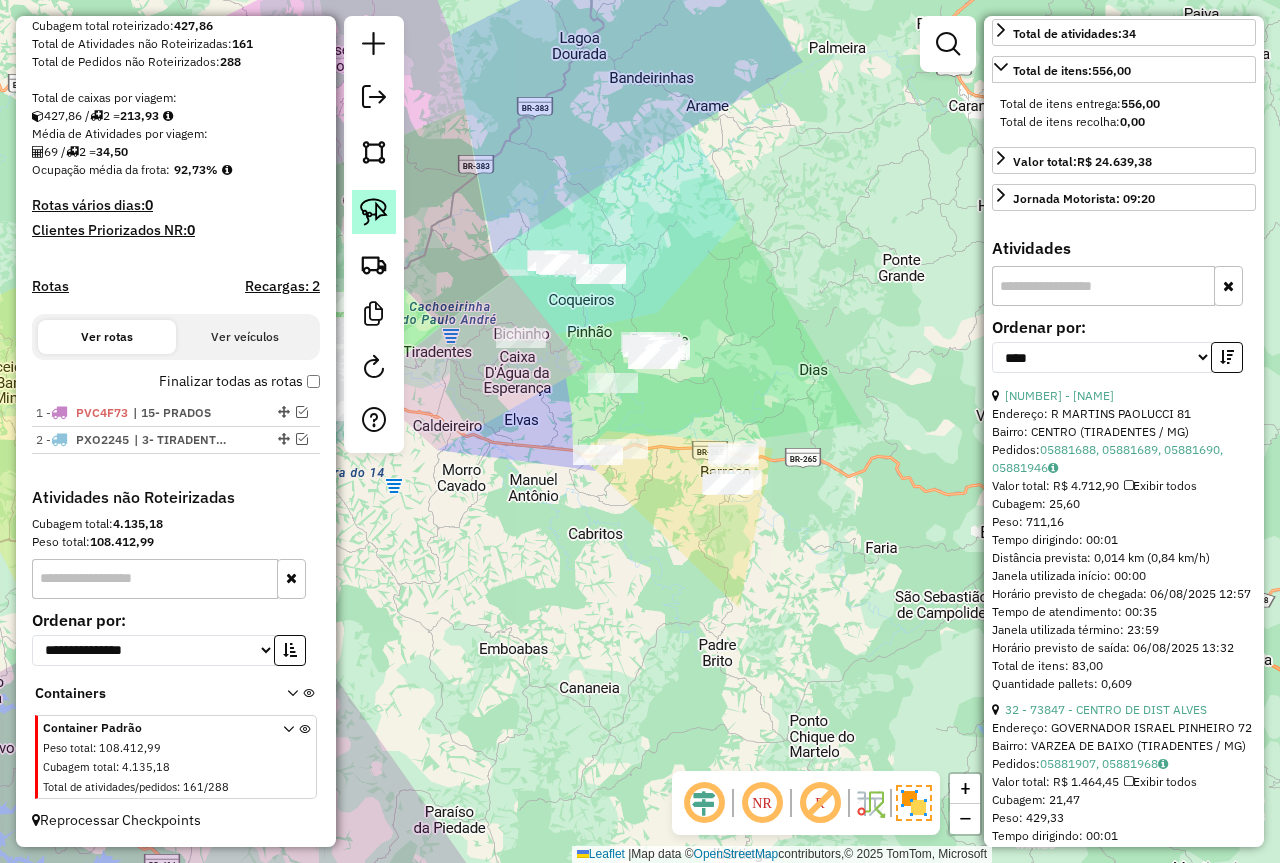 click 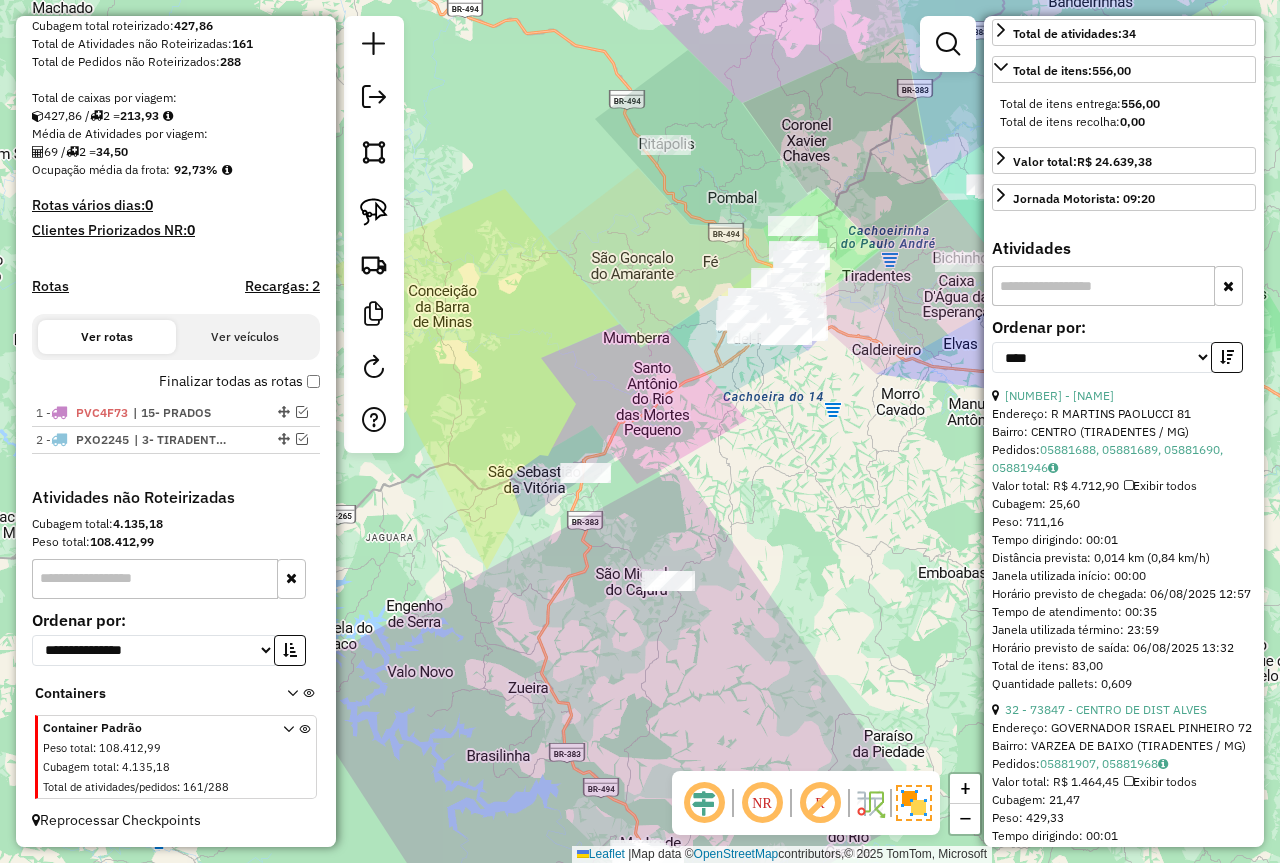 drag, startPoint x: 482, startPoint y: 587, endPoint x: 925, endPoint y: 505, distance: 450.52524 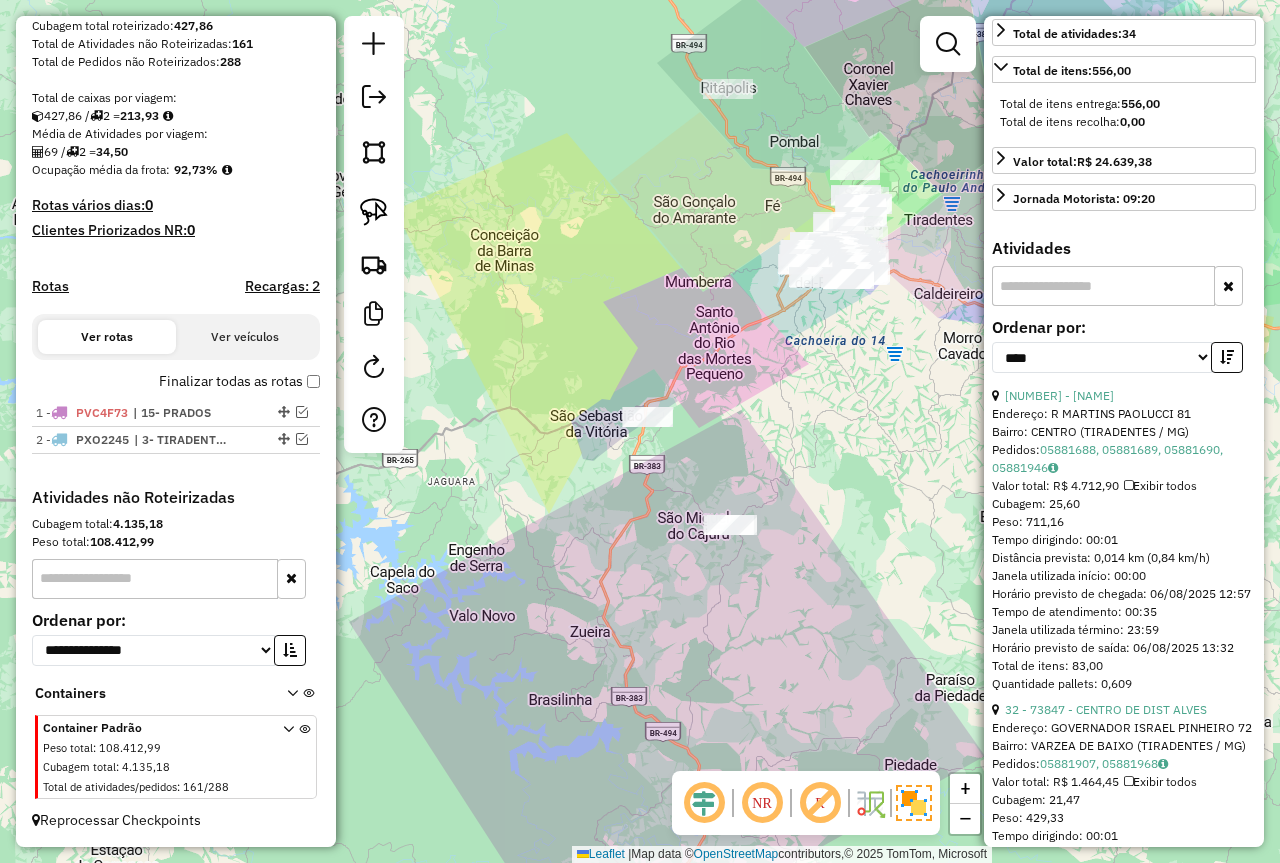drag, startPoint x: 767, startPoint y: 546, endPoint x: 763, endPoint y: 334, distance: 212.03773 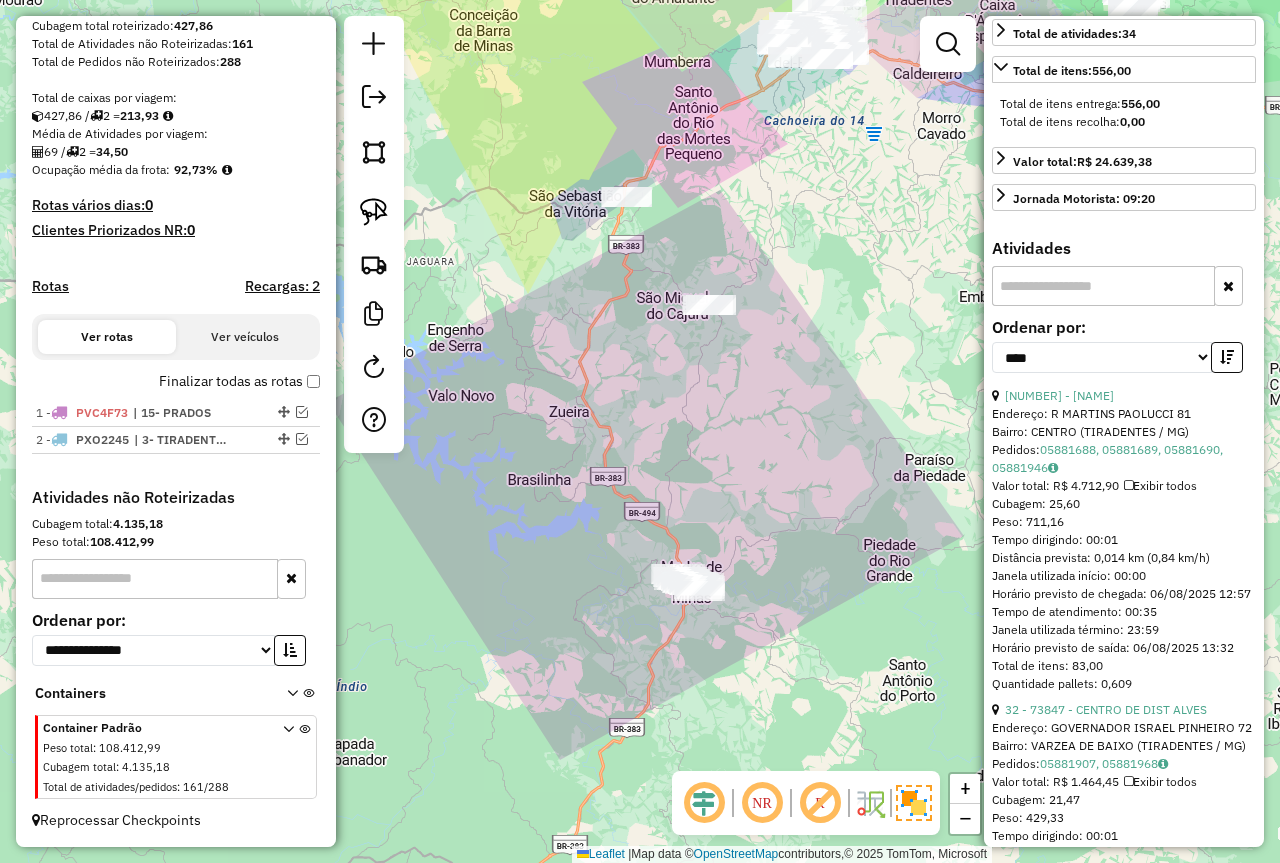 drag, startPoint x: 843, startPoint y: 500, endPoint x: 798, endPoint y: 473, distance: 52.478565 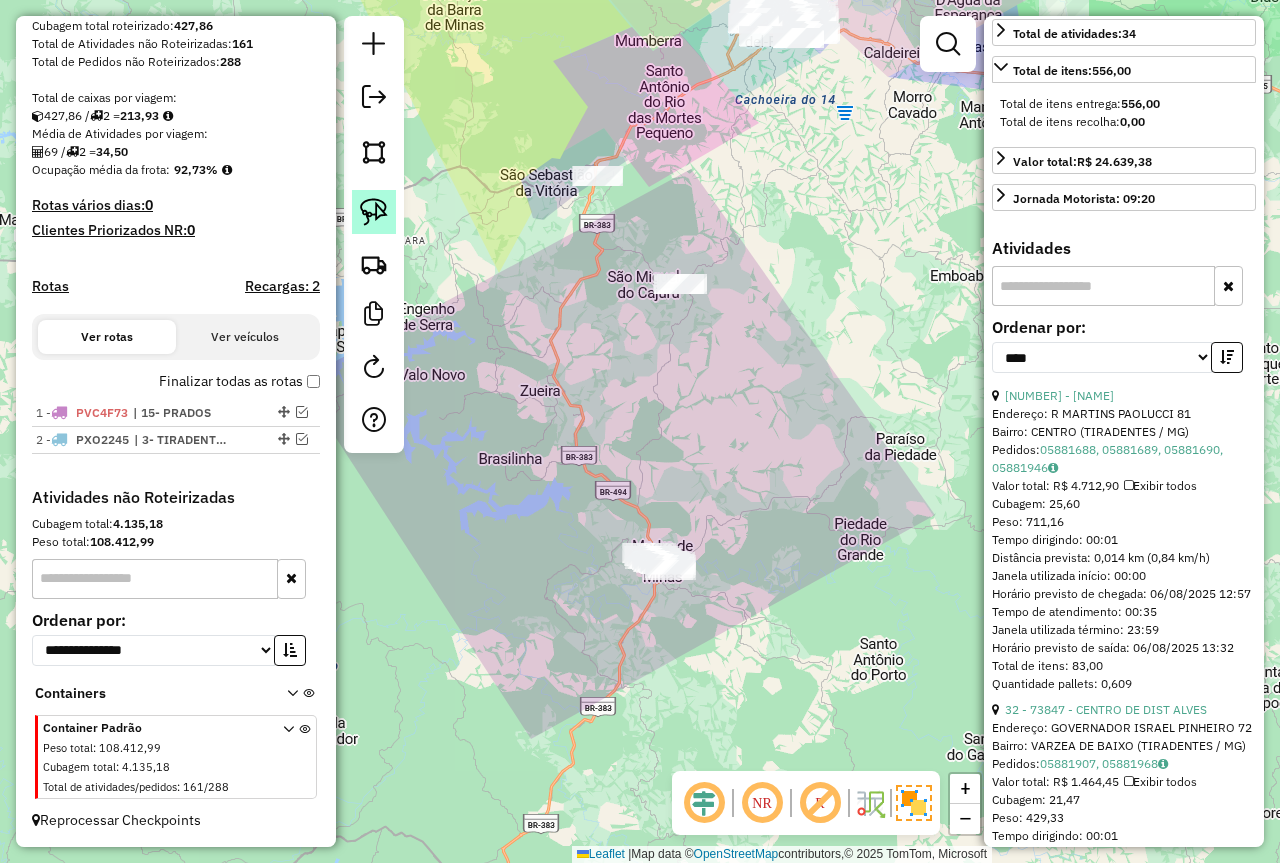 click 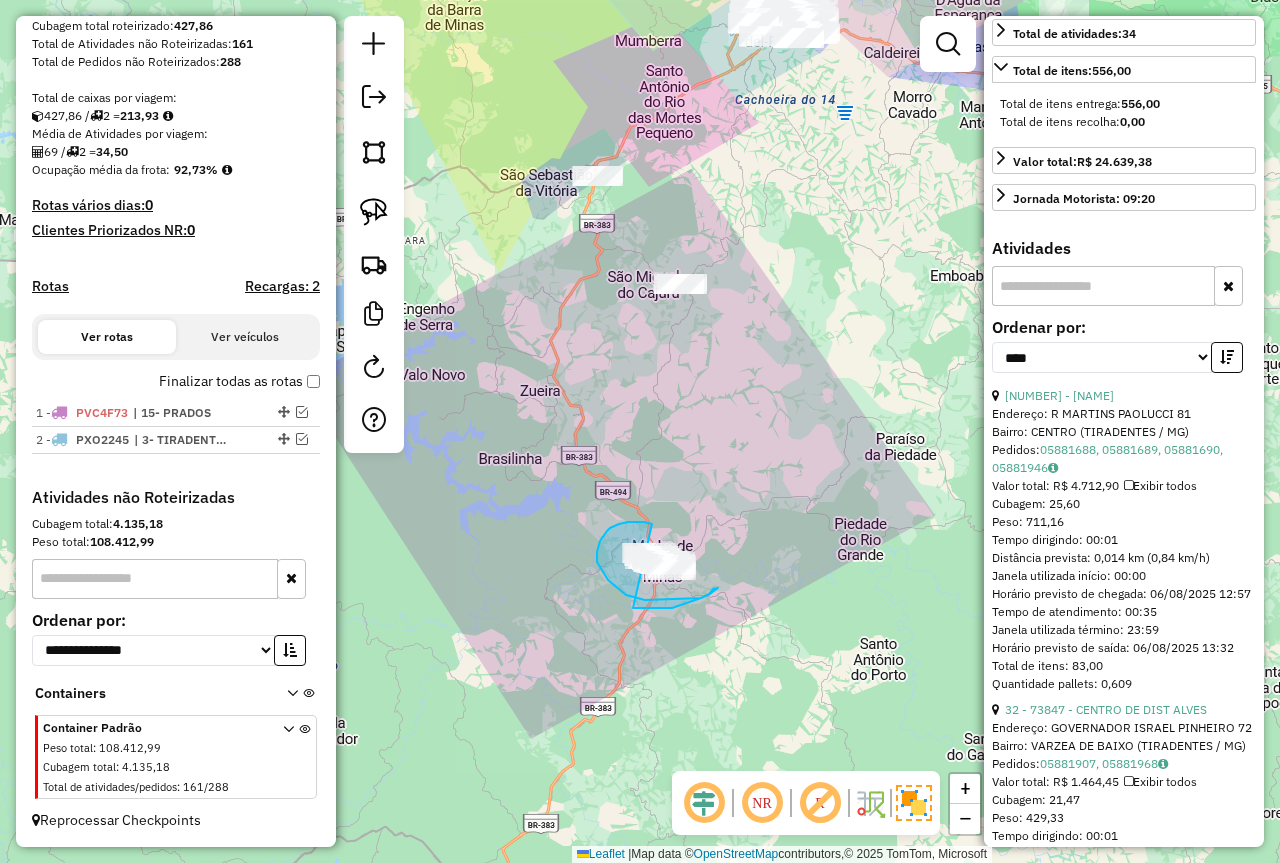 drag, startPoint x: 628, startPoint y: 522, endPoint x: 581, endPoint y: 566, distance: 64.381676 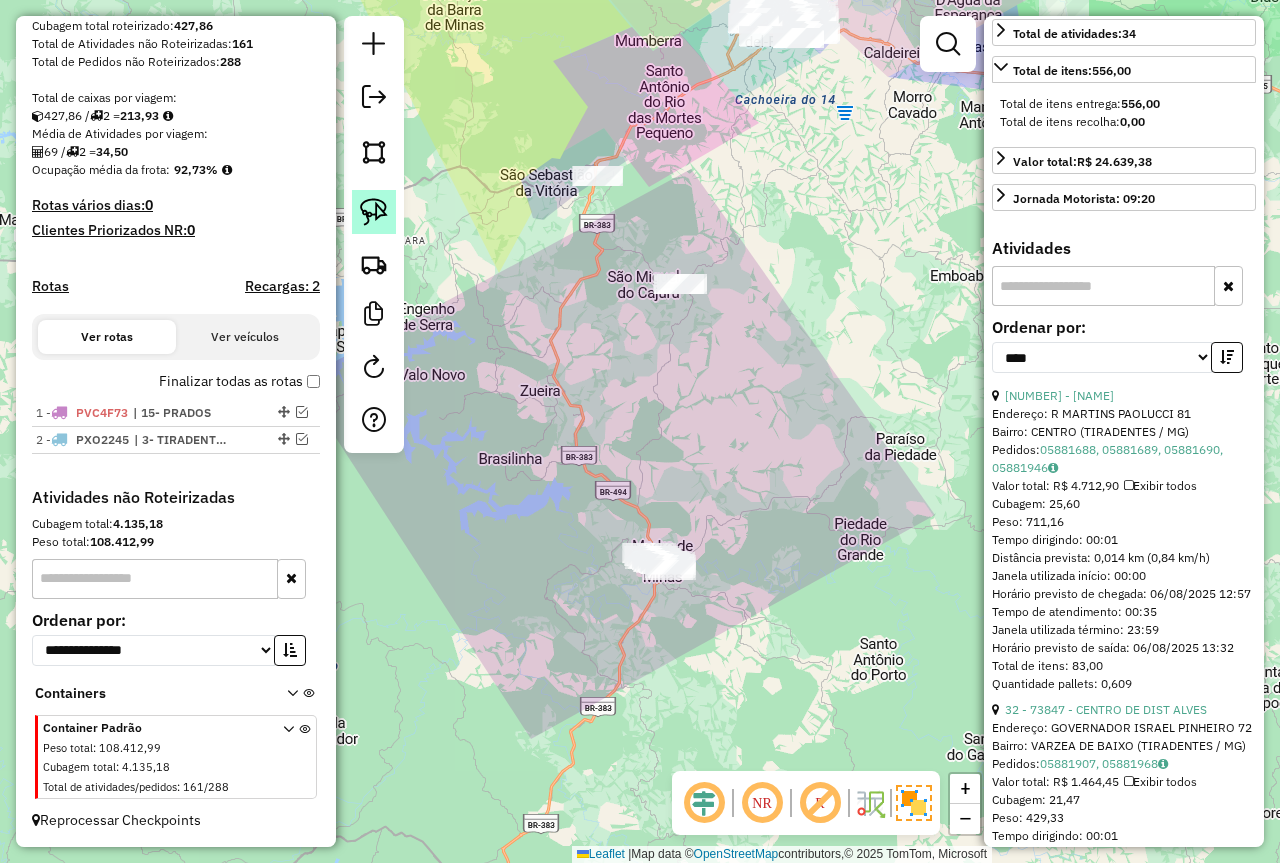 click 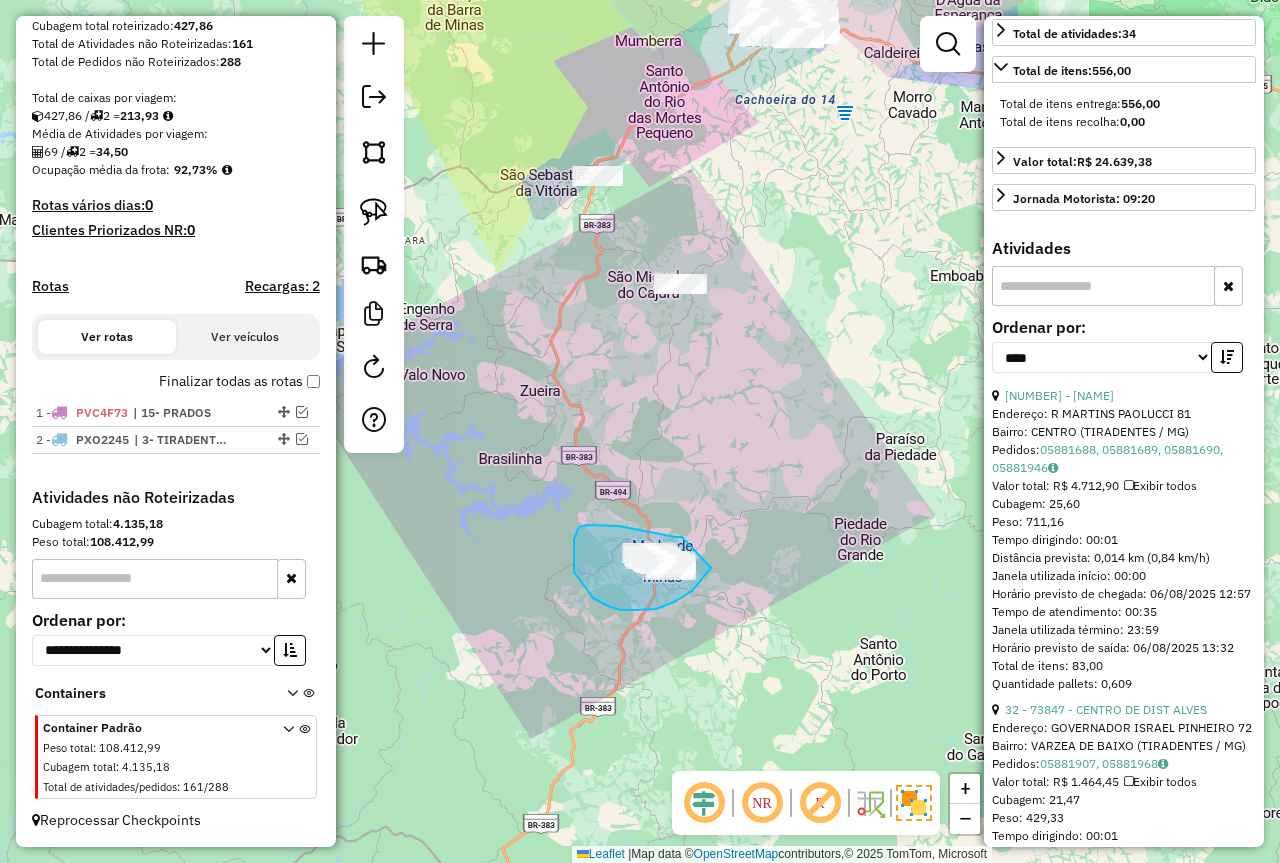 drag, startPoint x: 675, startPoint y: 537, endPoint x: 711, endPoint y: 568, distance: 47.507893 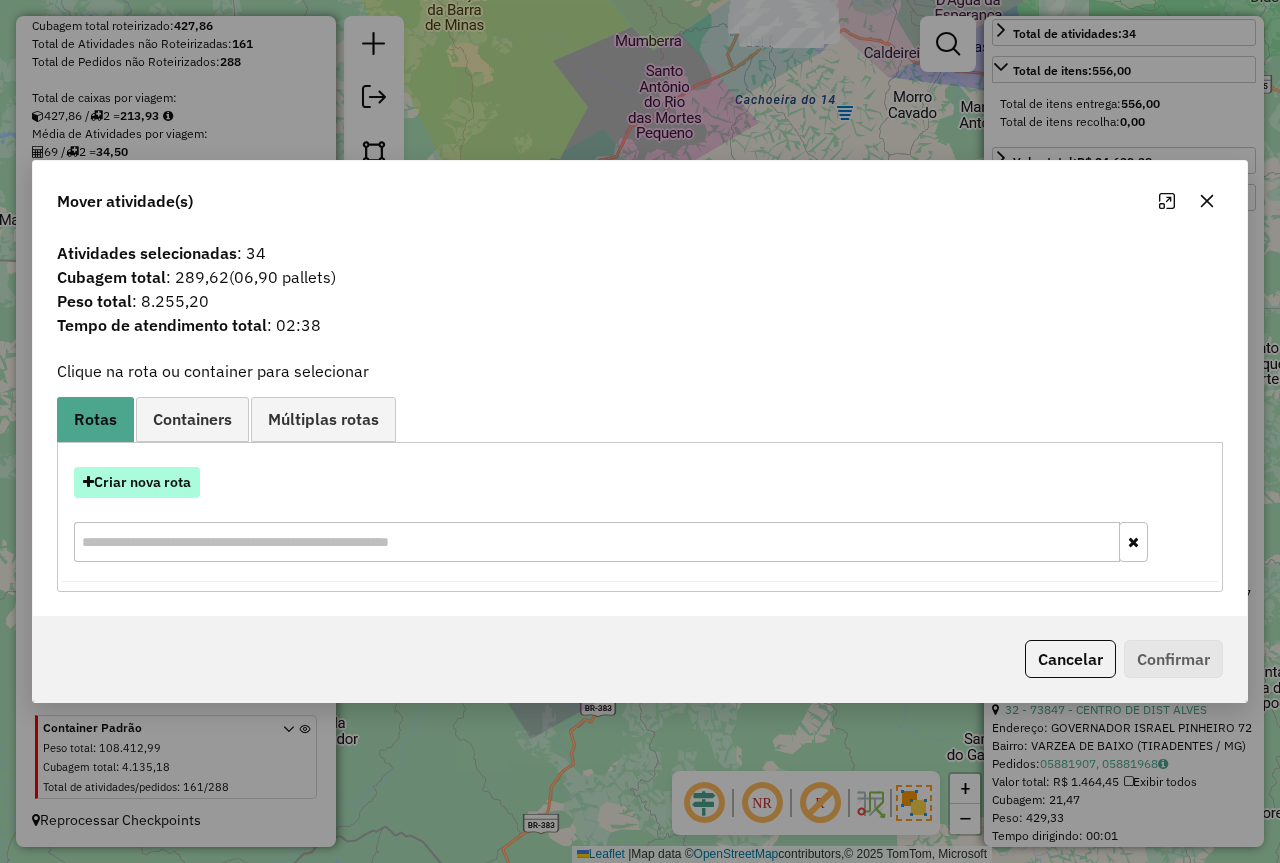click on "Criar nova rota" at bounding box center (137, 482) 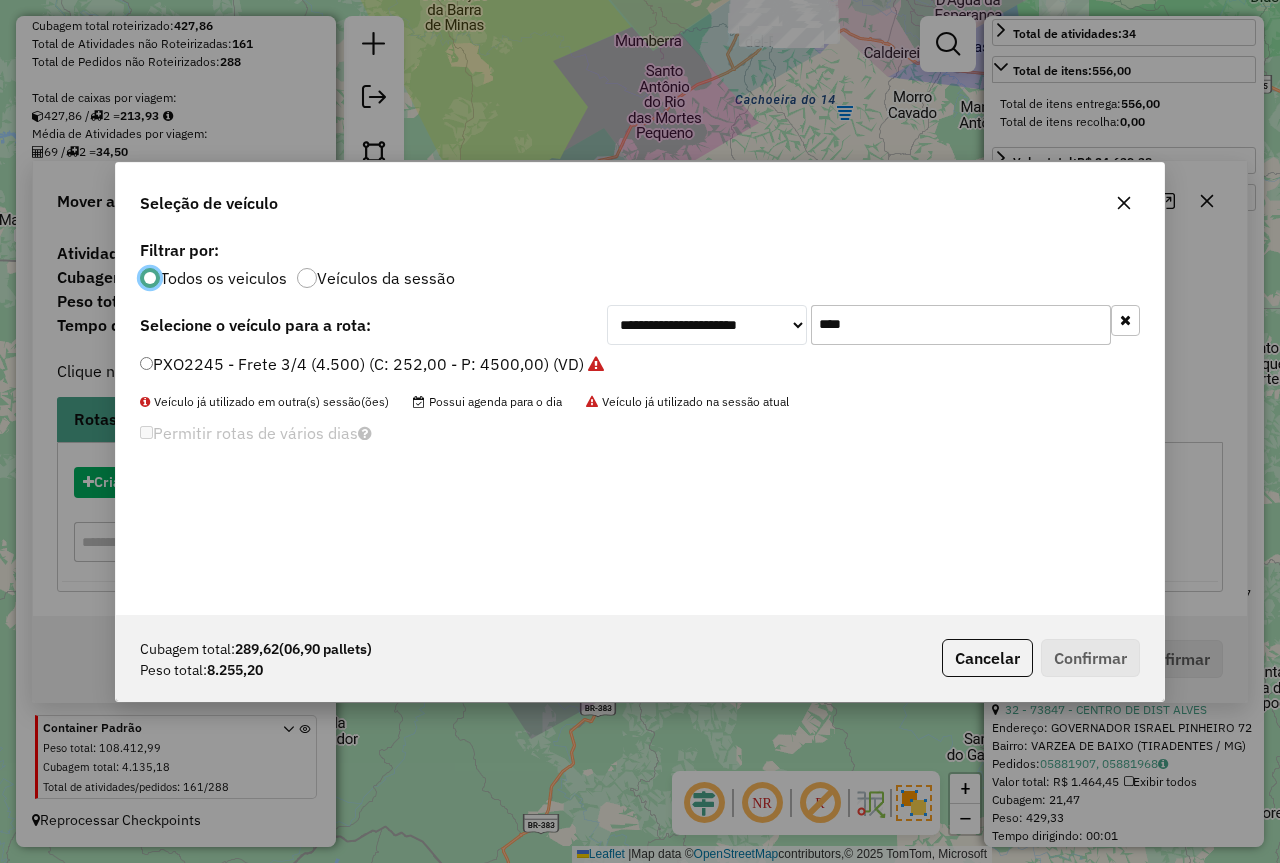 scroll, scrollTop: 11, scrollLeft: 6, axis: both 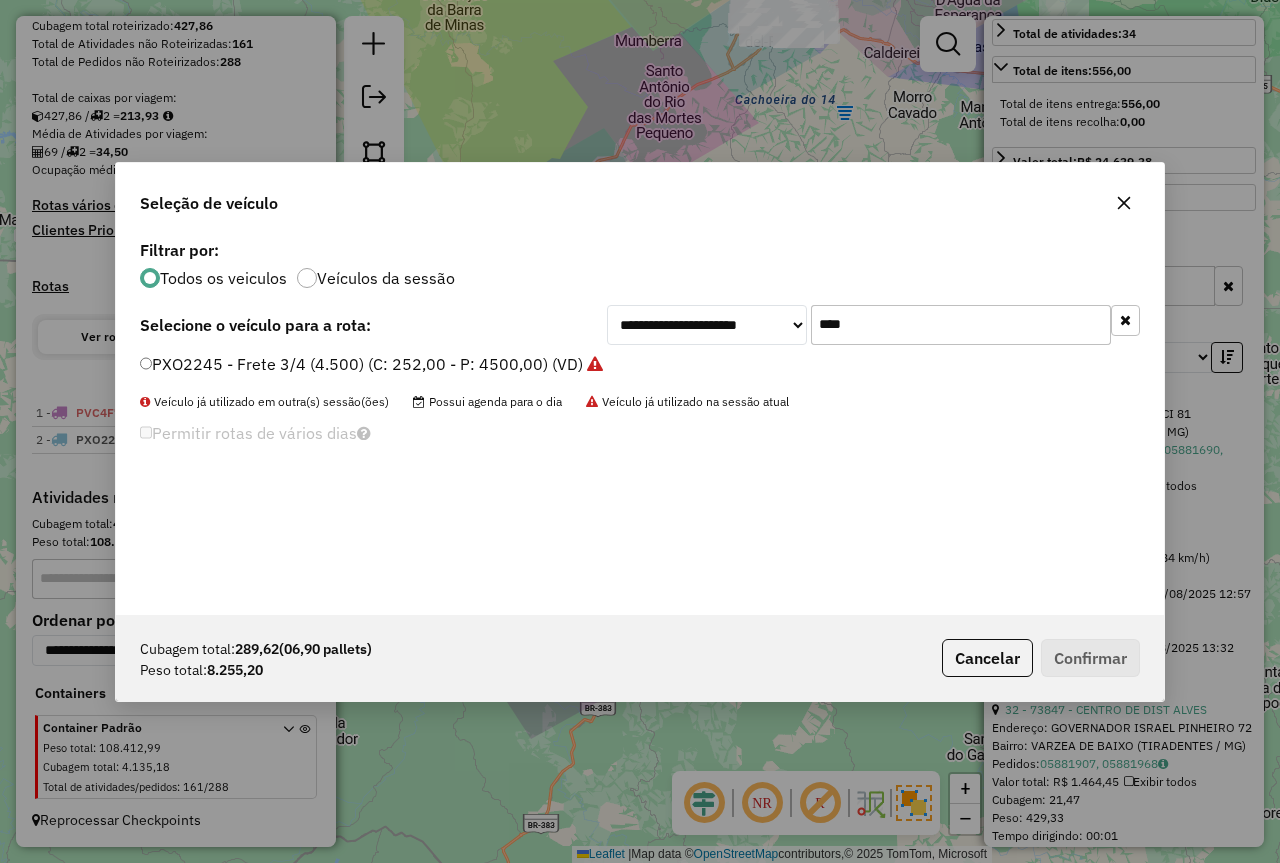 drag, startPoint x: 888, startPoint y: 322, endPoint x: 659, endPoint y: 319, distance: 229.01965 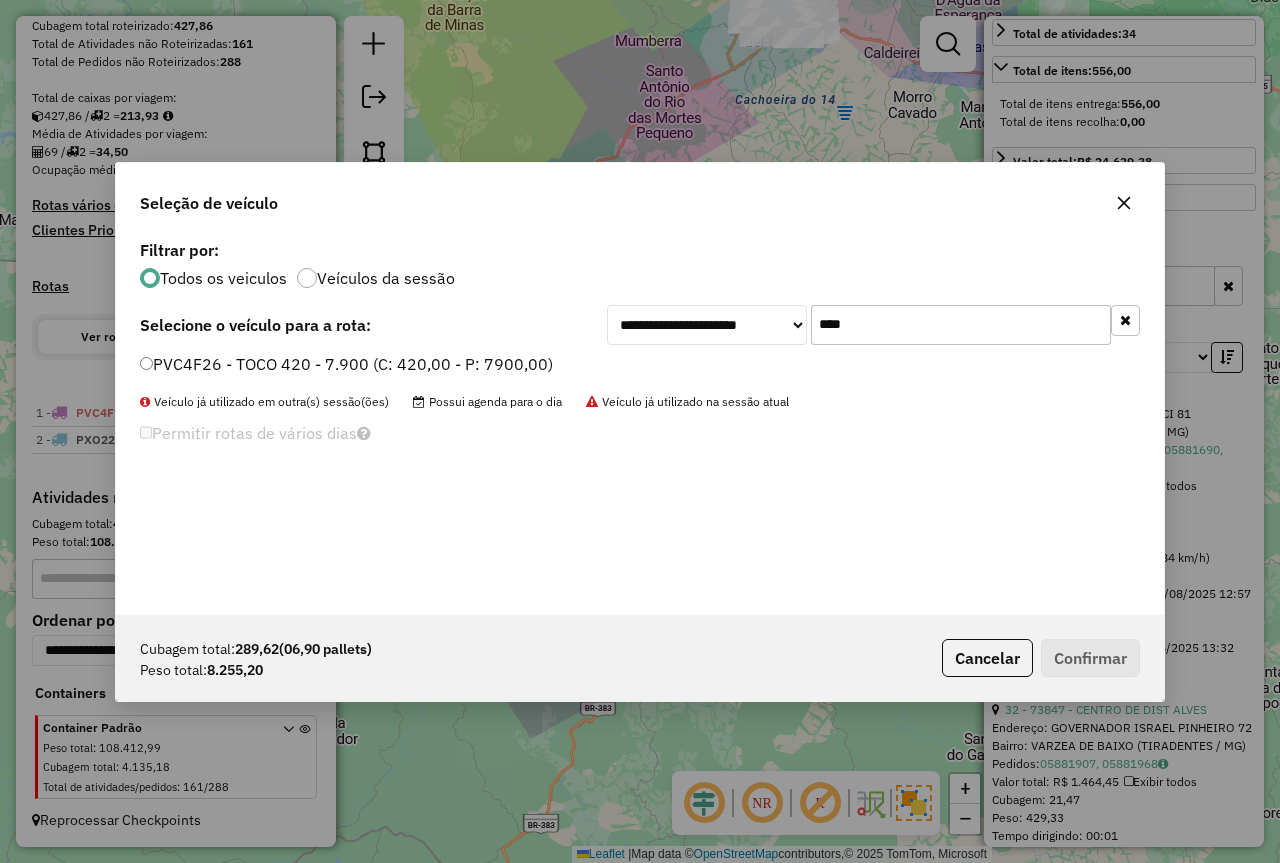 type on "****" 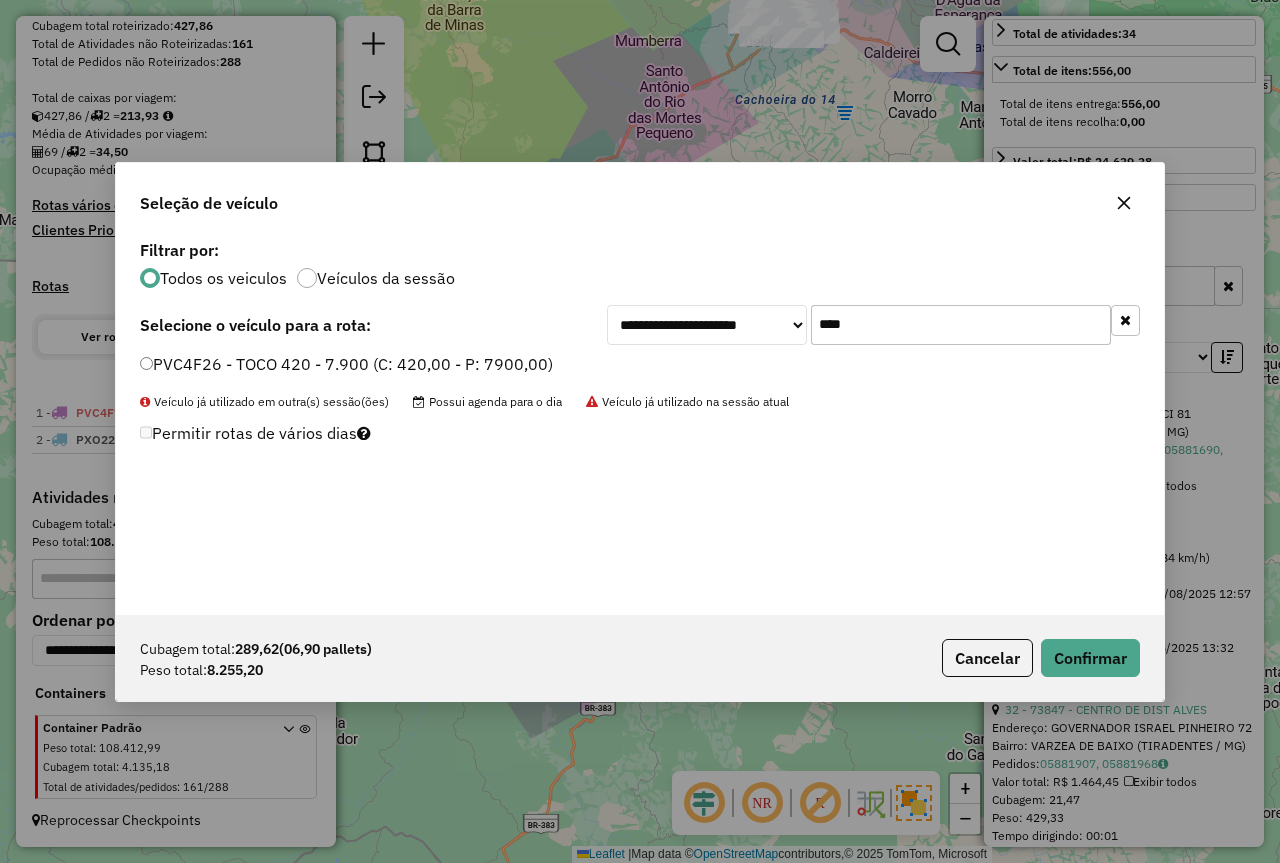 click on "Cubagem total:  289,62   (06,90 pallets)  Peso total: 8.255,20  Cancelar   Confirmar" 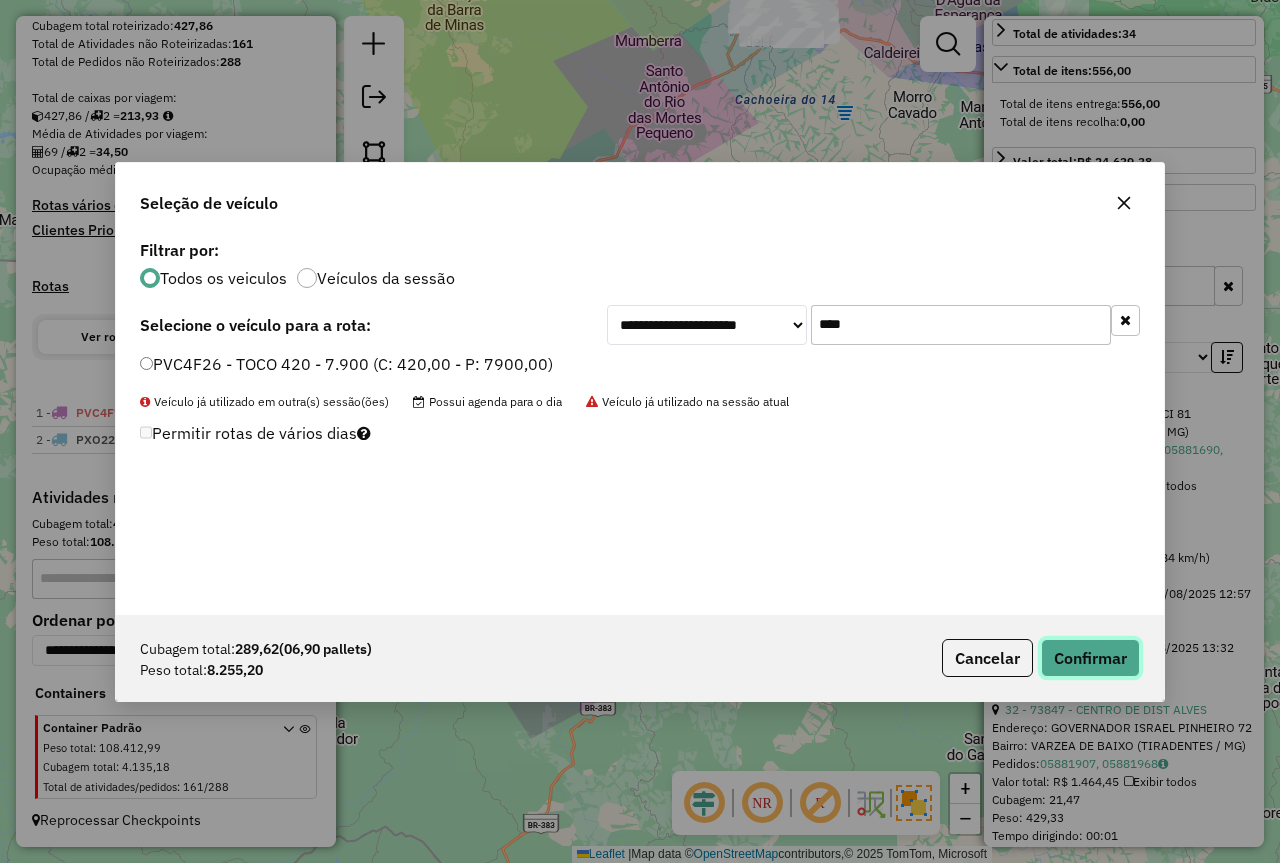 click on "Confirmar" 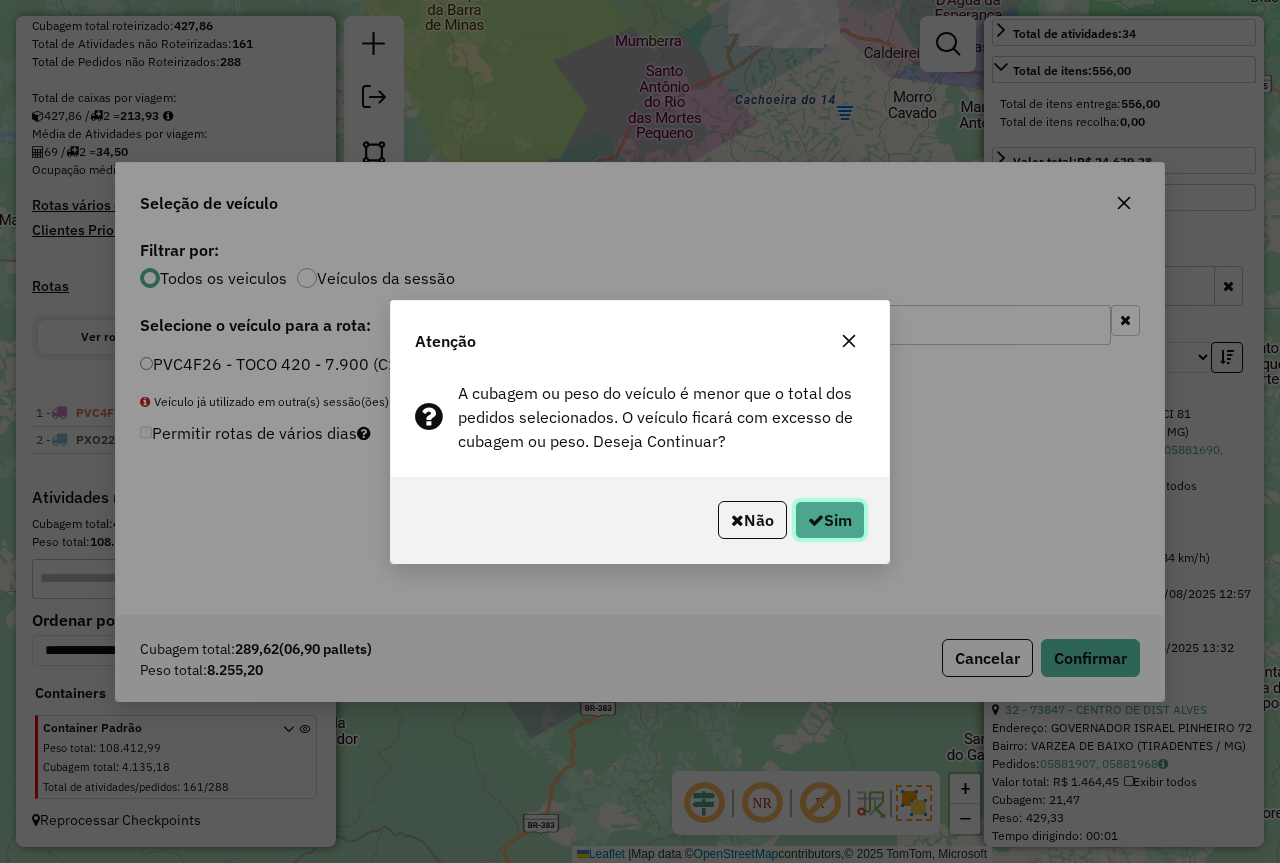 click on "Sim" 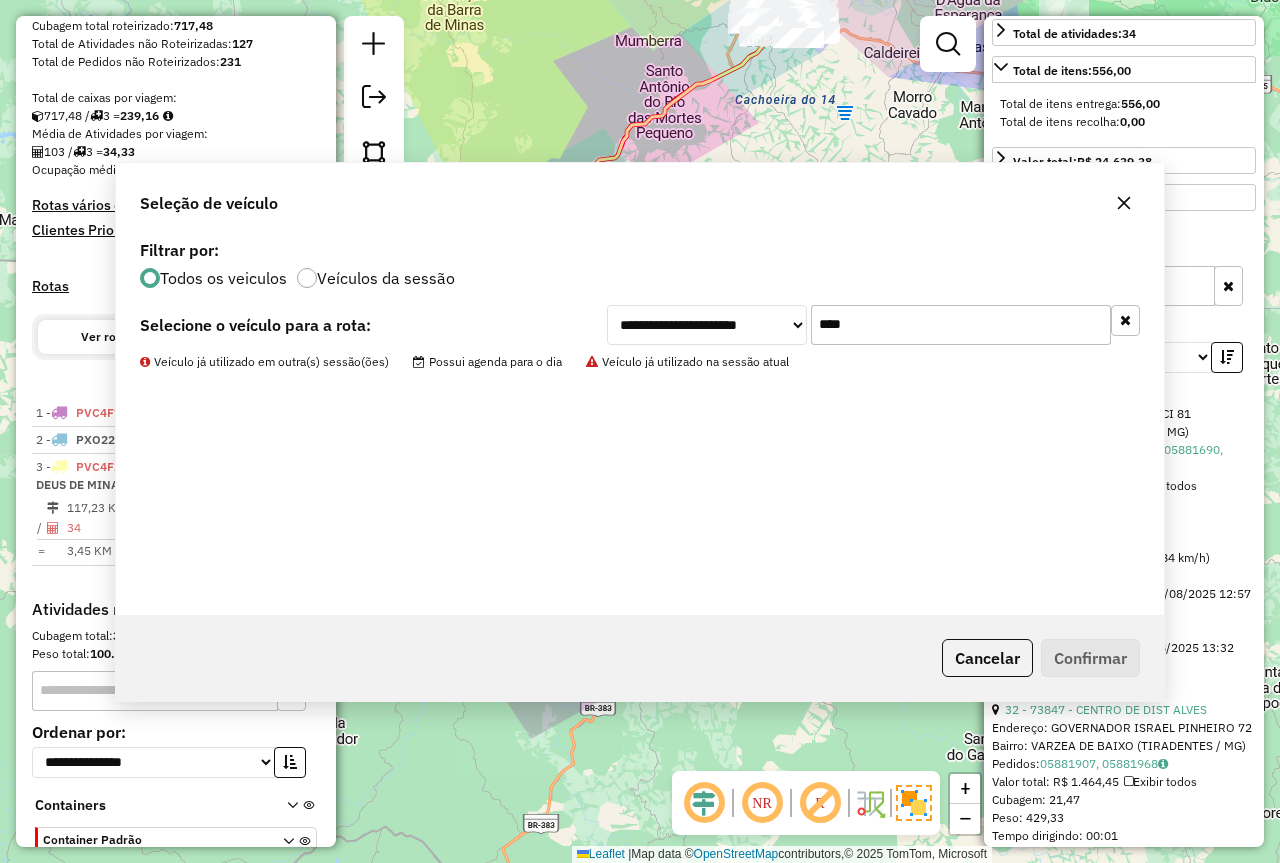 scroll, scrollTop: 478, scrollLeft: 0, axis: vertical 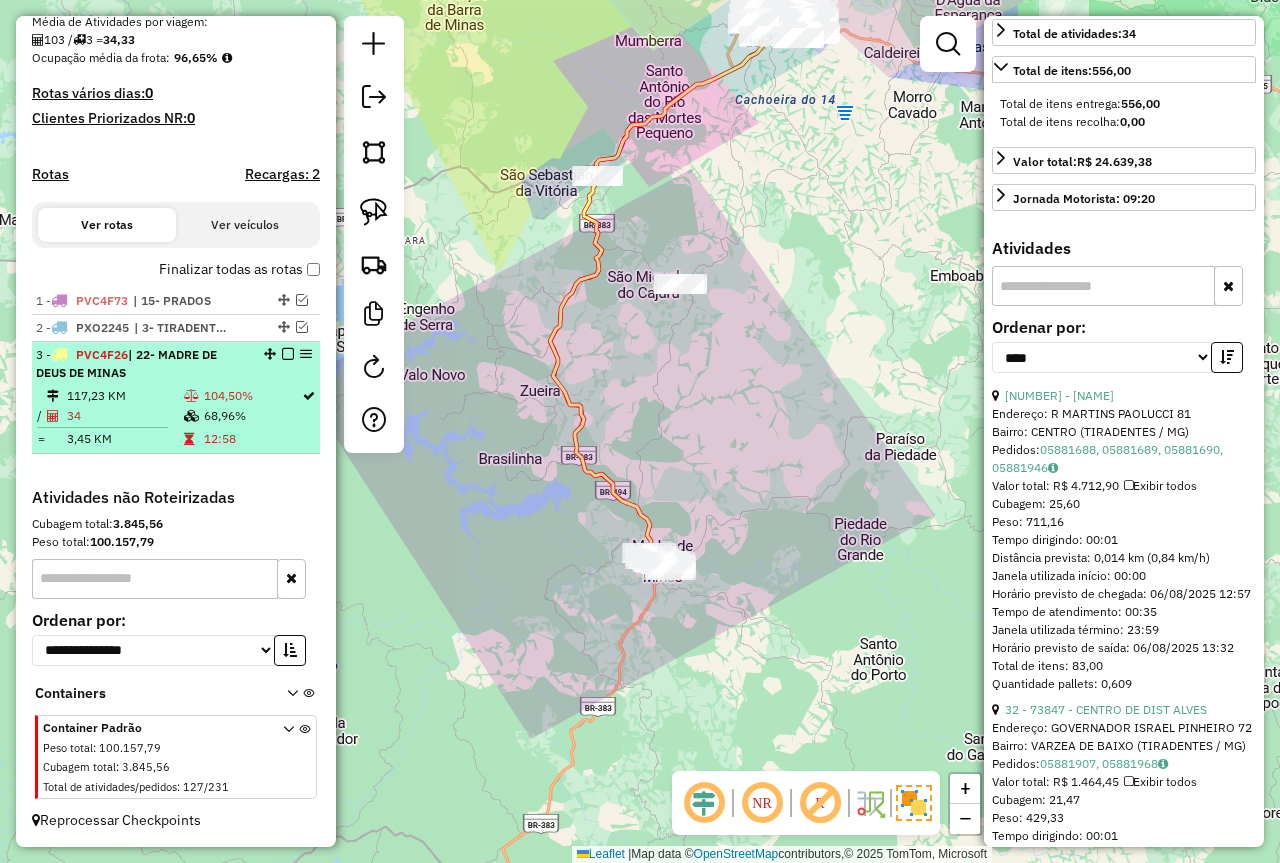 click at bounding box center (191, 396) 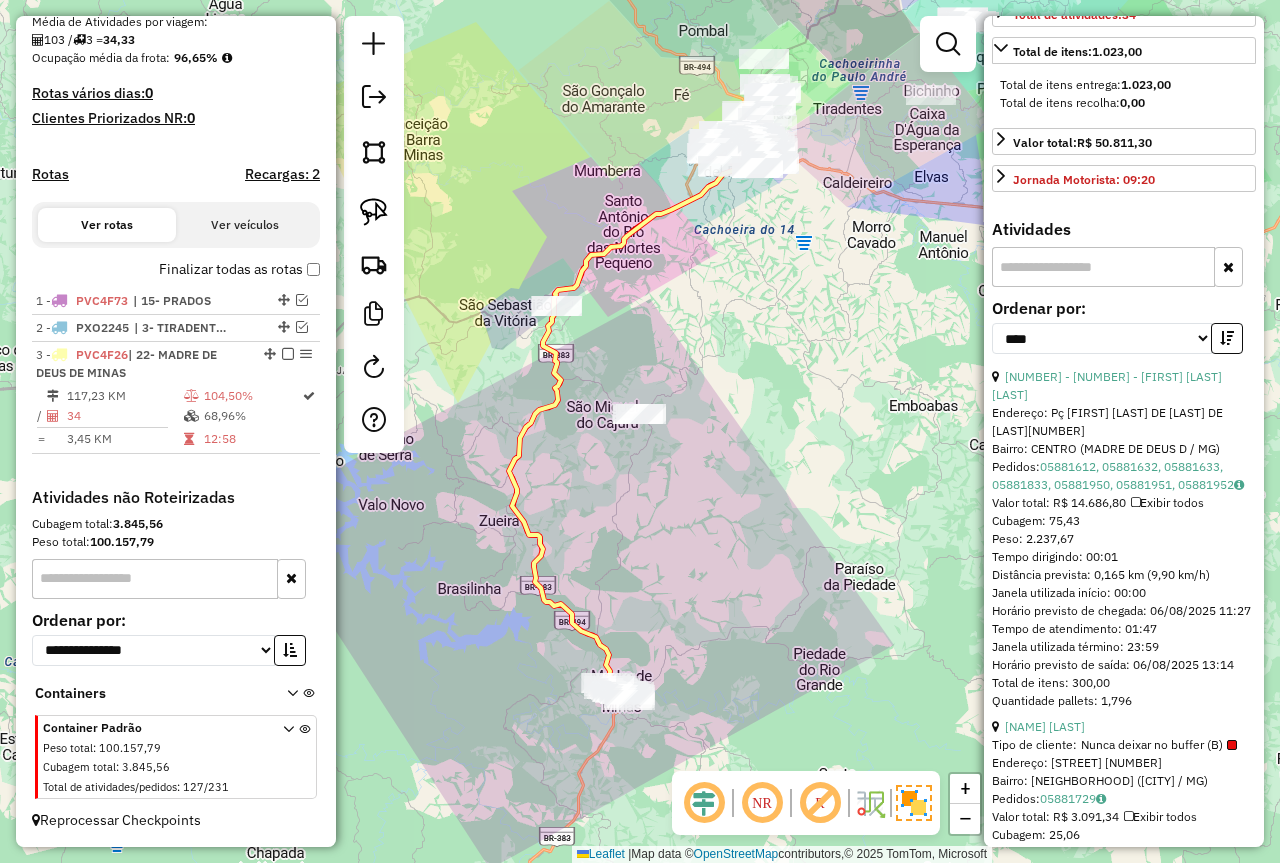 scroll, scrollTop: 327, scrollLeft: 0, axis: vertical 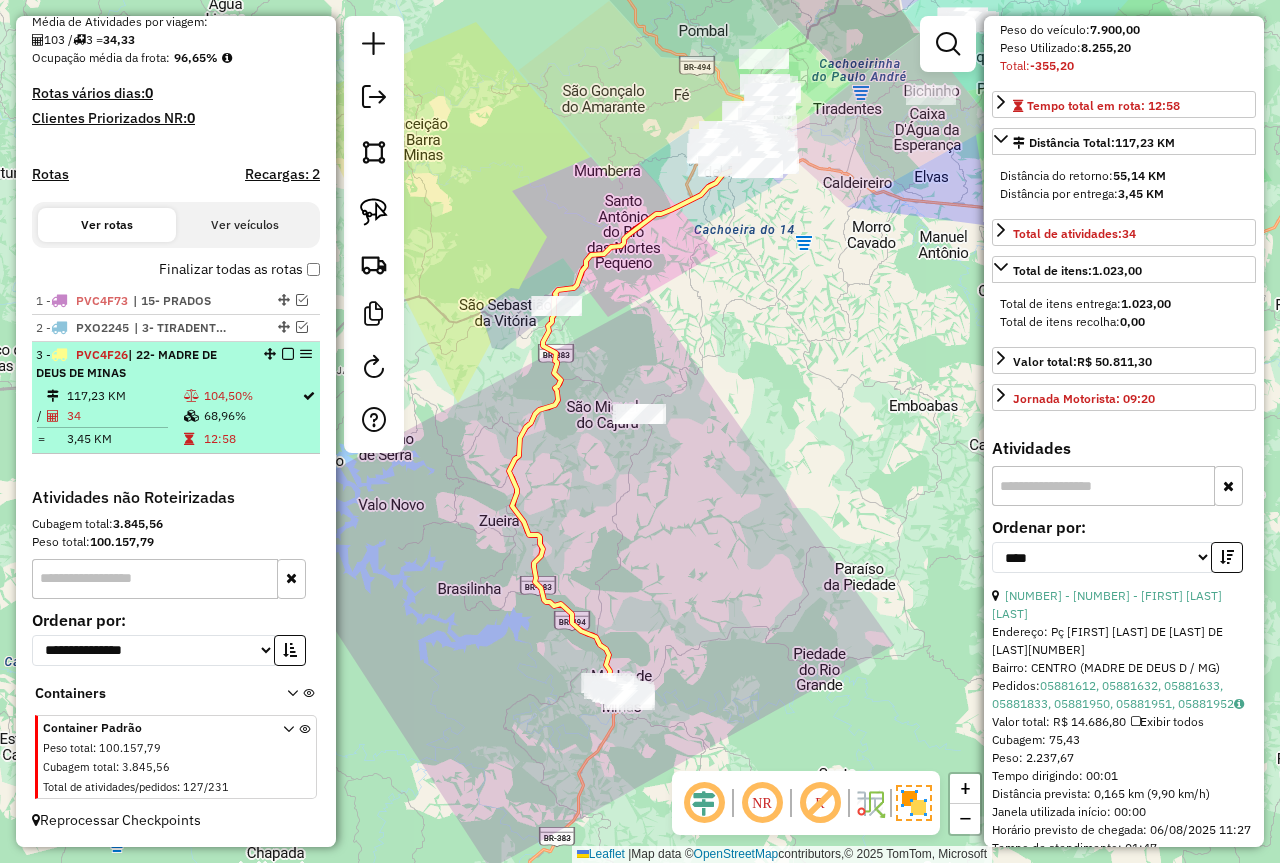 click on "117,23 KM" at bounding box center (124, 396) 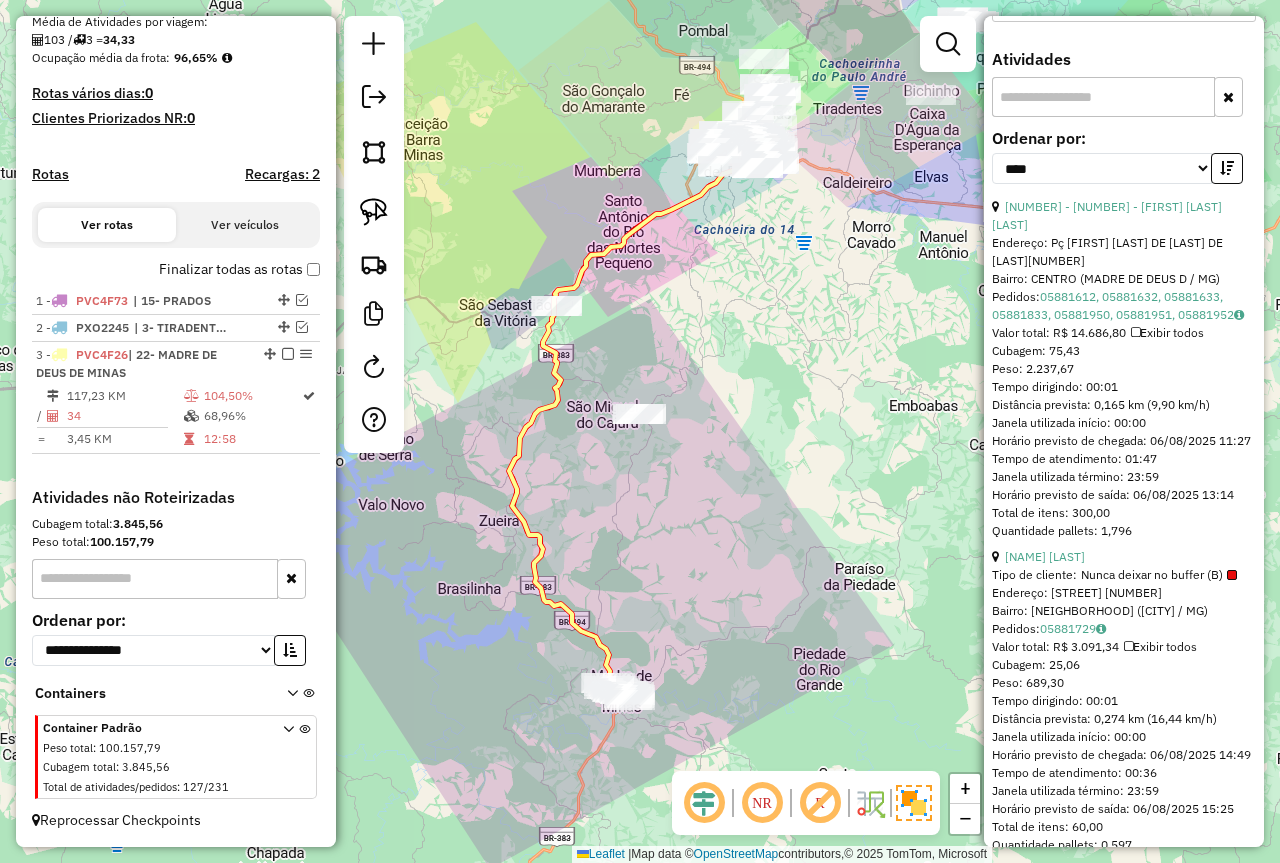 scroll, scrollTop: 827, scrollLeft: 0, axis: vertical 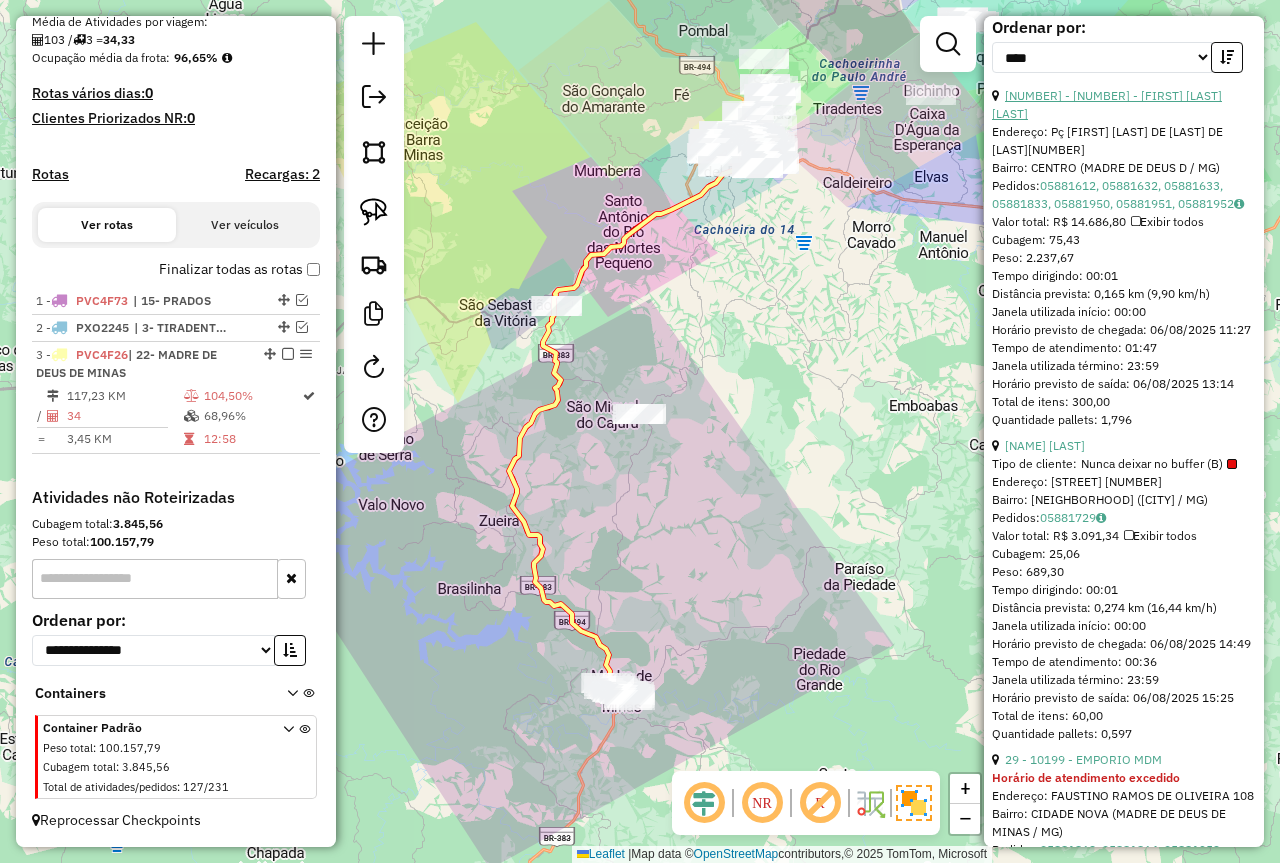 click on "14 - 9825 - ANA CRISTINA FERNAND" at bounding box center (1107, 104) 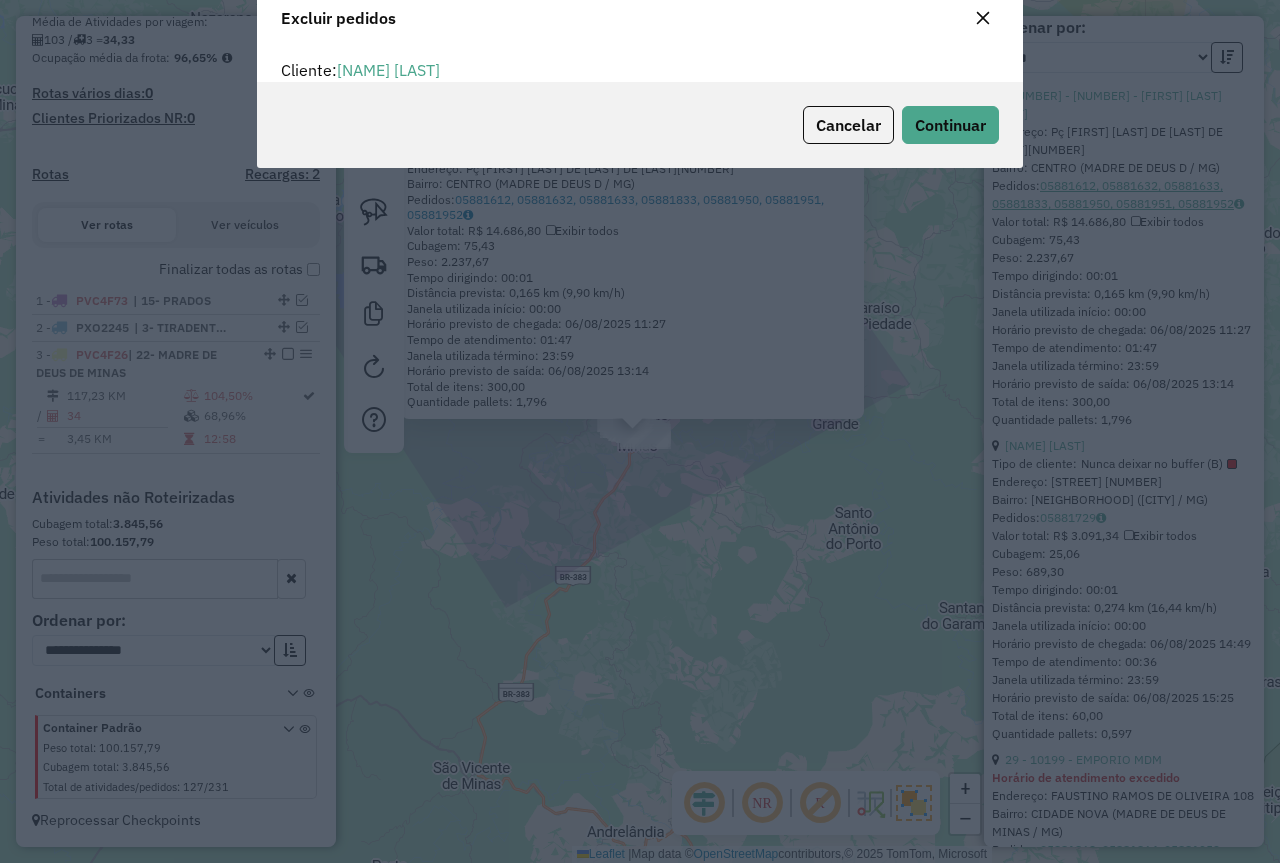 scroll, scrollTop: 82, scrollLeft: 0, axis: vertical 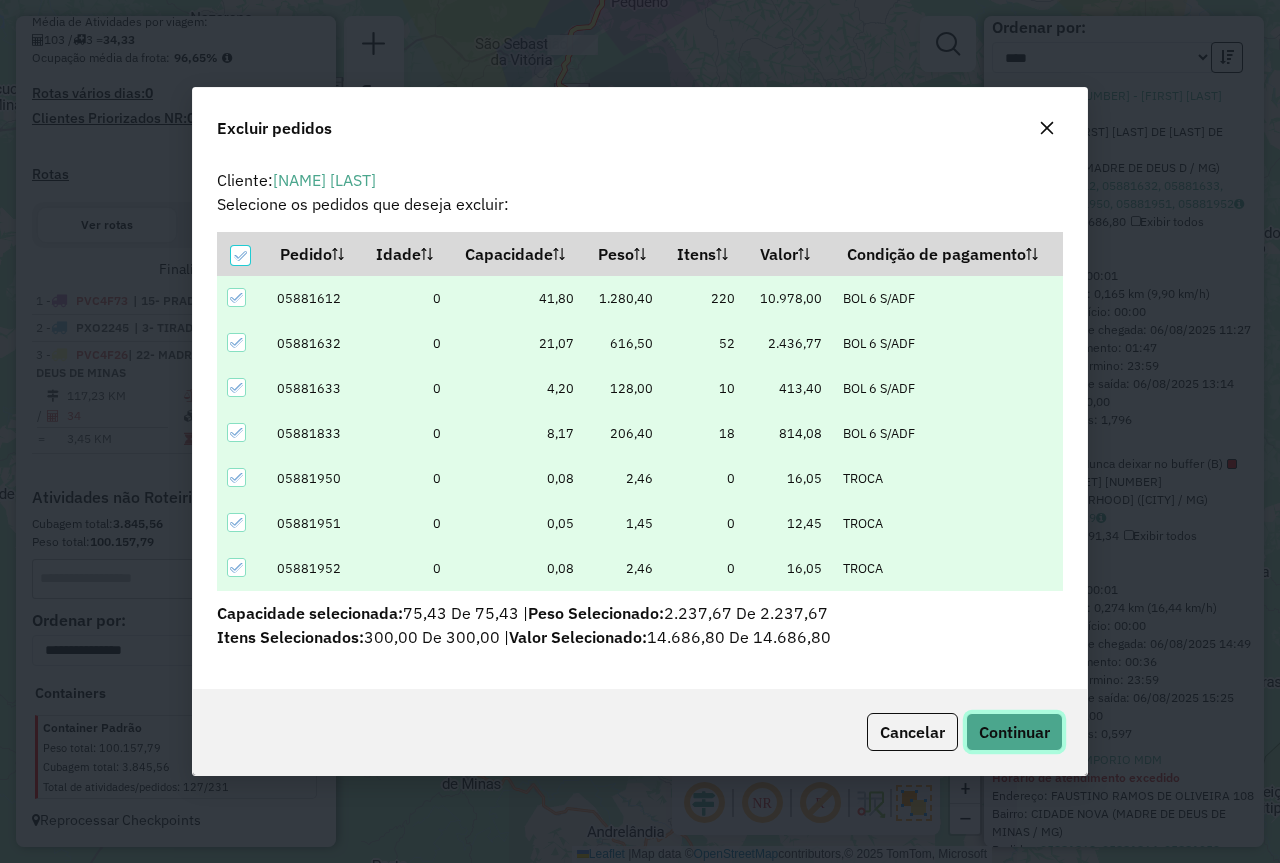 click on "Continuar" 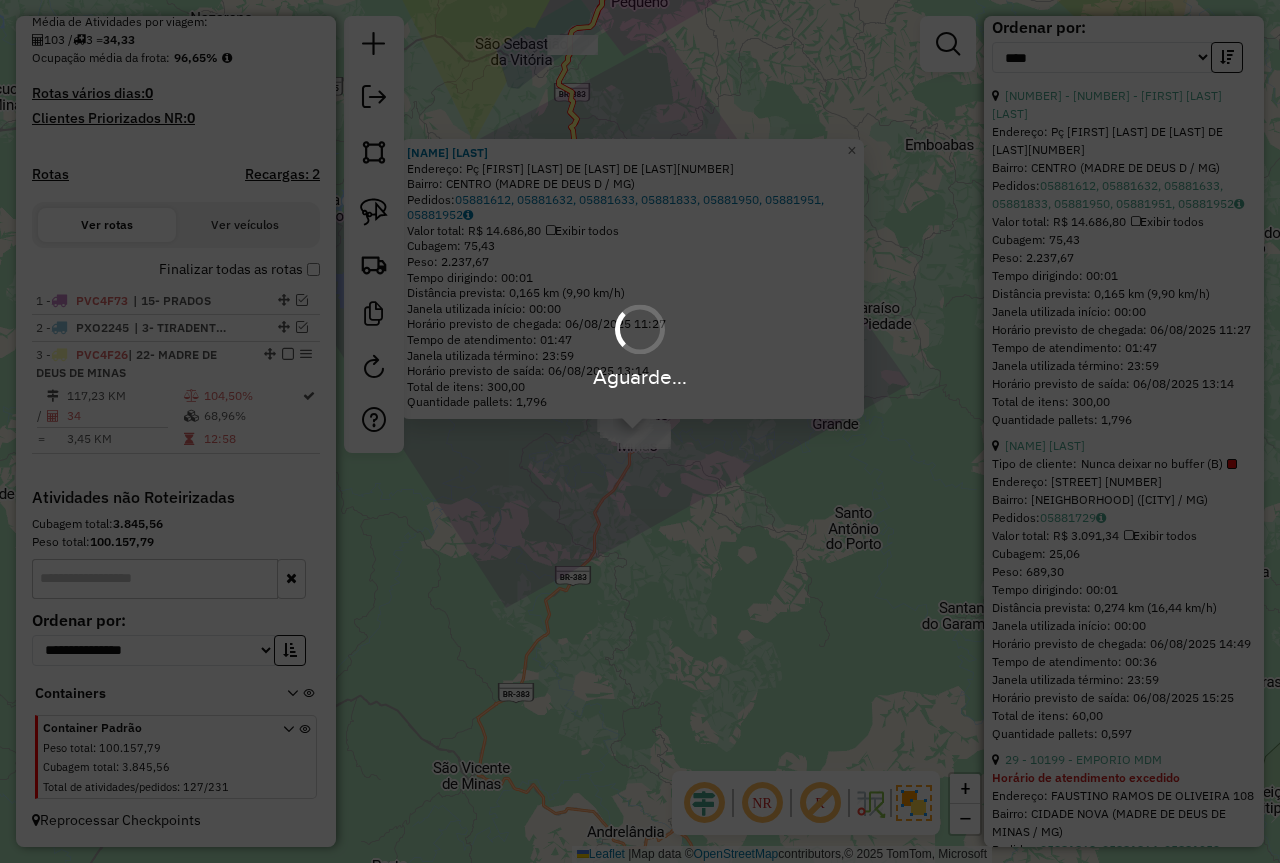 click on "Aguarde..." at bounding box center (640, 377) 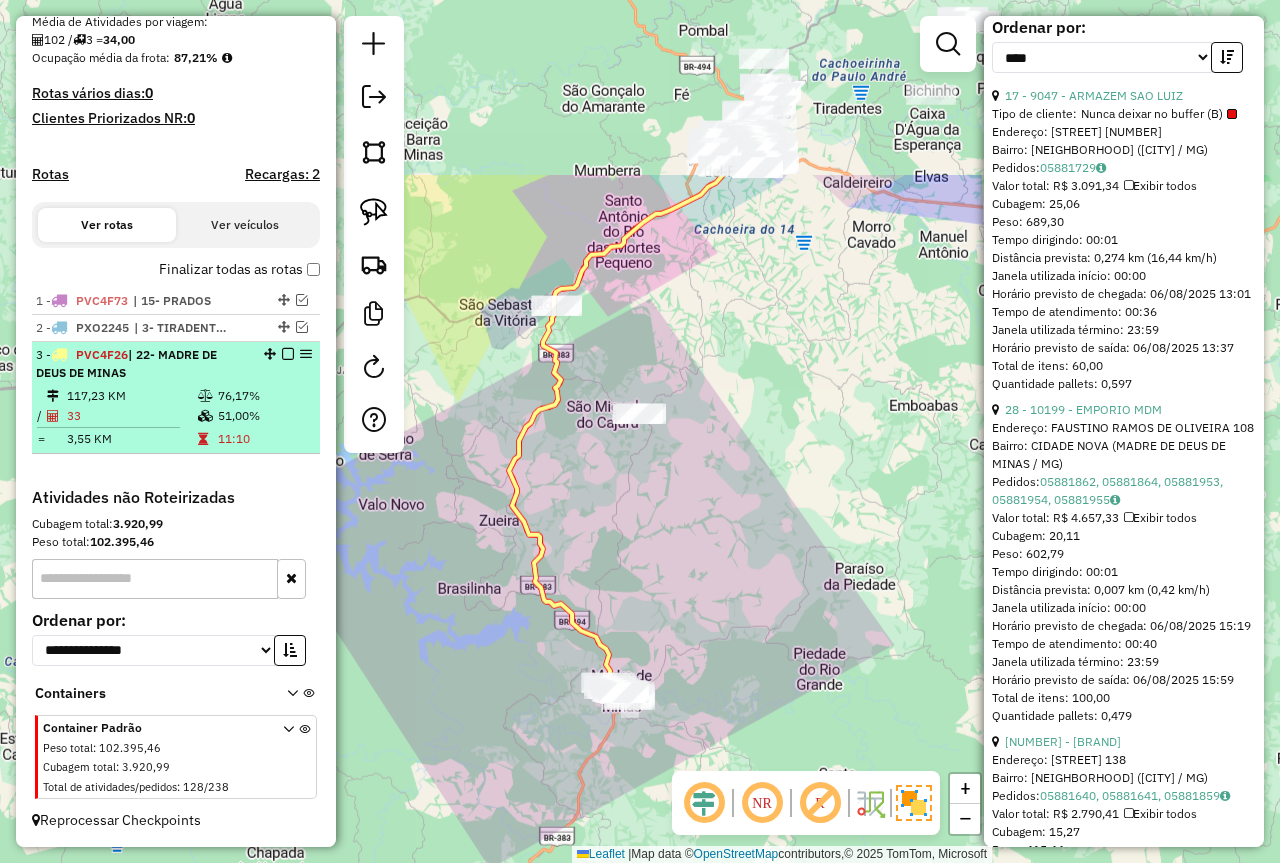 click on "33" at bounding box center (131, 416) 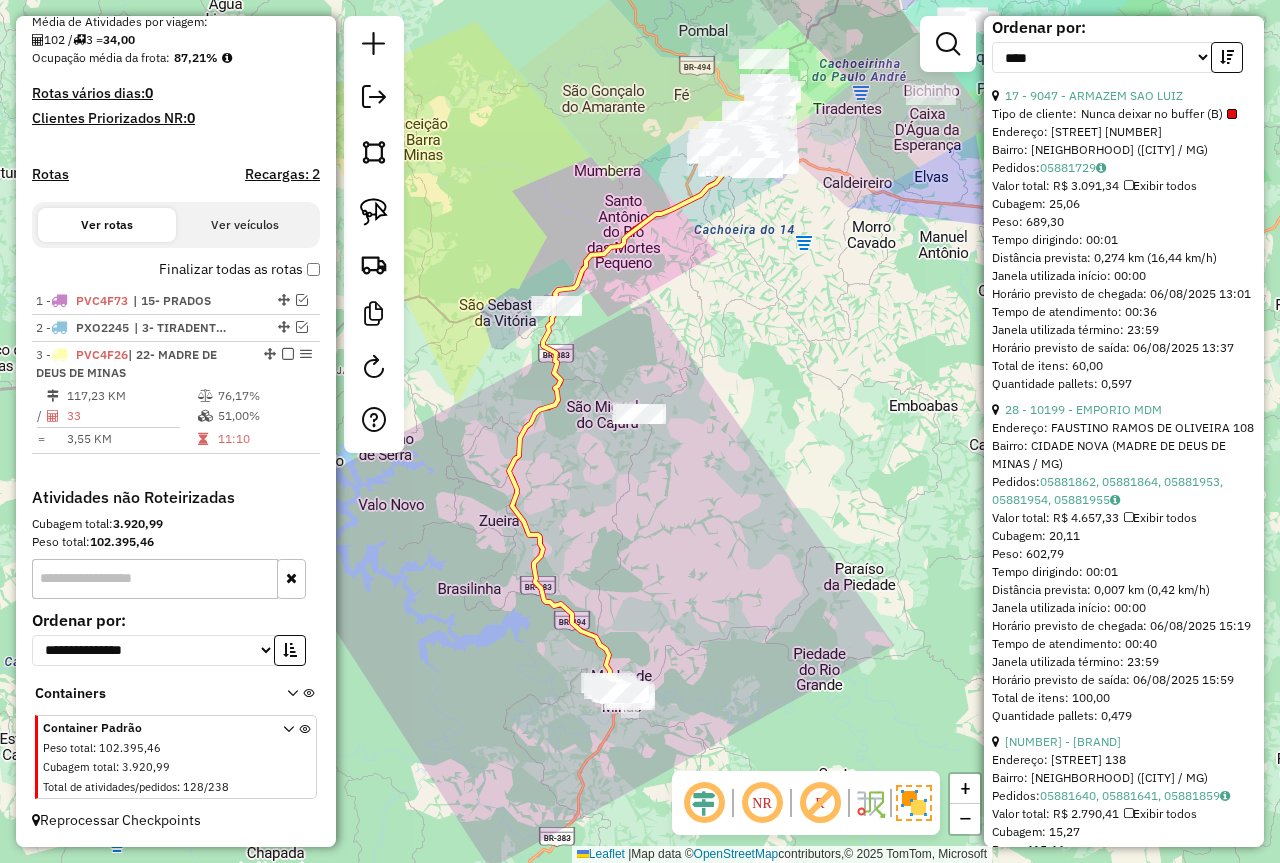 scroll, scrollTop: 327, scrollLeft: 0, axis: vertical 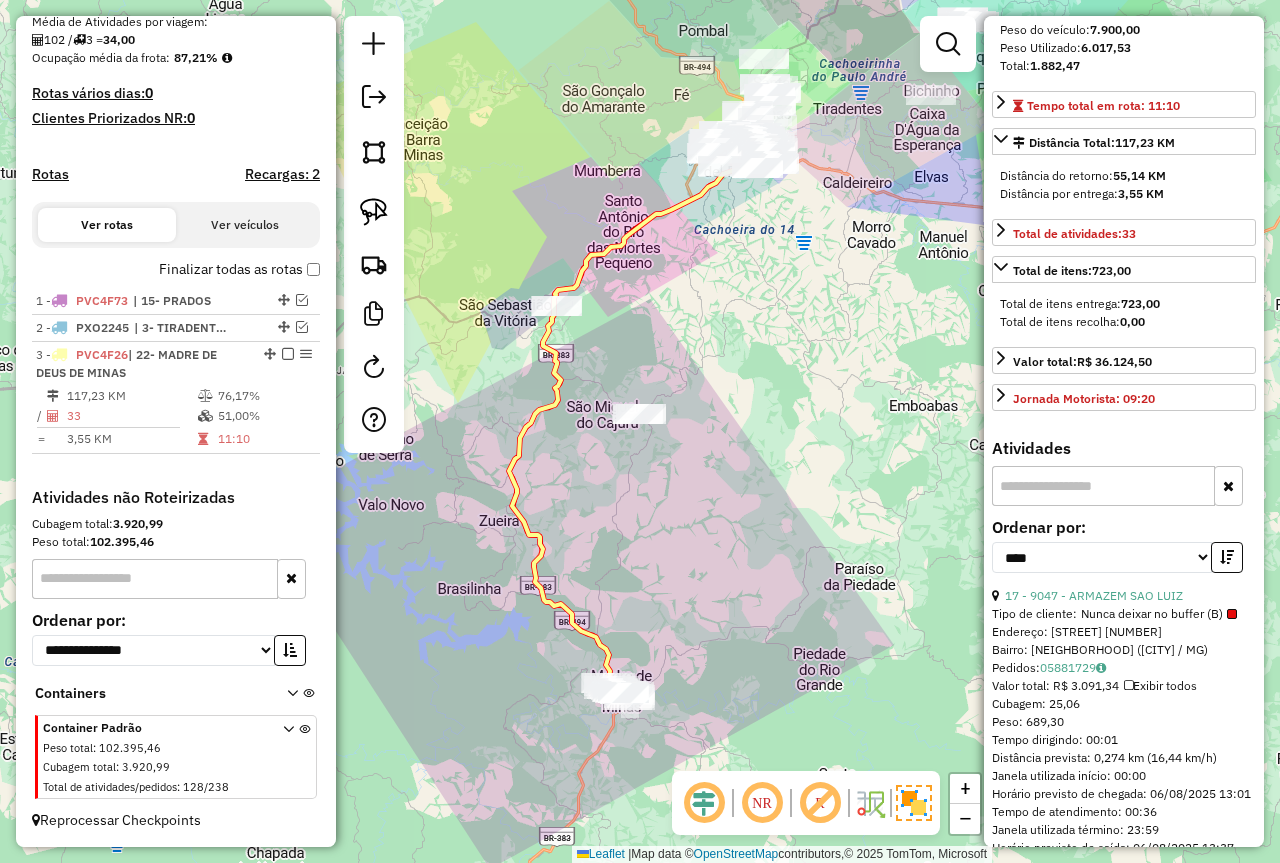 drag, startPoint x: 1140, startPoint y: 82, endPoint x: 1083, endPoint y: 83, distance: 57.00877 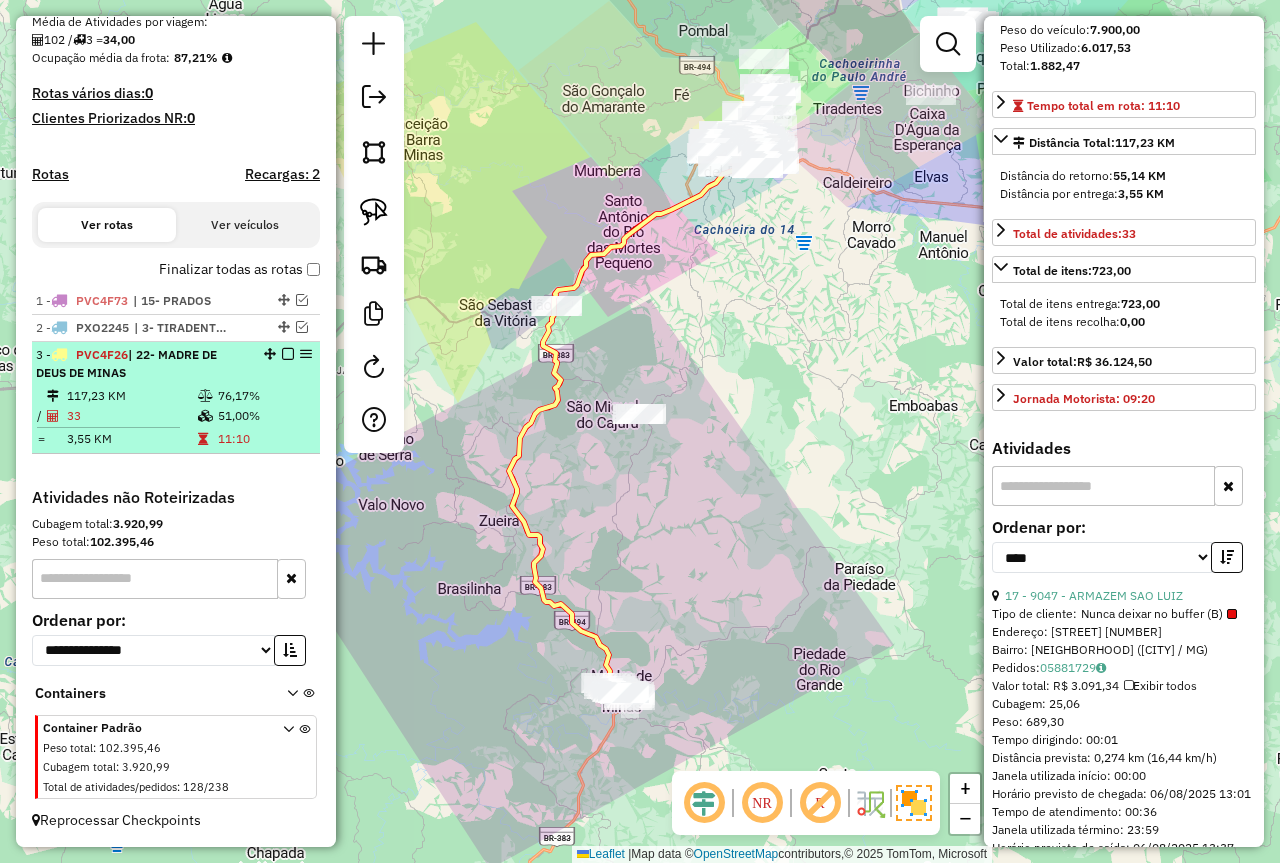 click on "51,00%" at bounding box center [264, 416] 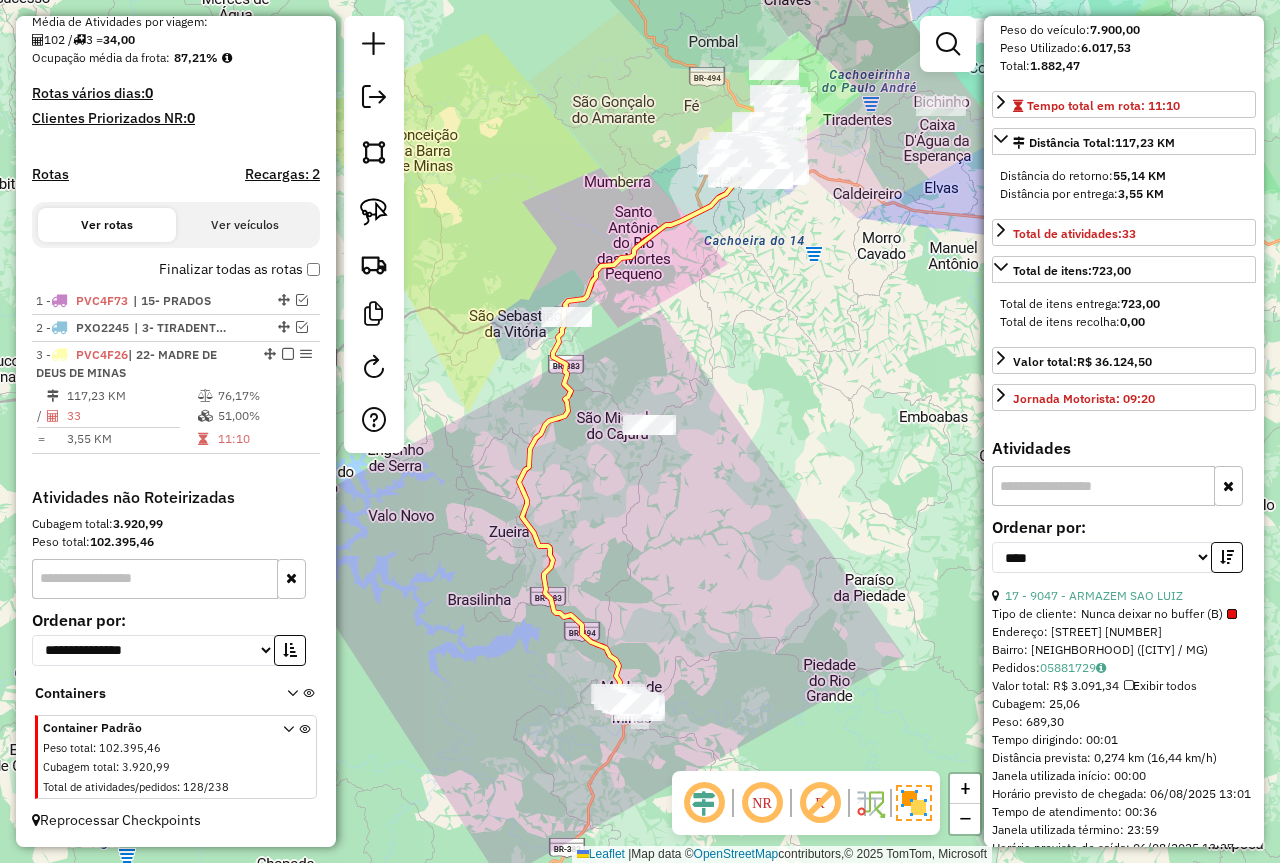 drag, startPoint x: 729, startPoint y: 641, endPoint x: 597, endPoint y: 575, distance: 147.58049 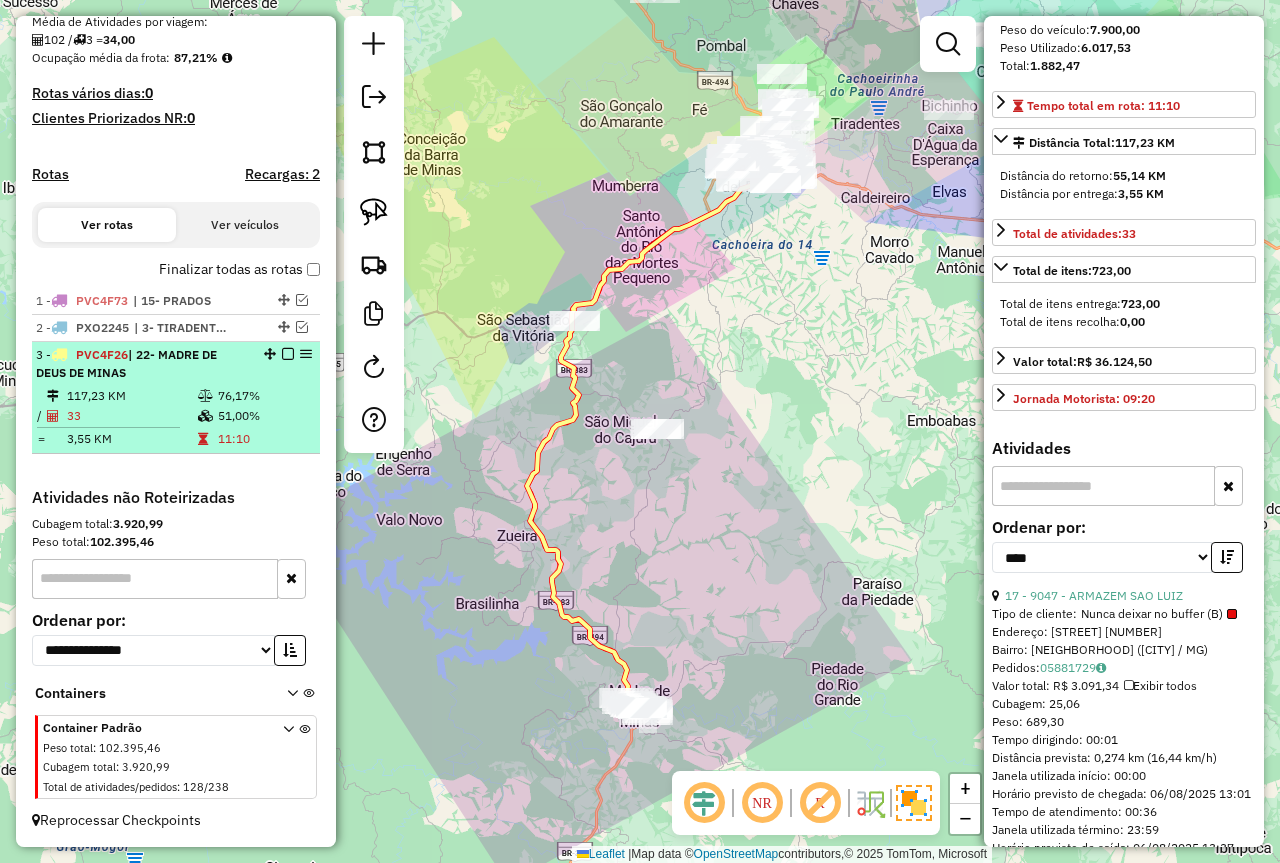 click on "[NUMBER] -       [PLATE]   | [NUMBER]- [CITY]" at bounding box center [176, 364] 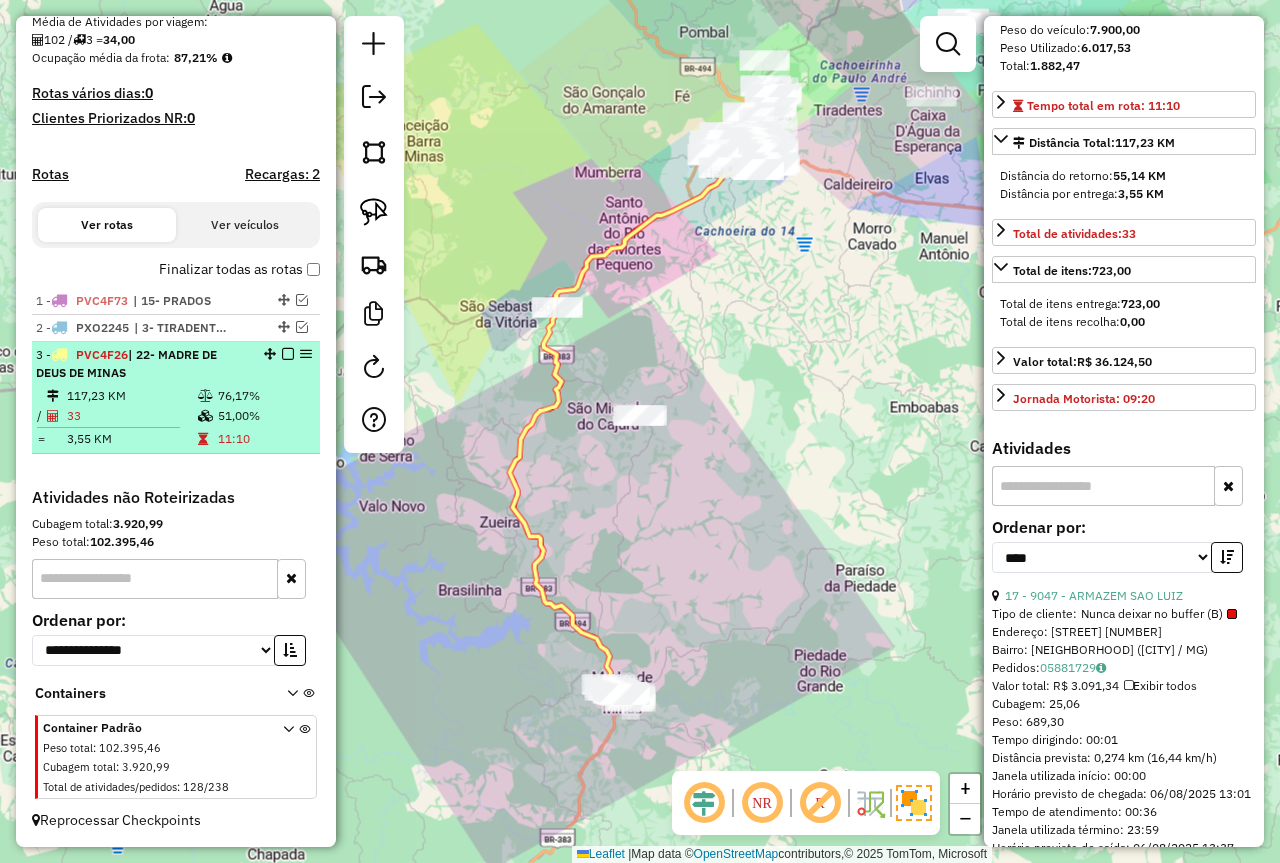 click at bounding box center [288, 354] 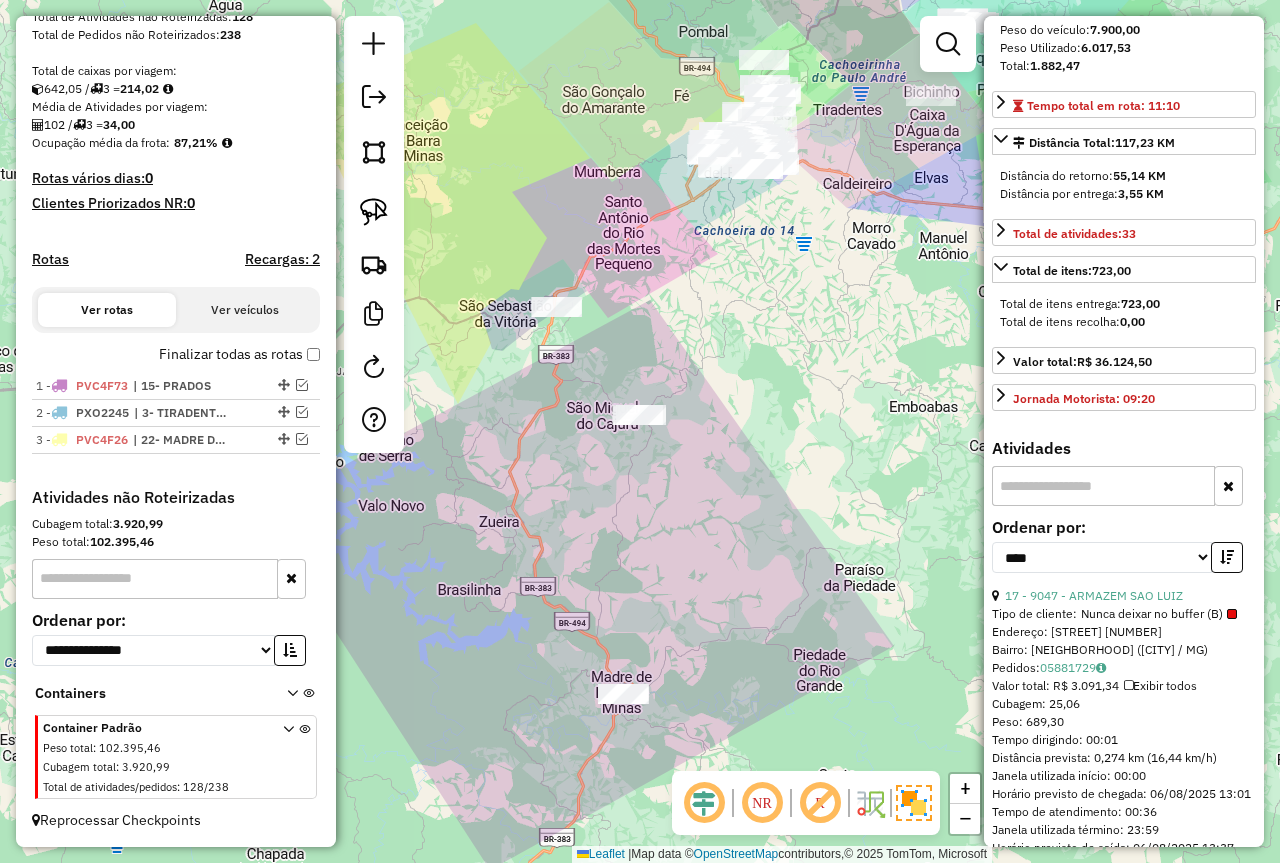 scroll, scrollTop: 393, scrollLeft: 0, axis: vertical 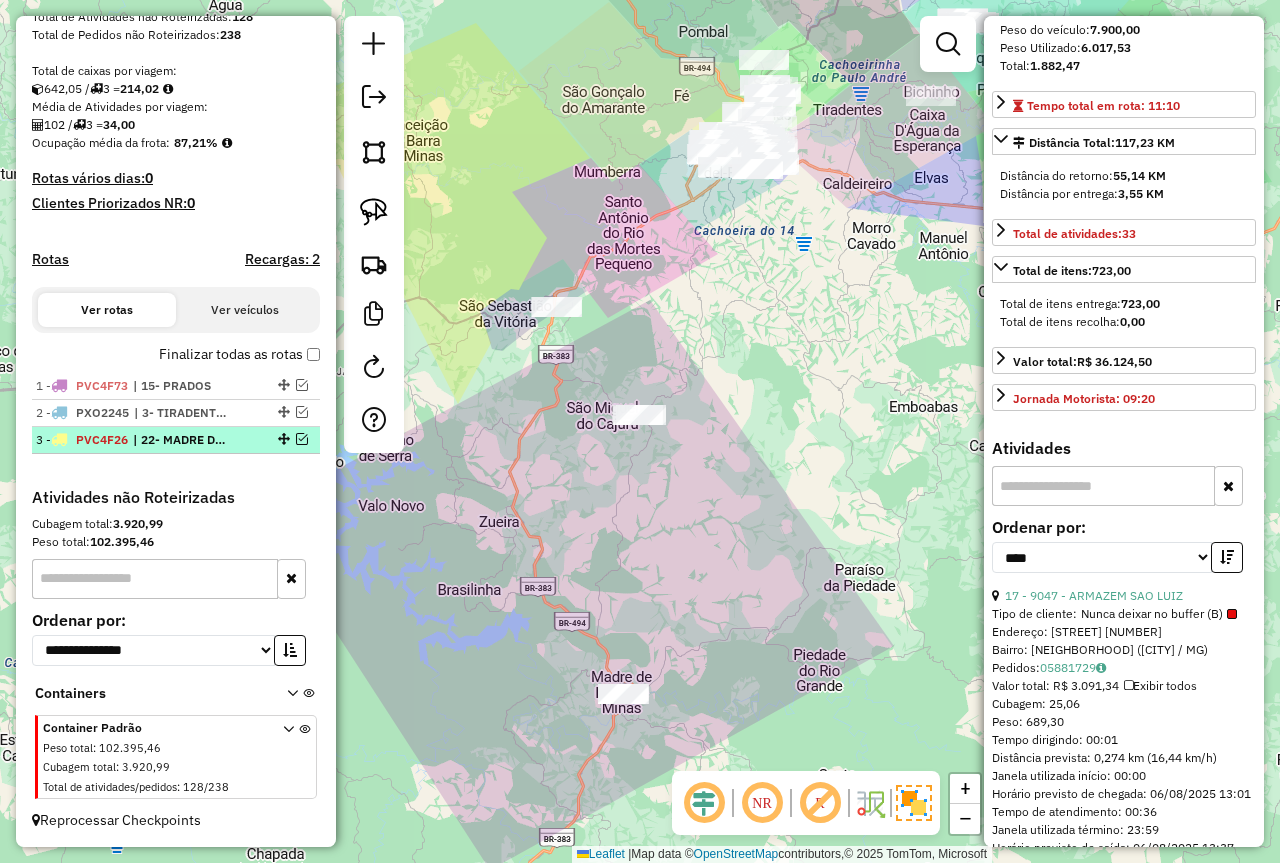 click at bounding box center [282, 439] 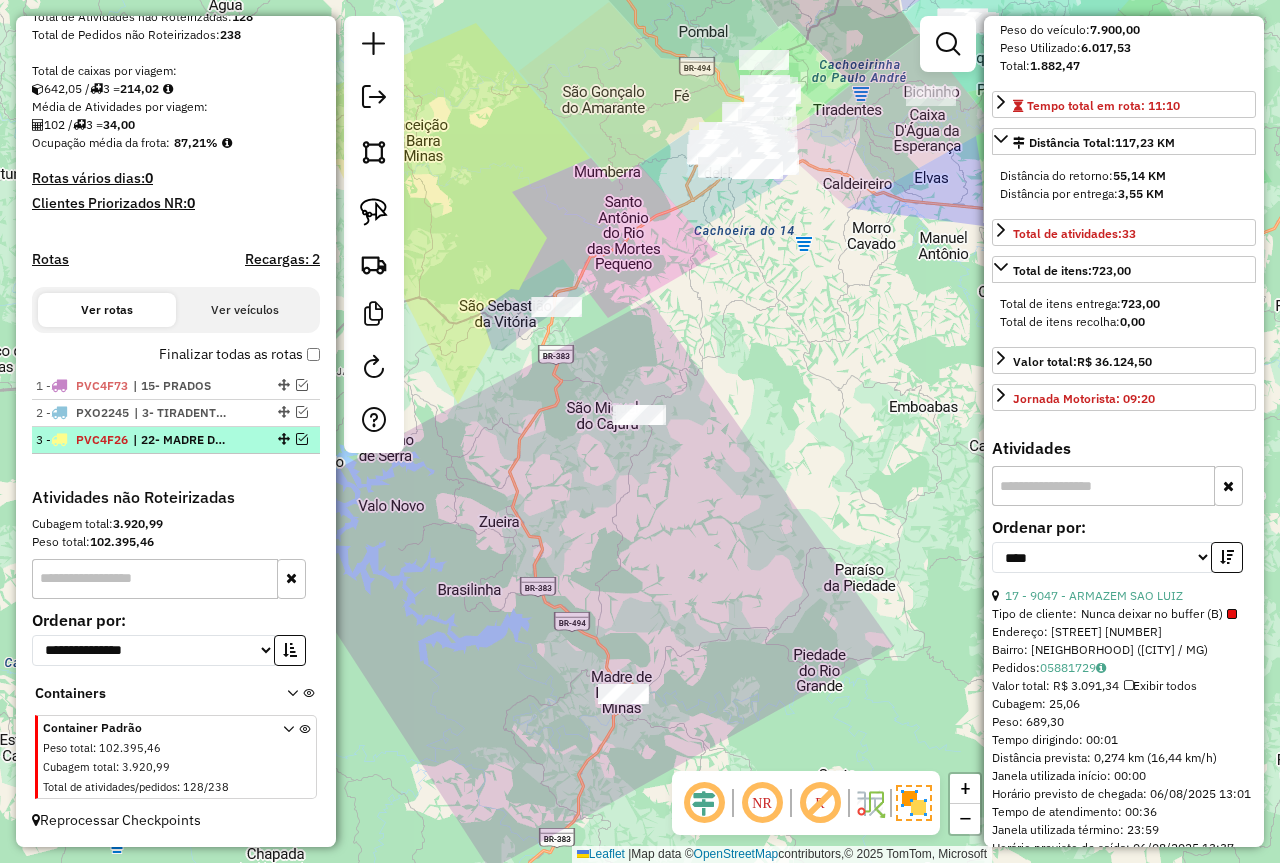 click at bounding box center [302, 439] 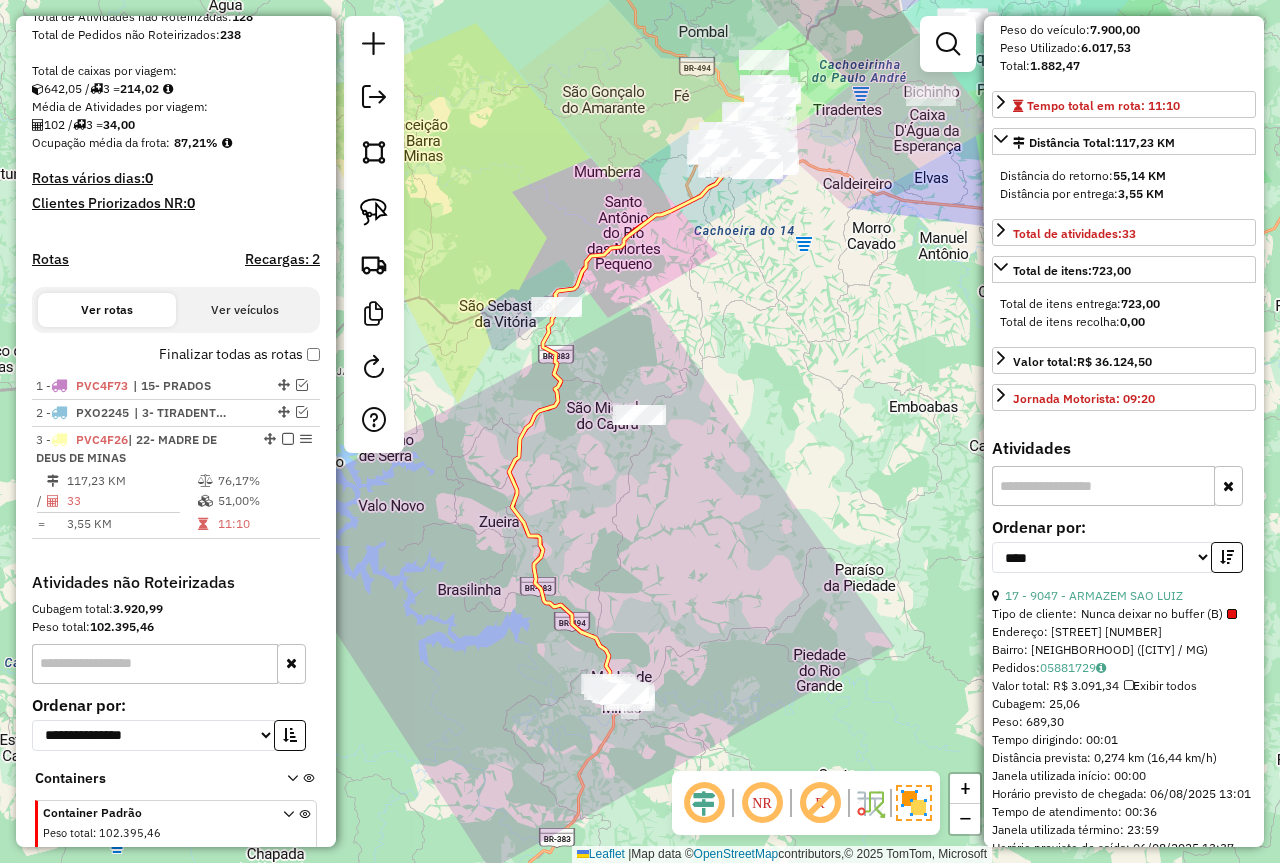 scroll, scrollTop: 478, scrollLeft: 0, axis: vertical 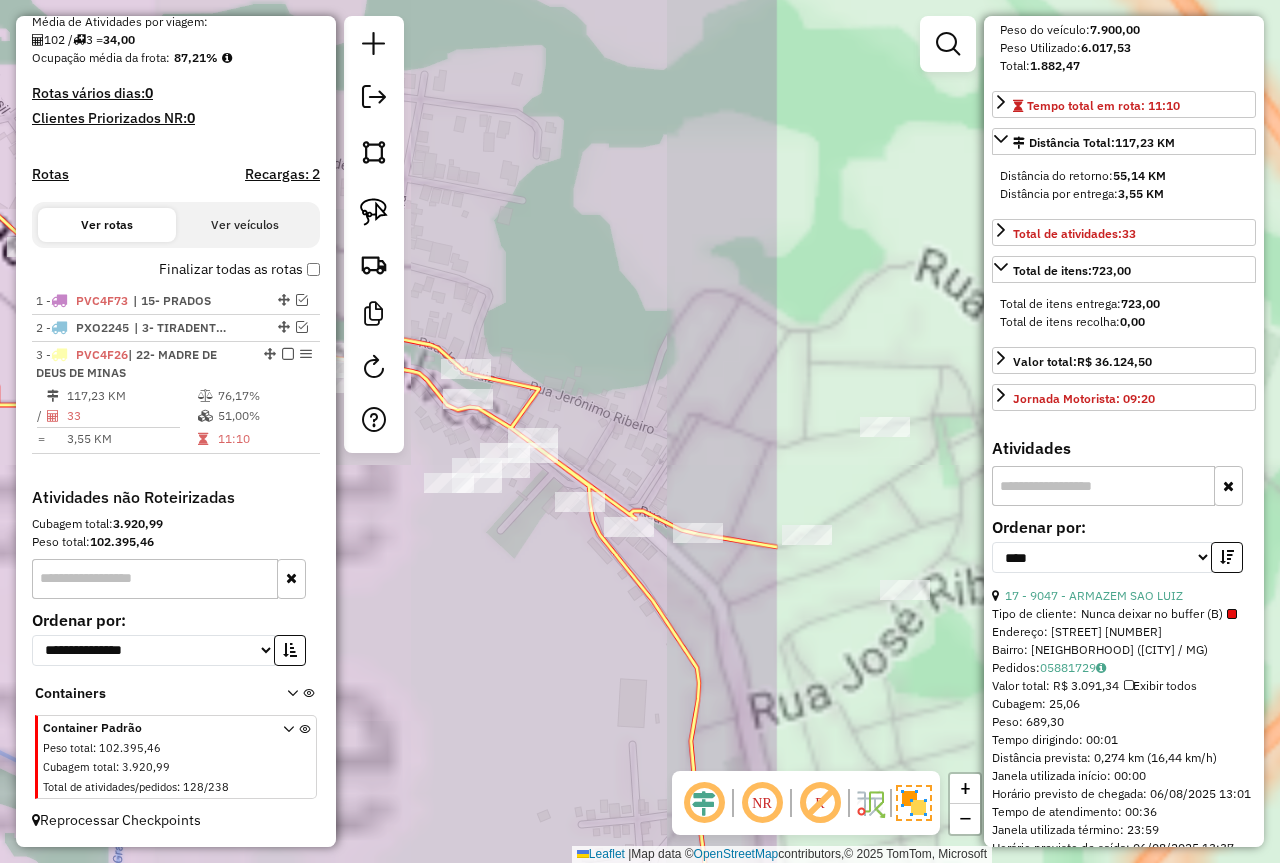 drag, startPoint x: 885, startPoint y: 662, endPoint x: 181, endPoint y: 641, distance: 704.3131 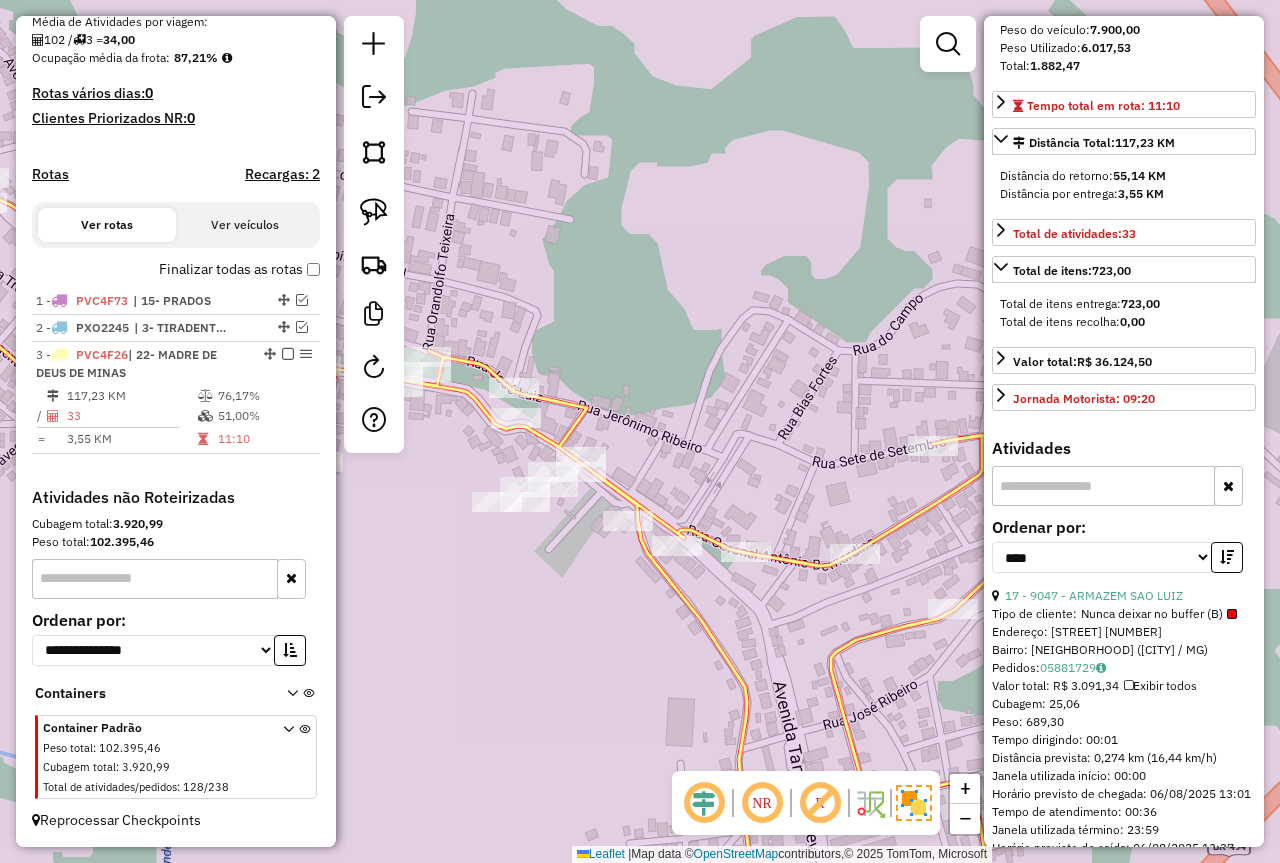 drag, startPoint x: 619, startPoint y: 394, endPoint x: 794, endPoint y: 378, distance: 175.7299 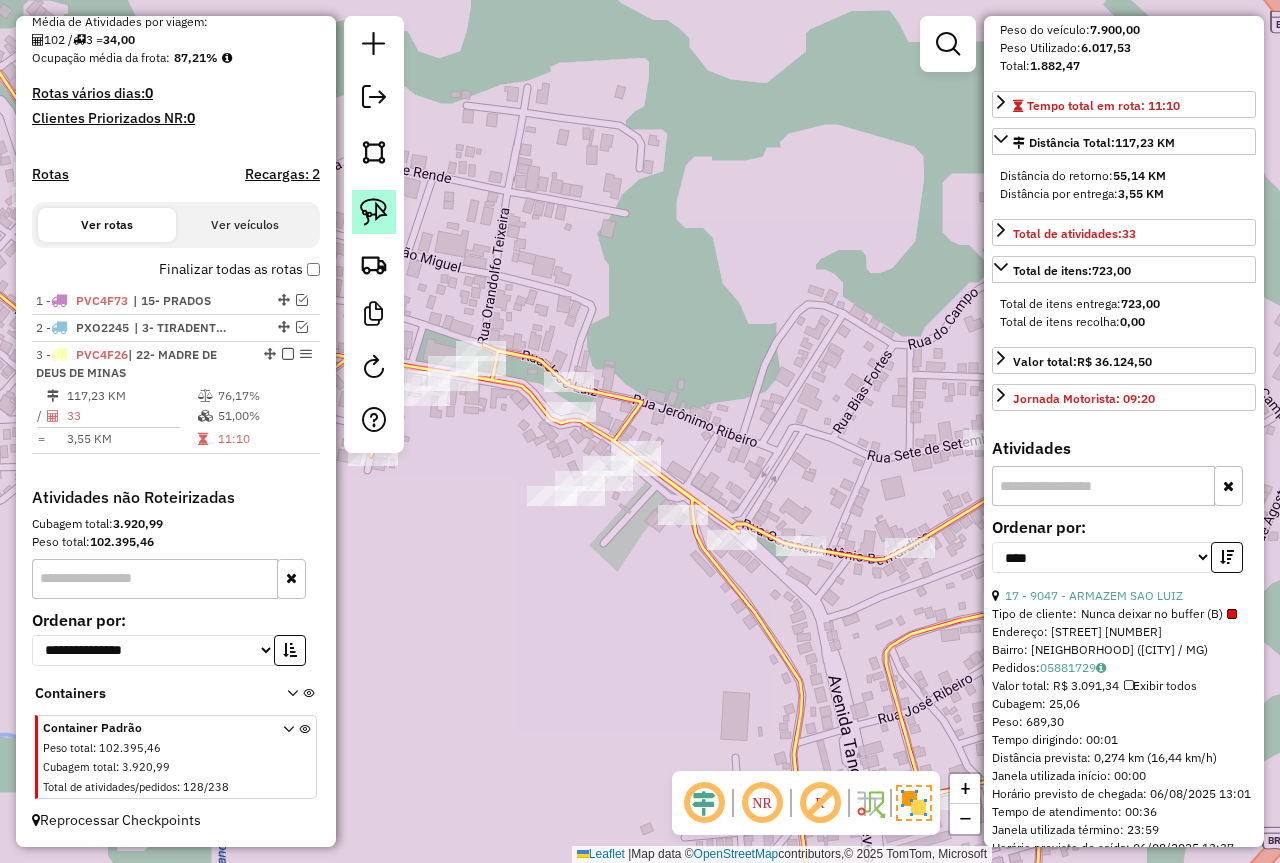 click 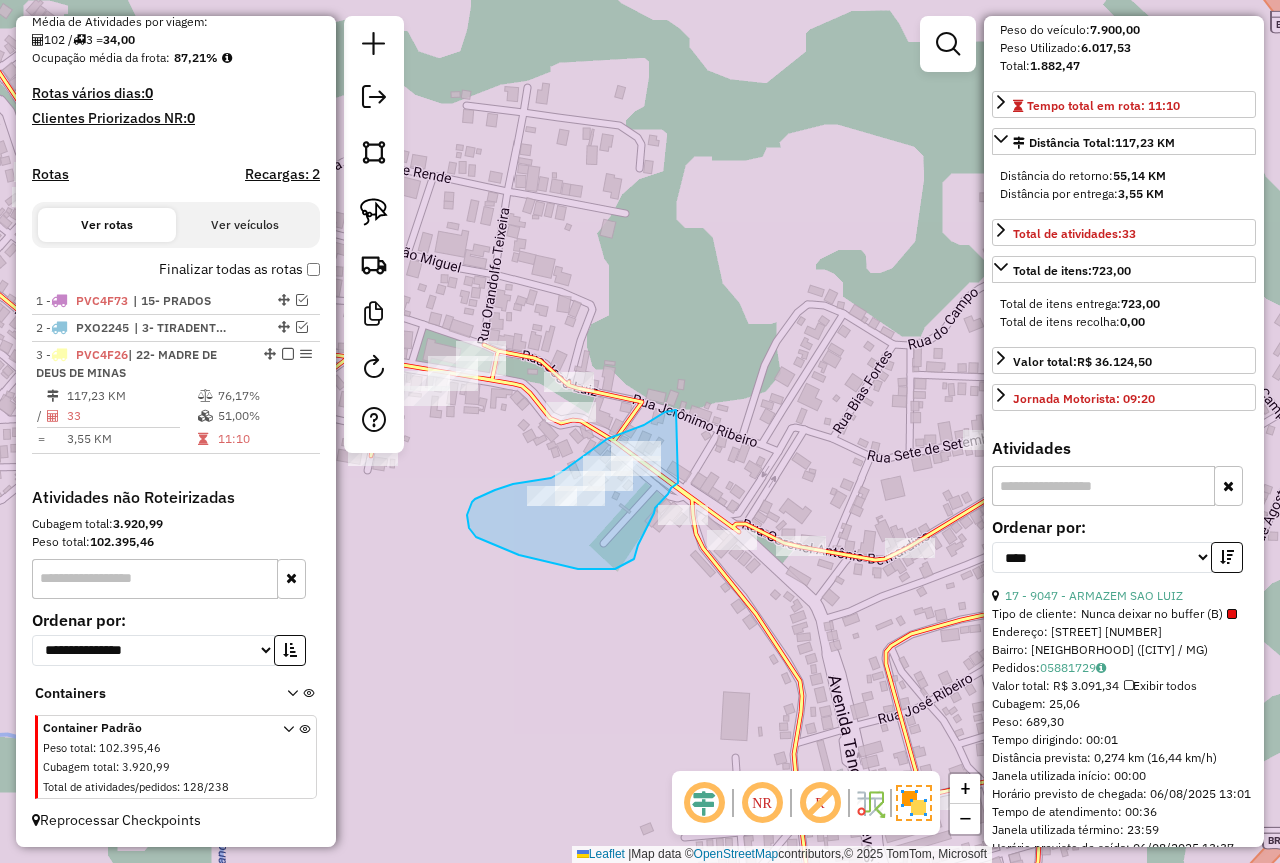 drag, startPoint x: 665, startPoint y: 412, endPoint x: 680, endPoint y: 470, distance: 59.908264 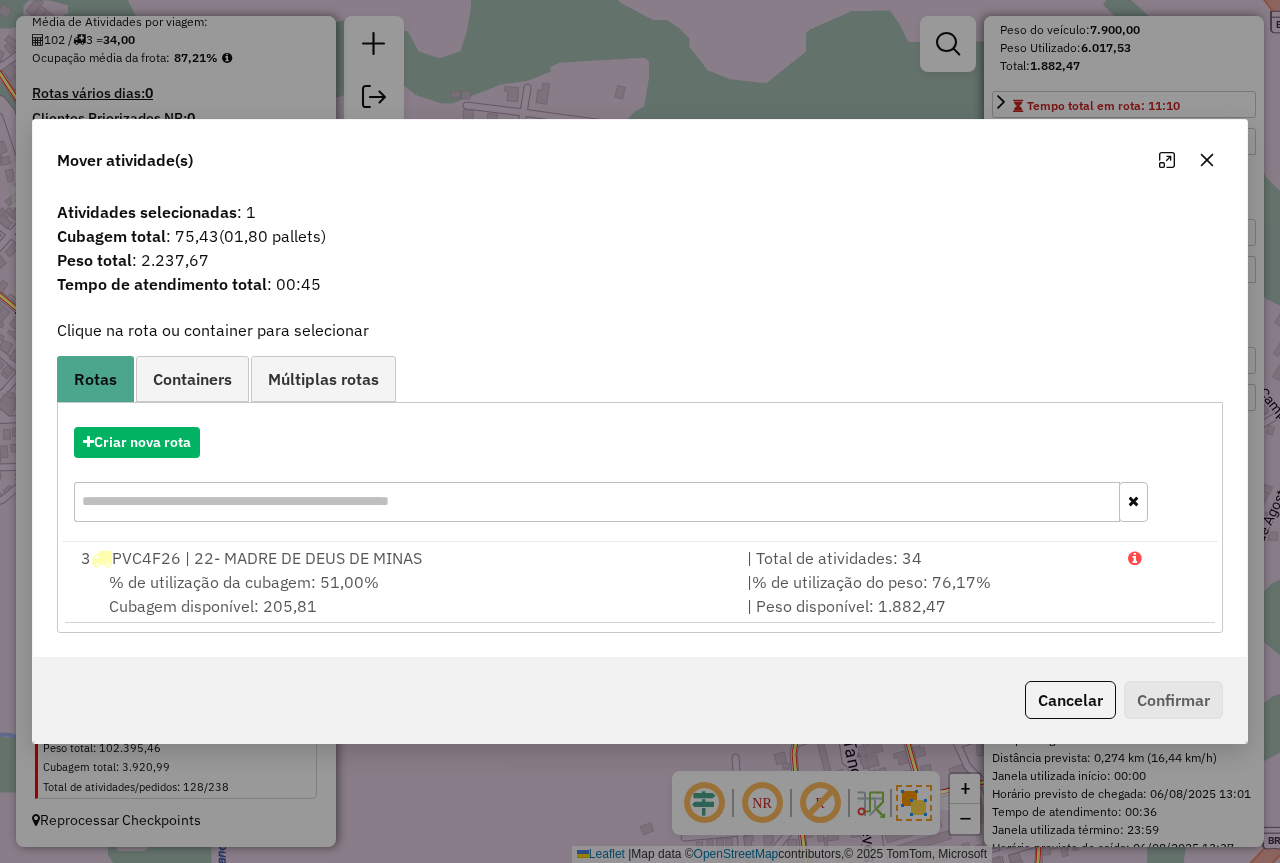 click on "Criar nova rota" at bounding box center [640, 477] 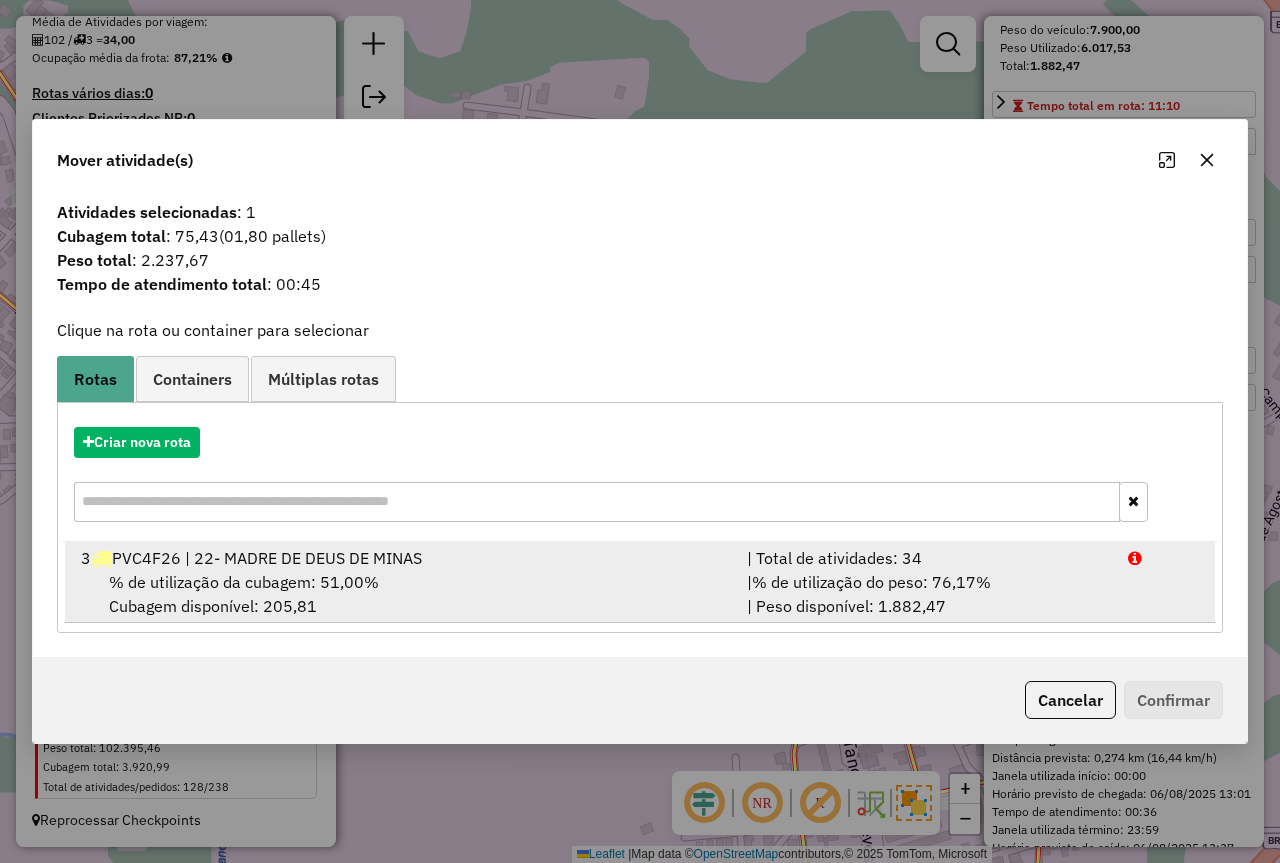 click on "| Total de atividades: 34" at bounding box center (925, 558) 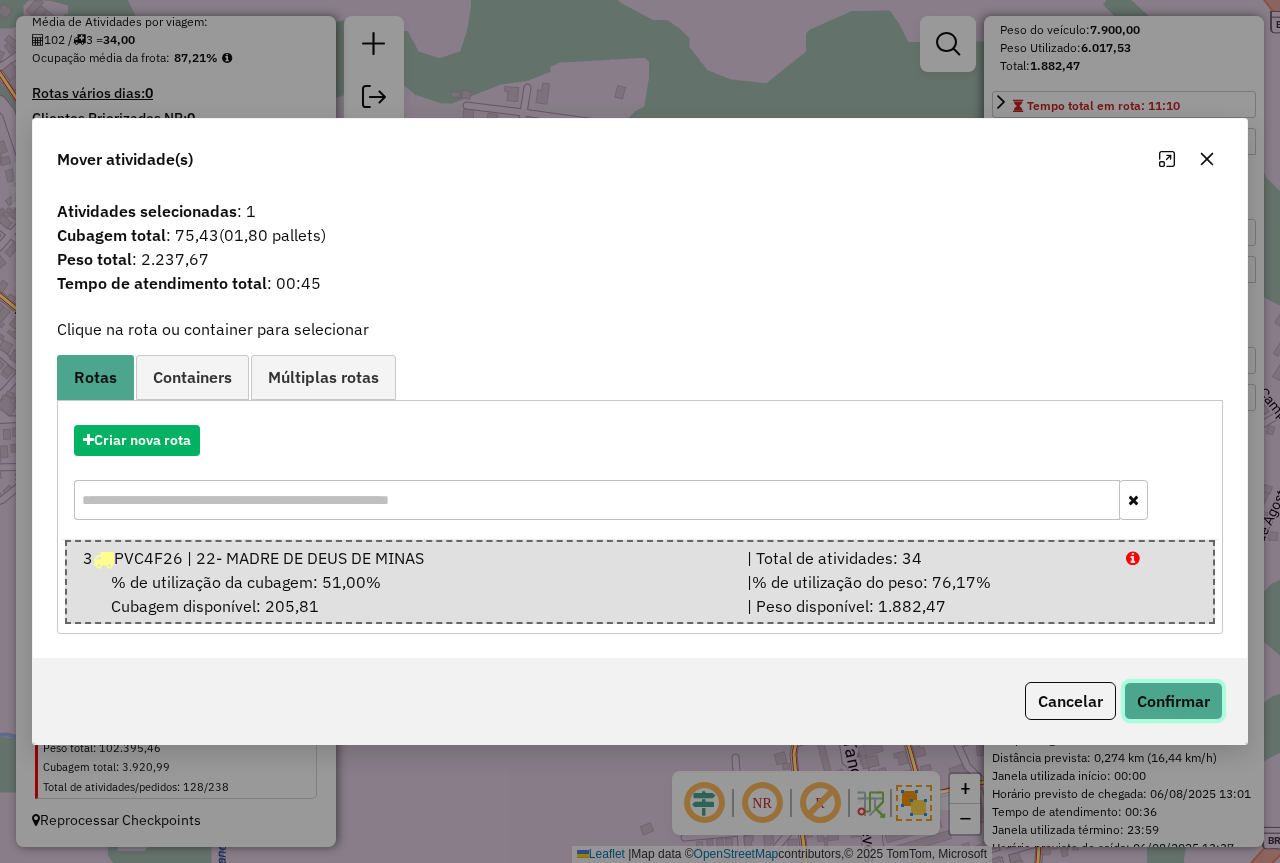 click on "Confirmar" 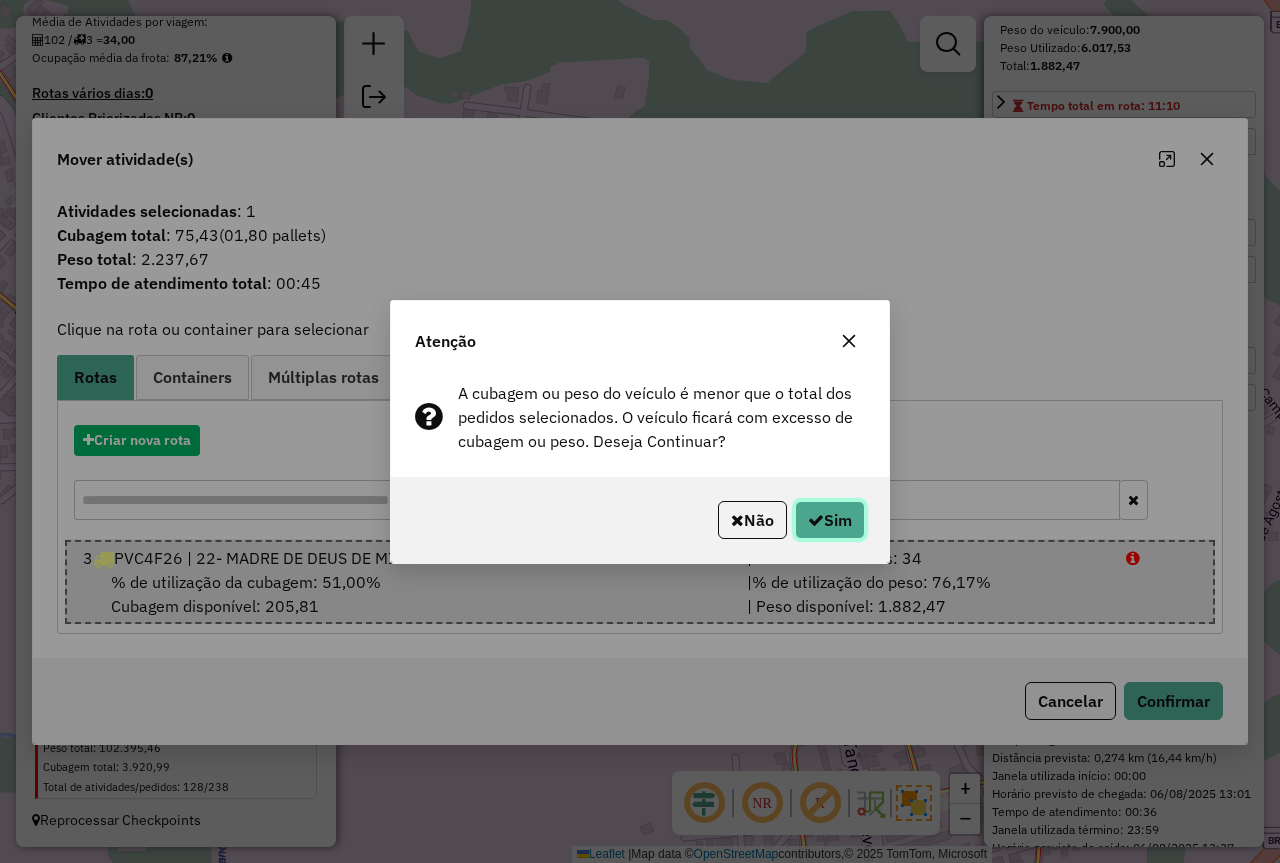click on "Sim" 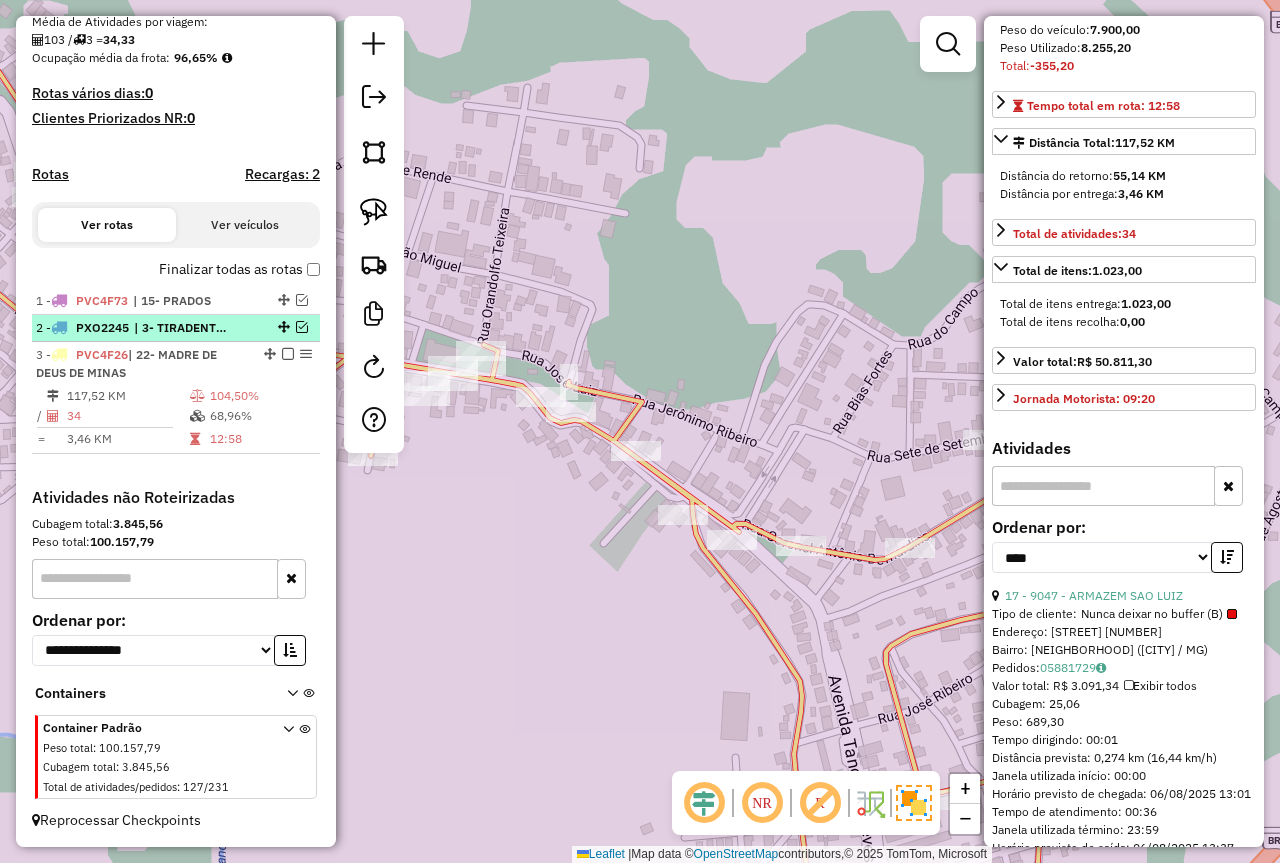 click at bounding box center [302, 327] 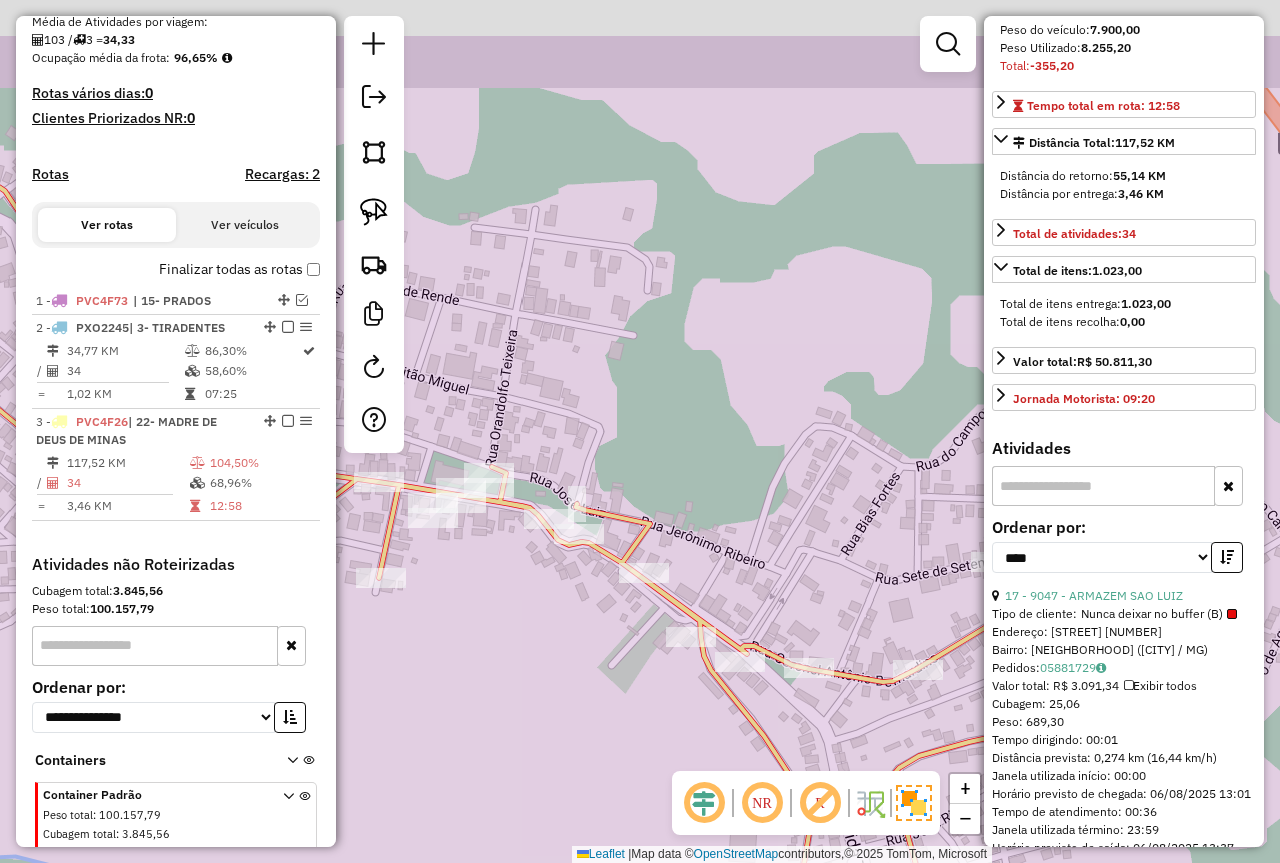 drag, startPoint x: 593, startPoint y: 225, endPoint x: 601, endPoint y: 359, distance: 134.23859 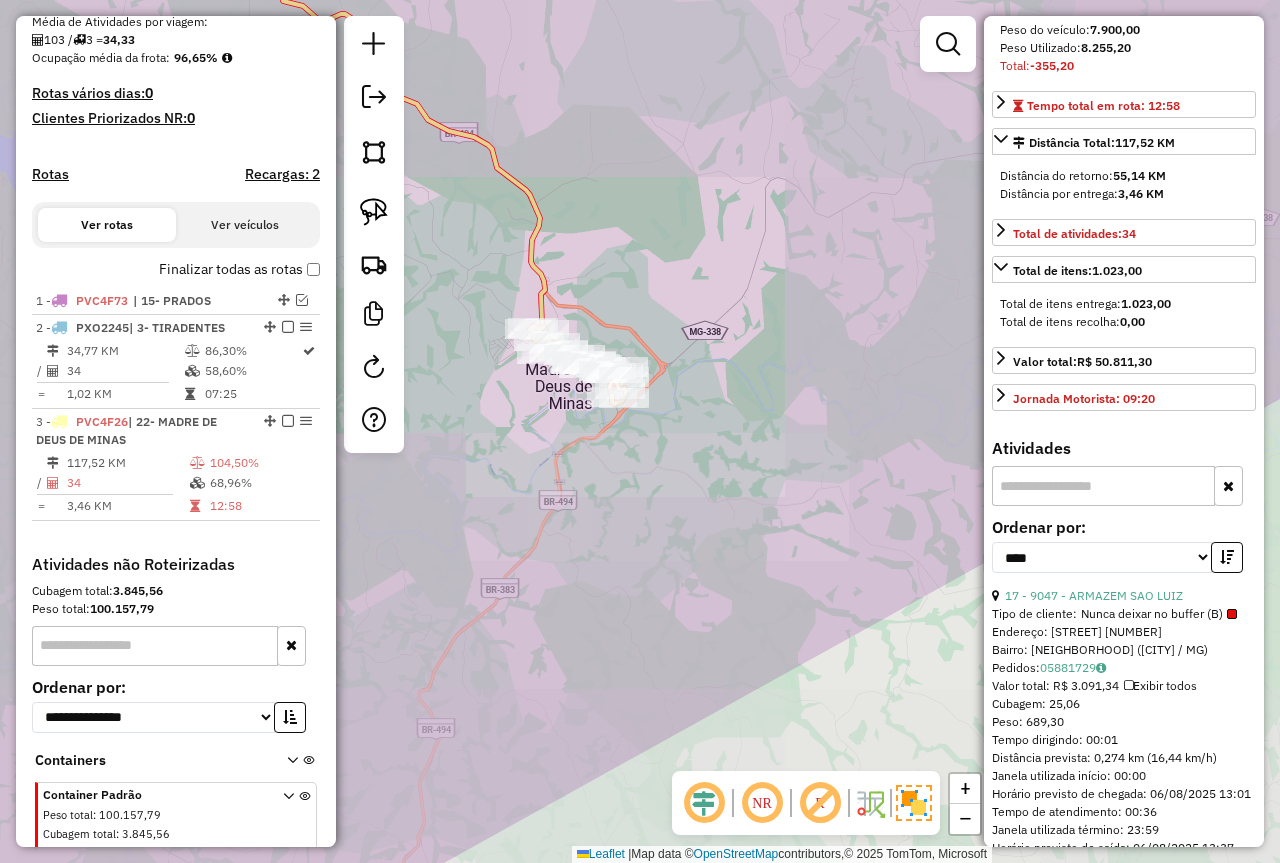 drag, startPoint x: 768, startPoint y: 219, endPoint x: 786, endPoint y: 428, distance: 209.77368 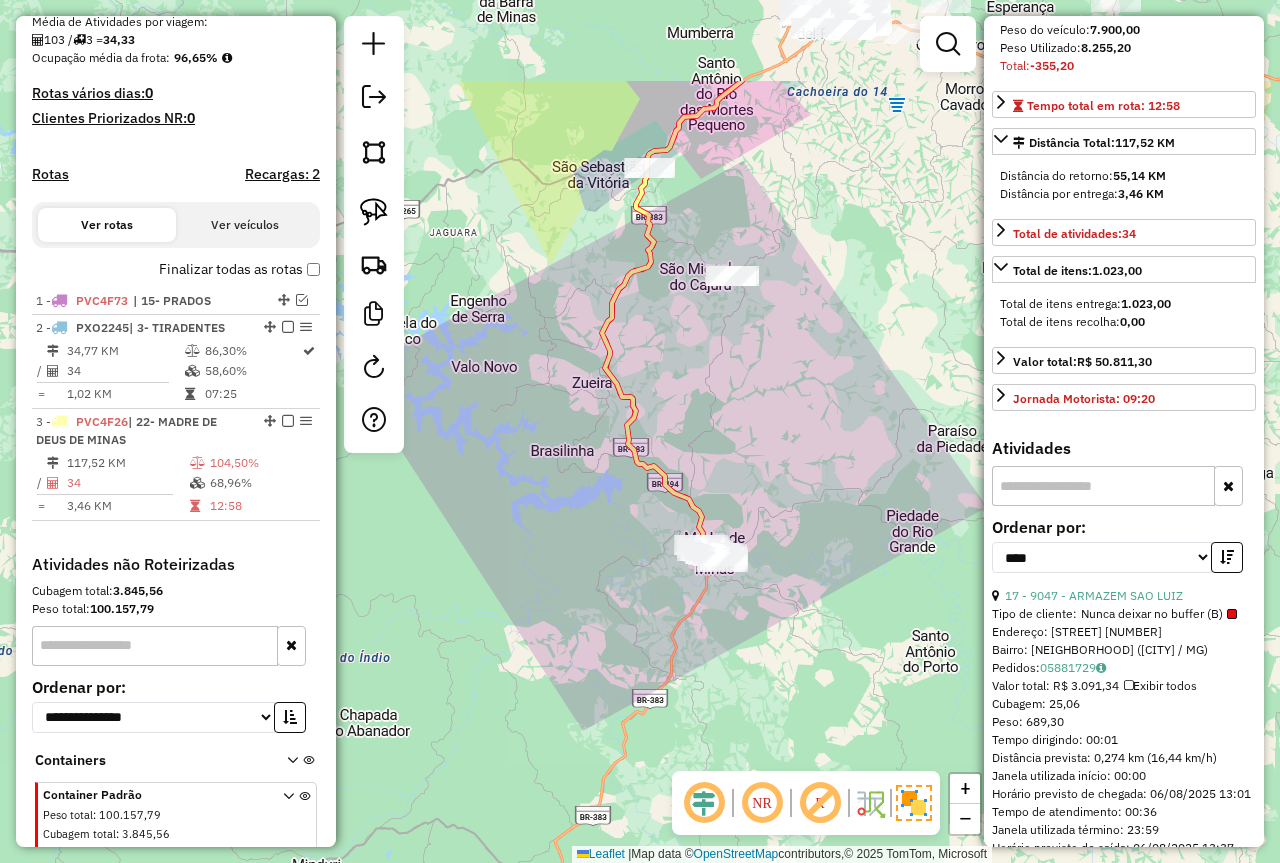 drag, startPoint x: 701, startPoint y: 240, endPoint x: 673, endPoint y: 491, distance: 252.55693 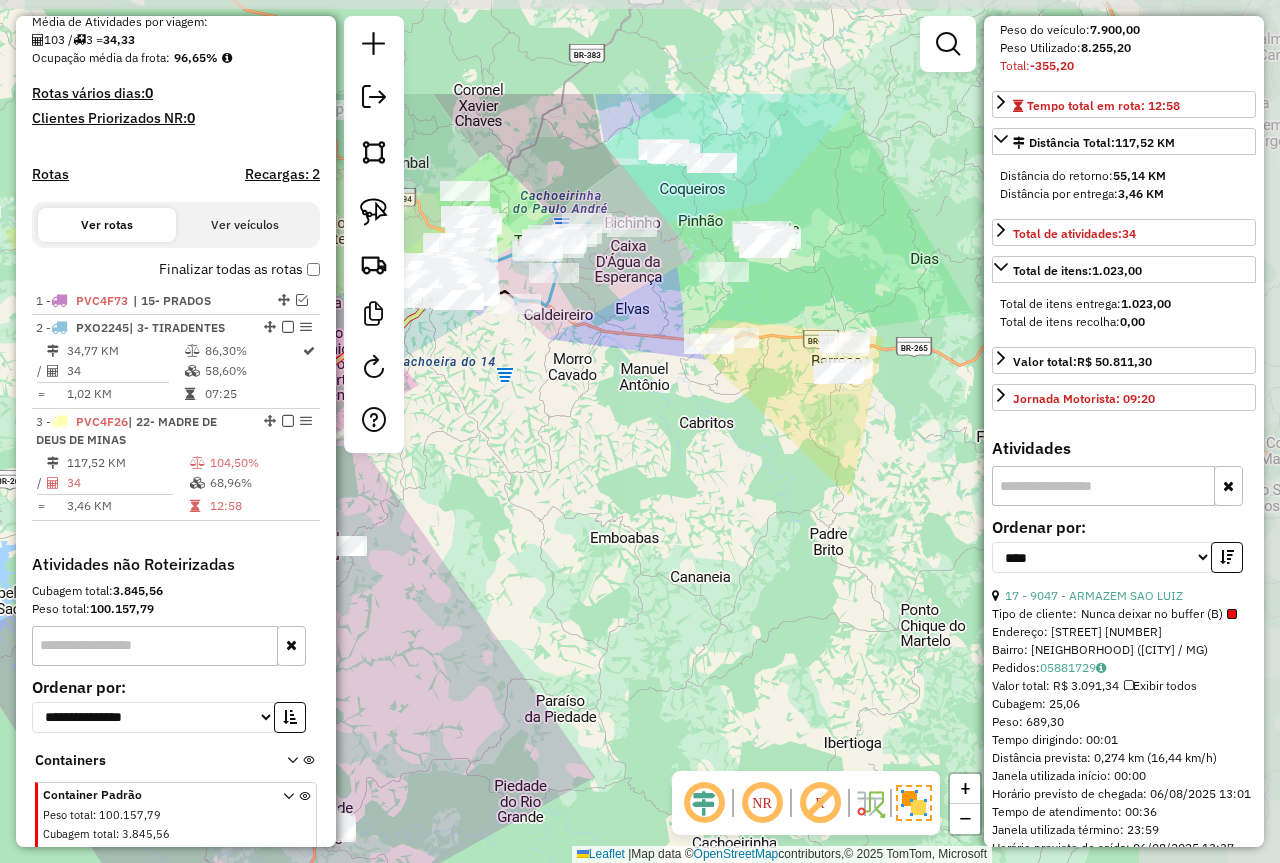 drag, startPoint x: 761, startPoint y: 291, endPoint x: 472, endPoint y: 433, distance: 322.00156 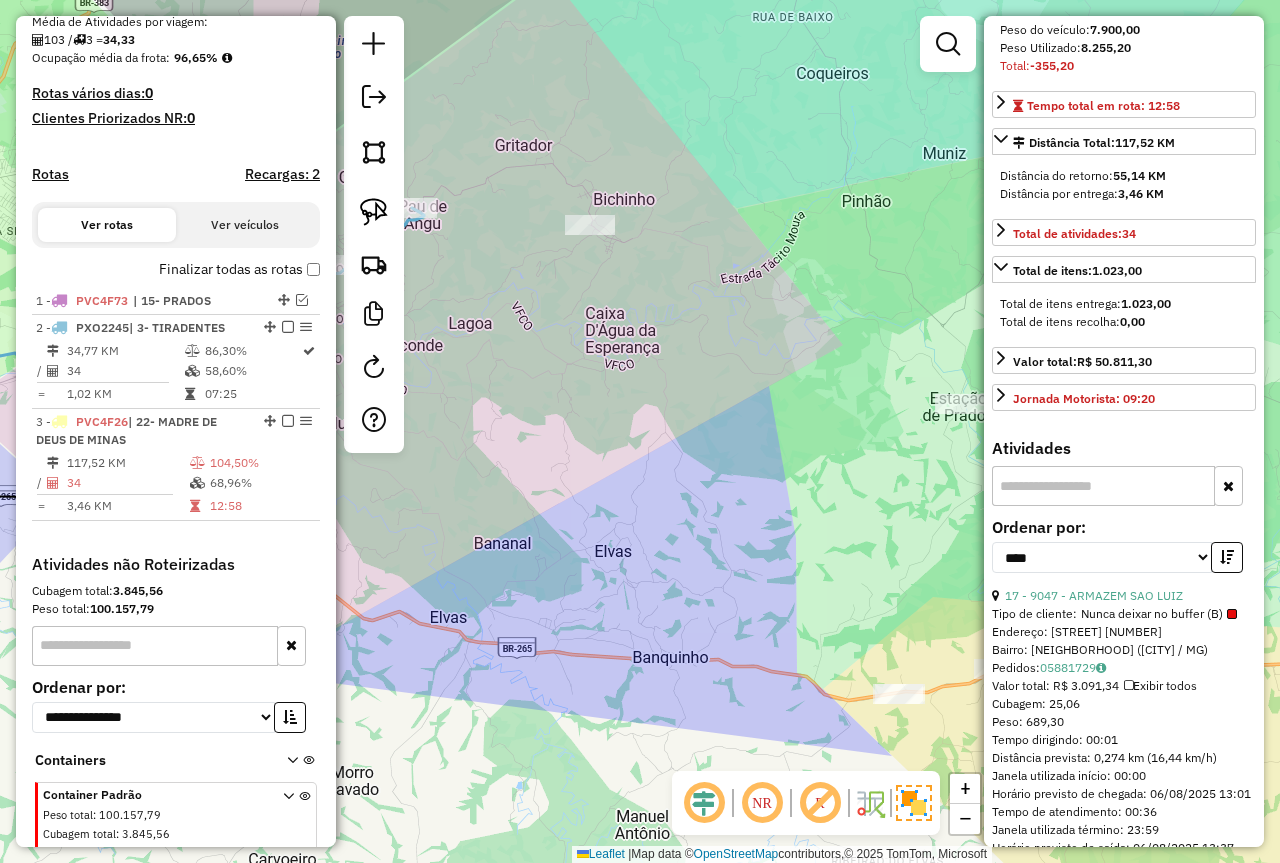 drag, startPoint x: 702, startPoint y: 231, endPoint x: 643, endPoint y: 246, distance: 60.876926 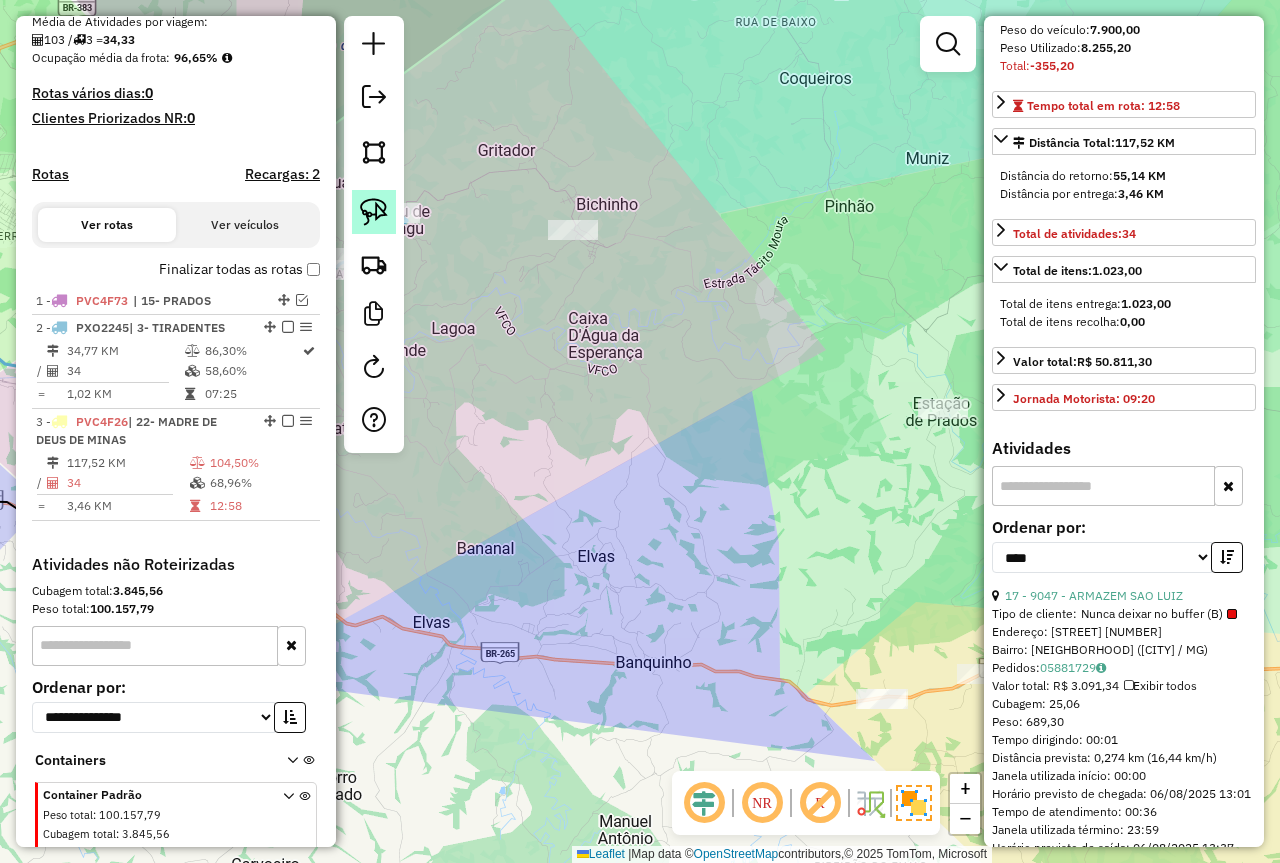 click 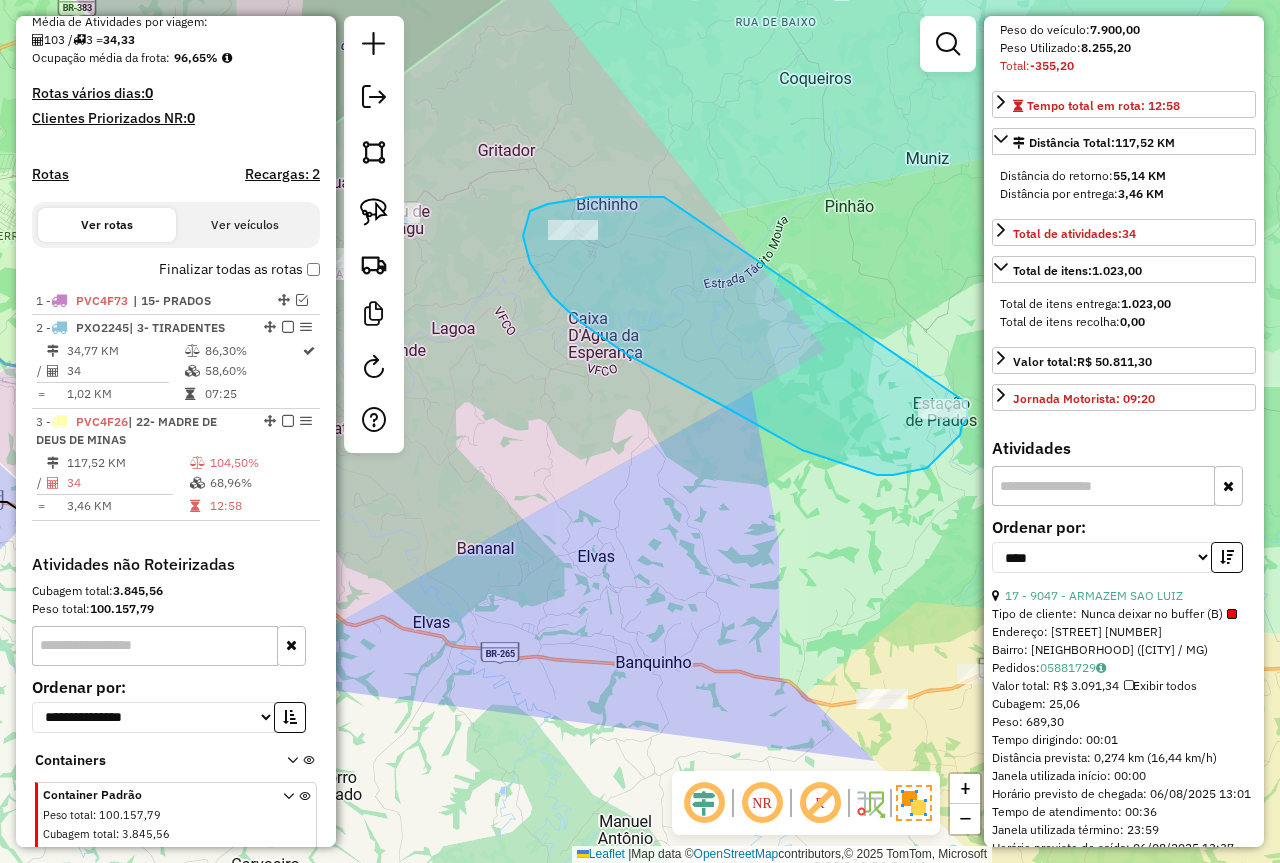 click on "Janela de atendimento Grade de atendimento Capacidade Transportadoras Veículos Cliente Pedidos  Rotas Selecione os dias de semana para filtrar as janelas de atendimento  Seg   Ter   Qua   Qui   Sex   Sáb   Dom  Informe o período da janela de atendimento: De: Até:  Filtrar exatamente a janela do cliente  Considerar janela de atendimento padrão  Selecione os dias de semana para filtrar as grades de atendimento  Seg   Ter   Qua   Qui   Sex   Sáb   Dom   Considerar clientes sem dia de atendimento cadastrado  Clientes fora do dia de atendimento selecionado Filtrar as atividades entre os valores definidos abaixo:  Peso mínimo:   Peso máximo:   Cubagem mínima:   Cubagem máxima:   De:   Até:  Filtrar as atividades entre o tempo de atendimento definido abaixo:  De:   Até:   Considerar capacidade total dos clientes não roteirizados Transportadora: Selecione um ou mais itens Tipo de veículo: Selecione um ou mais itens Veículo: Selecione um ou mais itens Motorista: Selecione um ou mais itens Nome: Rótulo:" 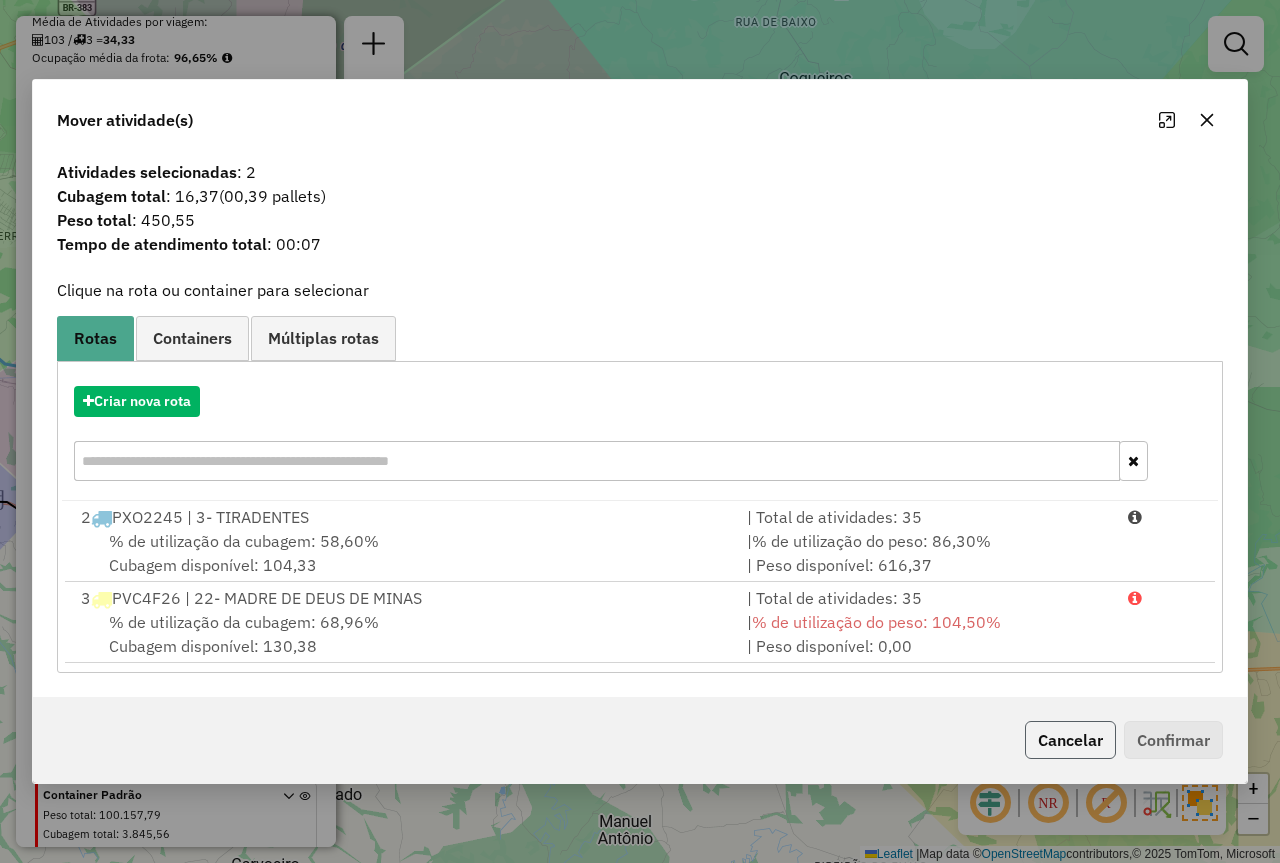 click on "Cancelar" 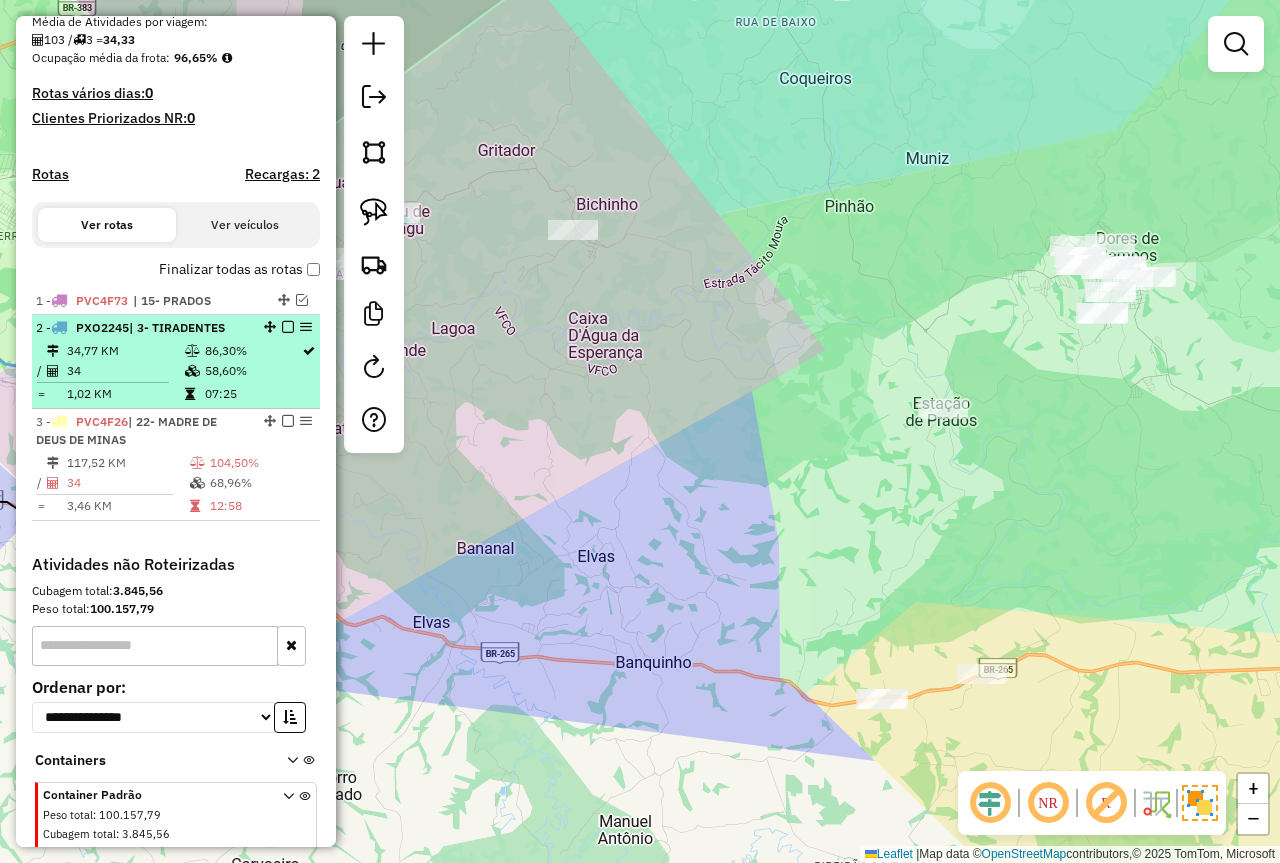 select on "*********" 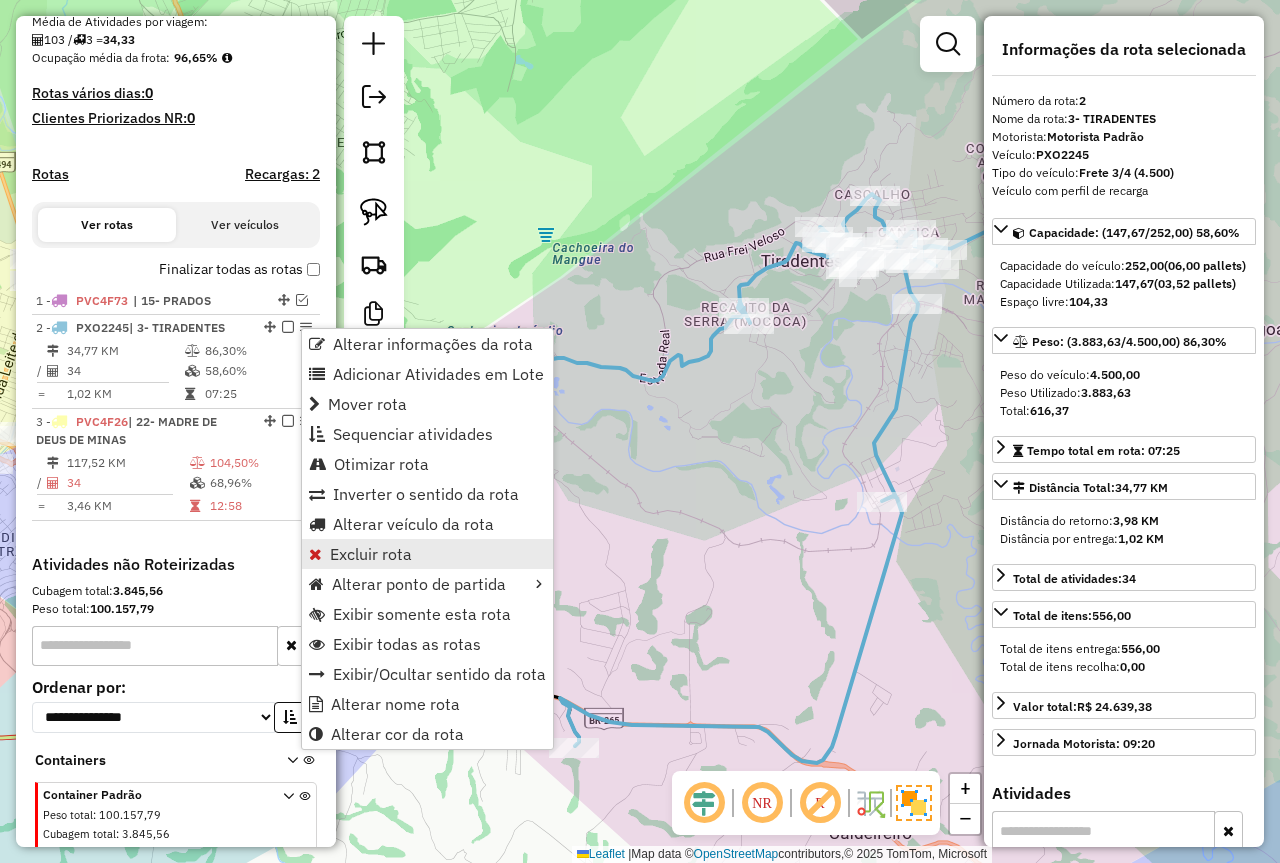 click on "Excluir rota" at bounding box center (371, 554) 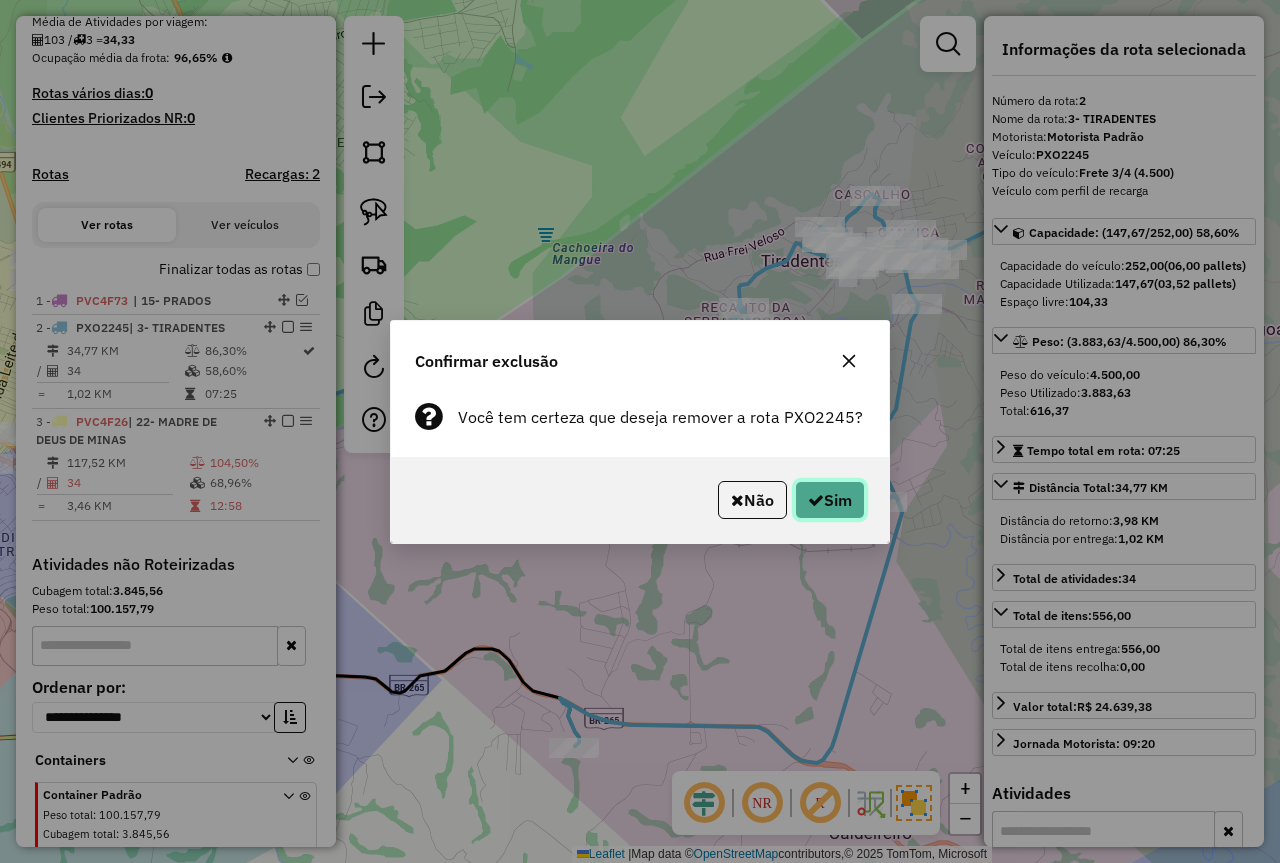 click on "Sim" 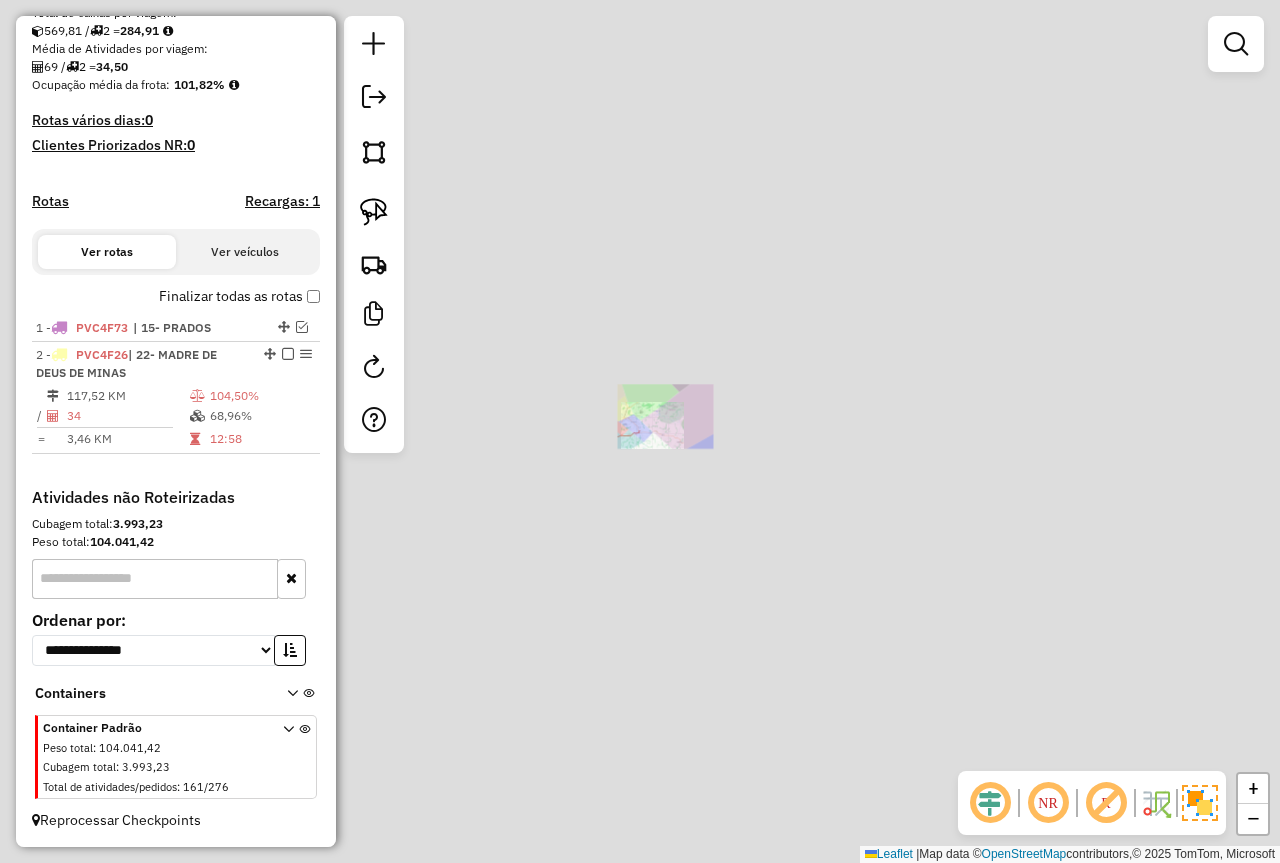 scroll, scrollTop: 451, scrollLeft: 0, axis: vertical 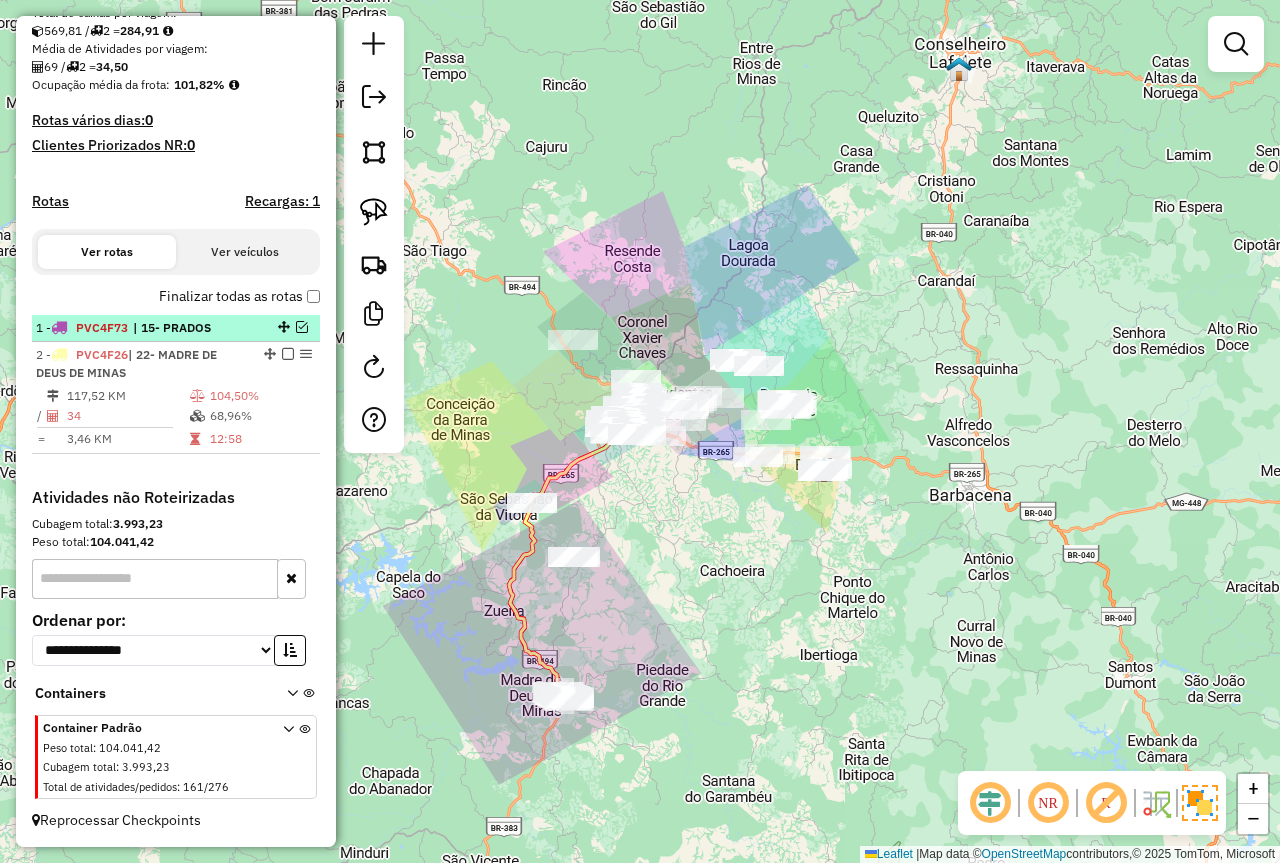 click at bounding box center (302, 327) 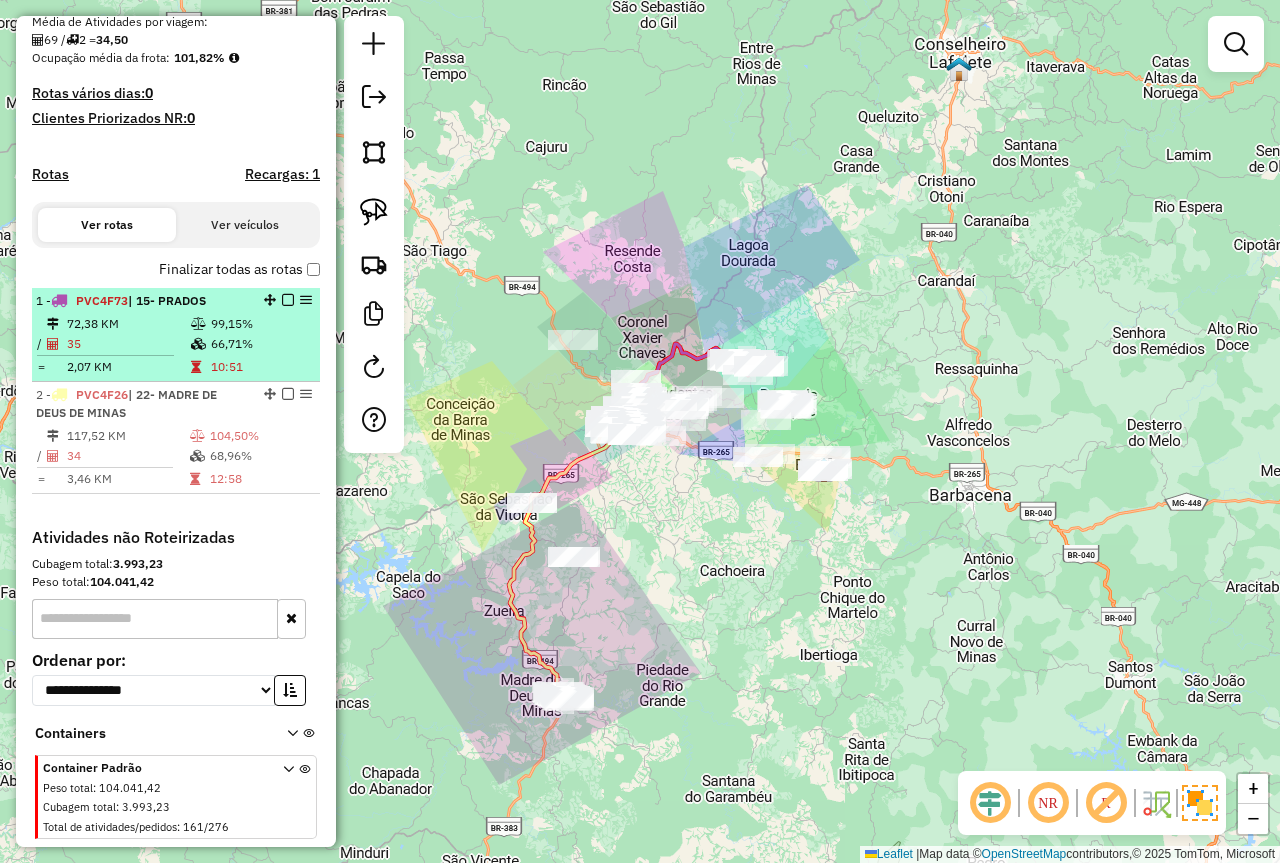 click at bounding box center (288, 300) 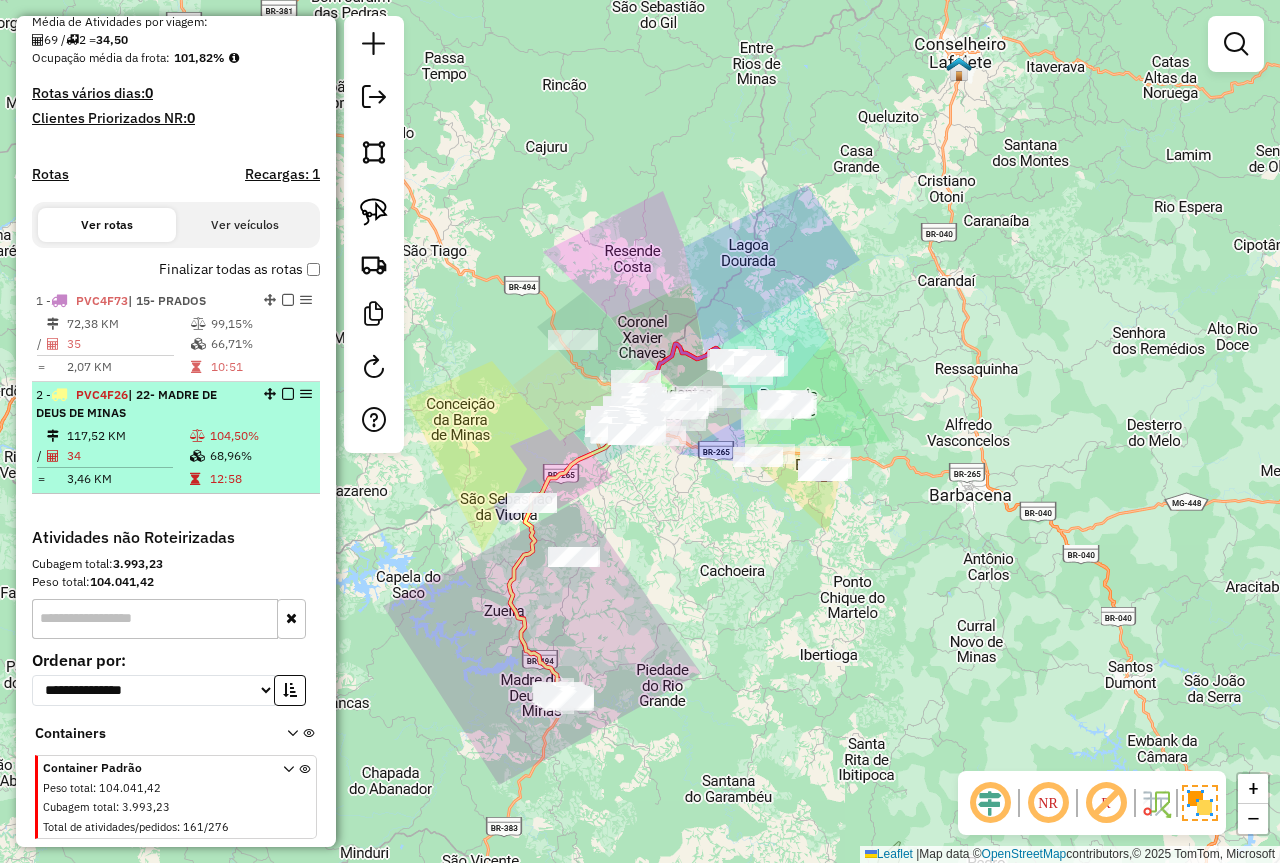 scroll, scrollTop: 451, scrollLeft: 0, axis: vertical 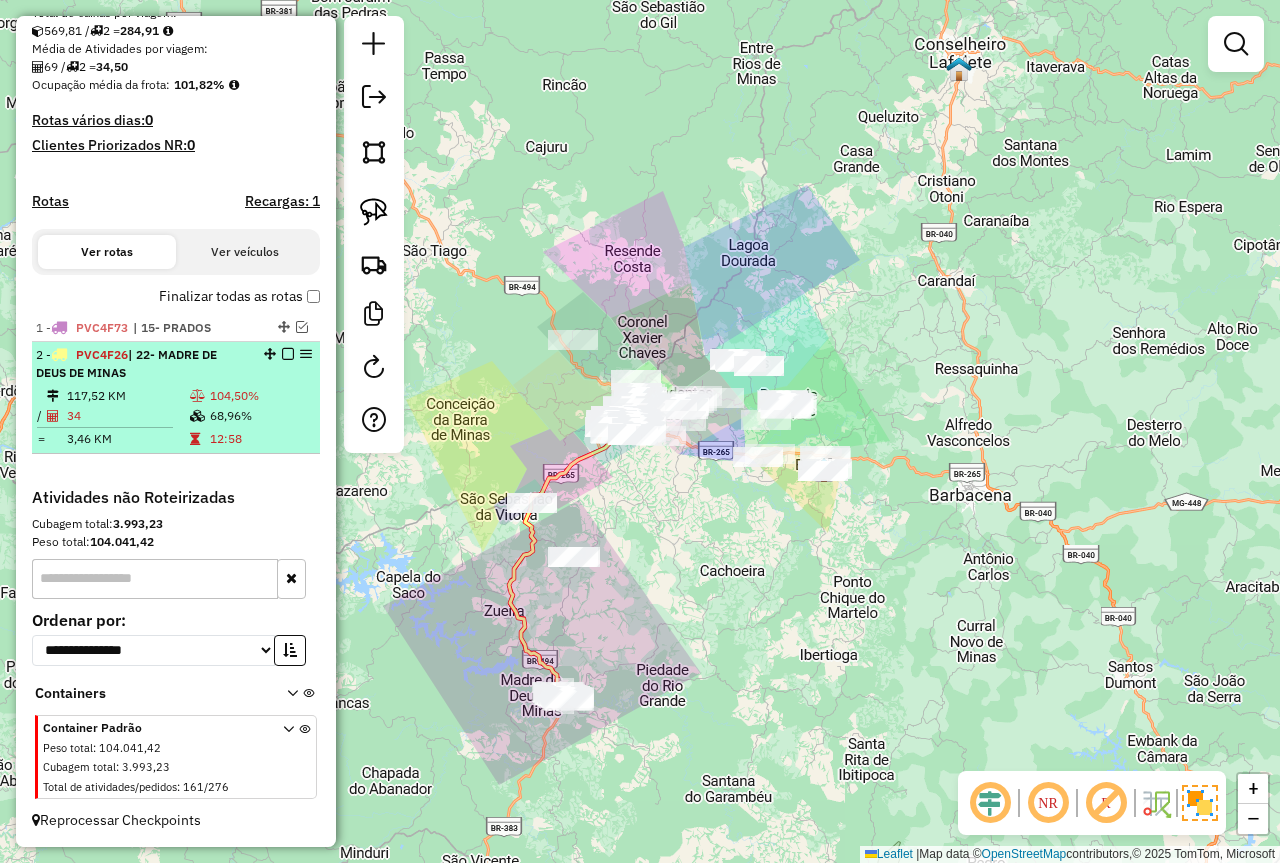 click on "68,96%" at bounding box center [260, 416] 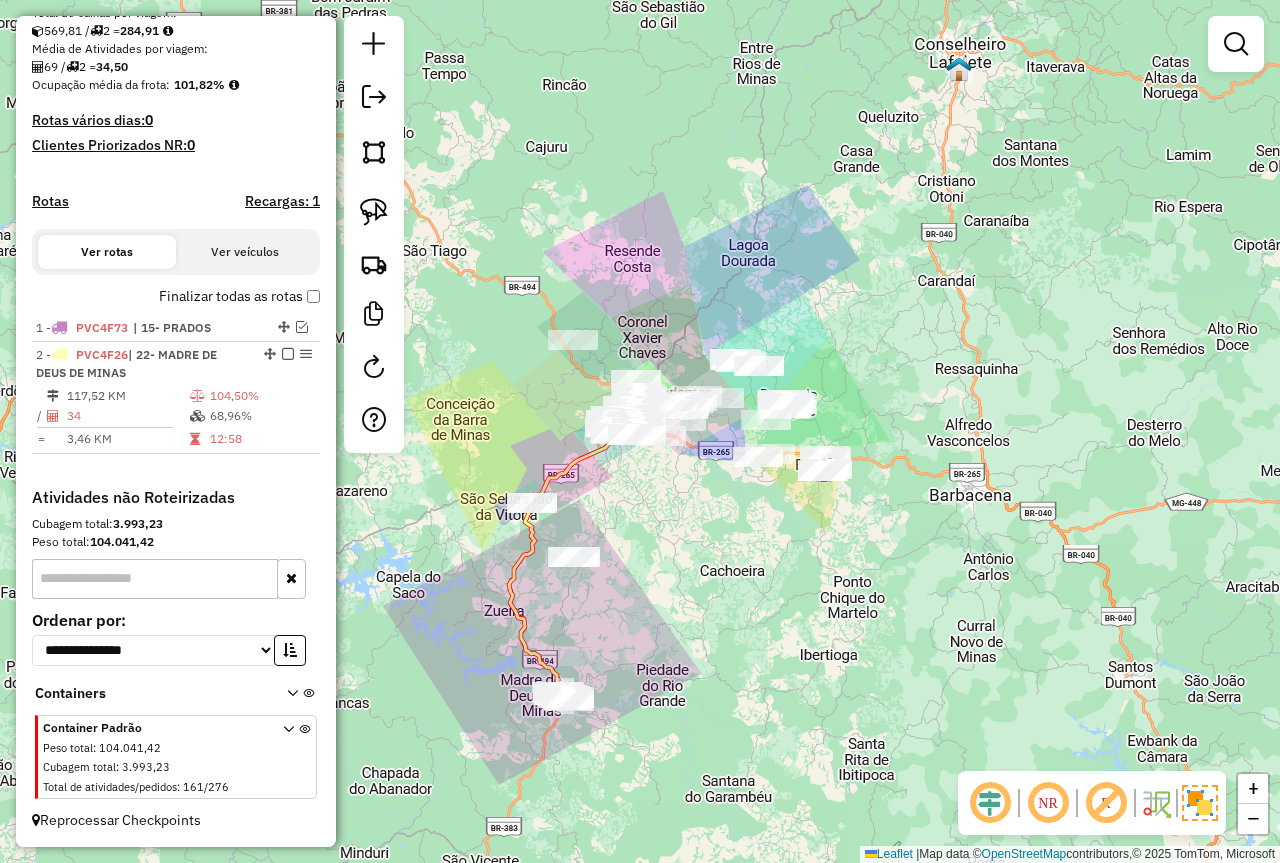 select on "*********" 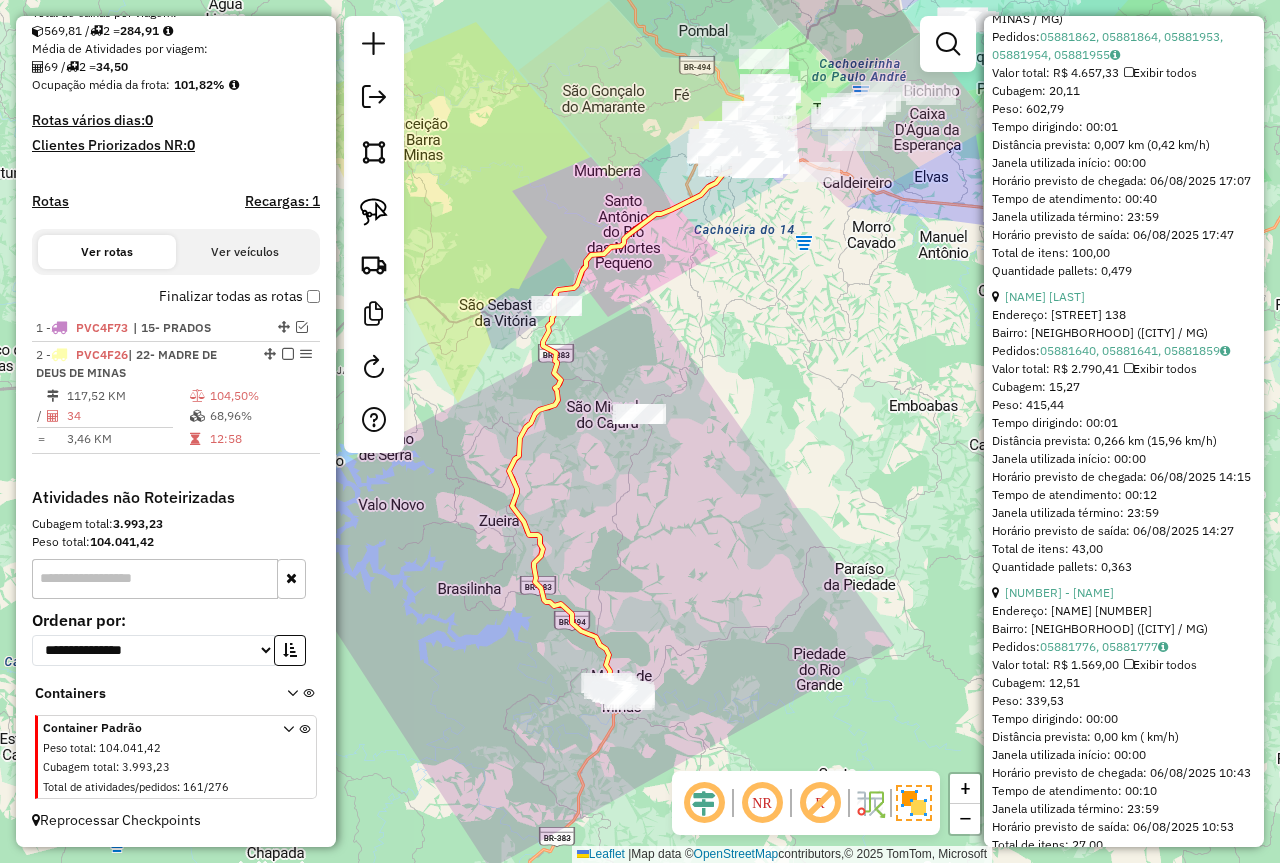 scroll, scrollTop: 1900, scrollLeft: 0, axis: vertical 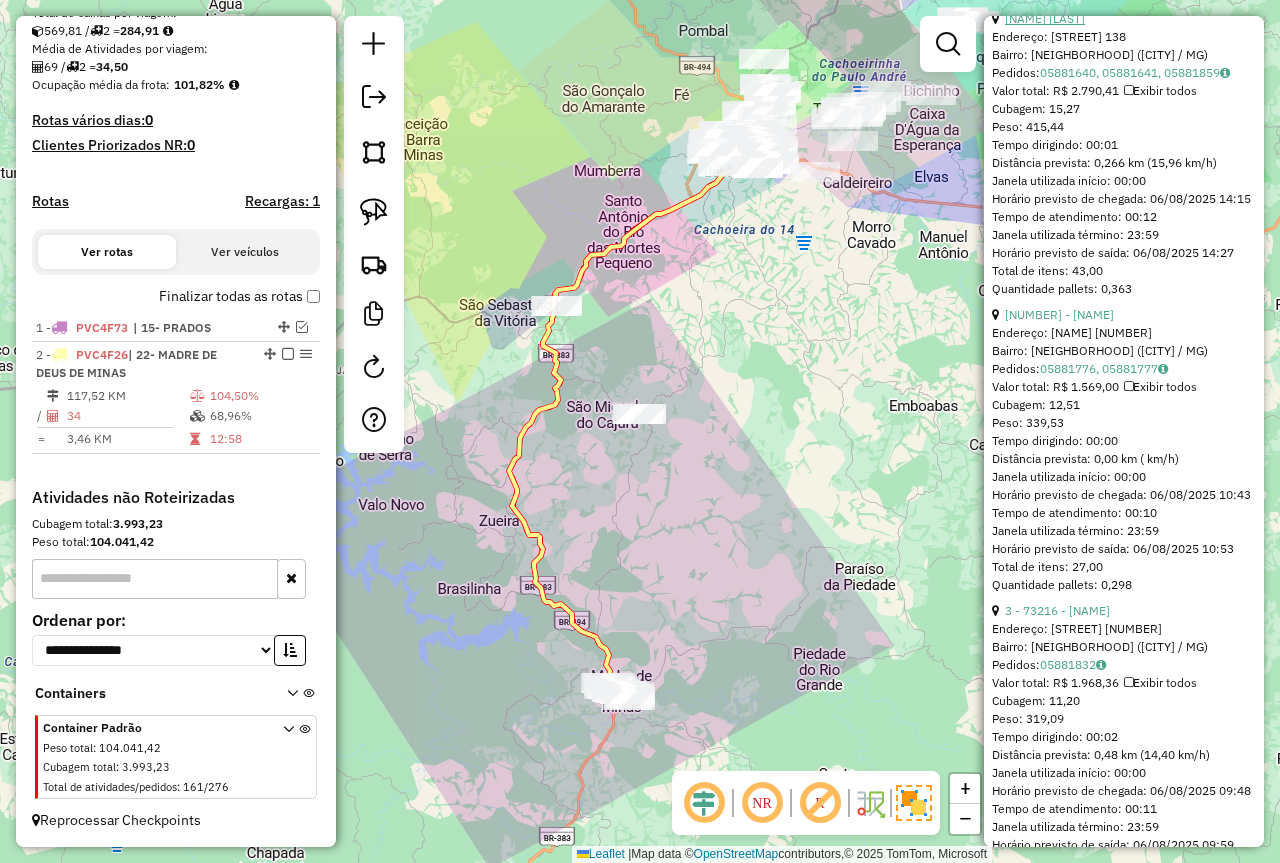 click on "15 - 73886 - SUPERBOCAO" at bounding box center (1045, 18) 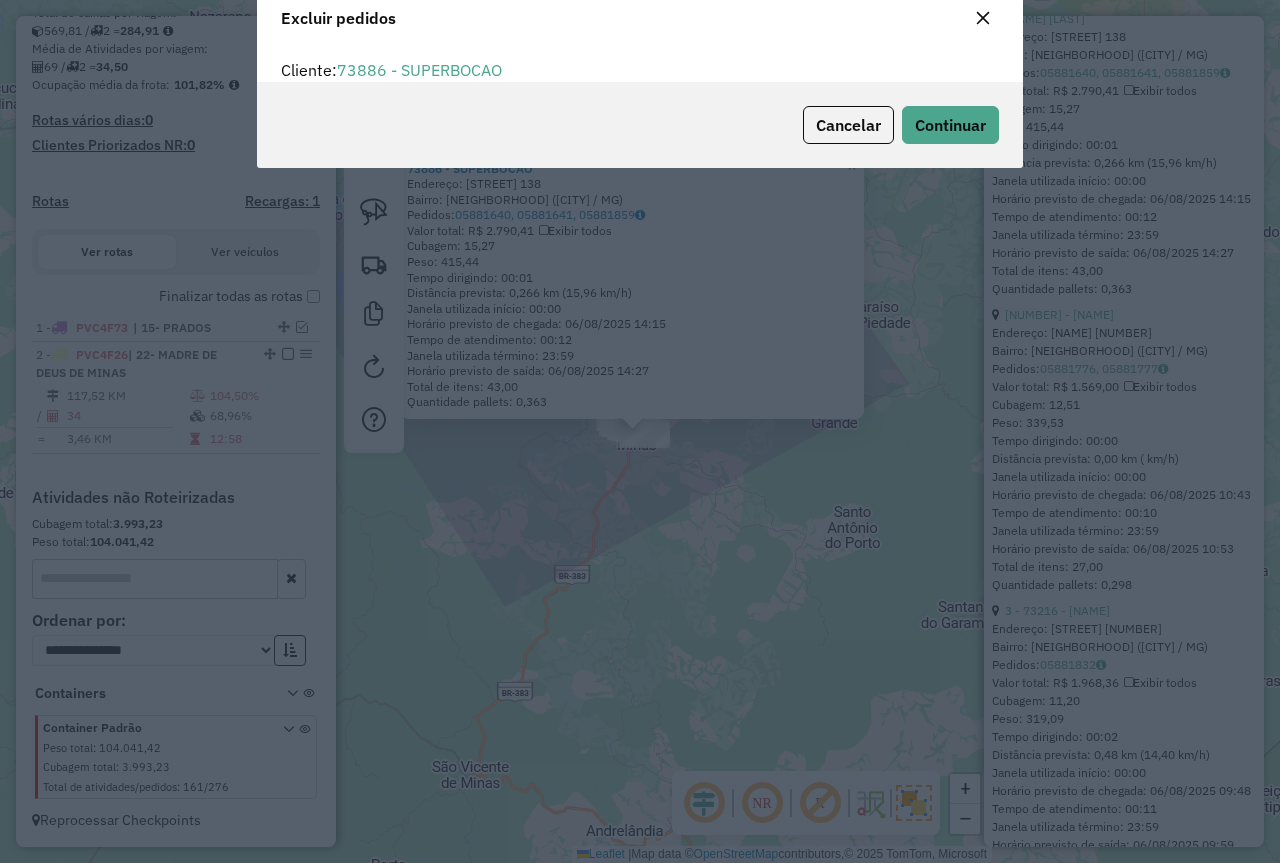 scroll, scrollTop: 12, scrollLeft: 6, axis: both 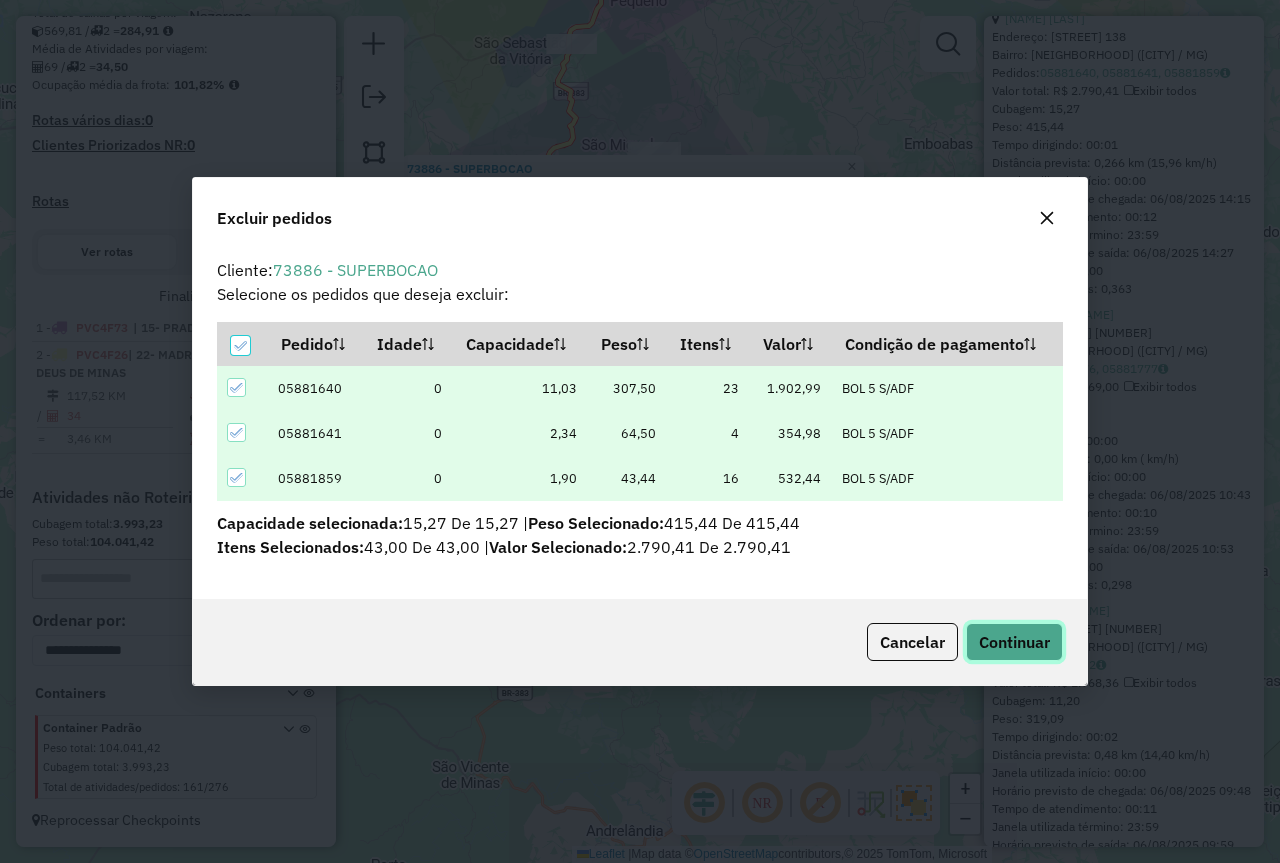 click on "Continuar" 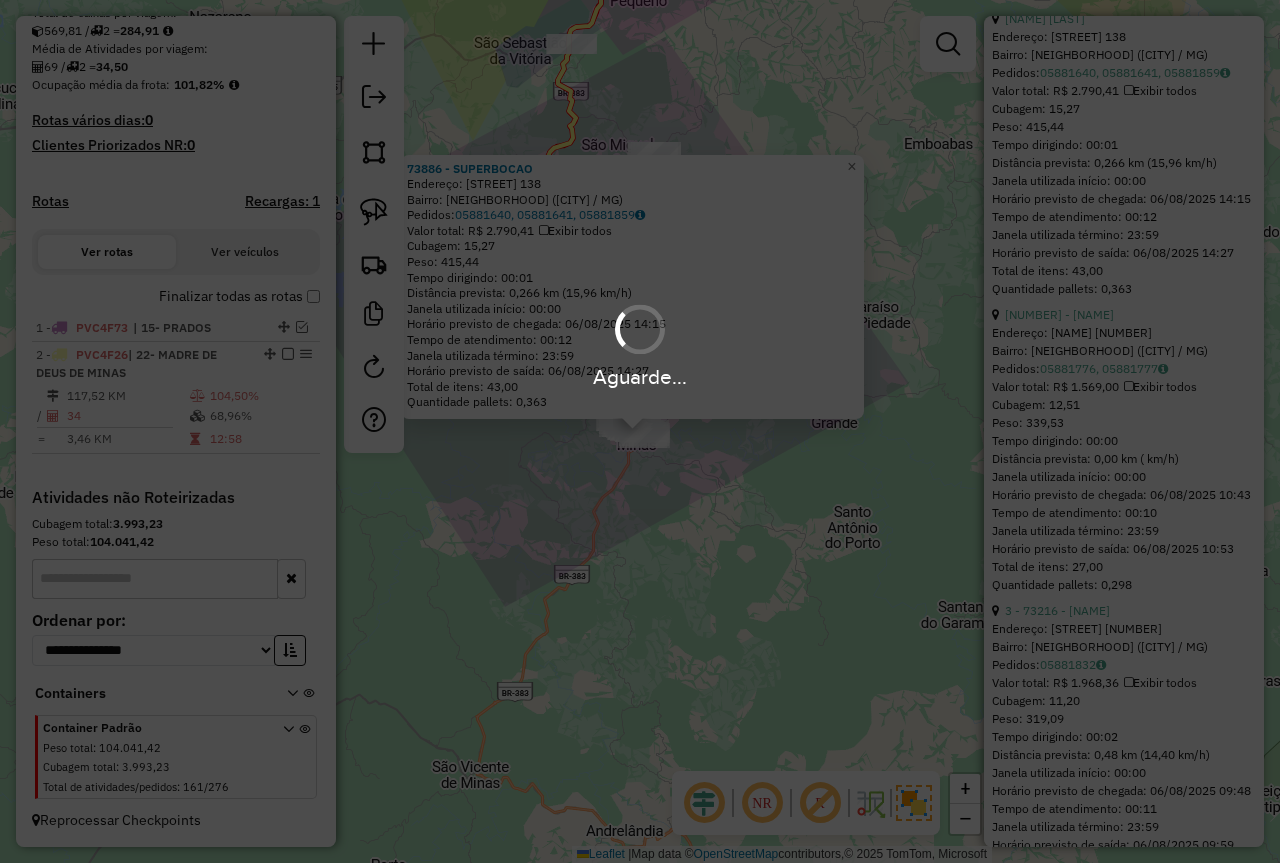 scroll, scrollTop: 814, scrollLeft: 0, axis: vertical 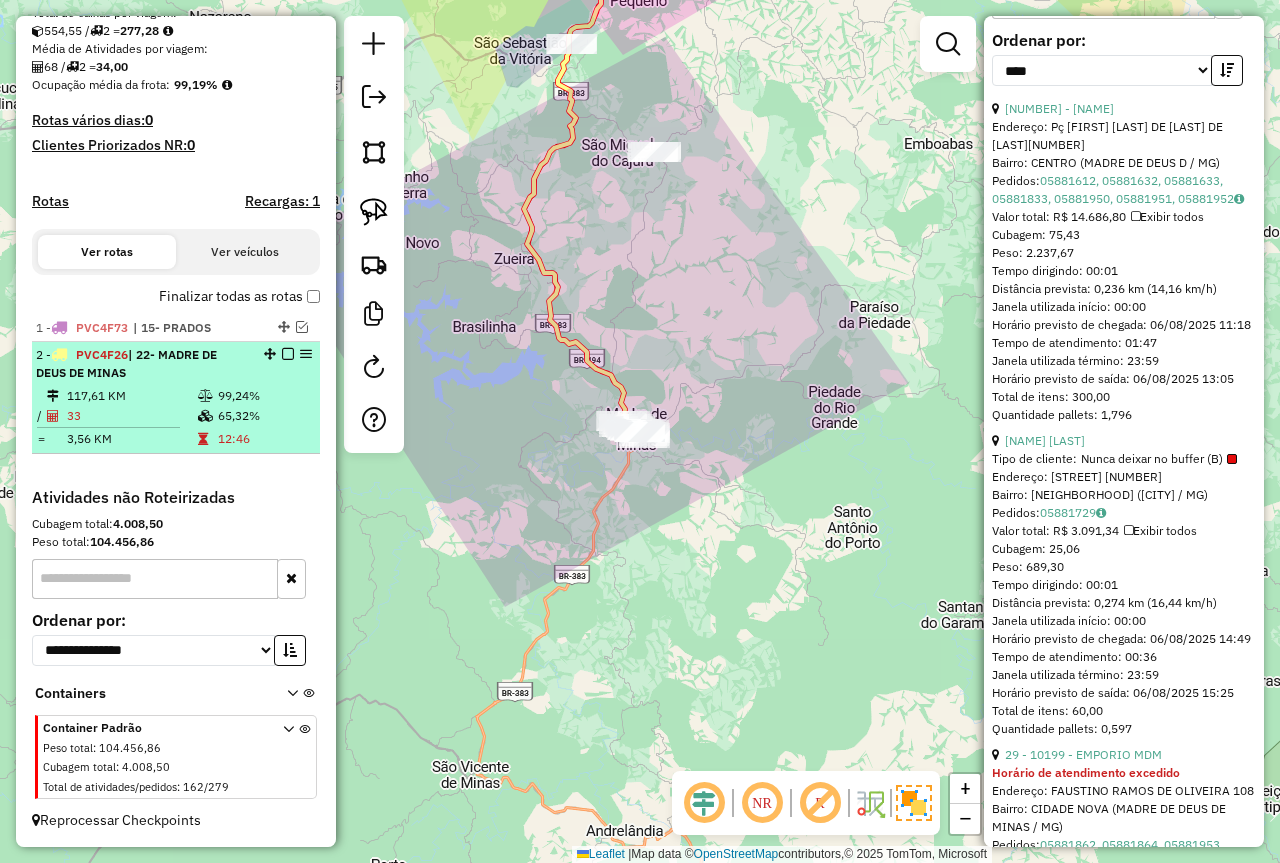 click at bounding box center [288, 354] 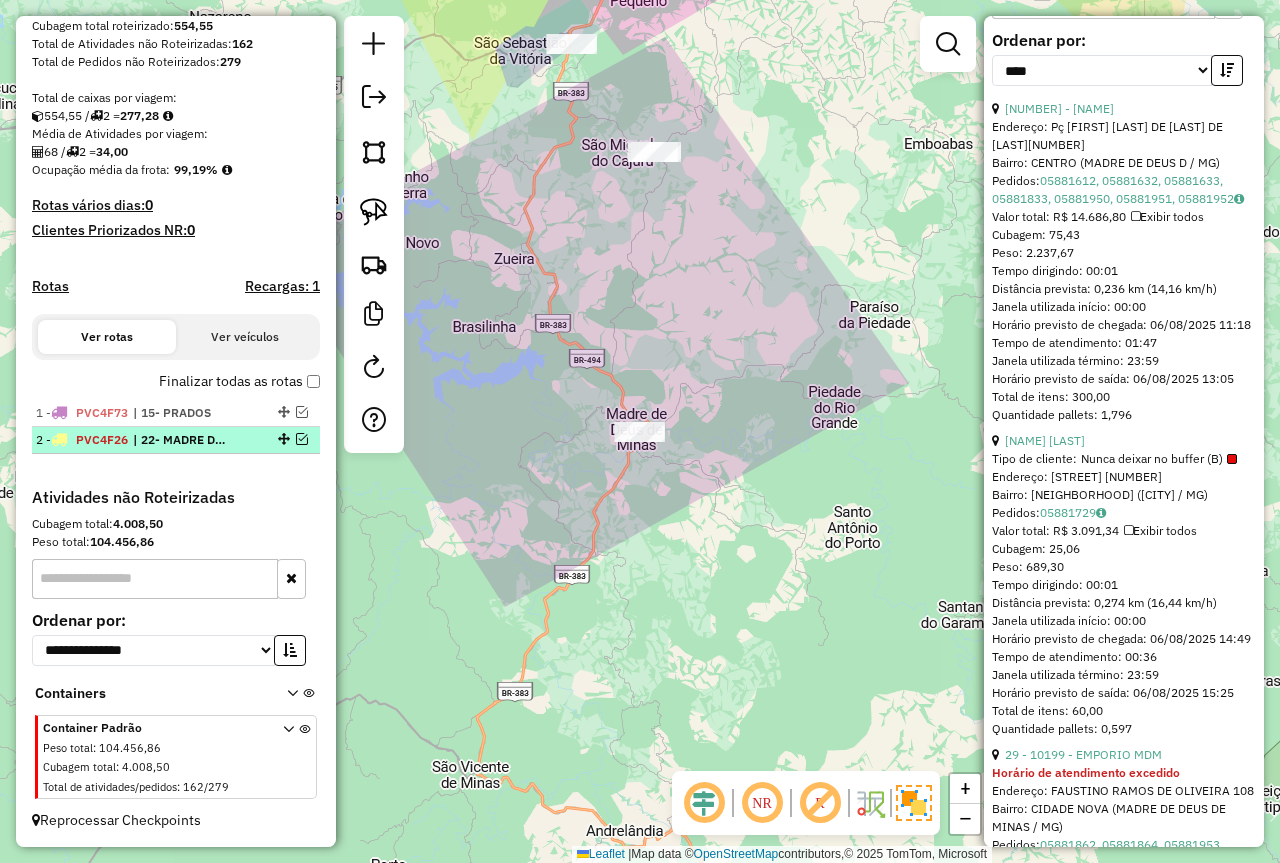 scroll, scrollTop: 366, scrollLeft: 0, axis: vertical 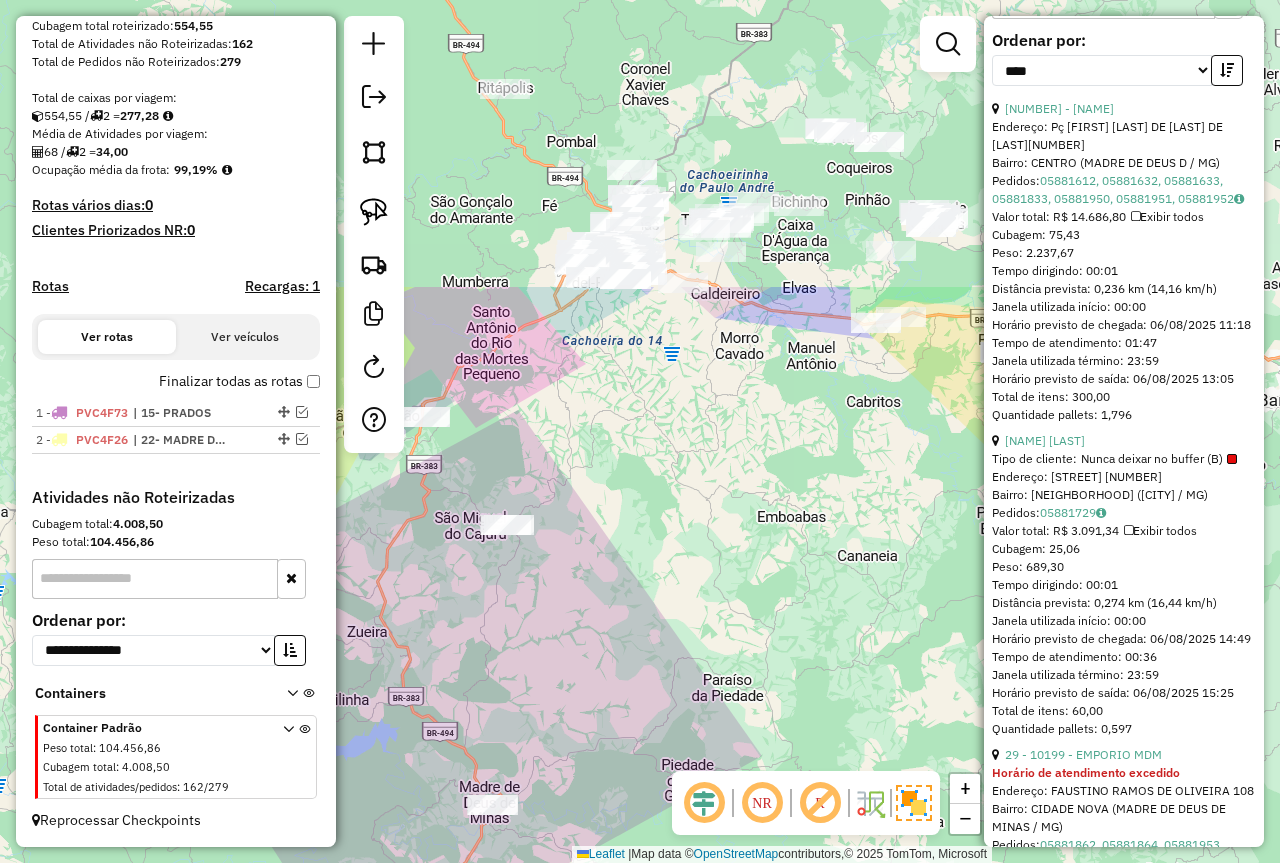 drag, startPoint x: 670, startPoint y: 238, endPoint x: 590, endPoint y: 634, distance: 404 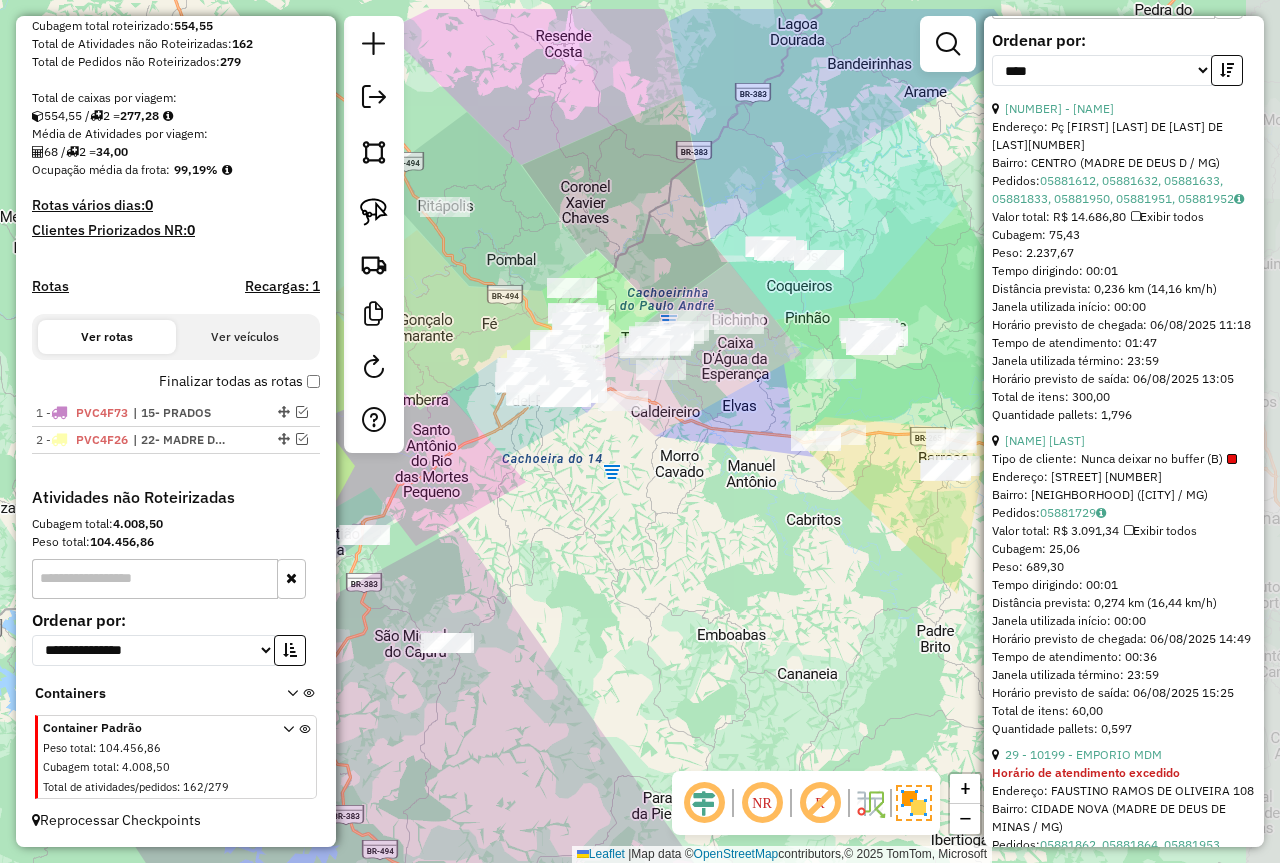 drag, startPoint x: 754, startPoint y: 400, endPoint x: 623, endPoint y: 496, distance: 162.40997 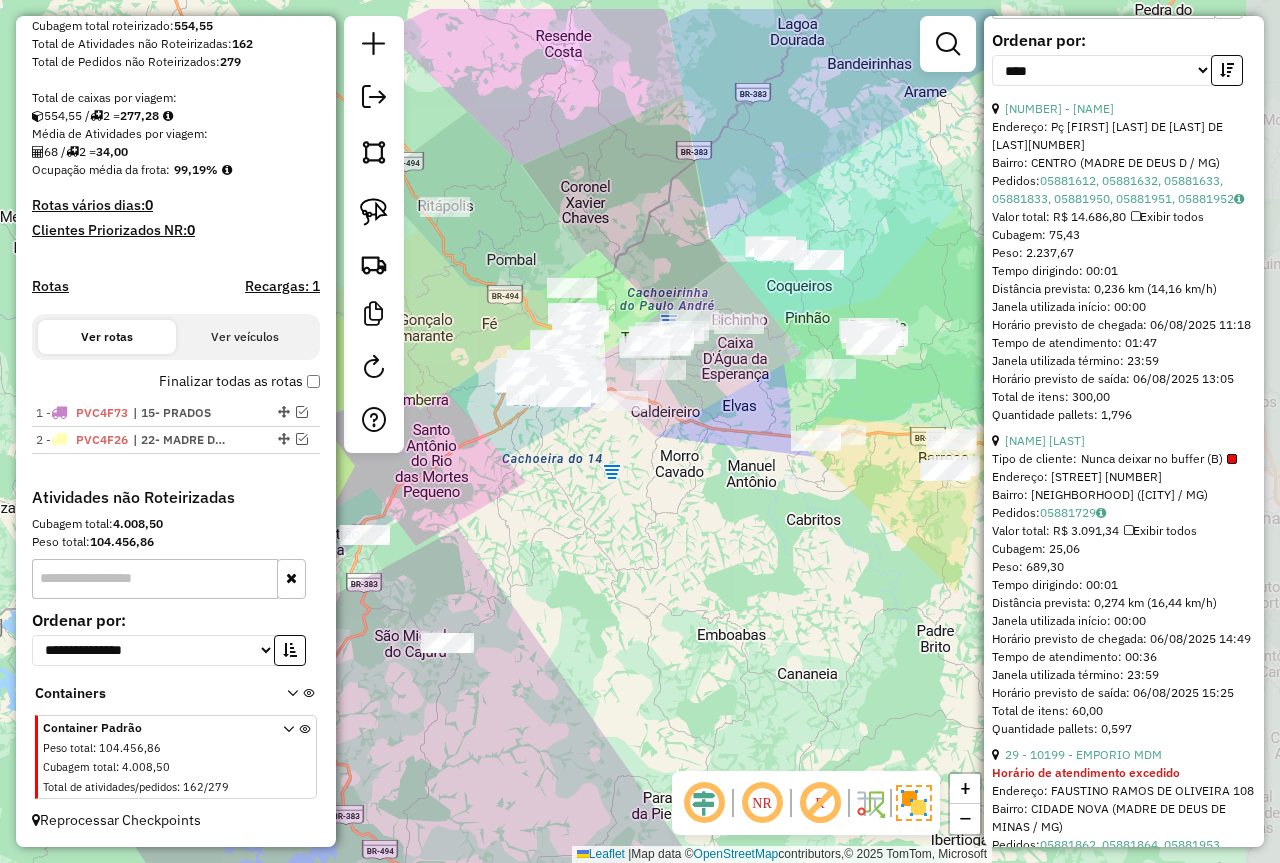 click on "Janela de atendimento Grade de atendimento Capacidade Transportadoras Veículos Cliente Pedidos  Rotas Selecione os dias de semana para filtrar as janelas de atendimento  Seg   Ter   Qua   Qui   Sex   Sáb   Dom  Informe o período da janela de atendimento: De: Até:  Filtrar exatamente a janela do cliente  Considerar janela de atendimento padrão  Selecione os dias de semana para filtrar as grades de atendimento  Seg   Ter   Qua   Qui   Sex   Sáb   Dom   Considerar clientes sem dia de atendimento cadastrado  Clientes fora do dia de atendimento selecionado Filtrar as atividades entre os valores definidos abaixo:  Peso mínimo:   Peso máximo:   Cubagem mínima:   Cubagem máxima:   De:   Até:  Filtrar as atividades entre o tempo de atendimento definido abaixo:  De:   Até:   Considerar capacidade total dos clientes não roteirizados Transportadora: Selecione um ou mais itens Tipo de veículo: Selecione um ou mais itens Veículo: Selecione um ou mais itens Motorista: Selecione um ou mais itens Nome: Rótulo:" 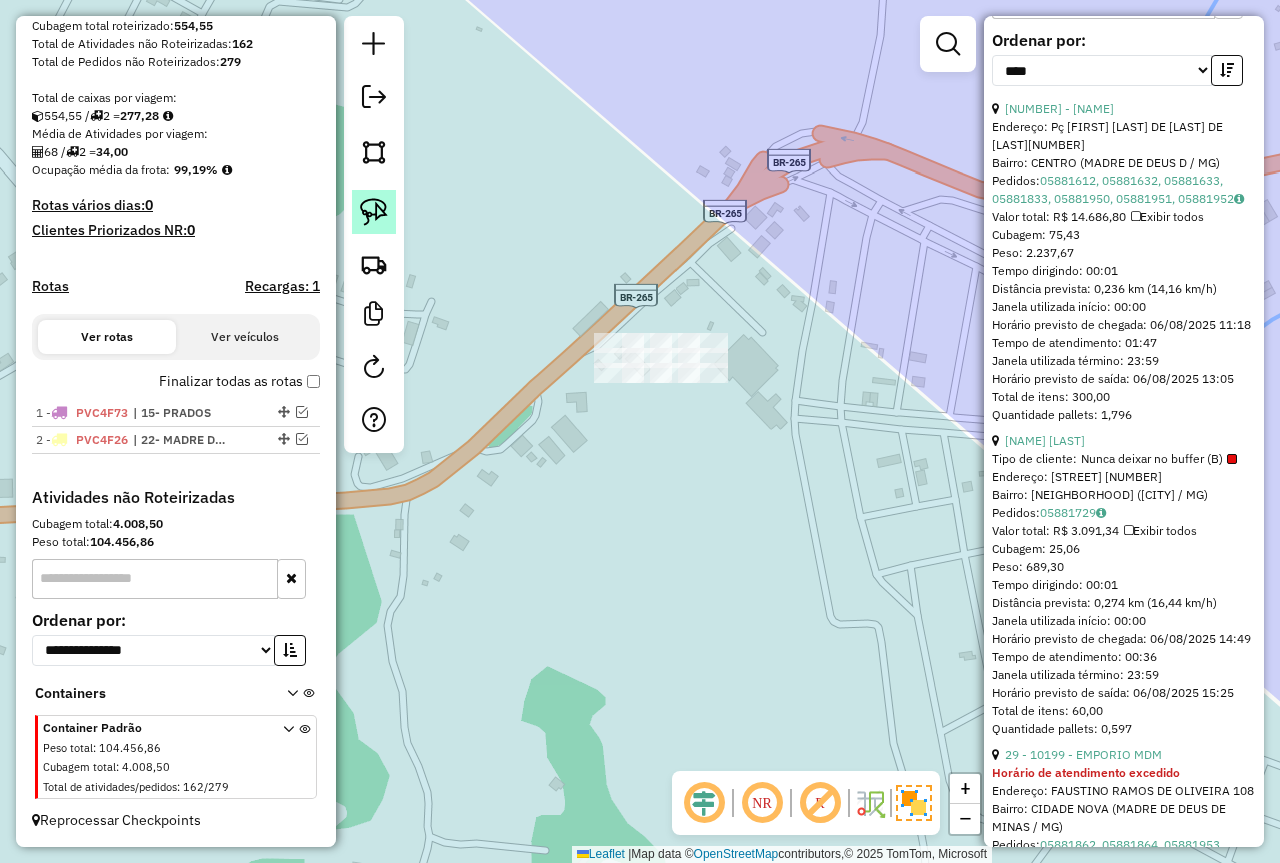 click 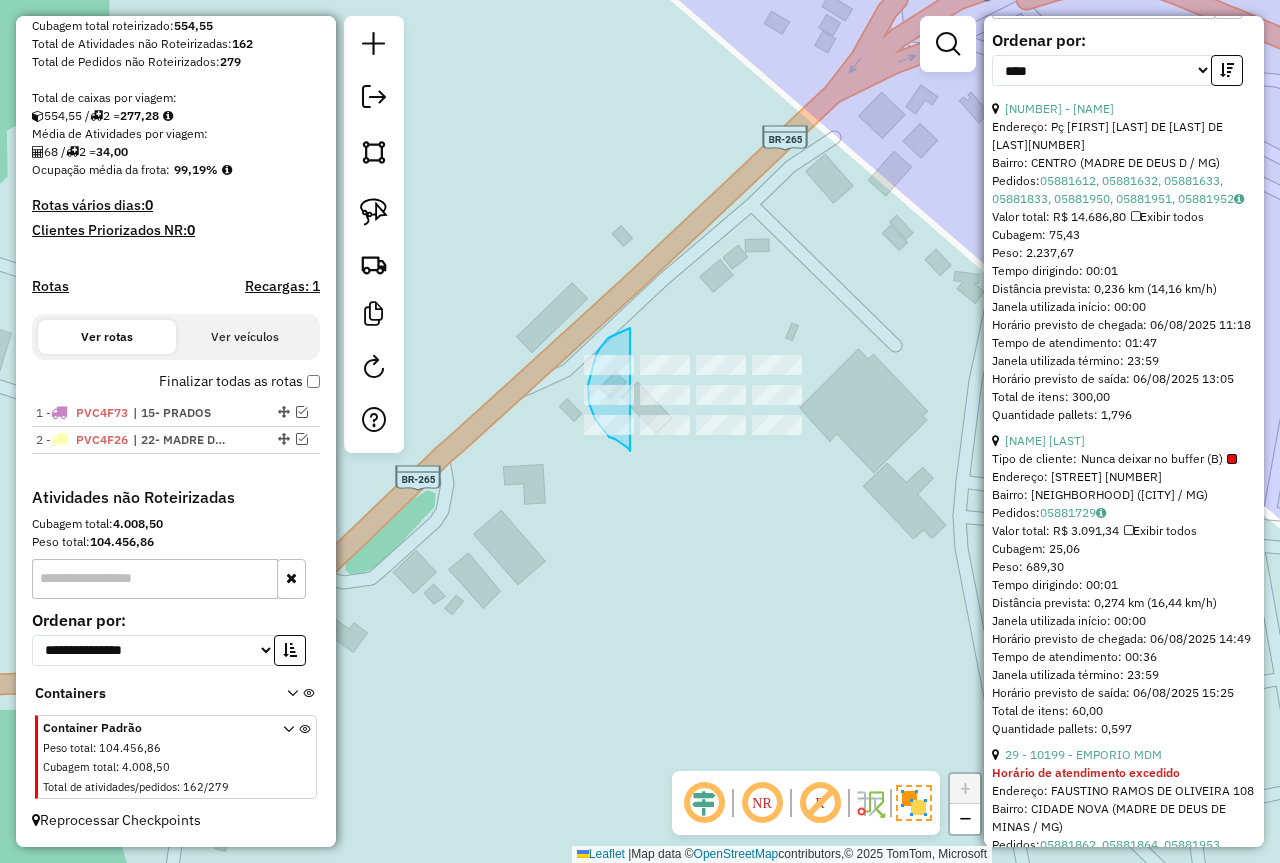 drag, startPoint x: 630, startPoint y: 328, endPoint x: 633, endPoint y: 453, distance: 125.035995 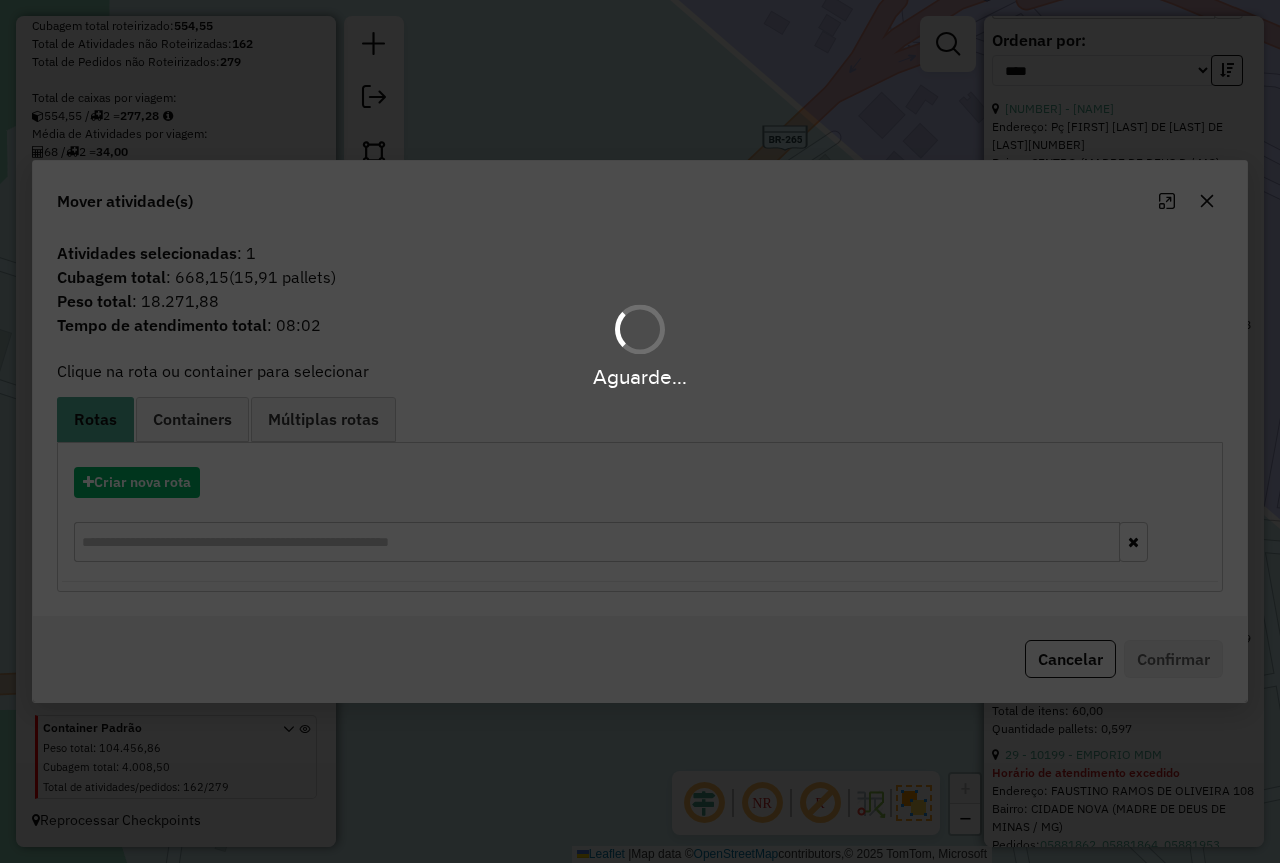 click on "Aguarde..." at bounding box center (640, 431) 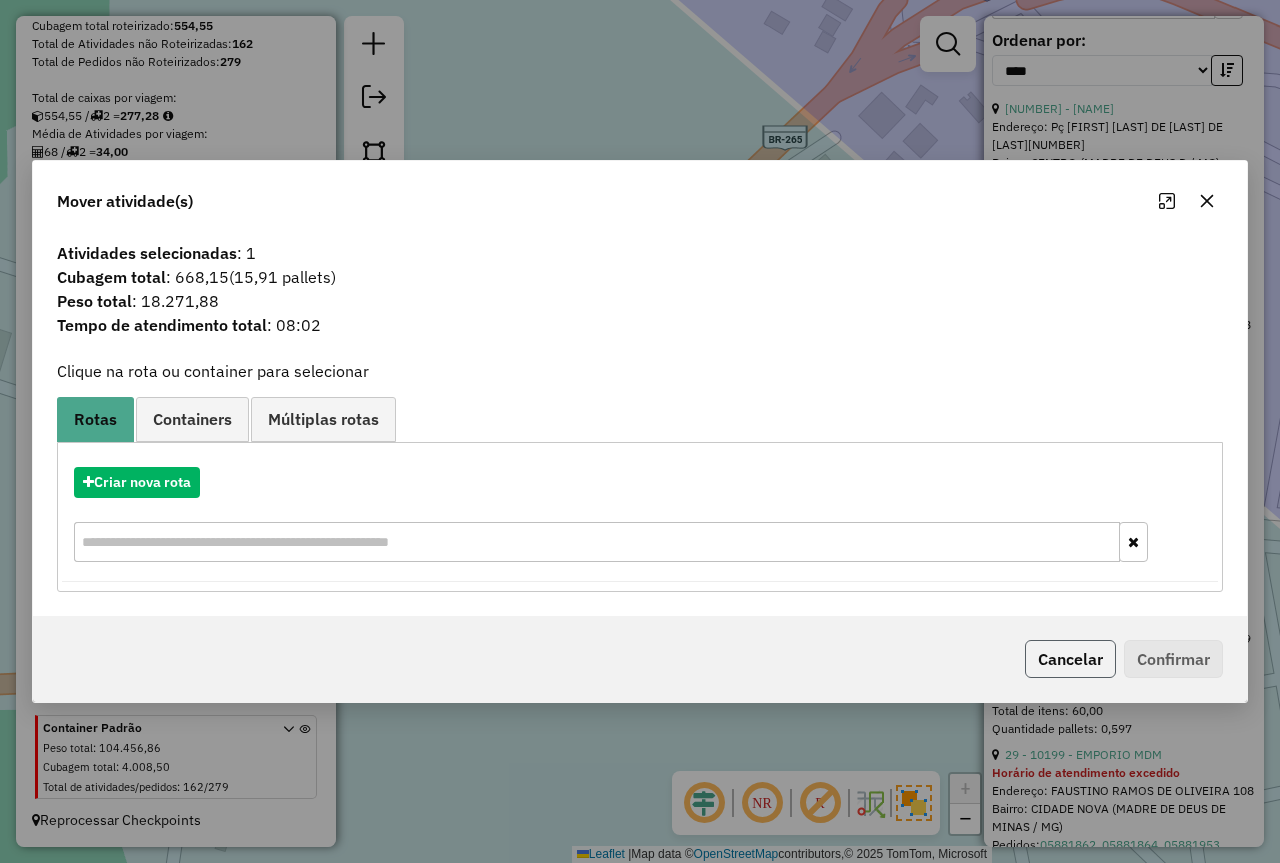 click on "Cancelar" 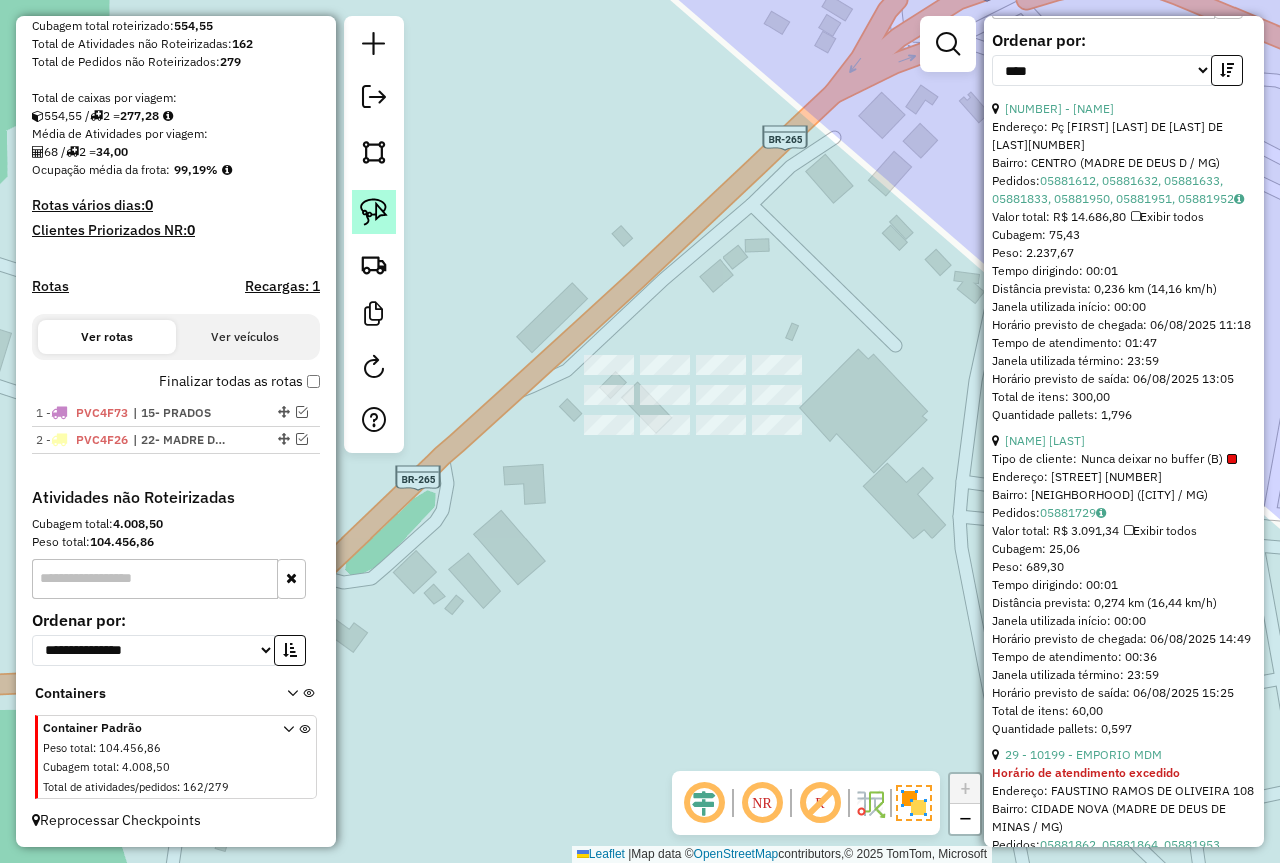 click 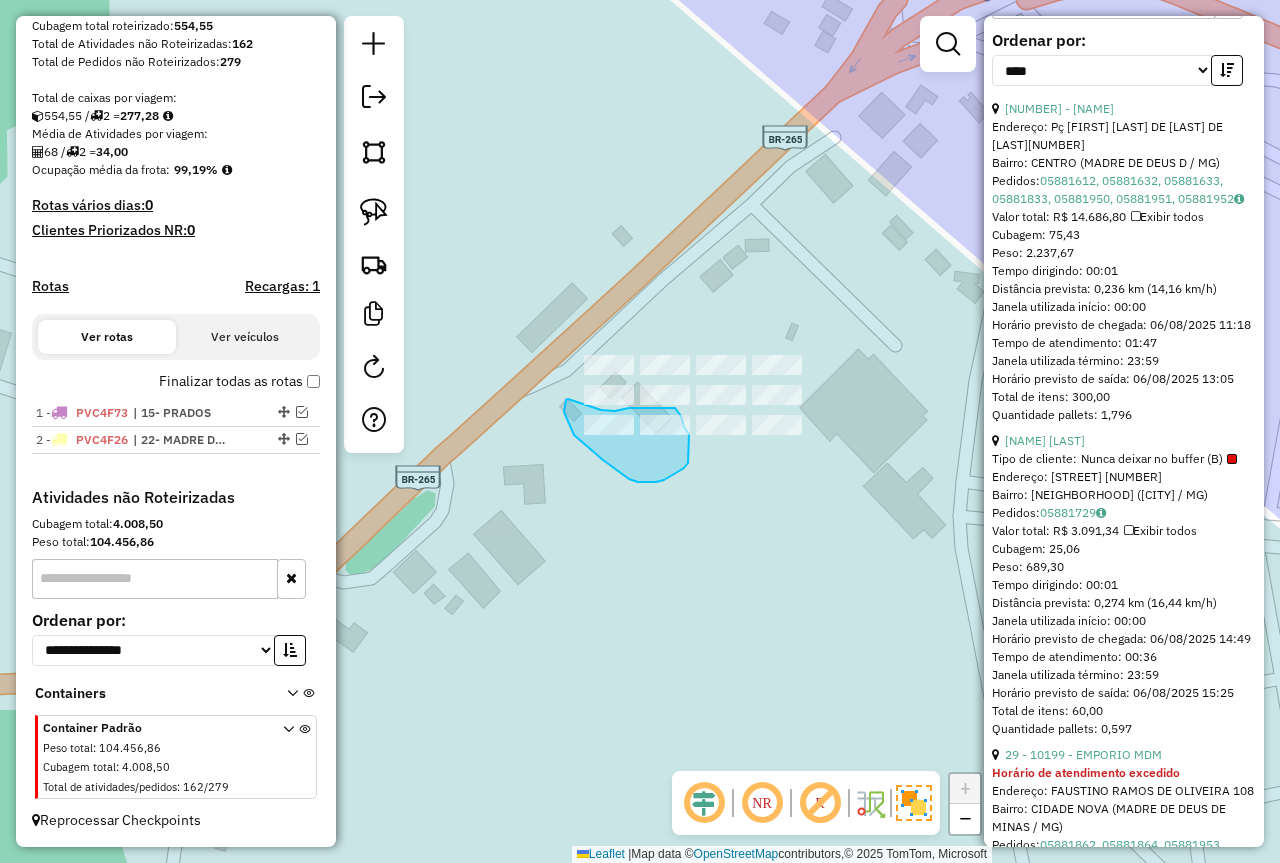 drag, startPoint x: 568, startPoint y: 399, endPoint x: 601, endPoint y: 410, distance: 34.785053 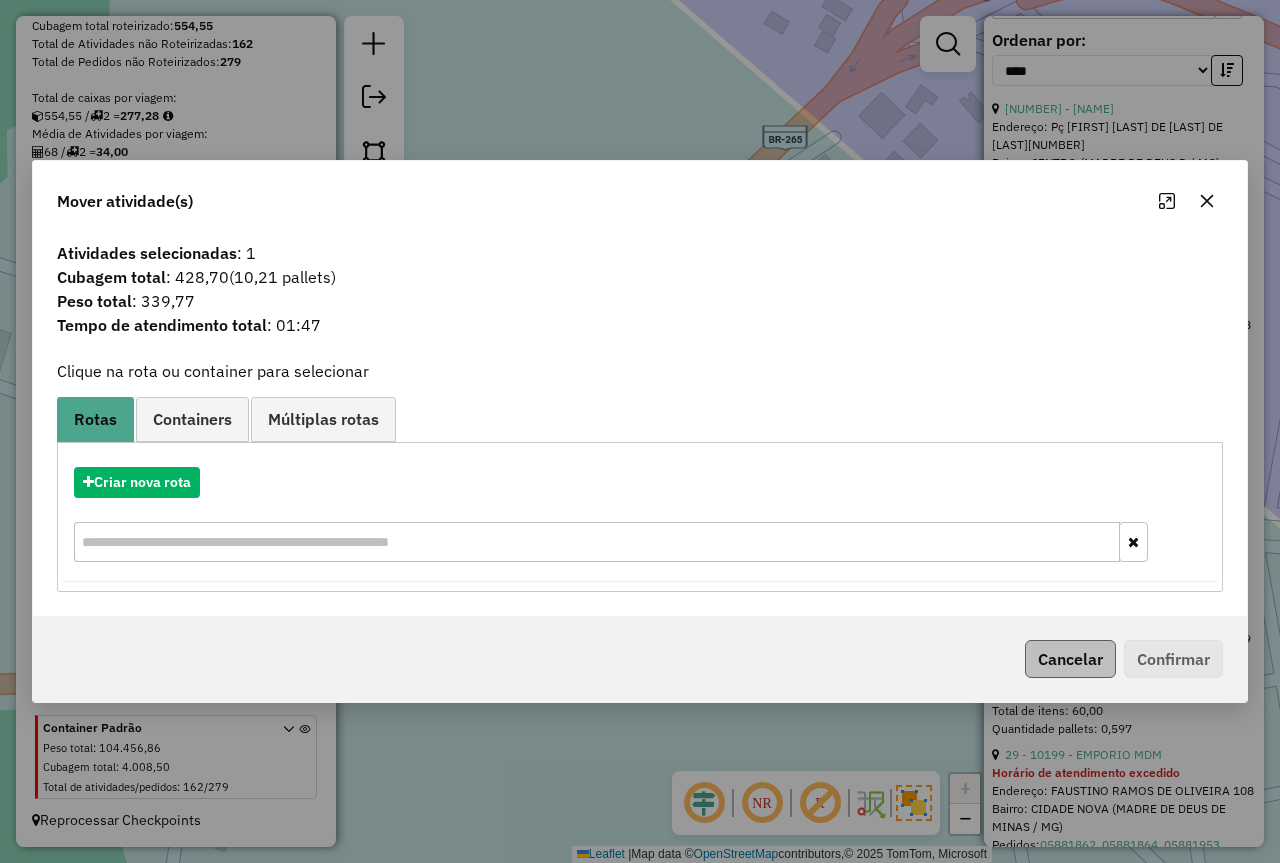 click on "Cancelar   Confirmar" 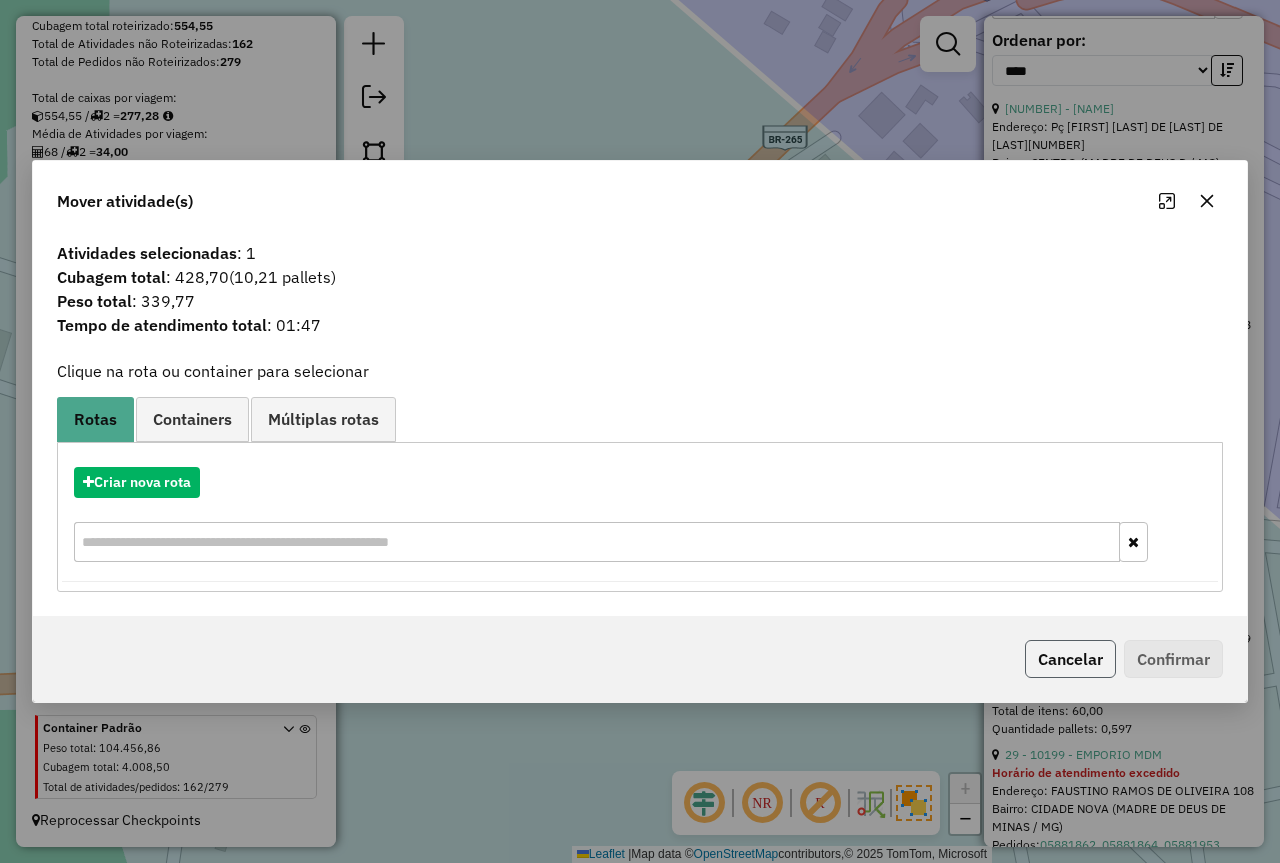 click on "Cancelar" 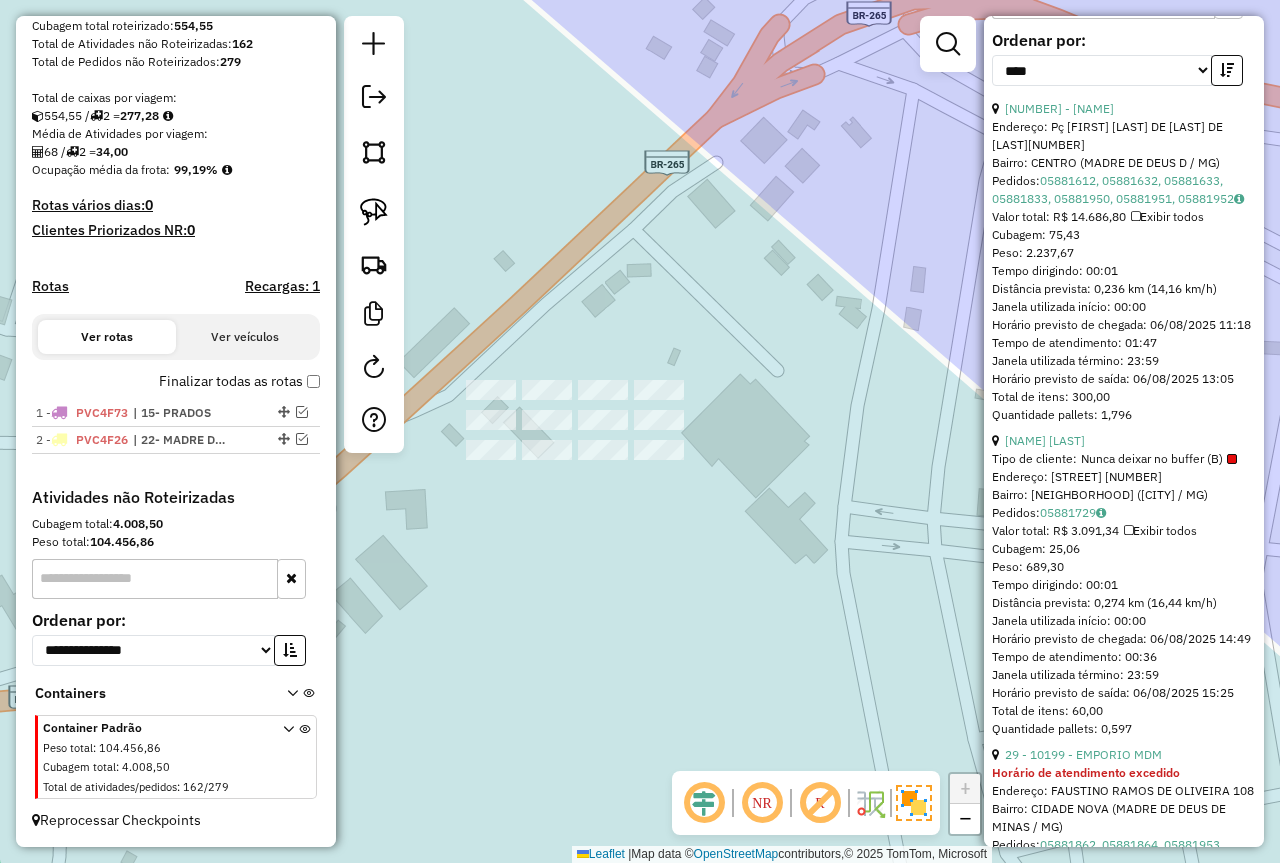 drag, startPoint x: 718, startPoint y: 307, endPoint x: 927, endPoint y: 317, distance: 209.2391 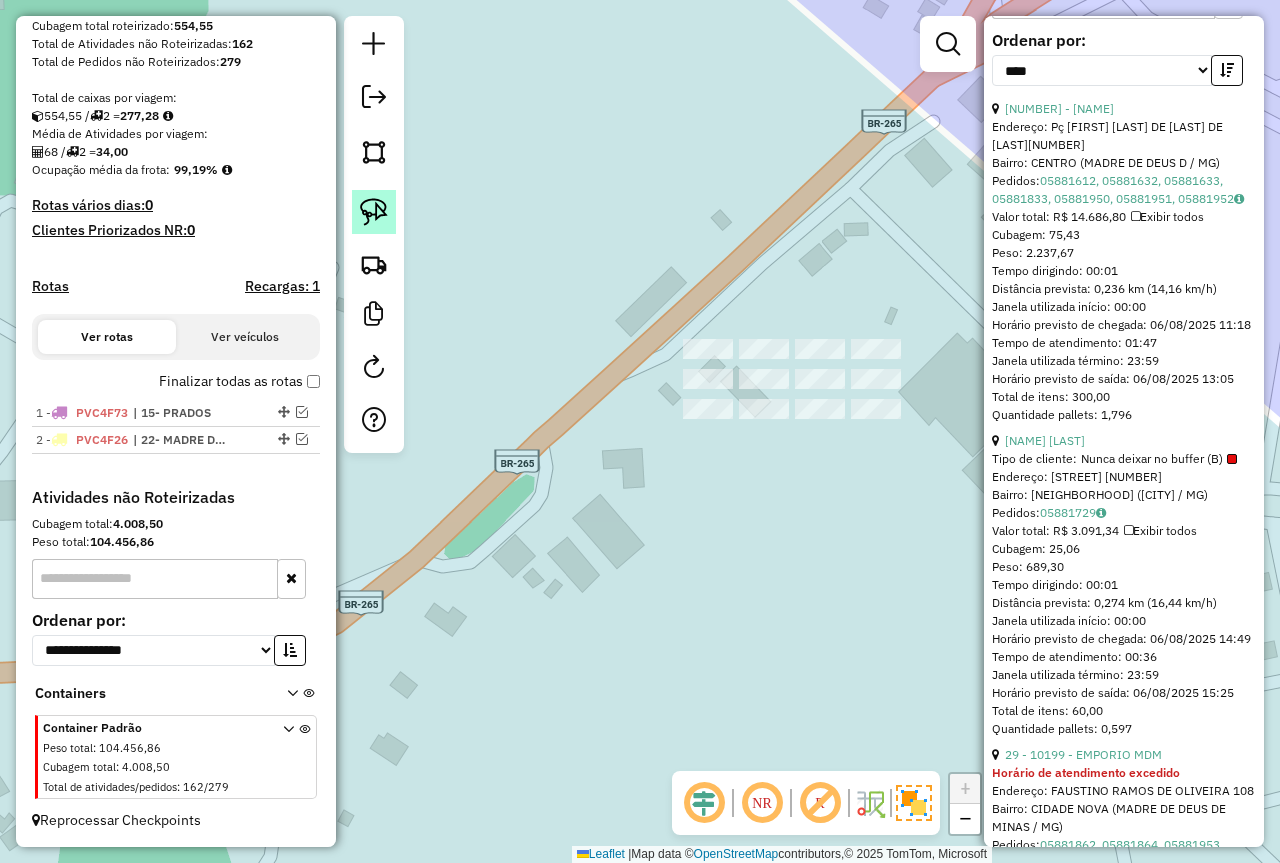 click 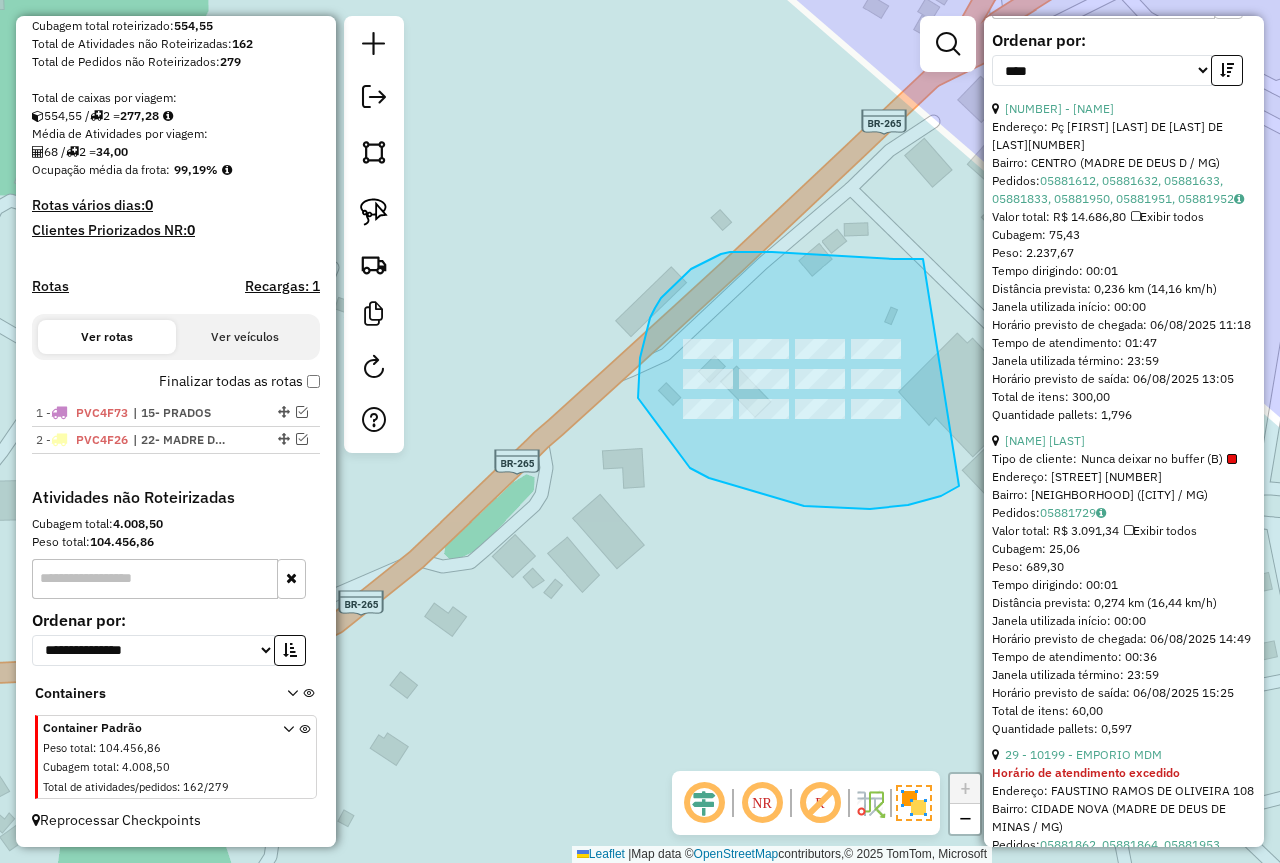 drag, startPoint x: 721, startPoint y: 254, endPoint x: 918, endPoint y: 481, distance: 300.5628 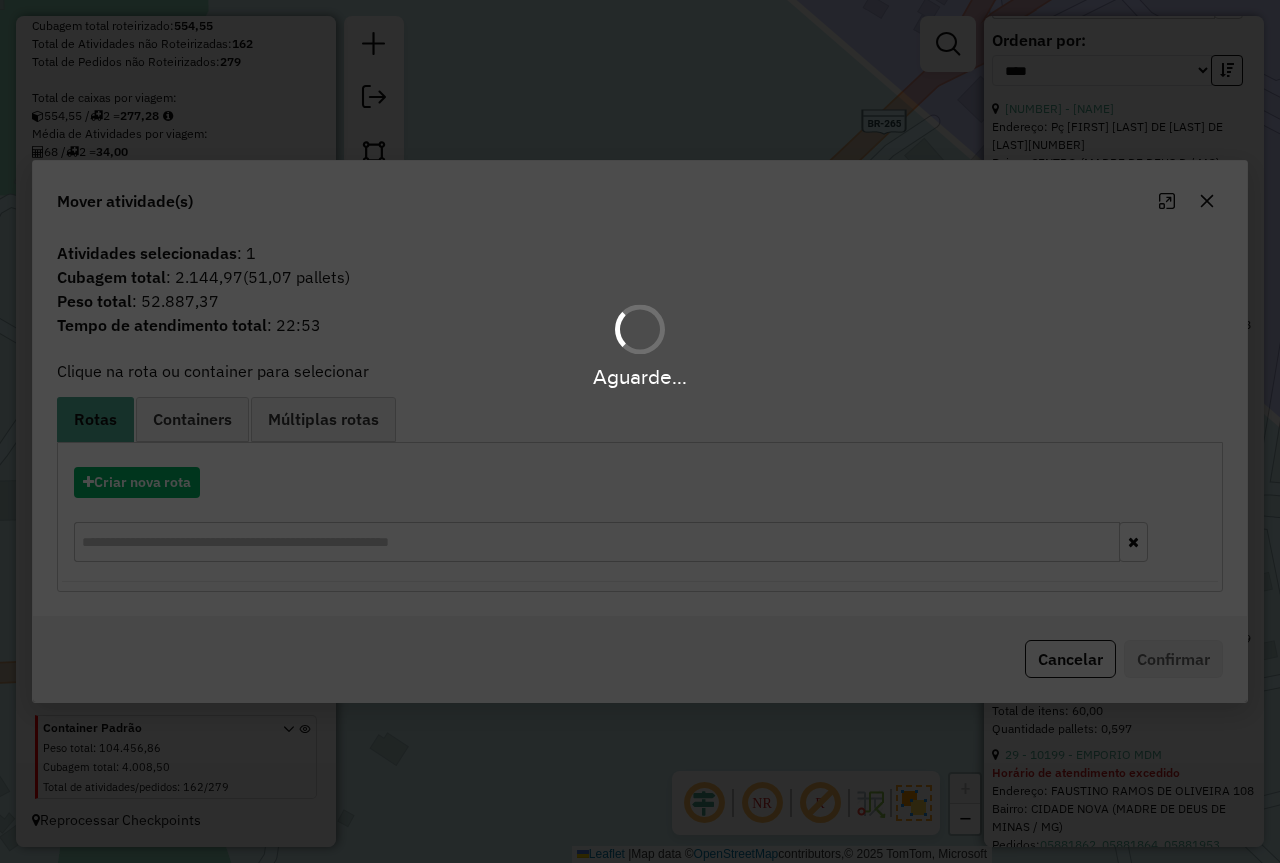 click on "Aguarde...  Pop-up bloqueado!  Seu navegador bloqueou automáticamente a abertura de uma nova janela.   Acesse as configurações e adicione o endereço do sistema a lista de permissão.   Fechar  Informações da Sessão 975488 - 06/08/2025     Criação: 05/08/2025 18:09   Depósito:  Farid - São João del Rei  Total de rotas:  2  Distância Total:  189,98 km  Tempo total:  23:37  Valor total:  R$ 744.787,83  - Total roteirizado:  R$ 87.302,85  - Total não roteirizado:  R$ 657.484,98  Total de Atividades Roteirizadas:  68  Total de Pedidos Roteirizados:  95  Peso total roteirizado:  15.672,61  Cubagem total roteirizado:  554,55  Total de Atividades não Roteirizadas:  162  Total de Pedidos não Roteirizados:  279 Total de caixas por viagem:  554,55 /   2 =  277,28 Média de Atividades por viagem:  68 /   2 =  34,00 Ocupação média da frota:  99,19%   Rotas vários dias:  0  Clientes Priorizados NR:  0 Rotas  Recargas: 1   Ver rotas   Ver veículos  Finalizar todas as rotas   1 -       PVC4F73   2 -  :" at bounding box center (640, 431) 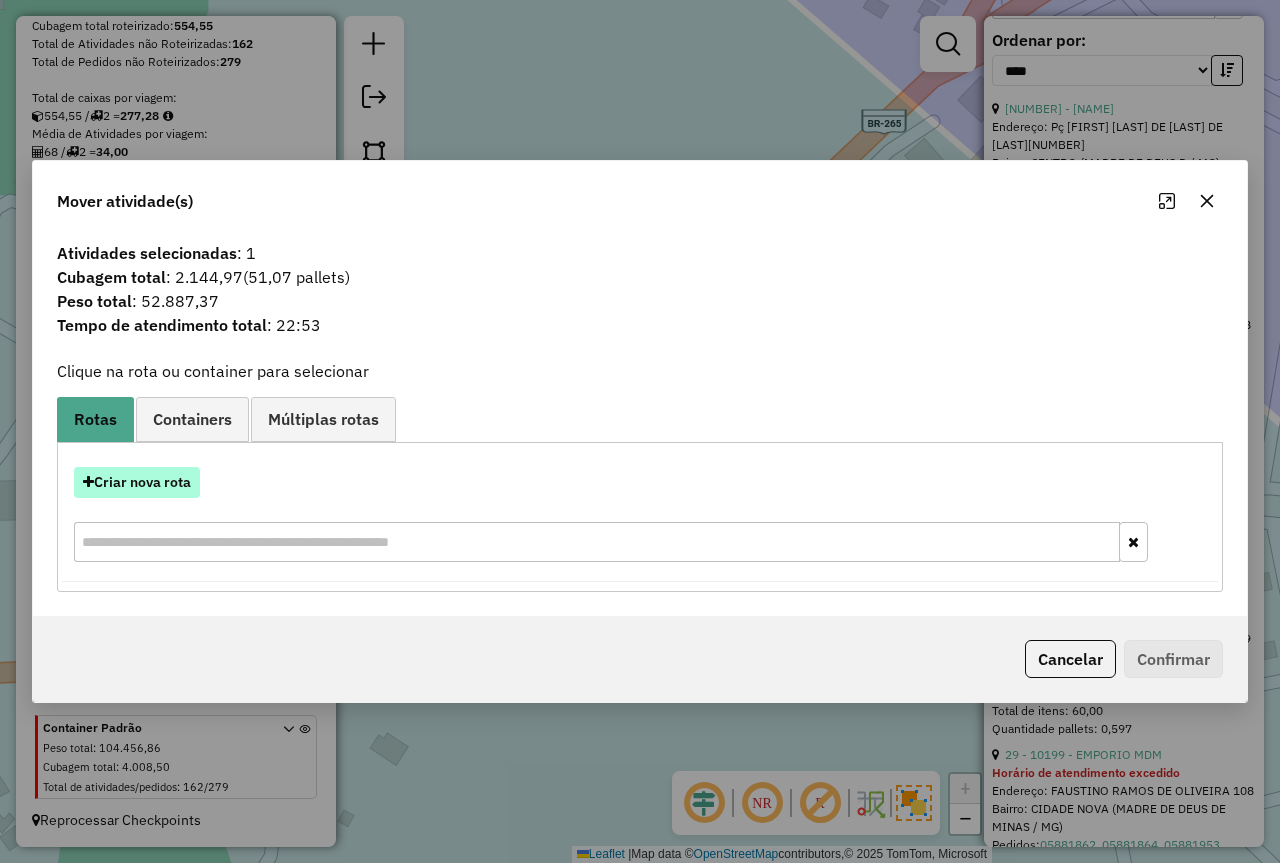 click on "Criar nova rota" at bounding box center [137, 482] 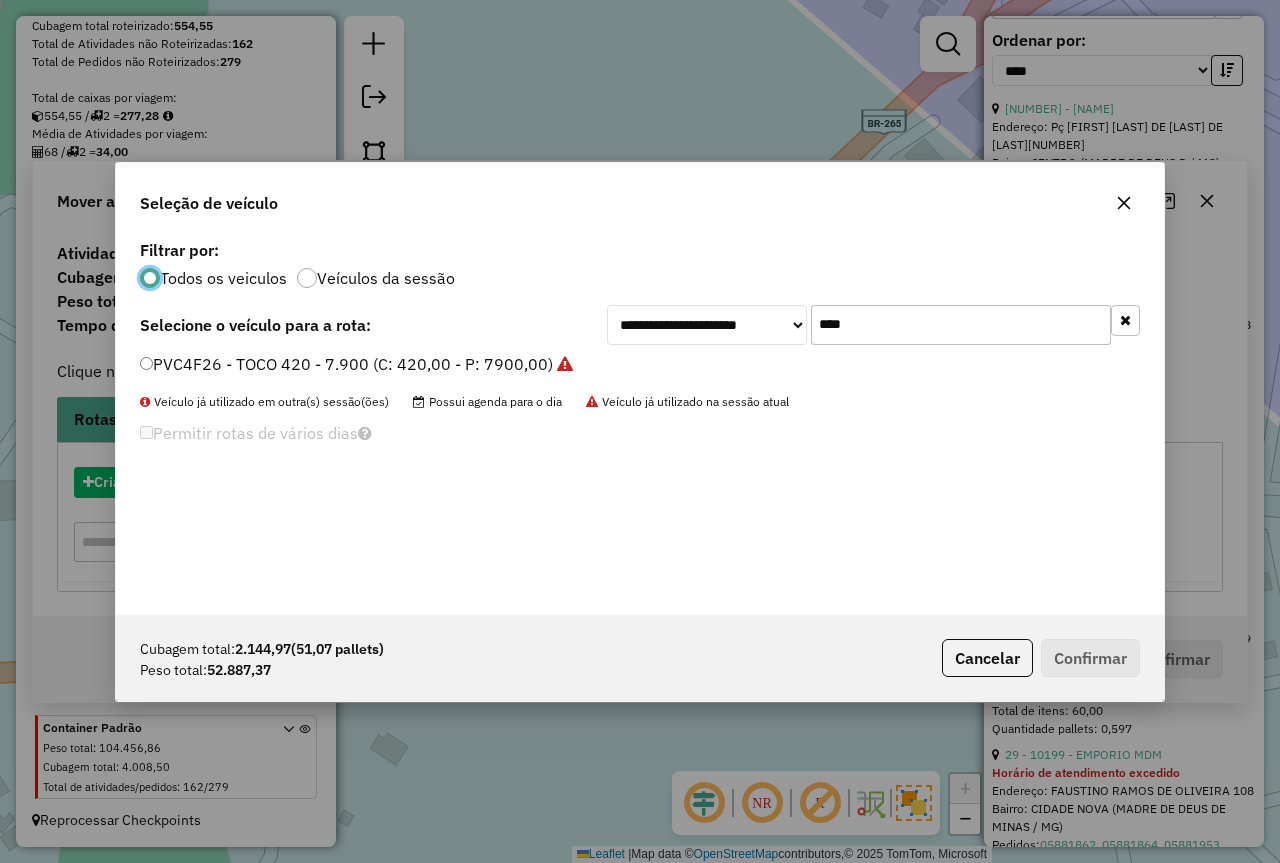 scroll, scrollTop: 11, scrollLeft: 6, axis: both 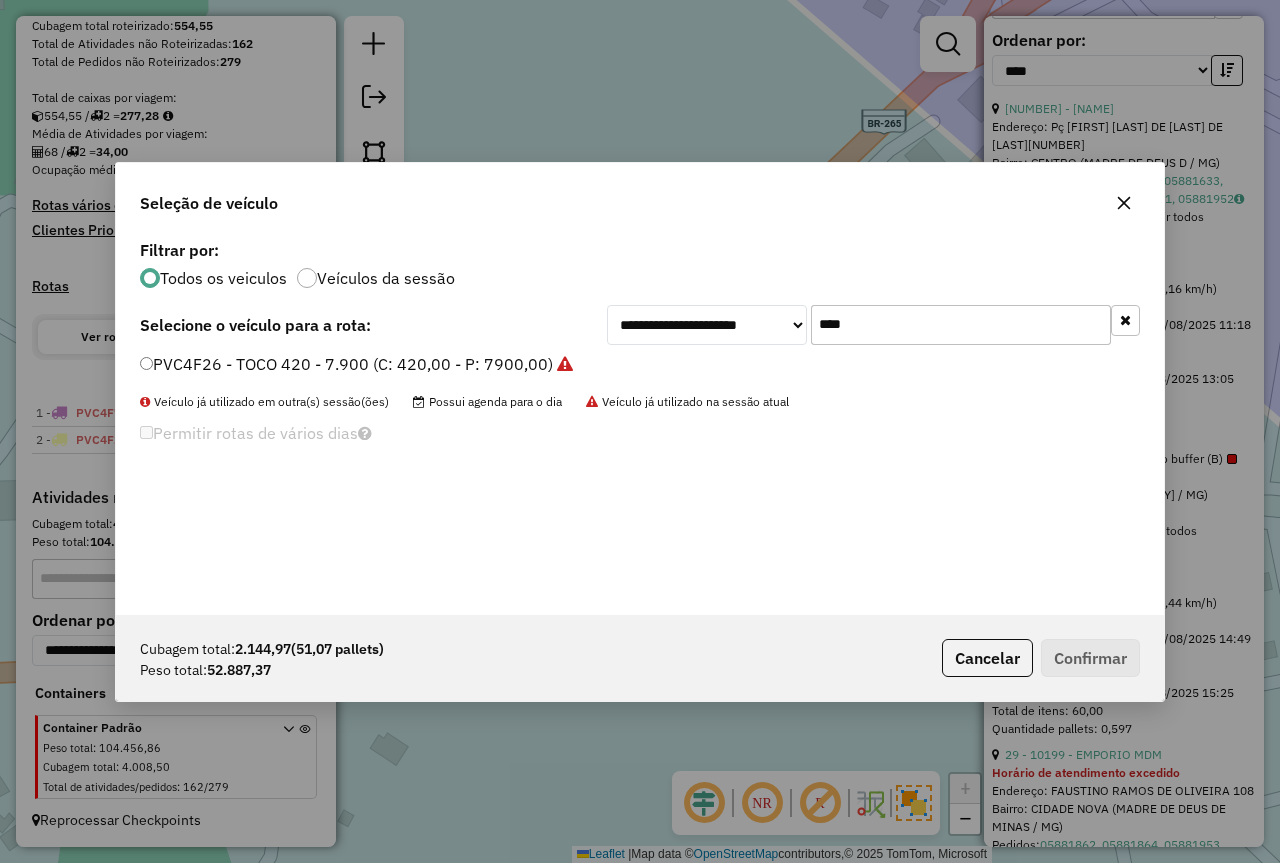 drag, startPoint x: 847, startPoint y: 326, endPoint x: 705, endPoint y: 307, distance: 143.26549 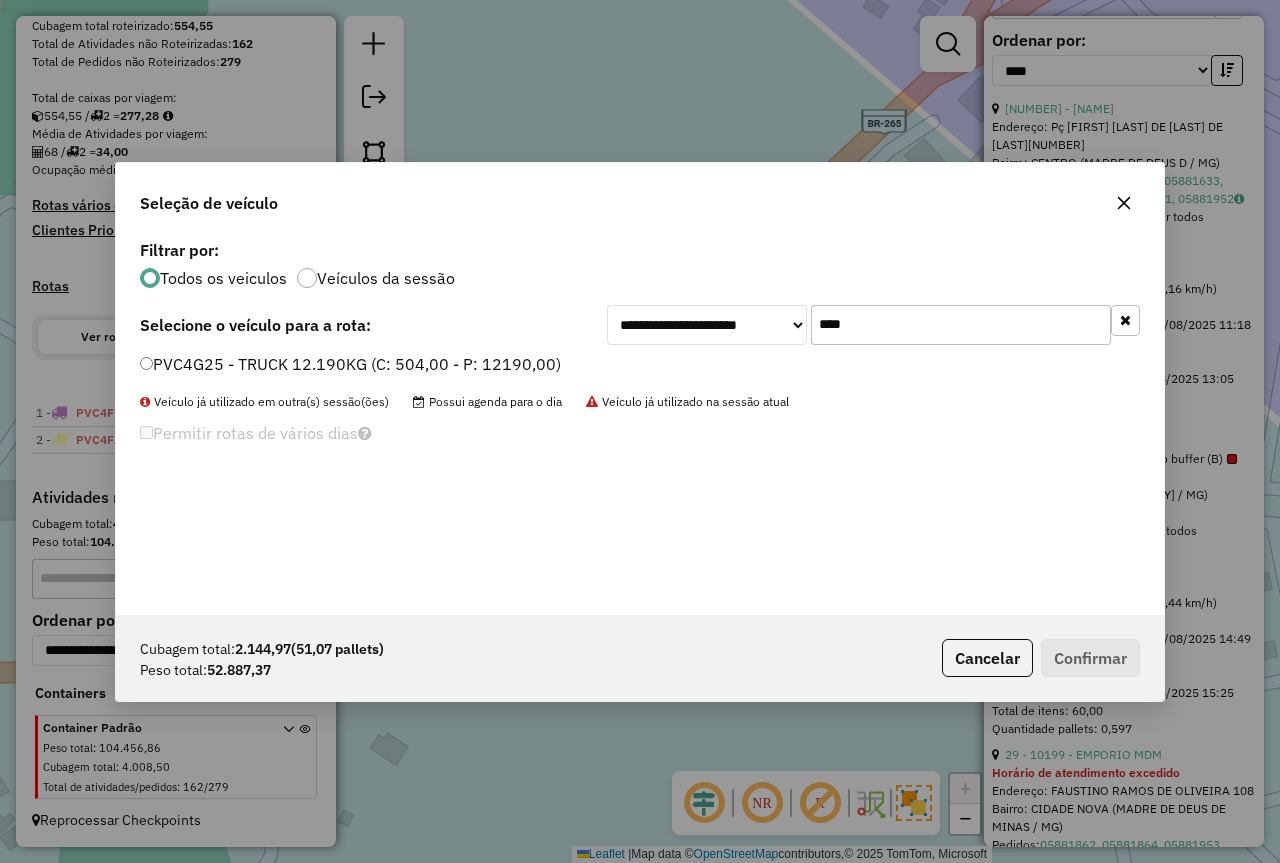 type on "****" 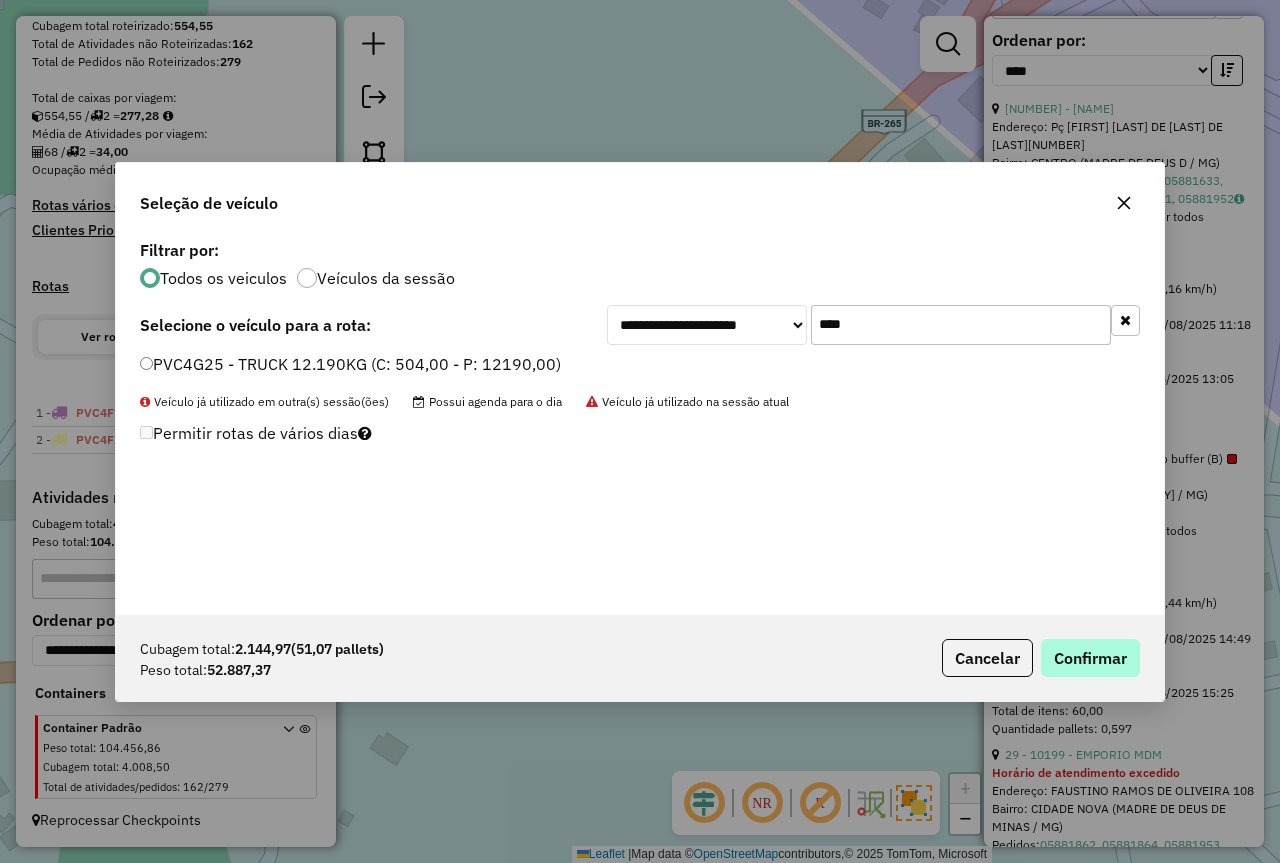 click on "Cubagem total:  2.144,97   (51,07 pallets)  Peso total: 52.887,37  Cancelar   Confirmar" 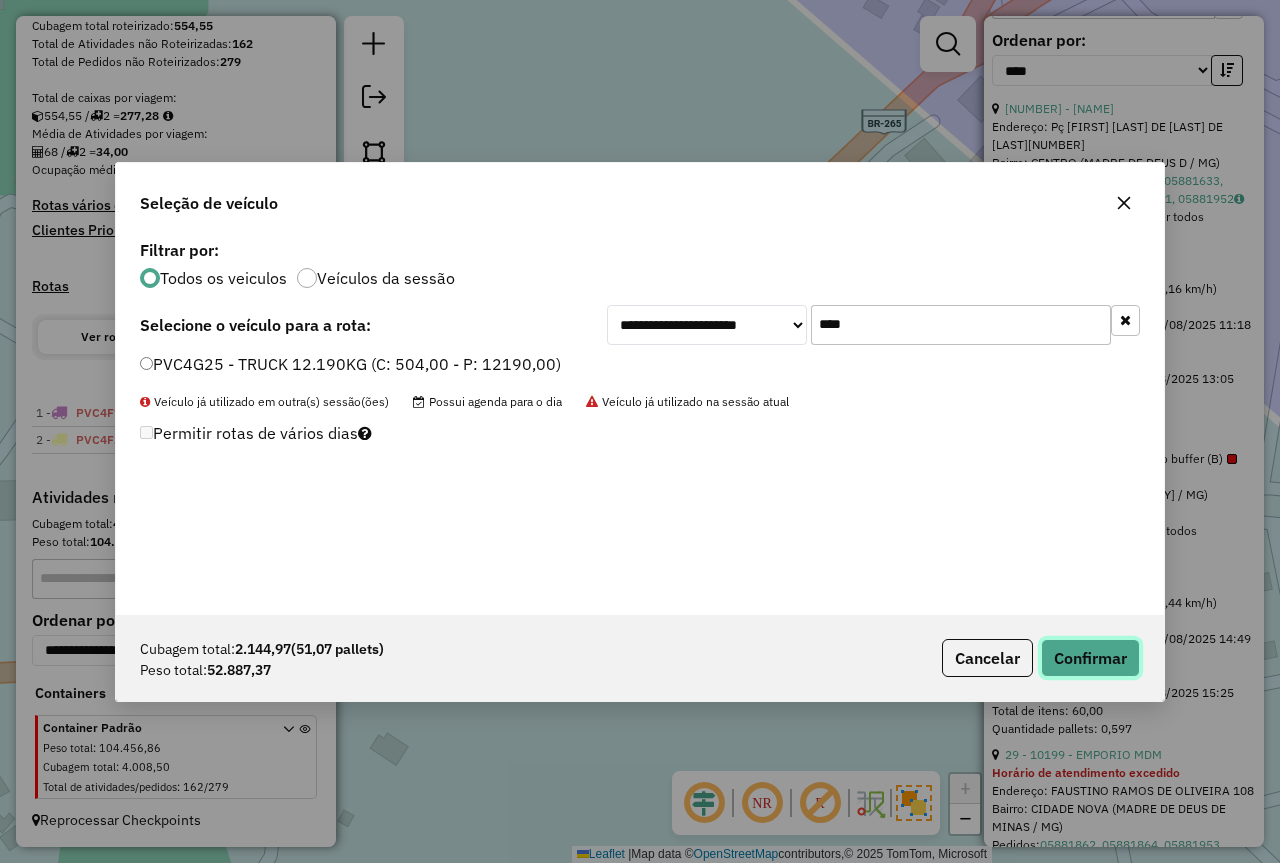 click on "Confirmar" 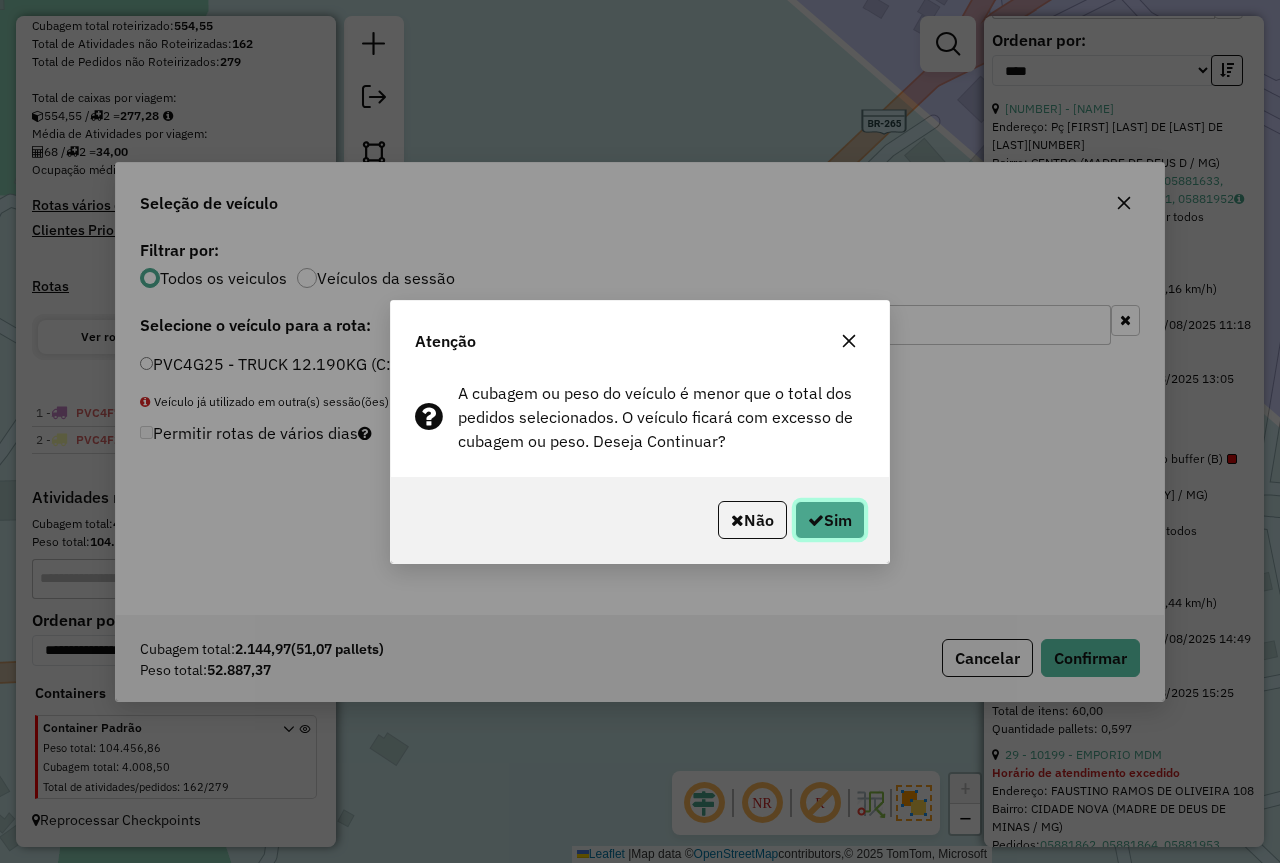 click on "Sim" 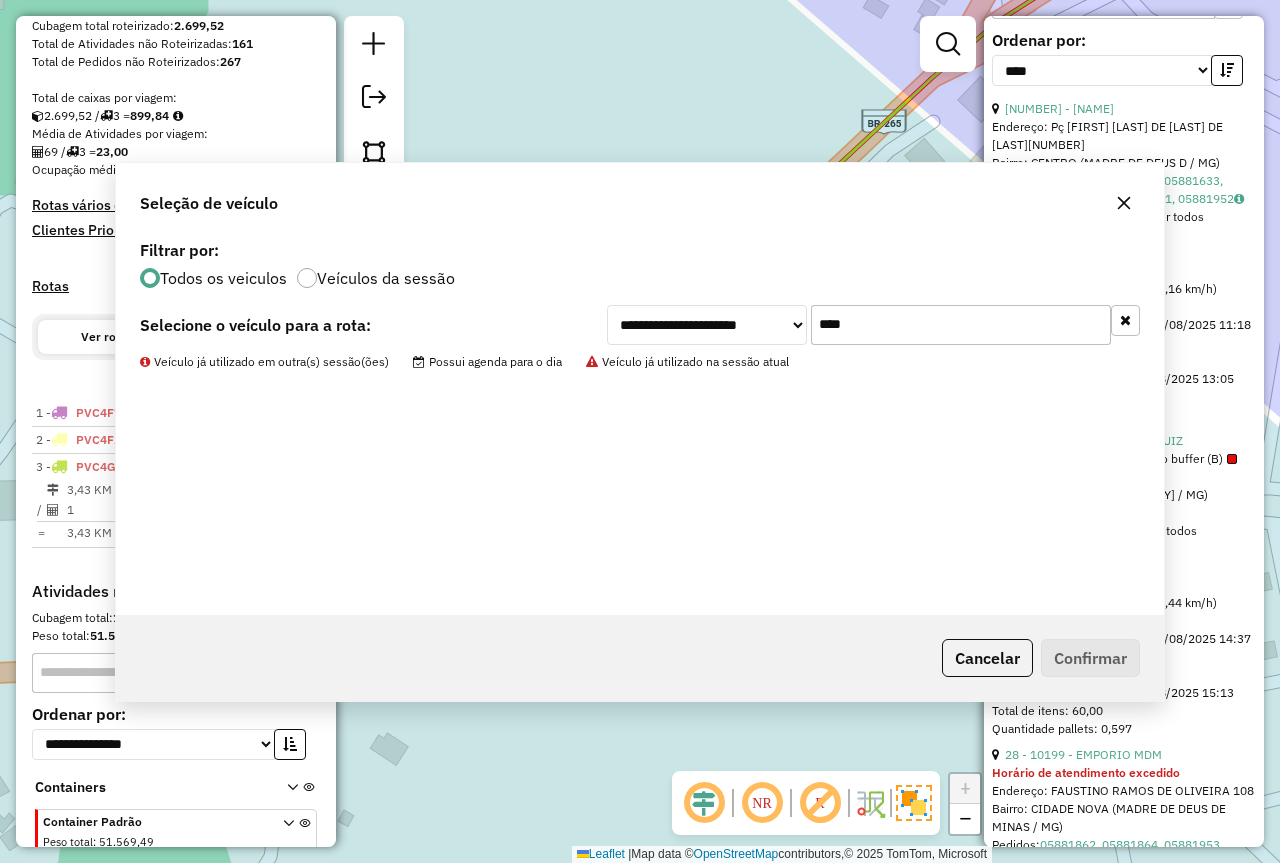 scroll, scrollTop: 460, scrollLeft: 0, axis: vertical 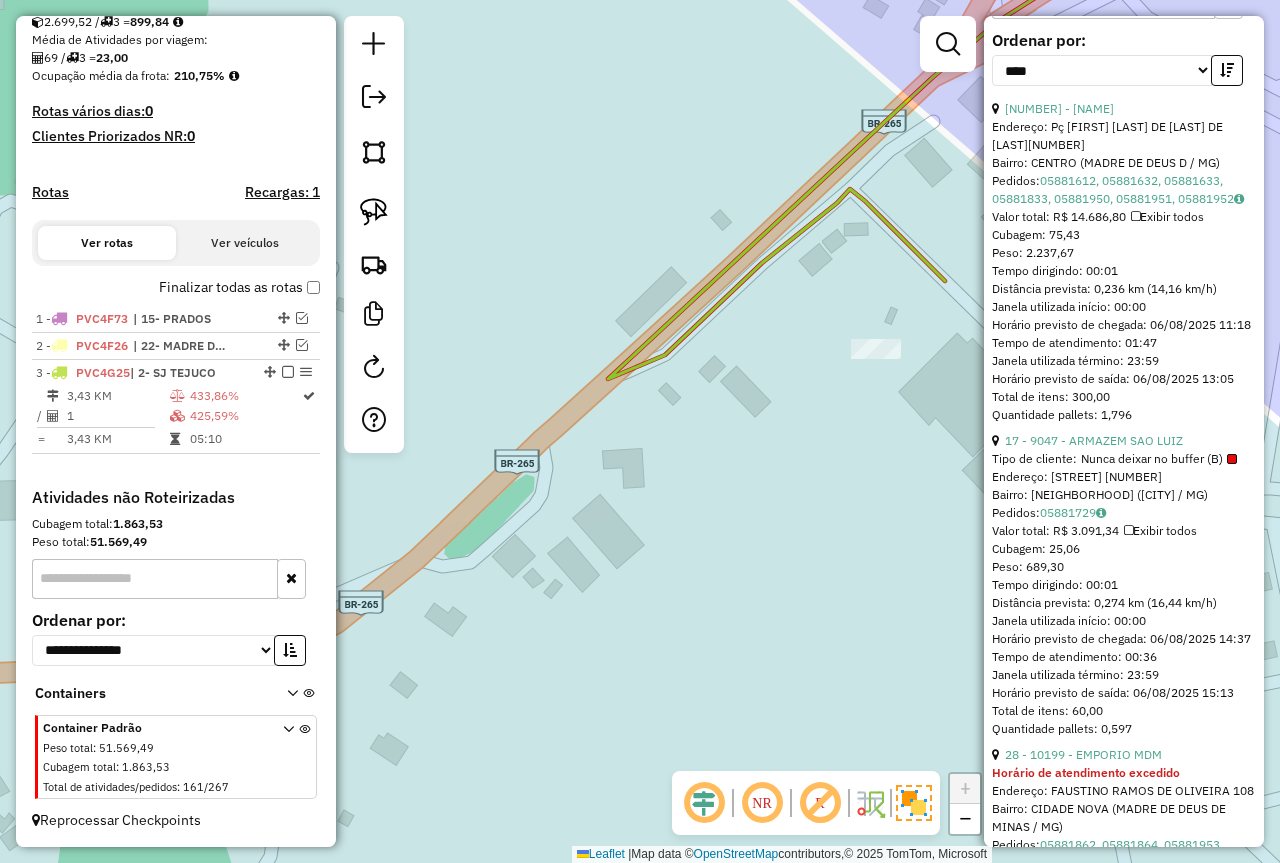 click on "05:10" at bounding box center [245, 439] 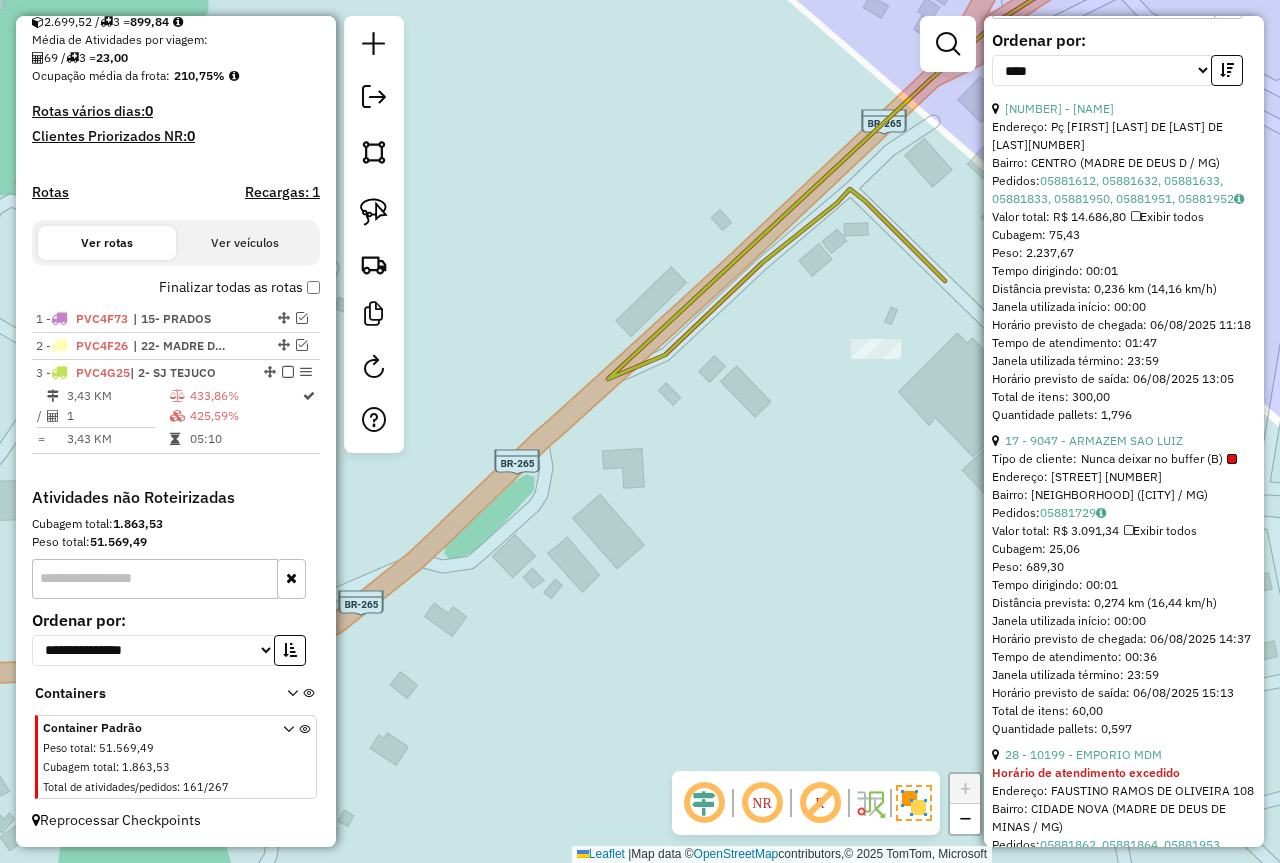 scroll, scrollTop: 631, scrollLeft: 0, axis: vertical 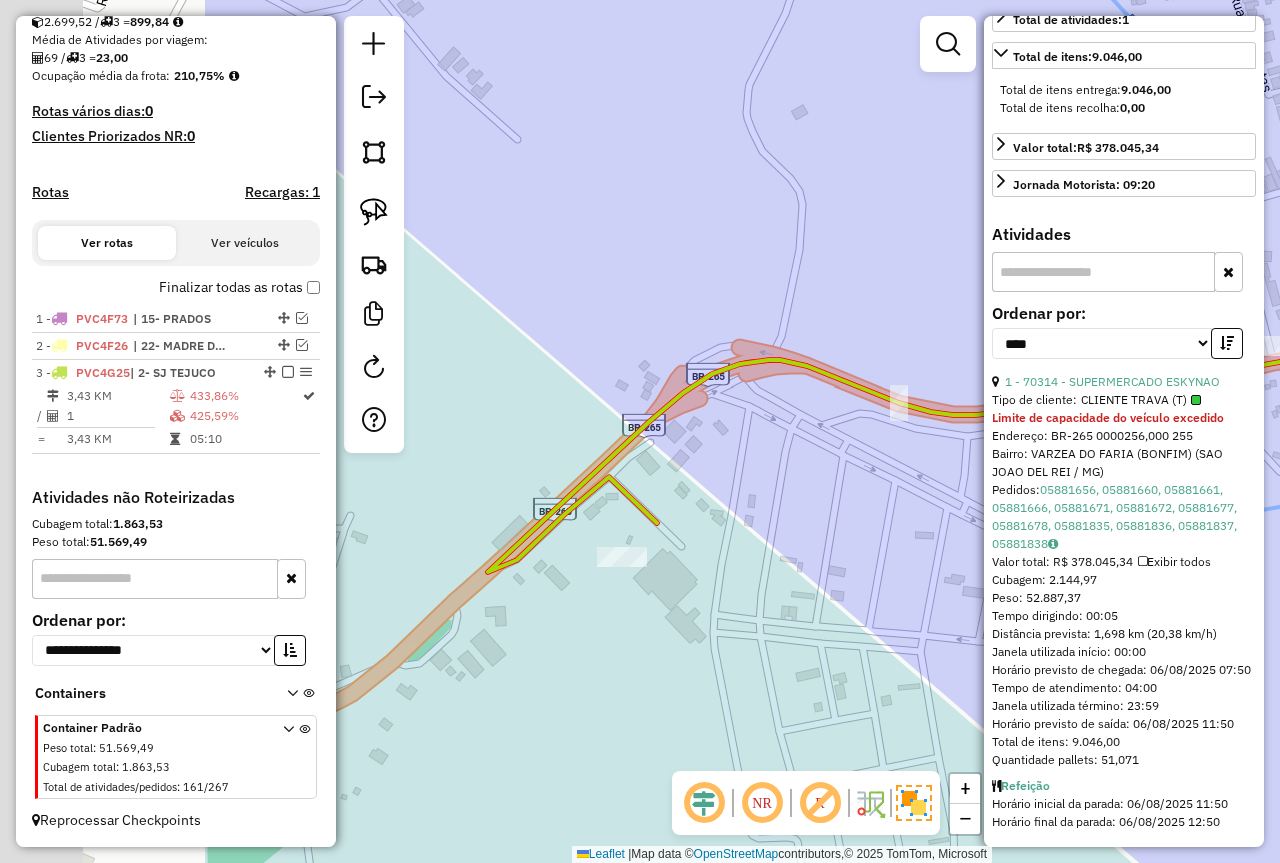 drag, startPoint x: 759, startPoint y: 471, endPoint x: 1090, endPoint y: 388, distance: 341.2477 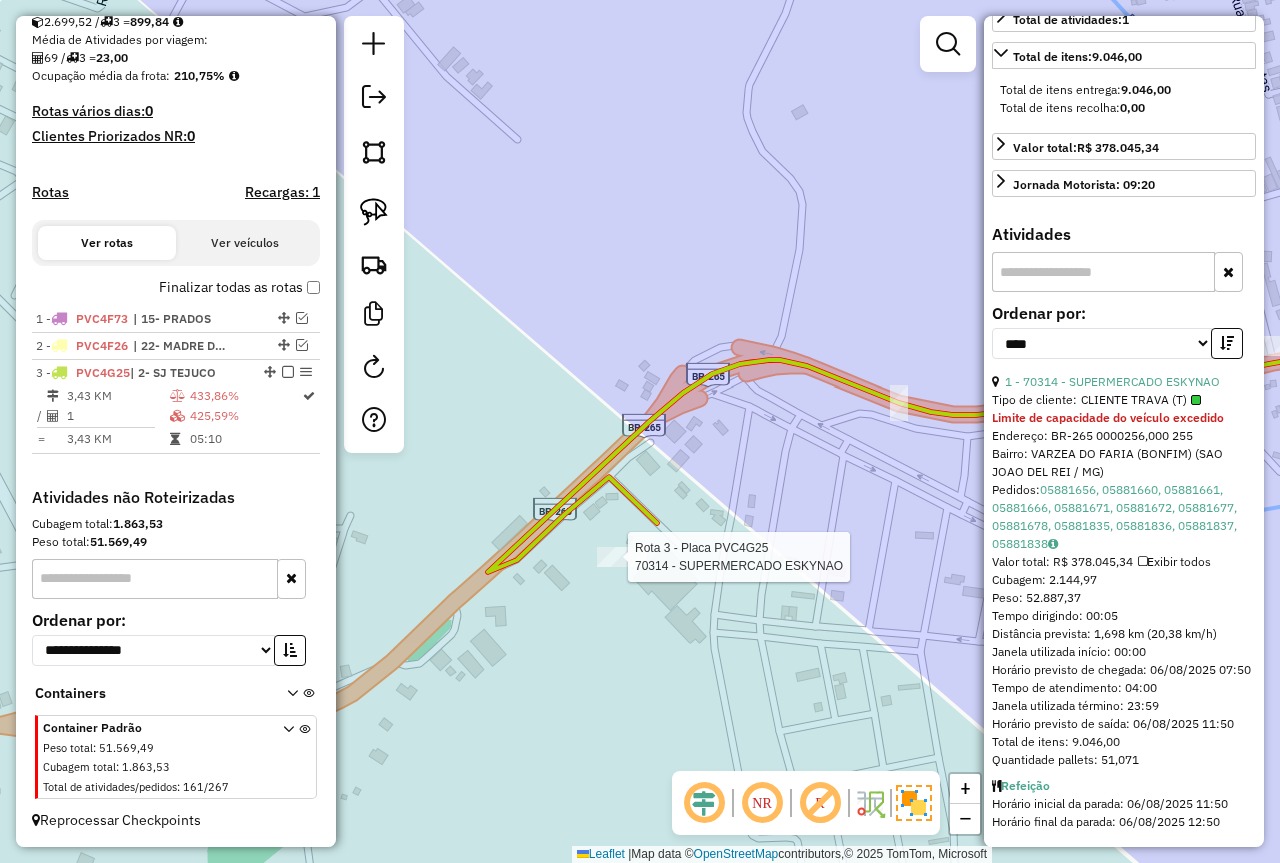 click 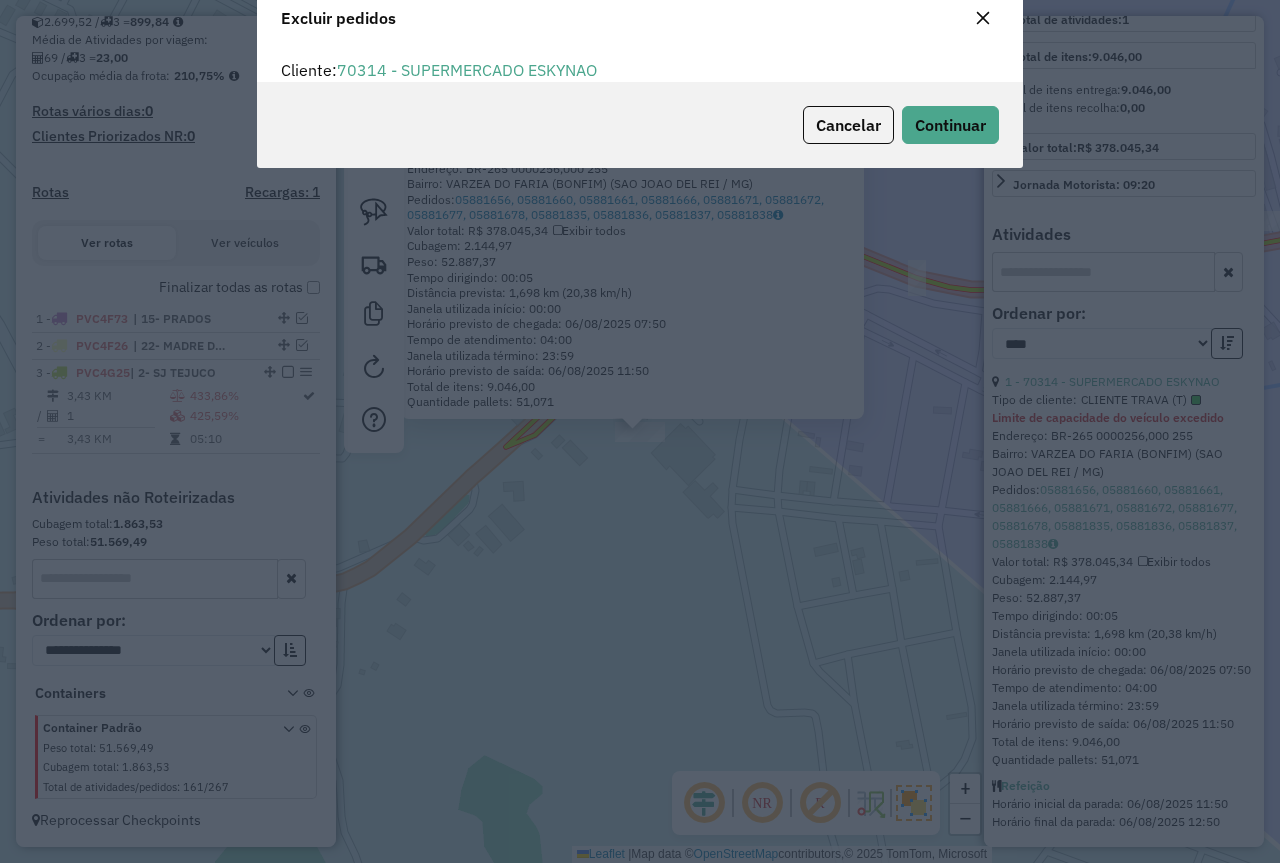 scroll, scrollTop: 82, scrollLeft: 0, axis: vertical 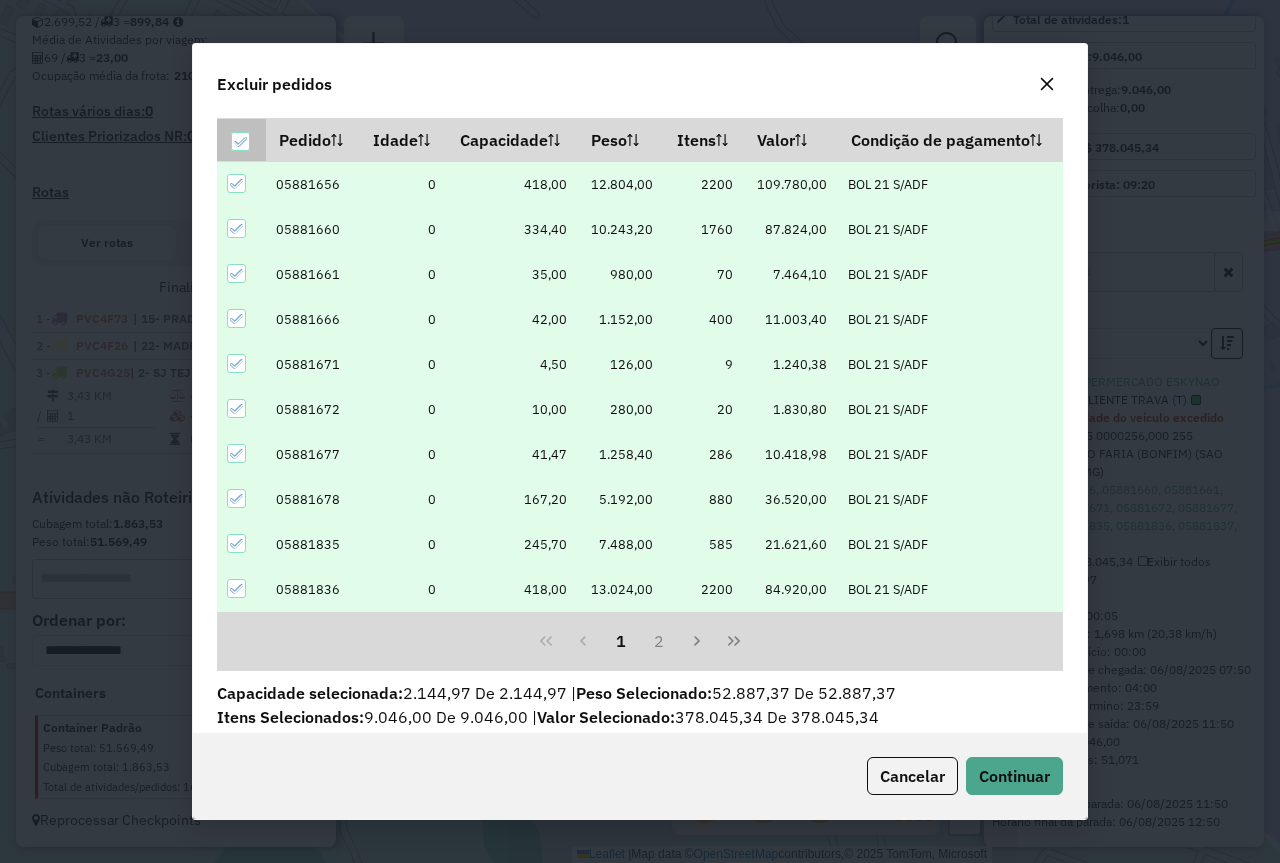 click 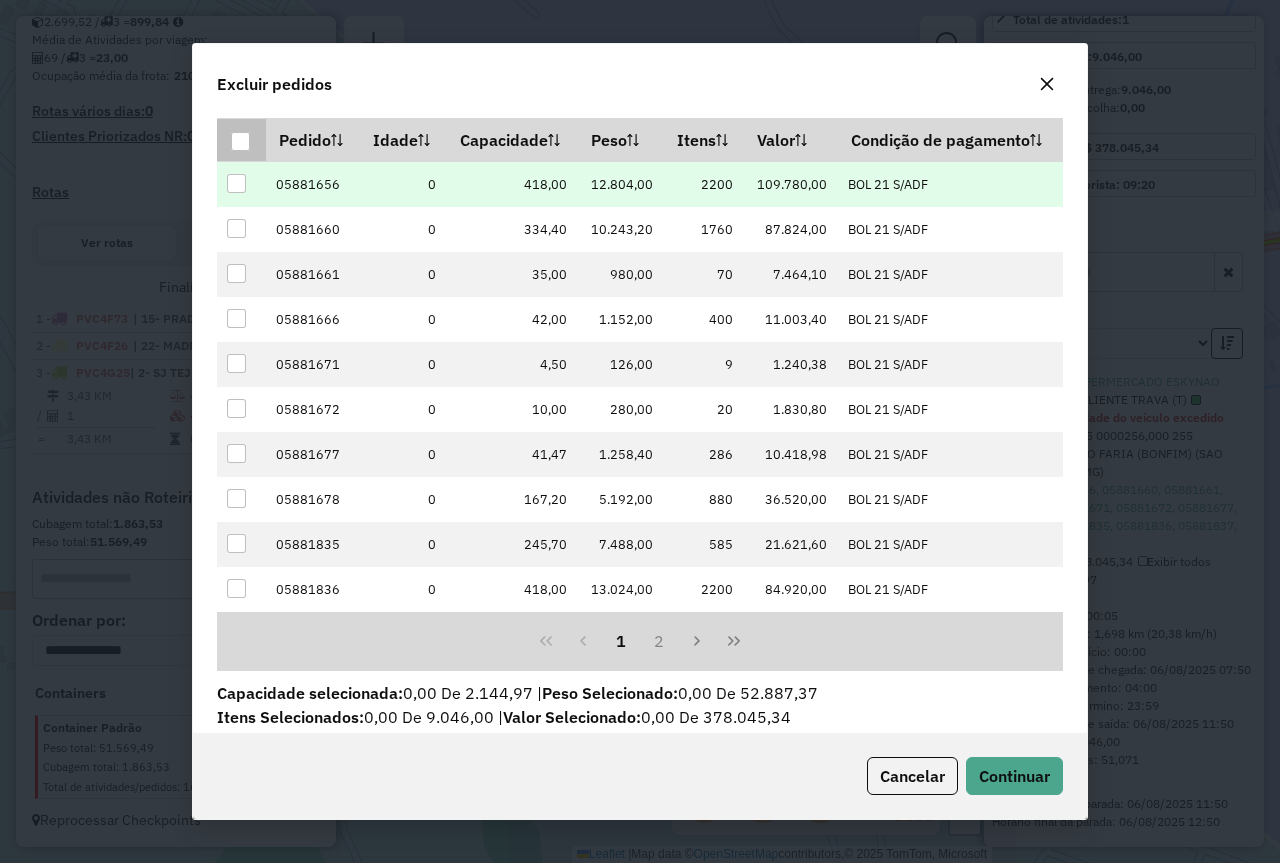 click at bounding box center [236, 183] 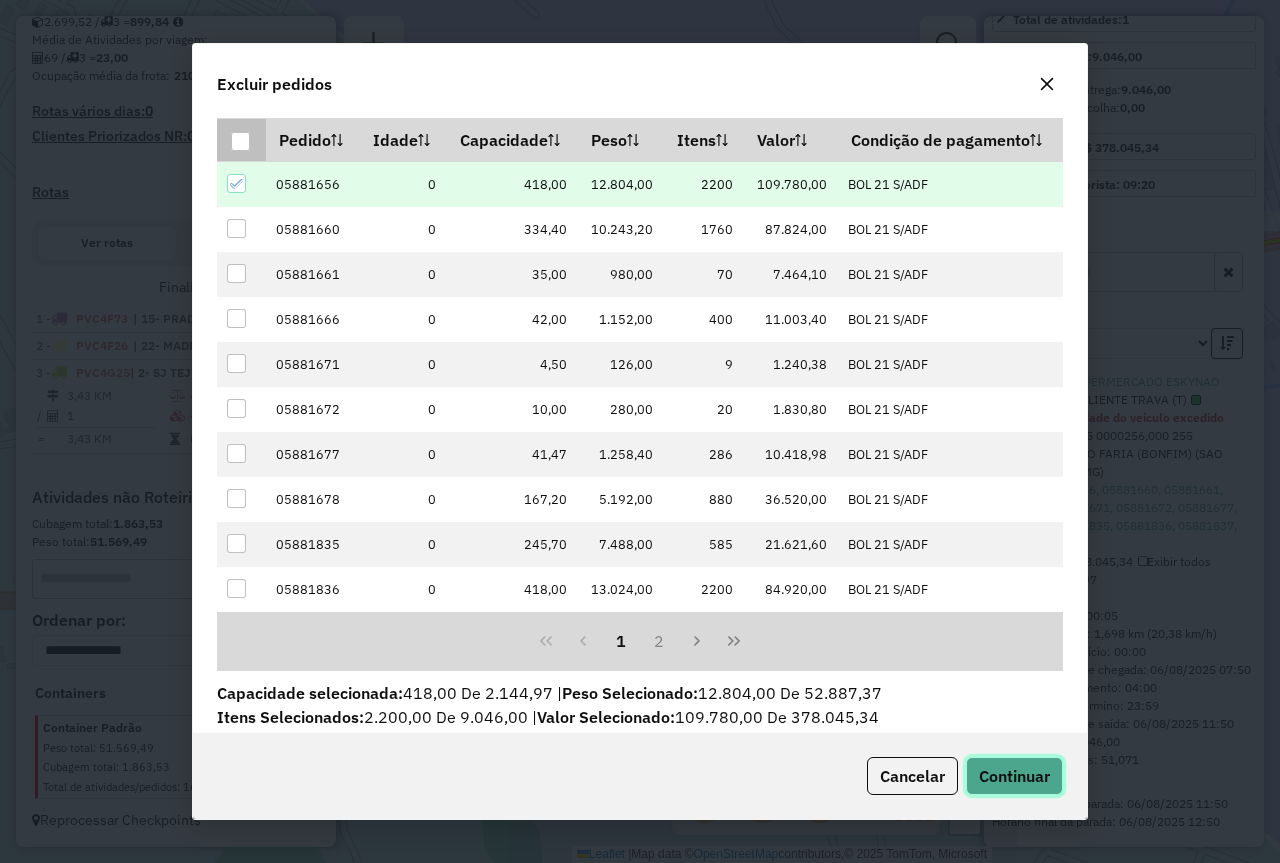 click on "Continuar" 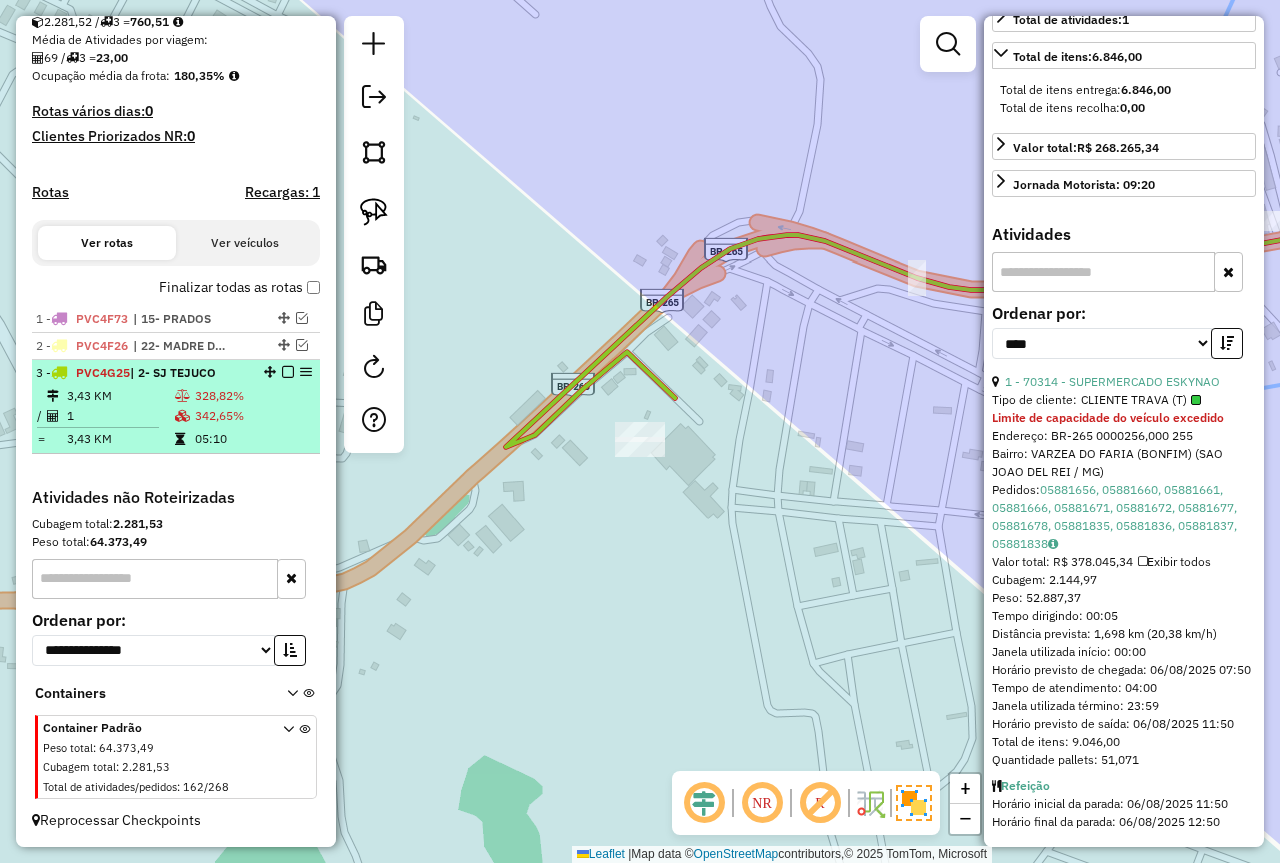 click at bounding box center (288, 372) 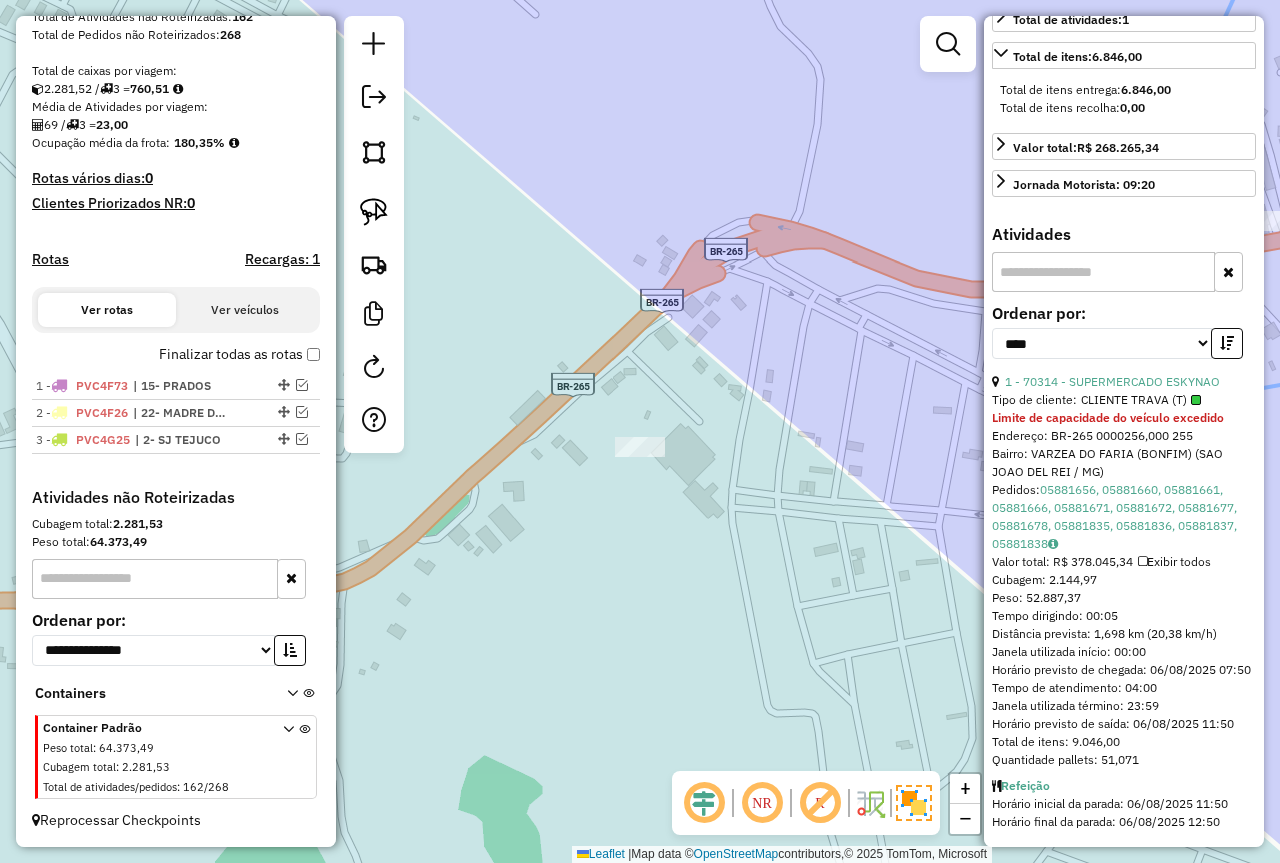scroll, scrollTop: 393, scrollLeft: 0, axis: vertical 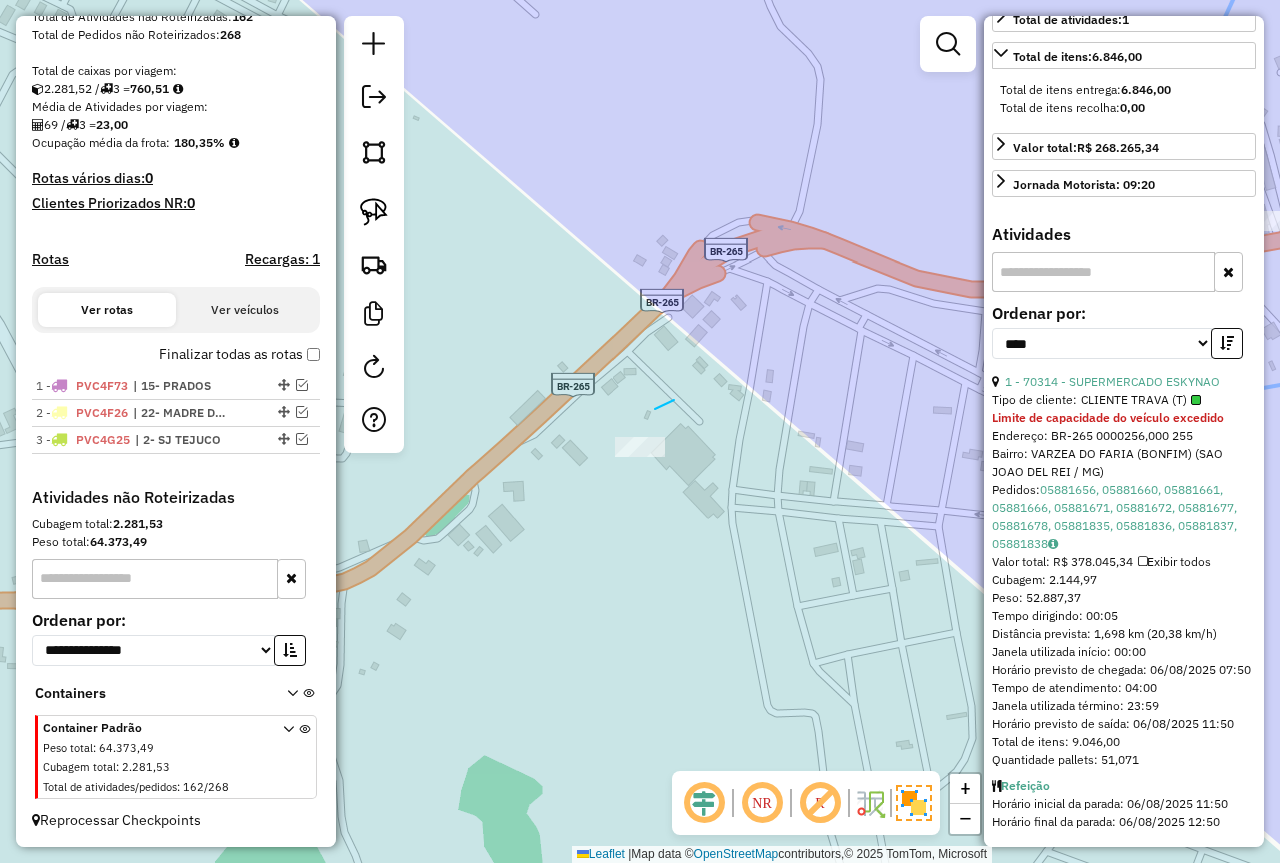 drag, startPoint x: 662, startPoint y: 406, endPoint x: 697, endPoint y: 489, distance: 90.07774 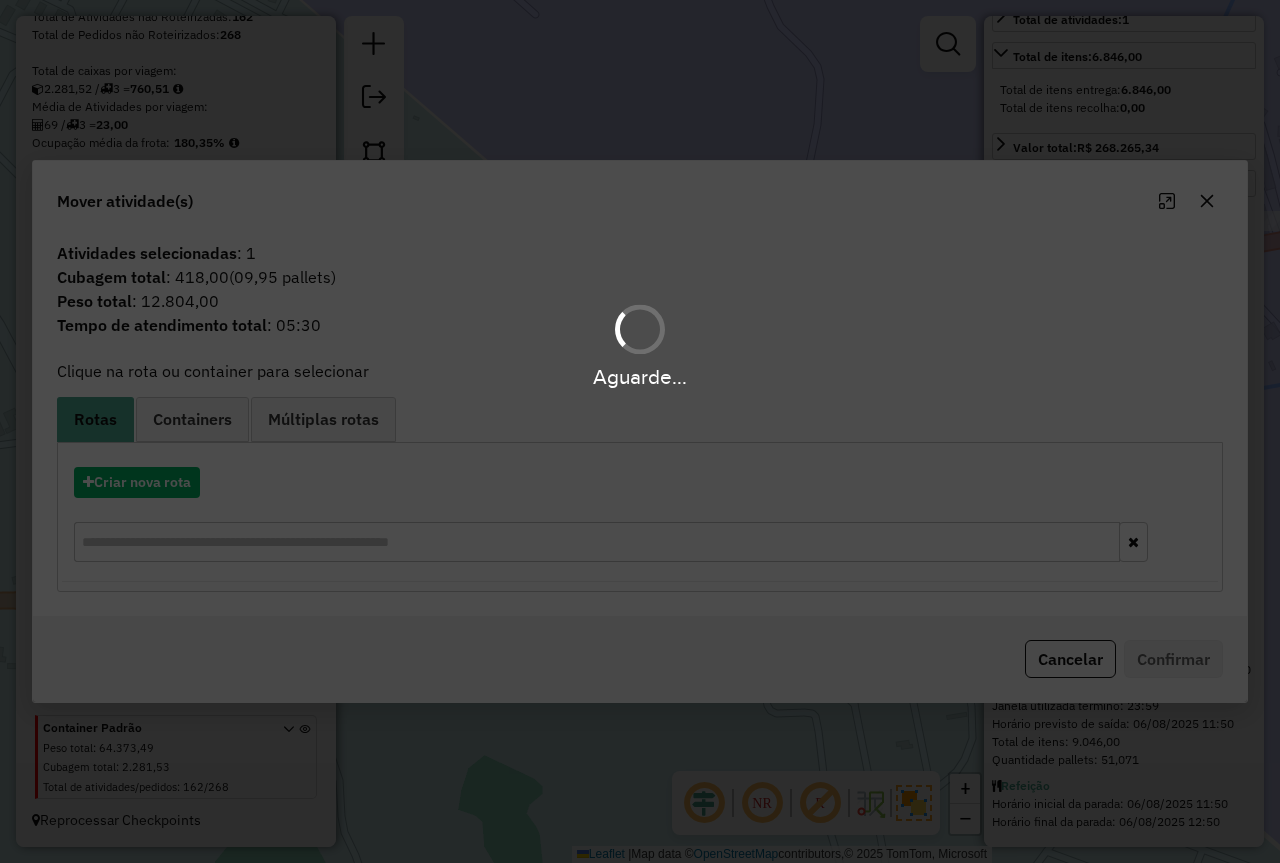 click on "Aguarde..." at bounding box center [640, 431] 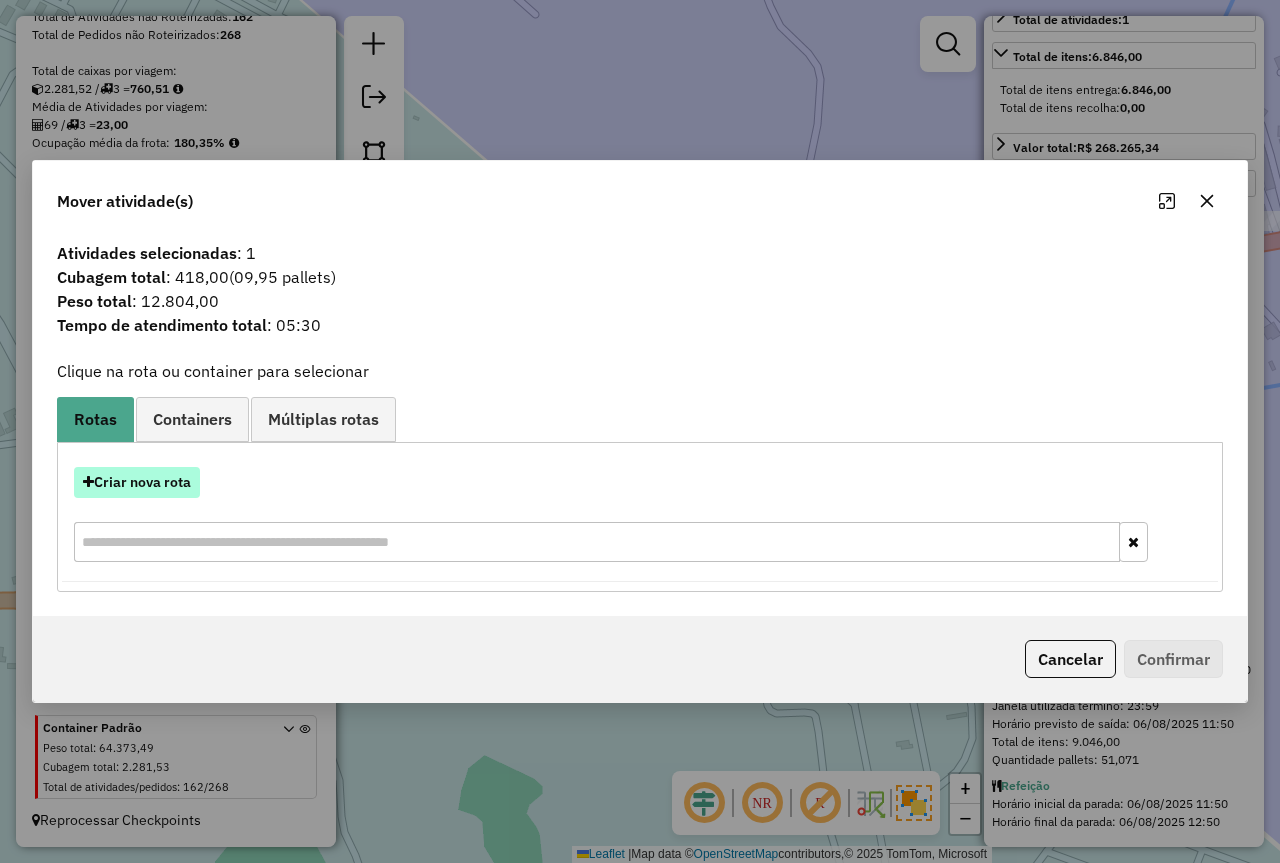 click on "Criar nova rota" at bounding box center [137, 482] 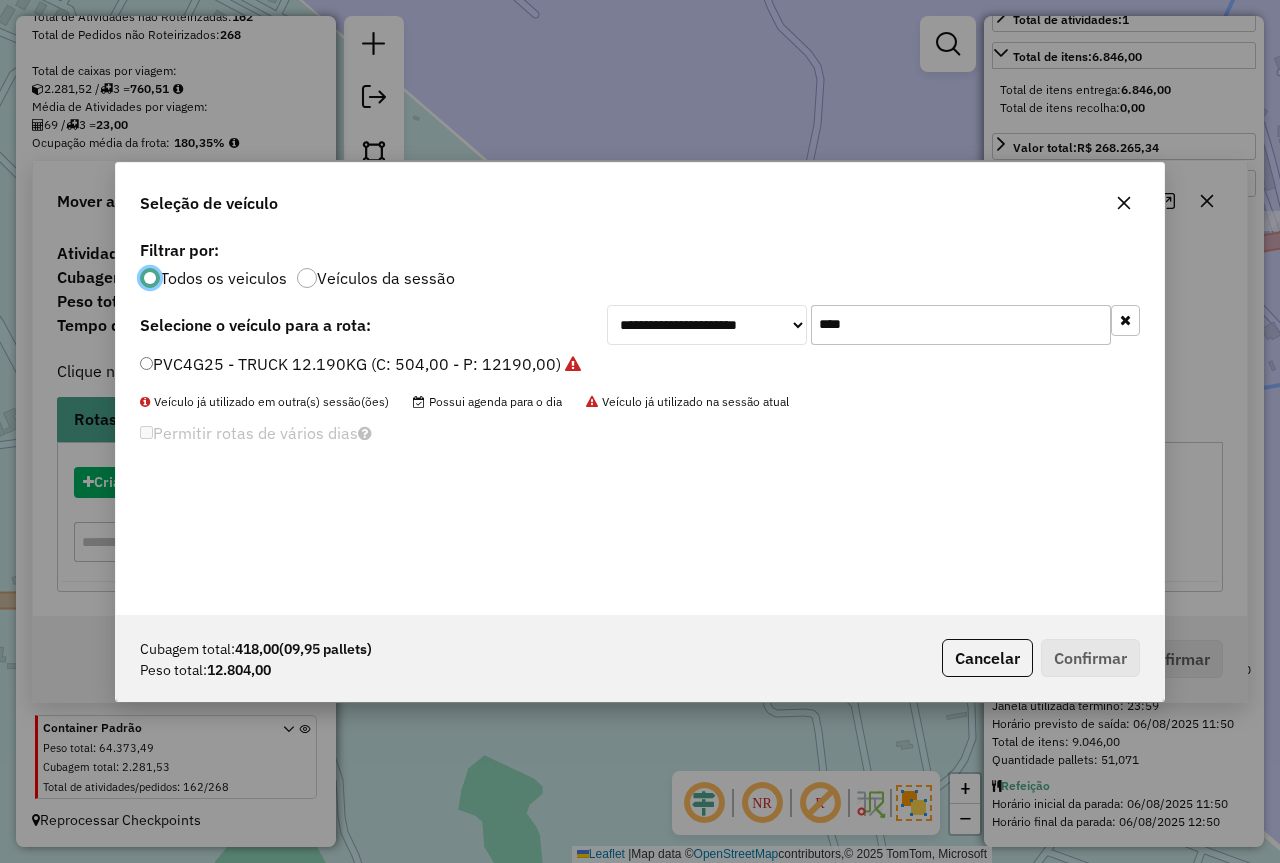 scroll, scrollTop: 11, scrollLeft: 6, axis: both 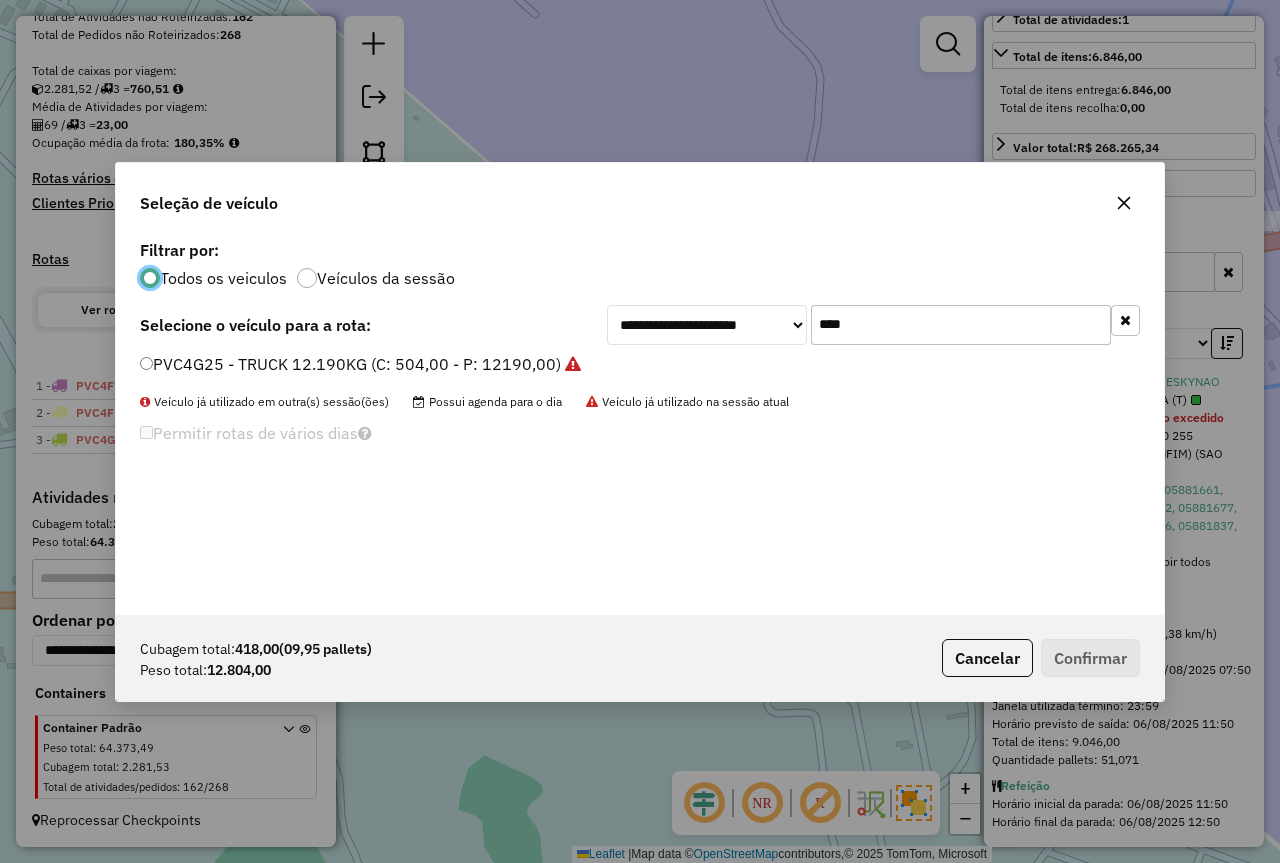 click on "PVC4G25 - TRUCK 12.190KG (C: 504,00 - P: 12190,00)" 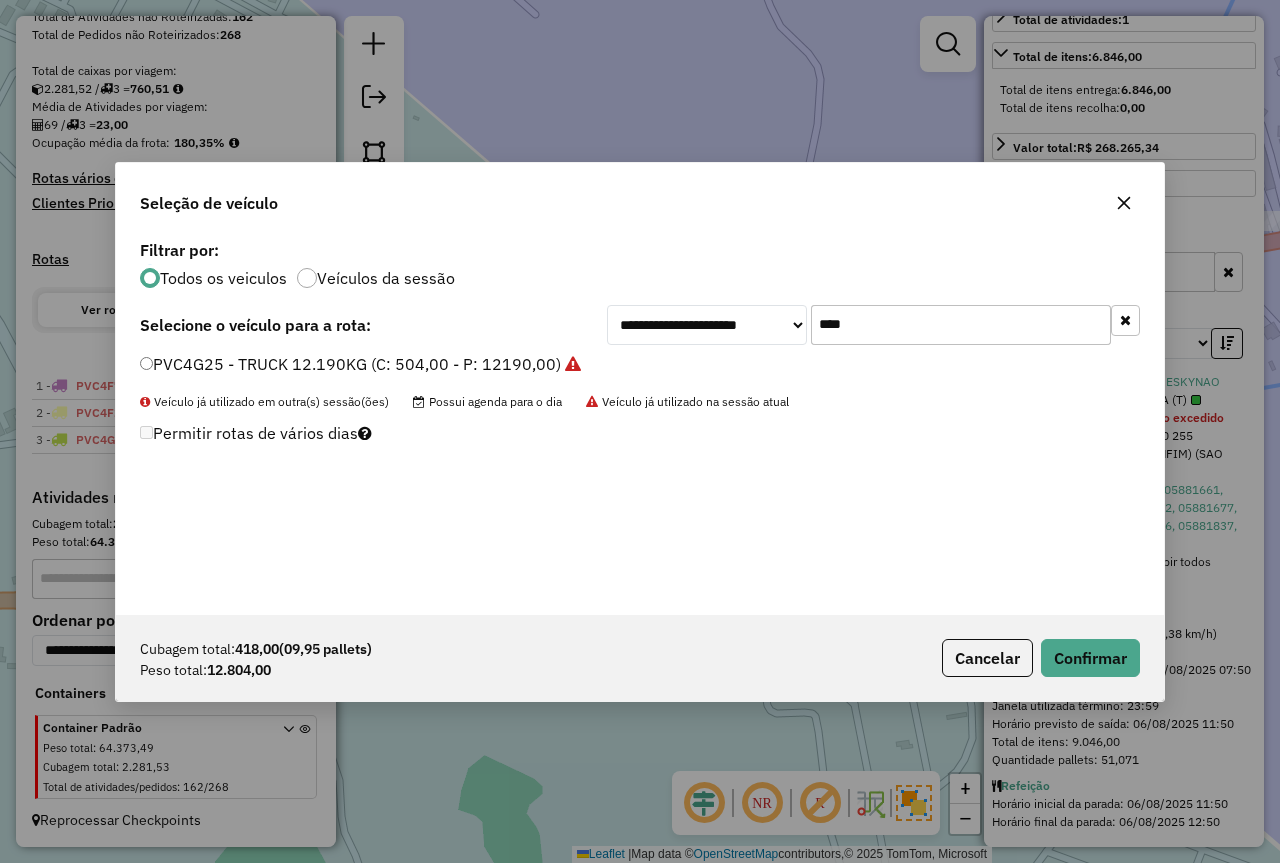 click on "Cancelar" 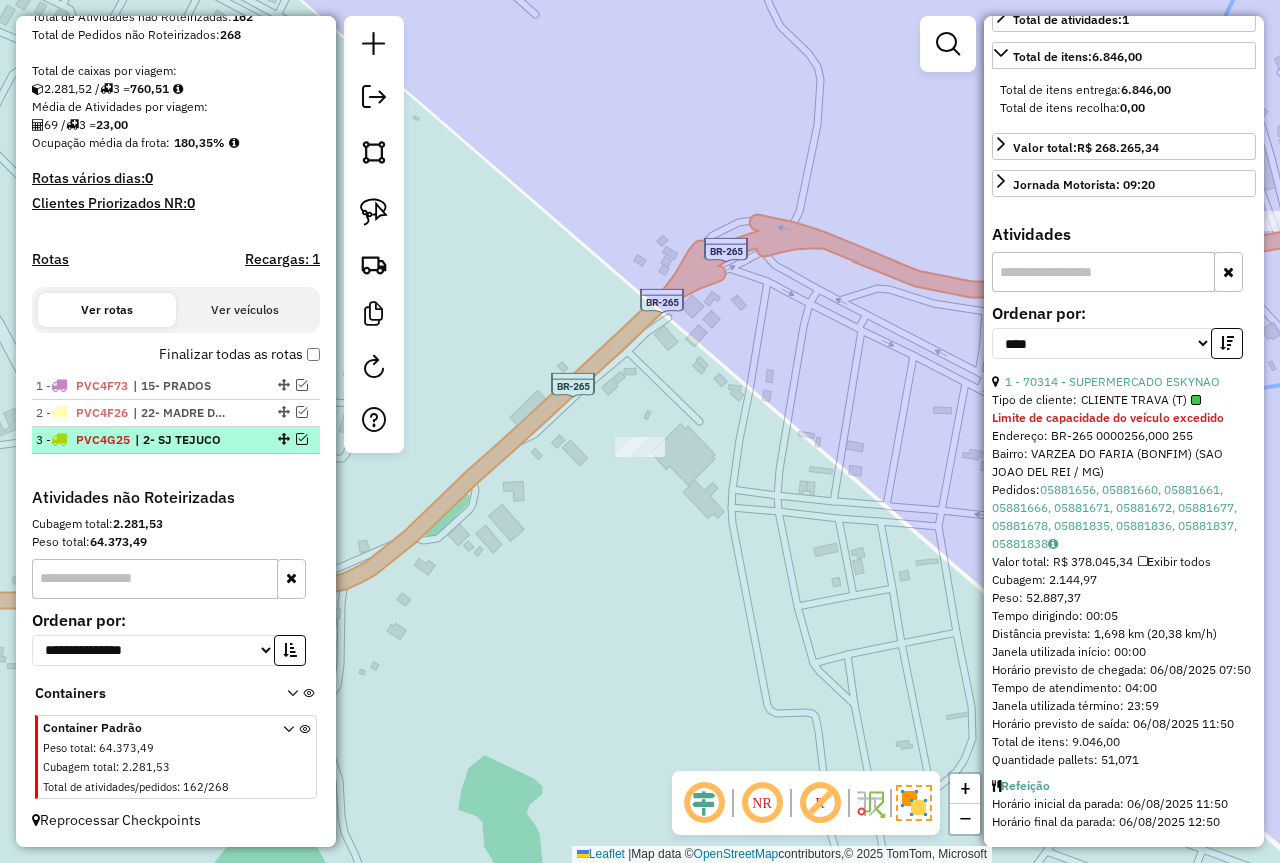 click at bounding box center [302, 439] 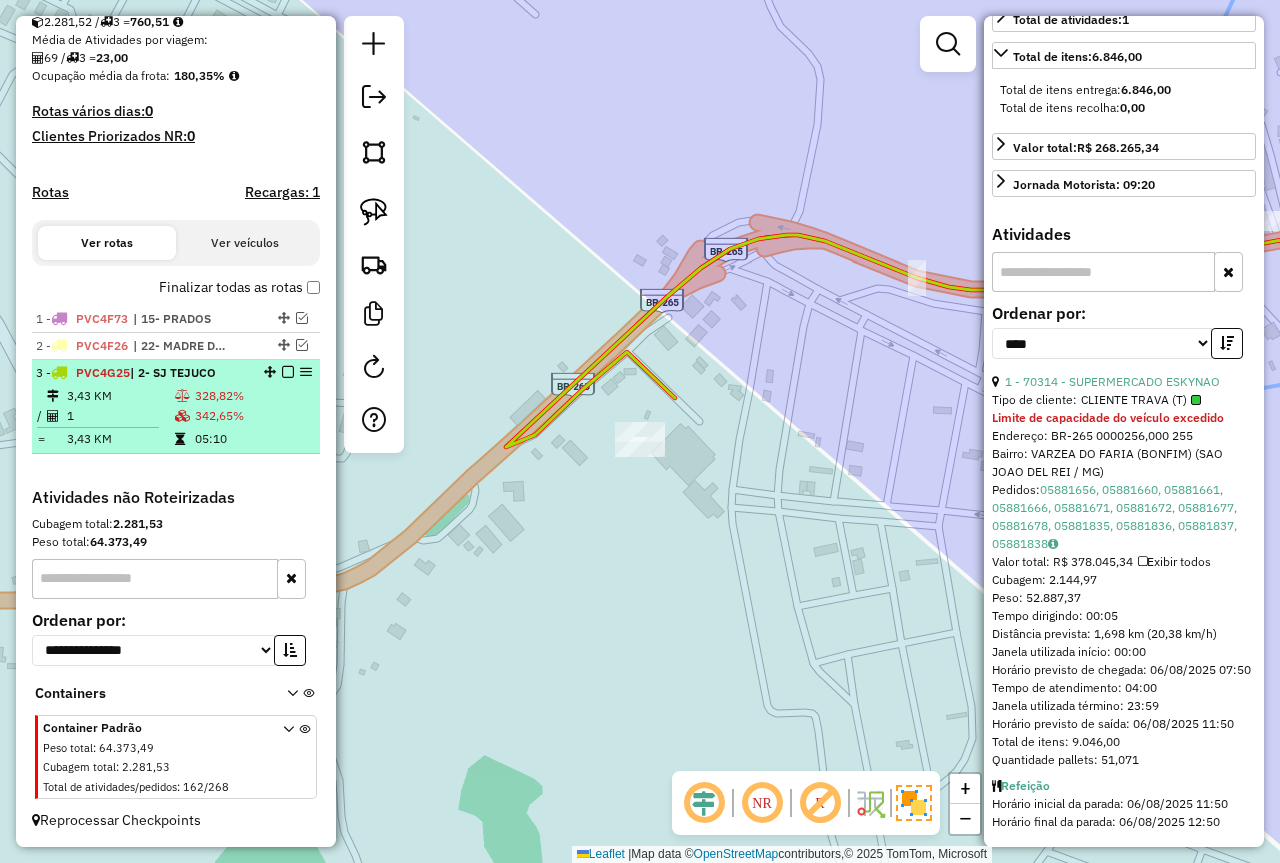 click on "3 -       PVC4G25   | 2- SJ TEJUCO  3,43 KM   328,82%  /  1   342,65%     =  3,43 KM   05:10" at bounding box center [176, 407] 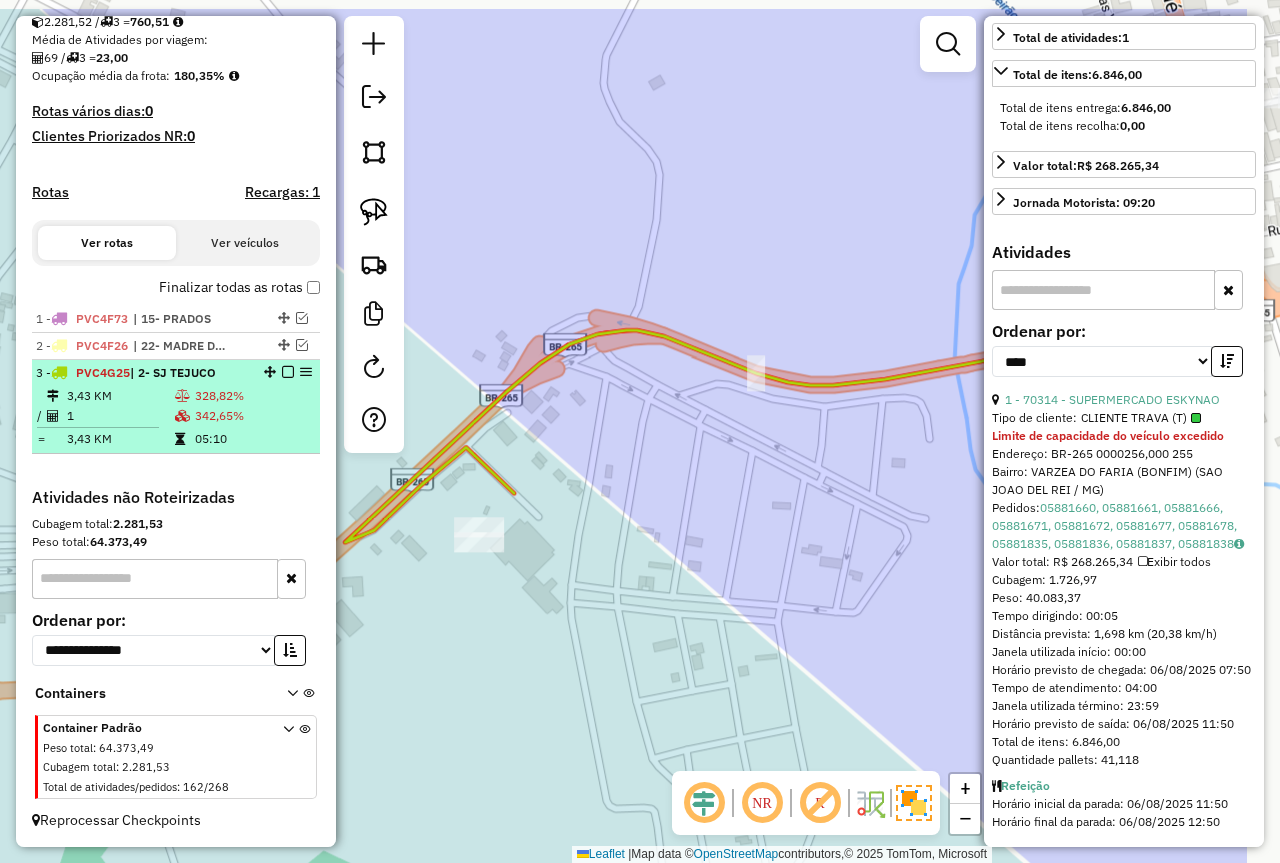 click on "342,65%" at bounding box center (252, 416) 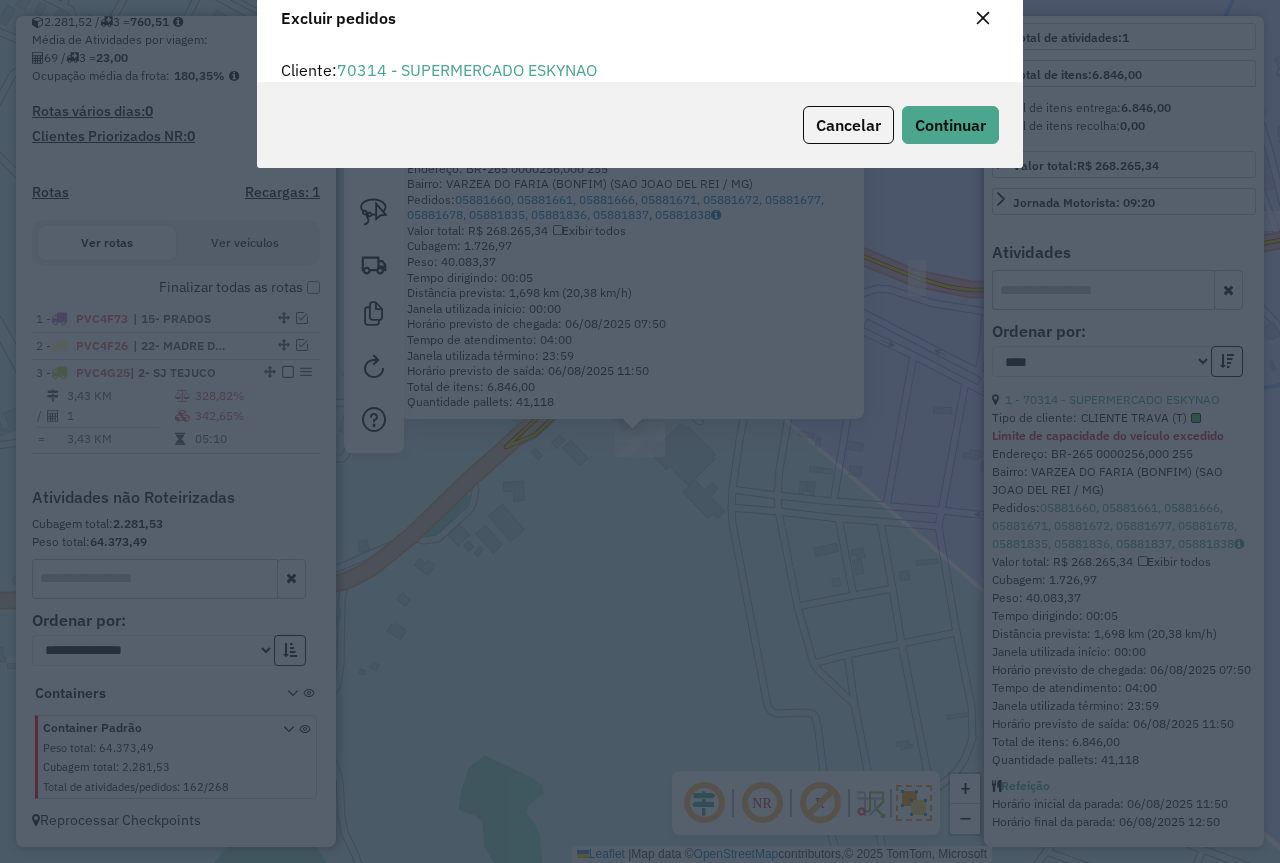 scroll, scrollTop: 82, scrollLeft: 0, axis: vertical 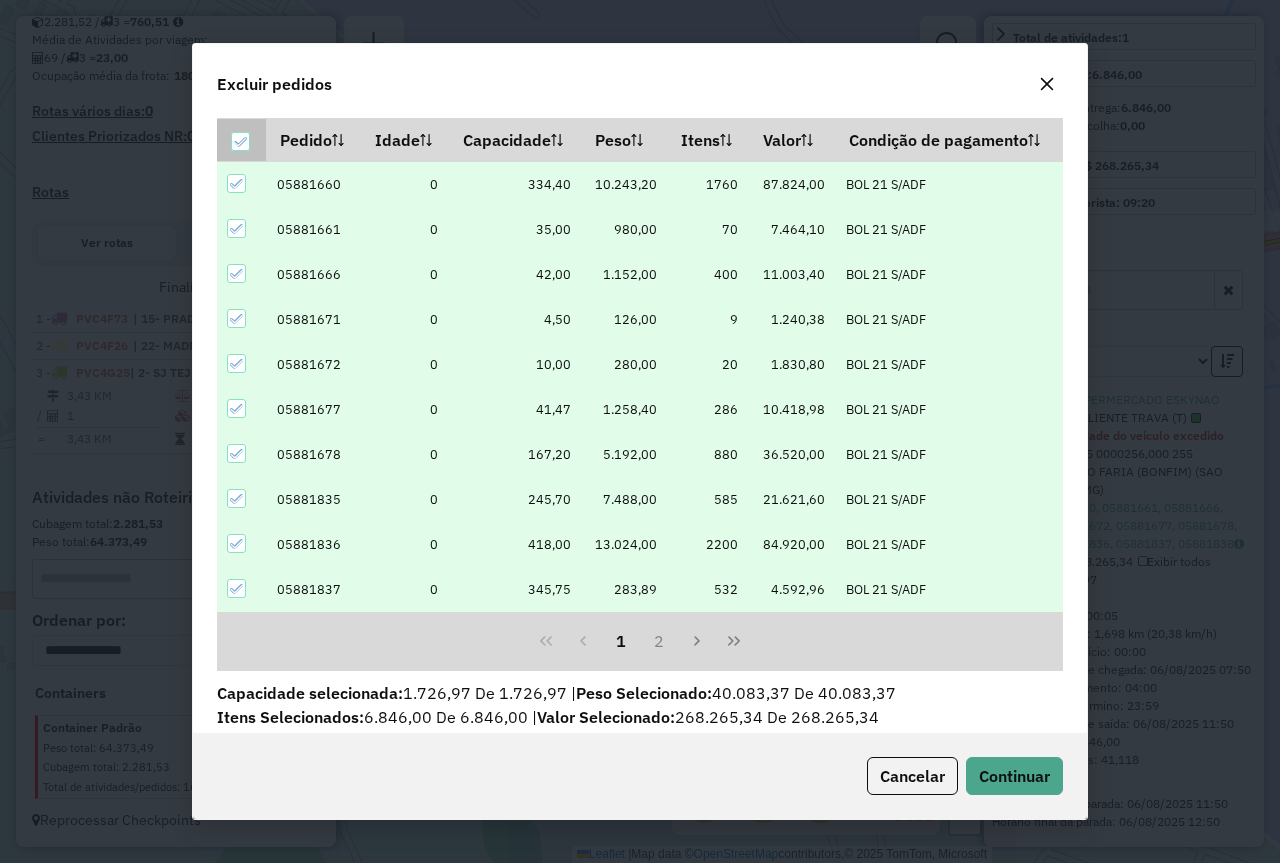 click 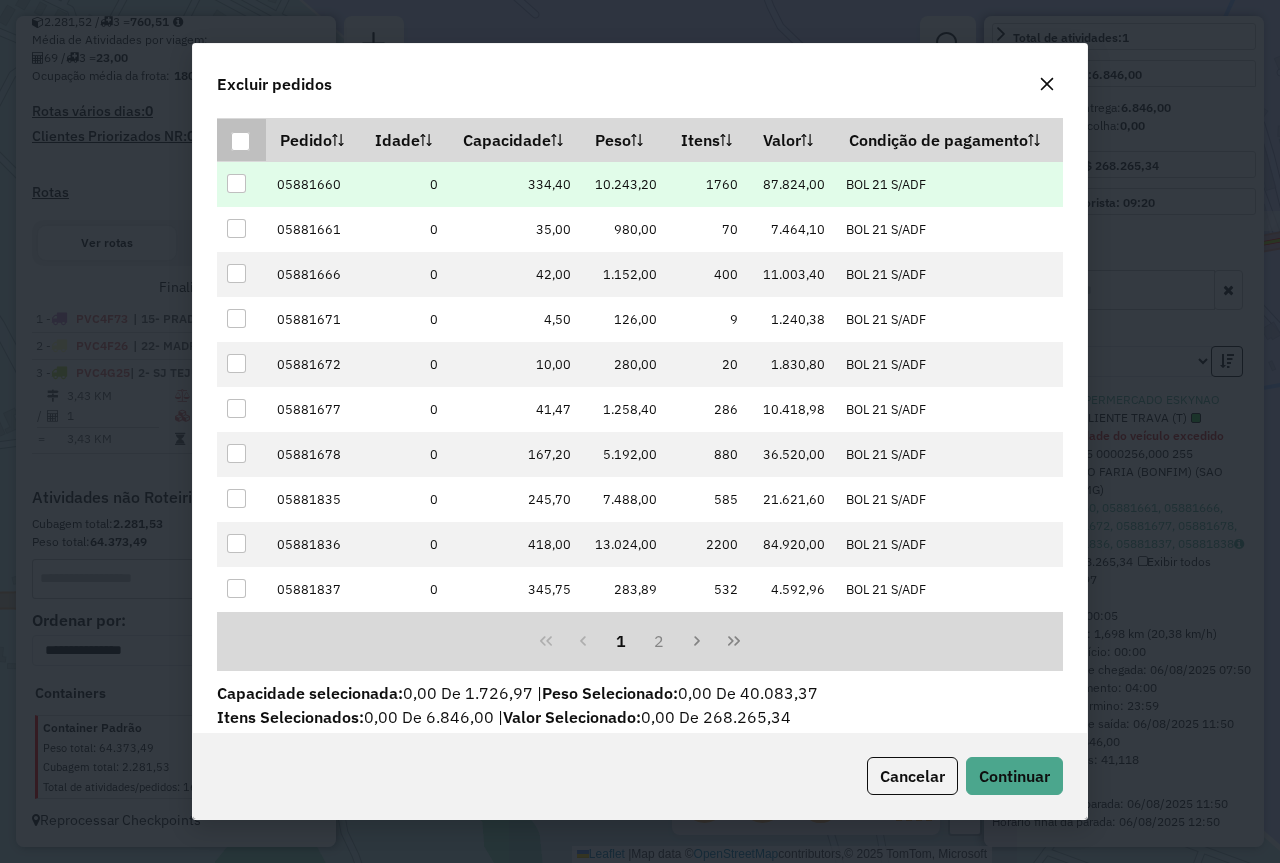 click at bounding box center (236, 183) 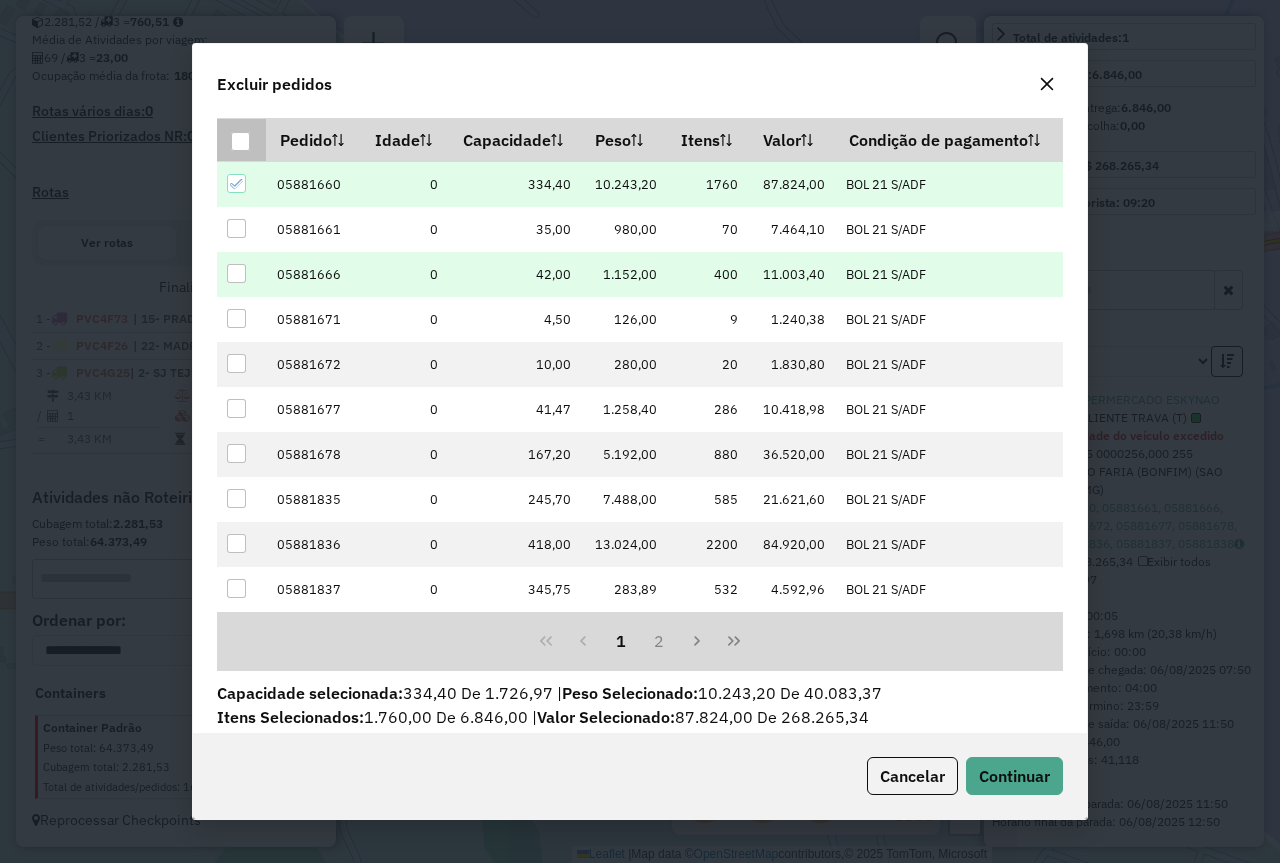 click at bounding box center [236, 273] 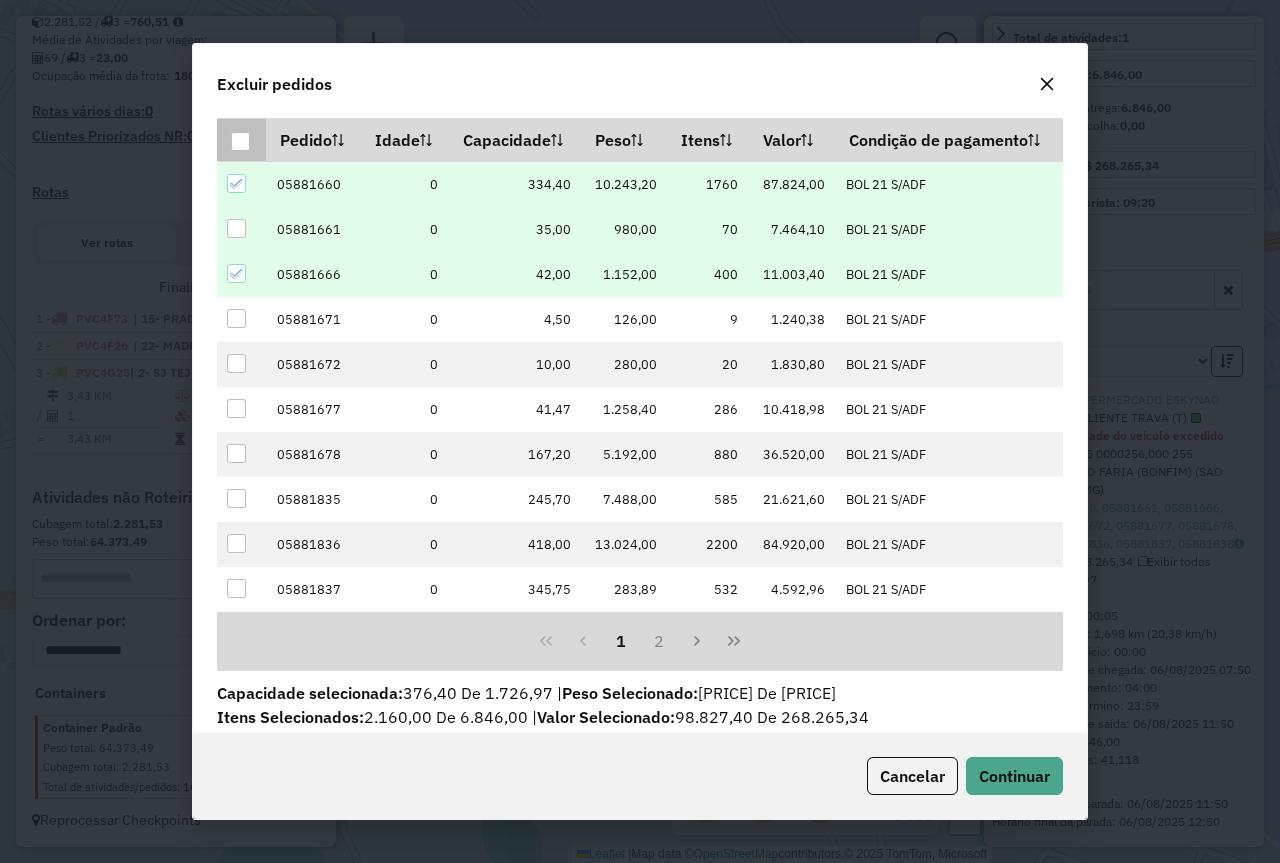click at bounding box center [236, 228] 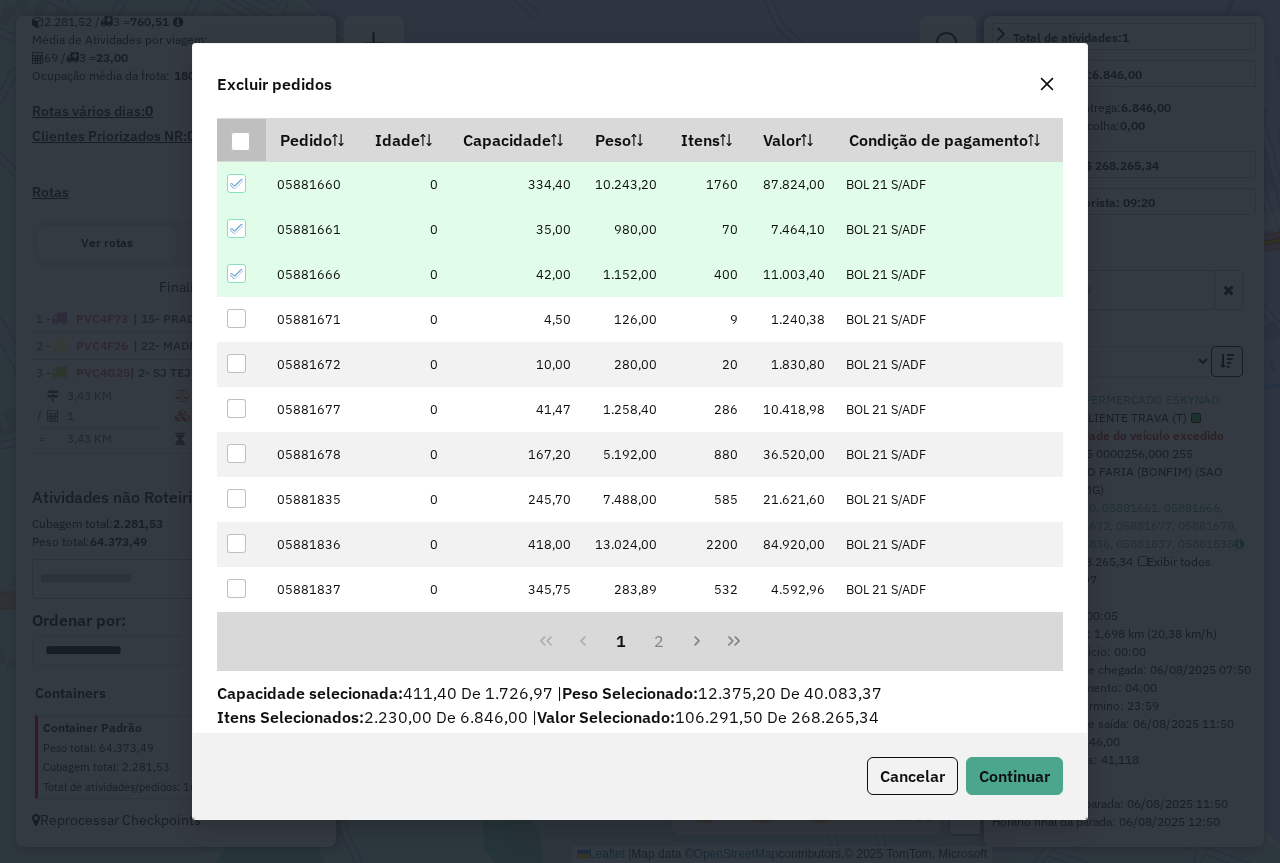 click 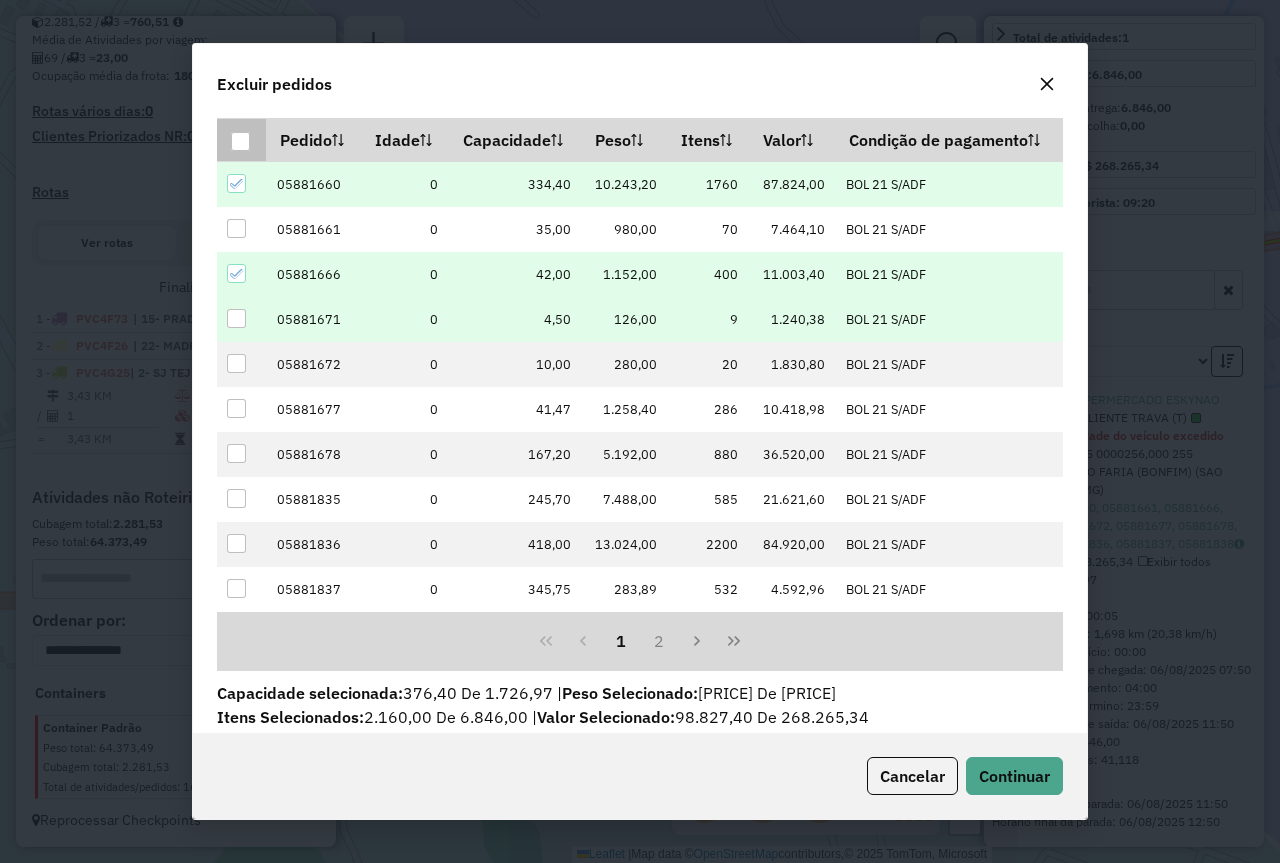 click at bounding box center [236, 318] 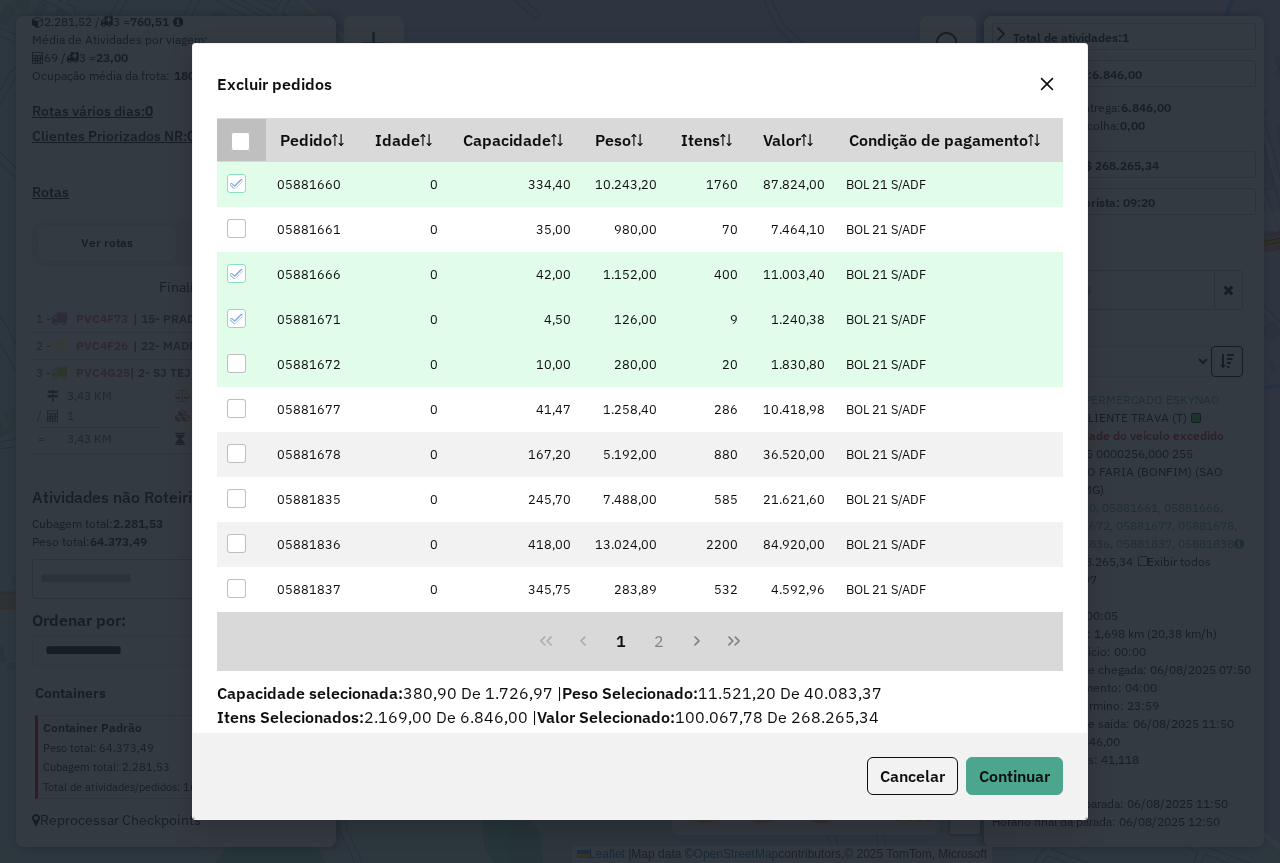 click at bounding box center [241, 364] 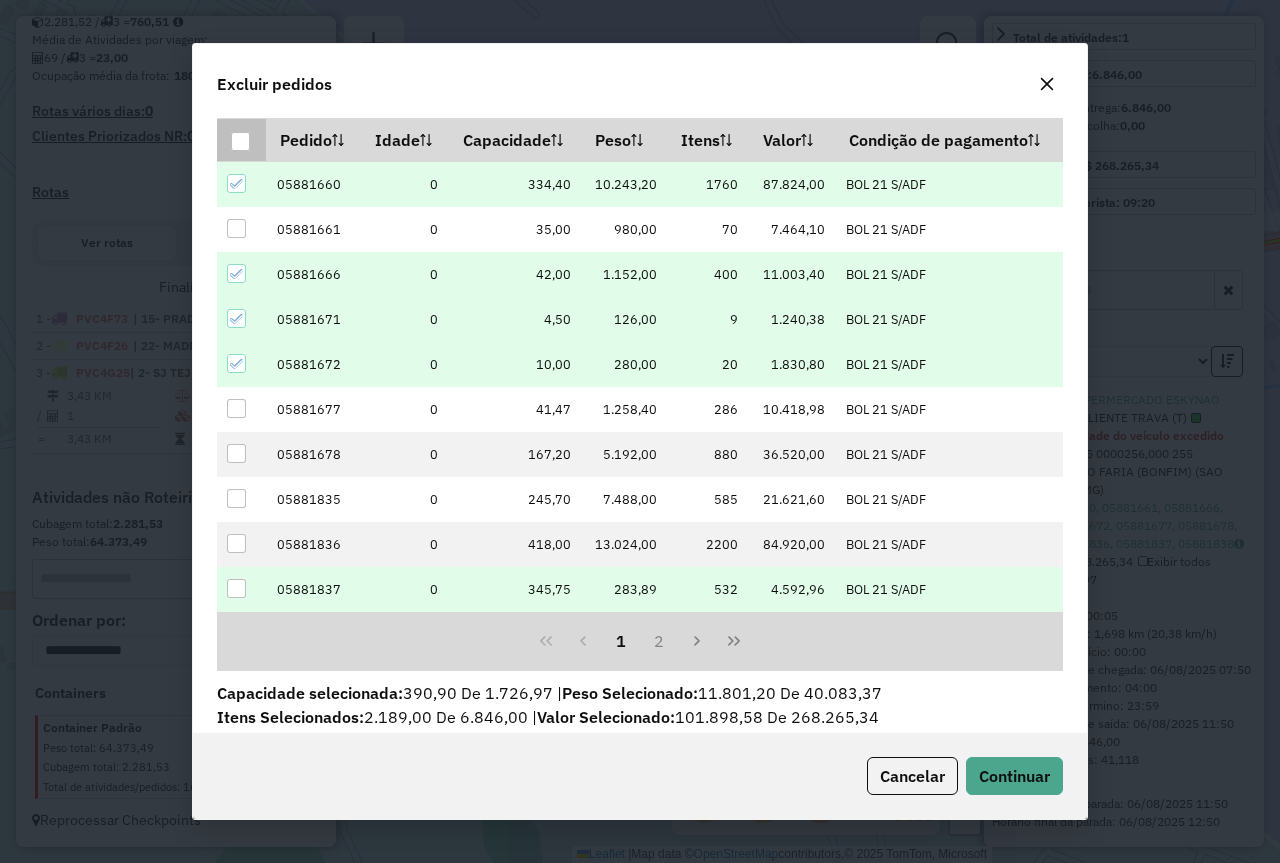 click at bounding box center (236, 588) 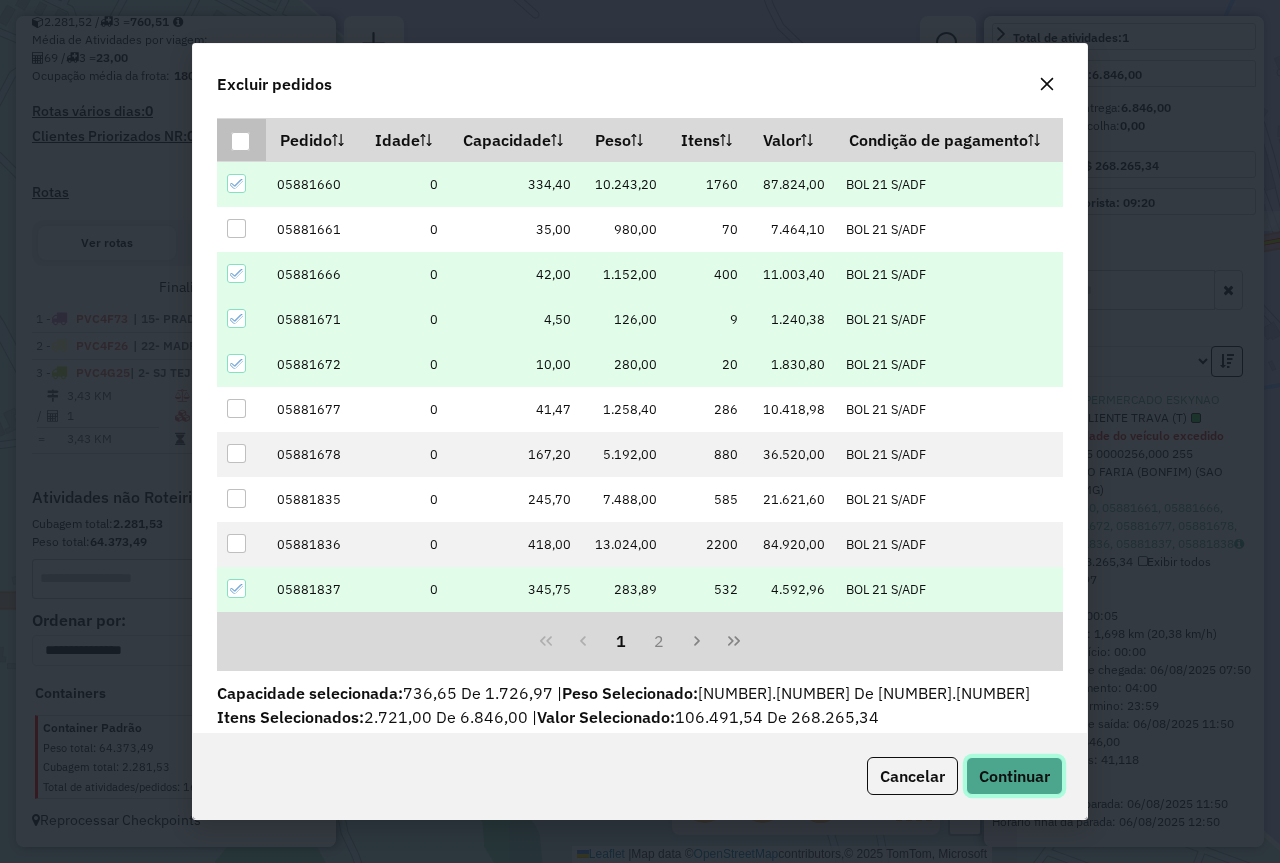 click on "Continuar" 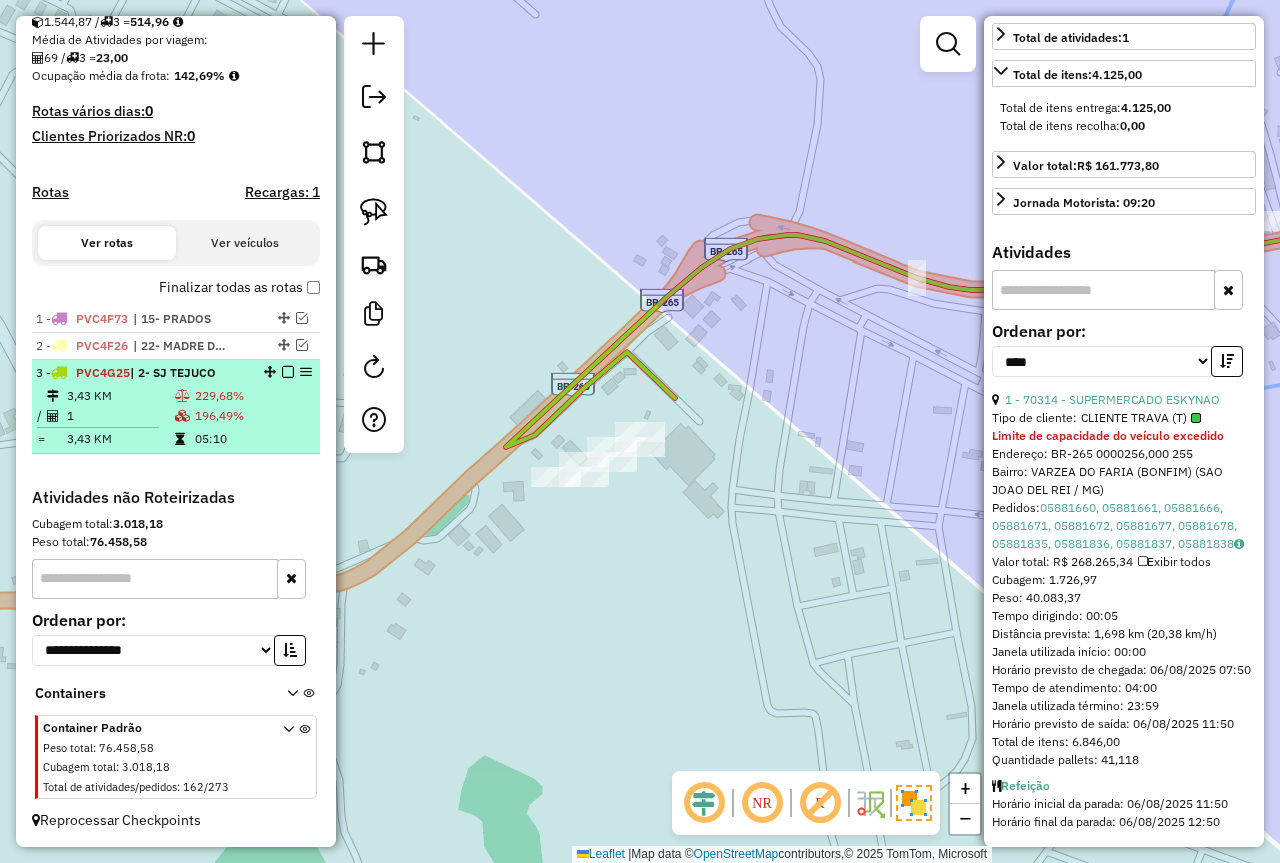 click at bounding box center [288, 372] 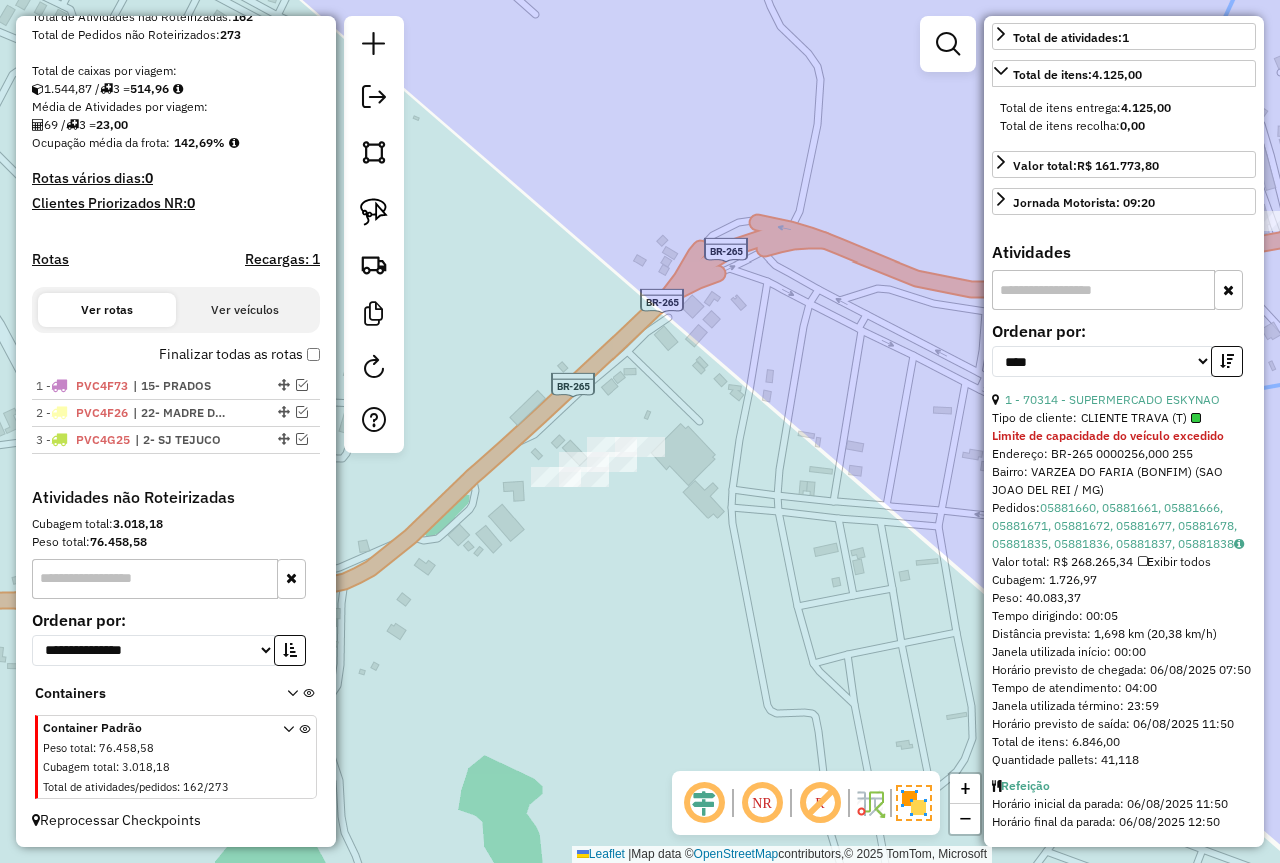 scroll, scrollTop: 393, scrollLeft: 0, axis: vertical 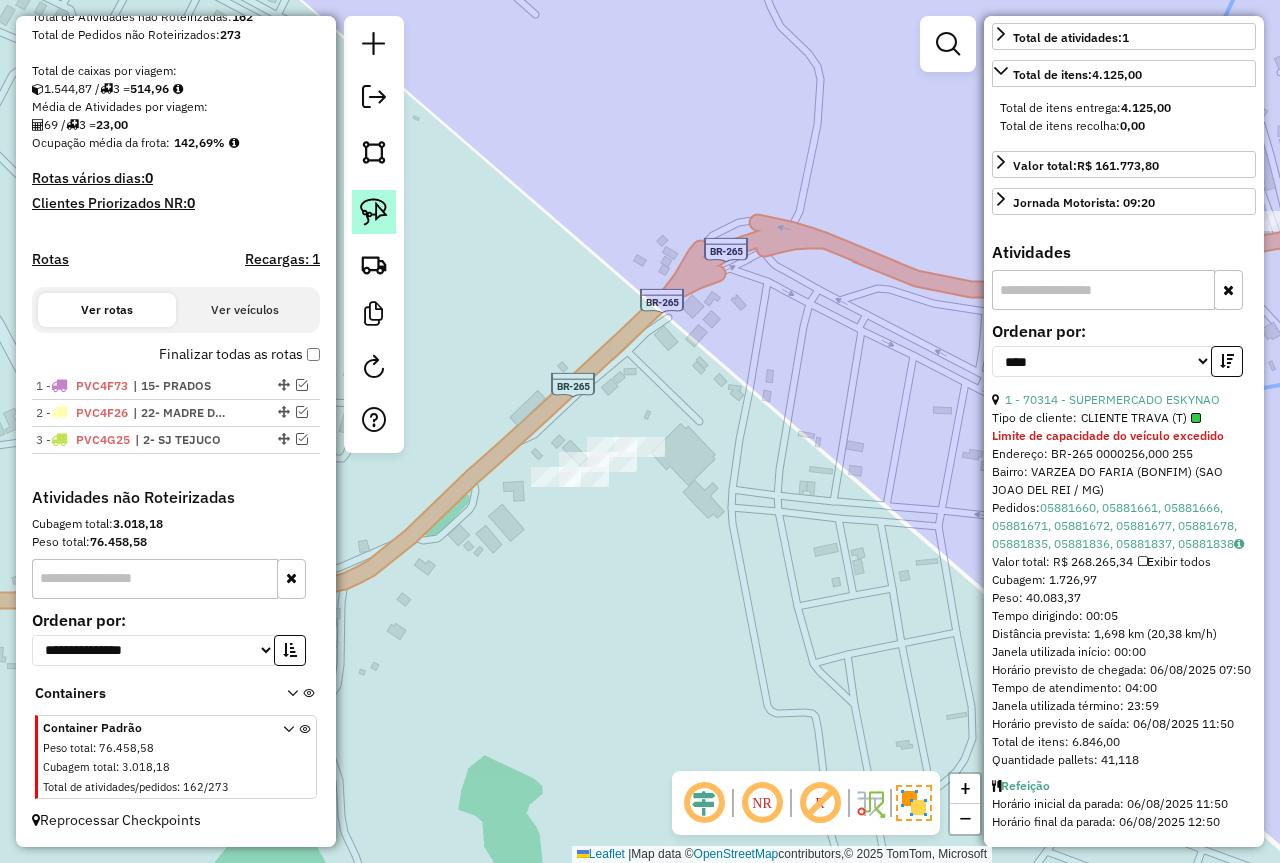 click 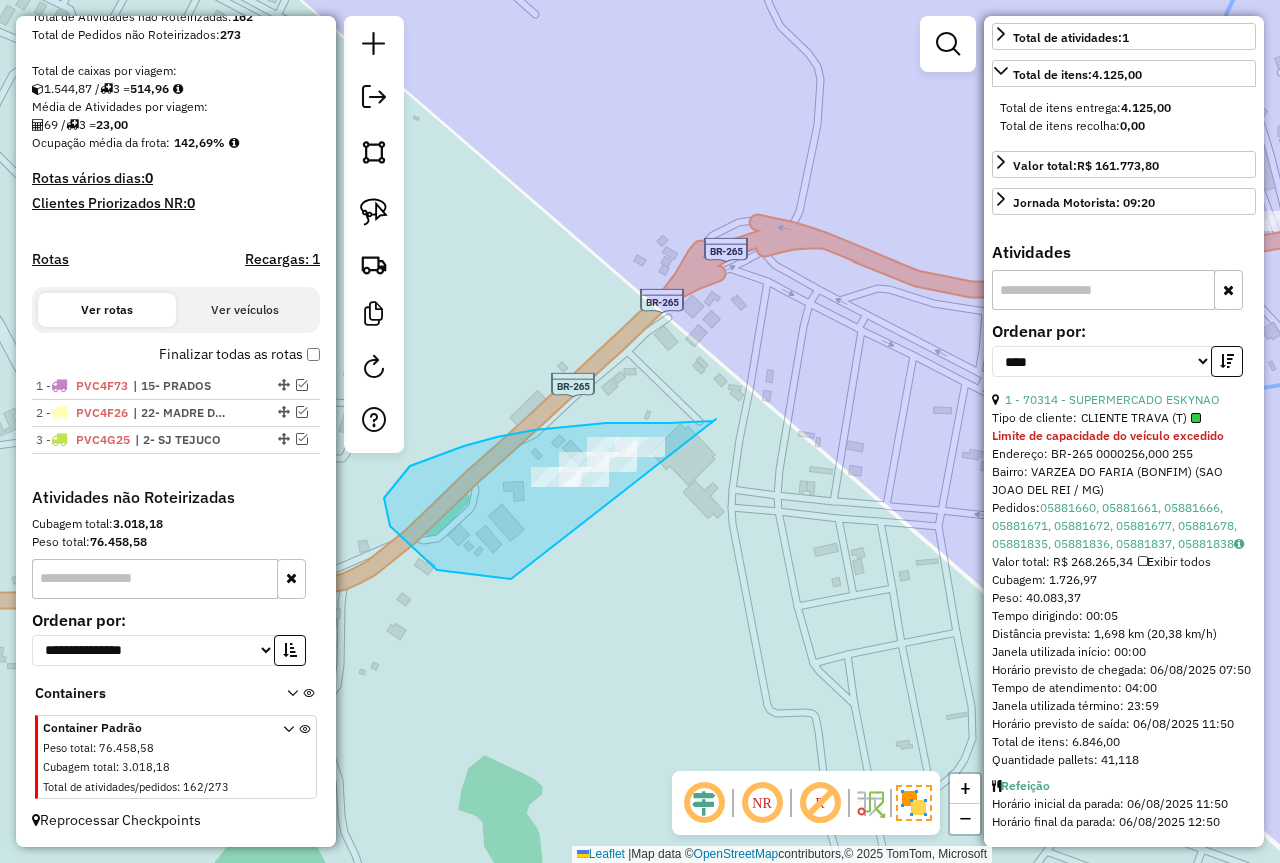 drag, startPoint x: 716, startPoint y: 419, endPoint x: 755, endPoint y: 521, distance: 109.201645 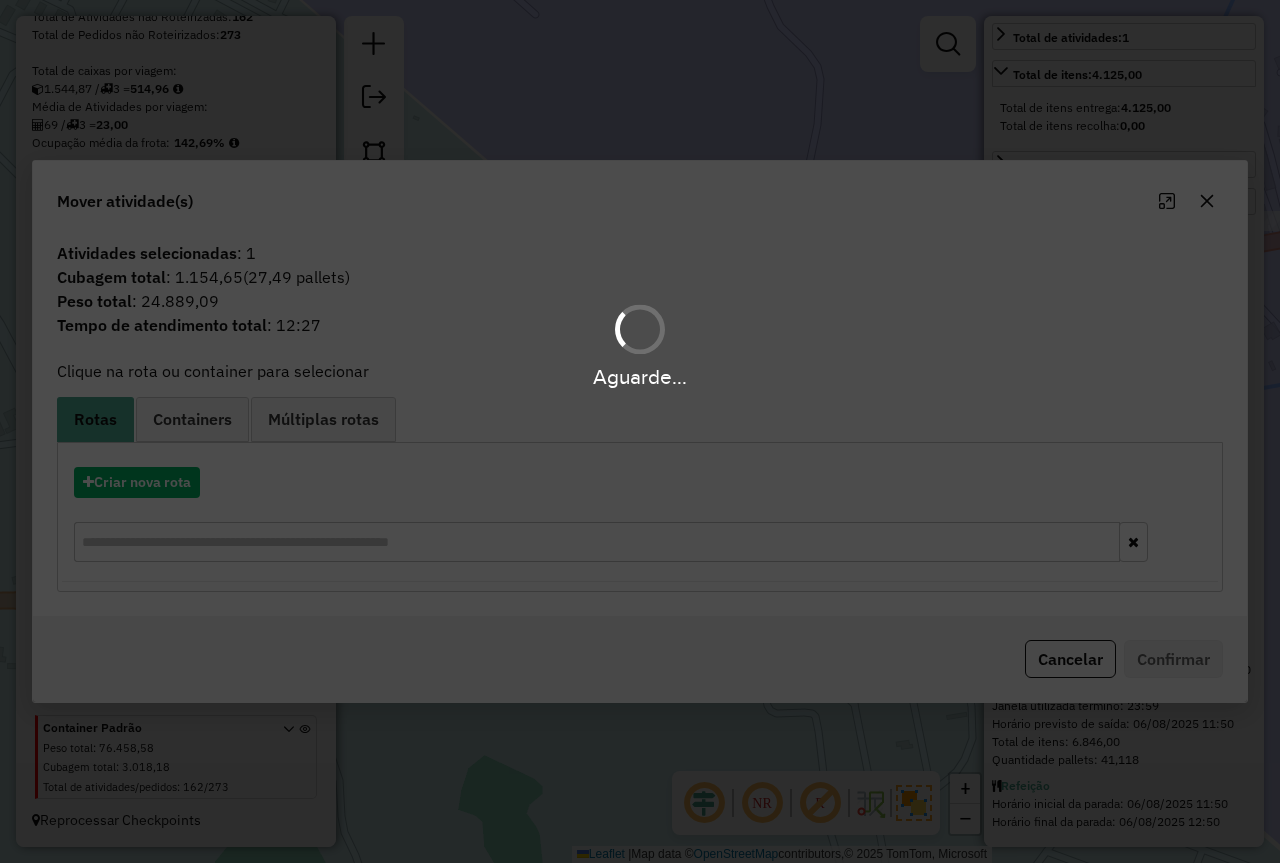 click on "Aguarde...  Pop-up bloqueado!  Seu navegador bloqueou automáticamente a abertura de uma nova janela.   Acesse as configurações e adicione o endereço do sistema a lista de permissão.   Fechar  Informações da Sessão 975488 - 06/08/2025     Criação: 05/08/2025 18:09   Depósito:  Farid - São João del Rei  Total de rotas:  3  Distância Total:  193,41 km  Tempo total:  28:47  Valor total:  R$ 744.787,83  - Total roteirizado:  R$ 249.076,65  - Total não roteirizado:  R$ 495.711,18  Total de Atividades Roteirizadas:  69  Total de Pedidos Roteirizados:  101  Peso total roteirizado:  43.670,89  Cubagem total roteirizado:  1.544,87  Total de Atividades não Roteirizadas:  162  Total de Pedidos não Roteirizados:  273 Total de caixas por viagem:  1.544,87 /   3 =  514,96 Média de Atividades por viagem:  69 /   3 =  23,00 Ocupação média da frota:  142,69%   Rotas vários dias:  0  Clientes Priorizados NR:  0 Rotas  Recargas: 1   Ver rotas   Ver veículos  Finalizar todas as rotas   1 -       PVC4F73" at bounding box center [640, 431] 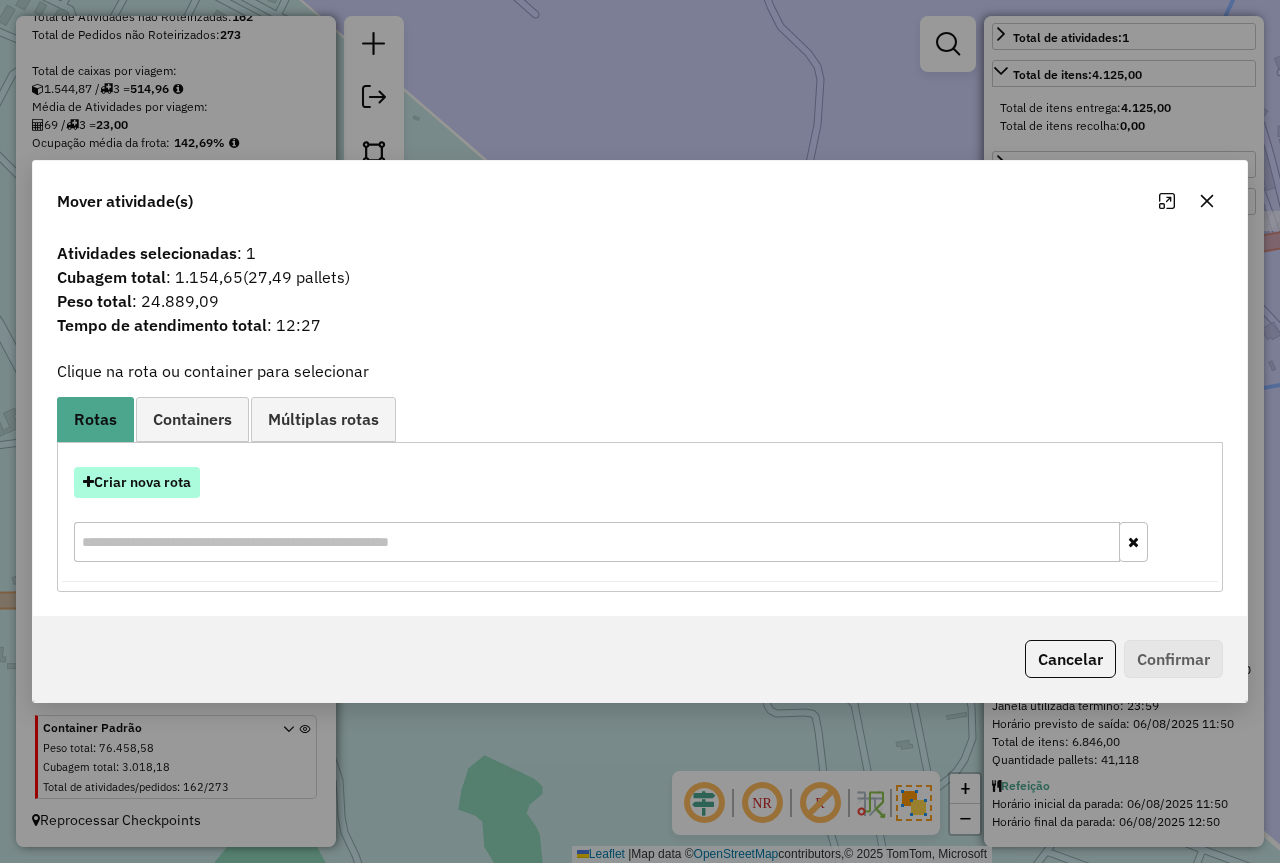 click on "Criar nova rota" at bounding box center (137, 482) 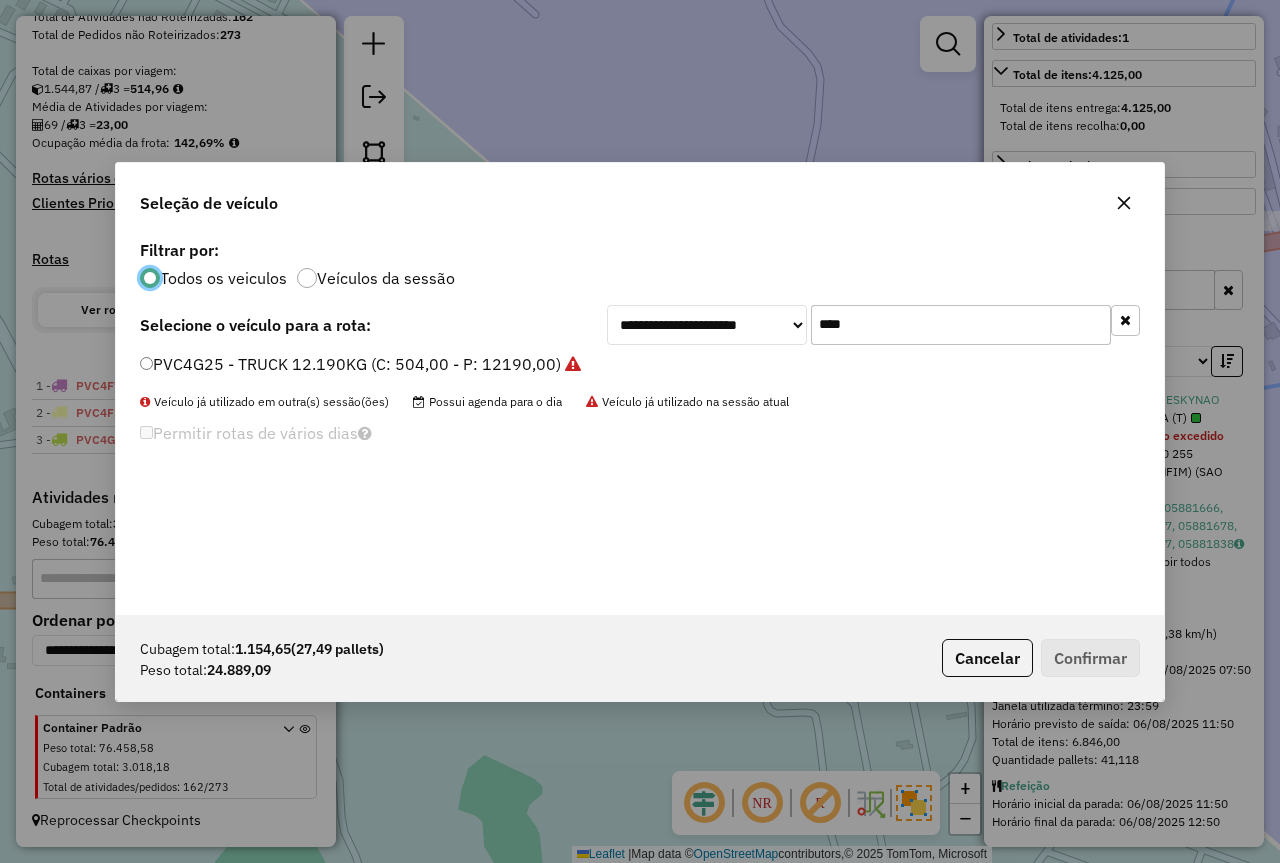 scroll, scrollTop: 11, scrollLeft: 6, axis: both 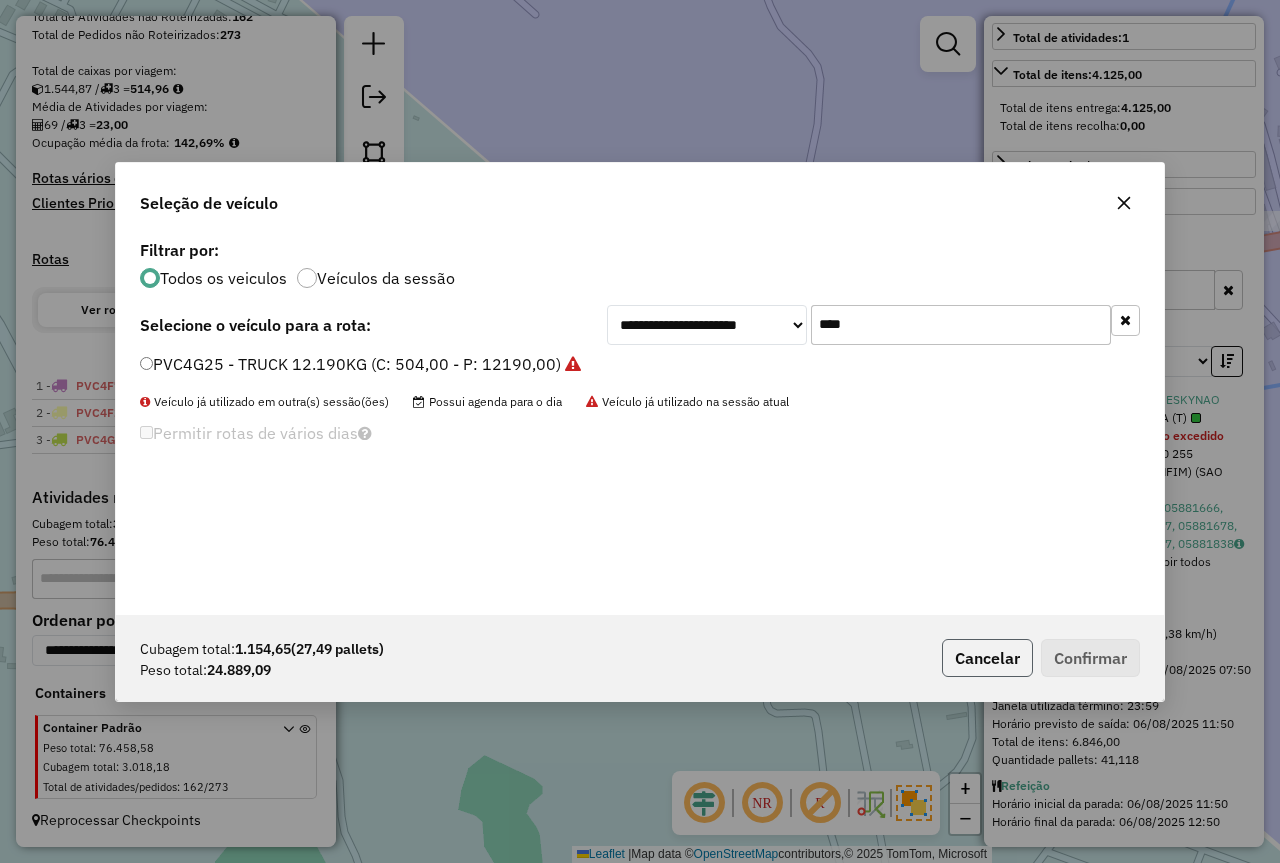 click on "Cancelar" 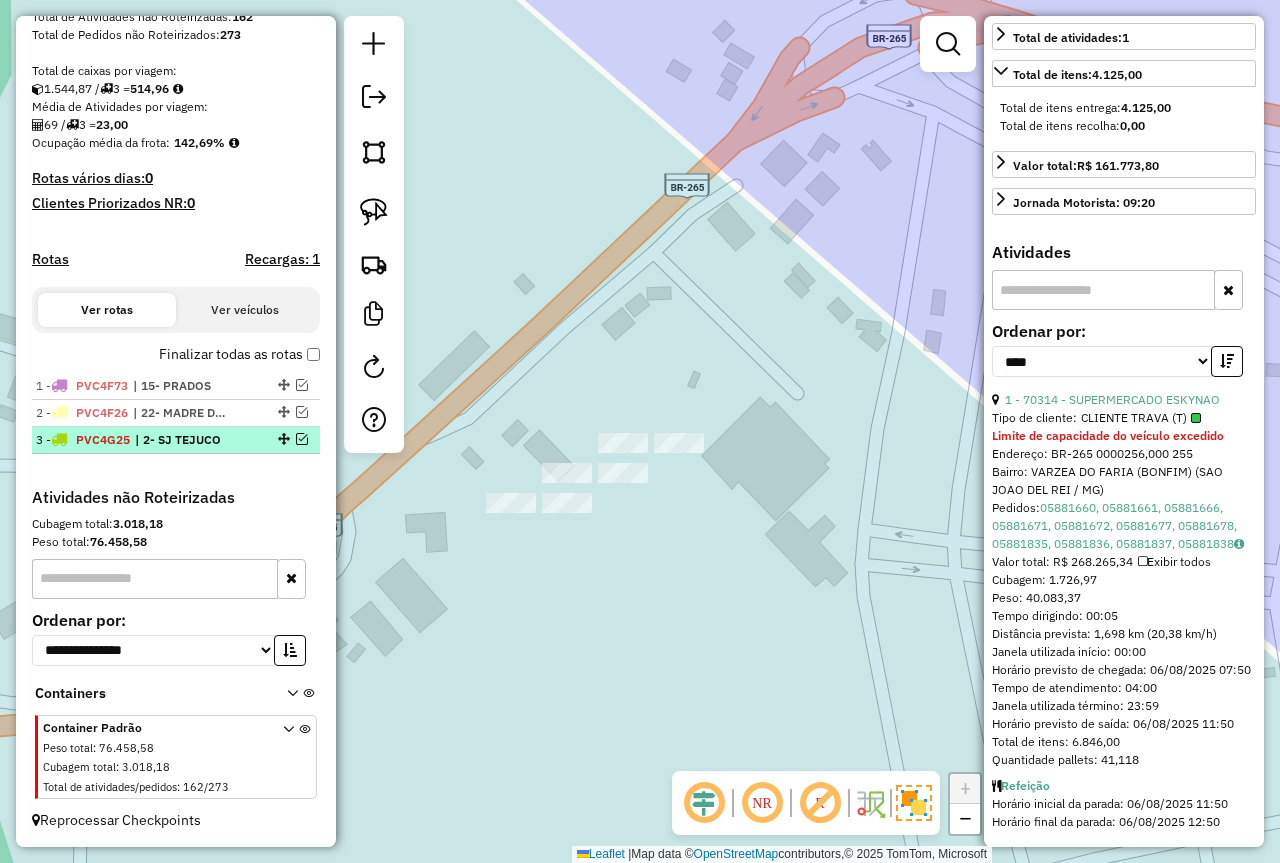 click at bounding box center (302, 439) 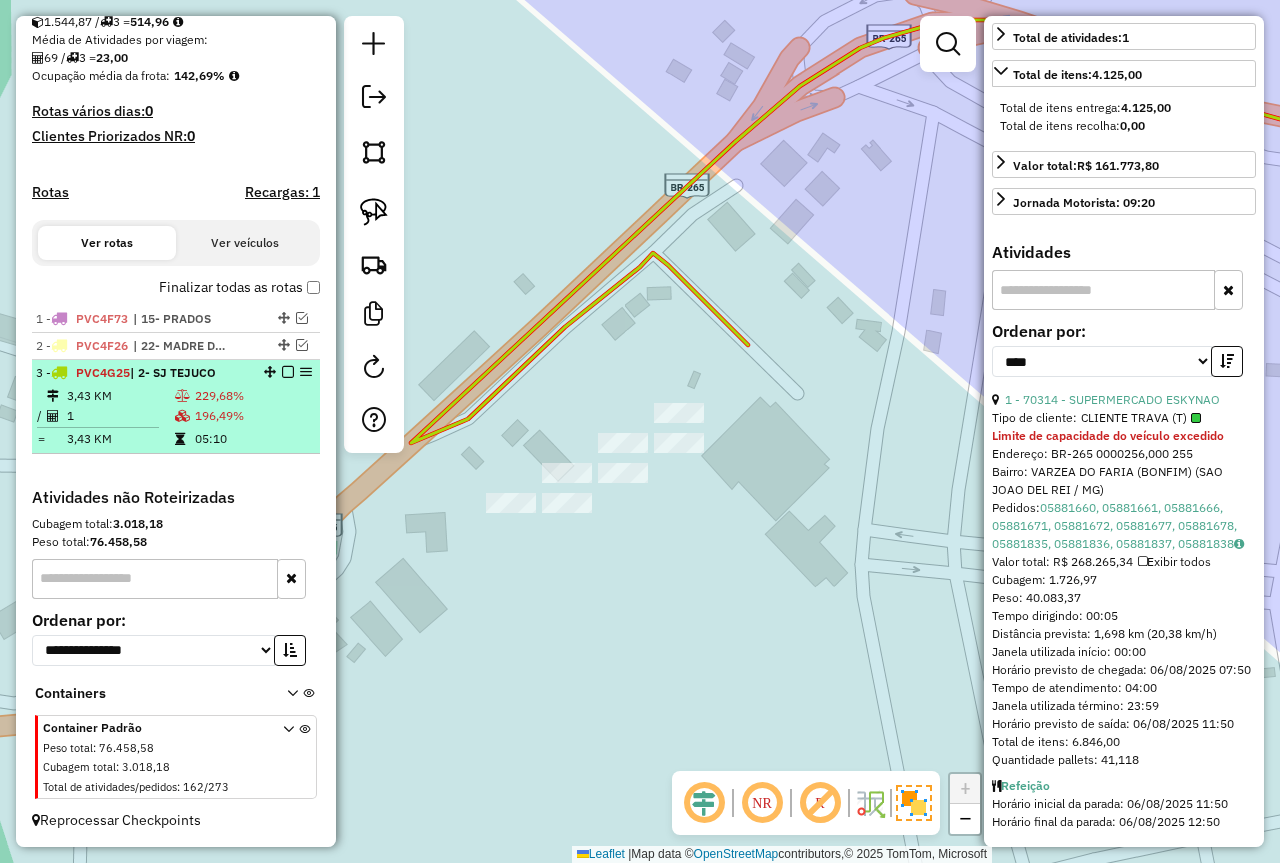 click on "05:10" at bounding box center (252, 439) 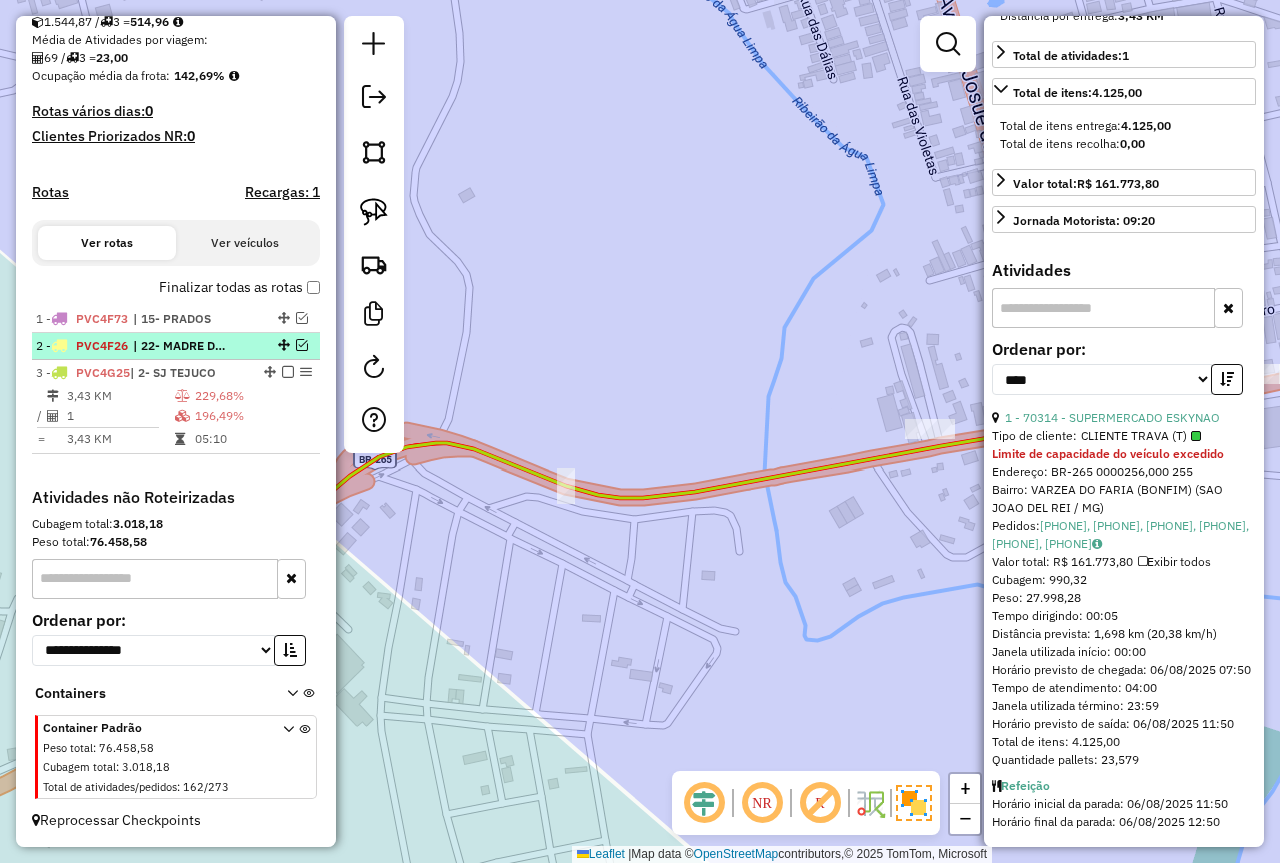 click at bounding box center (302, 345) 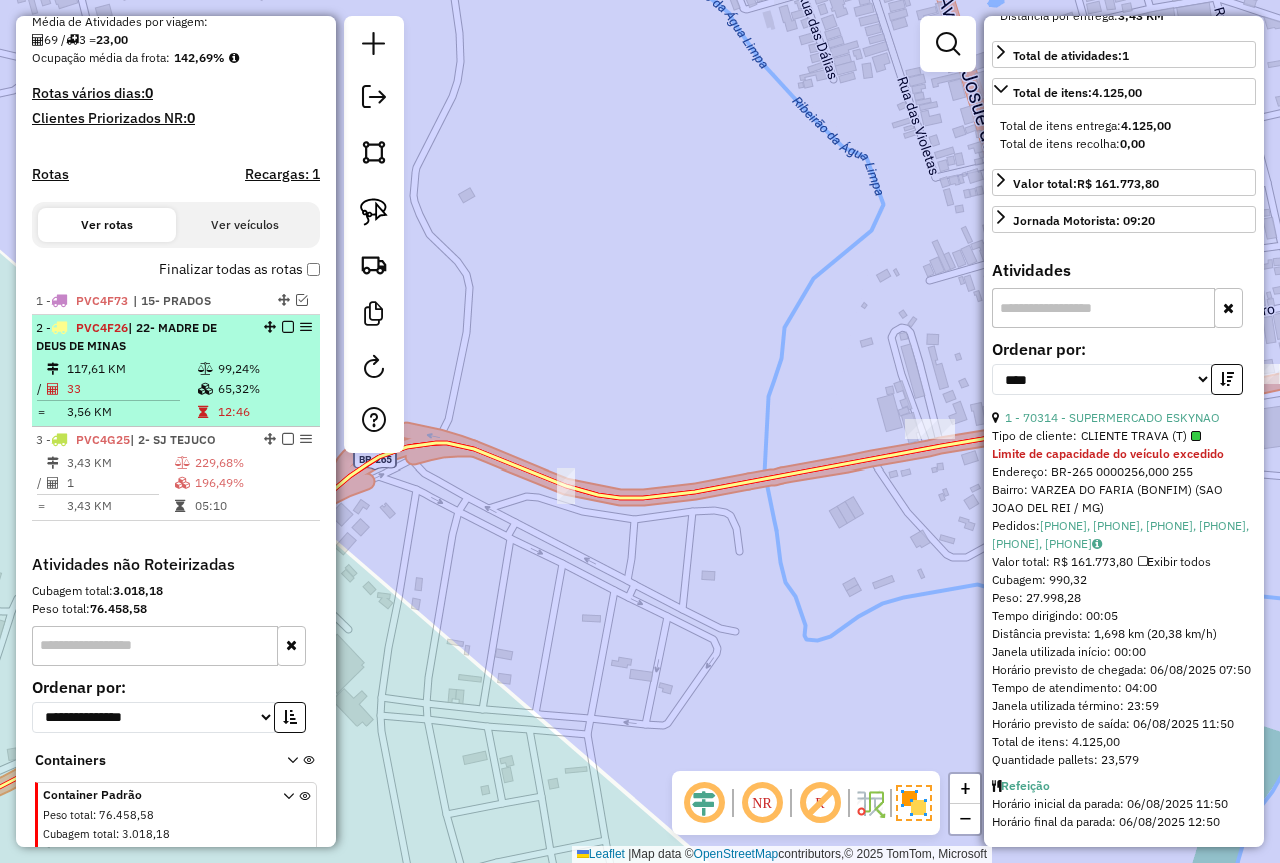 click on "99,24%" at bounding box center (264, 369) 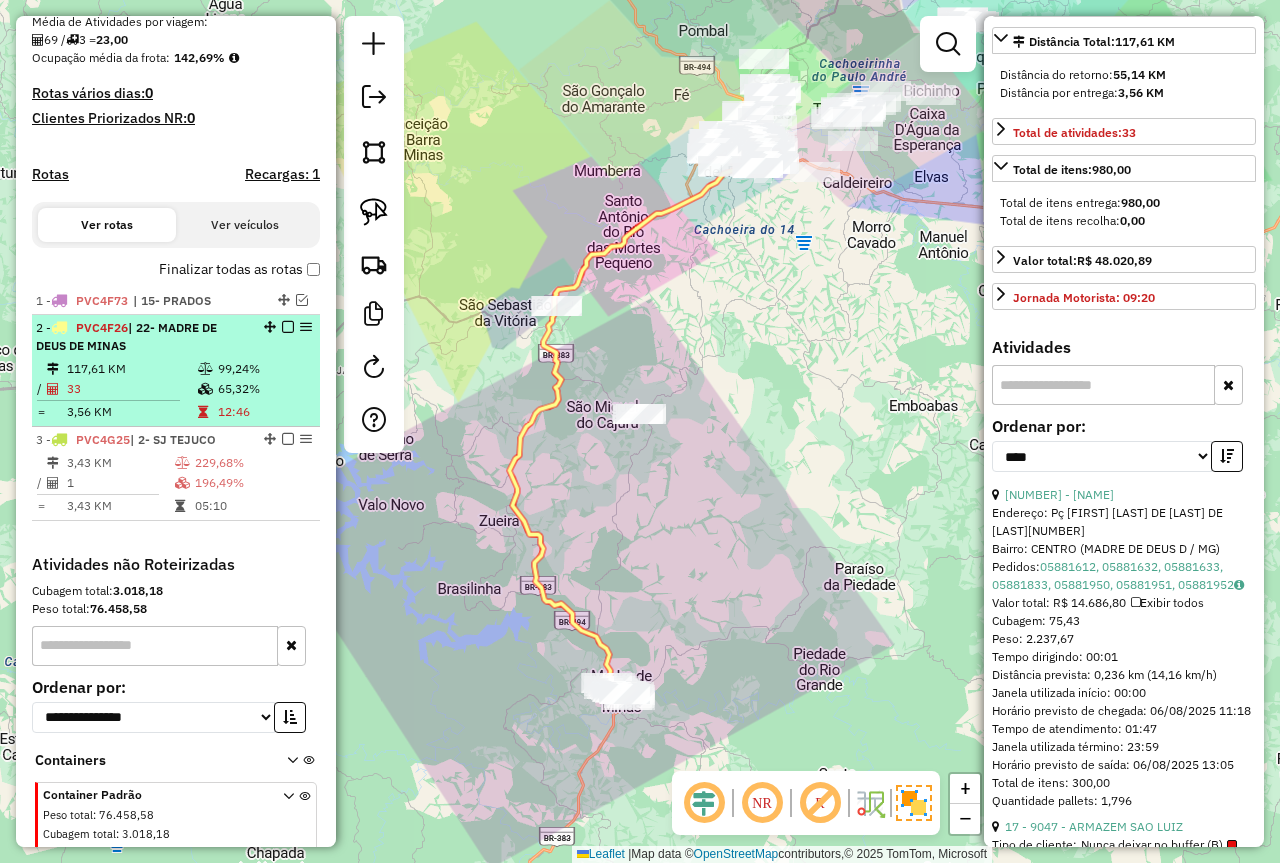 scroll, scrollTop: 214, scrollLeft: 0, axis: vertical 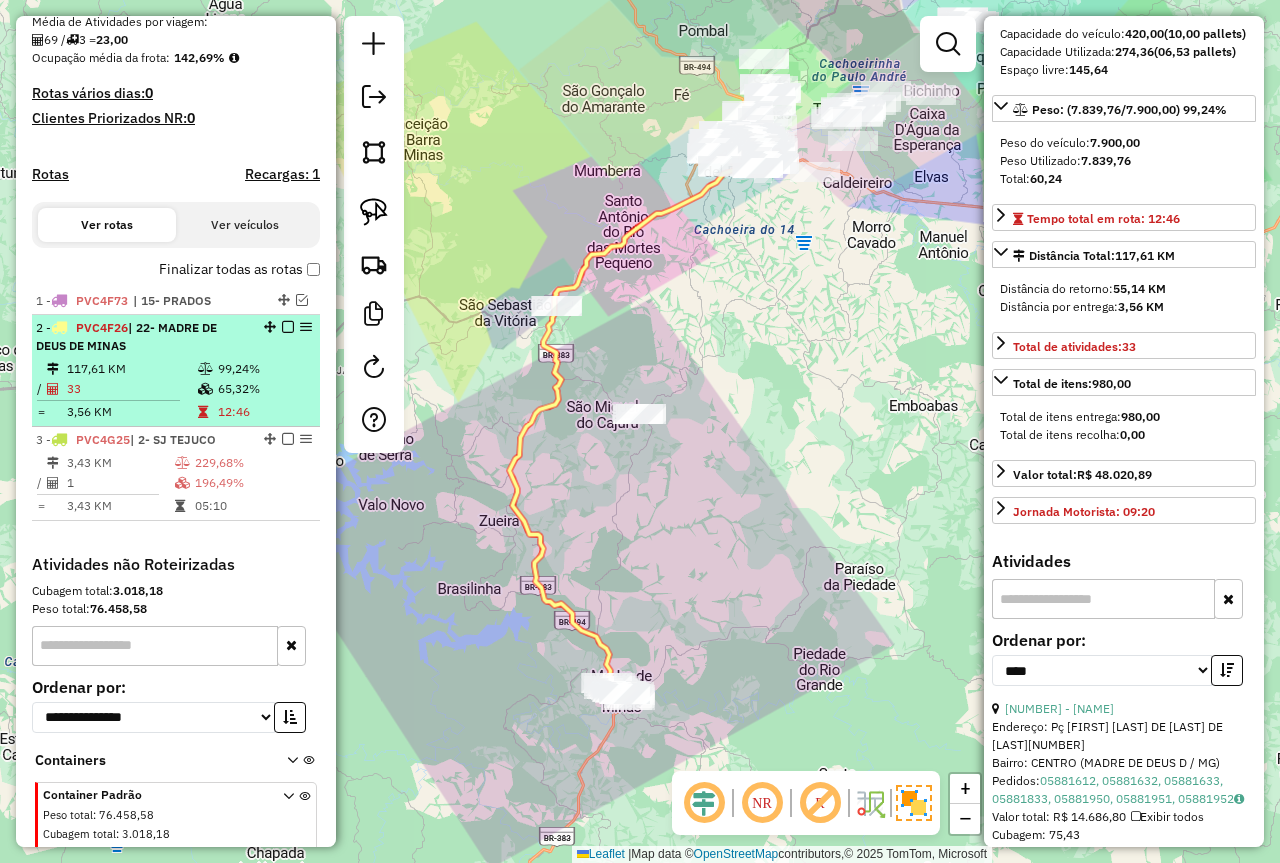 click at bounding box center (288, 327) 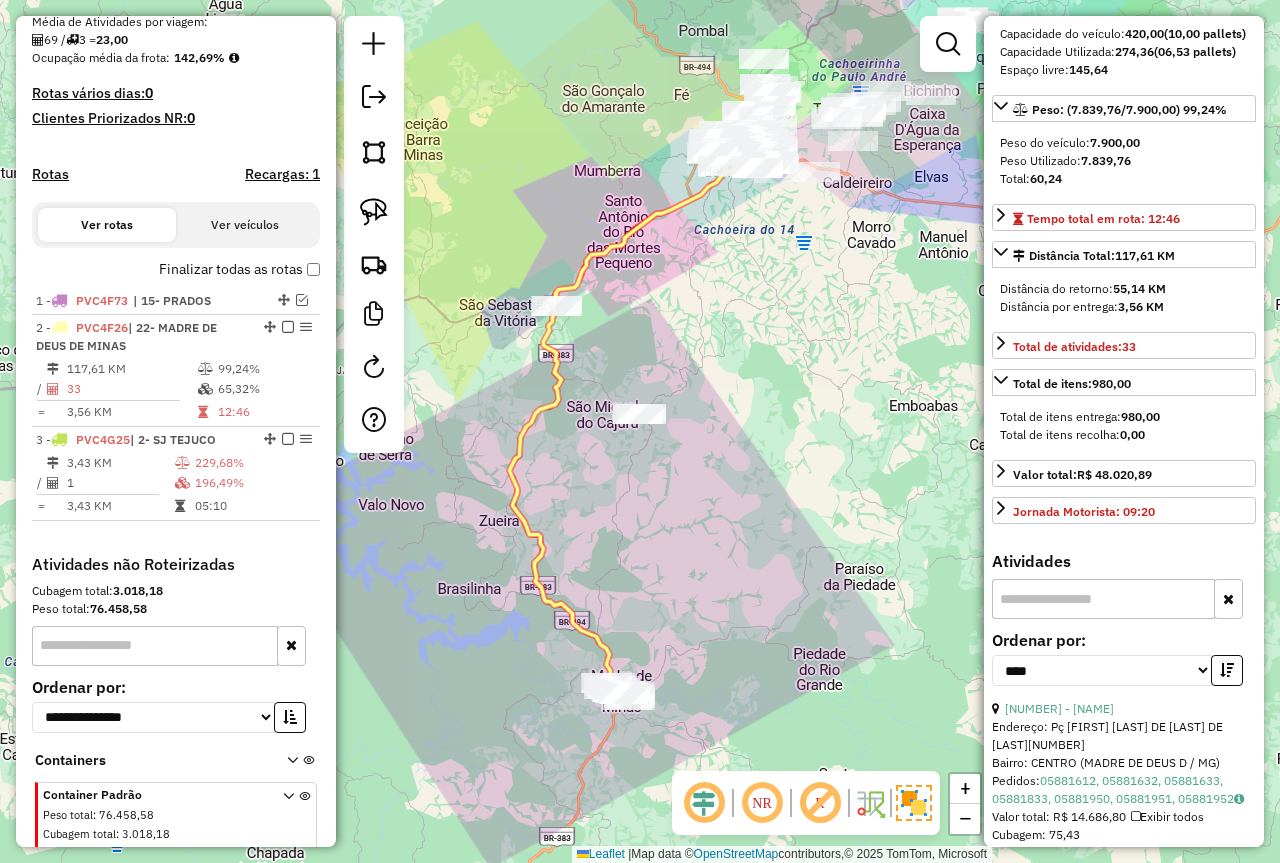 scroll, scrollTop: 460, scrollLeft: 0, axis: vertical 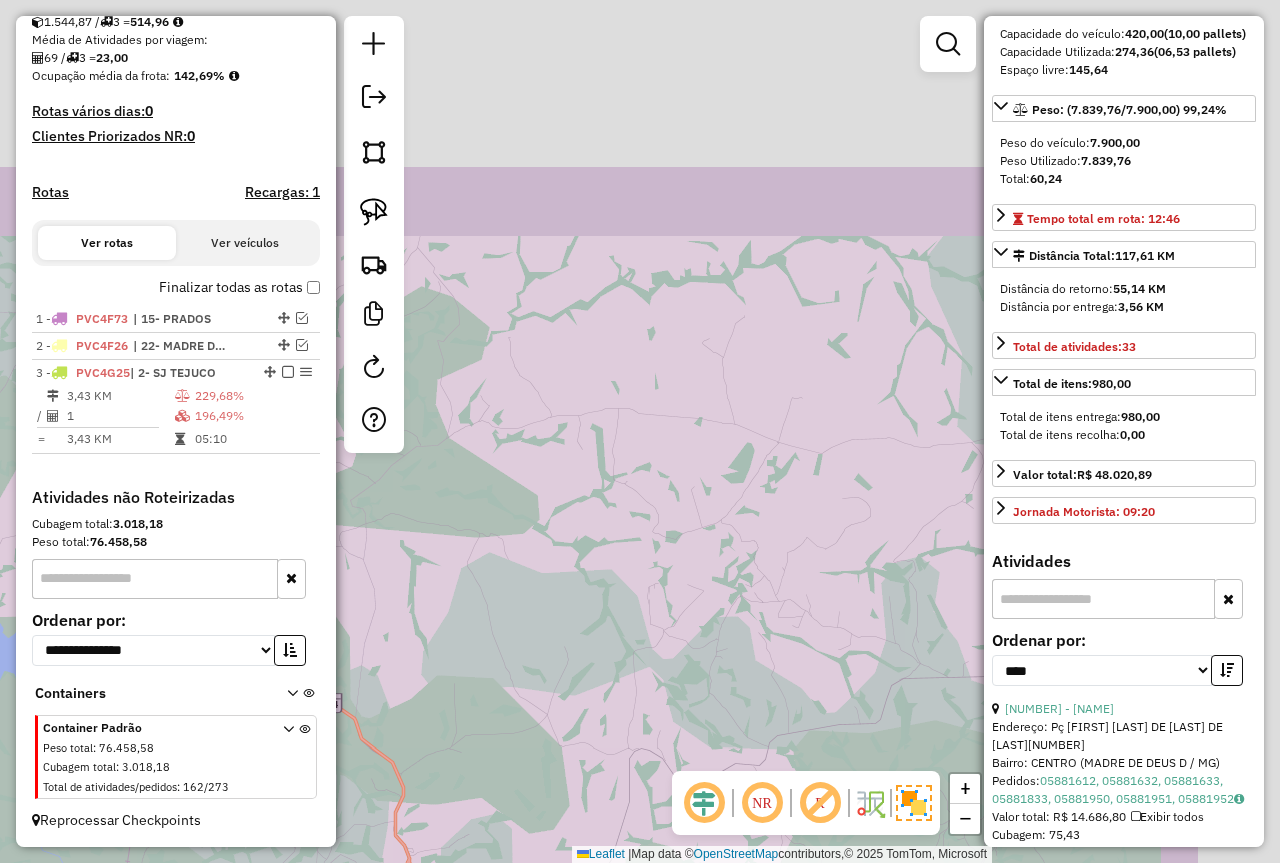 drag, startPoint x: 583, startPoint y: 609, endPoint x: 443, endPoint y: 814, distance: 248.24384 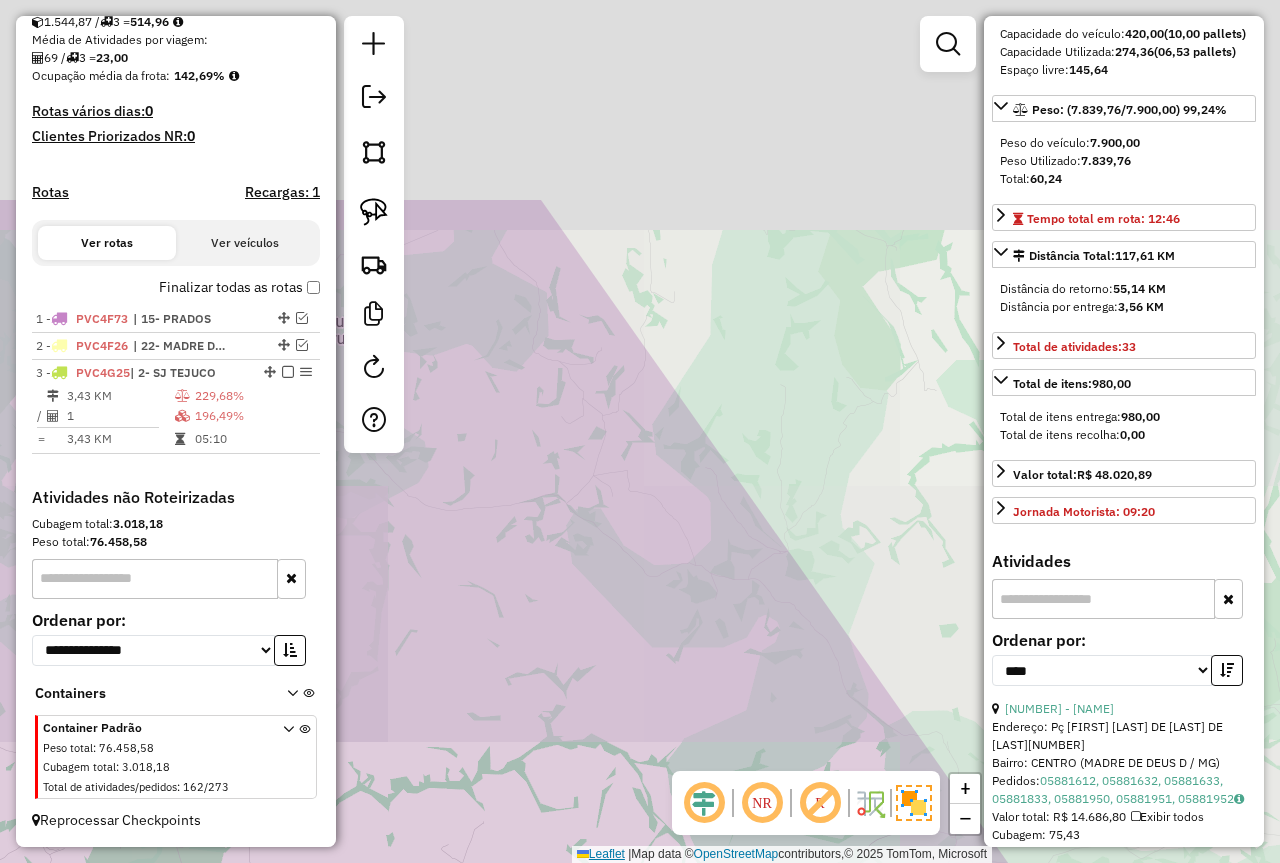 drag, startPoint x: 591, startPoint y: 447, endPoint x: 589, endPoint y: 859, distance: 412.00485 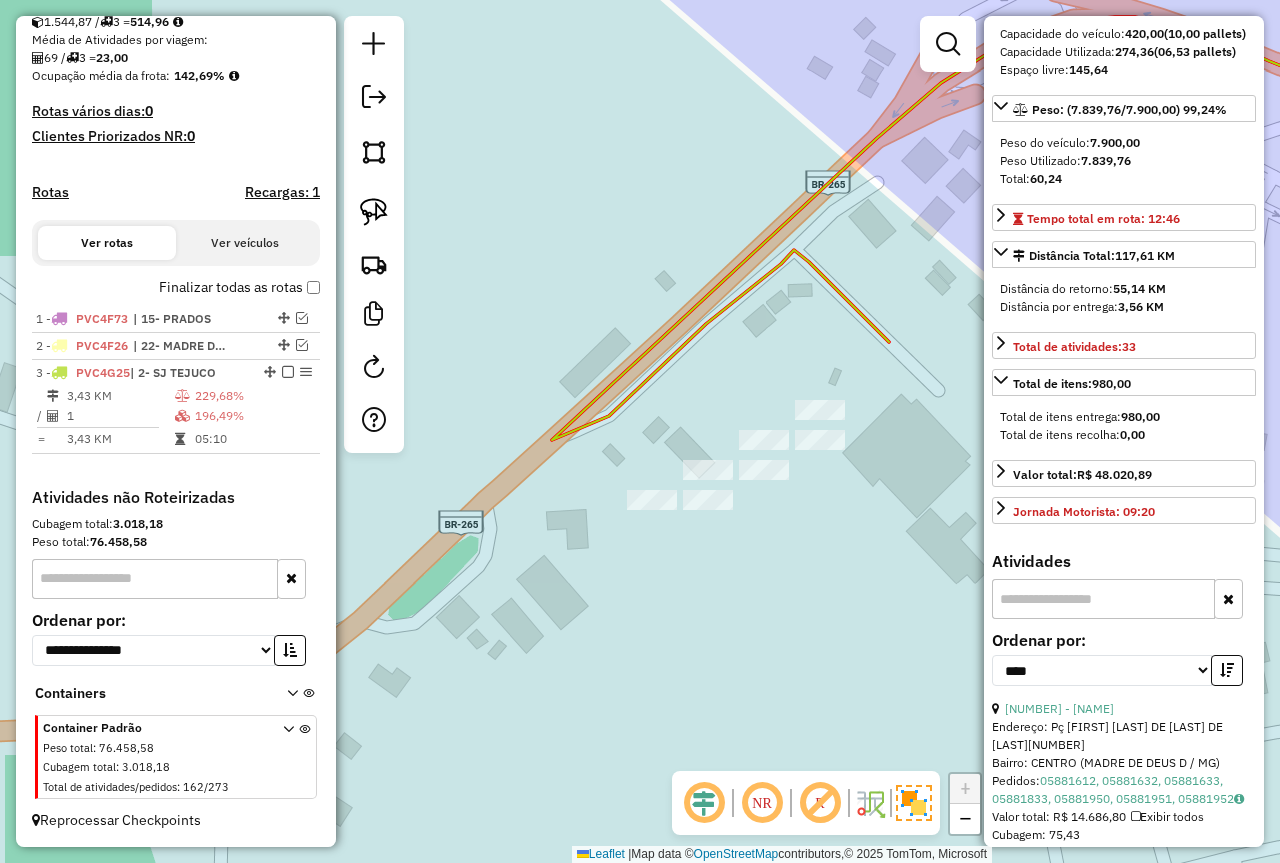 drag, startPoint x: 361, startPoint y: 203, endPoint x: 502, endPoint y: 352, distance: 205.13898 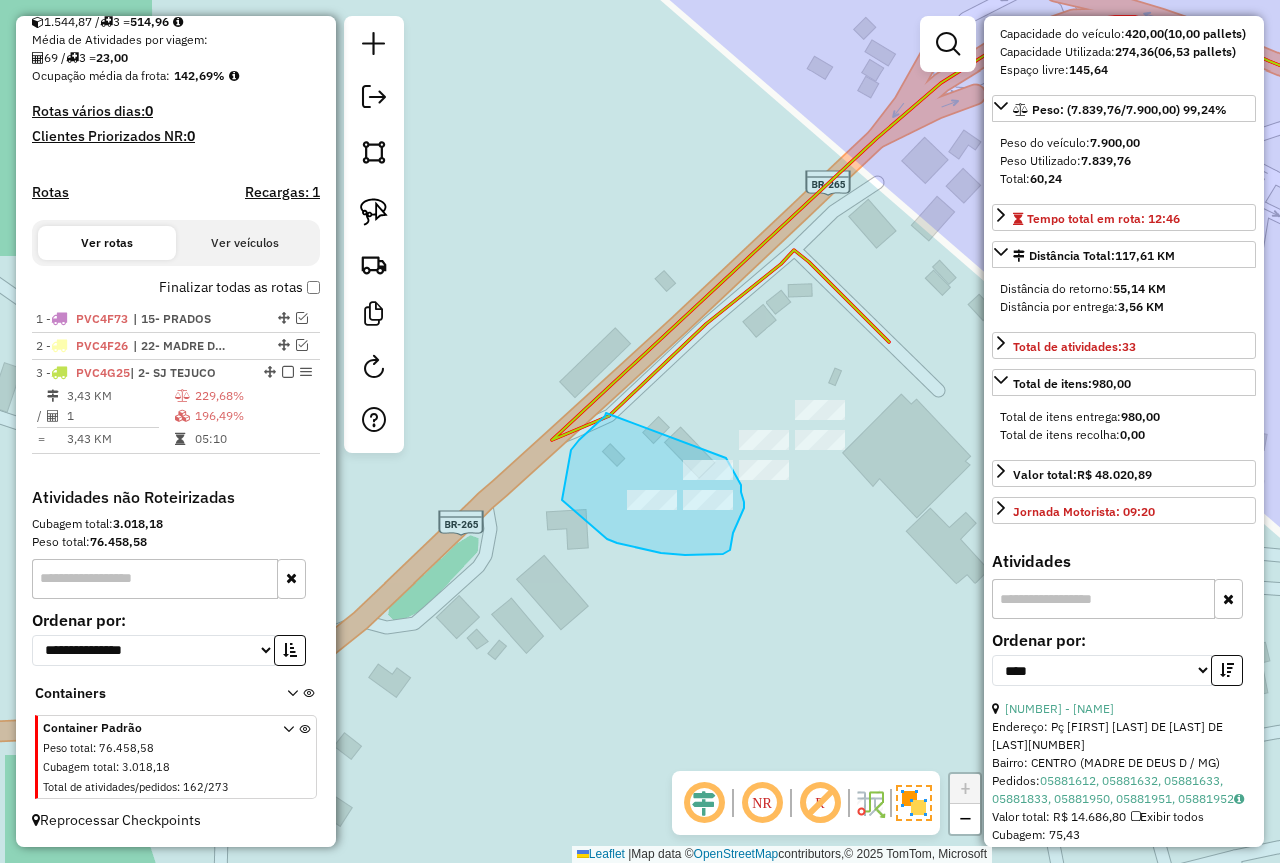 drag, startPoint x: 571, startPoint y: 450, endPoint x: 715, endPoint y: 440, distance: 144.3468 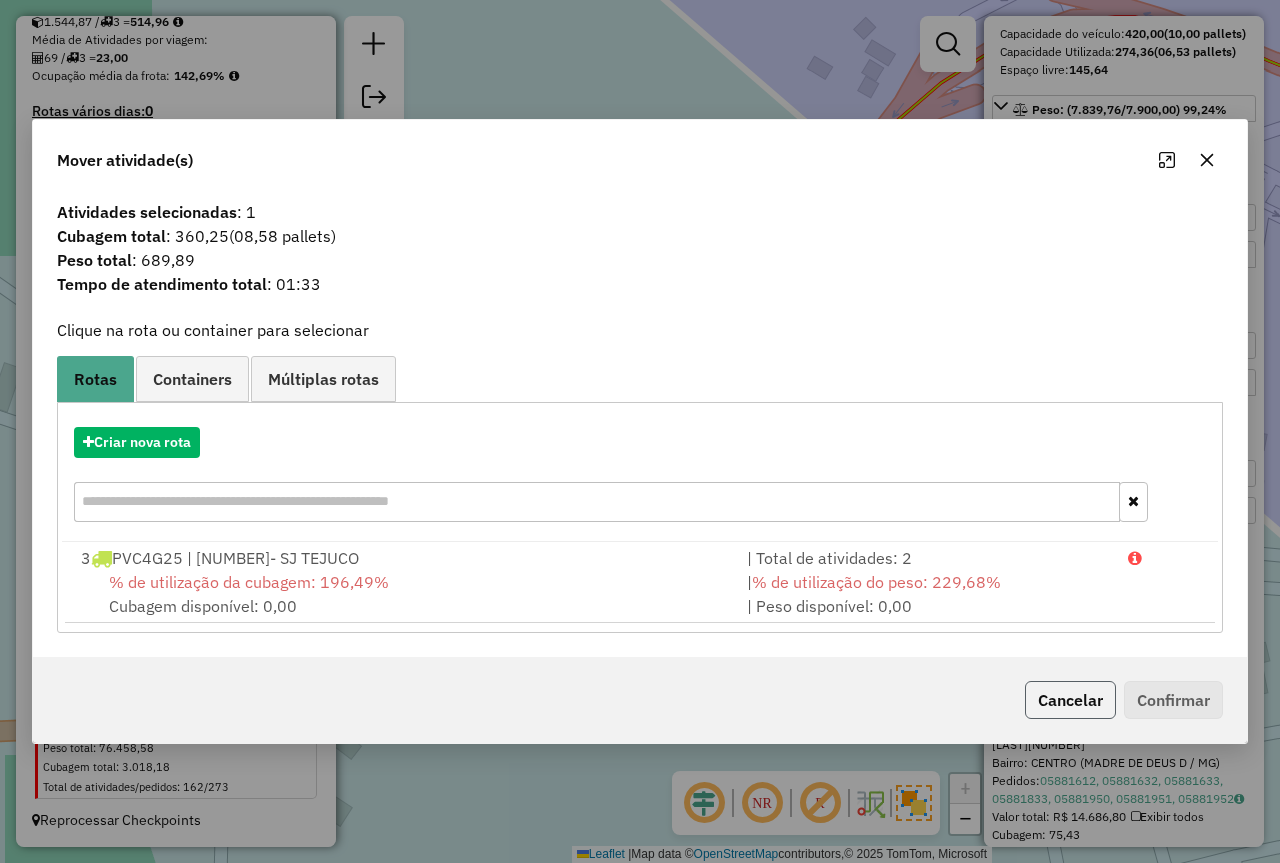 click on "Cancelar" 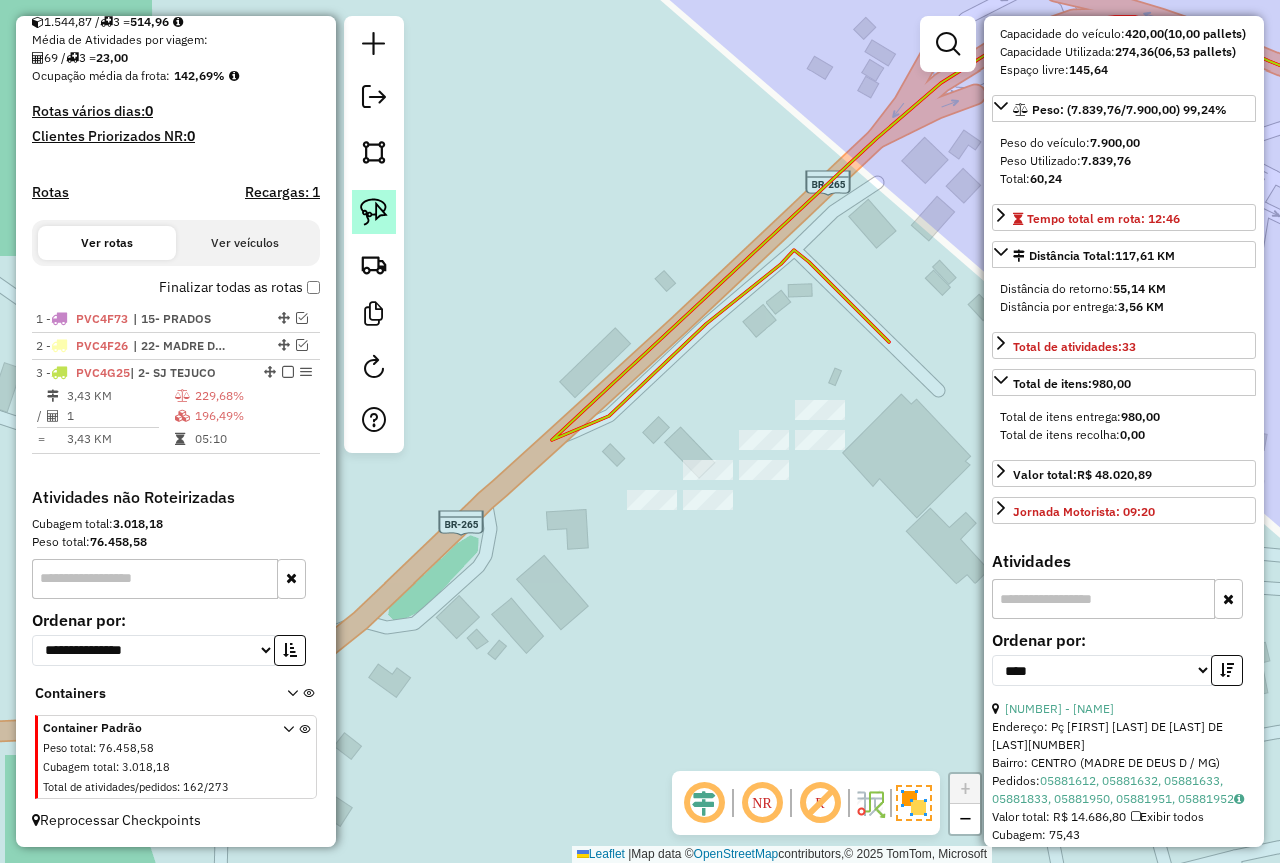 click 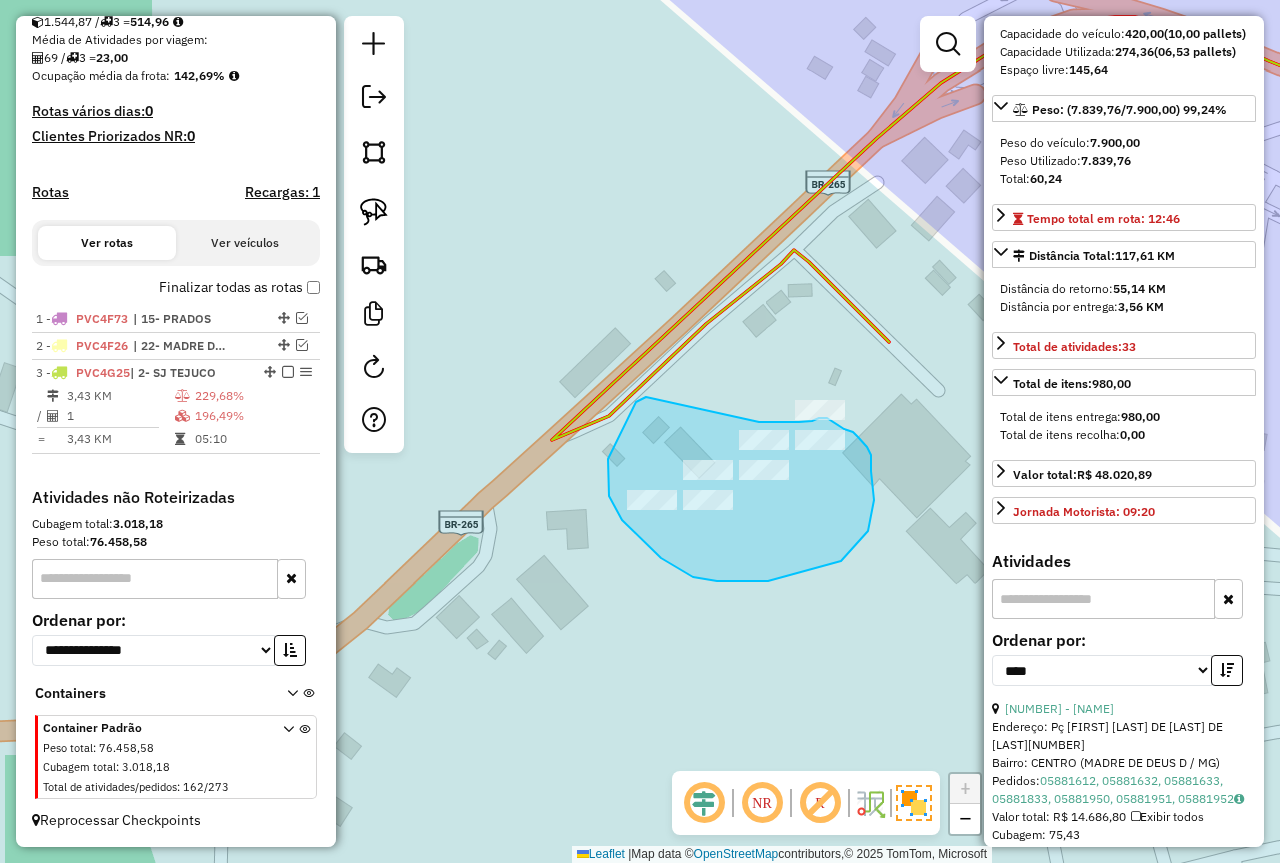 drag, startPoint x: 646, startPoint y: 397, endPoint x: 755, endPoint y: 422, distance: 111.83023 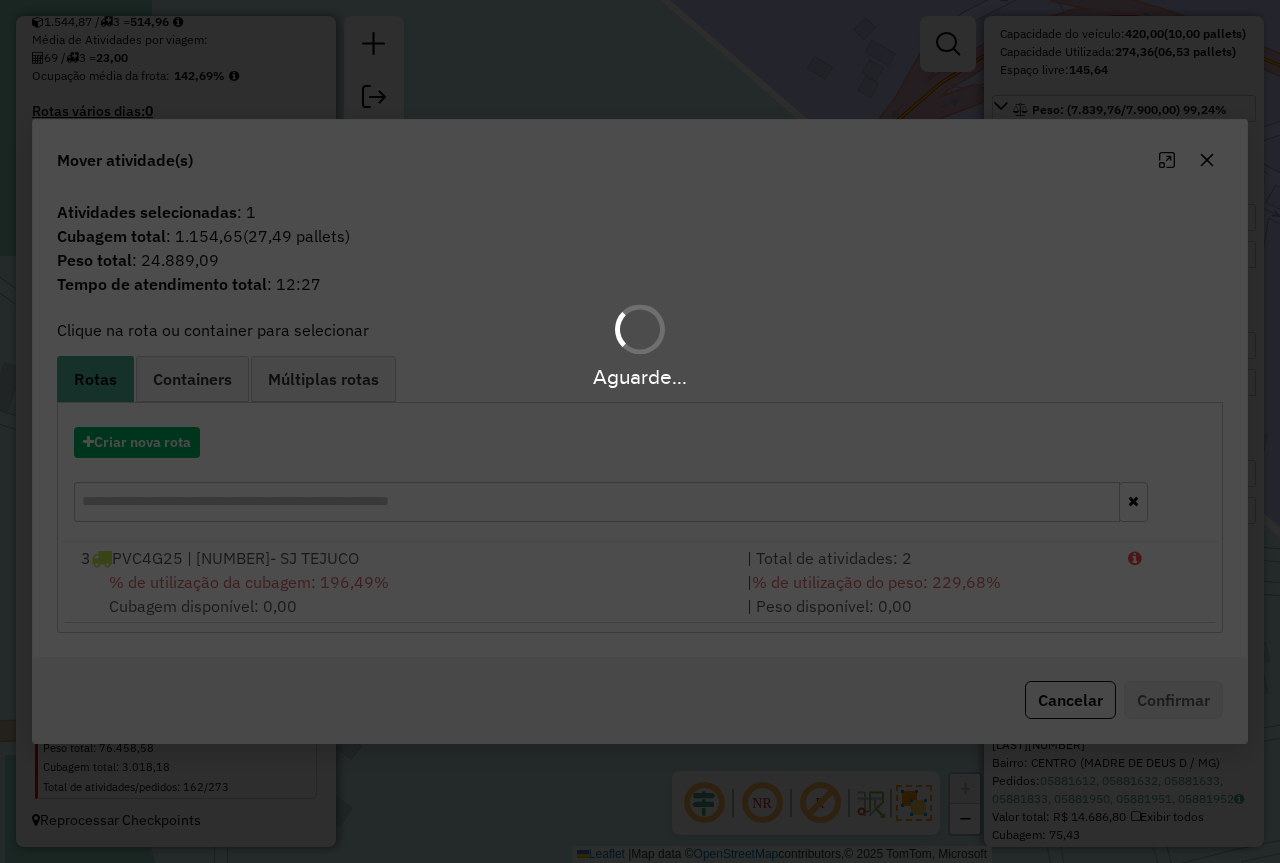 click on "Aguarde..." at bounding box center [640, 431] 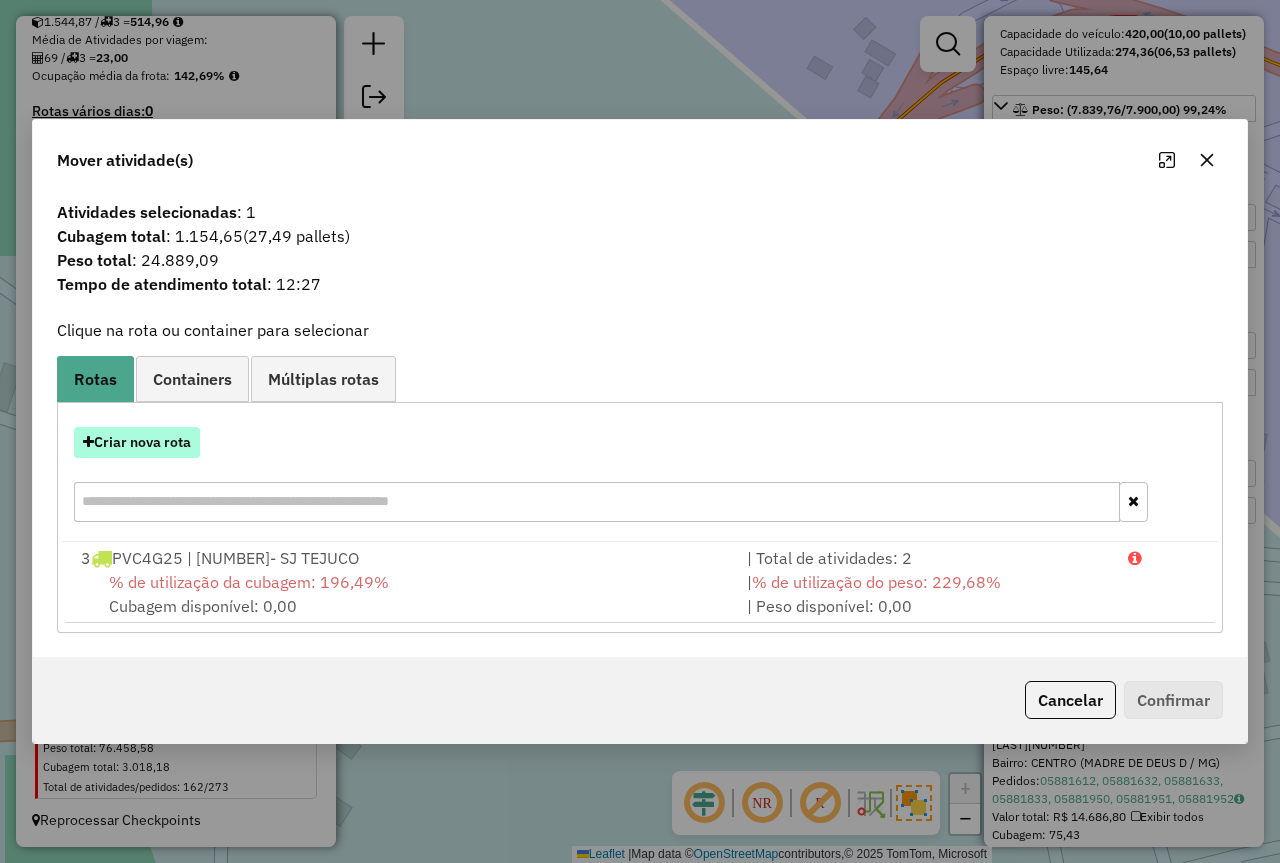click on "Criar nova rota" at bounding box center (137, 442) 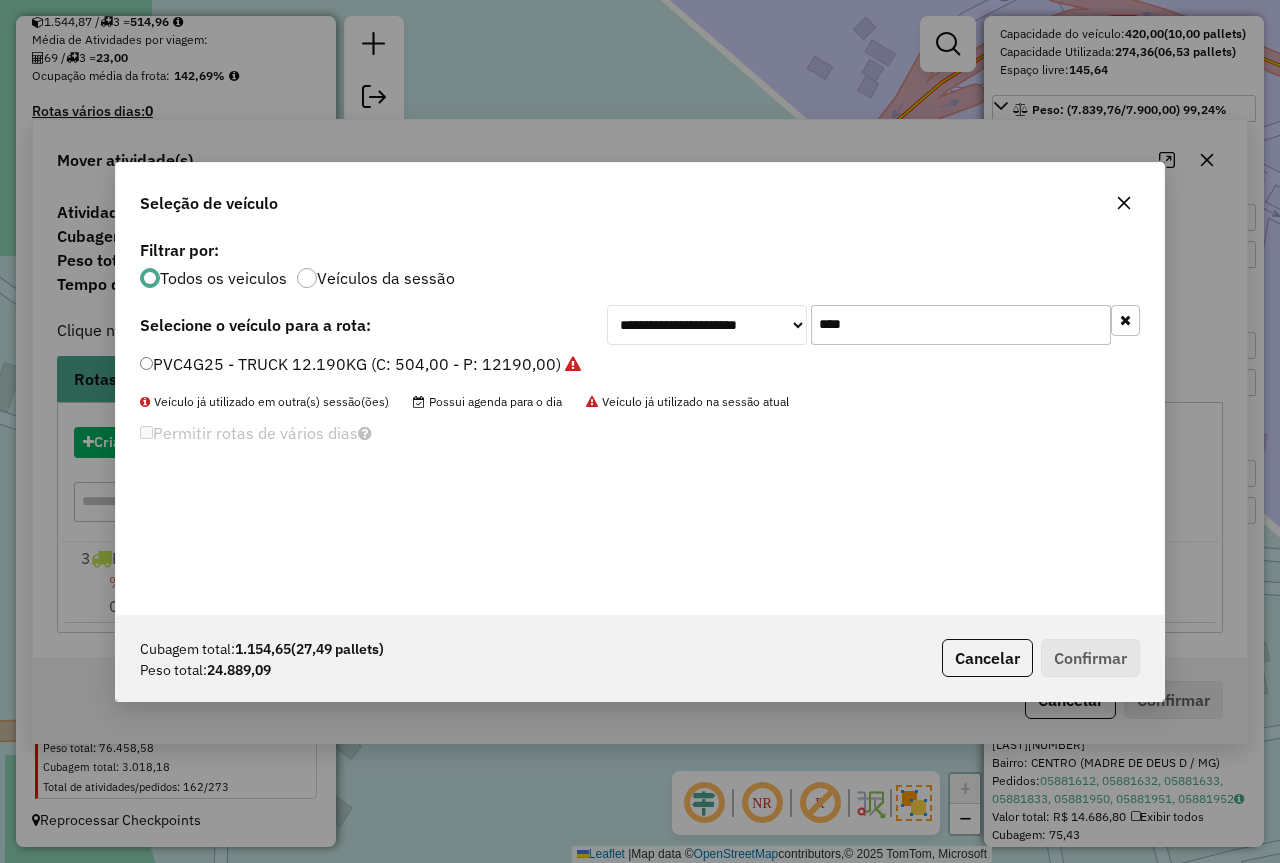 scroll, scrollTop: 11, scrollLeft: 6, axis: both 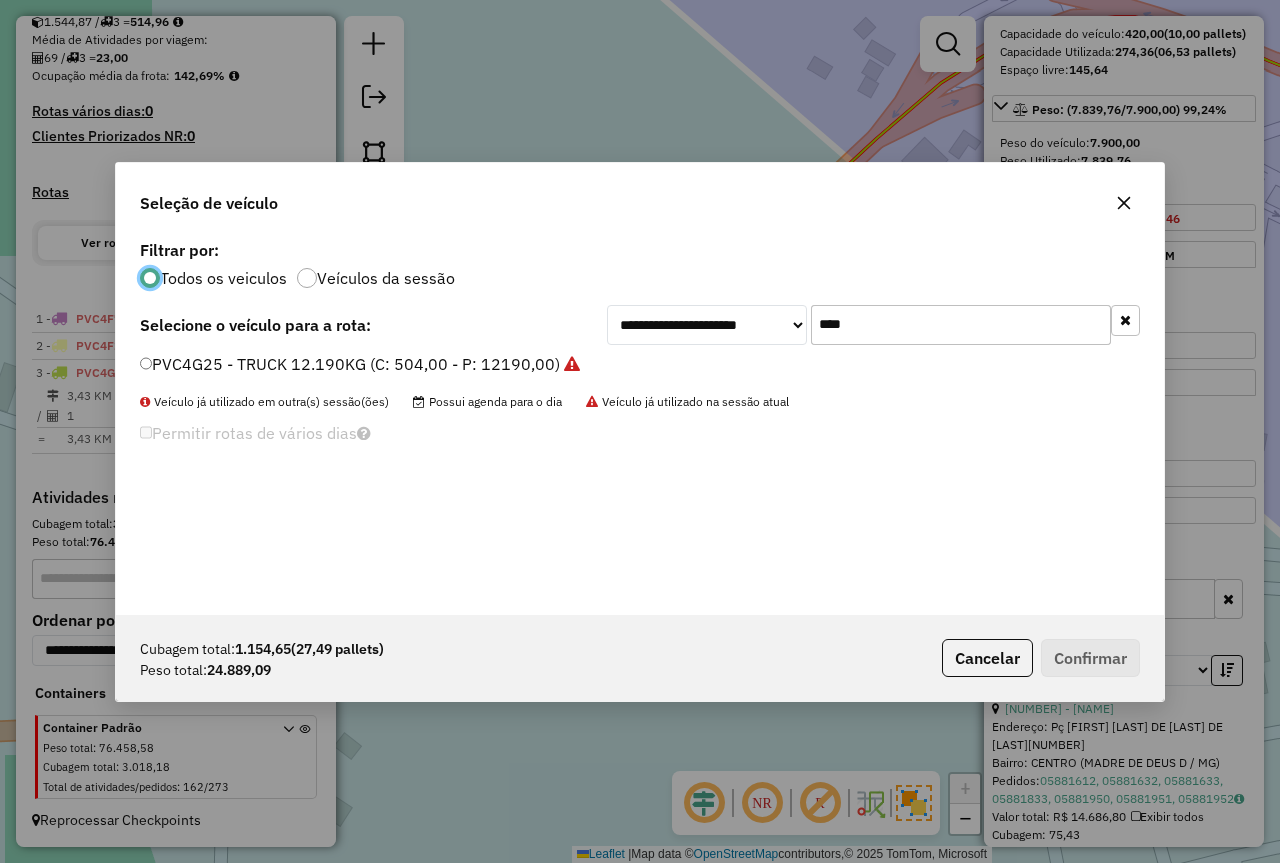 click on "PVC4G25 - TRUCK 12.190KG (C: 504,00 - P: 12190,00)" 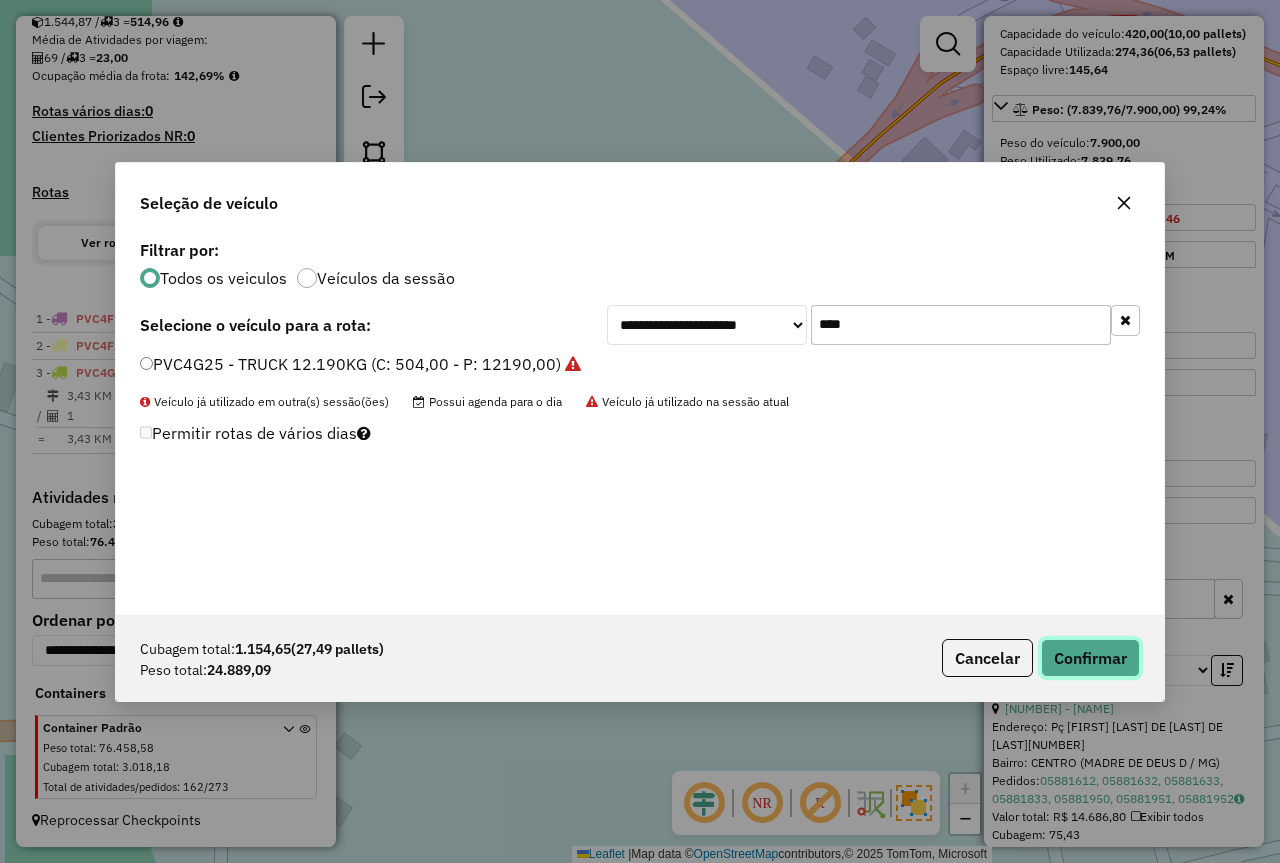 click on "Confirmar" 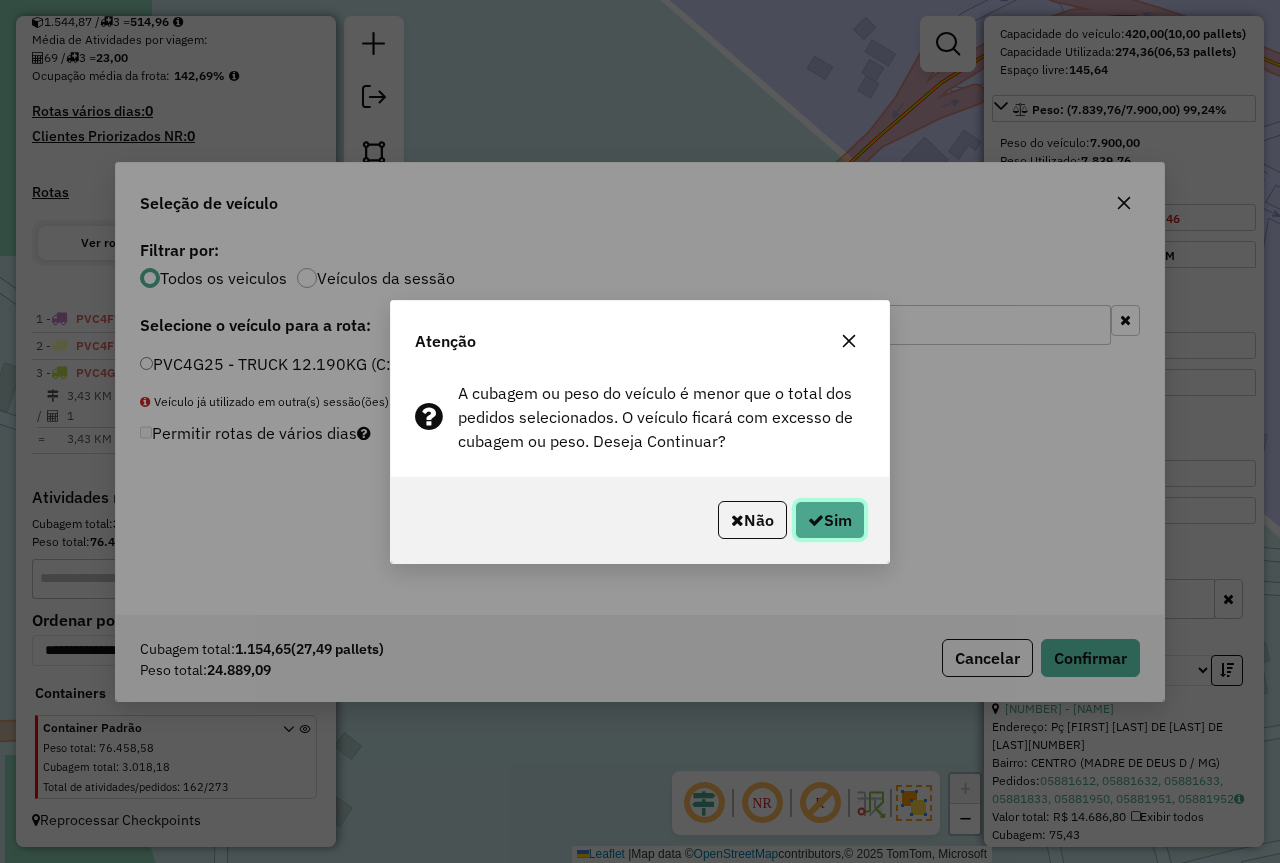 click on "Sim" 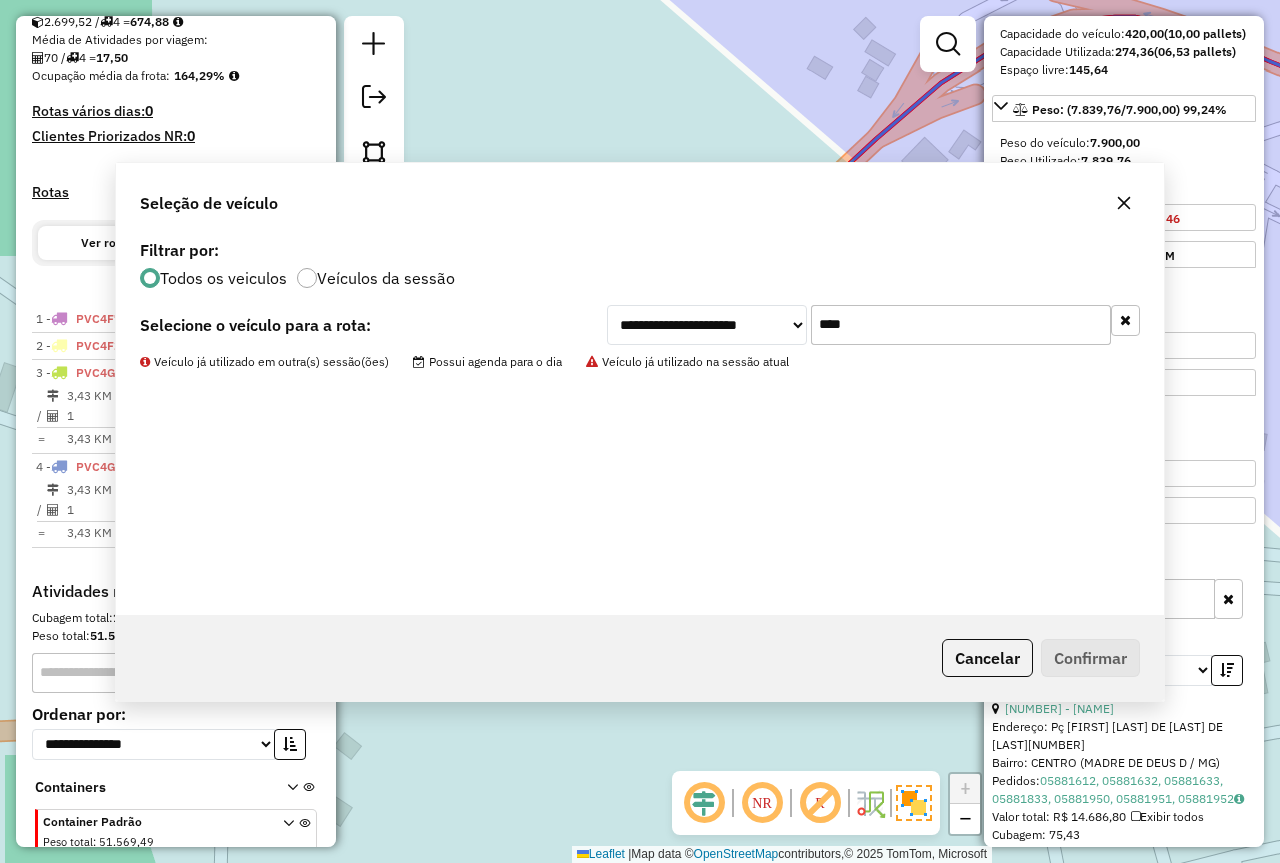scroll, scrollTop: 554, scrollLeft: 0, axis: vertical 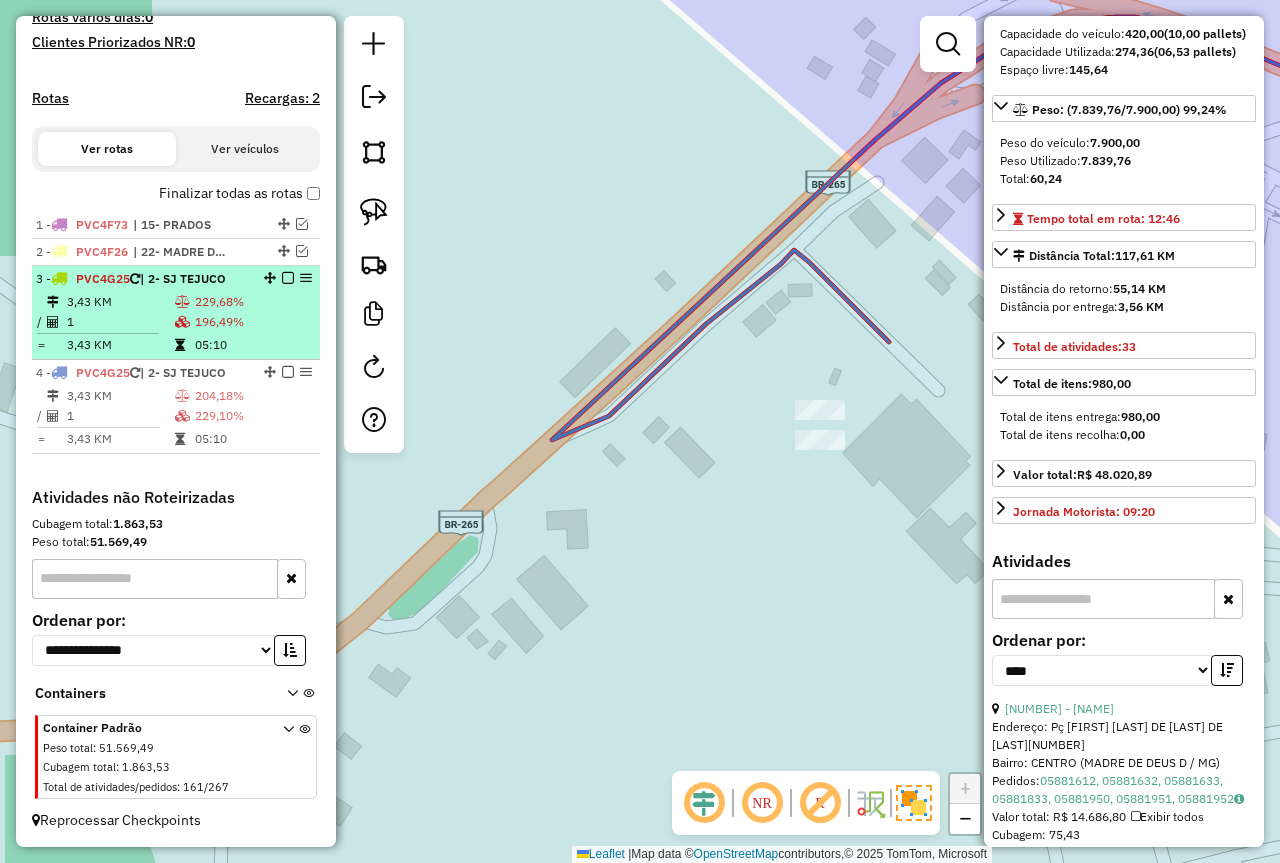 click on "196,49%" at bounding box center (252, 322) 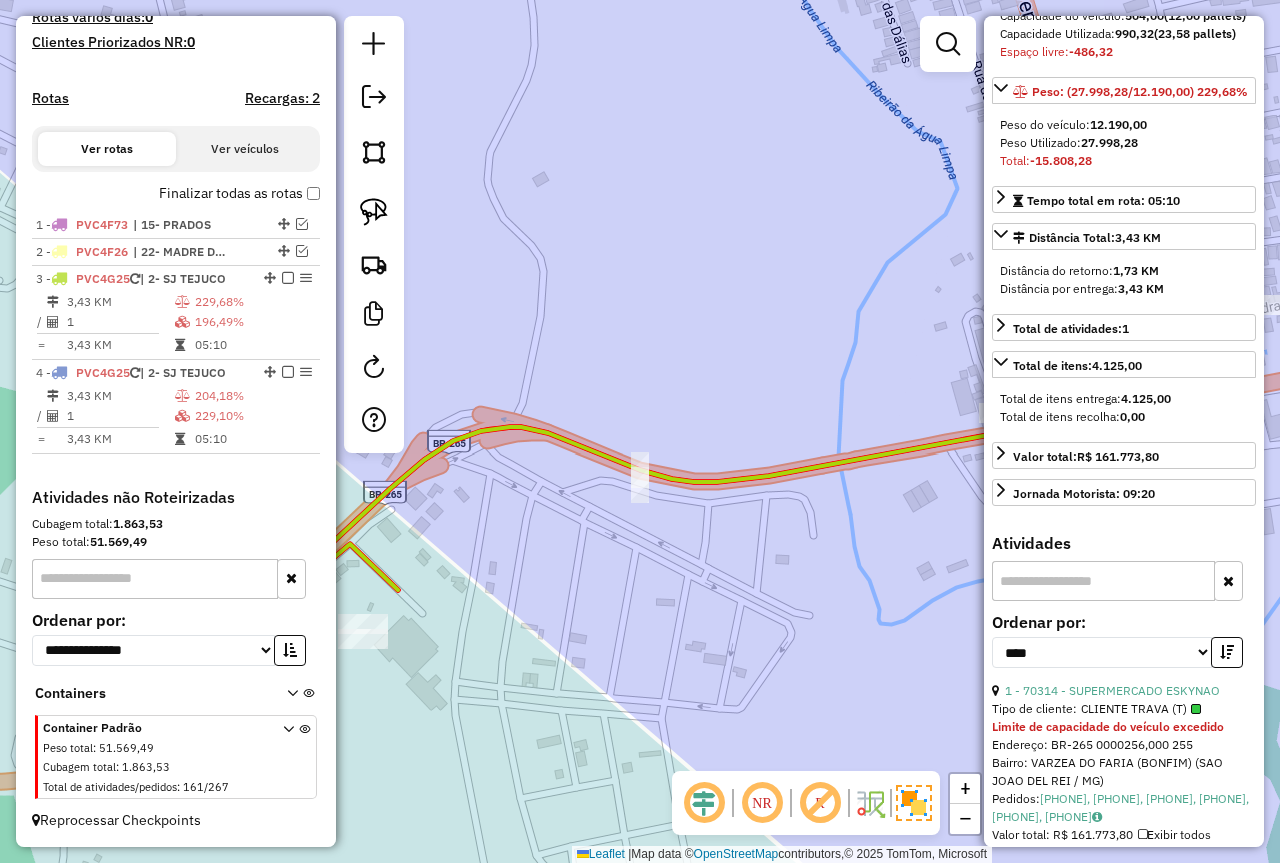 click on "Janela de atendimento Grade de atendimento Capacidade Transportadoras Veículos Cliente Pedidos  Rotas Selecione os dias de semana para filtrar as janelas de atendimento  Seg   Ter   Qua   Qui   Sex   Sáb   Dom  Informe o período da janela de atendimento: De: Até:  Filtrar exatamente a janela do cliente  Considerar janela de atendimento padrão  Selecione os dias de semana para filtrar as grades de atendimento  Seg   Ter   Qua   Qui   Sex   Sáb   Dom   Considerar clientes sem dia de atendimento cadastrado  Clientes fora do dia de atendimento selecionado Filtrar as atividades entre os valores definidos abaixo:  Peso mínimo:   Peso máximo:   Cubagem mínima:   Cubagem máxima:   De:   Até:  Filtrar as atividades entre o tempo de atendimento definido abaixo:  De:   Até:   Considerar capacidade total dos clientes não roteirizados Transportadora: Selecione um ou mais itens Tipo de veículo: Selecione um ou mais itens Veículo: Selecione um ou mais itens Motorista: Selecione um ou mais itens Nome: Rótulo:" 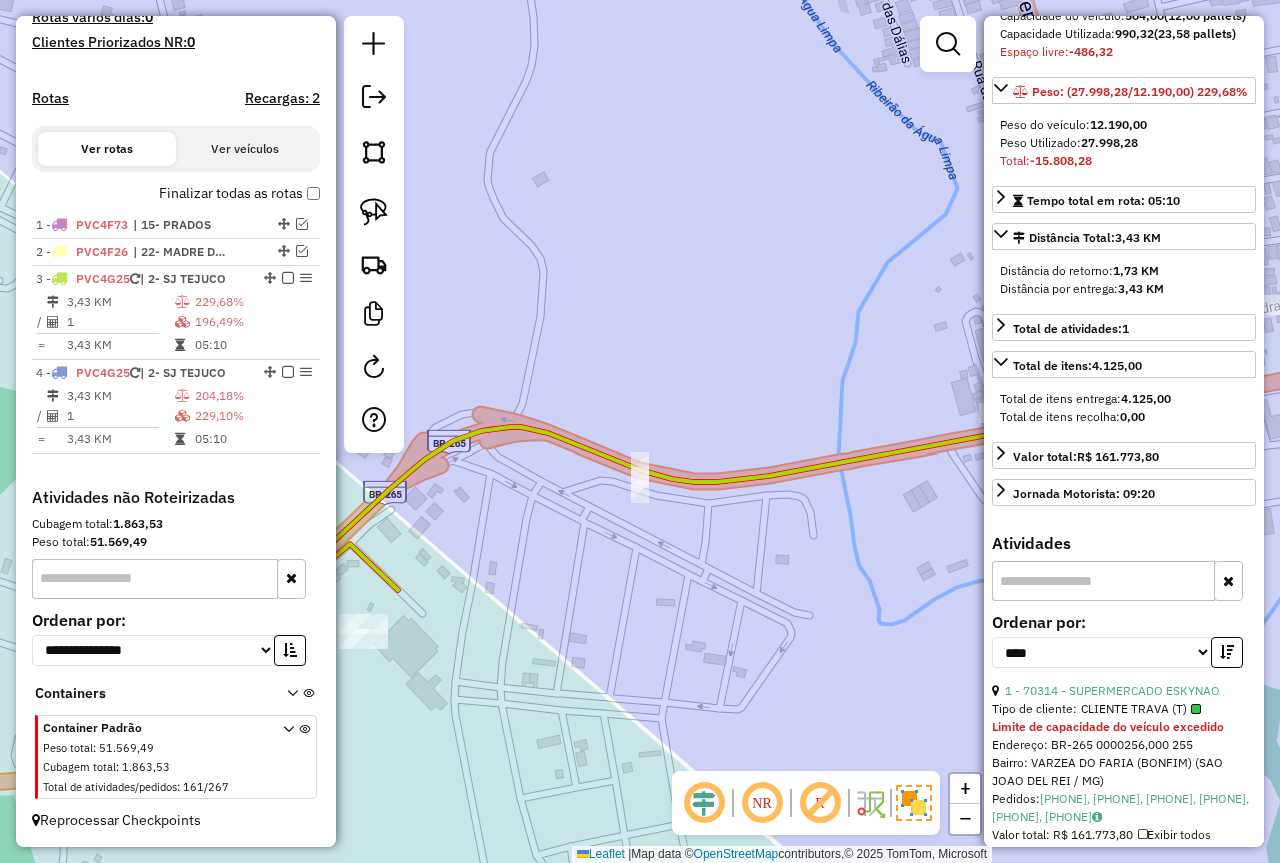 drag, startPoint x: 589, startPoint y: 603, endPoint x: 646, endPoint y: 586, distance: 59.48109 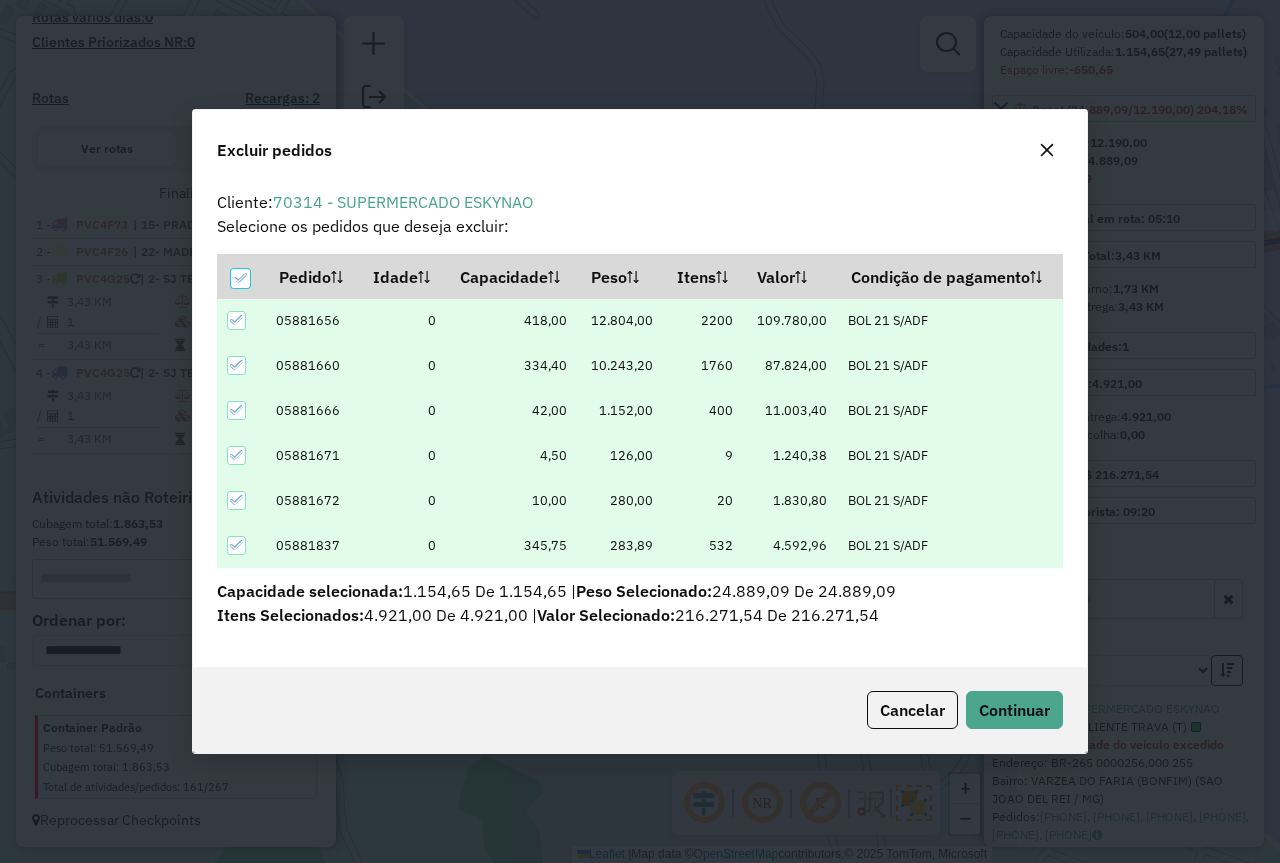 scroll, scrollTop: 82, scrollLeft: 0, axis: vertical 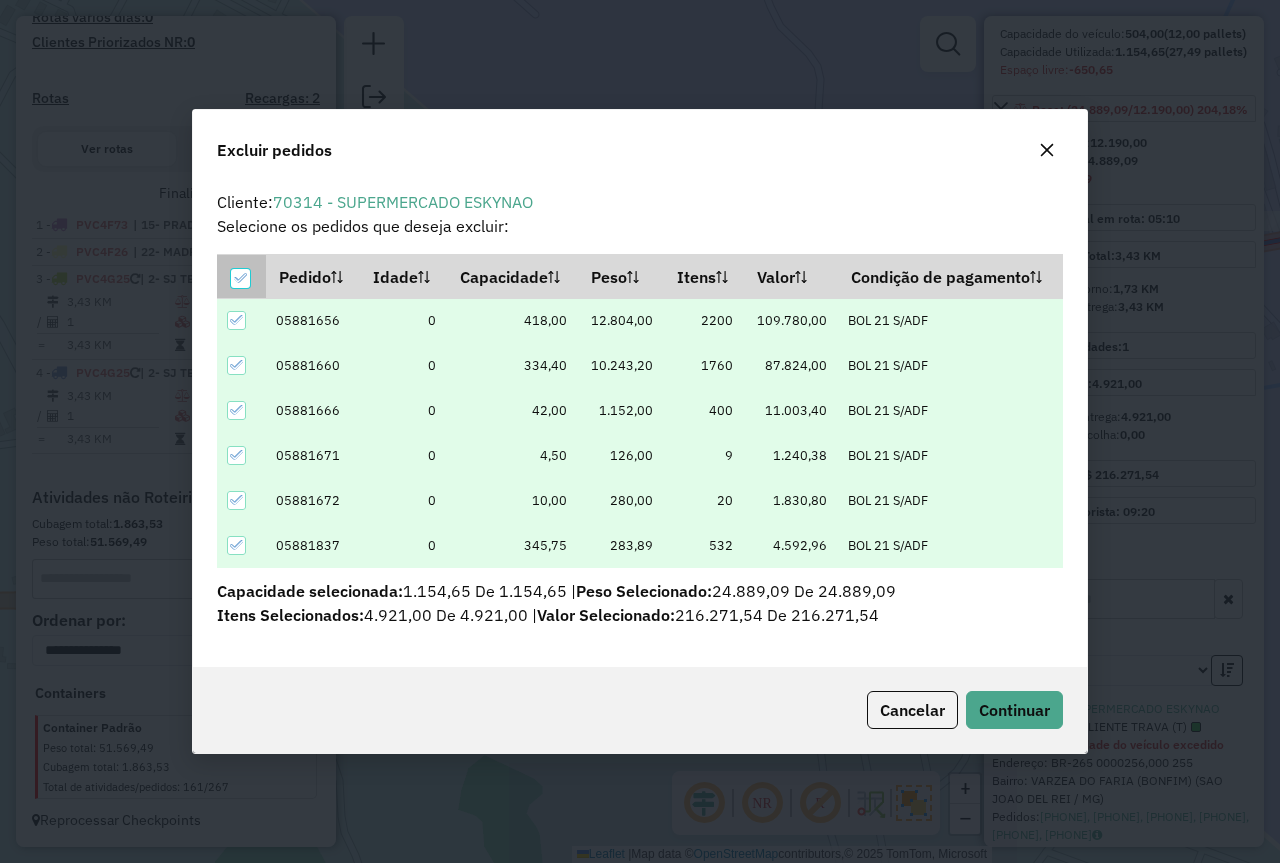 click 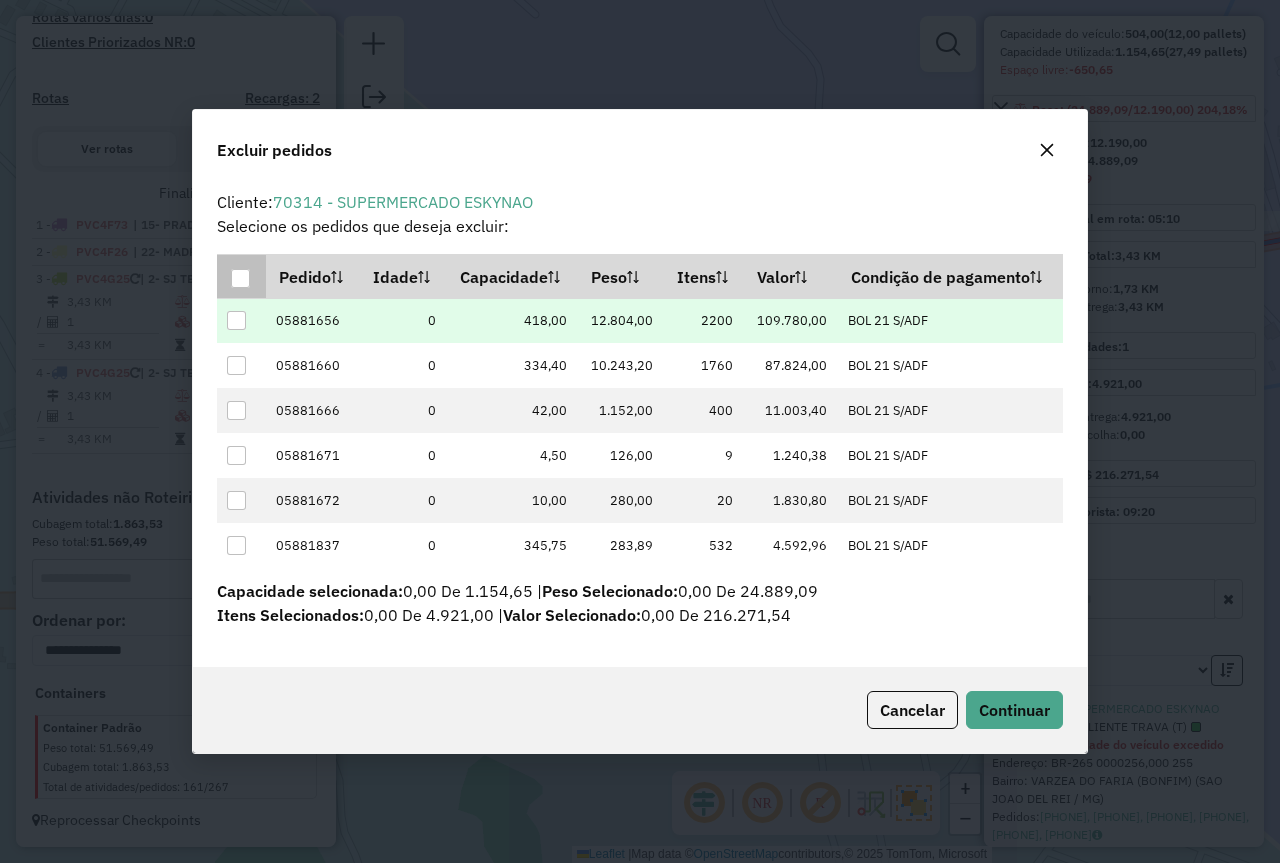 click at bounding box center (236, 320) 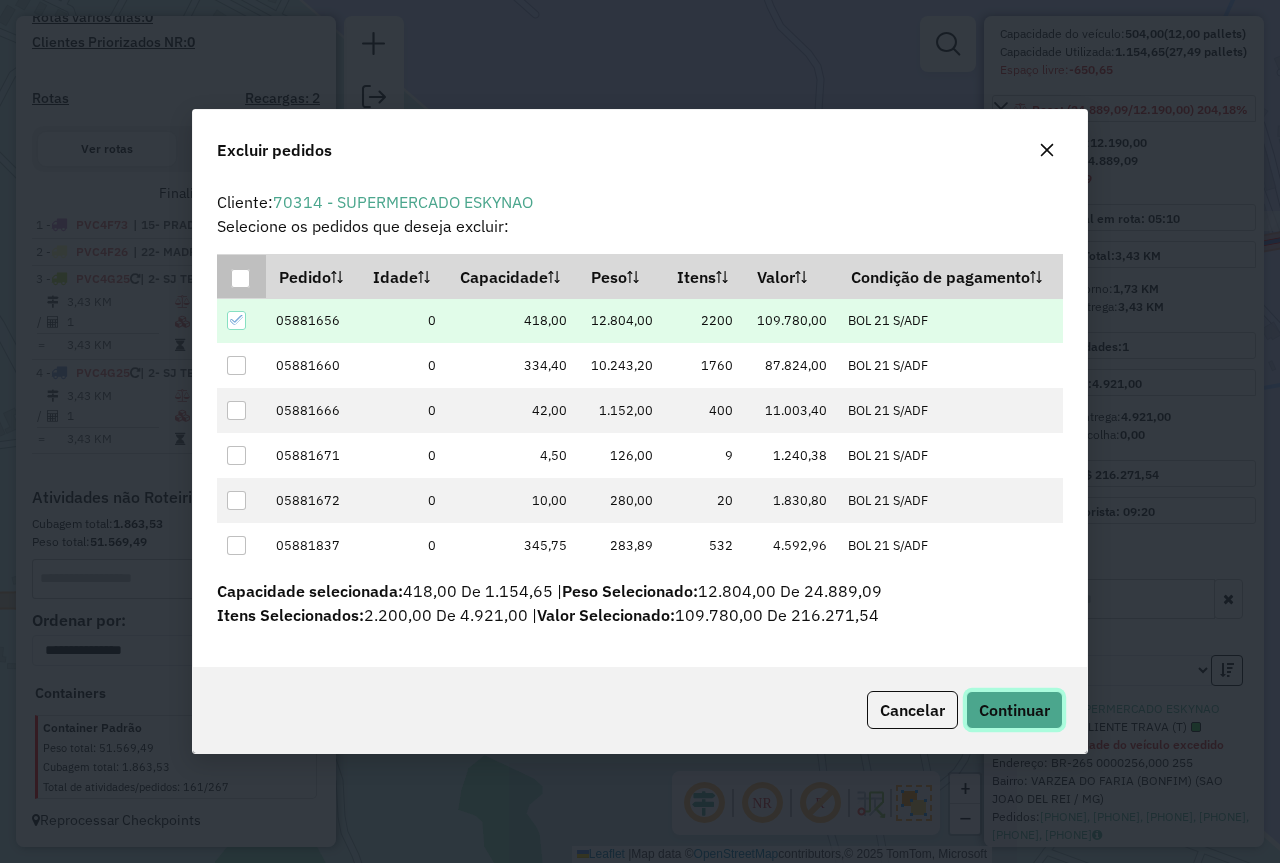 click on "Continuar" 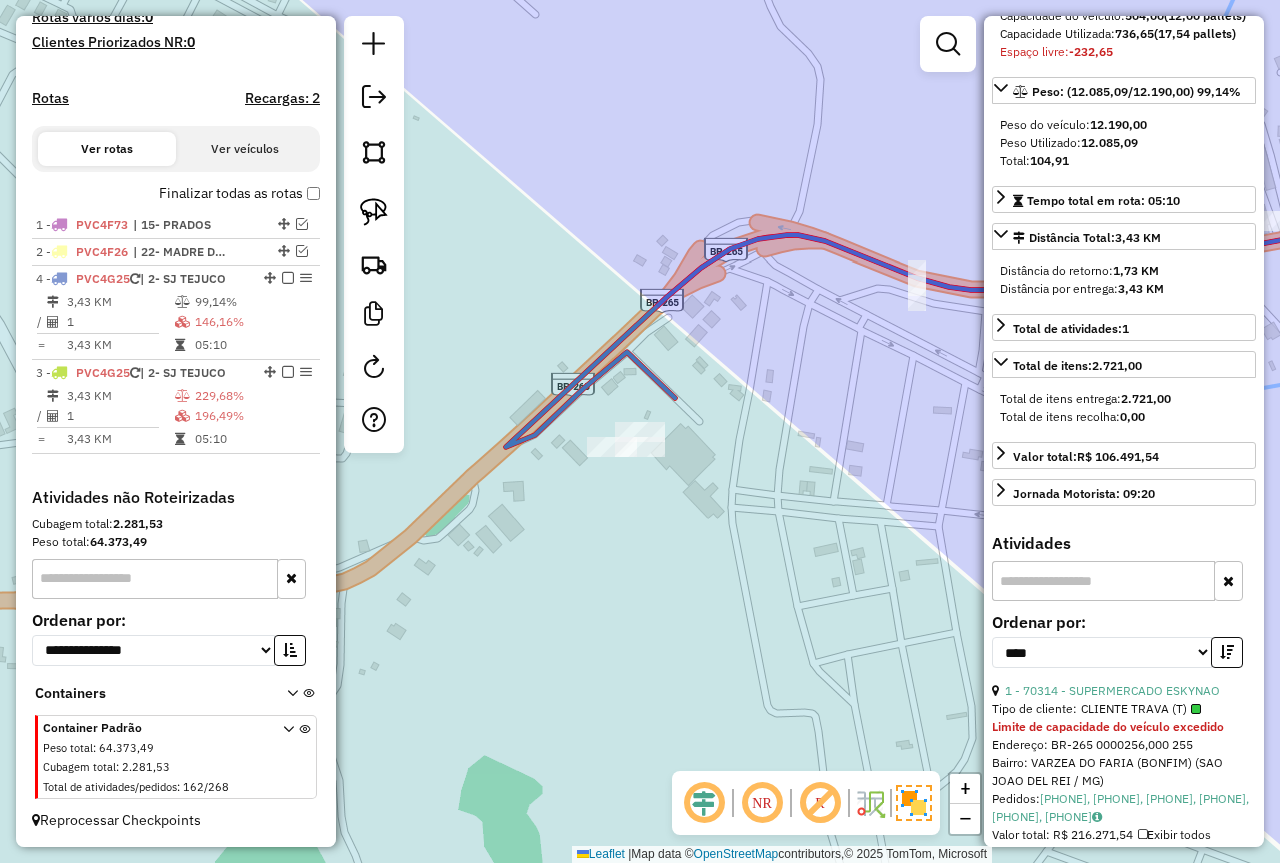 drag, startPoint x: 264, startPoint y: 372, endPoint x: 279, endPoint y: 282, distance: 91.24144 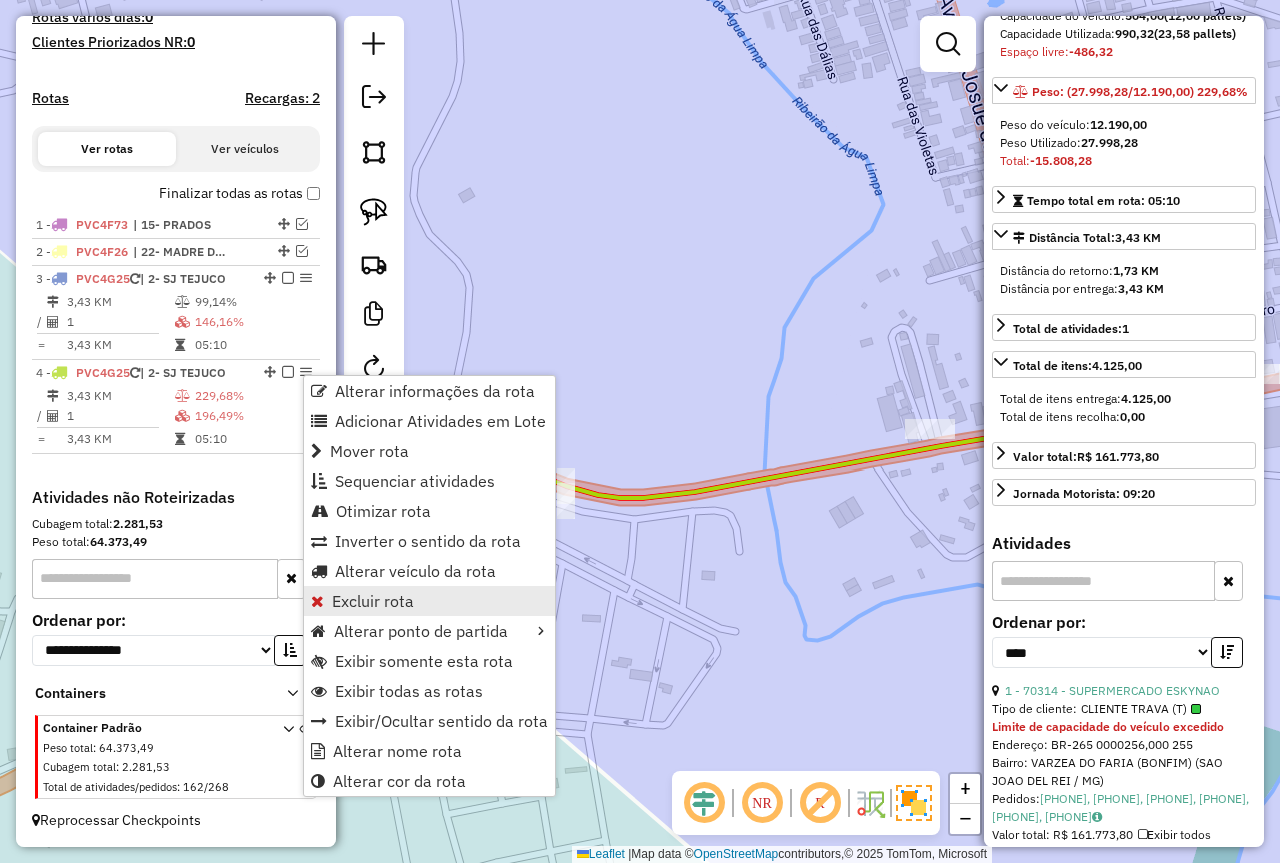 click on "Excluir rota" at bounding box center [373, 601] 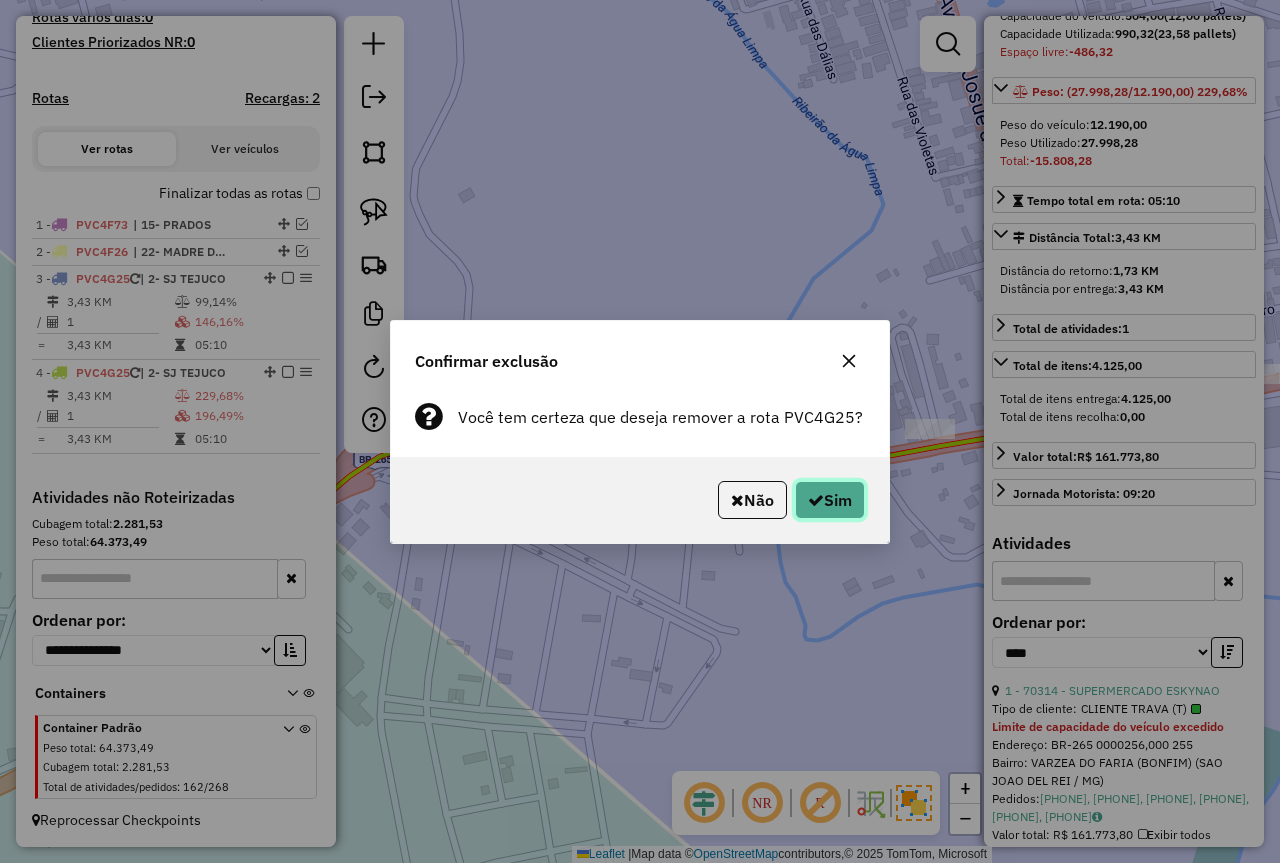 click 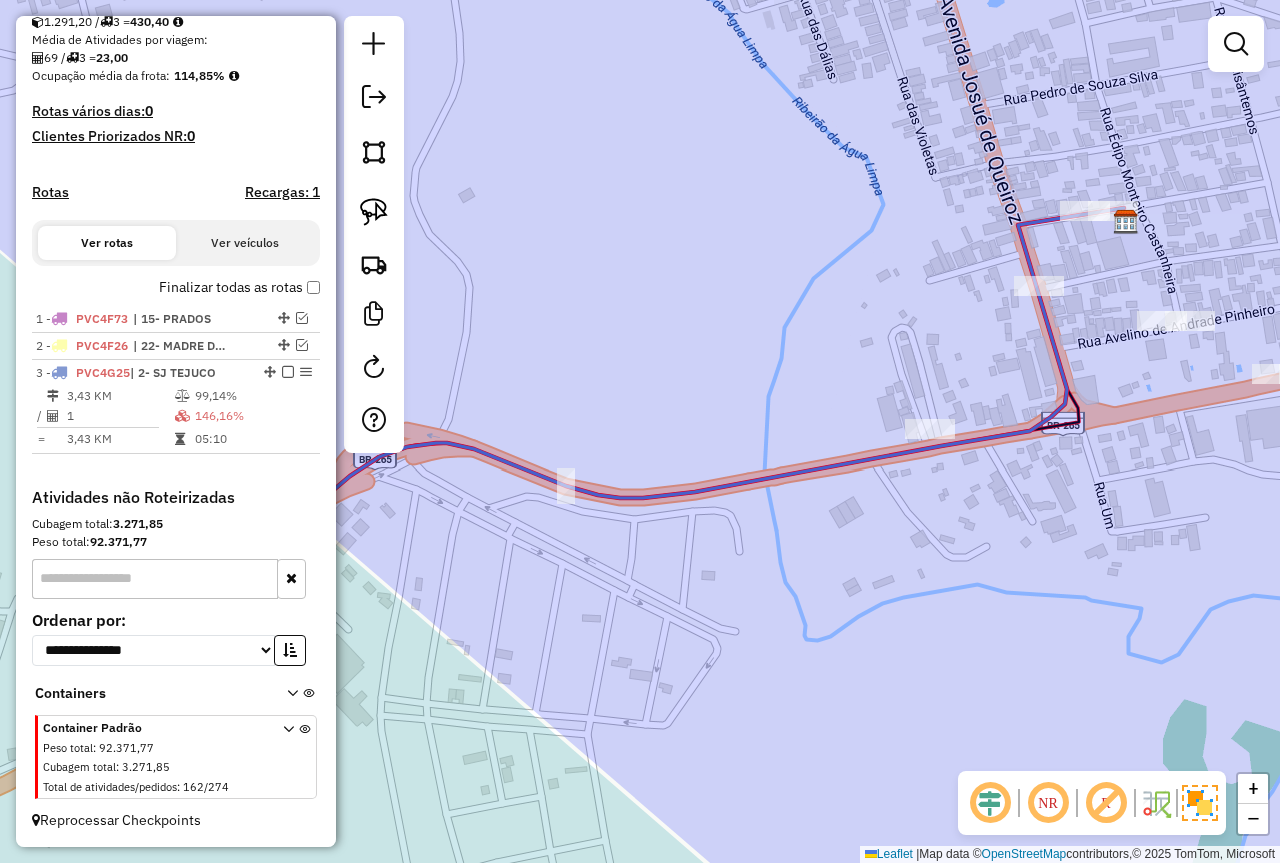 scroll, scrollTop: 460, scrollLeft: 0, axis: vertical 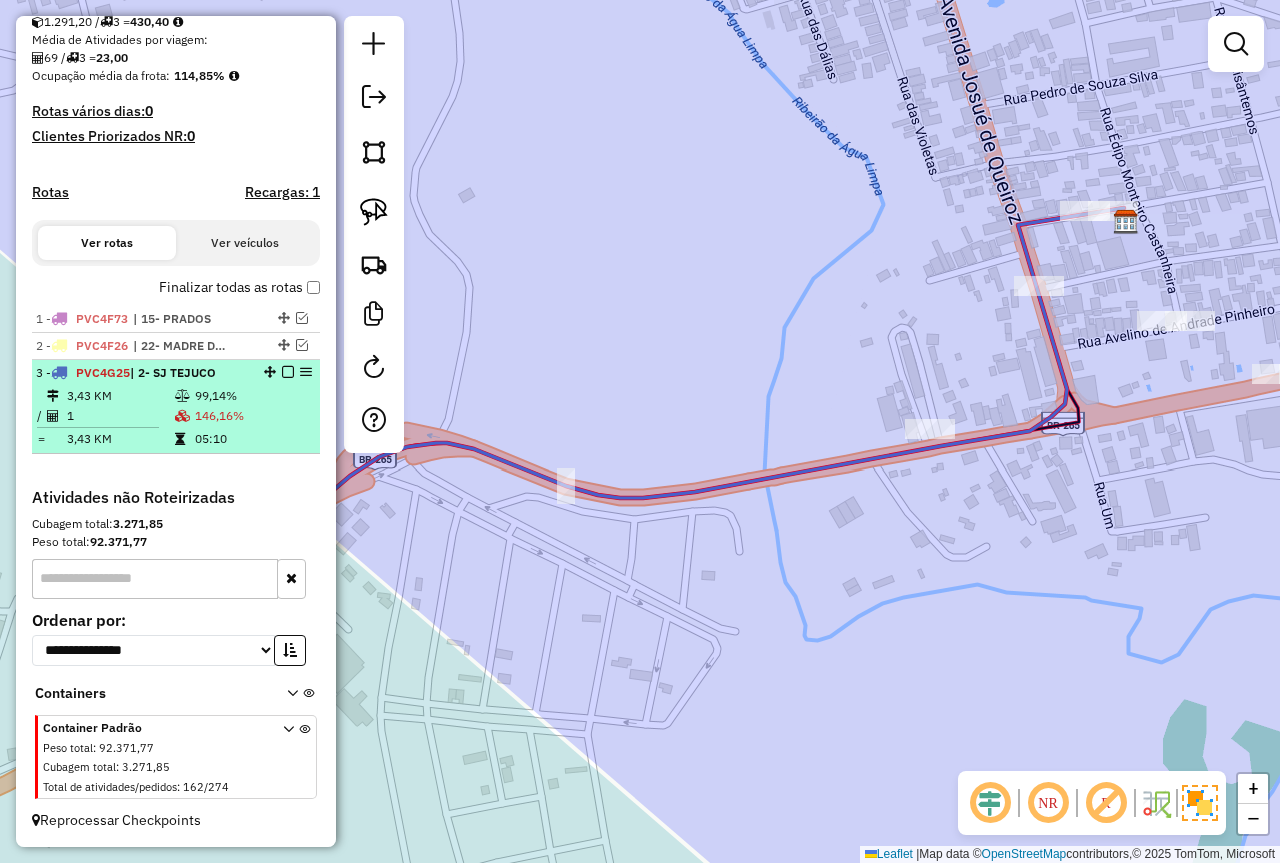 click at bounding box center (288, 372) 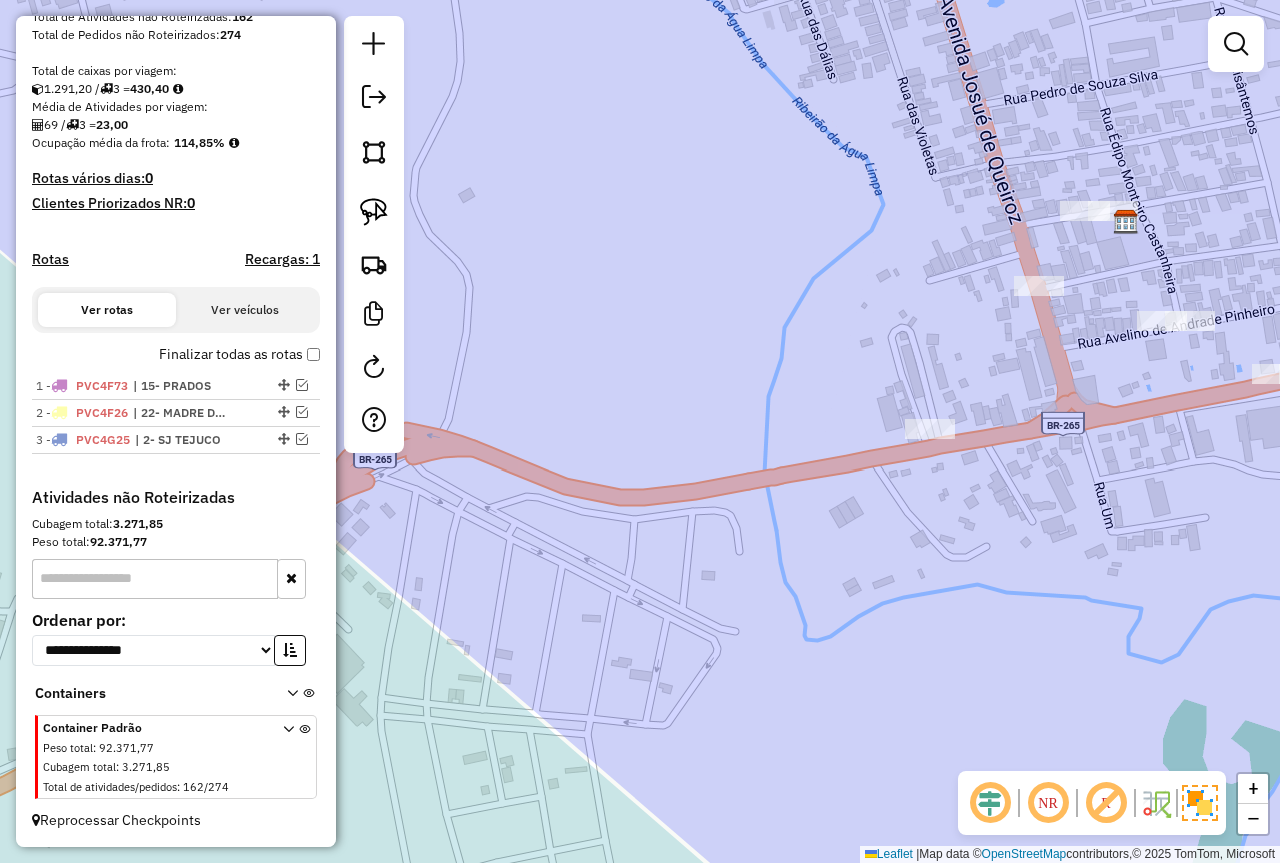 scroll, scrollTop: 393, scrollLeft: 0, axis: vertical 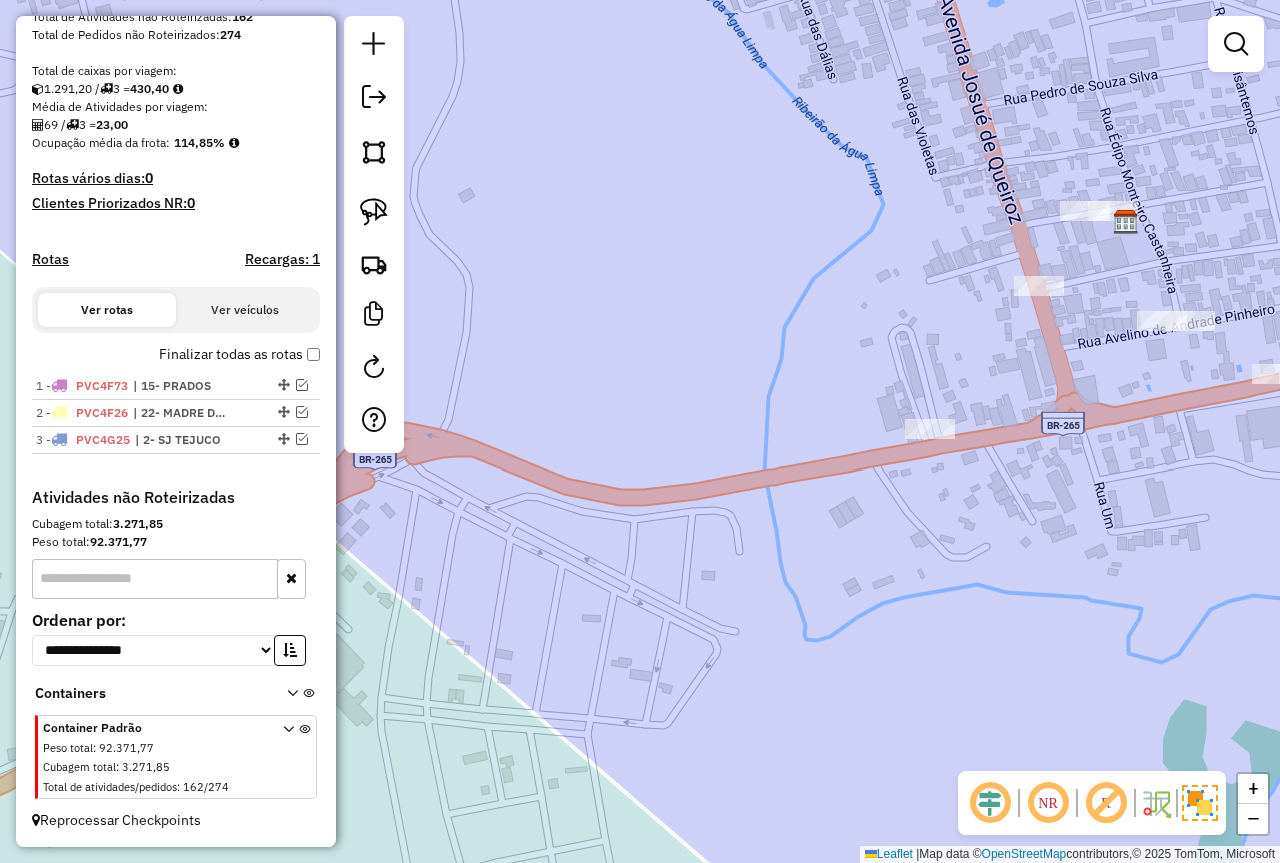 click on "Janela de atendimento Grade de atendimento Capacidade Transportadoras Veículos Cliente Pedidos  Rotas Selecione os dias de semana para filtrar as janelas de atendimento  Seg   Ter   Qua   Qui   Sex   Sáb   Dom  Informe o período da janela de atendimento: De: Até:  Filtrar exatamente a janela do cliente  Considerar janela de atendimento padrão  Selecione os dias de semana para filtrar as grades de atendimento  Seg   Ter   Qua   Qui   Sex   Sáb   Dom   Considerar clientes sem dia de atendimento cadastrado  Clientes fora do dia de atendimento selecionado Filtrar as atividades entre os valores definidos abaixo:  Peso mínimo:   Peso máximo:   Cubagem mínima:   Cubagem máxima:   De:   Até:  Filtrar as atividades entre o tempo de atendimento definido abaixo:  De:   Até:   Considerar capacidade total dos clientes não roteirizados Transportadora: Selecione um ou mais itens Tipo de veículo: Selecione um ou mais itens Veículo: Selecione um ou mais itens Motorista: Selecione um ou mais itens Nome: Rótulo:" 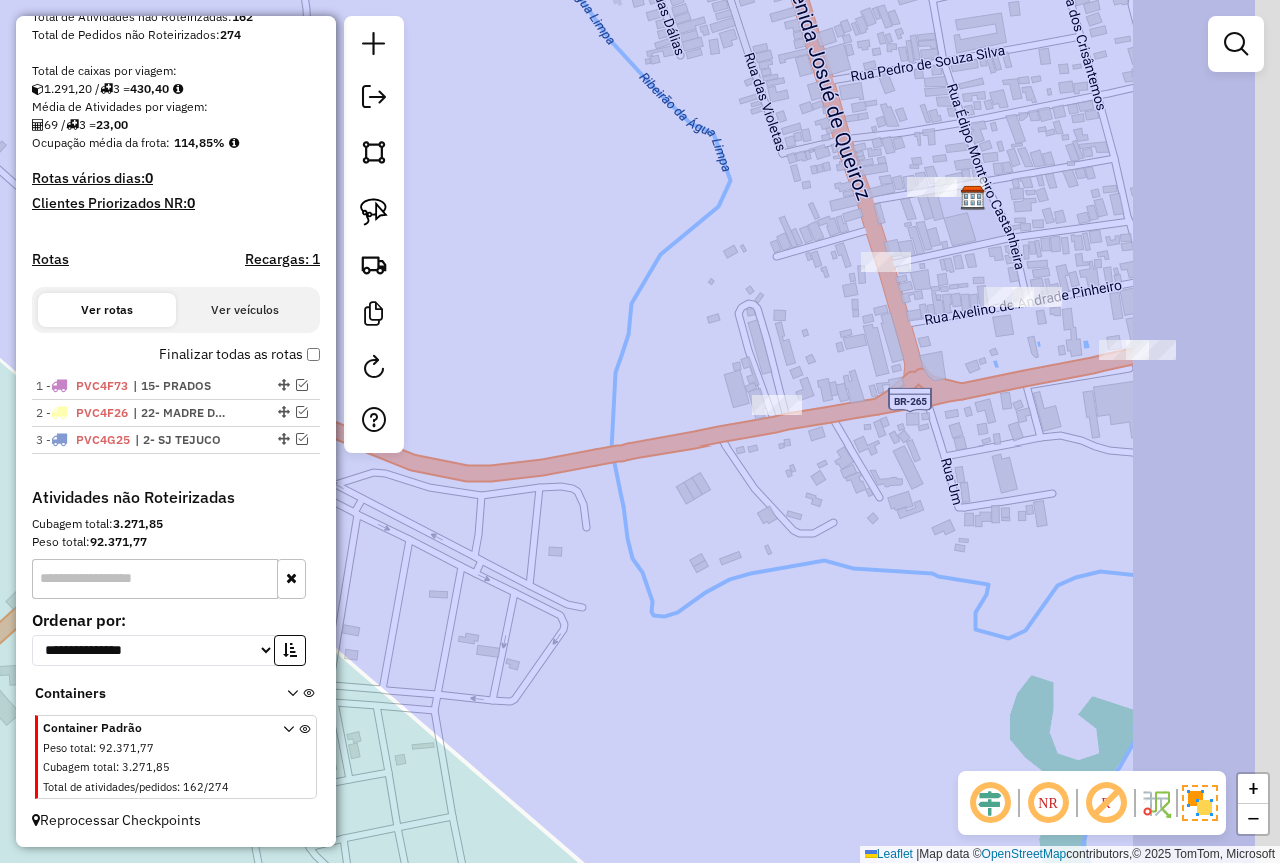 drag, startPoint x: 819, startPoint y: 467, endPoint x: 1174, endPoint y: 298, distance: 393.17426 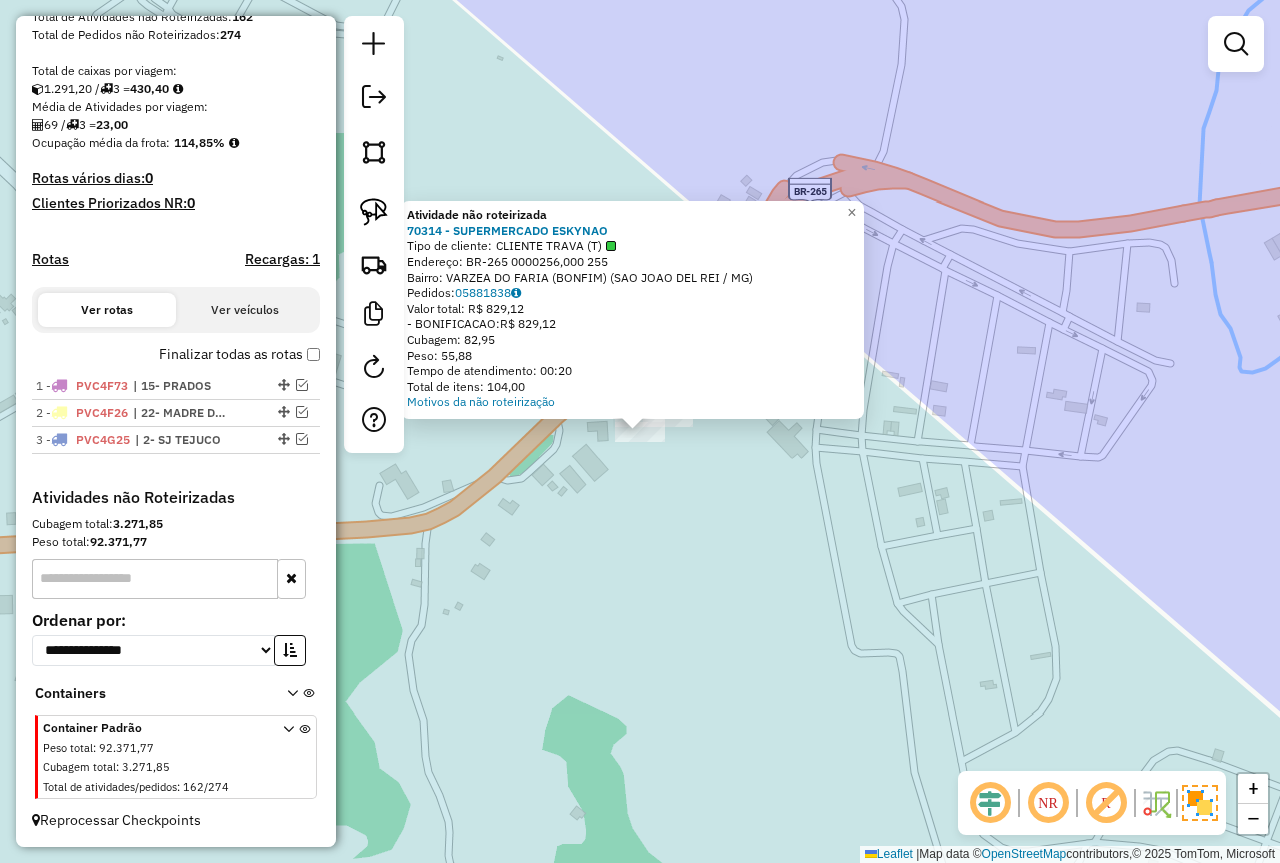 click on "Atividade não roteirizada 70314 - SUPERMERCADO ESKYNAO  Tipo de cliente:   CLIENTE TRAVA (T)   Endereço:  BR-265 0000256,000 255   Bairro: VARZEA DO FARIA (BONFIM) (SAO JOAO DEL REI / MG)   Pedidos:  05881838   Valor total: R$ 829,12   - BONIFICACAO:  R$ 829,12   Cubagem: 82,95   Peso: 55,88   Tempo de atendimento: 00:20   Total de itens: 104,00  Motivos da não roteirização × Janela de atendimento Grade de atendimento Capacidade Transportadoras Veículos Cliente Pedidos  Rotas Selecione os dias de semana para filtrar as janelas de atendimento  Seg   Ter   Qua   Qui   Sex   Sáb   Dom  Informe o período da janela de atendimento: De: Até:  Filtrar exatamente a janela do cliente  Considerar janela de atendimento padrão  Selecione os dias de semana para filtrar as grades de atendimento  Seg   Ter   Qua   Qui   Sex   Sáb   Dom   Considerar clientes sem dia de atendimento cadastrado  Clientes fora do dia de atendimento selecionado Filtrar as atividades entre os valores definidos abaixo:  Peso mínimo:  +" 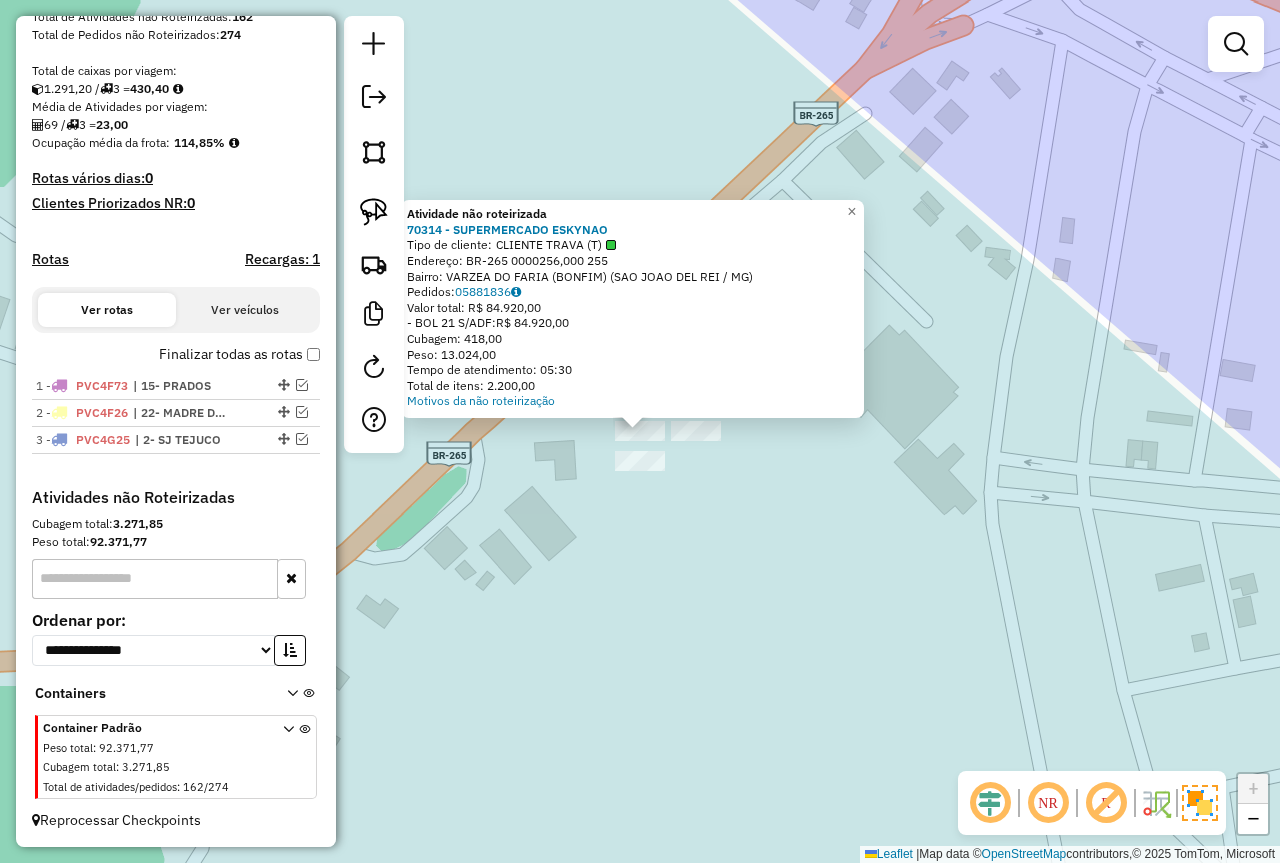 click on "Atividade não roteirizada 70314 - SUPERMERCADO ESKYNAO  Tipo de cliente:   CLIENTE TRAVA (T)   Endereço:  BR-265 0000256,000 255   Bairro: VARZEA DO FARIA (BONFIM) (SAO JOAO DEL REI / MG)   Pedidos:  05881836   Valor total: R$ 84.920,00   - BOL 21 S/ADF:  R$ 84.920,00   Cubagem: 418,00   Peso: 13.024,00   Tempo de atendimento: 05:30   Total de itens: 2.200,00  Motivos da não roteirização × Janela de atendimento Grade de atendimento Capacidade Transportadoras Veículos Cliente Pedidos  Rotas Selecione os dias de semana para filtrar as janelas de atendimento  Seg   Ter   Qua   Qui   Sex   Sáb   Dom  Informe o período da janela de atendimento: De: Até:  Filtrar exatamente a janela do cliente  Considerar janela de atendimento padrão  Selecione os dias de semana para filtrar as grades de atendimento  Seg   Ter   Qua   Qui   Sex   Sáb   Dom   Considerar clientes sem dia de atendimento cadastrado  Clientes fora do dia de atendimento selecionado Filtrar as atividades entre os valores definidos abaixo: De:" 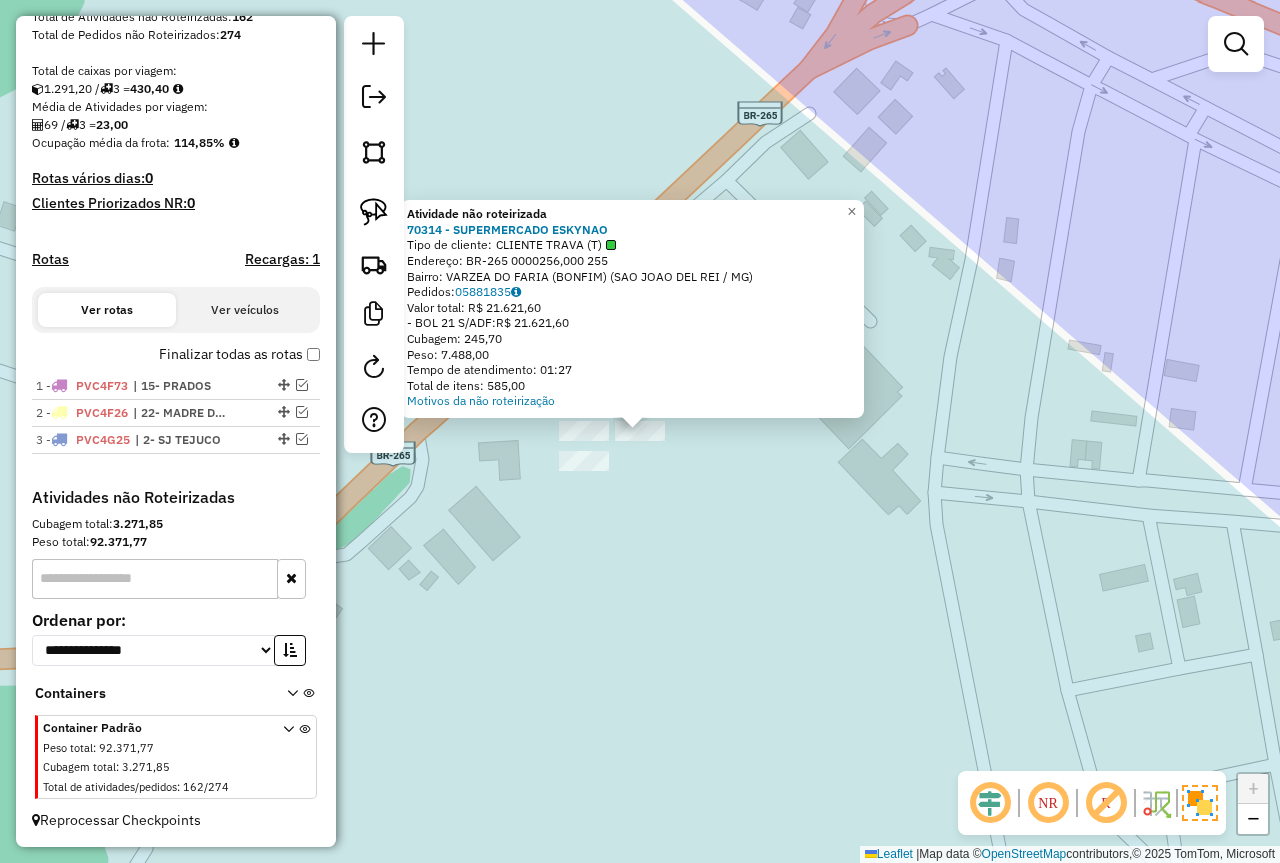 click on "Atividade não roteirizada 70314 - SUPERMERCADO ESKYNAO  Tipo de cliente:   CLIENTE TRAVA (T)   Endereço:  BR-265 0000256,000 255   Bairro: VARZEA DO FARIA (BONFIM) (SAO JOAO DEL REI / MG)   Pedidos:  05881835   Valor total: R$ 21.621,60   - BOL 21 S/ADF:  R$ 21.621,60   Cubagem: 245,70   Peso: 7.488,00   Tempo de atendimento: 01:27   Total de itens: 585,00  Motivos da não roteirização × Janela de atendimento Grade de atendimento Capacidade Transportadoras Veículos Cliente Pedidos  Rotas Selecione os dias de semana para filtrar as janelas de atendimento  Seg   Ter   Qua   Qui   Sex   Sáb   Dom  Informe o período da janela de atendimento: De: Até:  Filtrar exatamente a janela do cliente  Considerar janela de atendimento padrão  Selecione os dias de semana para filtrar as grades de atendimento  Seg   Ter   Qua   Qui   Sex   Sáb   Dom   Considerar clientes sem dia de atendimento cadastrado  Clientes fora do dia de atendimento selecionado Filtrar as atividades entre os valores definidos abaixo:  De:  +" 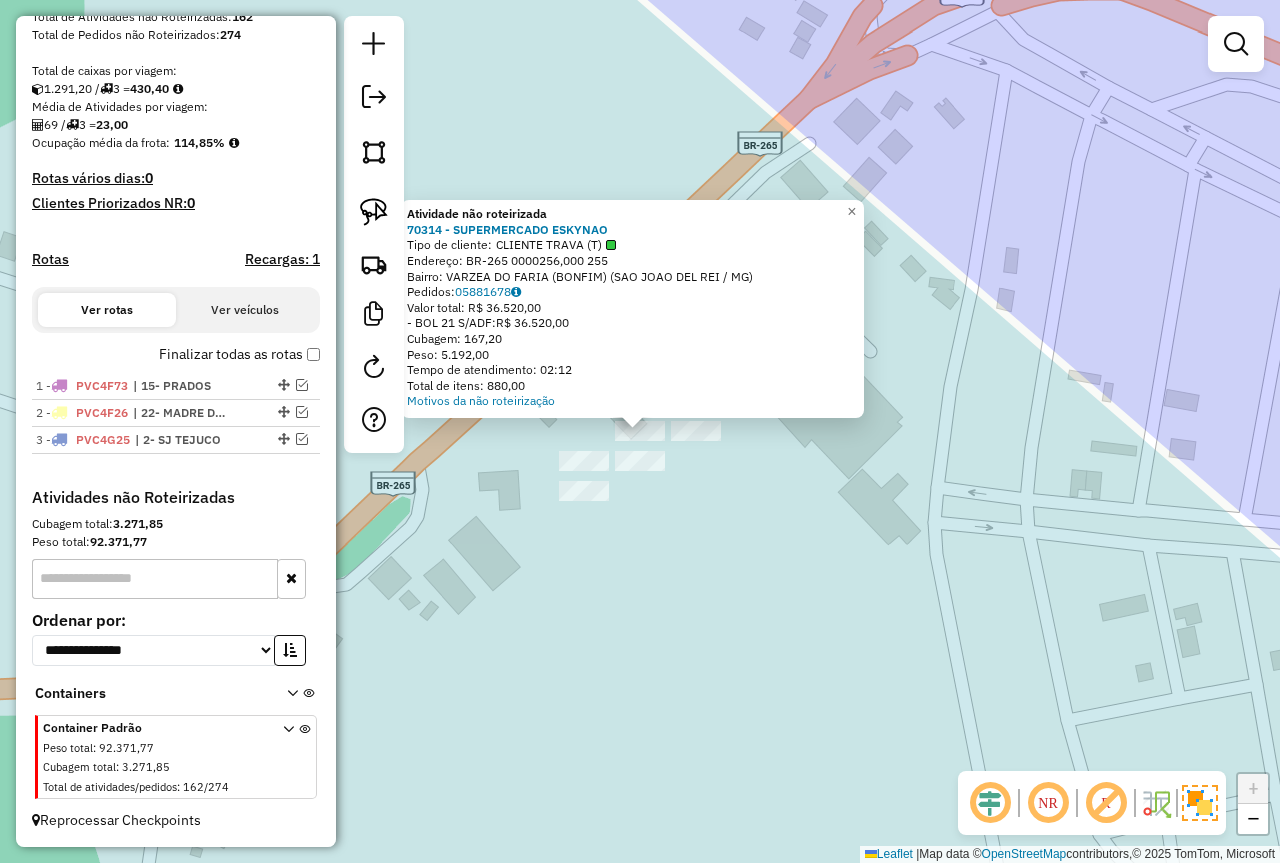 click on "Atividade não roteirizada 70314 - SUPERMERCADO ESKYNAO  Tipo de cliente:   CLIENTE TRAVA (T)   Endereço:  BR-265 0000256,000 255   Bairro: VARZEA DO FARIA (BONFIM) (SAO JOAO DEL REI / MG)   Pedidos:  05881678   Valor total: R$ 36.520,00   - BOL 21 S/ADF:  R$ 36.520,00   Cubagem: 167,20   Peso: 5.192,00   Tempo de atendimento: 02:12   Total de itens: 880,00  Motivos da não roteirização × Janela de atendimento Grade de atendimento Capacidade Transportadoras Veículos Cliente Pedidos  Rotas Selecione os dias de semana para filtrar as janelas de atendimento  Seg   Ter   Qua   Qui   Sex   Sáb   Dom  Informe o período da janela de atendimento: De: Até:  Filtrar exatamente a janela do cliente  Considerar janela de atendimento padrão  Selecione os dias de semana para filtrar as grades de atendimento  Seg   Ter   Qua   Qui   Sex   Sáb   Dom   Considerar clientes sem dia de atendimento cadastrado  Clientes fora do dia de atendimento selecionado Filtrar as atividades entre os valores definidos abaixo:  De:  +" 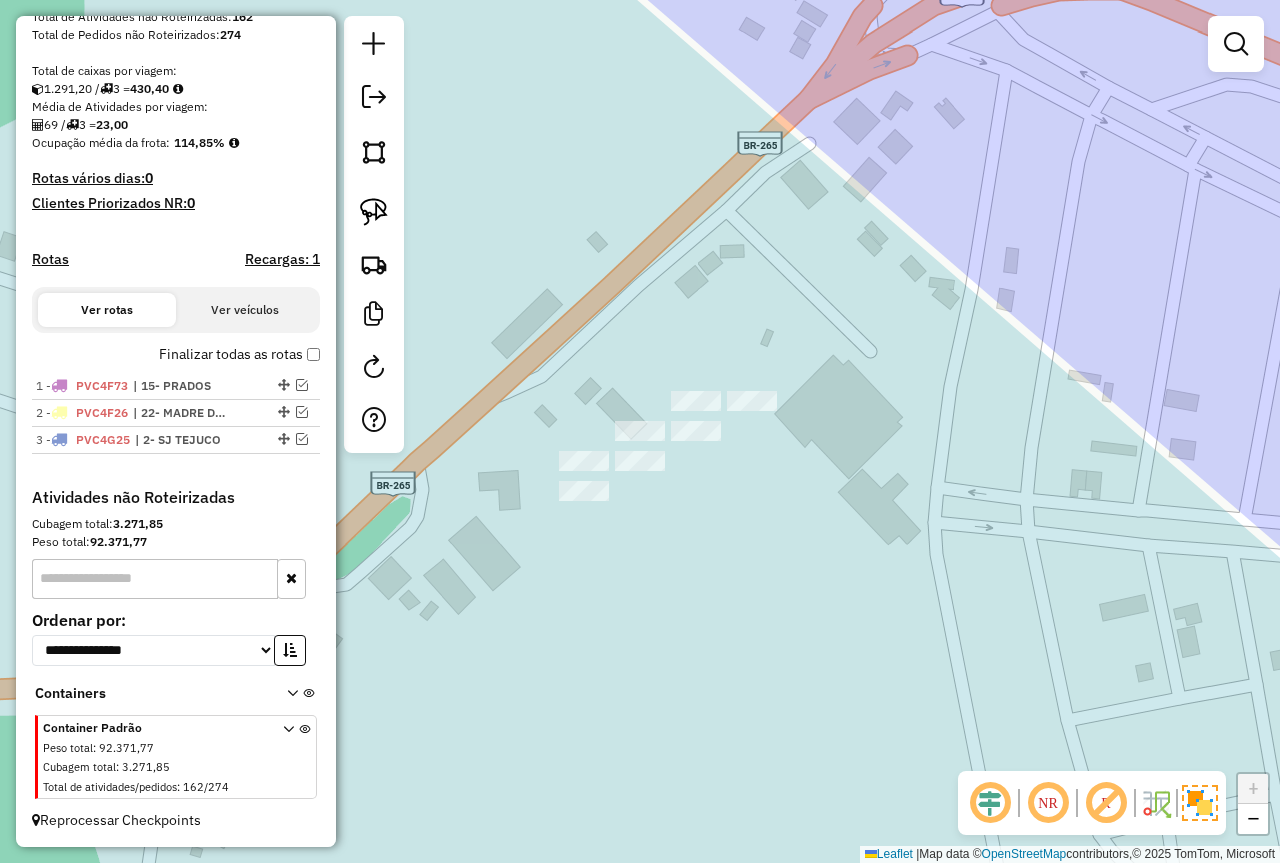 click 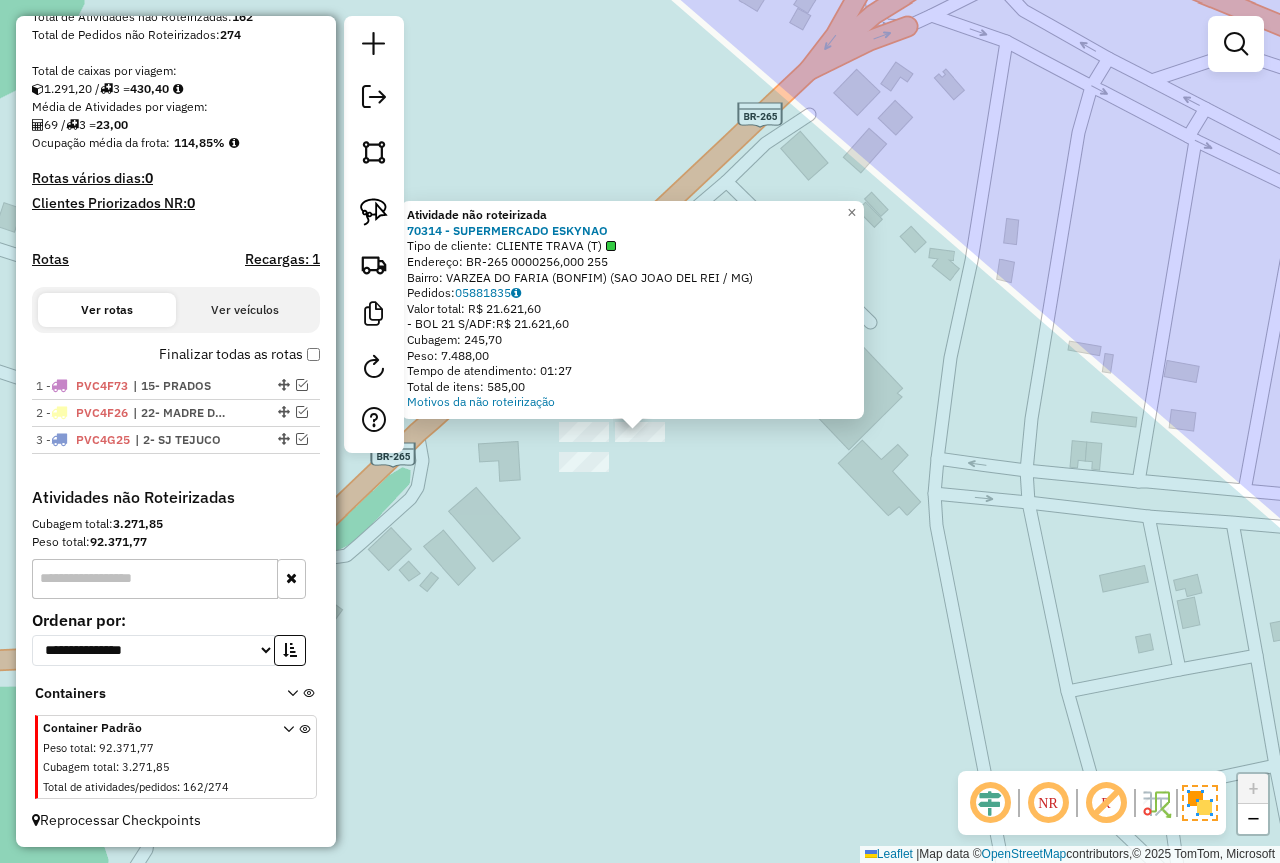 click on "Atividade não roteirizada 70314 - SUPERMERCADO ESKYNAO  Tipo de cliente:   CLIENTE TRAVA (T)   Endereço:  BR-265 0000256,000 255   Bairro: VARZEA DO FARIA (BONFIM) (SAO JOAO DEL REI / MG)   Pedidos:  05881835   Valor total: R$ 21.621,60   - BOL 21 S/ADF:  R$ 21.621,60   Cubagem: 245,70   Peso: 7.488,00   Tempo de atendimento: 01:27   Total de itens: 585,00  Motivos da não roteirização × Janela de atendimento Grade de atendimento Capacidade Transportadoras Veículos Cliente Pedidos  Rotas Selecione os dias de semana para filtrar as janelas de atendimento  Seg   Ter   Qua   Qui   Sex   Sáb   Dom  Informe o período da janela de atendimento: De: Até:  Filtrar exatamente a janela do cliente  Considerar janela de atendimento padrão  Selecione os dias de semana para filtrar as grades de atendimento  Seg   Ter   Qua   Qui   Sex   Sáb   Dom   Considerar clientes sem dia de atendimento cadastrado  Clientes fora do dia de atendimento selecionado Filtrar as atividades entre os valores definidos abaixo:  De:  +" 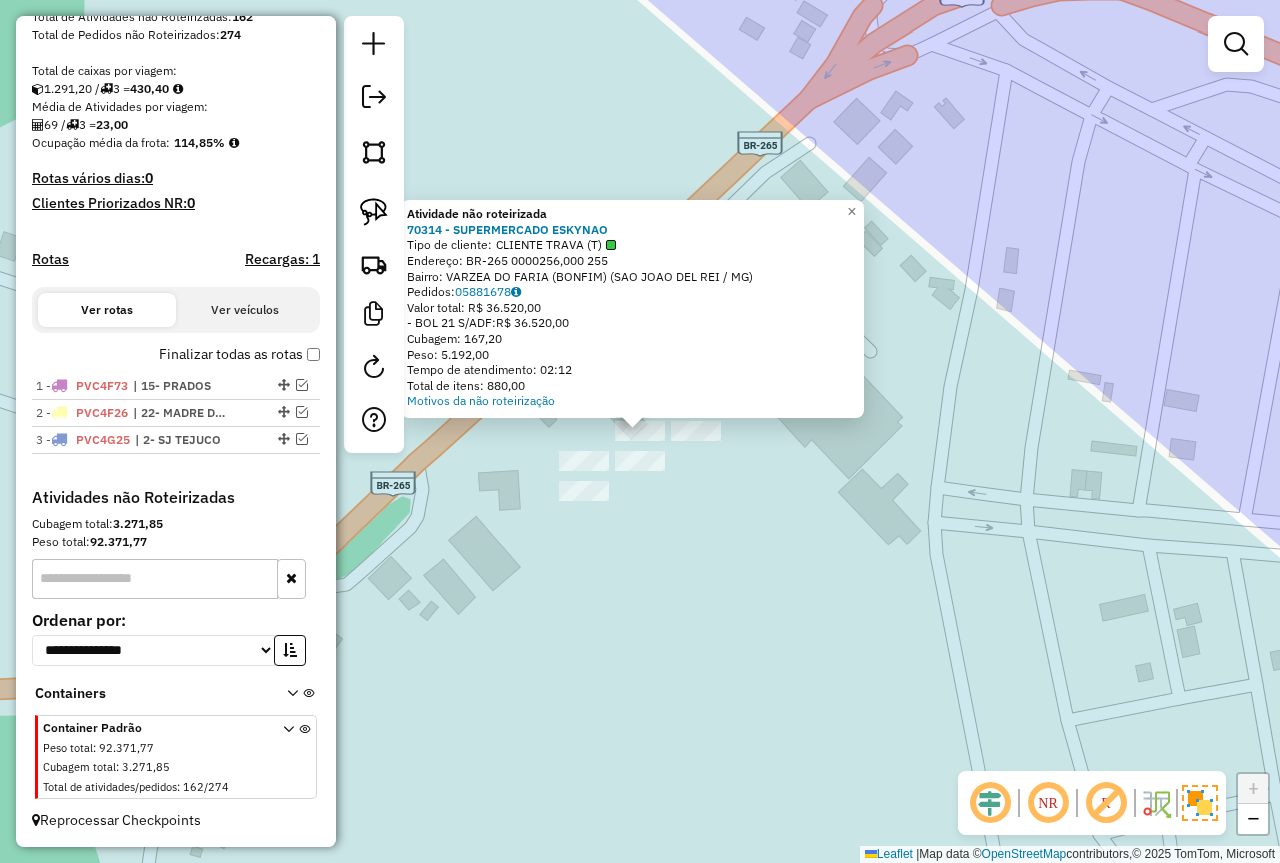 click on "Atividade não roteirizada 70314 - SUPERMERCADO ESKYNAO  Tipo de cliente:   CLIENTE TRAVA (T)   Endereço:  BR-265 0000256,000 255   Bairro: VARZEA DO FARIA (BONFIM) (SAO JOAO DEL REI / MG)   Pedidos:  05881678   Valor total: R$ 36.520,00   - BOL 21 S/ADF:  R$ 36.520,00   Cubagem: 167,20   Peso: 5.192,00   Tempo de atendimento: 02:12   Total de itens: 880,00  Motivos da não roteirização × Janela de atendimento Grade de atendimento Capacidade Transportadoras Veículos Cliente Pedidos  Rotas Selecione os dias de semana para filtrar as janelas de atendimento  Seg   Ter   Qua   Qui   Sex   Sáb   Dom  Informe o período da janela de atendimento: De: Até:  Filtrar exatamente a janela do cliente  Considerar janela de atendimento padrão  Selecione os dias de semana para filtrar as grades de atendimento  Seg   Ter   Qua   Qui   Sex   Sáb   Dom   Considerar clientes sem dia de atendimento cadastrado  Clientes fora do dia de atendimento selecionado Filtrar as atividades entre os valores definidos abaixo:  De:  +" 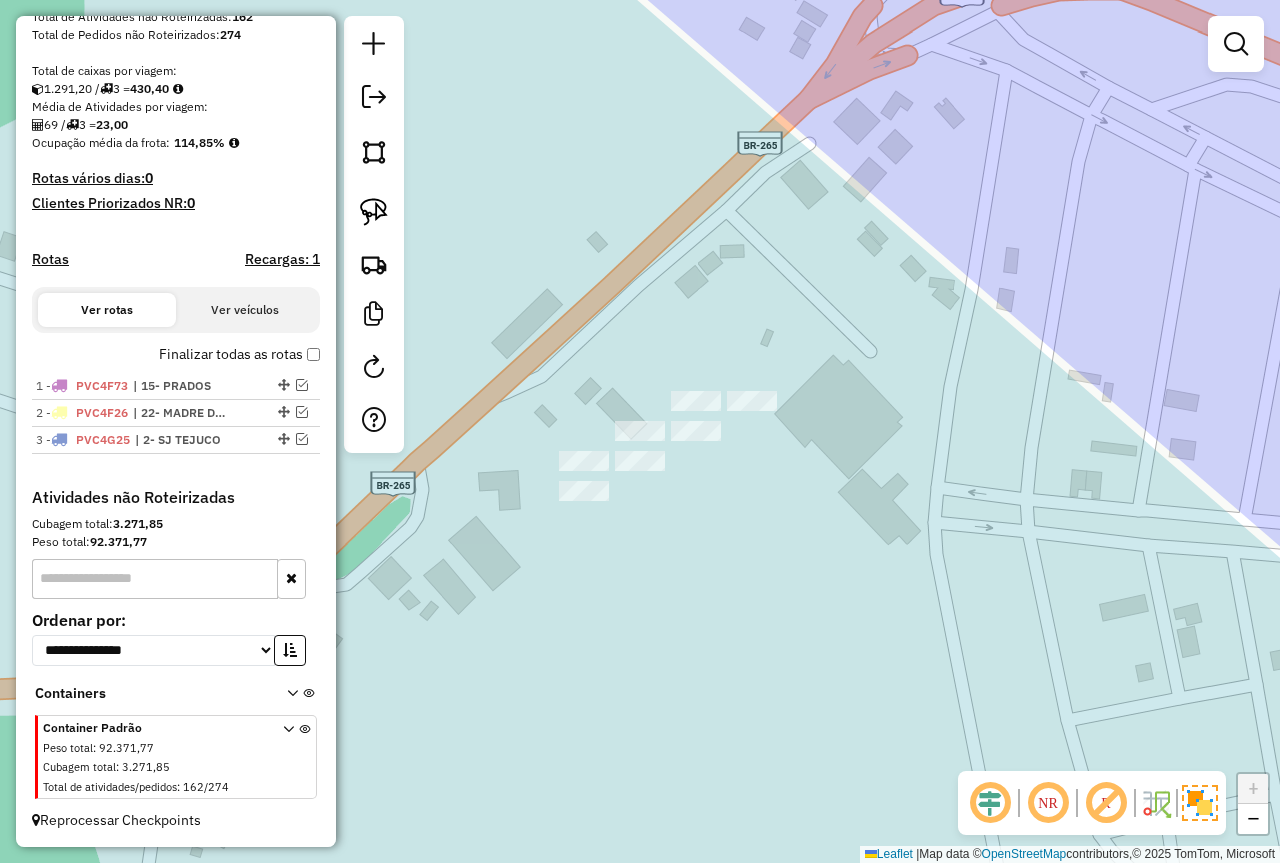 click 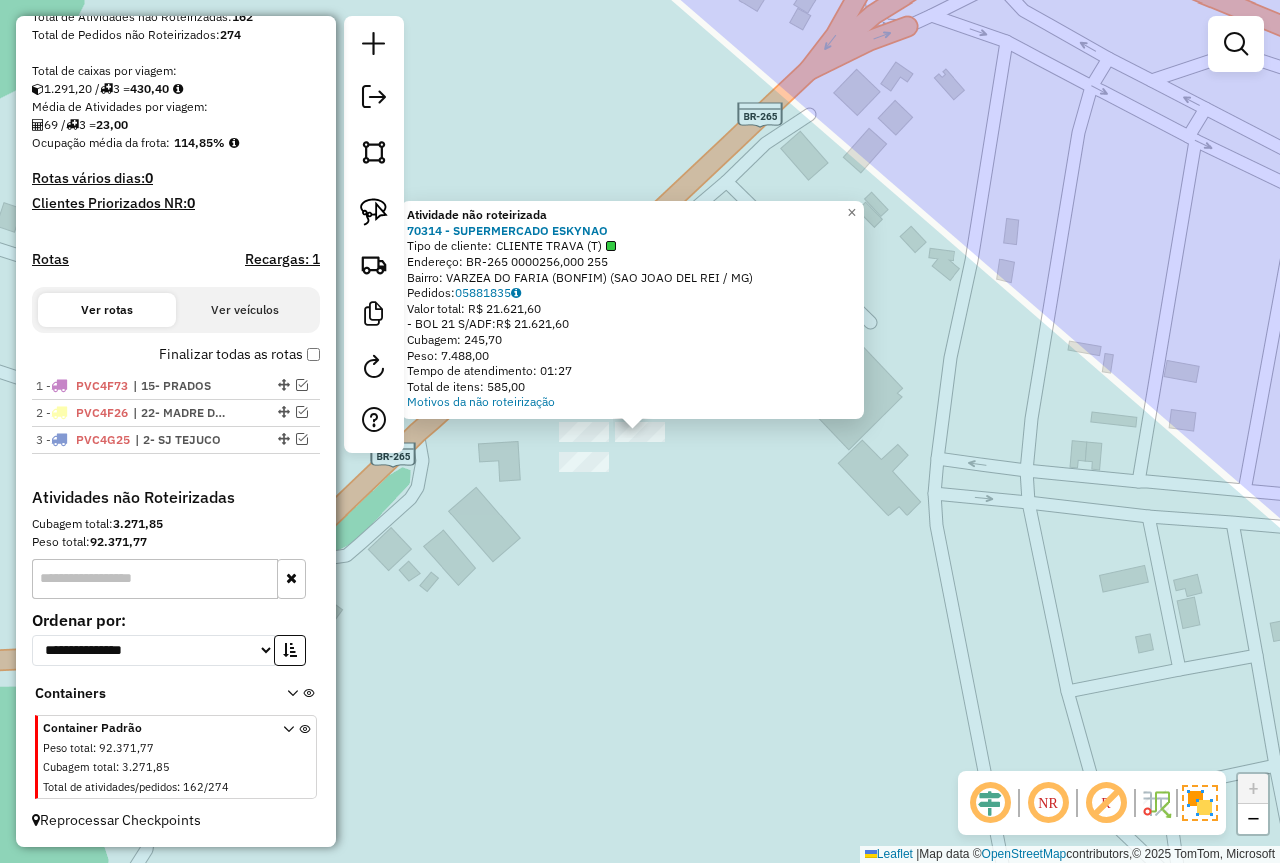 click on "Atividade não roteirizada 70314 - SUPERMERCADO ESKYNAO  Tipo de cliente:   CLIENTE TRAVA (T)   Endereço:  BR-265 0000256,000 255   Bairro: VARZEA DO FARIA (BONFIM) (SAO JOAO DEL REI / MG)   Pedidos:  05881835   Valor total: R$ 21.621,60   - BOL 21 S/ADF:  R$ 21.621,60   Cubagem: 245,70   Peso: 7.488,00   Tempo de atendimento: 01:27   Total de itens: 585,00  Motivos da não roteirização × Janela de atendimento Grade de atendimento Capacidade Transportadoras Veículos Cliente Pedidos  Rotas Selecione os dias de semana para filtrar as janelas de atendimento  Seg   Ter   Qua   Qui   Sex   Sáb   Dom  Informe o período da janela de atendimento: De: Até:  Filtrar exatamente a janela do cliente  Considerar janela de atendimento padrão  Selecione os dias de semana para filtrar as grades de atendimento  Seg   Ter   Qua   Qui   Sex   Sáb   Dom   Considerar clientes sem dia de atendimento cadastrado  Clientes fora do dia de atendimento selecionado Filtrar as atividades entre os valores definidos abaixo:  De:  +" 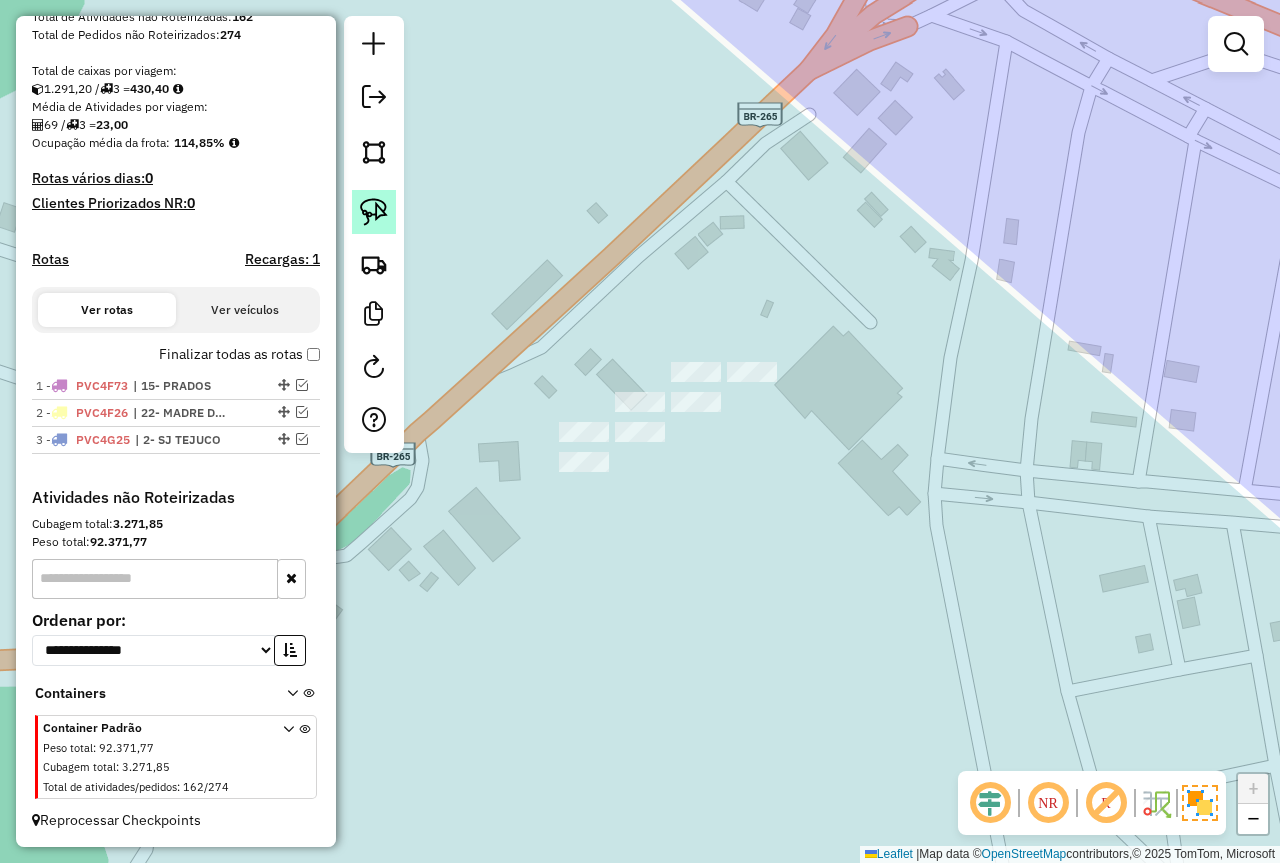 click 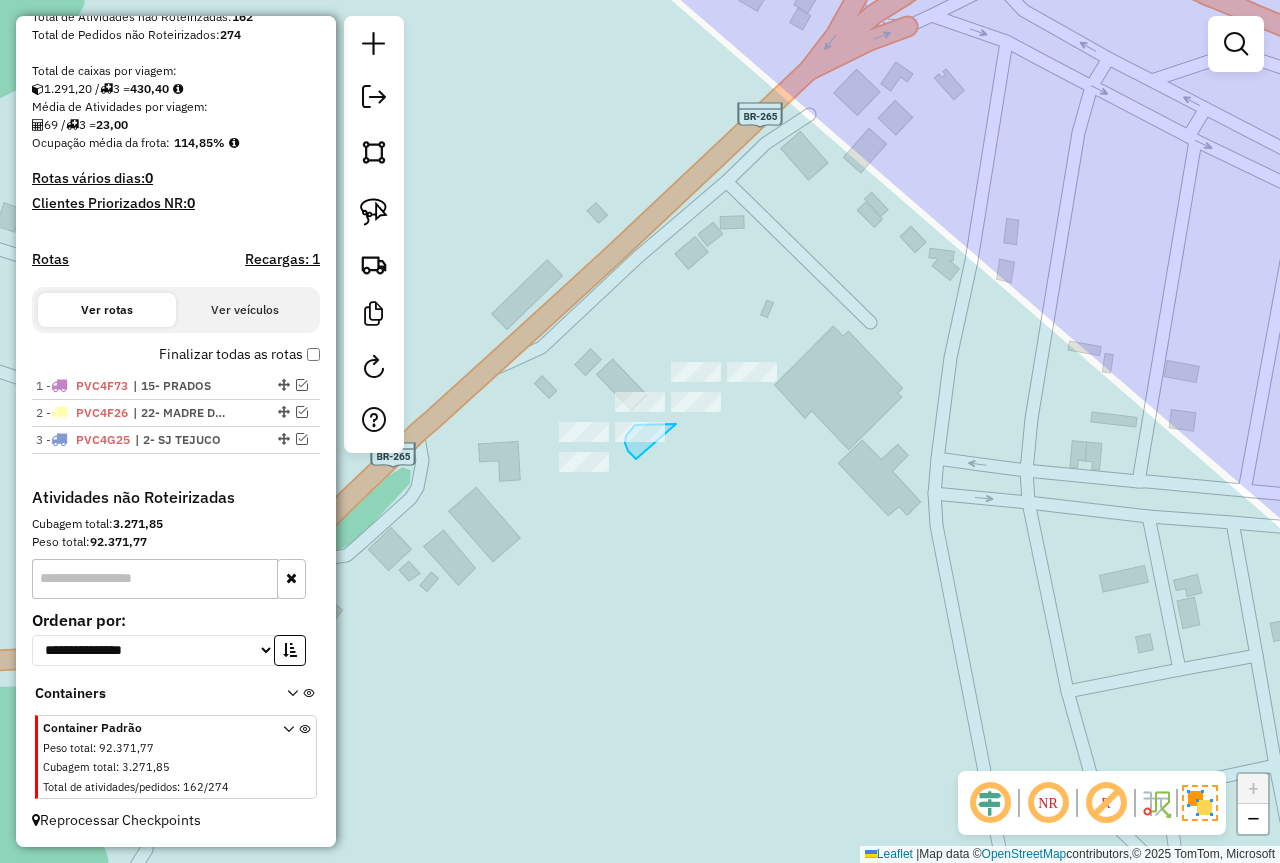 drag, startPoint x: 665, startPoint y: 424, endPoint x: 668, endPoint y: 471, distance: 47.095646 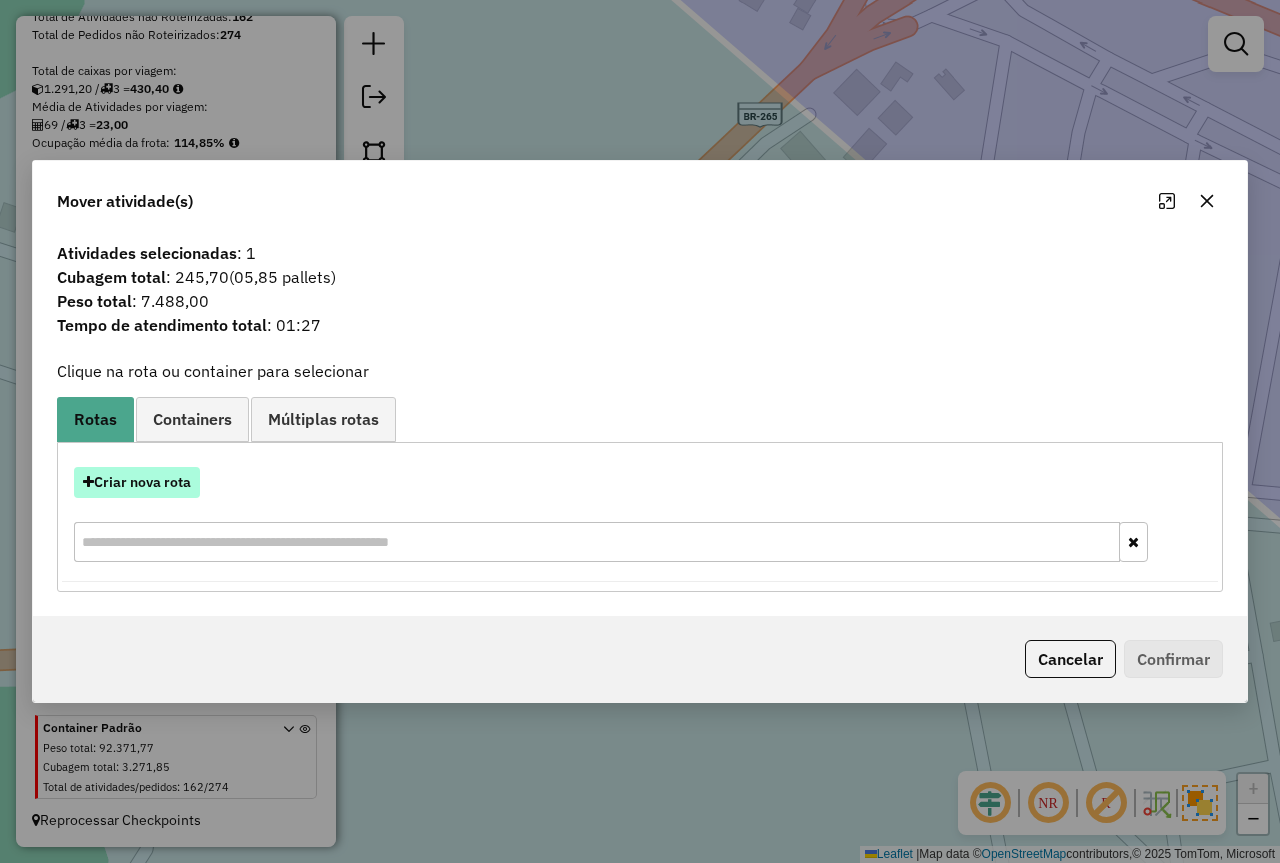 click on "Criar nova rota" at bounding box center (137, 482) 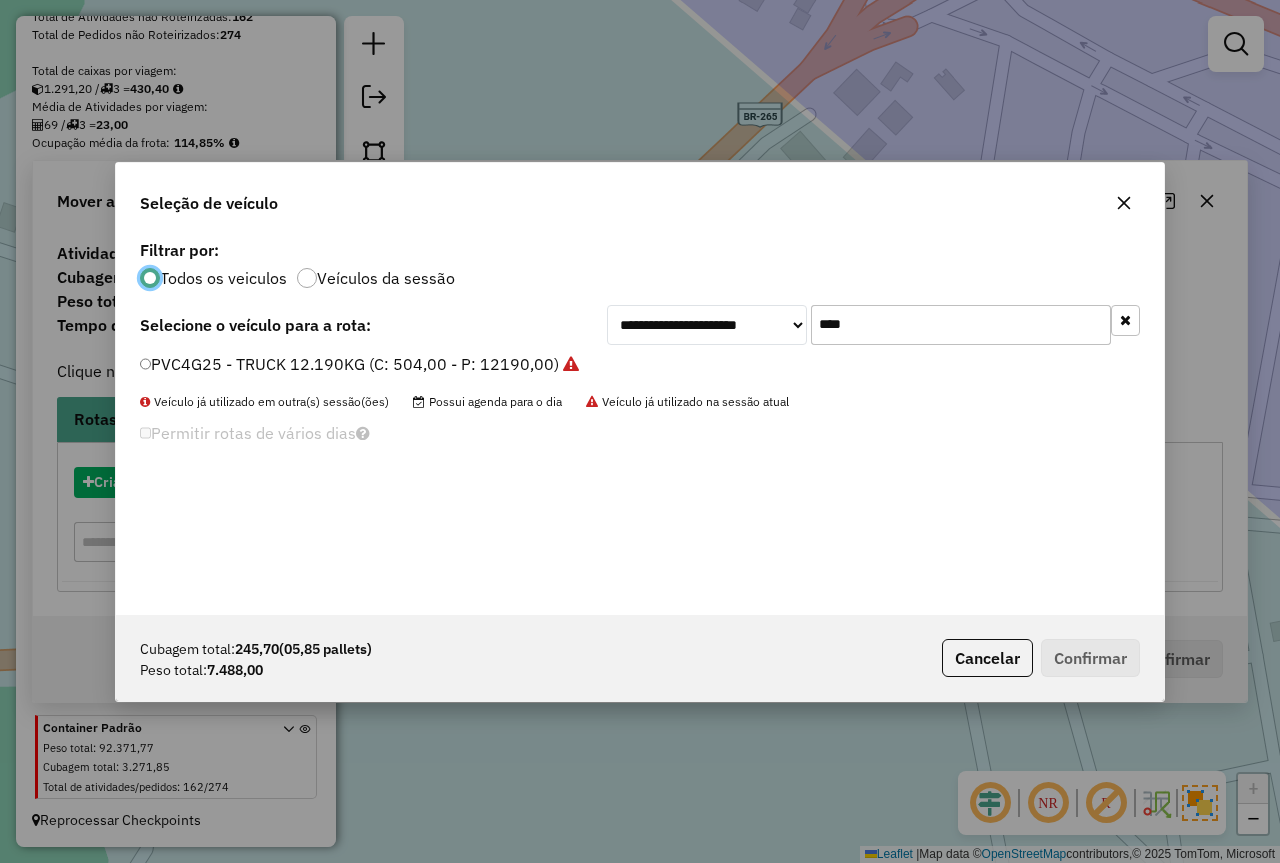 scroll, scrollTop: 11, scrollLeft: 6, axis: both 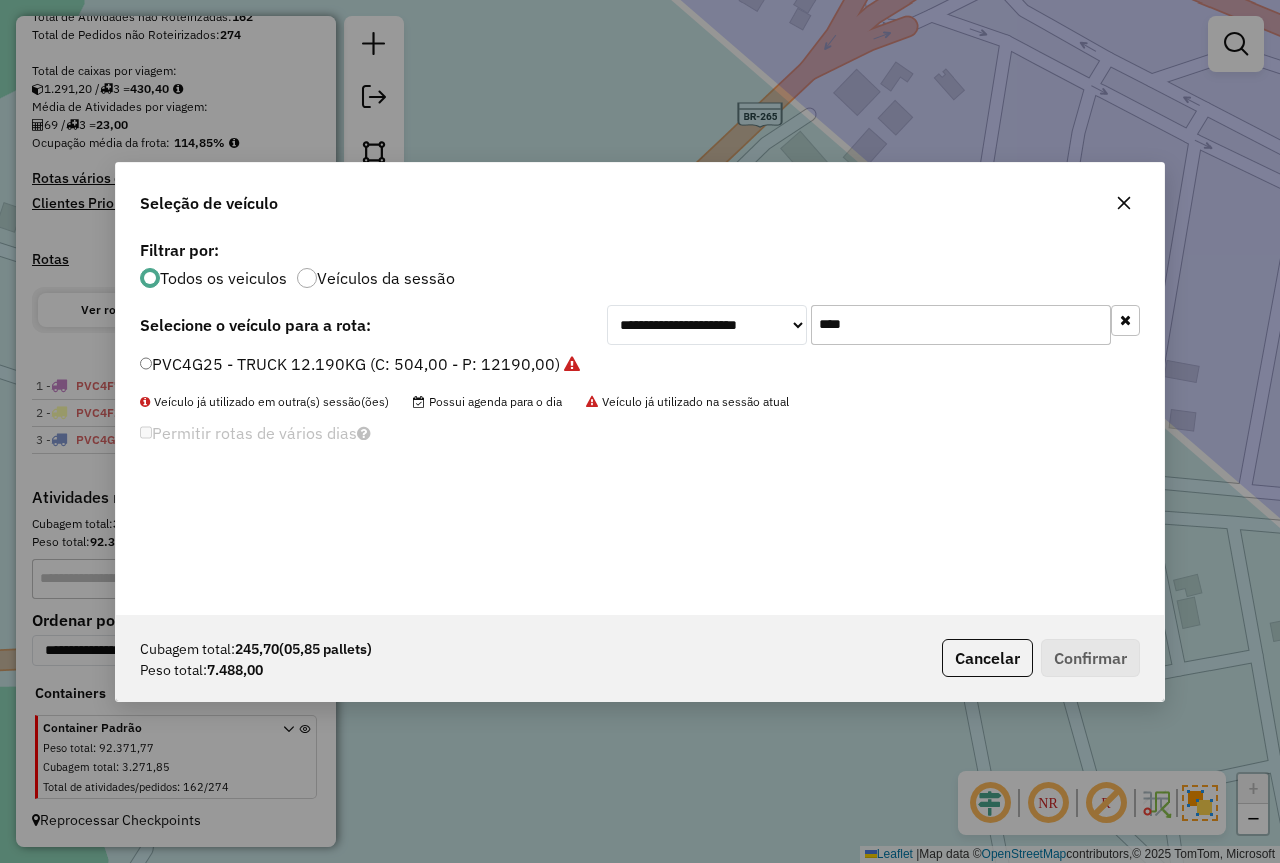 drag, startPoint x: 901, startPoint y: 314, endPoint x: 599, endPoint y: 359, distance: 305.33423 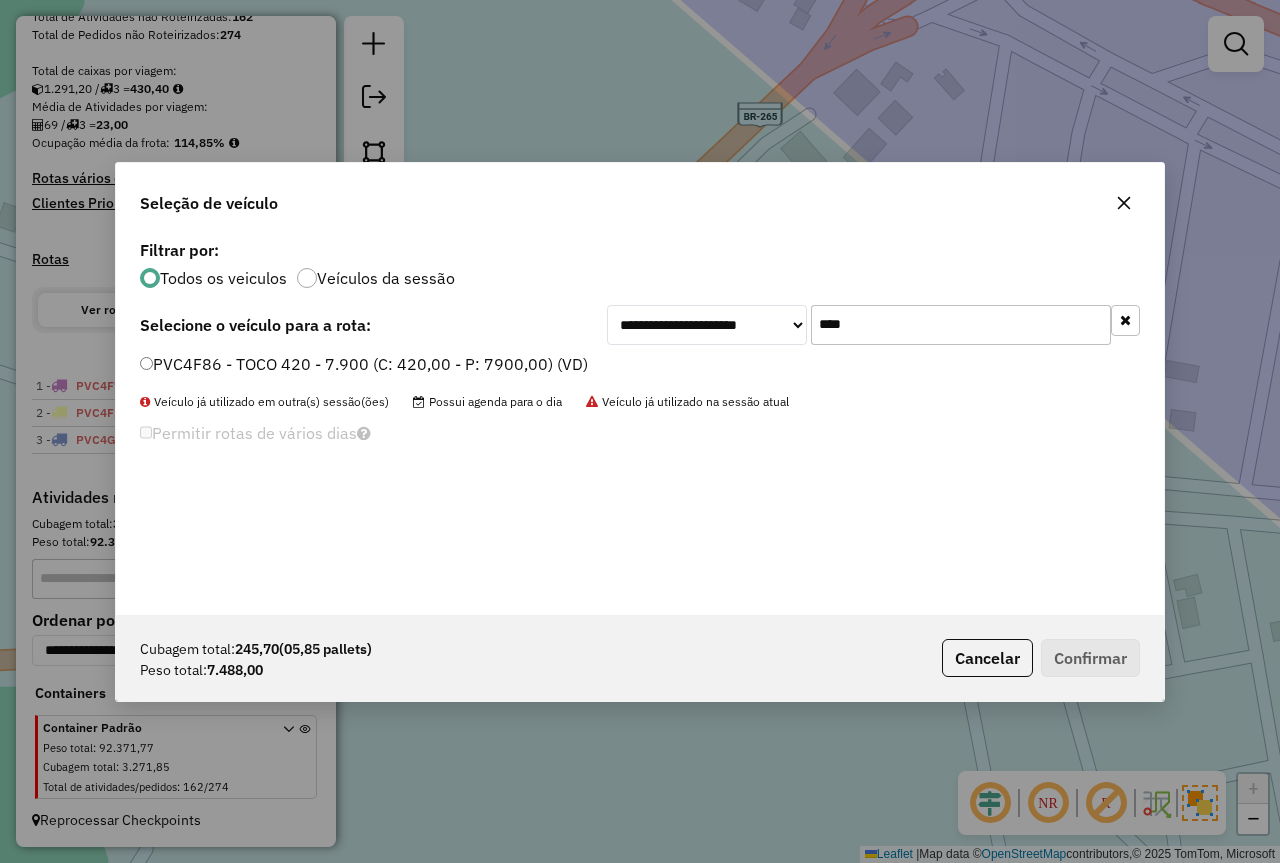 type on "****" 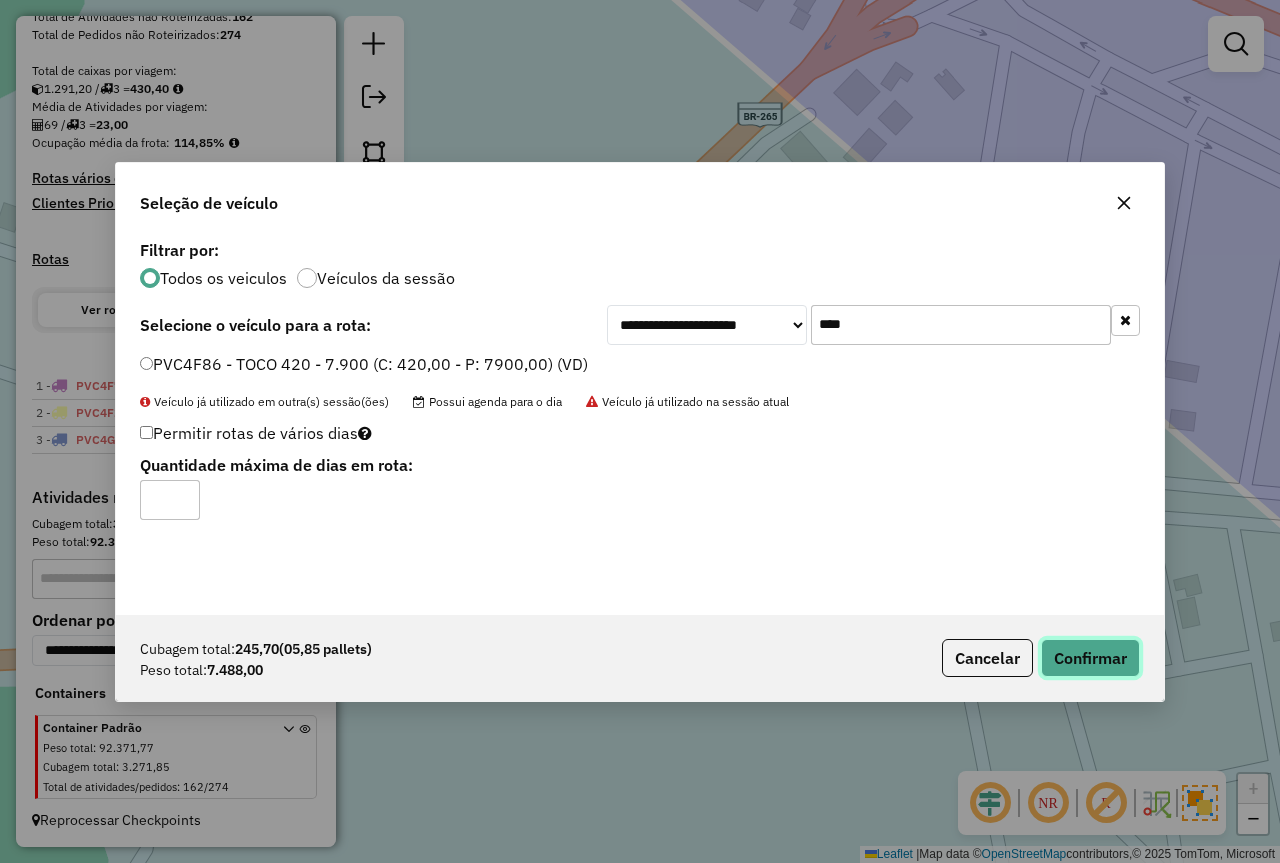 click on "Confirmar" 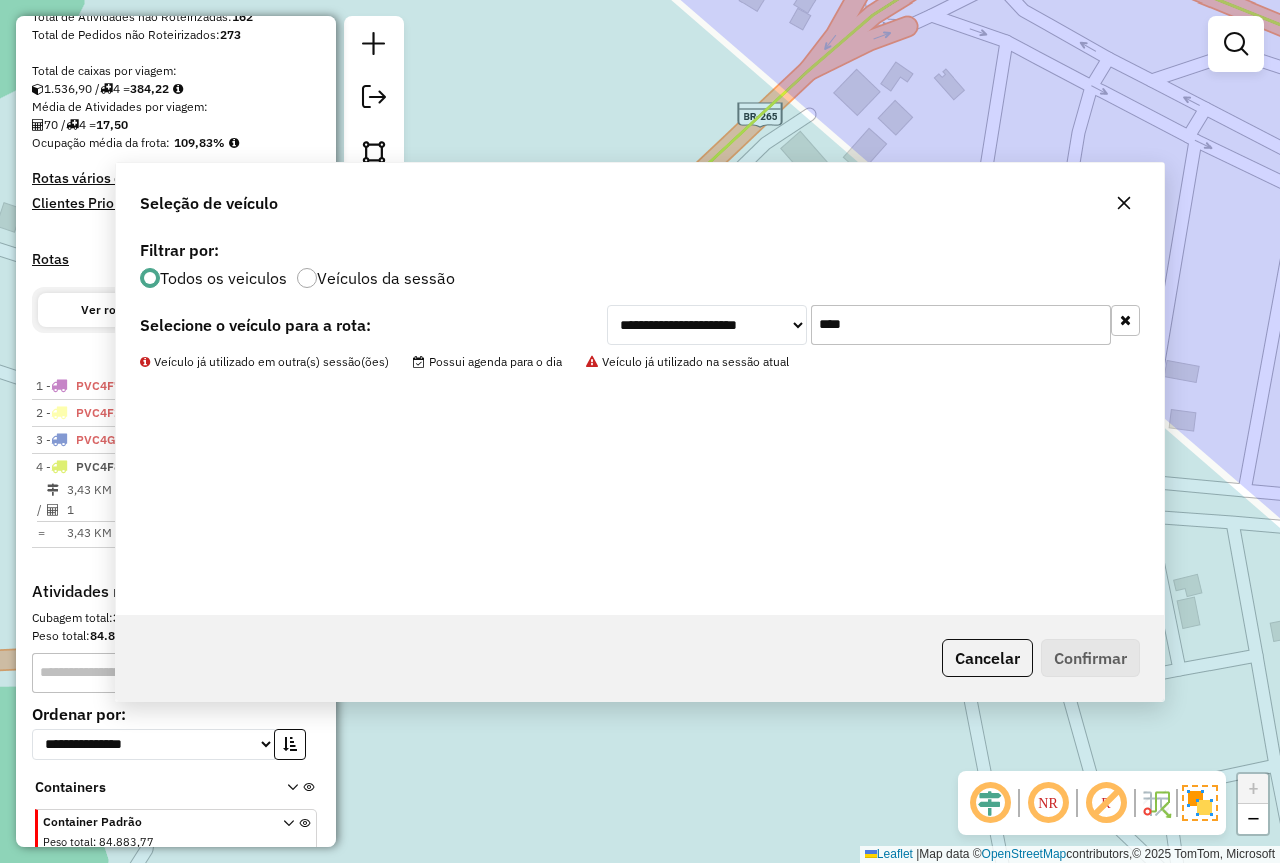 scroll, scrollTop: 487, scrollLeft: 0, axis: vertical 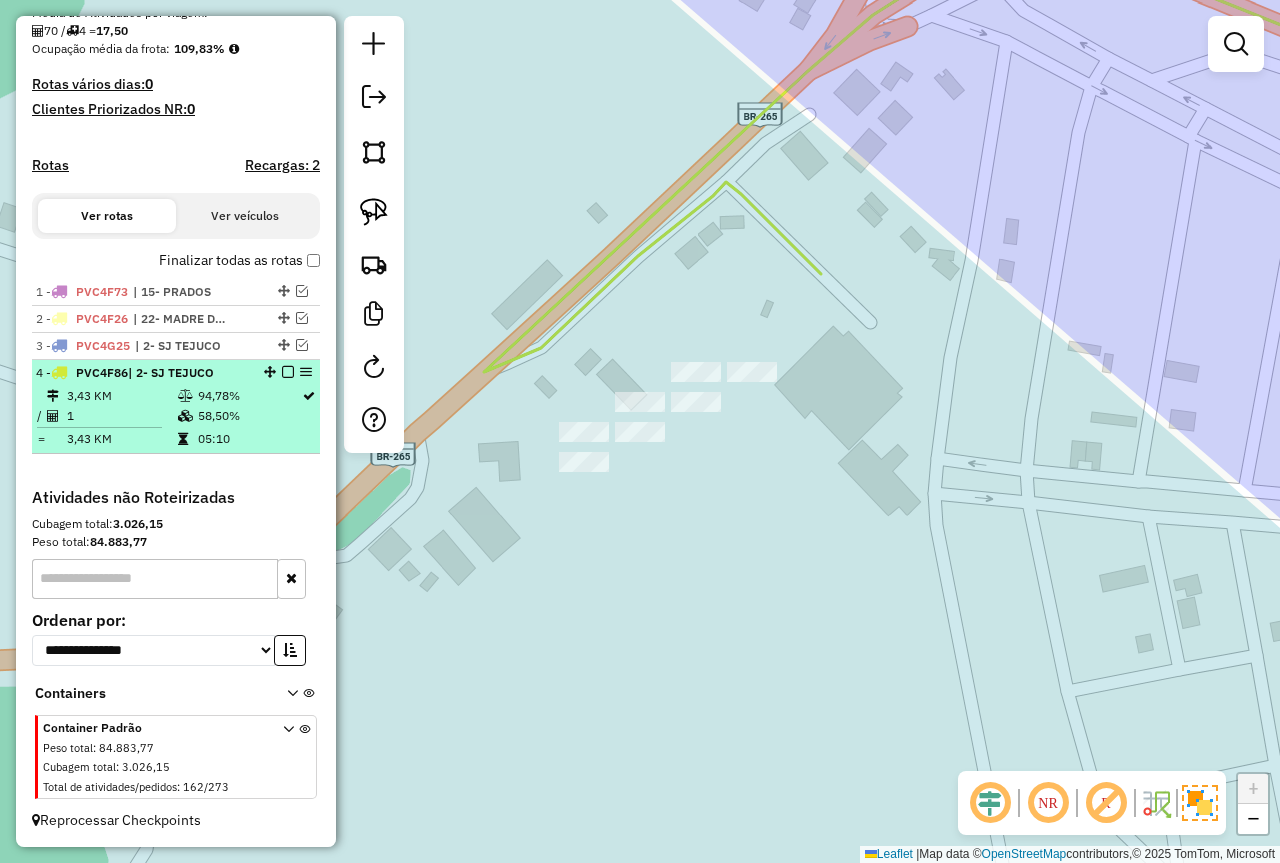 click on "94,78%" at bounding box center (249, 396) 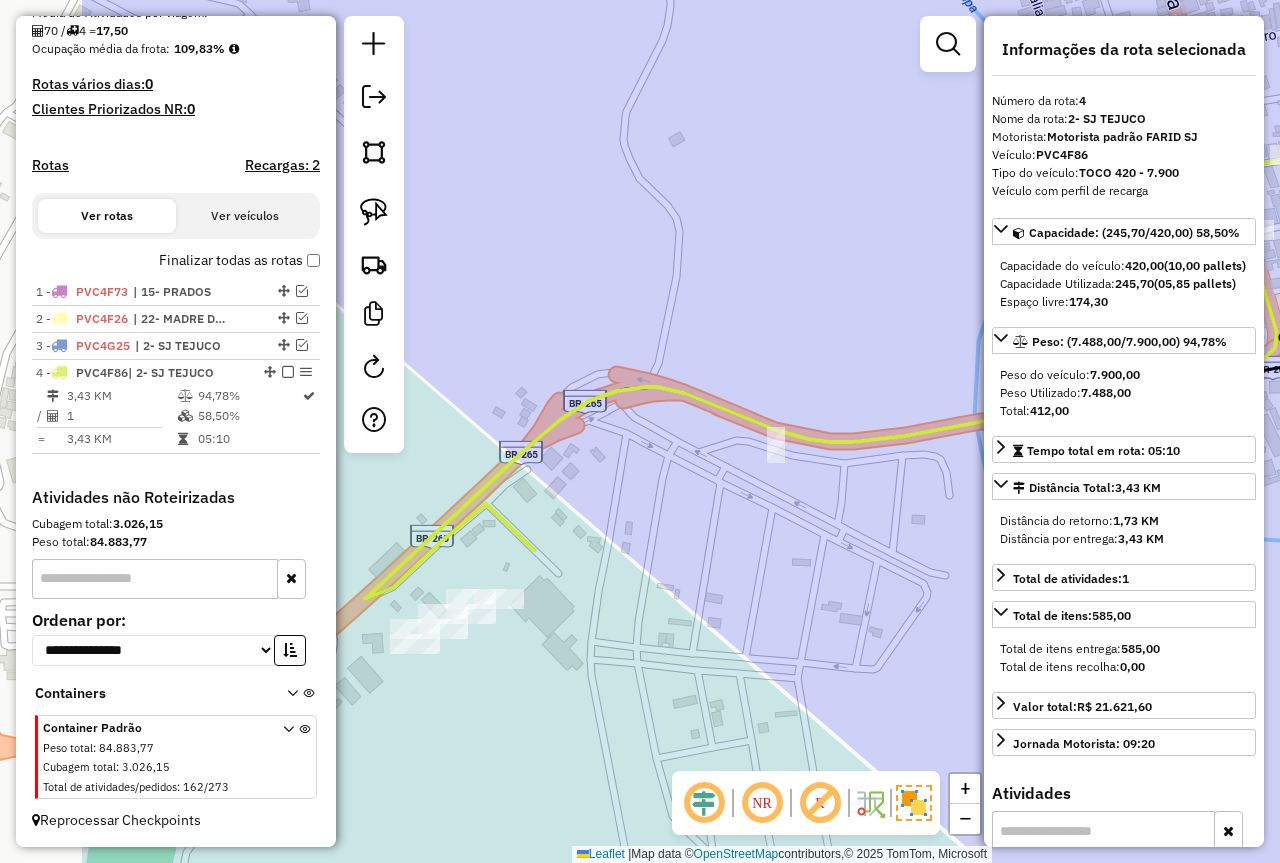 click on "Janela de atendimento Grade de atendimento Capacidade Transportadoras Veículos Cliente Pedidos  Rotas Selecione os dias de semana para filtrar as janelas de atendimento  Seg   Ter   Qua   Qui   Sex   Sáb   Dom  Informe o período da janela de atendimento: De: Até:  Filtrar exatamente a janela do cliente  Considerar janela de atendimento padrão  Selecione os dias de semana para filtrar as grades de atendimento  Seg   Ter   Qua   Qui   Sex   Sáb   Dom   Considerar clientes sem dia de atendimento cadastrado  Clientes fora do dia de atendimento selecionado Filtrar as atividades entre os valores definidos abaixo:  Peso mínimo:   Peso máximo:   Cubagem mínima:   Cubagem máxima:   De:   Até:  Filtrar as atividades entre o tempo de atendimento definido abaixo:  De:   Até:   Considerar capacidade total dos clientes não roteirizados Transportadora: Selecione um ou mais itens Tipo de veículo: Selecione um ou mais itens Veículo: Selecione um ou mais itens Motorista: Selecione um ou mais itens Nome: Rótulo:" 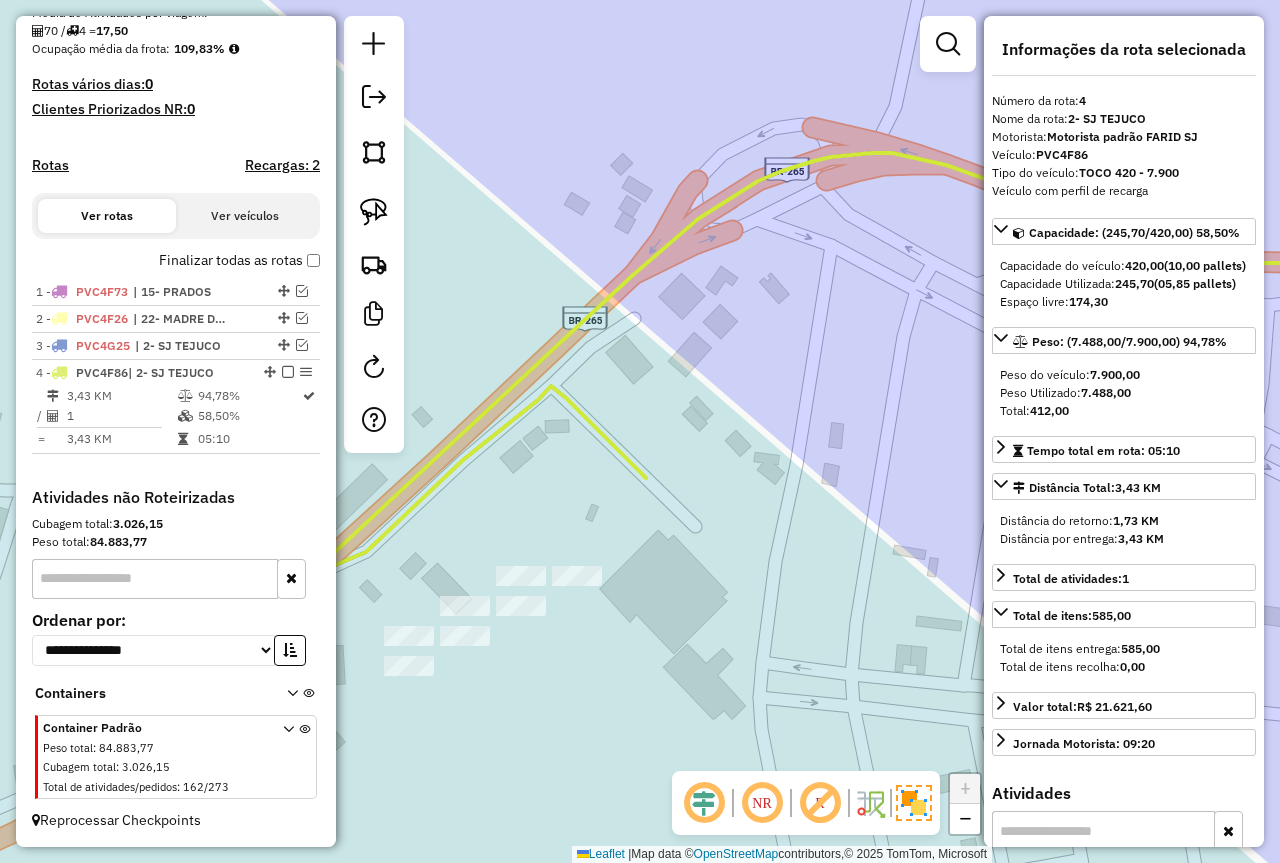 click 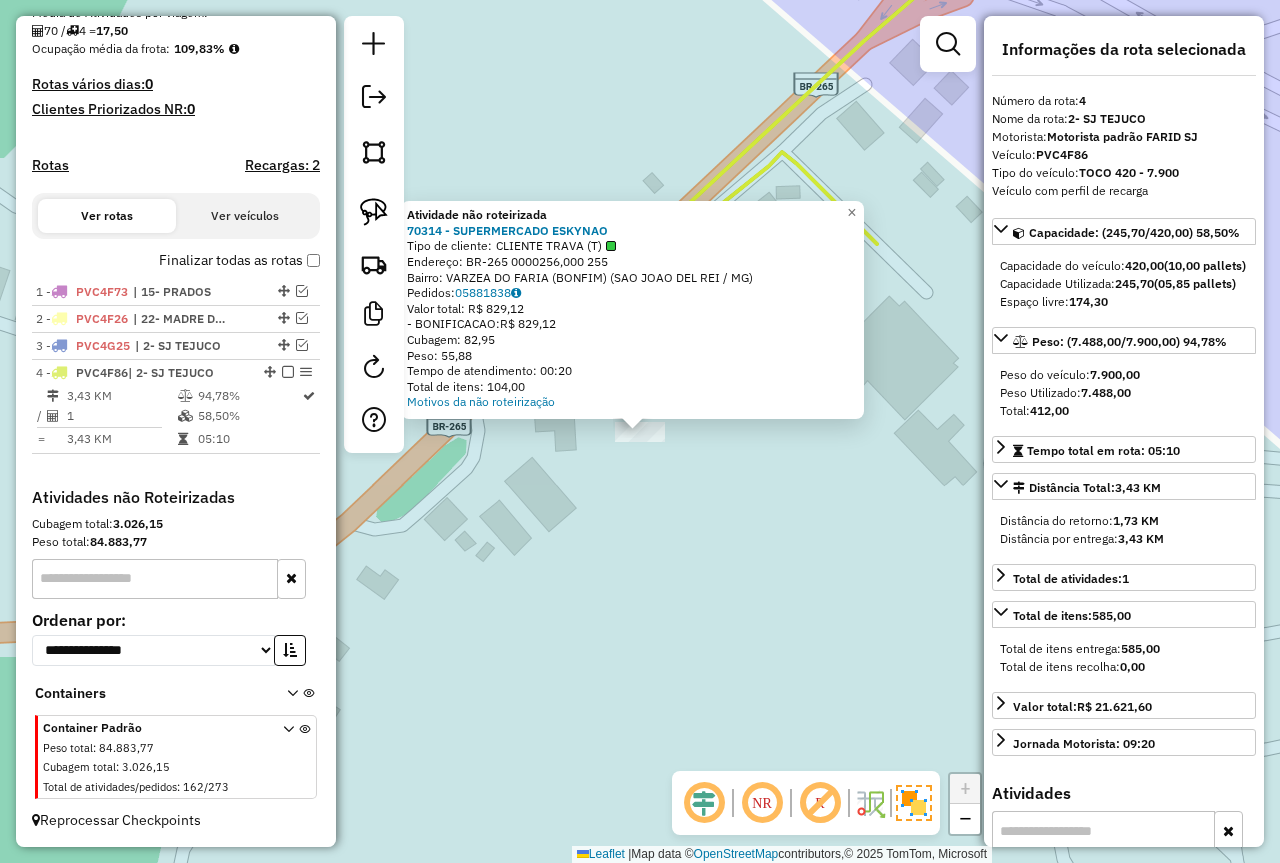 click on "Atividade não roteirizada 70314 - SUPERMERCADO ESKYNAO  Tipo de cliente:   CLIENTE TRAVA (T)   Endereço:  BR-265 0000256,000 255   Bairro: VARZEA DO FARIA (BONFIM) (SAO JOAO DEL REI / MG)   Pedidos:  05881838   Valor total: R$ 829,12   - BONIFICACAO:  R$ 829,12   Cubagem: 82,95   Peso: 55,88   Tempo de atendimento: 00:20   Total de itens: 104,00  Motivos da não roteirização × Janela de atendimento Grade de atendimento Capacidade Transportadoras Veículos Cliente Pedidos  Rotas Selecione os dias de semana para filtrar as janelas de atendimento  Seg   Ter   Qua   Qui   Sex   Sáb   Dom  Informe o período da janela de atendimento: De: Até:  Filtrar exatamente a janela do cliente  Considerar janela de atendimento padrão  Selecione os dias de semana para filtrar as grades de atendimento  Seg   Ter   Qua   Qui   Sex   Sáb   Dom   Considerar clientes sem dia de atendimento cadastrado  Clientes fora do dia de atendimento selecionado Filtrar as atividades entre os valores definidos abaixo:  Peso mínimo:  +" 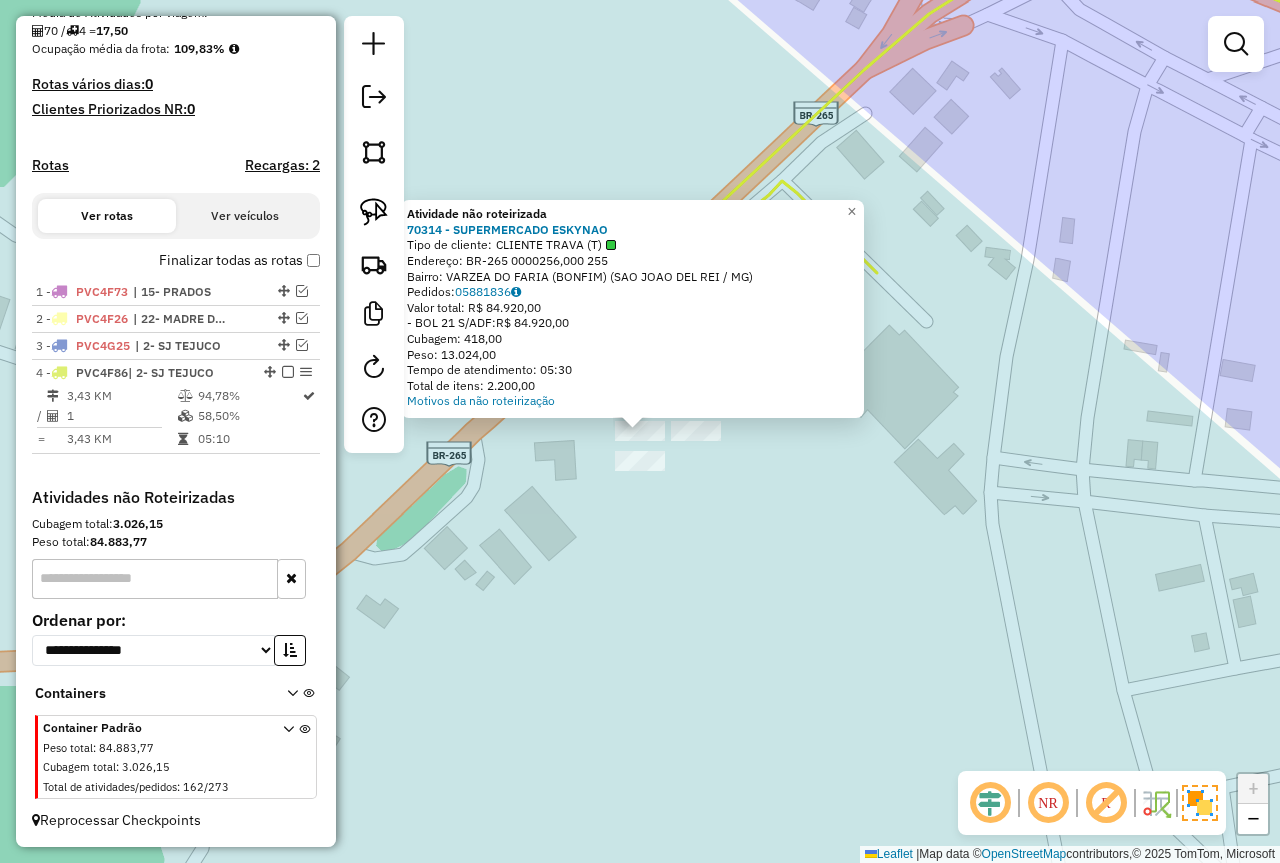 click on "Atividade não roteirizada 70314 - SUPERMERCADO ESKYNAO  Tipo de cliente:   CLIENTE TRAVA (T)   Endereço:  BR-265 0000256,000 255   Bairro: VARZEA DO FARIA (BONFIM) (SAO JOAO DEL REI / MG)   Pedidos:  05881836   Valor total: R$ 84.920,00   - BOL 21 S/ADF:  R$ 84.920,00   Cubagem: 418,00   Peso: 13.024,00   Tempo de atendimento: 05:30   Total de itens: 2.200,00  Motivos da não roteirização × Janela de atendimento Grade de atendimento Capacidade Transportadoras Veículos Cliente Pedidos  Rotas Selecione os dias de semana para filtrar as janelas de atendimento  Seg   Ter   Qua   Qui   Sex   Sáb   Dom  Informe o período da janela de atendimento: De: Até:  Filtrar exatamente a janela do cliente  Considerar janela de atendimento padrão  Selecione os dias de semana para filtrar as grades de atendimento  Seg   Ter   Qua   Qui   Sex   Sáb   Dom   Considerar clientes sem dia de atendimento cadastrado  Clientes fora do dia de atendimento selecionado Filtrar as atividades entre os valores definidos abaixo: De:" 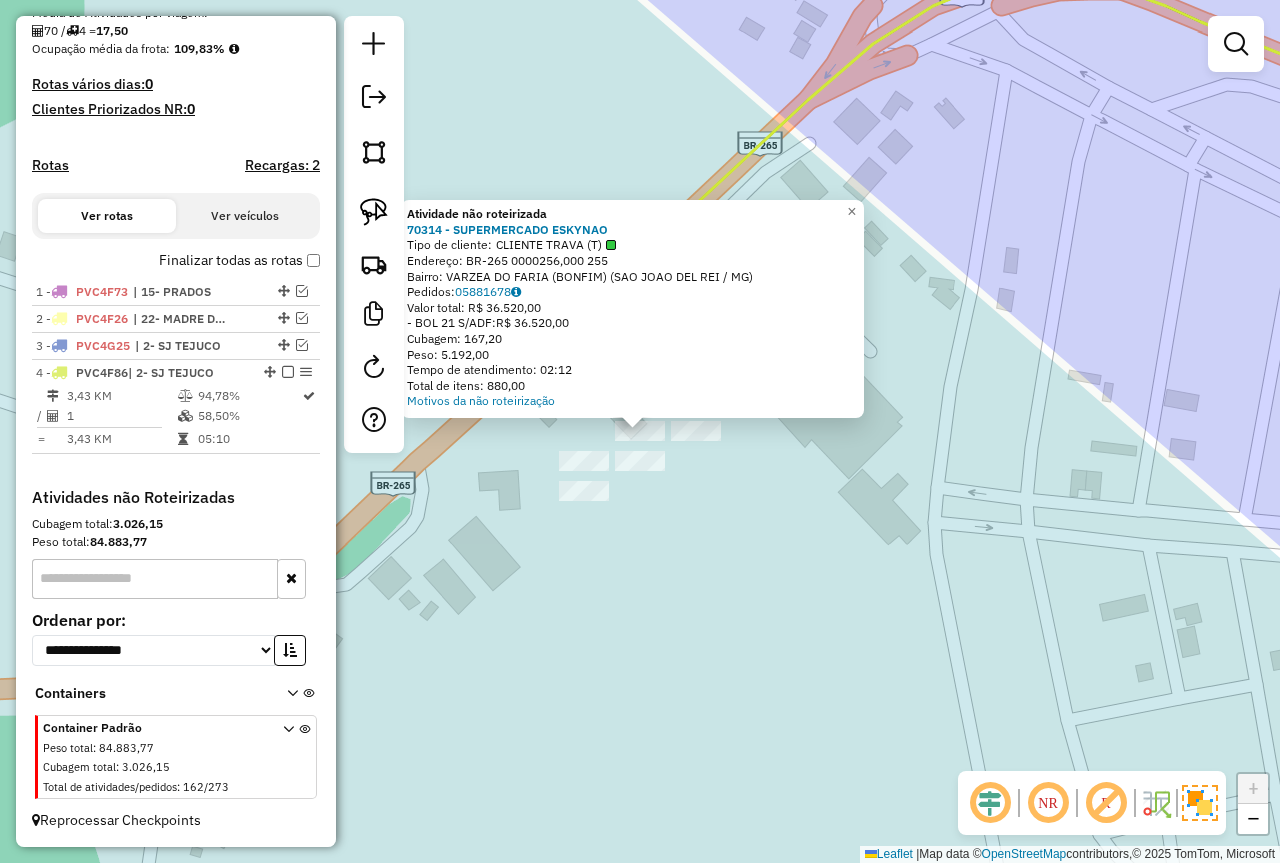 click on "Atividade não roteirizada 70314 - SUPERMERCADO ESKYNAO  Tipo de cliente:   CLIENTE TRAVA (T)   Endereço:  BR-265 0000256,000 255   Bairro: VARZEA DO FARIA (BONFIM) (SAO JOAO DEL REI / MG)   Pedidos:  05881678   Valor total: R$ 36.520,00   - BOL 21 S/ADF:  R$ 36.520,00   Cubagem: 167,20   Peso: 5.192,00   Tempo de atendimento: 02:12   Total de itens: 880,00  Motivos da não roteirização × Janela de atendimento Grade de atendimento Capacidade Transportadoras Veículos Cliente Pedidos  Rotas Selecione os dias de semana para filtrar as janelas de atendimento  Seg   Ter   Qua   Qui   Sex   Sáb   Dom  Informe o período da janela de atendimento: De: Até:  Filtrar exatamente a janela do cliente  Considerar janela de atendimento padrão  Selecione os dias de semana para filtrar as grades de atendimento  Seg   Ter   Qua   Qui   Sex   Sáb   Dom   Considerar clientes sem dia de atendimento cadastrado  Clientes fora do dia de atendimento selecionado Filtrar as atividades entre os valores definidos abaixo:  De:  +" 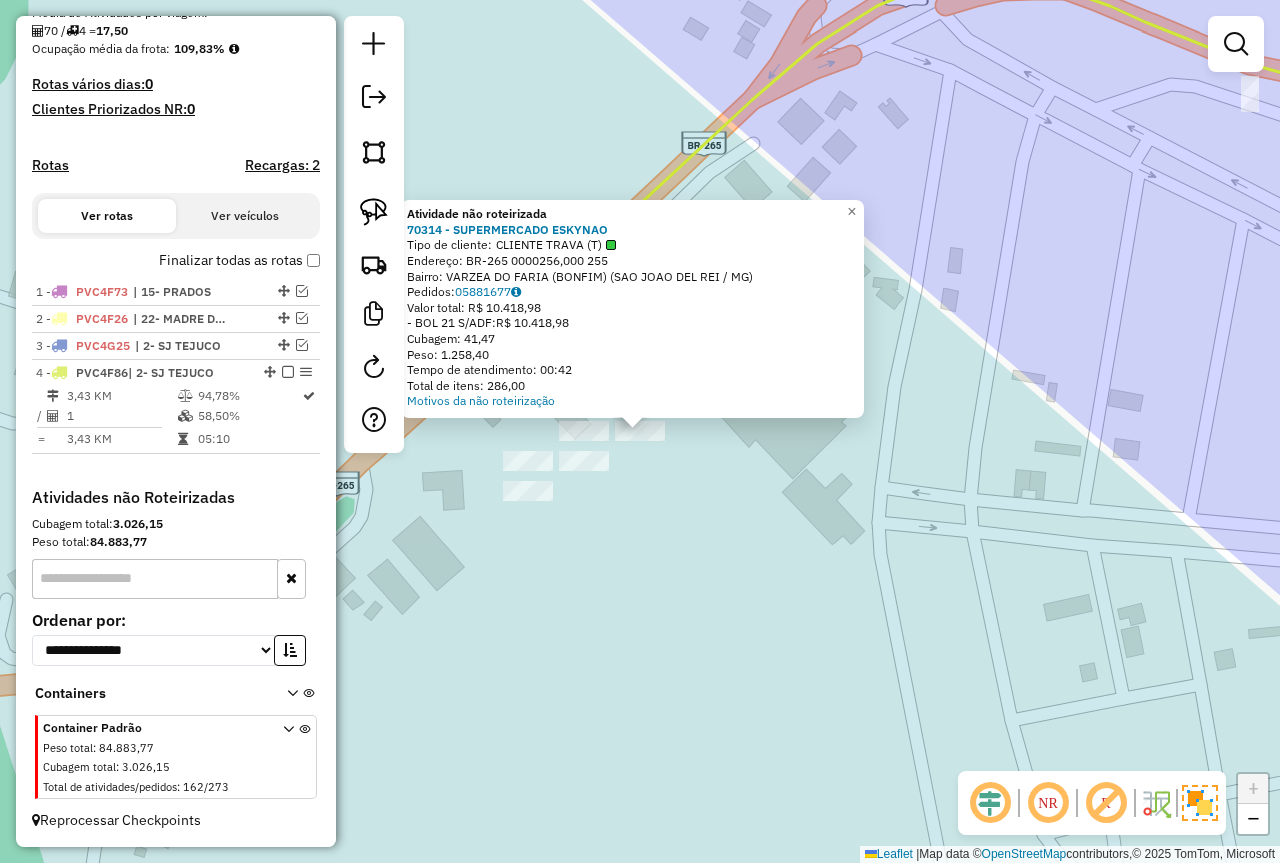 click on "Atividade não roteirizada 70314 - SUPERMERCADO ESKYNAO  Tipo de cliente:   CLIENTE TRAVA (T)   Endereço:  BR-265 0000256,000 255   Bairro: VARZEA DO FARIA (BONFIM) (SAO JOAO DEL REI / MG)   Pedidos:  05881677   Valor total: R$ 10.418,98   - BOL 21 S/ADF:  R$ 10.418,98   Cubagem: 41,47   Peso: 1.258,40   Tempo de atendimento: 00:42   Total de itens: 286,00  Motivos da não roteirização × Janela de atendimento Grade de atendimento Capacidade Transportadoras Veículos Cliente Pedidos  Rotas Selecione os dias de semana para filtrar as janelas de atendimento  Seg   Ter   Qua   Qui   Sex   Sáb   Dom  Informe o período da janela de atendimento: De: Até:  Filtrar exatamente a janela do cliente  Considerar janela de atendimento padrão  Selecione os dias de semana para filtrar as grades de atendimento  Seg   Ter   Qua   Qui   Sex   Sáb   Dom   Considerar clientes sem dia de atendimento cadastrado  Clientes fora do dia de atendimento selecionado Filtrar as atividades entre os valores definidos abaixo:  De:  +" 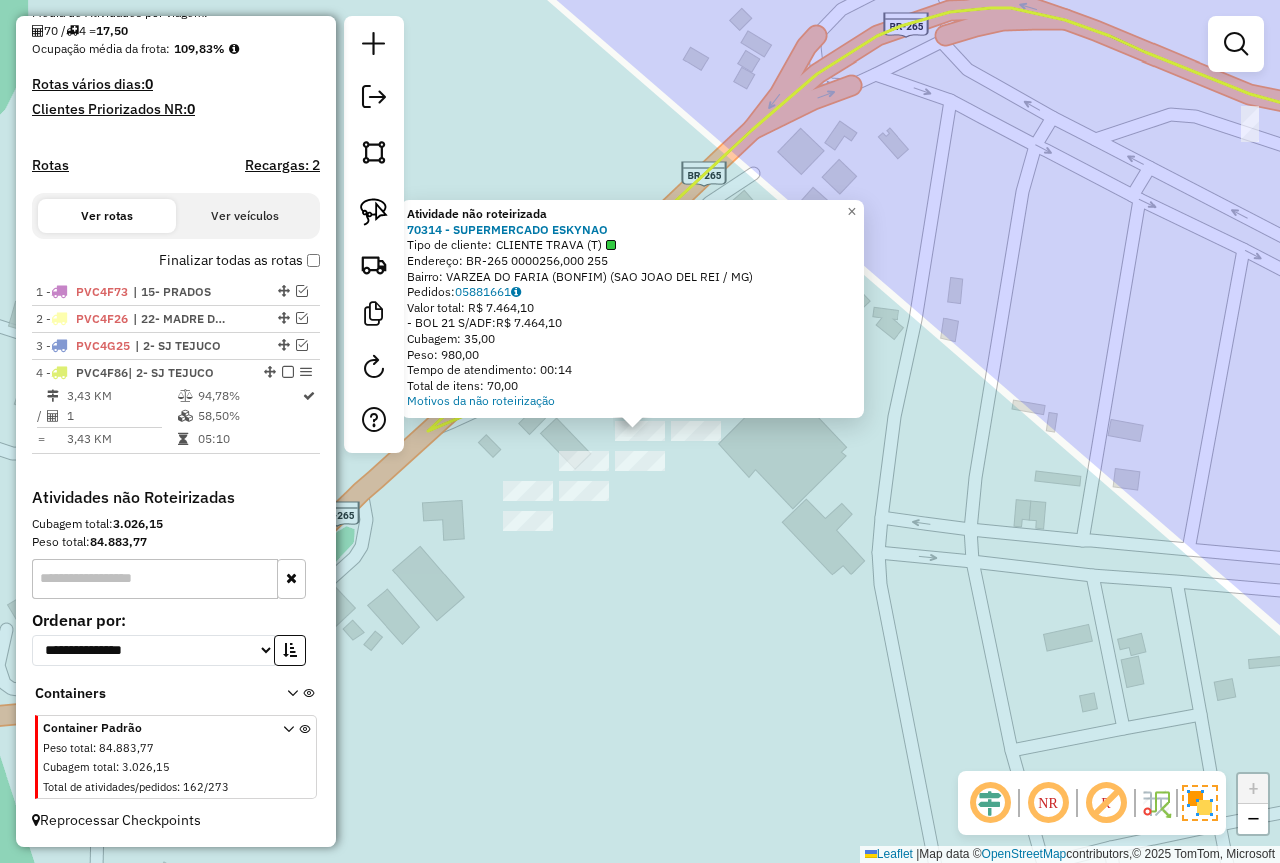 click on "Atividade não roteirizada 70314 - SUPERMERCADO ESKYNAO  Tipo de cliente:   CLIENTE TRAVA (T)   Endereço:  BR-265 0000256,000 255   Bairro: VARZEA DO FARIA (BONFIM) (SAO JOAO DEL REI / MG)   Pedidos:  05881661   Valor total: R$ 7.464,10   - BOL 21 S/ADF:  R$ 7.464,10   Cubagem: 35,00   Peso: 980,00   Tempo de atendimento: 00:14   Total de itens: 70,00  Motivos da não roteirização × Janela de atendimento Grade de atendimento Capacidade Transportadoras Veículos Cliente Pedidos  Rotas Selecione os dias de semana para filtrar as janelas de atendimento  Seg   Ter   Qua   Qui   Sex   Sáb   Dom  Informe o período da janela de atendimento: De: Até:  Filtrar exatamente a janela do cliente  Considerar janela de atendimento padrão  Selecione os dias de semana para filtrar as grades de atendimento  Seg   Ter   Qua   Qui   Sex   Sáb   Dom   Considerar clientes sem dia de atendimento cadastrado  Clientes fora do dia de atendimento selecionado Filtrar as atividades entre os valores definidos abaixo:  De:   Até:" 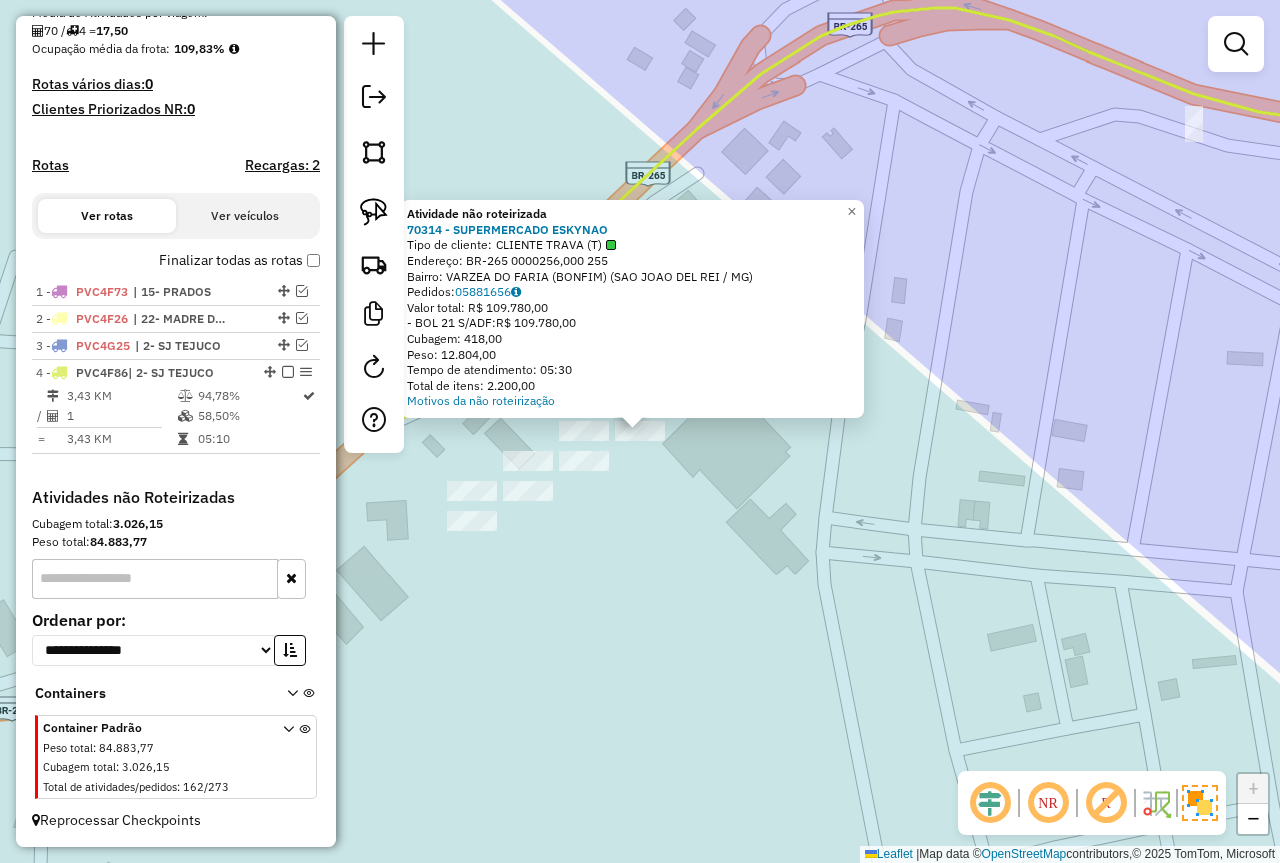 click on "Atividade não roteirizada 70314 - SUPERMERCADO ESKYNAO  Tipo de cliente:   CLIENTE TRAVA (T)   Endereço:  BR-265 0000256,000 255   Bairro: VARZEA DO FARIA (BONFIM) (SAO JOAO DEL REI / MG)   Pedidos:  05881656   Valor total: R$ 109.780,00   - BOL 21 S/ADF:  R$ 109.780,00   Cubagem: 418,00   Peso: 12.804,00   Tempo de atendimento: 05:30   Total de itens: 2.200,00  Motivos da não roteirização × Janela de atendimento Grade de atendimento Capacidade Transportadoras Veículos Cliente Pedidos  Rotas Selecione os dias de semana para filtrar as janelas de atendimento  Seg   Ter   Qua   Qui   Sex   Sáb   Dom  Informe o período da janela de atendimento: De: Até:  Filtrar exatamente a janela do cliente  Considerar janela de atendimento padrão  Selecione os dias de semana para filtrar as grades de atendimento  Seg   Ter   Qua   Qui   Sex   Sáb   Dom   Considerar clientes sem dia de atendimento cadastrado  Clientes fora do dia de atendimento selecionado Filtrar as atividades entre os valores definidos abaixo: +" 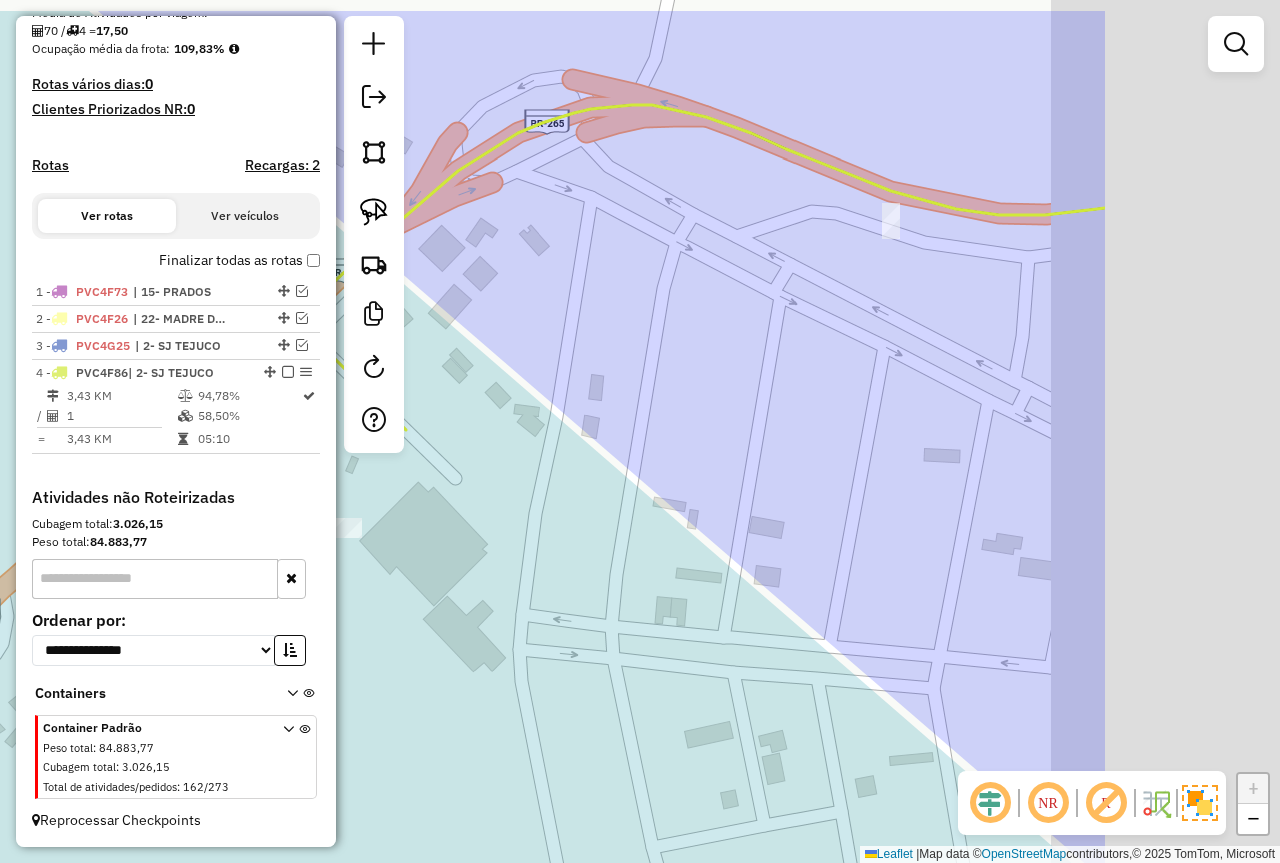 drag, startPoint x: 754, startPoint y: 395, endPoint x: 602, endPoint y: 495, distance: 181.94505 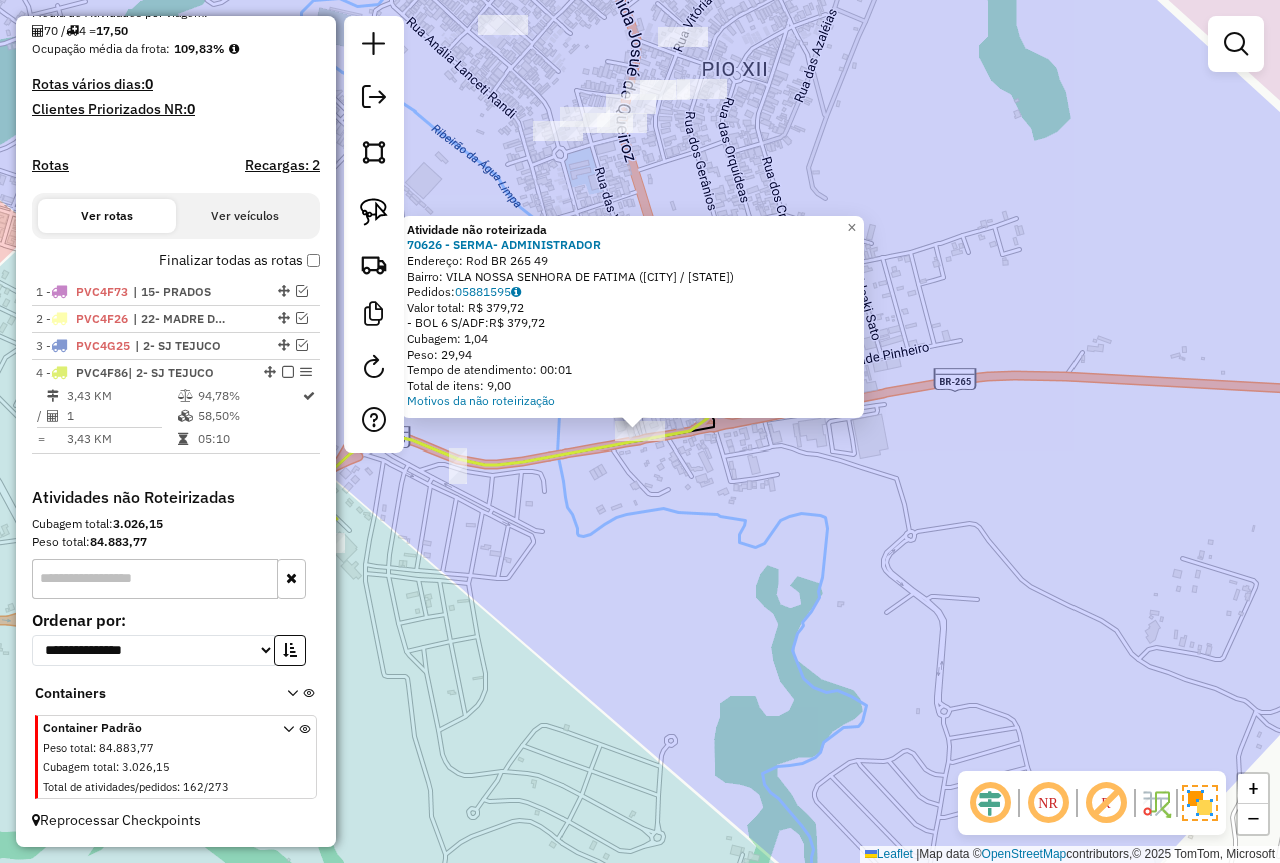 click on "Atividade não roteirizada 70626 - SERMA- ADMINISTRADOR  Endereço: Rod BR 265                        49   Bairro: VILA NOSSA SENHORA DE FATIMA (SAO JOAO DEL RE / MG)   Pedidos:  05881595   Valor total: R$ 379,72   - BOL 6 S/ADF:  R$ 379,72   Cubagem: 1,04   Peso: 29,94   Tempo de atendimento: 00:01   Total de itens: 9,00  Motivos da não roteirização × Janela de atendimento Grade de atendimento Capacidade Transportadoras Veículos Cliente Pedidos  Rotas Selecione os dias de semana para filtrar as janelas de atendimento  Seg   Ter   Qua   Qui   Sex   Sáb   Dom  Informe o período da janela de atendimento: De: Até:  Filtrar exatamente a janela do cliente  Considerar janela de atendimento padrão  Selecione os dias de semana para filtrar as grades de atendimento  Seg   Ter   Qua   Qui   Sex   Sáb   Dom   Considerar clientes sem dia de atendimento cadastrado  Clientes fora do dia de atendimento selecionado Filtrar as atividades entre os valores definidos abaixo:  Peso mínimo:   Peso máximo:   De:   De:" 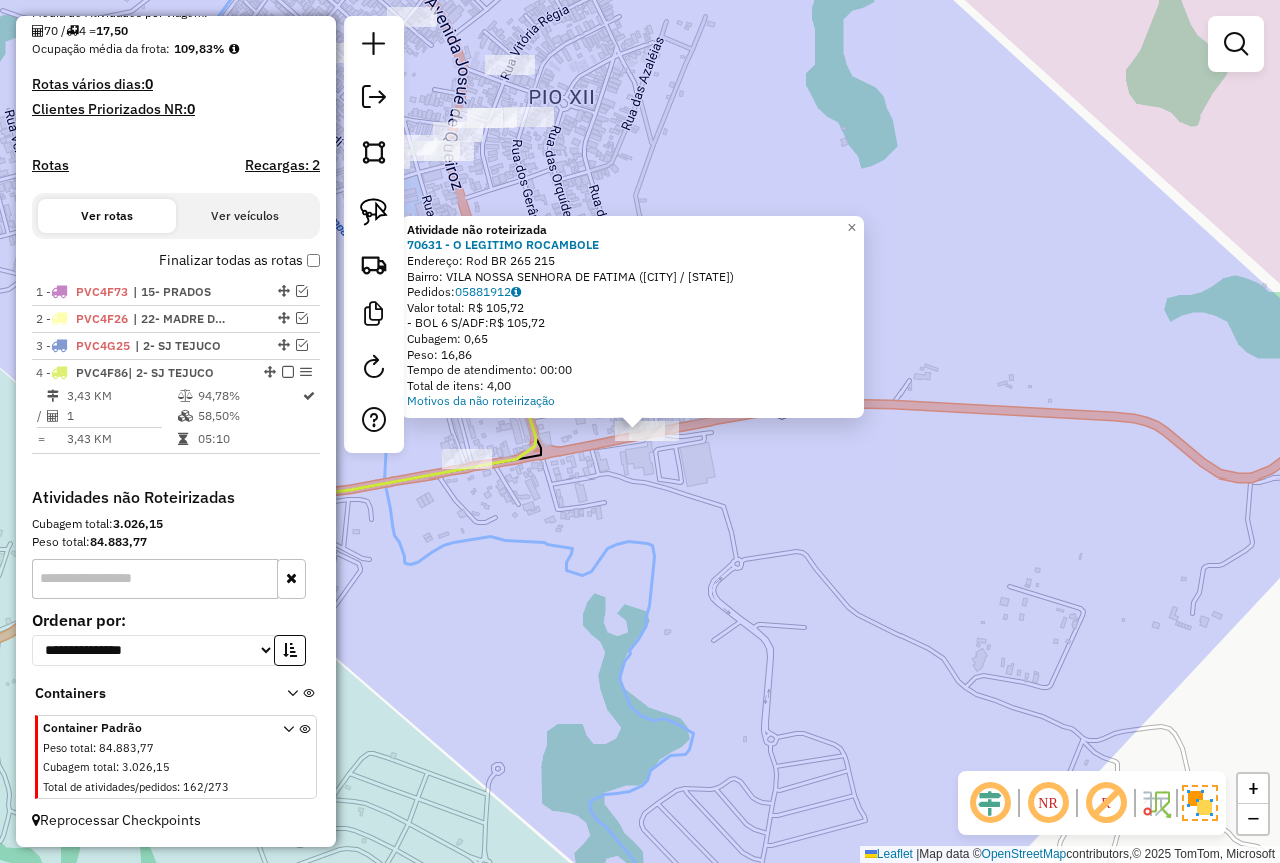 click on "Atividade não roteirizada 70631 - O LEGITIMO ROCAMBOLE  Endereço: Rod BR 265                        215   Bairro: VILA NOSSA SENHORA DE FATIMA (SAO JOAO DEL RE / MG)   Pedidos:  05881912   Valor total: R$ 105,72   - BOL 6 S/ADF:  R$ 105,72   Cubagem: 0,65   Peso: 16,86   Tempo de atendimento: 00:00   Total de itens: 4,00  Motivos da não roteirização × Janela de atendimento Grade de atendimento Capacidade Transportadoras Veículos Cliente Pedidos  Rotas Selecione os dias de semana para filtrar as janelas de atendimento  Seg   Ter   Qua   Qui   Sex   Sáb   Dom  Informe o período da janela de atendimento: De: Até:  Filtrar exatamente a janela do cliente  Considerar janela de atendimento padrão  Selecione os dias de semana para filtrar as grades de atendimento  Seg   Ter   Qua   Qui   Sex   Sáb   Dom   Considerar clientes sem dia de atendimento cadastrado  Clientes fora do dia de atendimento selecionado Filtrar as atividades entre os valores definidos abaixo:  Peso mínimo:   Peso máximo:   De:   De:" 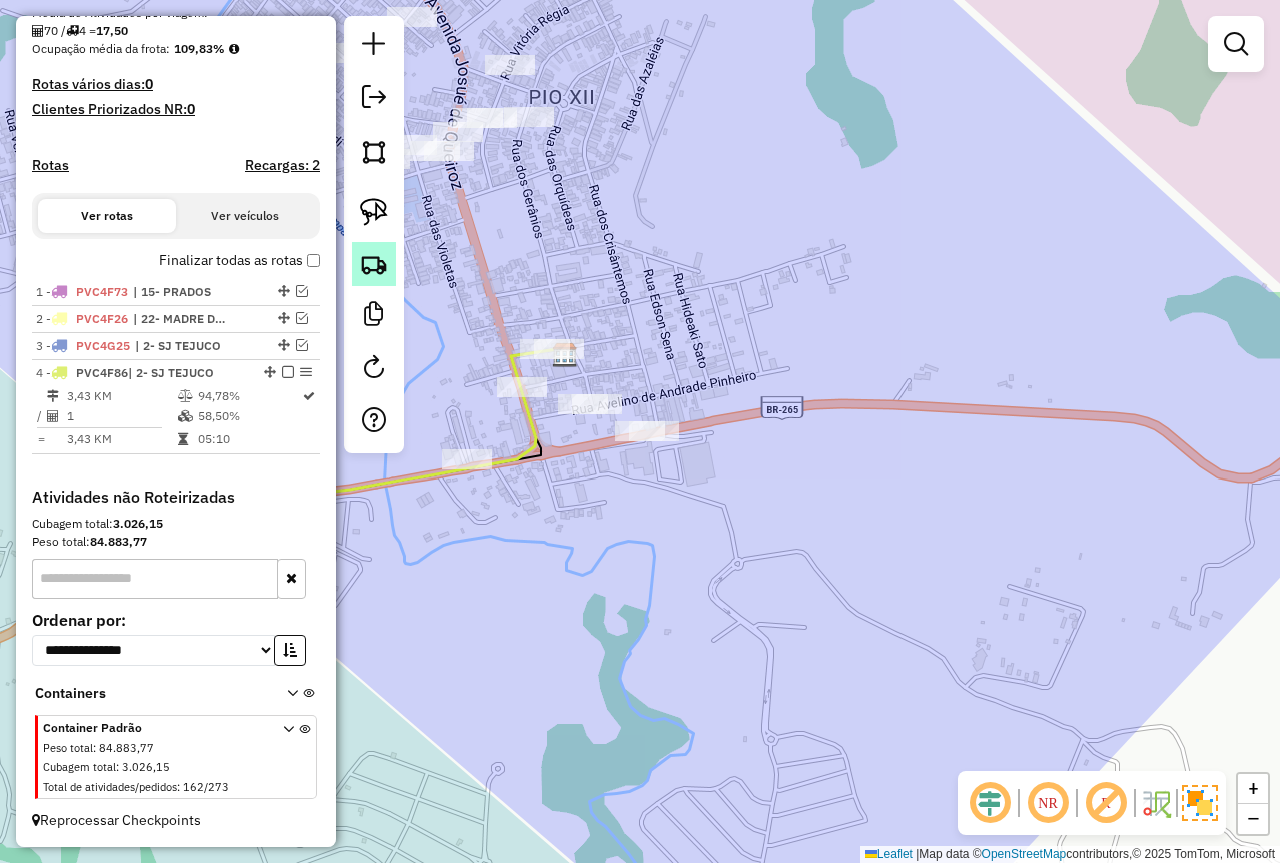 click 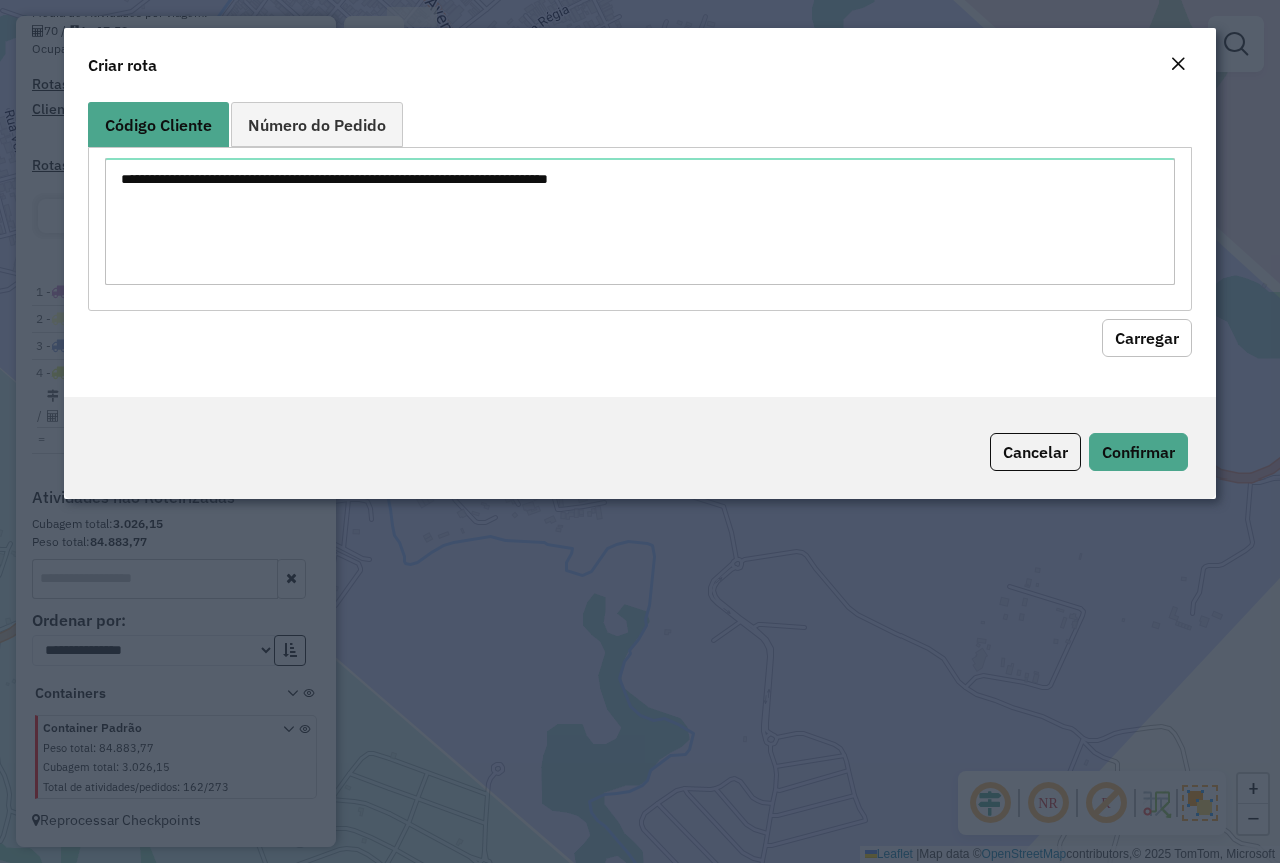click 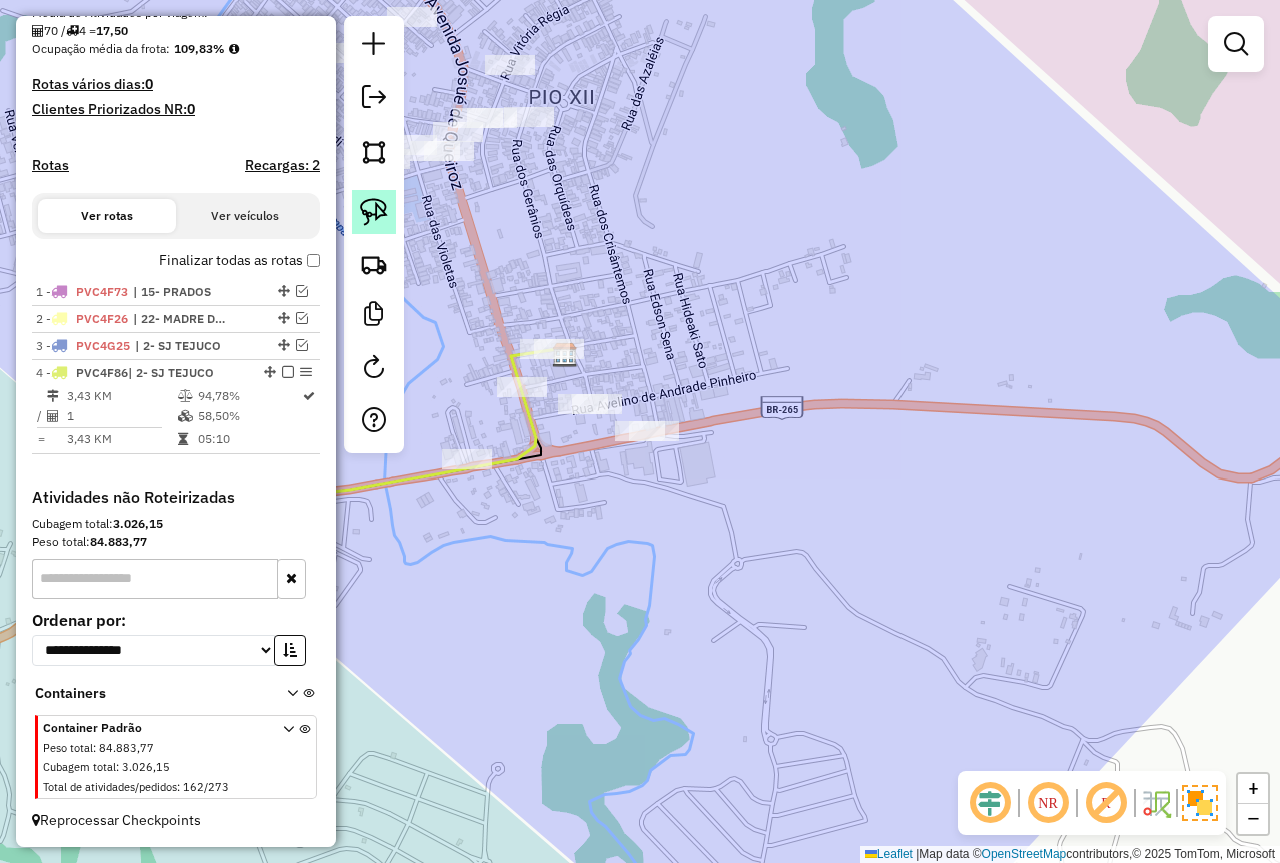 click 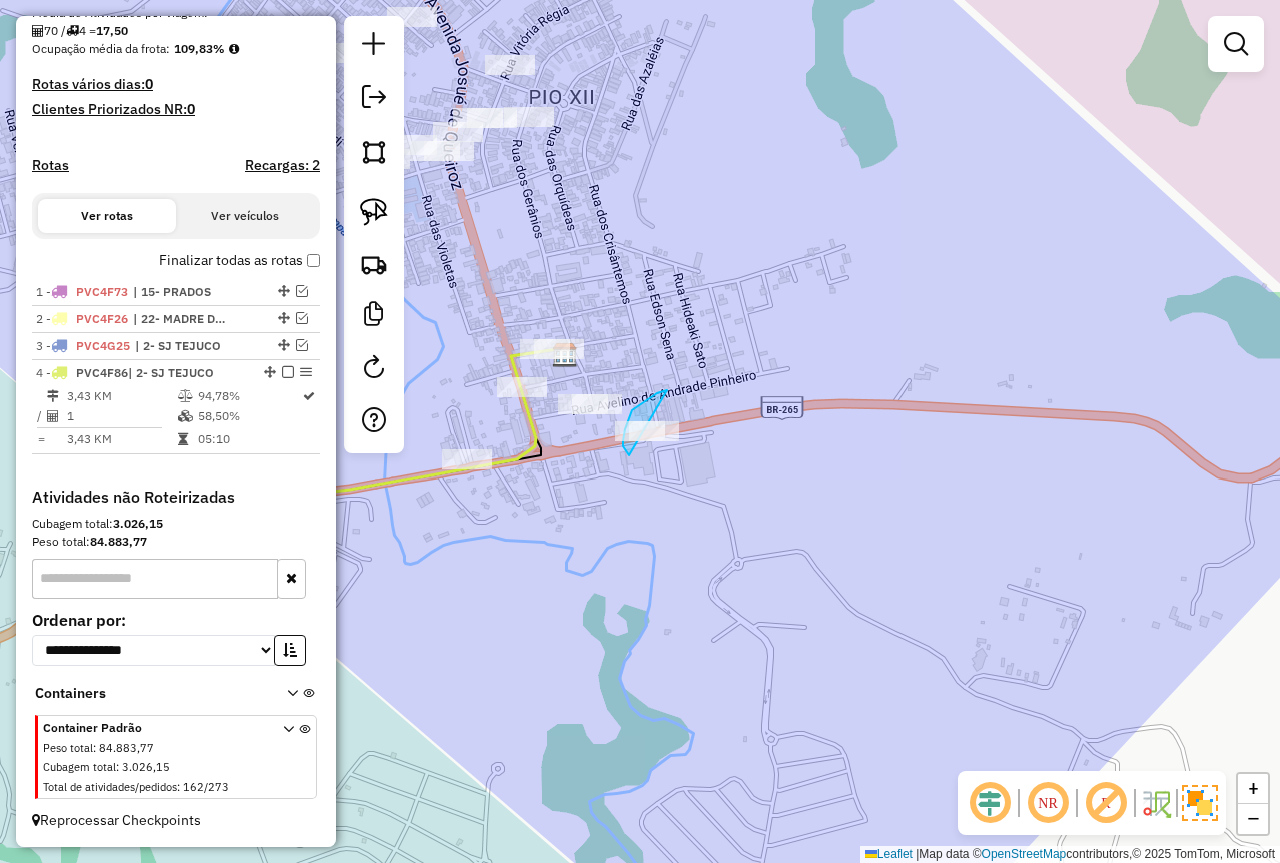 drag, startPoint x: 667, startPoint y: 390, endPoint x: 707, endPoint y: 486, distance: 104 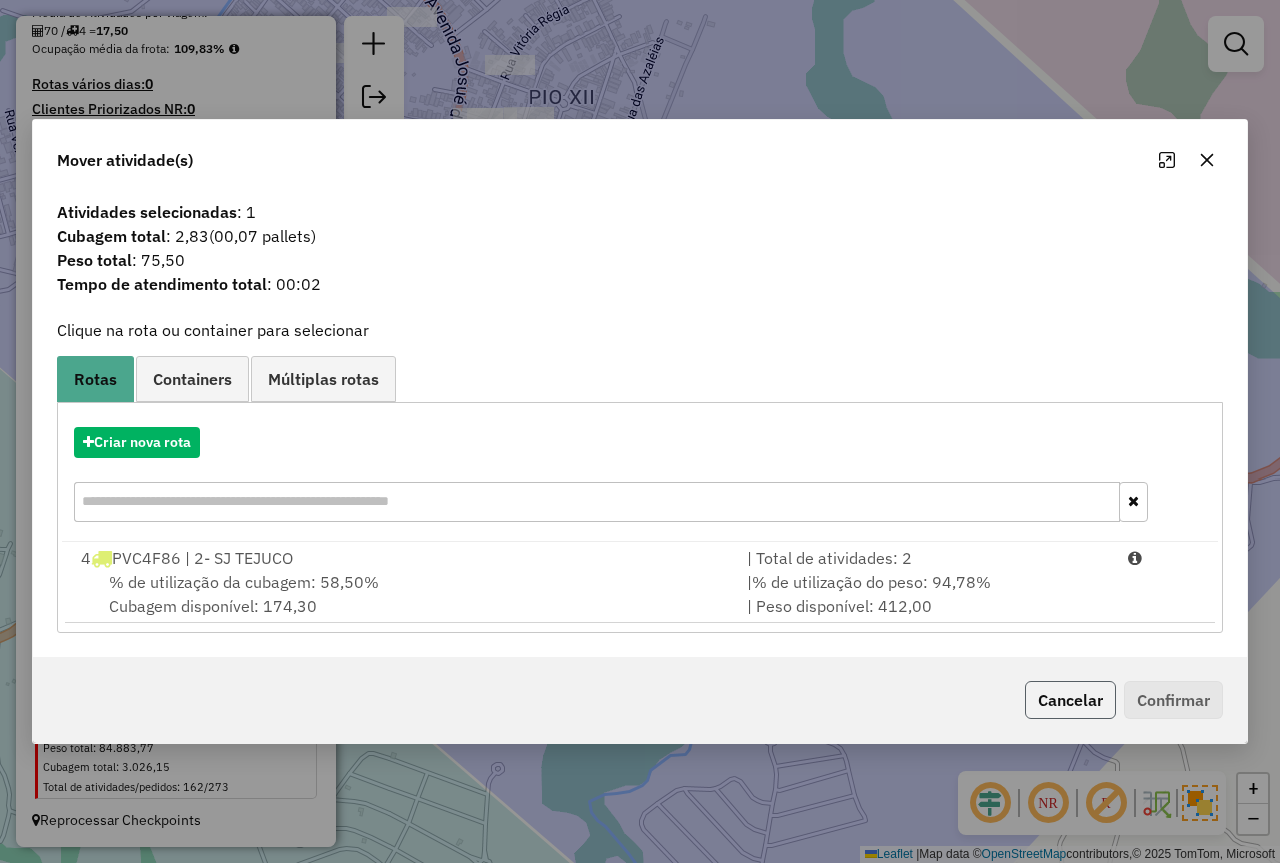 click on "Cancelar" 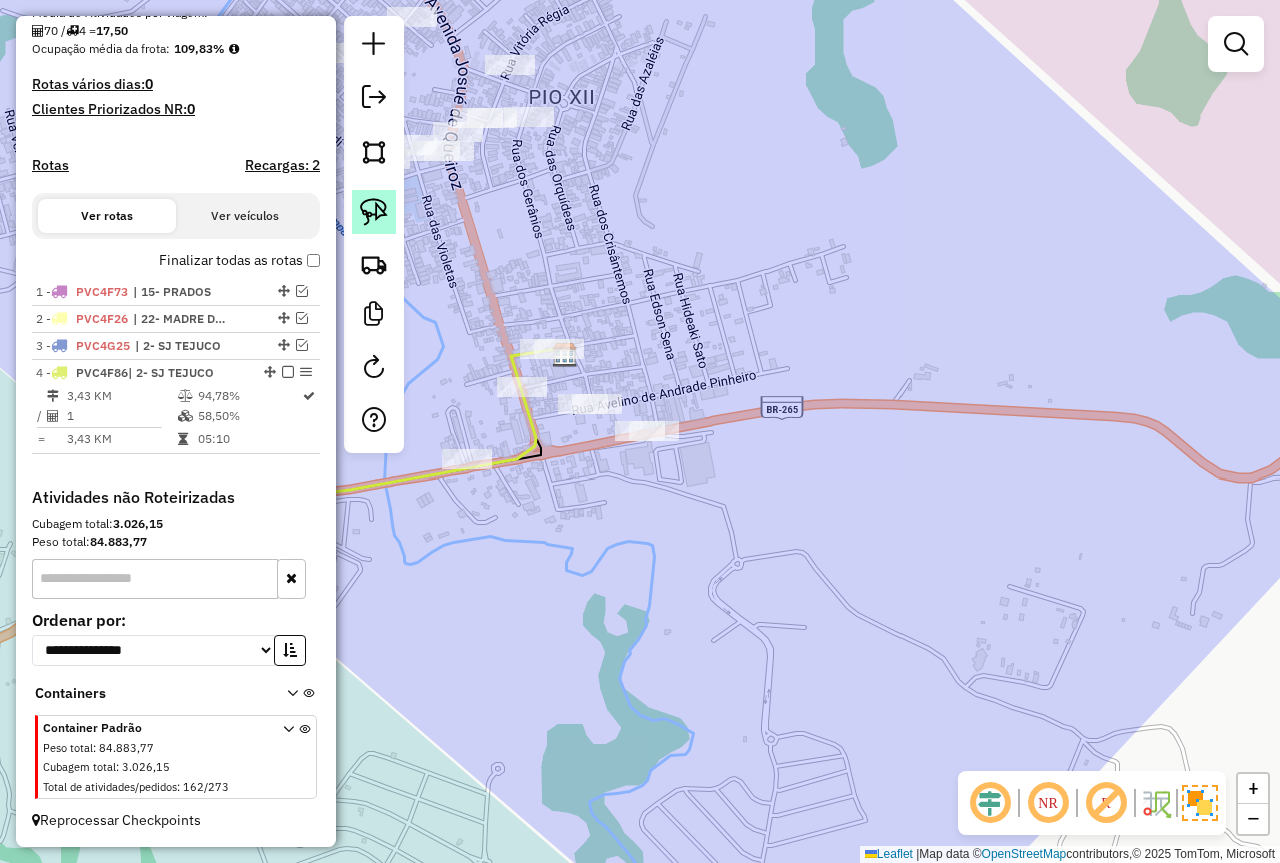 click 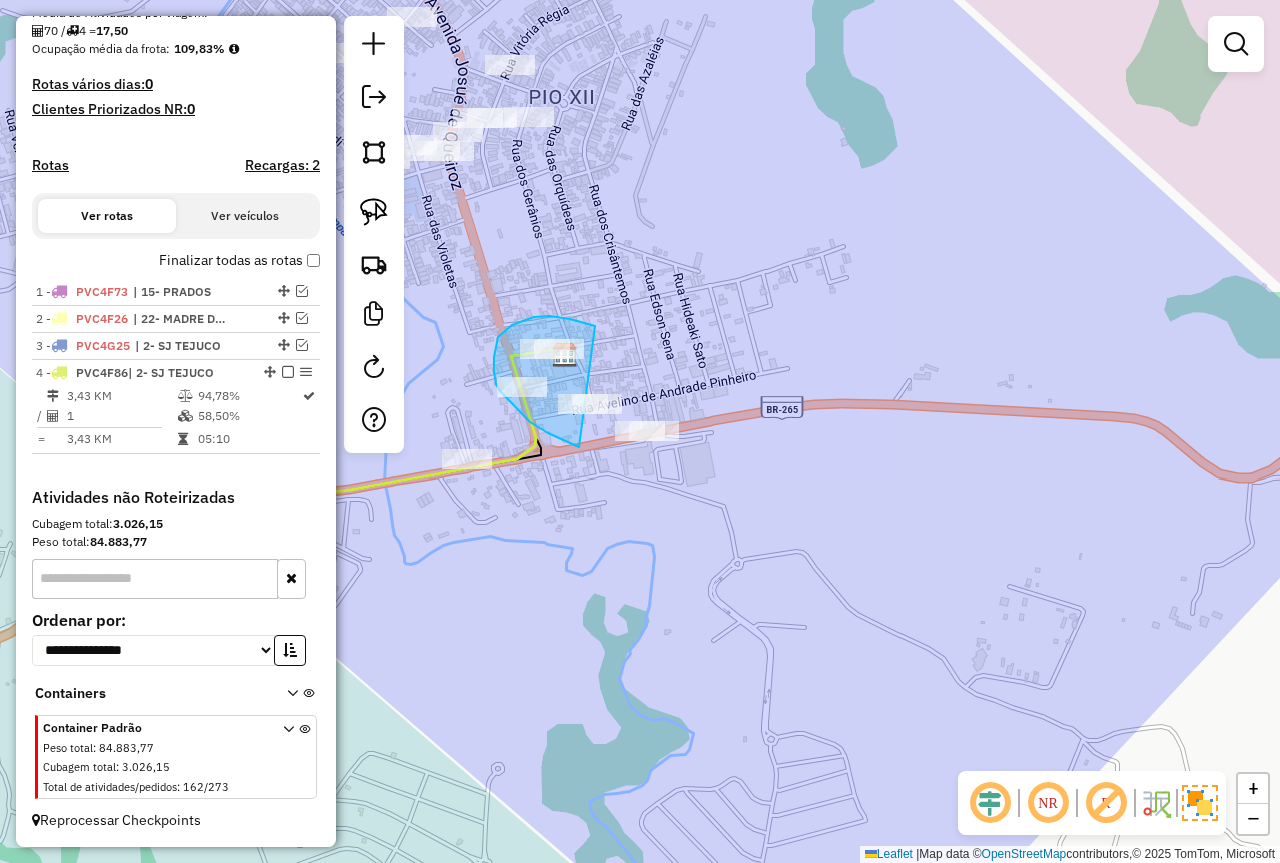 drag, startPoint x: 588, startPoint y: 324, endPoint x: 698, endPoint y: 463, distance: 177.25969 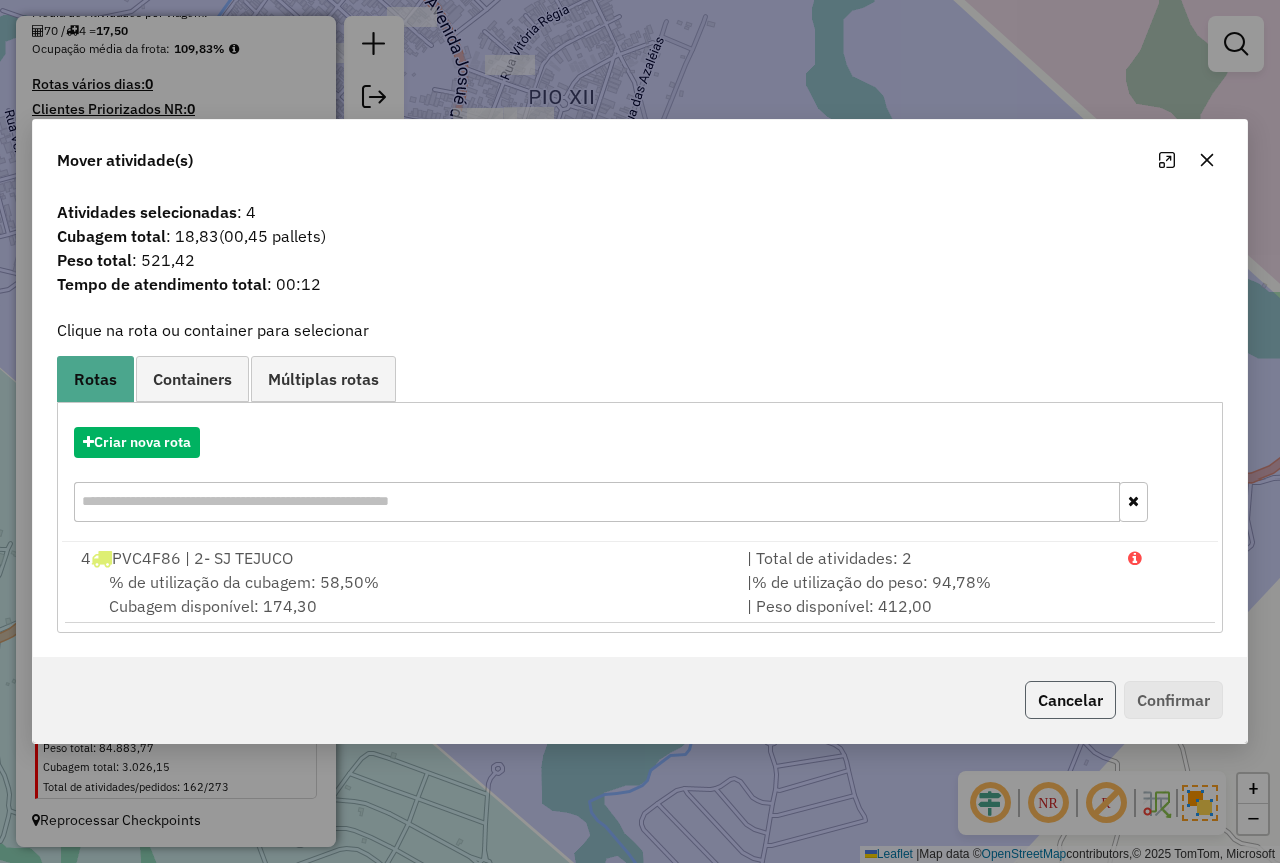 click on "Cancelar" 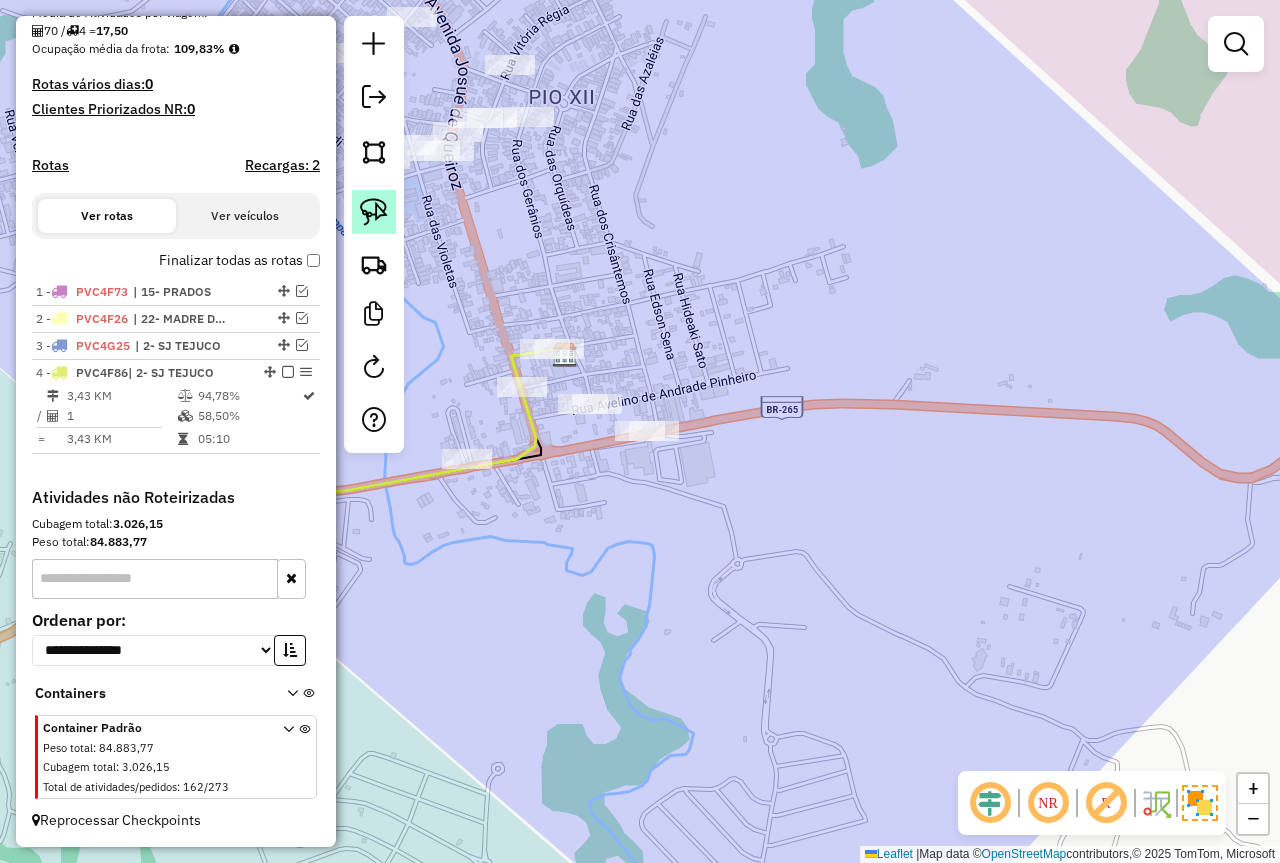 click 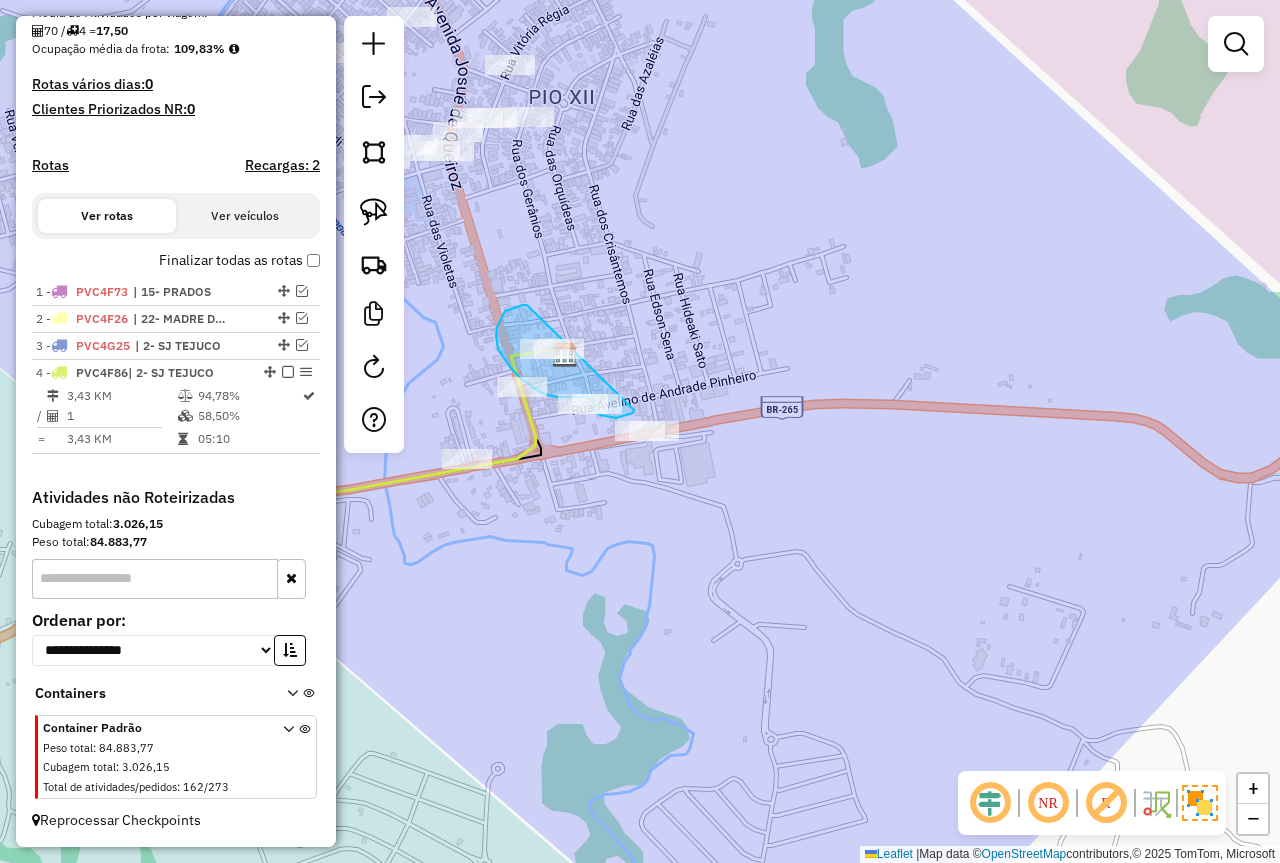 drag, startPoint x: 503, startPoint y: 314, endPoint x: 620, endPoint y: 392, distance: 140.6165 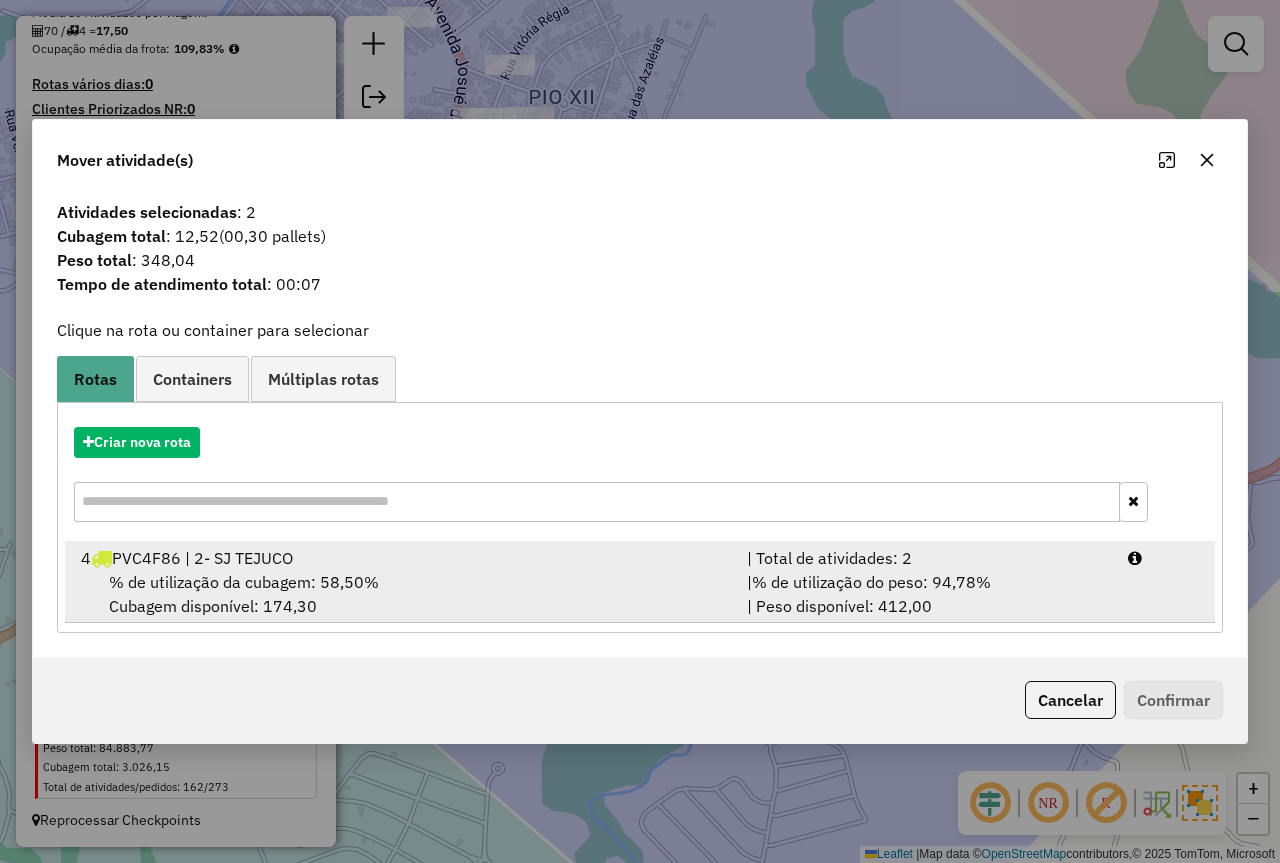 click on "4  PVC4F86 | 2- SJ TEJUCO  | Total de atividades: 2  % de utilização da cubagem: 58,50%  Cubagem disponível: 174,30   |  % de utilização do peso: 94,78%  | Peso disponível: 412,00" at bounding box center [640, 582] 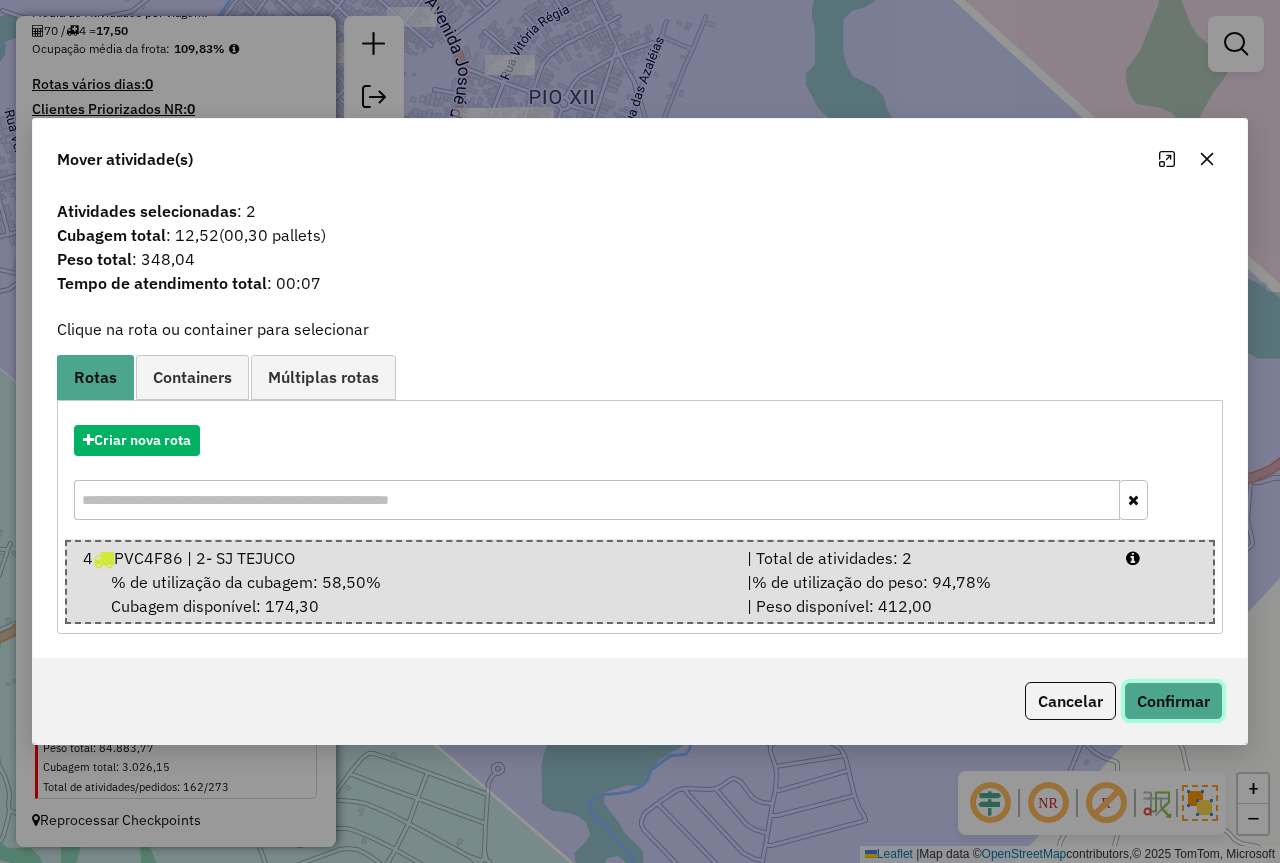 click on "Confirmar" 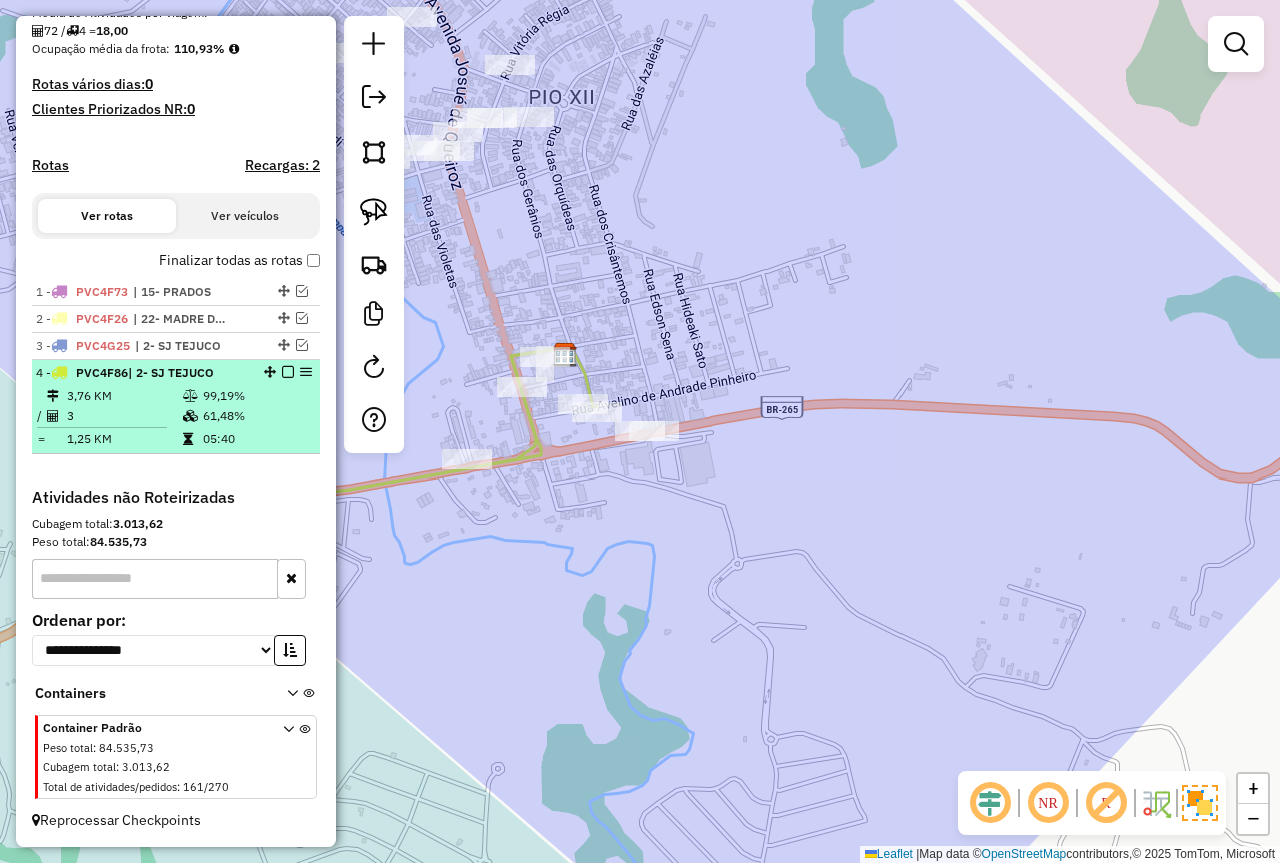 click at bounding box center (288, 372) 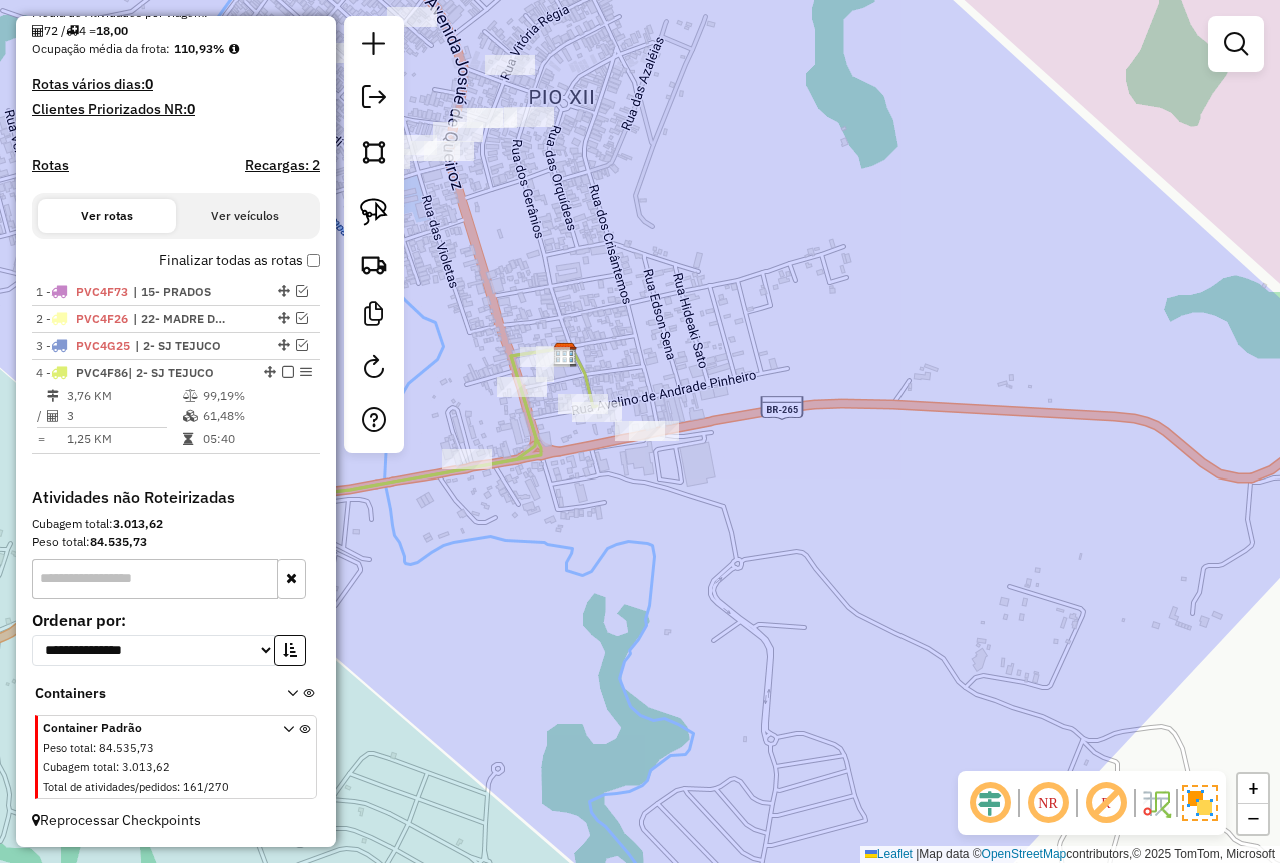 scroll, scrollTop: 420, scrollLeft: 0, axis: vertical 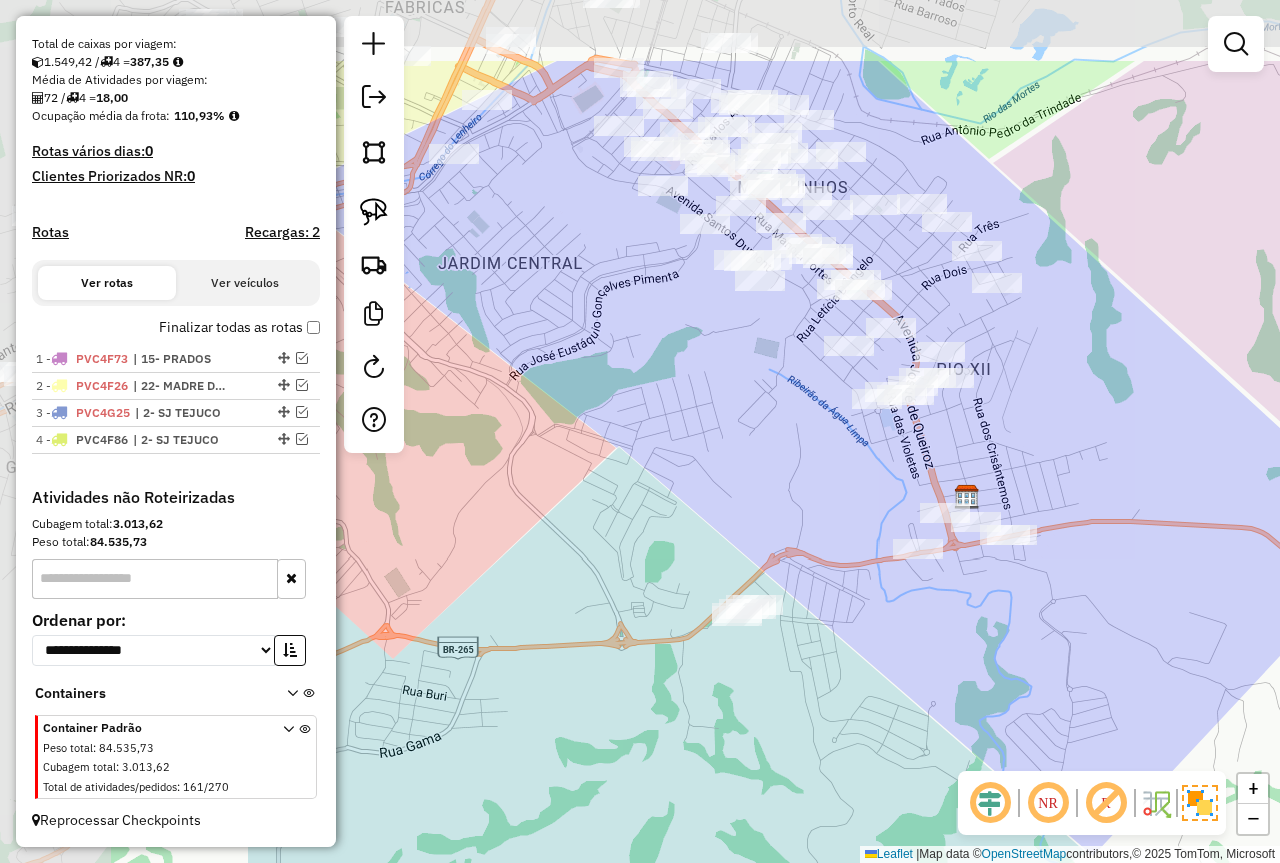 drag, startPoint x: 729, startPoint y: 338, endPoint x: 871, endPoint y: 466, distance: 191.17531 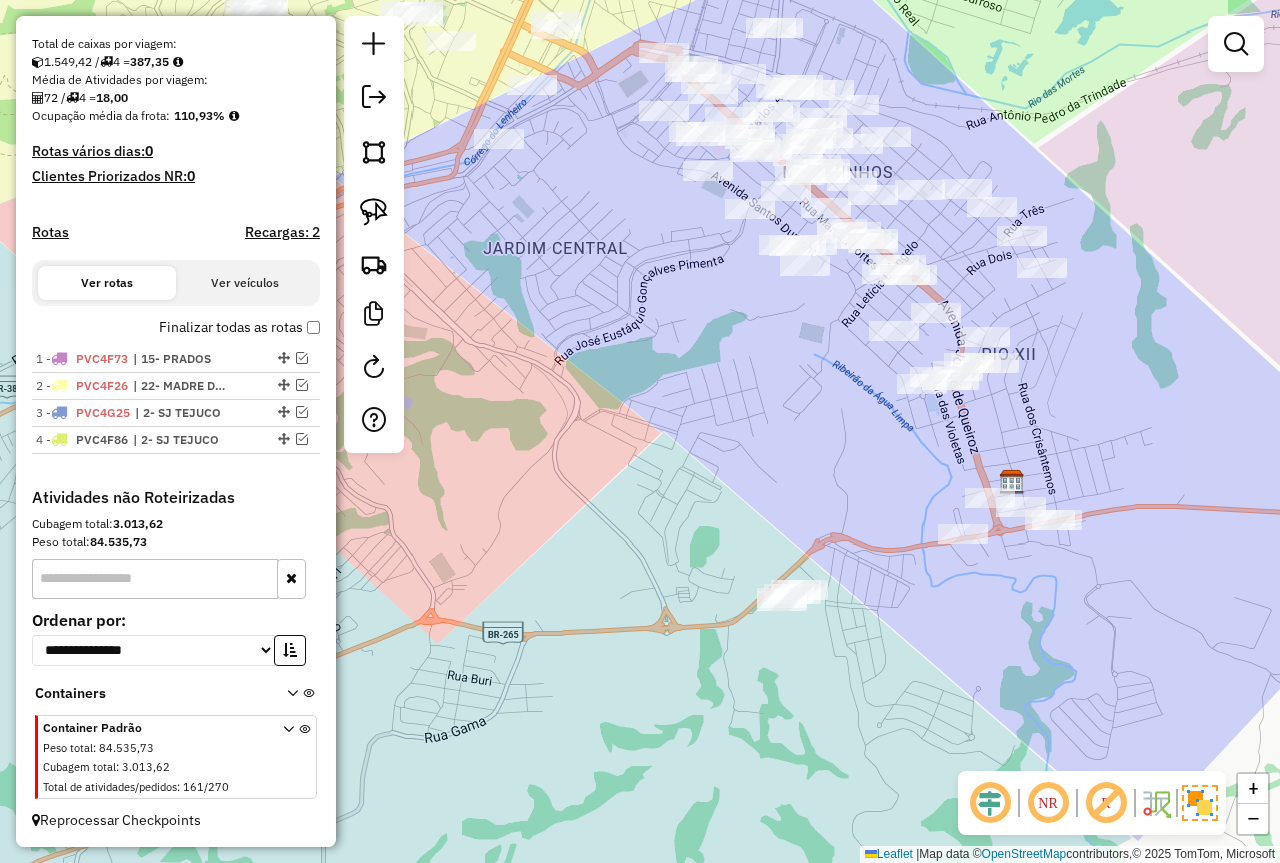drag, startPoint x: 708, startPoint y: 492, endPoint x: 680, endPoint y: 372, distance: 123.22337 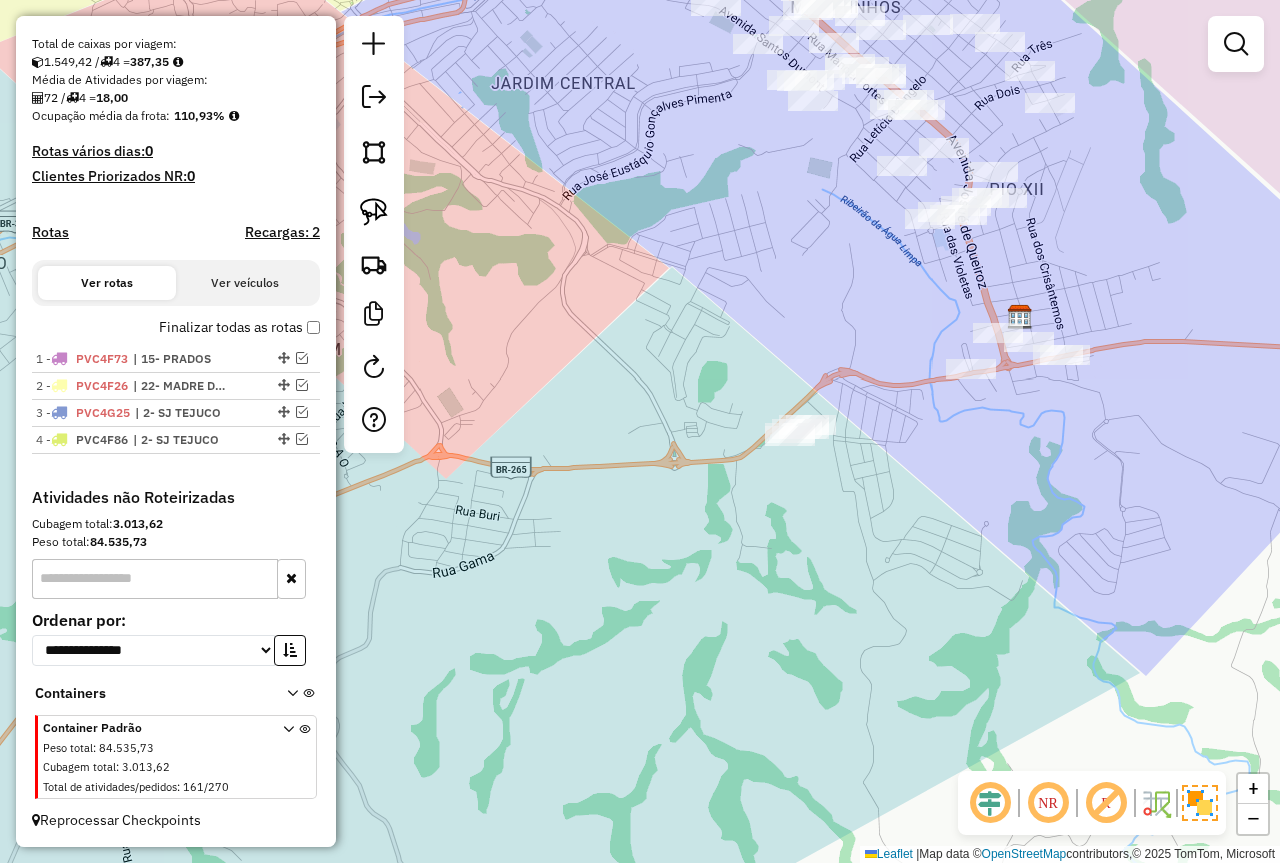 drag, startPoint x: 611, startPoint y: 272, endPoint x: 618, endPoint y: 171, distance: 101.24229 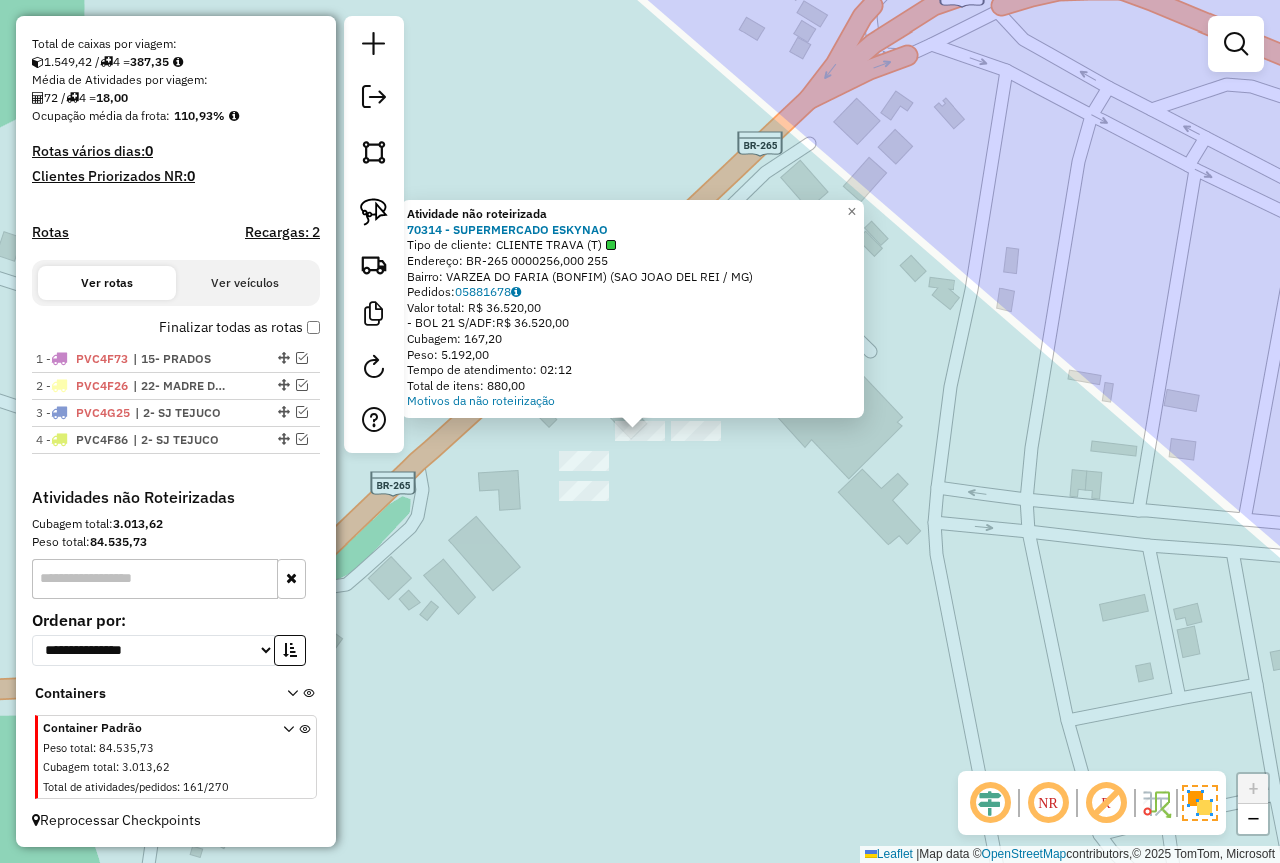 click on "Atividade não roteirizada 70314 - SUPERMERCADO ESKYNAO  Tipo de cliente:   CLIENTE TRAVA (T)   Endereço:  BR-265 0000256,000 255   Bairro: VARZEA DO FARIA (BONFIM) (SAO JOAO DEL REI / MG)   Pedidos:  05881678   Valor total: R$ 36.520,00   - BOL 21 S/ADF:  R$ 36.520,00   Cubagem: 167,20   Peso: 5.192,00   Tempo de atendimento: 02:12   Total de itens: 880,00  Motivos da não roteirização × Janela de atendimento Grade de atendimento Capacidade Transportadoras Veículos Cliente Pedidos  Rotas Selecione os dias de semana para filtrar as janelas de atendimento  Seg   Ter   Qua   Qui   Sex   Sáb   Dom  Informe o período da janela de atendimento: De: Até:  Filtrar exatamente a janela do cliente  Considerar janela de atendimento padrão  Selecione os dias de semana para filtrar as grades de atendimento  Seg   Ter   Qua   Qui   Sex   Sáb   Dom   Considerar clientes sem dia de atendimento cadastrado  Clientes fora do dia de atendimento selecionado Filtrar as atividades entre os valores definidos abaixo:  De:  +" 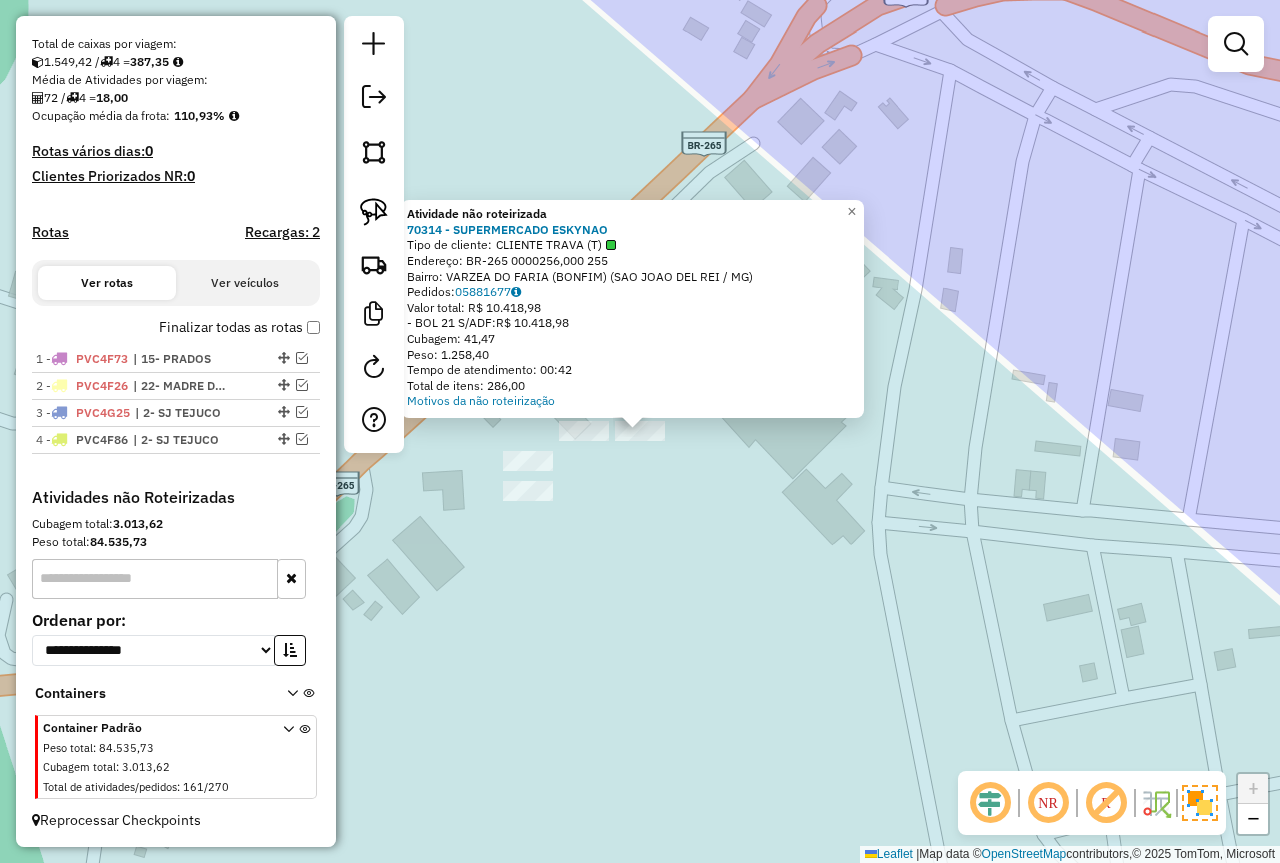 click on "Atividade não roteirizada 70314 - SUPERMERCADO ESKYNAO  Tipo de cliente:   CLIENTE TRAVA (T)   Endereço:  BR-265 0000256,000 255   Bairro: VARZEA DO FARIA (BONFIM) (SAO JOAO DEL REI / MG)   Pedidos:  05881677   Valor total: R$ 10.418,98   - BOL 21 S/ADF:  R$ 10.418,98   Cubagem: 41,47   Peso: 1.258,40   Tempo de atendimento: 00:42   Total de itens: 286,00  Motivos da não roteirização × Janela de atendimento Grade de atendimento Capacidade Transportadoras Veículos Cliente Pedidos  Rotas Selecione os dias de semana para filtrar as janelas de atendimento  Seg   Ter   Qua   Qui   Sex   Sáb   Dom  Informe o período da janela de atendimento: De: Até:  Filtrar exatamente a janela do cliente  Considerar janela de atendimento padrão  Selecione os dias de semana para filtrar as grades de atendimento  Seg   Ter   Qua   Qui   Sex   Sáb   Dom   Considerar clientes sem dia de atendimento cadastrado  Clientes fora do dia de atendimento selecionado Filtrar as atividades entre os valores definidos abaixo:  De:  +" 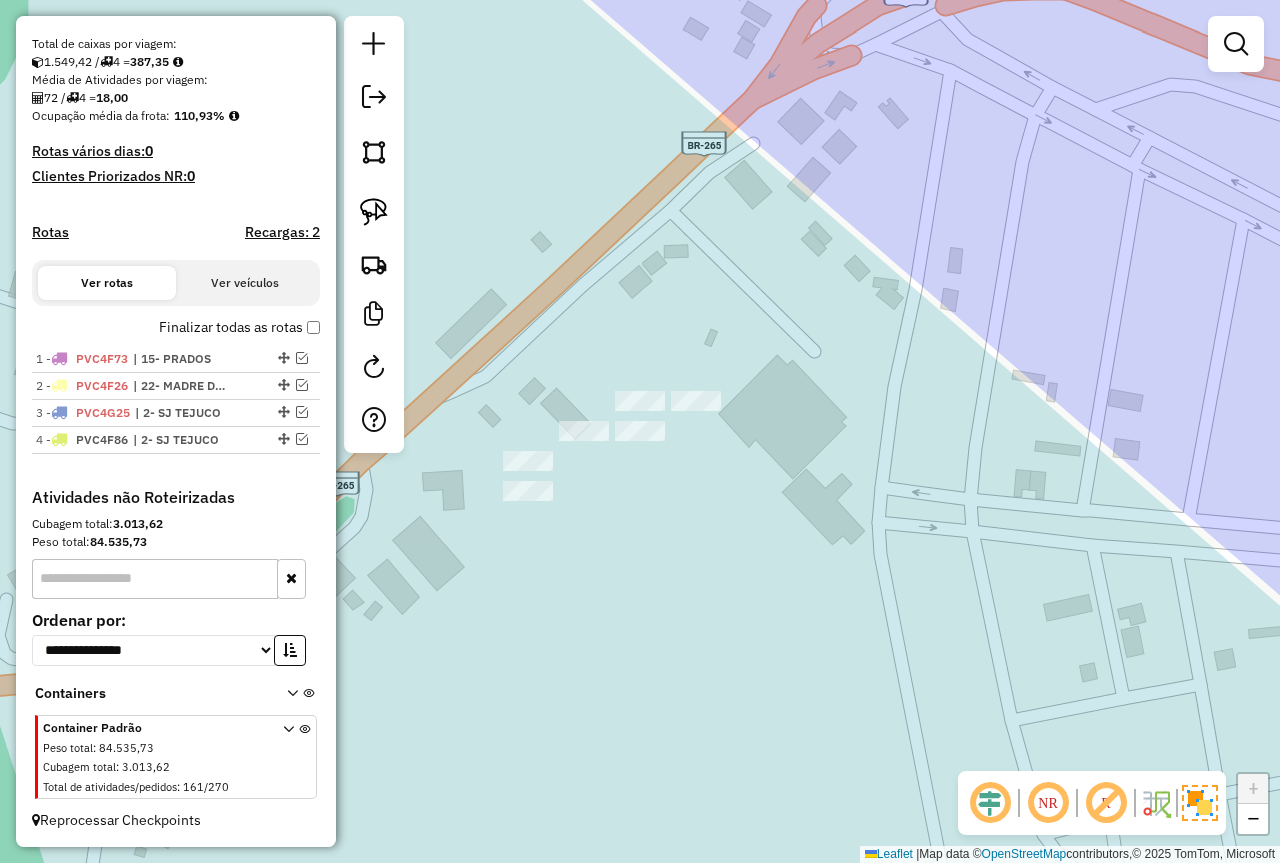 click 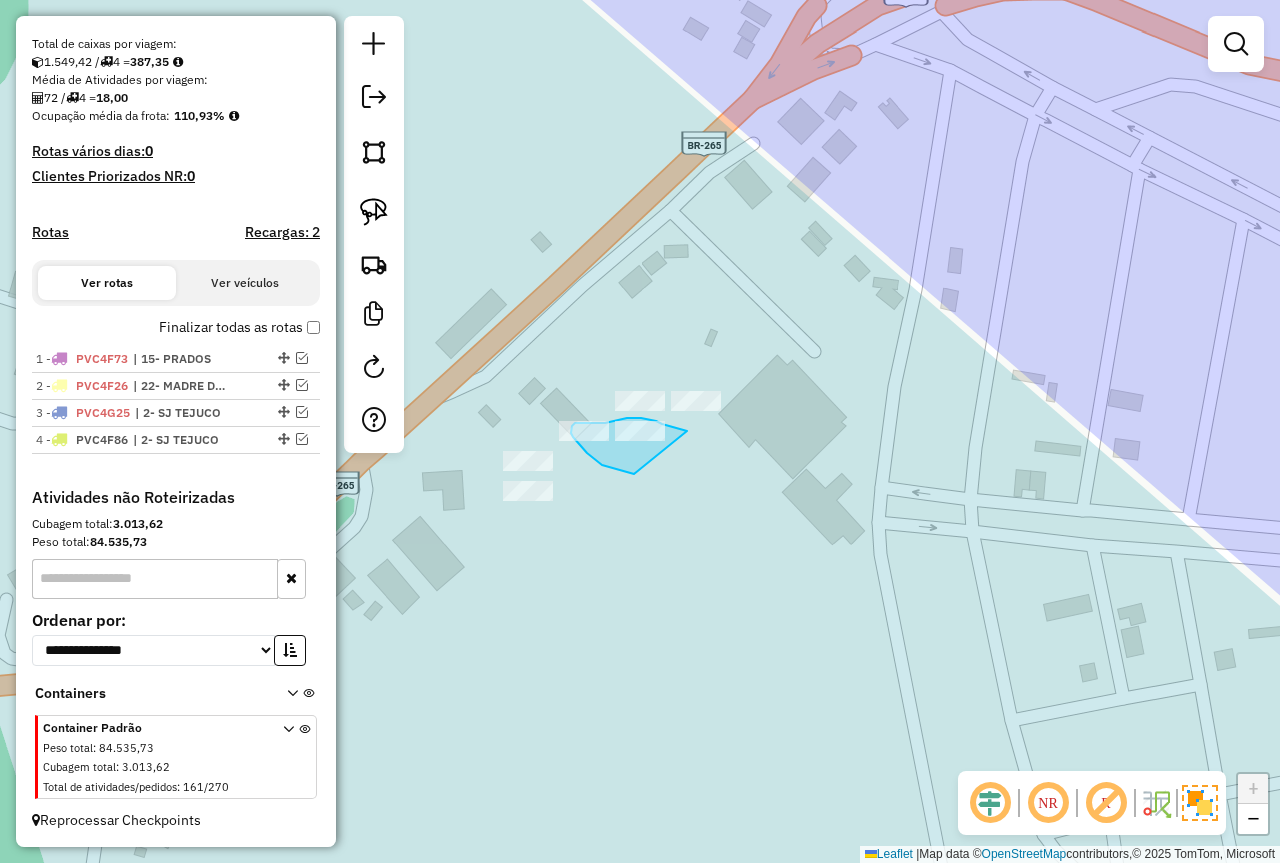 drag, startPoint x: 682, startPoint y: 430, endPoint x: 702, endPoint y: 481, distance: 54.781384 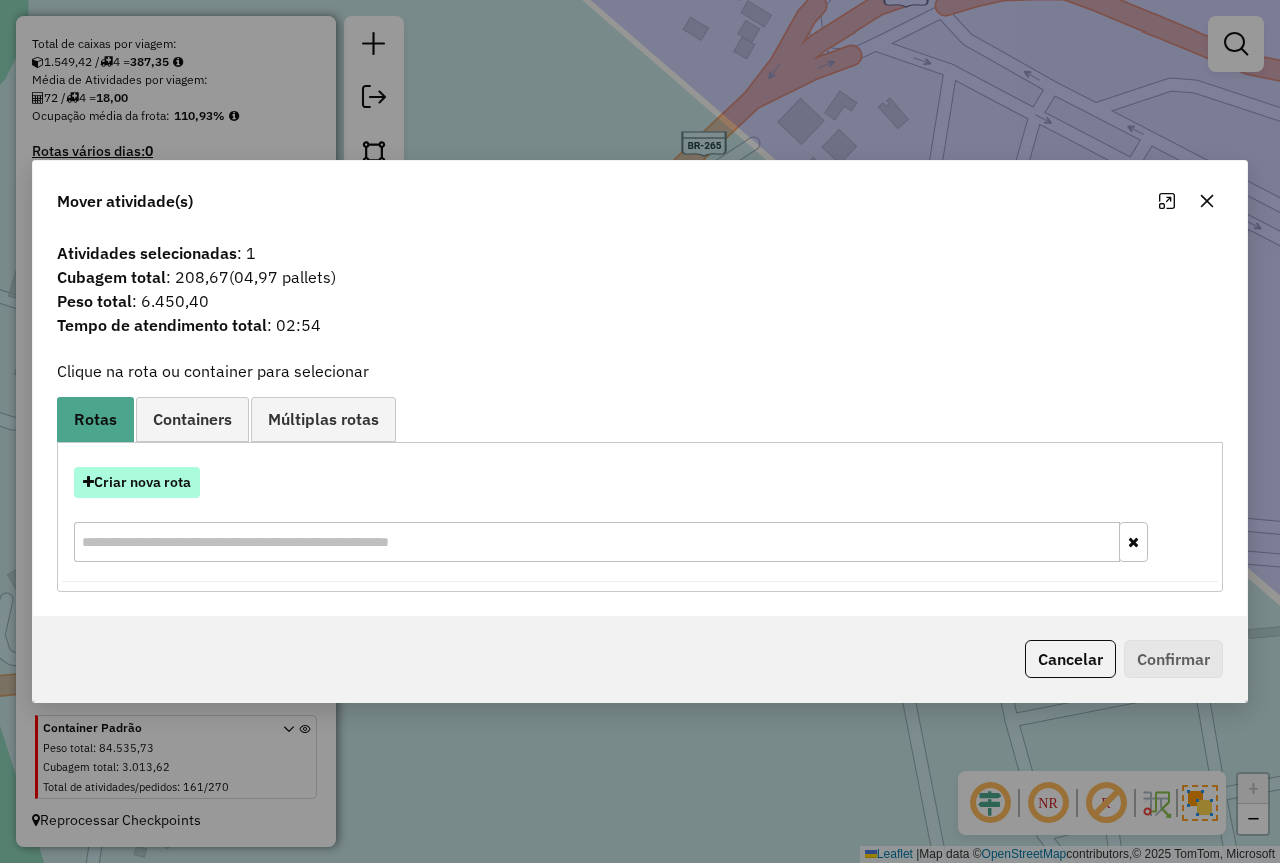 click on "Criar nova rota" at bounding box center (137, 482) 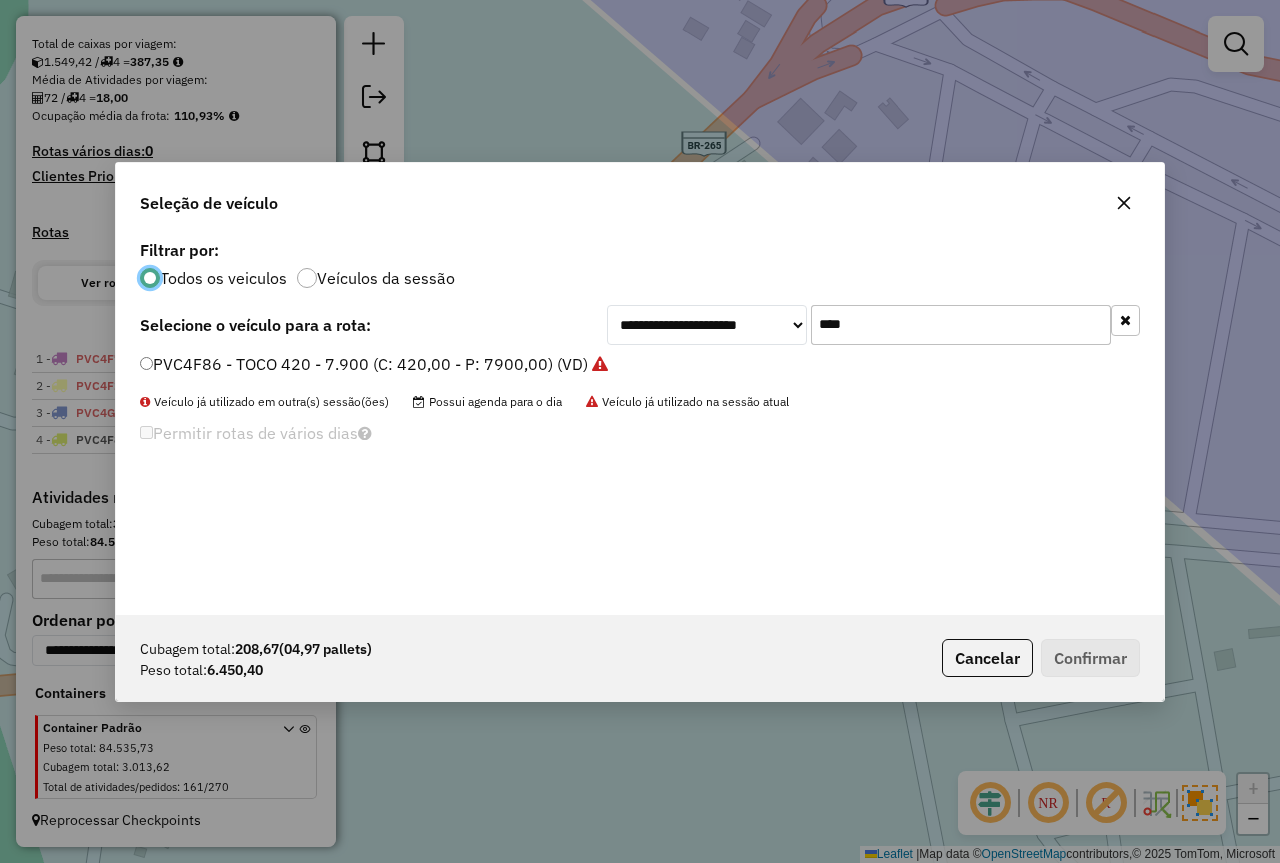 scroll, scrollTop: 11, scrollLeft: 6, axis: both 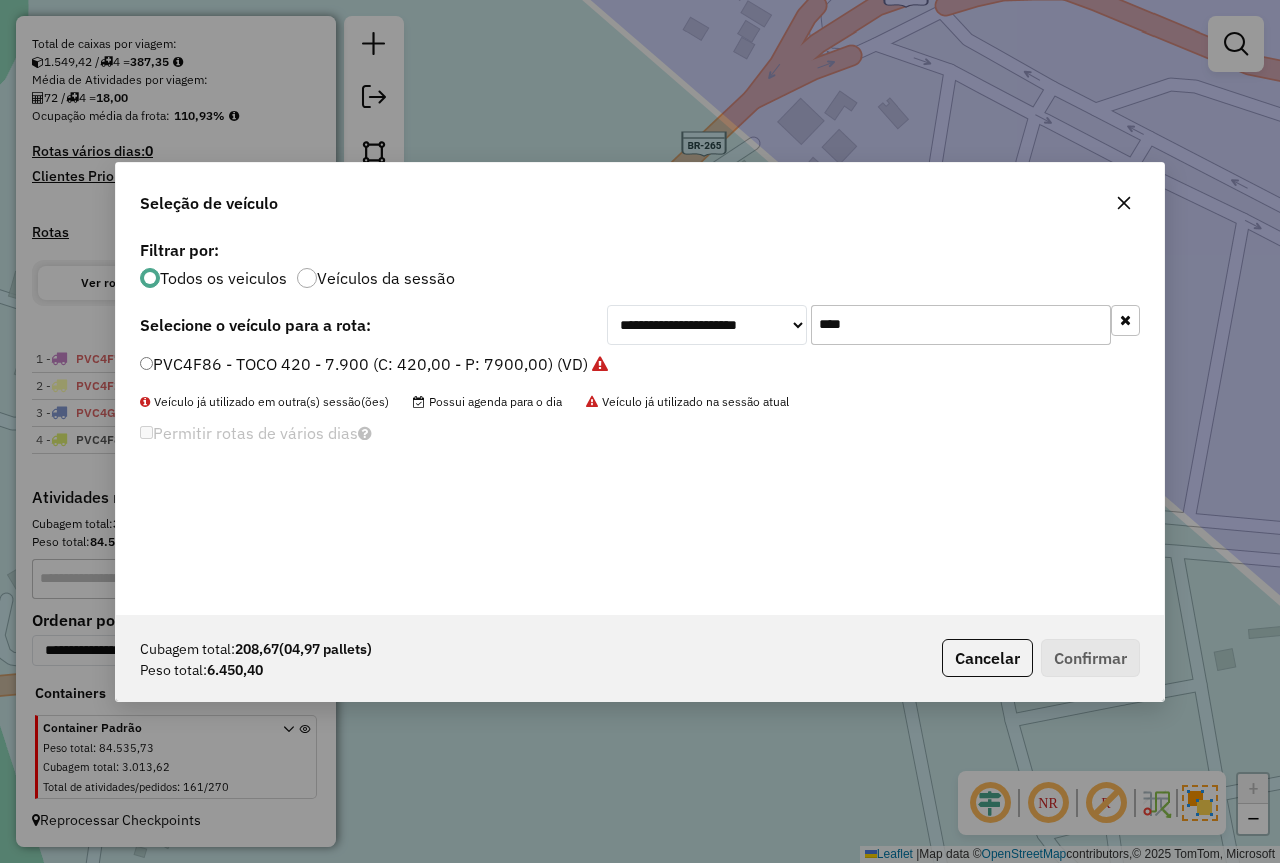 drag, startPoint x: 868, startPoint y: 329, endPoint x: 710, endPoint y: 307, distance: 159.52429 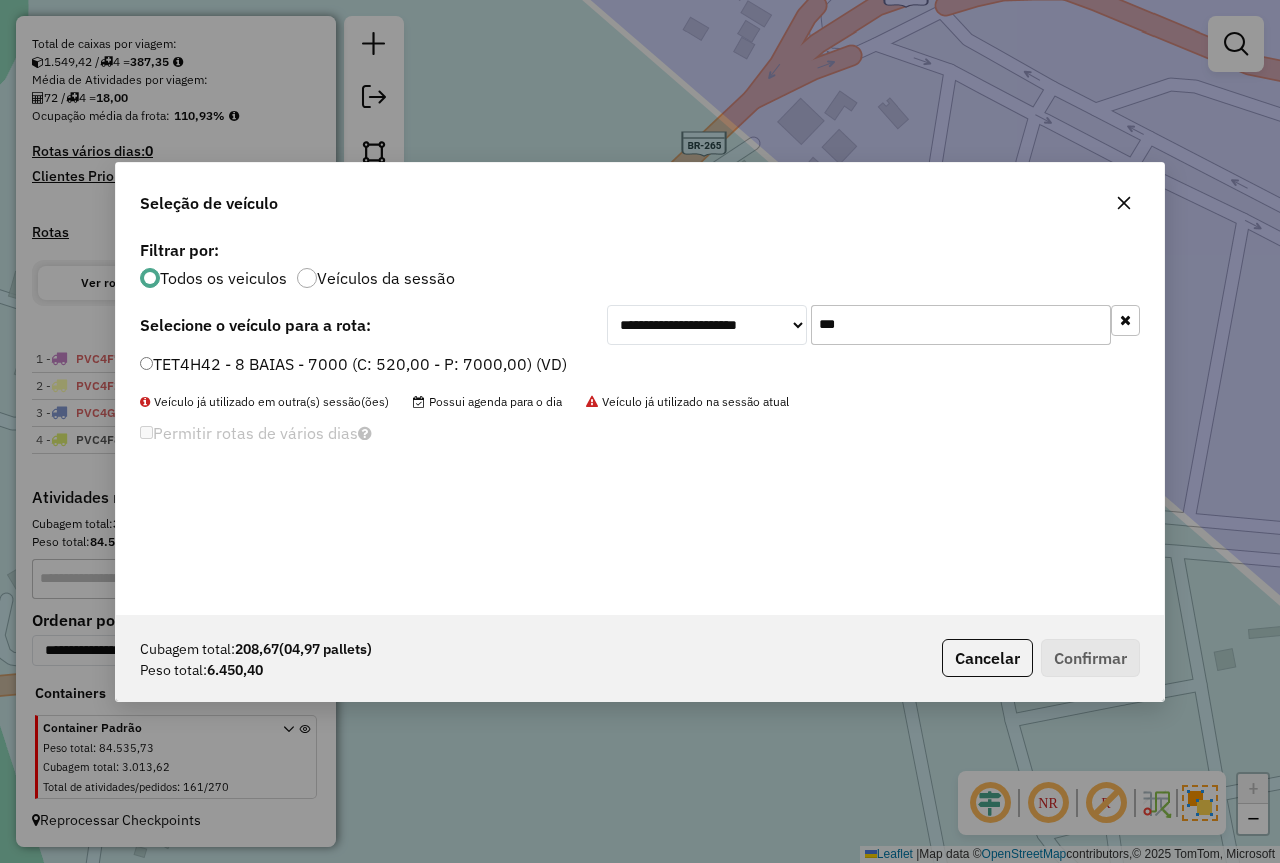 type on "***" 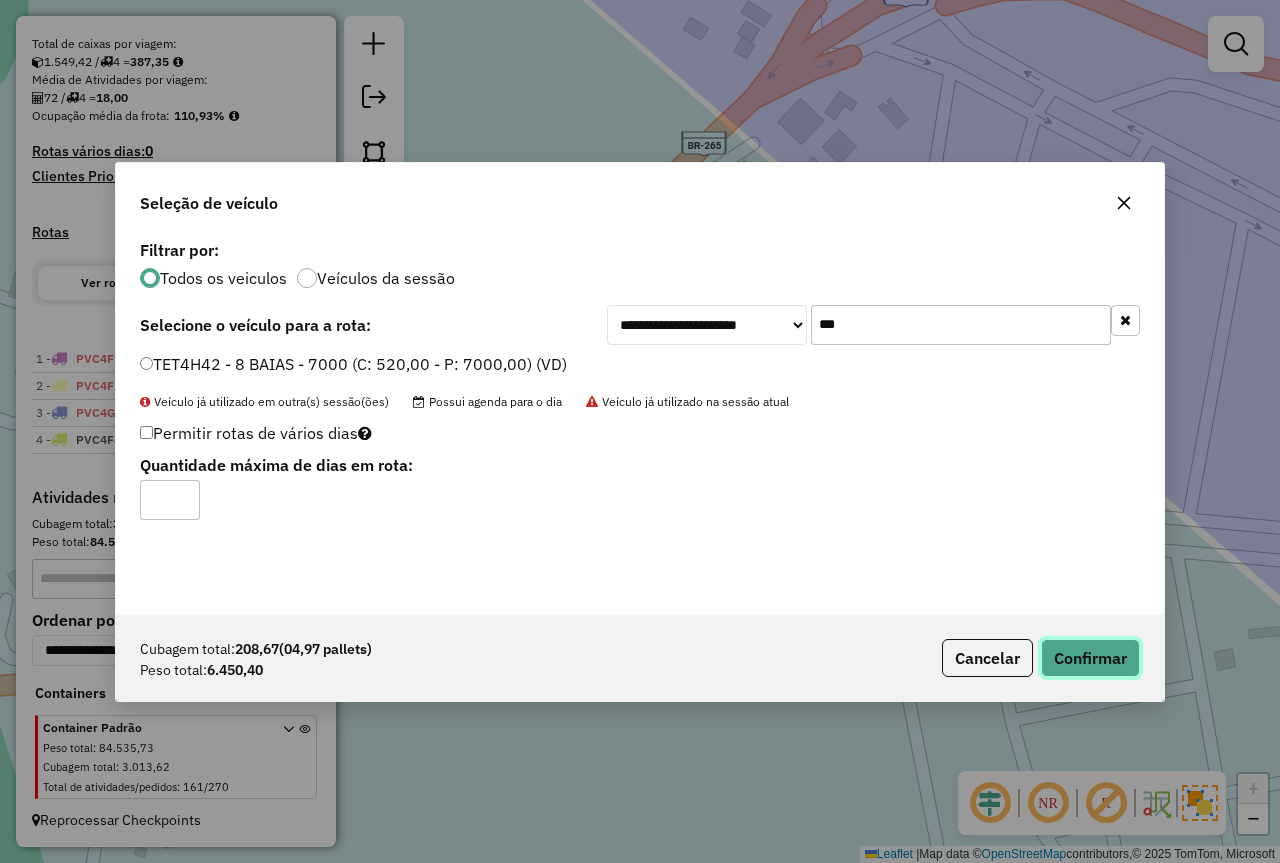 drag, startPoint x: 1079, startPoint y: 652, endPoint x: 888, endPoint y: 618, distance: 194.00258 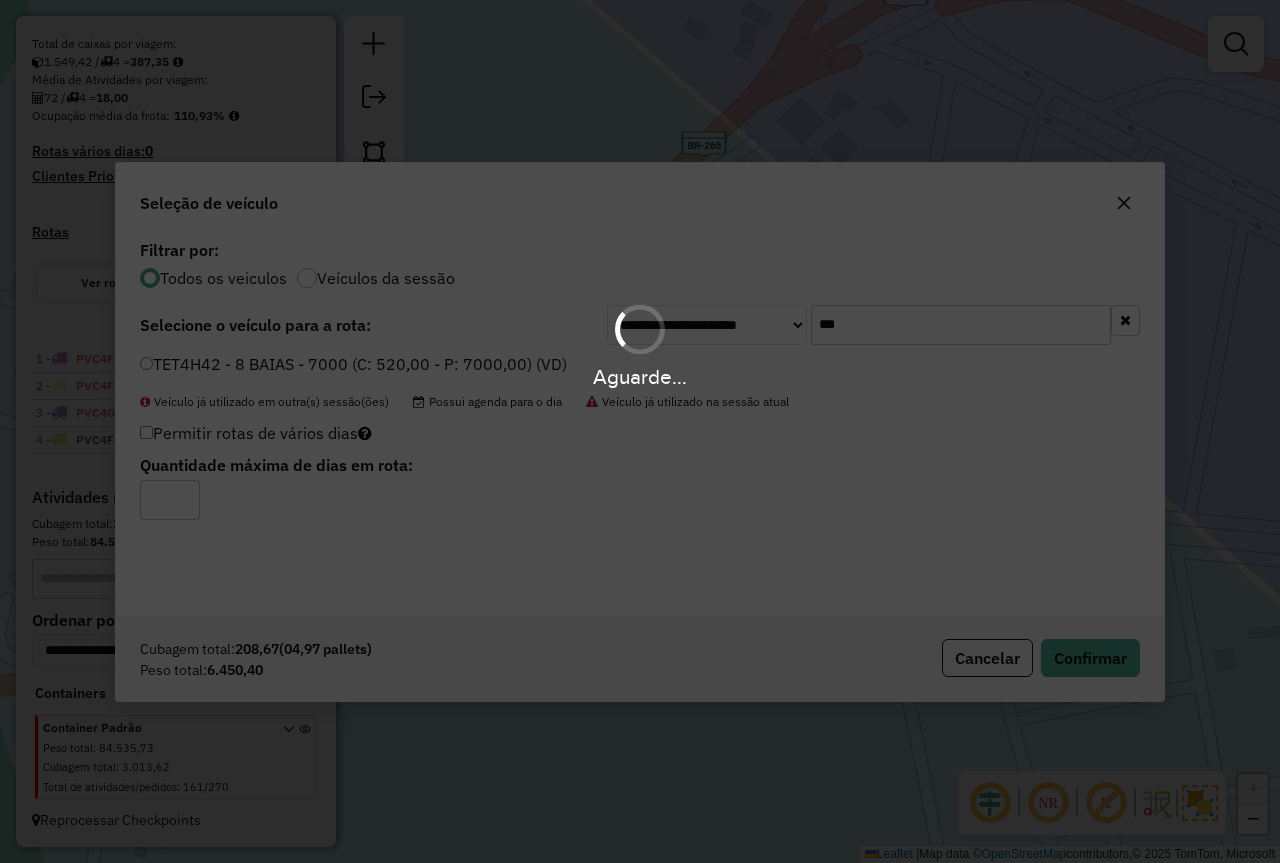 scroll, scrollTop: 514, scrollLeft: 0, axis: vertical 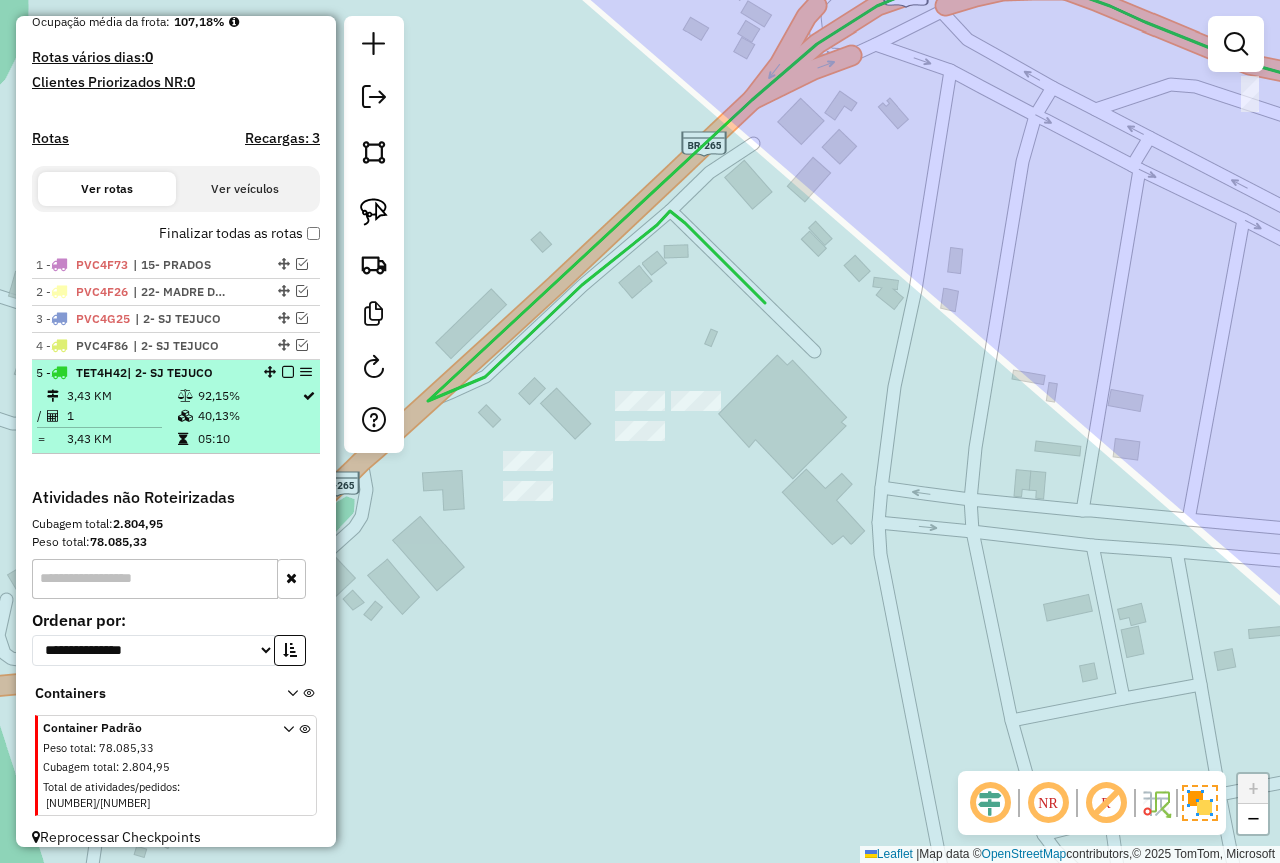 click at bounding box center (187, 416) 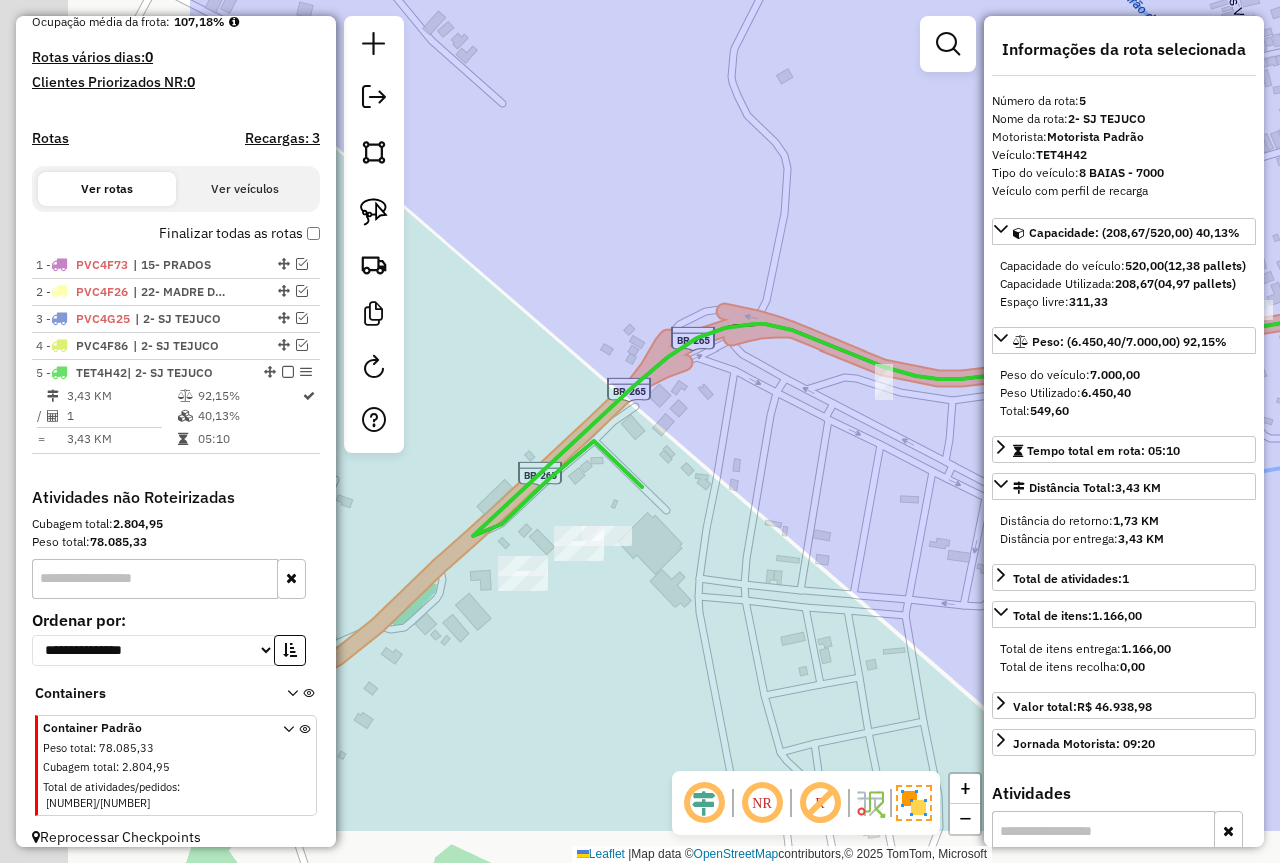 drag, startPoint x: 546, startPoint y: 564, endPoint x: 881, endPoint y: 419, distance: 365.03424 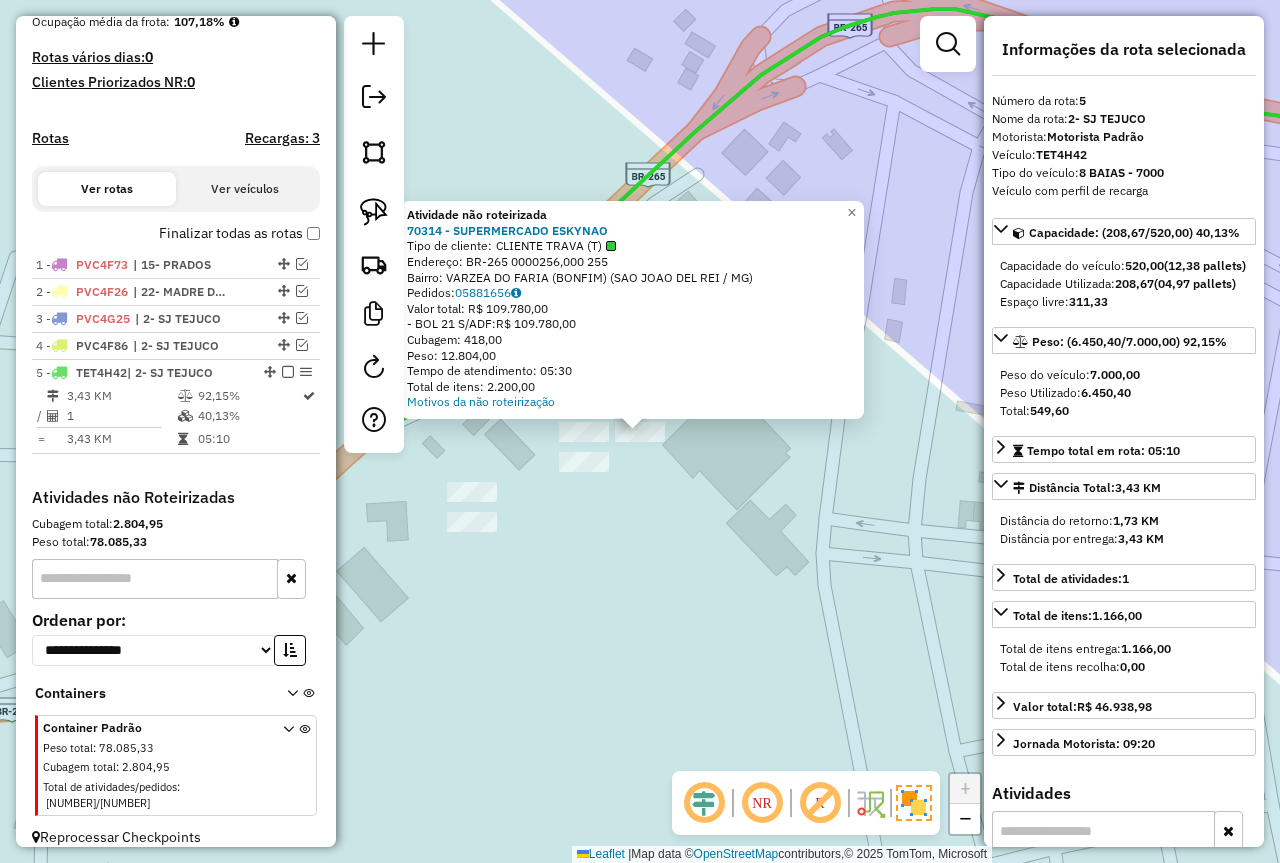 click on "Atividade não roteirizada 70314 - SUPERMERCADO ESKYNAO  Tipo de cliente:   CLIENTE TRAVA (T)   Endereço:  BR-265 0000256,000 255   Bairro: VARZEA DO FARIA (BONFIM) (SAO JOAO DEL REI / MG)   Pedidos:  05881656   Valor total: R$ 109.780,00   - BOL 21 S/ADF:  R$ 109.780,00   Cubagem: 418,00   Peso: 12.804,00   Tempo de atendimento: 05:30   Total de itens: 2.200,00  Motivos da não roteirização × Janela de atendimento Grade de atendimento Capacidade Transportadoras Veículos Cliente Pedidos  Rotas Selecione os dias de semana para filtrar as janelas de atendimento  Seg   Ter   Qua   Qui   Sex   Sáb   Dom  Informe o período da janela de atendimento: De: Até:  Filtrar exatamente a janela do cliente  Considerar janela de atendimento padrão  Selecione os dias de semana para filtrar as grades de atendimento  Seg   Ter   Qua   Qui   Sex   Sáb   Dom   Considerar clientes sem dia de atendimento cadastrado  Clientes fora do dia de atendimento selecionado Filtrar as atividades entre os valores definidos abaixo: +" 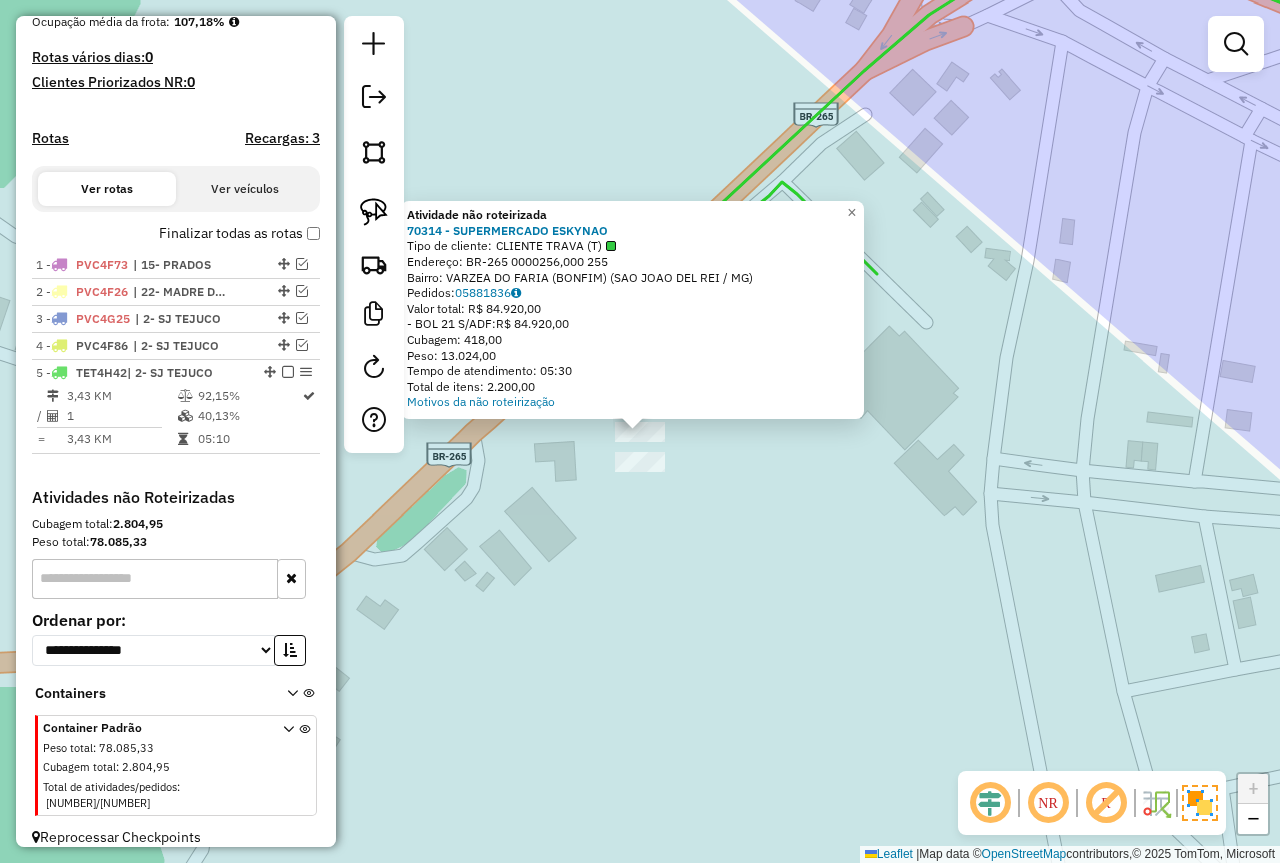 click 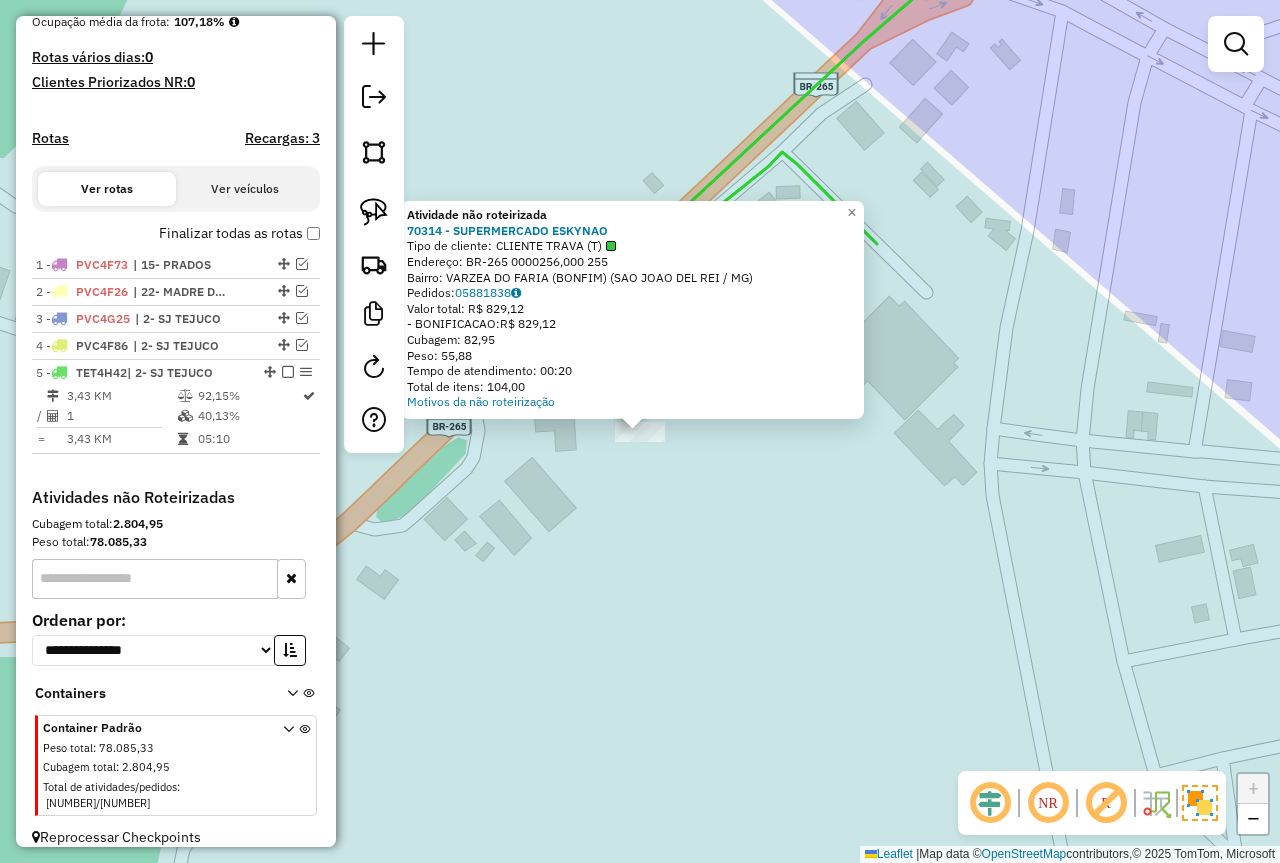 click on "× Atividade não roteirizada 70314 - SUPERMERCADO ESKYNAO  Tipo de cliente:   CLIENTE TRAVA (T)   Endereço:  BR-265 0000256,000 255   Bairro: VARZEA DO FARIA (BONFIM) (SAO JOAO DEL REI / MG)   Pedidos:  05881838   Valor total: R$ 829,12   - BONIFICACAO:  R$ 829,12   Cubagem: 82,95   Peso: 55,88   Tempo de atendimento: 00:20   Total de itens: 104,00  Motivos da não roteirização × Janela de atendimento Grade de atendimento Capacidade Transportadoras Veículos Cliente Pedidos  Rotas Selecione os dias de semana para filtrar as janelas de atendimento  Seg   Ter   Qua   Qui   Sex   Sáb   Dom  Informe o período da janela de atendimento: De: Até:  Filtrar exatamente a janela do cliente  Considerar janela de atendimento padrão  Selecione os dias de semana para filtrar as grades de atendimento  Seg   Ter   Qua   Qui   Sex   Sáb   Dom   Considerar clientes sem dia de atendimento cadastrado  Clientes fora do dia de atendimento selecionado Filtrar as atividades entre os valores definidos abaixo:  Peso mínimo:" 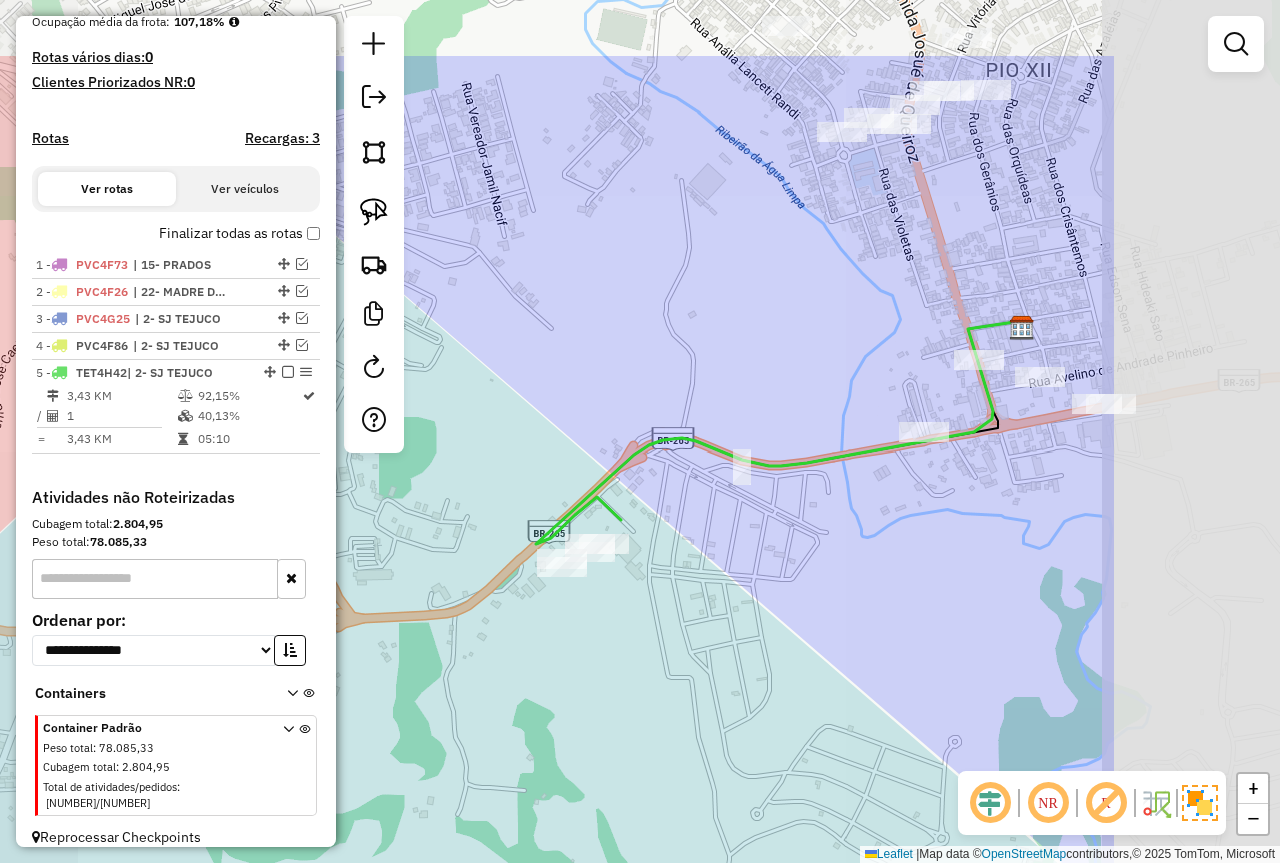 drag, startPoint x: 1056, startPoint y: 365, endPoint x: 793, endPoint y: 481, distance: 287.44565 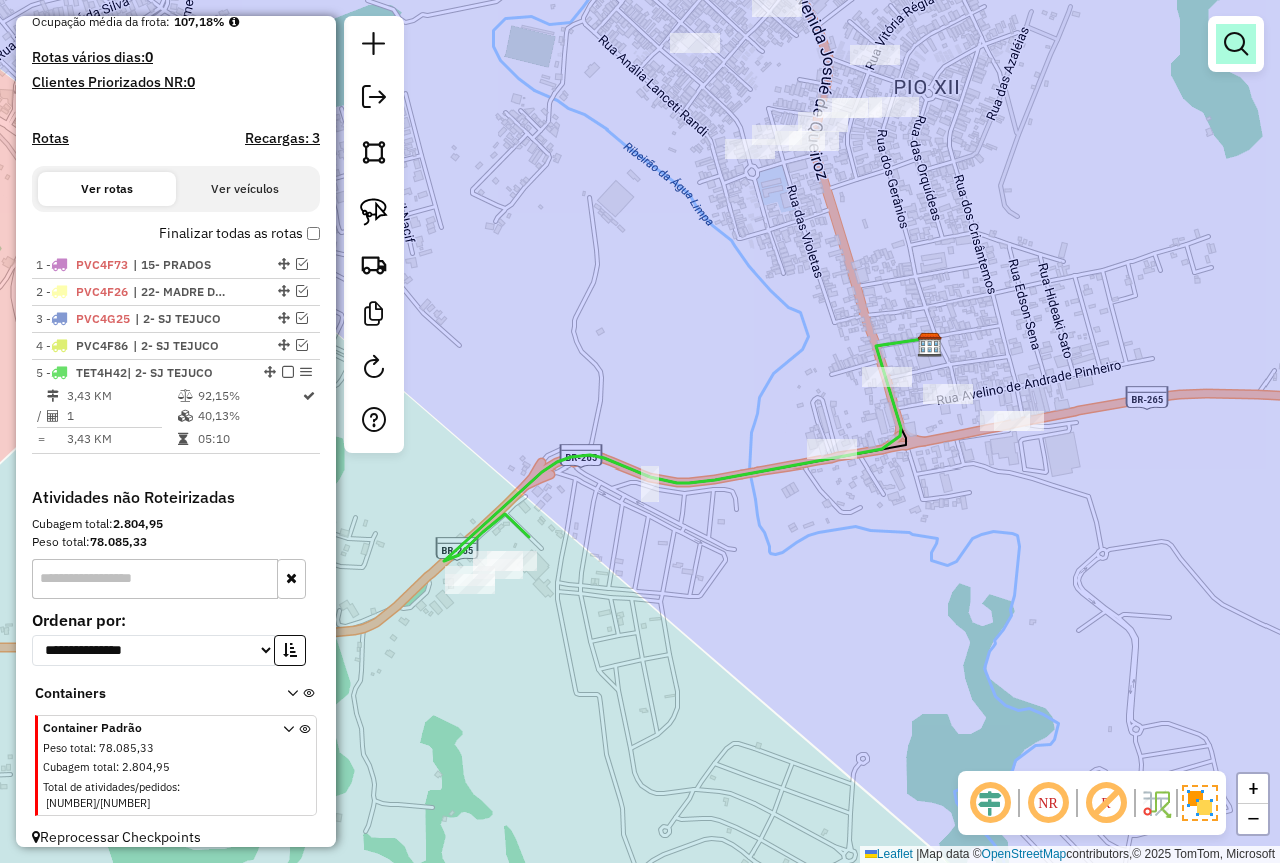click at bounding box center (1236, 44) 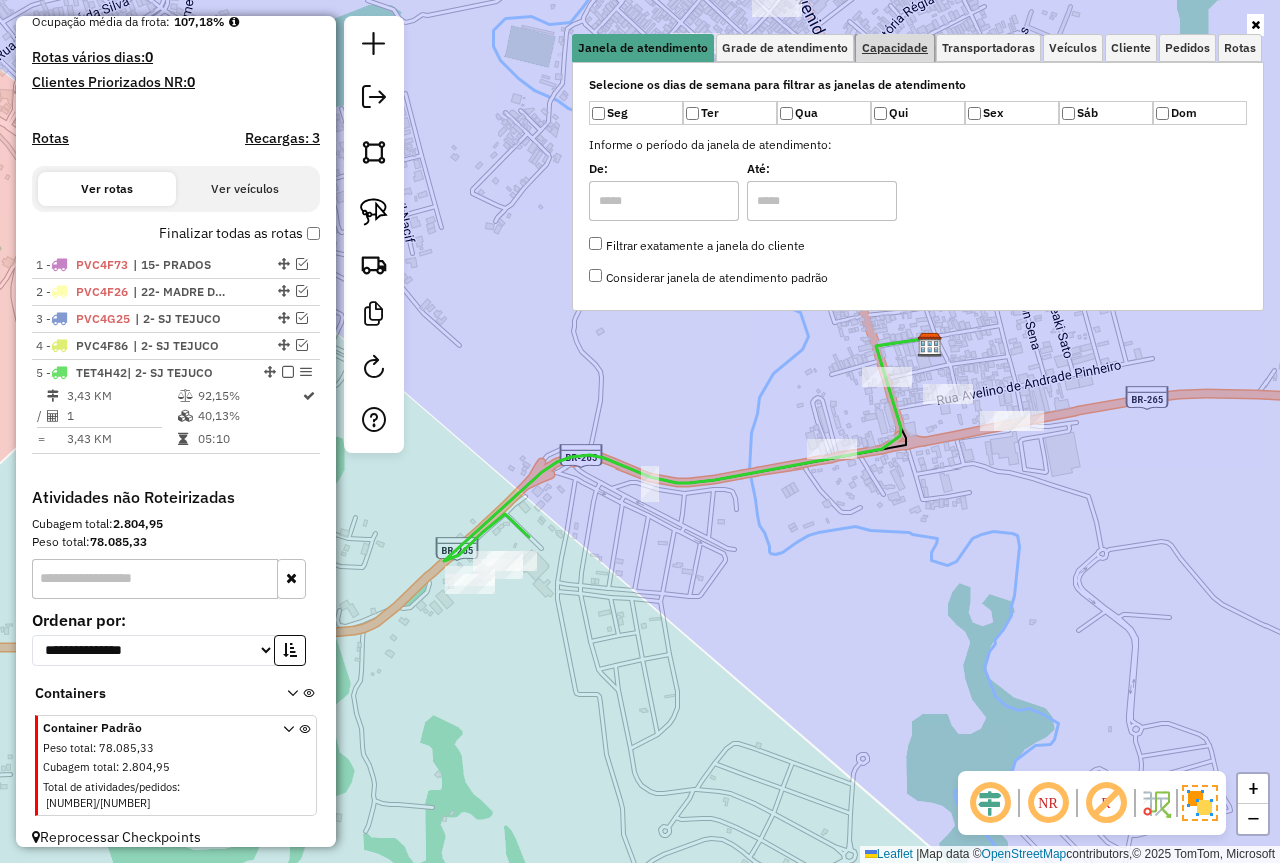 click on "Capacidade" at bounding box center [895, 48] 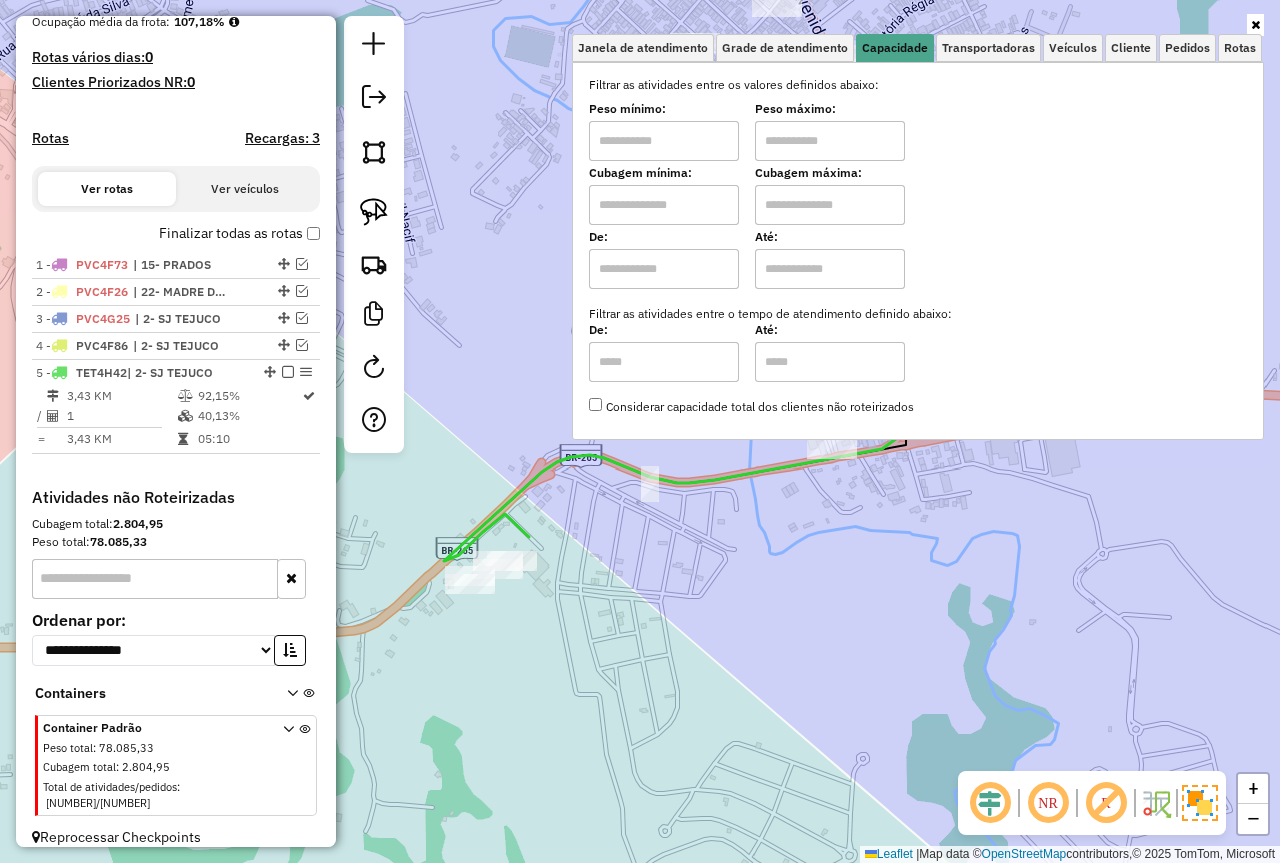 click at bounding box center (664, 141) 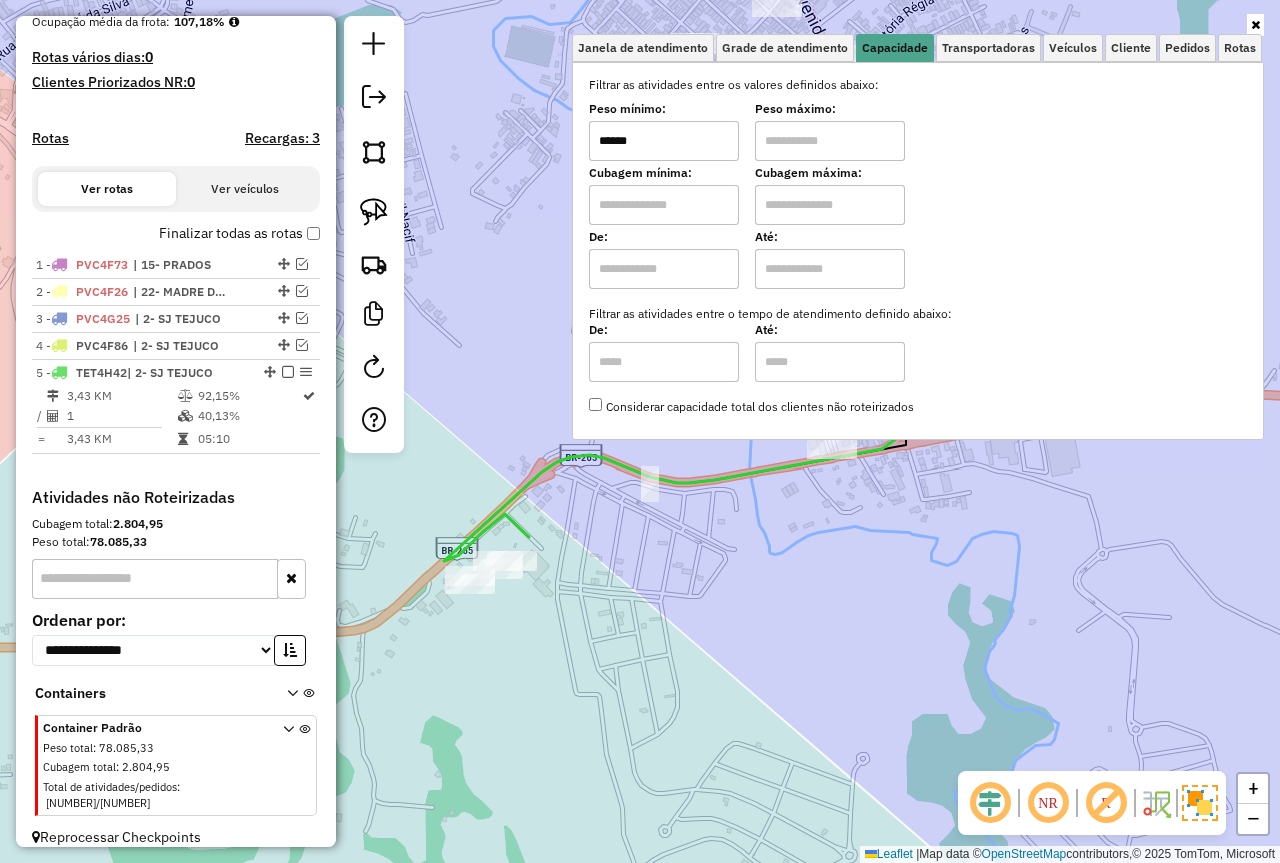 type on "******" 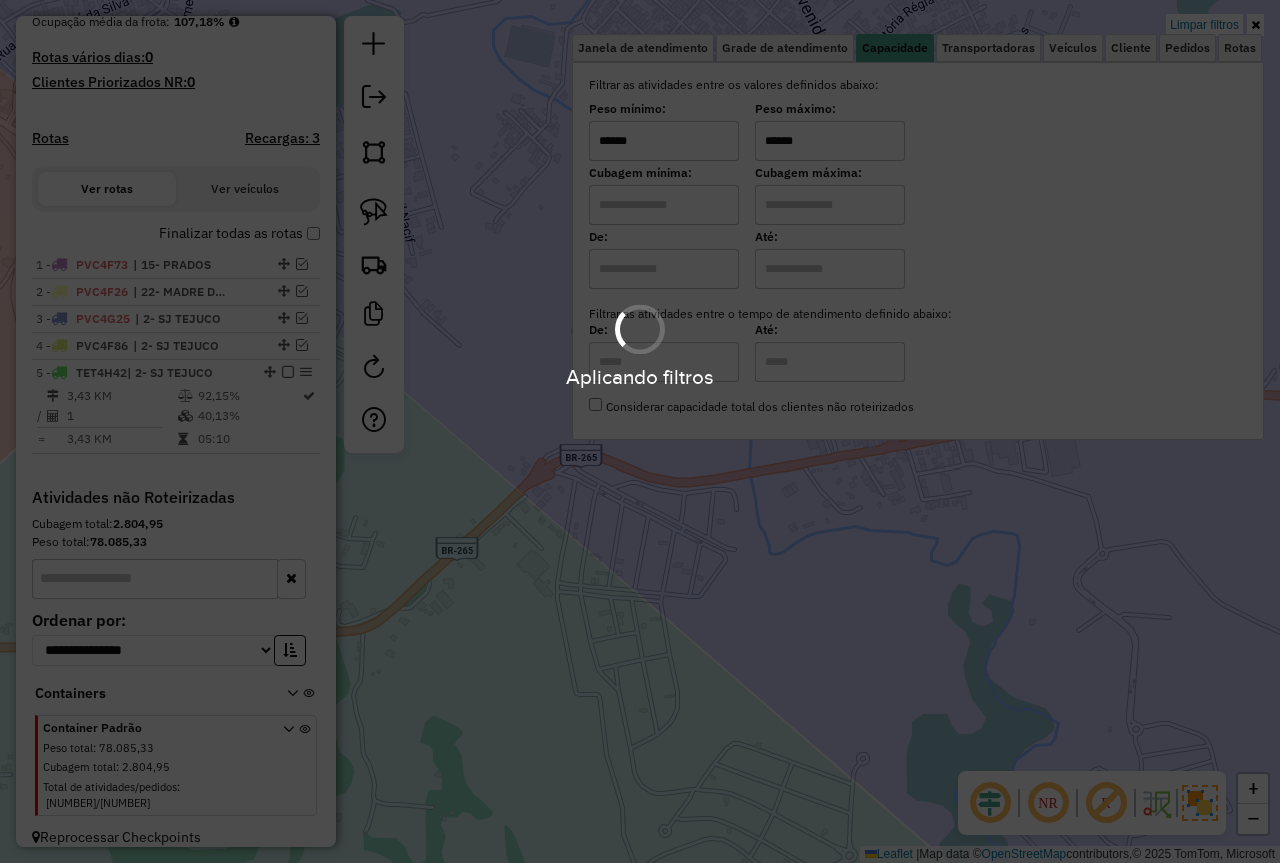 type on "******" 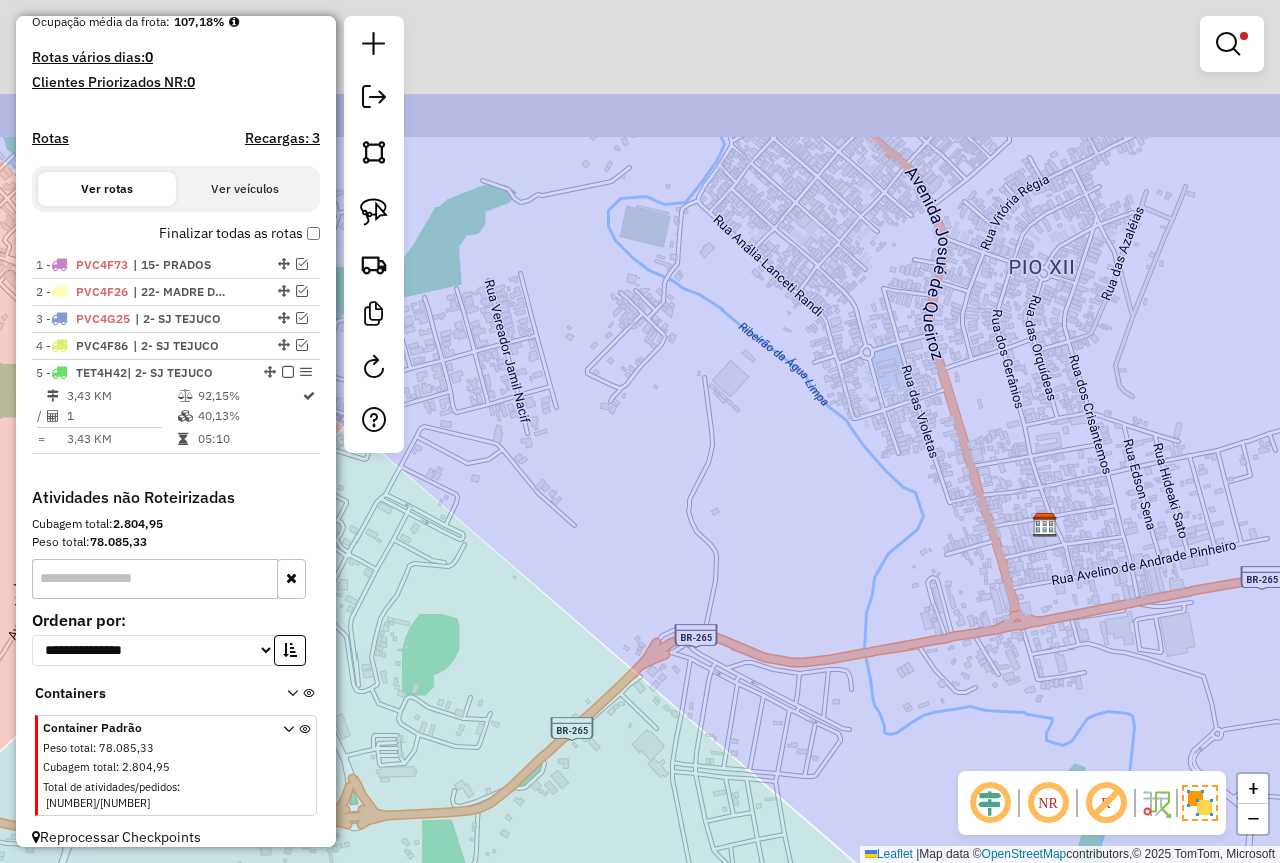 drag, startPoint x: 819, startPoint y: 580, endPoint x: 803, endPoint y: 546, distance: 37.576588 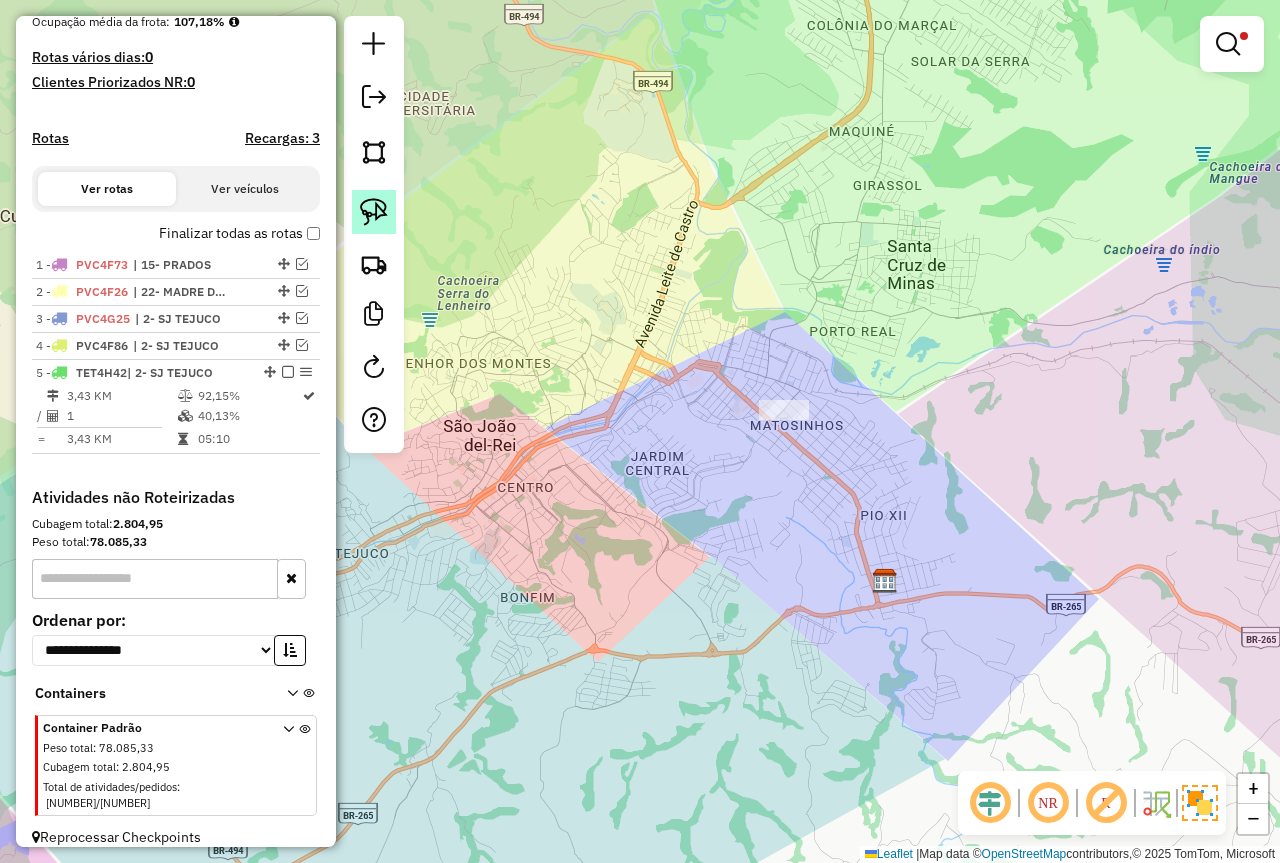 click 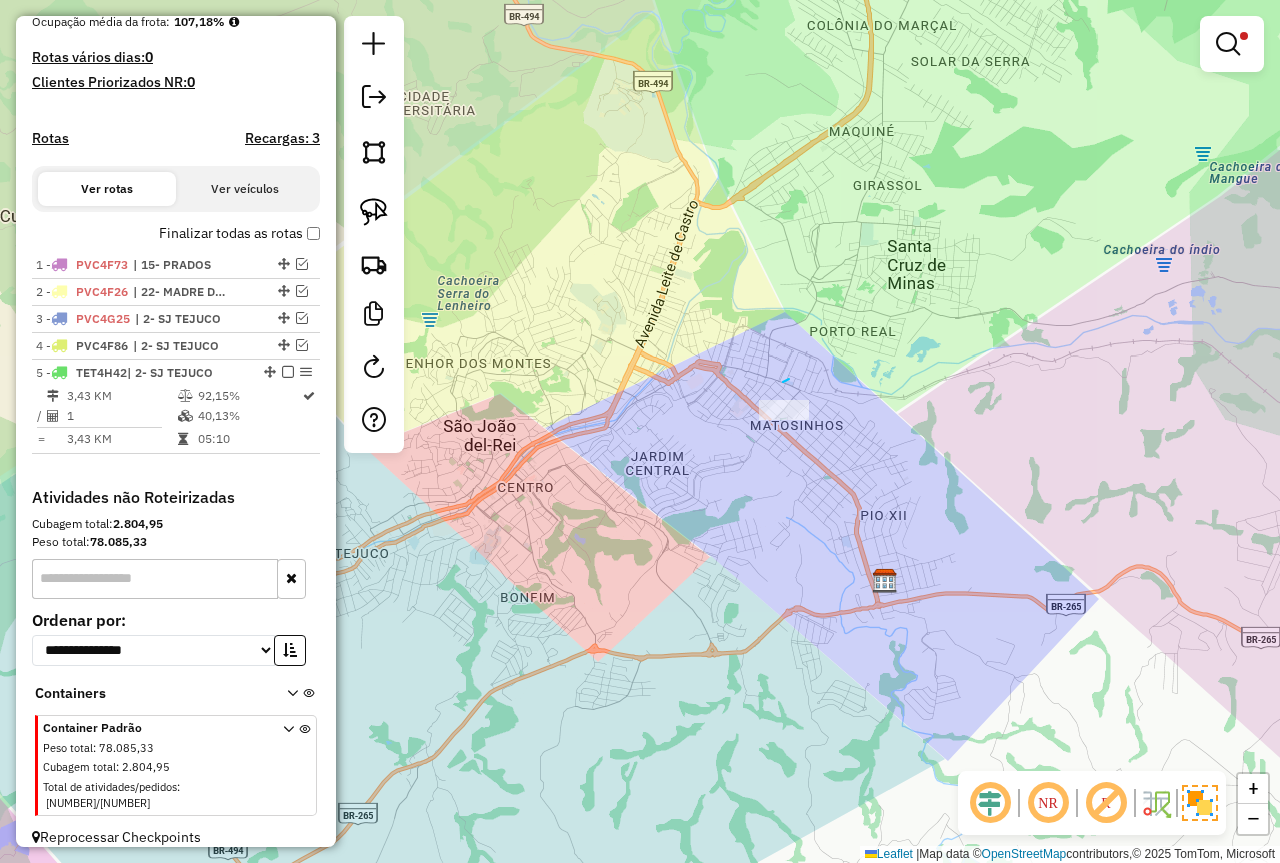 drag, startPoint x: 783, startPoint y: 382, endPoint x: 853, endPoint y: 458, distance: 103.32473 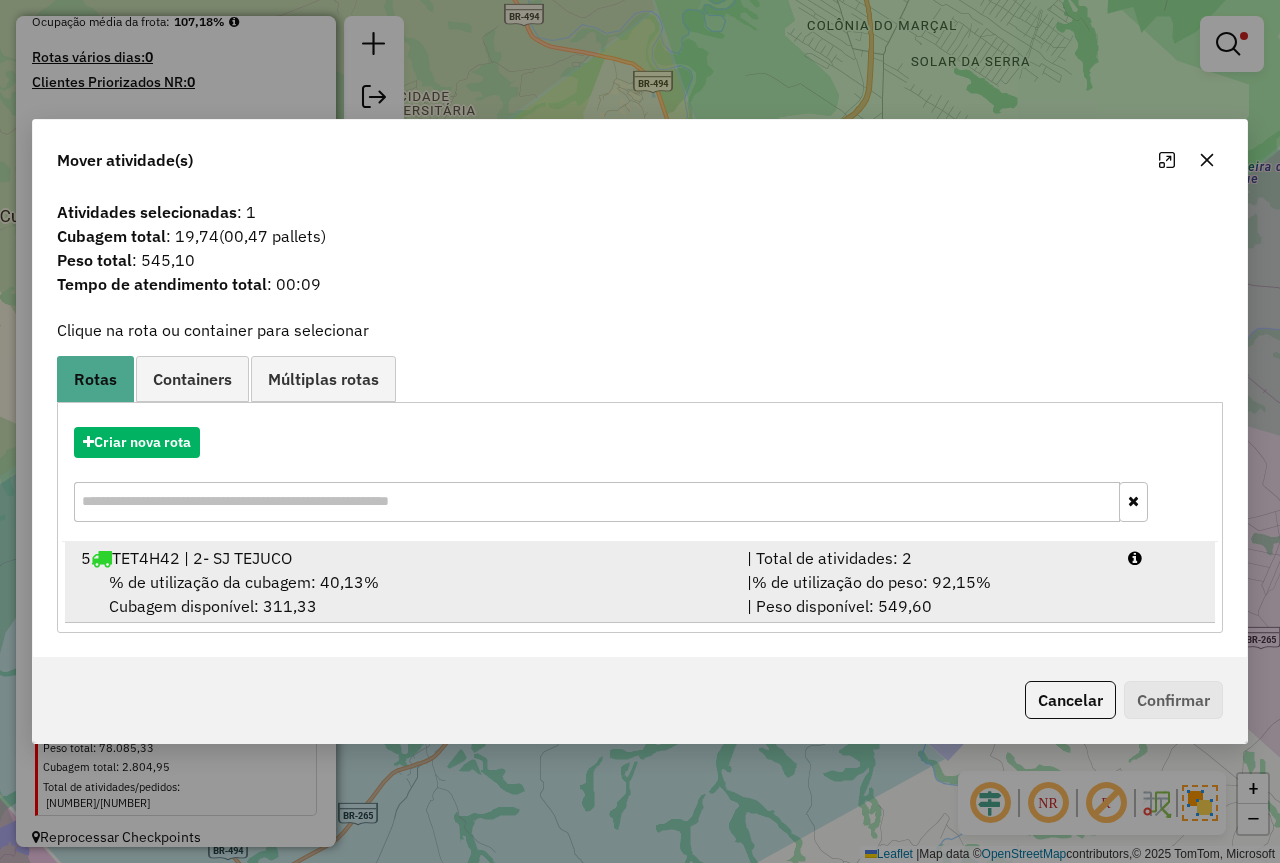 click on "|  % de utilização do peso: 92,15%  | Peso disponível: 549,60" at bounding box center (925, 594) 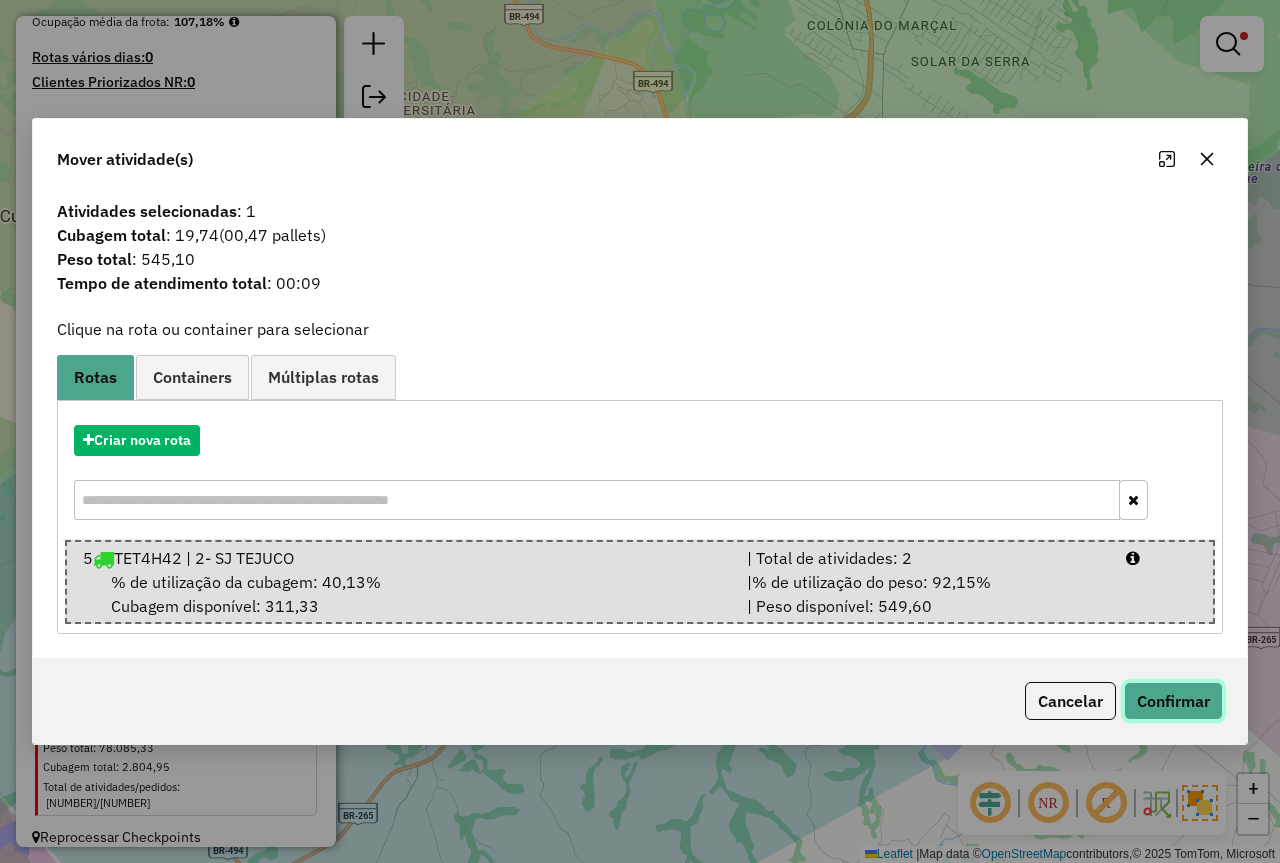 click on "Confirmar" 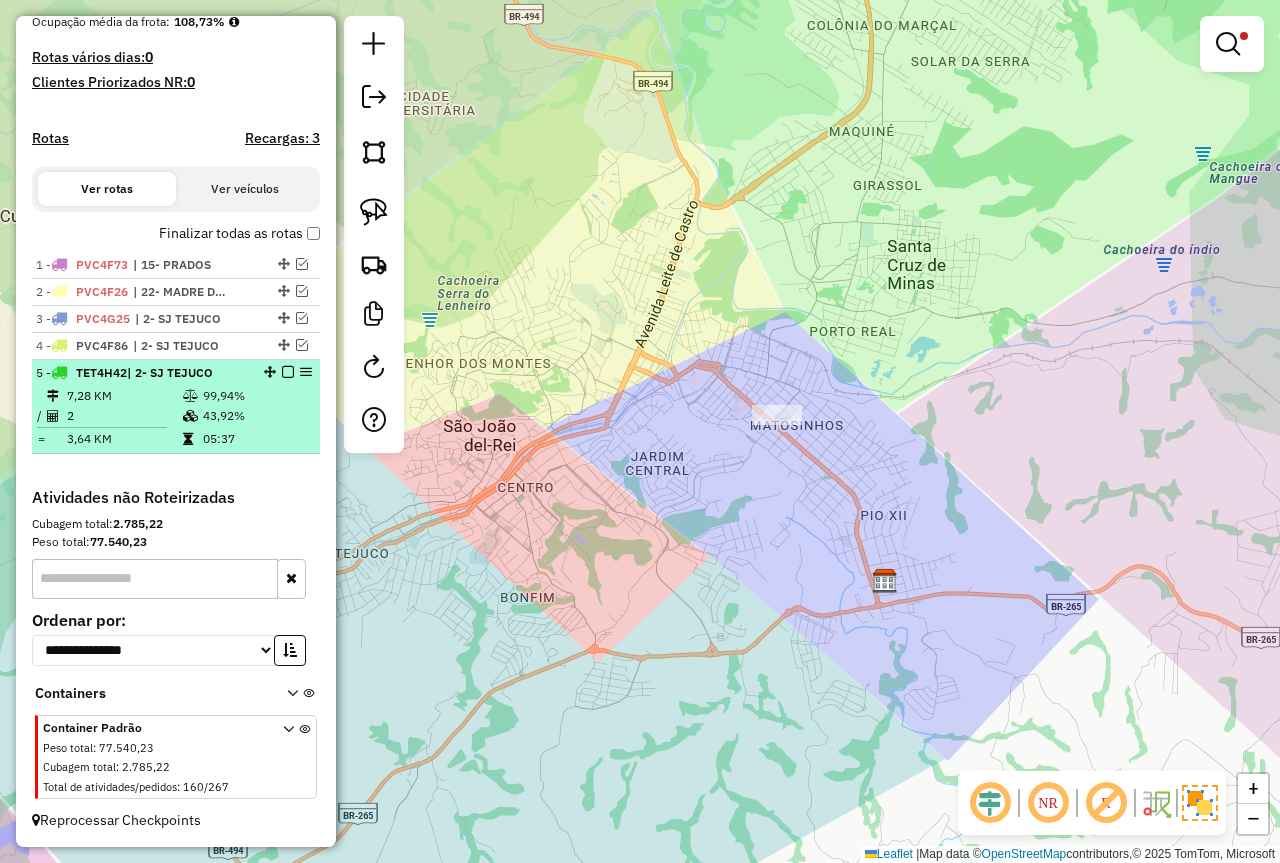 click at bounding box center (288, 372) 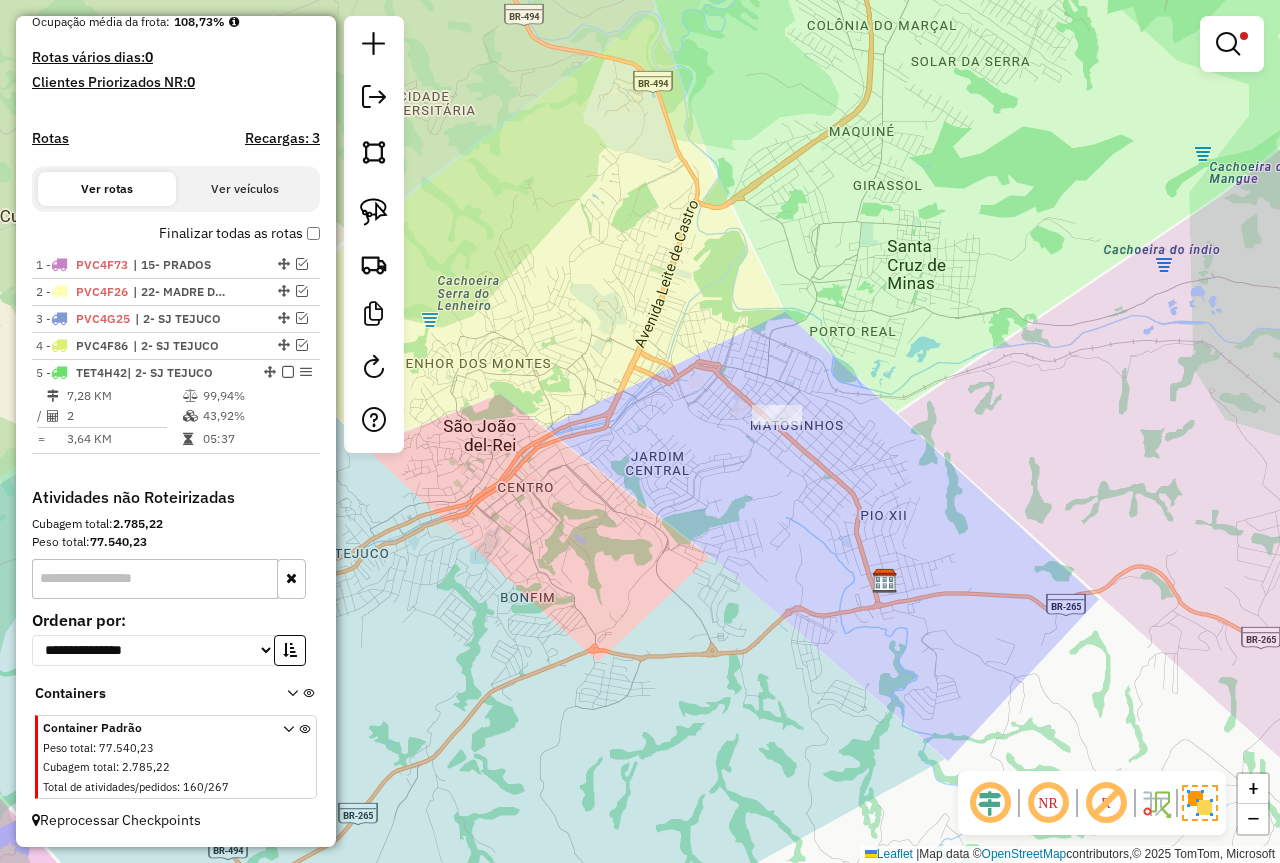 scroll, scrollTop: 447, scrollLeft: 0, axis: vertical 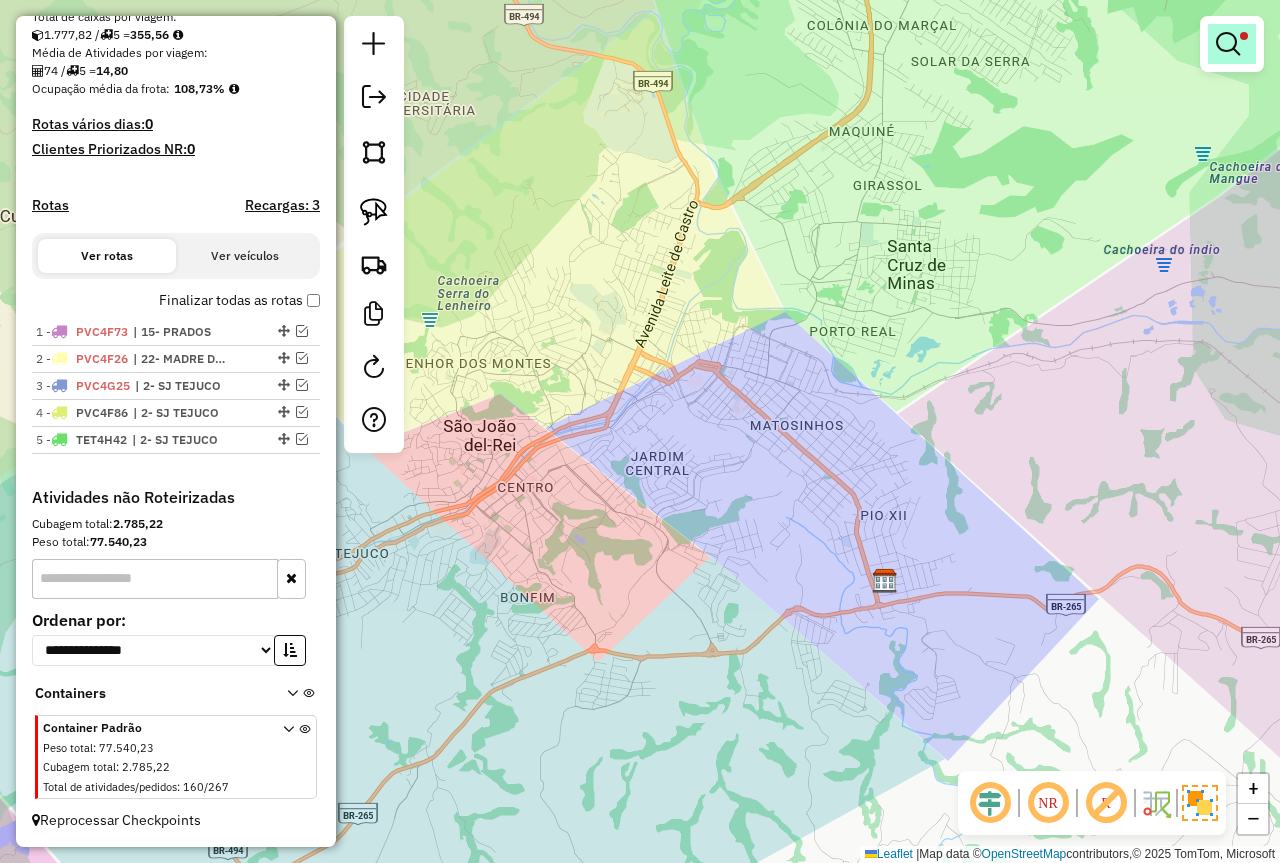 click at bounding box center [1228, 44] 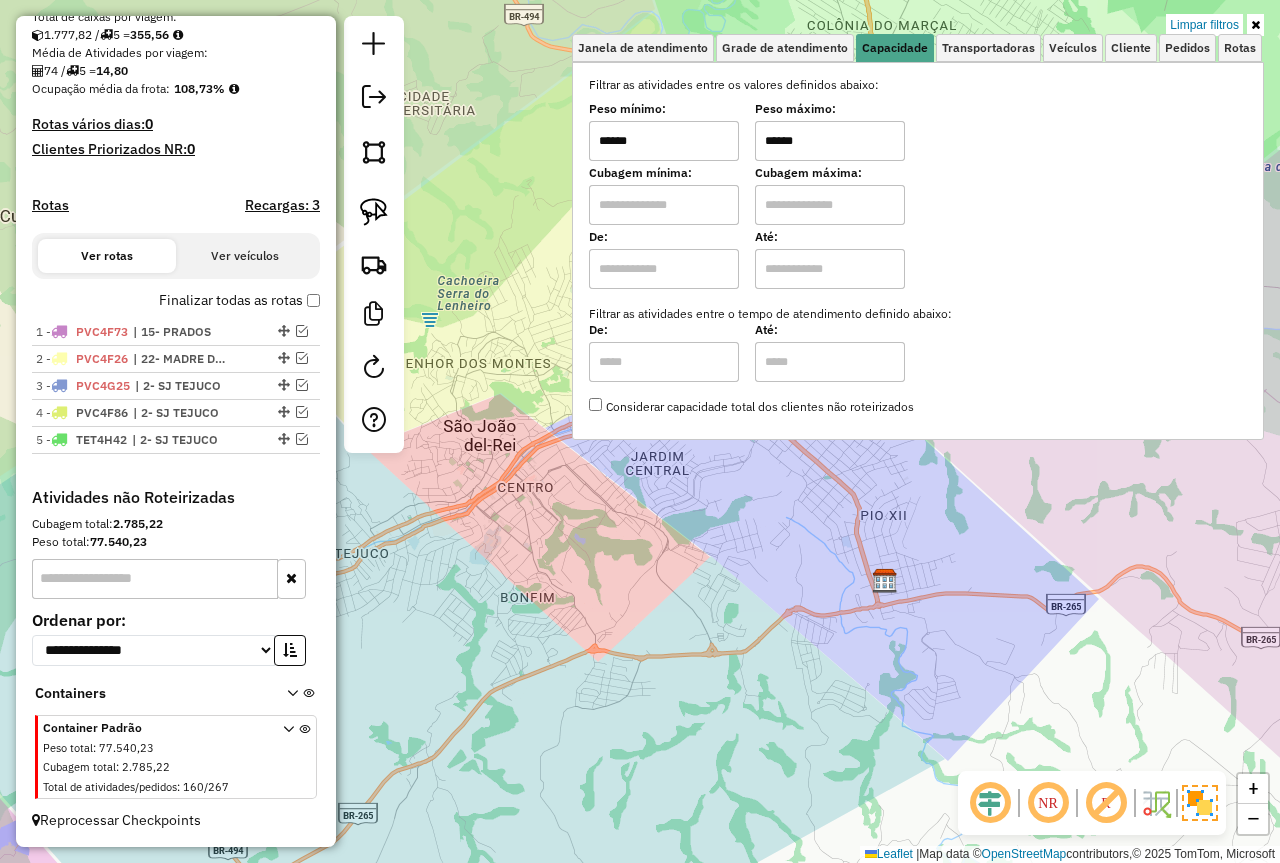 drag, startPoint x: 836, startPoint y: 145, endPoint x: 710, endPoint y: 147, distance: 126.01587 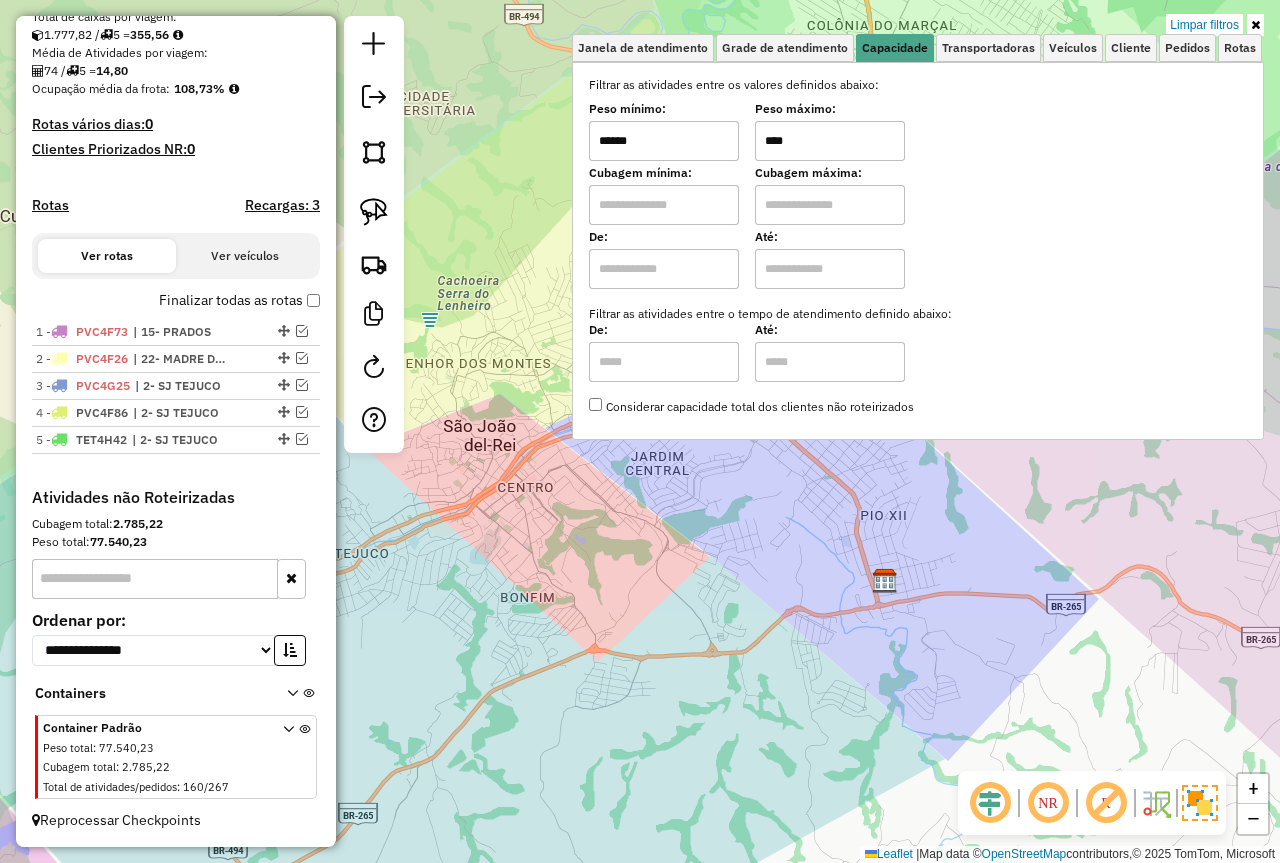 type on "****" 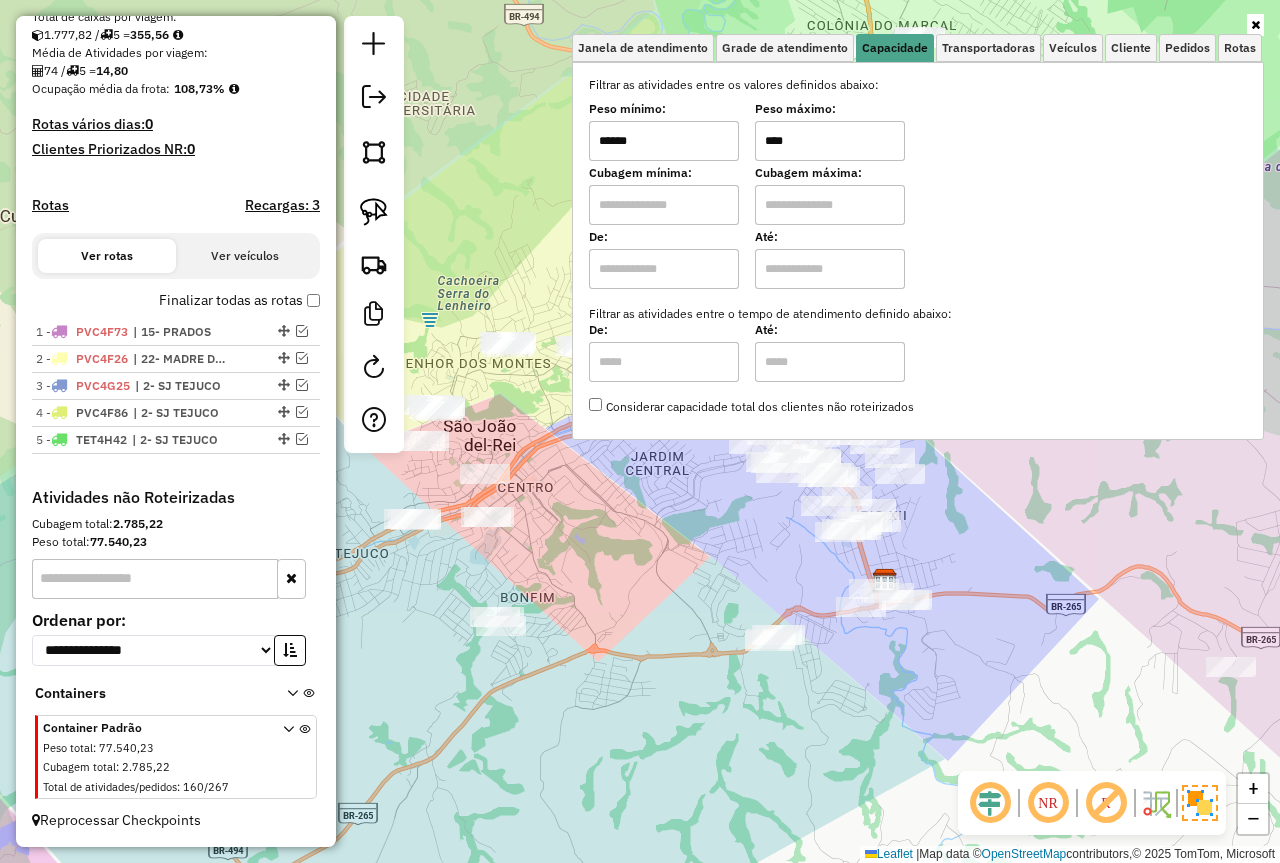 drag, startPoint x: 673, startPoint y: 145, endPoint x: 558, endPoint y: 147, distance: 115.01739 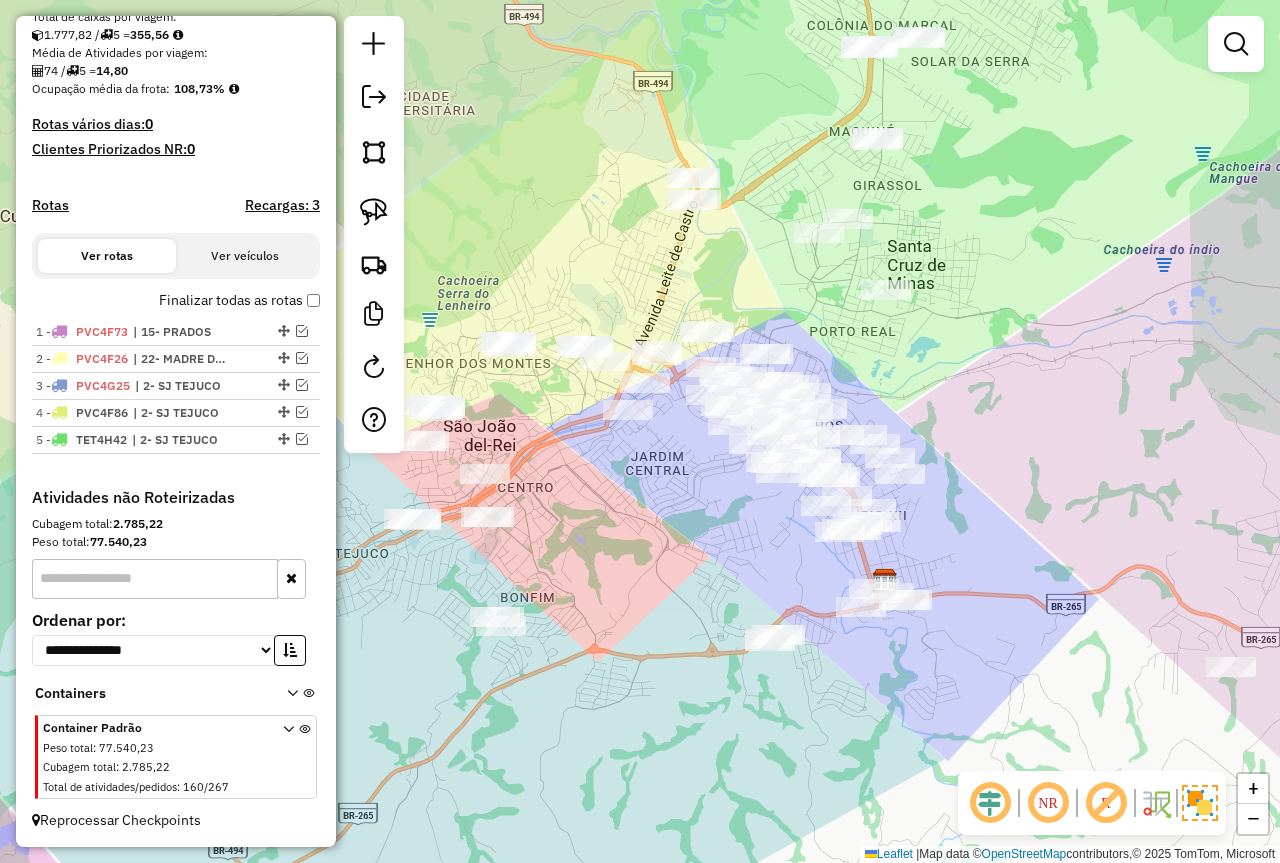 drag, startPoint x: 696, startPoint y: 559, endPoint x: 633, endPoint y: 415, distance: 157.17824 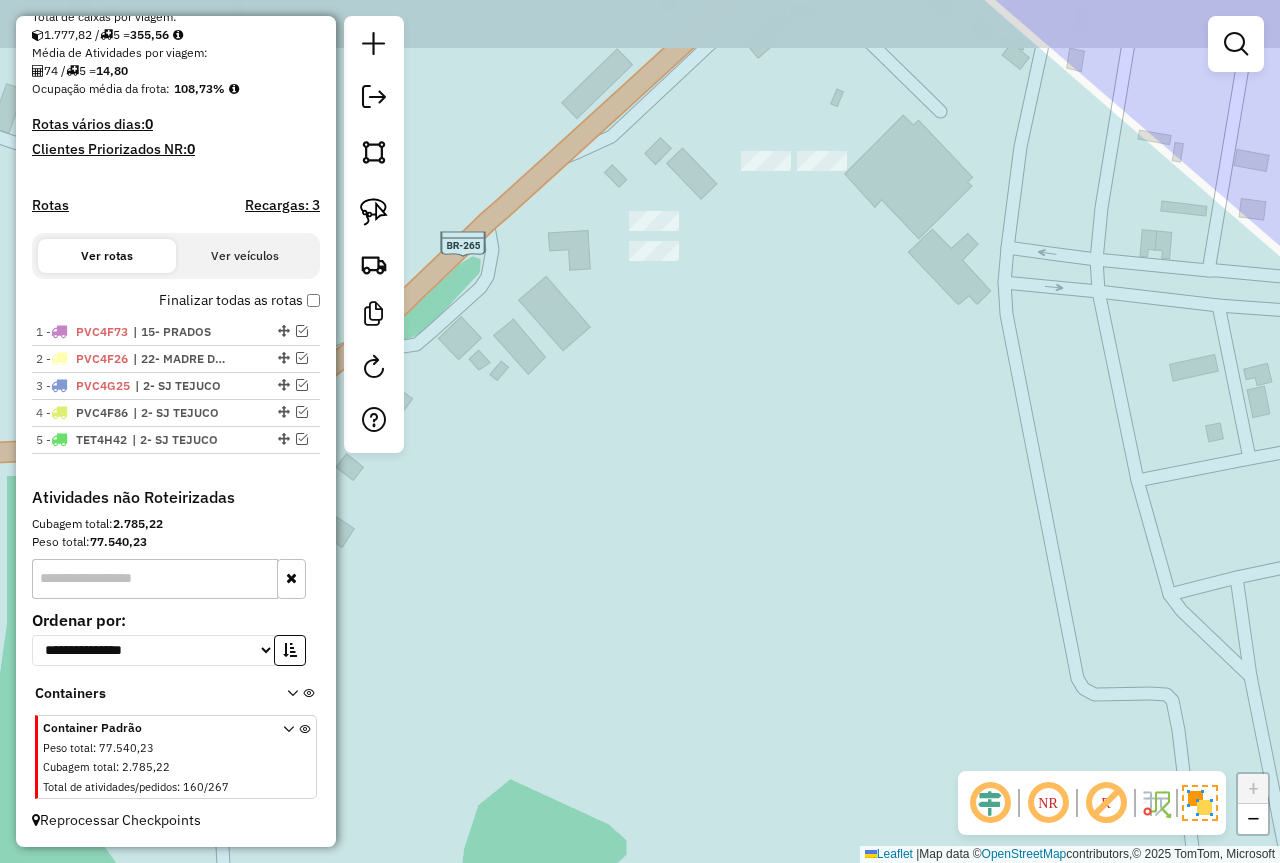 drag, startPoint x: 640, startPoint y: 267, endPoint x: 643, endPoint y: 301, distance: 34.132095 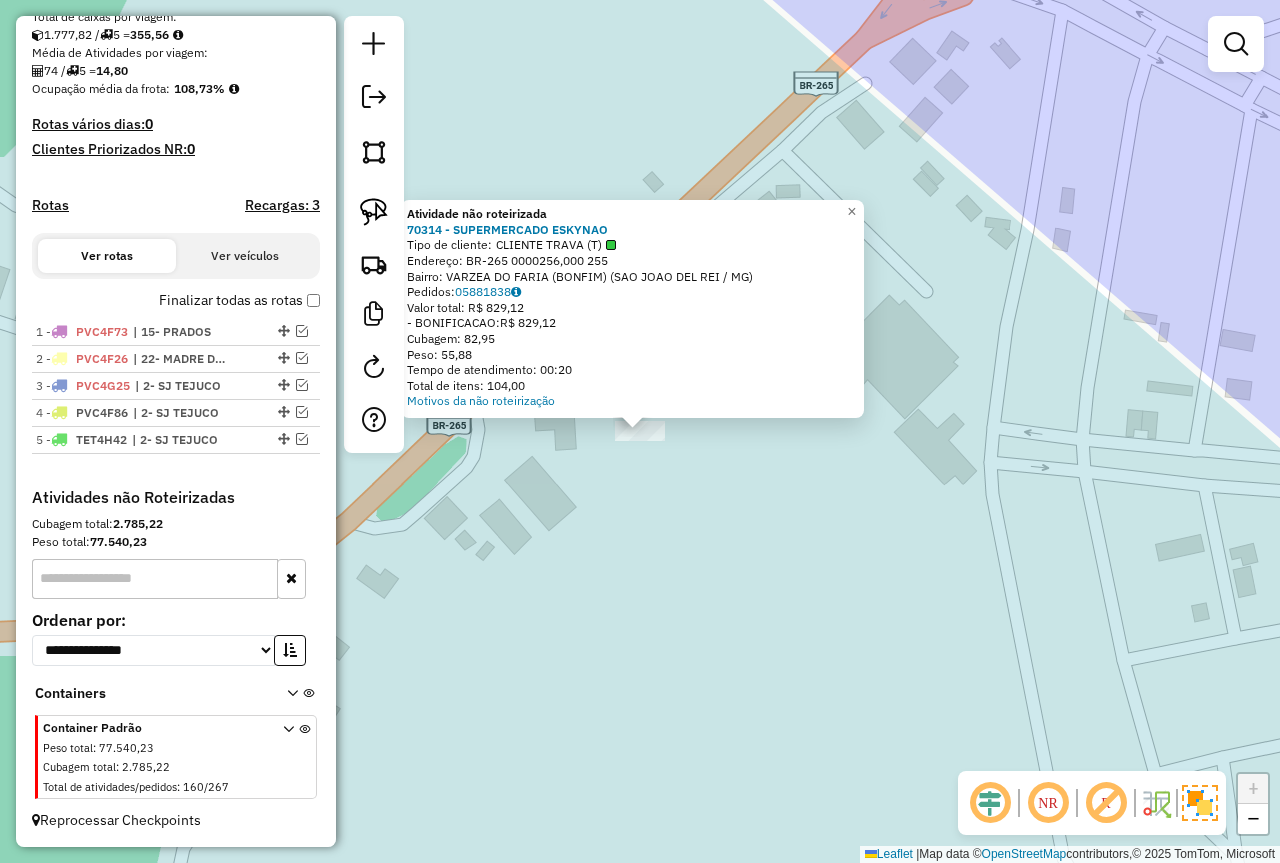 click on "Atividade não roteirizada 70314 - SUPERMERCADO ESKYNAO  Tipo de cliente:   CLIENTE TRAVA (T)   Endereço:  BR-265 0000256,000 255   Bairro: VARZEA DO FARIA (BONFIM) (SAO JOAO DEL REI / MG)   Pedidos:  05881838   Valor total: R$ 829,12   - BONIFICACAO:  R$ 829,12   Cubagem: 82,95   Peso: 55,88   Tempo de atendimento: 00:20   Total de itens: 104,00  Motivos da não roteirização × Janela de atendimento Grade de atendimento Capacidade Transportadoras Veículos Cliente Pedidos  Rotas Selecione os dias de semana para filtrar as janelas de atendimento  Seg   Ter   Qua   Qui   Sex   Sáb   Dom  Informe o período da janela de atendimento: De: Até:  Filtrar exatamente a janela do cliente  Considerar janela de atendimento padrão  Selecione os dias de semana para filtrar as grades de atendimento  Seg   Ter   Qua   Qui   Sex   Sáb   Dom   Considerar clientes sem dia de atendimento cadastrado  Clientes fora do dia de atendimento selecionado Filtrar as atividades entre os valores definidos abaixo:  Peso mínimo:  +" 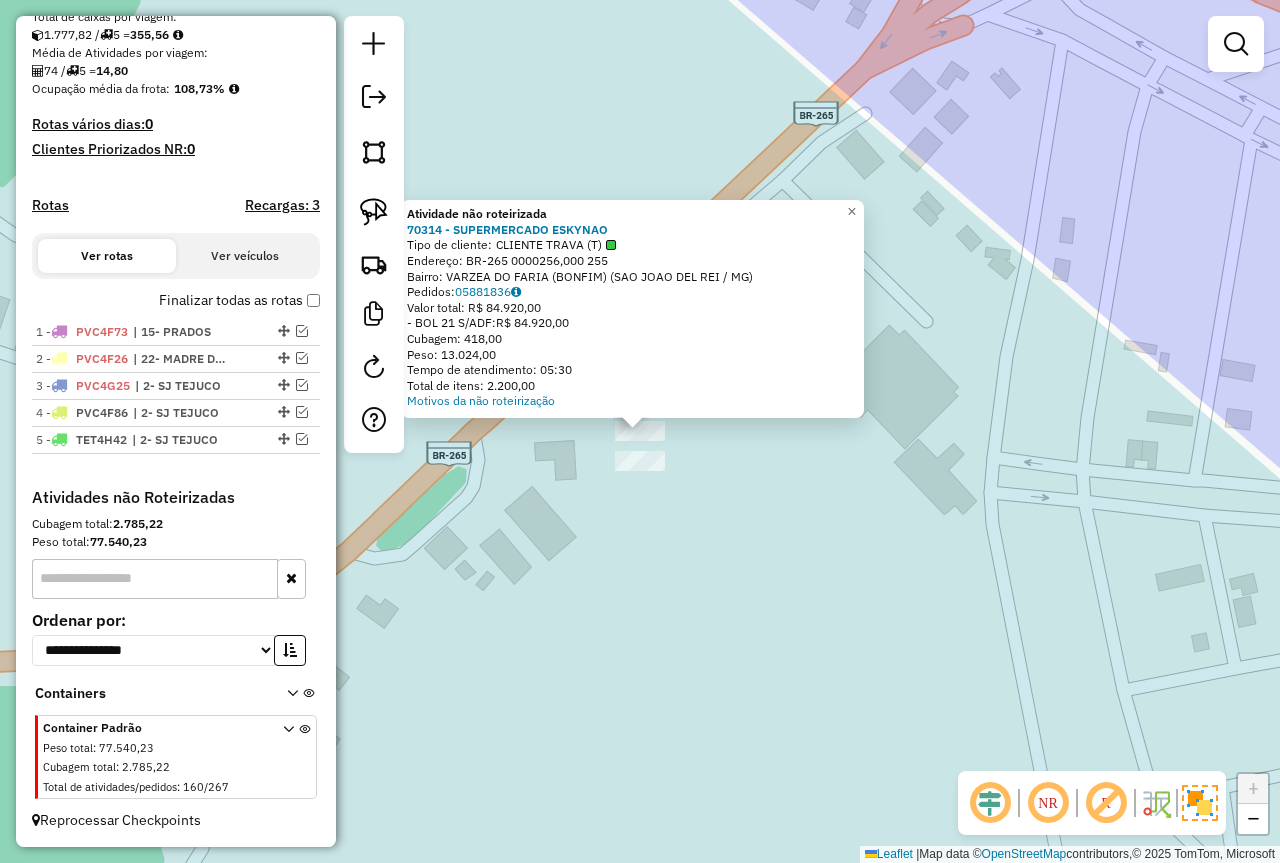 click on "Atividade não roteirizada 70314 - SUPERMERCADO ESKYNAO  Tipo de cliente:   CLIENTE TRAVA (T)   Endereço:  BR-265 0000256,000 255   Bairro: VARZEA DO FARIA (BONFIM) (SAO JOAO DEL REI / MG)   Pedidos:  05881836   Valor total: R$ 84.920,00   - BOL 21 S/ADF:  R$ 84.920,00   Cubagem: 418,00   Peso: 13.024,00   Tempo de atendimento: 05:30   Total de itens: 2.200,00  Motivos da não roteirização × Janela de atendimento Grade de atendimento Capacidade Transportadoras Veículos Cliente Pedidos  Rotas Selecione os dias de semana para filtrar as janelas de atendimento  Seg   Ter   Qua   Qui   Sex   Sáb   Dom  Informe o período da janela de atendimento: De: Até:  Filtrar exatamente a janela do cliente  Considerar janela de atendimento padrão  Selecione os dias de semana para filtrar as grades de atendimento  Seg   Ter   Qua   Qui   Sex   Sáb   Dom   Considerar clientes sem dia de atendimento cadastrado  Clientes fora do dia de atendimento selecionado Filtrar as atividades entre os valores definidos abaixo: ****" 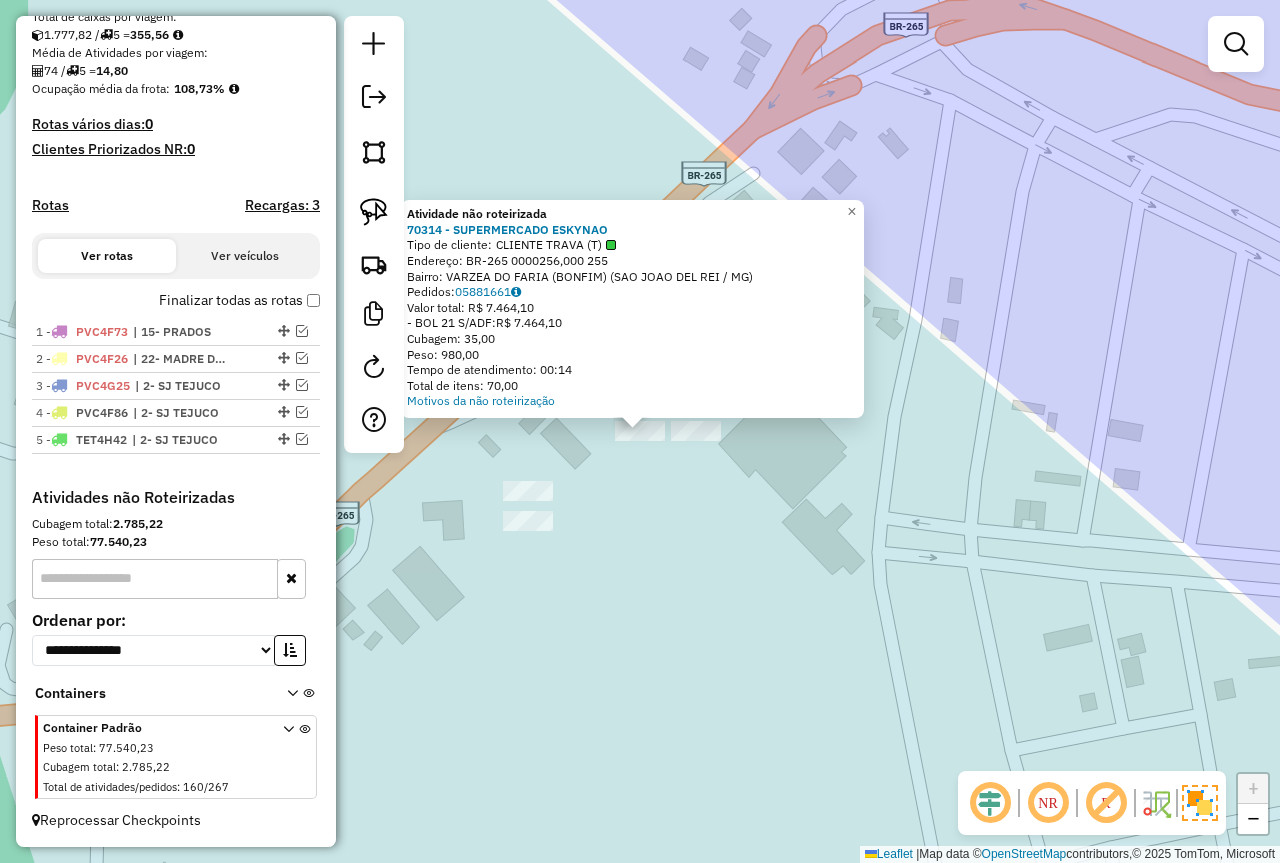 click on "Atividade não roteirizada 70314 - SUPERMERCADO ESKYNAO  Tipo de cliente:   CLIENTE TRAVA (T)   Endereço:  BR-265 0000256,000 255   Bairro: VARZEA DO FARIA (BONFIM) (SAO JOAO DEL REI / MG)   Pedidos:  05881661   Valor total: R$ 7.464,10   - BOL 21 S/ADF:  R$ 7.464,10   Cubagem: 35,00   Peso: 980,00   Tempo de atendimento: 00:14   Total de itens: 70,00  Motivos da não roteirização × Janela de atendimento Grade de atendimento Capacidade Transportadoras Veículos Cliente Pedidos  Rotas Selecione os dias de semana para filtrar as janelas de atendimento  Seg   Ter   Qua   Qui   Sex   Sáb   Dom  Informe o período da janela de atendimento: De: Até:  Filtrar exatamente a janela do cliente  Considerar janela de atendimento padrão  Selecione os dias de semana para filtrar as grades de atendimento  Seg   Ter   Qua   Qui   Sex   Sáb   Dom   Considerar clientes sem dia de atendimento cadastrado  Clientes fora do dia de atendimento selecionado Filtrar as atividades entre os valores definidos abaixo: ****** **** +" 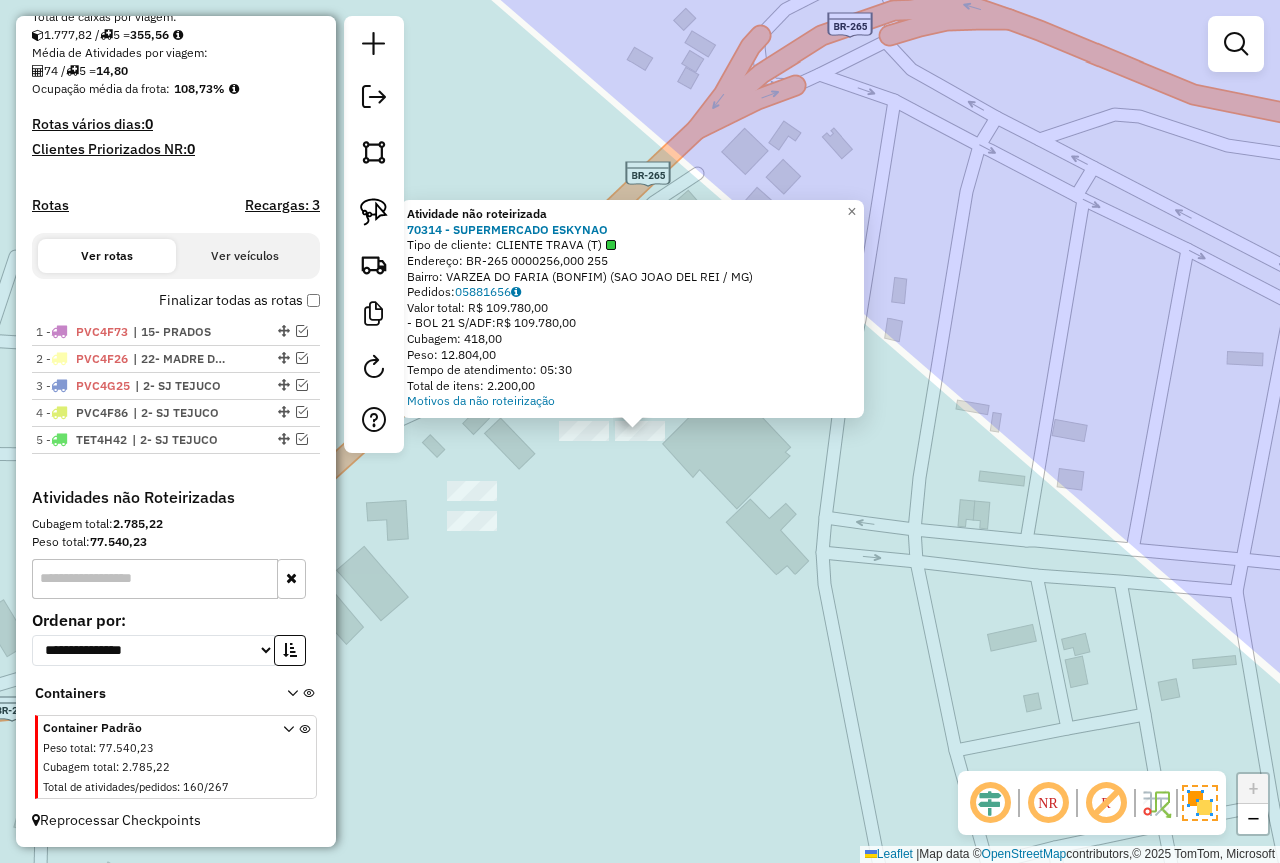 click on "Atividade não roteirizada 70314 - SUPERMERCADO ESKYNAO  Tipo de cliente:   CLIENTE TRAVA (T)   Endereço:  BR-265 0000256,000 255   Bairro: VARZEA DO FARIA (BONFIM) (SAO JOAO DEL REI / MG)   Pedidos:  05881656   Valor total: R$ 109.780,00   - BOL 21 S/ADF:  R$ 109.780,00   Cubagem: 418,00   Peso: 12.804,00   Tempo de atendimento: 05:30   Total de itens: 2.200,00  Motivos da não roteirização × Janela de atendimento Grade de atendimento Capacidade Transportadoras Veículos Cliente Pedidos  Rotas Selecione os dias de semana para filtrar as janelas de atendimento  Seg   Ter   Qua   Qui   Sex   Sáb   Dom  Informe o período da janela de atendimento: De: Até:  Filtrar exatamente a janela do cliente  Considerar janela de atendimento padrão  Selecione os dias de semana para filtrar as grades de atendimento  Seg   Ter   Qua   Qui   Sex   Sáb   Dom   Considerar clientes sem dia de atendimento cadastrado  Clientes fora do dia de atendimento selecionado Filtrar as atividades entre os valores definidos abaixo: +" 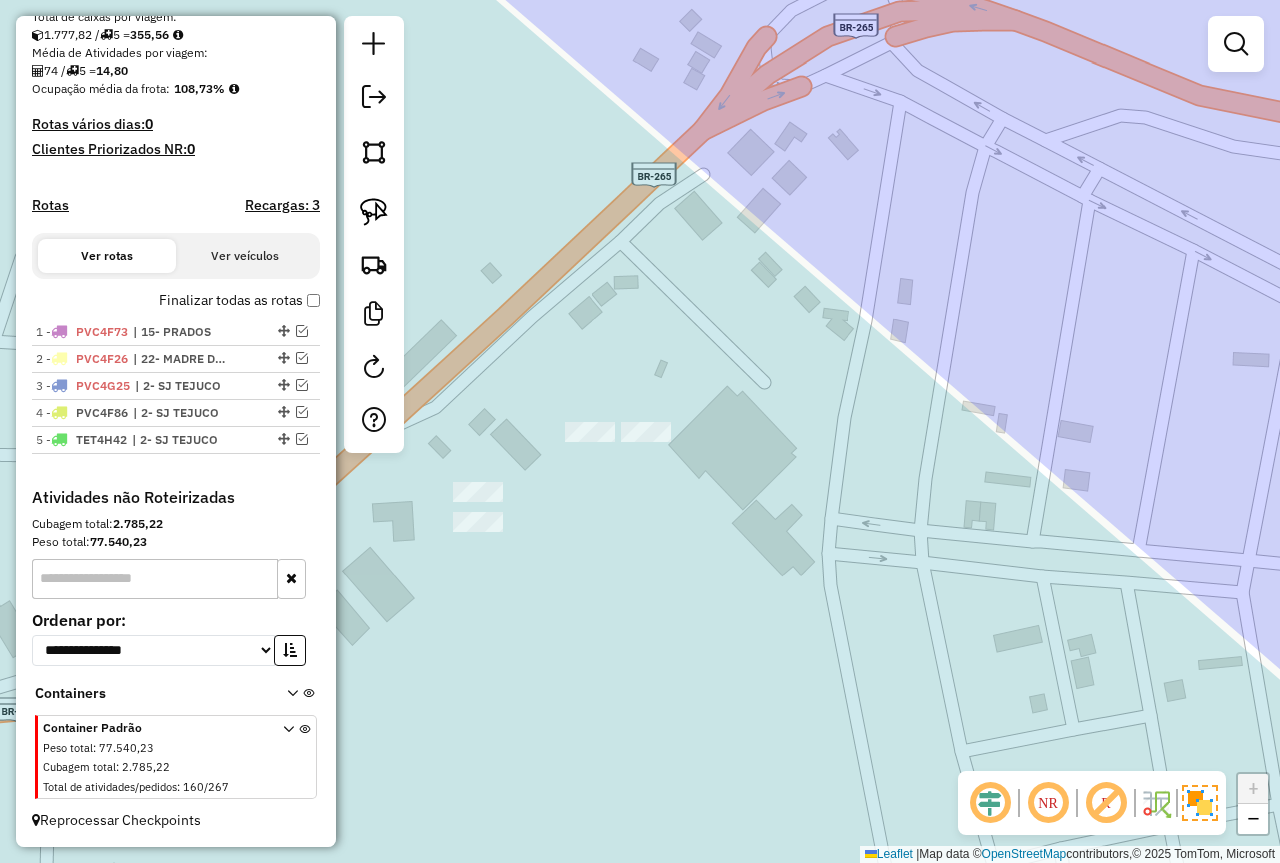 drag, startPoint x: 691, startPoint y: 378, endPoint x: 1023, endPoint y: 576, distance: 386.55917 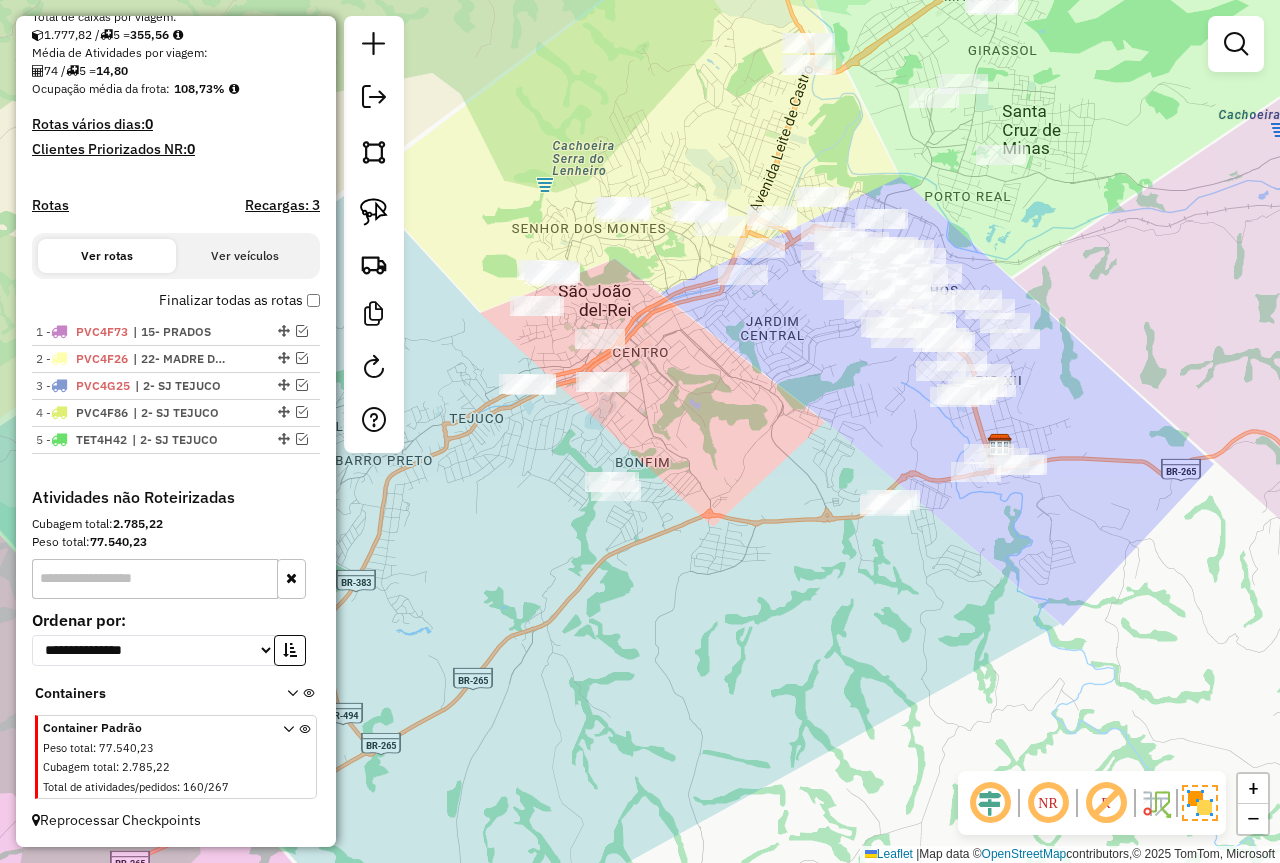 drag, startPoint x: 761, startPoint y: 412, endPoint x: 812, endPoint y: 425, distance: 52.63079 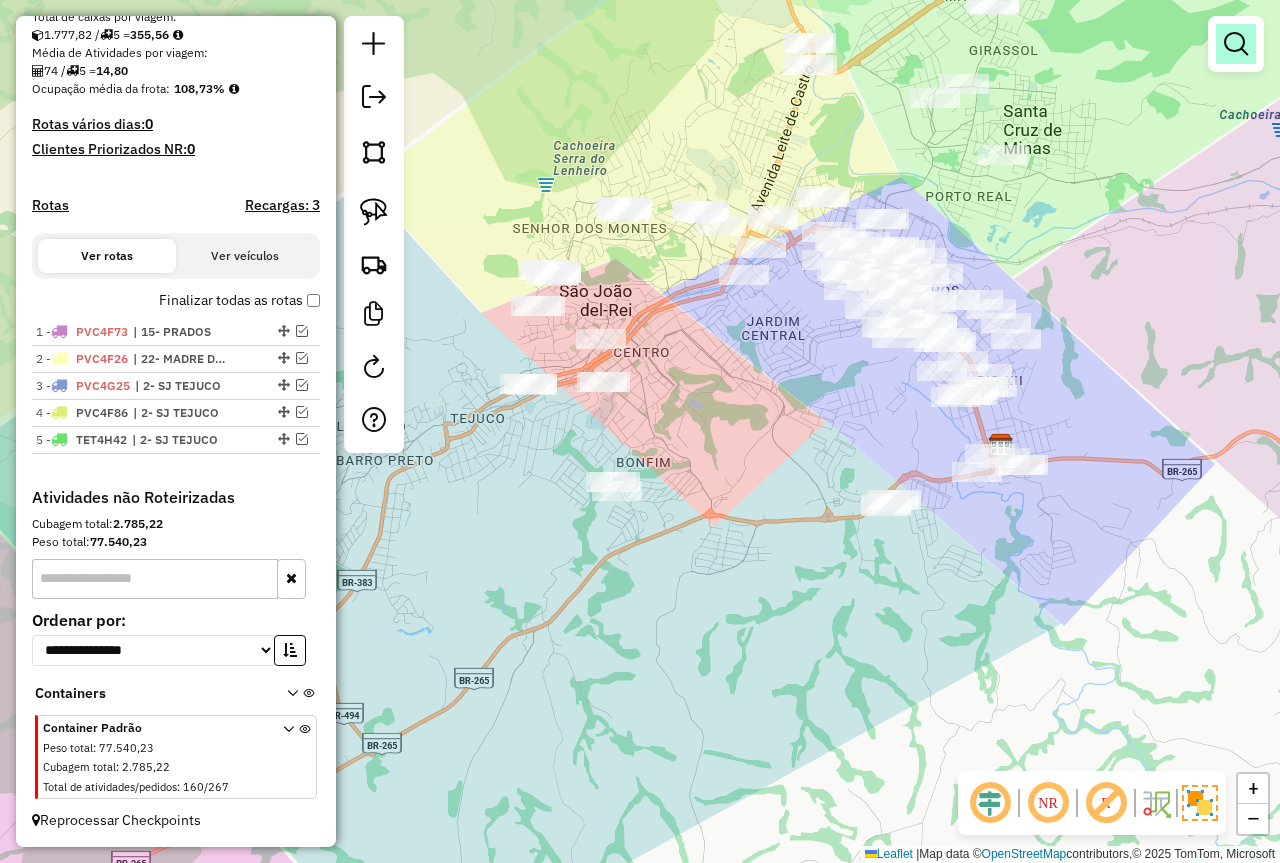 click at bounding box center [1236, 44] 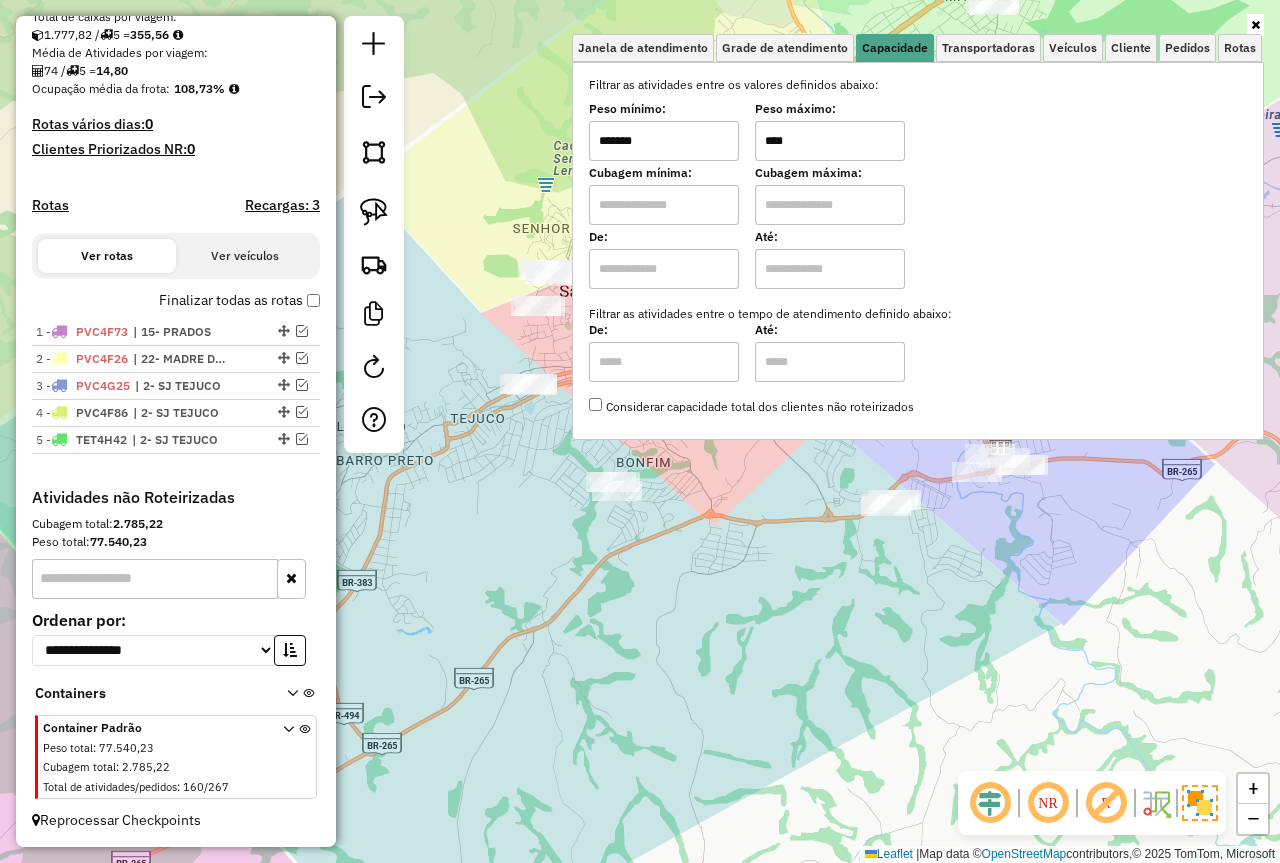 type on "*******" 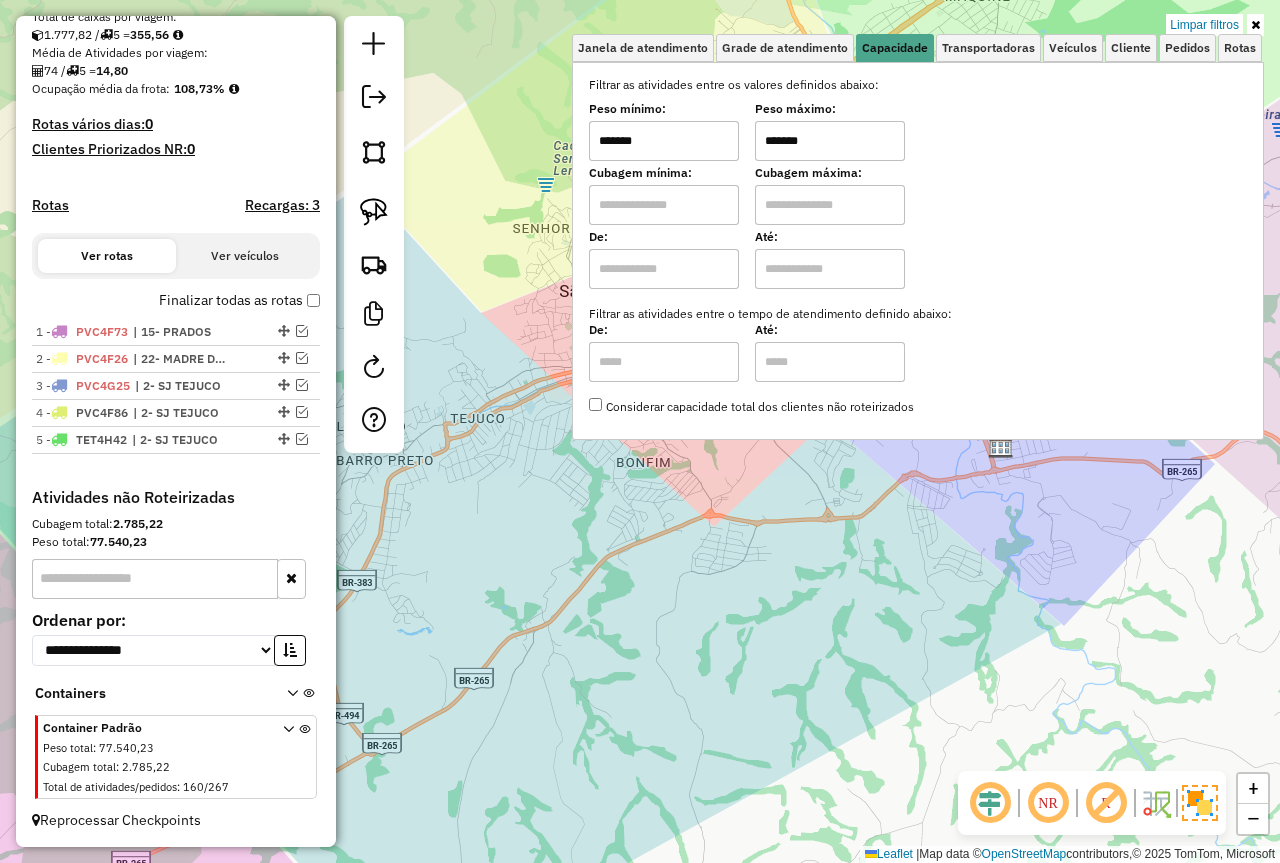 click on "Limpar filtros Janela de atendimento Grade de atendimento Capacidade Transportadoras Veículos Cliente Pedidos  Rotas Selecione os dias de semana para filtrar as janelas de atendimento  Seg   Ter   Qua   Qui   Sex   Sáb   Dom  Informe o período da janela de atendimento: De: Até:  Filtrar exatamente a janela do cliente  Considerar janela de atendimento padrão  Selecione os dias de semana para filtrar as grades de atendimento  Seg   Ter   Qua   Qui   Sex   Sáb   Dom   Considerar clientes sem dia de atendimento cadastrado  Clientes fora do dia de atendimento selecionado Filtrar as atividades entre os valores definidos abaixo:  Peso mínimo:  *******  Peso máximo:  *******  Cubagem mínima:   Cubagem máxima:   De:   Até:  Filtrar as atividades entre o tempo de atendimento definido abaixo:  De:   Até:   Considerar capacidade total dos clientes não roteirizados Transportadora: Selecione um ou mais itens Tipo de veículo: Selecione um ou mais itens Veículo: Selecione um ou mais itens Motorista: Nome: De:" 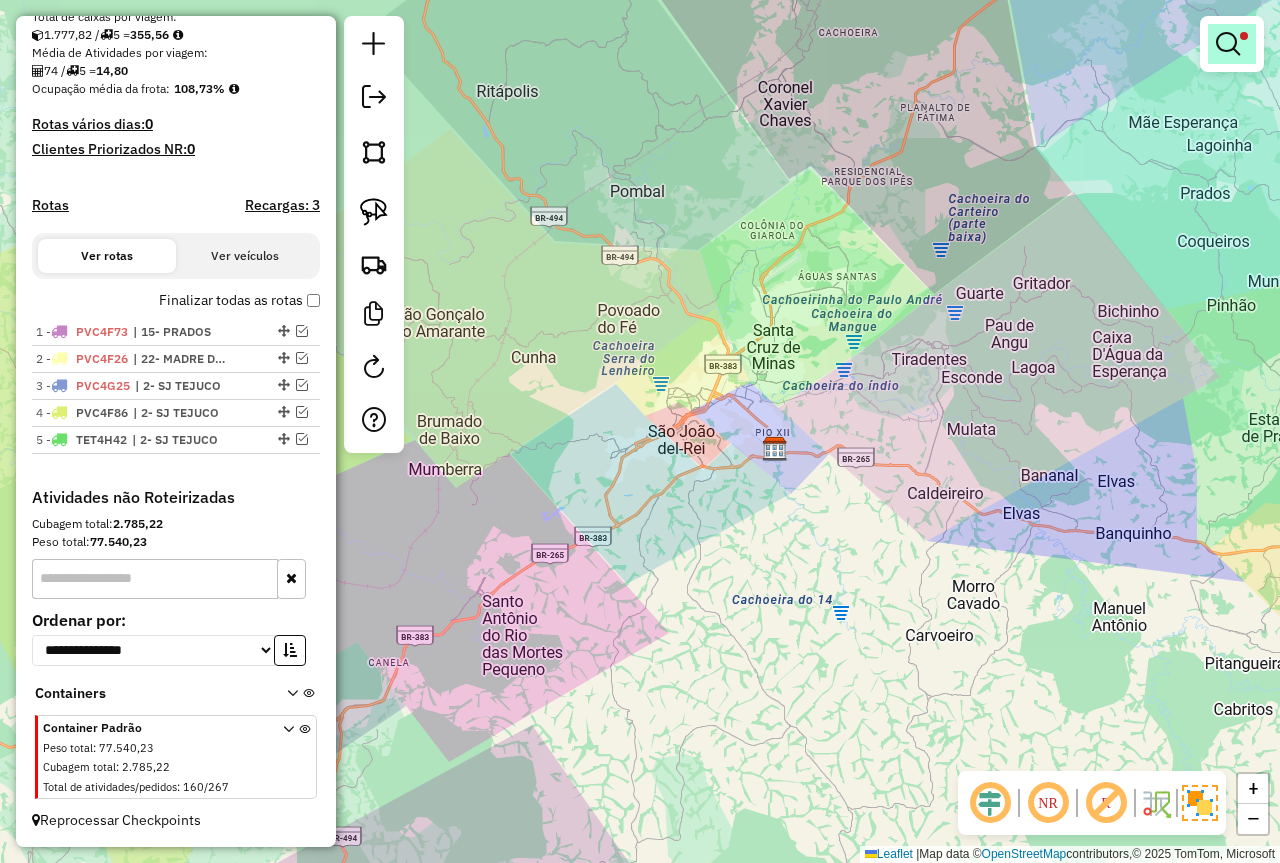 click at bounding box center (1228, 44) 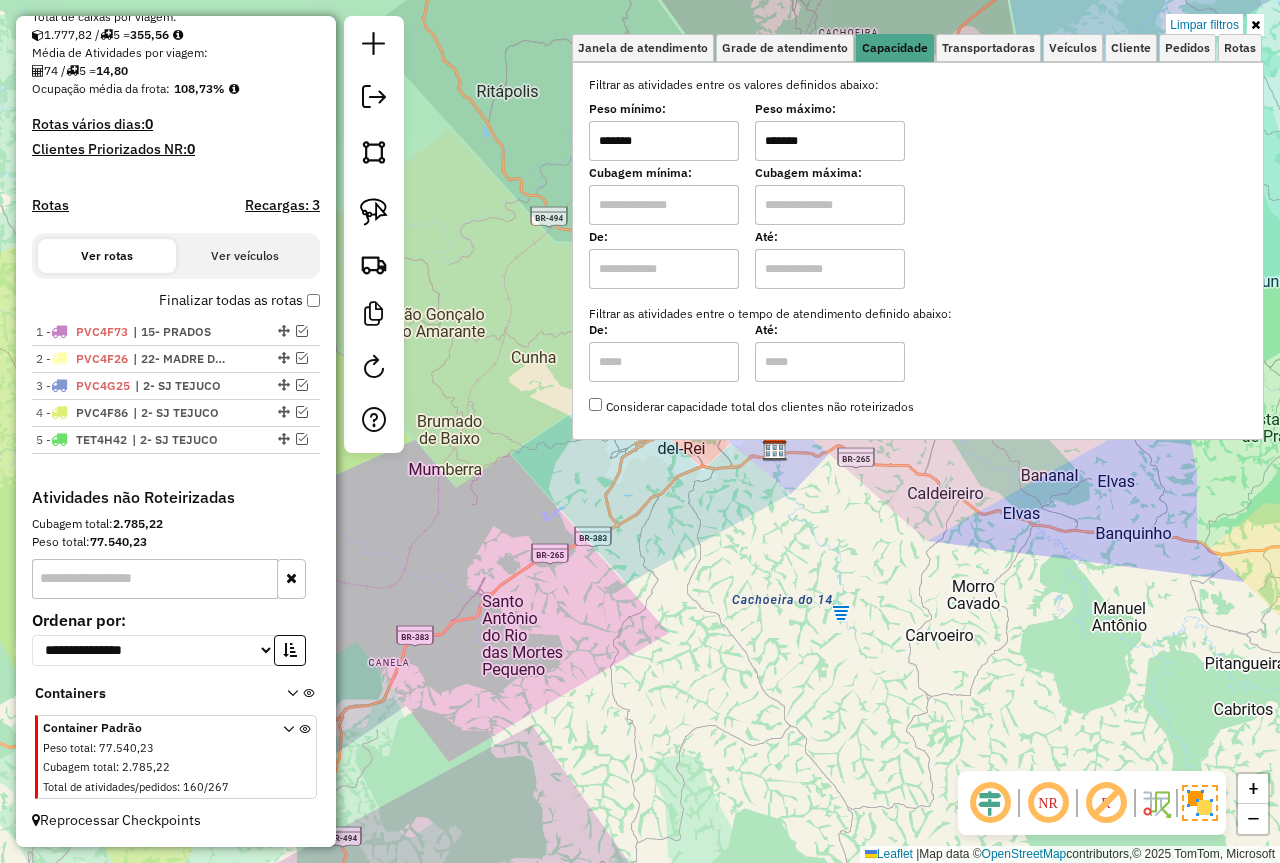 drag, startPoint x: 862, startPoint y: 149, endPoint x: 662, endPoint y: 147, distance: 200.01 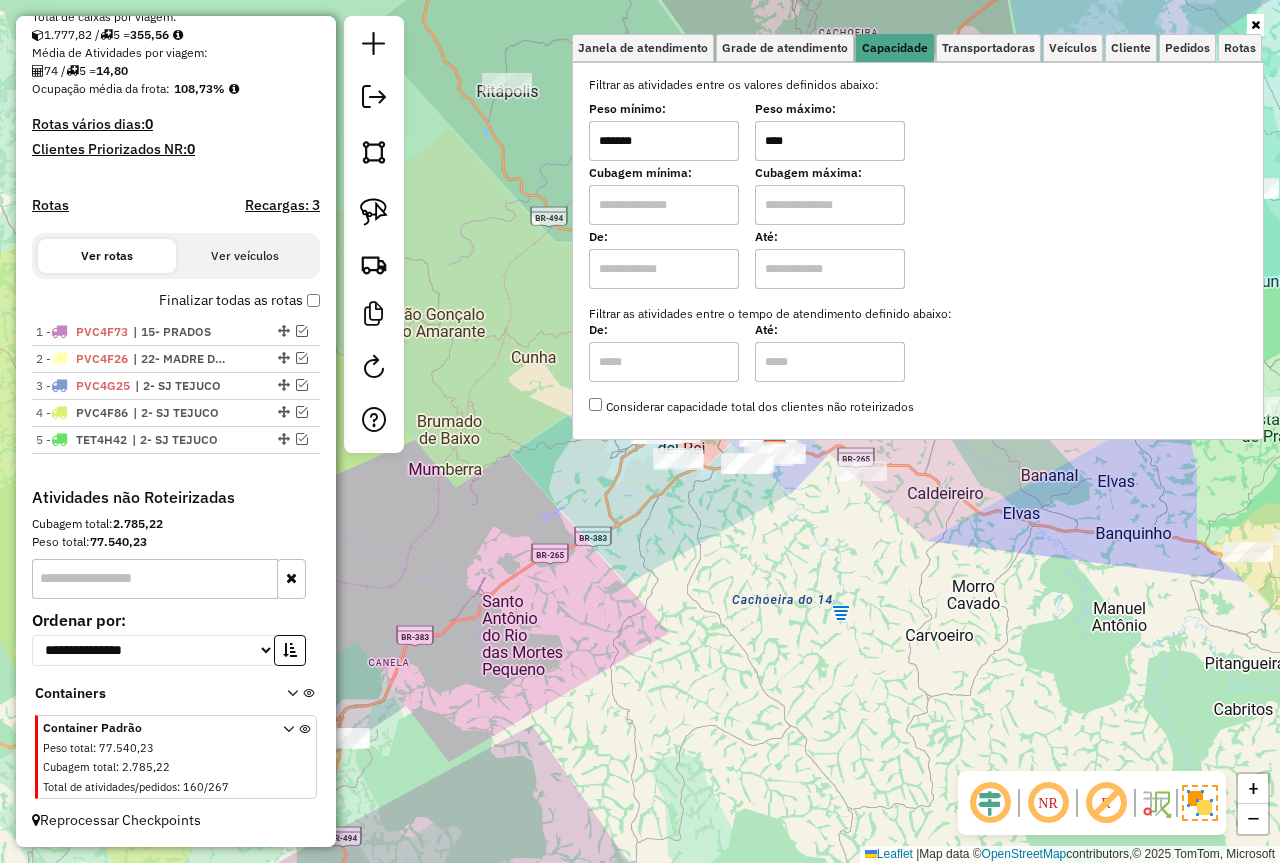 type on "****" 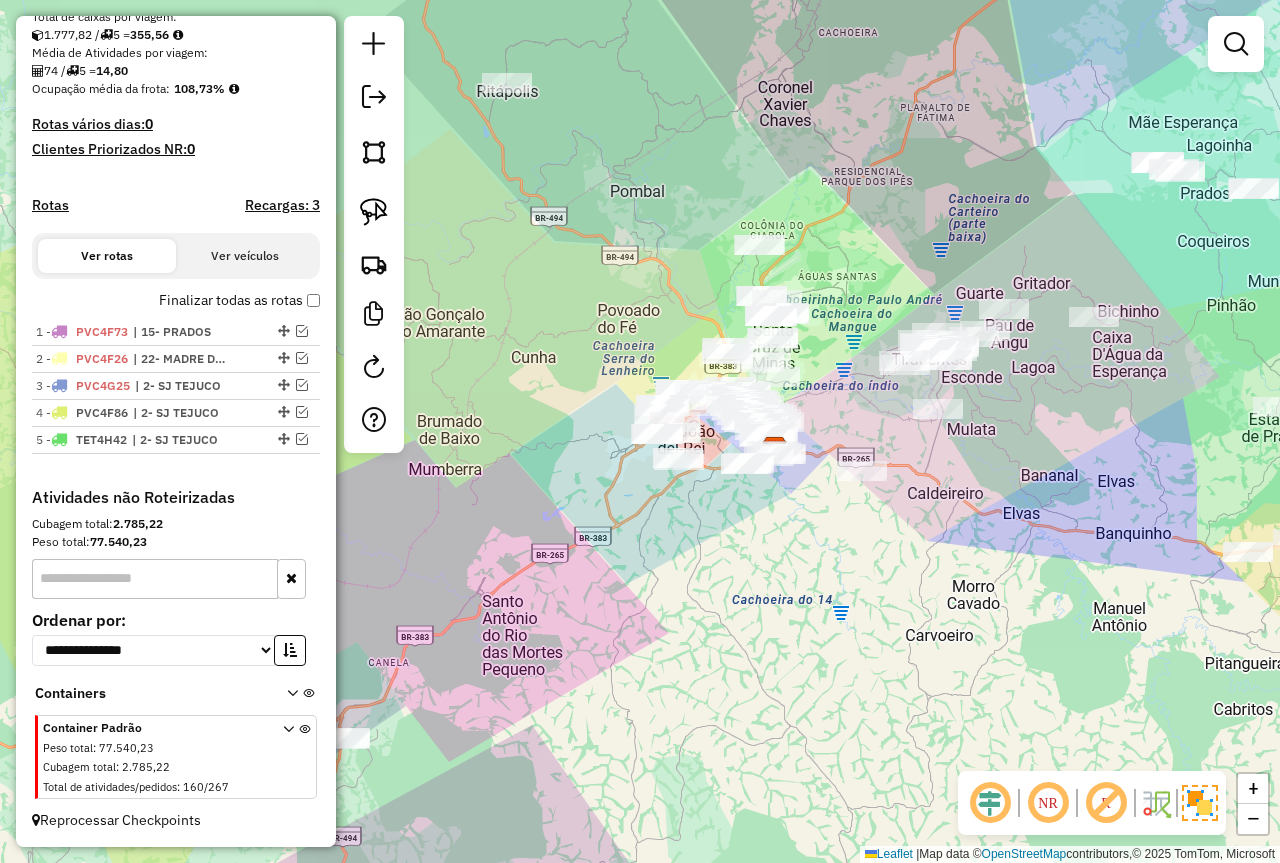 click on "Janela de atendimento Grade de atendimento Capacidade Transportadoras Veículos Cliente Pedidos  Rotas Selecione os dias de semana para filtrar as janelas de atendimento  Seg   Ter   Qua   Qui   Sex   Sáb   Dom  Informe o período da janela de atendimento: De: Até:  Filtrar exatamente a janela do cliente  Considerar janela de atendimento padrão  Selecione os dias de semana para filtrar as grades de atendimento  Seg   Ter   Qua   Qui   Sex   Sáb   Dom   Considerar clientes sem dia de atendimento cadastrado  Clientes fora do dia de atendimento selecionado Filtrar as atividades entre os valores definidos abaixo:  Peso mínimo:  *******  Peso máximo:  ****  Cubagem mínima:   Cubagem máxima:   De:   Até:  Filtrar as atividades entre o tempo de atendimento definido abaixo:  De:   Até:   Considerar capacidade total dos clientes não roteirizados Transportadora: Selecione um ou mais itens Tipo de veículo: Selecione um ou mais itens Veículo: Selecione um ou mais itens Motorista: Selecione um ou mais itens" at bounding box center [1236, 53] 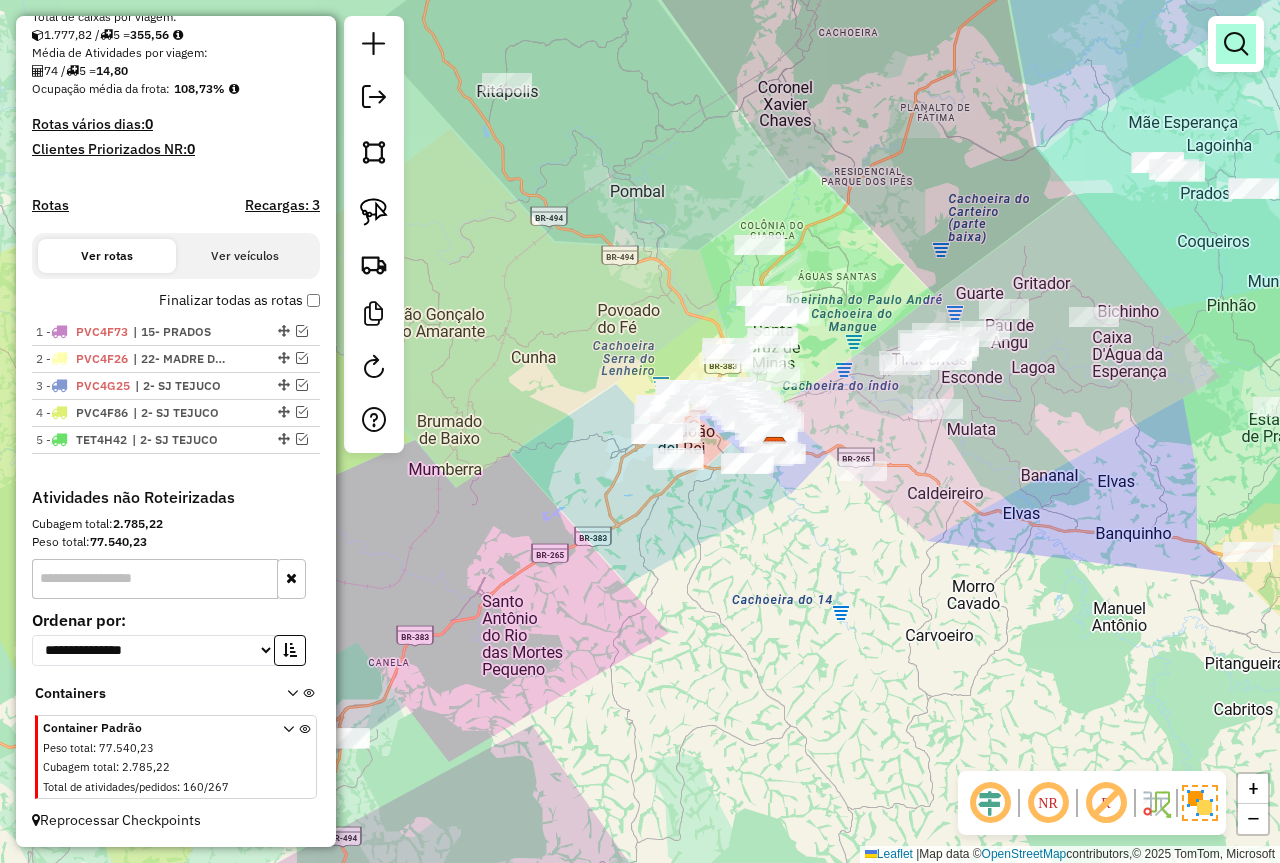 click at bounding box center [1236, 44] 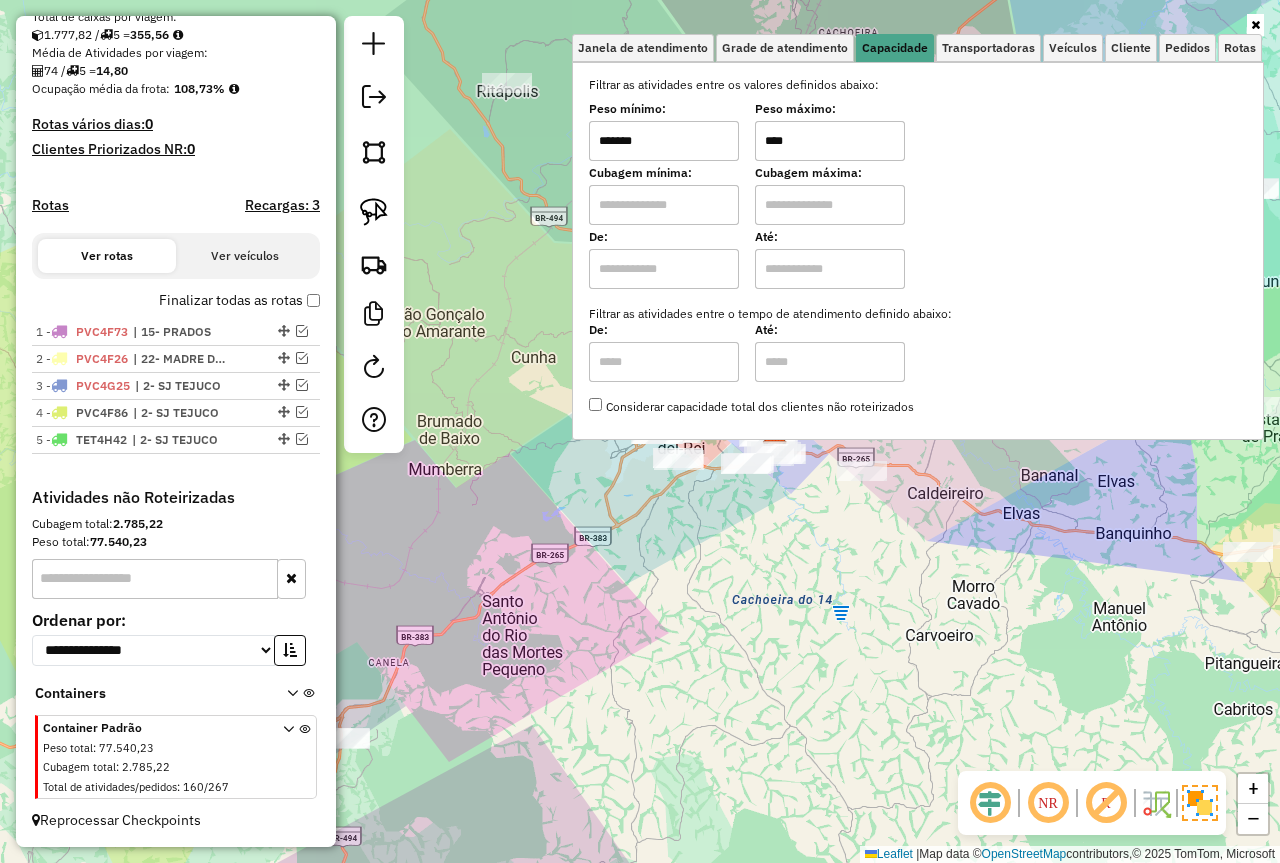 drag, startPoint x: 673, startPoint y: 149, endPoint x: 594, endPoint y: 154, distance: 79.15807 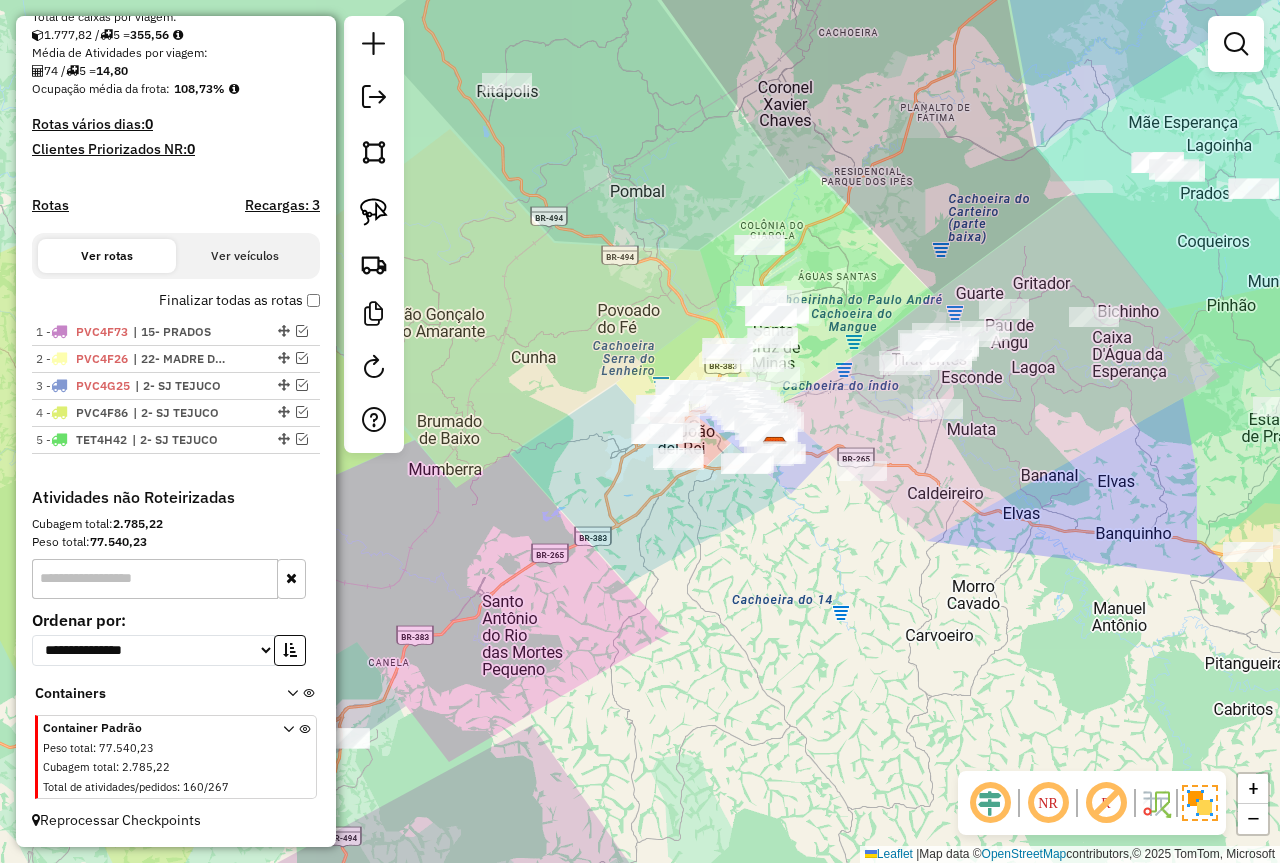 click at bounding box center [1236, 44] 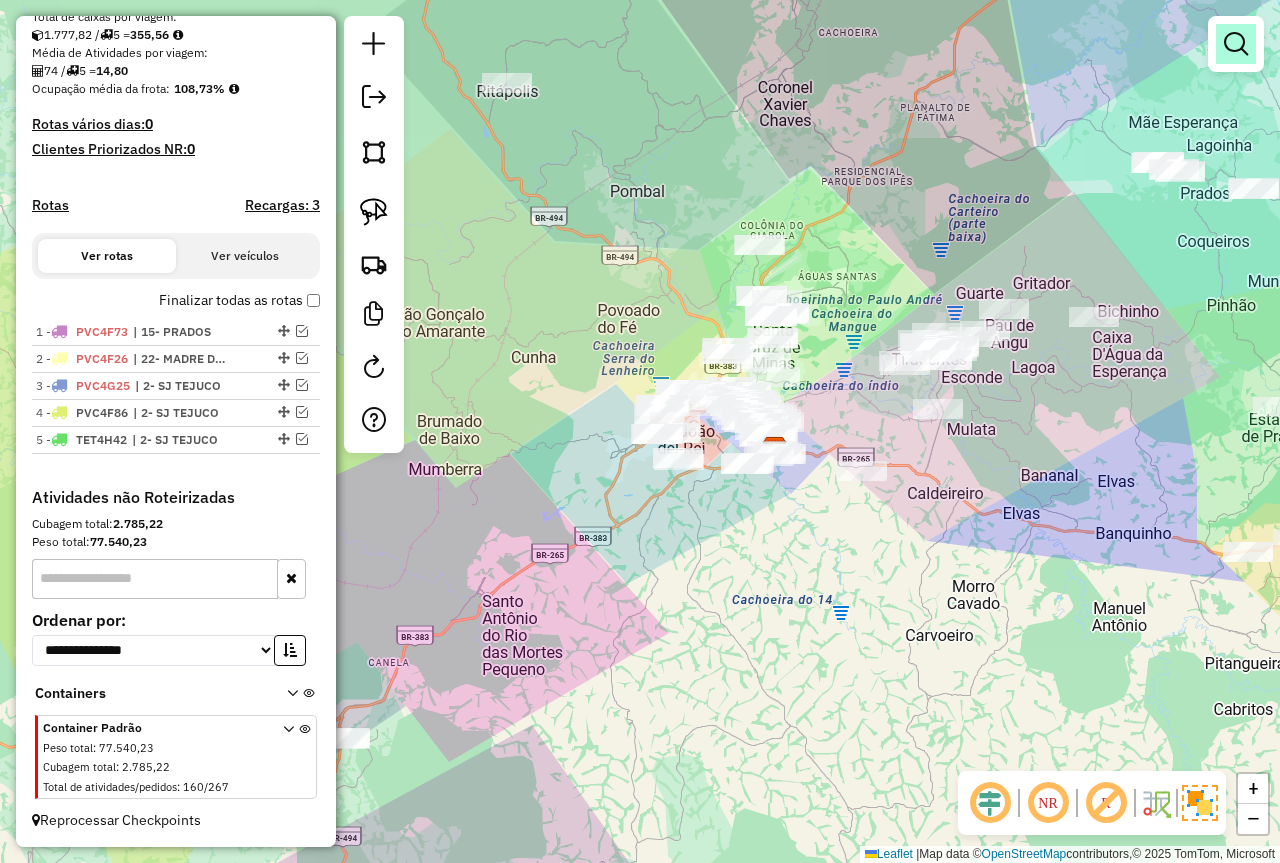 click at bounding box center [1236, 44] 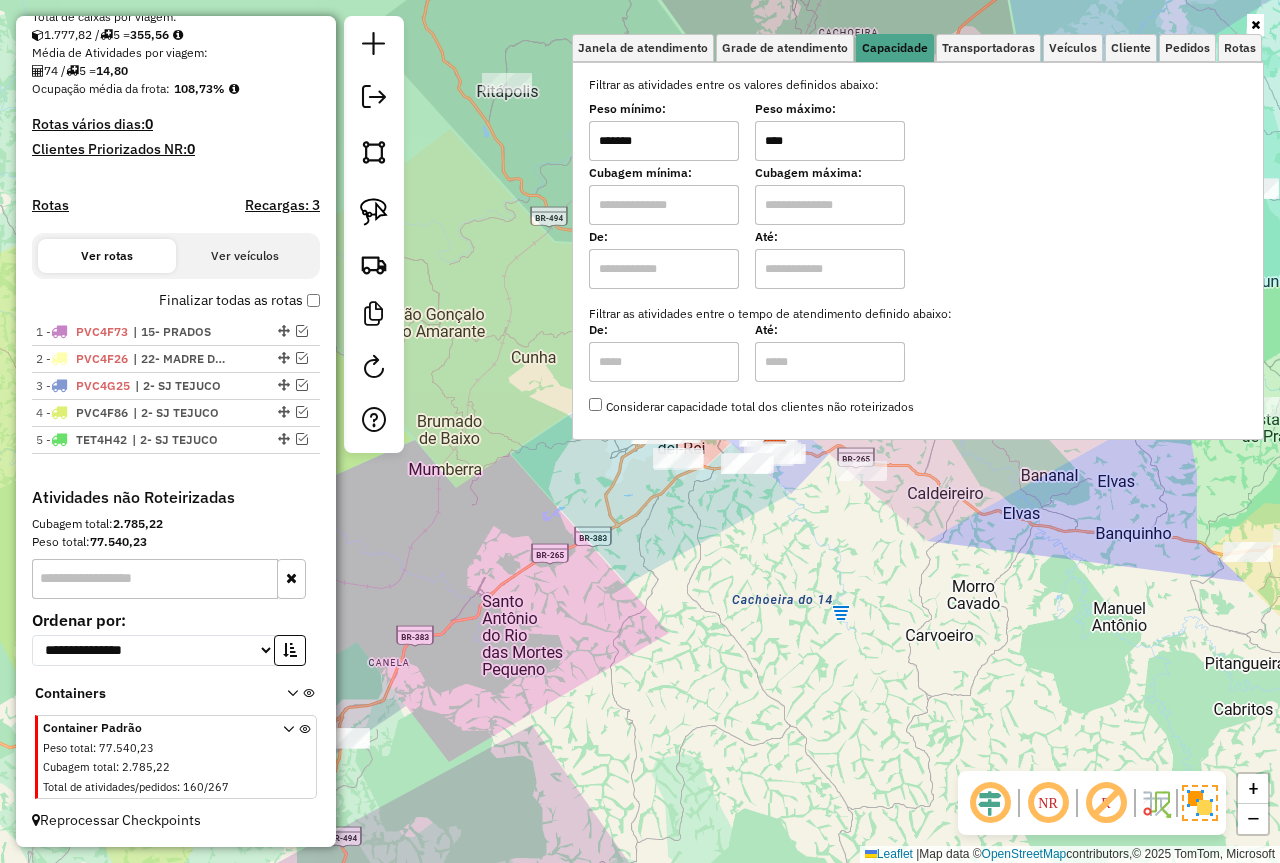 drag, startPoint x: 621, startPoint y: 145, endPoint x: 583, endPoint y: 193, distance: 61.220913 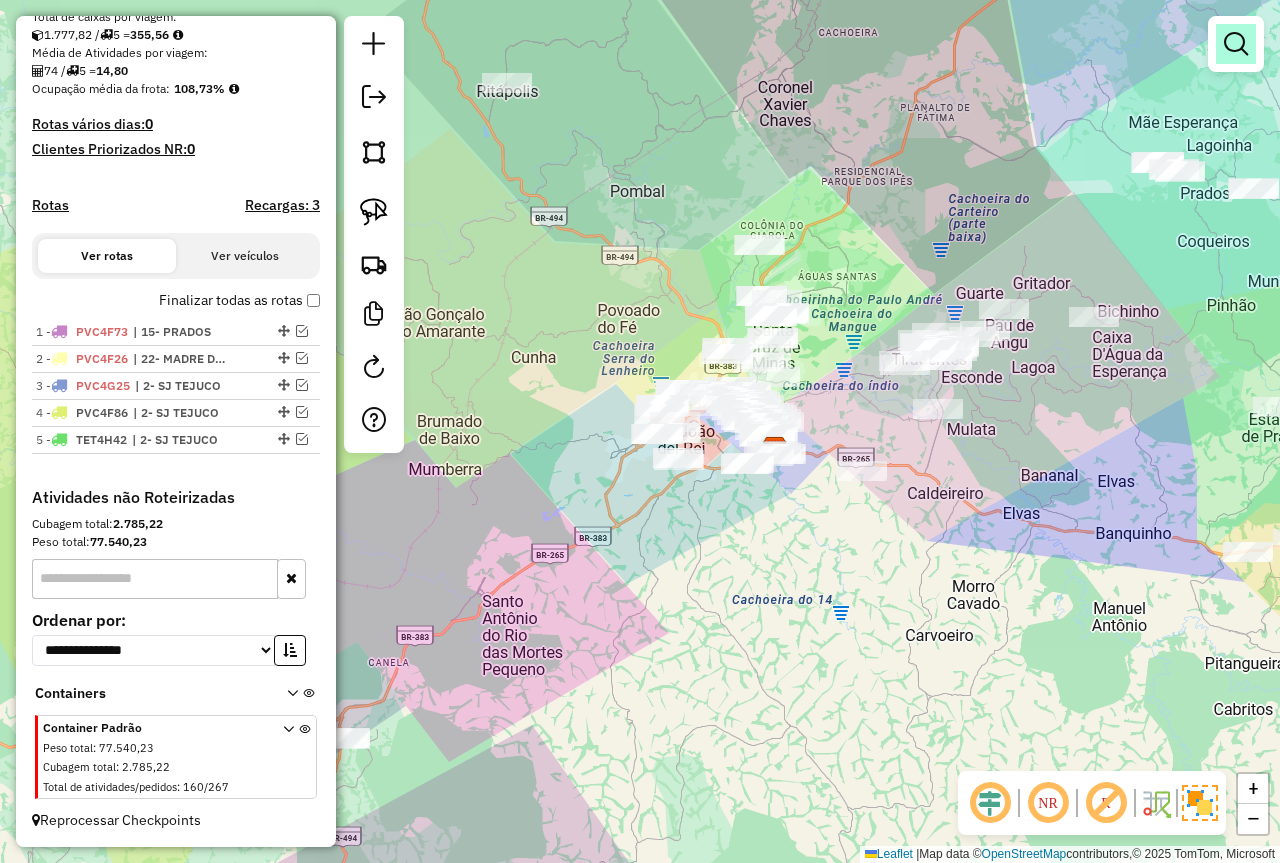 click at bounding box center (1236, 44) 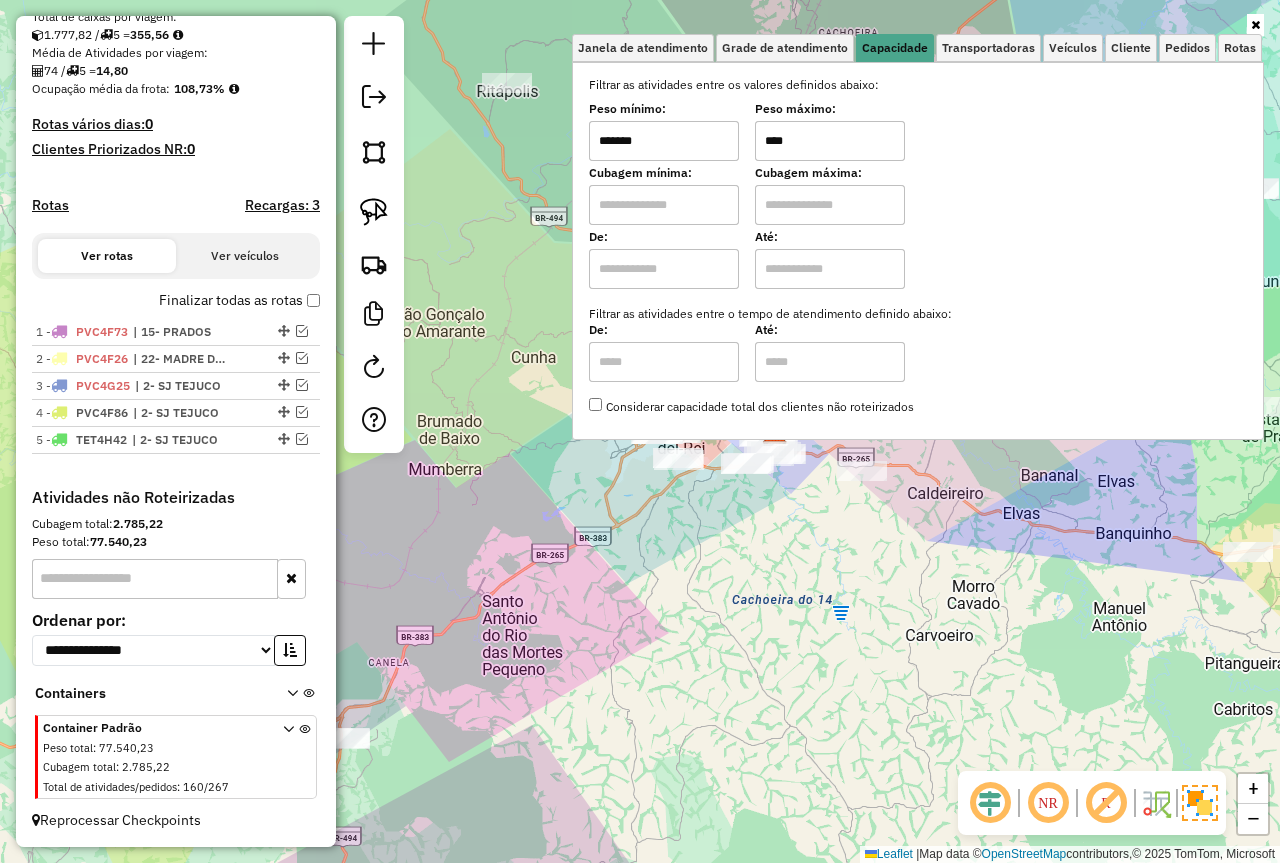type on "****" 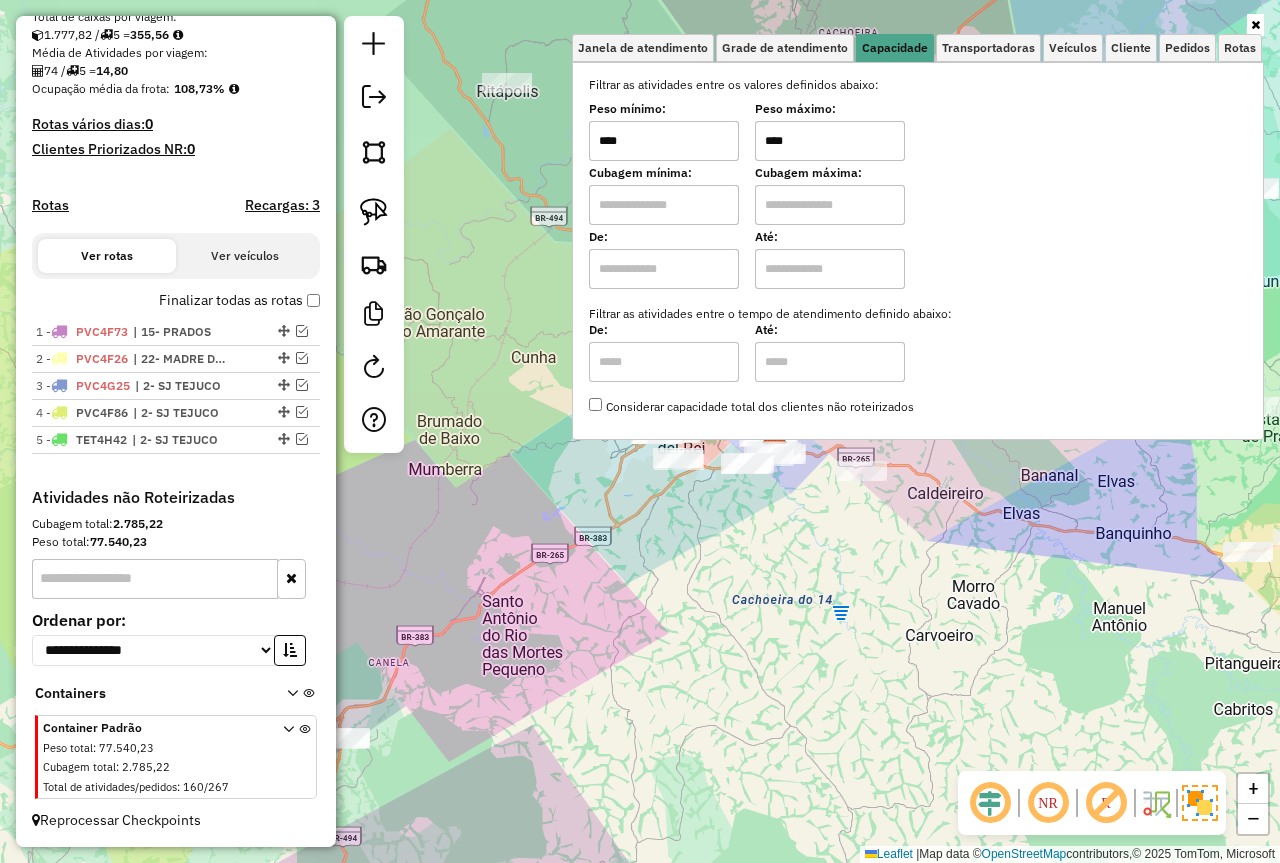 click on "Janela de atendimento Grade de atendimento Capacidade Transportadoras Veículos Cliente Pedidos  Rotas Selecione os dias de semana para filtrar as janelas de atendimento  Seg   Ter   Qua   Qui   Sex   Sáb   Dom  Informe o período da janela de atendimento: De: Até:  Filtrar exatamente a janela do cliente  Considerar janela de atendimento padrão  Selecione os dias de semana para filtrar as grades de atendimento  Seg   Ter   Qua   Qui   Sex   Sáb   Dom   Considerar clientes sem dia de atendimento cadastrado  Clientes fora do dia de atendimento selecionado Filtrar as atividades entre os valores definidos abaixo:  Peso mínimo:  ****  Peso máximo:  ****  Cubagem mínima:   Cubagem máxima:   De:   Até:  Filtrar as atividades entre o tempo de atendimento definido abaixo:  De:   Até:   Considerar capacidade total dos clientes não roteirizados Transportadora: Selecione um ou mais itens Tipo de veículo: Selecione um ou mais itens Veículo: Selecione um ou mais itens Motorista: Selecione um ou mais itens De:" 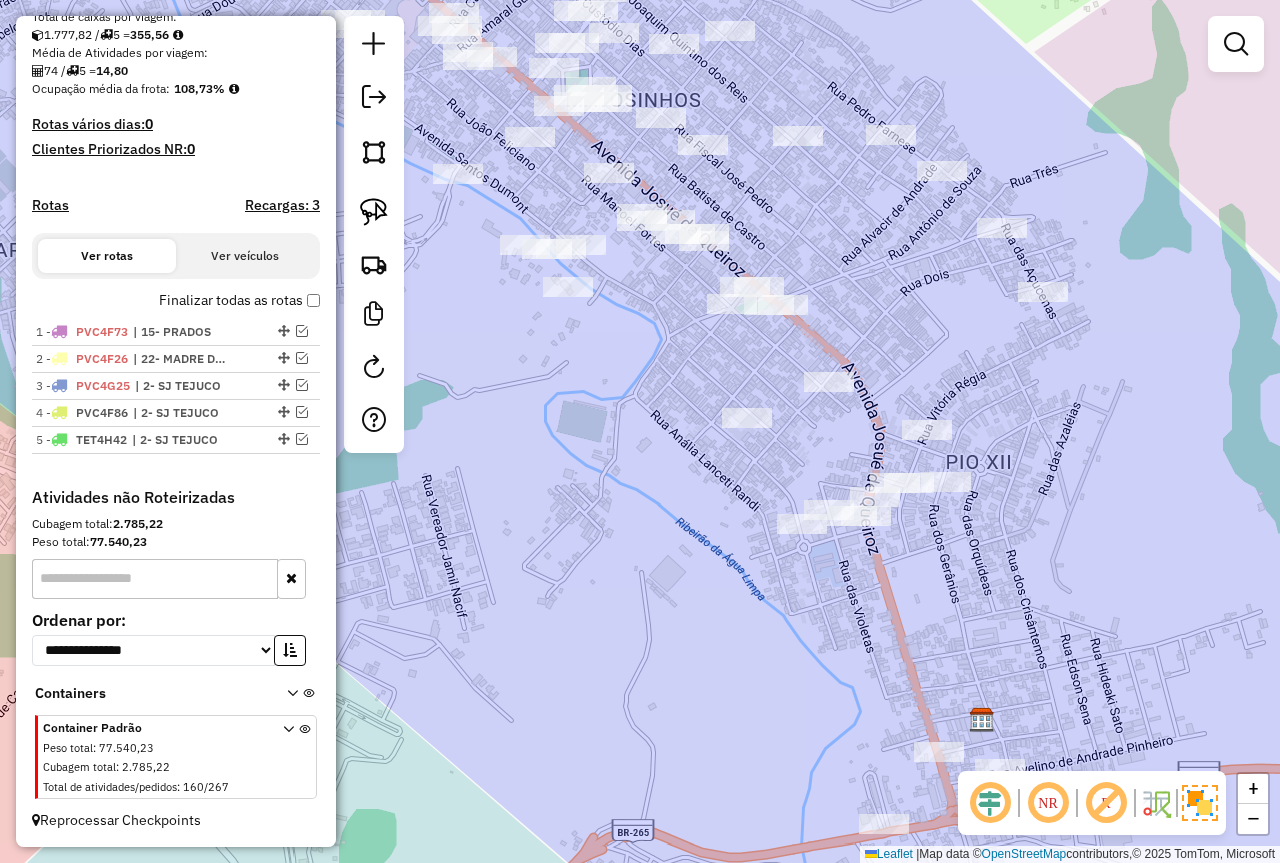 click 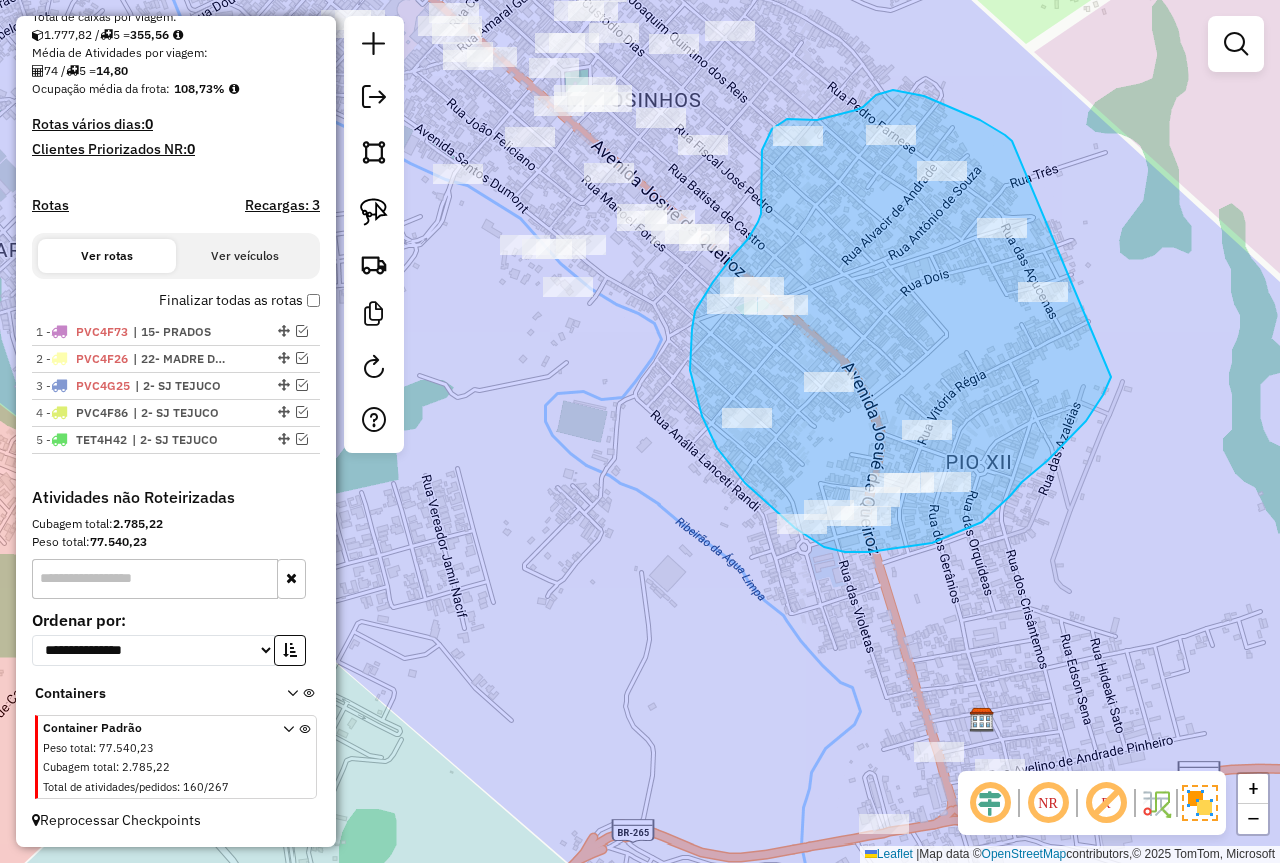 drag, startPoint x: 1012, startPoint y: 141, endPoint x: 1116, endPoint y: 381, distance: 261.5645 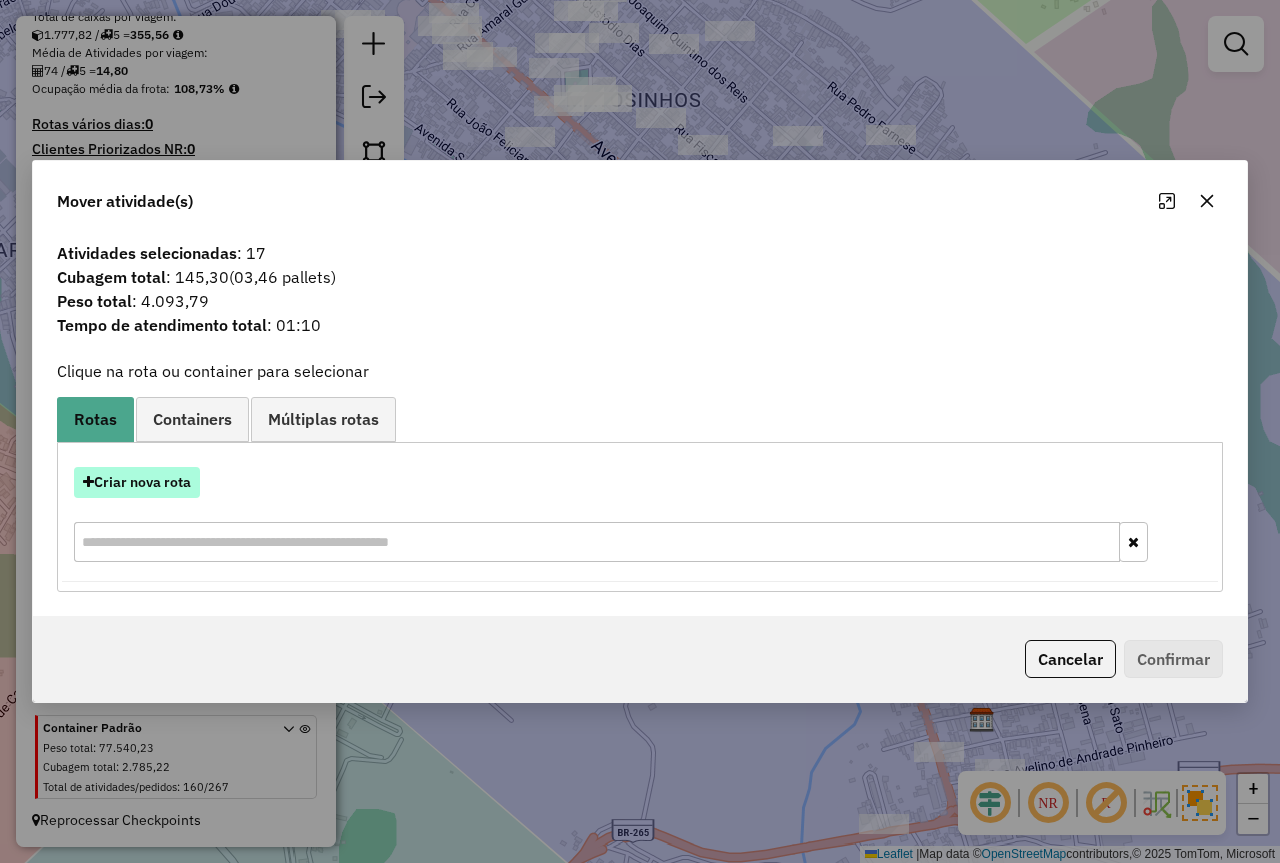 click on "Criar nova rota" at bounding box center (137, 482) 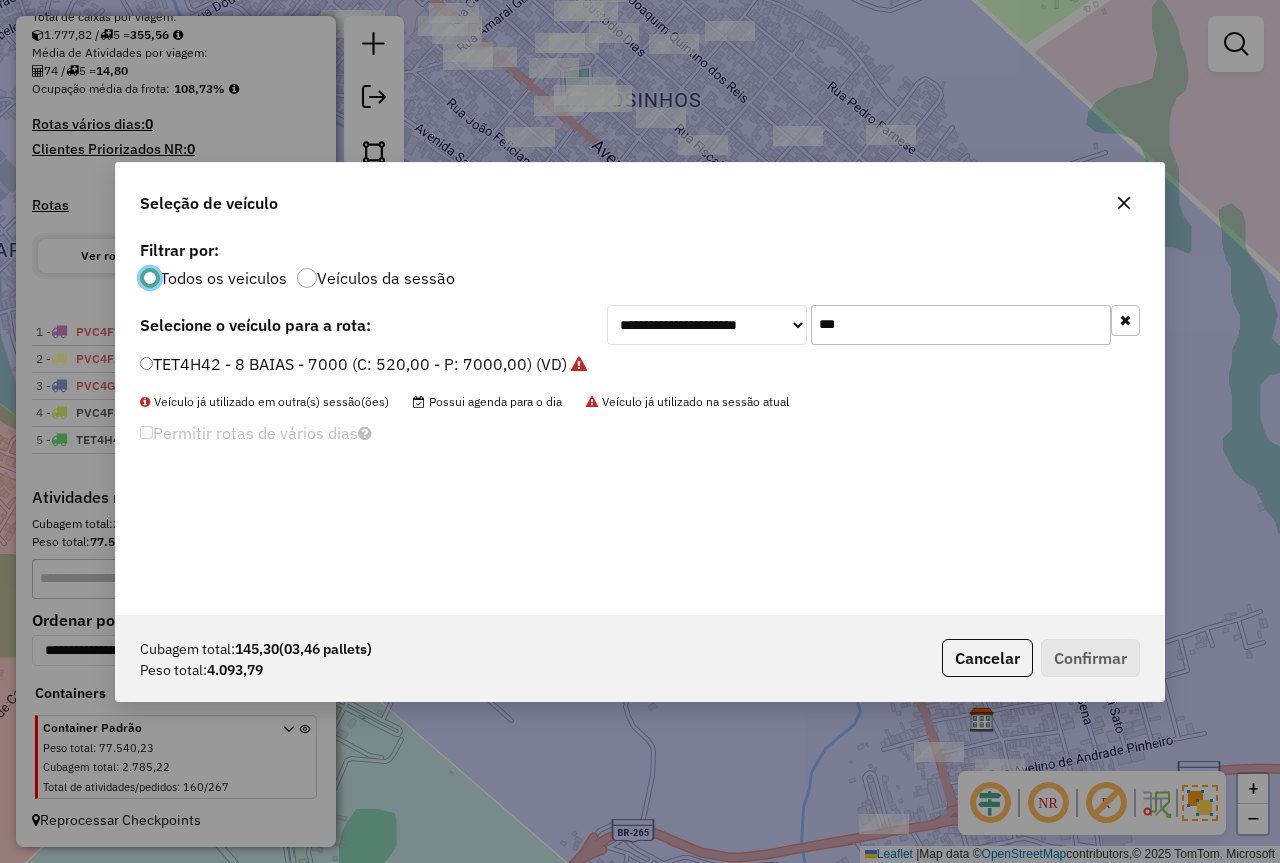 scroll, scrollTop: 11, scrollLeft: 6, axis: both 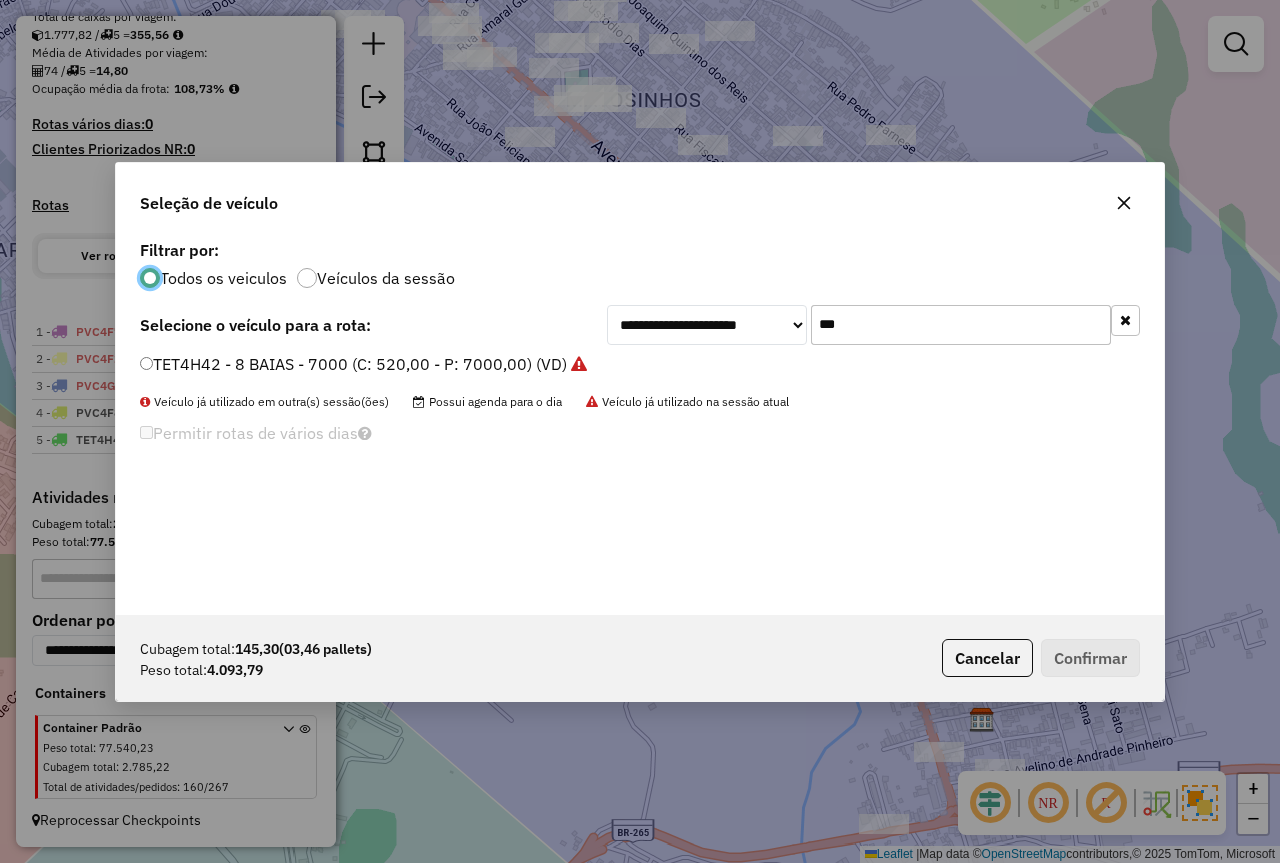 drag, startPoint x: 892, startPoint y: 335, endPoint x: 716, endPoint y: 336, distance: 176.00284 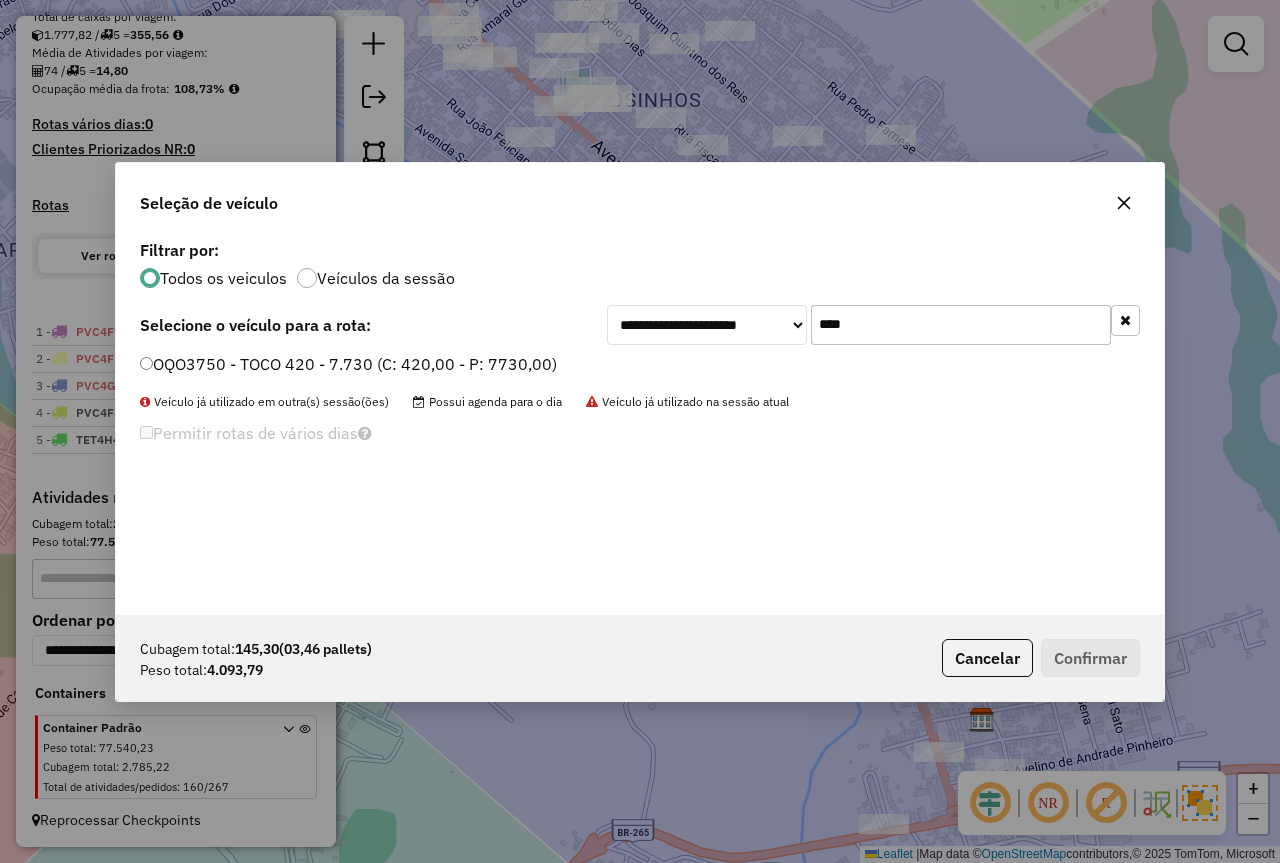 type on "****" 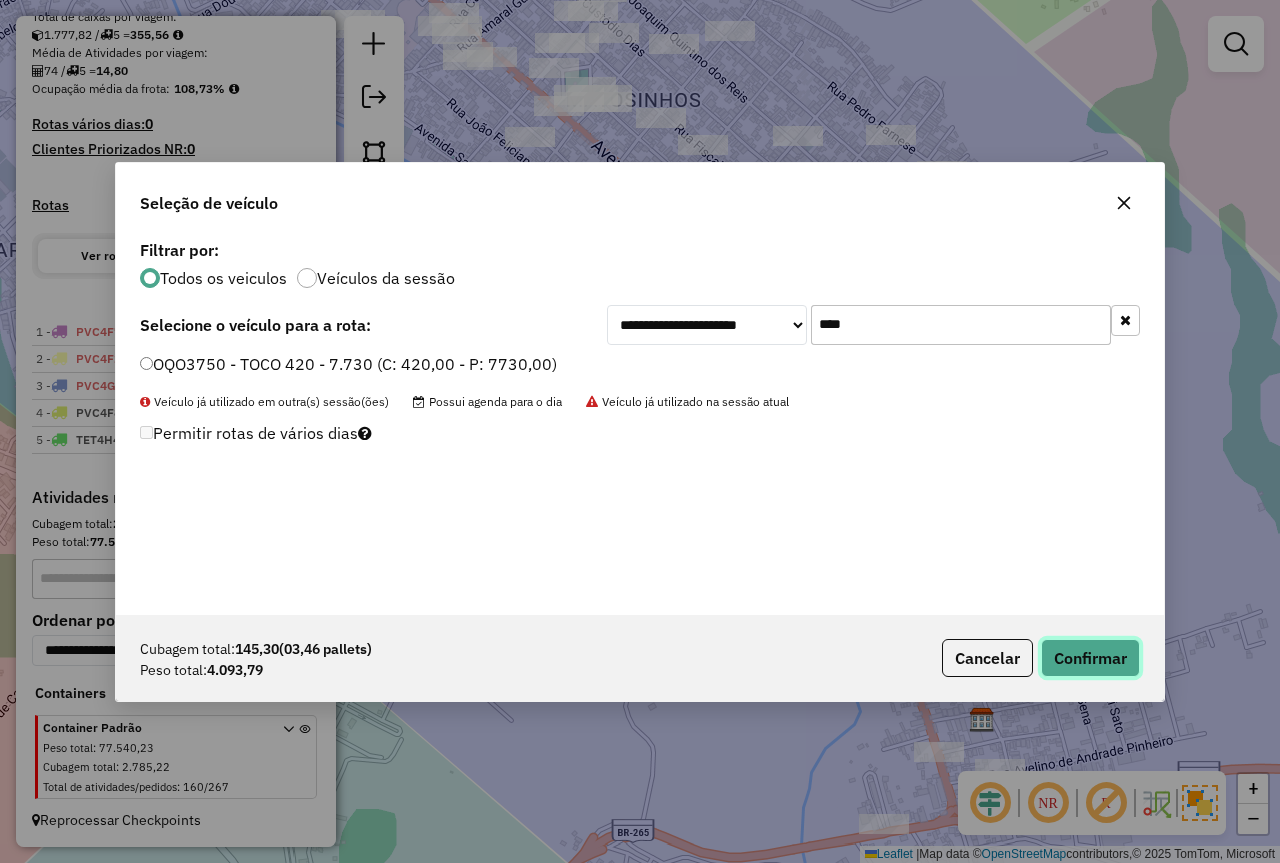 click on "Confirmar" 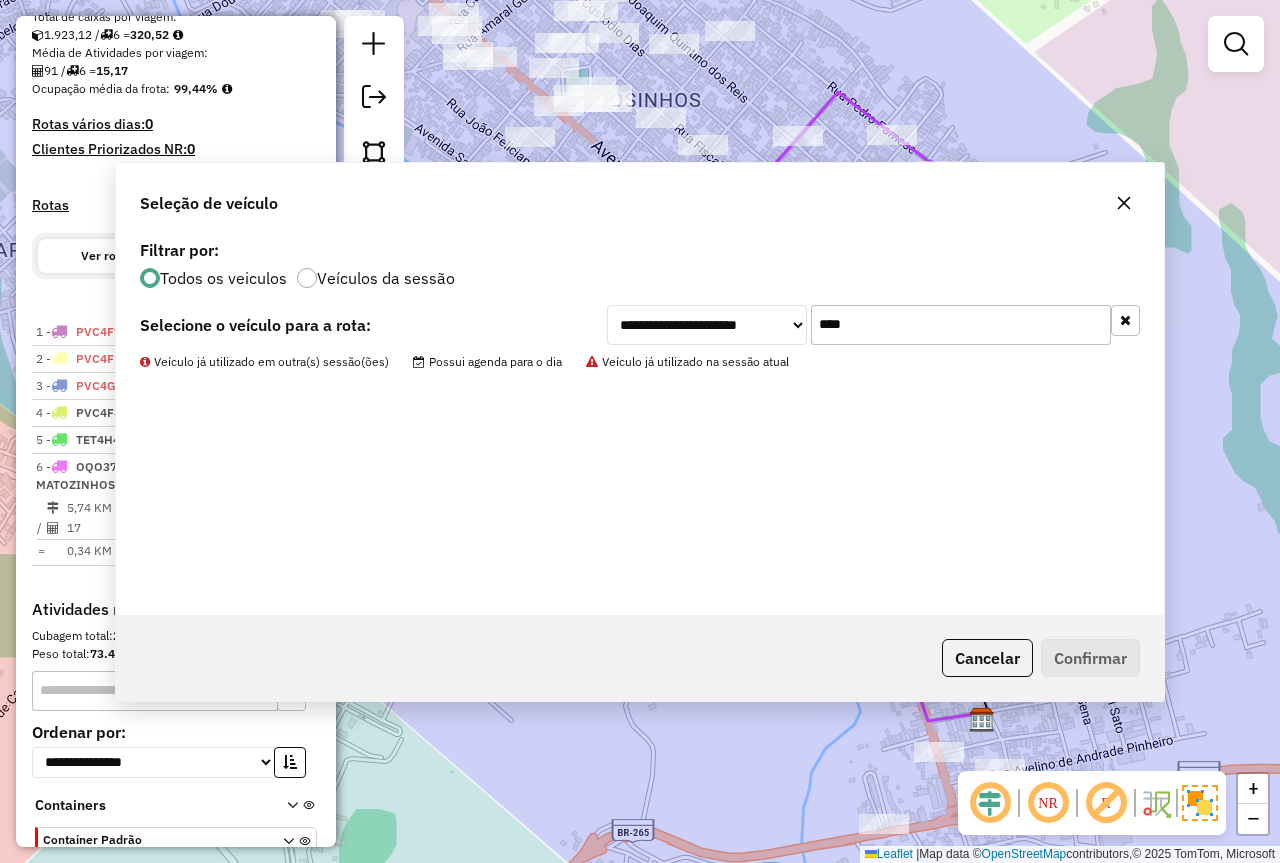 scroll, scrollTop: 554, scrollLeft: 0, axis: vertical 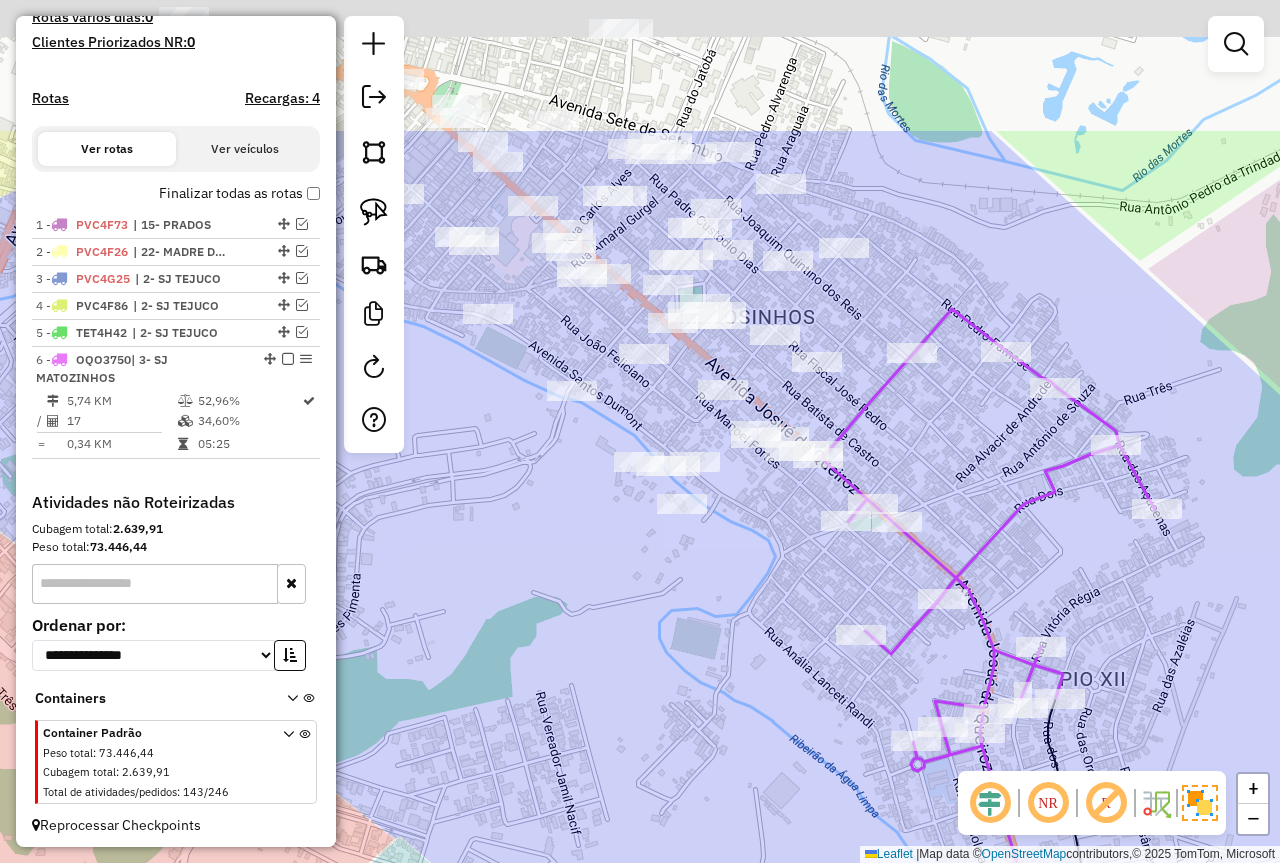 drag, startPoint x: 622, startPoint y: 353, endPoint x: 714, endPoint y: 530, distance: 199.48183 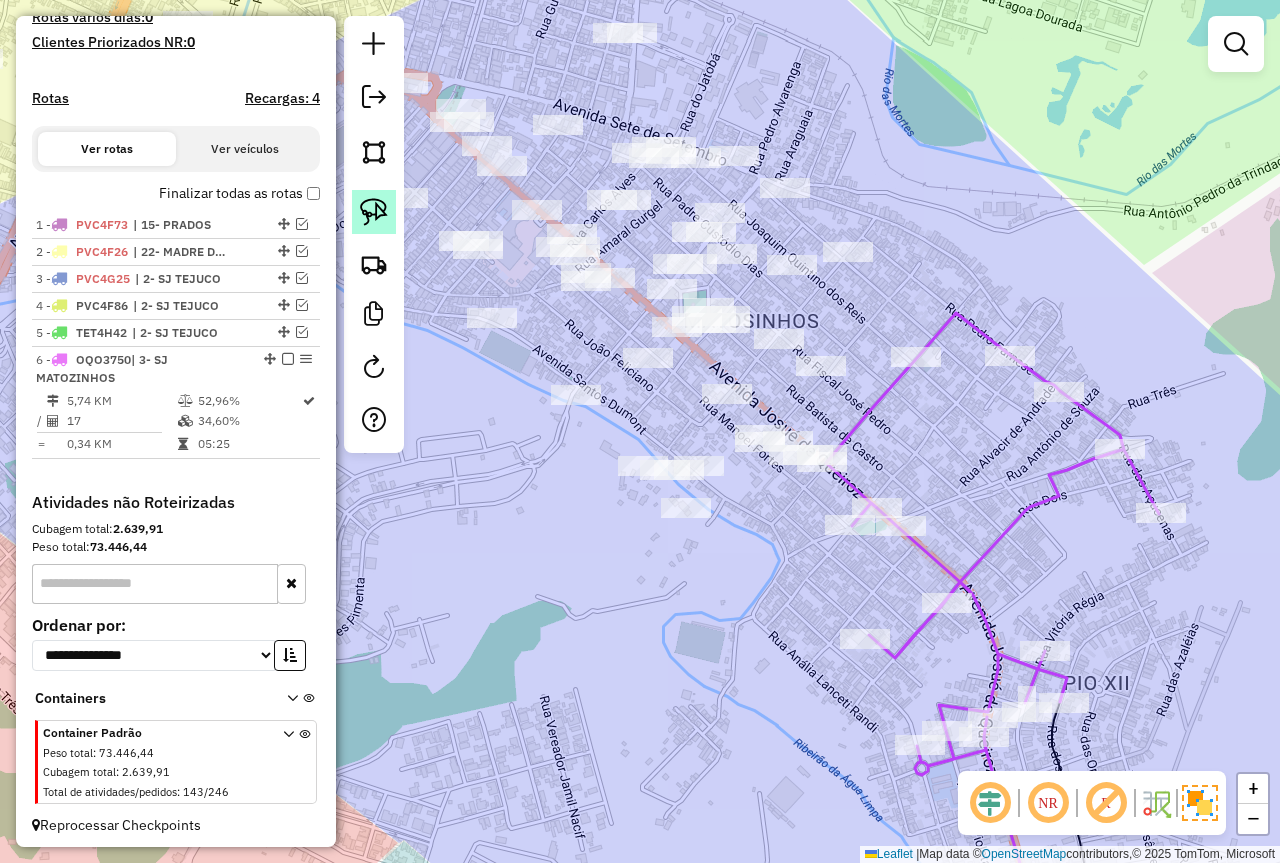 click 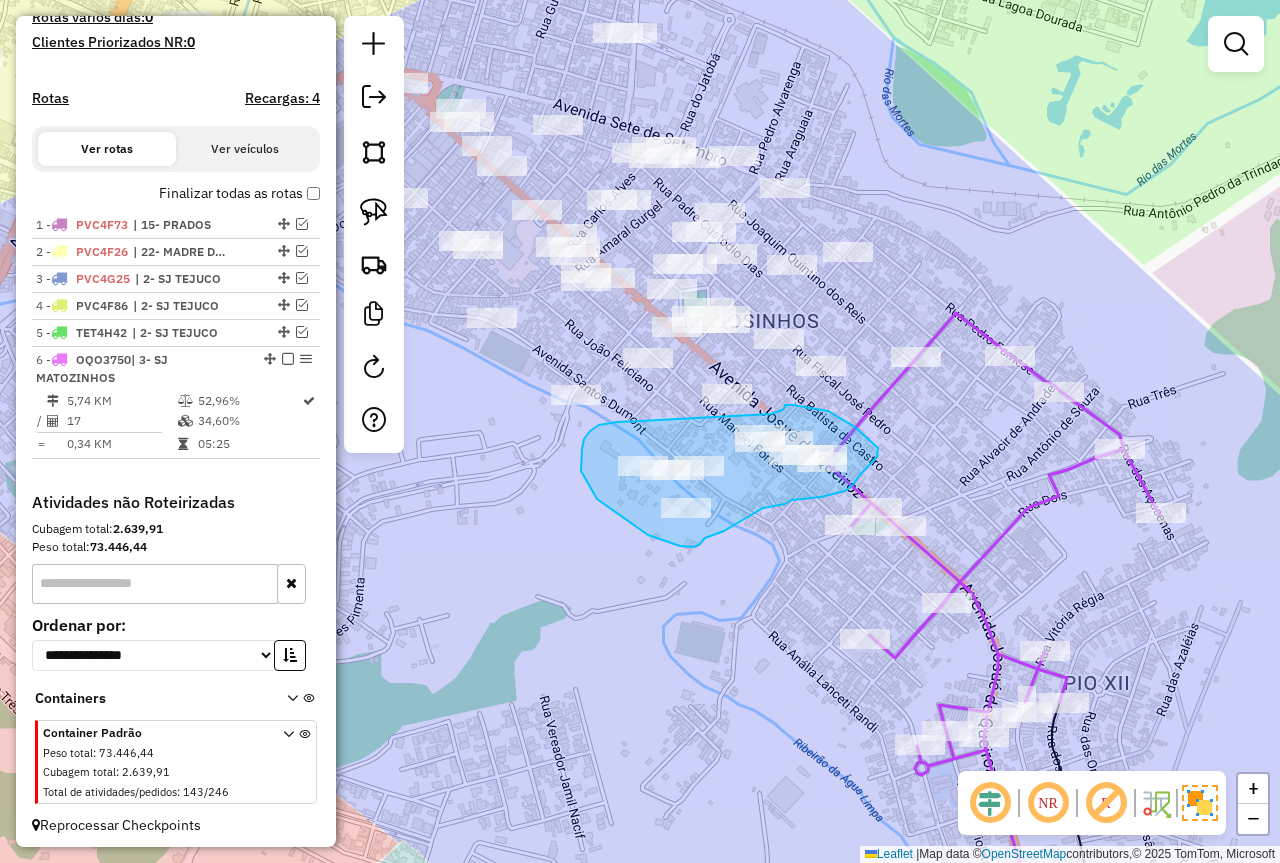 drag, startPoint x: 584, startPoint y: 439, endPoint x: 757, endPoint y: 417, distance: 174.39323 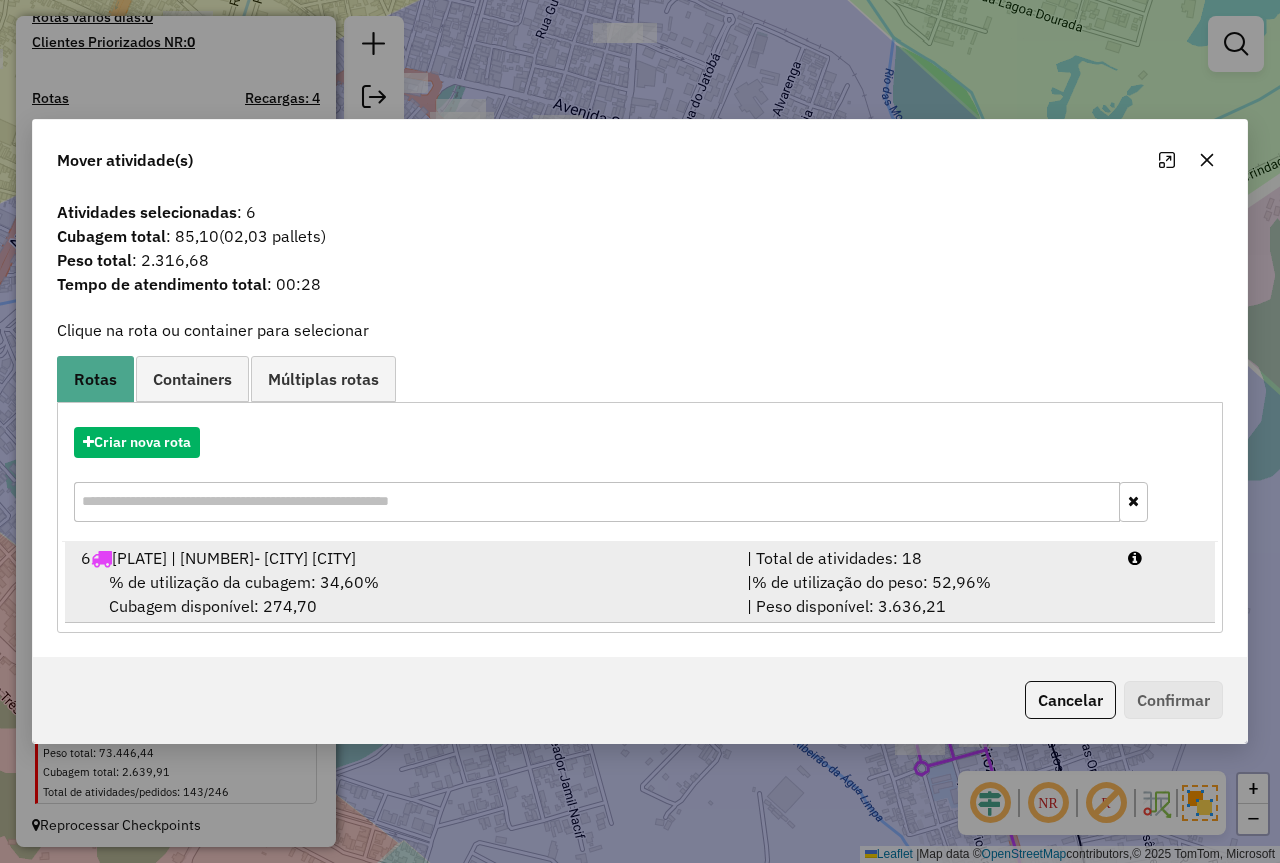 click on "|  % de utilização do peso: 52,96%  | Peso disponível: 3.636,21" at bounding box center [925, 594] 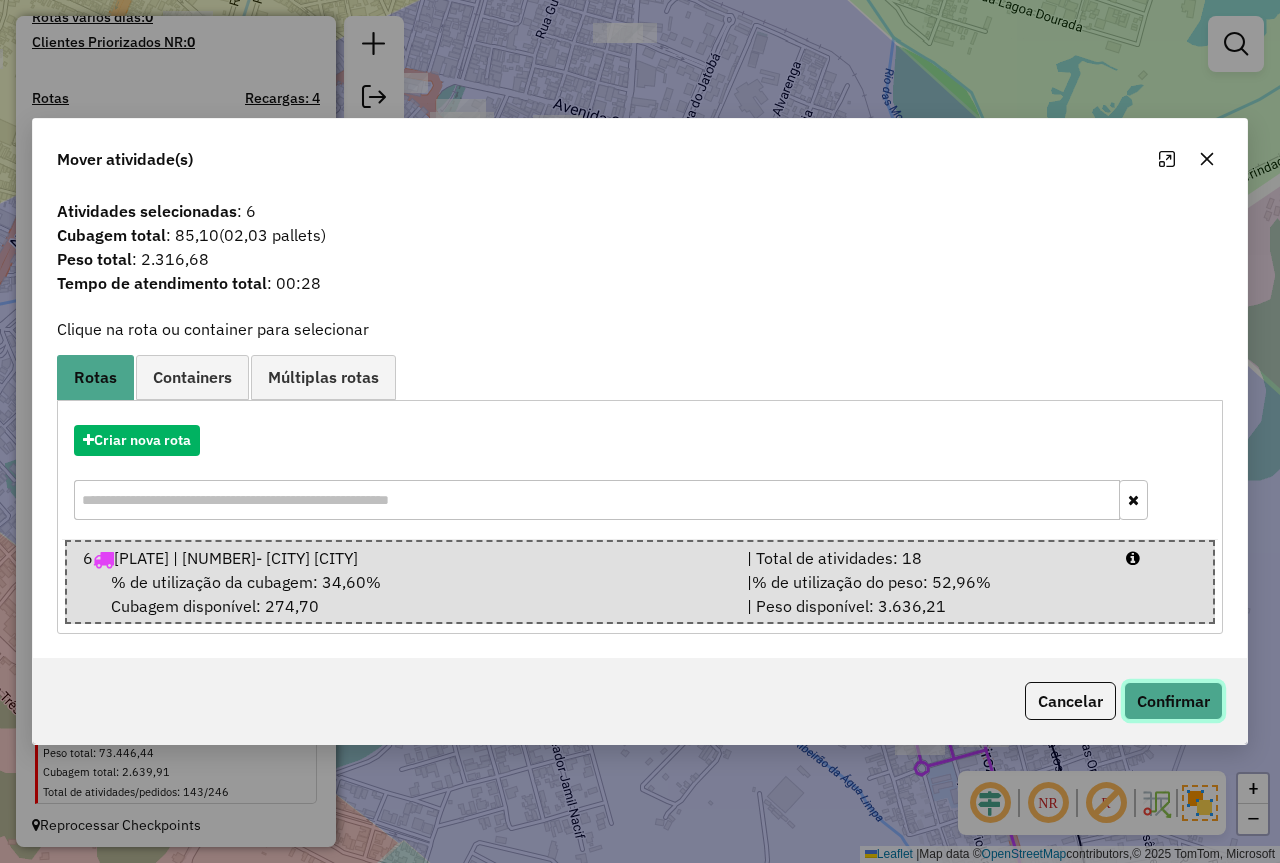 click on "Confirmar" 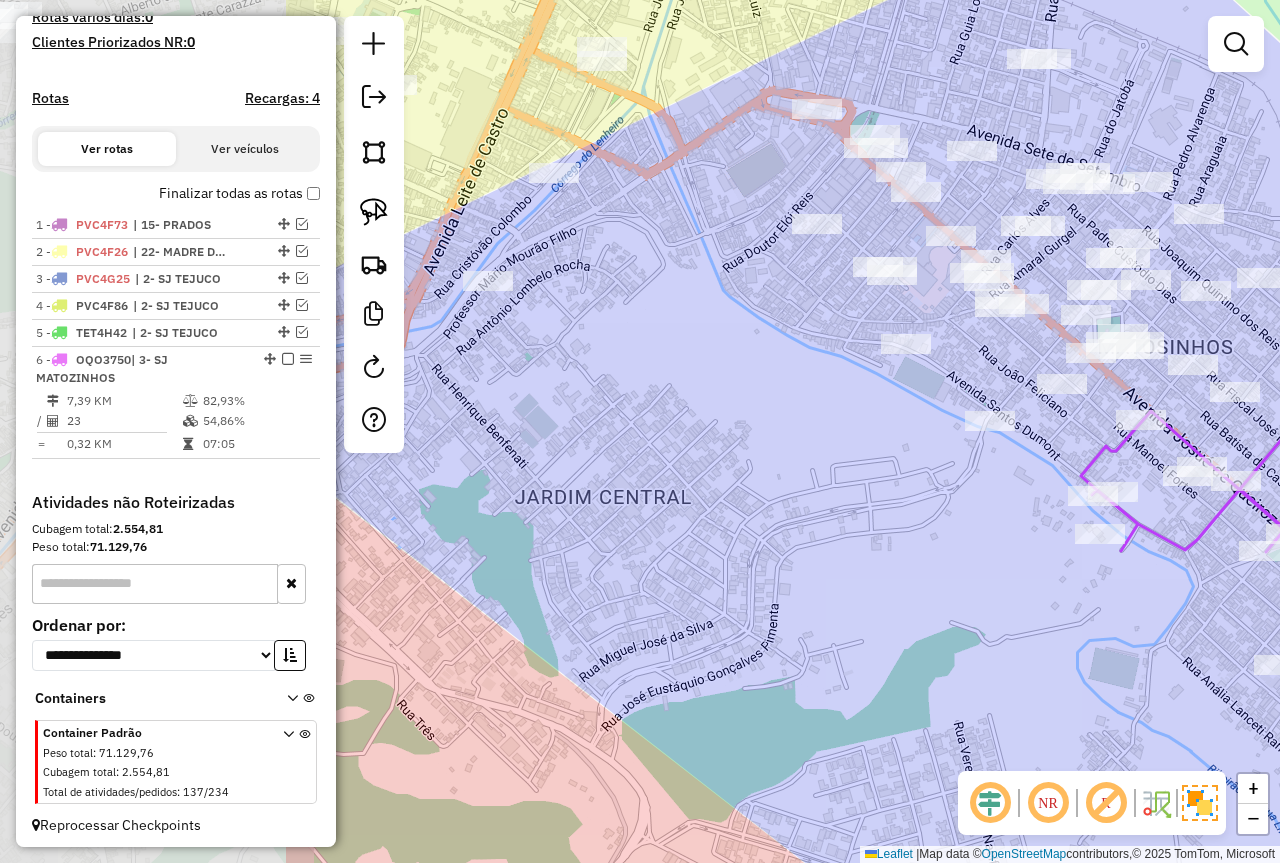 drag, startPoint x: 534, startPoint y: 604, endPoint x: 938, endPoint y: 630, distance: 404.83575 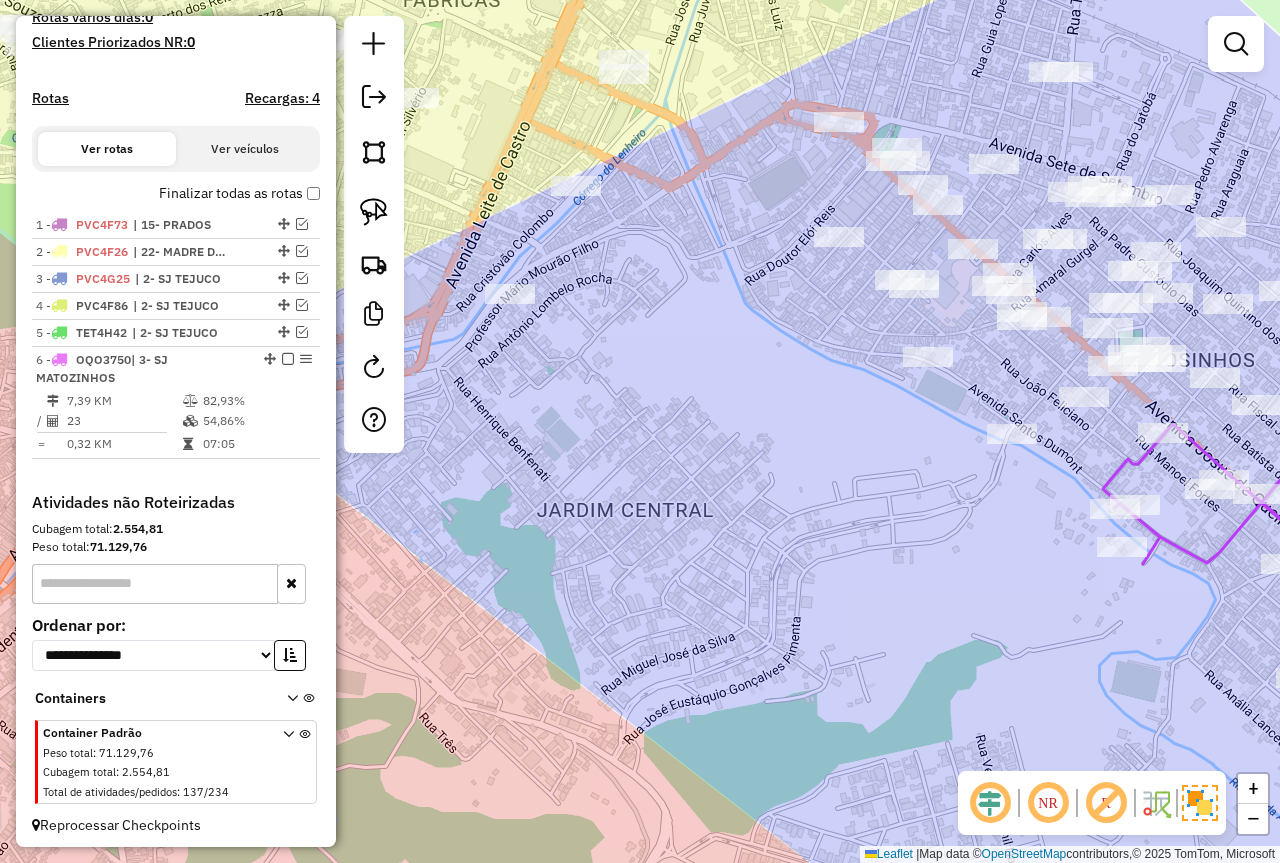 drag, startPoint x: 598, startPoint y: 284, endPoint x: 544, endPoint y: 240, distance: 69.656296 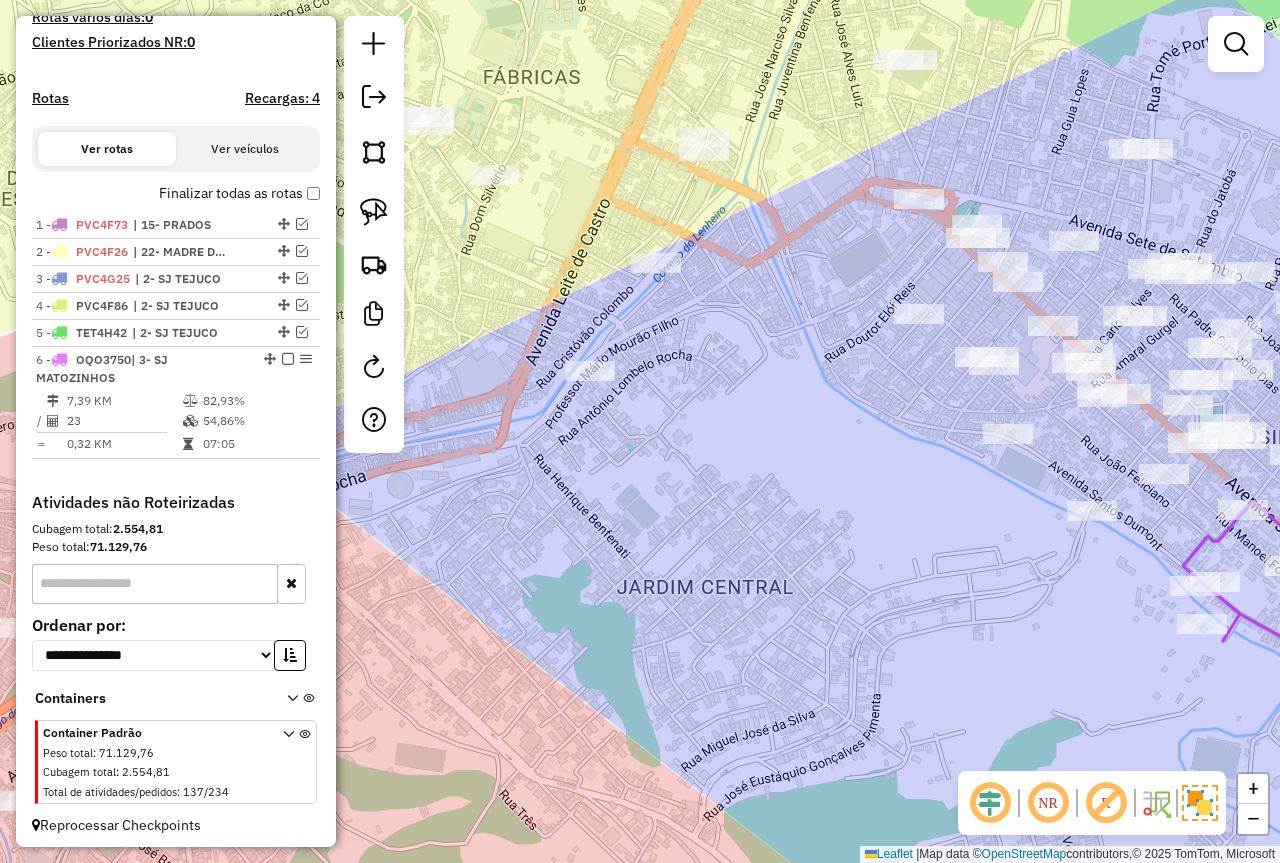 click 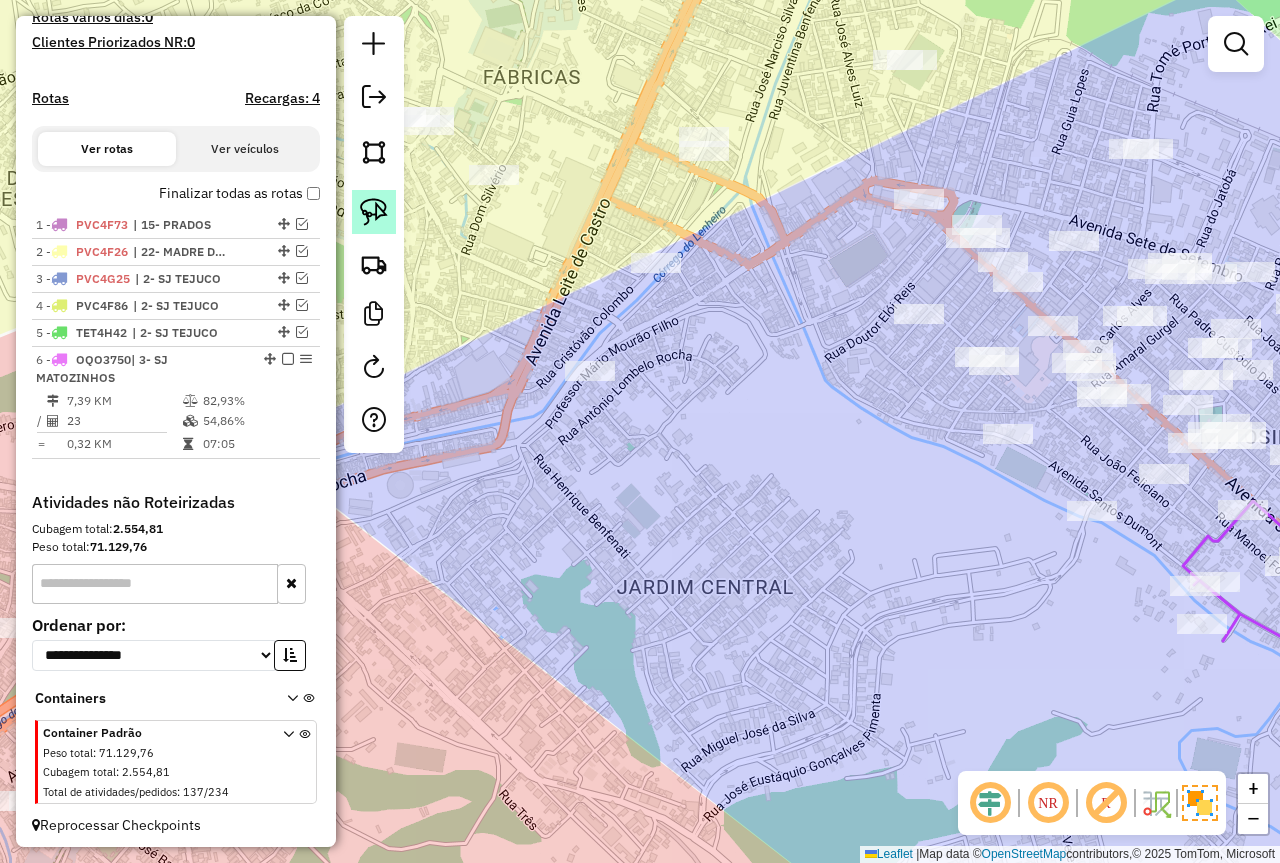 click 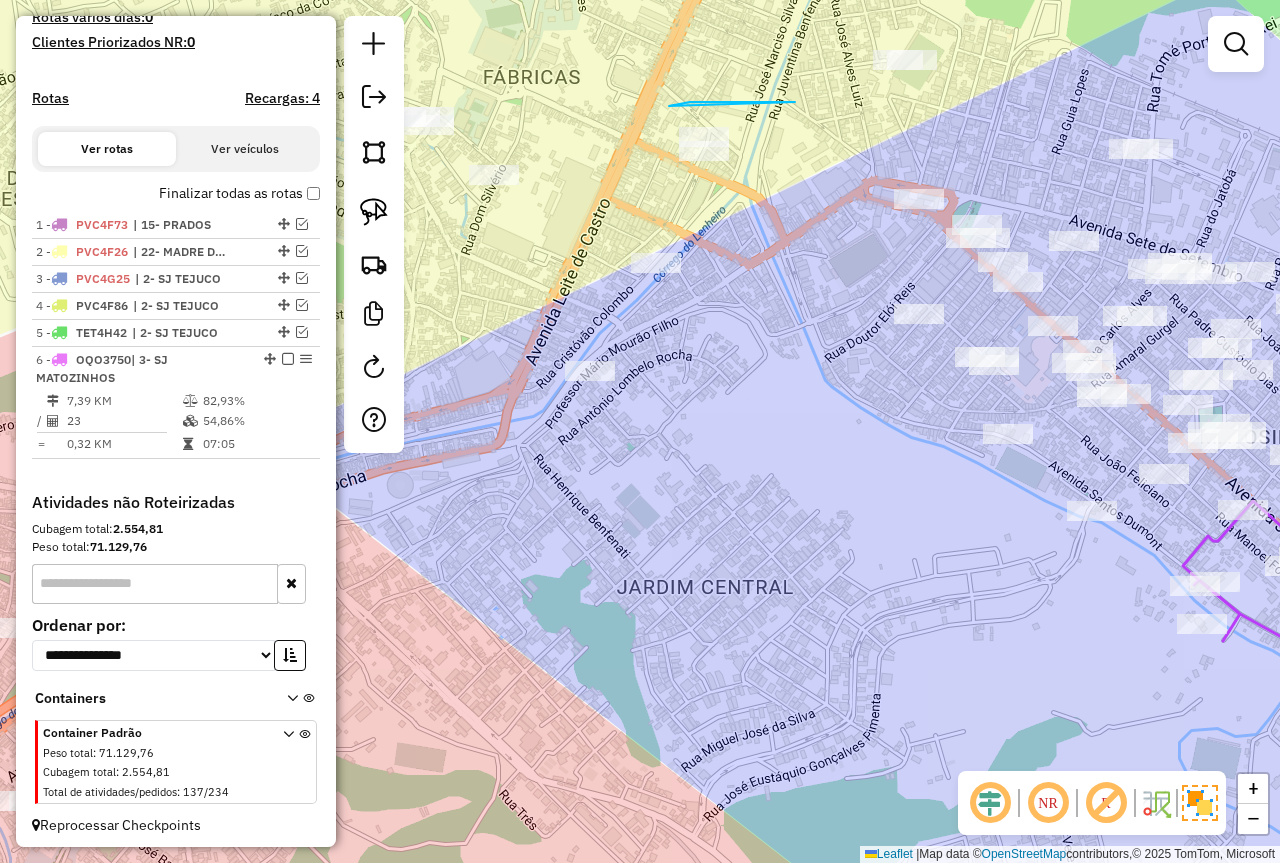 drag, startPoint x: 669, startPoint y: 106, endPoint x: 756, endPoint y: 228, distance: 149.84325 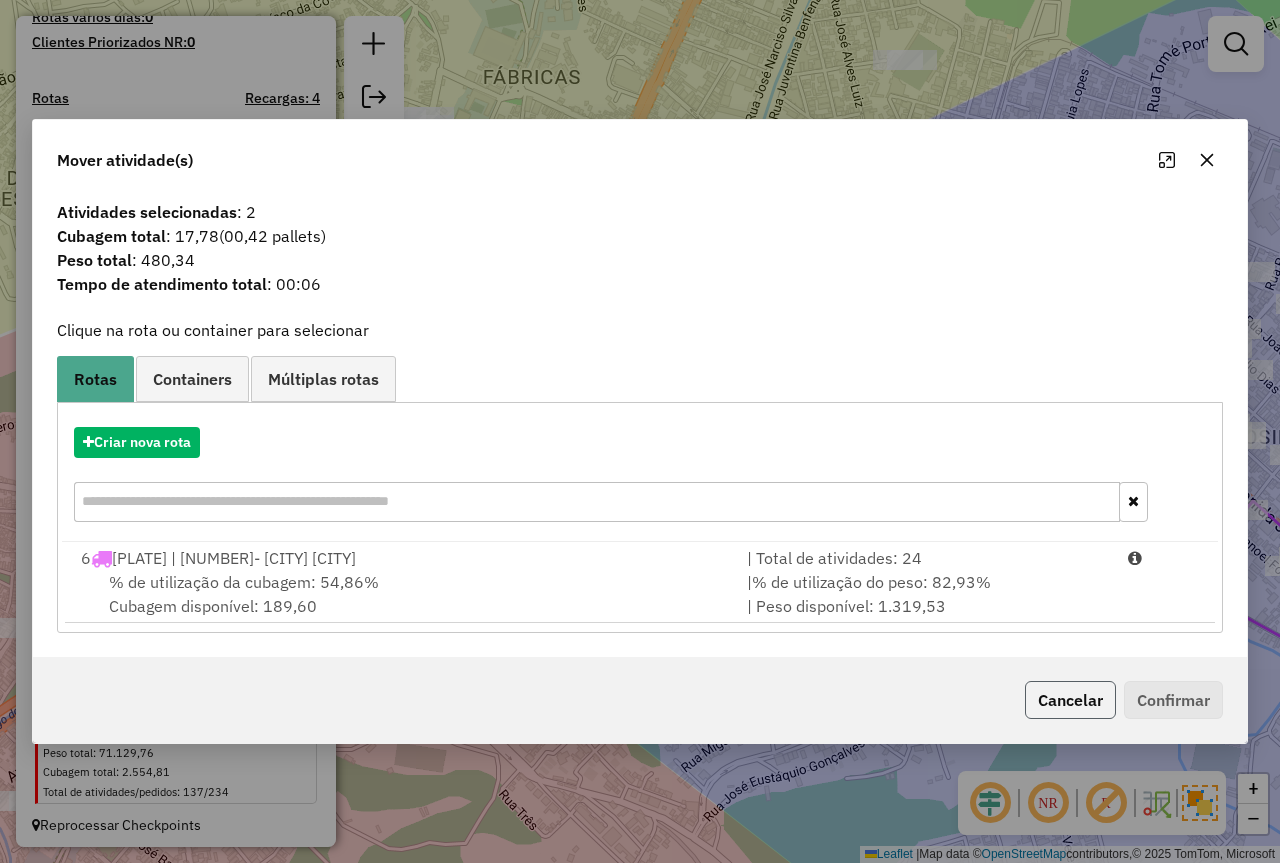 click on "Cancelar" 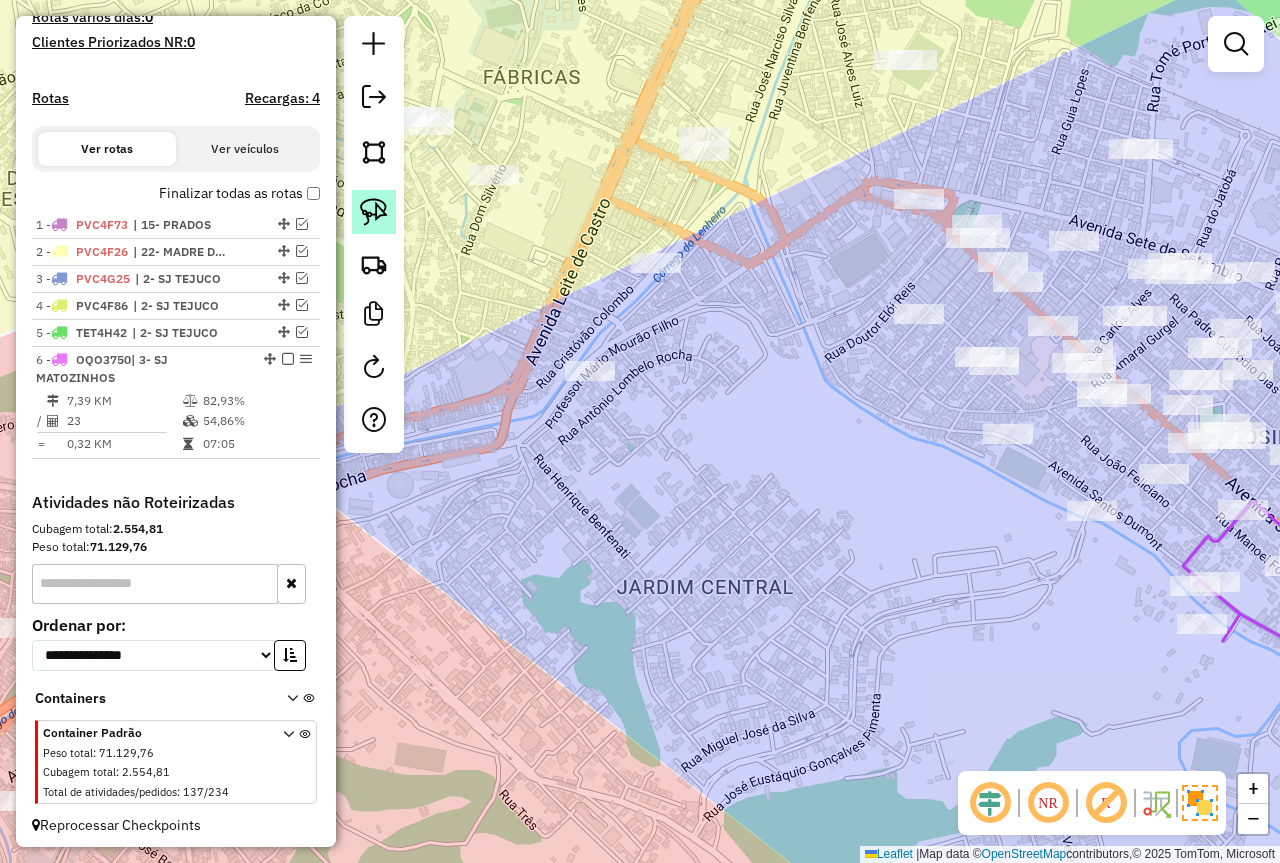 click 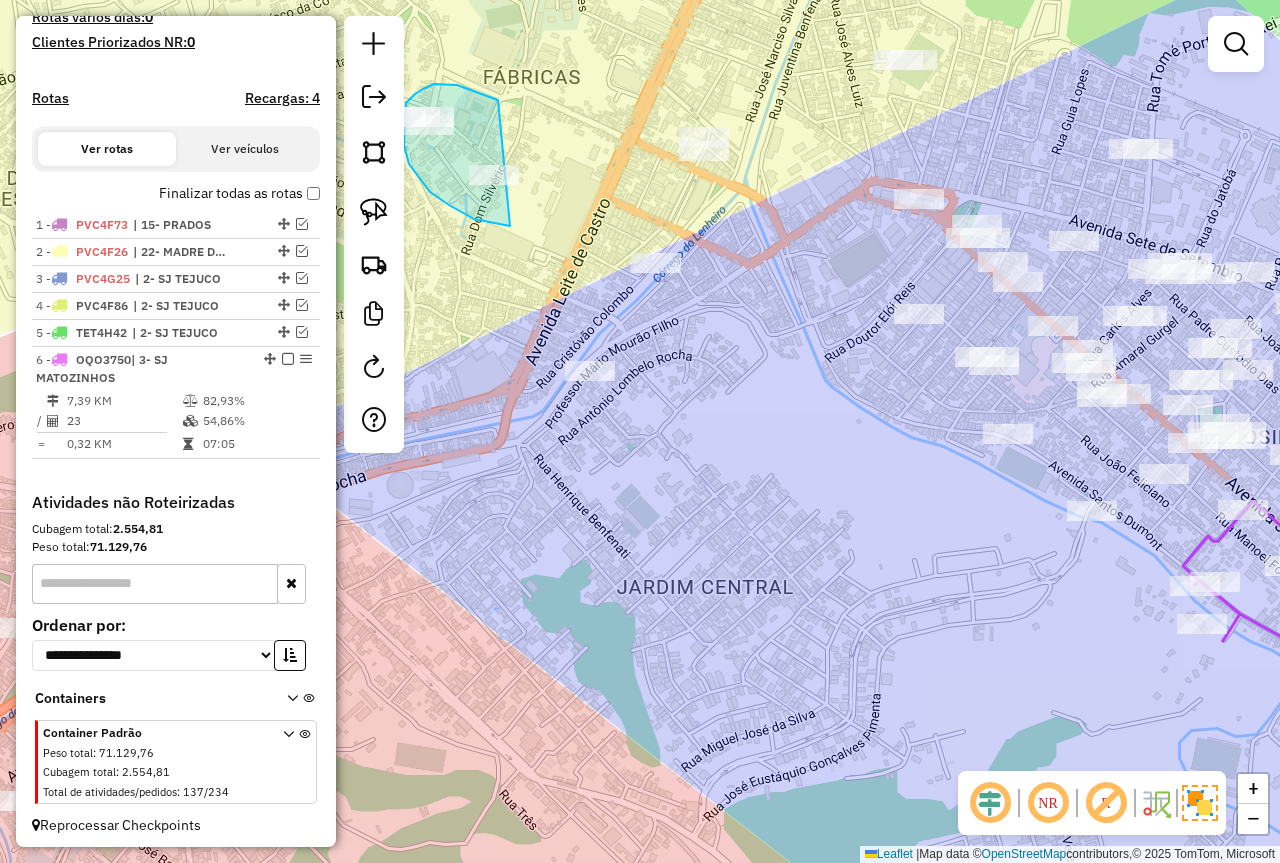 drag, startPoint x: 457, startPoint y: 85, endPoint x: 568, endPoint y: 223, distance: 177.10167 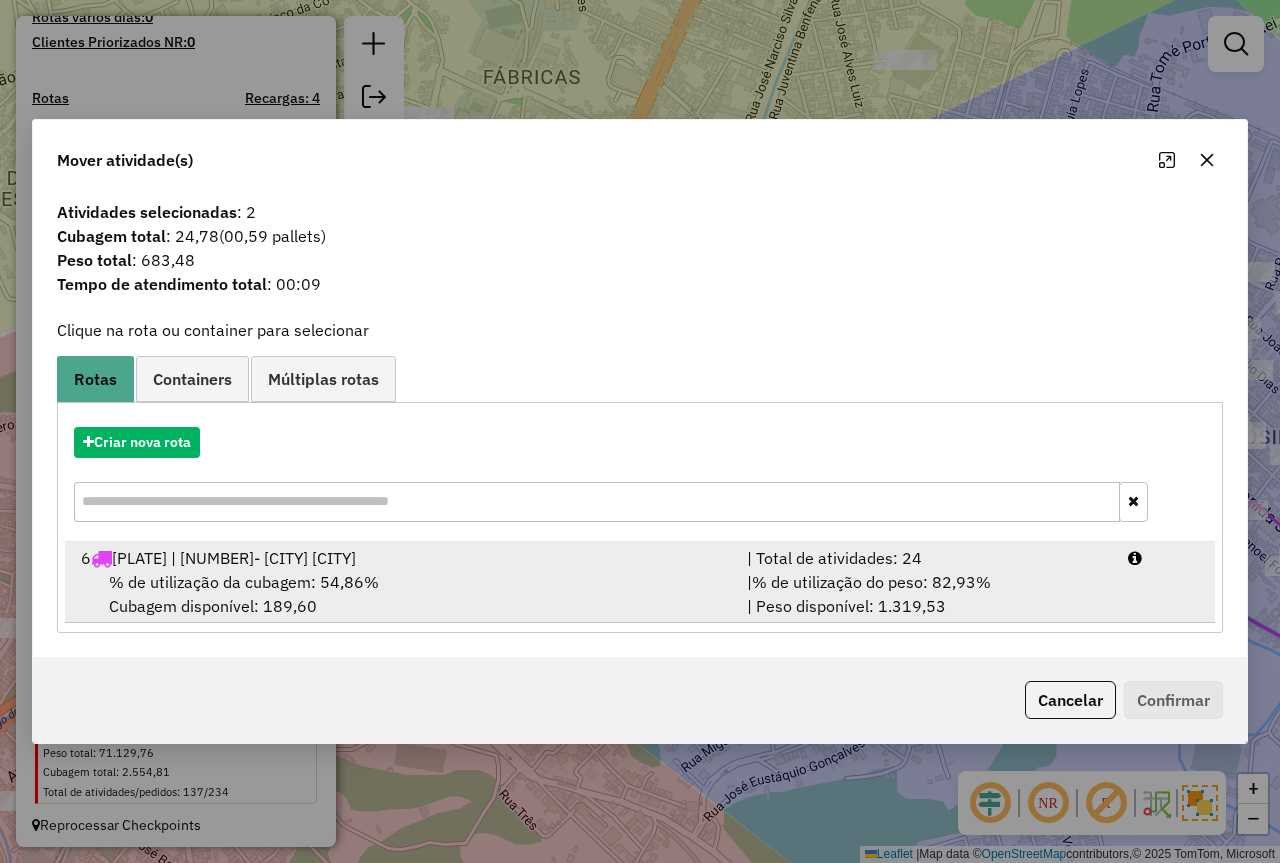 click on "|  % de utilização do peso: 82,93%  | Peso disponível: 1.319,53" at bounding box center [925, 594] 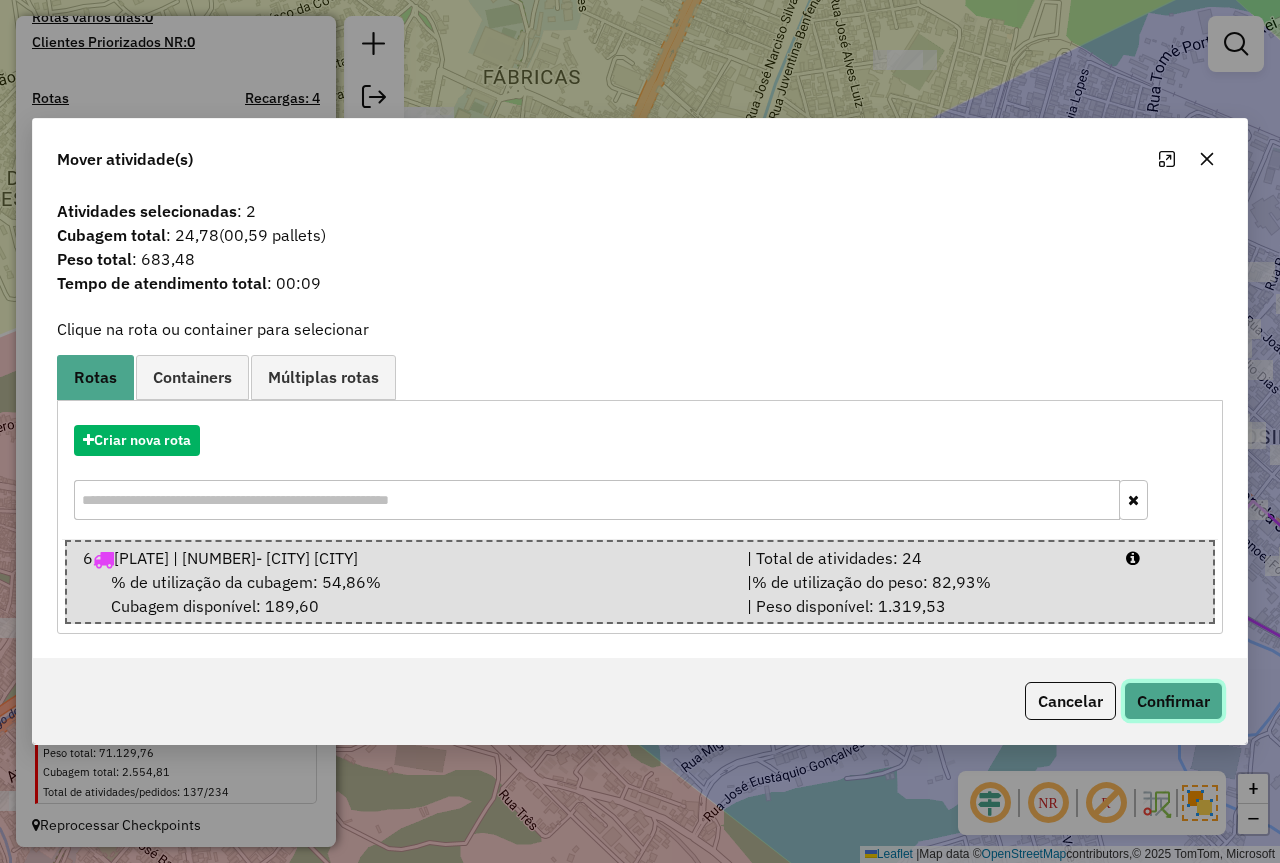 click on "Confirmar" 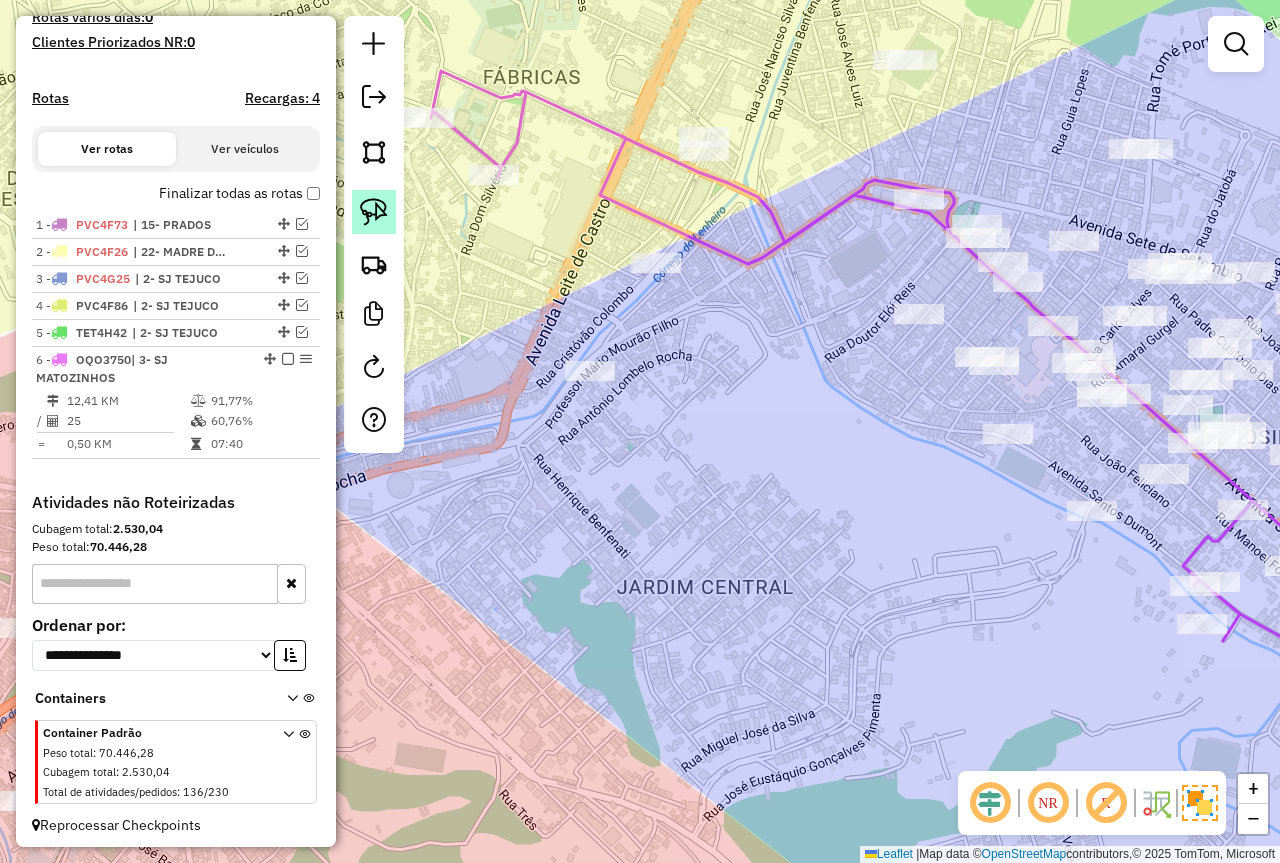click 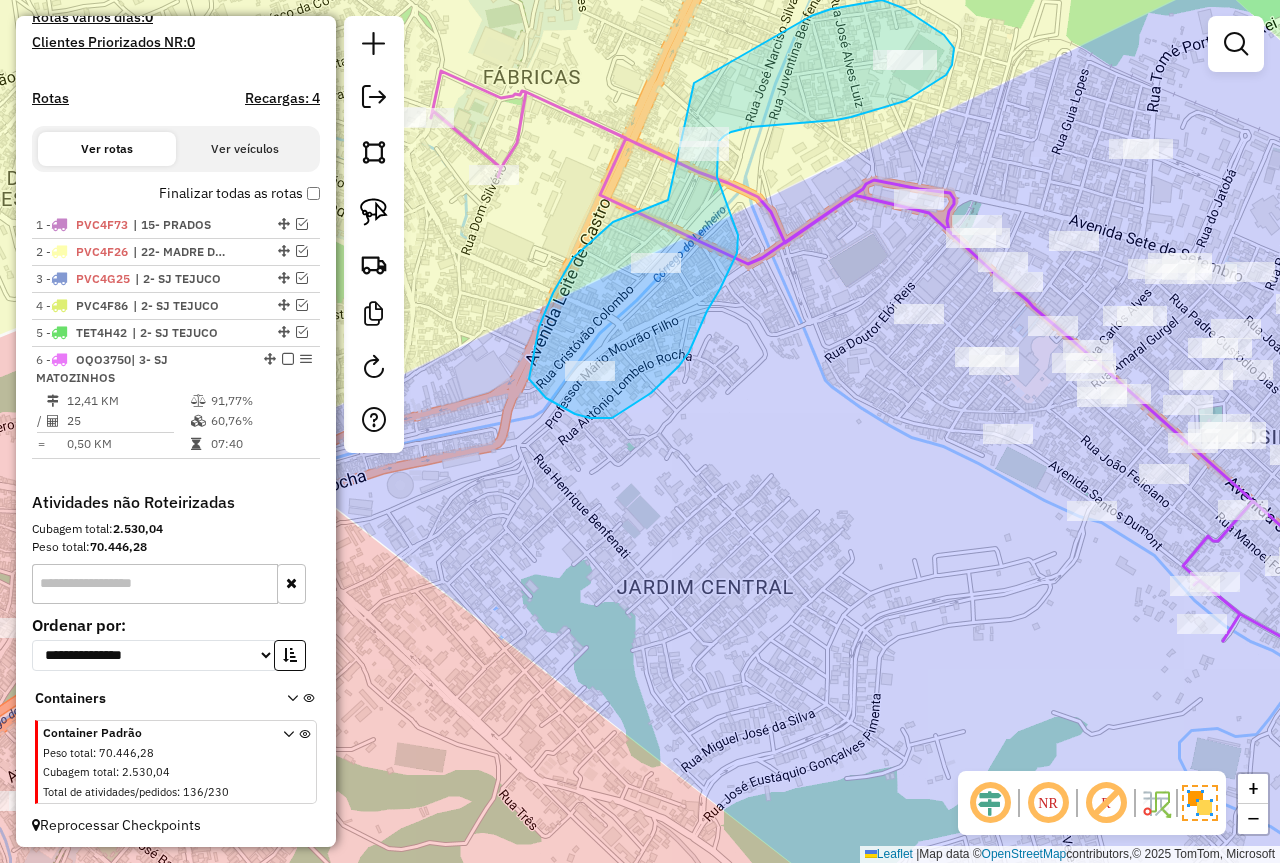 drag, startPoint x: 666, startPoint y: 201, endPoint x: 680, endPoint y: 95, distance: 106.92053 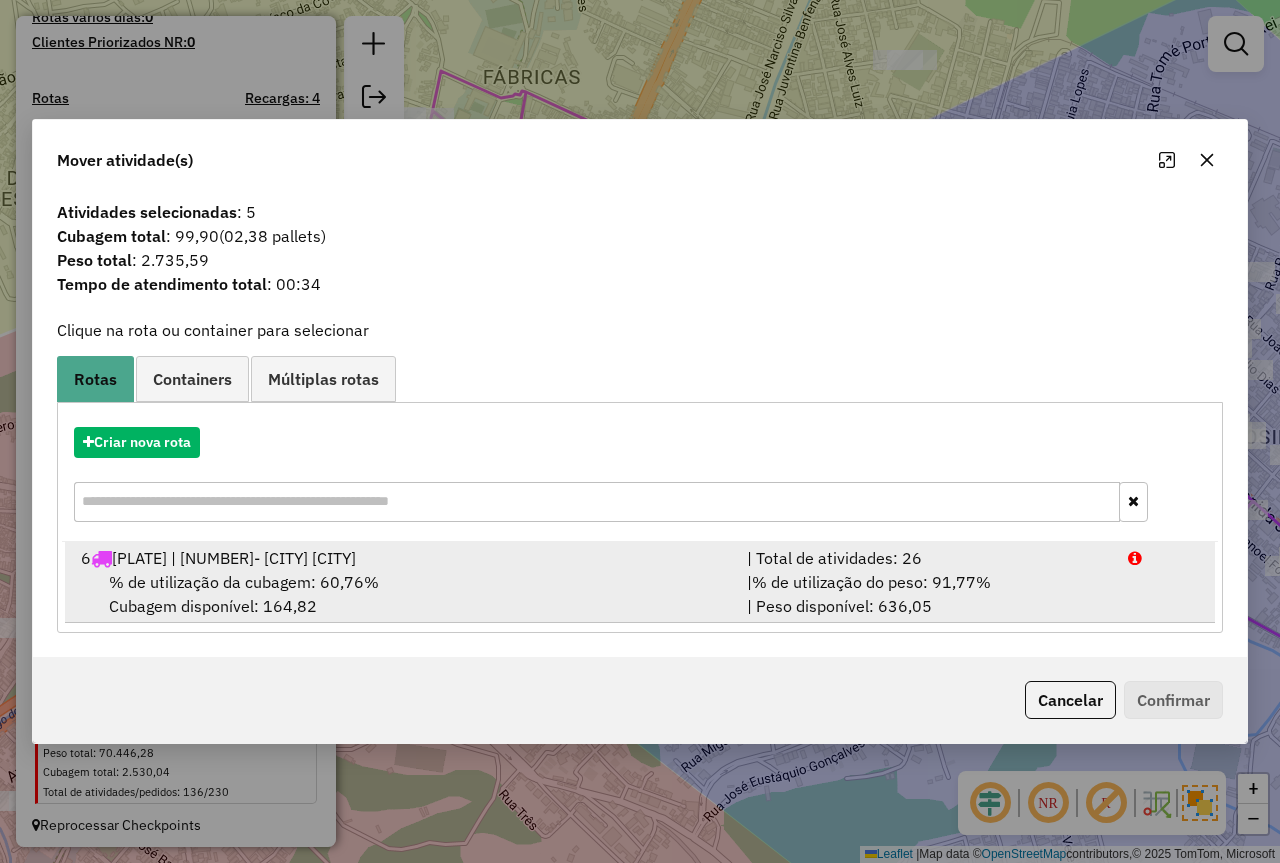 drag, startPoint x: 912, startPoint y: 579, endPoint x: 1062, endPoint y: 605, distance: 152.23666 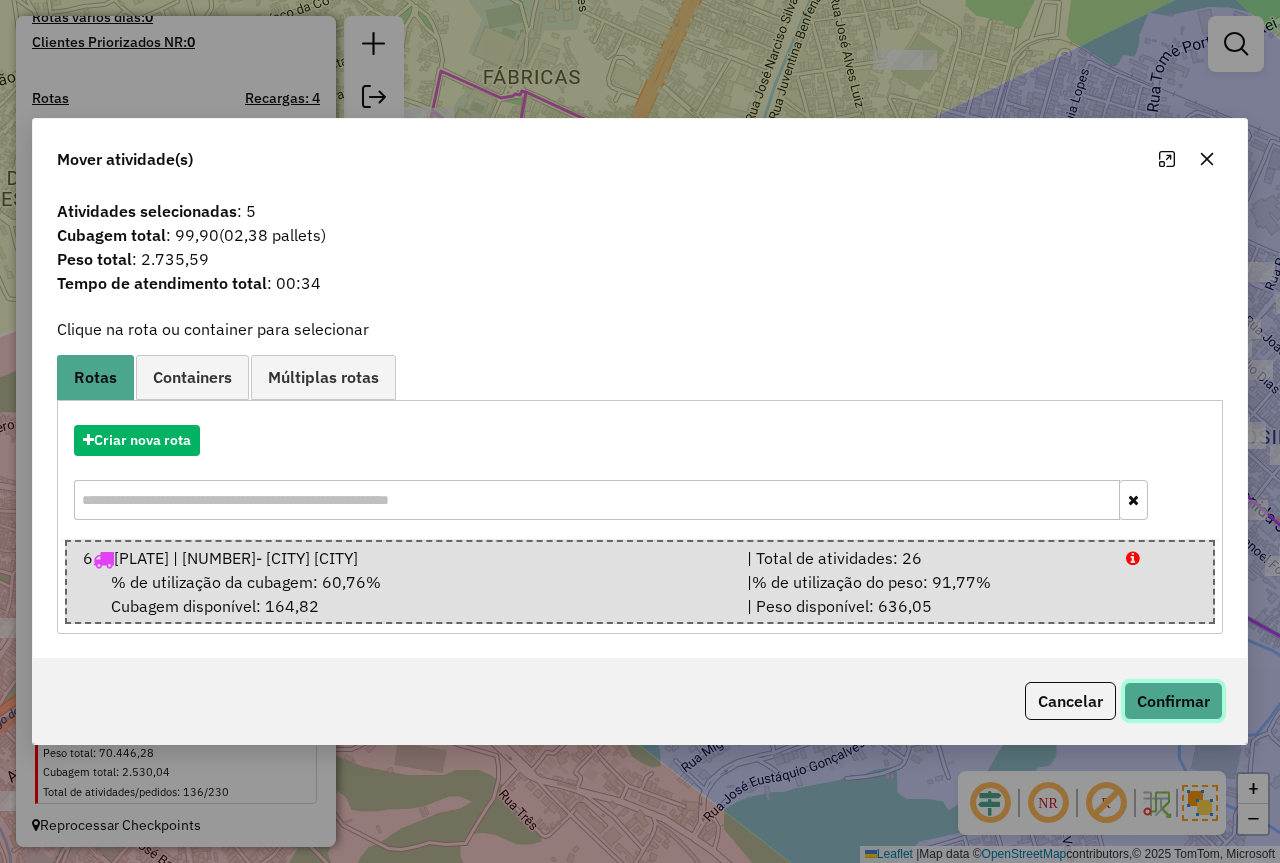 click on "Confirmar" 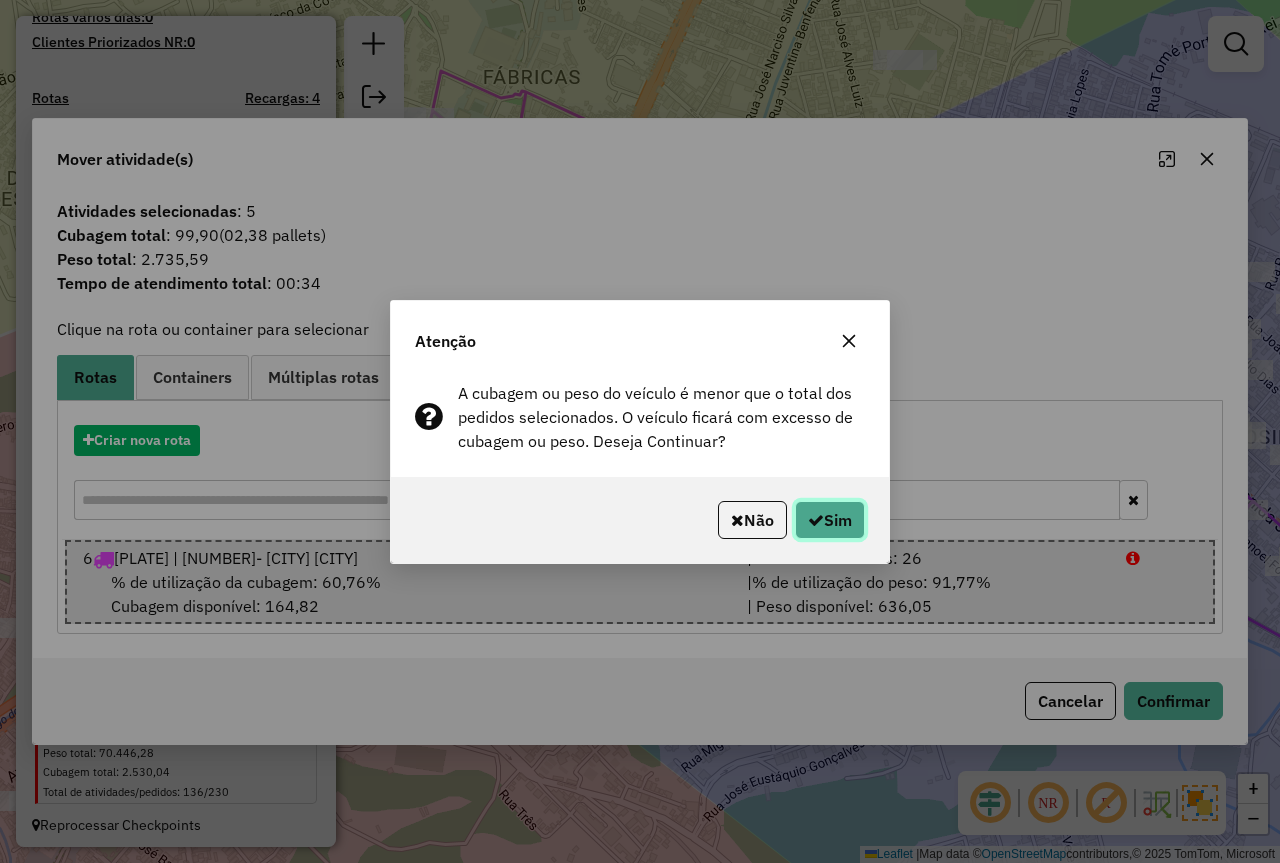 click on "Sim" 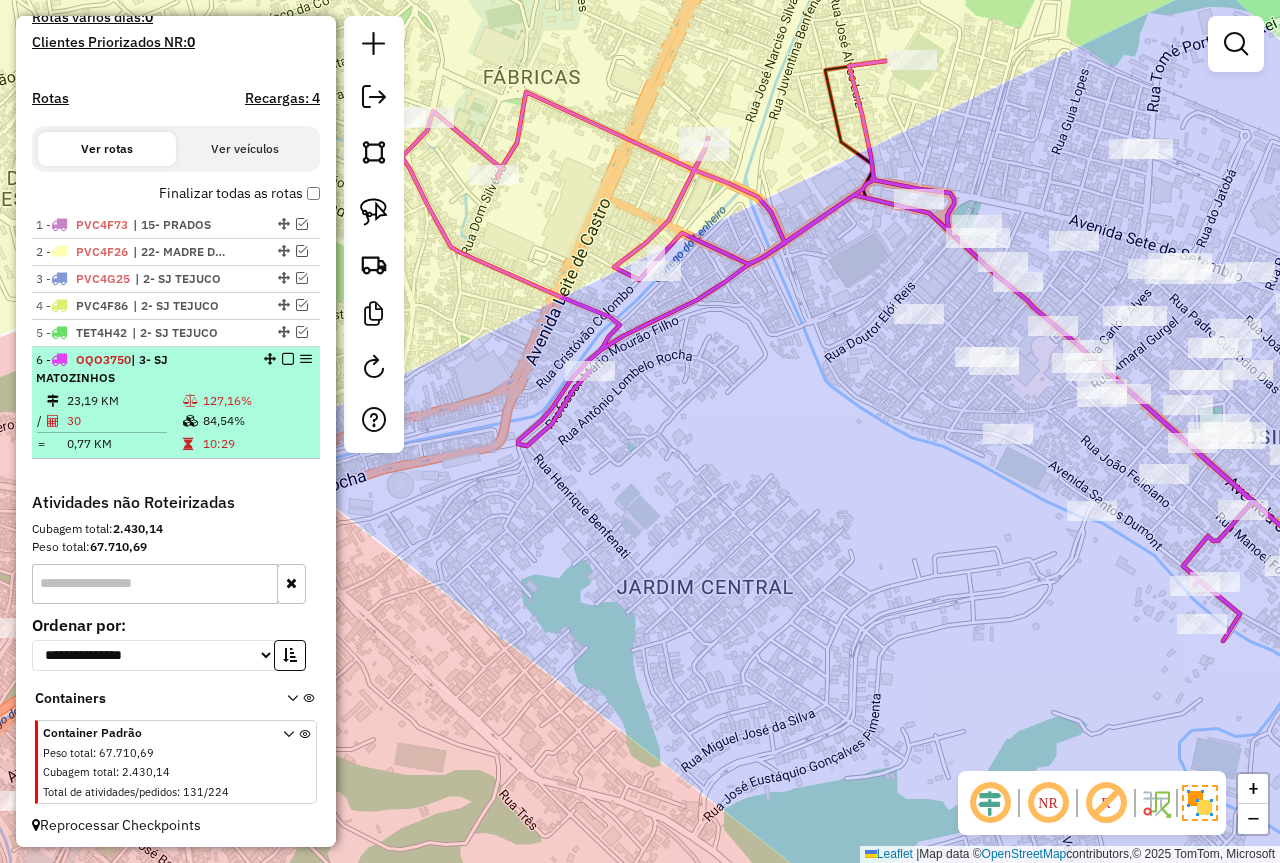 click on "84,54%" at bounding box center (257, 421) 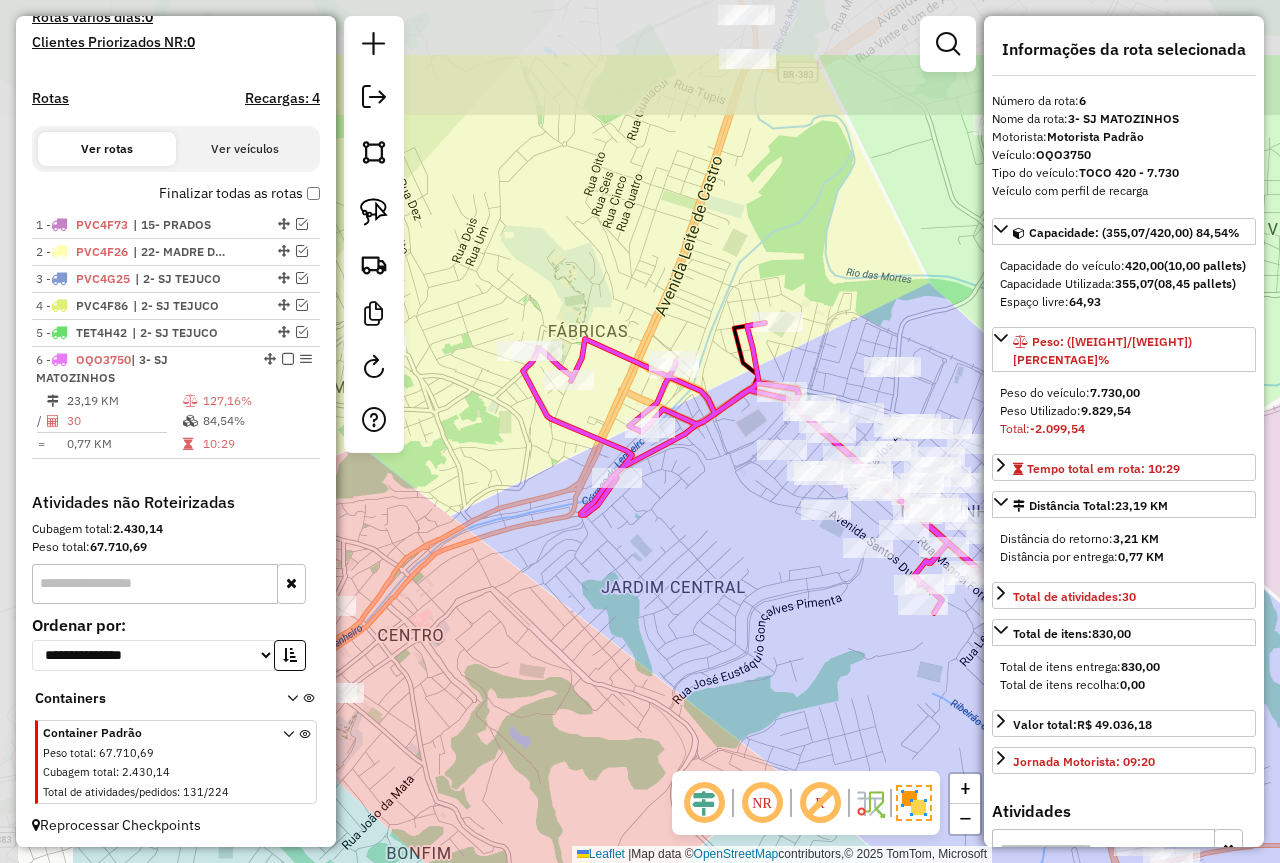 drag, startPoint x: 598, startPoint y: 577, endPoint x: 713, endPoint y: 417, distance: 197.0406 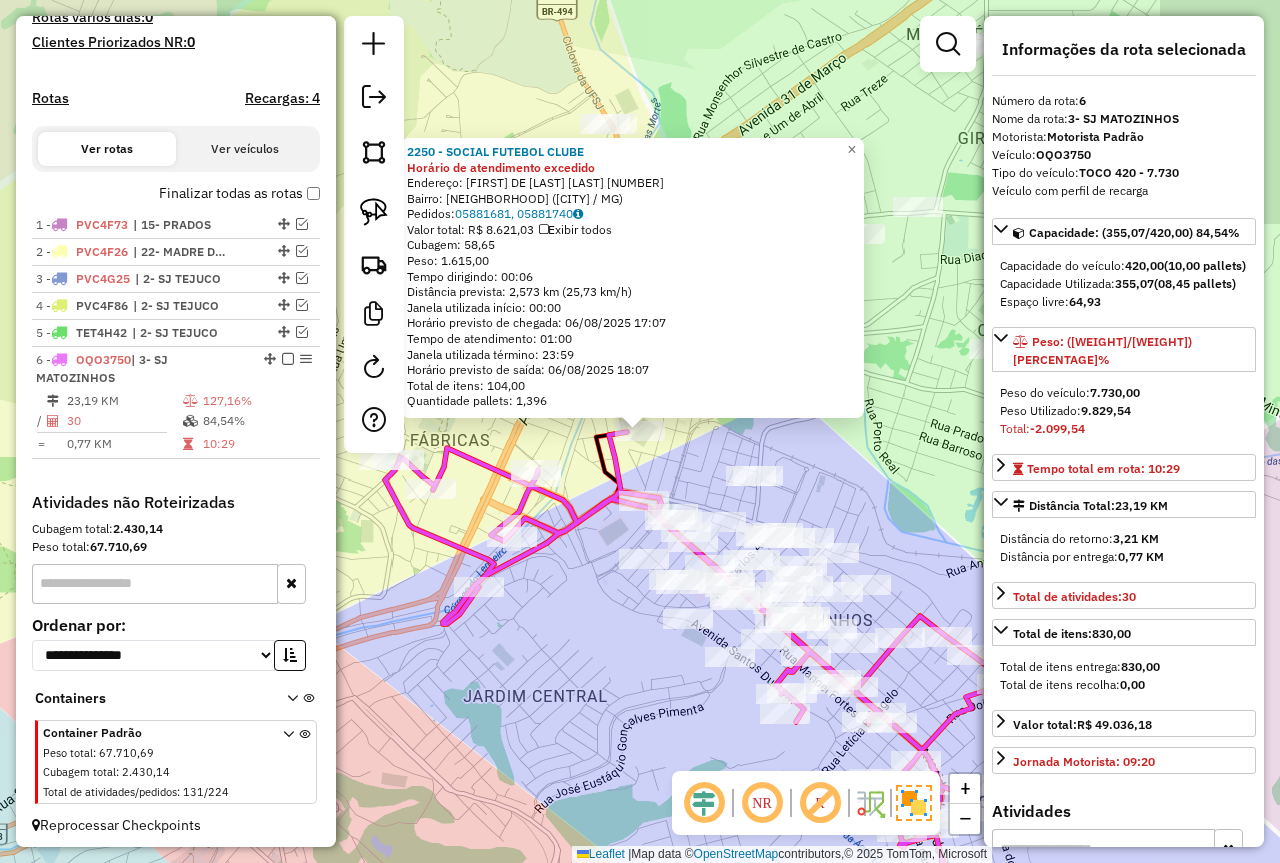 scroll, scrollTop: 559, scrollLeft: 0, axis: vertical 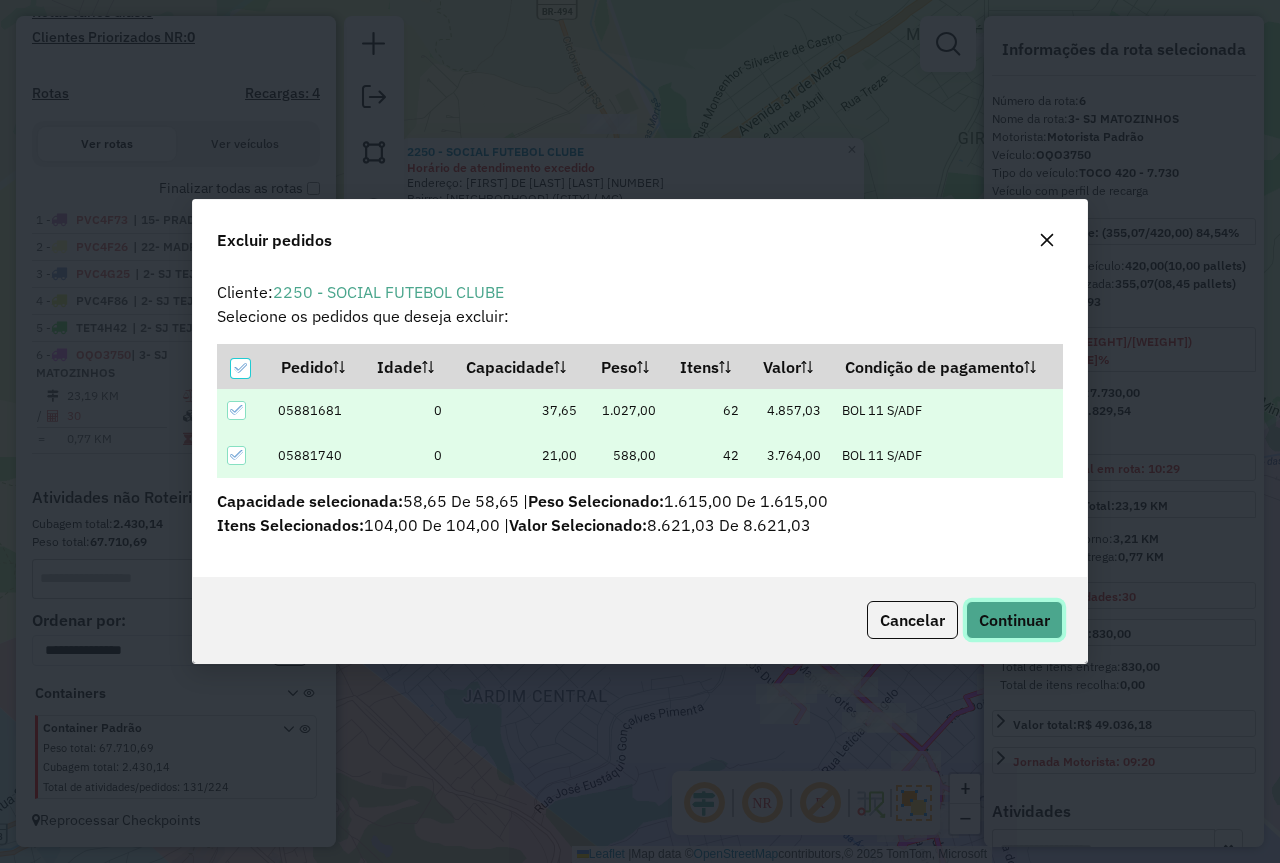 click on "Continuar" 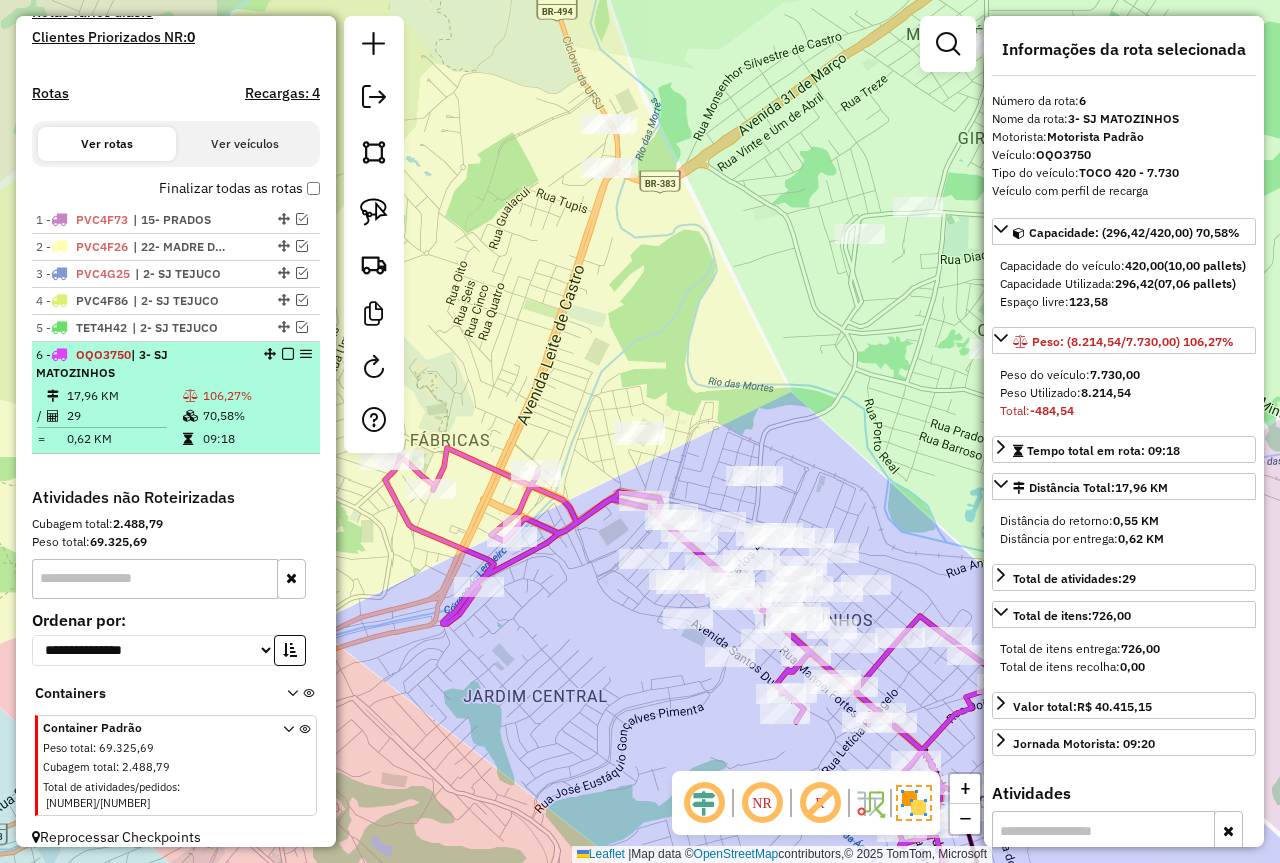 click on "17,96 KM" at bounding box center [124, 396] 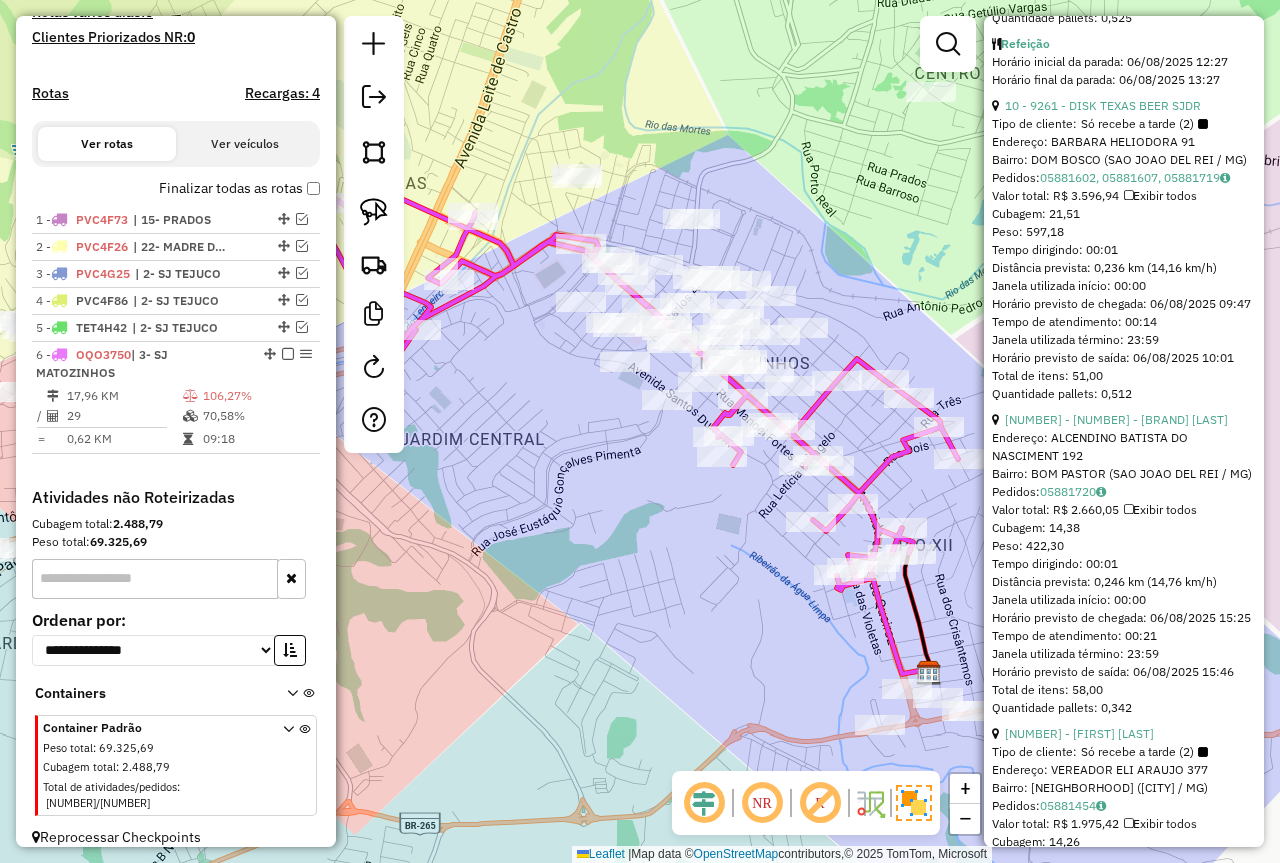 scroll, scrollTop: 1800, scrollLeft: 0, axis: vertical 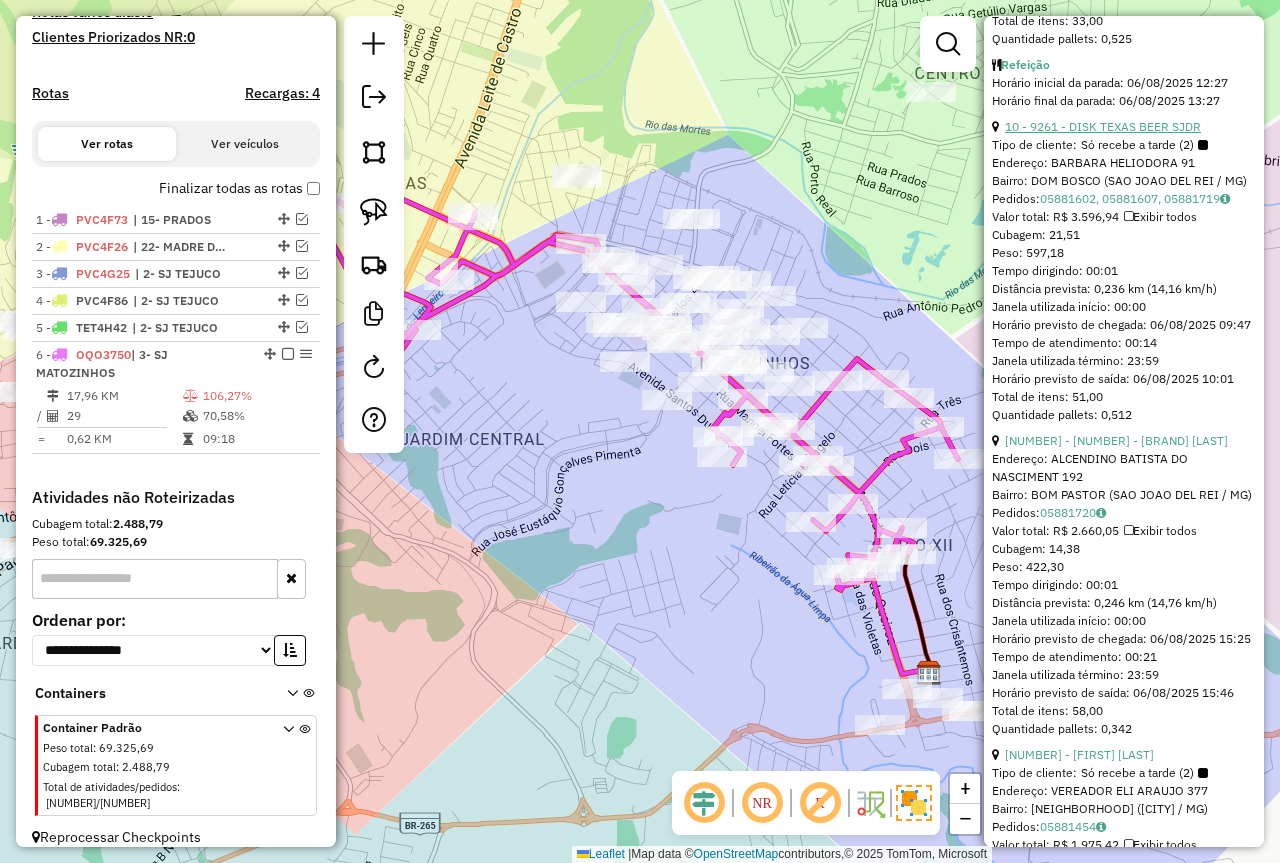 click on "10 - 9261 - DISK TEXAS BEER SJDR" at bounding box center (1103, 126) 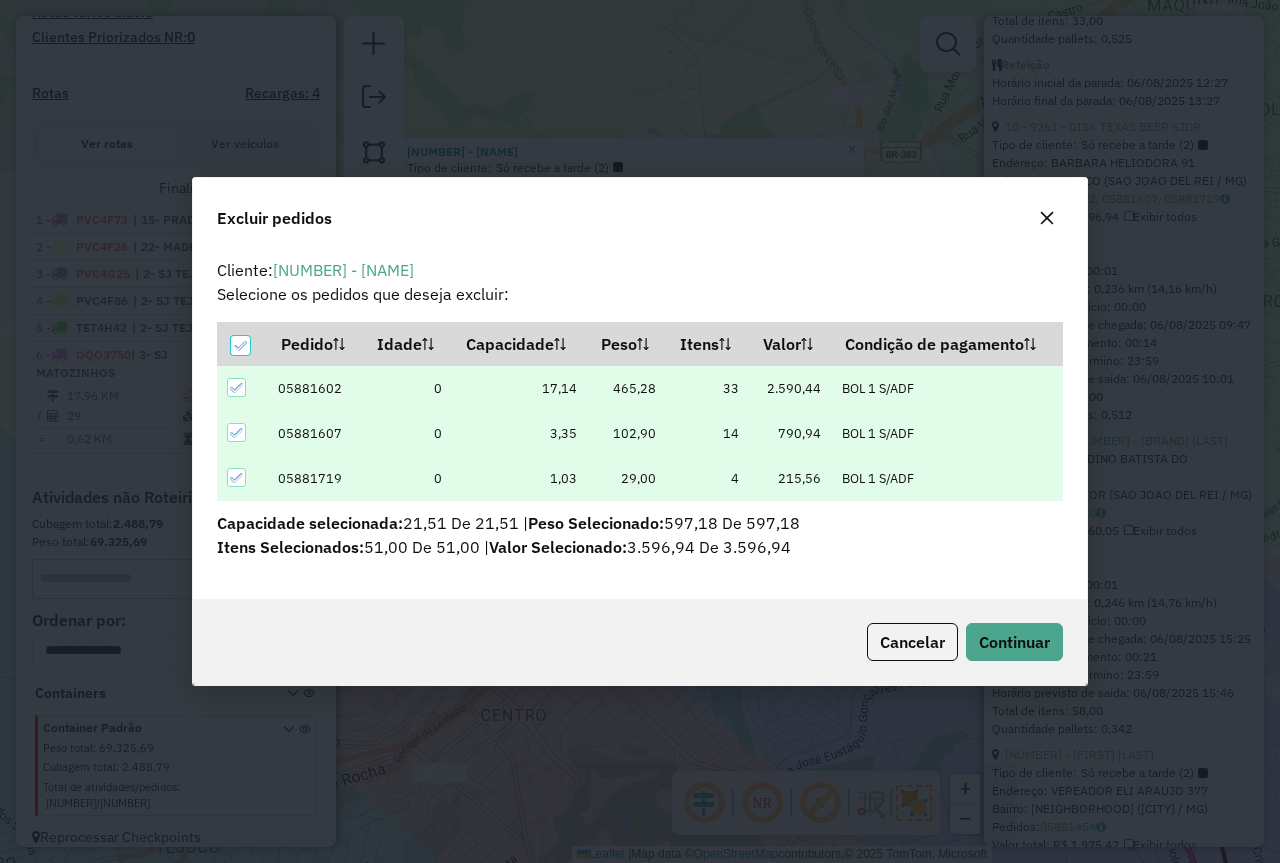 scroll, scrollTop: 0, scrollLeft: 0, axis: both 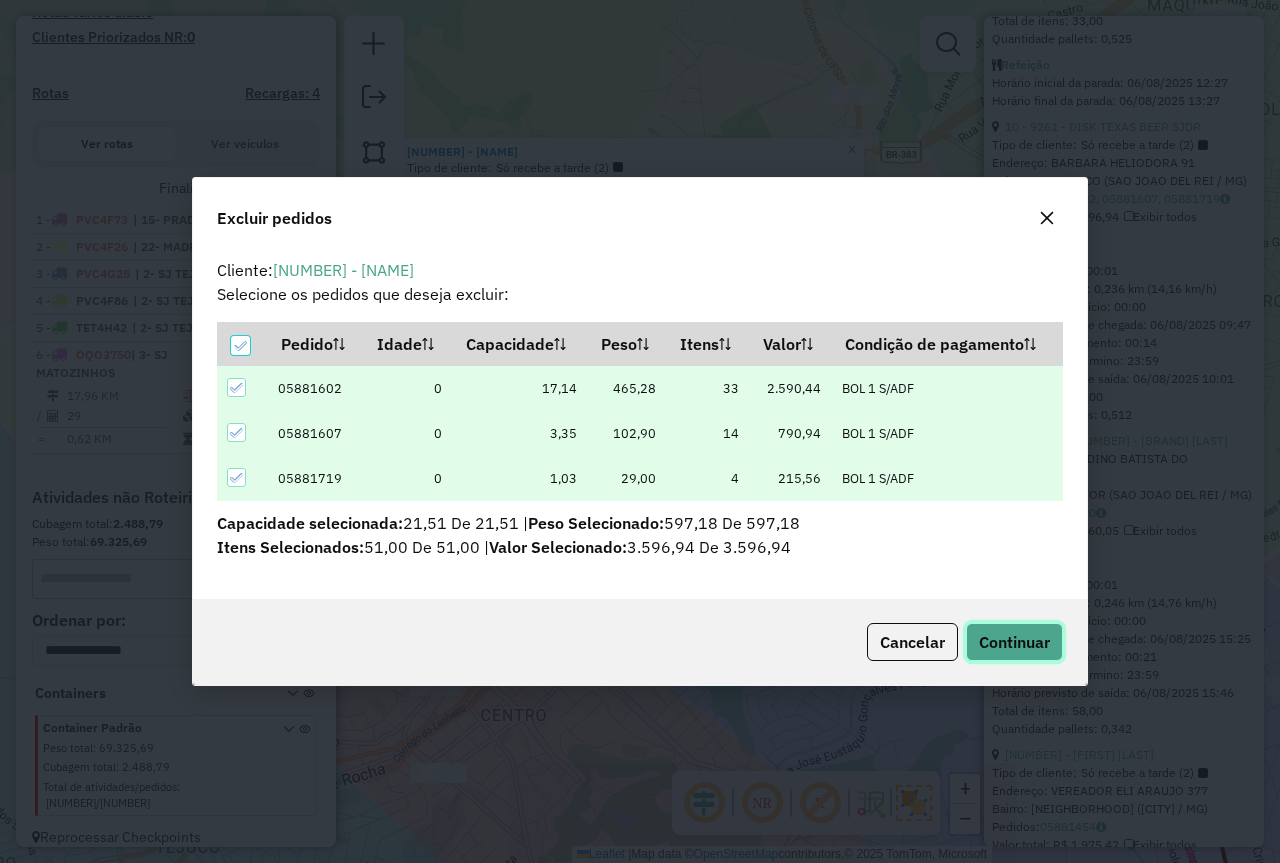 click on "Continuar" 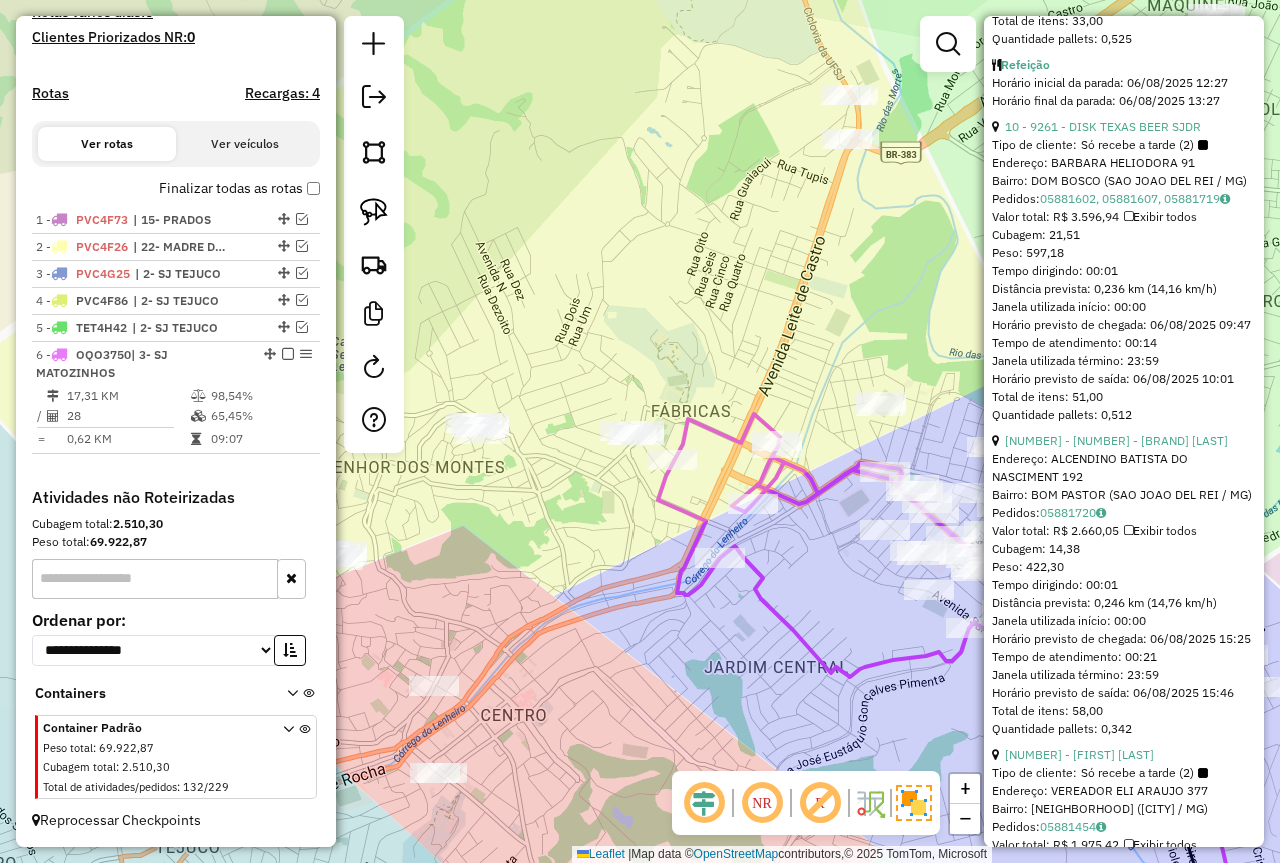scroll, scrollTop: 778, scrollLeft: 0, axis: vertical 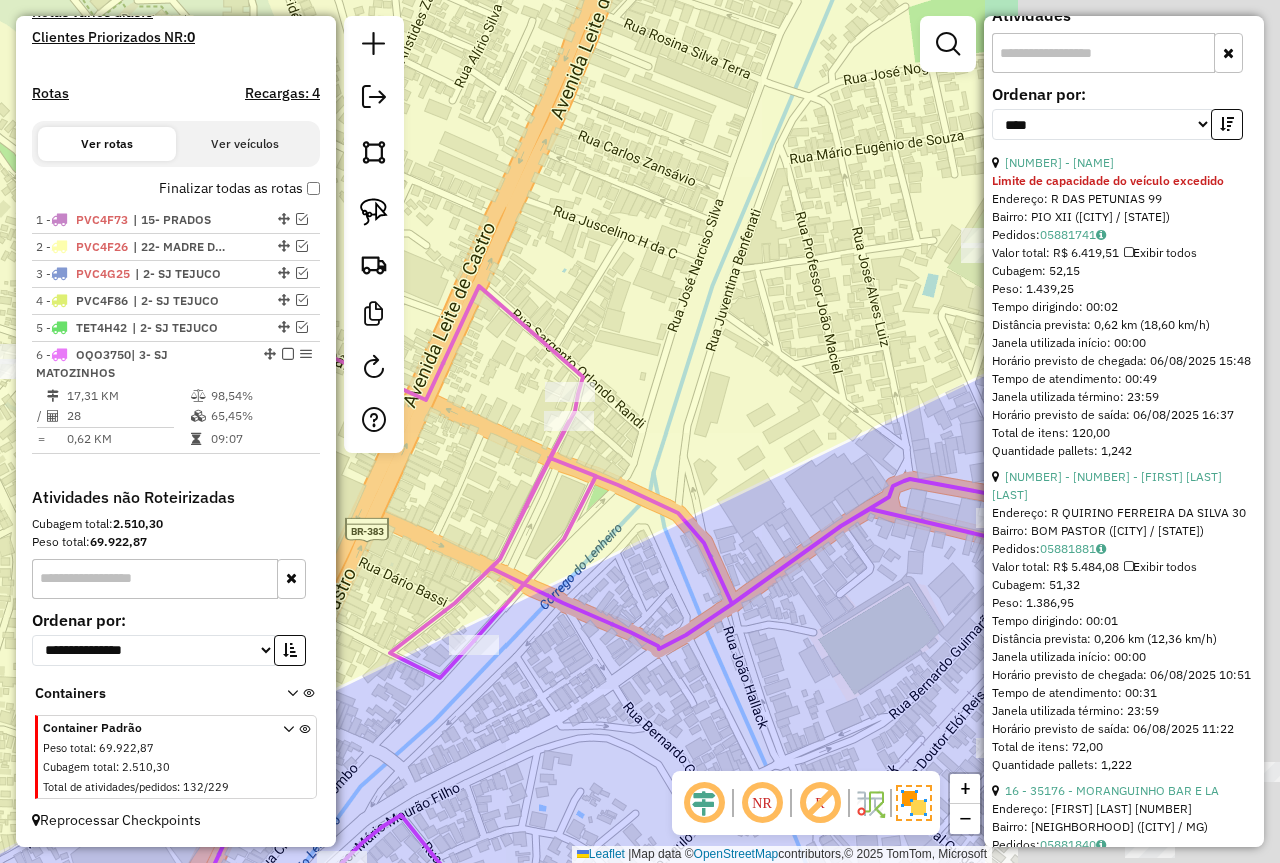 drag, startPoint x: 740, startPoint y: 482, endPoint x: 513, endPoint y: 488, distance: 227.07928 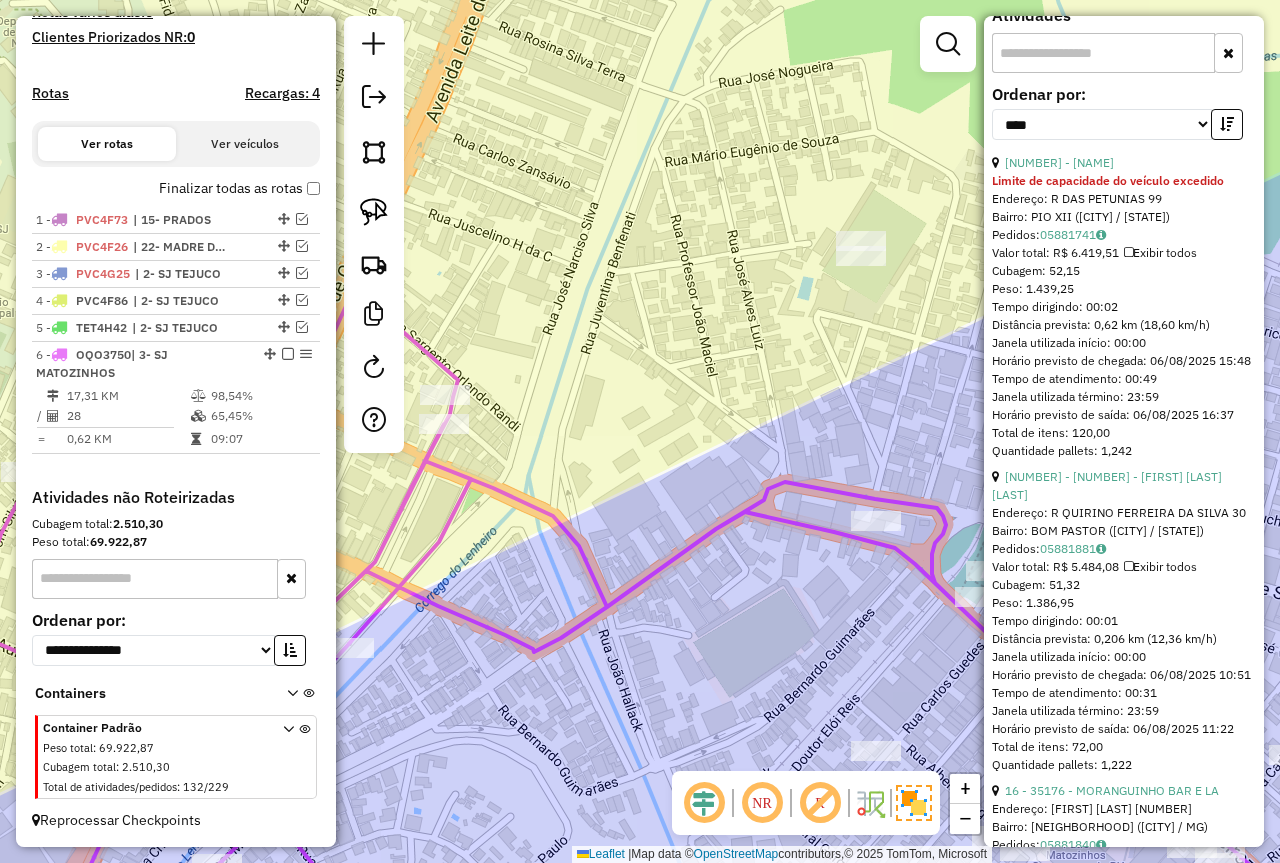 drag, startPoint x: 701, startPoint y: 337, endPoint x: 536, endPoint y: 345, distance: 165.19383 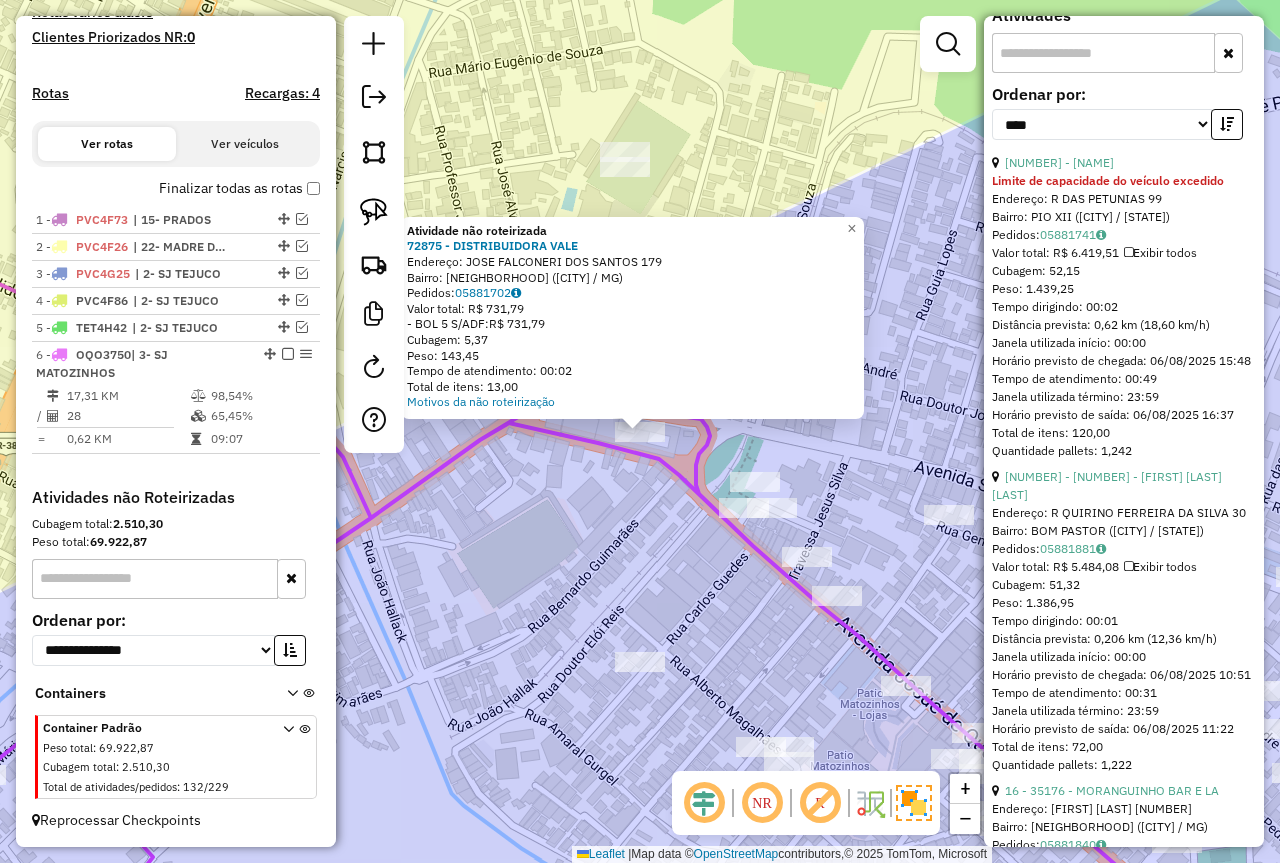 click on "Atividade não roteirizada 72875 - DISTRIBUIDORA VALE  Endereço:  JOSE FALCONERI DOS SANTOS 179   Bairro: MATOZINHOS (SAO JOAO DEL REI / MG)   Pedidos:  05881702   Valor total: R$ 731,79   - BOL 5 S/ADF:  R$ 731,79   Cubagem: 5,37   Peso: 143,45   Tempo de atendimento: 00:02   Total de itens: 13,00  Motivos da não roteirização × Janela de atendimento Grade de atendimento Capacidade Transportadoras Veículos Cliente Pedidos  Rotas Selecione os dias de semana para filtrar as janelas de atendimento  Seg   Ter   Qua   Qui   Sex   Sáb   Dom  Informe o período da janela de atendimento: De: Até:  Filtrar exatamente a janela do cliente  Considerar janela de atendimento padrão  Selecione os dias de semana para filtrar as grades de atendimento  Seg   Ter   Qua   Qui   Sex   Sáb   Dom   Considerar clientes sem dia de atendimento cadastrado  Clientes fora do dia de atendimento selecionado Filtrar as atividades entre os valores definidos abaixo:  Peso mínimo:  ****  Peso máximo:  ****  Cubagem mínima:   De:" 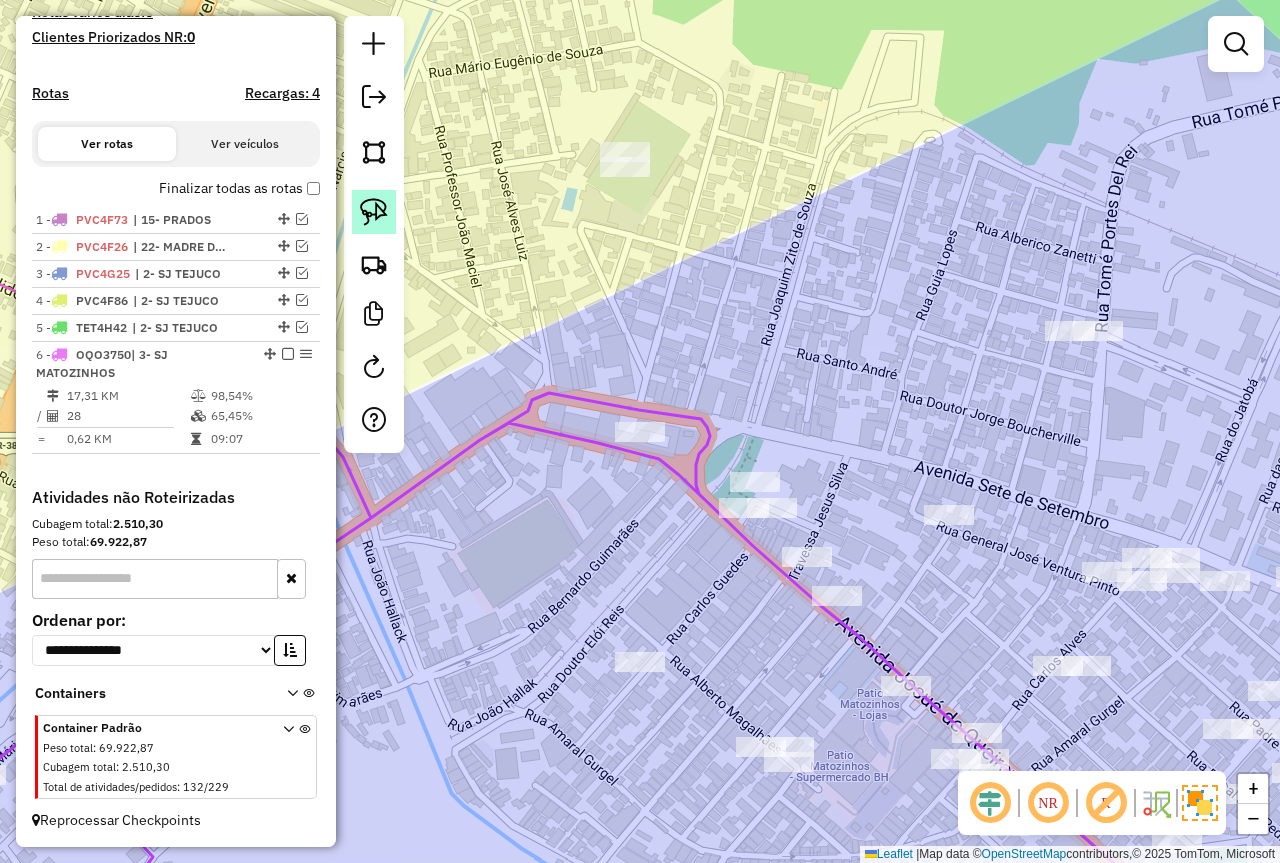 click 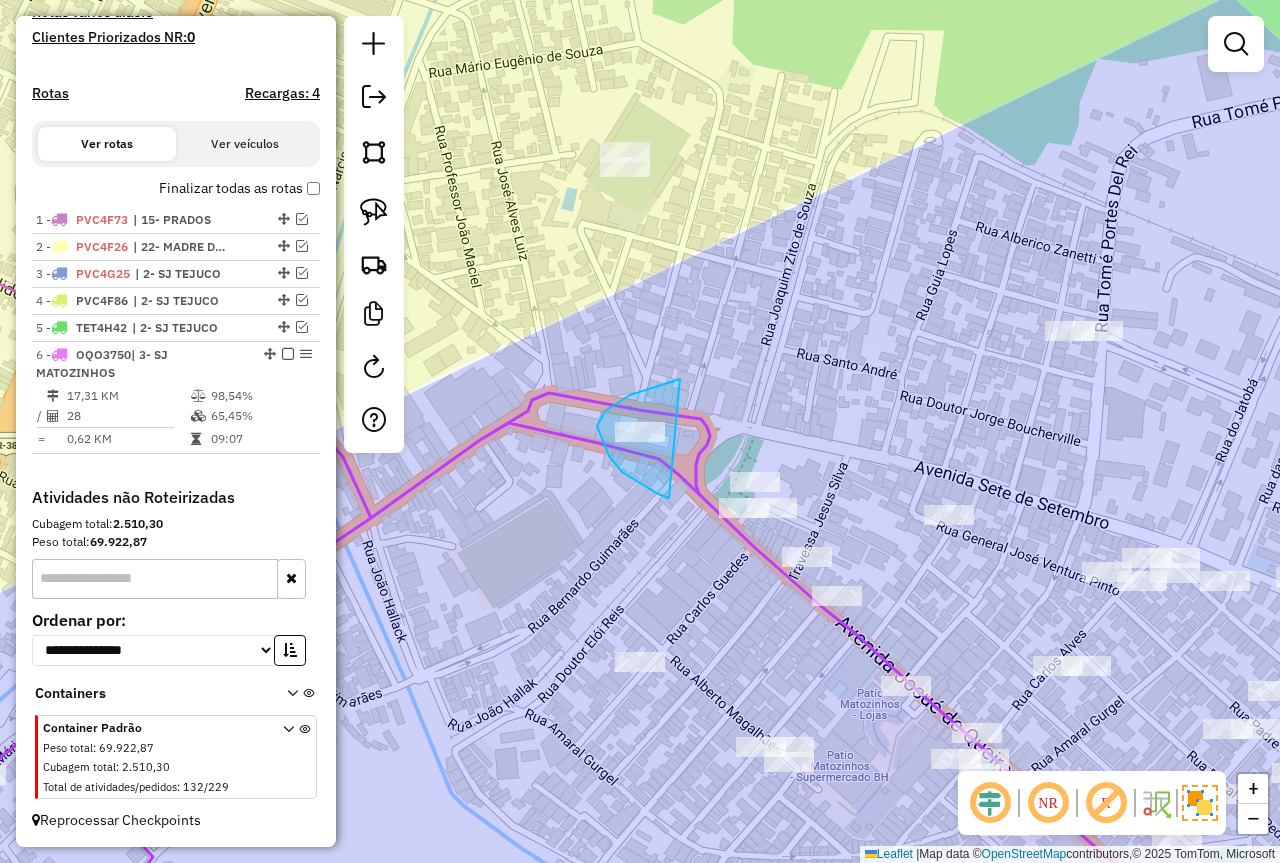 drag, startPoint x: 680, startPoint y: 379, endPoint x: 672, endPoint y: 493, distance: 114.28036 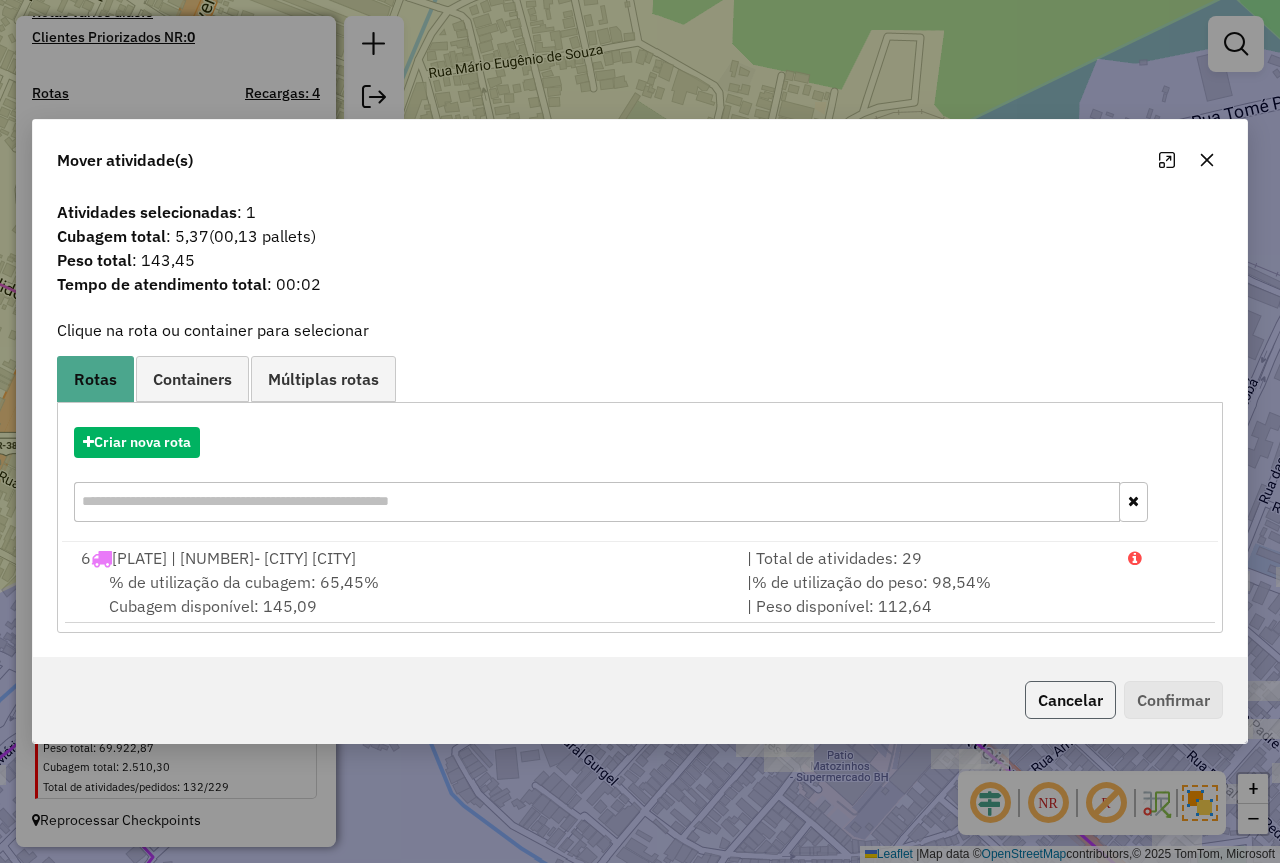 click on "Cancelar" 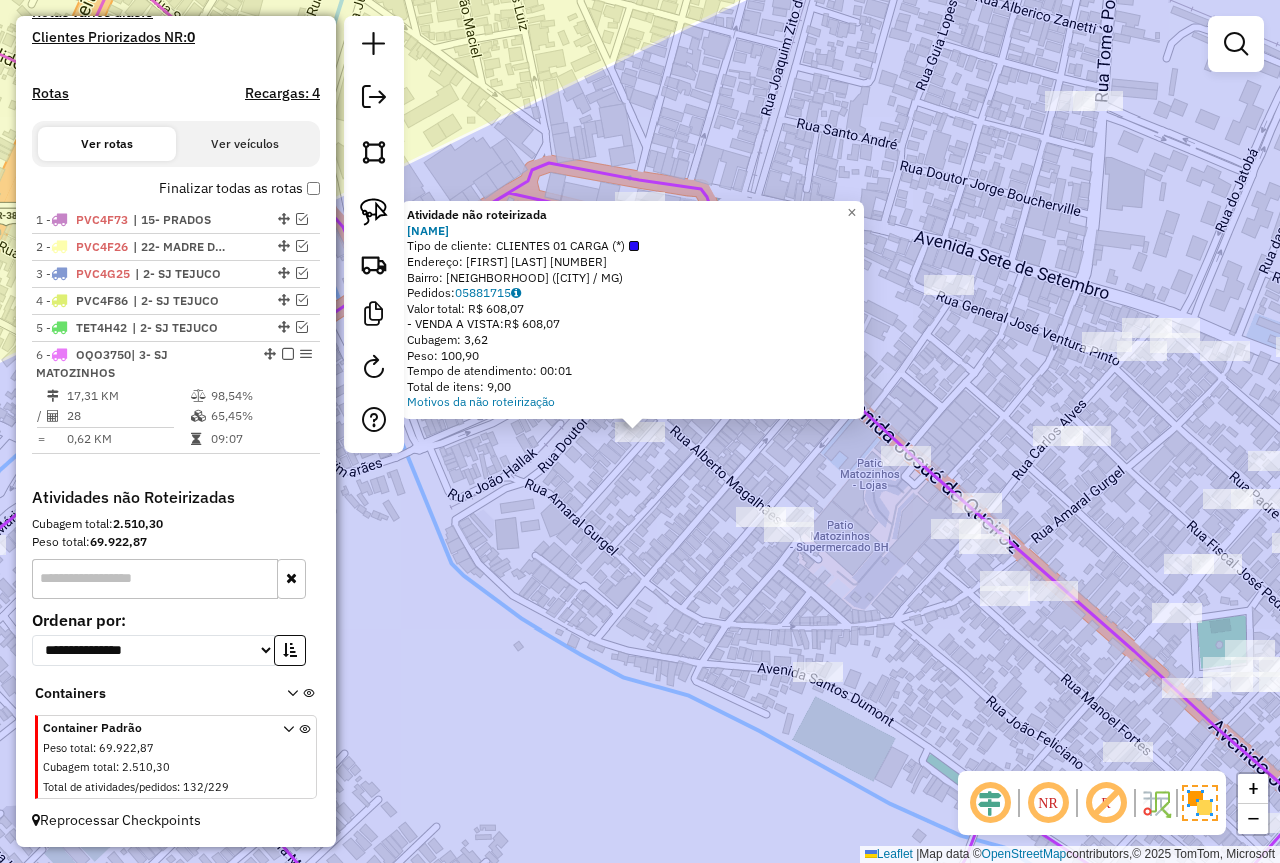 click on "Atividade não roteirizada 73733 - TALAINE LACERDA  Tipo de cliente:   CLIENTES 01 CARGA (*)   Endereço:  CARLOS GUEDES 154   Bairro: MATOZINHOS (SAO JOAO DEL REI / MG)   Pedidos:  05881715   Valor total: R$ 608,07   - VENDA A VISTA:  R$ 608,07   Cubagem: 3,62   Peso: 100,90   Tempo de atendimento: 00:01   Total de itens: 9,00  Motivos da não roteirização × Janela de atendimento Grade de atendimento Capacidade Transportadoras Veículos Cliente Pedidos  Rotas Selecione os dias de semana para filtrar as janelas de atendimento  Seg   Ter   Qua   Qui   Sex   Sáb   Dom  Informe o período da janela de atendimento: De: Até:  Filtrar exatamente a janela do cliente  Considerar janela de atendimento padrão  Selecione os dias de semana para filtrar as grades de atendimento  Seg   Ter   Qua   Qui   Sex   Sáb   Dom   Considerar clientes sem dia de atendimento cadastrado  Clientes fora do dia de atendimento selecionado Filtrar as atividades entre os valores definidos abaixo:  Peso mínimo:  ****  Peso máximo:  +" 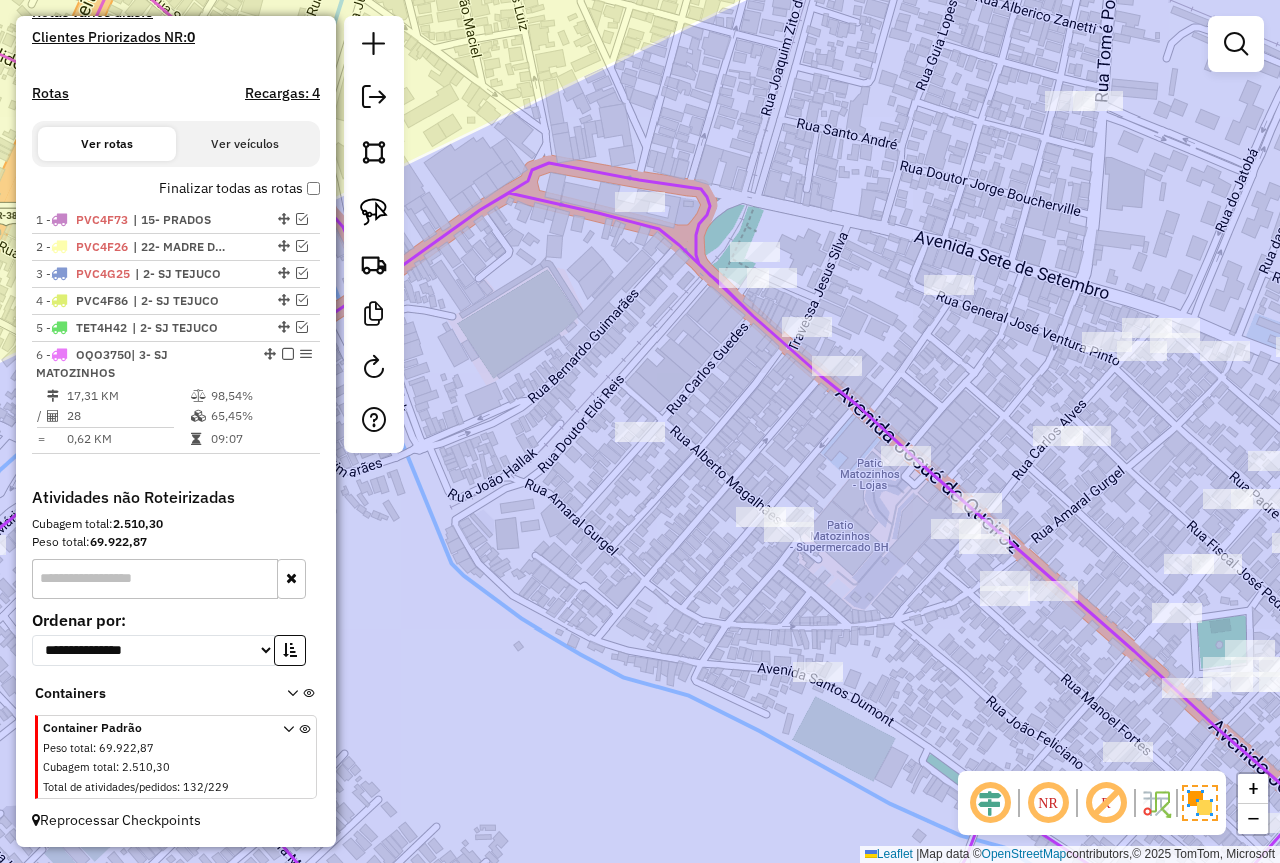 click 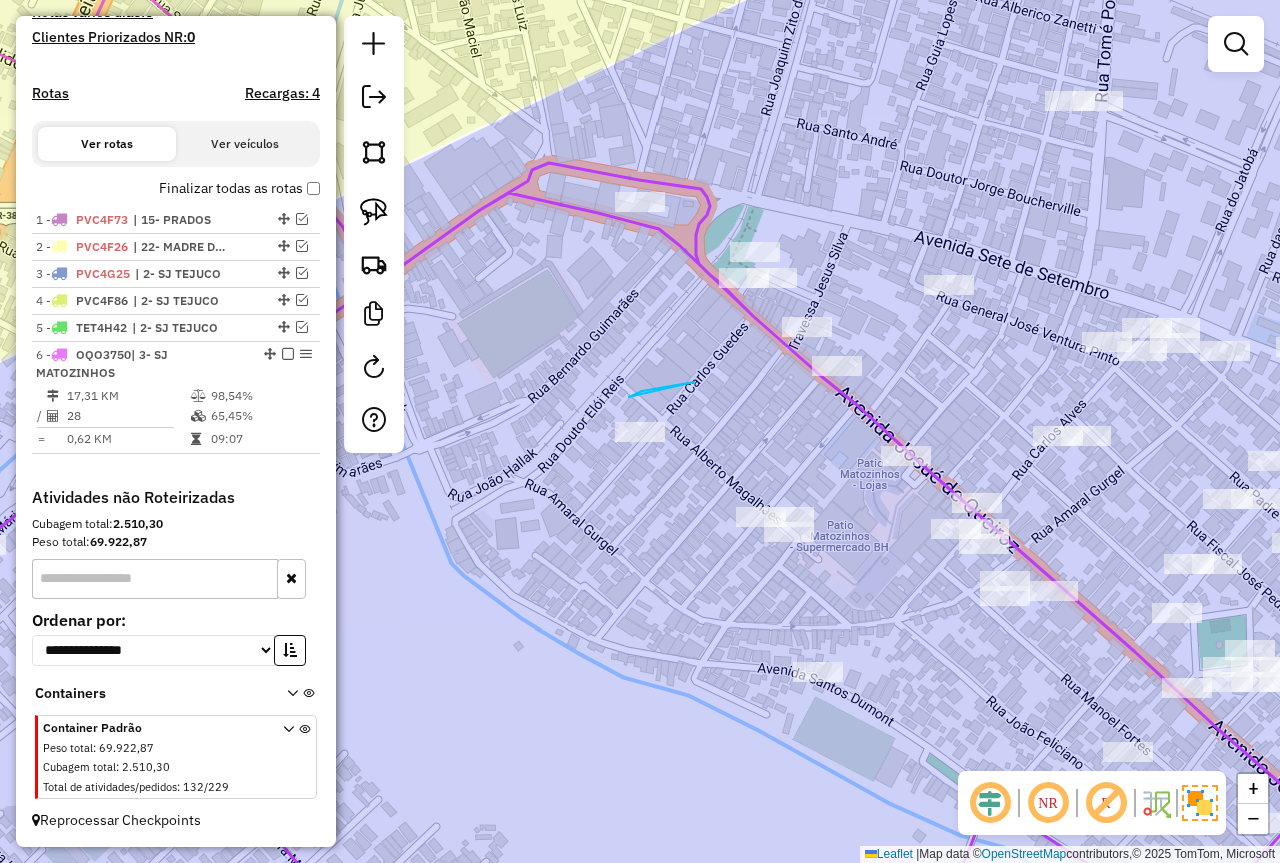 drag, startPoint x: 629, startPoint y: 397, endPoint x: 661, endPoint y: 480, distance: 88.95505 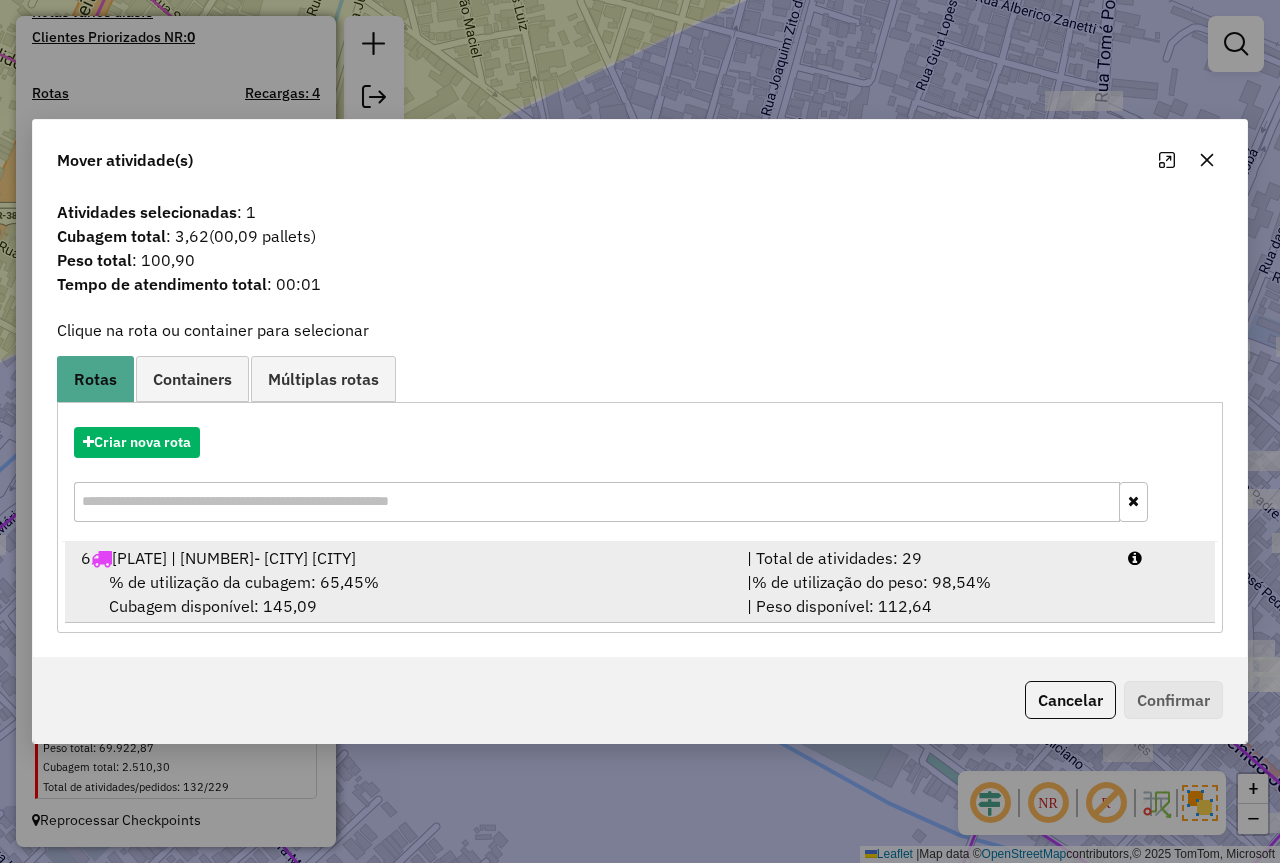 click on "|  % de utilização do peso: 98,54%  | Peso disponível: 112,64" at bounding box center (925, 594) 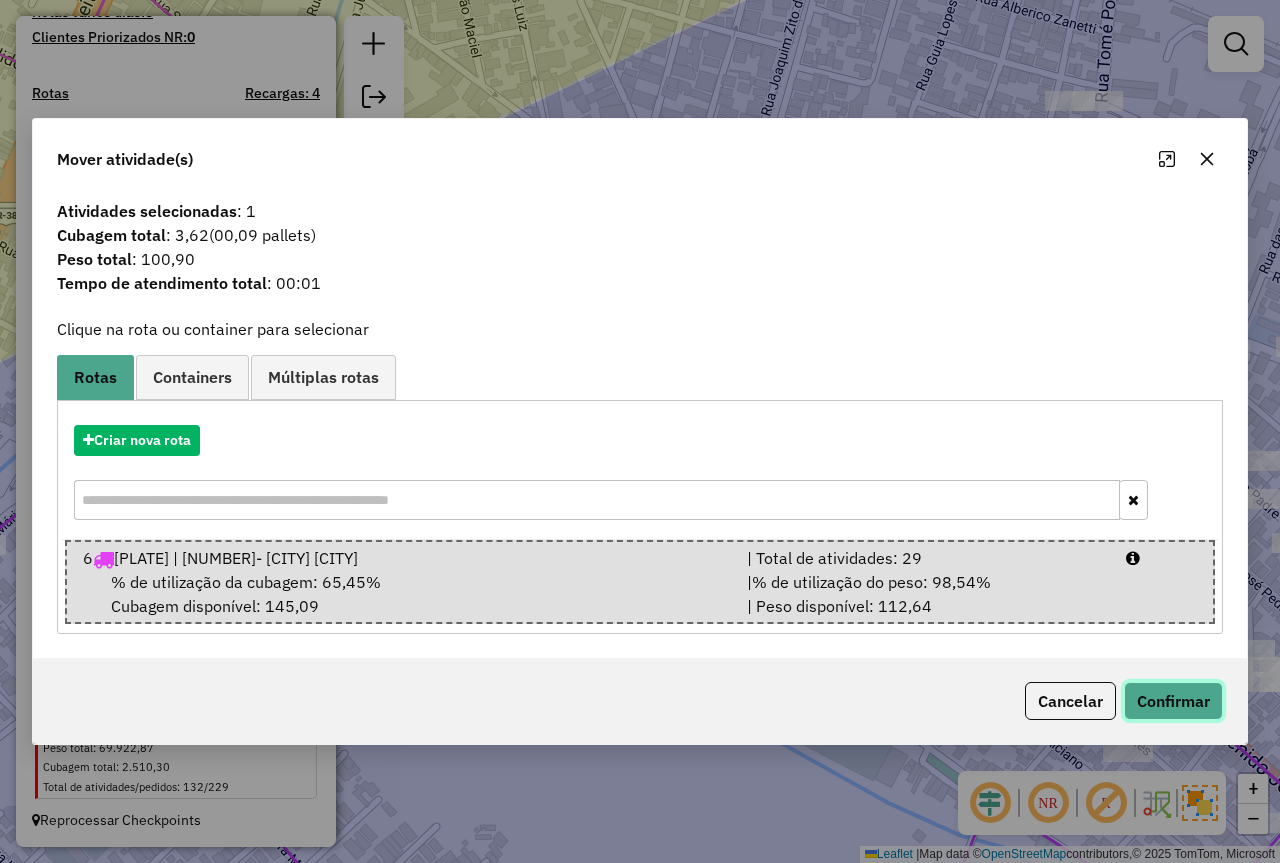 click on "Confirmar" 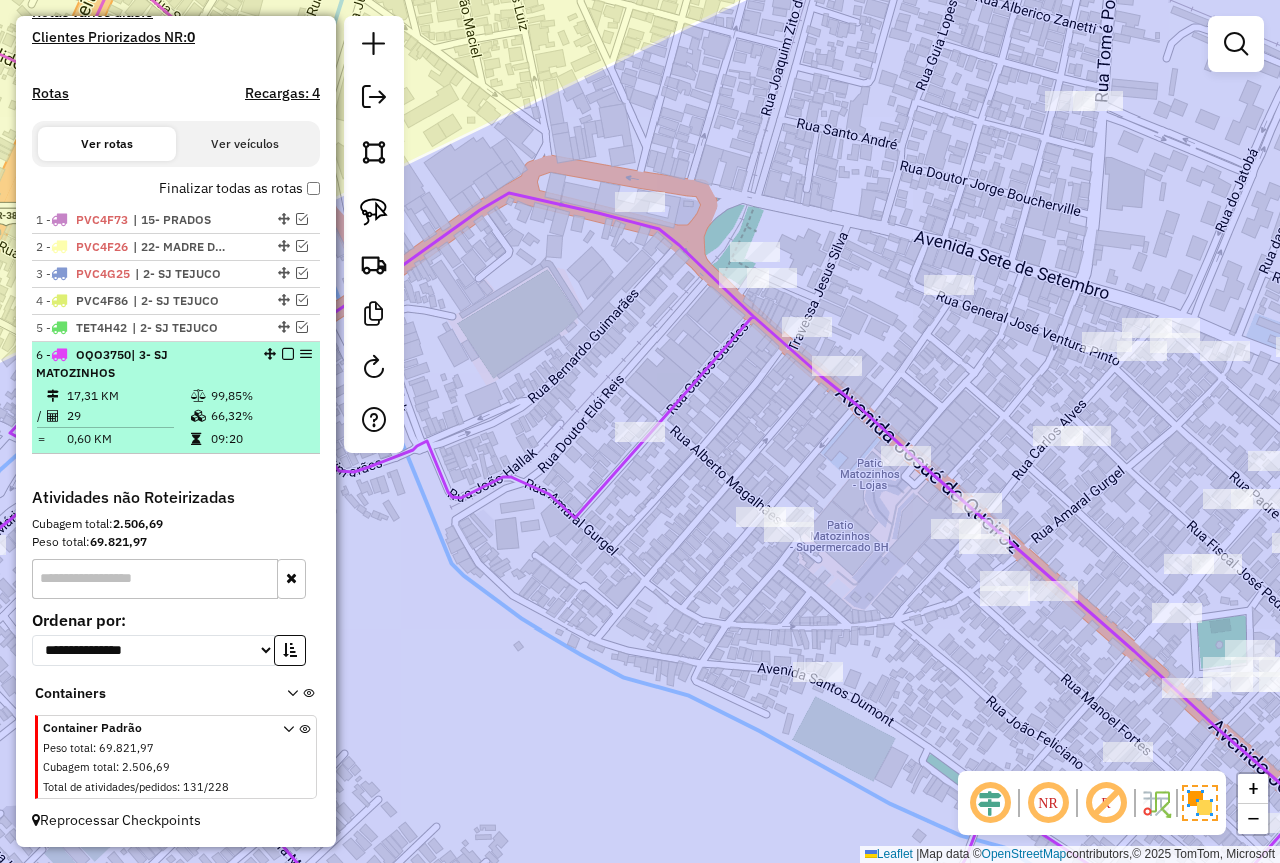 click at bounding box center [288, 354] 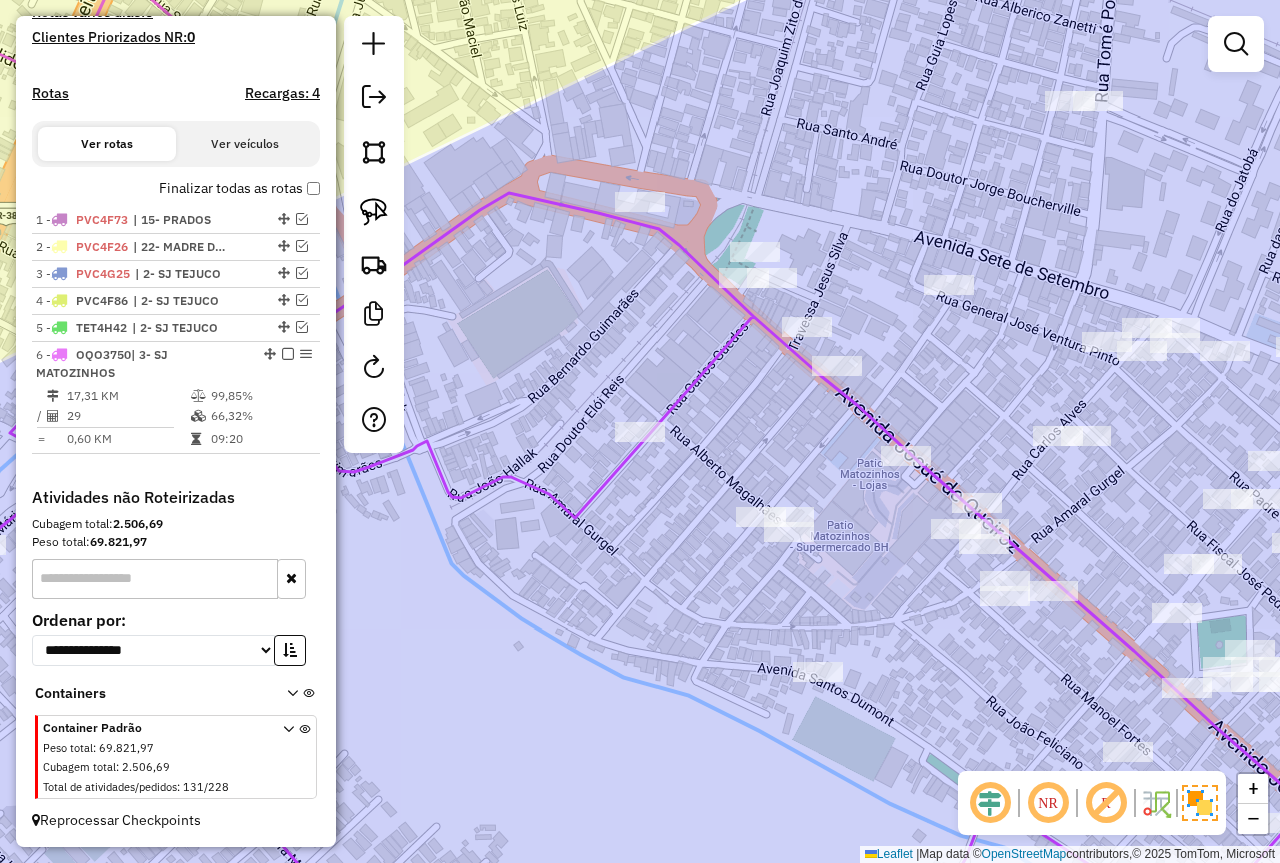 scroll, scrollTop: 474, scrollLeft: 0, axis: vertical 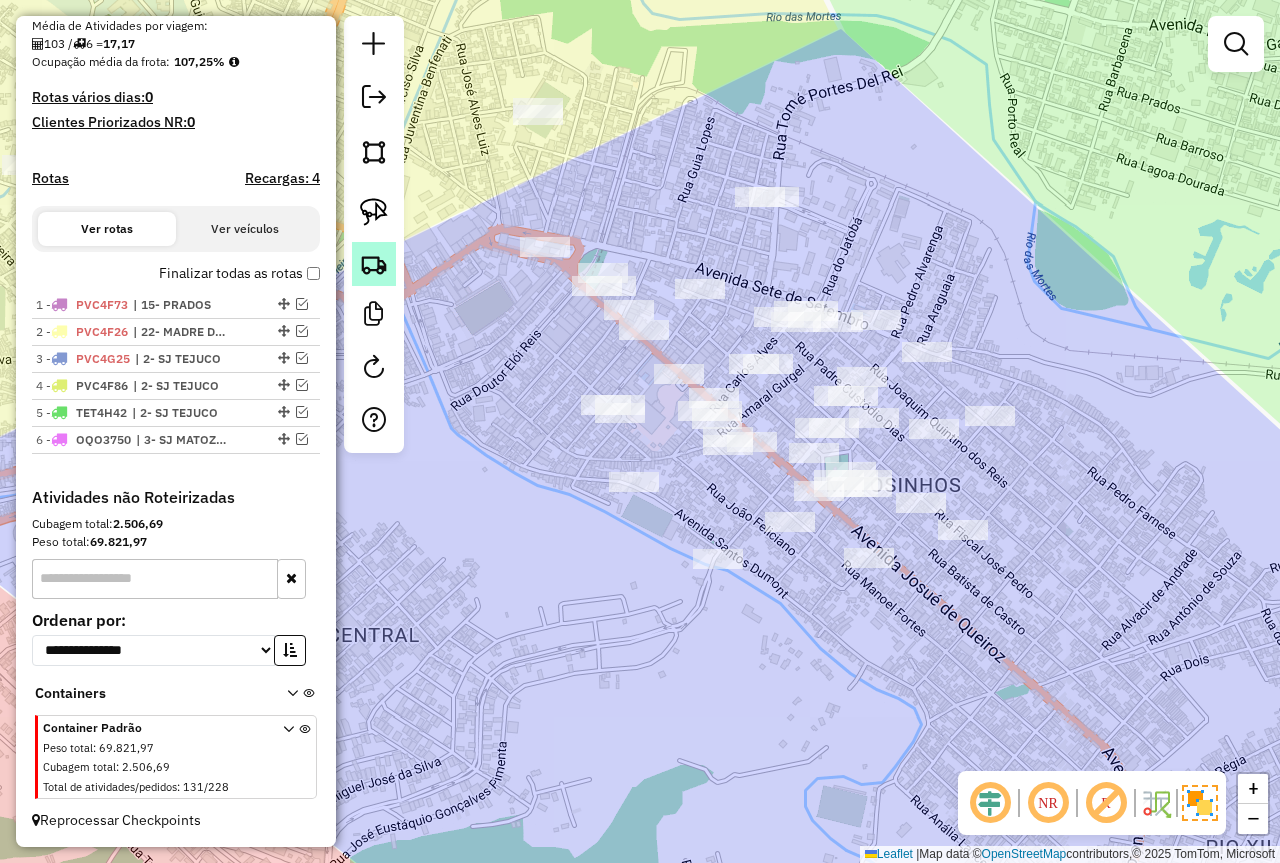 drag, startPoint x: 510, startPoint y: 338, endPoint x: 393, endPoint y: 249, distance: 147.0034 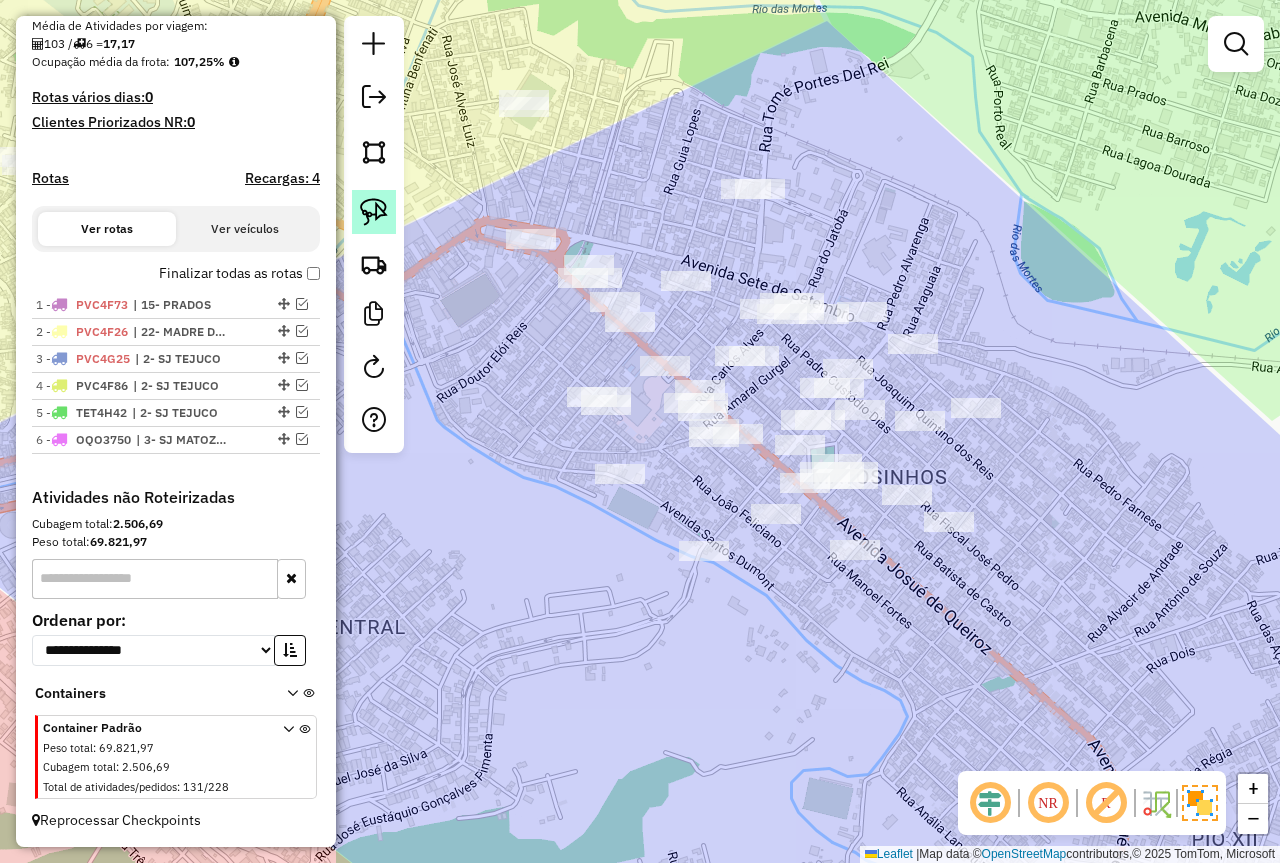 click 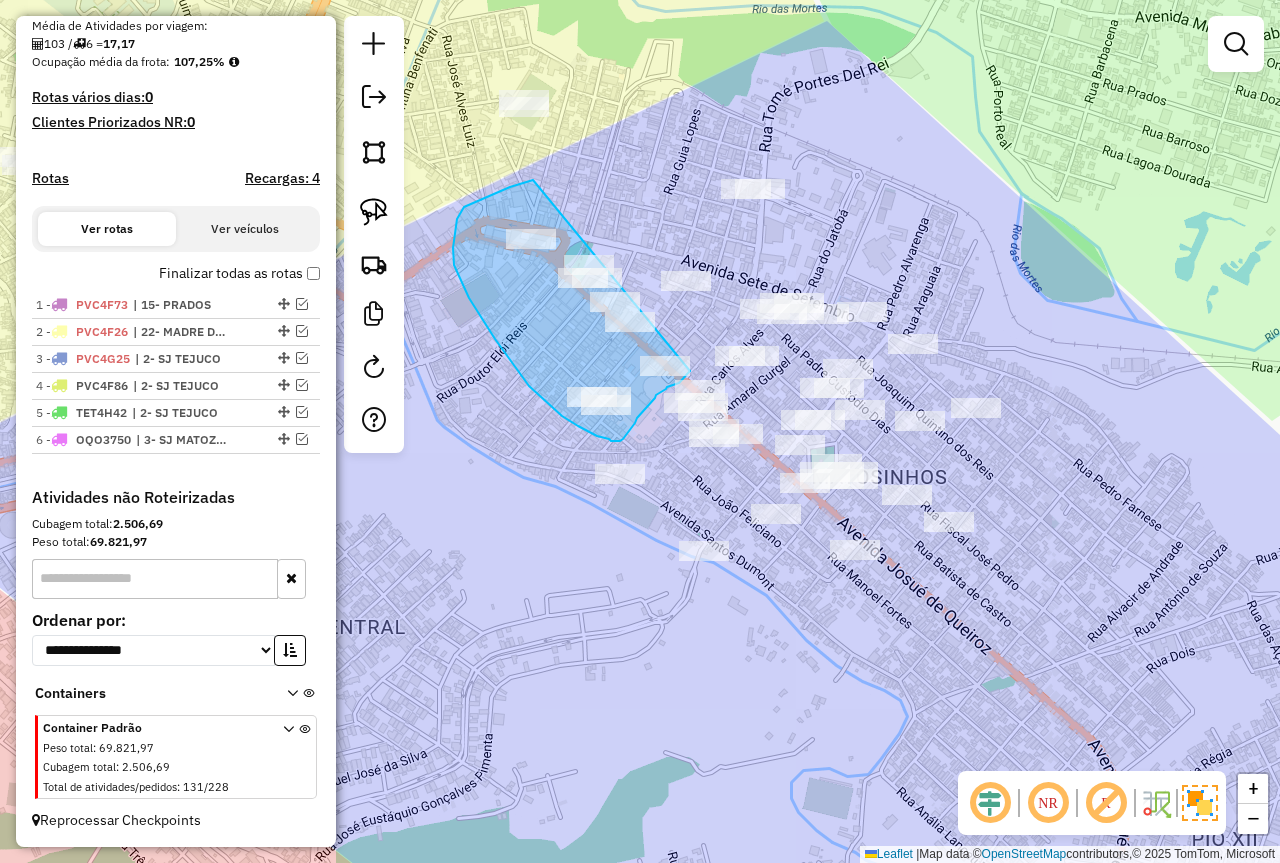 drag, startPoint x: 533, startPoint y: 180, endPoint x: 669, endPoint y: 321, distance: 195.90048 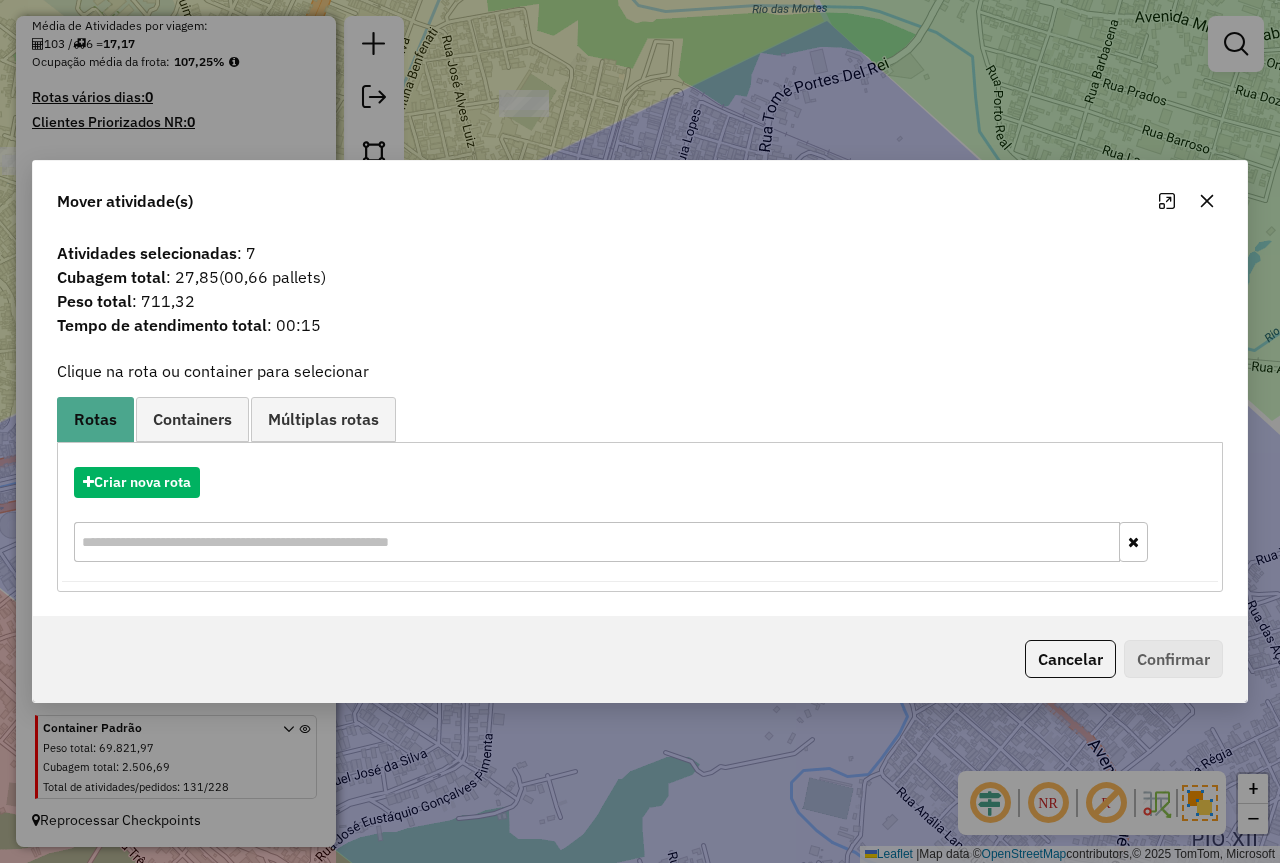 drag, startPoint x: 1112, startPoint y: 669, endPoint x: 1081, endPoint y: 670, distance: 31.016125 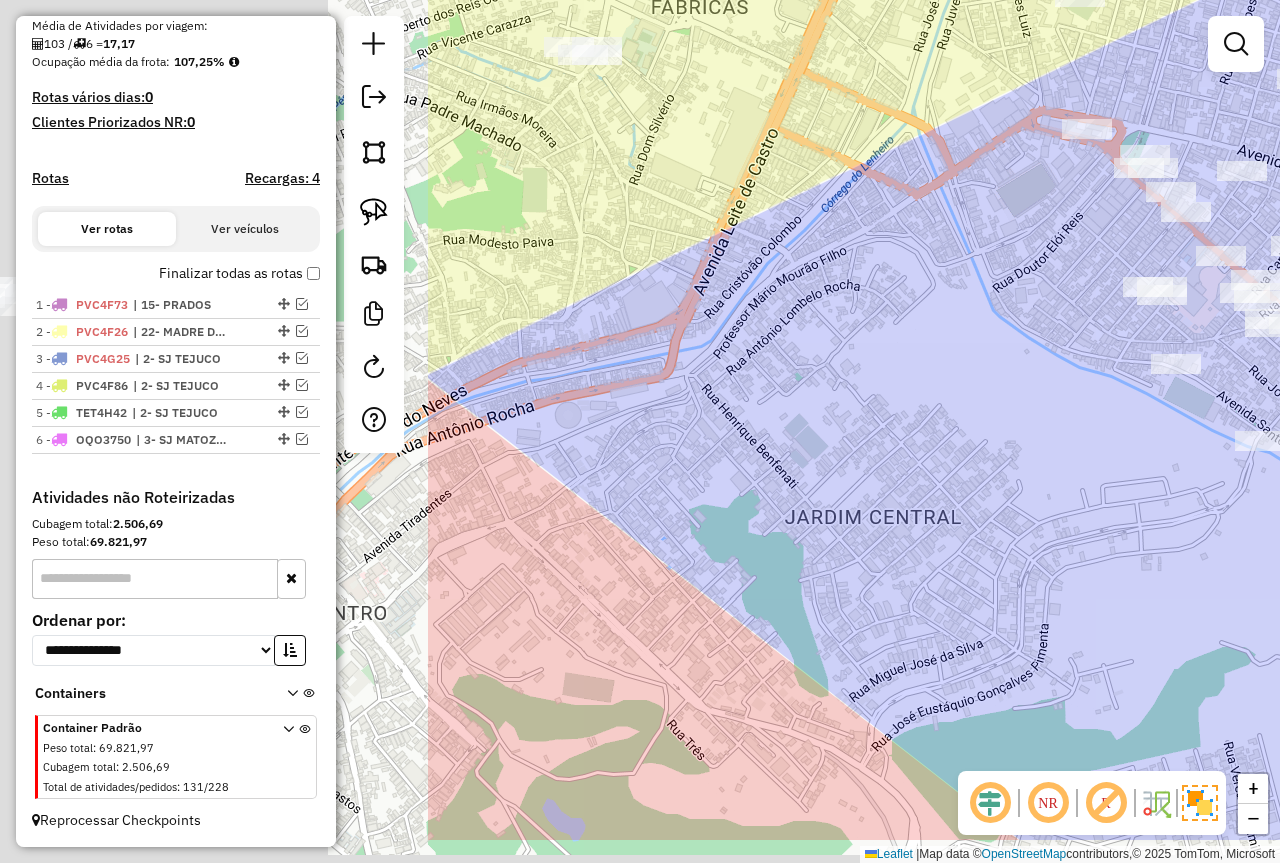 drag, startPoint x: 642, startPoint y: 623, endPoint x: 1216, endPoint y: 504, distance: 586.20557 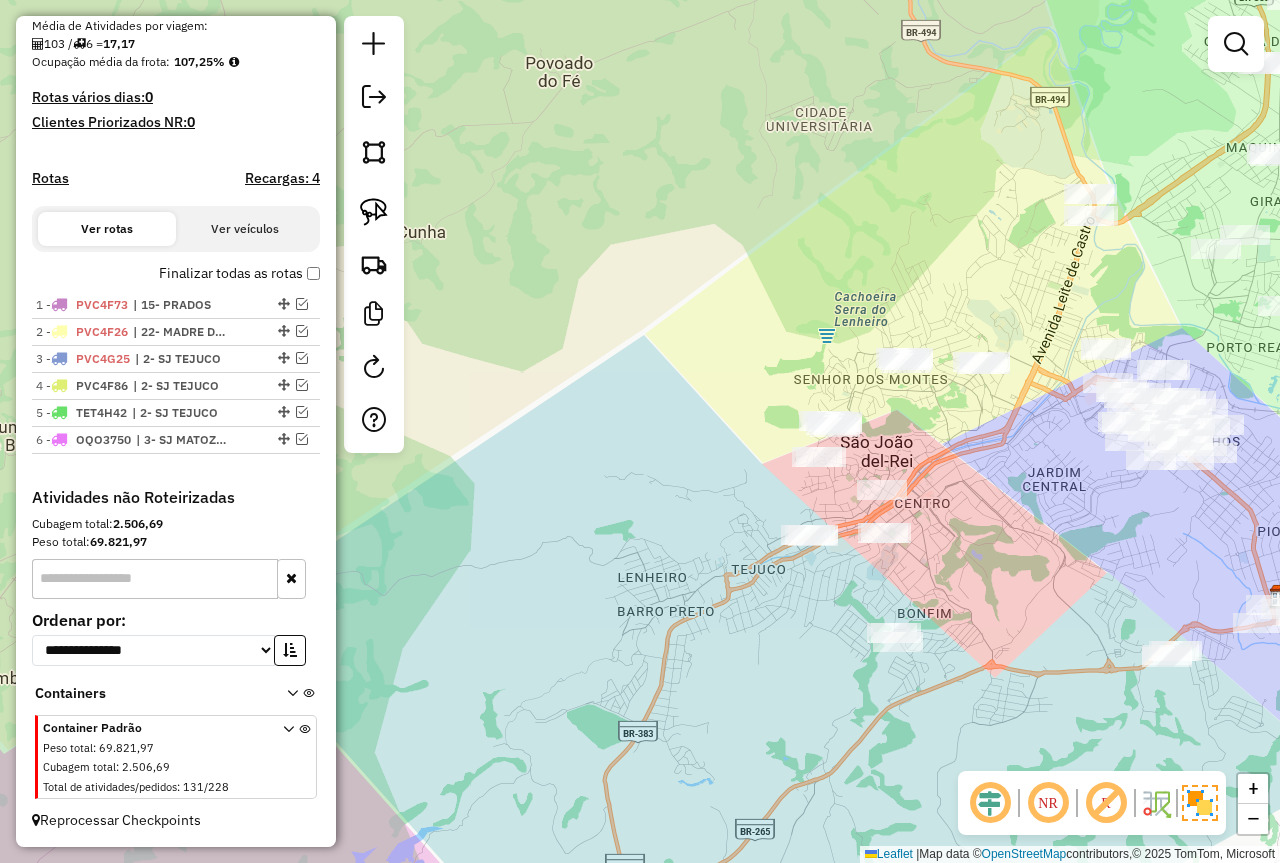 click on "Janela de atendimento Grade de atendimento Capacidade Transportadoras Veículos Cliente Pedidos  Rotas Selecione os dias de semana para filtrar as janelas de atendimento  Seg   Ter   Qua   Qui   Sex   Sáb   Dom  Informe o período da janela de atendimento: De: Até:  Filtrar exatamente a janela do cliente  Considerar janela de atendimento padrão  Selecione os dias de semana para filtrar as grades de atendimento  Seg   Ter   Qua   Qui   Sex   Sáb   Dom   Considerar clientes sem dia de atendimento cadastrado  Clientes fora do dia de atendimento selecionado Filtrar as atividades entre os valores definidos abaixo:  Peso mínimo:  ****  Peso máximo:  ****  Cubagem mínima:   Cubagem máxima:   De:   Até:  Filtrar as atividades entre o tempo de atendimento definido abaixo:  De:   Até:   Considerar capacidade total dos clientes não roteirizados Transportadora: Selecione um ou mais itens Tipo de veículo: Selecione um ou mais itens Veículo: Selecione um ou mais itens Motorista: Selecione um ou mais itens De:" 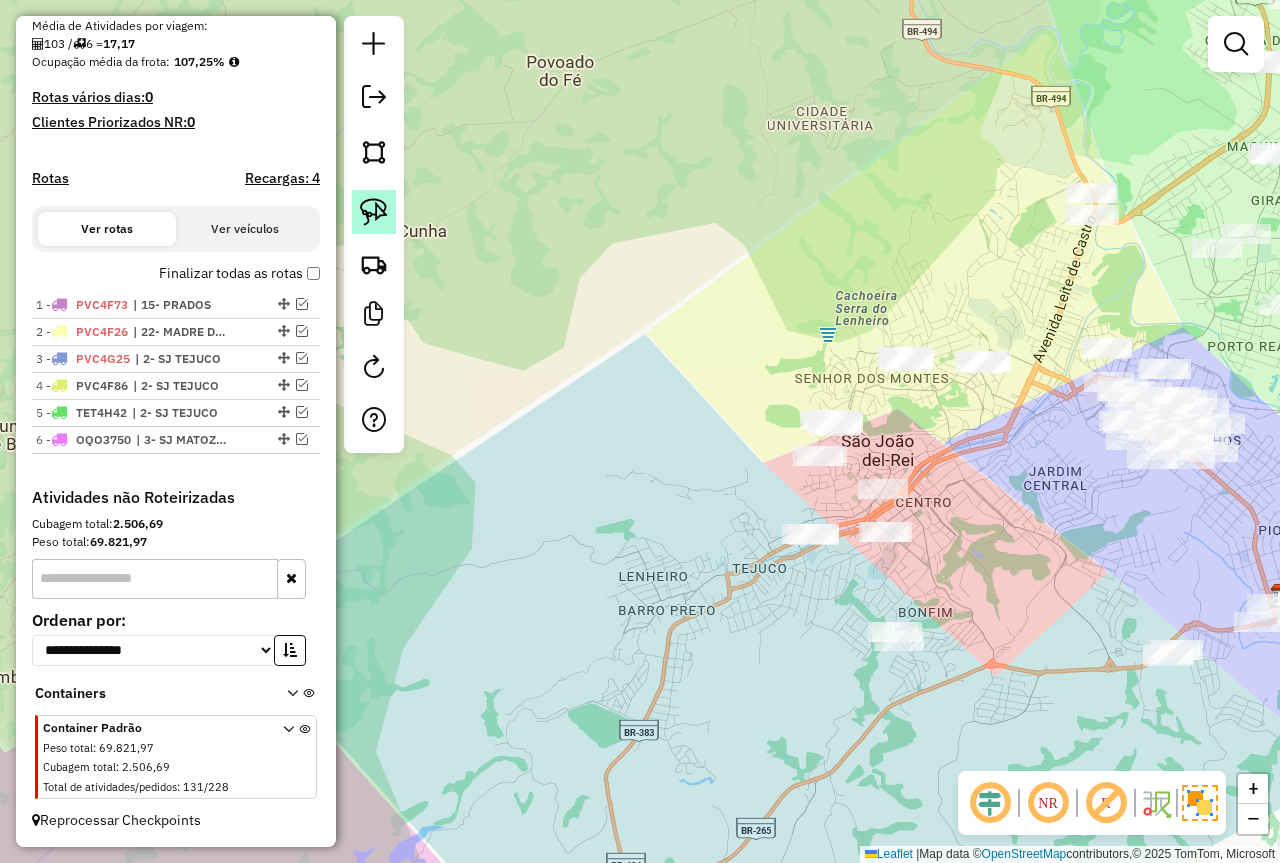 click 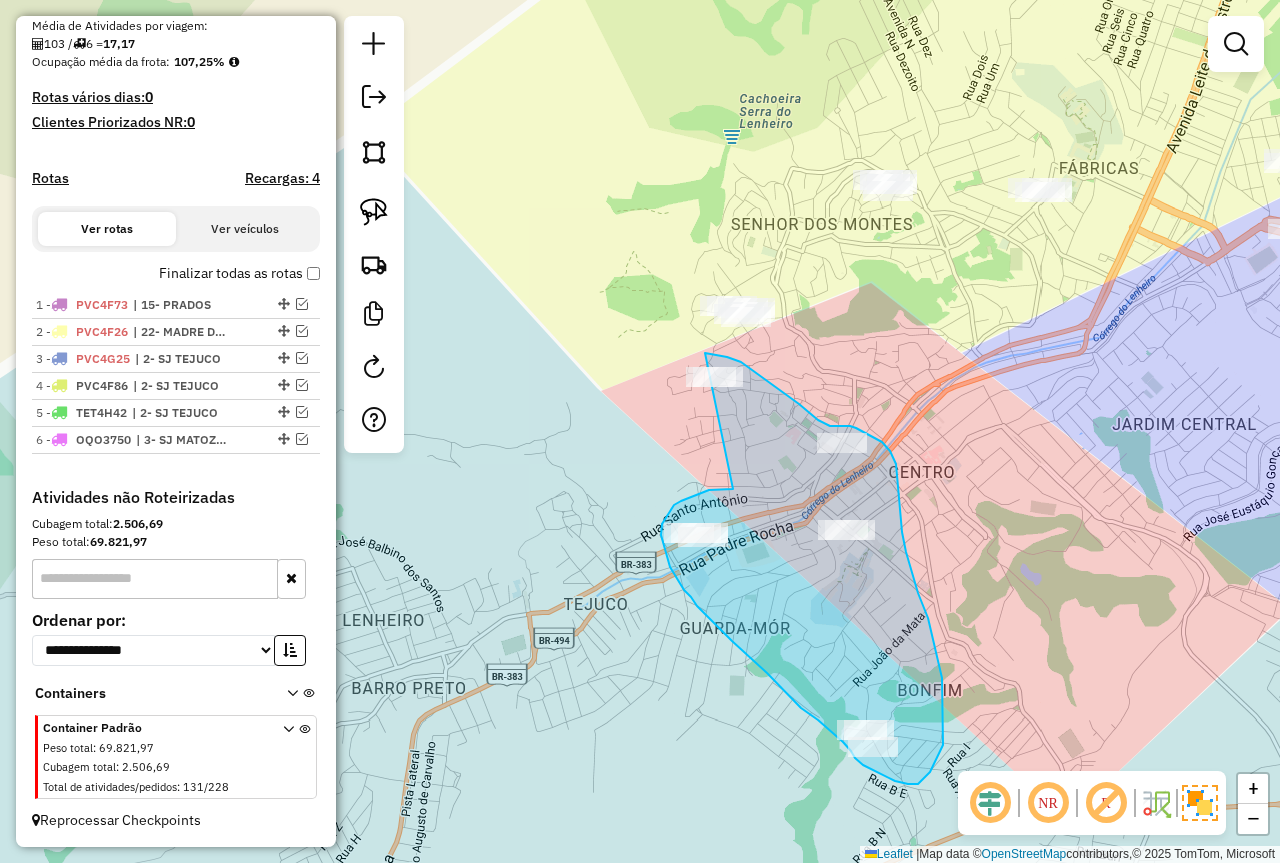 drag, startPoint x: 709, startPoint y: 490, endPoint x: 691, endPoint y: 362, distance: 129.25943 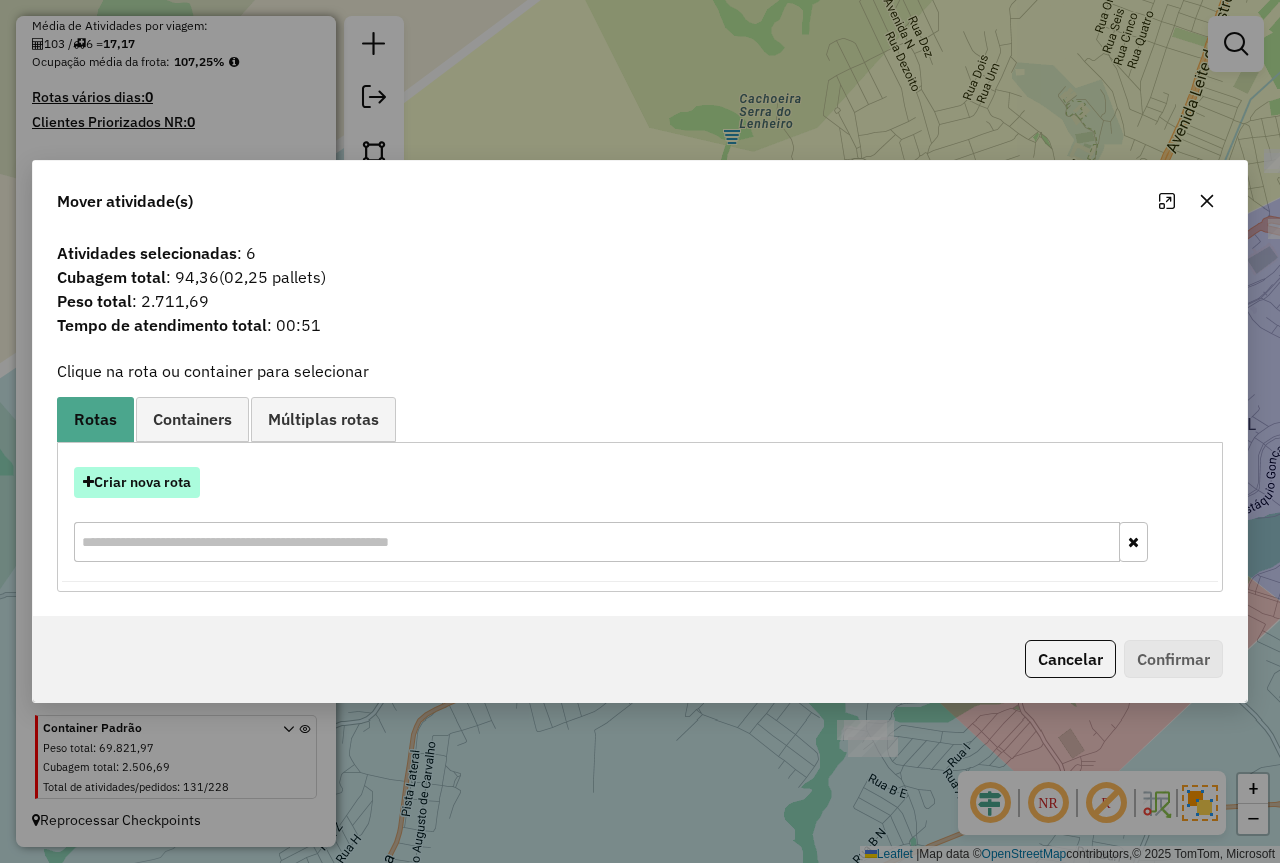 click on "Criar nova rota" at bounding box center [137, 482] 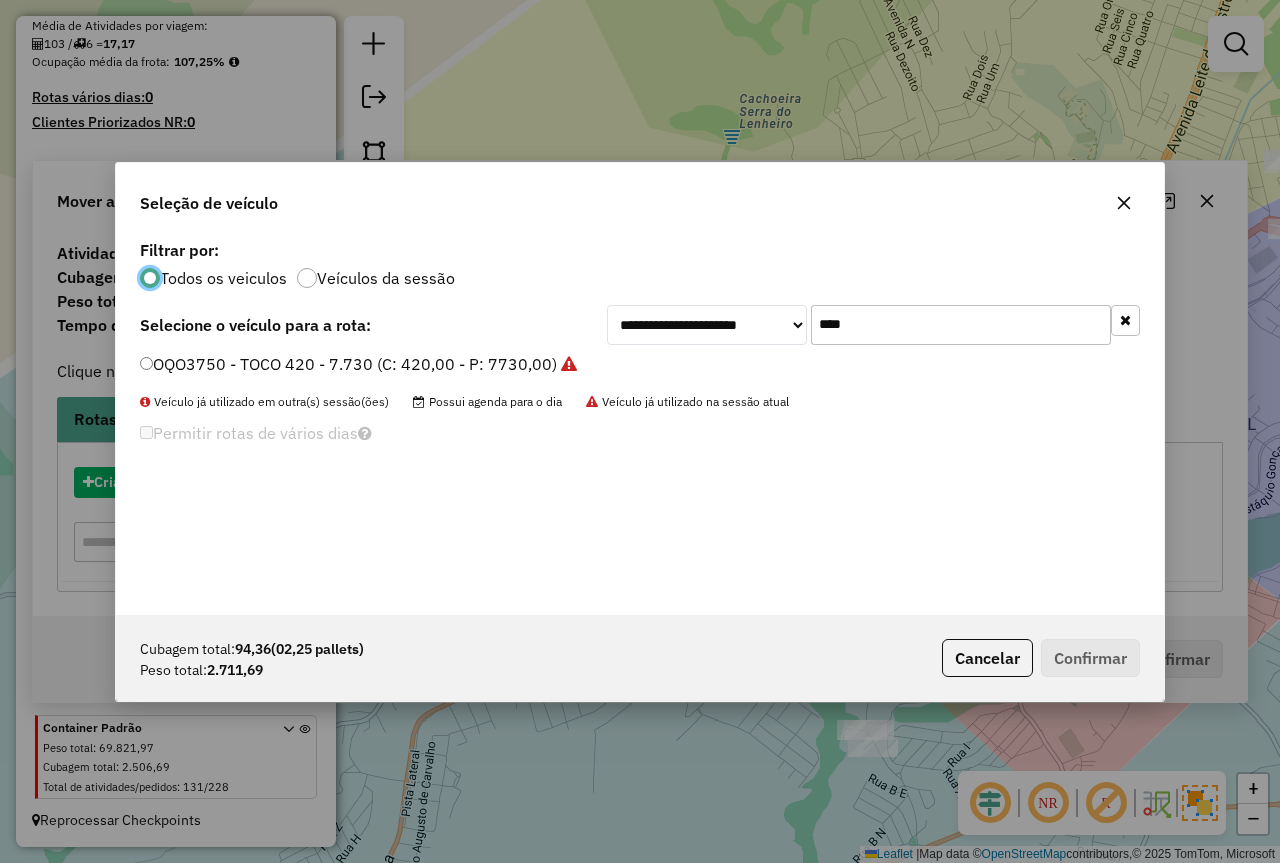 scroll, scrollTop: 11, scrollLeft: 6, axis: both 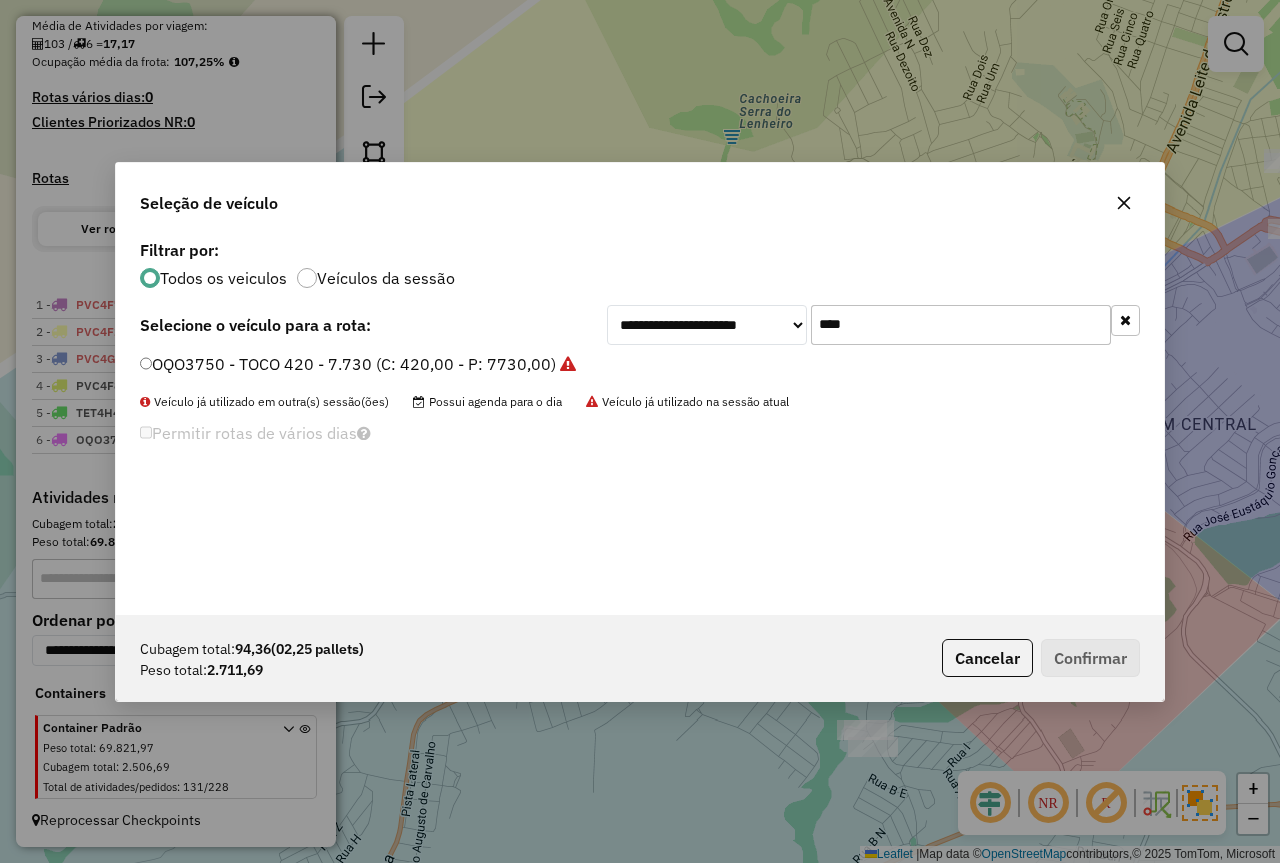 drag, startPoint x: 924, startPoint y: 329, endPoint x: 702, endPoint y: 332, distance: 222.02026 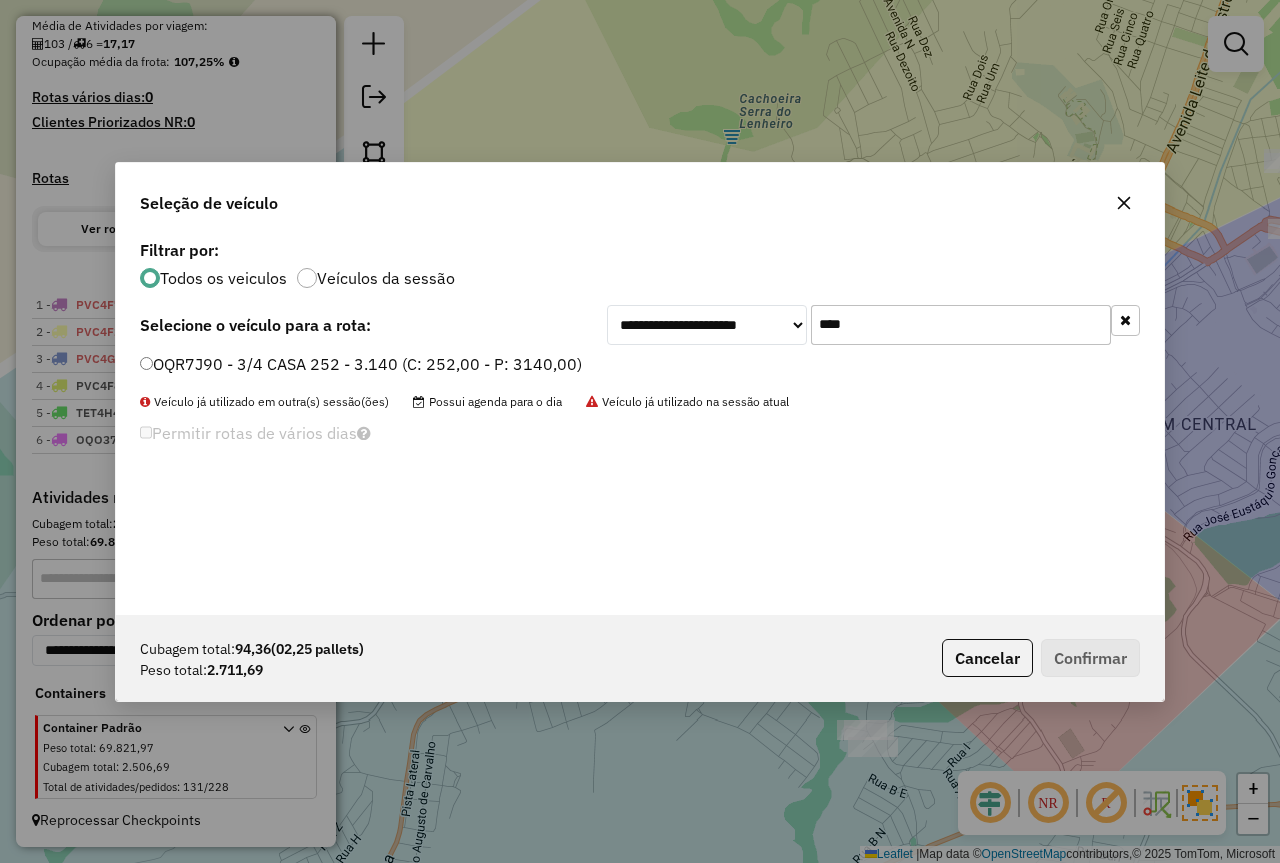 type on "****" 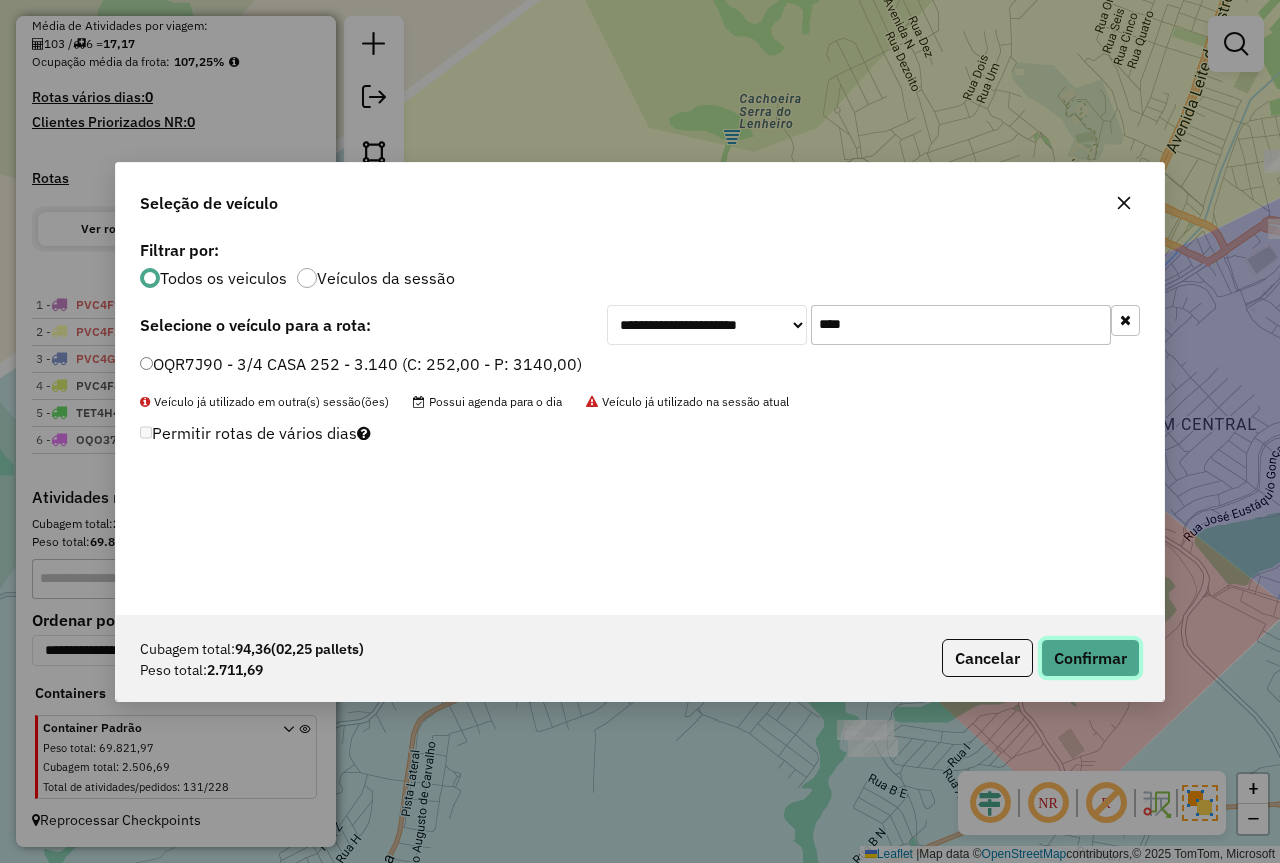 click on "Confirmar" 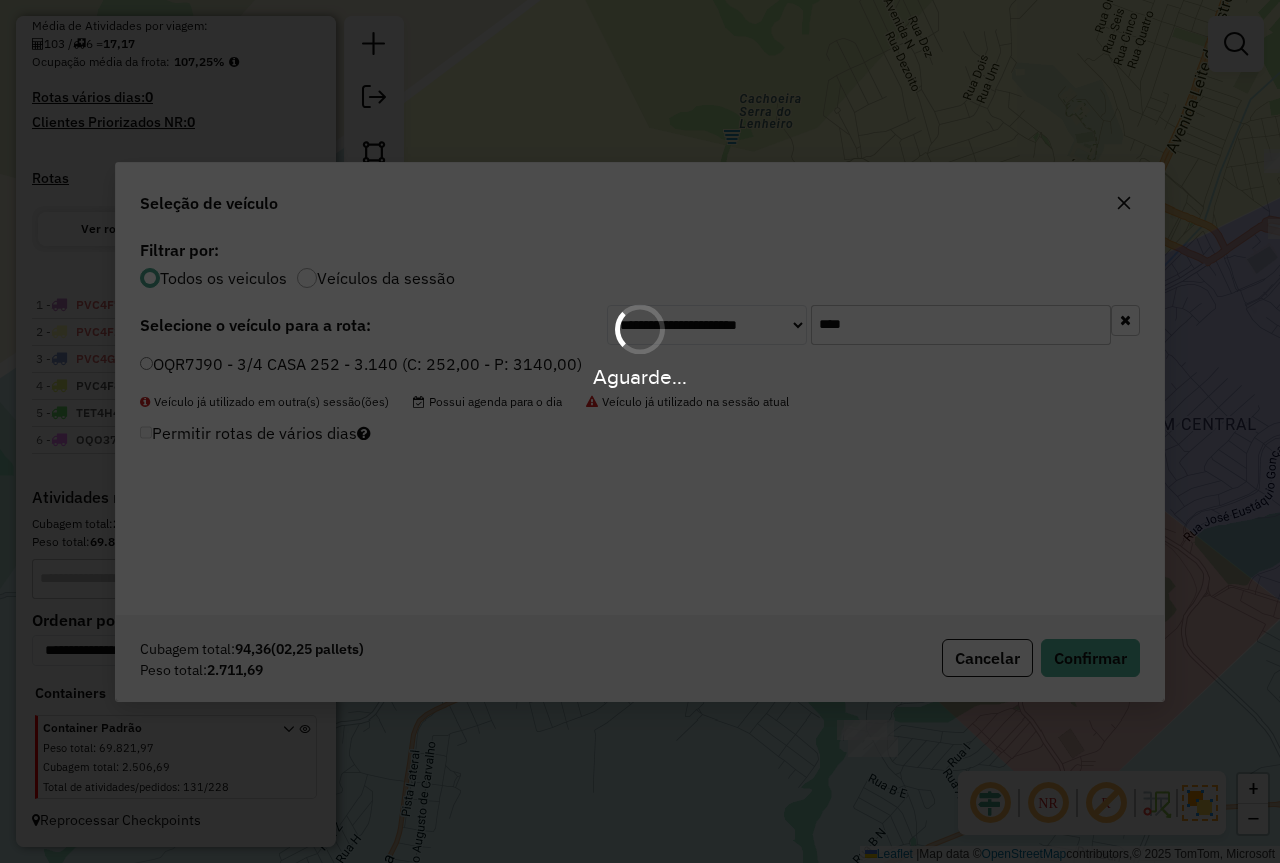 scroll, scrollTop: 559, scrollLeft: 0, axis: vertical 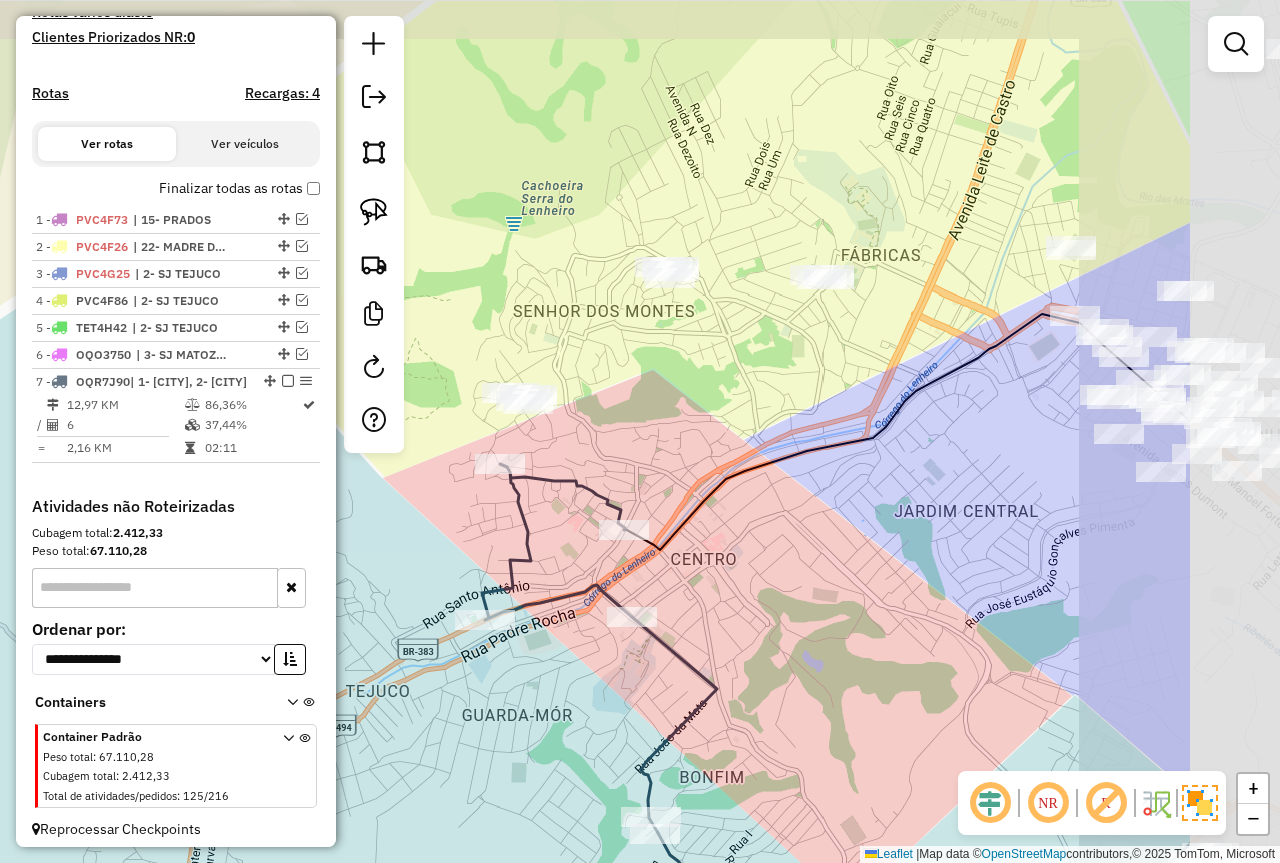 drag, startPoint x: 834, startPoint y: 326, endPoint x: 621, endPoint y: 411, distance: 229.33382 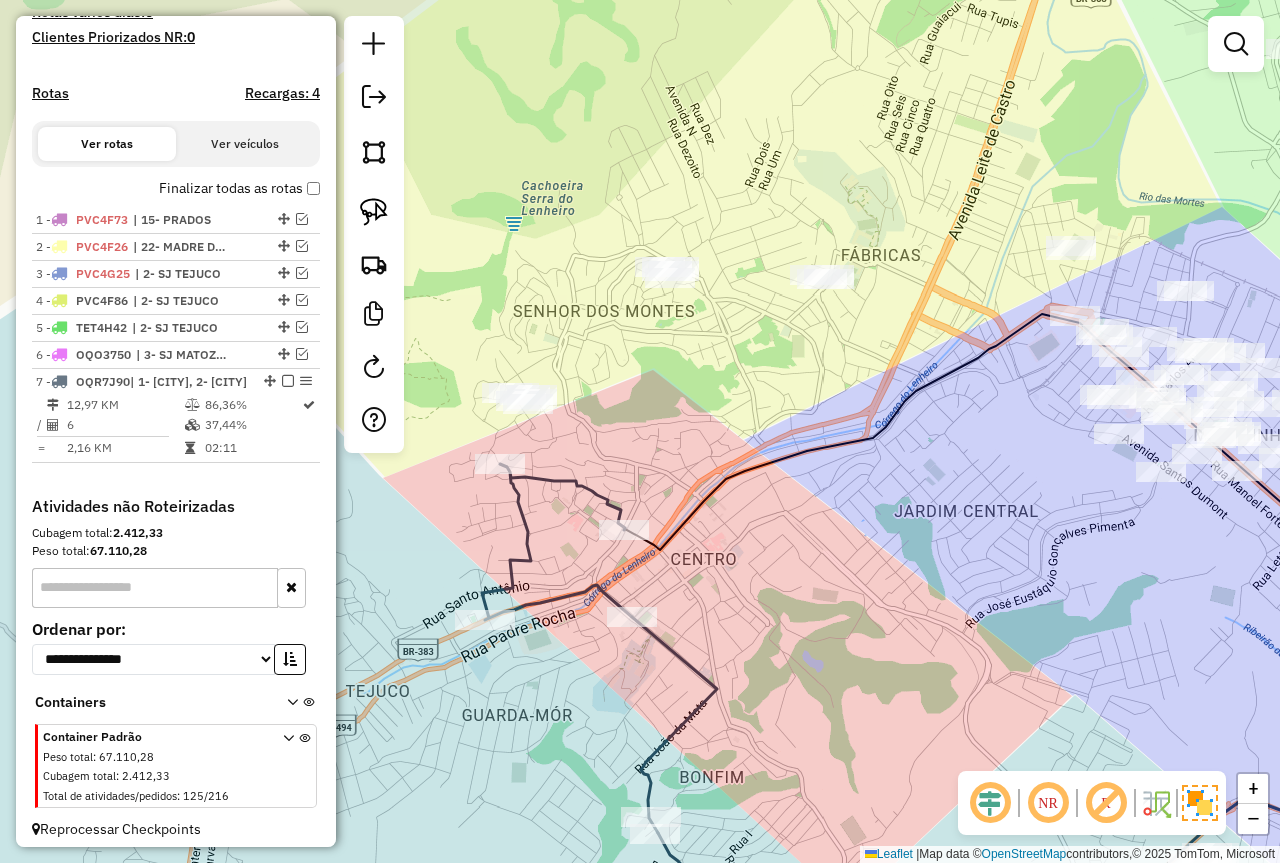 click 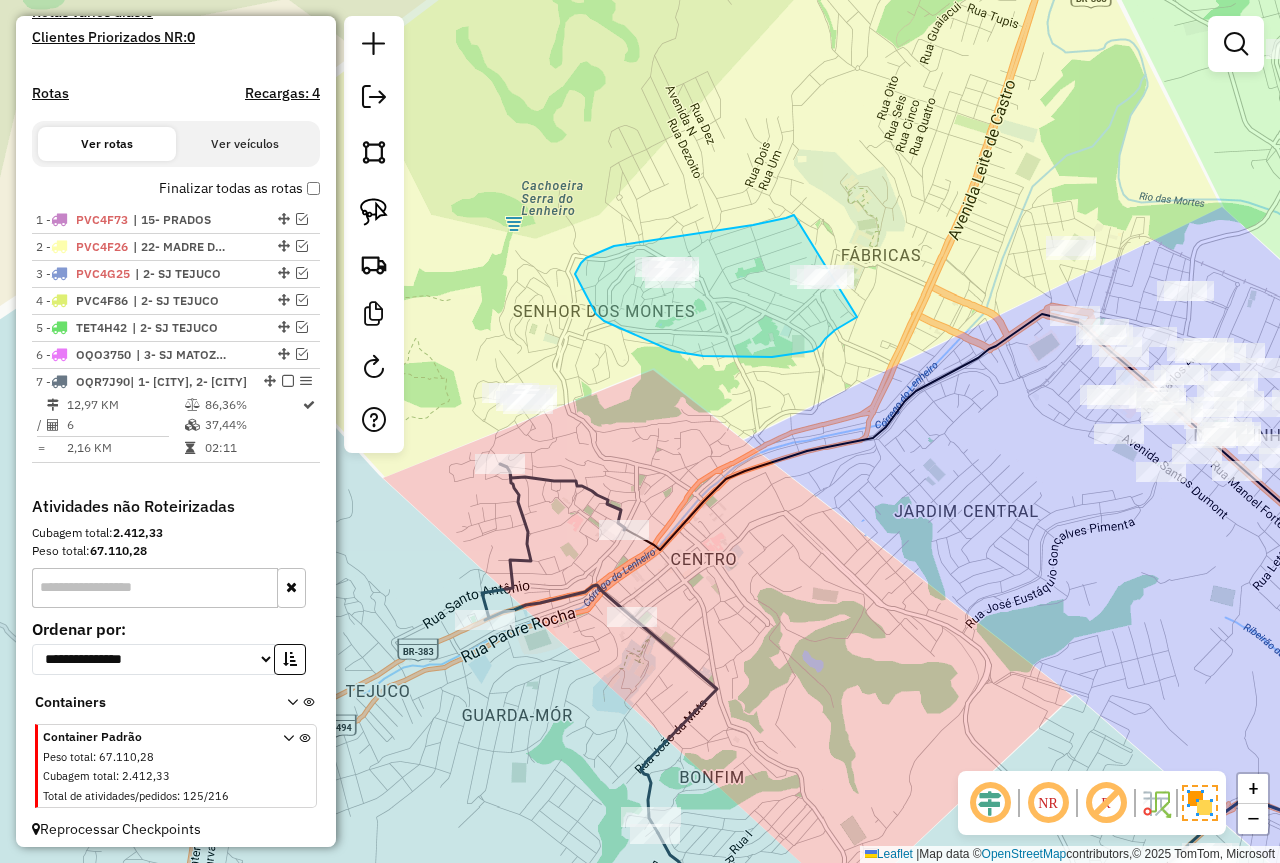 drag, startPoint x: 753, startPoint y: 225, endPoint x: 860, endPoint y: 315, distance: 139.81773 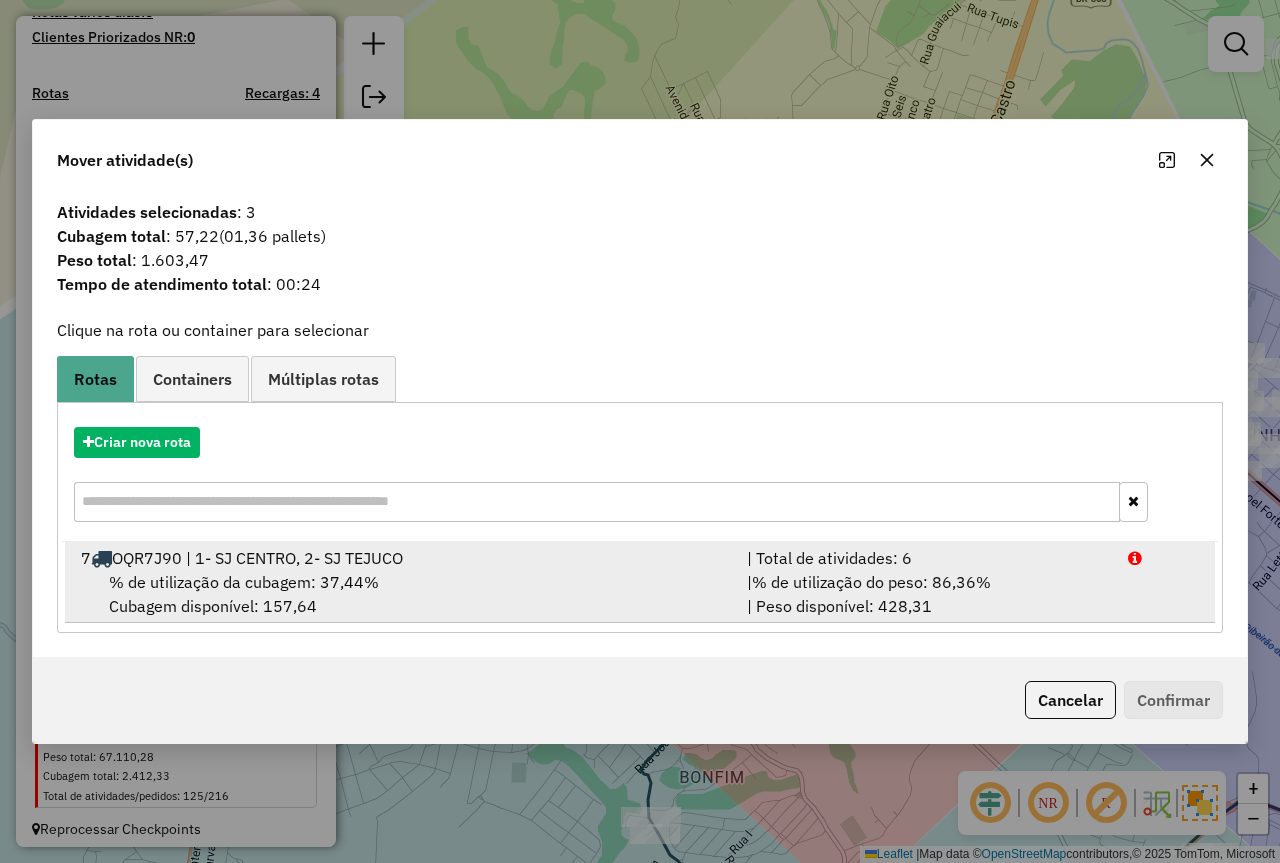 click on "% de utilização do peso: 86,36%" at bounding box center (871, 582) 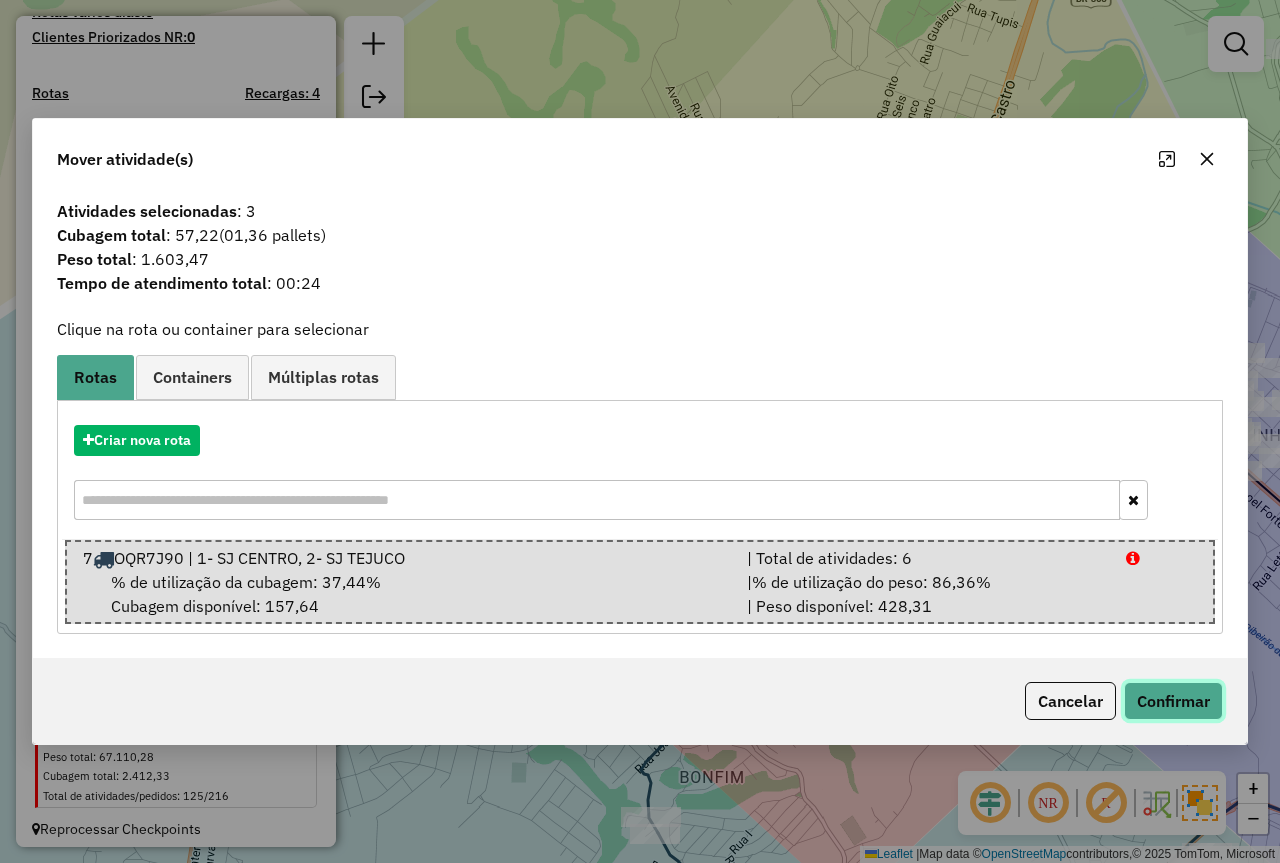 click on "Confirmar" 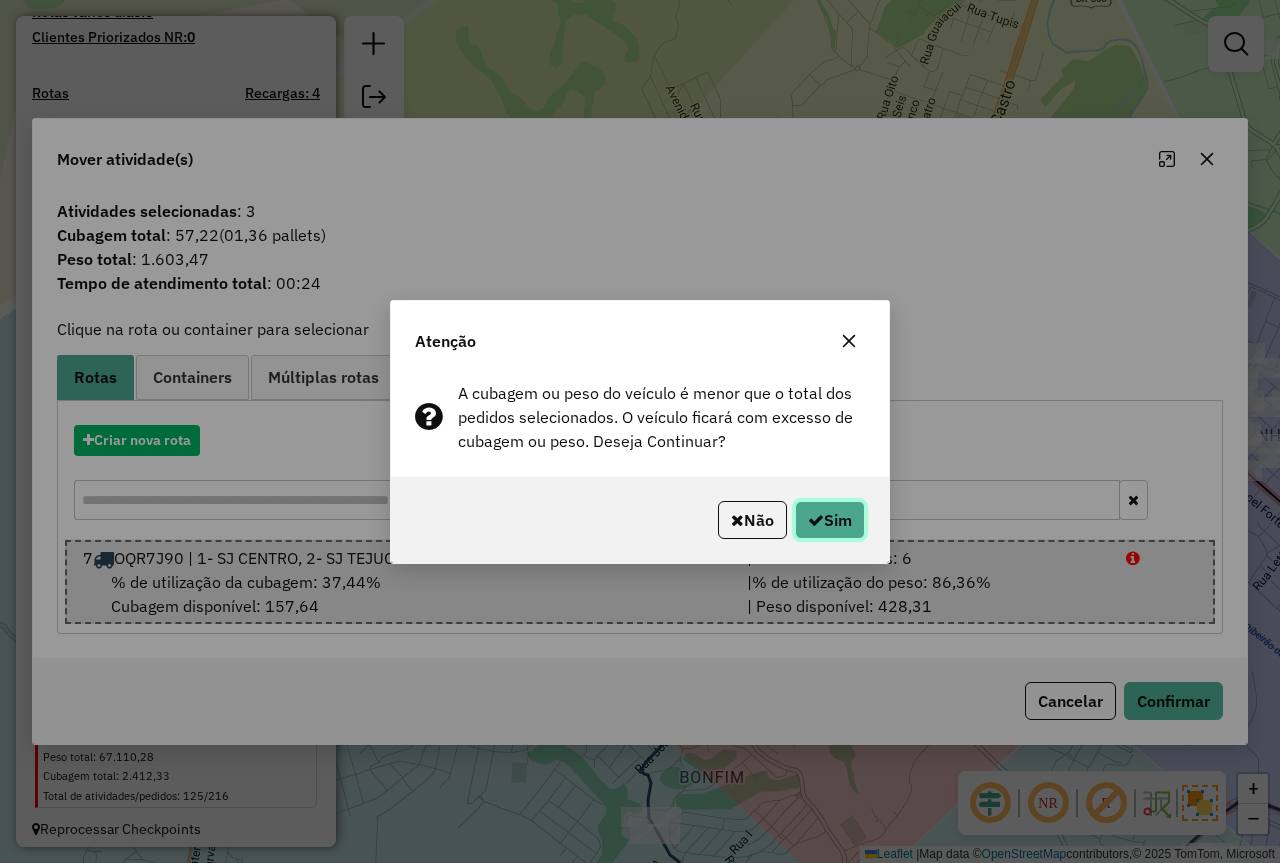 click on "Sim" 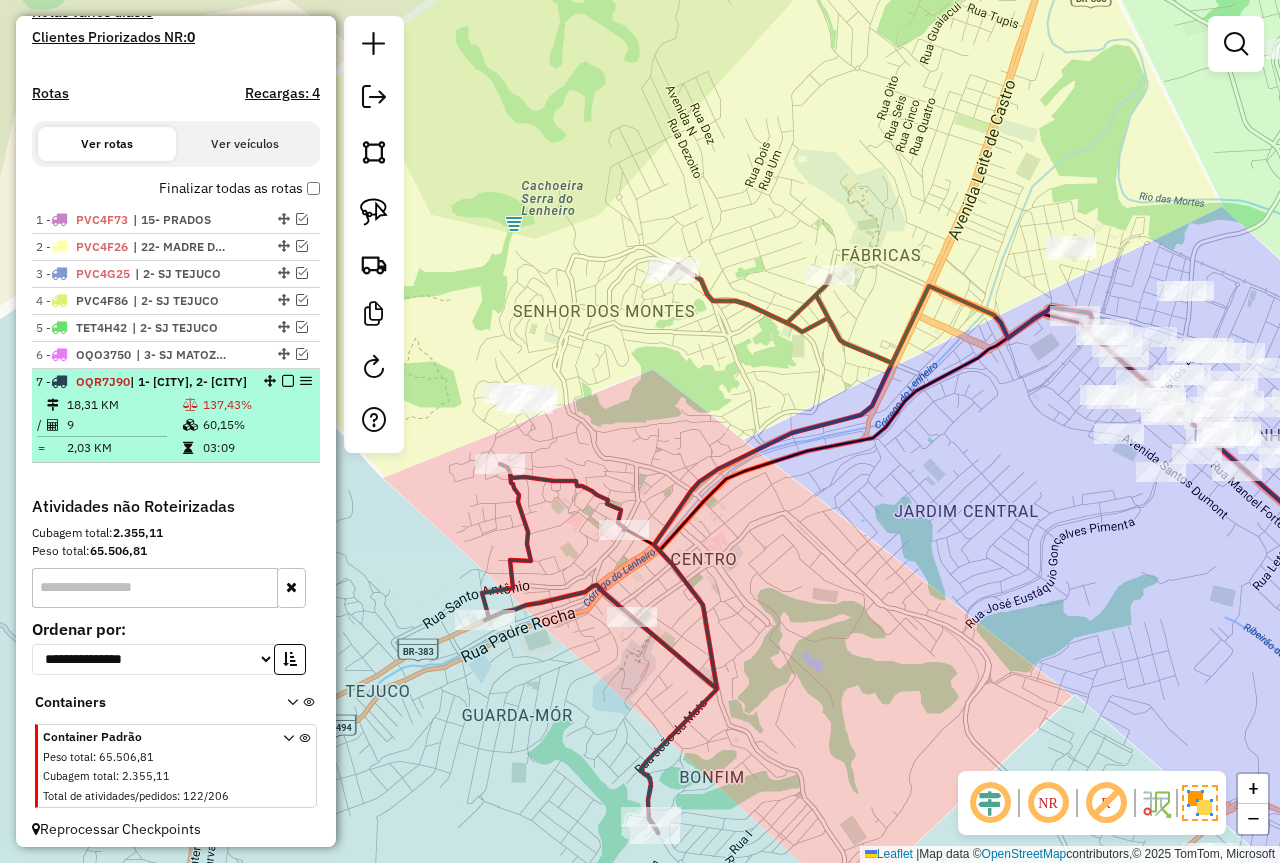click on "60,15%" at bounding box center (257, 425) 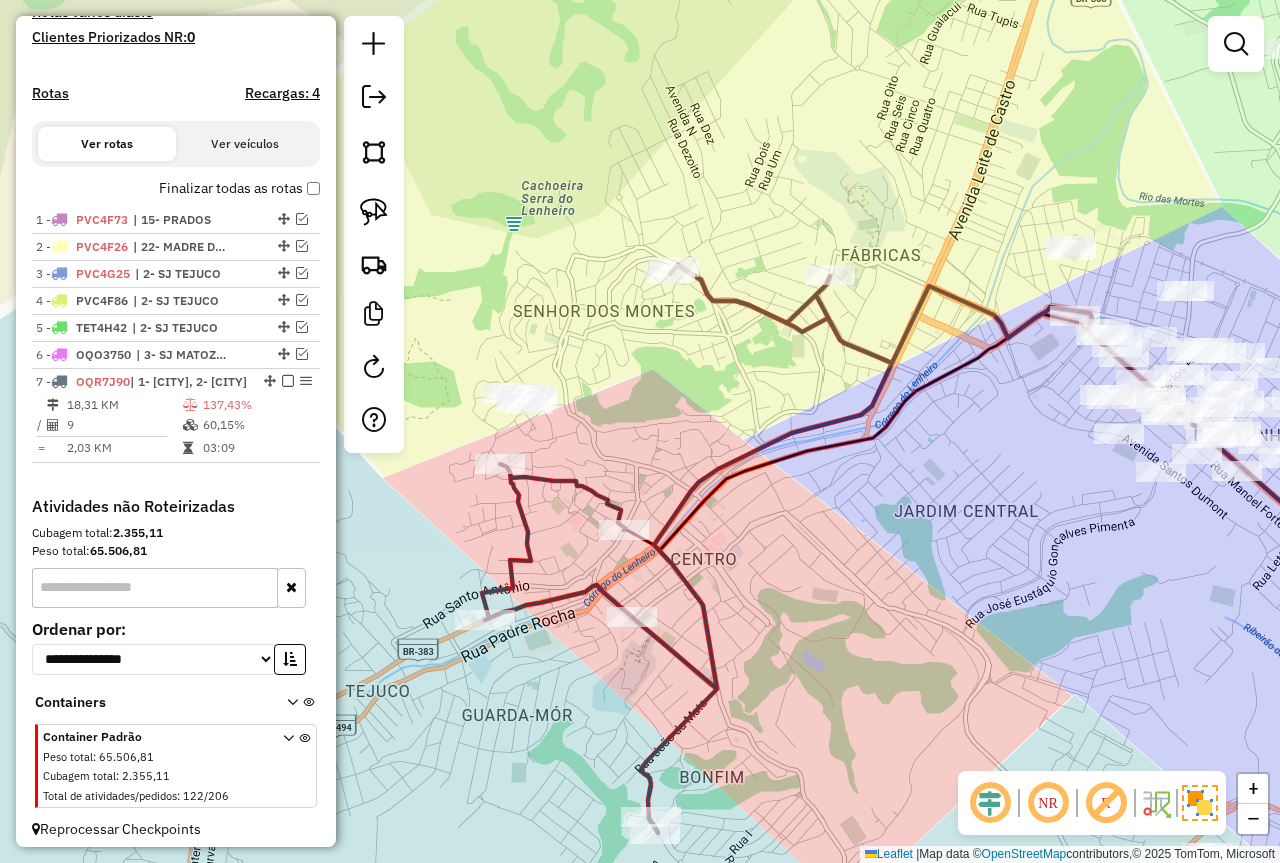 select on "*********" 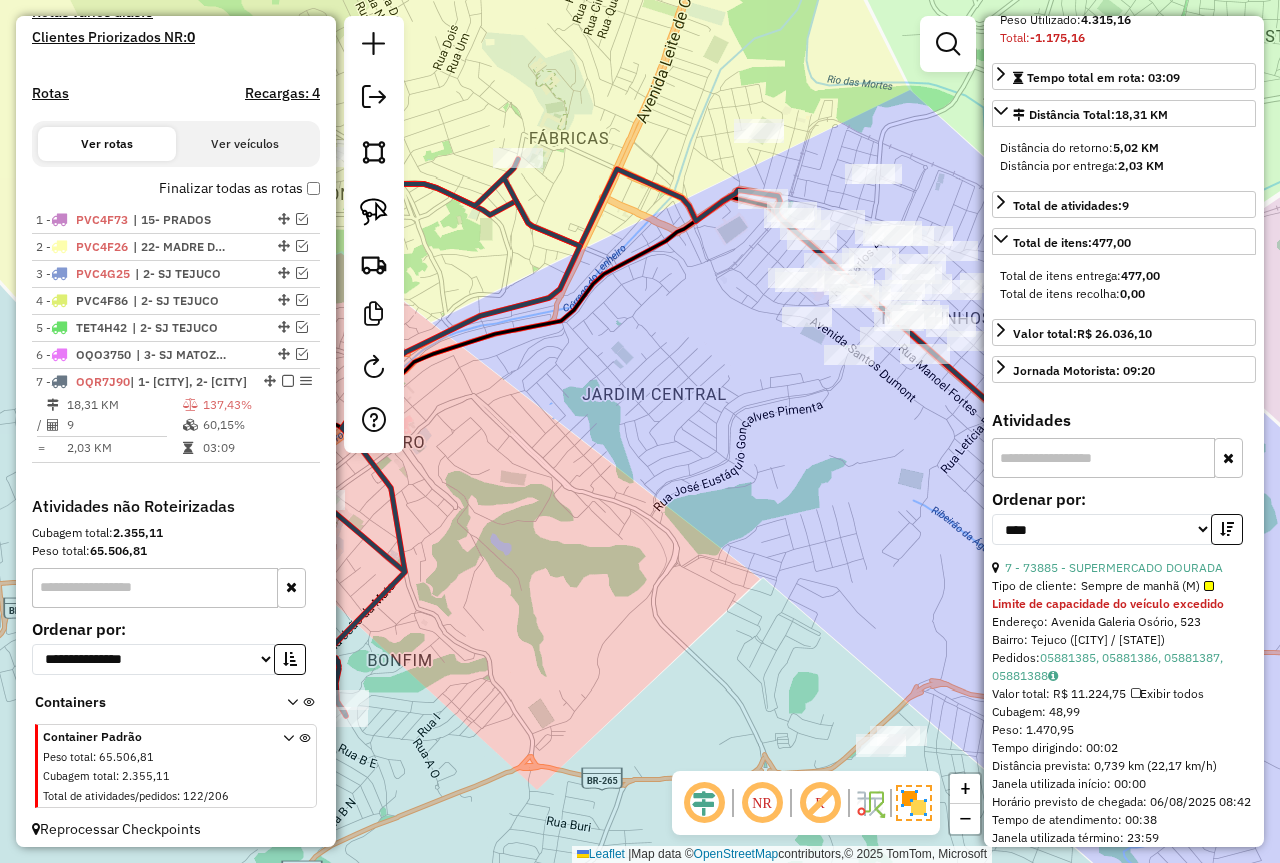 scroll, scrollTop: 500, scrollLeft: 0, axis: vertical 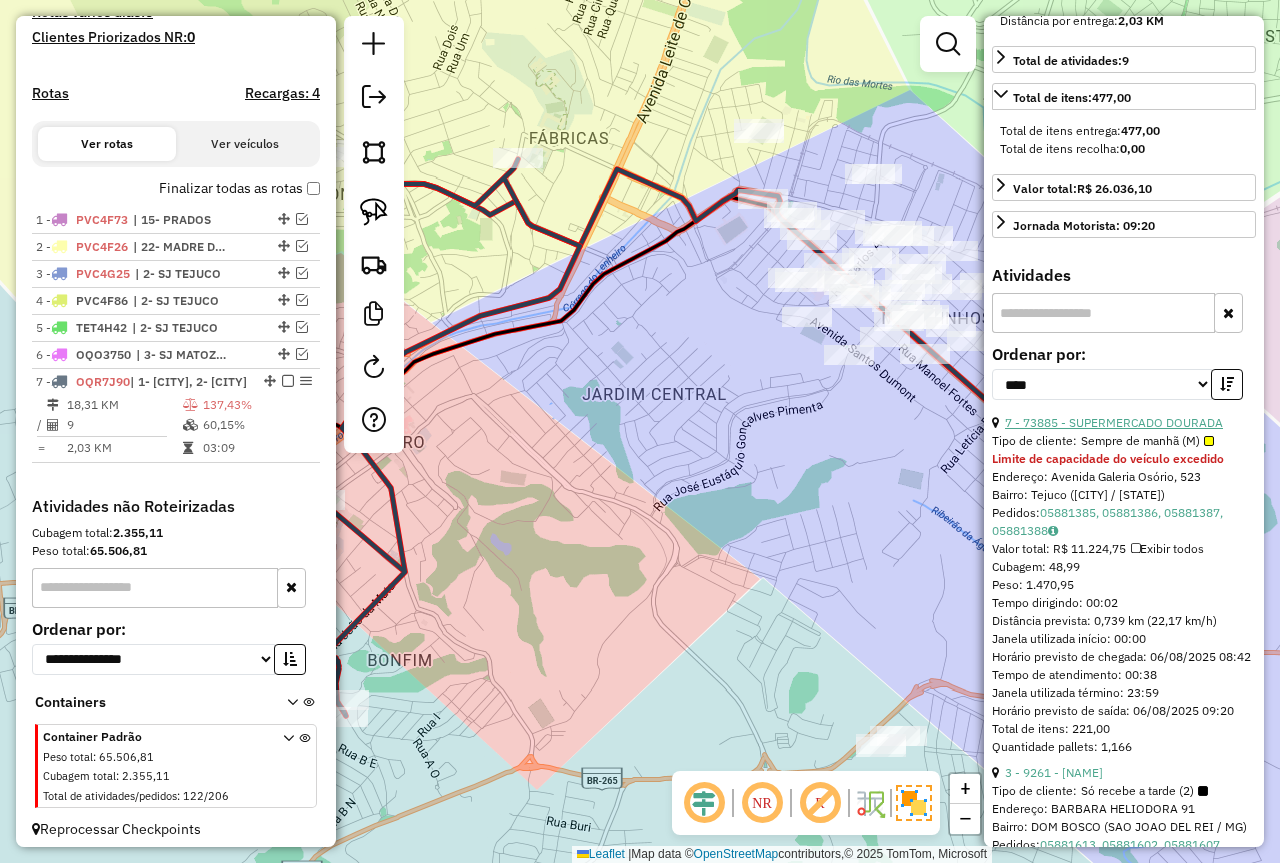 click on "7 - 73885 - SUPERMERCADO DOURADA" at bounding box center (1114, 422) 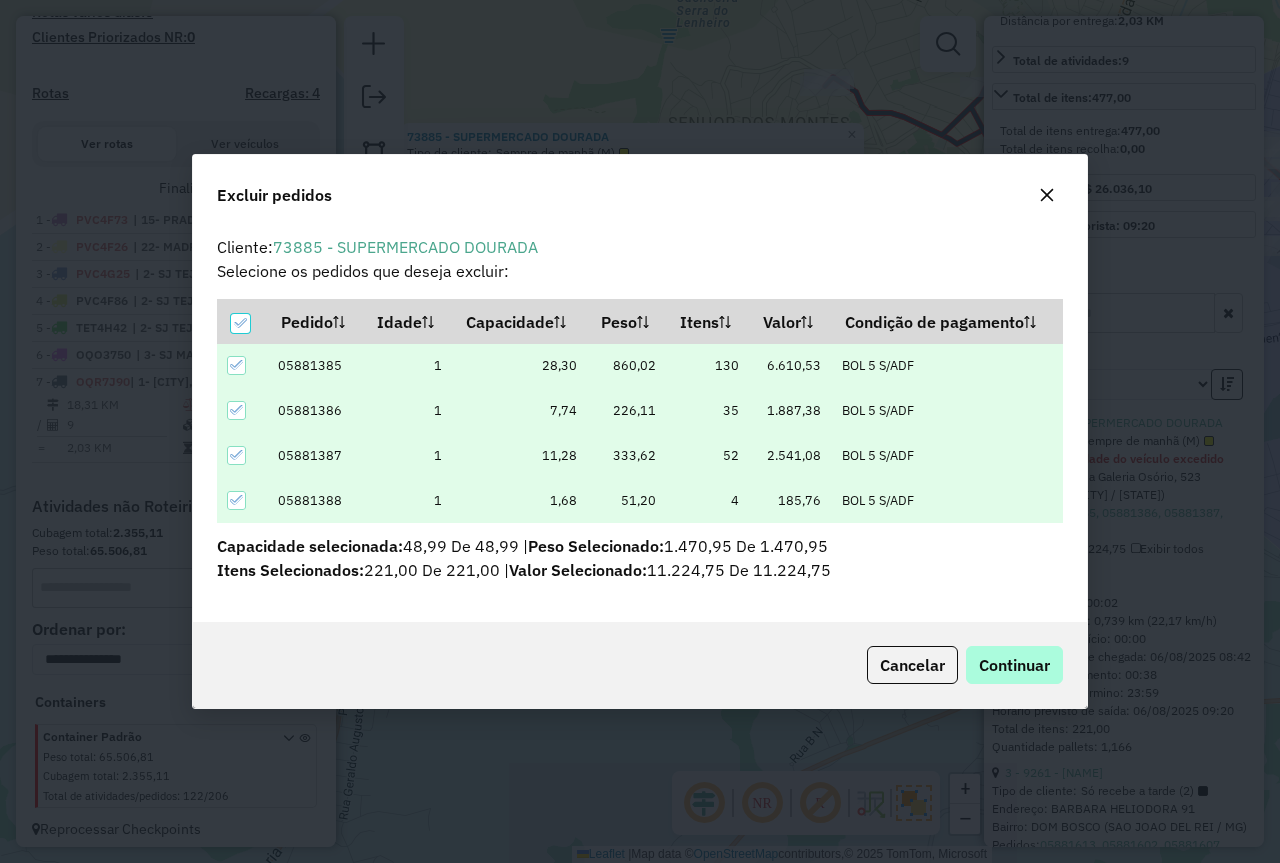 scroll, scrollTop: 82, scrollLeft: 0, axis: vertical 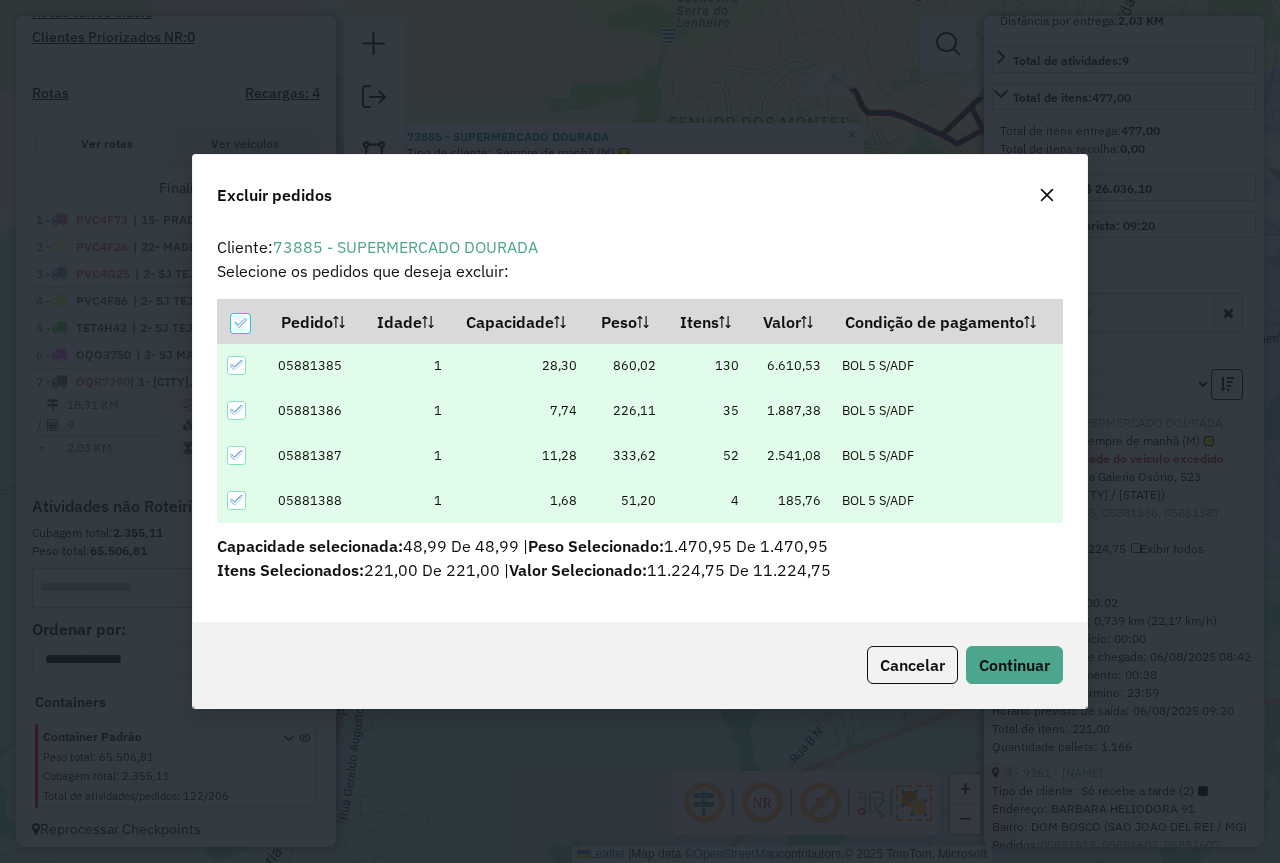 click on "Cancelar  Continuar" 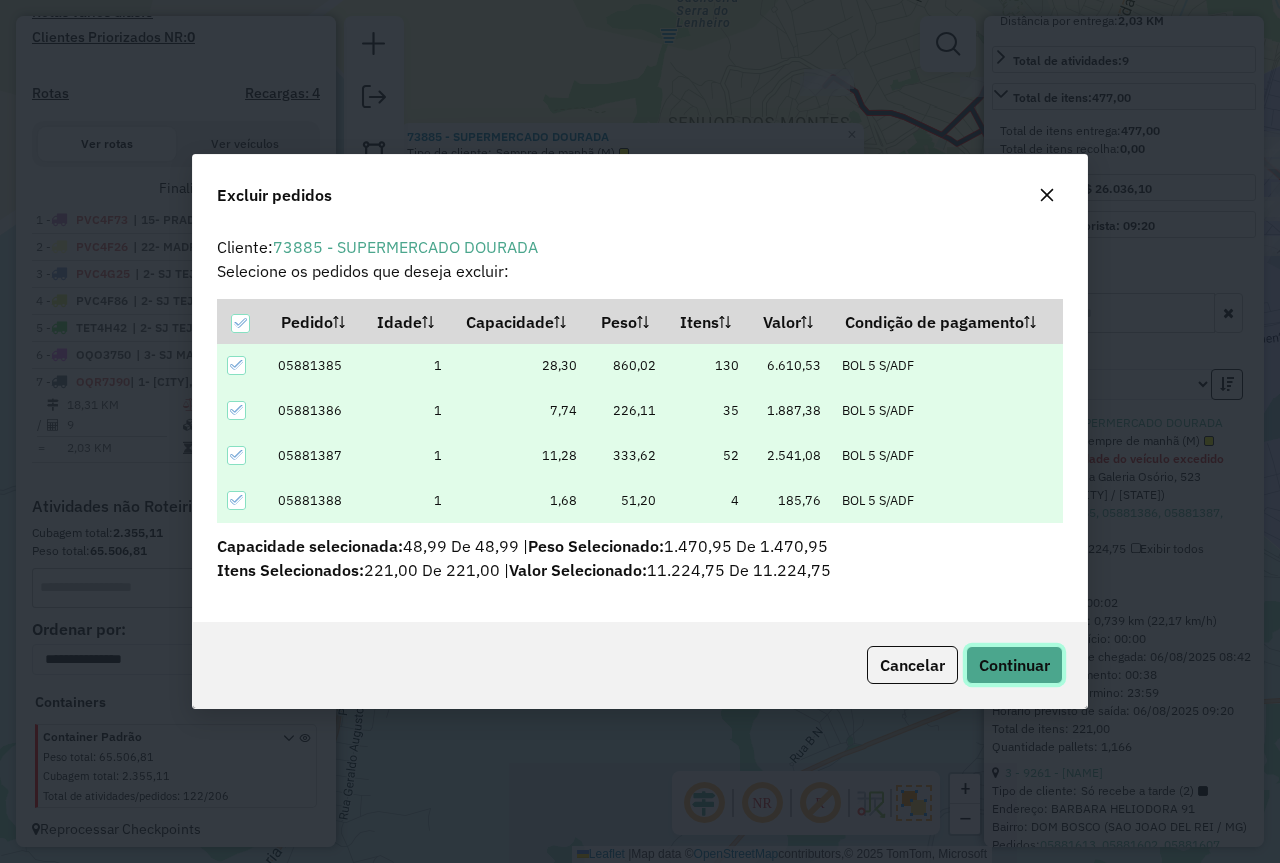 click on "Continuar" 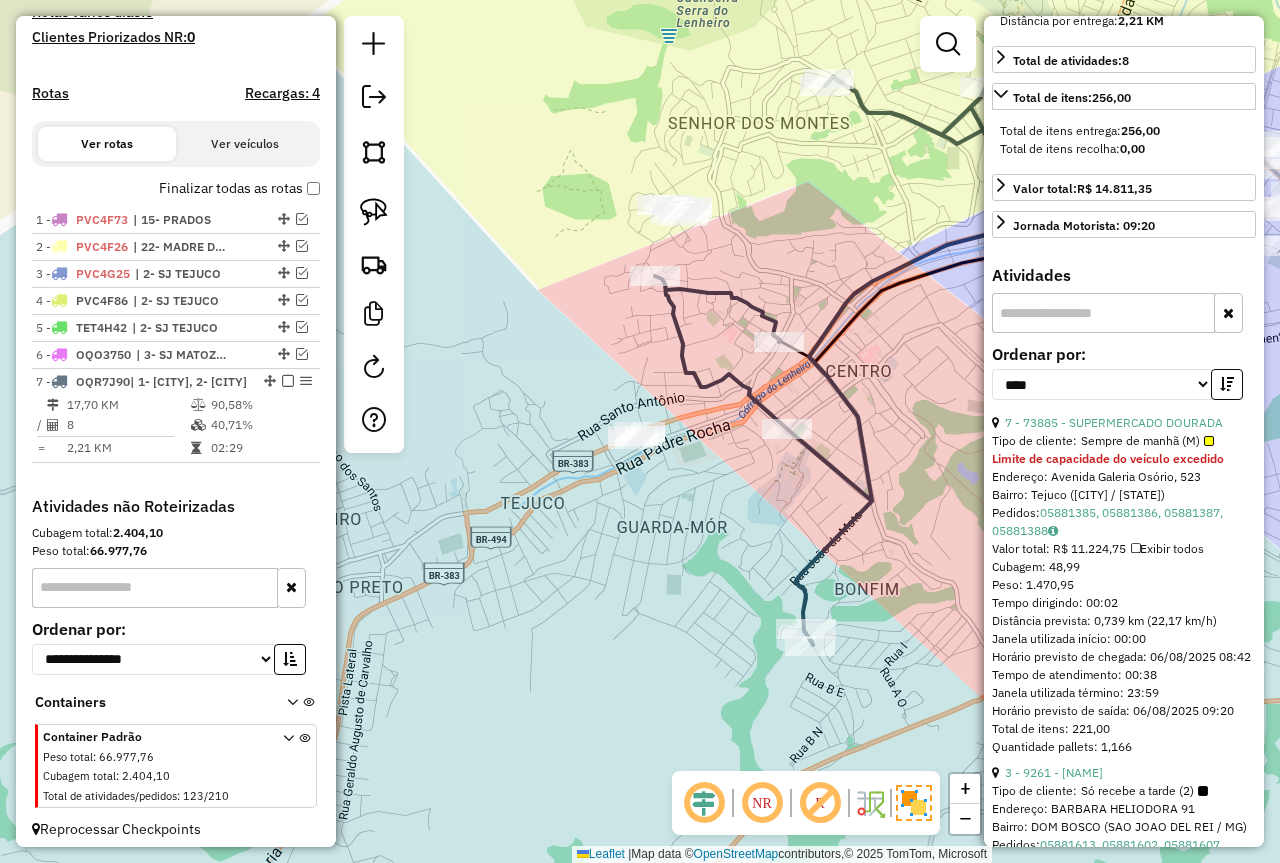 scroll, scrollTop: 586, scrollLeft: 0, axis: vertical 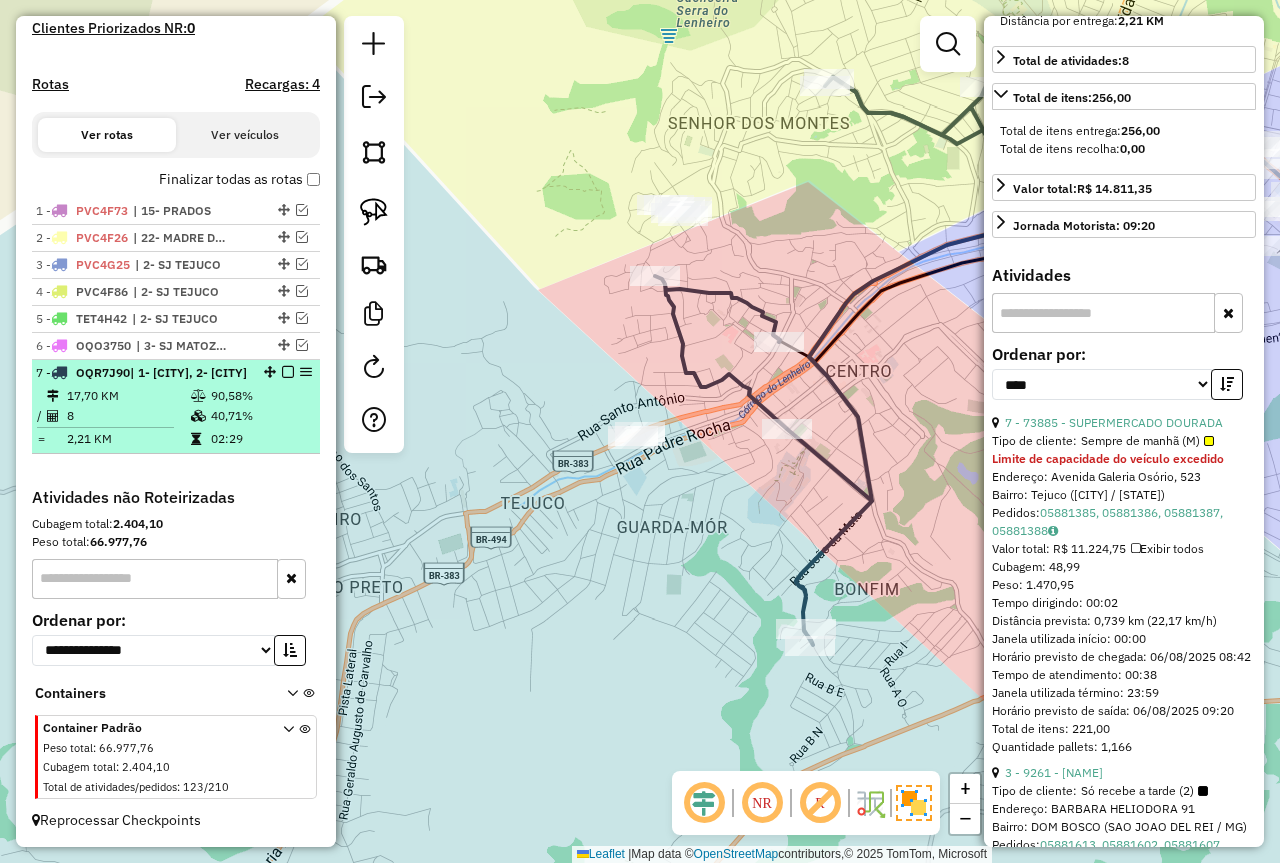 drag, startPoint x: 608, startPoint y: 366, endPoint x: 292, endPoint y: 431, distance: 322.61588 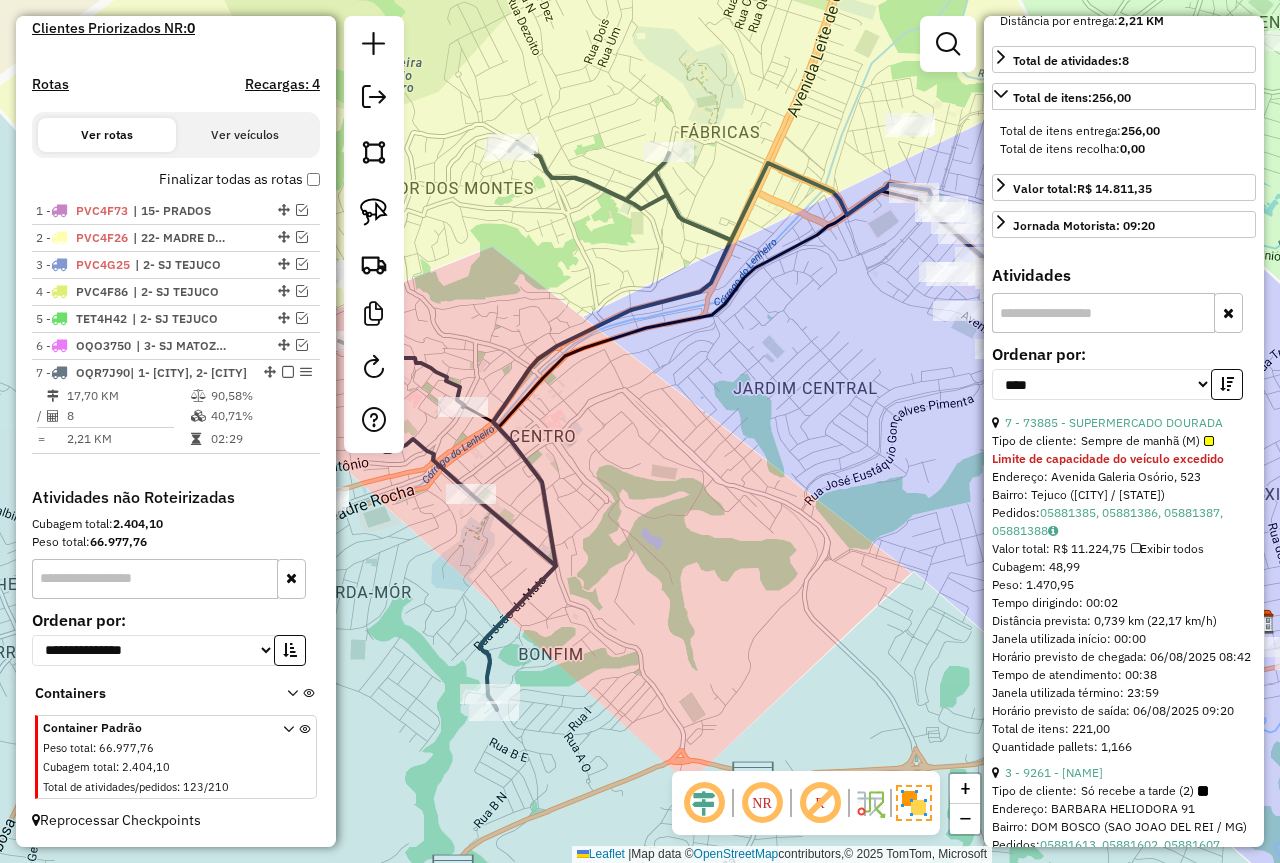 drag, startPoint x: 699, startPoint y: 395, endPoint x: 435, endPoint y: 465, distance: 273.12268 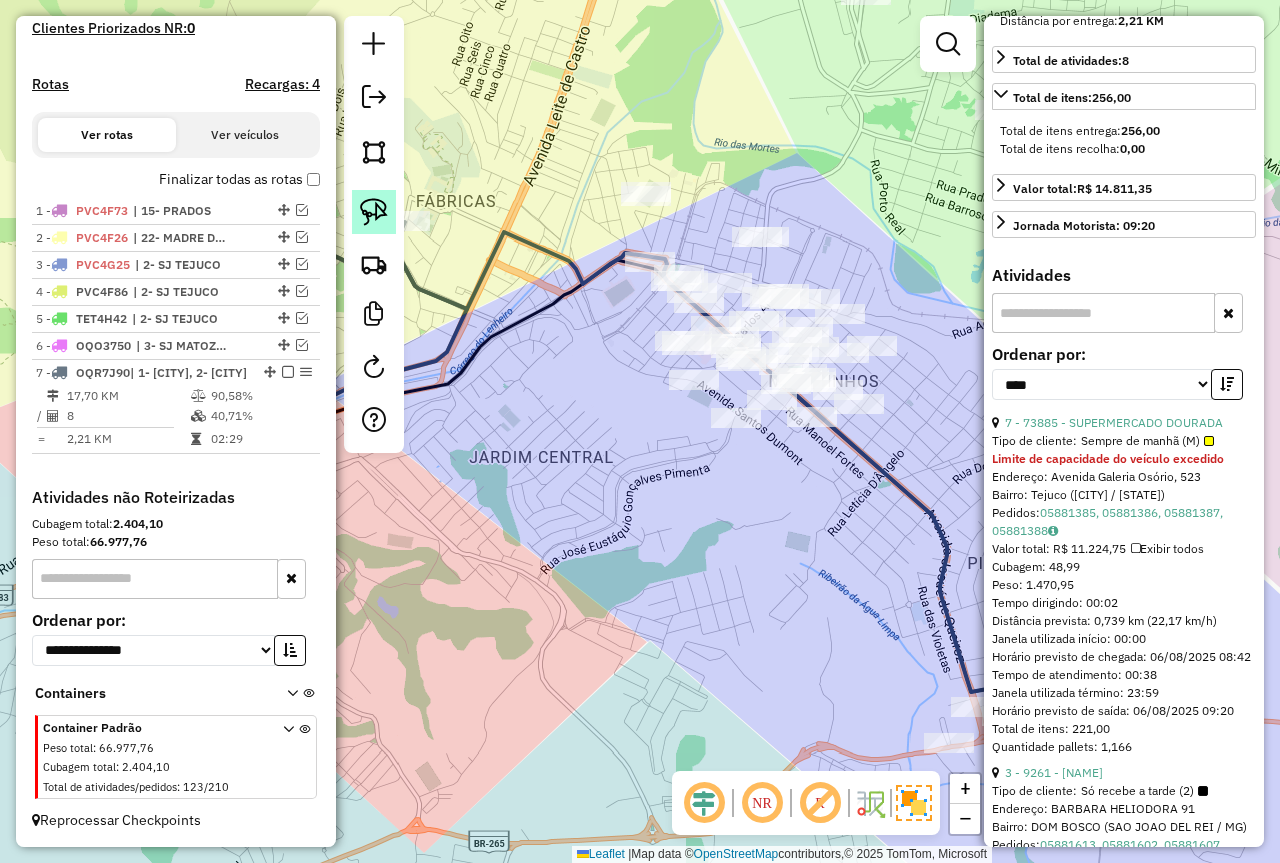 click 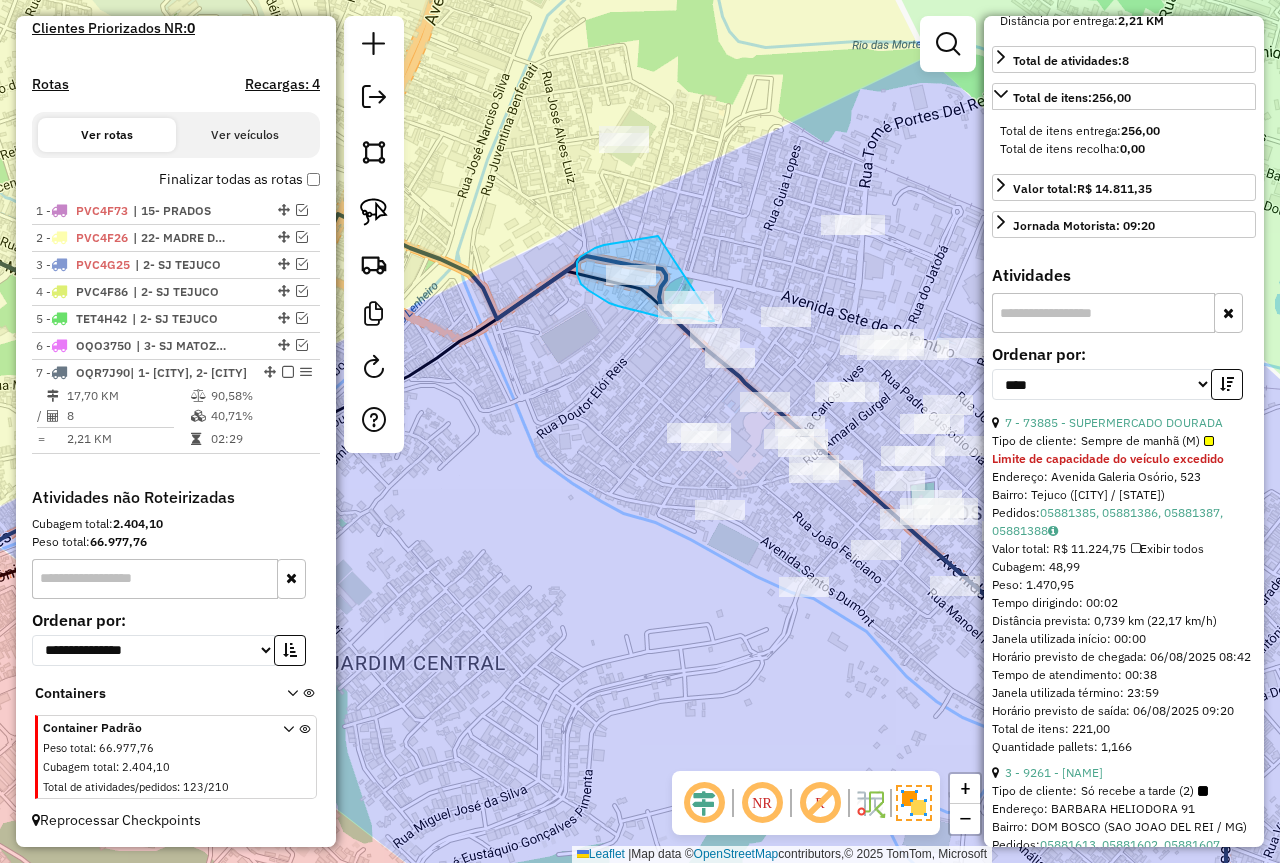 click on "Janela de atendimento Grade de atendimento Capacidade Transportadoras Veículos Cliente Pedidos  Rotas Selecione os dias de semana para filtrar as janelas de atendimento  Seg   Ter   Qua   Qui   Sex   Sáb   Dom  Informe o período da janela de atendimento: De: Até:  Filtrar exatamente a janela do cliente  Considerar janela de atendimento padrão  Selecione os dias de semana para filtrar as grades de atendimento  Seg   Ter   Qua   Qui   Sex   Sáb   Dom   Considerar clientes sem dia de atendimento cadastrado  Clientes fora do dia de atendimento selecionado Filtrar as atividades entre os valores definidos abaixo:  Peso mínimo:  ****  Peso máximo:  ****  Cubagem mínima:   Cubagem máxima:   De:   Até:  Filtrar as atividades entre o tempo de atendimento definido abaixo:  De:   Até:   Considerar capacidade total dos clientes não roteirizados Transportadora: Selecione um ou mais itens Tipo de veículo: Selecione um ou mais itens Veículo: Selecione um ou mais itens Motorista: Selecione um ou mais itens De:" 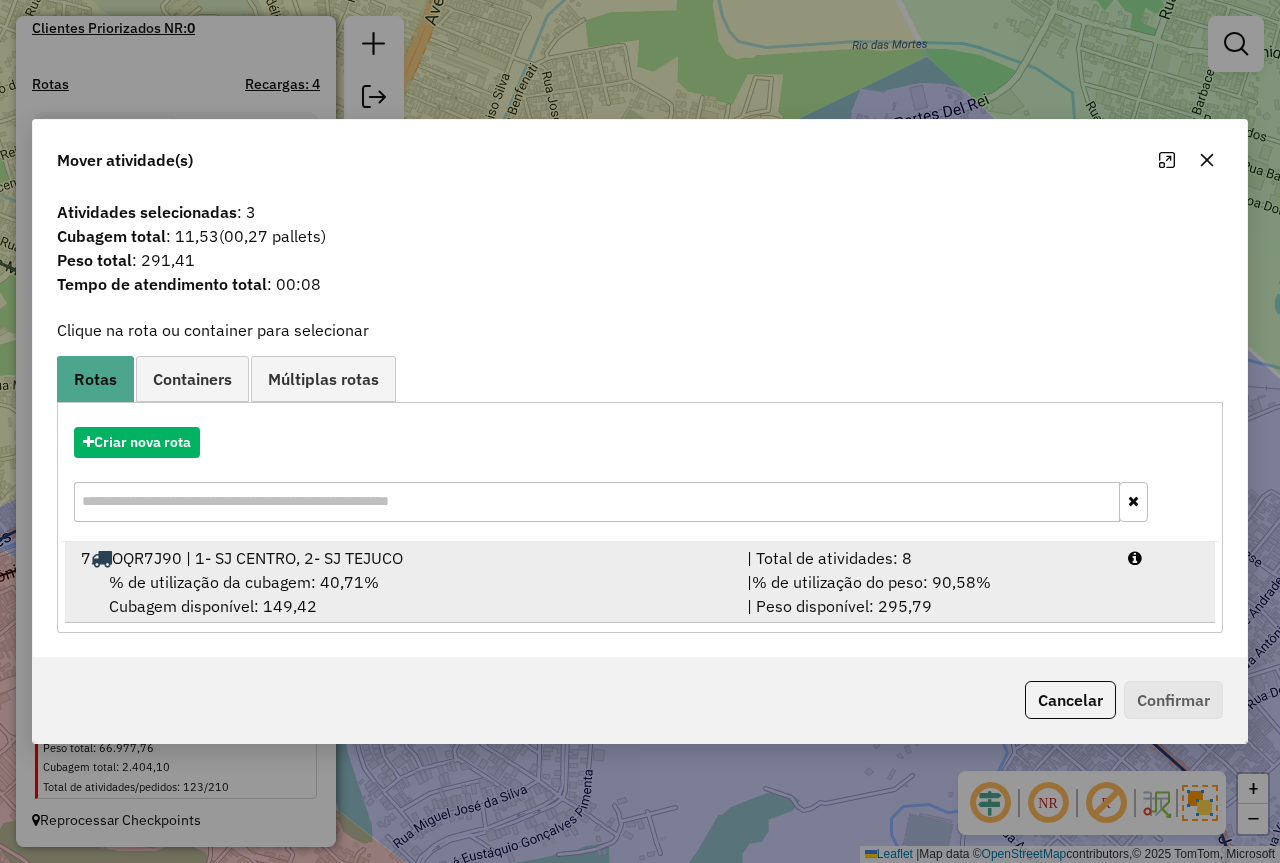 click on "|  % de utilização do peso: 90,58%  | Peso disponível: 295,79" at bounding box center (925, 594) 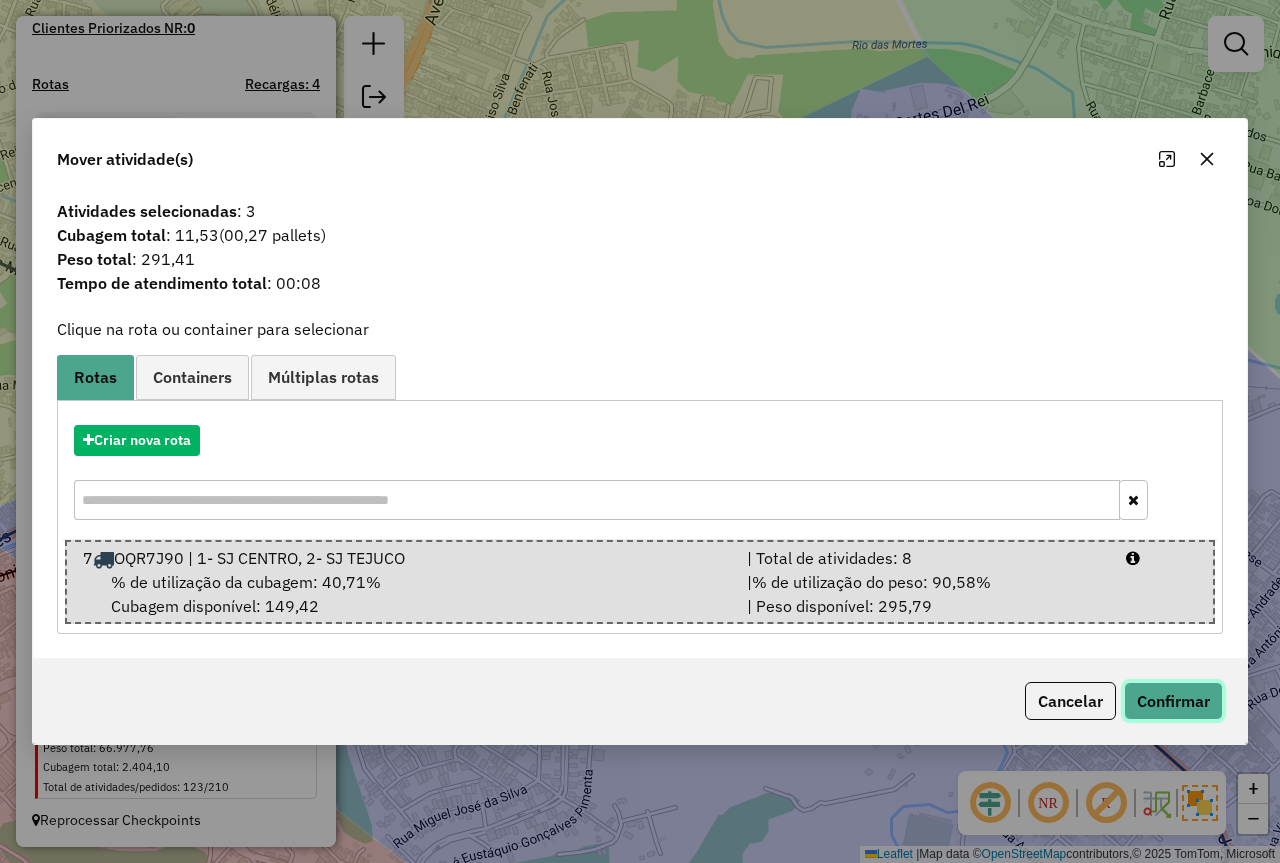 click on "Confirmar" 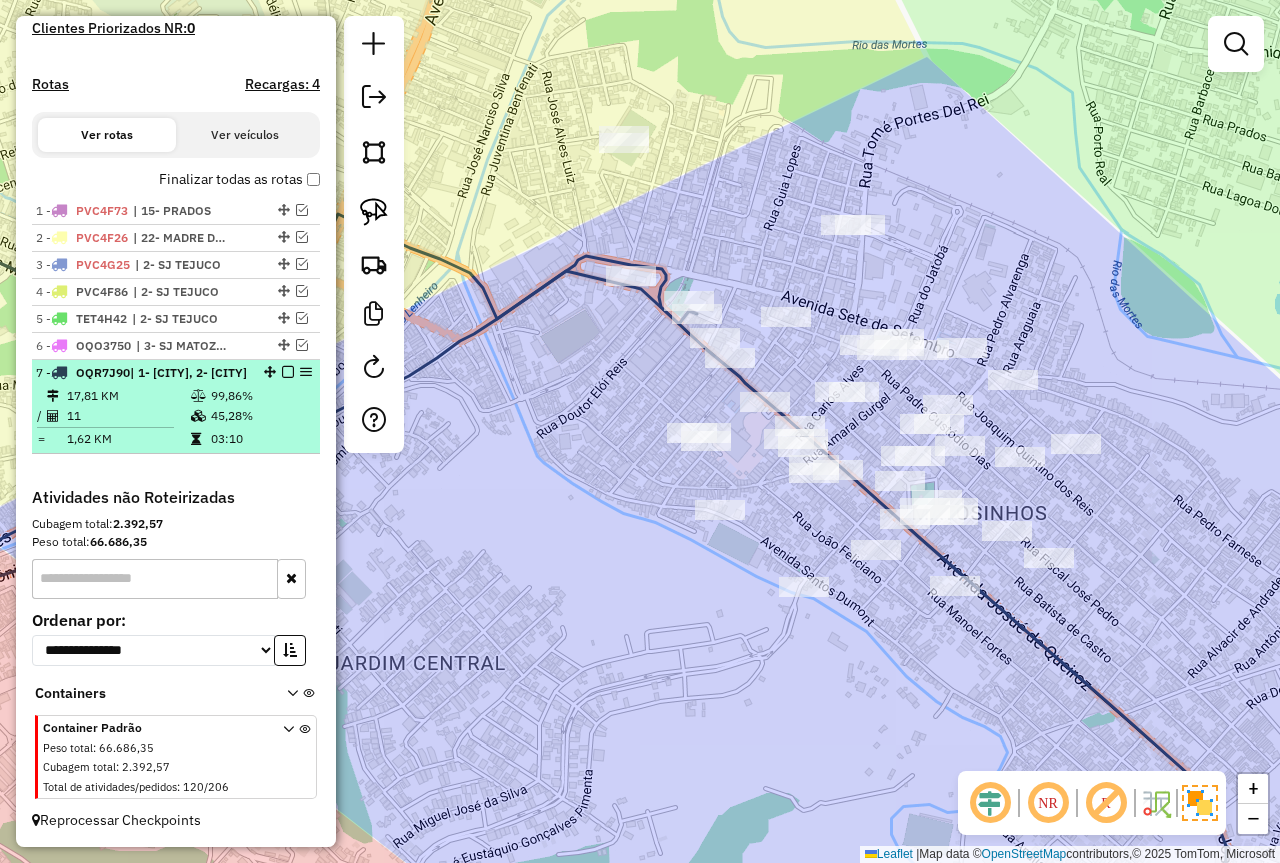 click on "45,28%" at bounding box center (260, 416) 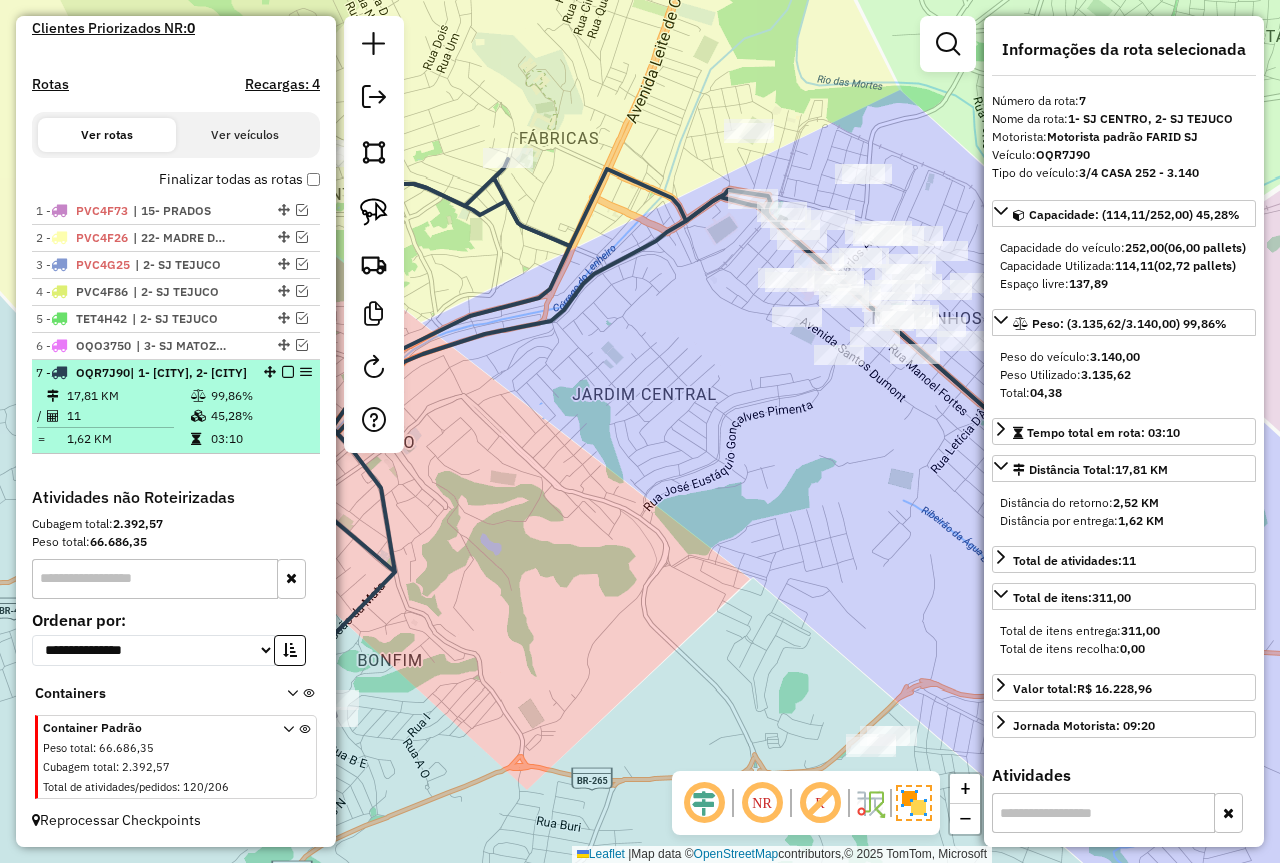 click at bounding box center [288, 372] 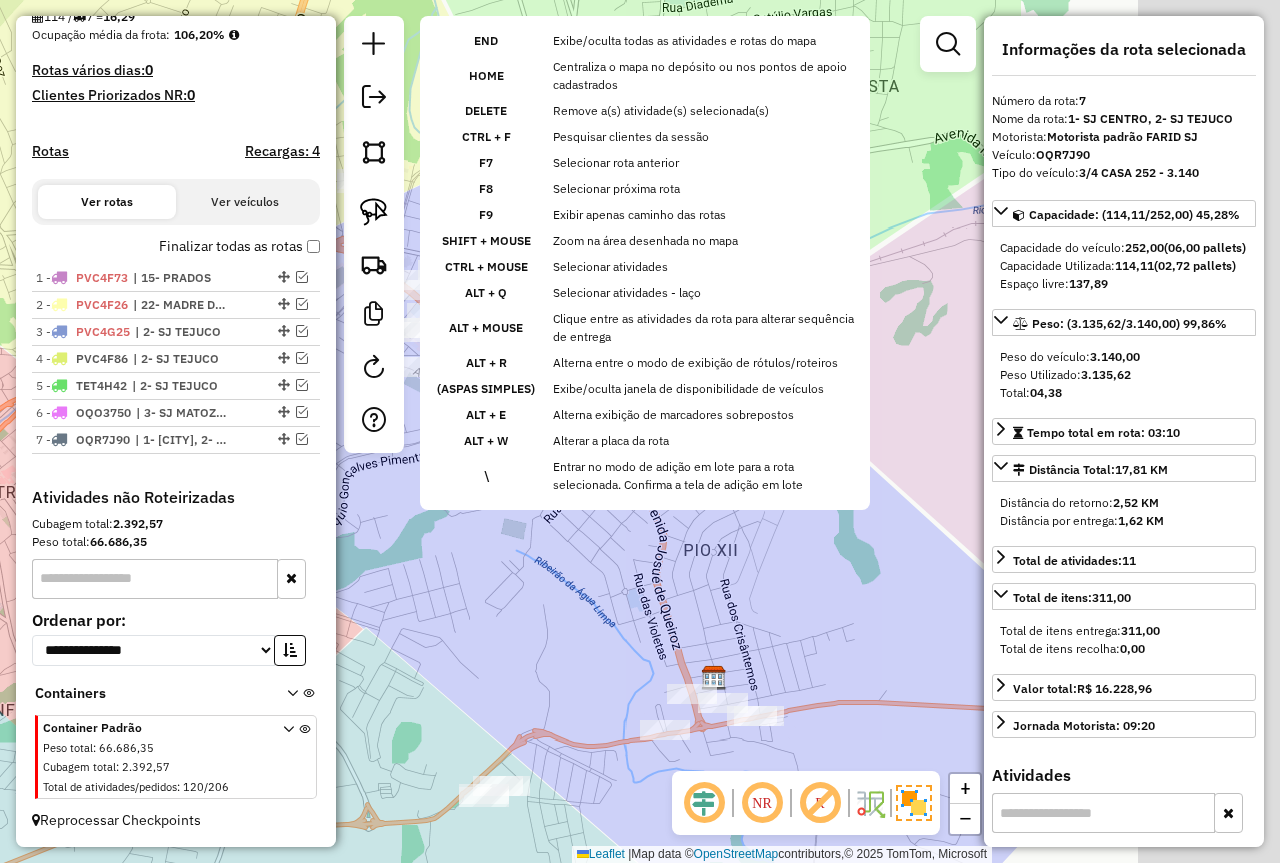 drag, startPoint x: 734, startPoint y: 388, endPoint x: 350, endPoint y: 464, distance: 391.44858 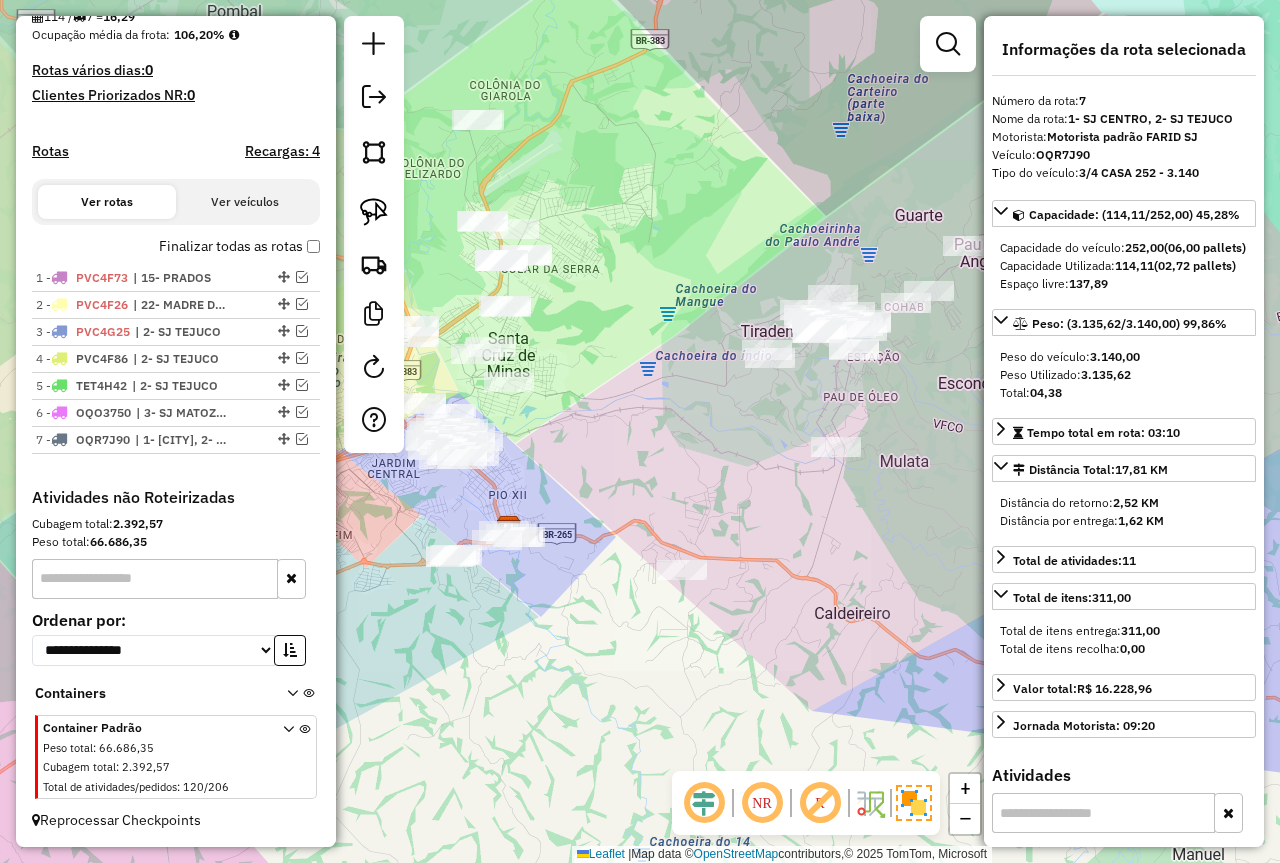 drag, startPoint x: 805, startPoint y: 449, endPoint x: 458, endPoint y: 482, distance: 348.56564 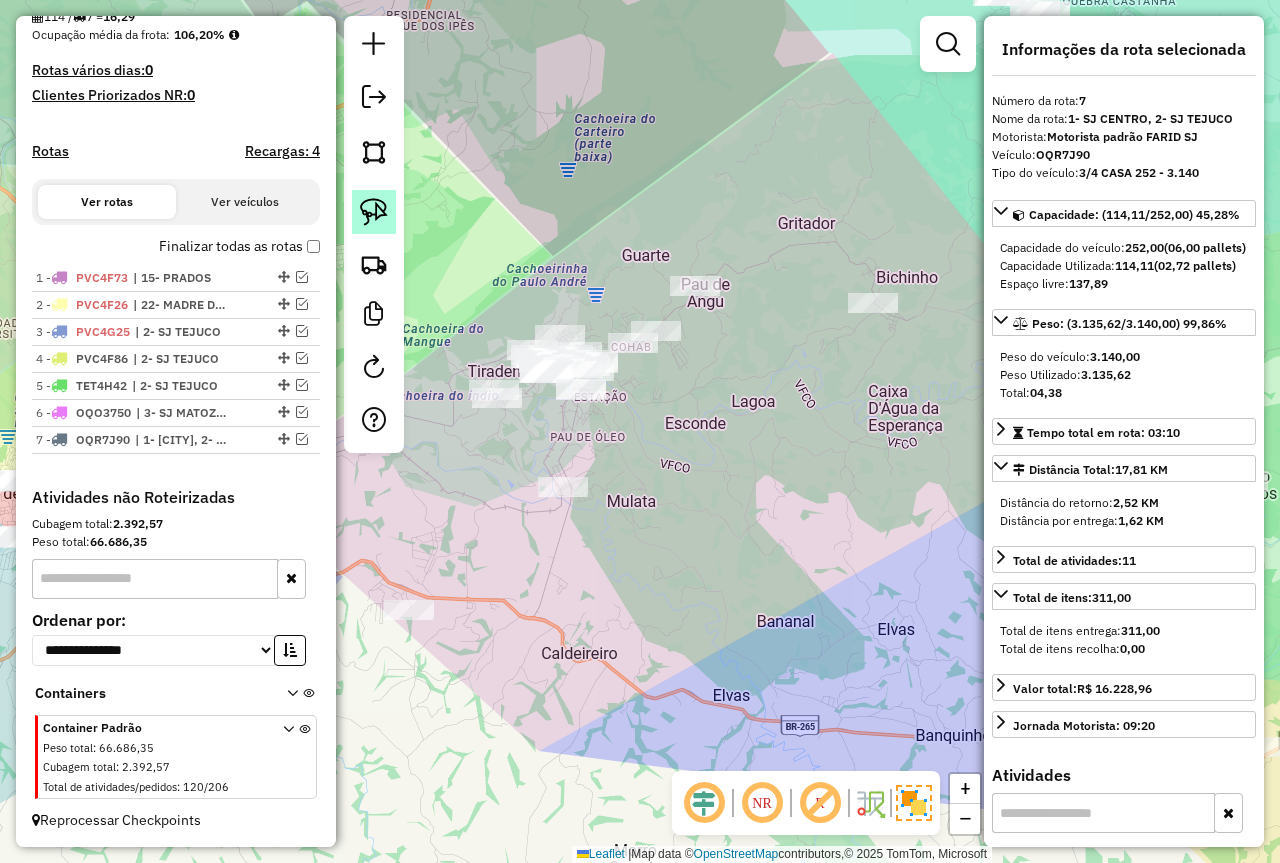 click 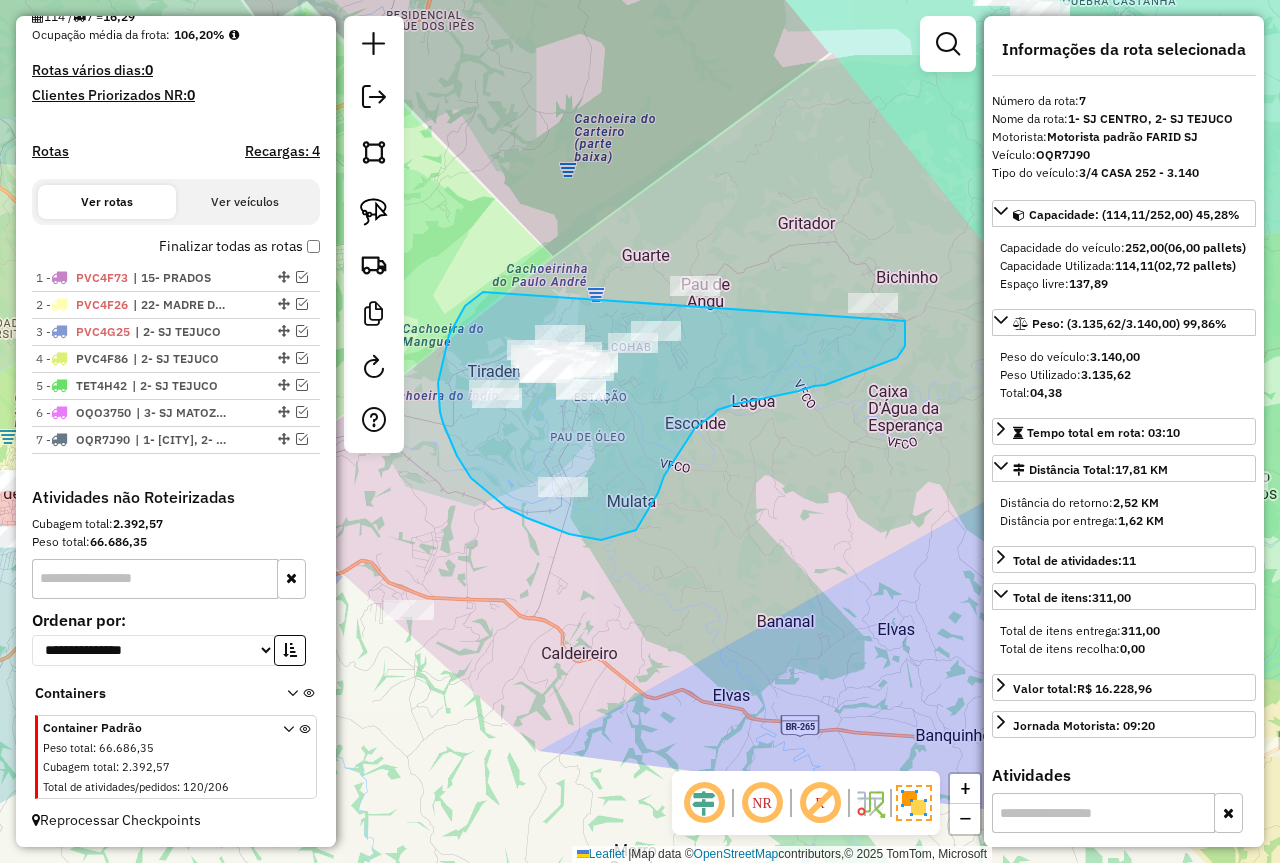 drag, startPoint x: 465, startPoint y: 306, endPoint x: 795, endPoint y: 249, distance: 334.88654 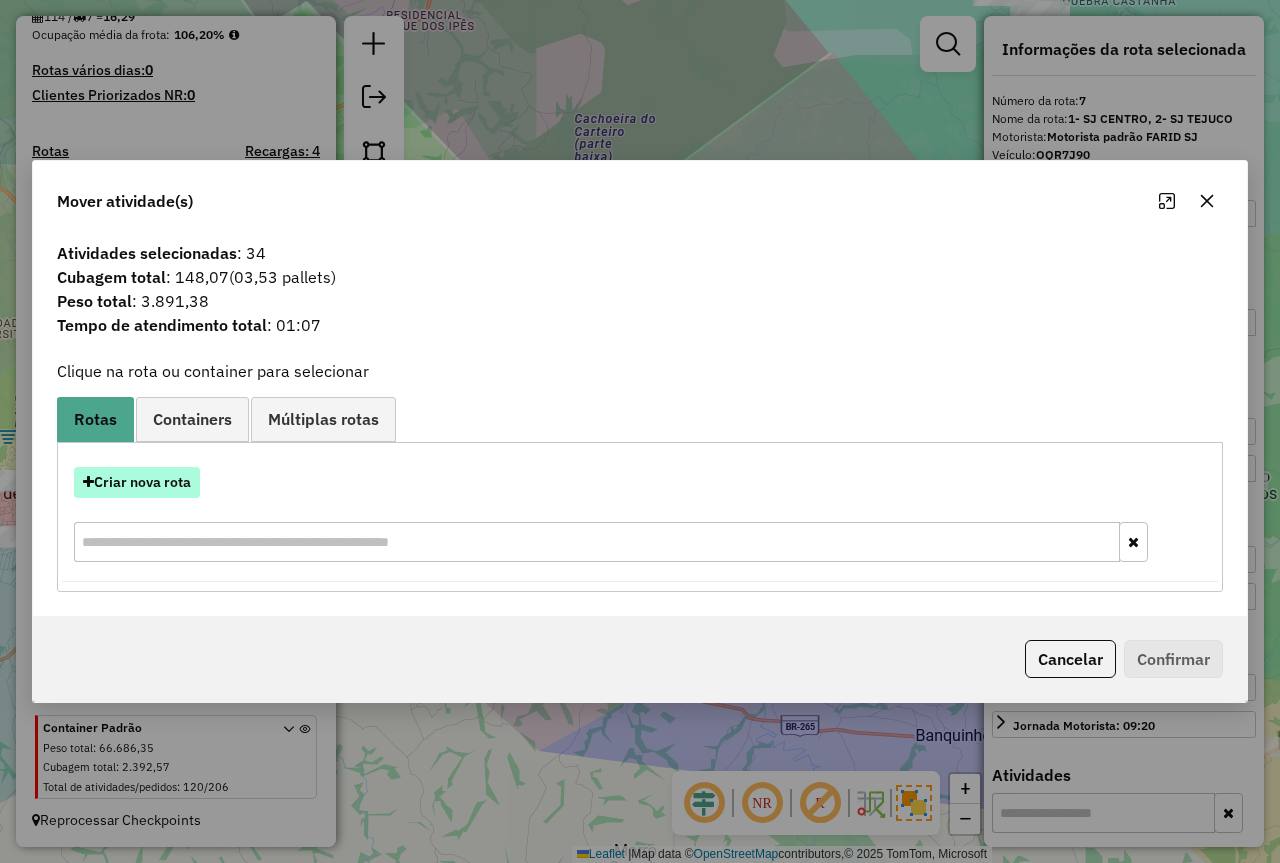 click on "Criar nova rota" at bounding box center (137, 482) 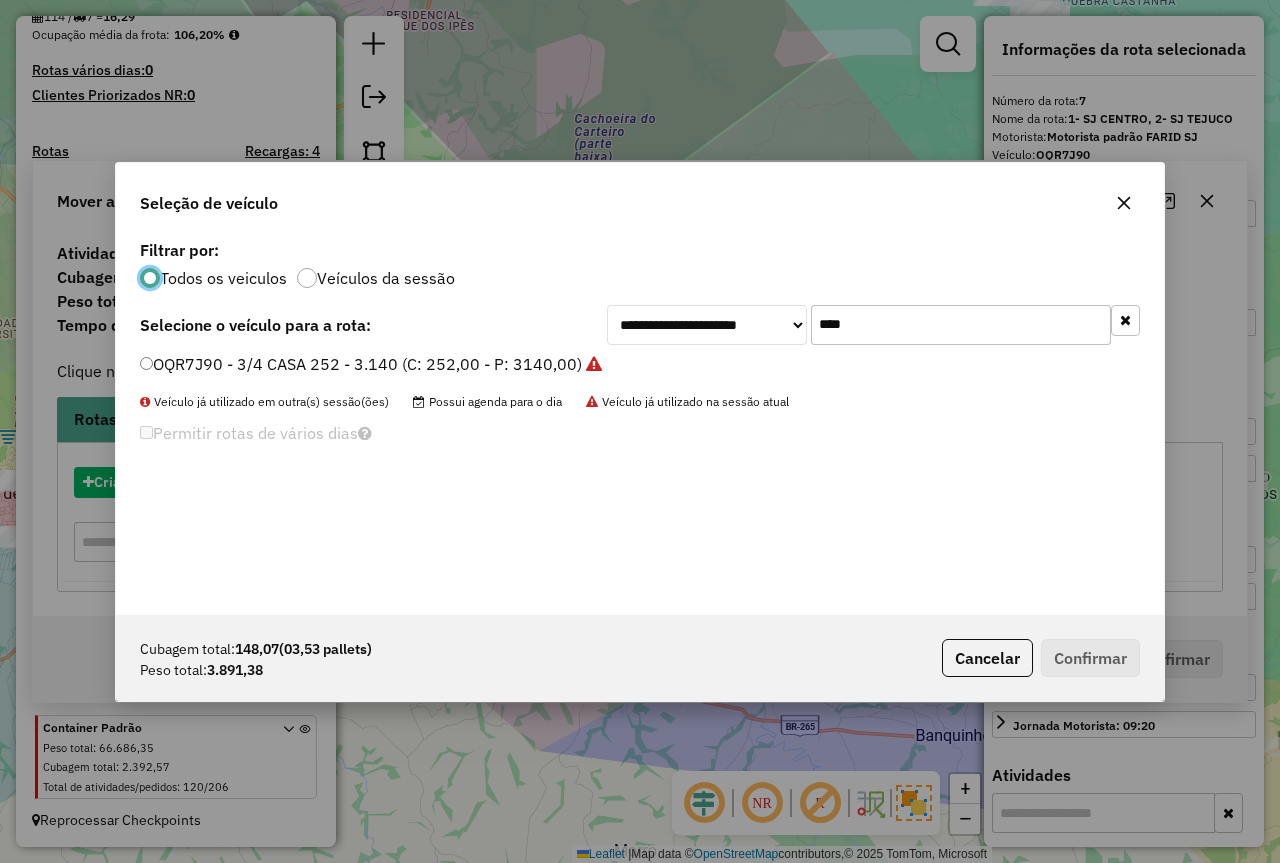 scroll, scrollTop: 11, scrollLeft: 6, axis: both 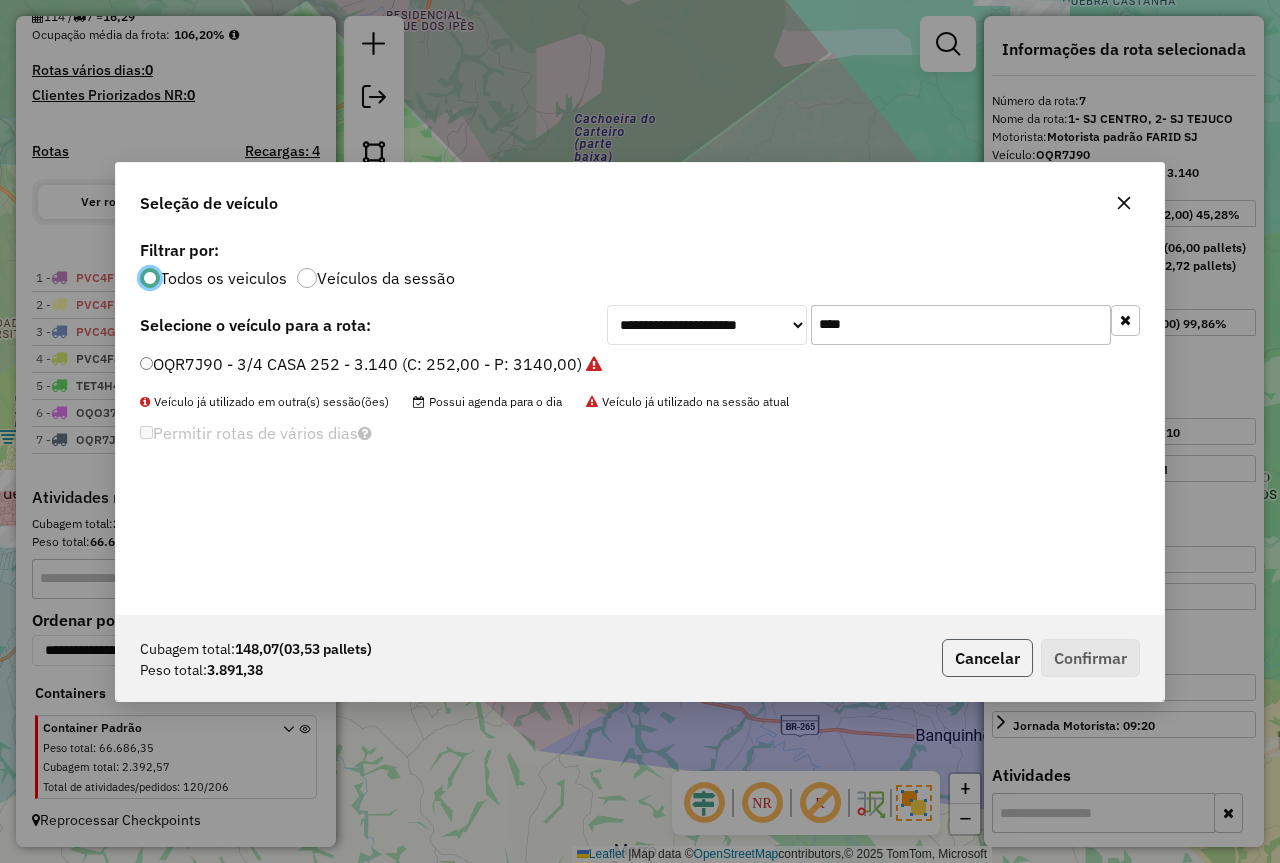 click on "Cancelar" 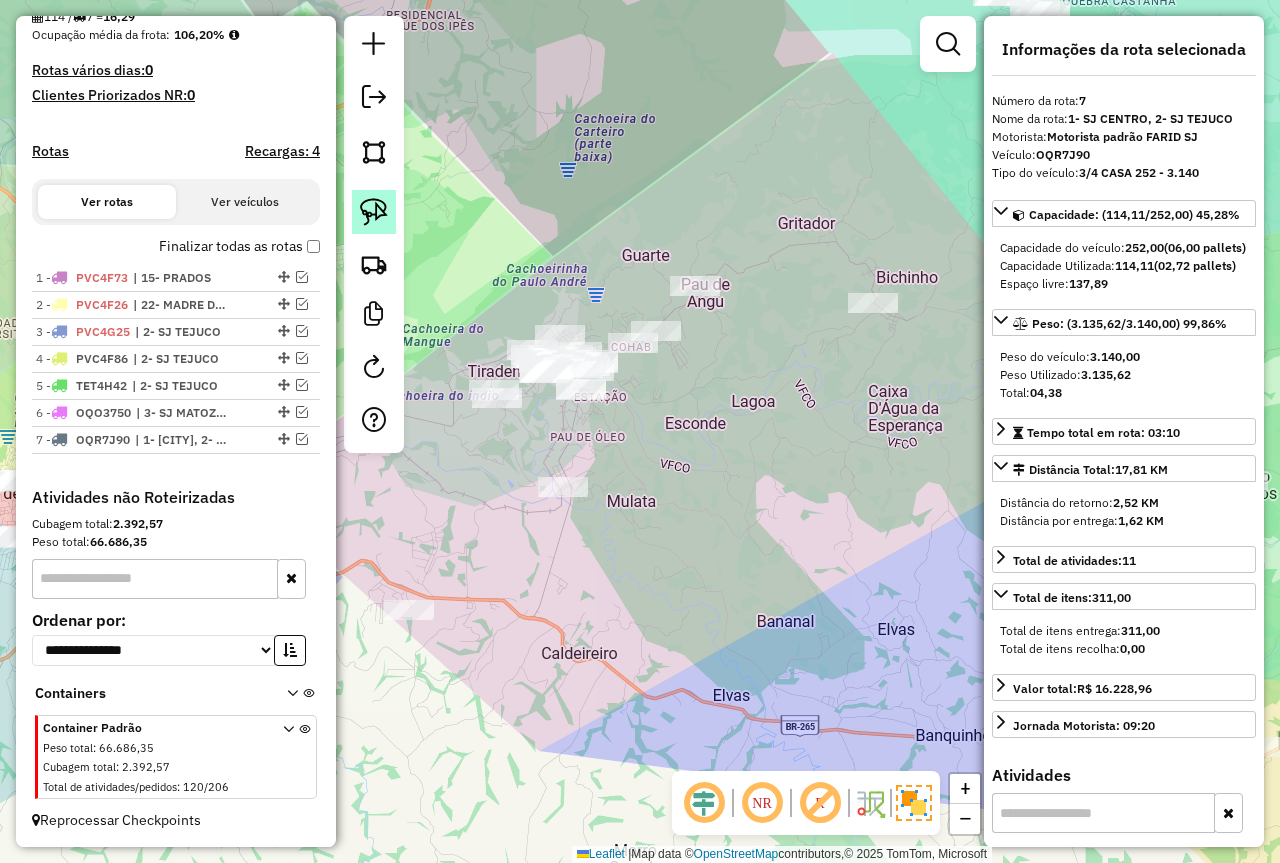 click 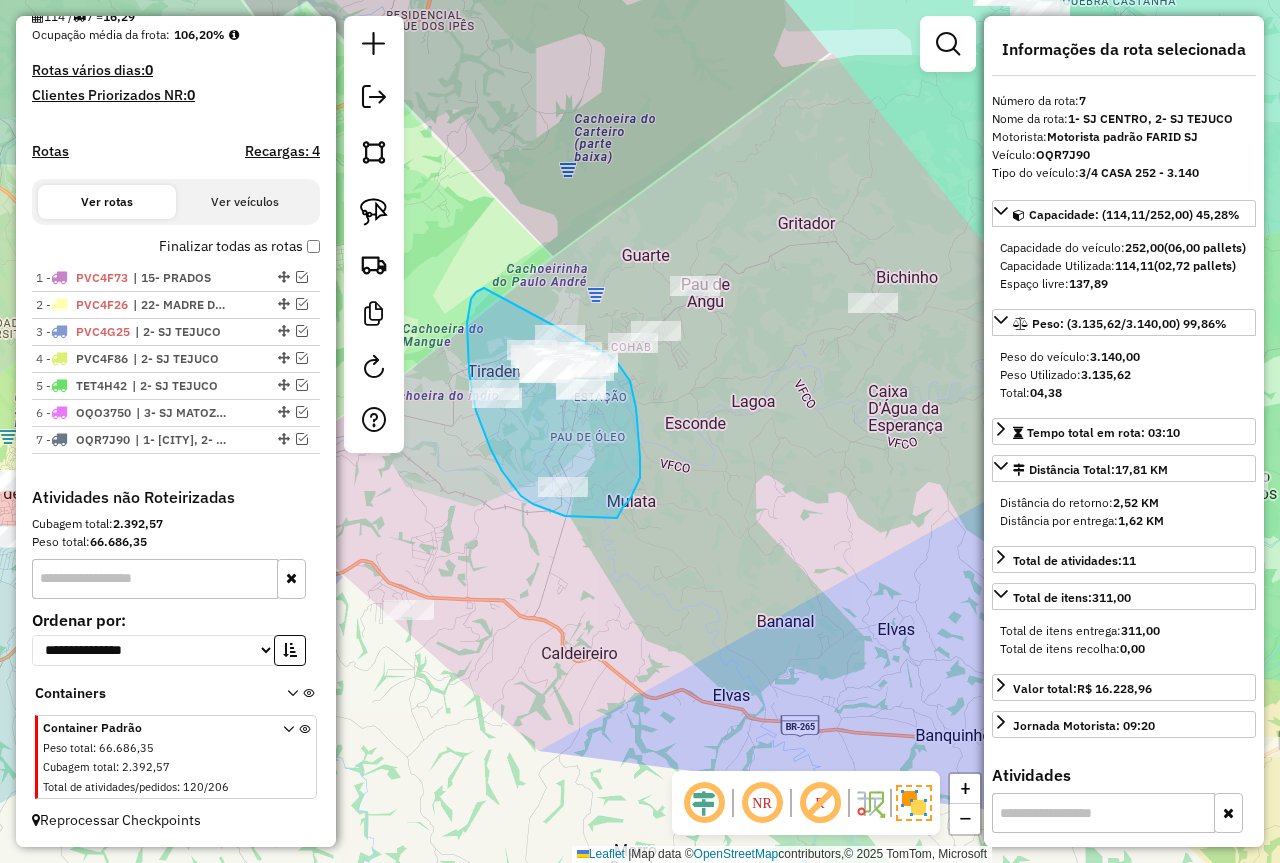drag, startPoint x: 468, startPoint y: 311, endPoint x: 575, endPoint y: 322, distance: 107.563934 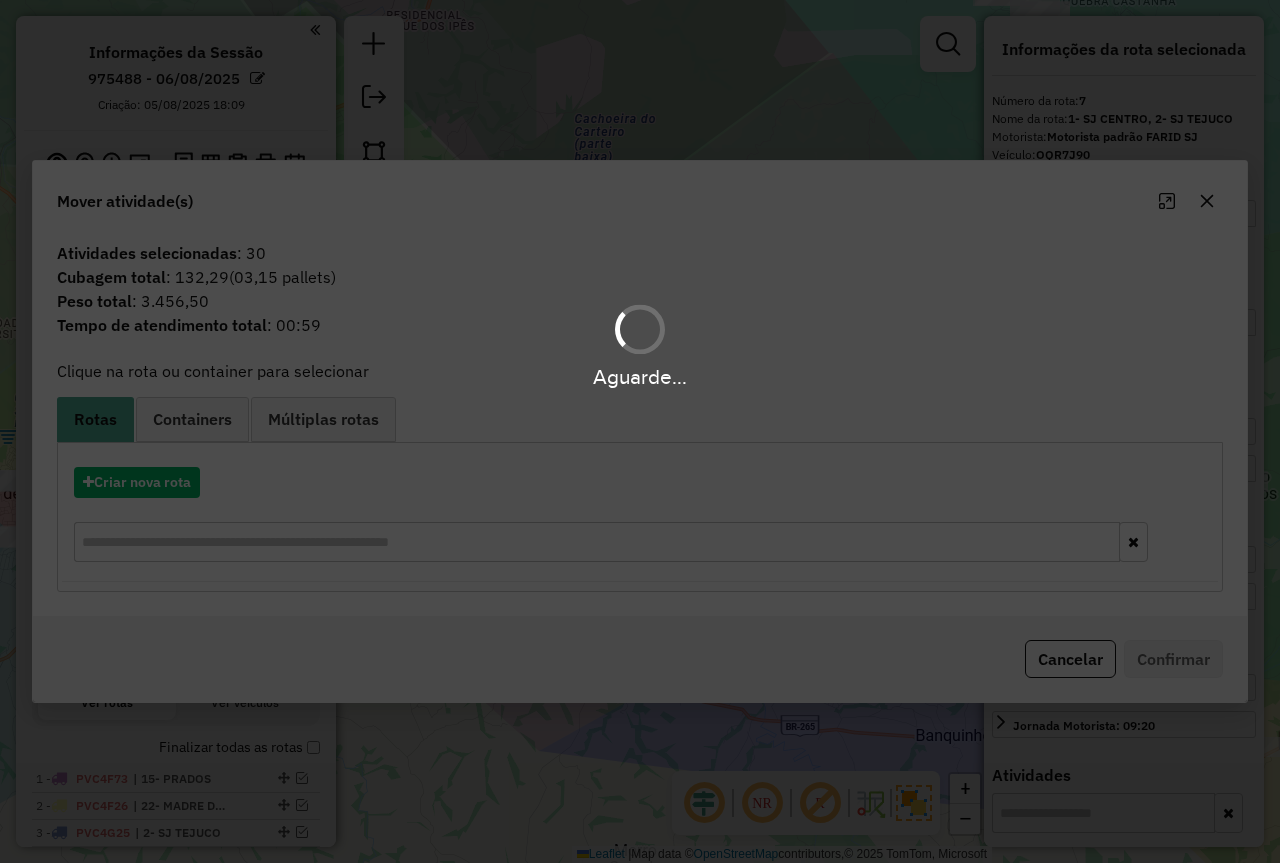 select on "*********" 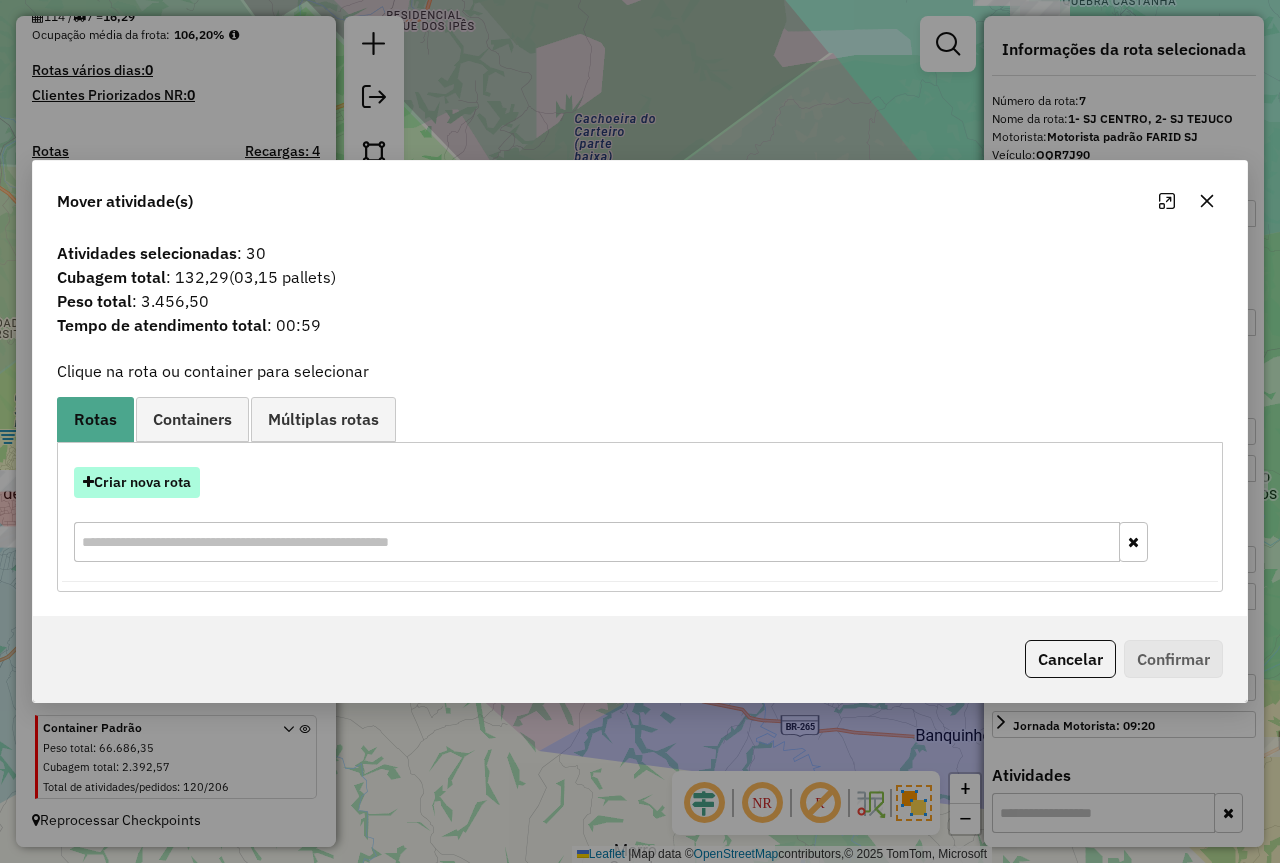 click on "Criar nova rota" at bounding box center (137, 482) 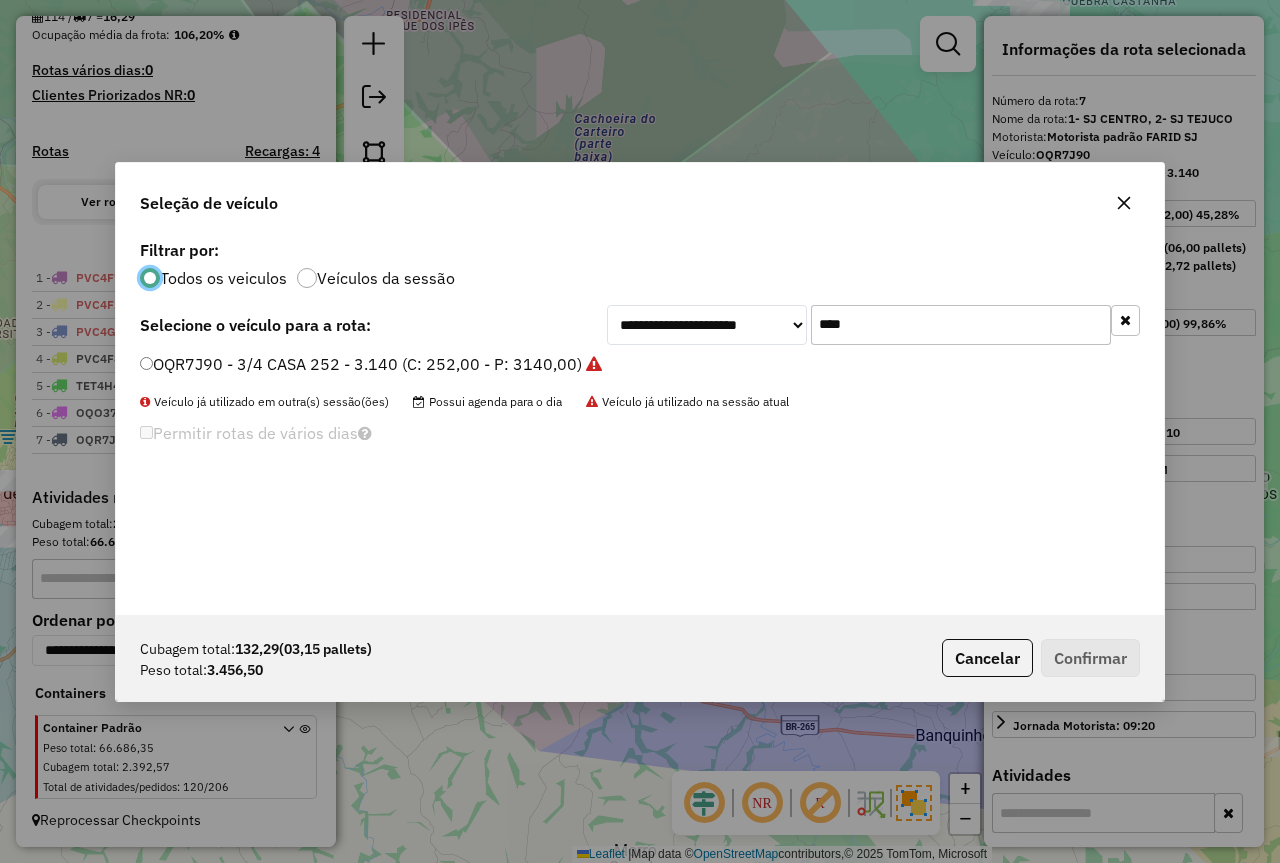 scroll, scrollTop: 11, scrollLeft: 6, axis: both 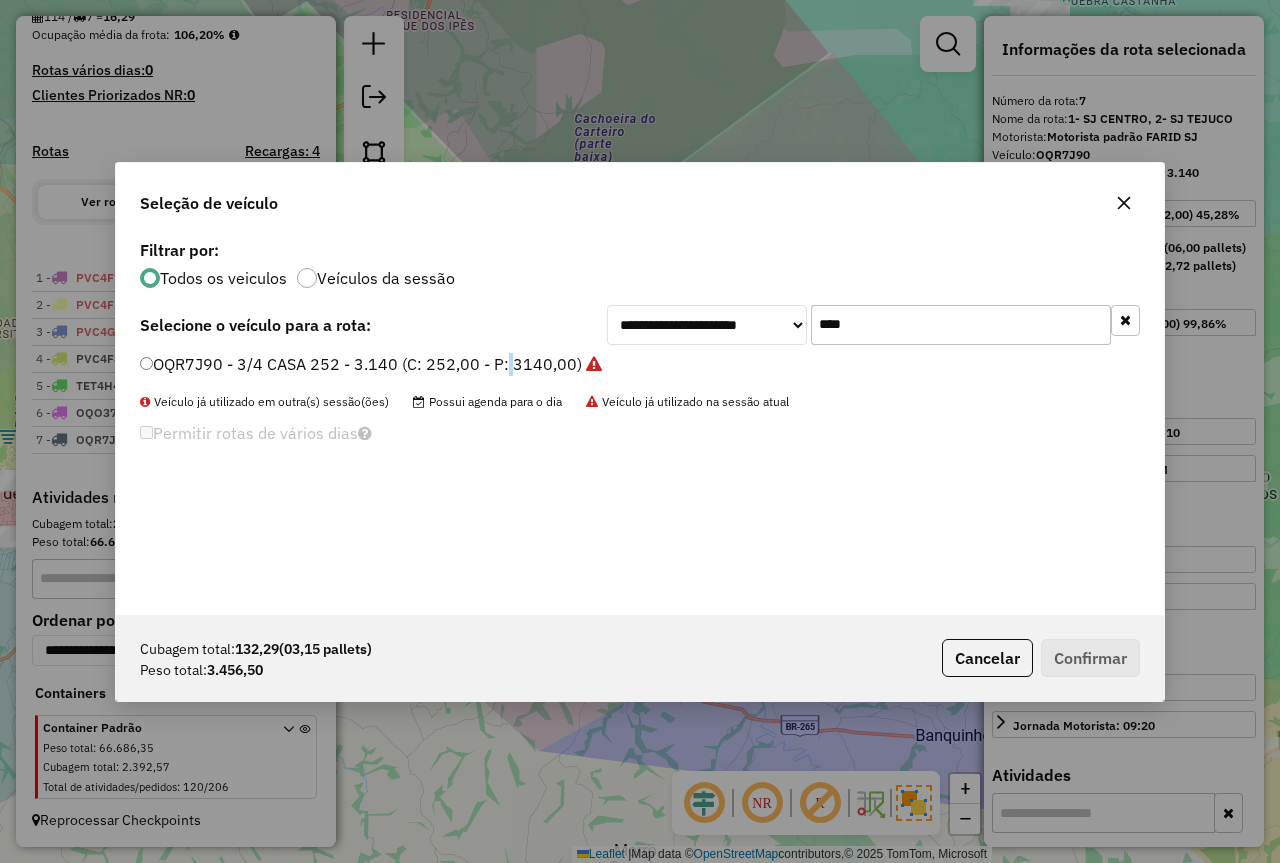 click on "OQR7J90 - 3/4 CASA 252 - 3.140 (C: 252,00 - P: 3140,00)" 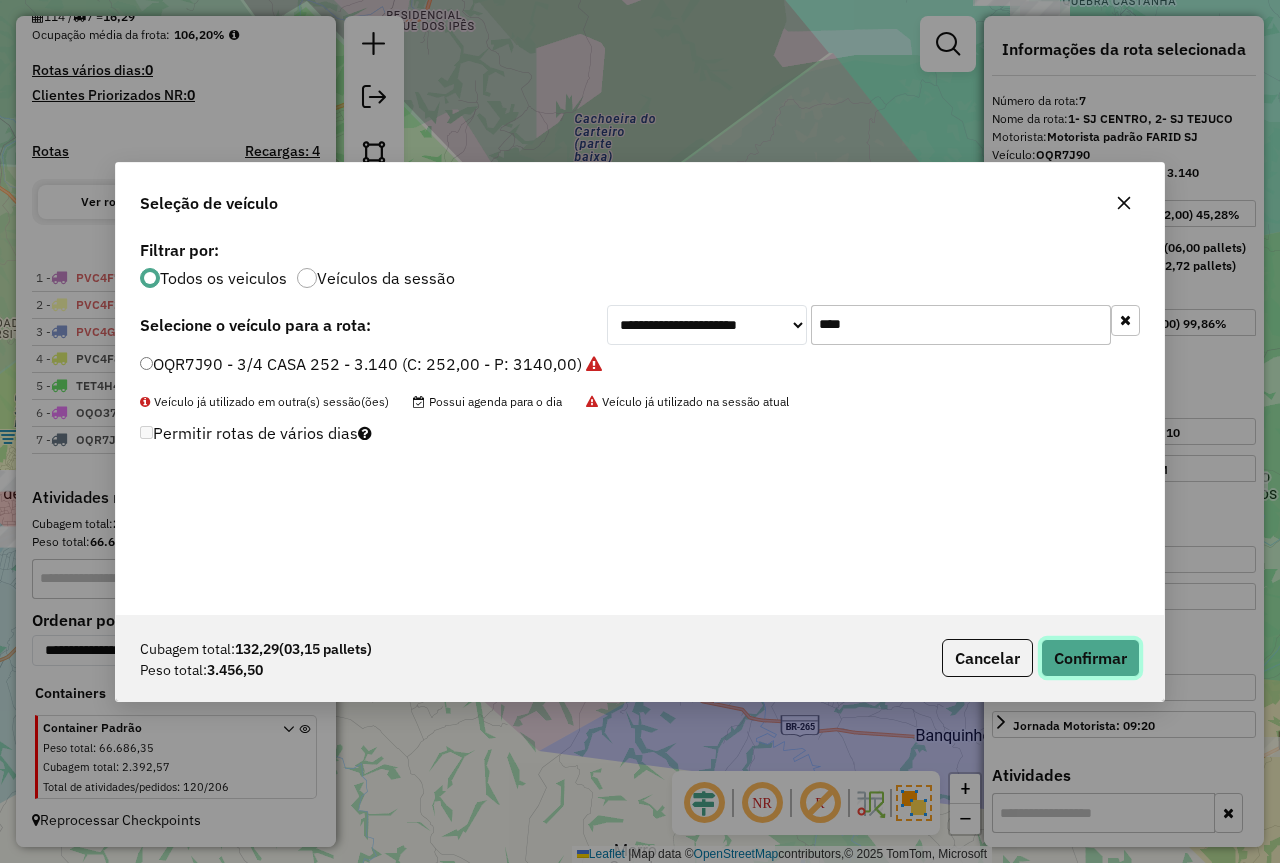 click on "Confirmar" 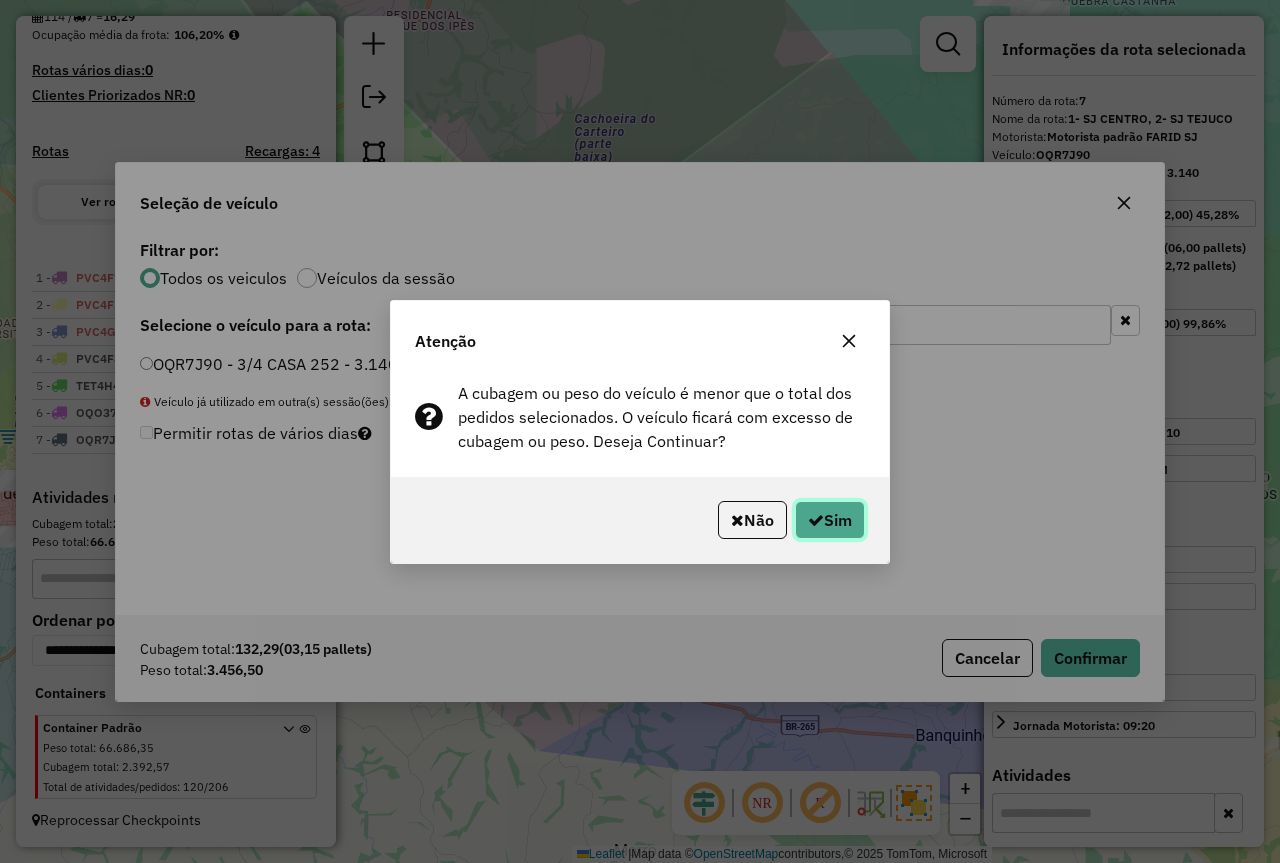 click on "Sim" 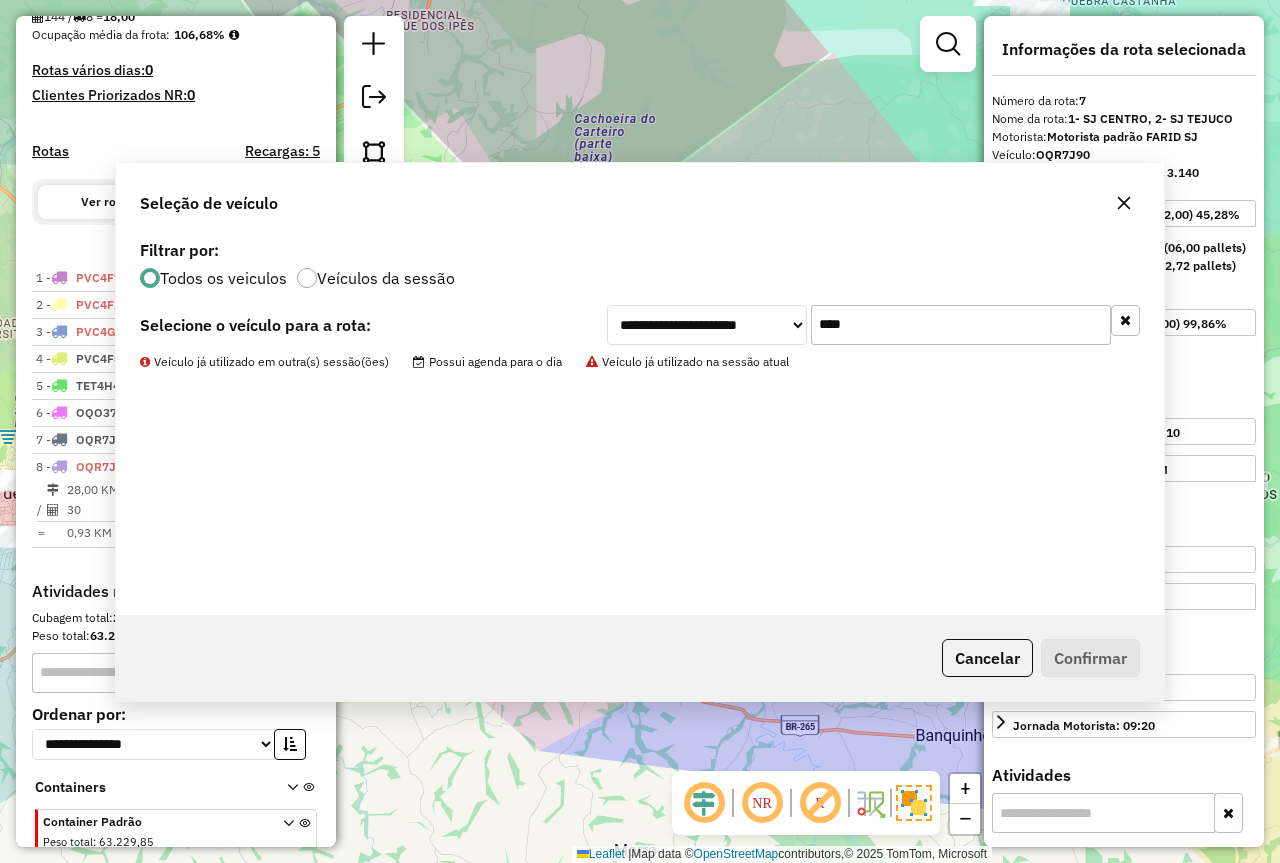 scroll, scrollTop: 613, scrollLeft: 0, axis: vertical 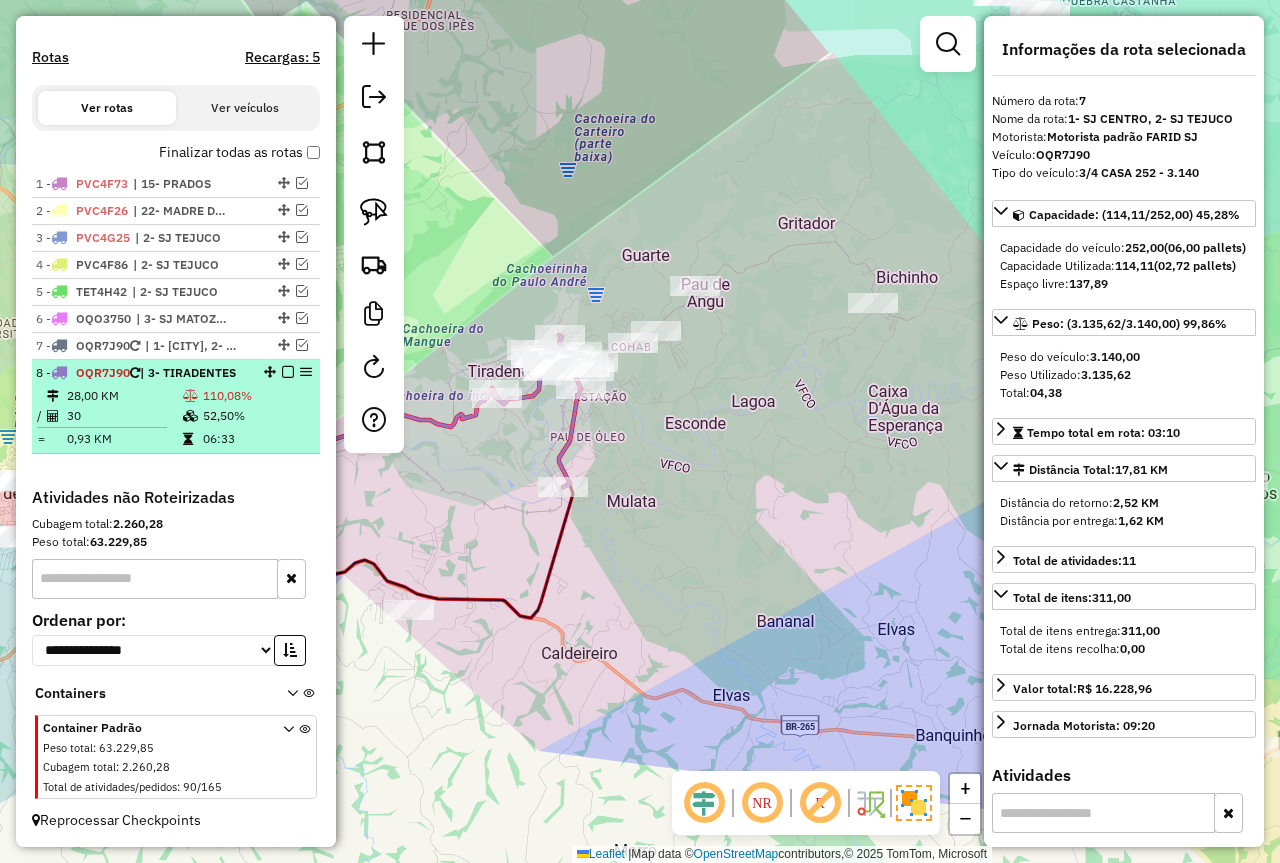 click on "30" at bounding box center [124, 416] 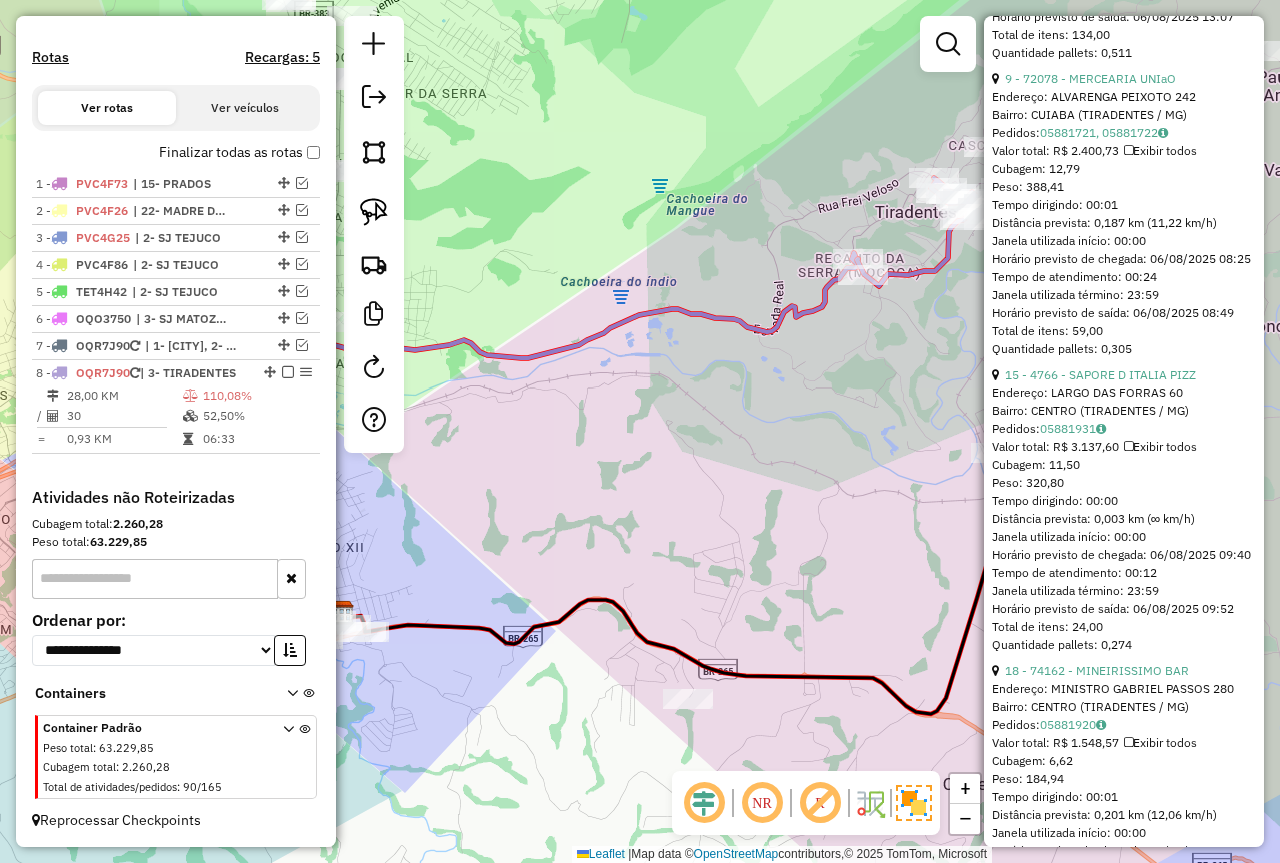 scroll, scrollTop: 1800, scrollLeft: 0, axis: vertical 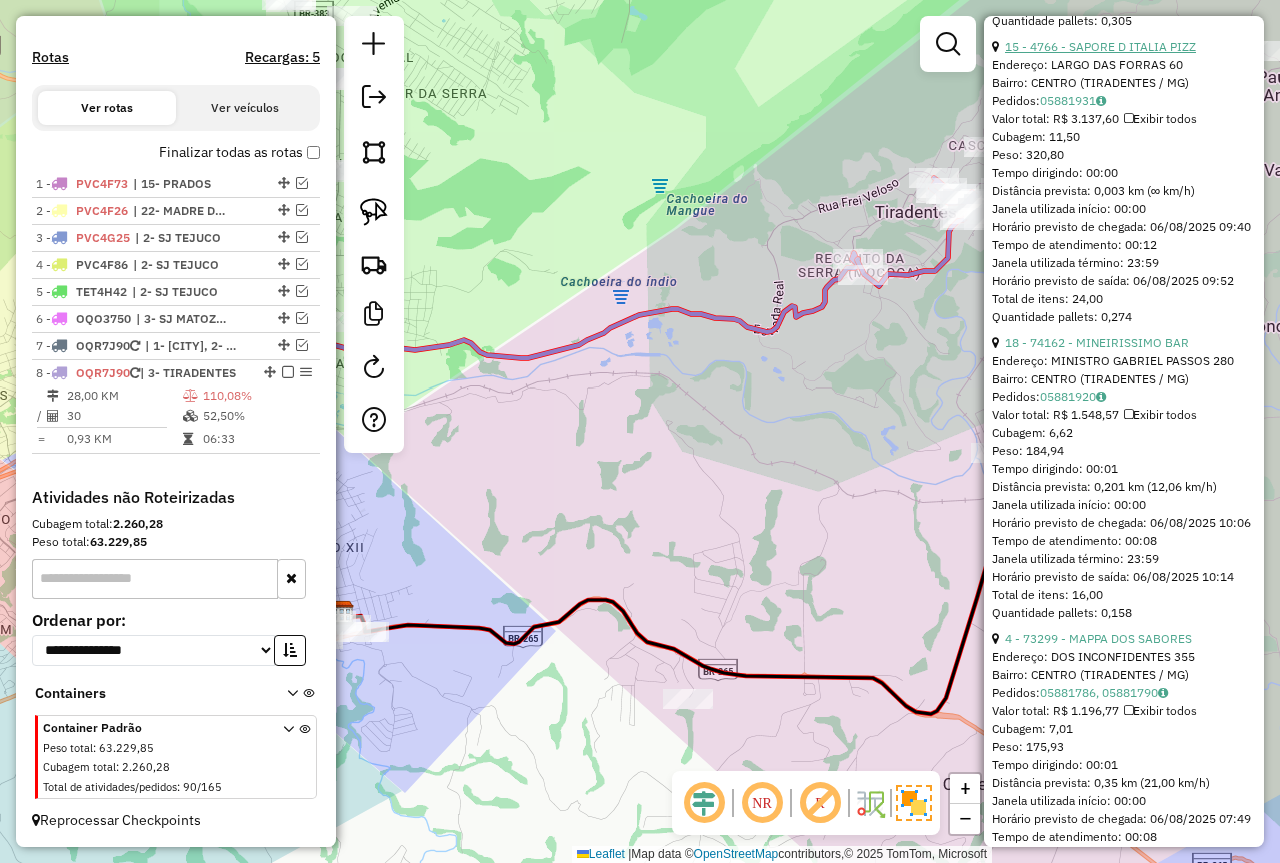 click on "15 - 4766 - SAPORE D ITALIA PIZZ" at bounding box center (1100, 46) 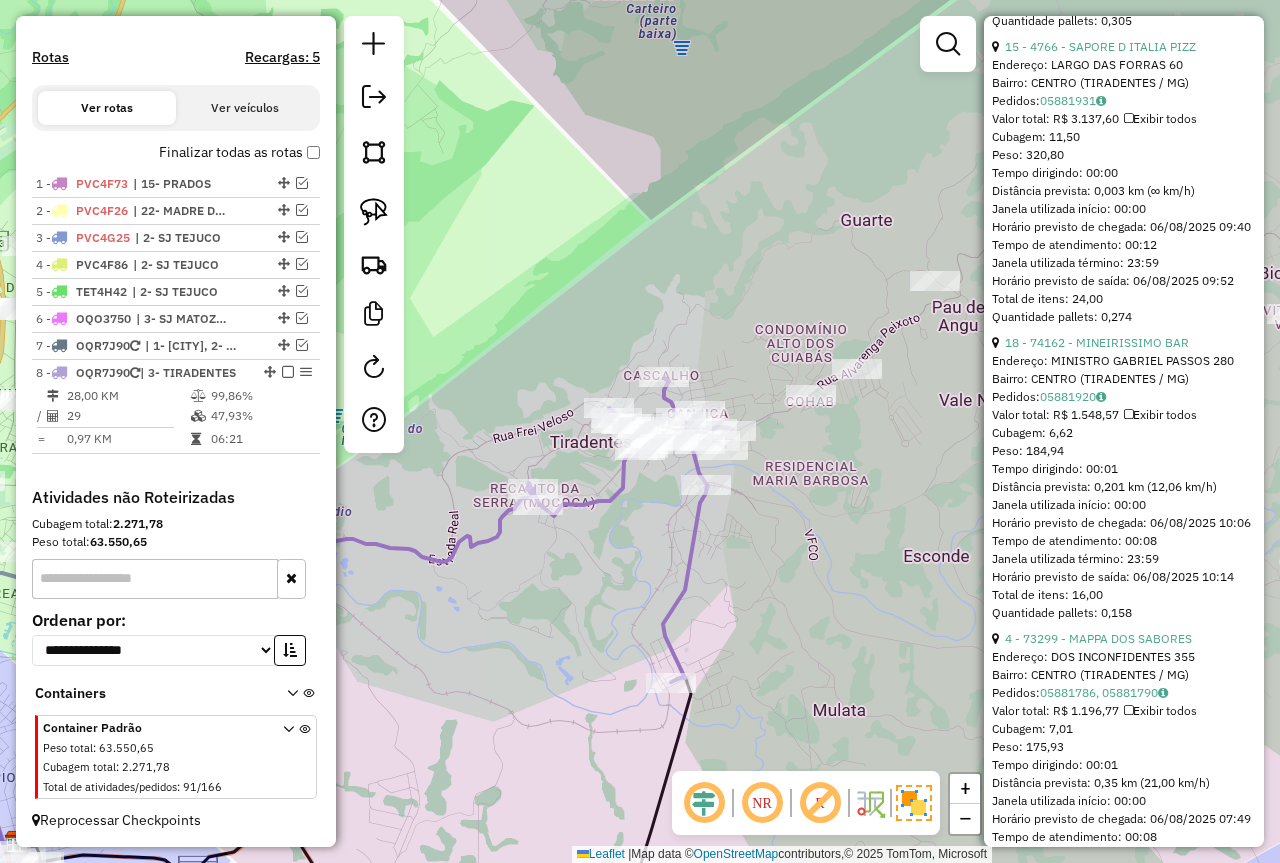 scroll, scrollTop: 822, scrollLeft: 0, axis: vertical 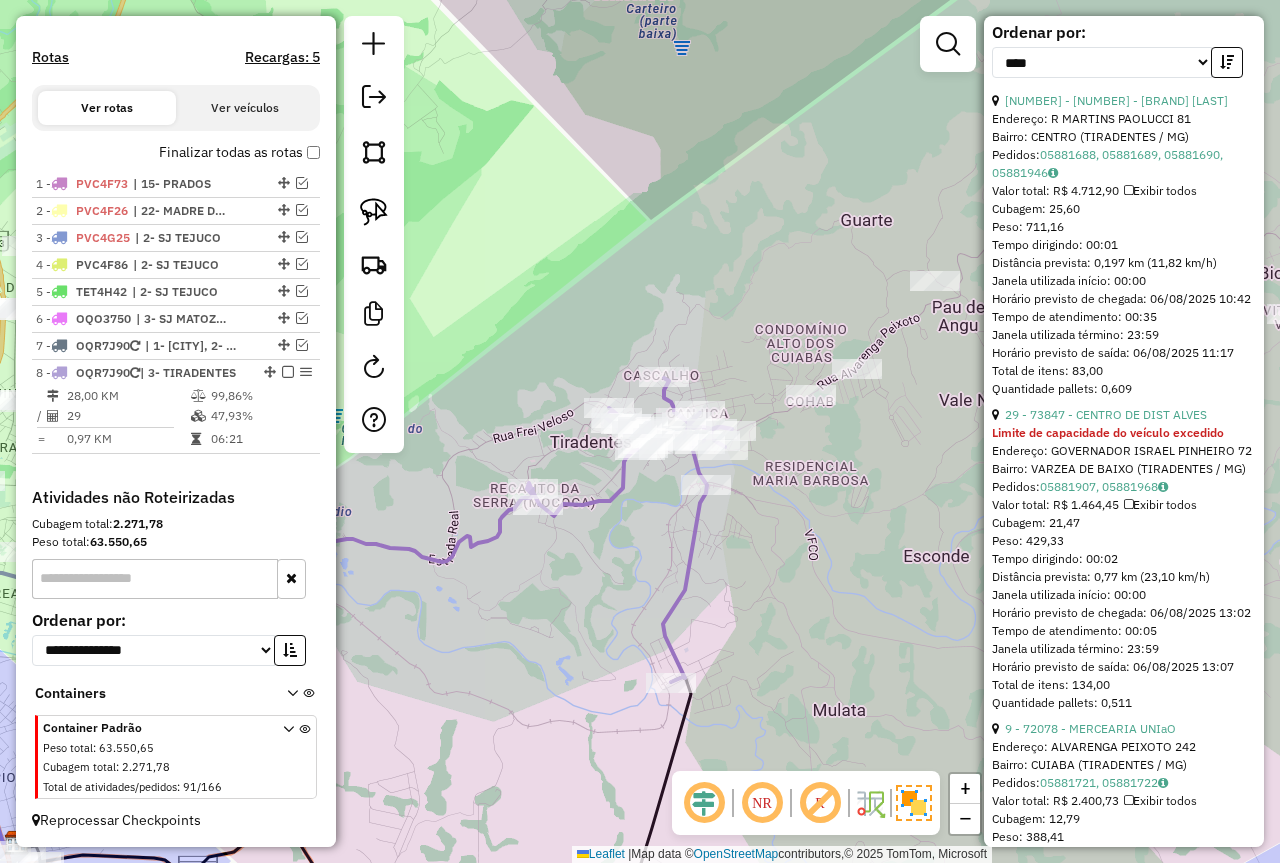 click at bounding box center [288, 372] 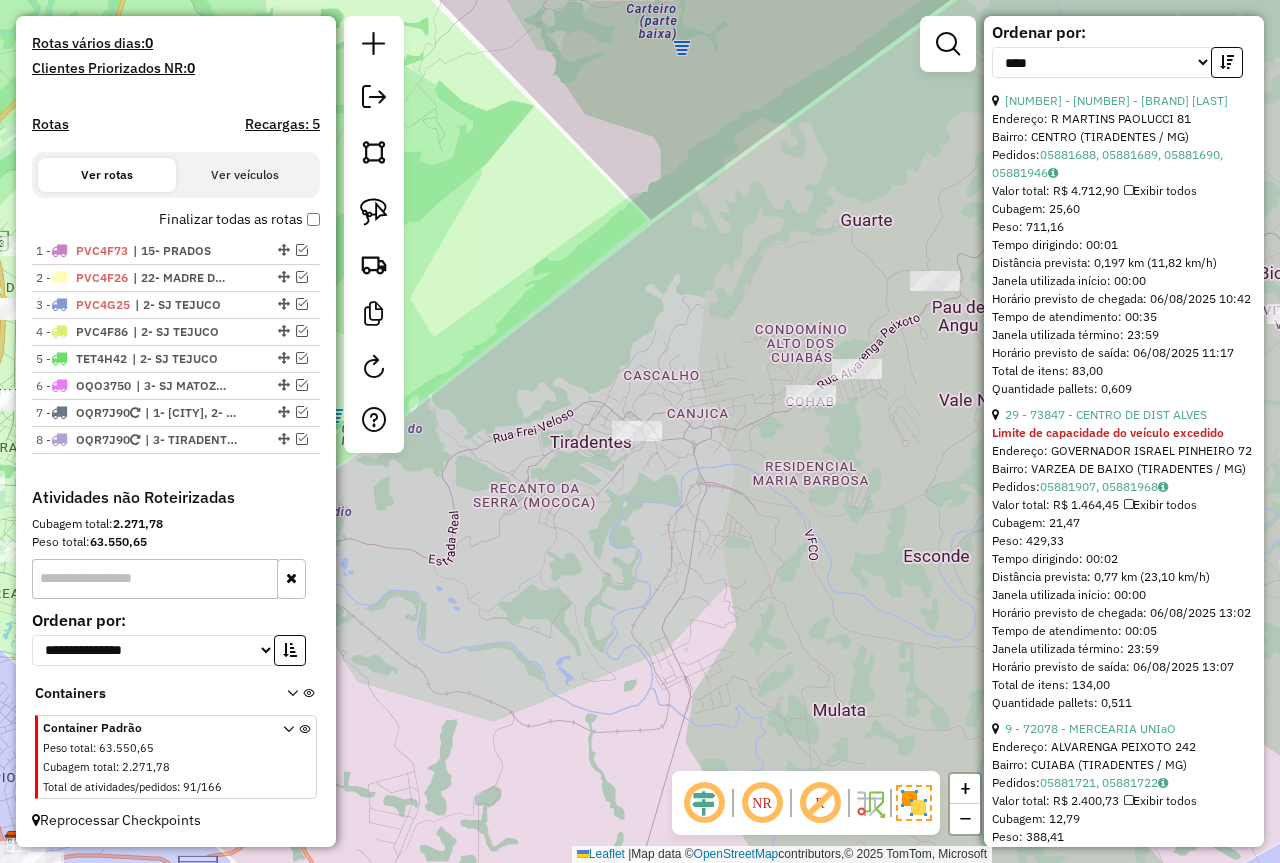 scroll, scrollTop: 528, scrollLeft: 0, axis: vertical 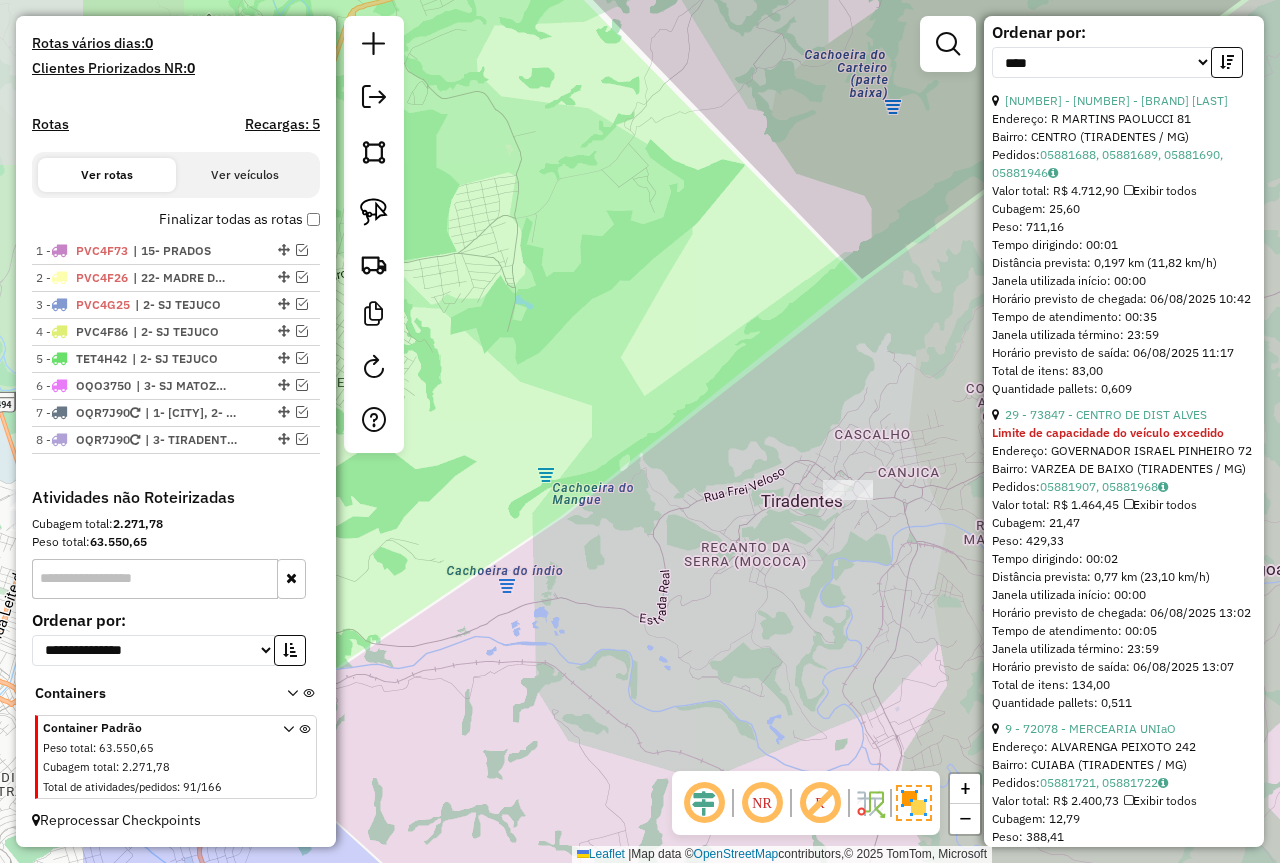 drag, startPoint x: 492, startPoint y: 317, endPoint x: 688, endPoint y: 400, distance: 212.84972 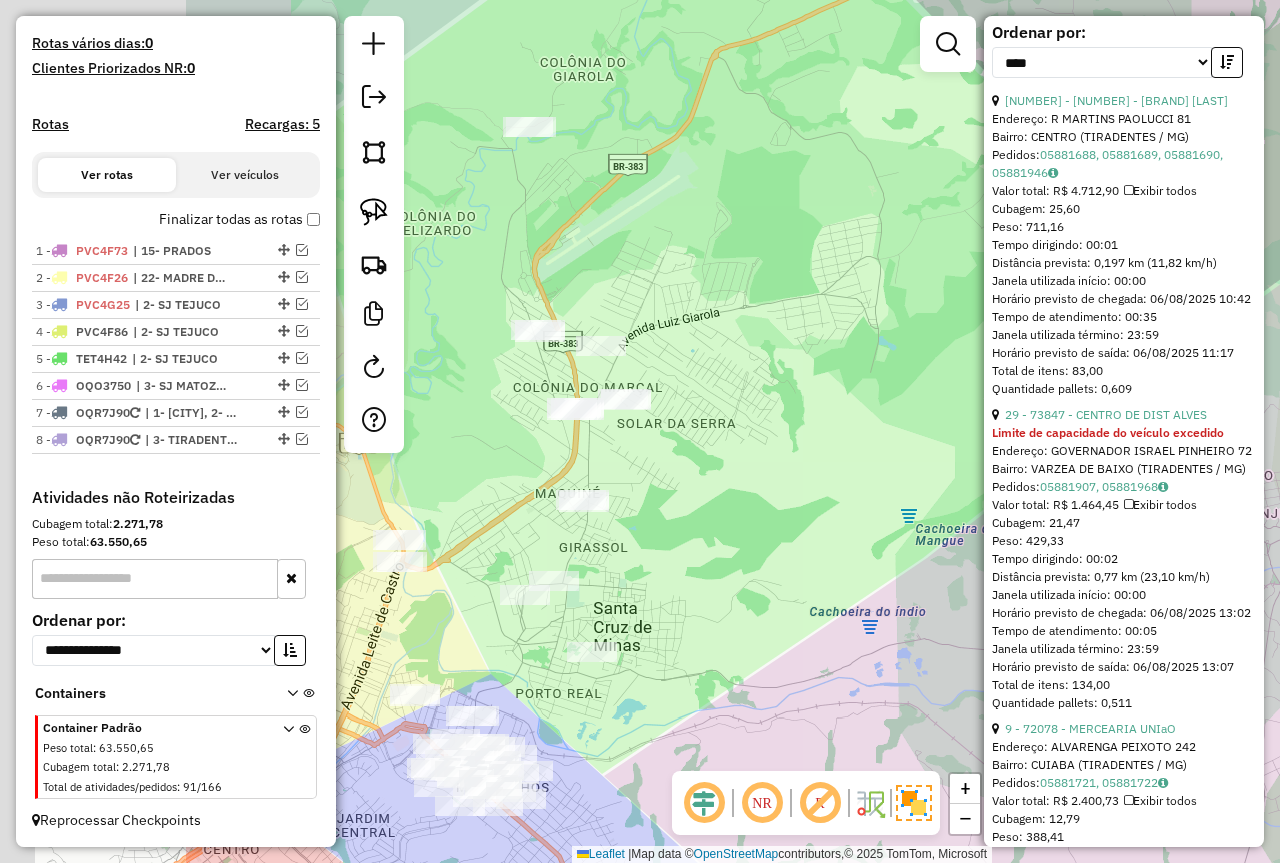 drag, startPoint x: 503, startPoint y: 456, endPoint x: 819, endPoint y: 464, distance: 316.10126 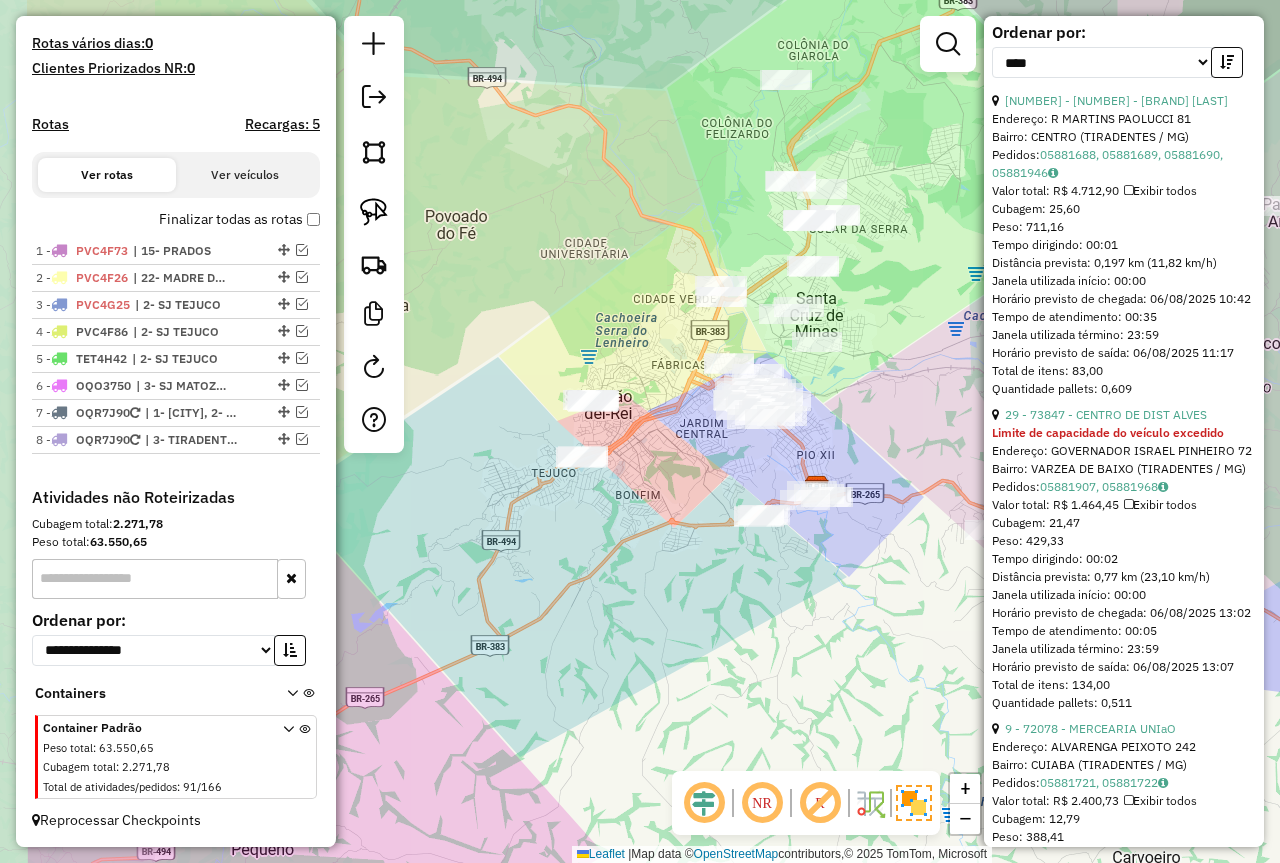 drag, startPoint x: 585, startPoint y: 561, endPoint x: 712, endPoint y: 557, distance: 127.06297 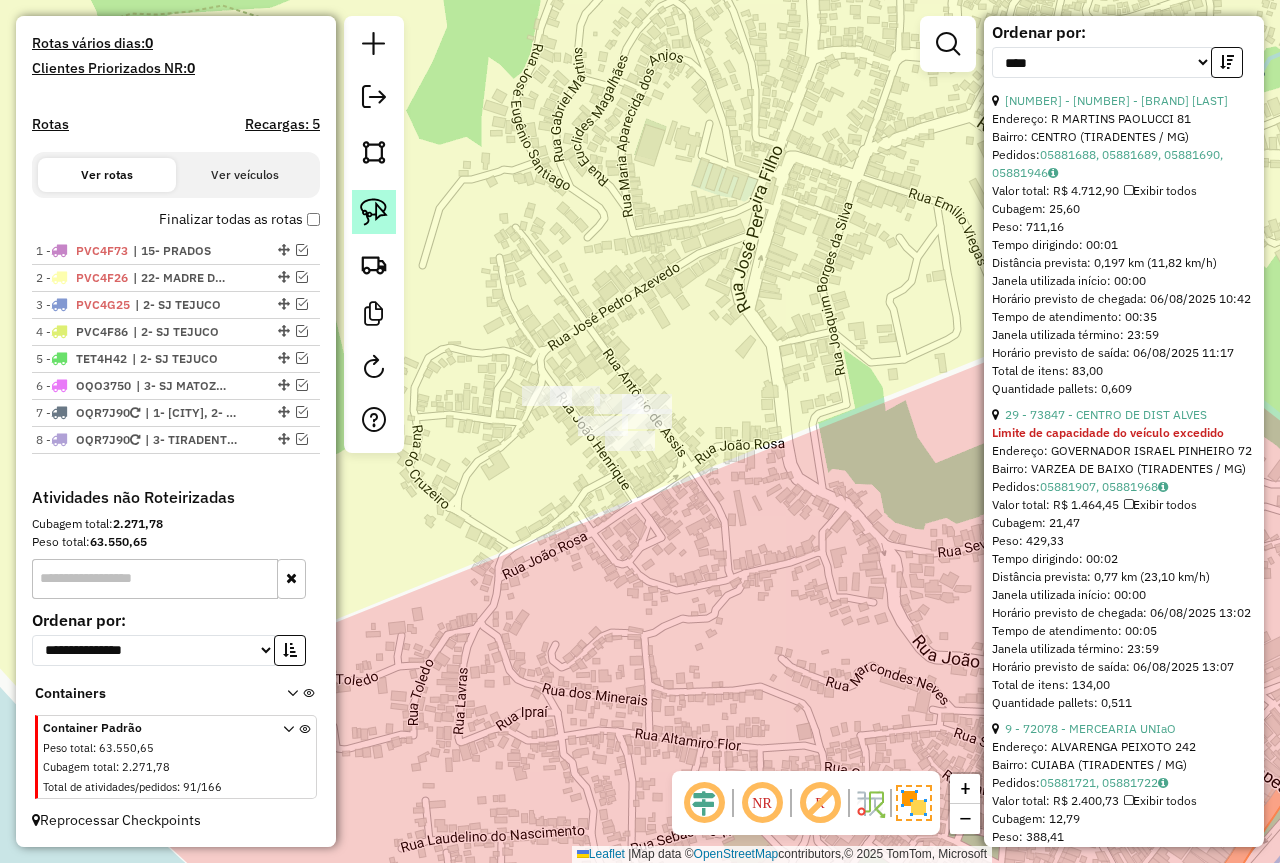 click 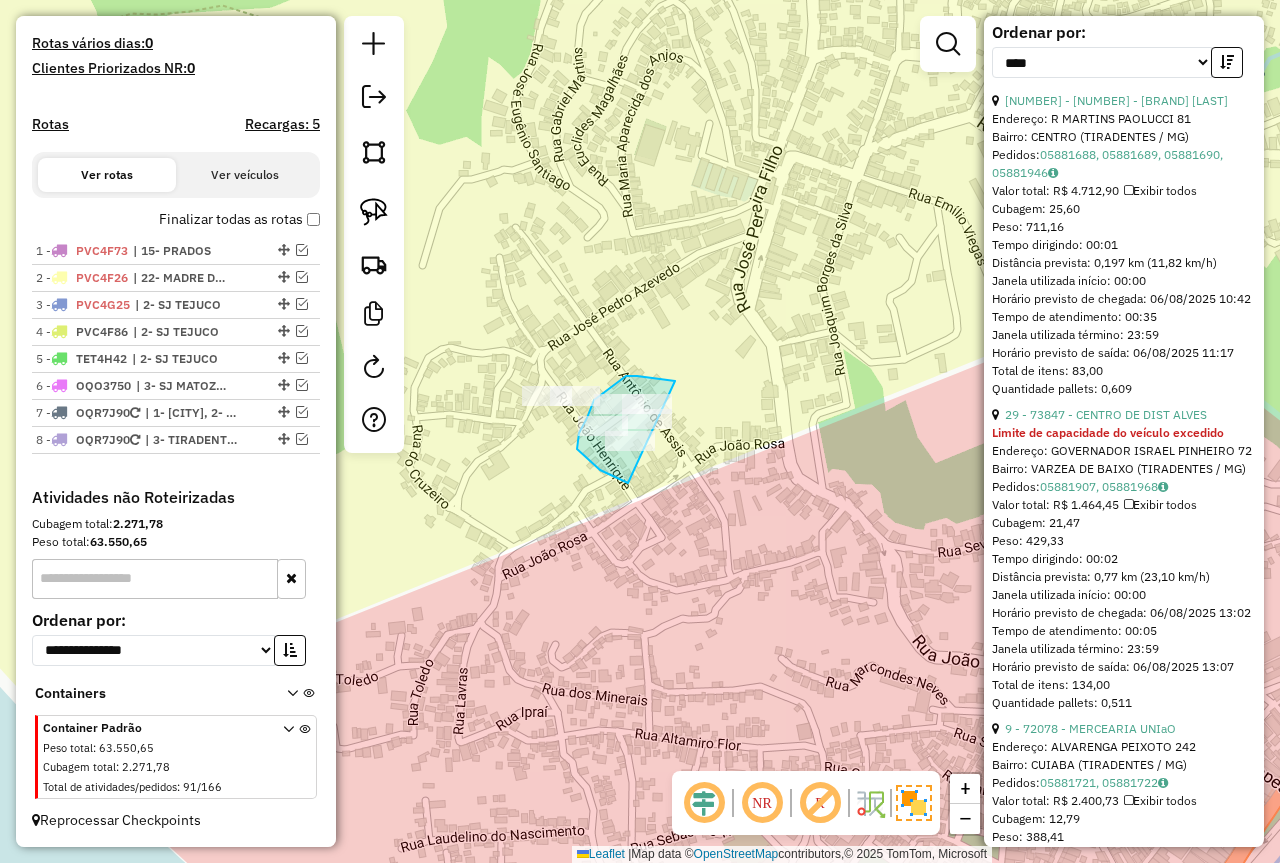 drag, startPoint x: 672, startPoint y: 381, endPoint x: 745, endPoint y: 486, distance: 127.88276 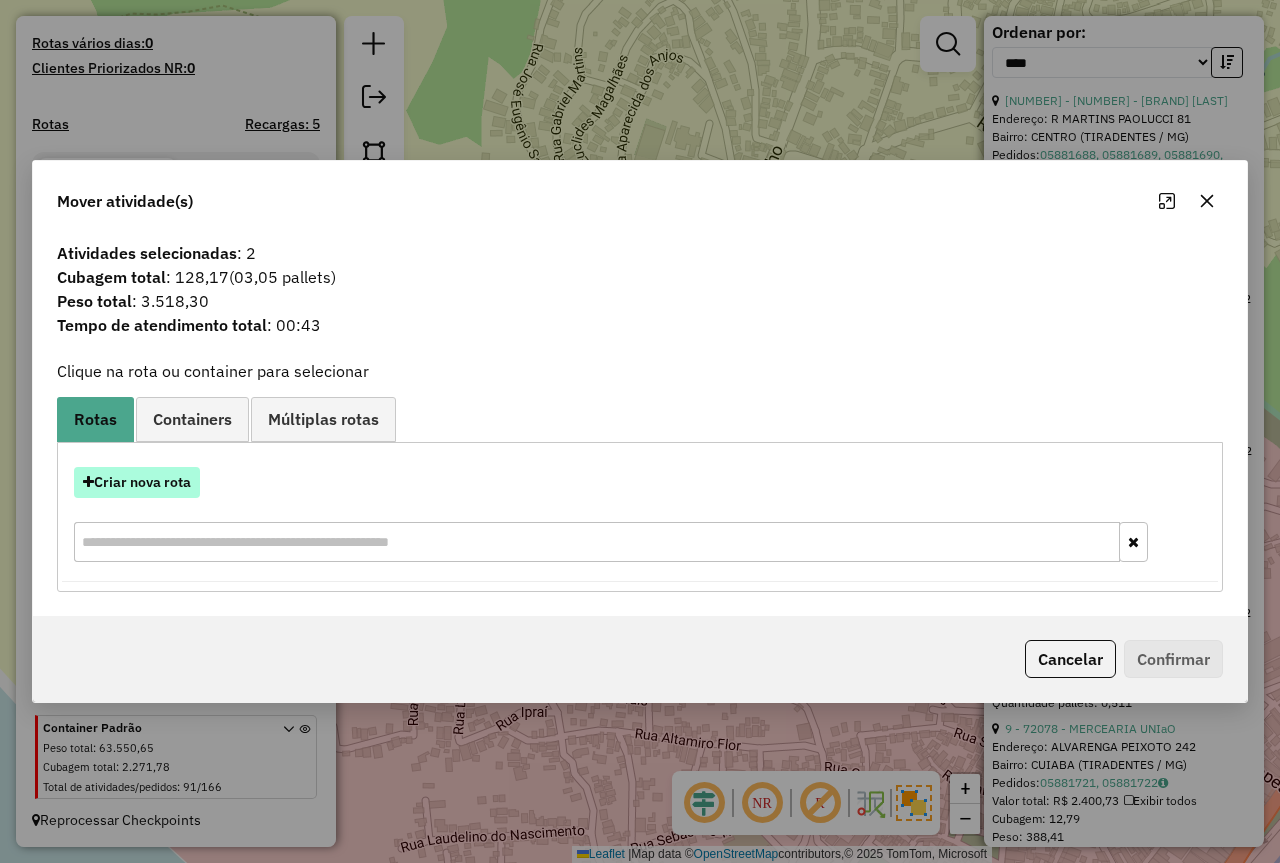 click on "Criar nova rota" at bounding box center [137, 482] 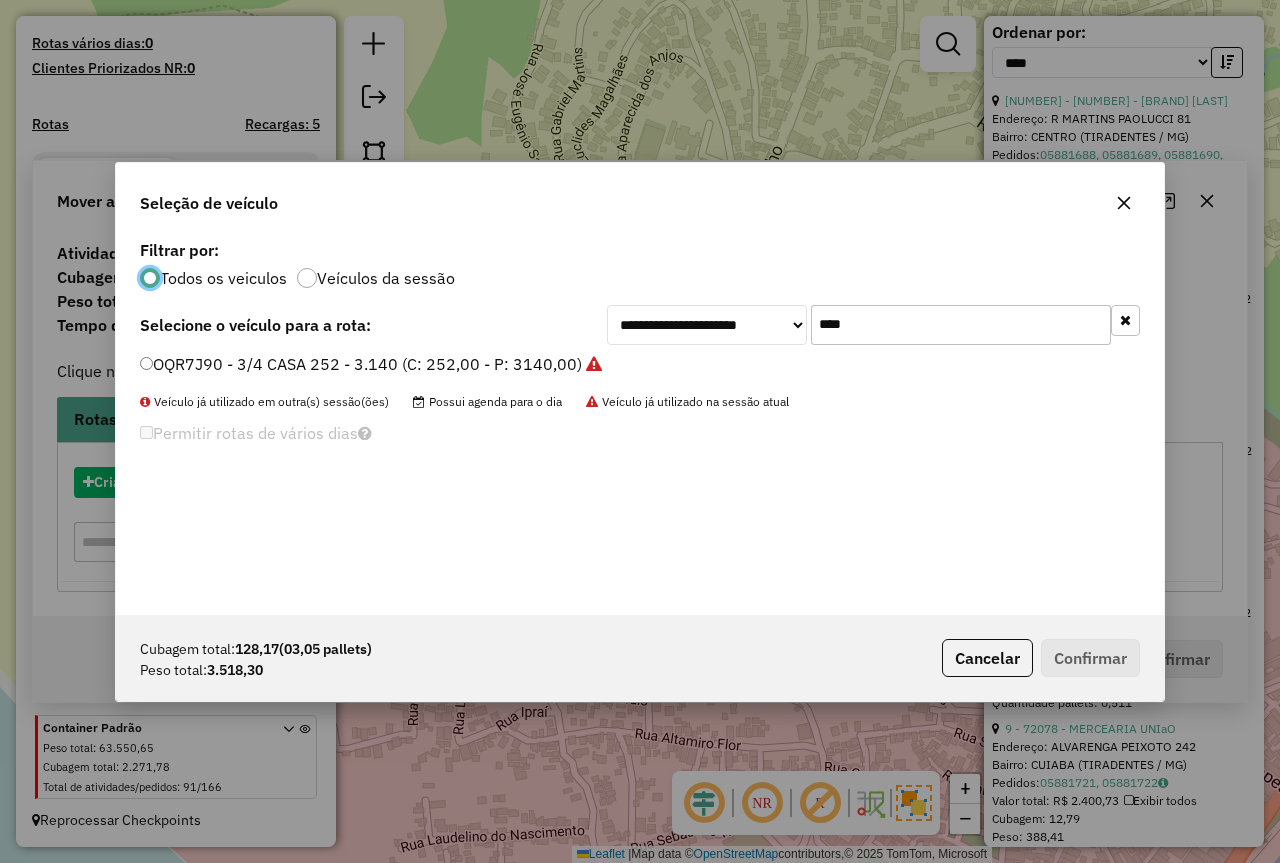 scroll, scrollTop: 11, scrollLeft: 6, axis: both 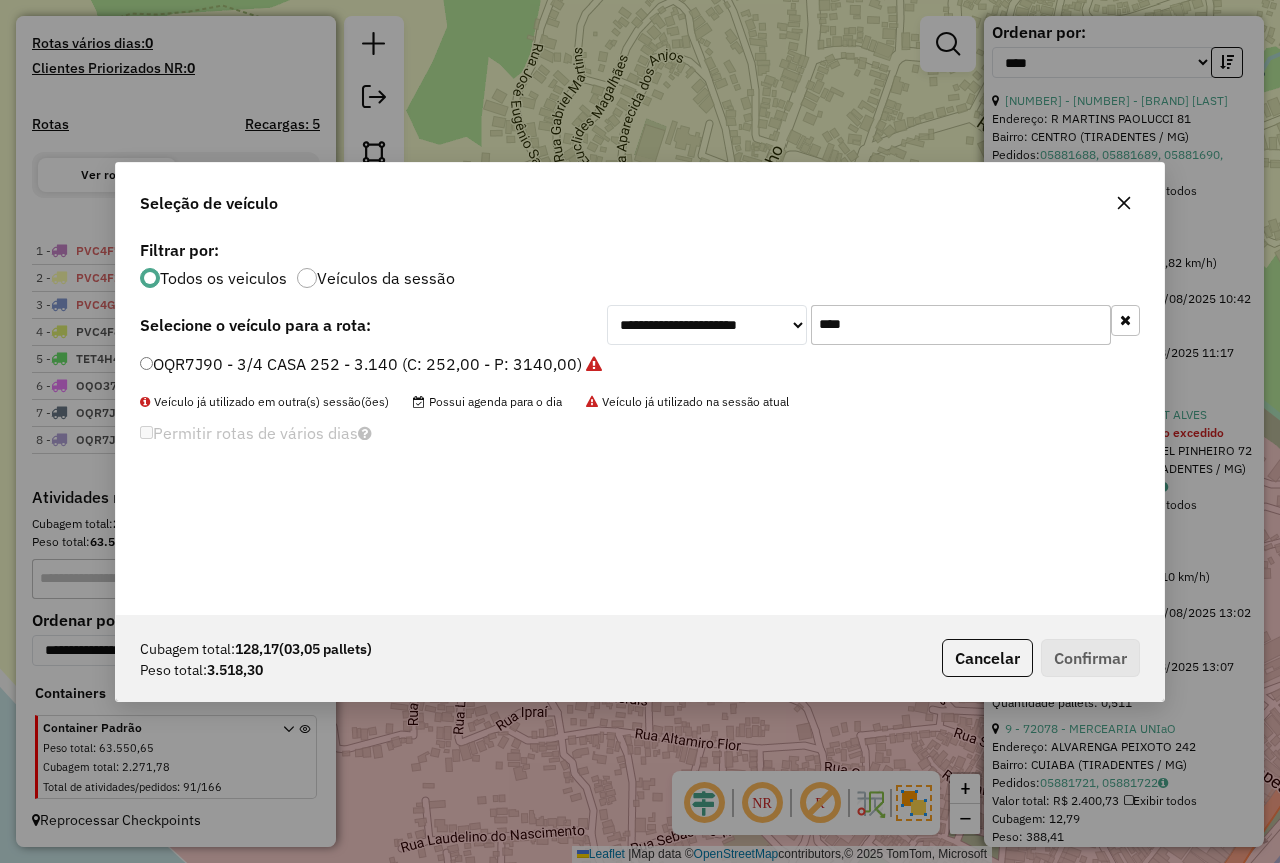 drag, startPoint x: 923, startPoint y: 322, endPoint x: 817, endPoint y: 321, distance: 106.004715 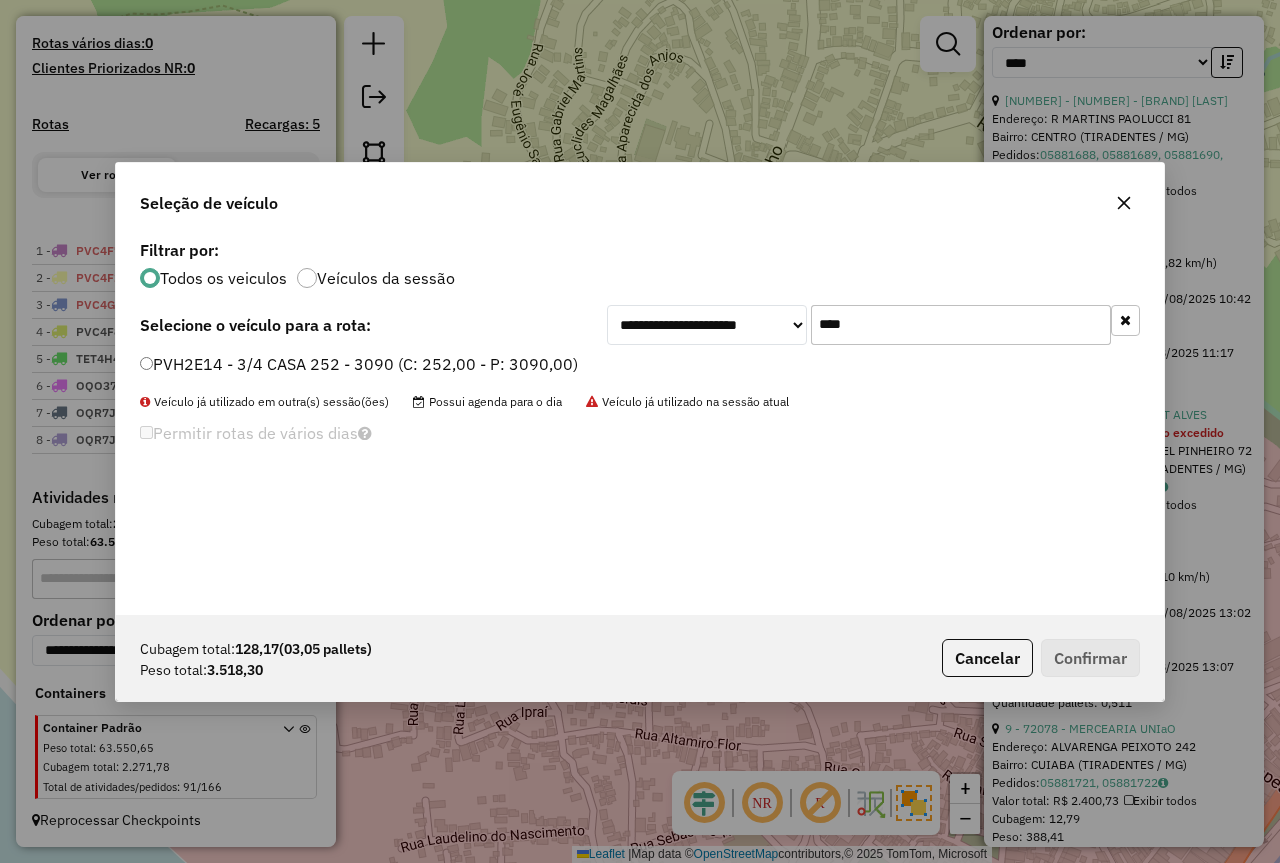 type on "****" 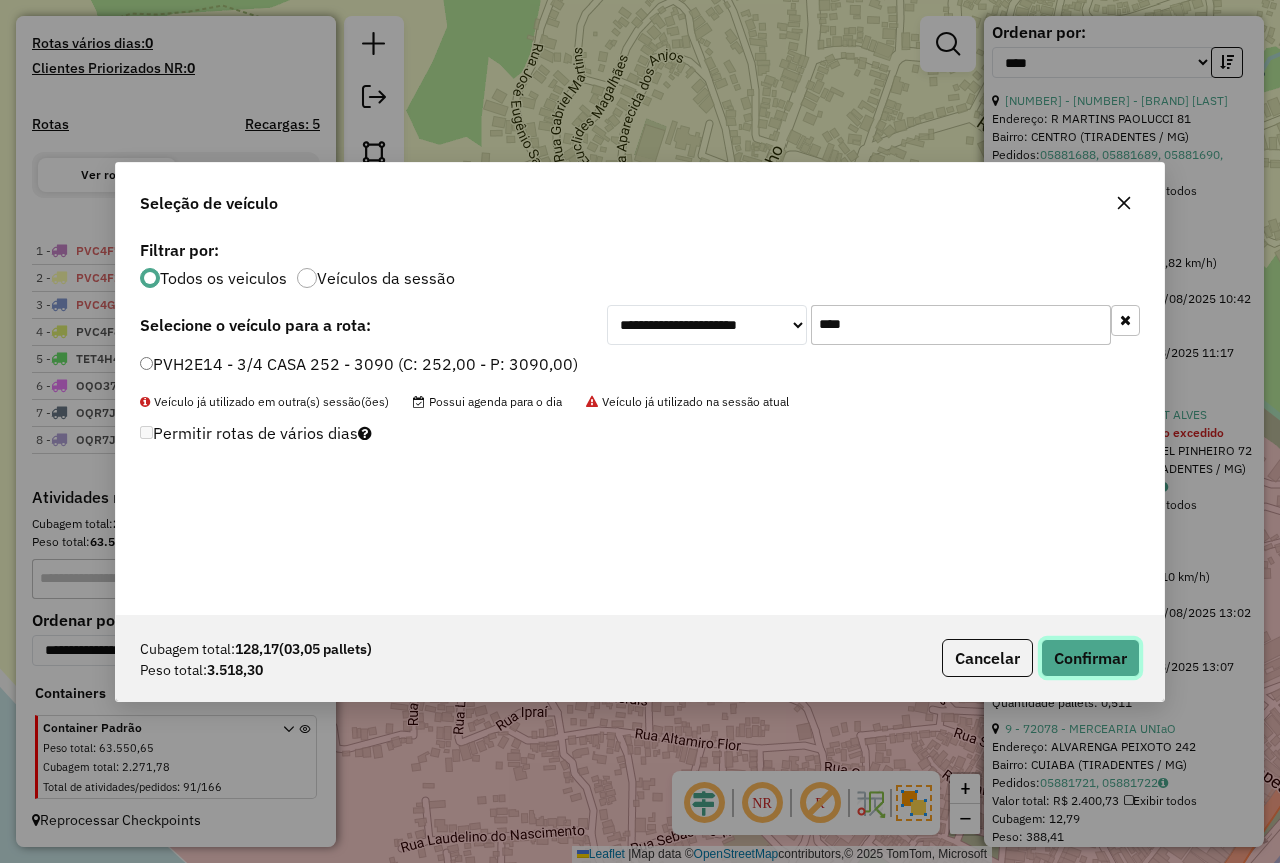 click on "Confirmar" 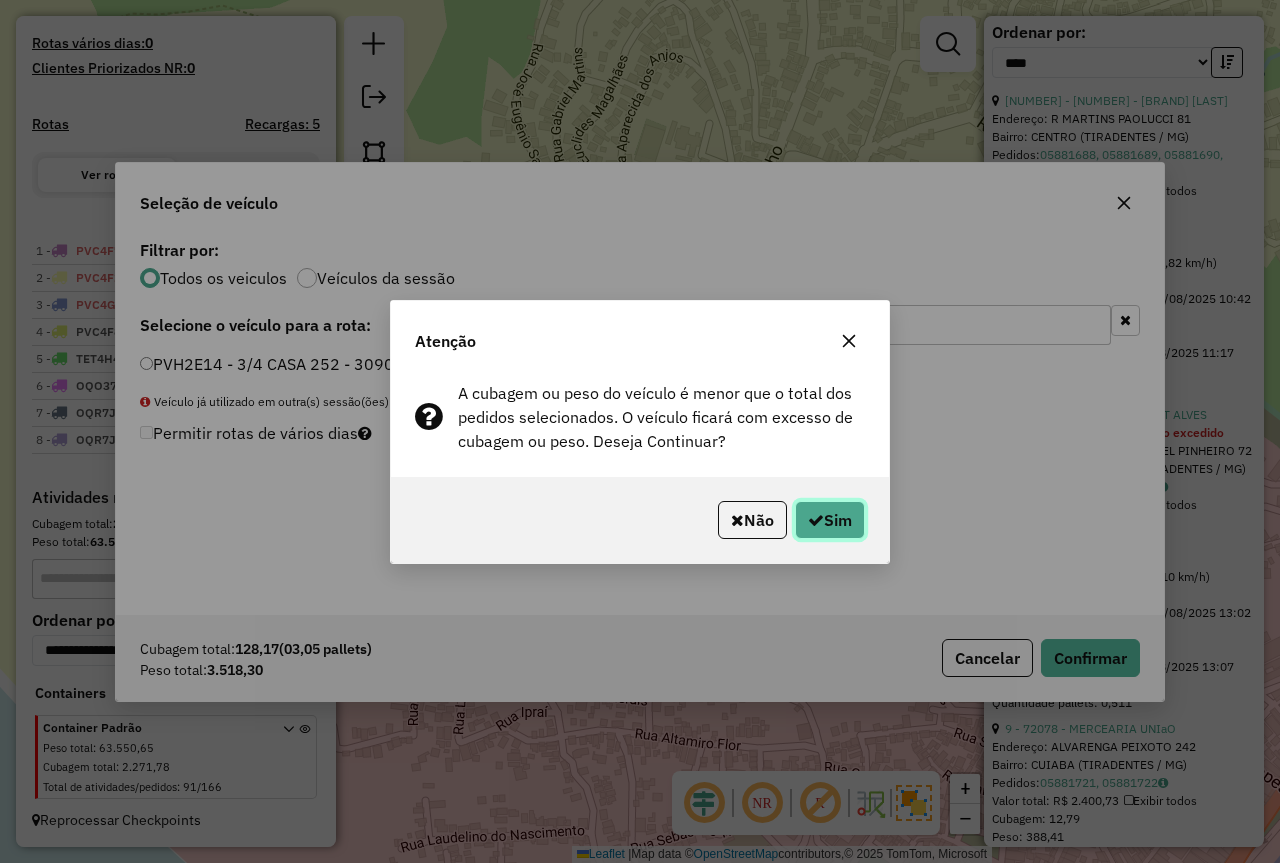 click on "Sim" 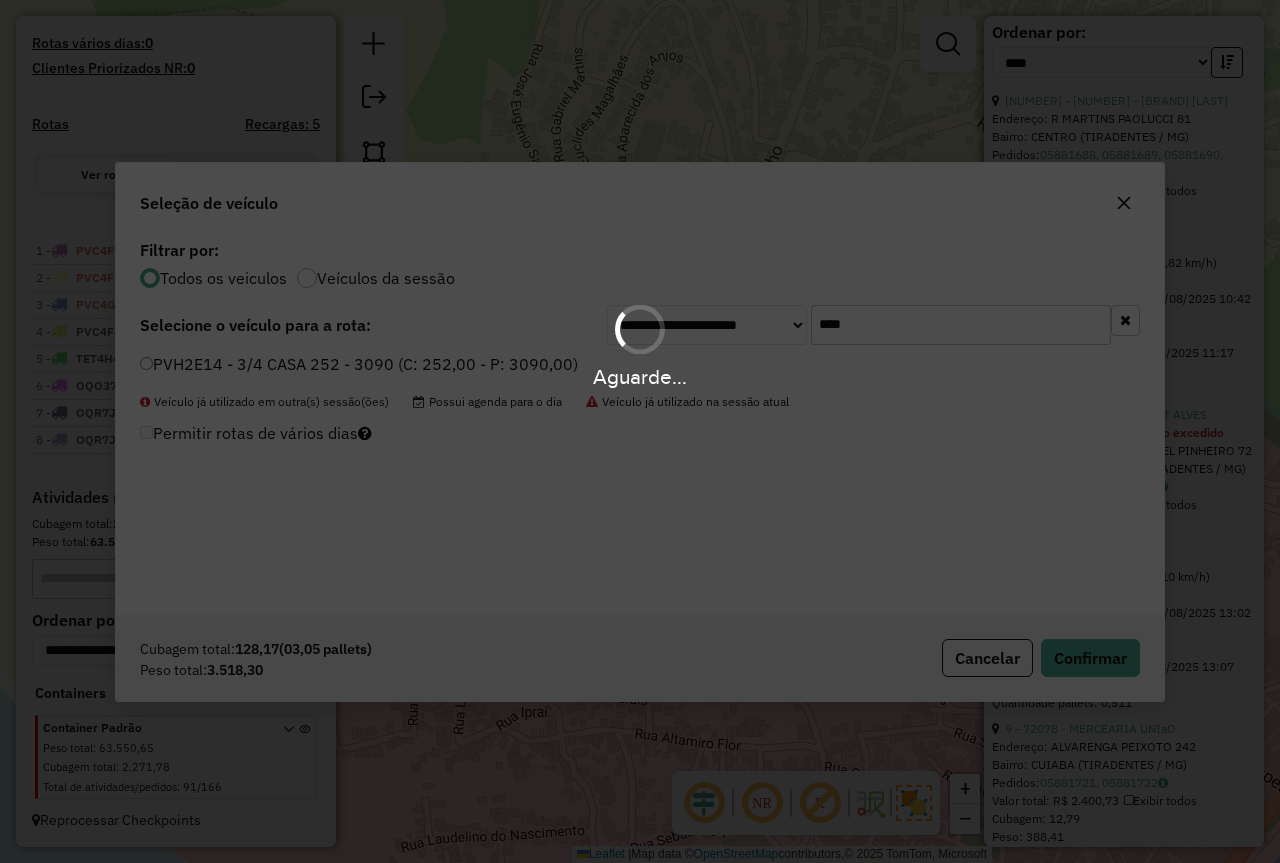 scroll, scrollTop: 622, scrollLeft: 0, axis: vertical 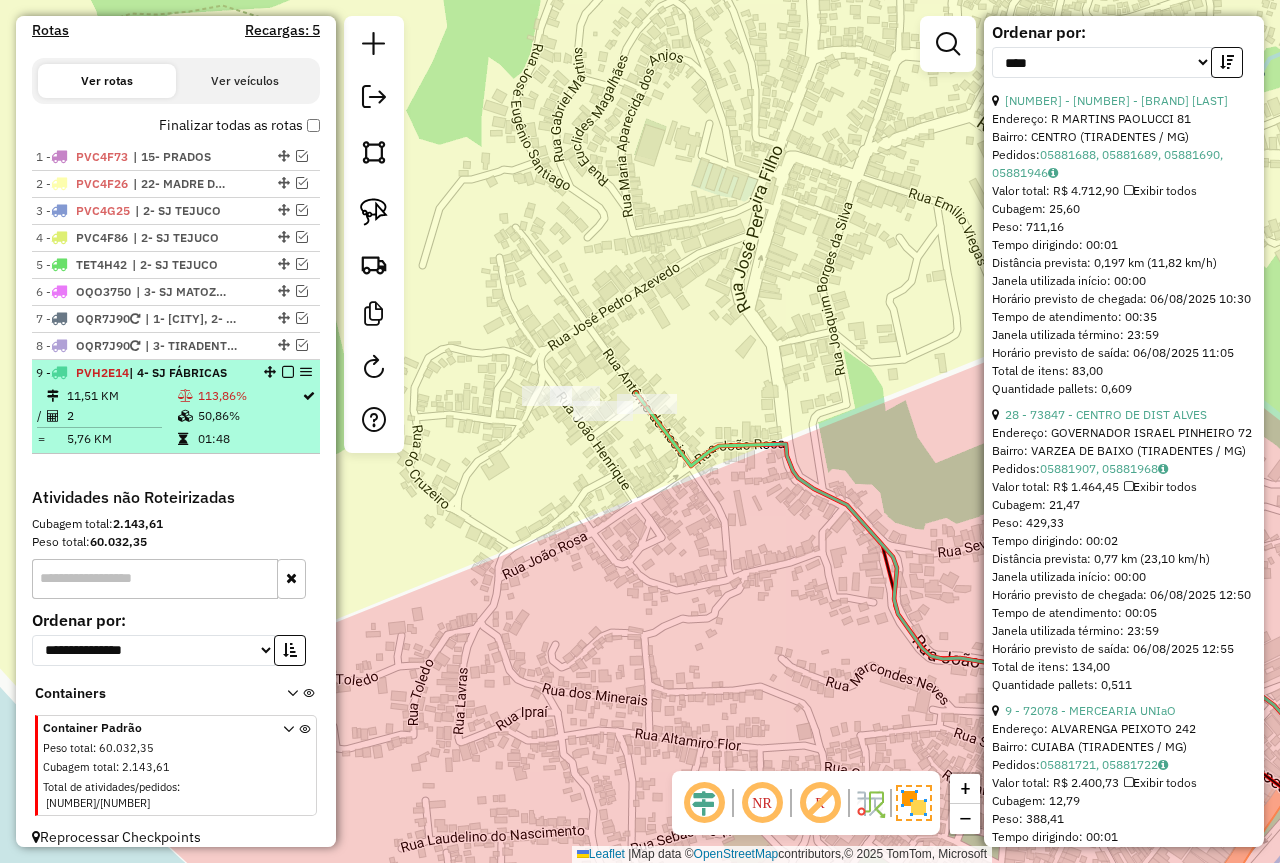 click on "01:48" at bounding box center [249, 439] 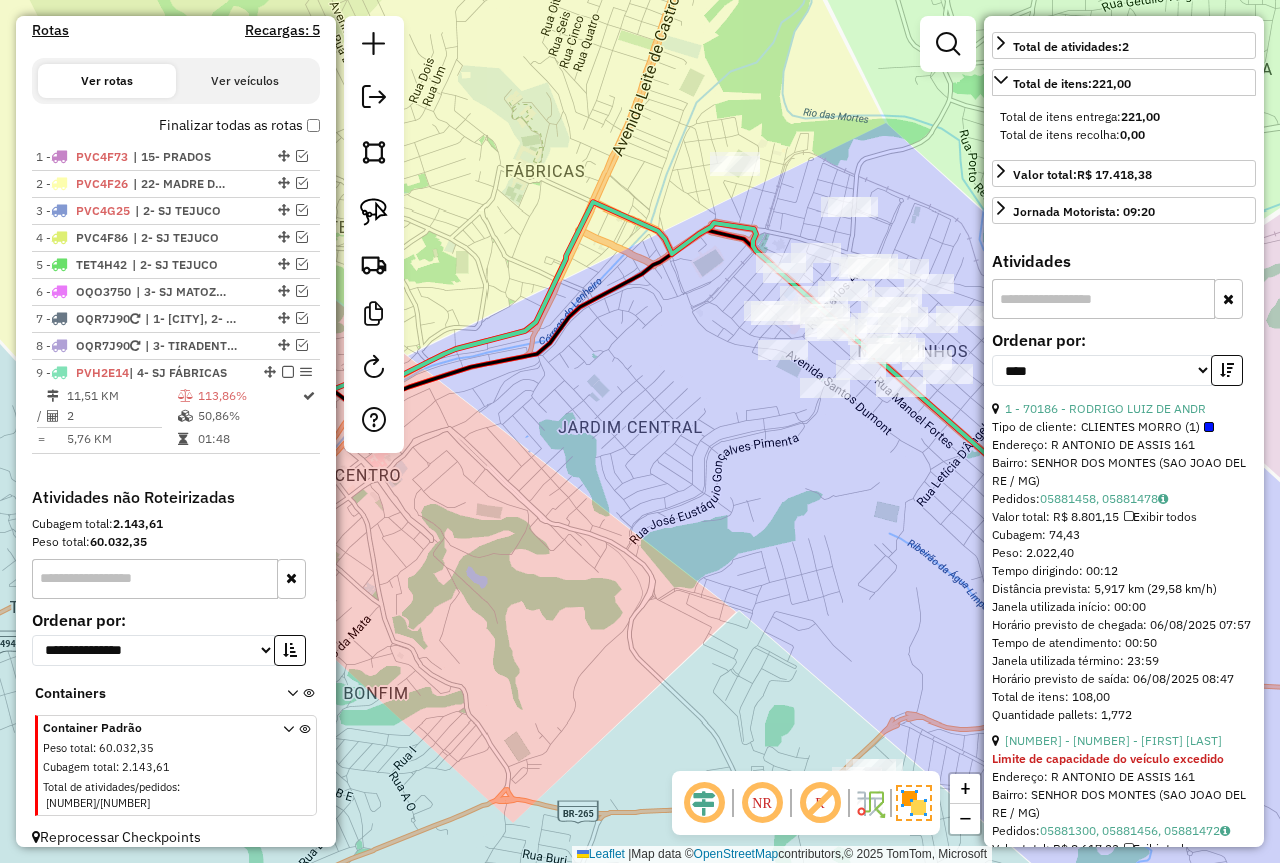 scroll, scrollTop: 811, scrollLeft: 0, axis: vertical 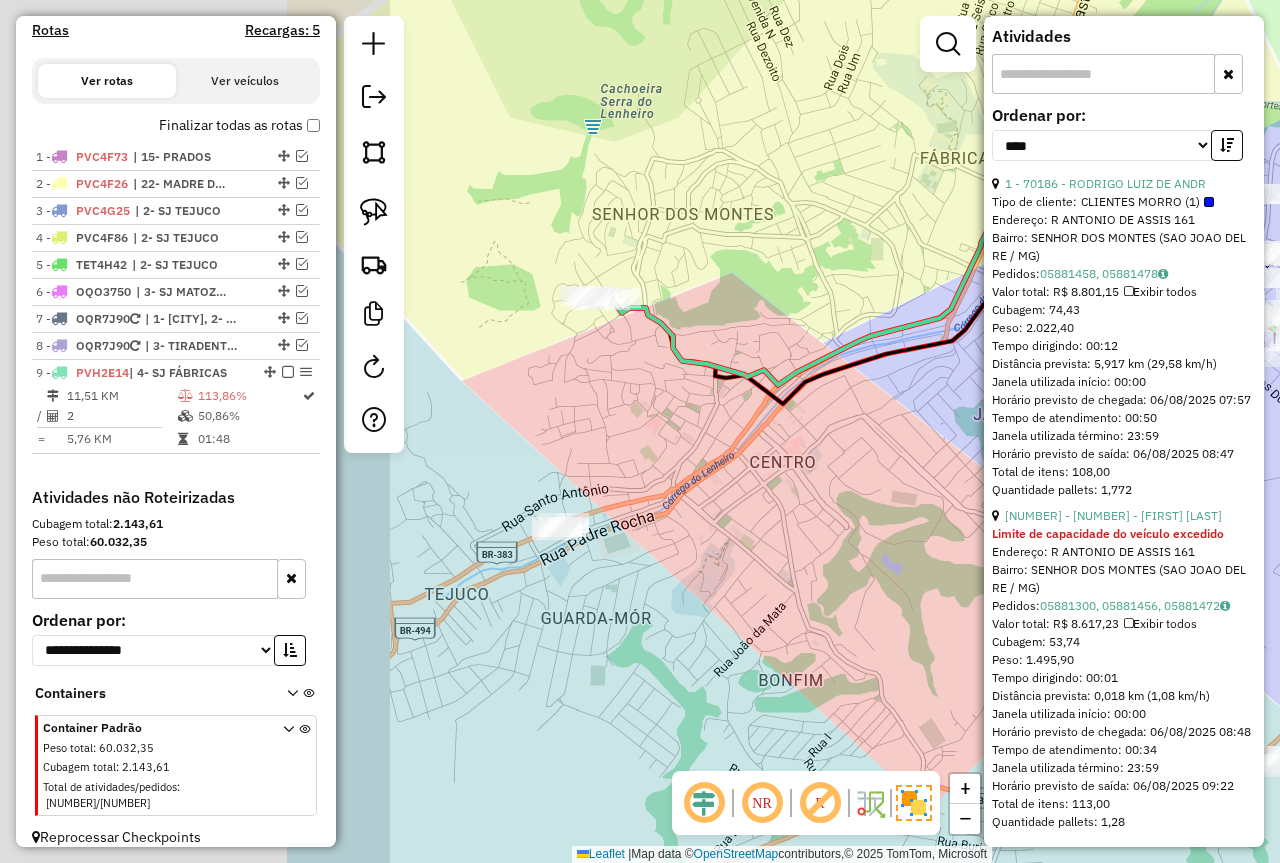 drag, startPoint x: 770, startPoint y: 455, endPoint x: 1072, endPoint y: 443, distance: 302.2383 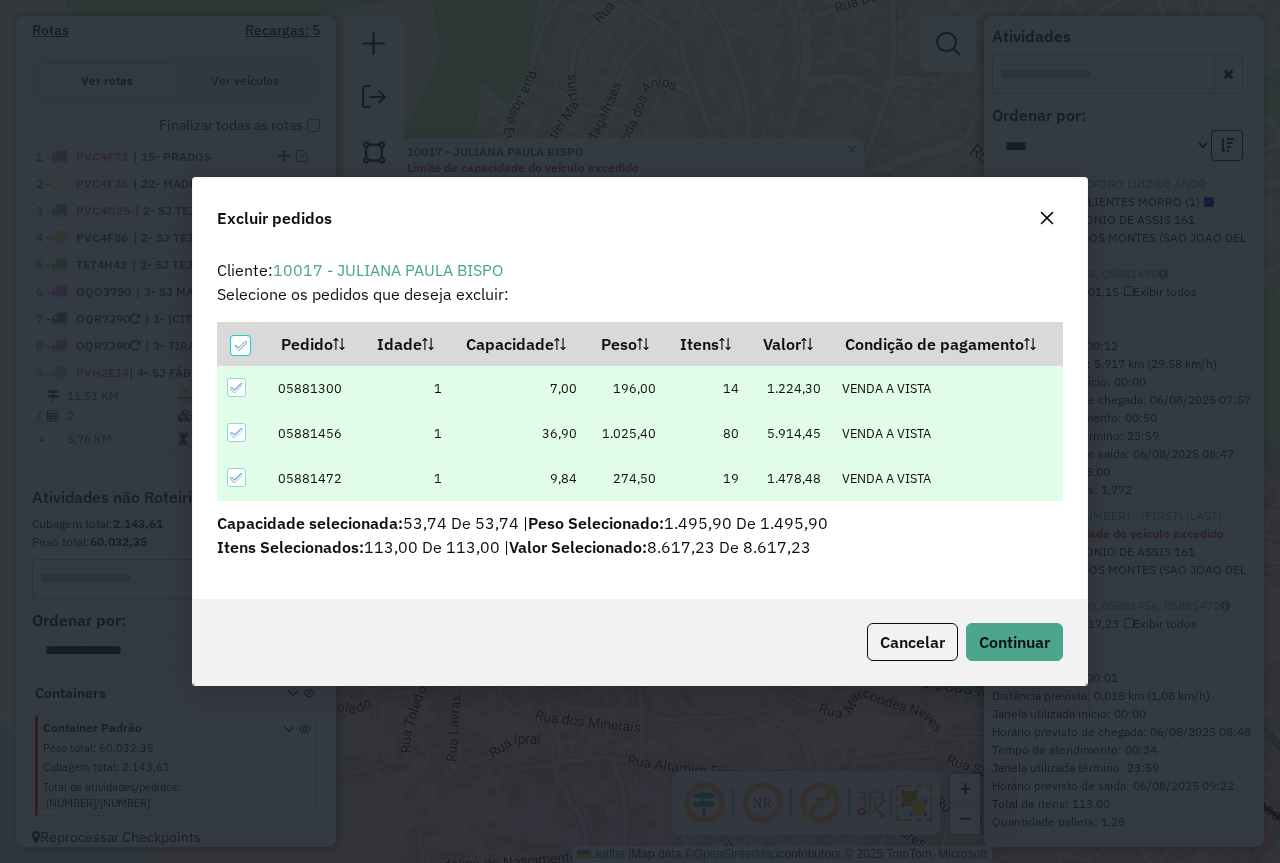 scroll, scrollTop: 82, scrollLeft: 0, axis: vertical 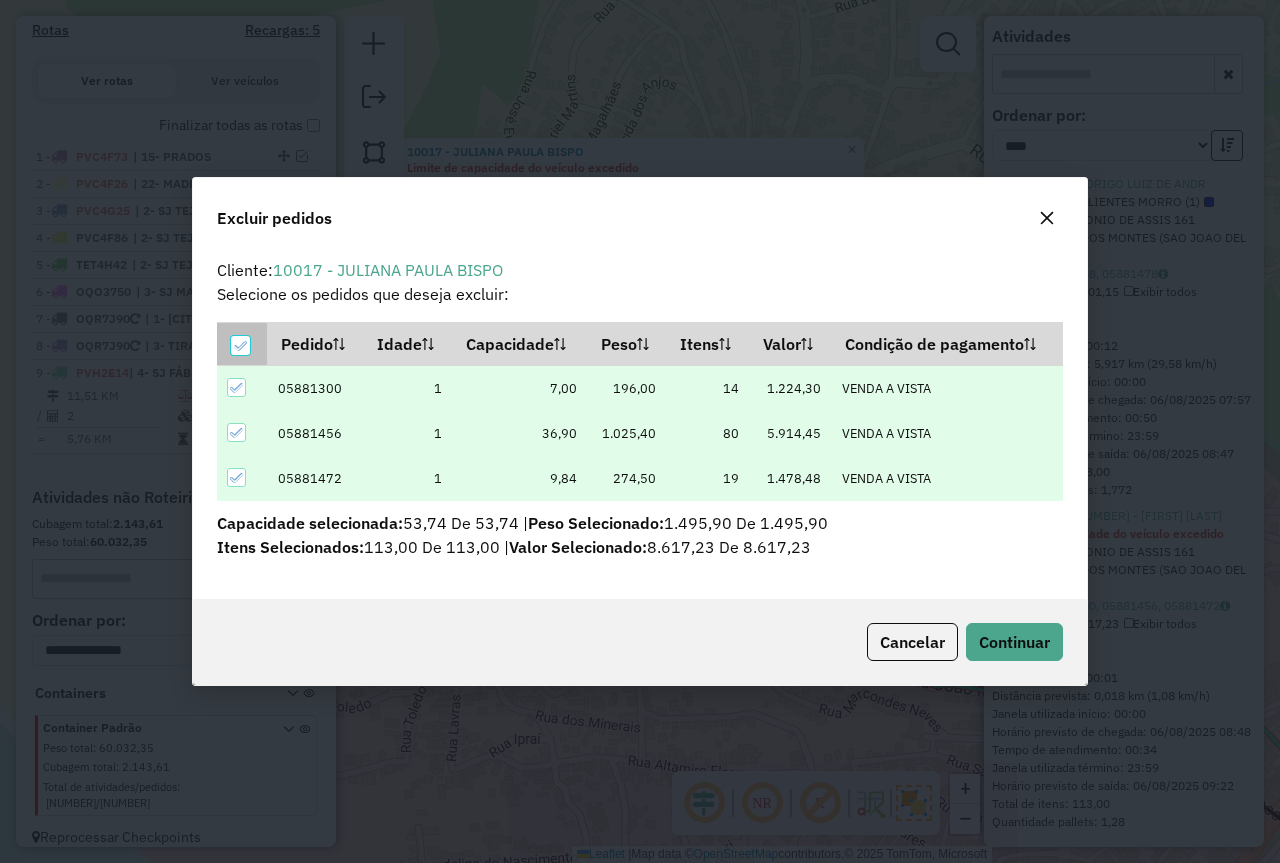 click 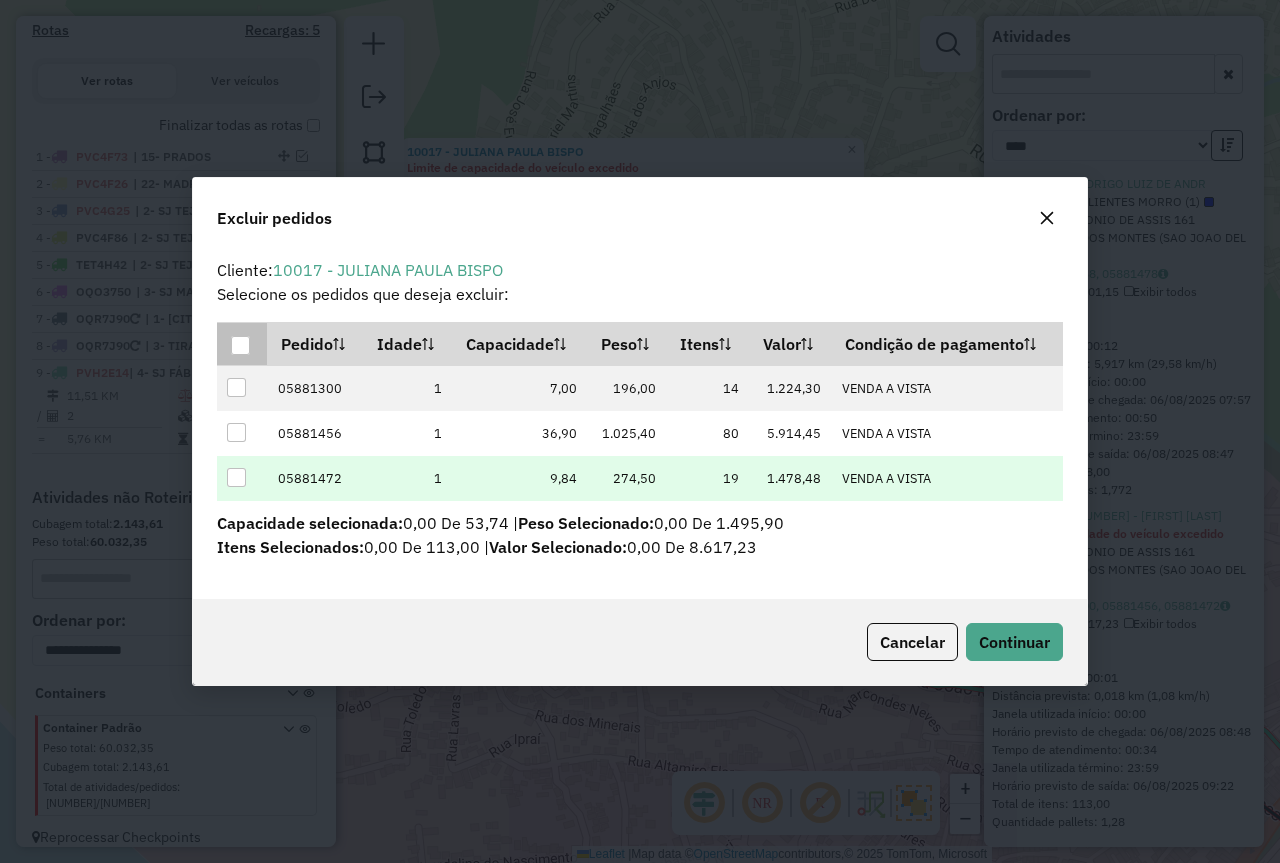 click at bounding box center [236, 477] 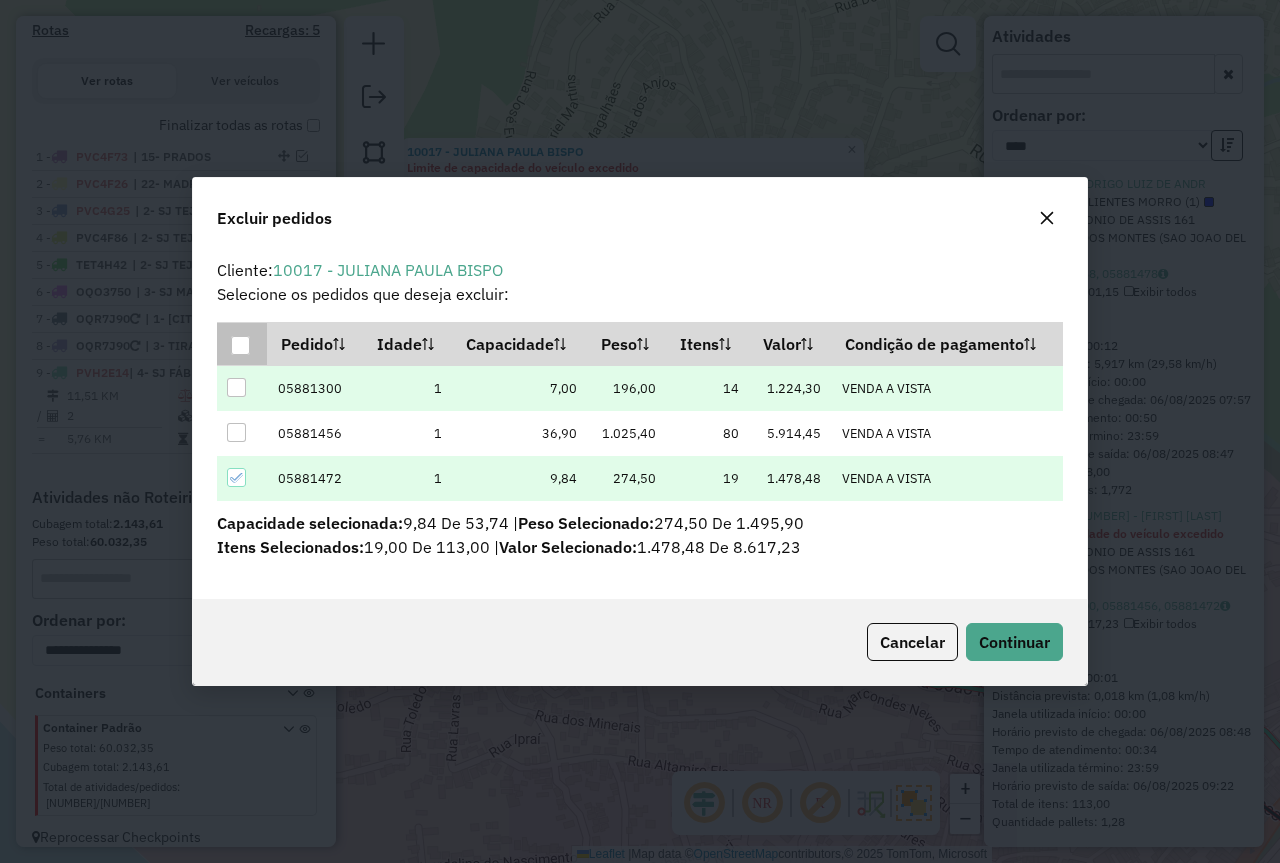 click at bounding box center (236, 387) 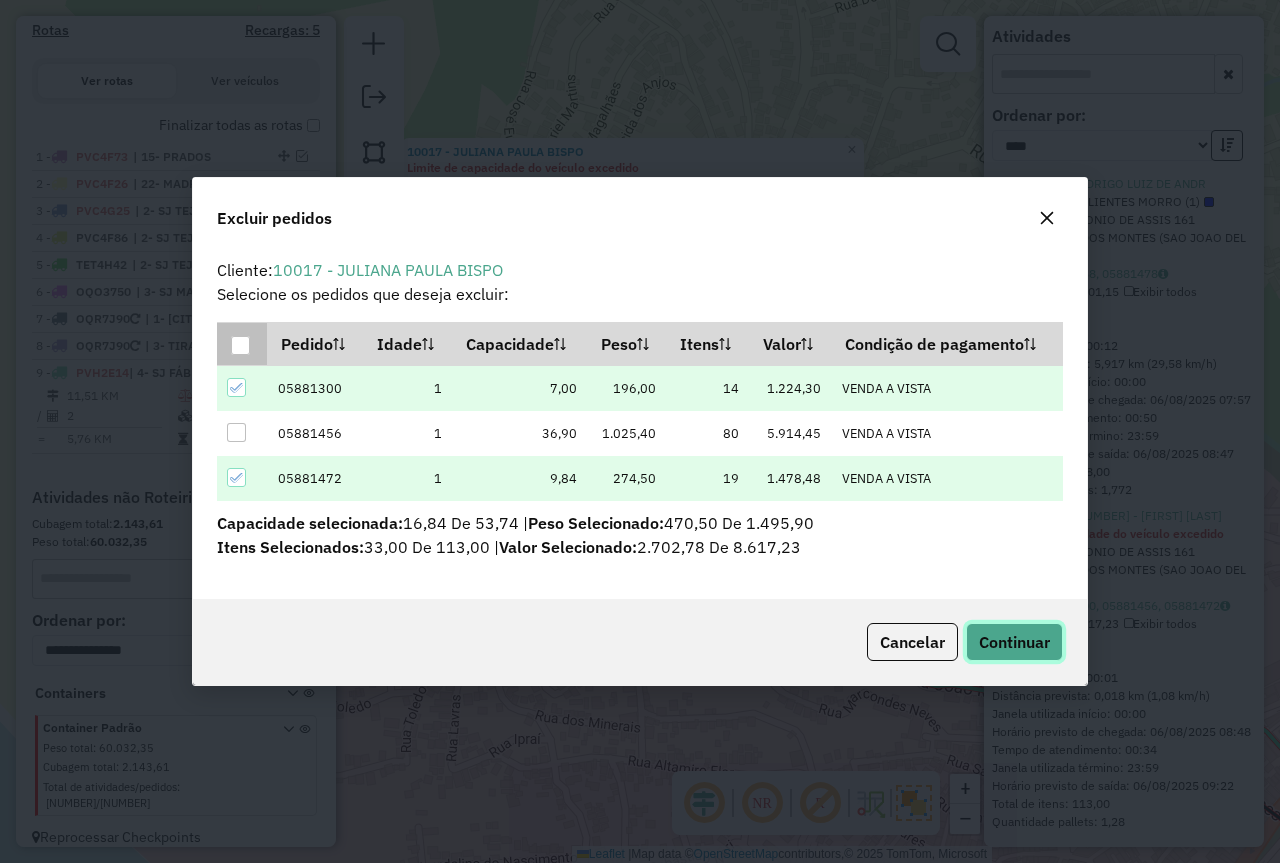 click on "Continuar" 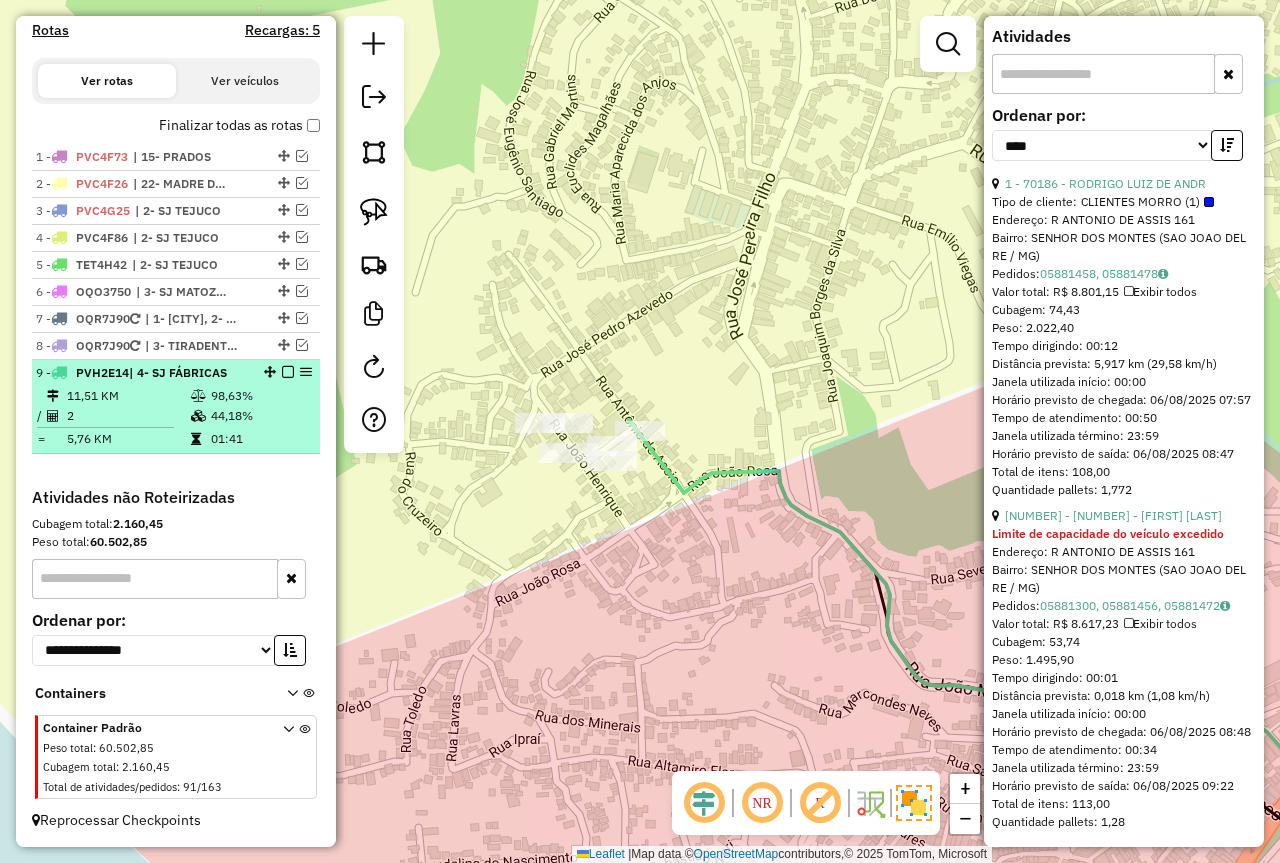 click at bounding box center [288, 372] 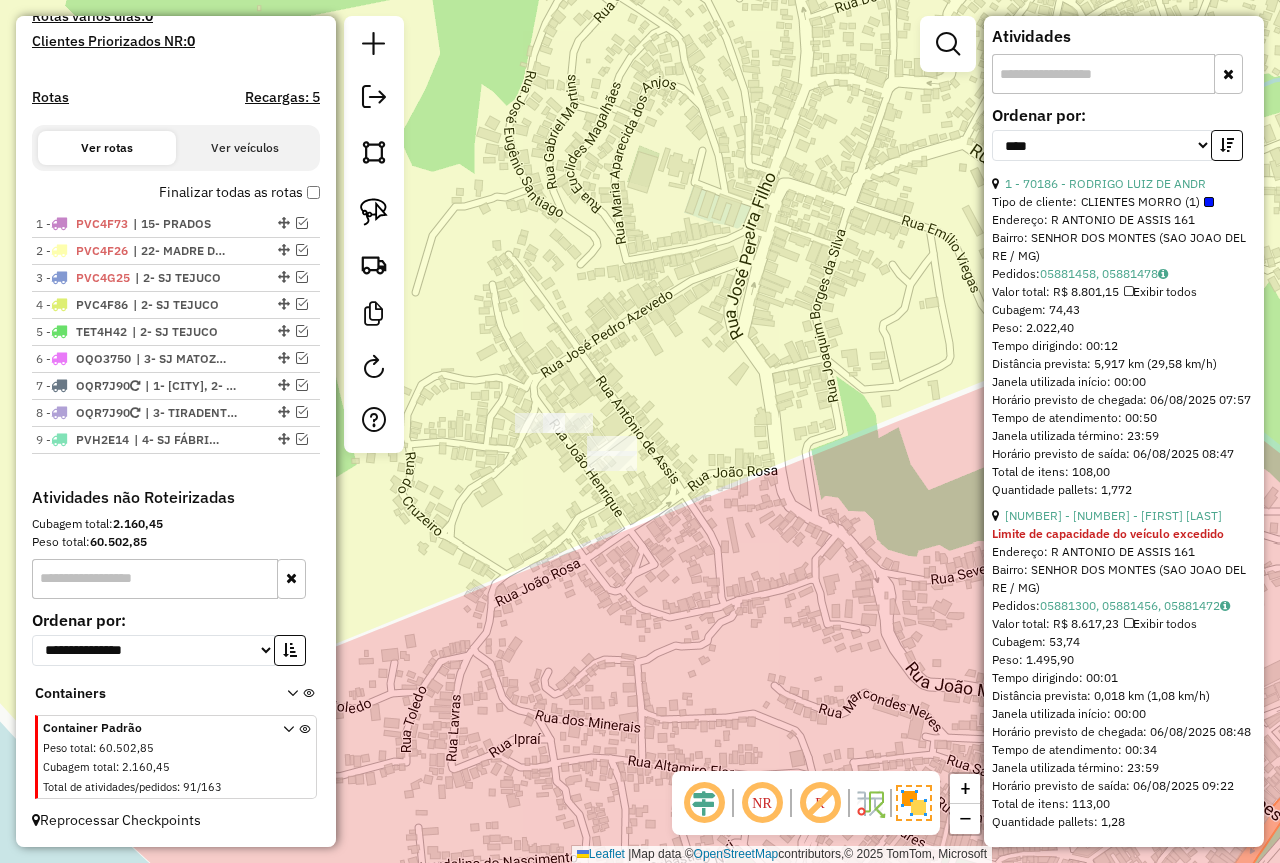 scroll, scrollTop: 555, scrollLeft: 0, axis: vertical 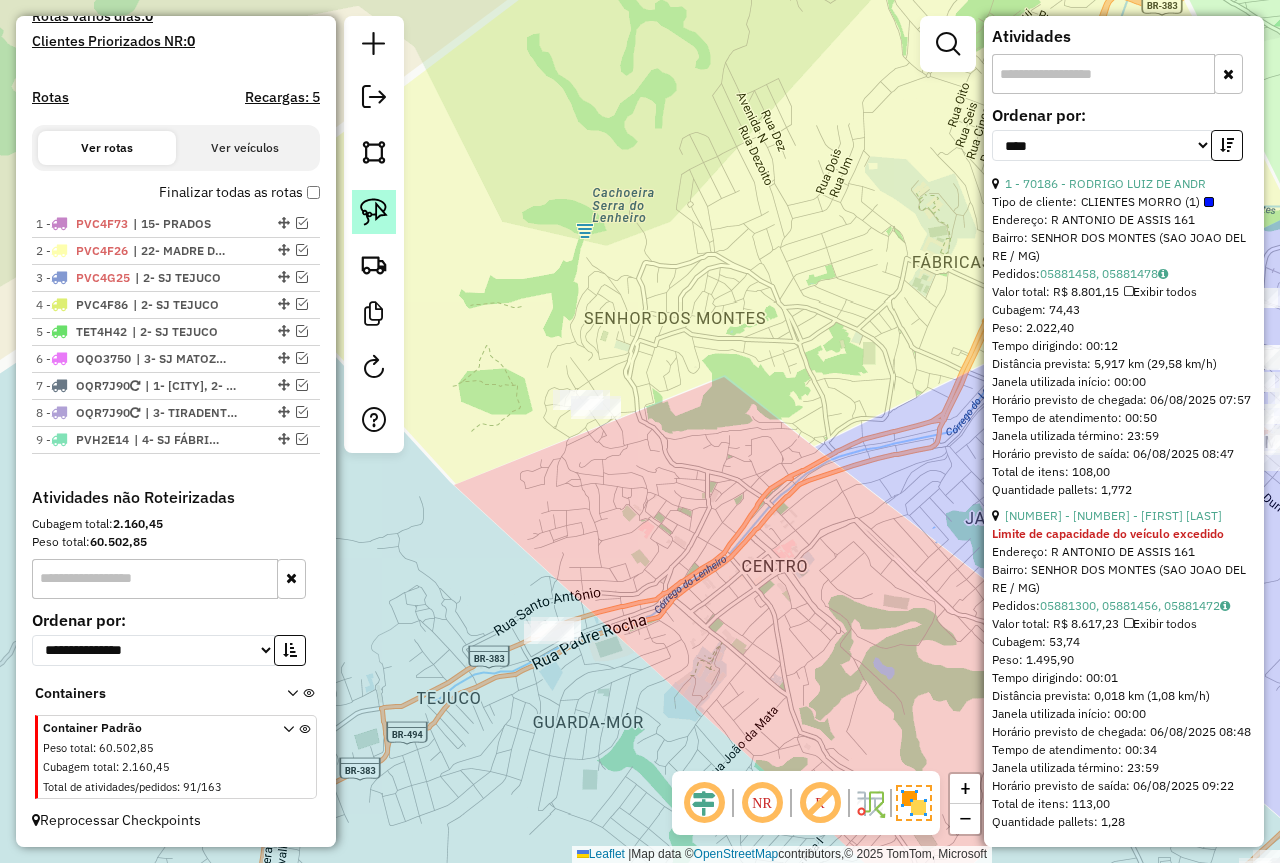 click 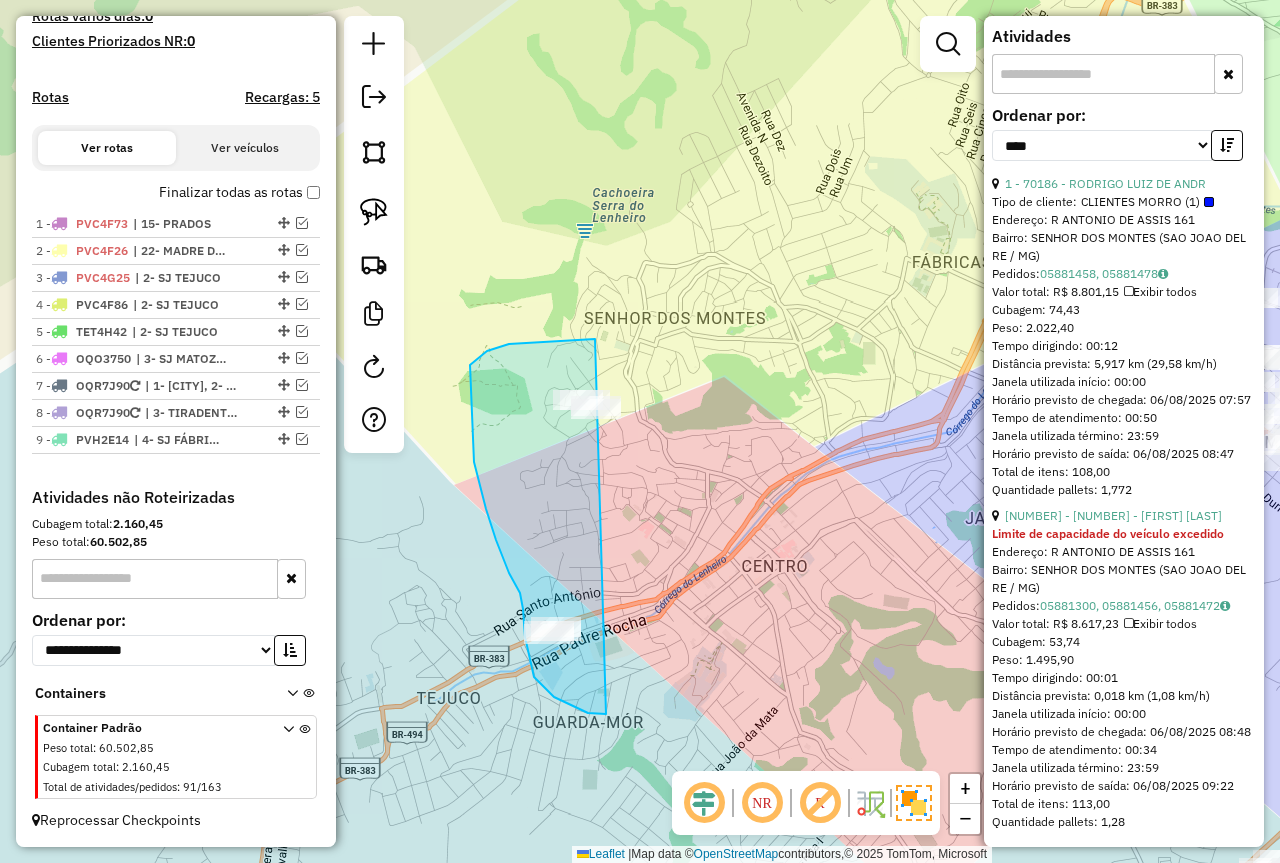drag, startPoint x: 595, startPoint y: 339, endPoint x: 694, endPoint y: 623, distance: 300.7607 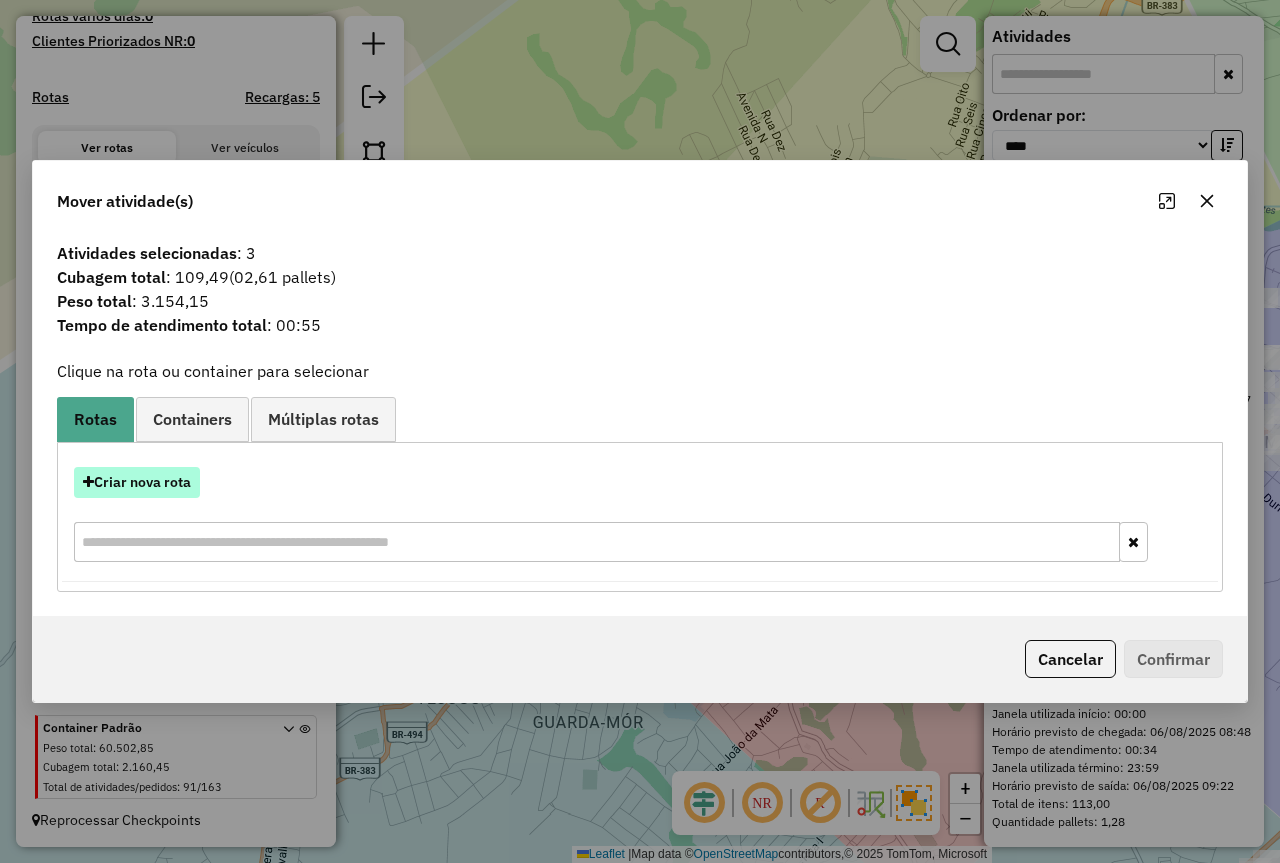 click on "Criar nova rota" at bounding box center [137, 482] 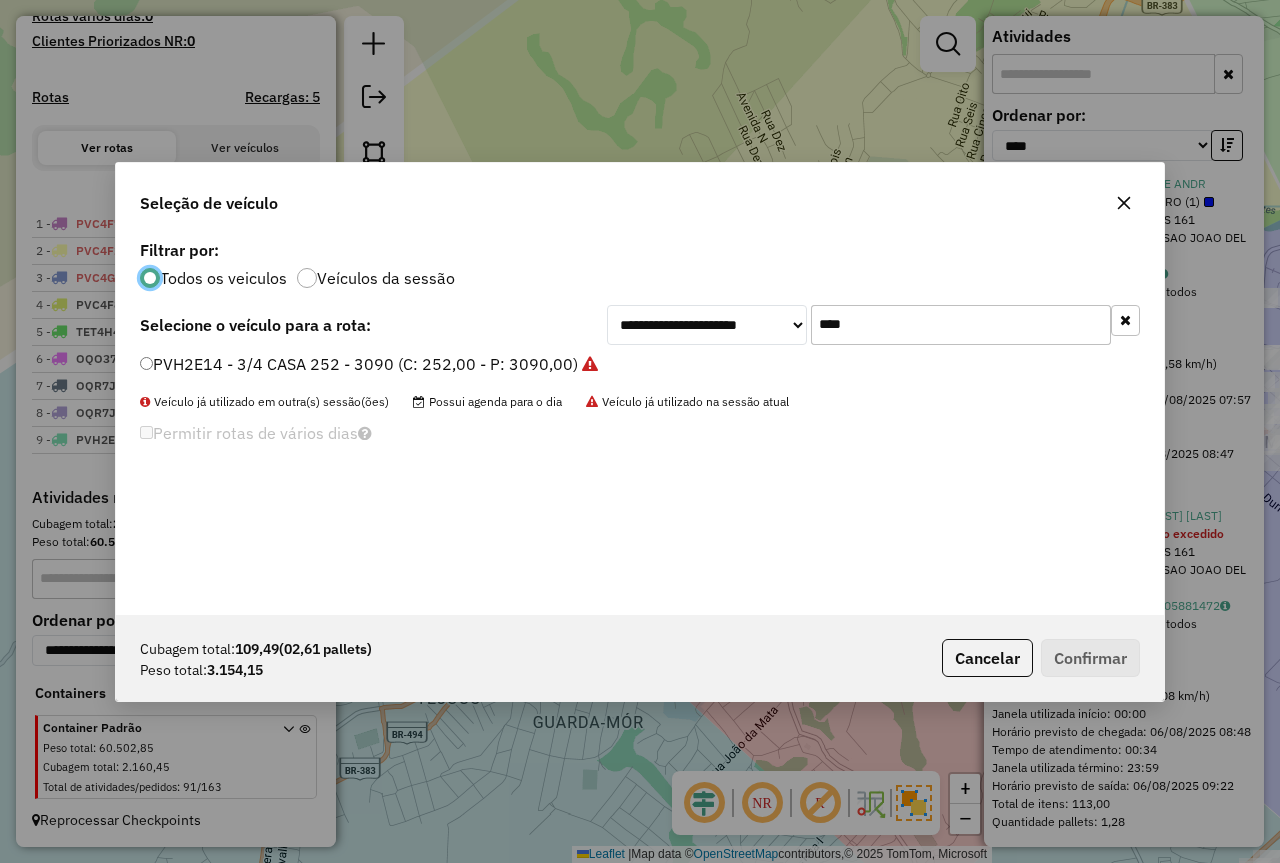 scroll, scrollTop: 11, scrollLeft: 6, axis: both 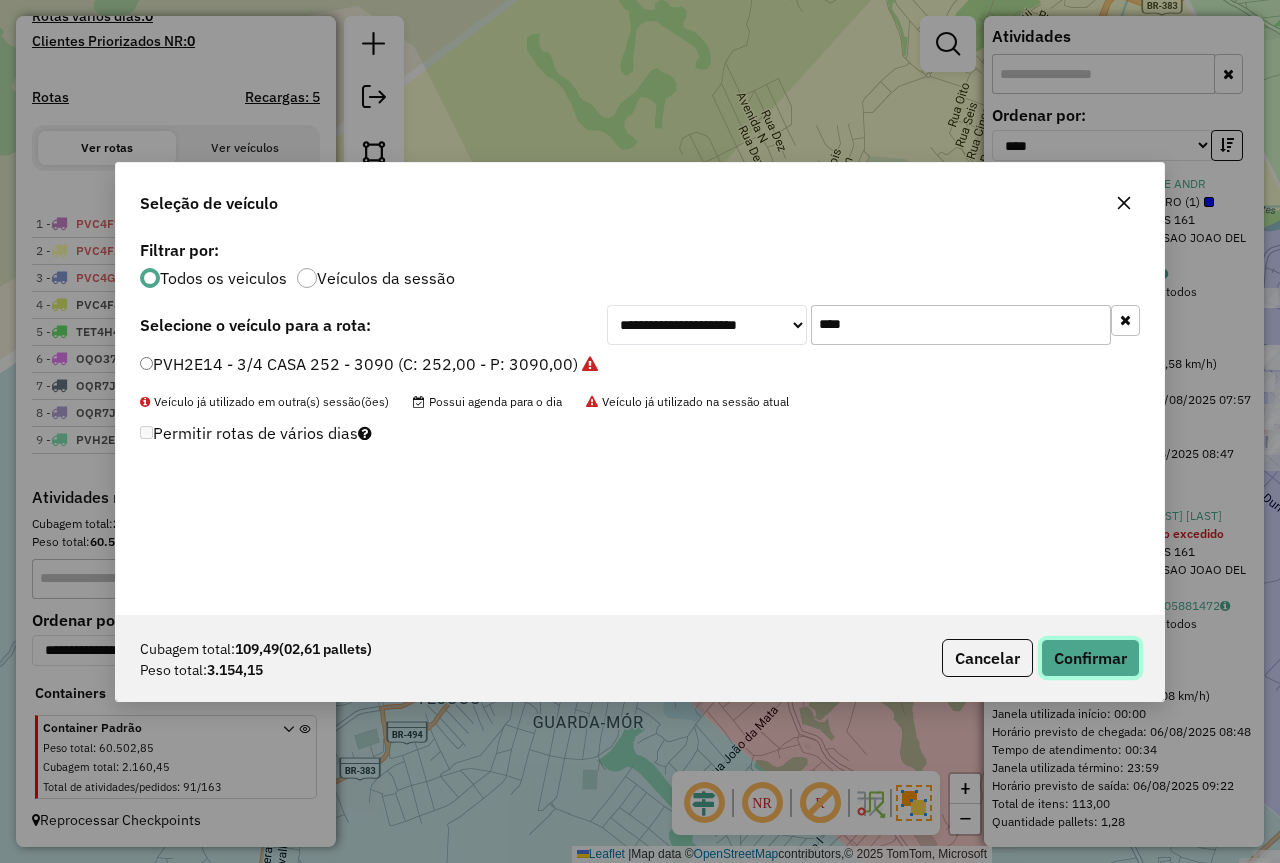 click on "Confirmar" 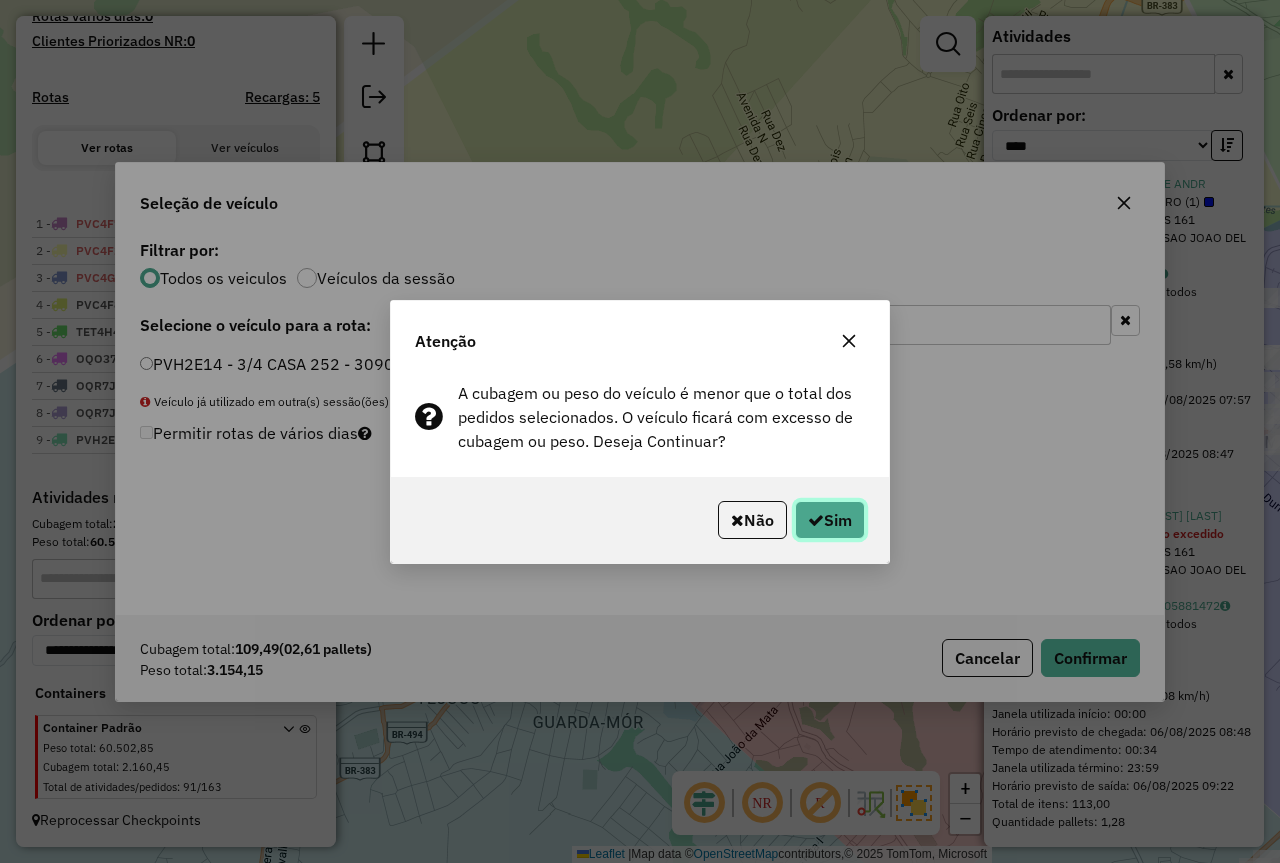 click on "Sim" 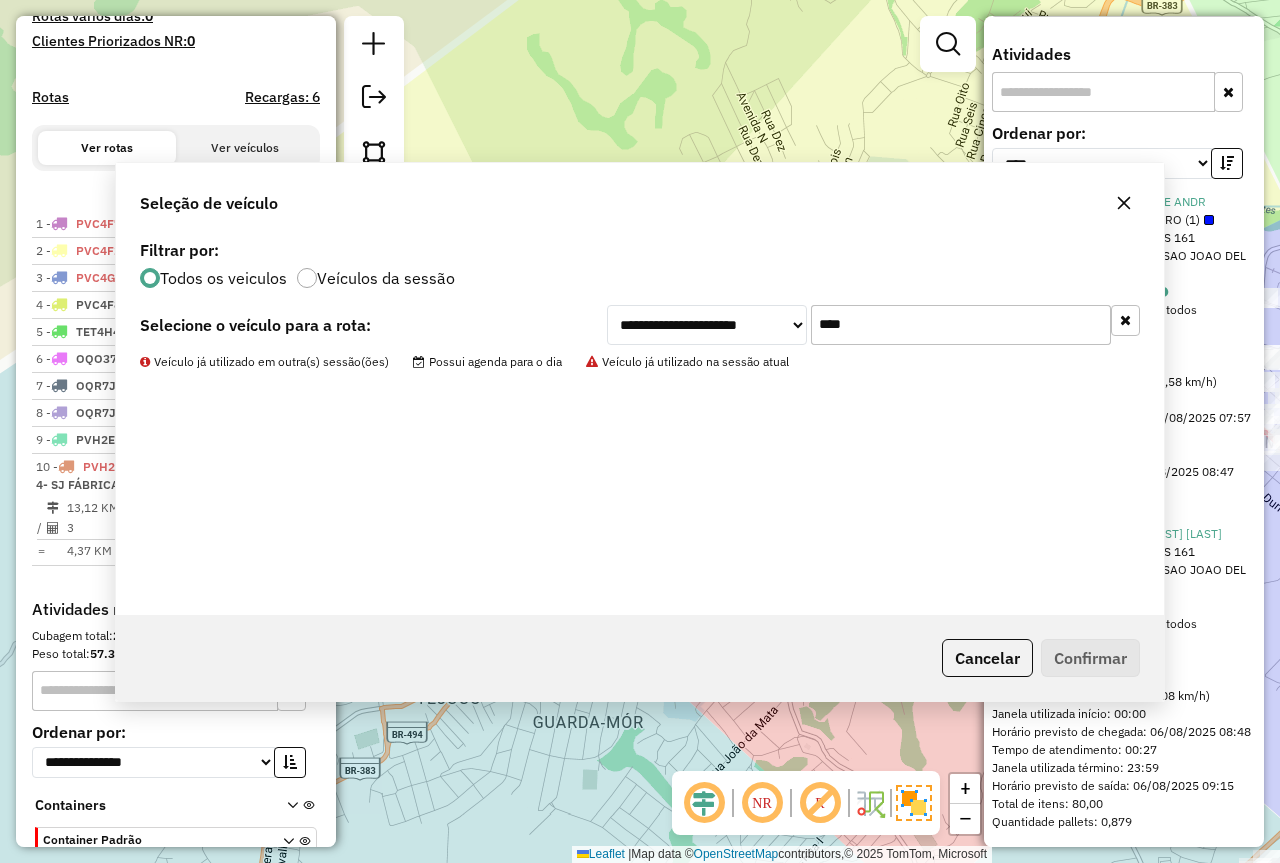 scroll, scrollTop: 667, scrollLeft: 0, axis: vertical 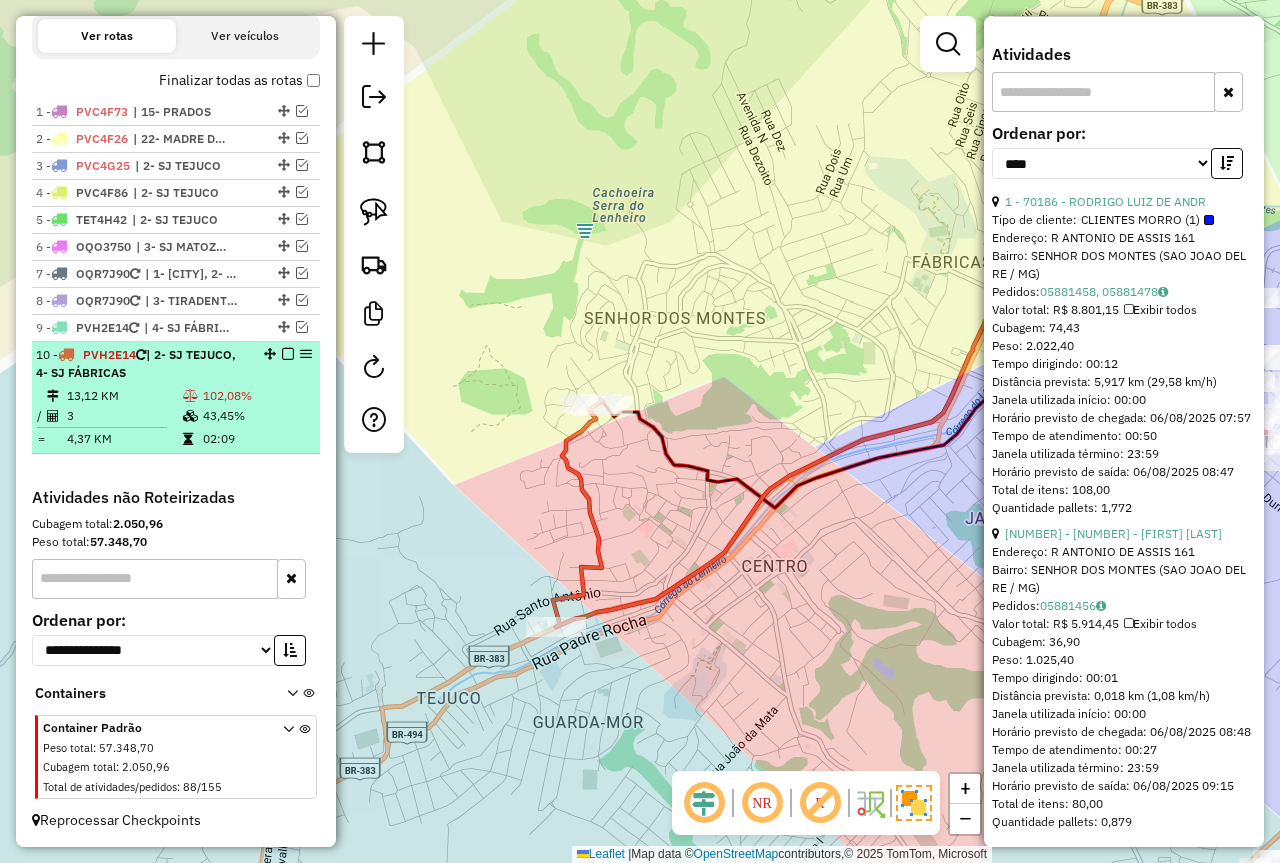 click on "43,45%" at bounding box center (257, 416) 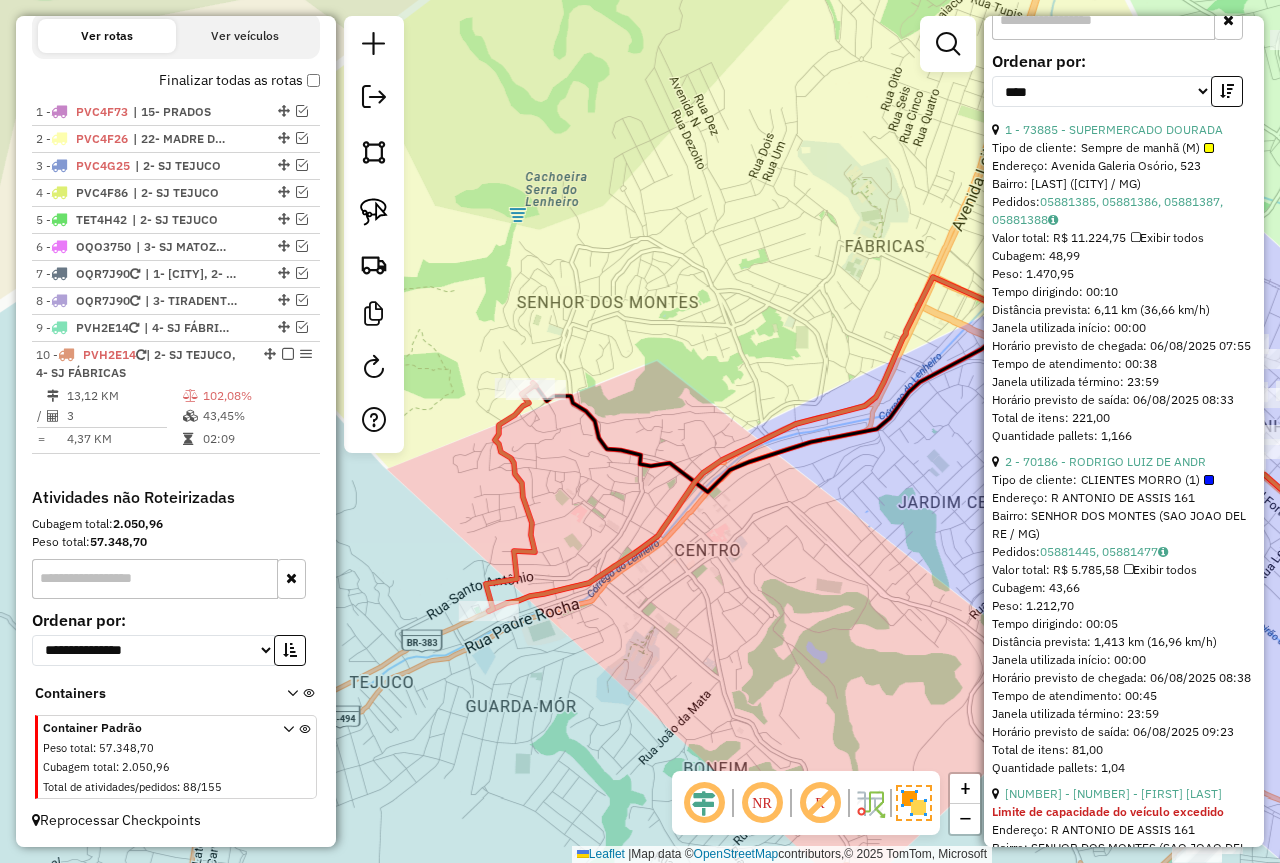 scroll, scrollTop: 811, scrollLeft: 0, axis: vertical 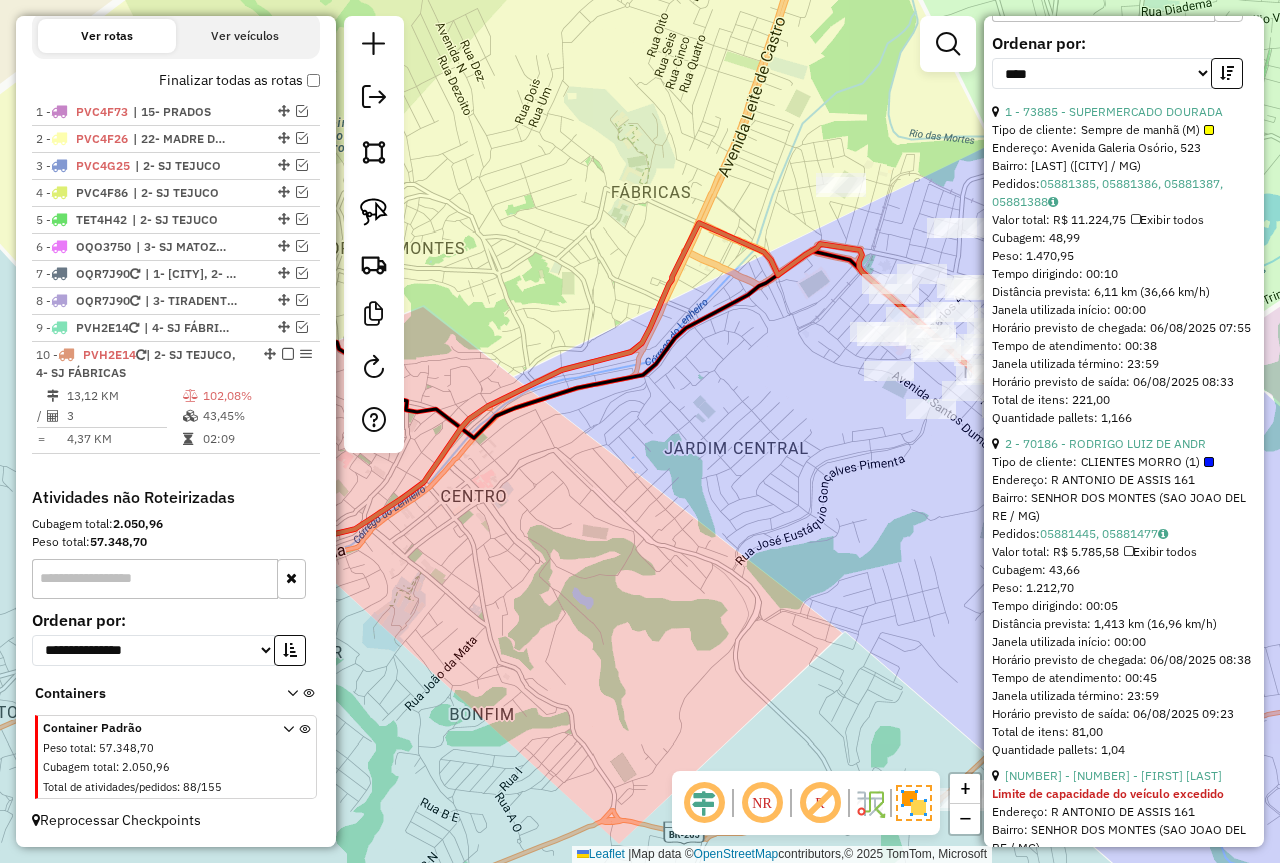 drag, startPoint x: 539, startPoint y: 445, endPoint x: 845, endPoint y: 490, distance: 309.29114 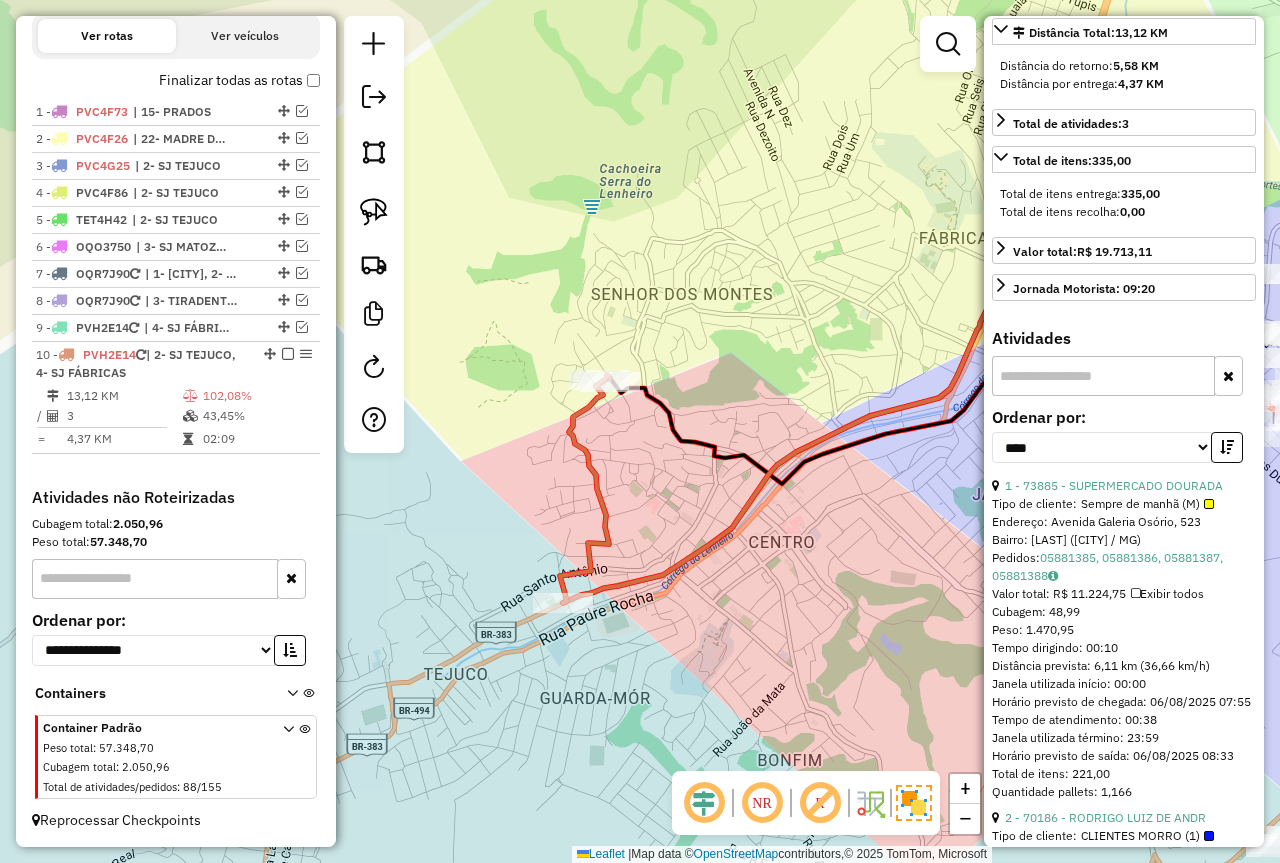 scroll, scrollTop: 311, scrollLeft: 0, axis: vertical 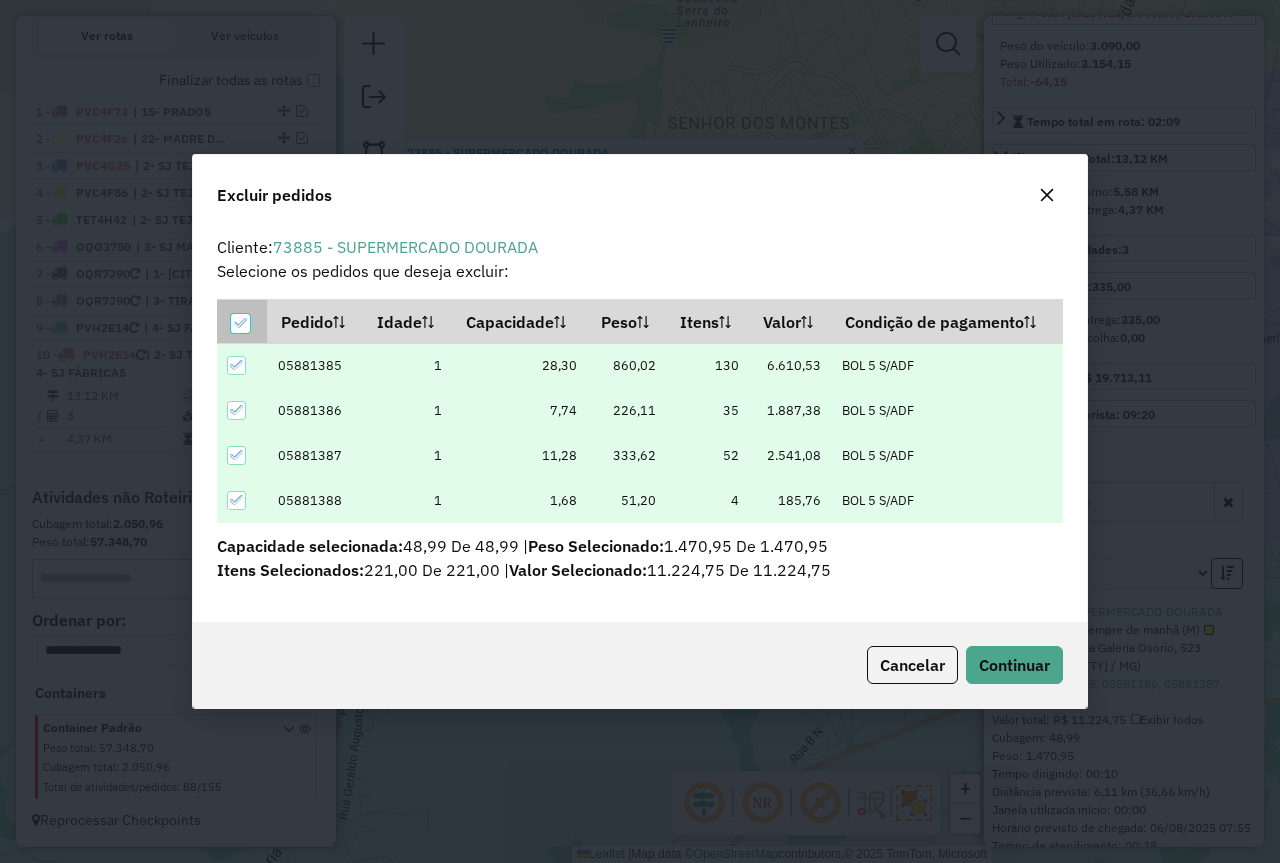 click 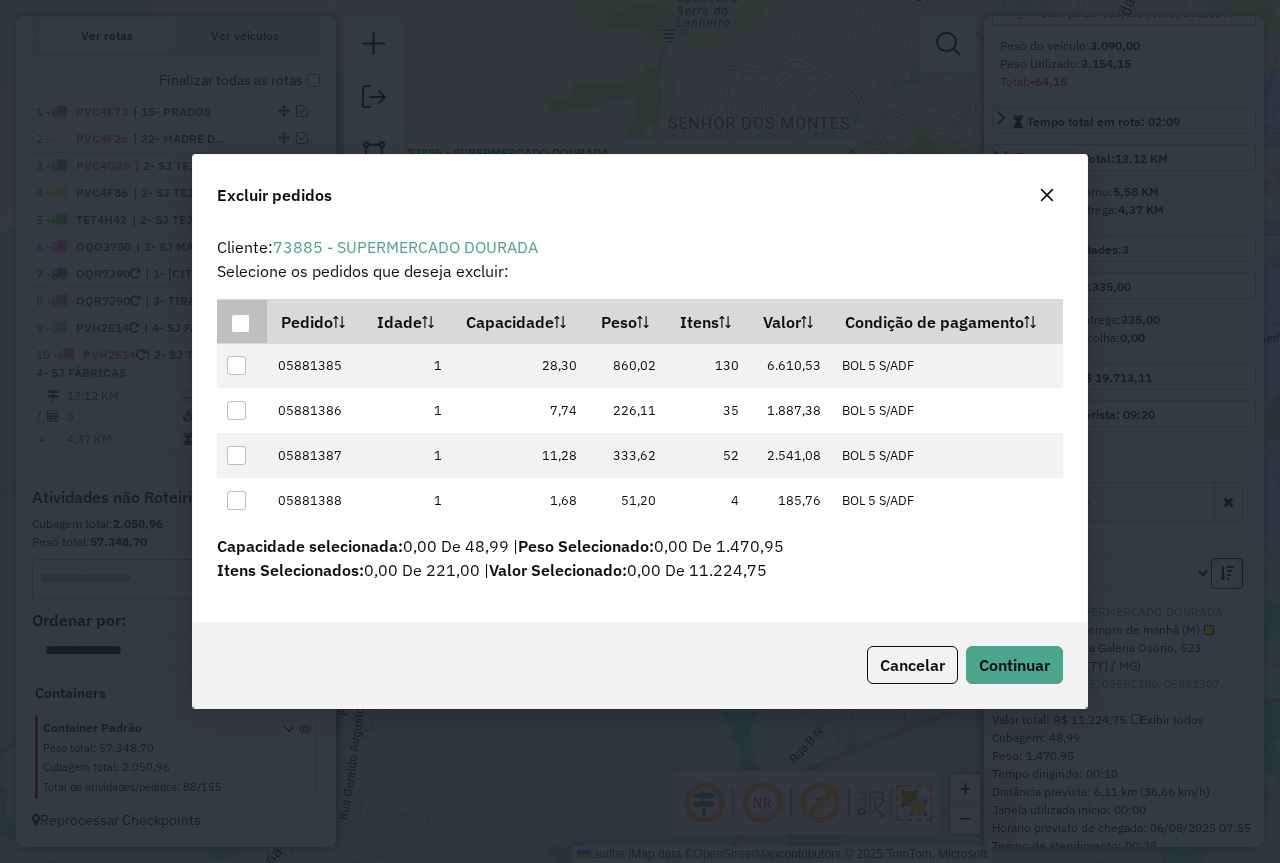 click 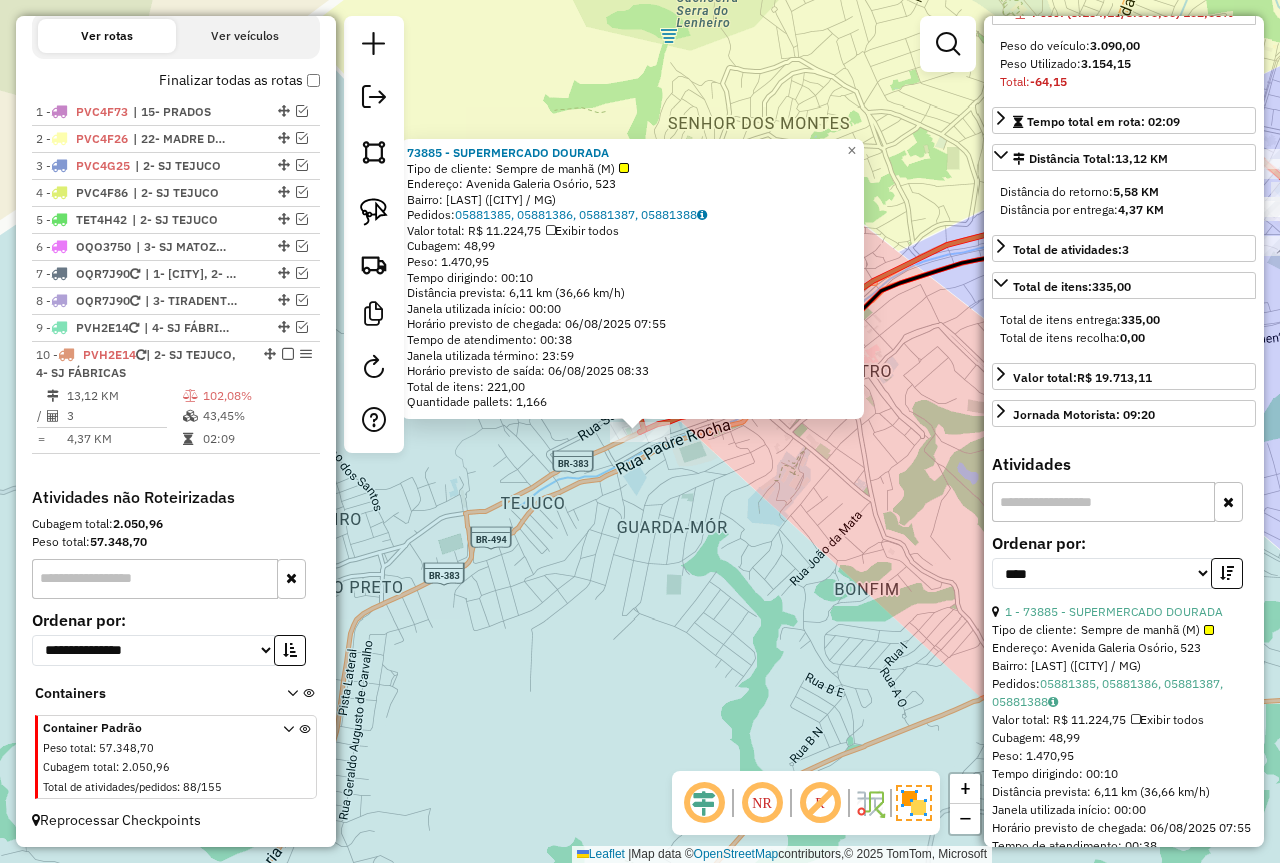 click on "Rota 10 - Placa PVH2E14  73885 - SUPERMERCADO DOURADA 73885 - SUPERMERCADO DOURADA  Tipo de cliente:   Sempre de manhã (M)   Endereço: Avenida Galeria Osório, 523   Bairro: Tejuco (São João del Rei / MG)   Pedidos:  05881385, 05881386, 05881387, 05881388   Valor total: R$ 11.224,75   Exibir todos   Cubagem: 48,99  Peso: 1.470,95  Tempo dirigindo: 00:10   Distância prevista: 6,11 km (36,66 km/h)   Janela utilizada início: 00:00   Horário previsto de chegada: 06/08/2025 07:55   Tempo de atendimento: 00:38   Janela utilizada término: 23:59   Horário previsto de saída: 06/08/2025 08:33   Total de itens: 221,00   Quantidade pallets: 1,166  × Janela de atendimento Grade de atendimento Capacidade Transportadoras Veículos Cliente Pedidos  Rotas Selecione os dias de semana para filtrar as janelas de atendimento  Seg   Ter   Qua   Qui   Sex   Sáb   Dom  Informe o período da janela de atendimento: De: Até:  Filtrar exatamente a janela do cliente  Considerar janela de atendimento padrão   Seg   Ter  ****" 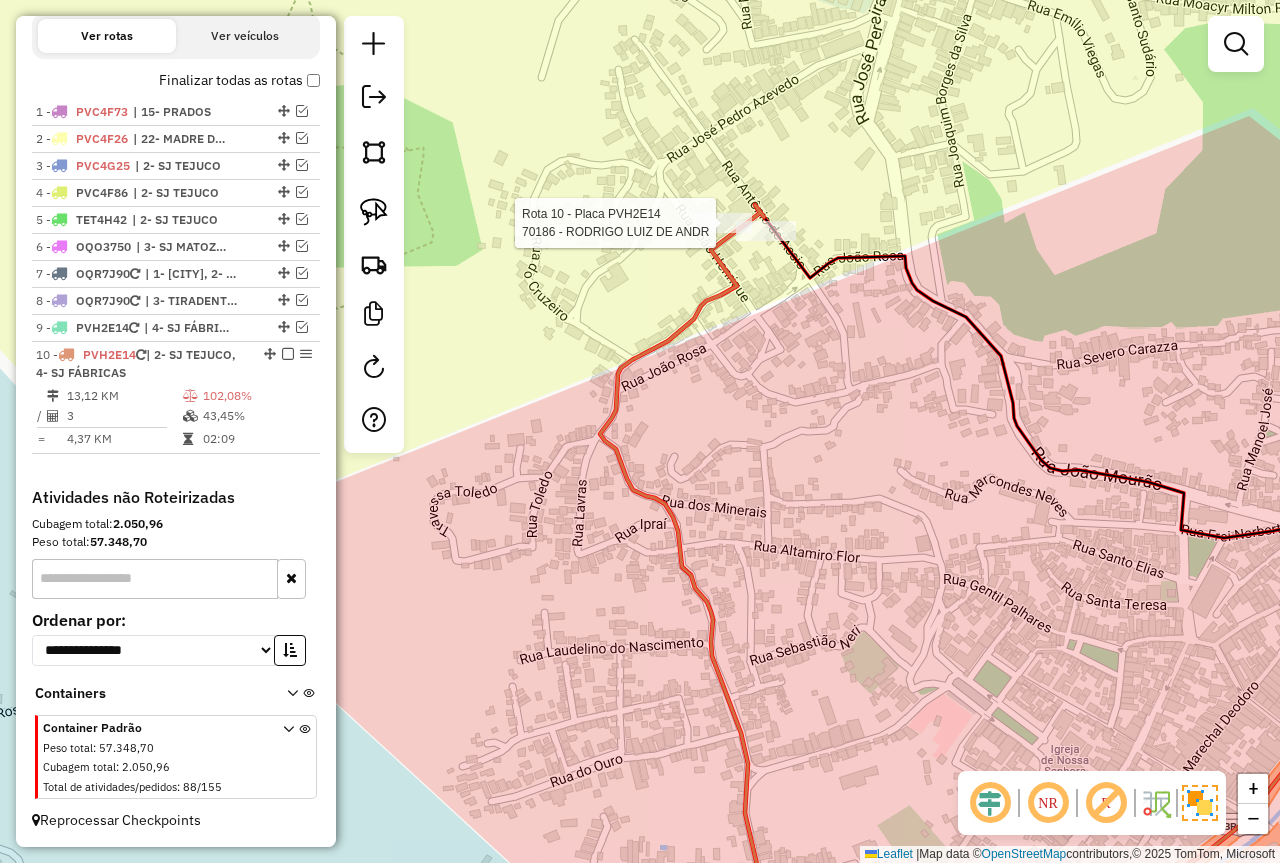 select on "*********" 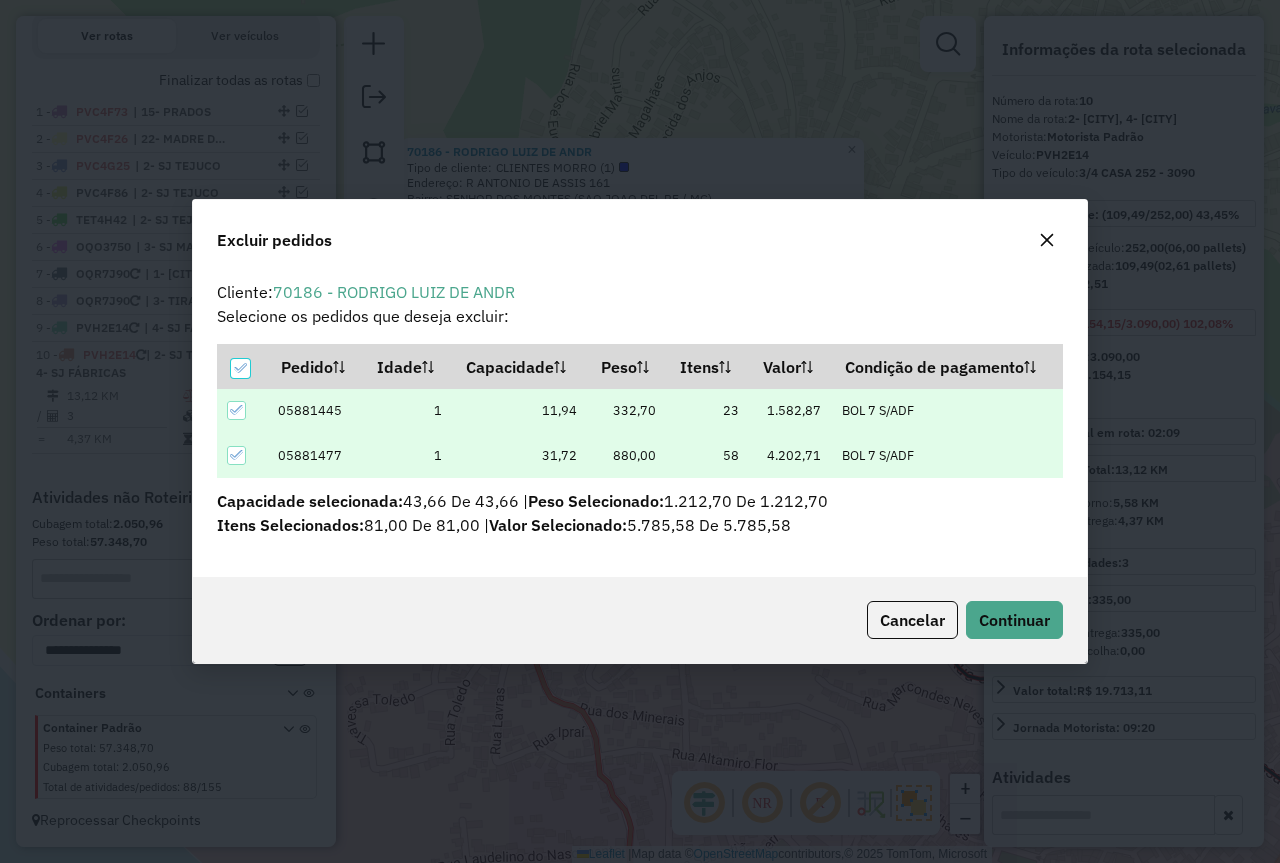 scroll, scrollTop: 0, scrollLeft: 0, axis: both 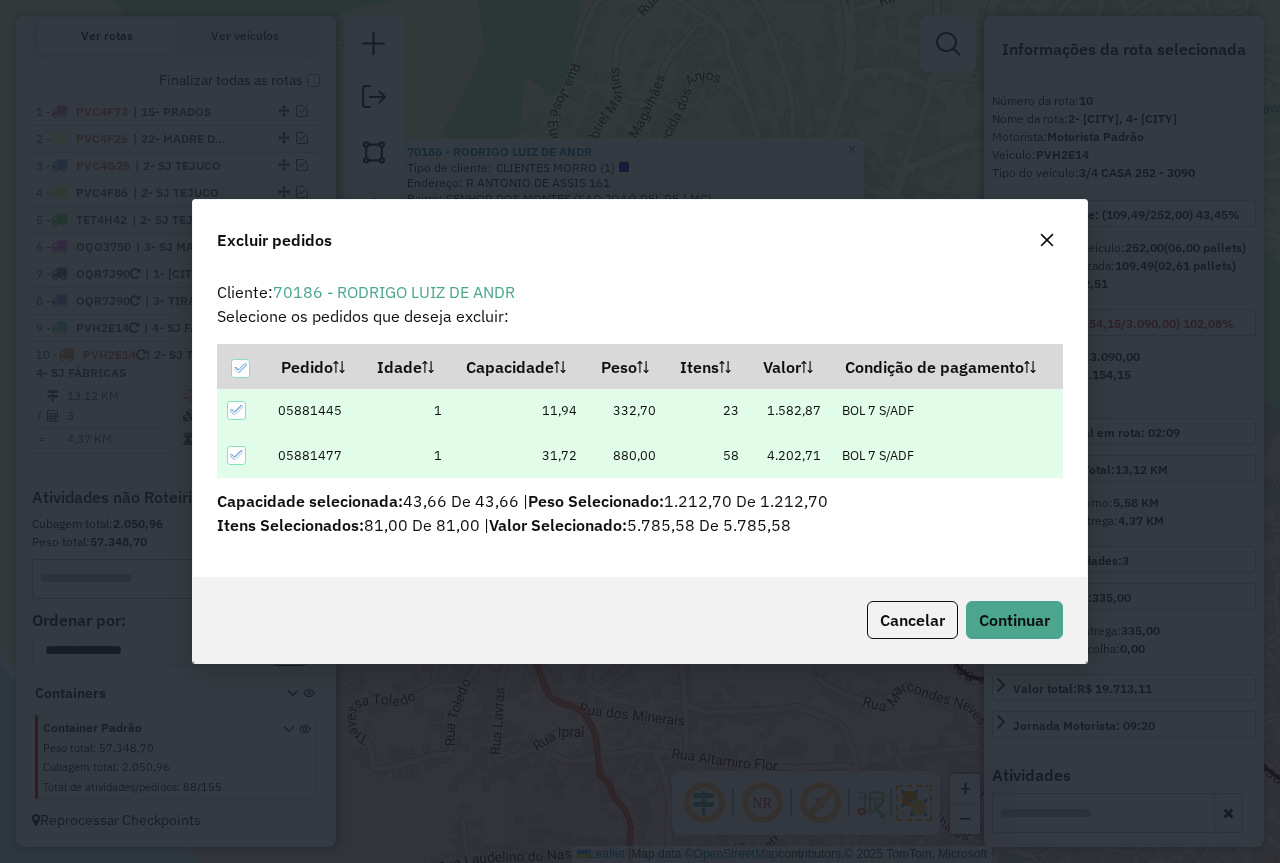 drag, startPoint x: 1045, startPoint y: 237, endPoint x: 813, endPoint y: 306, distance: 242.04338 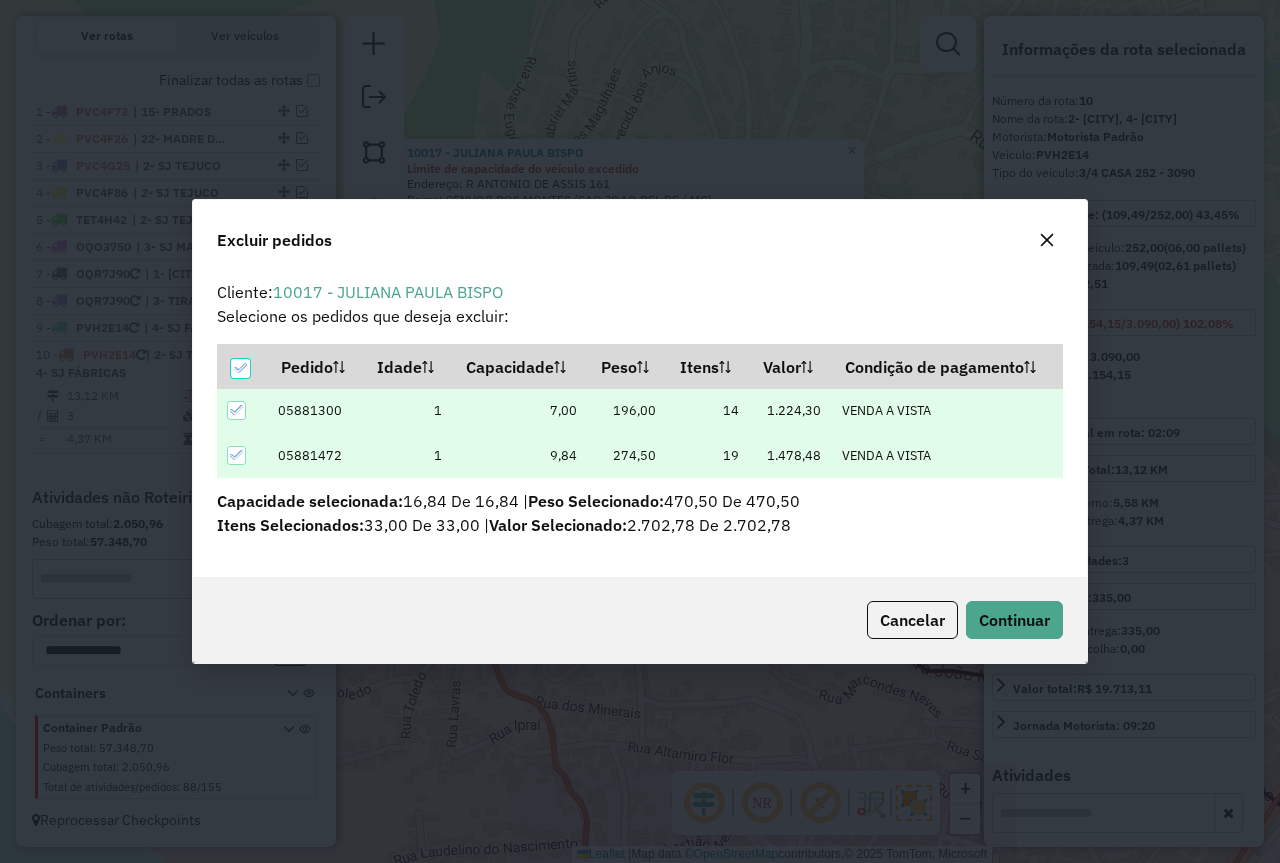 scroll, scrollTop: 82, scrollLeft: 0, axis: vertical 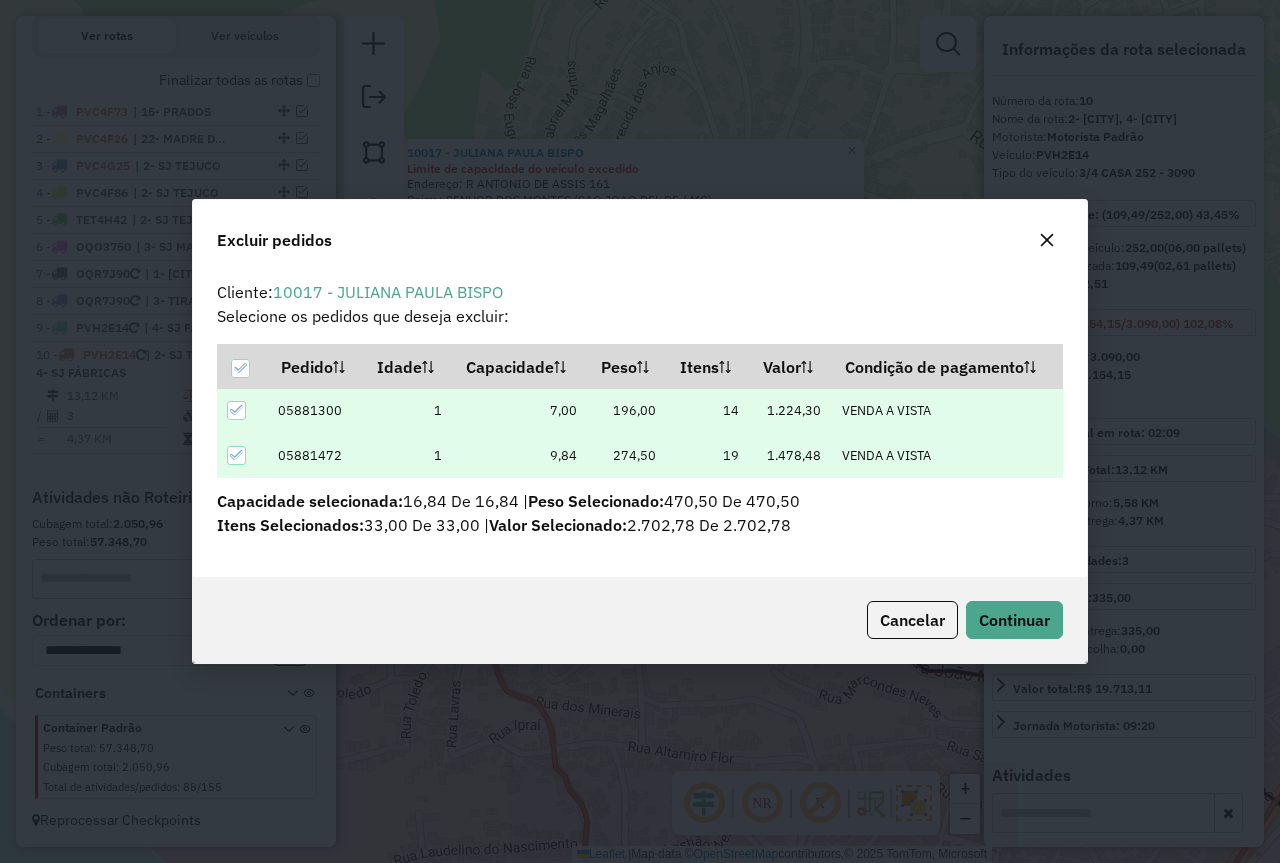 click at bounding box center [242, 410] 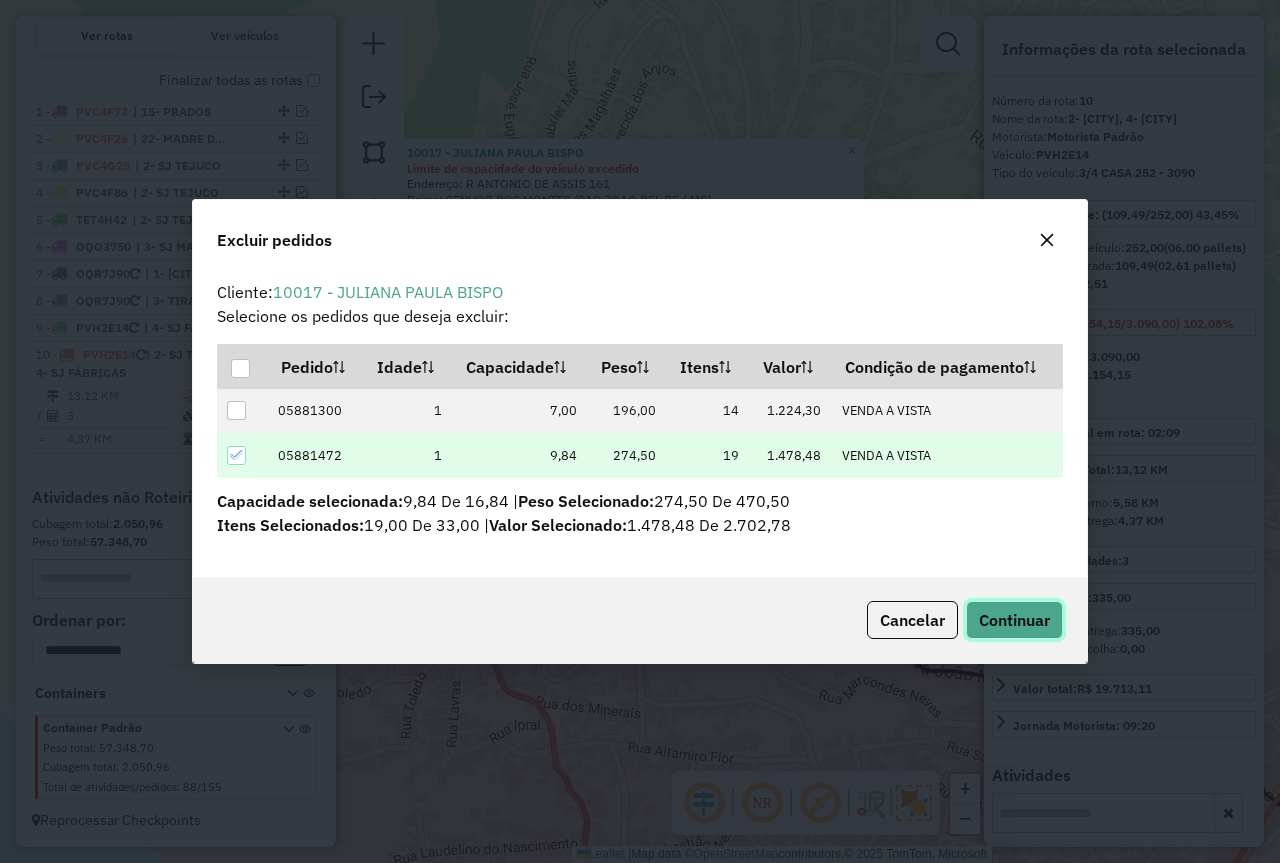 click on "Continuar" 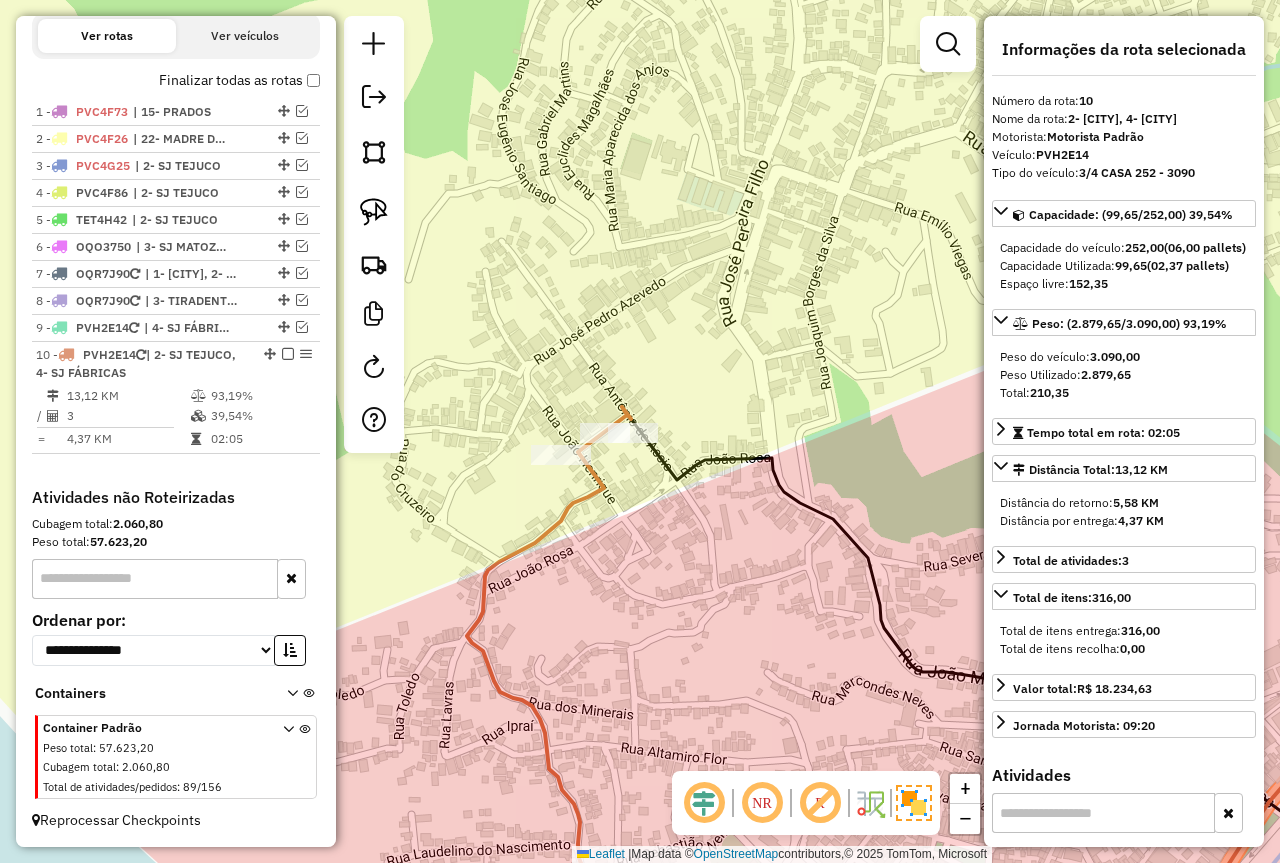 drag, startPoint x: 809, startPoint y: 537, endPoint x: 350, endPoint y: 534, distance: 459.0098 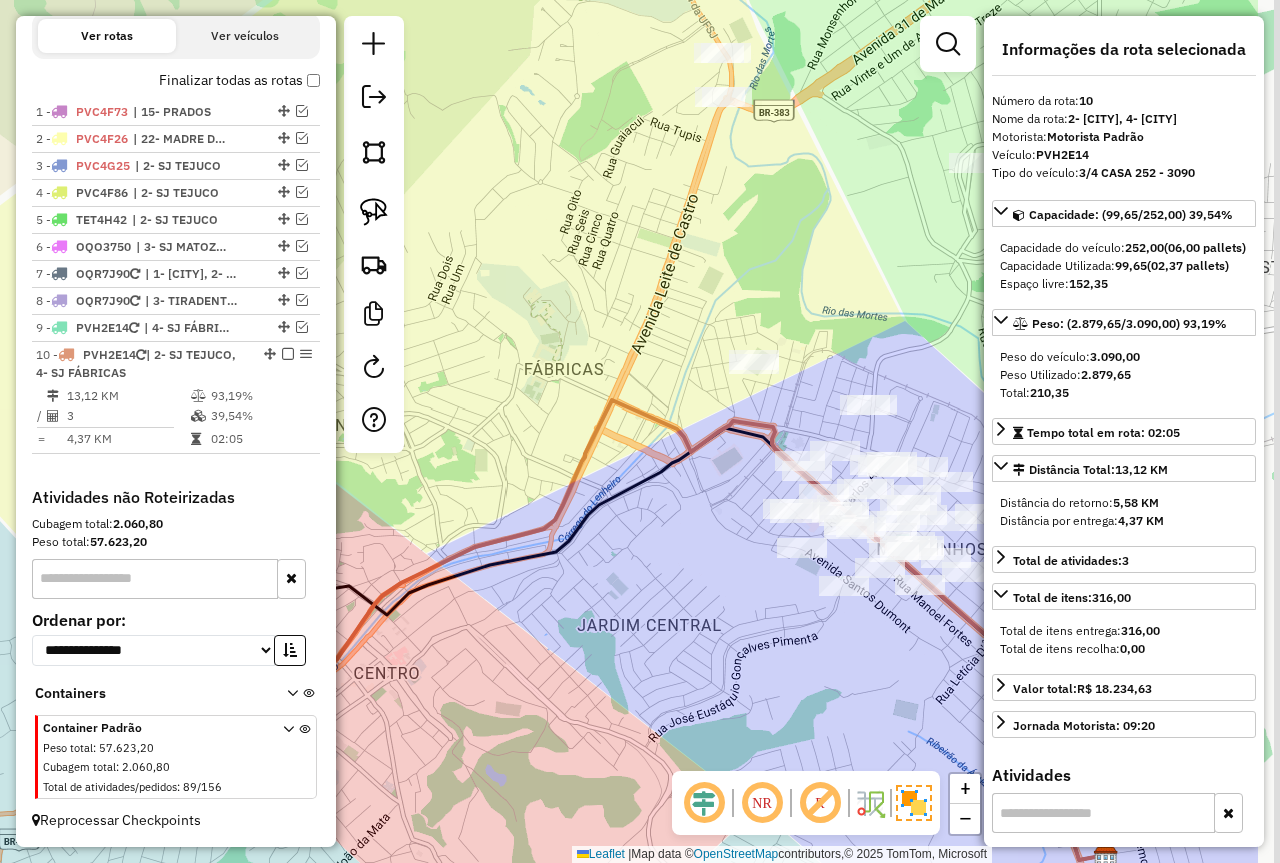 drag, startPoint x: 741, startPoint y: 521, endPoint x: 585, endPoint y: 513, distance: 156.20499 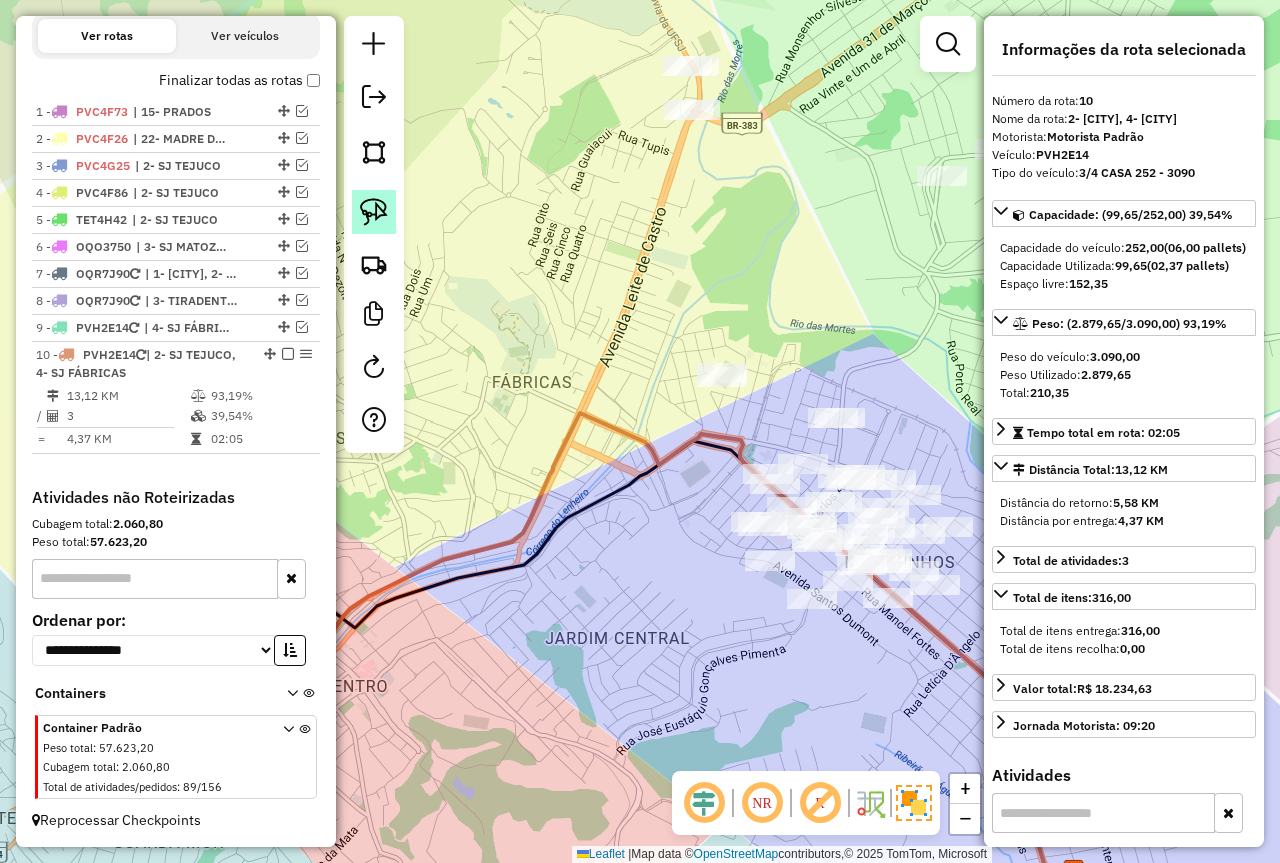click 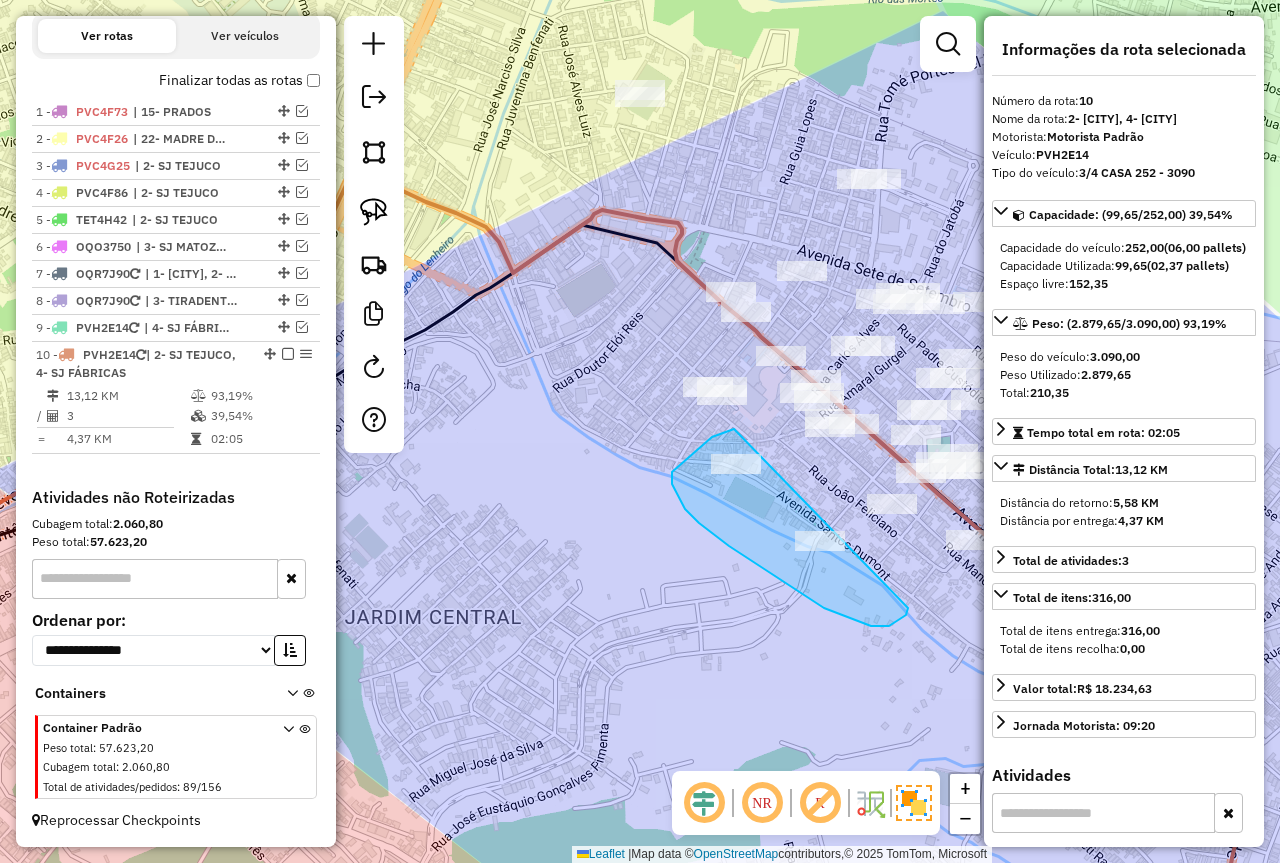 drag, startPoint x: 734, startPoint y: 429, endPoint x: 908, endPoint y: 601, distance: 244.66304 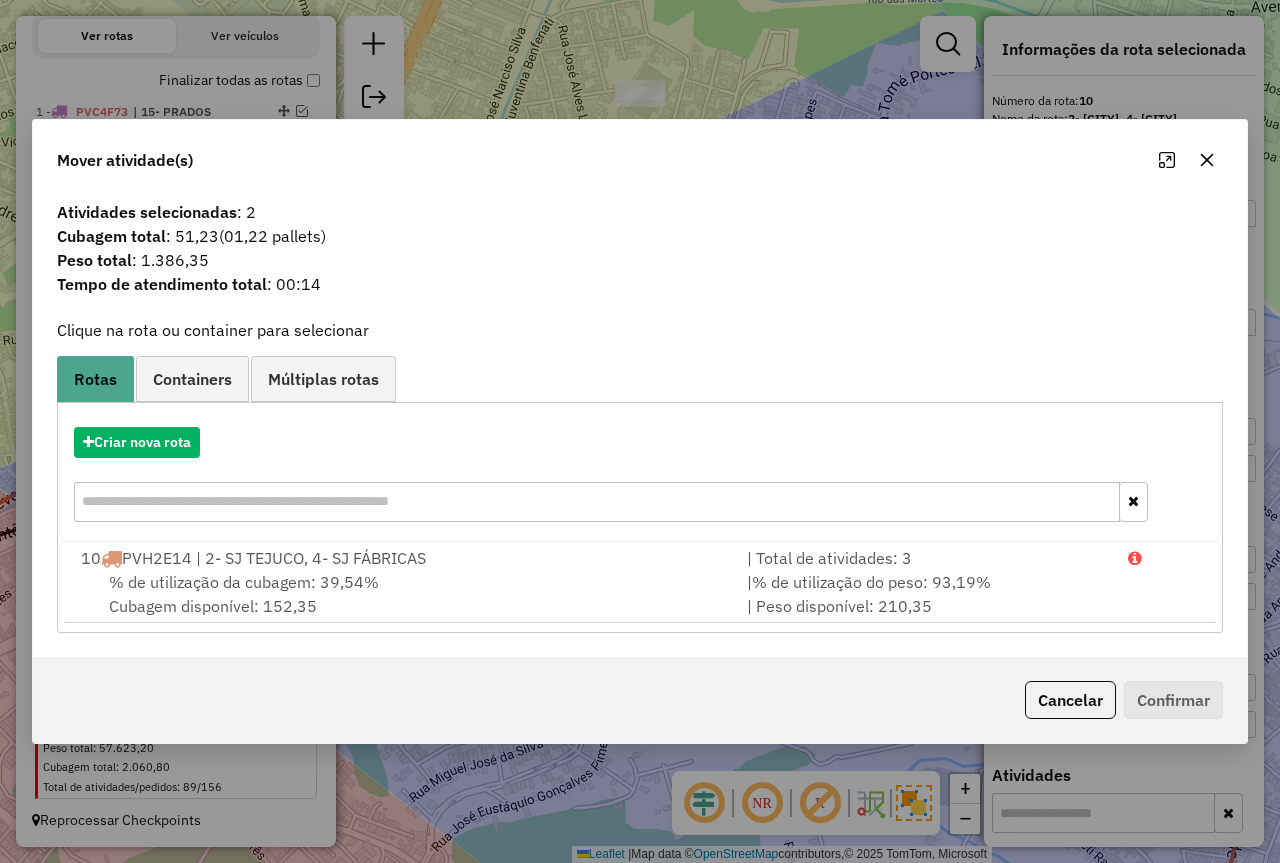 click on "Cancelar" 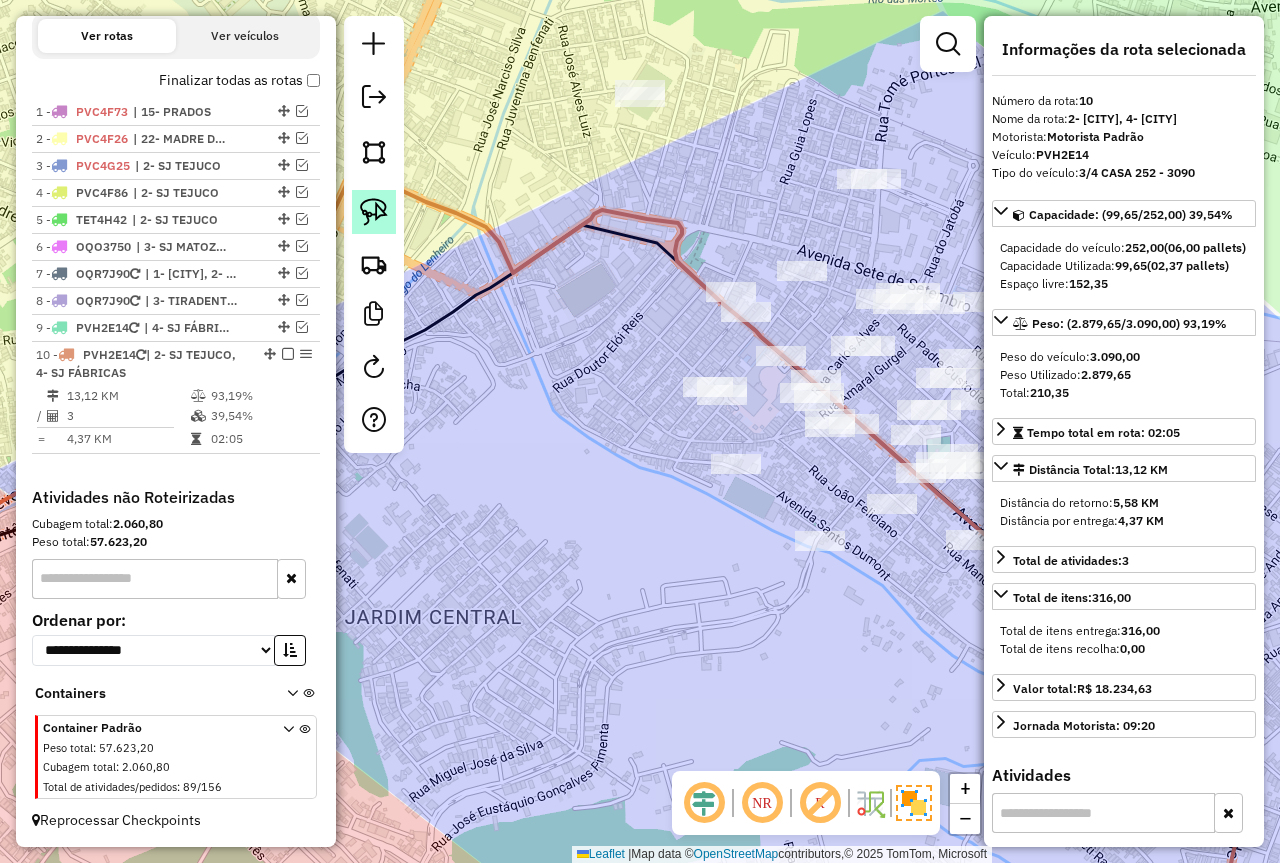 click 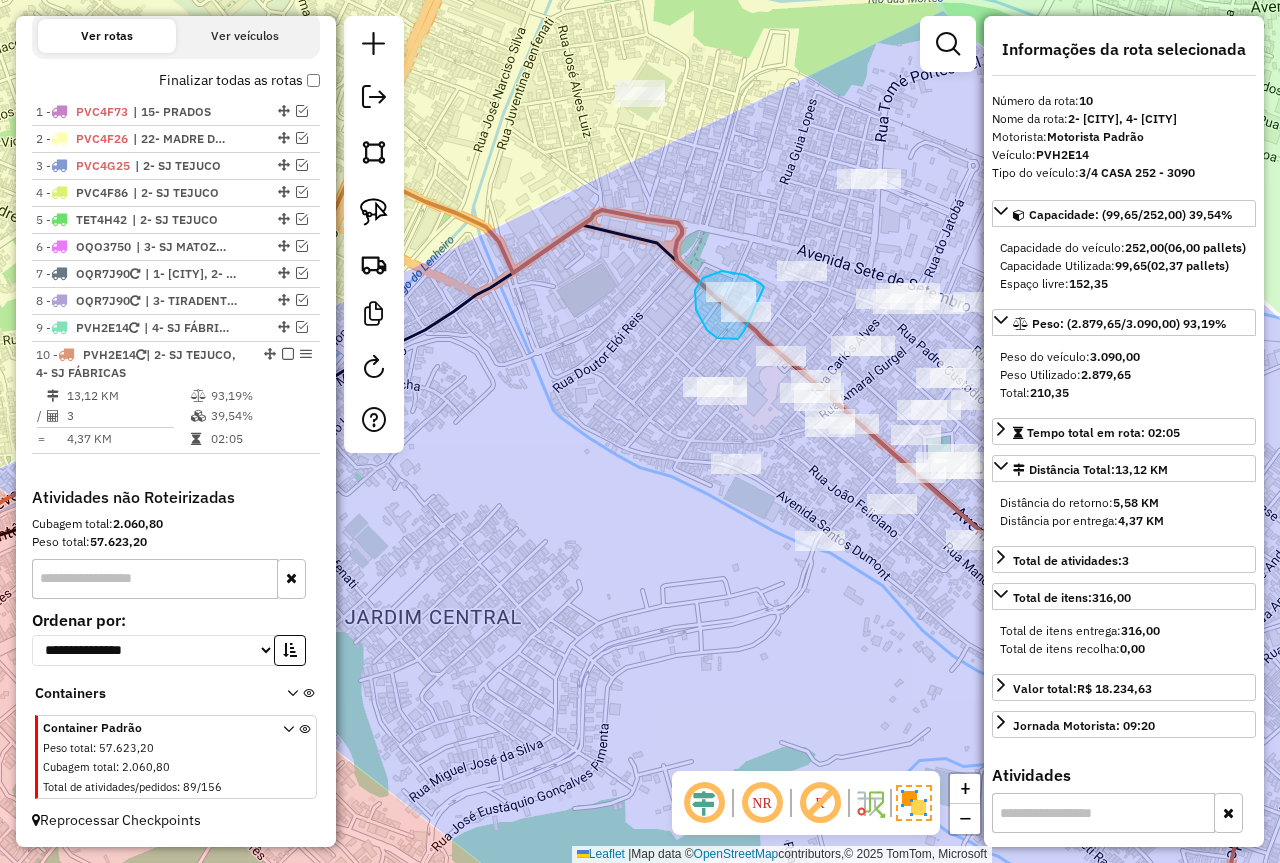 drag, startPoint x: 740, startPoint y: 274, endPoint x: 749, endPoint y: 325, distance: 51.78803 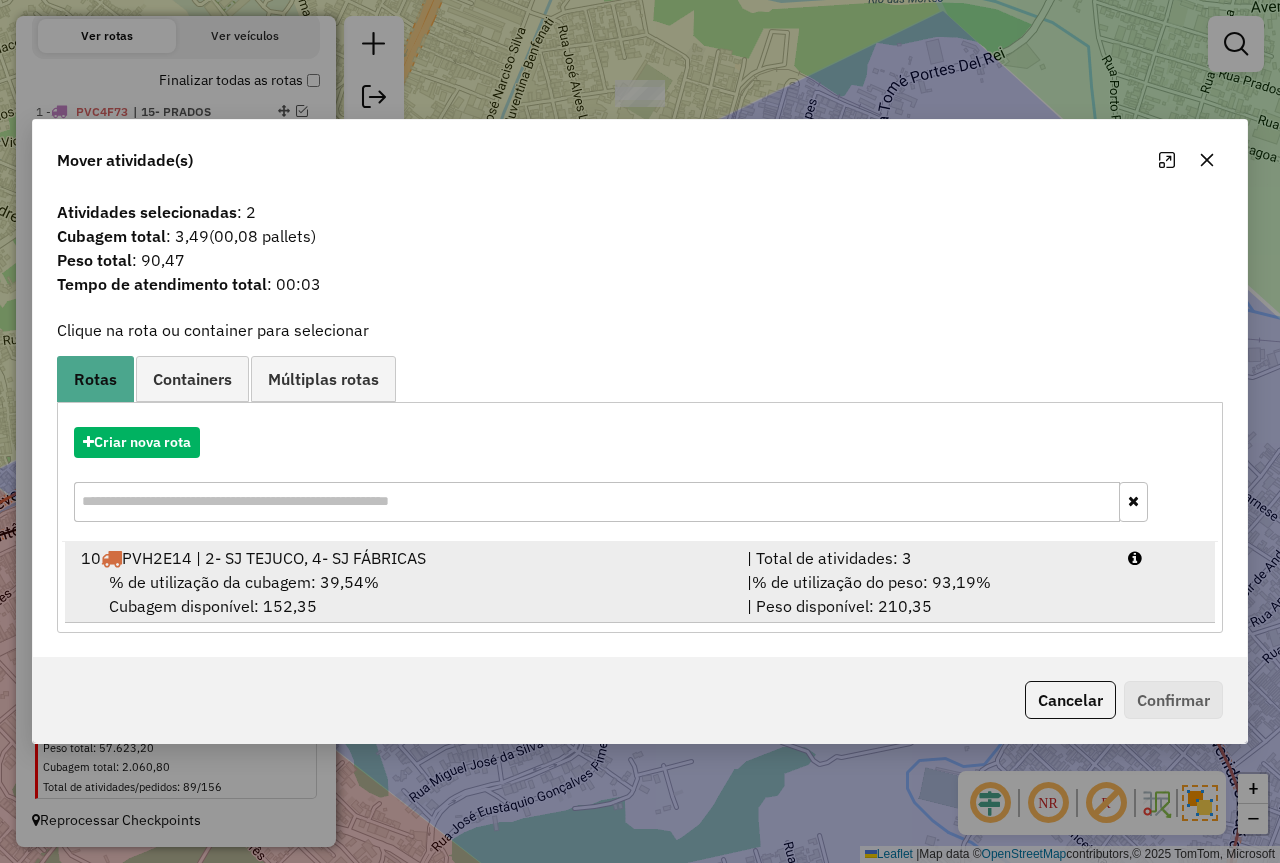 click on "|  % de utilização do peso: 93,19%  | Peso disponível: 210,35" at bounding box center (925, 594) 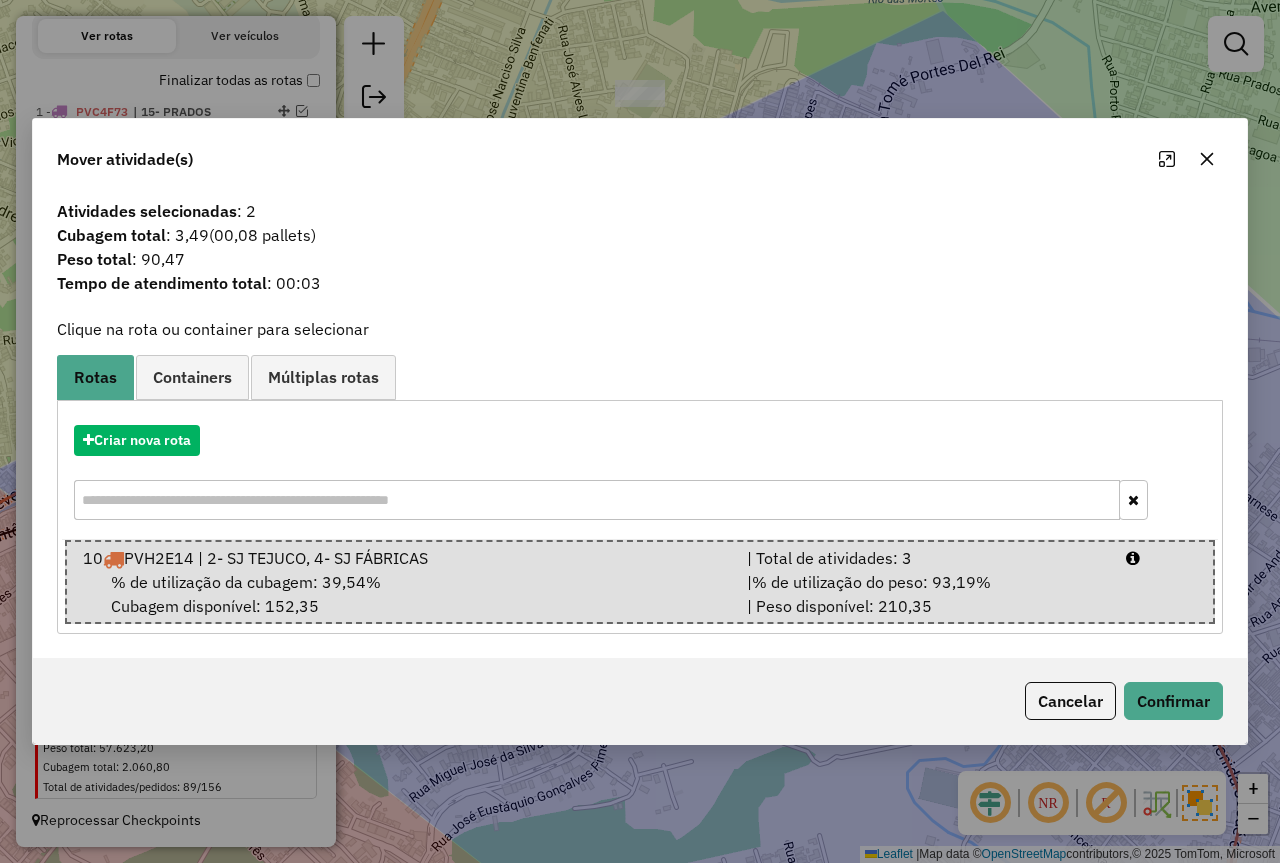 click on "Cancelar   Confirmar" 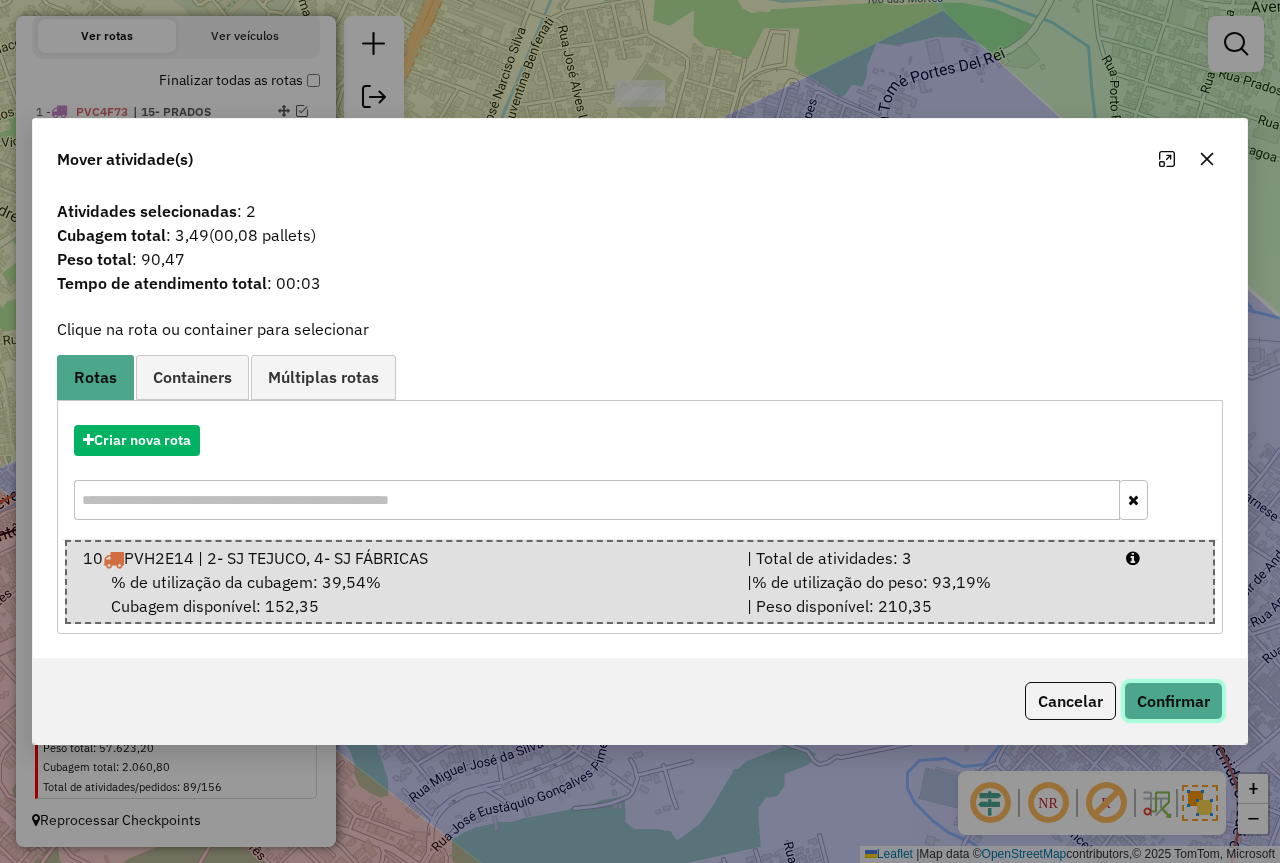 click on "Confirmar" 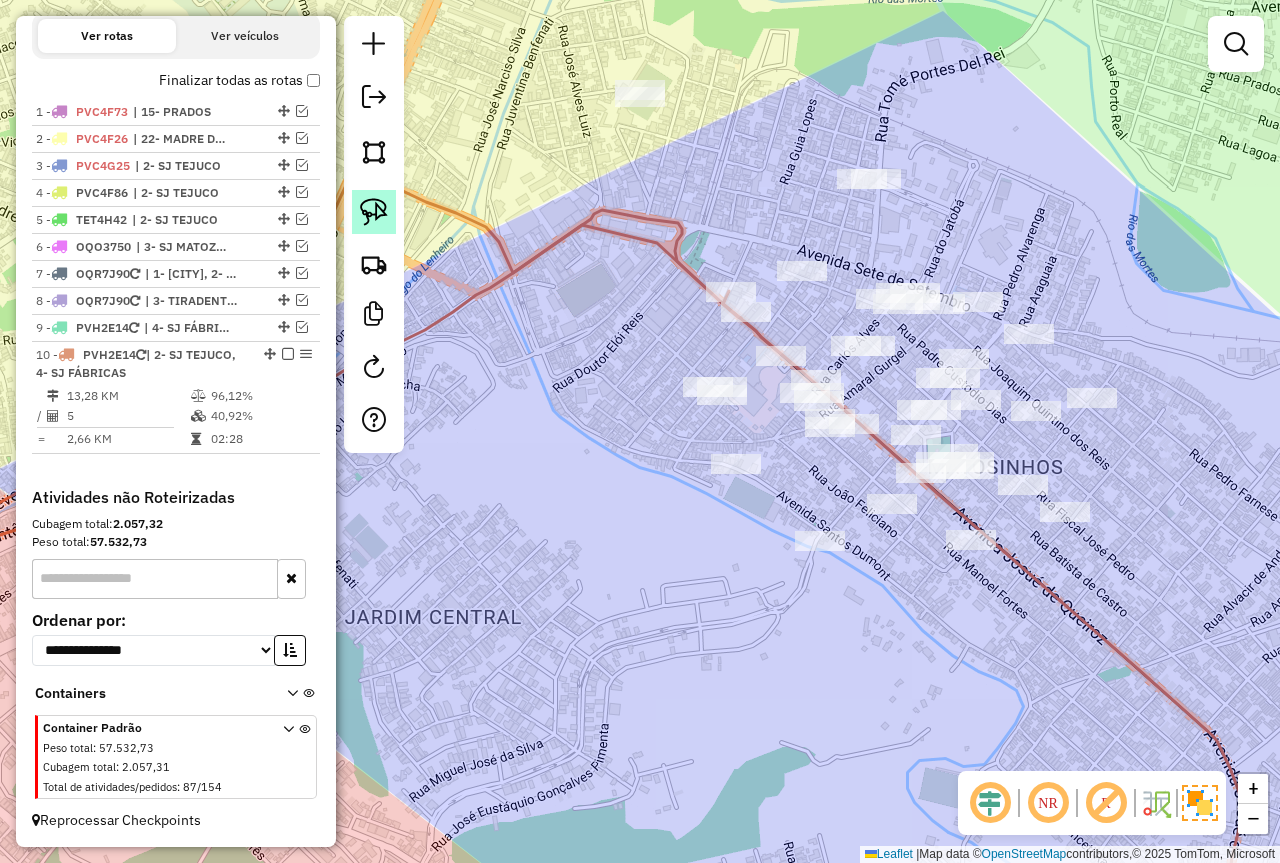 click 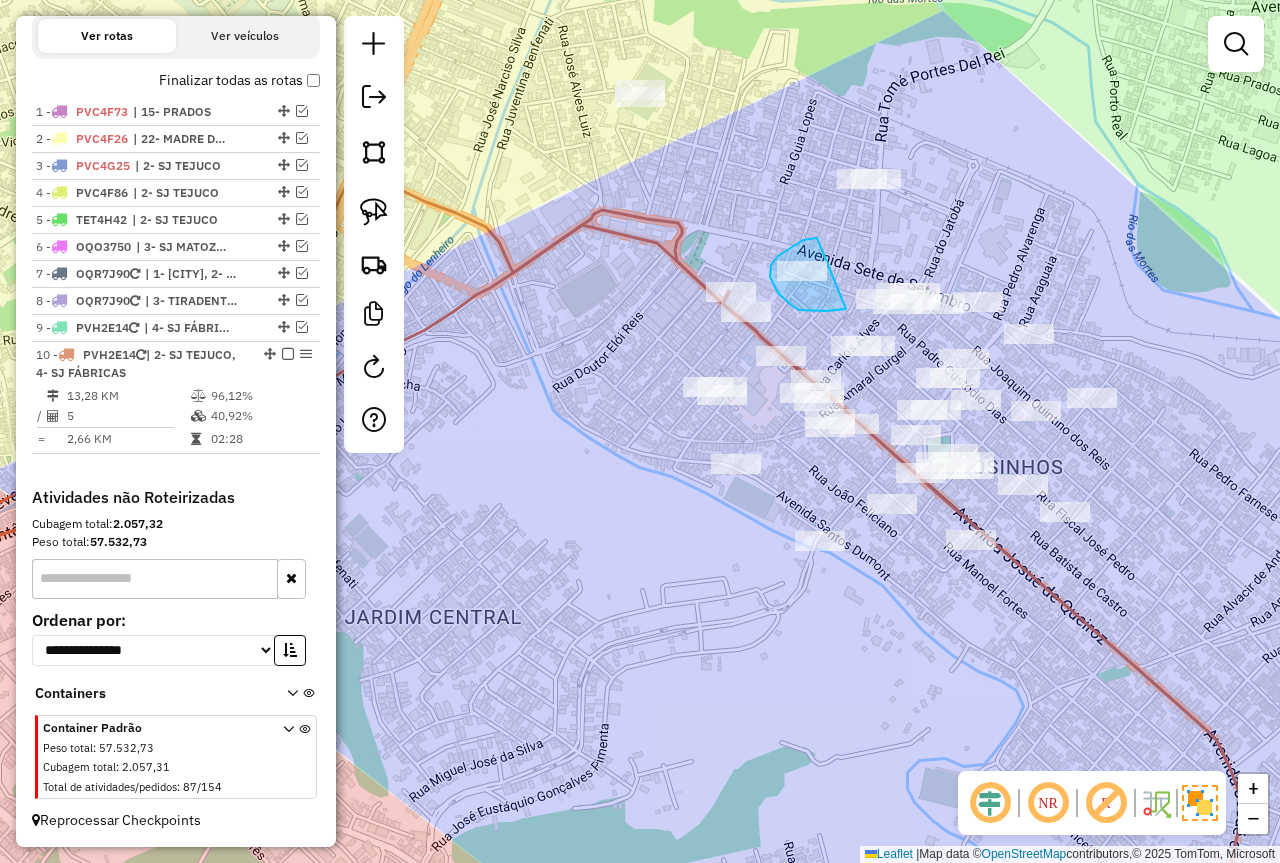 drag, startPoint x: 815, startPoint y: 239, endPoint x: 846, endPoint y: 298, distance: 66.64833 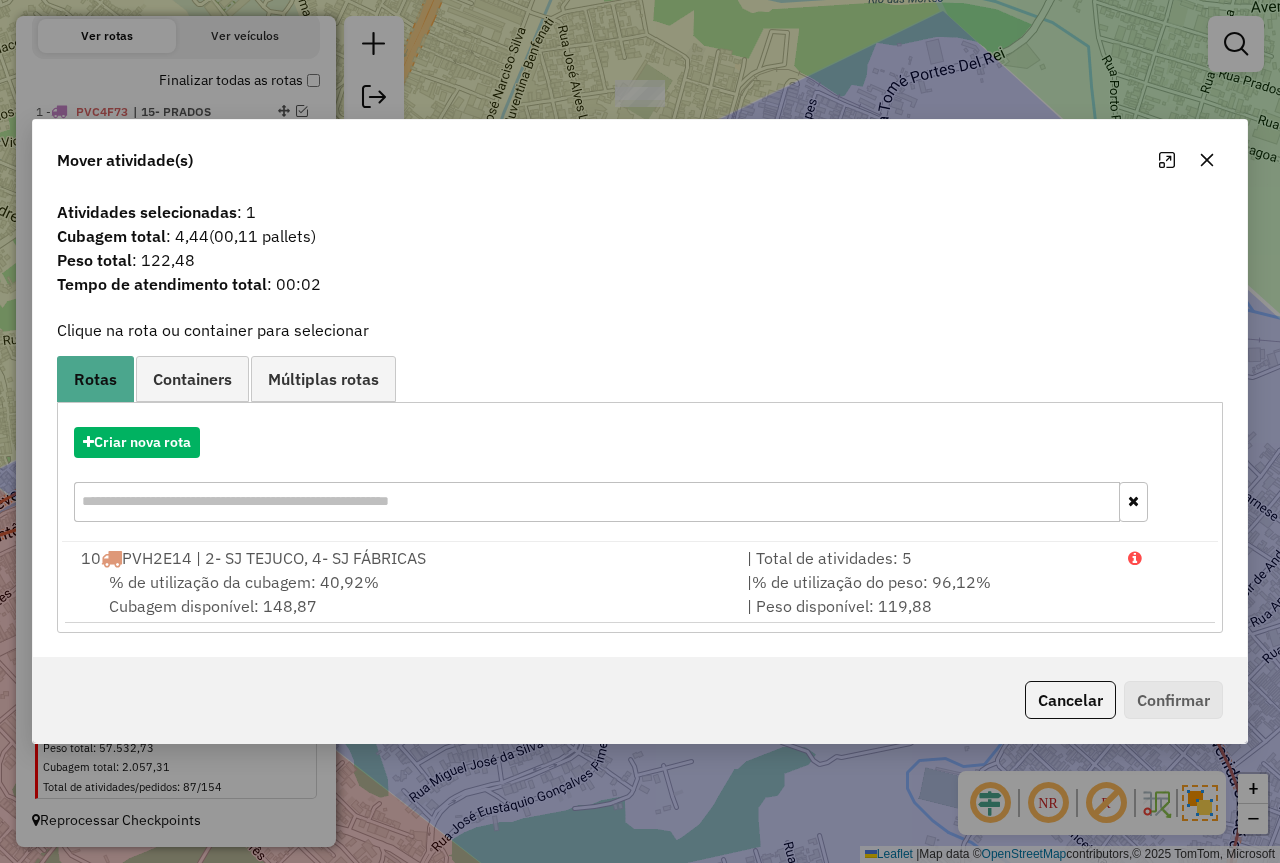click on "Cancelar" 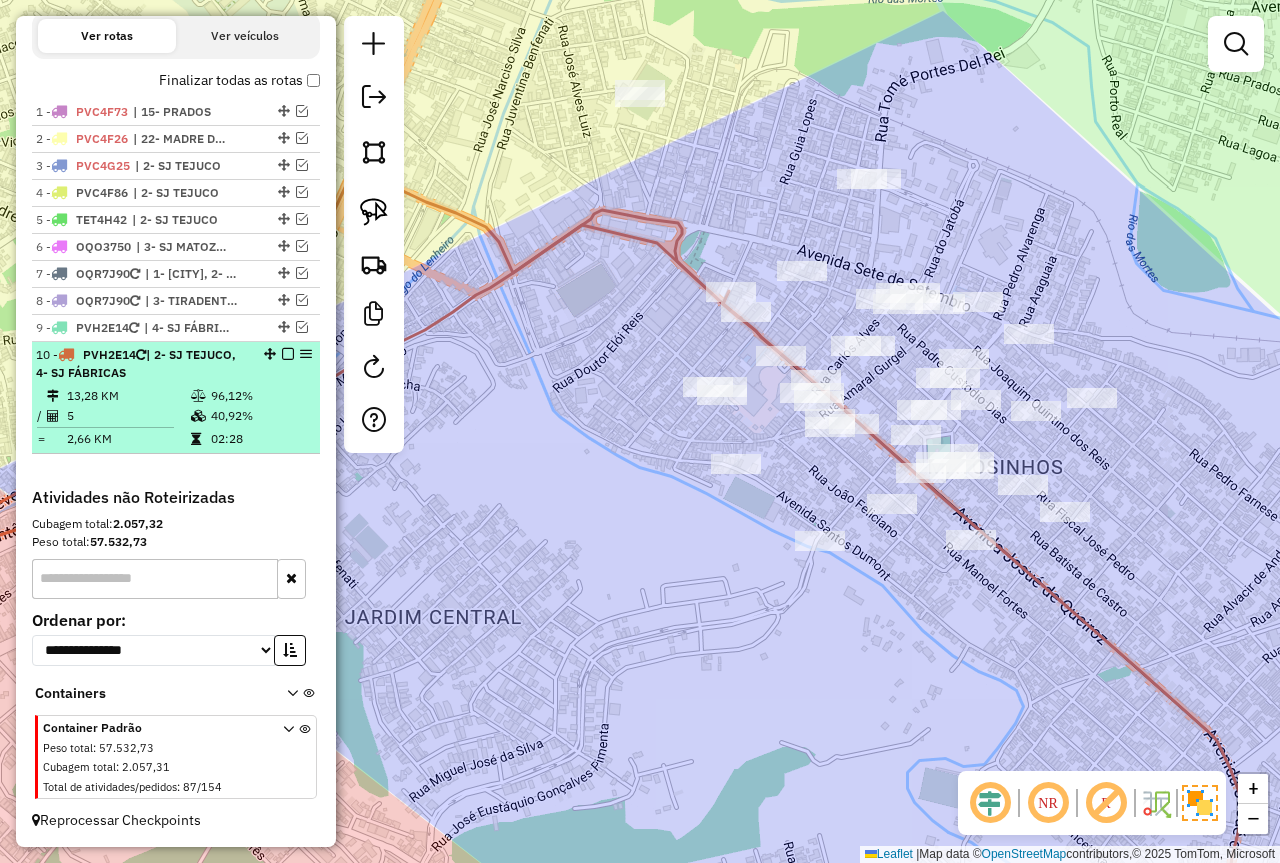 click on "13,28 KM" at bounding box center [128, 396] 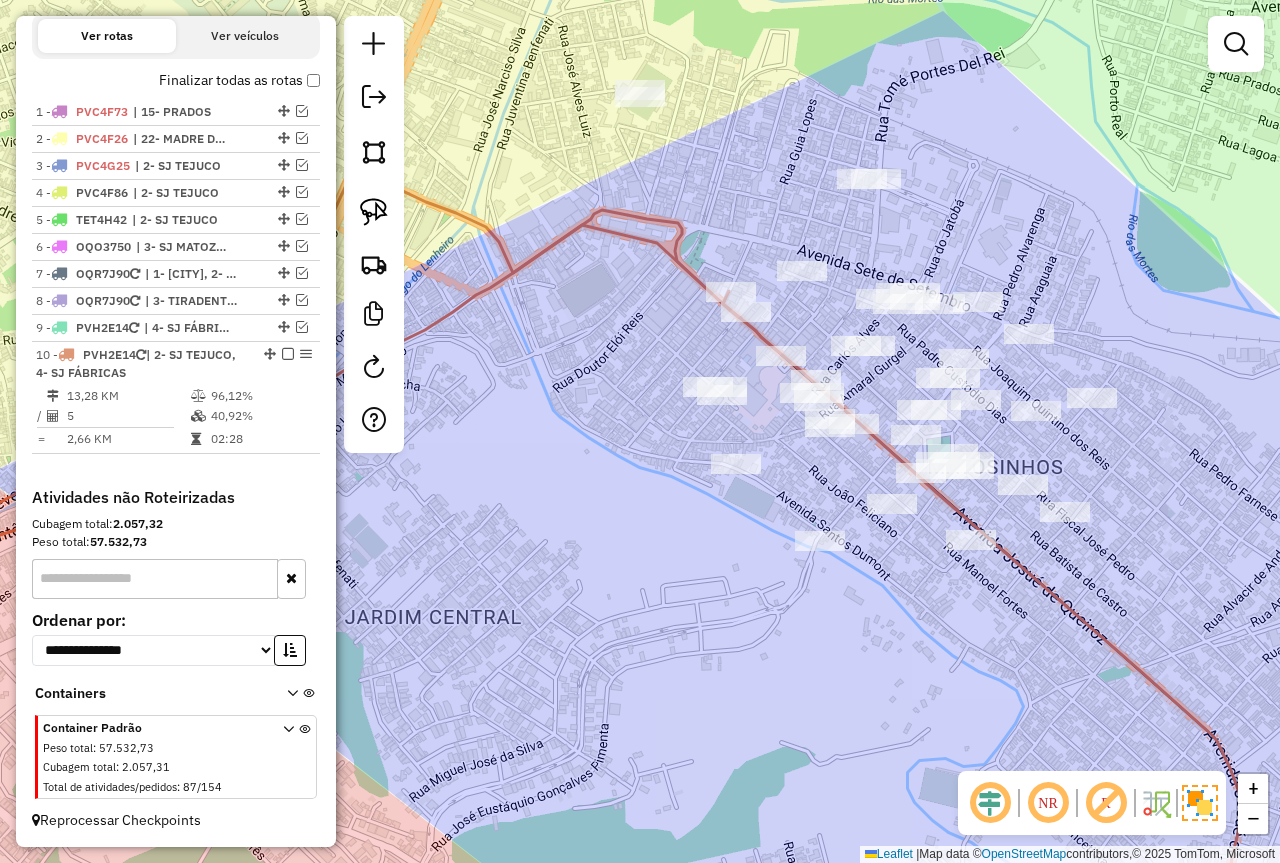 select on "*********" 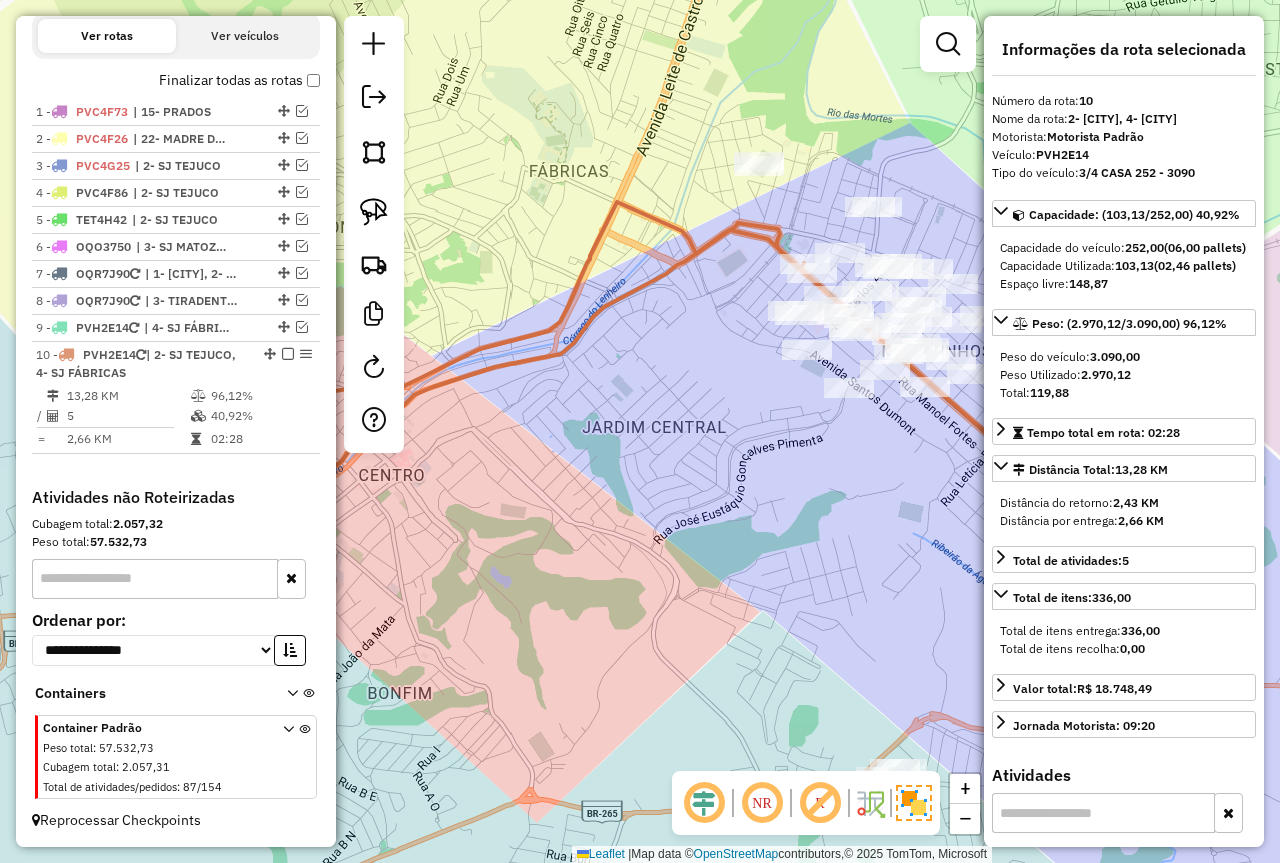 drag, startPoint x: 541, startPoint y: 567, endPoint x: 542, endPoint y: 557, distance: 10.049875 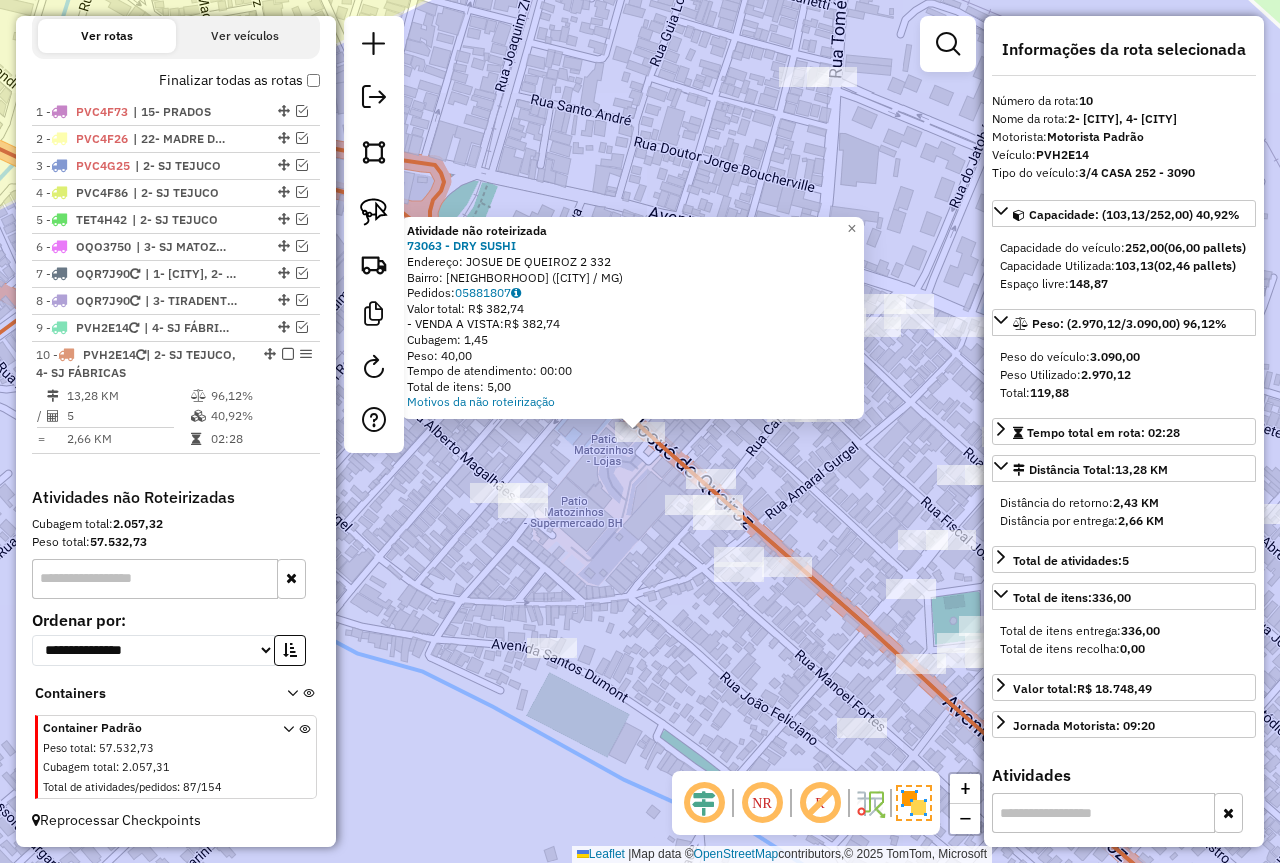 click on "Atividade não roteirizada 73063 - DRY SUSHI  Endereço:  JOSUE DE QUEIROZ 2 332   Bairro: MATOZINHOS (SAO JOAO DEL REI / MG)   Pedidos:  05881807   Valor total: R$ 382,74   - VENDA A VISTA:  R$ 382,74   Cubagem: 1,45   Peso: 40,00   Tempo de atendimento: 00:00   Total de itens: 5,00  Motivos da não roteirização × Janela de atendimento Grade de atendimento Capacidade Transportadoras Veículos Cliente Pedidos  Rotas Selecione os dias de semana para filtrar as janelas de atendimento  Seg   Ter   Qua   Qui   Sex   Sáb   Dom  Informe o período da janela de atendimento: De: Até:  Filtrar exatamente a janela do cliente  Considerar janela de atendimento padrão  Selecione os dias de semana para filtrar as grades de atendimento  Seg   Ter   Qua   Qui   Sex   Sáb   Dom   Considerar clientes sem dia de atendimento cadastrado  Clientes fora do dia de atendimento selecionado Filtrar as atividades entre os valores definidos abaixo:  Peso mínimo:  ****  Peso máximo:  ****  Cubagem mínima:   Cubagem máxima:  De:" 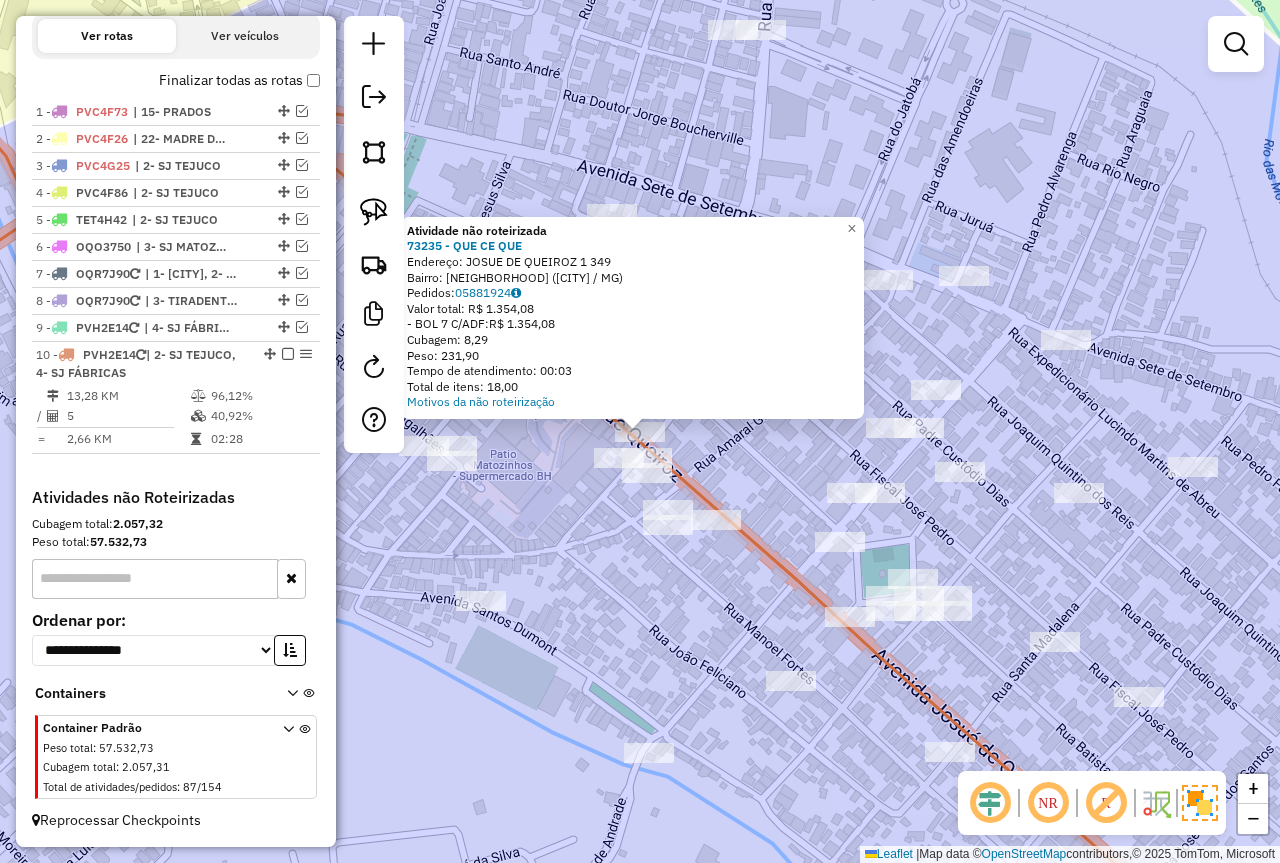 click on "Atividade não roteirizada 73235 - QUE CE QUE  Endereço:  JOSUE DE QUEIROZ 1 349   Bairro: MATOZINHOS (SAO JOAO DEL REI / MG)   Pedidos:  05881924   Valor total: R$ 1.354,08   - BOL 7 C/ADF:  R$ 1.354,08   Cubagem: 8,29   Peso: 231,90   Tempo de atendimento: 00:03   Total de itens: 18,00  Motivos da não roteirização × Janela de atendimento Grade de atendimento Capacidade Transportadoras Veículos Cliente Pedidos  Rotas Selecione os dias de semana para filtrar as janelas de atendimento  Seg   Ter   Qua   Qui   Sex   Sáb   Dom  Informe o período da janela de atendimento: De: Até:  Filtrar exatamente a janela do cliente  Considerar janela de atendimento padrão  Selecione os dias de semana para filtrar as grades de atendimento  Seg   Ter   Qua   Qui   Sex   Sáb   Dom   Considerar clientes sem dia de atendimento cadastrado  Clientes fora do dia de atendimento selecionado Filtrar as atividades entre os valores definidos abaixo:  Peso mínimo:  ****  Peso máximo:  ****  Cubagem mínima:   De:   Até:  De:" 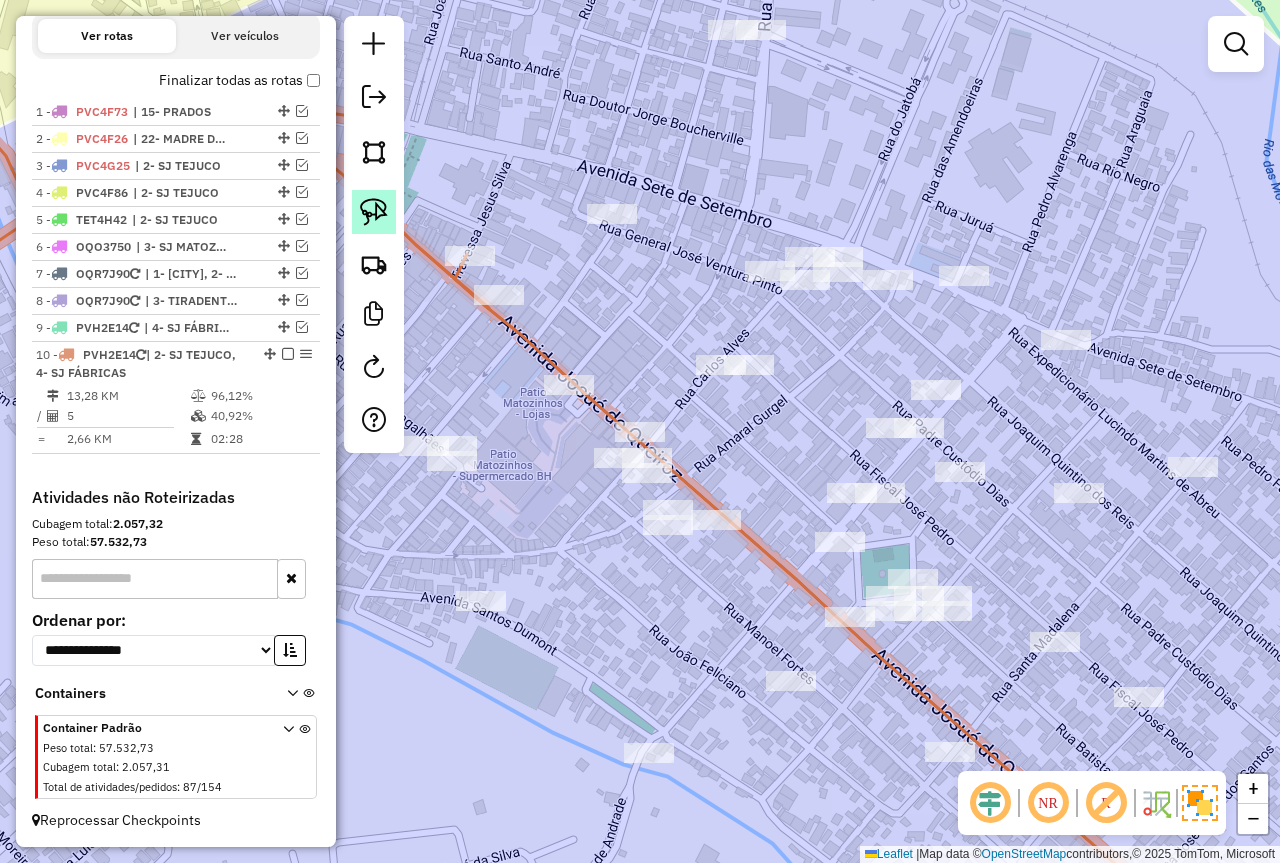click 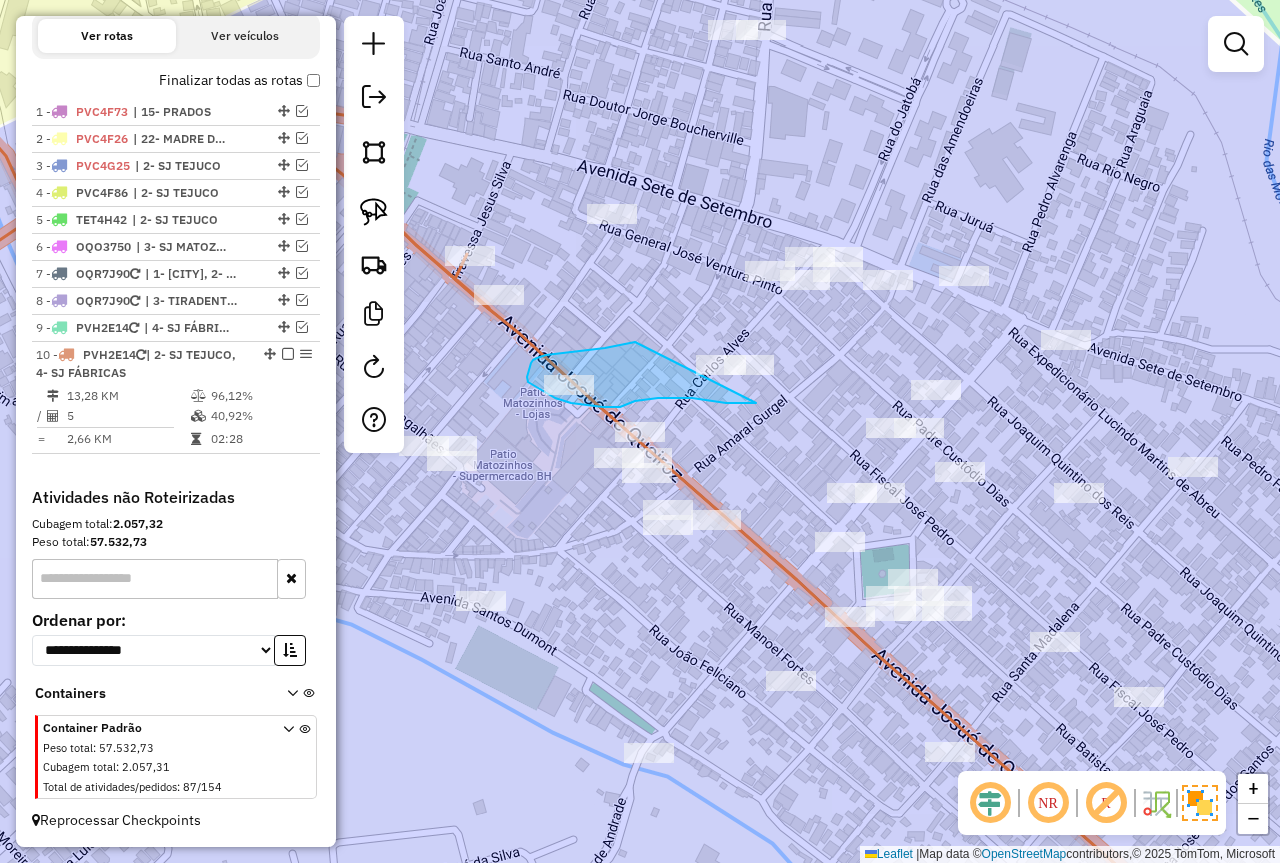 drag, startPoint x: 531, startPoint y: 363, endPoint x: 757, endPoint y: 338, distance: 227.37854 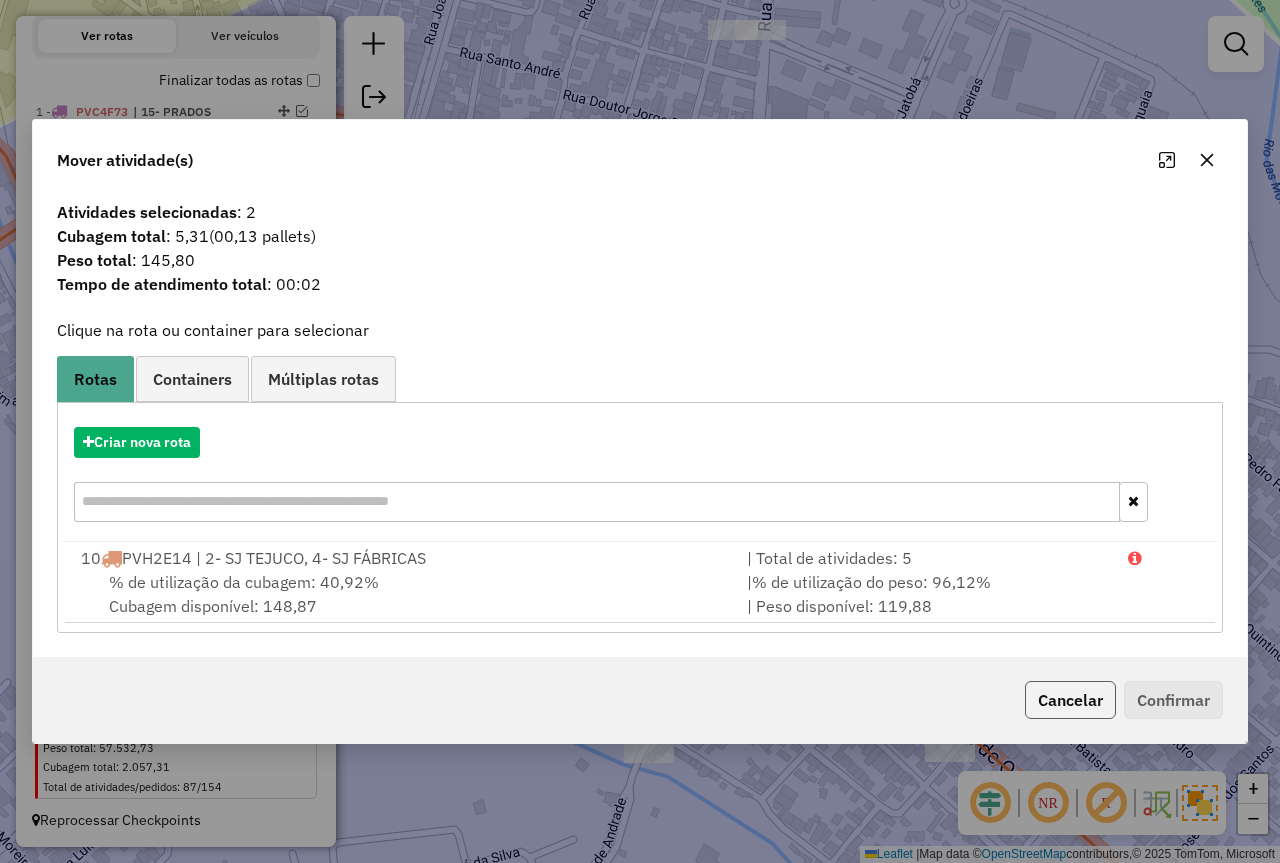 click on "Cancelar" 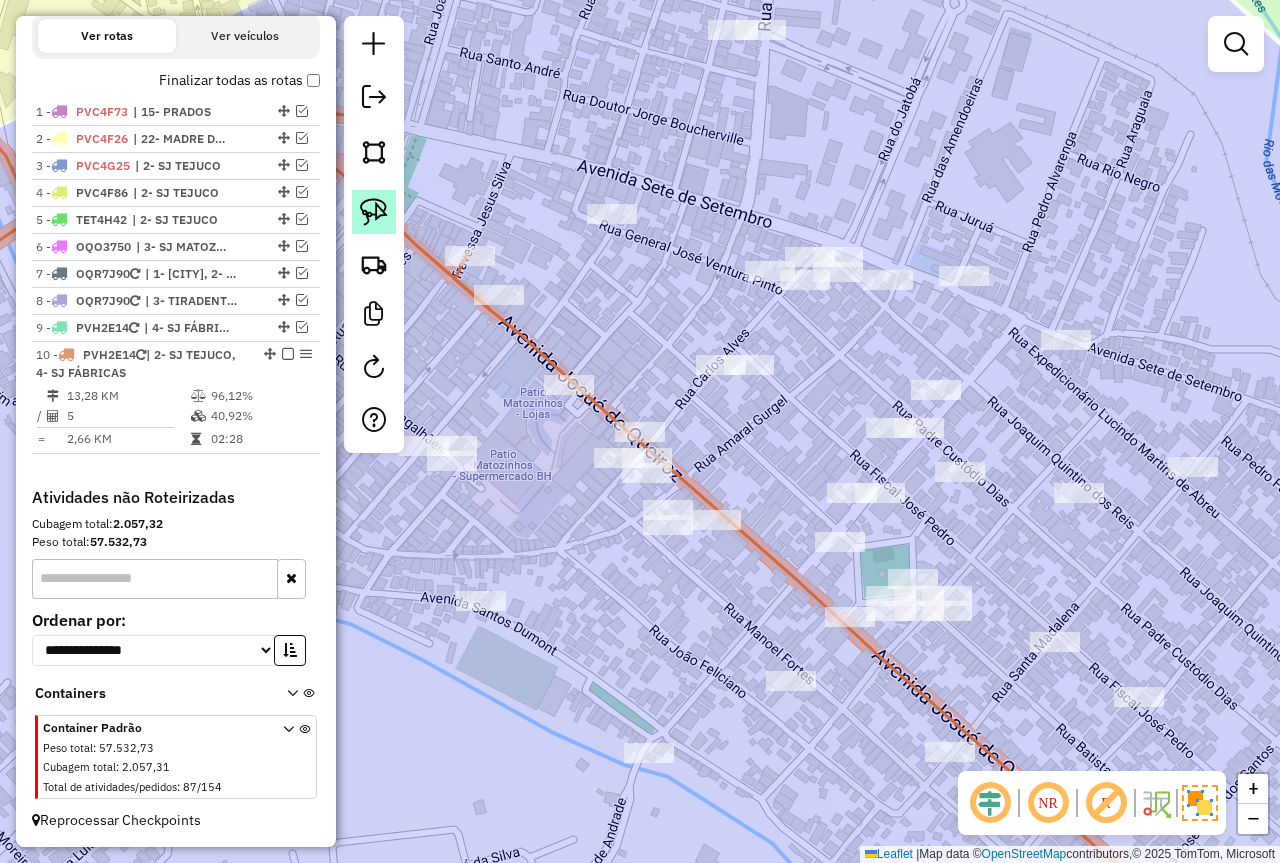 click 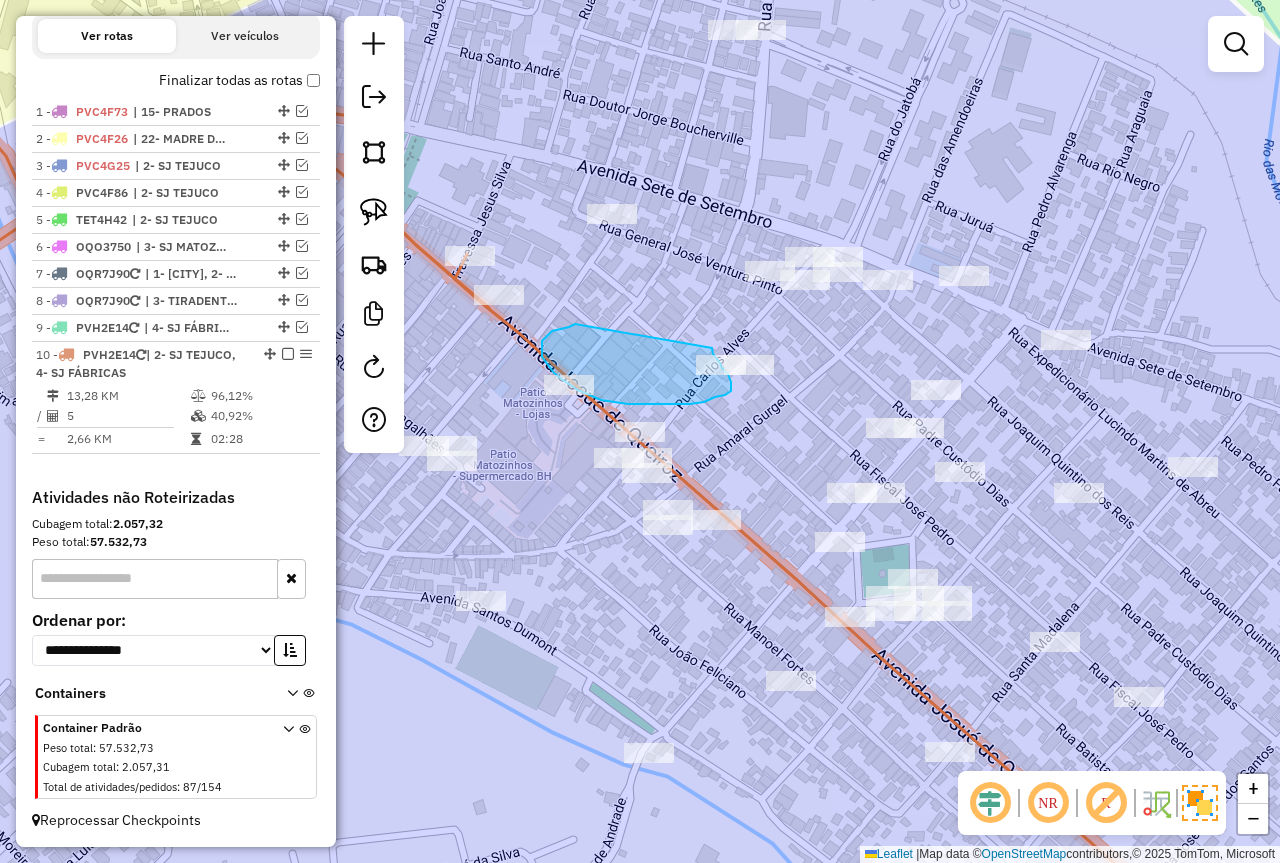 drag, startPoint x: 575, startPoint y: 324, endPoint x: 706, endPoint y: 336, distance: 131.54848 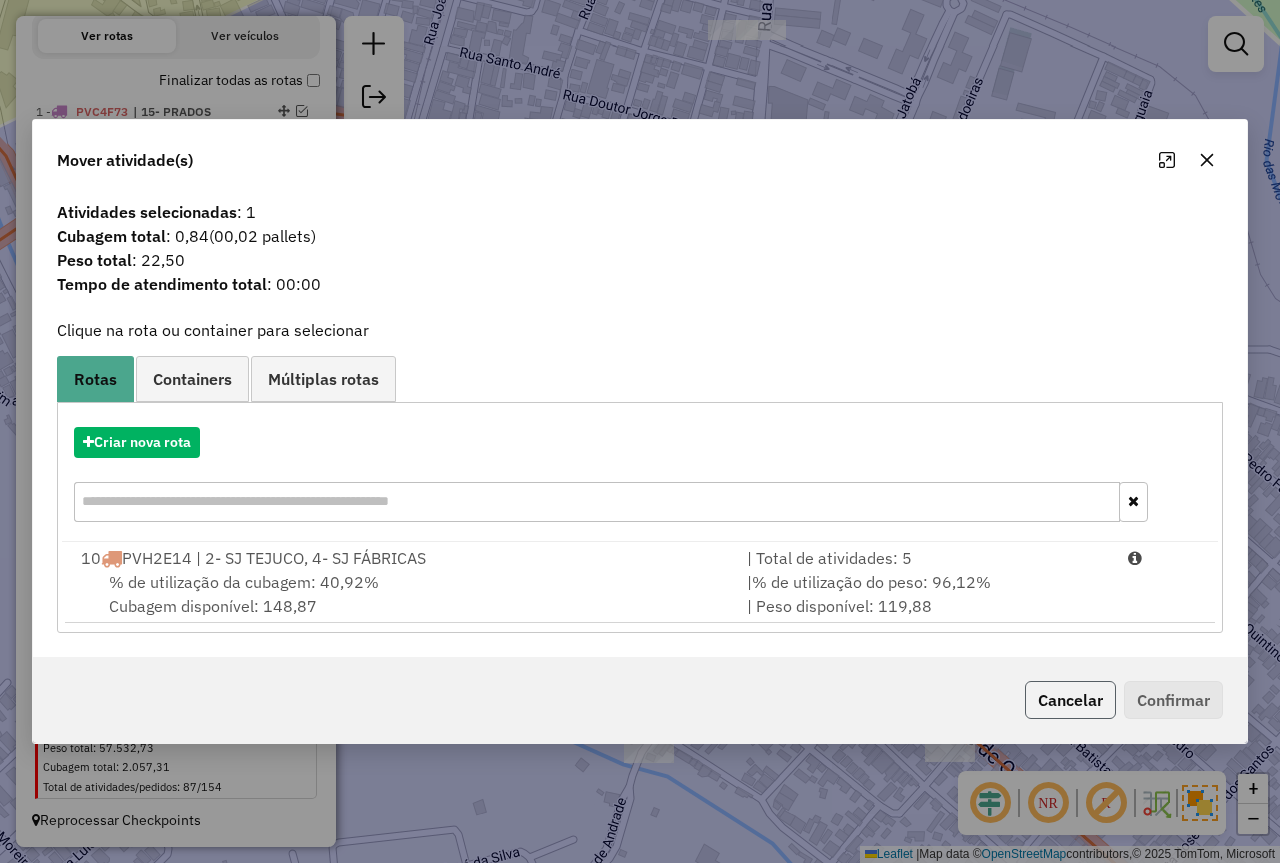 click on "Cancelar" 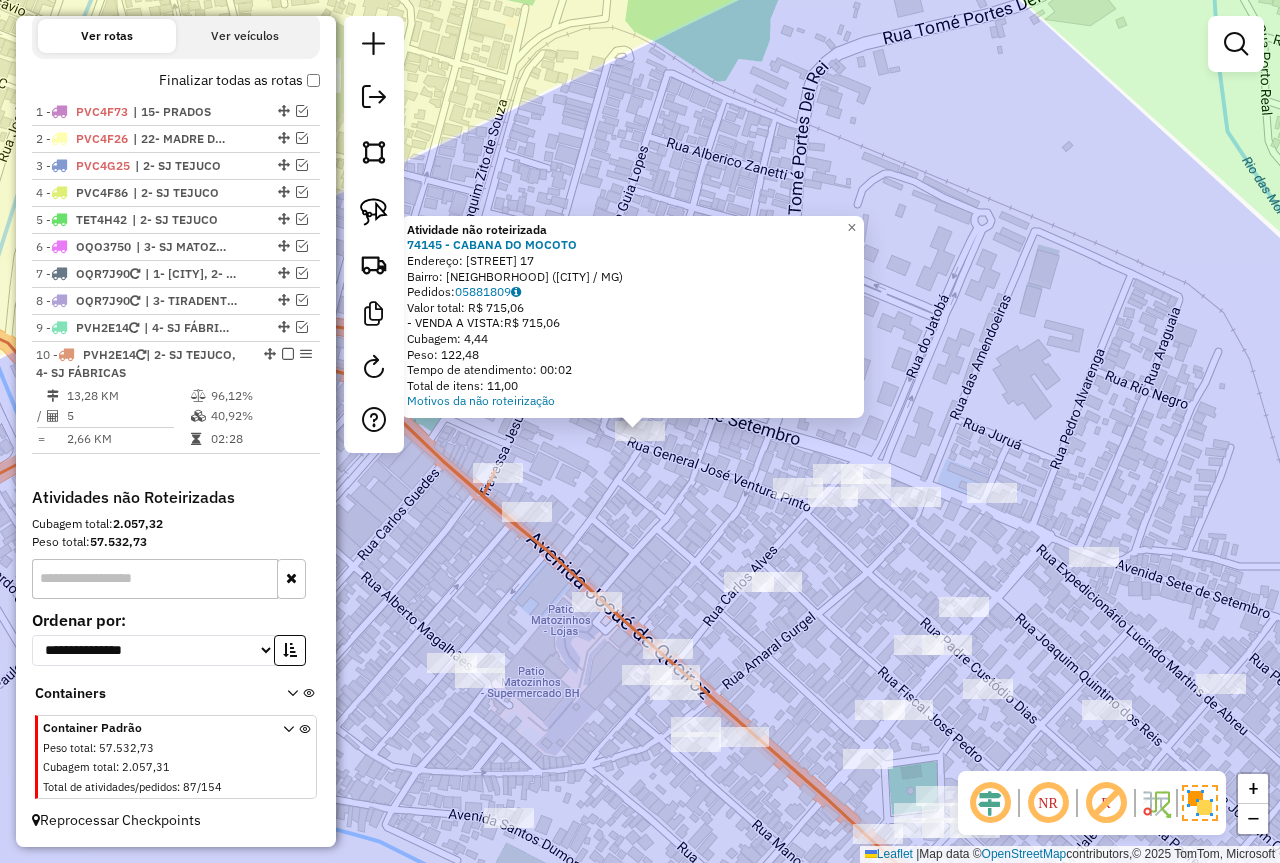 click on "Atividade não roteirizada 74145 - CABANA DO MOCOTO  Endereço:  GENERAL JOSE VENTURA PINTO 17   Bairro: MATOZINHOS (SAO JOAO DEL REI / MG)   Pedidos:  05881809   Valor total: R$ 715,06   - VENDA A VISTA:  R$ 715,06   Cubagem: 4,44   Peso: 122,48   Tempo de atendimento: 00:02   Total de itens: 11,00  Motivos da não roteirização × Janela de atendimento Grade de atendimento Capacidade Transportadoras Veículos Cliente Pedidos  Rotas Selecione os dias de semana para filtrar as janelas de atendimento  Seg   Ter   Qua   Qui   Sex   Sáb   Dom  Informe o período da janela de atendimento: De: Até:  Filtrar exatamente a janela do cliente  Considerar janela de atendimento padrão  Selecione os dias de semana para filtrar as grades de atendimento  Seg   Ter   Qua   Qui   Sex   Sáb   Dom   Considerar clientes sem dia de atendimento cadastrado  Clientes fora do dia de atendimento selecionado Filtrar as atividades entre os valores definidos abaixo:  Peso mínimo:  ****  Peso máximo:  ****  Cubagem mínima:   De:" 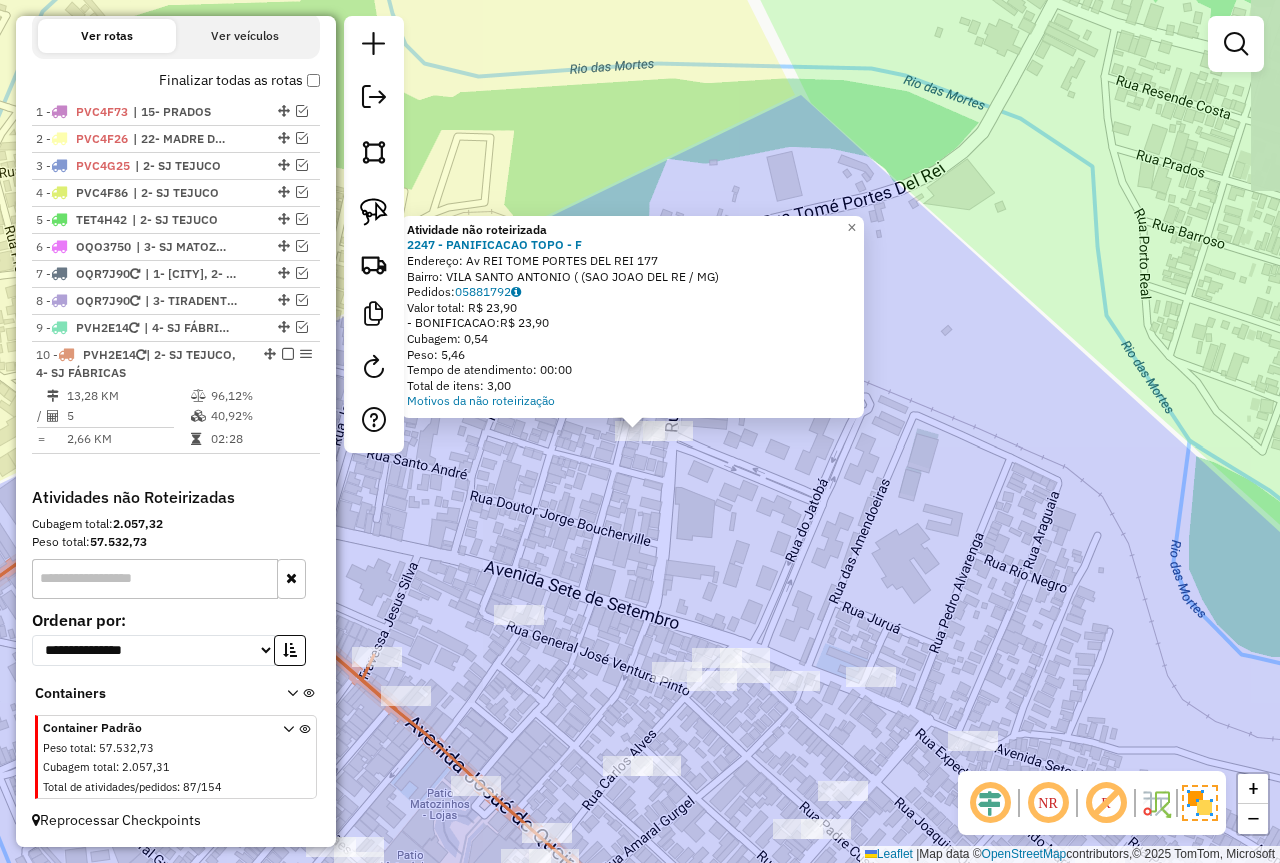 click on "Atividade não roteirizada 2247 - PANIFICACAO TOPO - F  Endereço: Av  REI TOME PORTES DEL REI       177   Bairro: VILA SANTO ANTONIO ( (SAO JOAO DEL RE / MG)   Pedidos:  05881792   Valor total: R$ 23,90   - BONIFICACAO:  R$ 23,90   Cubagem: 0,54   Peso: 5,46   Tempo de atendimento: 00:00   Total de itens: 3,00  Motivos da não roteirização × Janela de atendimento Grade de atendimento Capacidade Transportadoras Veículos Cliente Pedidos  Rotas Selecione os dias de semana para filtrar as janelas de atendimento  Seg   Ter   Qua   Qui   Sex   Sáb   Dom  Informe o período da janela de atendimento: De: Até:  Filtrar exatamente a janela do cliente  Considerar janela de atendimento padrão  Selecione os dias de semana para filtrar as grades de atendimento  Seg   Ter   Qua   Qui   Sex   Sáb   Dom   Considerar clientes sem dia de atendimento cadastrado  Clientes fora do dia de atendimento selecionado Filtrar as atividades entre os valores definidos abaixo:  Peso mínimo:  ****  Peso máximo:  ****  De:   Até:" 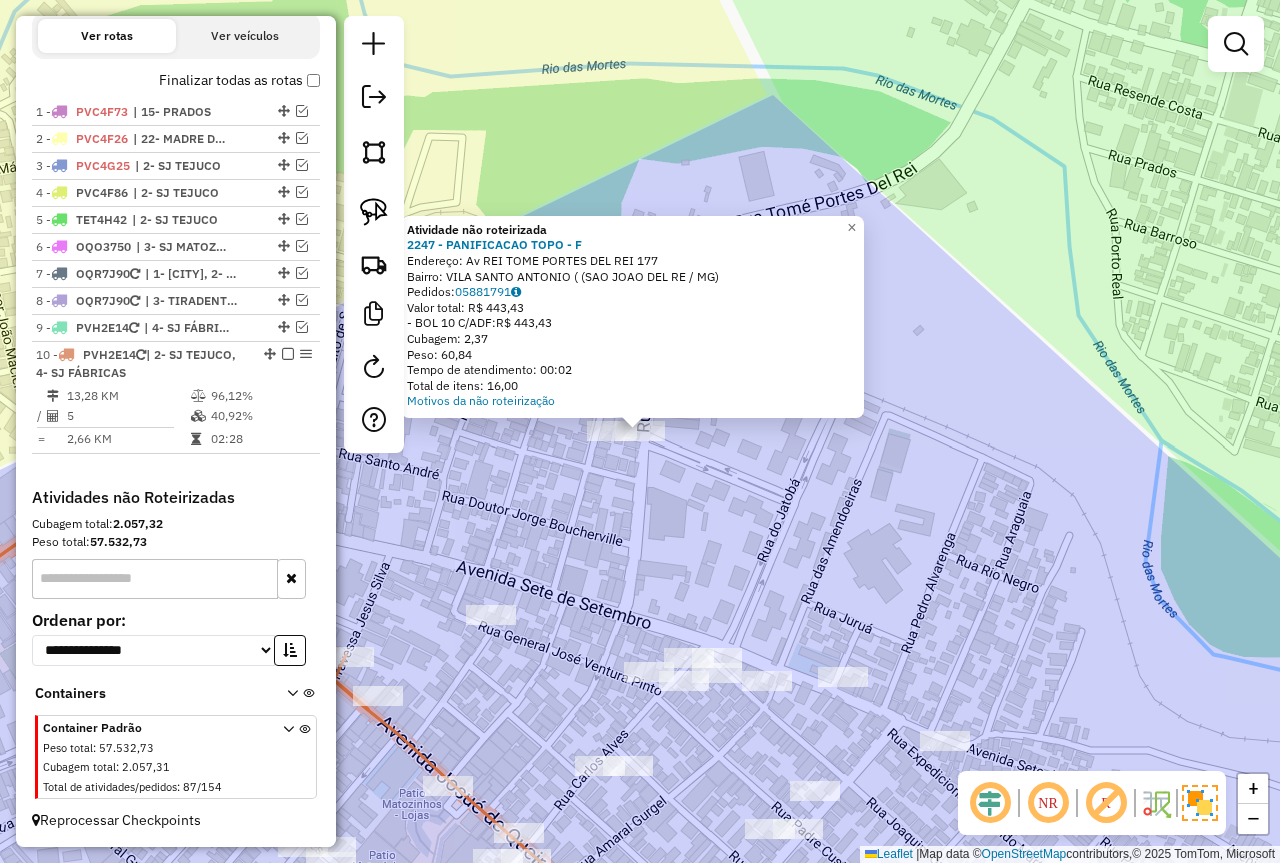 click on "Atividade não roteirizada 2247 - PANIFICACAO TOPO - F  Endereço: Av  REI TOME PORTES DEL REI       177   Bairro: VILA SANTO ANTONIO ( (SAO JOAO DEL RE / MG)   Pedidos:  05881791   Valor total: R$ 443,43   - BOL 10 C/ADF:  R$ 443,43   Cubagem: 2,37   Peso: 60,84   Tempo de atendimento: 00:02   Total de itens: 16,00  Motivos da não roteirização × Janela de atendimento Grade de atendimento Capacidade Transportadoras Veículos Cliente Pedidos  Rotas Selecione os dias de semana para filtrar as janelas de atendimento  Seg   Ter   Qua   Qui   Sex   Sáb   Dom  Informe o período da janela de atendimento: De: Até:  Filtrar exatamente a janela do cliente  Considerar janela de atendimento padrão  Selecione os dias de semana para filtrar as grades de atendimento  Seg   Ter   Qua   Qui   Sex   Sáb   Dom   Considerar clientes sem dia de atendimento cadastrado  Clientes fora do dia de atendimento selecionado Filtrar as atividades entre os valores definidos abaixo:  Peso mínimo:  ****  Peso máximo:  ****  De:  +" 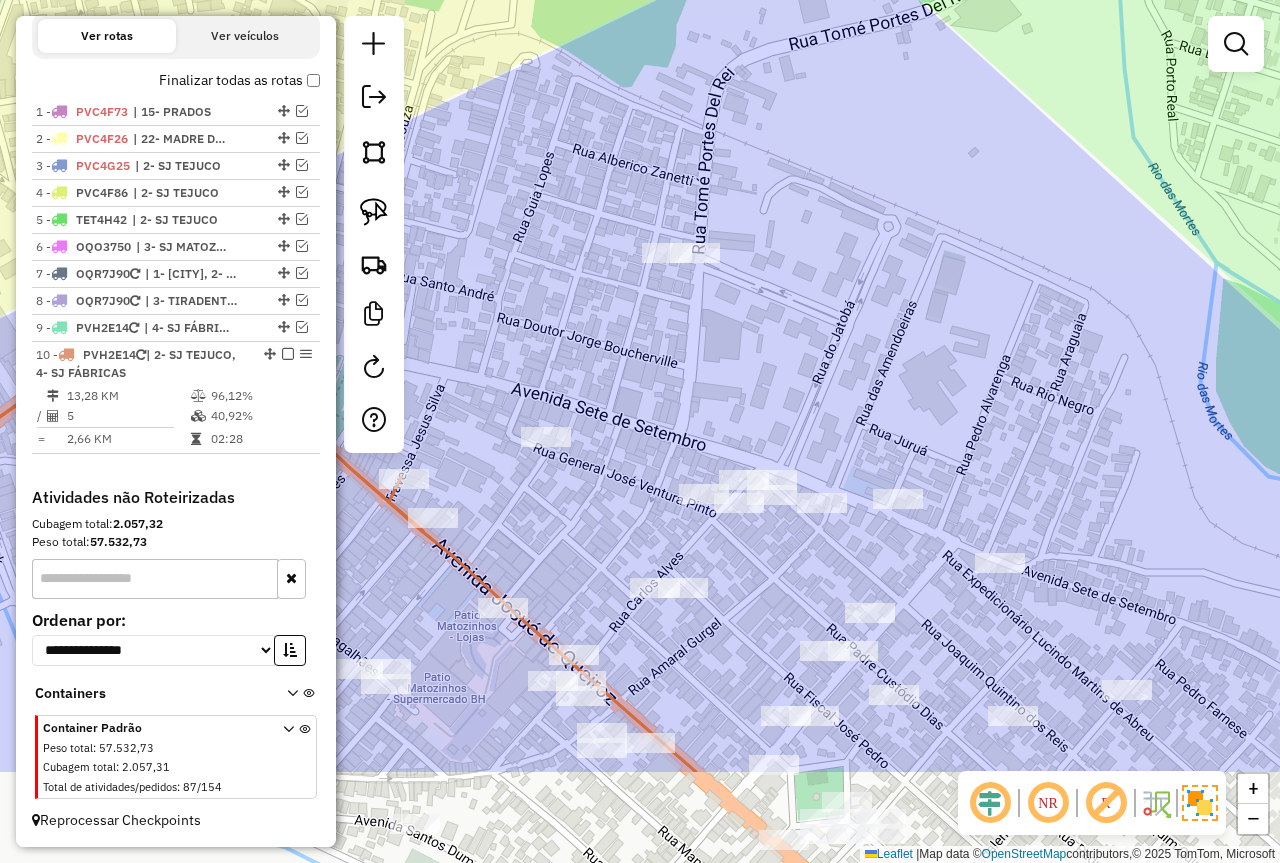 drag, startPoint x: 741, startPoint y: 530, endPoint x: 778, endPoint y: 335, distance: 198.47922 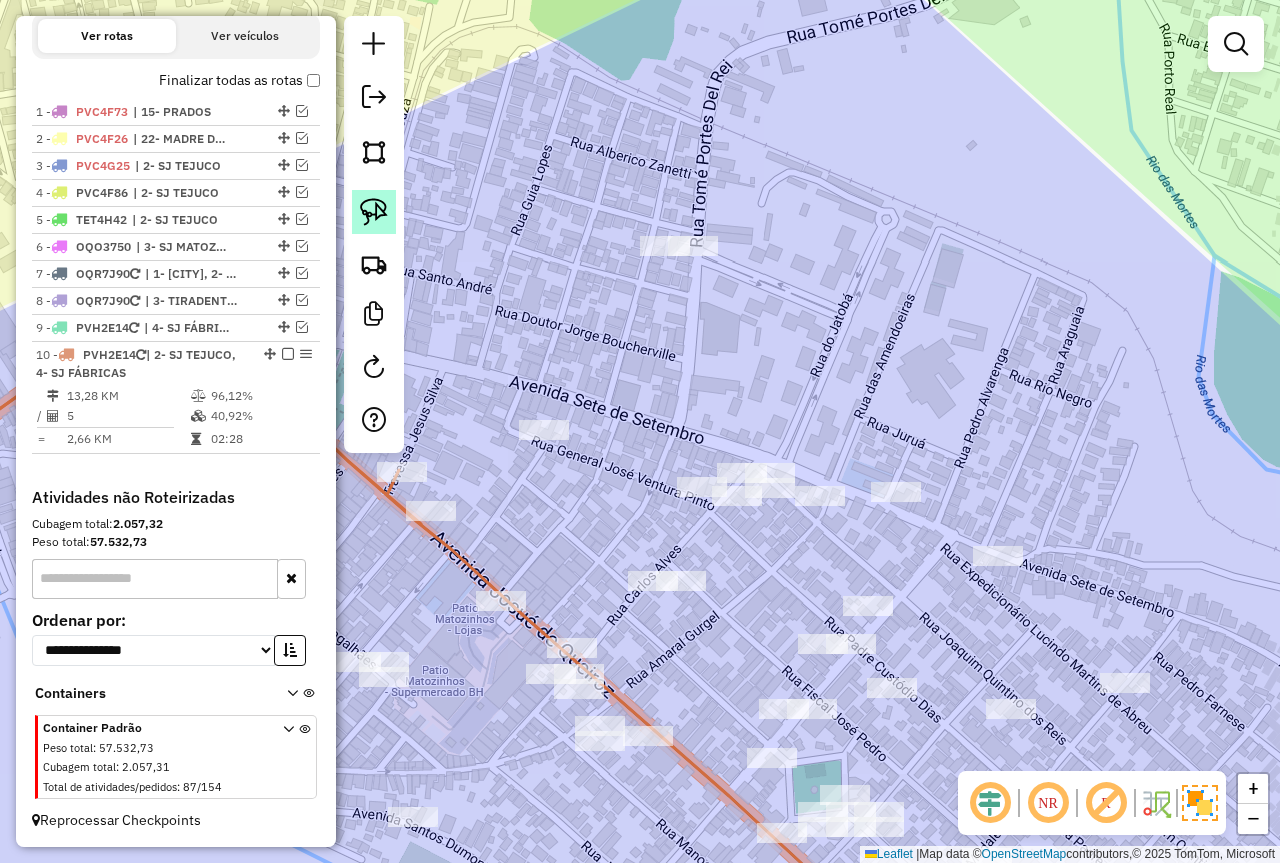 click 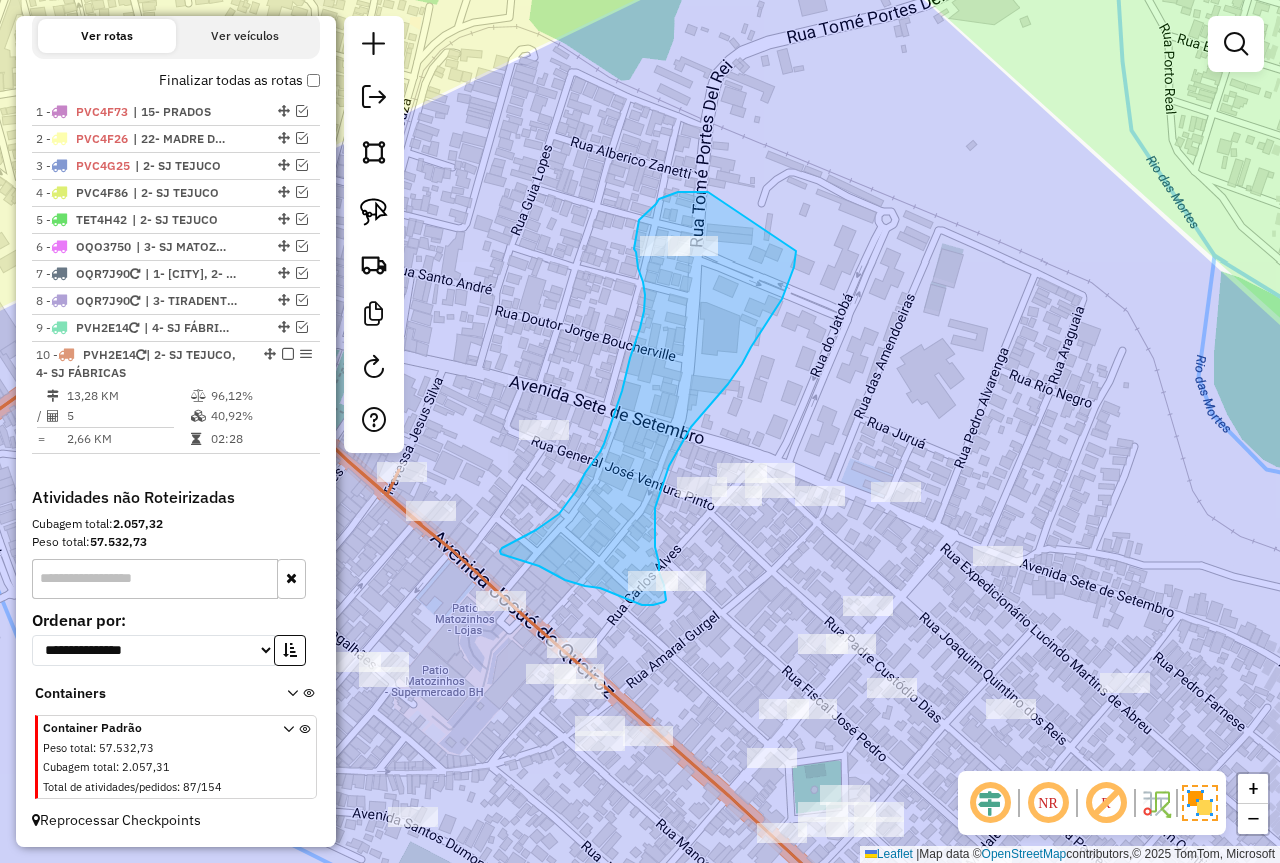 drag, startPoint x: 708, startPoint y: 192, endPoint x: 796, endPoint y: 250, distance: 105.3945 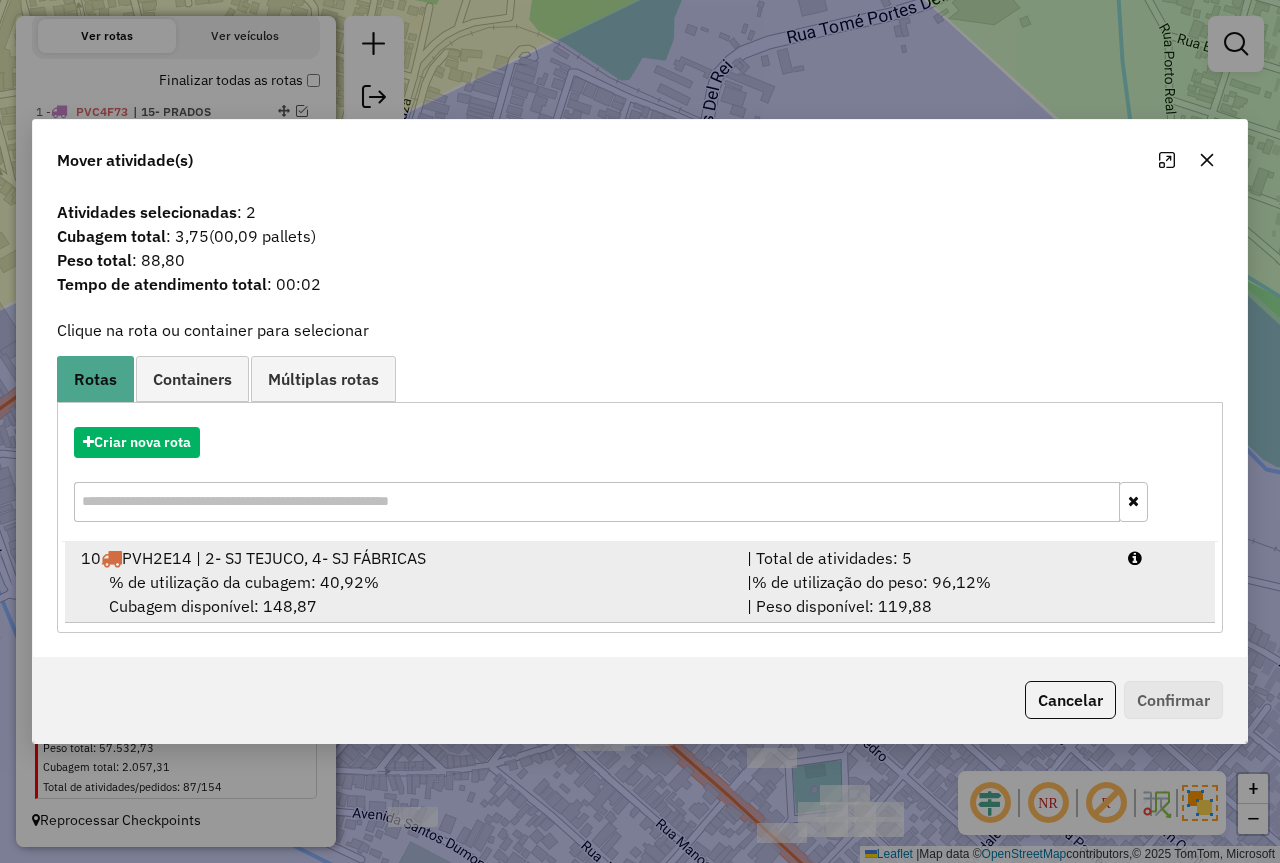 click on "|  % de utilização do peso: 96,12%  | Peso disponível: 119,88" at bounding box center (925, 594) 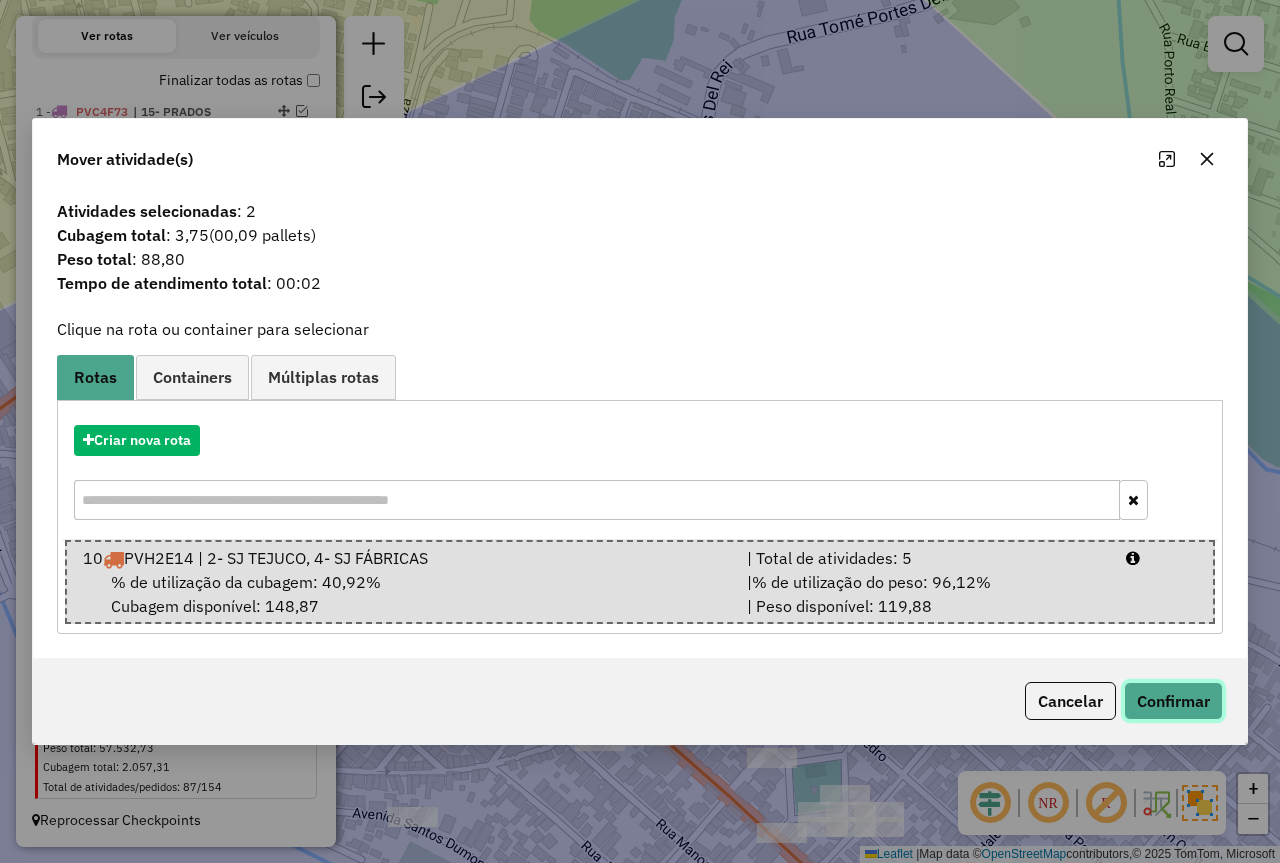 click on "Confirmar" 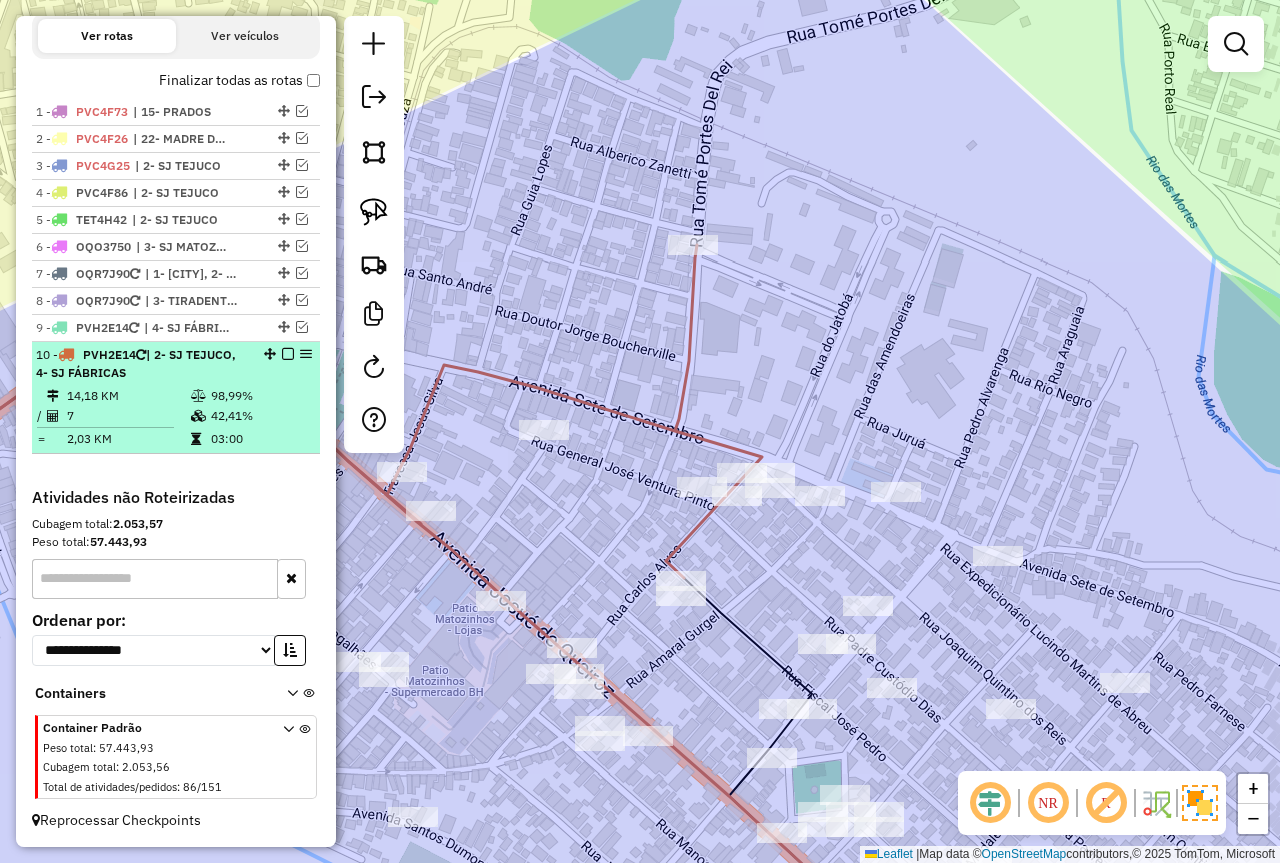 click on "42,41%" at bounding box center [260, 416] 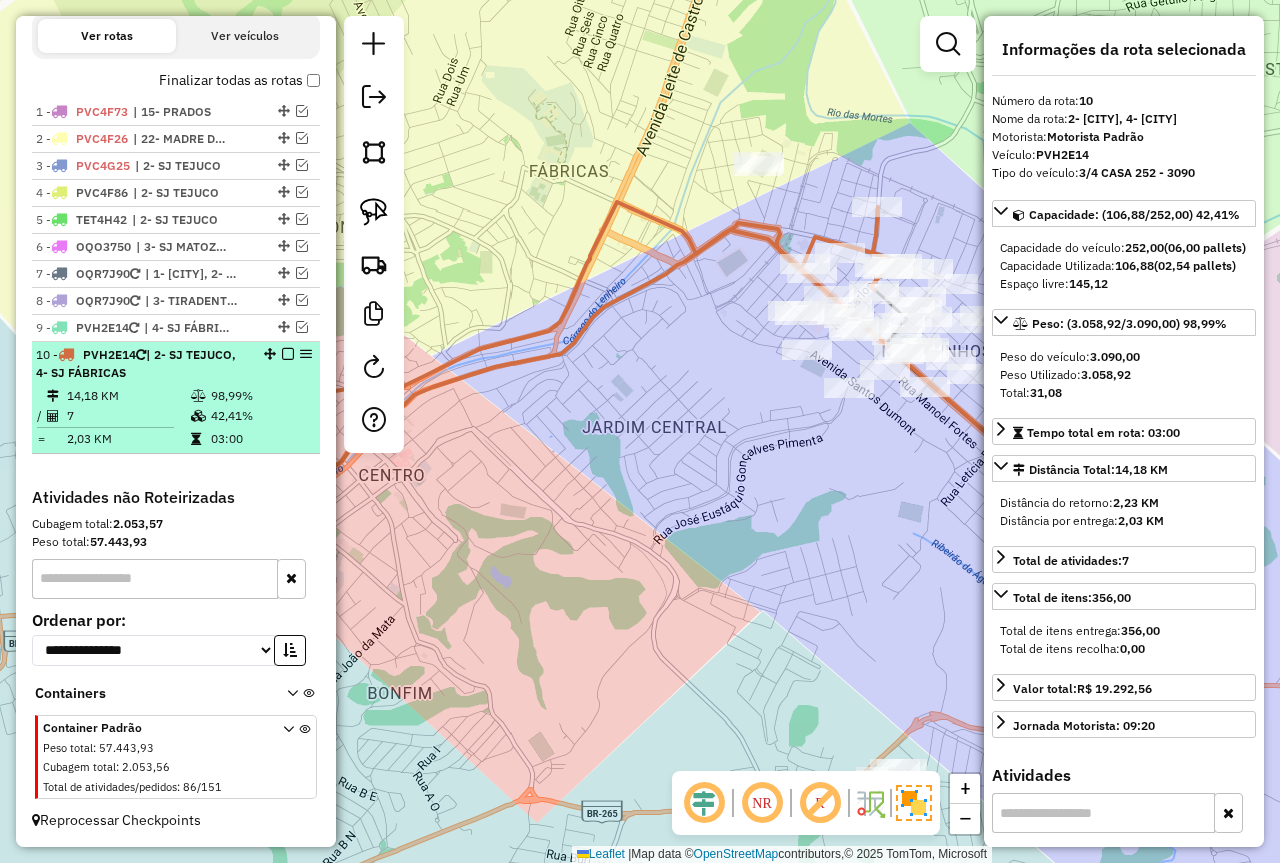 click at bounding box center (288, 354) 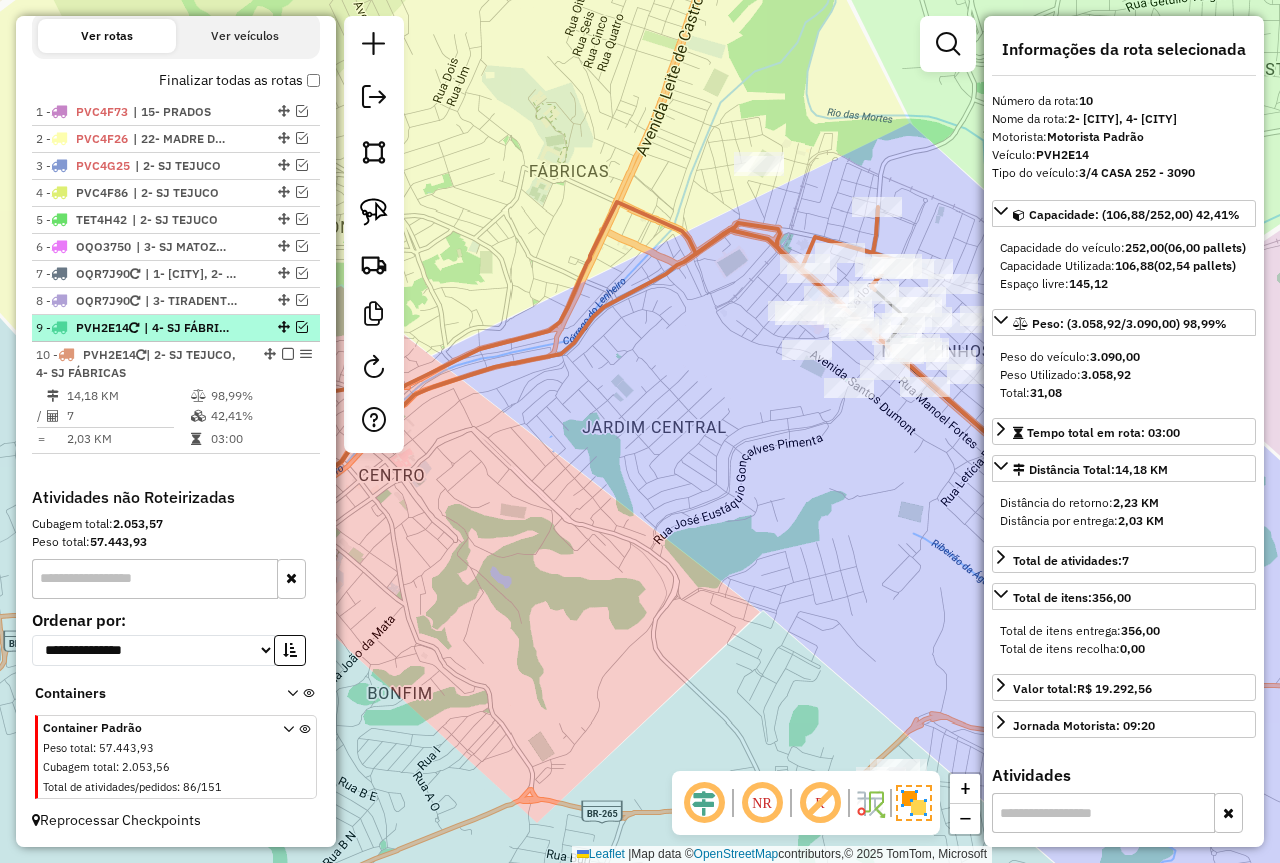 scroll, scrollTop: 582, scrollLeft: 0, axis: vertical 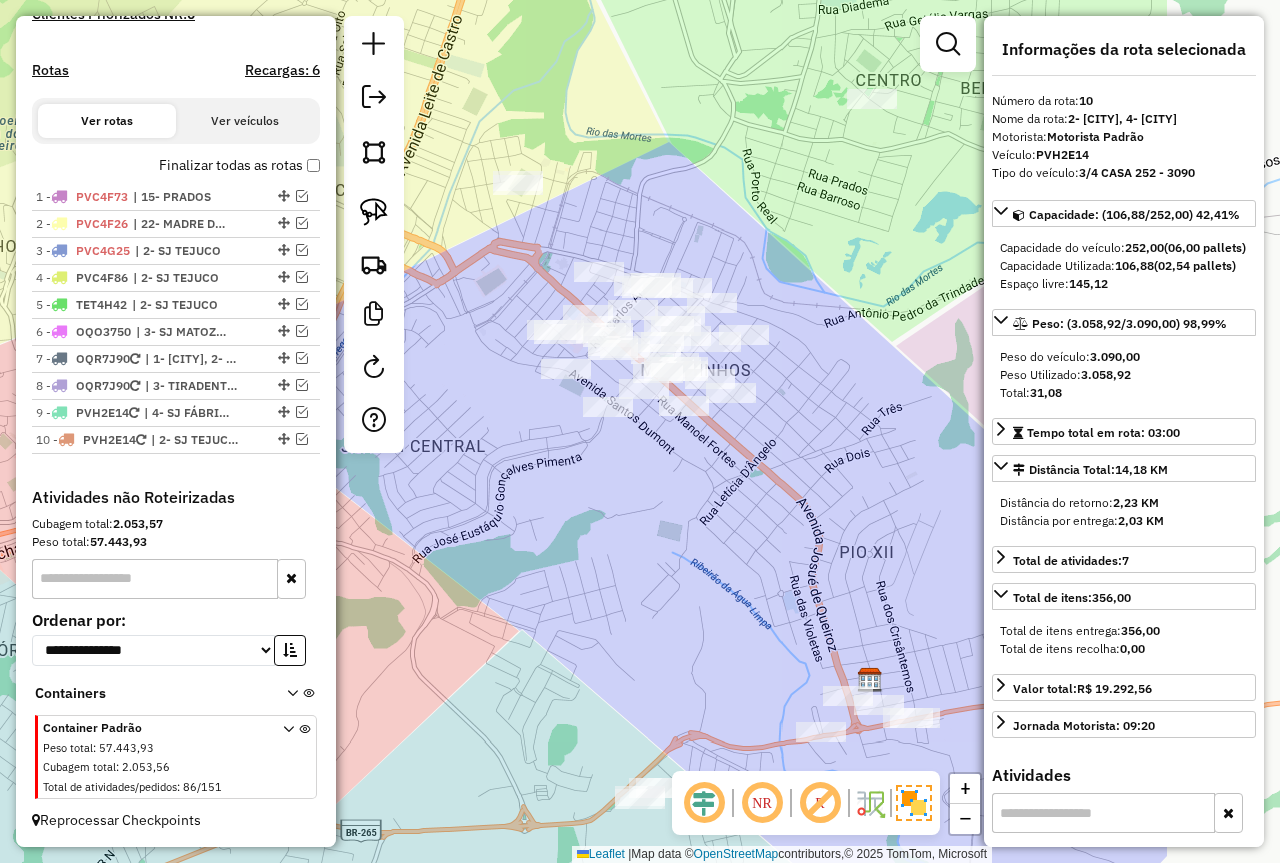 drag, startPoint x: 668, startPoint y: 404, endPoint x: 452, endPoint y: 416, distance: 216.33308 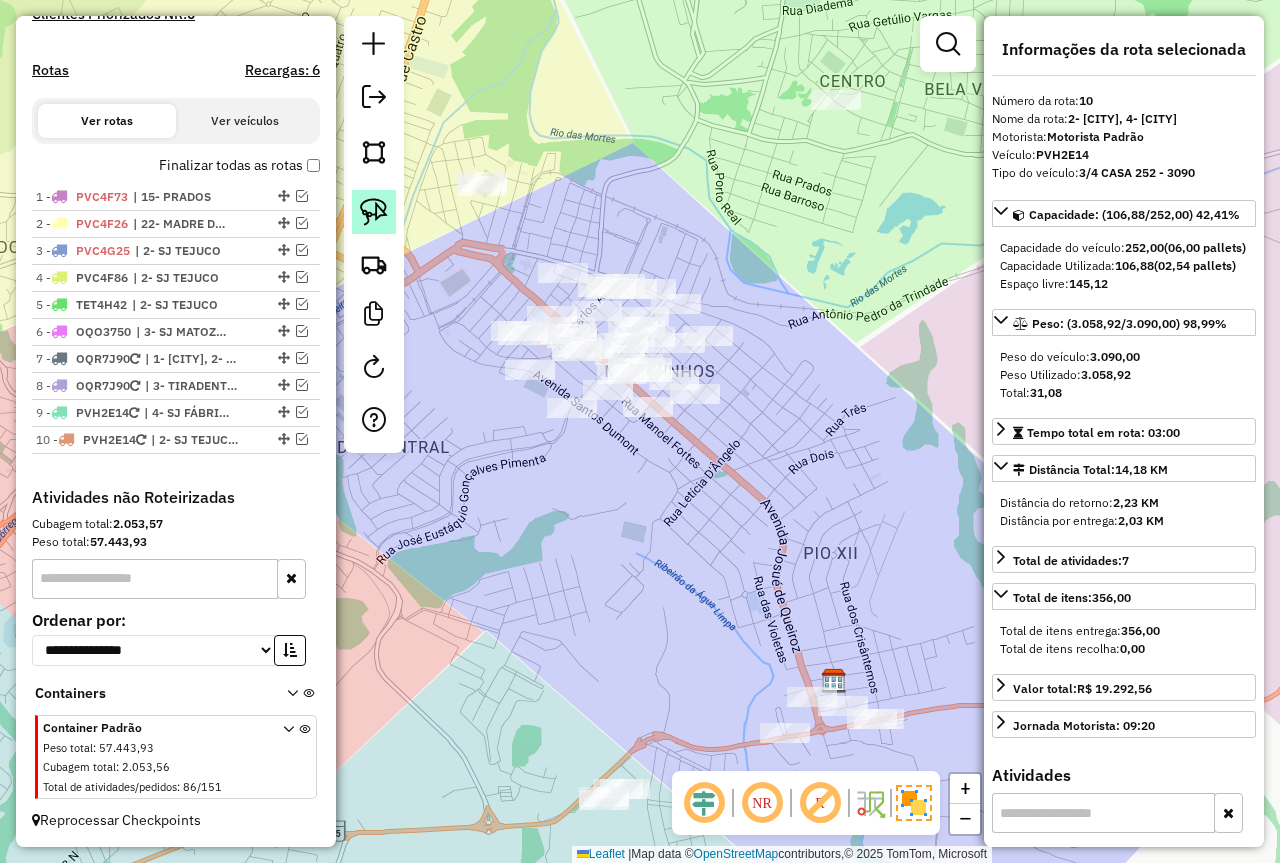 click 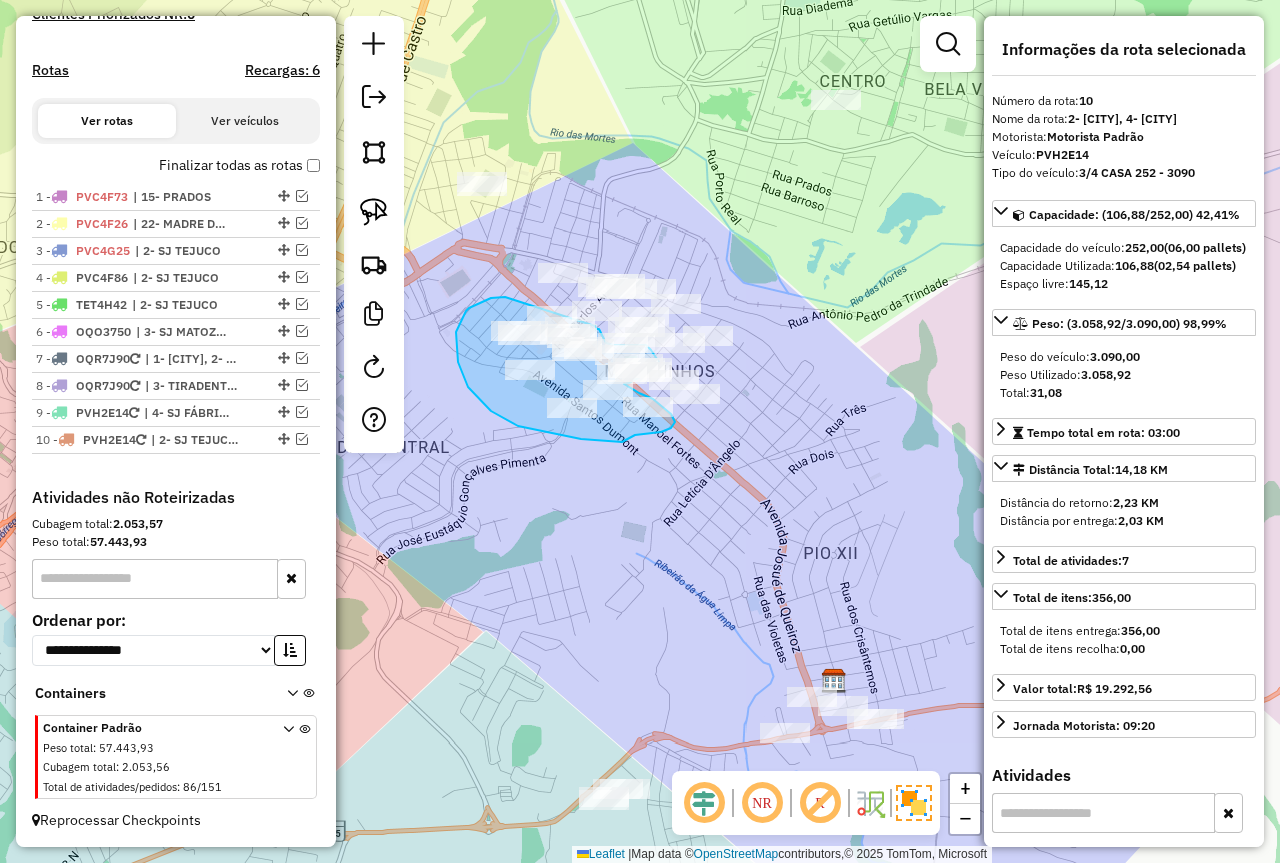 click on "Janela de atendimento Grade de atendimento Capacidade Transportadoras Veículos Cliente Pedidos  Rotas Selecione os dias de semana para filtrar as janelas de atendimento  Seg   Ter   Qua   Qui   Sex   Sáb   Dom  Informe o período da janela de atendimento: De: Até:  Filtrar exatamente a janela do cliente  Considerar janela de atendimento padrão  Selecione os dias de semana para filtrar as grades de atendimento  Seg   Ter   Qua   Qui   Sex   Sáb   Dom   Considerar clientes sem dia de atendimento cadastrado  Clientes fora do dia de atendimento selecionado Filtrar as atividades entre os valores definidos abaixo:  Peso mínimo:  ****  Peso máximo:  ****  Cubagem mínima:   Cubagem máxima:   De:   Até:  Filtrar as atividades entre o tempo de atendimento definido abaixo:  De:   Até:   Considerar capacidade total dos clientes não roteirizados Transportadora: Selecione um ou mais itens Tipo de veículo: Selecione um ou mais itens Veículo: Selecione um ou mais itens Motorista: Selecione um ou mais itens De:" 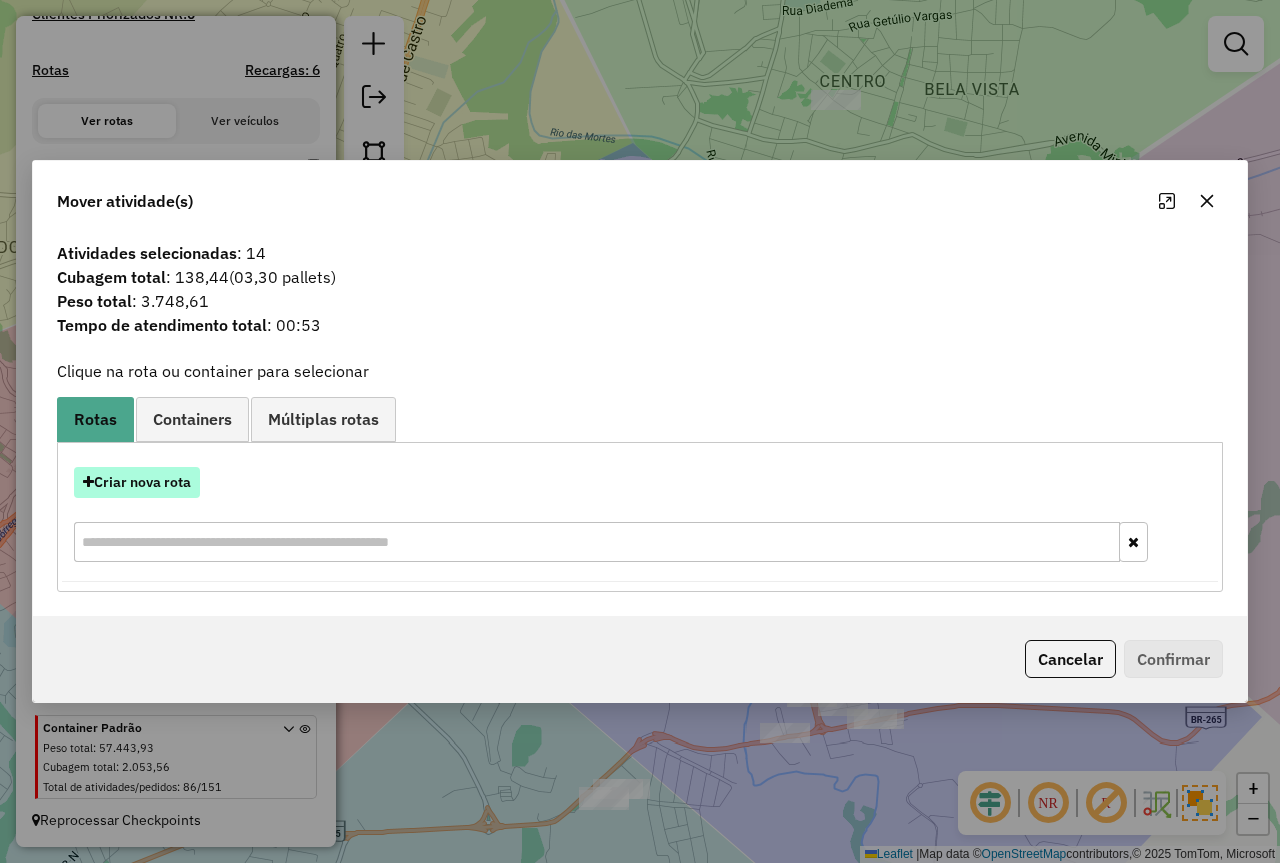click on "Criar nova rota" at bounding box center [137, 482] 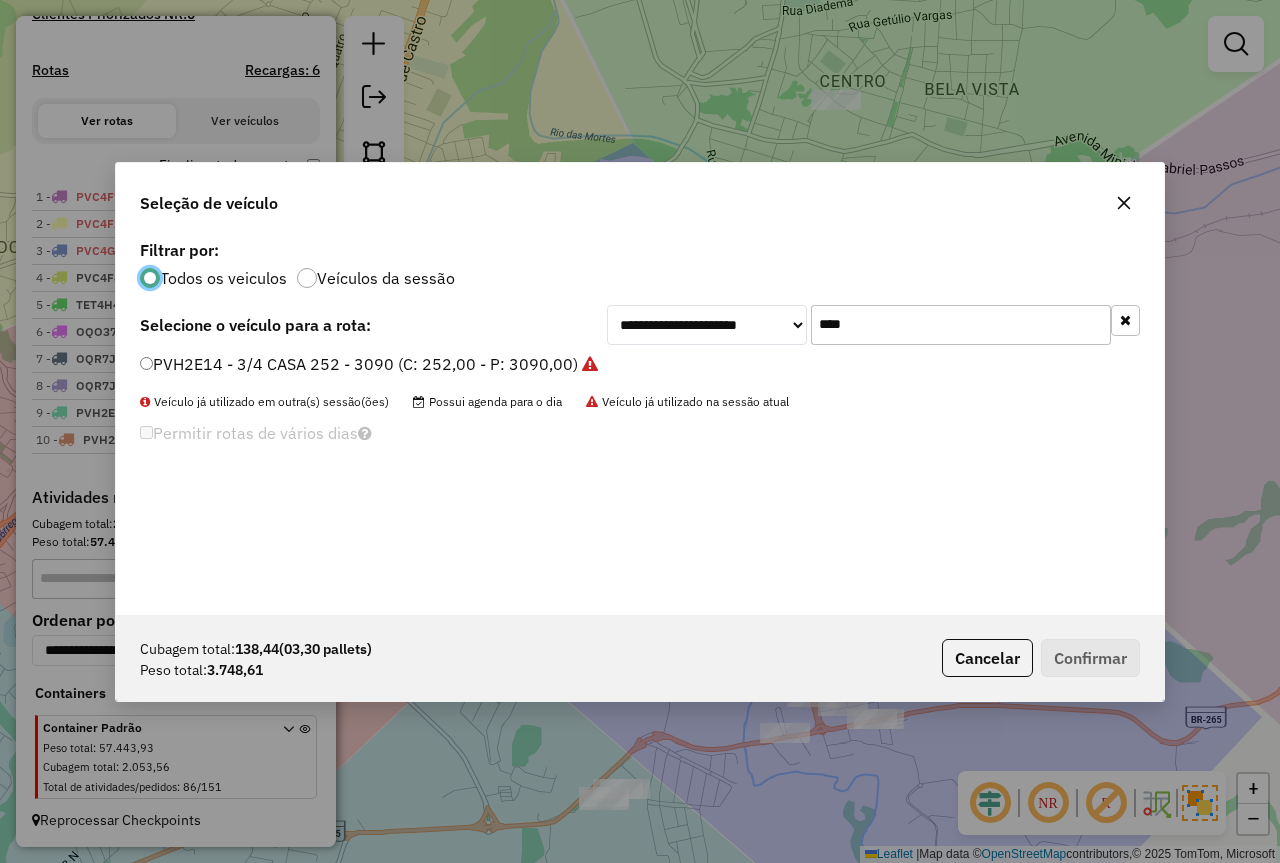 scroll, scrollTop: 11, scrollLeft: 6, axis: both 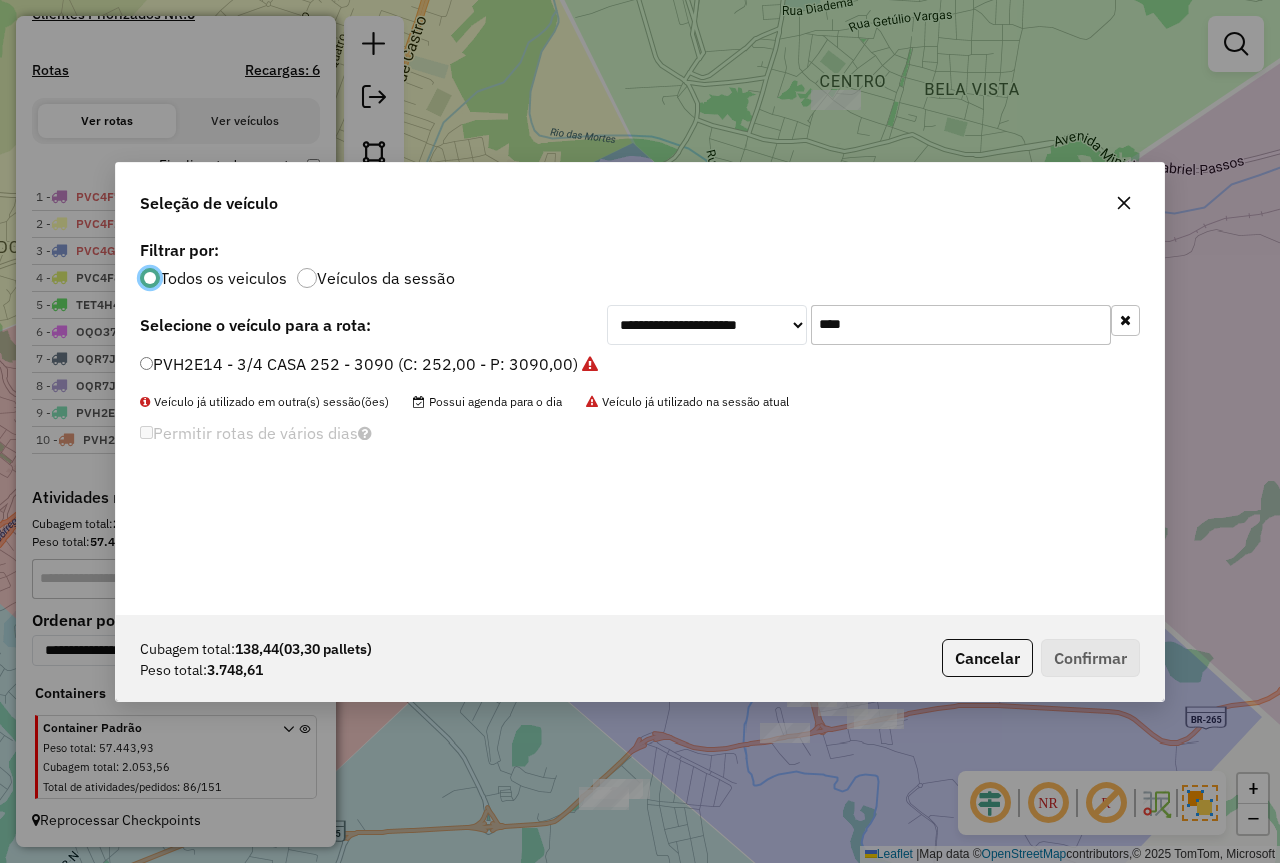 drag, startPoint x: 904, startPoint y: 319, endPoint x: 701, endPoint y: 318, distance: 203.00246 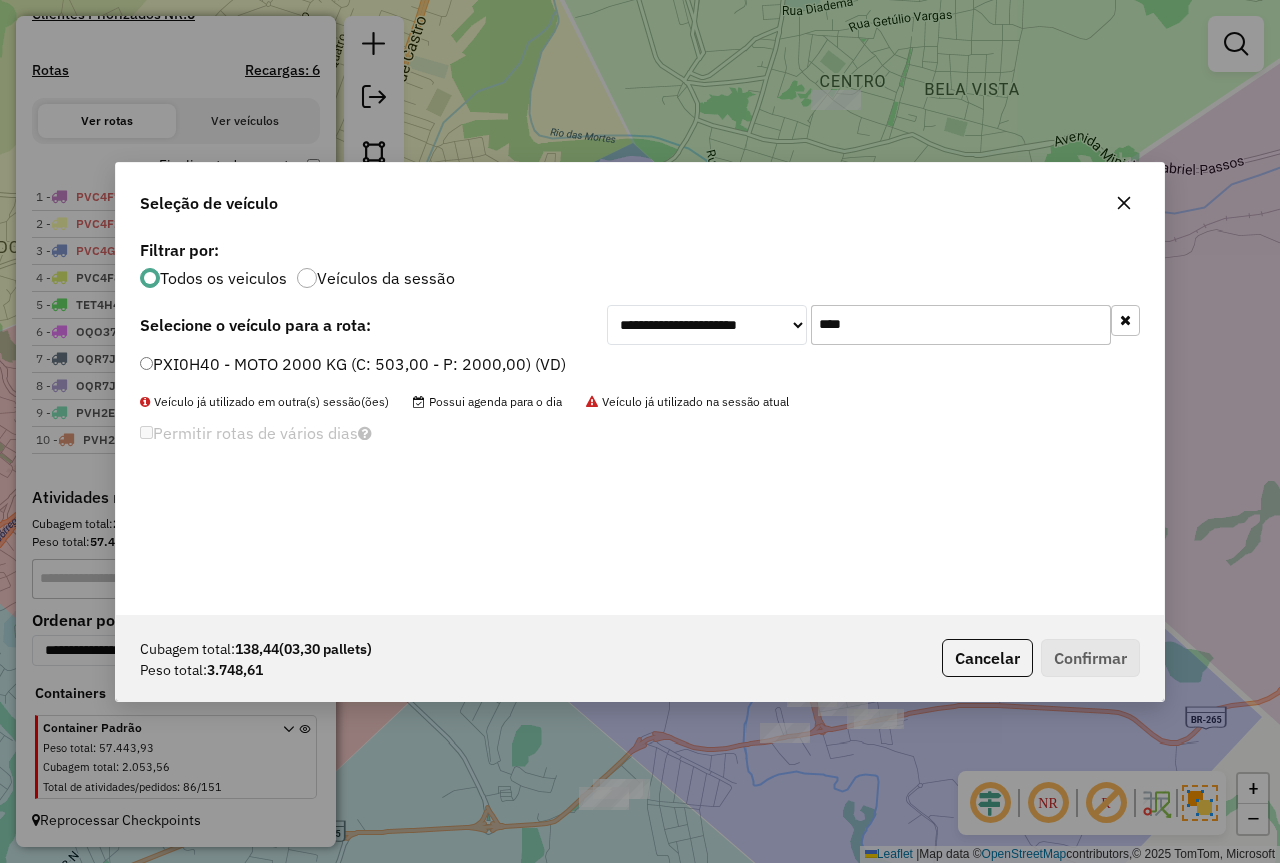 type on "****" 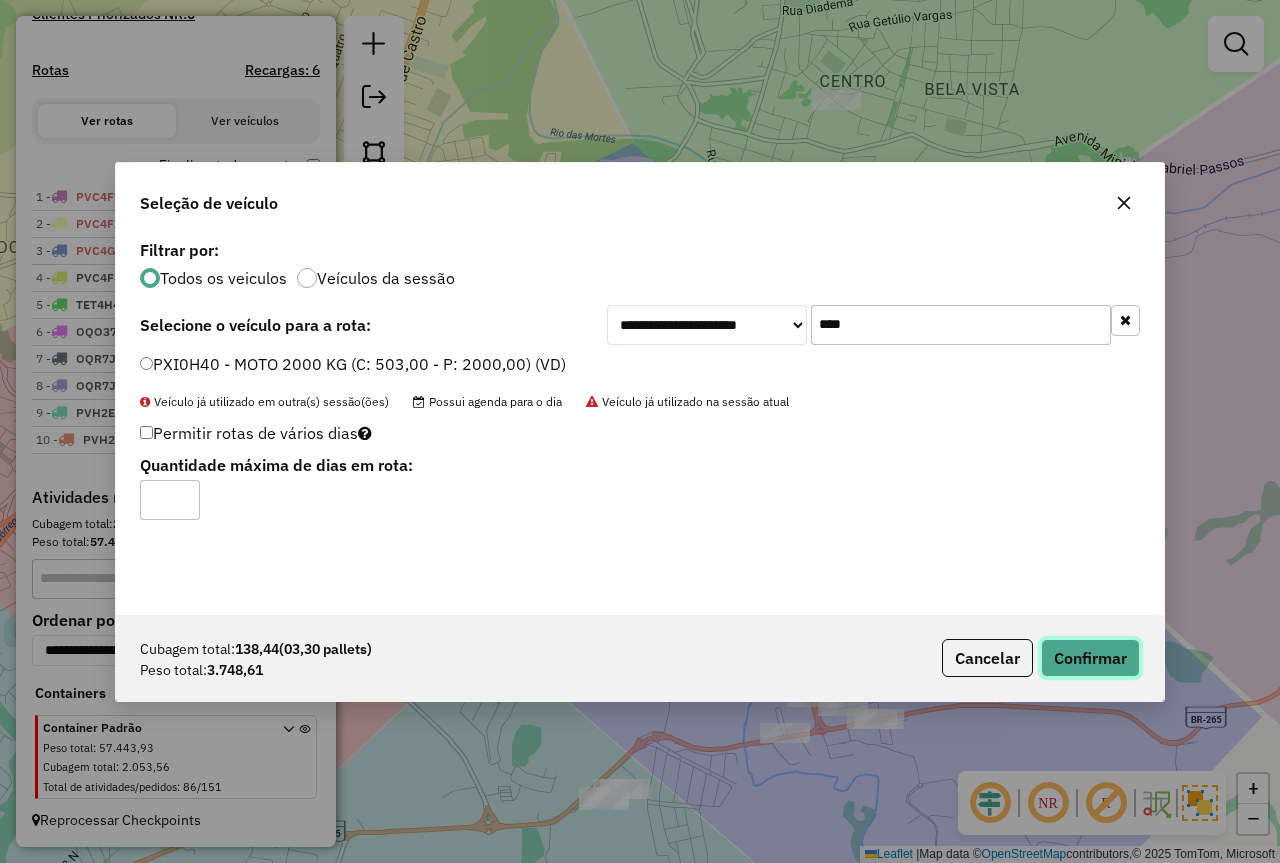 click on "Confirmar" 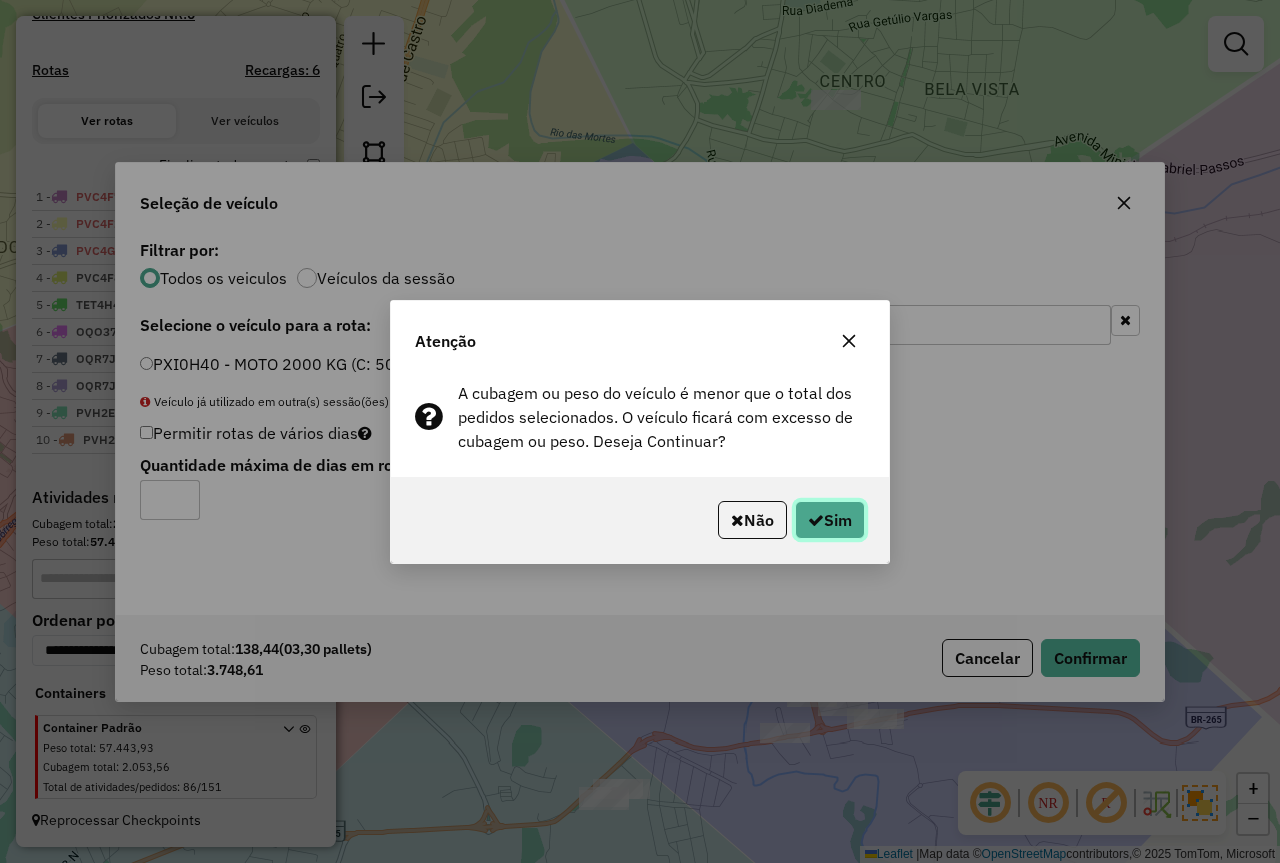 click 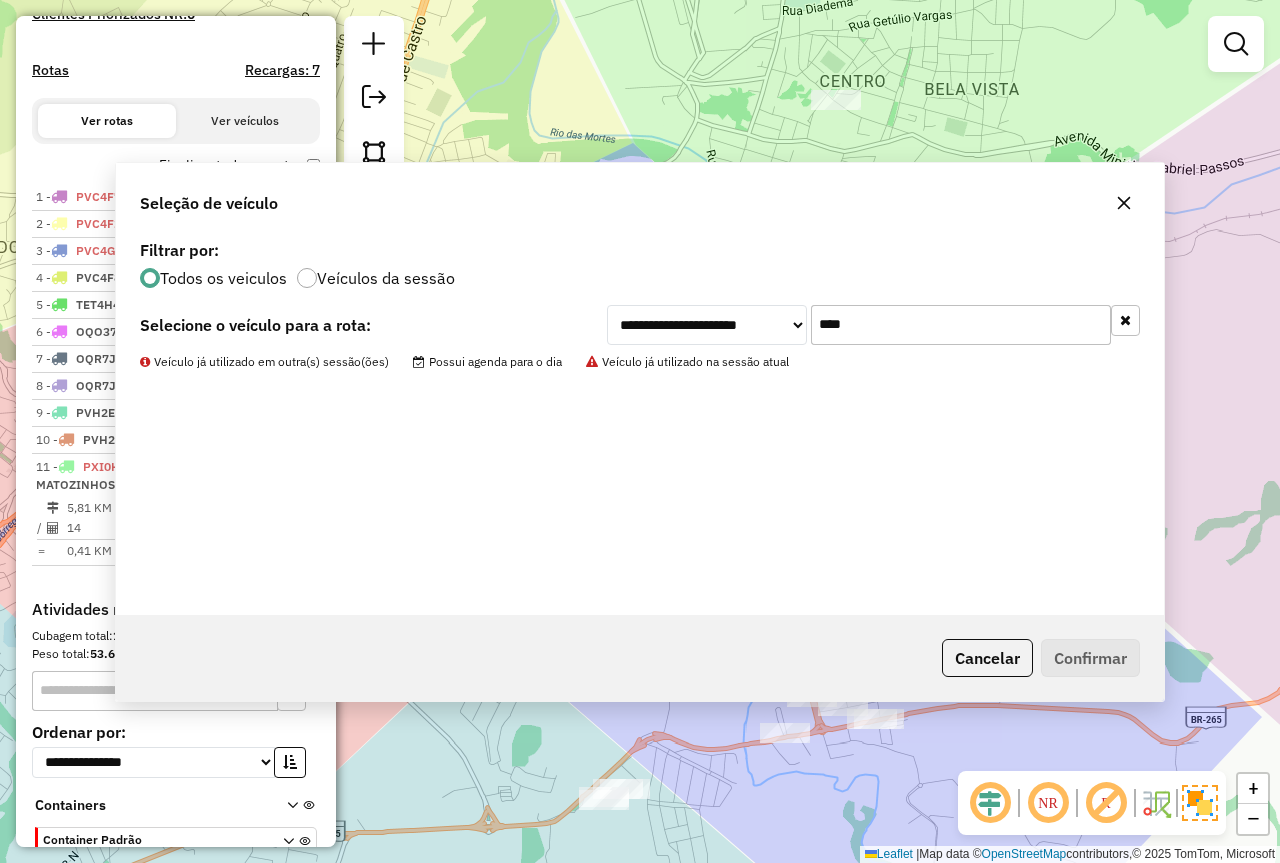 scroll, scrollTop: 667, scrollLeft: 0, axis: vertical 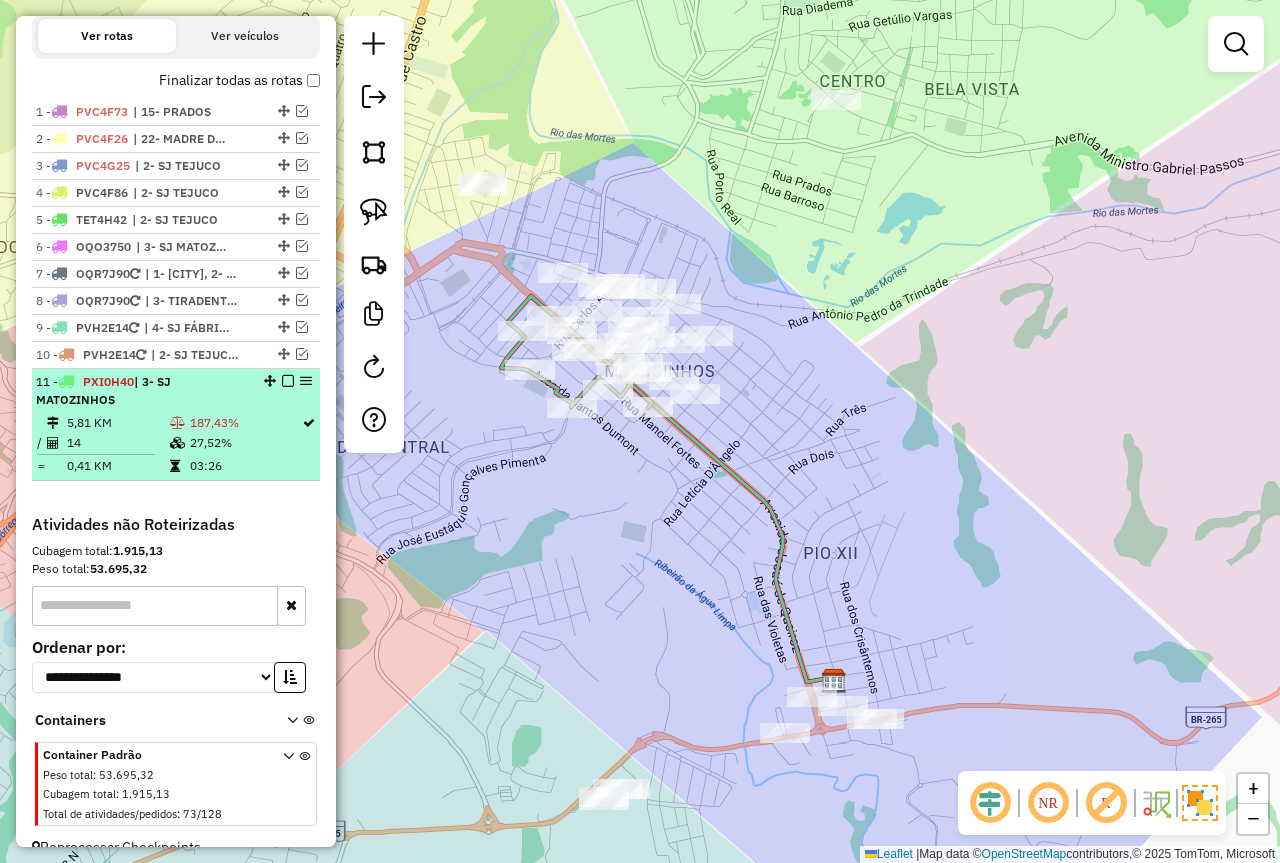click at bounding box center [179, 443] 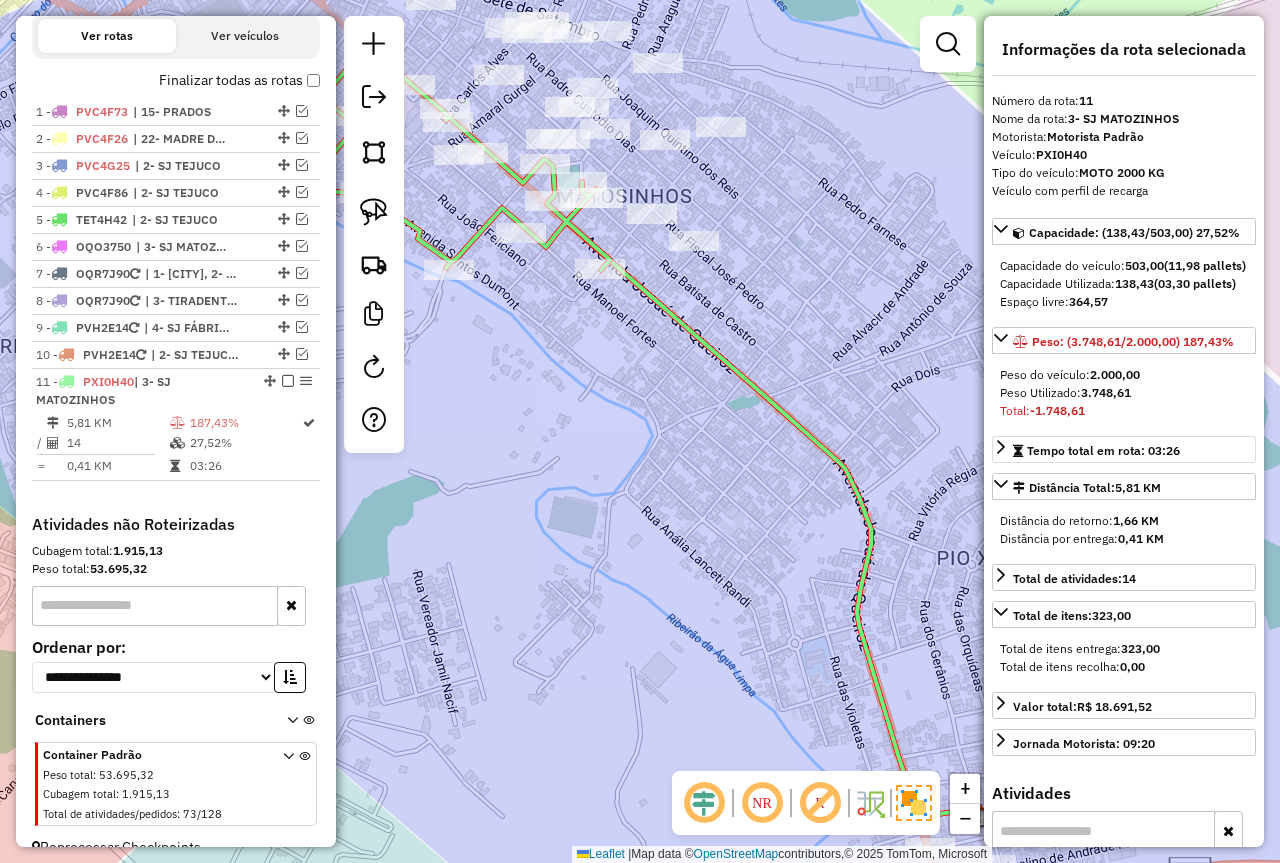 scroll, scrollTop: 500, scrollLeft: 0, axis: vertical 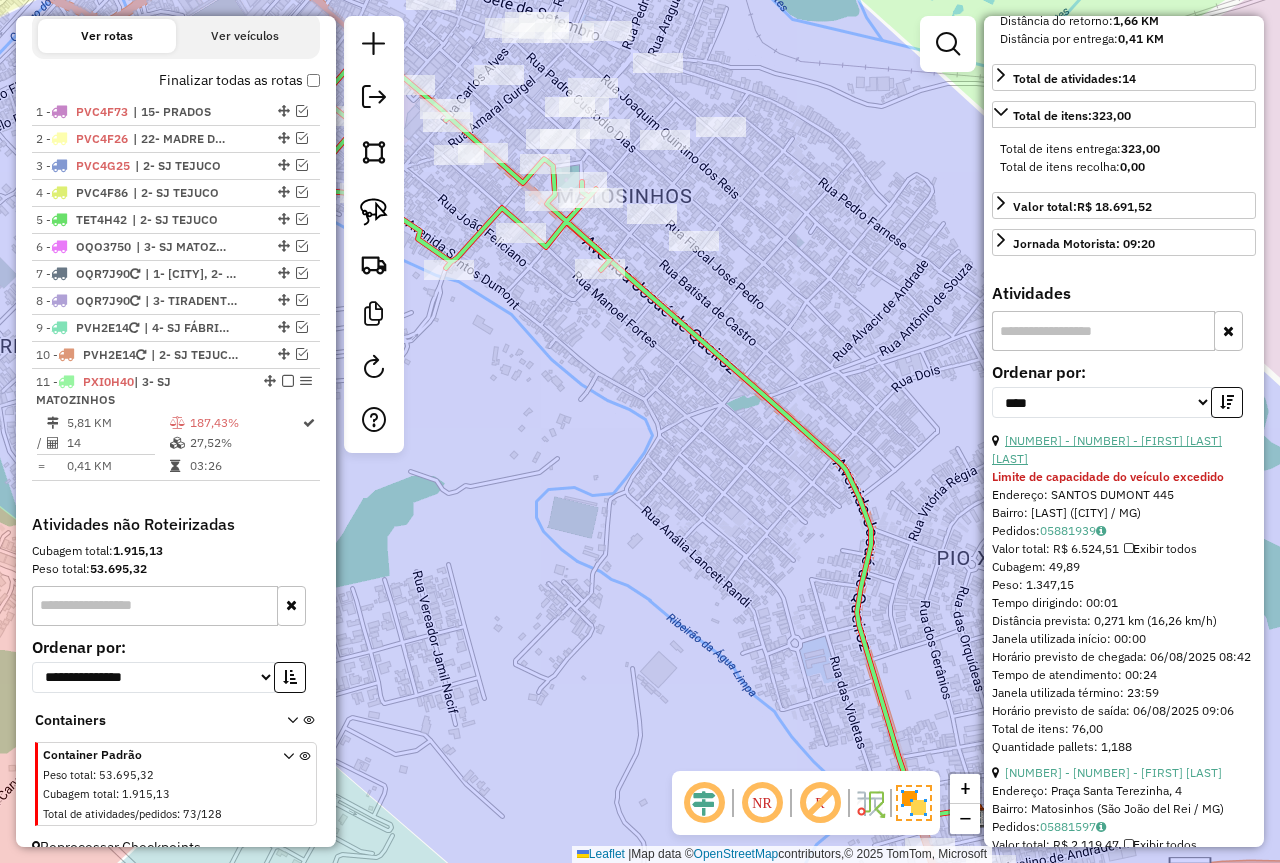 click on "5 - 74343 - ANA CAROLINA SILVA" at bounding box center [1107, 449] 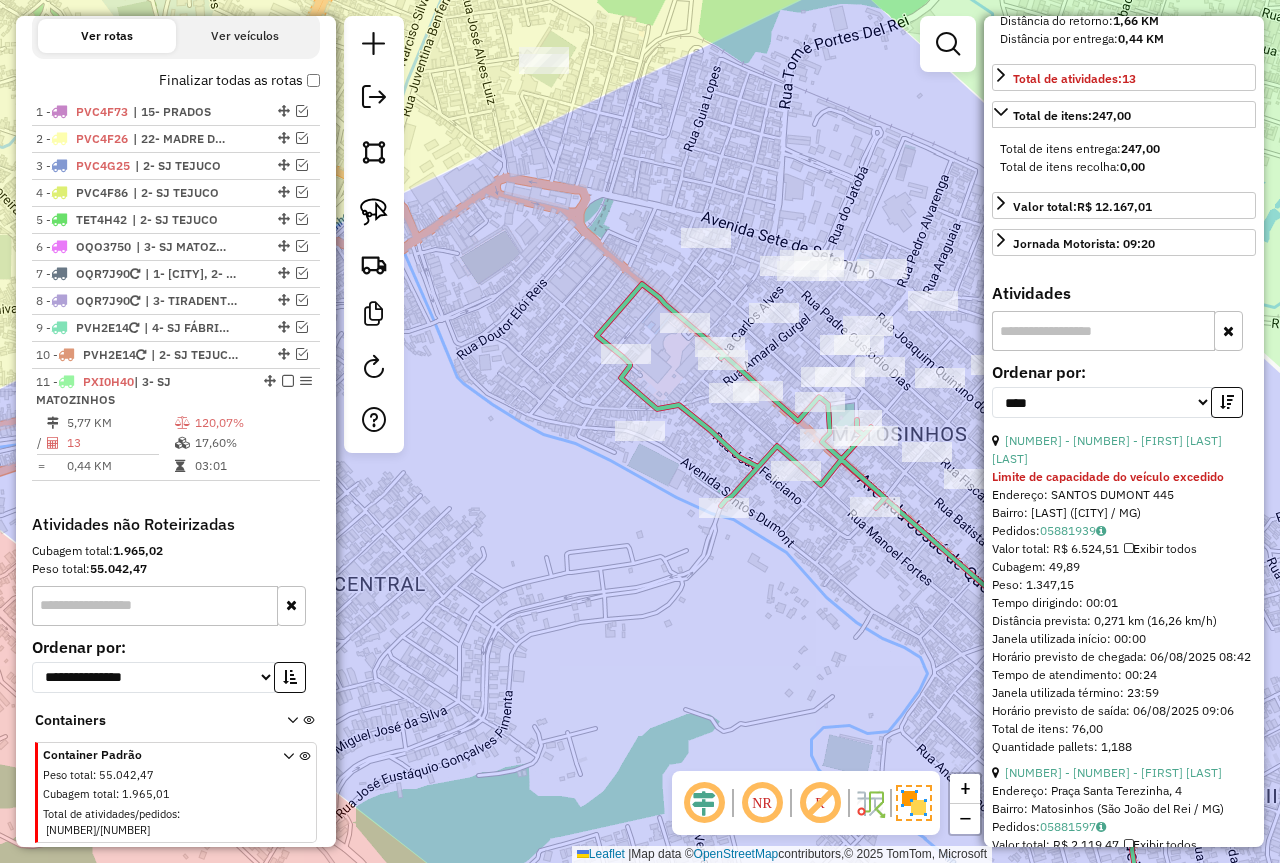 scroll, scrollTop: 482, scrollLeft: 0, axis: vertical 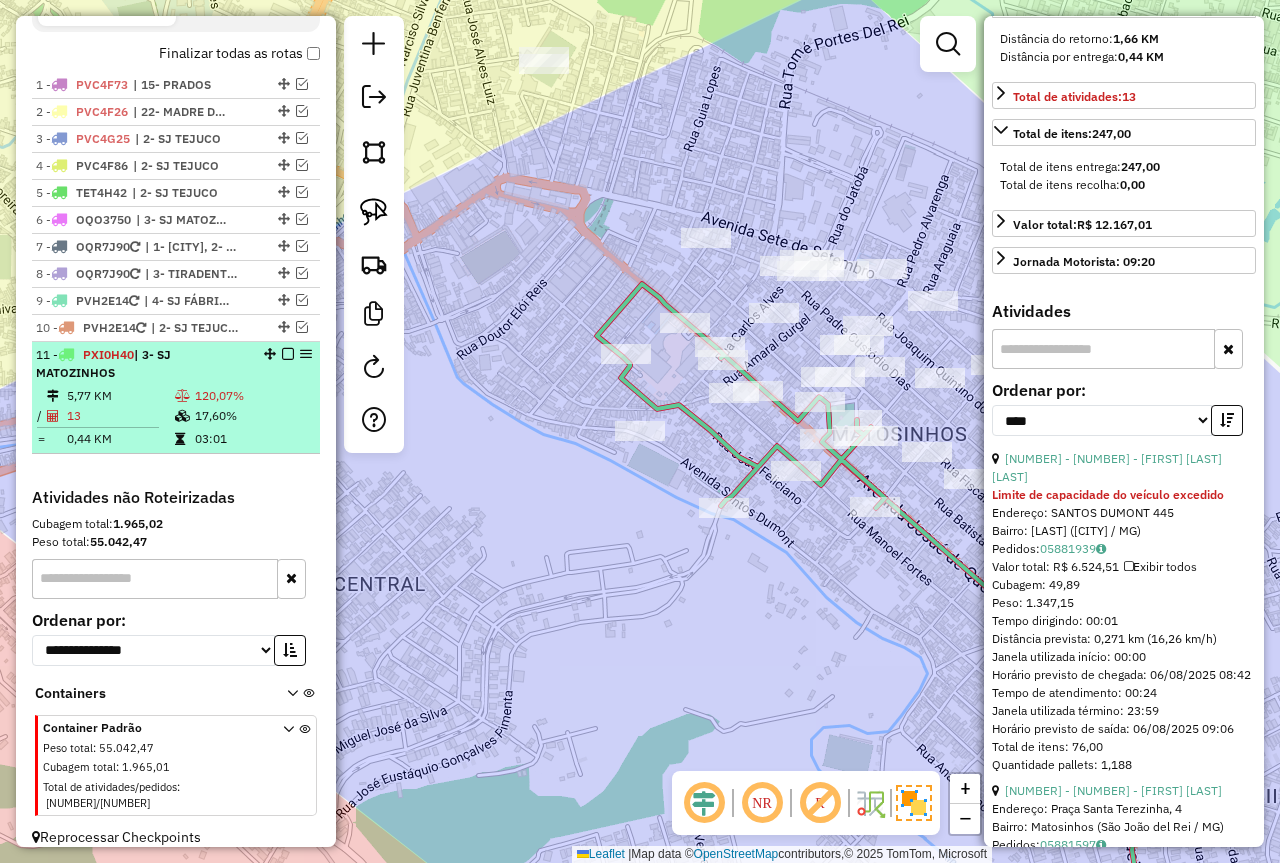 click on "17,60%" at bounding box center (252, 416) 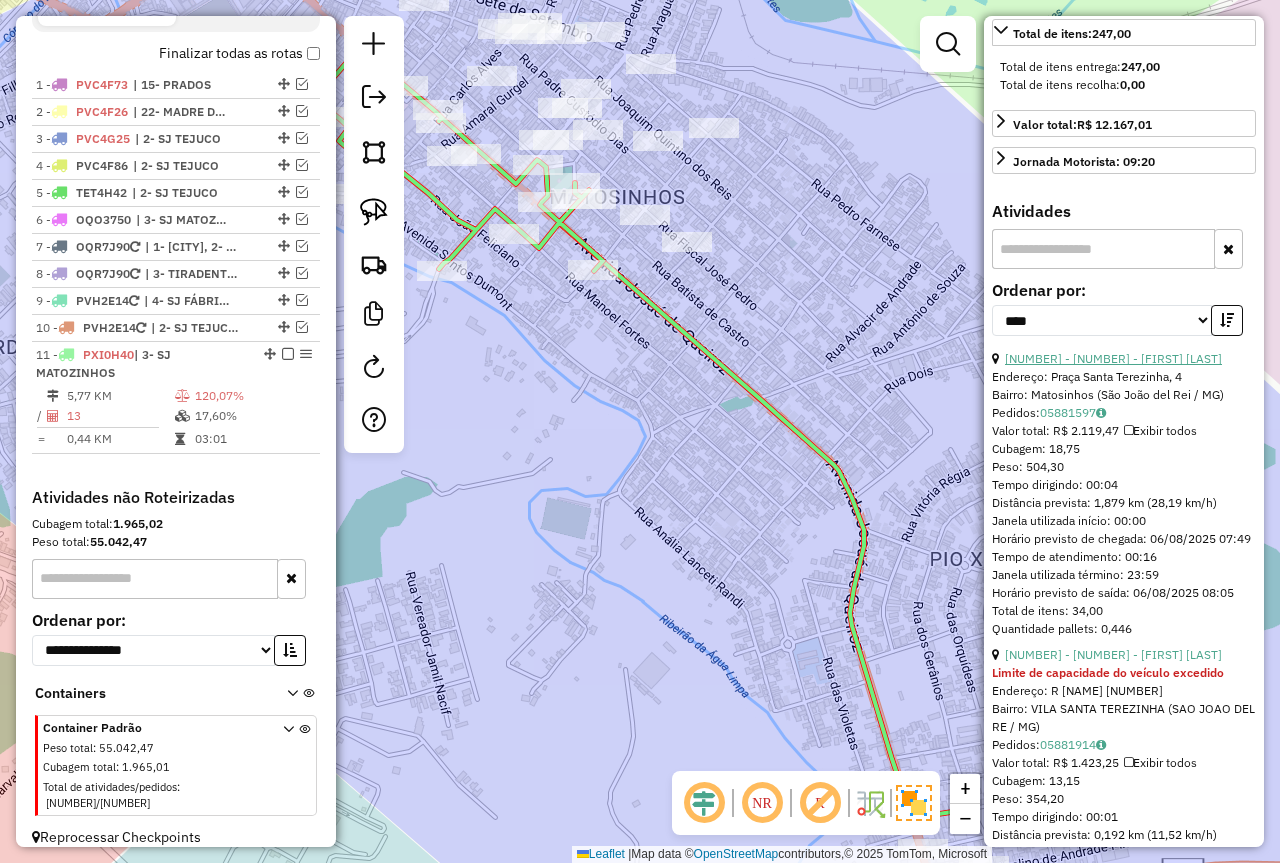 scroll, scrollTop: 982, scrollLeft: 0, axis: vertical 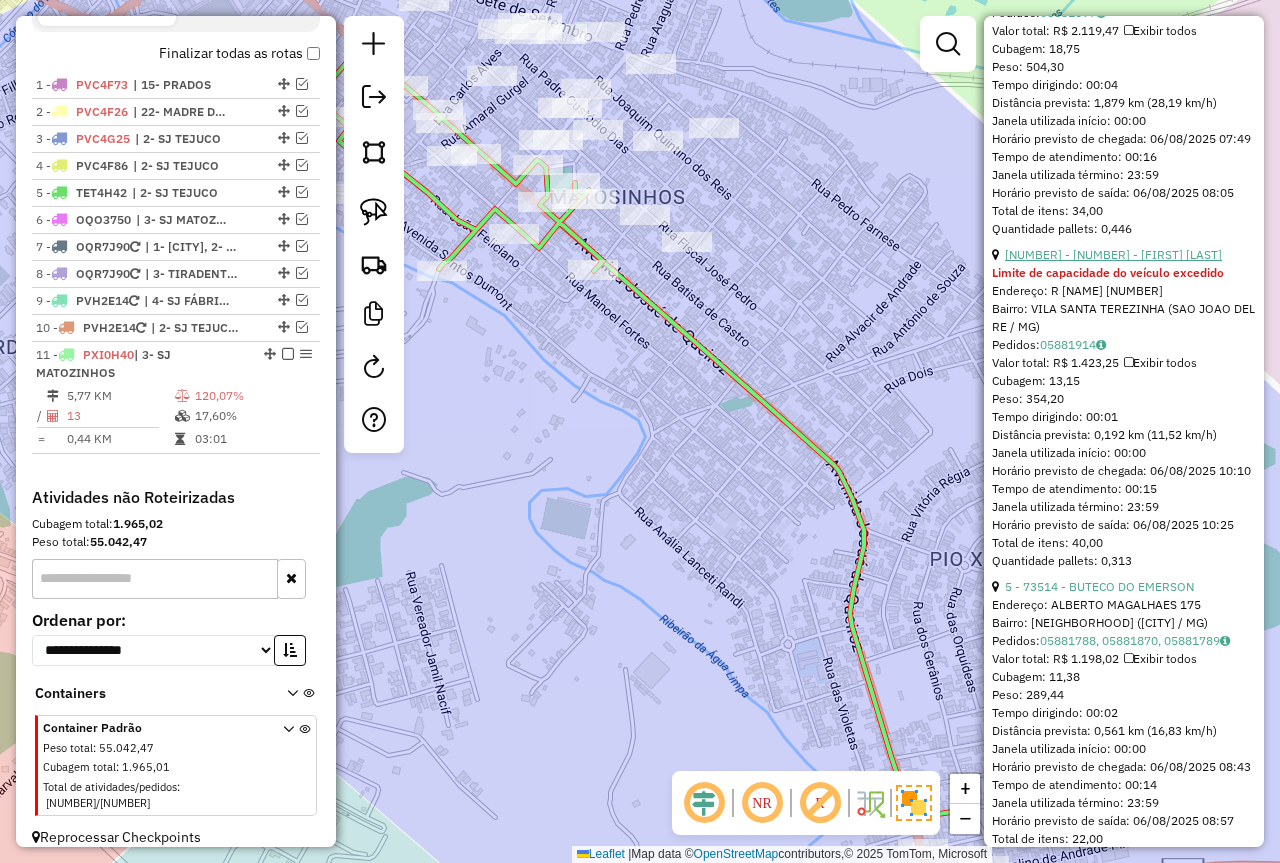 click on "11 - 70493 - ANTONIO JOSE MOREIRA" at bounding box center [1113, 254] 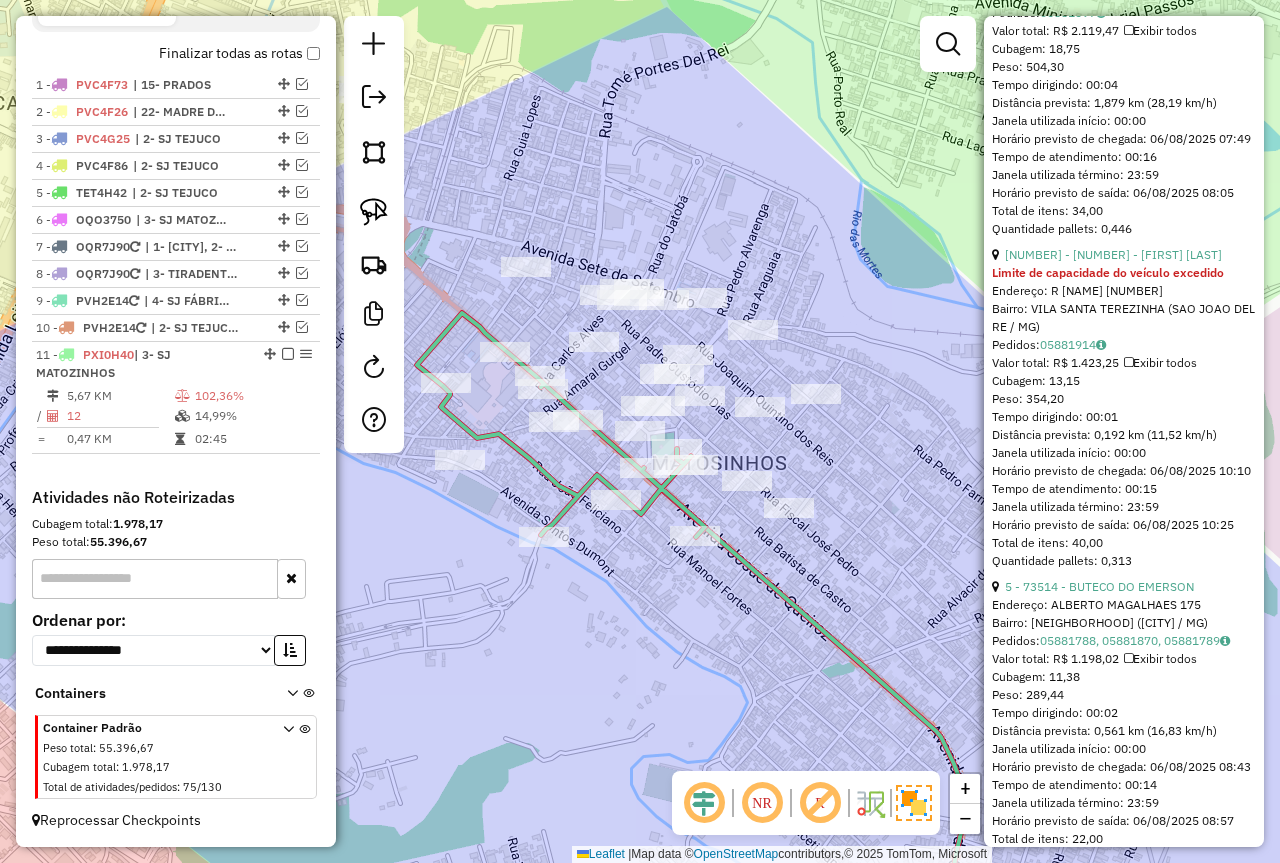 scroll, scrollTop: 668, scrollLeft: 0, axis: vertical 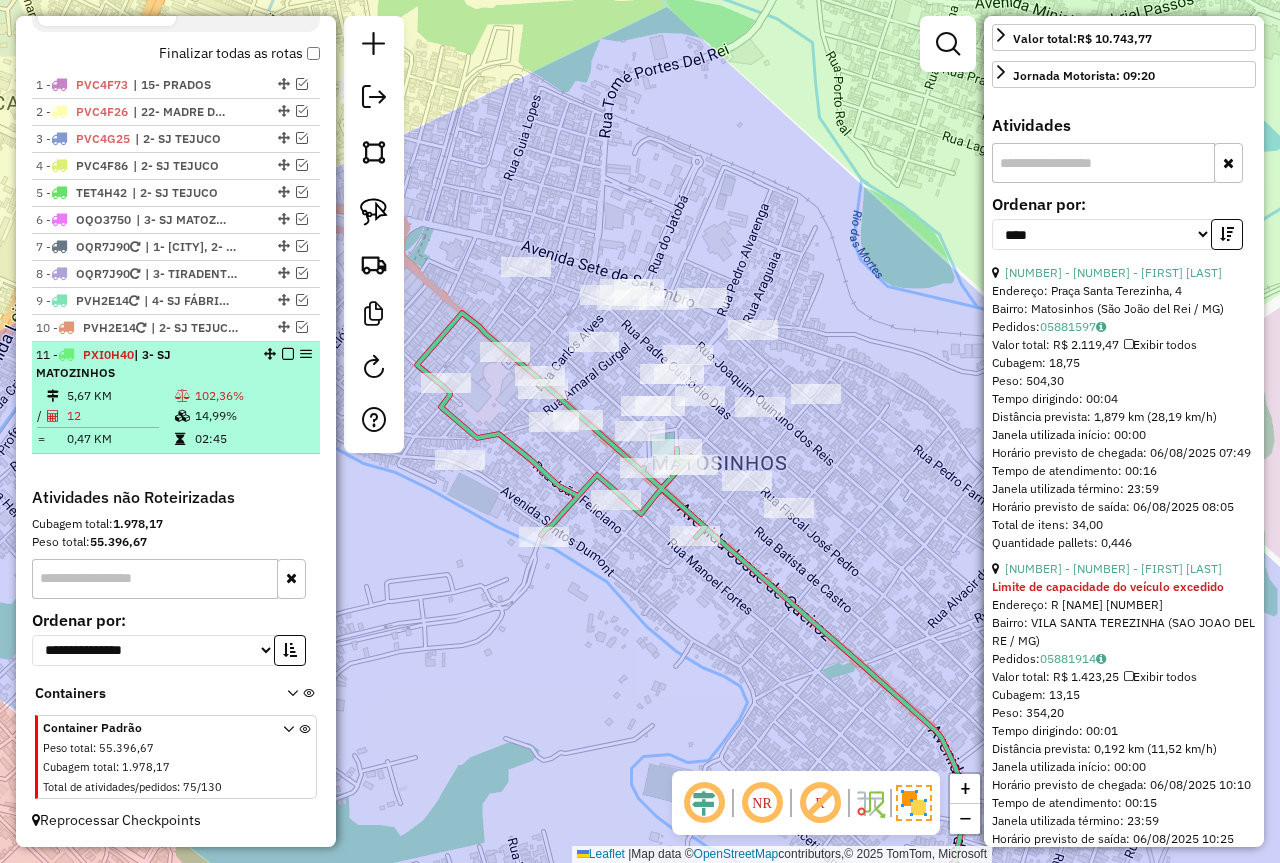 click on "102,36%" at bounding box center (252, 396) 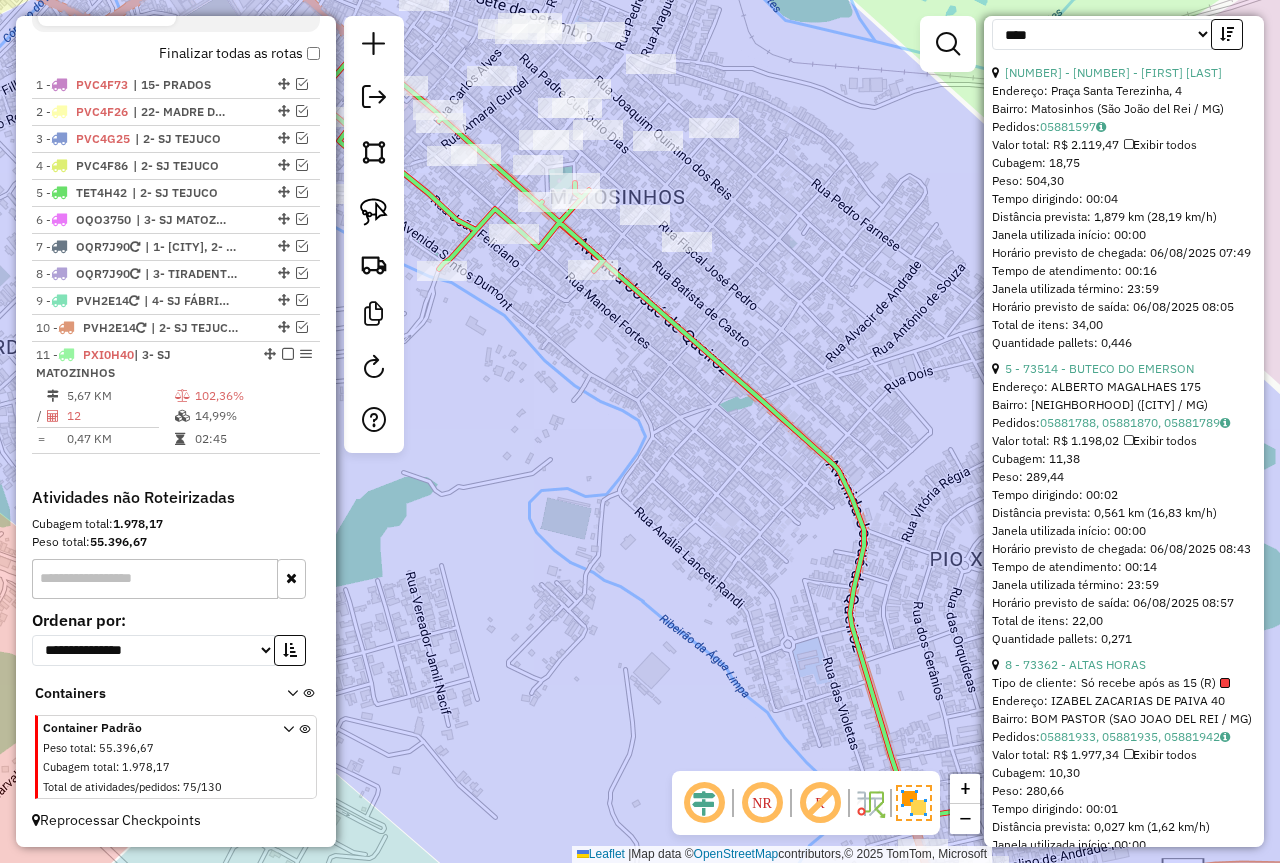 scroll, scrollTop: 668, scrollLeft: 0, axis: vertical 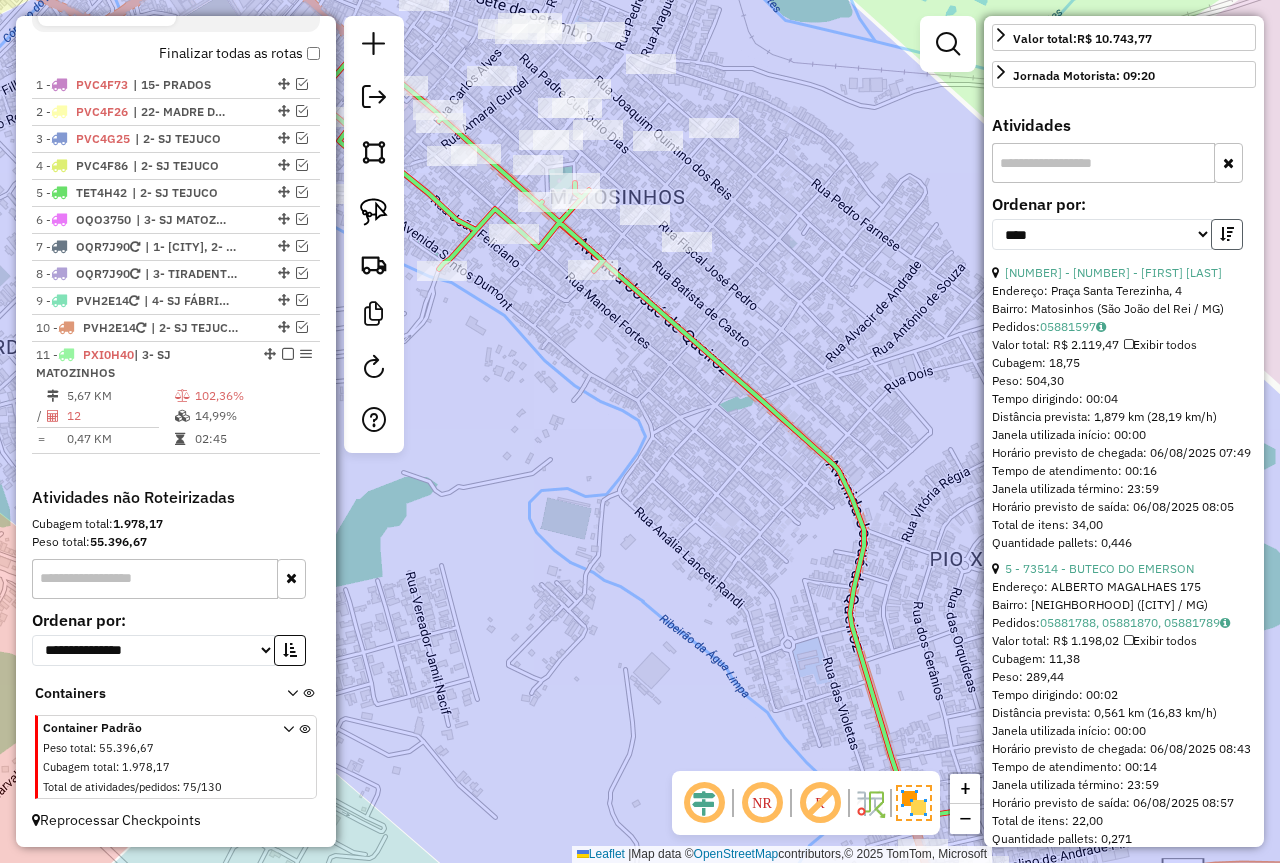 click at bounding box center [1227, 234] 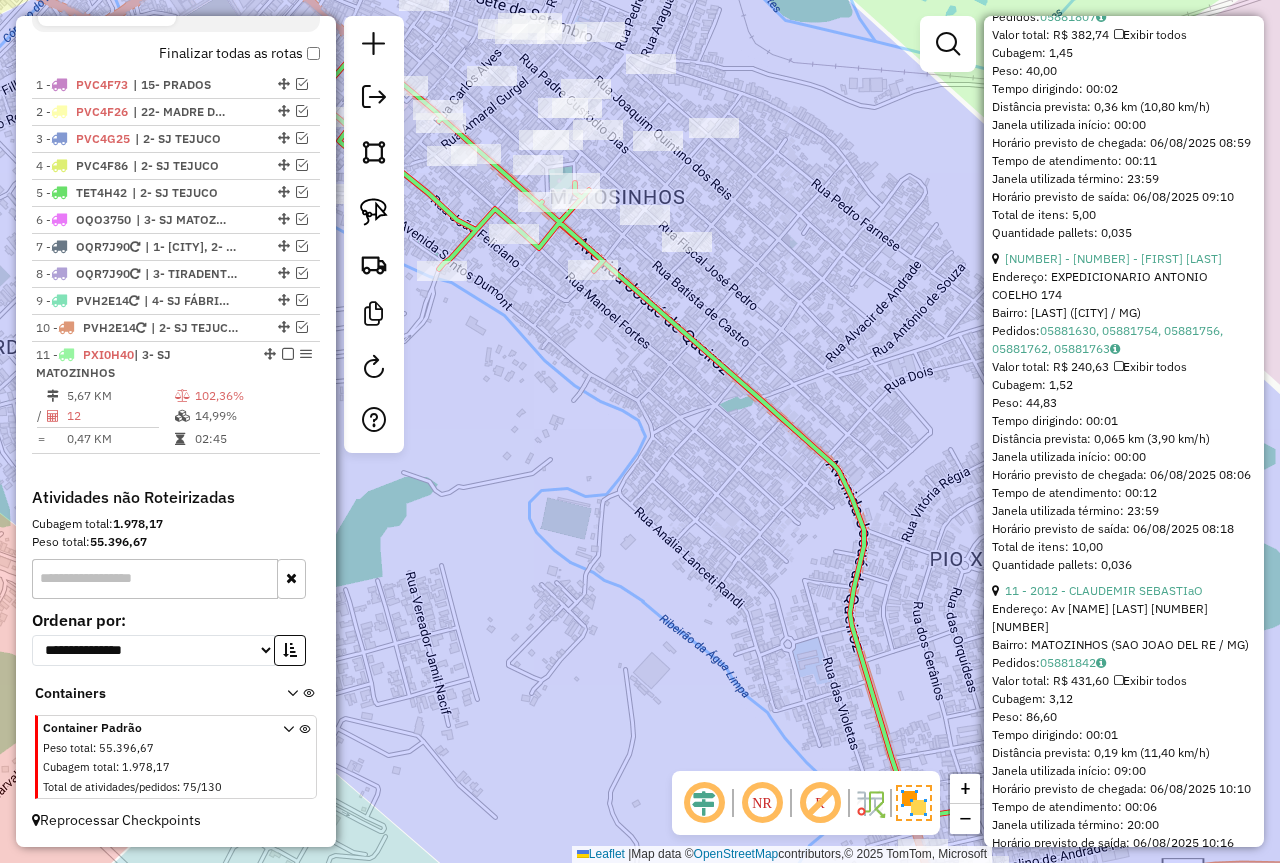 scroll, scrollTop: 1768, scrollLeft: 0, axis: vertical 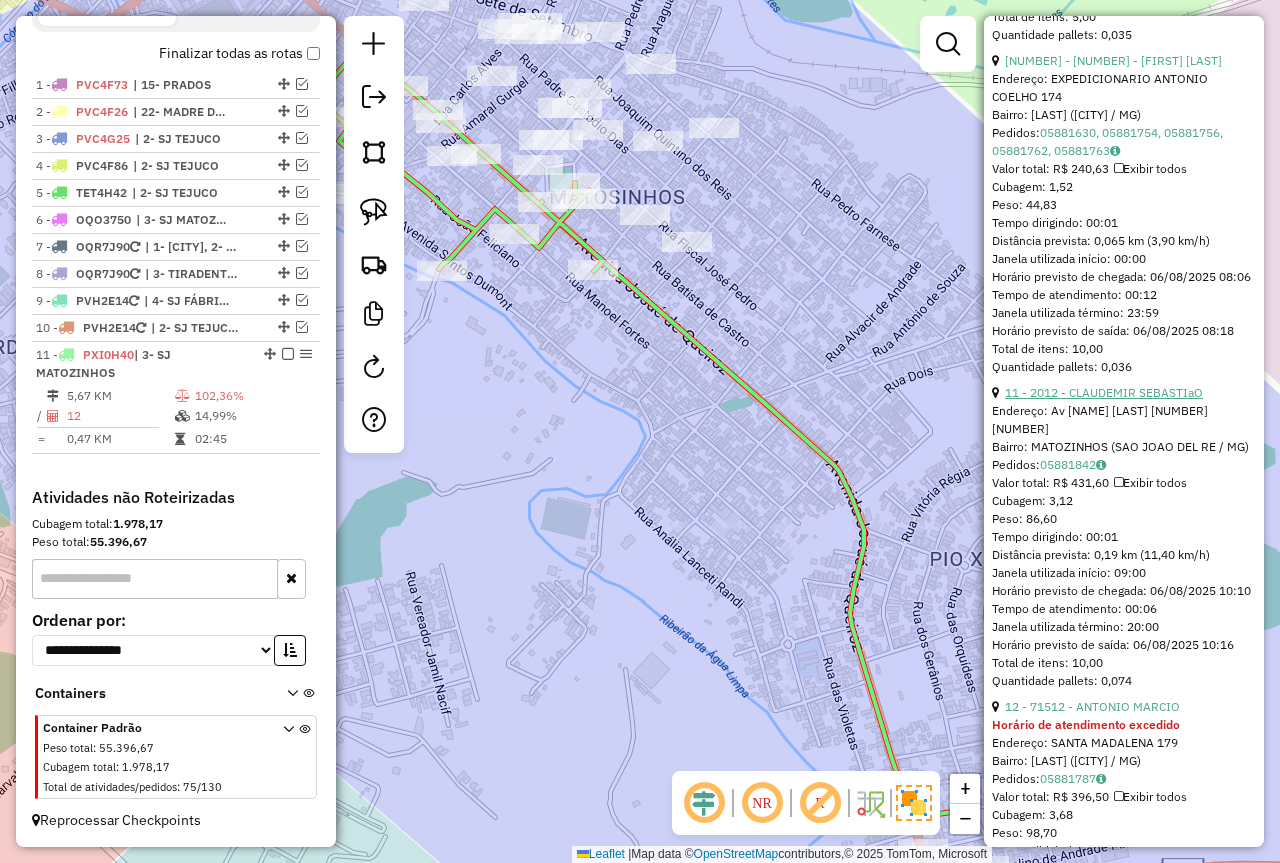 click on "11 - 2012 - CLAUDEMIR SEBASTIaO" at bounding box center [1104, 392] 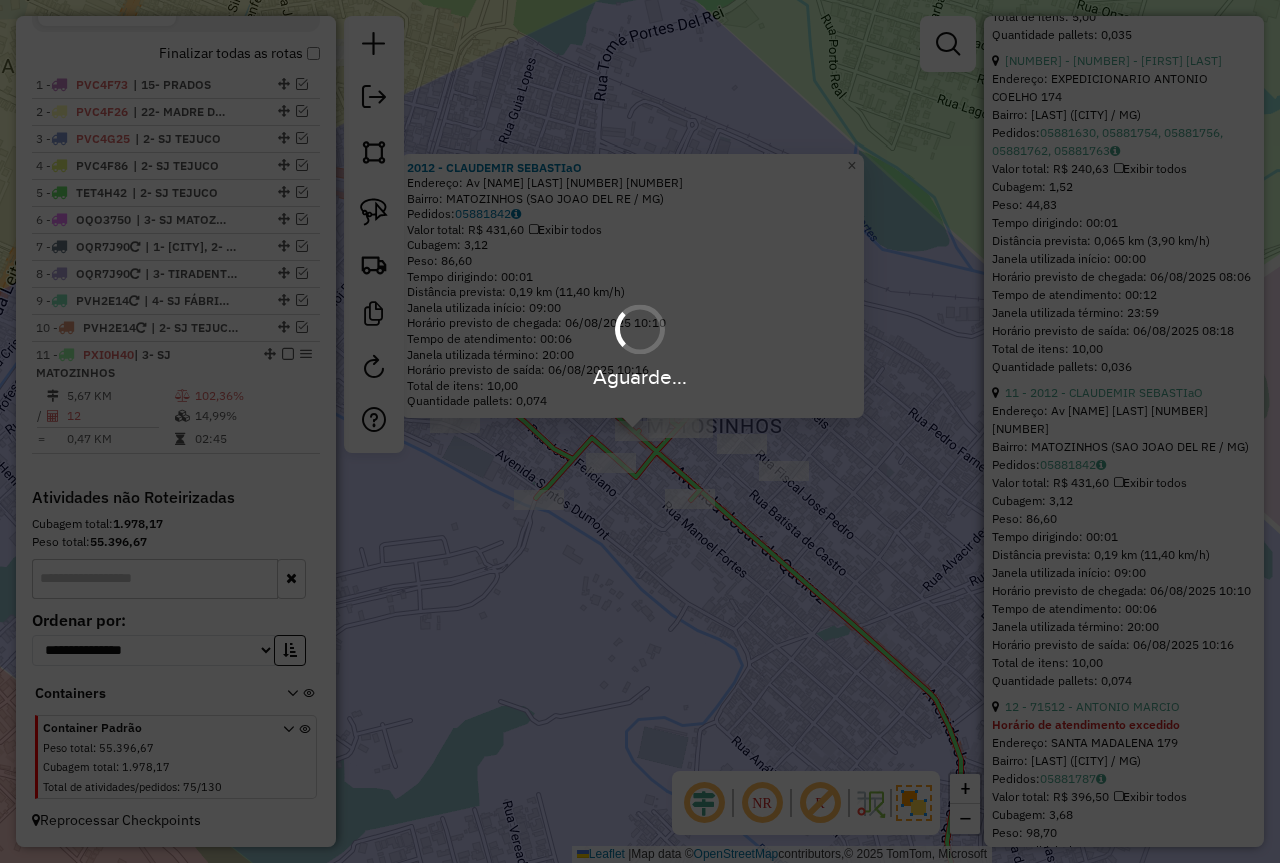 scroll, scrollTop: 458, scrollLeft: 0, axis: vertical 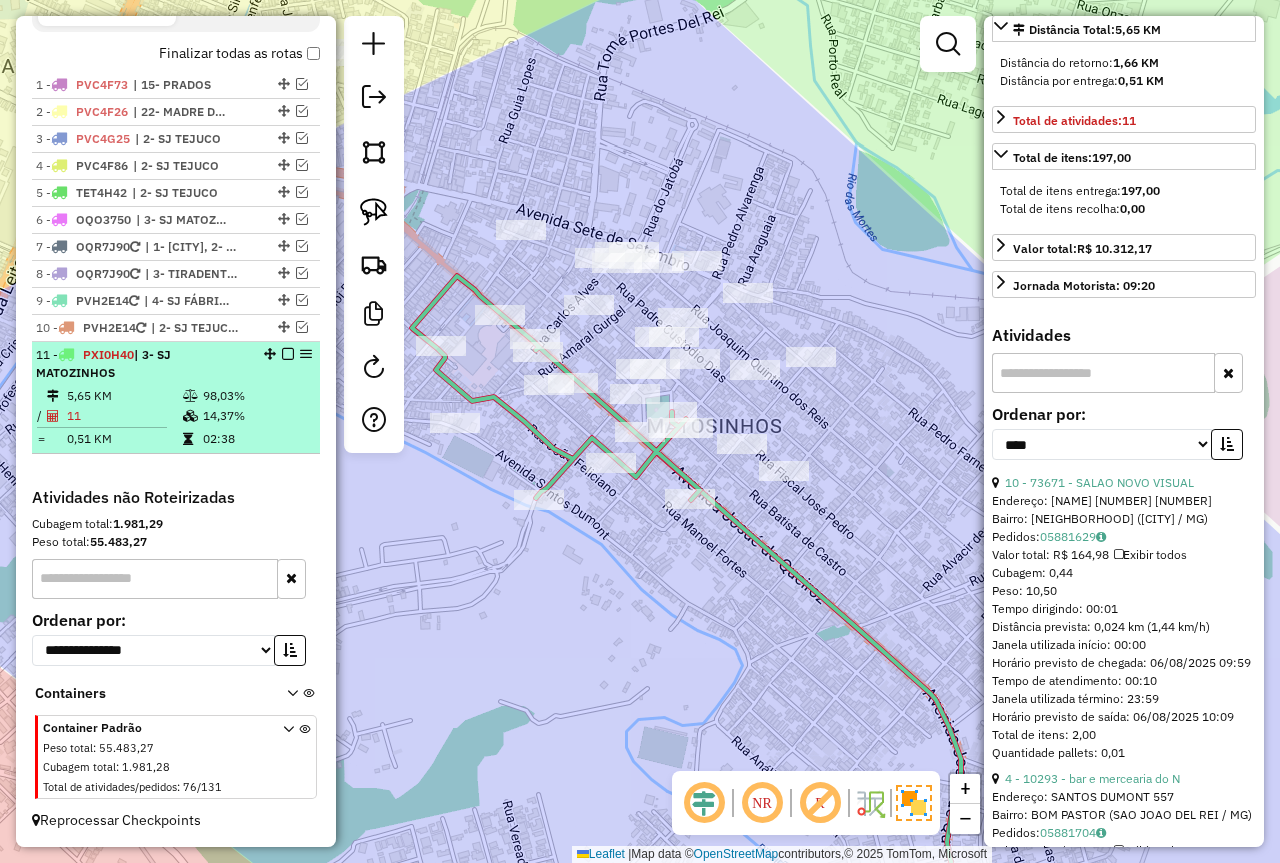 click at bounding box center (288, 354) 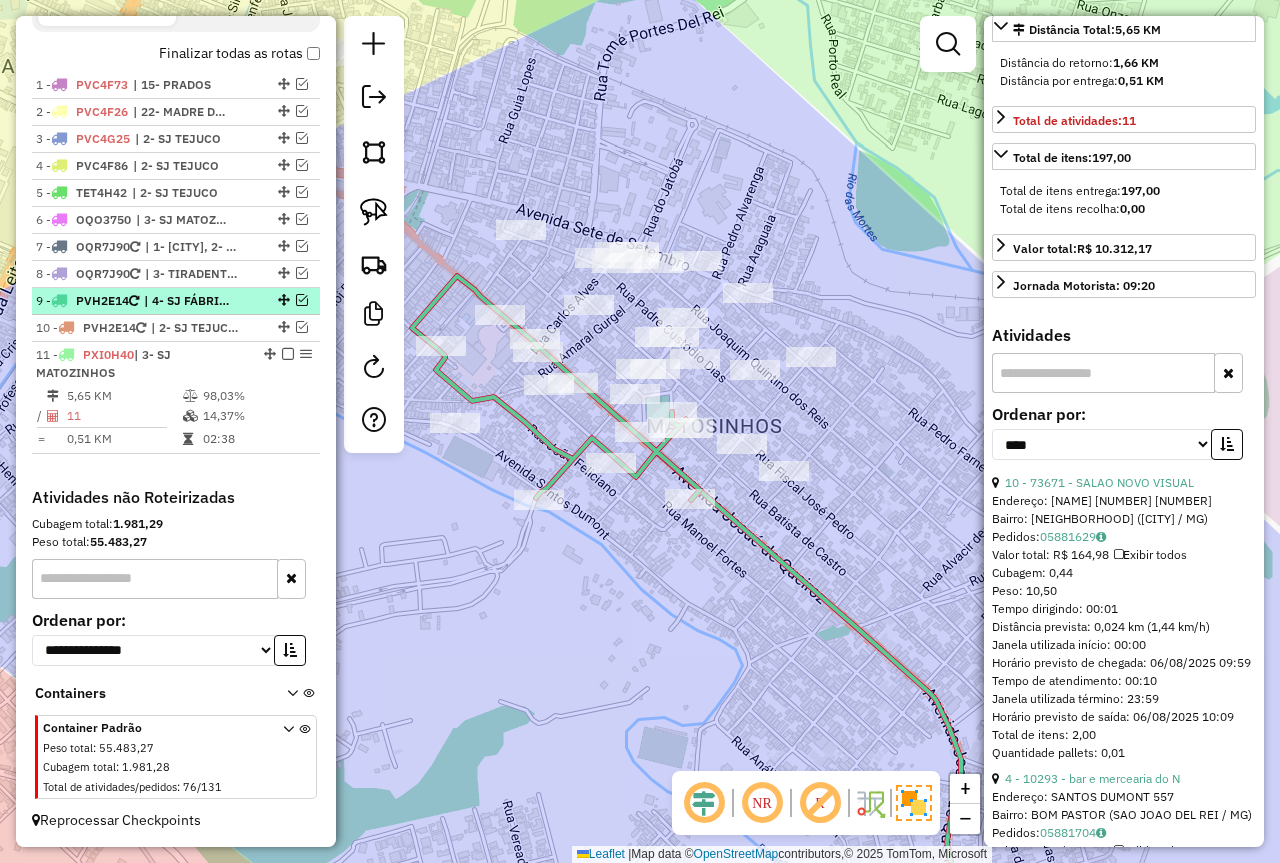 scroll, scrollTop: 609, scrollLeft: 0, axis: vertical 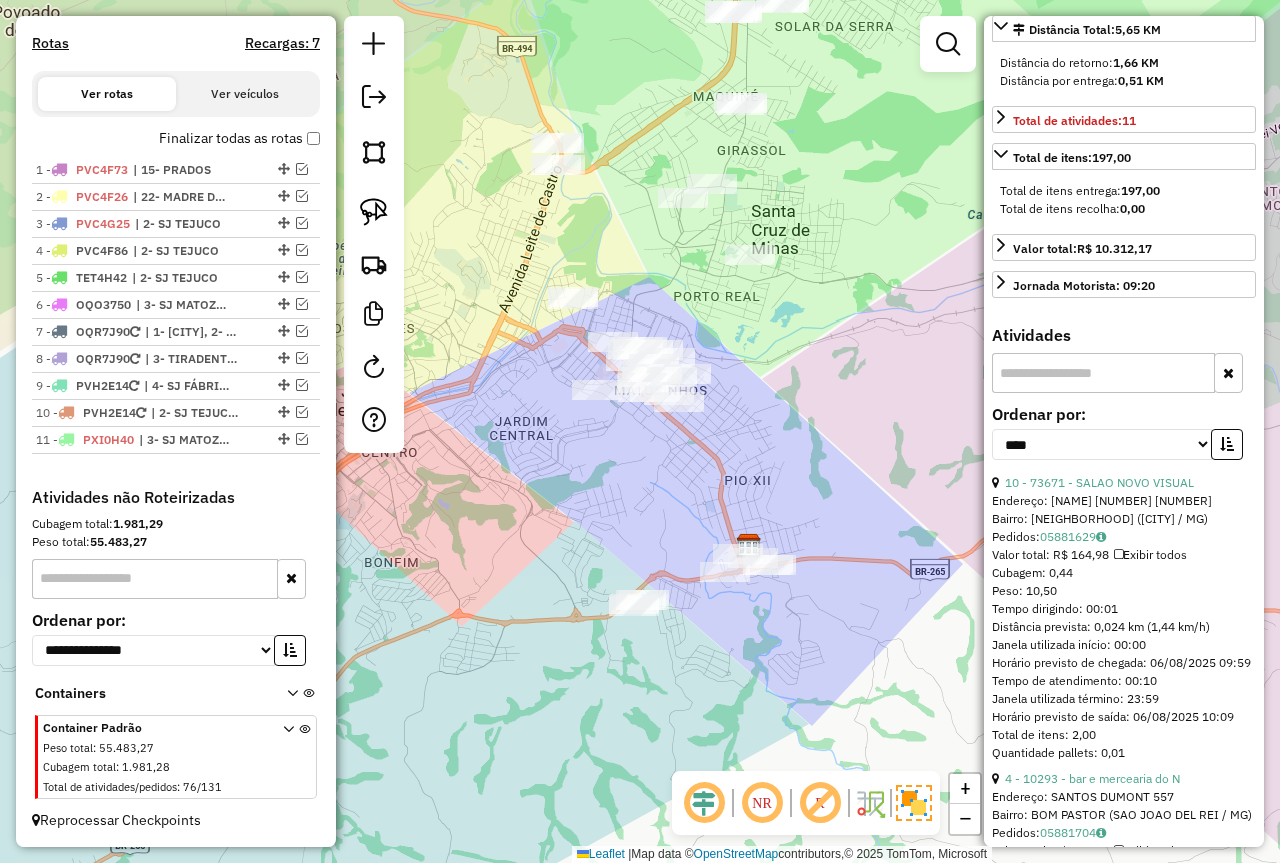 drag, startPoint x: 607, startPoint y: 538, endPoint x: 627, endPoint y: 548, distance: 22.36068 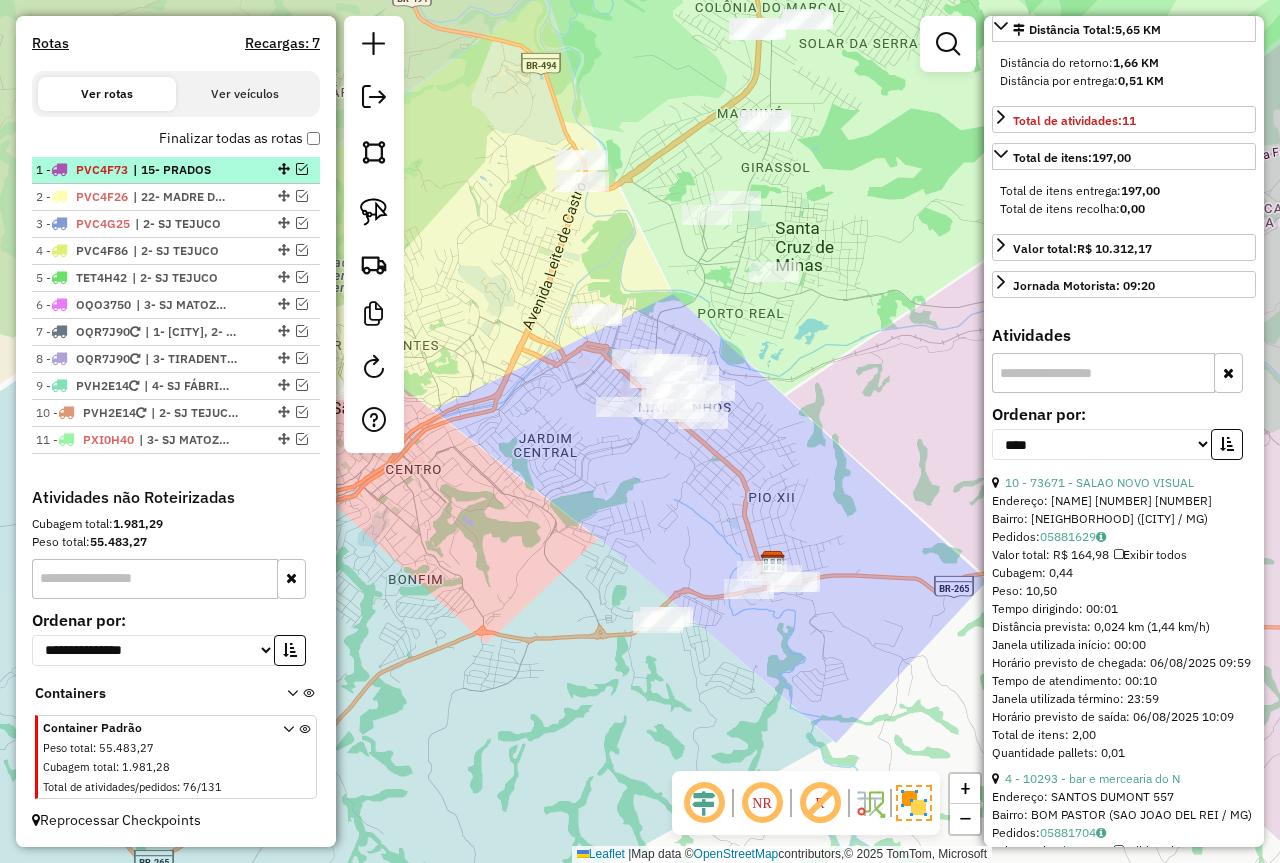 drag, startPoint x: 298, startPoint y: 145, endPoint x: 280, endPoint y: 176, distance: 35.846897 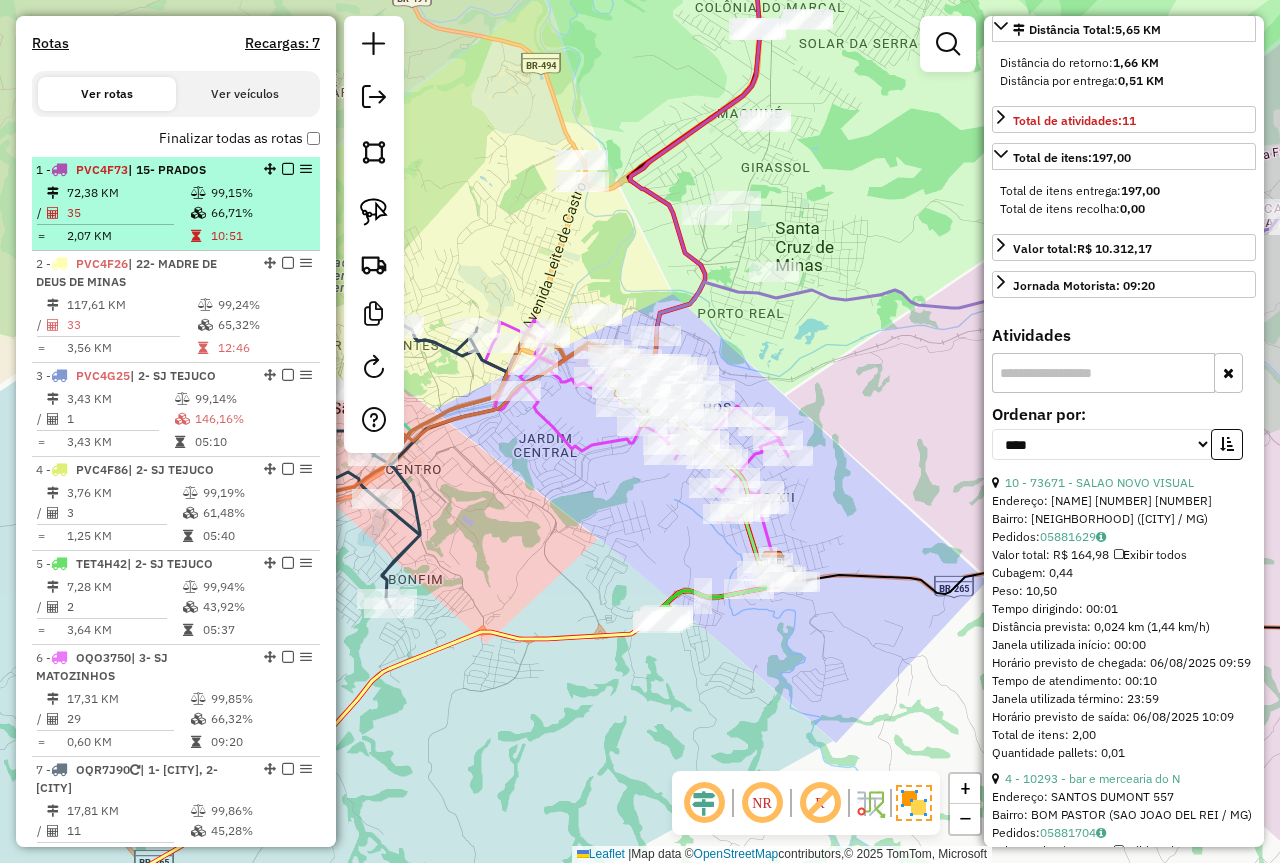 drag, startPoint x: 207, startPoint y: 183, endPoint x: 213, endPoint y: 194, distance: 12.529964 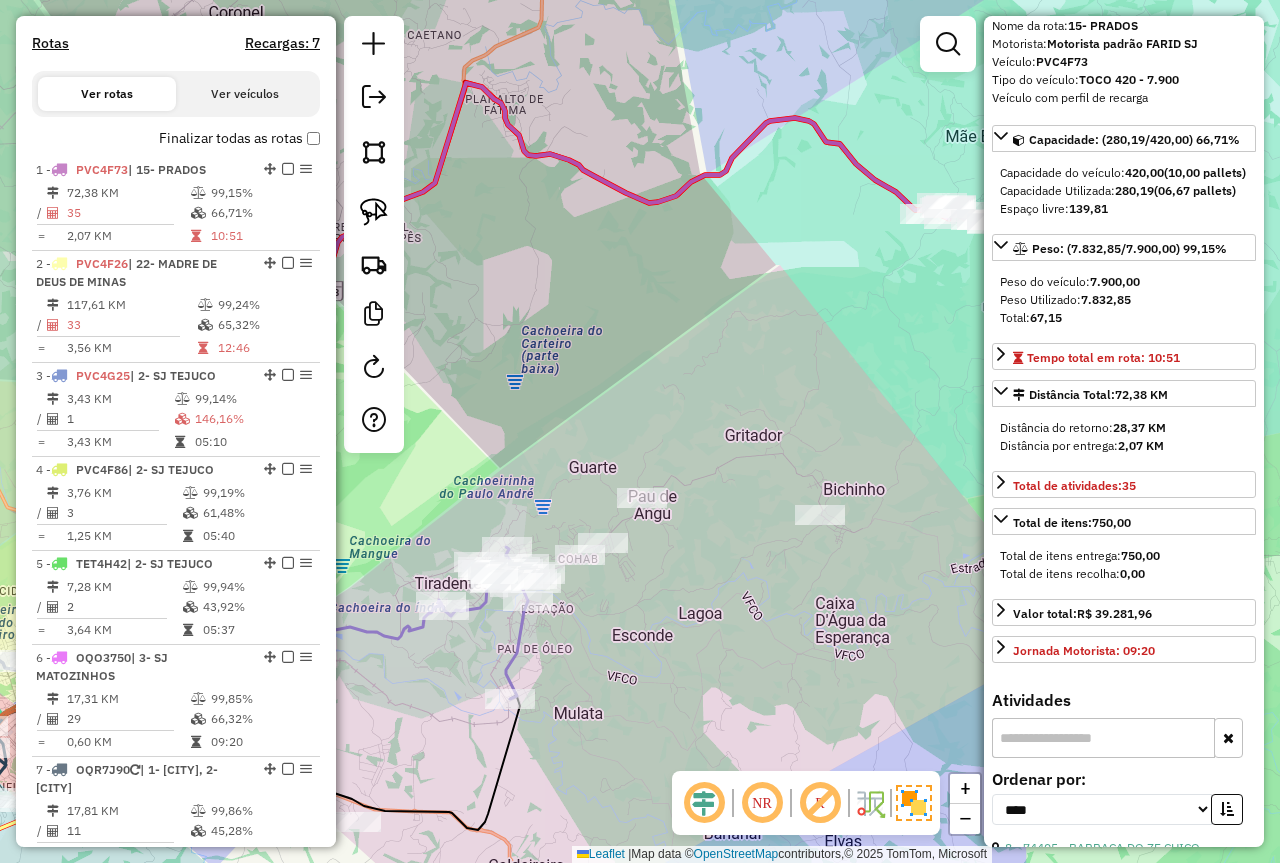 scroll, scrollTop: 76, scrollLeft: 0, axis: vertical 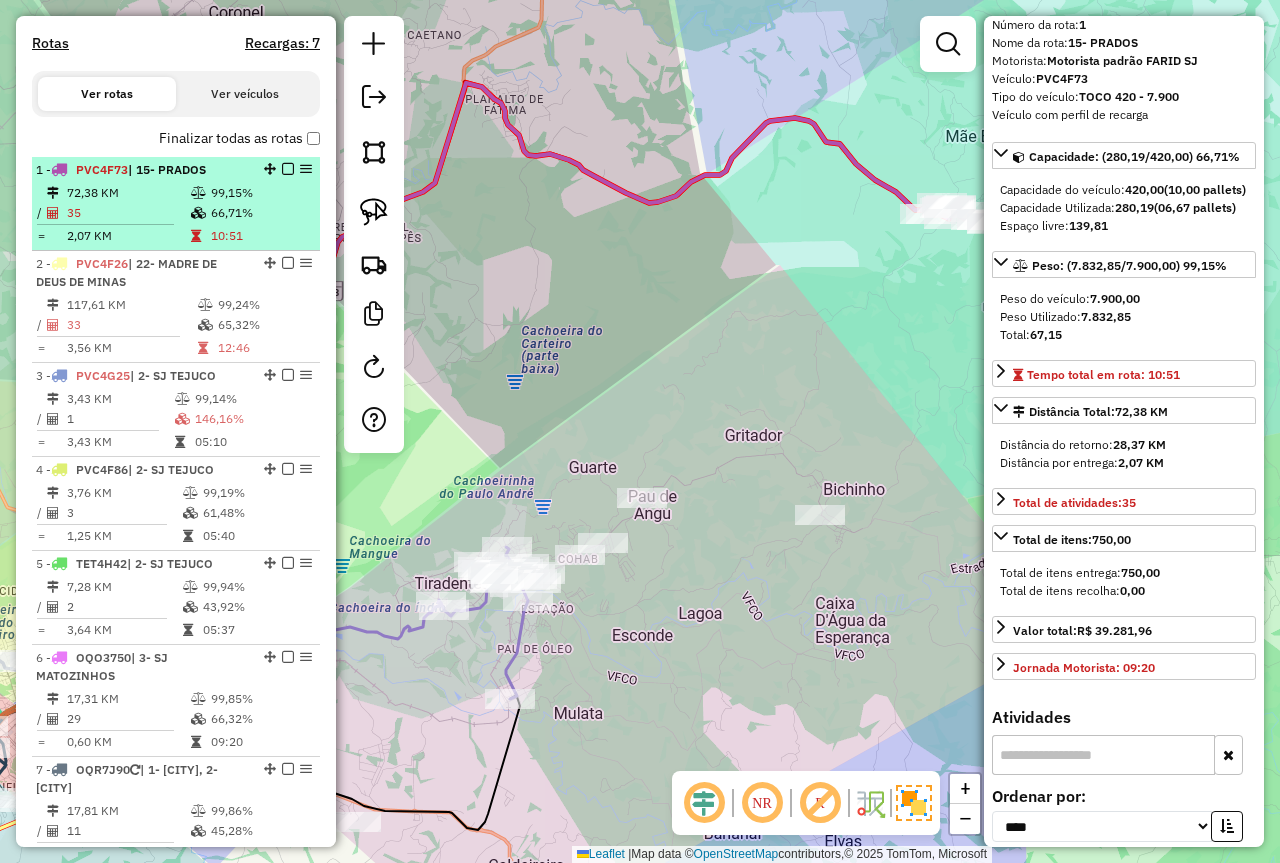 click on "| 15- PRADOS" at bounding box center (167, 169) 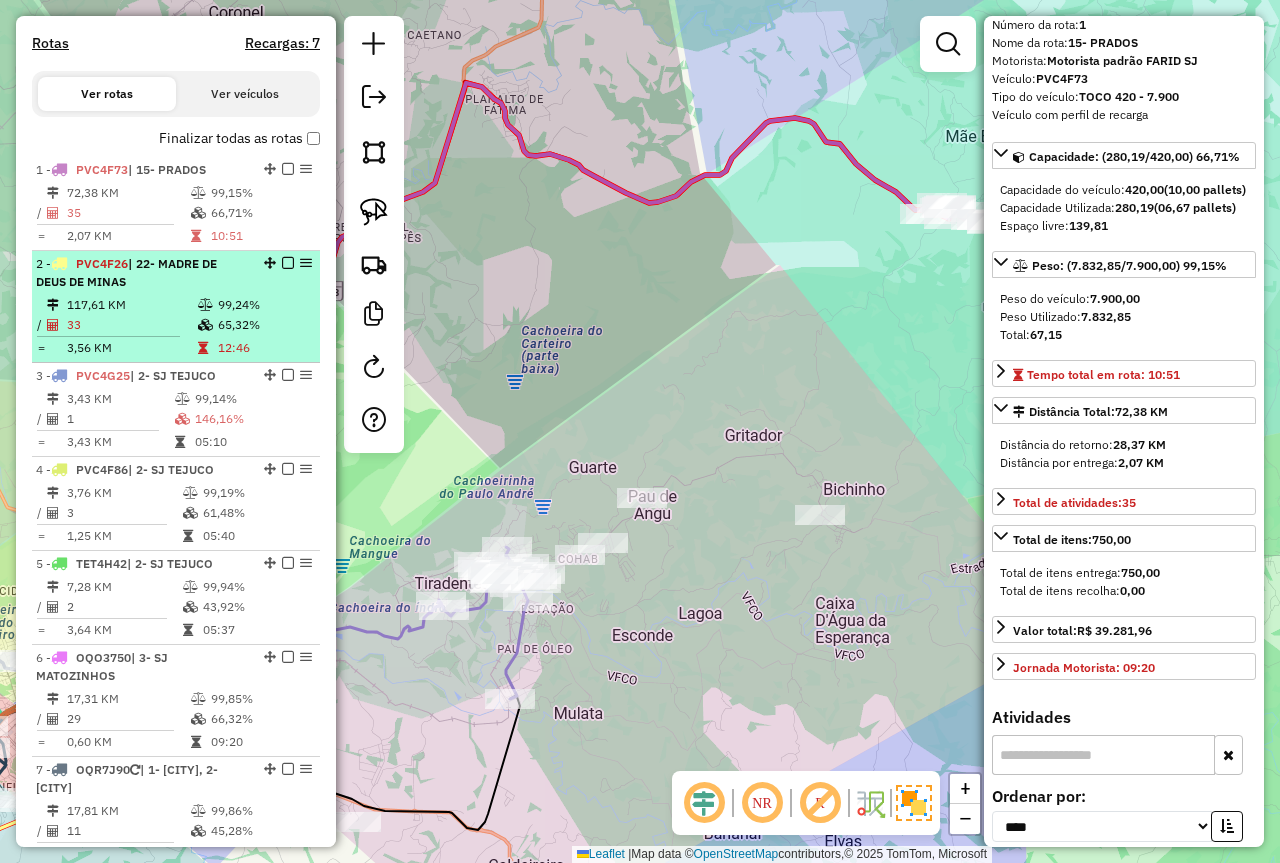 click on "33" at bounding box center [131, 325] 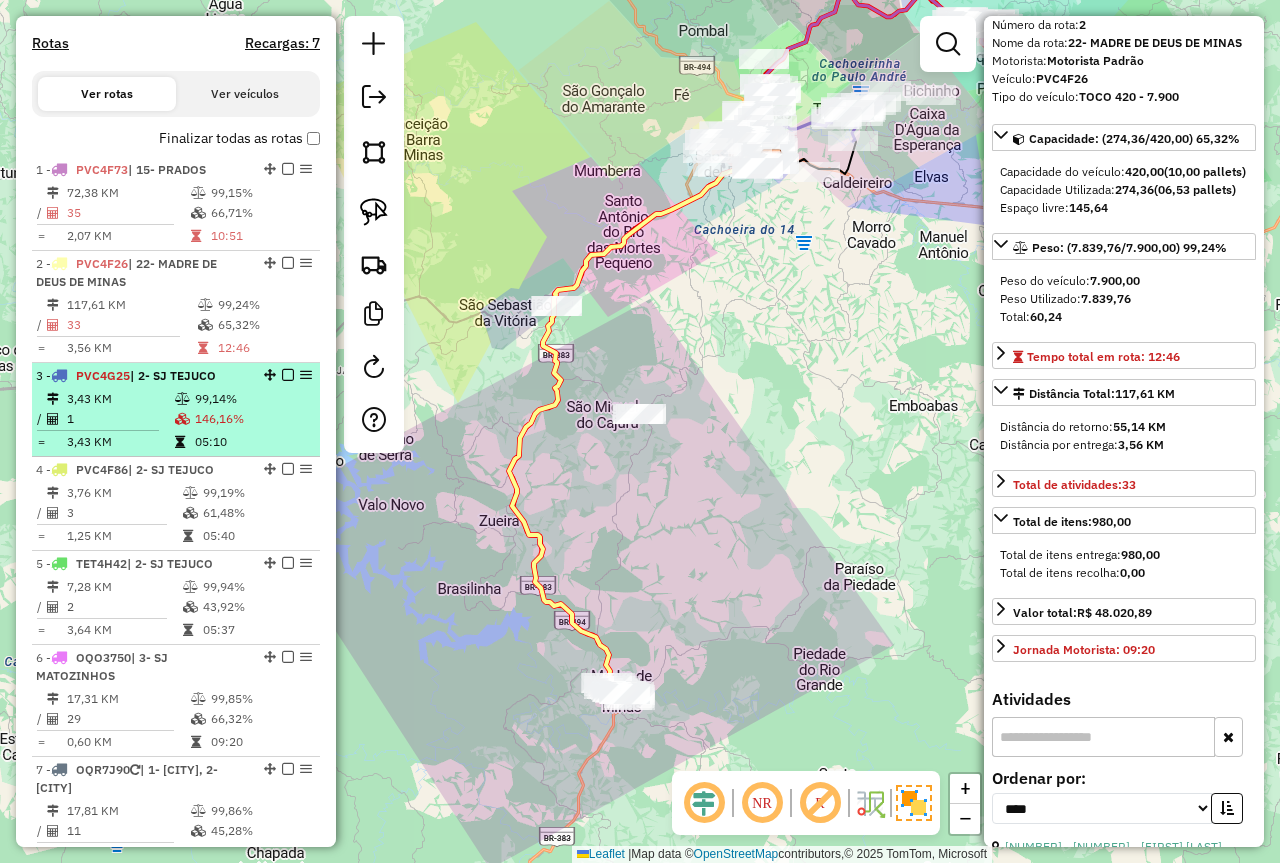 click on "146,16%" at bounding box center (252, 419) 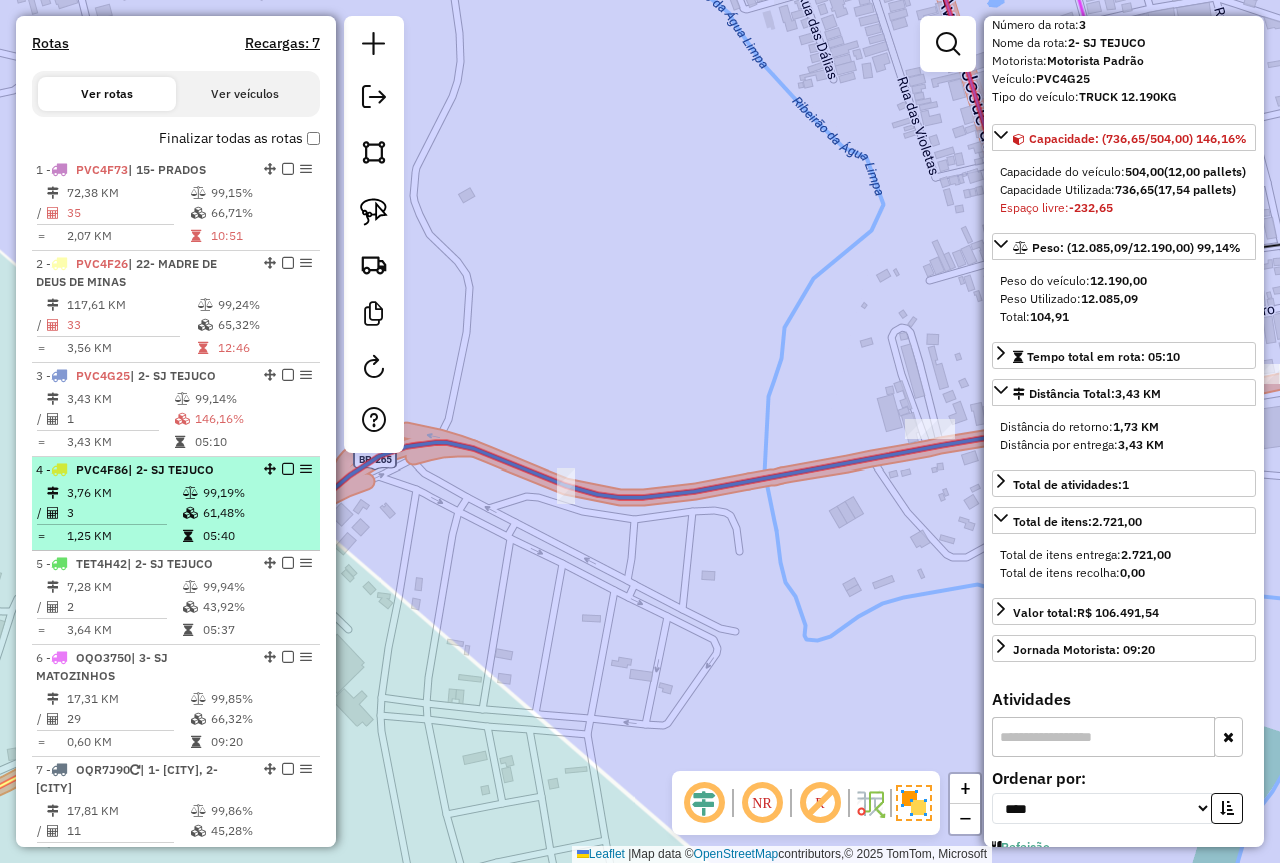 click on "99,19%" at bounding box center (256, 493) 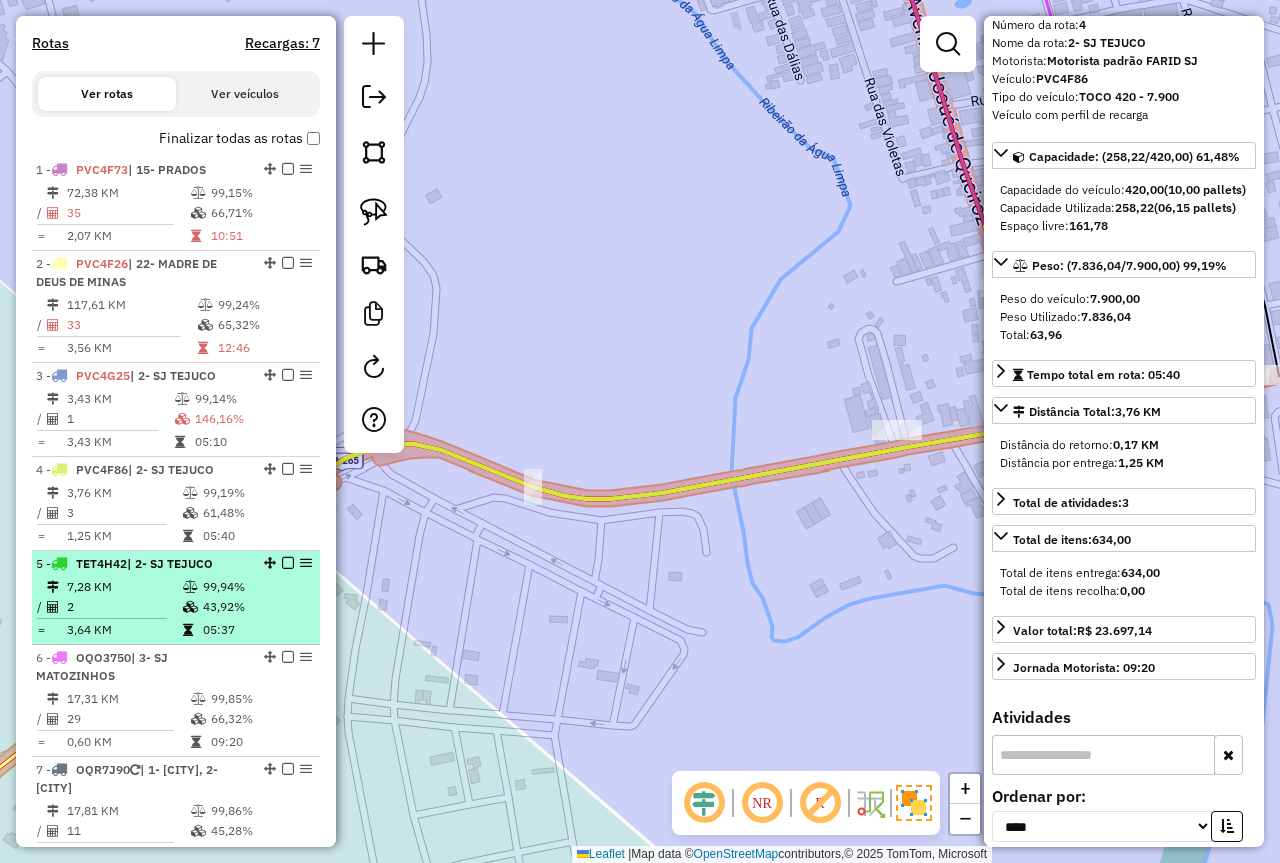 click at bounding box center (192, 587) 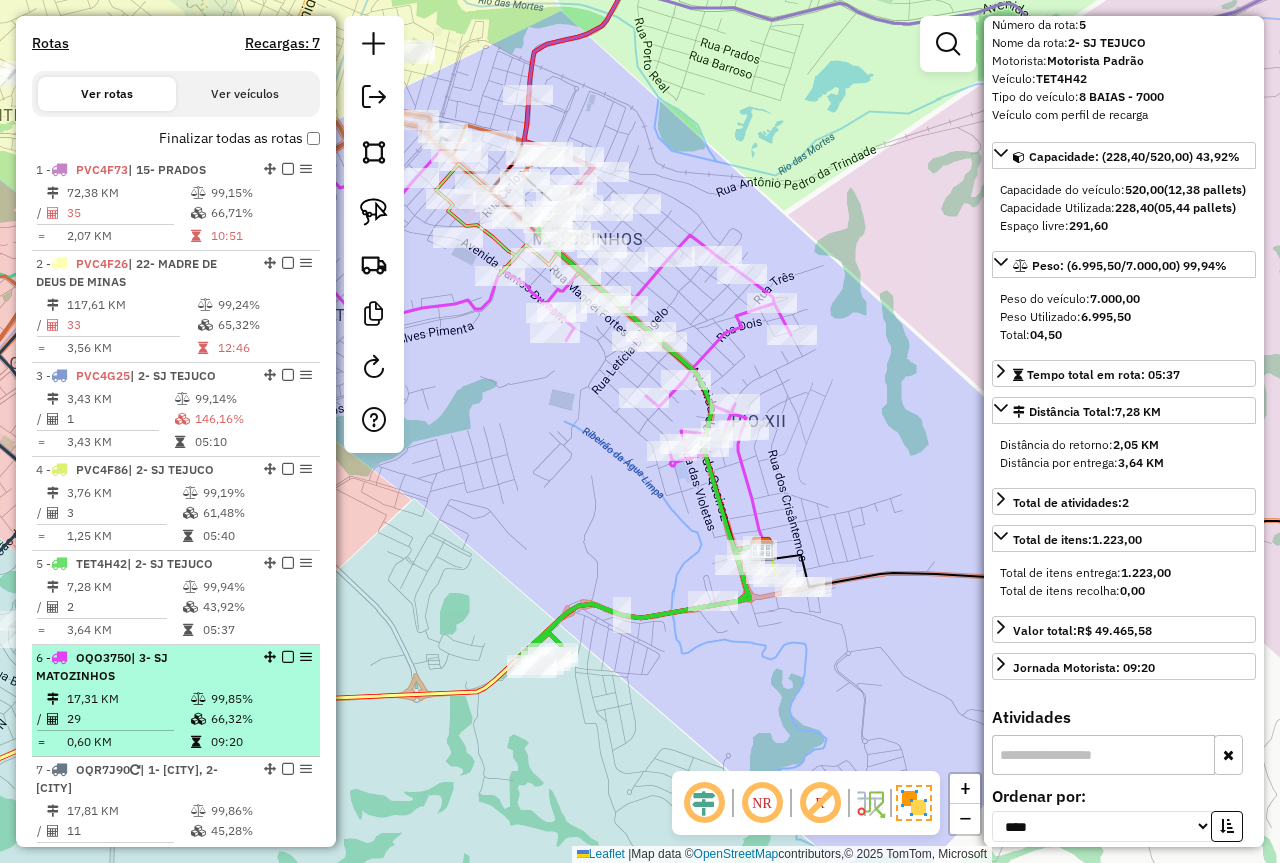 click on "66,32%" at bounding box center (260, 719) 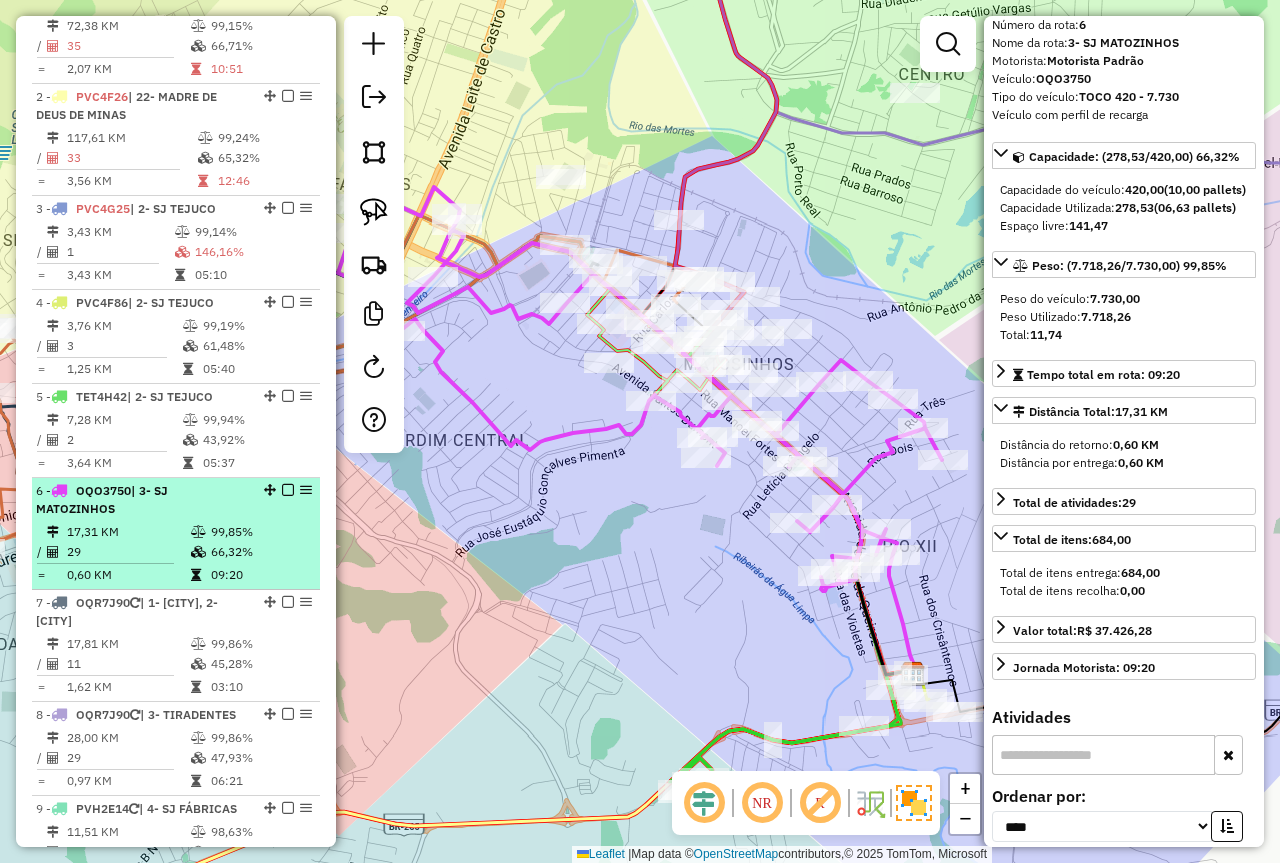 scroll, scrollTop: 809, scrollLeft: 0, axis: vertical 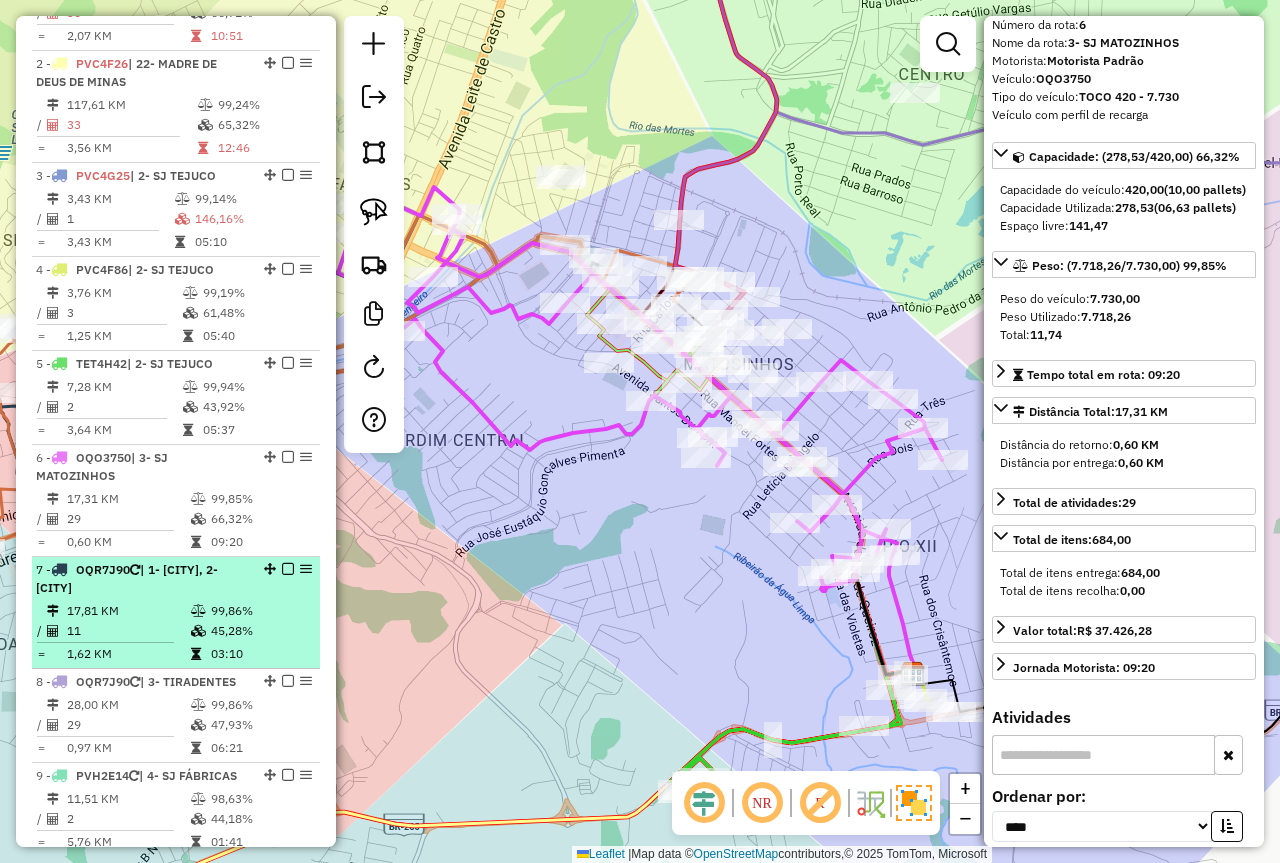 click at bounding box center (200, 631) 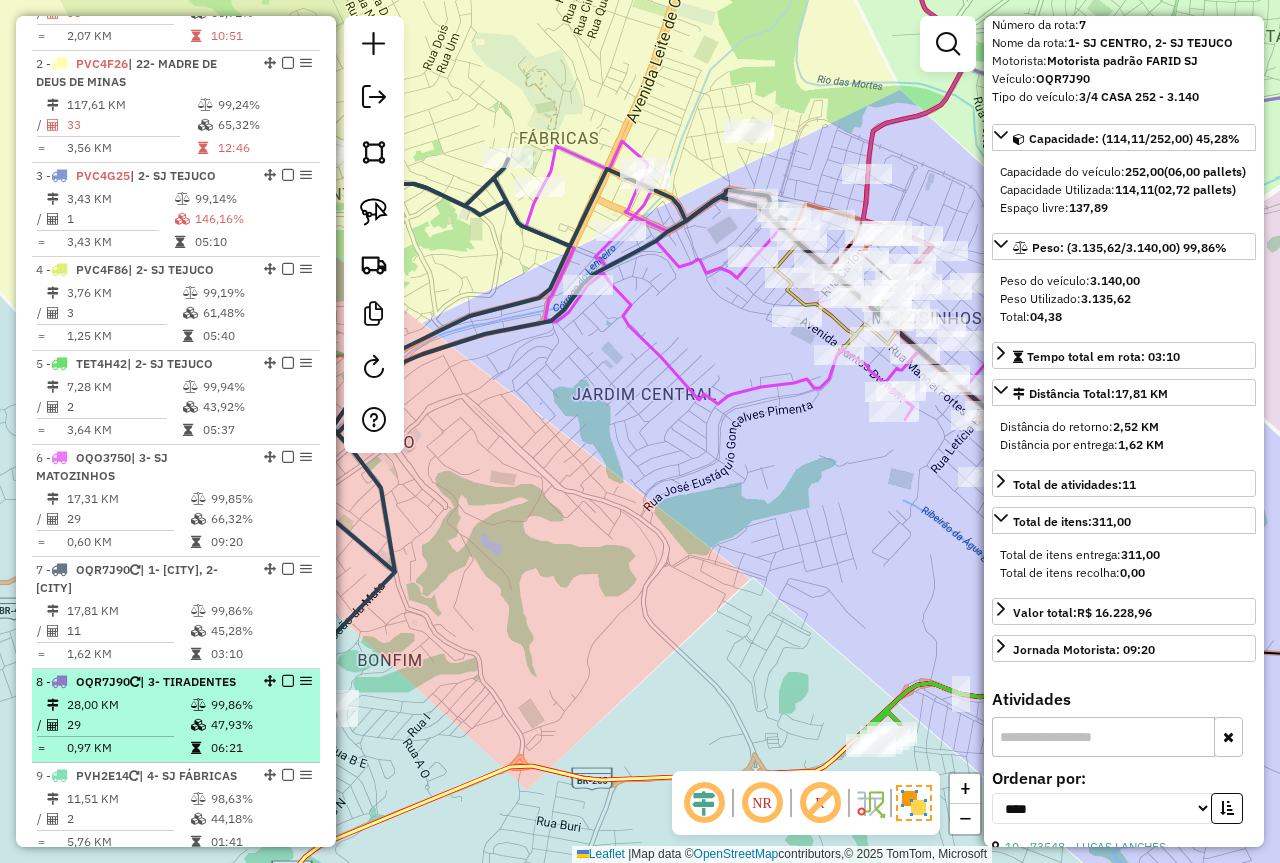 click on "47,93%" at bounding box center [260, 725] 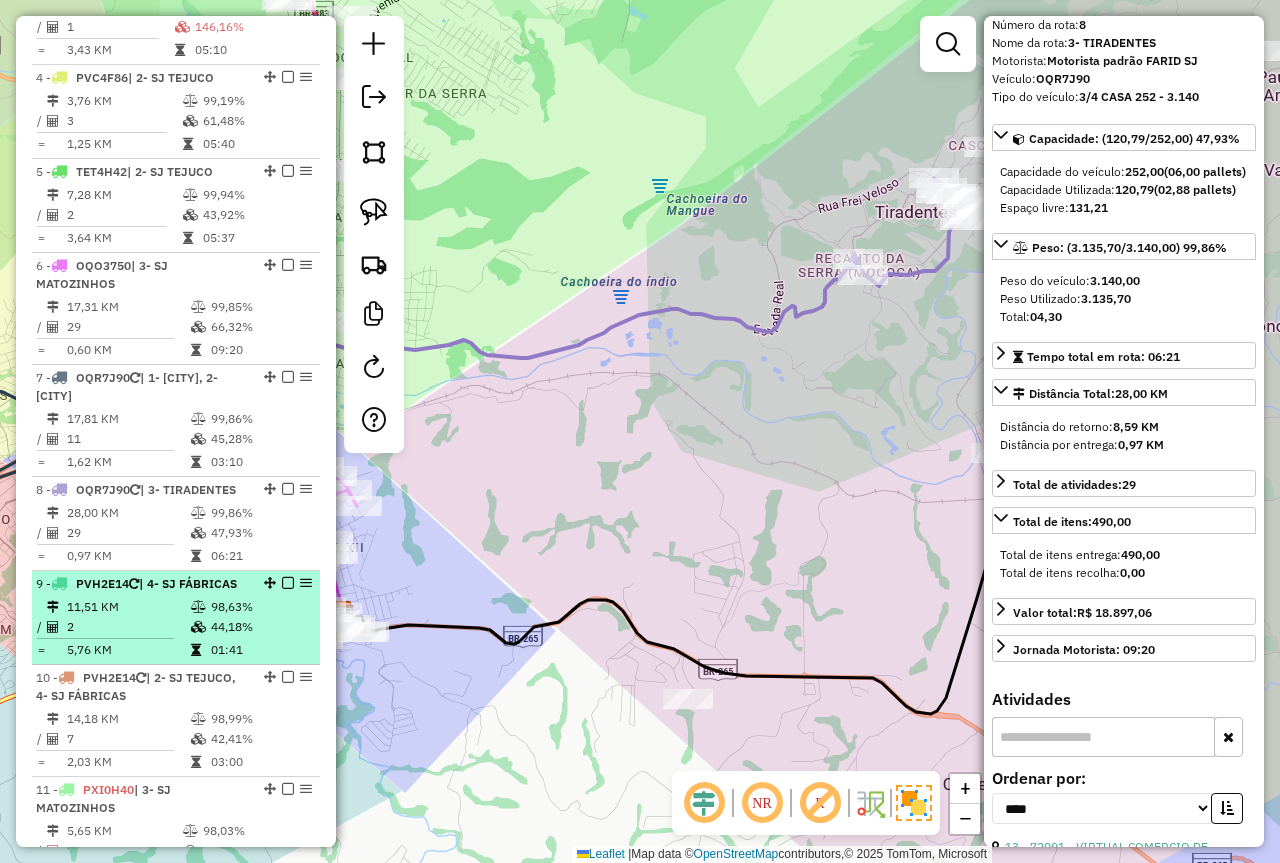 scroll, scrollTop: 1009, scrollLeft: 0, axis: vertical 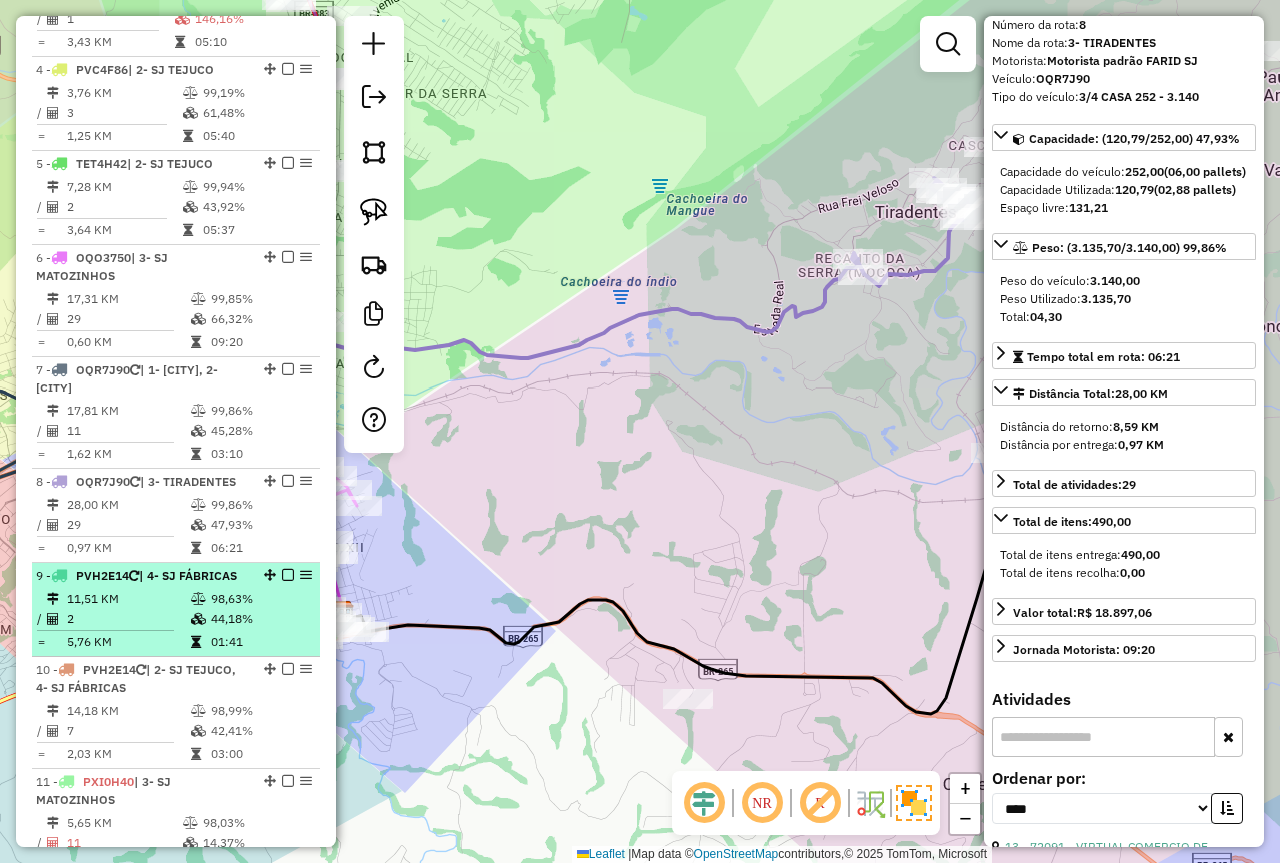 click on "9 -       PVH2E14   | 4- SJ FÁBRICAS  11,51 KM   98,63%  /  2   44,18%     =  5,76 KM   01:41" at bounding box center [176, 610] 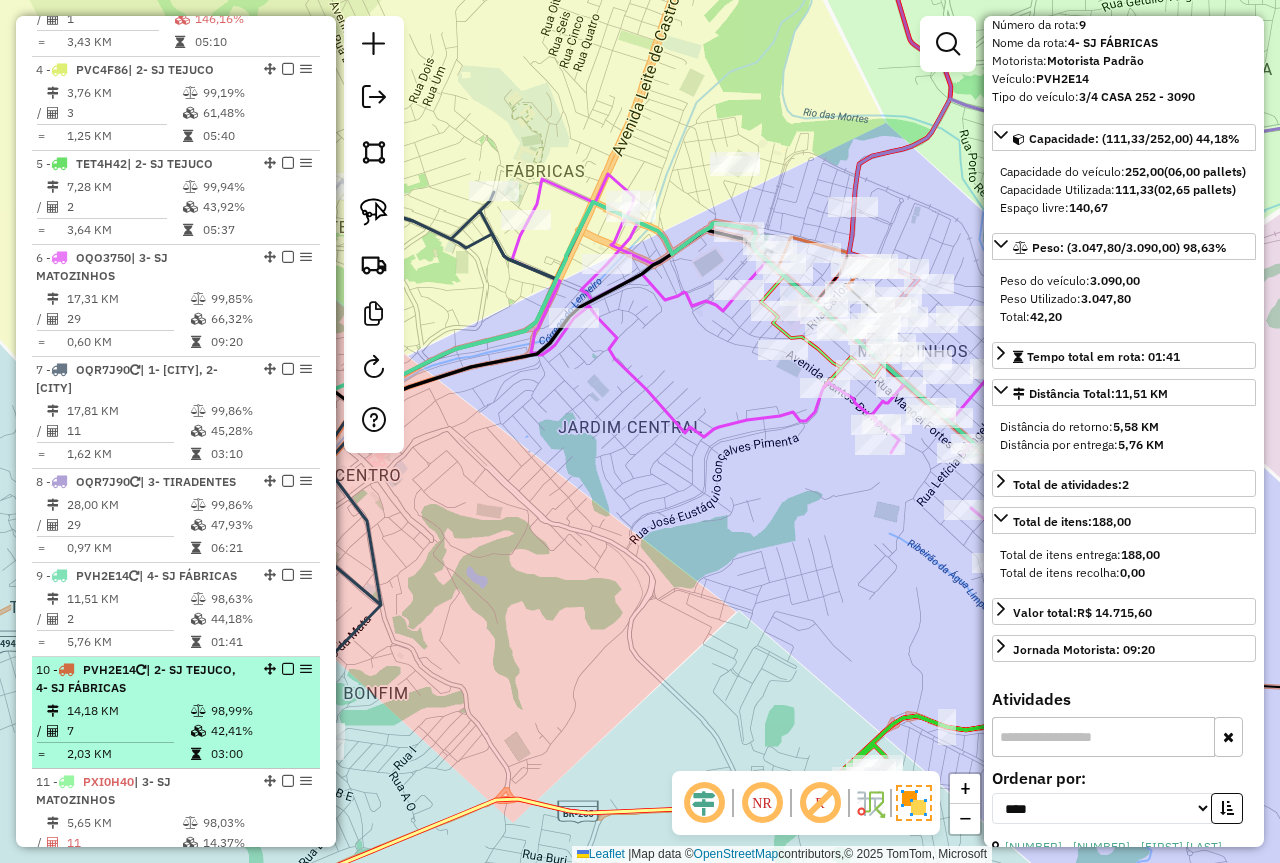 click on "10 -       PVH2E14   | 2- SJ TEJUCO, 4- SJ FÁBRICAS" at bounding box center [142, 679] 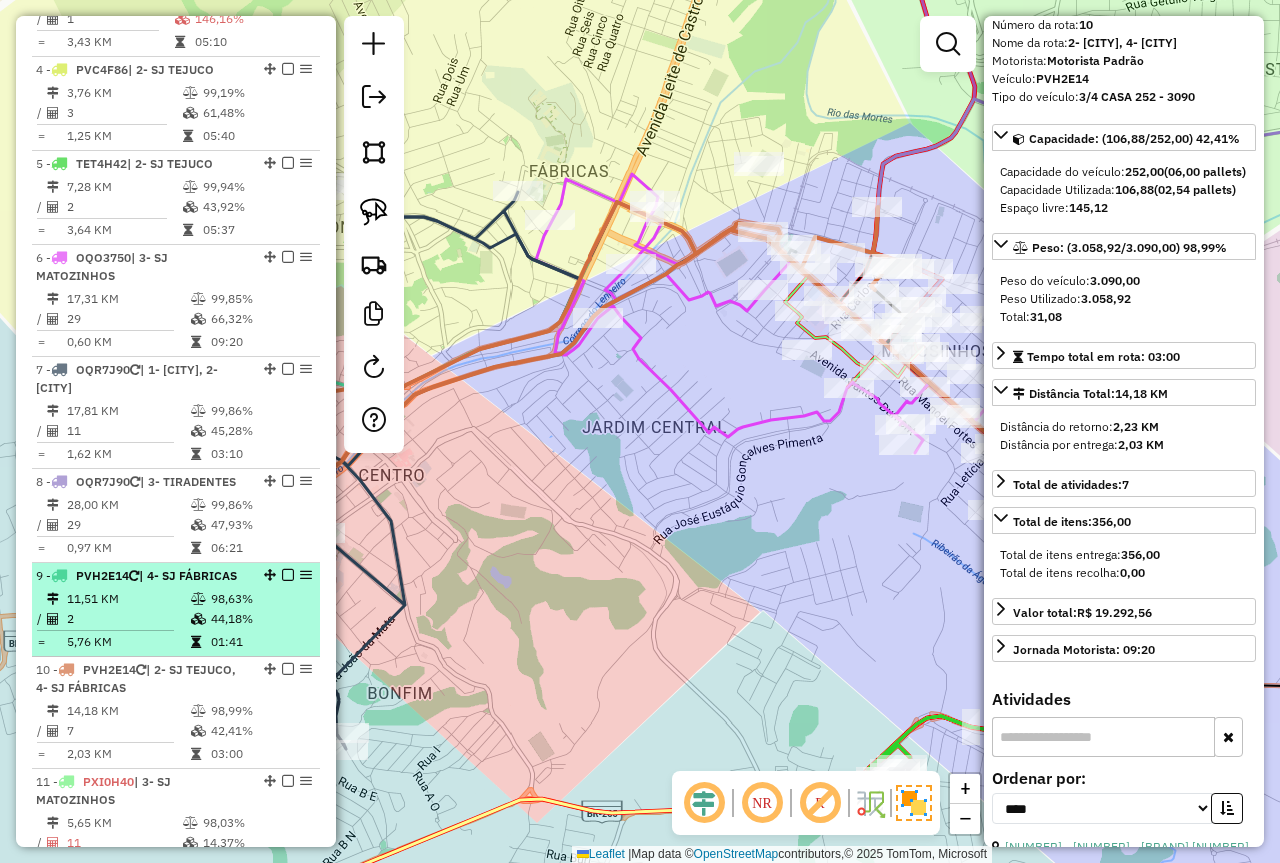 scroll, scrollTop: 1109, scrollLeft: 0, axis: vertical 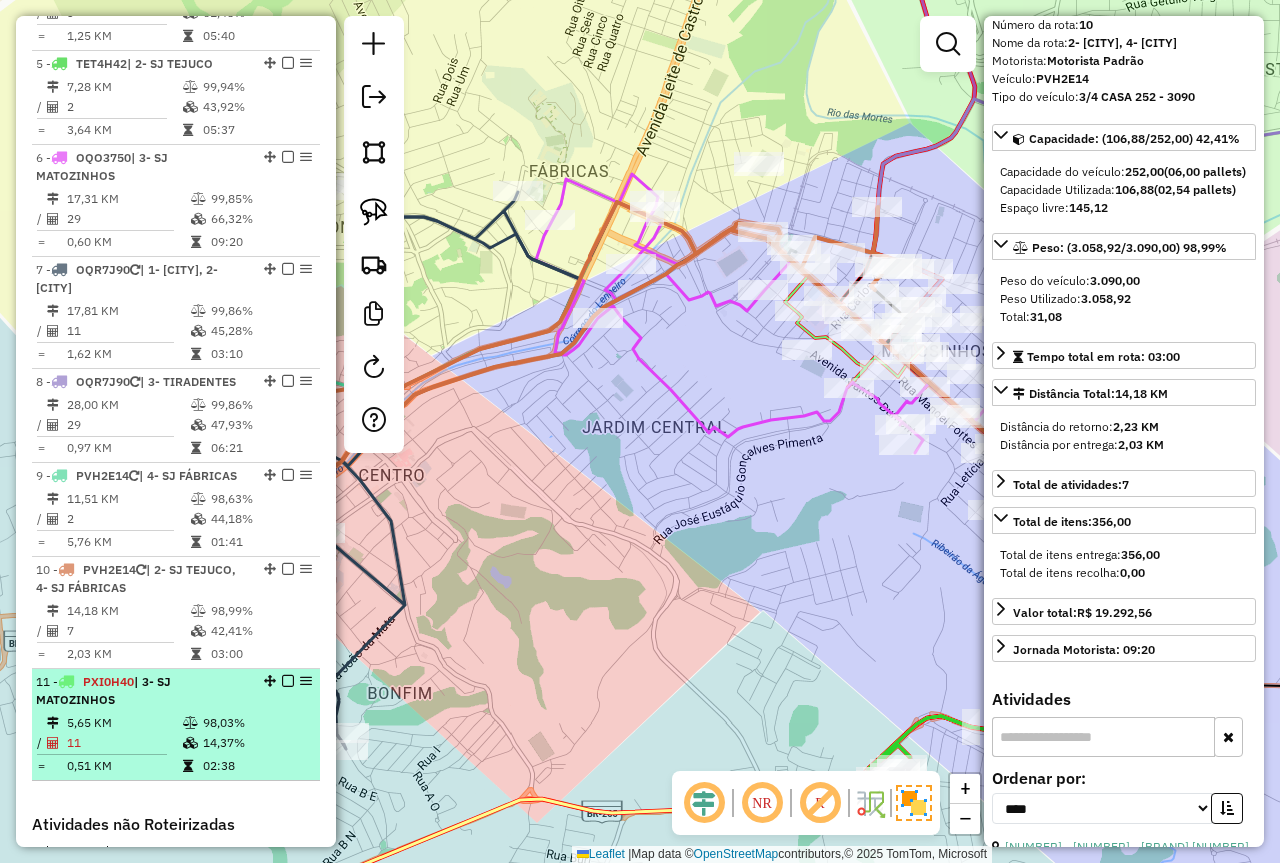 click on "11 -       PXI0H40   | 3- SJ MATOZINHOS" at bounding box center (142, 691) 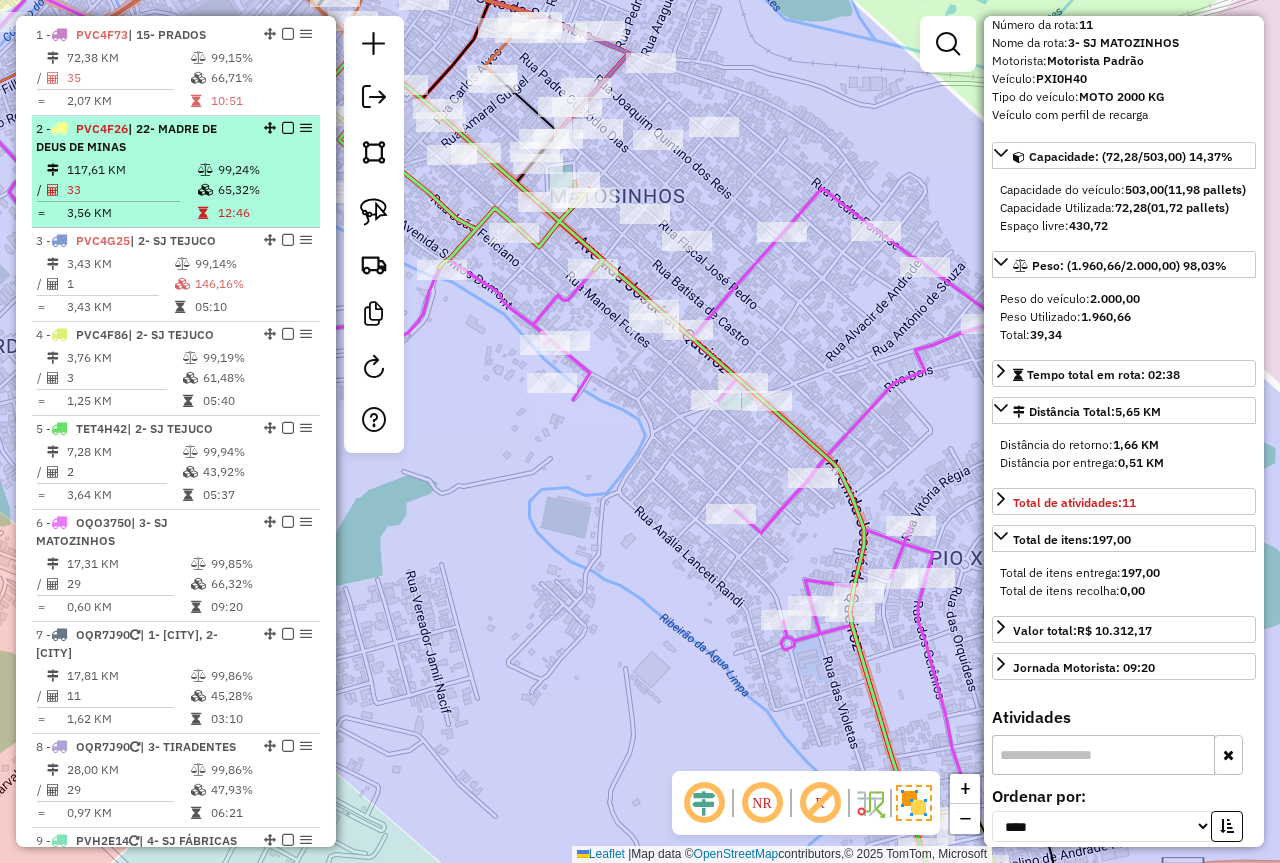 scroll, scrollTop: 609, scrollLeft: 0, axis: vertical 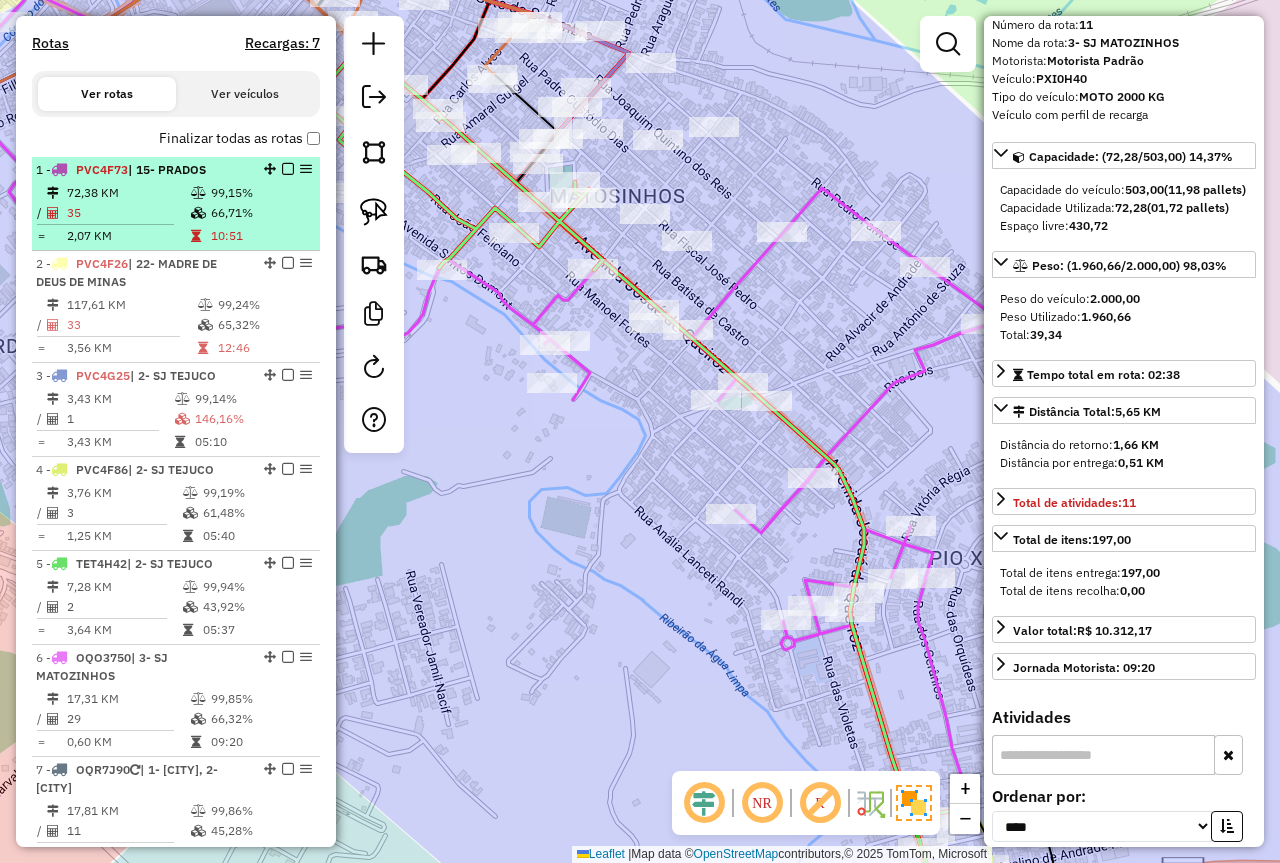 click on "72,38 KM" at bounding box center (128, 193) 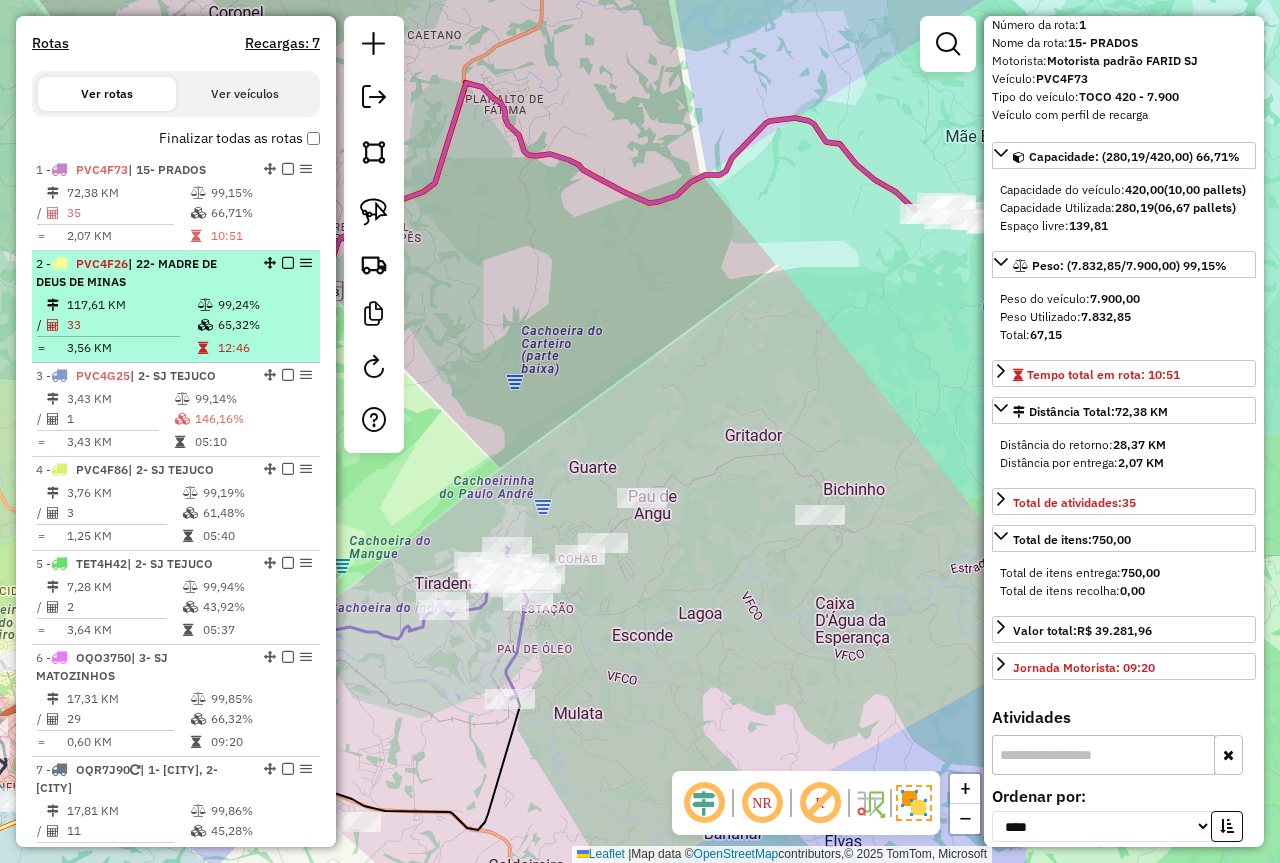 click on "117,61 KM" at bounding box center (131, 305) 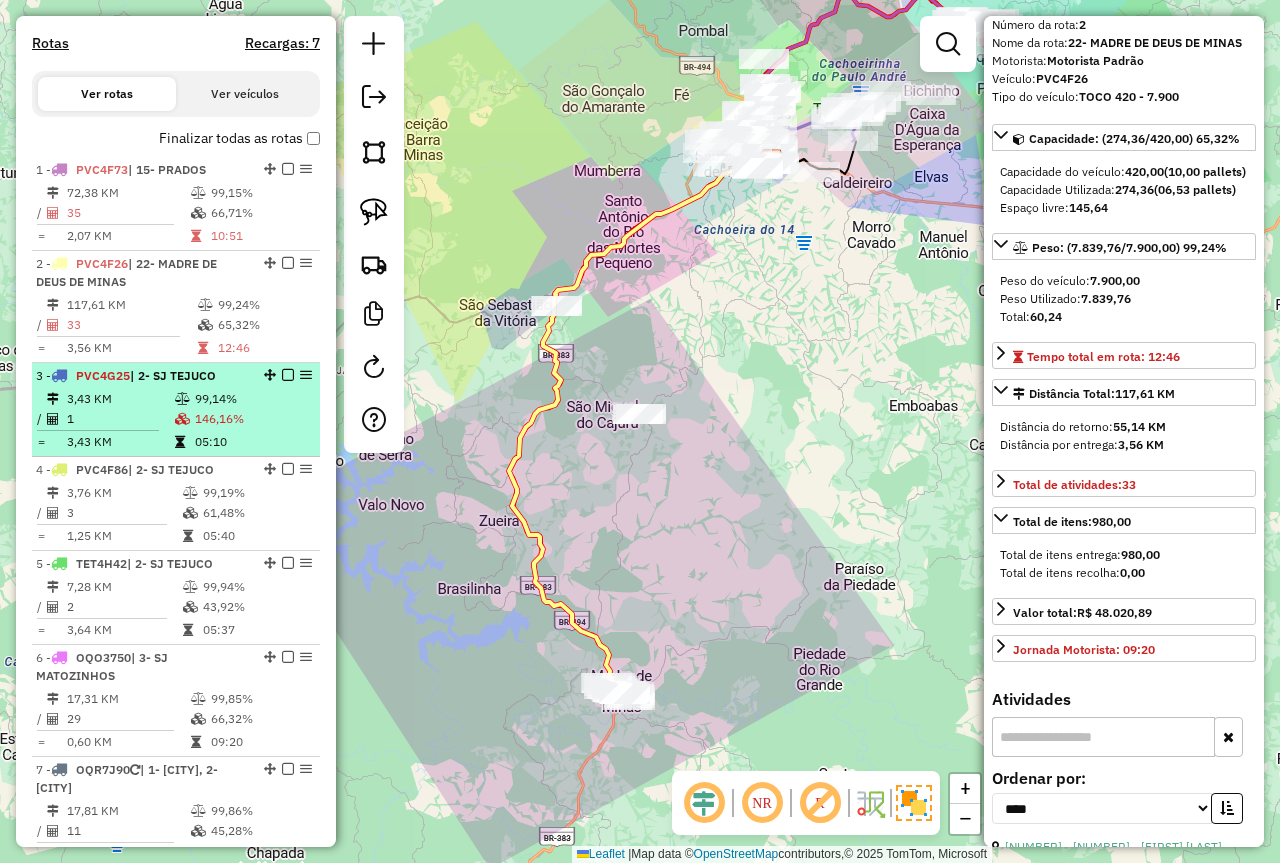 click on "146,16%" at bounding box center (252, 419) 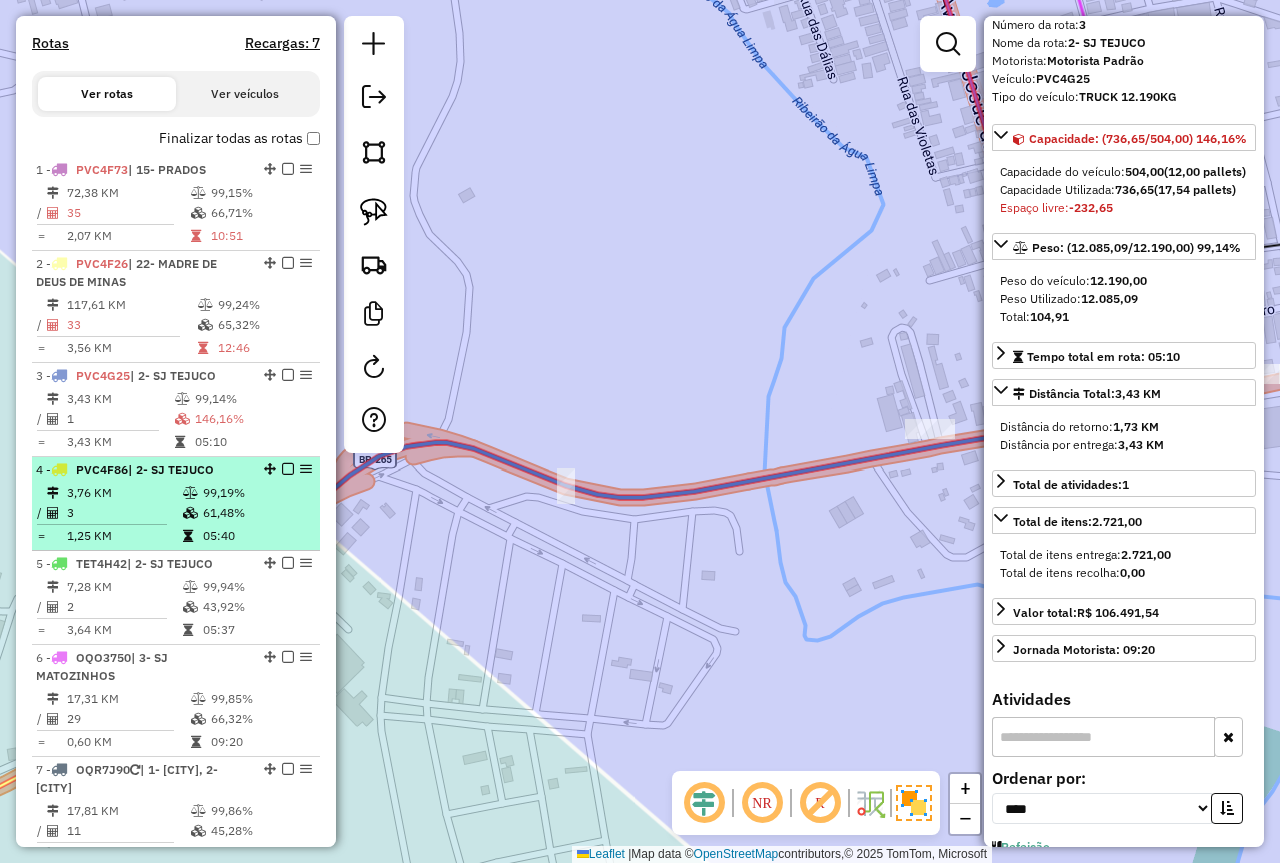 click on "99,19%" at bounding box center [256, 493] 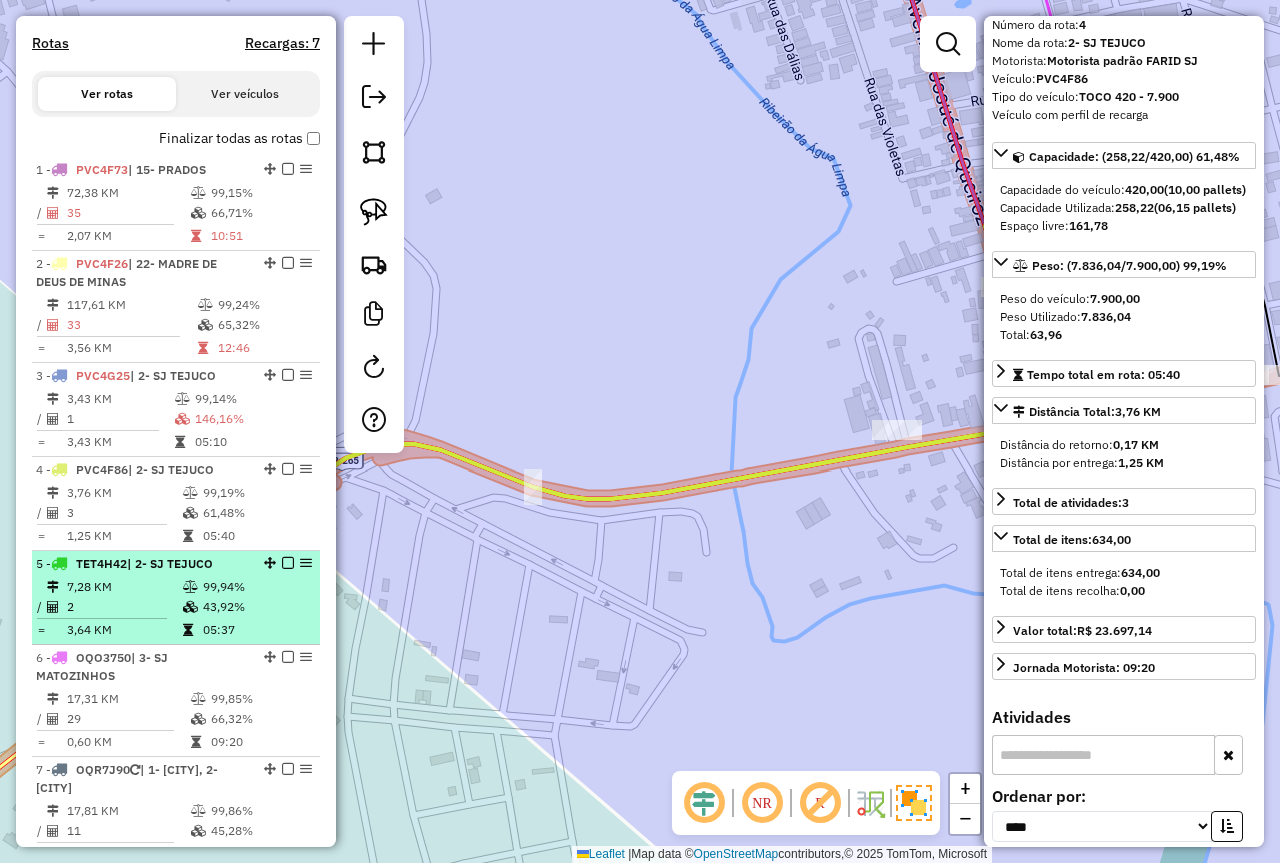 click on "43,92%" at bounding box center [256, 607] 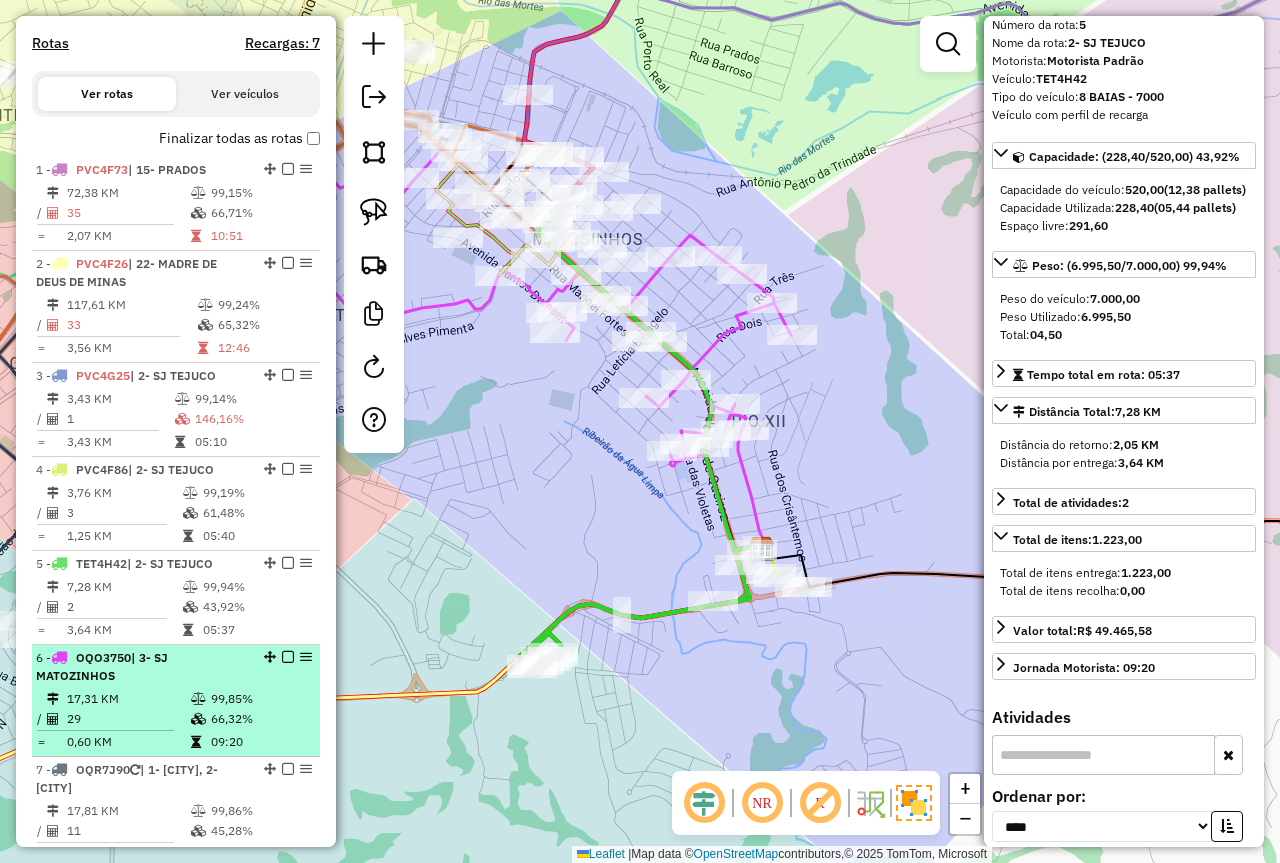 click on "6 -       OQO3750   | 3- SJ MATOZINHOS" at bounding box center [142, 667] 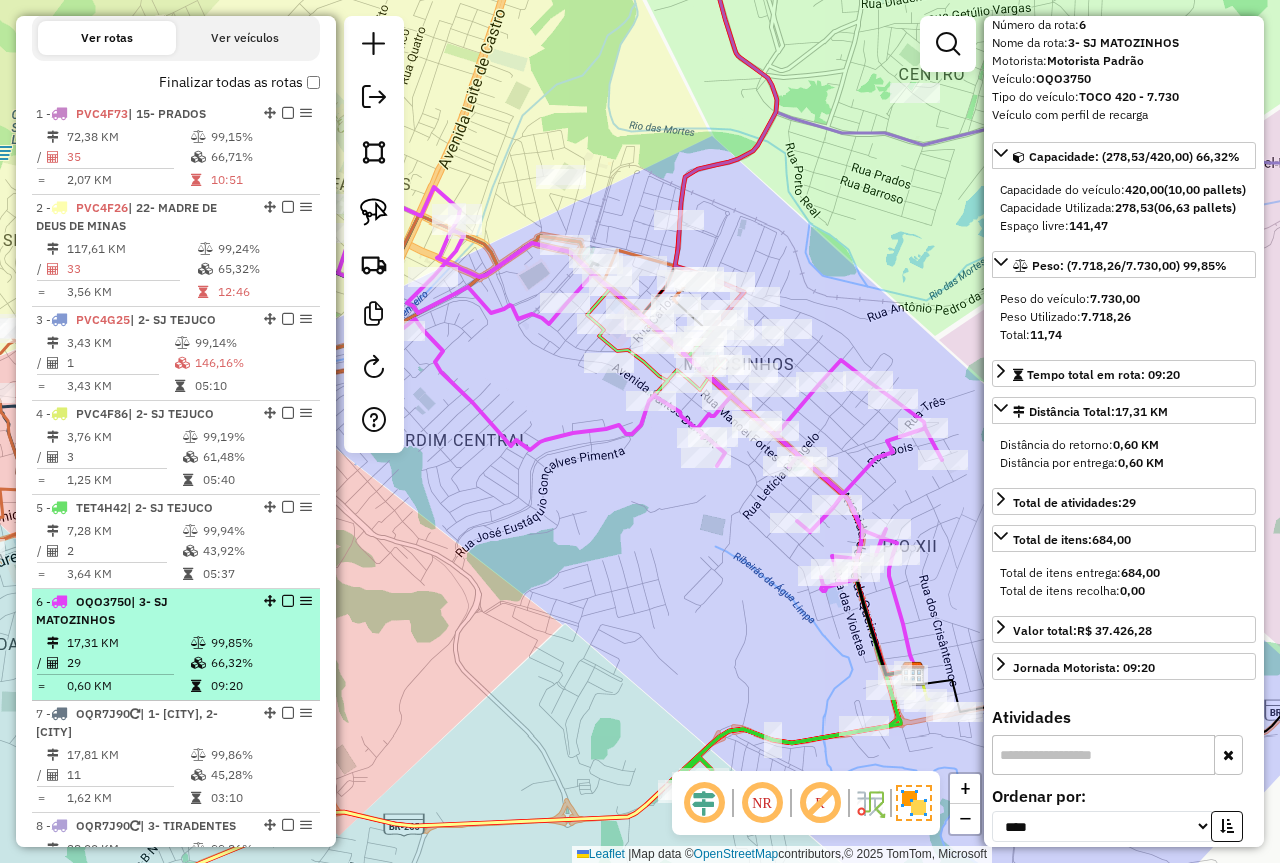 scroll, scrollTop: 709, scrollLeft: 0, axis: vertical 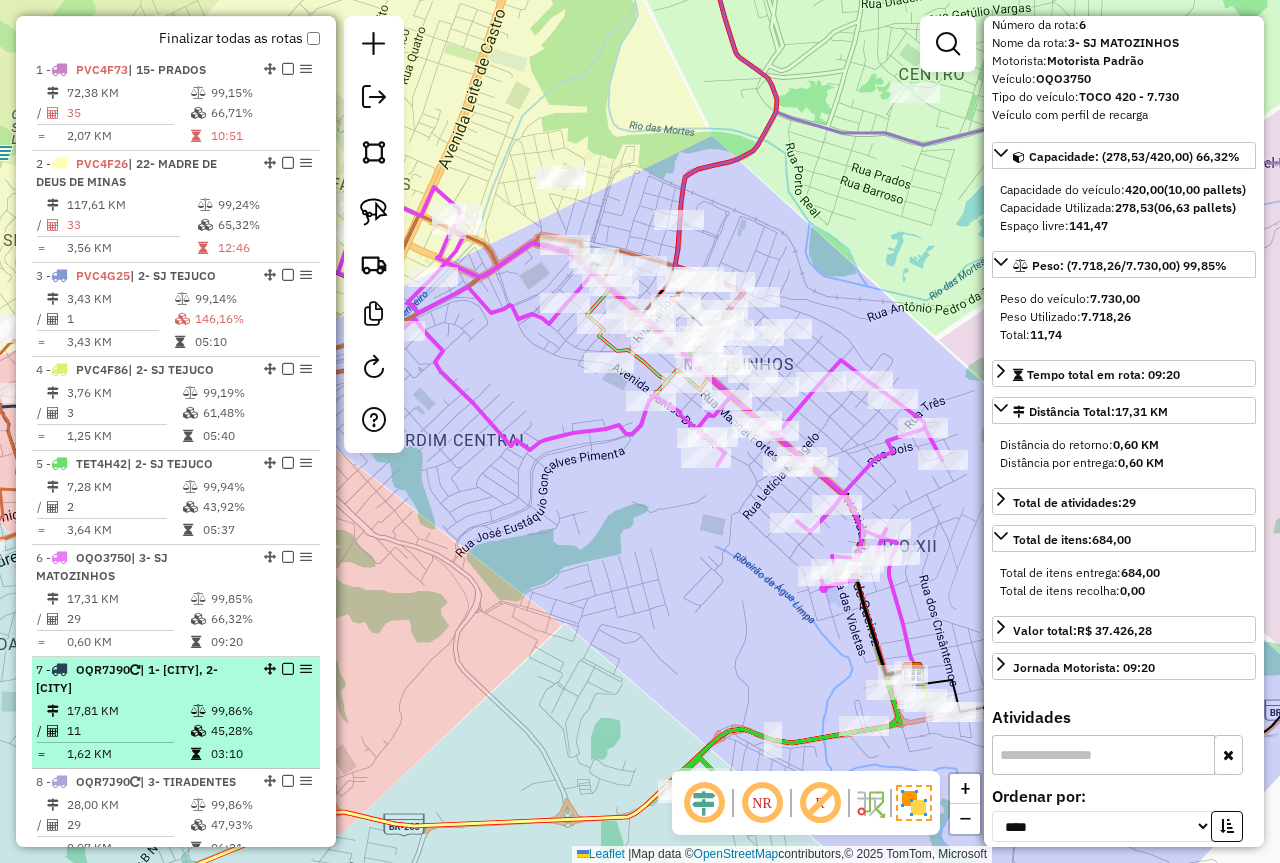 click on "99,86%" at bounding box center (260, 711) 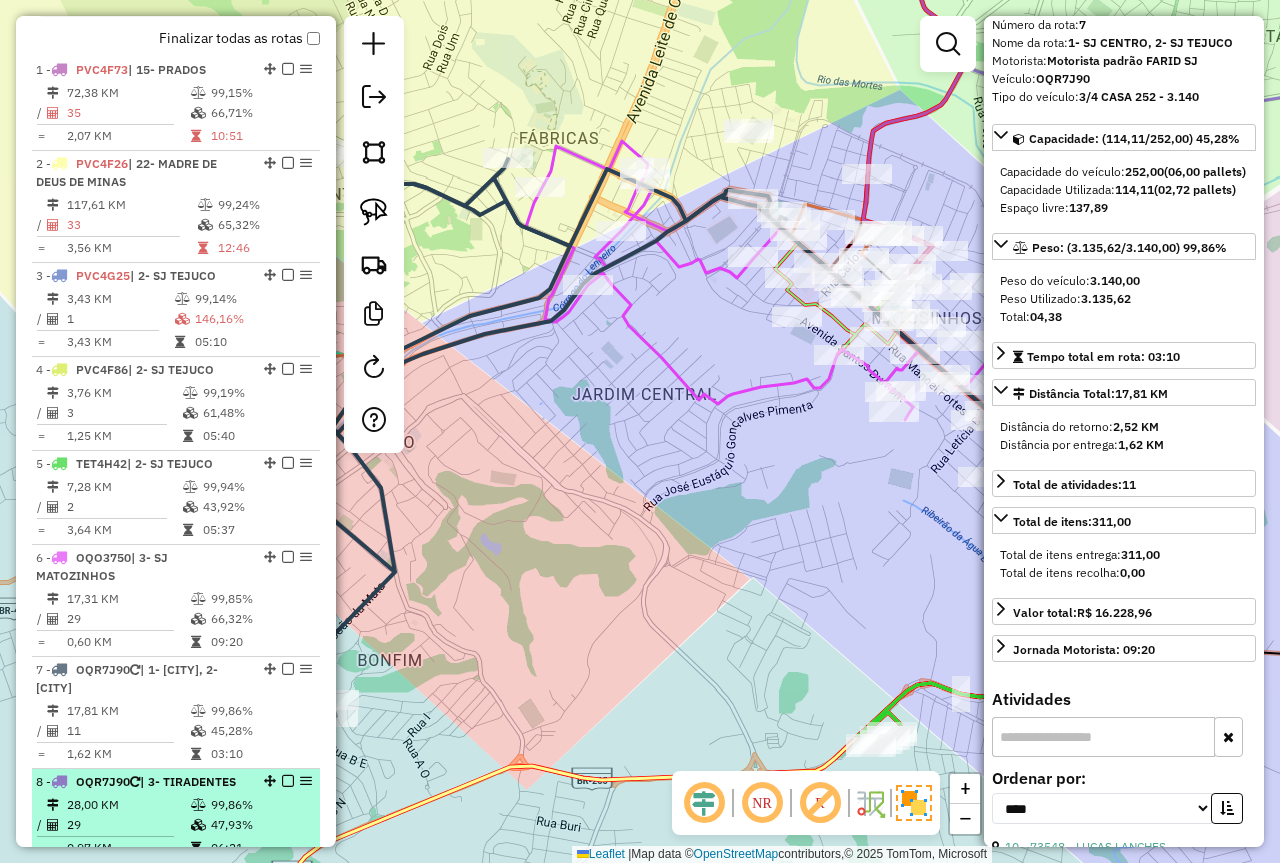 click on "8 -       OQR7J90   | 3- TIRADENTES" at bounding box center (142, 782) 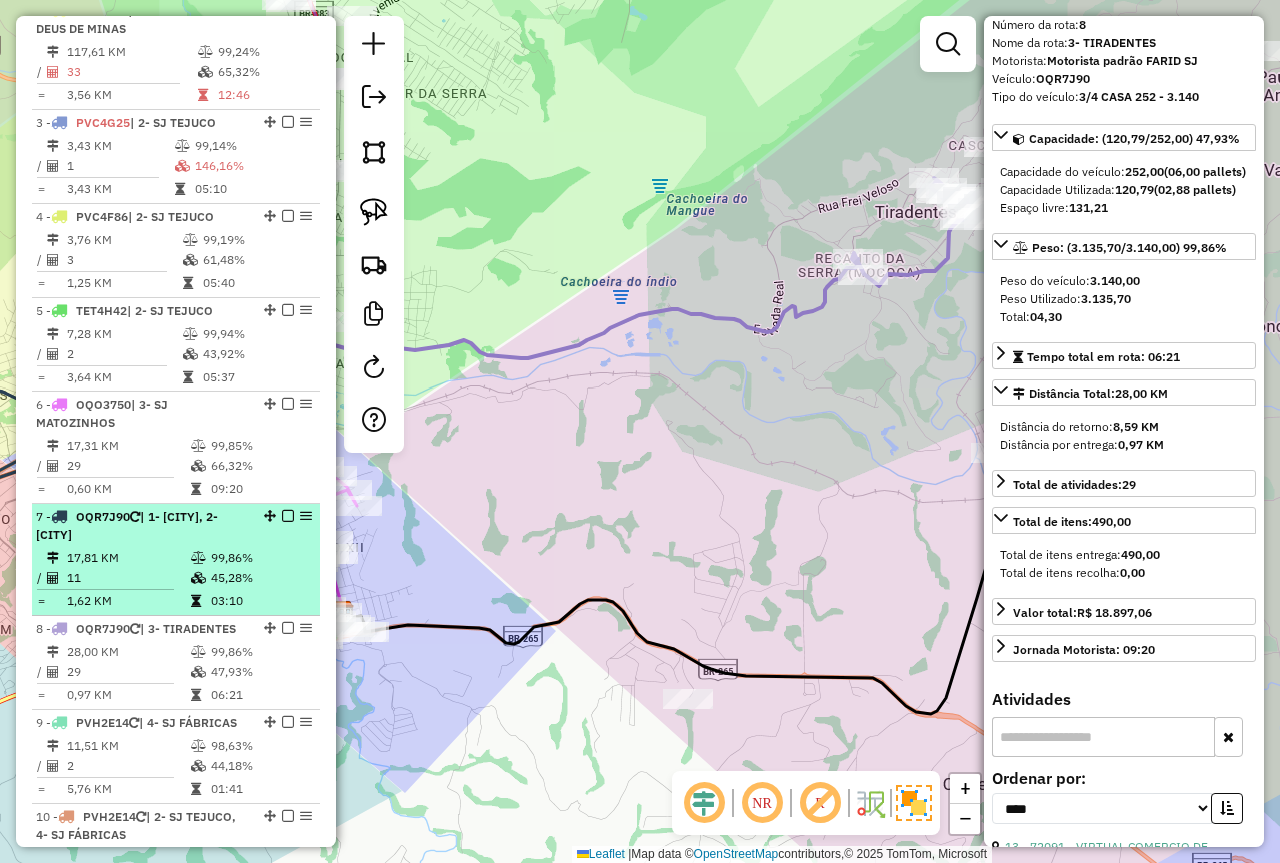 scroll, scrollTop: 909, scrollLeft: 0, axis: vertical 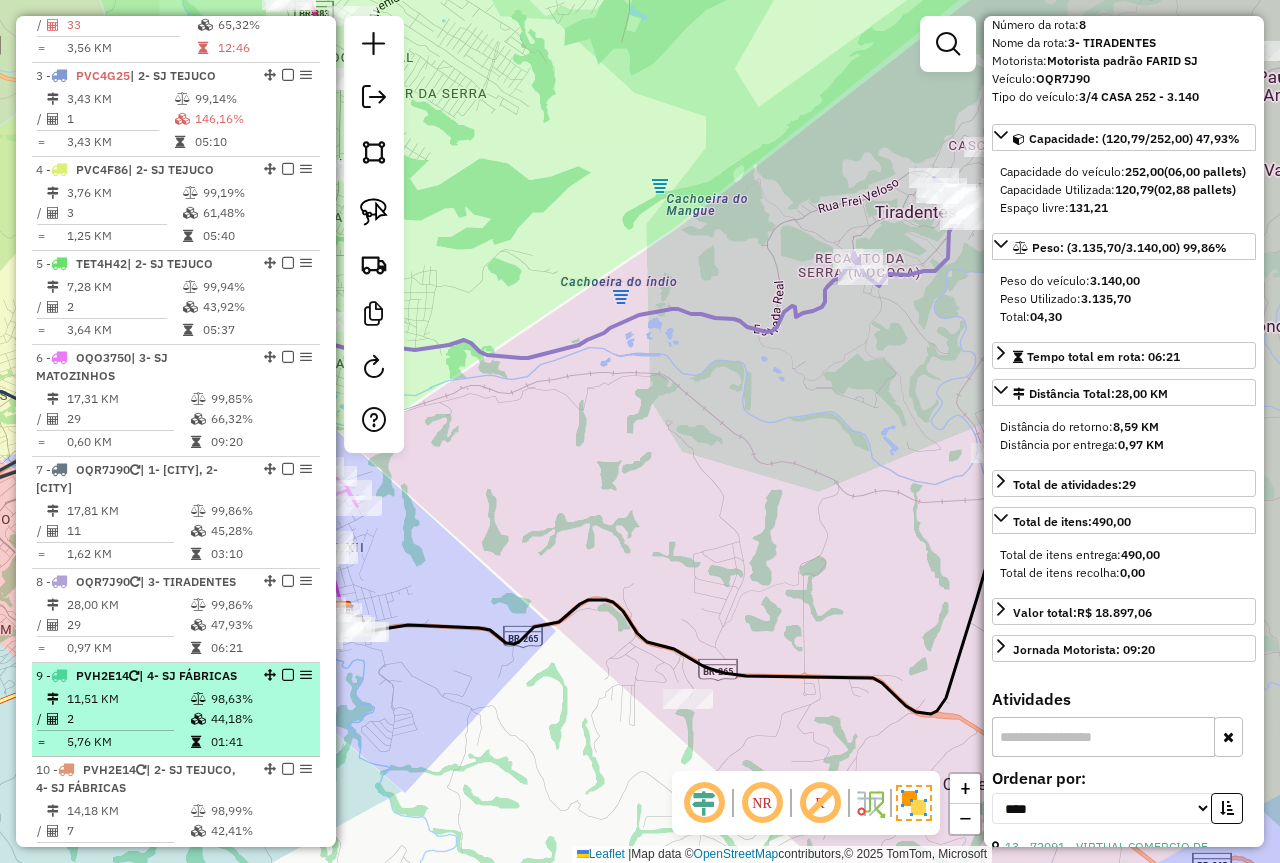 click at bounding box center (198, 699) 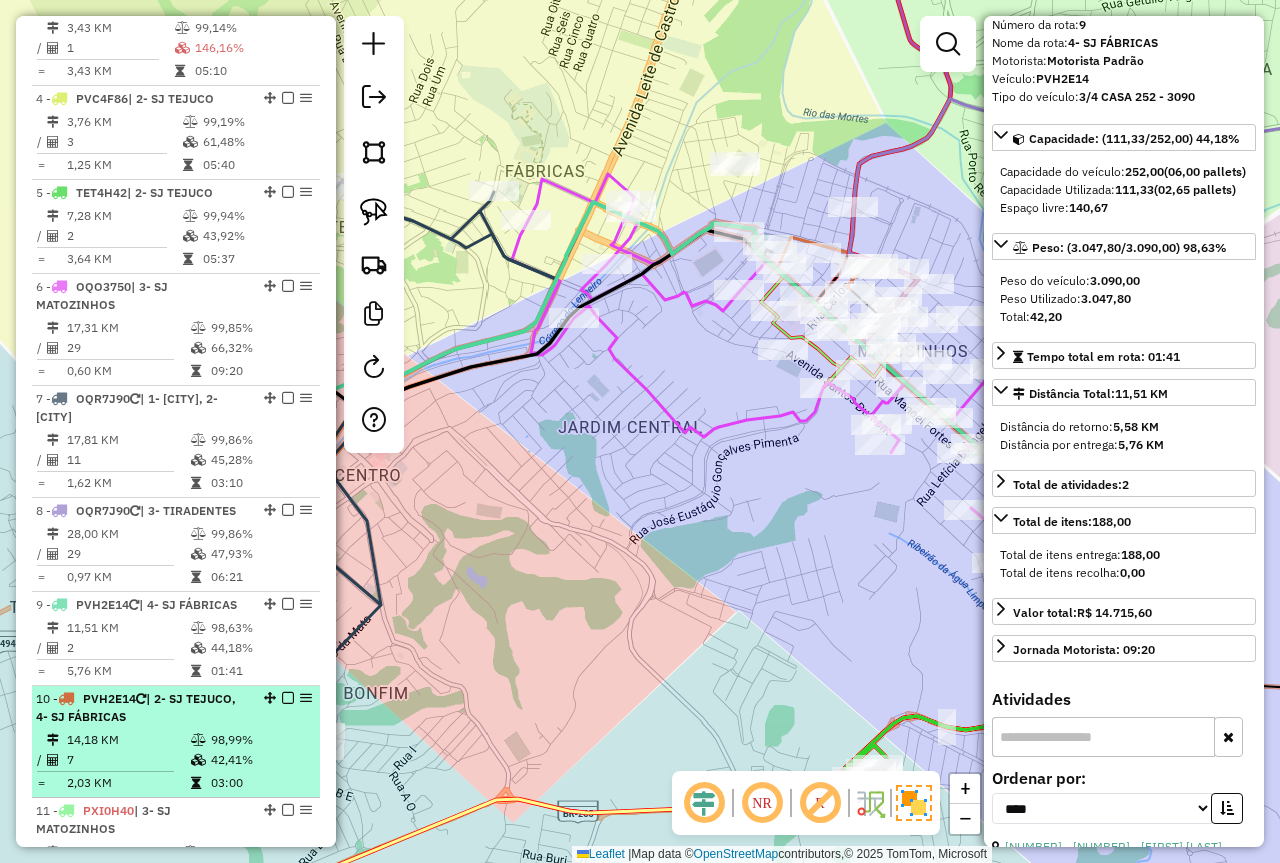 scroll, scrollTop: 1009, scrollLeft: 0, axis: vertical 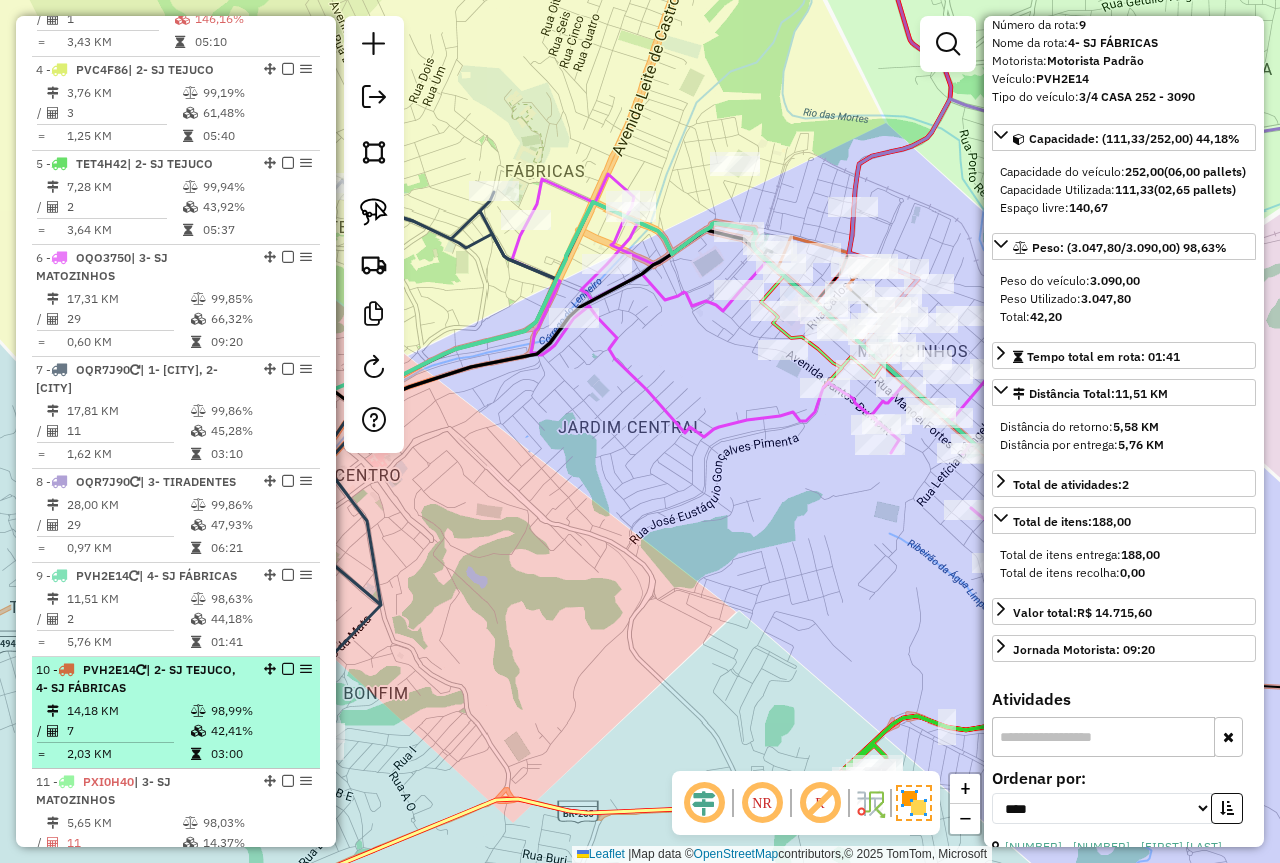 click on "14,18 KM" at bounding box center (128, 711) 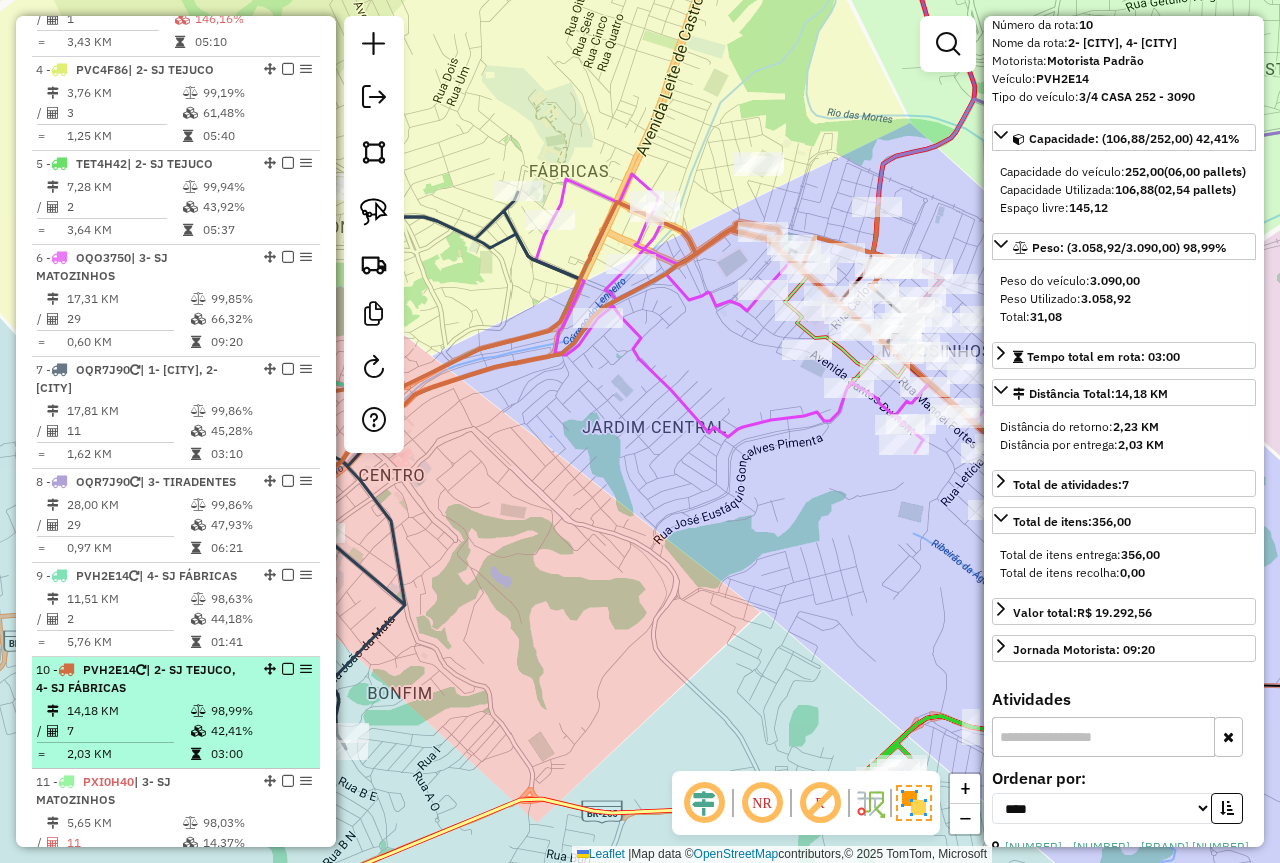 scroll, scrollTop: 1209, scrollLeft: 0, axis: vertical 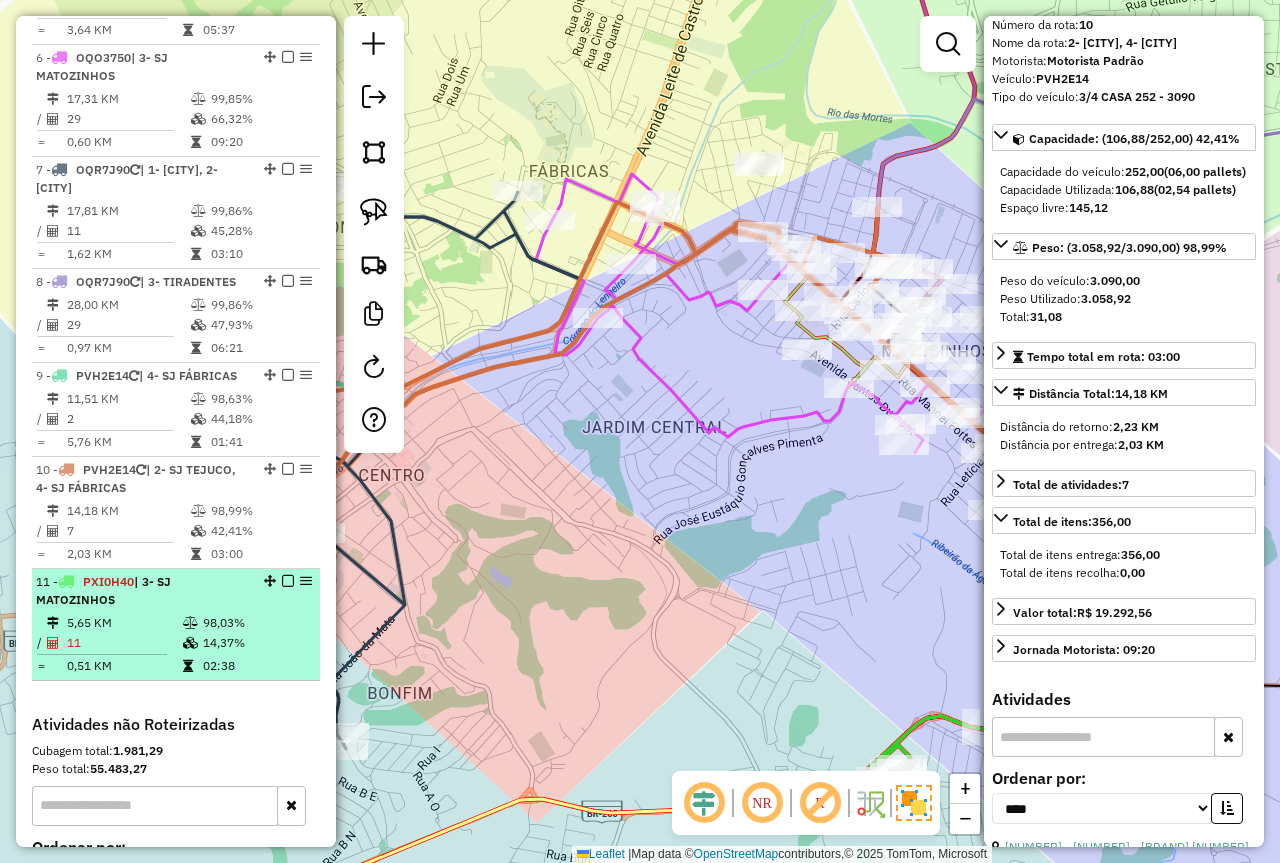 click on "11 -       PXI0H40   | 3- SJ MATOZINHOS" at bounding box center [142, 591] 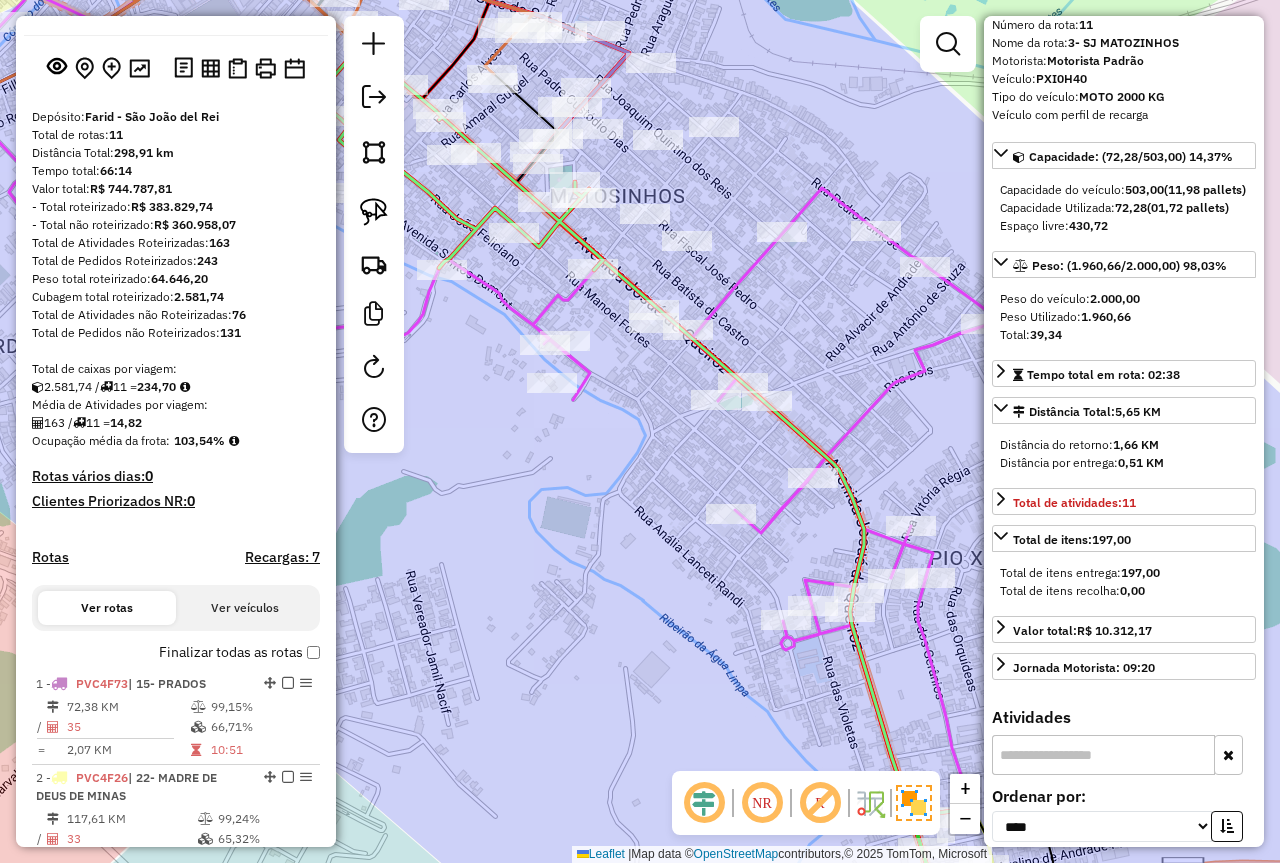 scroll, scrollTop: 200, scrollLeft: 0, axis: vertical 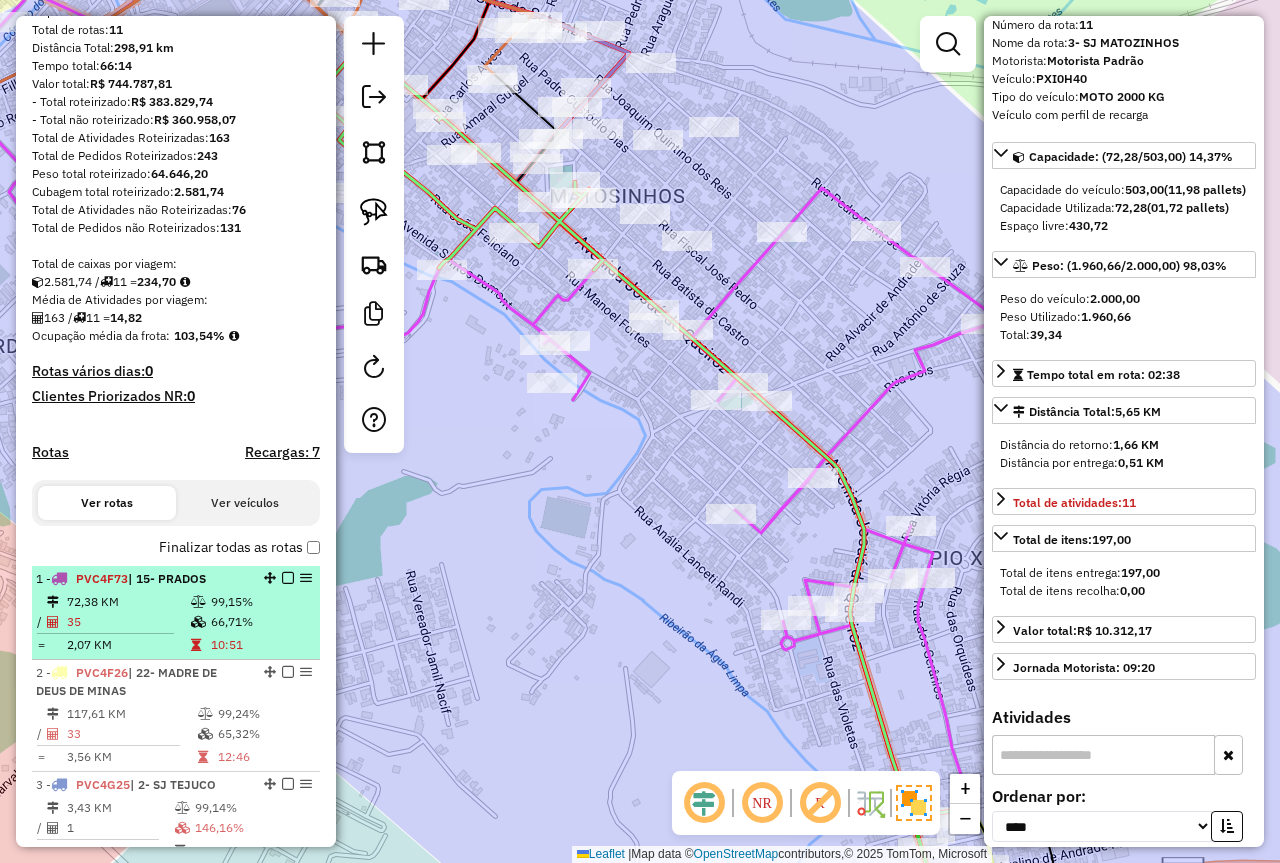 click on "1 -       PVC4F73   | 15- PRADOS  72,38 KM   99,15%  /  35   66,71%     =  2,07 KM   10:51" at bounding box center (176, 613) 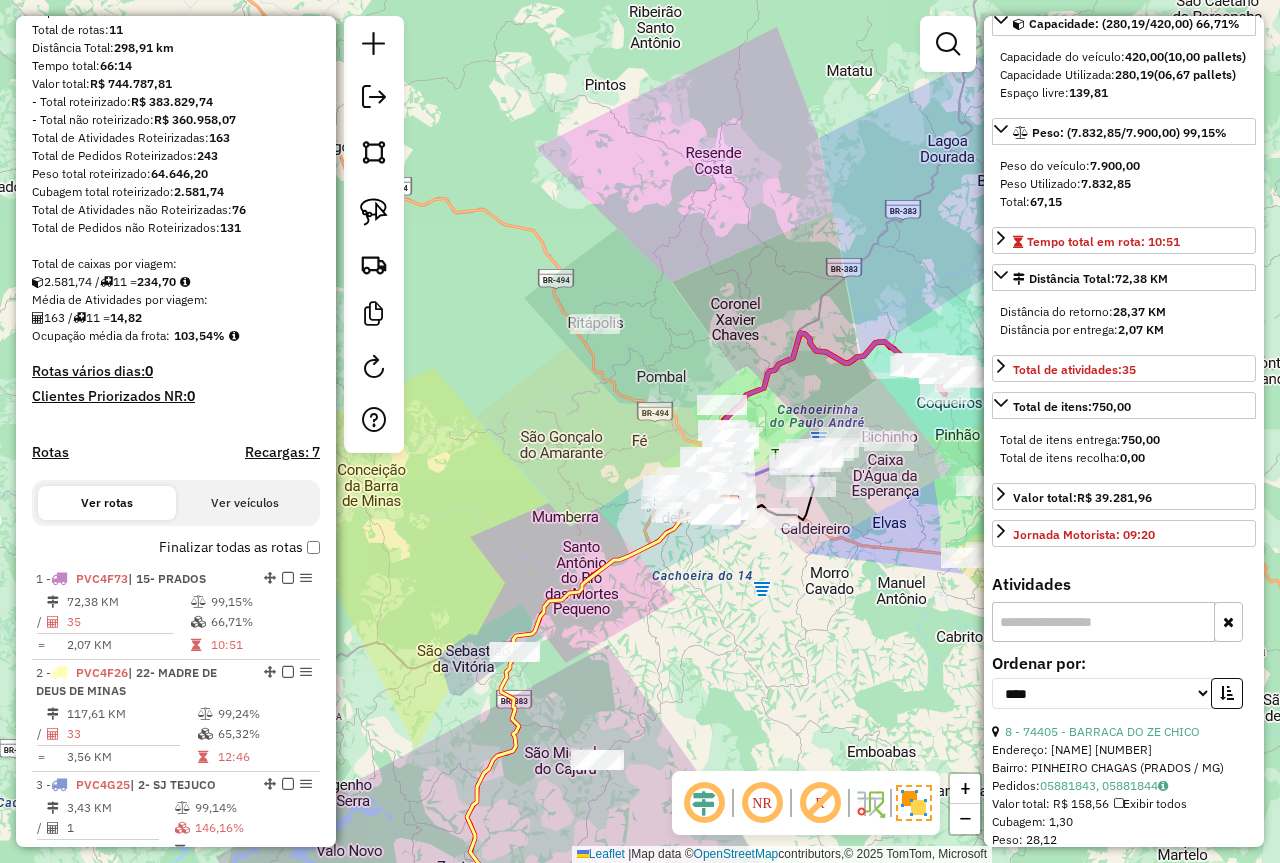 scroll, scrollTop: 76, scrollLeft: 0, axis: vertical 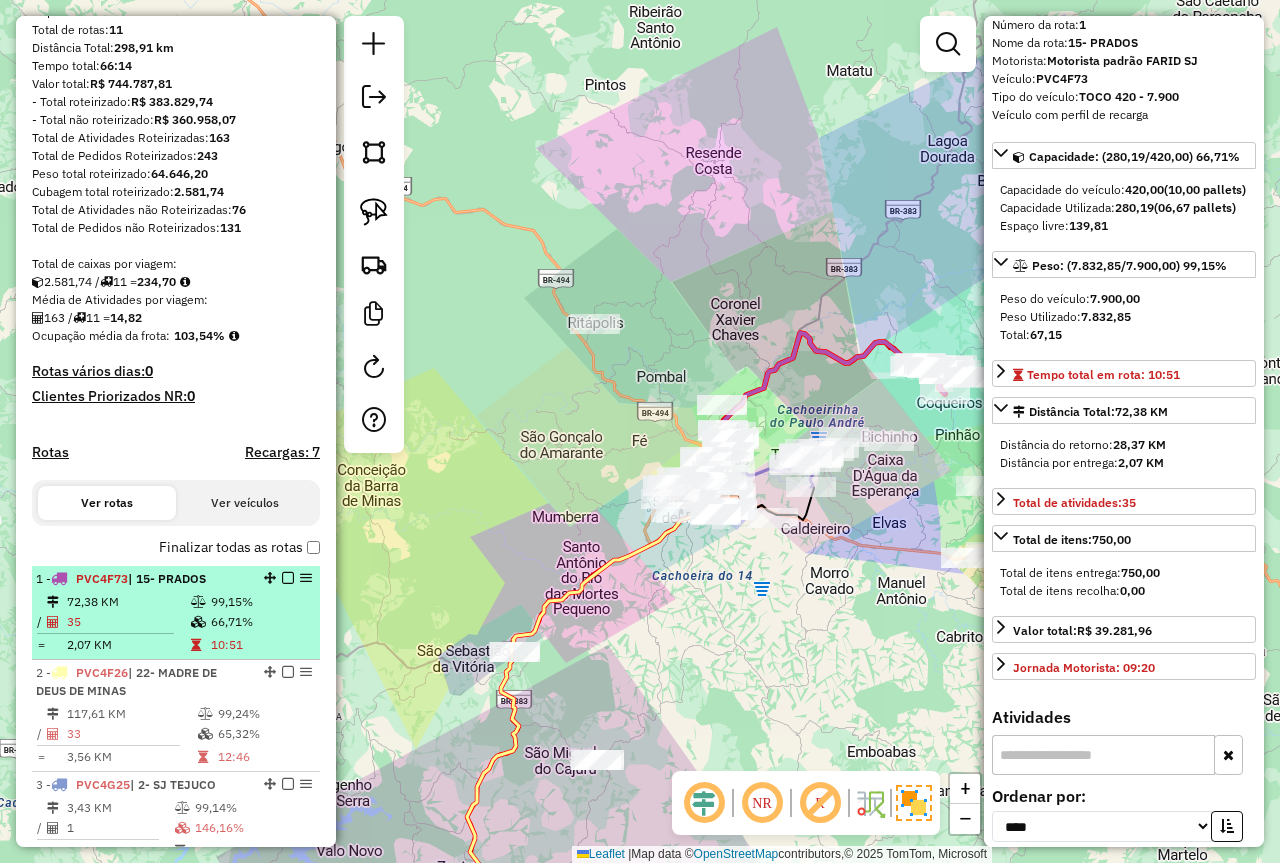 click at bounding box center (200, 645) 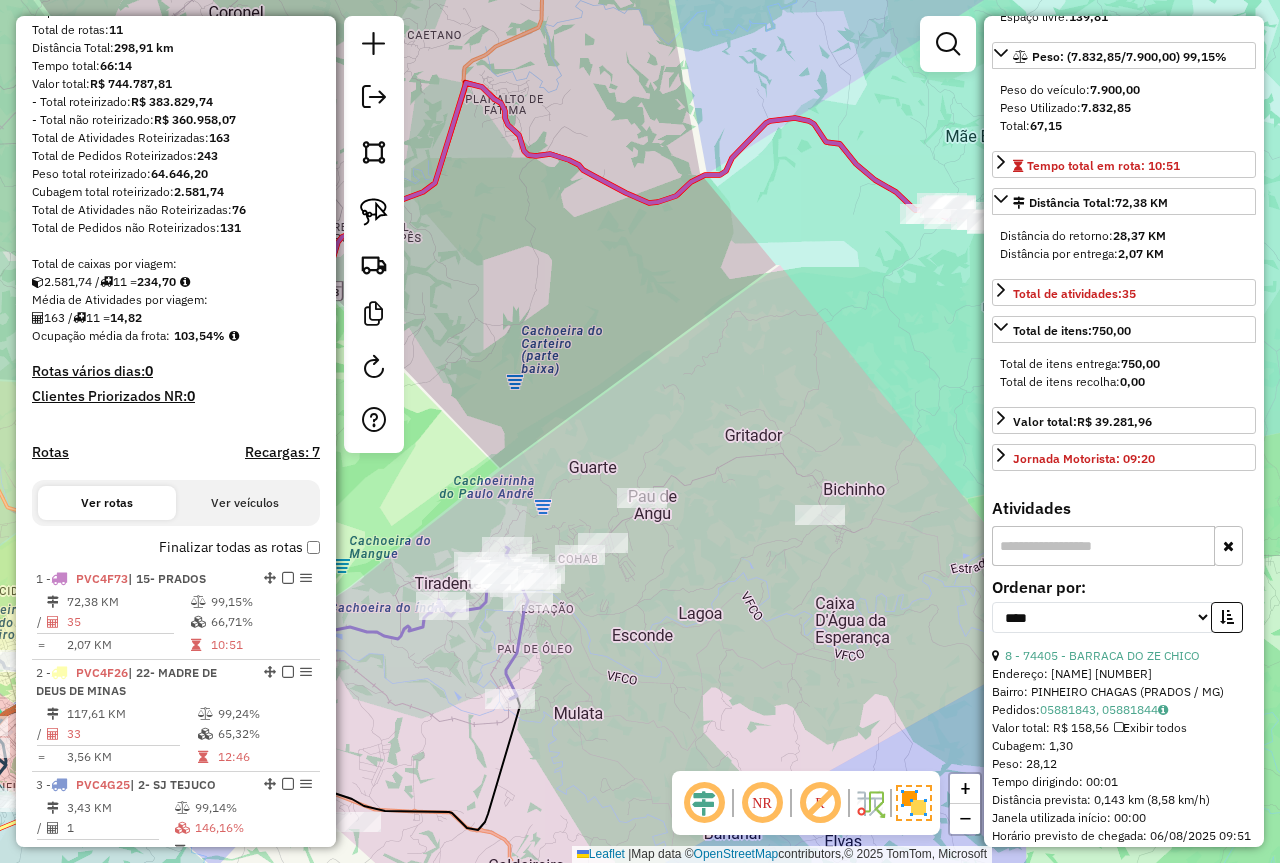scroll, scrollTop: 576, scrollLeft: 0, axis: vertical 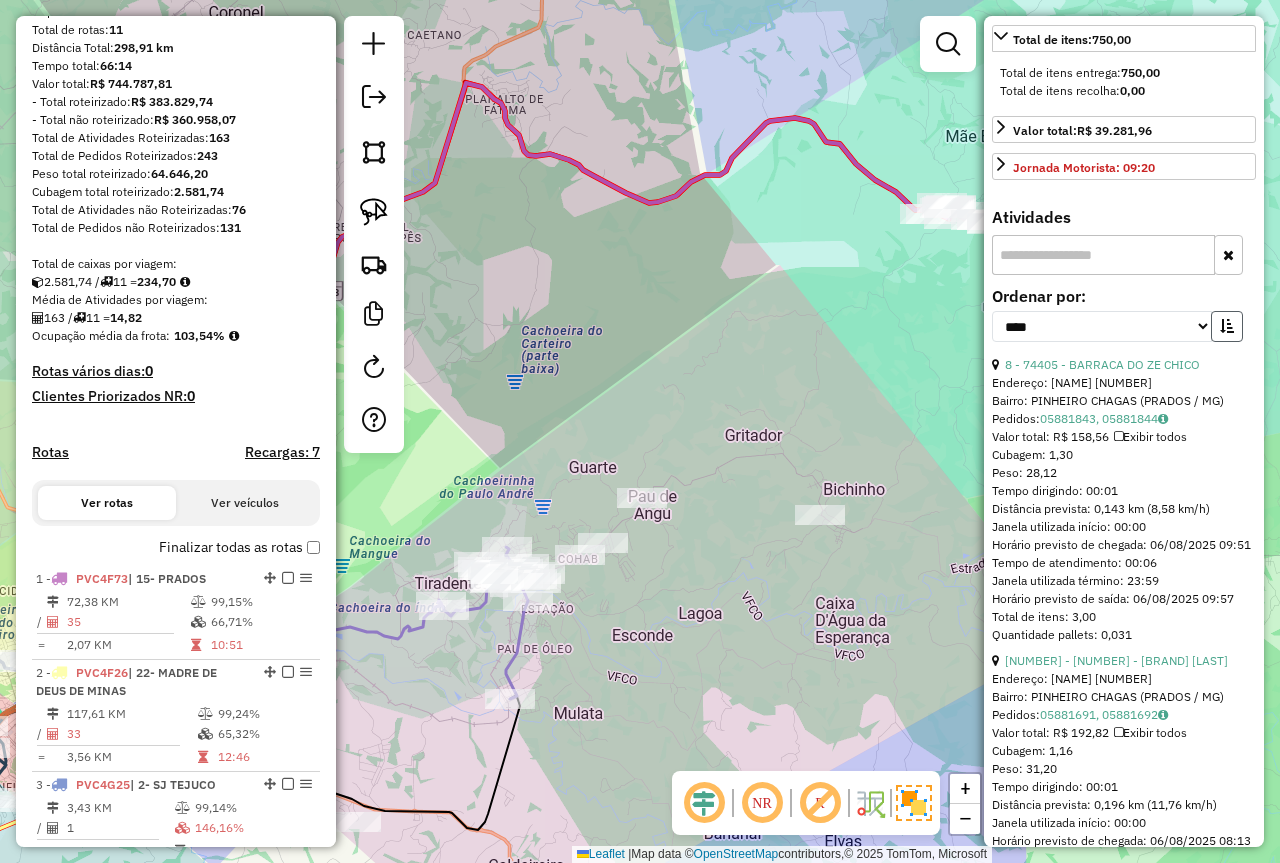 click at bounding box center (1227, 326) 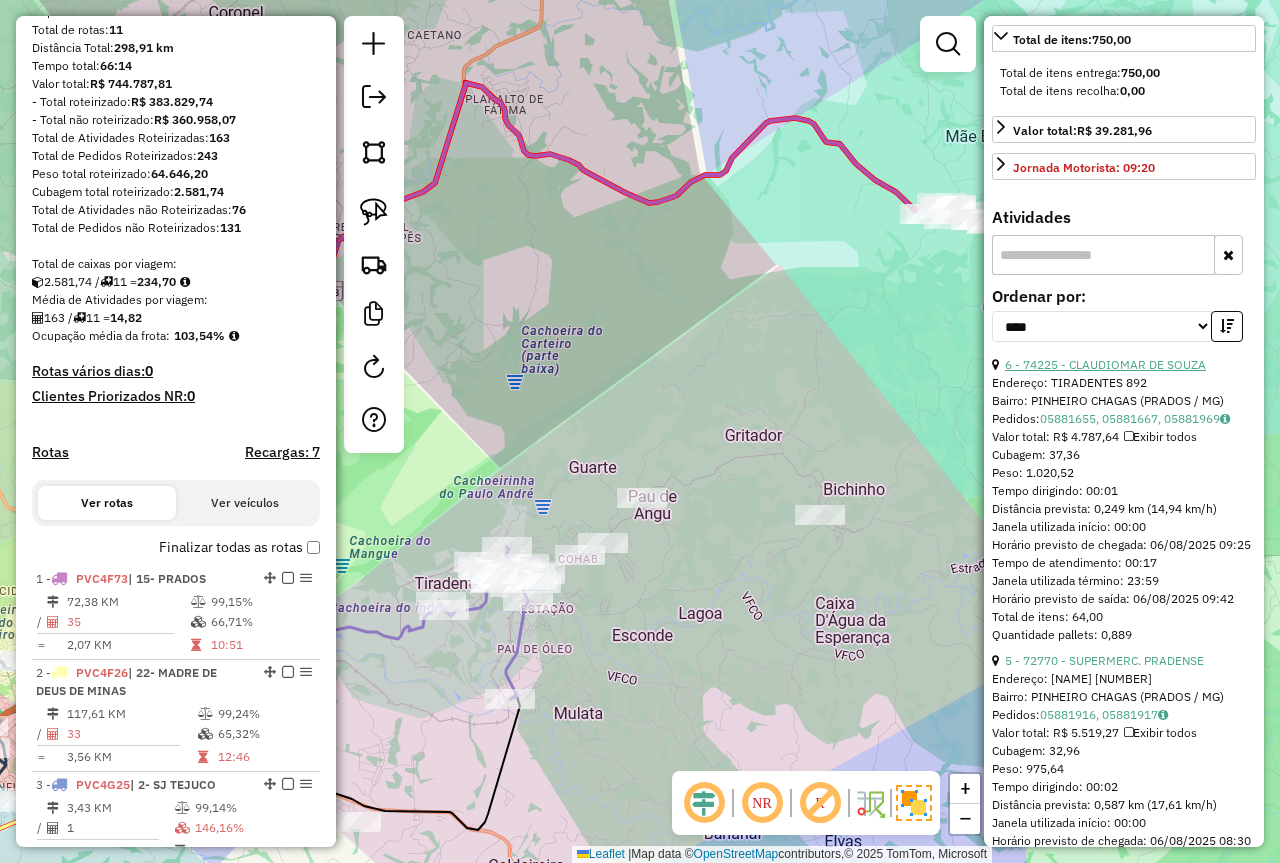 click on "6 - 74225 - CLAUDIOMAR DE SOUZA" at bounding box center [1105, 364] 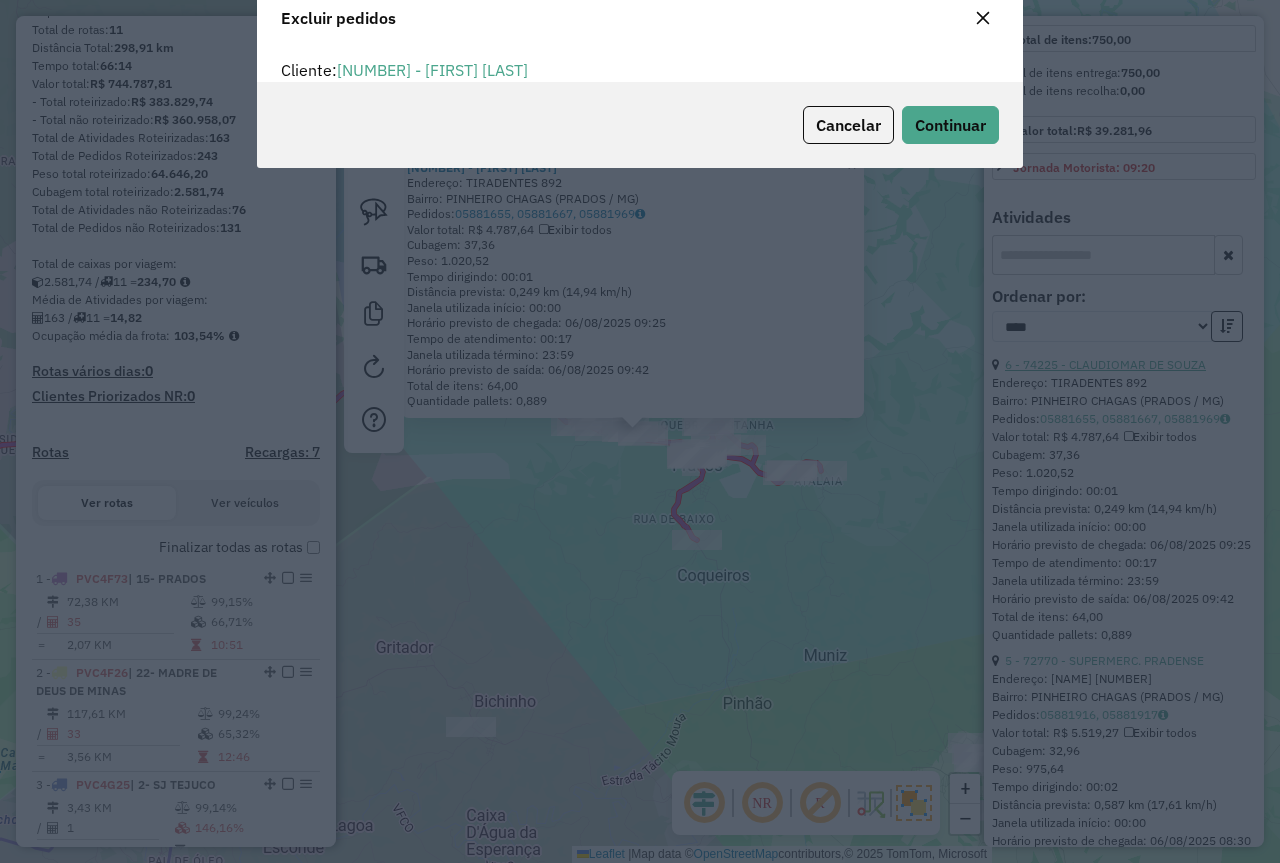 scroll, scrollTop: 12, scrollLeft: 6, axis: both 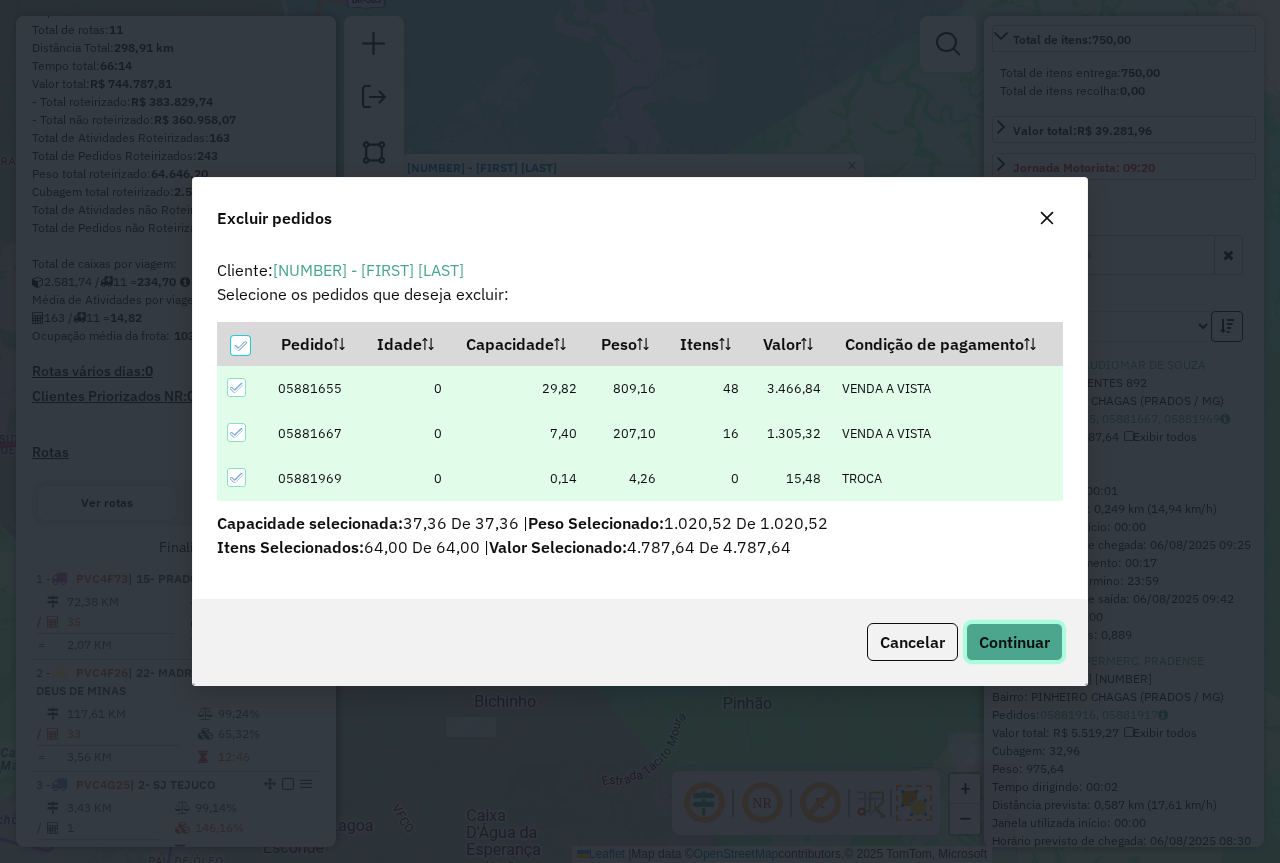 click on "Continuar" 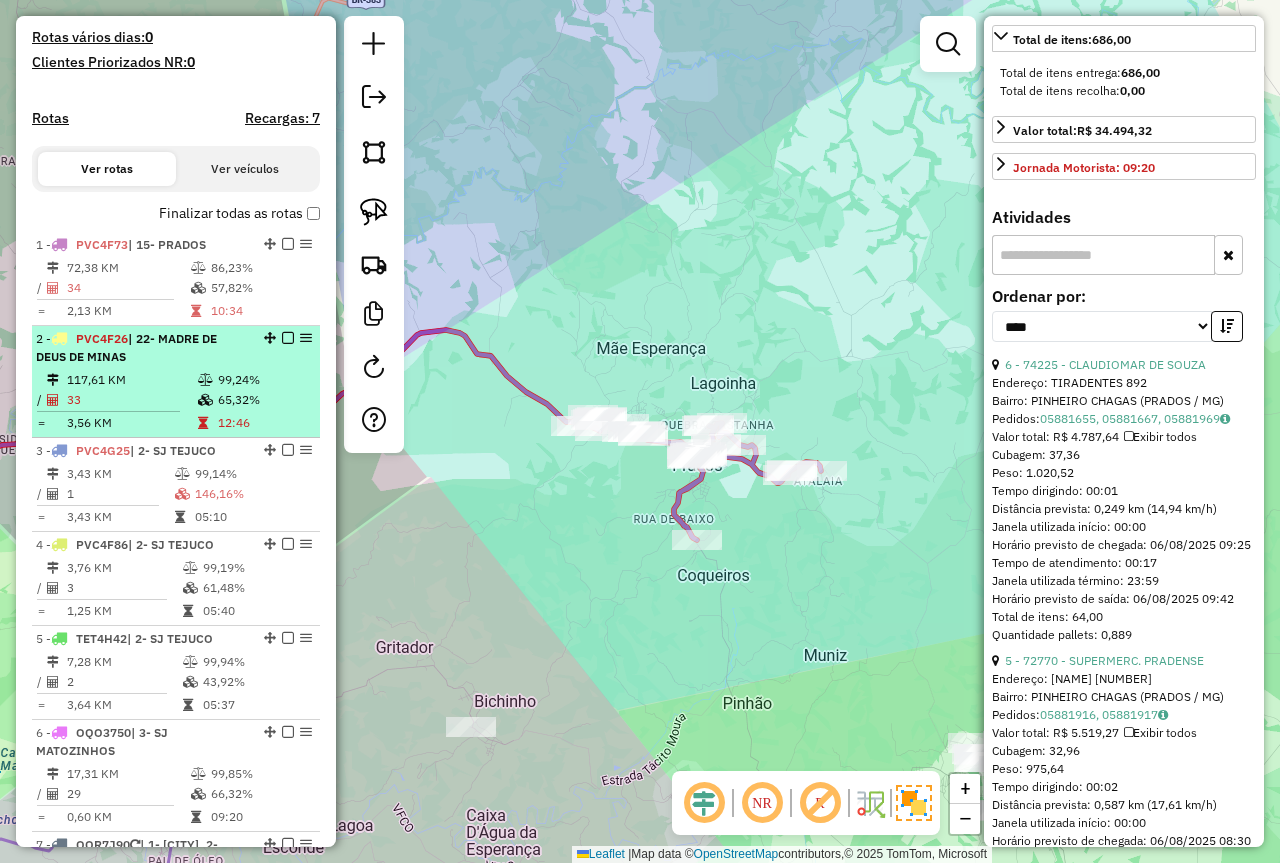 scroll, scrollTop: 350, scrollLeft: 0, axis: vertical 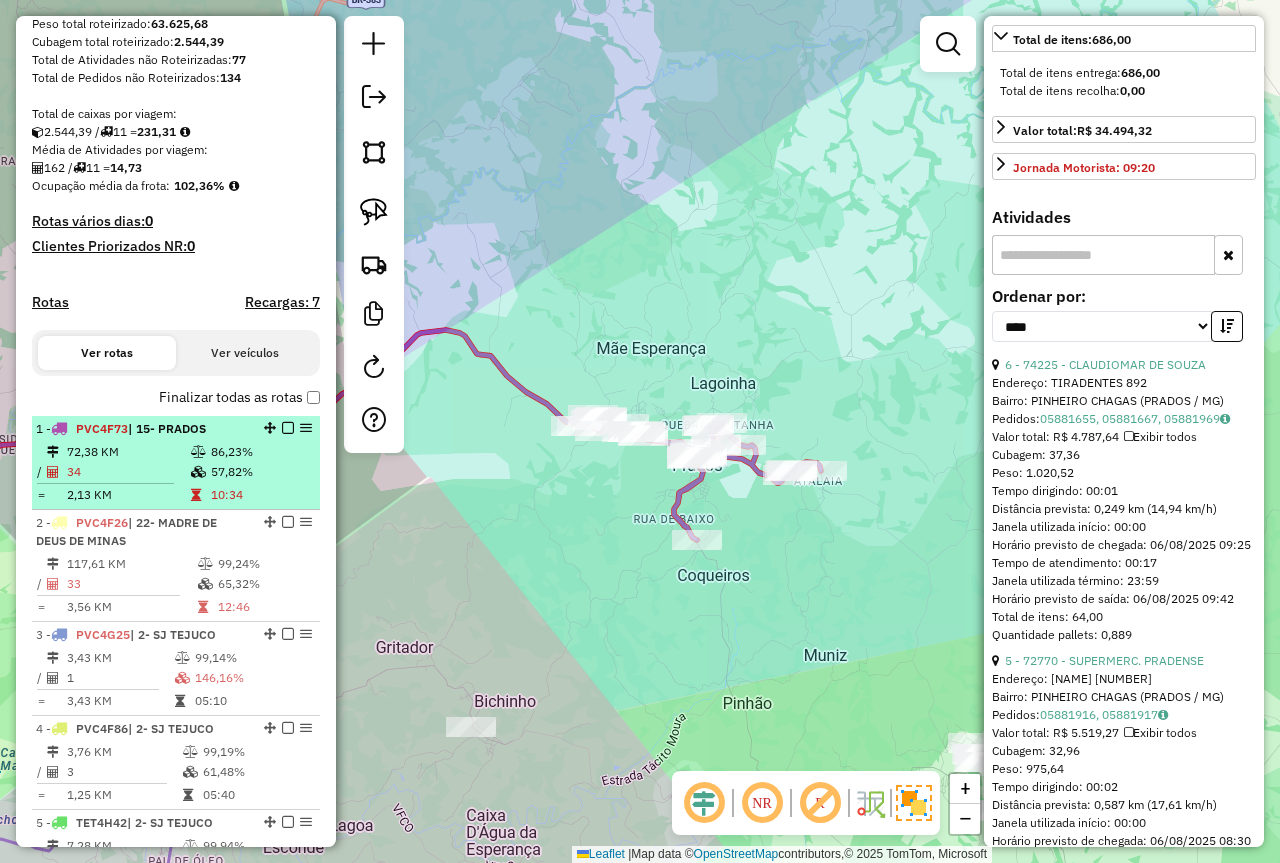 click at bounding box center [200, 472] 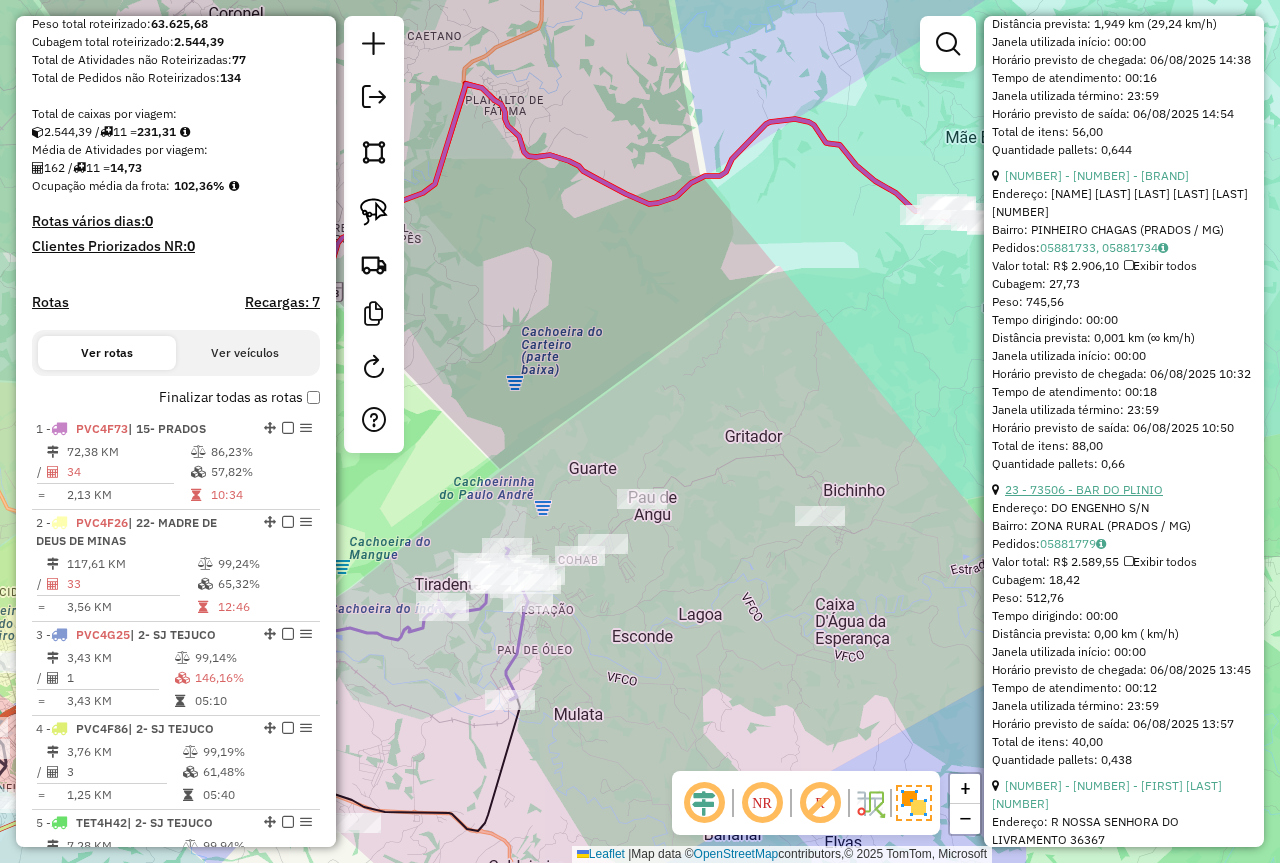 scroll, scrollTop: 1476, scrollLeft: 0, axis: vertical 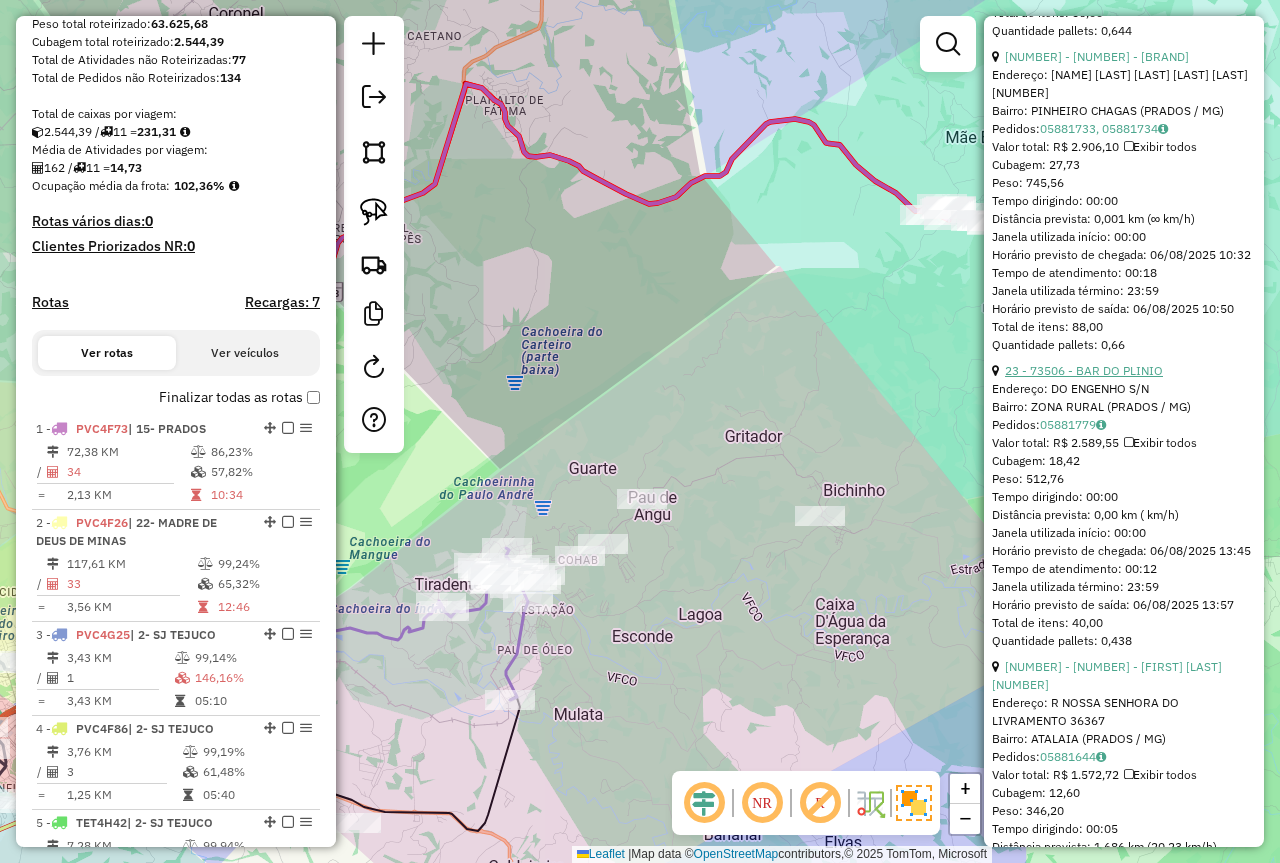 click on "[NUMBER] - [NUMBER] - [FIRST] [LAST]" at bounding box center (1084, 370) 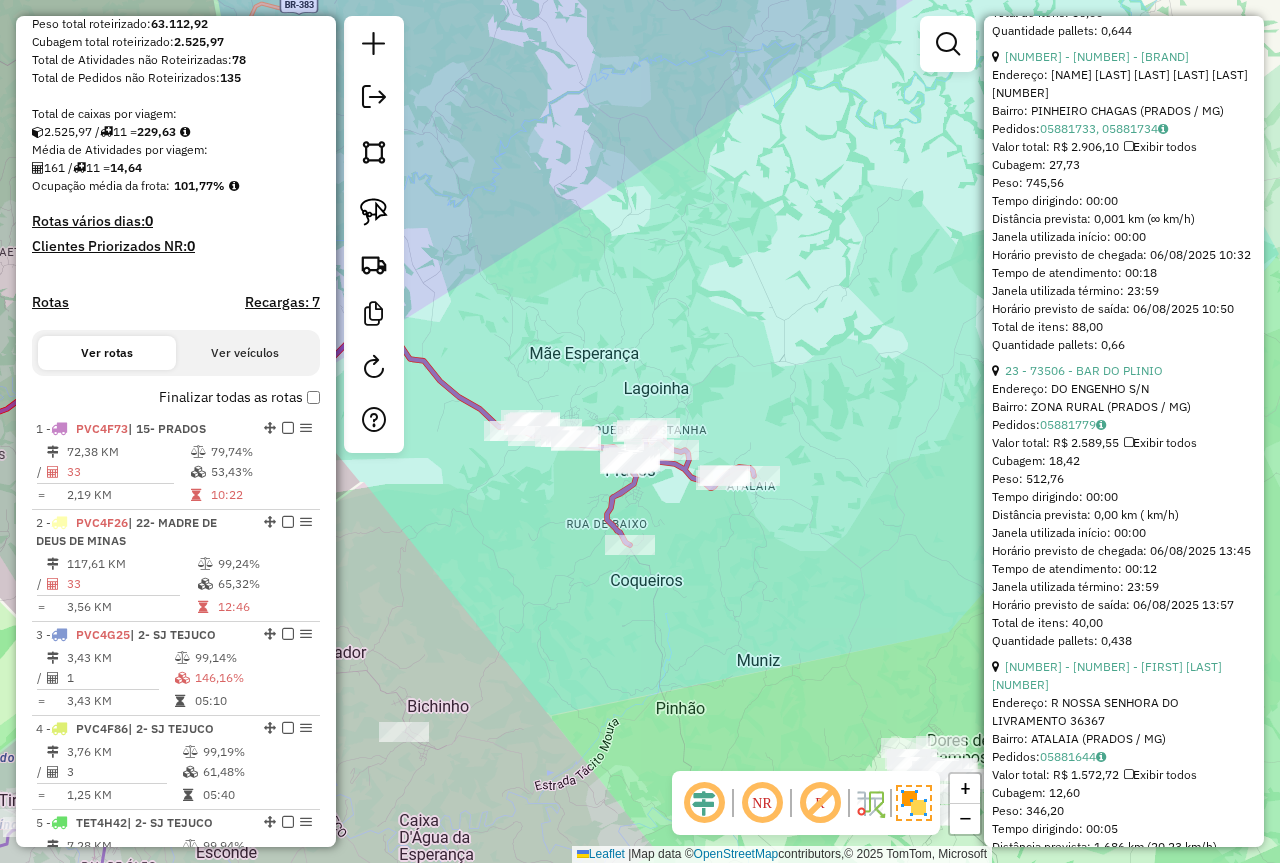 scroll, scrollTop: 516, scrollLeft: 0, axis: vertical 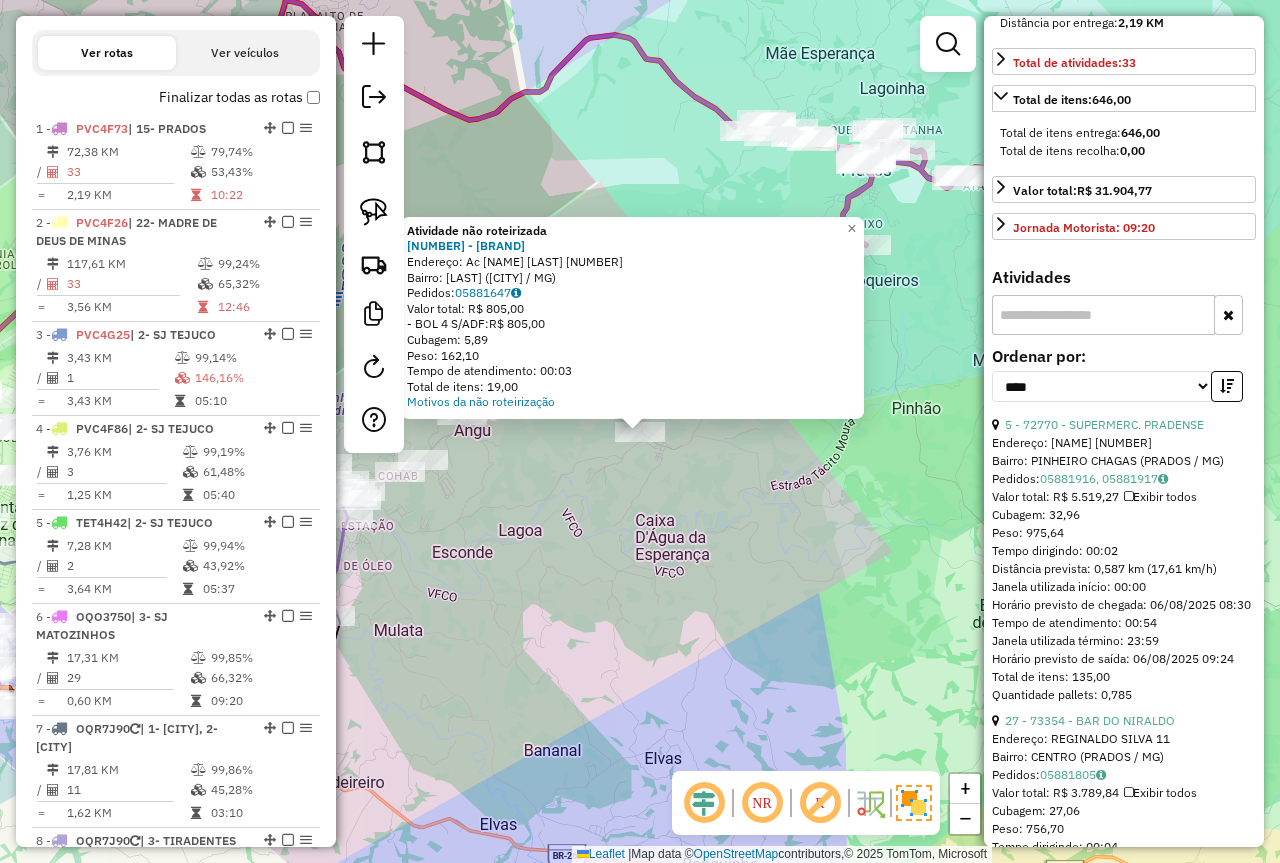 click on "Atividade não roteirizada 7302 - RESTAURANTE O TEMPER  Endereço: Ac  JOSE BONIFACIO FILHO          64   Bairro: VITORIANO VELOSO (PRADOS / MG)   Pedidos:  05881647   Valor total: R$ 805,00   - BOL 4 S/ADF:  R$ 805,00   Cubagem: 5,89   Peso: 162,10   Tempo de atendimento: 00:03   Total de itens: 19,00  Motivos da não roteirização × Janela de atendimento Grade de atendimento Capacidade Transportadoras Veículos Cliente Pedidos  Rotas Selecione os dias de semana para filtrar as janelas de atendimento  Seg   Ter   Qua   Qui   Sex   Sáb   Dom  Informe o período da janela de atendimento: De: Até:  Filtrar exatamente a janela do cliente  Considerar janela de atendimento padrão  Selecione os dias de semana para filtrar as grades de atendimento  Seg   Ter   Qua   Qui   Sex   Sáb   Dom   Considerar clientes sem dia de atendimento cadastrado  Clientes fora do dia de atendimento selecionado Filtrar as atividades entre os valores definidos abaixo:  Peso mínimo:  ****  Peso máximo:  ****  Cubagem mínima:  De:" 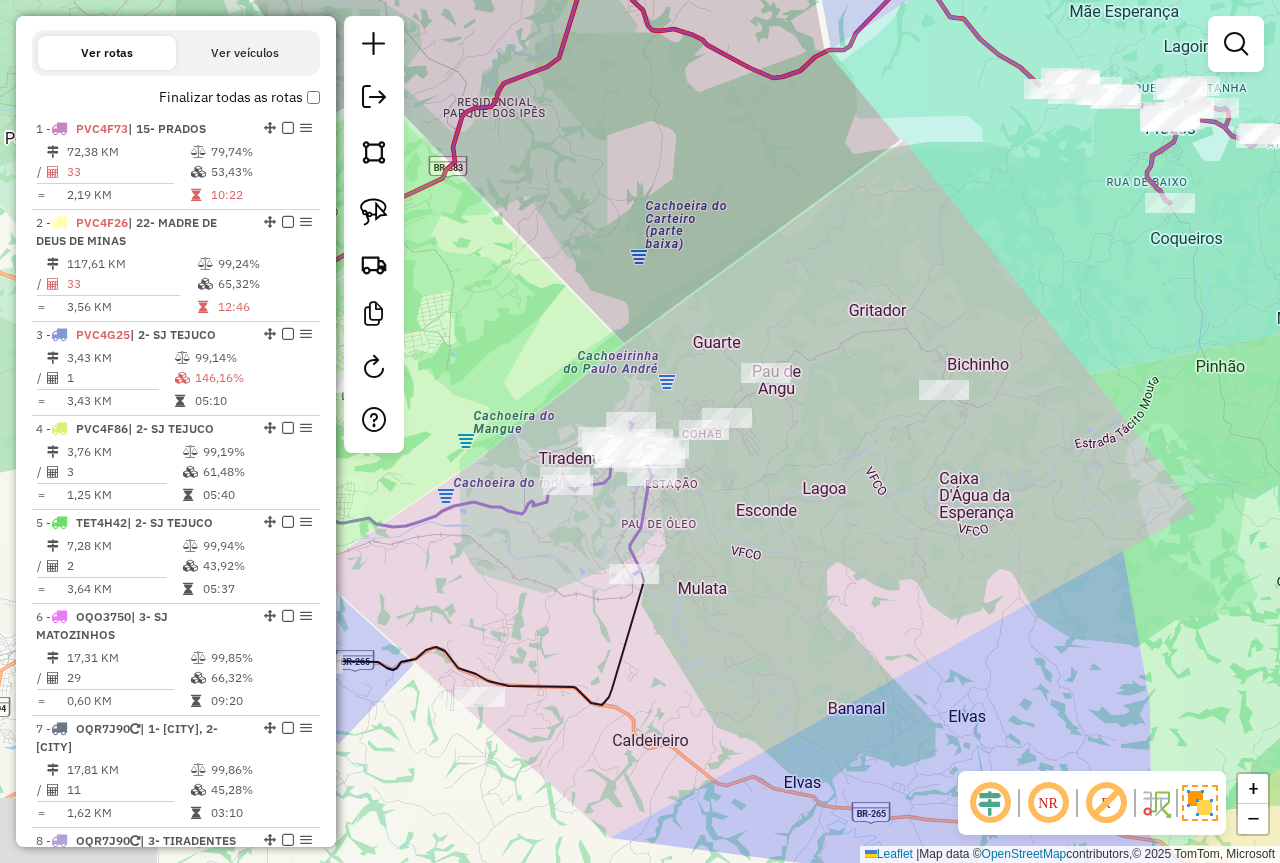 drag, startPoint x: 521, startPoint y: 540, endPoint x: 1005, endPoint y: 436, distance: 495.0475 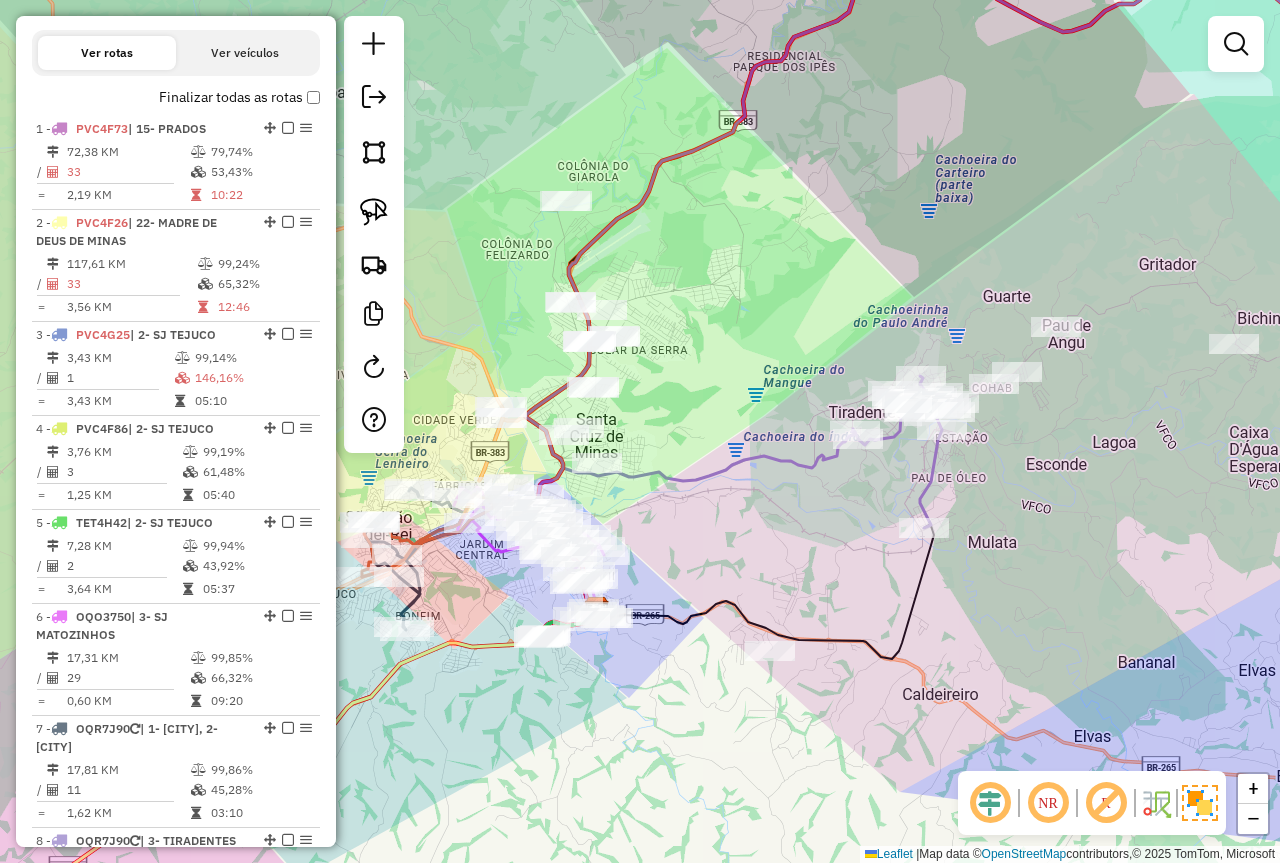 drag, startPoint x: 544, startPoint y: 345, endPoint x: 638, endPoint y: 361, distance: 95.35198 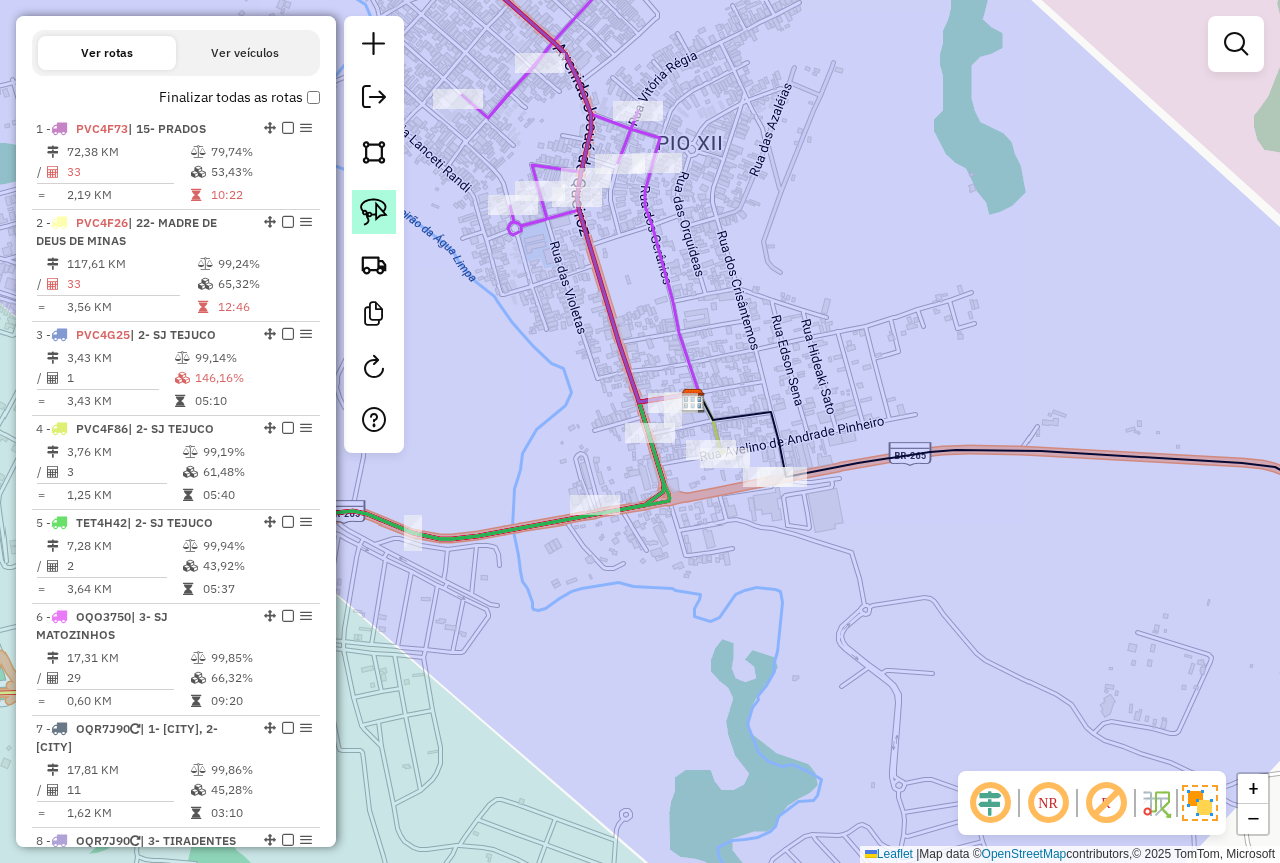 click 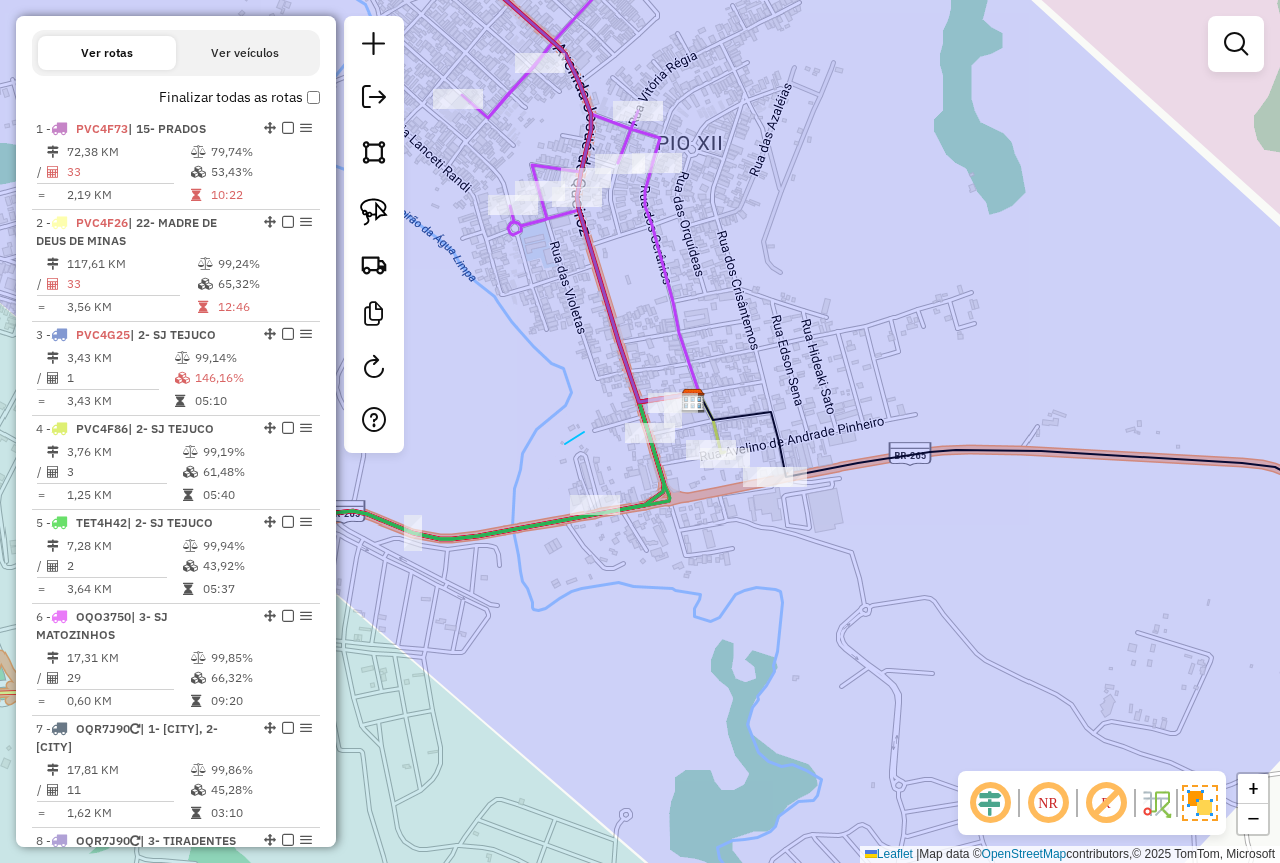 drag, startPoint x: 582, startPoint y: 433, endPoint x: 670, endPoint y: 600, distance: 188.76706 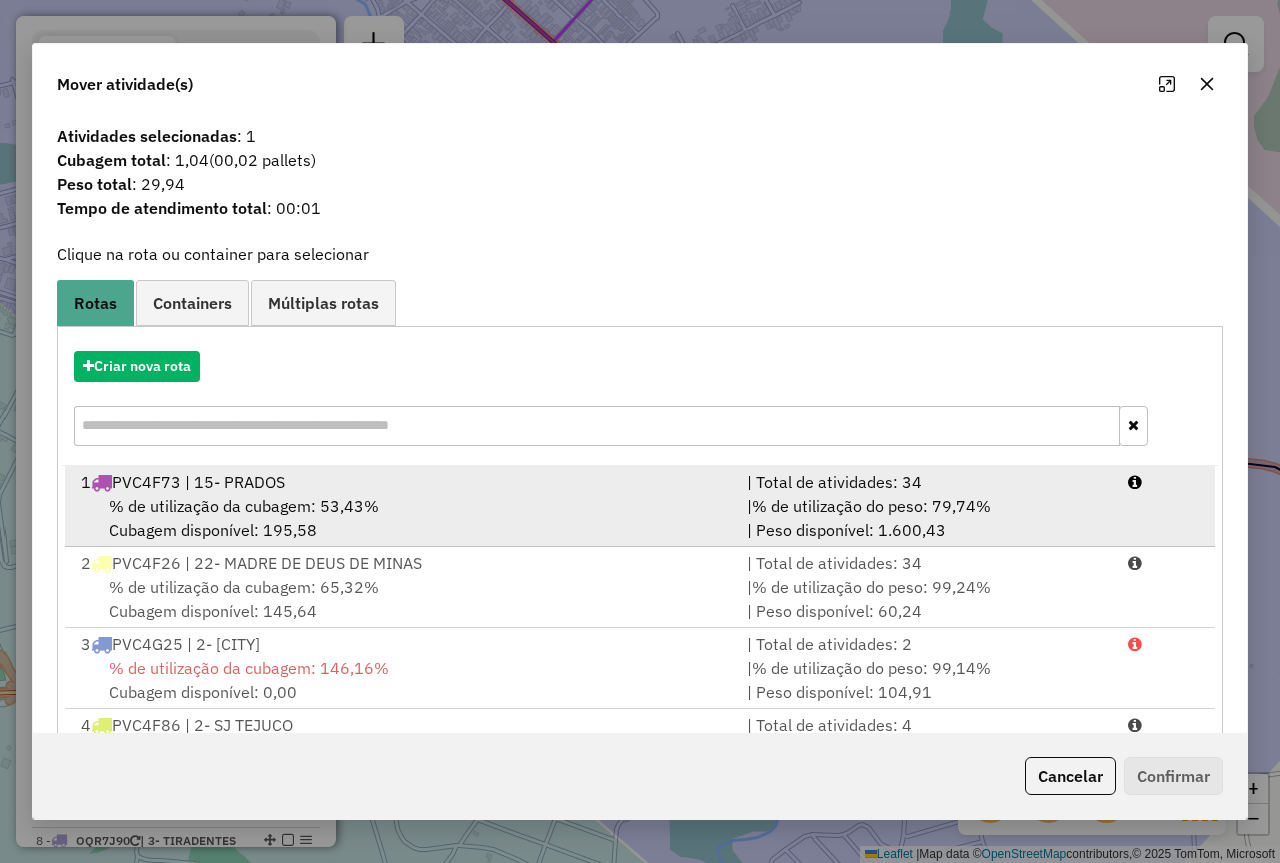 click on "1  PVC4F73 | 15- PRADOS" at bounding box center [402, 482] 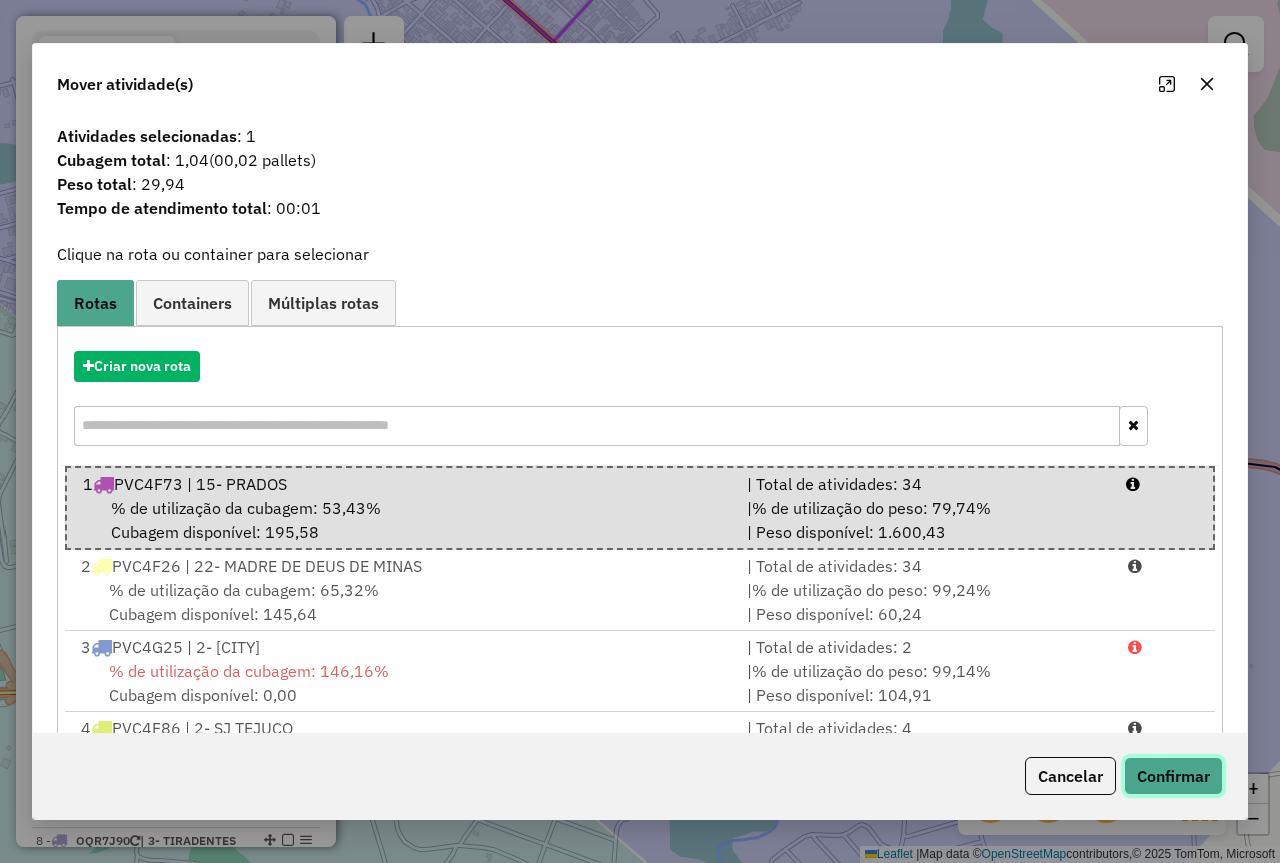 click on "Confirmar" 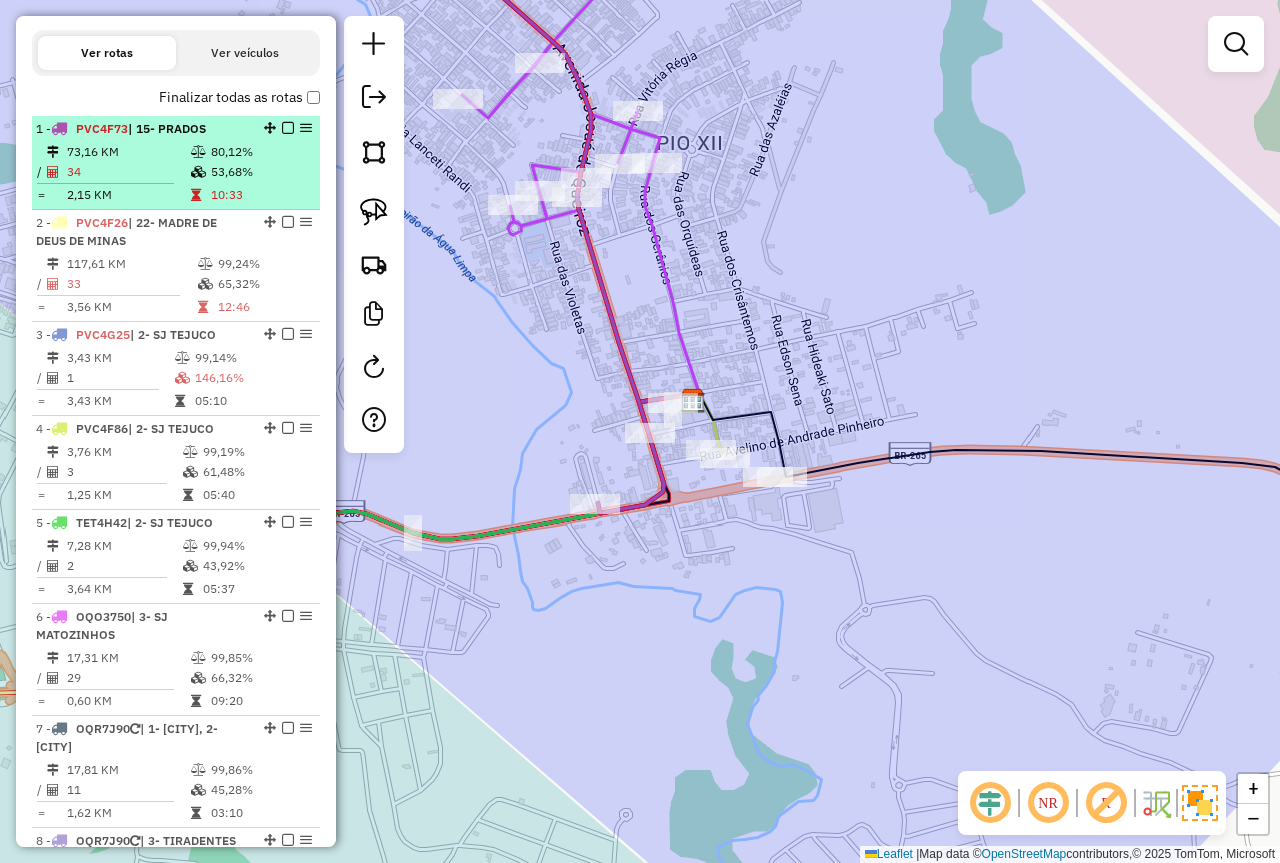 drag, startPoint x: 223, startPoint y: 182, endPoint x: 237, endPoint y: 171, distance: 17.804493 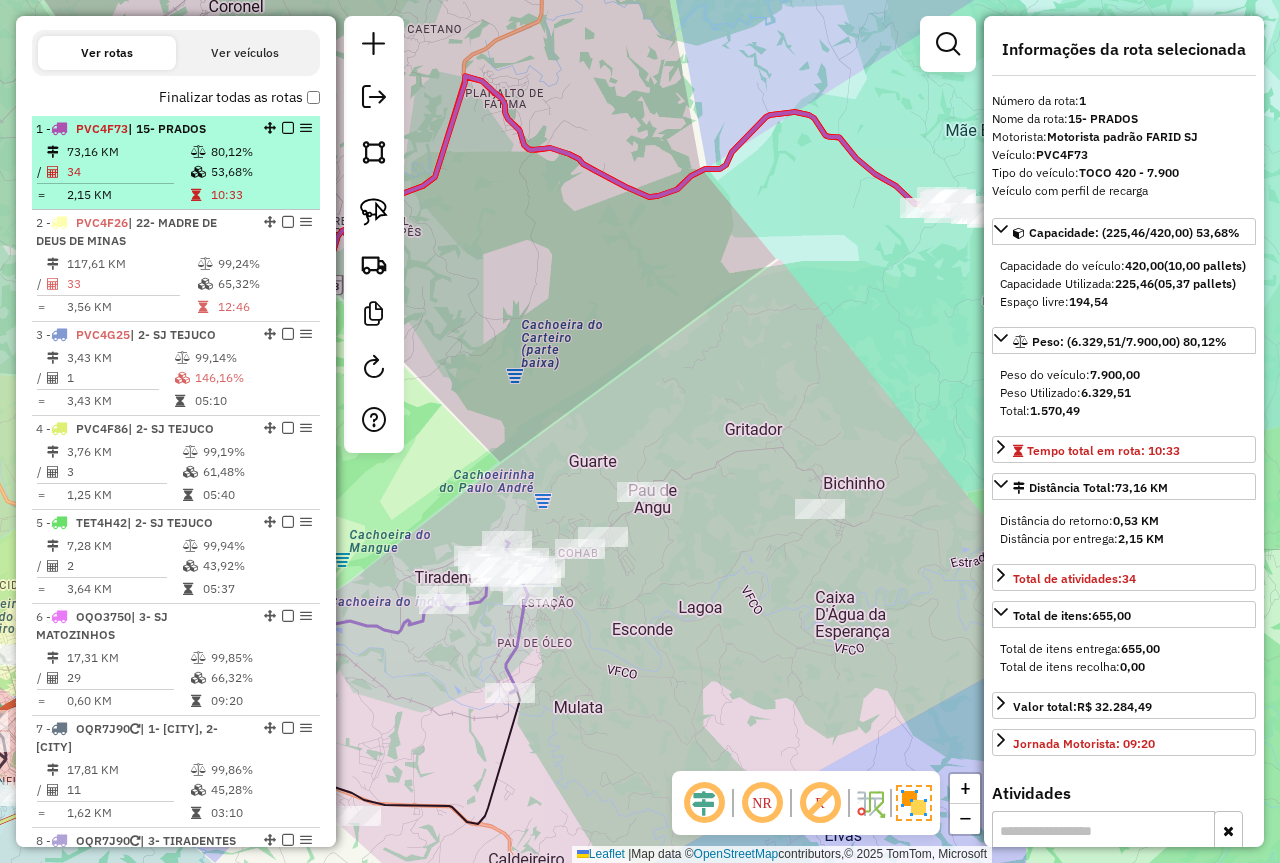 click at bounding box center [288, 128] 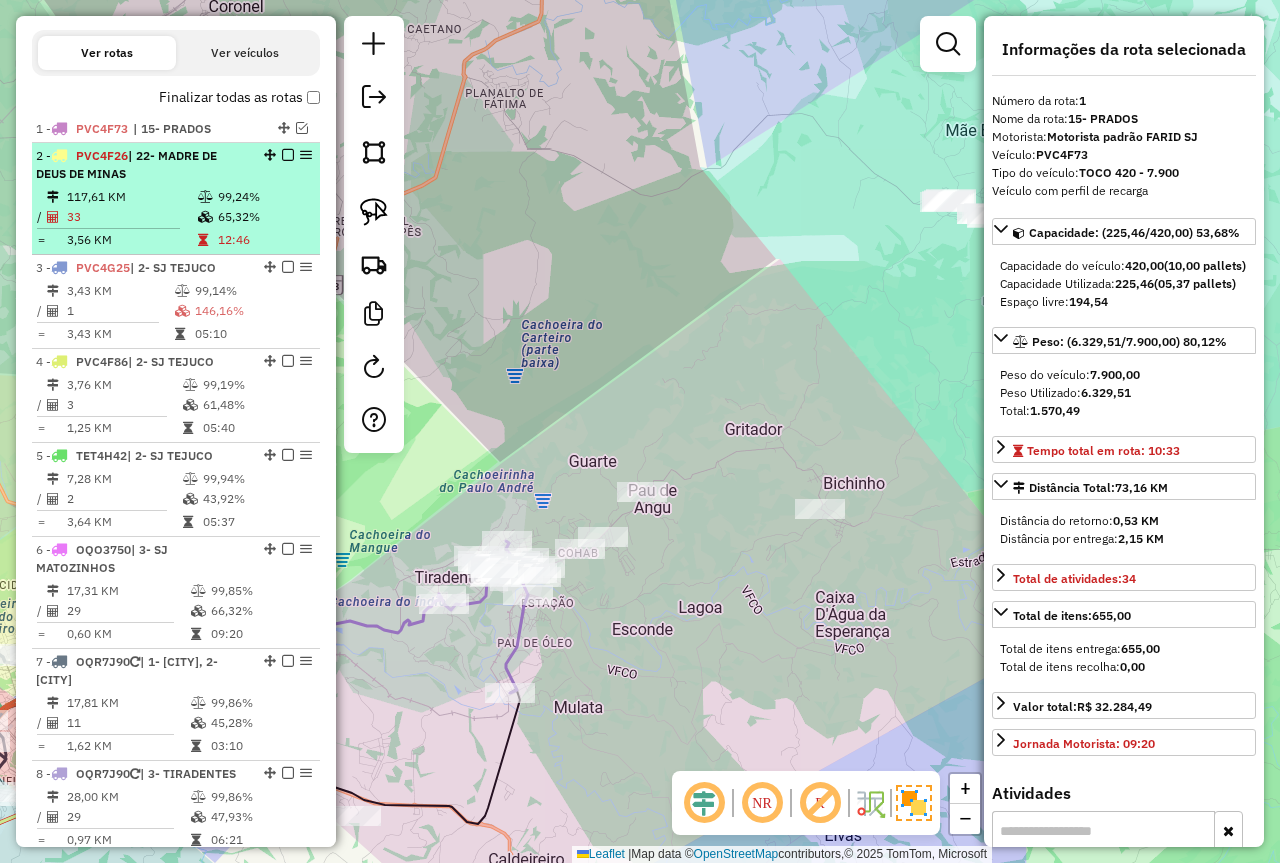 click on "12:46" at bounding box center [264, 240] 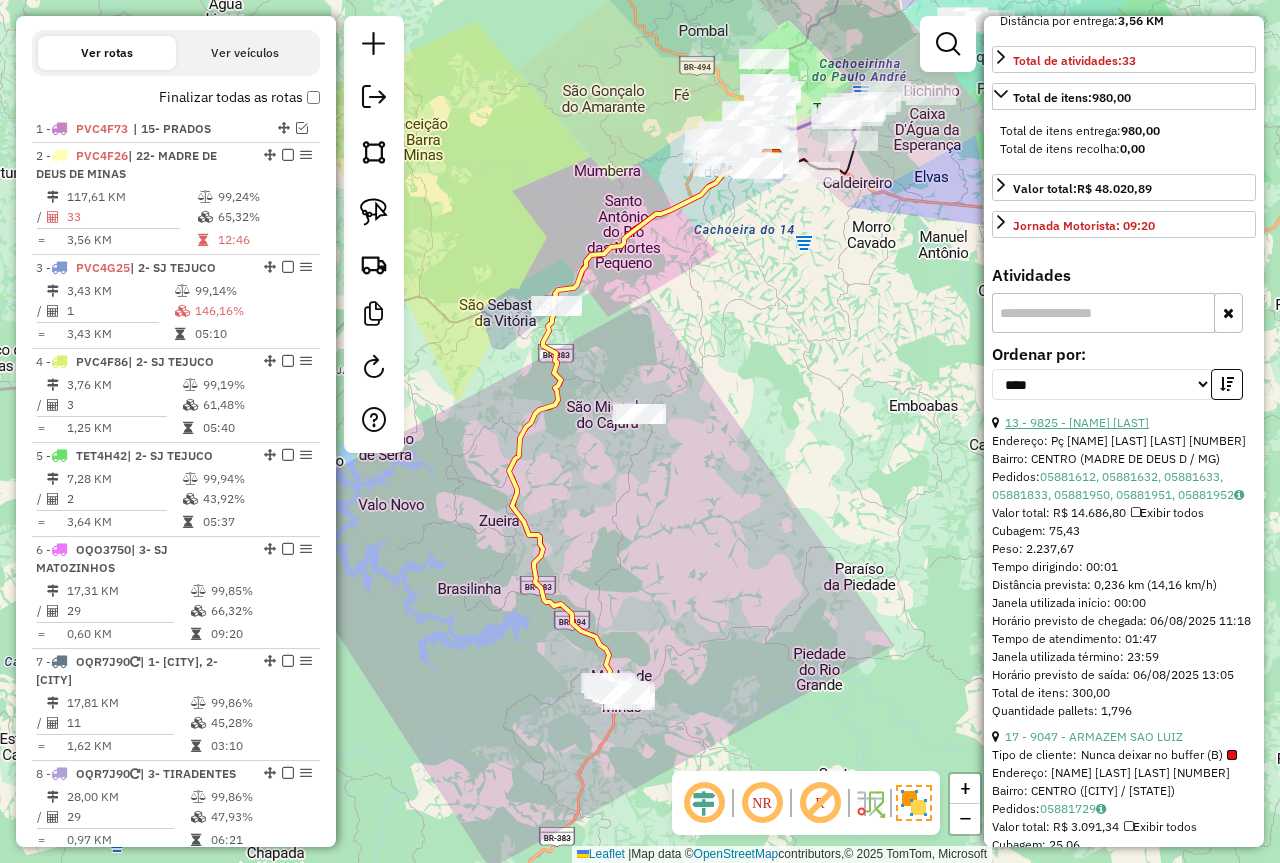 scroll, scrollTop: 700, scrollLeft: 0, axis: vertical 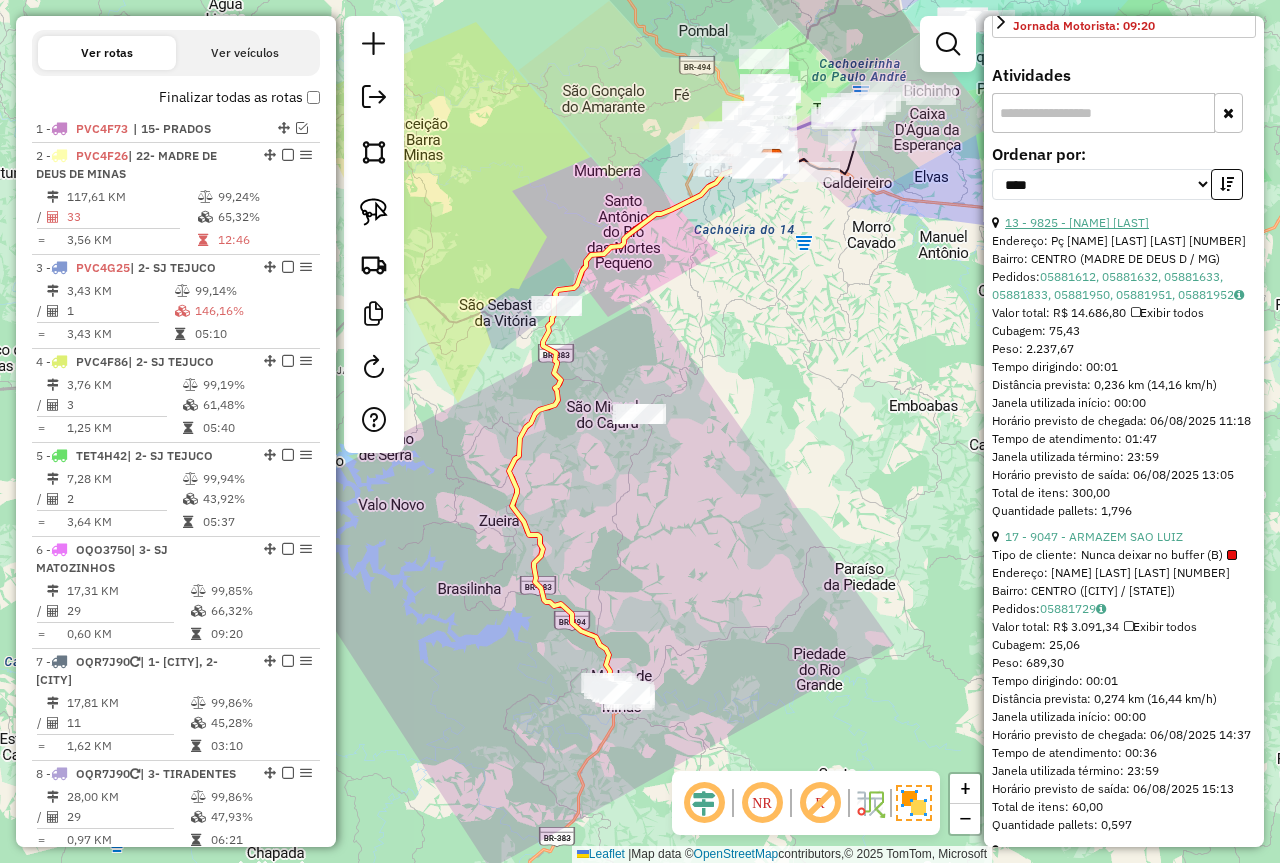 click on "13 - 9825 - ANA CRISTINA FERNAND" at bounding box center (1077, 222) 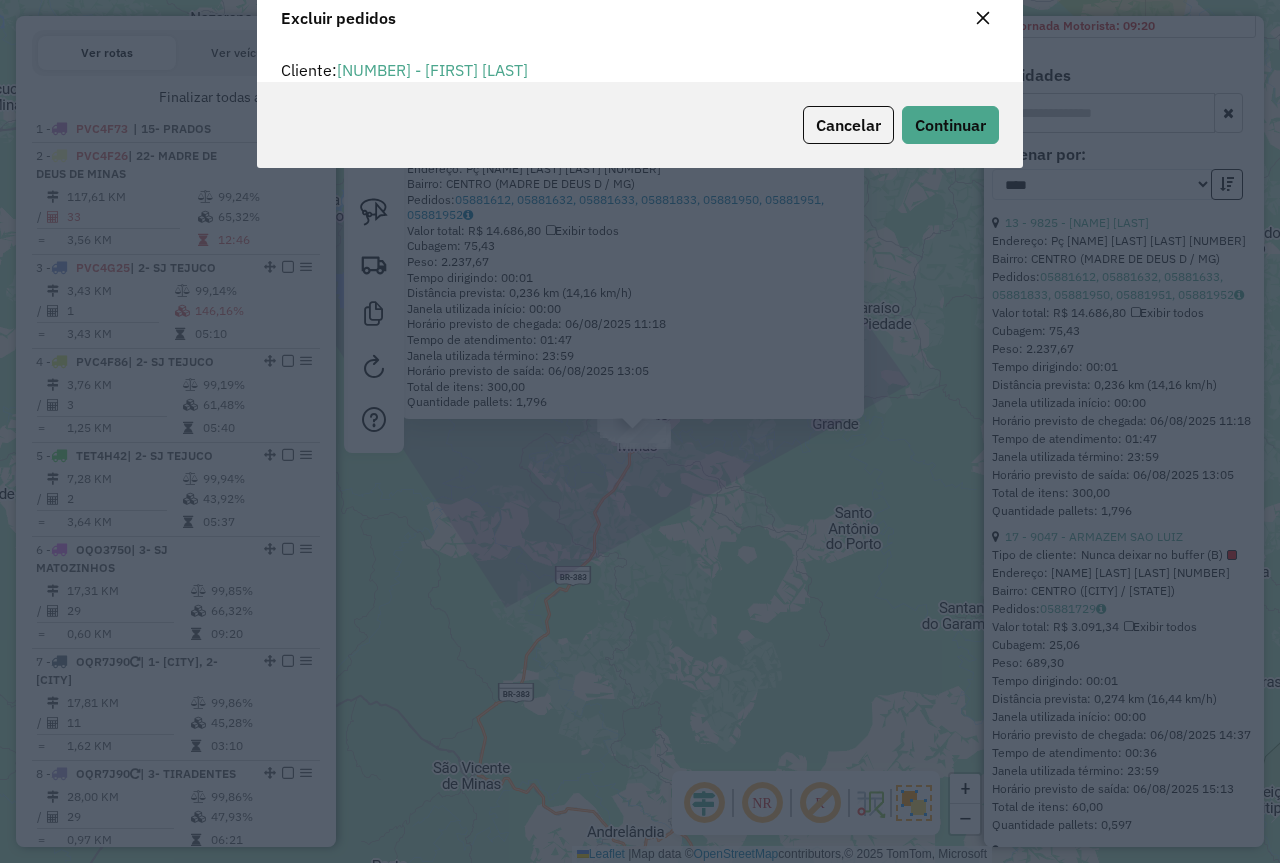 scroll, scrollTop: 82, scrollLeft: 0, axis: vertical 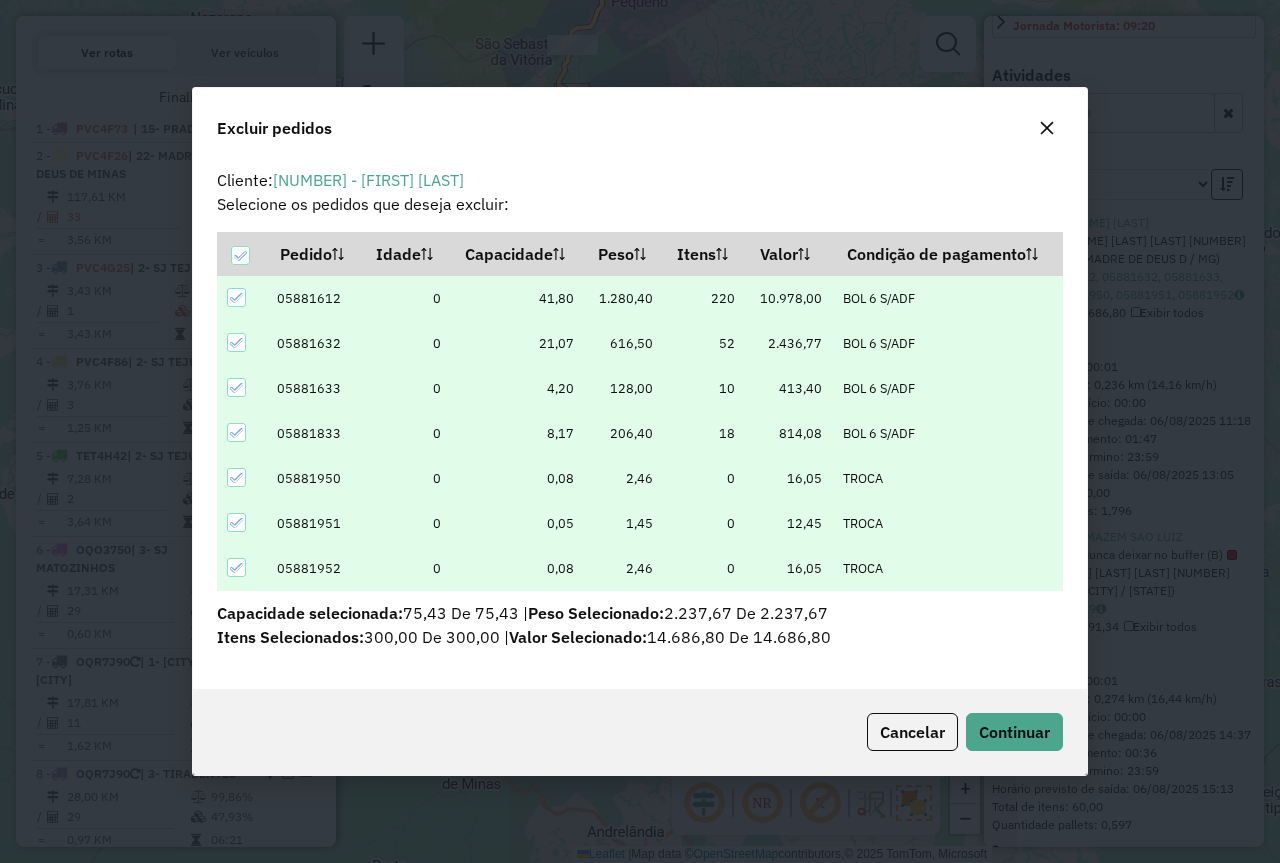 click on "Cancelar  Continuar" 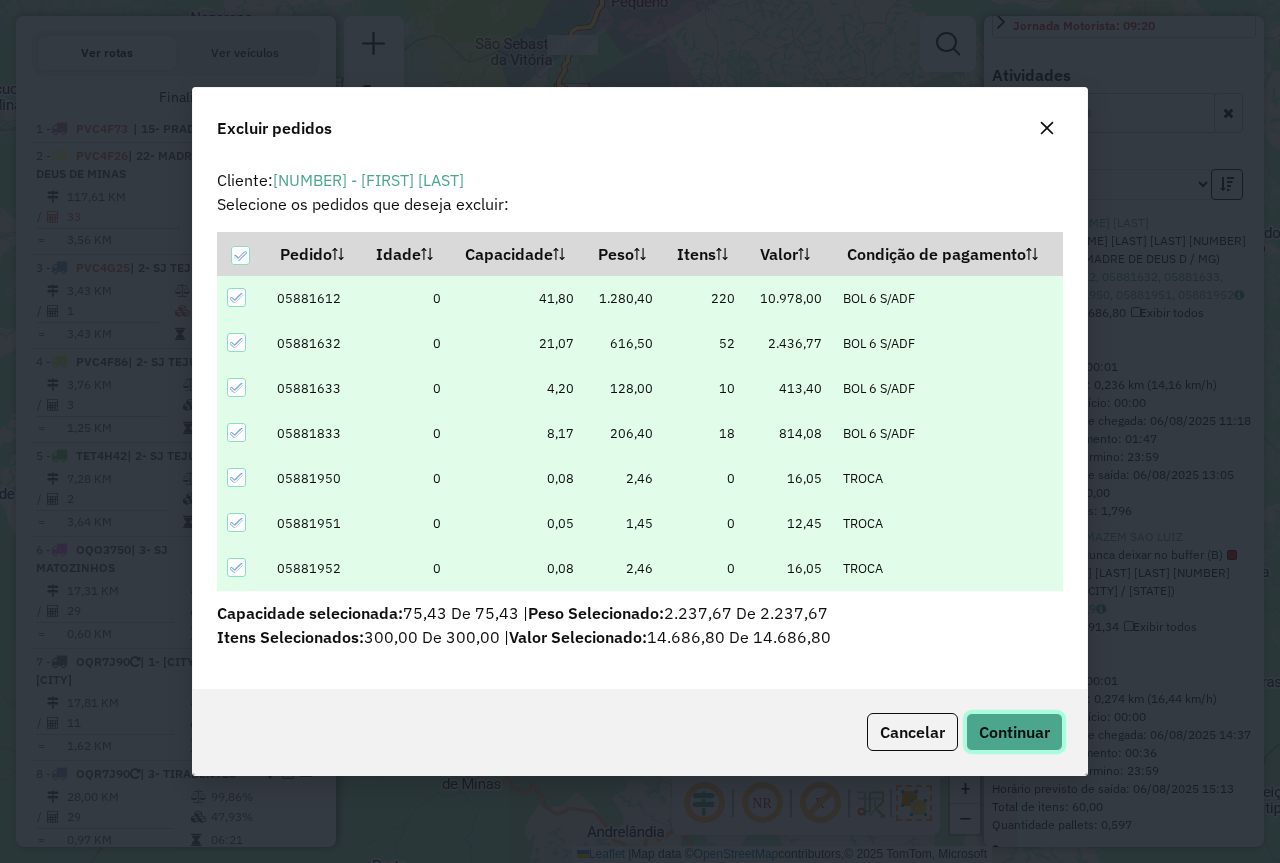 click on "Continuar" 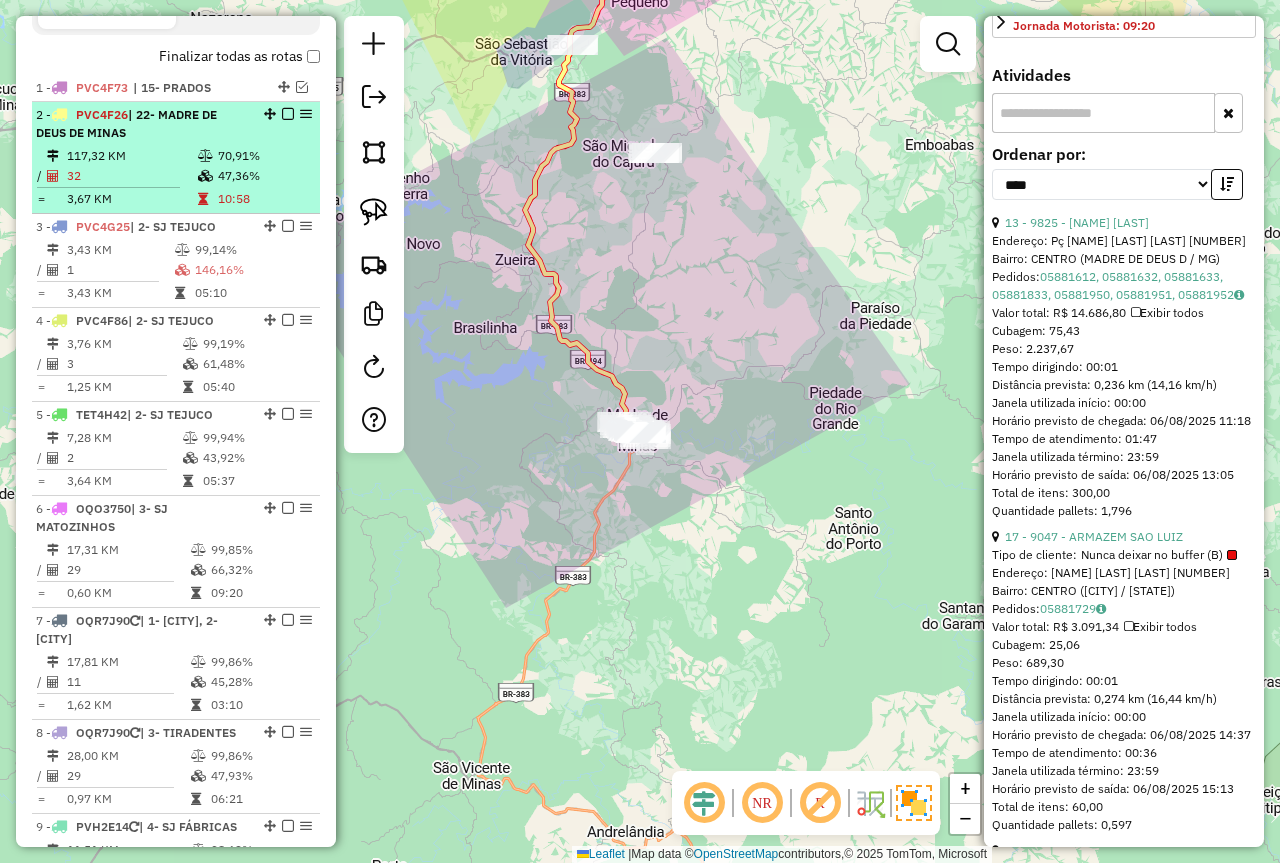 scroll, scrollTop: 577, scrollLeft: 0, axis: vertical 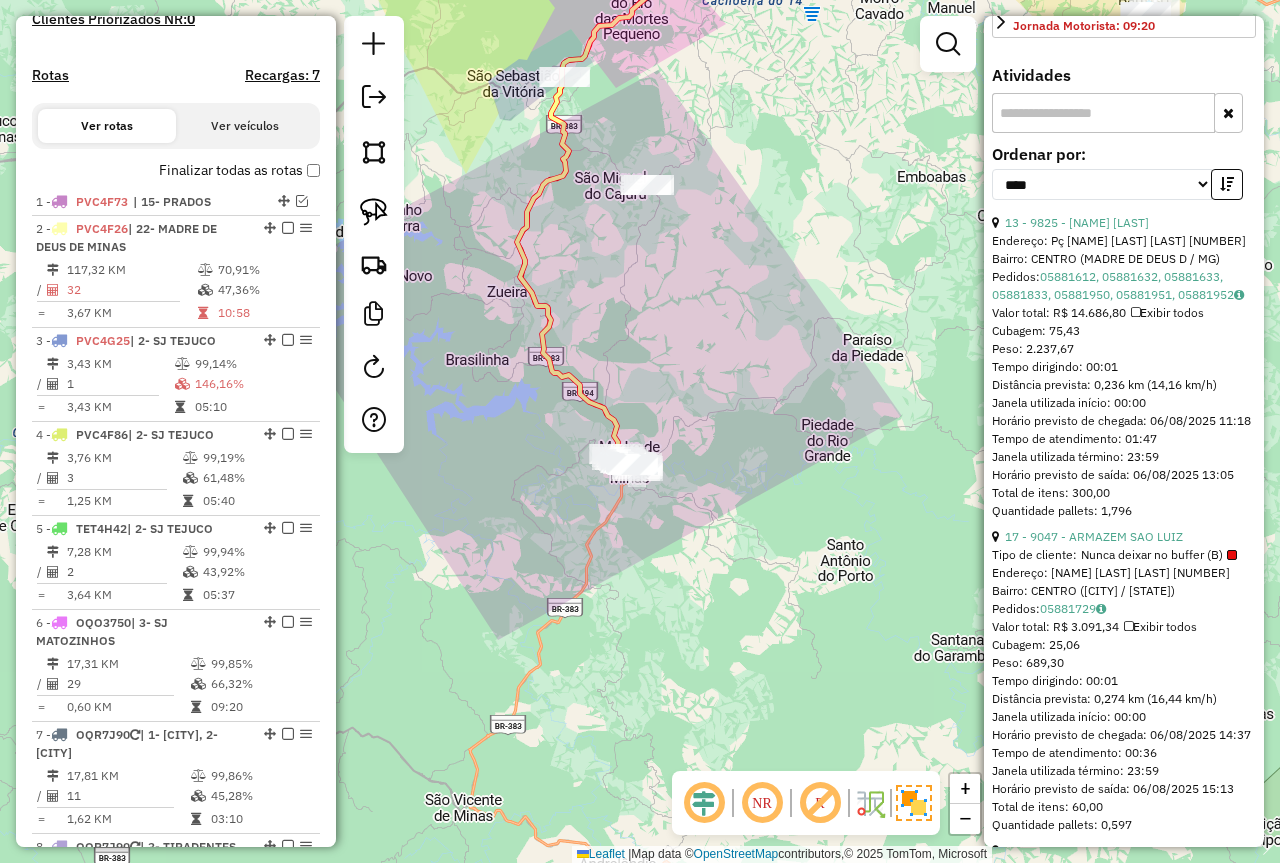 drag, startPoint x: 682, startPoint y: 213, endPoint x: 616, endPoint y: 234, distance: 69.260376 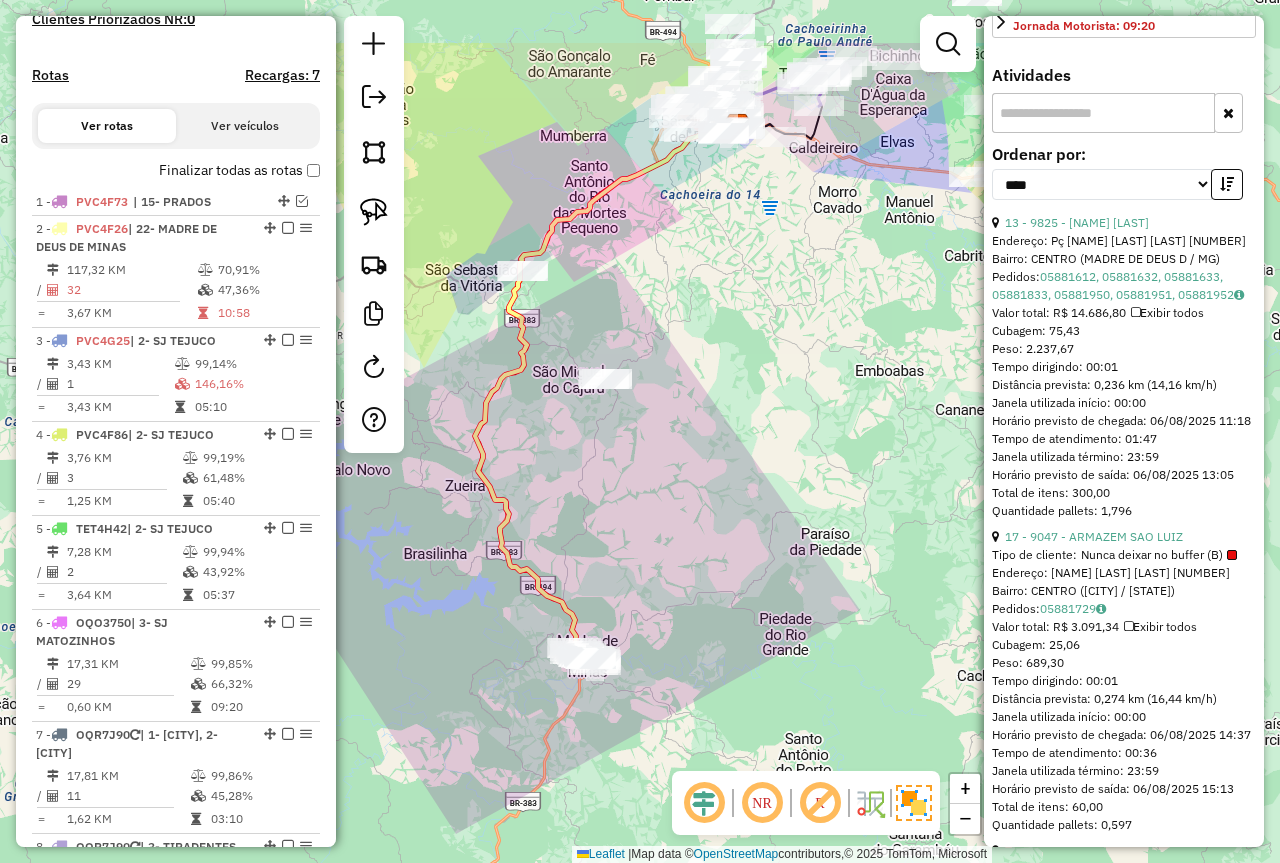 drag, startPoint x: 599, startPoint y: 268, endPoint x: 588, endPoint y: 316, distance: 49.24429 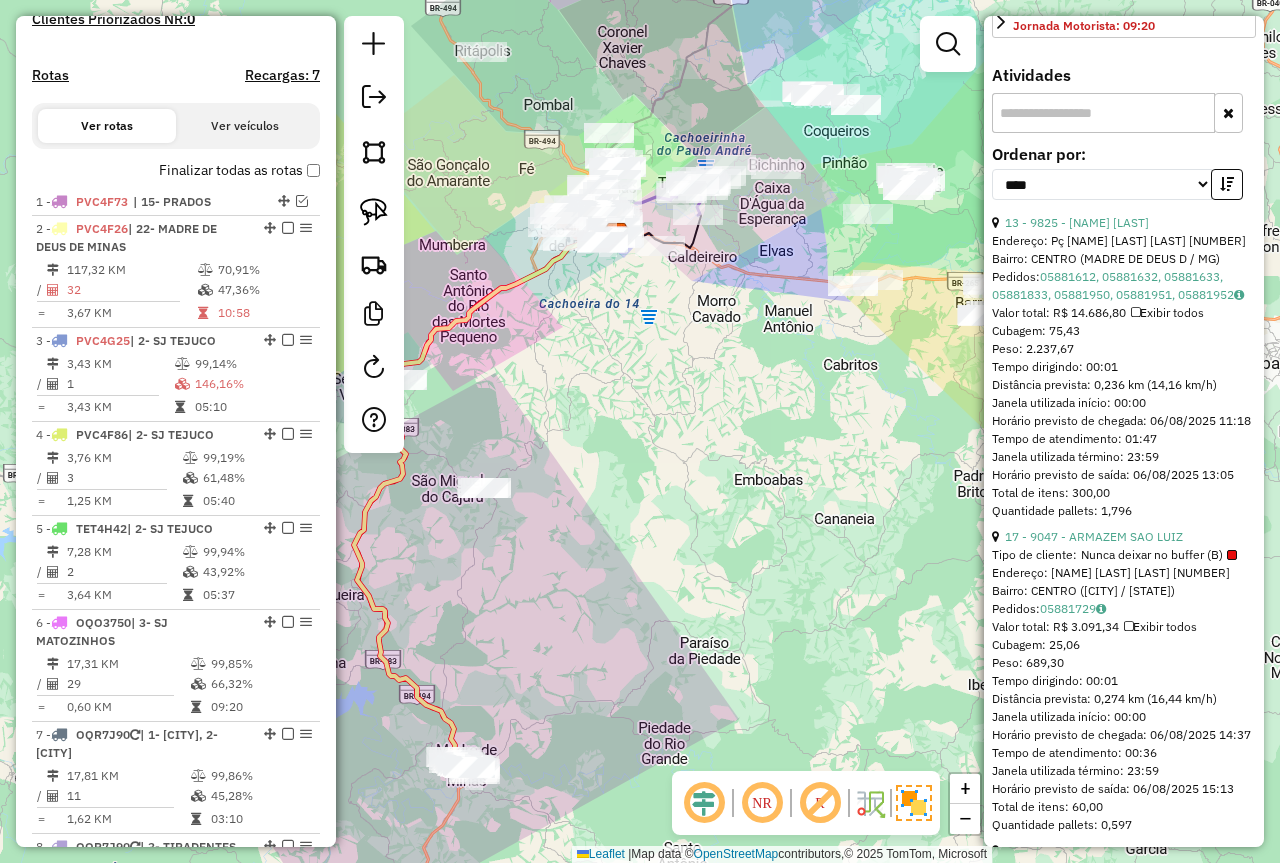 drag, startPoint x: 544, startPoint y: 313, endPoint x: 402, endPoint y: 421, distance: 178.40404 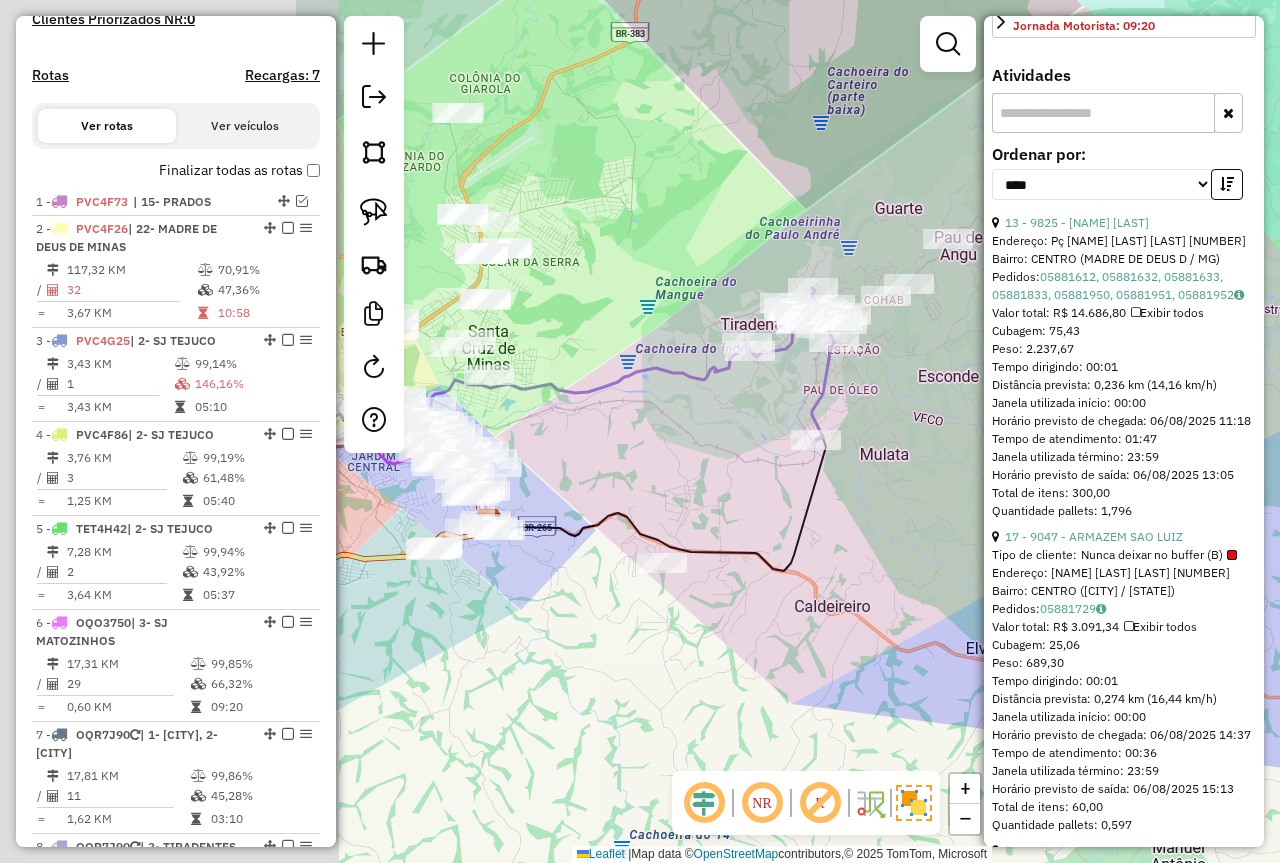 drag, startPoint x: 549, startPoint y: 496, endPoint x: 944, endPoint y: 499, distance: 395.01138 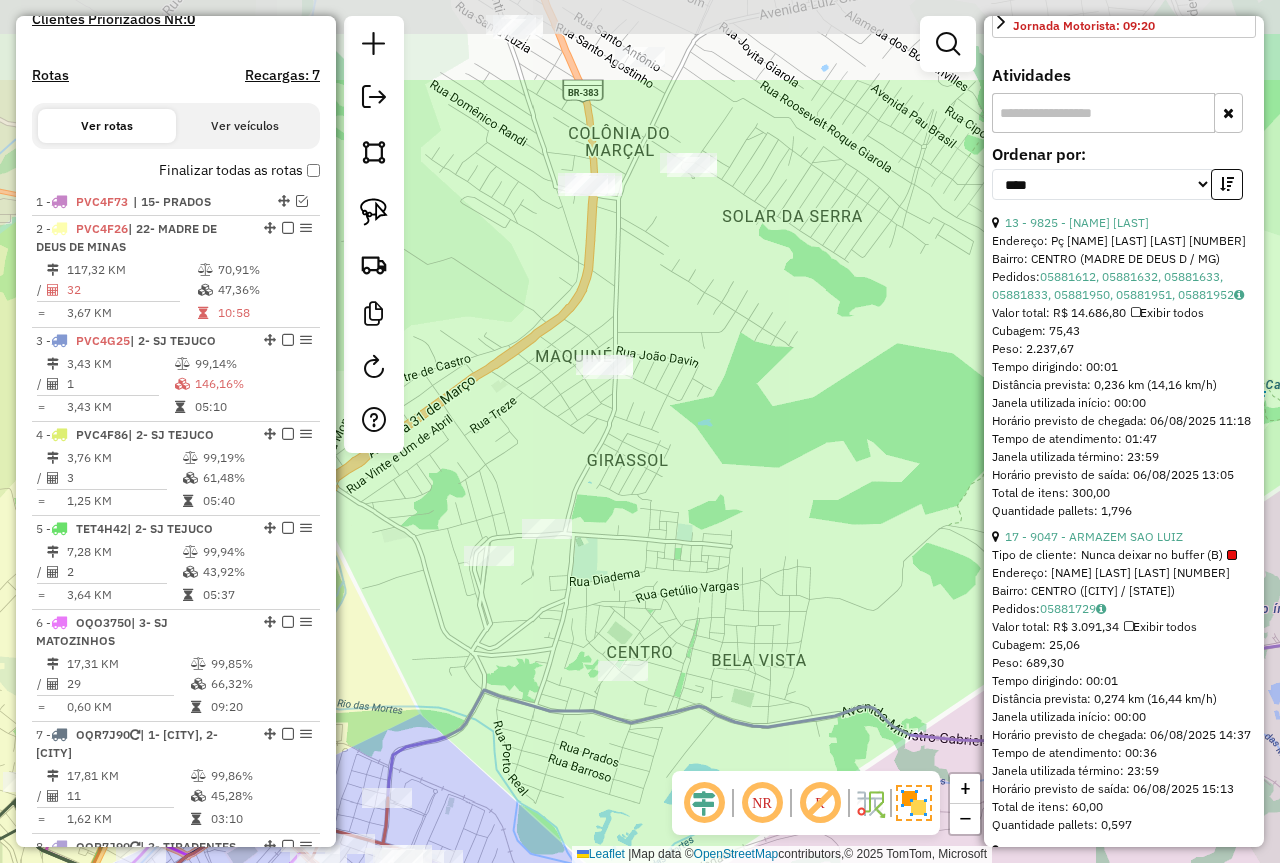 drag, startPoint x: 707, startPoint y: 349, endPoint x: 683, endPoint y: 515, distance: 167.72597 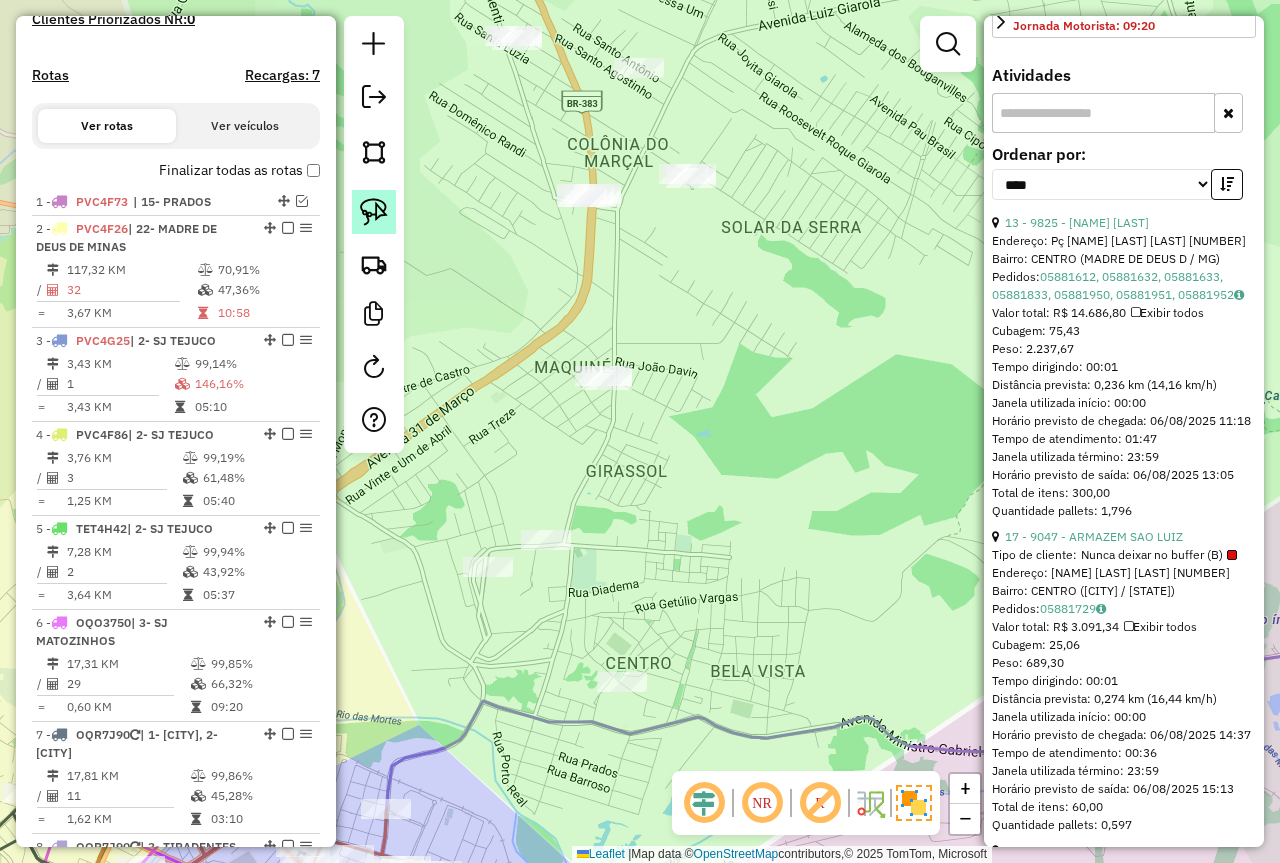 click 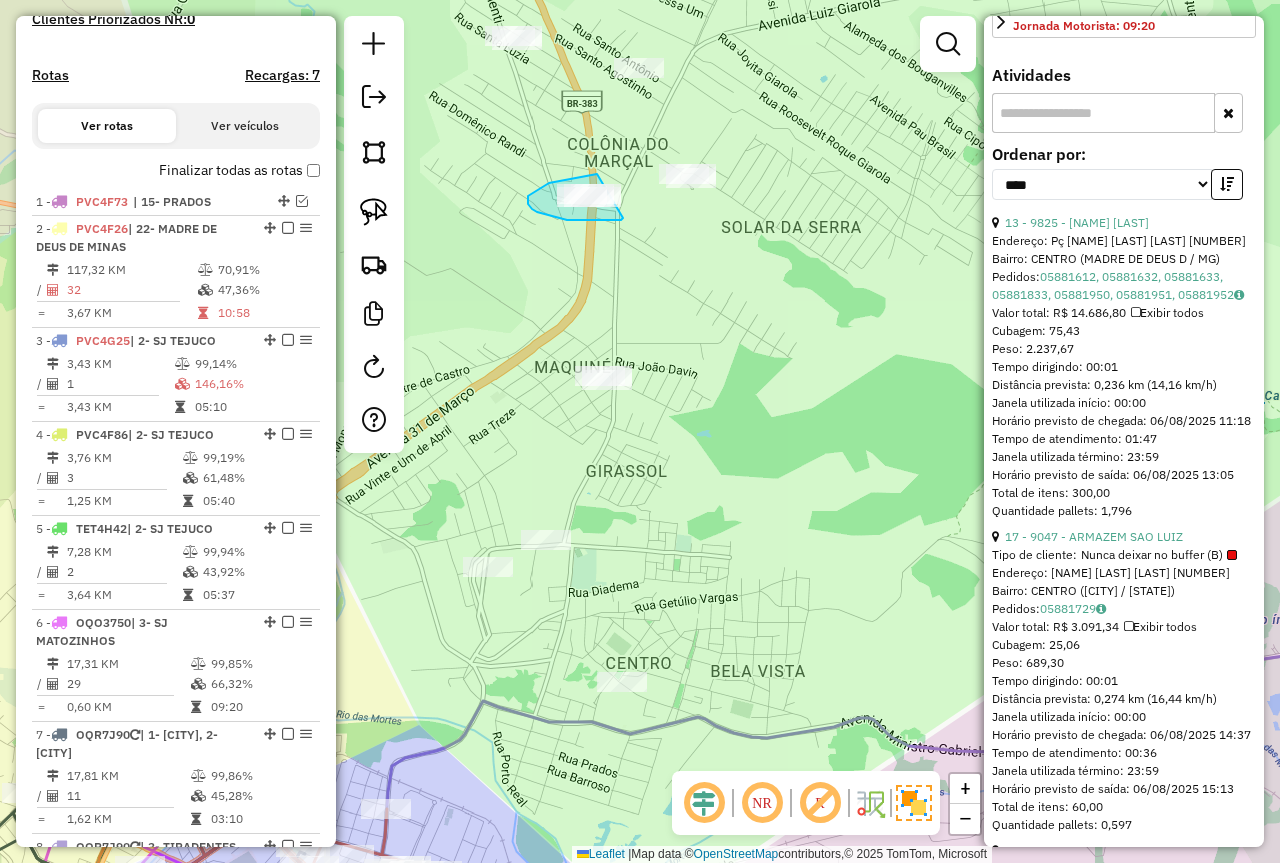 drag, startPoint x: 597, startPoint y: 174, endPoint x: 623, endPoint y: 218, distance: 51.10773 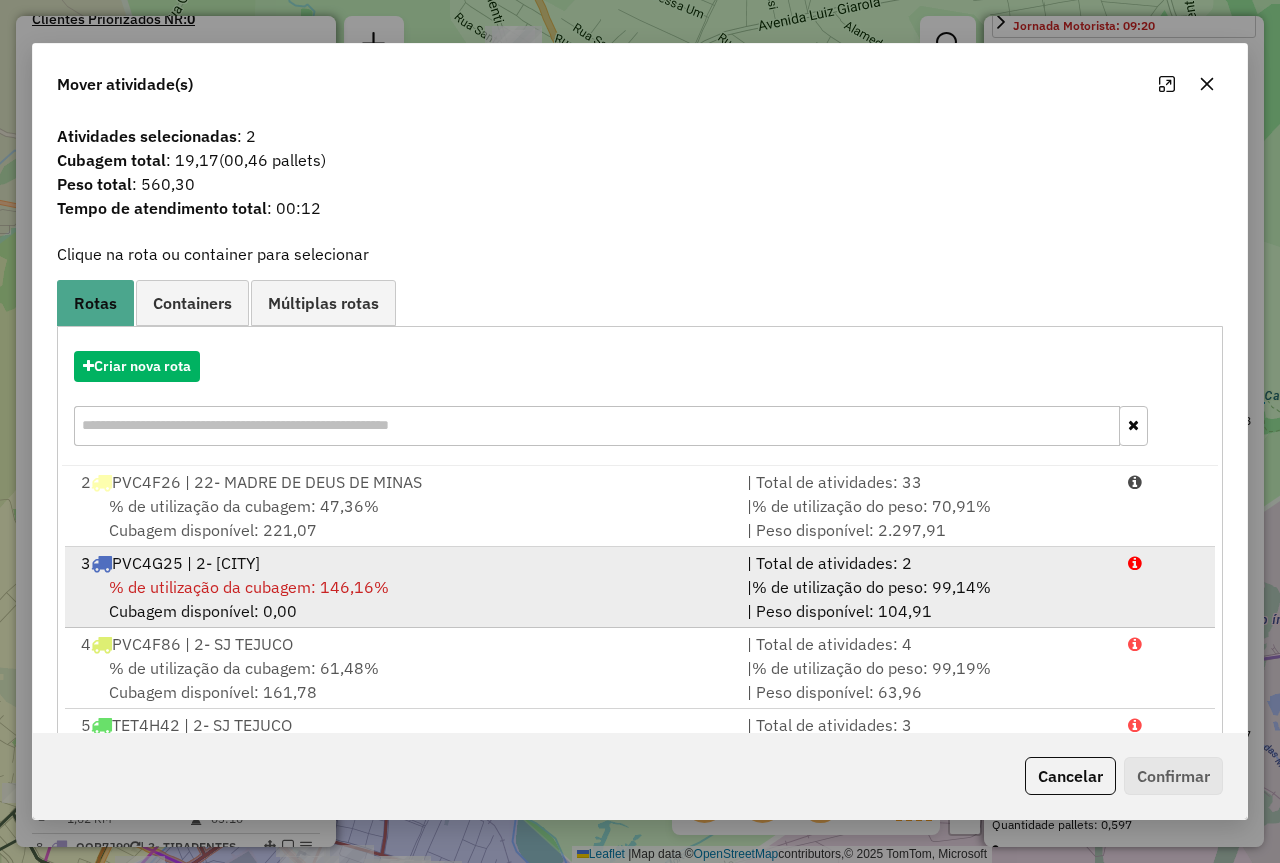 drag, startPoint x: 444, startPoint y: 505, endPoint x: 792, endPoint y: 624, distance: 367.7839 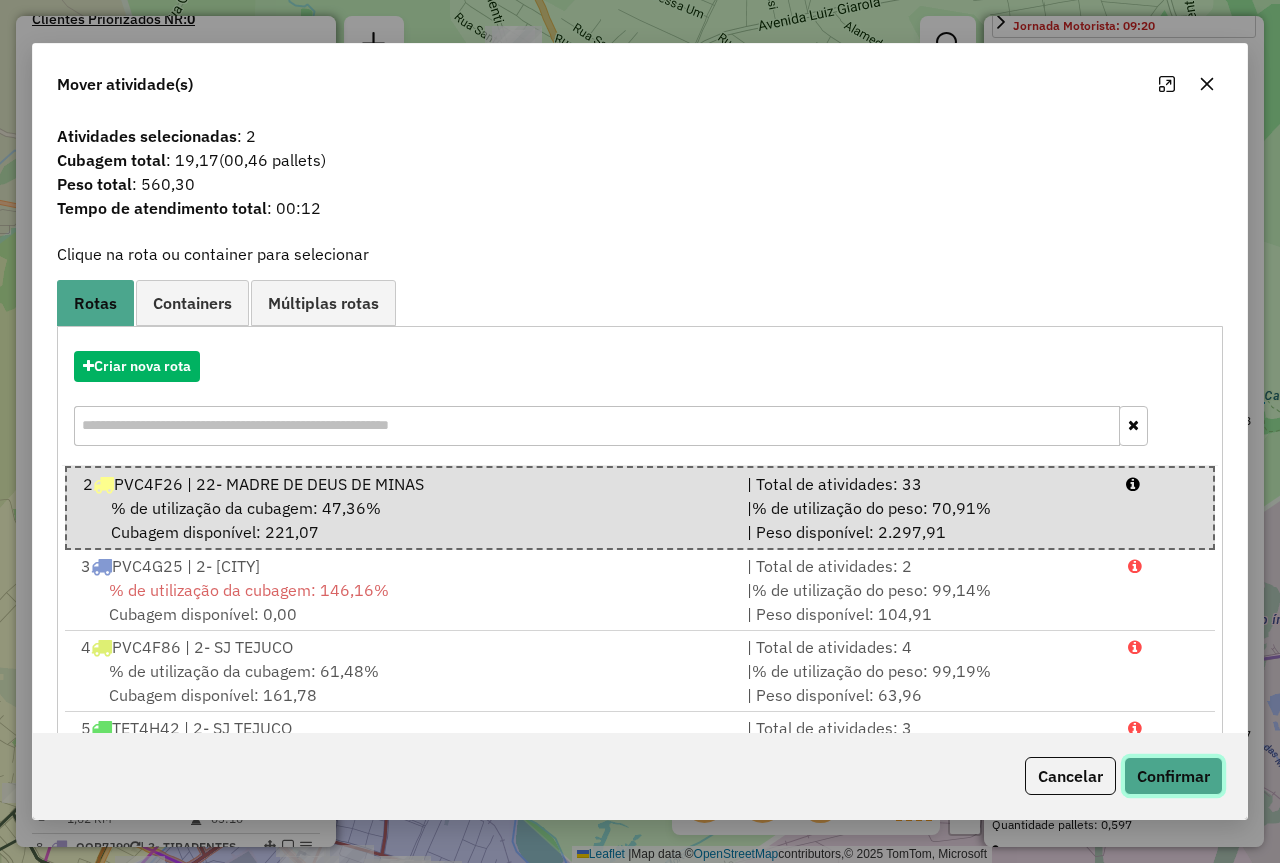 click on "Confirmar" 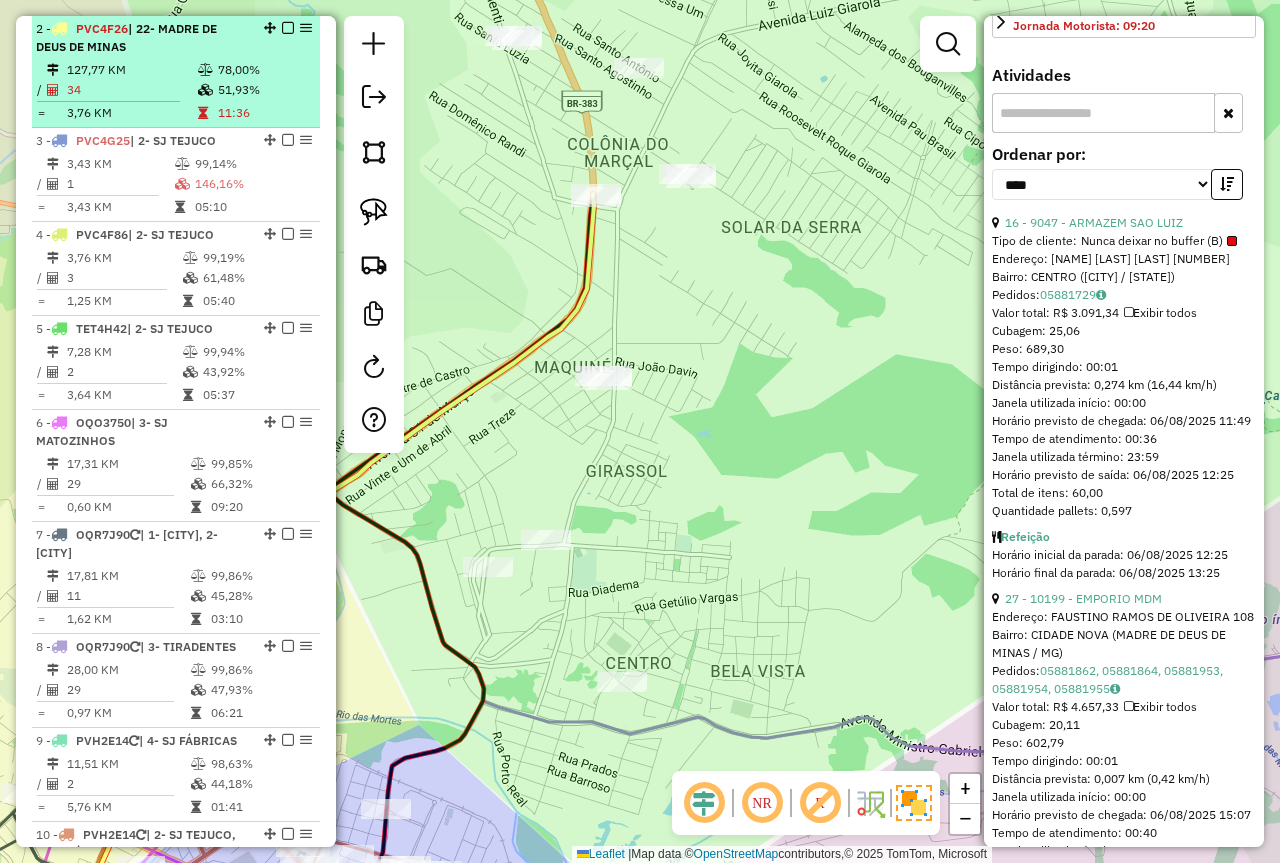 scroll, scrollTop: 677, scrollLeft: 0, axis: vertical 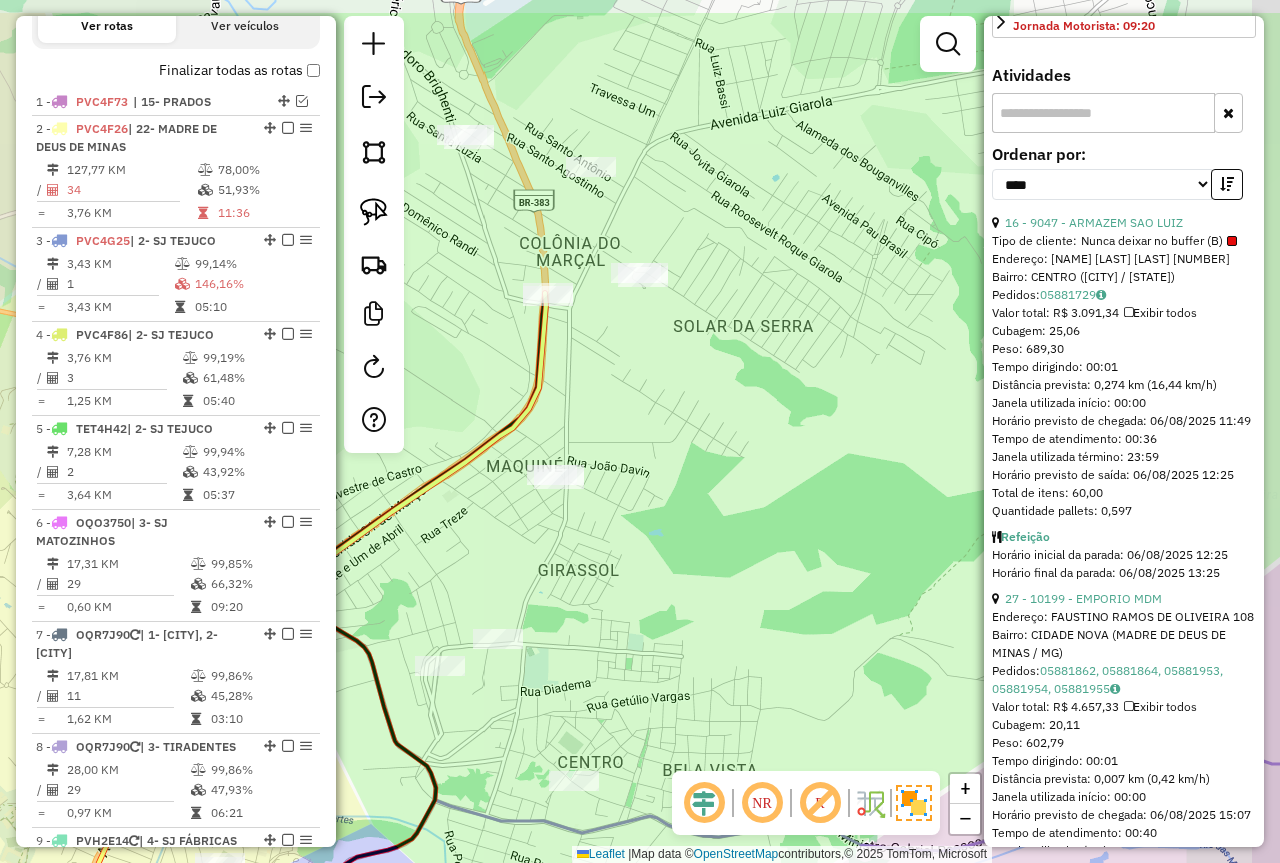 drag, startPoint x: 650, startPoint y: 129, endPoint x: 677, endPoint y: 80, distance: 55.946404 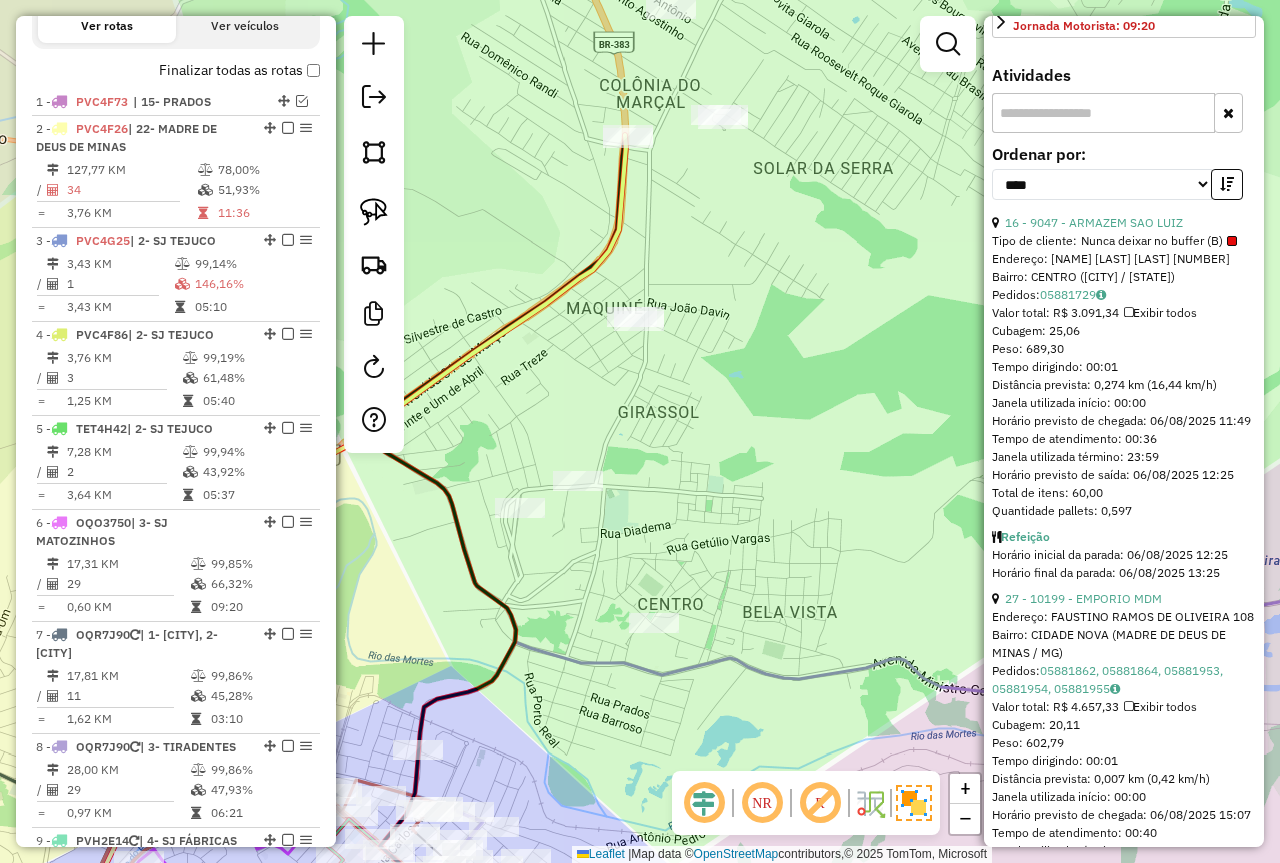 click on "Janela de atendimento Grade de atendimento Capacidade Transportadoras Veículos Cliente Pedidos  Rotas Selecione os dias de semana para filtrar as janelas de atendimento  Seg   Ter   Qua   Qui   Sex   Sáb   Dom  Informe o período da janela de atendimento: De: Até:  Filtrar exatamente a janela do cliente  Considerar janela de atendimento padrão  Selecione os dias de semana para filtrar as grades de atendimento  Seg   Ter   Qua   Qui   Sex   Sáb   Dom   Considerar clientes sem dia de atendimento cadastrado  Clientes fora do dia de atendimento selecionado Filtrar as atividades entre os valores definidos abaixo:  Peso mínimo:  ****  Peso máximo:  ****  Cubagem mínima:   Cubagem máxima:   De:   Até:  Filtrar as atividades entre o tempo de atendimento definido abaixo:  De:   Até:   Considerar capacidade total dos clientes não roteirizados Transportadora: Selecione um ou mais itens Tipo de veículo: Selecione um ou mais itens Veículo: Selecione um ou mais itens Motorista: Selecione um ou mais itens De:" 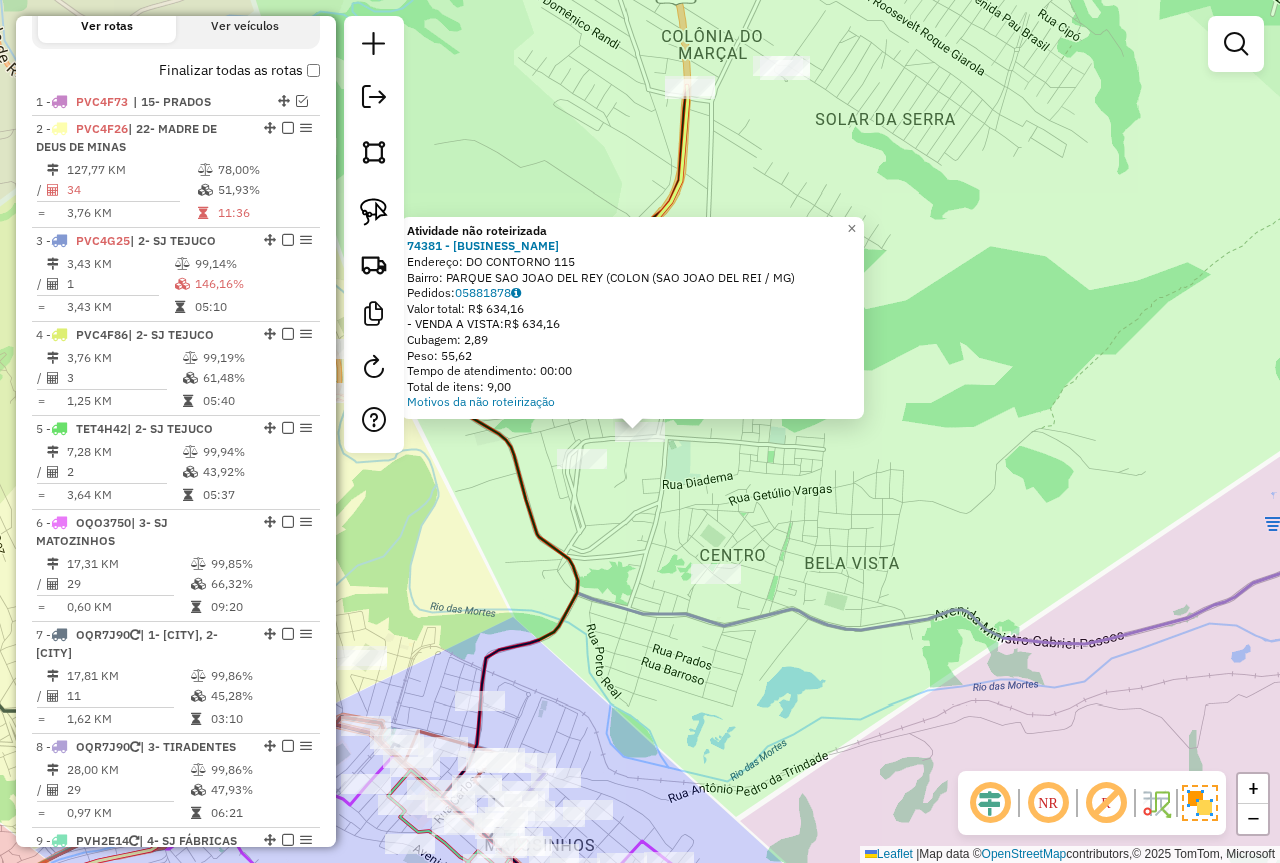 click on "Atividade não roteirizada 74381 - BAR DO MARCAO  Endereço:  DO CONTORNO 115   Bairro: PARQUE SAO JOAO DEL REY (COLON (SAO JOAO DEL REI / MG)   Pedidos:  05881878   Valor total: R$ 634,16   - VENDA A VISTA:  R$ 634,16   Cubagem: 2,89   Peso: 55,62   Tempo de atendimento: 00:00   Total de itens: 9,00  Motivos da não roteirização × Janela de atendimento Grade de atendimento Capacidade Transportadoras Veículos Cliente Pedidos  Rotas Selecione os dias de semana para filtrar as janelas de atendimento  Seg   Ter   Qua   Qui   Sex   Sáb   Dom  Informe o período da janela de atendimento: De: Até:  Filtrar exatamente a janela do cliente  Considerar janela de atendimento padrão  Selecione os dias de semana para filtrar as grades de atendimento  Seg   Ter   Qua   Qui   Sex   Sáb   Dom   Considerar clientes sem dia de atendimento cadastrado  Clientes fora do dia de atendimento selecionado Filtrar as atividades entre os valores definidos abaixo:  Peso mínimo:  ****  Peso máximo:  ****  Cubagem mínima:   De:" 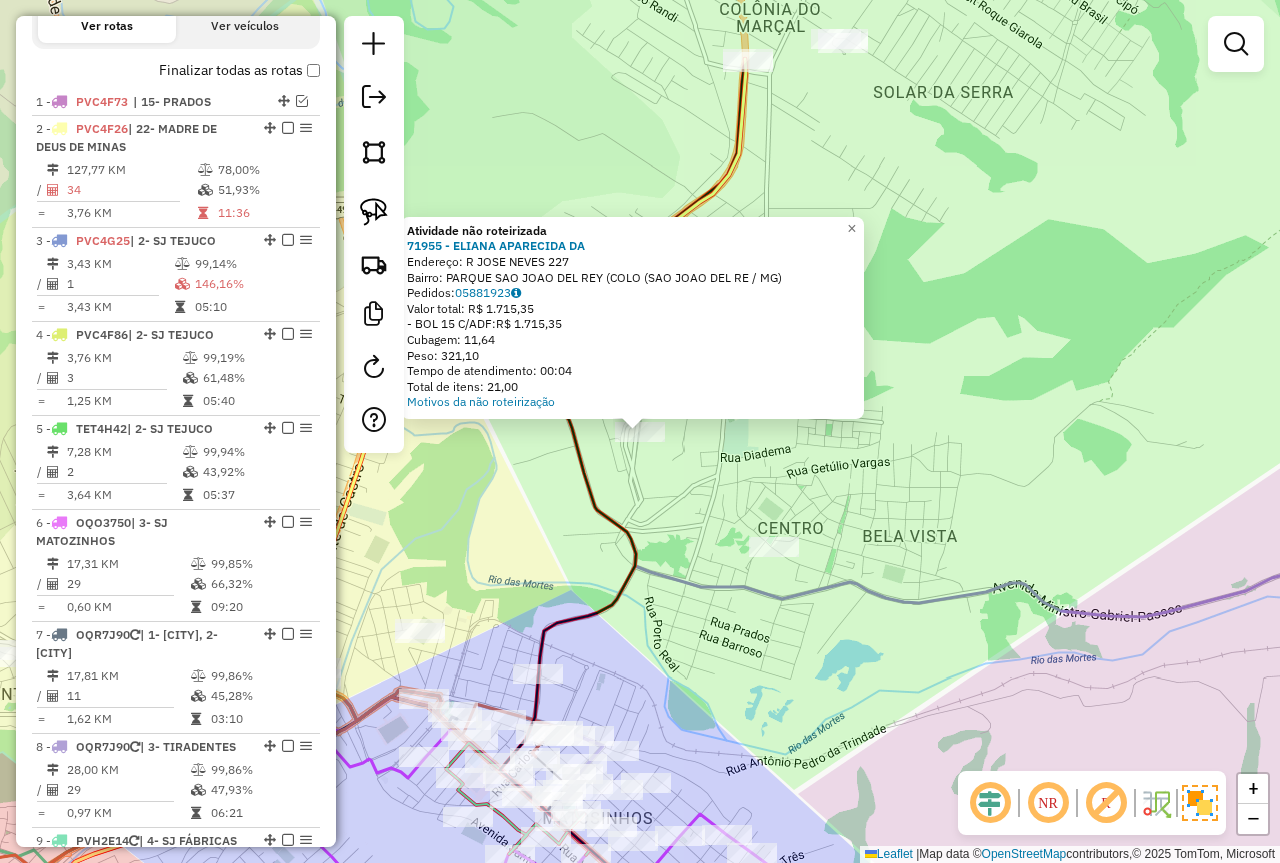 click on "Atividade não roteirizada 71955 - ELIANA APARECIDA DA  Endereço: R   JOSE NEVES                    227   Bairro: PARQUE SAO JOAO DEL REY (COLO (SAO JOAO DEL RE / MG)   Pedidos:  05881923   Valor total: R$ 1.715,35   - BOL 15 C/ADF:  R$ 1.715,35   Cubagem: 11,64   Peso: 321,10   Tempo de atendimento: 00:04   Total de itens: 21,00  Motivos da não roteirização × Janela de atendimento Grade de atendimento Capacidade Transportadoras Veículos Cliente Pedidos  Rotas Selecione os dias de semana para filtrar as janelas de atendimento  Seg   Ter   Qua   Qui   Sex   Sáb   Dom  Informe o período da janela de atendimento: De: Até:  Filtrar exatamente a janela do cliente  Considerar janela de atendimento padrão  Selecione os dias de semana para filtrar as grades de atendimento  Seg   Ter   Qua   Qui   Sex   Sáb   Dom   Considerar clientes sem dia de atendimento cadastrado  Clientes fora do dia de atendimento selecionado Filtrar as atividades entre os valores definidos abaixo:  Peso mínimo:  **** ****  De:  De:" 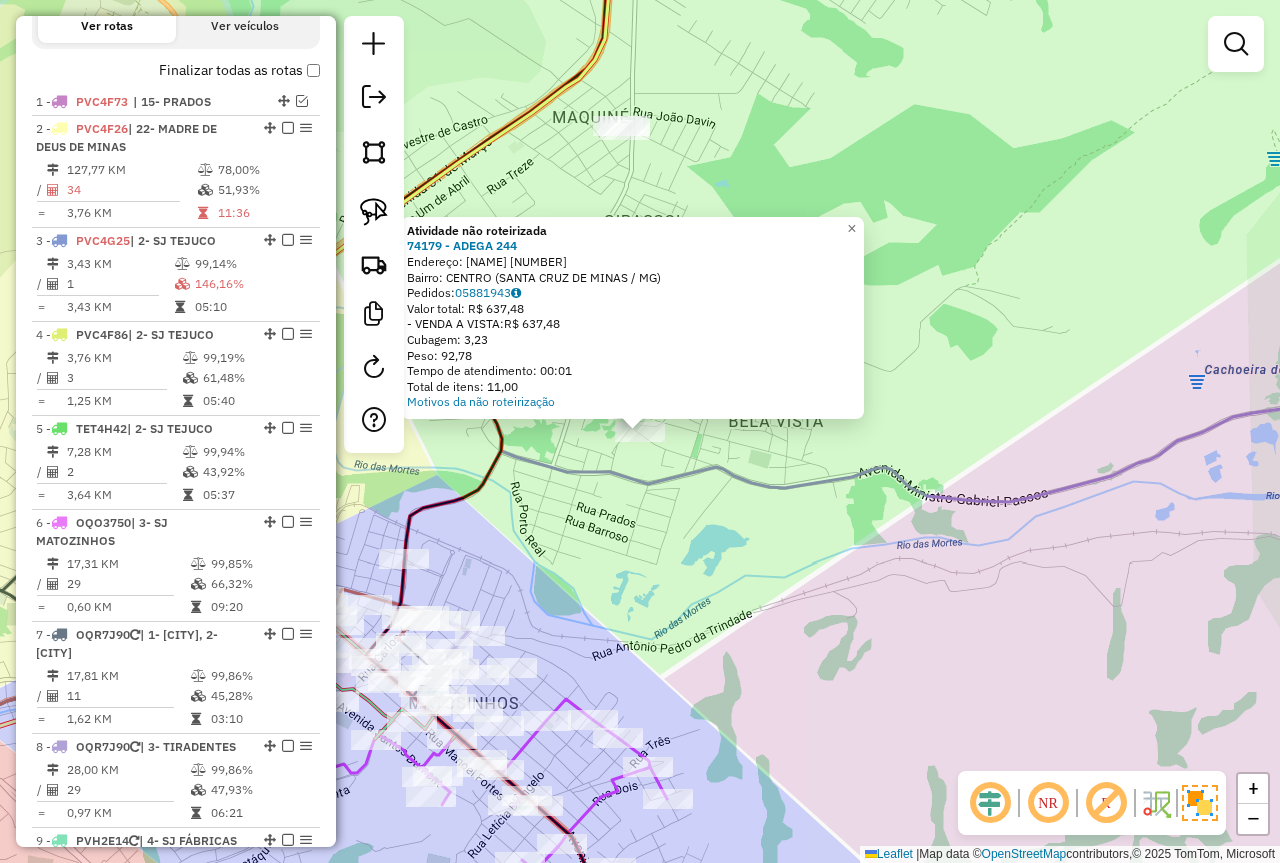 click on "Atividade não roteirizada 74179 - ADEGA 244  Endereço:  DONA MARIETA BRASILINA 345   Bairro: CENTRO (SANTA CRUZ DE MINAS / MG)   Pedidos:  05881943   Valor total: R$ 637,48   - VENDA A VISTA:  R$ 637,48   Cubagem: 3,23   Peso: 92,78   Tempo de atendimento: 00:01   Total de itens: 11,00  Motivos da não roteirização × Janela de atendimento Grade de atendimento Capacidade Transportadoras Veículos Cliente Pedidos  Rotas Selecione os dias de semana para filtrar as janelas de atendimento  Seg   Ter   Qua   Qui   Sex   Sáb   Dom  Informe o período da janela de atendimento: De: Até:  Filtrar exatamente a janela do cliente  Considerar janela de atendimento padrão  Selecione os dias de semana para filtrar as grades de atendimento  Seg   Ter   Qua   Qui   Sex   Sáb   Dom   Considerar clientes sem dia de atendimento cadastrado  Clientes fora do dia de atendimento selecionado Filtrar as atividades entre os valores definidos abaixo:  Peso mínimo:  ****  Peso máximo:  ****  Cubagem mínima:   Cubagem máxima:" 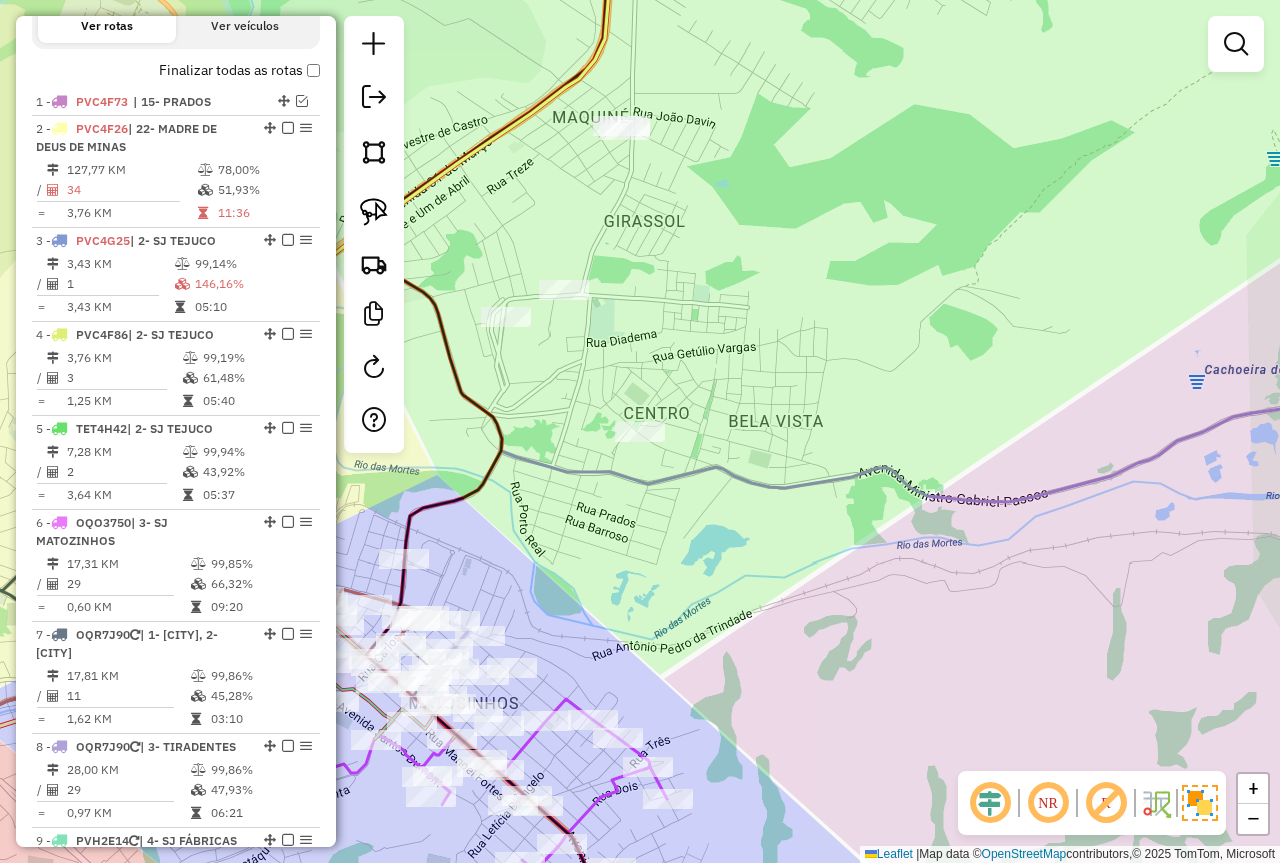 drag, startPoint x: 370, startPoint y: 203, endPoint x: 706, endPoint y: 346, distance: 365.16434 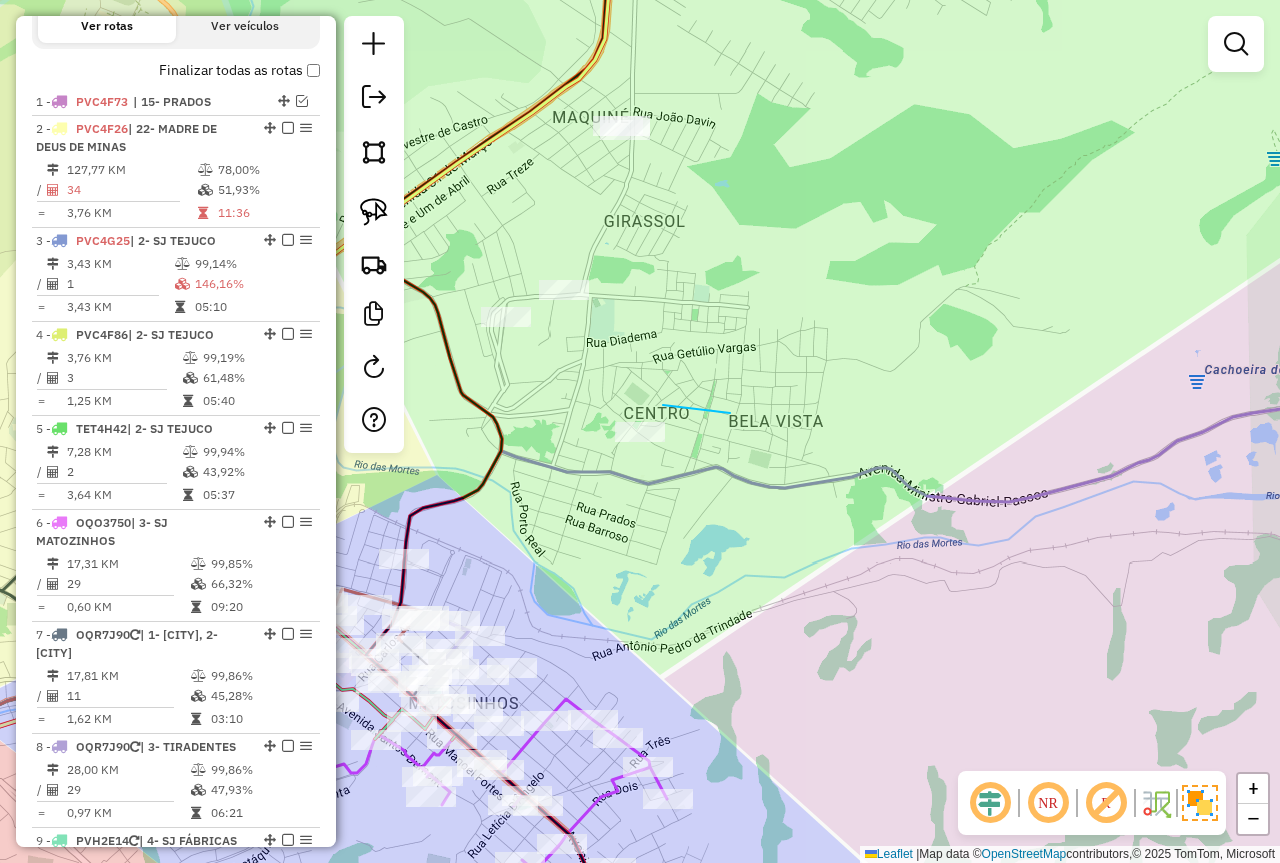 drag, startPoint x: 680, startPoint y: 407, endPoint x: 623, endPoint y: 471, distance: 85.70297 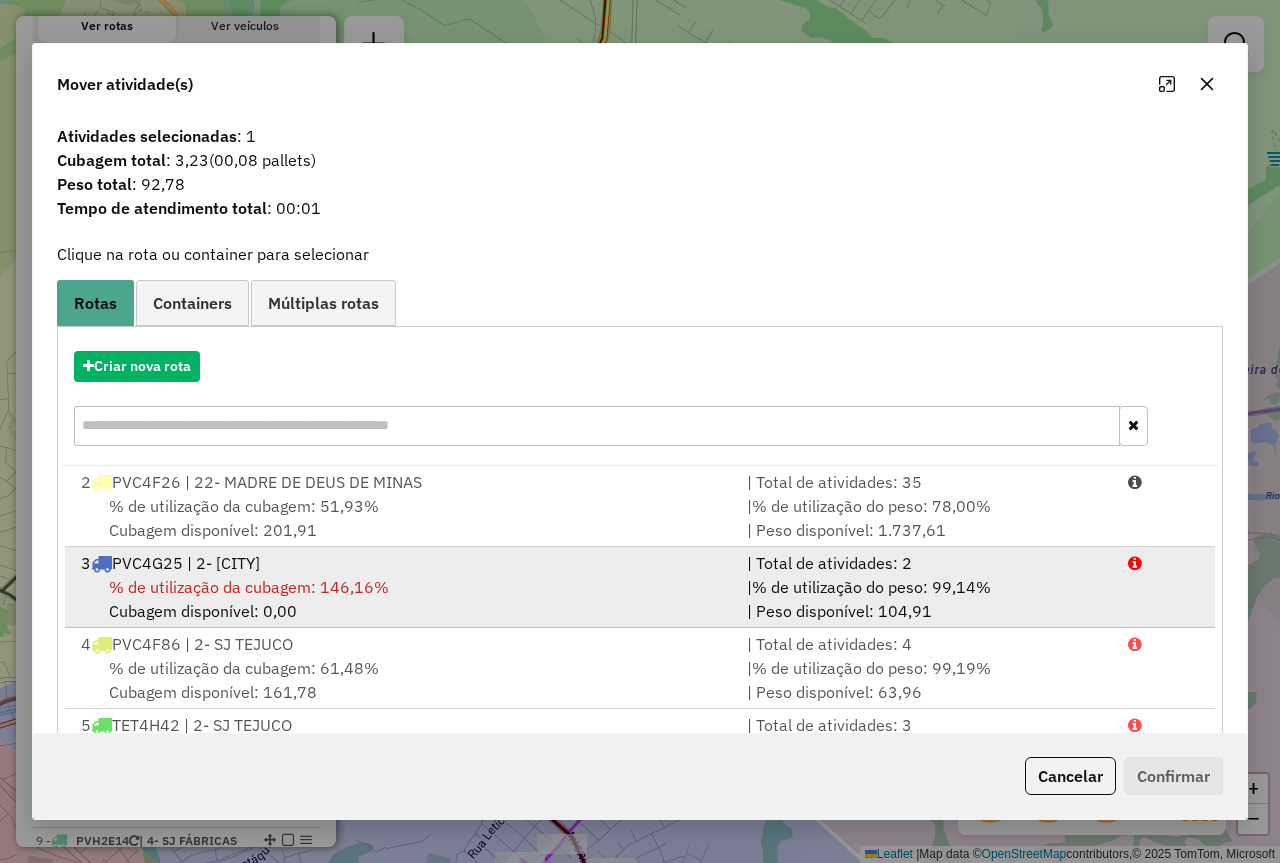 click on "% de utilização do peso: 78,00%" at bounding box center (871, 506) 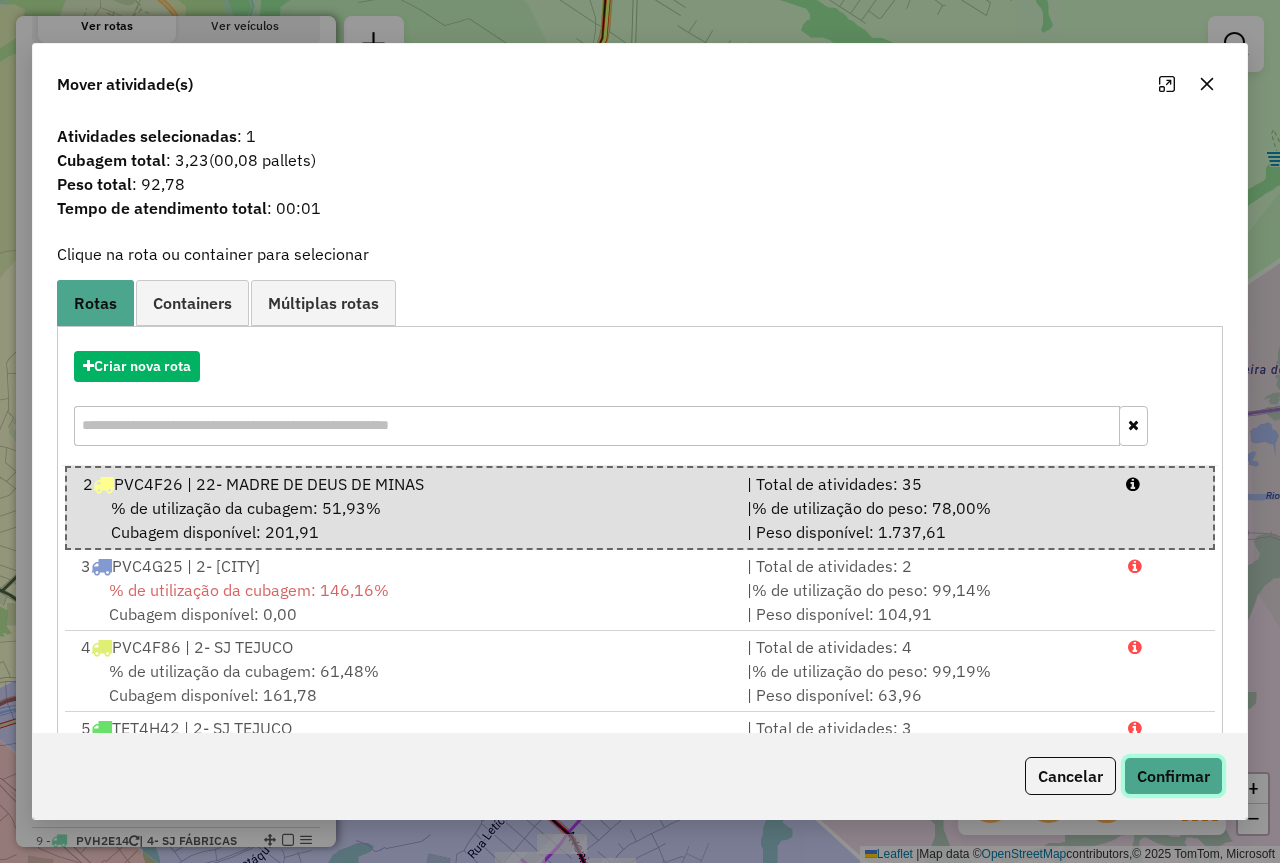click on "Confirmar" 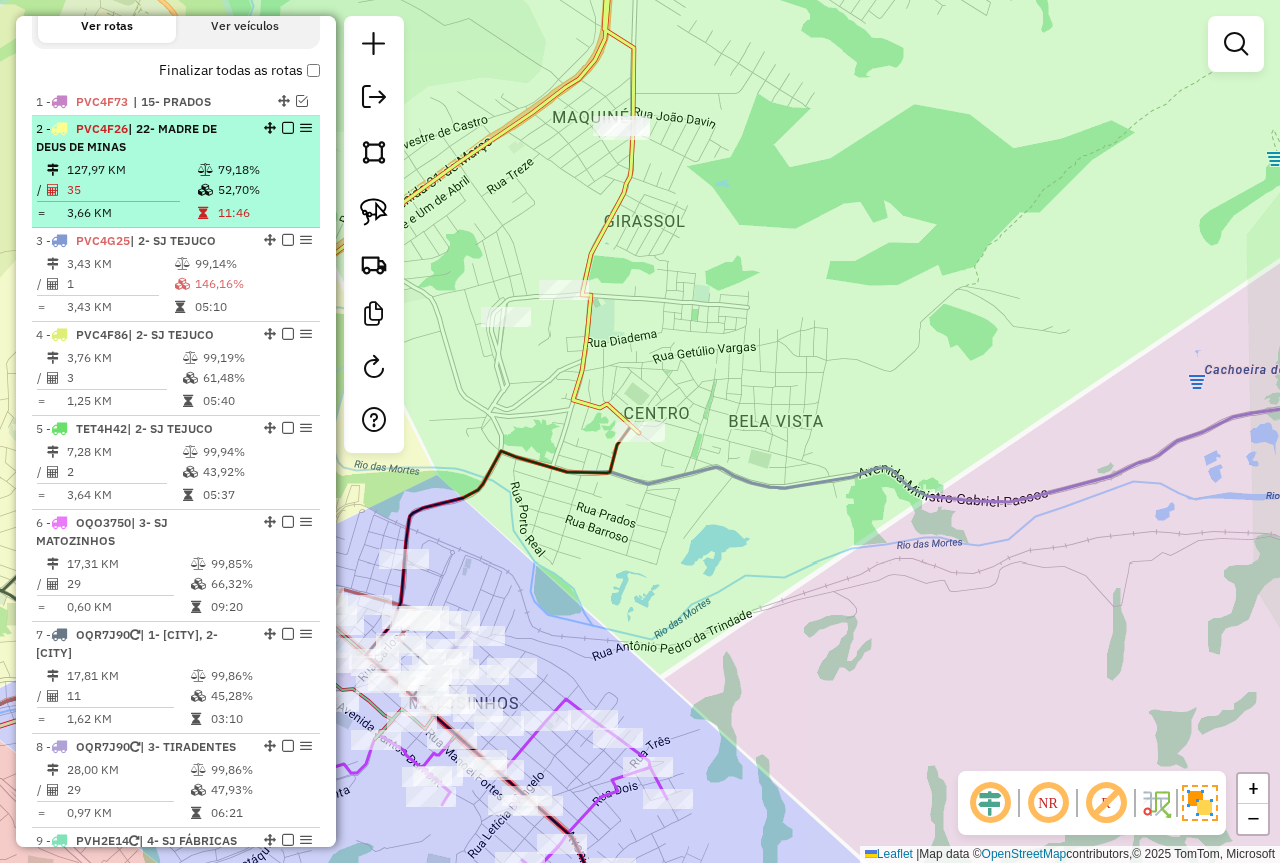 click on "127,97 KM" at bounding box center [131, 170] 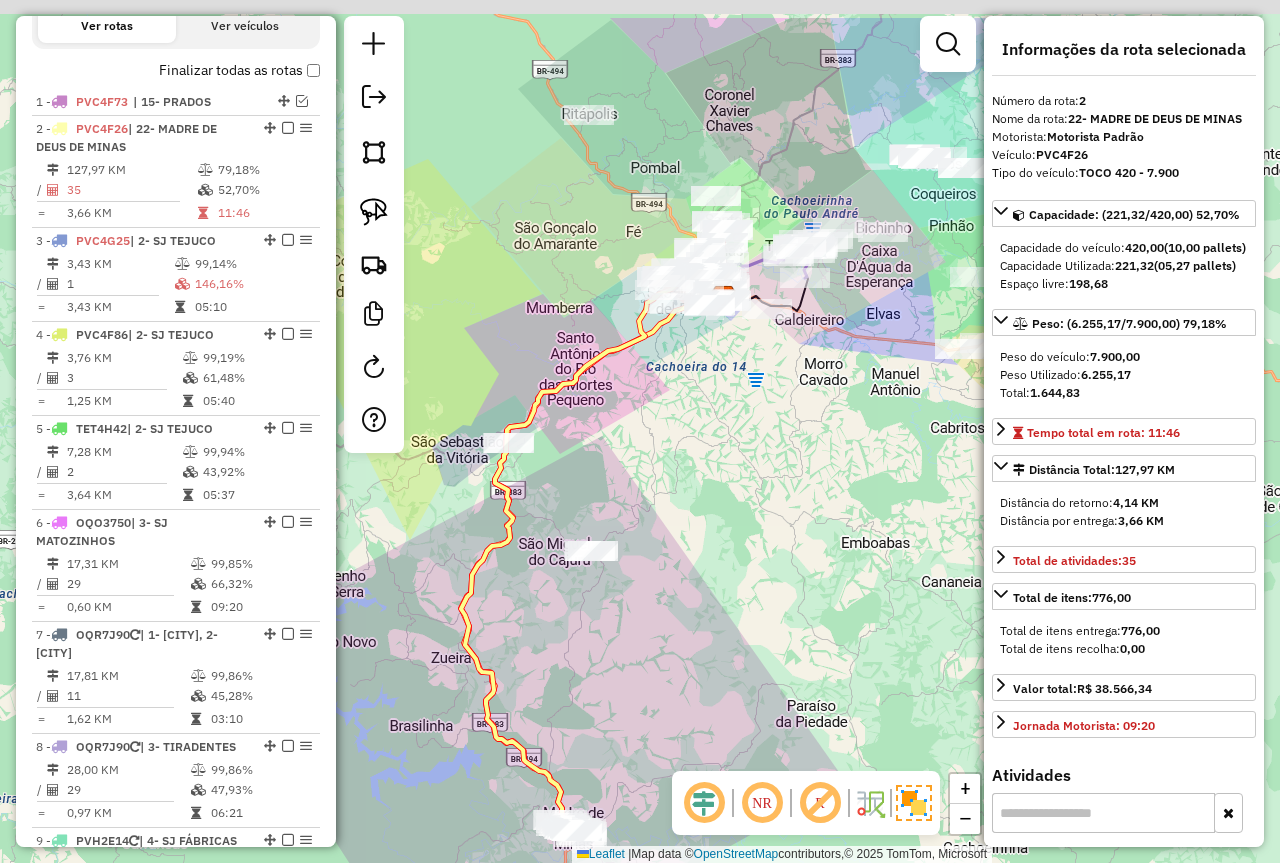 drag, startPoint x: 630, startPoint y: 340, endPoint x: 612, endPoint y: 387, distance: 50.32892 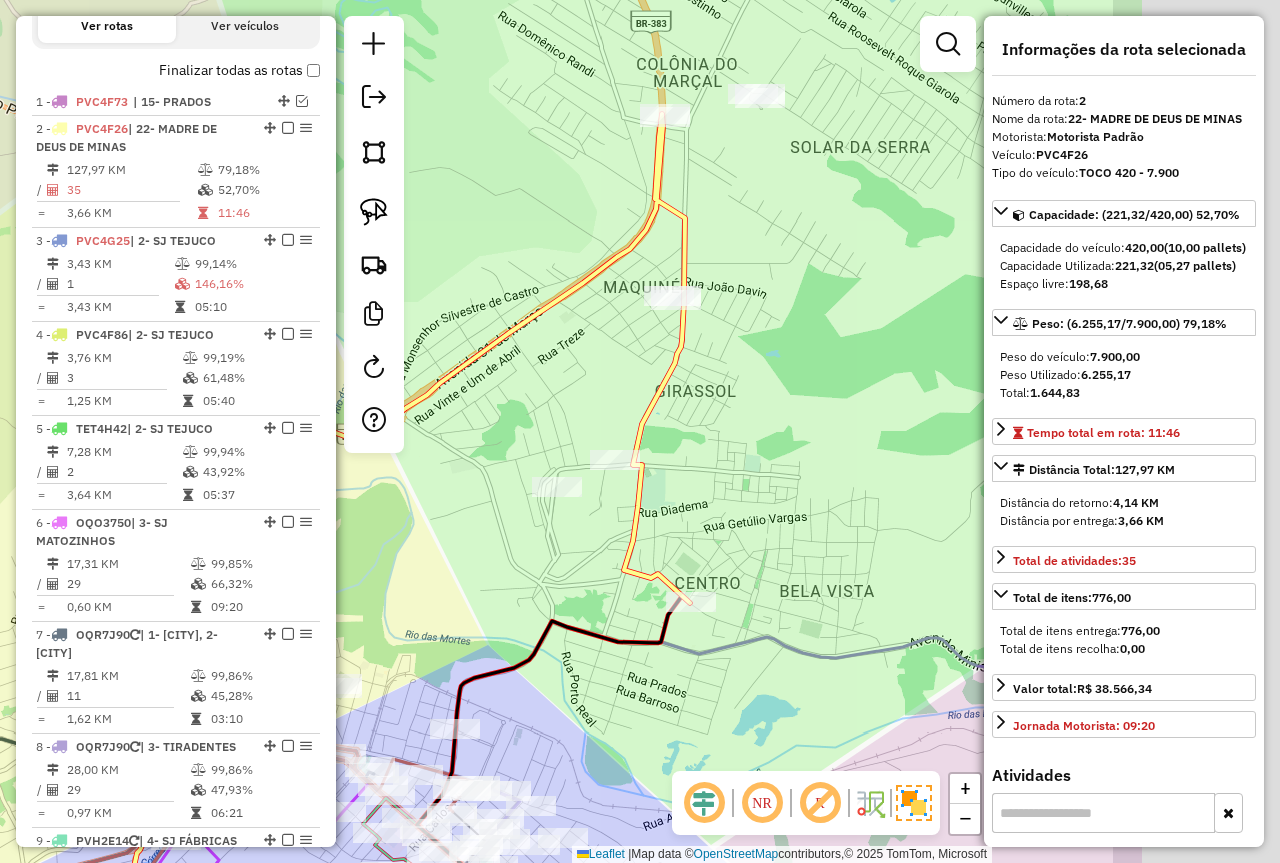 drag, startPoint x: 808, startPoint y: 283, endPoint x: 521, endPoint y: 354, distance: 295.65182 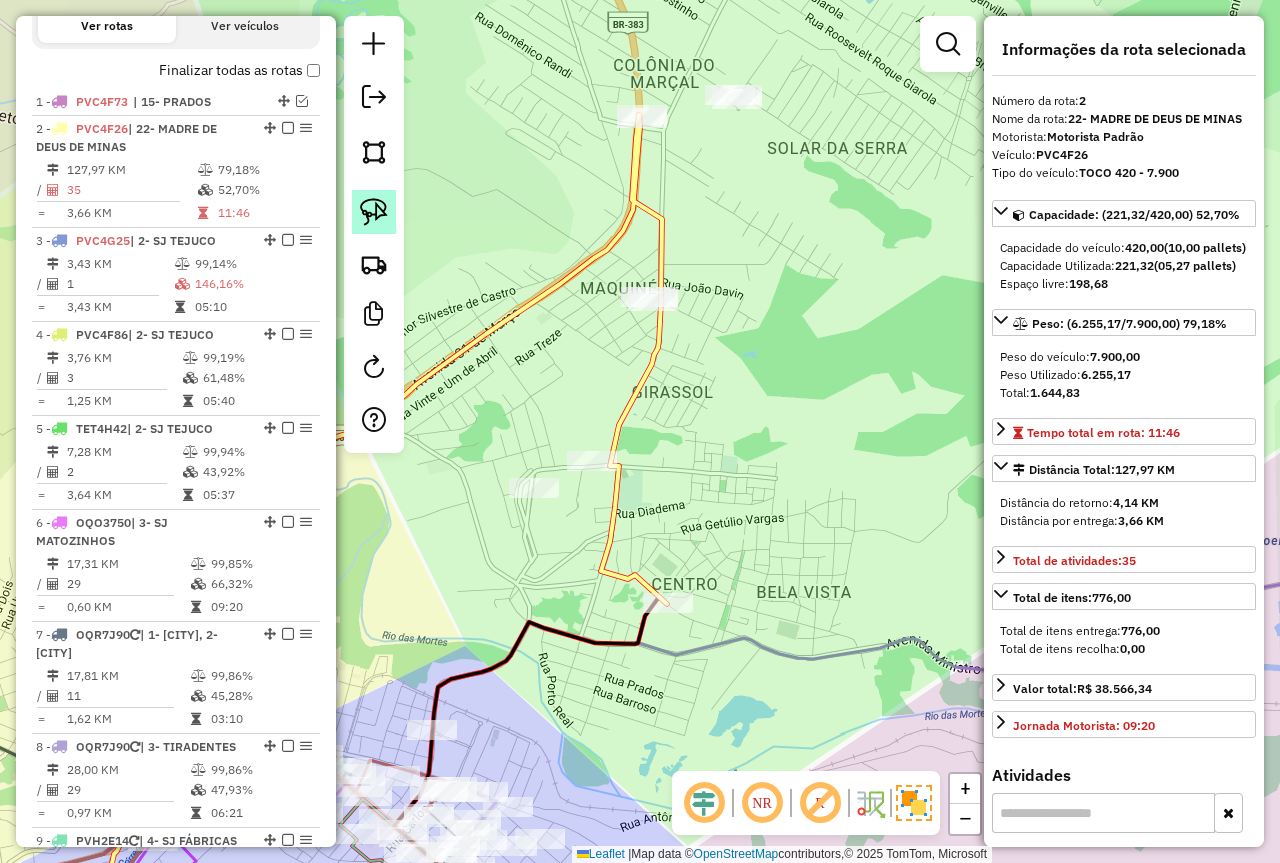 click 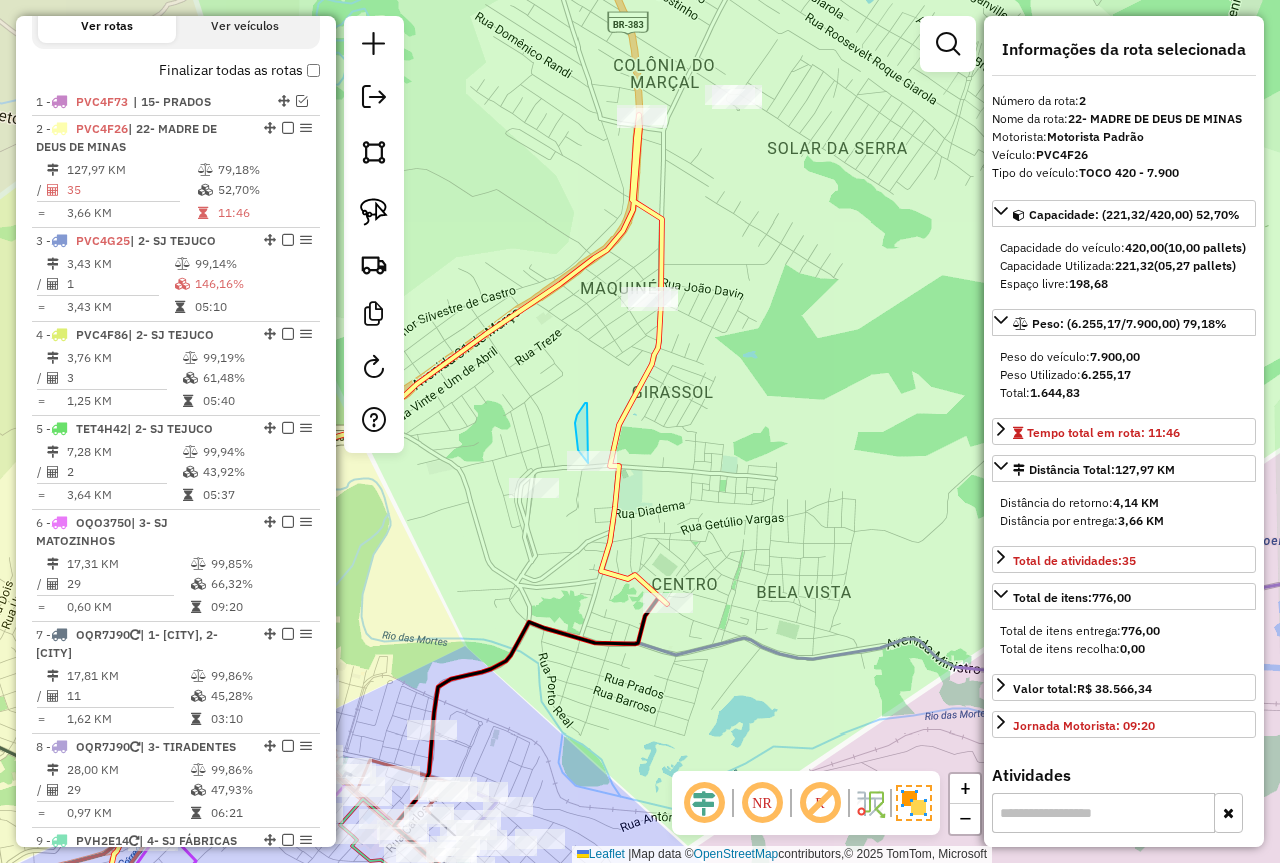 drag, startPoint x: 583, startPoint y: 406, endPoint x: 623, endPoint y: 480, distance: 84.118965 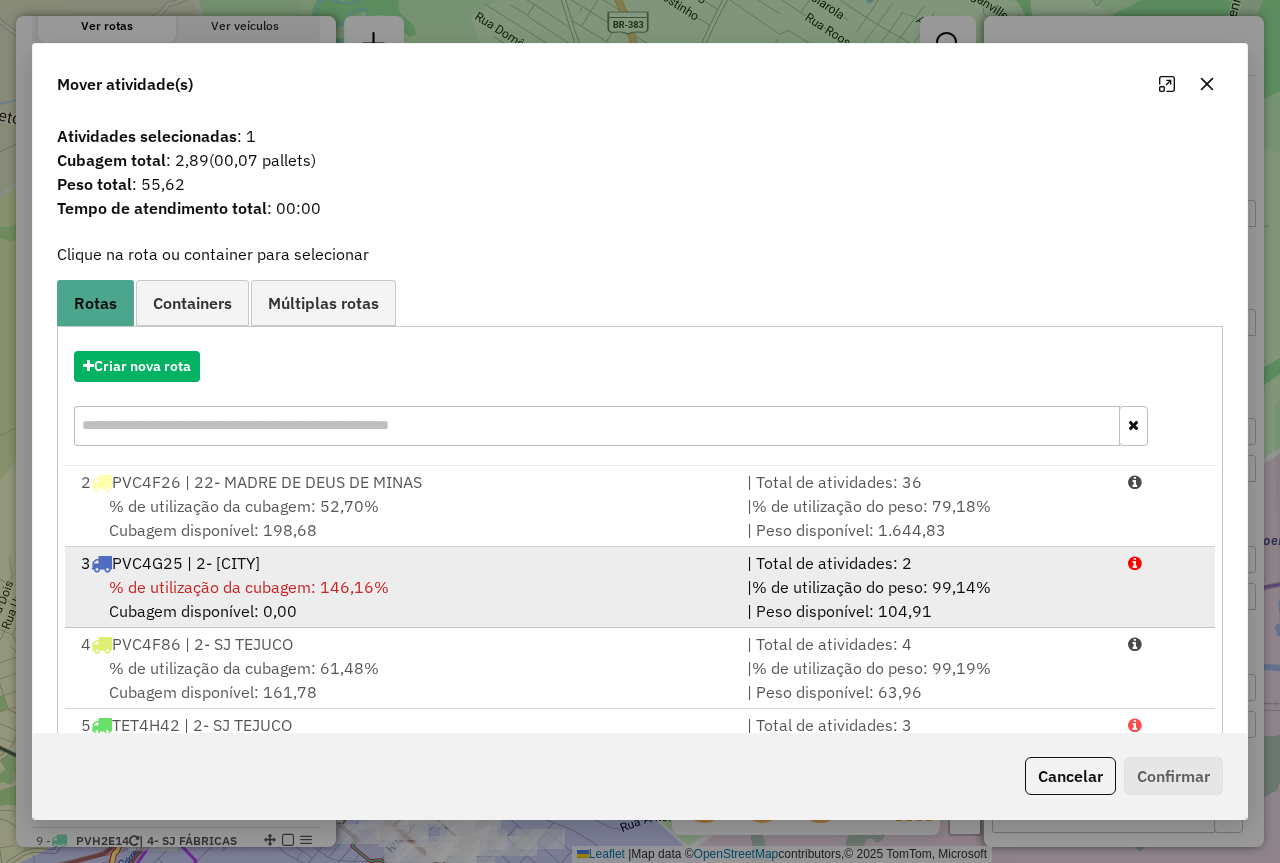 drag, startPoint x: 703, startPoint y: 548, endPoint x: 906, endPoint y: 606, distance: 211.12318 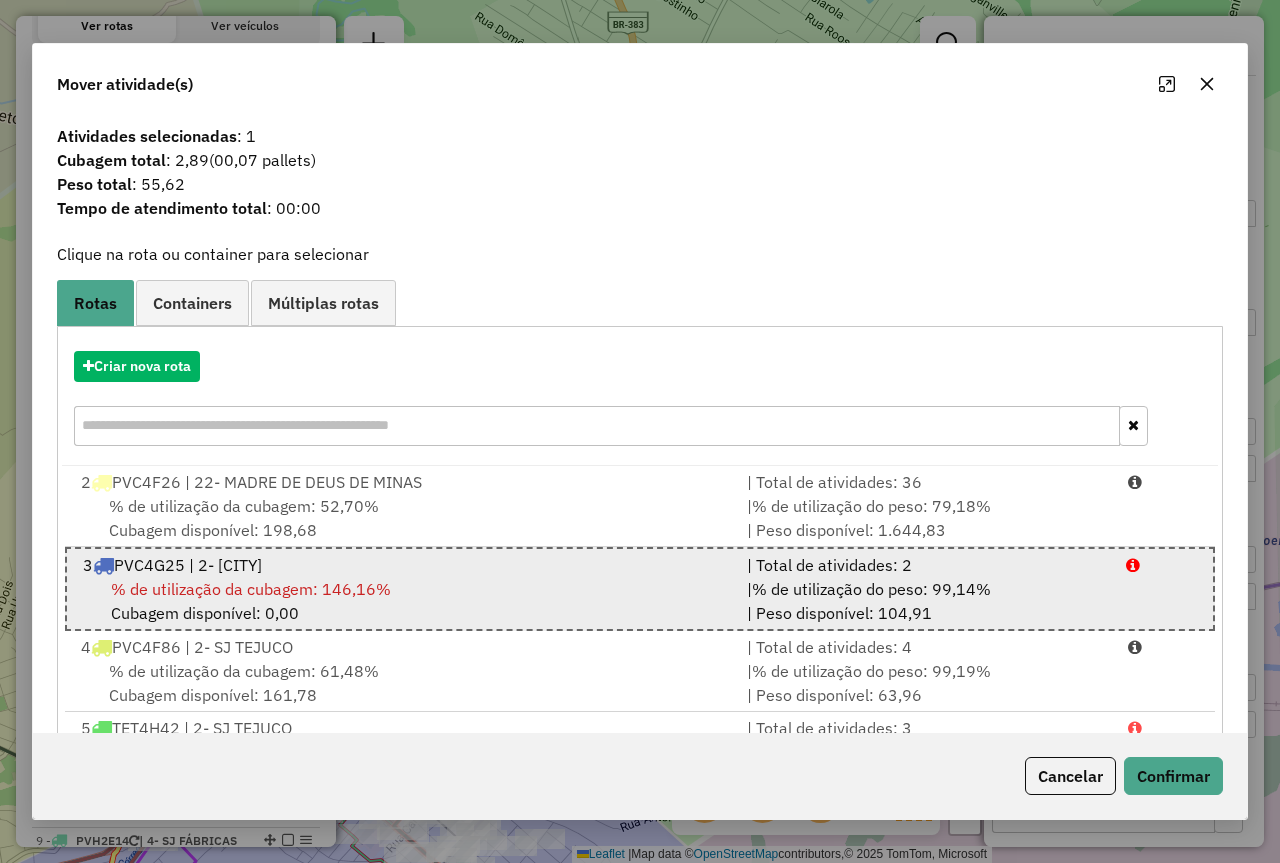 click on "|  % de utilização do peso: 79,18%  | Peso disponível: 1.644,83" at bounding box center [925, 518] 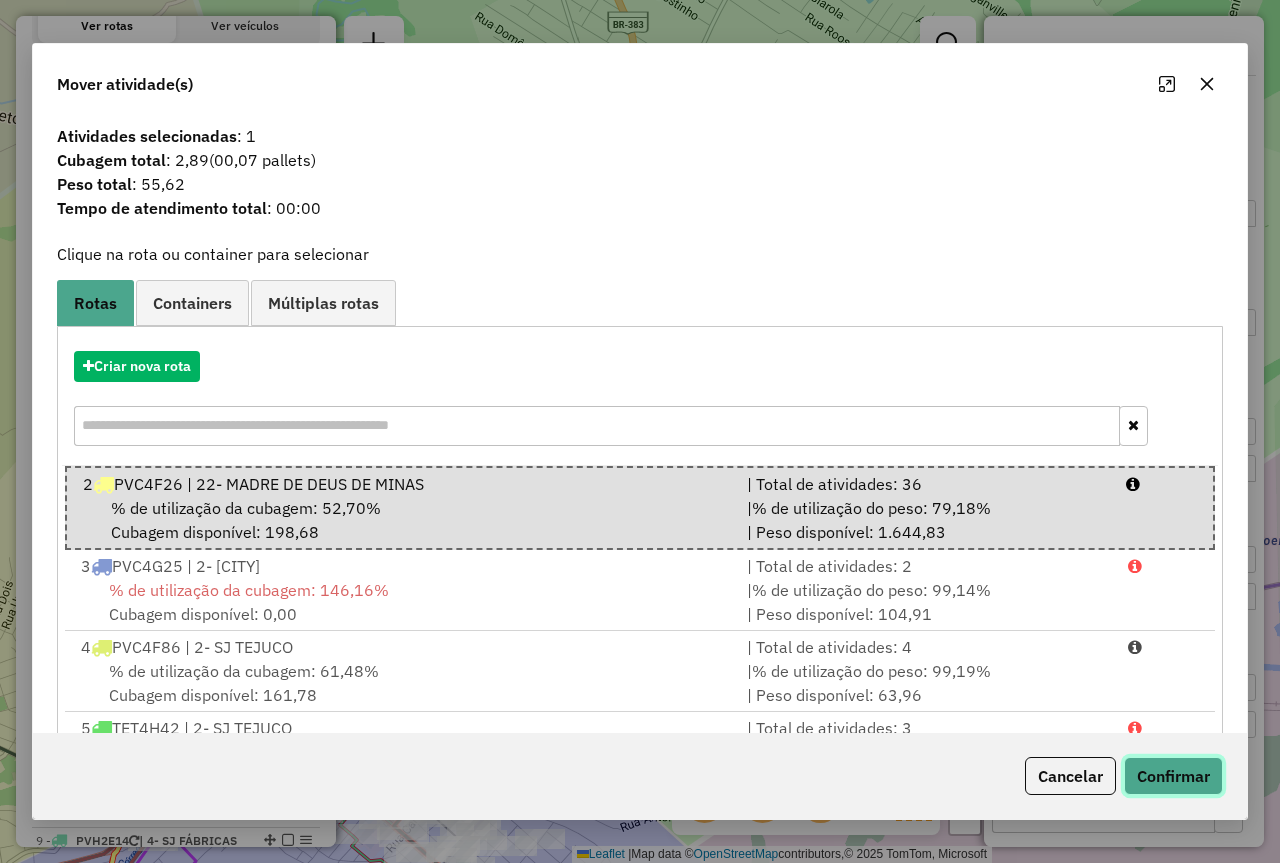 click on "Confirmar" 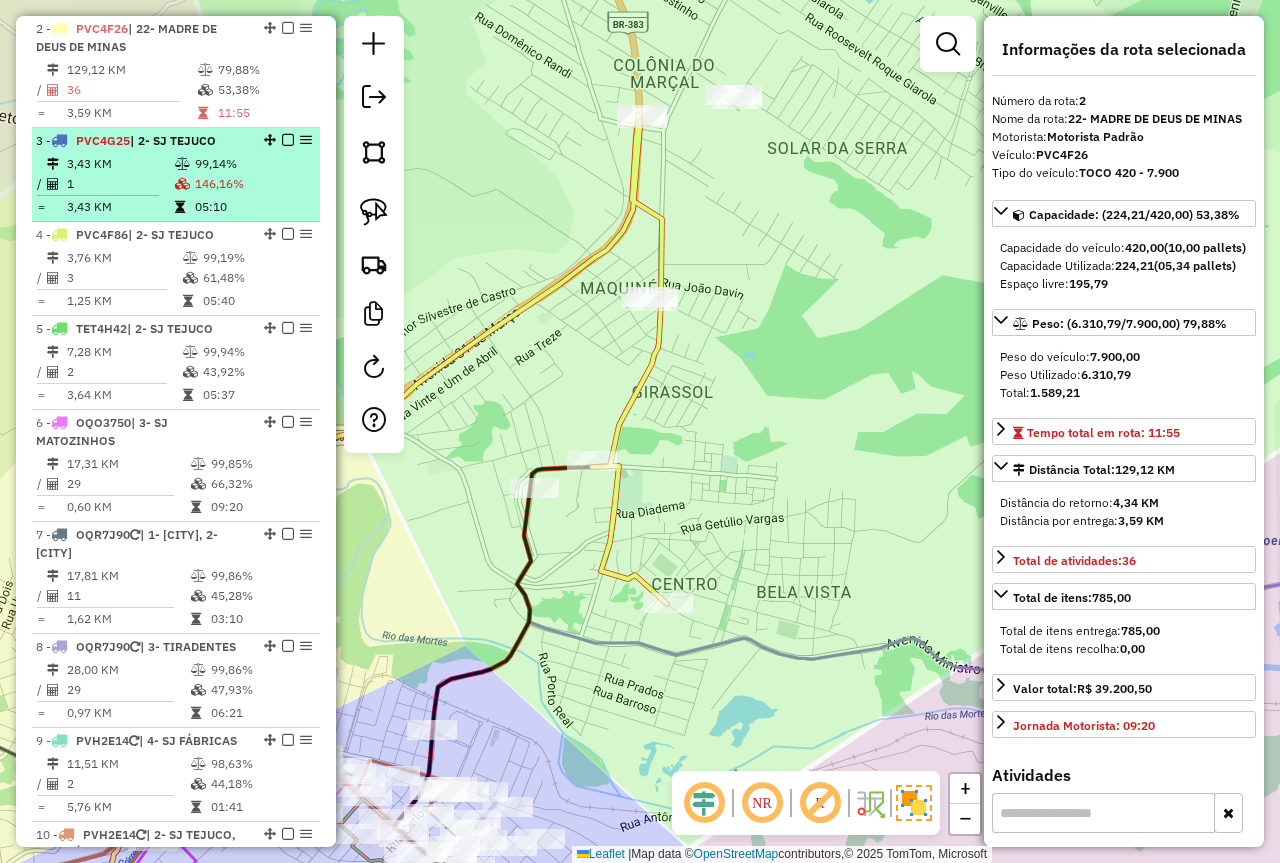scroll, scrollTop: 677, scrollLeft: 0, axis: vertical 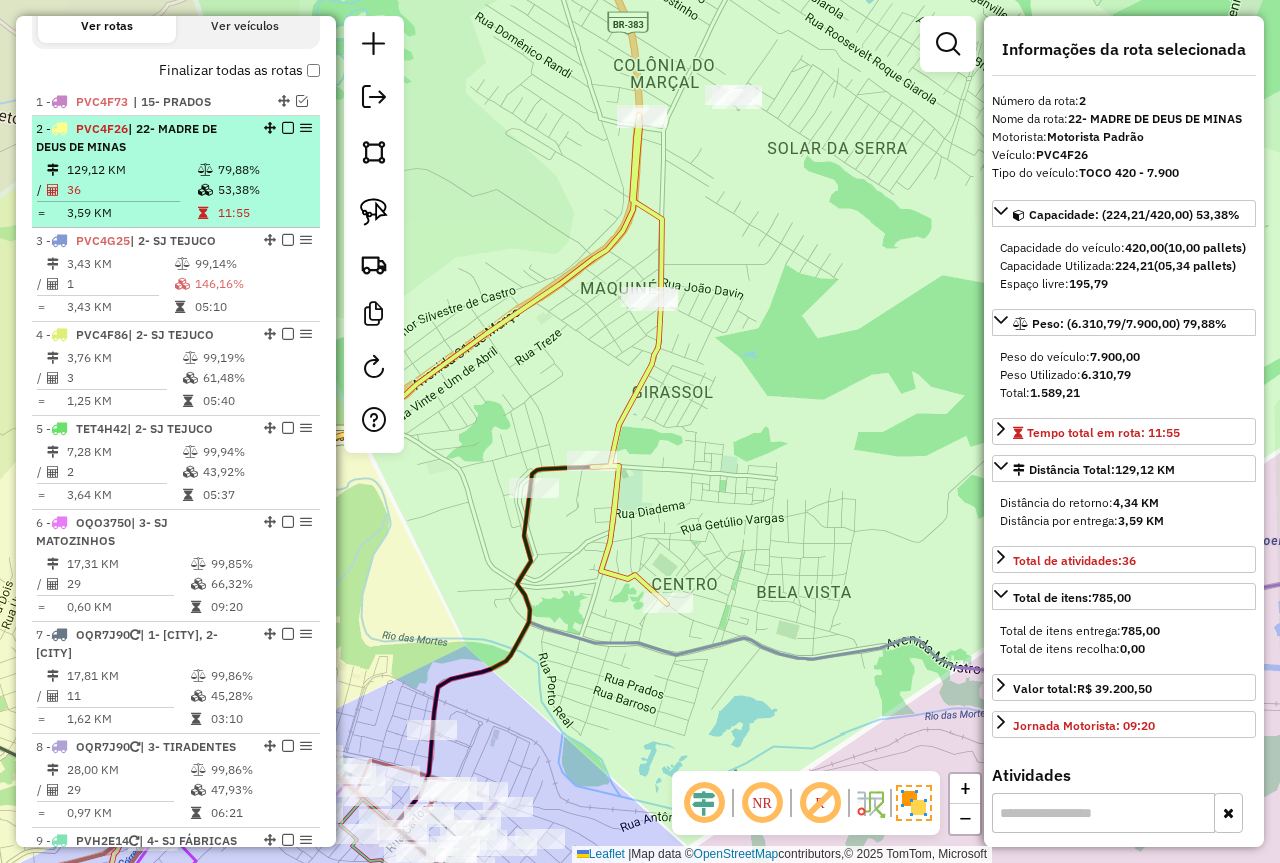 click on "53,38%" at bounding box center [264, 190] 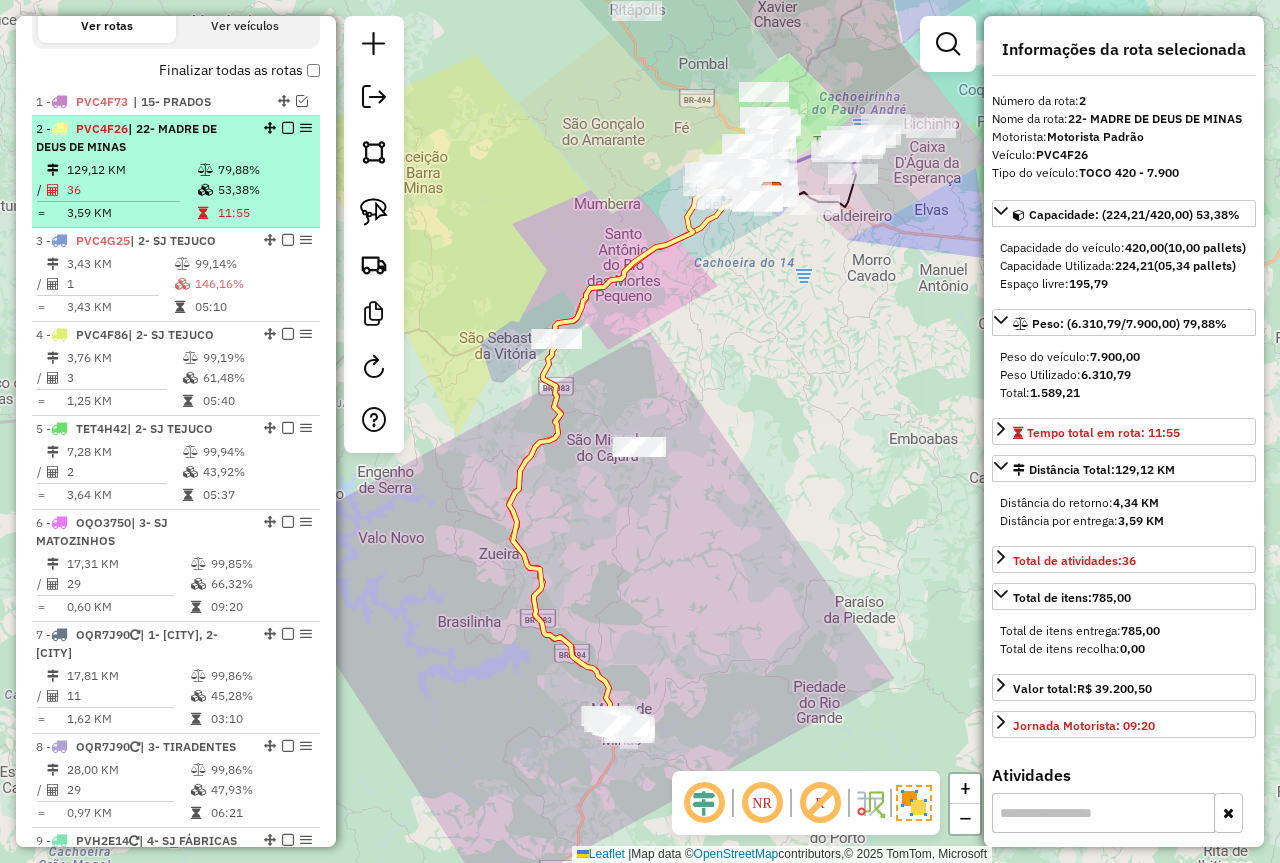 click at bounding box center [288, 128] 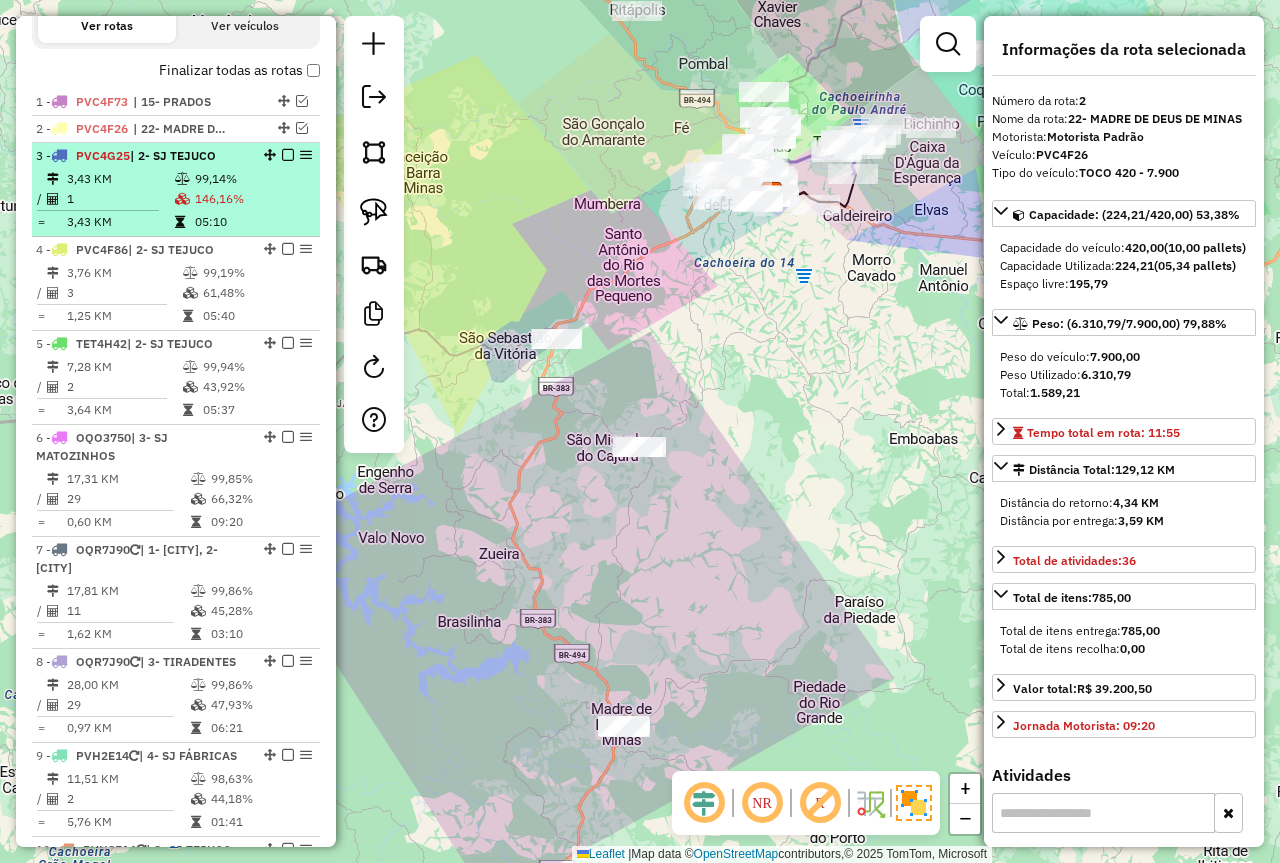 click on "146,16%" at bounding box center (252, 199) 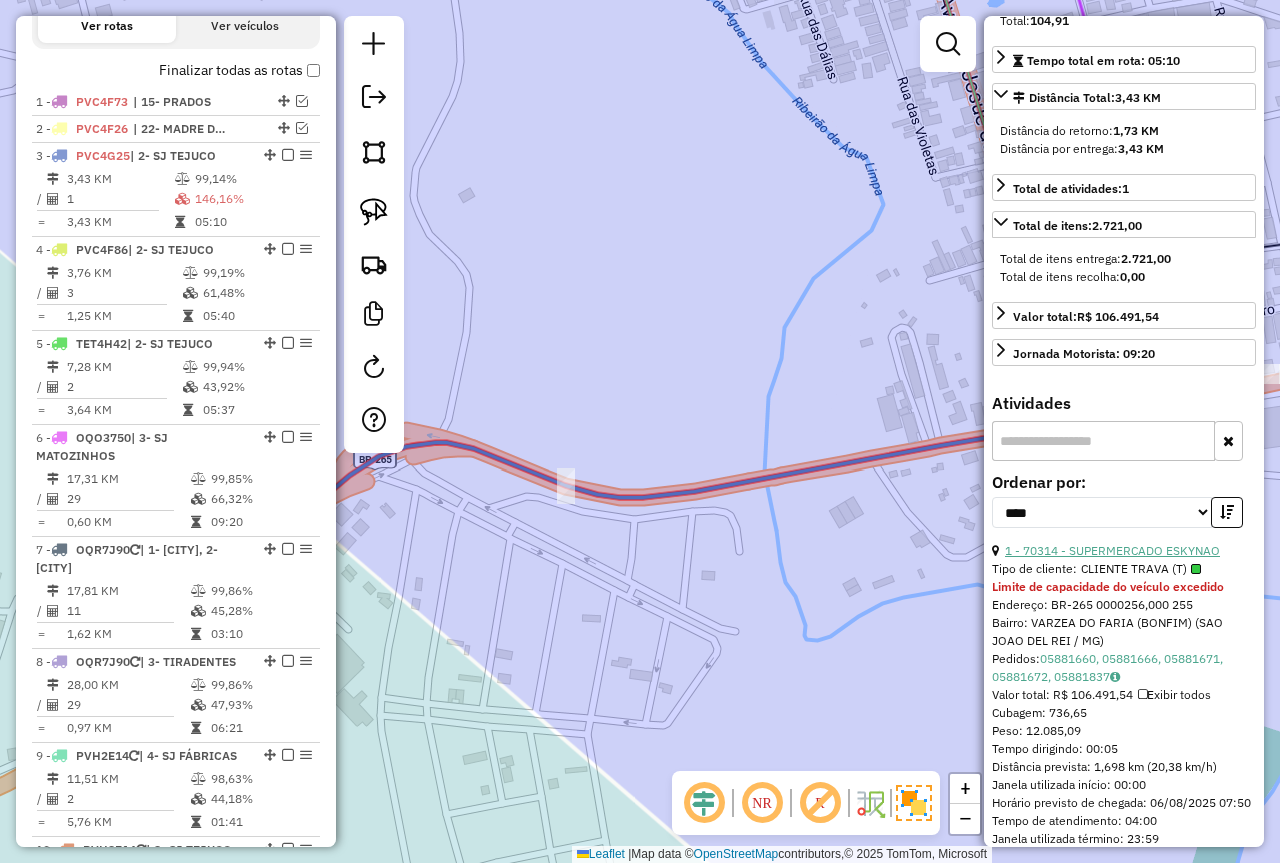 scroll, scrollTop: 500, scrollLeft: 0, axis: vertical 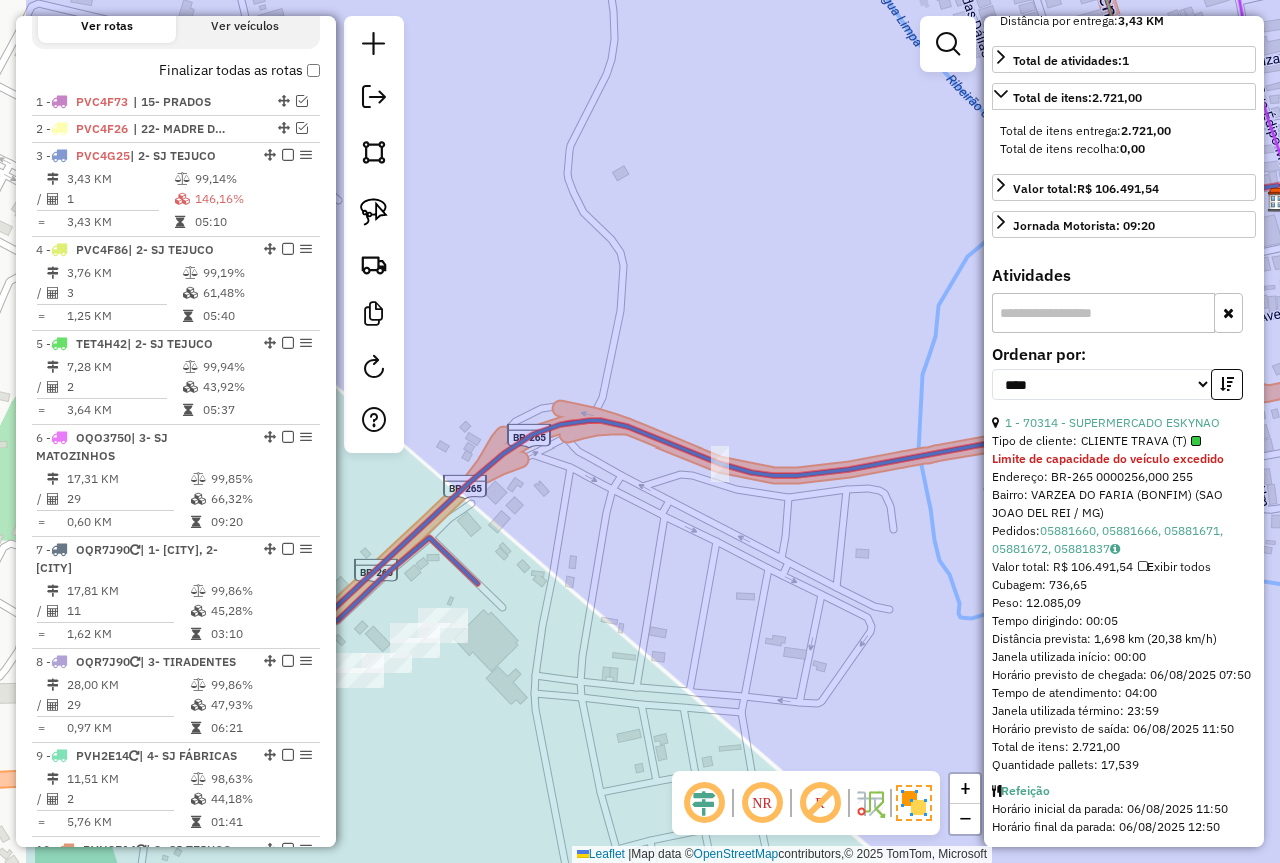 drag, startPoint x: 662, startPoint y: 334, endPoint x: 835, endPoint y: 297, distance: 176.91241 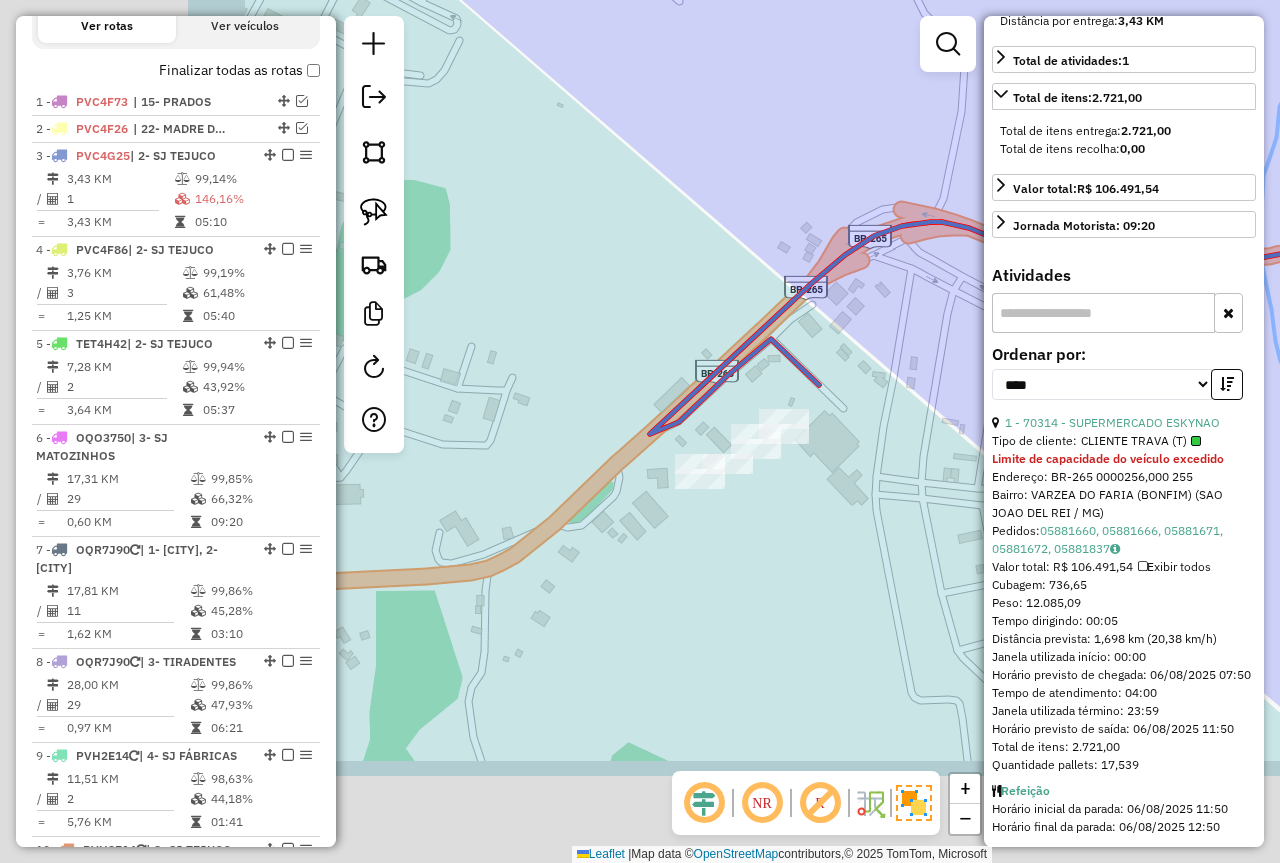 drag, startPoint x: 658, startPoint y: 479, endPoint x: 974, endPoint y: 305, distance: 360.73813 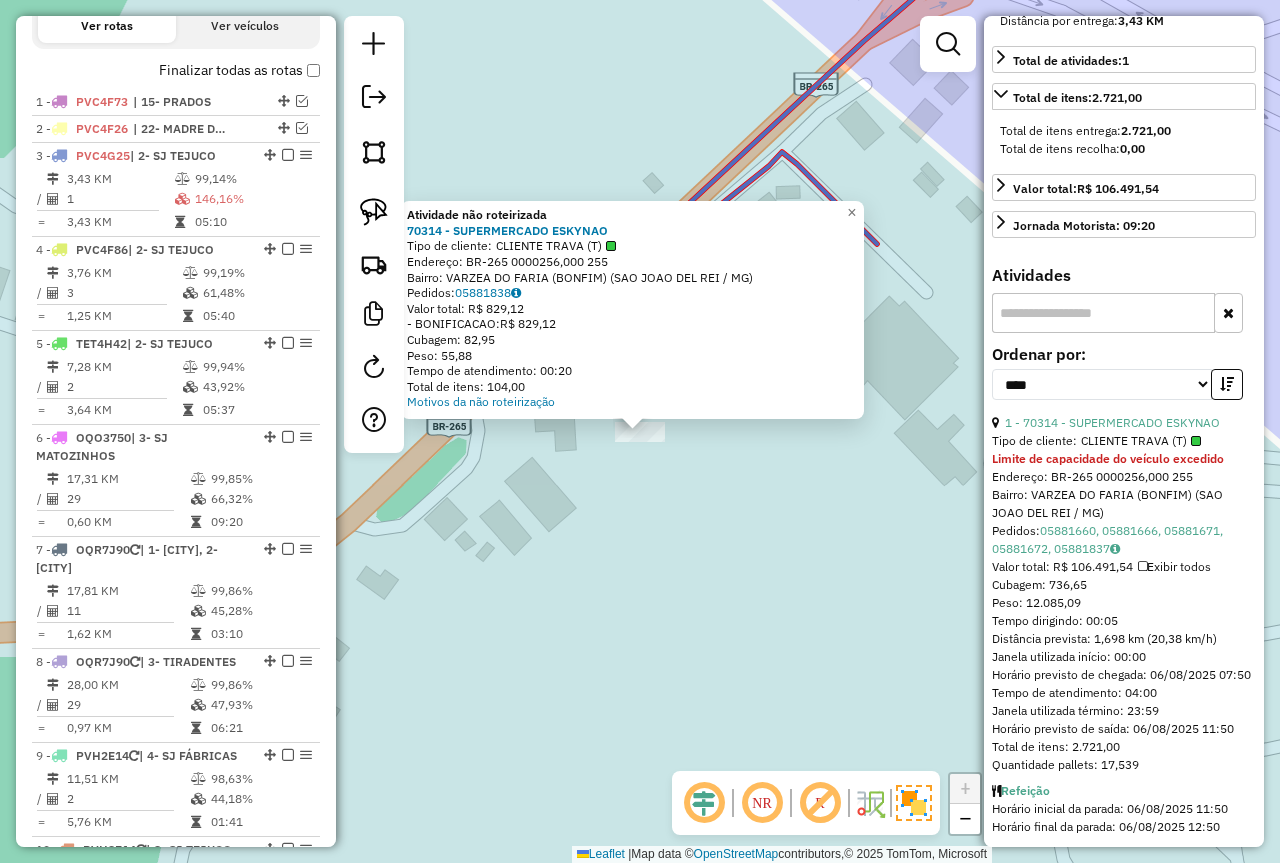 click on "Atividade não roteirizada 70314 - SUPERMERCADO ESKYNAO  Tipo de cliente:   CLIENTE TRAVA (T)   Endereço:  BR-265 0000256,000 255   Bairro: VARZEA DO FARIA (BONFIM) (SAO JOAO DEL REI / MG)   Pedidos:  05881838   Valor total: R$ 829,12   - BONIFICACAO:  R$ 829,12   Cubagem: 82,95   Peso: 55,88   Tempo de atendimento: 00:20   Total de itens: 104,00  Motivos da não roteirização × Janela de atendimento Grade de atendimento Capacidade Transportadoras Veículos Cliente Pedidos  Rotas Selecione os dias de semana para filtrar as janelas de atendimento  Seg   Ter   Qua   Qui   Sex   Sáb   Dom  Informe o período da janela de atendimento: De: Até:  Filtrar exatamente a janela do cliente  Considerar janela de atendimento padrão  Selecione os dias de semana para filtrar as grades de atendimento  Seg   Ter   Qua   Qui   Sex   Sáb   Dom   Considerar clientes sem dia de atendimento cadastrado  Clientes fora do dia de atendimento selecionado Filtrar as atividades entre os valores definidos abaixo:  Peso mínimo:  +" 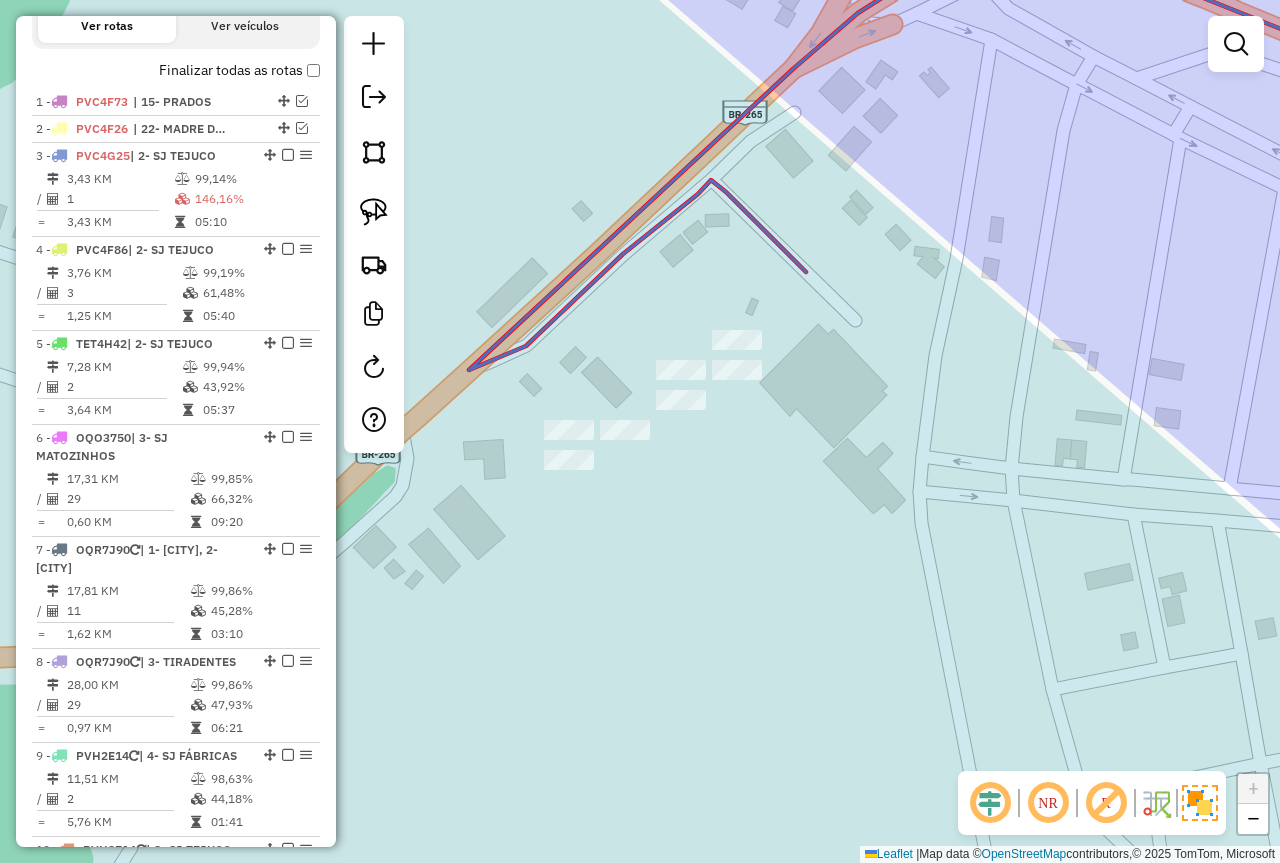drag, startPoint x: 821, startPoint y: 451, endPoint x: 747, endPoint y: 480, distance: 79.47956 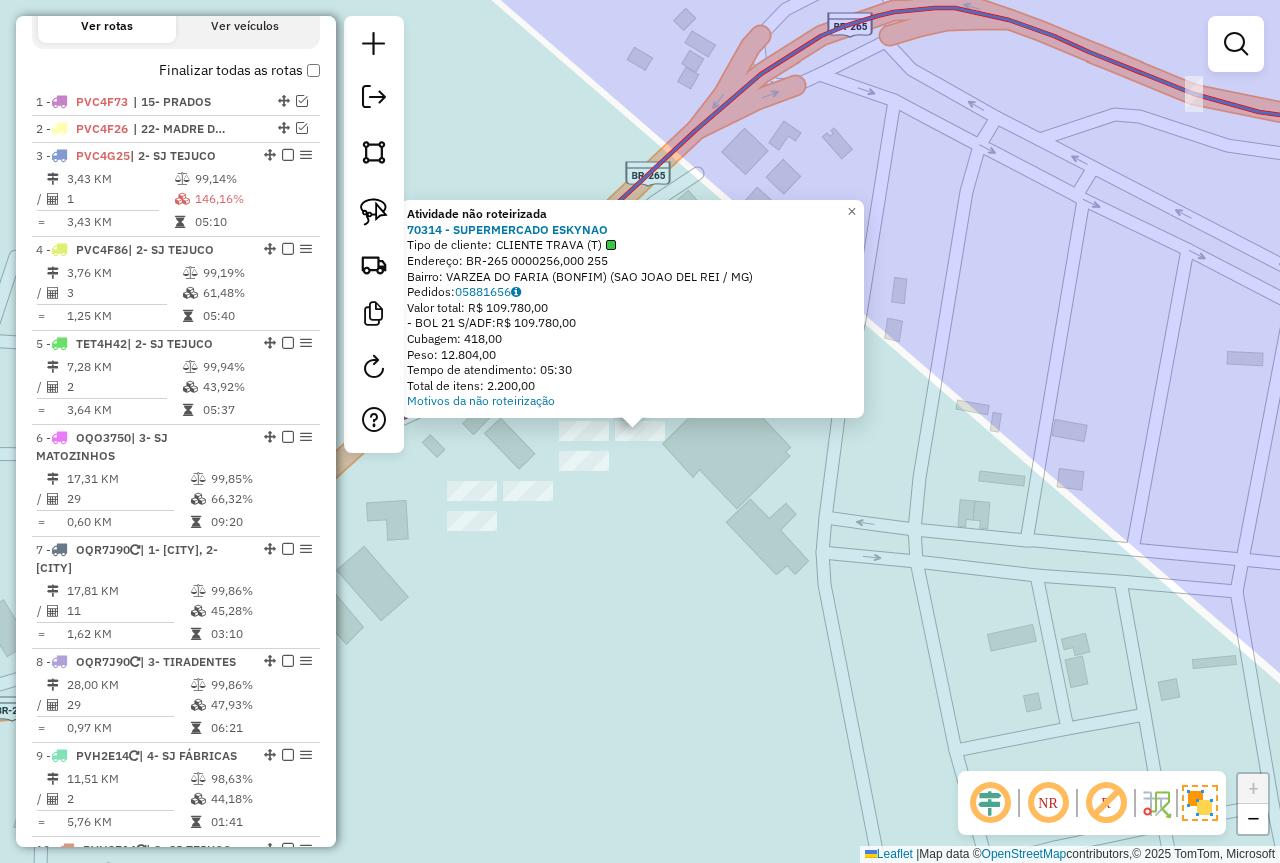 click on "Atividade não roteirizada 70314 - SUPERMERCADO ESKYNAO  Tipo de cliente:   CLIENTE TRAVA (T)   Endereço:  BR-265 0000256,000 255   Bairro: VARZEA DO FARIA (BONFIM) (SAO JOAO DEL REI / MG)   Pedidos:  05881656   Valor total: R$ 109.780,00   - BOL 21 S/ADF:  R$ 109.780,00   Cubagem: 418,00   Peso: 12.804,00   Tempo de atendimento: 05:30   Total de itens: 2.200,00  Motivos da não roteirização × Janela de atendimento Grade de atendimento Capacidade Transportadoras Veículos Cliente Pedidos  Rotas Selecione os dias de semana para filtrar as janelas de atendimento  Seg   Ter   Qua   Qui   Sex   Sáb   Dom  Informe o período da janela de atendimento: De: Até:  Filtrar exatamente a janela do cliente  Considerar janela de atendimento padrão  Selecione os dias de semana para filtrar as grades de atendimento  Seg   Ter   Qua   Qui   Sex   Sáb   Dom   Considerar clientes sem dia de atendimento cadastrado  Clientes fora do dia de atendimento selecionado Filtrar as atividades entre os valores definidos abaixo: +" 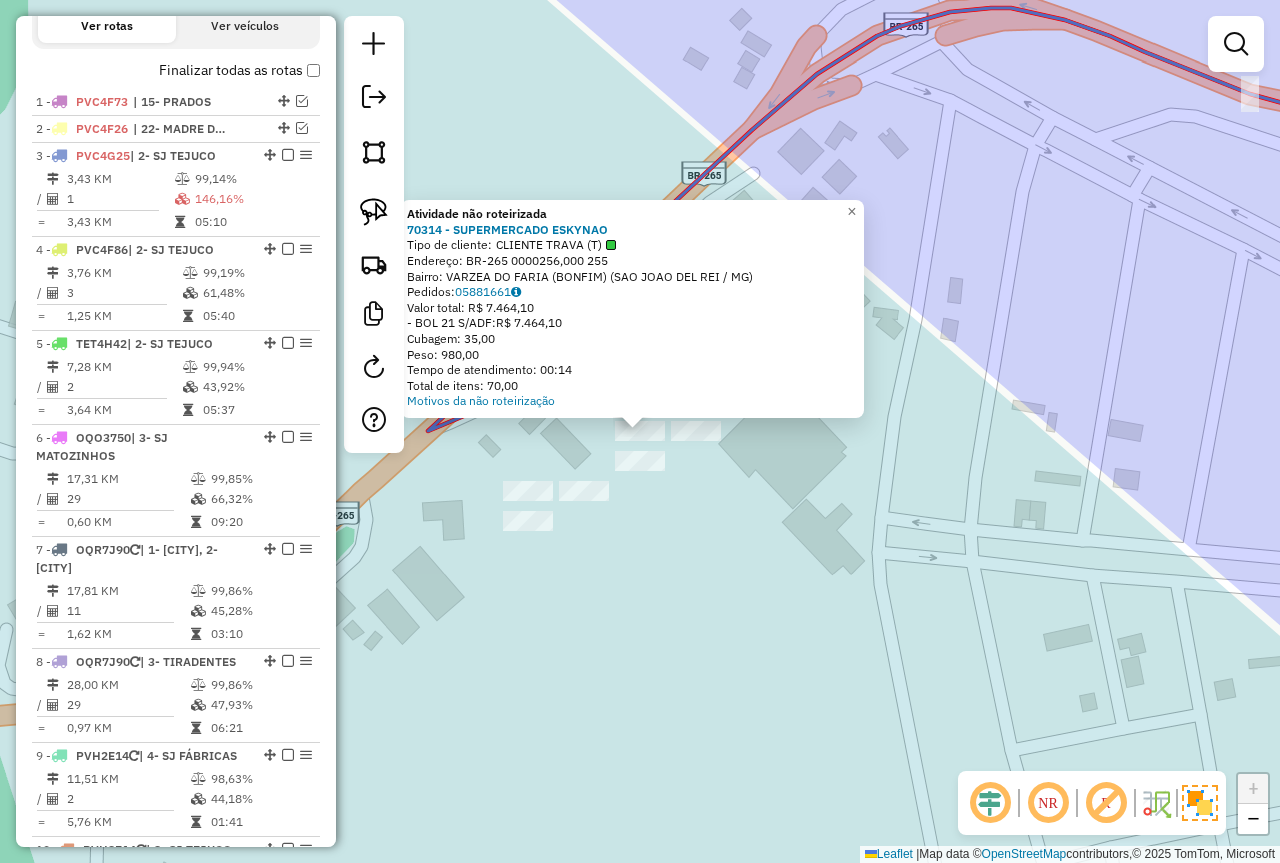 click on "Atividade não roteirizada 70314 - SUPERMERCADO ESKYNAO  Tipo de cliente:   CLIENTE TRAVA (T)   Endereço:  BR-265 0000256,000 255   Bairro: VARZEA DO FARIA (BONFIM) (SAO JOAO DEL REI / MG)   Pedidos:  05881661   Valor total: R$ 7.464,10   - BOL 21 S/ADF:  R$ 7.464,10   Cubagem: 35,00   Peso: 980,00   Tempo de atendimento: 00:14   Total de itens: 70,00  Motivos da não roteirização × Janela de atendimento Grade de atendimento Capacidade Transportadoras Veículos Cliente Pedidos  Rotas Selecione os dias de semana para filtrar as janelas de atendimento  Seg   Ter   Qua   Qui   Sex   Sáb   Dom  Informe o período da janela de atendimento: De: Até:  Filtrar exatamente a janela do cliente  Considerar janela de atendimento padrão  Selecione os dias de semana para filtrar as grades de atendimento  Seg   Ter   Qua   Qui   Sex   Sáb   Dom   Considerar clientes sem dia de atendimento cadastrado  Clientes fora do dia de atendimento selecionado Filtrar as atividades entre os valores definidos abaixo: **** **** De:" 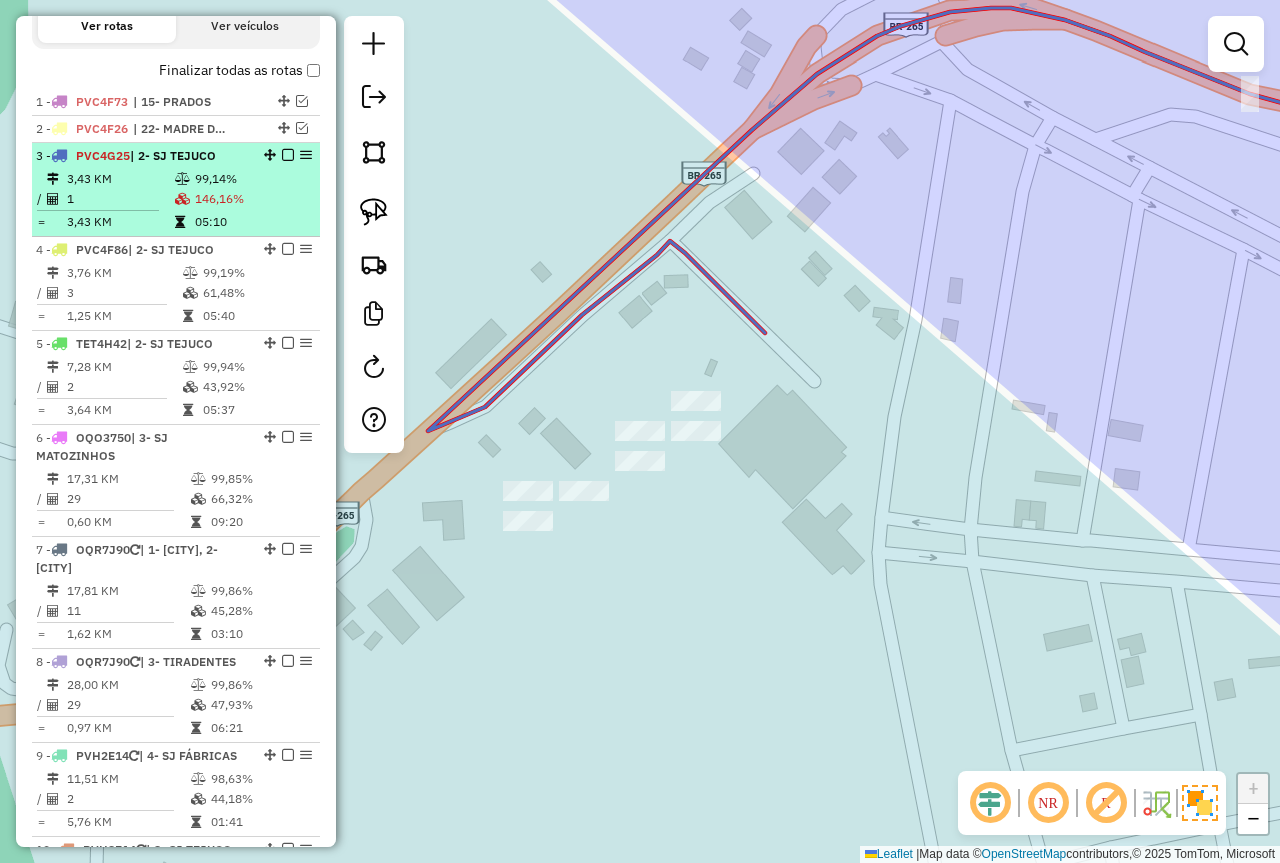 select on "*********" 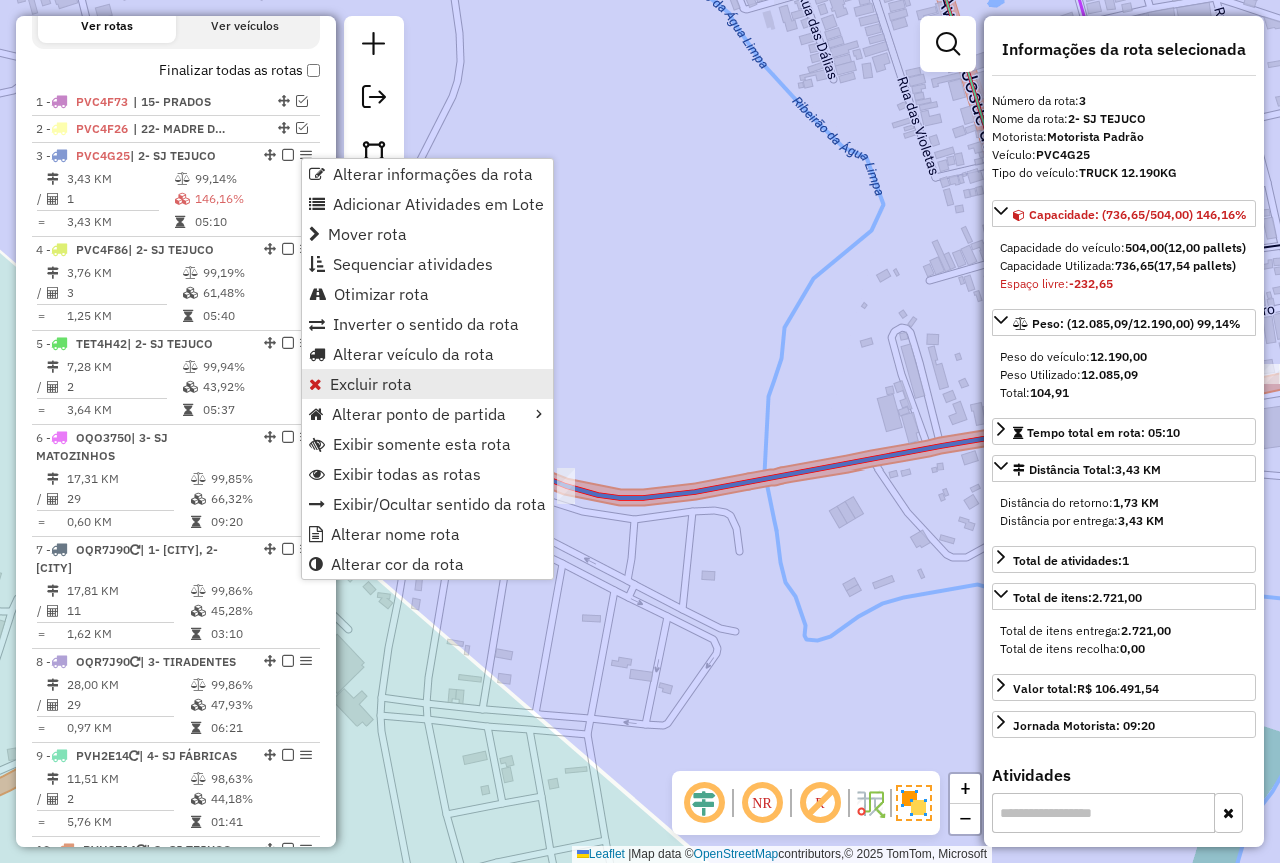 click on "Excluir rota" at bounding box center [427, 384] 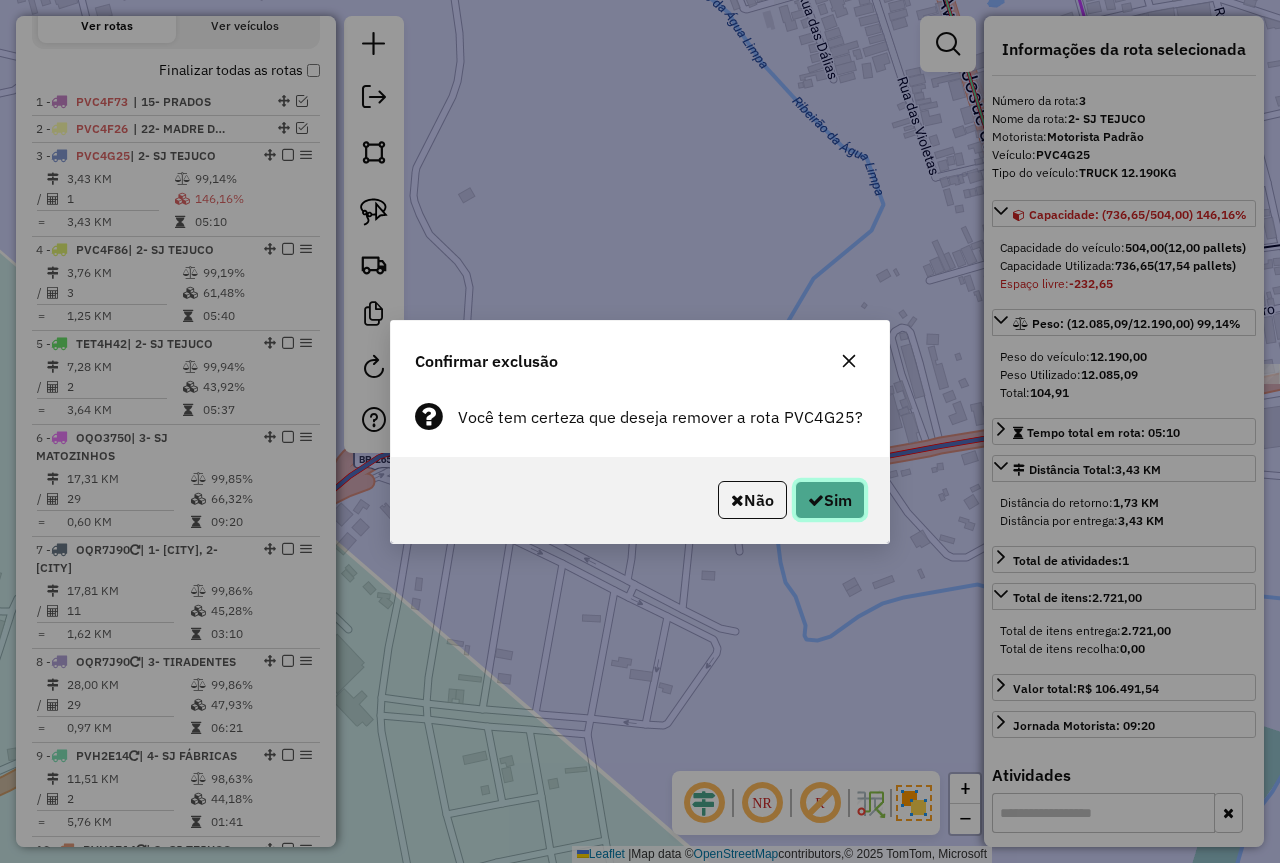 click on "Sim" 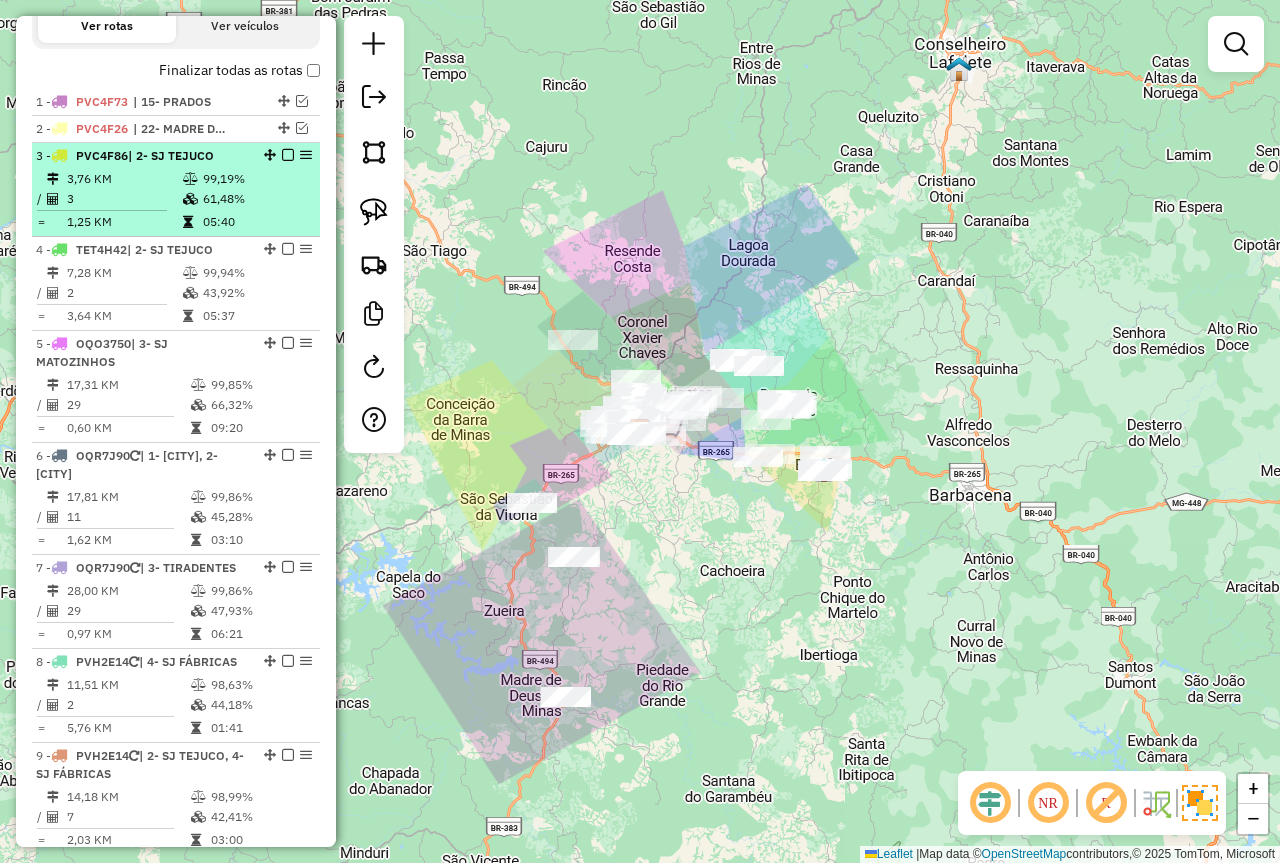 click on "61,48%" at bounding box center [256, 199] 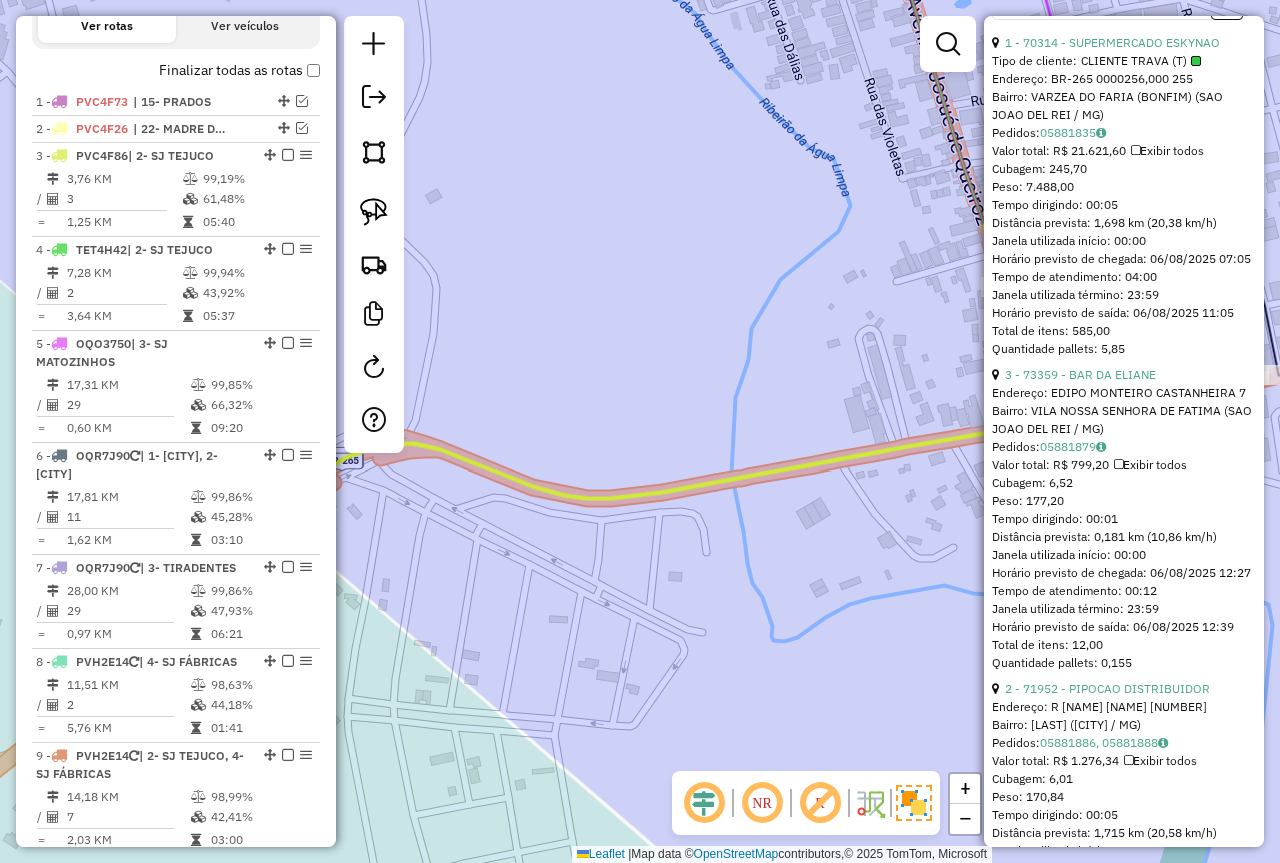 scroll, scrollTop: 900, scrollLeft: 0, axis: vertical 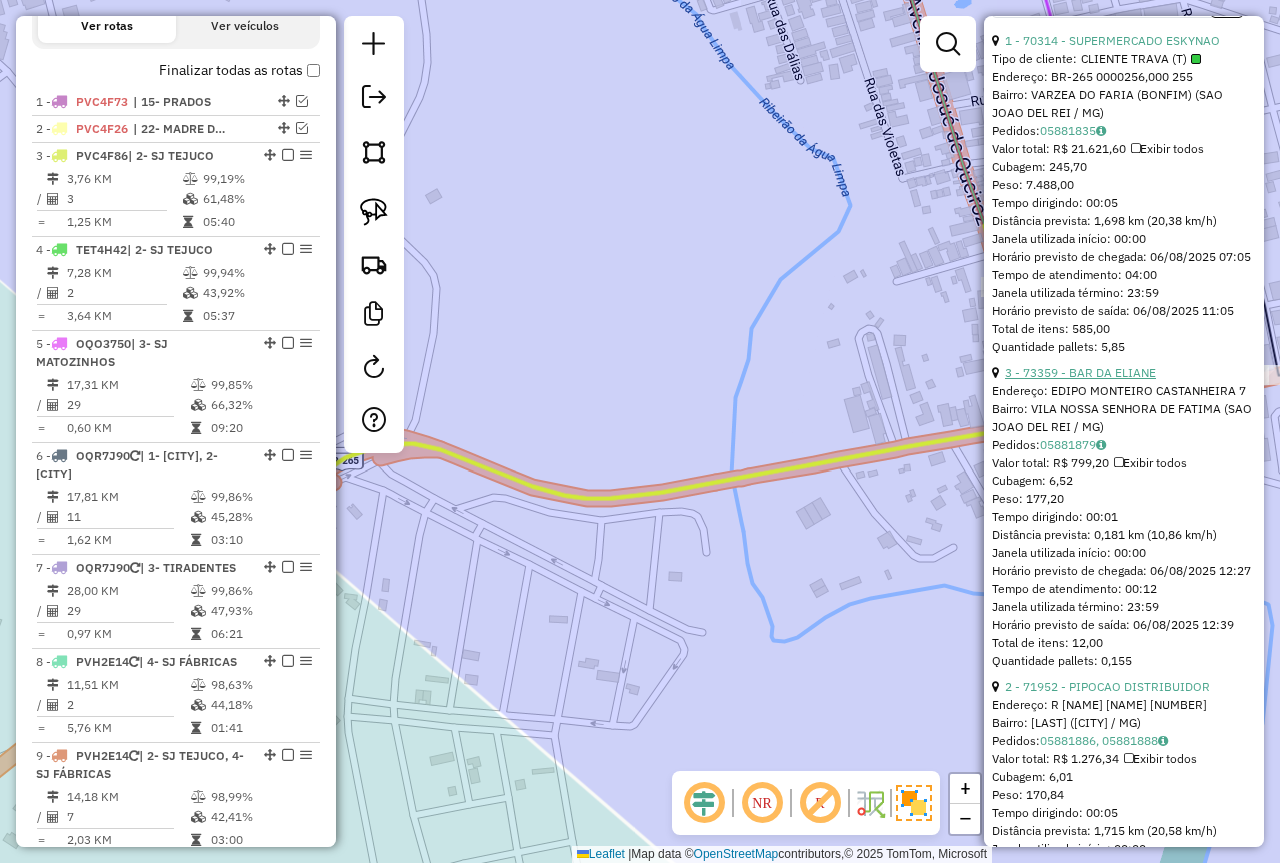 click on "3 - 73359 - BAR DA ELIANE" at bounding box center (1080, 372) 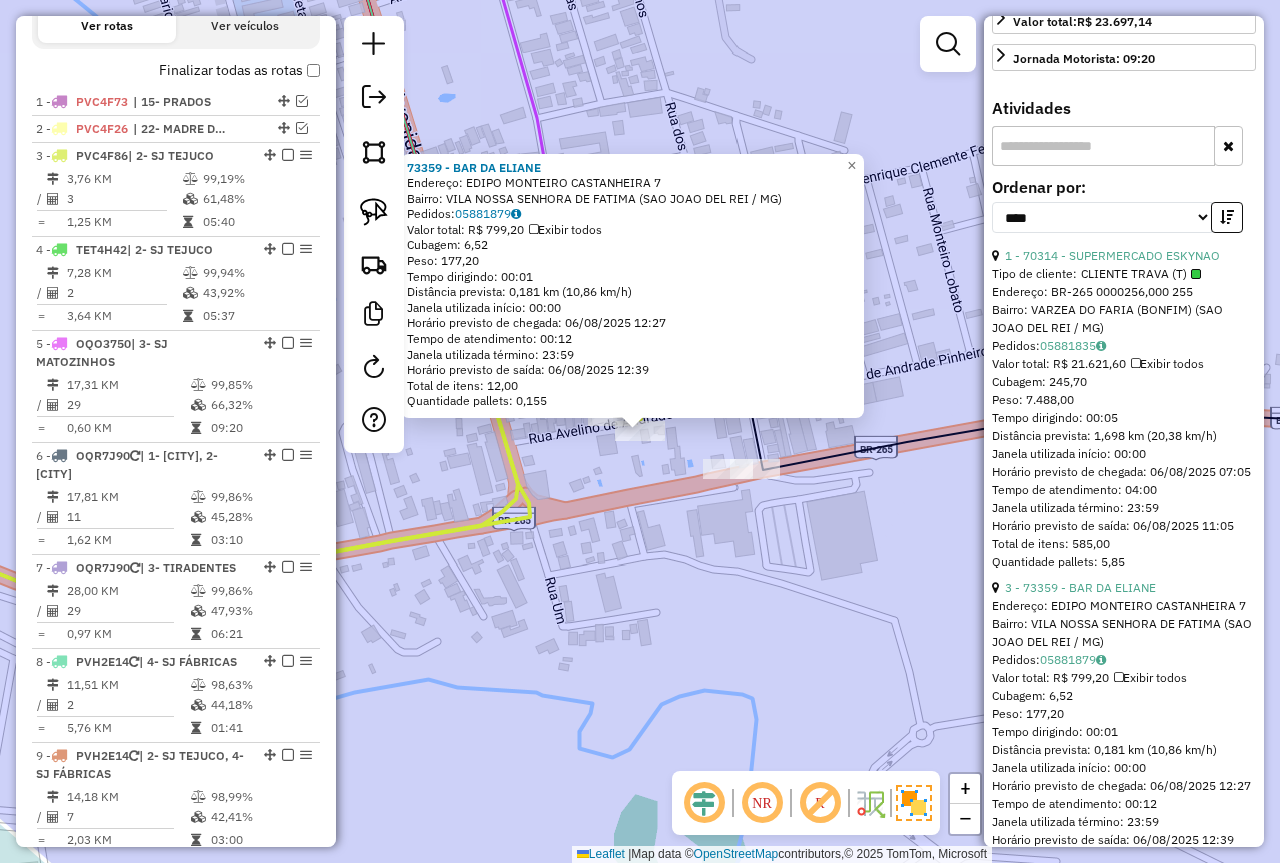 scroll, scrollTop: 423, scrollLeft: 0, axis: vertical 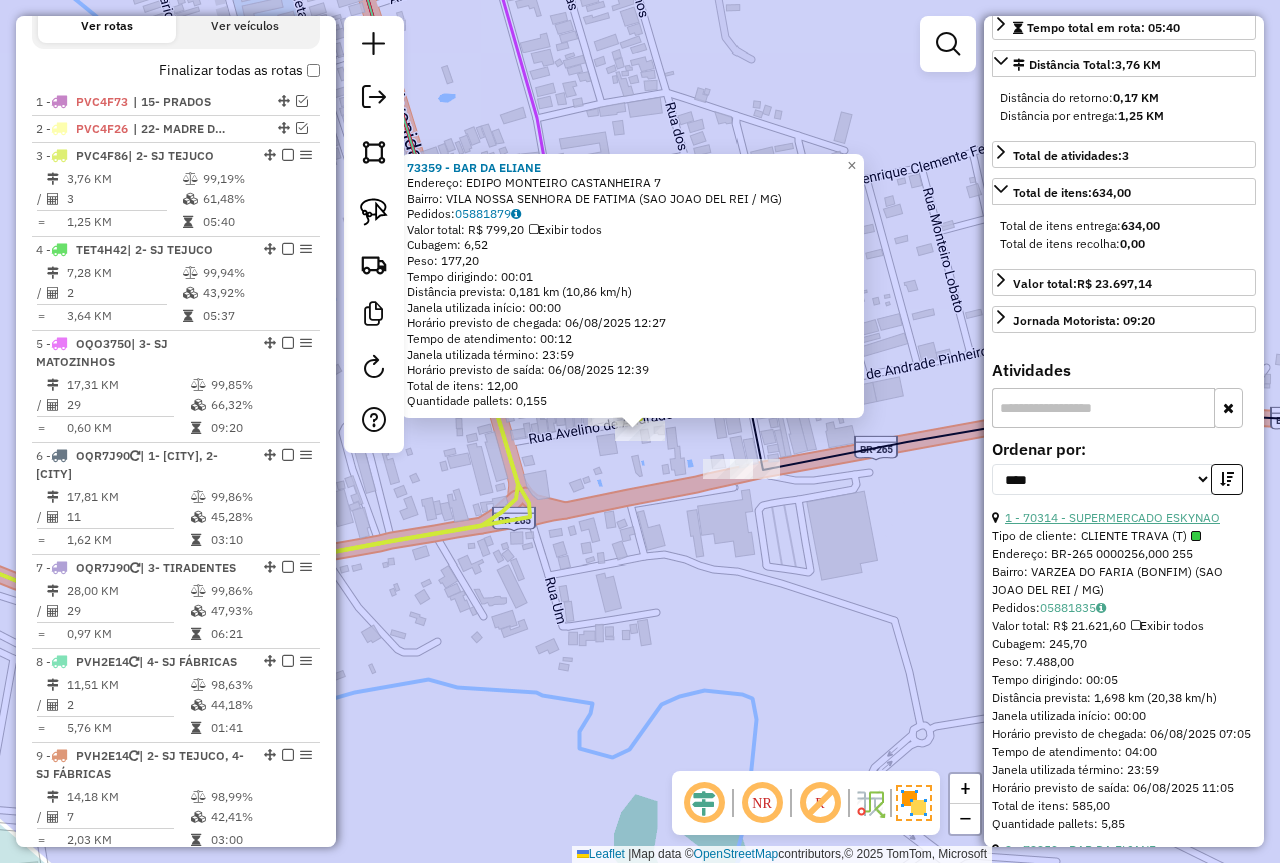 click on "1 - 70314 - SUPERMERCADO ESKYNAO" at bounding box center [1112, 517] 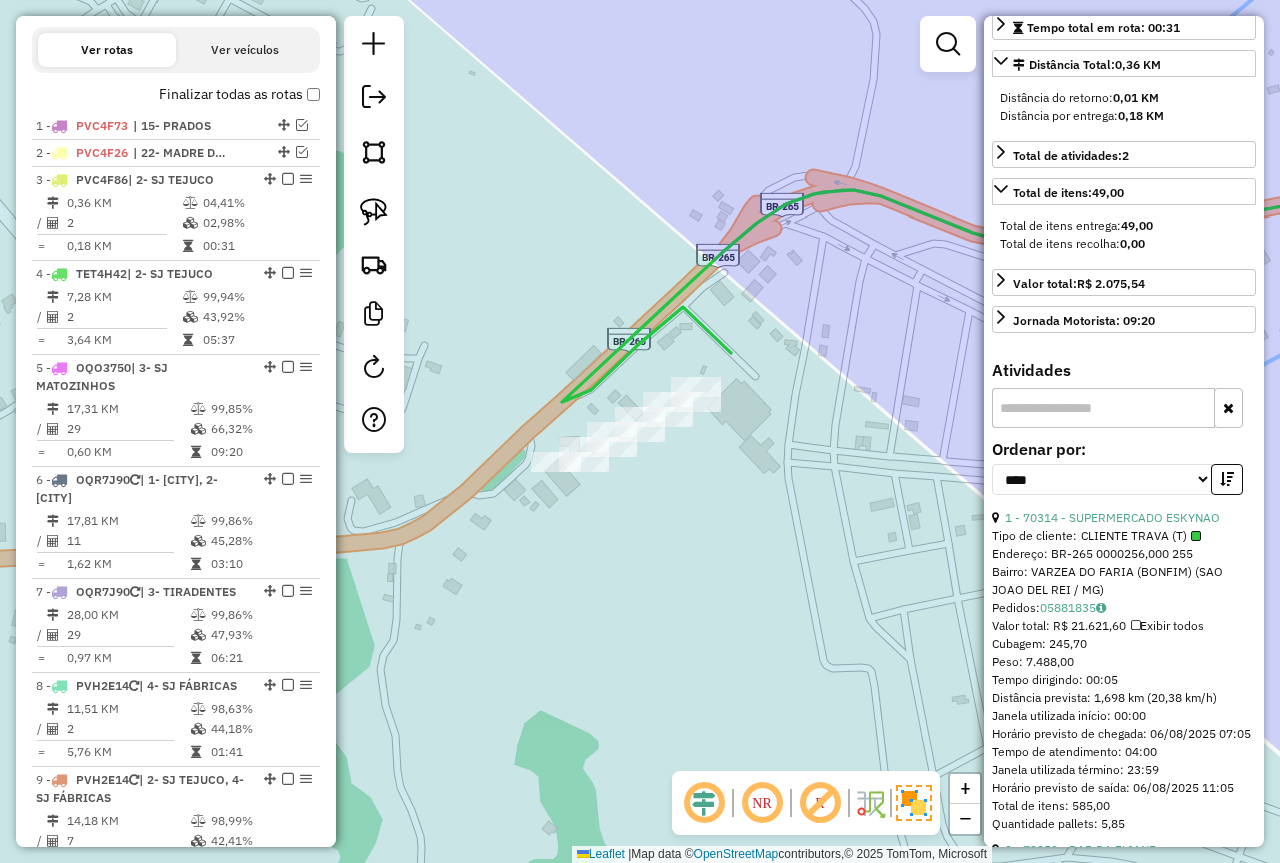 scroll, scrollTop: 772, scrollLeft: 0, axis: vertical 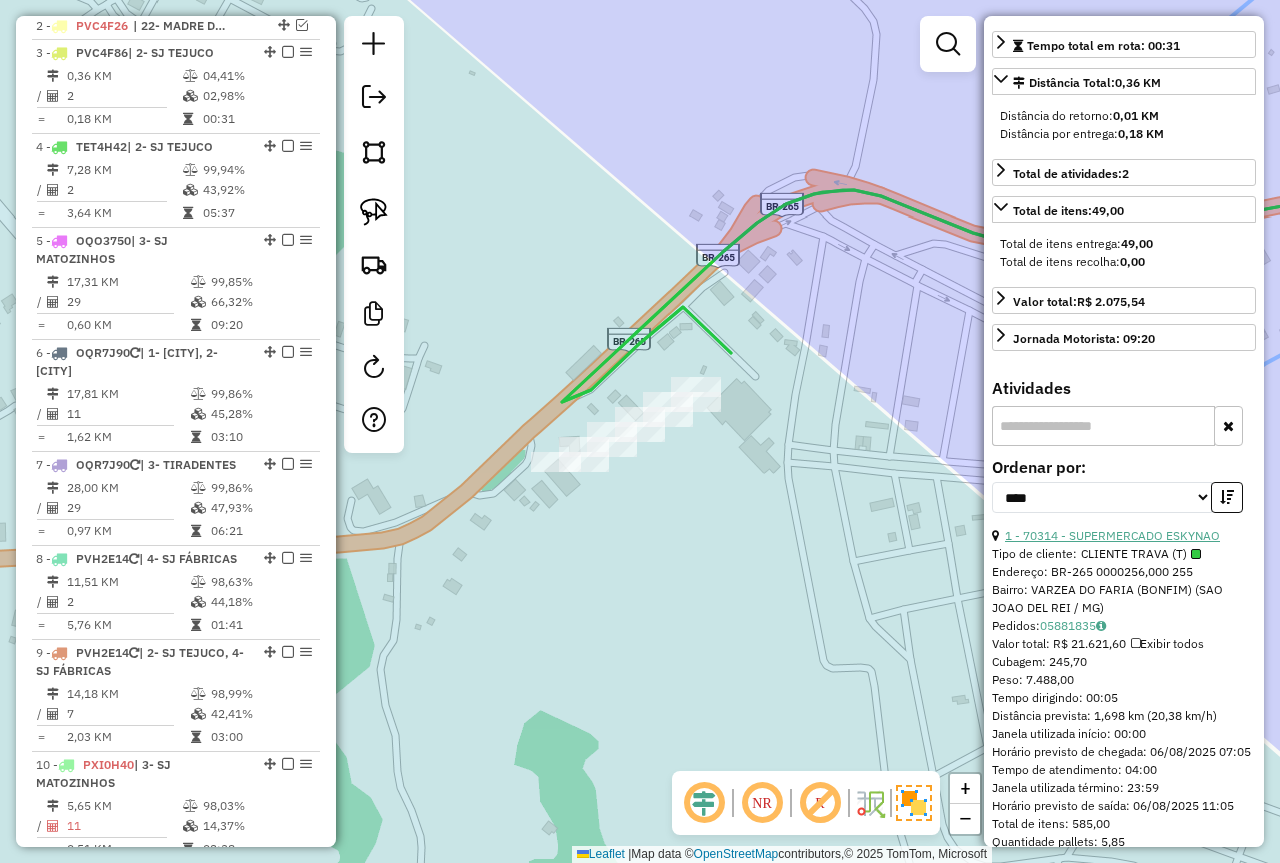 click on "1 - 70314 - SUPERMERCADO ESKYNAO" at bounding box center [1112, 535] 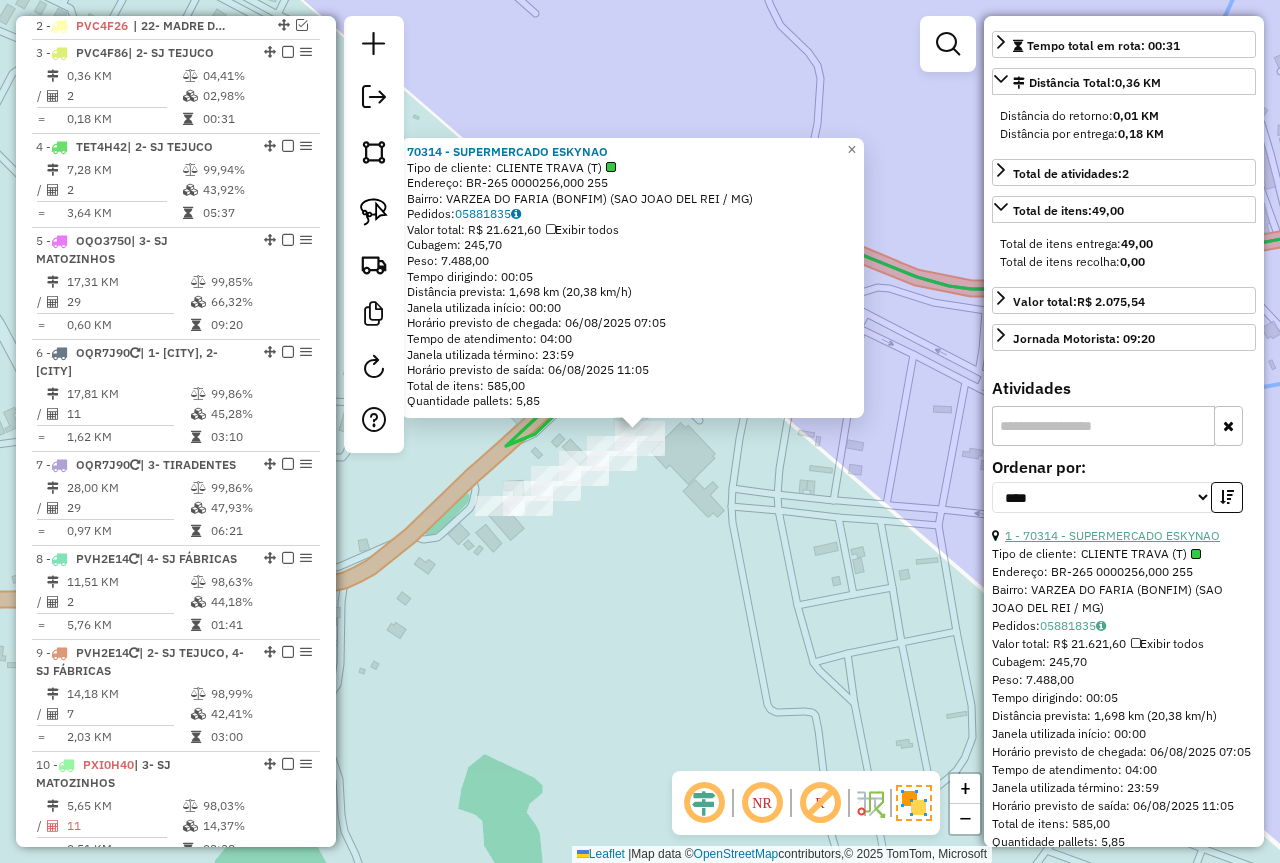 scroll, scrollTop: 705, scrollLeft: 0, axis: vertical 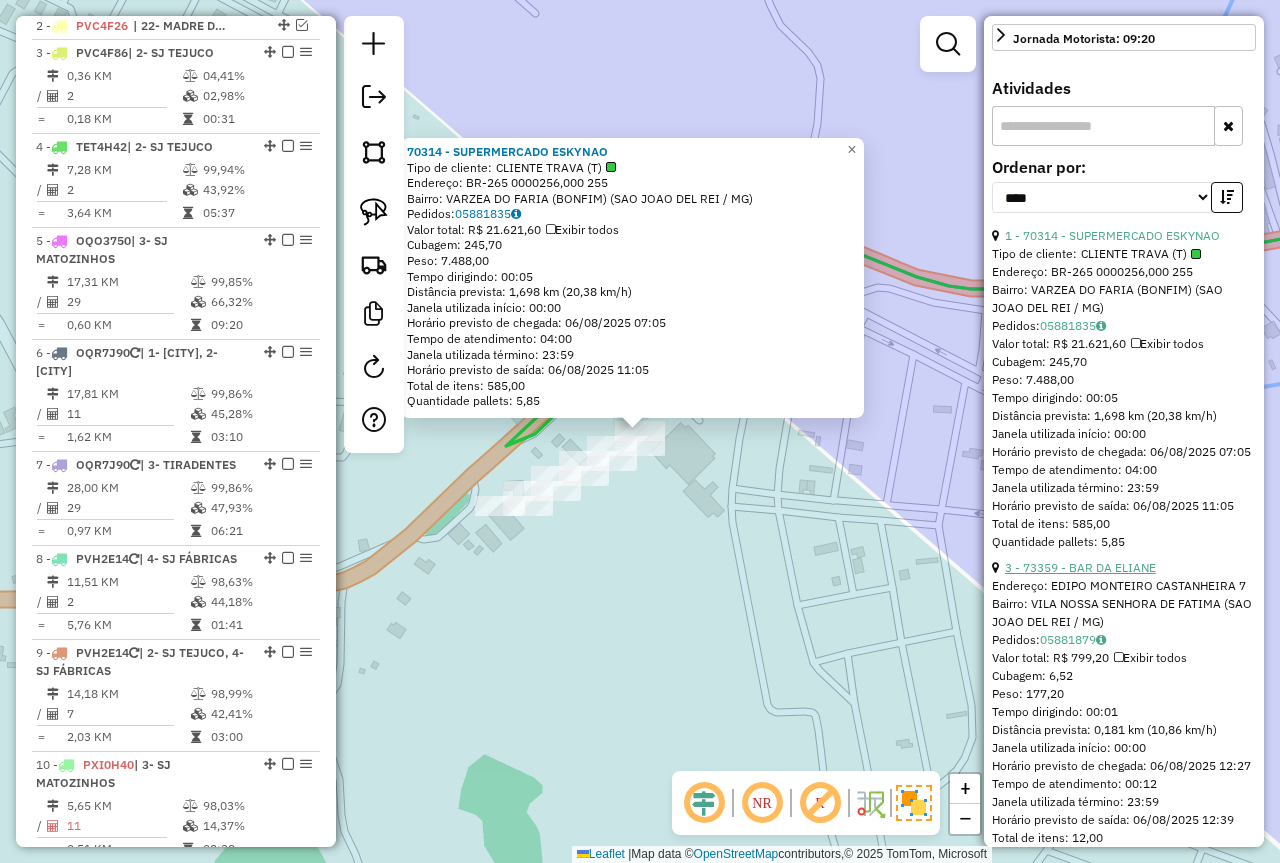 click on "3 - 73359 - BAR DA ELIANE" at bounding box center (1080, 567) 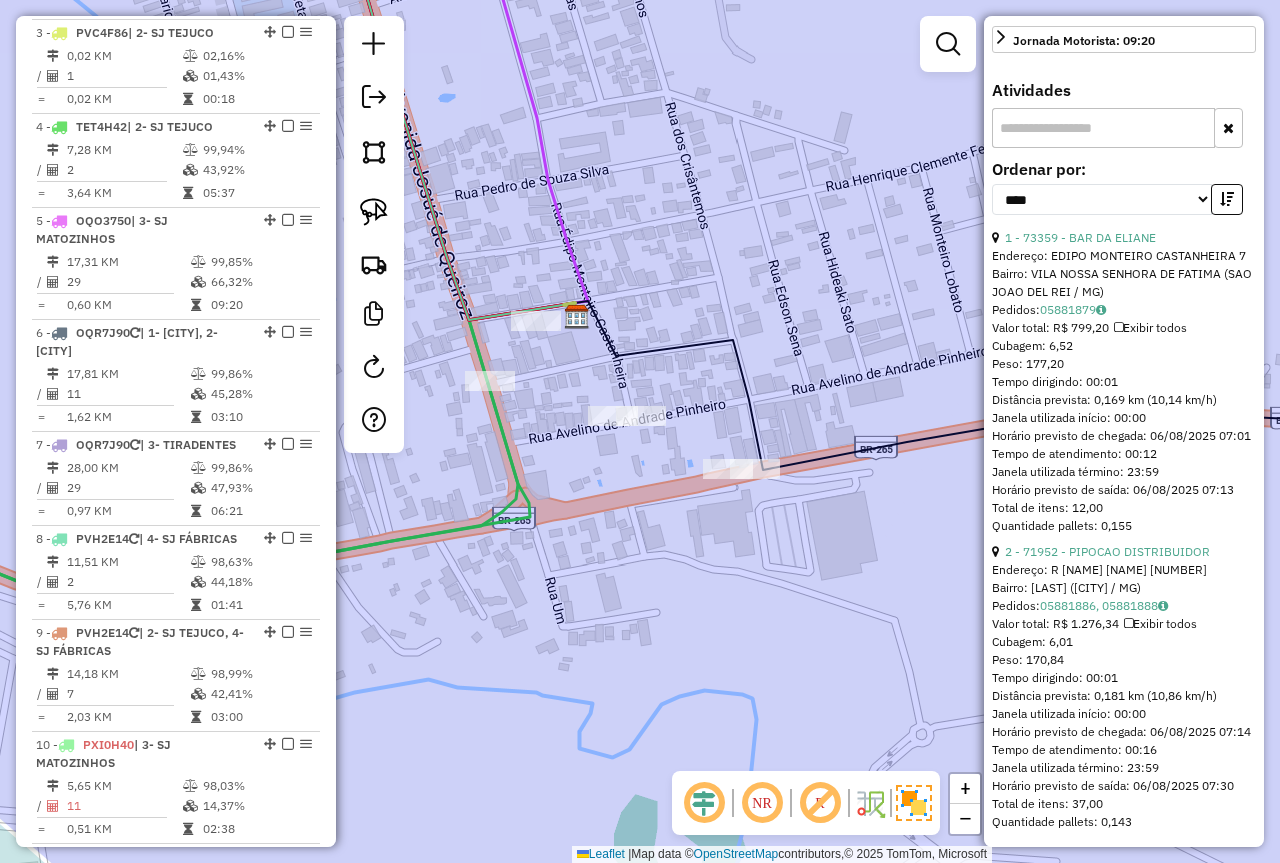 scroll, scrollTop: 828, scrollLeft: 0, axis: vertical 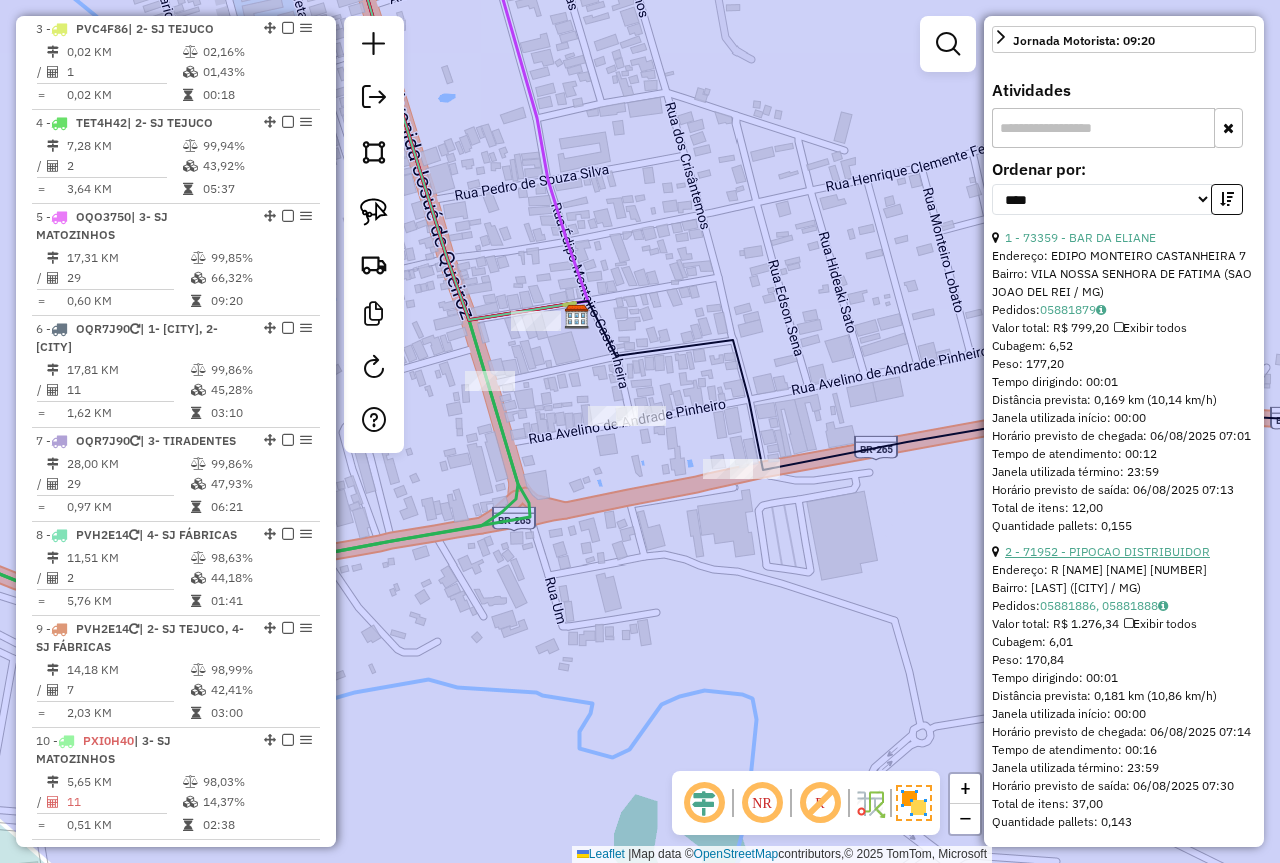 click on "2 - 71952 - PIPOCAO DISTRIBUIDOR" at bounding box center (1107, 551) 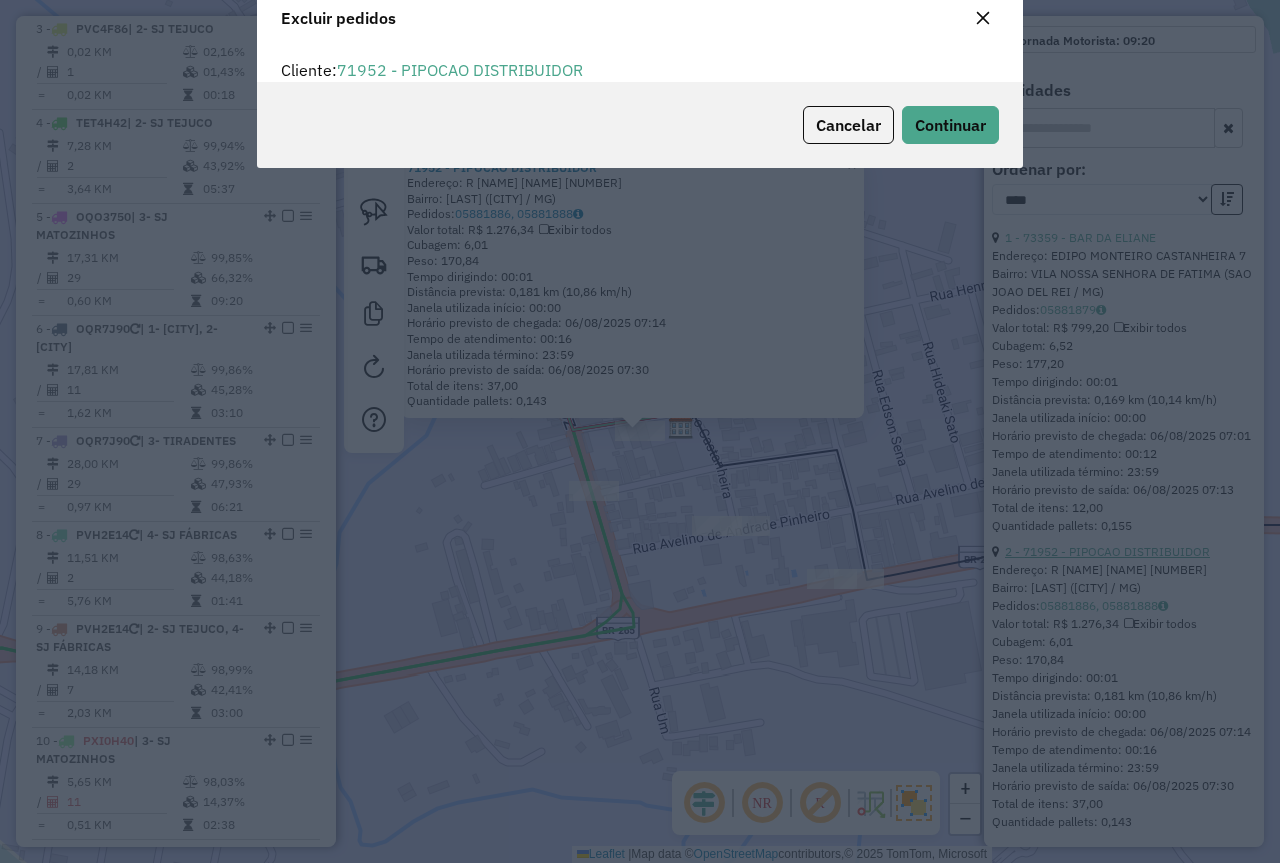 scroll, scrollTop: 12, scrollLeft: 6, axis: both 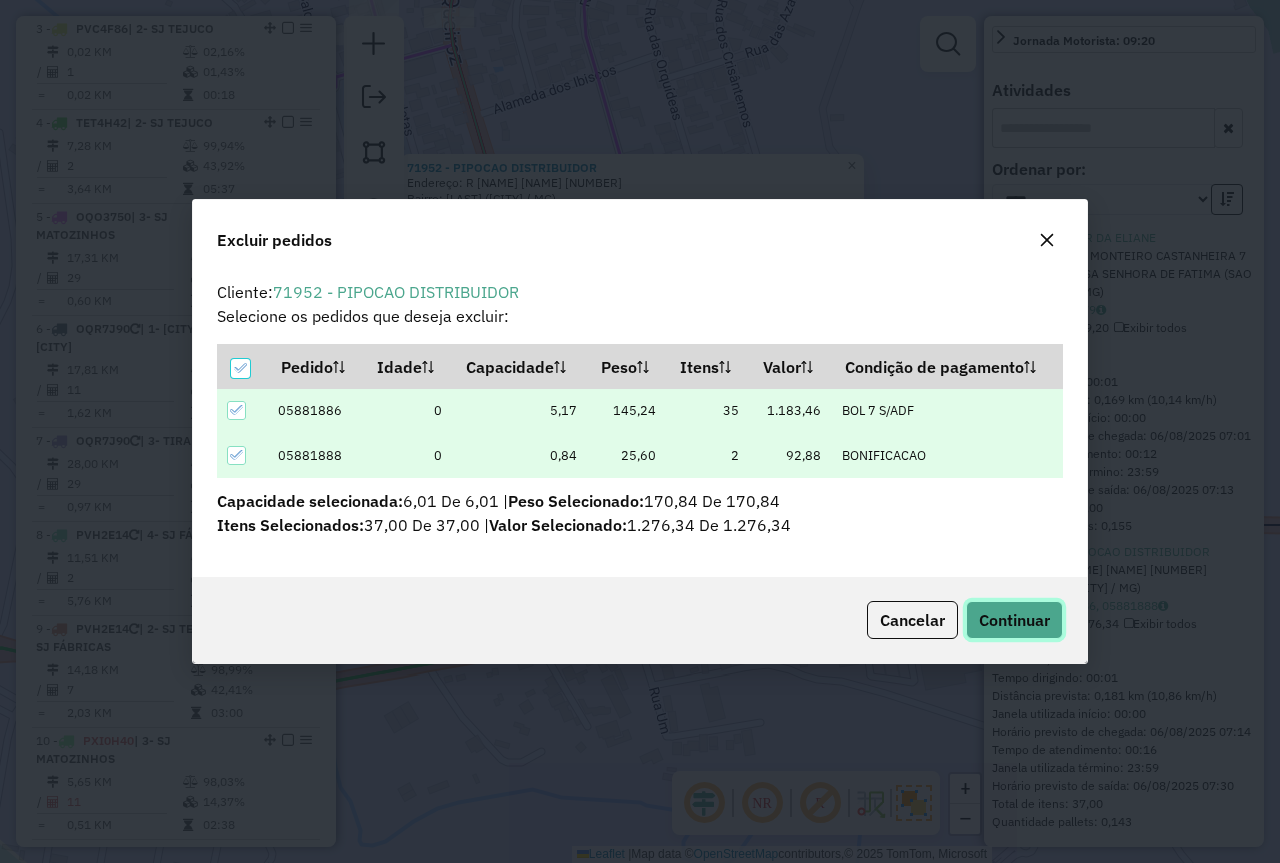 click on "Continuar" 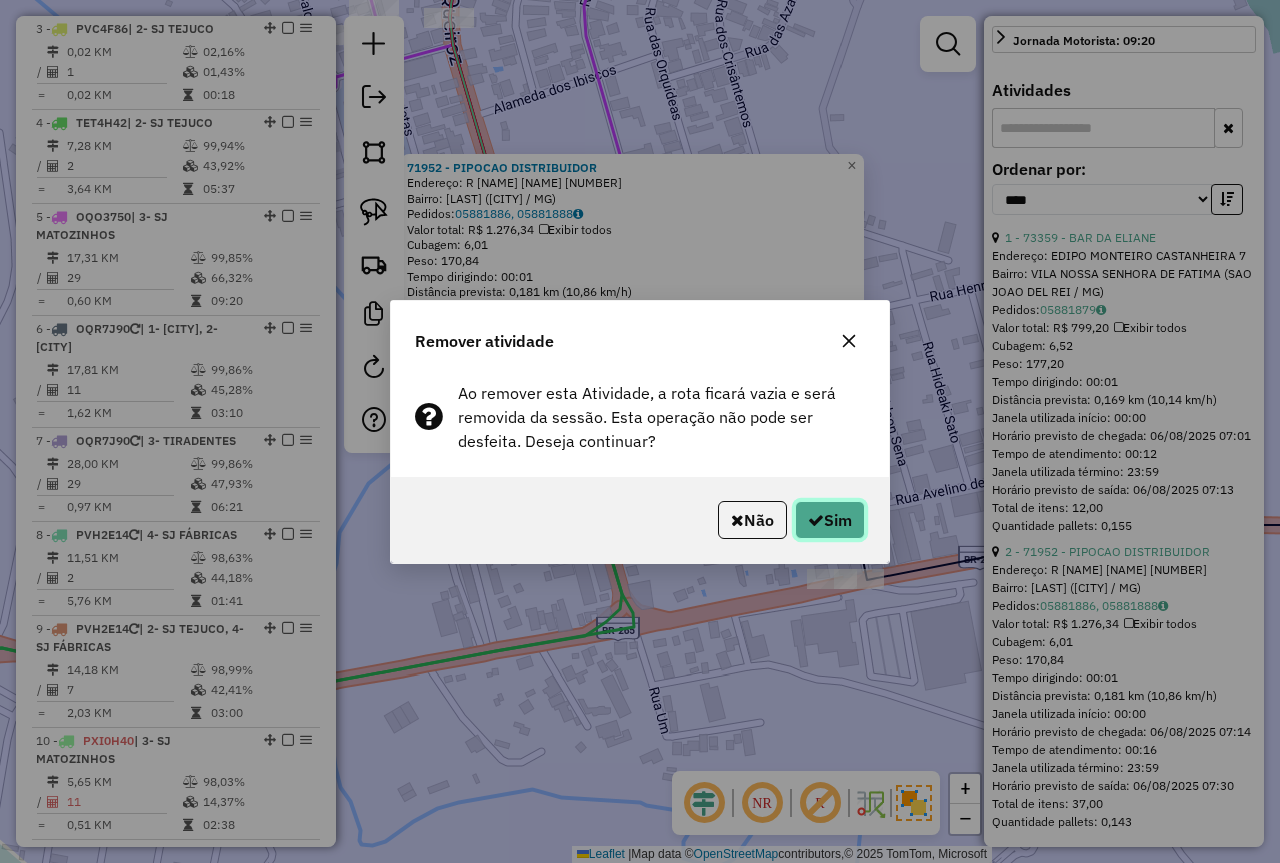 click on "Sim" 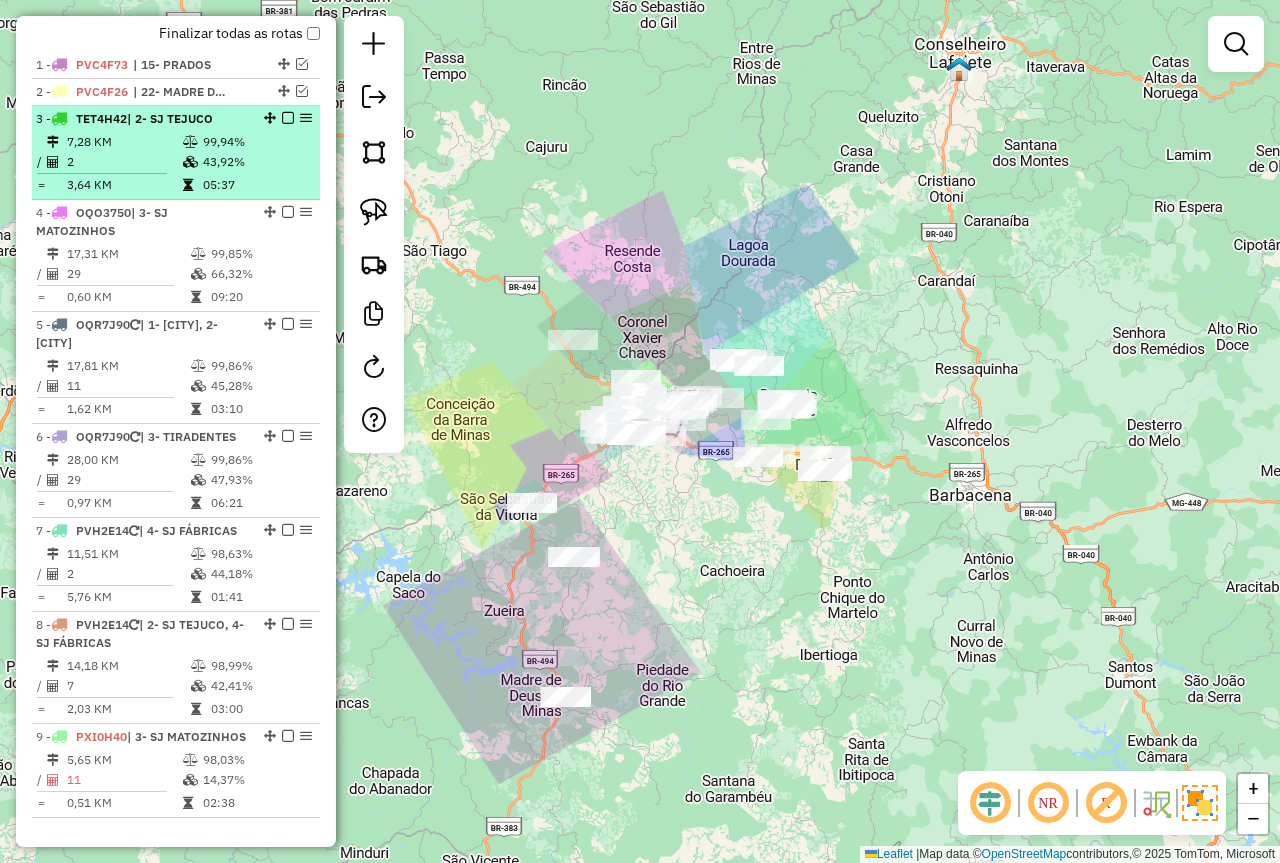 scroll, scrollTop: 604, scrollLeft: 0, axis: vertical 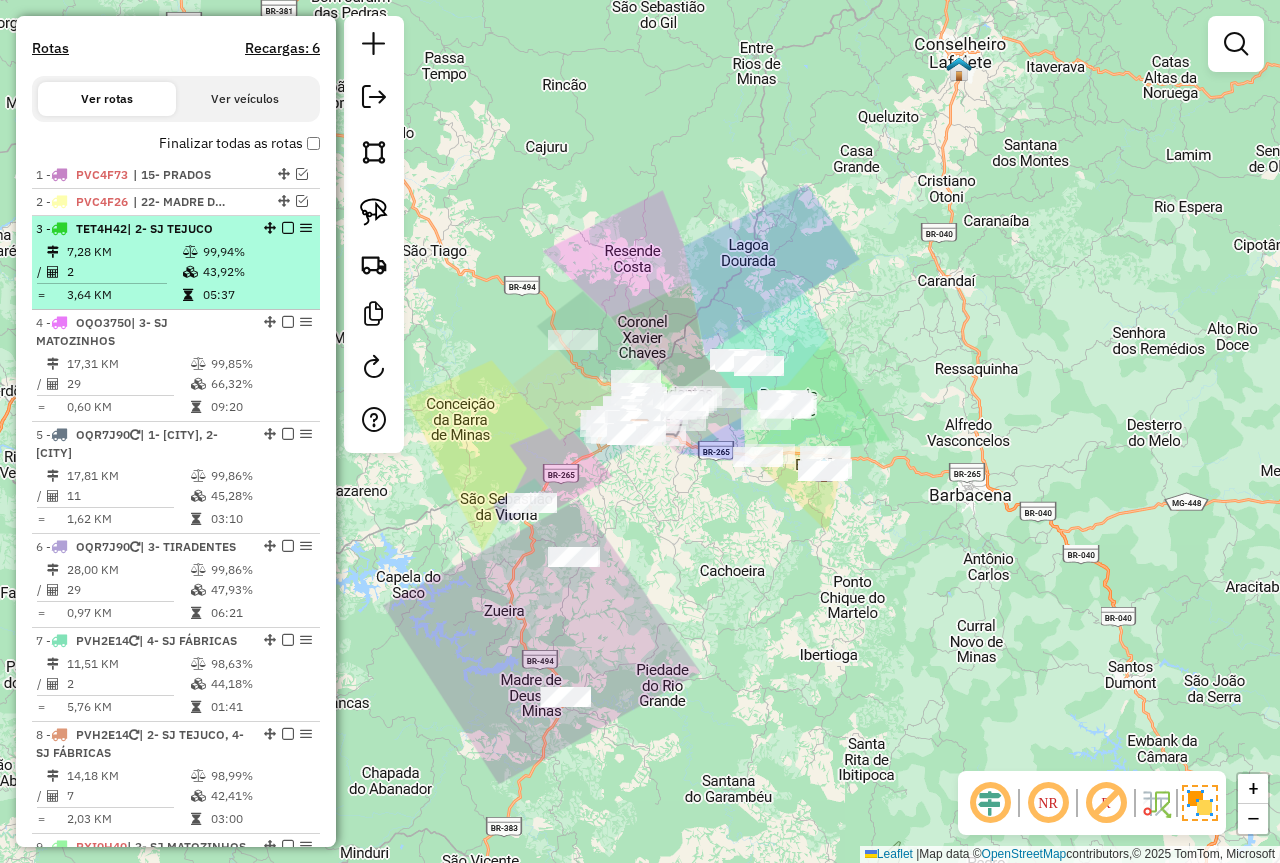 click on "43,92%" at bounding box center [256, 272] 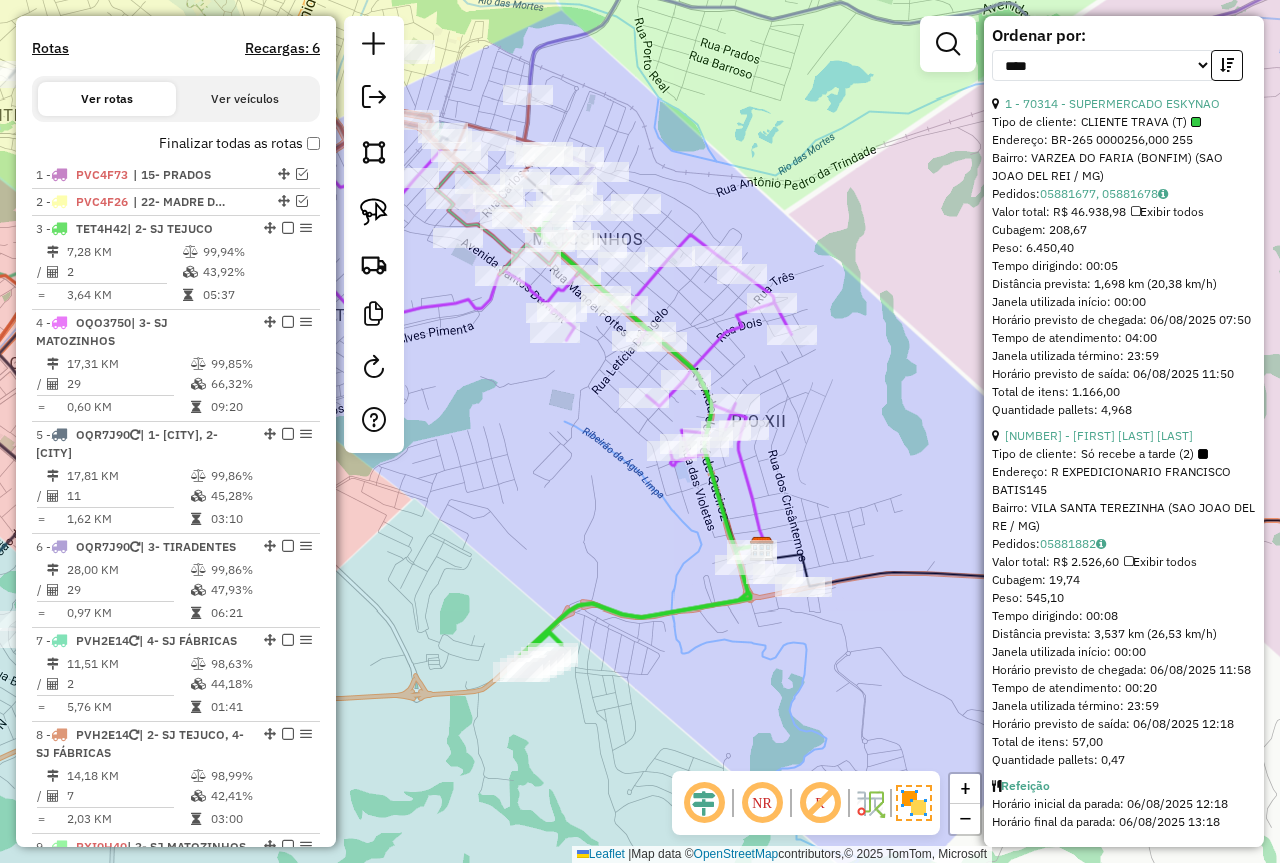 scroll, scrollTop: 909, scrollLeft: 0, axis: vertical 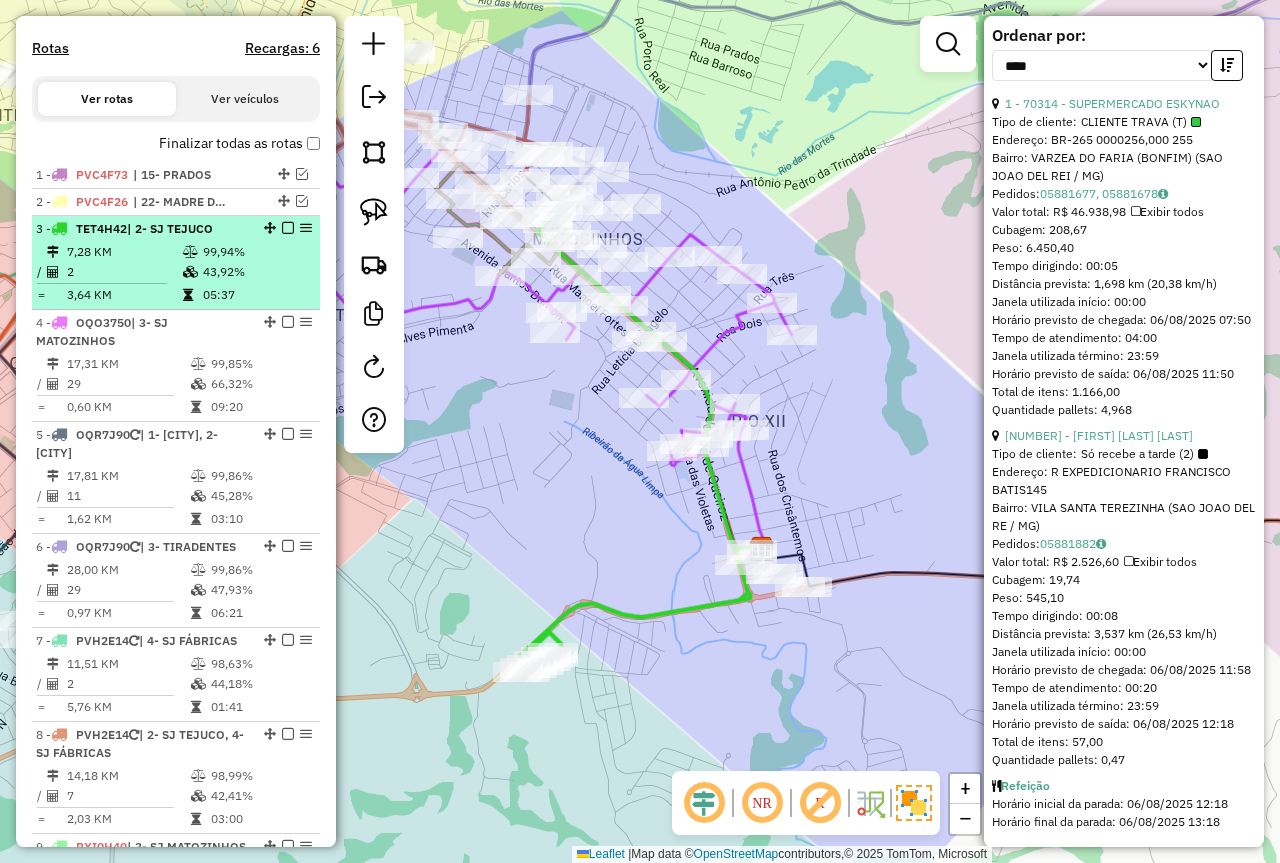 click on "43,92%" at bounding box center (256, 272) 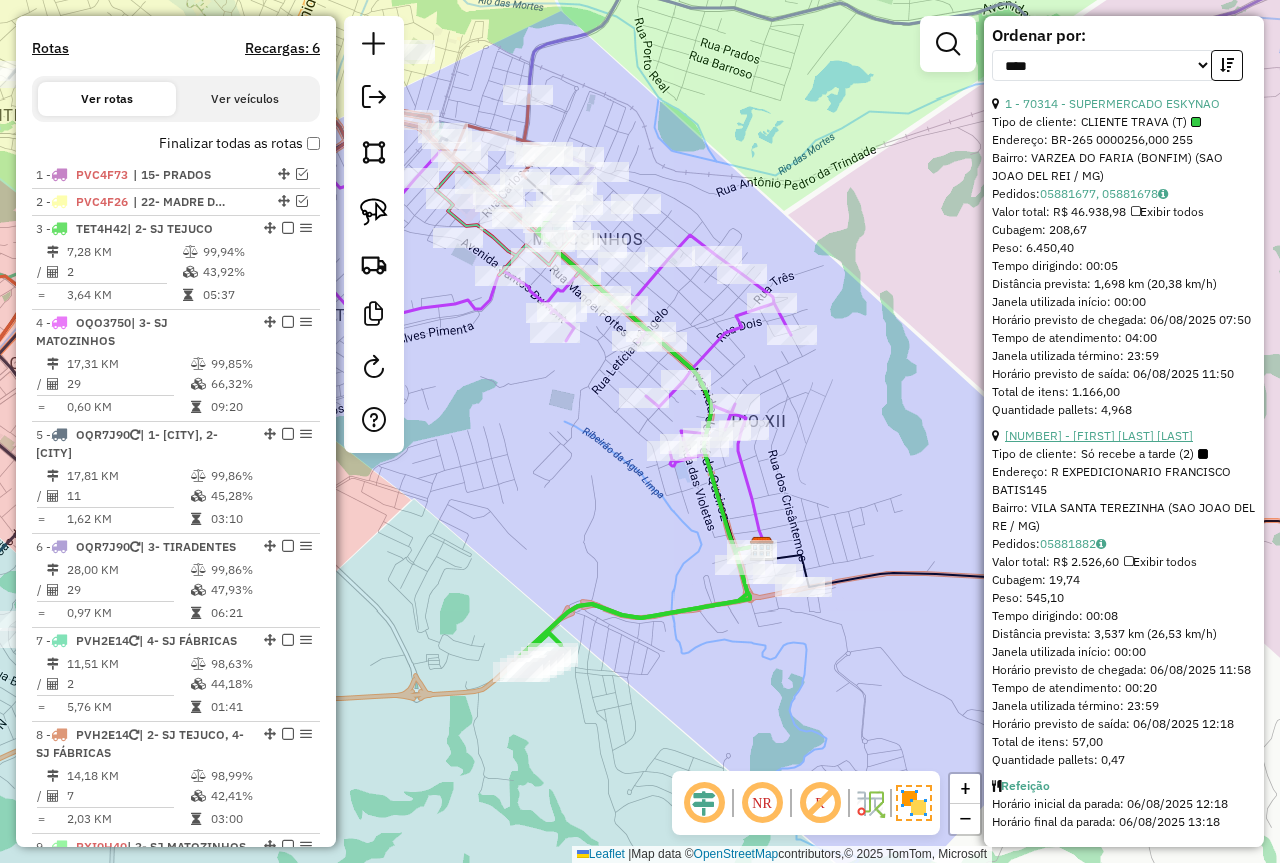 click on "2 - 72637 - SAMIR PEREIRA COELHO" at bounding box center (1099, 435) 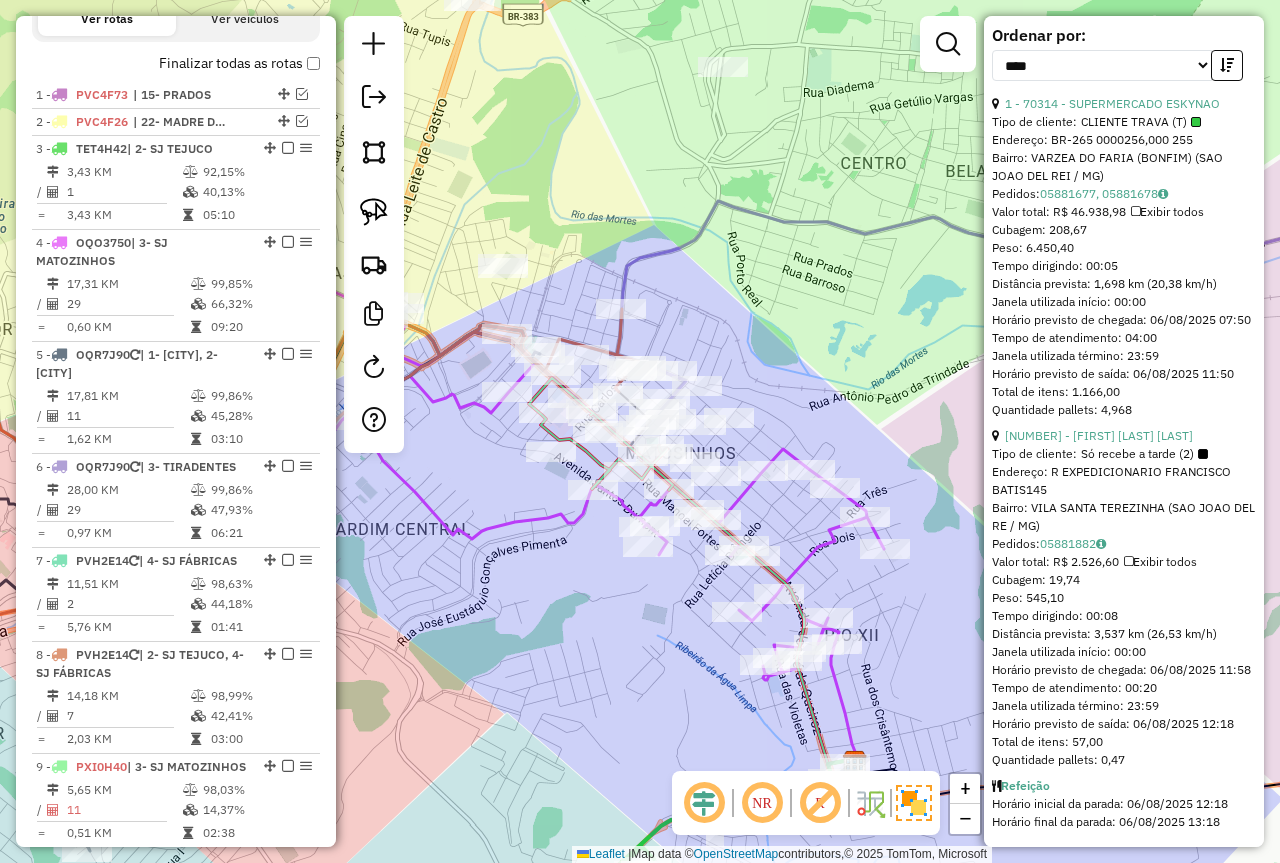 scroll, scrollTop: 804, scrollLeft: 0, axis: vertical 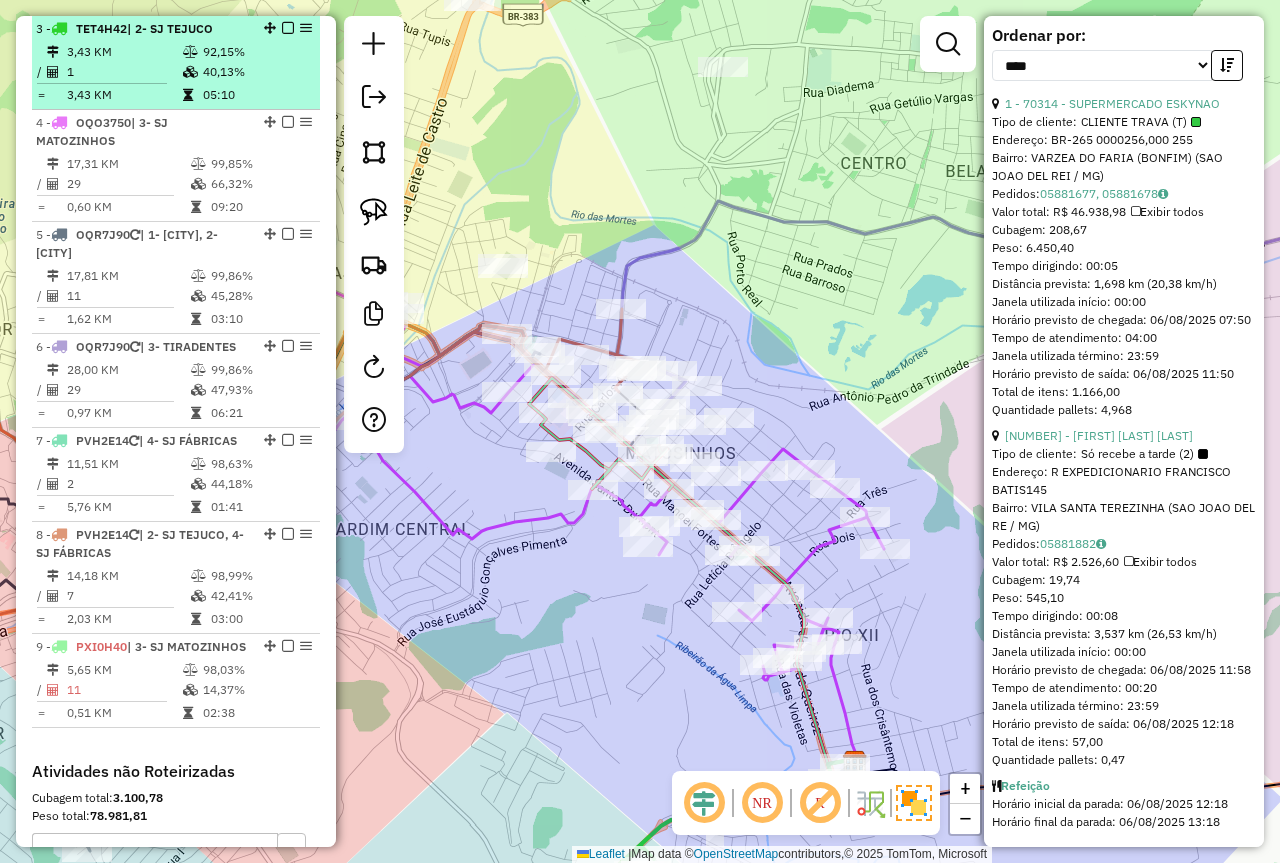 click on "40,13%" at bounding box center (256, 72) 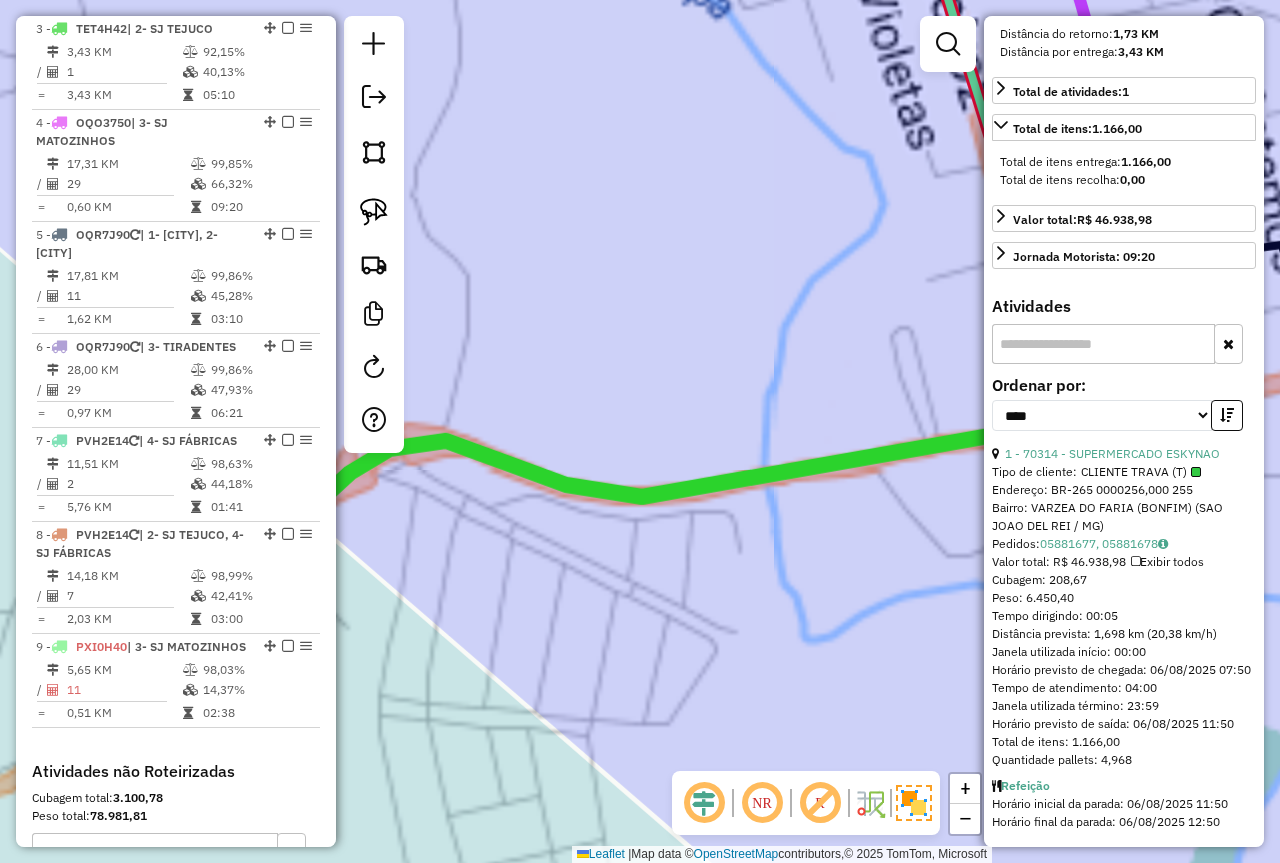 scroll, scrollTop: 541, scrollLeft: 0, axis: vertical 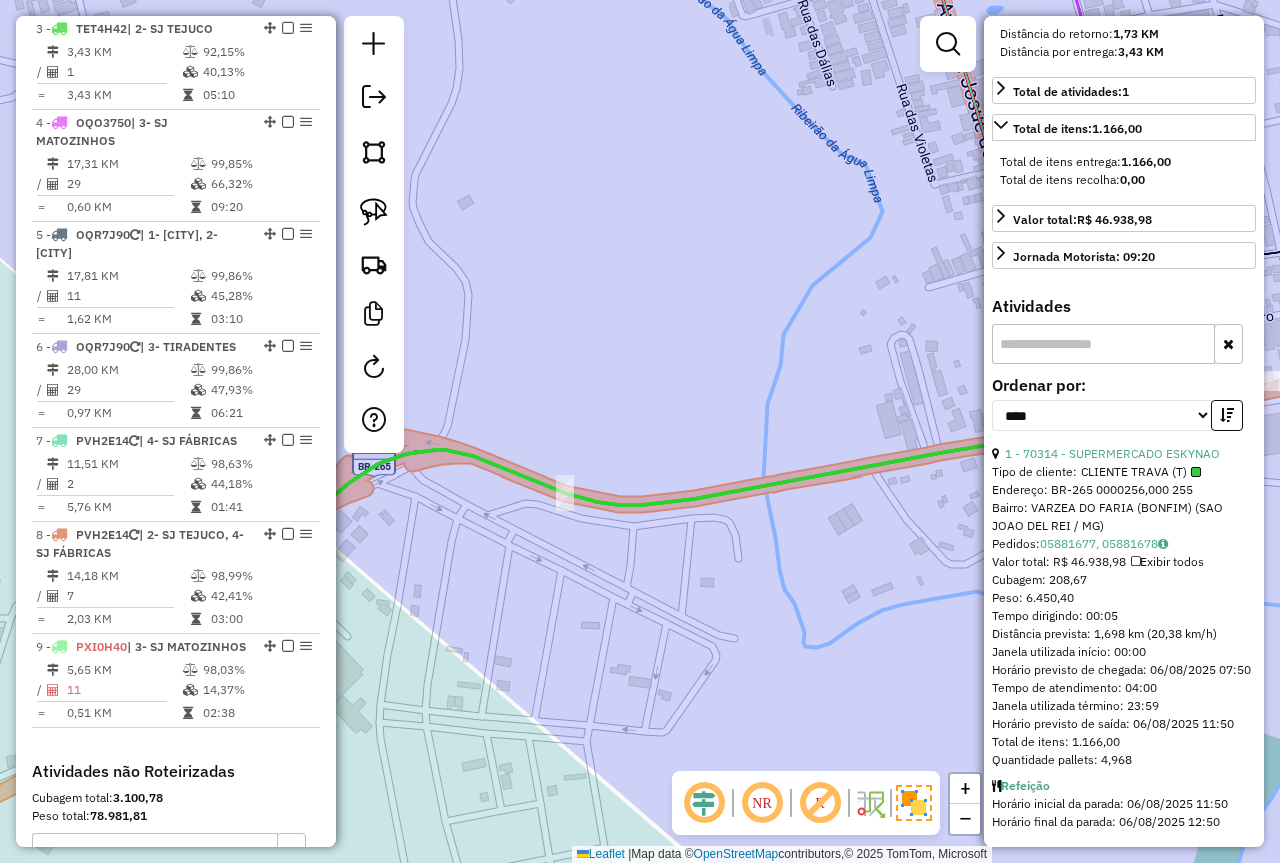 drag, startPoint x: 511, startPoint y: 186, endPoint x: 531, endPoint y: 293, distance: 108.85311 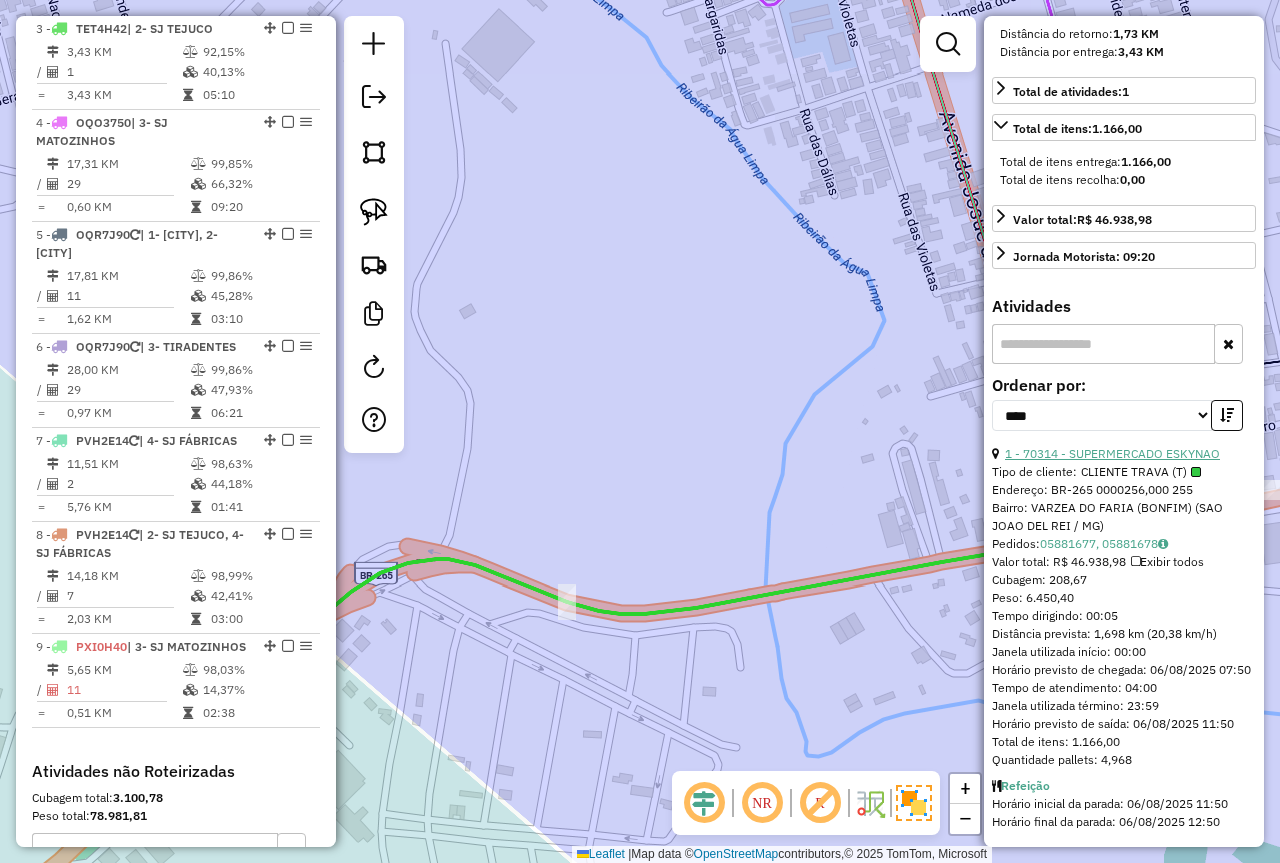 click on "1 - 70314 - SUPERMERCADO ESKYNAO" at bounding box center (1112, 453) 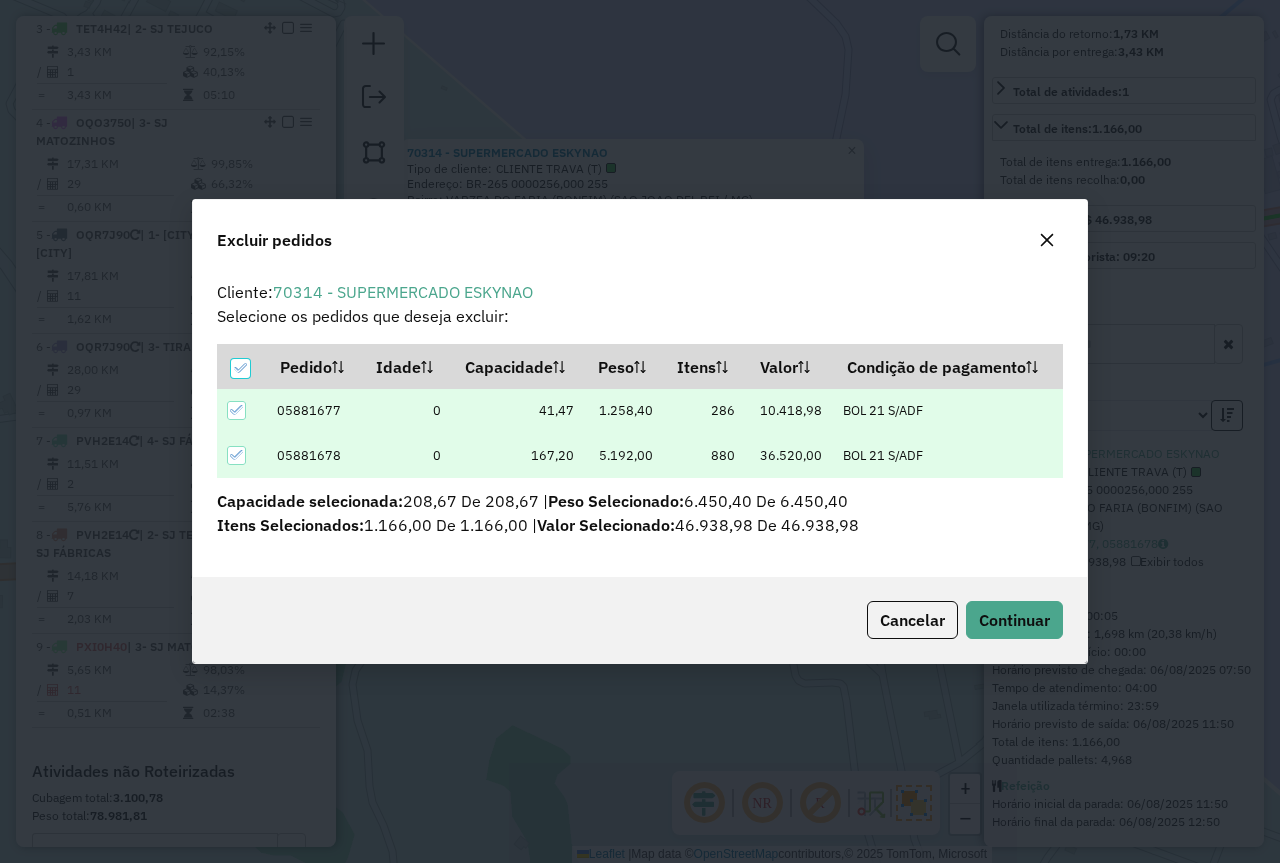 scroll, scrollTop: 82, scrollLeft: 0, axis: vertical 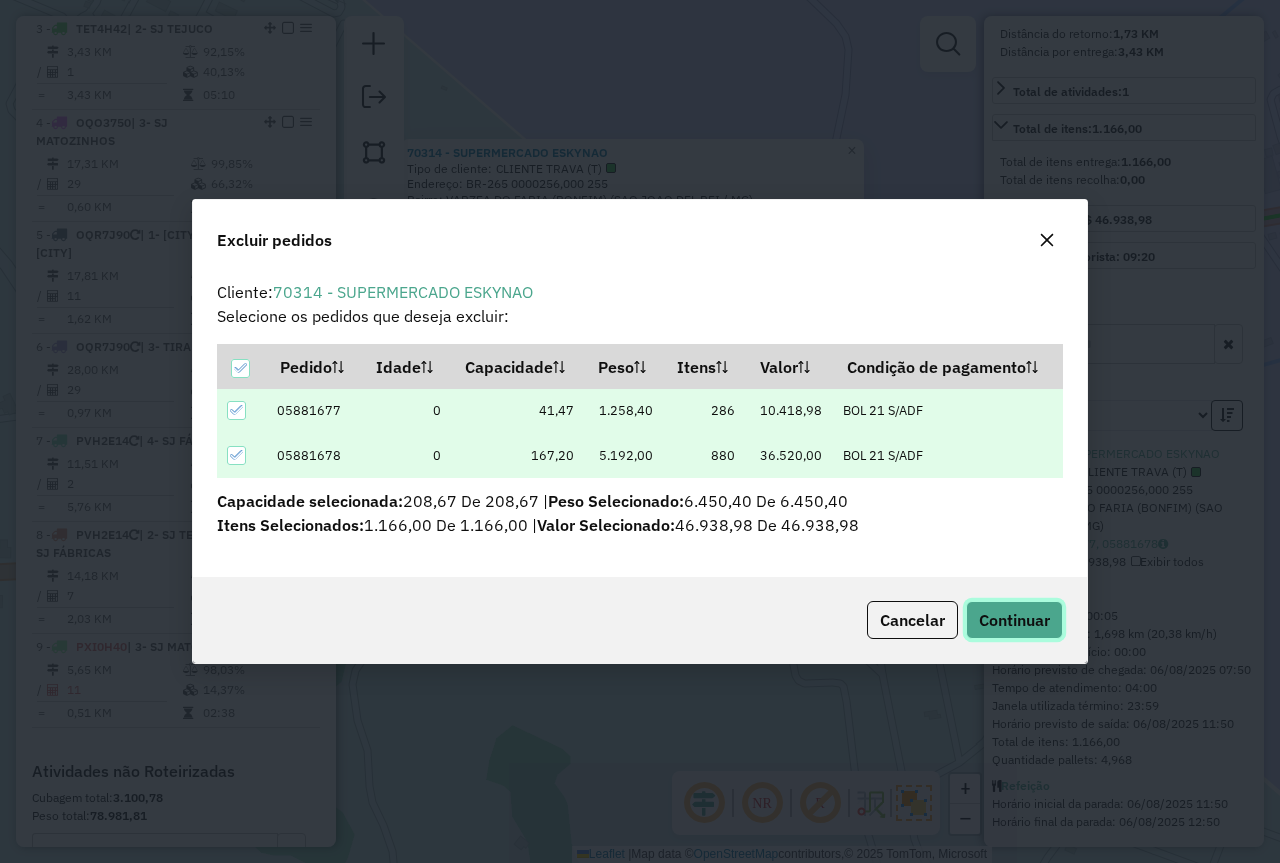 click on "Continuar" 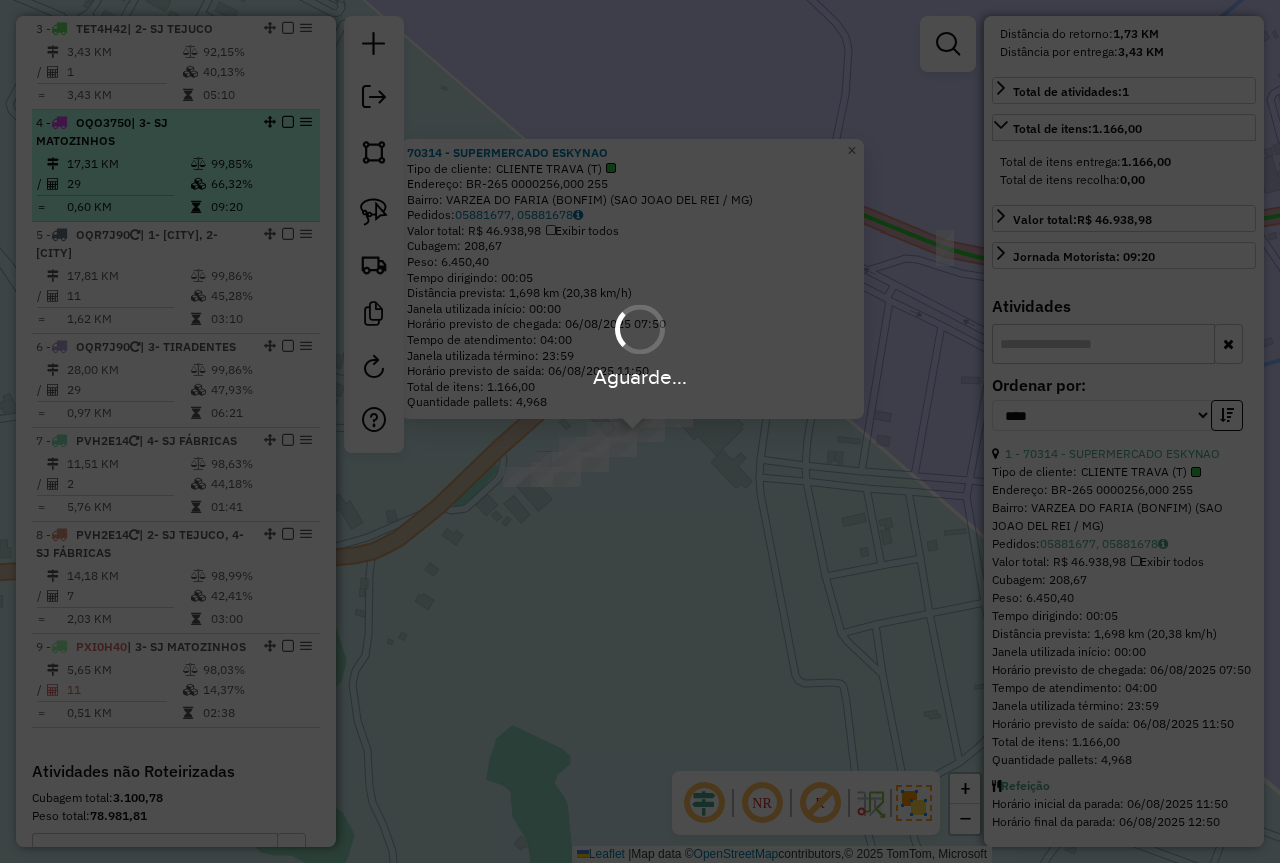 scroll, scrollTop: 710, scrollLeft: 0, axis: vertical 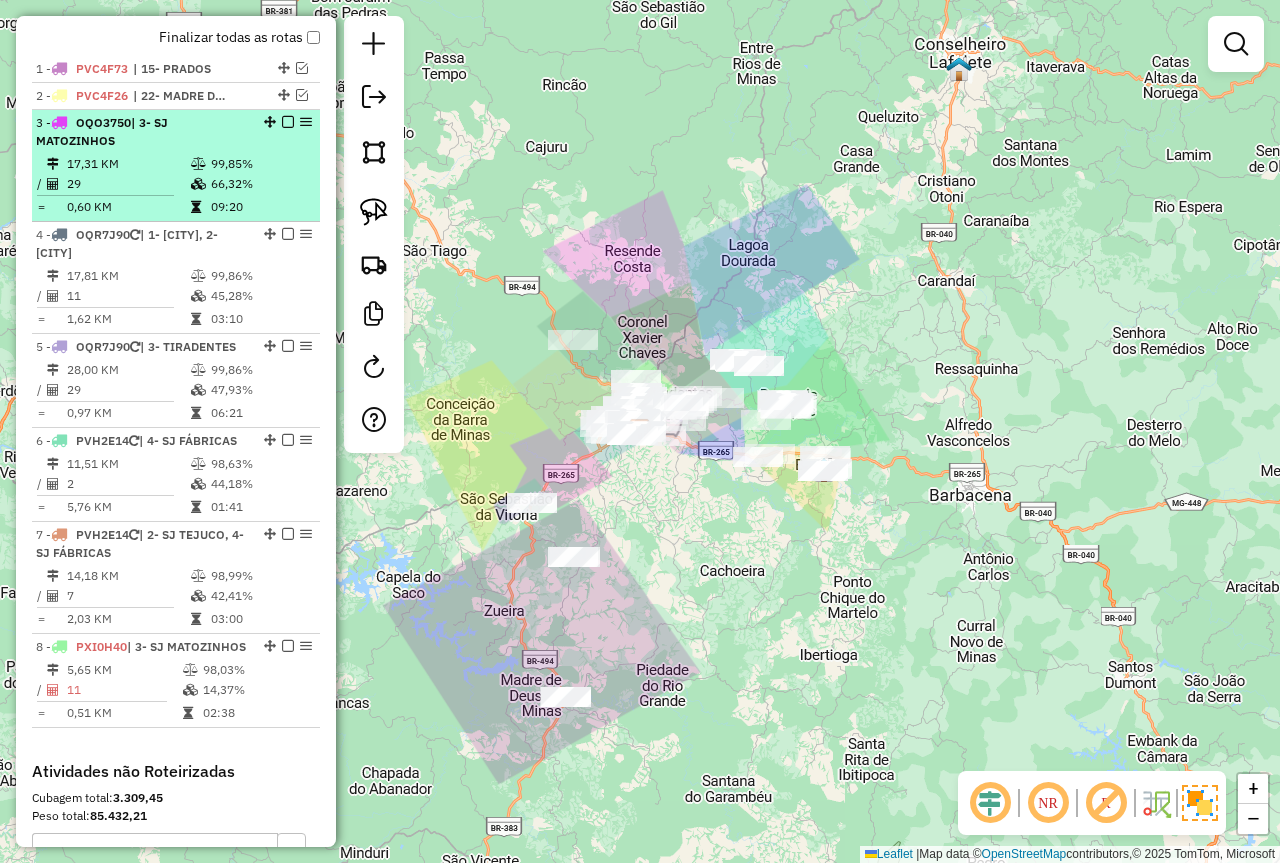 click on "17,31 KM" at bounding box center (128, 164) 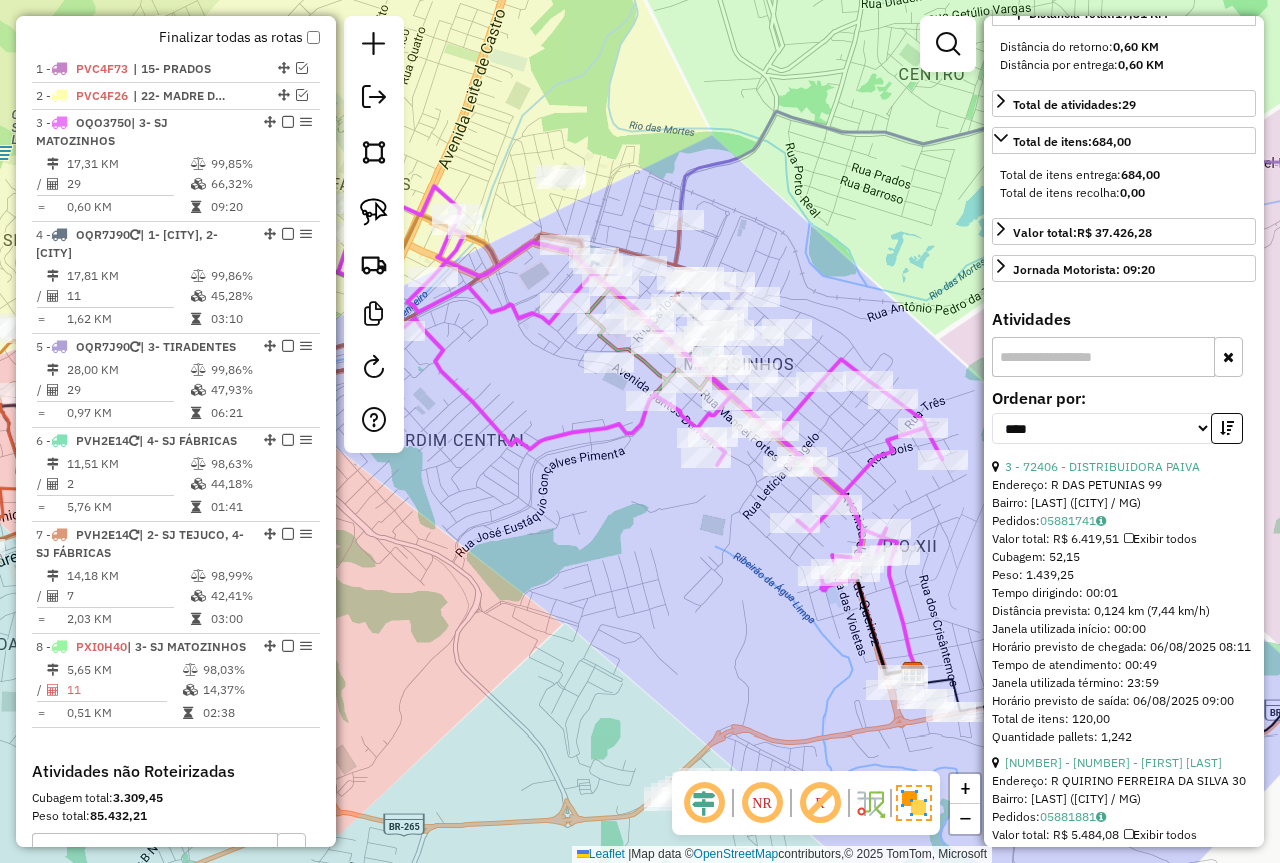 scroll, scrollTop: 600, scrollLeft: 0, axis: vertical 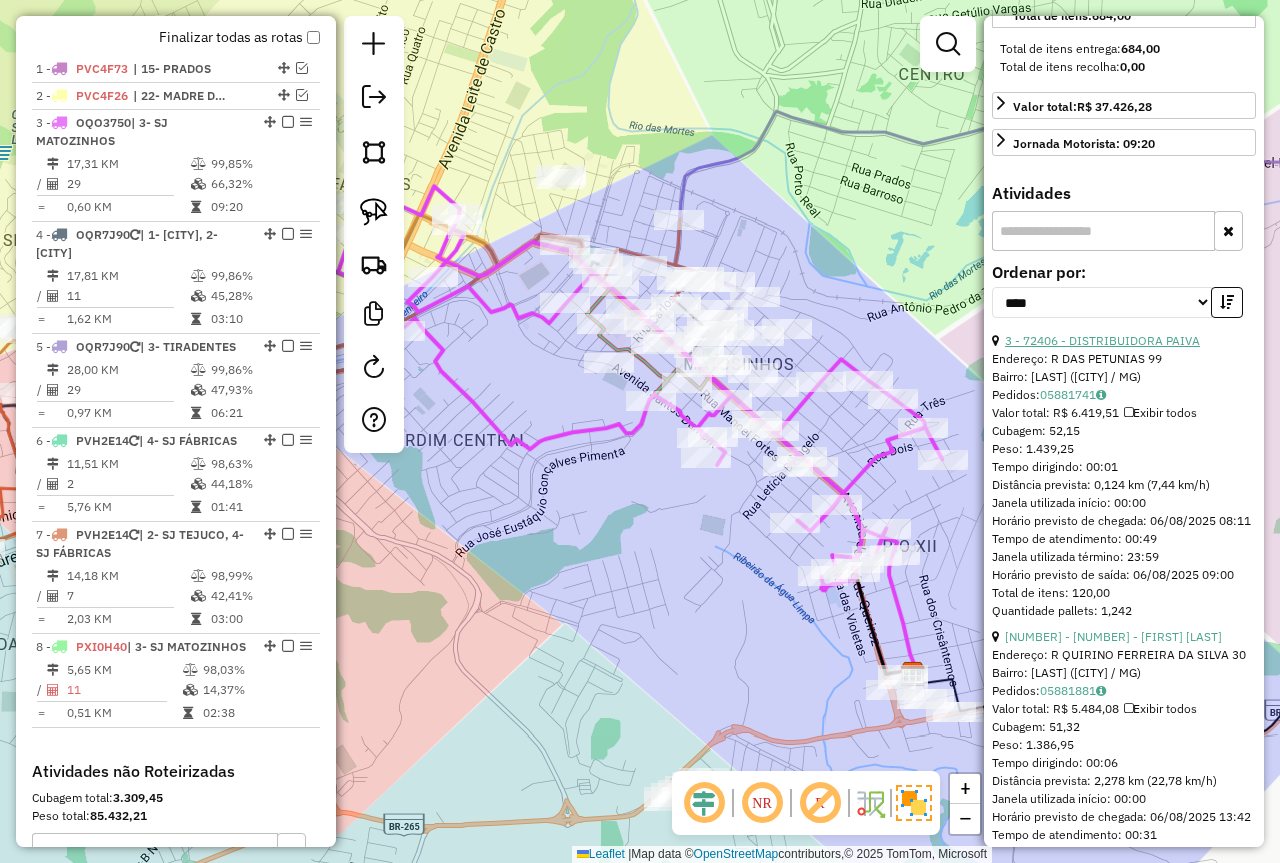 click on "3 - 72406 - DISTRIBUIDORA PAIVA" at bounding box center [1102, 340] 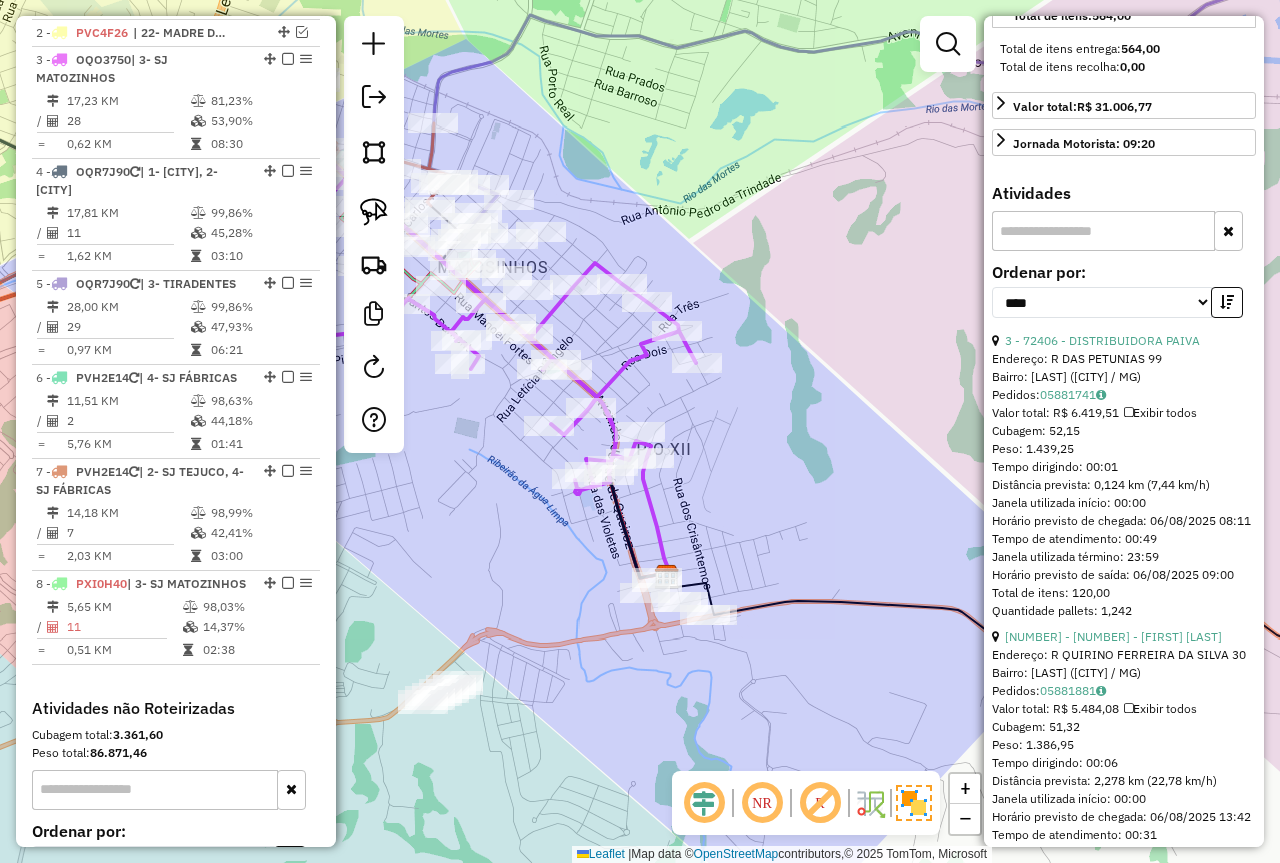 scroll, scrollTop: 804, scrollLeft: 0, axis: vertical 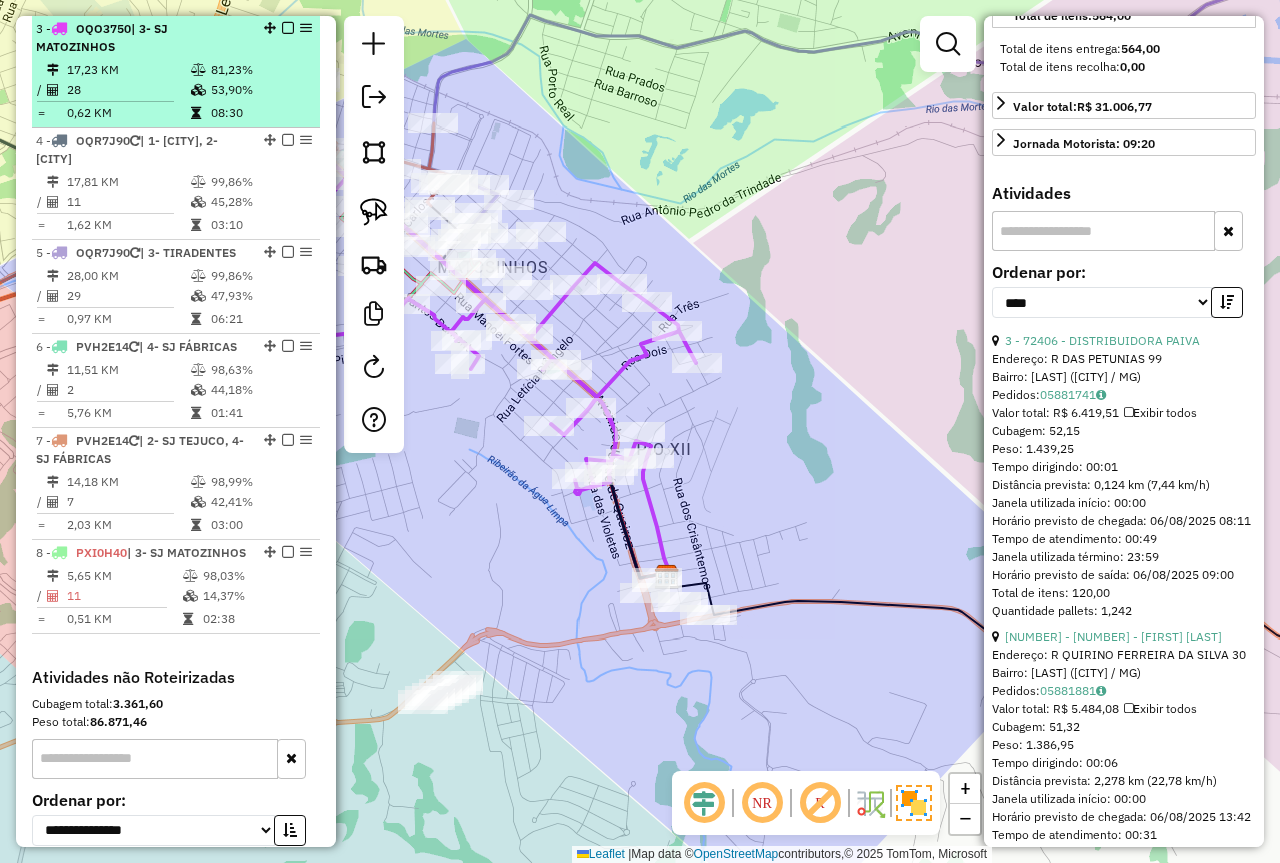 click on "81,23%" at bounding box center (260, 70) 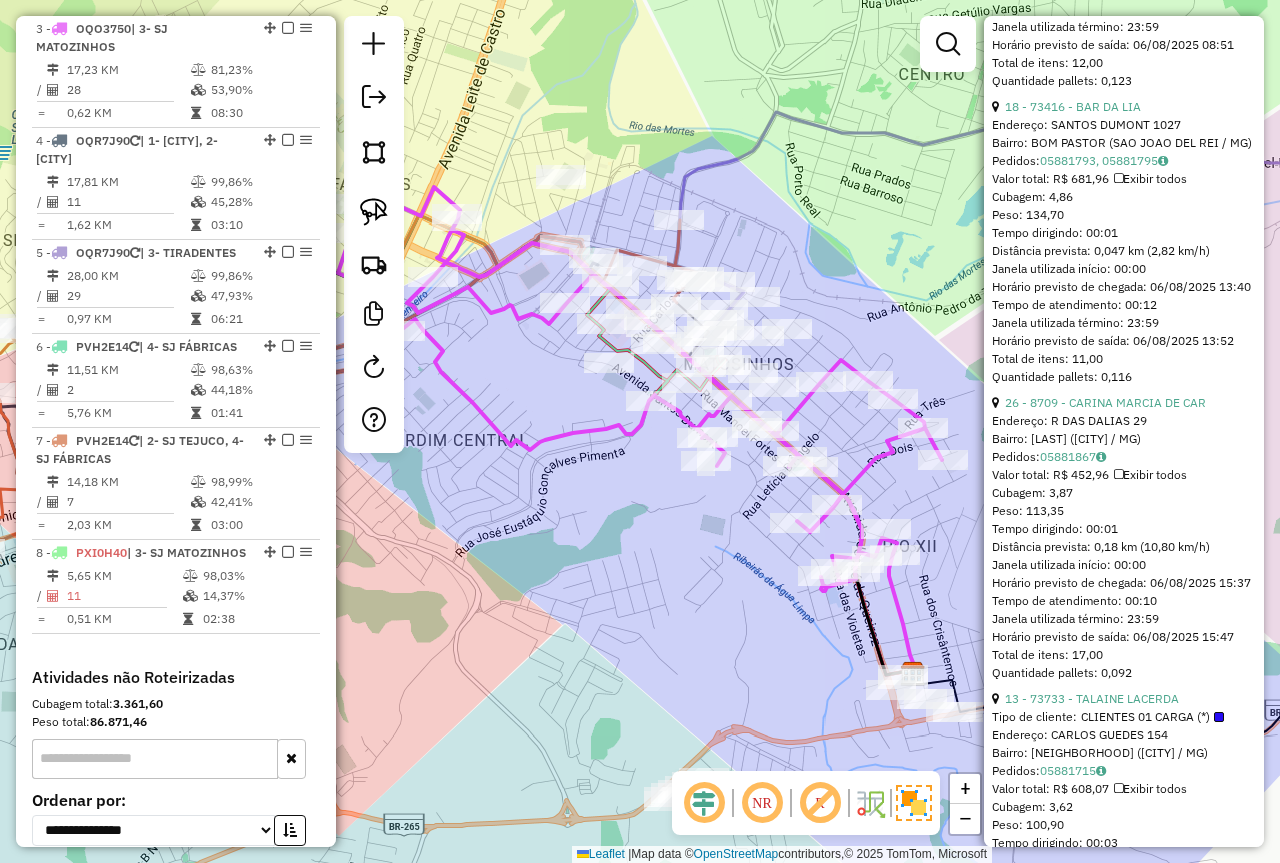 scroll, scrollTop: 4900, scrollLeft: 0, axis: vertical 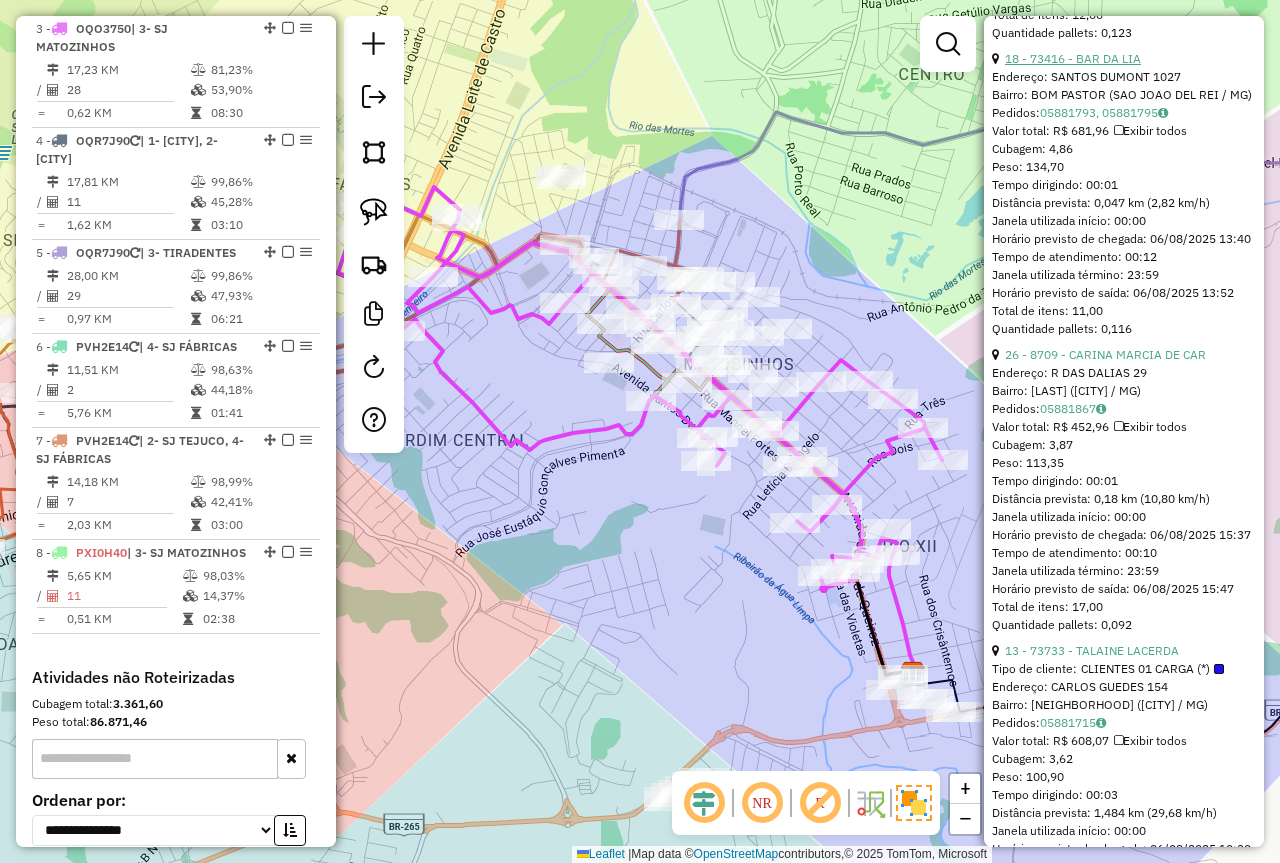 click on "18 - 73416 - BAR DA LIA" at bounding box center [1073, 58] 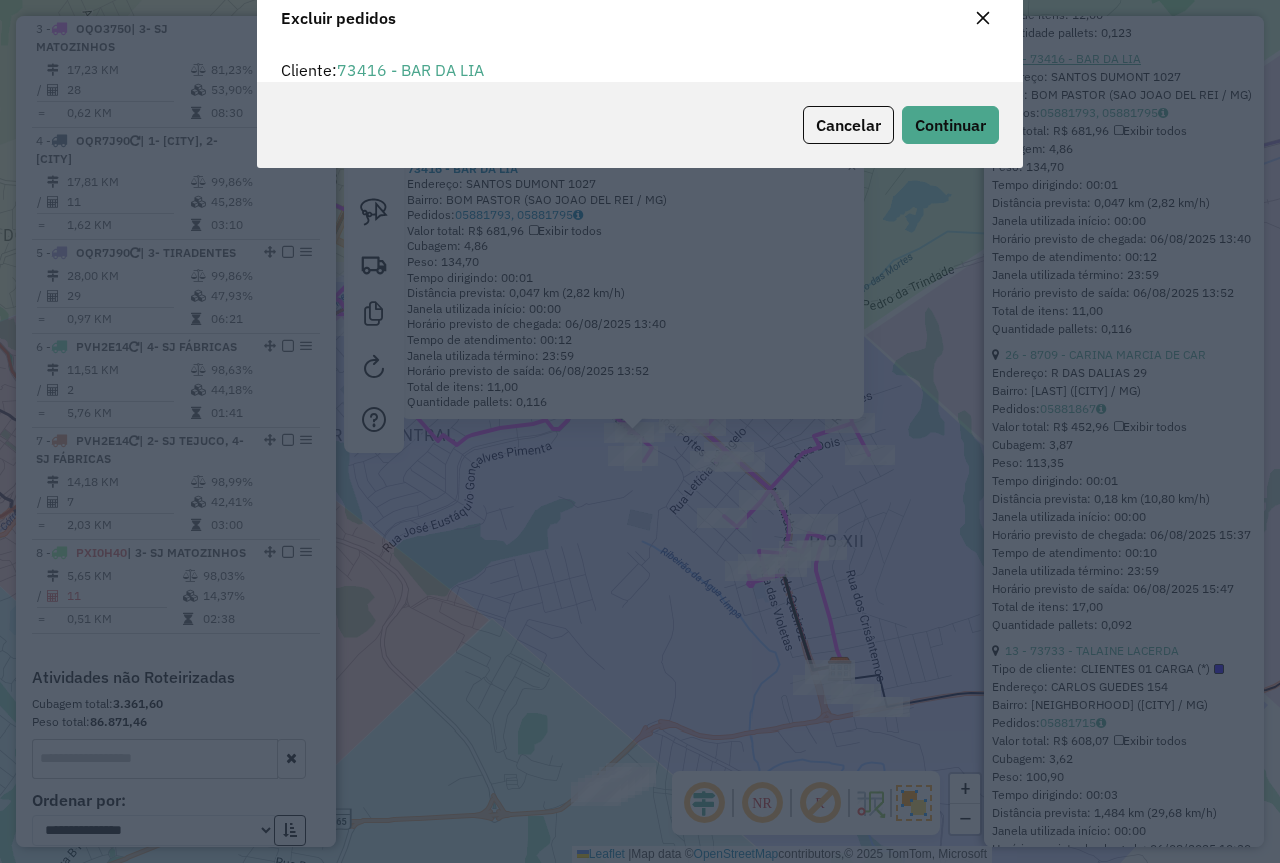 scroll, scrollTop: 82, scrollLeft: 0, axis: vertical 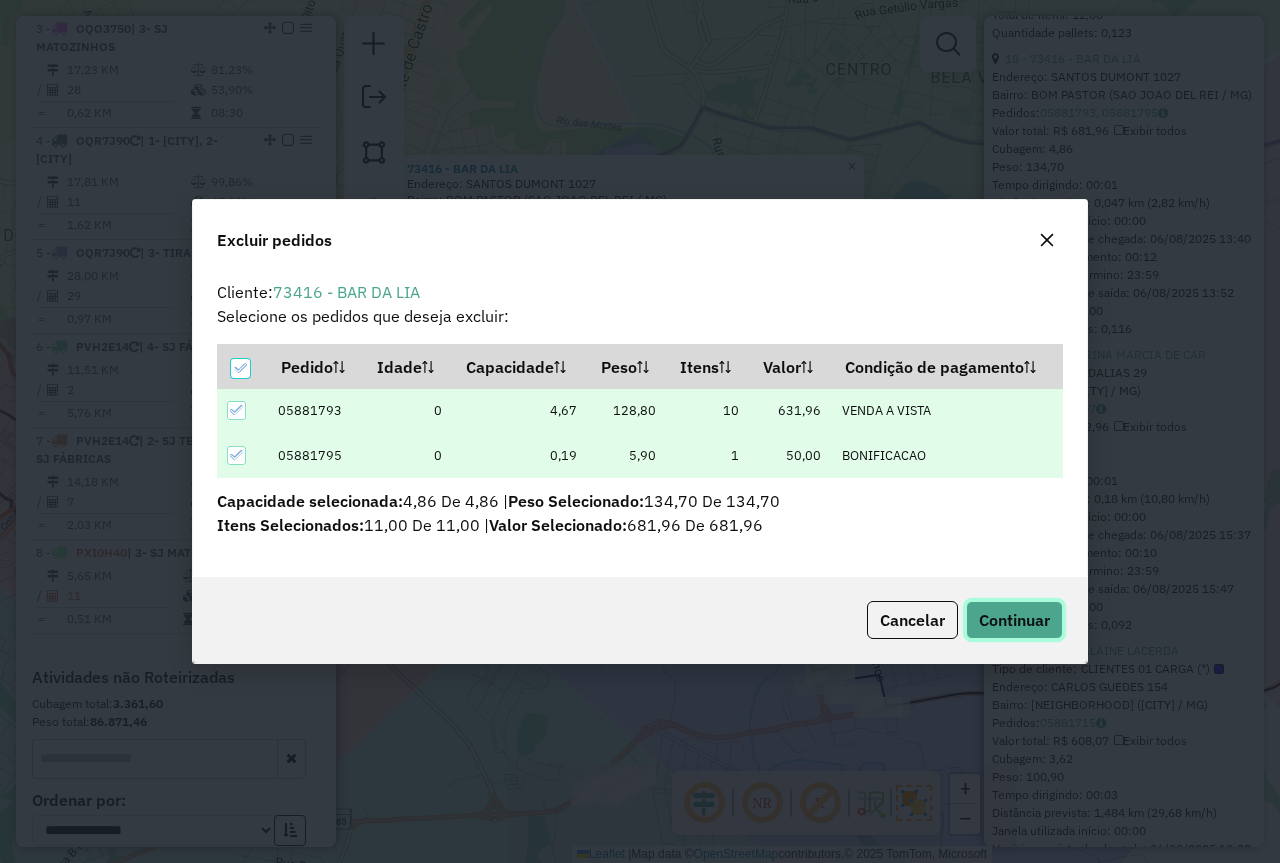 click on "Continuar" 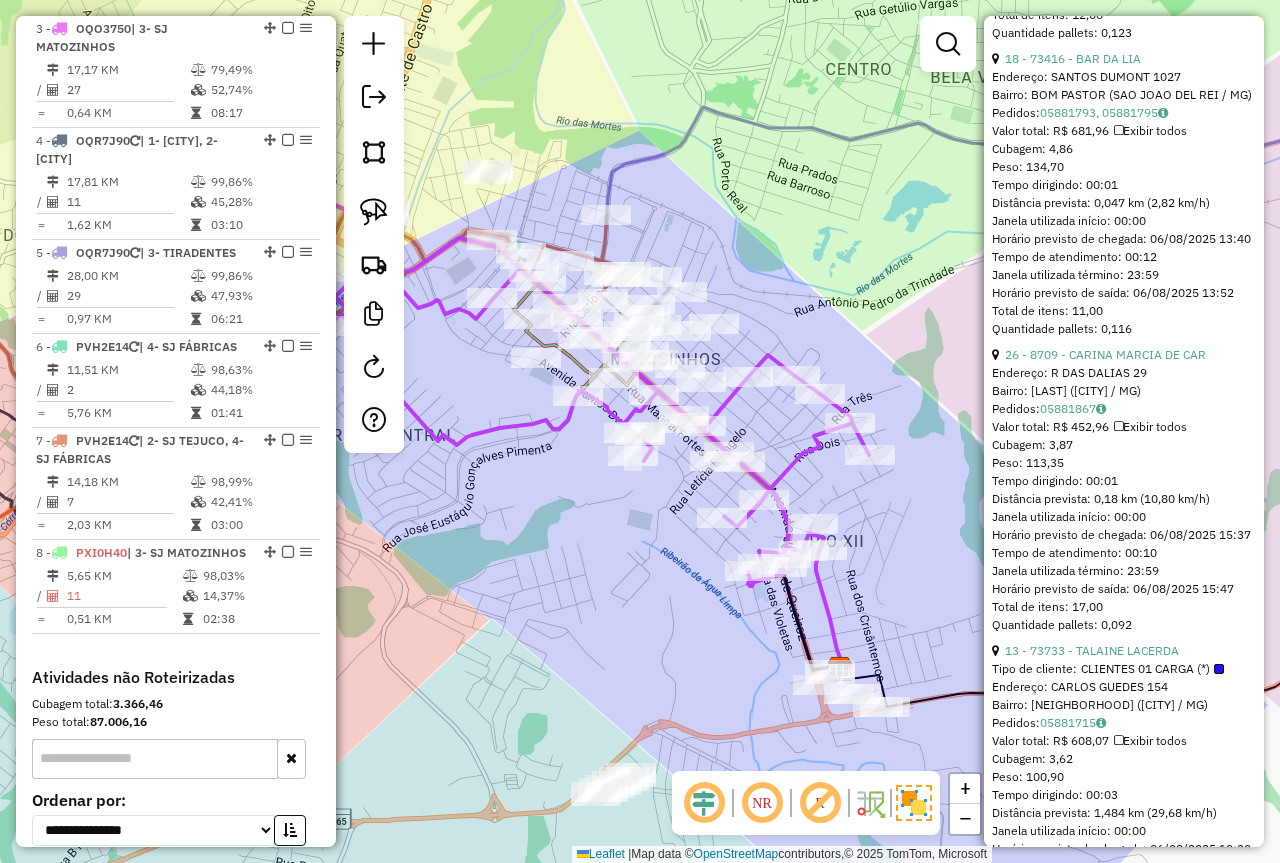 scroll, scrollTop: 630, scrollLeft: 0, axis: vertical 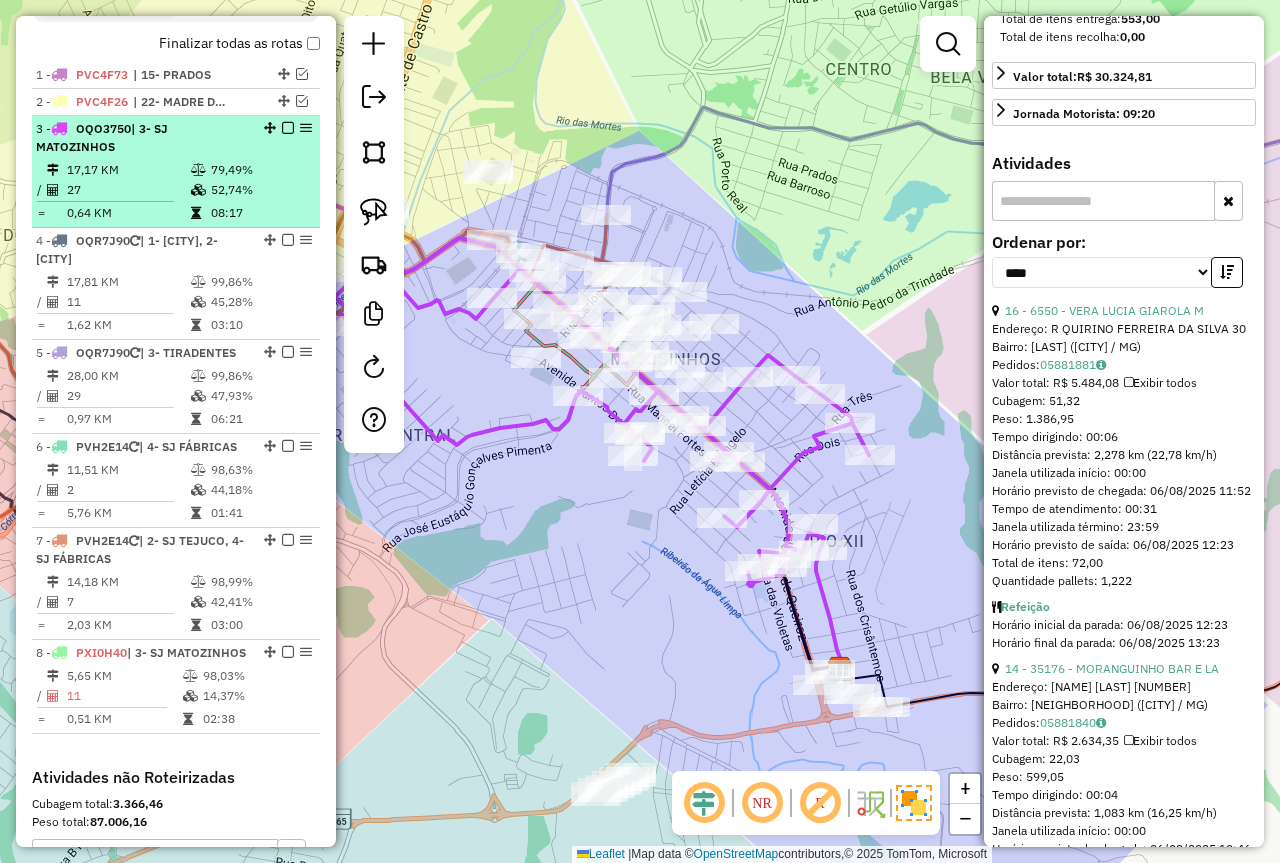 click at bounding box center (288, 128) 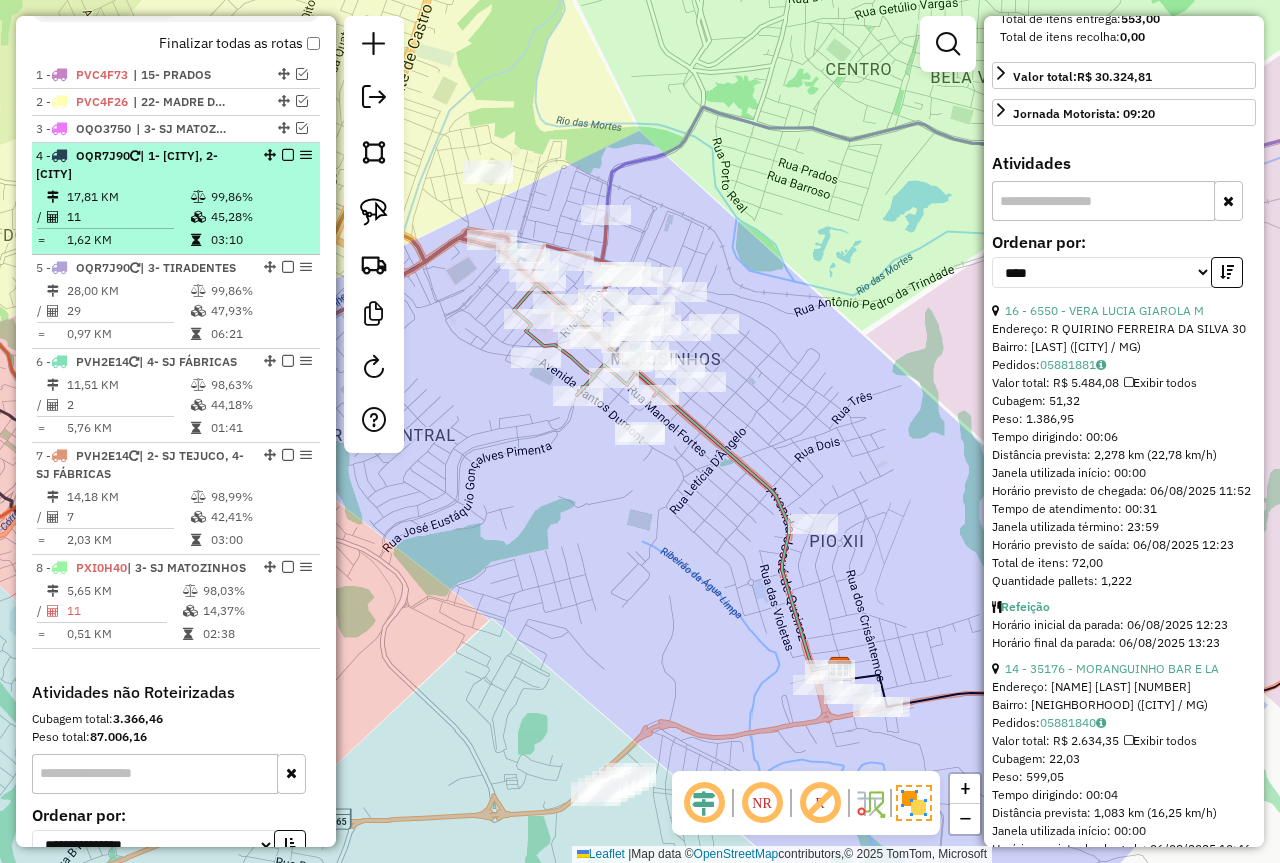 click on "45,28%" at bounding box center (260, 217) 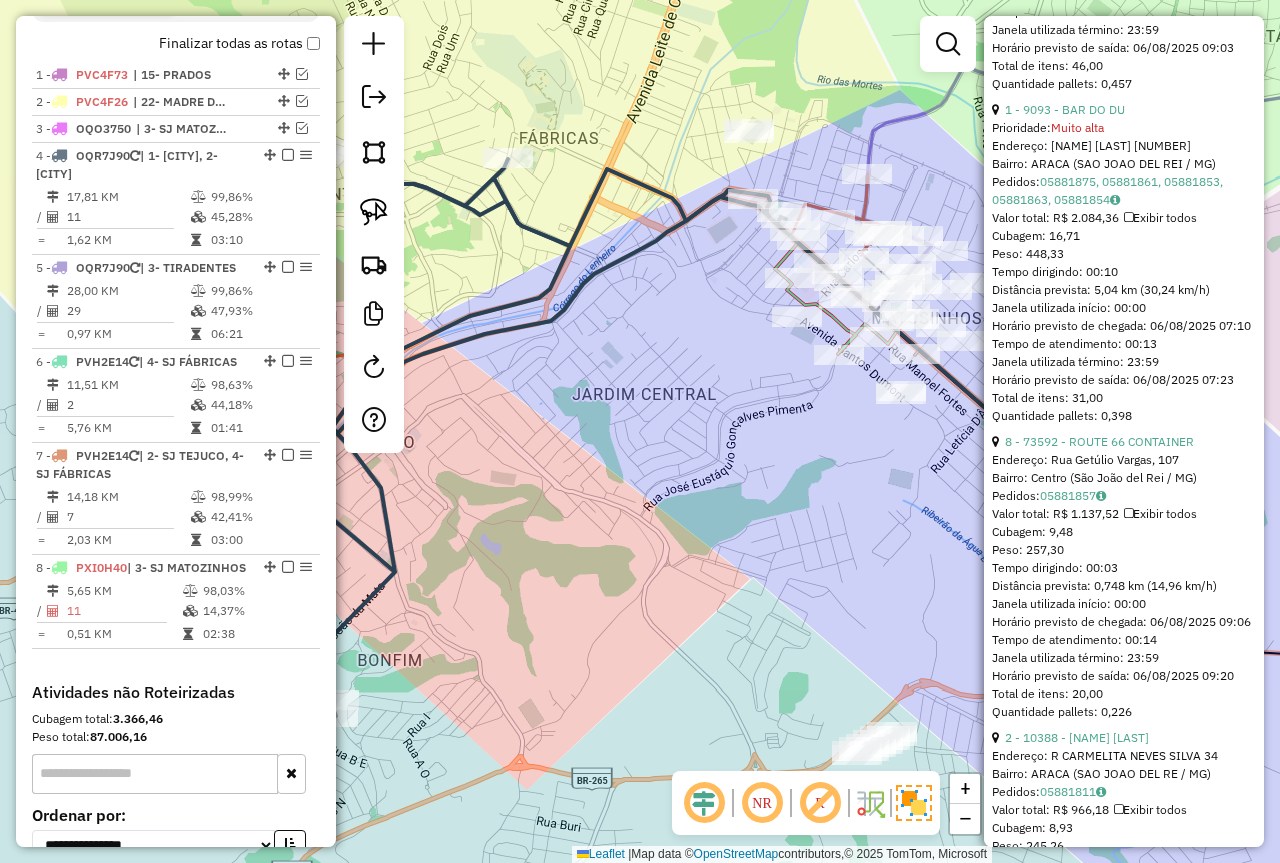 scroll, scrollTop: 1512, scrollLeft: 0, axis: vertical 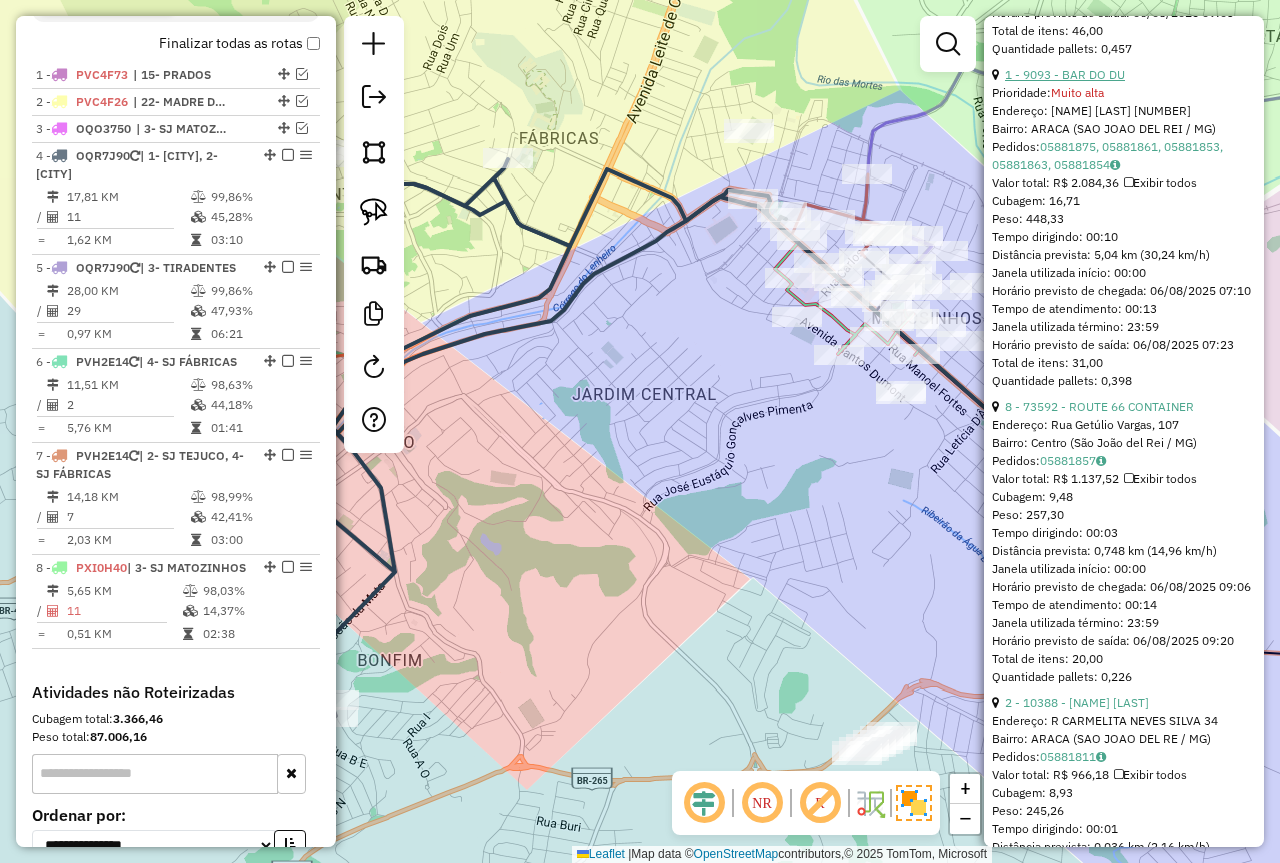 click on "1 - 9093 - BAR DO DU" at bounding box center (1065, 74) 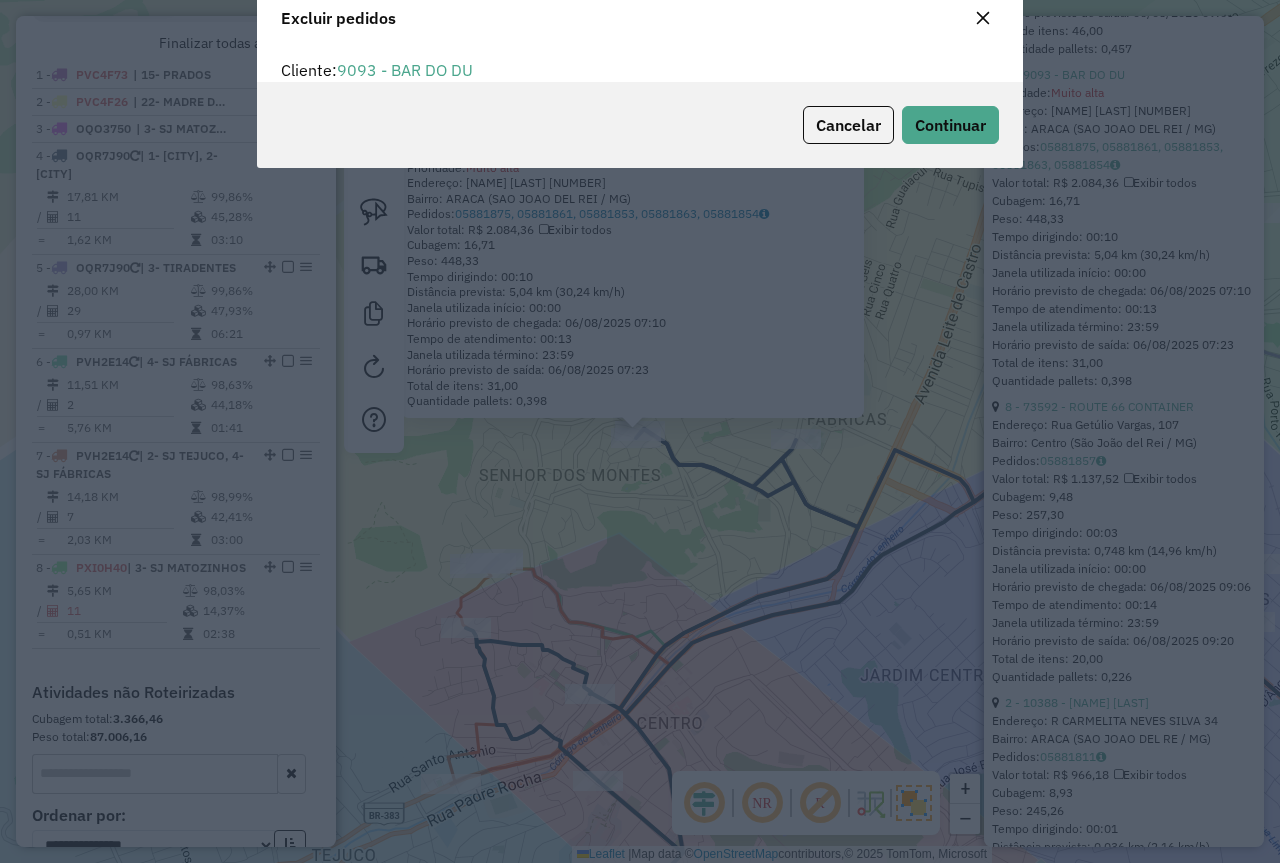 scroll, scrollTop: 82, scrollLeft: 0, axis: vertical 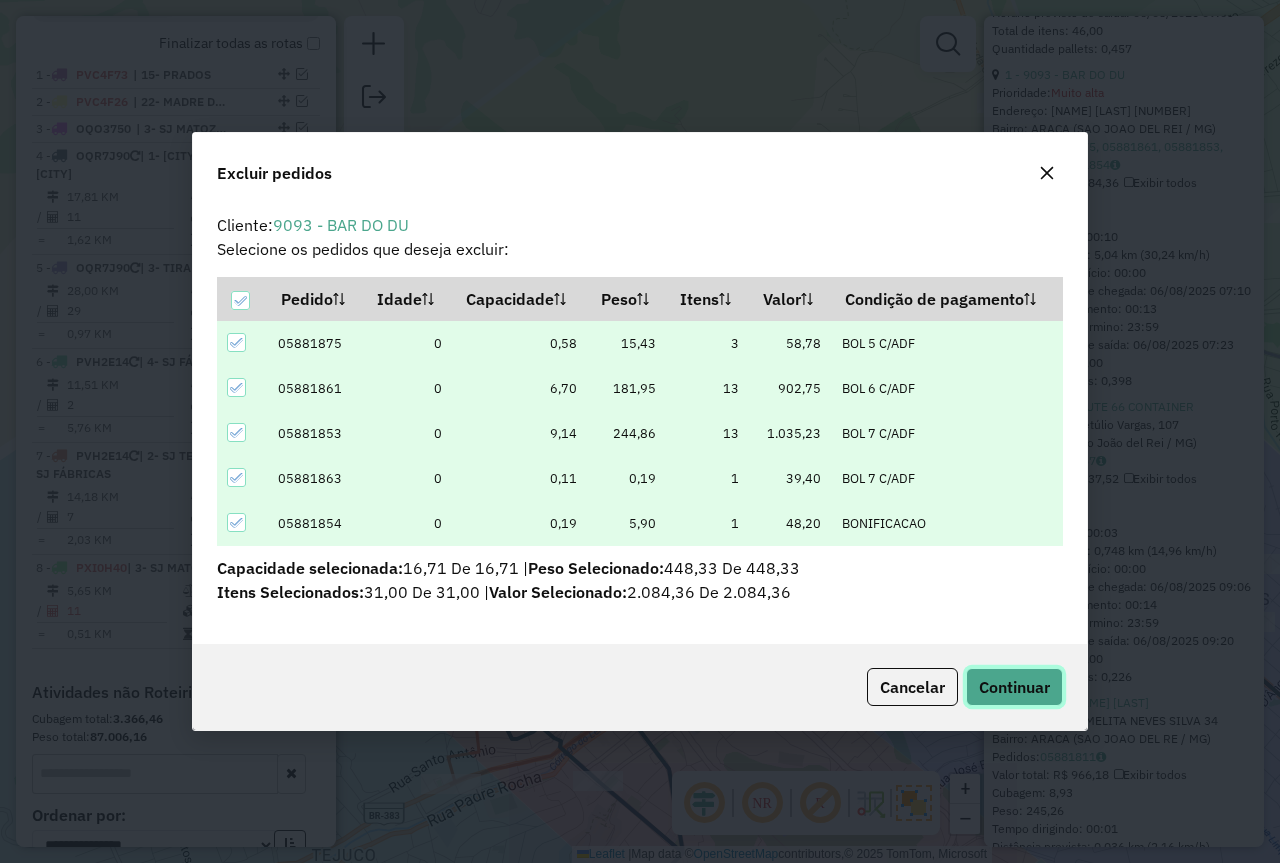 click on "Continuar" 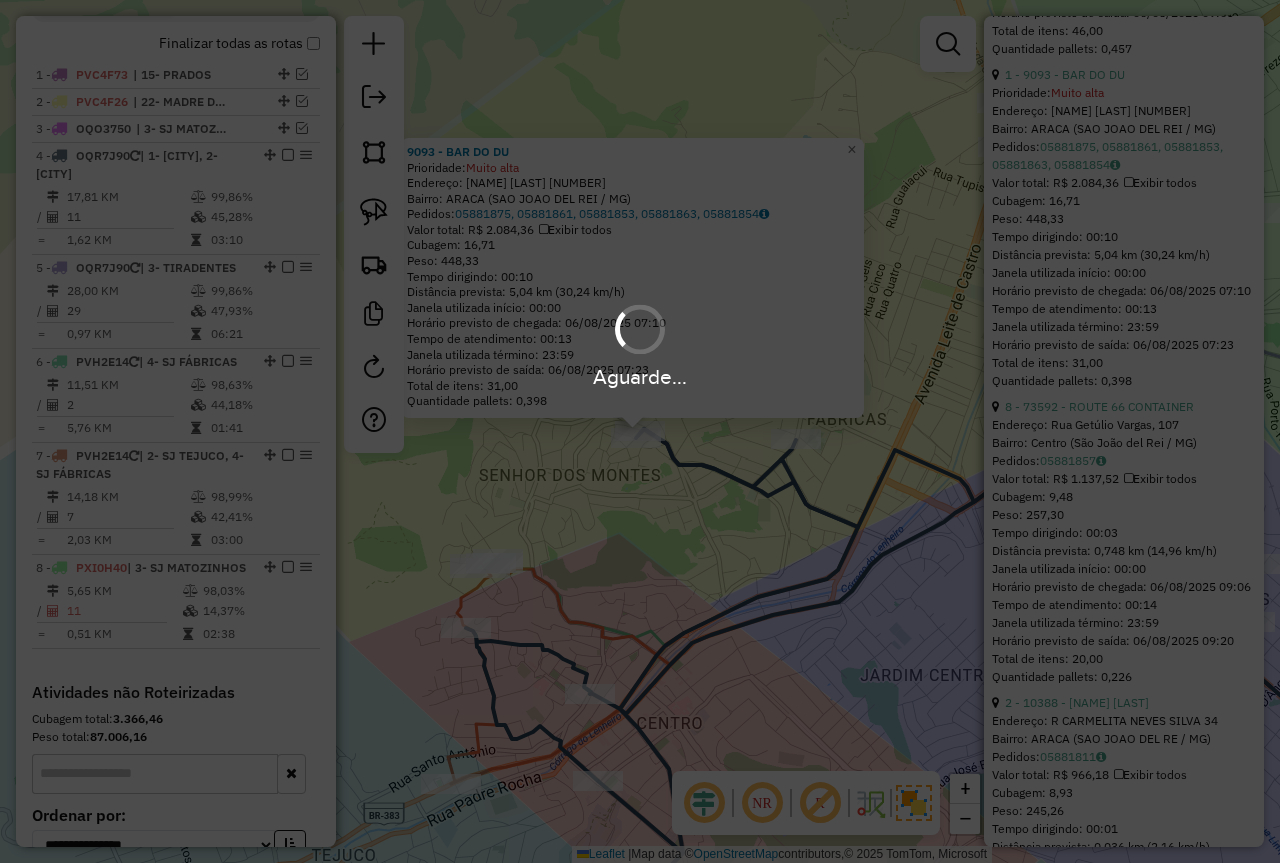 scroll, scrollTop: 794, scrollLeft: 0, axis: vertical 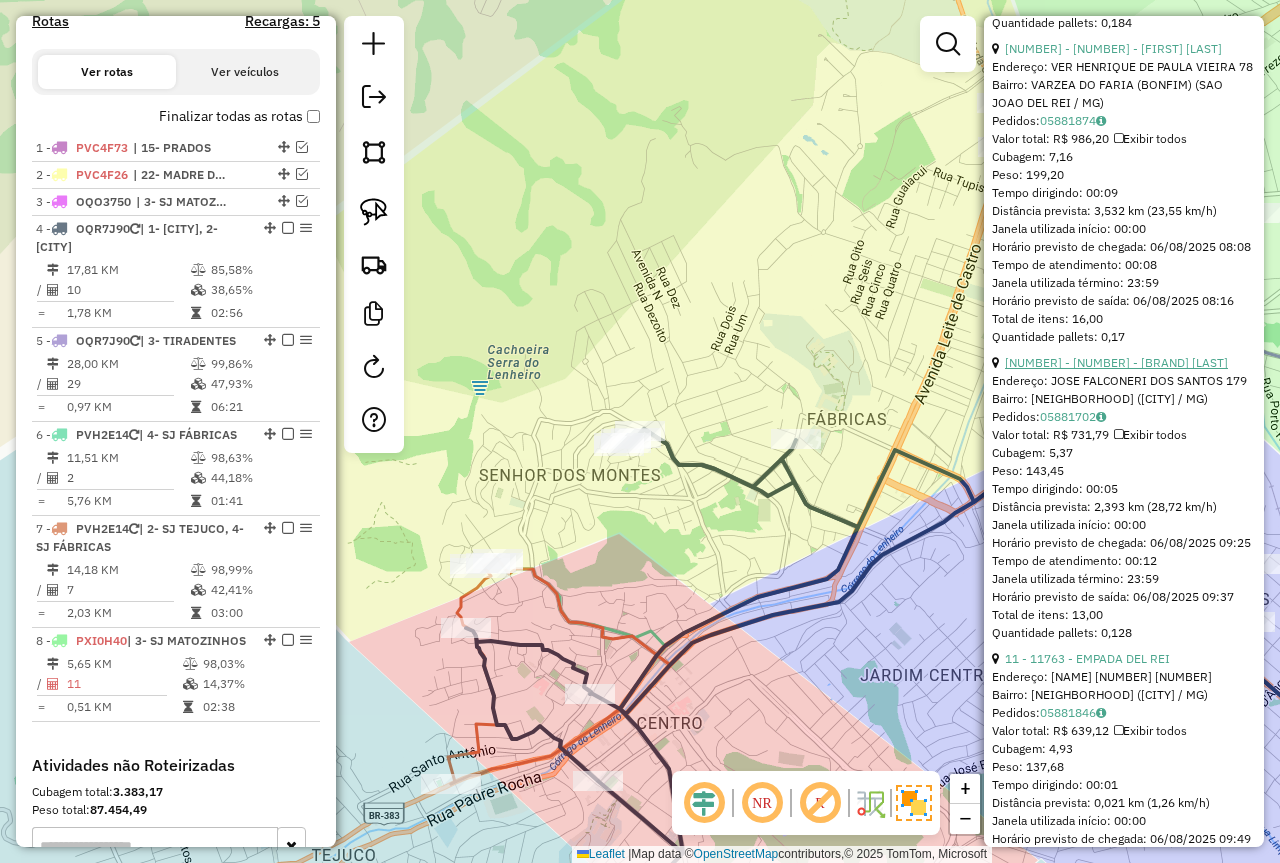 click on "9 - 72875 - DISTRIBUIDORA VALE" at bounding box center [1116, 362] 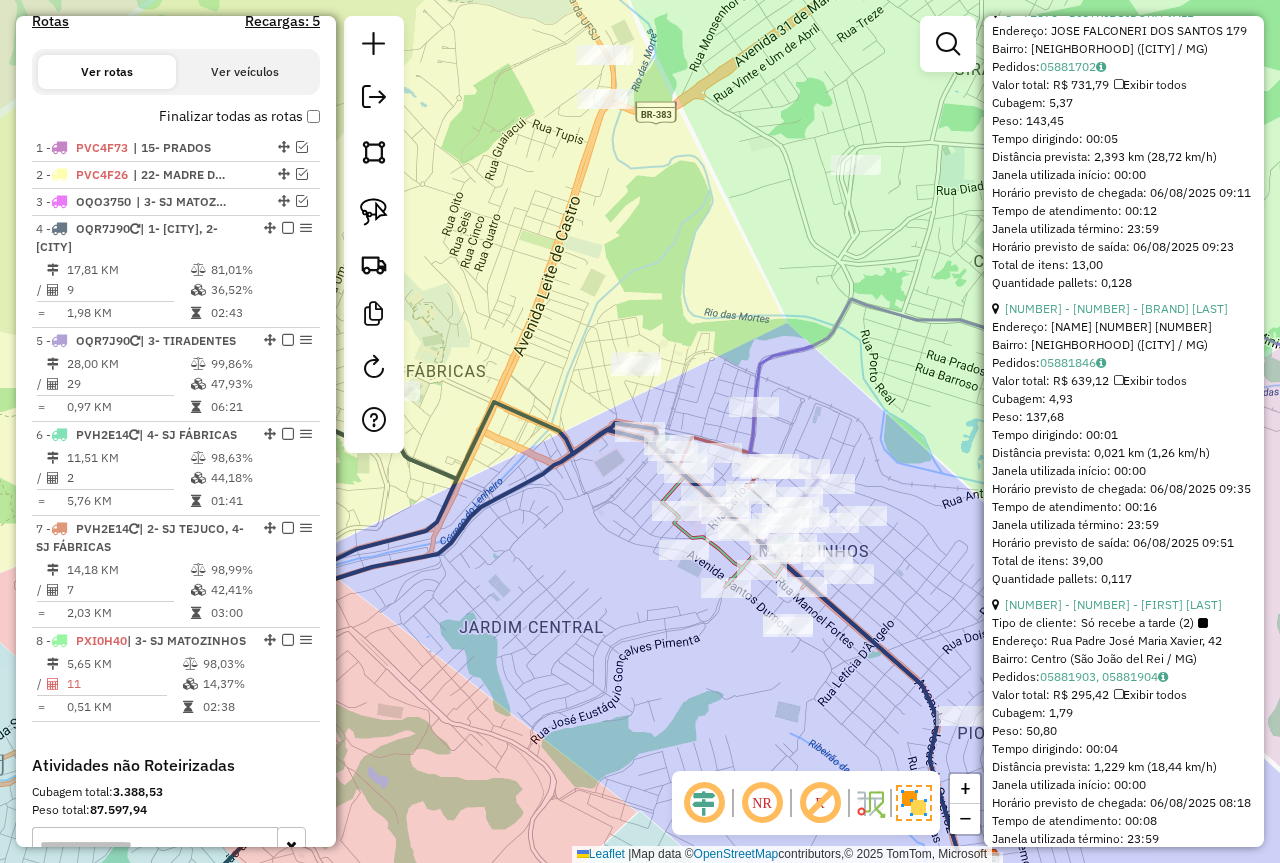 scroll, scrollTop: 416, scrollLeft: 0, axis: vertical 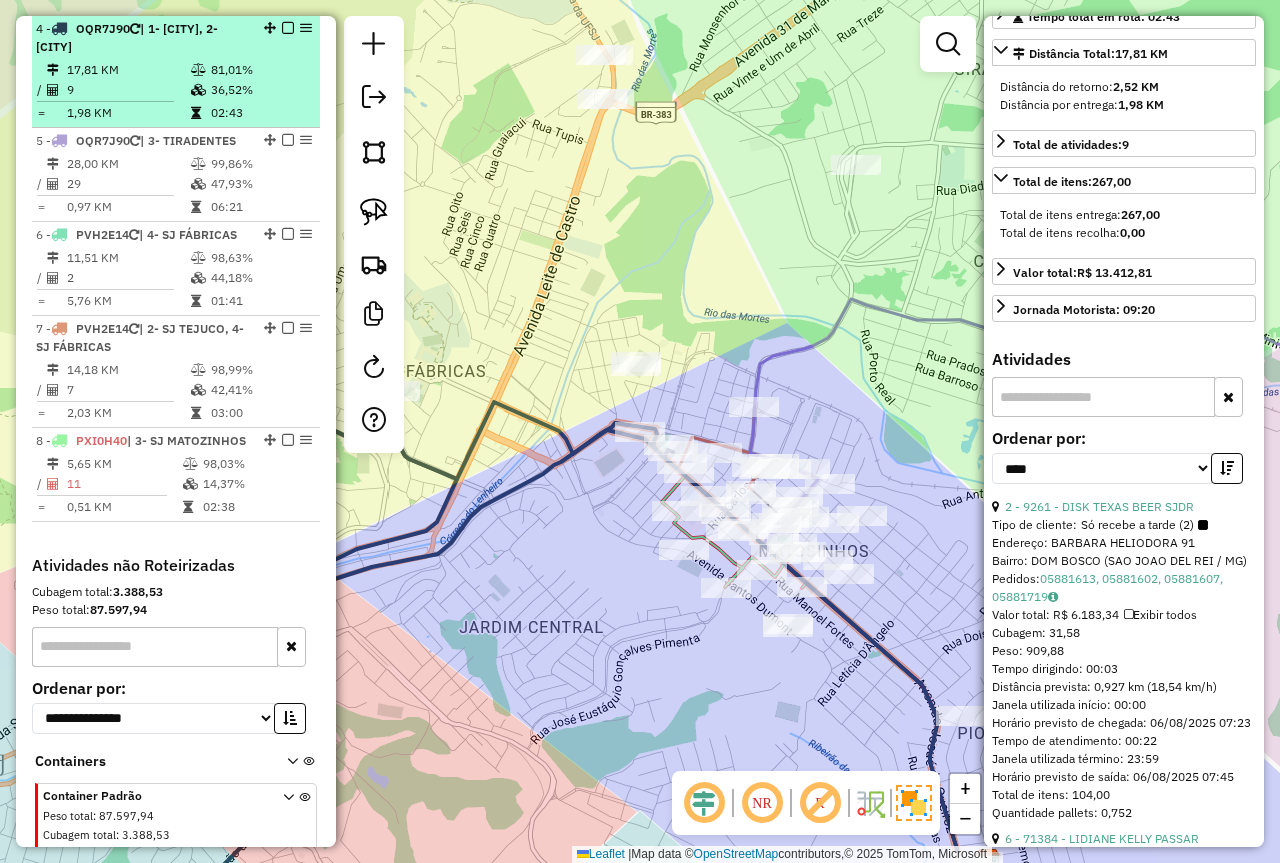 click on "36,52%" at bounding box center [260, 90] 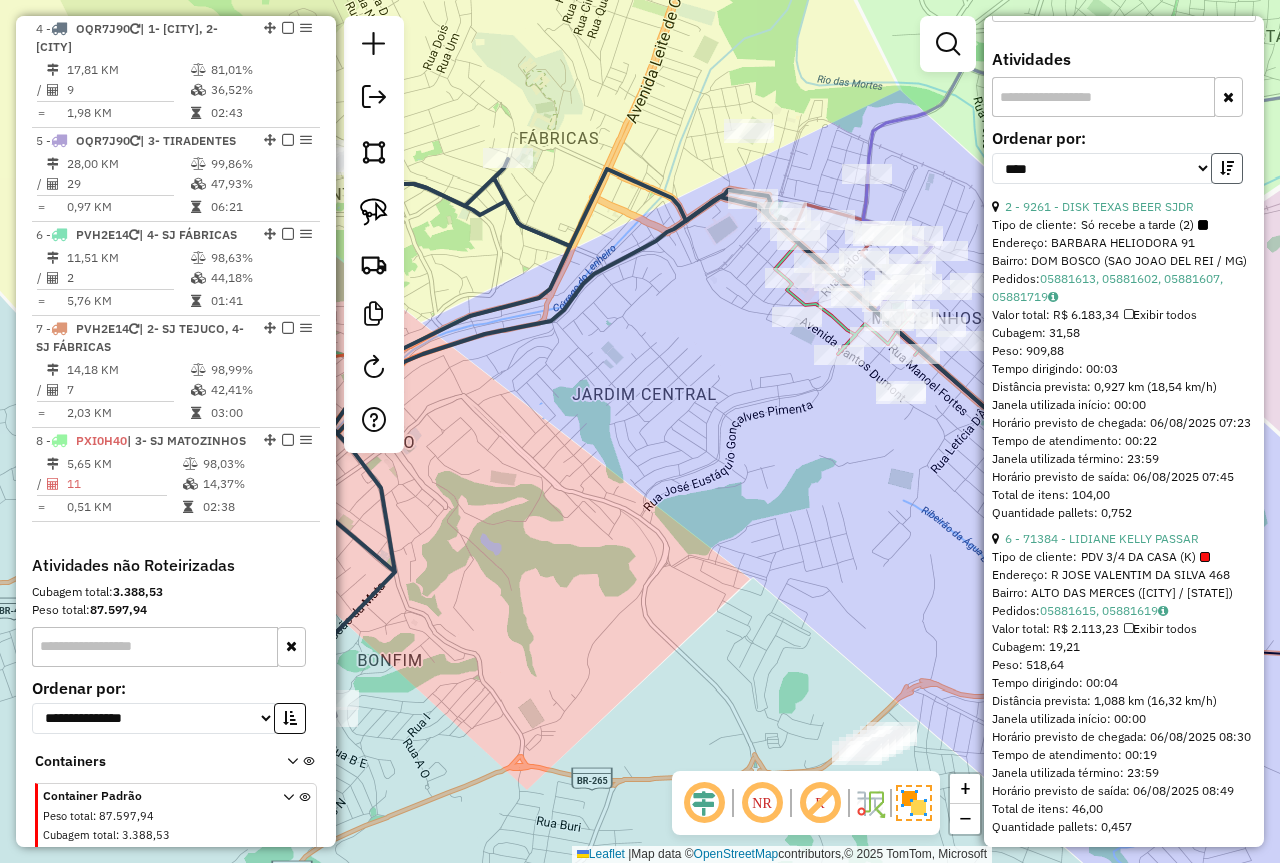drag, startPoint x: 1214, startPoint y: 175, endPoint x: 1209, endPoint y: 194, distance: 19.646883 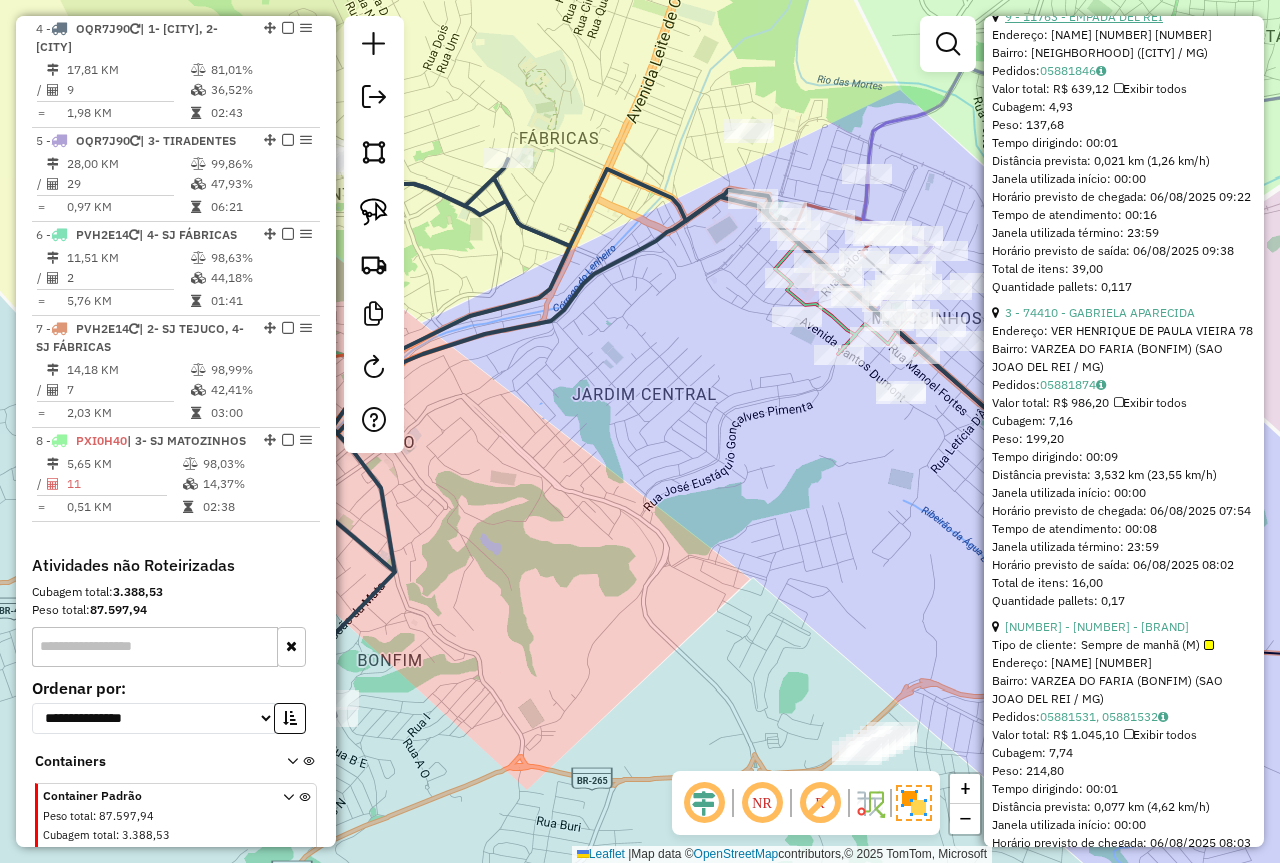 click on "9 - 11763 - EMPADA DEL REI" at bounding box center (1084, 16) 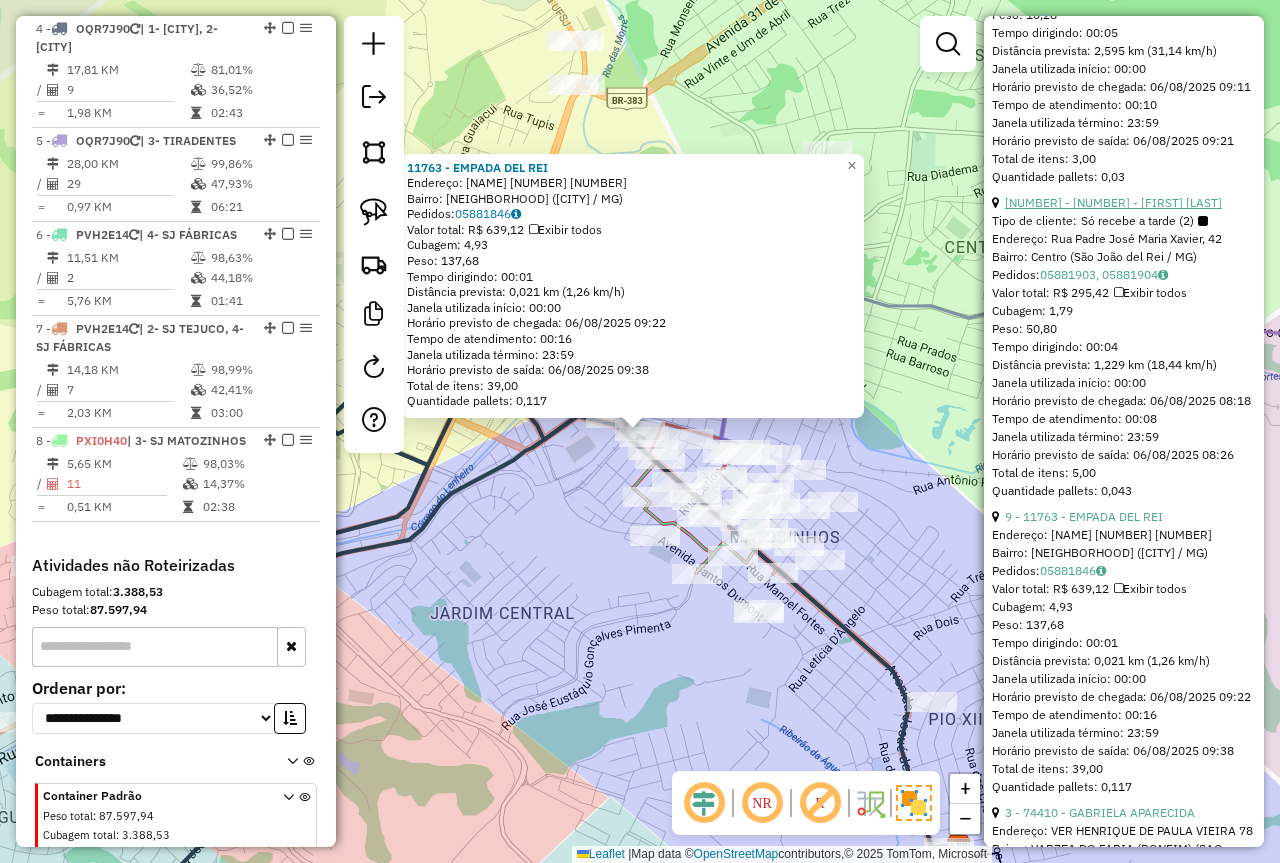 click on "5 - 72183 - THIAGO CESAR DE ARAU" at bounding box center (1113, 202) 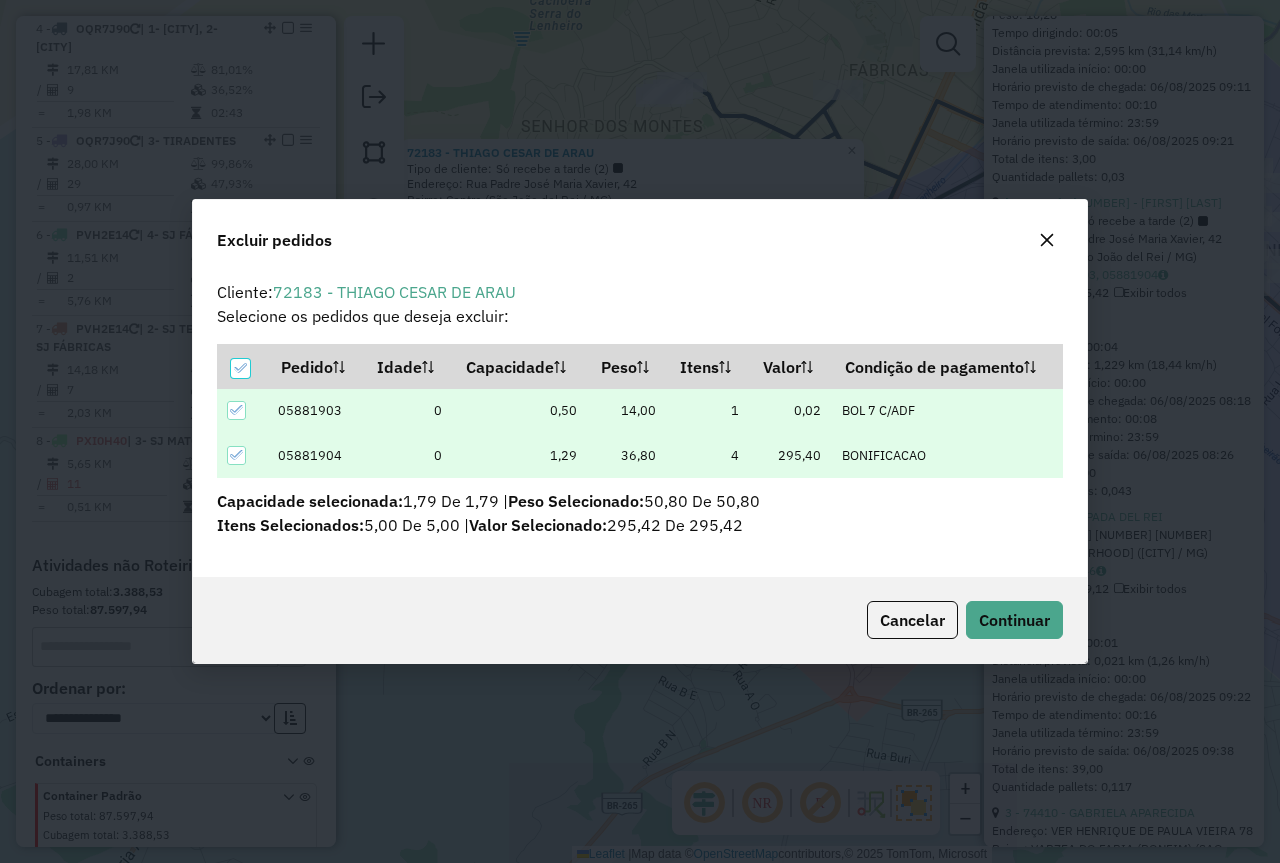 click on "Cancelar  Continuar" 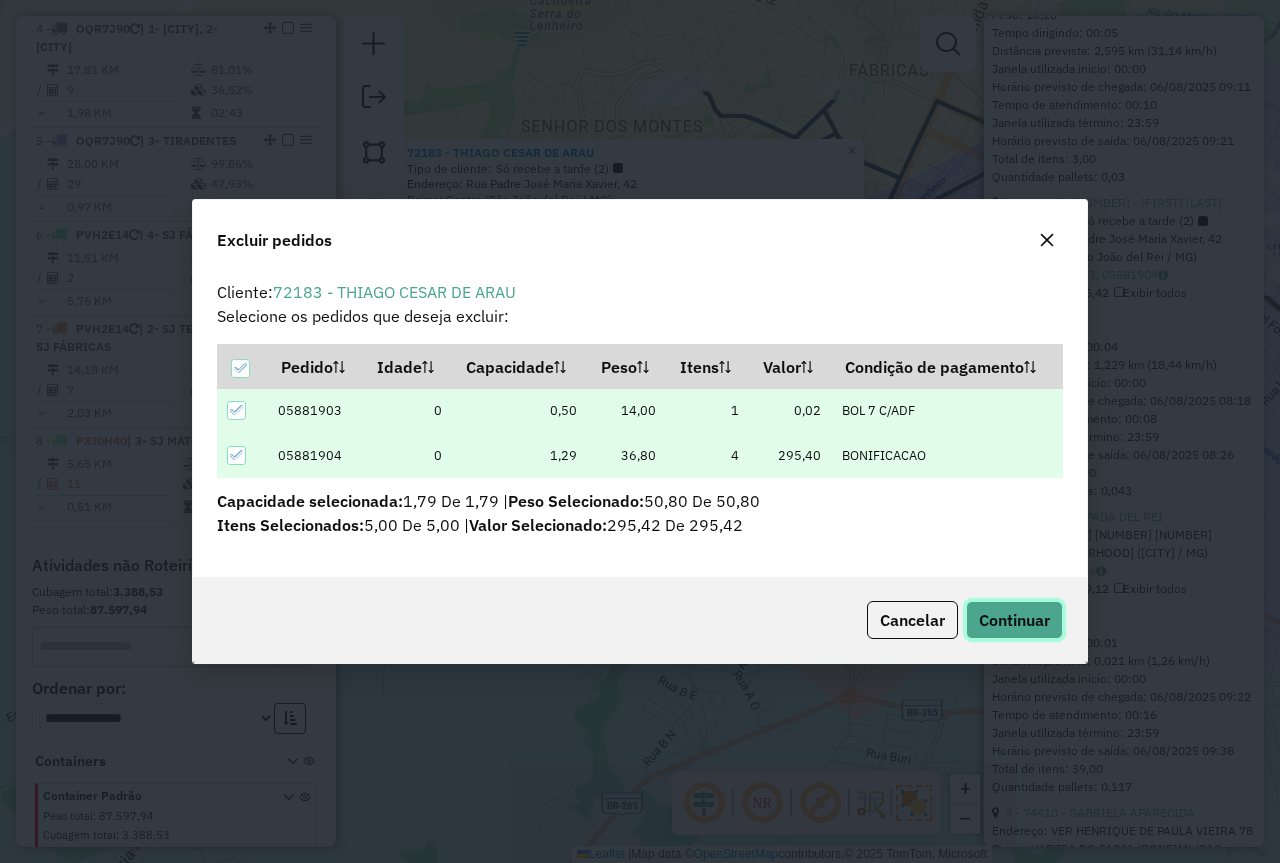 click on "Continuar" 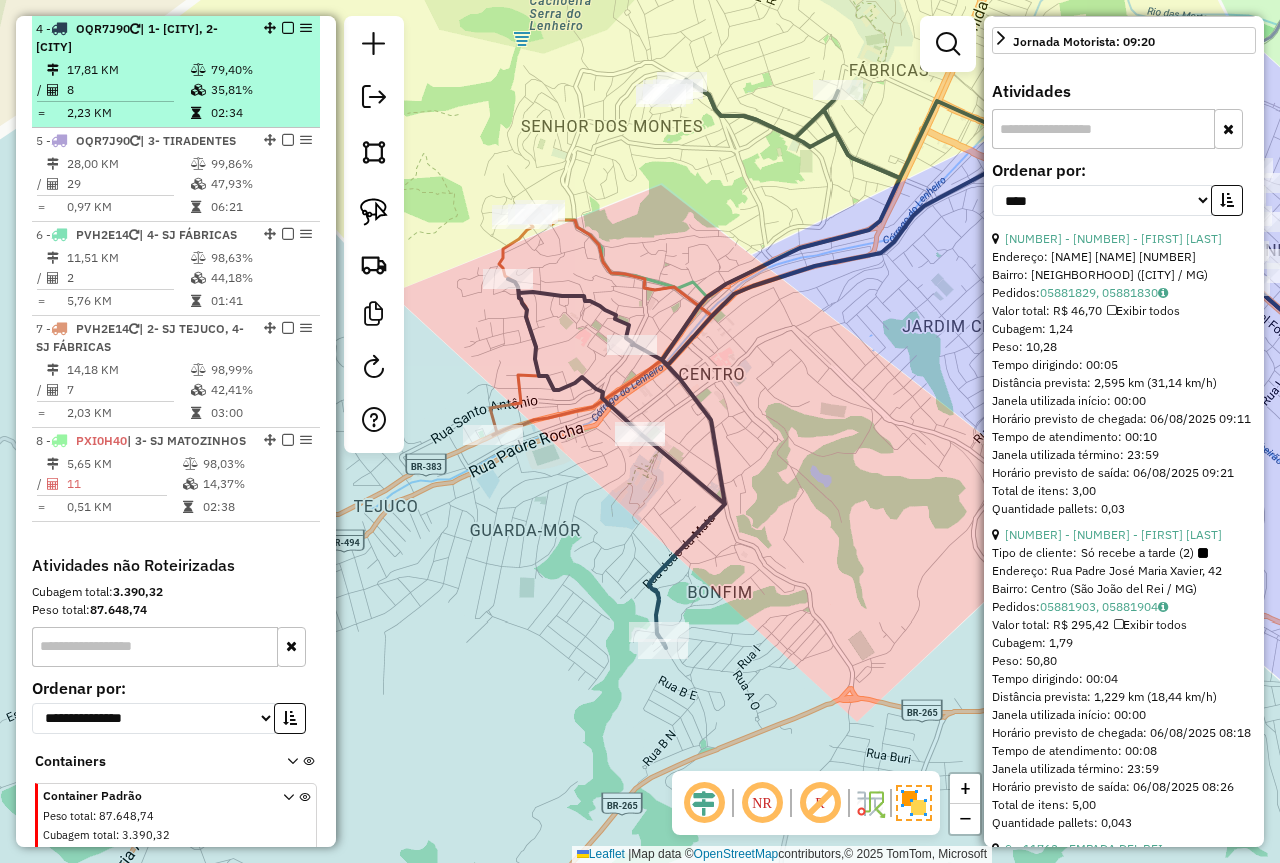 click on "79,40%" at bounding box center (260, 70) 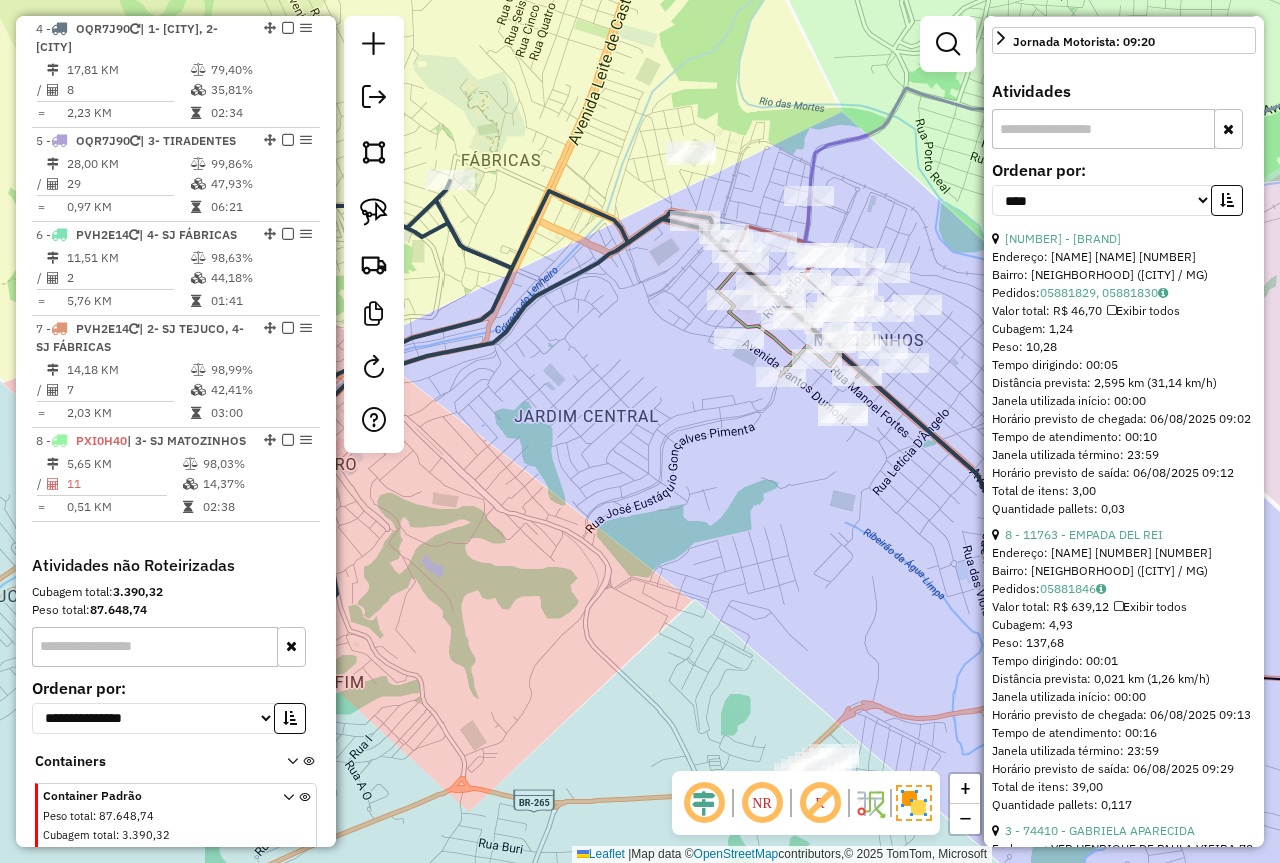 drag, startPoint x: 605, startPoint y: 316, endPoint x: 568, endPoint y: 338, distance: 43.046486 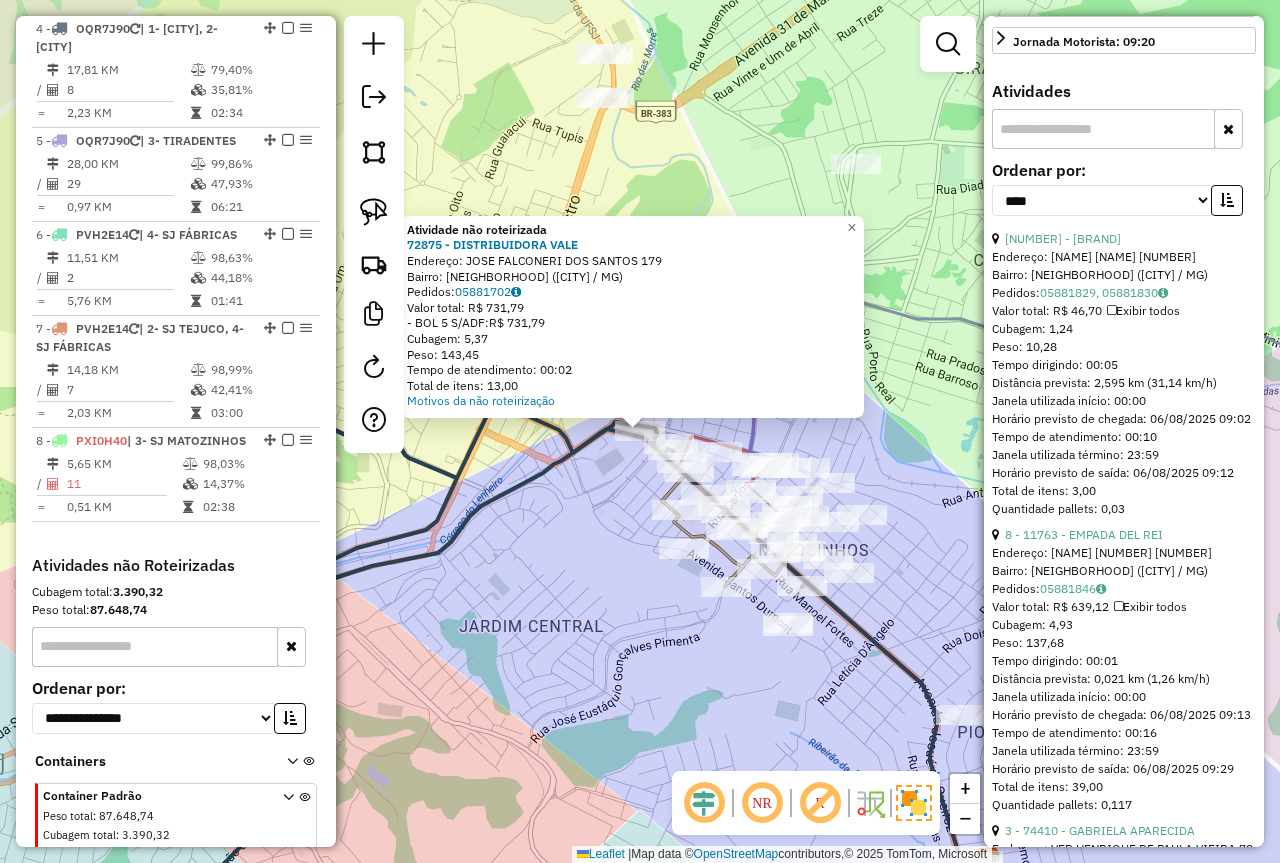 click on "Atividade não roteirizada 72875 - DISTRIBUIDORA VALE  Endereço:  JOSE FALCONERI DOS SANTOS 179   Bairro: MATOZINHOS (SAO JOAO DEL REI / MG)   Pedidos:  05881702   Valor total: R$ 731,79   - BOL 5 S/ADF:  R$ 731,79   Cubagem: 5,37   Peso: 143,45   Tempo de atendimento: 00:02   Total de itens: 13,00  Motivos da não roteirização × Janela de atendimento Grade de atendimento Capacidade Transportadoras Veículos Cliente Pedidos  Rotas Selecione os dias de semana para filtrar as janelas de atendimento  Seg   Ter   Qua   Qui   Sex   Sáb   Dom  Informe o período da janela de atendimento: De: Até:  Filtrar exatamente a janela do cliente  Considerar janela de atendimento padrão  Selecione os dias de semana para filtrar as grades de atendimento  Seg   Ter   Qua   Qui   Sex   Sáb   Dom   Considerar clientes sem dia de atendimento cadastrado  Clientes fora do dia de atendimento selecionado Filtrar as atividades entre os valores definidos abaixo:  Peso mínimo:  ****  Peso máximo:  ****  Cubagem mínima:   De:" 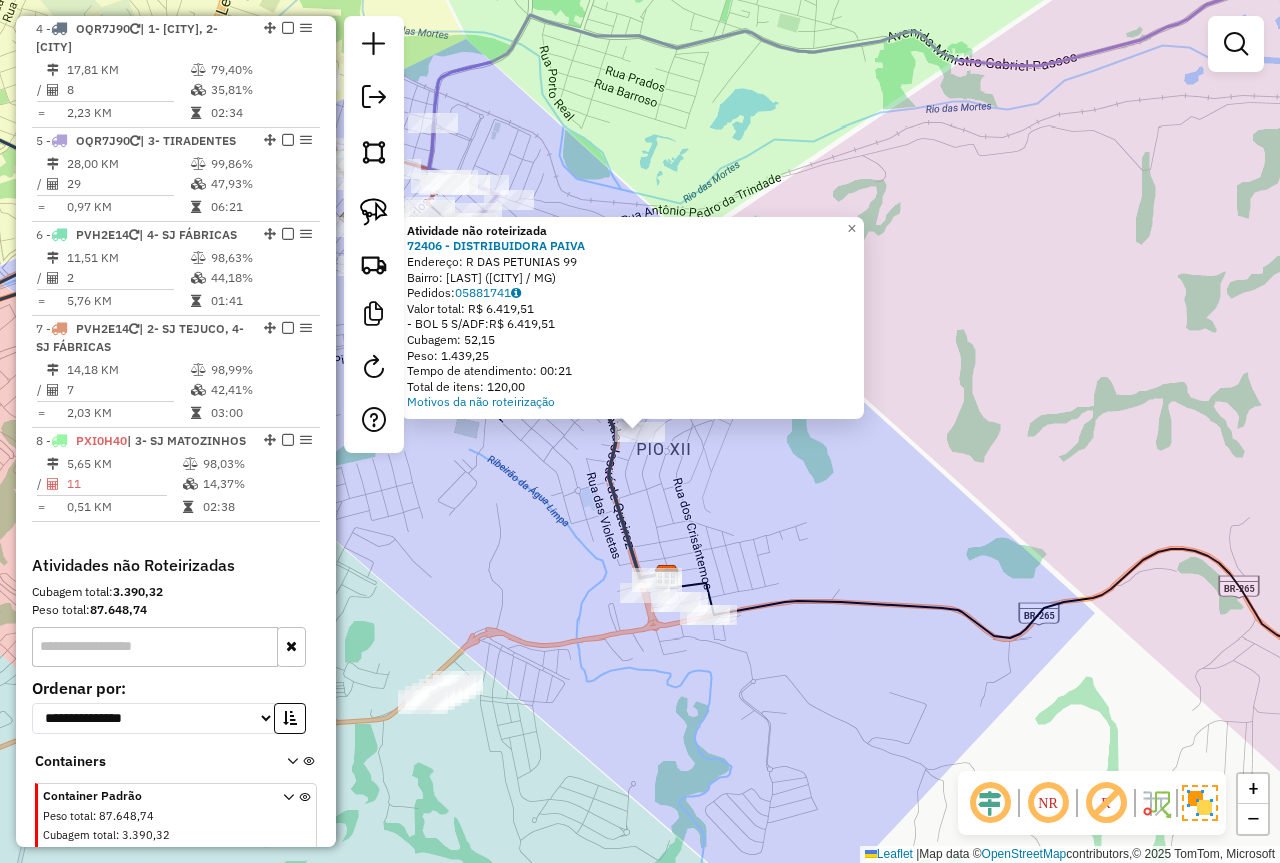 click on "Atividade não roteirizada [NUMBER] - [NAME]  Endereço: R   [NAME]                  [NUMBER]   Bairro: [NAME] ([CITY] / [STATE])   Pedidos:  [NUMBER]   Valor total: R$ [NUMBER]   -BOL [NUMBER] S/ADF:  R$ [NUMBER]   Cubagem: [NUMBER]   Peso: [NUMBER]   Tempo de atendimento: [TIME]   Total de itens: [NUMBER]  Motivos da não roteirização × Janela de atendimento Grade de atendimento Capacidade Transportadoras Veículos Cliente Pedidos  Rotas Selecione os dias de semana para filtrar as janelas de atendimento  Seg   Ter   Qua   Qui   Sex   Sáb   Dom  Informe o período da janela de atendimento: De: Até:  Filtrar exatamente a janela do cliente  Considerar janela de atendimento padrão  Selecione os dias de semana para filtrar as grades de atendimento  Seg   Ter   Qua   Qui   Sex   Sáb   Dom   Considerar clientes sem dia de atendimento cadastrado  Clientes fora do dia de atendimento selecionado Filtrar as atividades entre os valores definidos abaixo:  Peso mínimo:  ****  Peso máximo:  ****  De:   Até:" 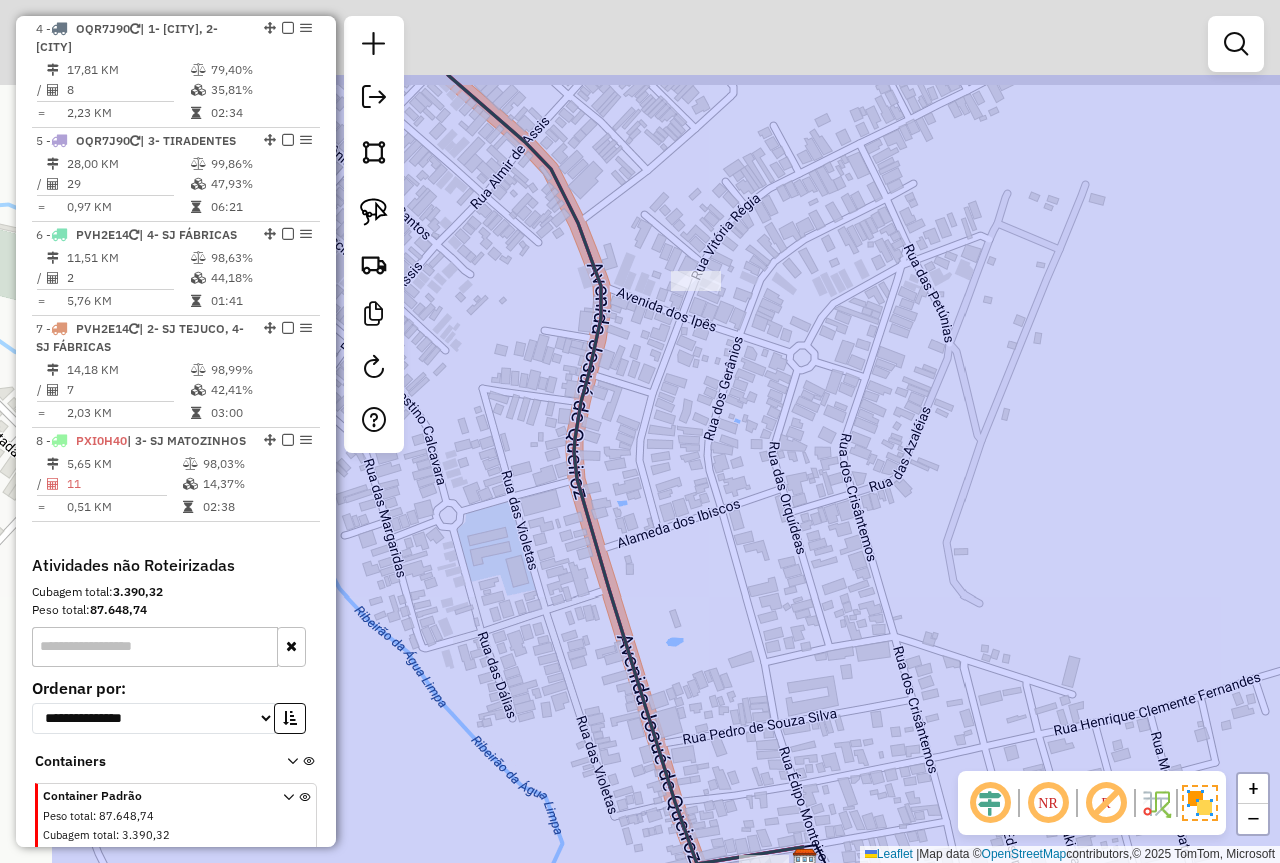 drag, startPoint x: 716, startPoint y: 385, endPoint x: 586, endPoint y: 317, distance: 146.7106 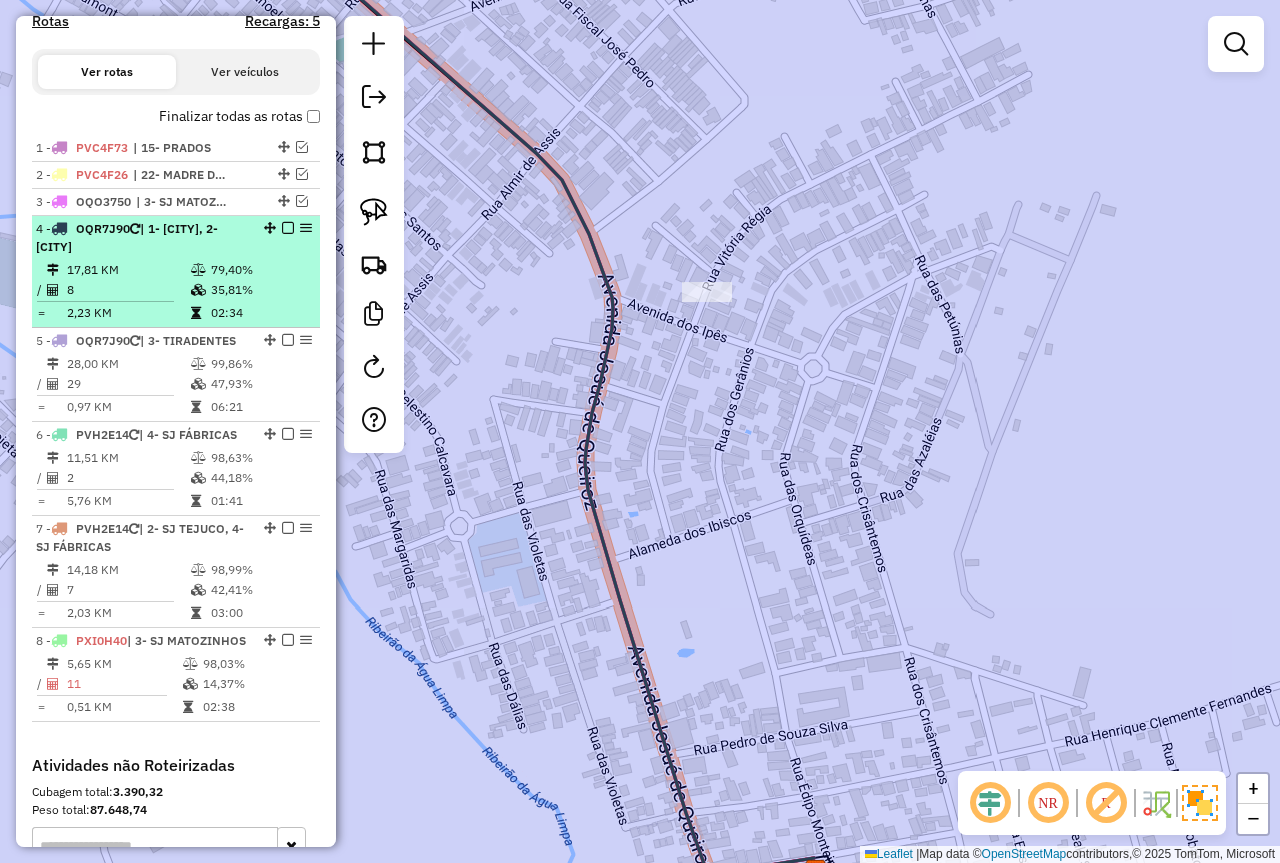 click at bounding box center (288, 228) 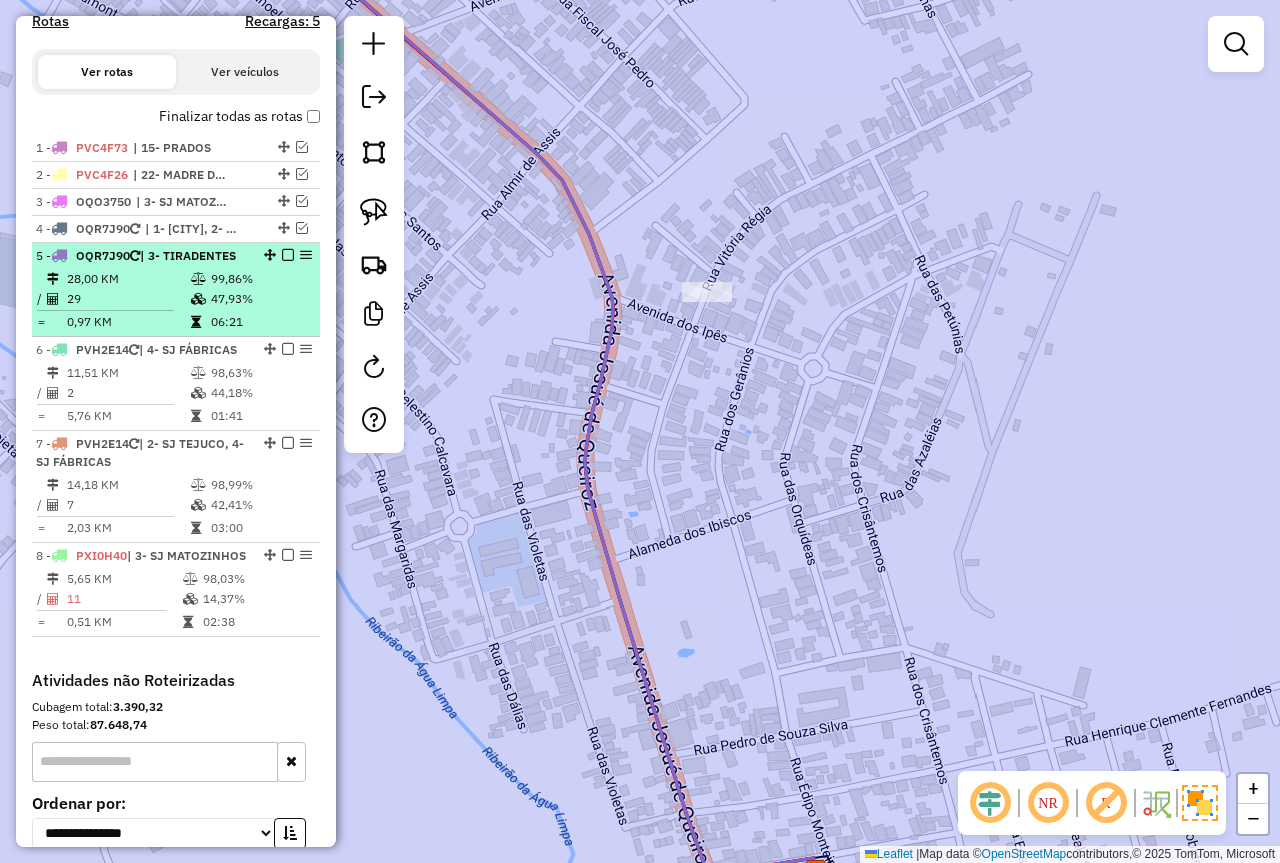 click on "99,86%" at bounding box center [260, 279] 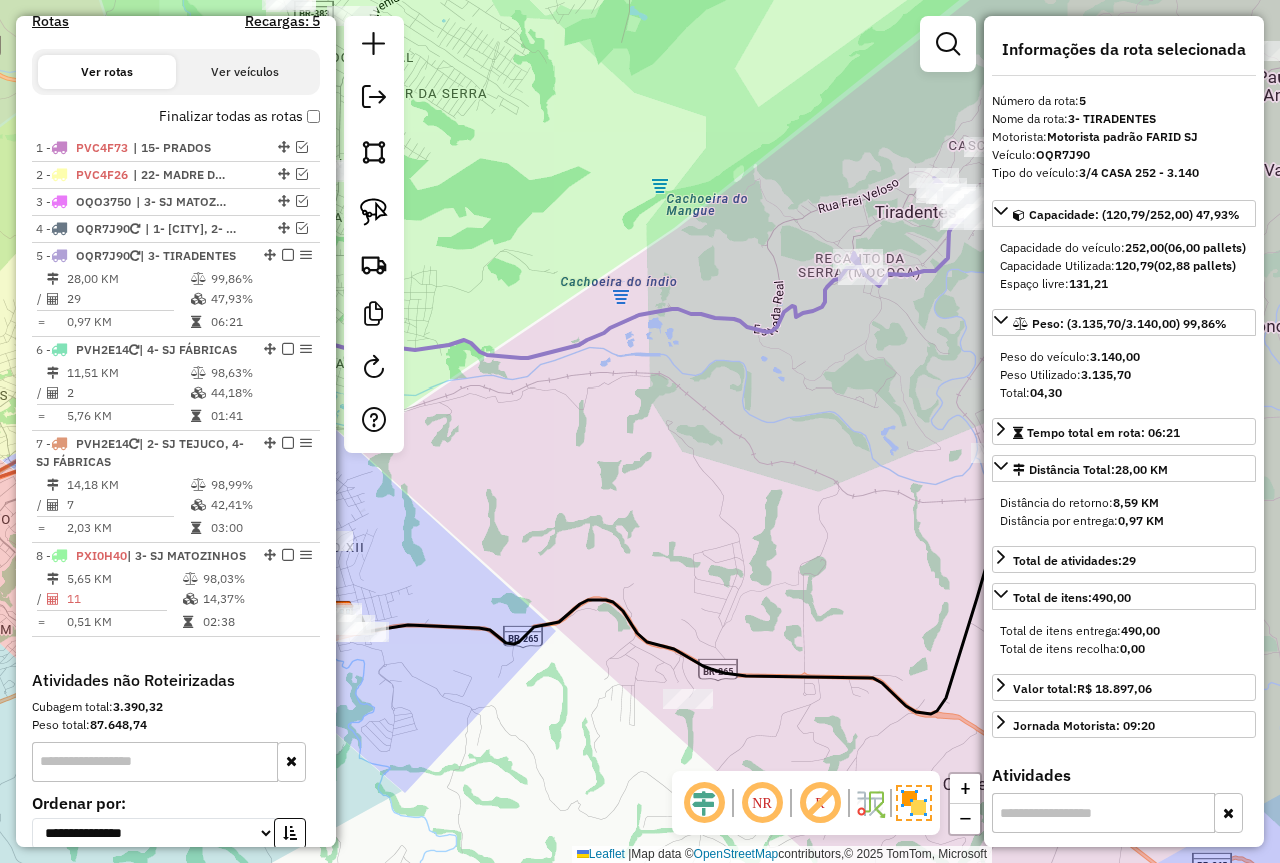 scroll, scrollTop: 700, scrollLeft: 0, axis: vertical 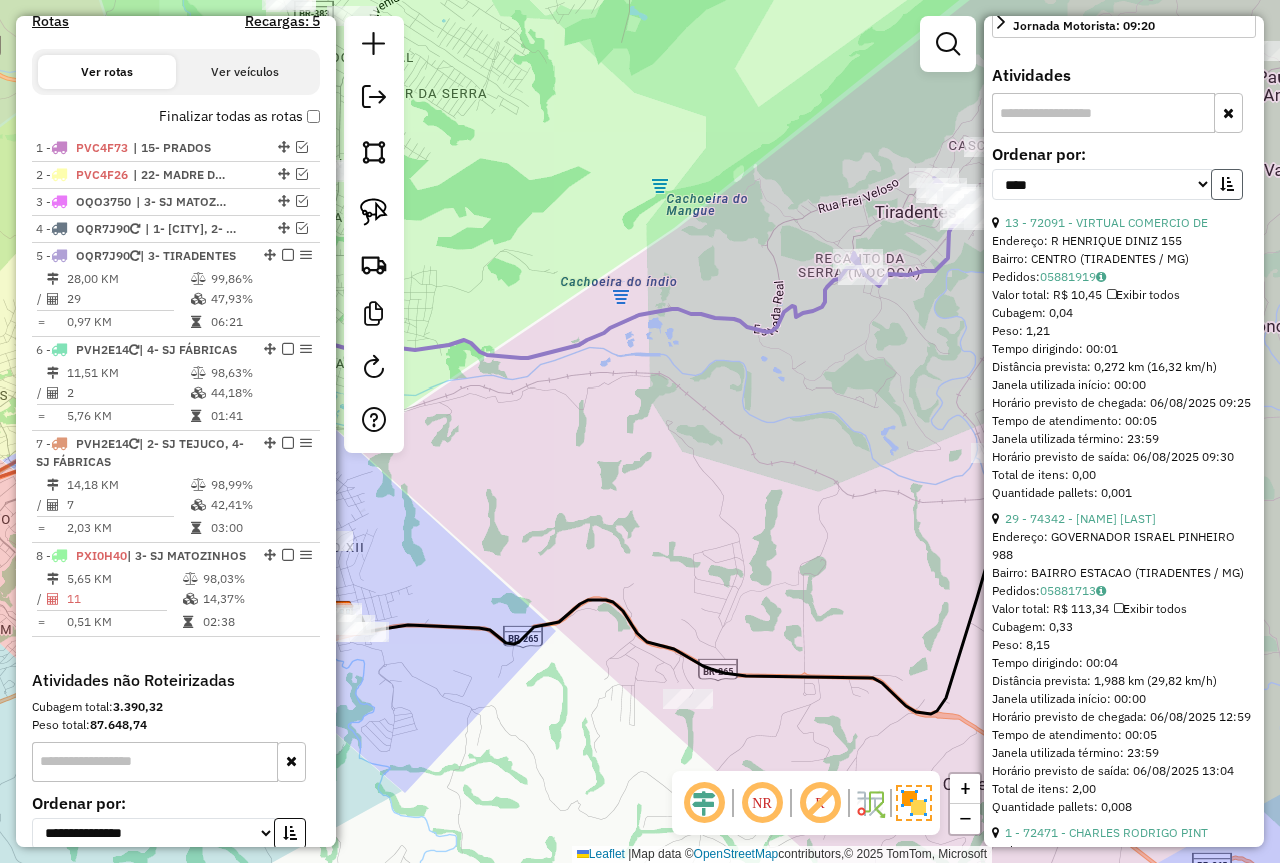 click at bounding box center [1227, 184] 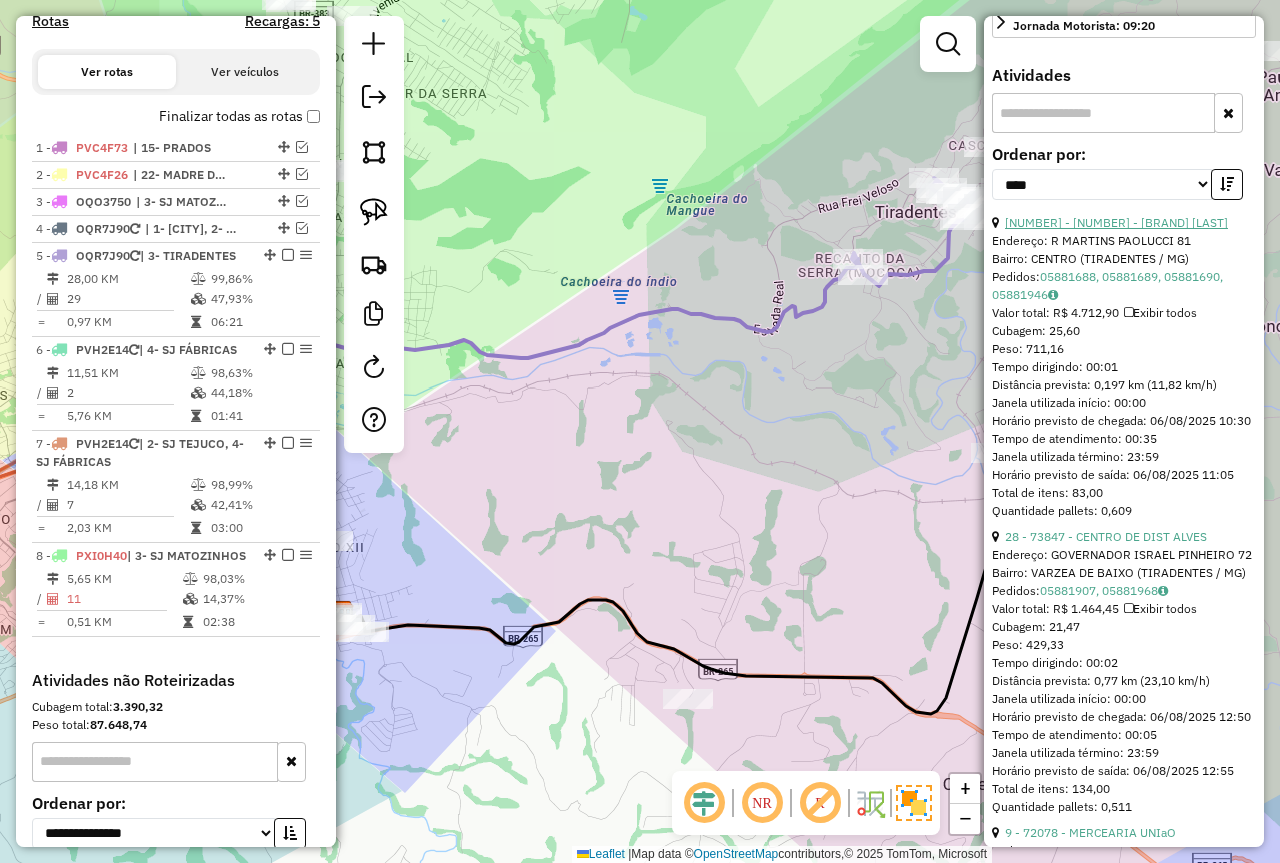 click on "21 - 2499 - TIRADENTES SUPERMERC" at bounding box center [1116, 222] 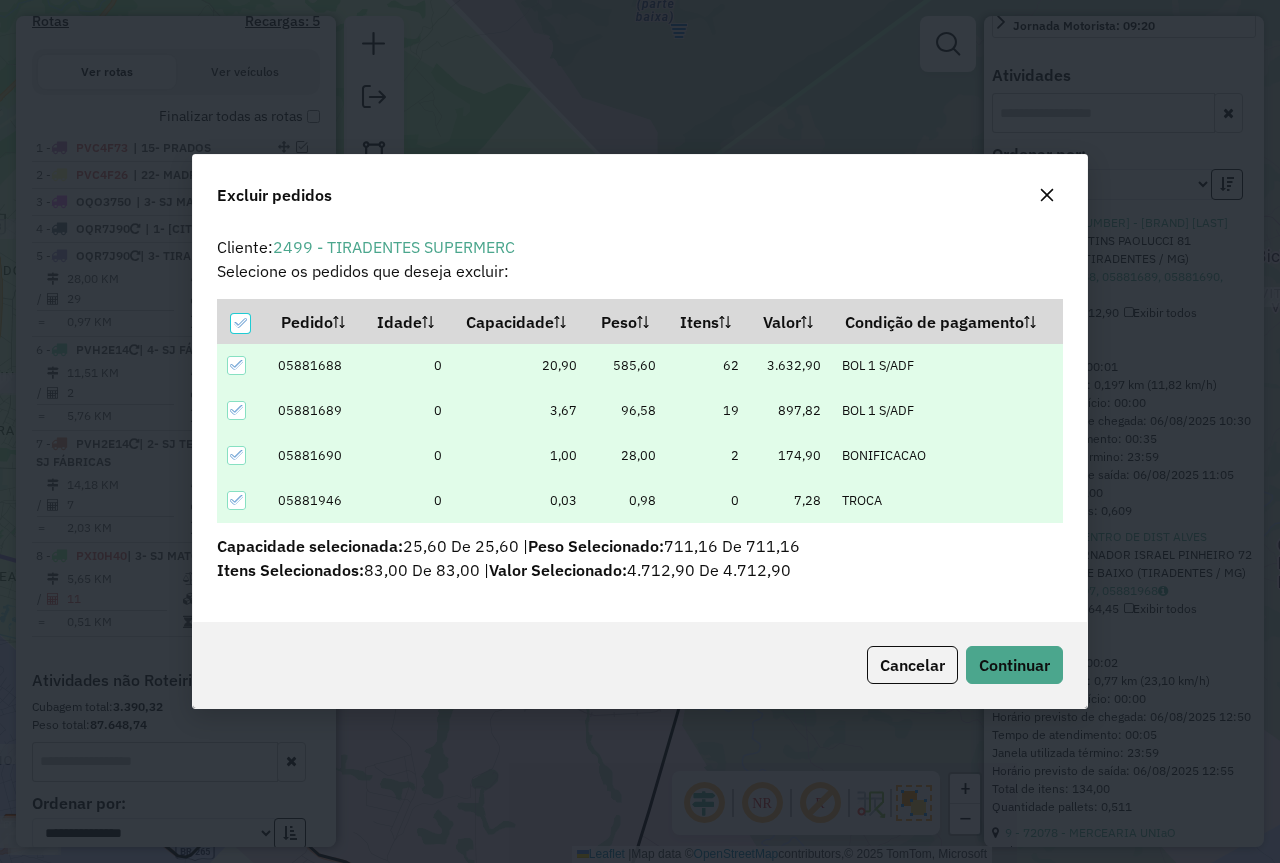 scroll, scrollTop: 82, scrollLeft: 0, axis: vertical 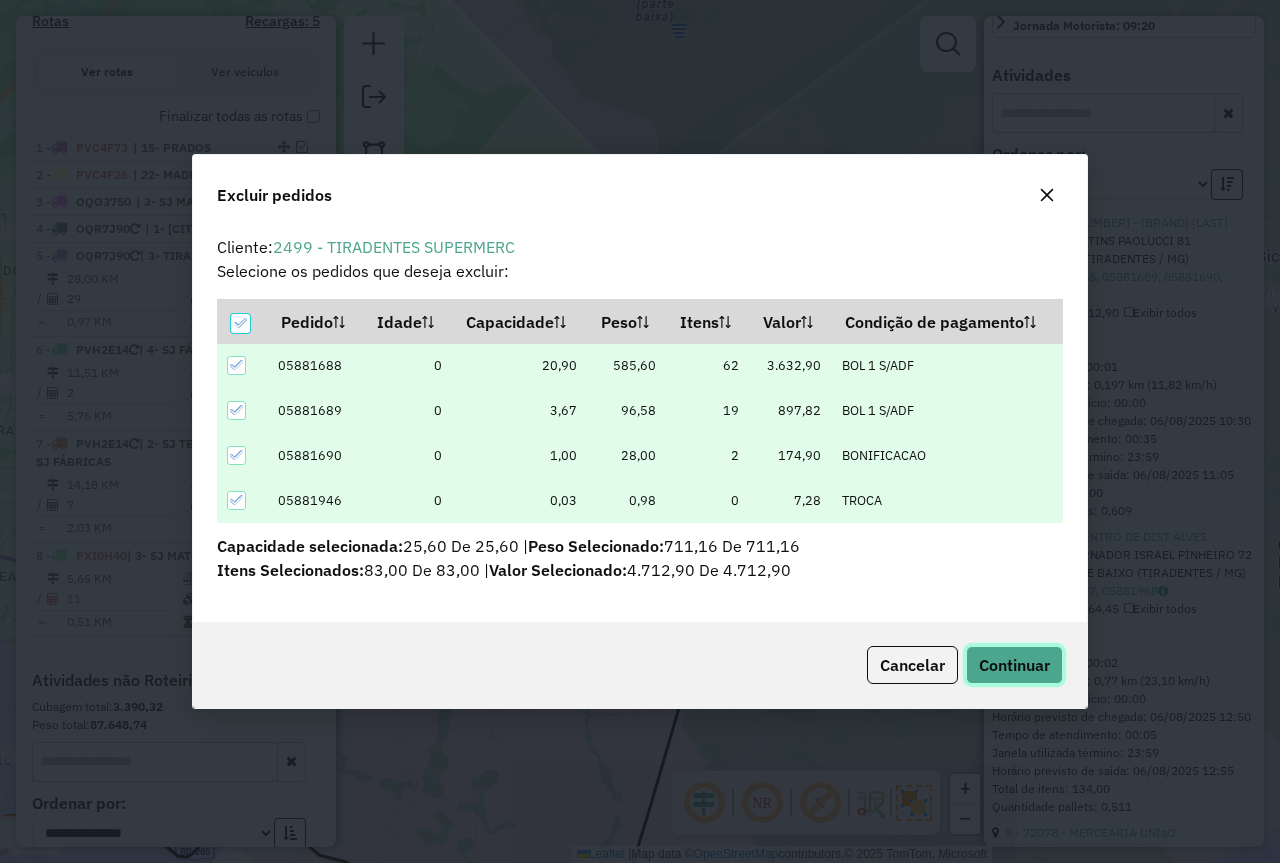 click on "Continuar" 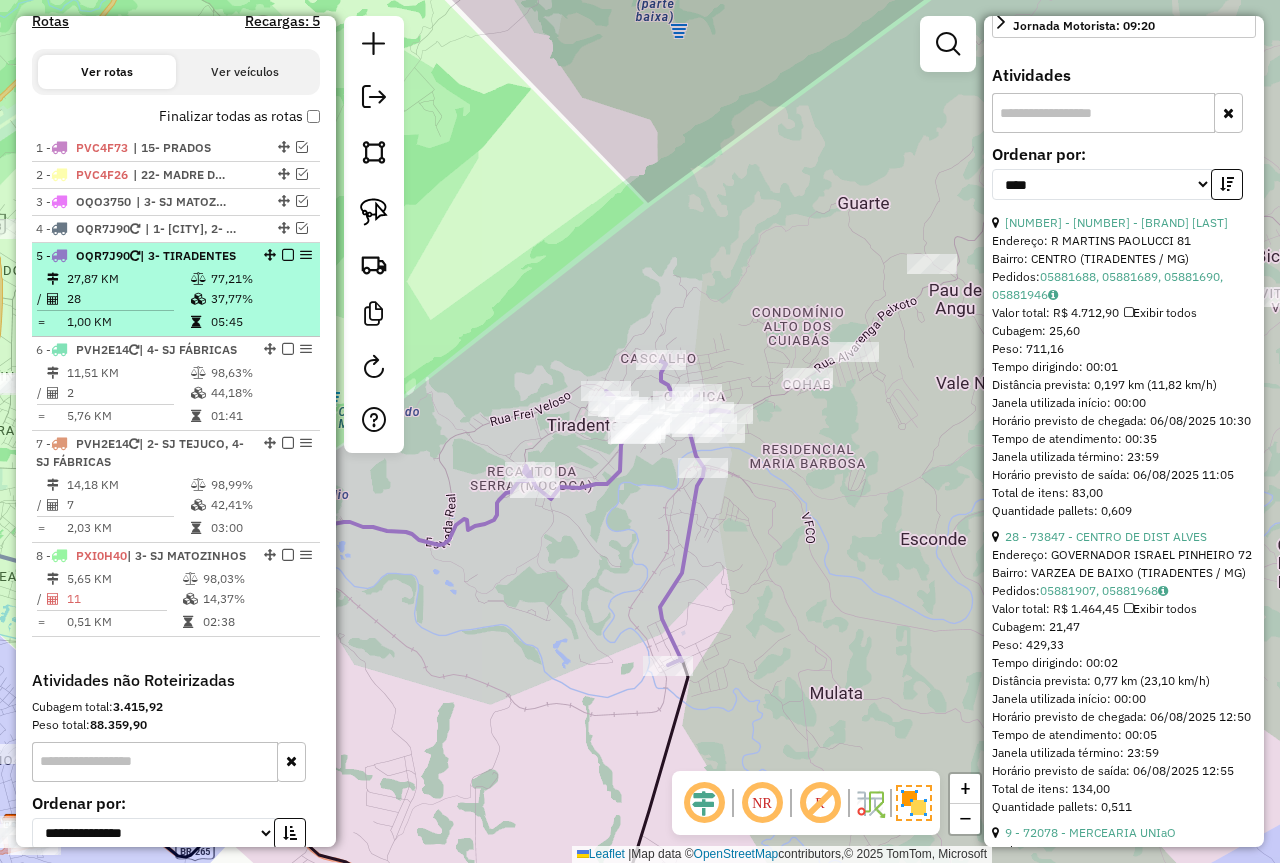 scroll, scrollTop: 682, scrollLeft: 0, axis: vertical 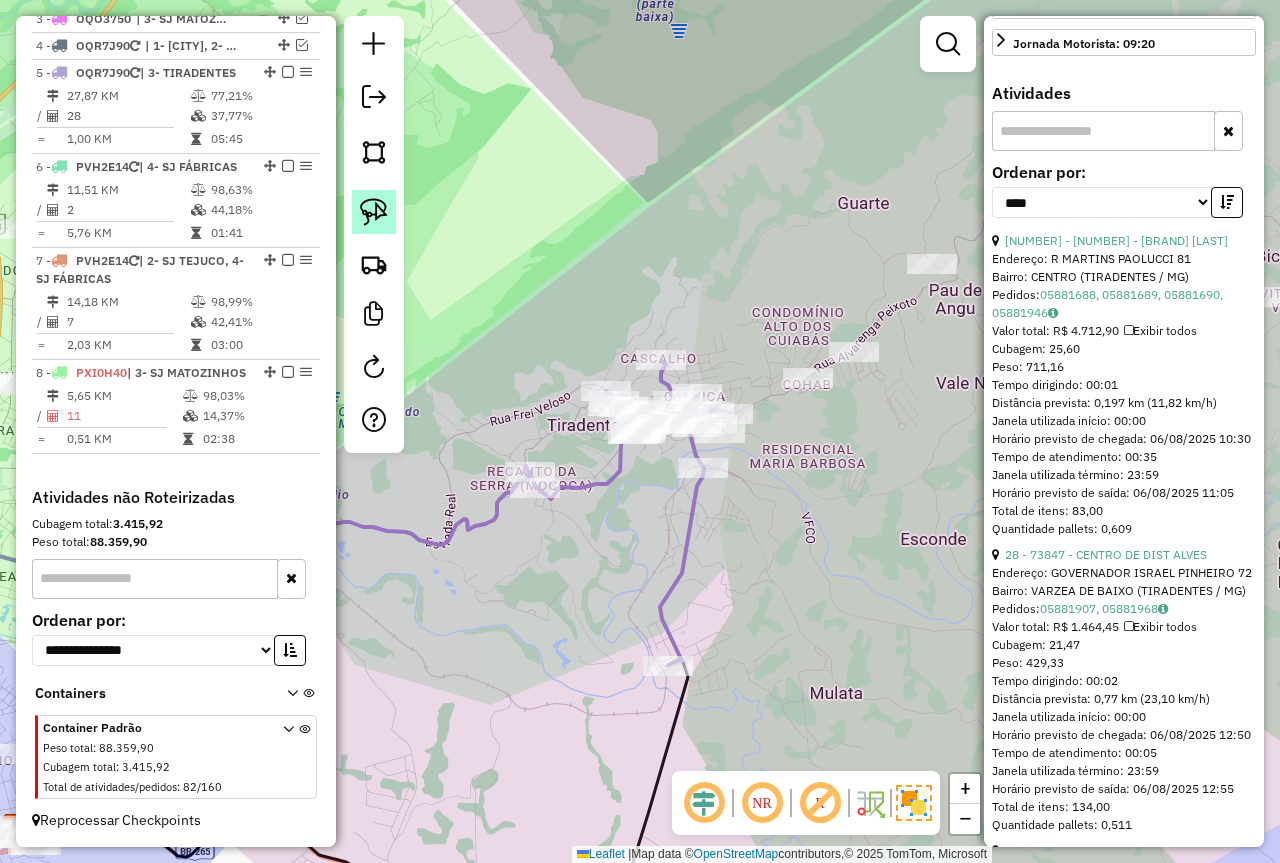 click 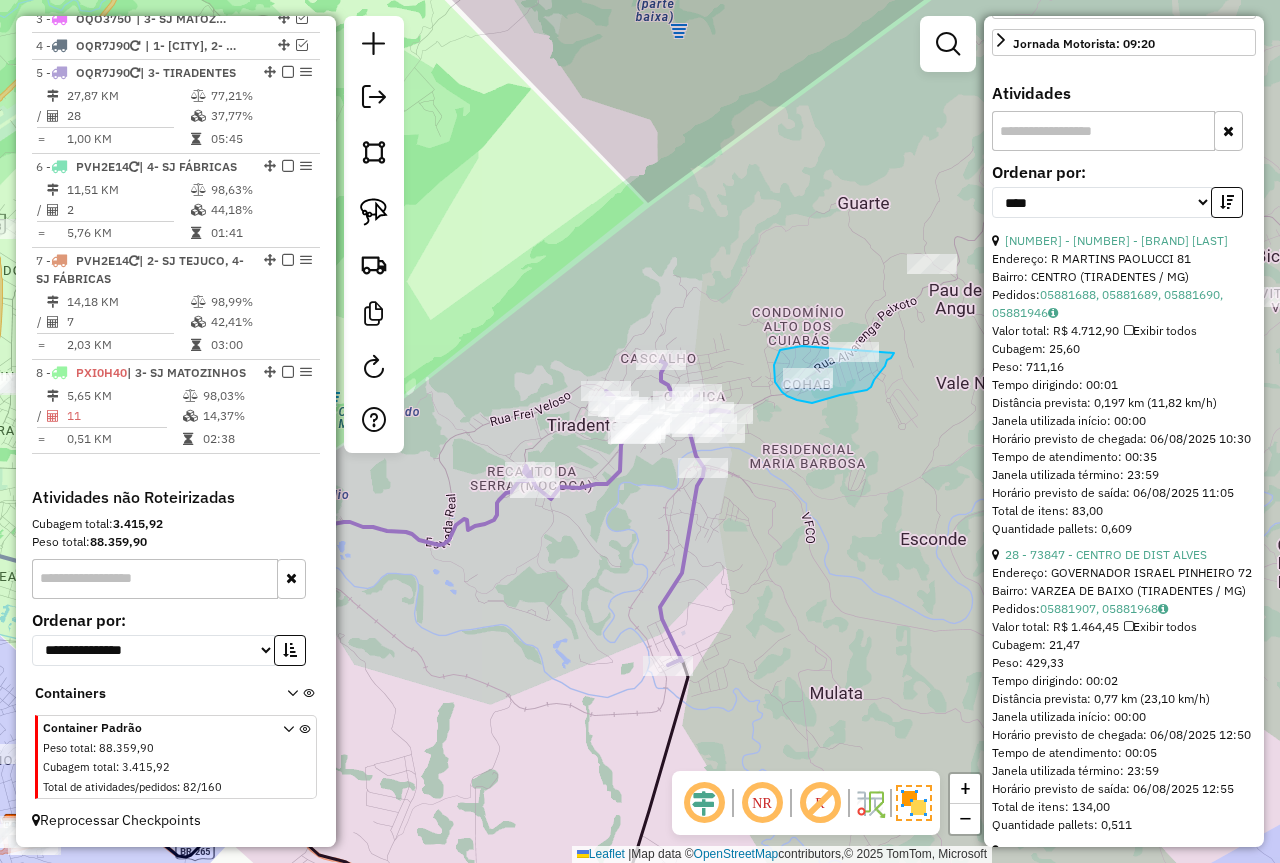 drag, startPoint x: 774, startPoint y: 365, endPoint x: 894, endPoint y: 350, distance: 120.93387 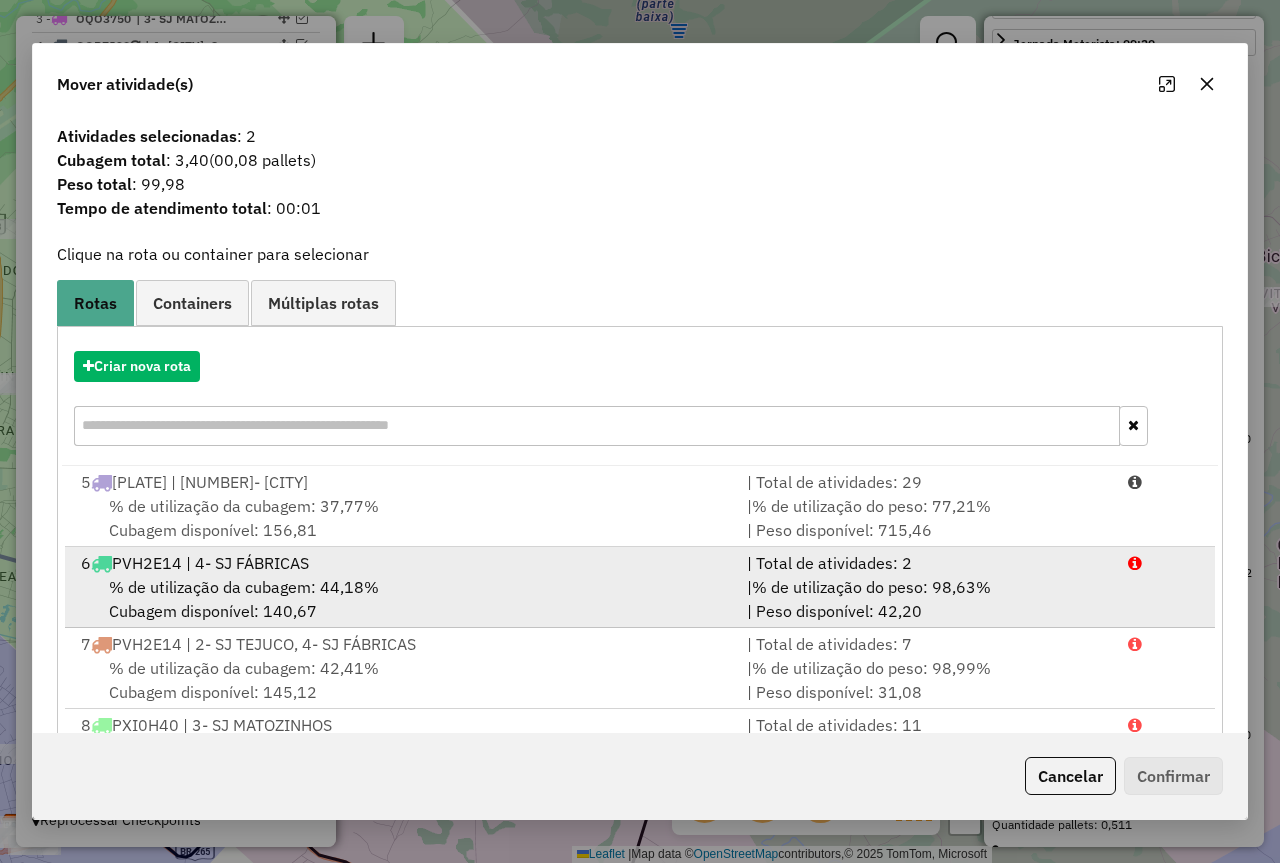 click on "% de utilização da cubagem: 37,77%  Cubagem disponível: 156,81" at bounding box center [402, 518] 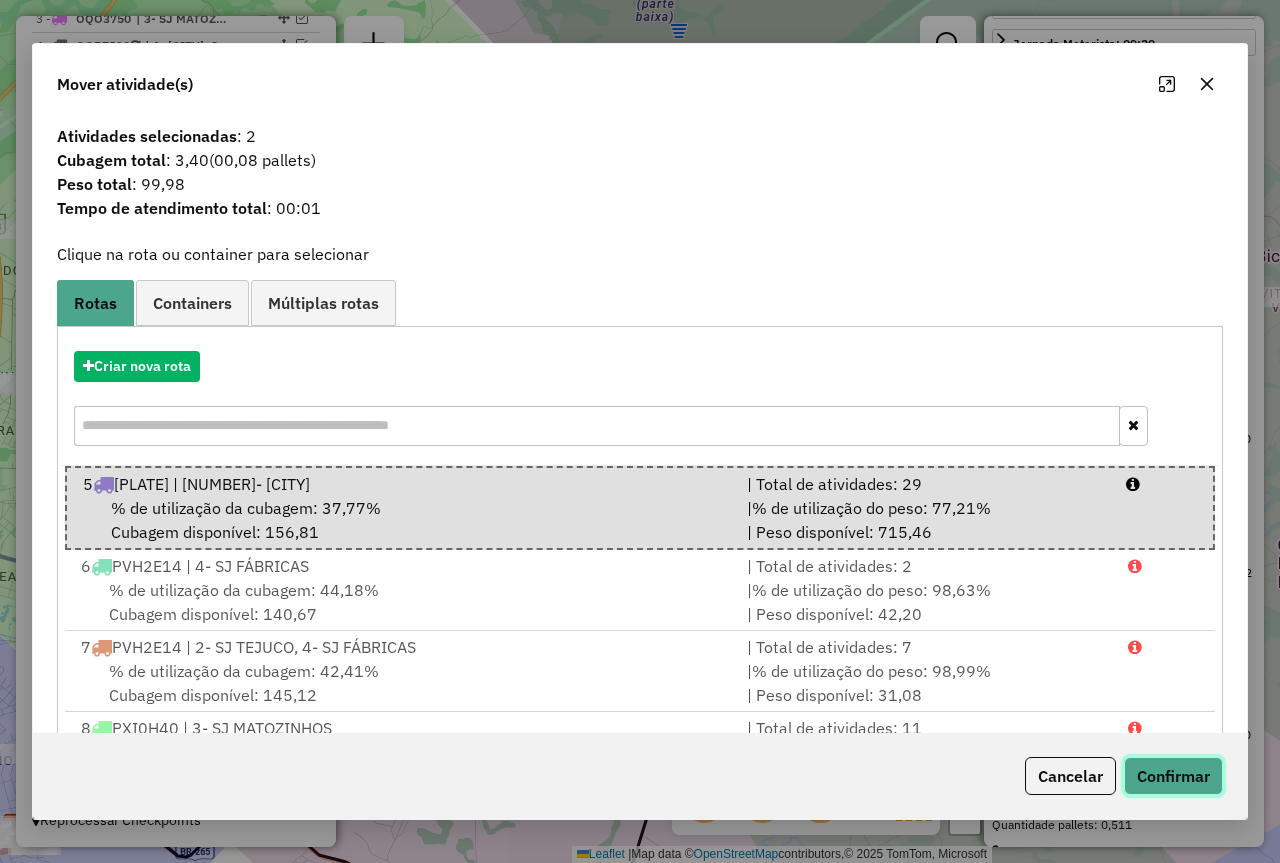 click on "Confirmar" 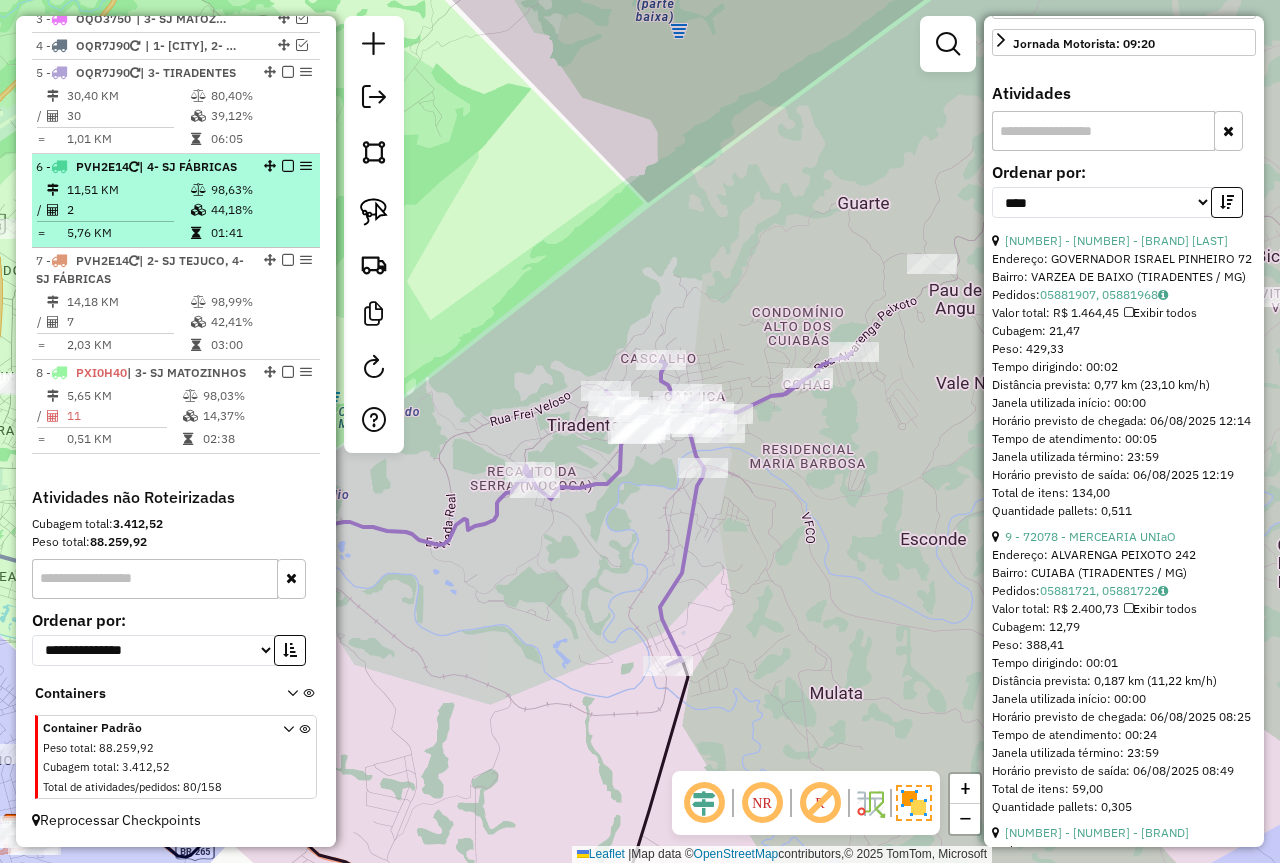 scroll, scrollTop: 768, scrollLeft: 0, axis: vertical 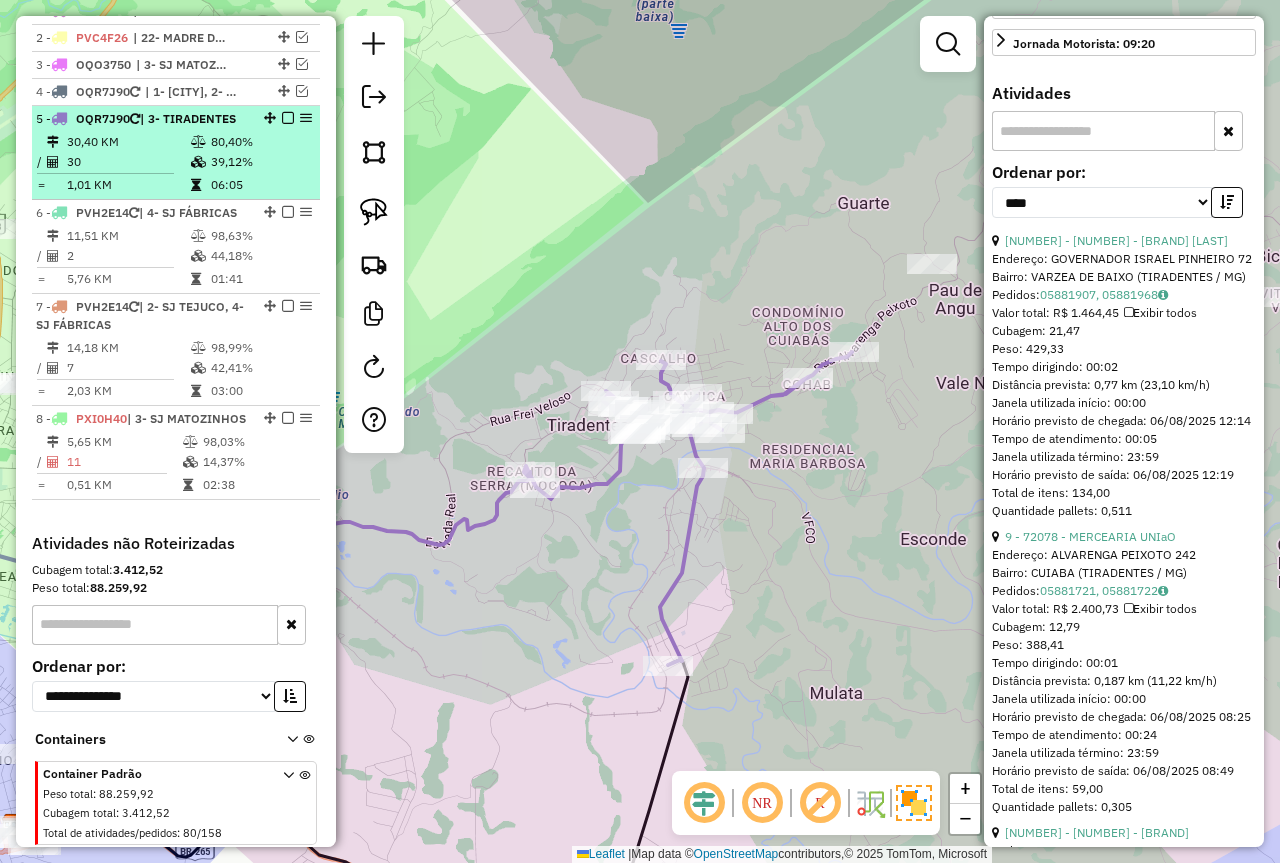 click at bounding box center [288, 118] 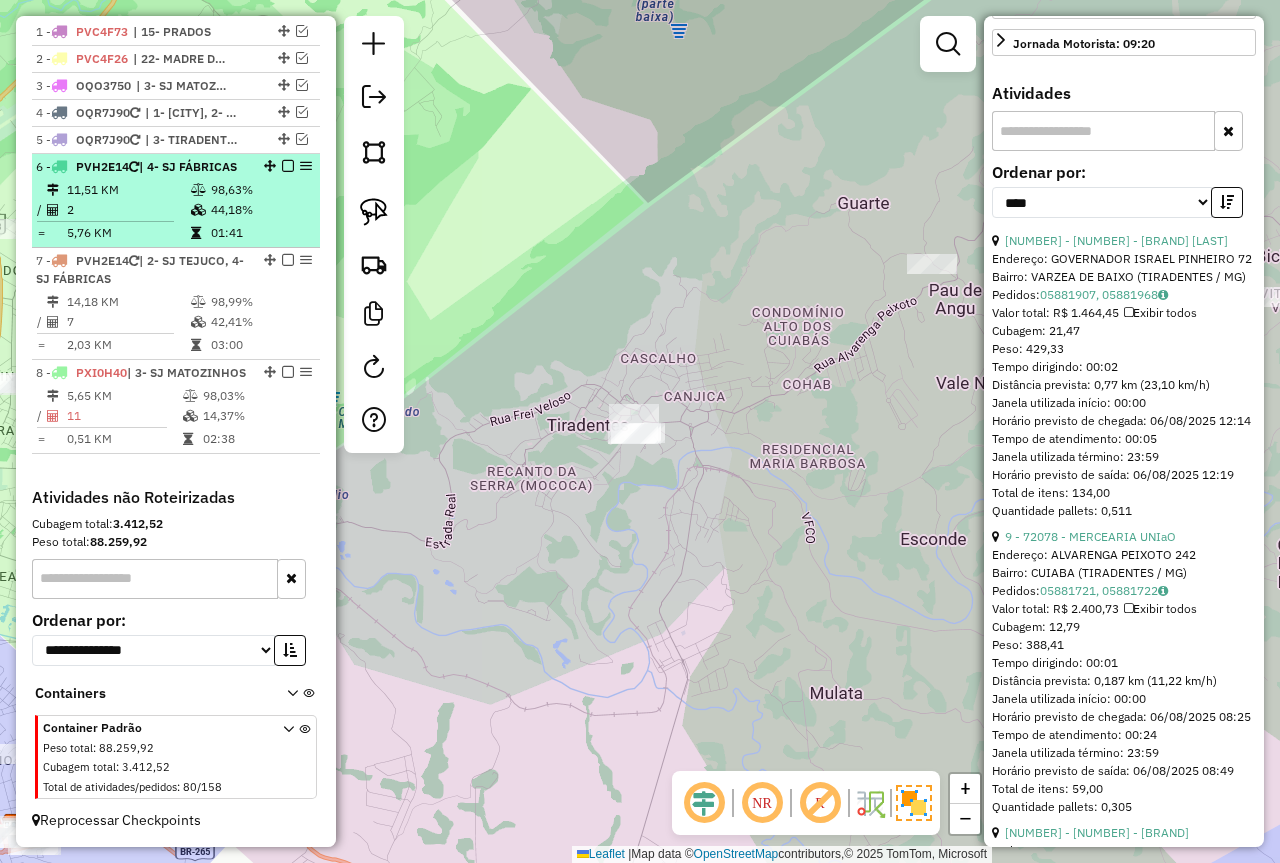 click on "01:41" at bounding box center [260, 233] 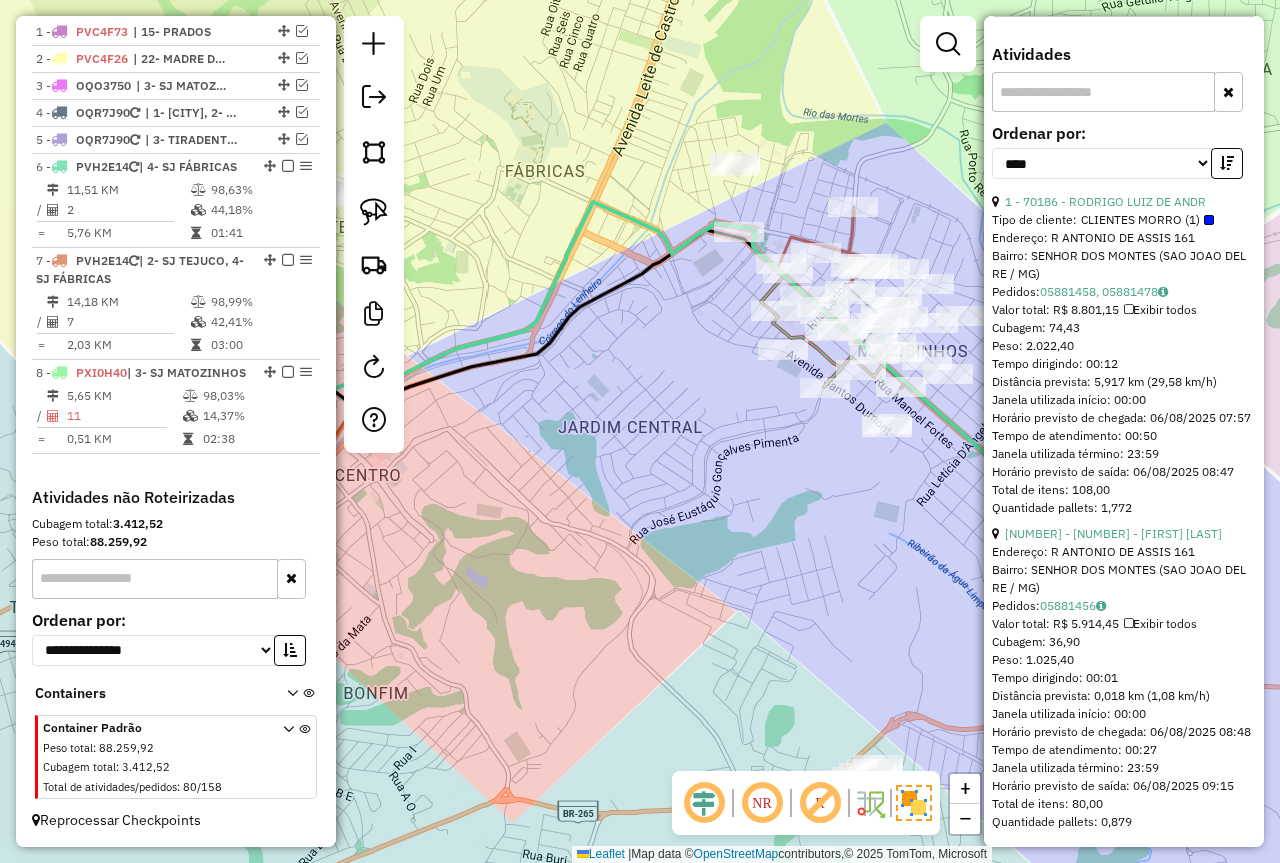 scroll, scrollTop: 793, scrollLeft: 0, axis: vertical 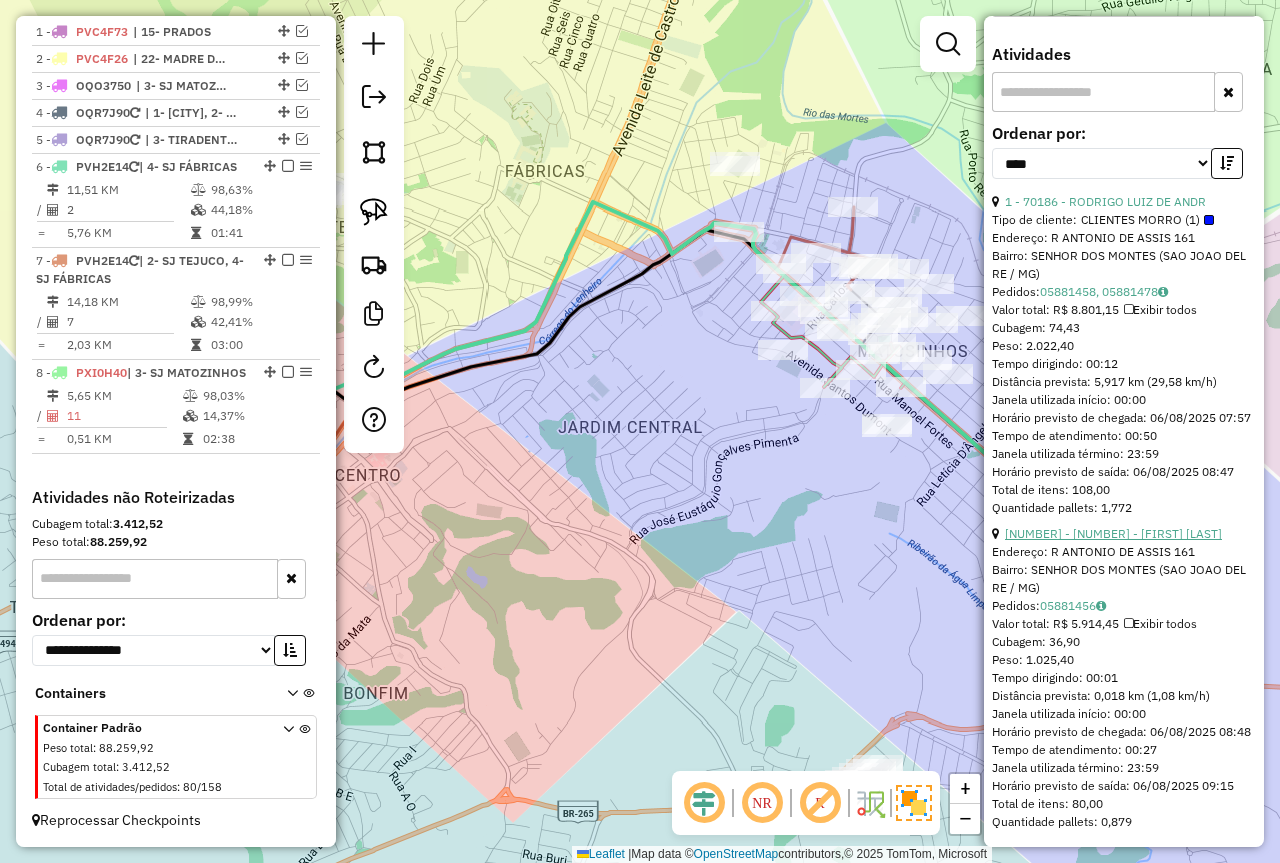 click on "2 - 10017 - JULIANA PAULA BISPO" at bounding box center [1113, 533] 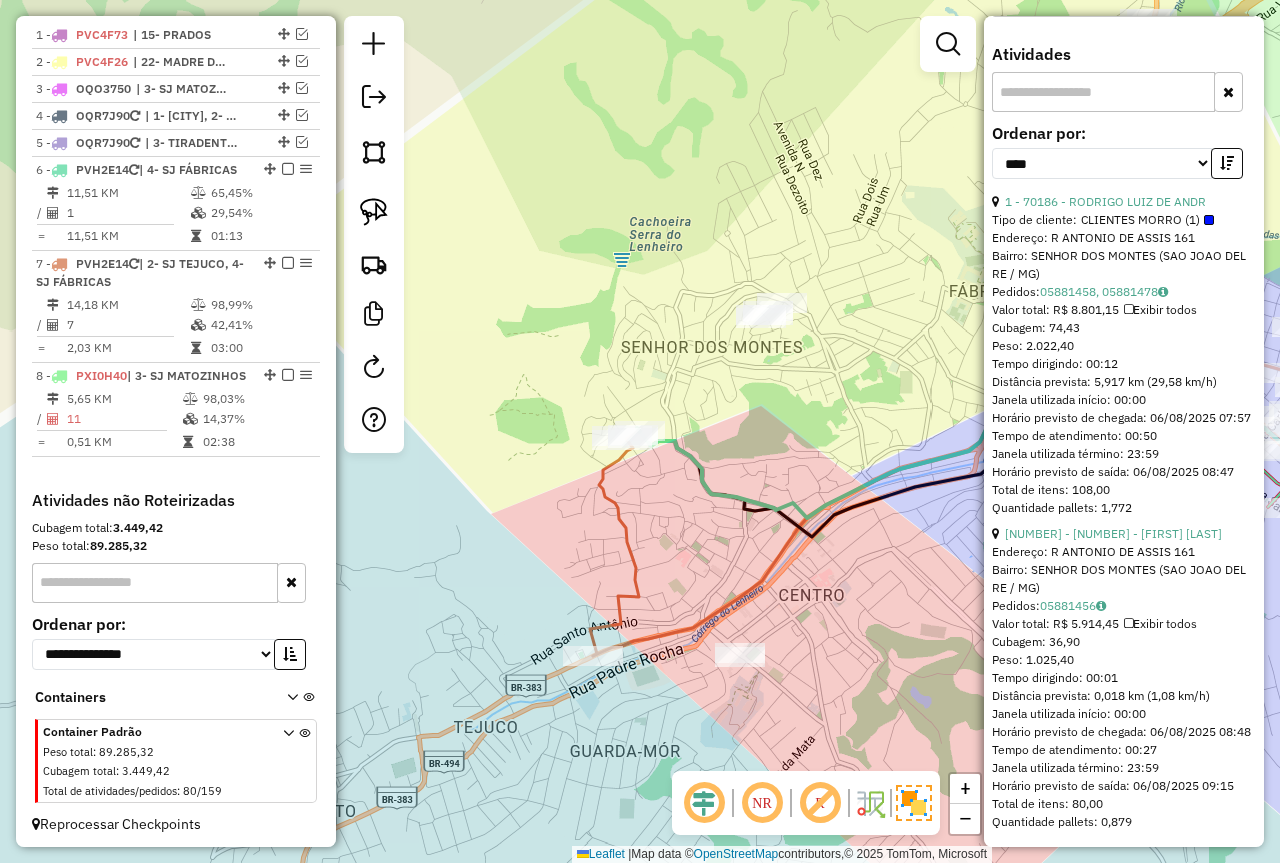 scroll, scrollTop: 808, scrollLeft: 0, axis: vertical 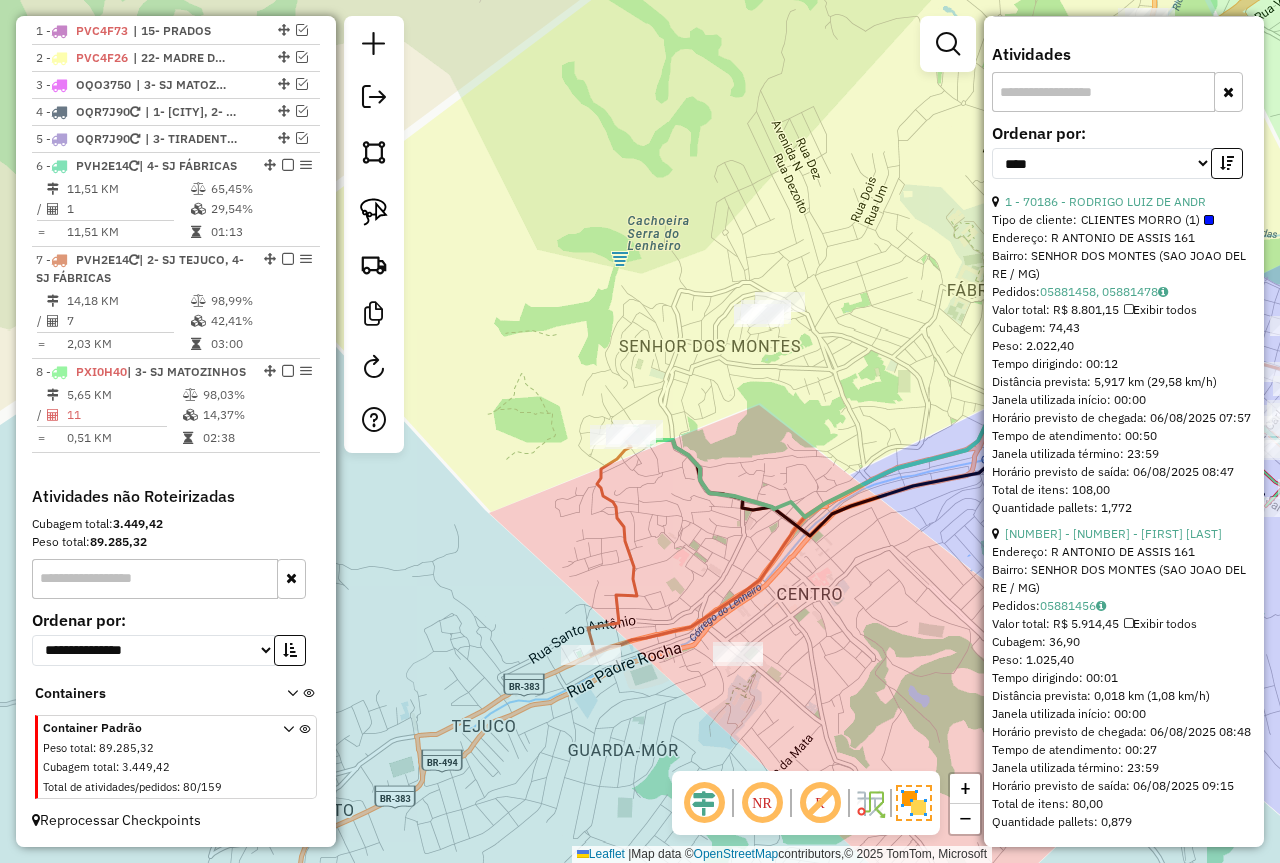 drag, startPoint x: 893, startPoint y: 469, endPoint x: 846, endPoint y: 399, distance: 84.31489 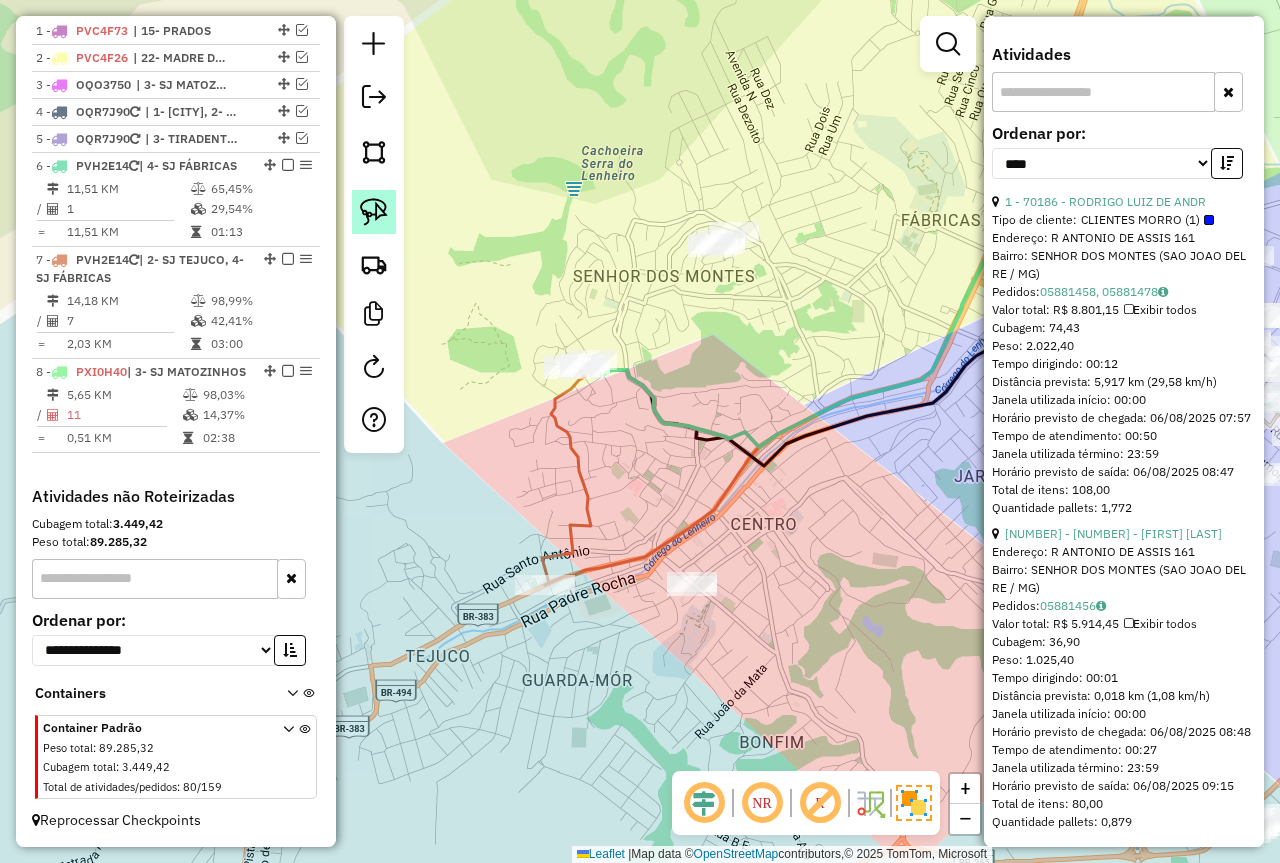 click 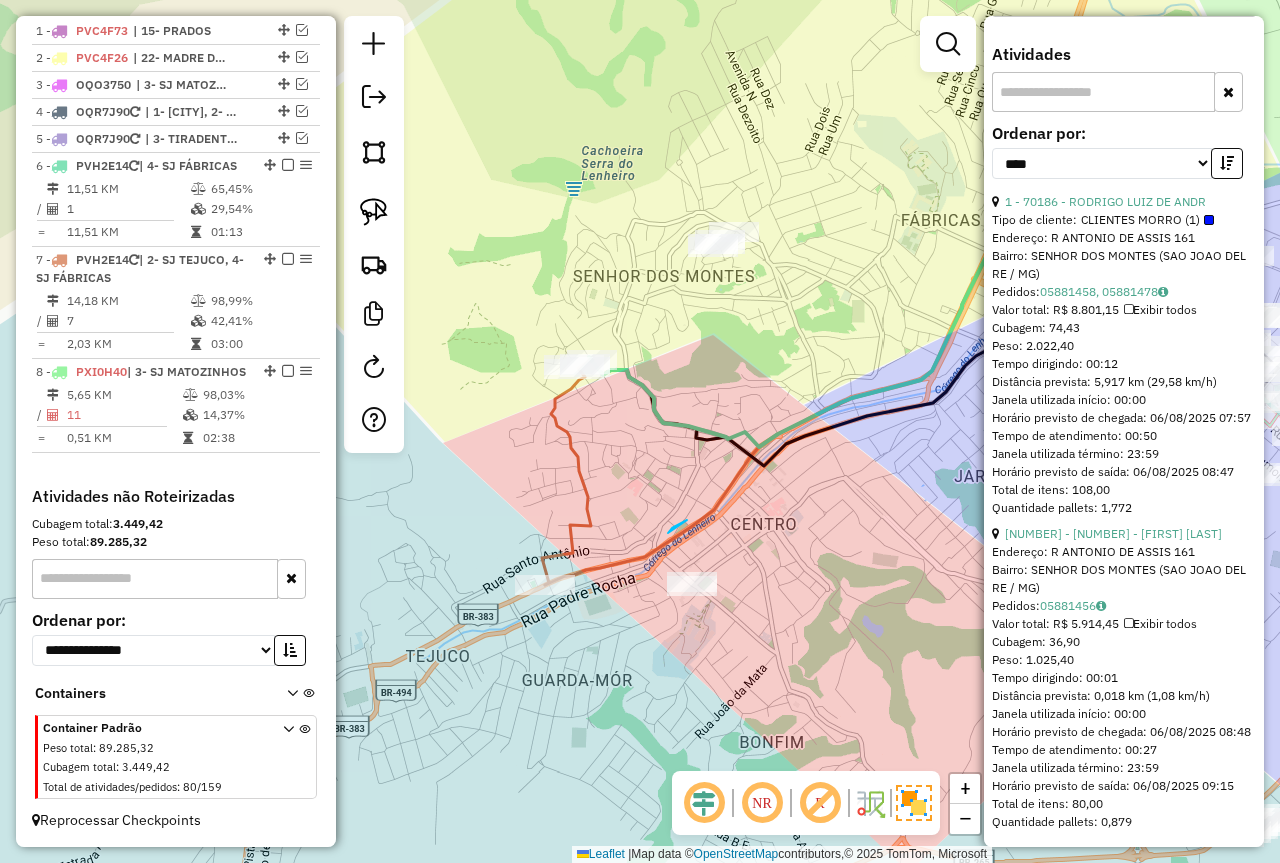 drag, startPoint x: 675, startPoint y: 526, endPoint x: 738, endPoint y: 609, distance: 104.20173 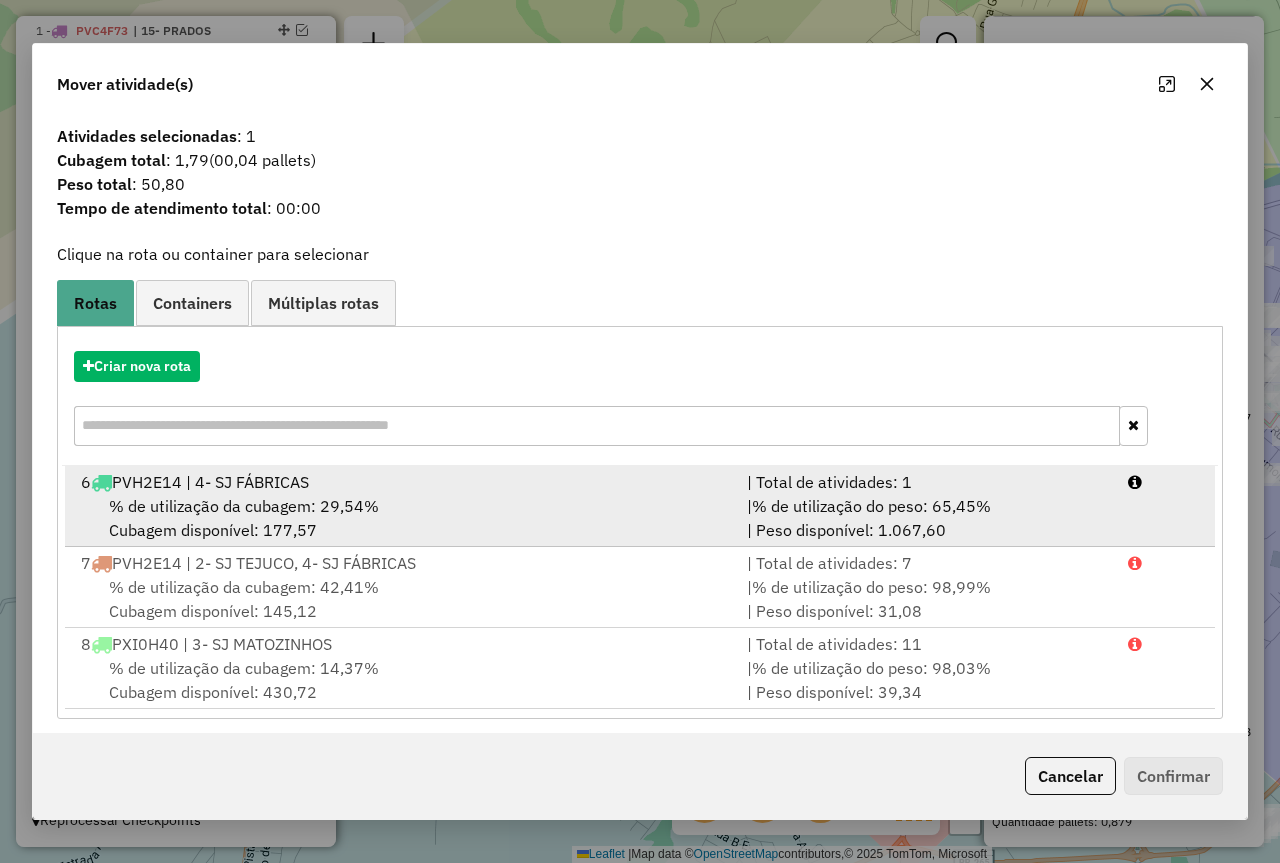click on "% de utilização da cubagem: 29,54%  Cubagem disponível: 177,57" at bounding box center (402, 518) 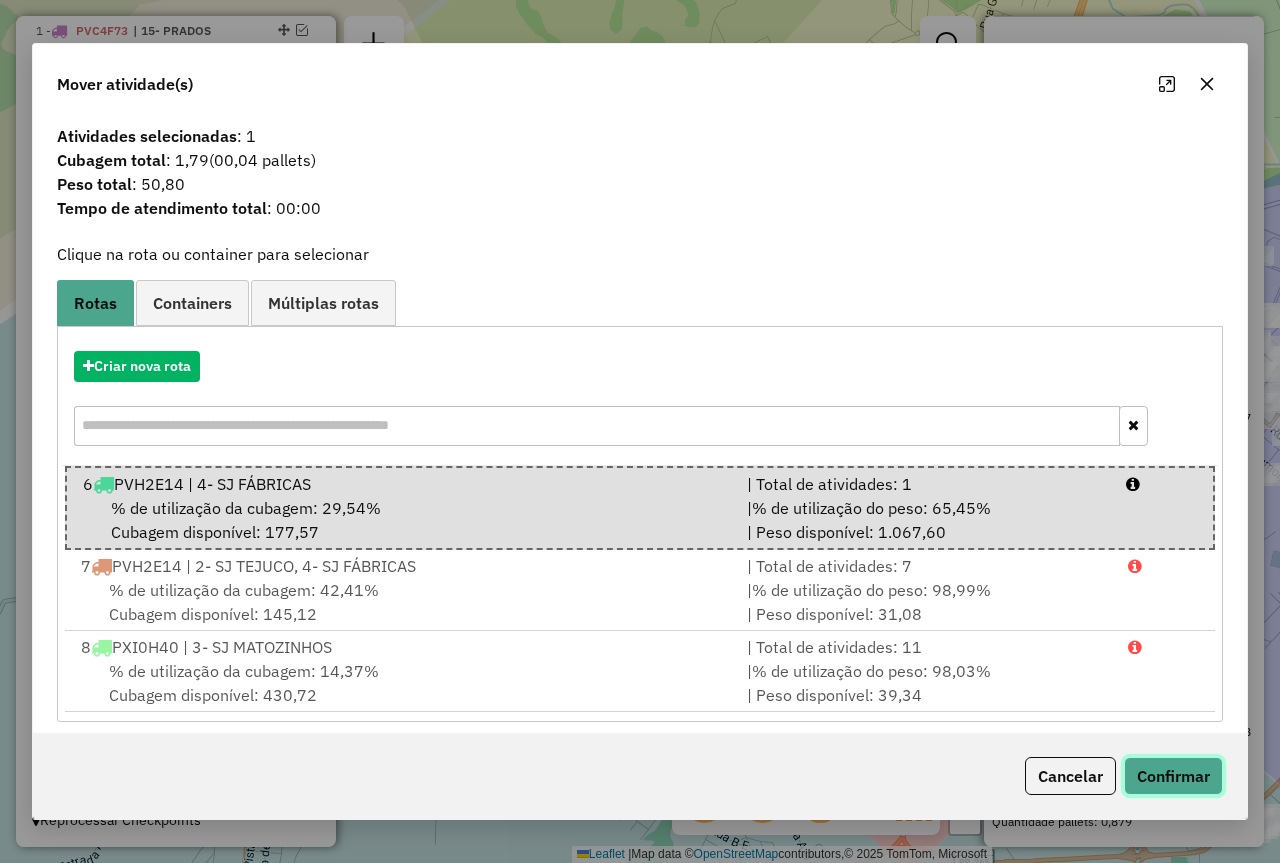 click on "Confirmar" 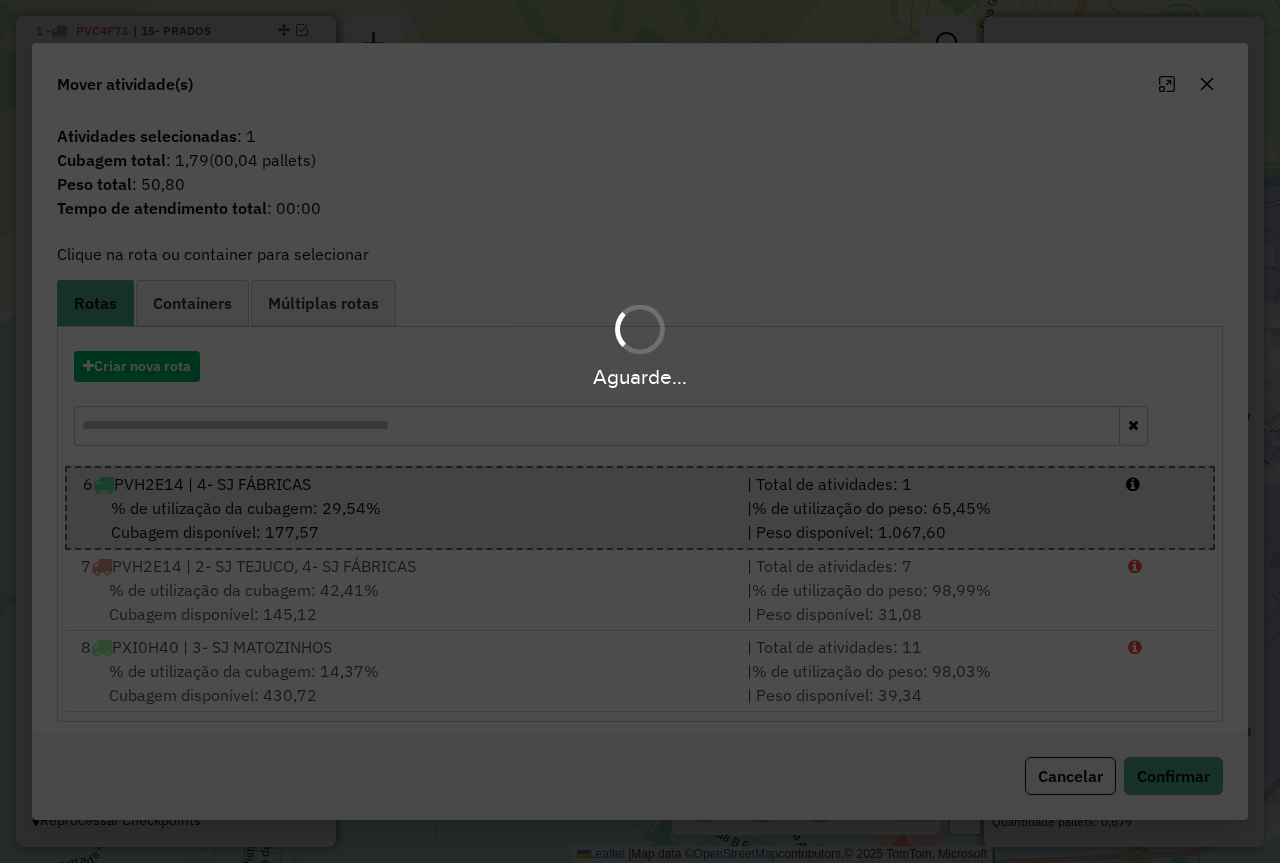 scroll, scrollTop: 443, scrollLeft: 0, axis: vertical 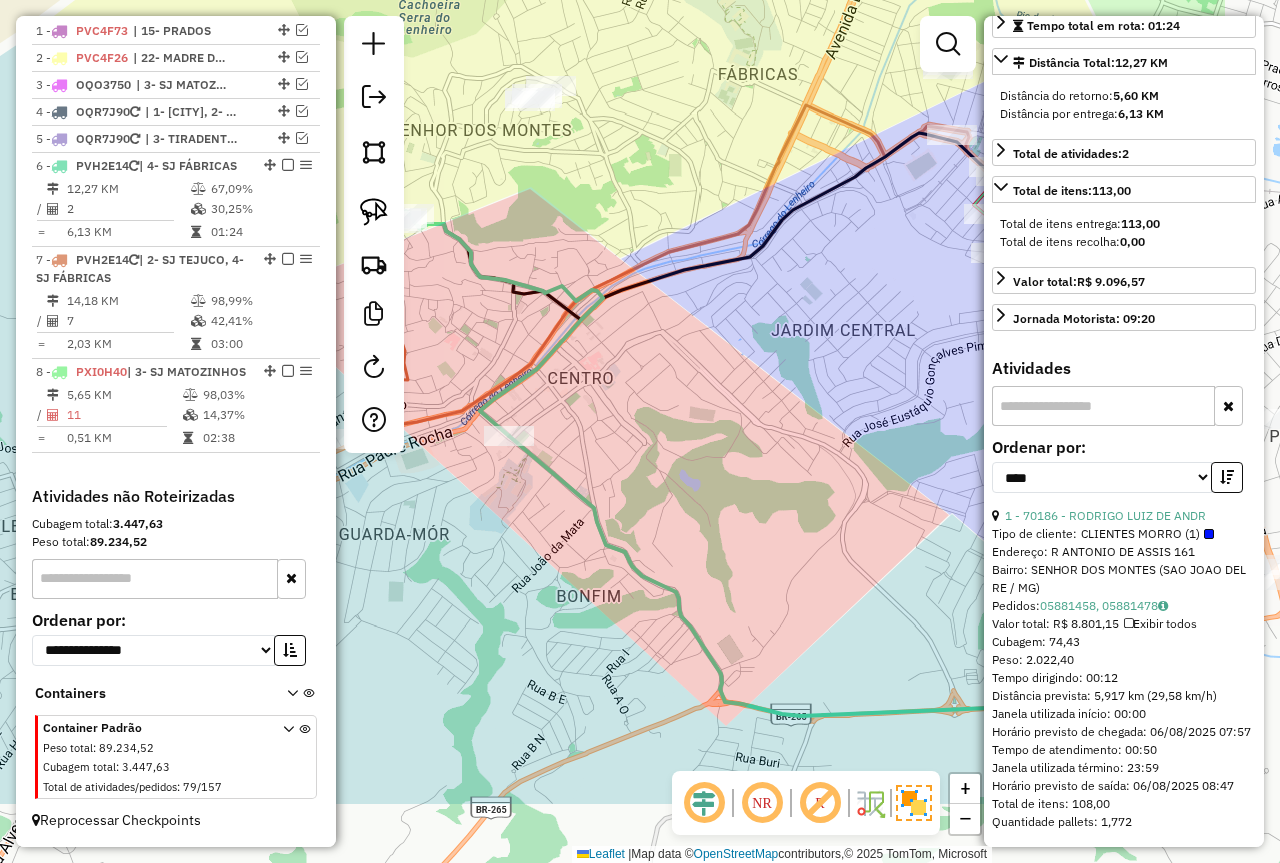 drag, startPoint x: 663, startPoint y: 276, endPoint x: 467, endPoint y: 184, distance: 216.5179 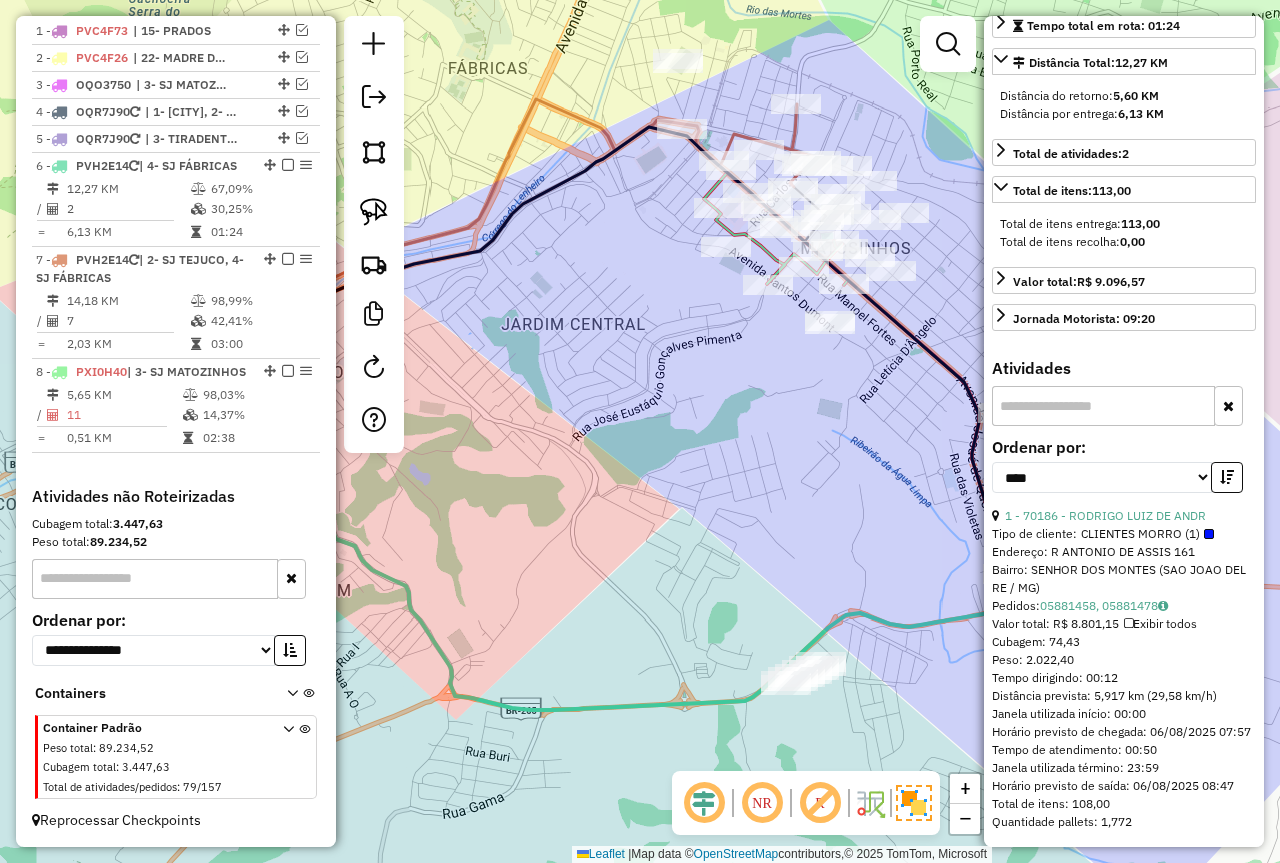 drag, startPoint x: 768, startPoint y: 463, endPoint x: 665, endPoint y: 584, distance: 158.90248 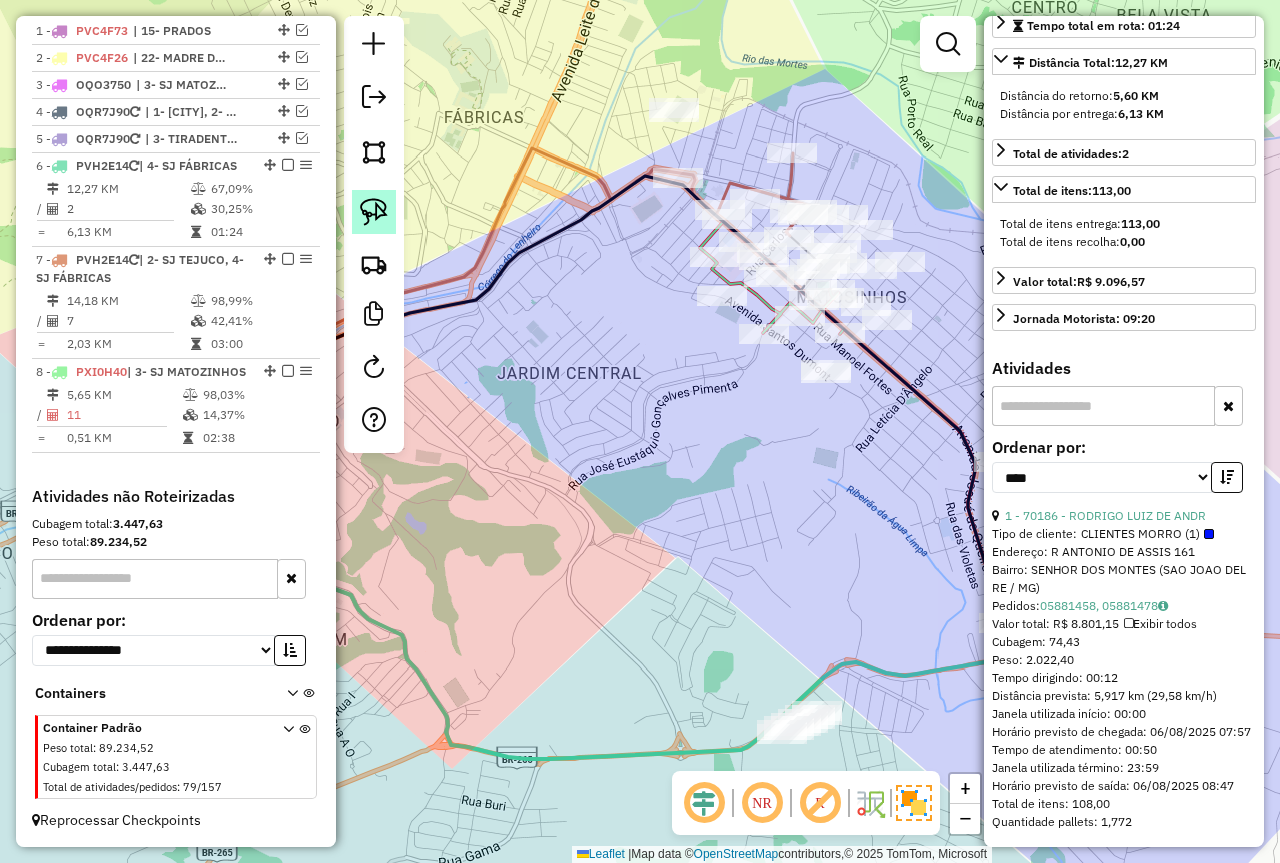 click 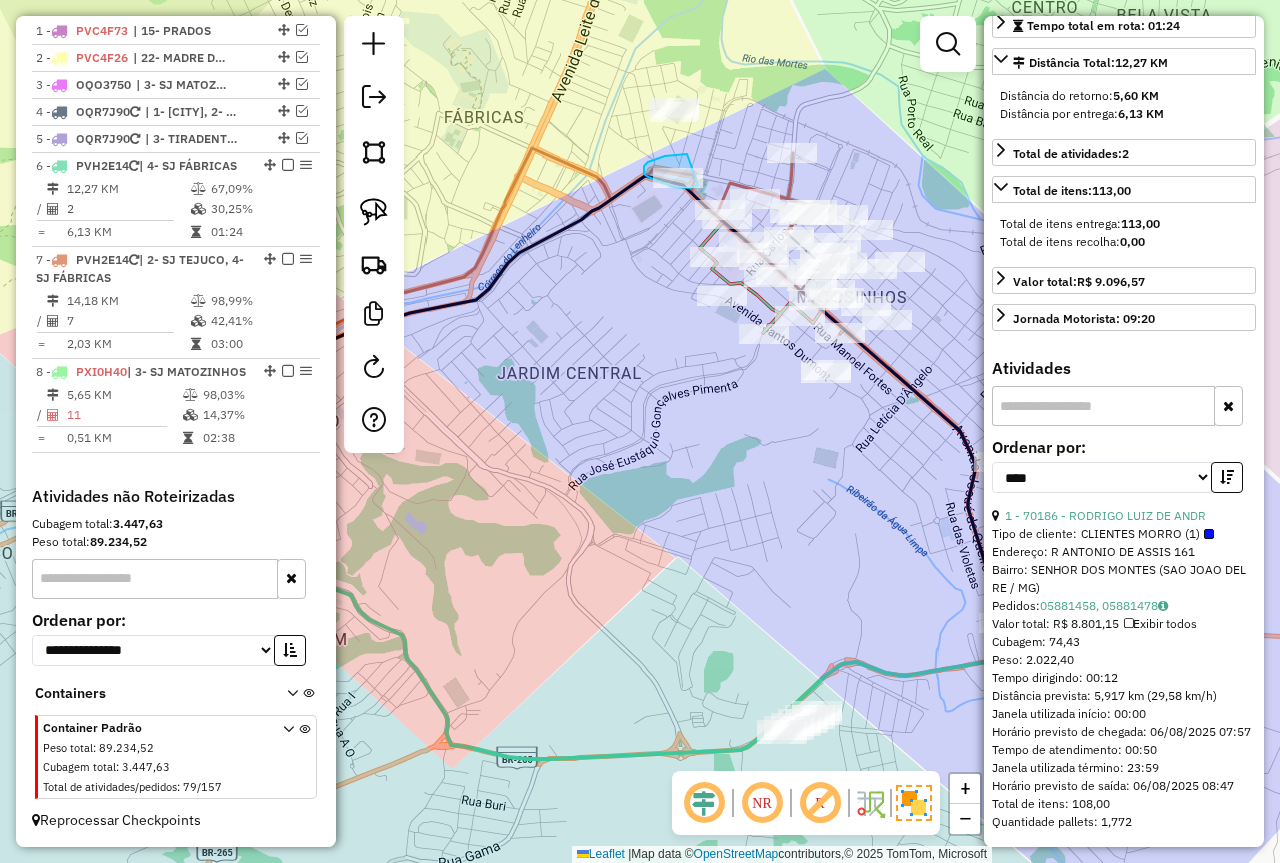 click on "Janela de atendimento Grade de atendimento Capacidade Transportadoras Veículos Cliente Pedidos  Rotas Selecione os dias de semana para filtrar as janelas de atendimento  Seg   Ter   Qua   Qui   Sex   Sáb   Dom  Informe o período da janela de atendimento: De: Até:  Filtrar exatamente a janela do cliente  Considerar janela de atendimento padrão  Selecione os dias de semana para filtrar as grades de atendimento  Seg   Ter   Qua   Qui   Sex   Sáb   Dom   Considerar clientes sem dia de atendimento cadastrado  Clientes fora do dia de atendimento selecionado Filtrar as atividades entre os valores definidos abaixo:  Peso mínimo:  ****  Peso máximo:  ****  Cubagem mínima:   Cubagem máxima:   De:   Até:  Filtrar as atividades entre o tempo de atendimento definido abaixo:  De:   Até:   Considerar capacidade total dos clientes não roteirizados Transportadora: Selecione um ou mais itens Tipo de veículo: Selecione um ou mais itens Veículo: Selecione um ou mais itens Motorista: Selecione um ou mais itens De:" 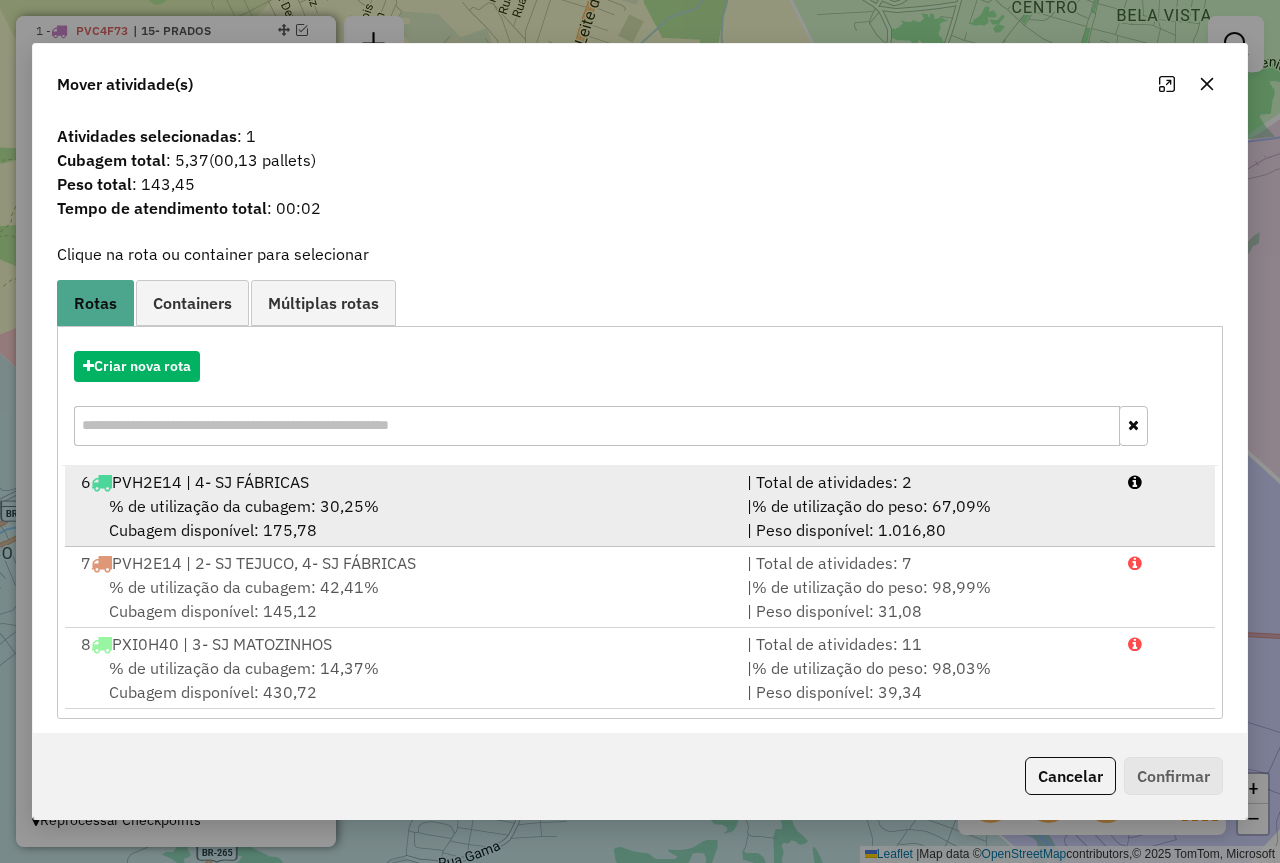 click on "% de utilização da cubagem: 30,25%  Cubagem disponível: 175,78" at bounding box center [402, 518] 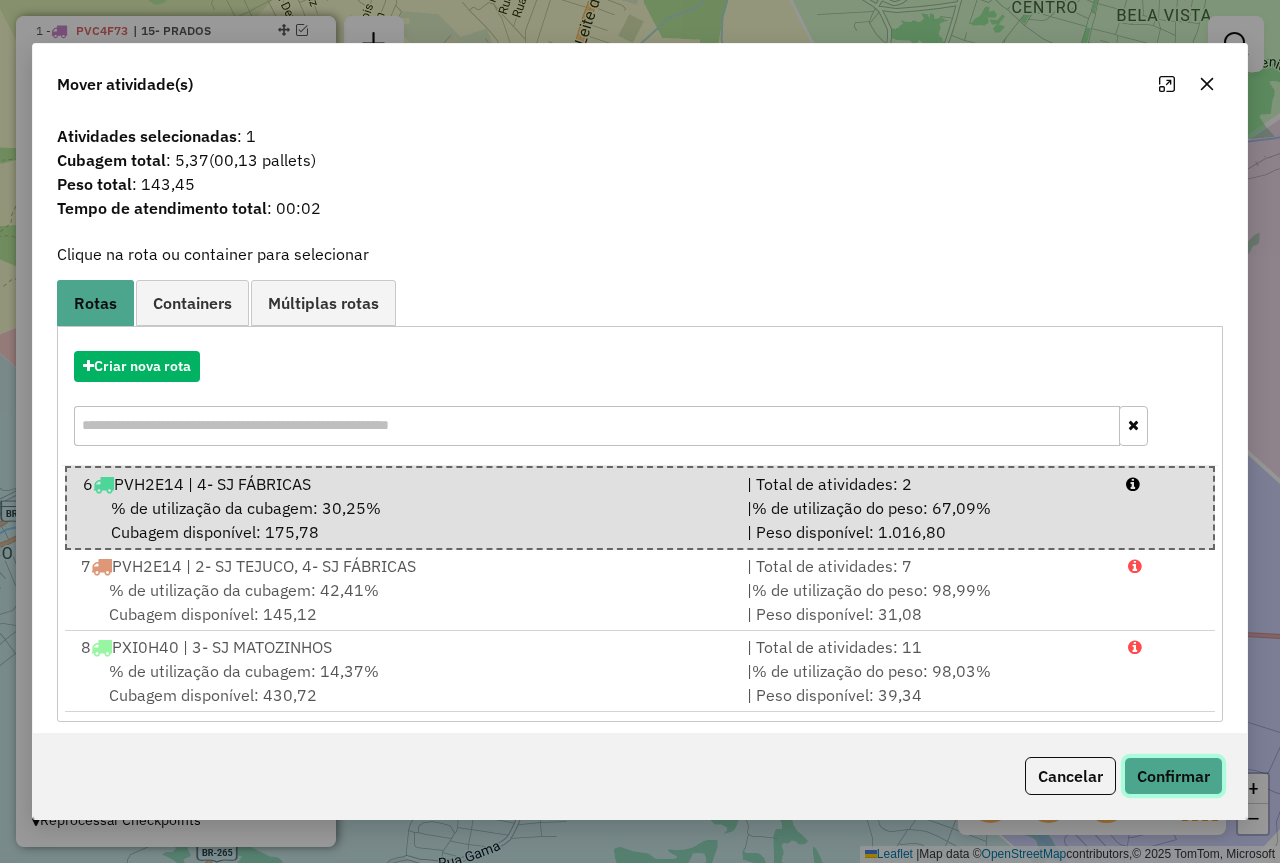 click on "Confirmar" 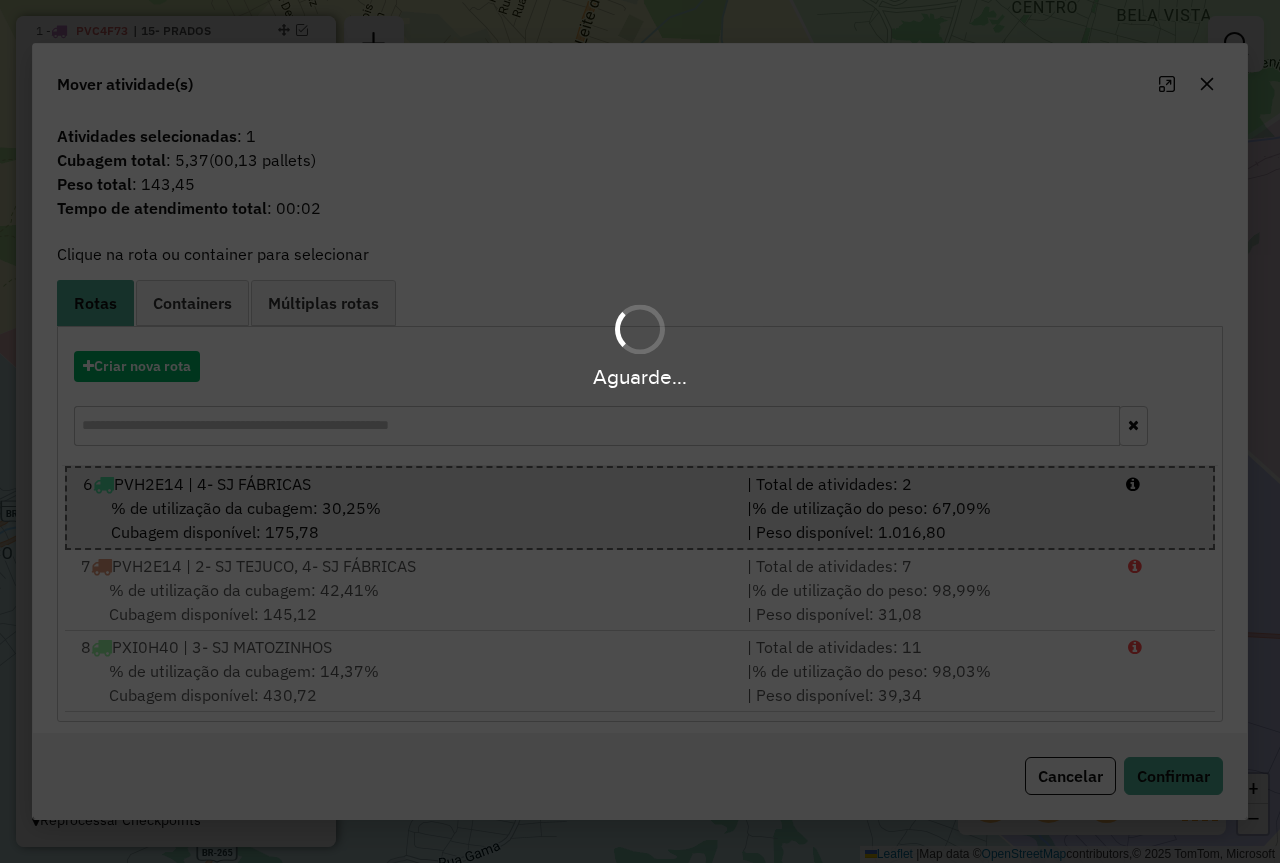 scroll, scrollTop: 783, scrollLeft: 0, axis: vertical 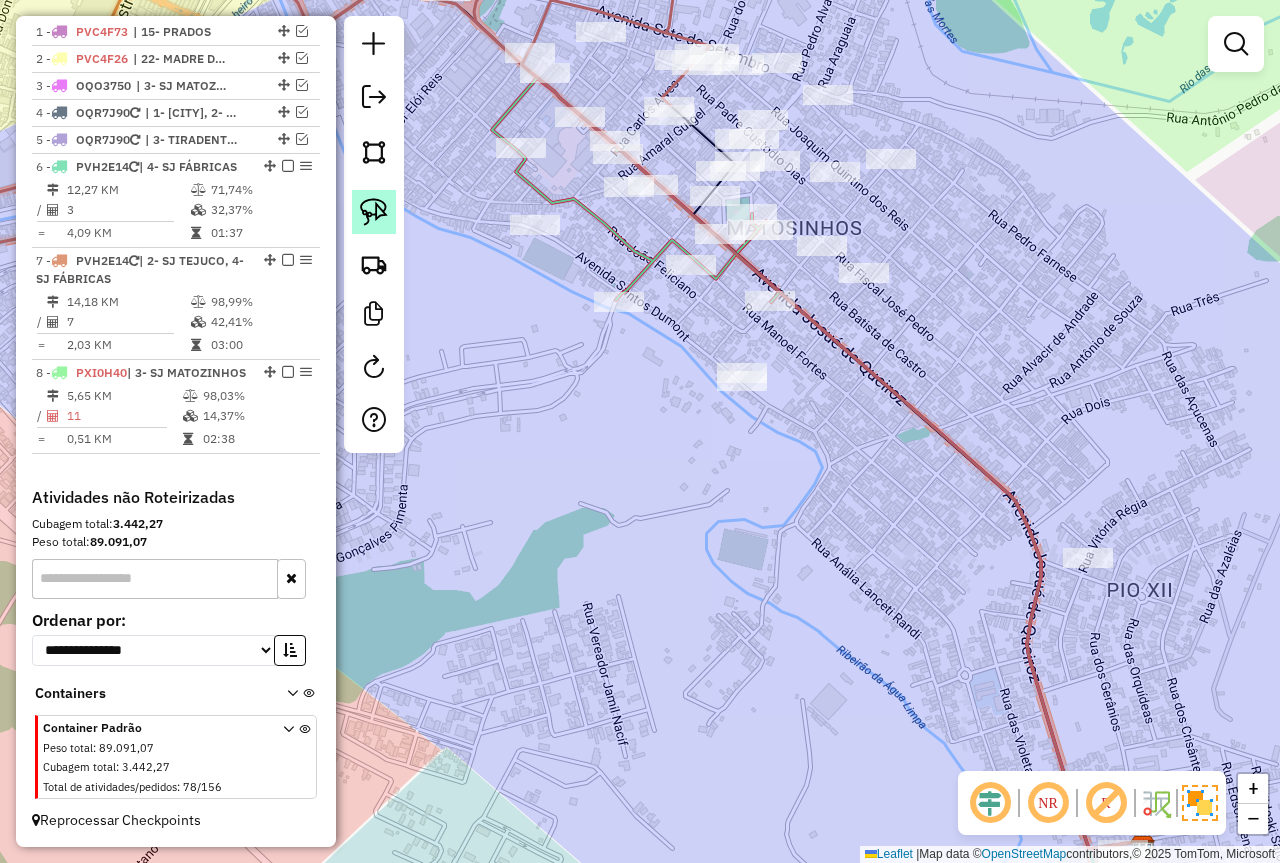 click 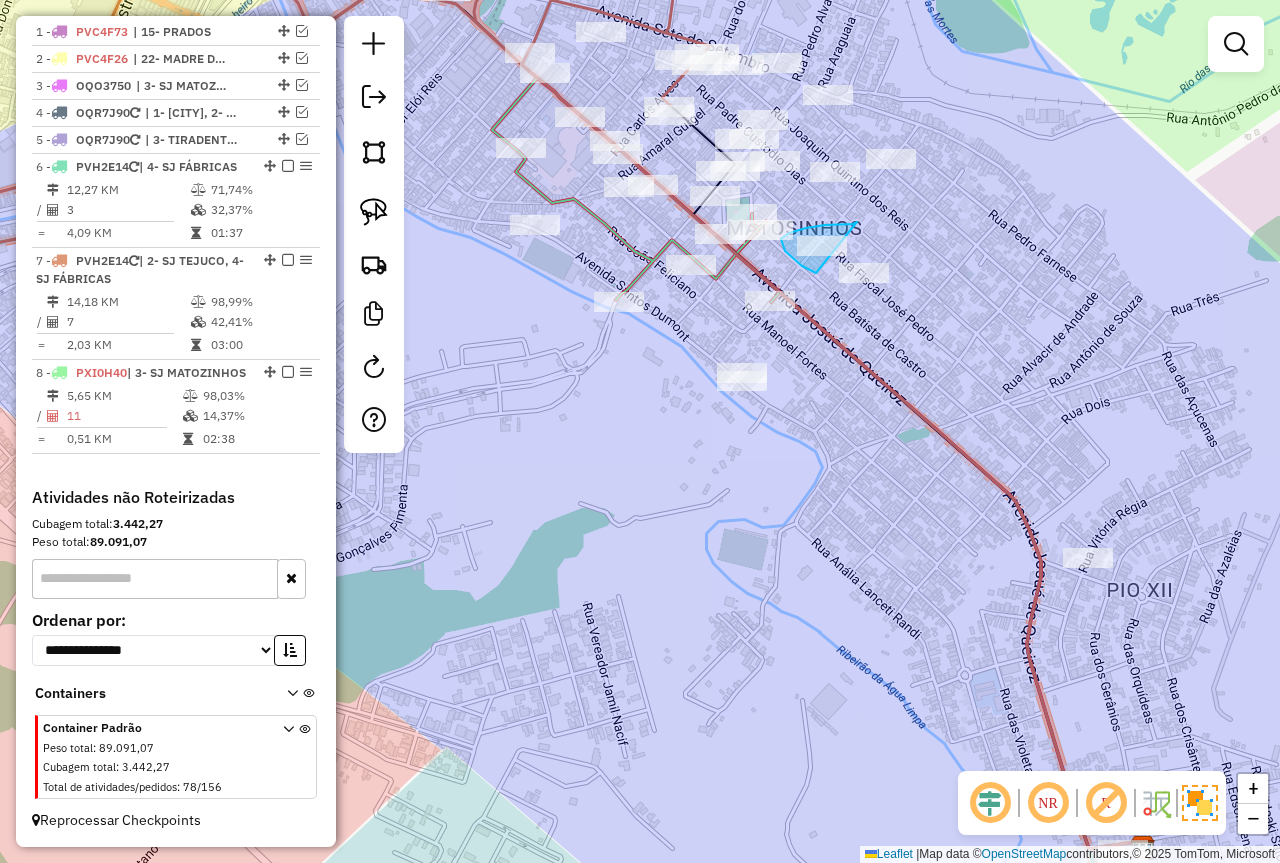 drag, startPoint x: 857, startPoint y: 222, endPoint x: 908, endPoint y: 287, distance: 82.61961 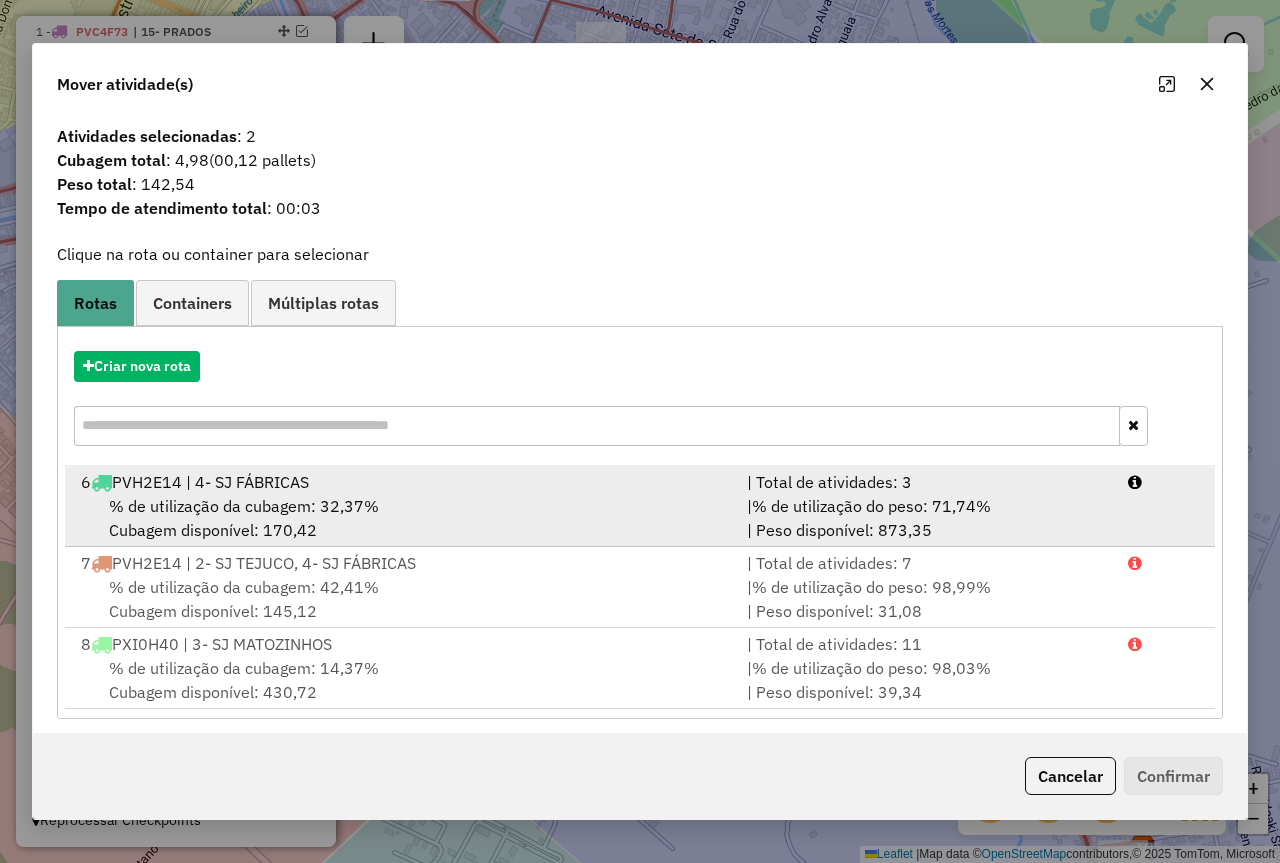 click on "% de utilização da cubagem: 32,37%  Cubagem disponível: 170,42" at bounding box center (402, 518) 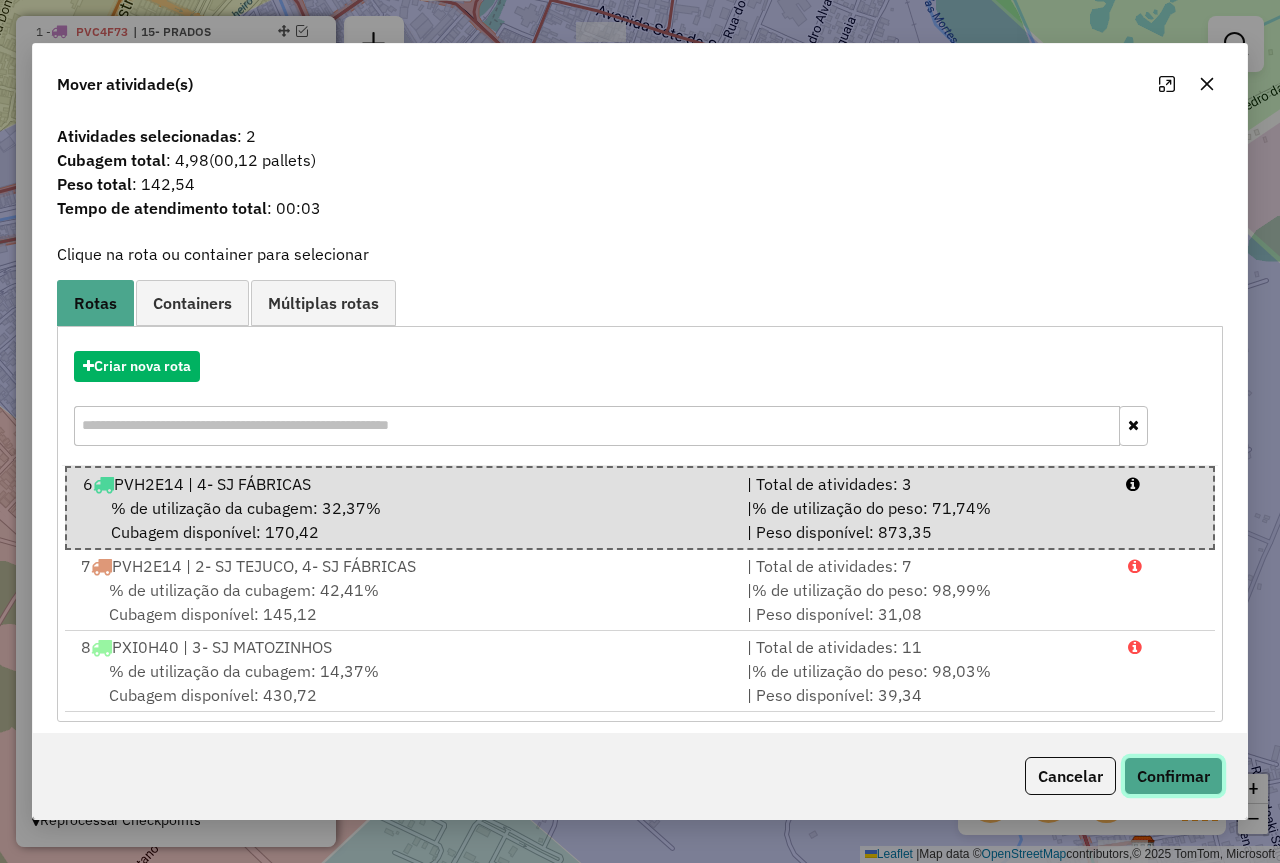 click on "Confirmar" 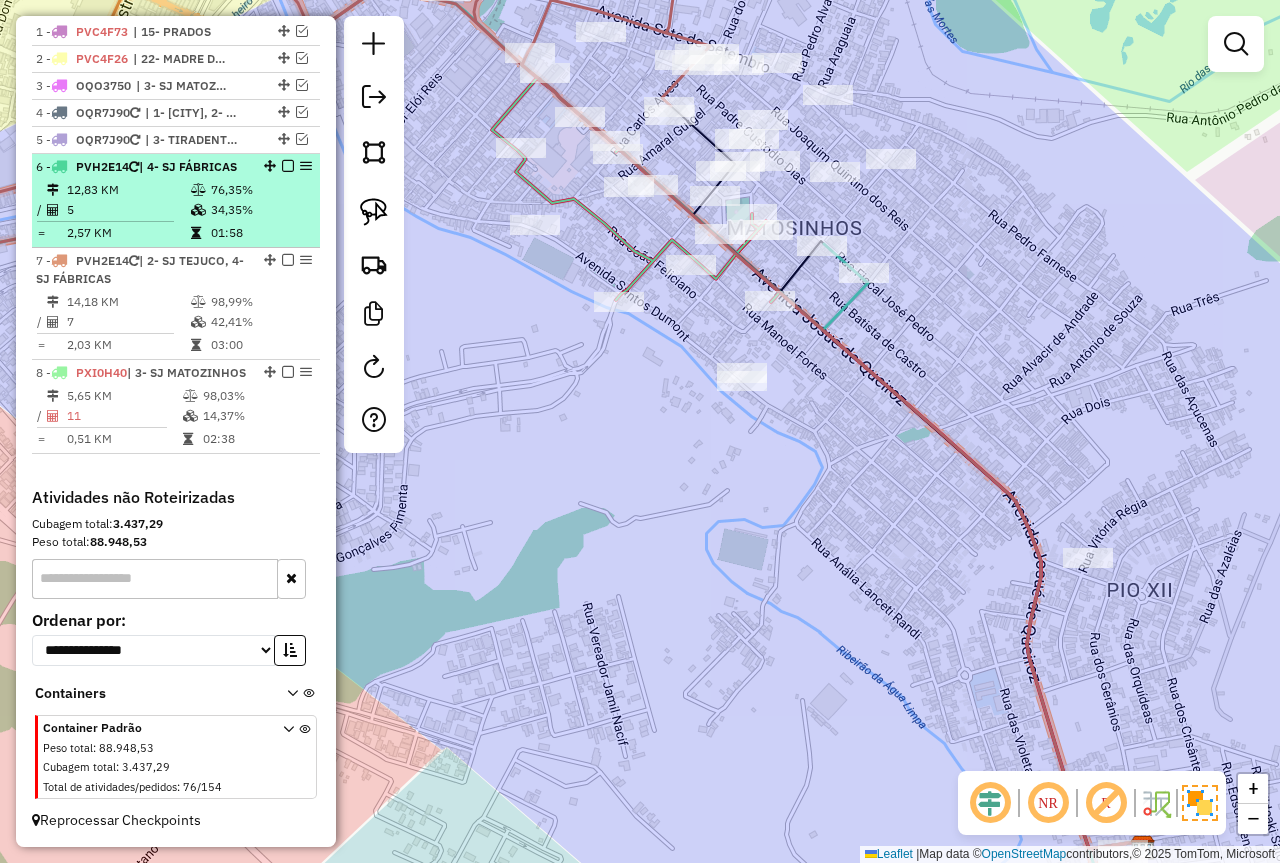 click on "34,35%" at bounding box center (260, 210) 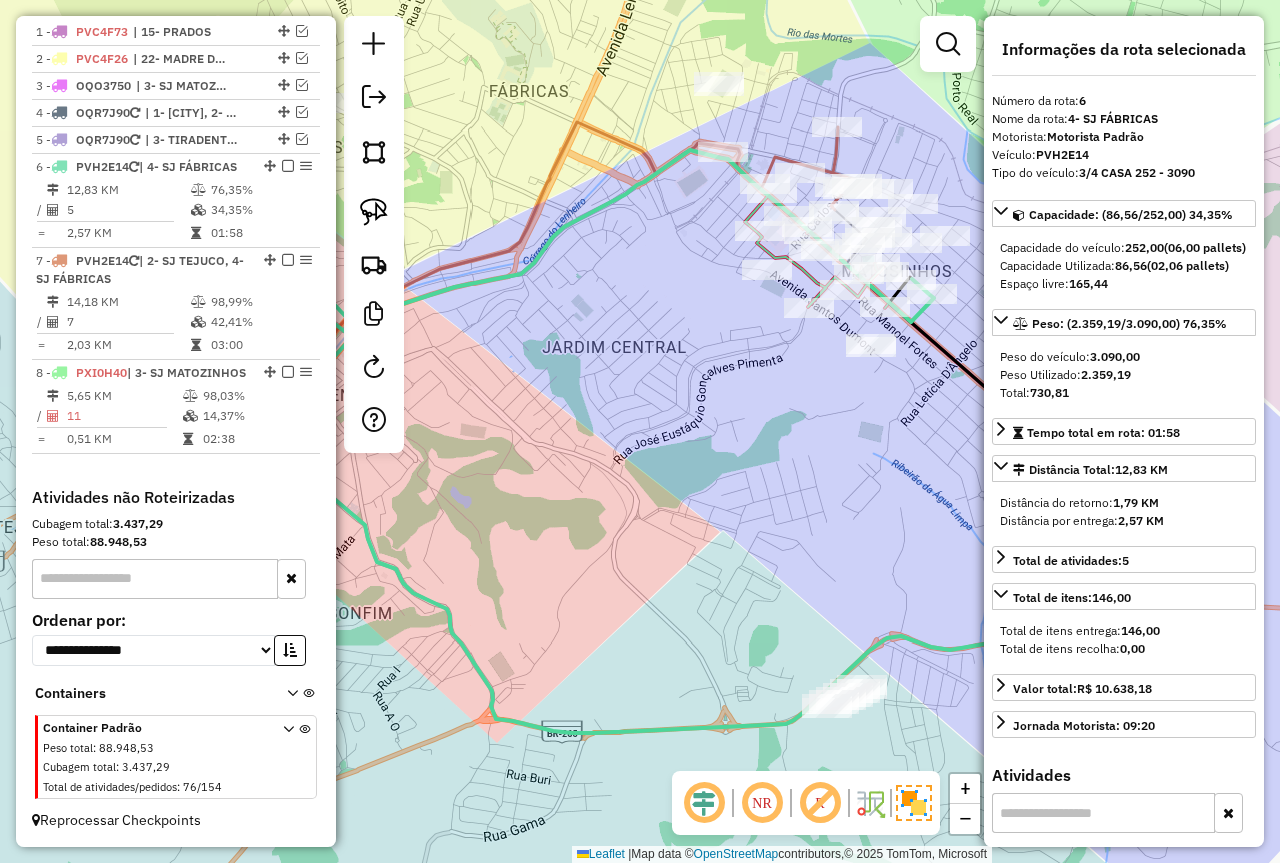 drag, startPoint x: 834, startPoint y: 431, endPoint x: 711, endPoint y: 459, distance: 126.146736 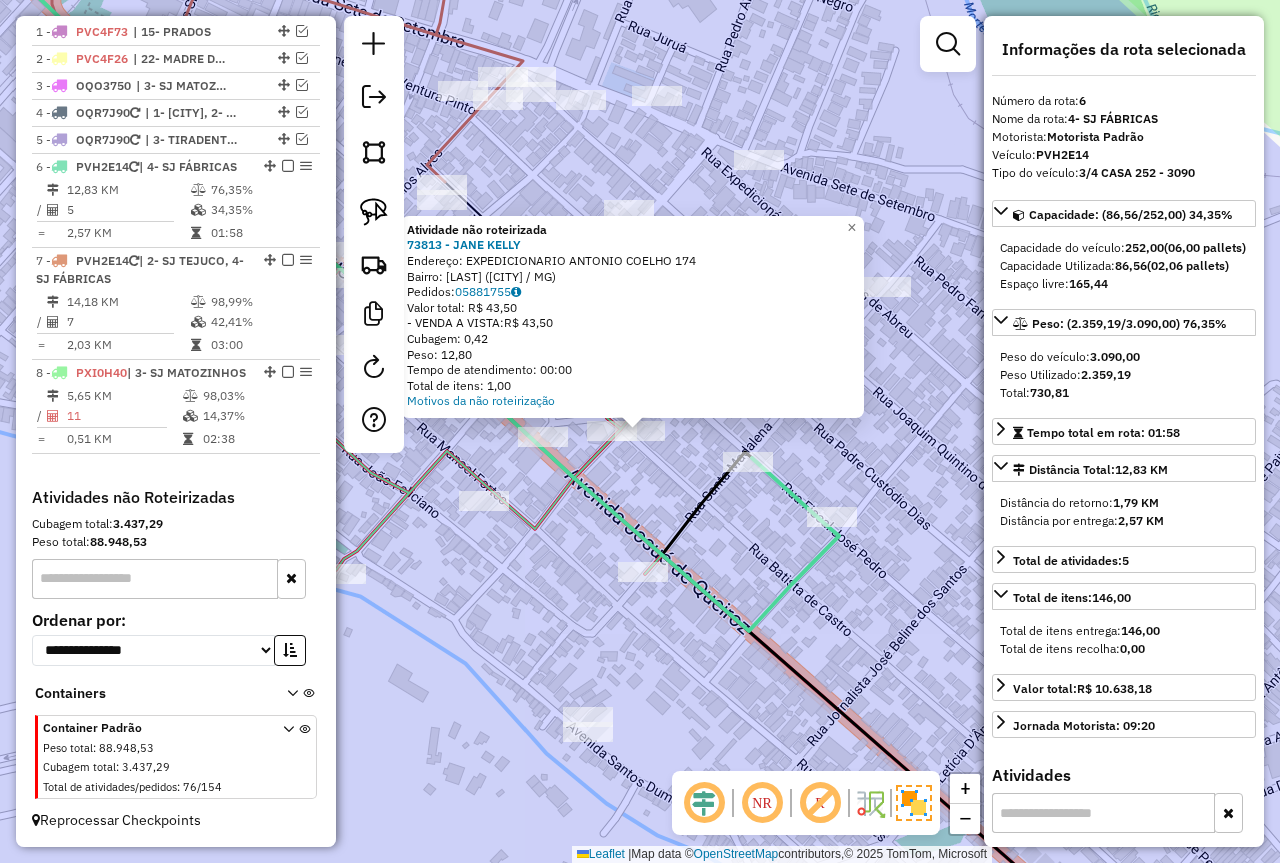 click on "Atividade não roteirizada 73813 - JANE KELLY  Endereço:  EXPEDICIONARIO ANTONIO COELHO 174   Bairro: VILA SANTA TEREZINHA (SAO JOAO DEL REI / MG)   Pedidos:  05881755   Valor total: R$ 43,50   - VENDA A VISTA:  R$ 43,50   Cubagem: 0,42   Peso: 12,80   Tempo de atendimento: 00:00   Total de itens: 1,00  Motivos da não roteirização × Janela de atendimento Grade de atendimento Capacidade Transportadoras Veículos Cliente Pedidos  Rotas Selecione os dias de semana para filtrar as janelas de atendimento  Seg   Ter   Qua   Qui   Sex   Sáb   Dom  Informe o período da janela de atendimento: De: Até:  Filtrar exatamente a janela do cliente  Considerar janela de atendimento padrão  Selecione os dias de semana para filtrar as grades de atendimento  Seg   Ter   Qua   Qui   Sex   Sáb   Dom   Considerar clientes sem dia de atendimento cadastrado  Clientes fora do dia de atendimento selecionado Filtrar as atividades entre os valores definidos abaixo:  Peso mínimo:  ****  Peso máximo:  ****  Cubagem mínima:  +" 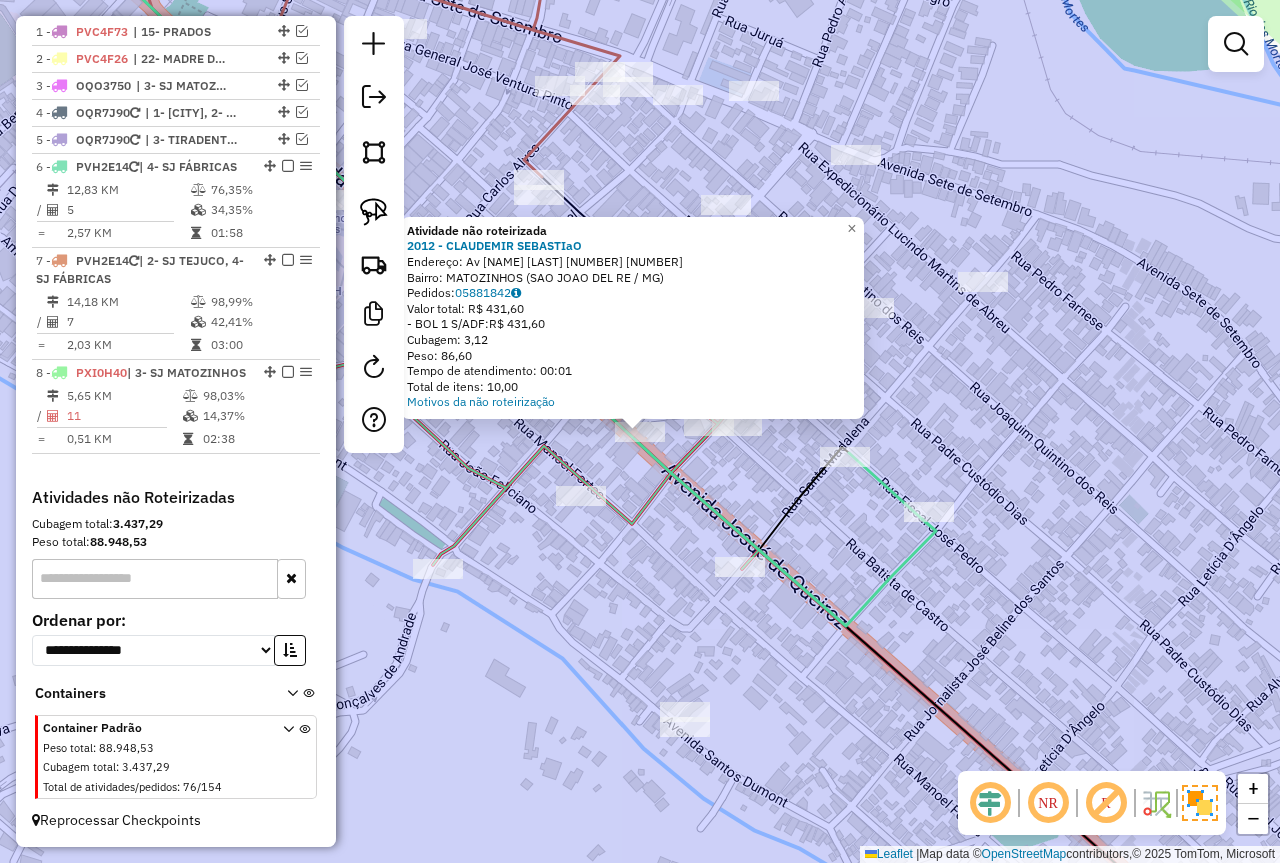 click 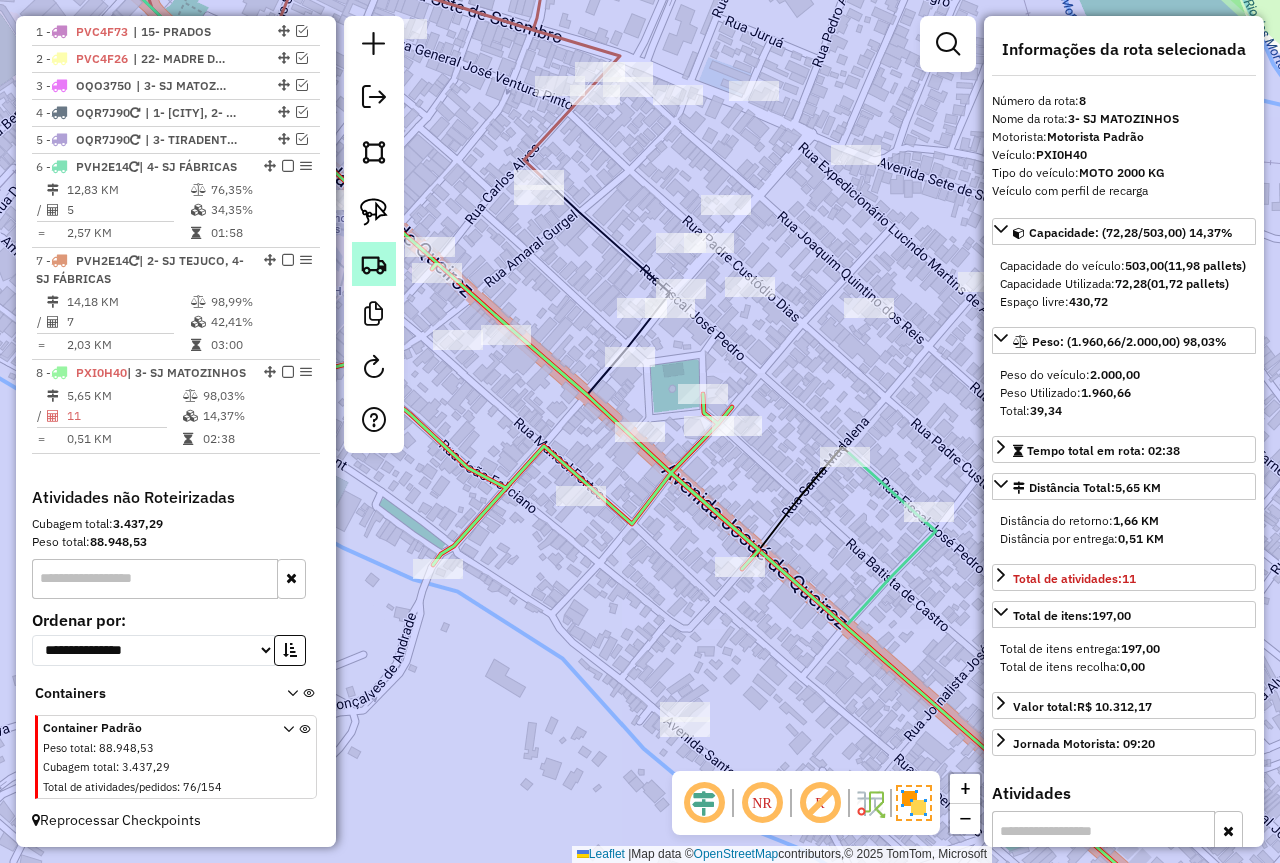 click 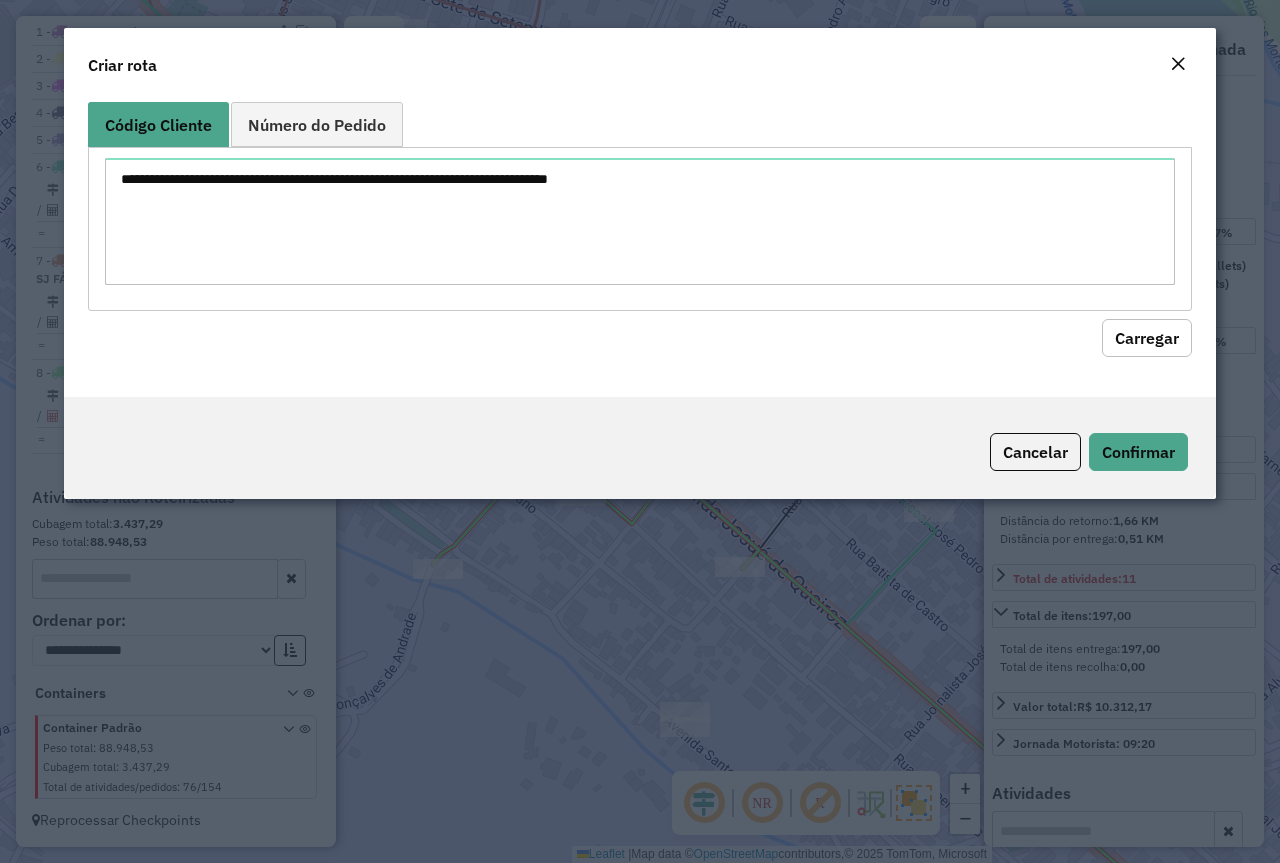 click 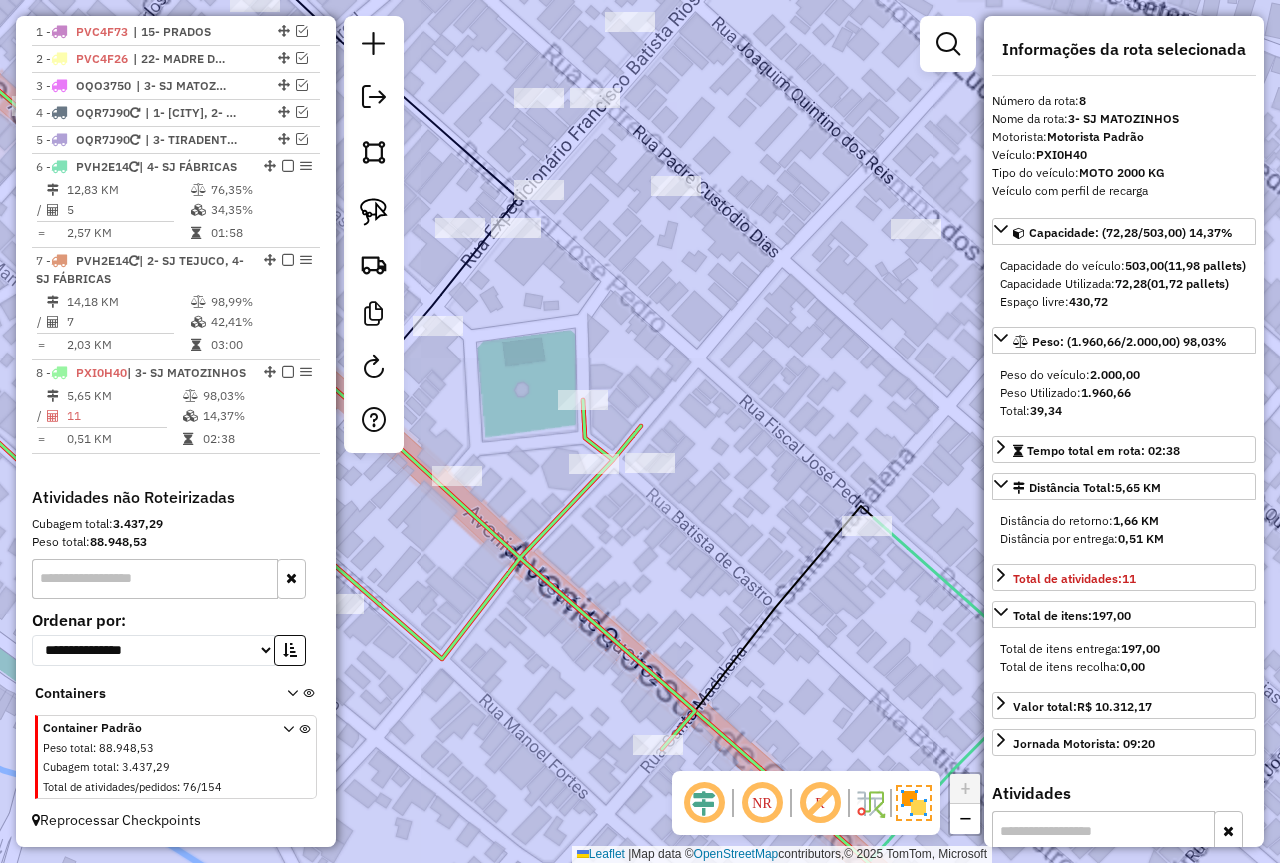 drag, startPoint x: 765, startPoint y: 400, endPoint x: 890, endPoint y: 346, distance: 136.16534 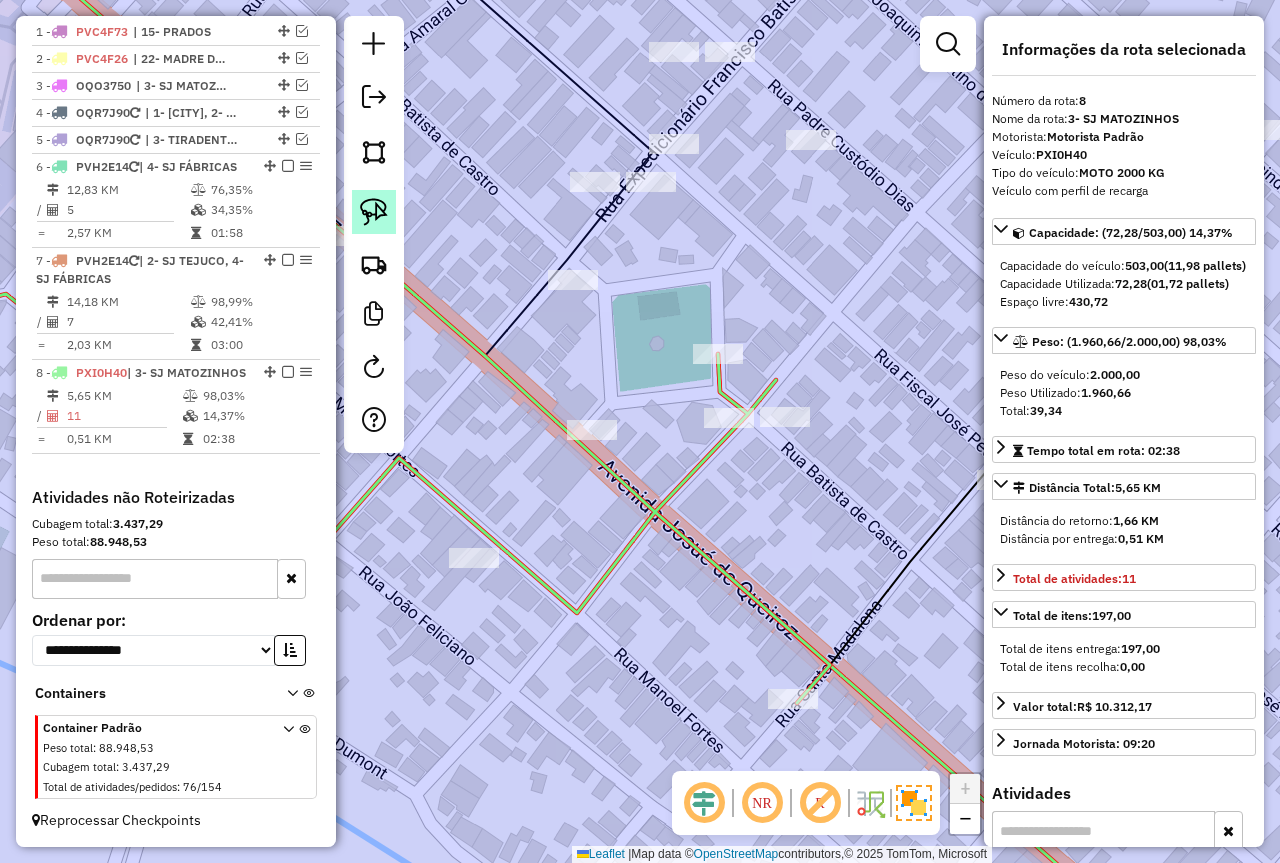 click 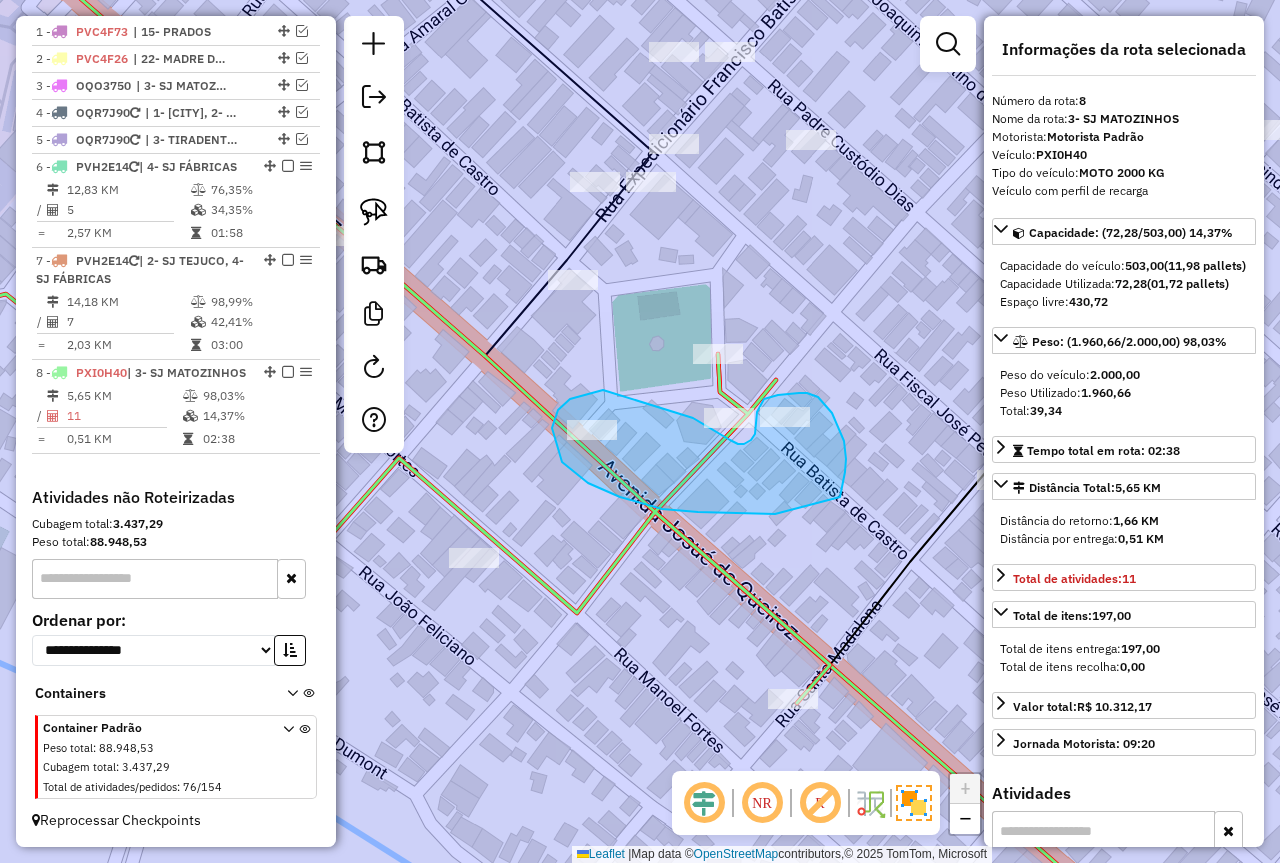 drag, startPoint x: 558, startPoint y: 410, endPoint x: 672, endPoint y: 404, distance: 114.15778 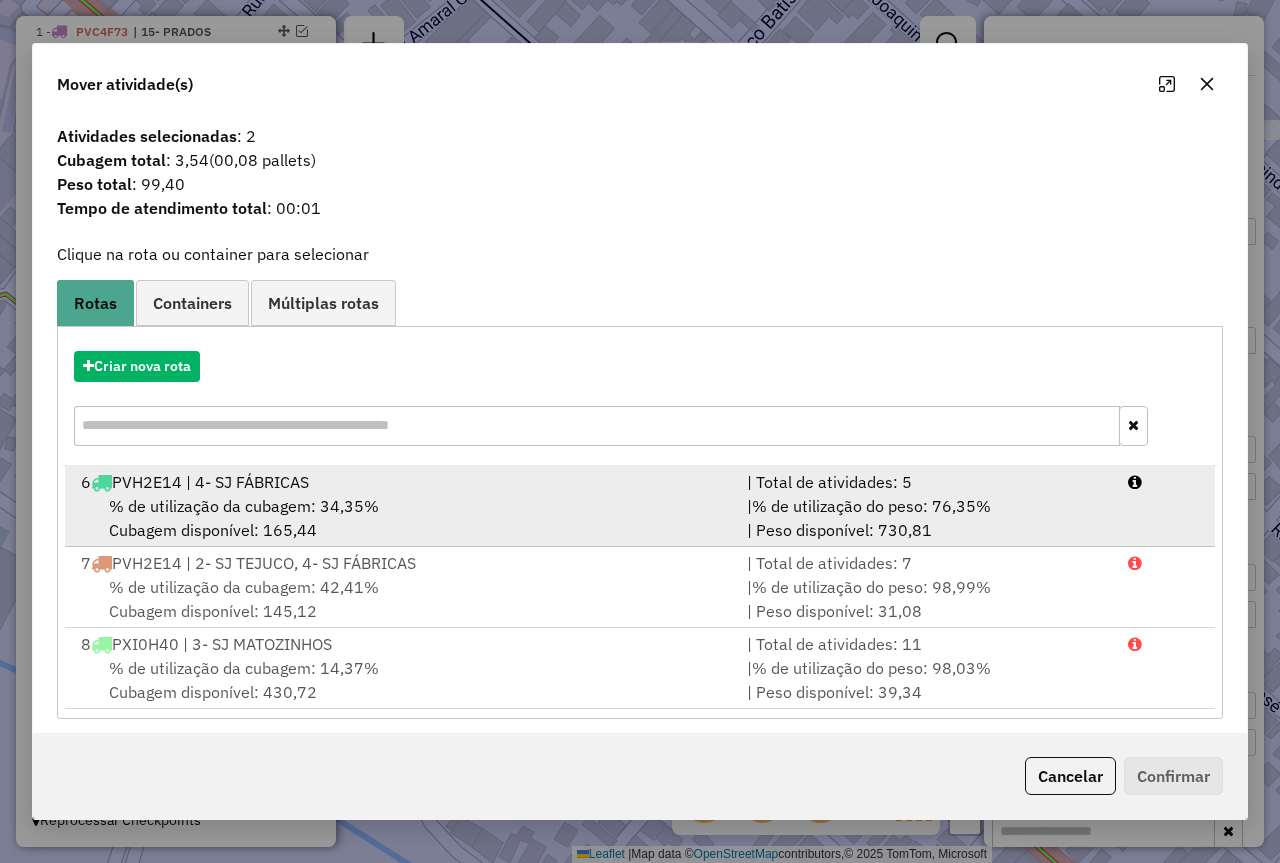 click on "% de utilização da cubagem: 34,35%  Cubagem disponível: 165,44" at bounding box center (402, 518) 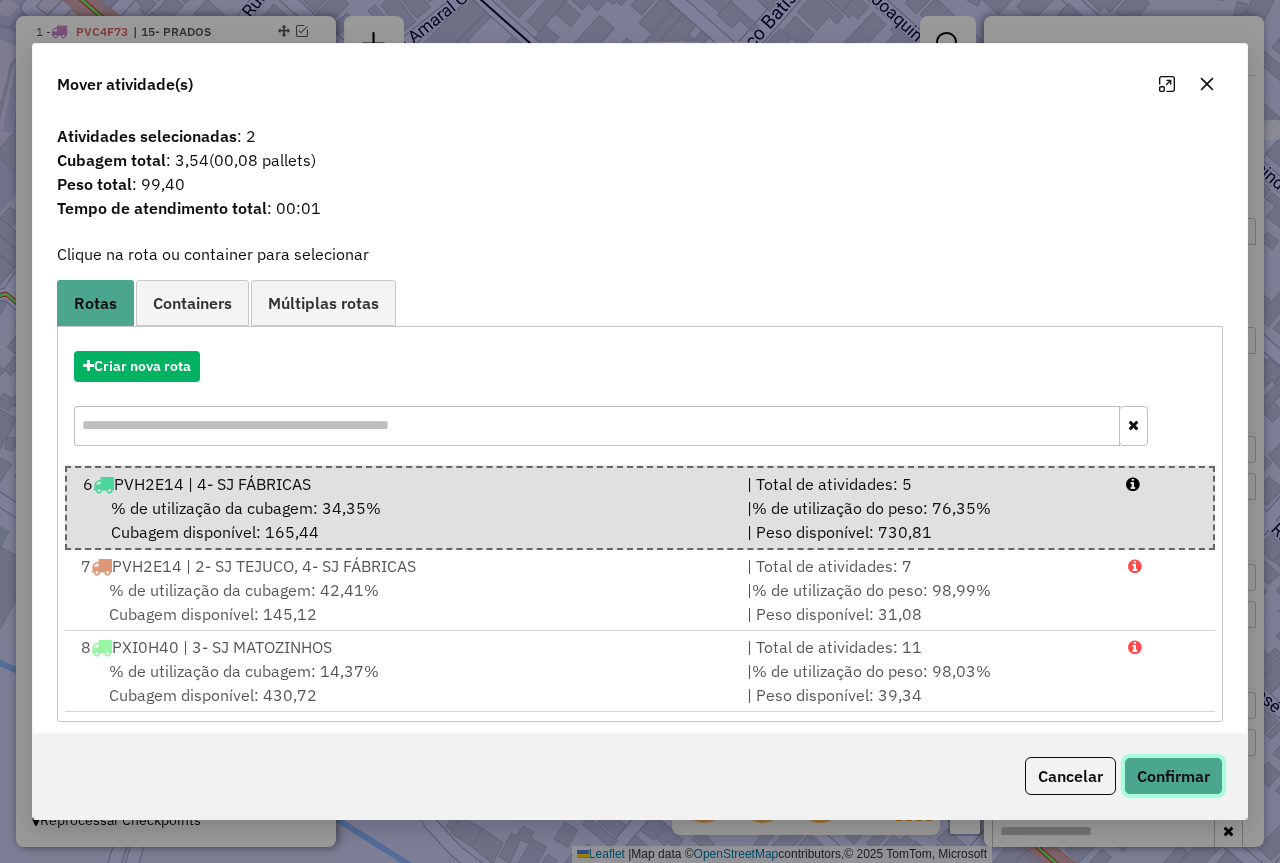 click on "Confirmar" 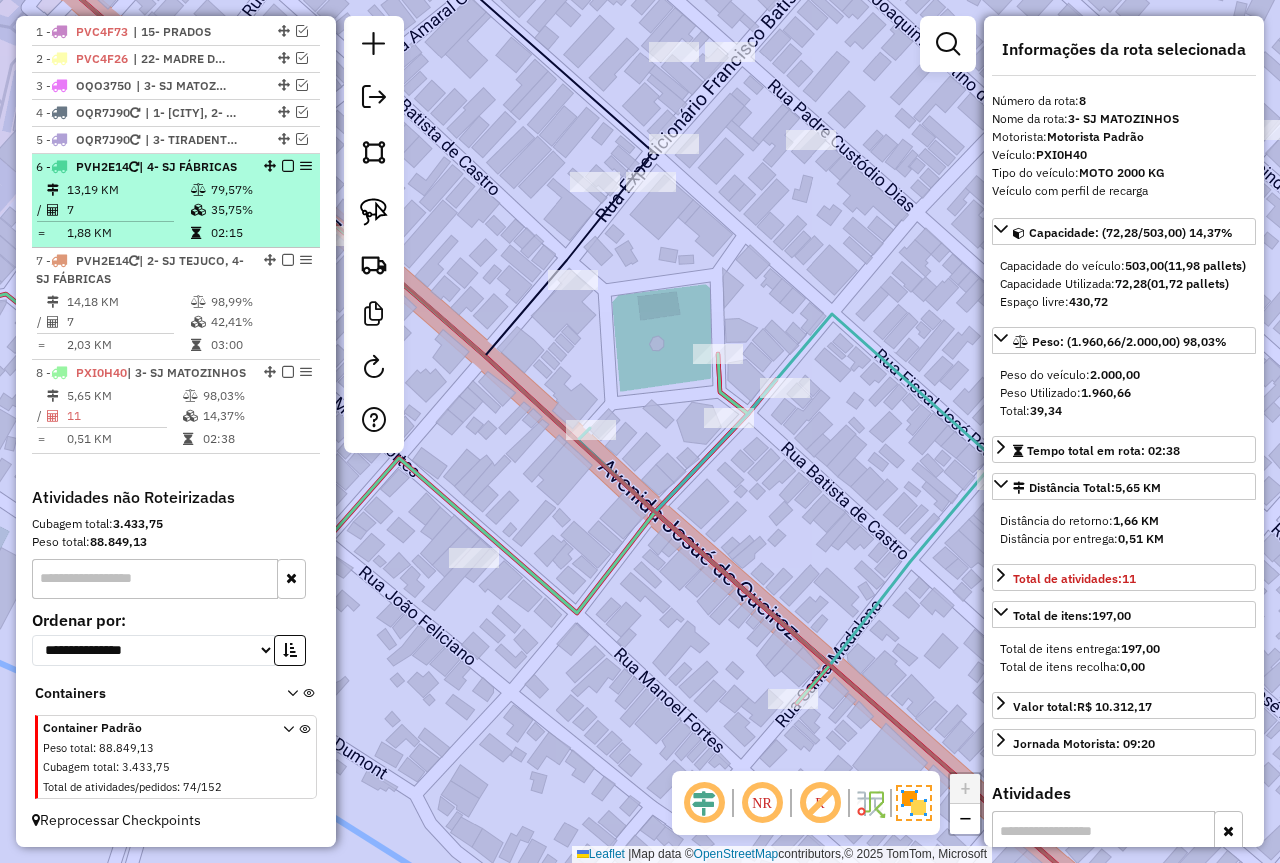 click on "79,57%" at bounding box center [260, 190] 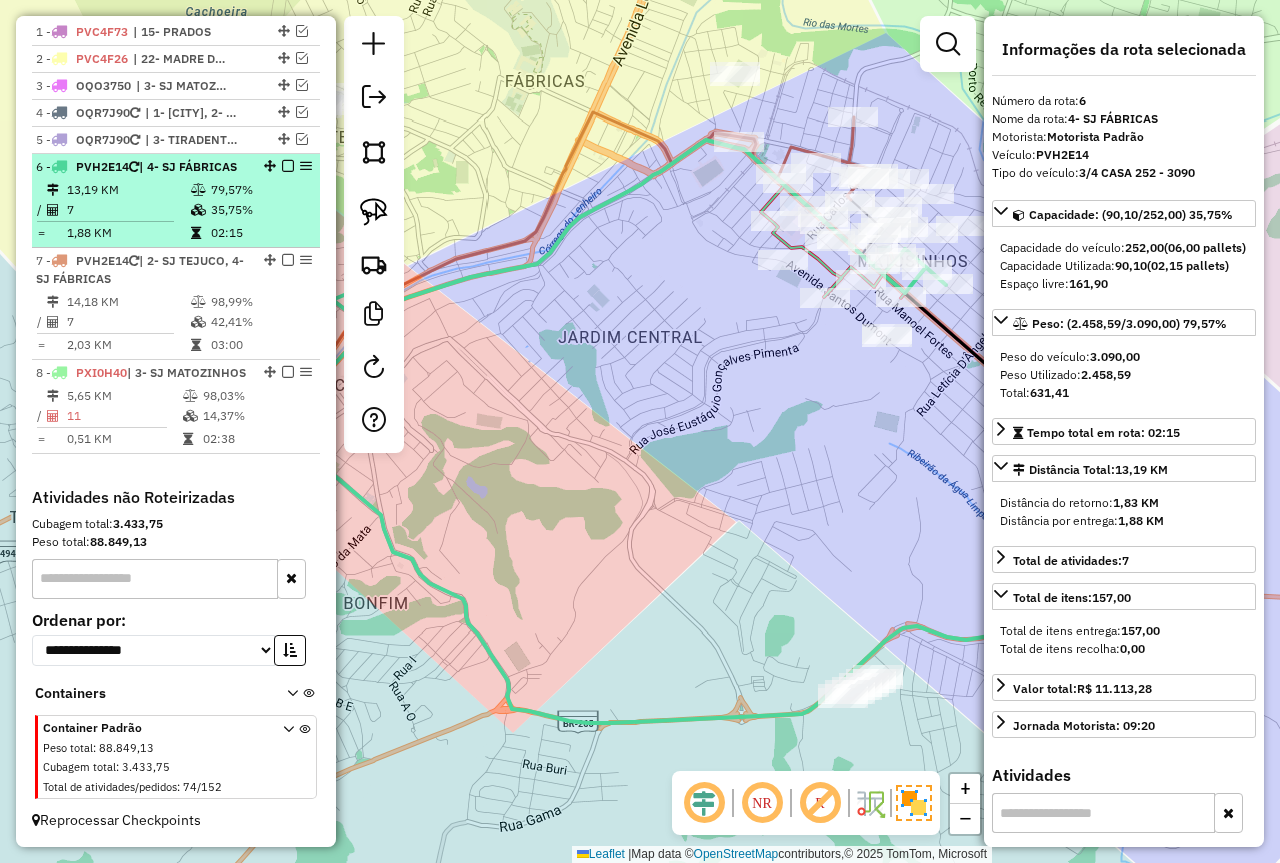 click at bounding box center (288, 166) 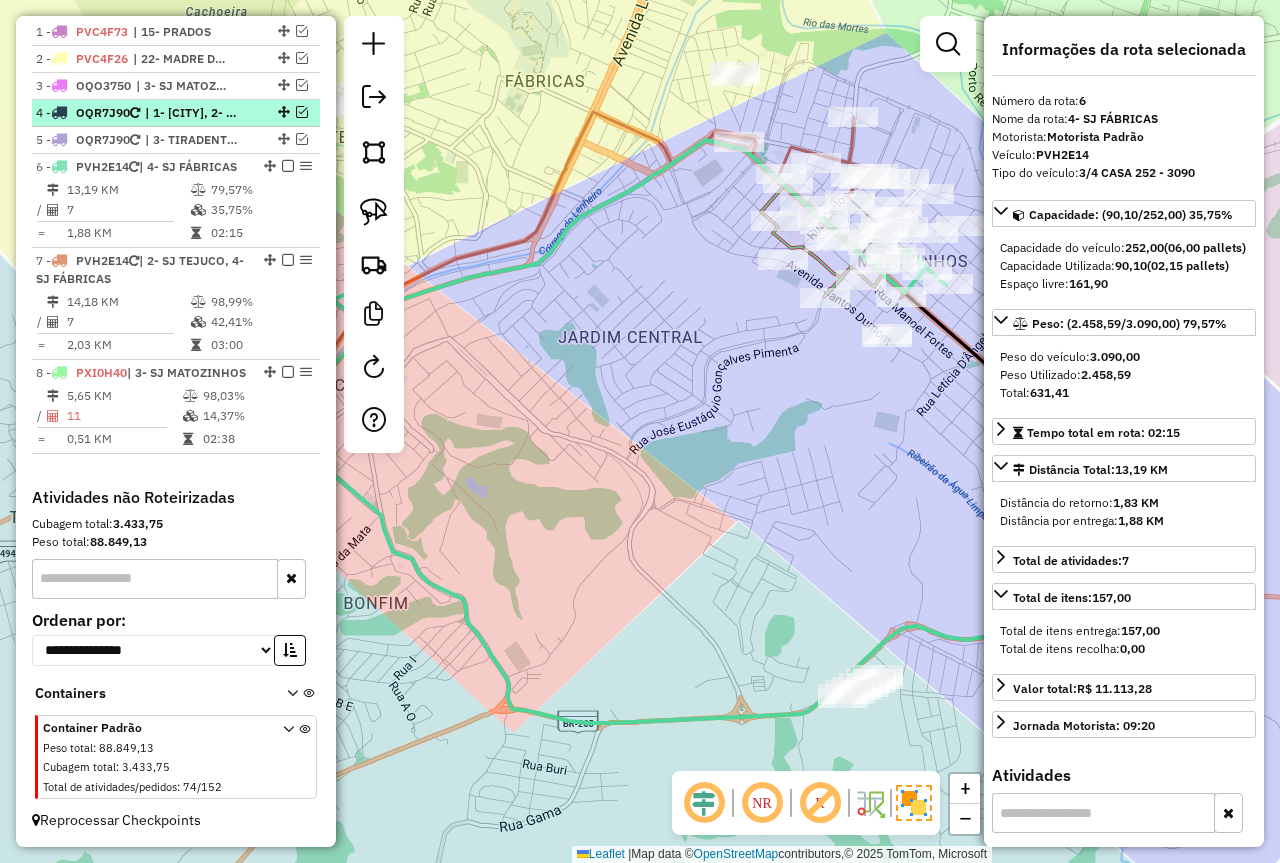 scroll, scrollTop: 698, scrollLeft: 0, axis: vertical 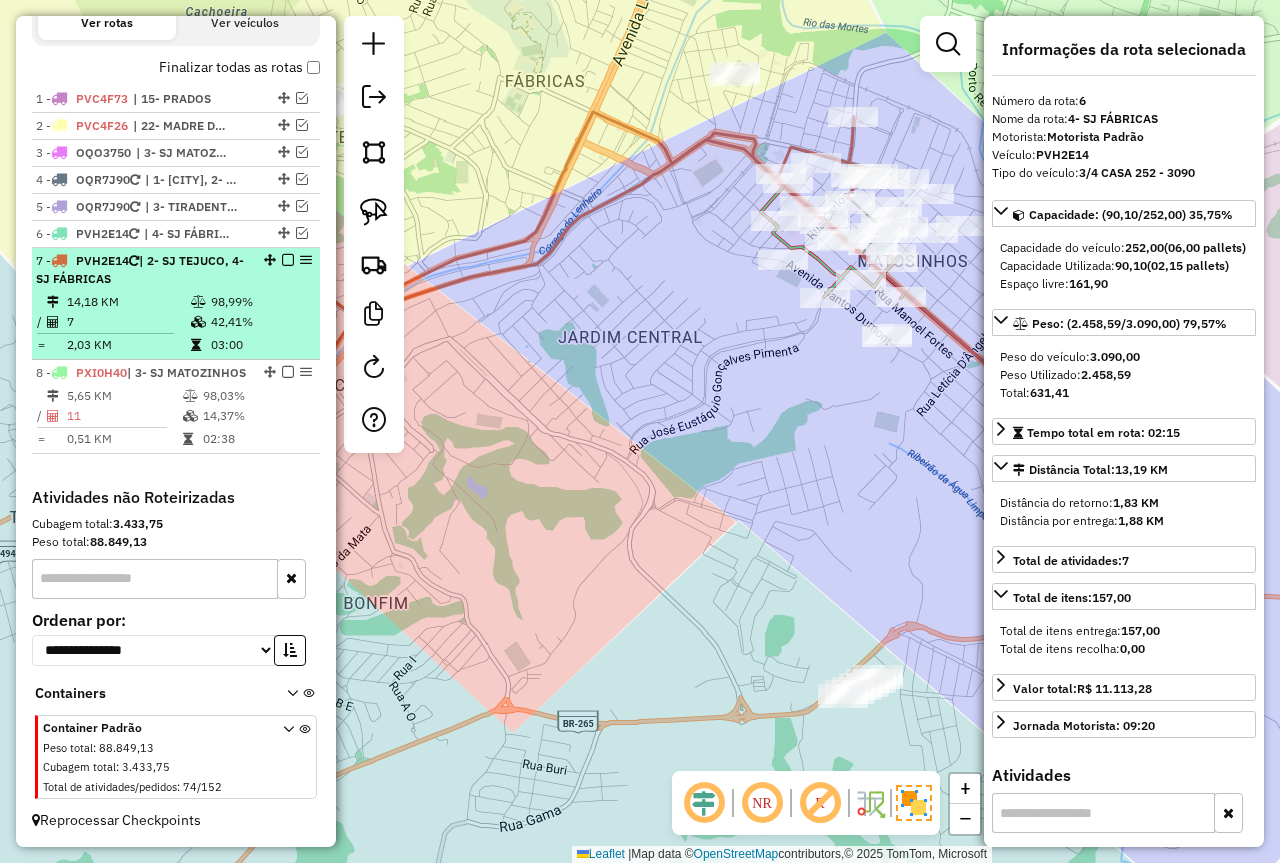 click on "7 -       PVH2E14   | 2- SJ TEJUCO, 4- SJ FÁBRICAS" at bounding box center [142, 270] 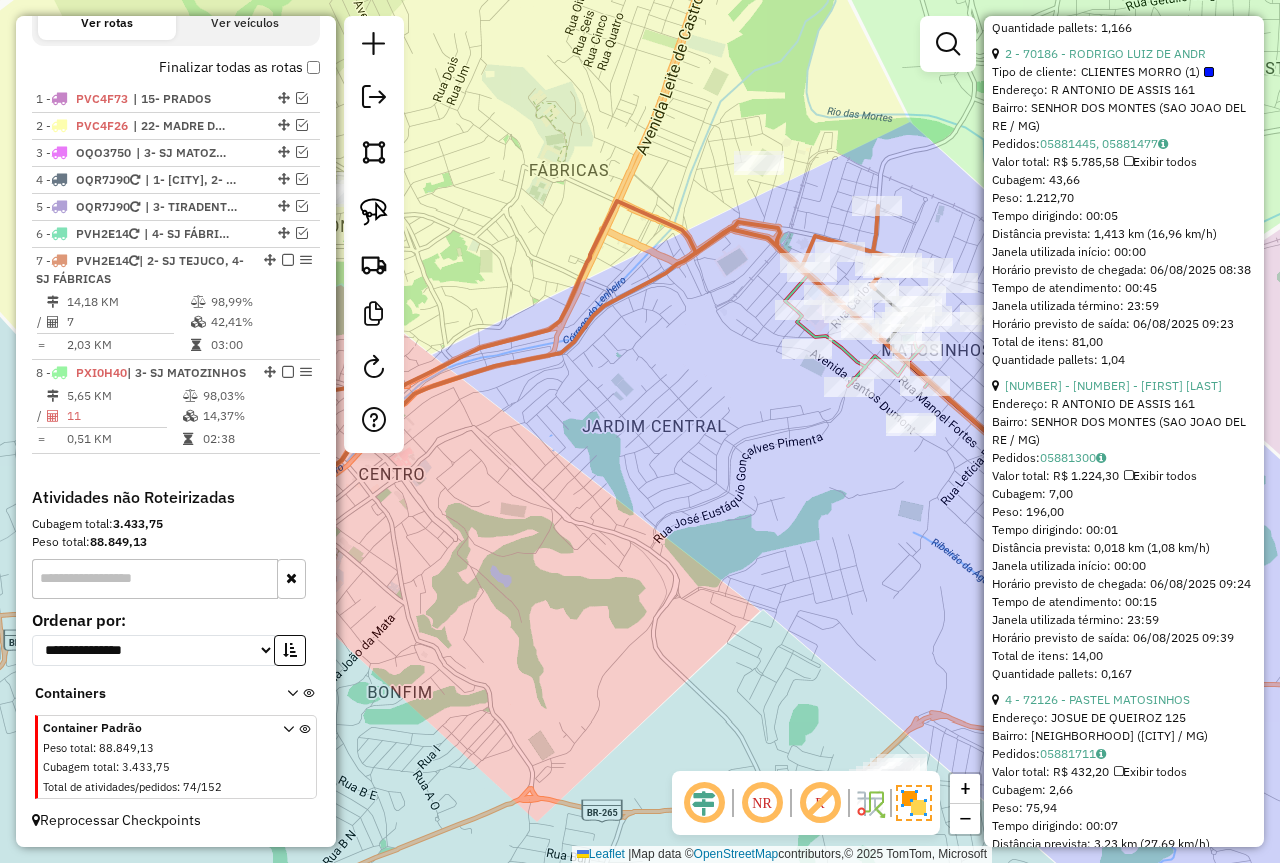 scroll, scrollTop: 1100, scrollLeft: 0, axis: vertical 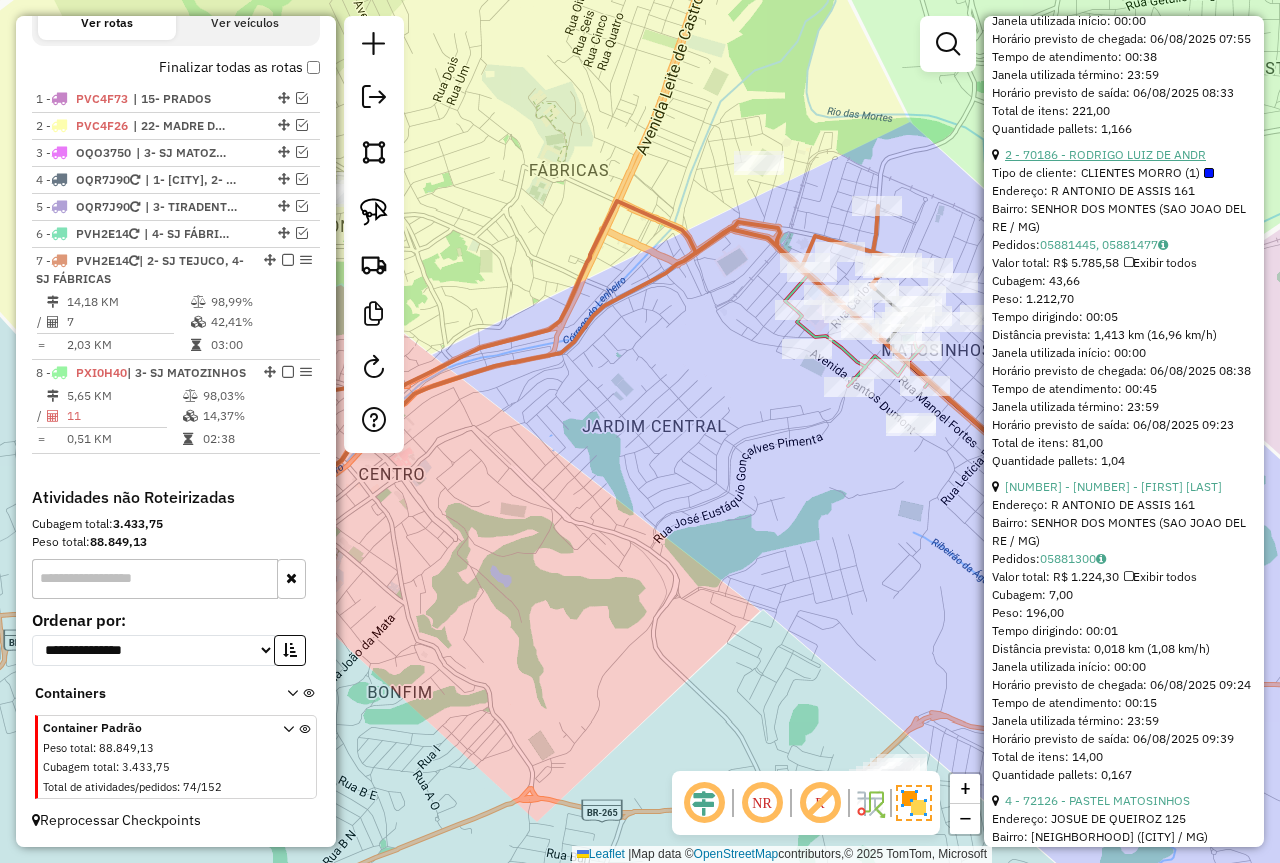 click on "2 - 70186 - RODRIGO LUIZ DE ANDR" at bounding box center [1105, 154] 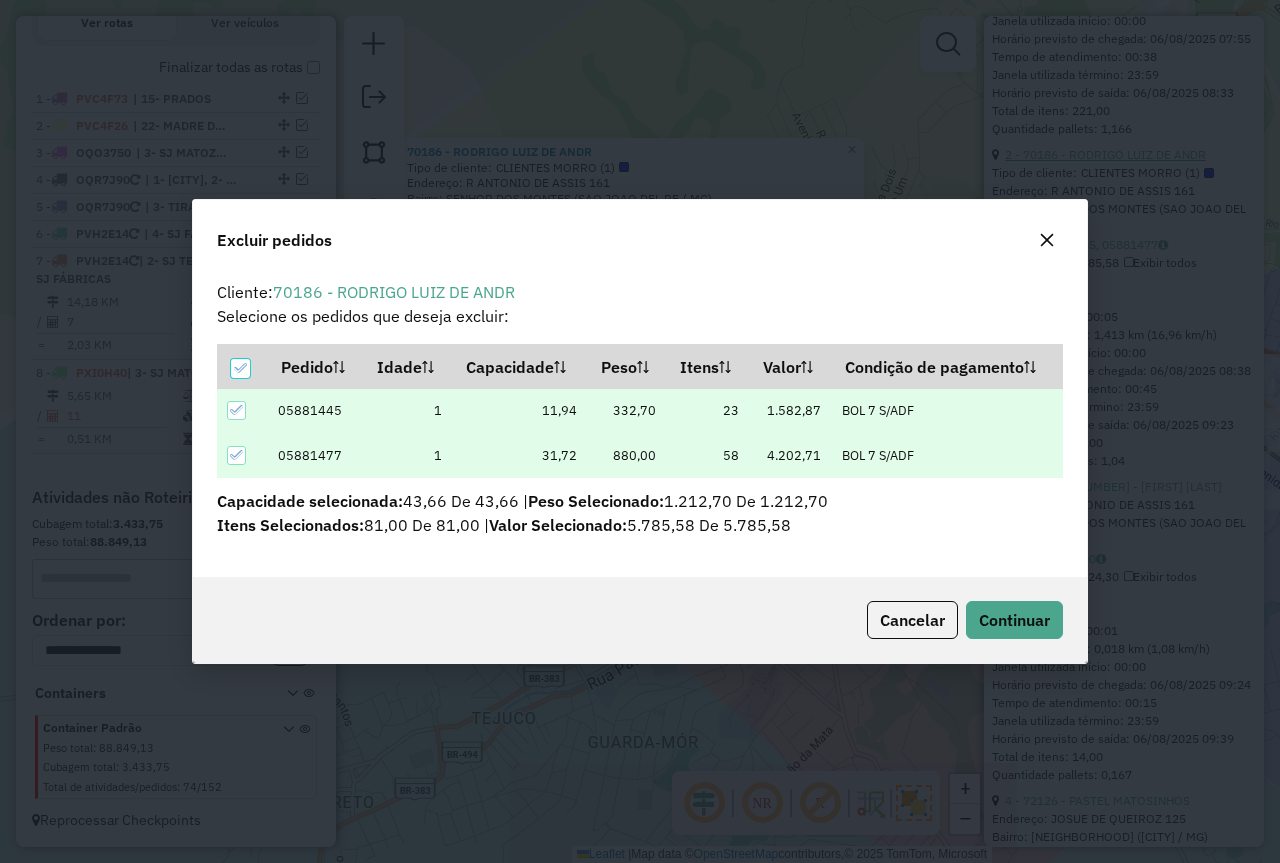 scroll, scrollTop: 82, scrollLeft: 0, axis: vertical 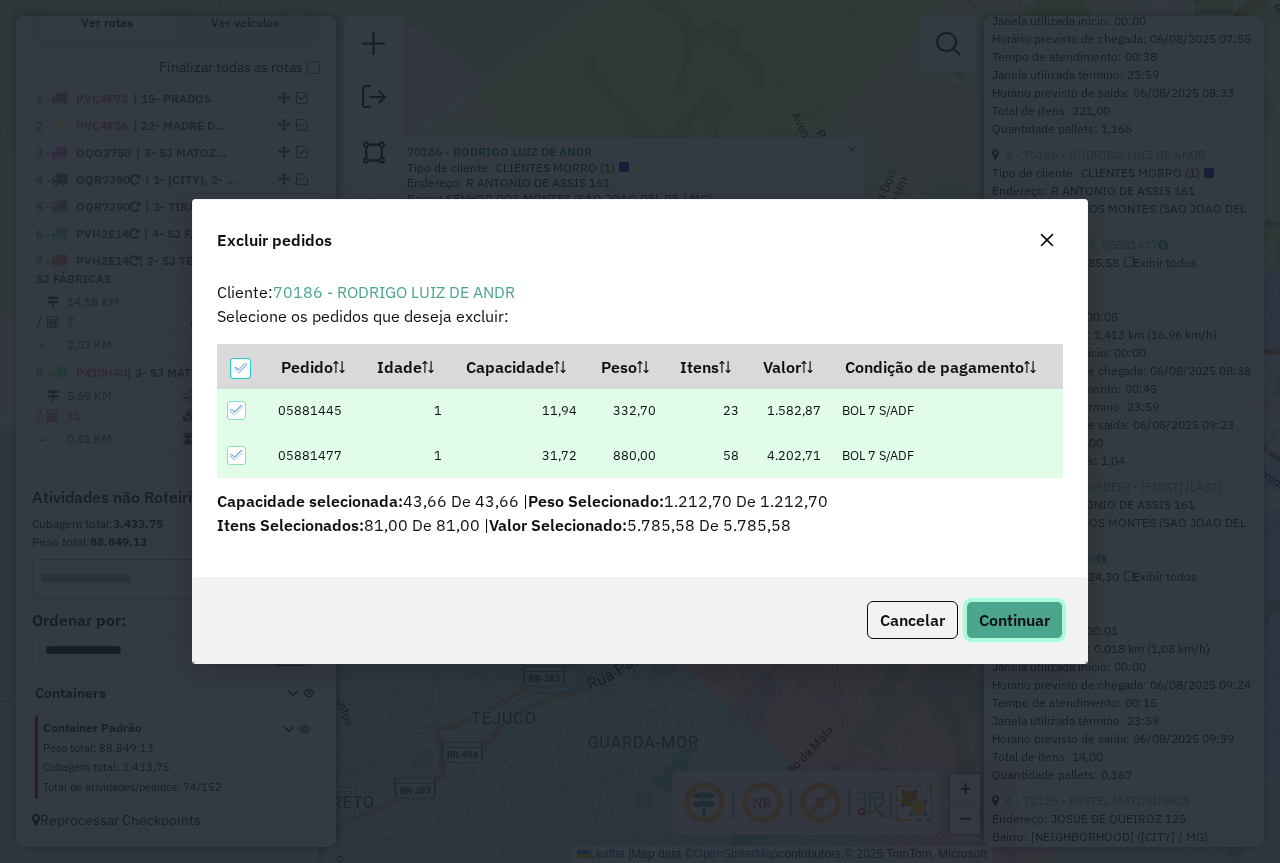 click on "Continuar" 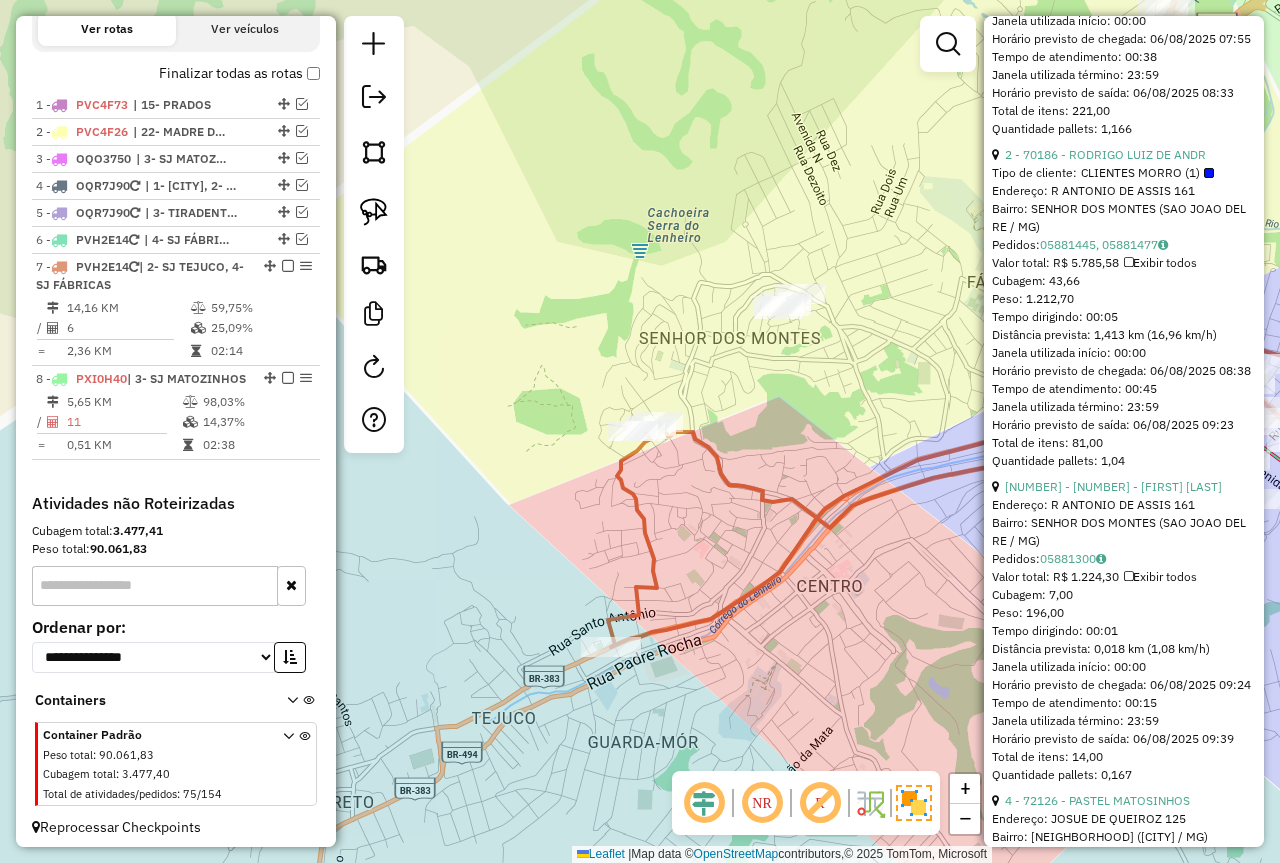 scroll, scrollTop: 723, scrollLeft: 0, axis: vertical 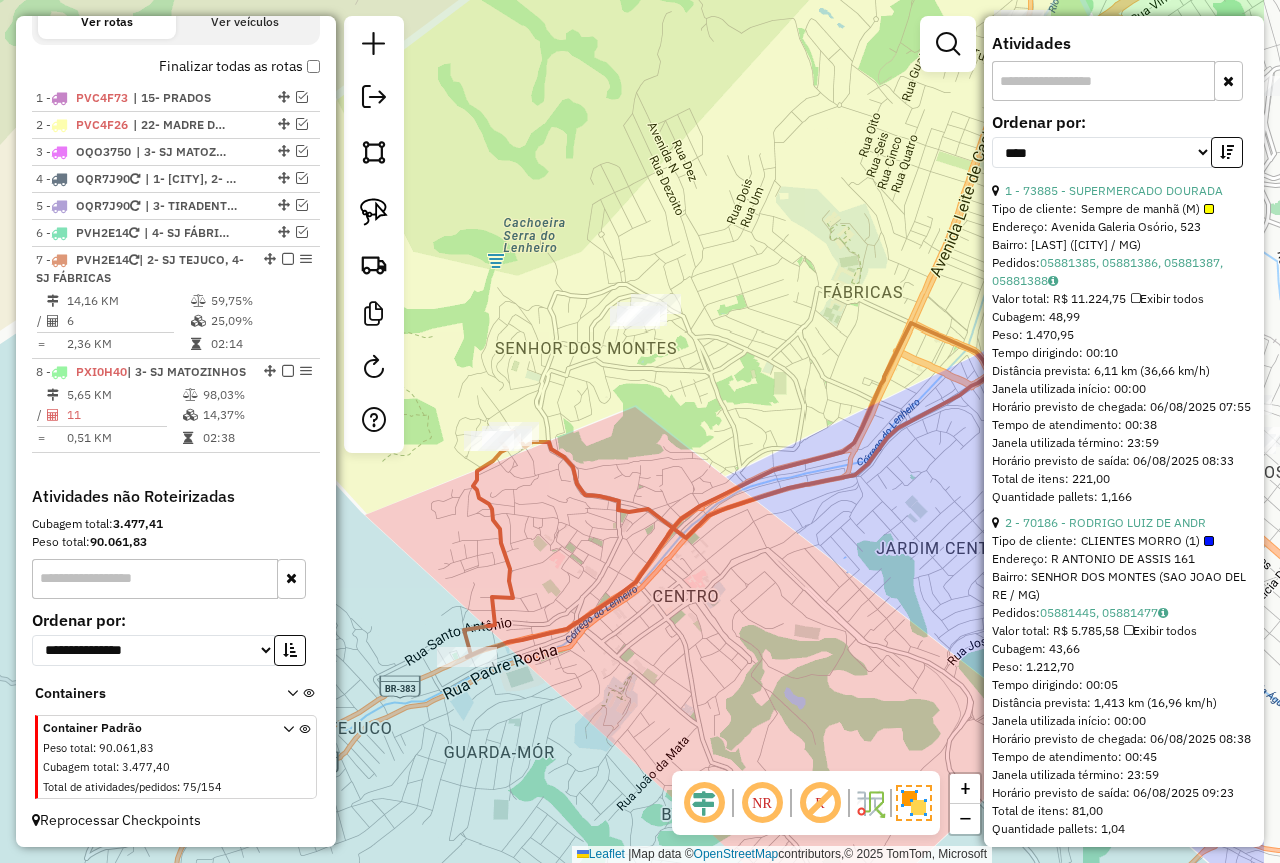 drag, startPoint x: 649, startPoint y: 338, endPoint x: 803, endPoint y: 373, distance: 157.9272 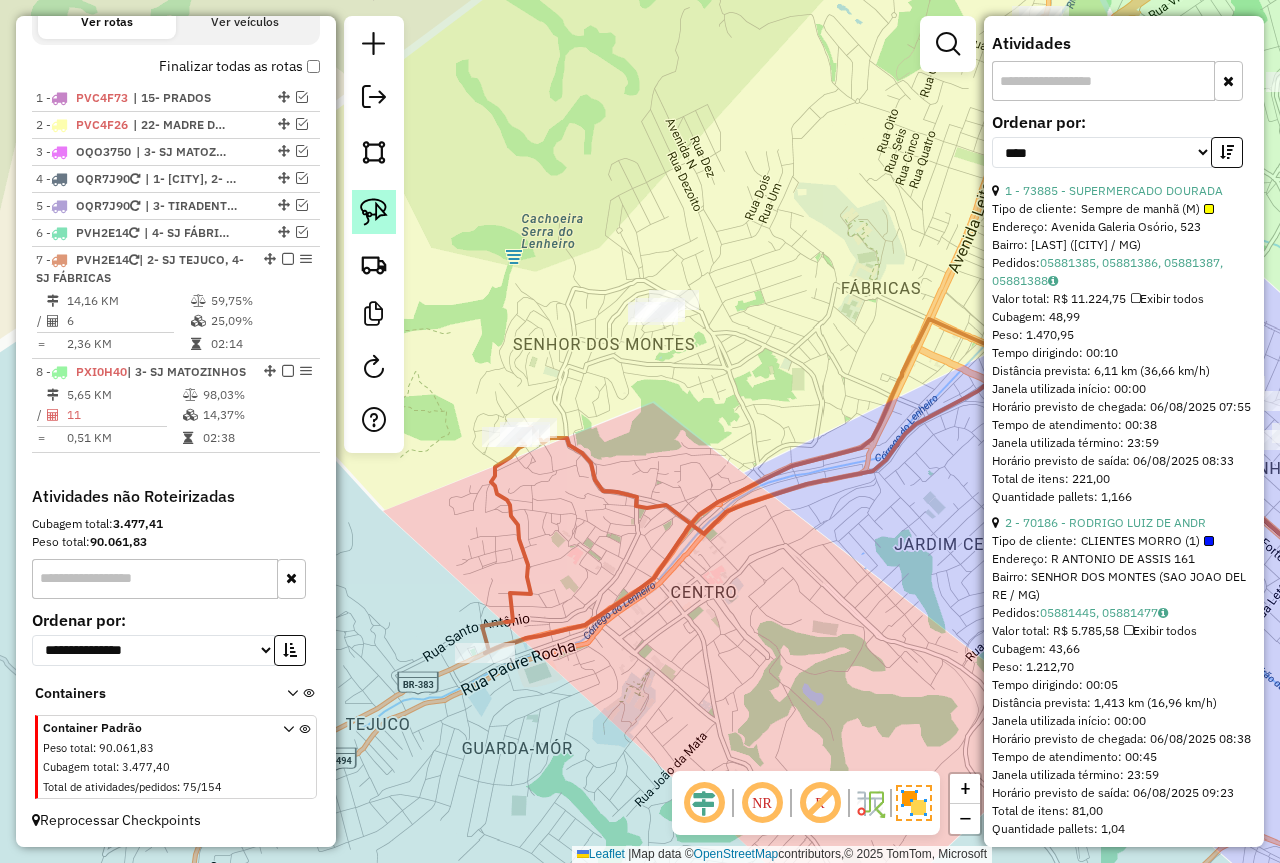 click 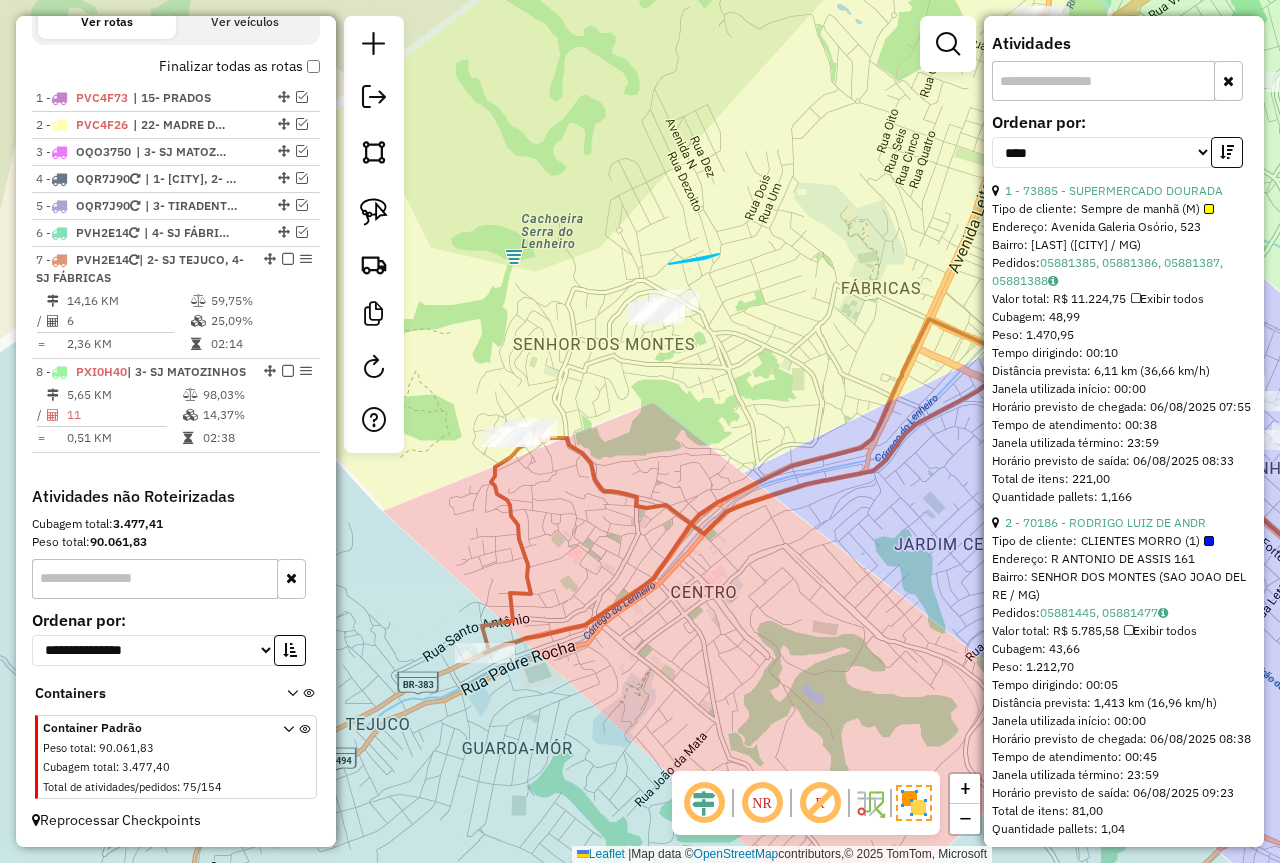 drag, startPoint x: 669, startPoint y: 264, endPoint x: 731, endPoint y: 371, distance: 123.66487 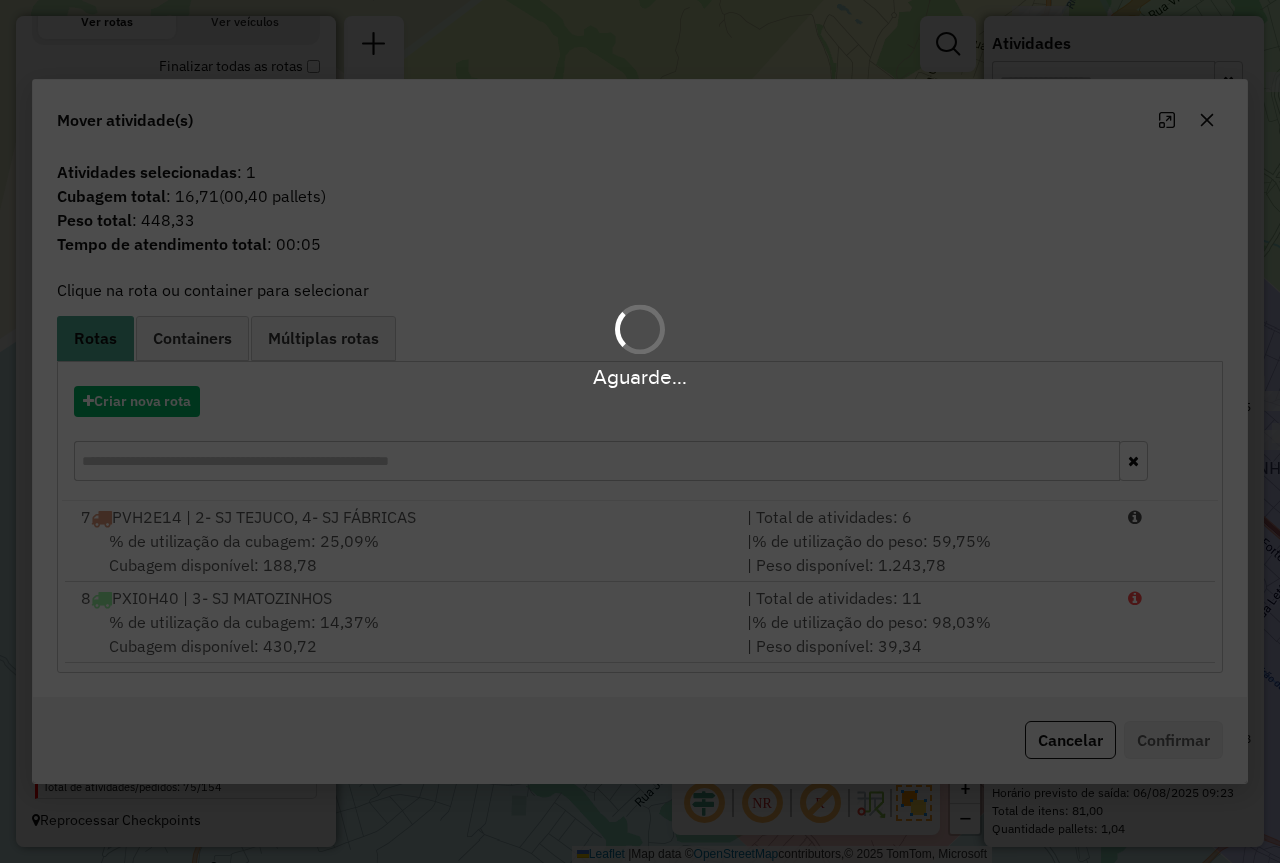 click on "7  PVH2E14 | 2- SJ TEJUCO, 4- SJ FÁBRICAS  | Total de atividades: 6  % de utilização da cubagem: 25,09%  Cubagem disponível: 188,78   |  % de utilização do peso: 59,75%  | Peso disponível: 1.243,78" at bounding box center [640, 541] 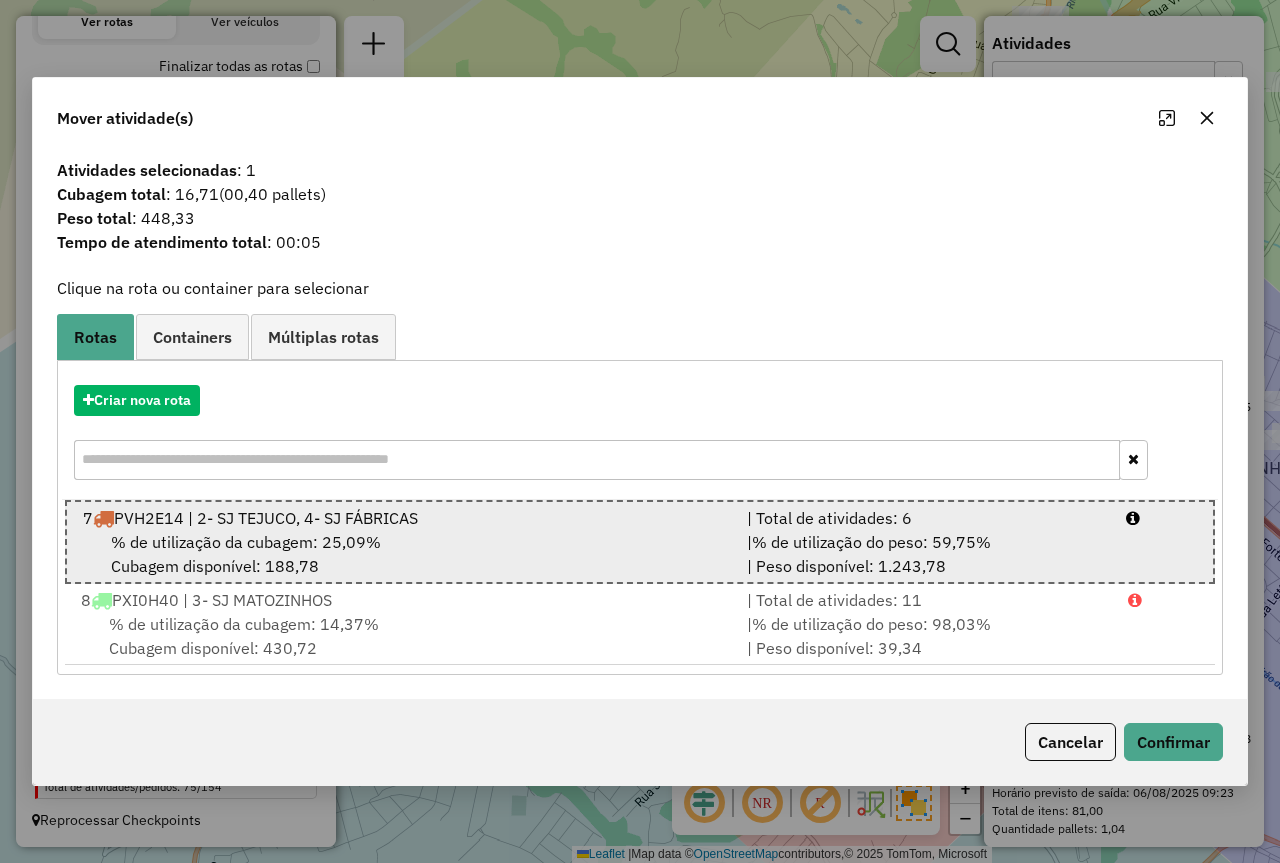 click on "|  % de utilização do peso: 59,75%  | Peso disponível: 1.243,78" at bounding box center [924, 554] 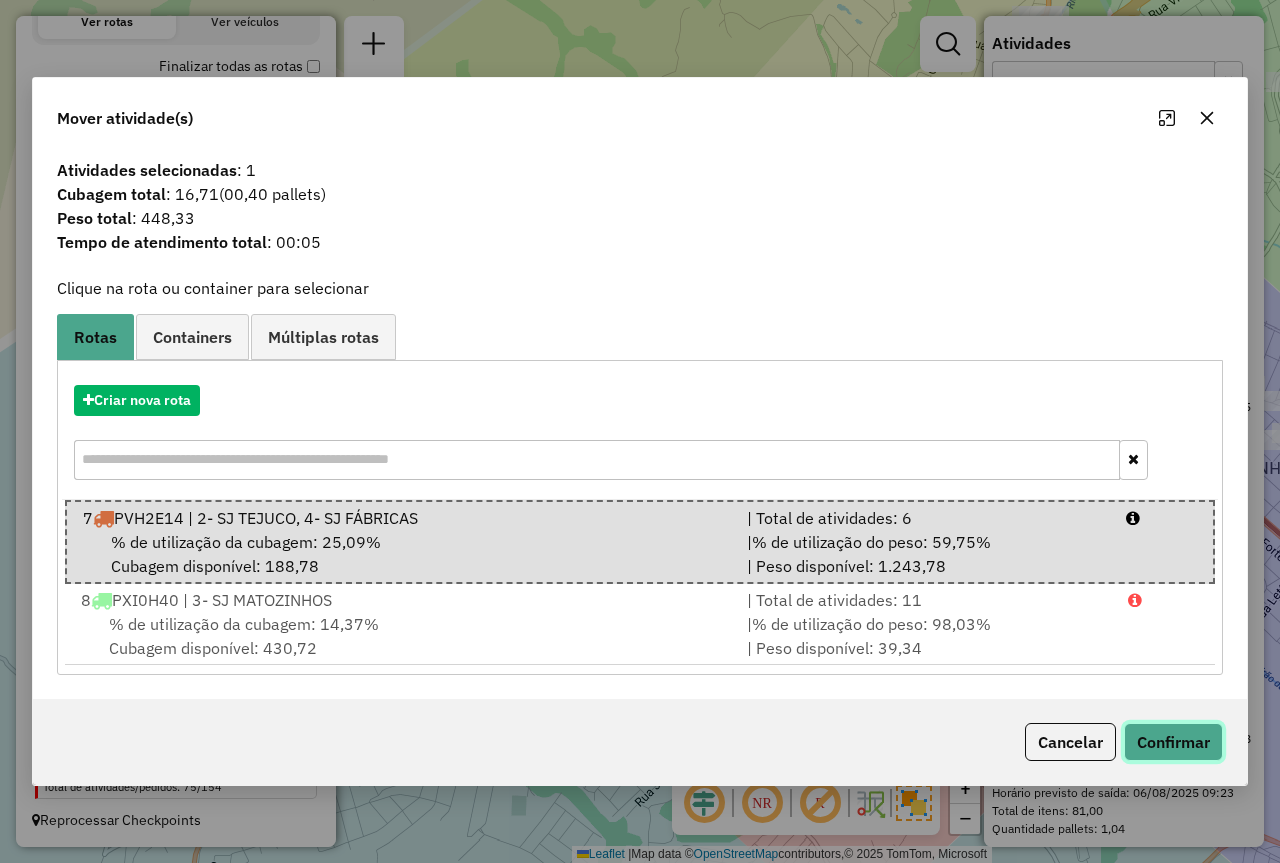 click on "Confirmar" 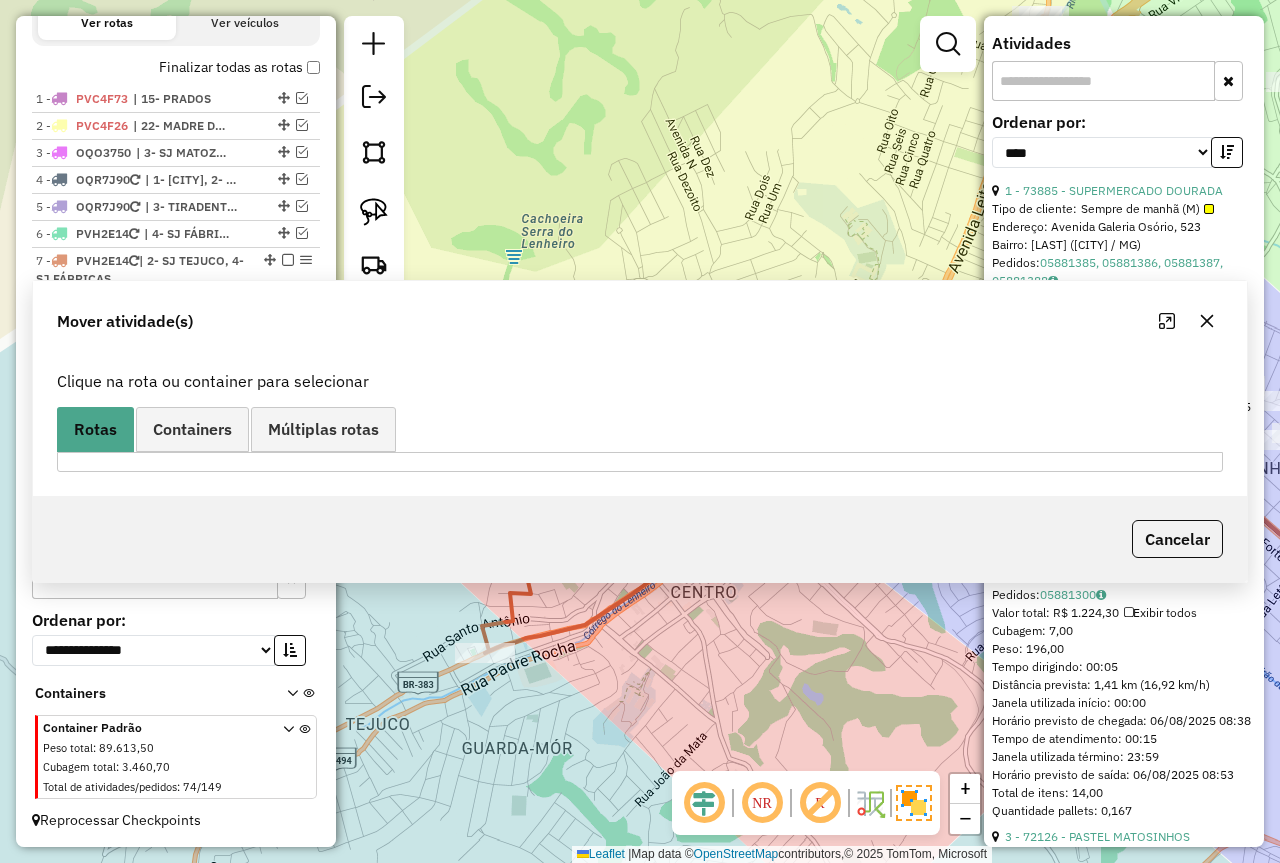 scroll, scrollTop: 698, scrollLeft: 0, axis: vertical 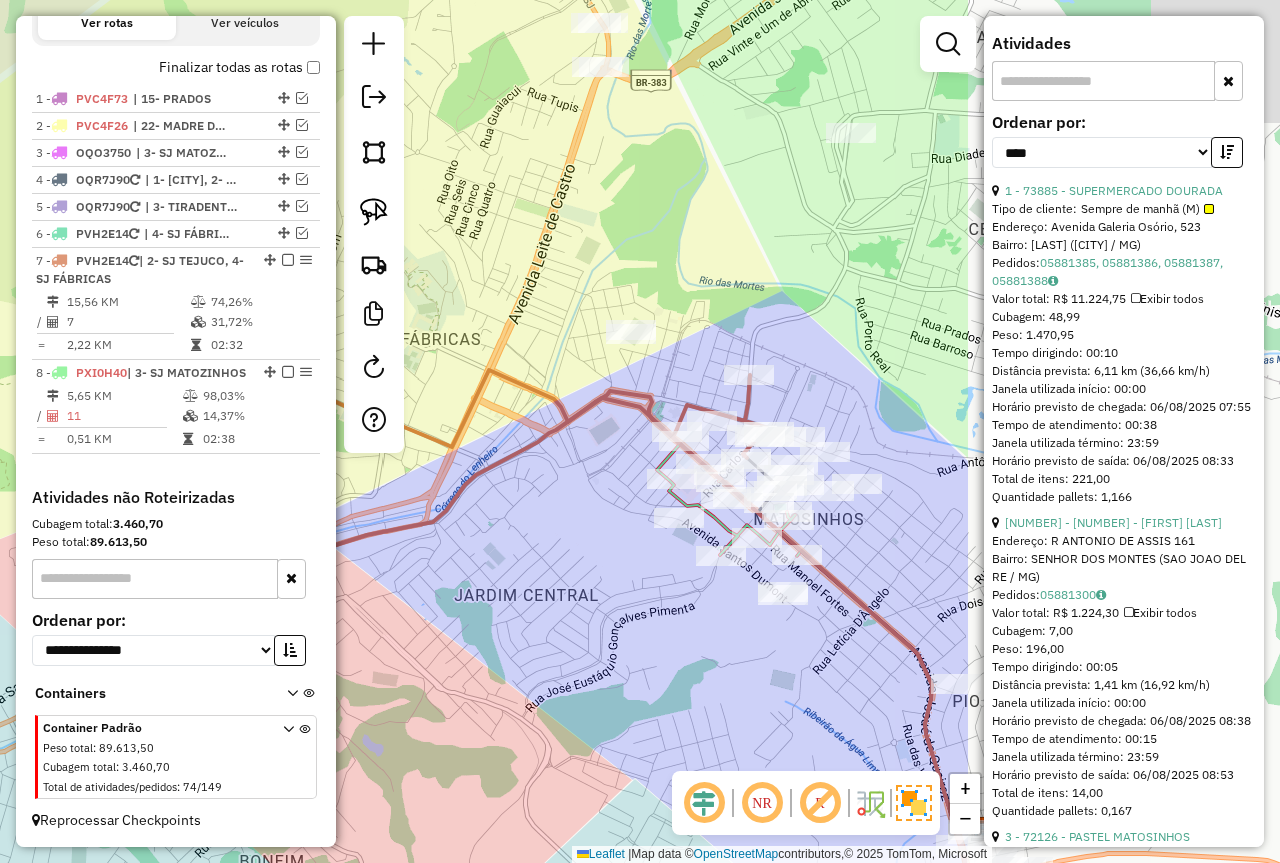drag, startPoint x: 761, startPoint y: 410, endPoint x: 328, endPoint y: 462, distance: 436.11124 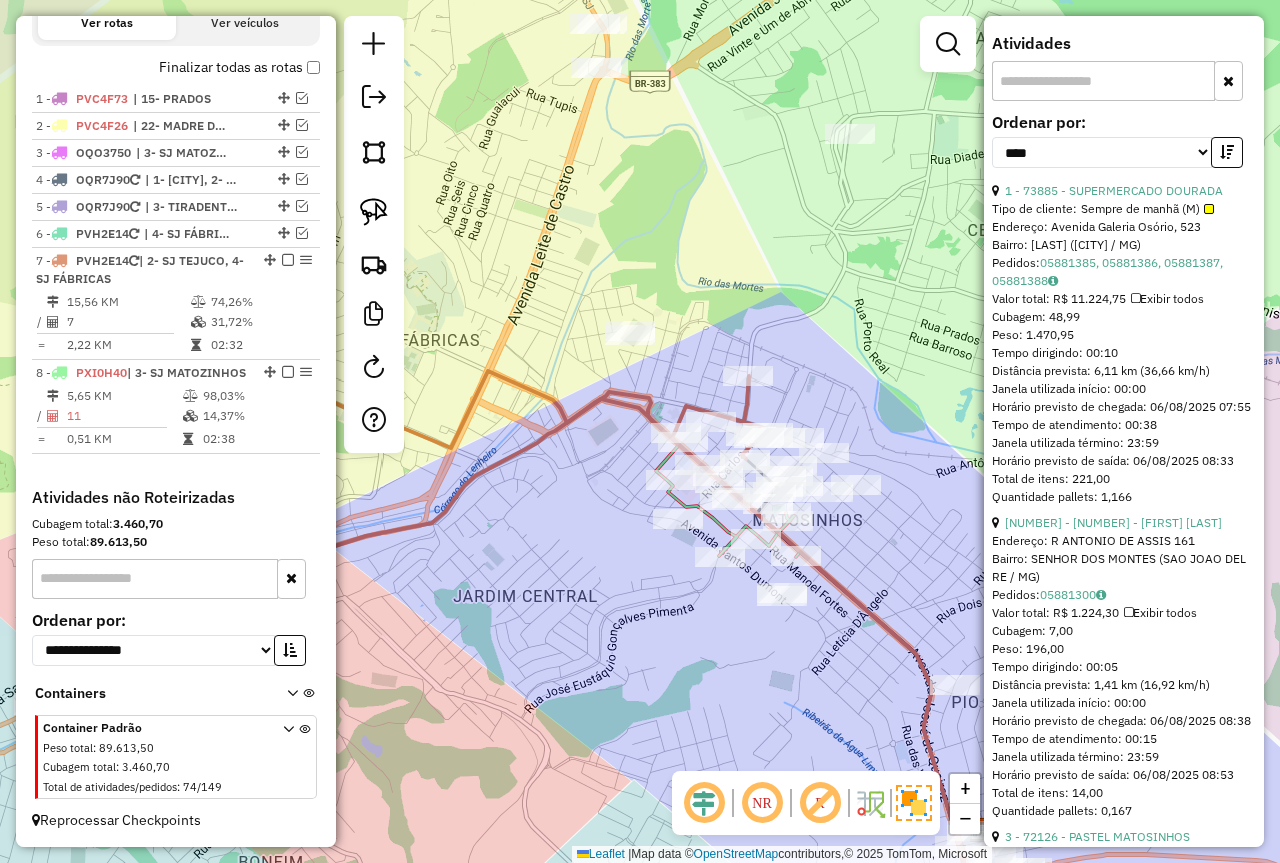 click 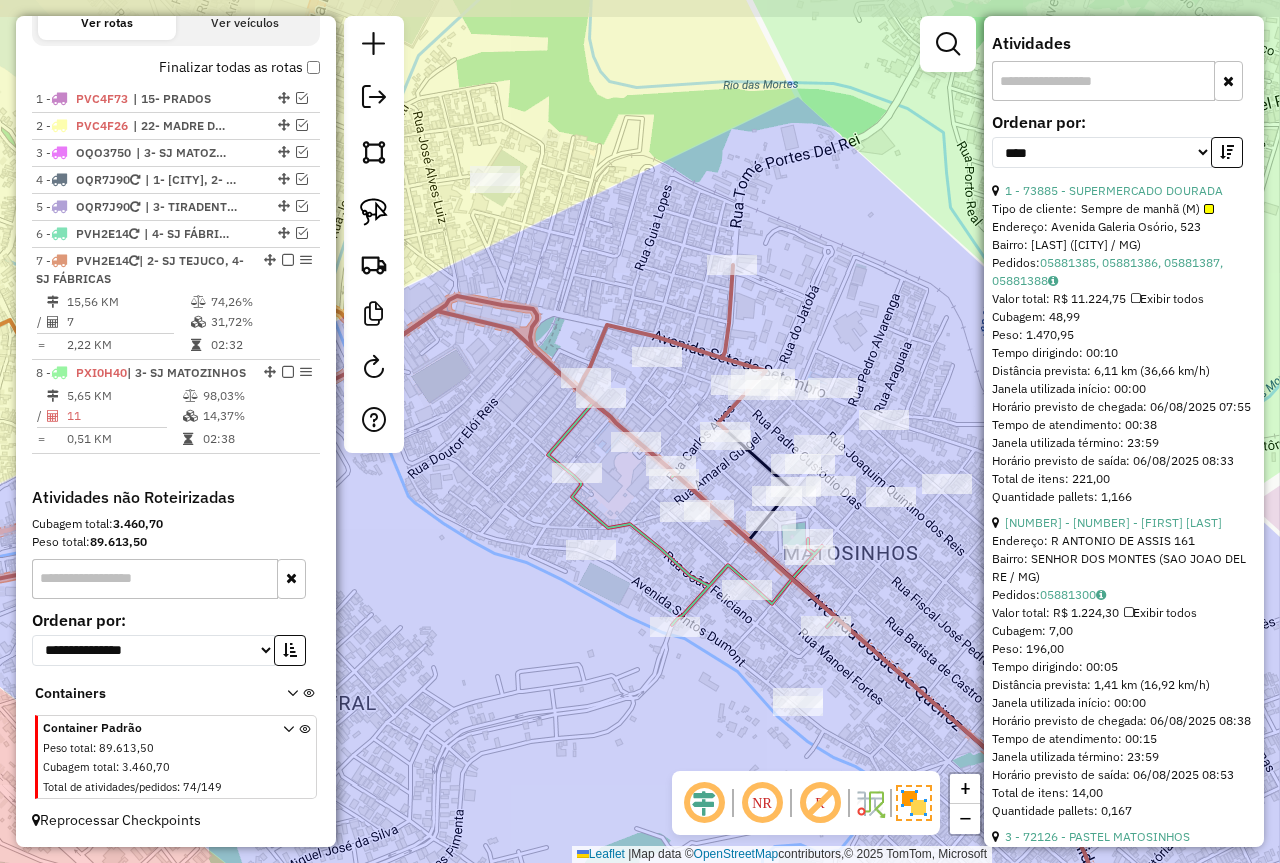 drag, startPoint x: 611, startPoint y: 494, endPoint x: 627, endPoint y: 509, distance: 21.931713 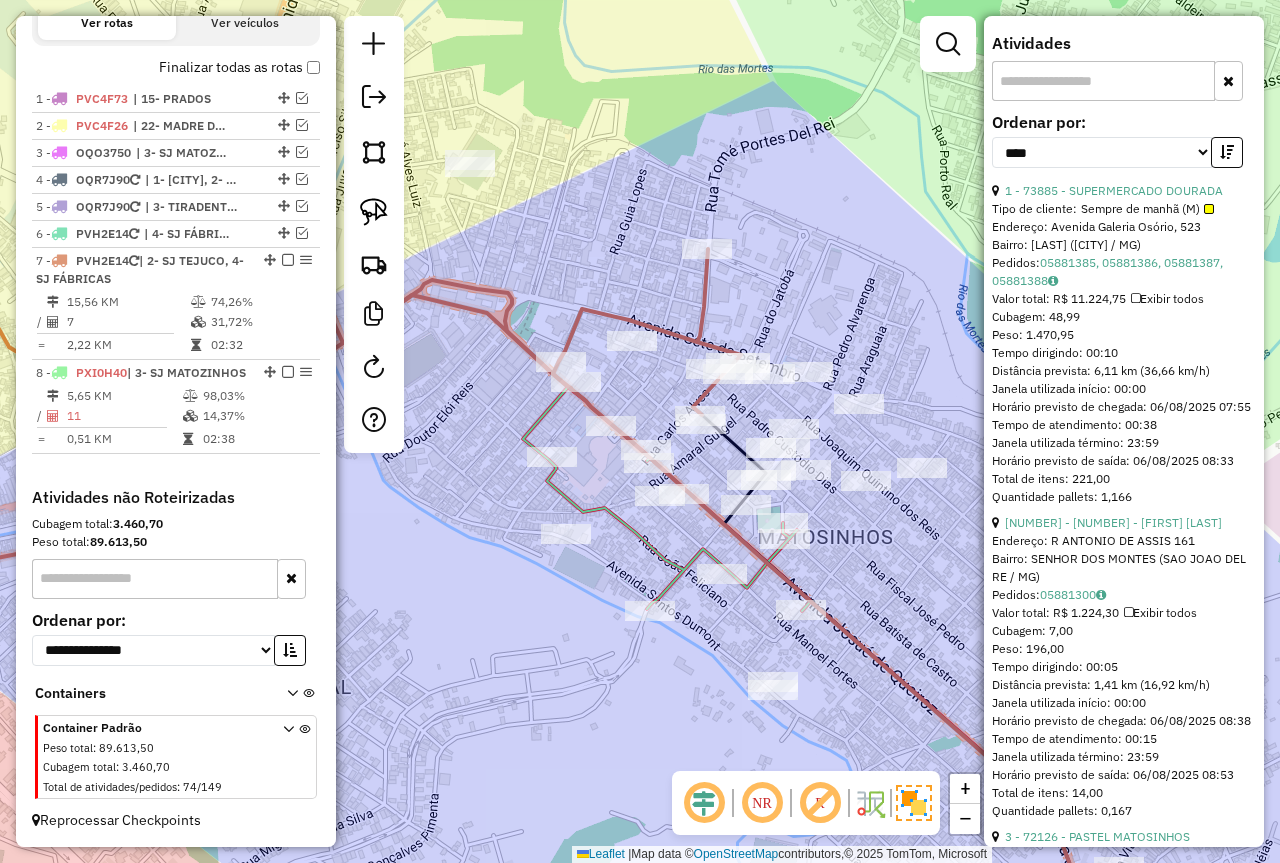 drag, startPoint x: 672, startPoint y: 525, endPoint x: 543, endPoint y: 501, distance: 131.21356 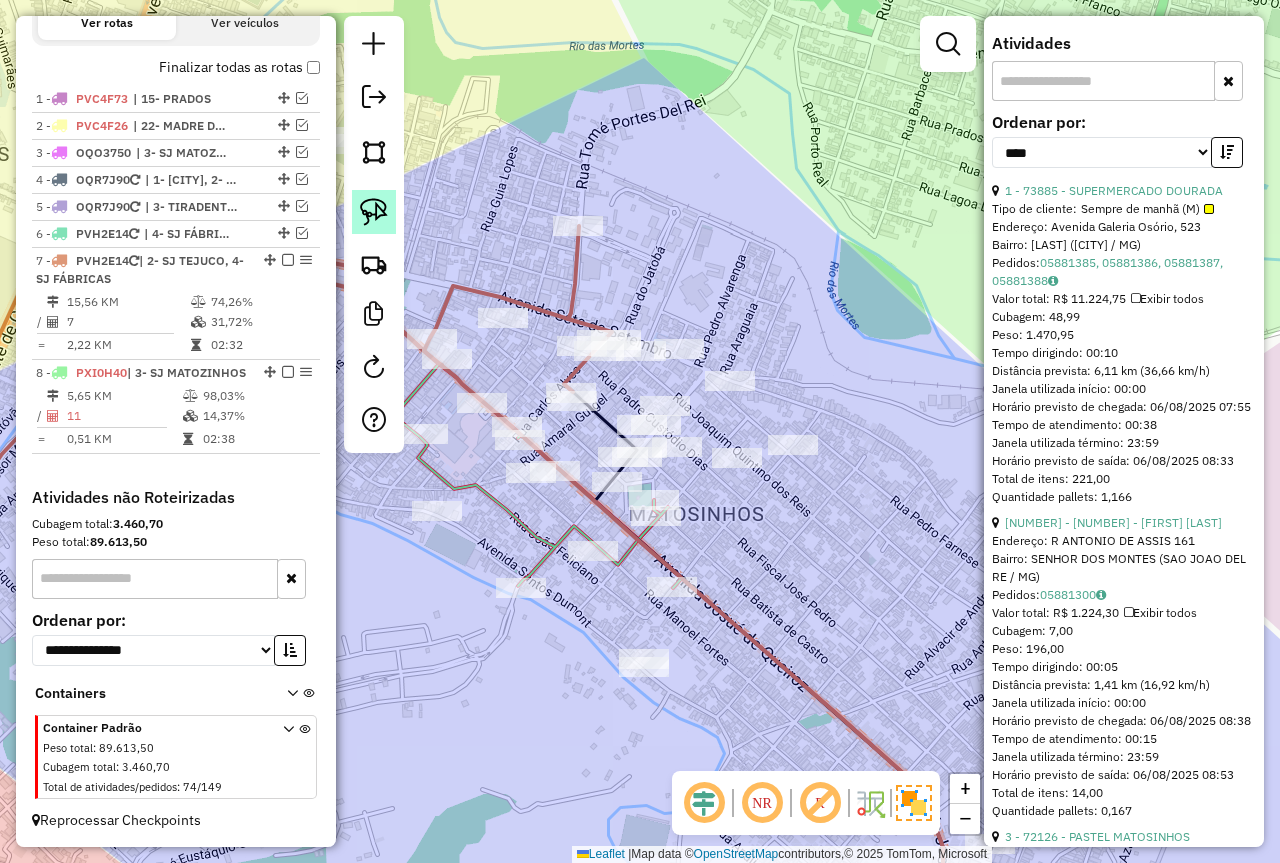 click 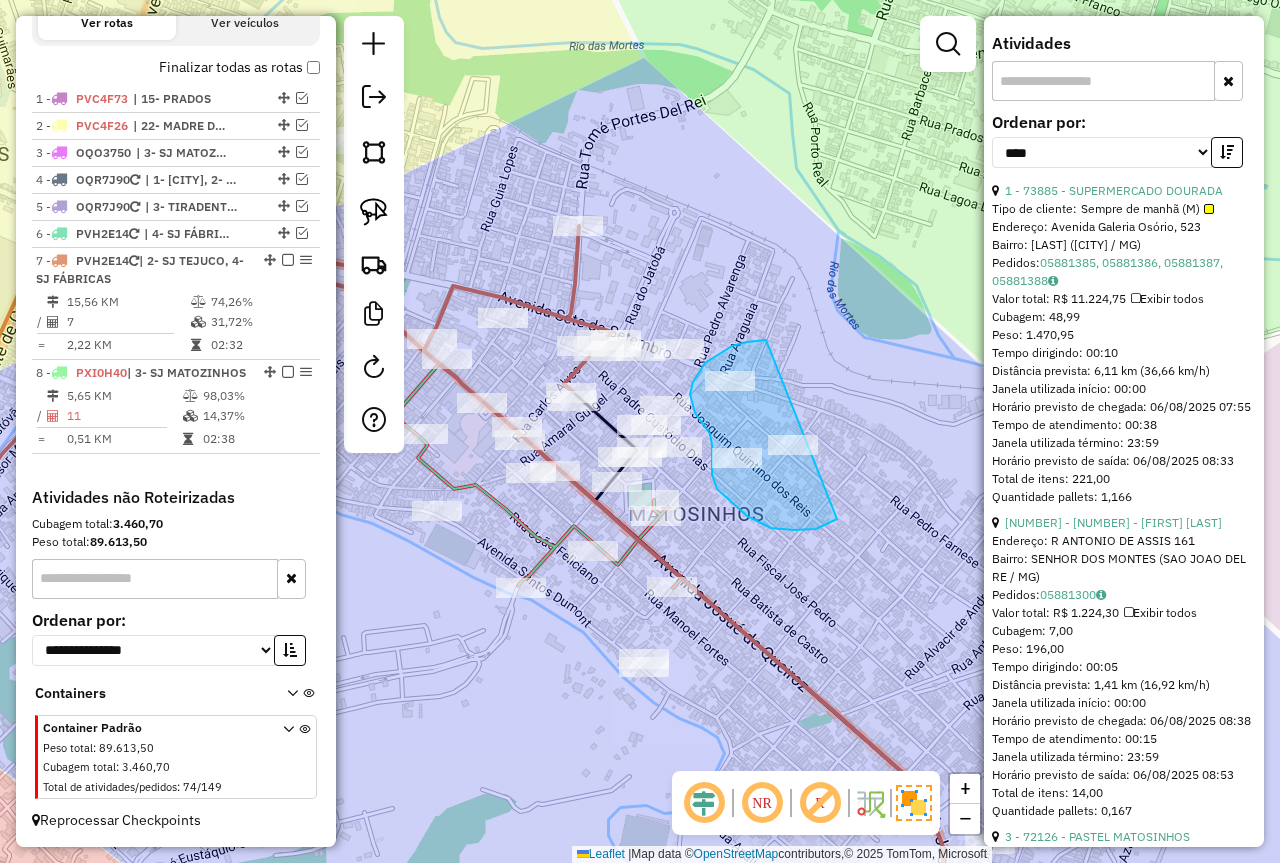 drag, startPoint x: 766, startPoint y: 340, endPoint x: 863, endPoint y: 498, distance: 185.39957 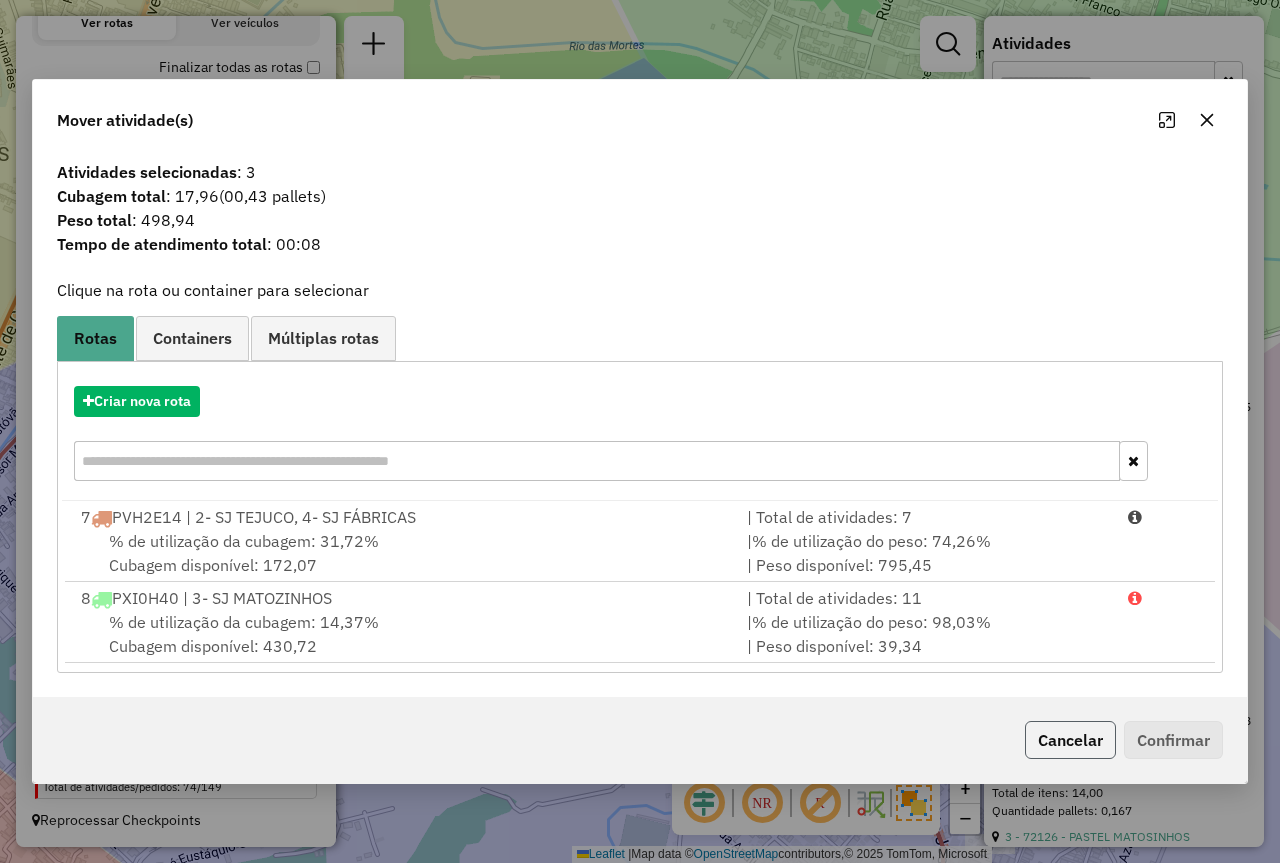 click on "Cancelar" 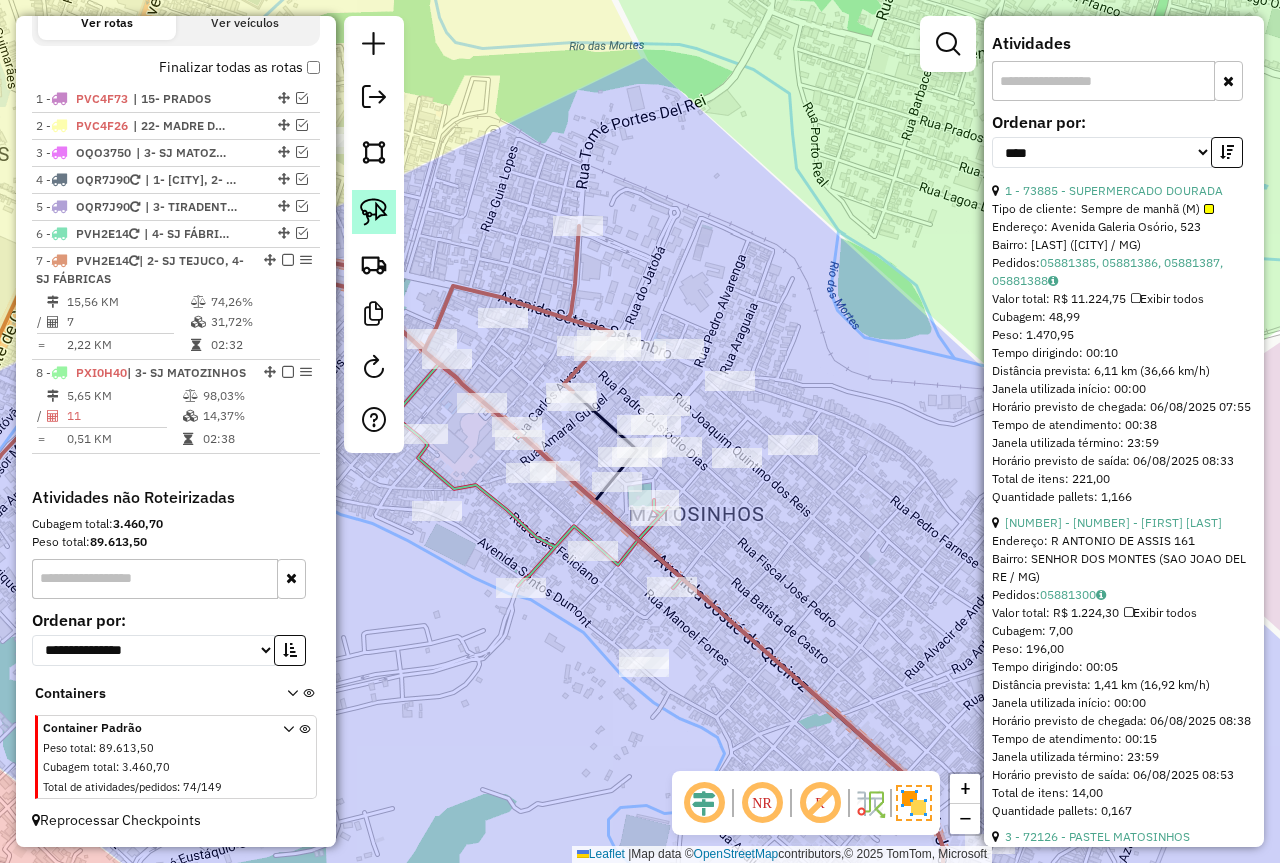 click 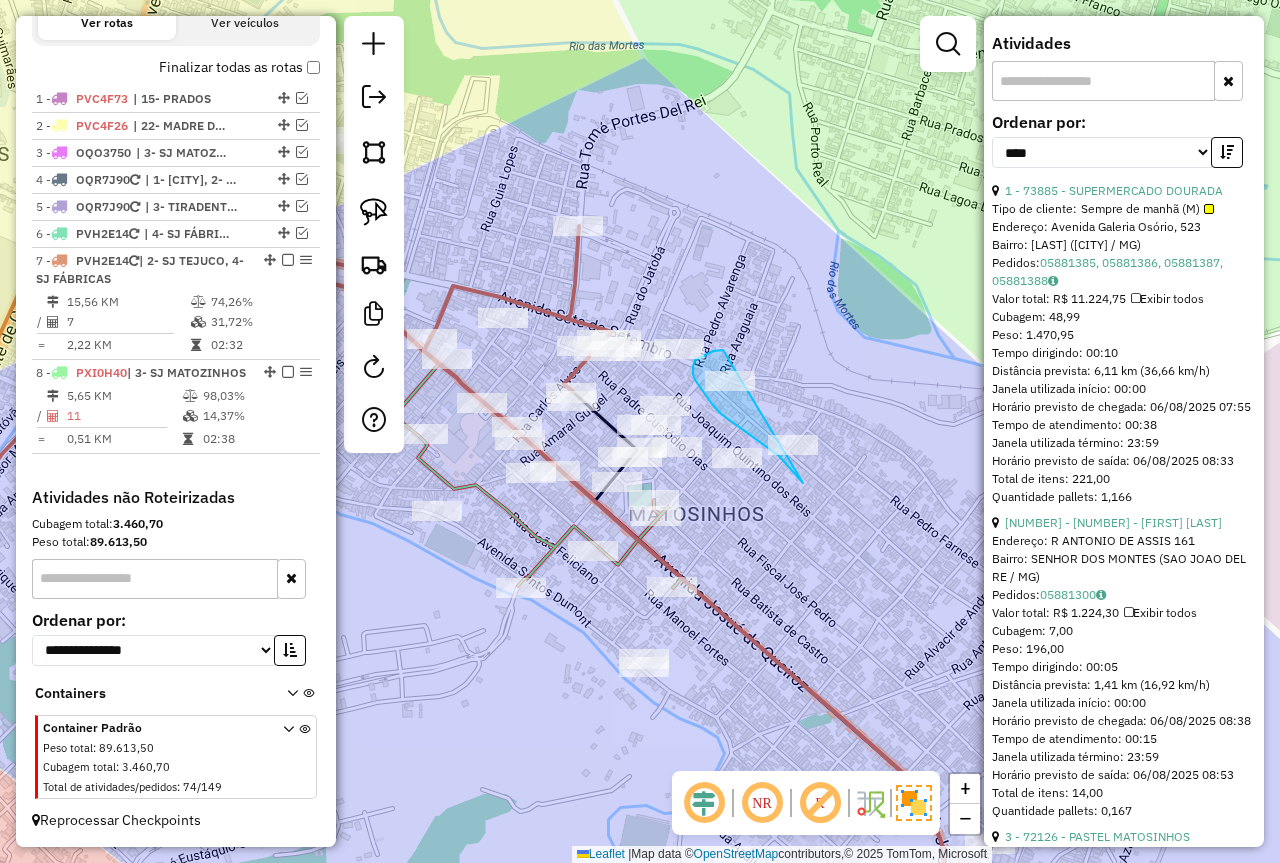 drag, startPoint x: 713, startPoint y: 351, endPoint x: 874, endPoint y: 469, distance: 199.61212 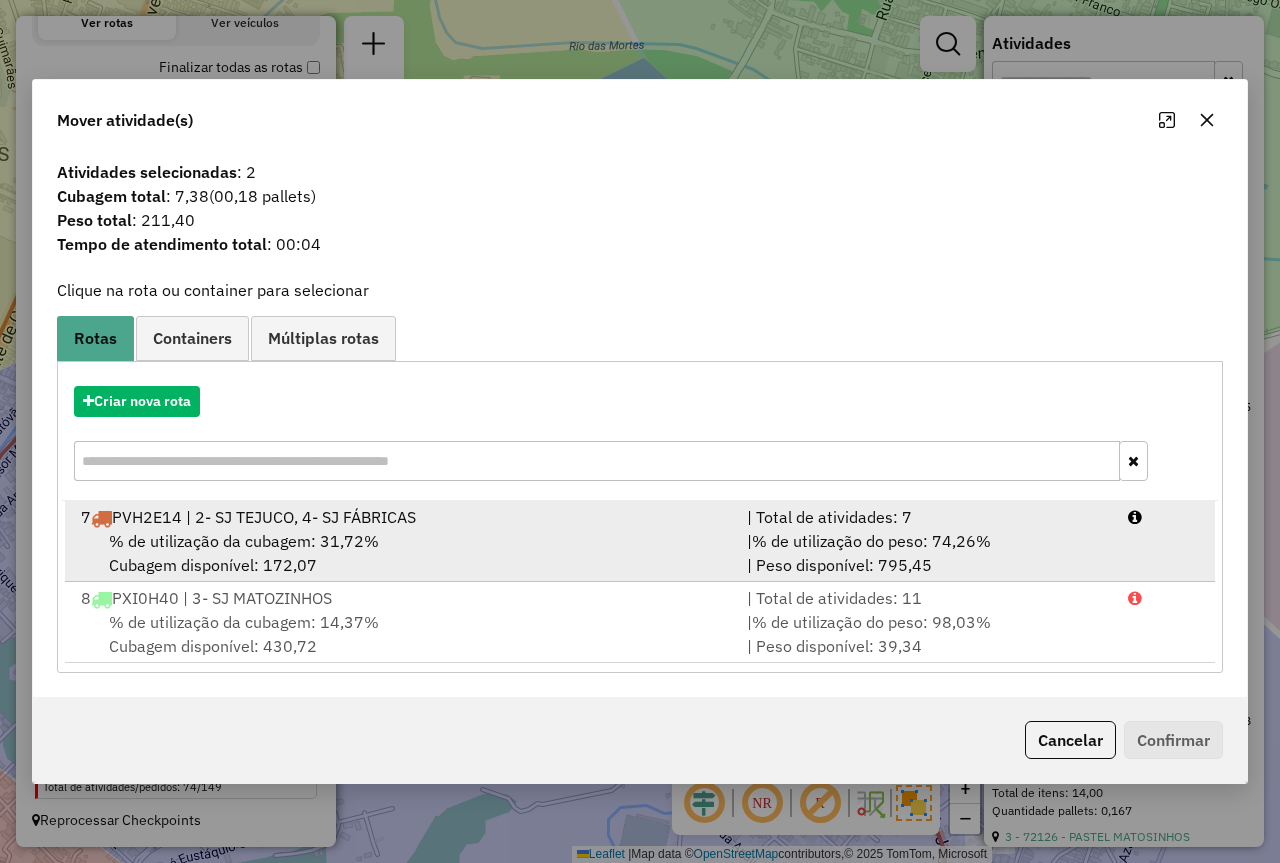 click on "7  PVH2E14 | 2- SJ TEJUCO, 4- SJ FÁBRICAS" at bounding box center (402, 517) 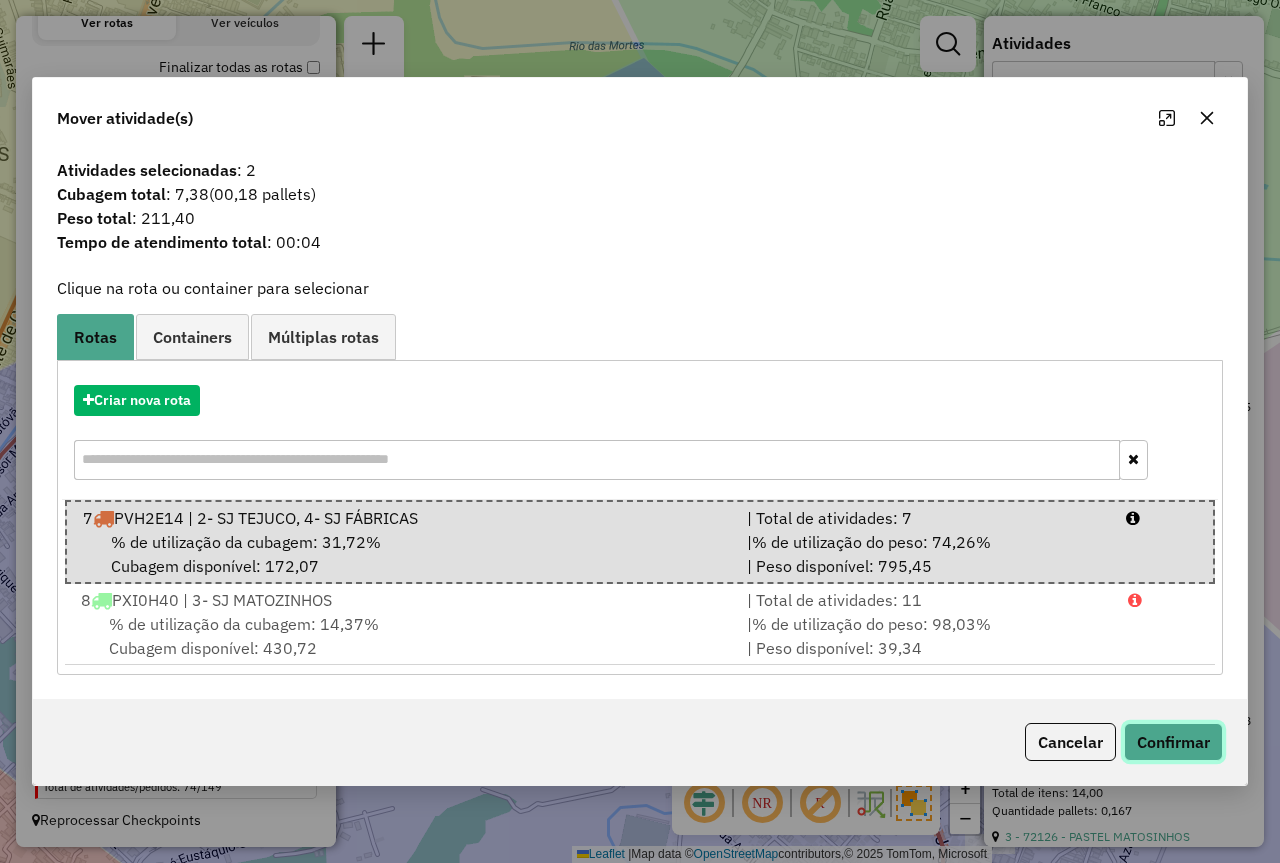 click on "Confirmar" 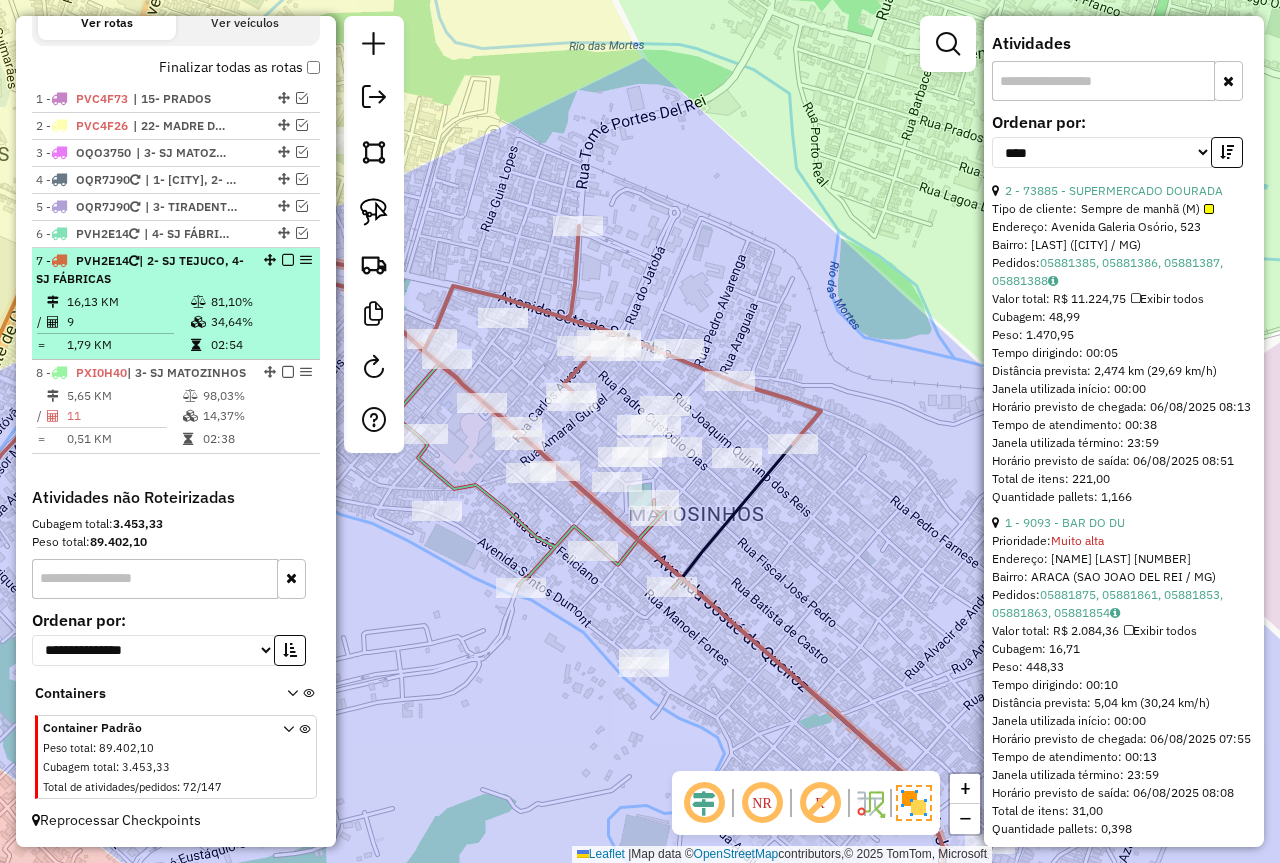 click on "9" at bounding box center [128, 322] 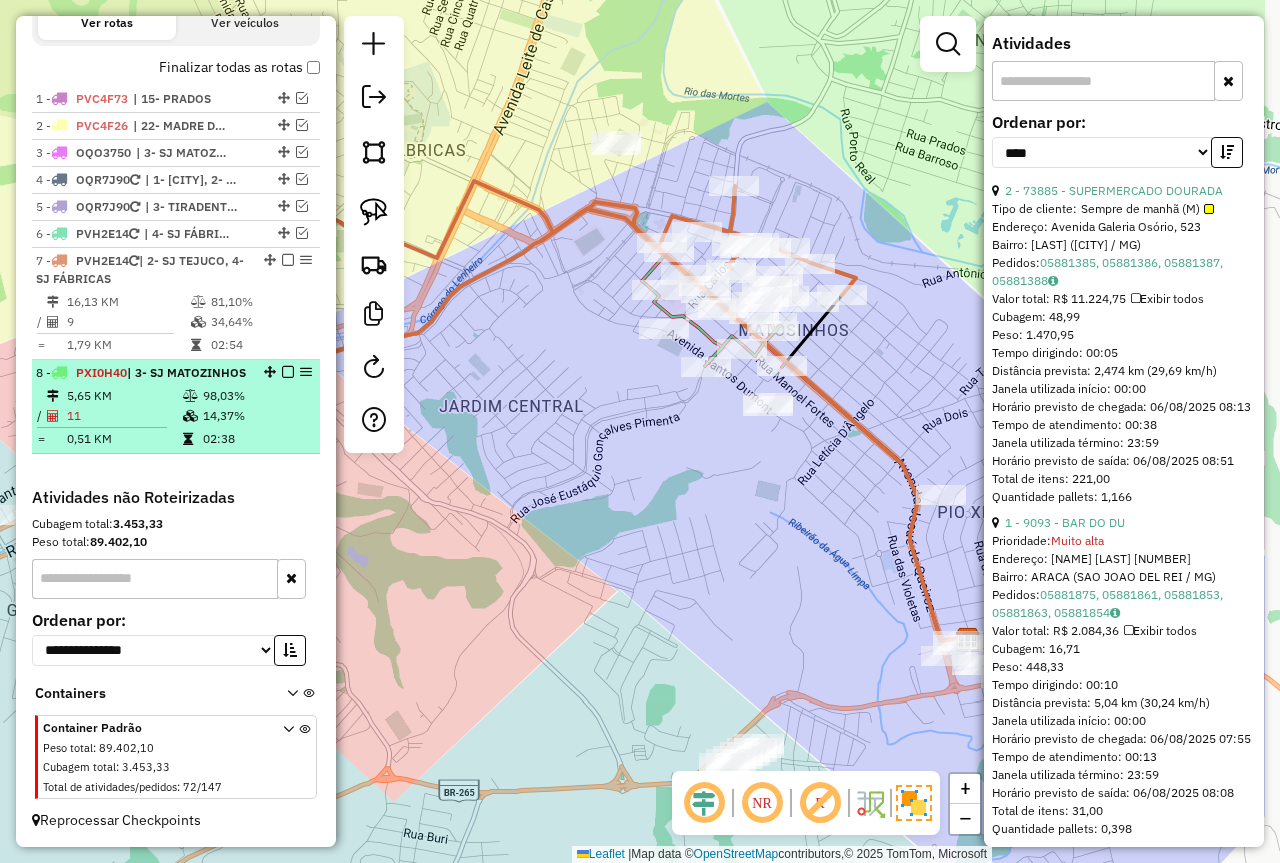 drag, startPoint x: 414, startPoint y: 387, endPoint x: 271, endPoint y: 356, distance: 146.32156 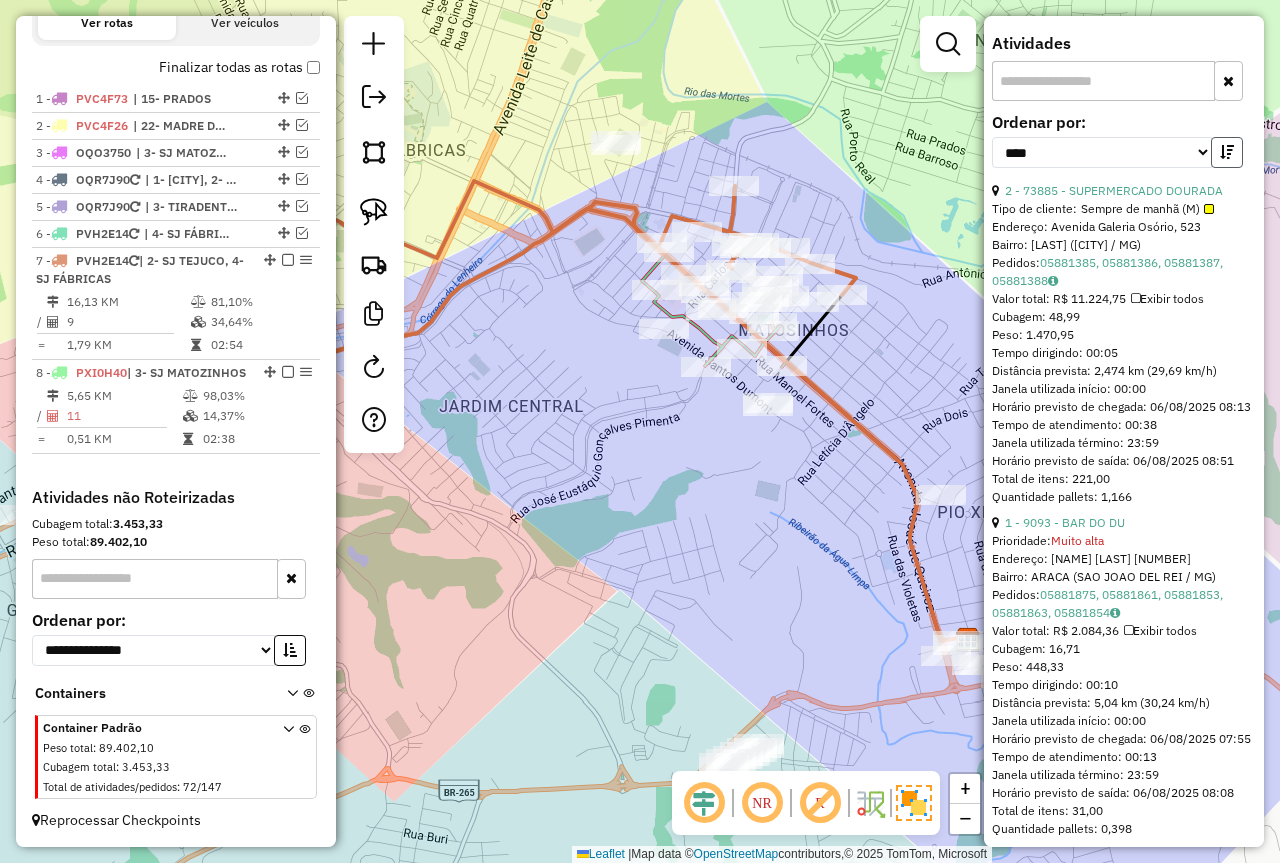 click at bounding box center (1227, 152) 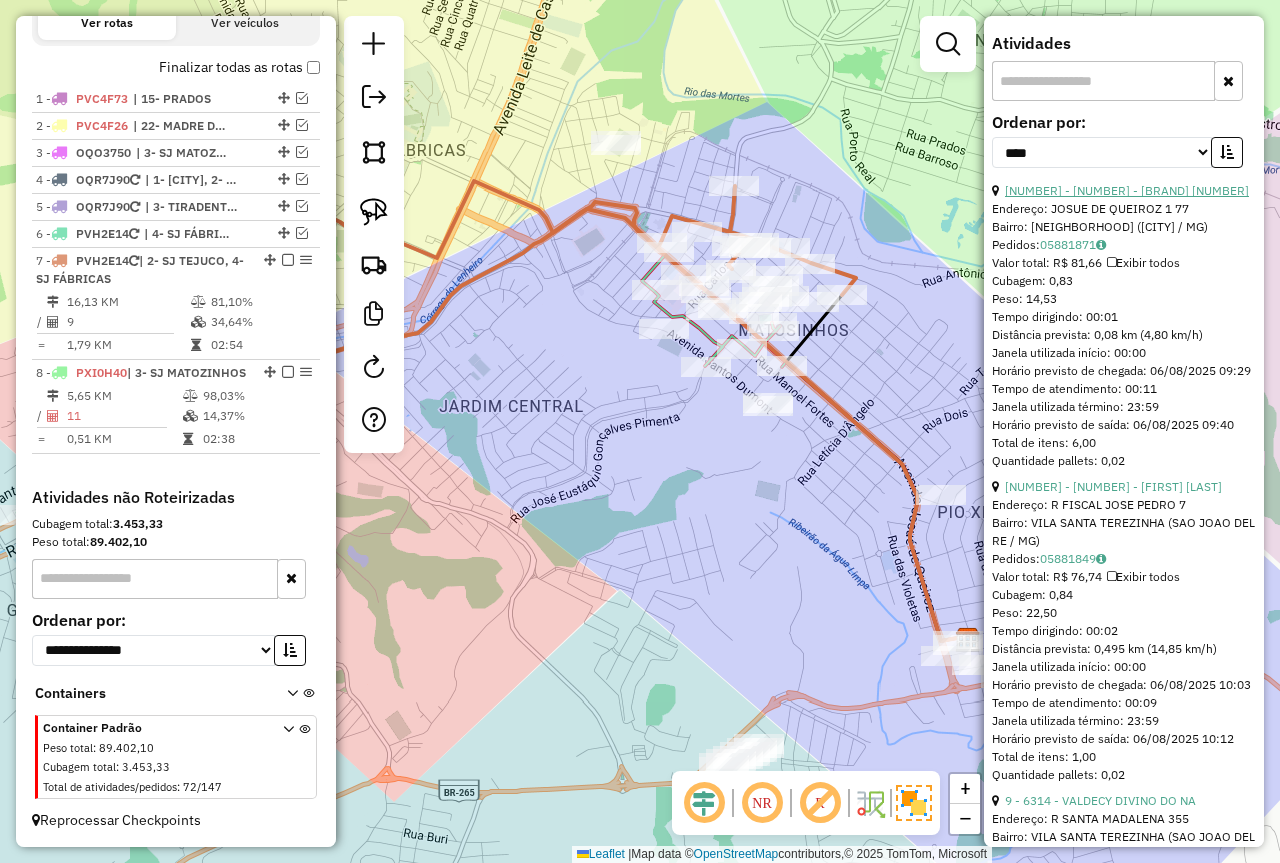 click on "5 - 73940 - PADOKAS 3" at bounding box center [1127, 190] 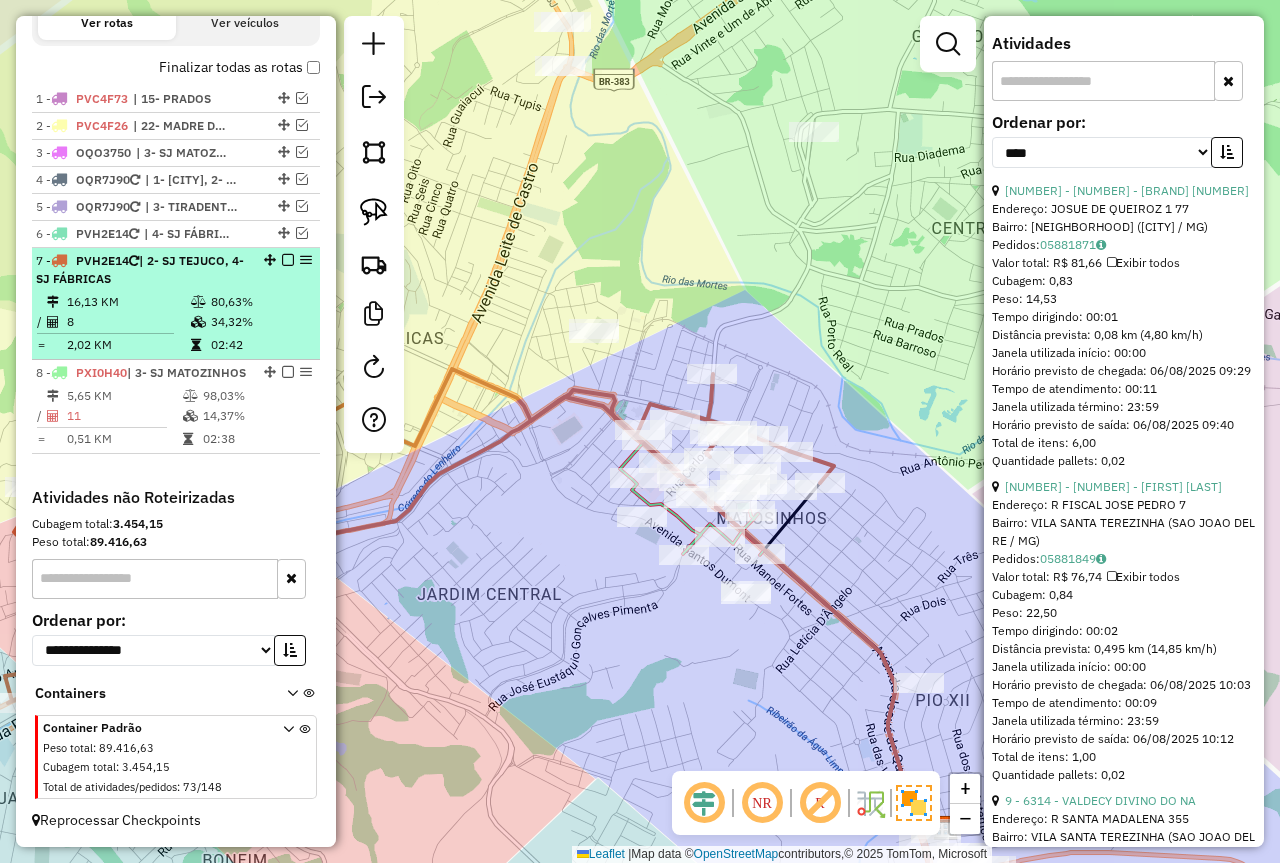 click on "80,63%" at bounding box center [260, 302] 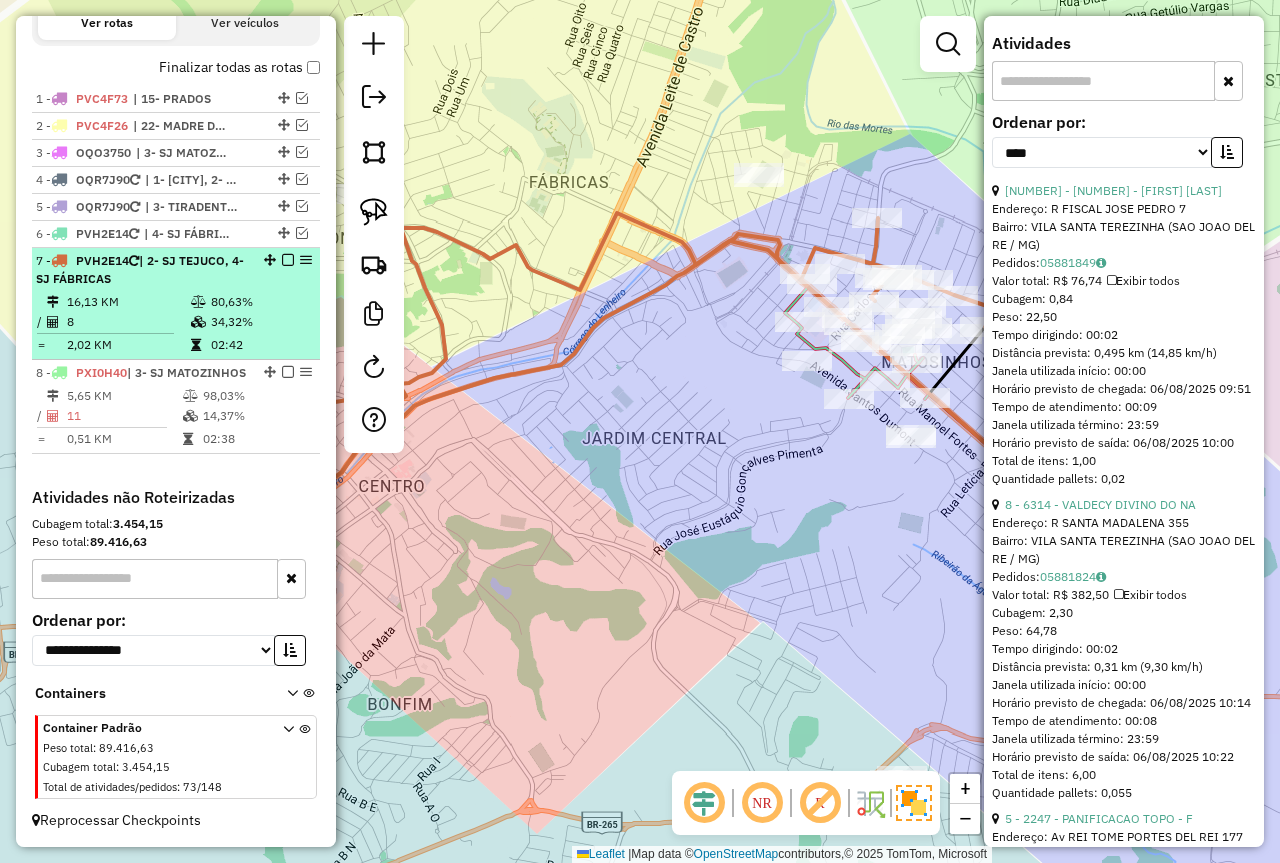 click at bounding box center (288, 260) 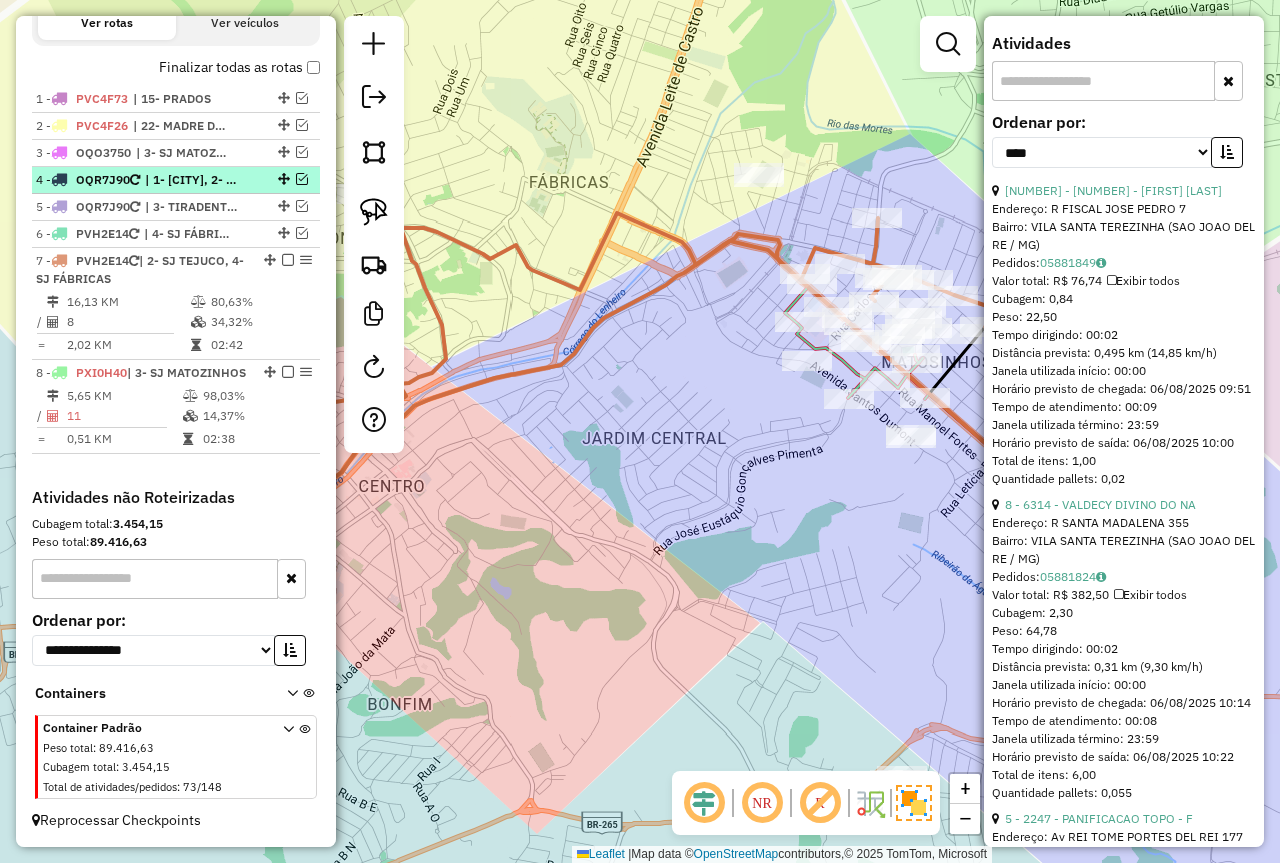 scroll, scrollTop: 613, scrollLeft: 0, axis: vertical 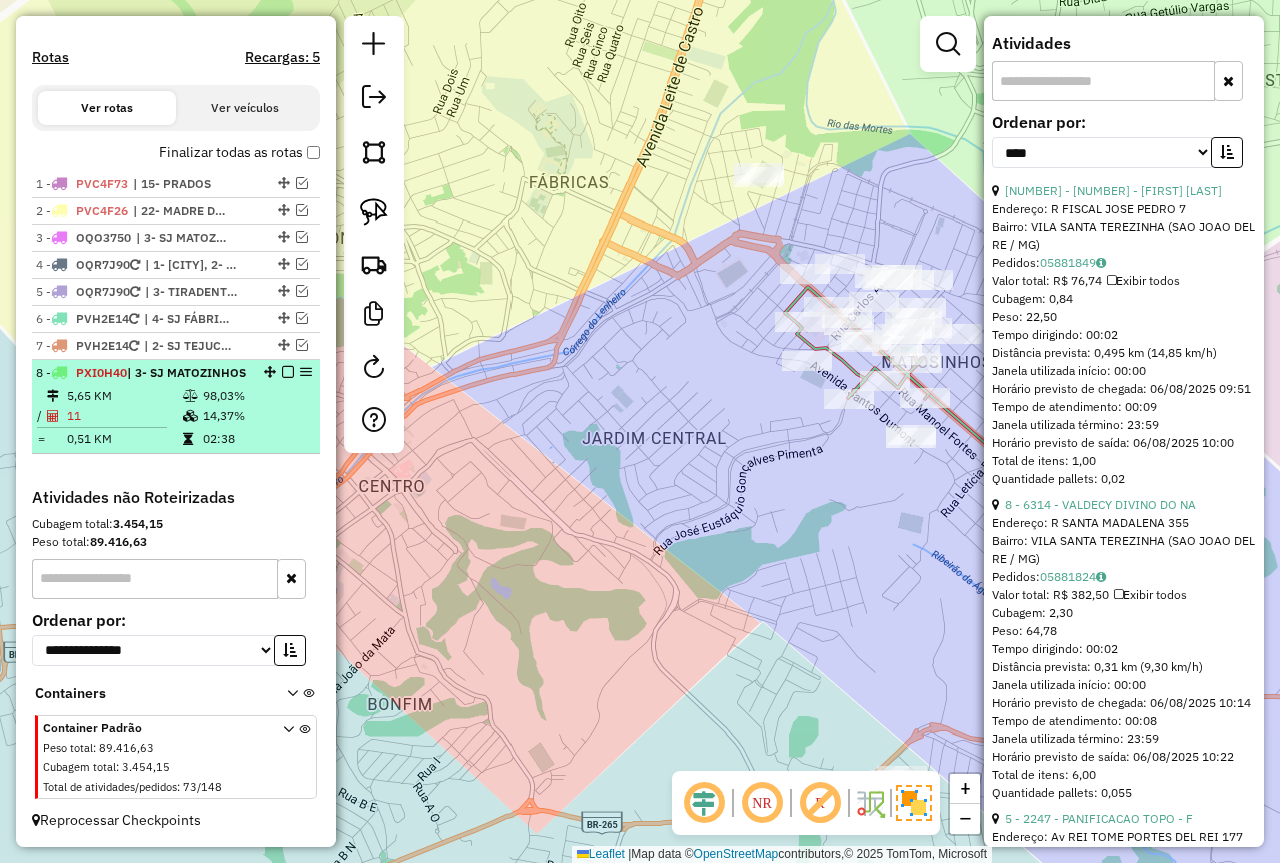 click on "98,03%" at bounding box center [256, 396] 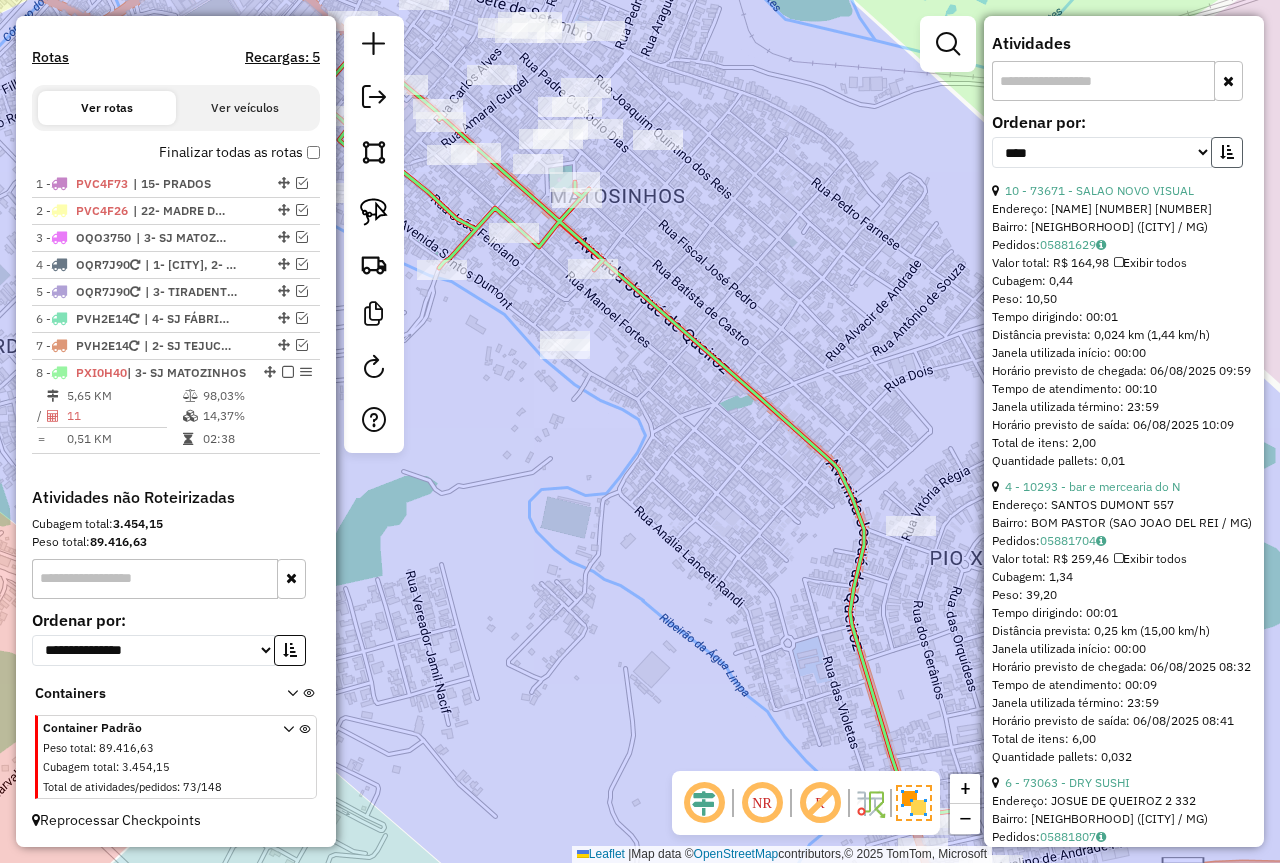 click at bounding box center [1227, 152] 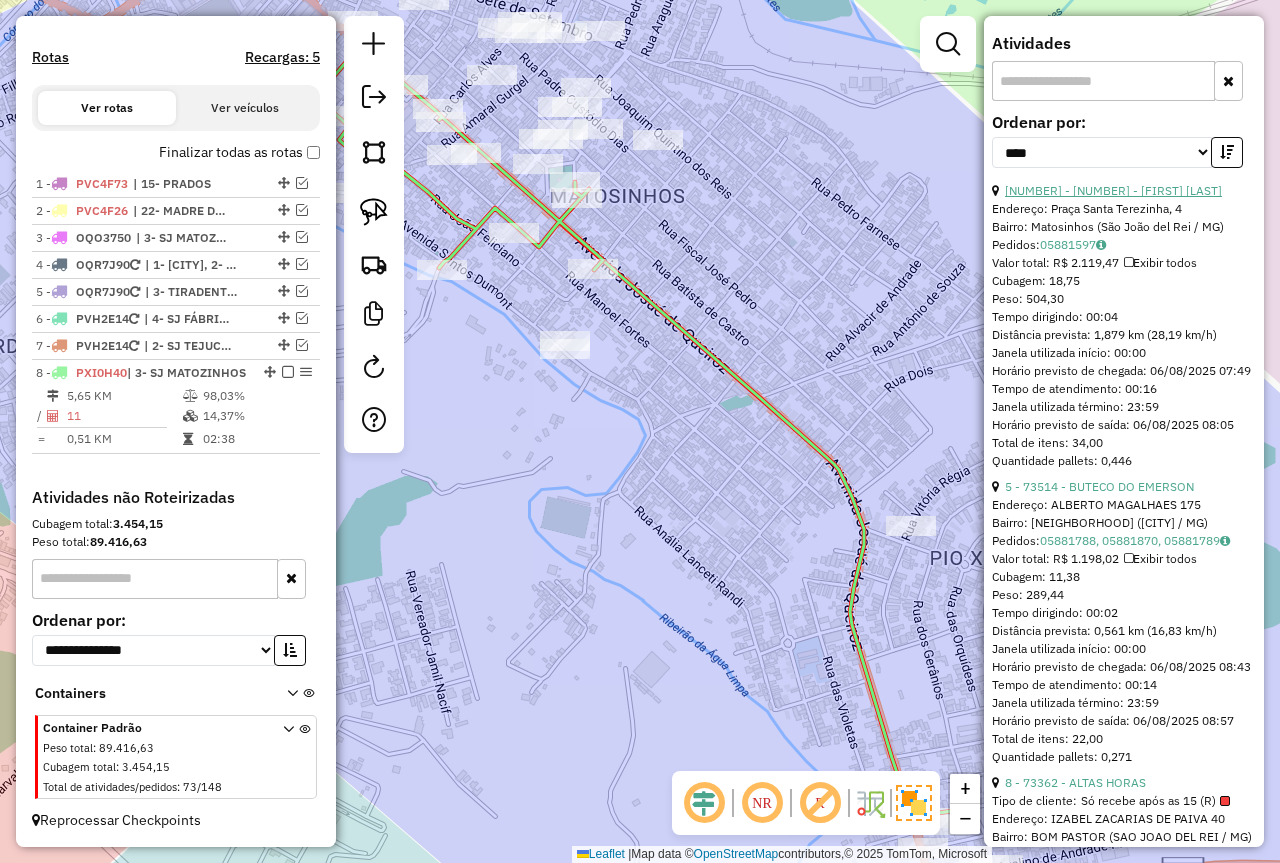 click on "1 - 73001 - DANIELA CONRADO" at bounding box center [1113, 190] 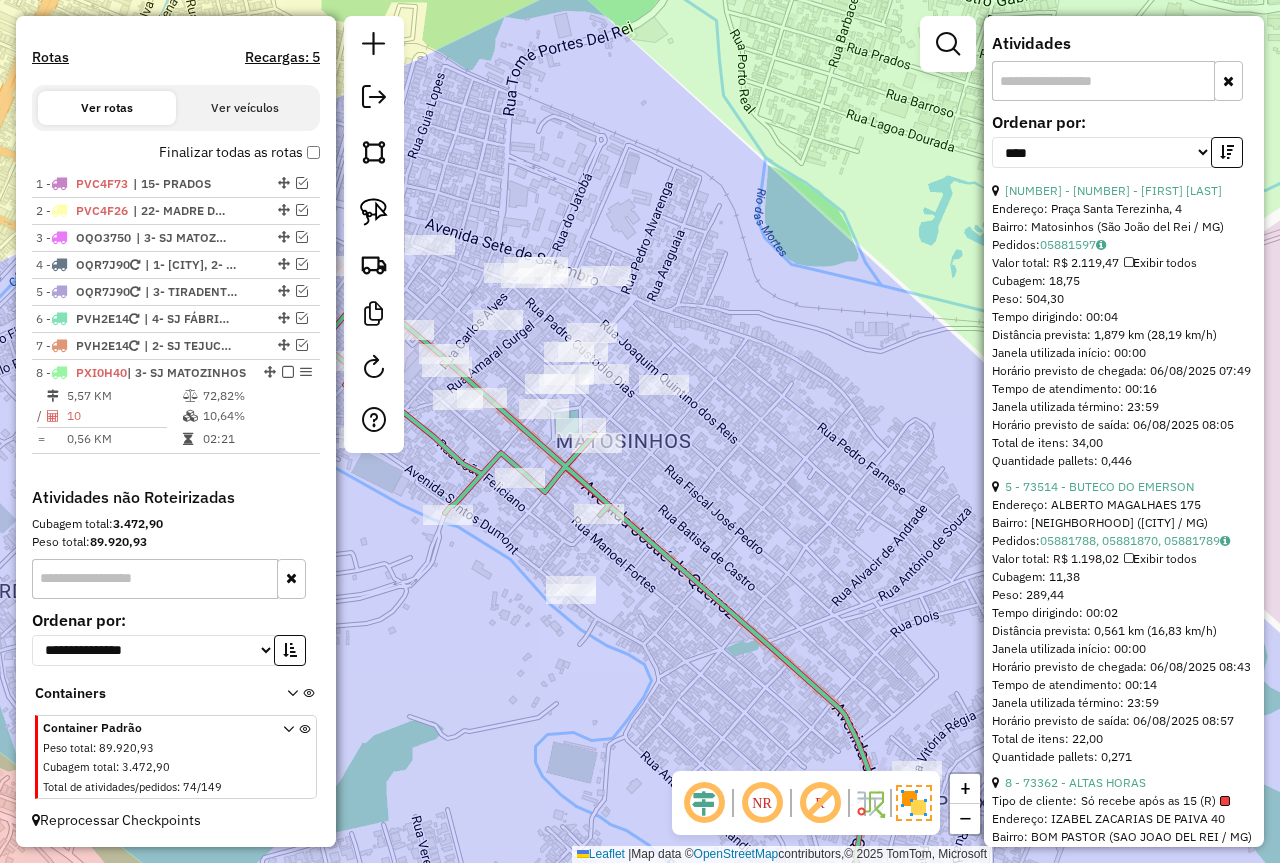drag, startPoint x: 595, startPoint y: 617, endPoint x: 468, endPoint y: 457, distance: 204.27678 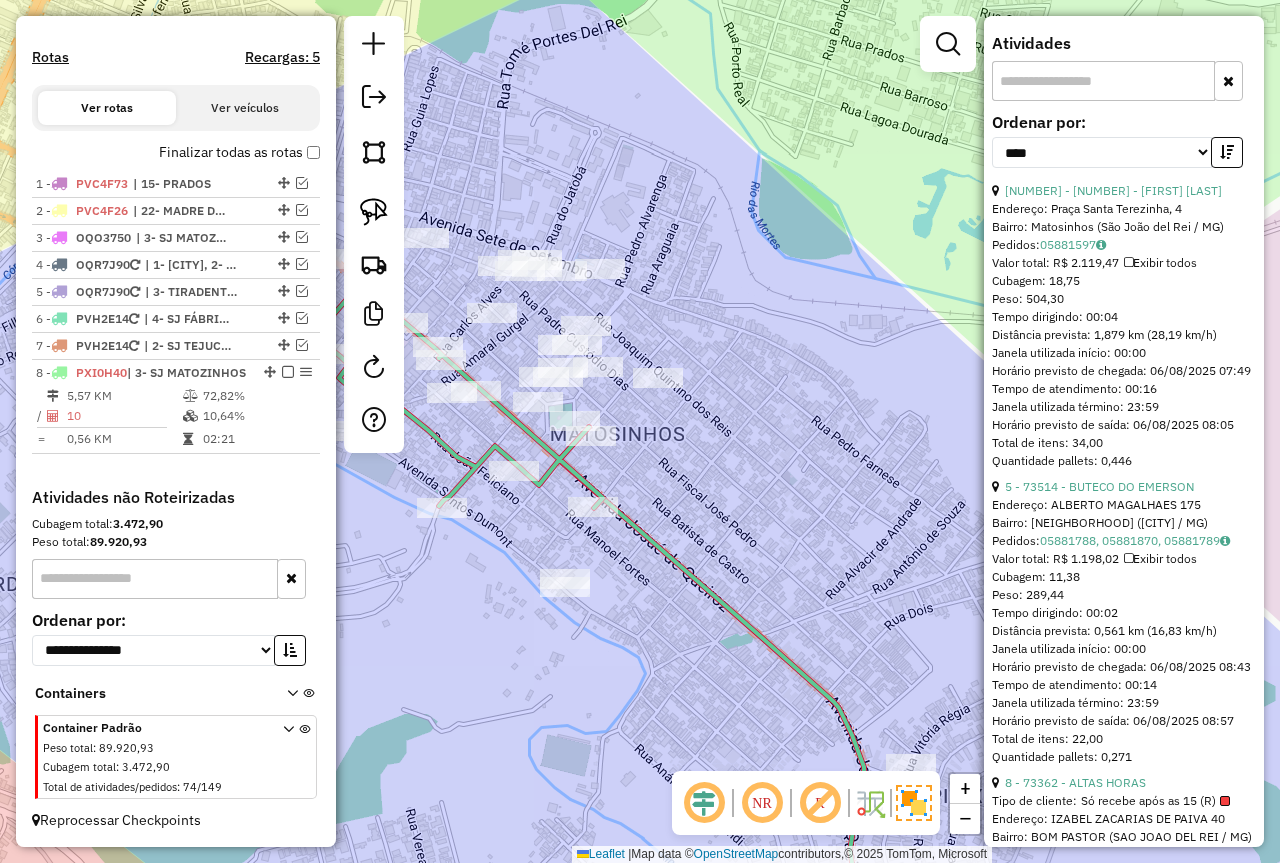 click 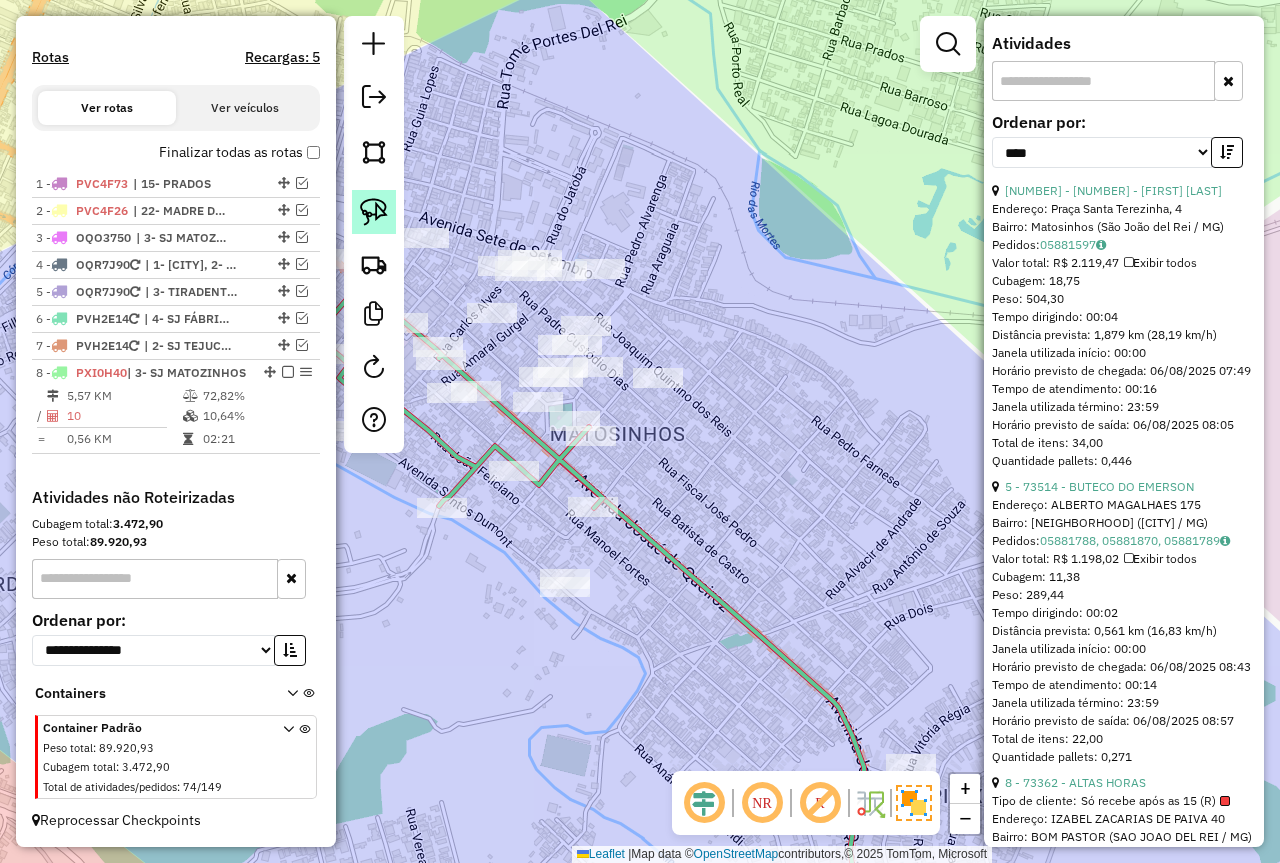 click 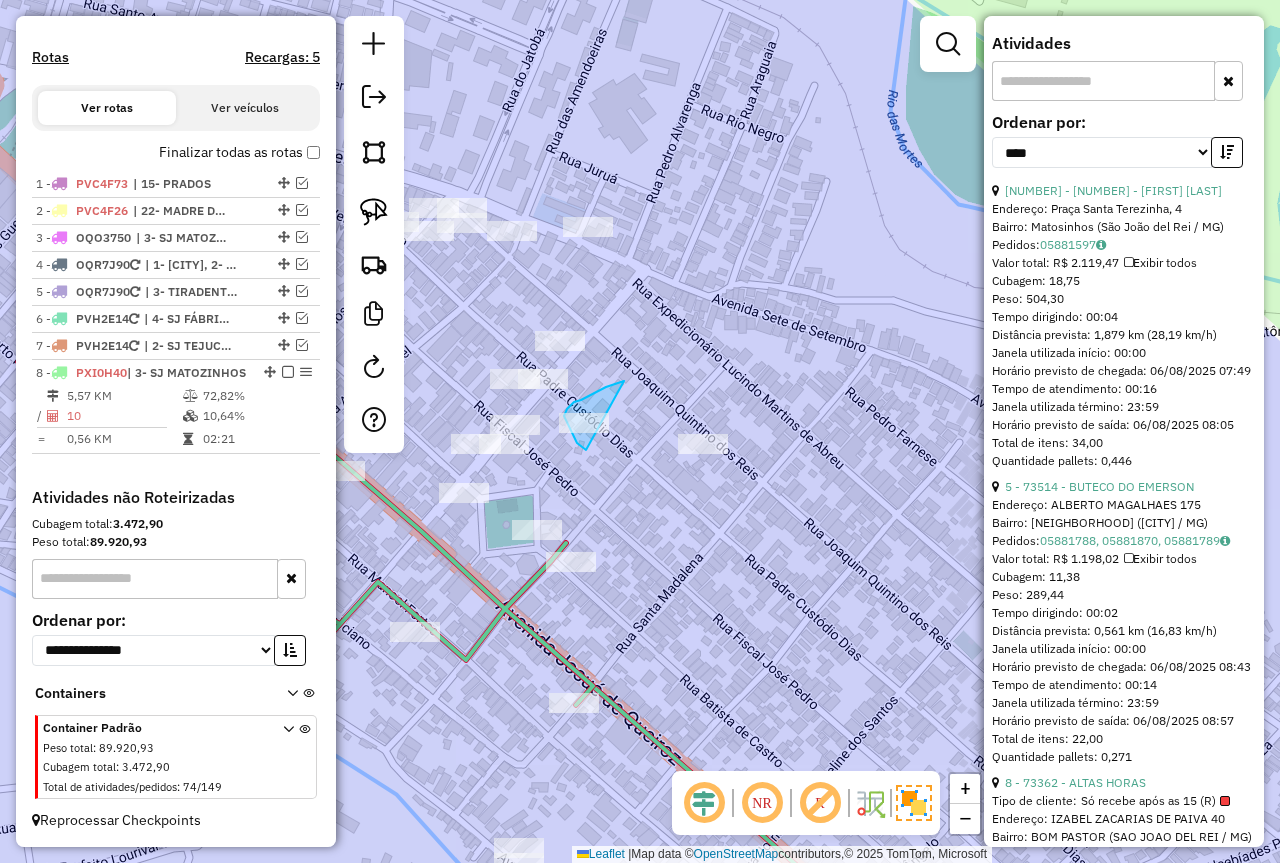 drag, startPoint x: 621, startPoint y: 382, endPoint x: 782, endPoint y: 471, distance: 183.96196 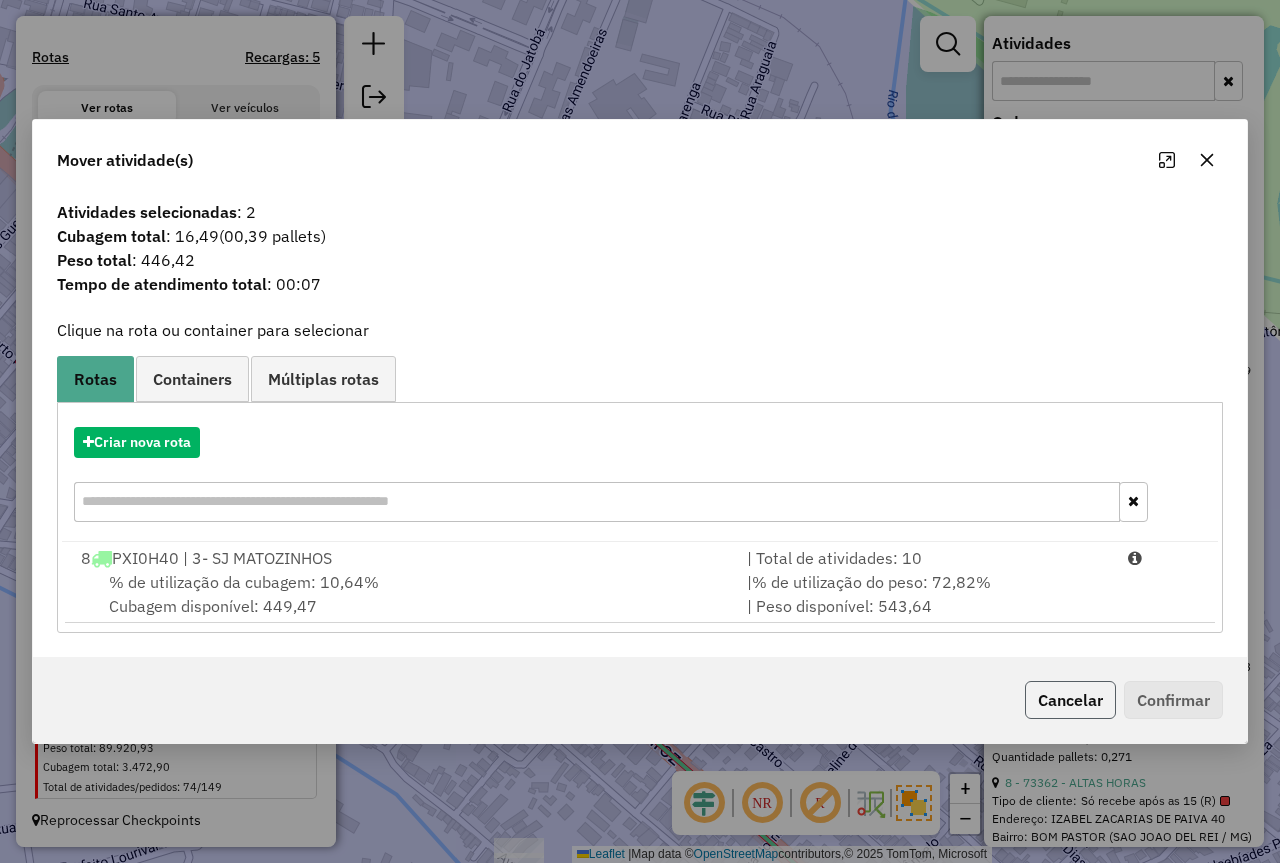 click on "Cancelar" 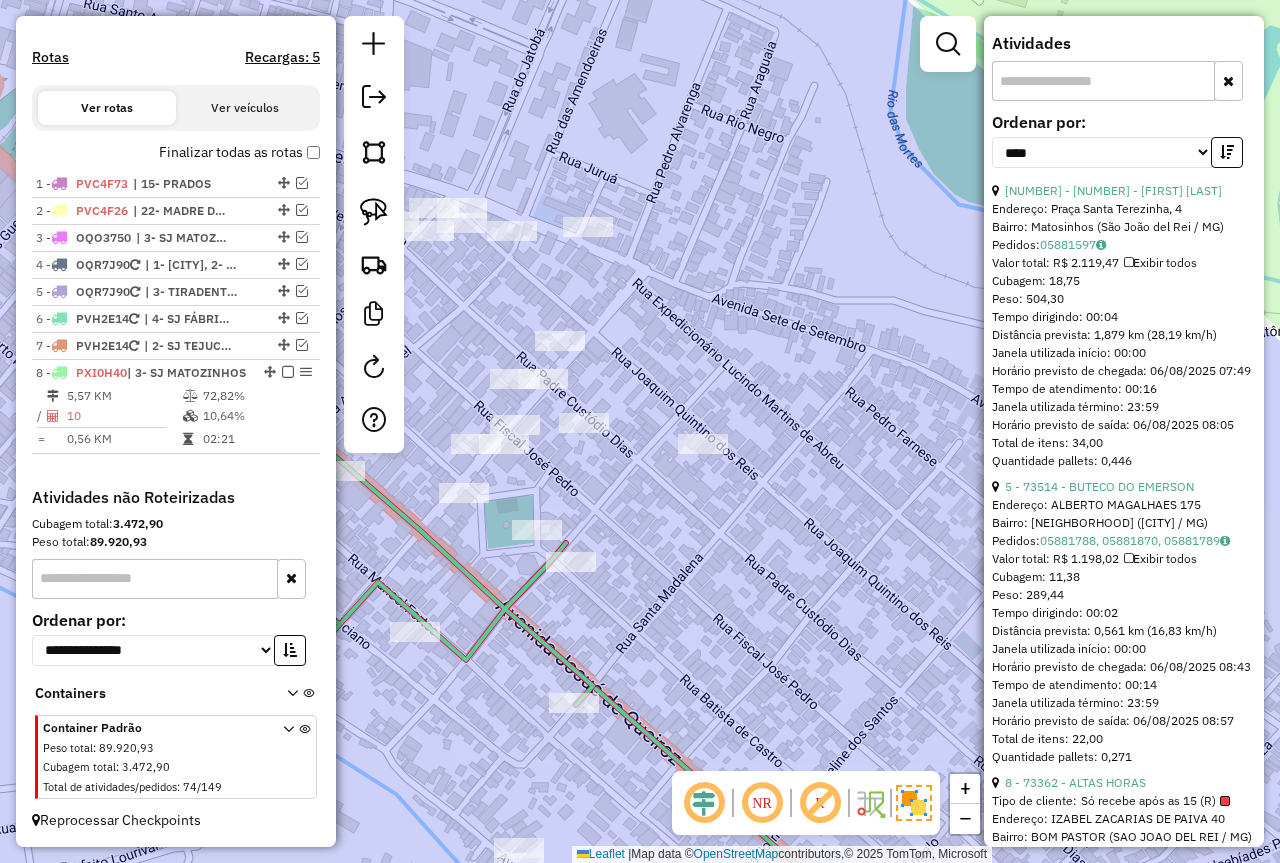 click 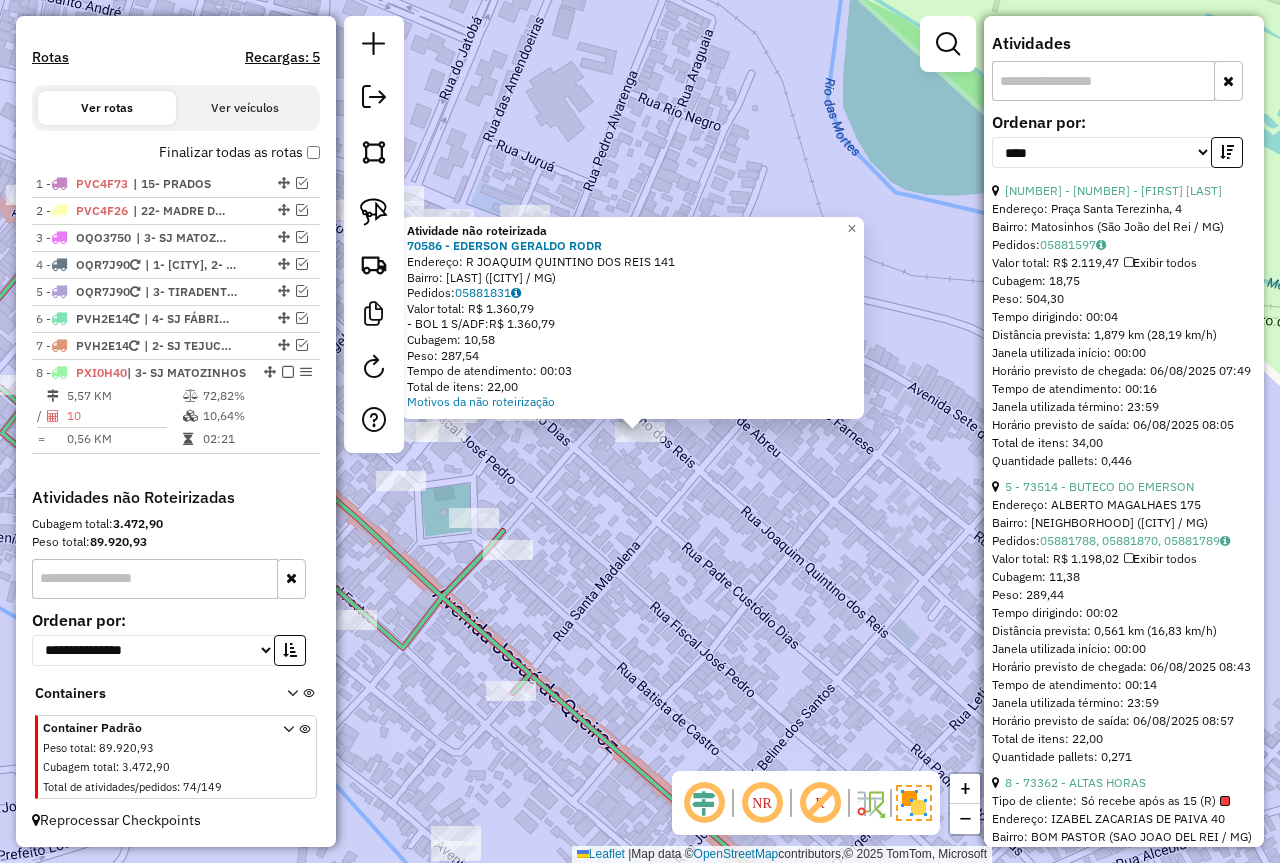 click on "Atividade não roteirizada 70586 - EDERSON GERALDO RODR  Endereço: R   JOAQUIM QUINTINO DOS REIS     141   Bairro: BOM PASTOR (SAO JOAO DEL RE / MG)   Pedidos:  05881831   Valor total: R$ 1.360,79   - BOL 1 S/ADF:  R$ 1.360,79   Cubagem: 10,58   Peso: 287,54   Tempo de atendimento: 00:03   Total de itens: 22,00  Motivos da não roteirização × Janela de atendimento Grade de atendimento Capacidade Transportadoras Veículos Cliente Pedidos  Rotas Selecione os dias de semana para filtrar as janelas de atendimento  Seg   Ter   Qua   Qui   Sex   Sáb   Dom  Informe o período da janela de atendimento: De: Até:  Filtrar exatamente a janela do cliente  Considerar janela de atendimento padrão  Selecione os dias de semana para filtrar as grades de atendimento  Seg   Ter   Qua   Qui   Sex   Sáb   Dom   Considerar clientes sem dia de atendimento cadastrado  Clientes fora do dia de atendimento selecionado Filtrar as atividades entre os valores definidos abaixo:  Peso mínimo:  ****  Peso máximo:  ****  De:   De:" 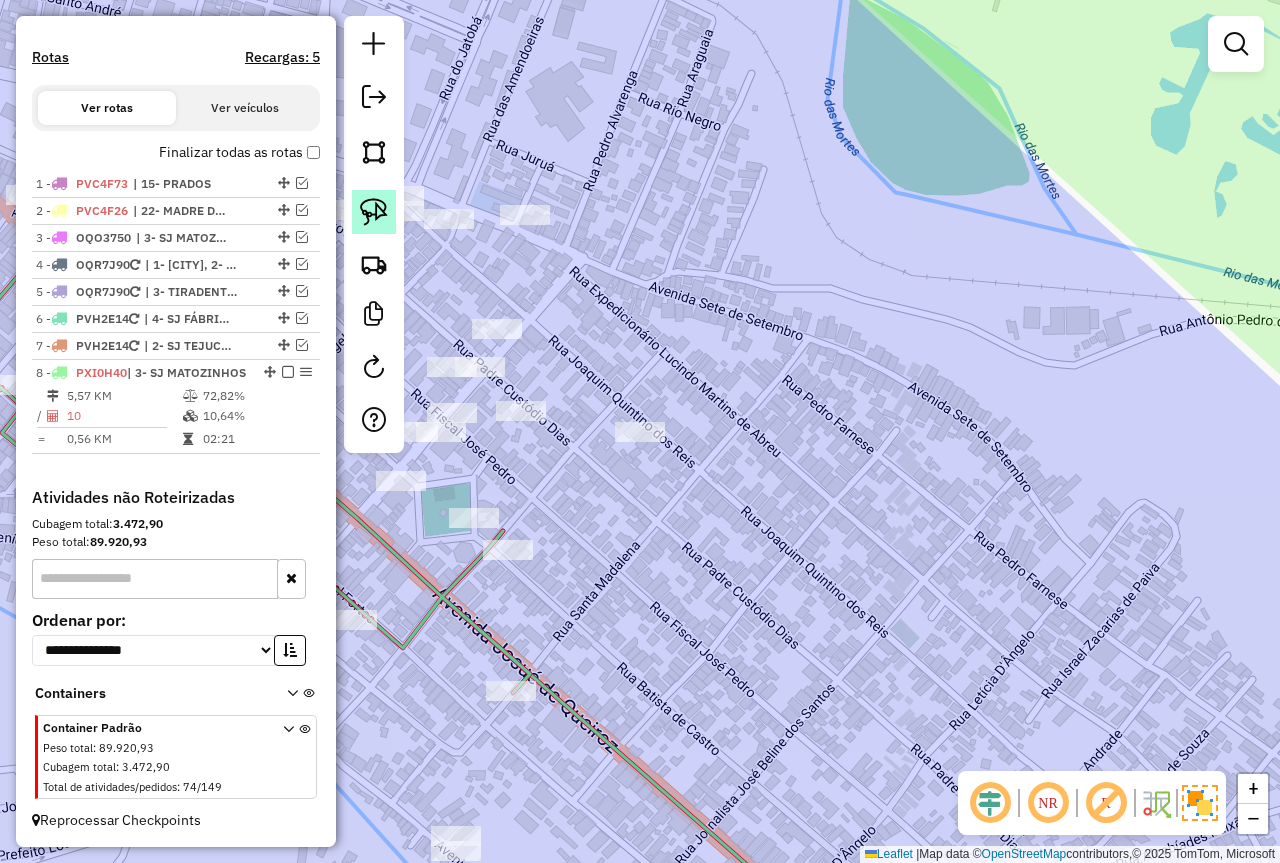 click 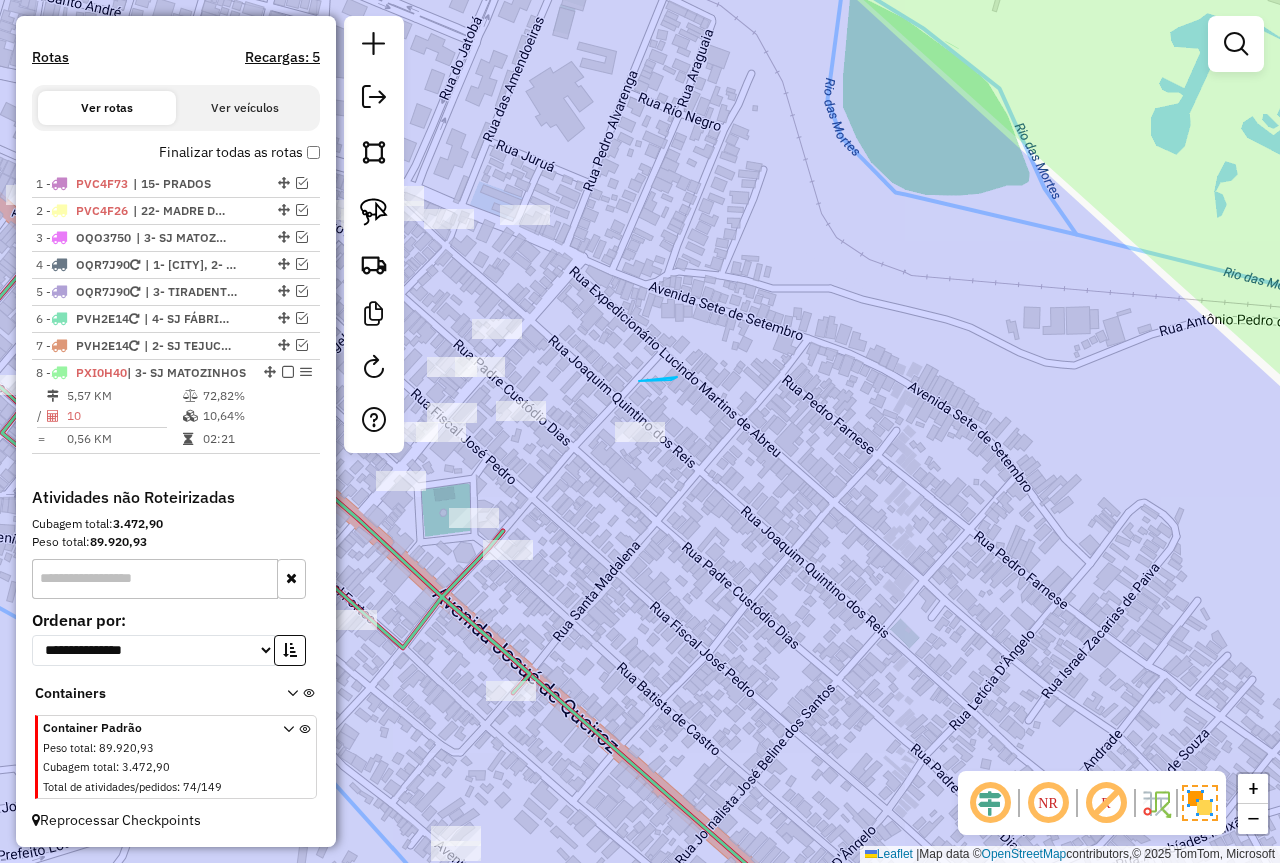 drag, startPoint x: 671, startPoint y: 380, endPoint x: 712, endPoint y: 483, distance: 110.860275 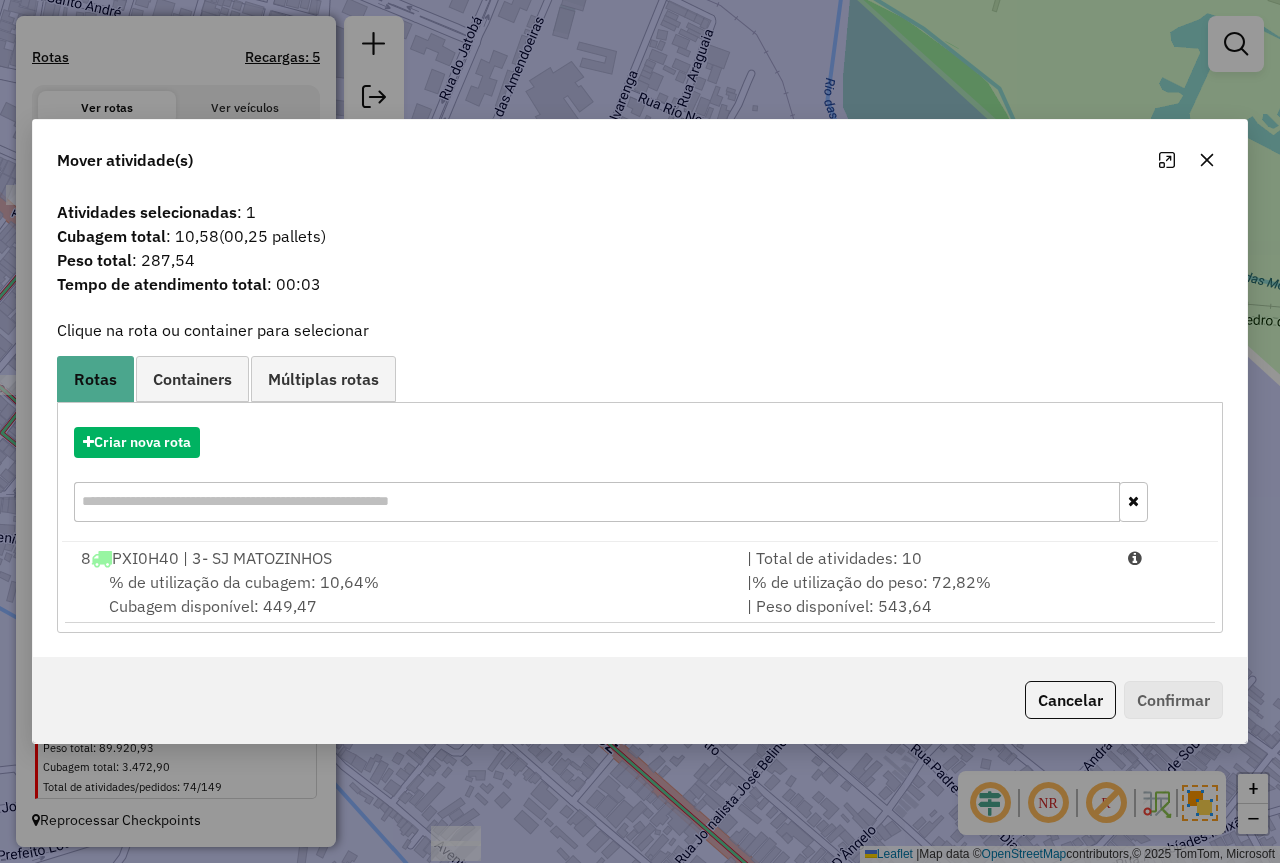 drag, startPoint x: 1038, startPoint y: 584, endPoint x: 1159, endPoint y: 664, distance: 145.05516 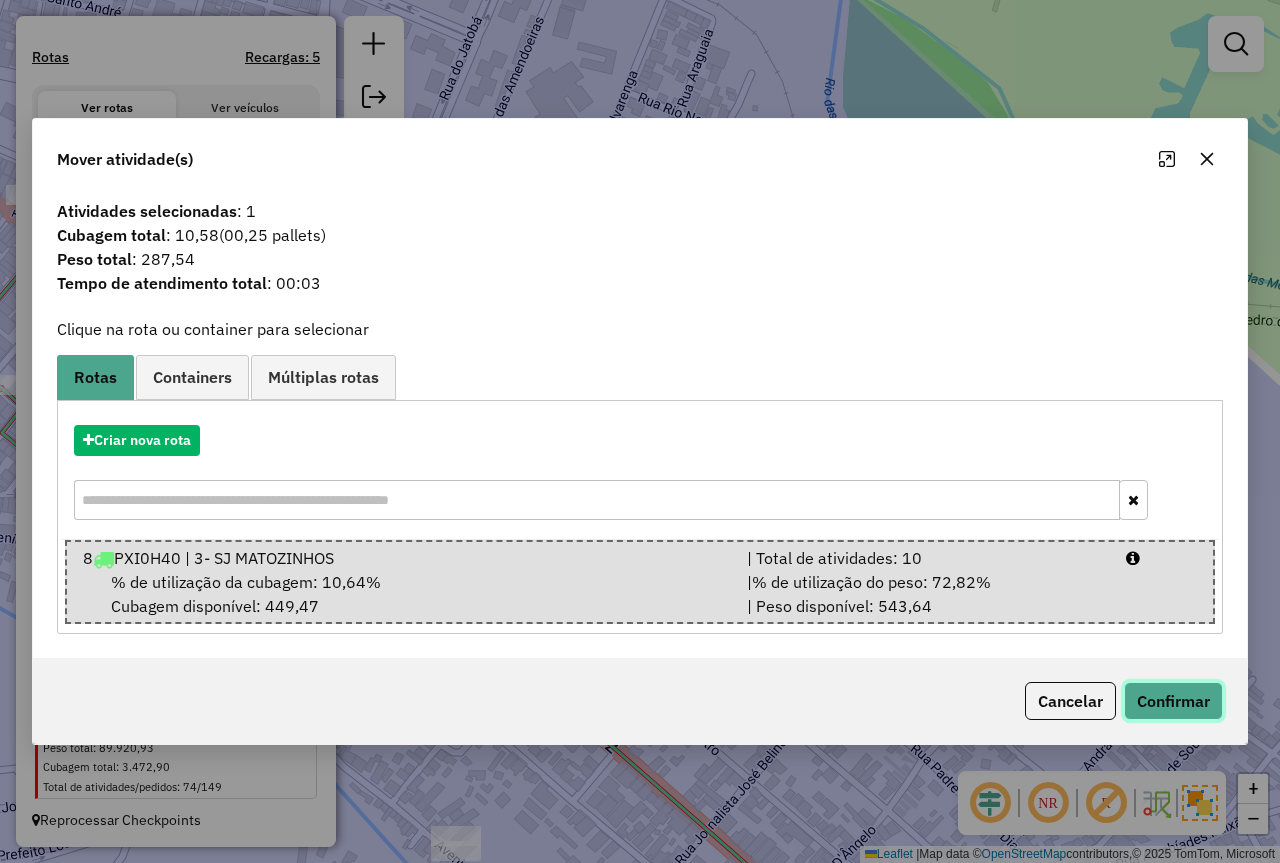 click on "Confirmar" 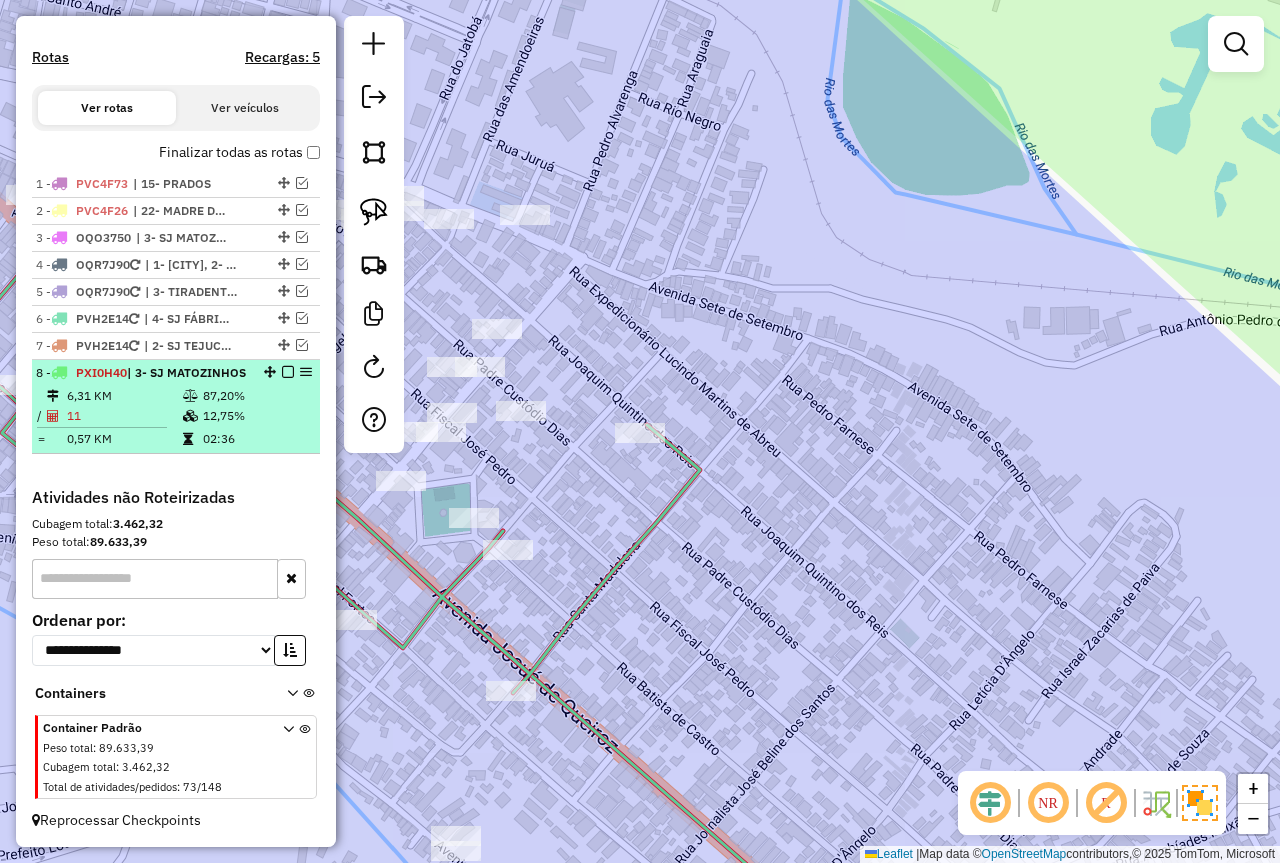 click on "12,75%" at bounding box center [256, 416] 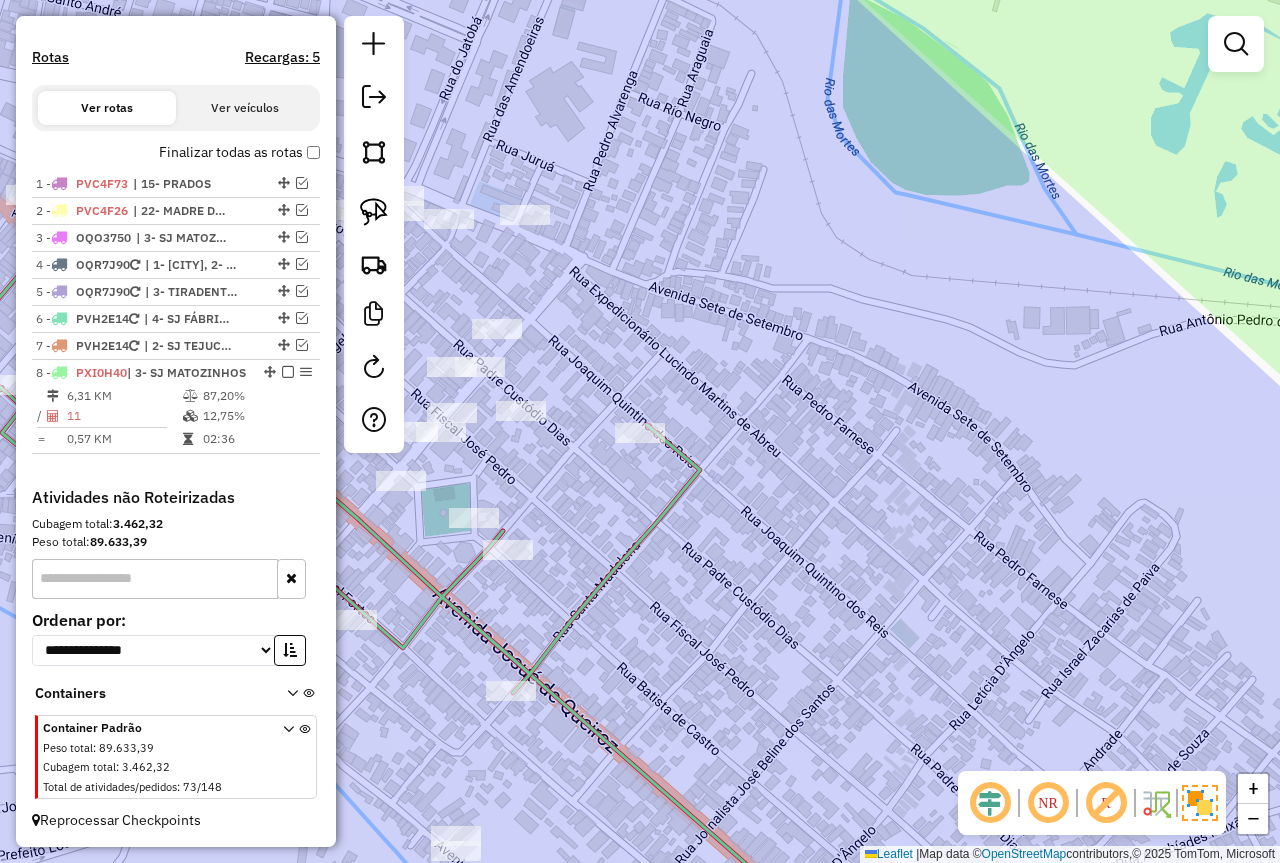 select on "*********" 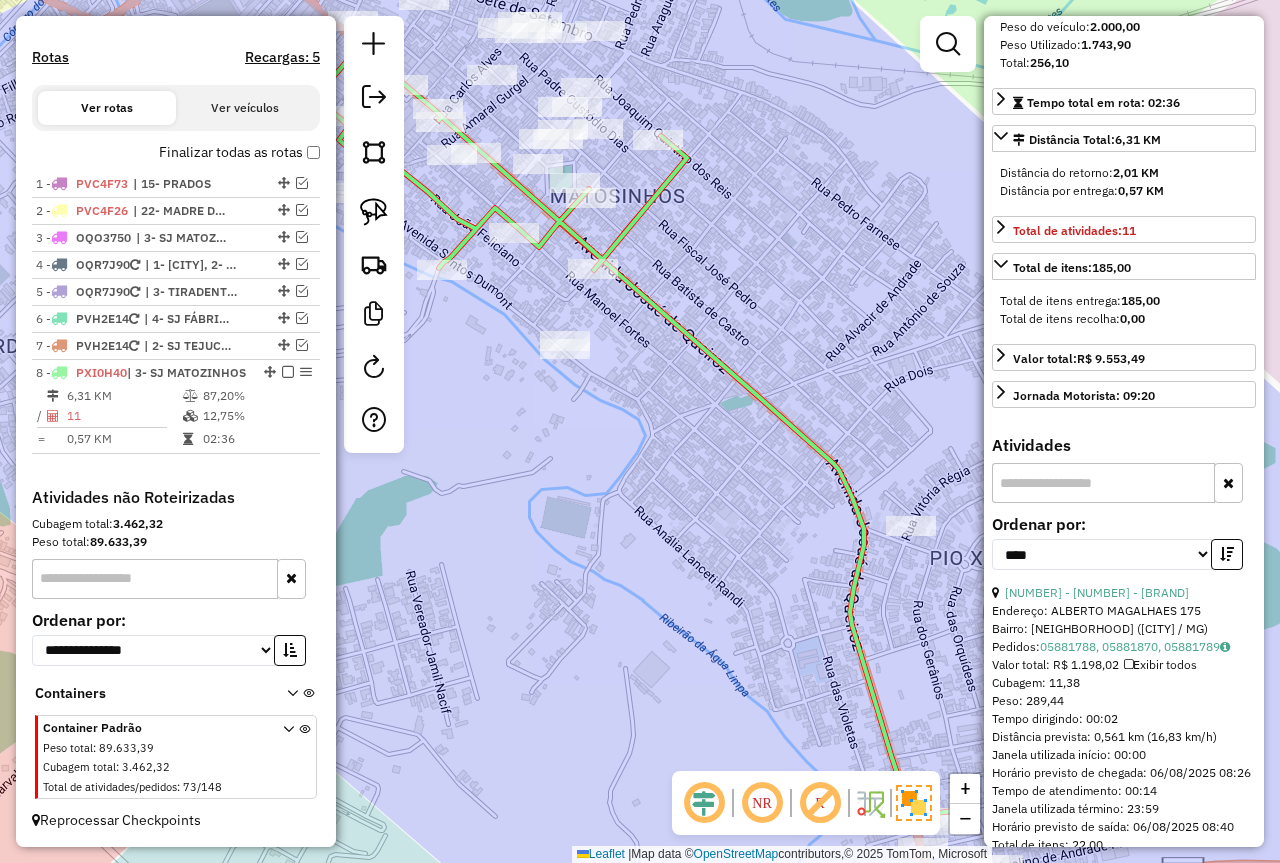 scroll, scrollTop: 500, scrollLeft: 0, axis: vertical 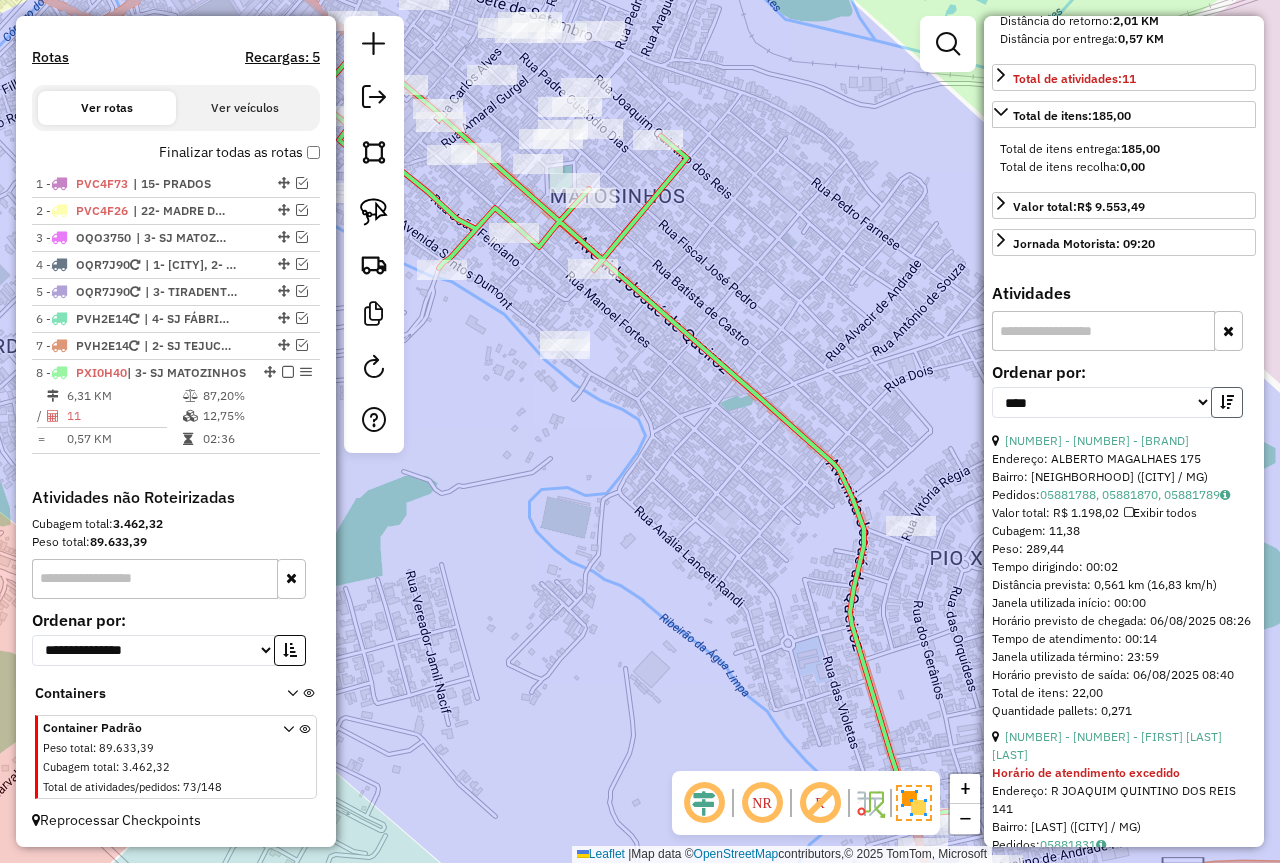 click at bounding box center (1227, 402) 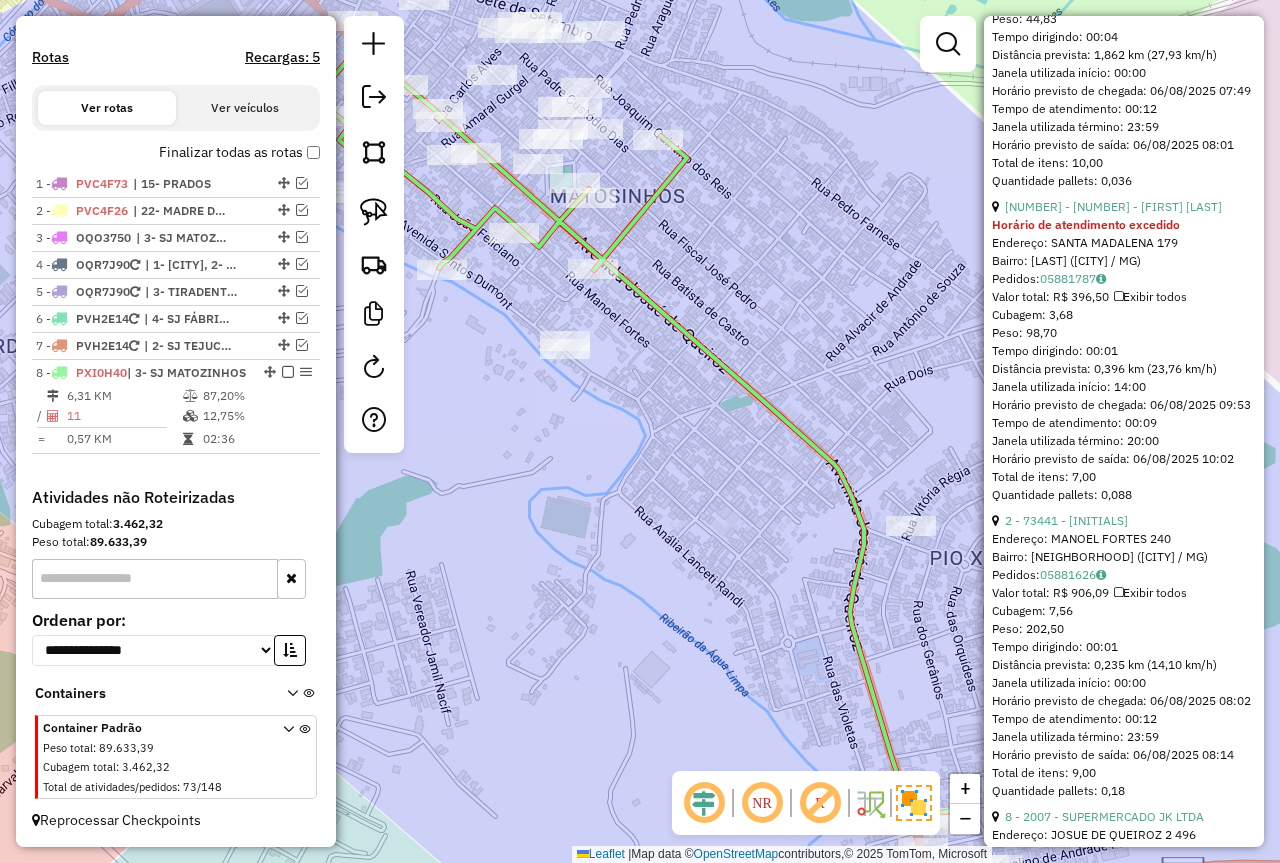 scroll, scrollTop: 2100, scrollLeft: 0, axis: vertical 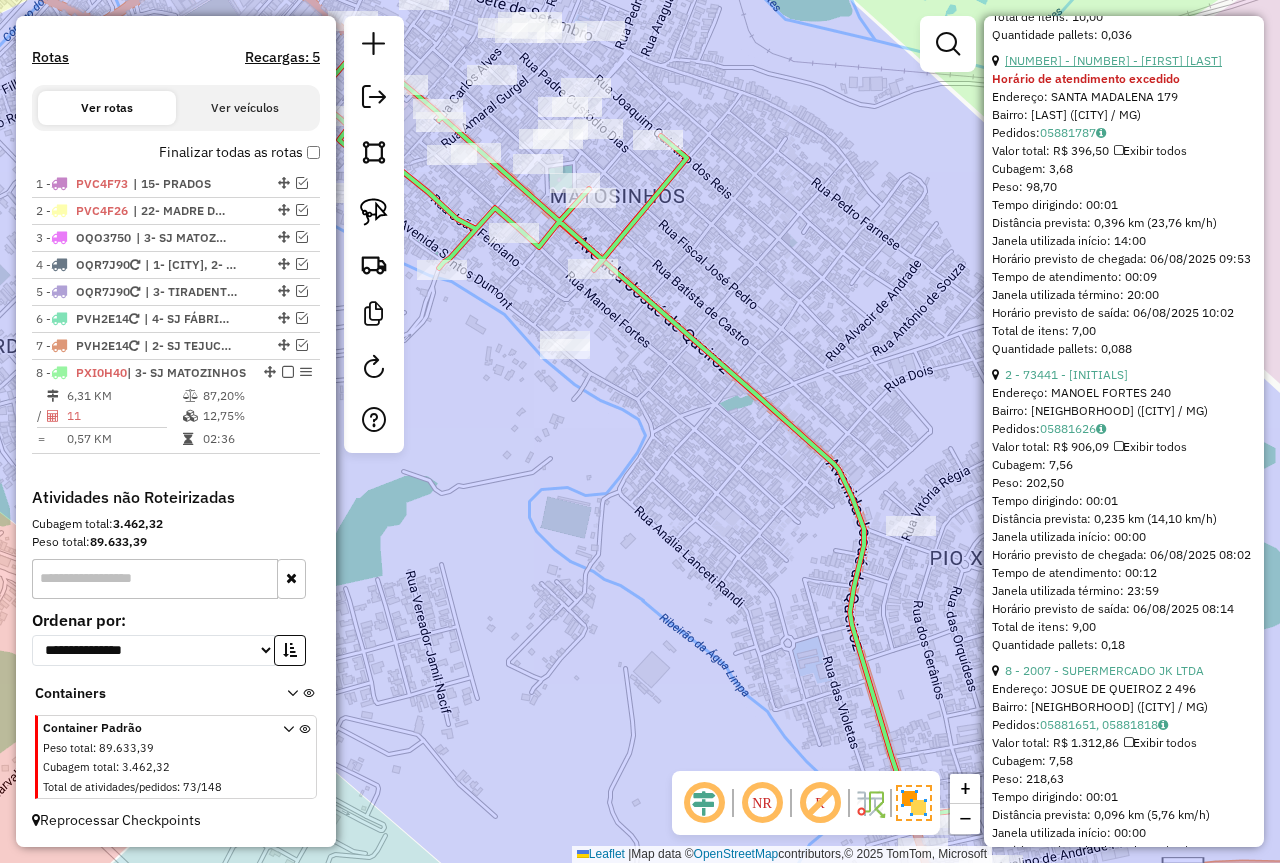 click on "10 - 71512 - ANTONIO MARCIO" at bounding box center (1113, 60) 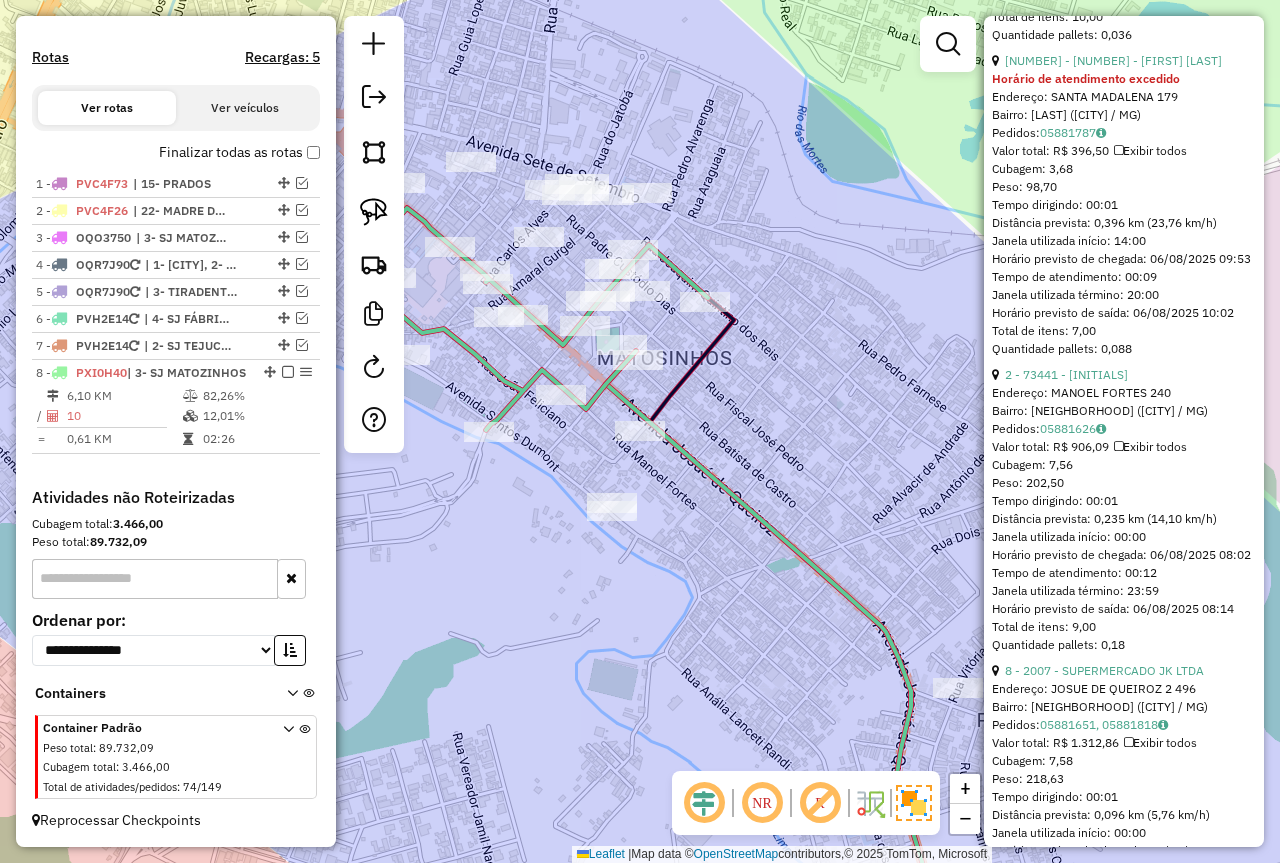 scroll, scrollTop: 790, scrollLeft: 0, axis: vertical 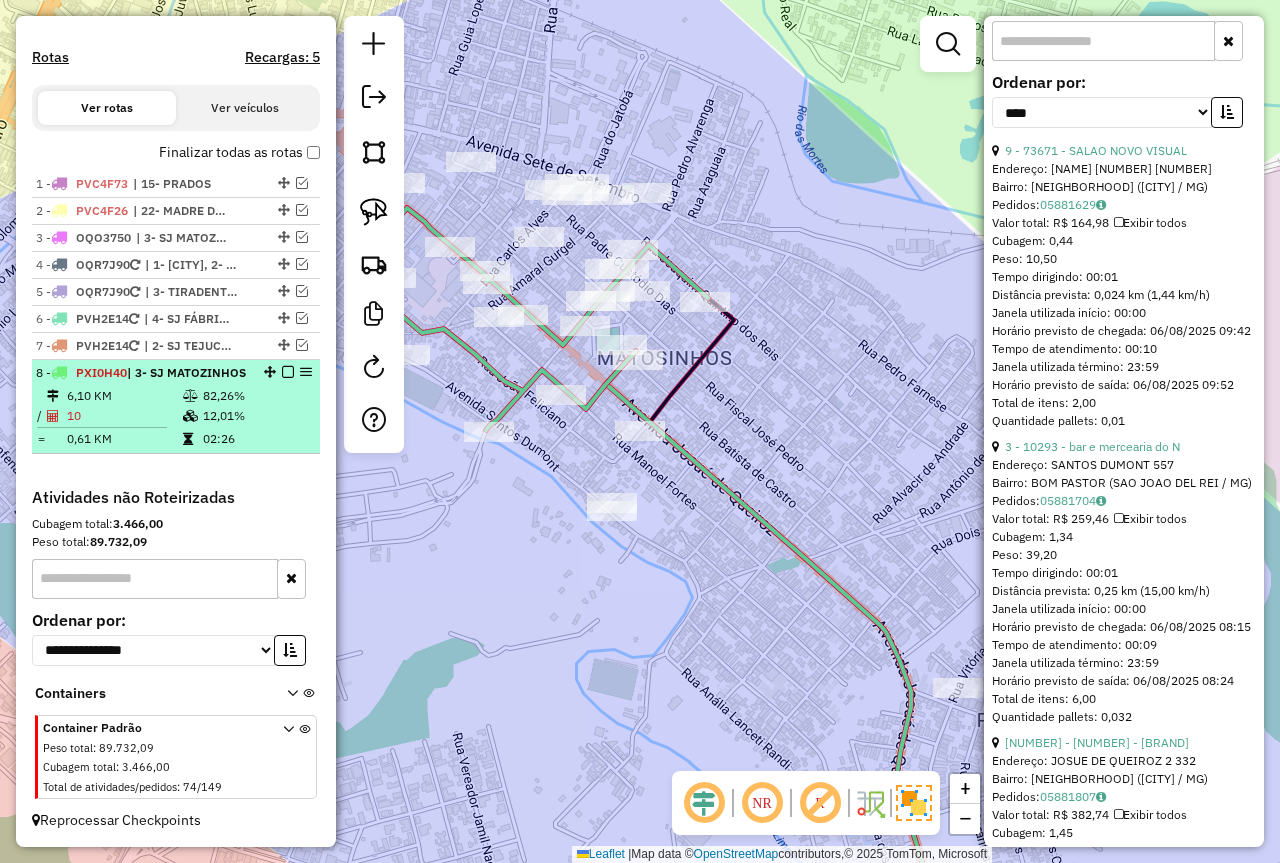 click on "10" at bounding box center (124, 416) 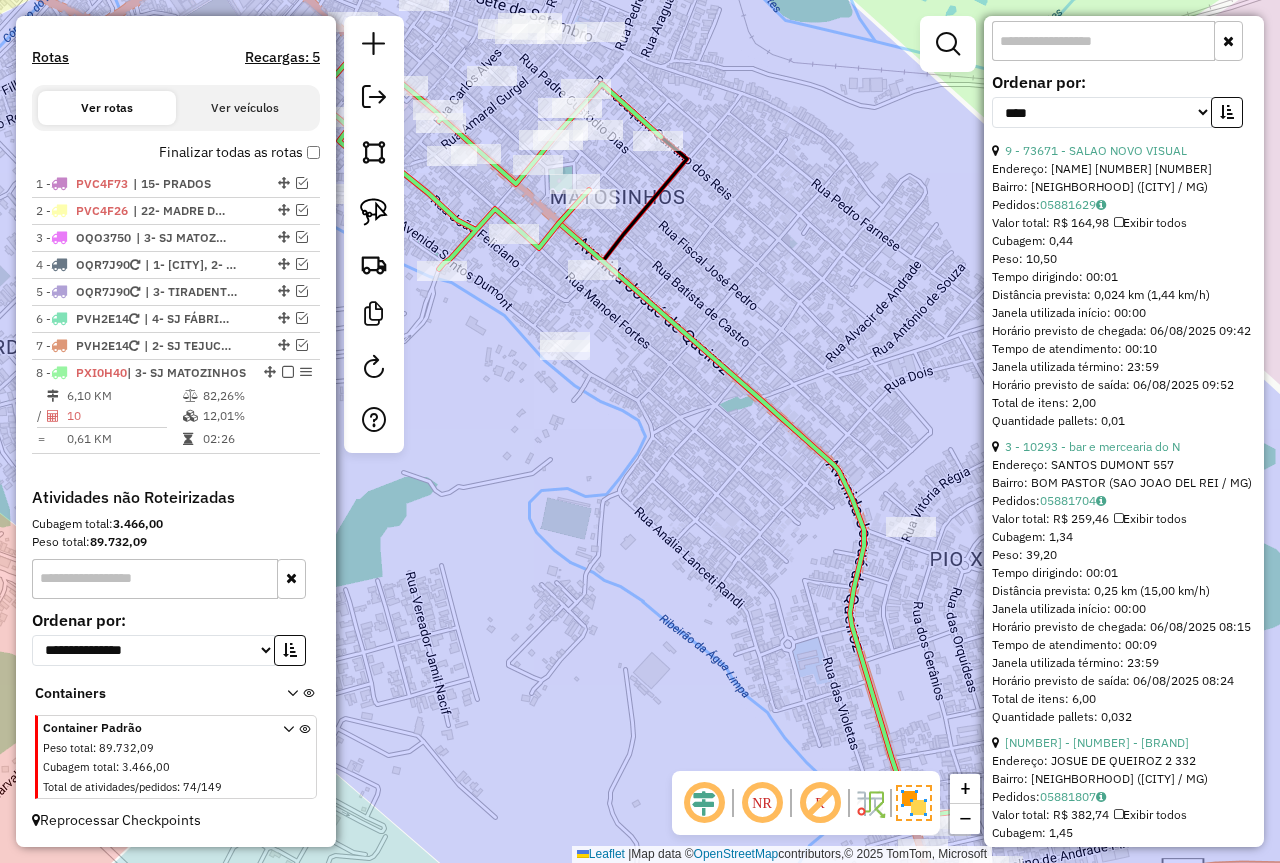 click on "9 - 73671 - SALAO NOVO VISUAL" at bounding box center [1124, 151] 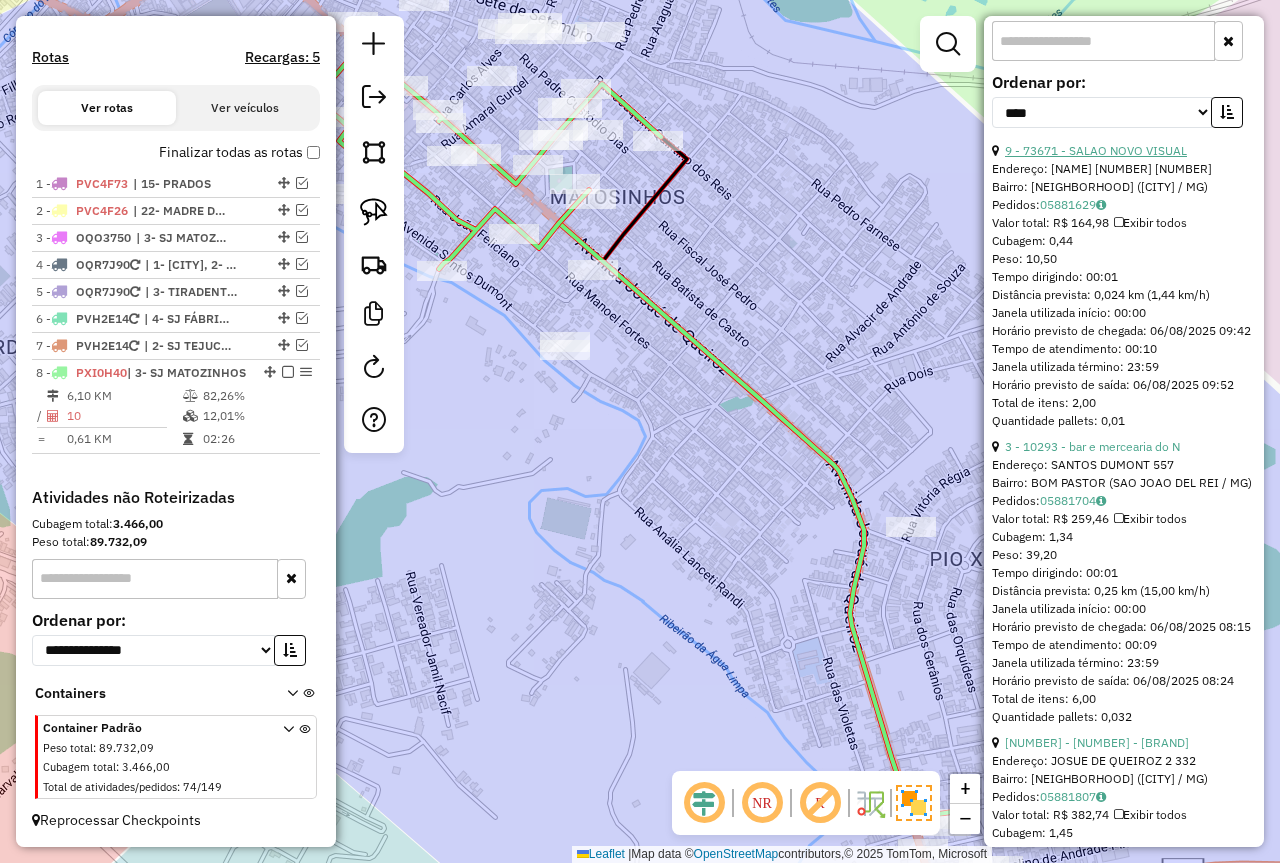 click on "9 - 73671 - SALAO NOVO VISUAL" at bounding box center [1096, 150] 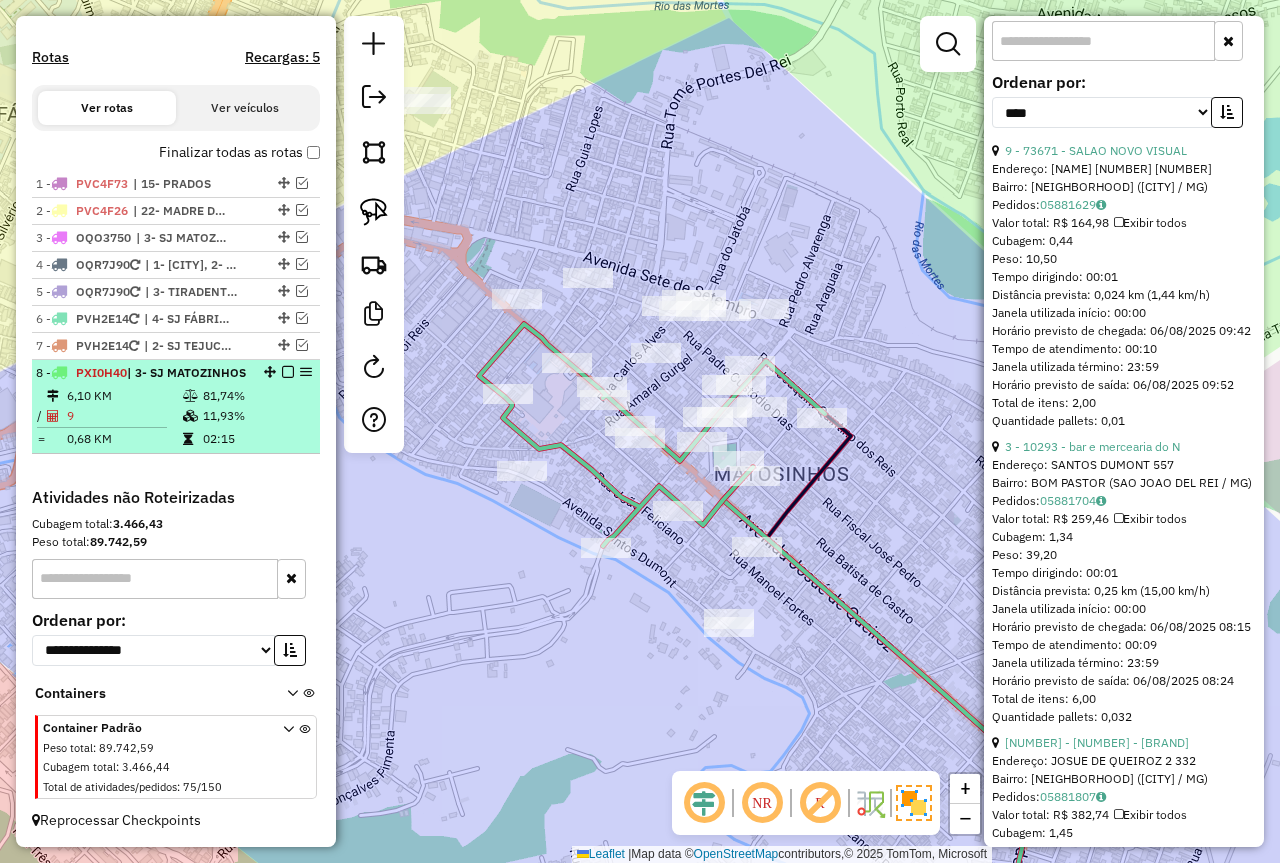 click on "11,93%" at bounding box center [256, 416] 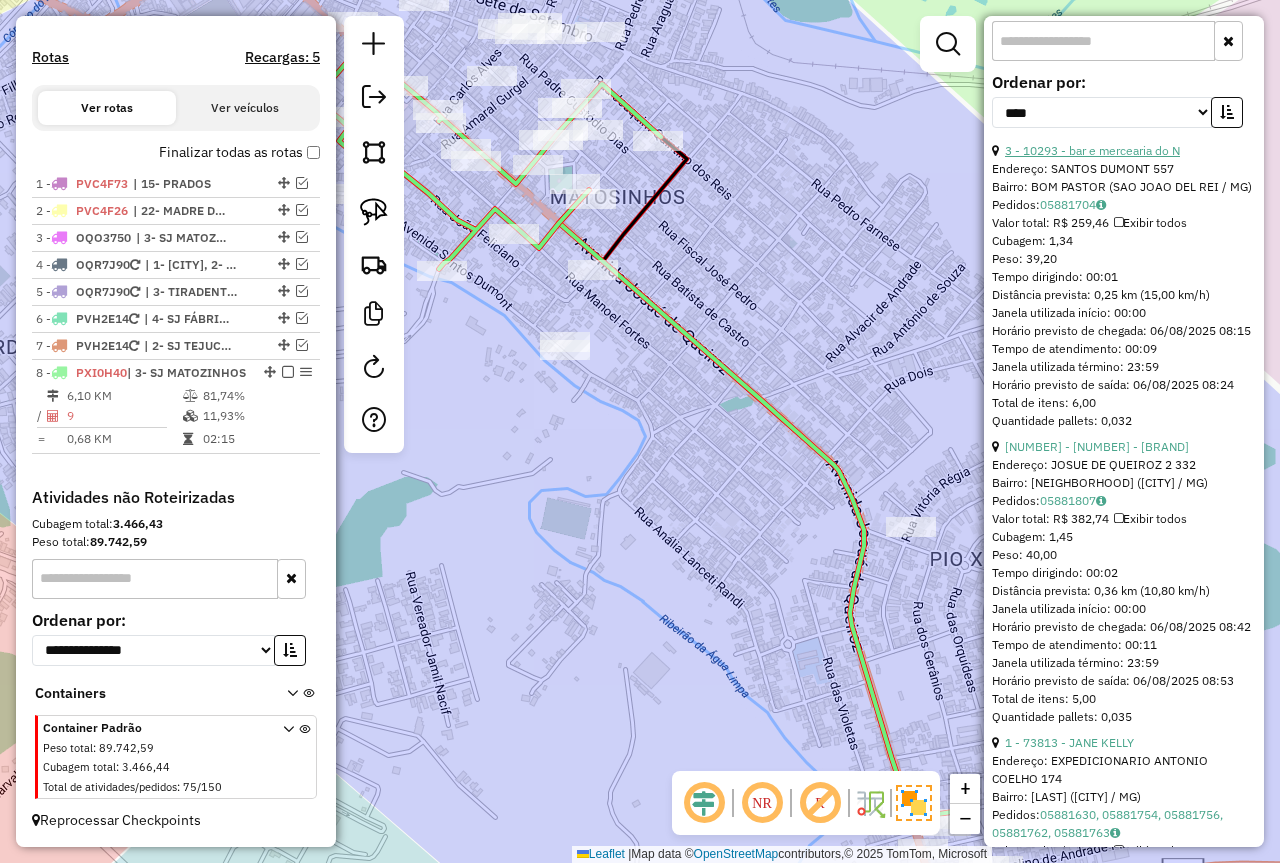 click on "3 - 10293 - bar e mercearia do N" at bounding box center (1092, 150) 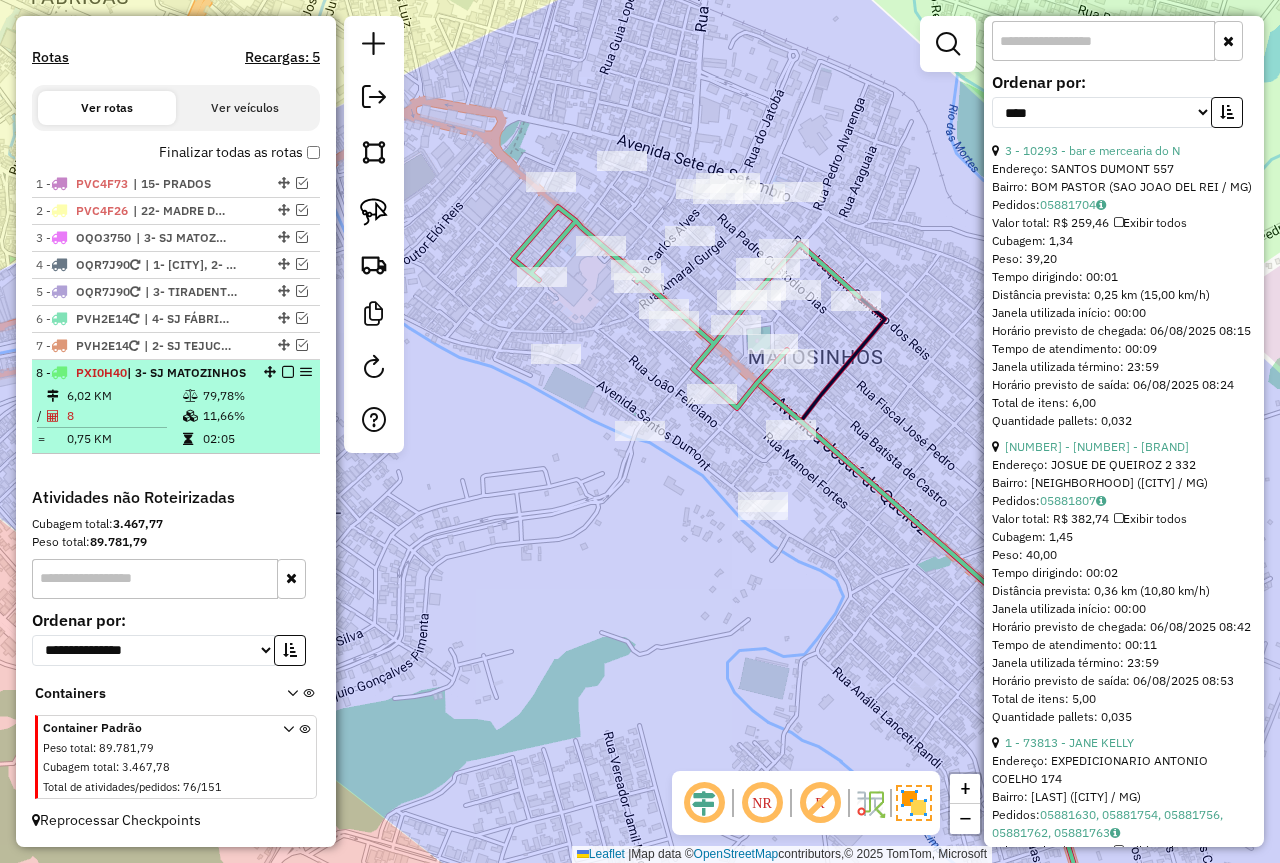 click at bounding box center (288, 372) 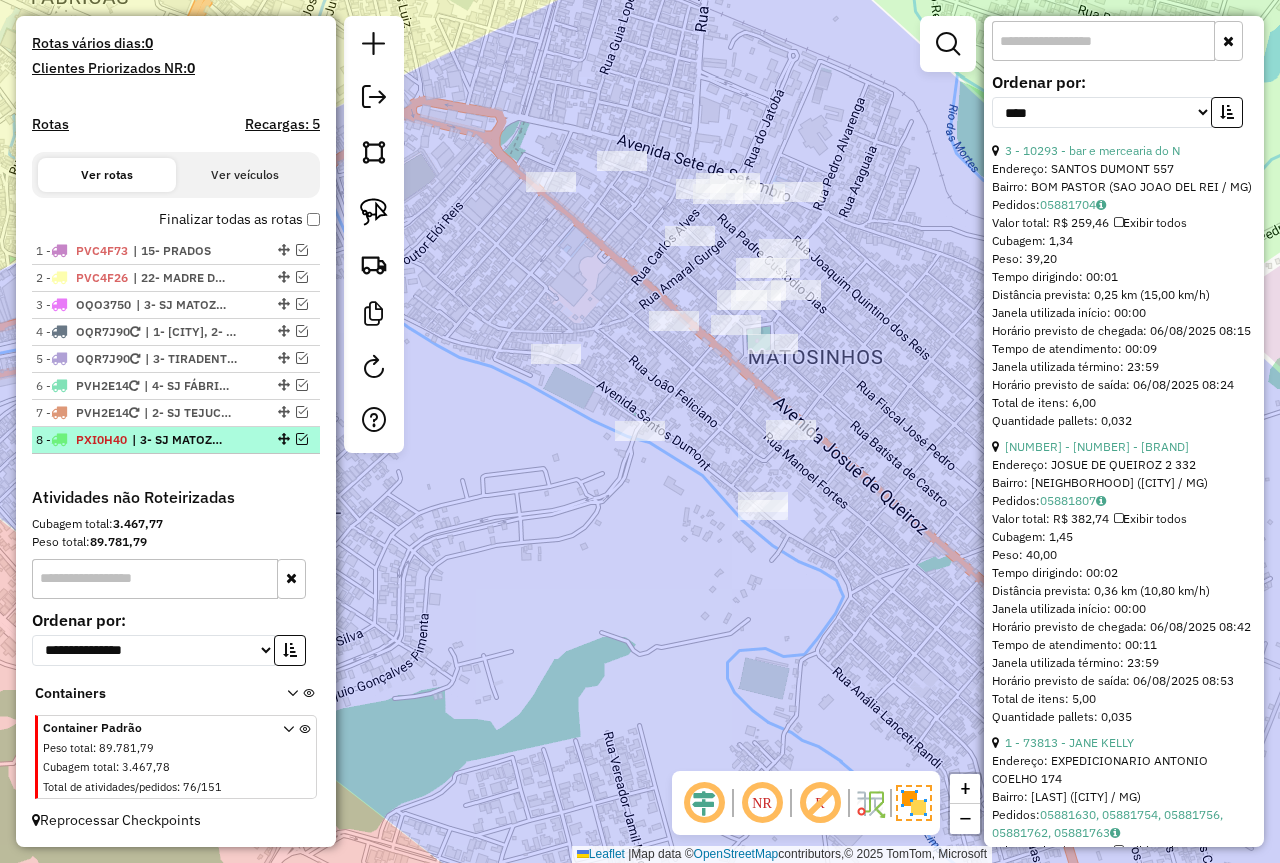 scroll, scrollTop: 528, scrollLeft: 0, axis: vertical 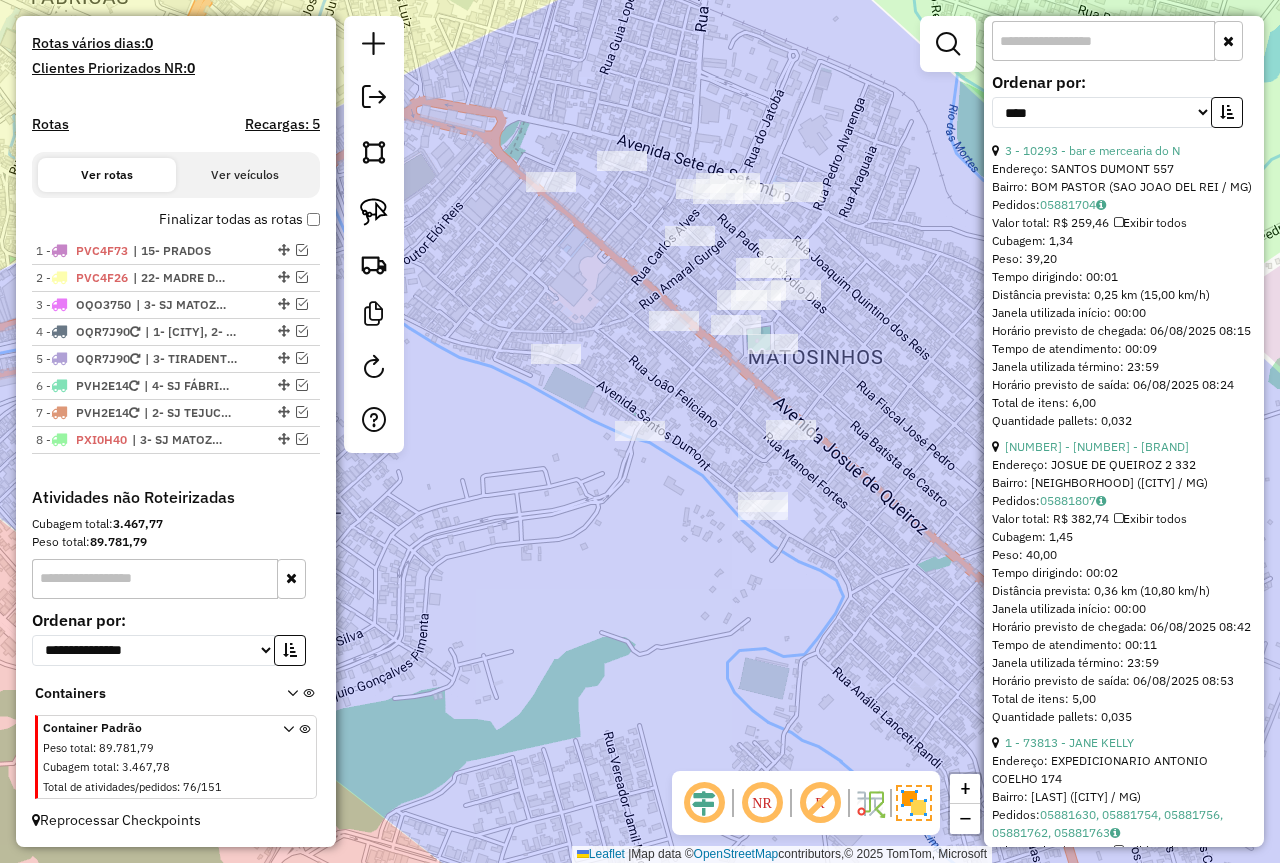 click on "Finalizar todas as rotas" at bounding box center (239, 219) 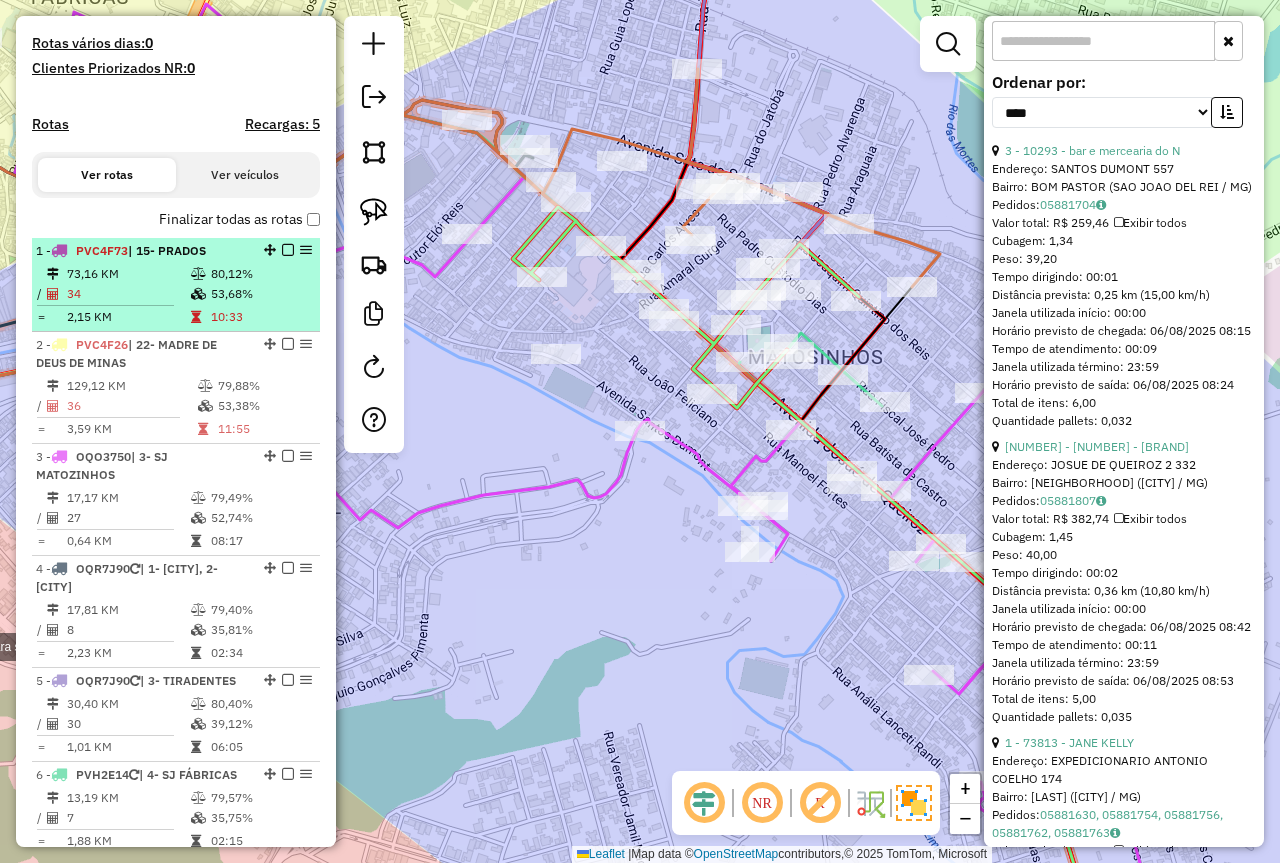 click on "80,12%" at bounding box center [260, 274] 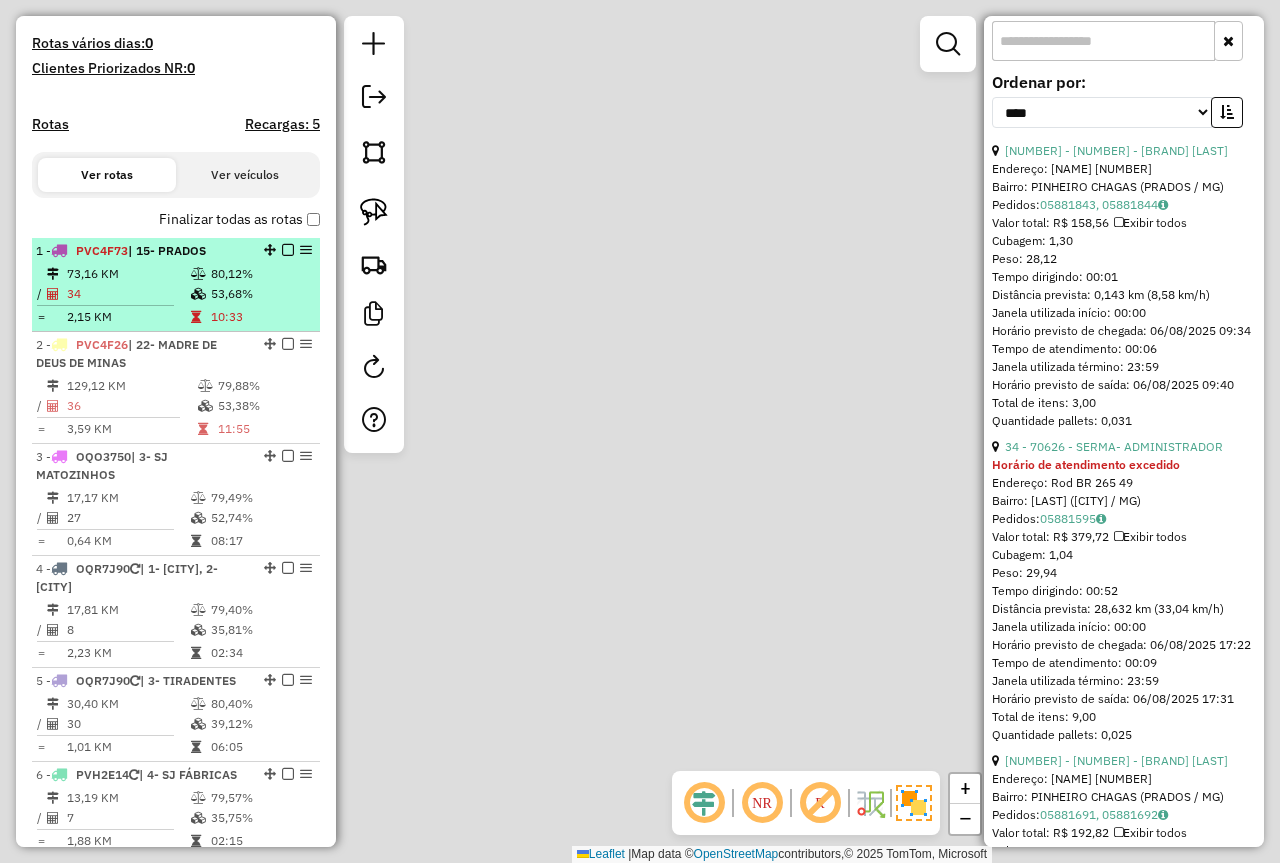 scroll, scrollTop: 808, scrollLeft: 0, axis: vertical 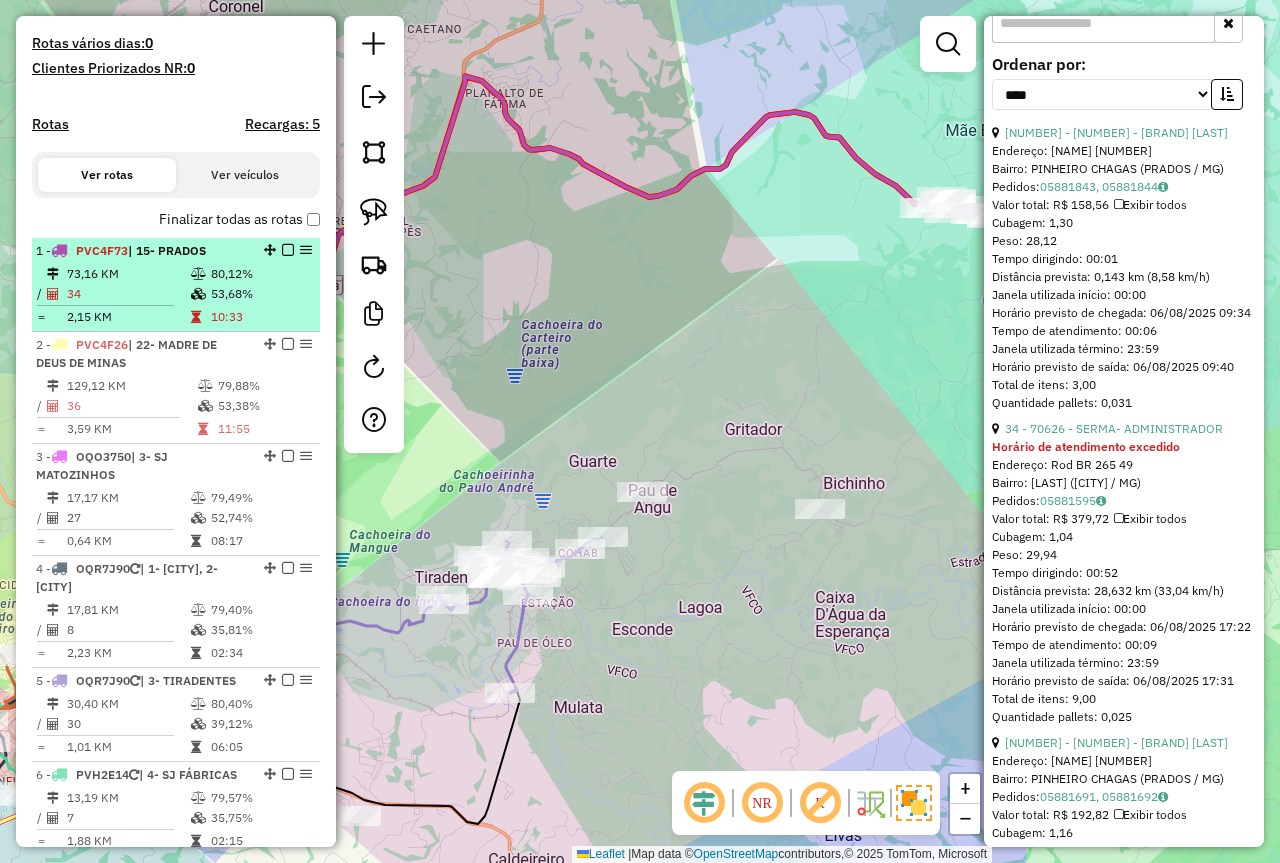 click at bounding box center [288, 250] 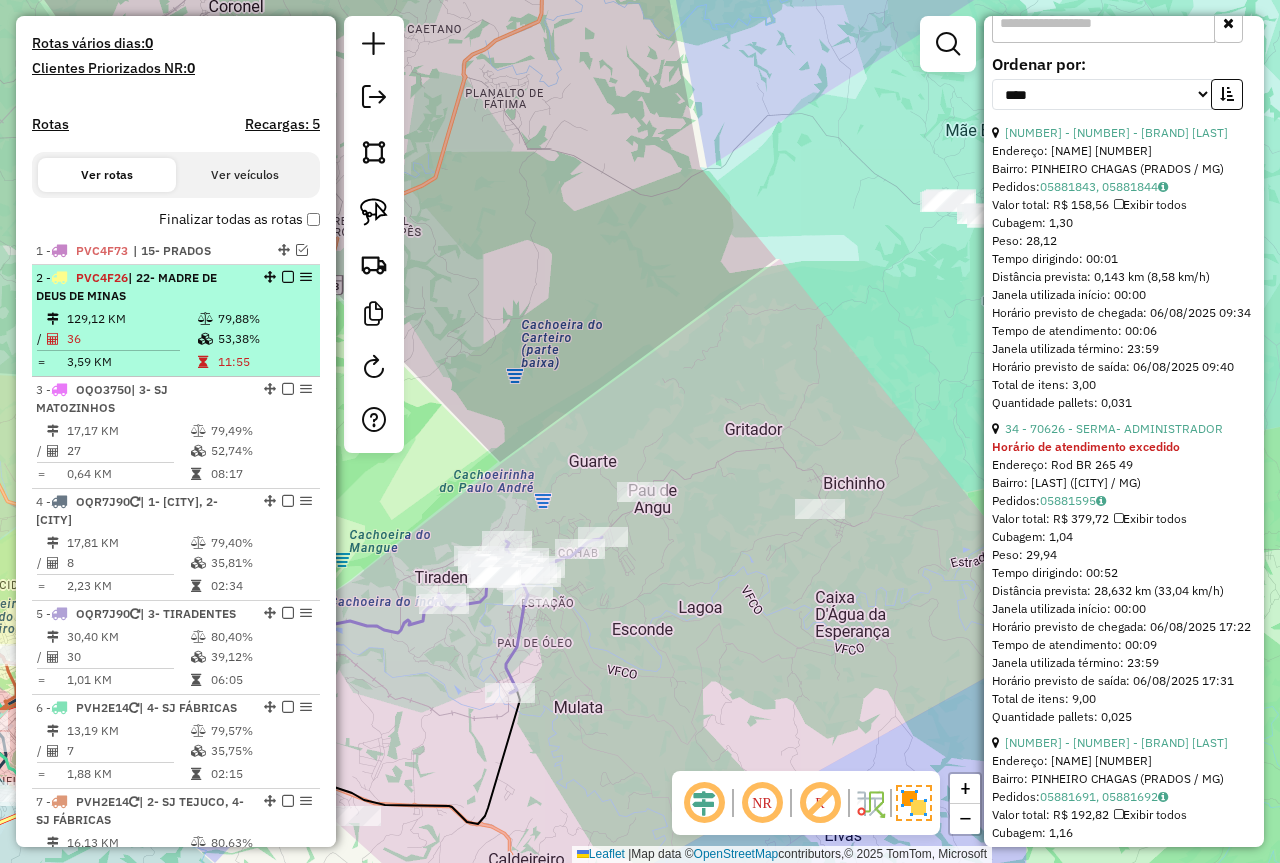 click at bounding box center (205, 339) 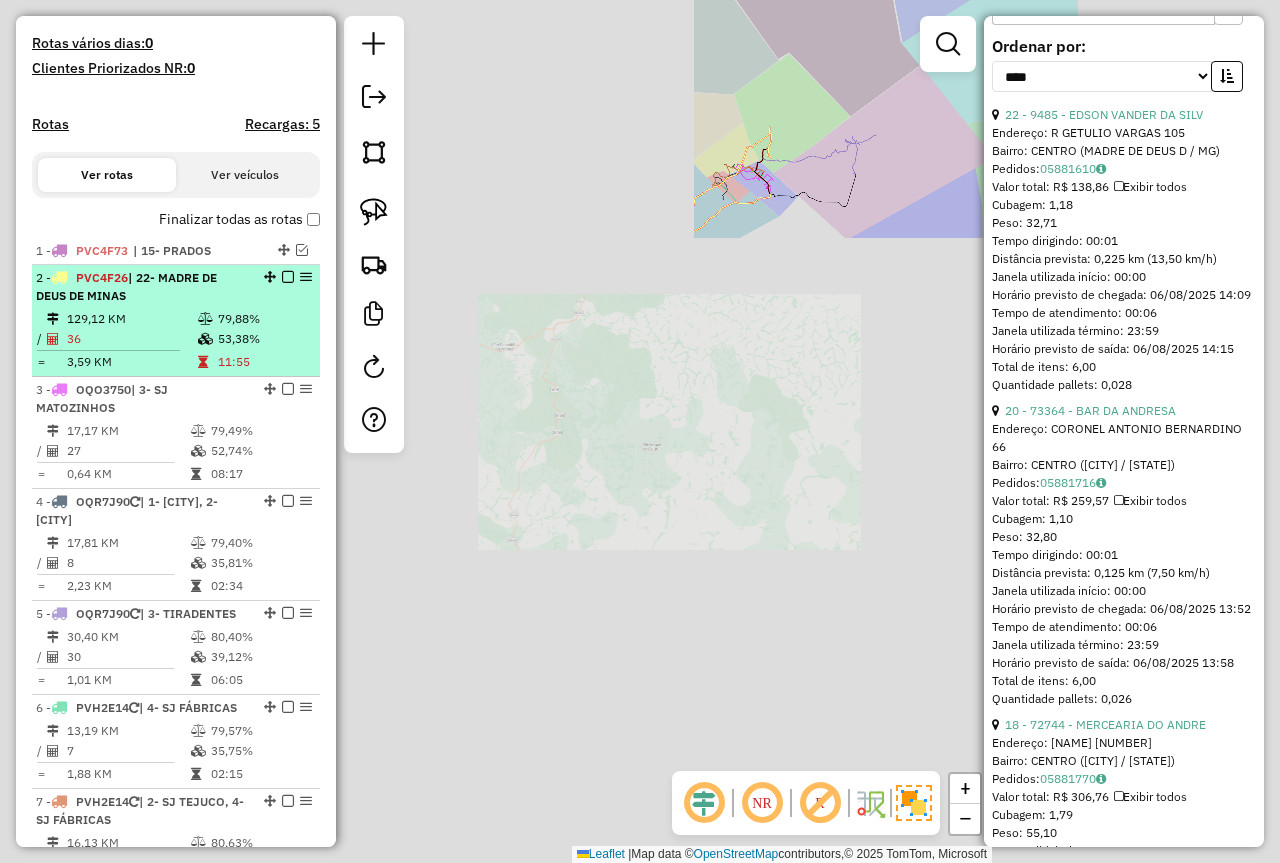 scroll, scrollTop: 790, scrollLeft: 0, axis: vertical 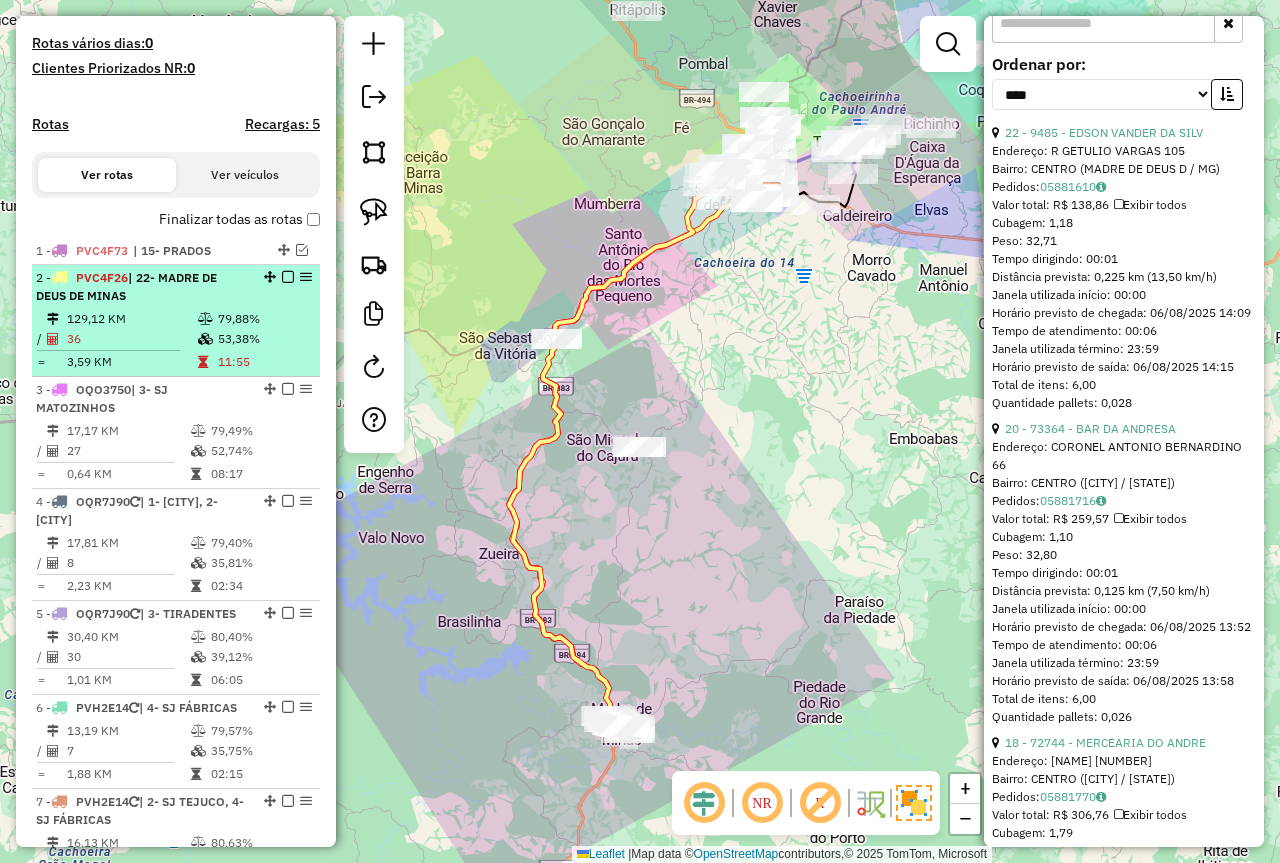 click at bounding box center [288, 277] 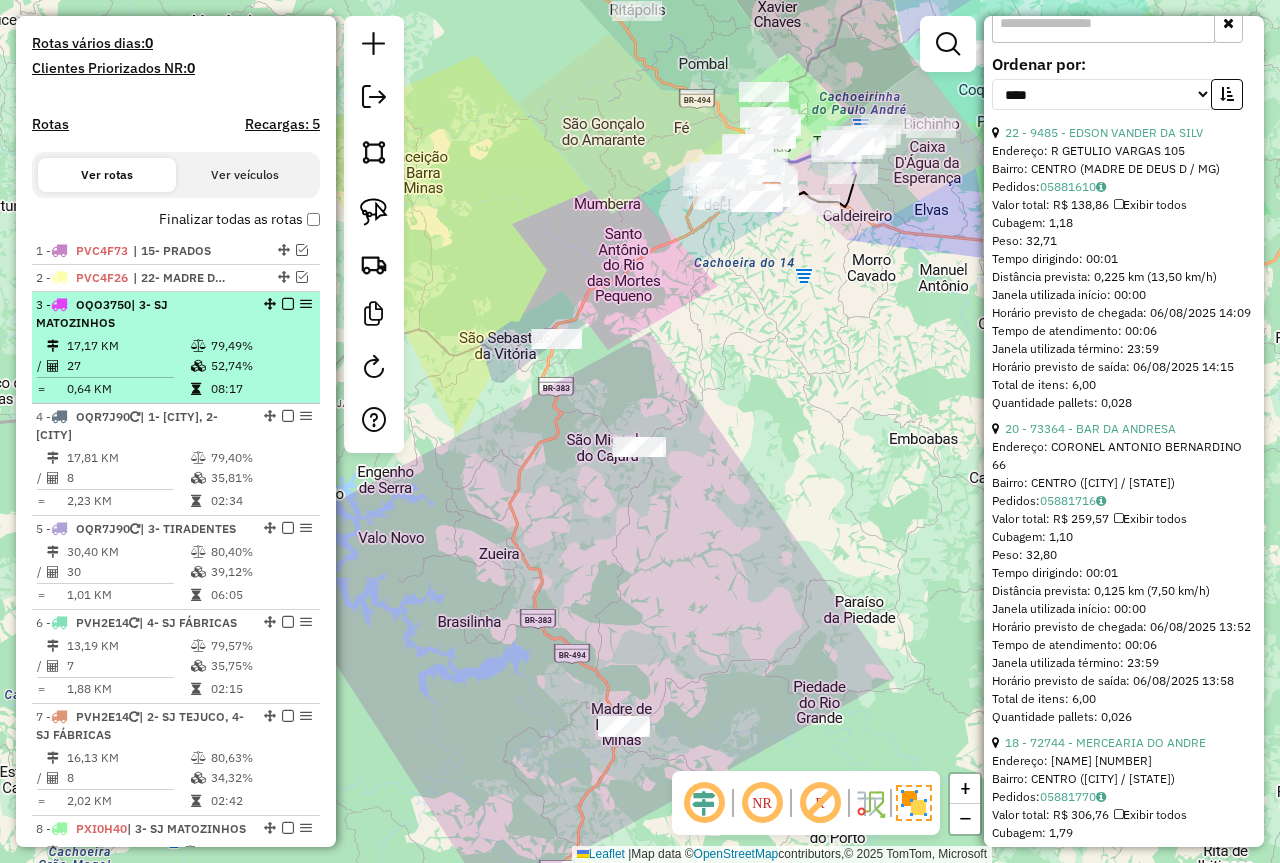 click at bounding box center (198, 346) 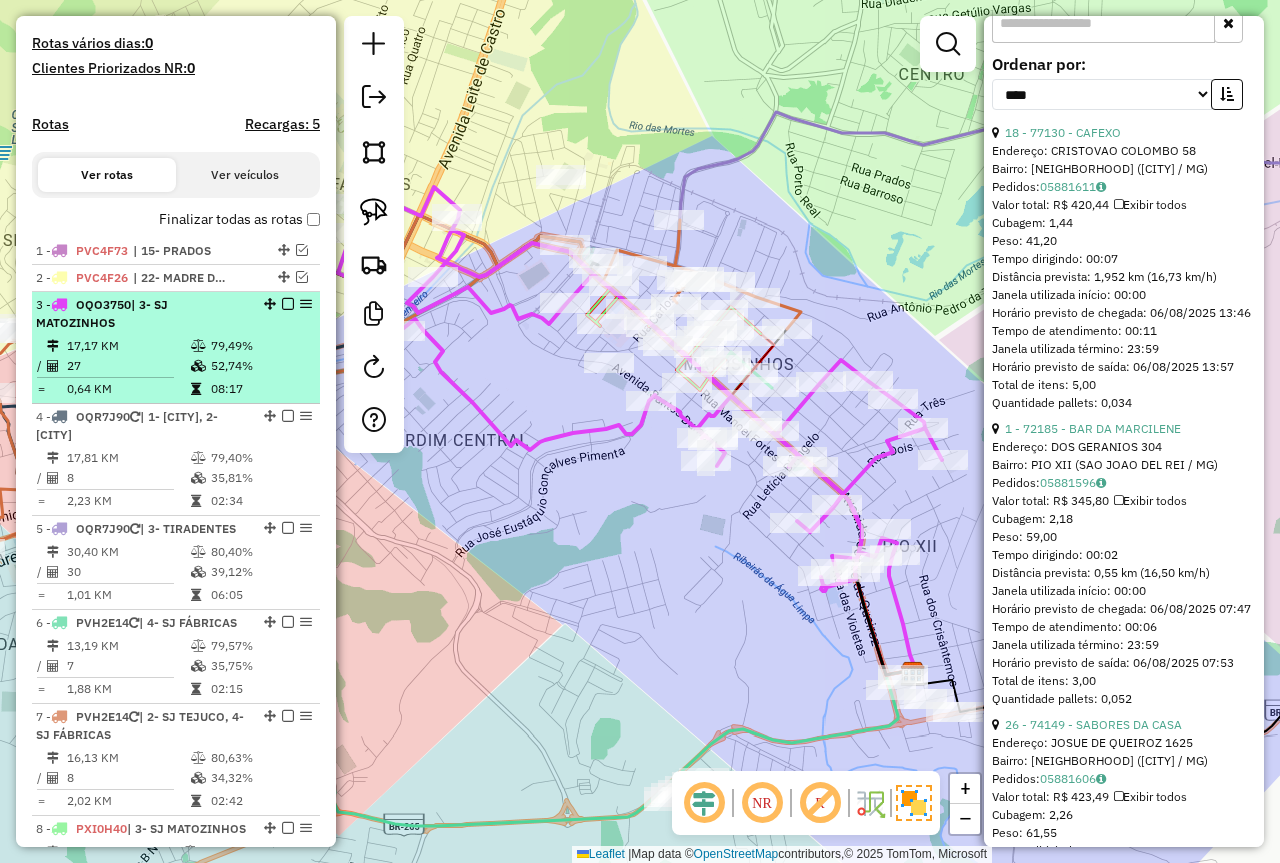 click at bounding box center [288, 304] 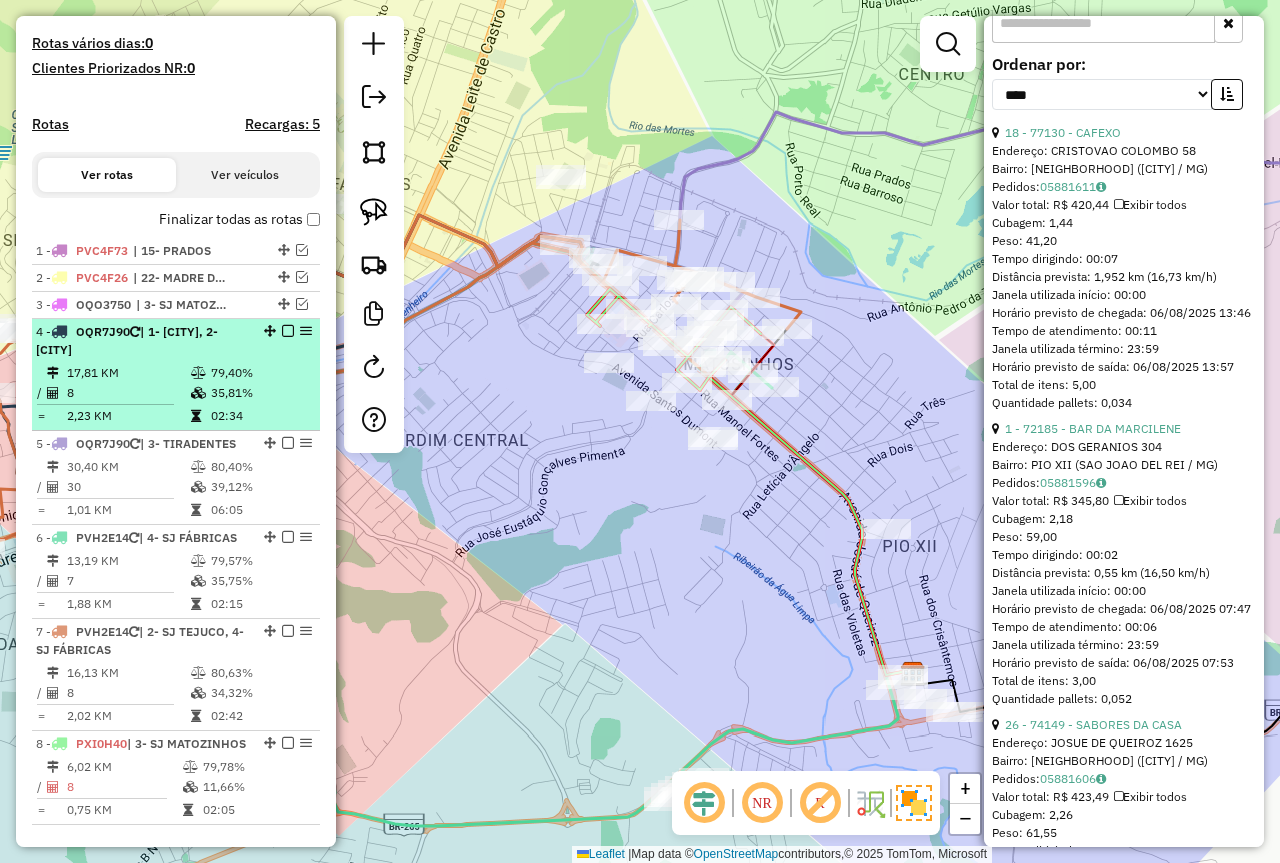 click on "79,40%" at bounding box center [260, 373] 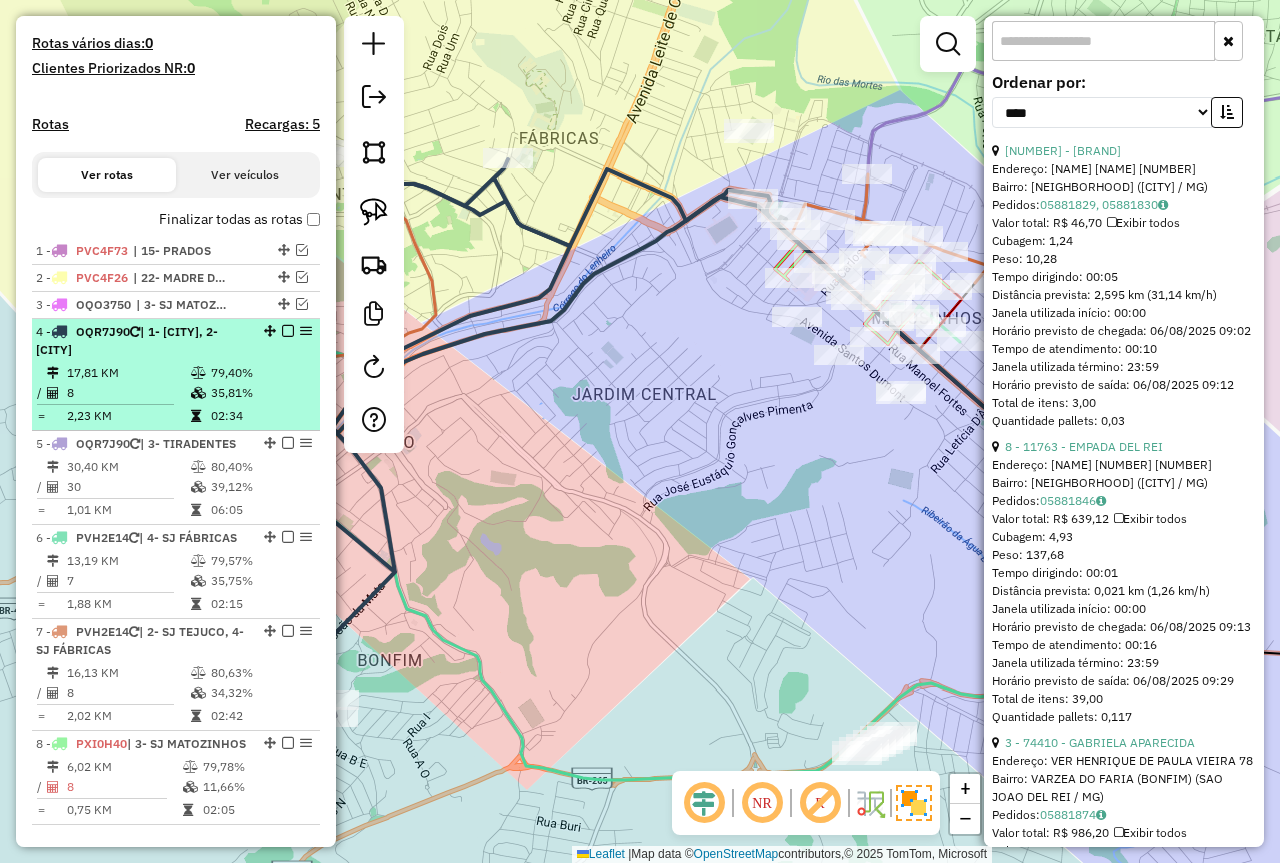 drag, startPoint x: 283, startPoint y: 331, endPoint x: 283, endPoint y: 342, distance: 11 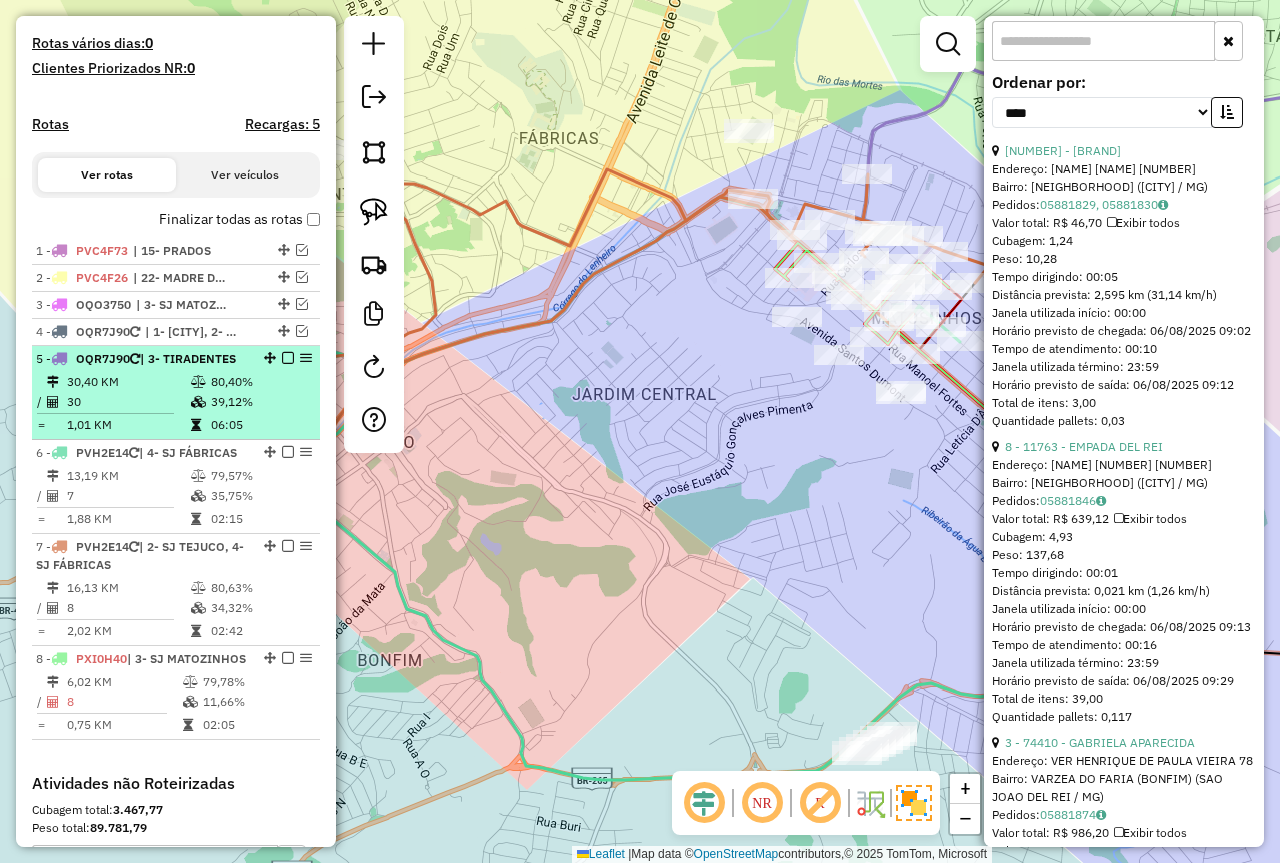 click at bounding box center [288, 358] 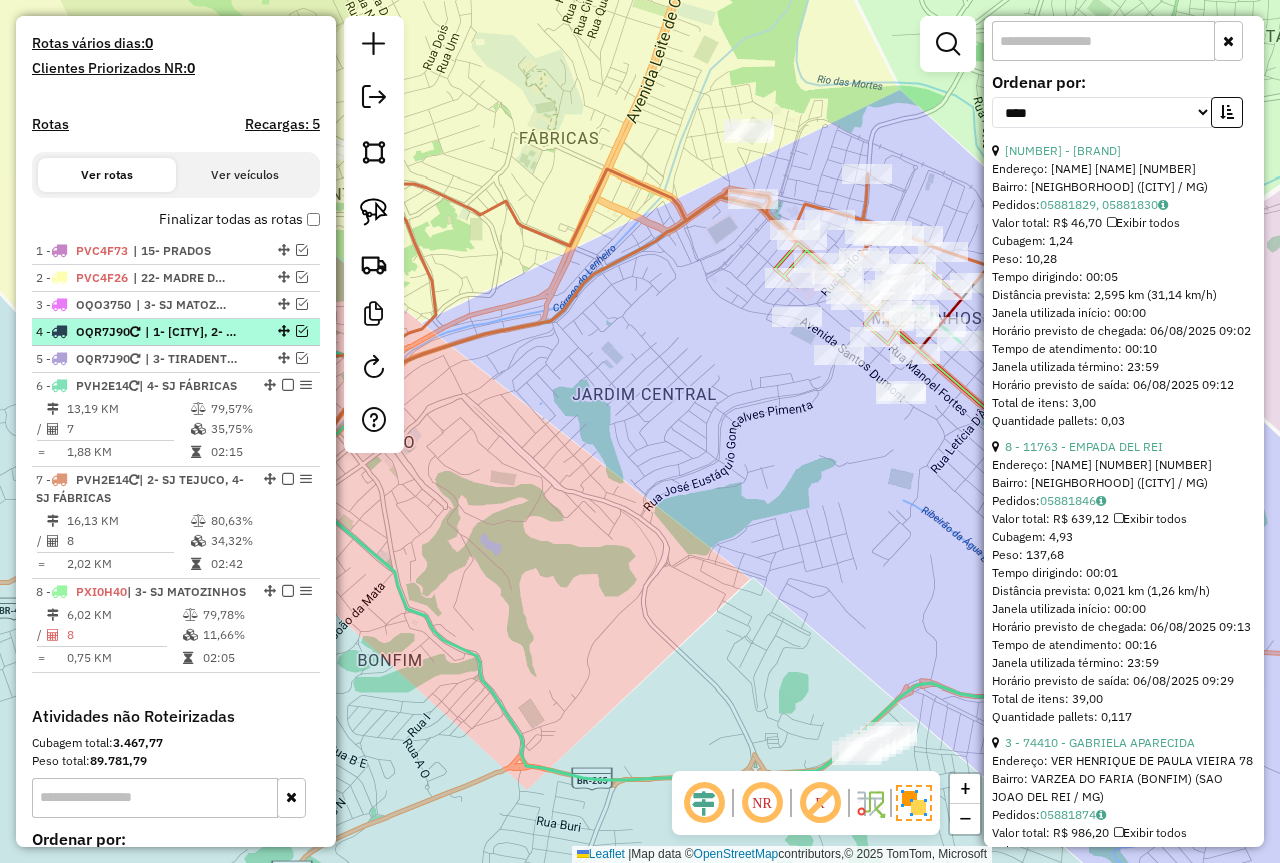 click on "5 -       OQR7J90   | 3- TIRADENTES" at bounding box center (176, 359) 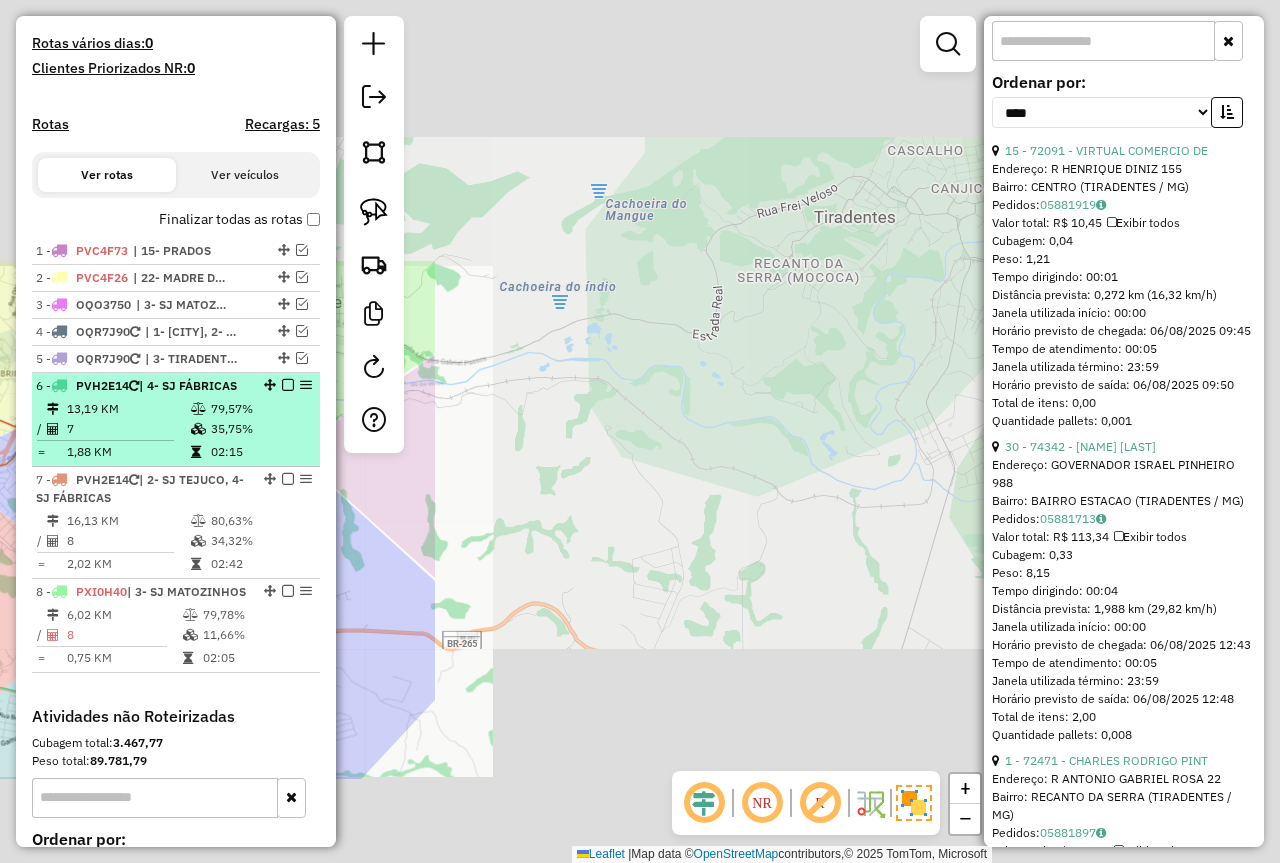 click on "| 4- SJ FÁBRICAS" at bounding box center (188, 385) 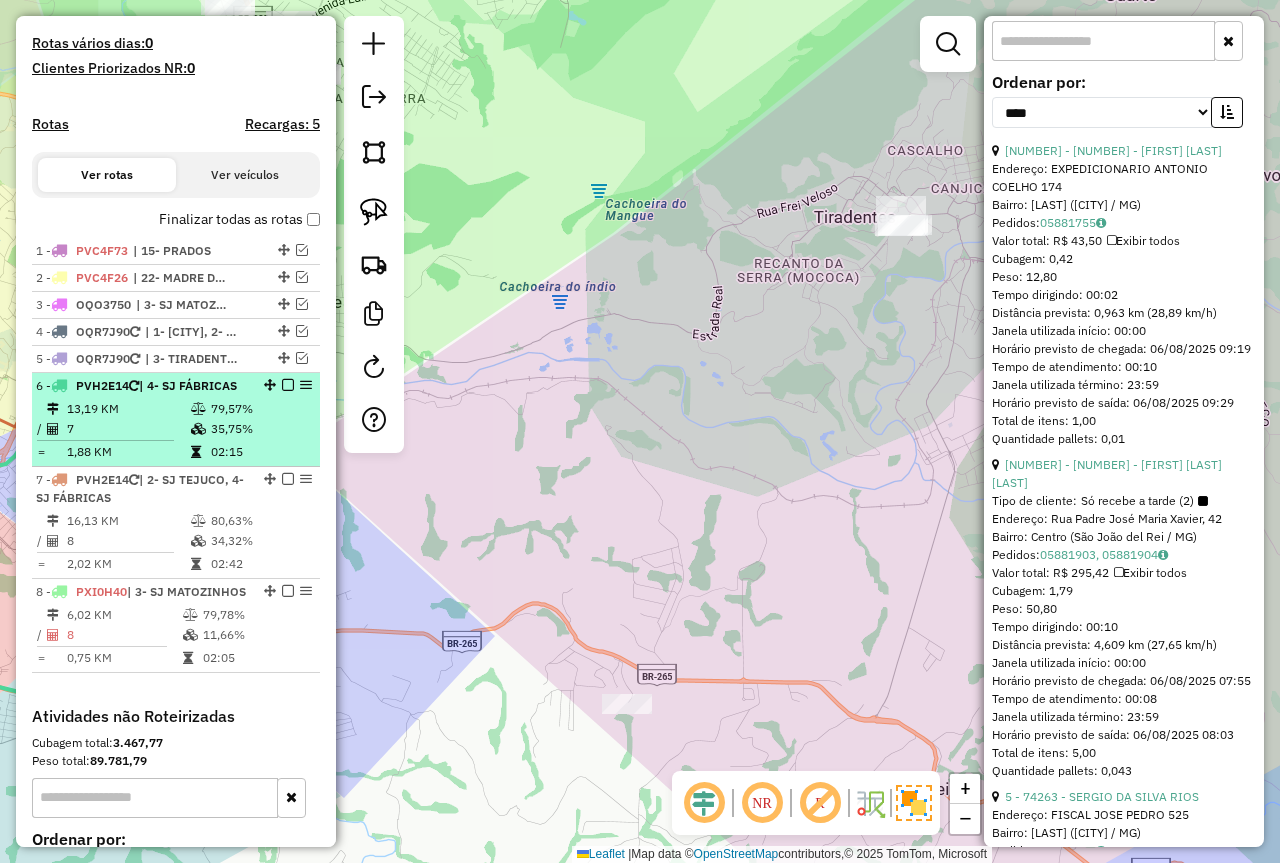 click at bounding box center [288, 385] 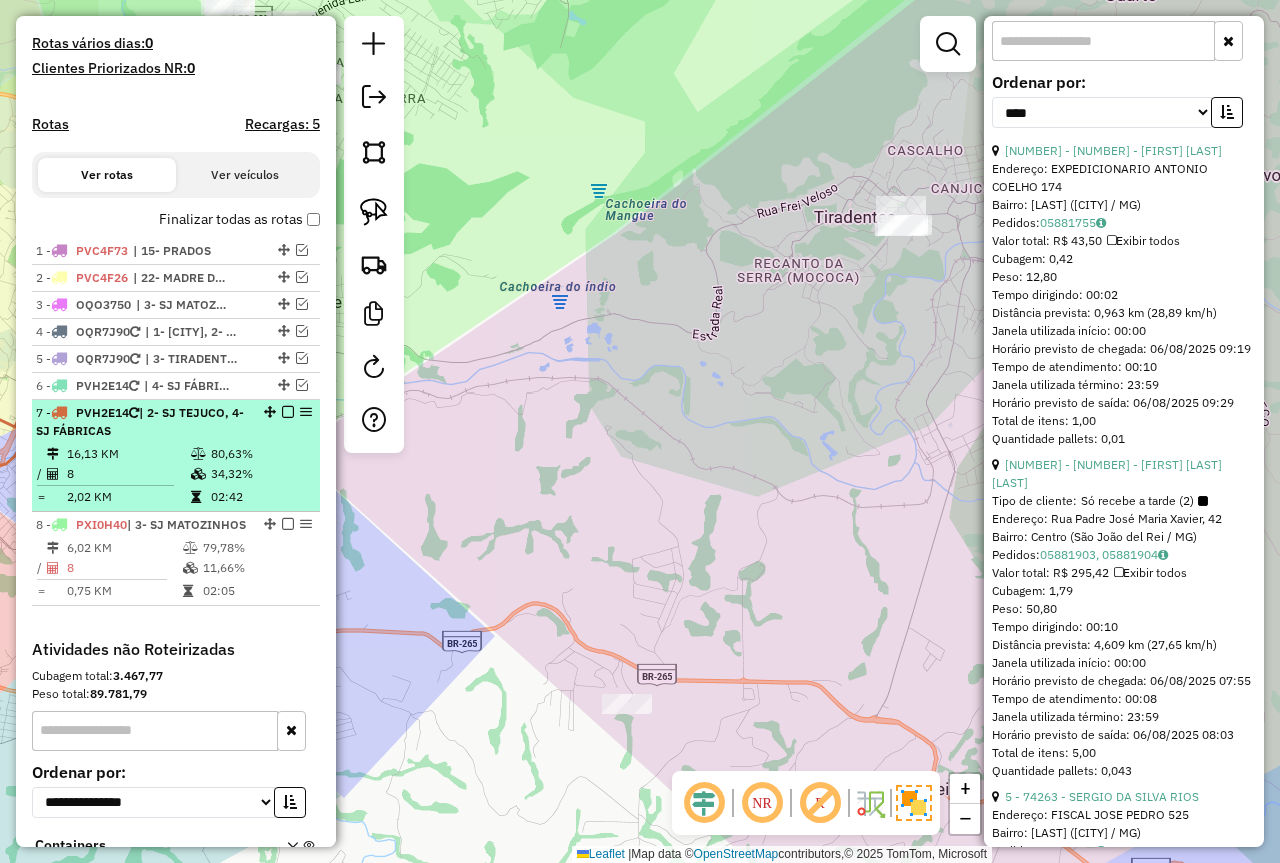 click on "80,63%" at bounding box center (260, 454) 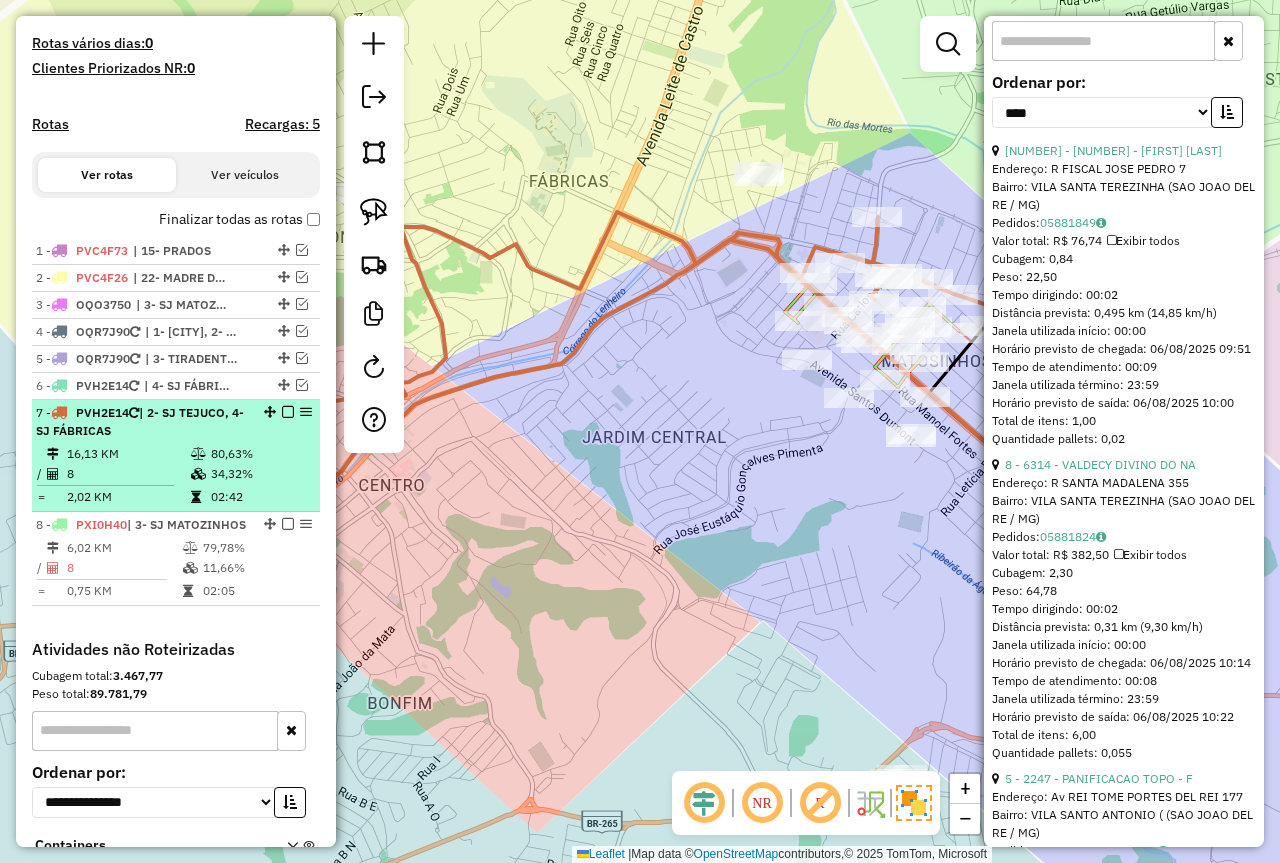 click at bounding box center [288, 412] 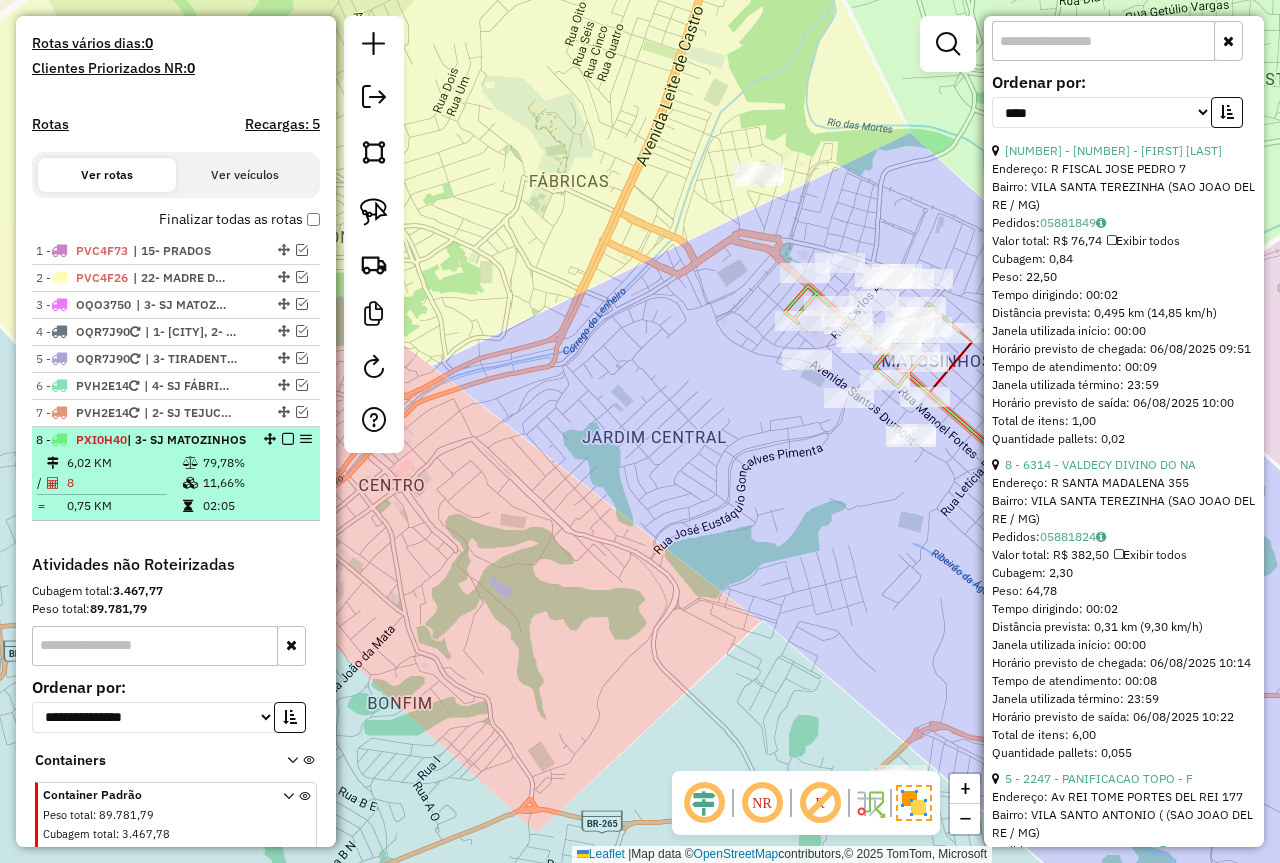 drag, startPoint x: 210, startPoint y: 466, endPoint x: 227, endPoint y: 472, distance: 18.027756 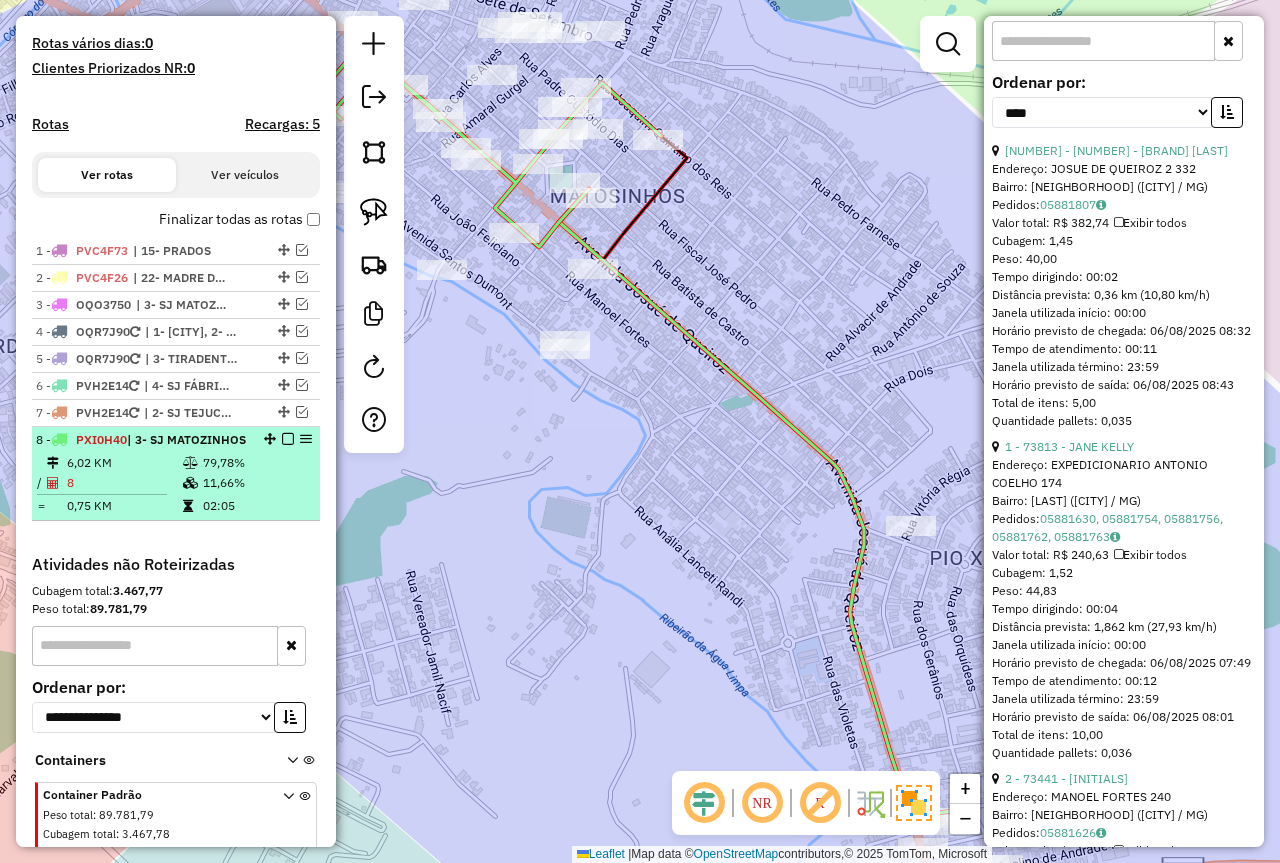 click at bounding box center [288, 439] 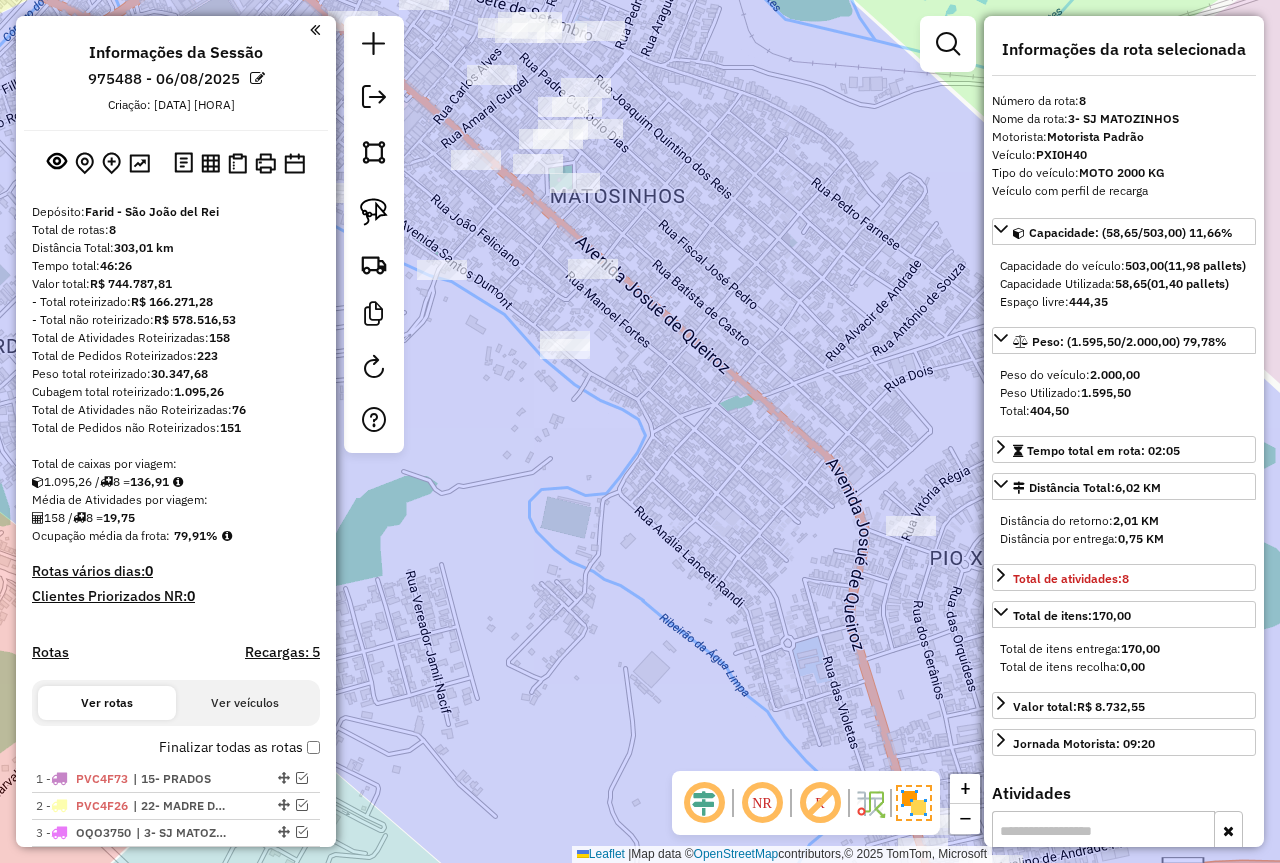 select on "*********" 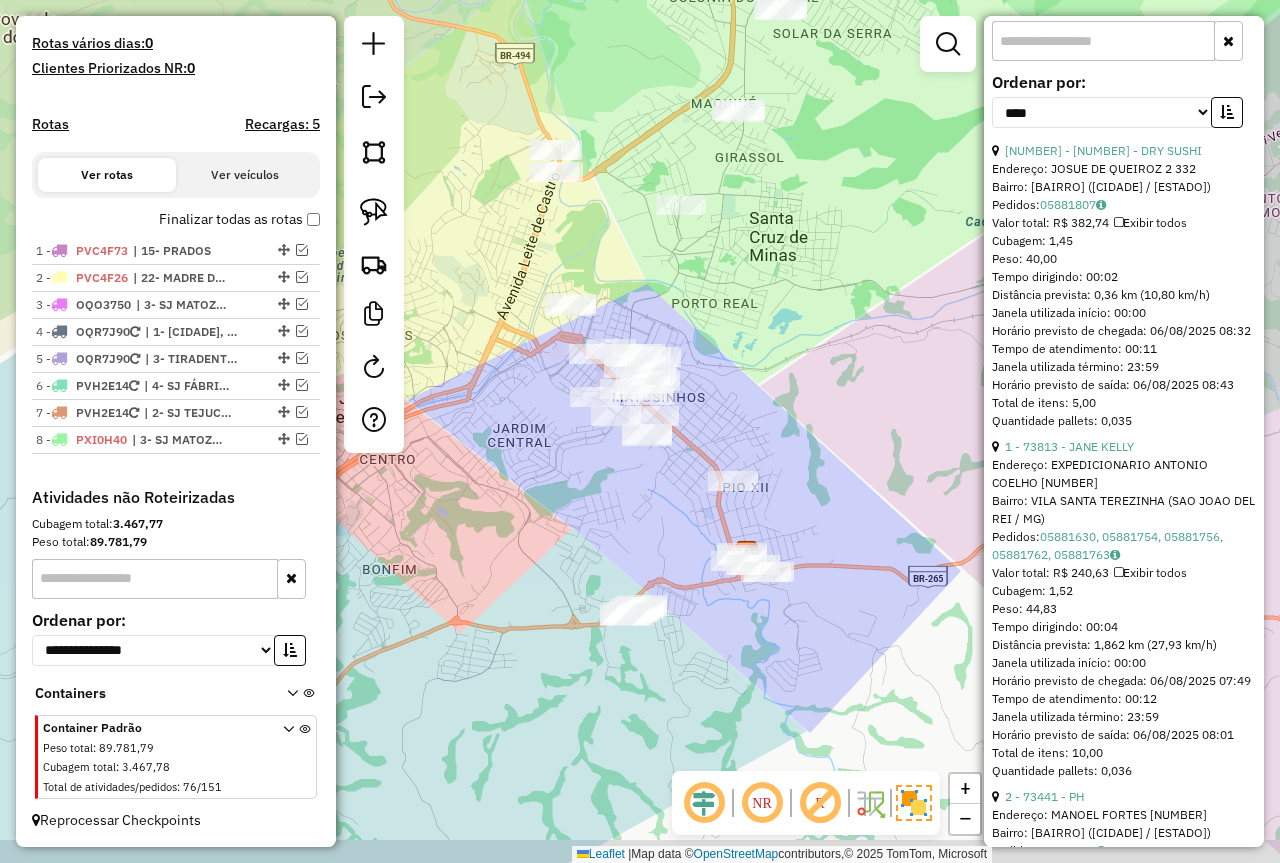 drag, startPoint x: 808, startPoint y: 461, endPoint x: 746, endPoint y: 341, distance: 135.07036 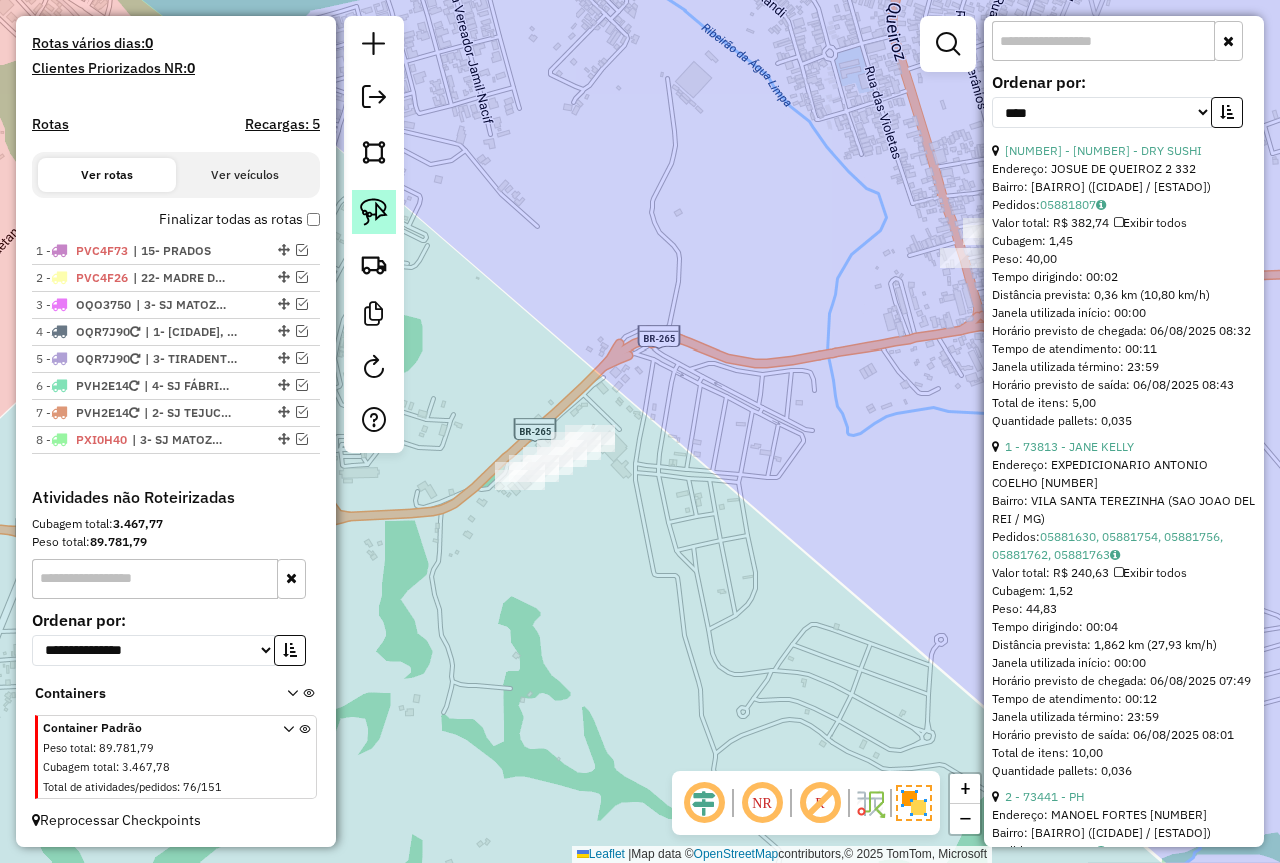 click 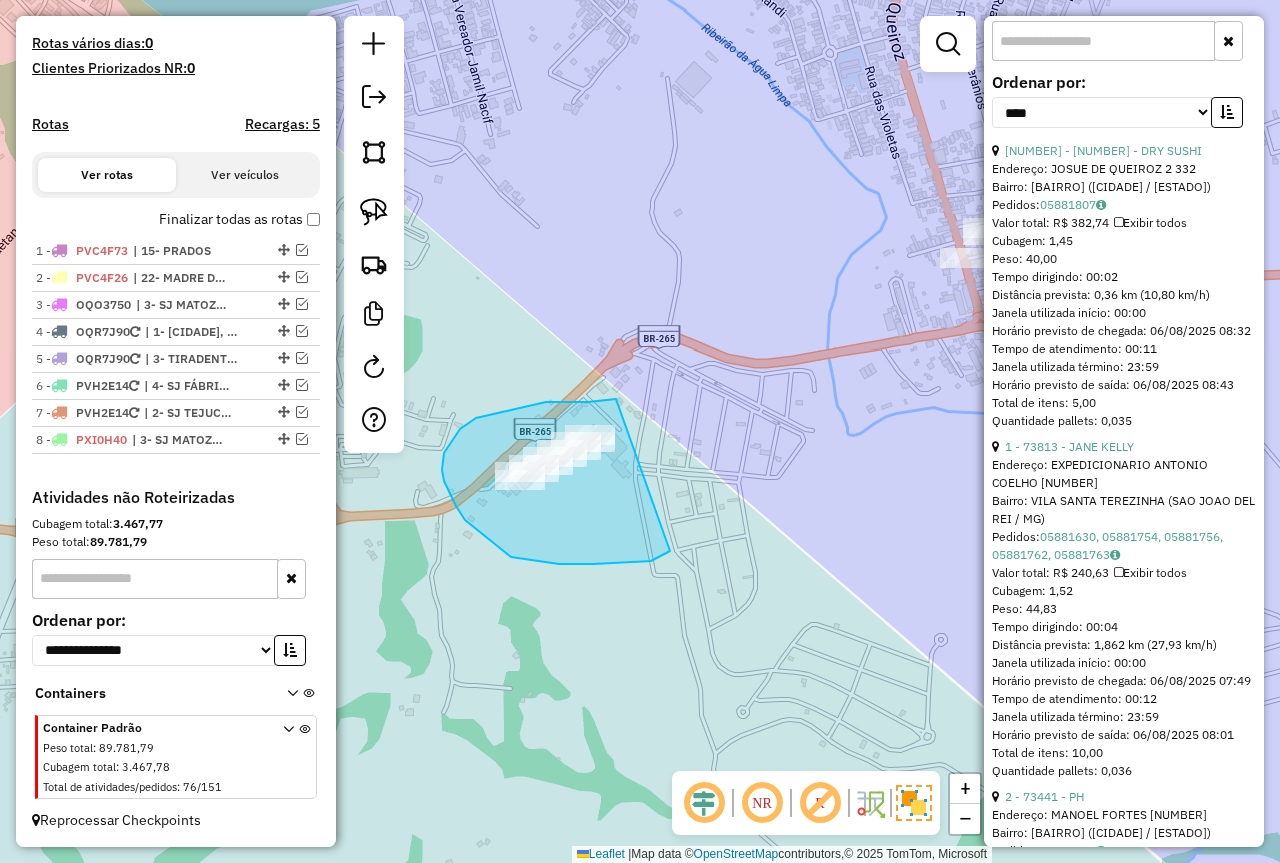 drag, startPoint x: 616, startPoint y: 399, endPoint x: 680, endPoint y: 535, distance: 150.30635 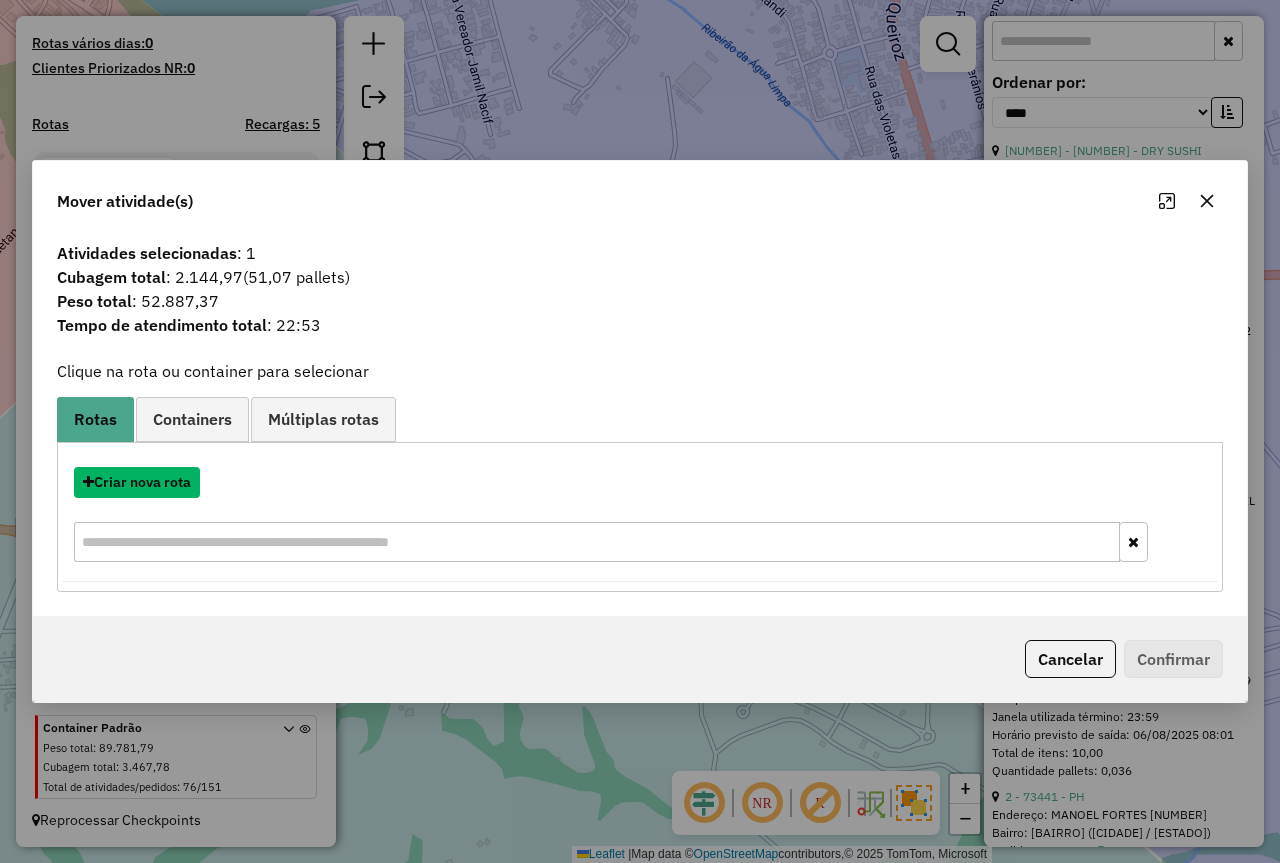 click on "Criar nova rota" at bounding box center (137, 482) 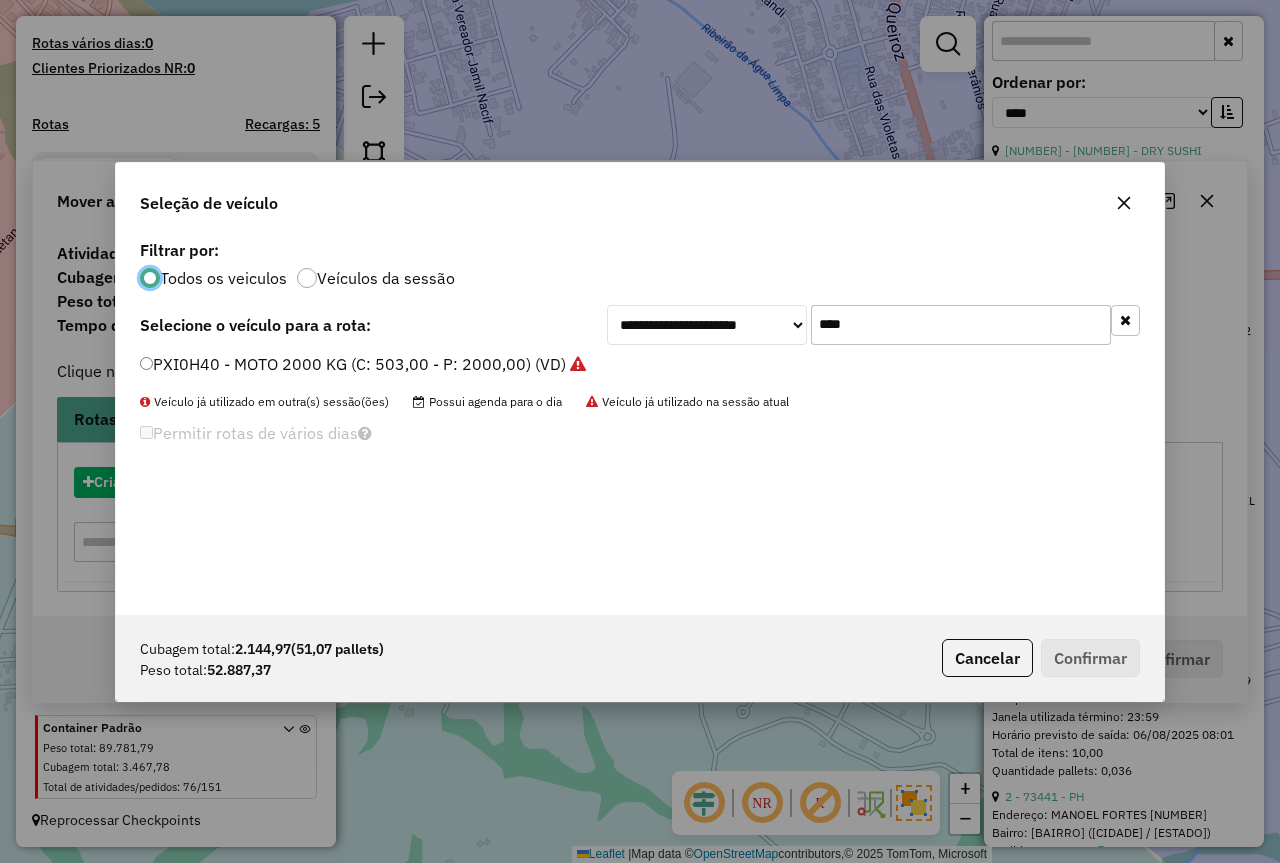 scroll, scrollTop: 11, scrollLeft: 6, axis: both 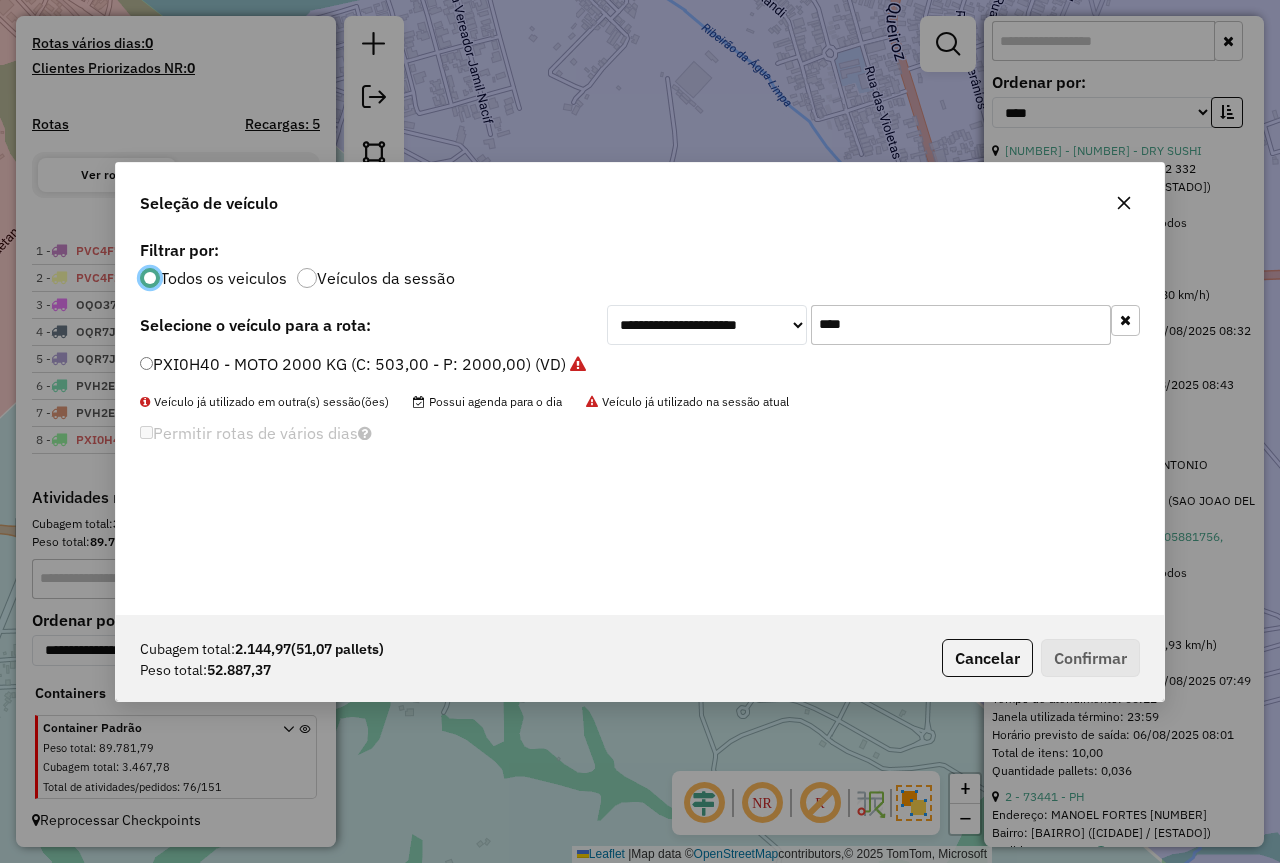 drag, startPoint x: 892, startPoint y: 342, endPoint x: 700, endPoint y: 357, distance: 192.58505 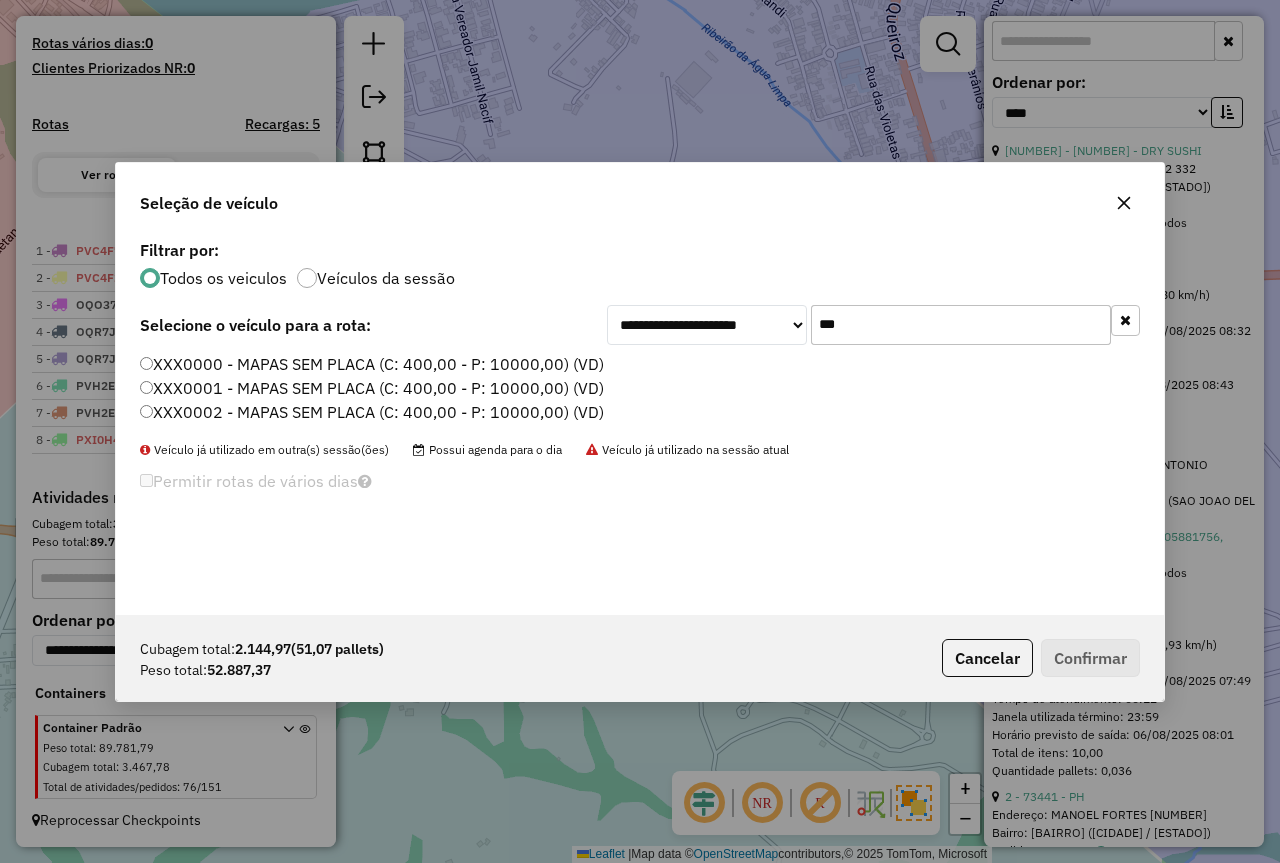 type on "***" 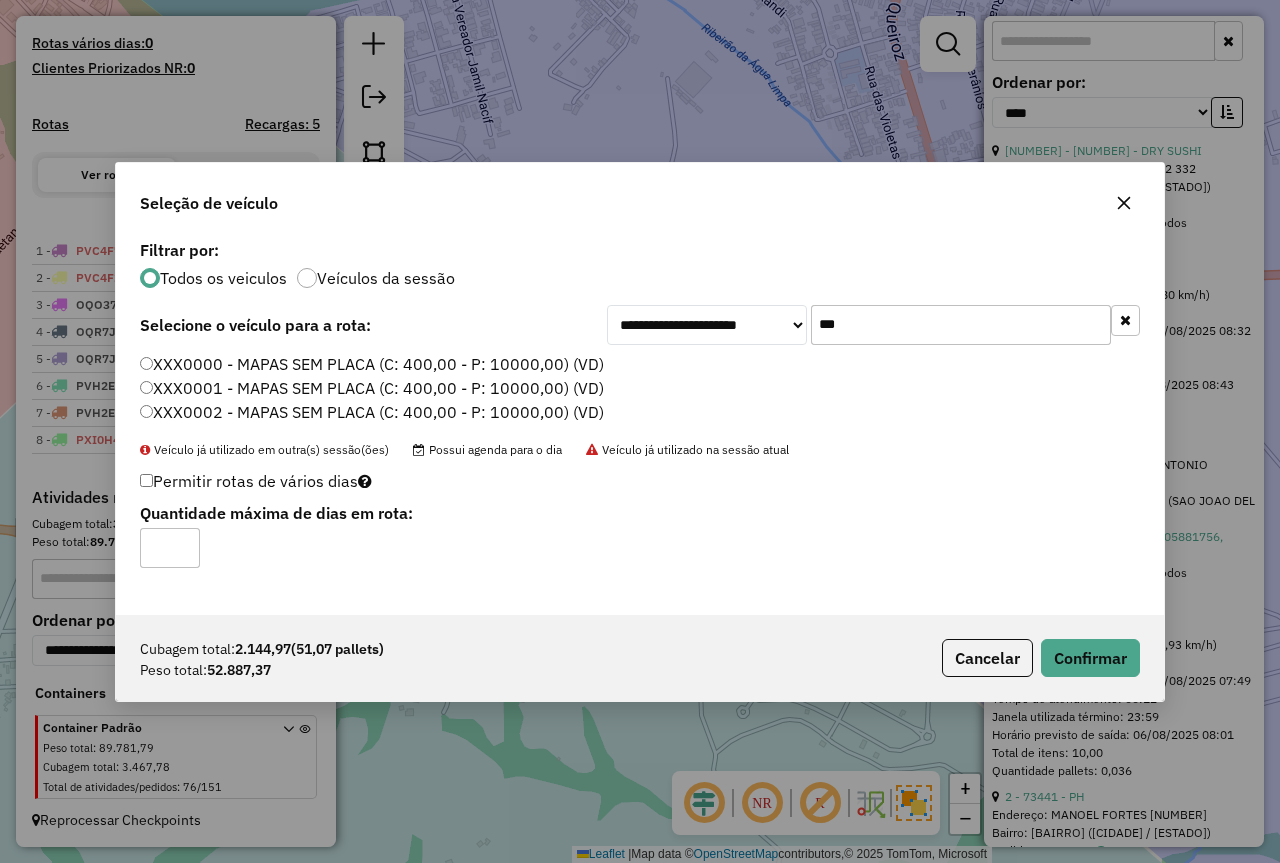 click on "XXX0000 - MAPAS SEM PLACA (C: 400,00 - P: 10000,00) (VD)" 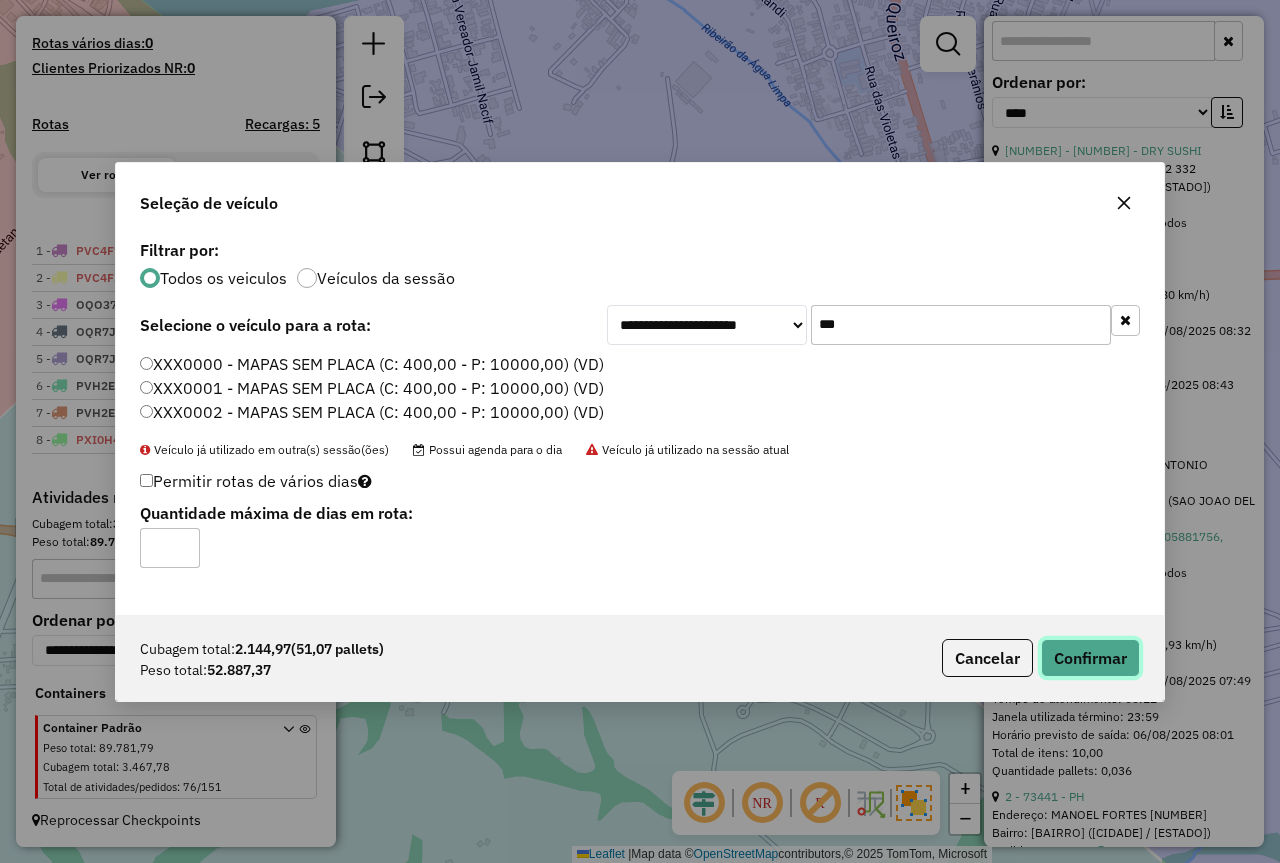 click on "Confirmar" 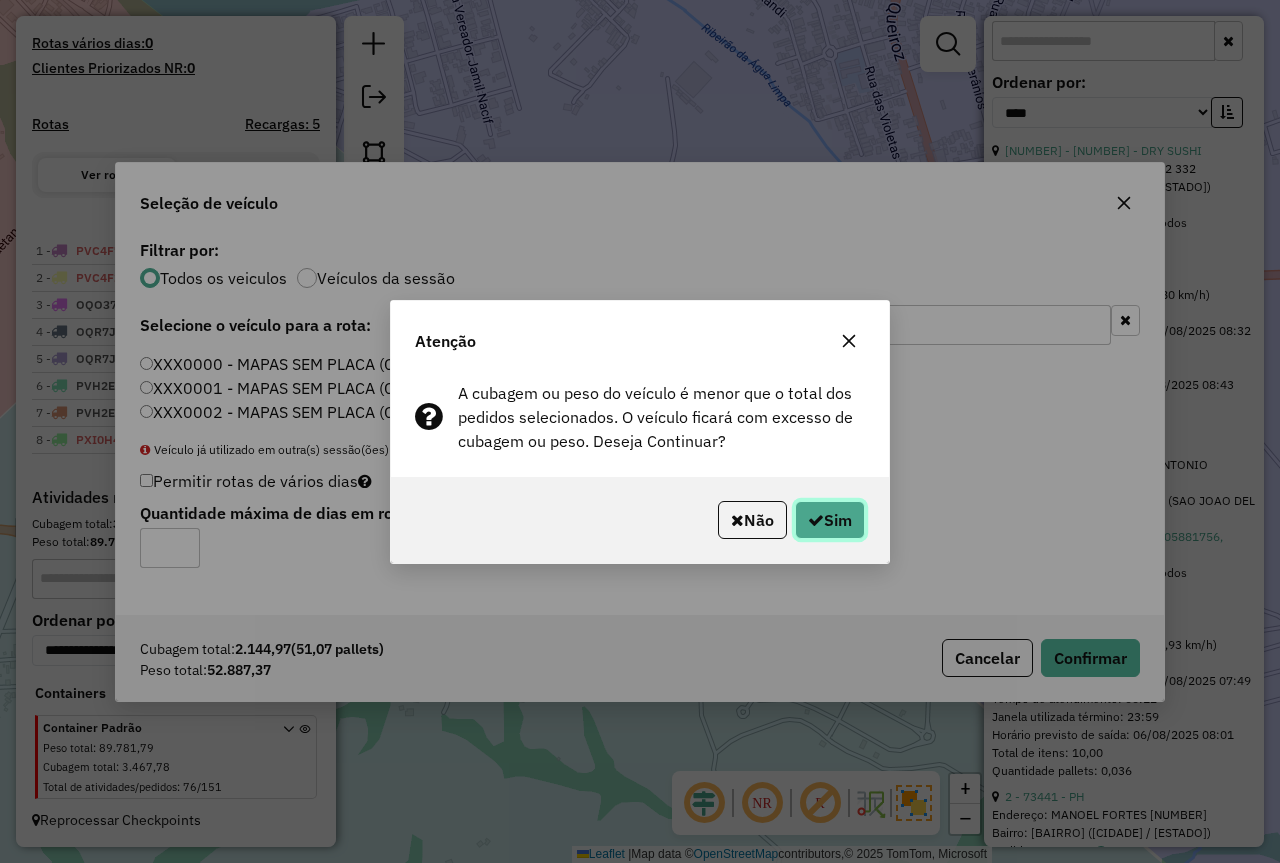 click on "Sim" 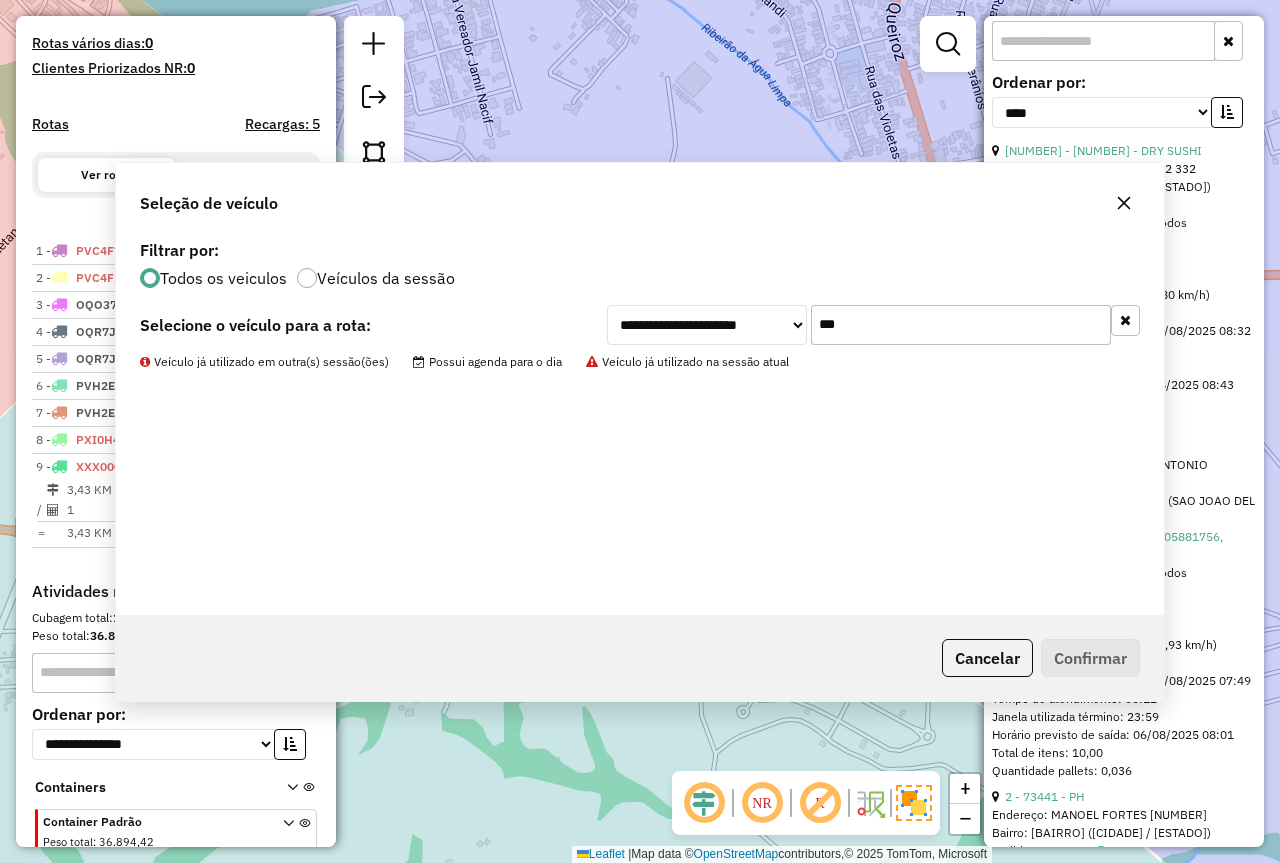 scroll, scrollTop: 622, scrollLeft: 0, axis: vertical 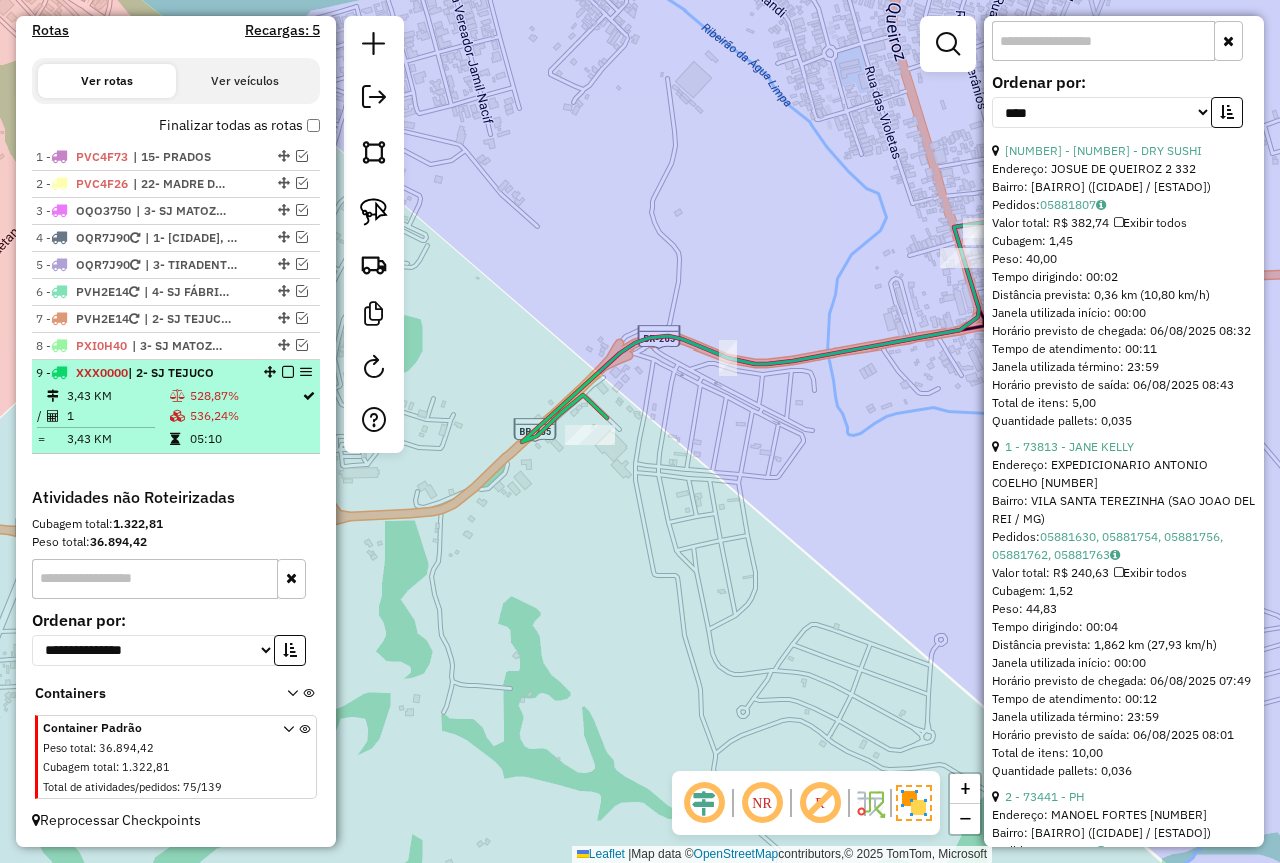 click on "536,24%" at bounding box center (245, 416) 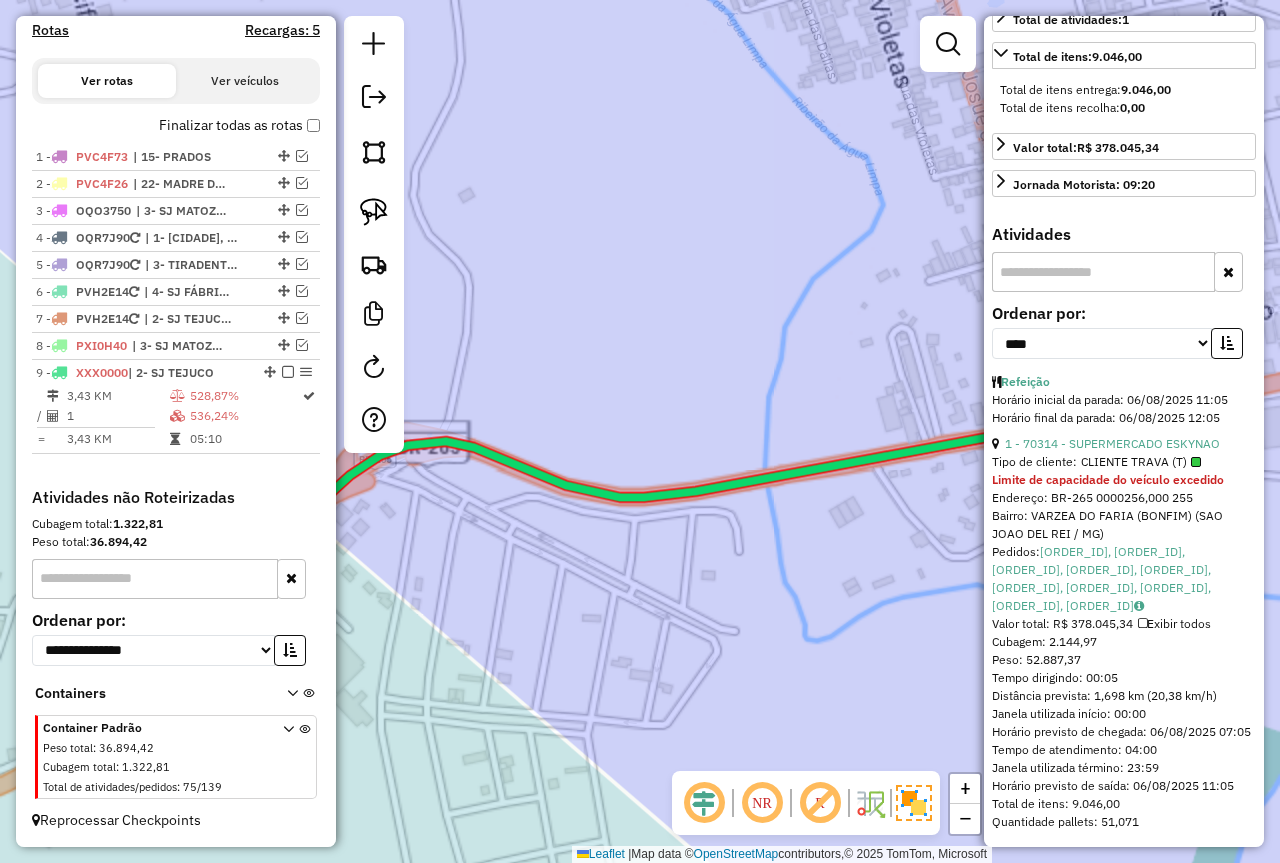 scroll, scrollTop: 631, scrollLeft: 0, axis: vertical 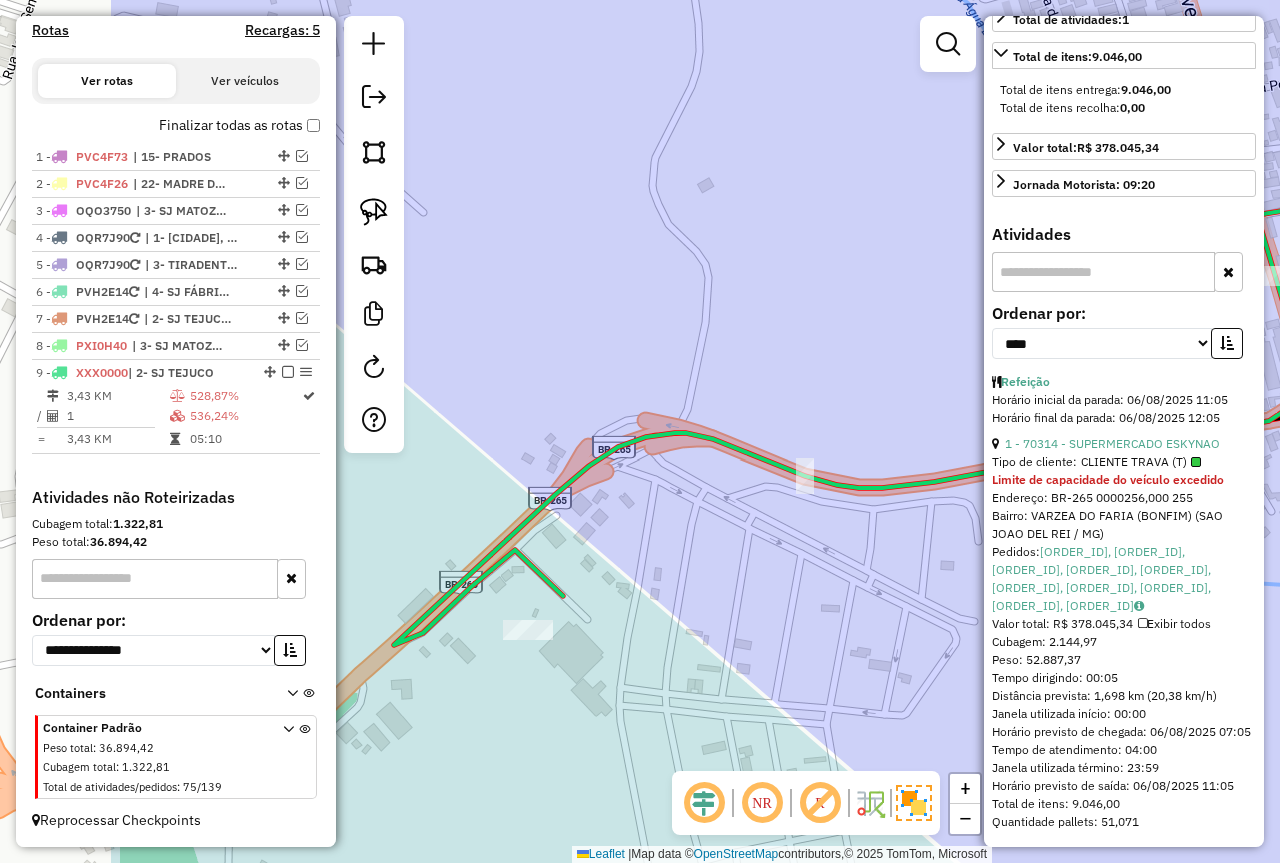 drag, startPoint x: 604, startPoint y: 528, endPoint x: 843, endPoint y: 518, distance: 239.2091 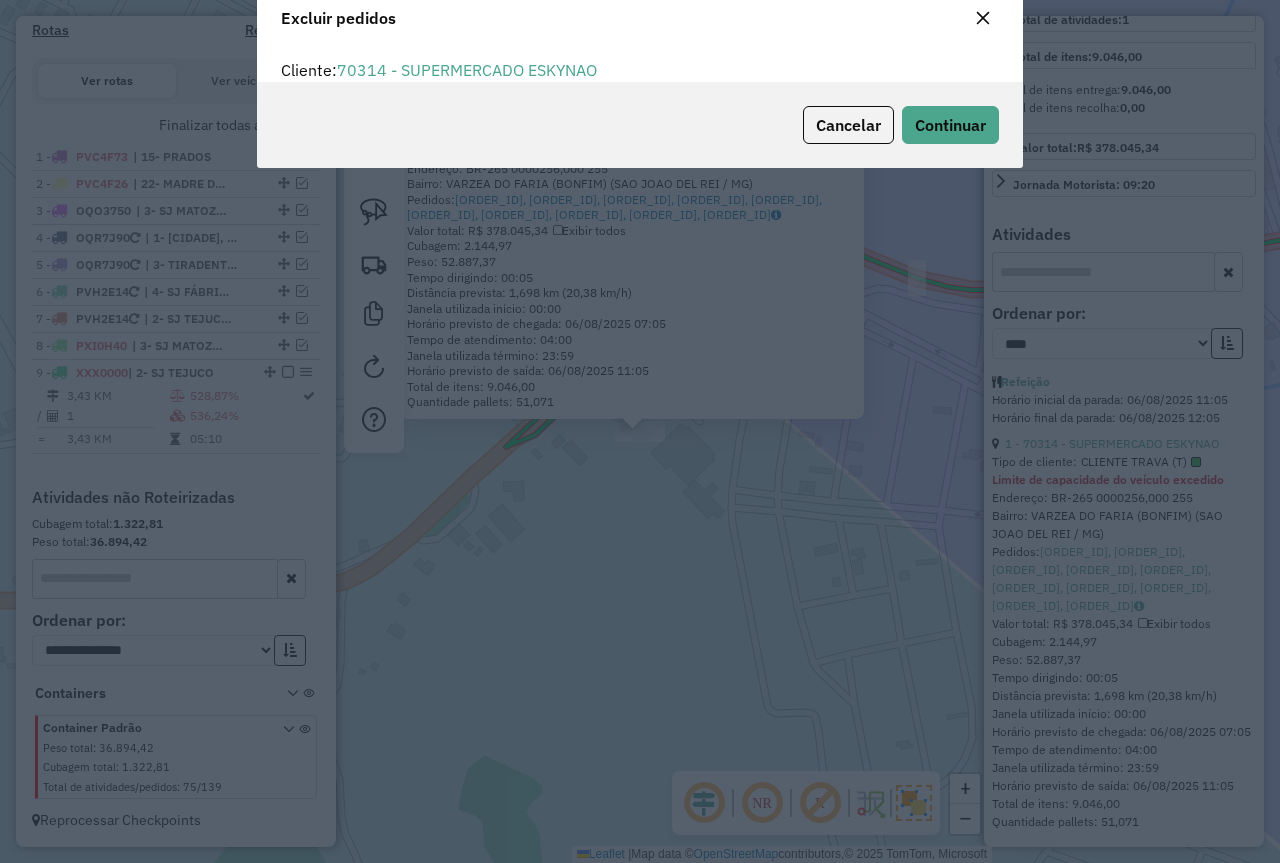 scroll, scrollTop: 82, scrollLeft: 0, axis: vertical 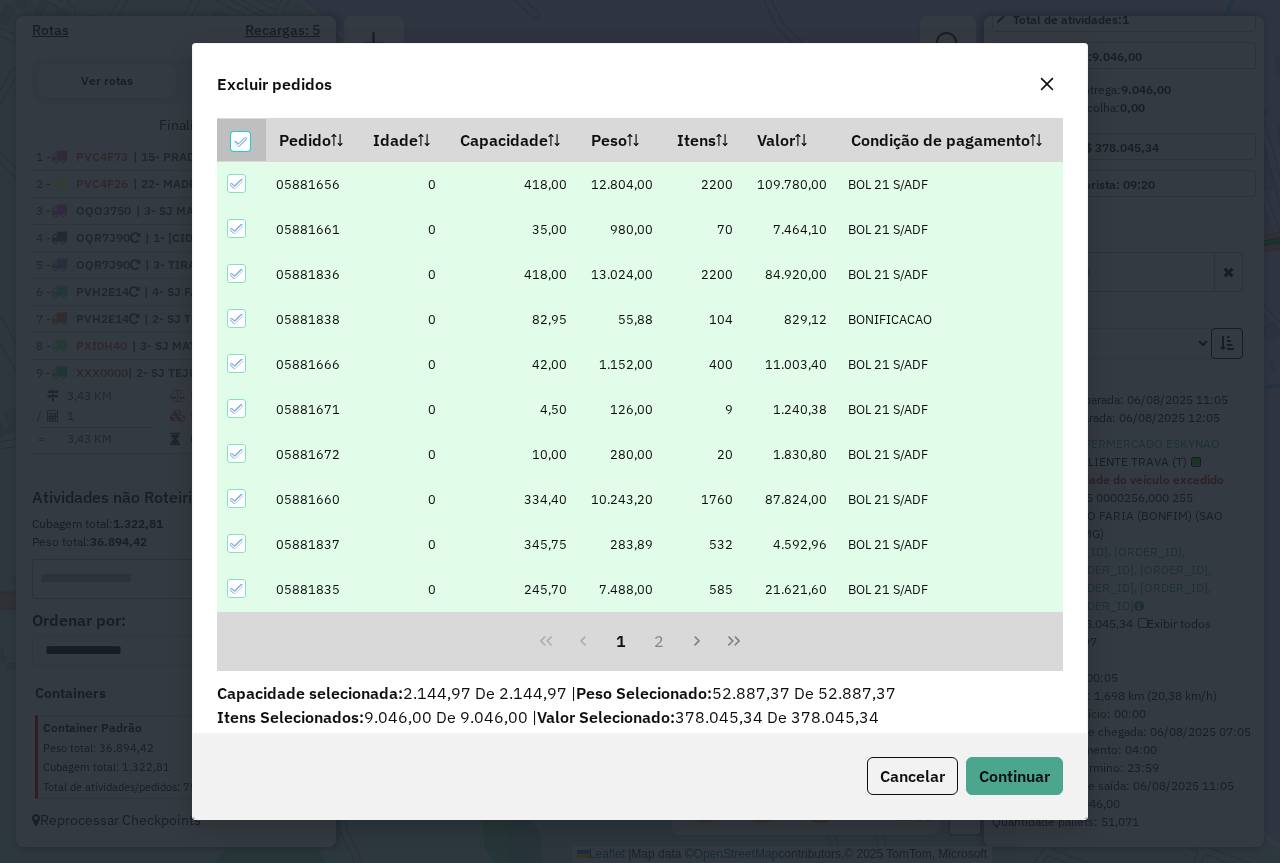 click 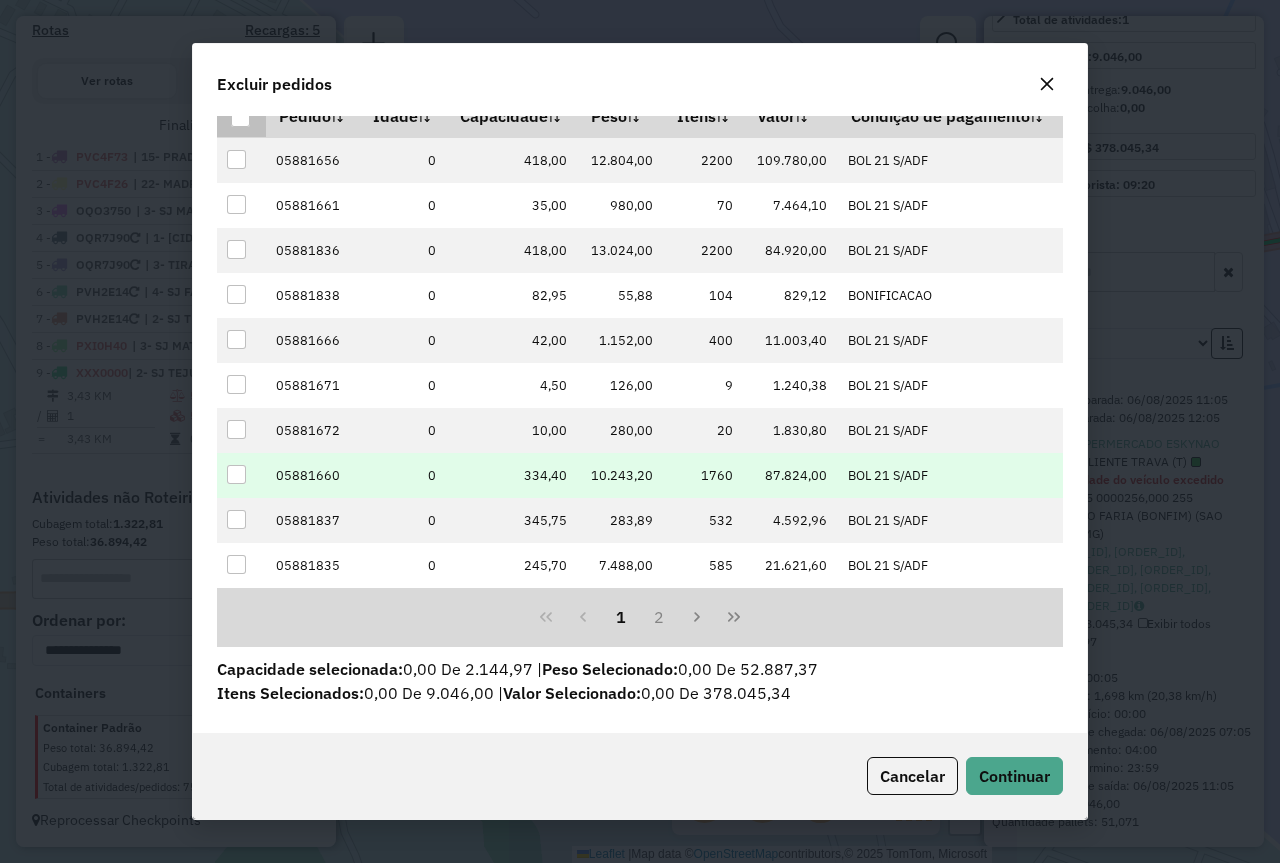 scroll, scrollTop: 106, scrollLeft: 0, axis: vertical 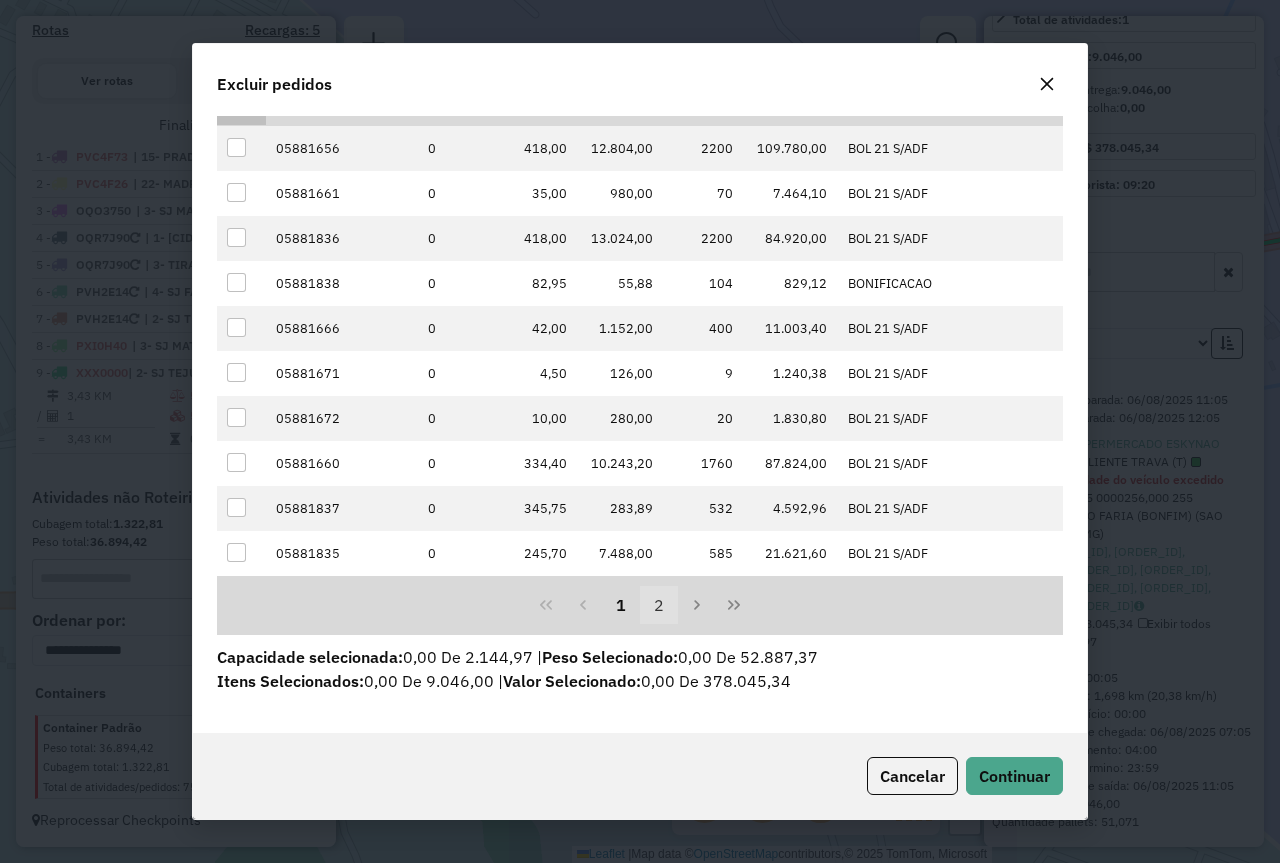 click on "2" at bounding box center [659, 605] 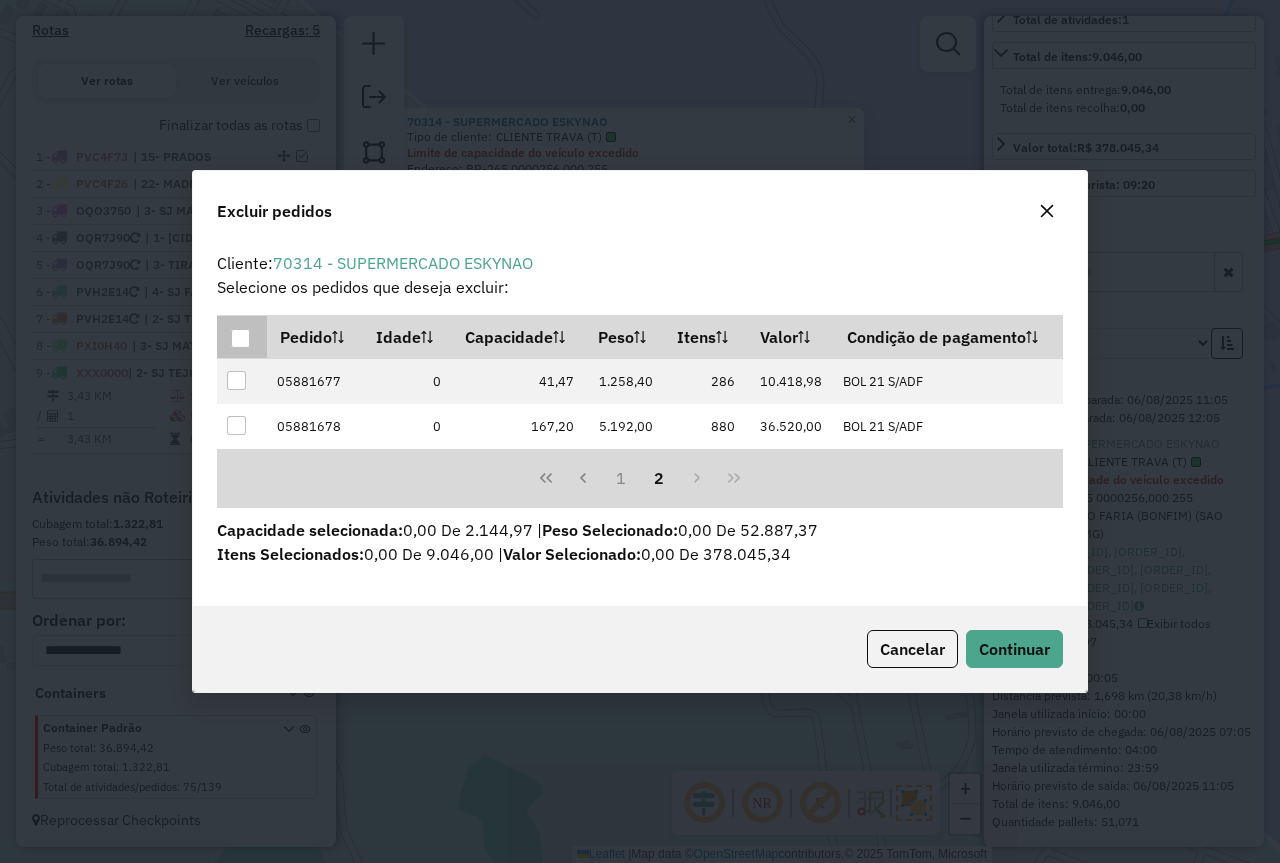 scroll, scrollTop: 0, scrollLeft: 0, axis: both 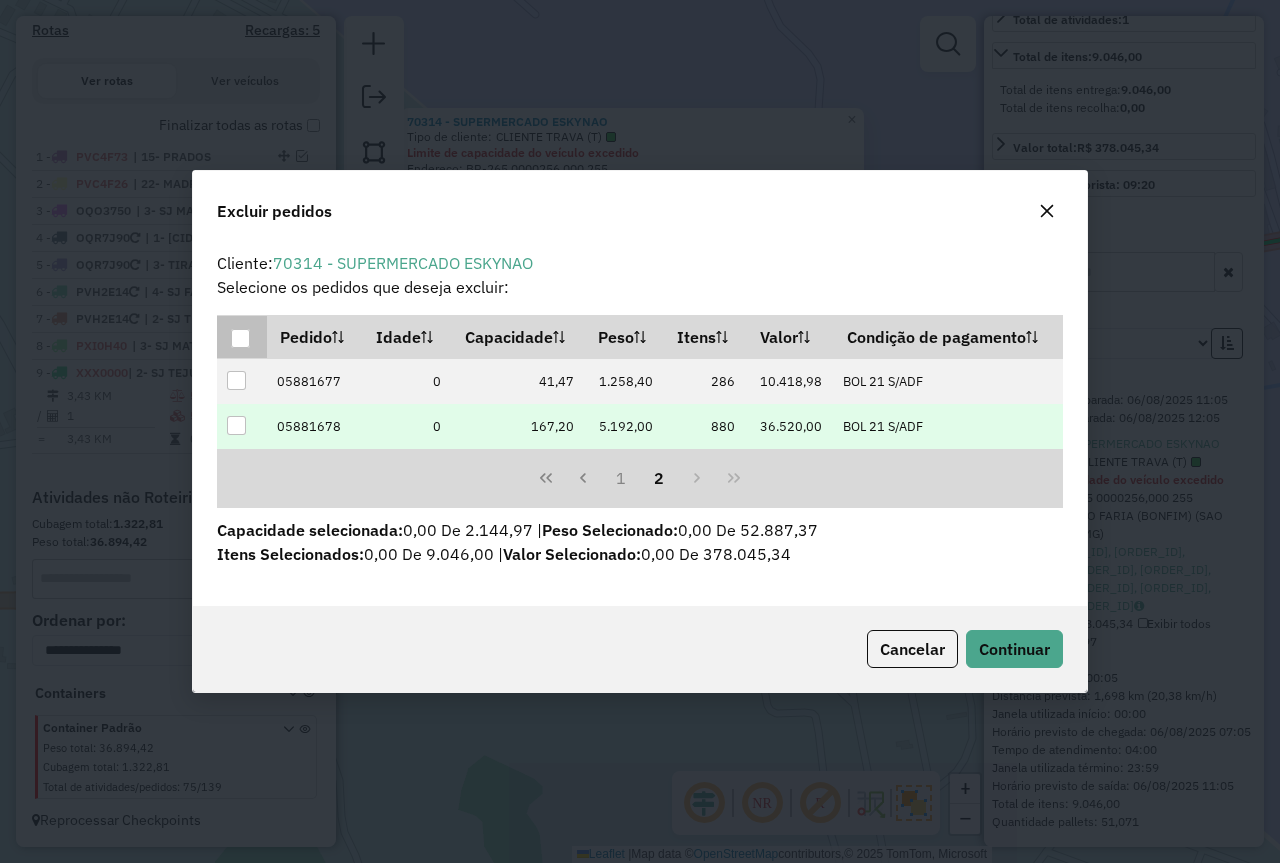 click at bounding box center [236, 425] 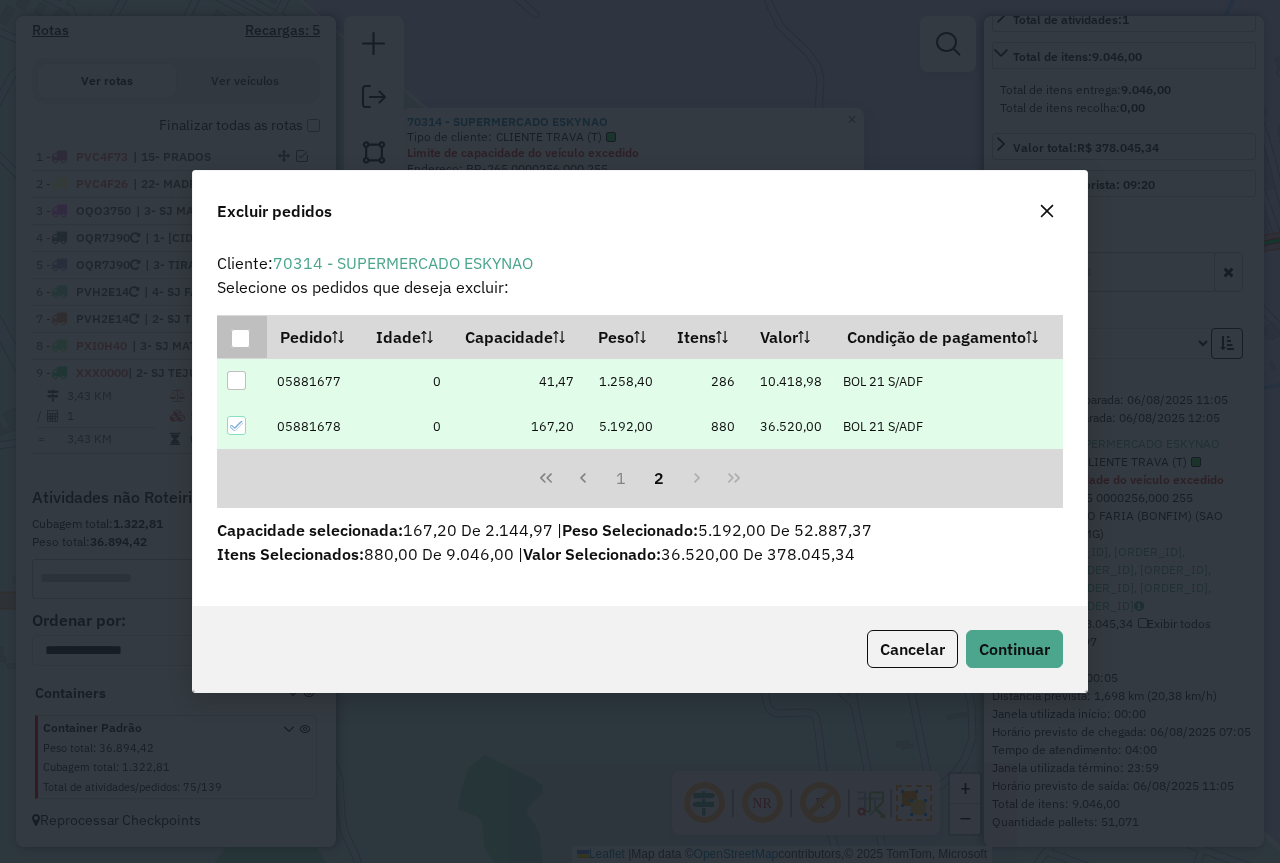 click at bounding box center (236, 380) 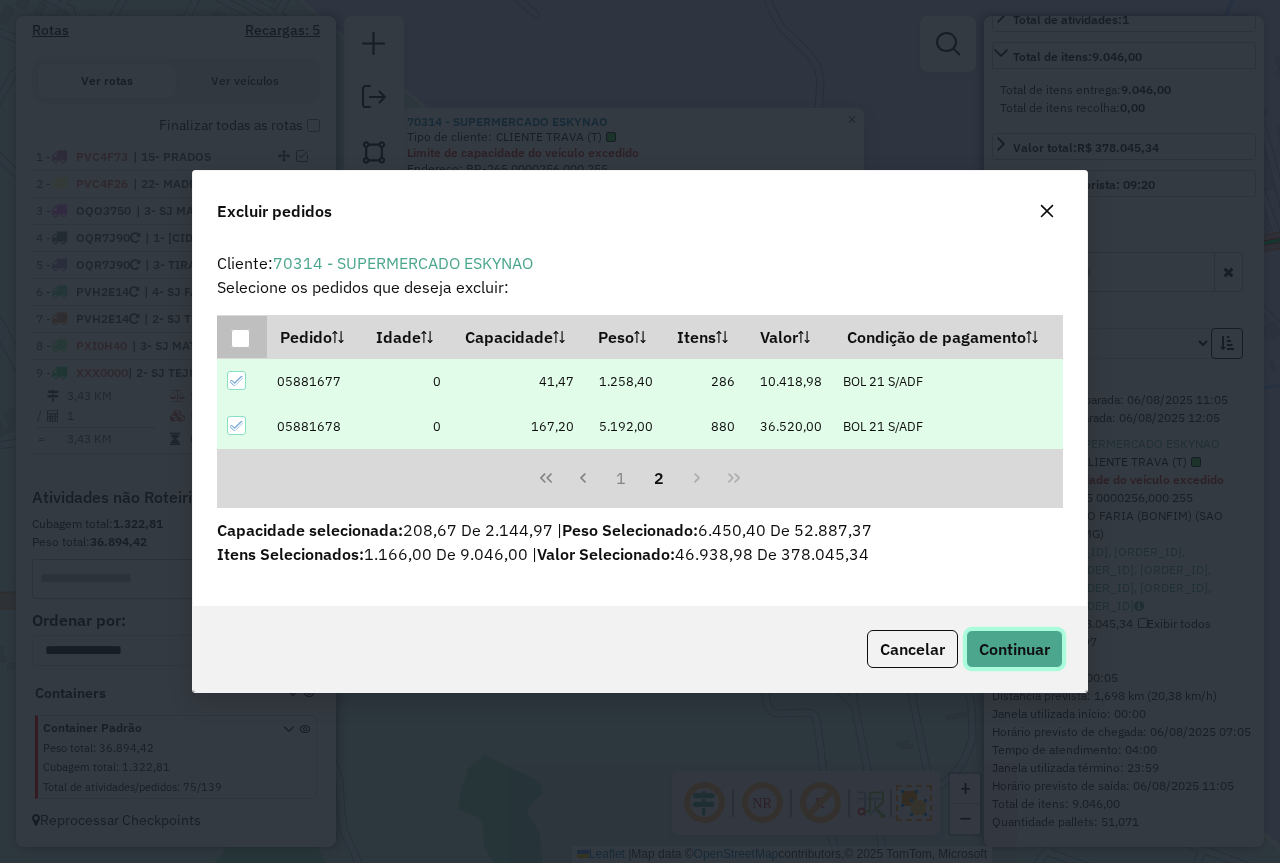 click on "Continuar" 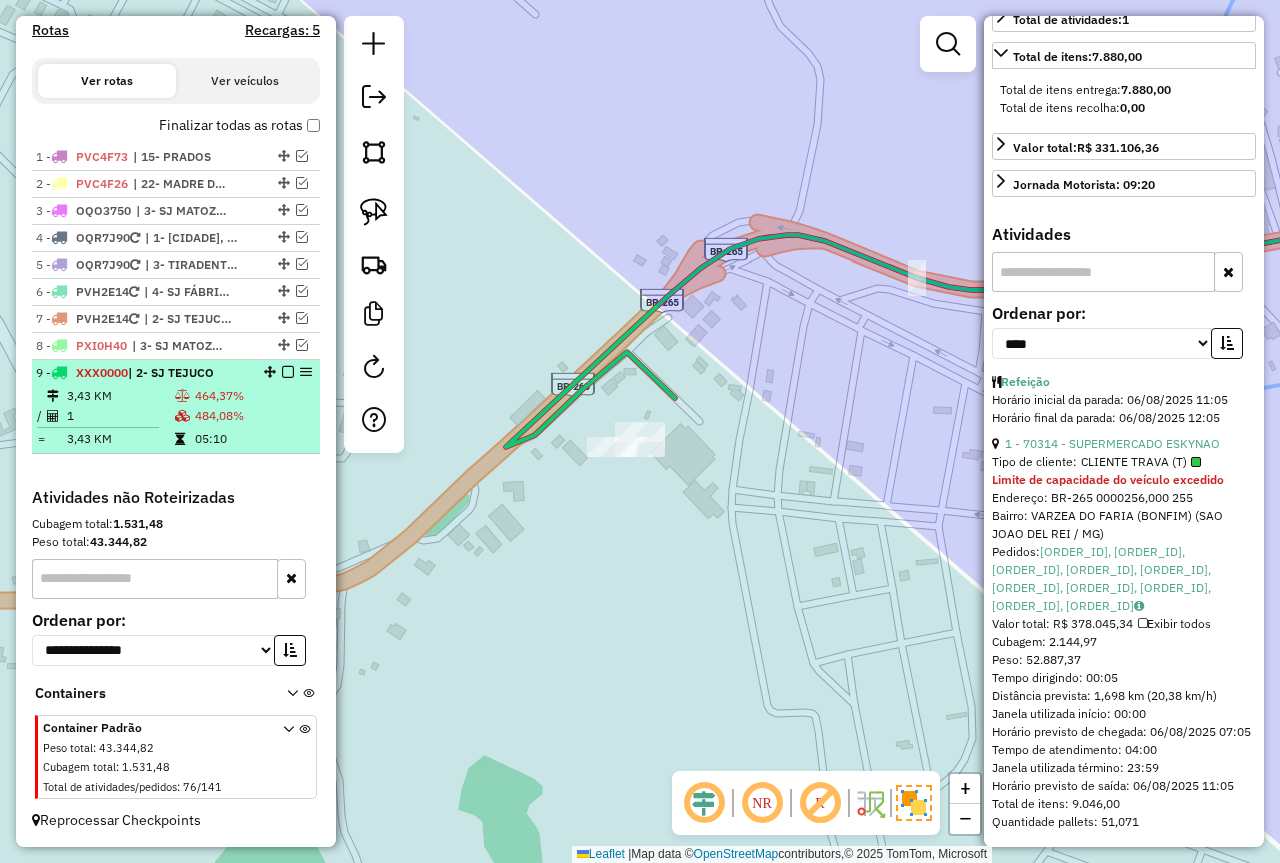click at bounding box center [288, 372] 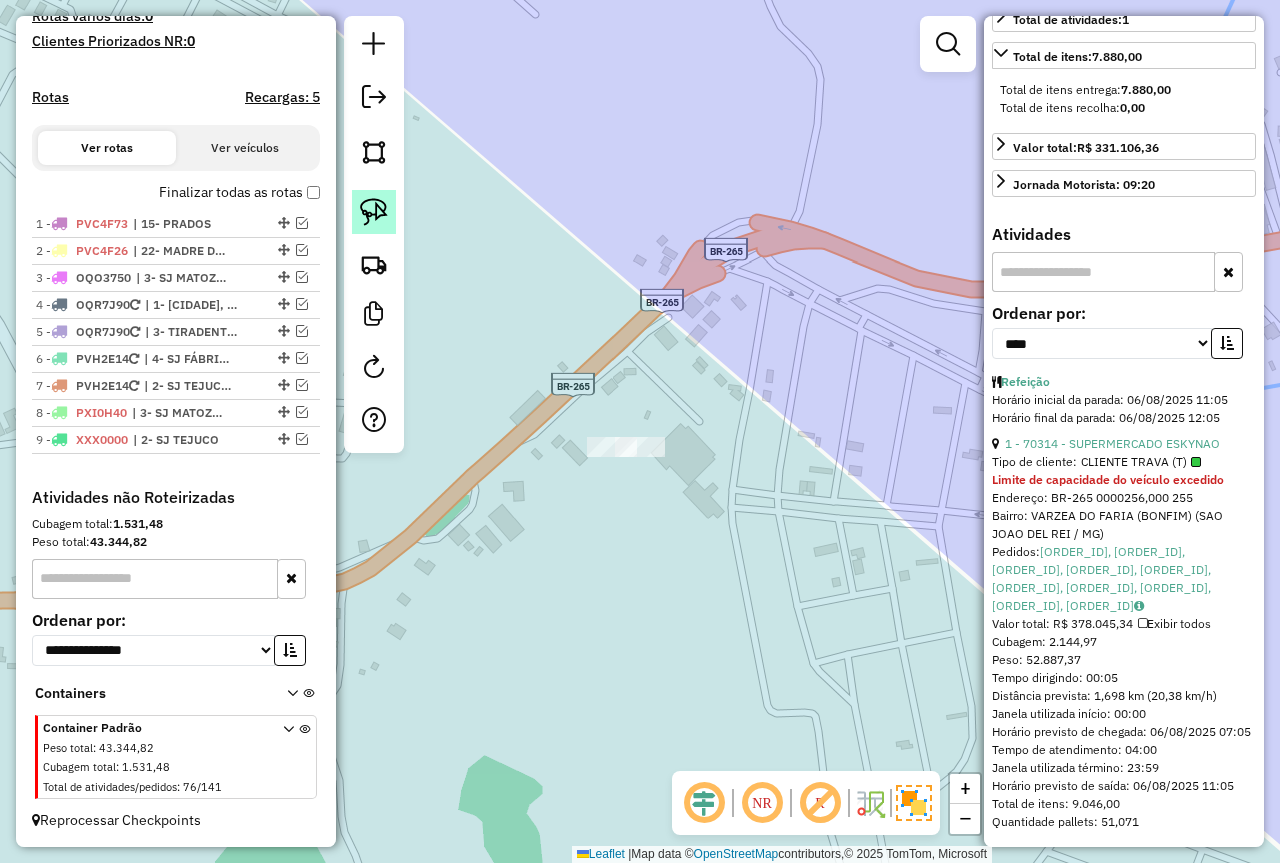 scroll, scrollTop: 555, scrollLeft: 0, axis: vertical 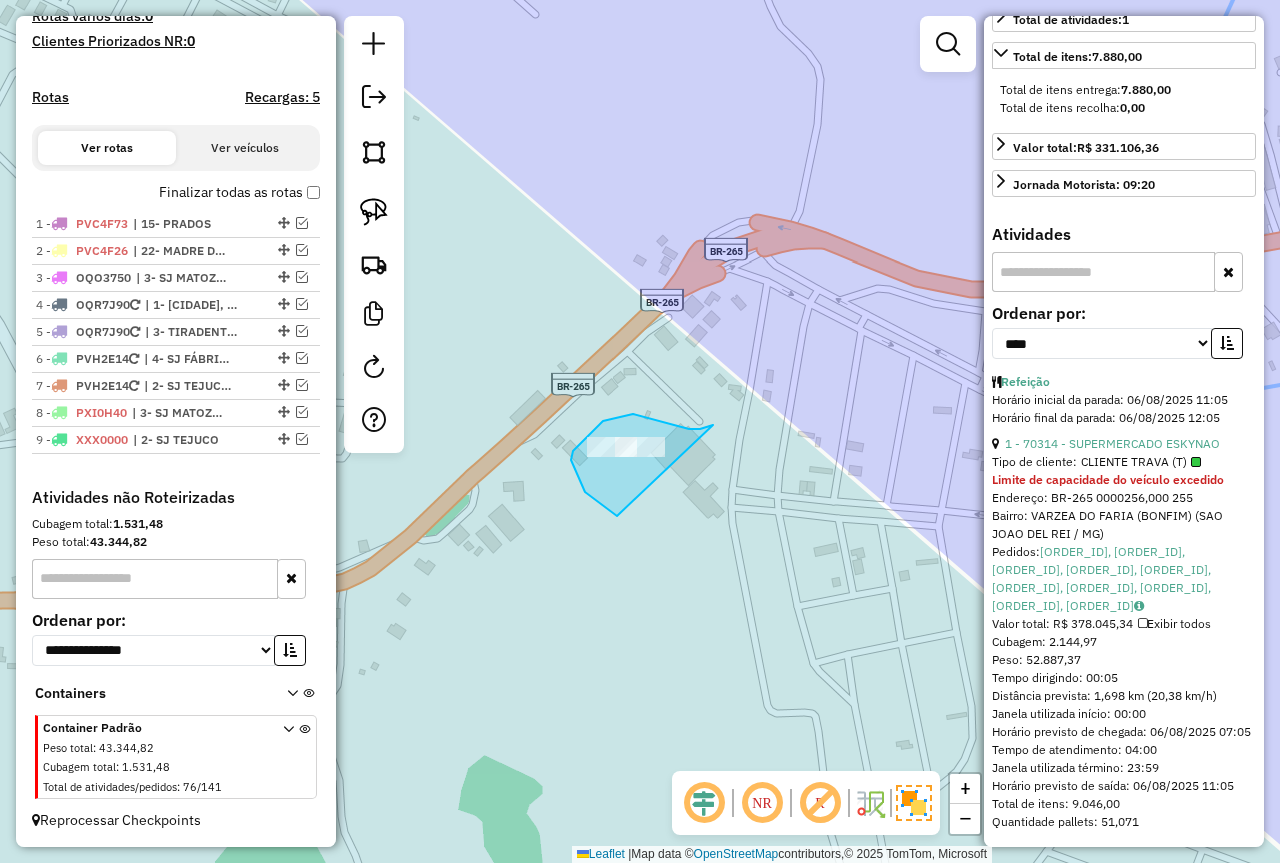 drag, startPoint x: 713, startPoint y: 425, endPoint x: 672, endPoint y: 523, distance: 106.23088 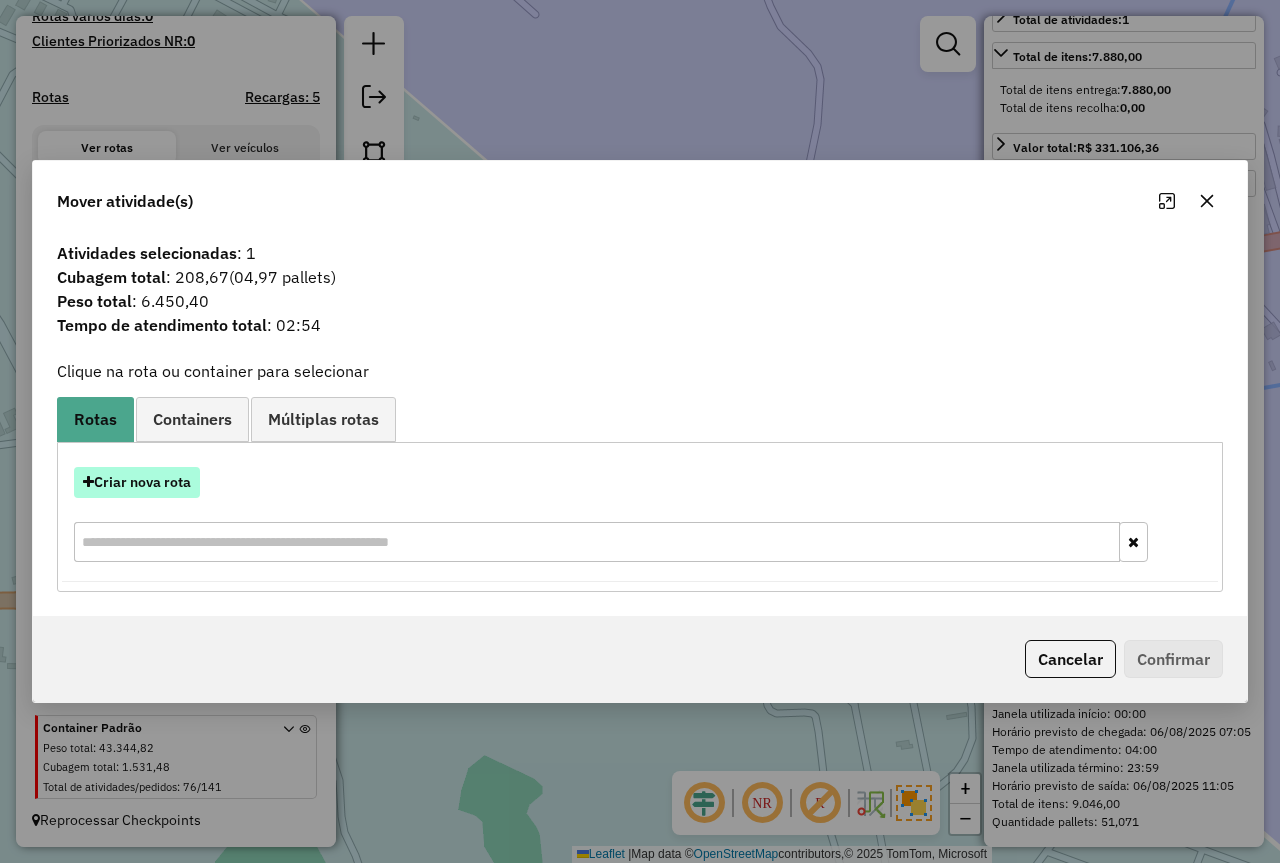 click on "Criar nova rota" at bounding box center (137, 482) 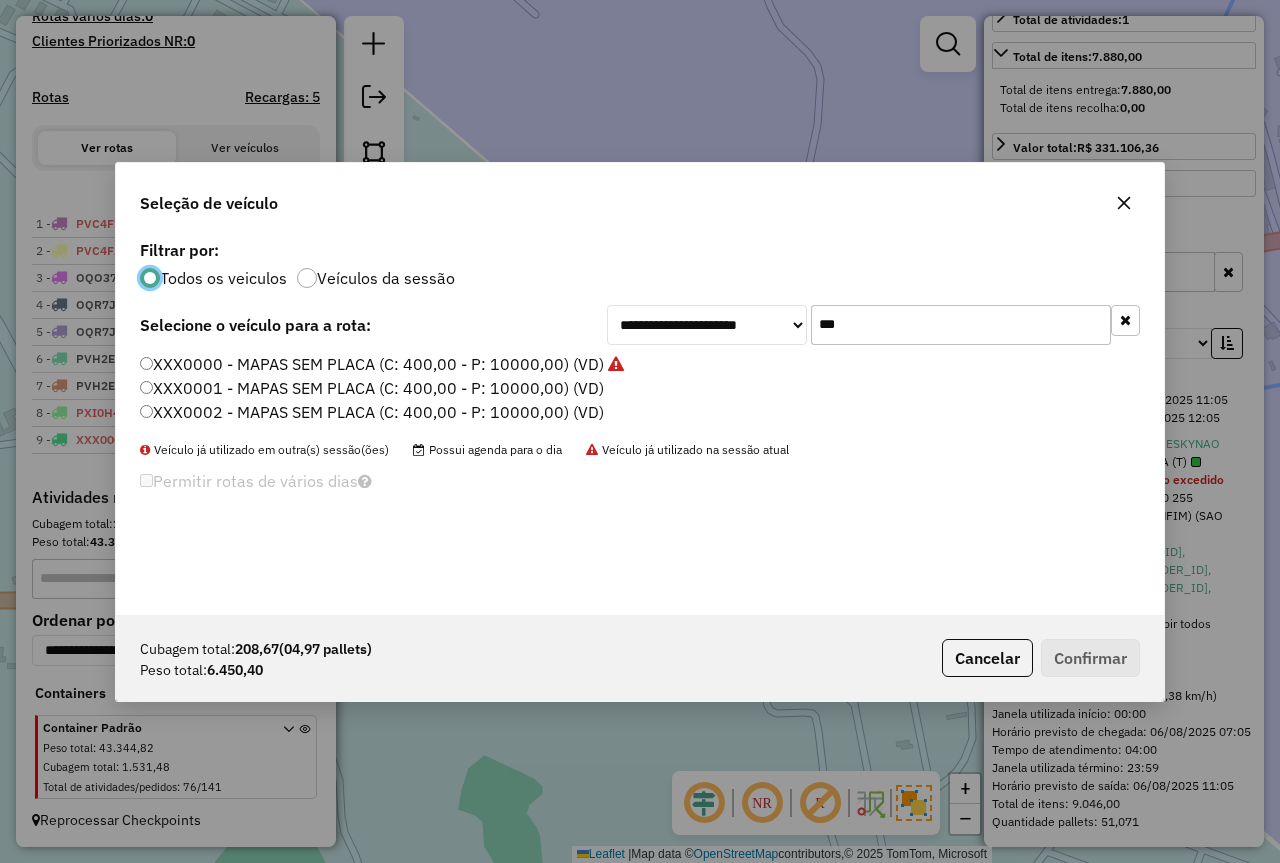 scroll, scrollTop: 11, scrollLeft: 6, axis: both 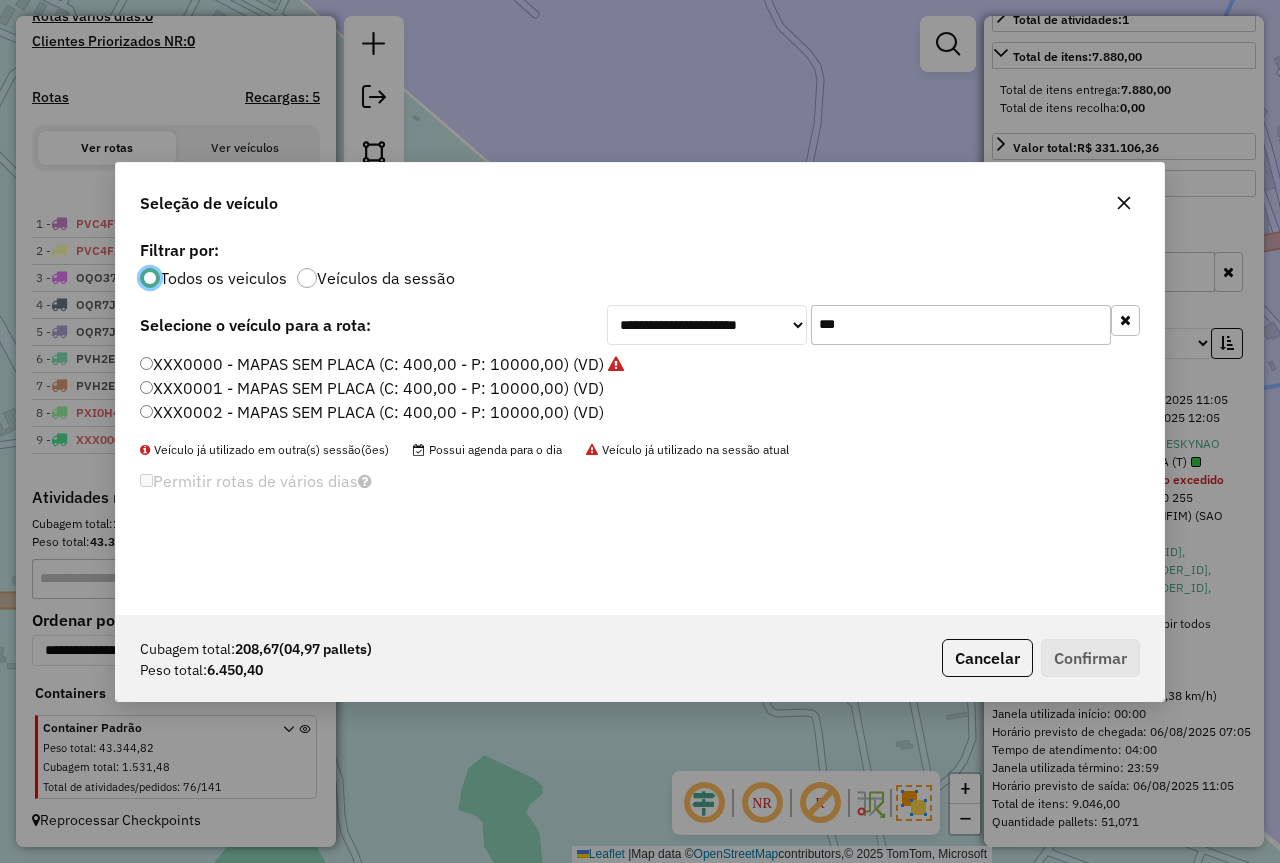 drag, startPoint x: 686, startPoint y: 299, endPoint x: 654, endPoint y: 304, distance: 32.38827 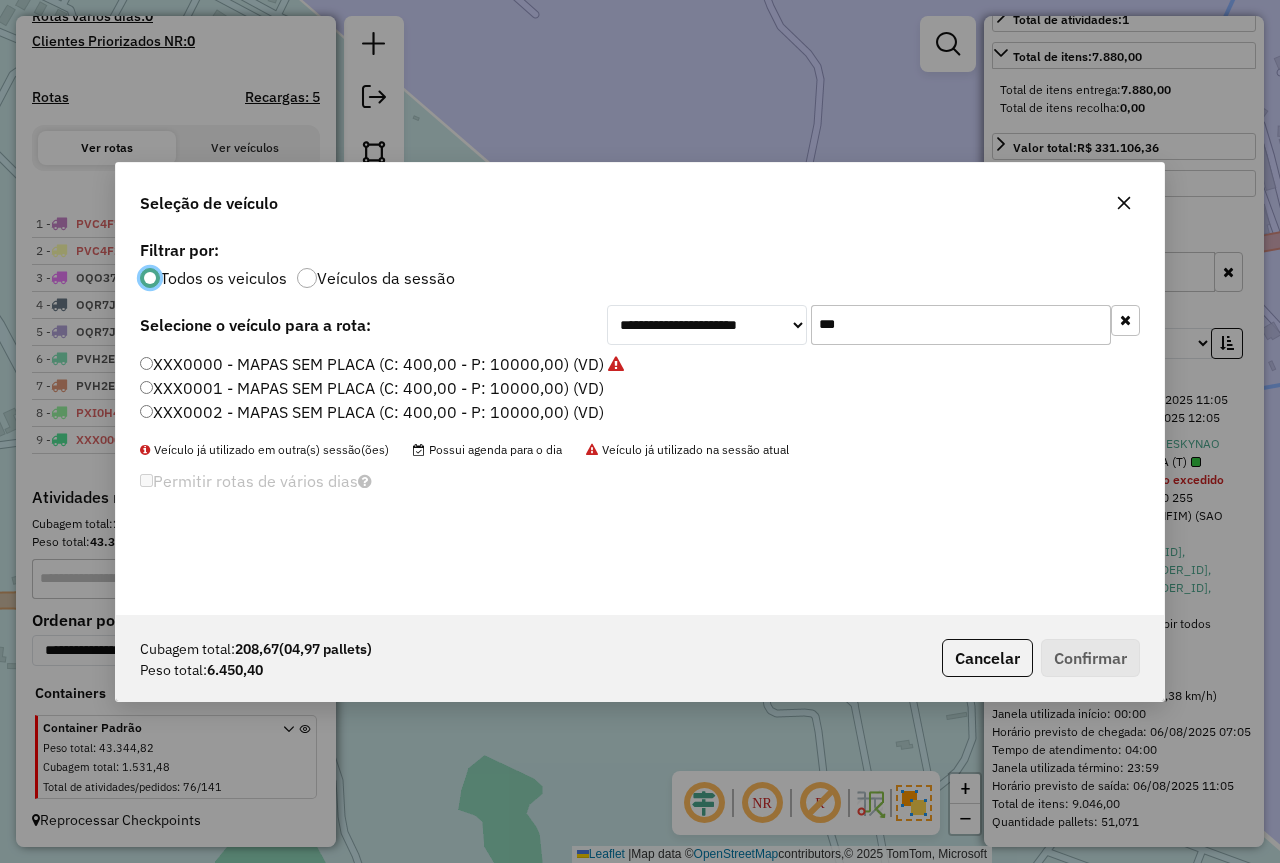click on "**********" 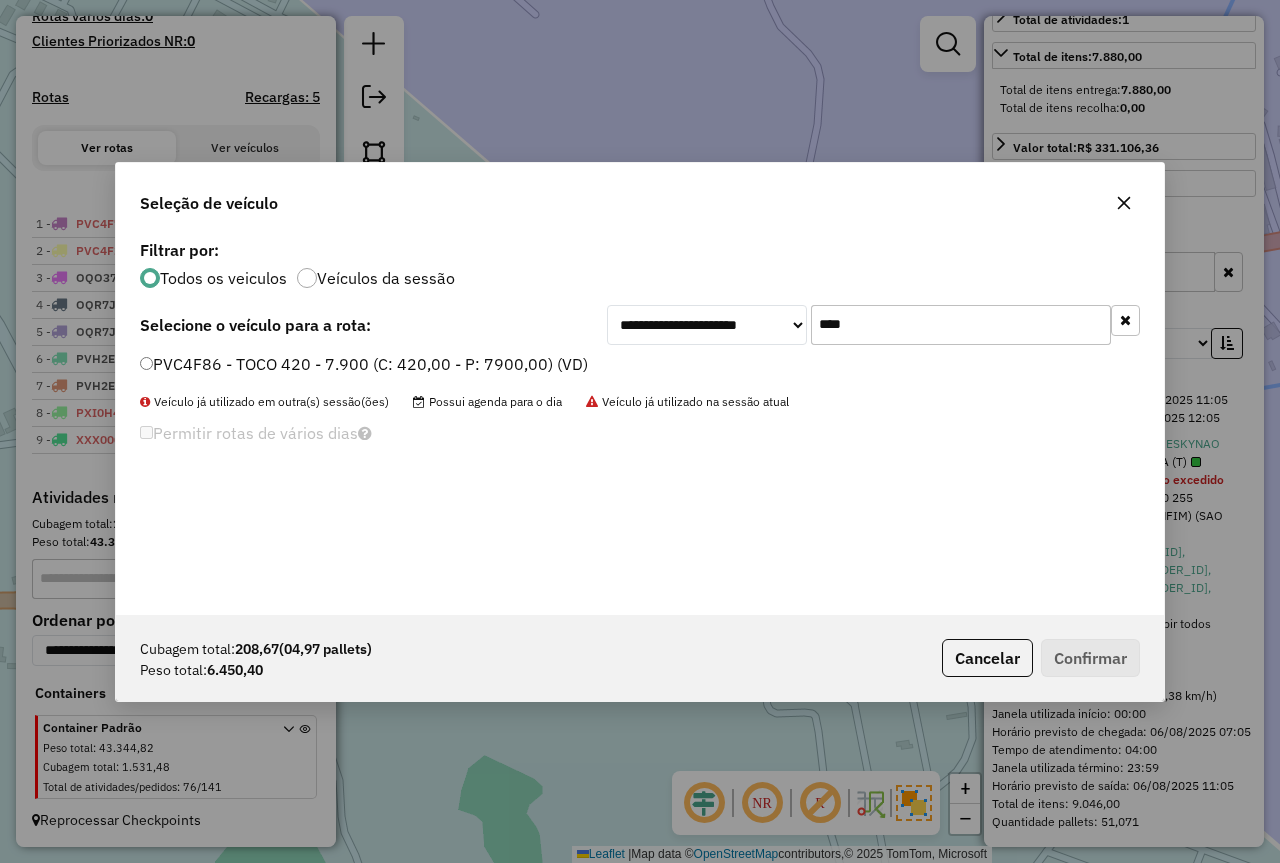 type on "****" 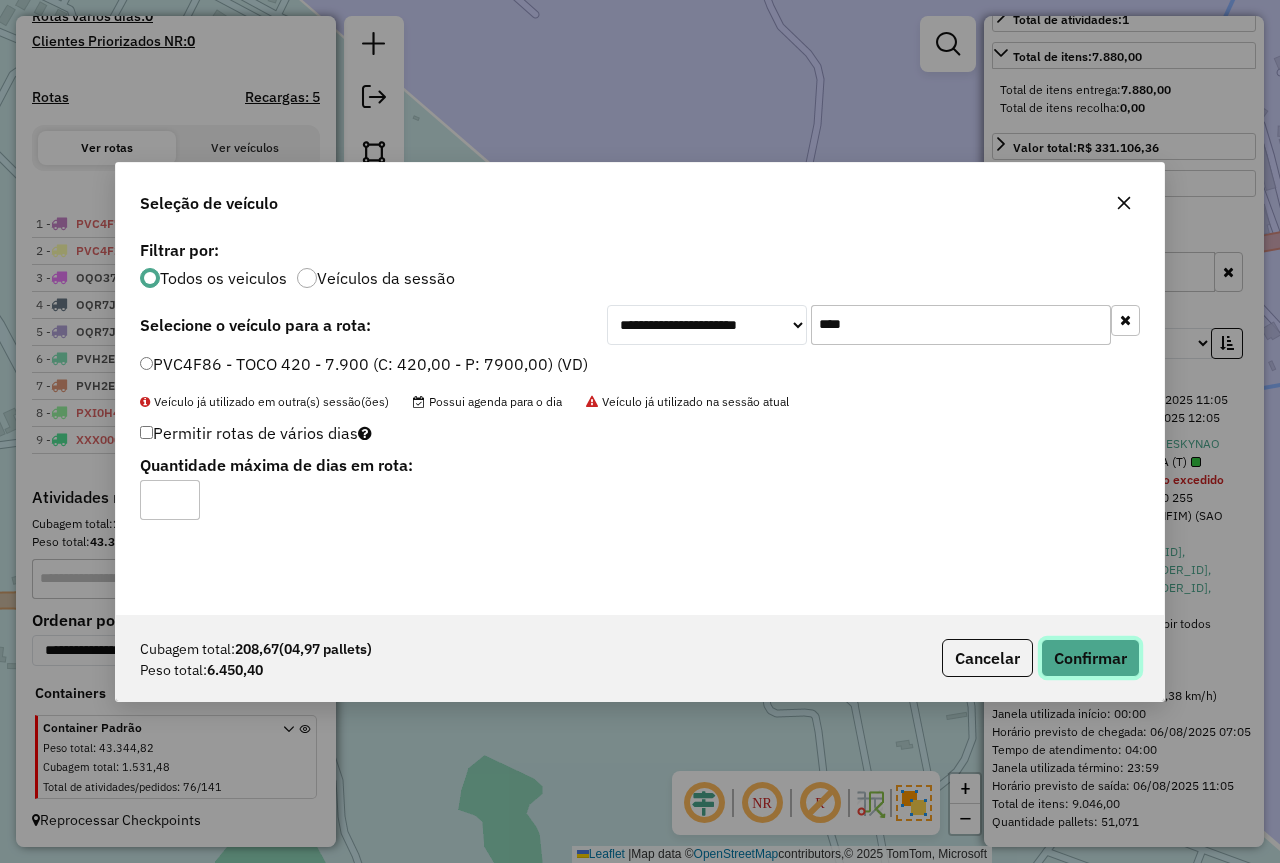 drag, startPoint x: 1085, startPoint y: 663, endPoint x: 958, endPoint y: 577, distance: 153.37862 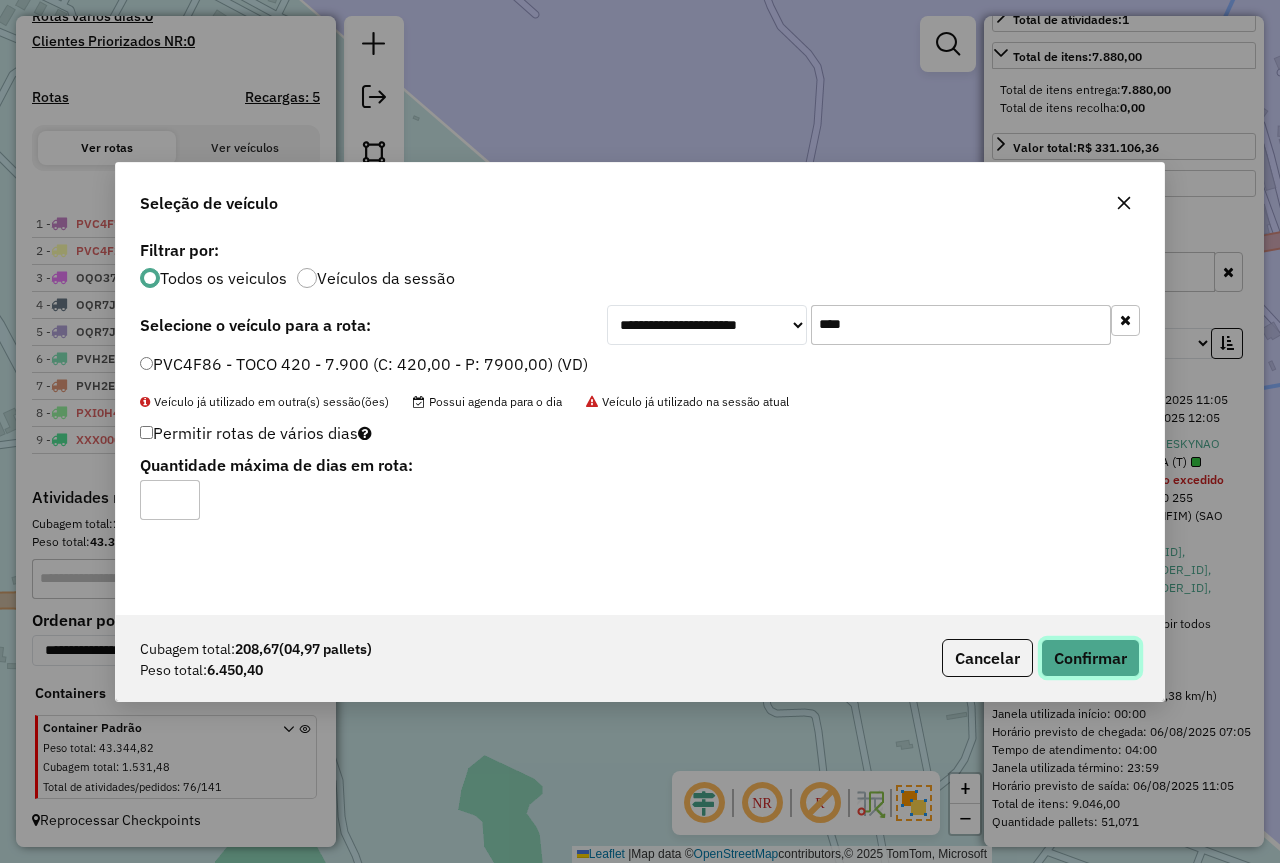 click on "Confirmar" 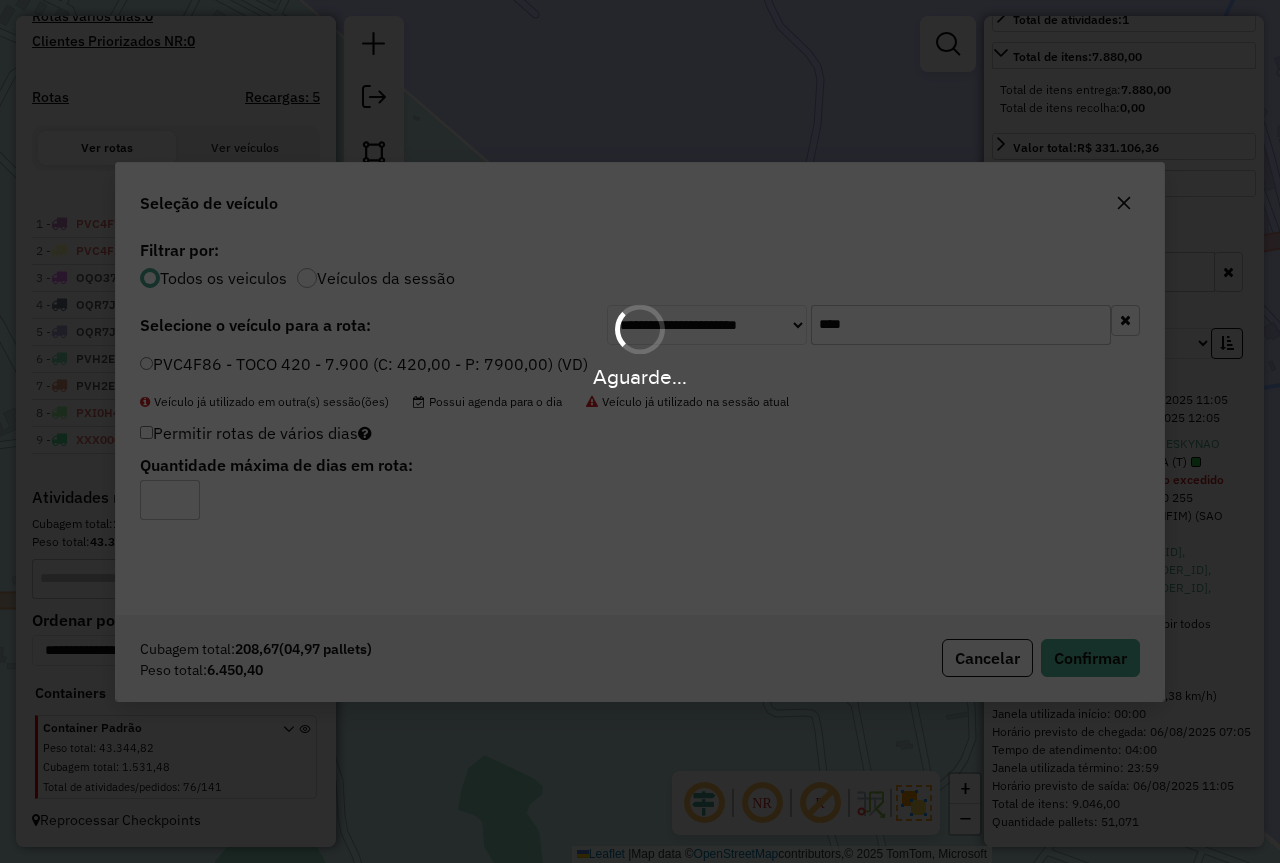 scroll, scrollTop: 649, scrollLeft: 0, axis: vertical 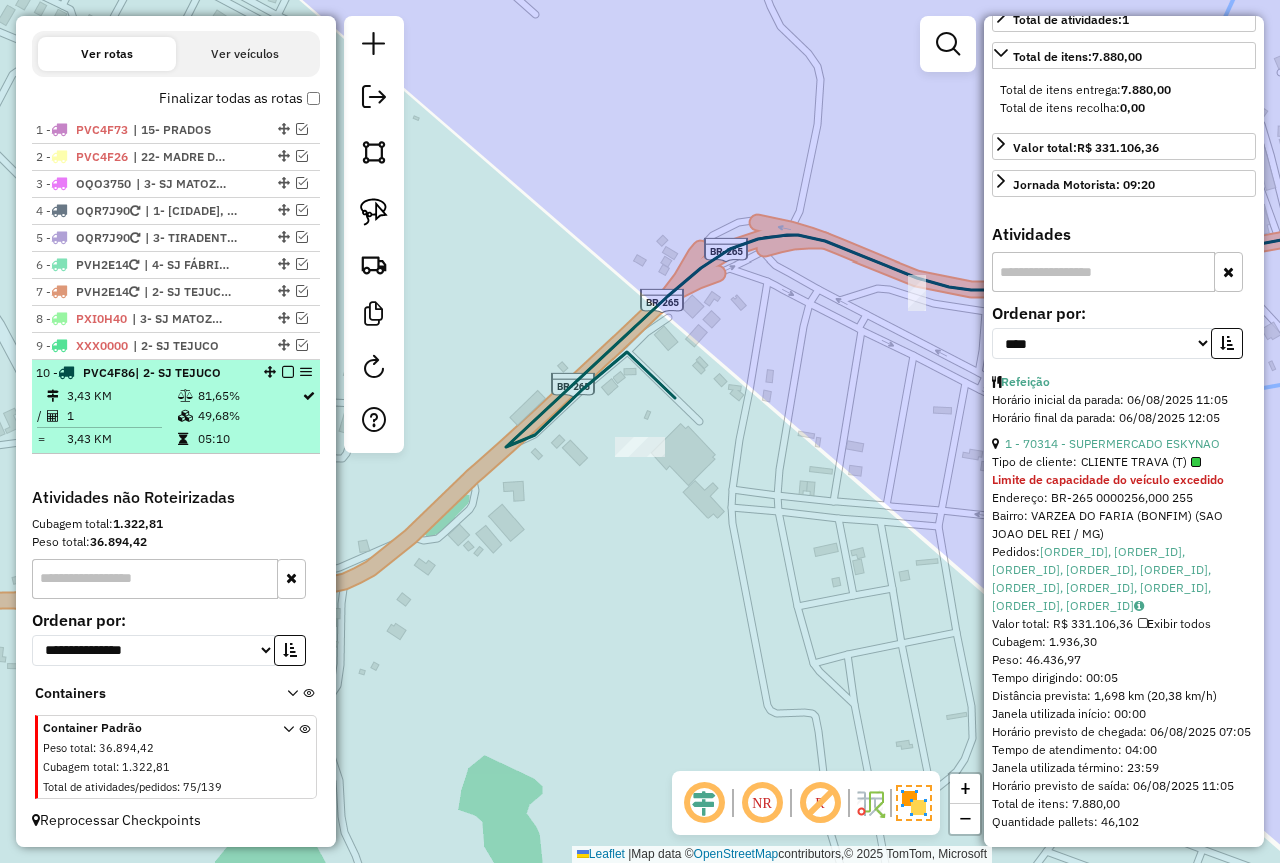 click on "49,68%" at bounding box center [249, 416] 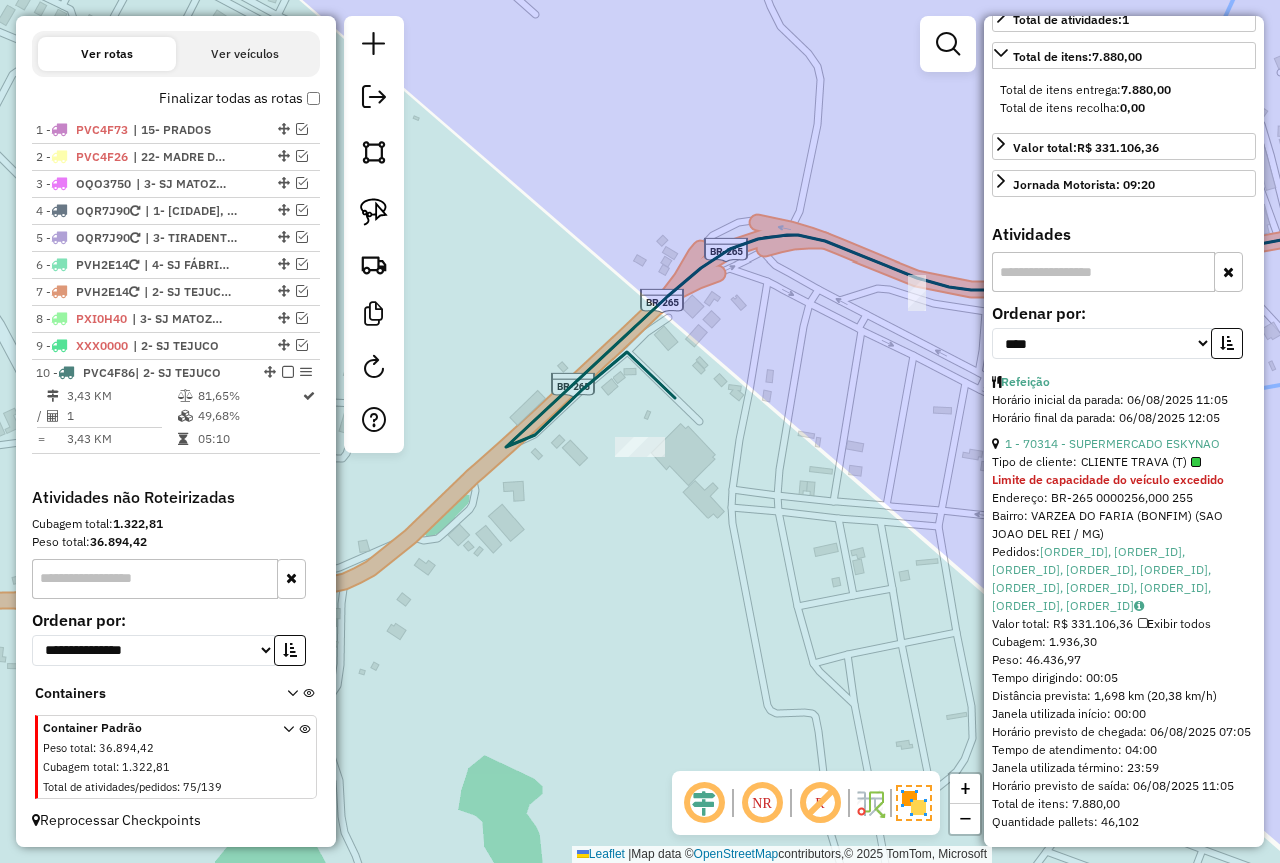 scroll, scrollTop: 541, scrollLeft: 0, axis: vertical 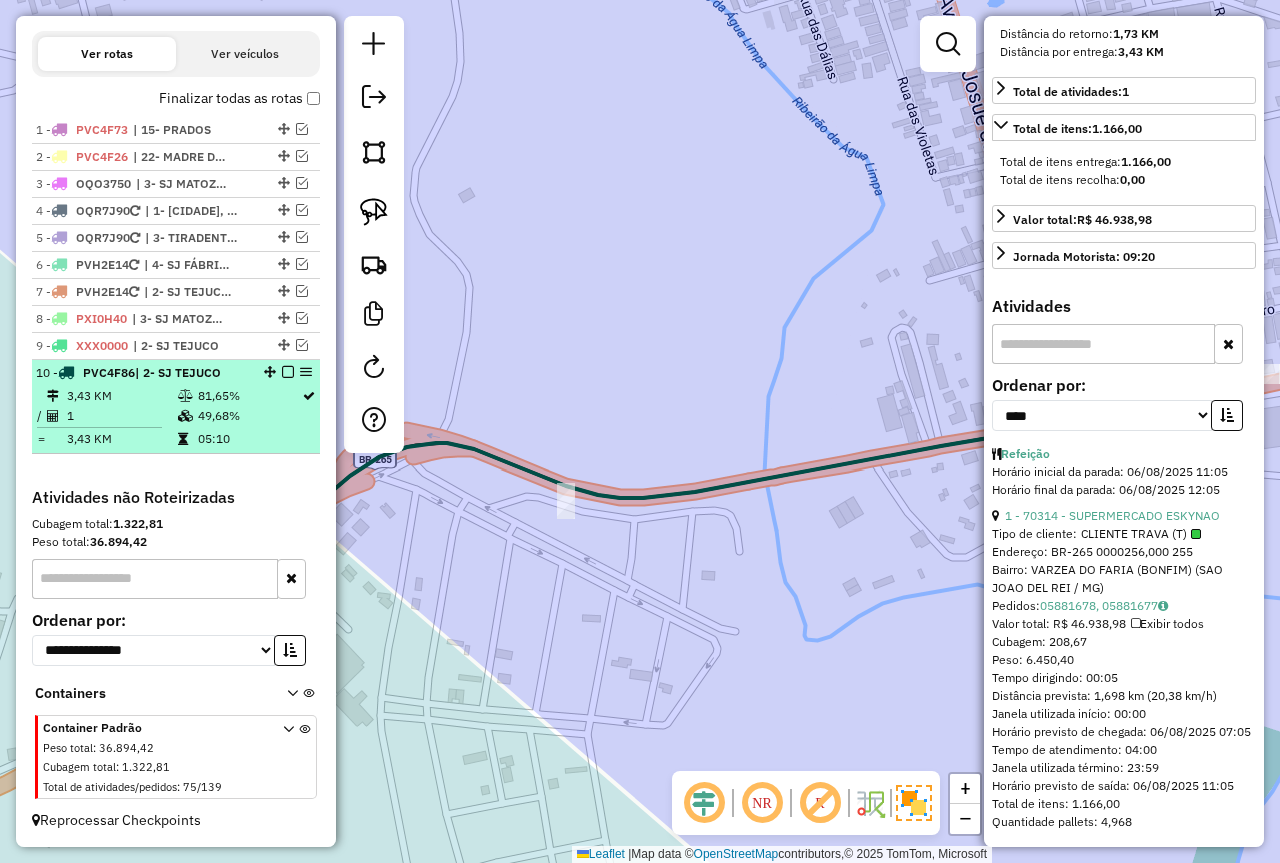 click at bounding box center [288, 372] 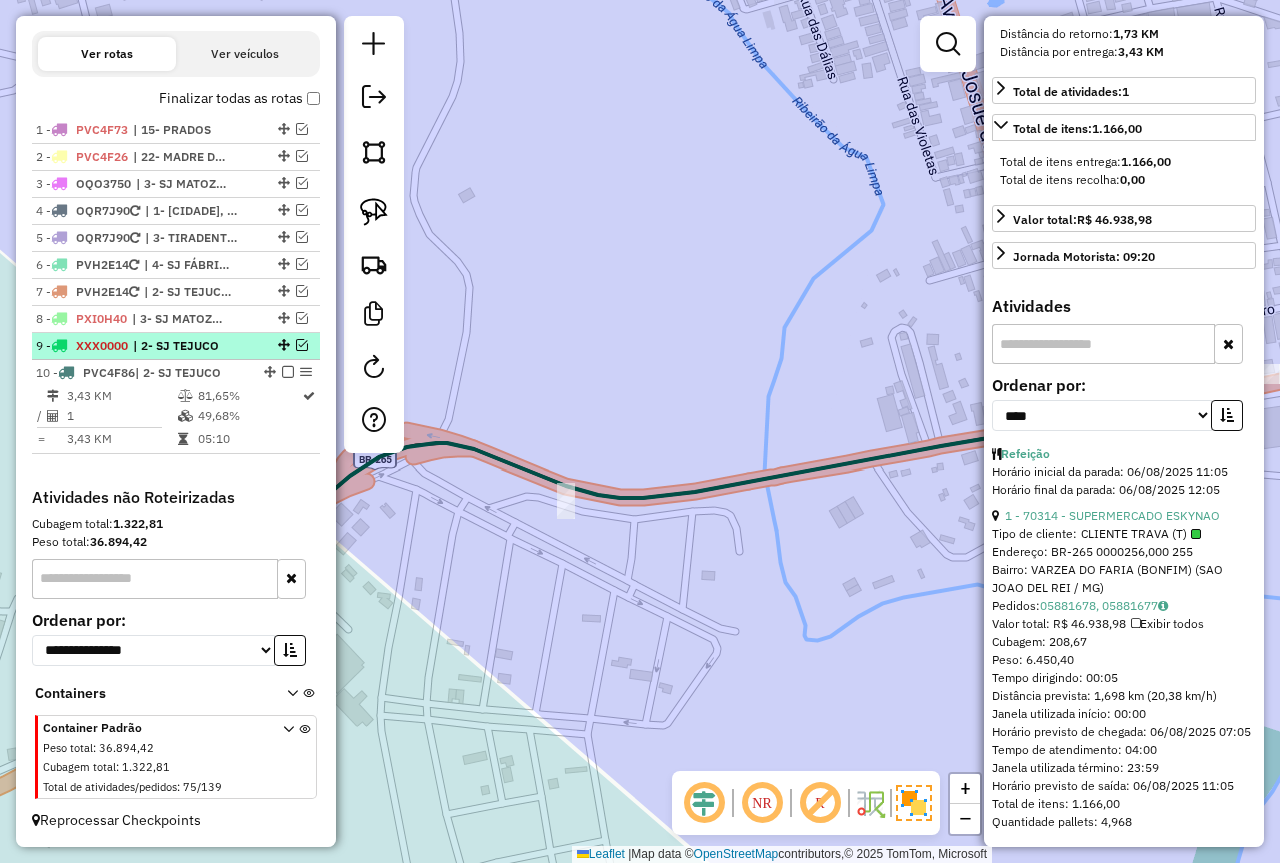 scroll, scrollTop: 582, scrollLeft: 0, axis: vertical 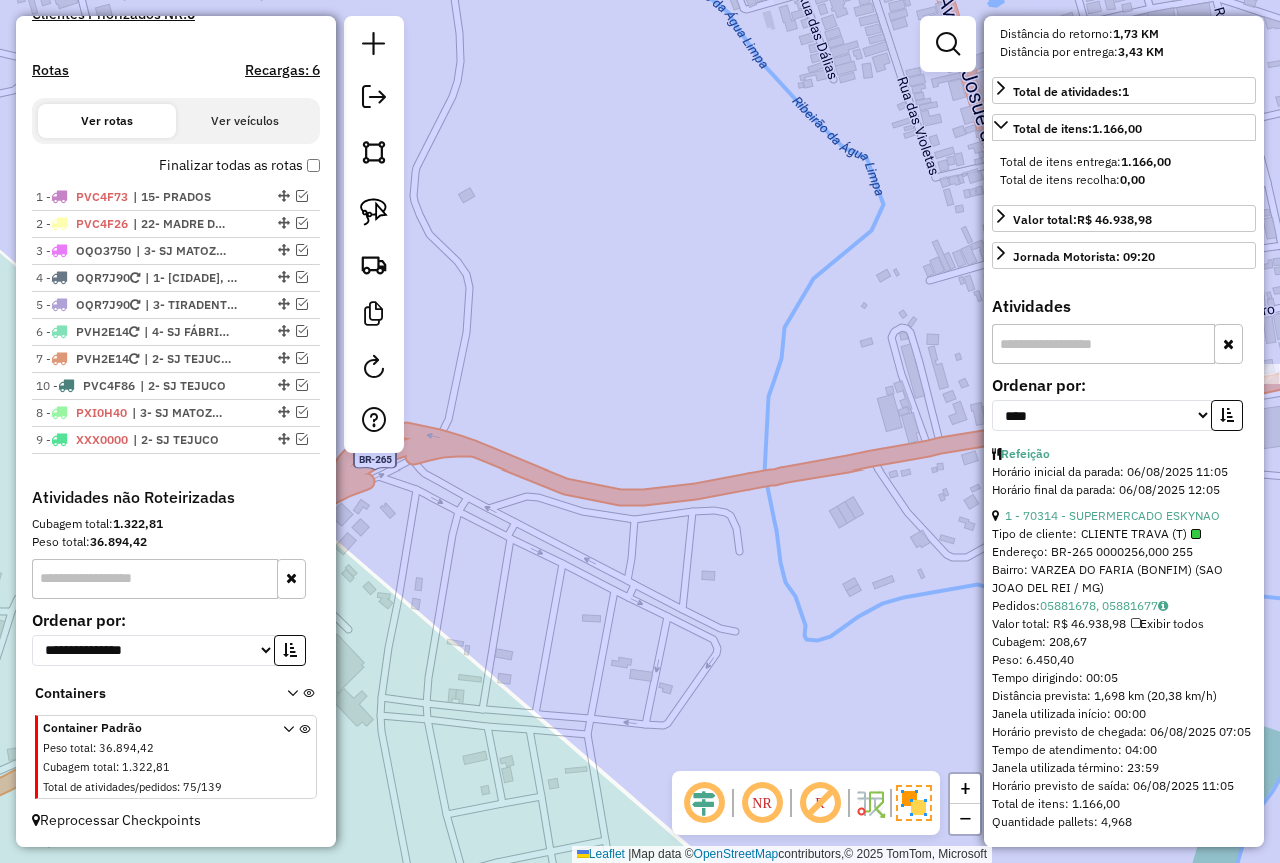 drag, startPoint x: 276, startPoint y: 437, endPoint x: 265, endPoint y: 374, distance: 63.953106 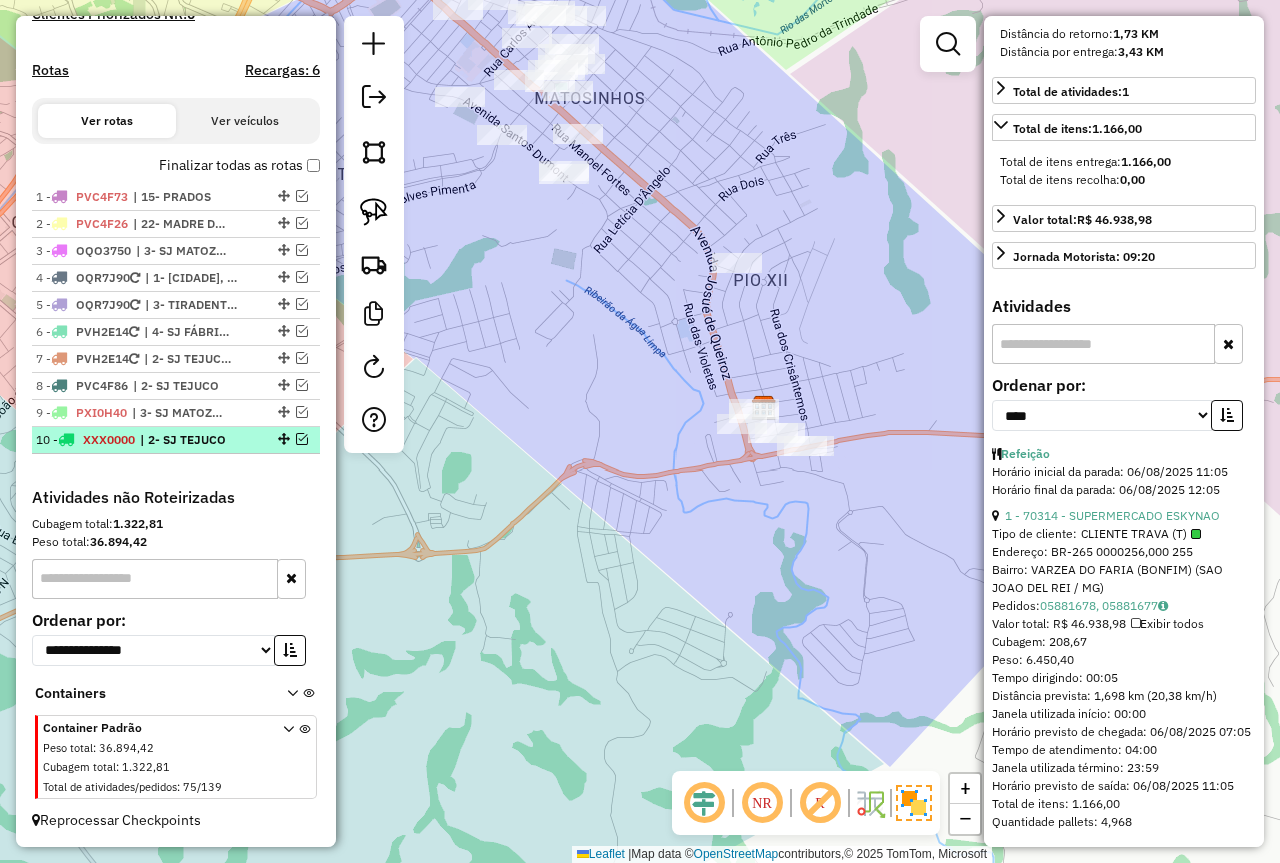 click at bounding box center (302, 439) 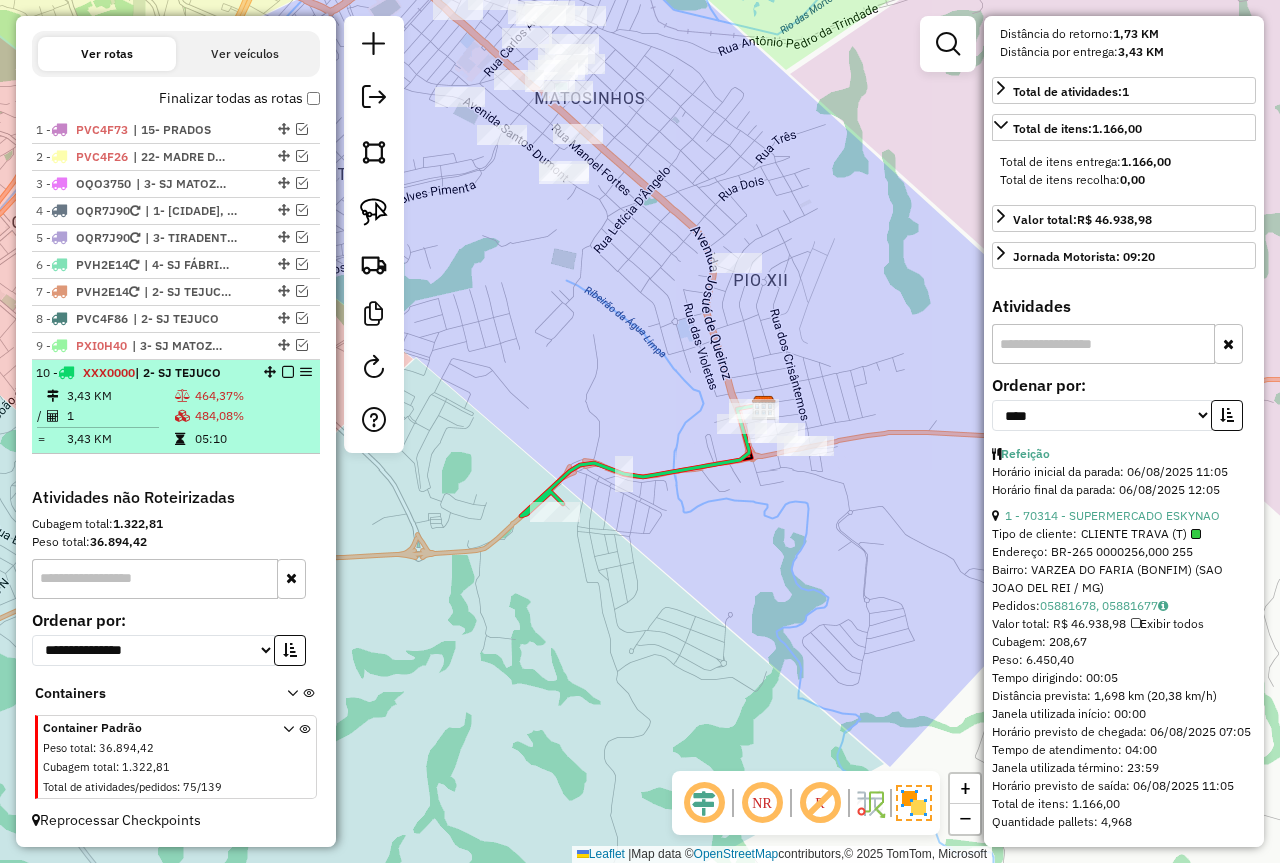 click on "05:10" at bounding box center [252, 439] 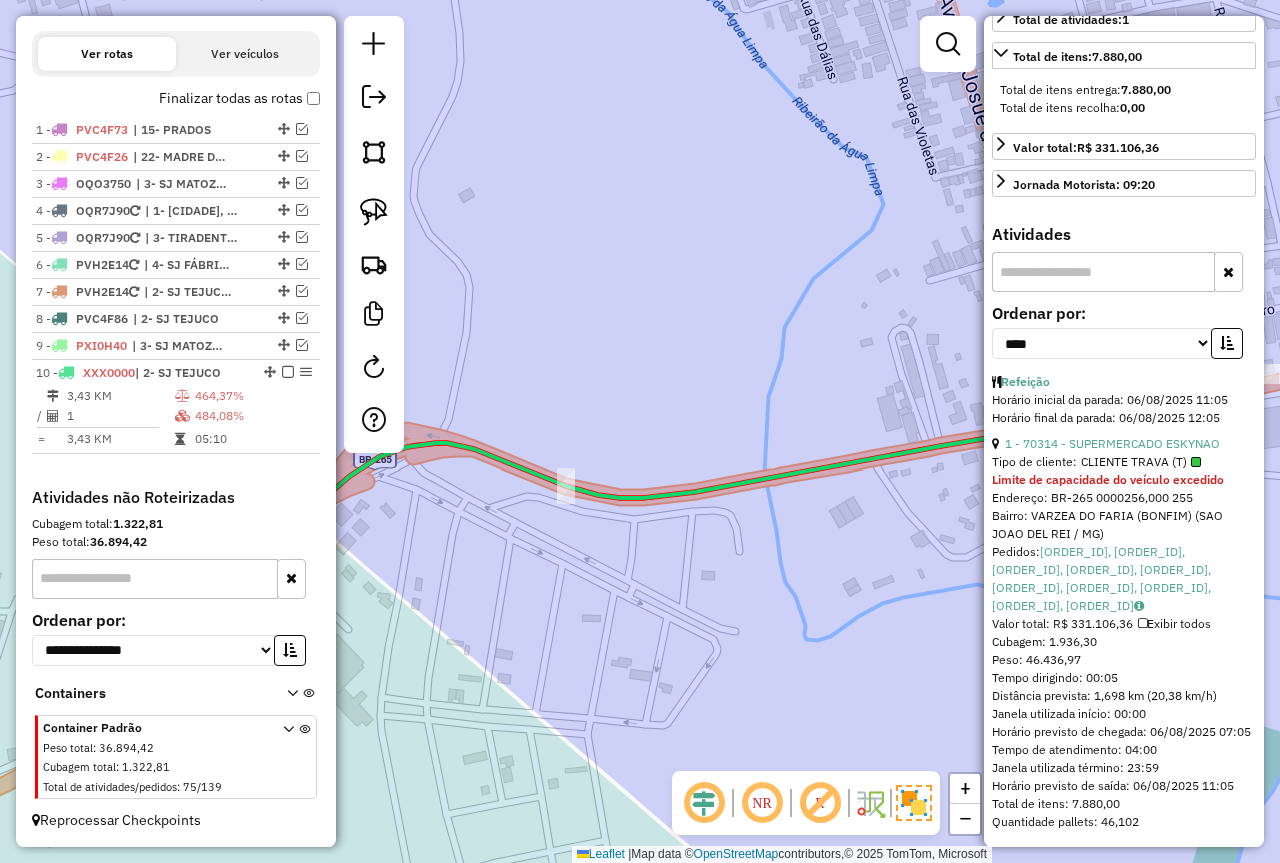 drag, startPoint x: 306, startPoint y: 373, endPoint x: 499, endPoint y: 371, distance: 193.01036 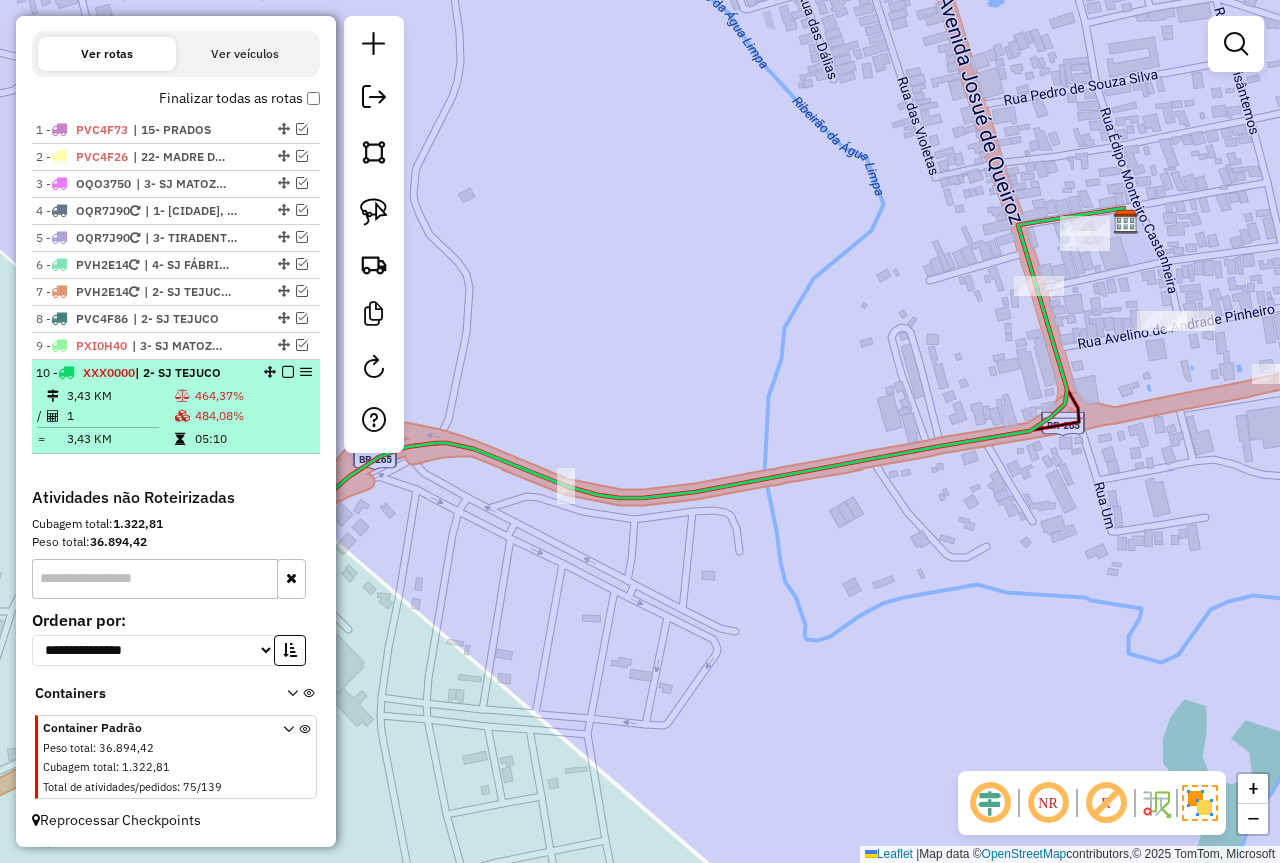 click on "3,43 KM" at bounding box center (120, 396) 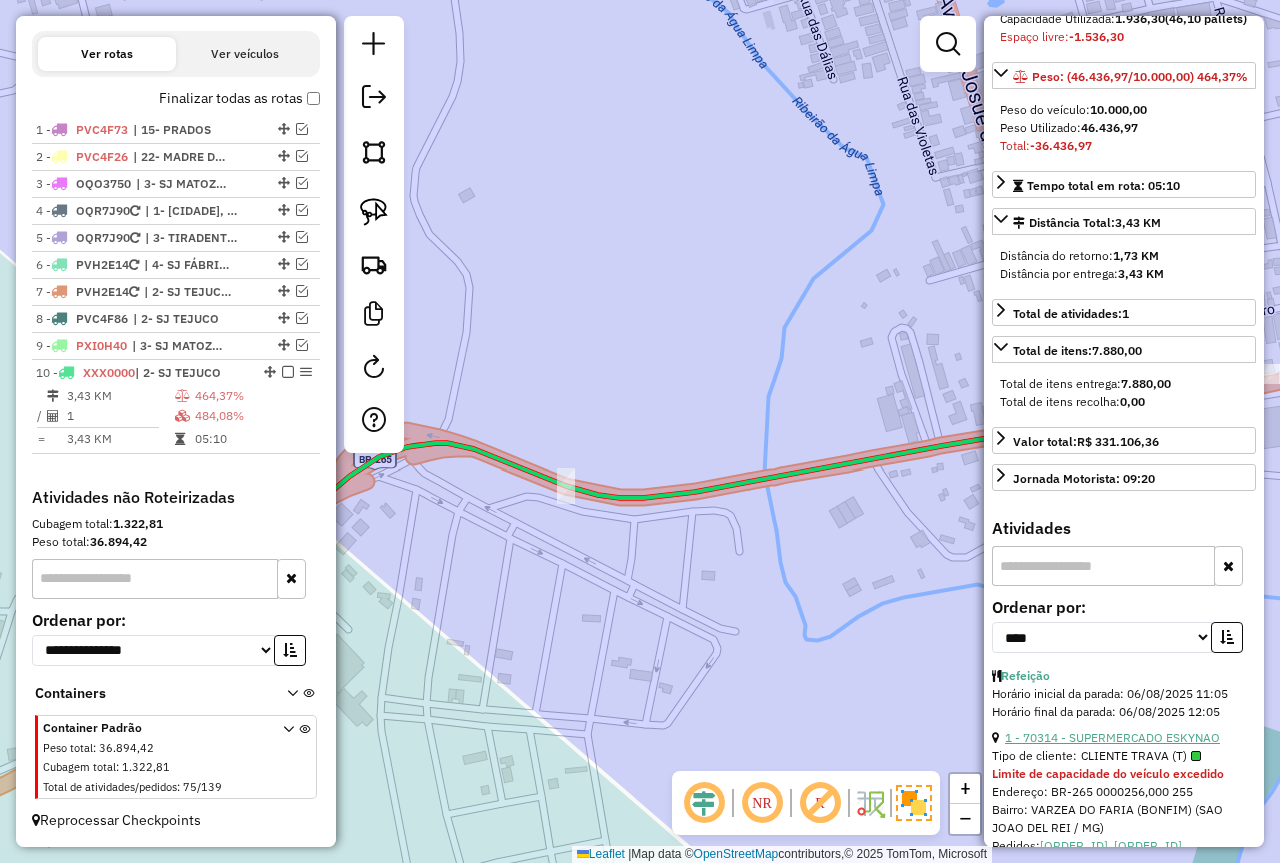 scroll, scrollTop: 600, scrollLeft: 0, axis: vertical 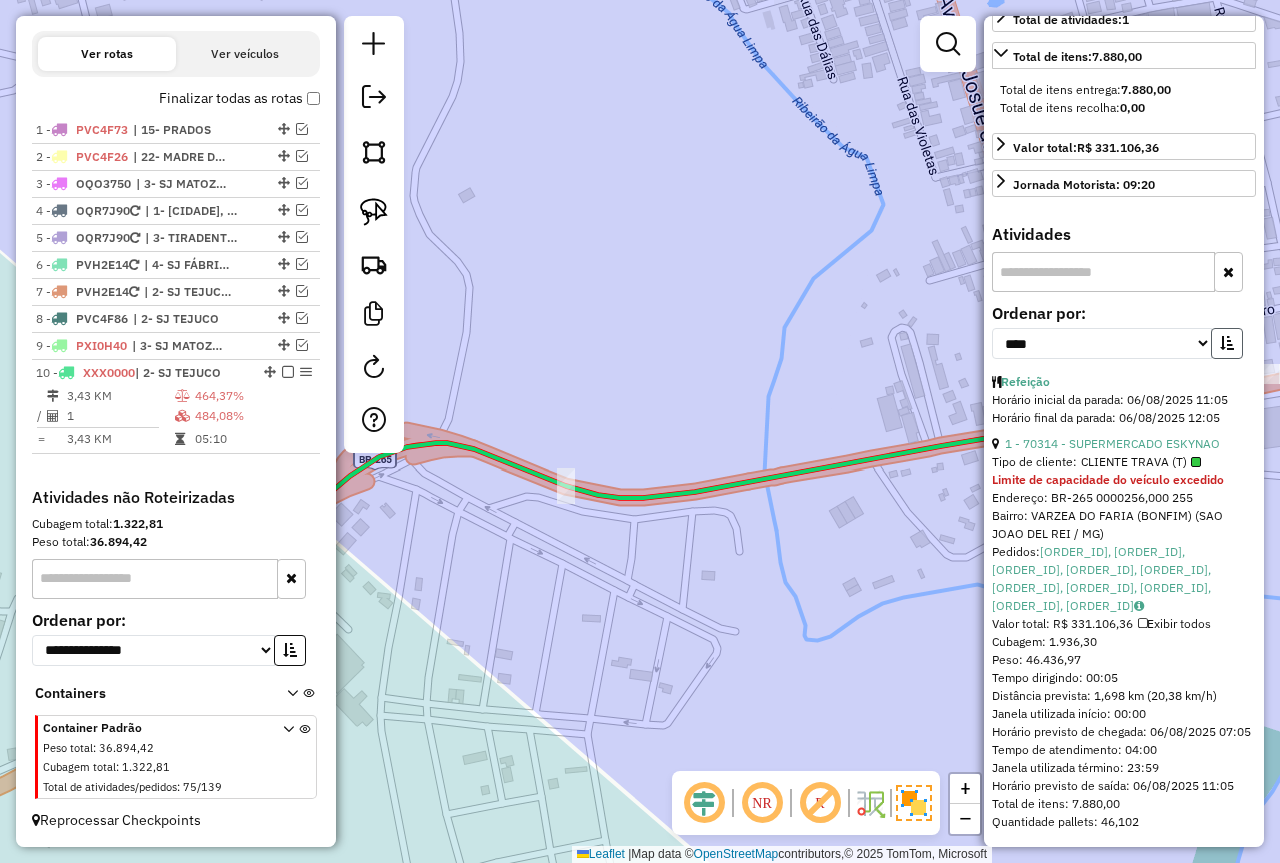 click at bounding box center [1227, 343] 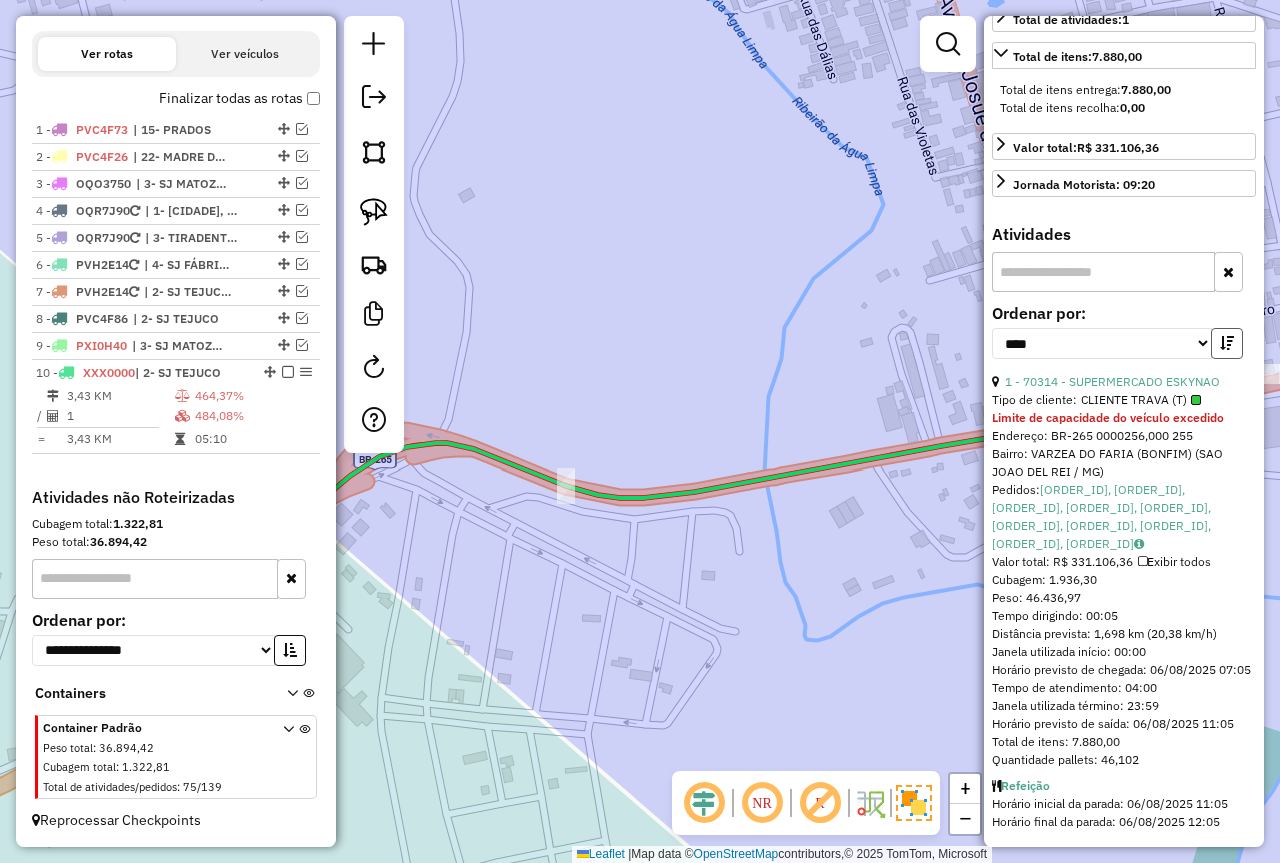 click at bounding box center [1227, 343] 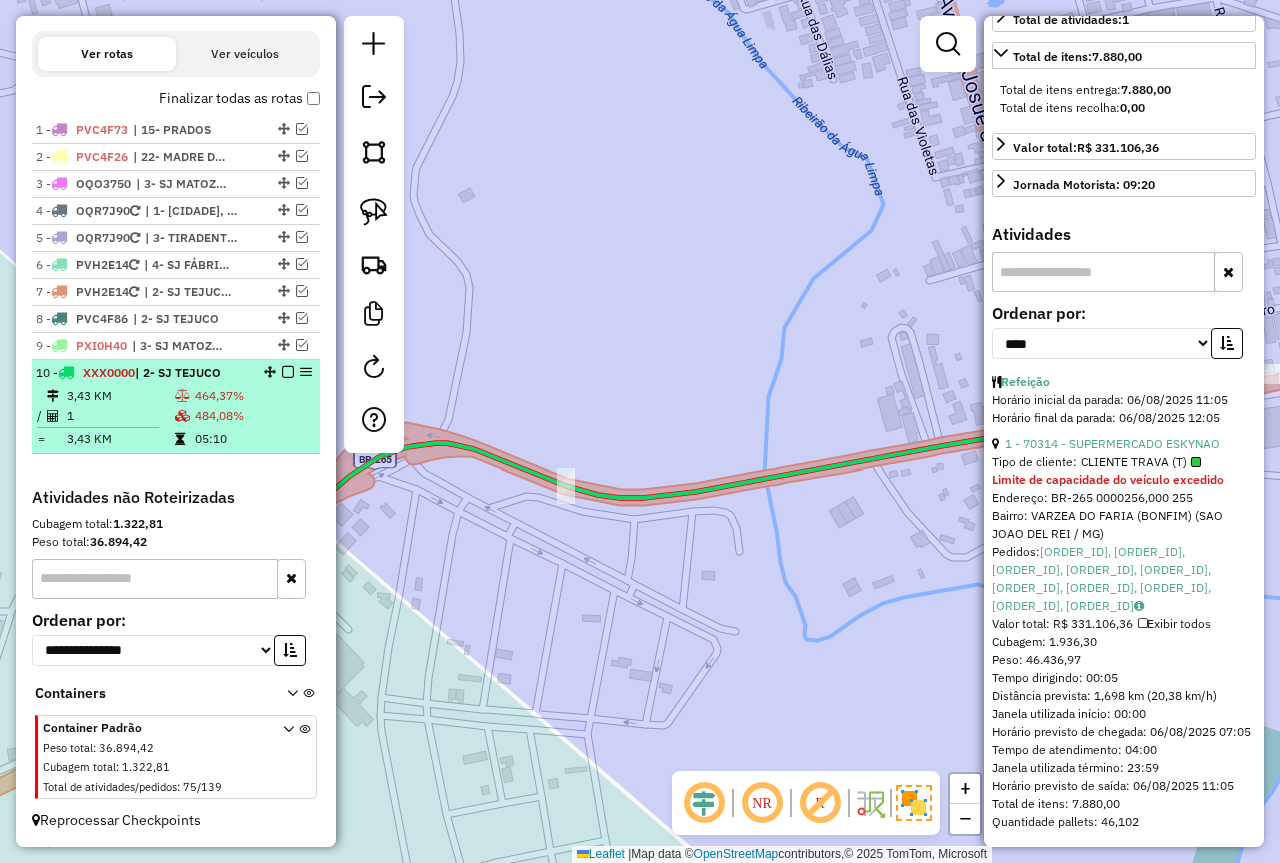 click on "1" at bounding box center (120, 416) 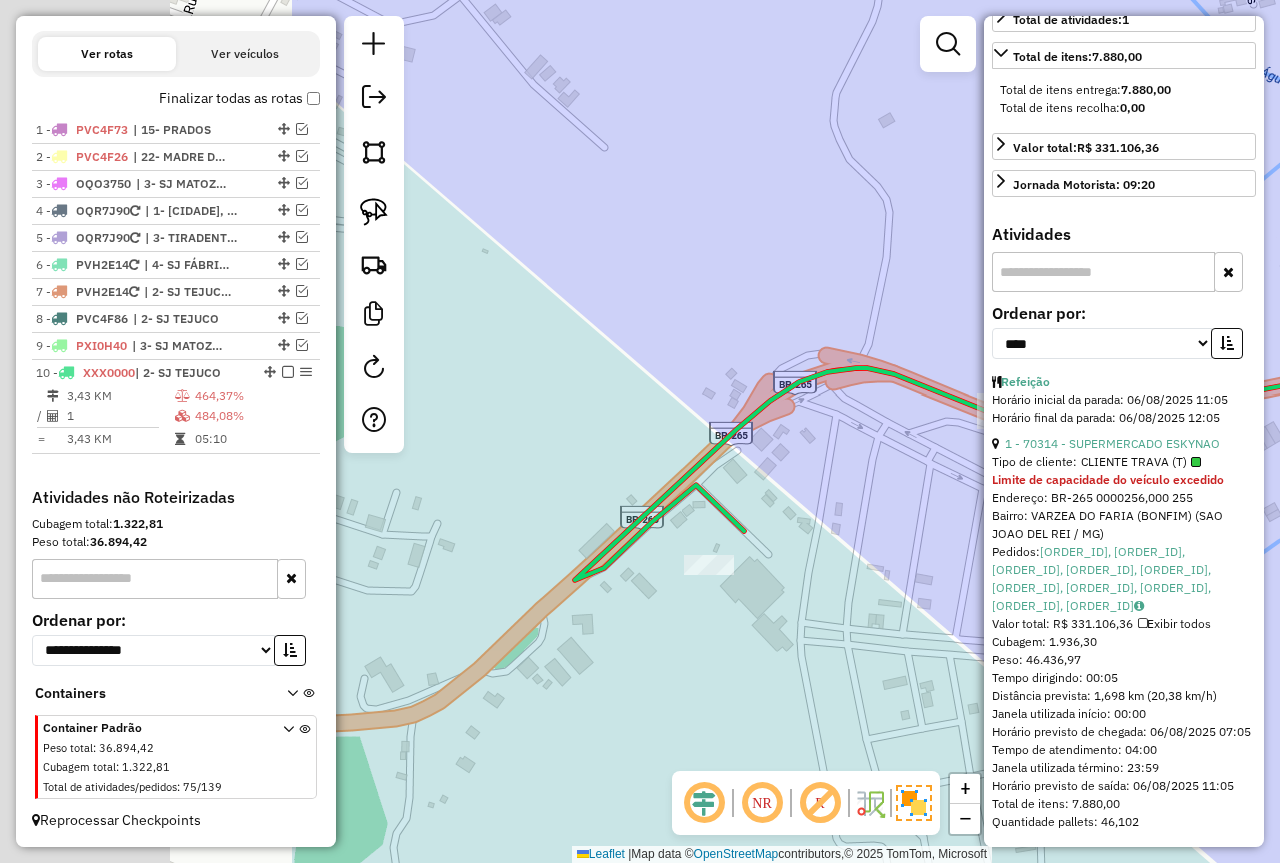 drag, startPoint x: 531, startPoint y: 656, endPoint x: 951, endPoint y: 581, distance: 426.6439 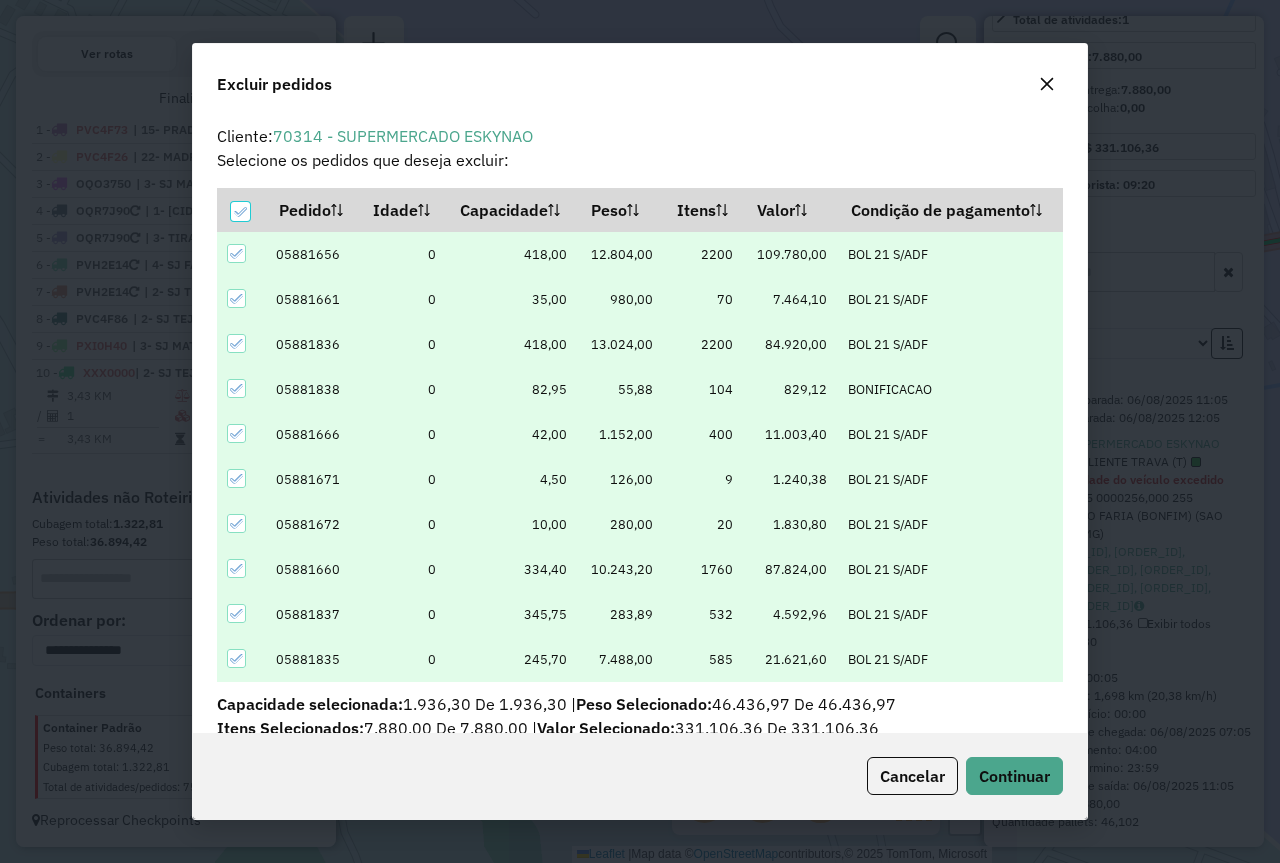 scroll, scrollTop: 82, scrollLeft: 0, axis: vertical 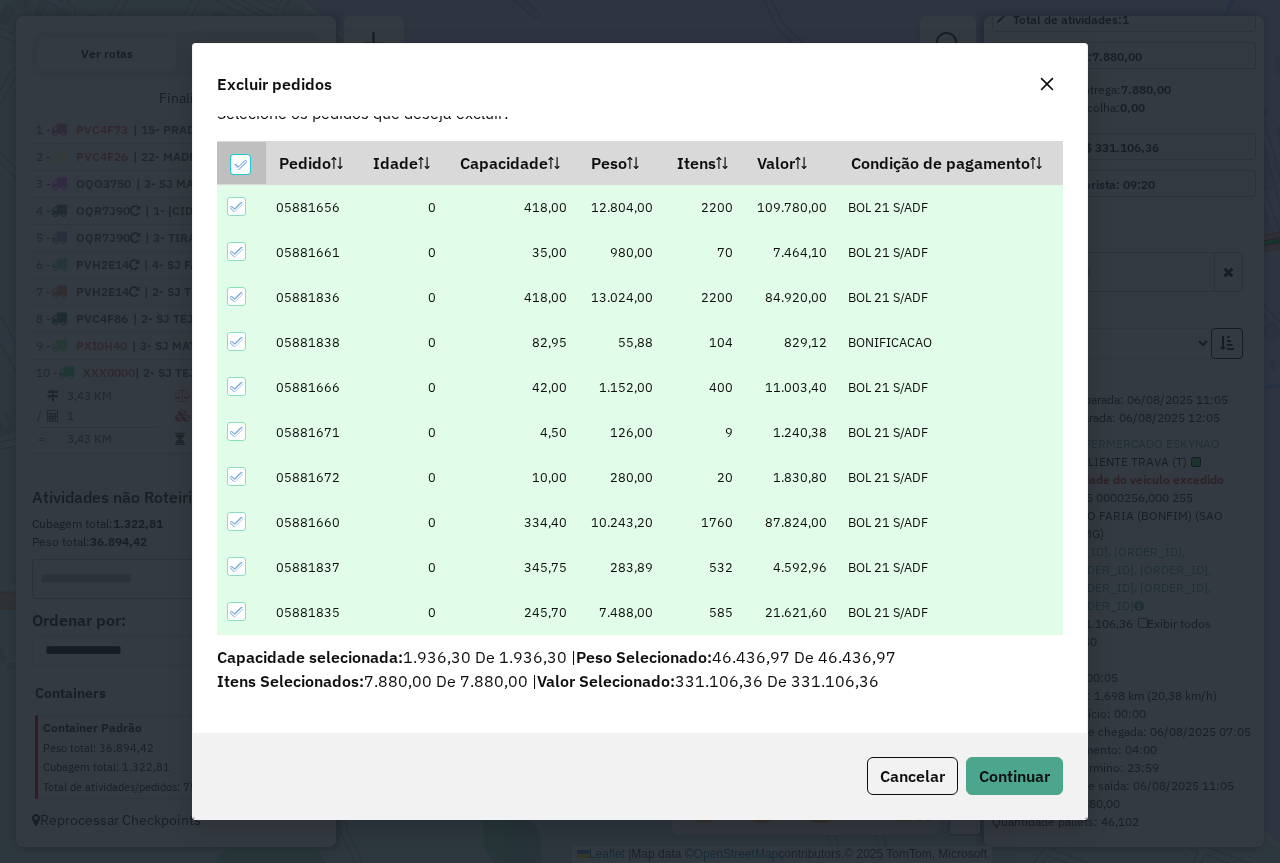 click at bounding box center [240, 164] 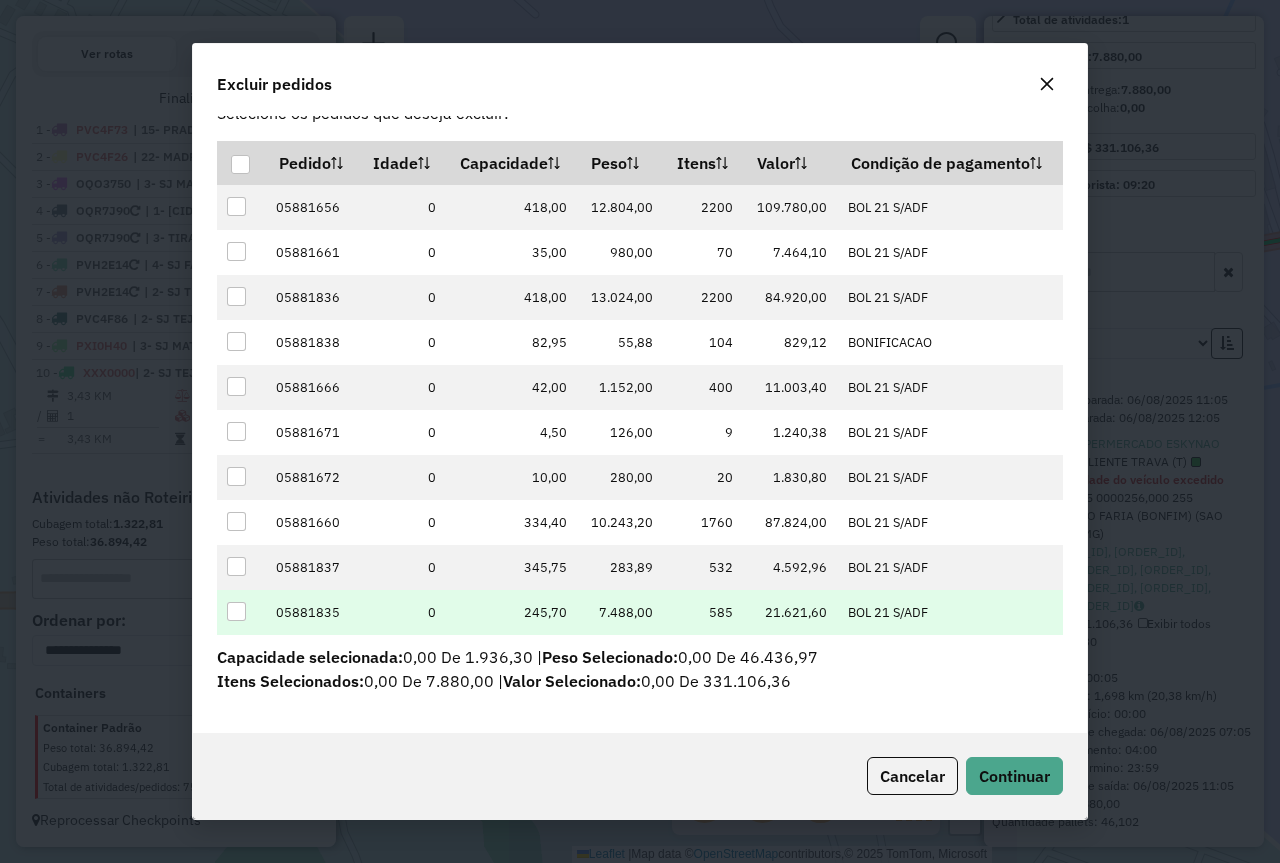 click at bounding box center (236, 611) 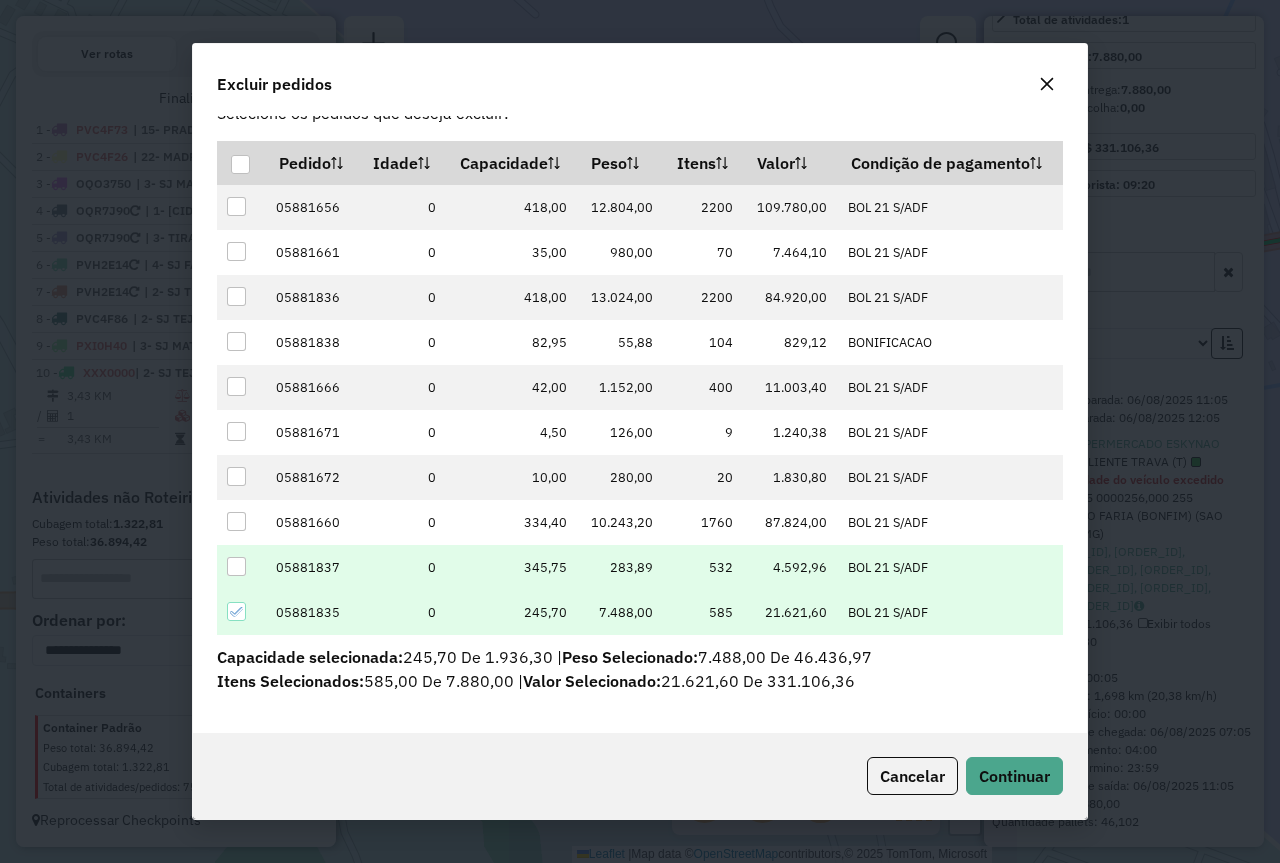 click at bounding box center (236, 566) 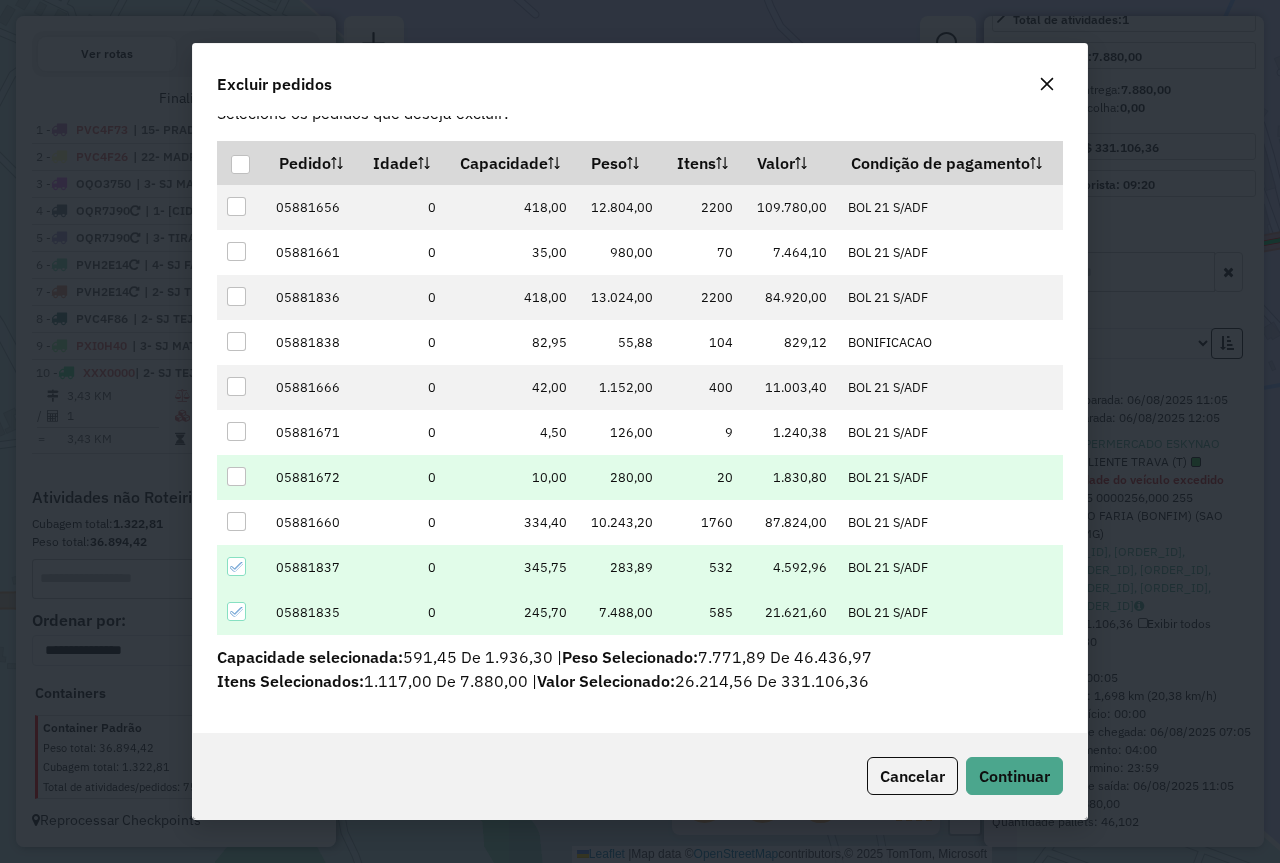 click at bounding box center (236, 476) 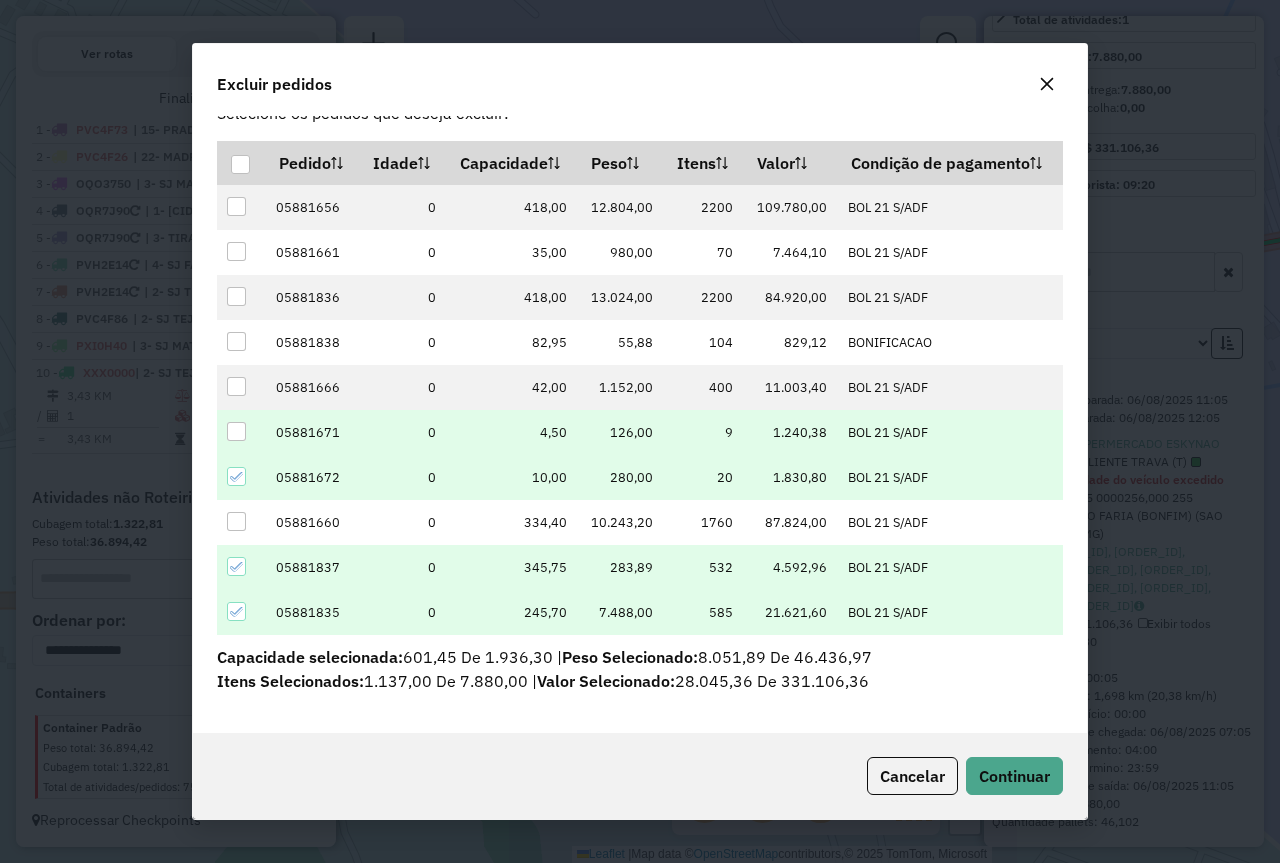 click at bounding box center [236, 431] 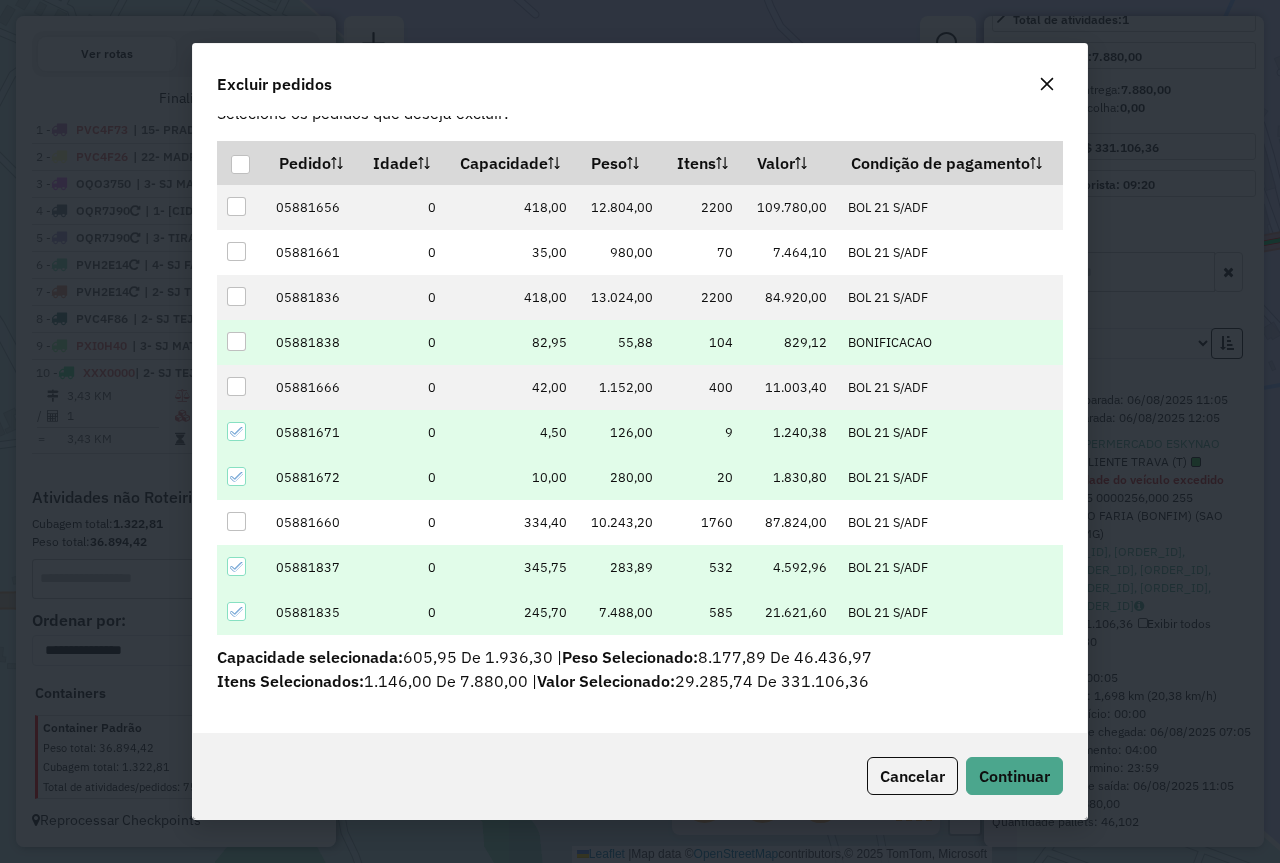 click at bounding box center (236, 341) 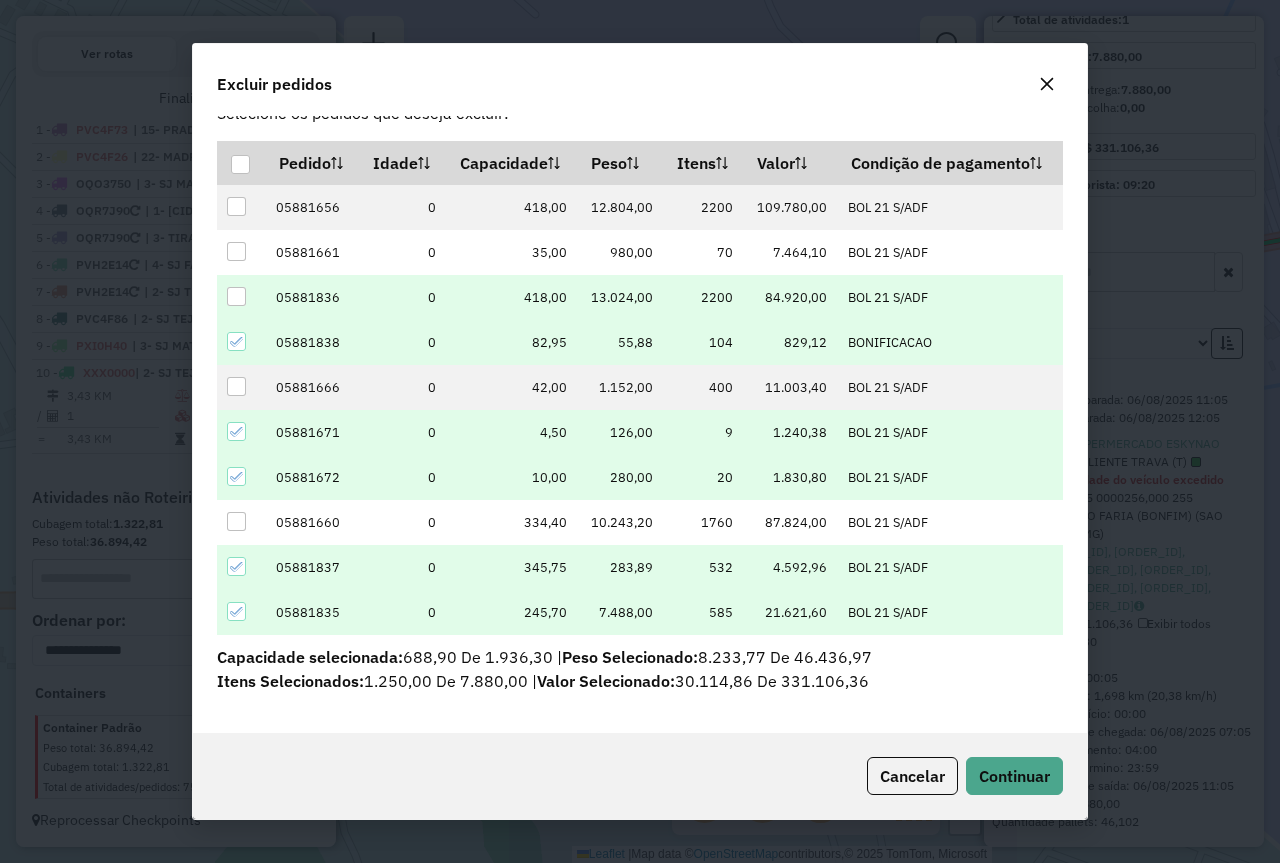 click at bounding box center (236, 251) 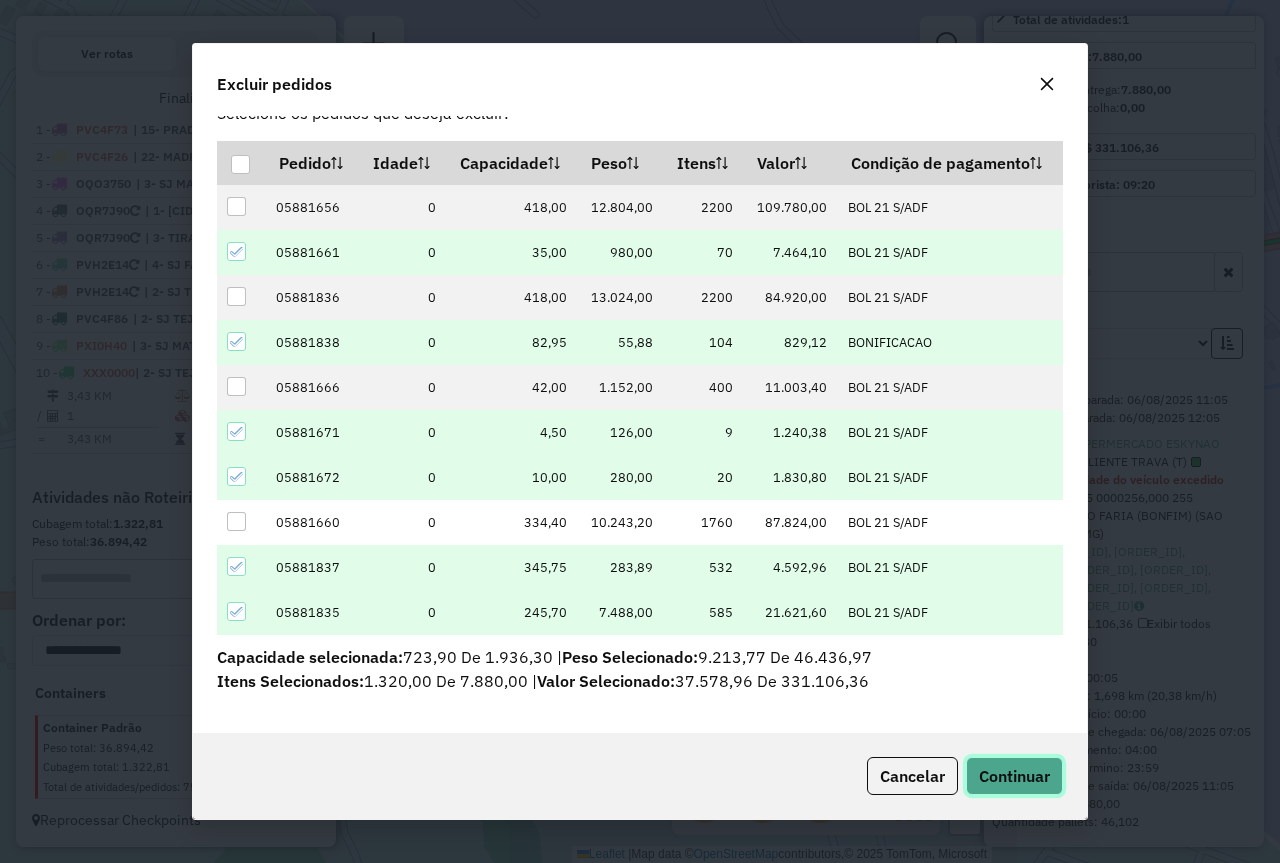 click on "Continuar" 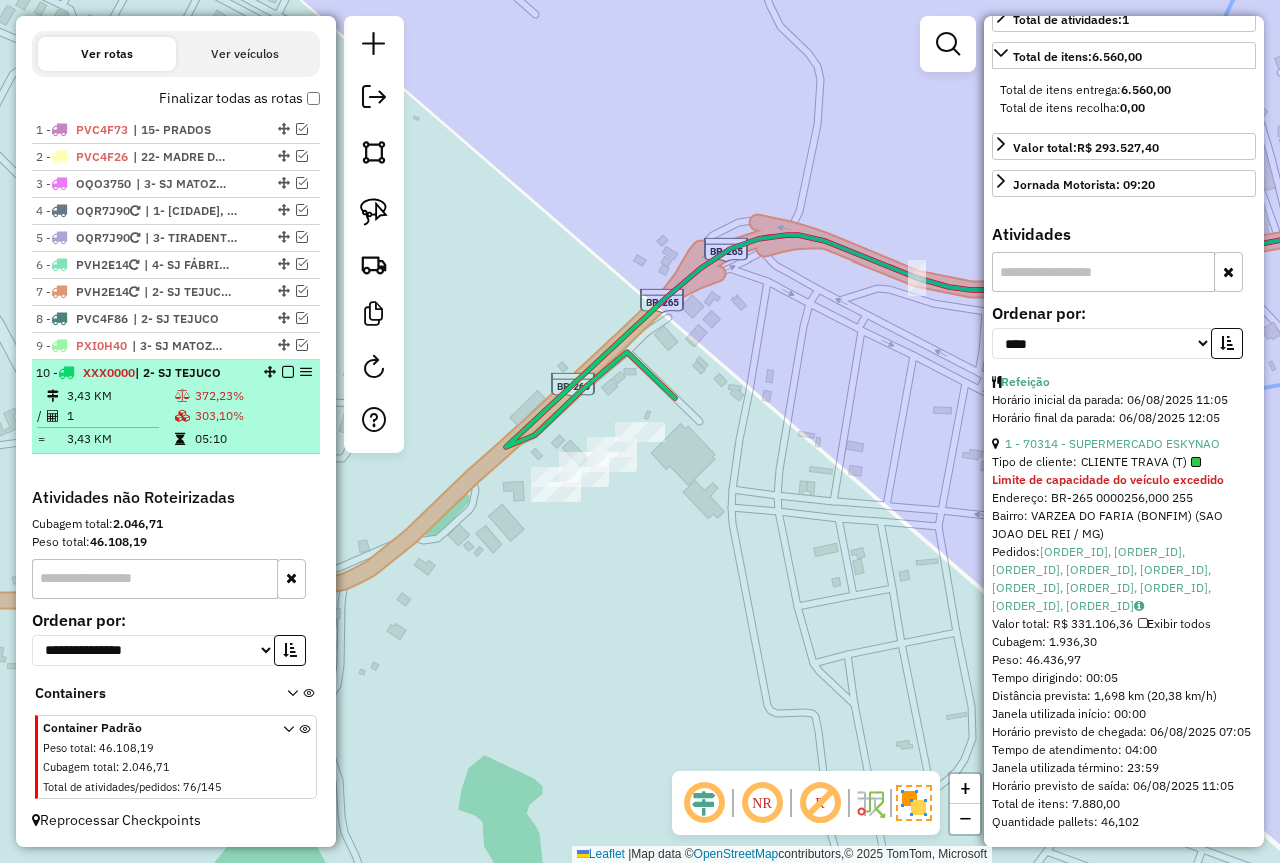 click at bounding box center [288, 372] 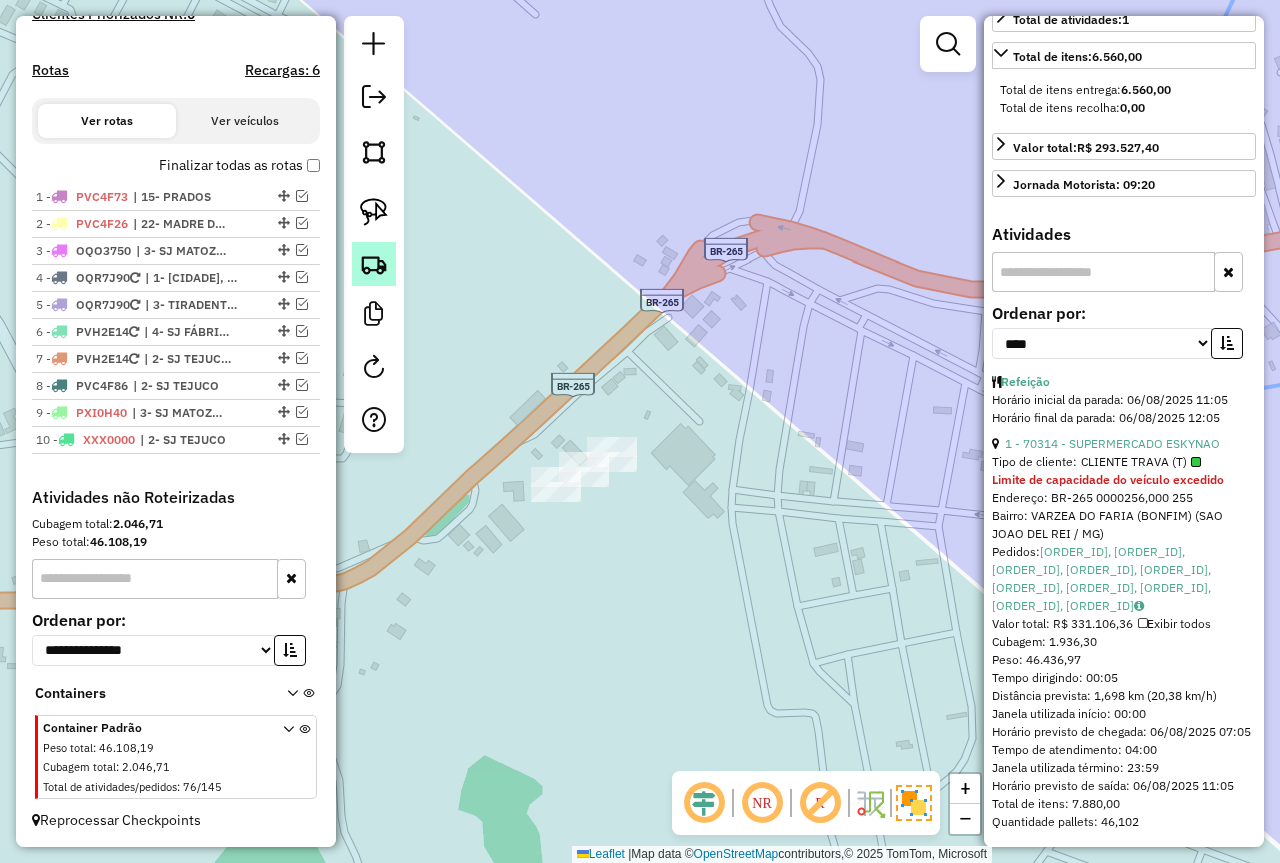 scroll, scrollTop: 582, scrollLeft: 0, axis: vertical 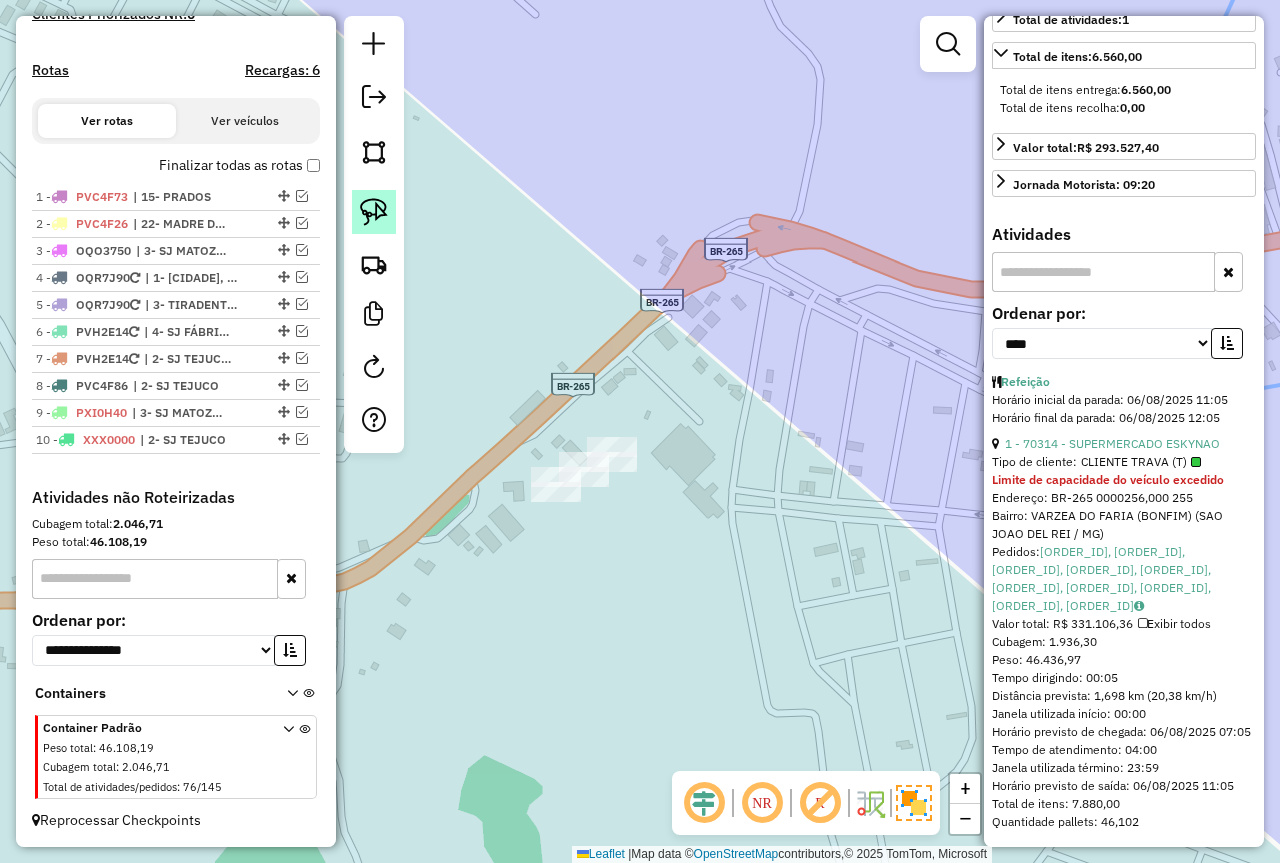 click 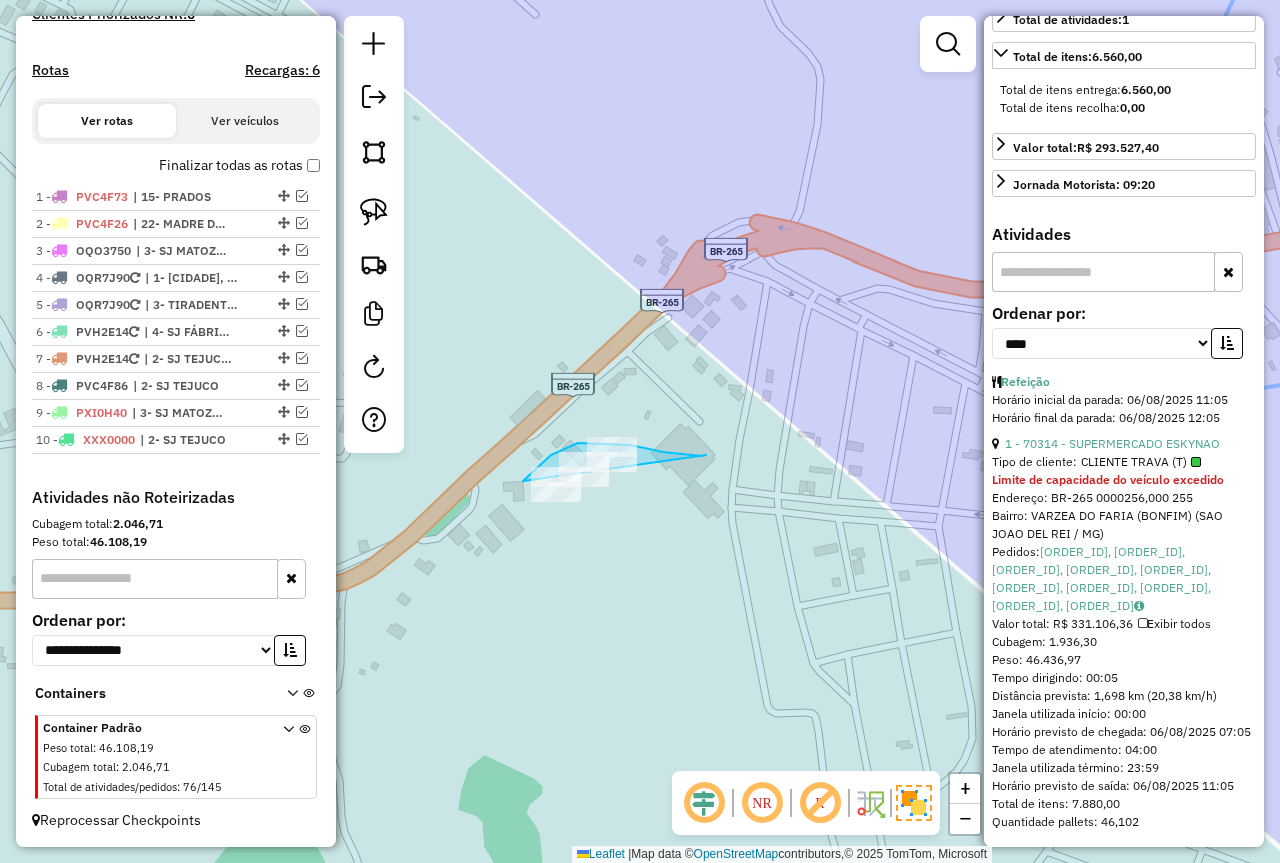 drag, startPoint x: 701, startPoint y: 456, endPoint x: 664, endPoint y: 555, distance: 105.68822 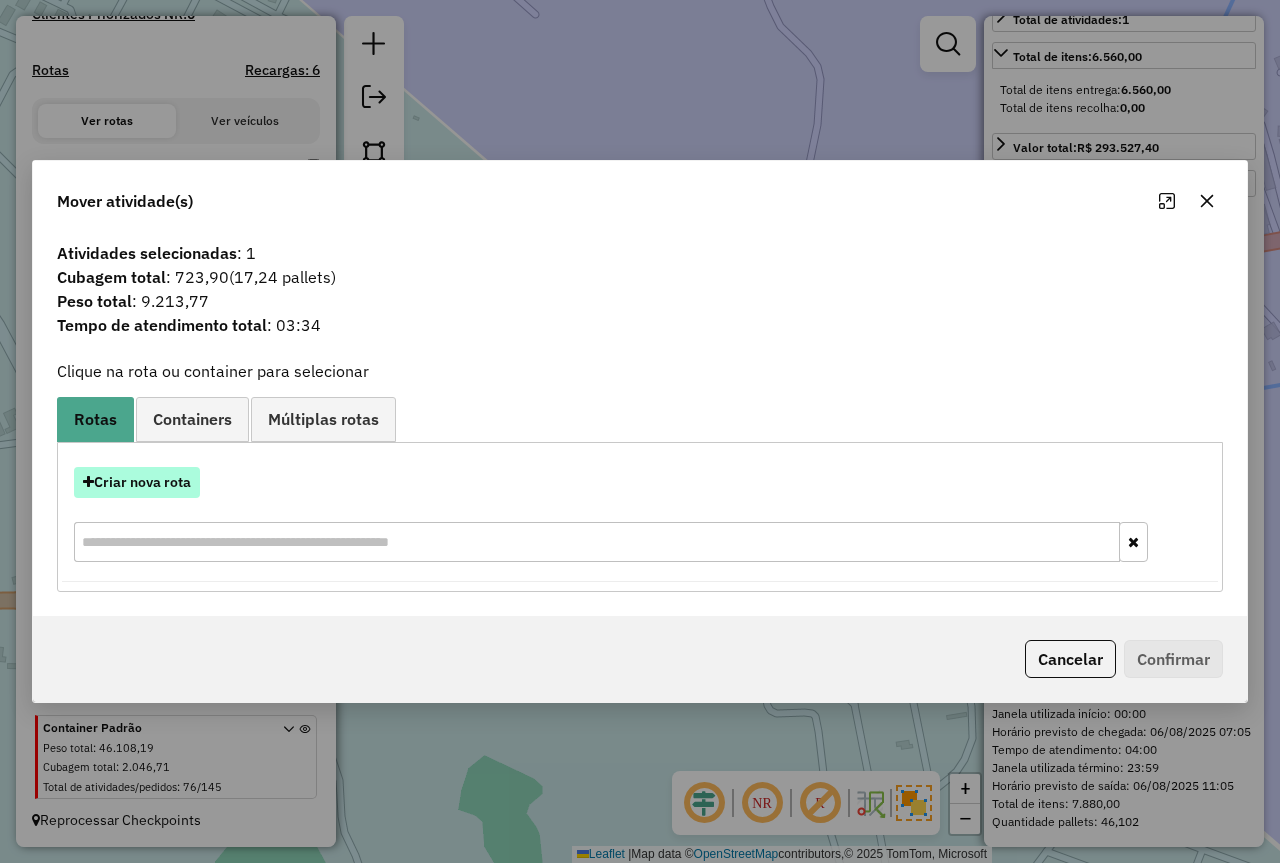 click on "Criar nova rota" at bounding box center [137, 482] 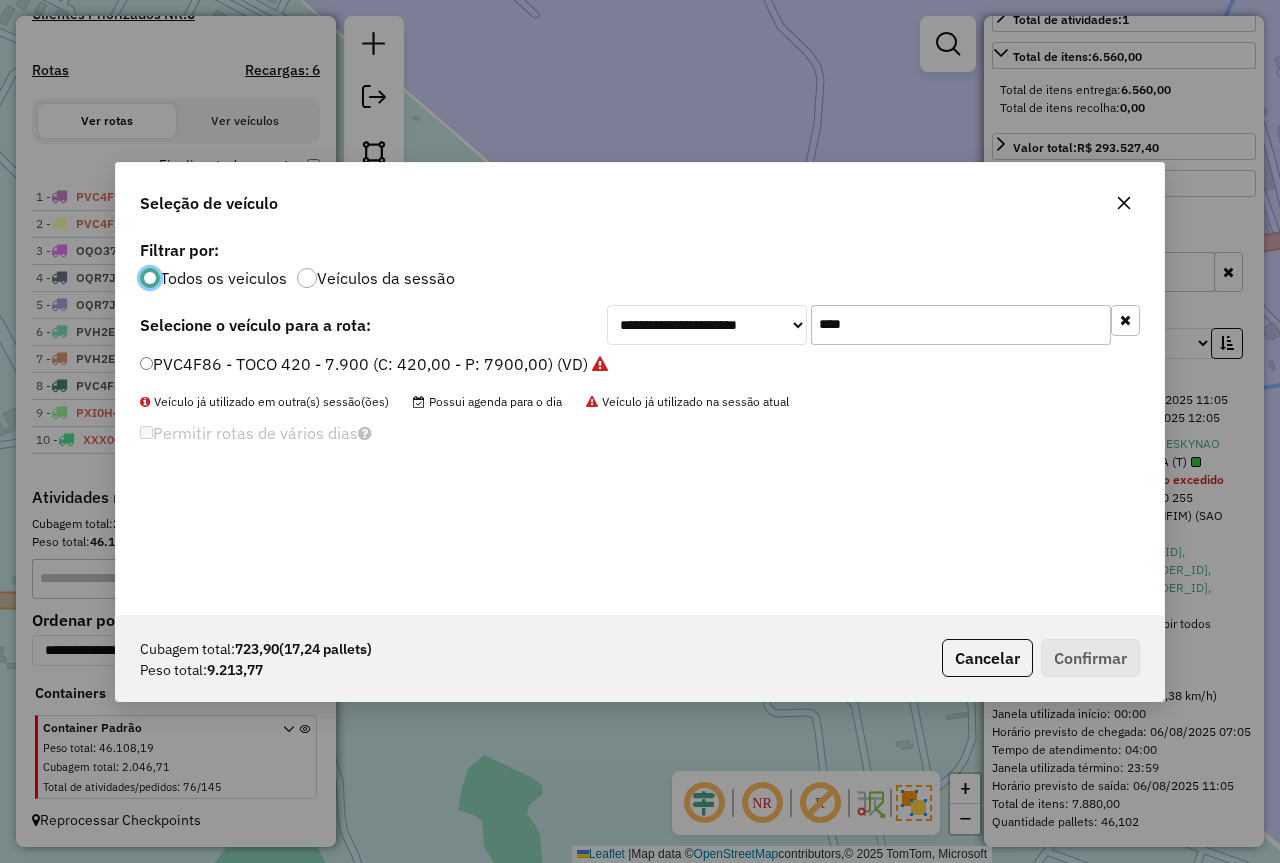 scroll, scrollTop: 11, scrollLeft: 6, axis: both 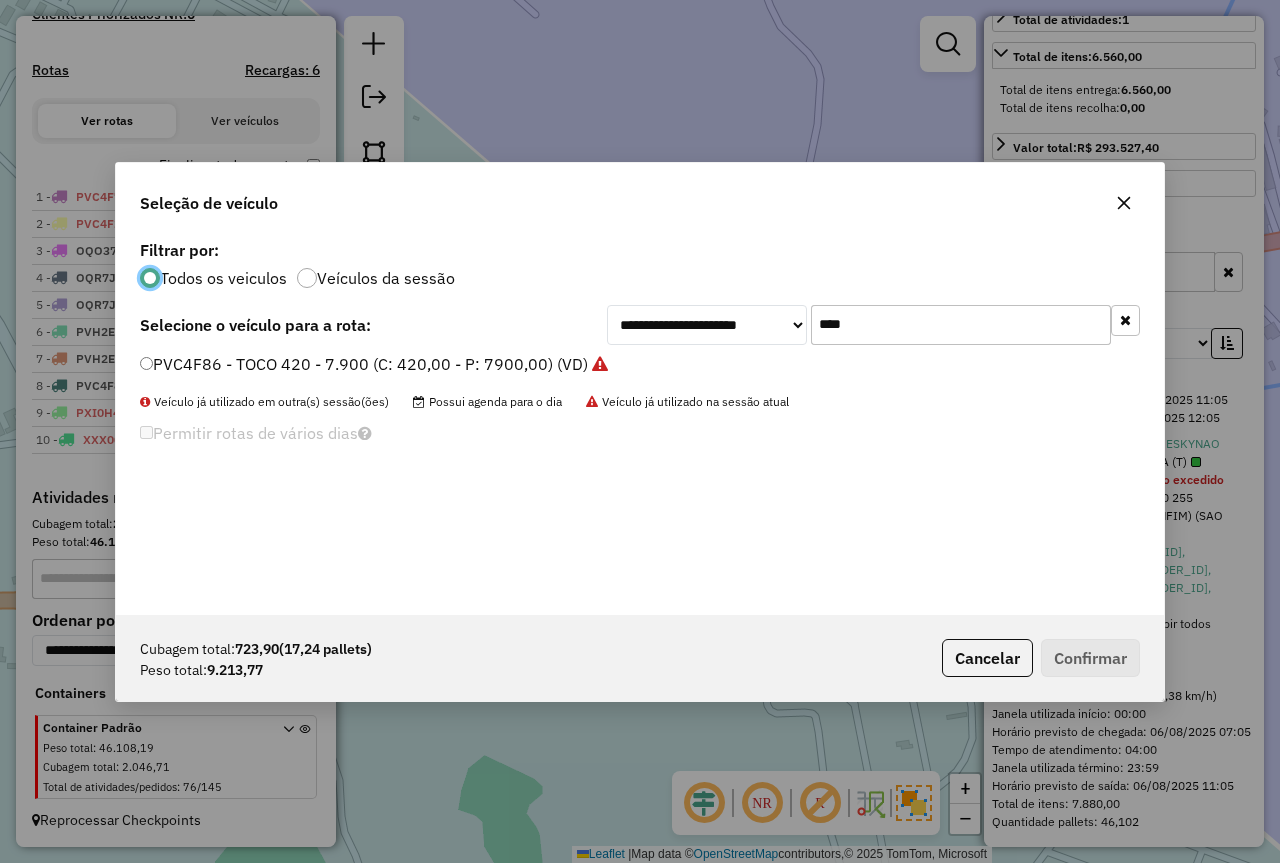 drag, startPoint x: 654, startPoint y: 343, endPoint x: 574, endPoint y: 369, distance: 84.118965 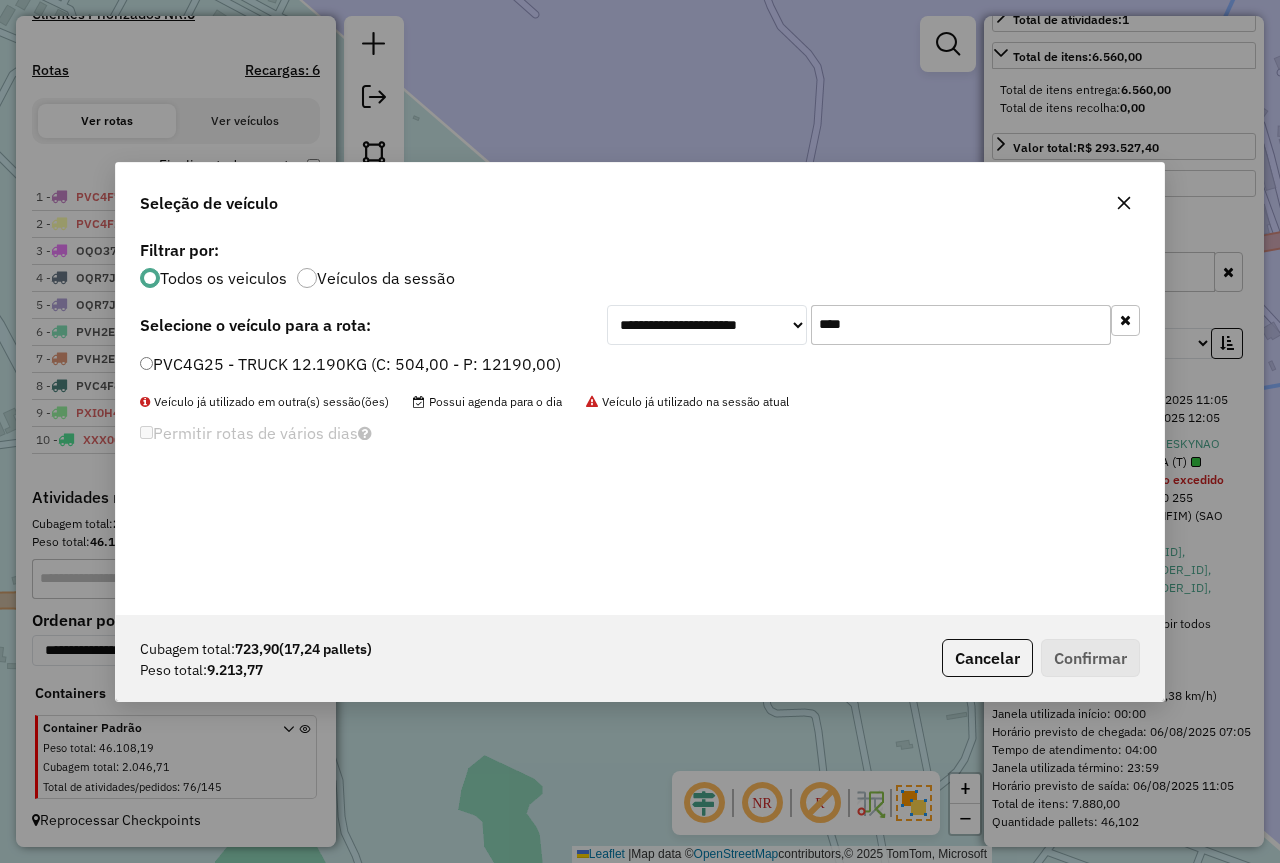 type on "****" 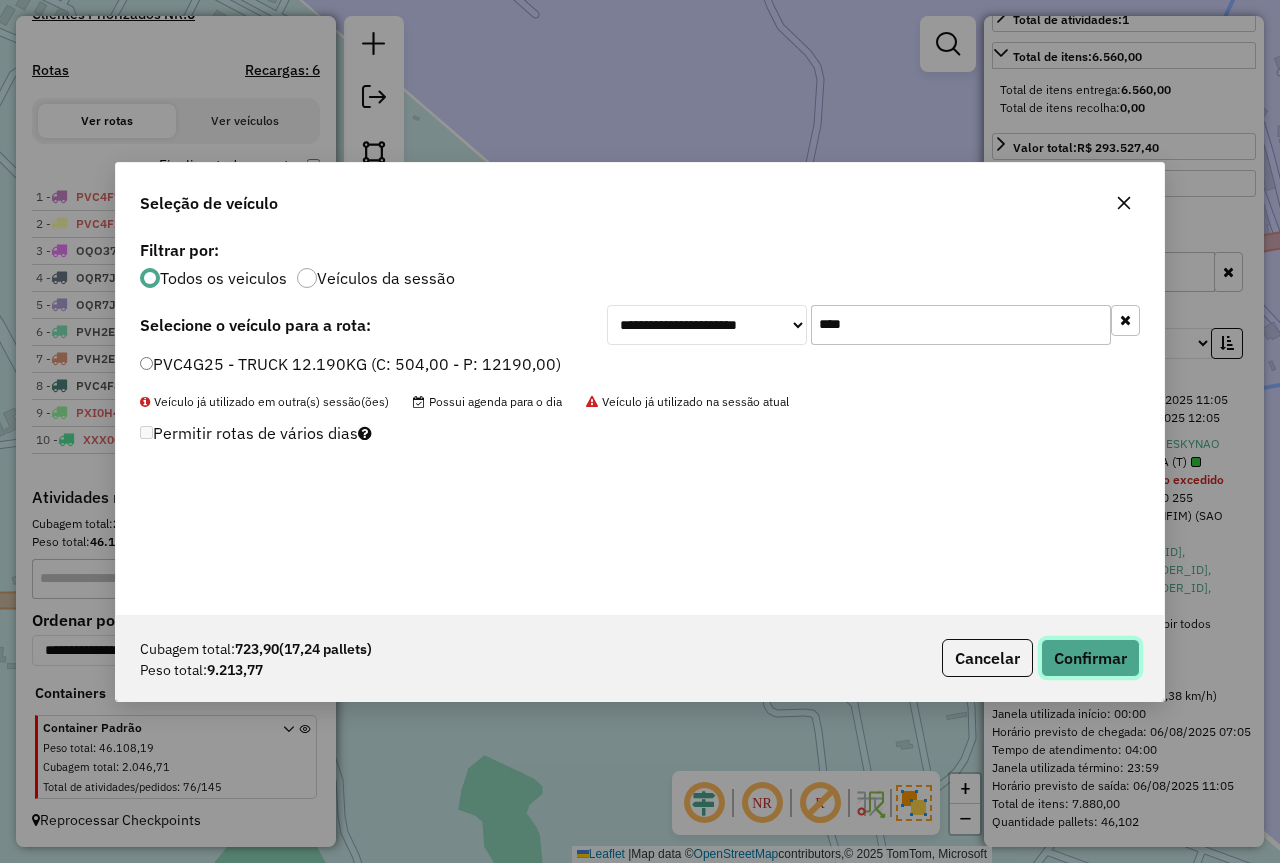 click on "Confirmar" 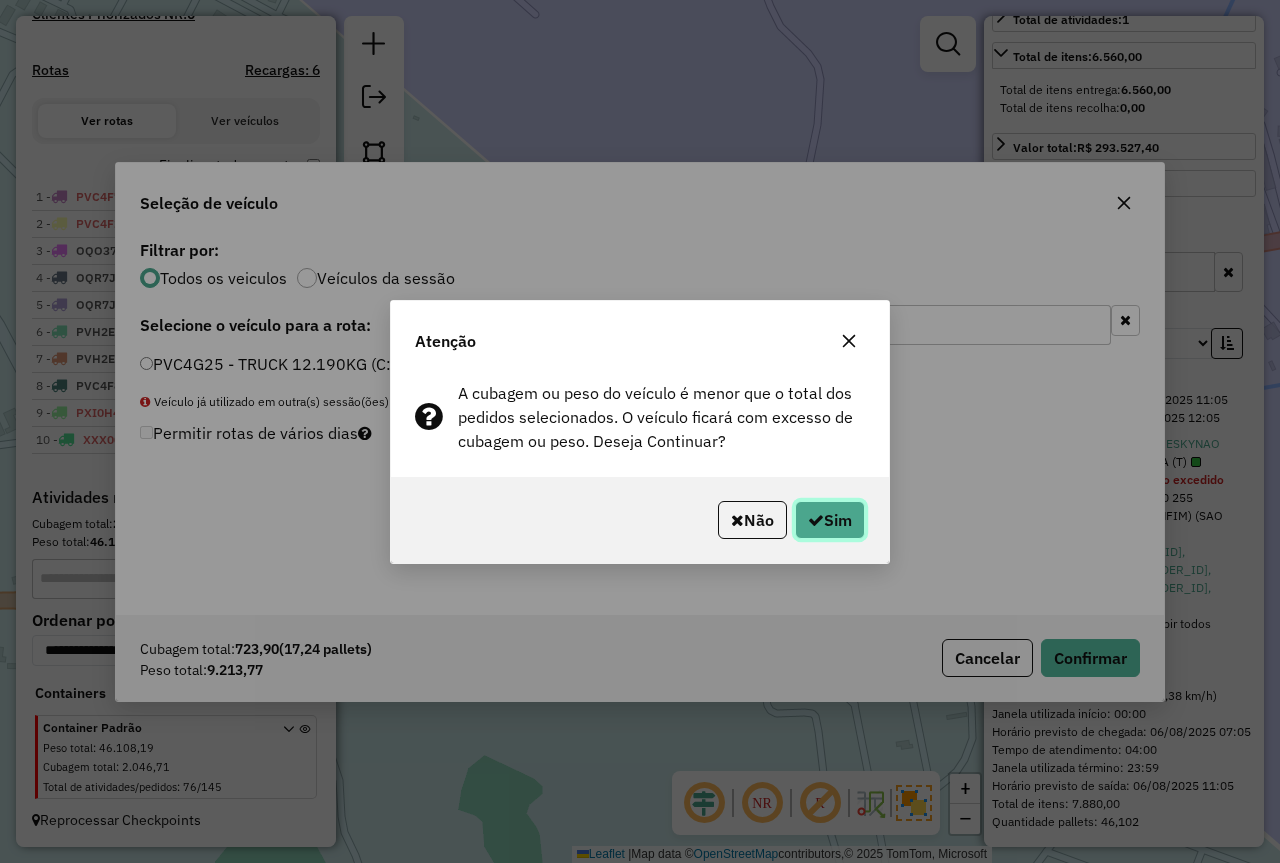 click on "Sim" 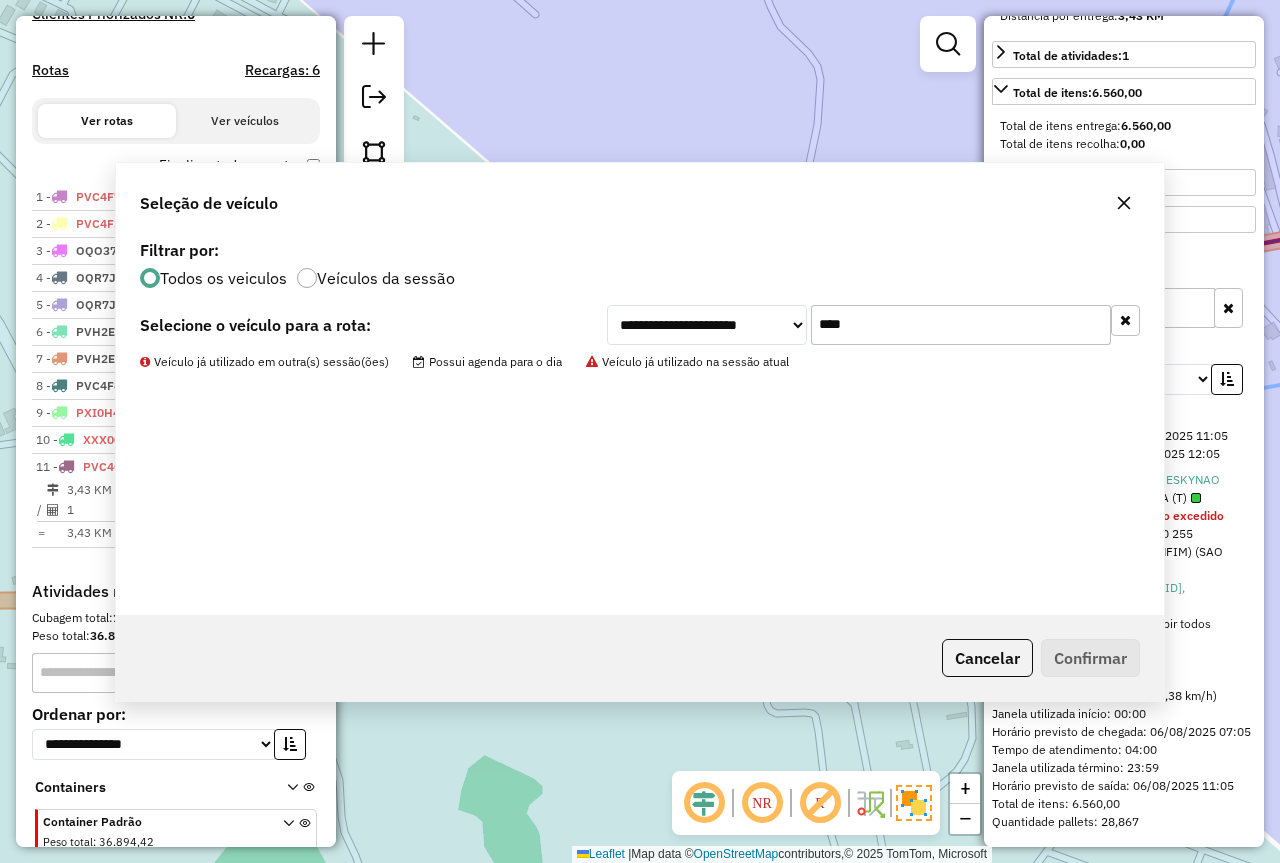 scroll, scrollTop: 676, scrollLeft: 0, axis: vertical 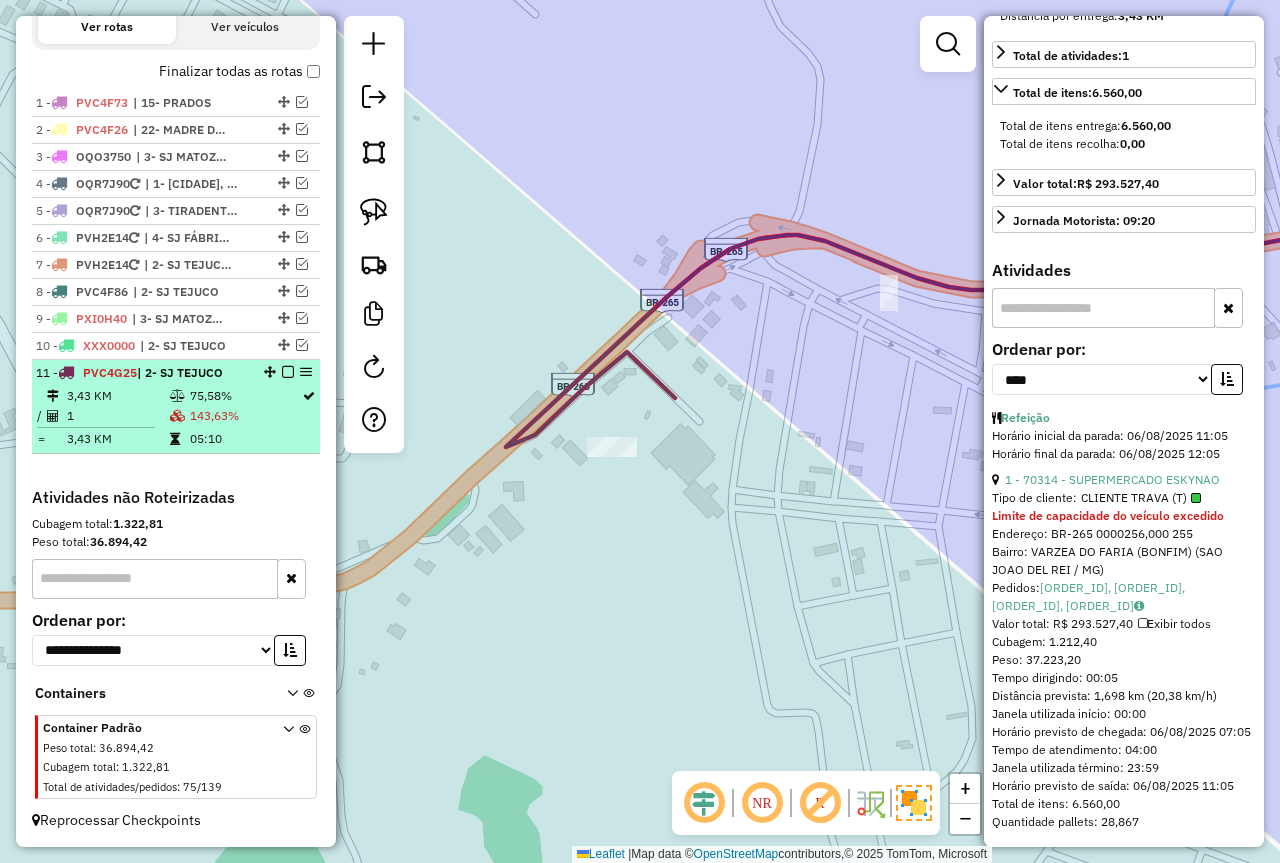 click on "05:10" at bounding box center [245, 439] 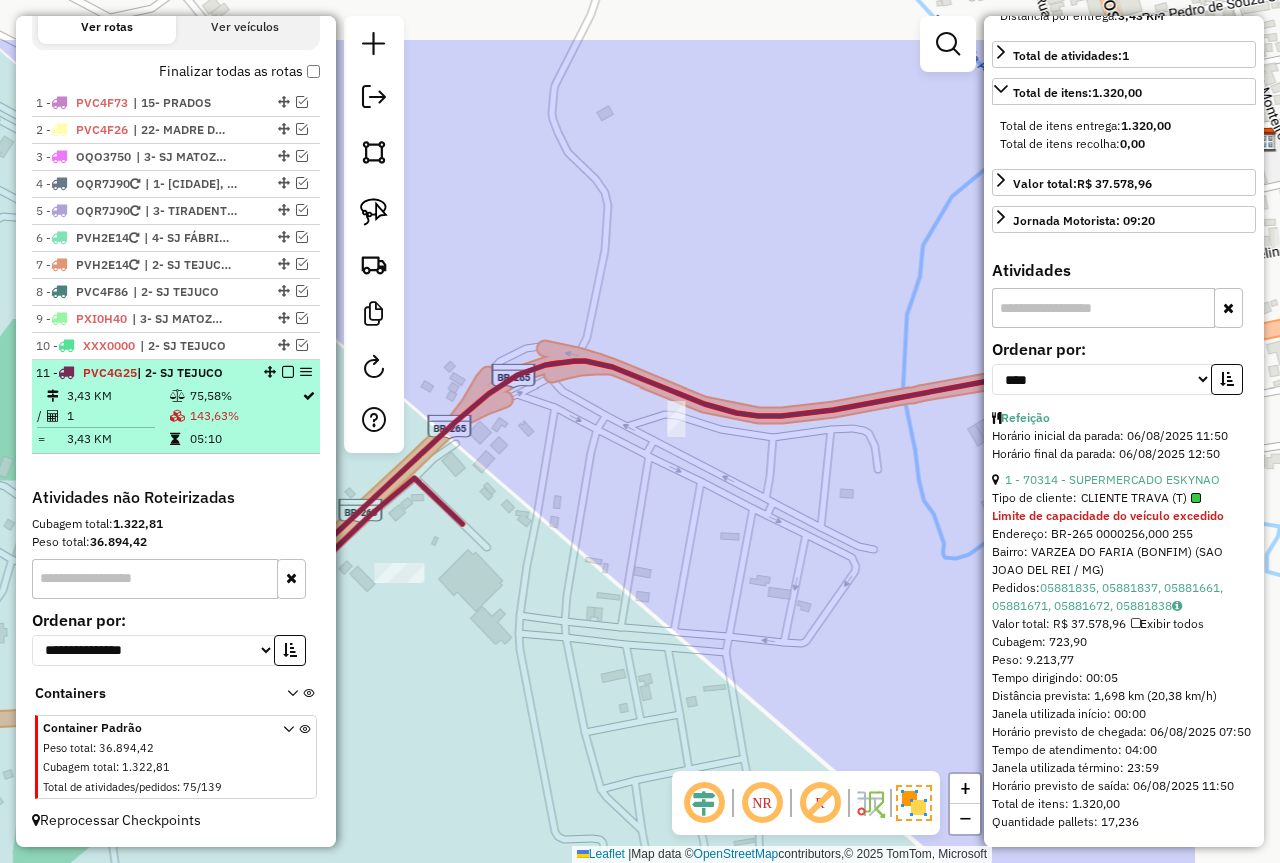 scroll, scrollTop: 577, scrollLeft: 0, axis: vertical 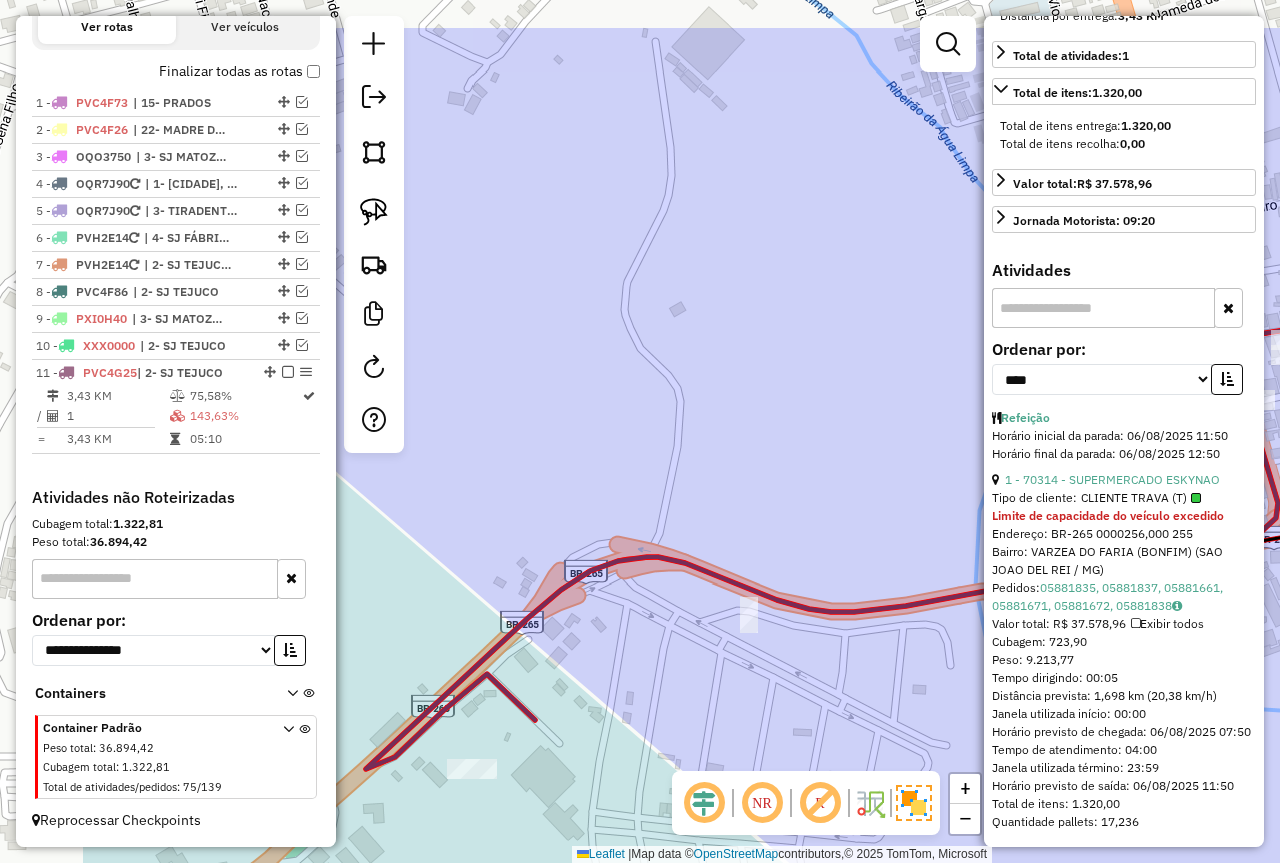drag, startPoint x: 740, startPoint y: 352, endPoint x: 889, endPoint y: 650, distance: 333.17413 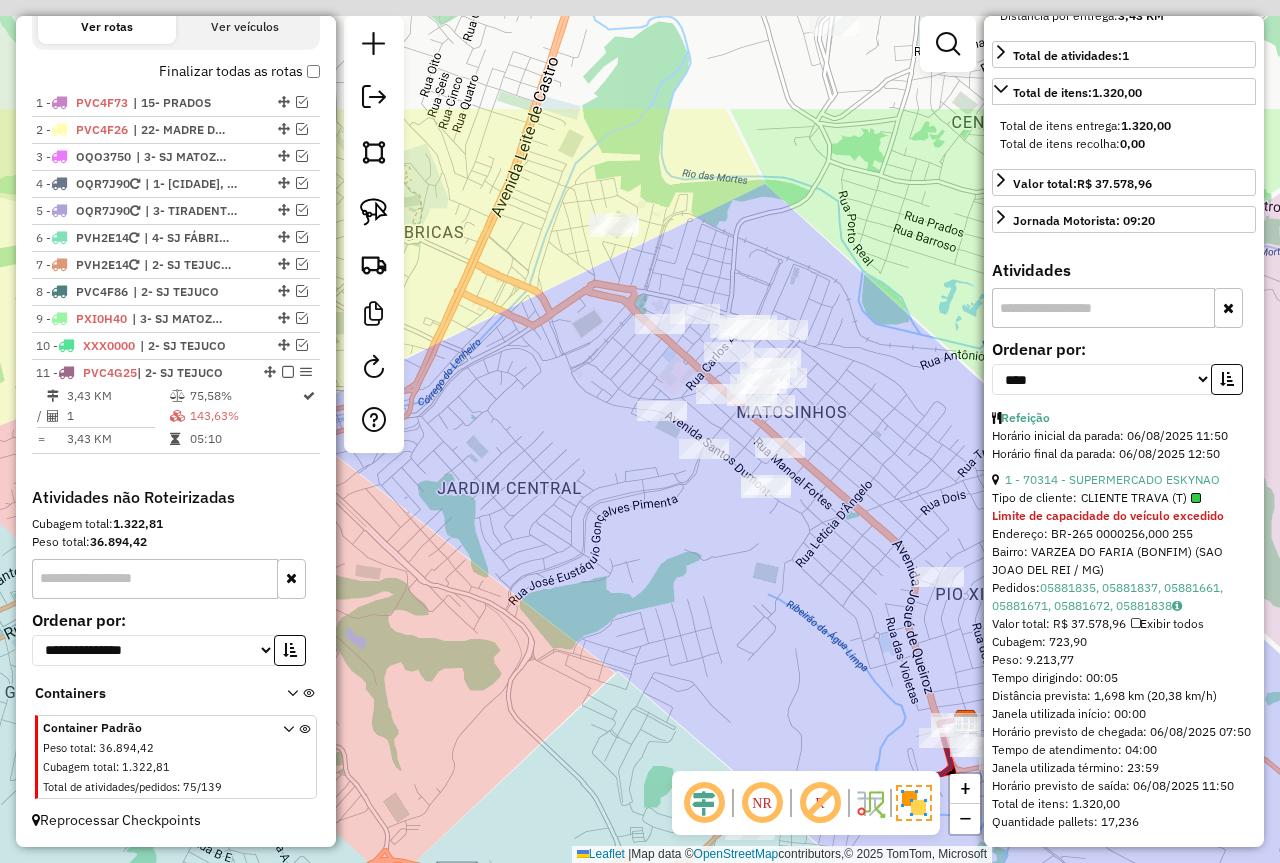 drag, startPoint x: 734, startPoint y: 418, endPoint x: 798, endPoint y: 477, distance: 87.04597 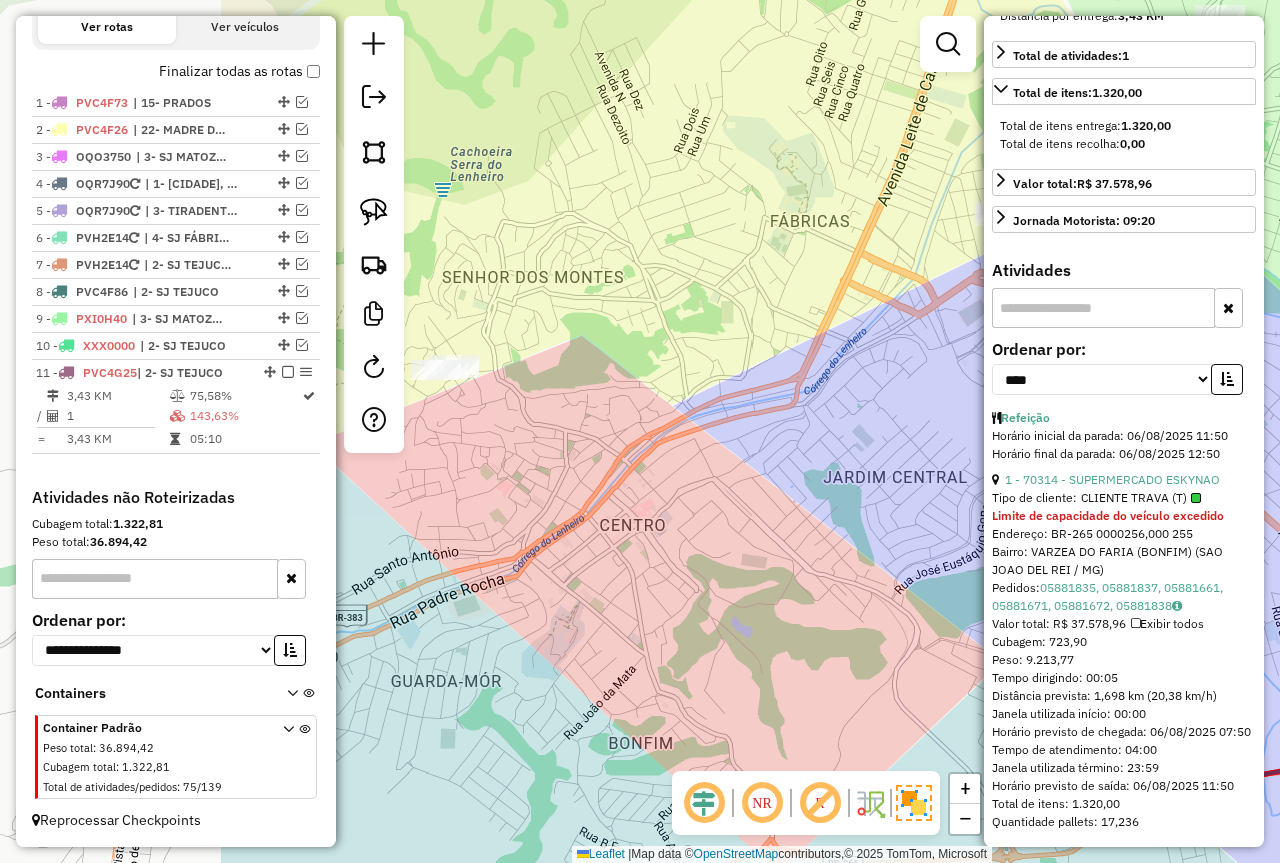 drag, startPoint x: 697, startPoint y: 395, endPoint x: 1076, endPoint y: 379, distance: 379.3376 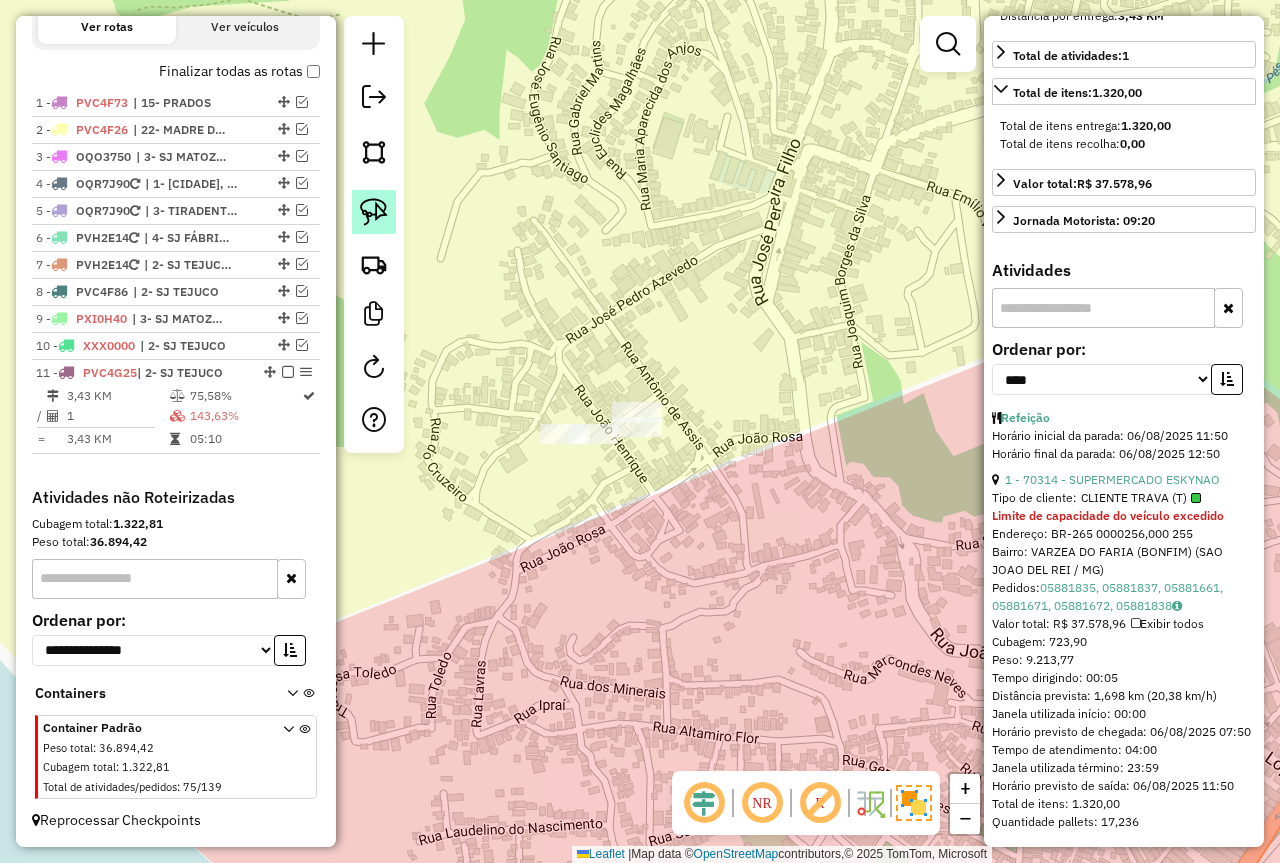 click 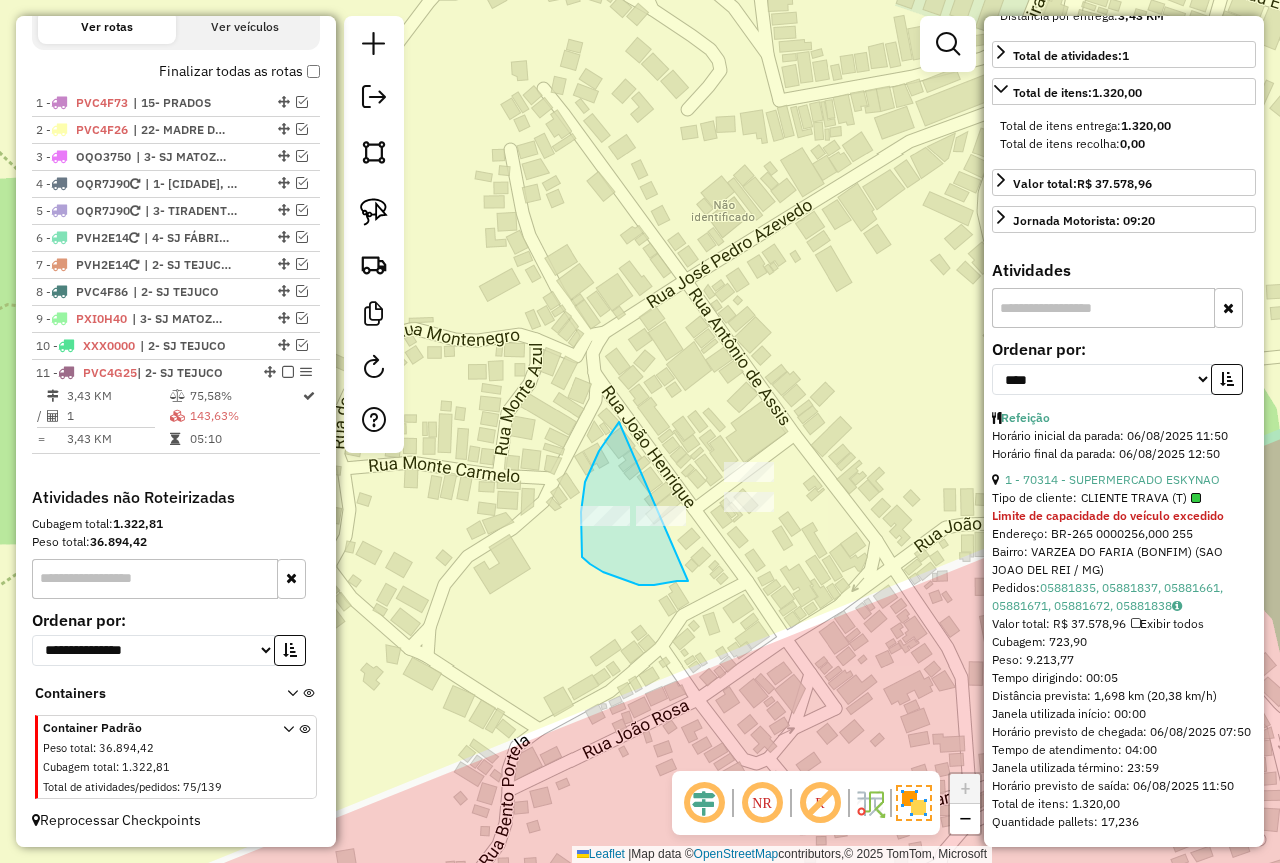 drag, startPoint x: 618, startPoint y: 424, endPoint x: 719, endPoint y: 578, distance: 184.16568 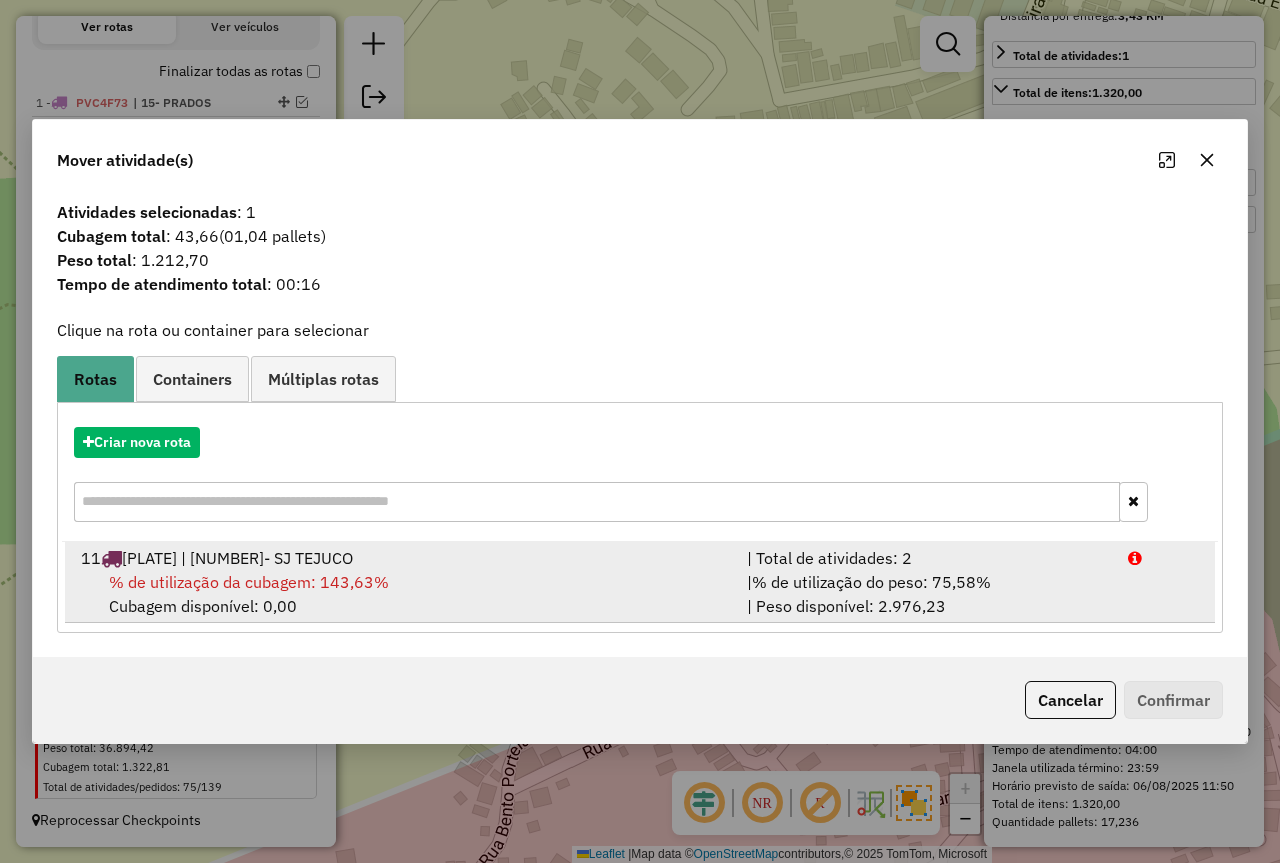 click on "| Total de atividades: 2" at bounding box center [925, 558] 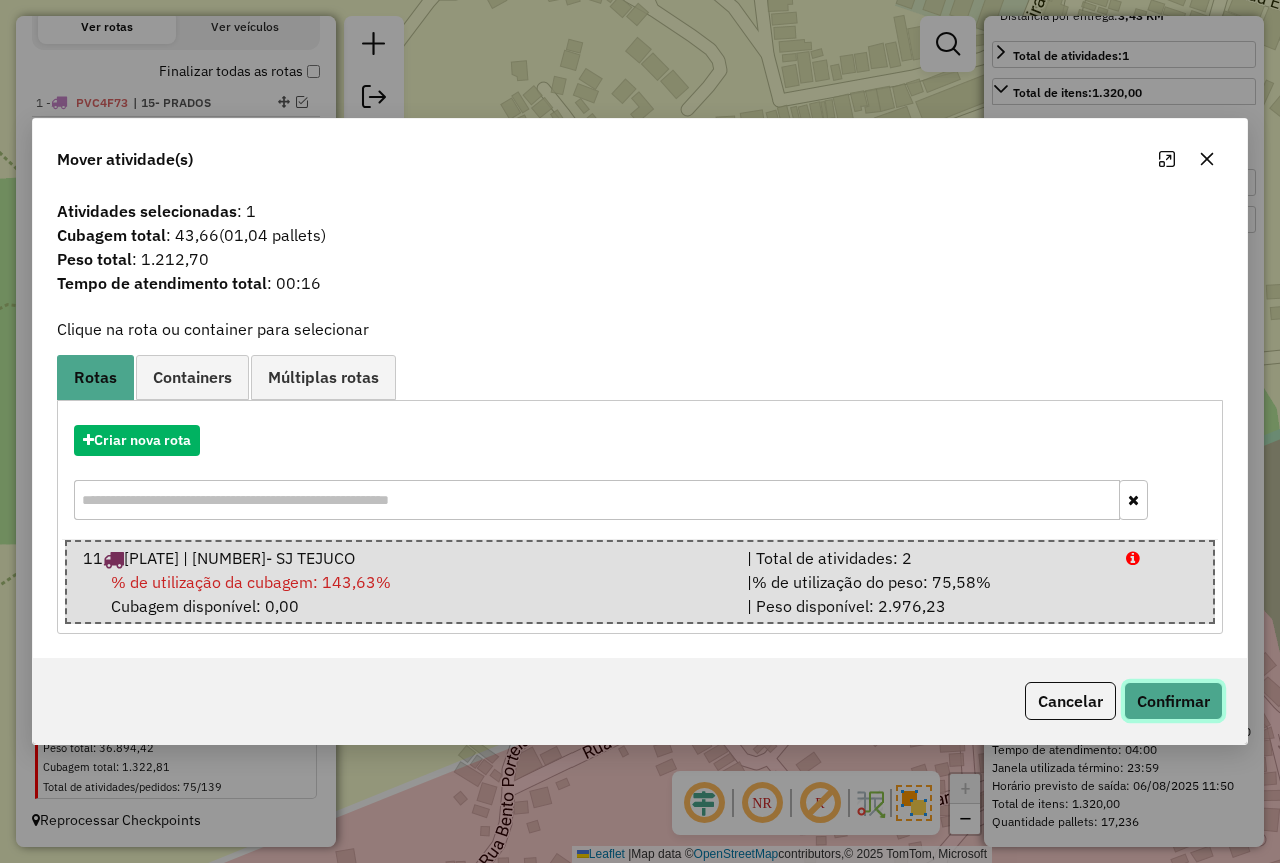 click on "Confirmar" 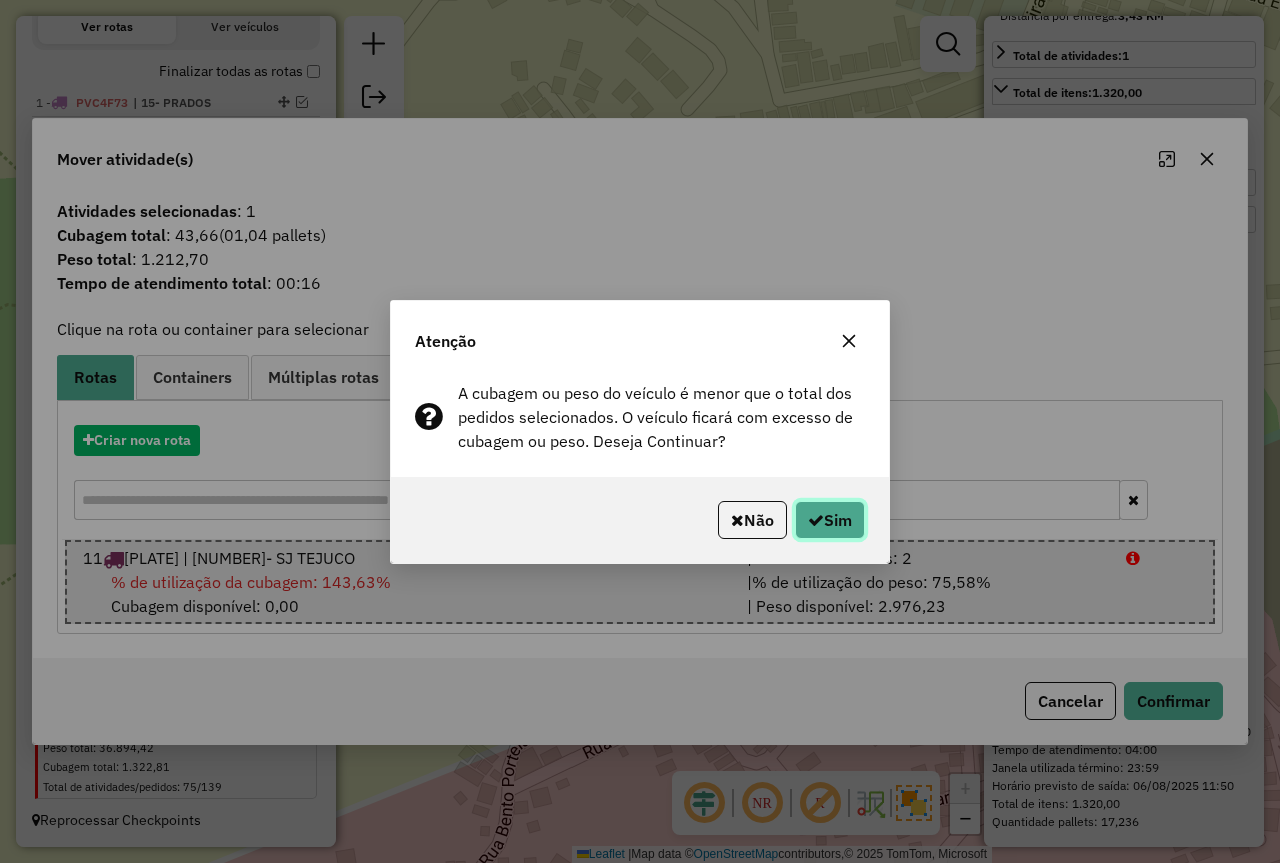 click on "Sim" 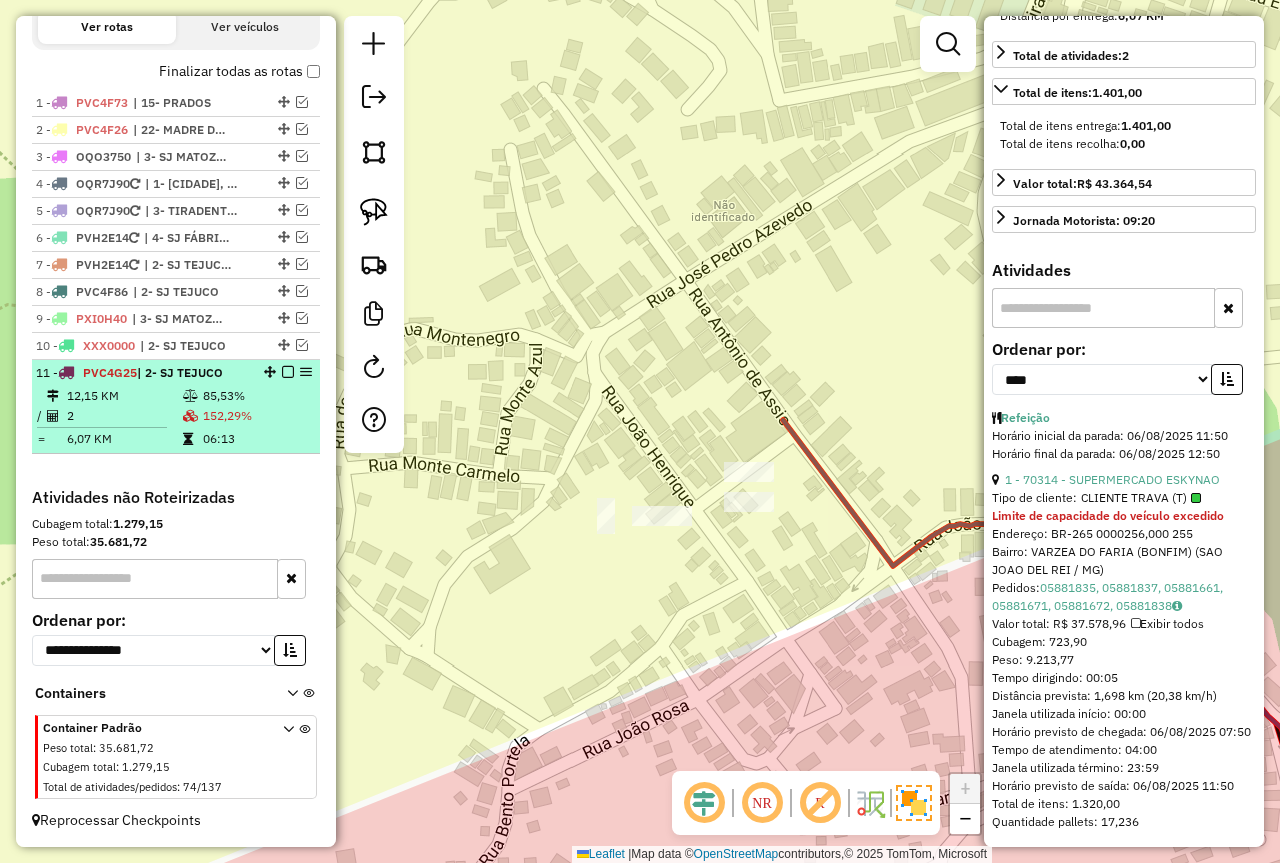 click on "06:13" at bounding box center [257, 439] 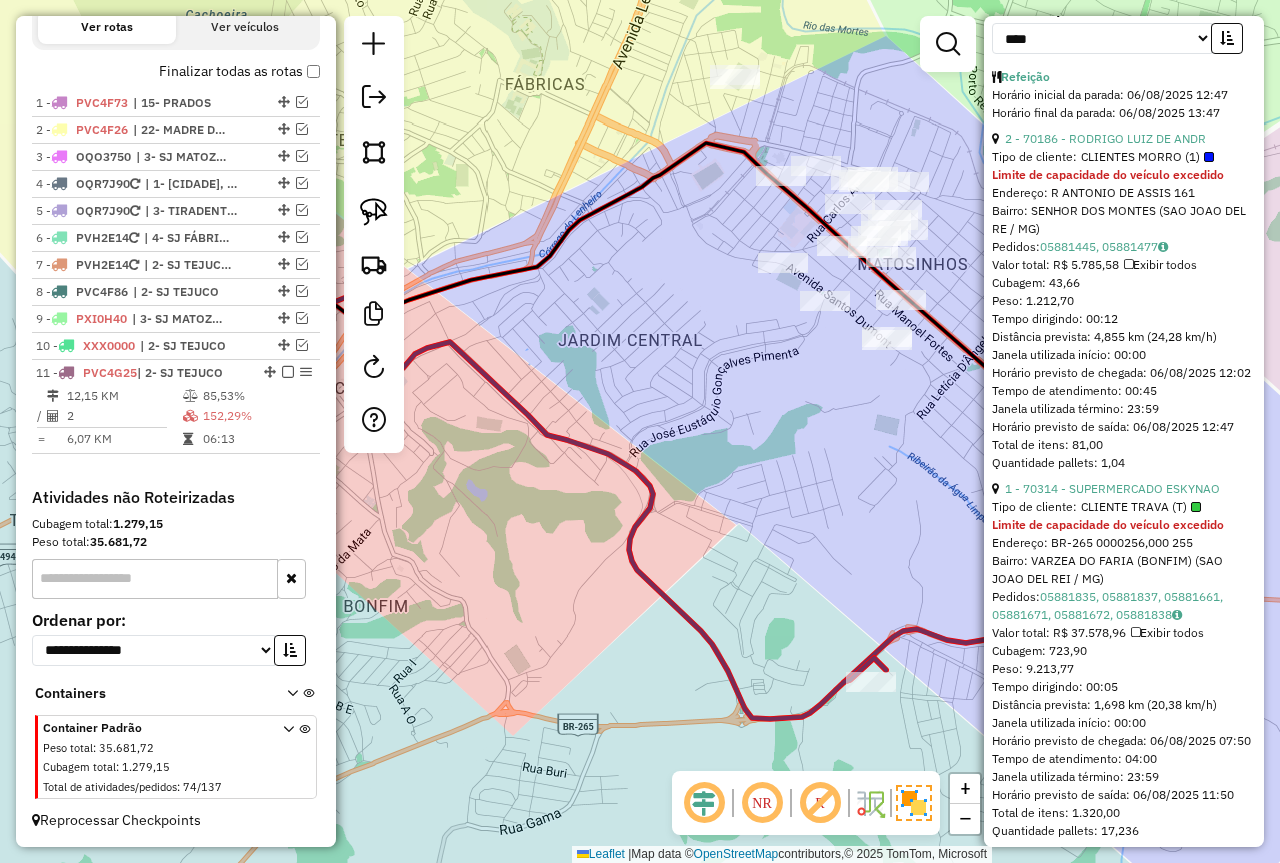 scroll, scrollTop: 845, scrollLeft: 0, axis: vertical 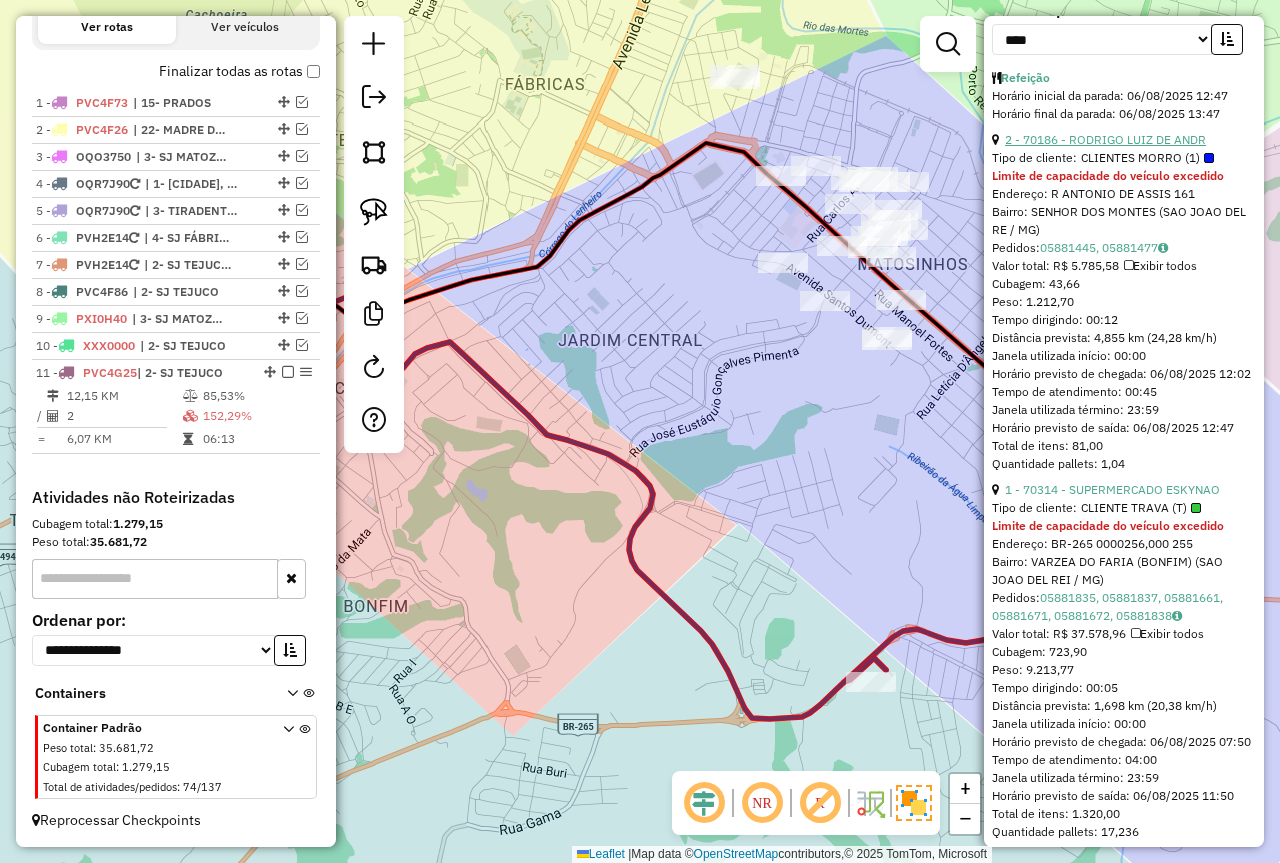 click on "2 - 70186 - RODRIGO LUIZ DE ANDR" at bounding box center (1105, 139) 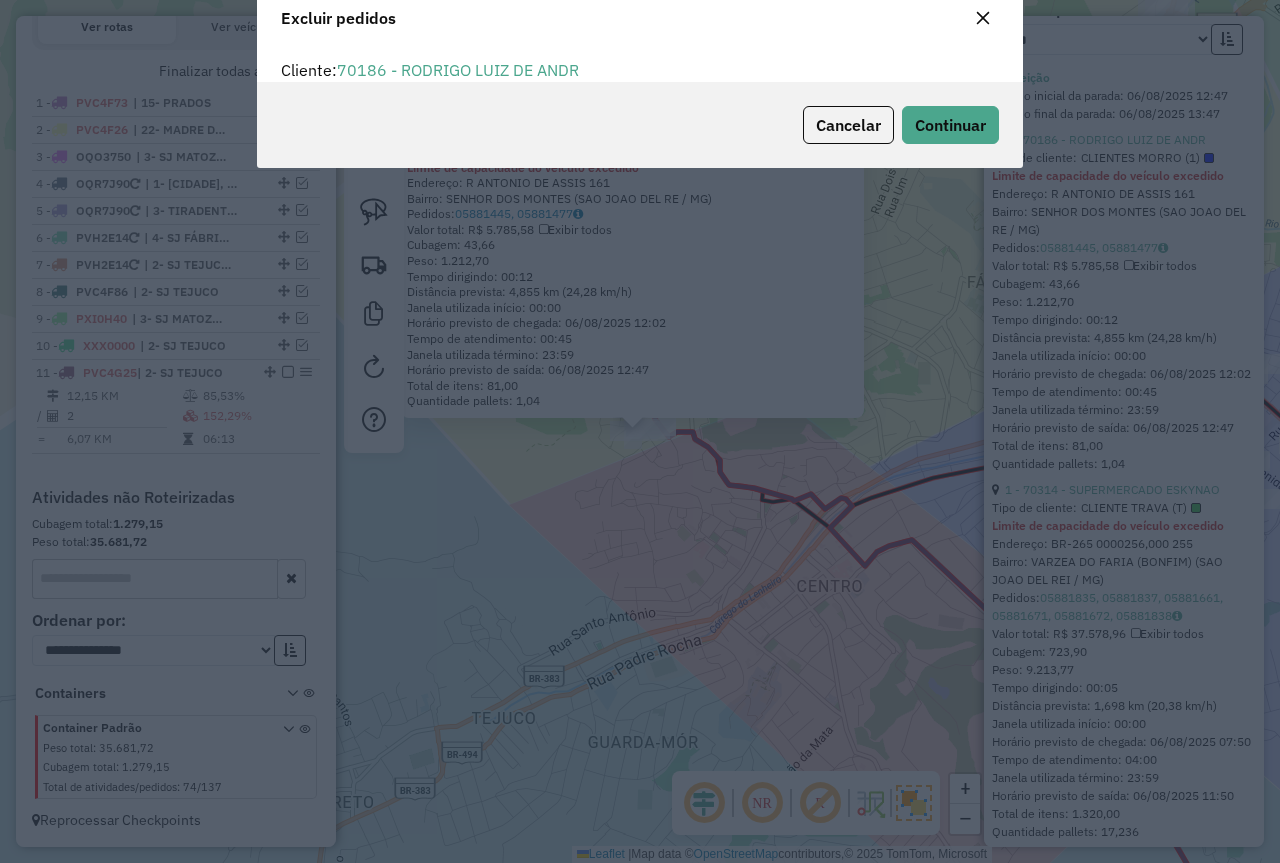 scroll, scrollTop: 82, scrollLeft: 0, axis: vertical 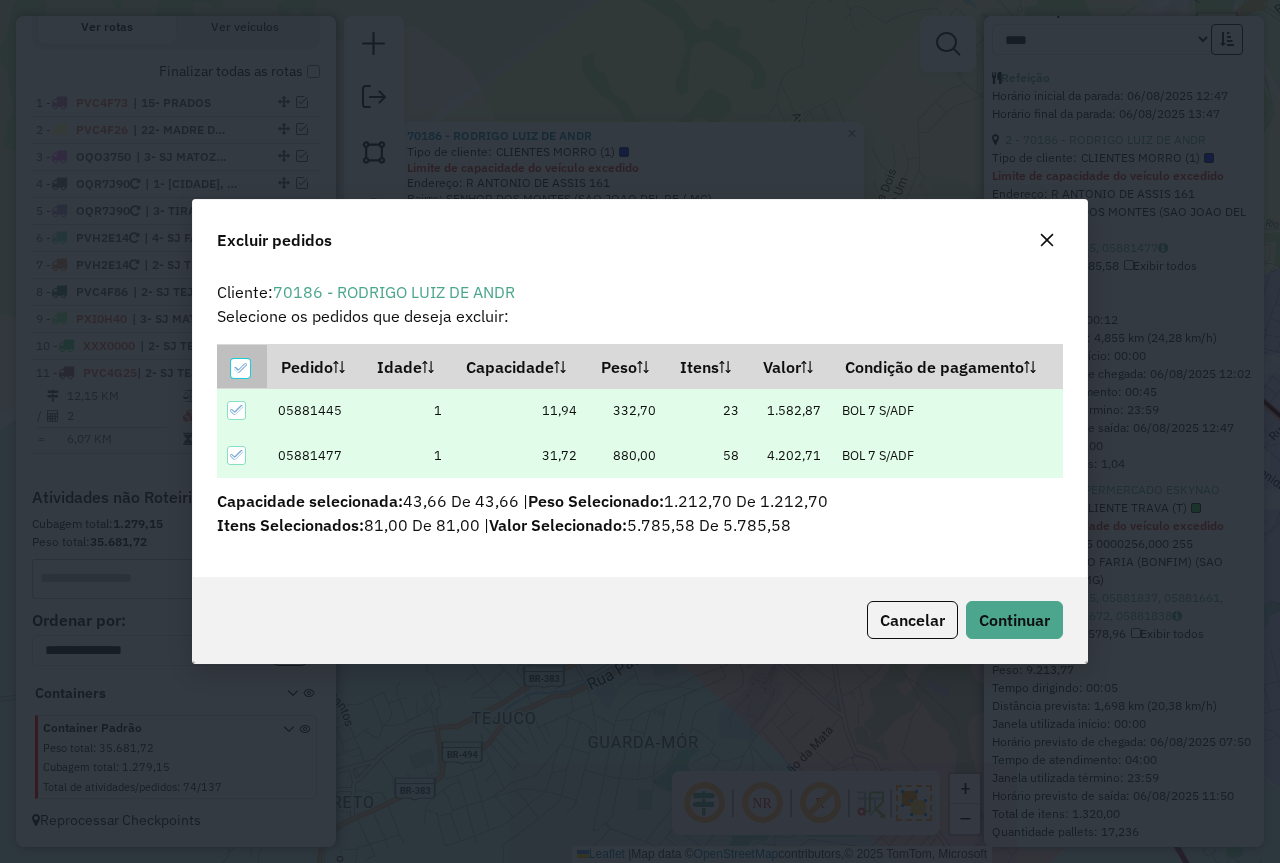 click at bounding box center [242, 366] 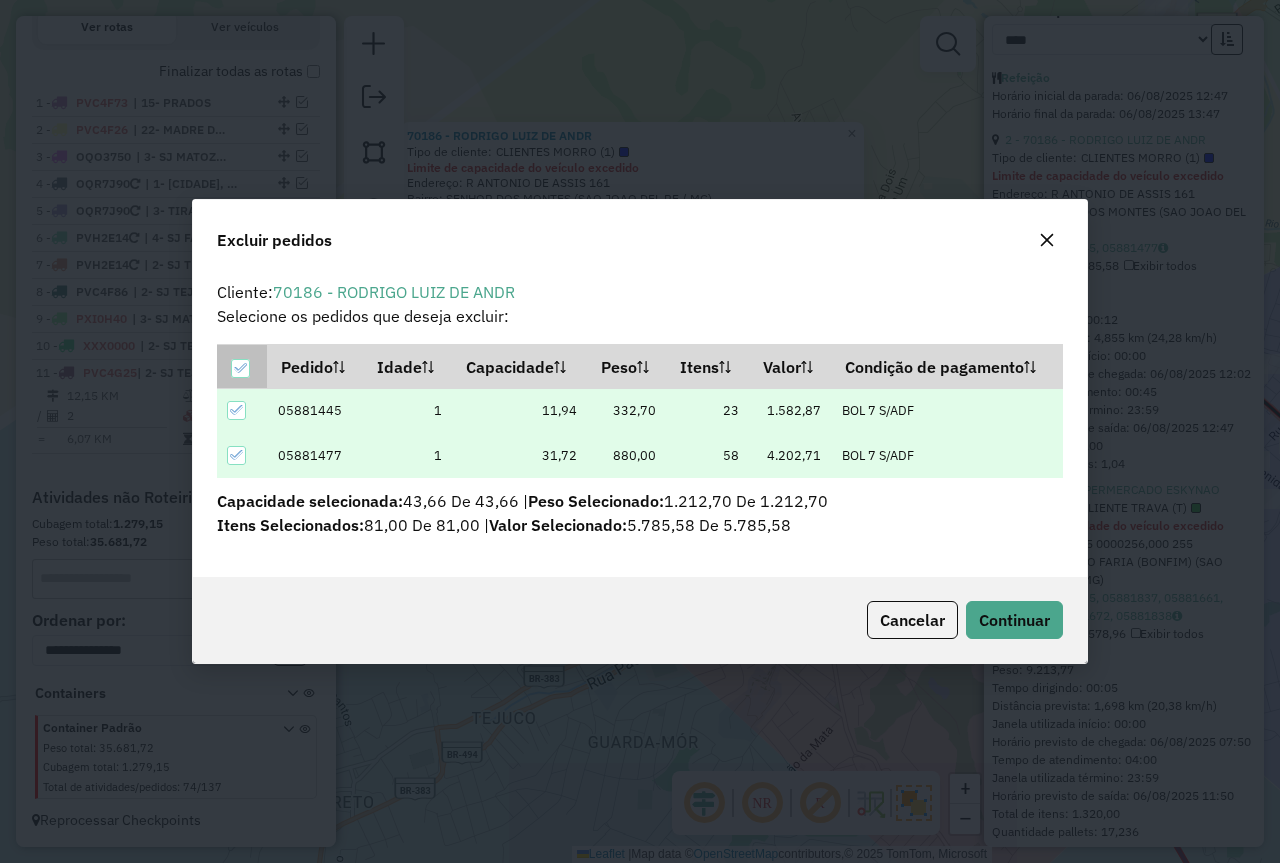 click 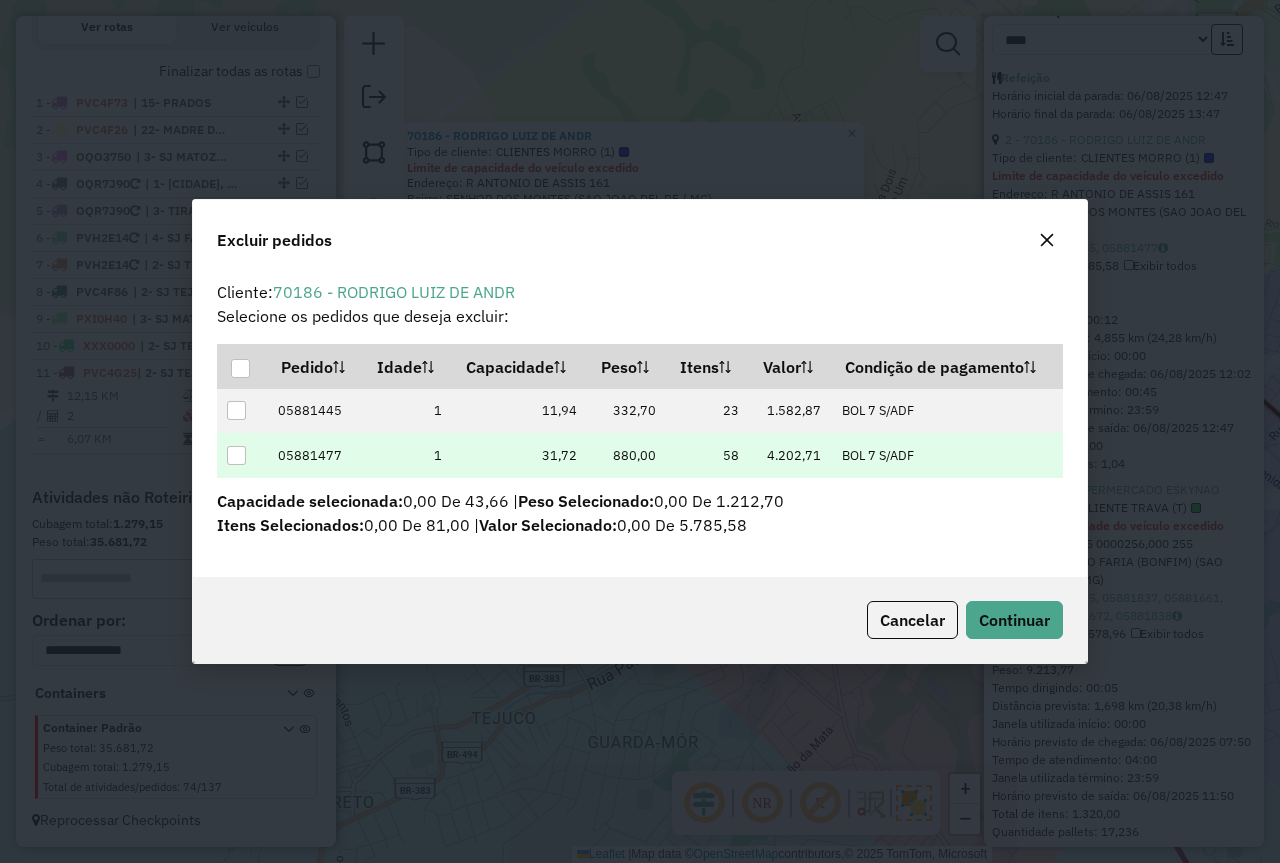 click at bounding box center (236, 455) 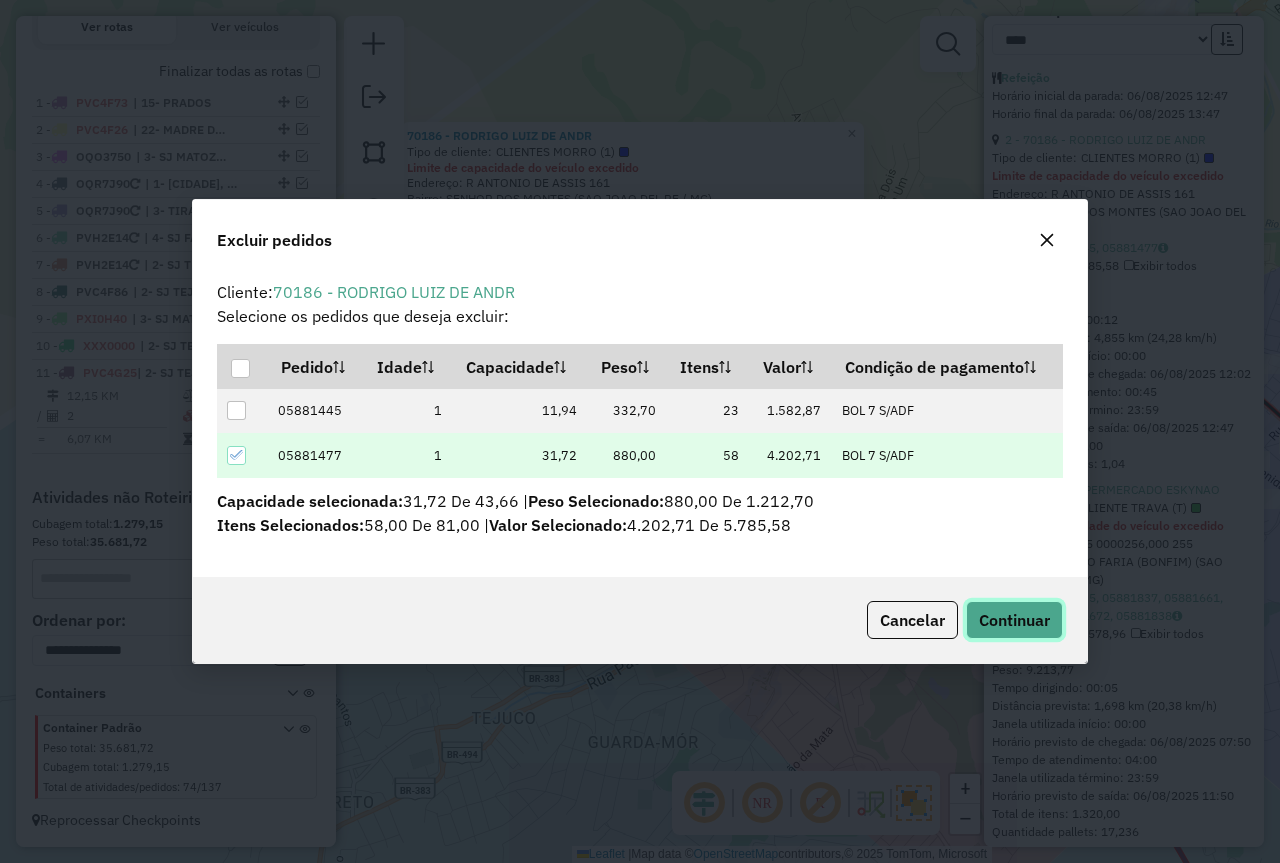 click on "Continuar" 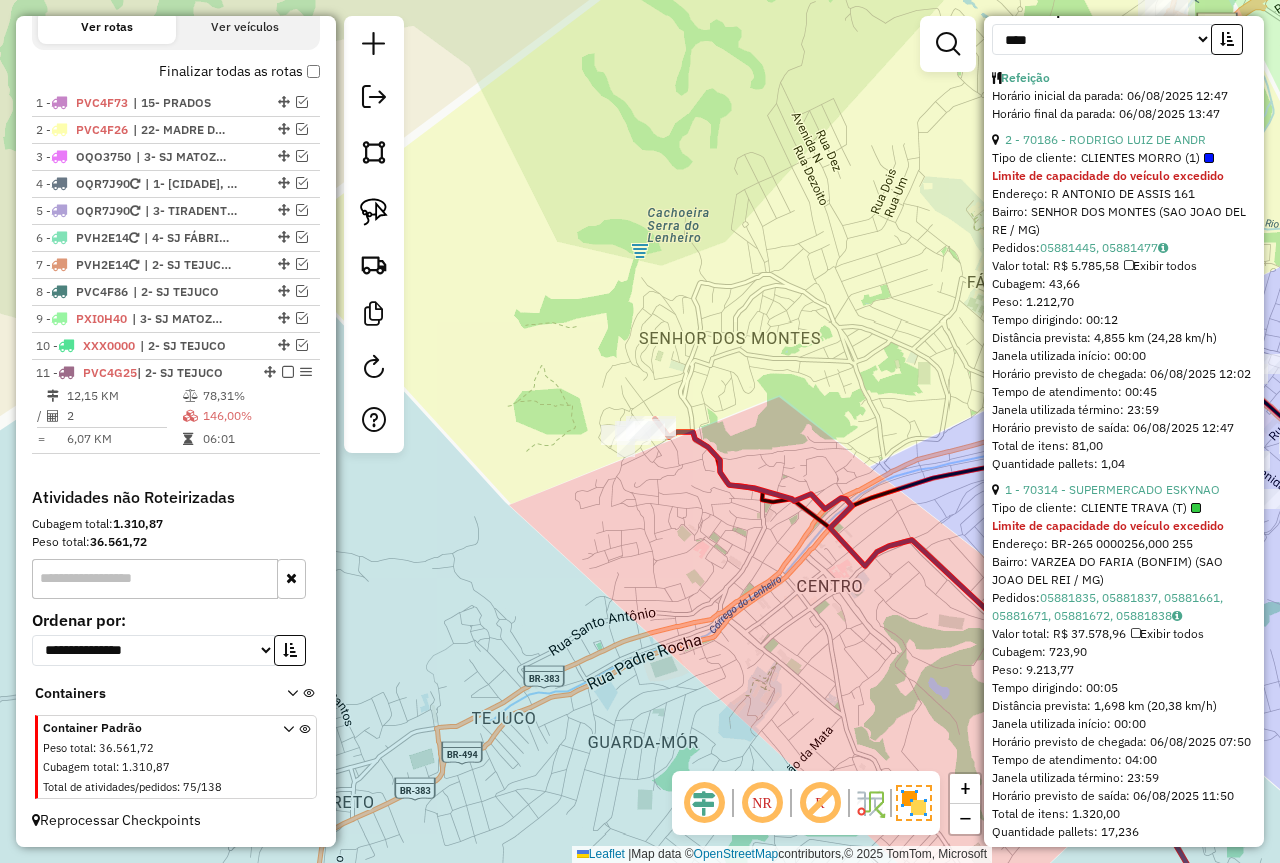 click on "146,00%" at bounding box center (257, 416) 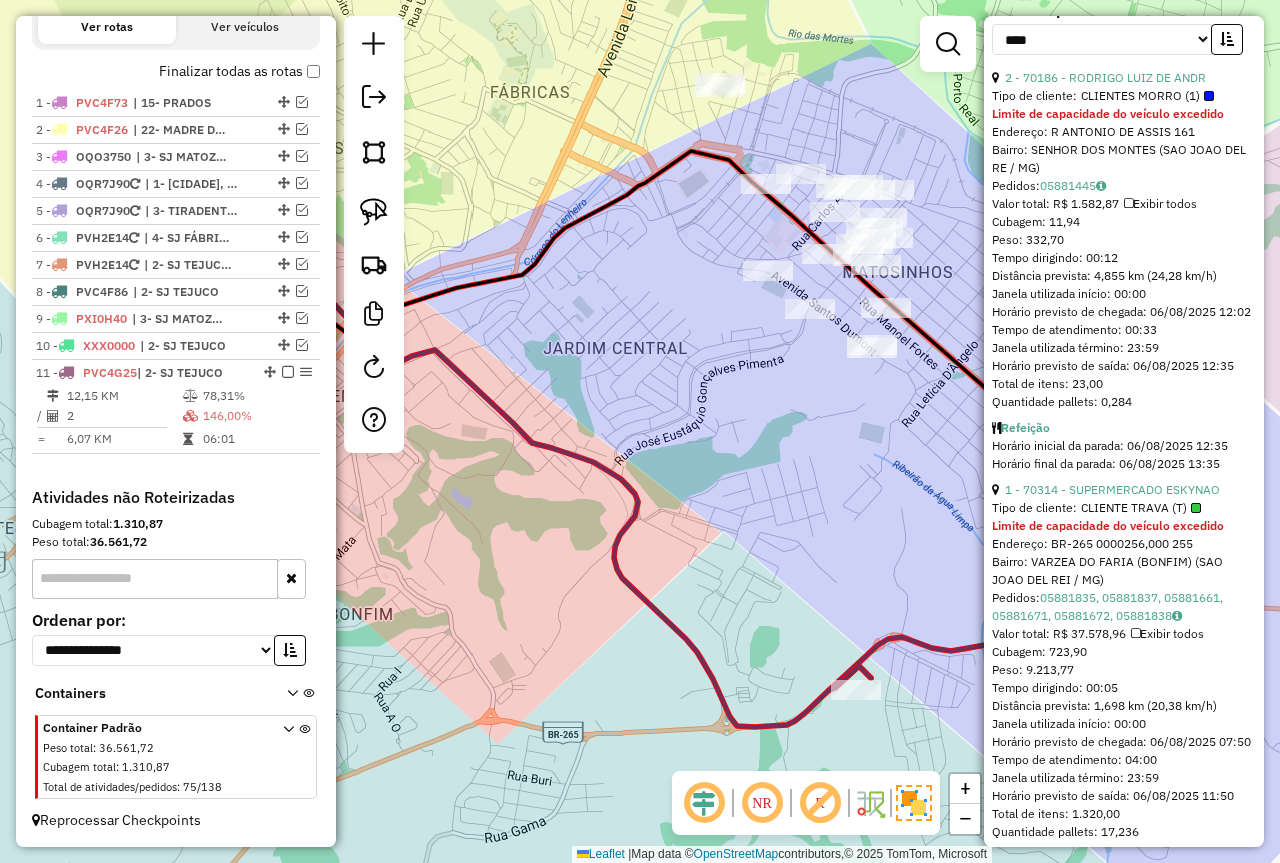 drag, startPoint x: 667, startPoint y: 380, endPoint x: 571, endPoint y: 426, distance: 106.451866 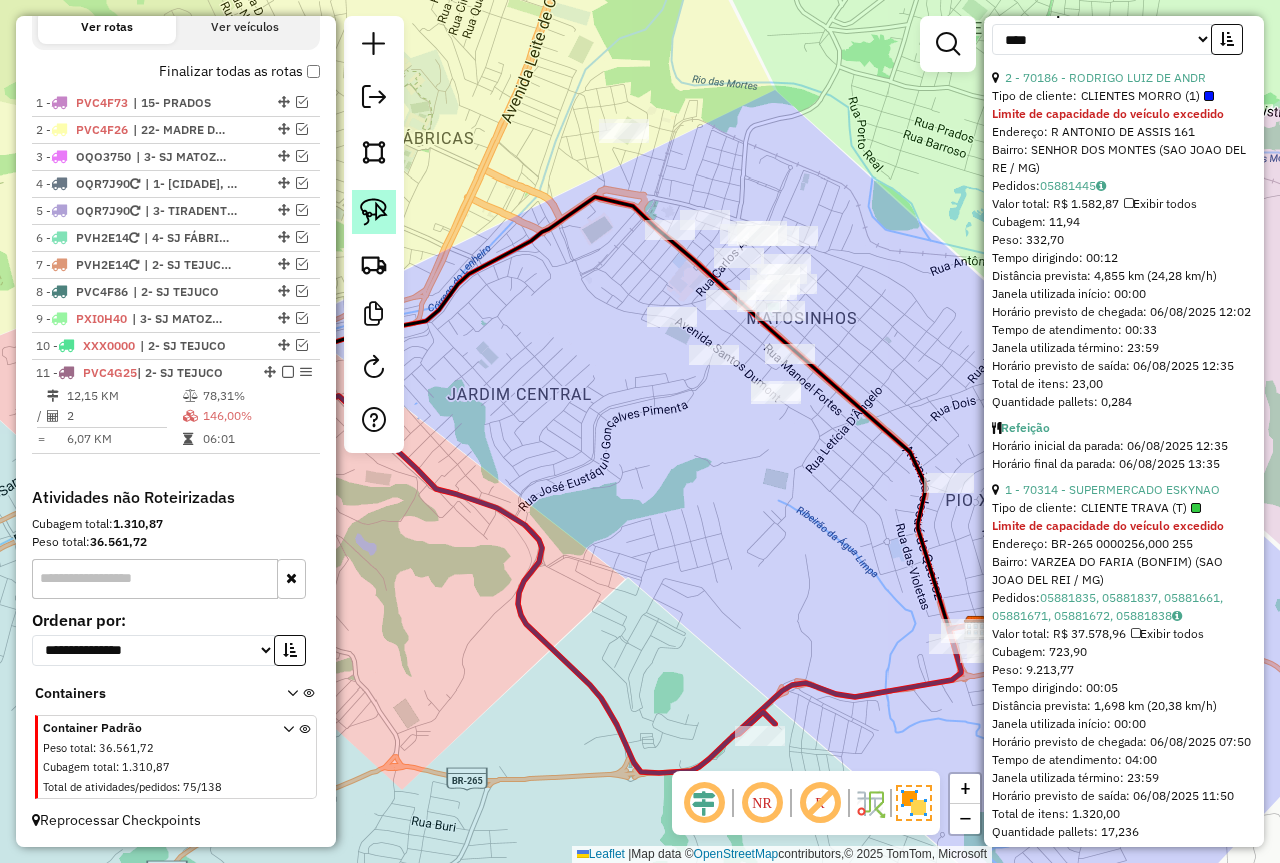 click 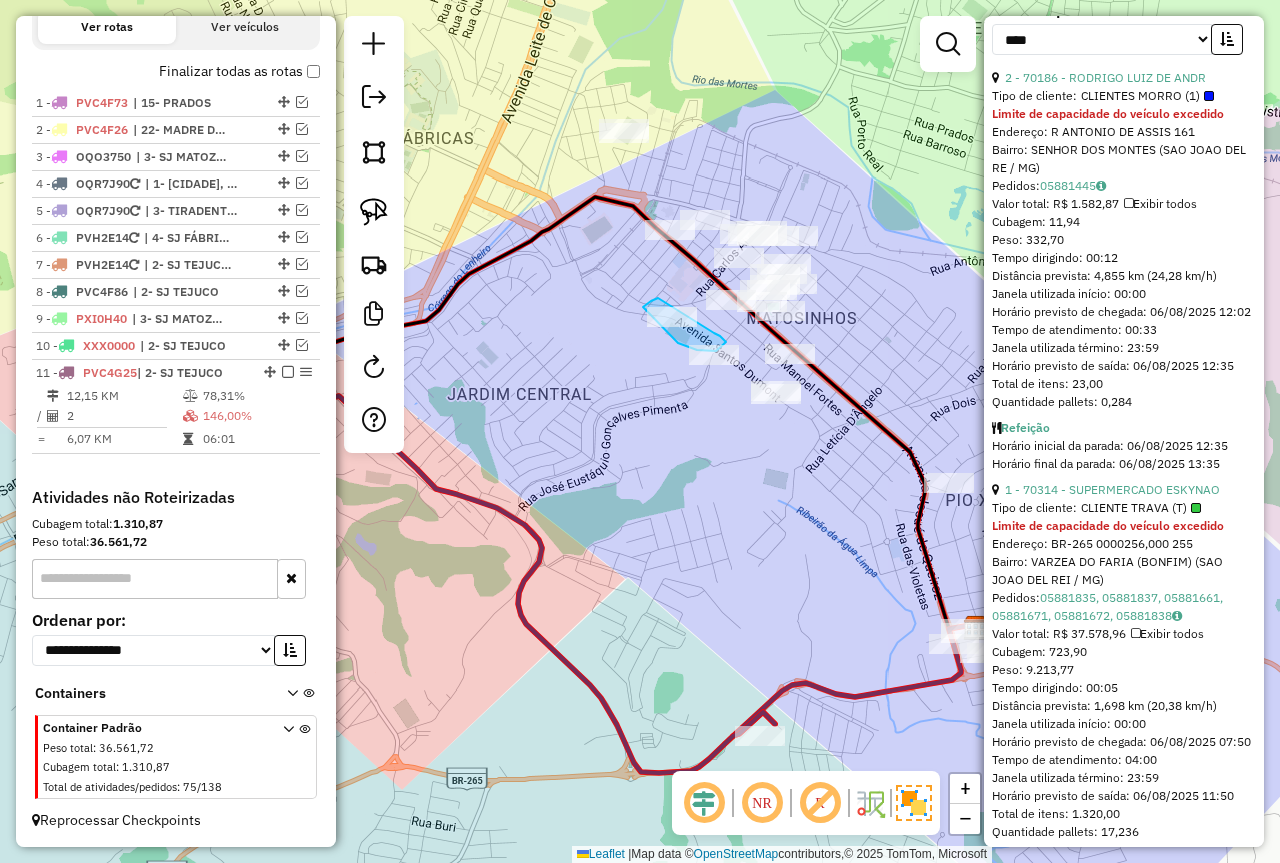 drag, startPoint x: 651, startPoint y: 301, endPoint x: 703, endPoint y: 327, distance: 58.137768 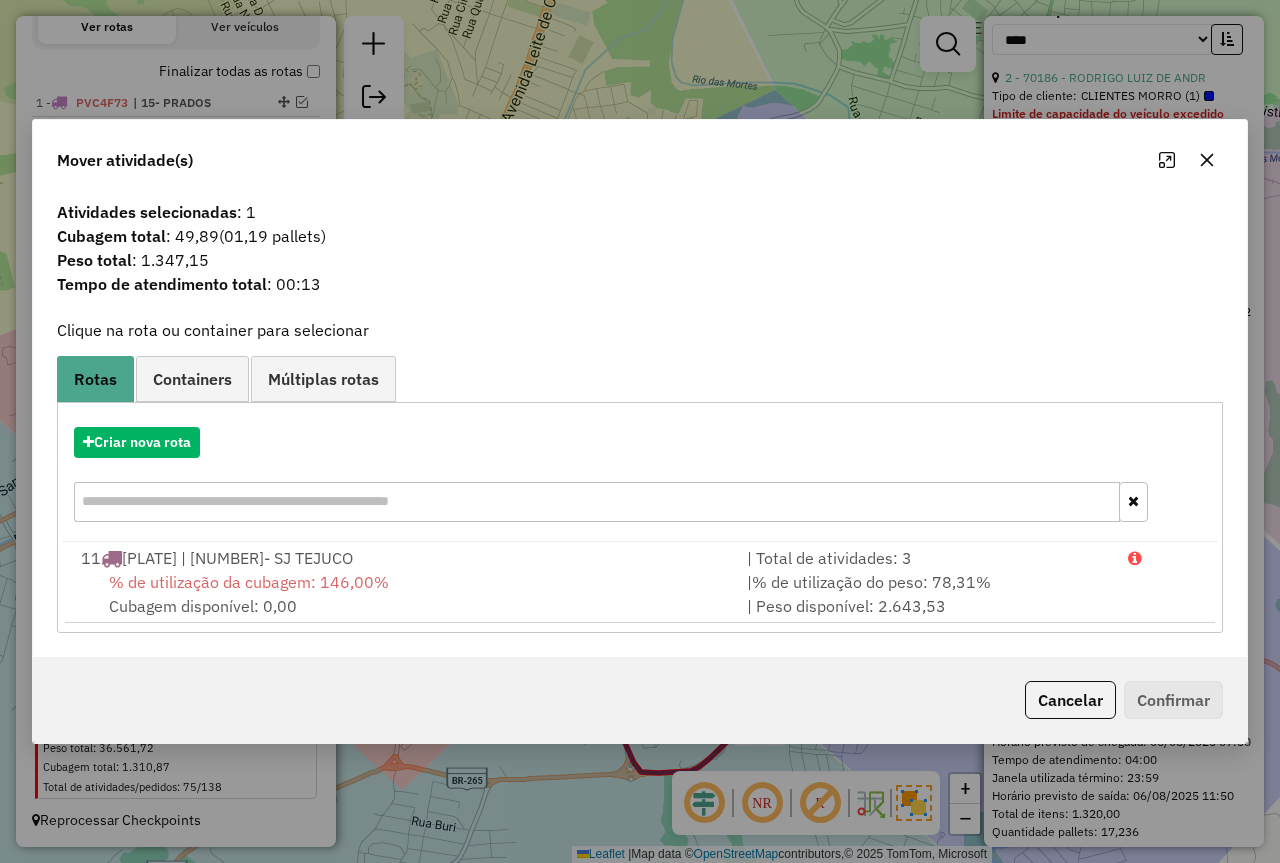 click on "Cancelar" 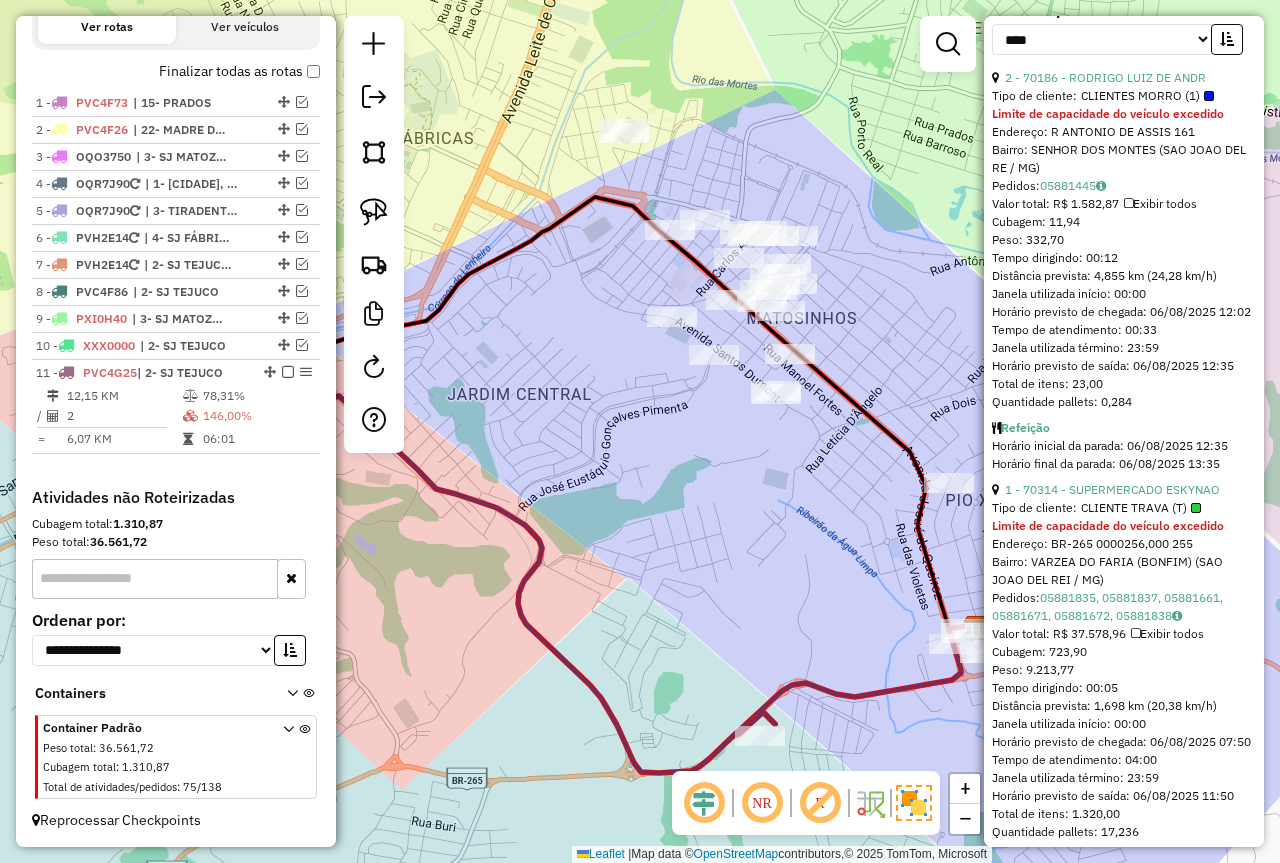 drag, startPoint x: 360, startPoint y: 186, endPoint x: 581, endPoint y: 233, distance: 225.94247 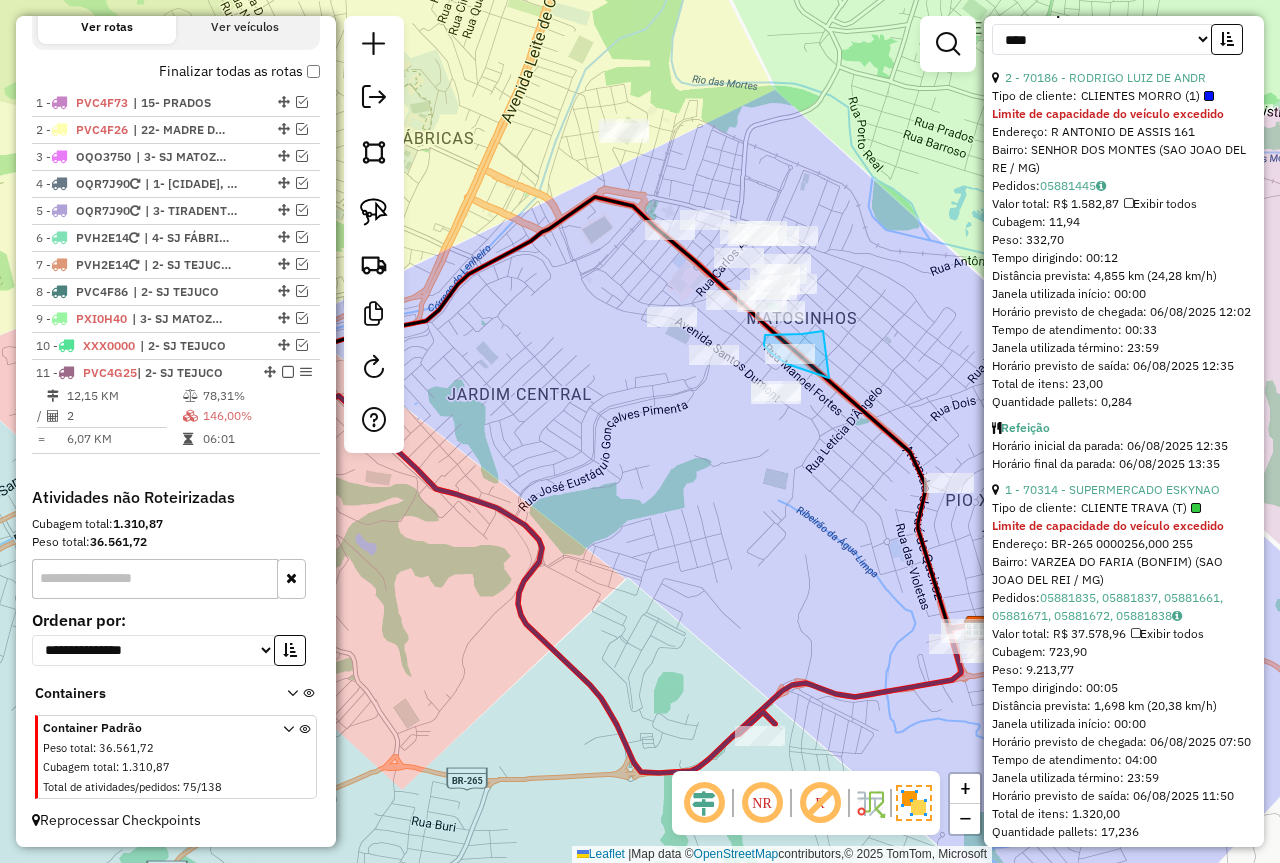 drag, startPoint x: 794, startPoint y: 334, endPoint x: 840, endPoint y: 376, distance: 62.289646 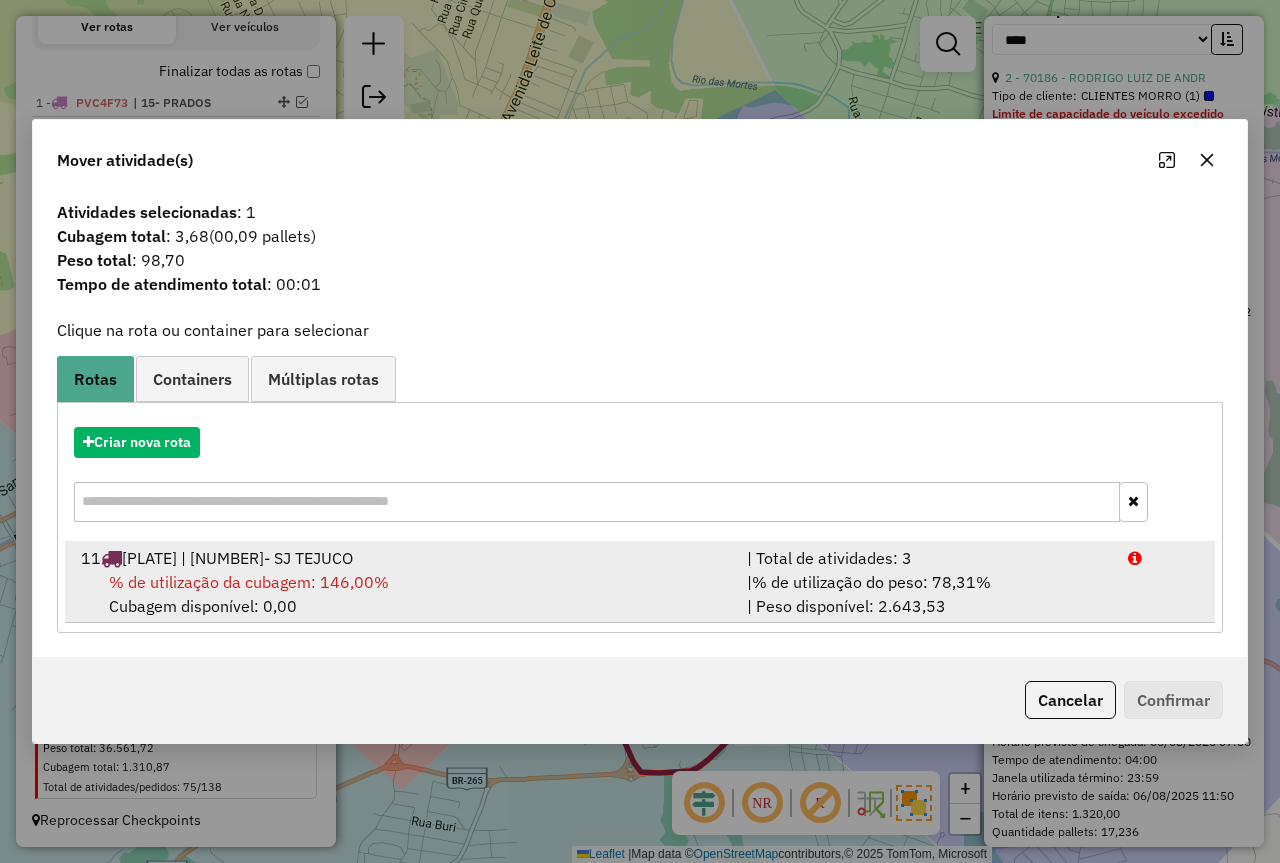 click on "|  % de utilização do peso: 78,31%  | Peso disponível: 2.643,53" at bounding box center [925, 594] 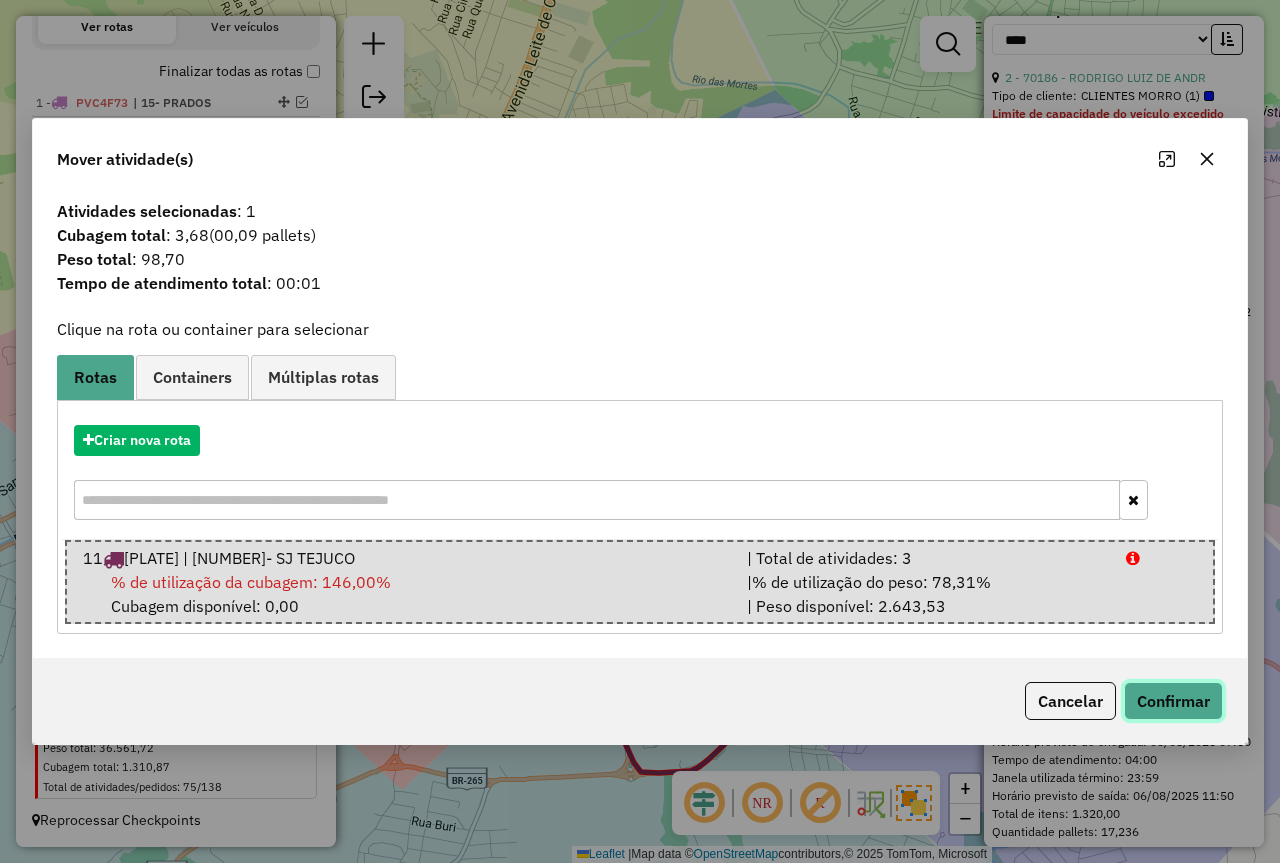 click on "Confirmar" 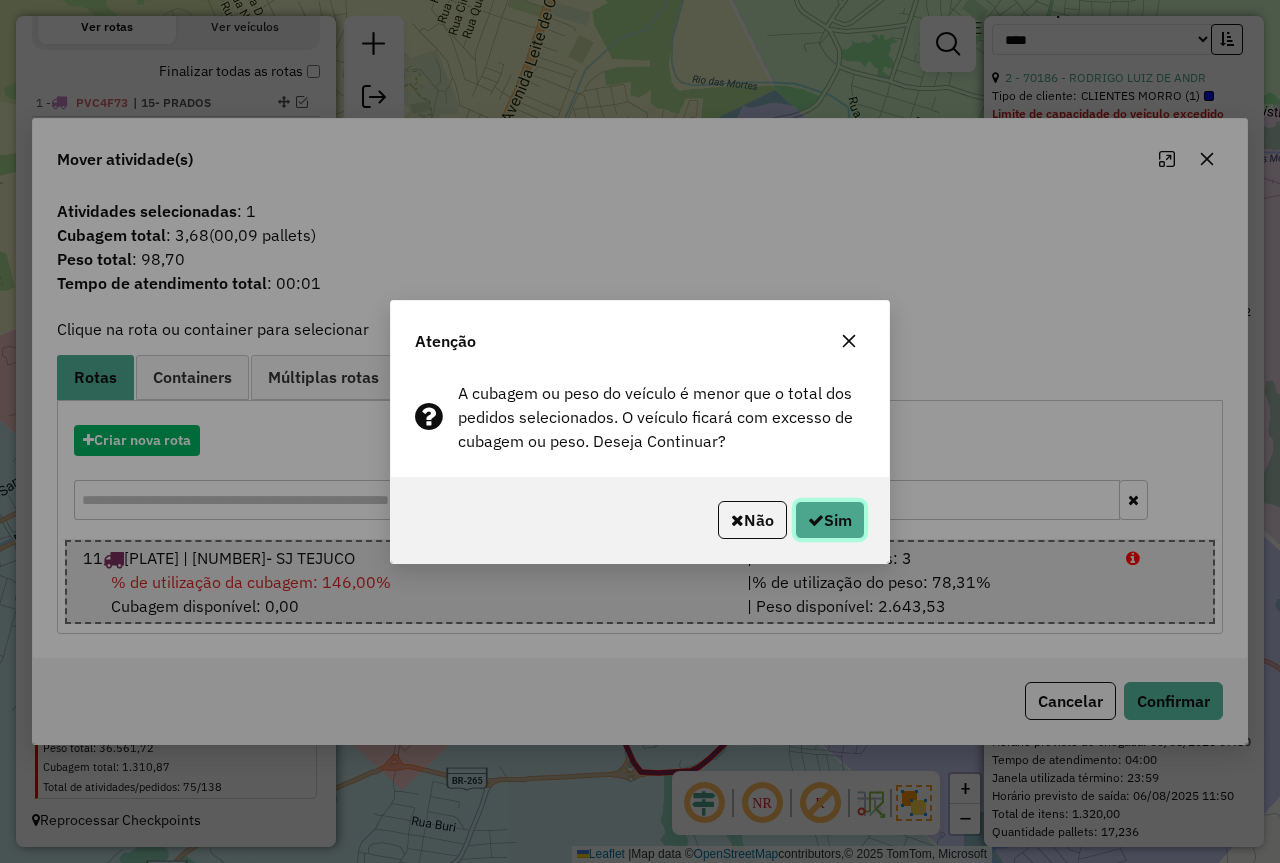 click 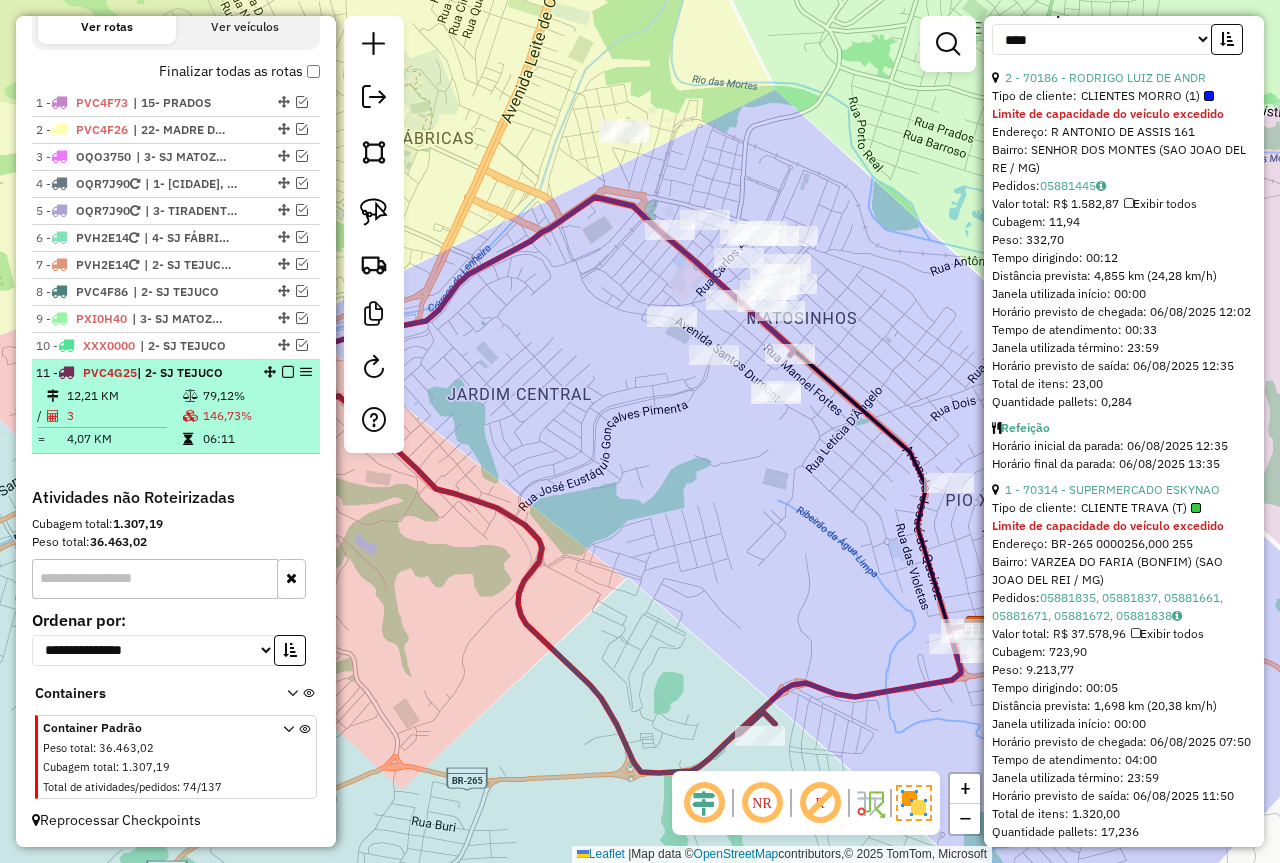 click at bounding box center (188, 439) 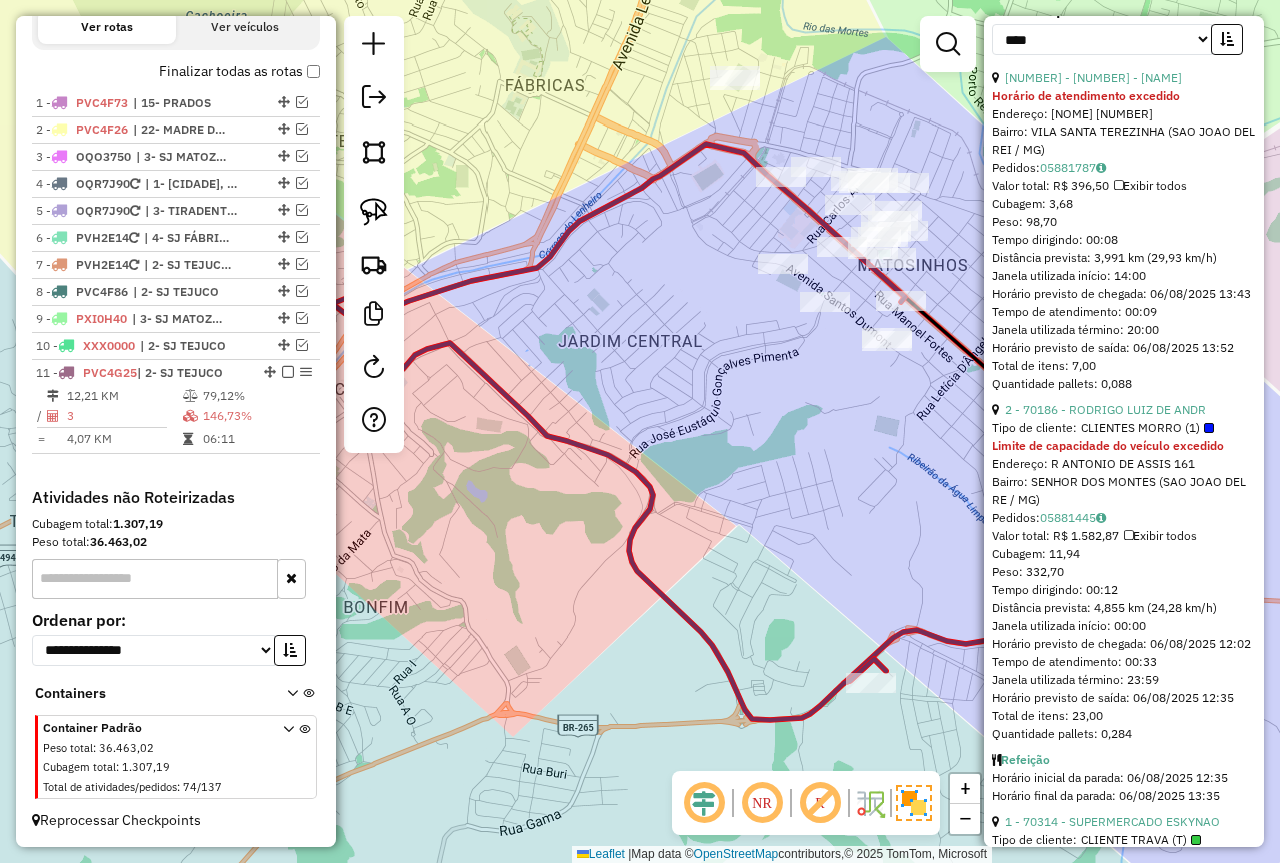 drag, startPoint x: 695, startPoint y: 533, endPoint x: 394, endPoint y: 542, distance: 301.13452 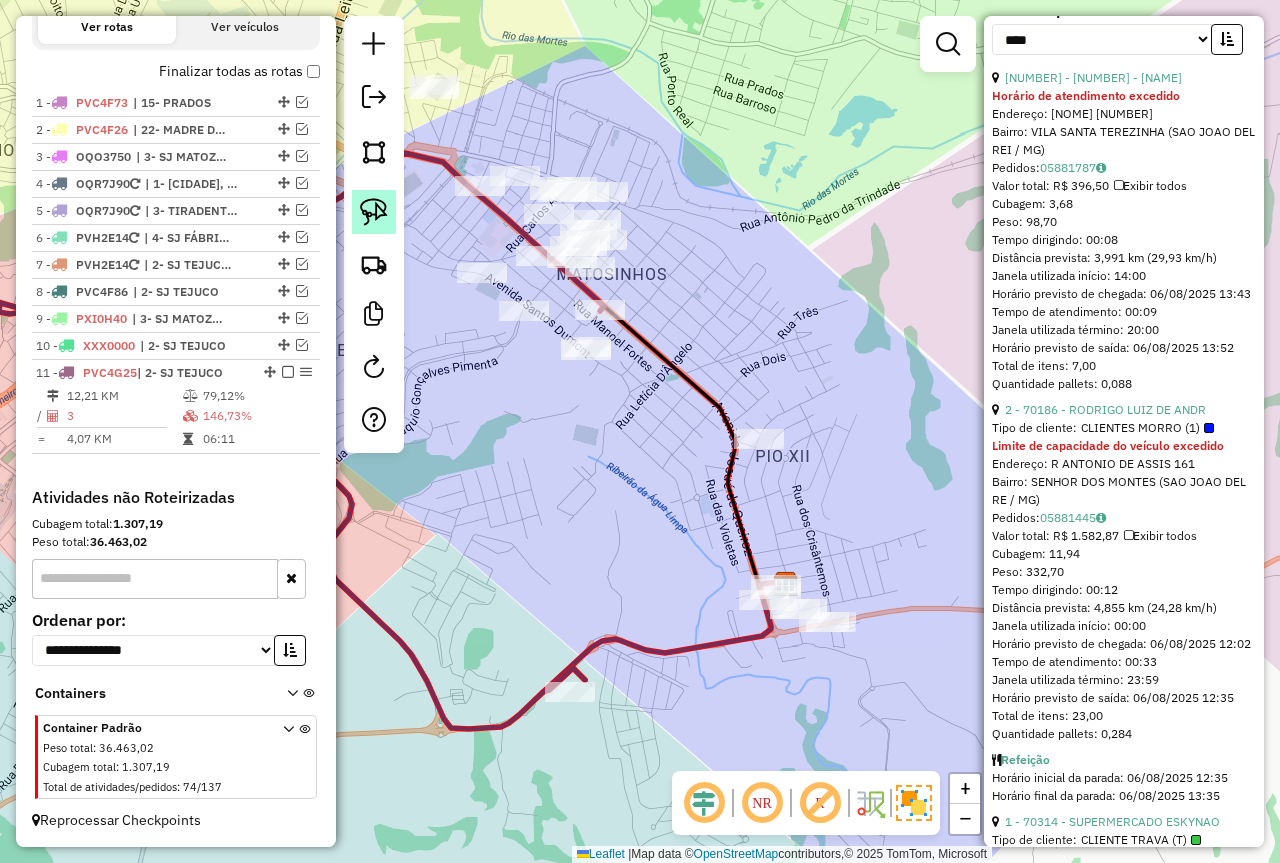 click 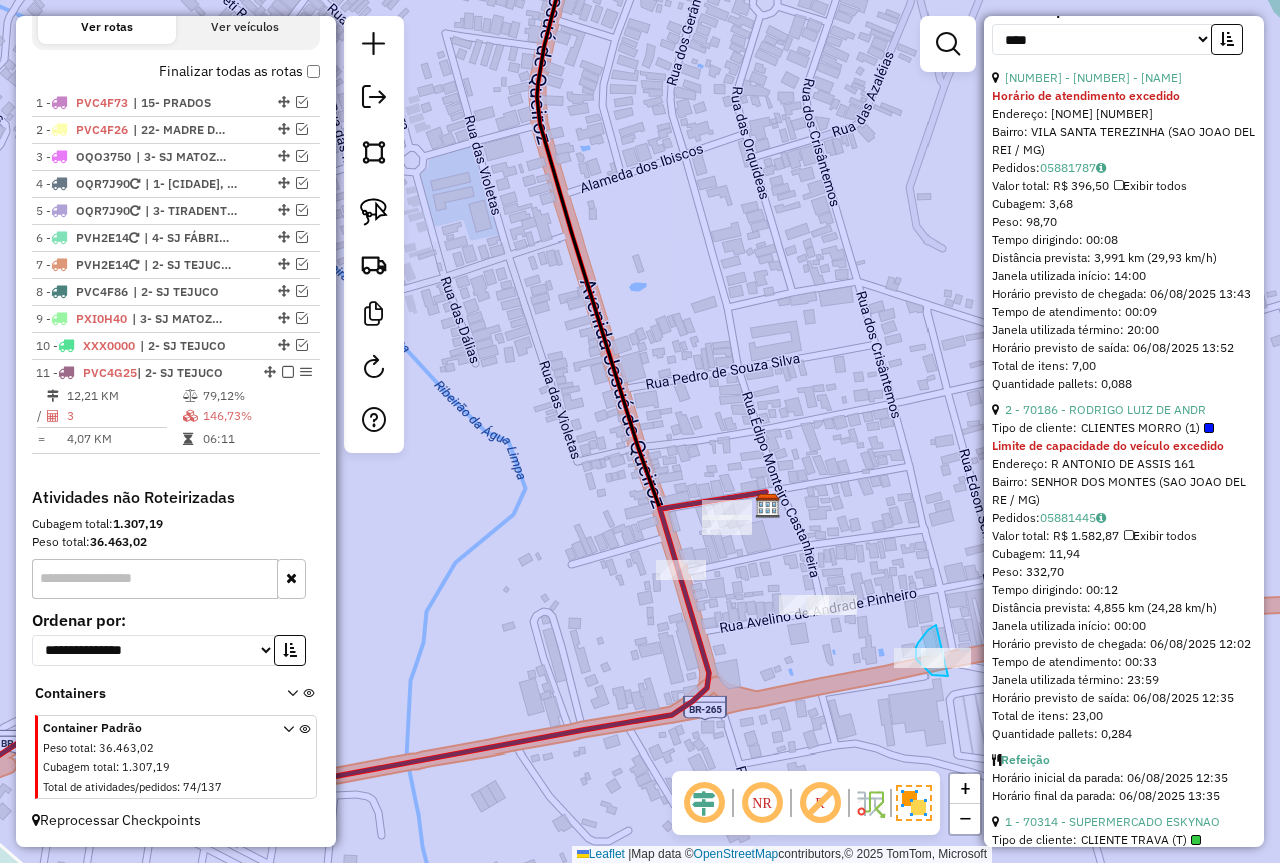 drag, startPoint x: 936, startPoint y: 625, endPoint x: 961, endPoint y: 674, distance: 55.00909 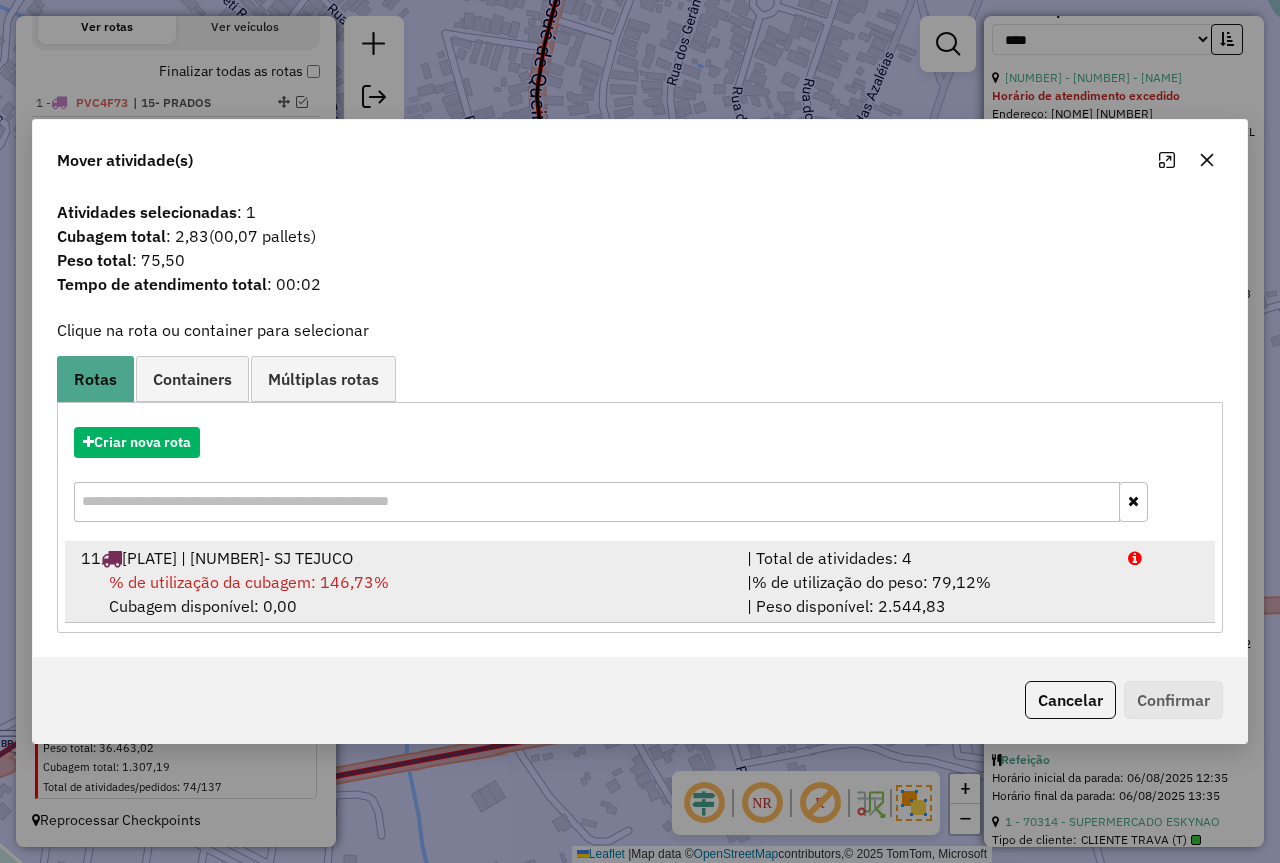 drag, startPoint x: 864, startPoint y: 608, endPoint x: 880, endPoint y: 608, distance: 16 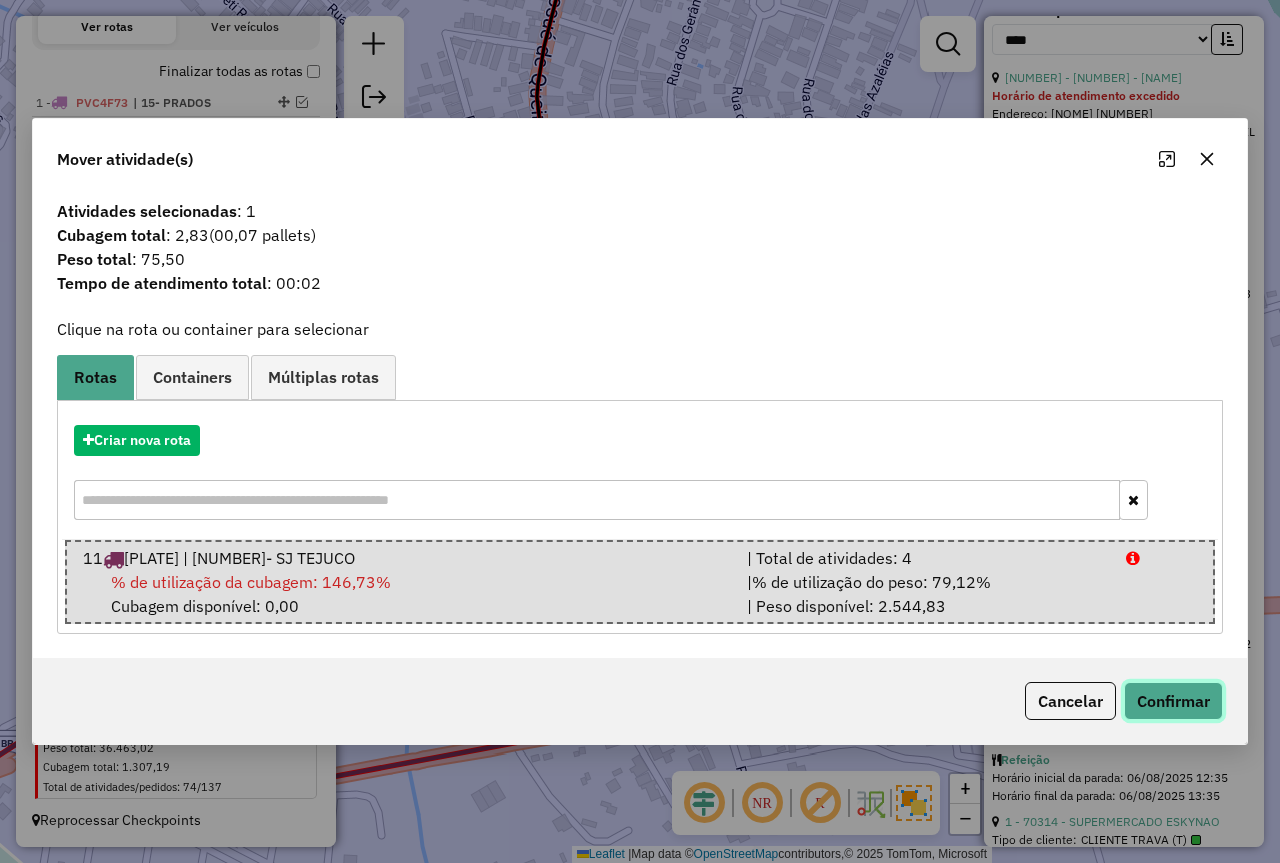 click on "Confirmar" 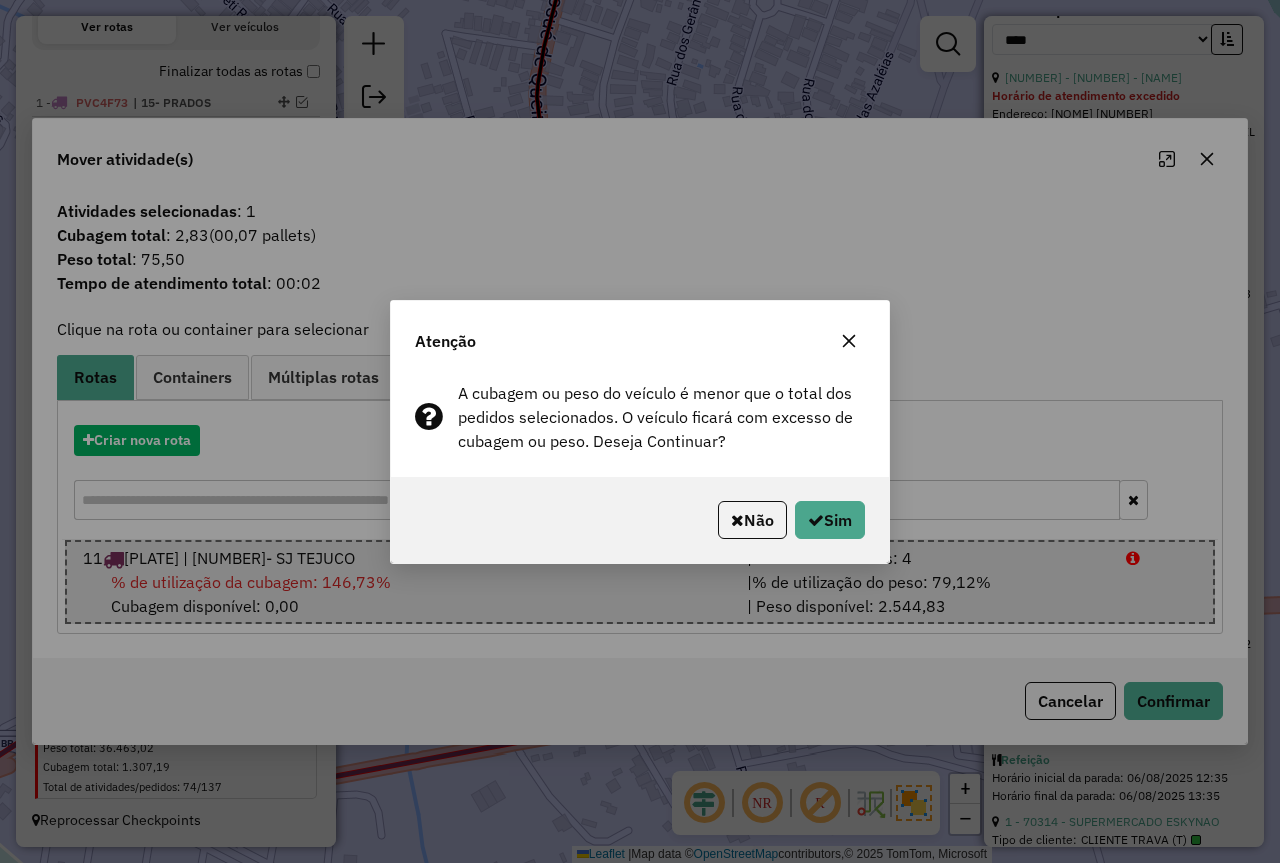 click on "Não   Sim" 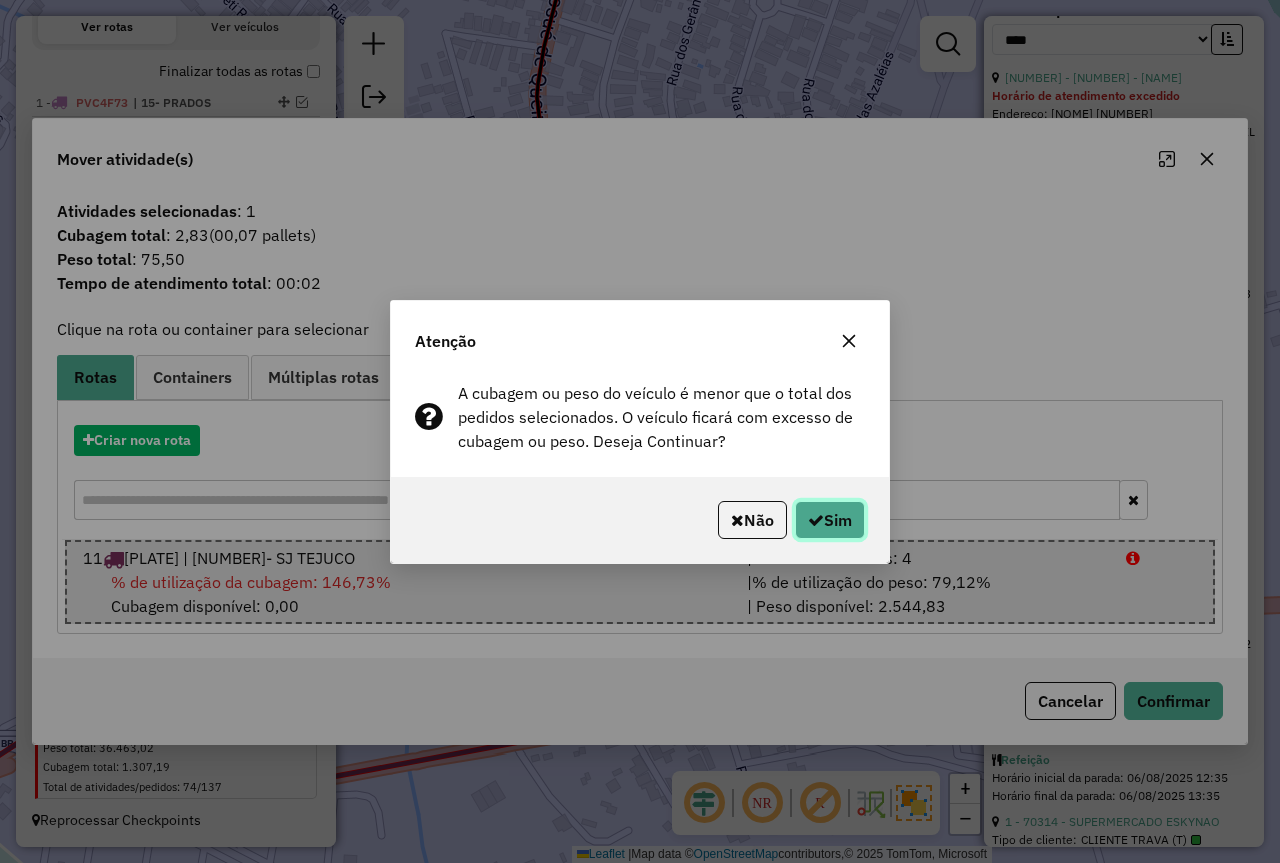 click on "Sim" 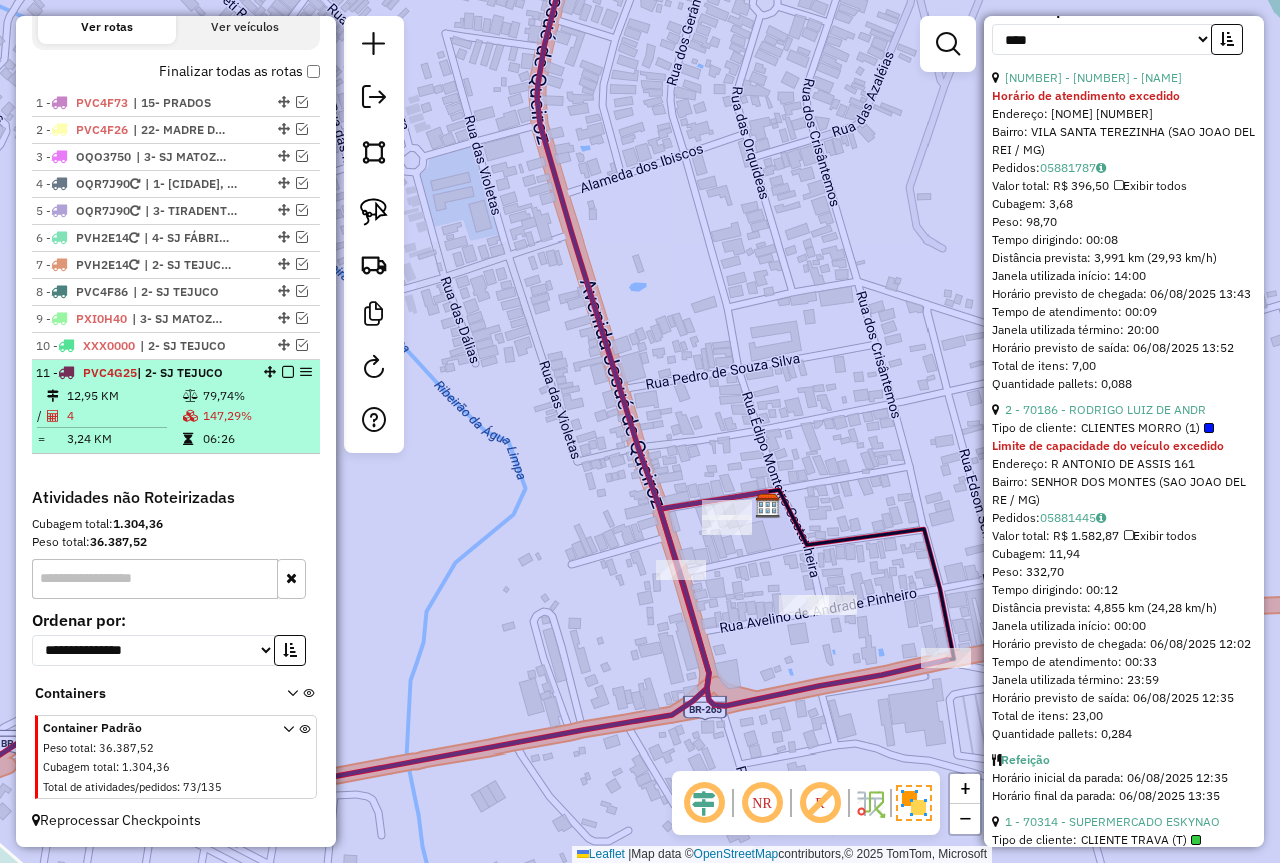 click on "11 -       PVC4G25   | 2- SJ TEJUCO" at bounding box center (142, 373) 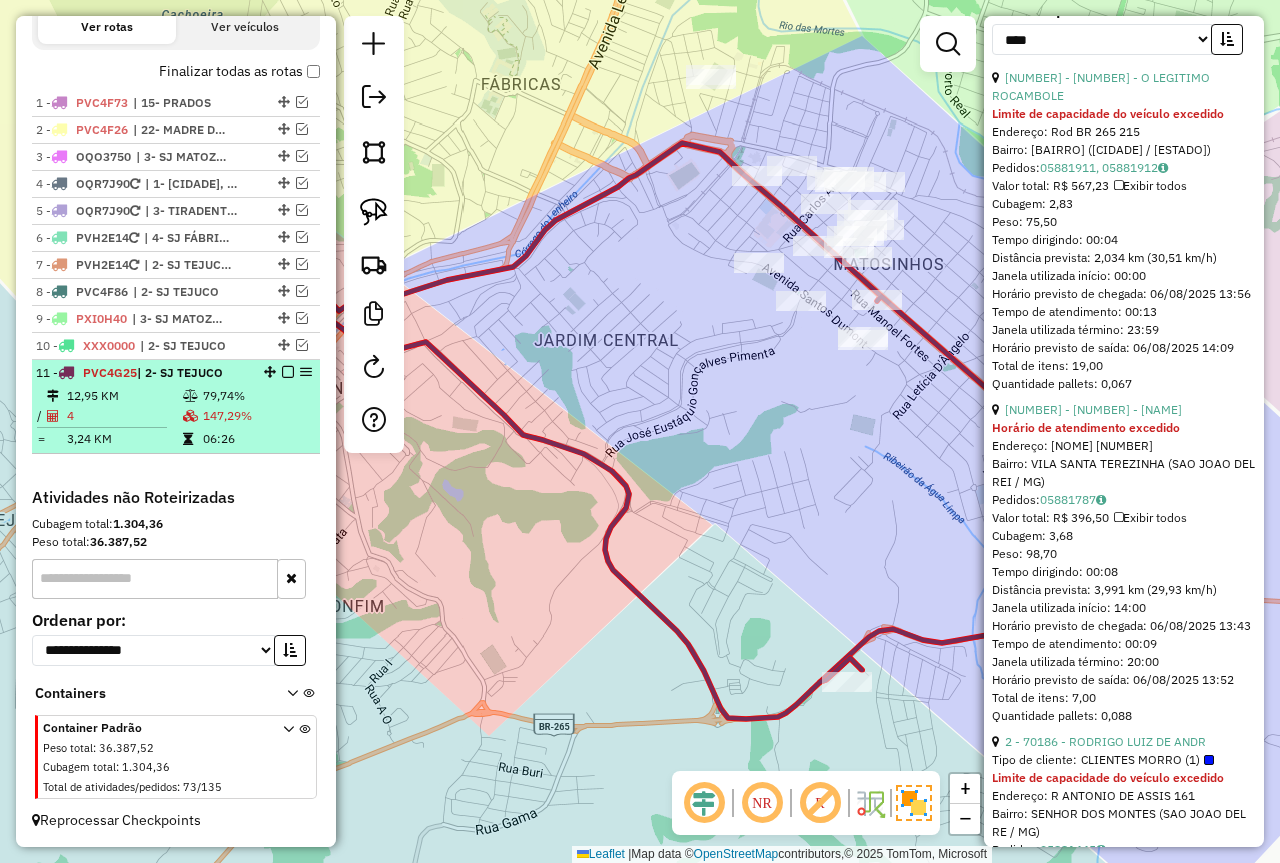 click at bounding box center (288, 372) 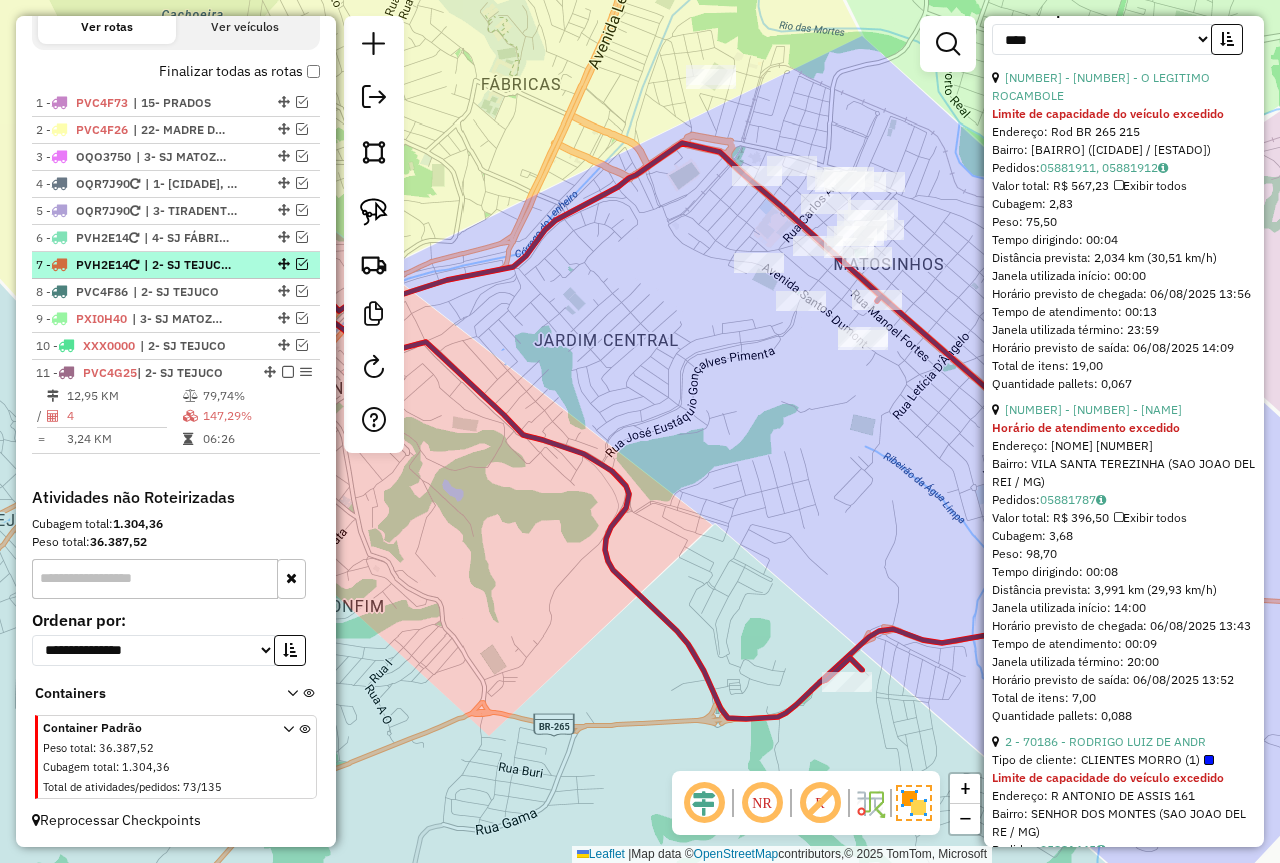 scroll, scrollTop: 609, scrollLeft: 0, axis: vertical 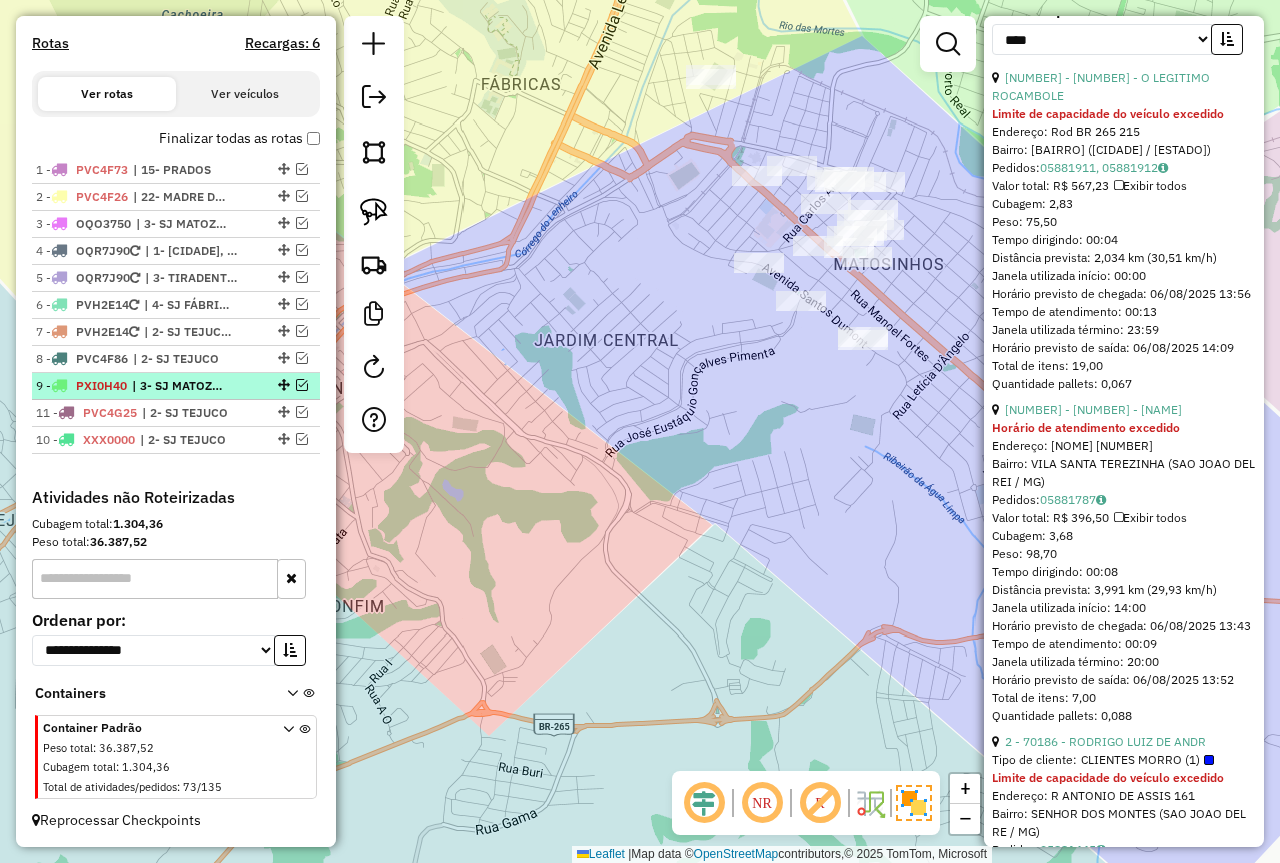 drag, startPoint x: 278, startPoint y: 434, endPoint x: 266, endPoint y: 399, distance: 37 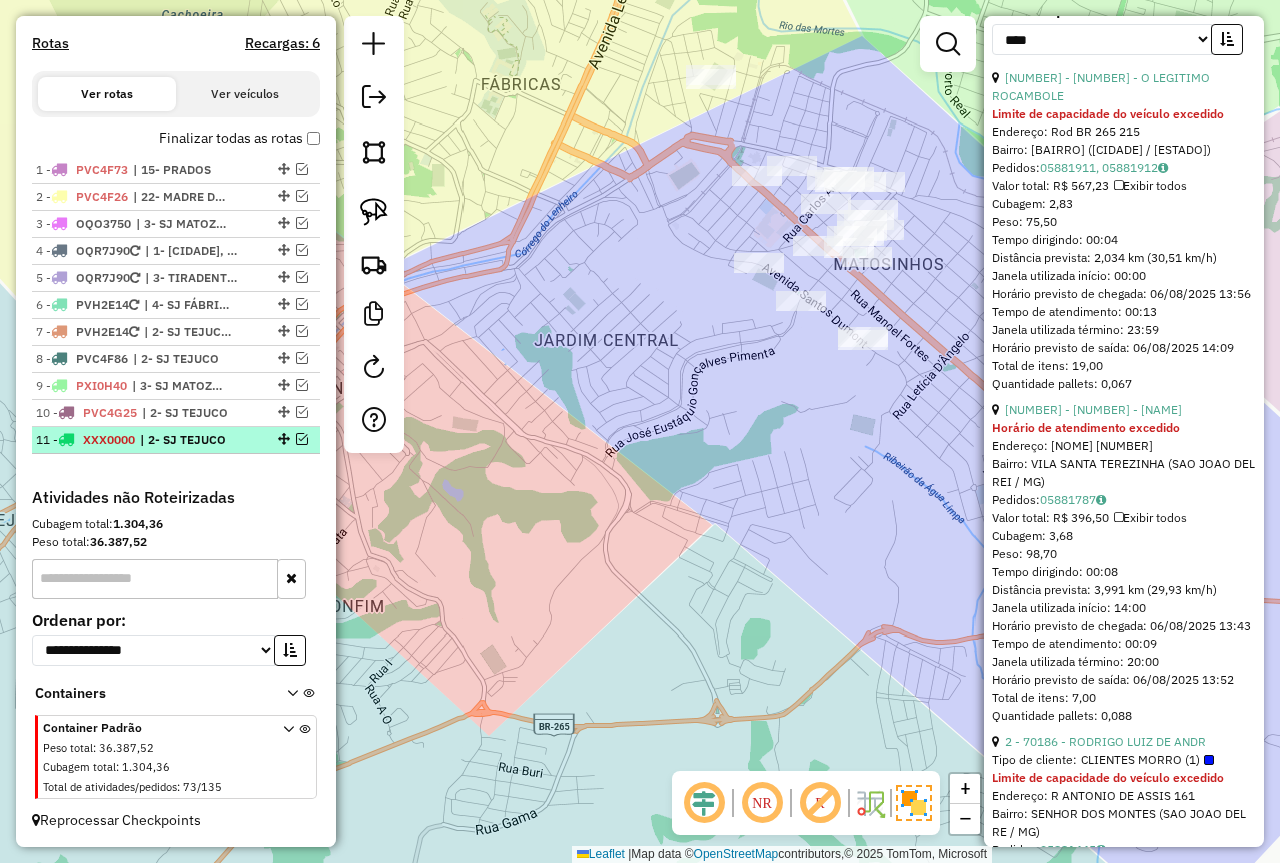 click at bounding box center (302, 439) 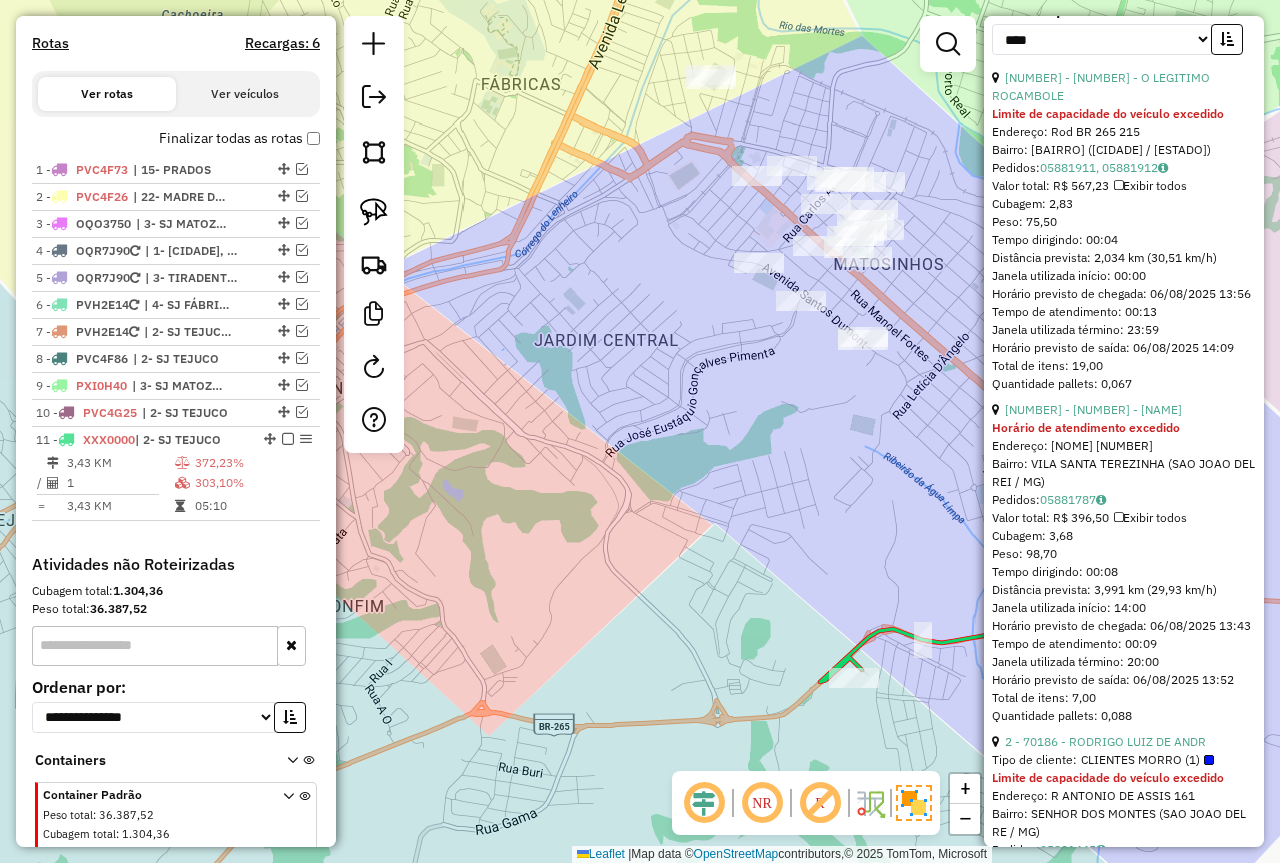 scroll, scrollTop: 676, scrollLeft: 0, axis: vertical 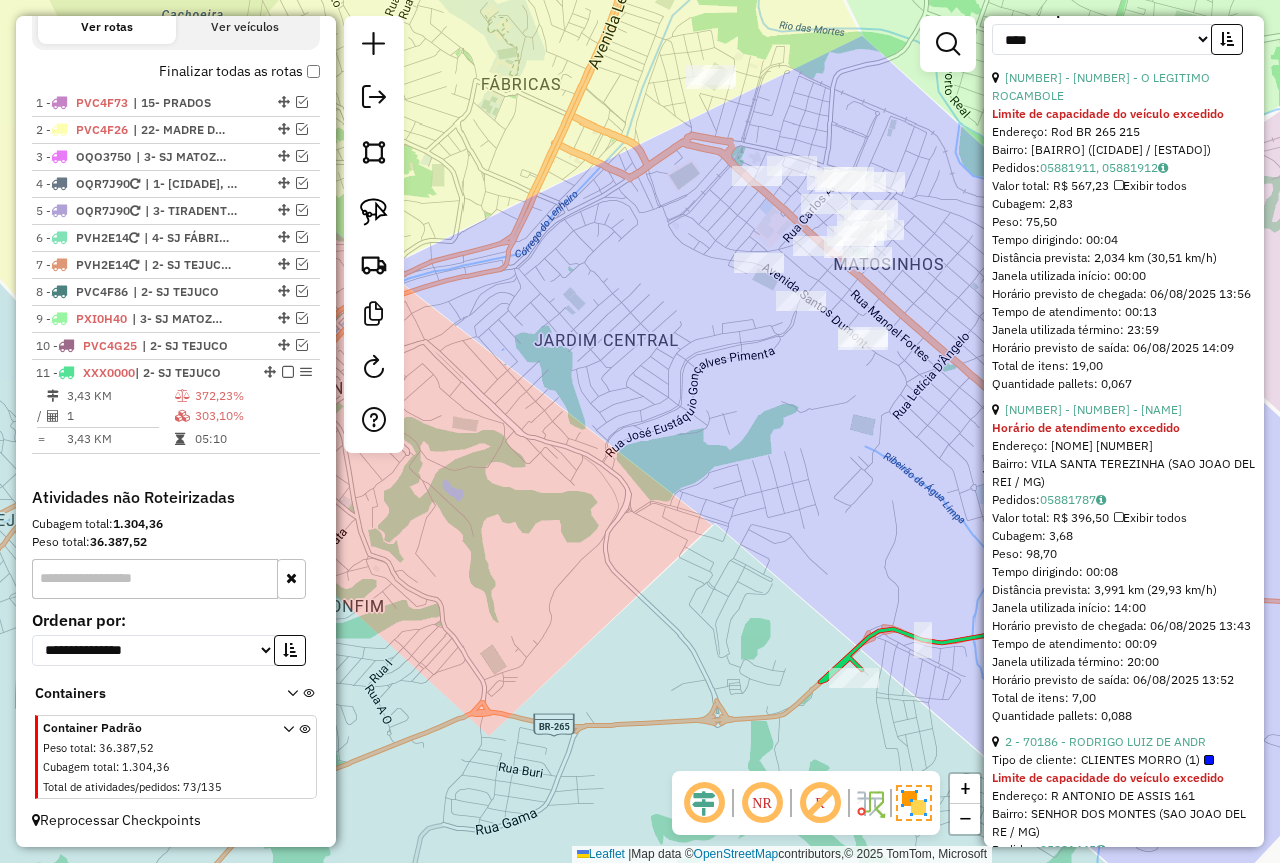 click on "1 -       PVC4F73   | 15- PRADOS   2 -       PVC4F26   | 22- MADRE DE DEUS DE MINAS   3 -       OQO3750   | 3- SJ MATOZINHOS   4 -       OQR7J90   | 1- SJ CENTRO, 2- SJ TEJUCO   5 -       OQR7J90   | 3- TIRADENTES   6 -       PVH2E14   | 4- SJ FÁBRICAS   7 -       PVH2E14   | 2- SJ TEJUCO, 4- SJ FÁBRICAS   8 -       PVC4F86   | 2- SJ TEJUCO   9 -       PXI0H40   | 3- SJ MATOZINHOS   10 -       PVC4G25   | 2- SJ TEJUCO   11 -       XXX0000   | 2- SJ TEJUCO  3,43 KM   372,23%  /  1   303,10%     =  3,43 KM   05:10" at bounding box center [176, 289] 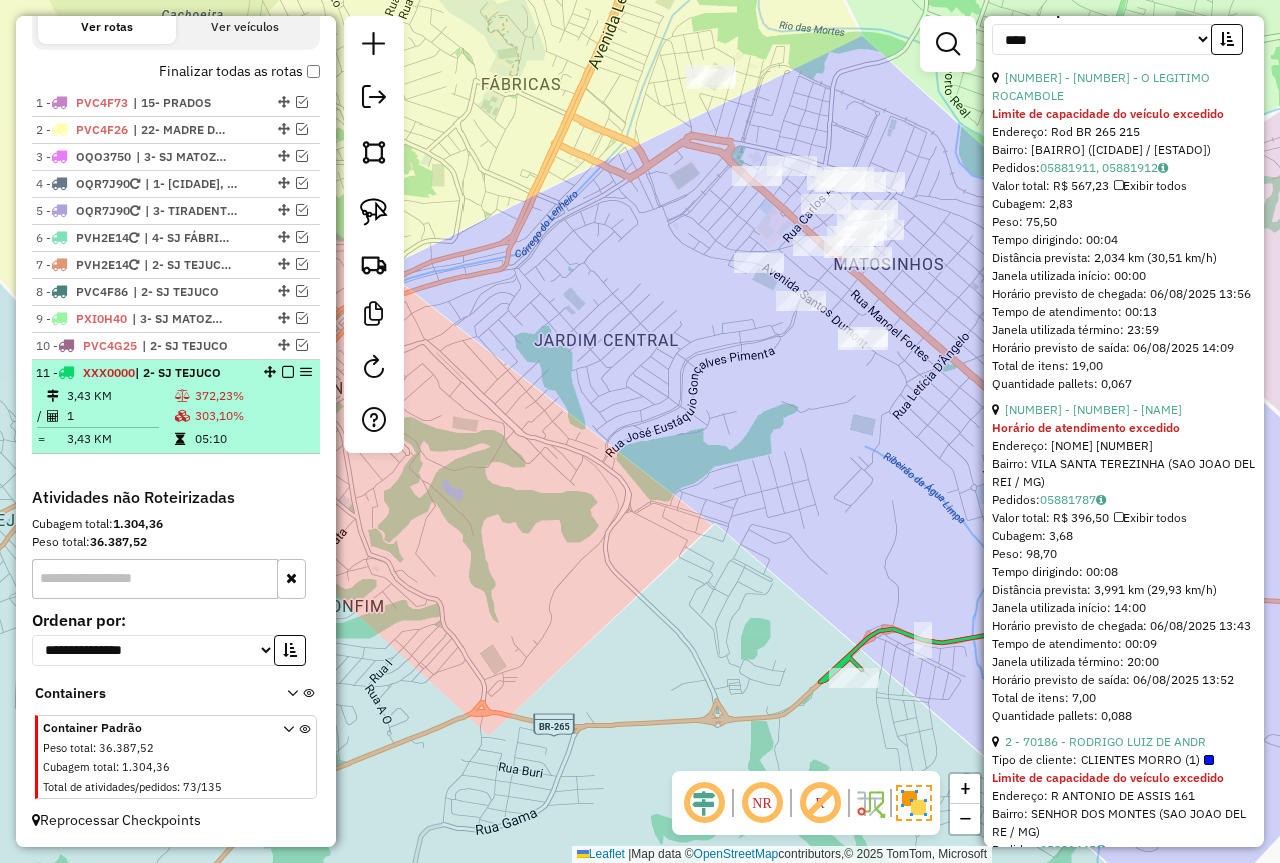 click at bounding box center [184, 439] 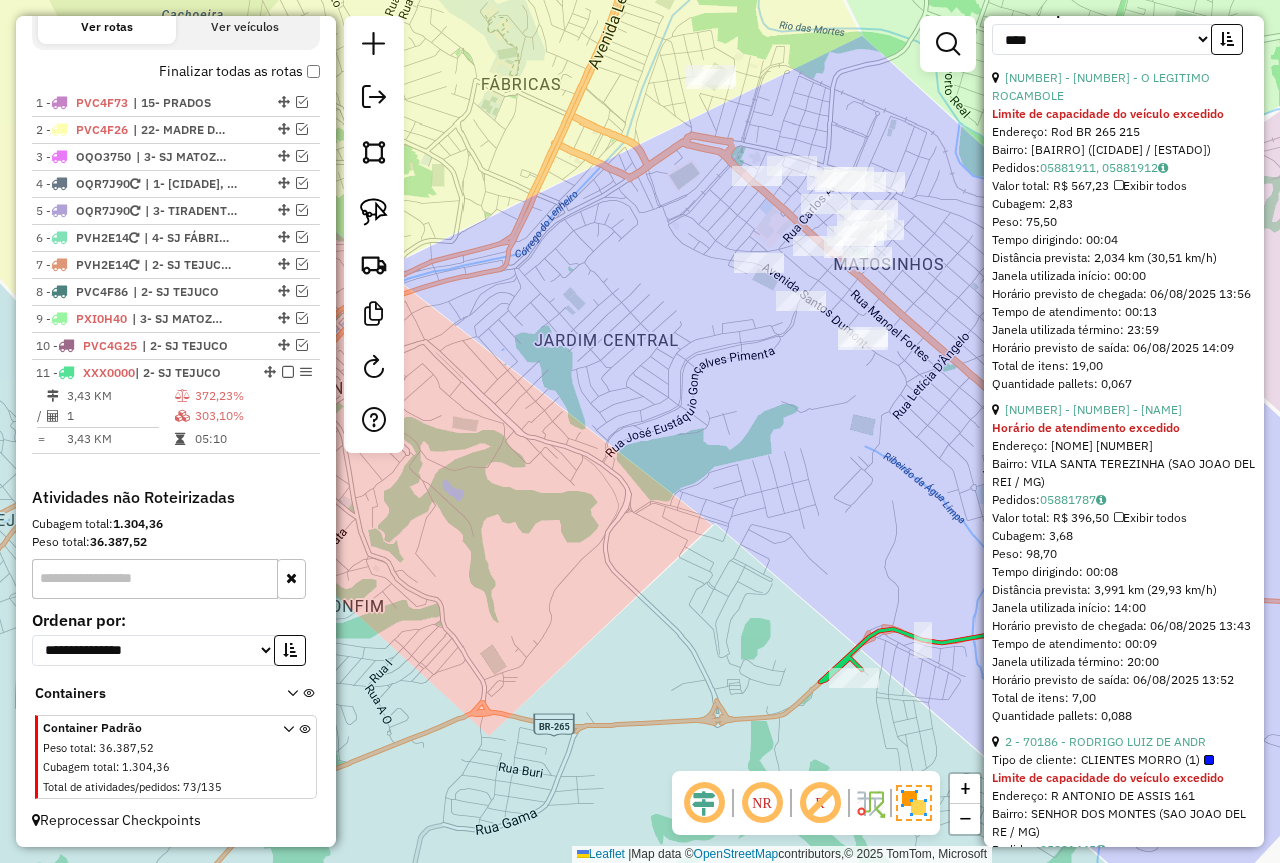 scroll, scrollTop: 595, scrollLeft: 0, axis: vertical 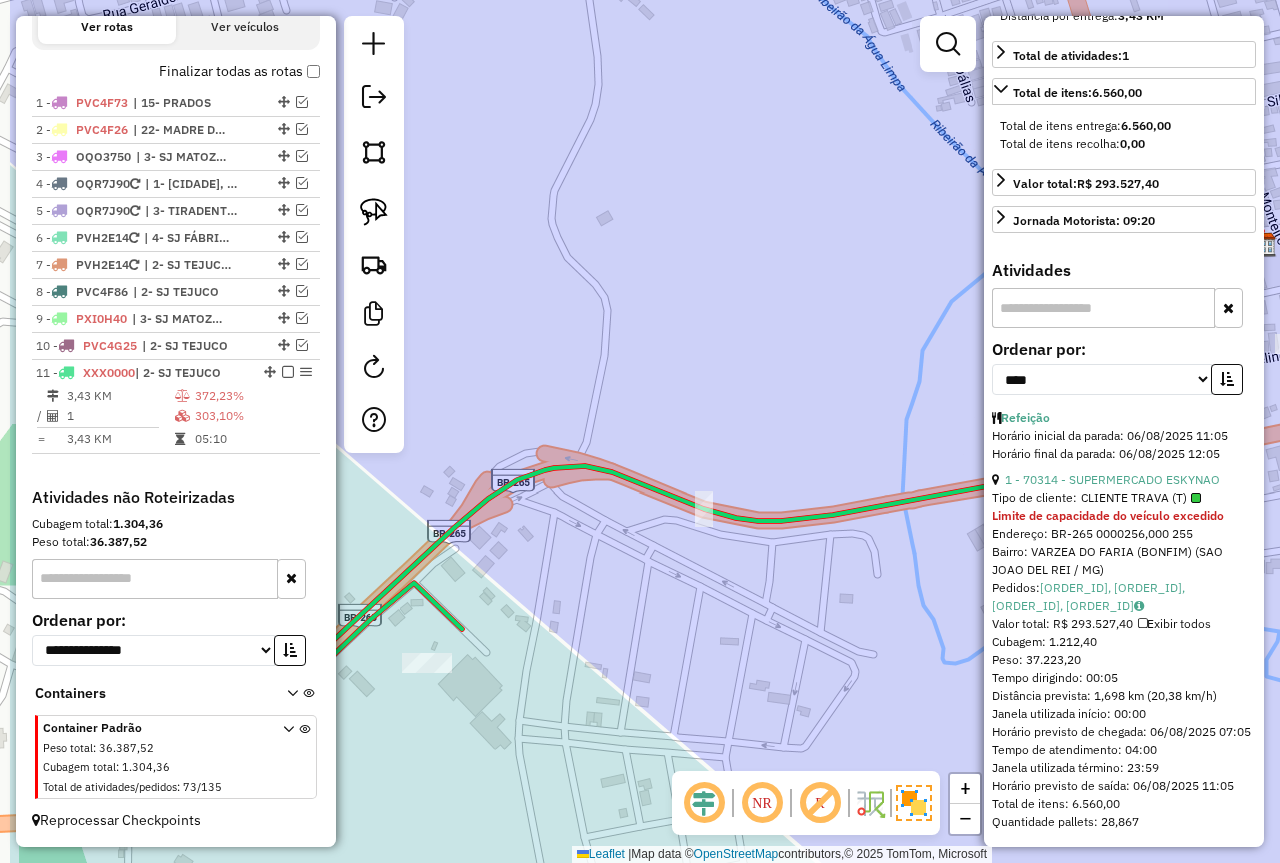 drag, startPoint x: 717, startPoint y: 362, endPoint x: 886, endPoint y: 385, distance: 170.5579 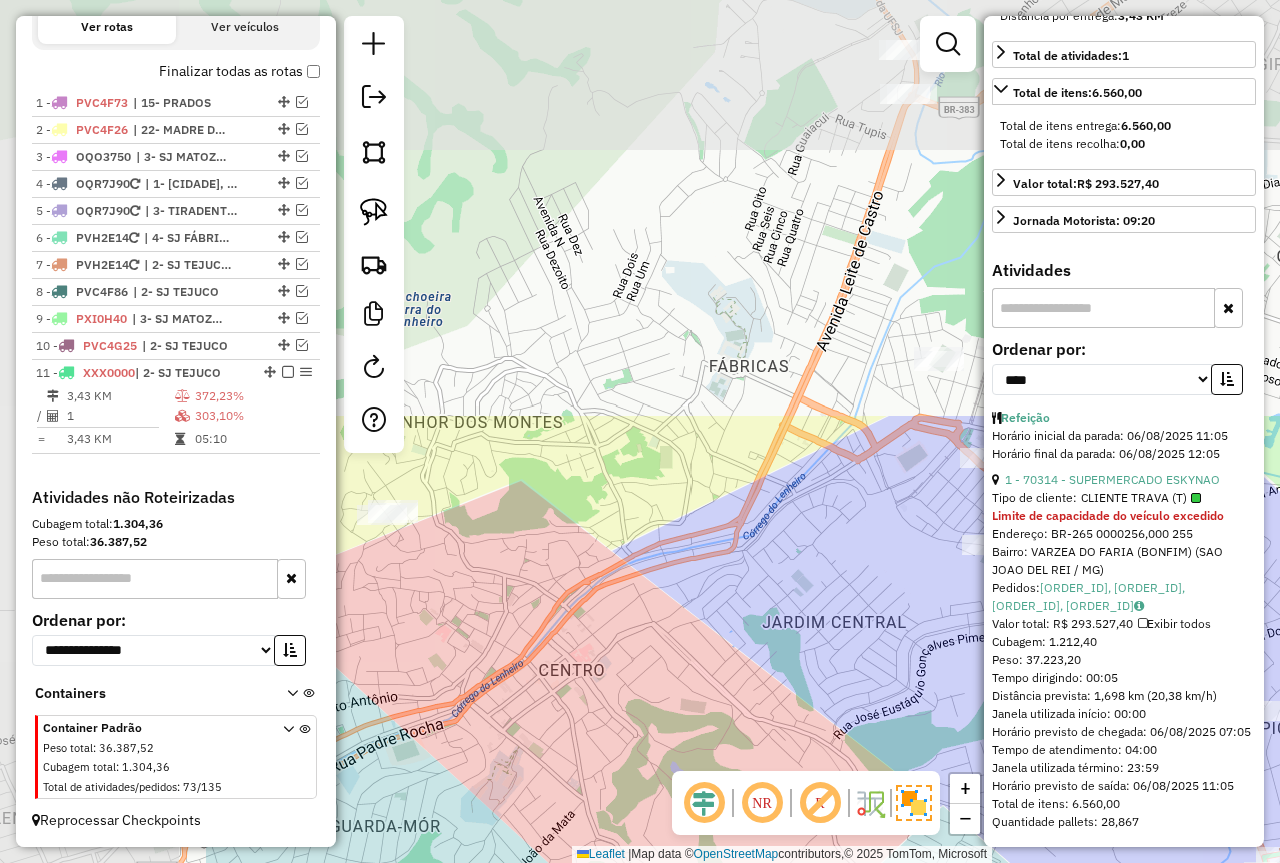 drag, startPoint x: 800, startPoint y: 334, endPoint x: 1184, endPoint y: 838, distance: 633.61816 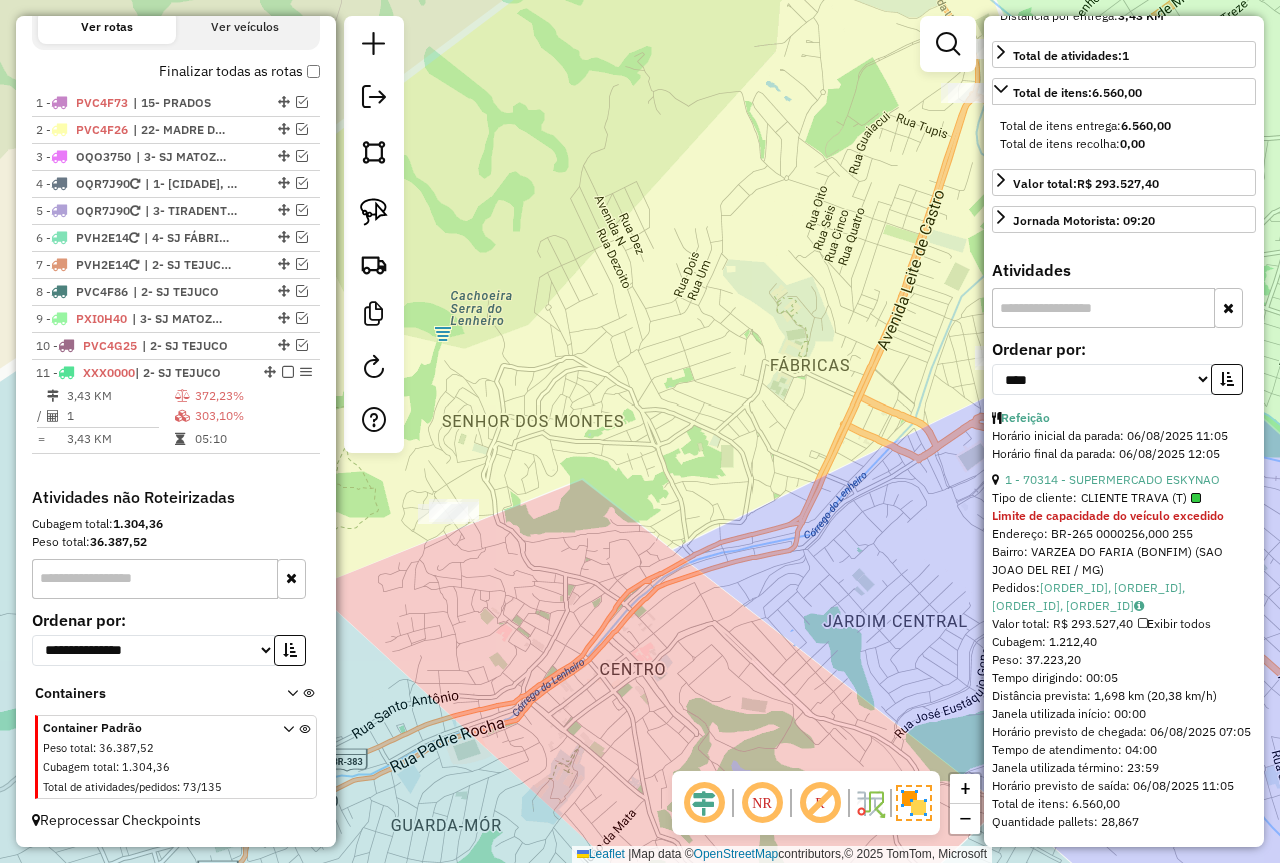 drag, startPoint x: 774, startPoint y: 728, endPoint x: 761, endPoint y: 658, distance: 71.19691 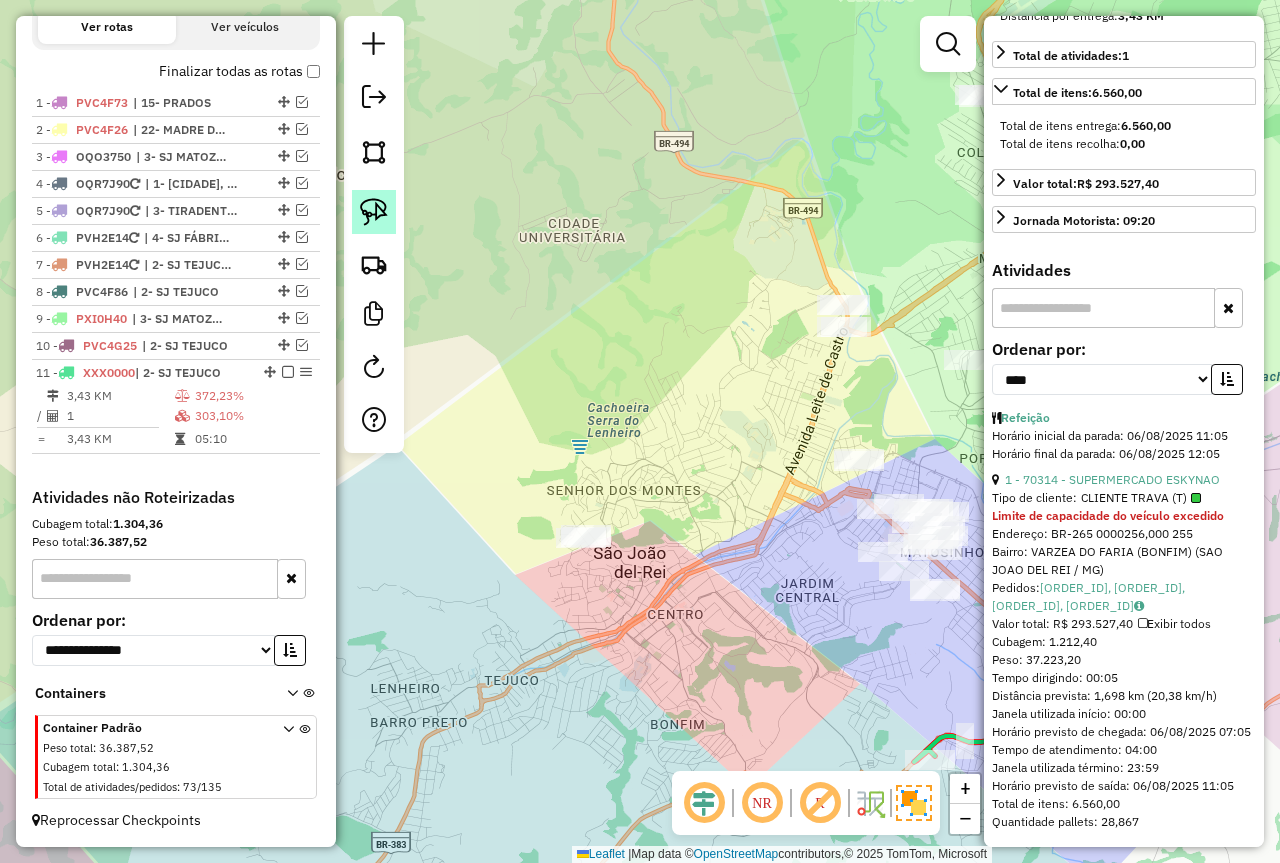 click 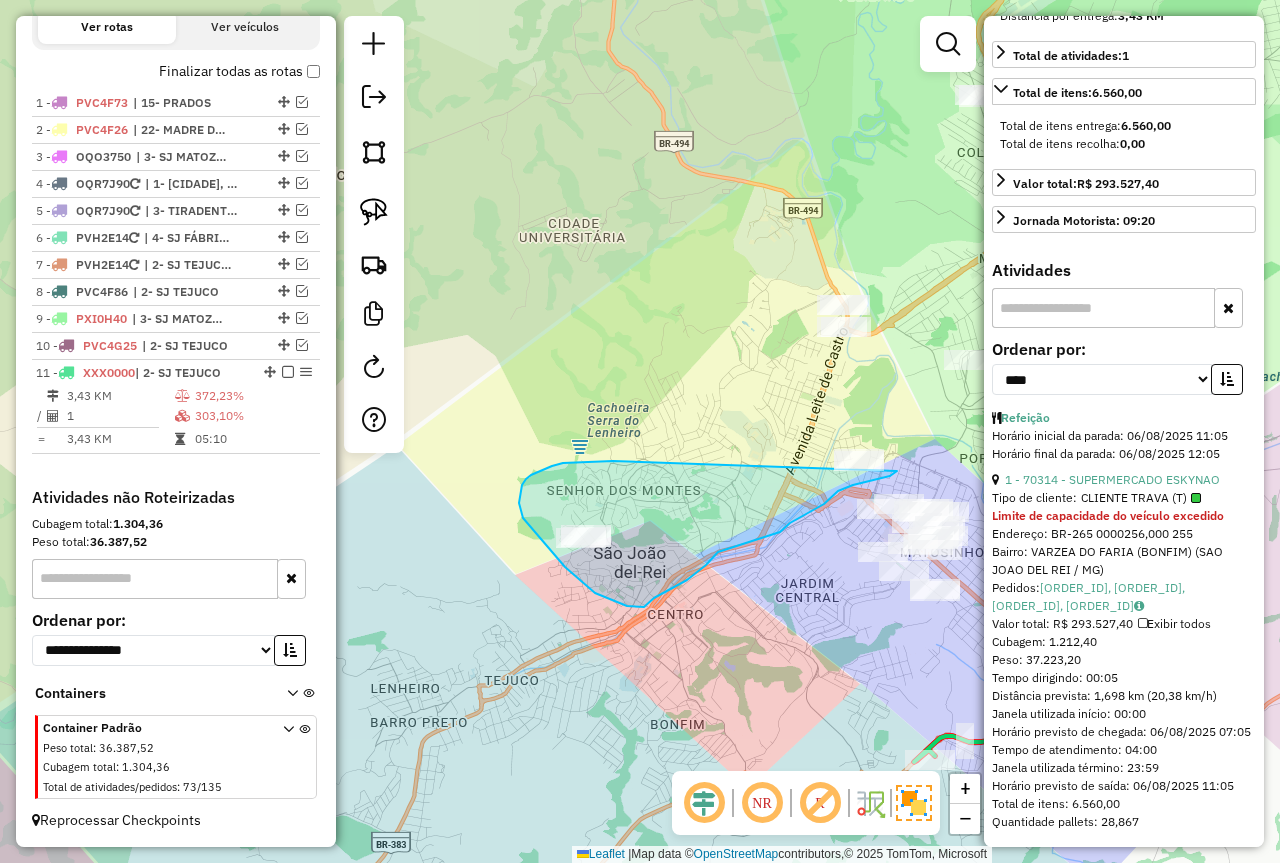 drag, startPoint x: 589, startPoint y: 461, endPoint x: 810, endPoint y: 426, distance: 223.75433 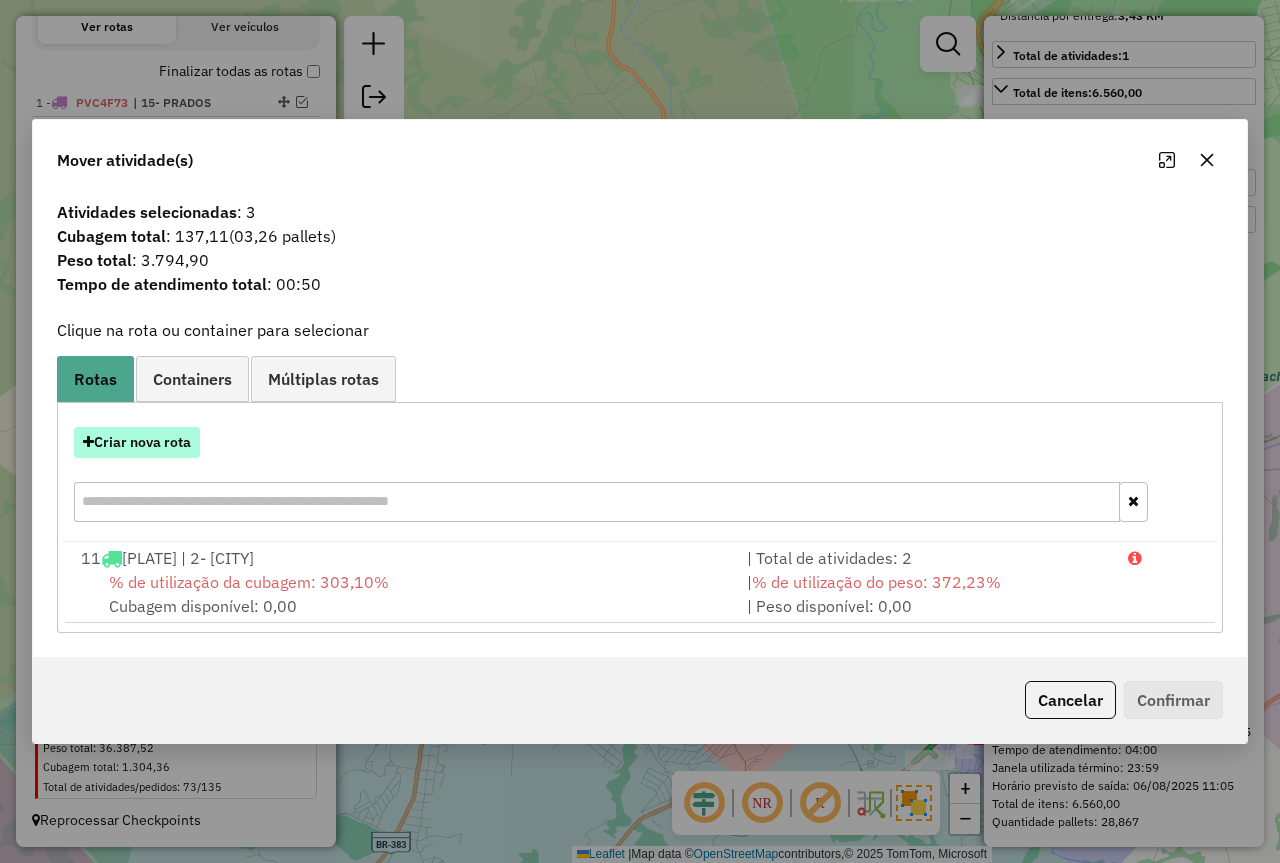 click on "Criar nova rota" at bounding box center (137, 442) 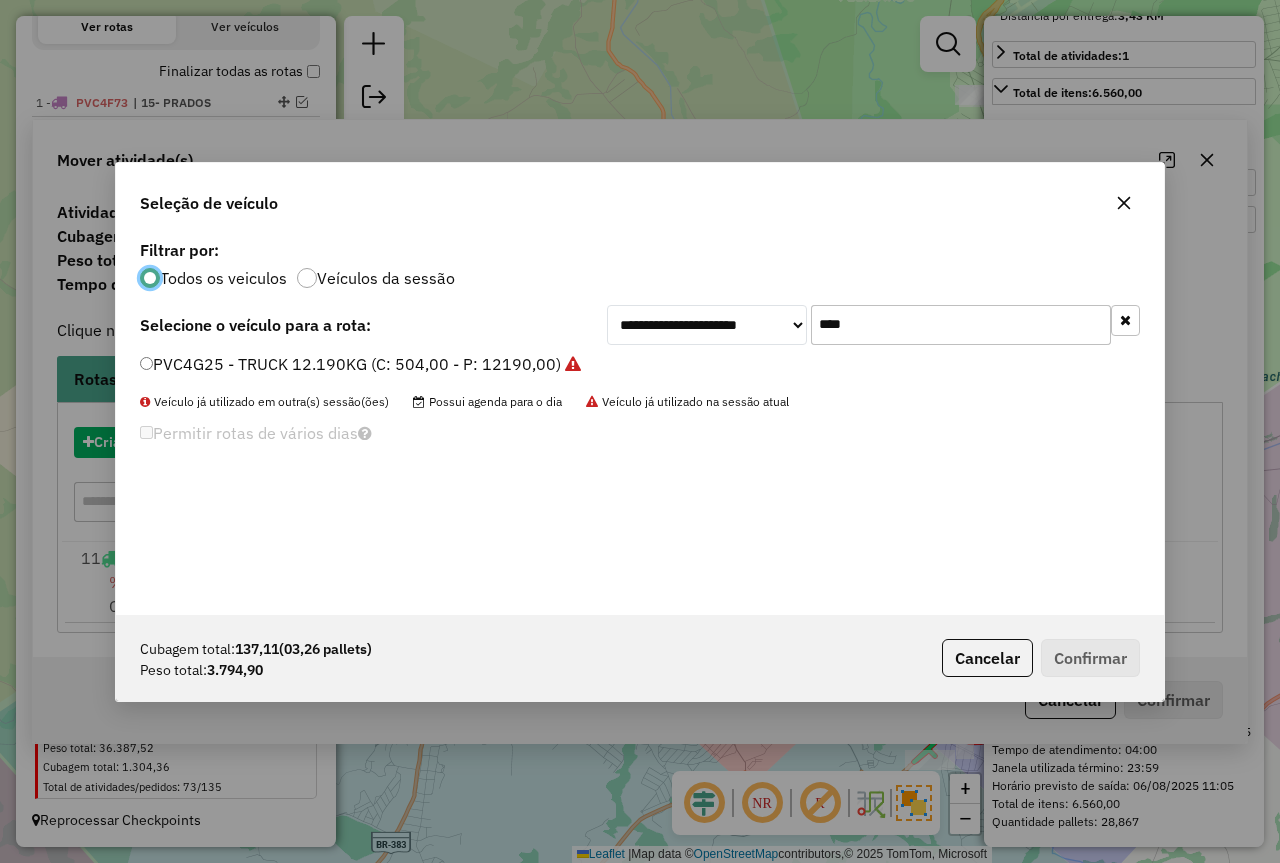 scroll, scrollTop: 11, scrollLeft: 6, axis: both 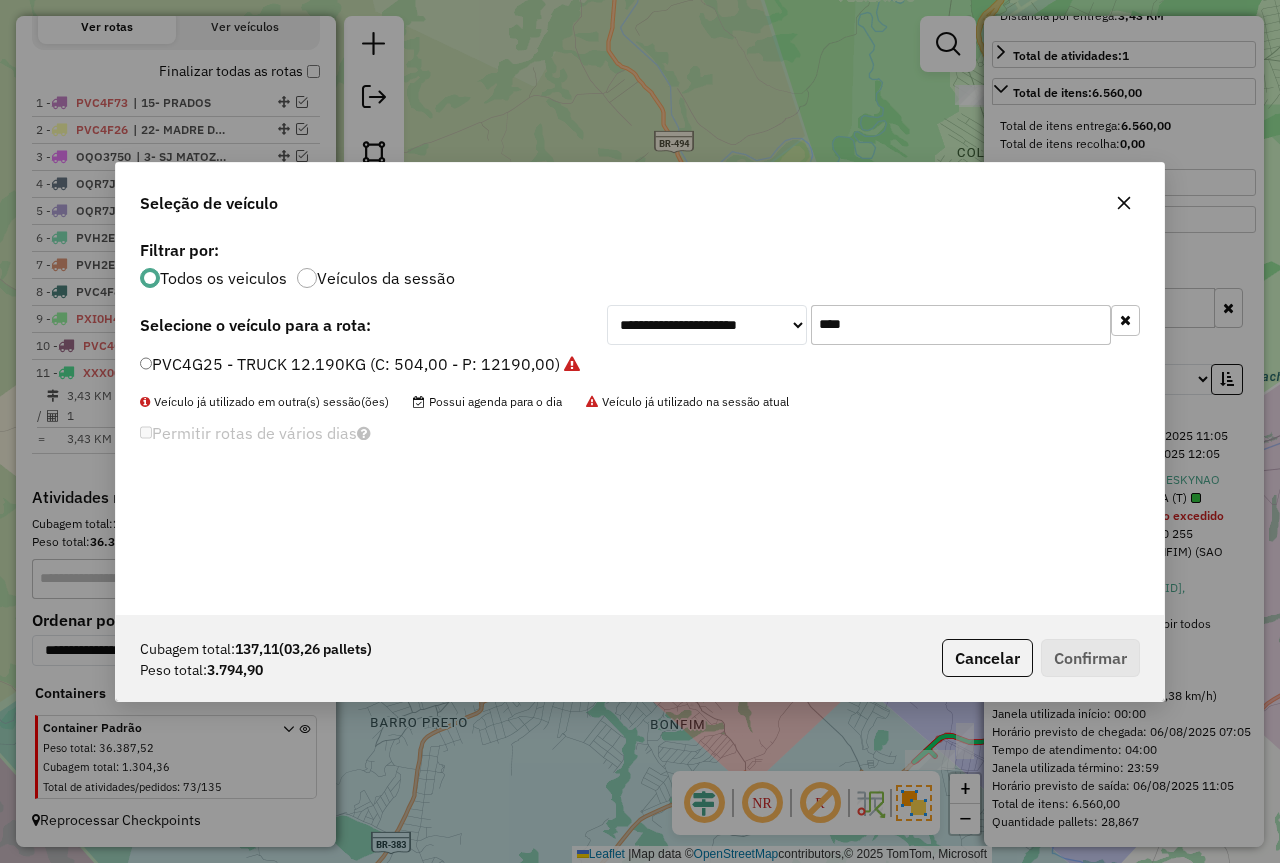 drag, startPoint x: 923, startPoint y: 325, endPoint x: 688, endPoint y: 318, distance: 235.10423 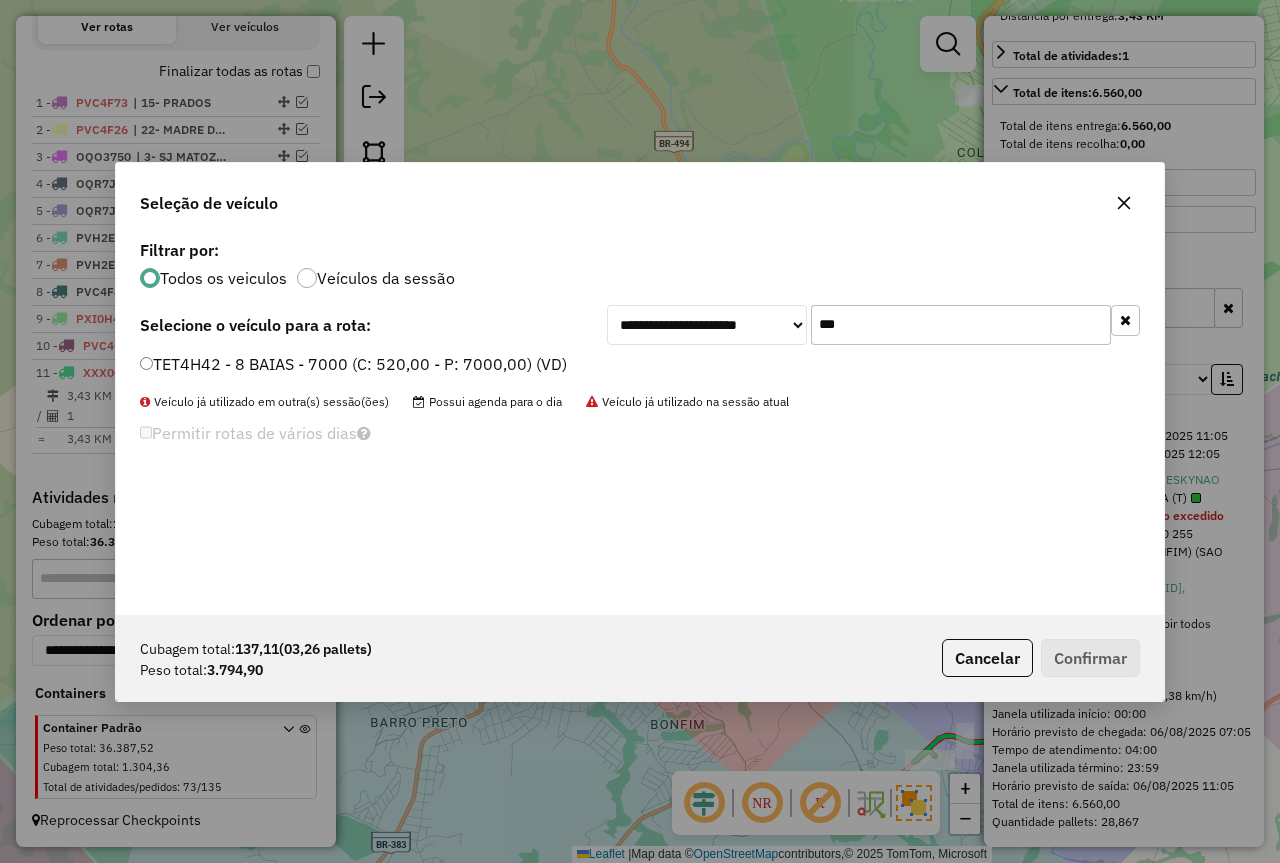 type on "***" 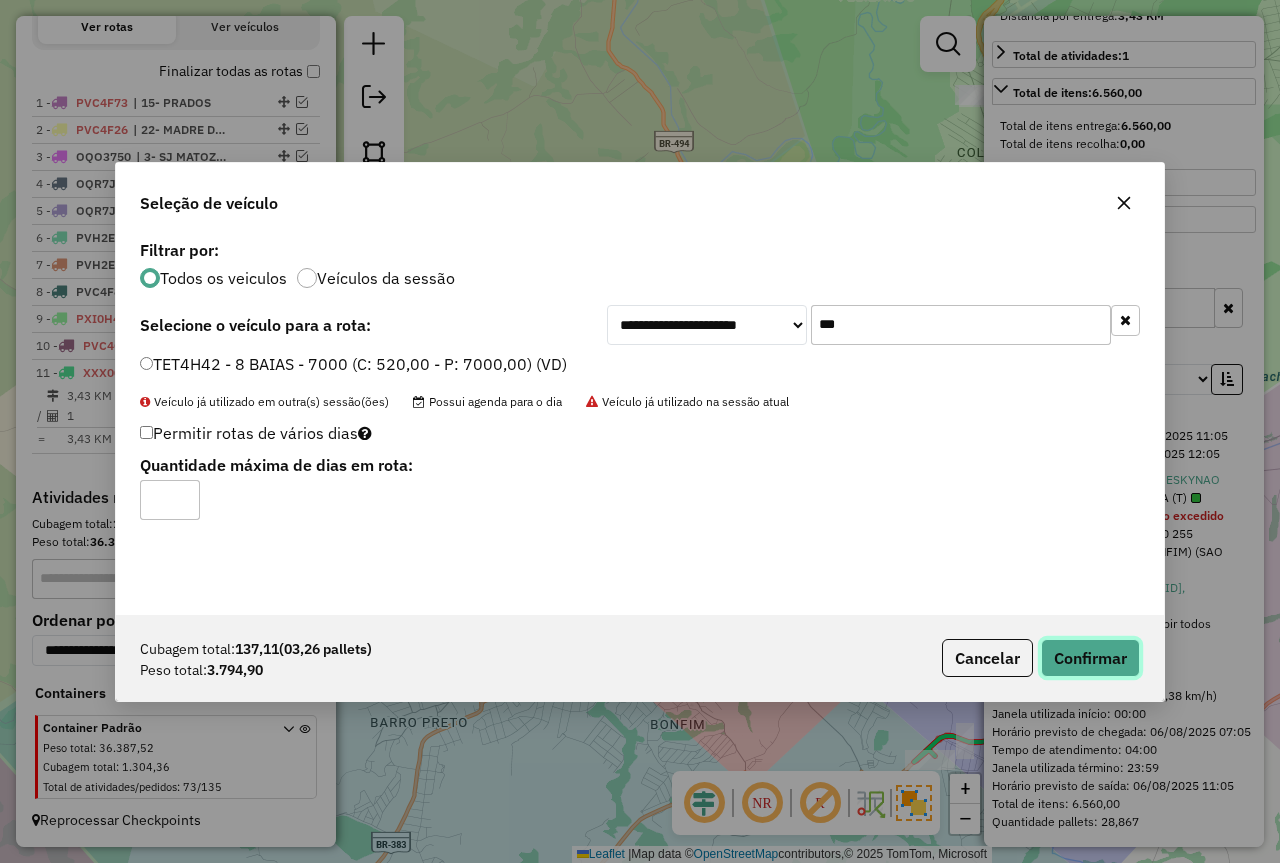 click on "Confirmar" 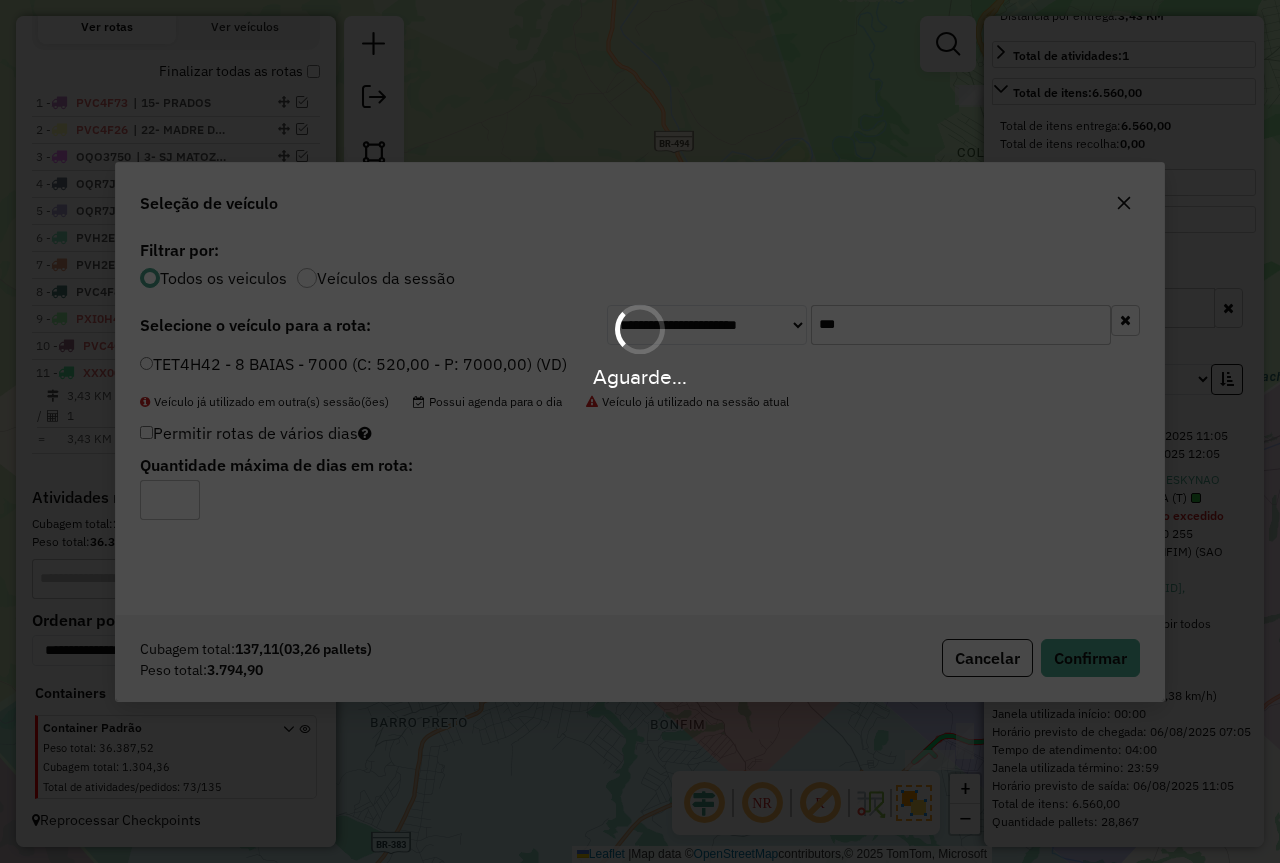 scroll, scrollTop: 795, scrollLeft: 0, axis: vertical 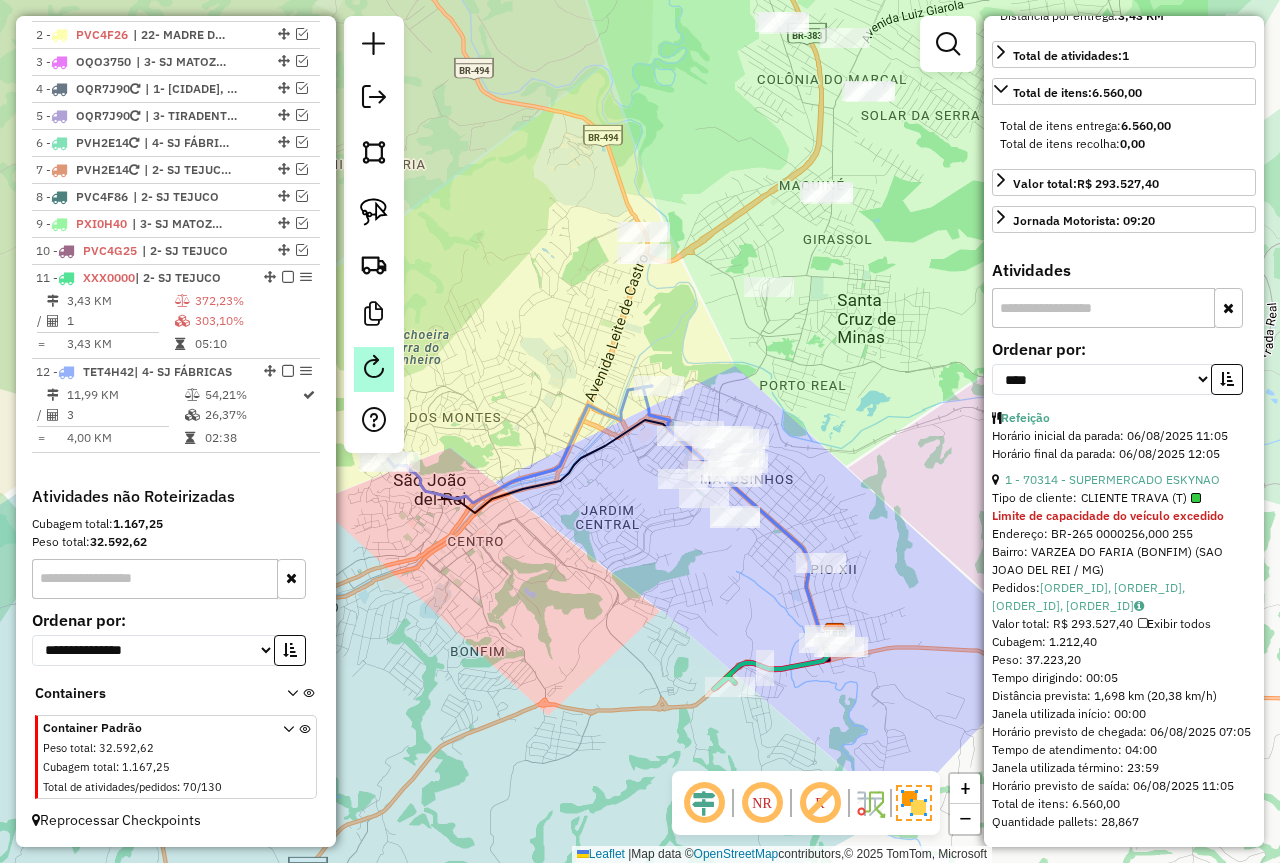 drag, startPoint x: 598, startPoint y: 446, endPoint x: 377, endPoint y: 365, distance: 235.3763 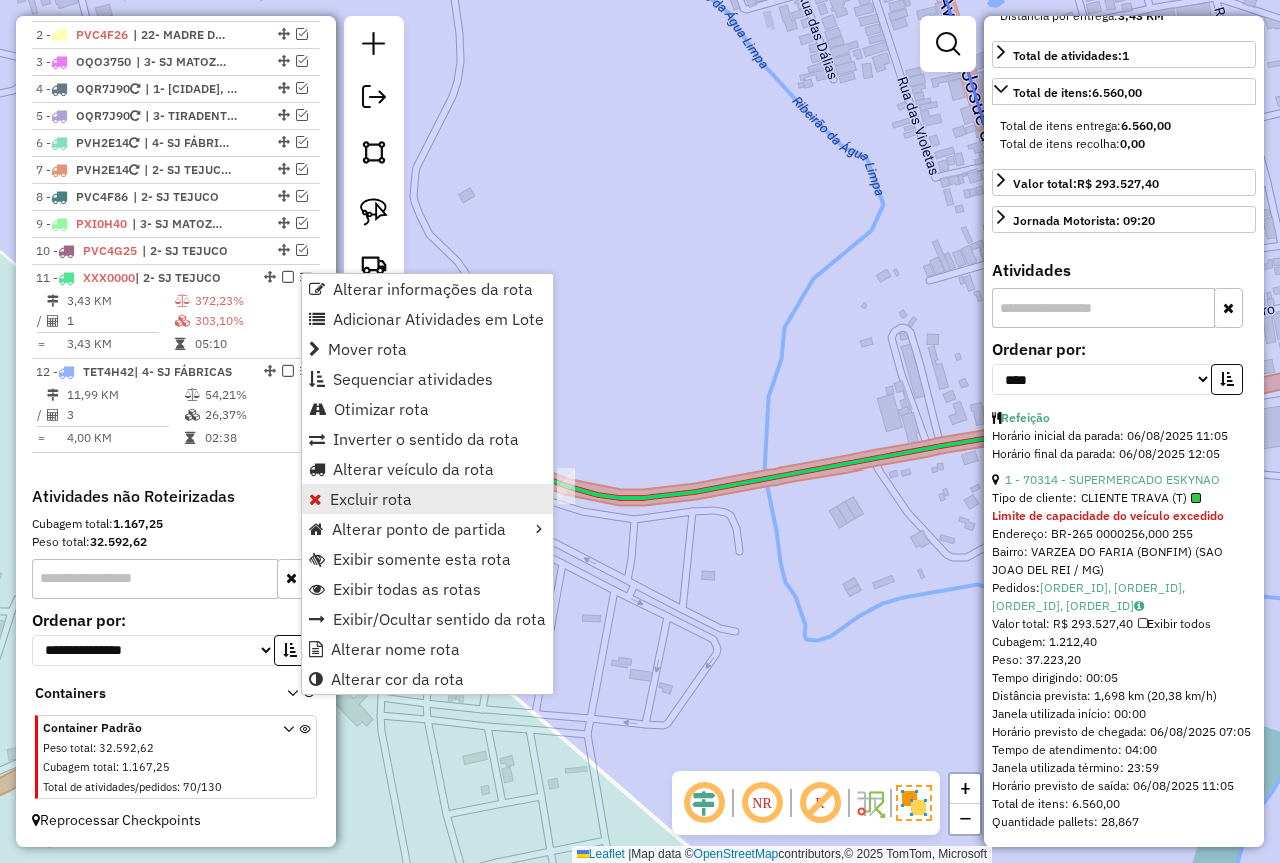 click on "Excluir rota" at bounding box center (427, 499) 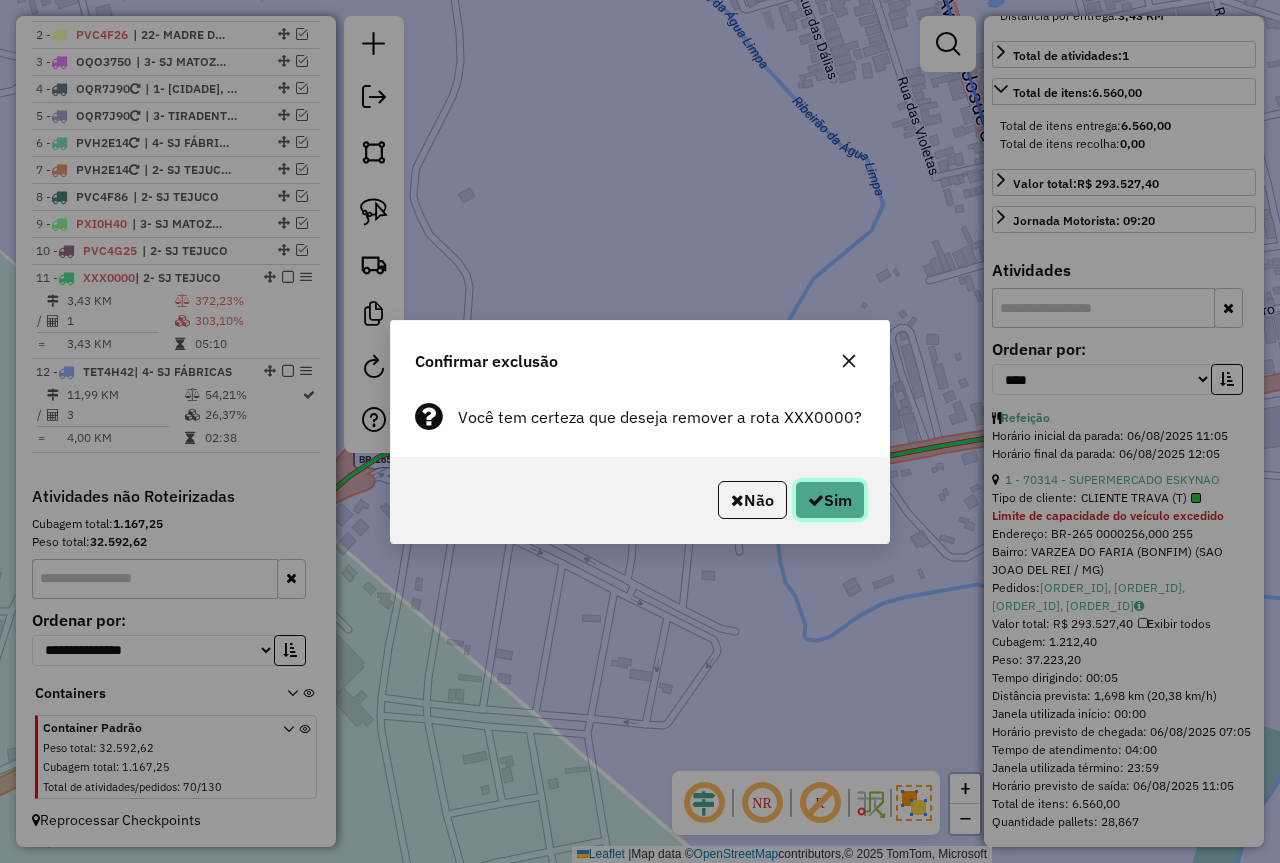 click on "Sim" 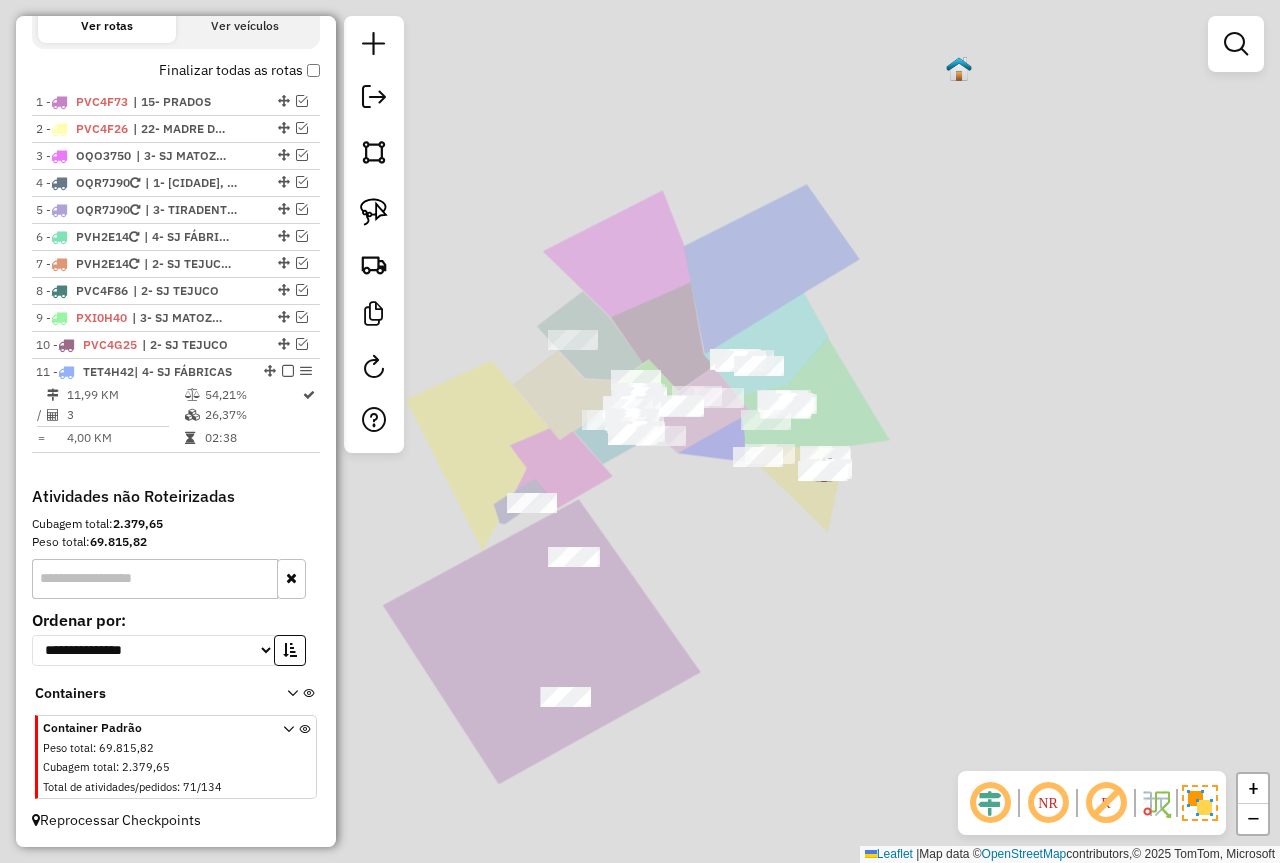 scroll, scrollTop: 701, scrollLeft: 0, axis: vertical 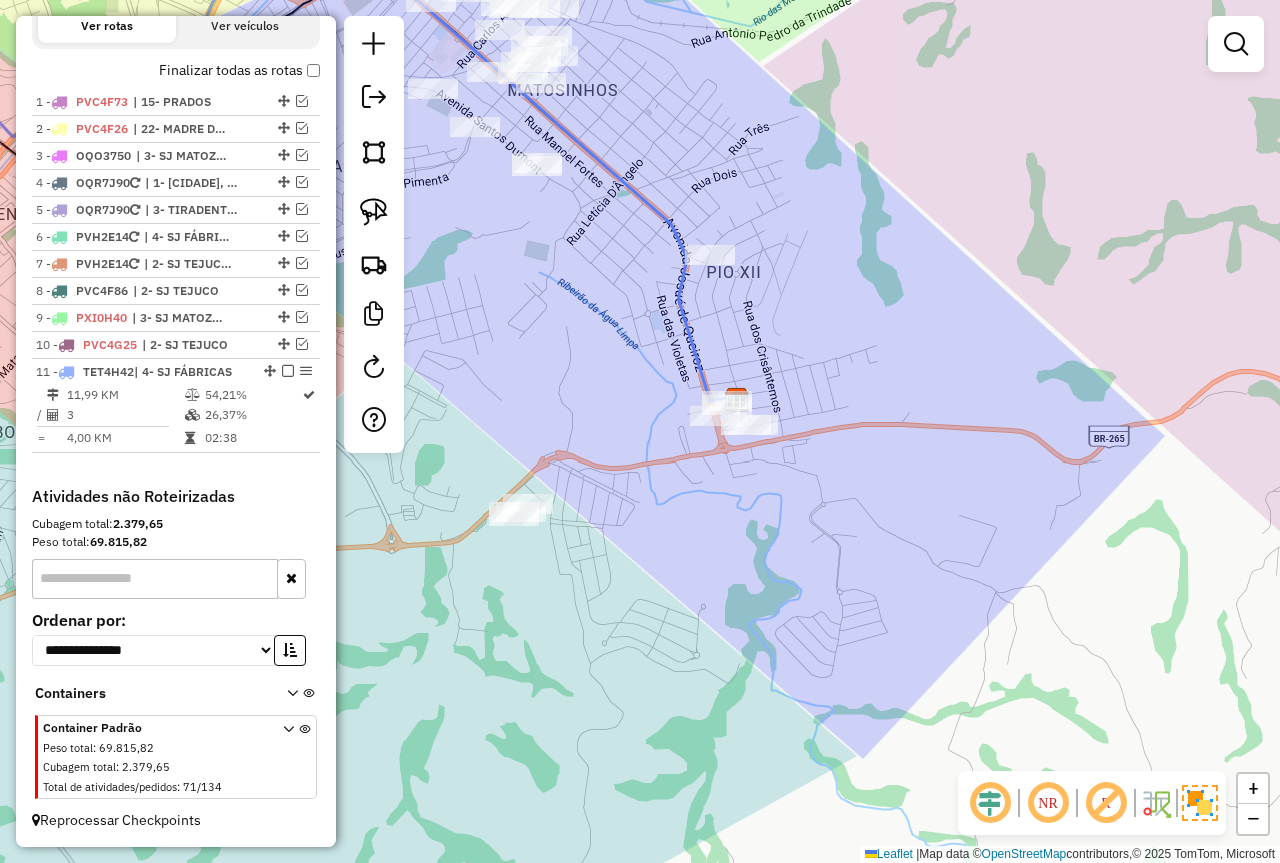 drag, startPoint x: 503, startPoint y: 306, endPoint x: 441, endPoint y: 255, distance: 80.280754 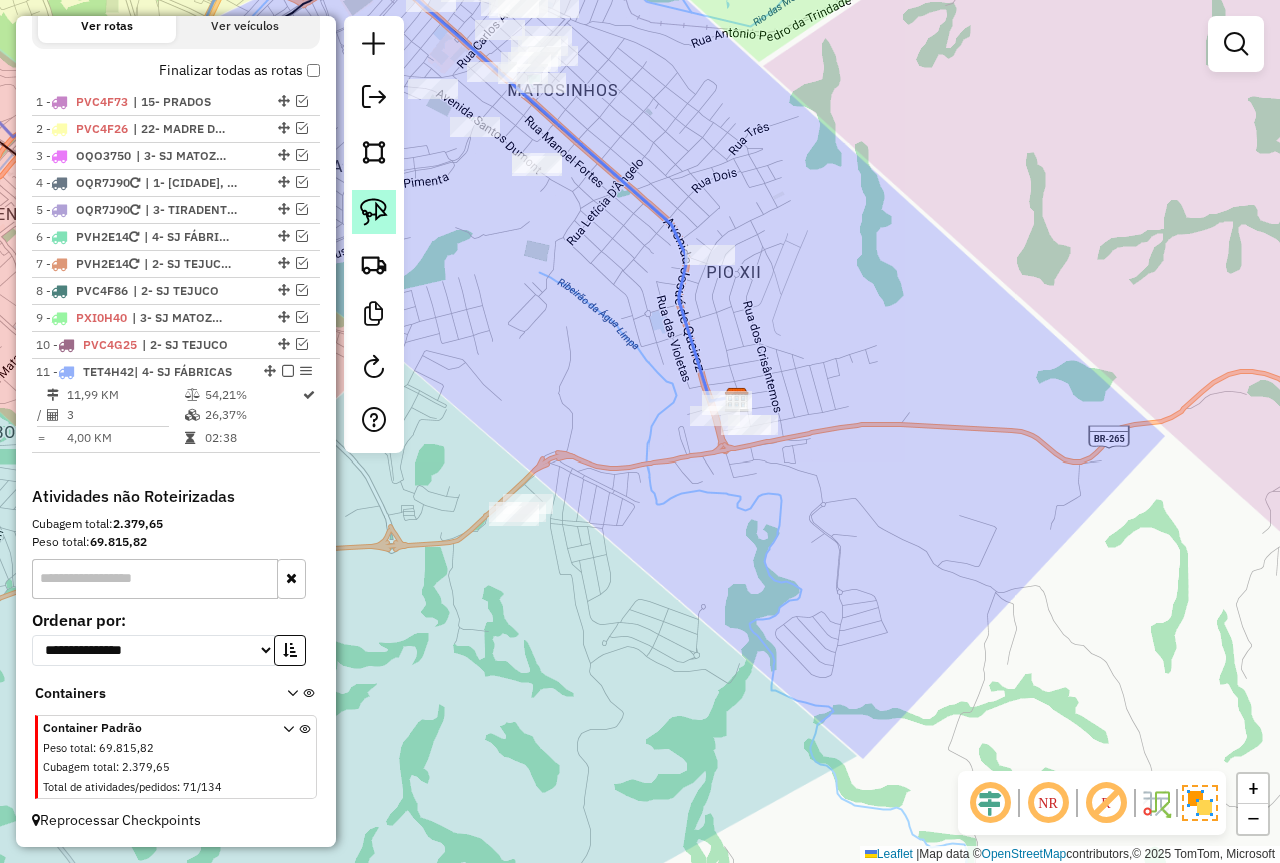 click 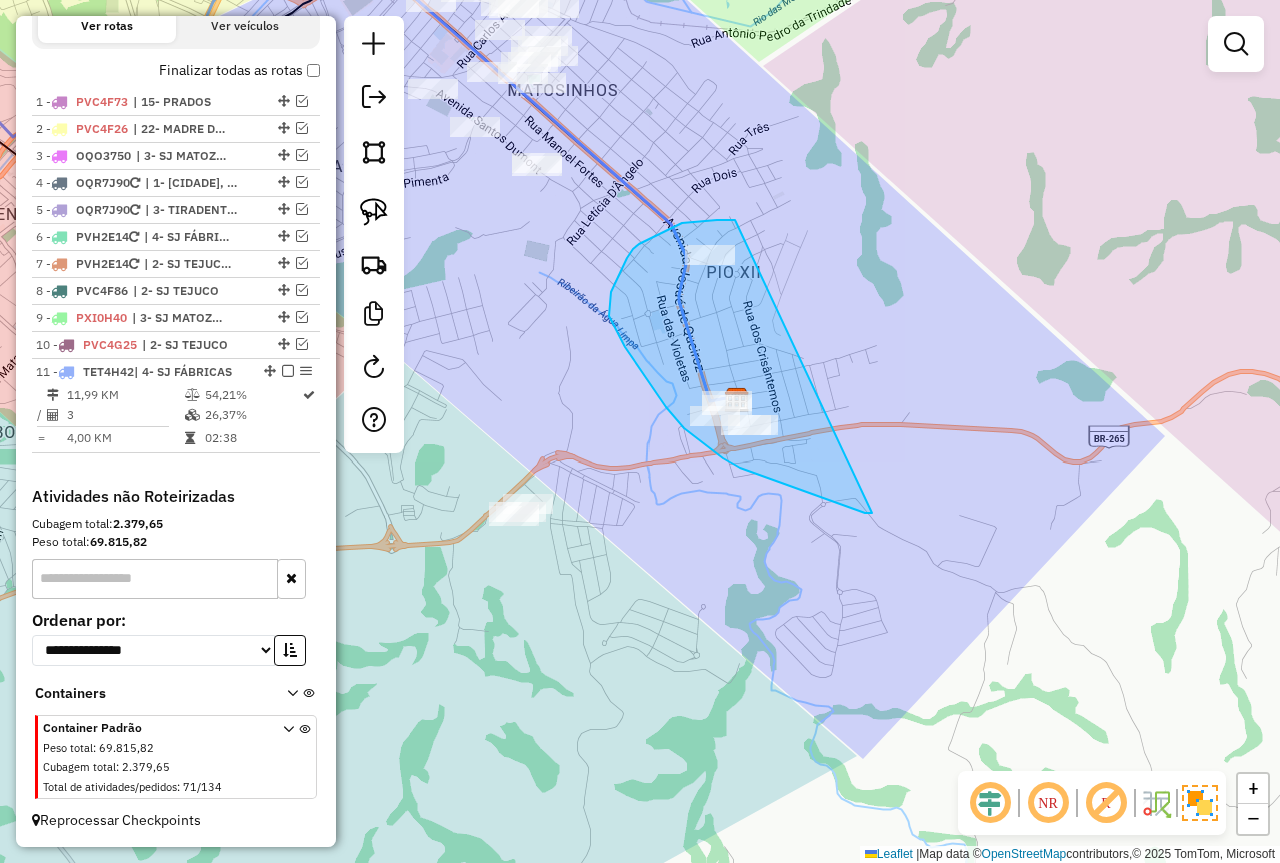 drag, startPoint x: 627, startPoint y: 258, endPoint x: 878, endPoint y: 505, distance: 352.15054 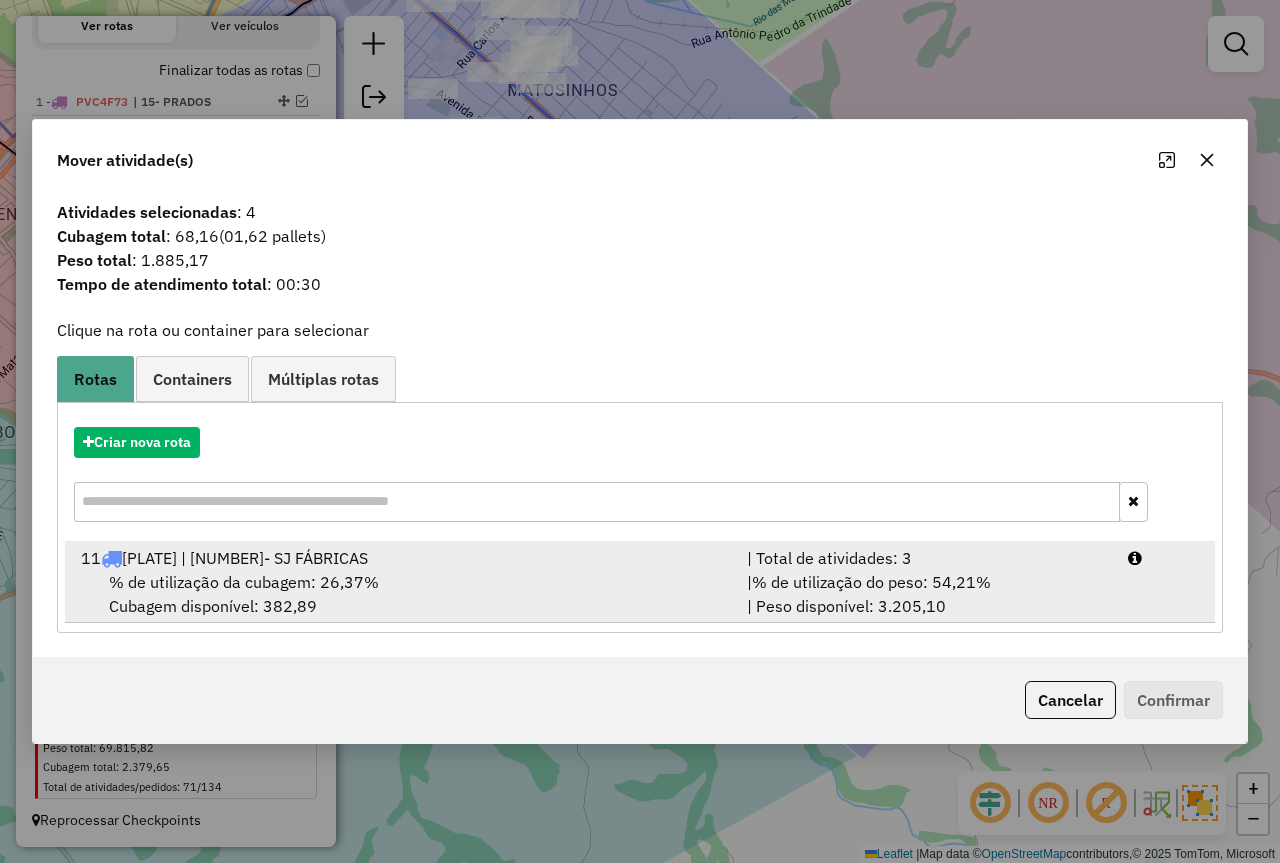 click on "|  % de utilização do peso: 54,21%  | Peso disponível: 3.205,10" at bounding box center (925, 594) 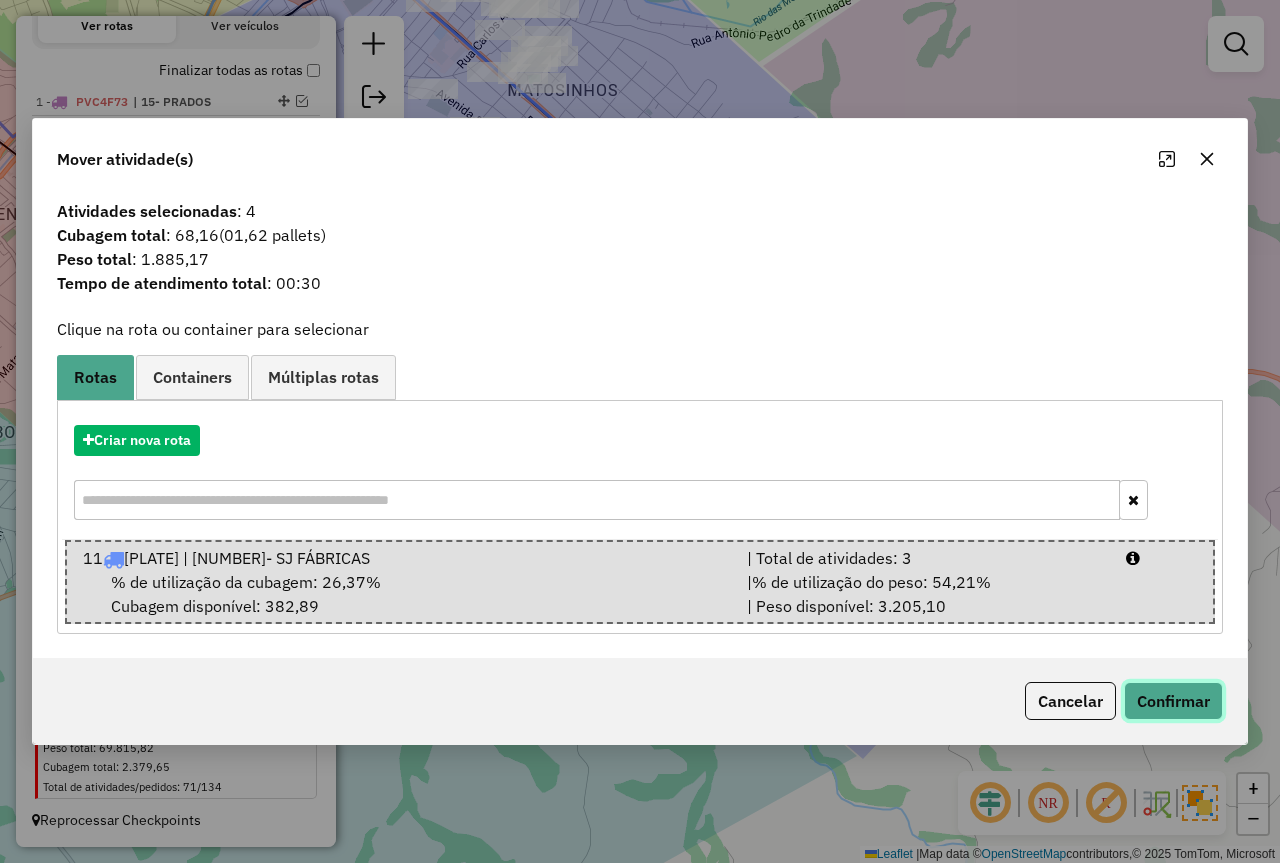 click on "Confirmar" 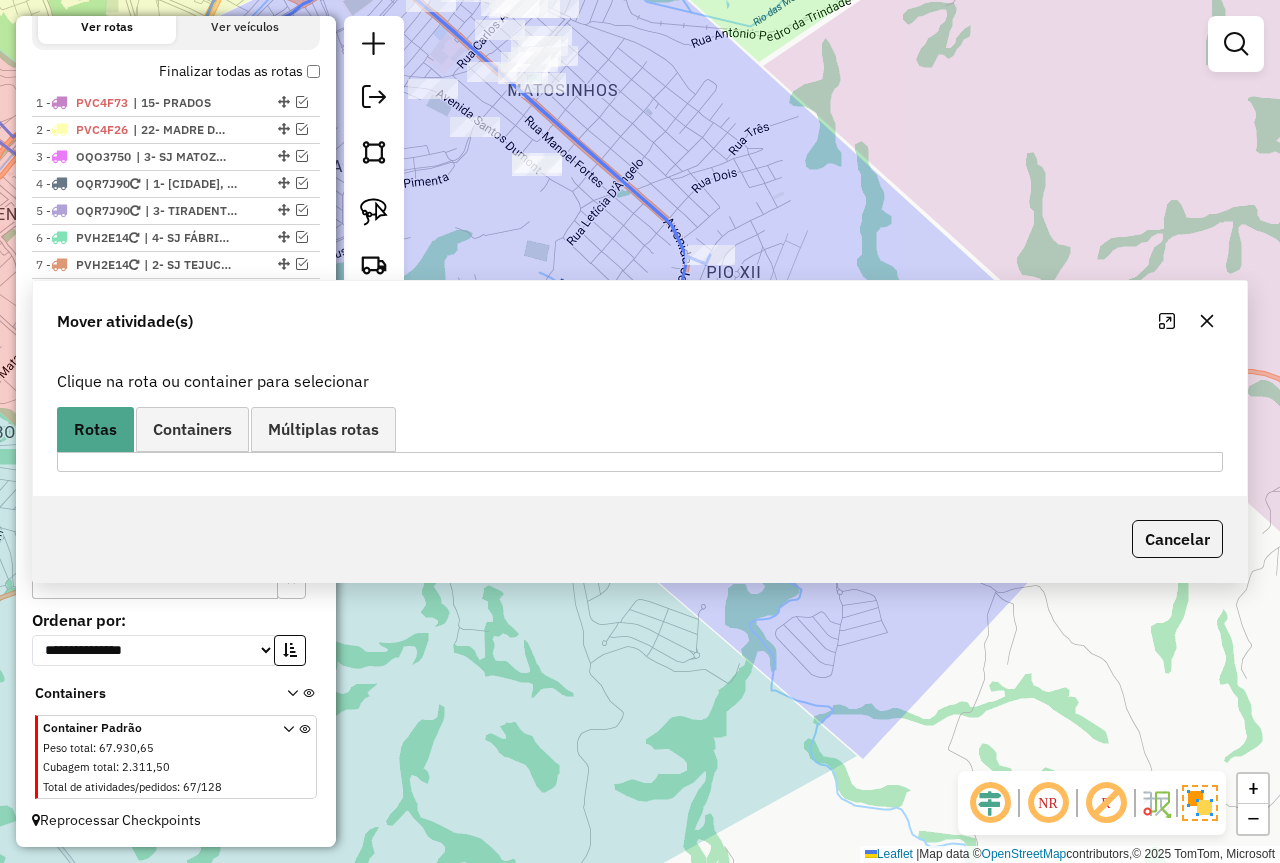 scroll, scrollTop: 676, scrollLeft: 0, axis: vertical 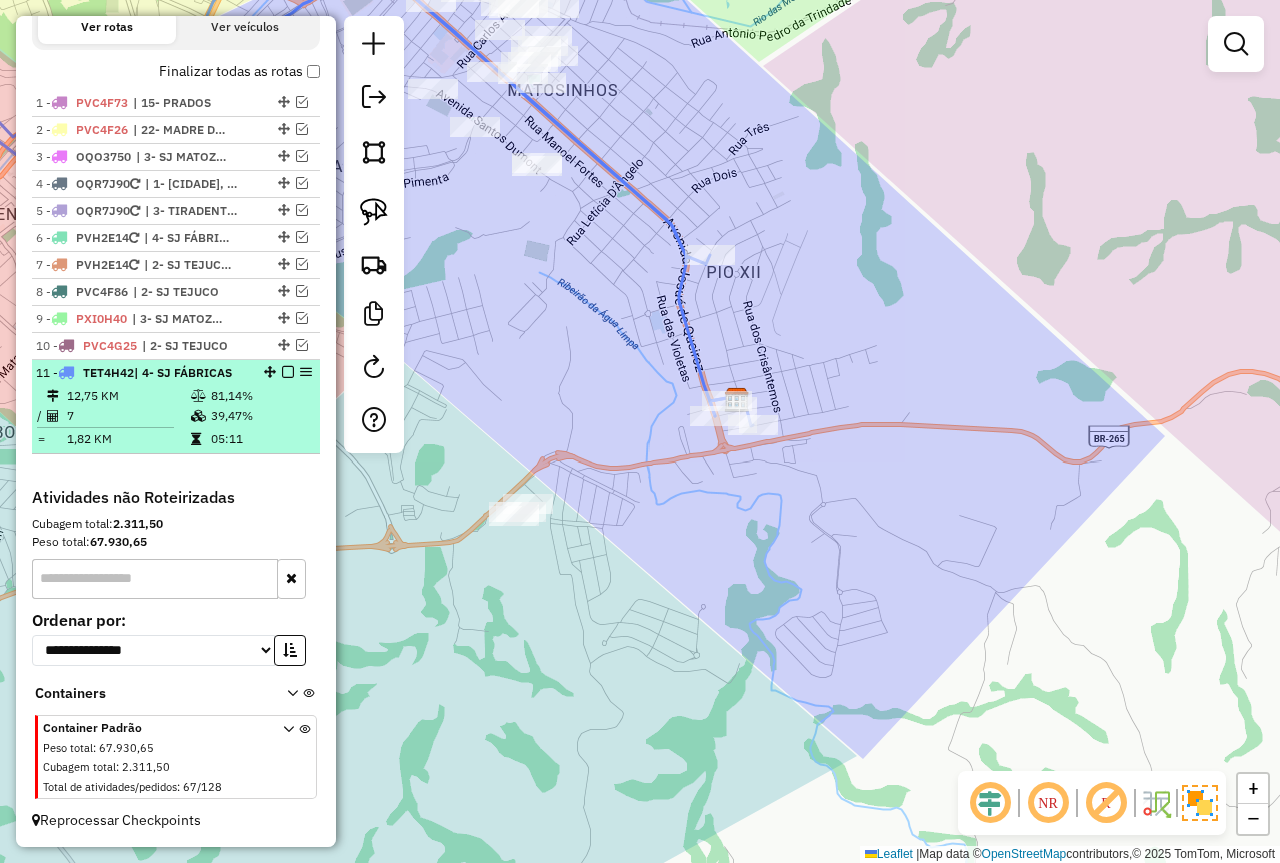 click on "39,47%" at bounding box center [260, 416] 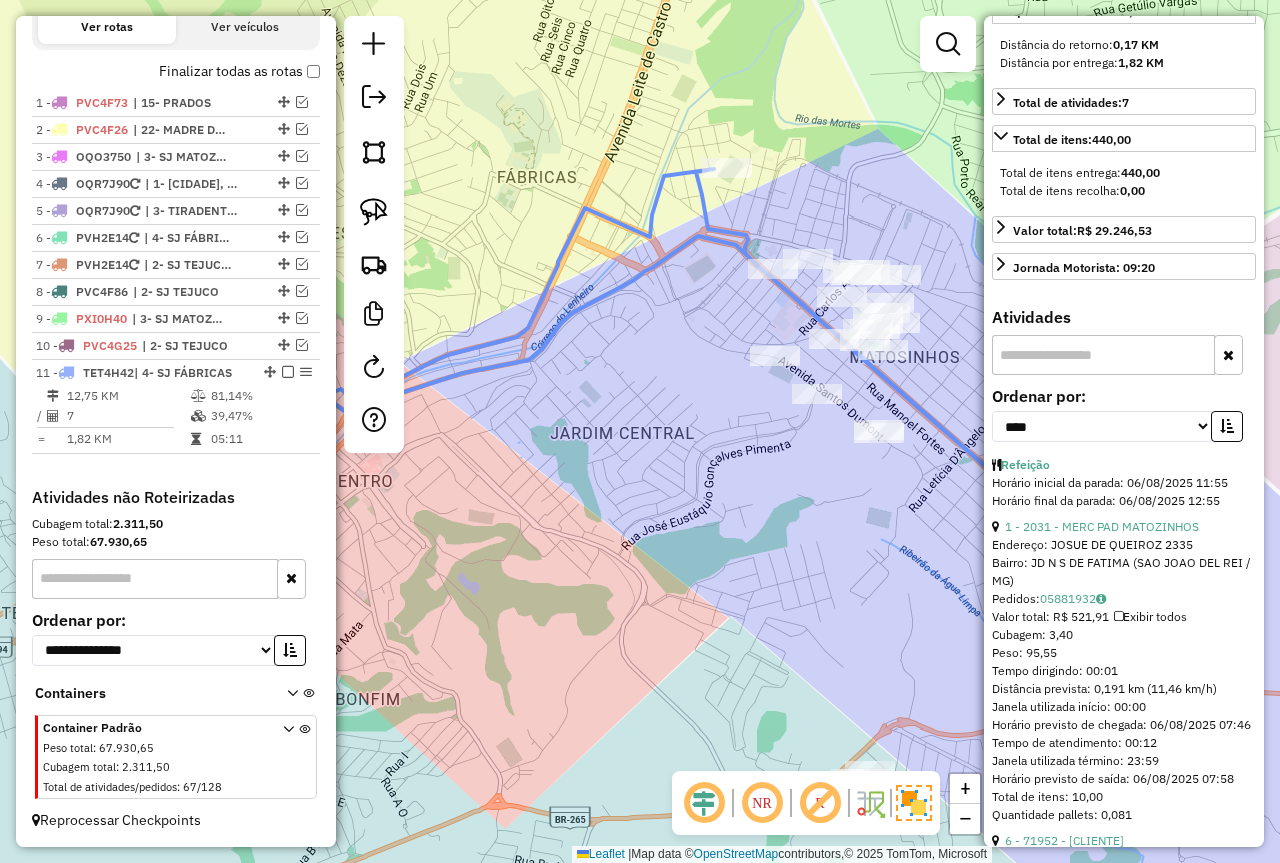 scroll, scrollTop: 500, scrollLeft: 0, axis: vertical 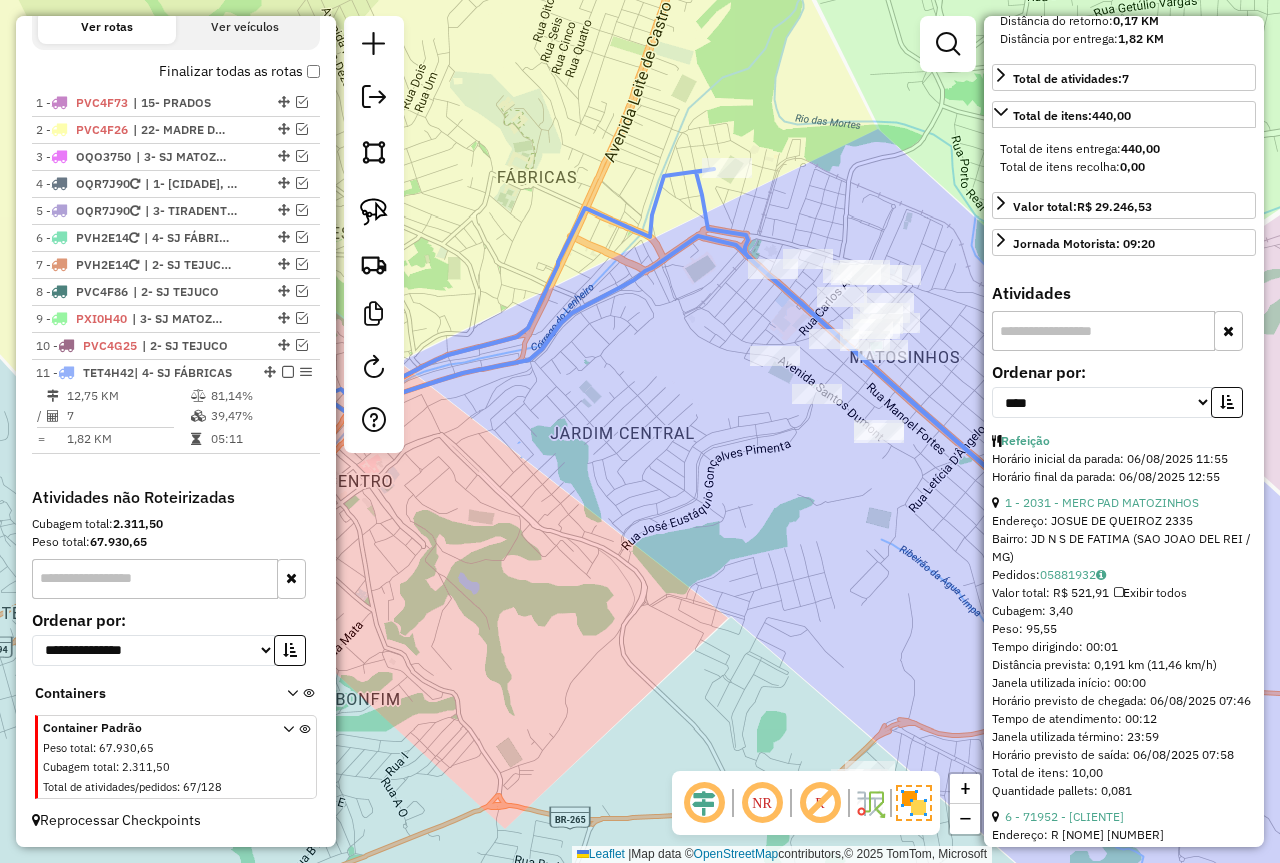 click on "Endereço:  JOSUE DE QUEIROZ 2335" at bounding box center (1124, 521) 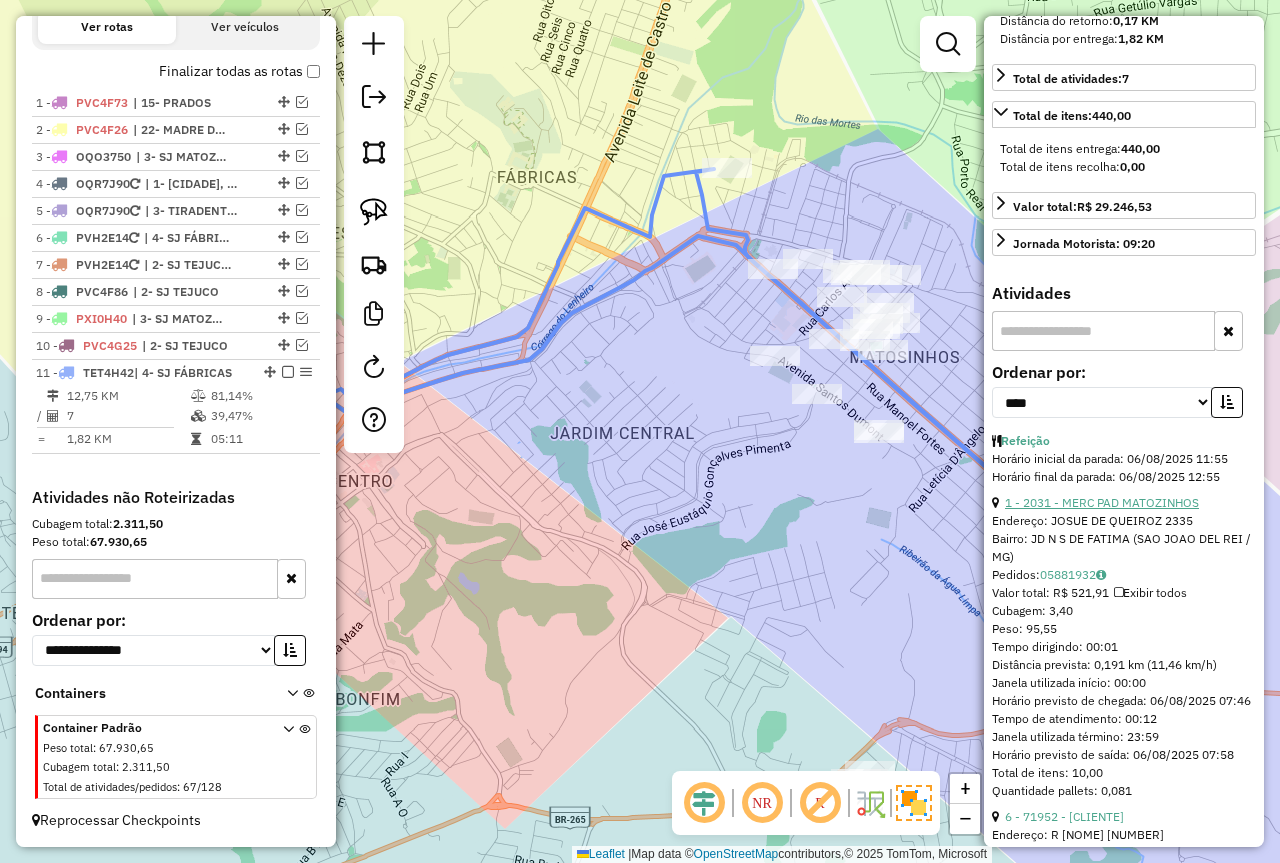 click on "1 - 2031 - MERC PAD MATOZINHOS" at bounding box center [1102, 502] 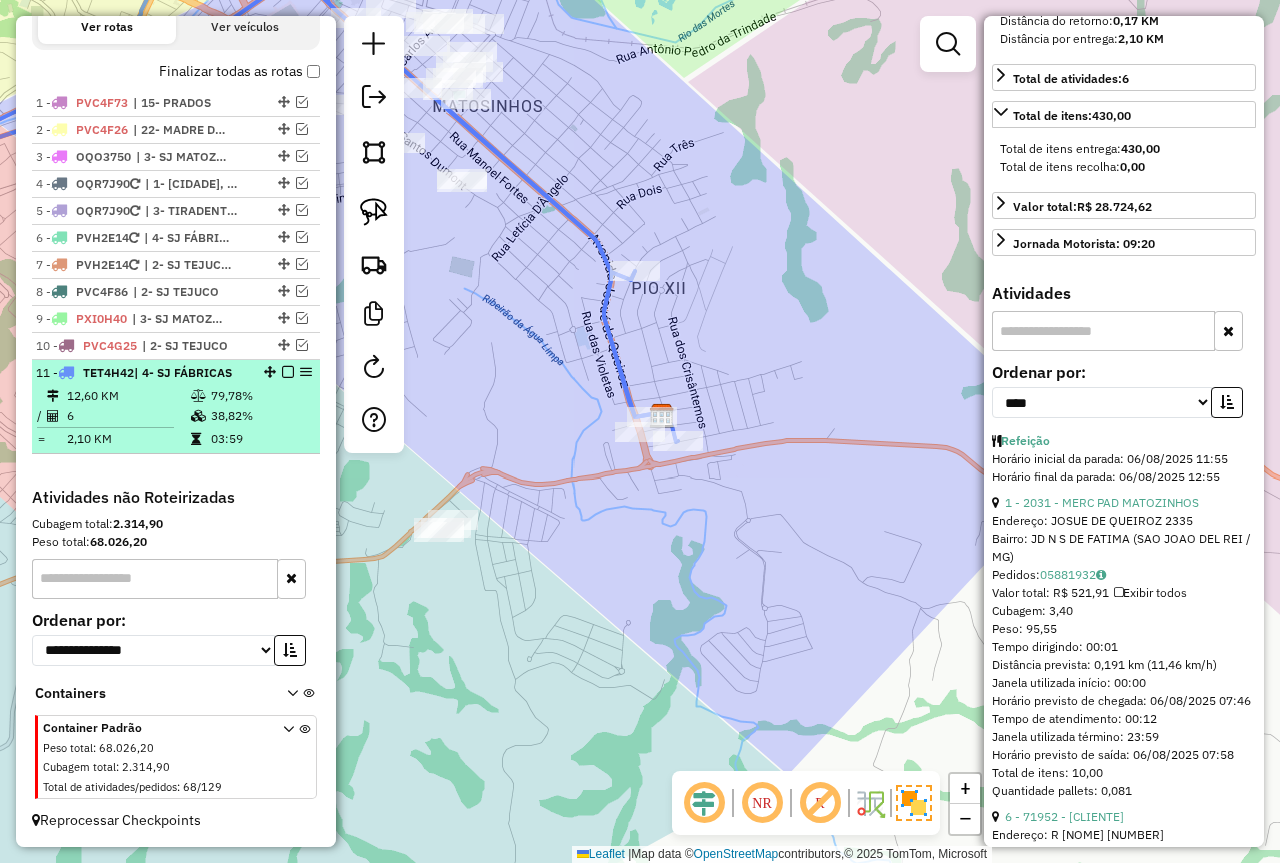 click at bounding box center (288, 372) 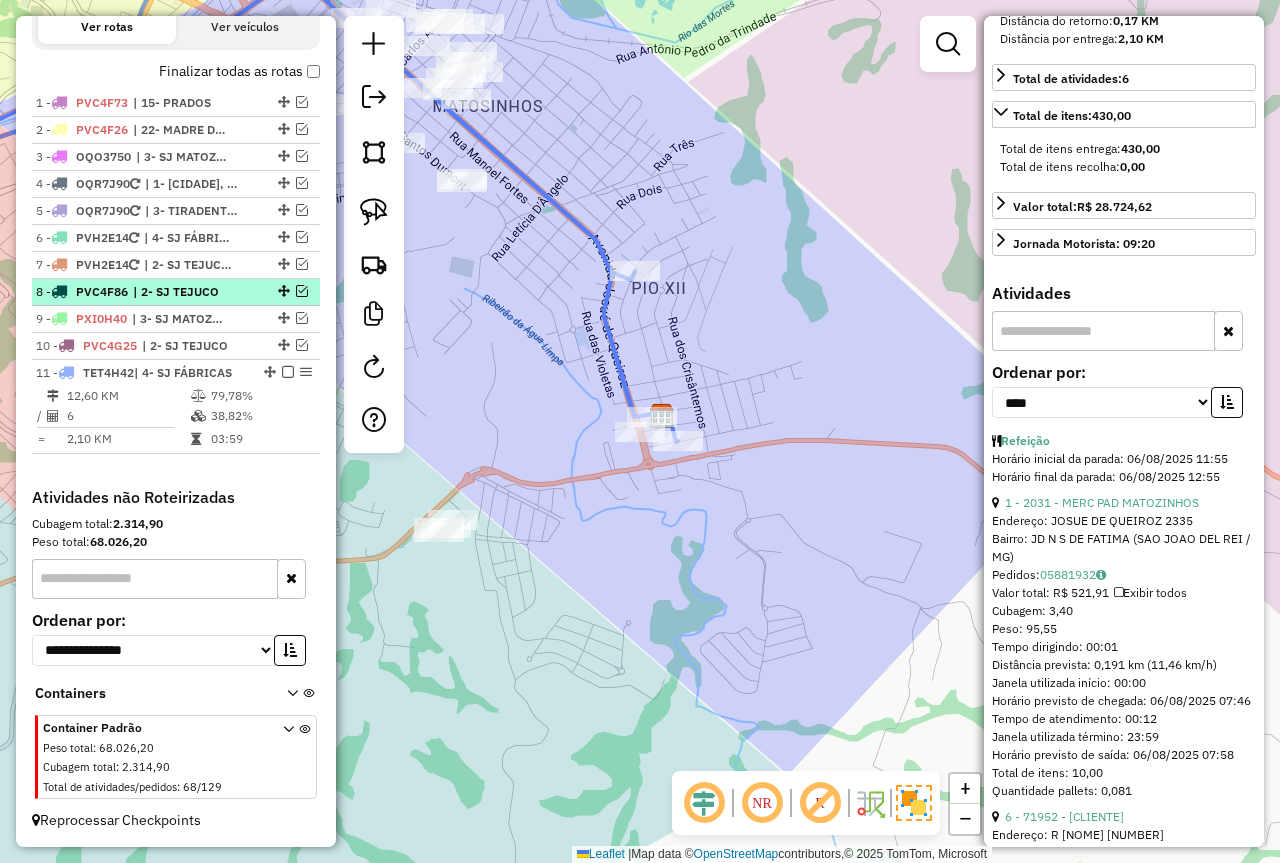 scroll, scrollTop: 609, scrollLeft: 0, axis: vertical 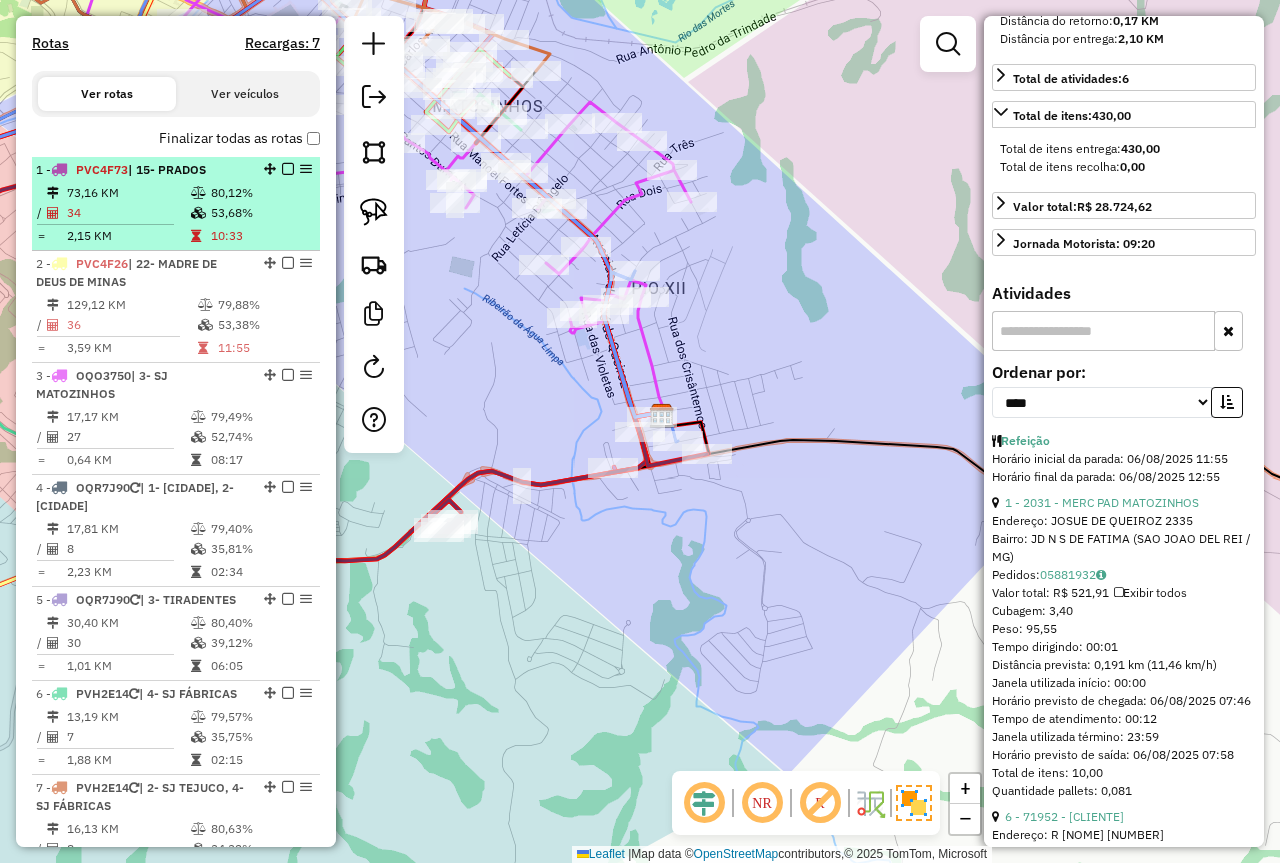 click at bounding box center (200, 193) 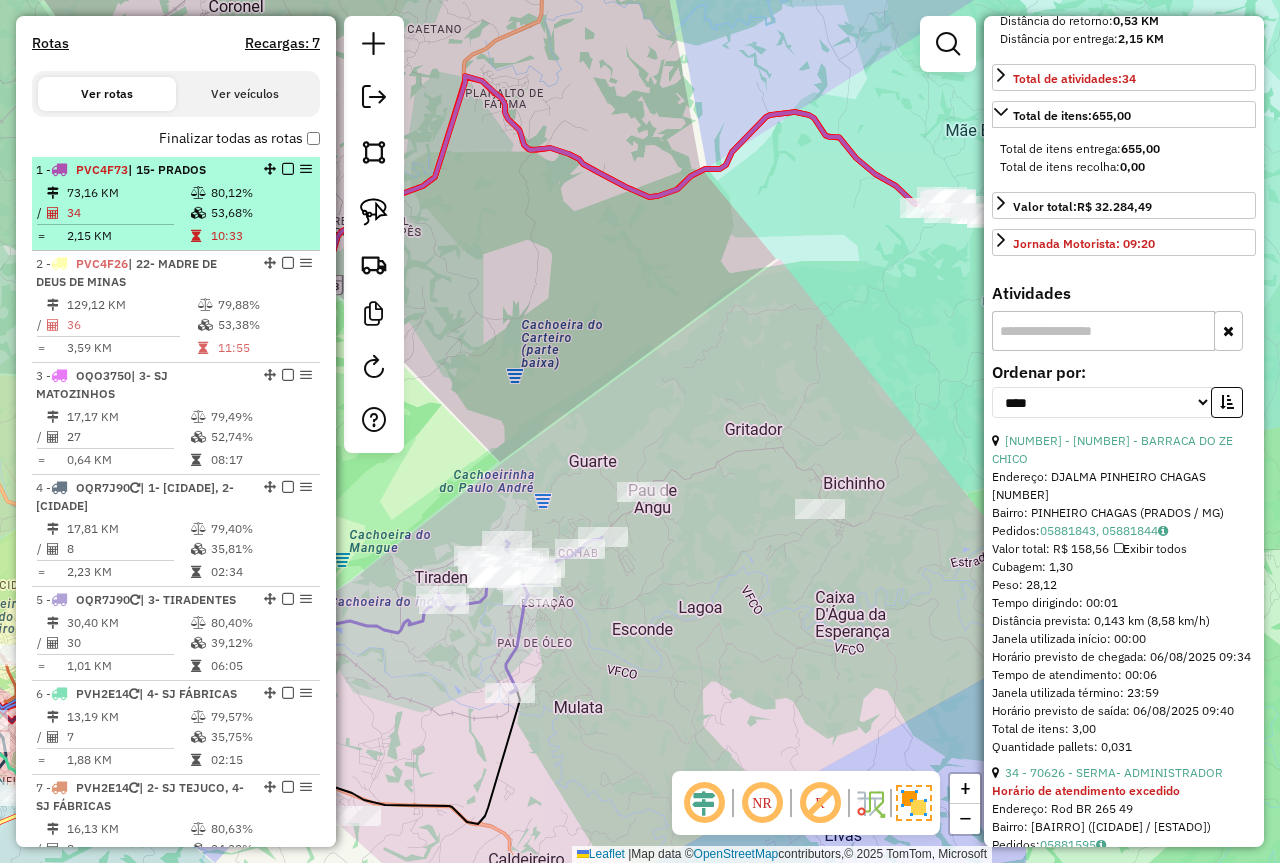 click on "34" at bounding box center (128, 213) 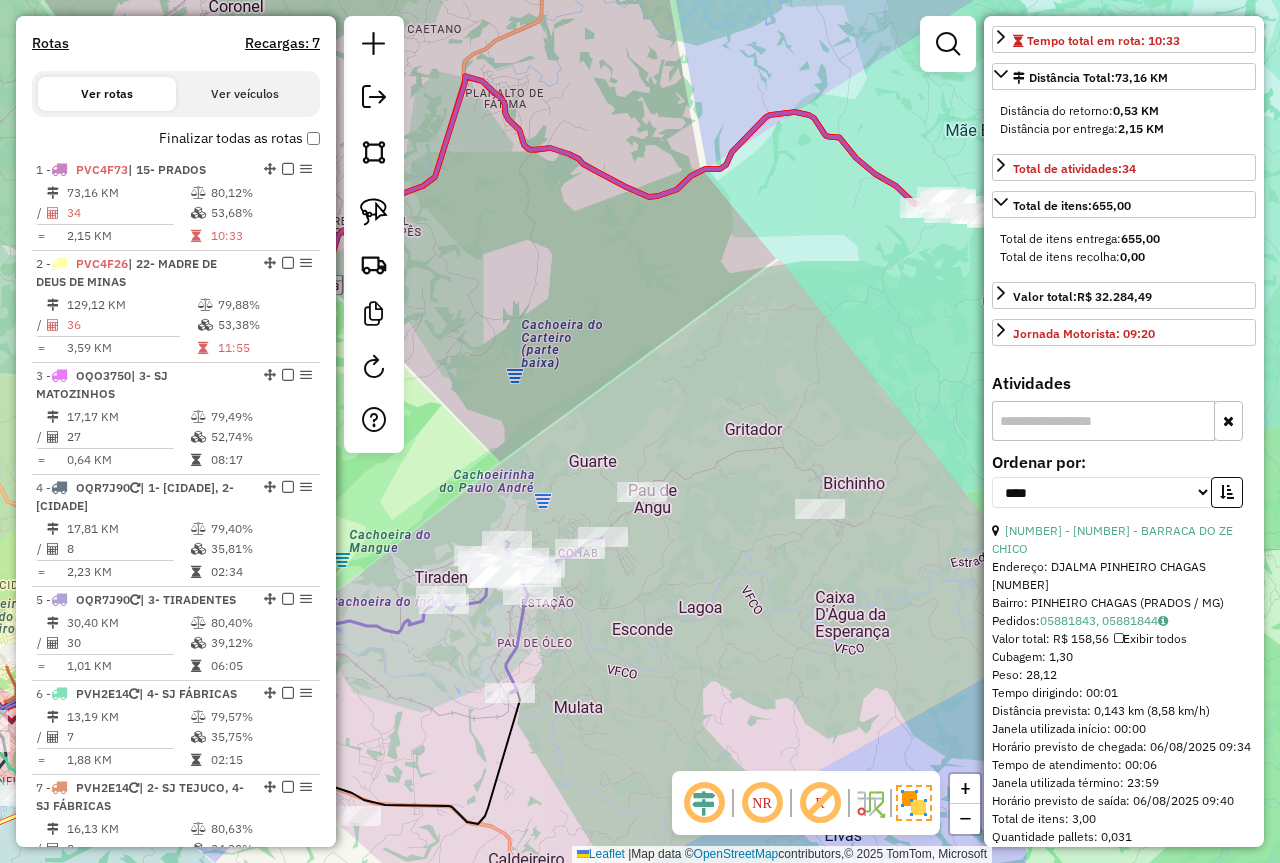scroll, scrollTop: 300, scrollLeft: 0, axis: vertical 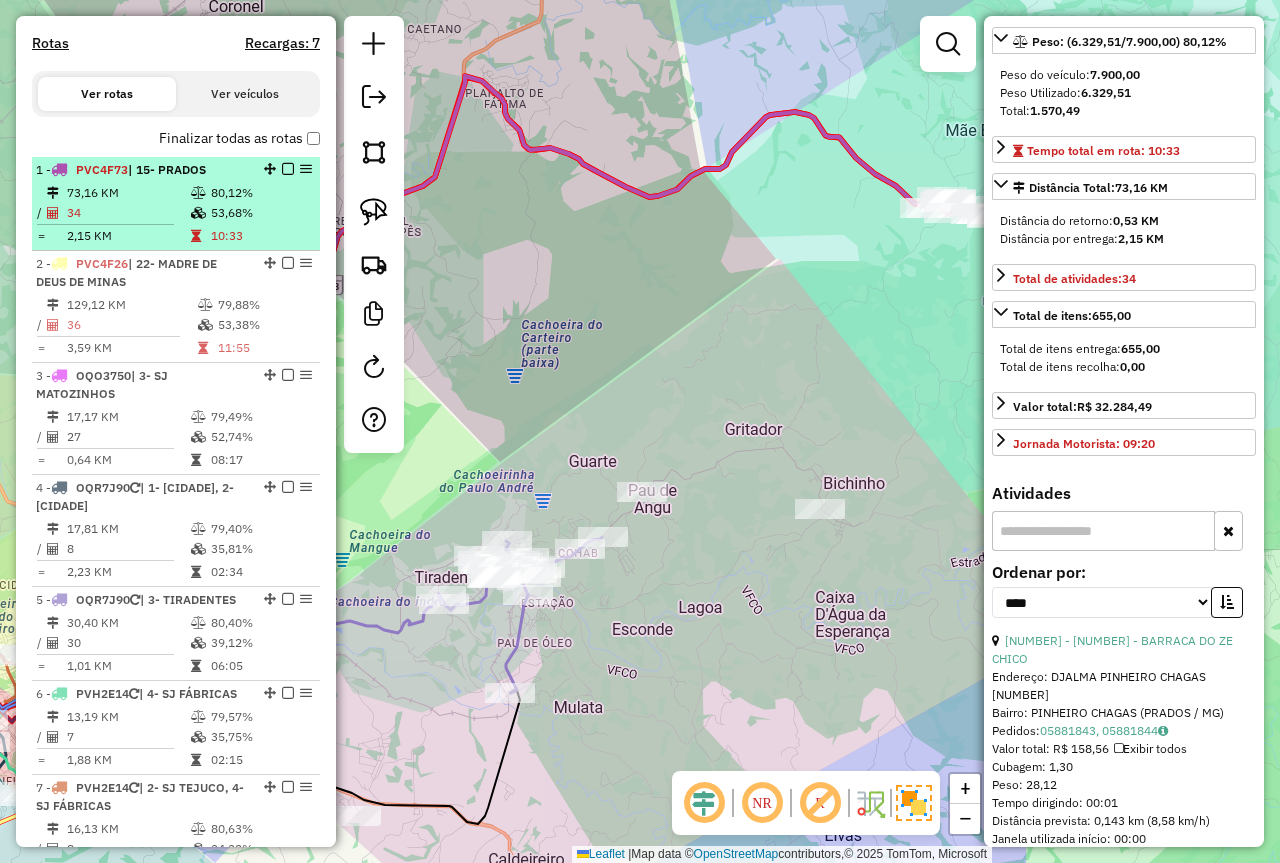 click on "73,16 KM" at bounding box center (128, 193) 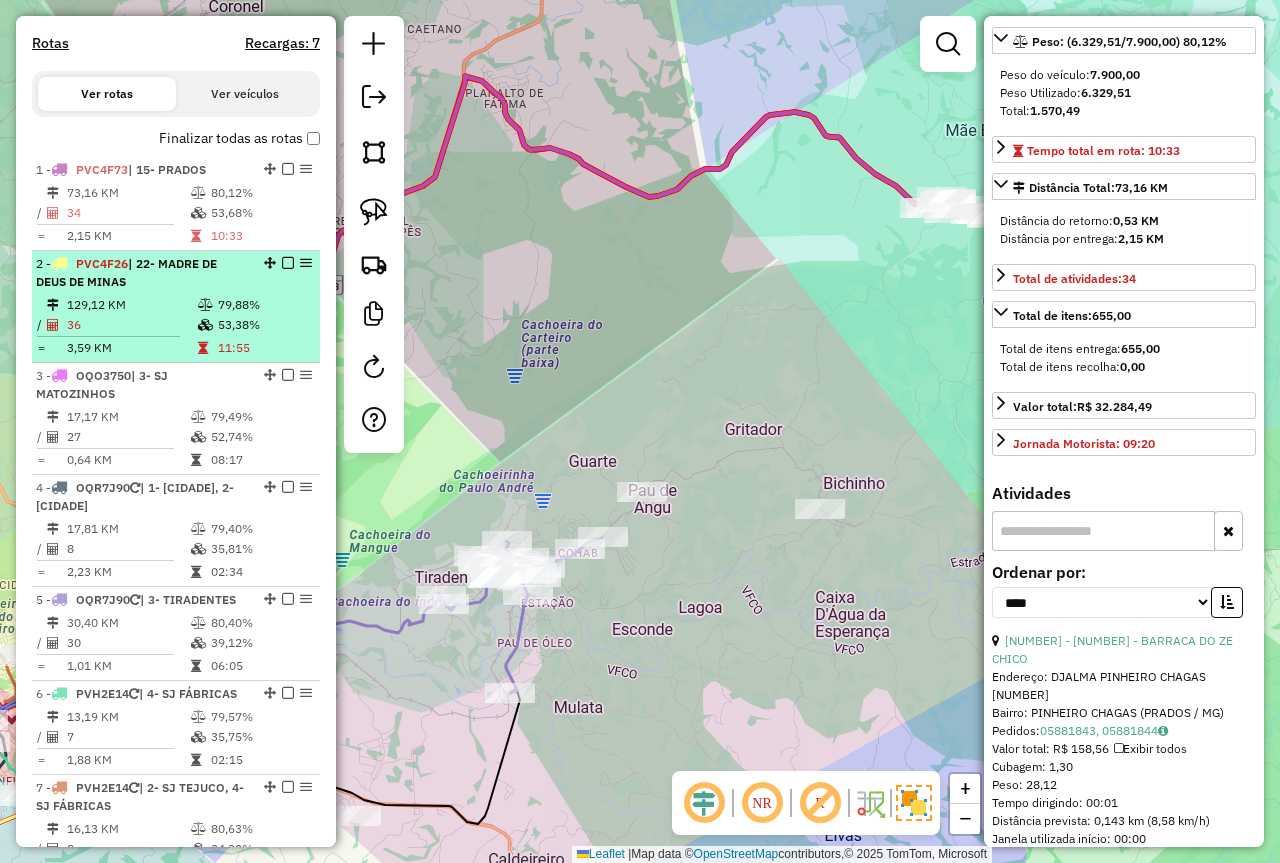 click on "2 -       PVC4F26   | 22- MADRE DE DEUS DE MINAS" at bounding box center (142, 273) 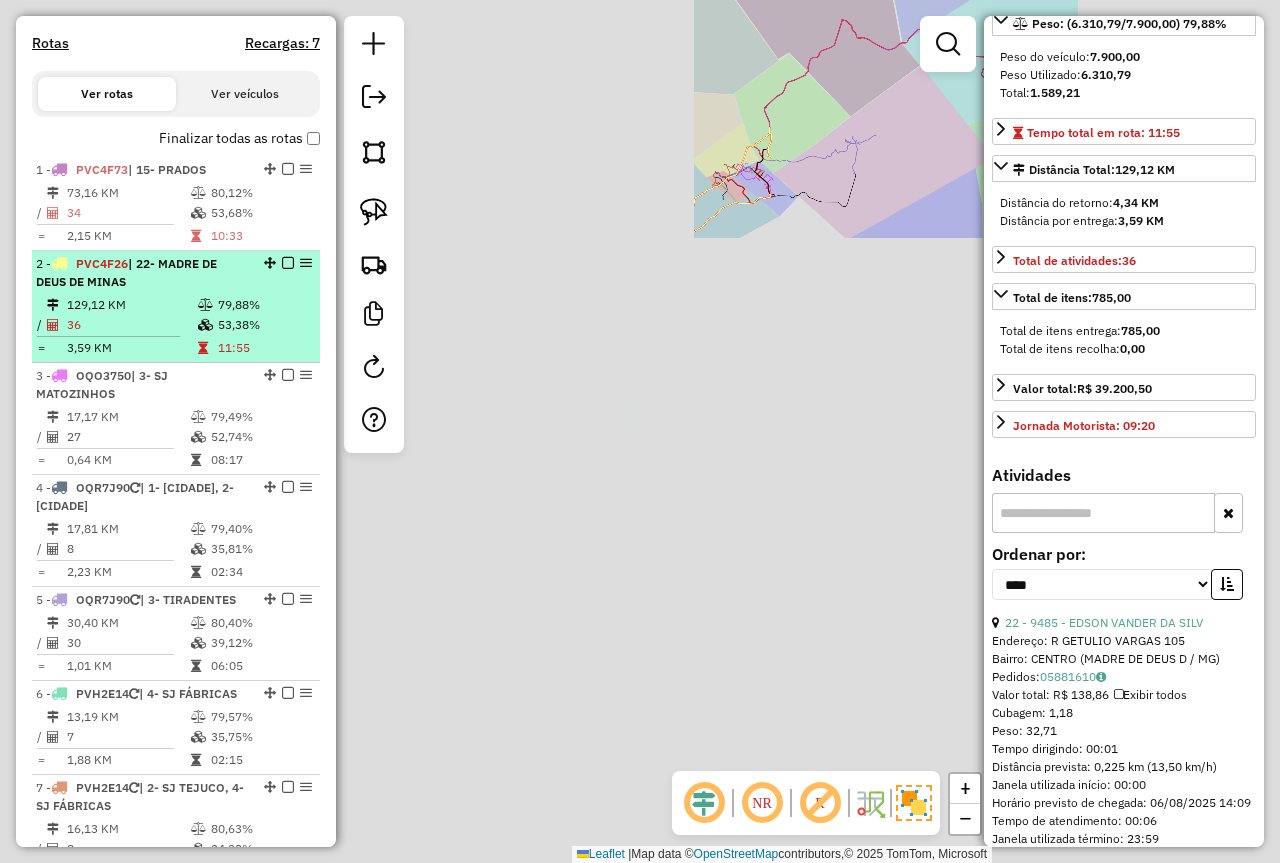 scroll, scrollTop: 282, scrollLeft: 0, axis: vertical 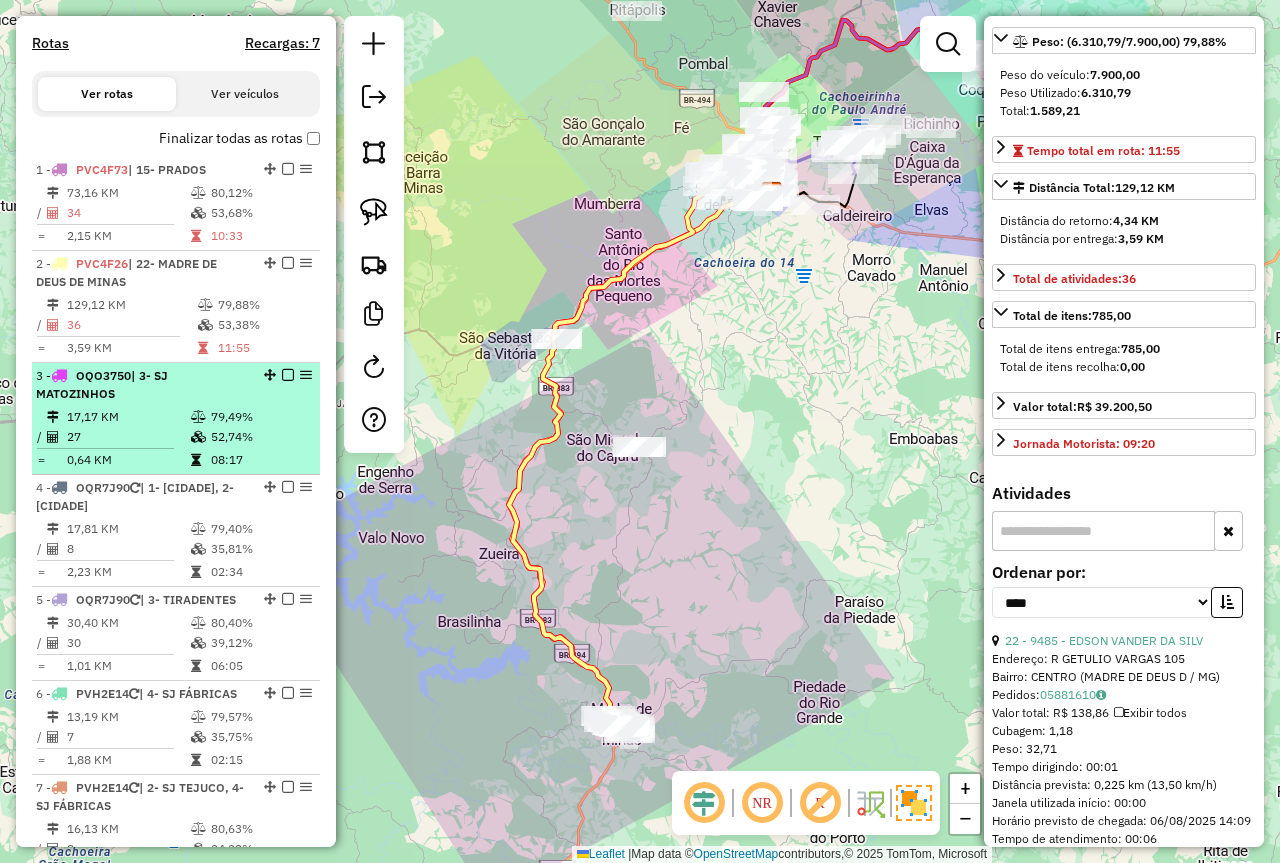 click on "17,17 KM" at bounding box center [128, 417] 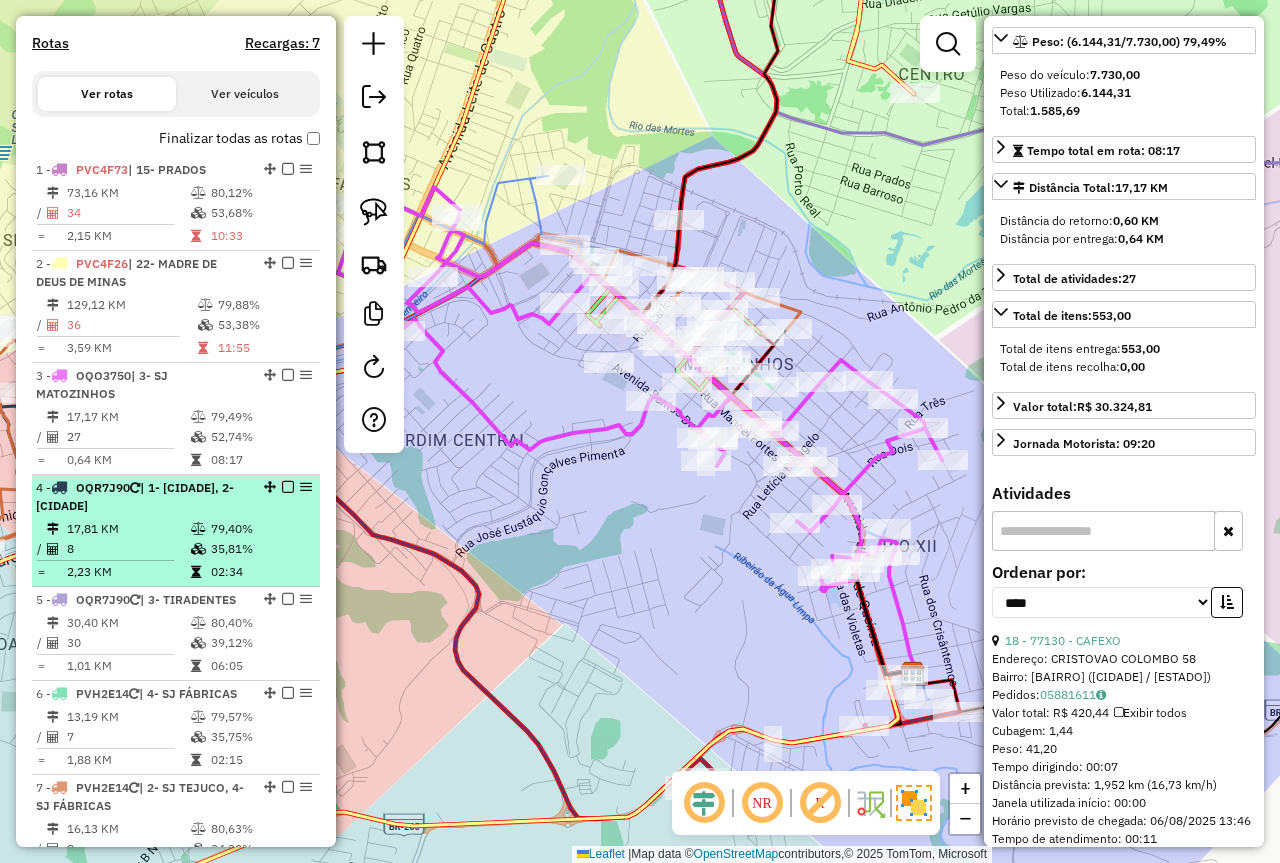 click on "8" at bounding box center (128, 549) 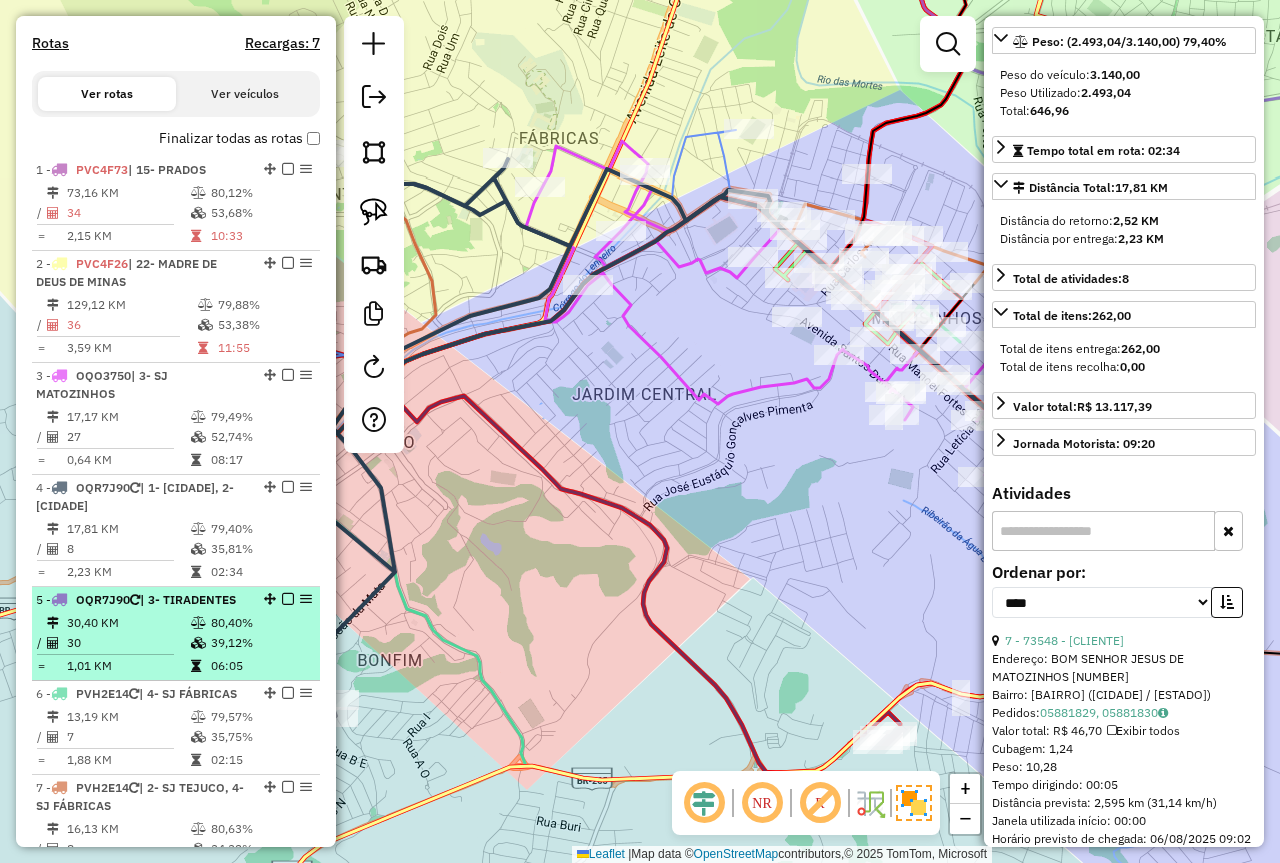 click at bounding box center [198, 623] 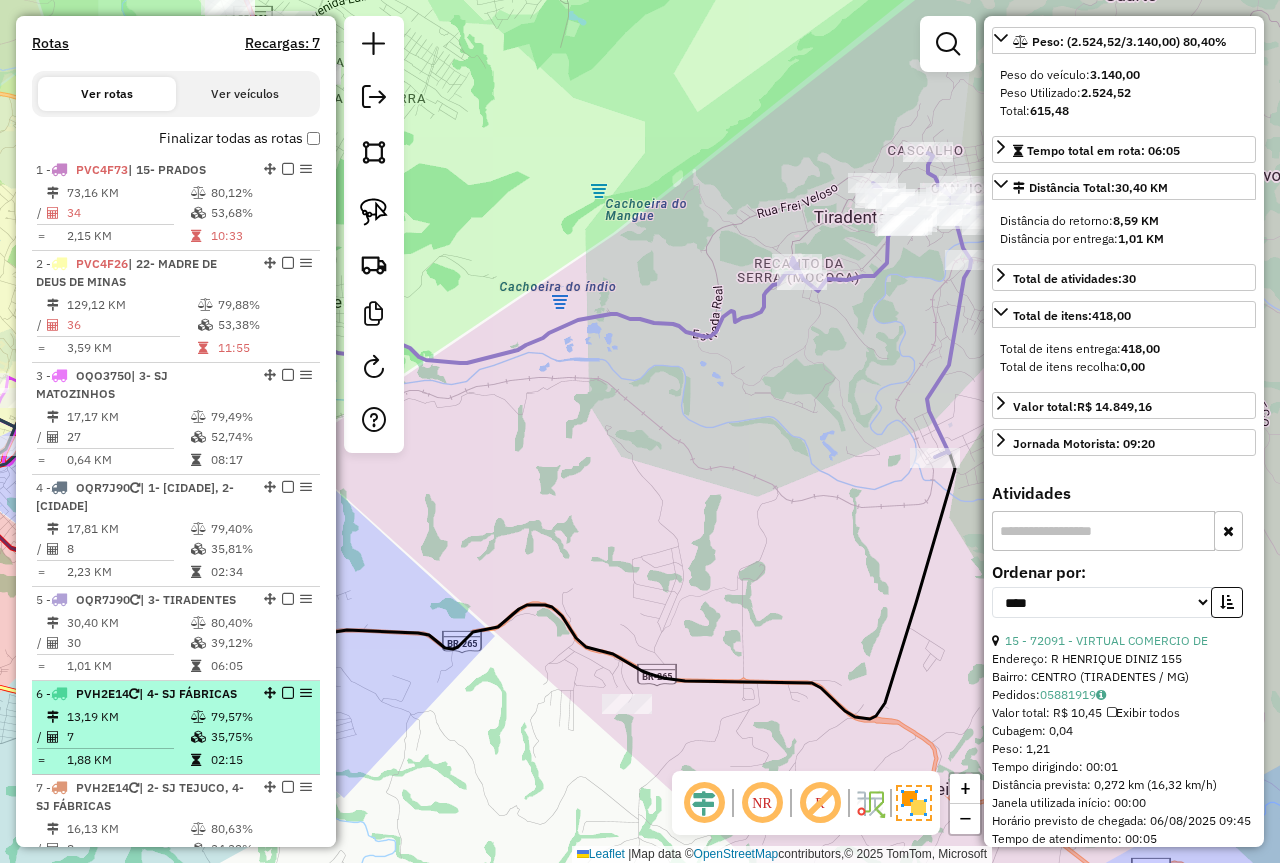 click at bounding box center (200, 717) 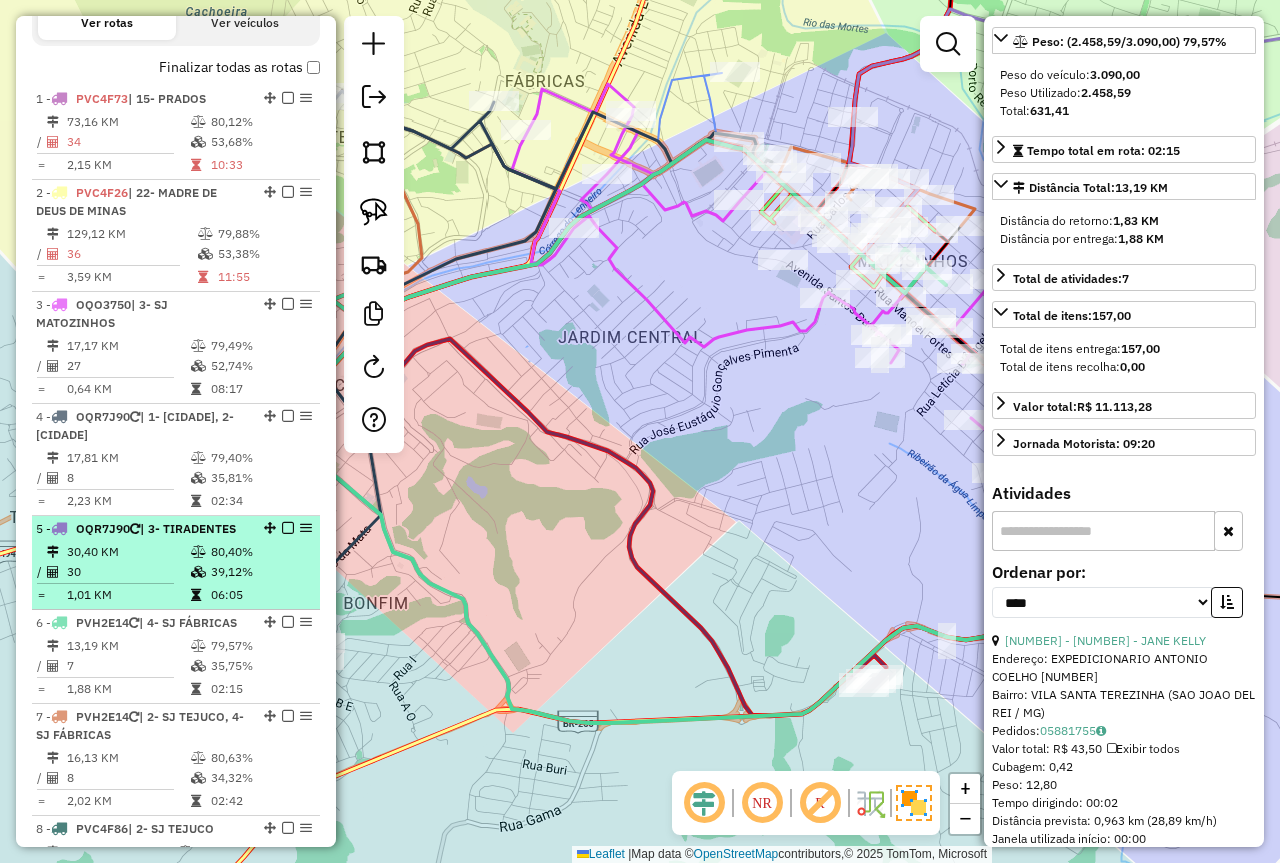 scroll, scrollTop: 709, scrollLeft: 0, axis: vertical 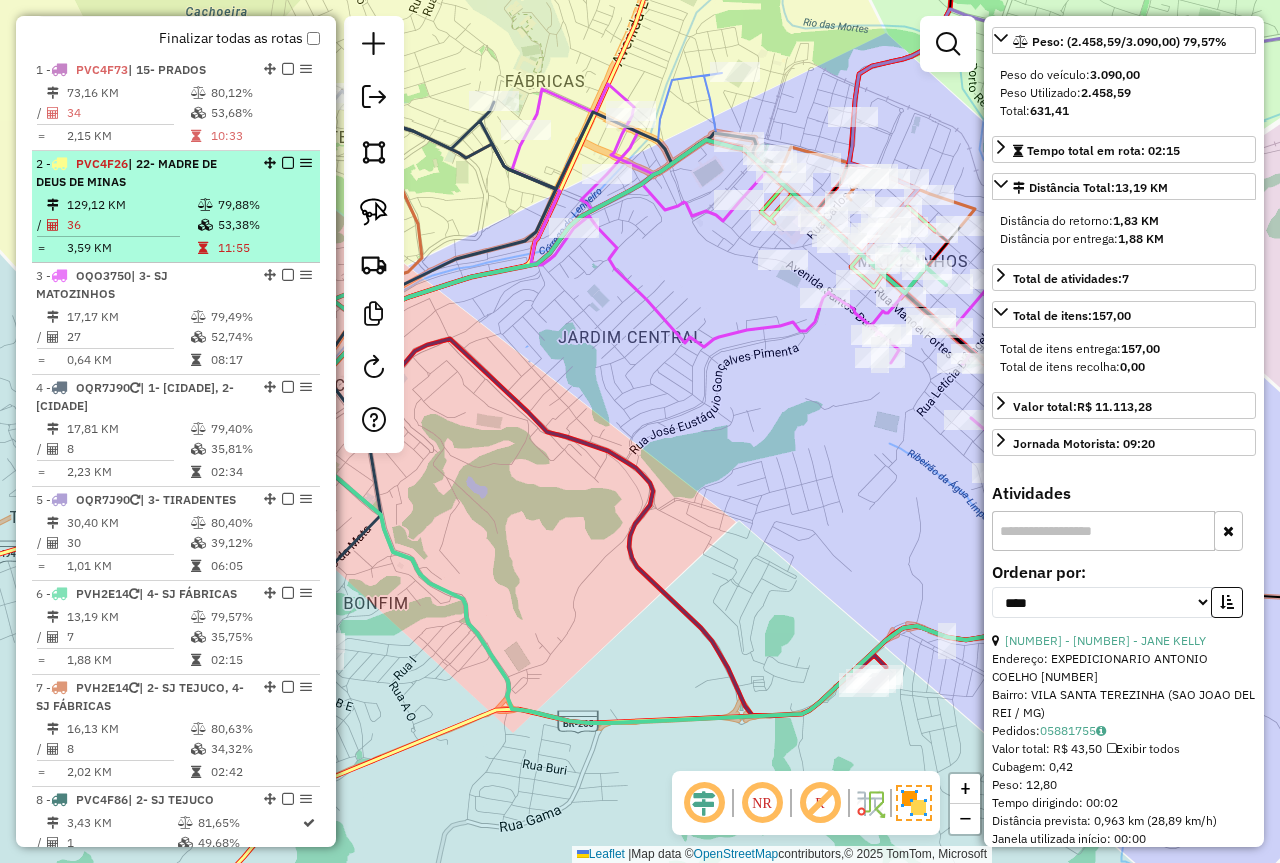 click on "129,12 KM" at bounding box center [131, 205] 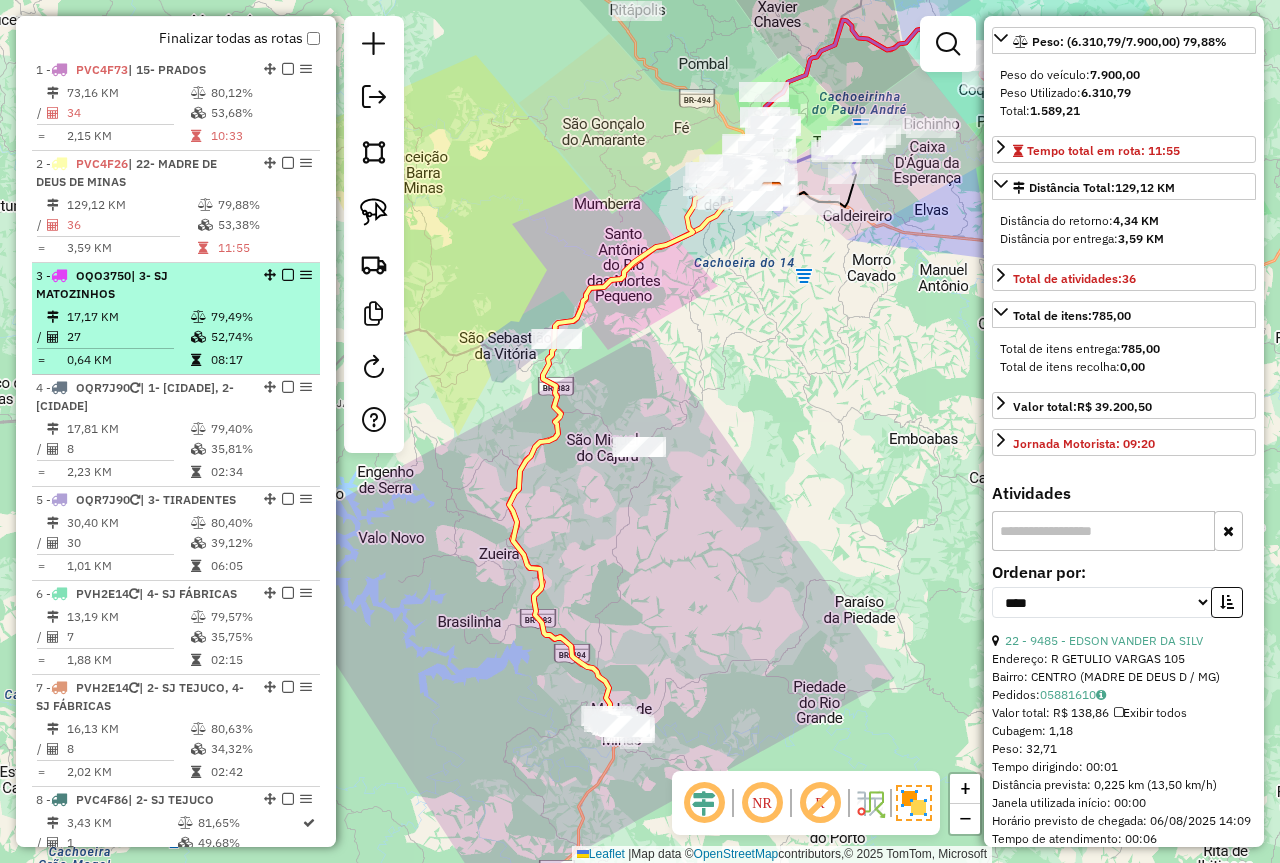 click on "3 -       OQO3750   | 3- SJ MATOZINHOS" at bounding box center (142, 285) 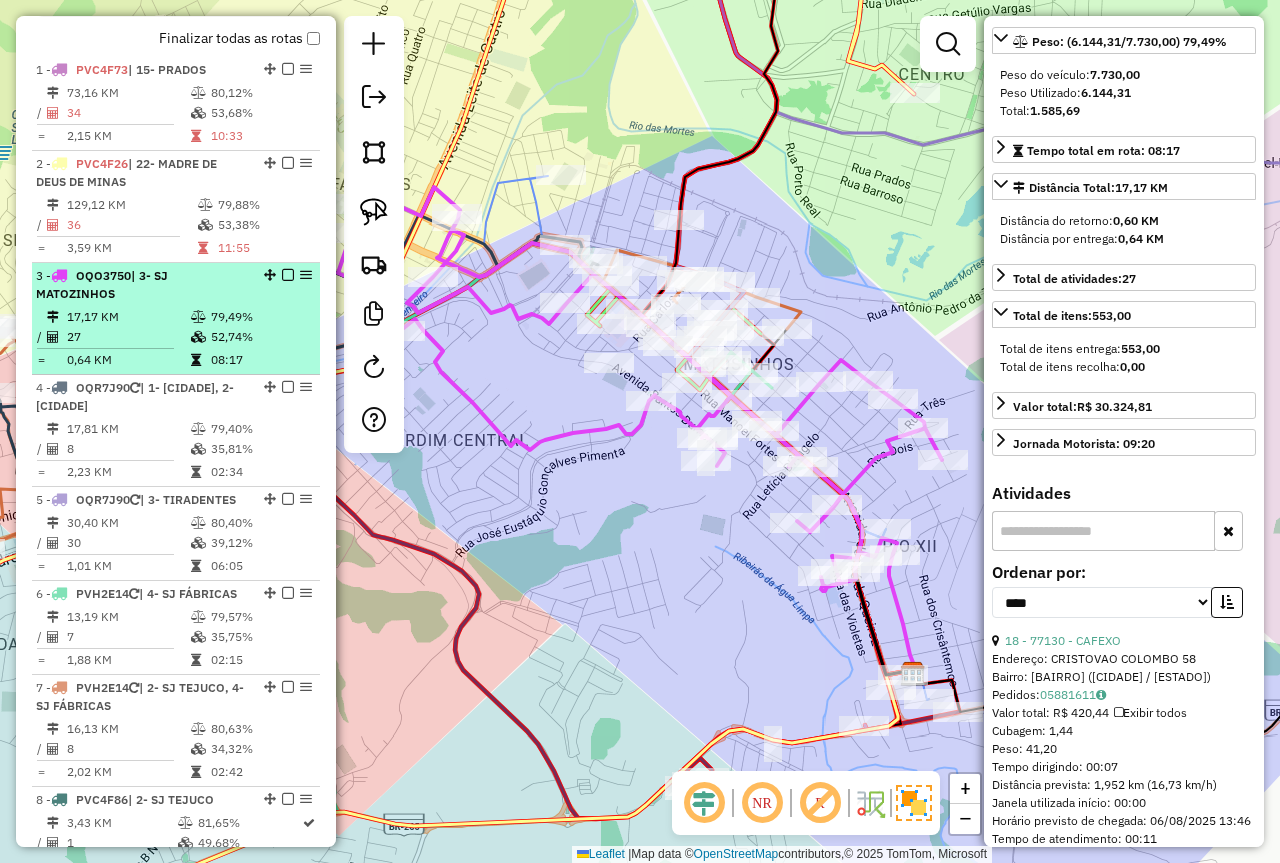 click on "17,17 KM   79,49%  /  27   52,74%     =  0,64 KM   08:17" at bounding box center (176, 338) 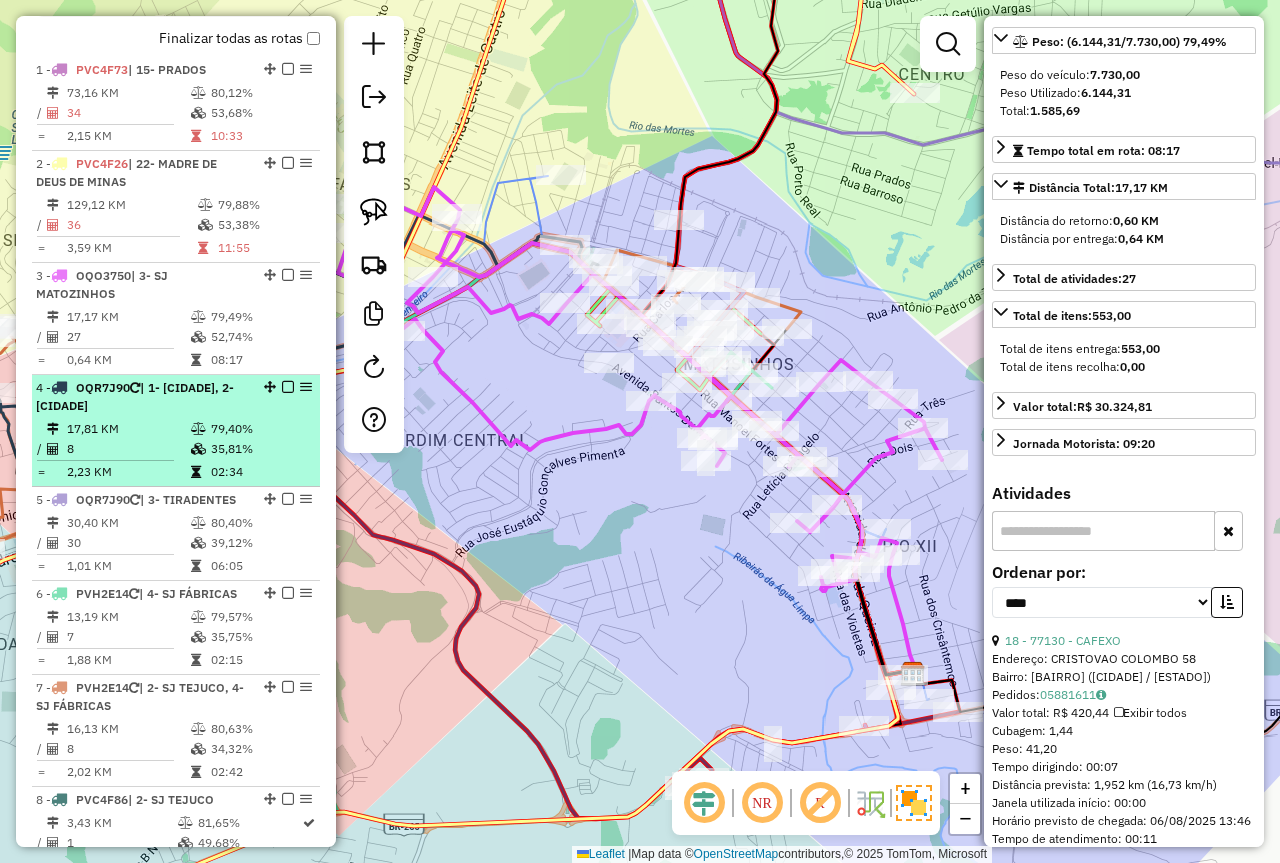 click at bounding box center (200, 429) 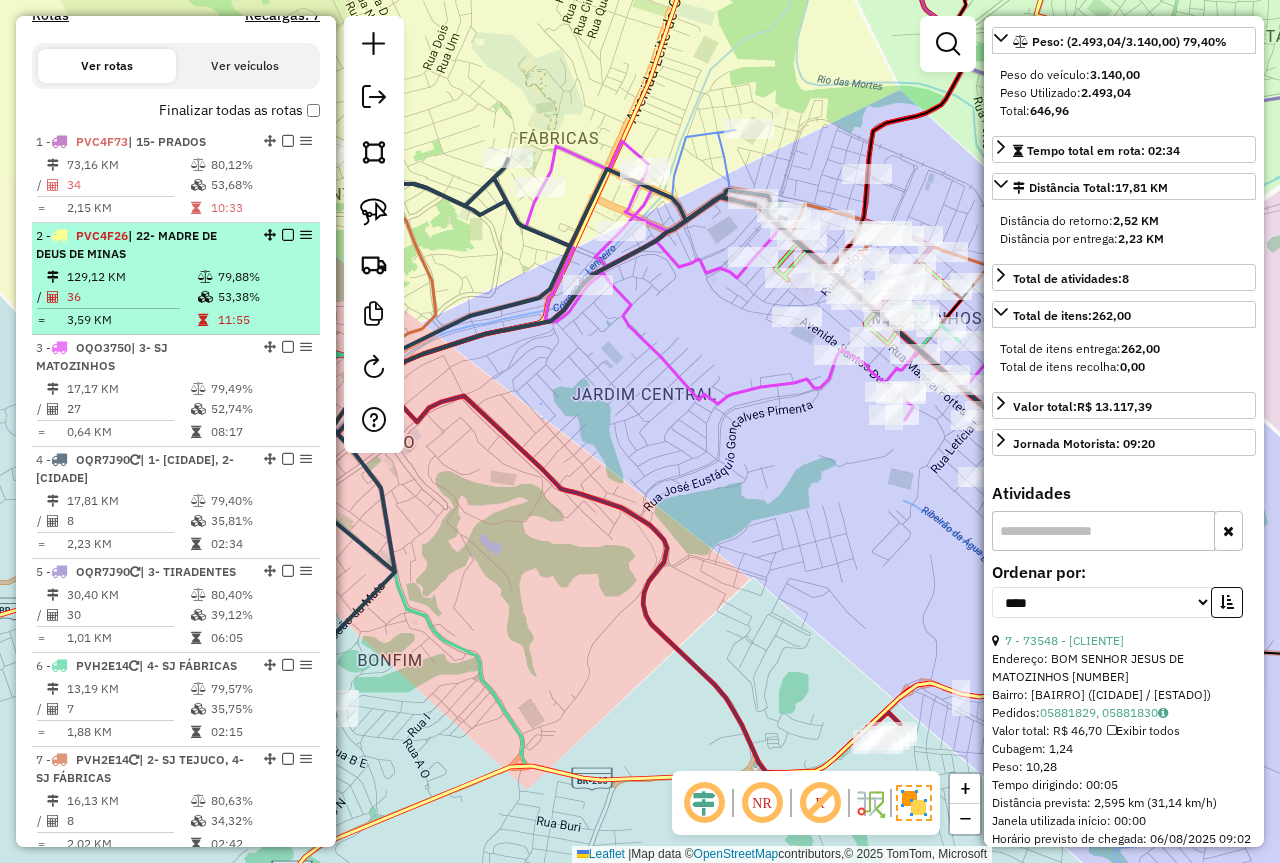 scroll, scrollTop: 609, scrollLeft: 0, axis: vertical 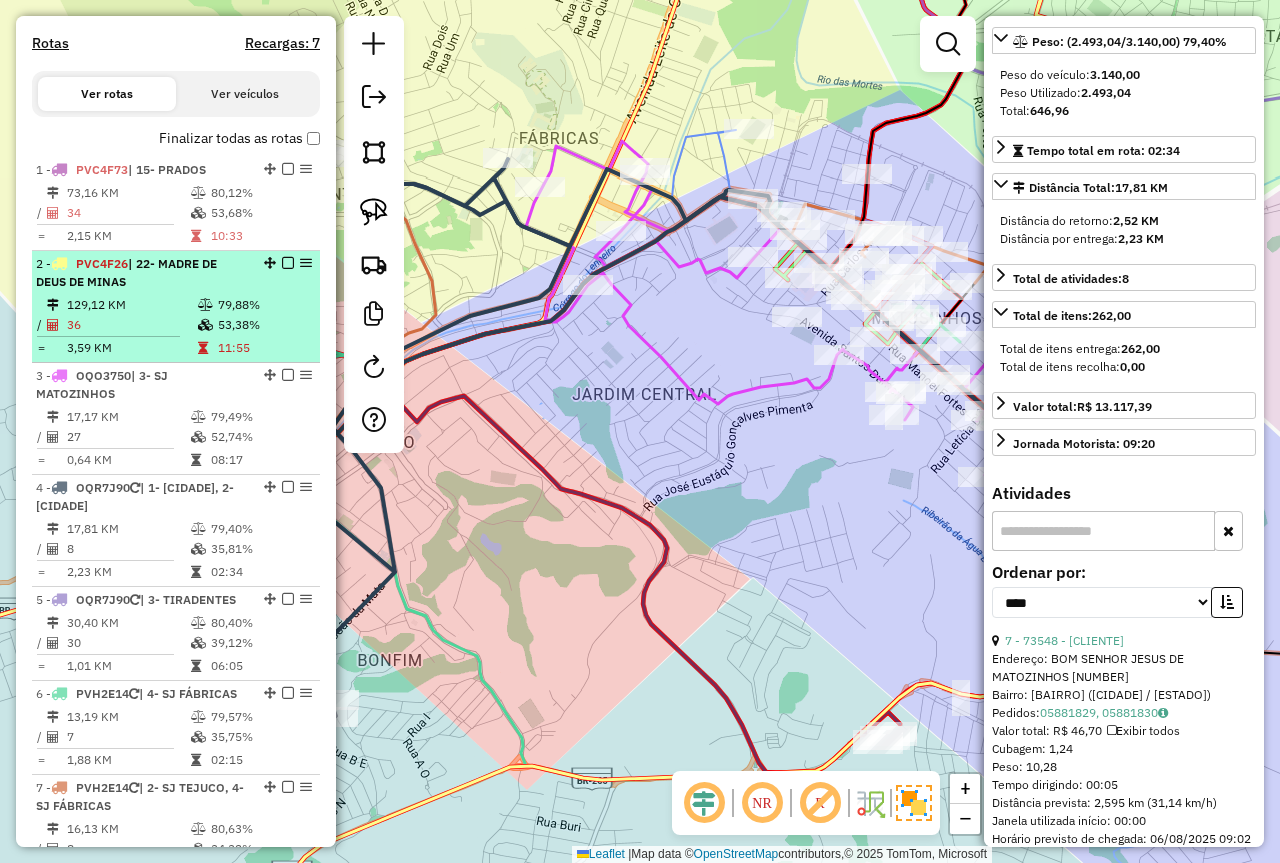click on "| 22- MADRE DE DEUS DE MINAS" at bounding box center [126, 272] 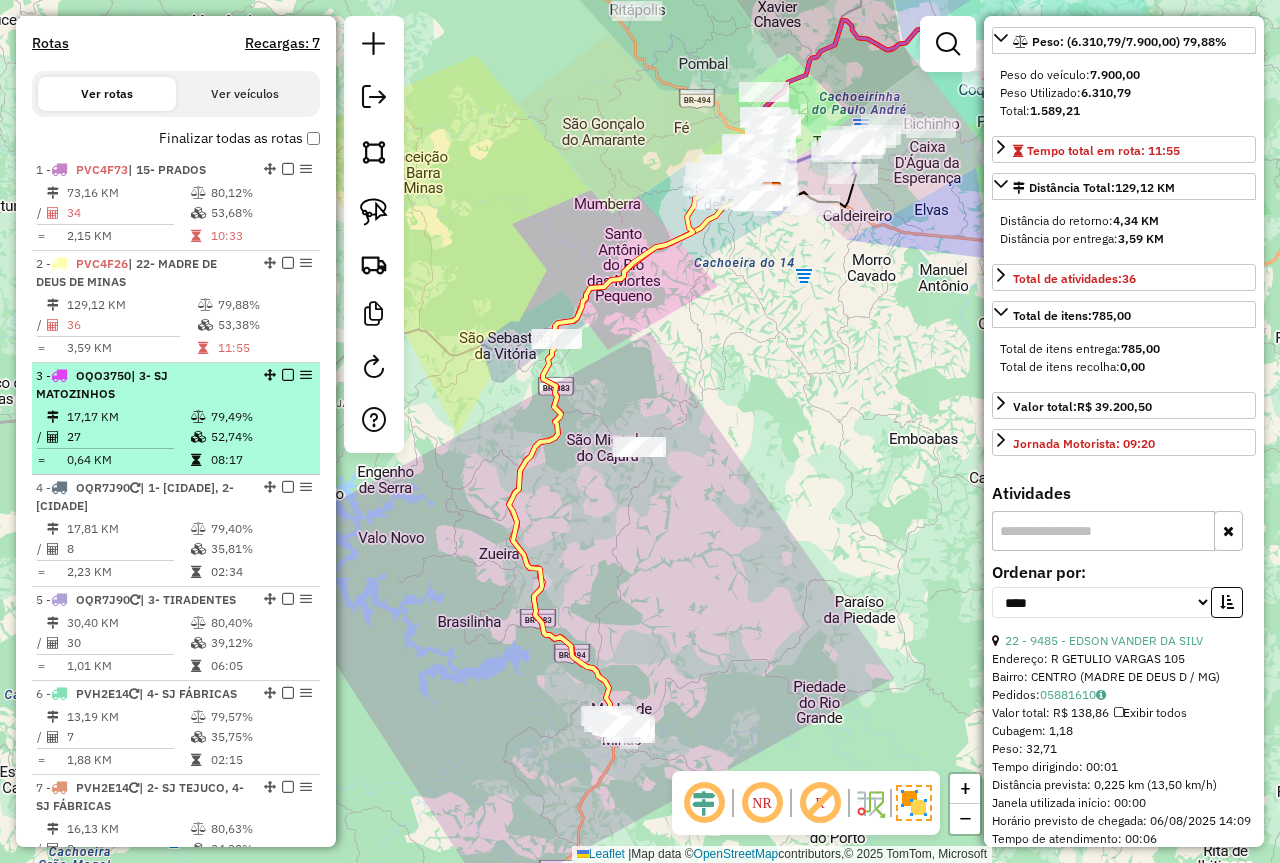 click on "79,49%" at bounding box center [260, 417] 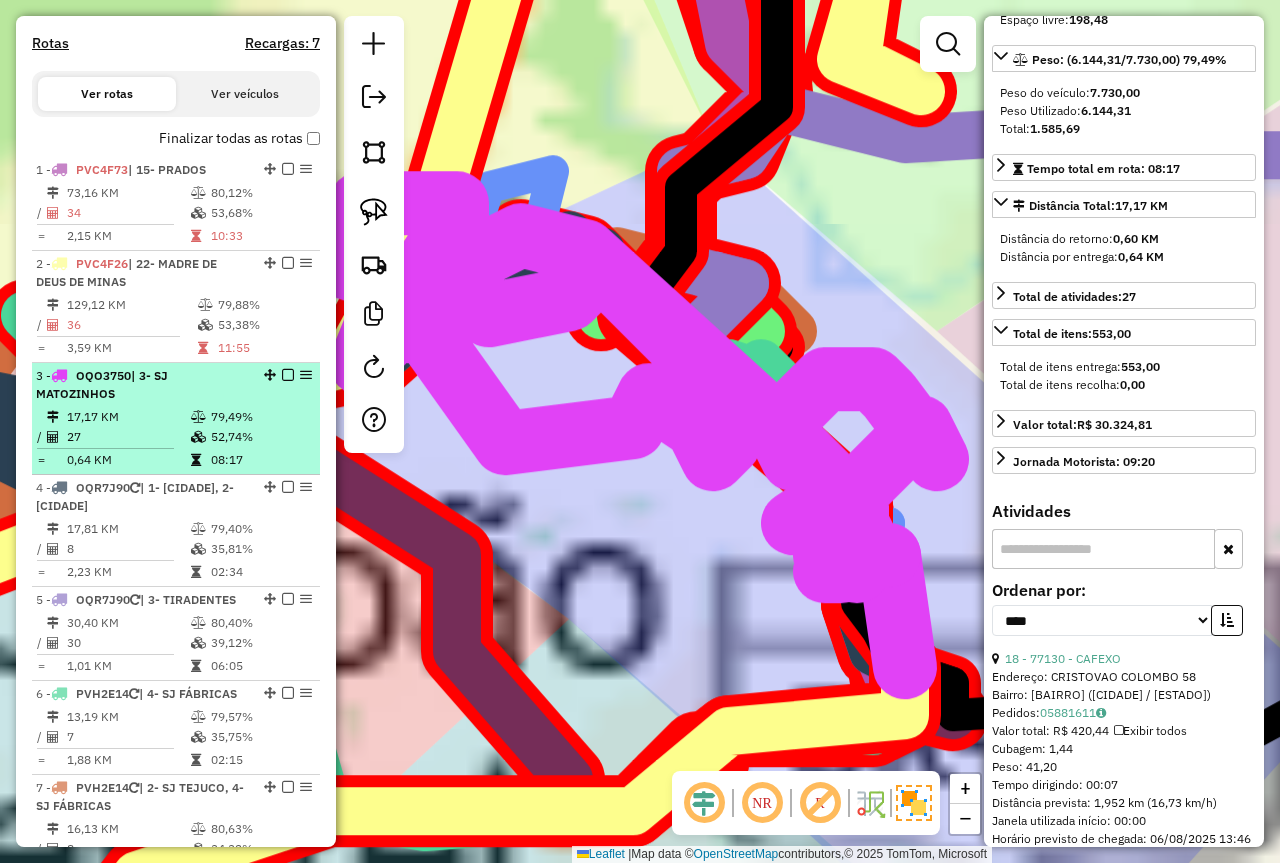 scroll, scrollTop: 300, scrollLeft: 0, axis: vertical 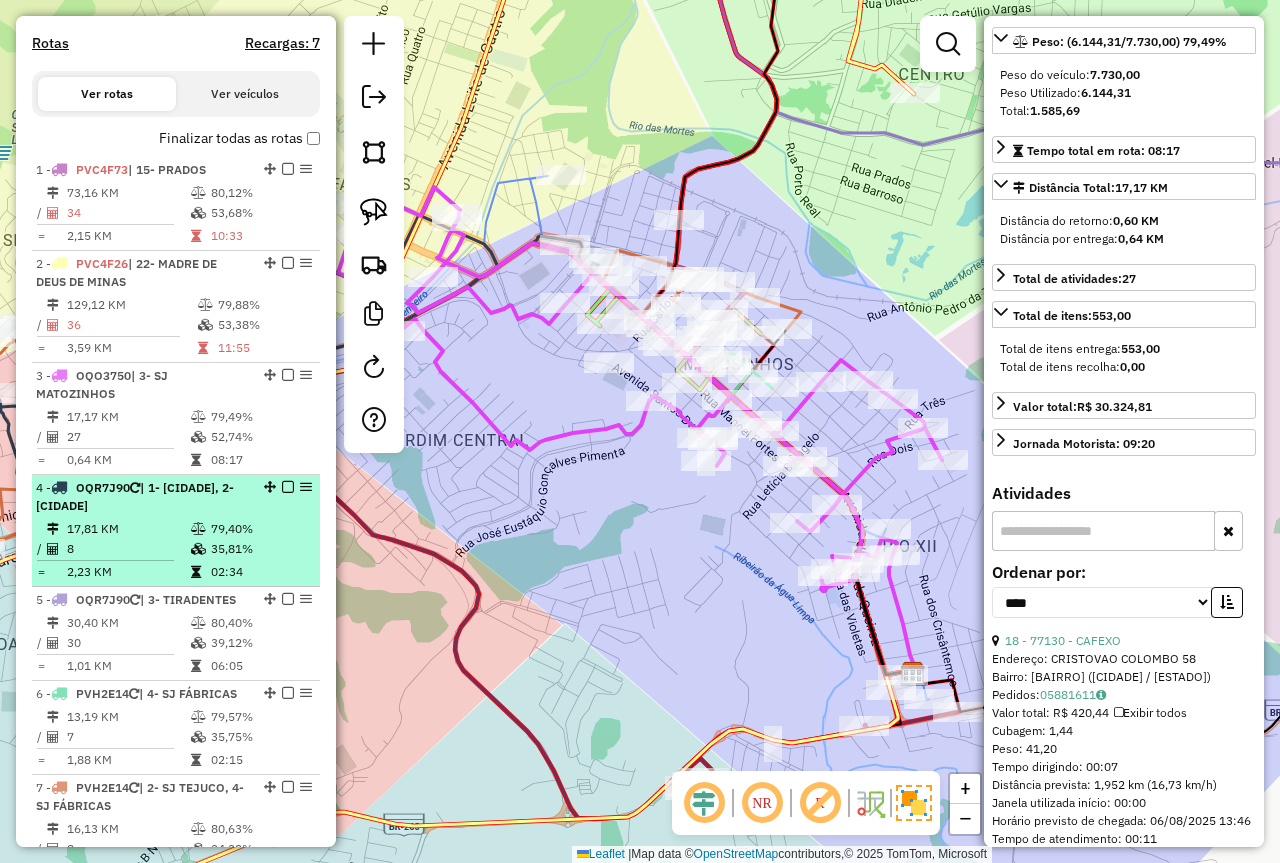 click on "79,40%" at bounding box center (260, 529) 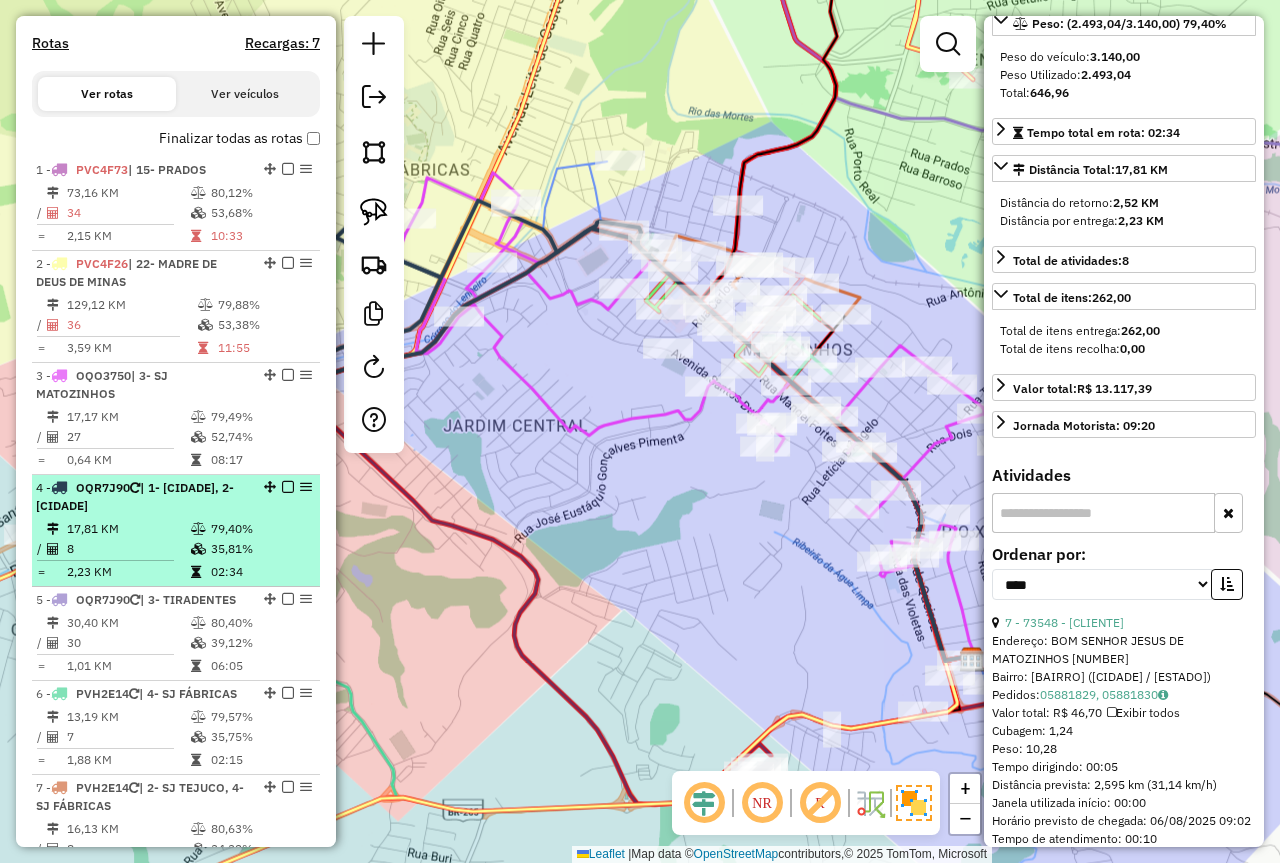 scroll, scrollTop: 282, scrollLeft: 0, axis: vertical 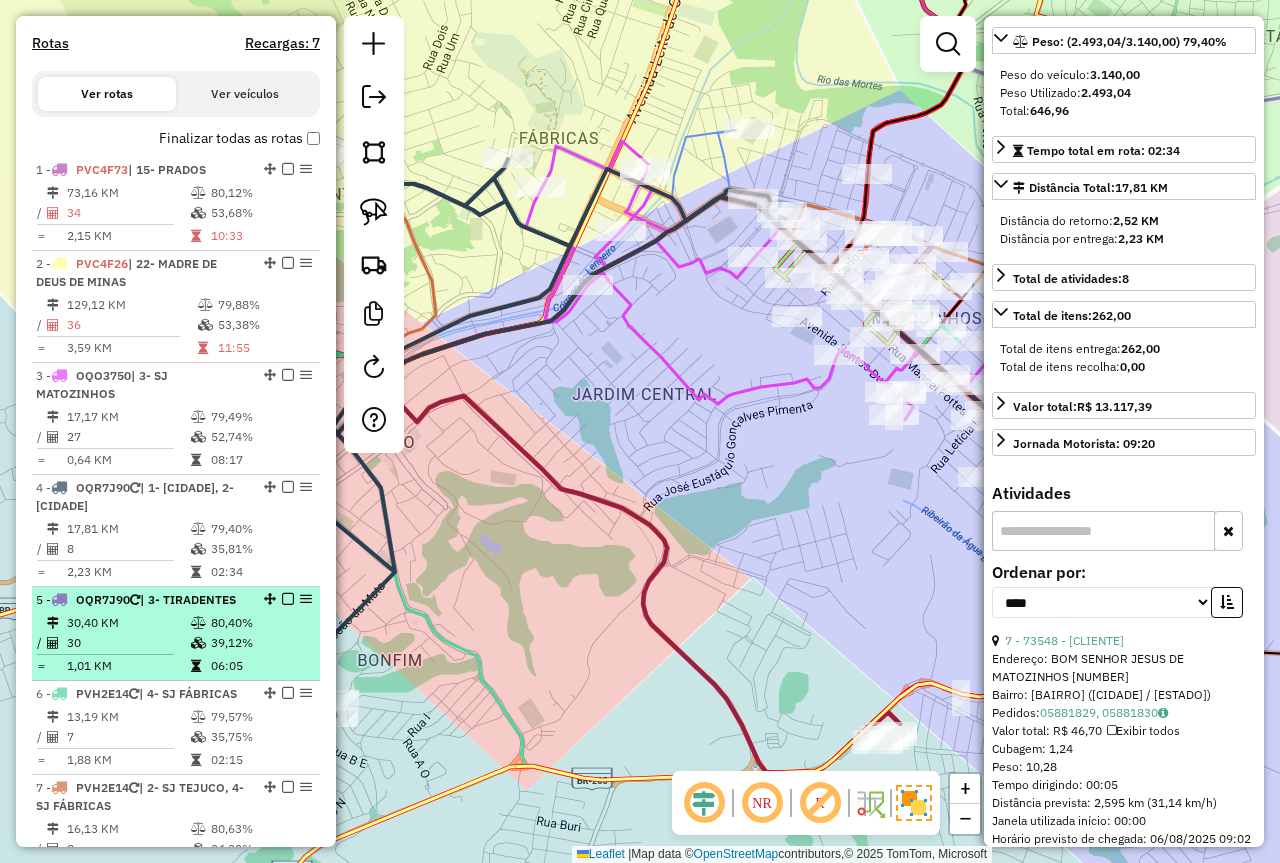 click on "5 -       OQR7J90   | 3- TIRADENTES" at bounding box center (142, 600) 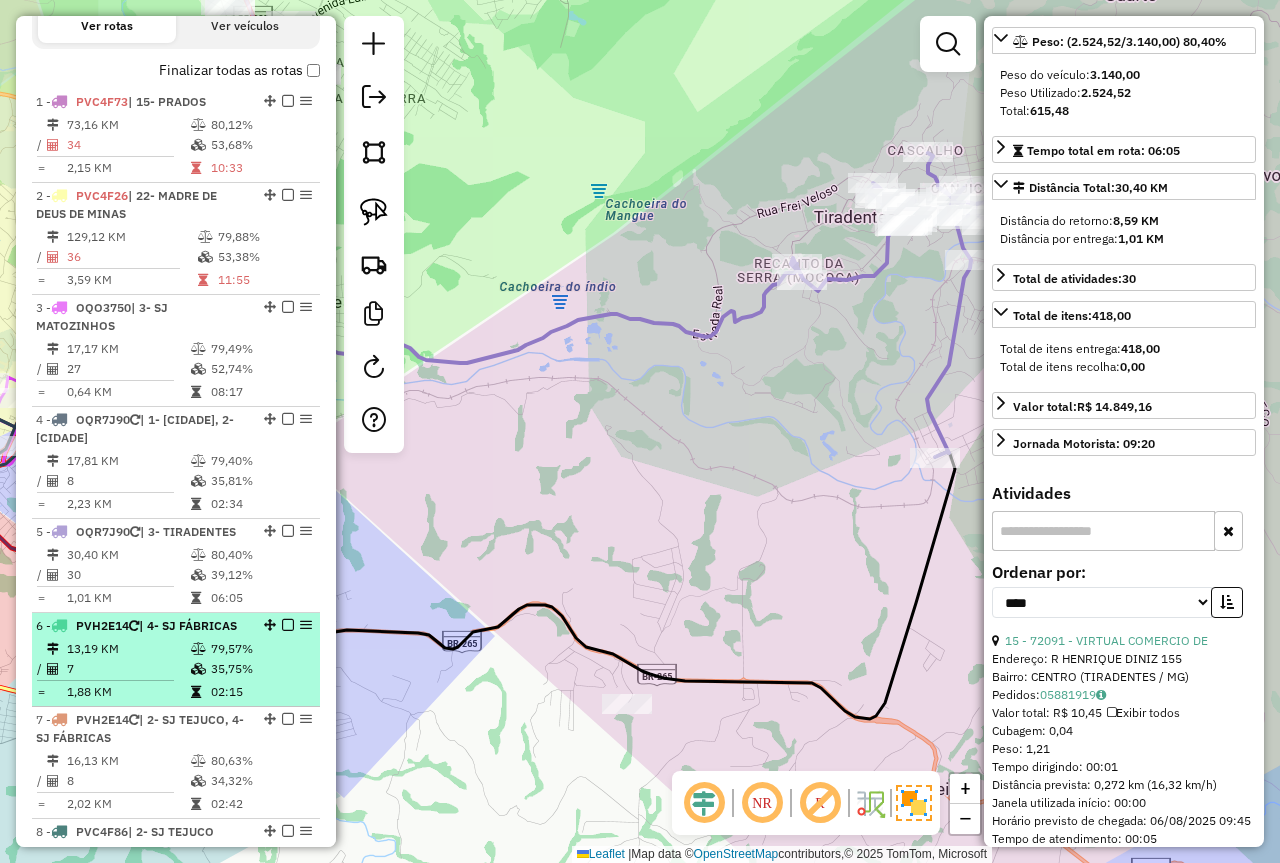 scroll, scrollTop: 709, scrollLeft: 0, axis: vertical 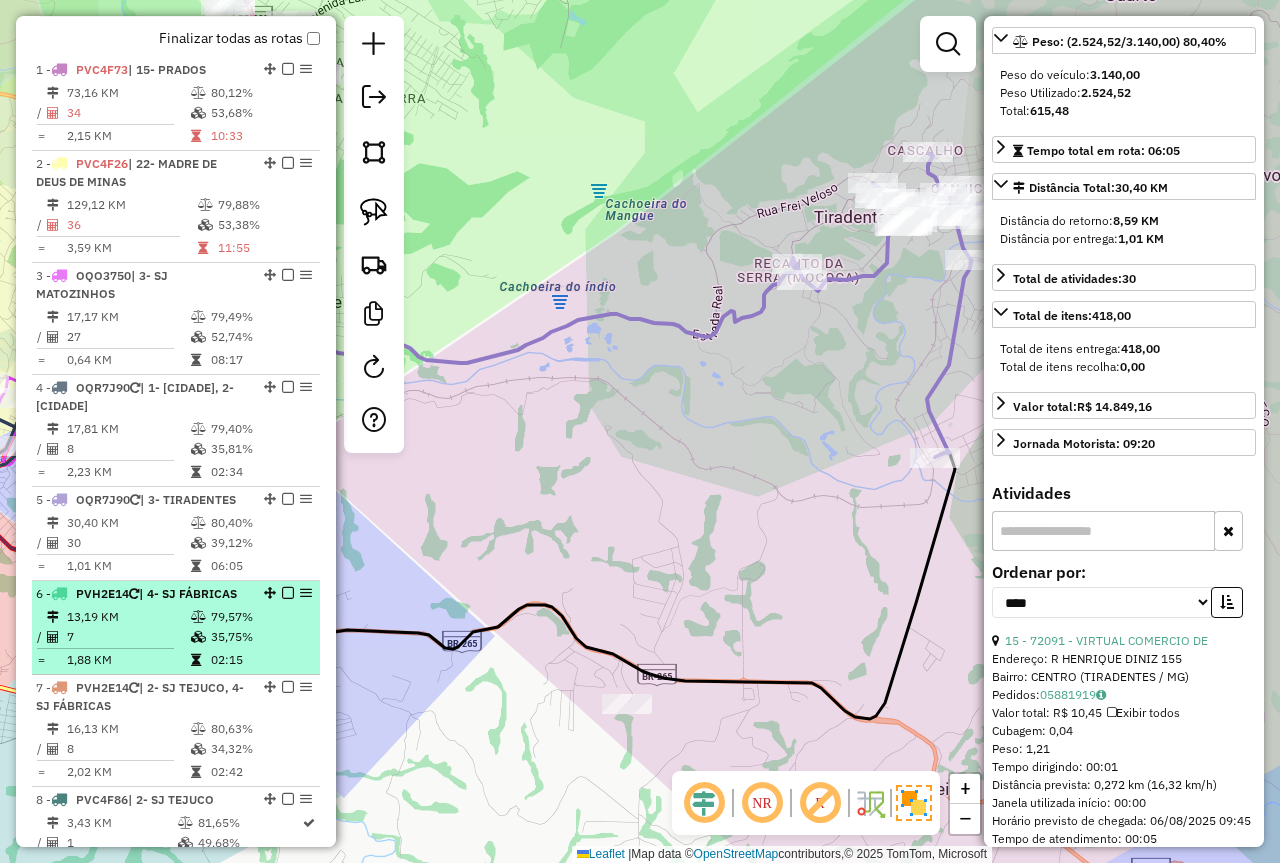 click on "13,19 KM   79,57%  /  7   35,75%     =  1,88 KM   02:15" at bounding box center (176, 638) 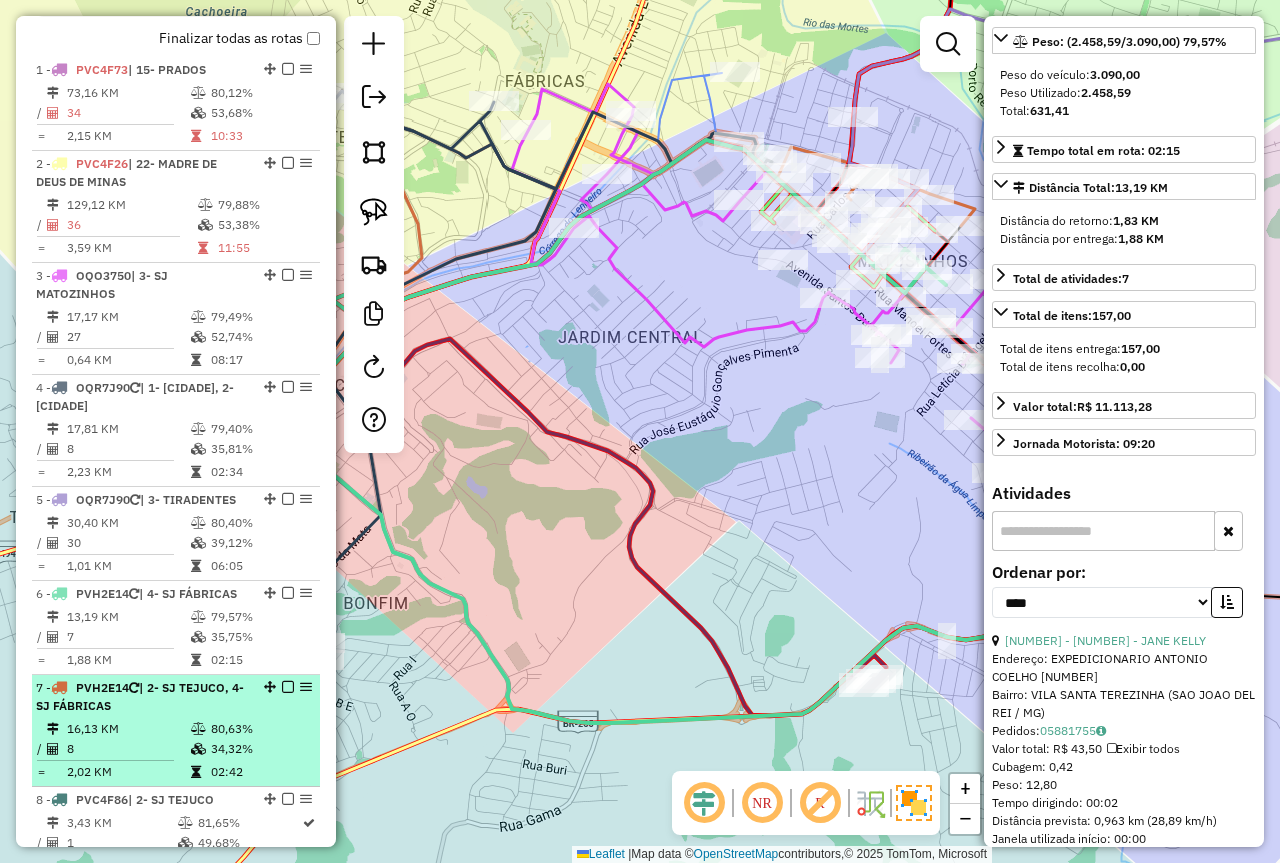click on "7 -       PVH2E14   | 2- SJ TEJUCO, 4- SJ FÁBRICAS" at bounding box center (142, 697) 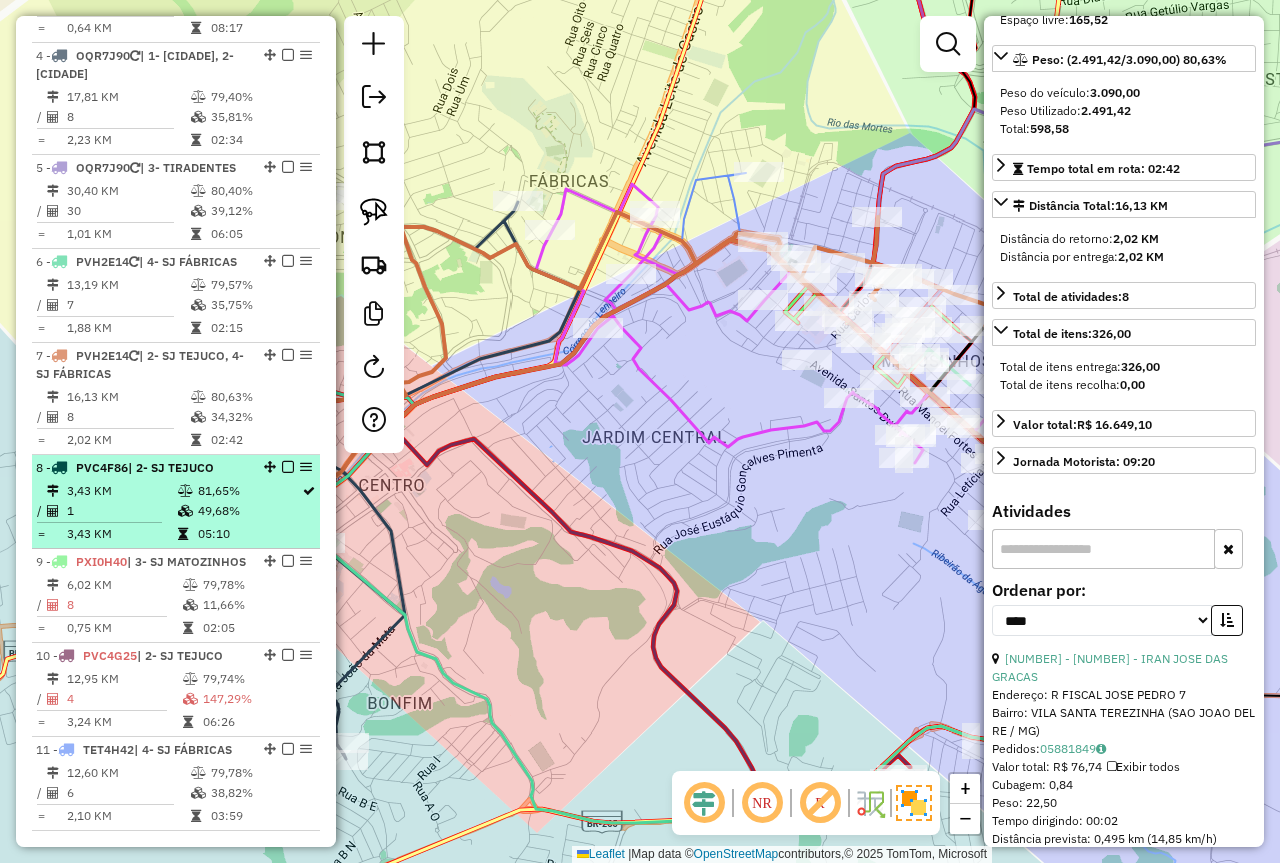 scroll, scrollTop: 1109, scrollLeft: 0, axis: vertical 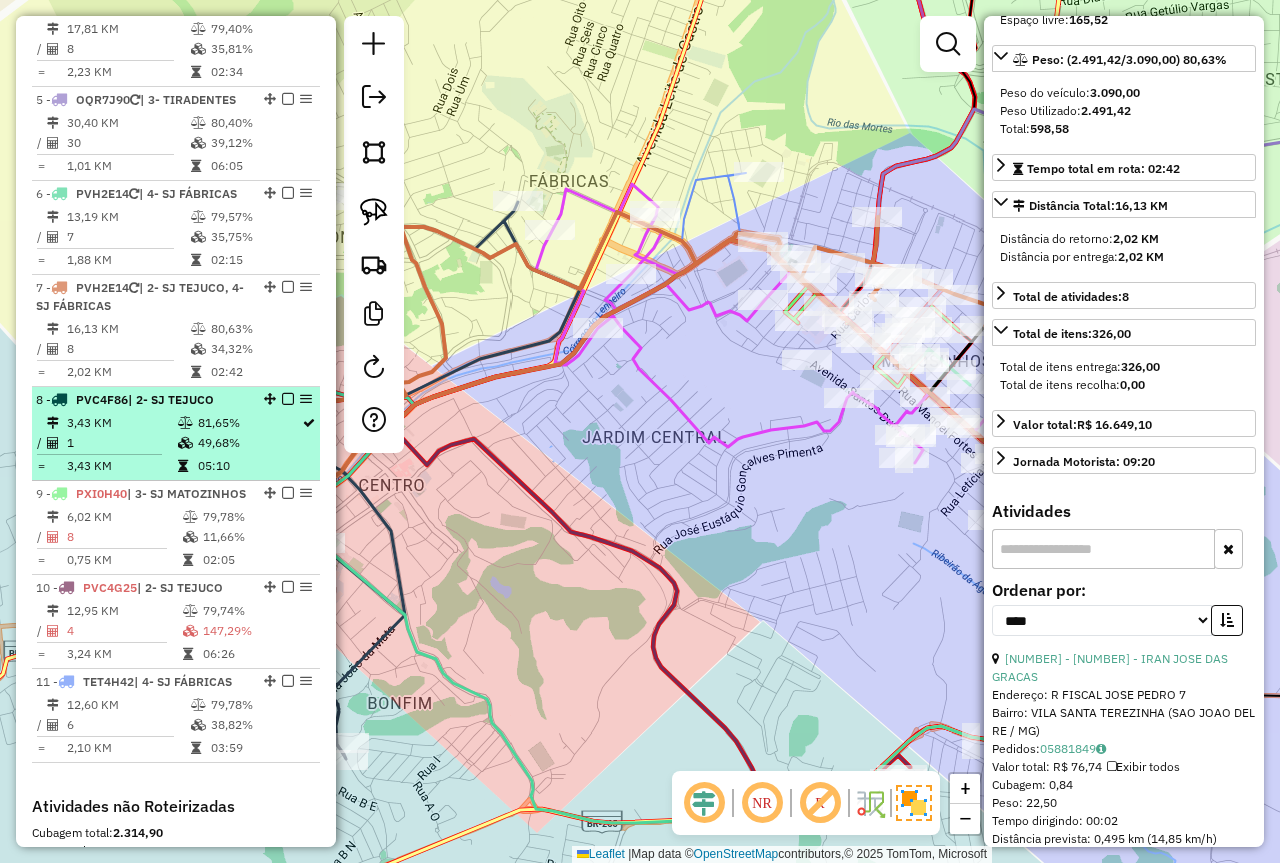 click on "8 -       PVC4F86   | 2- SJ TEJUCO" at bounding box center [142, 400] 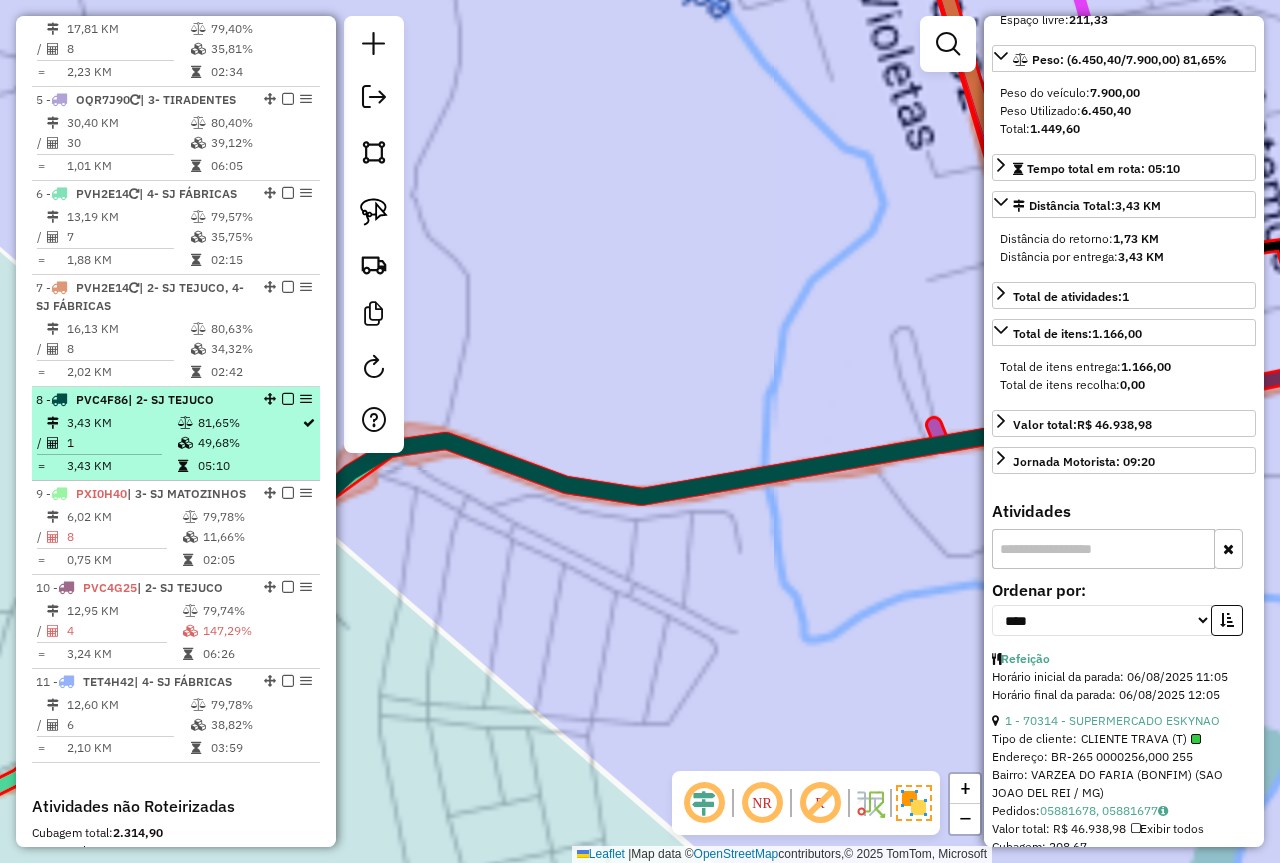 scroll, scrollTop: 300, scrollLeft: 0, axis: vertical 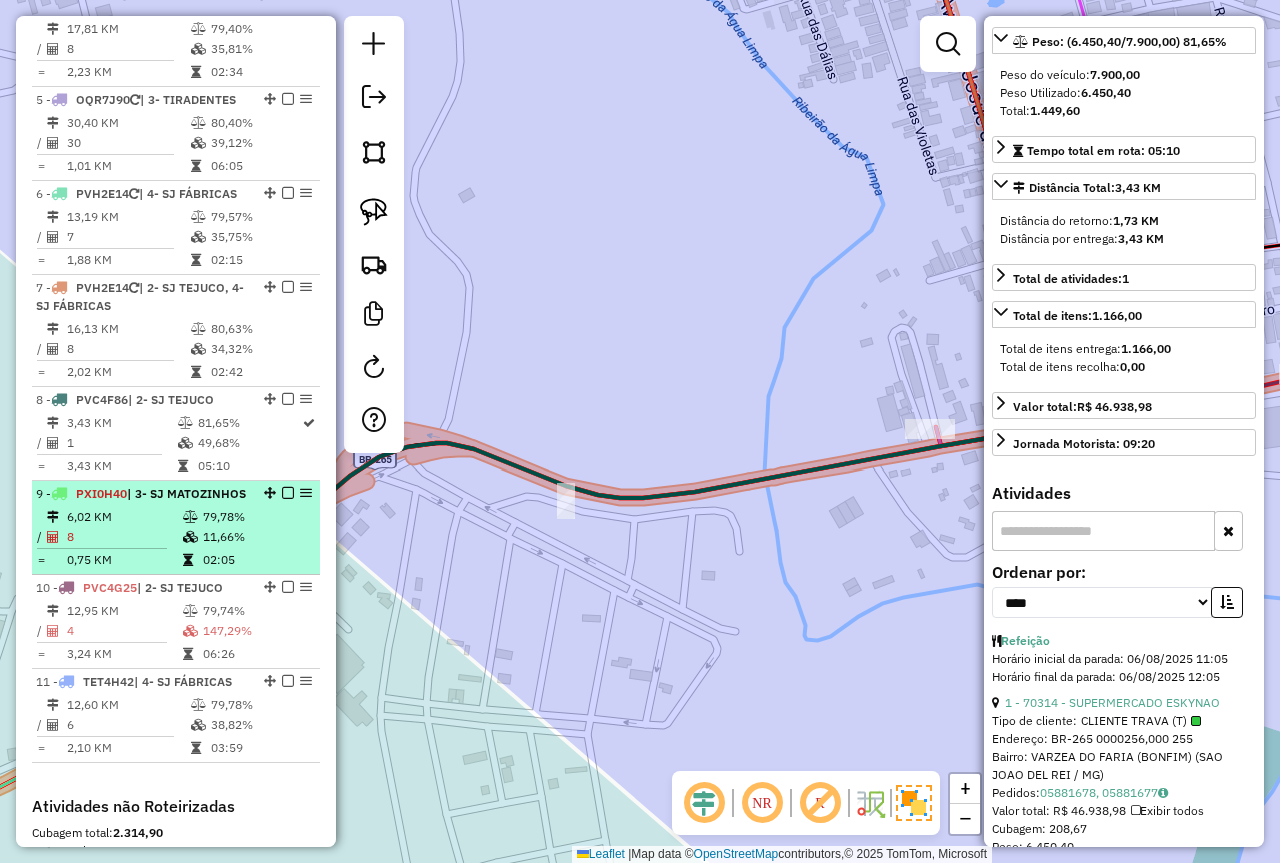 click on "9 -       PXI0H40   | 3- SJ MATOZINHOS" at bounding box center (142, 494) 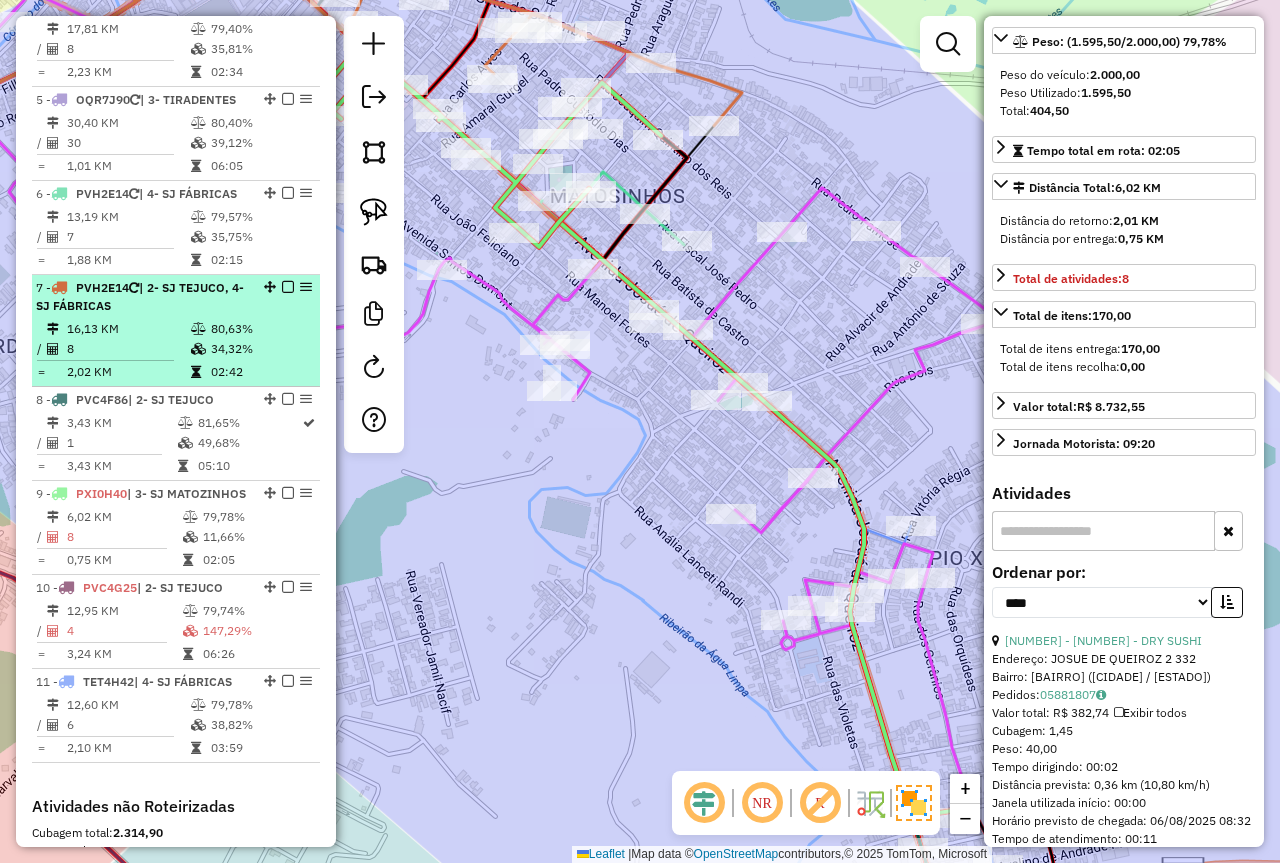 scroll, scrollTop: 1209, scrollLeft: 0, axis: vertical 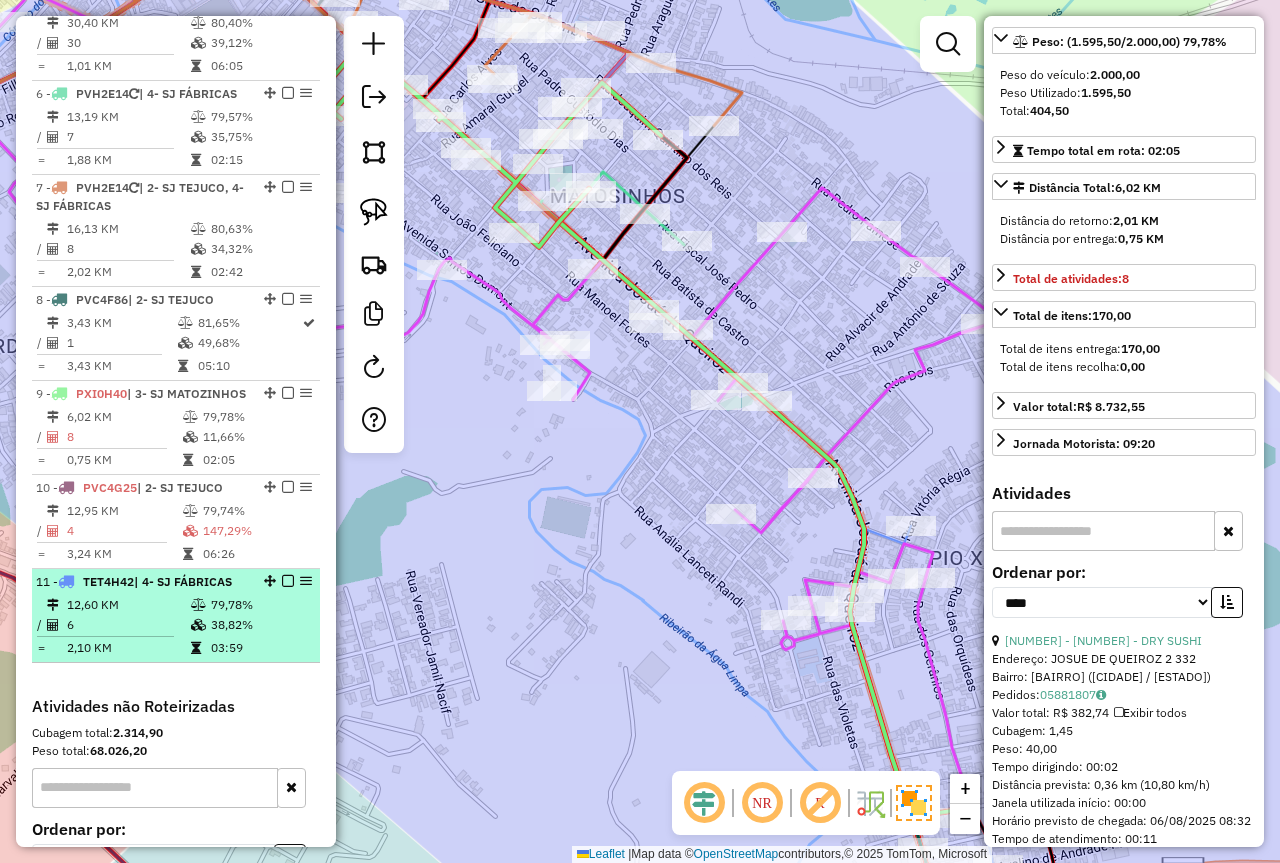 click at bounding box center (200, 625) 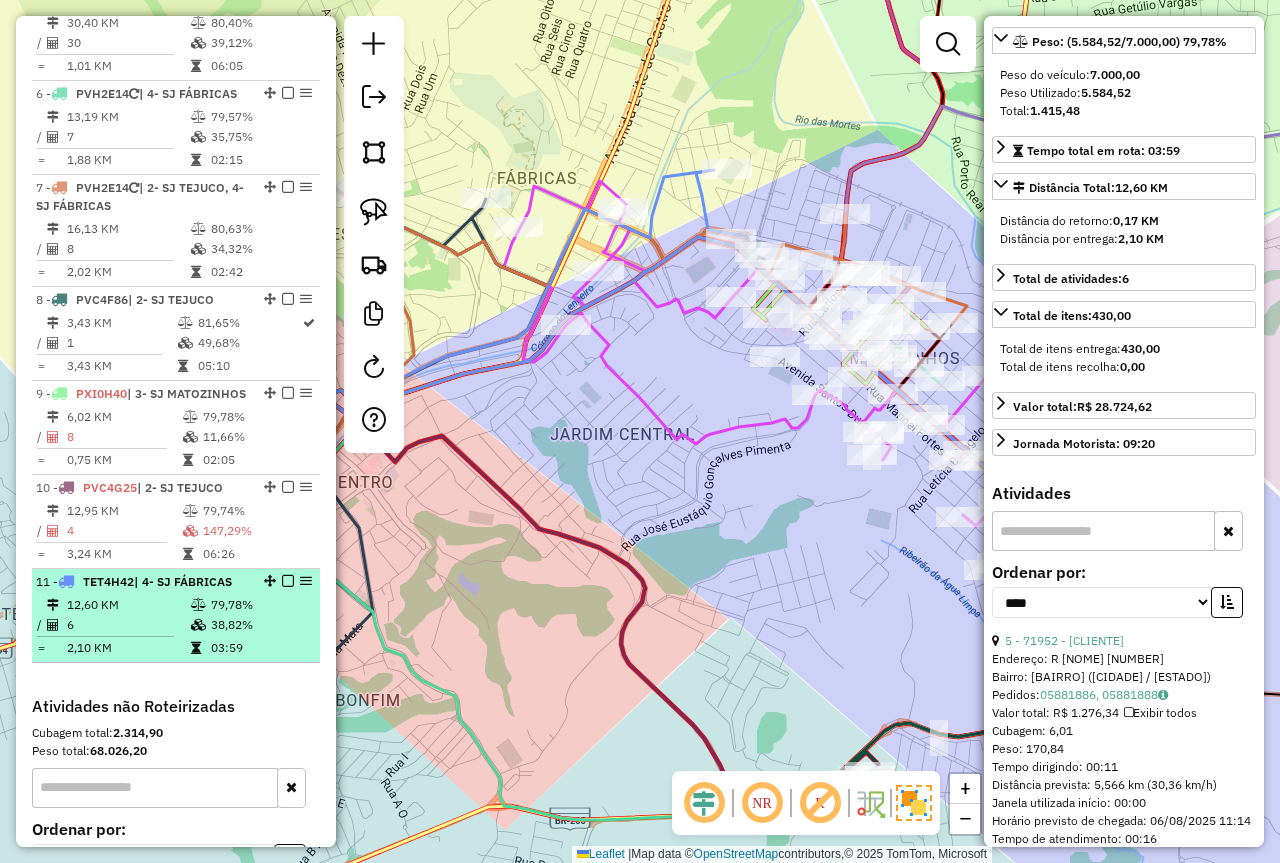 click on "12,60 KM" at bounding box center (128, 605) 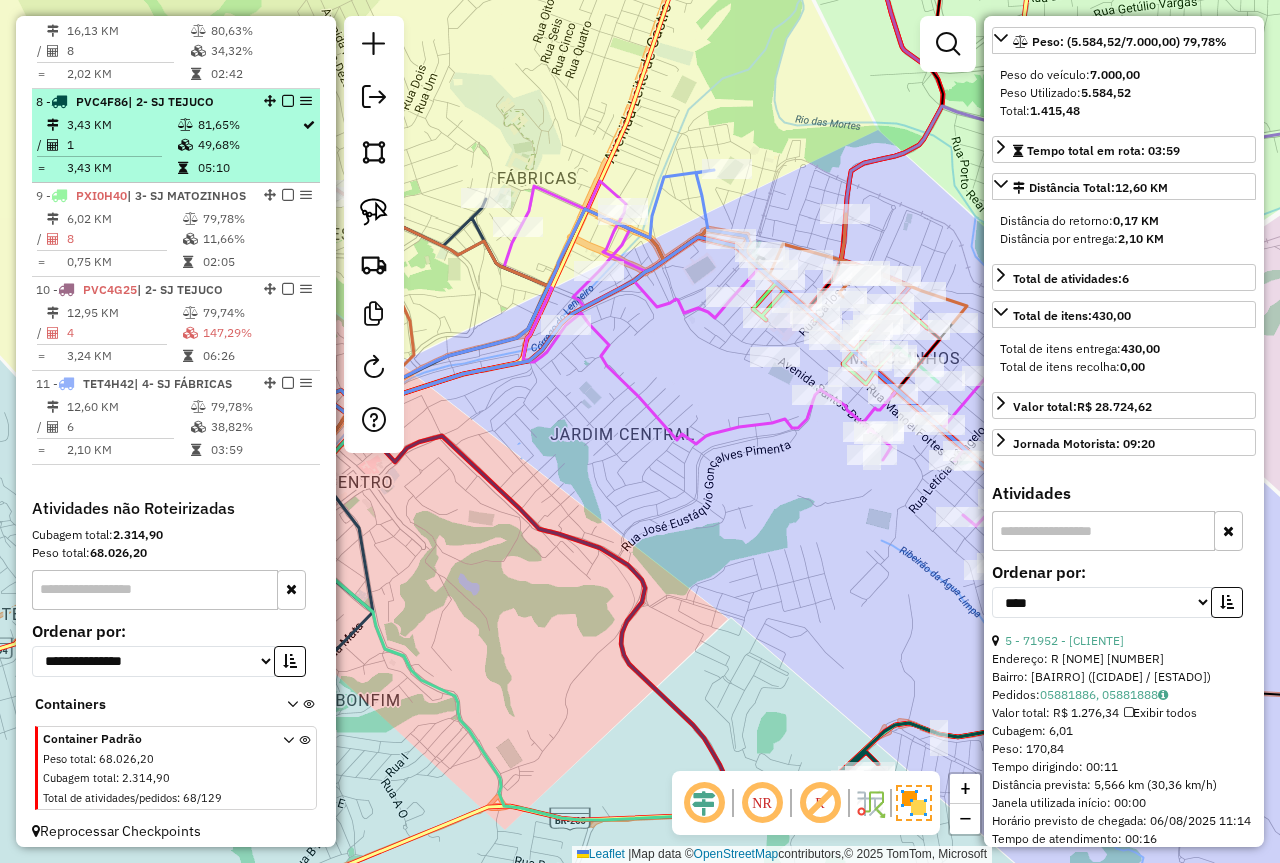 scroll, scrollTop: 1409, scrollLeft: 0, axis: vertical 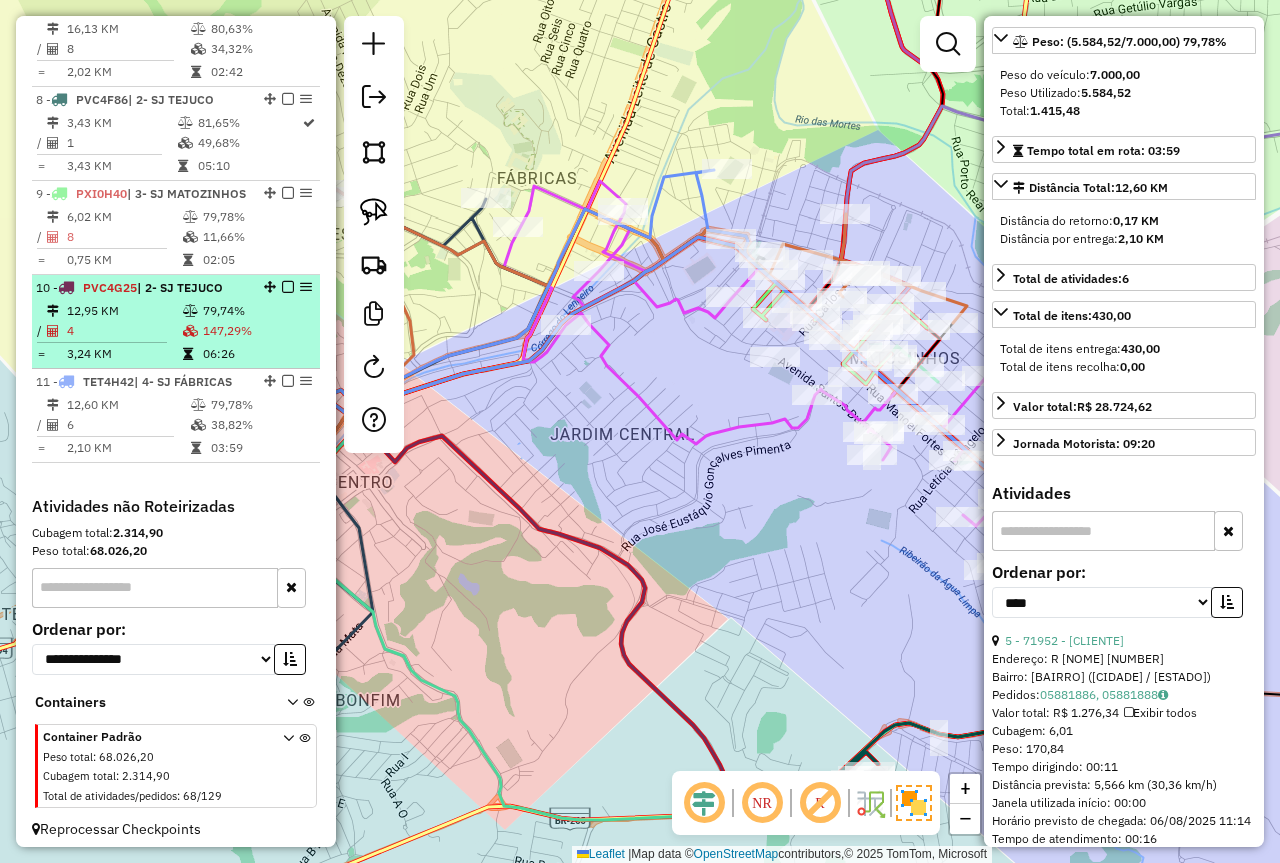 click at bounding box center (192, 354) 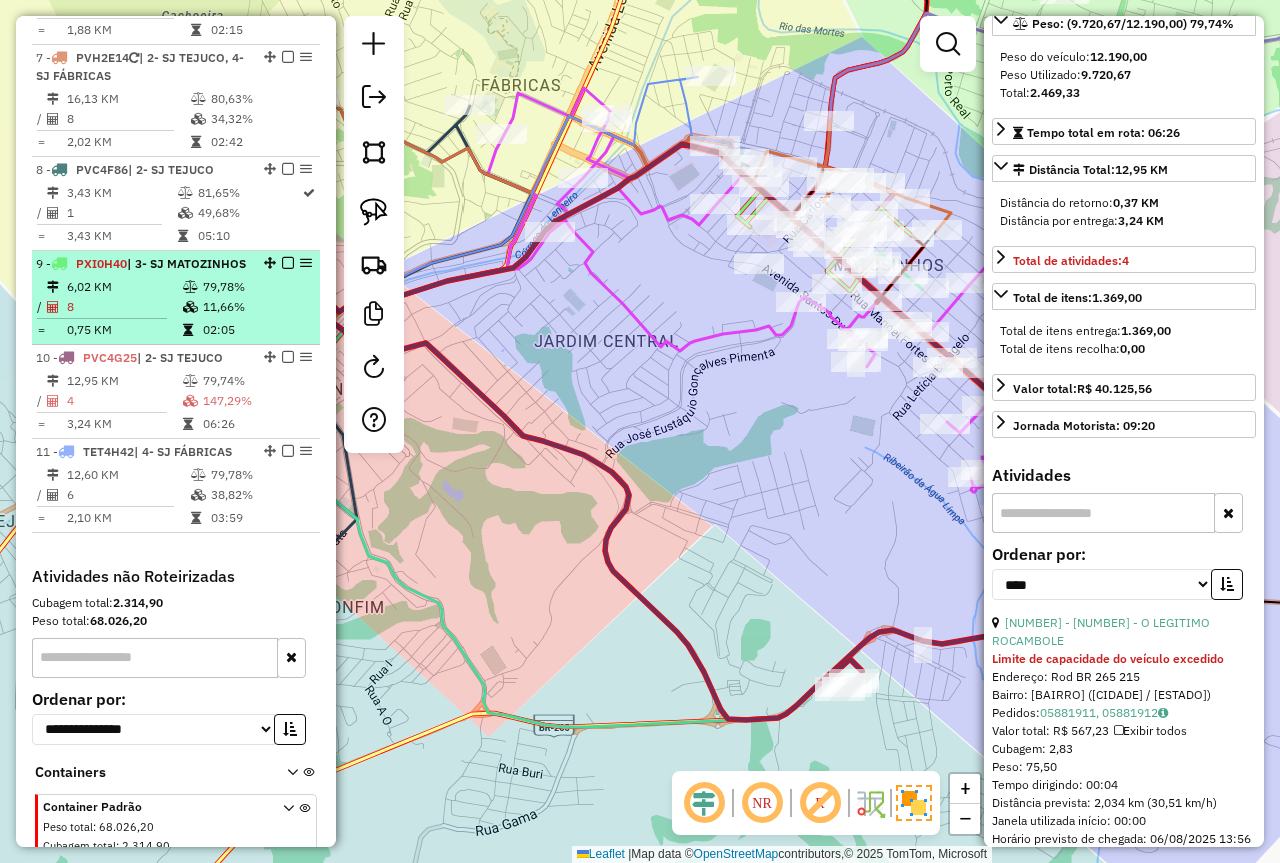 scroll, scrollTop: 1309, scrollLeft: 0, axis: vertical 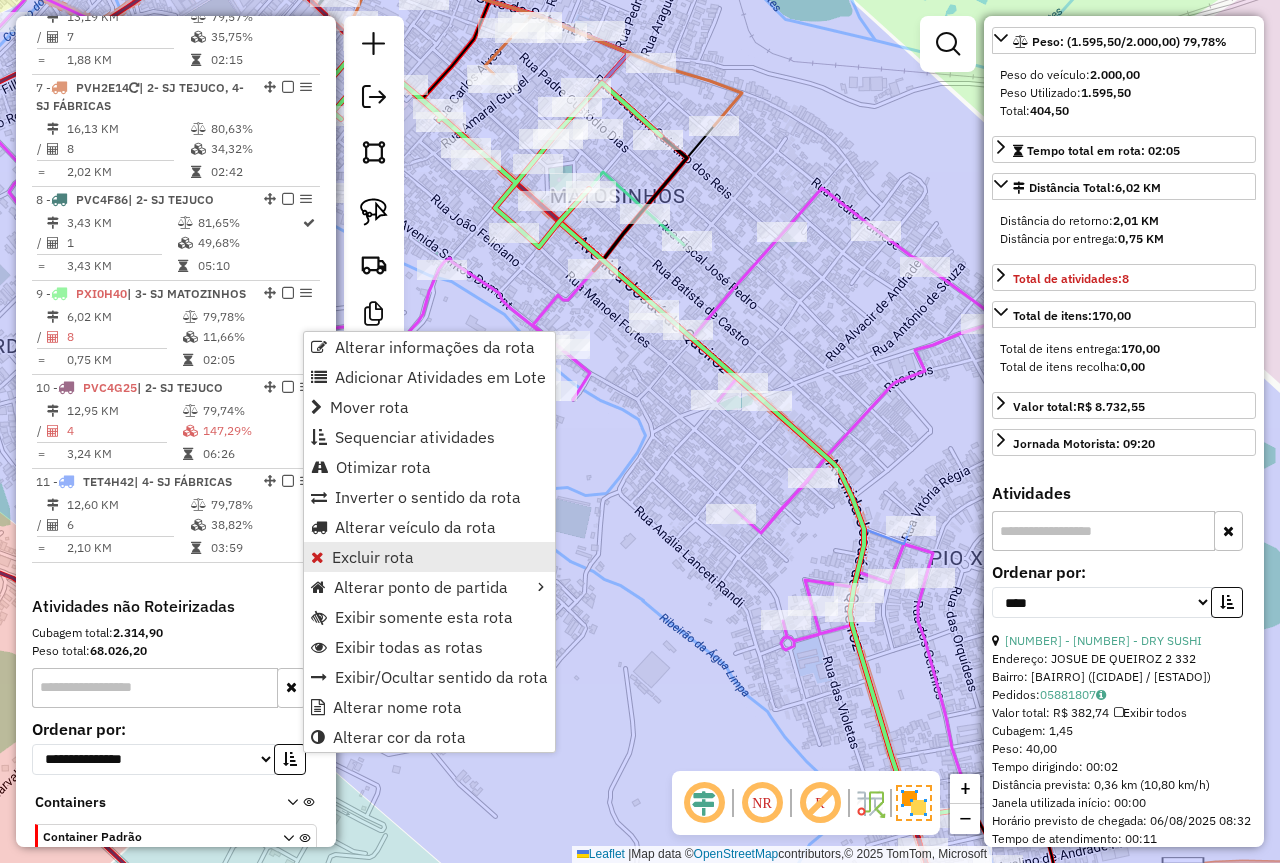 click on "Excluir rota" at bounding box center [373, 557] 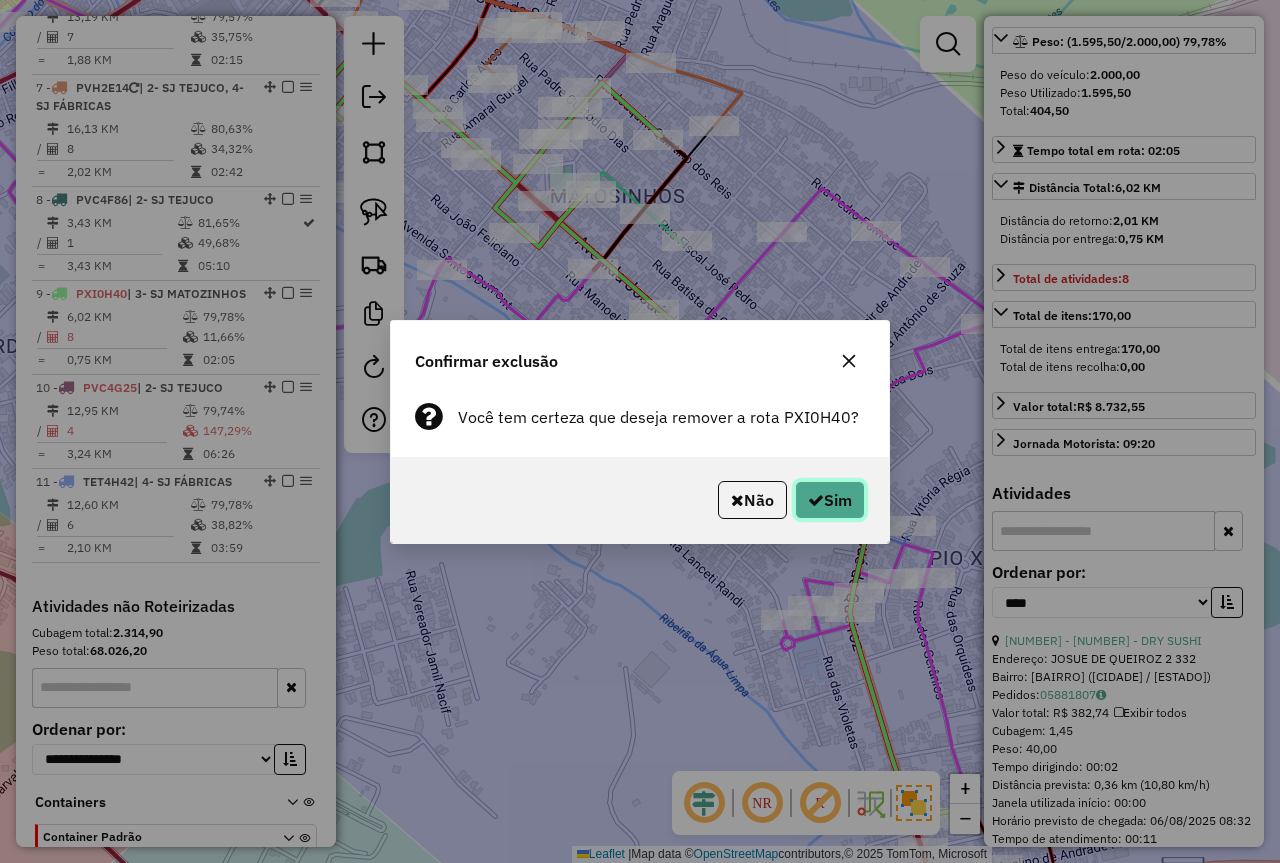 click on "Sim" 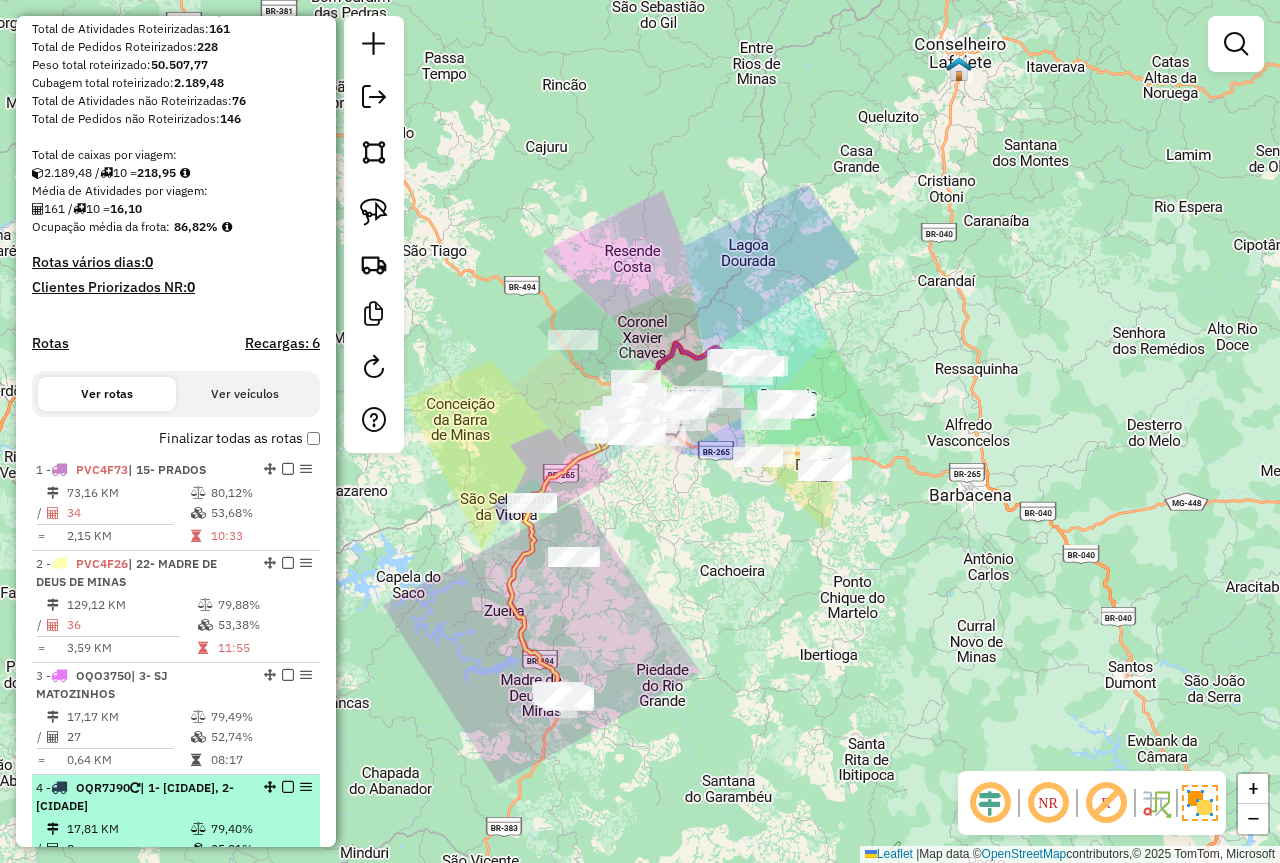 scroll, scrollTop: 209, scrollLeft: 0, axis: vertical 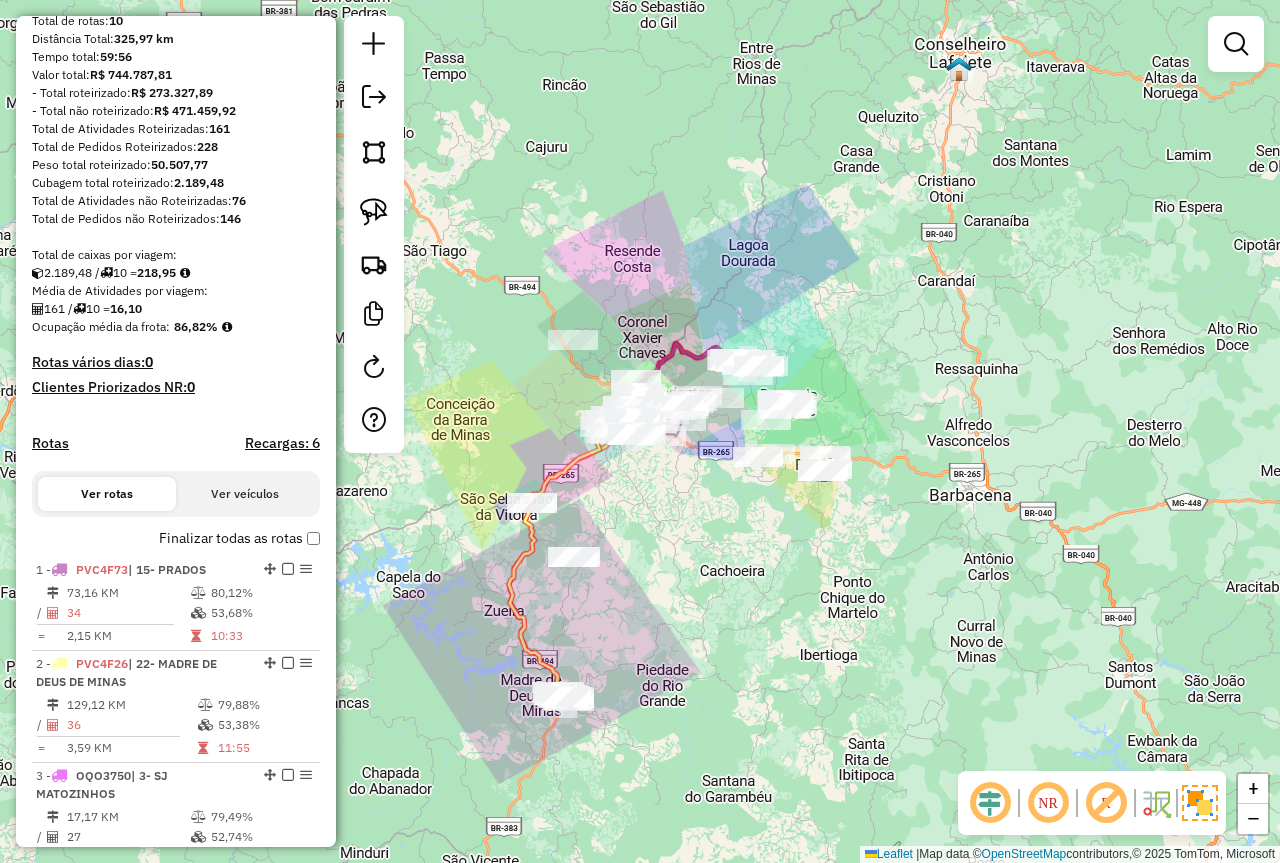 drag, startPoint x: 503, startPoint y: 377, endPoint x: 480, endPoint y: 406, distance: 37.01351 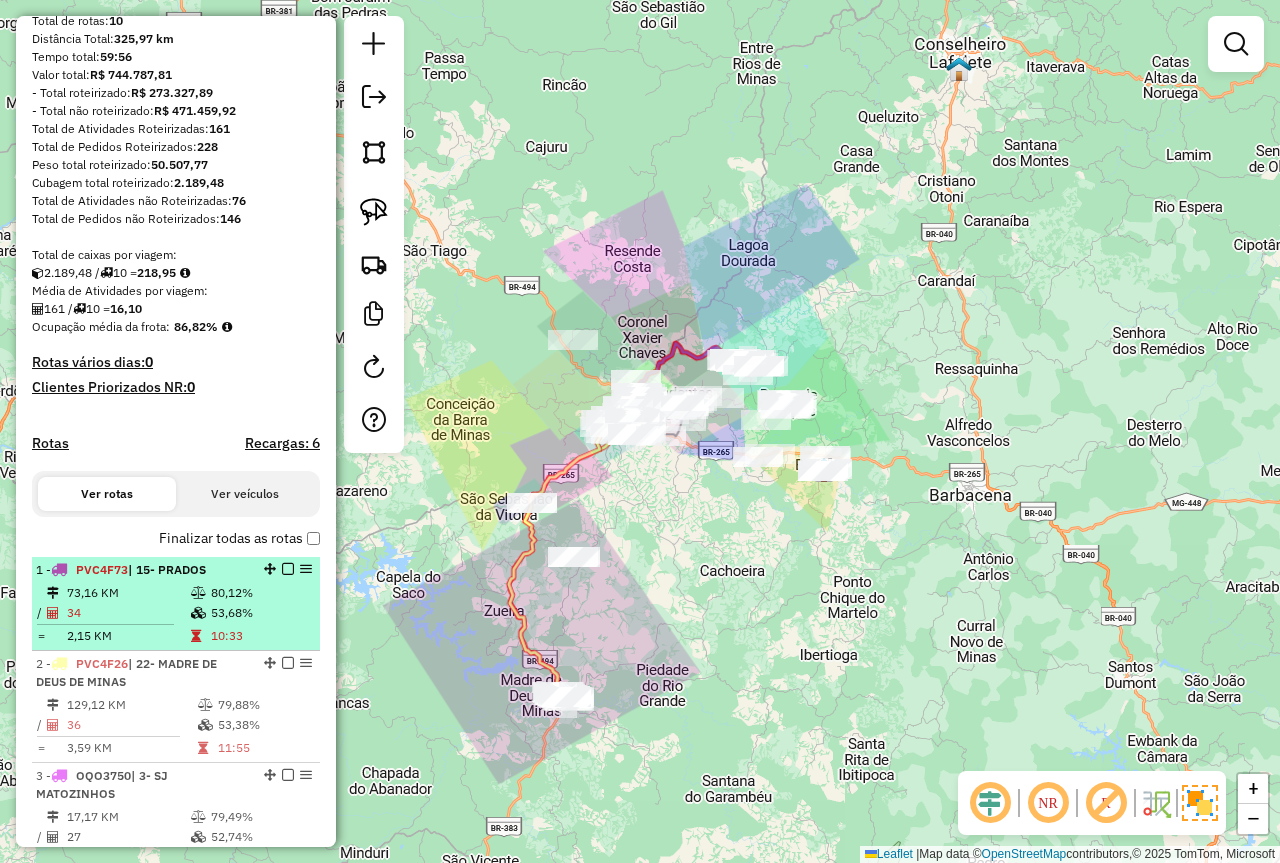 click at bounding box center (113, 624) 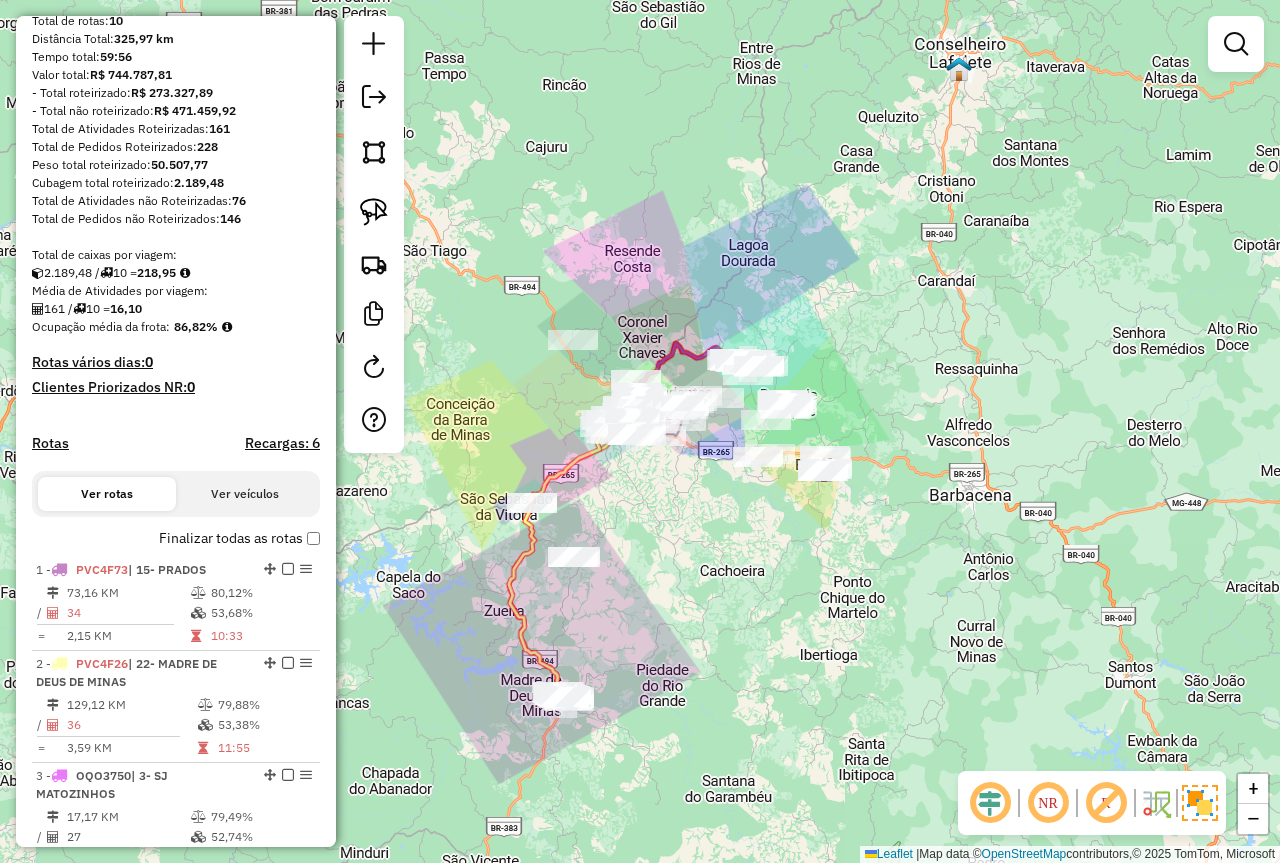 select on "*********" 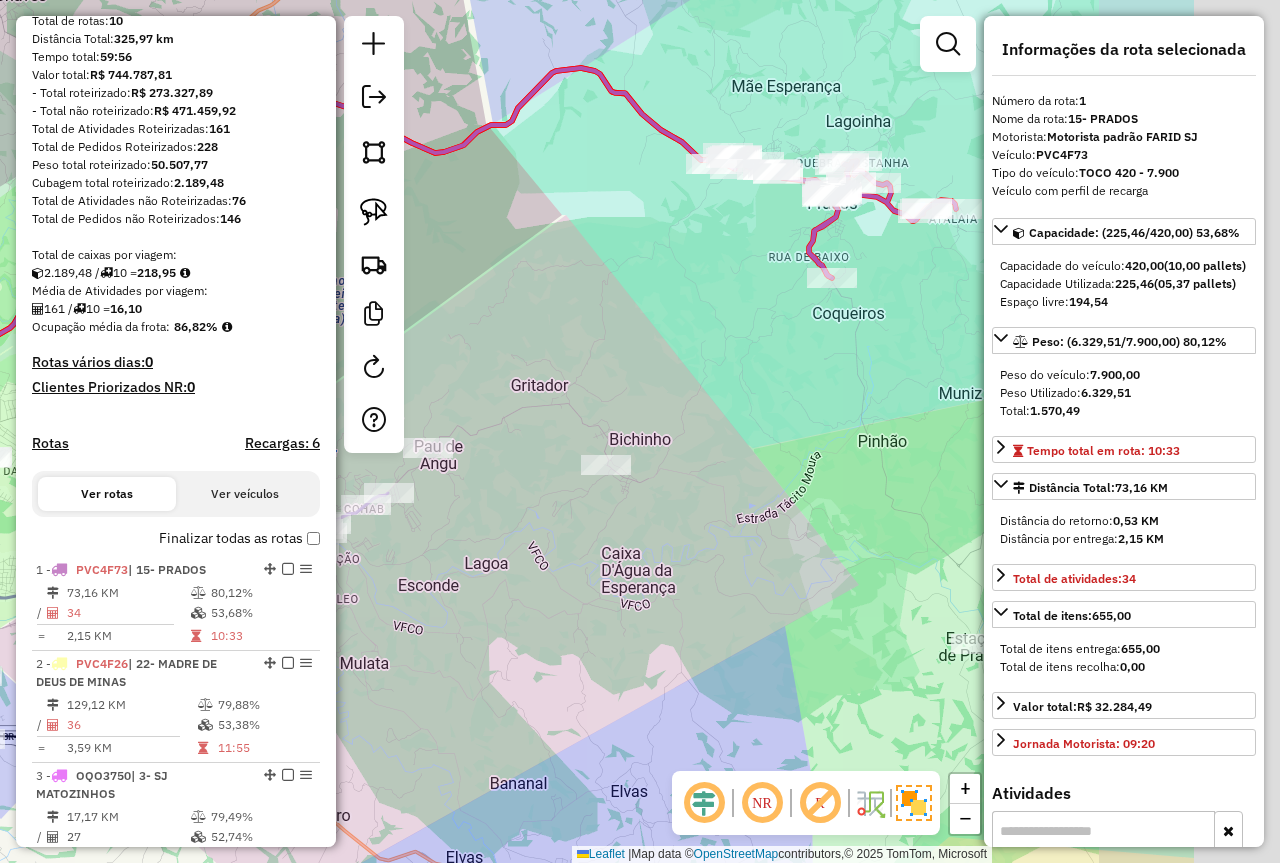 drag, startPoint x: 715, startPoint y: 485, endPoint x: 537, endPoint y: 428, distance: 186.90372 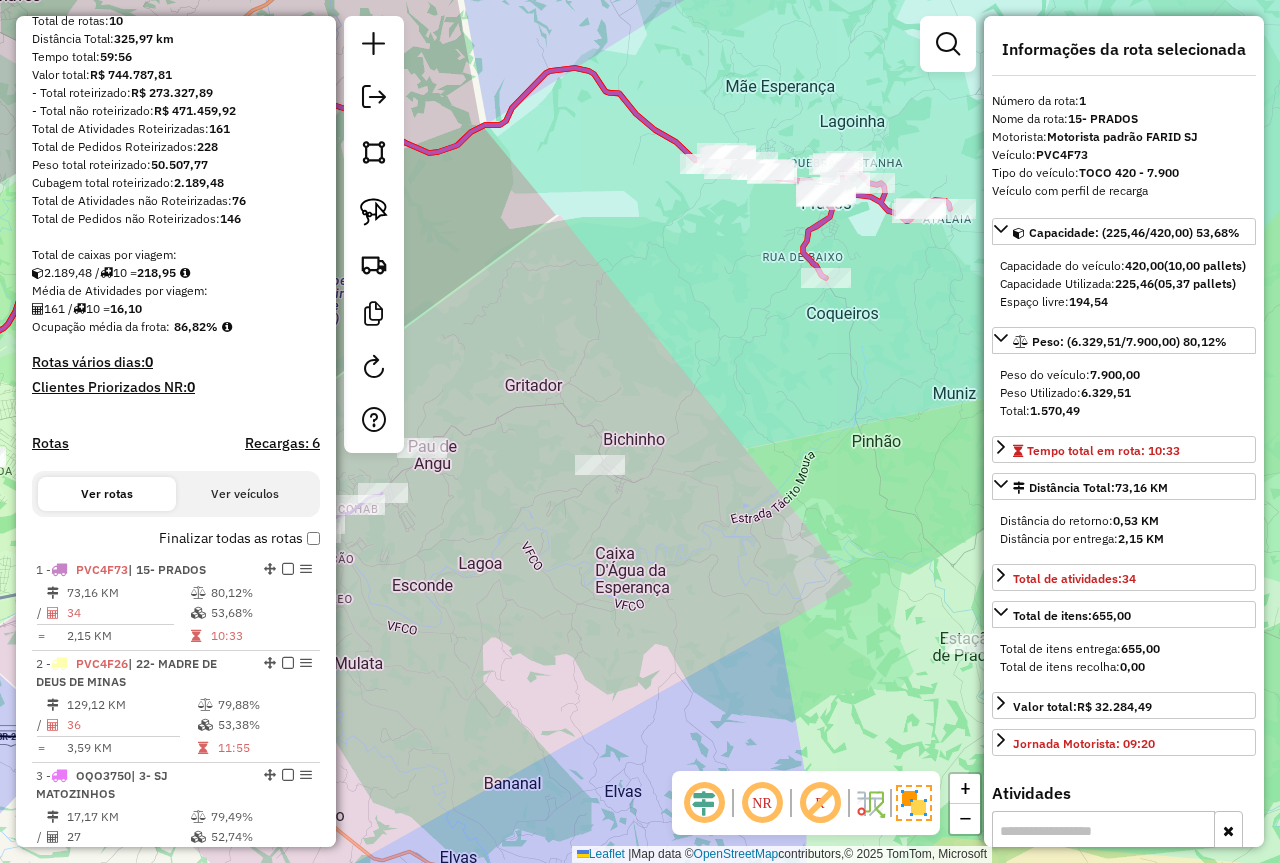 drag, startPoint x: 705, startPoint y: 385, endPoint x: 598, endPoint y: 469, distance: 136.03308 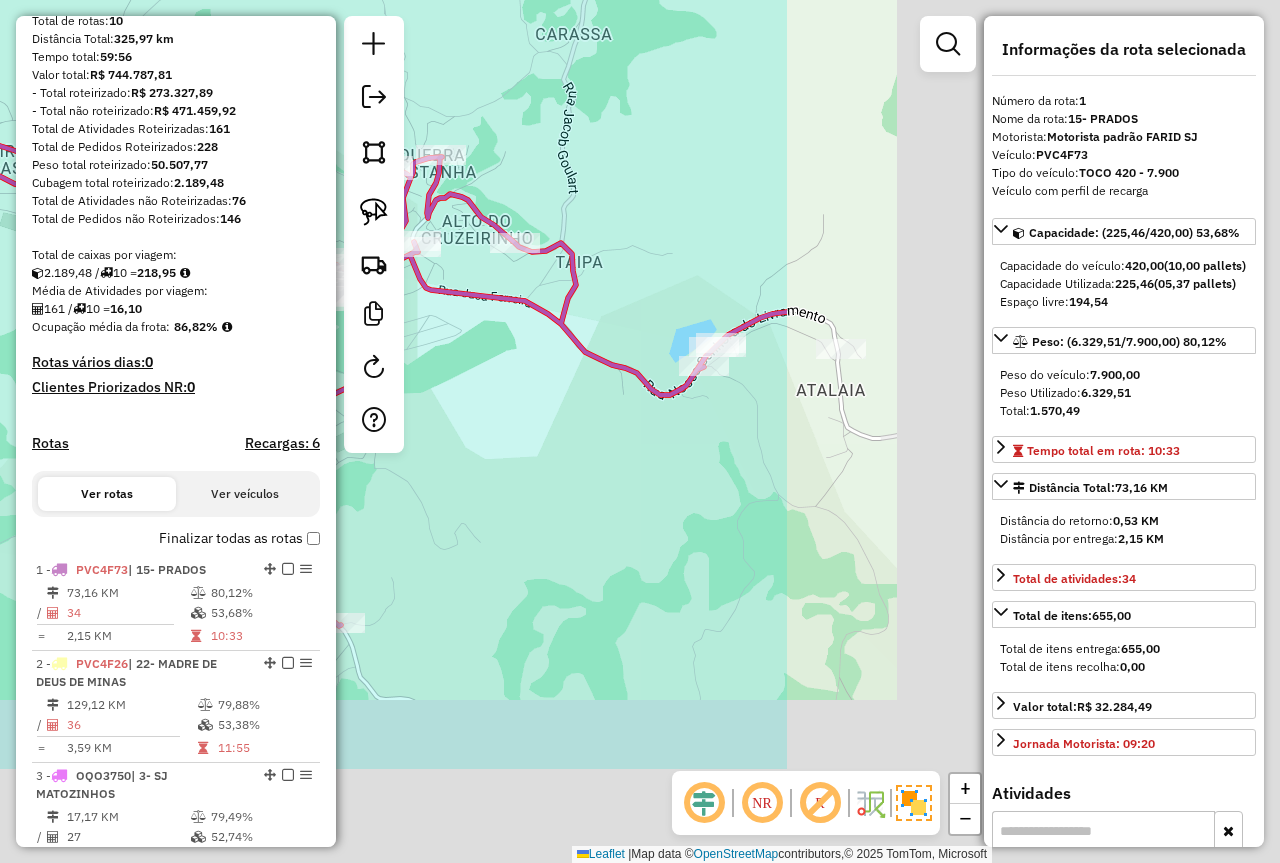 drag, startPoint x: 885, startPoint y: 340, endPoint x: 511, endPoint y: 160, distance: 415.06143 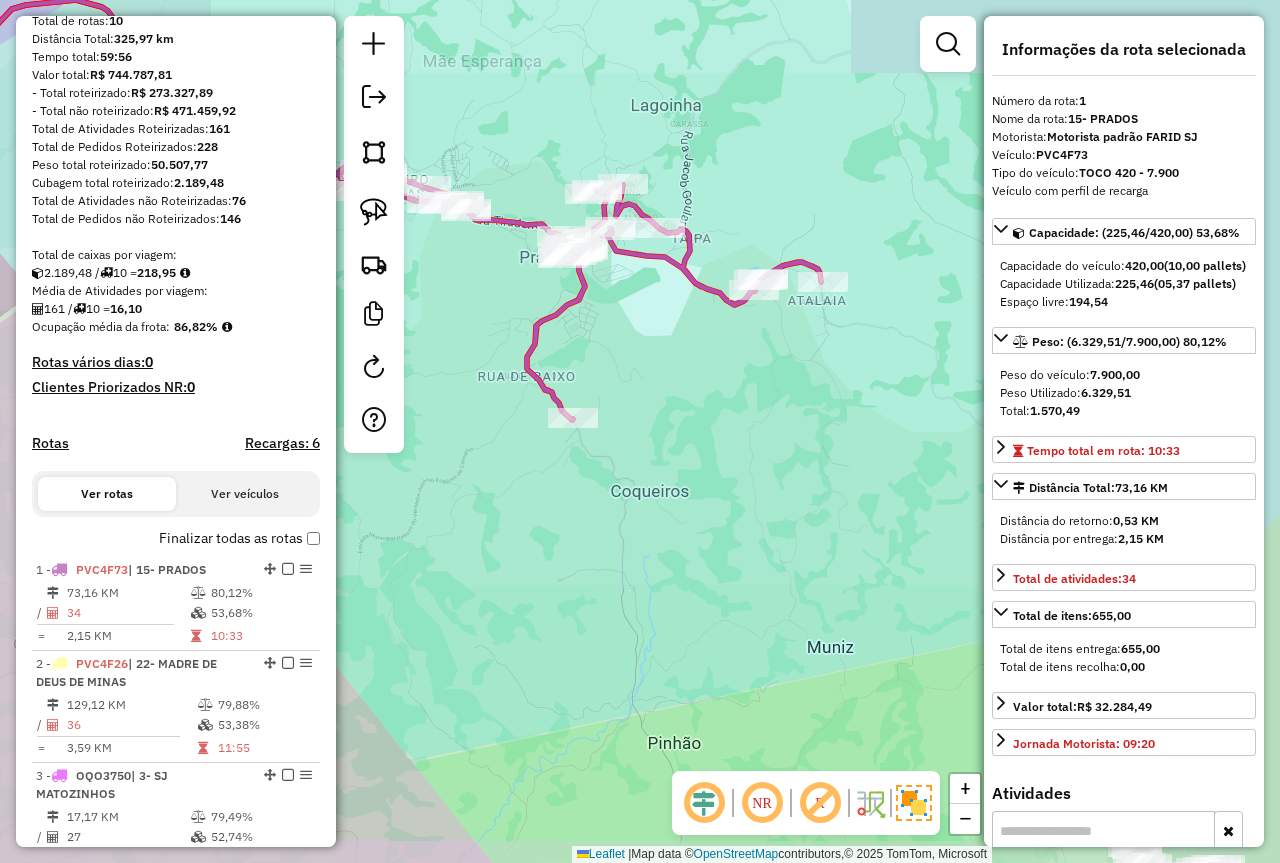 drag, startPoint x: 369, startPoint y: 166, endPoint x: 440, endPoint y: 162, distance: 71.11259 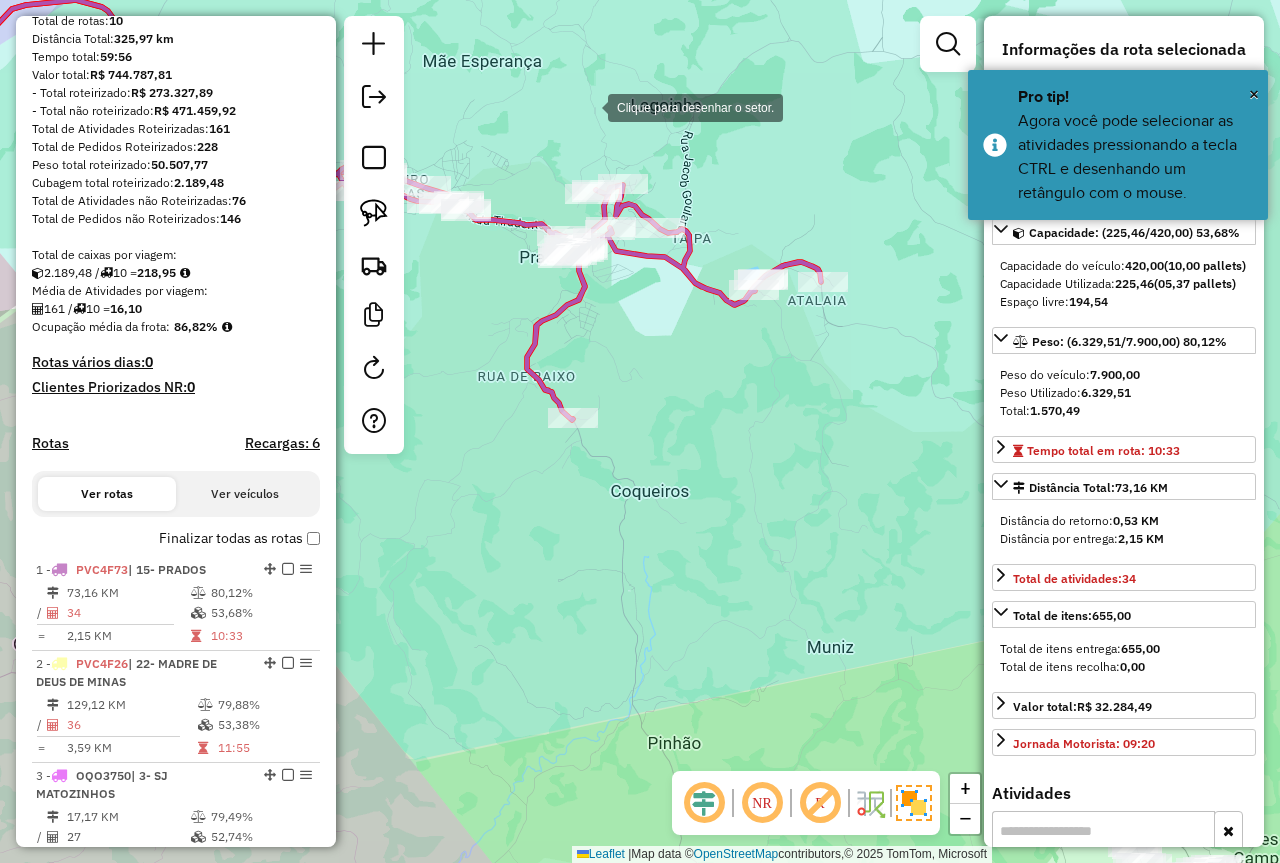 click 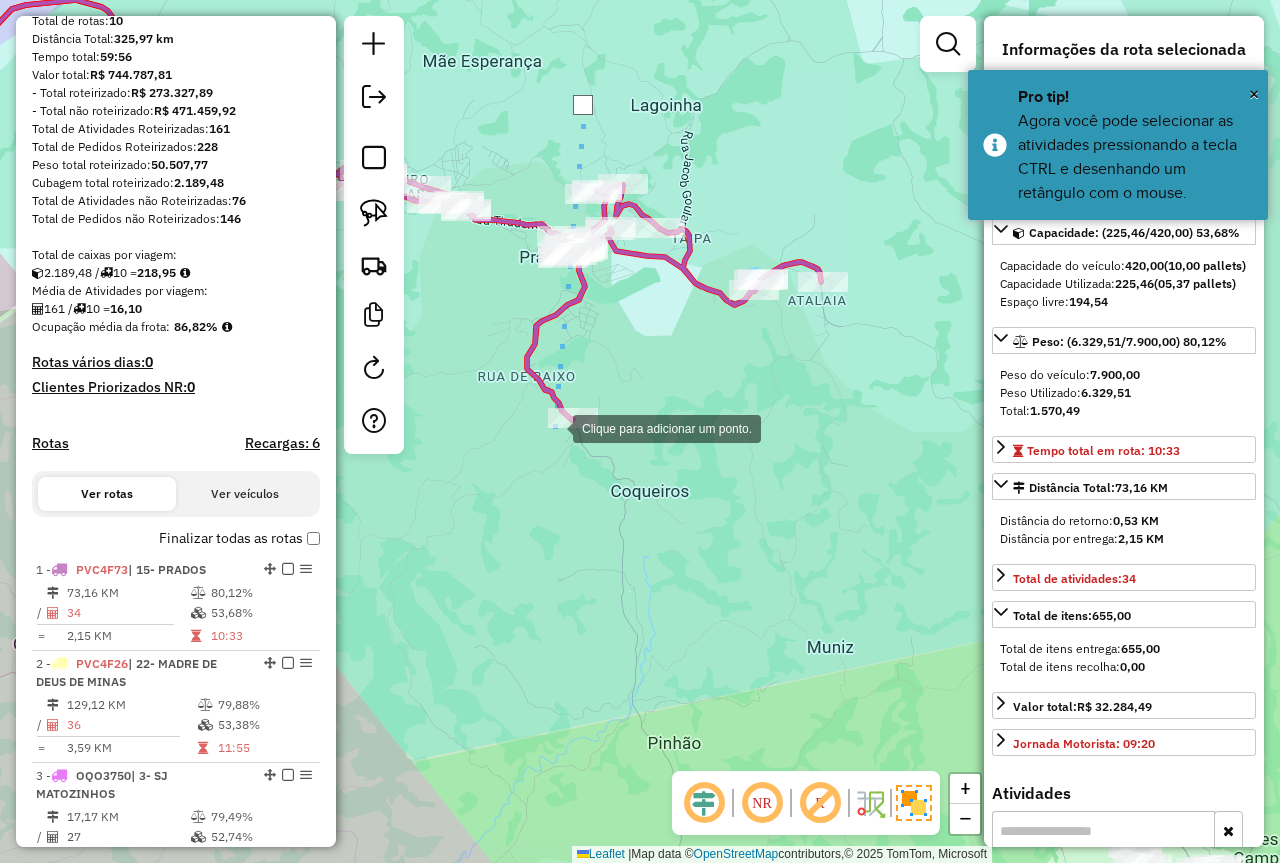 click 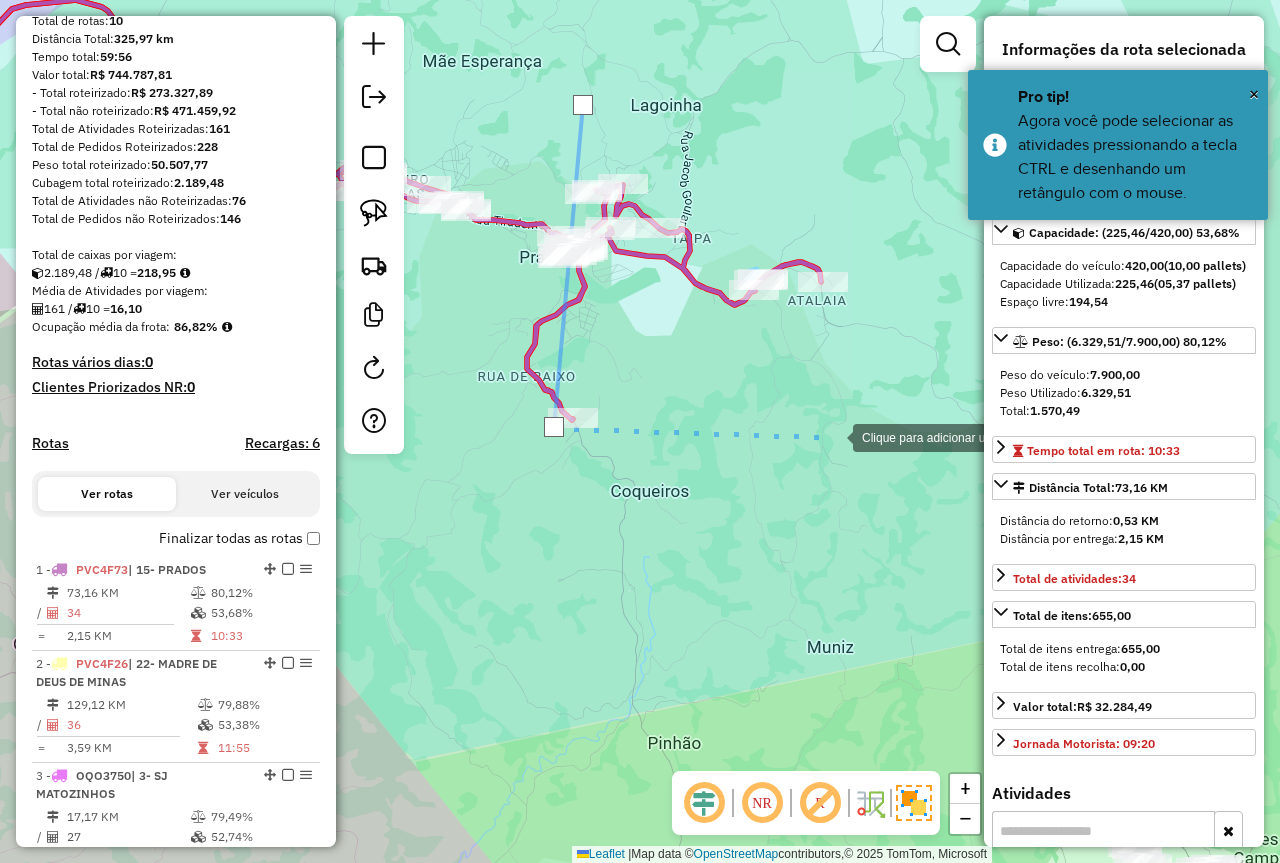 click 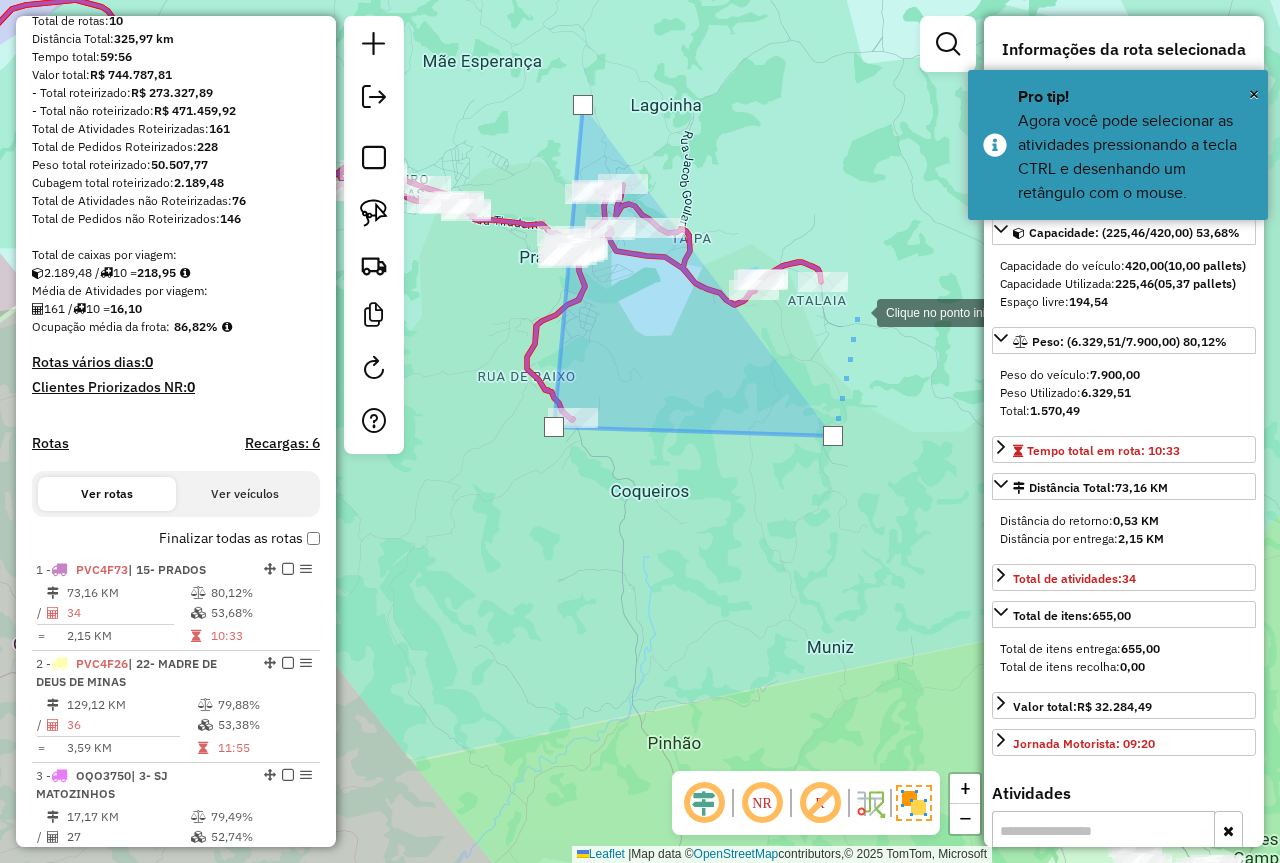 click 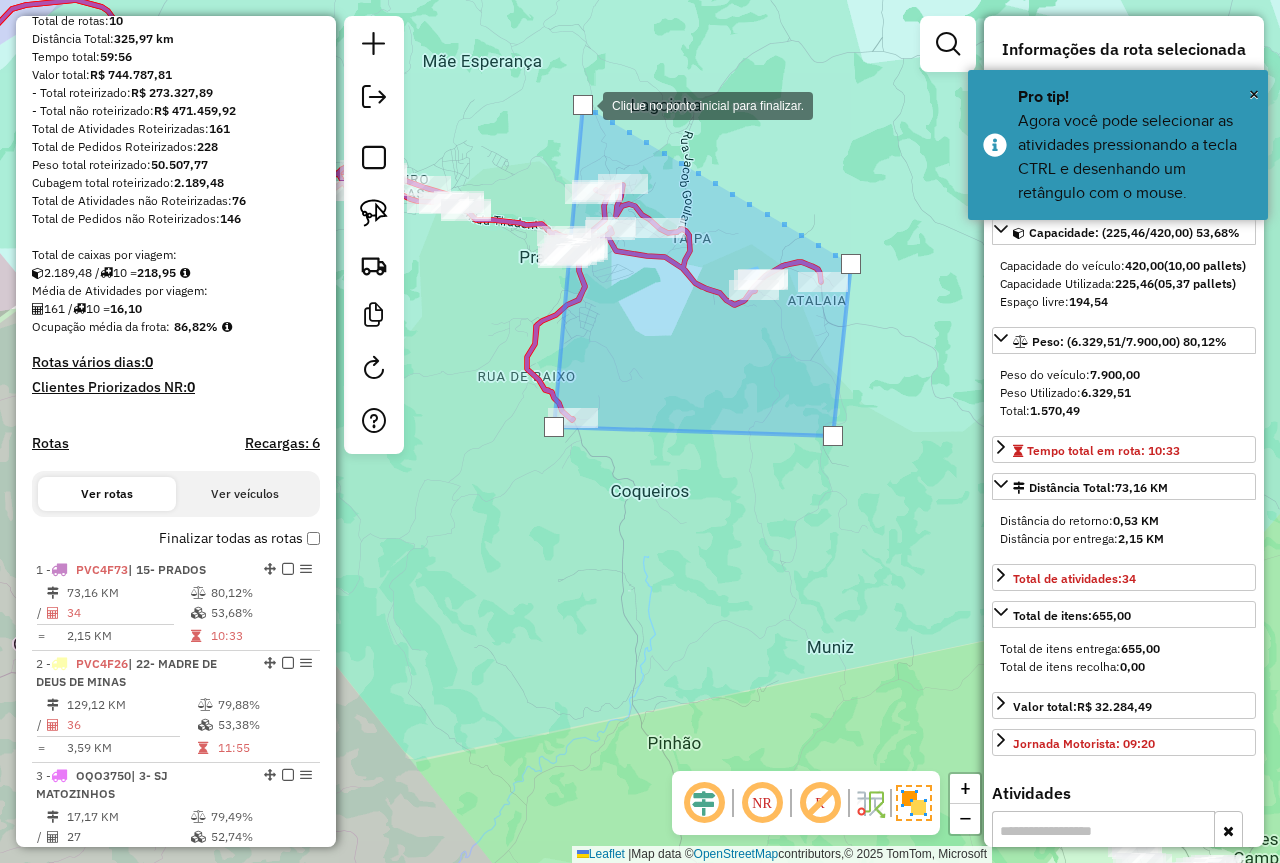 click 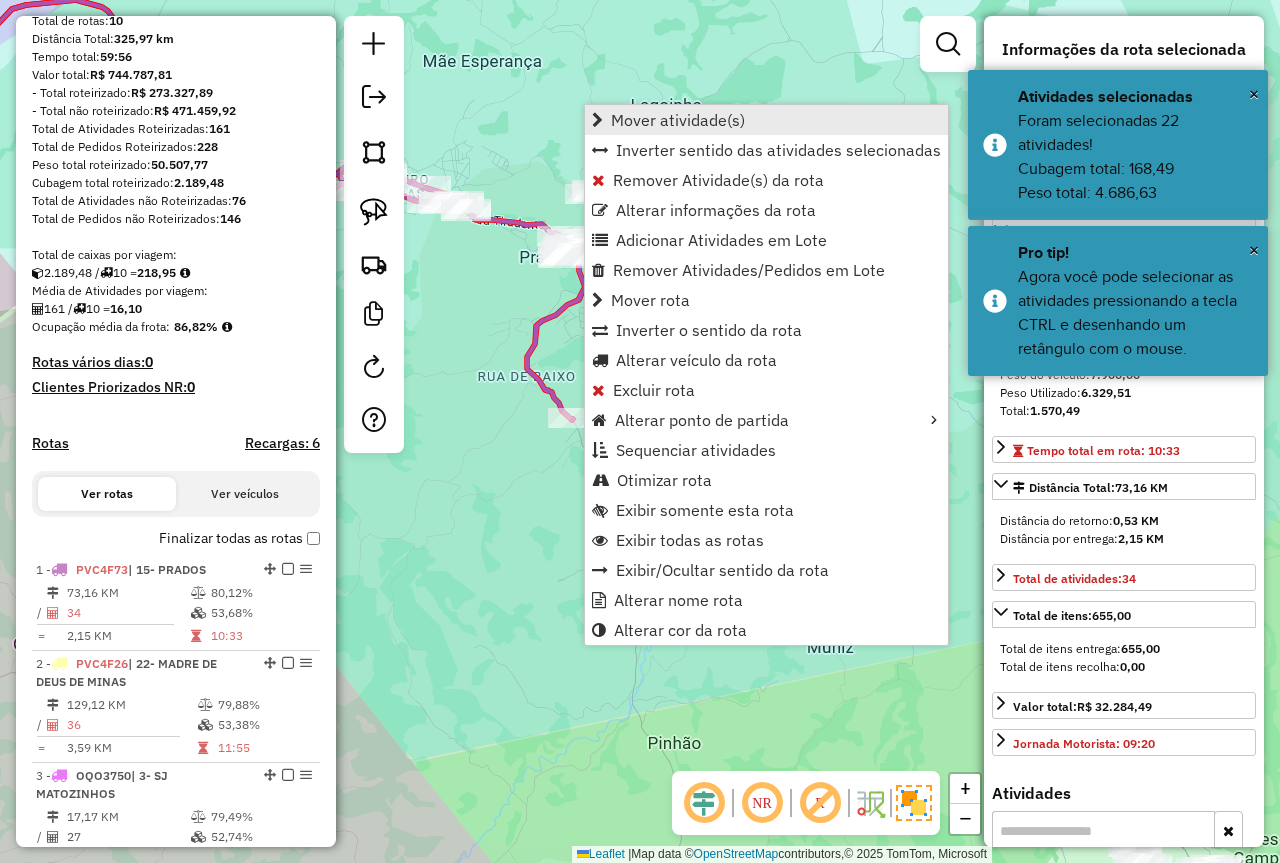 click on "Mover atividade(s)" at bounding box center [678, 120] 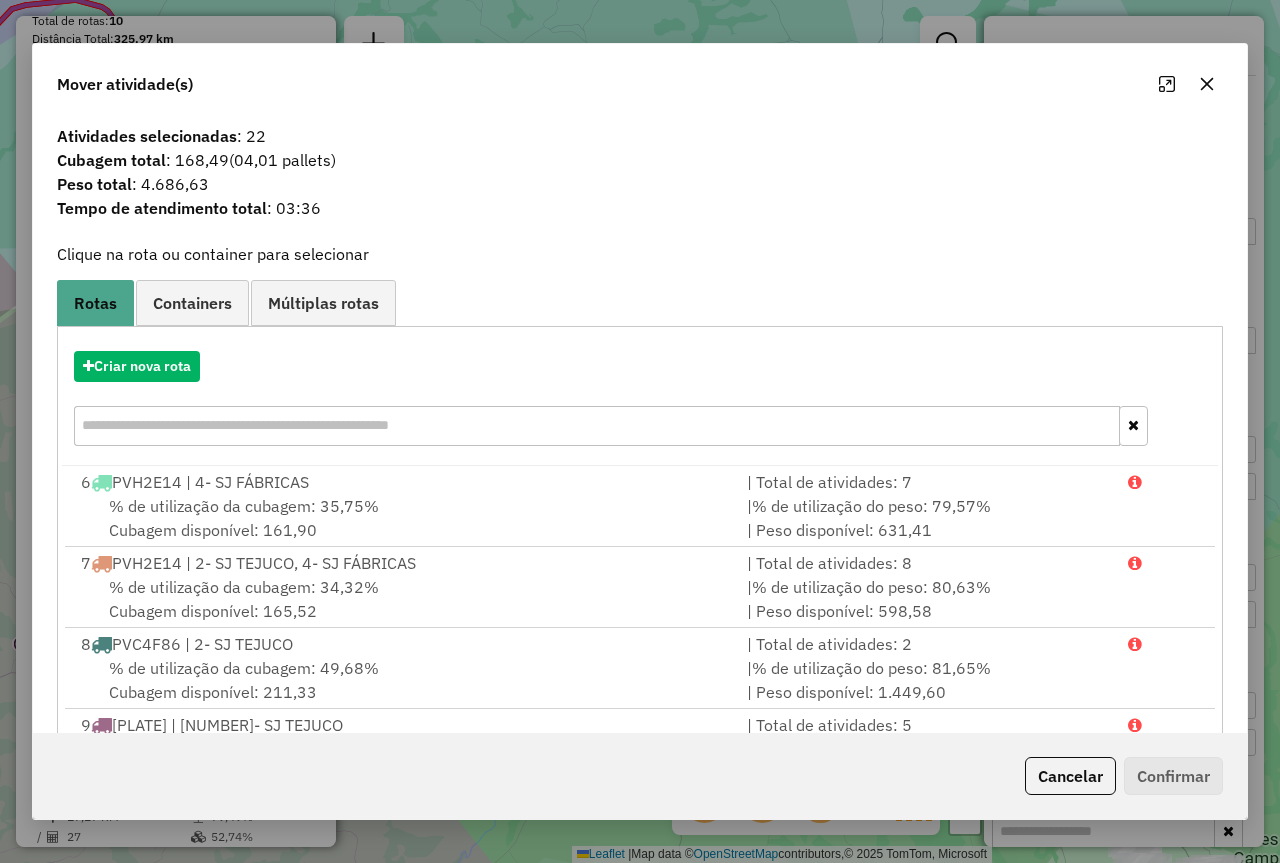 scroll, scrollTop: 329, scrollLeft: 0, axis: vertical 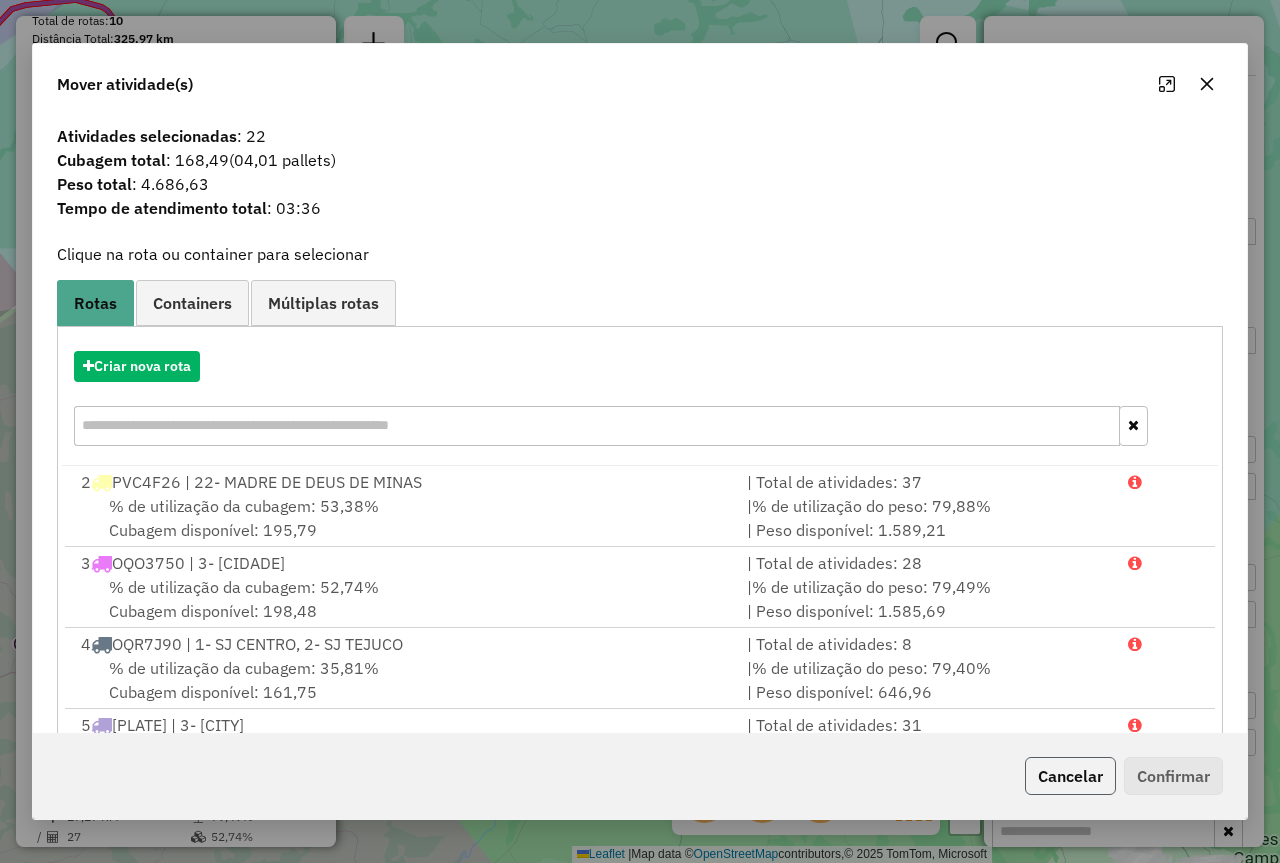 click on "Cancelar" 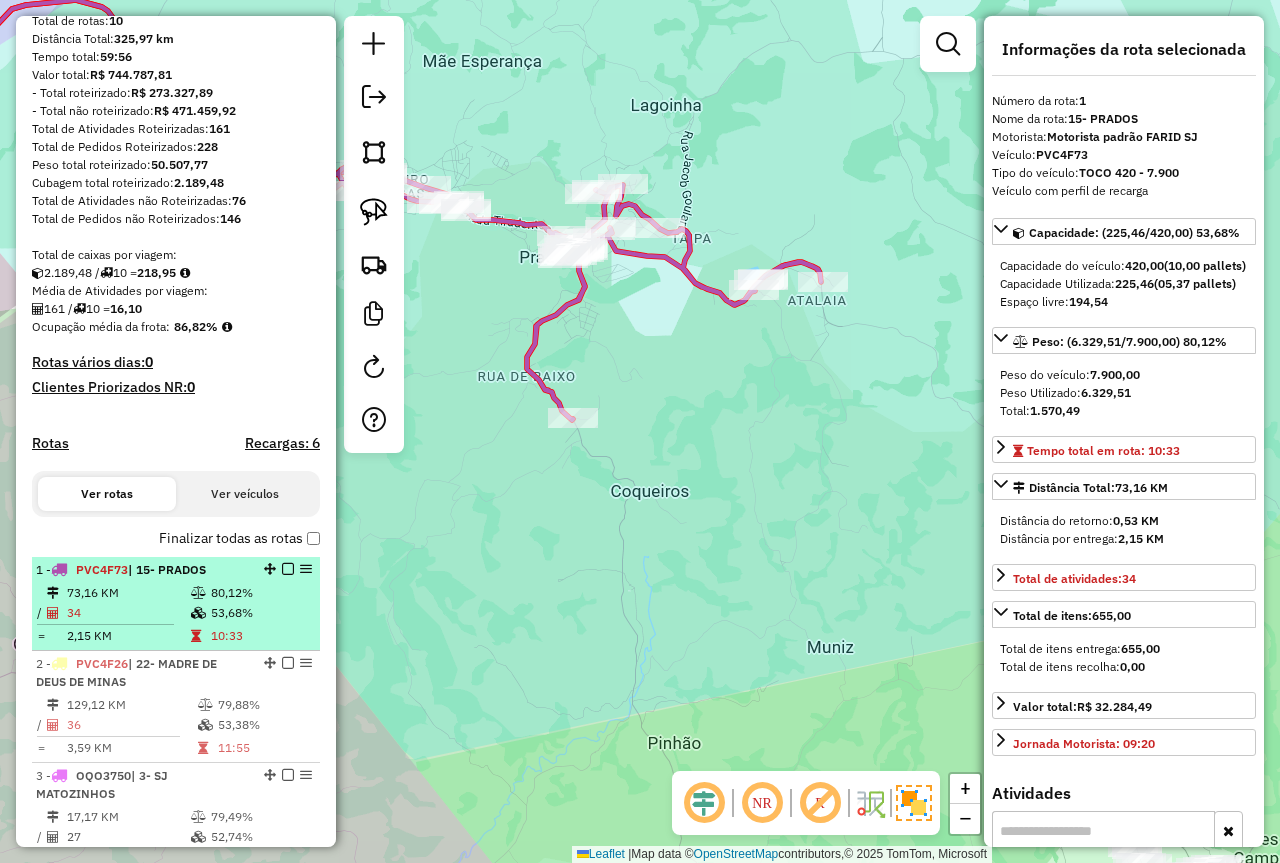 click on "53,68%" at bounding box center [260, 613] 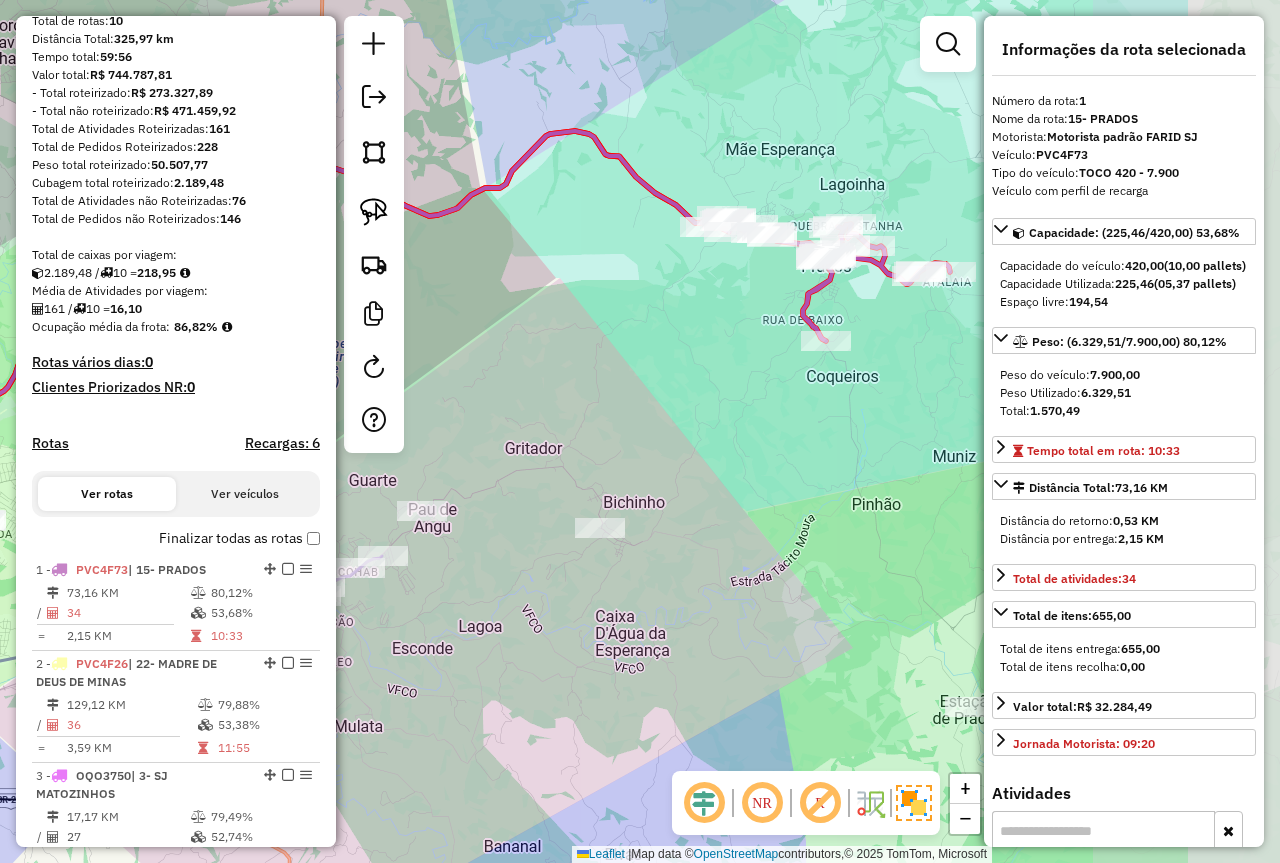 drag, startPoint x: 778, startPoint y: 338, endPoint x: 684, endPoint y: 305, distance: 99.62429 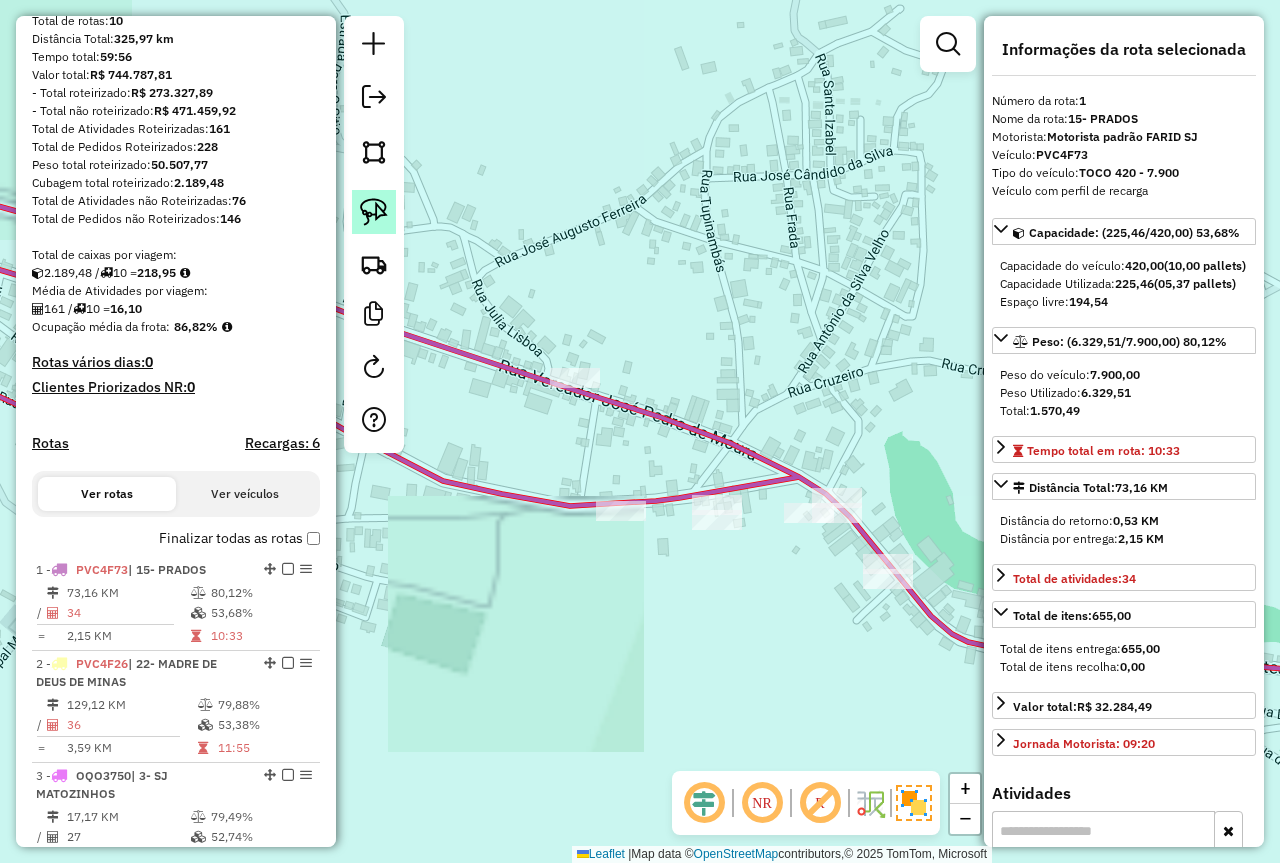 click 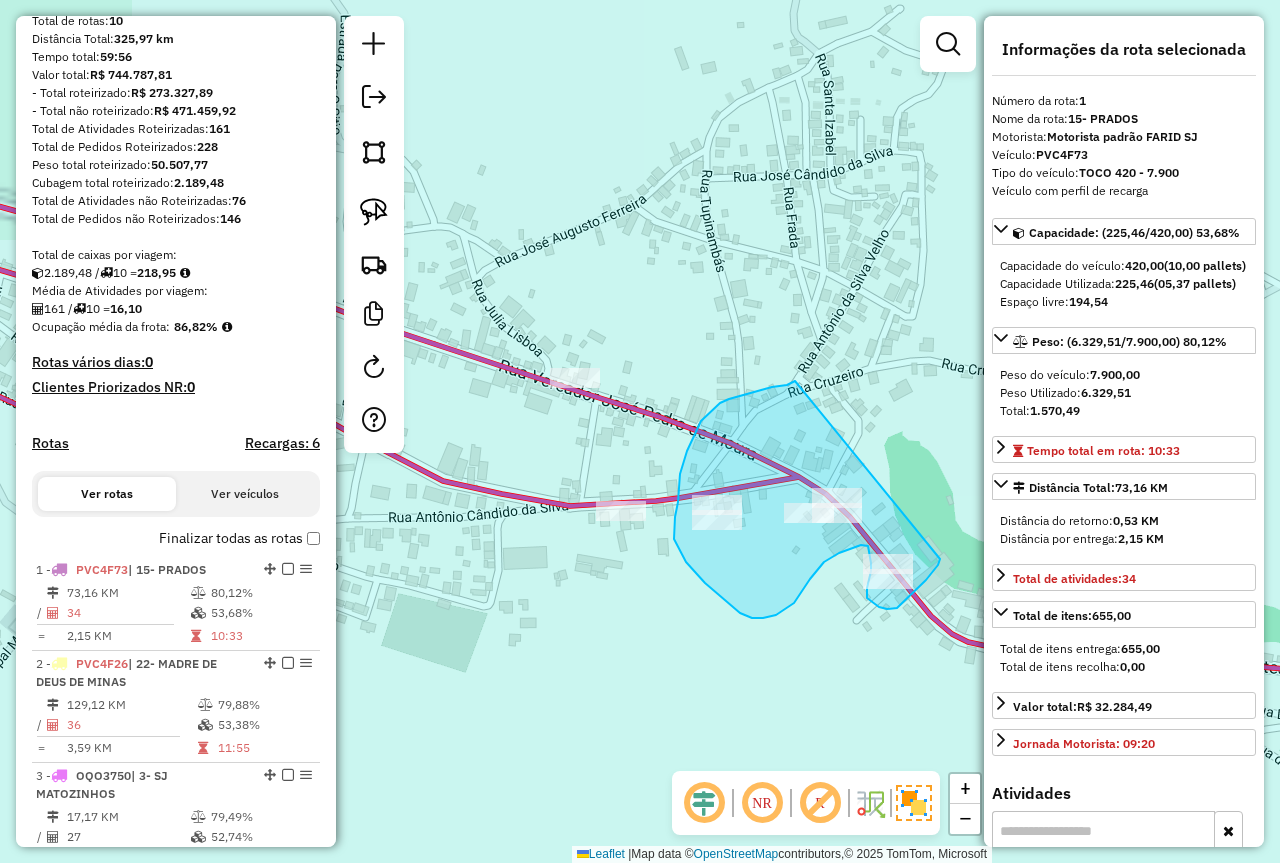 drag, startPoint x: 729, startPoint y: 399, endPoint x: 932, endPoint y: 539, distance: 246.5948 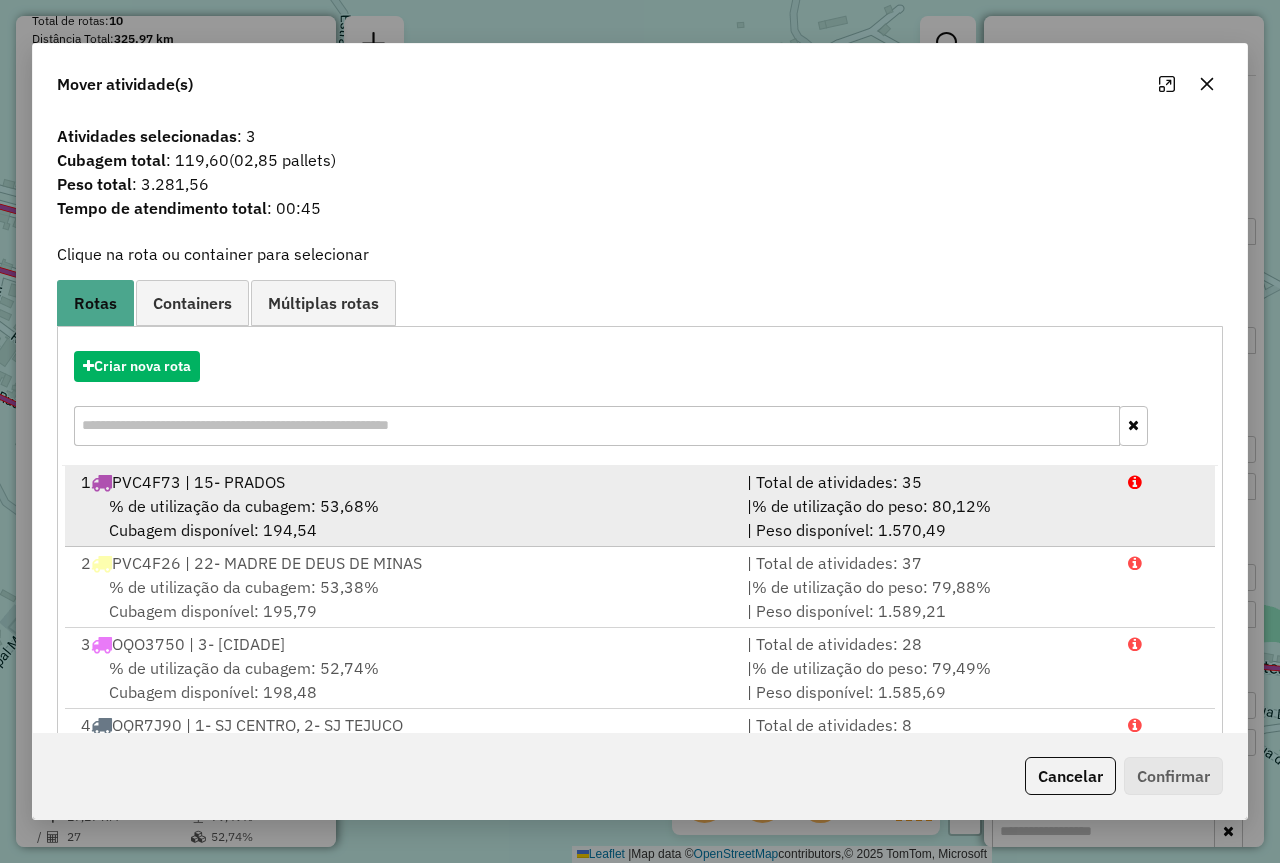 click on "% de utilização da cubagem: 53,68%  Cubagem disponível: 194,54" at bounding box center [402, 518] 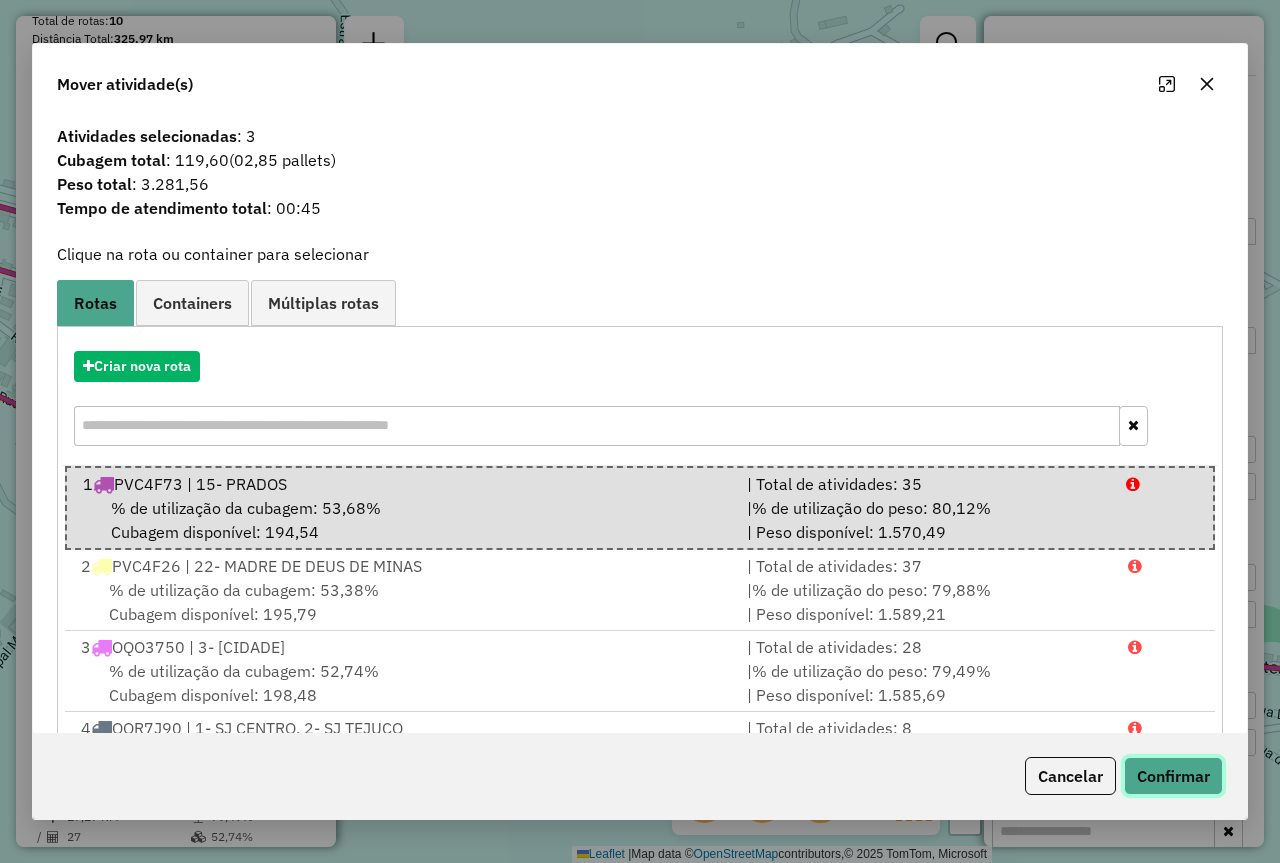 click on "Confirmar" 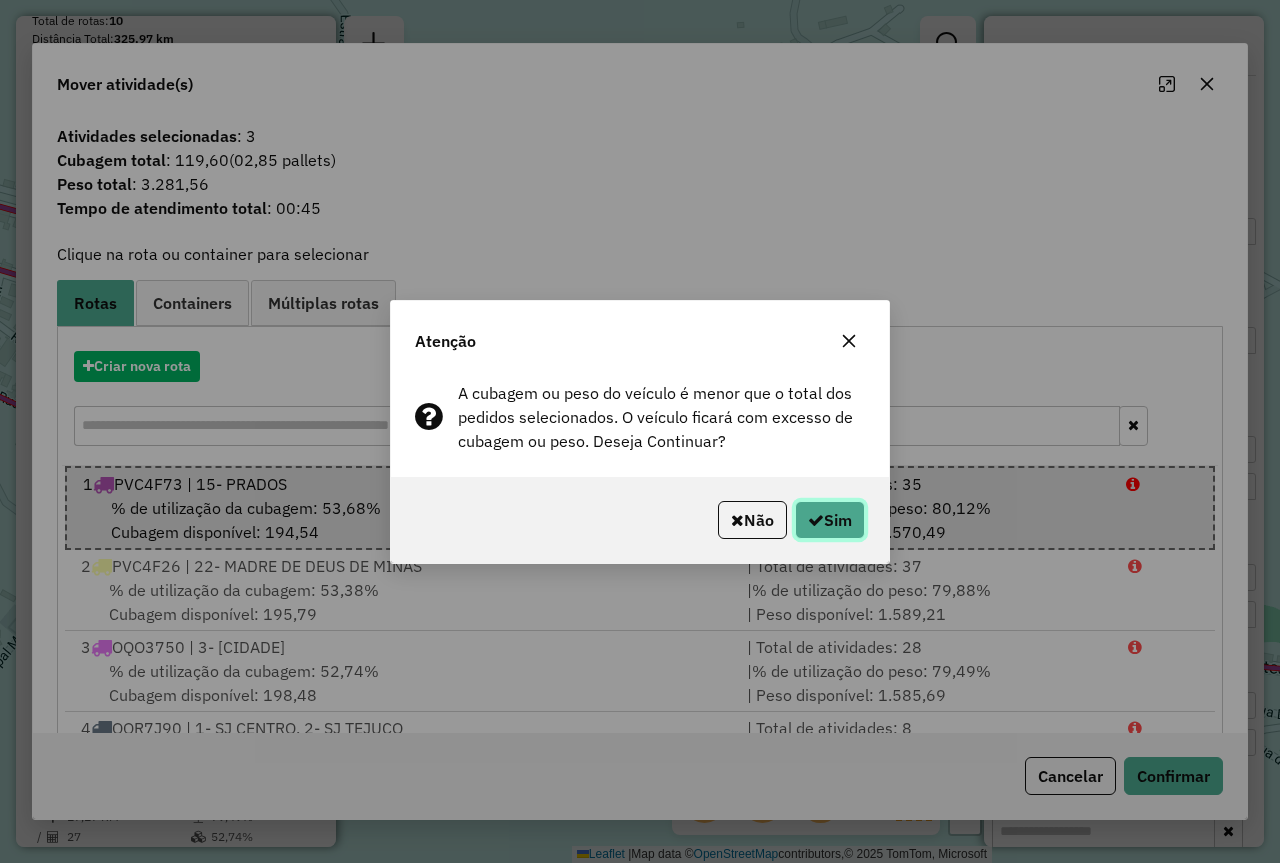 click on "Sim" 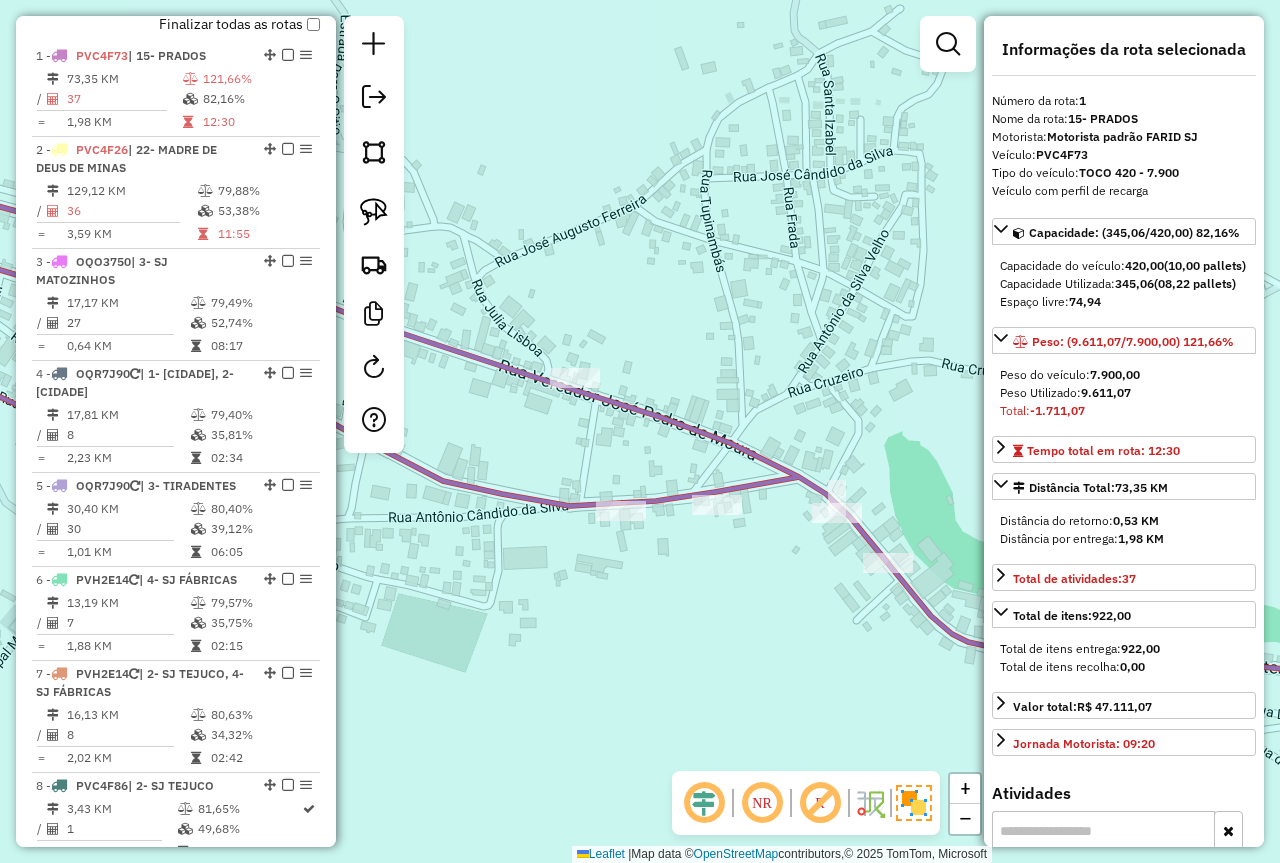 scroll, scrollTop: 750, scrollLeft: 0, axis: vertical 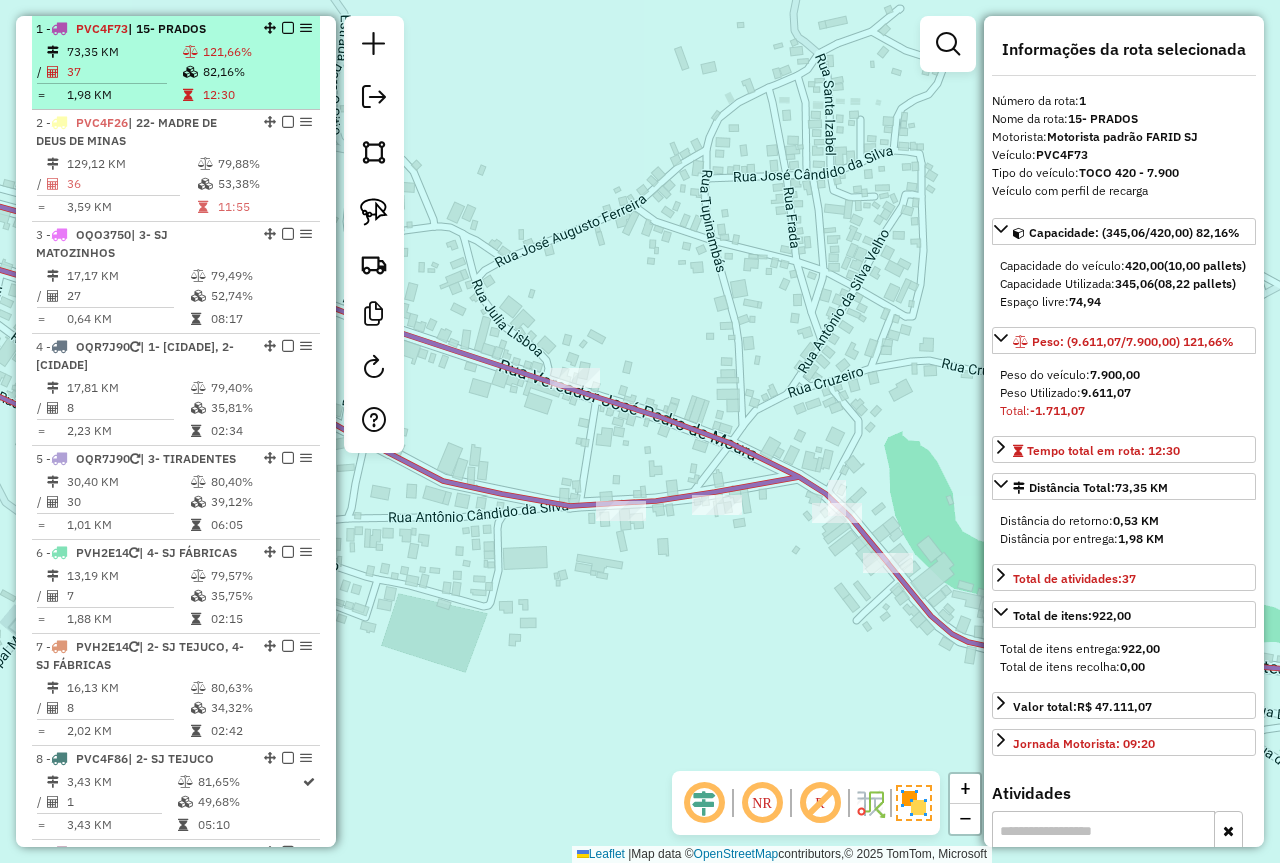 click on "37" at bounding box center [124, 72] 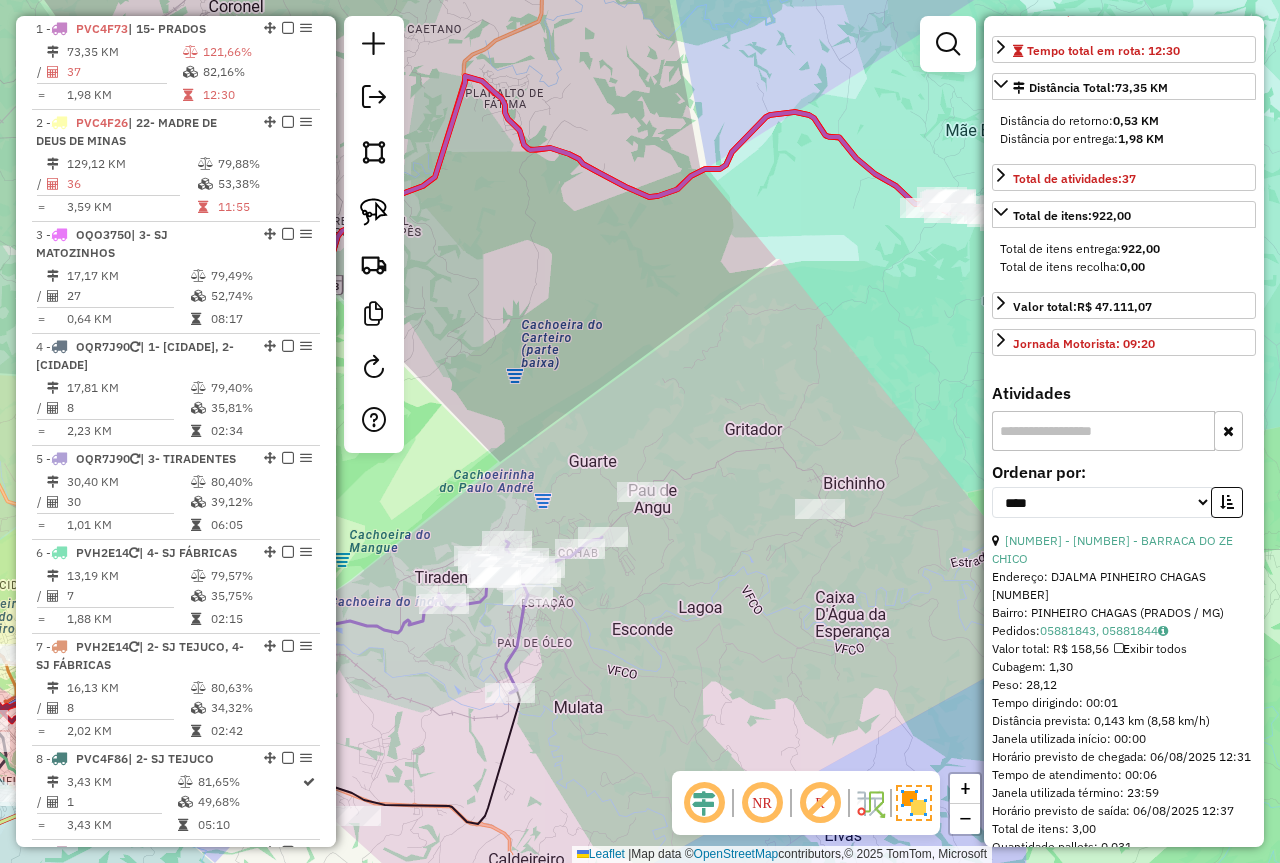 scroll, scrollTop: 600, scrollLeft: 0, axis: vertical 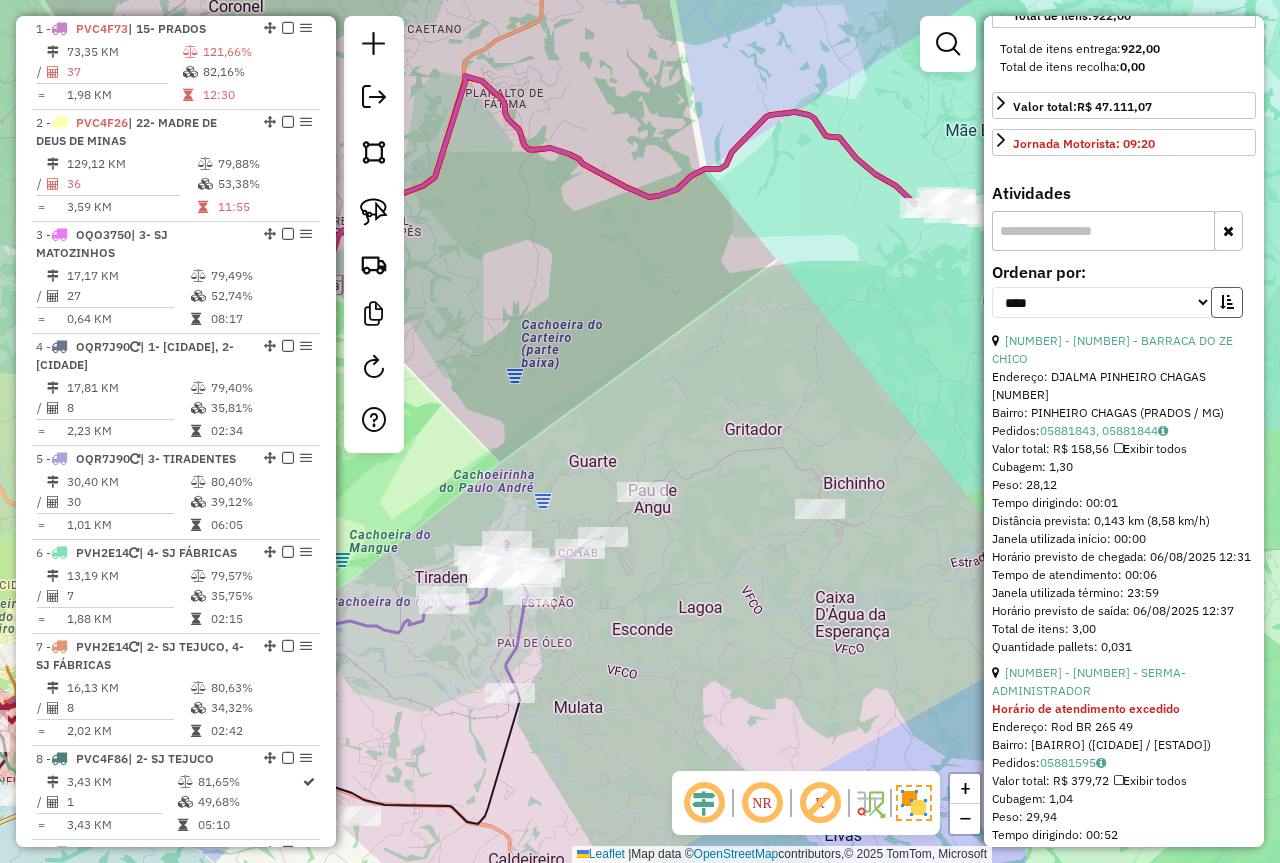 click at bounding box center (1227, 302) 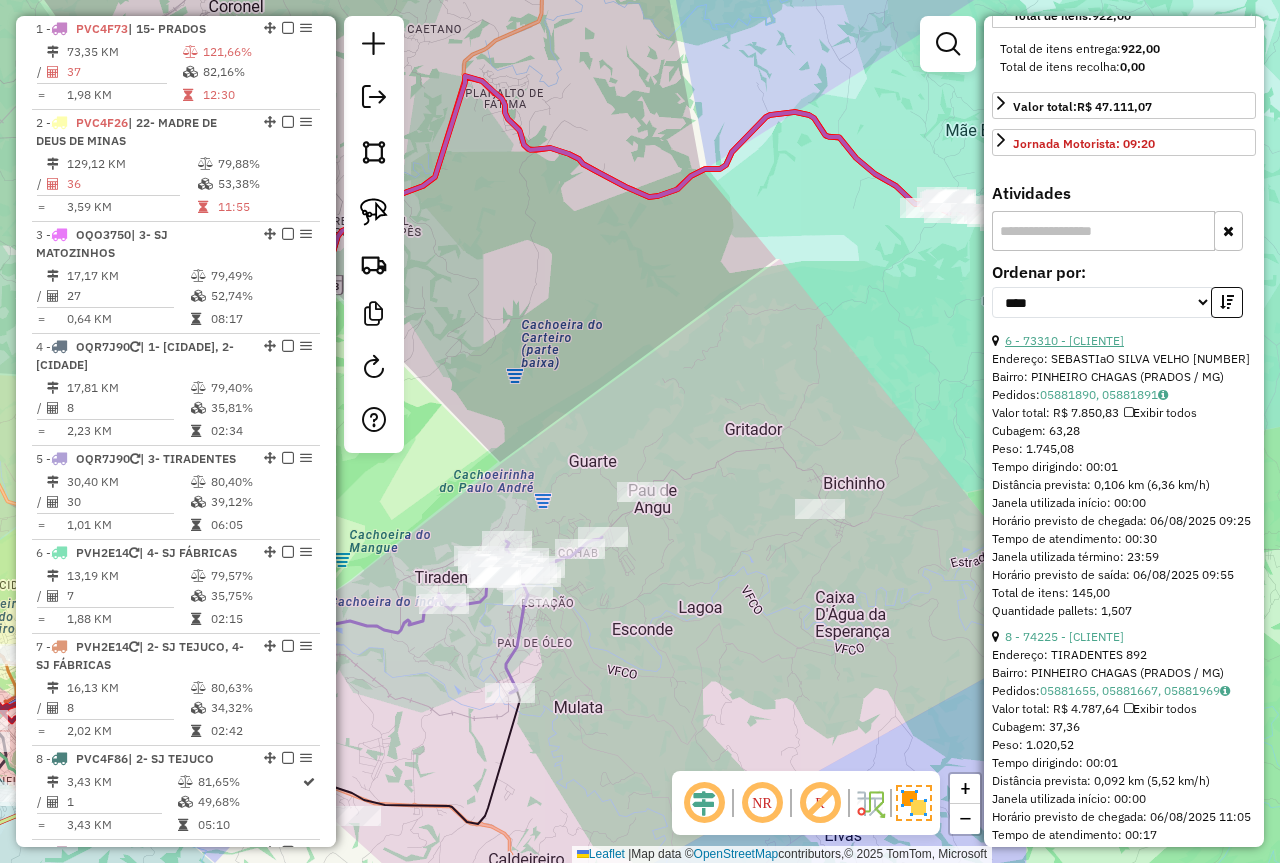 click on "6 - 73310 - DISSE  DIEGO" at bounding box center (1064, 340) 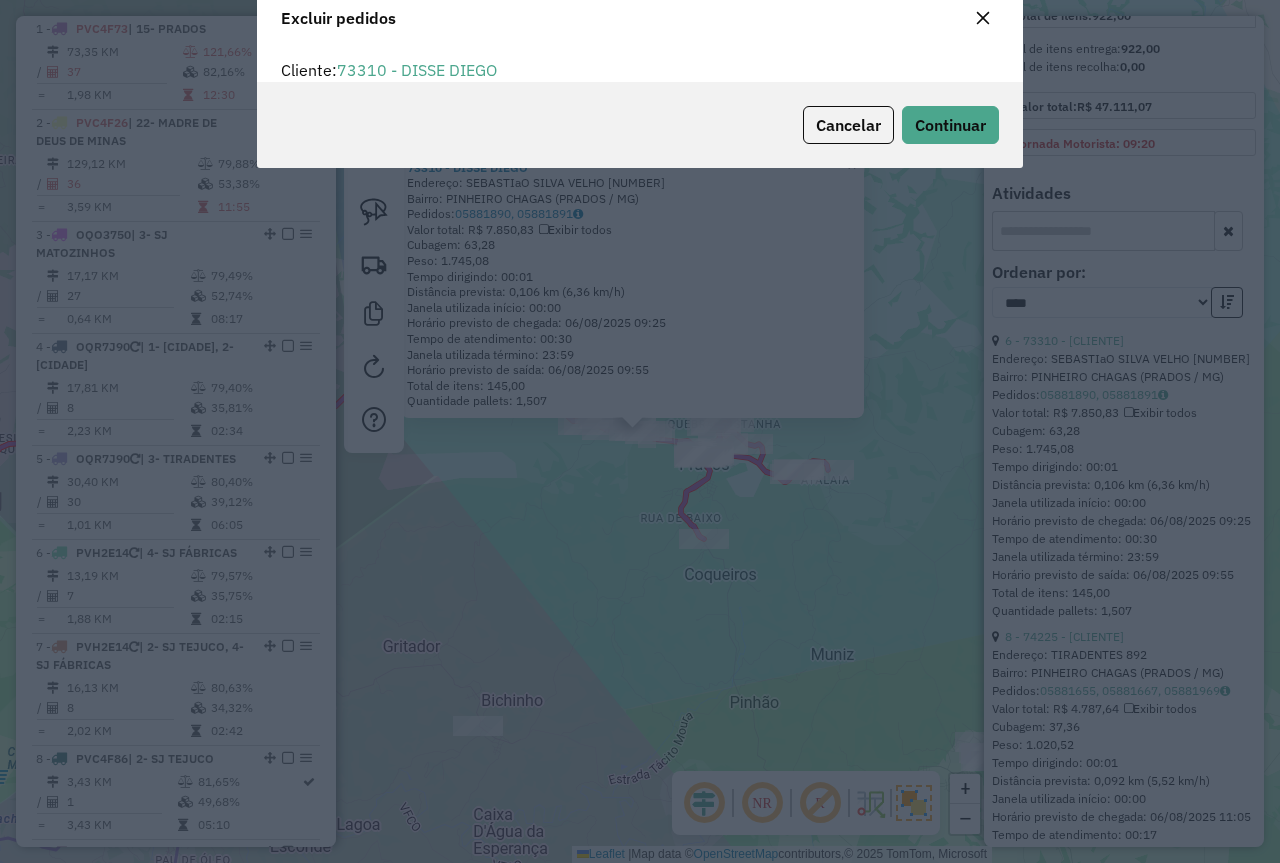scroll, scrollTop: 82, scrollLeft: 0, axis: vertical 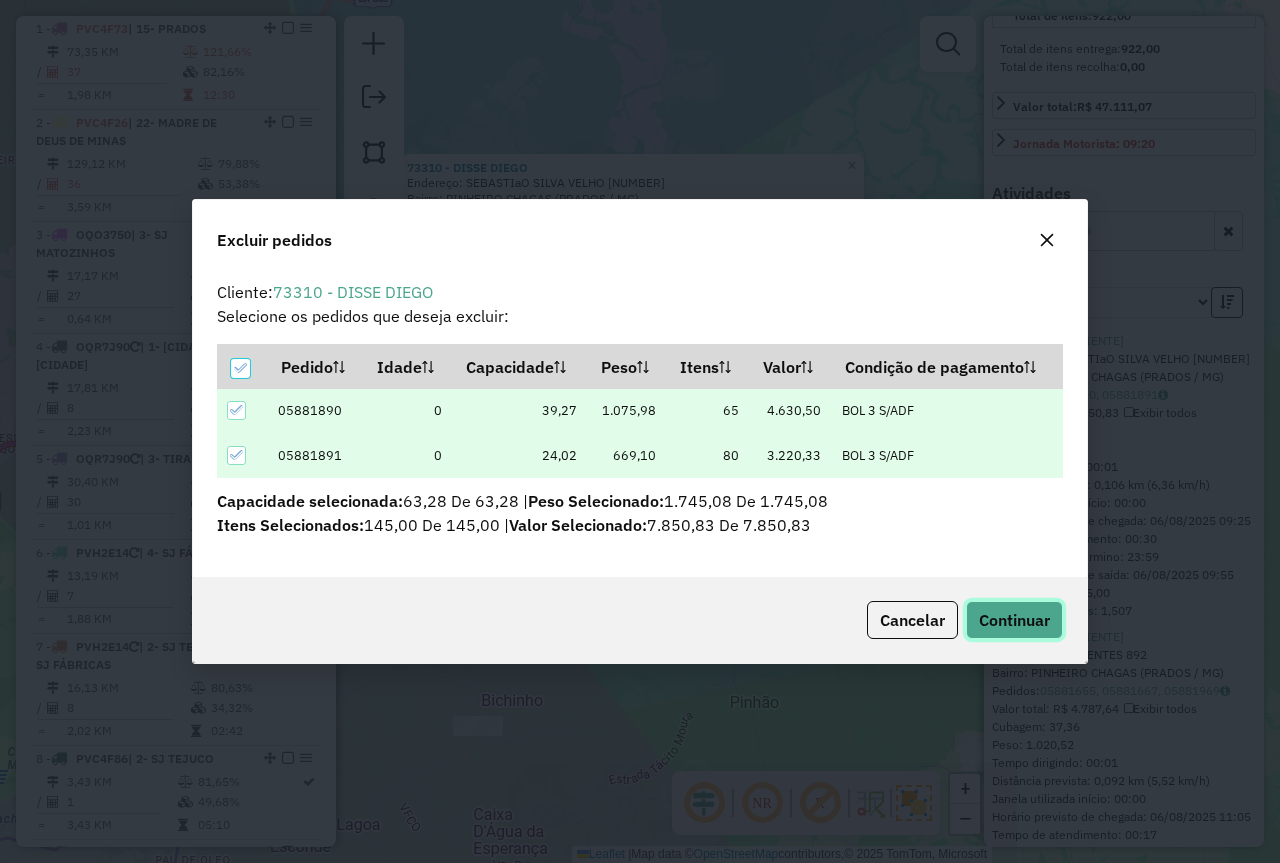 click on "Continuar" 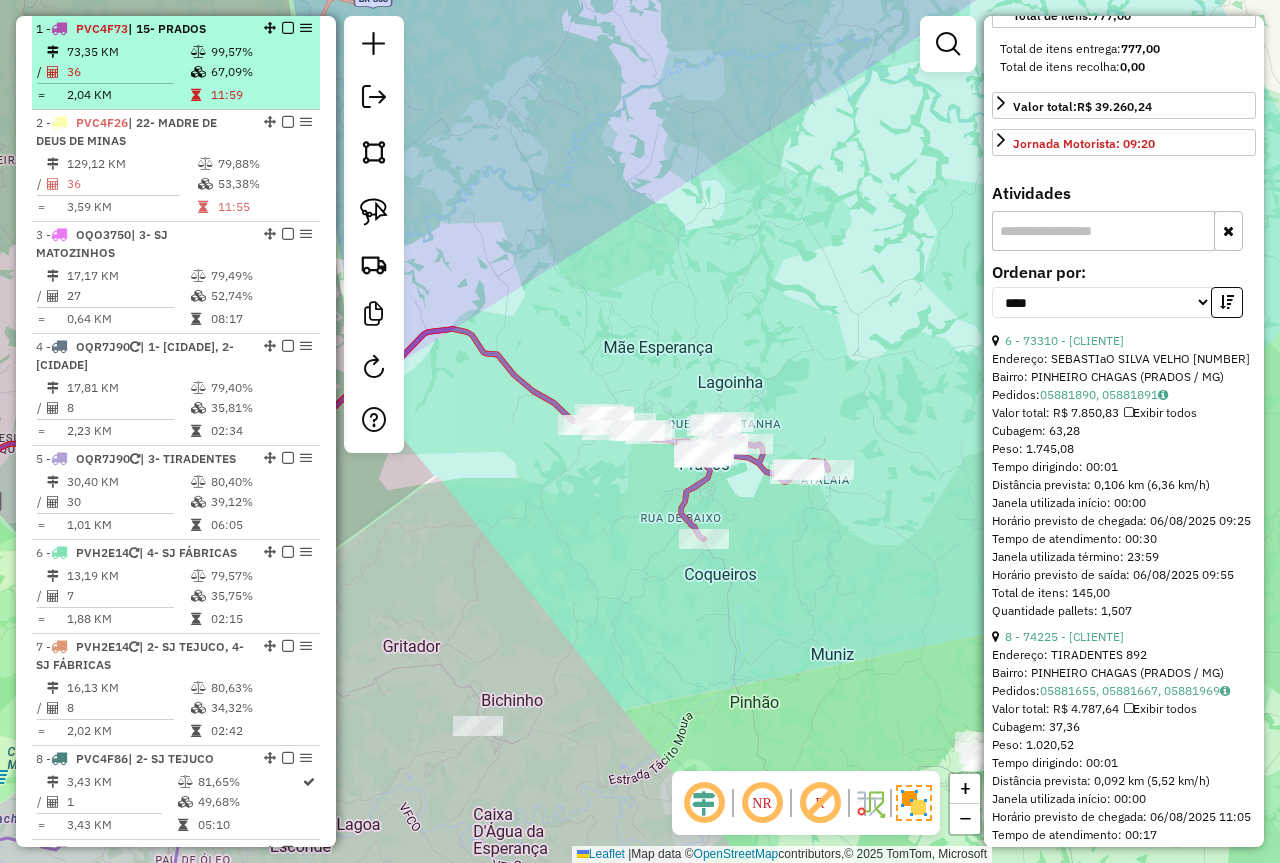 click on "67,09%" at bounding box center [260, 72] 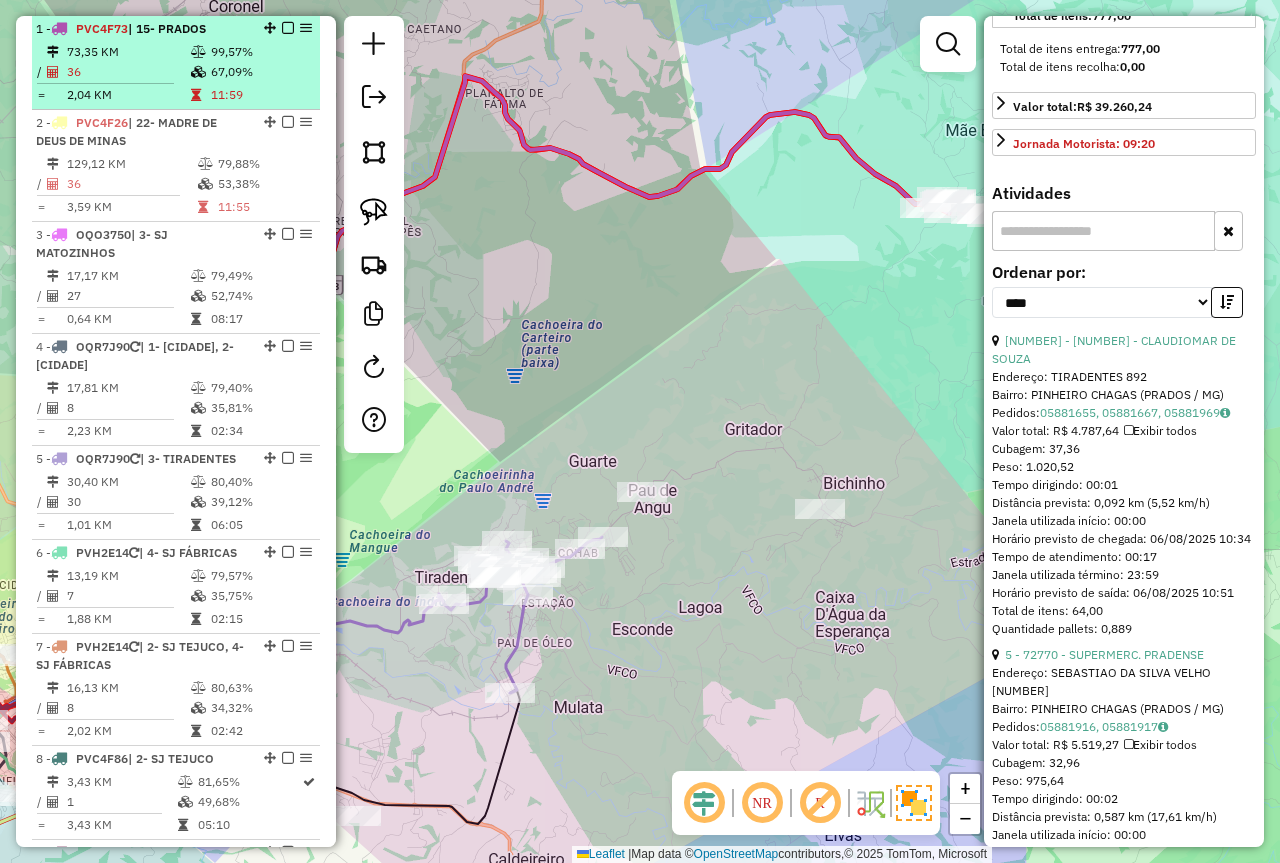 click at bounding box center [288, 28] 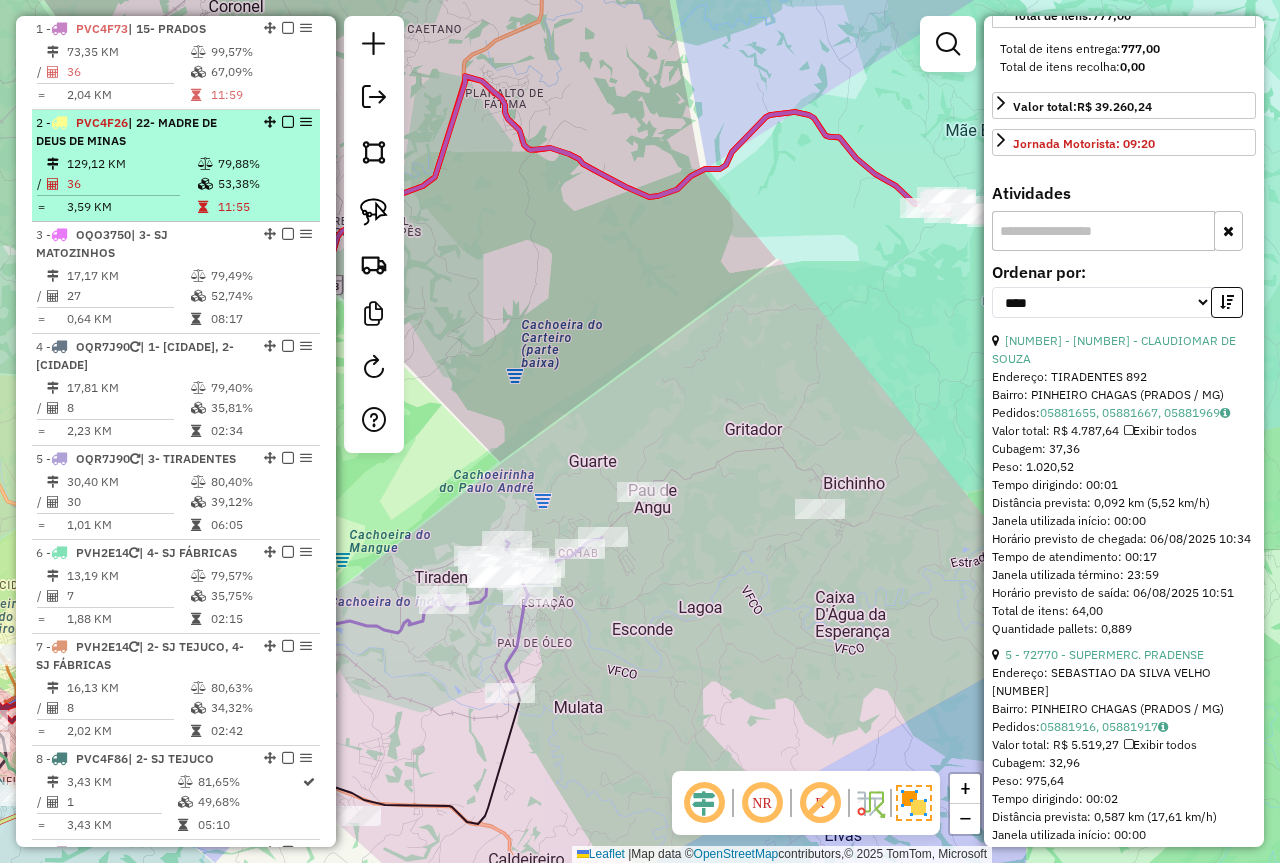 scroll, scrollTop: 683, scrollLeft: 0, axis: vertical 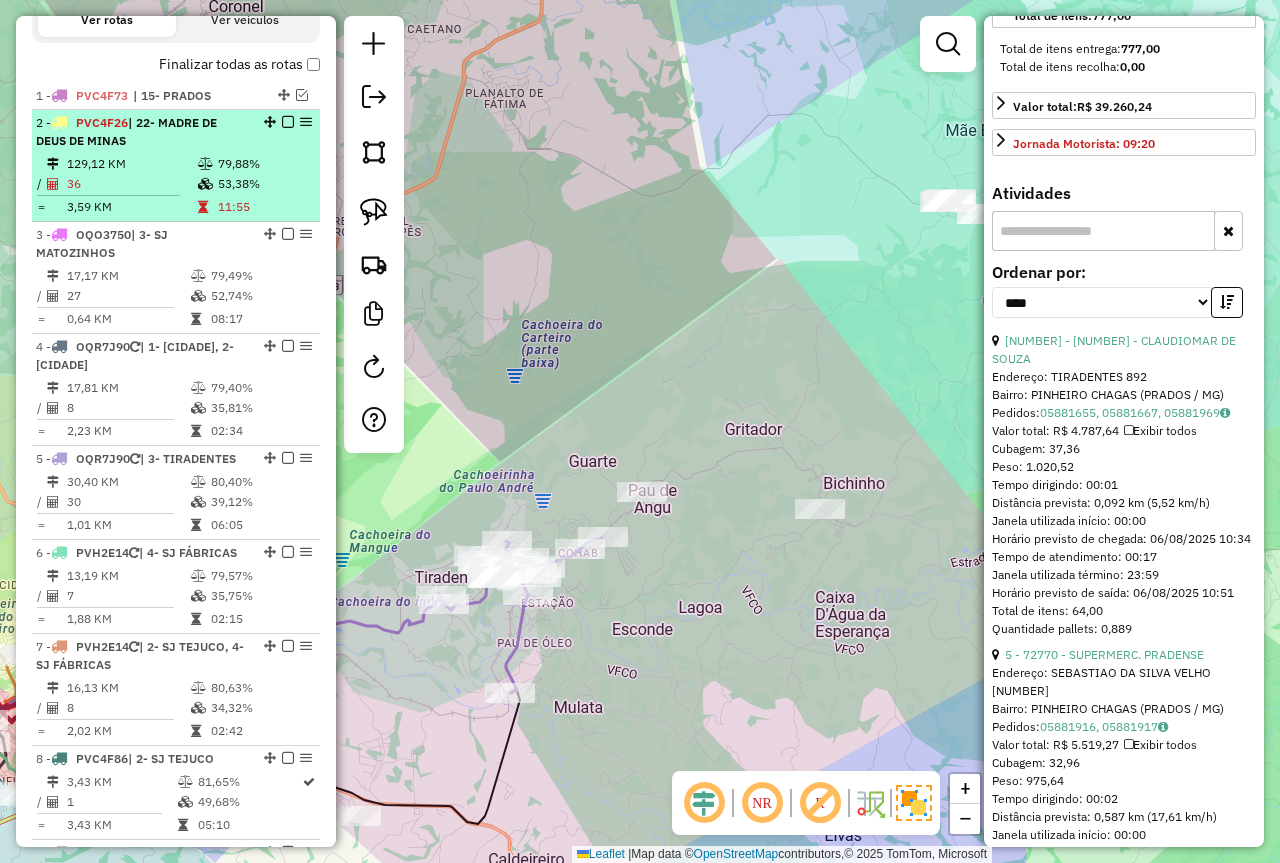 click on "2 -       PVC4F26   | 22- MADRE DE DEUS DE MINAS" at bounding box center [176, 132] 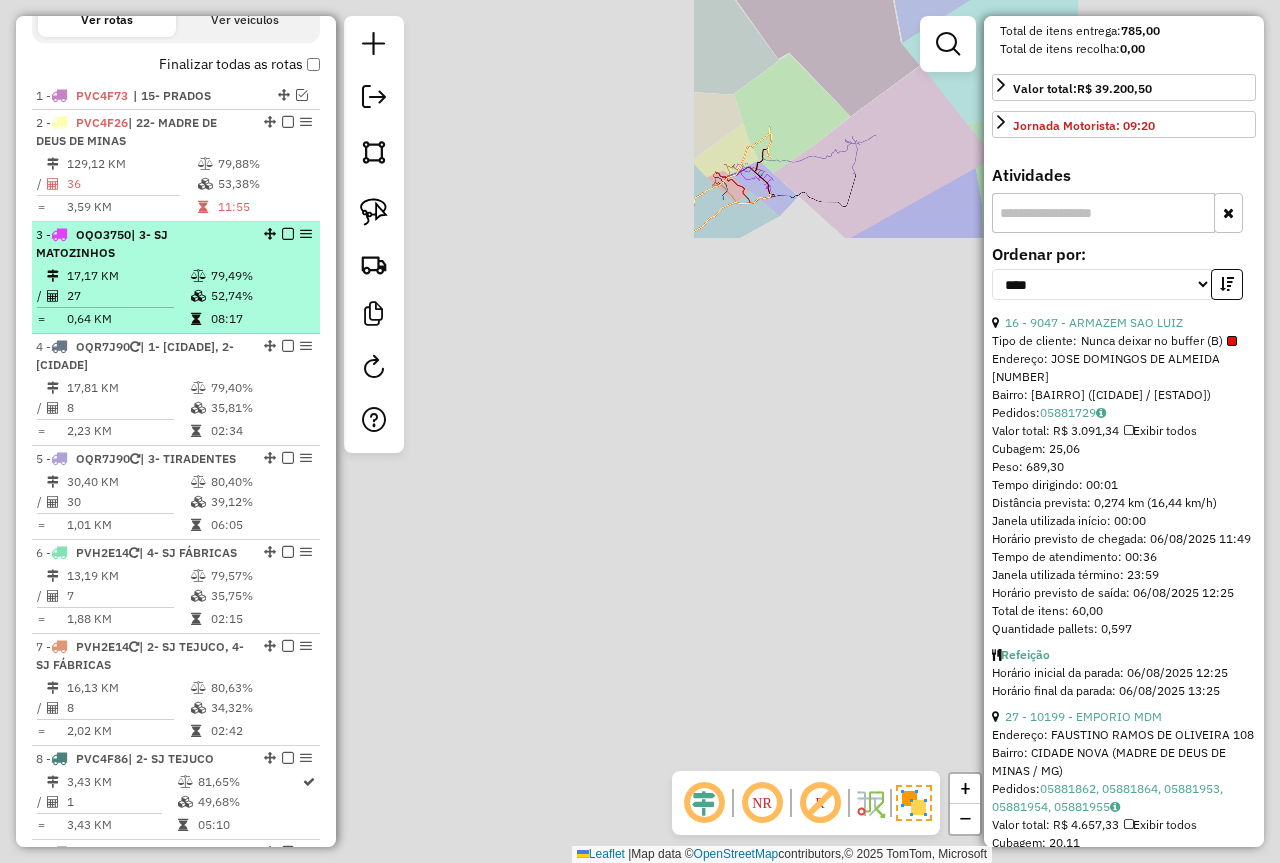 scroll, scrollTop: 582, scrollLeft: 0, axis: vertical 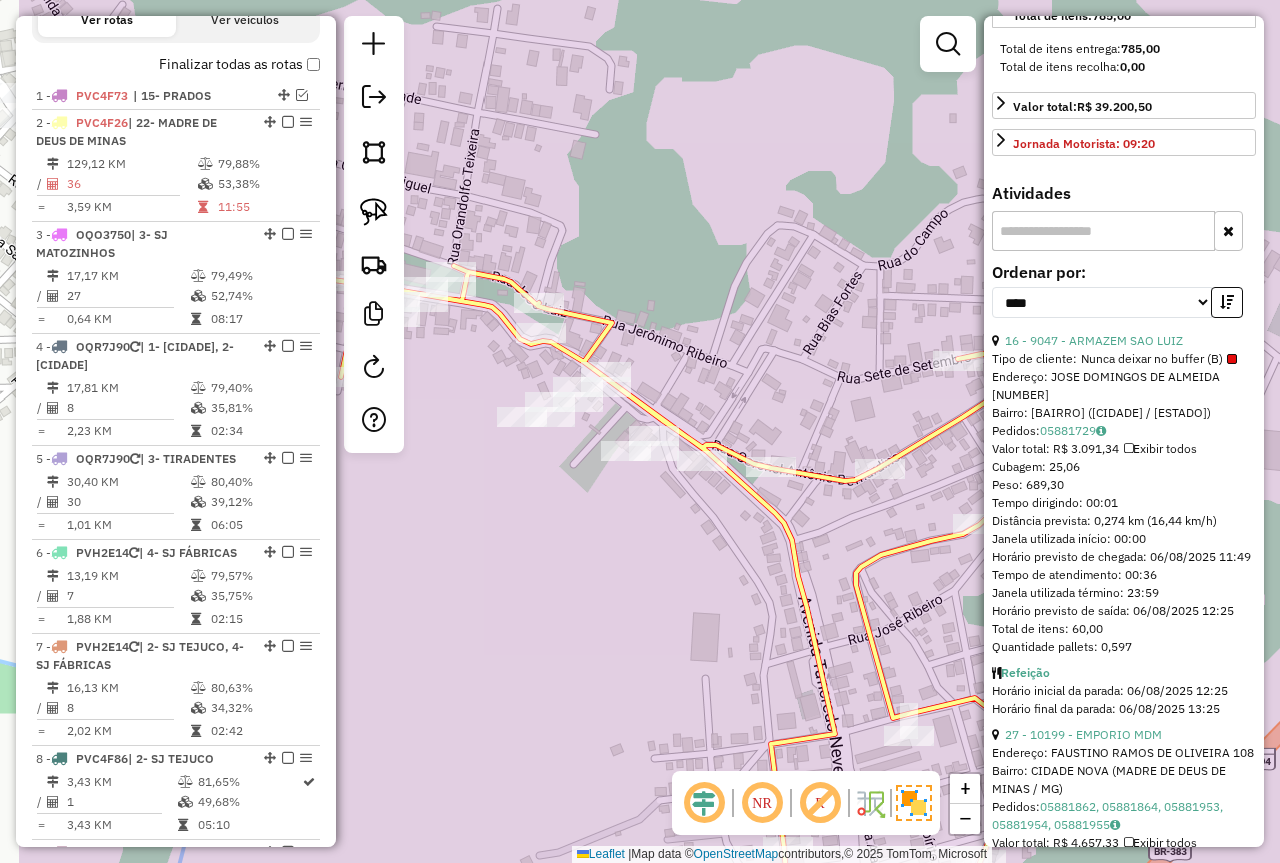 drag, startPoint x: 693, startPoint y: 345, endPoint x: 628, endPoint y: 285, distance: 88.45903 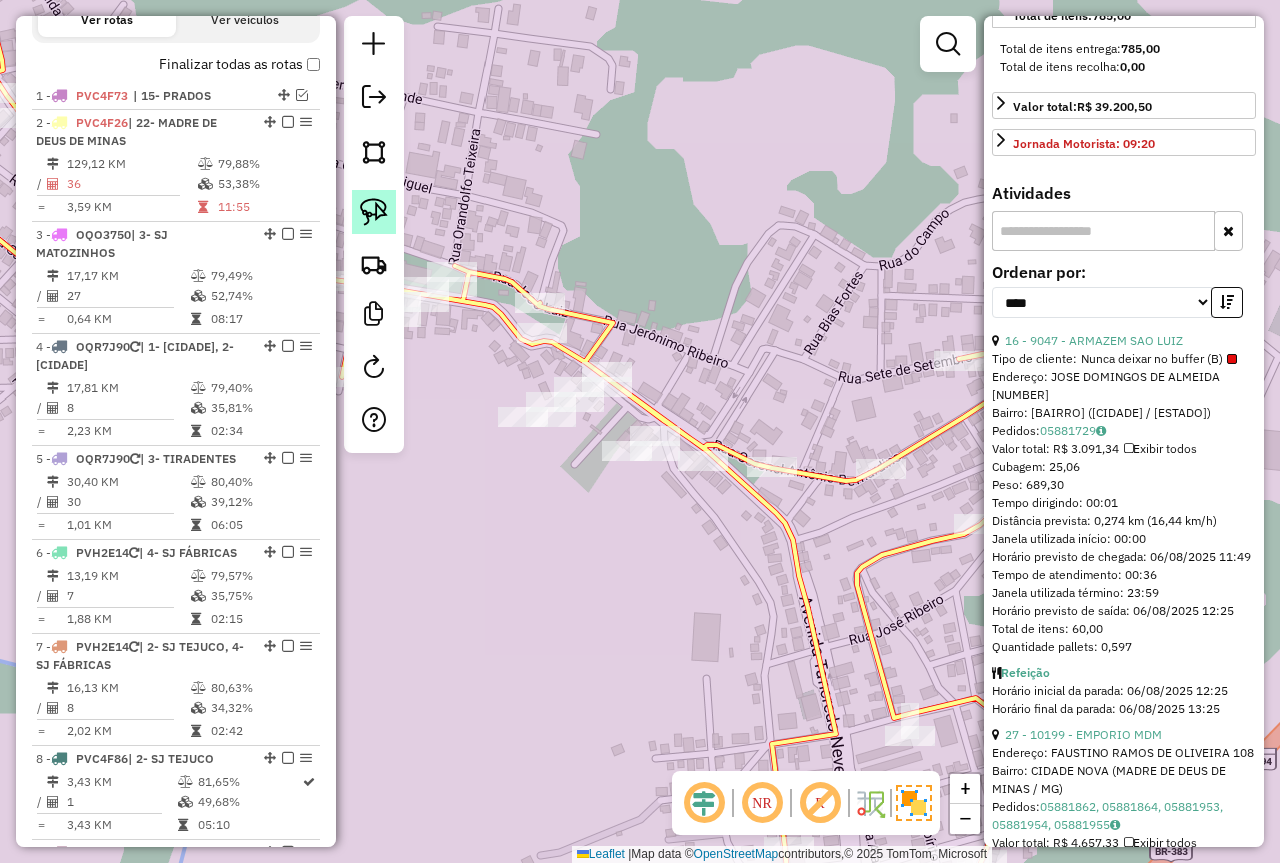 click 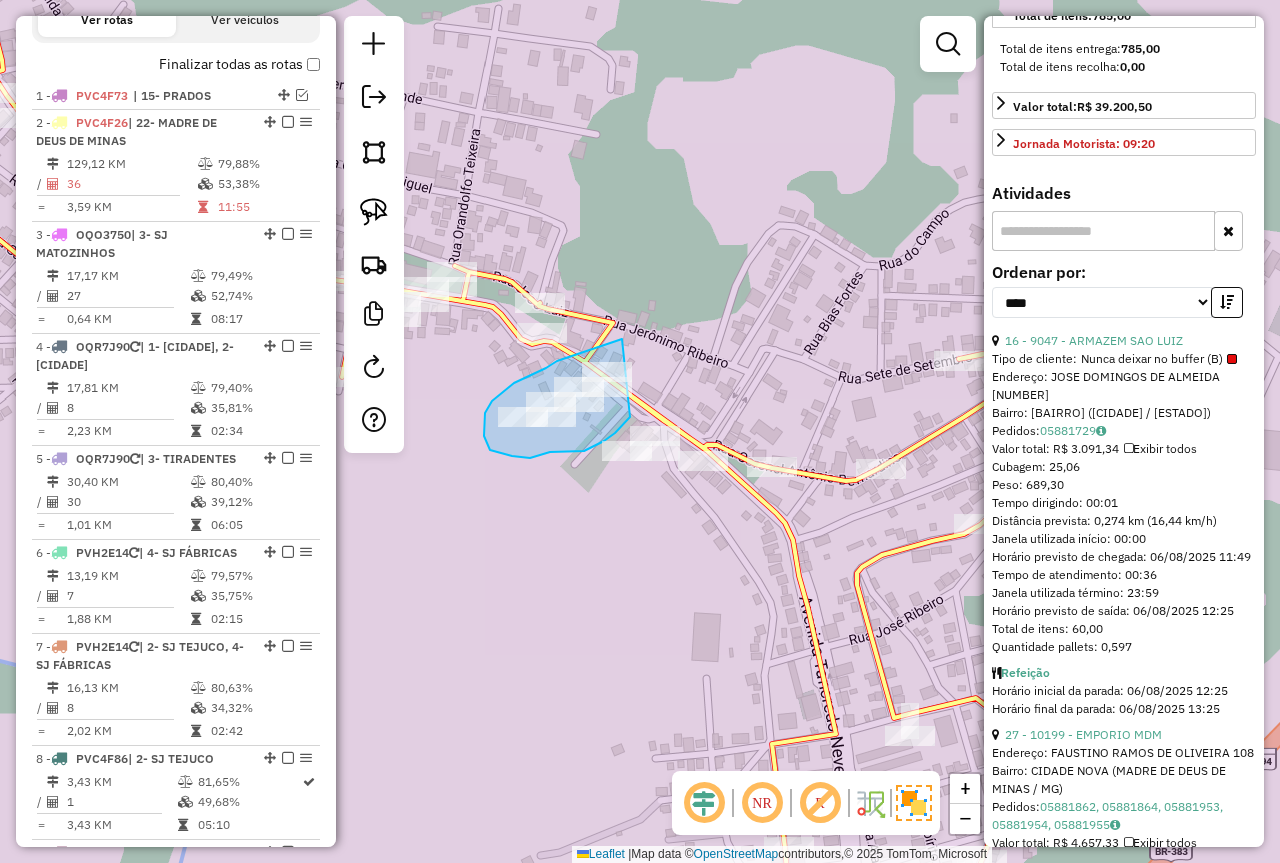 drag, startPoint x: 578, startPoint y: 353, endPoint x: 648, endPoint y: 408, distance: 89.02247 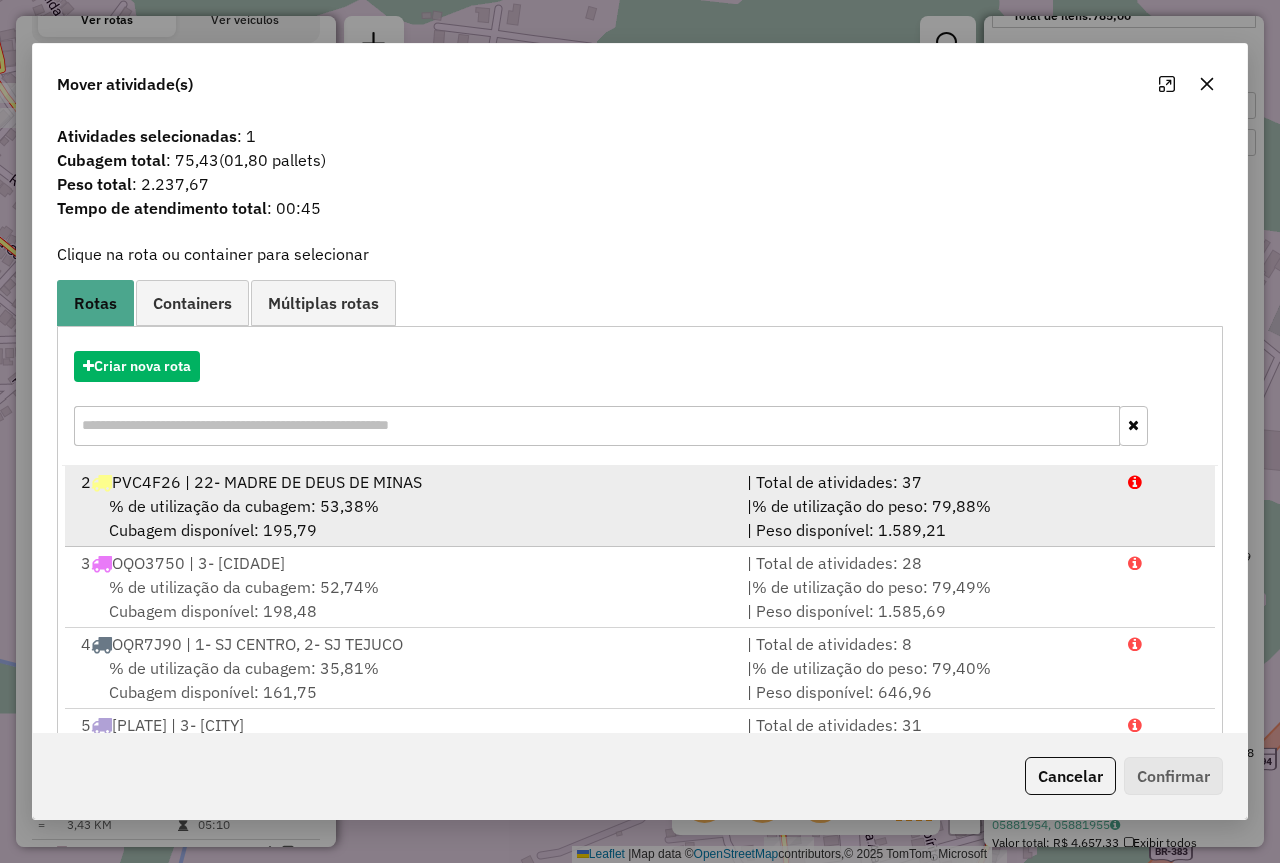 click on "% de utilização do peso: 79,88%" at bounding box center (871, 506) 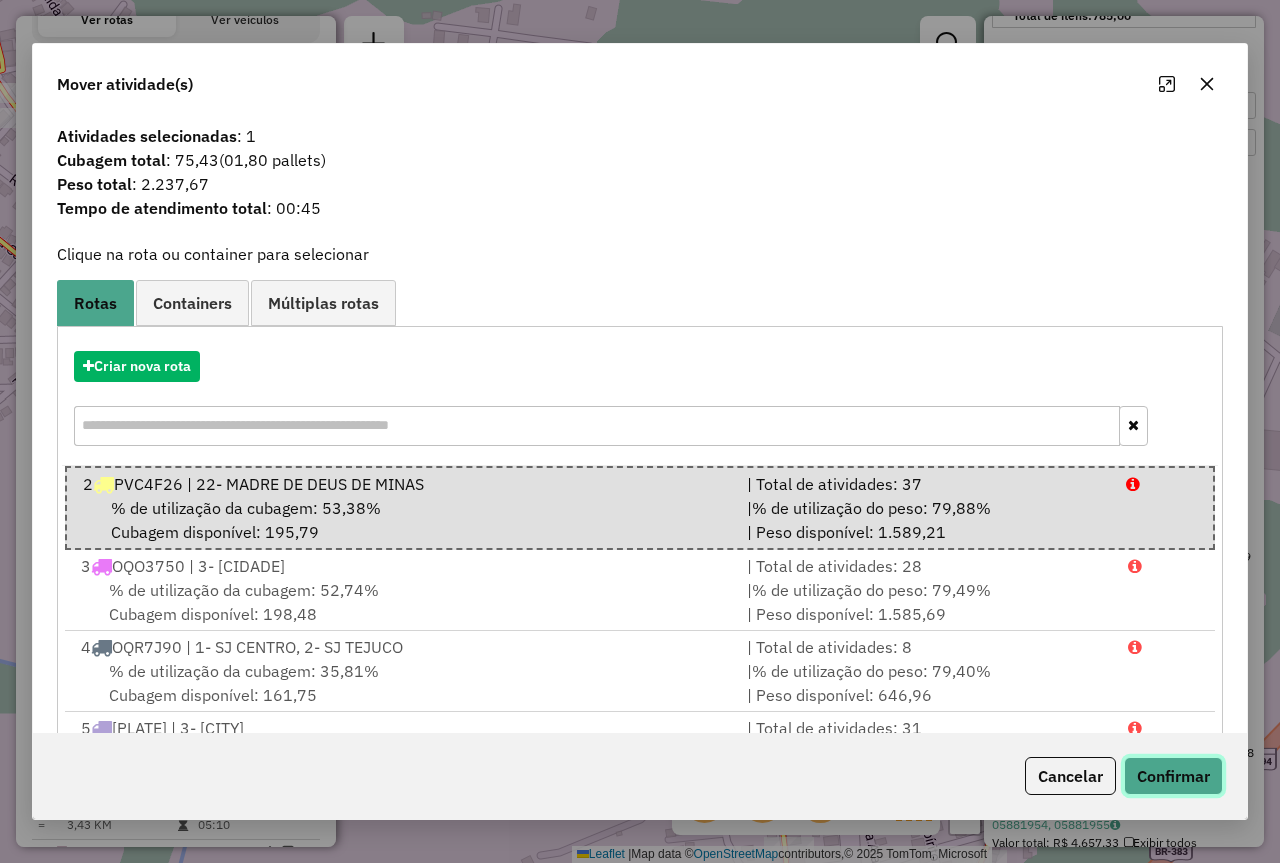 click on "Confirmar" 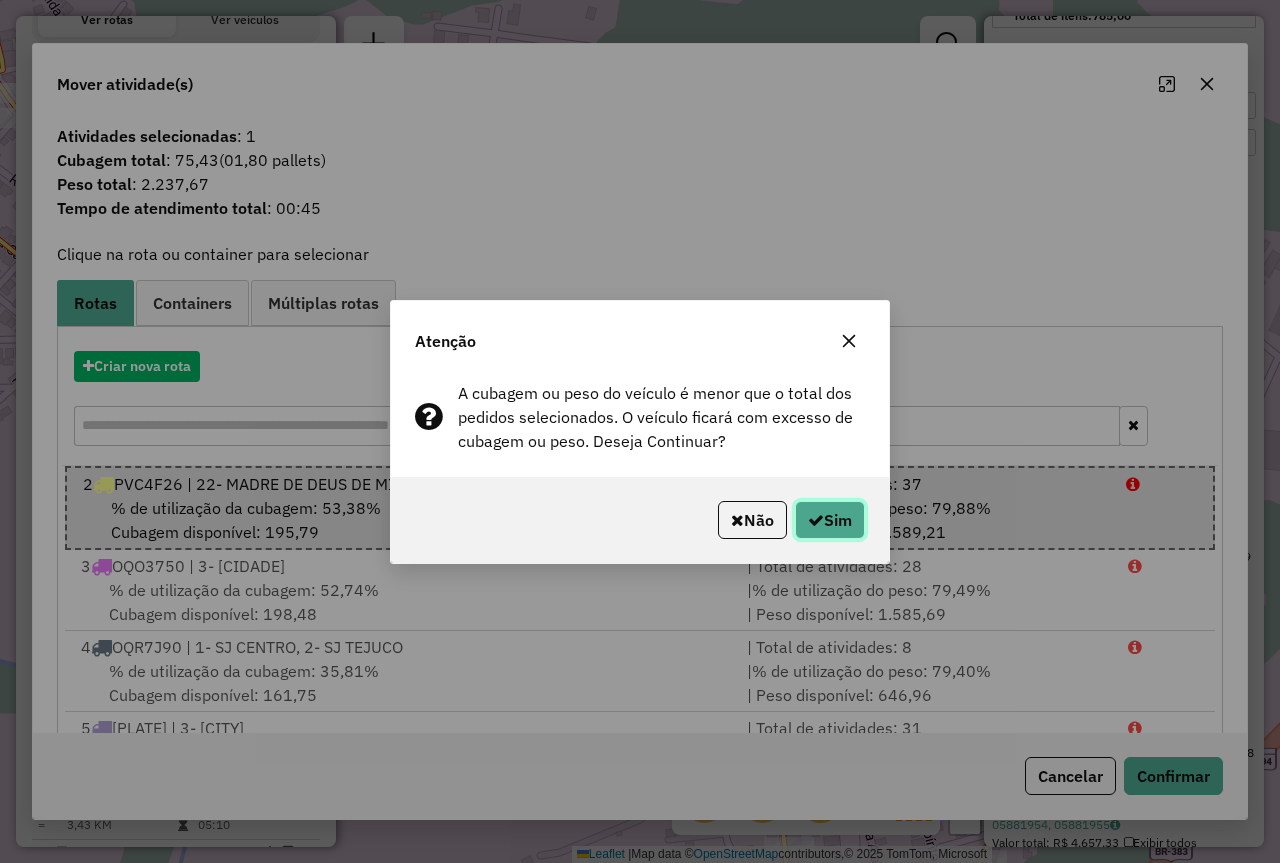 click on "Sim" 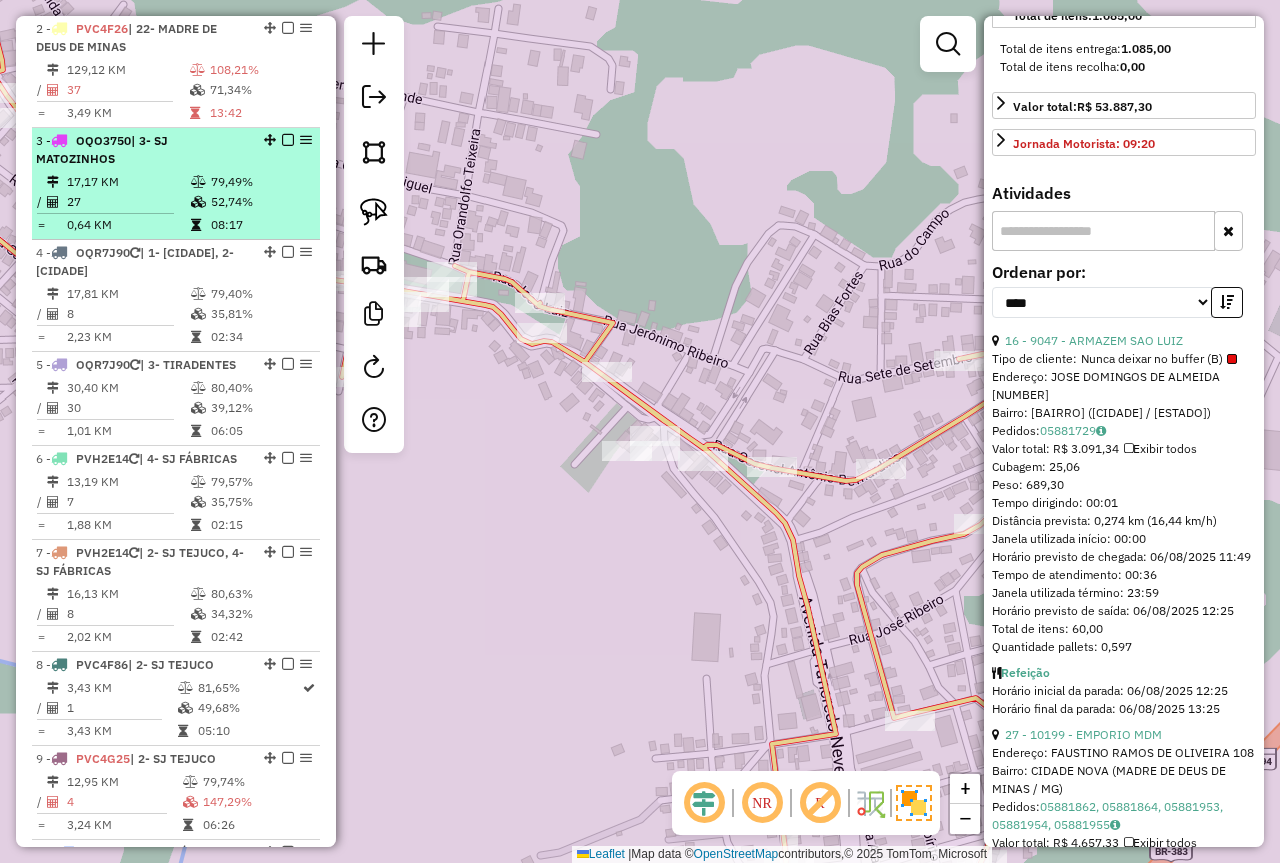 scroll, scrollTop: 577, scrollLeft: 0, axis: vertical 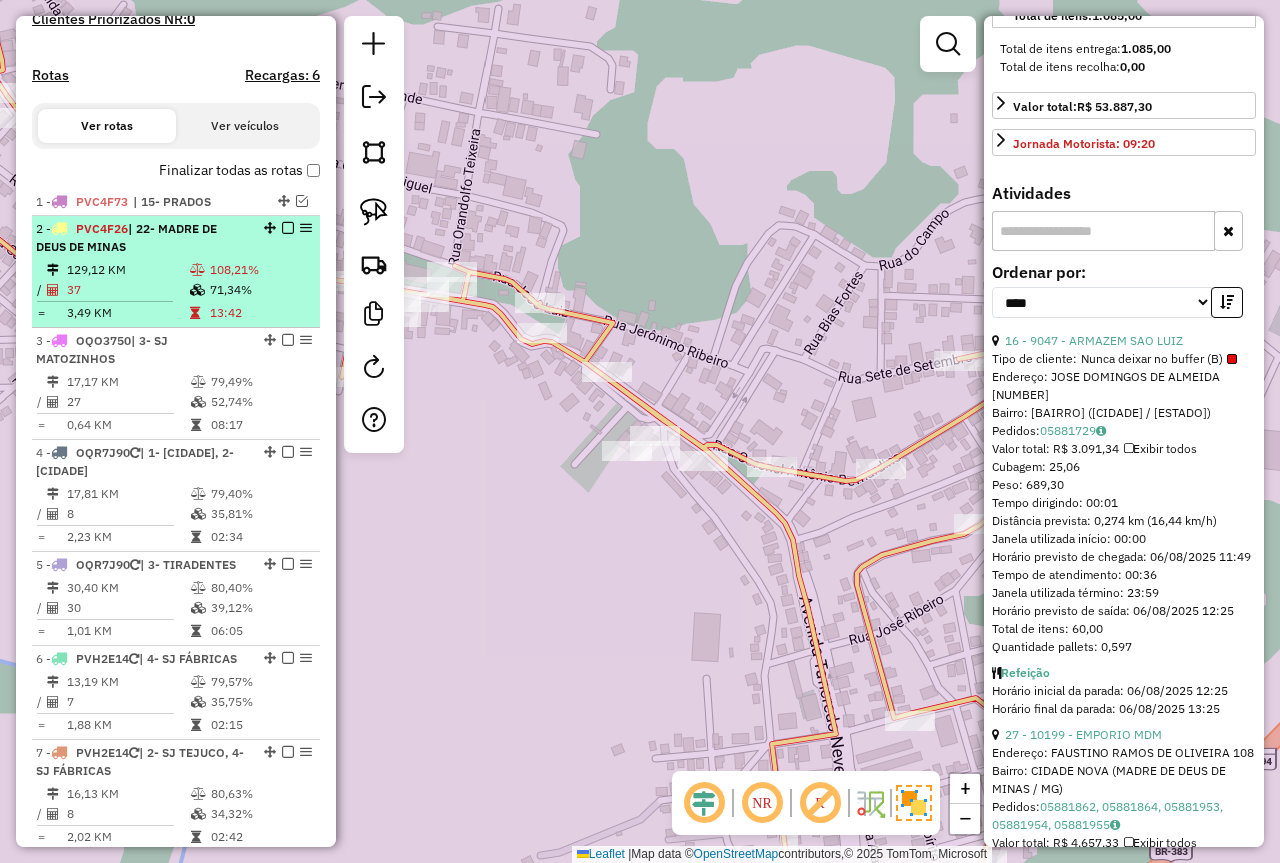 drag, startPoint x: 221, startPoint y: 288, endPoint x: 275, endPoint y: 298, distance: 54.91812 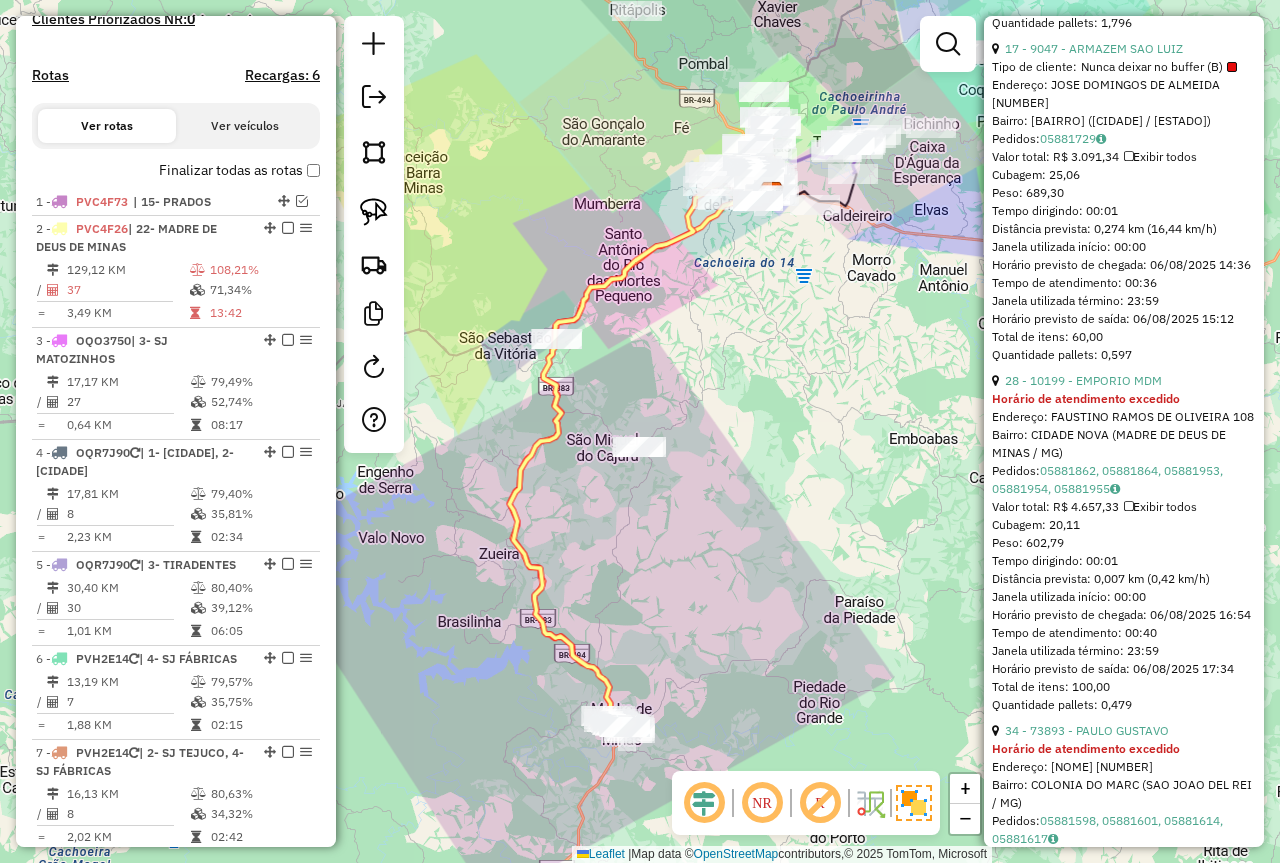 scroll, scrollTop: 1182, scrollLeft: 0, axis: vertical 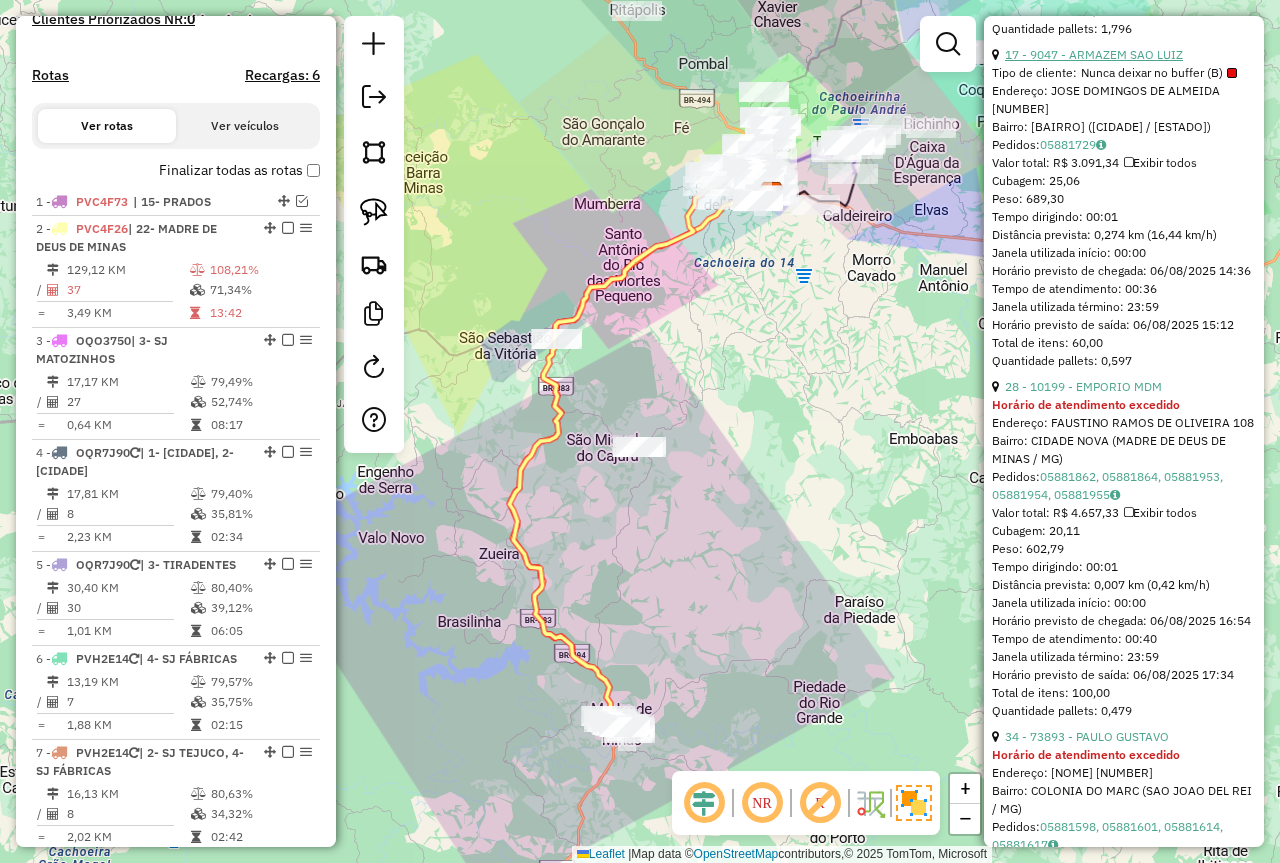 click on "17 - 9047 - ARMAZEM SAO LUIZ" at bounding box center (1094, 54) 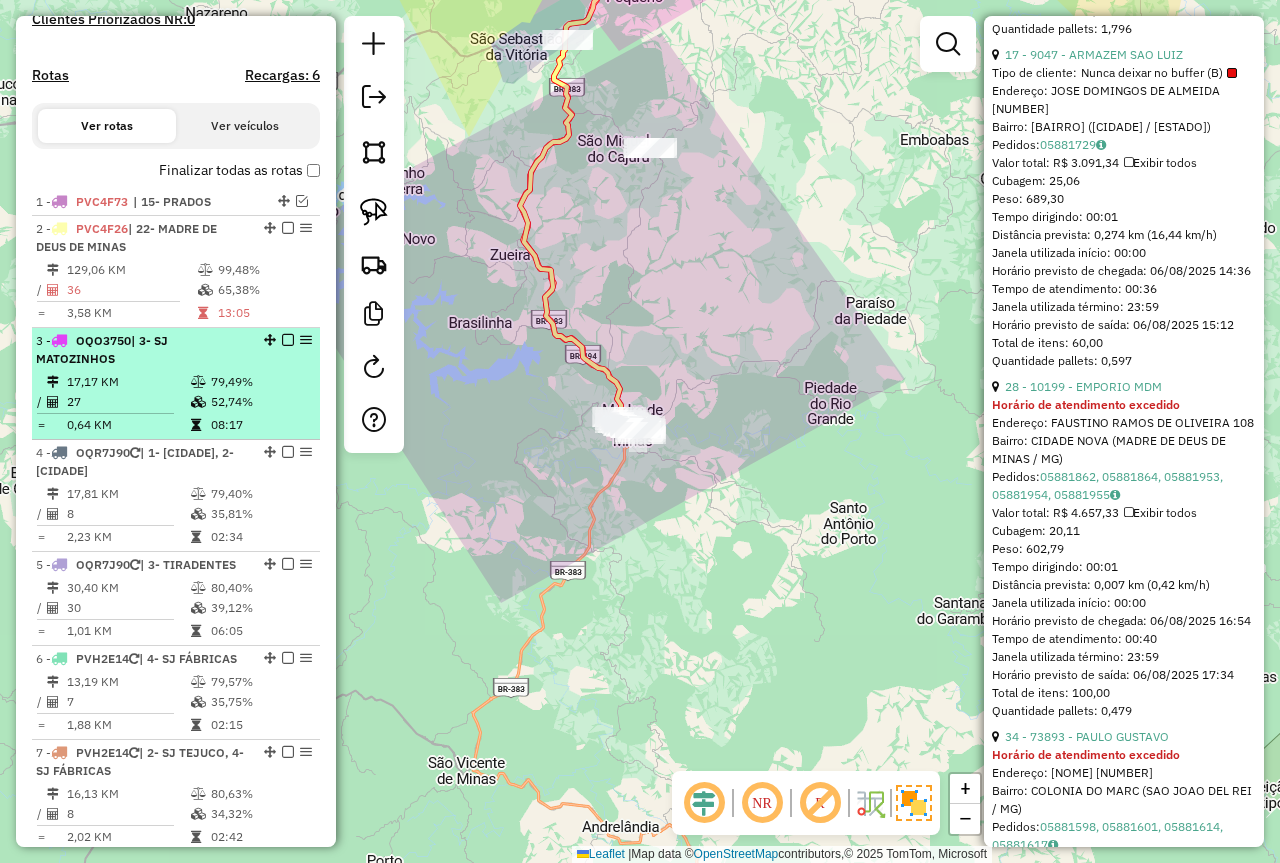 scroll, scrollTop: 814, scrollLeft: 0, axis: vertical 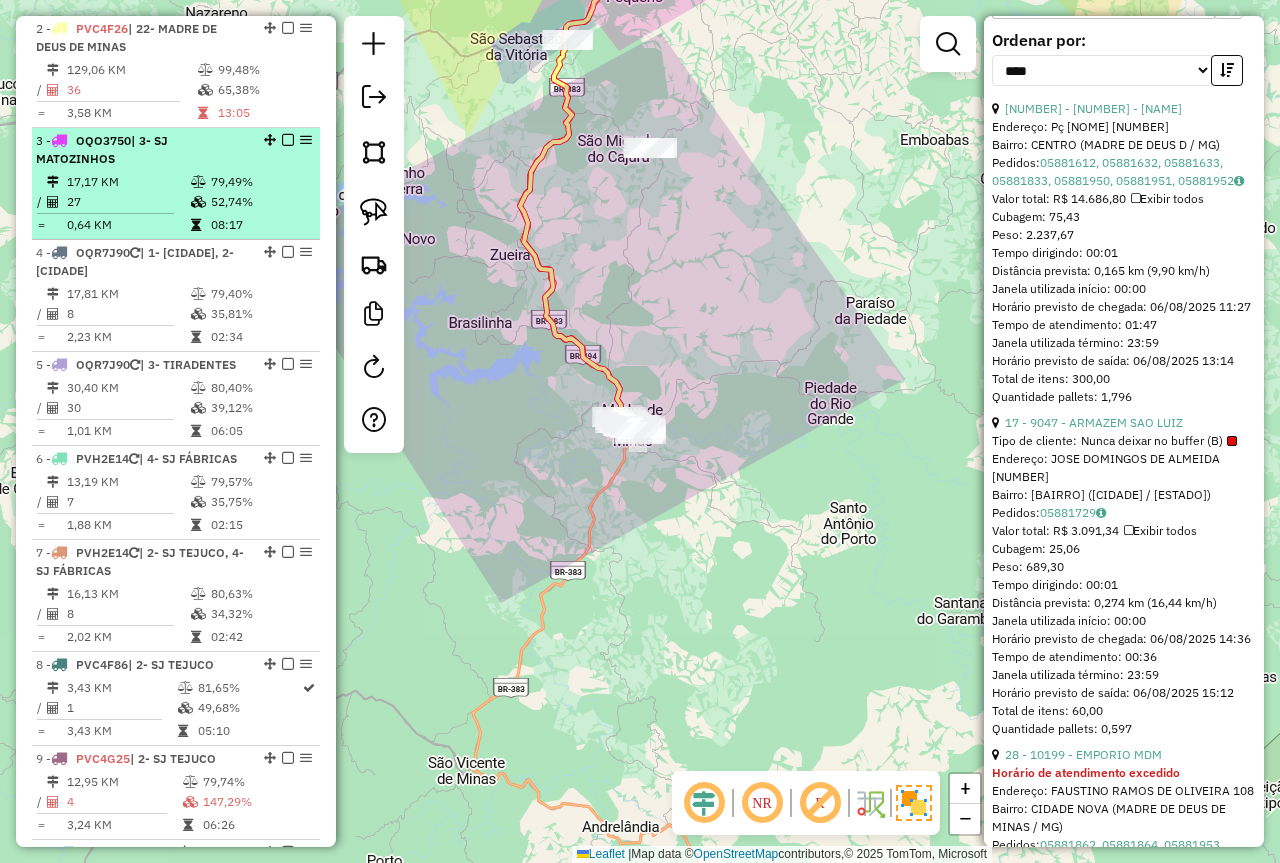 click on "3 -       OQO3750   | 3- SJ MATOZINHOS" at bounding box center (142, 150) 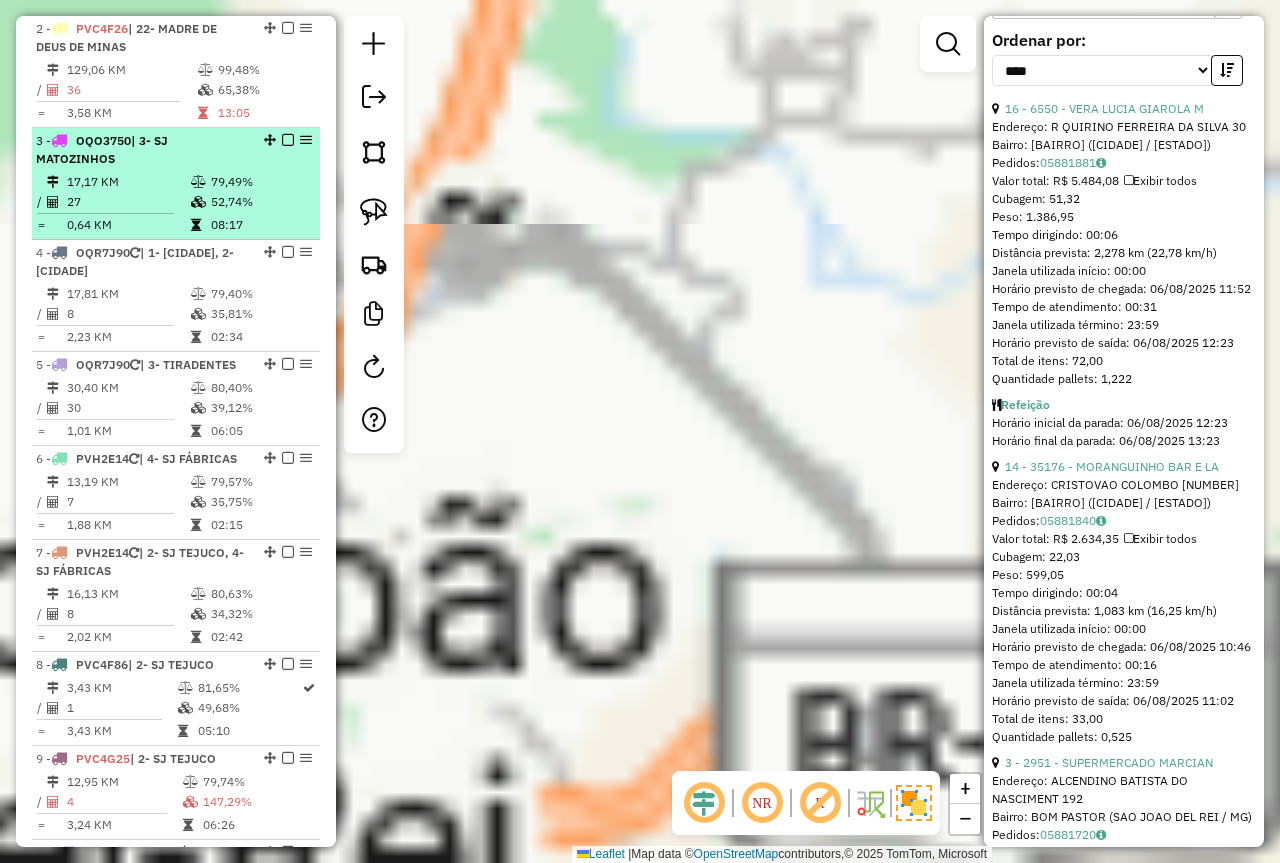 click on "3 -       OQO3750   | 3- SJ MATOZINHOS" at bounding box center (142, 150) 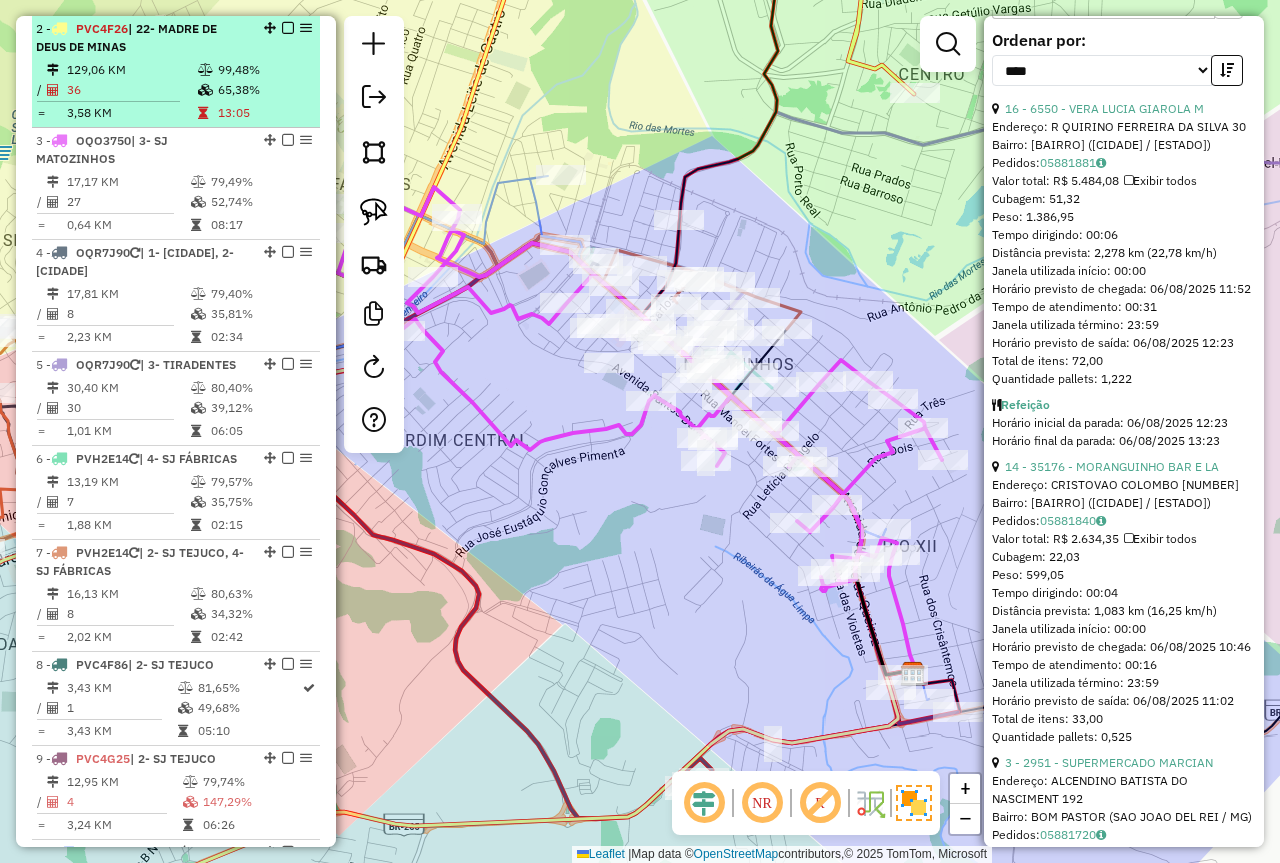 click on "129,06 KM   99,48%  /  36   65,38%     =  3,58 KM   13:05" at bounding box center [176, 91] 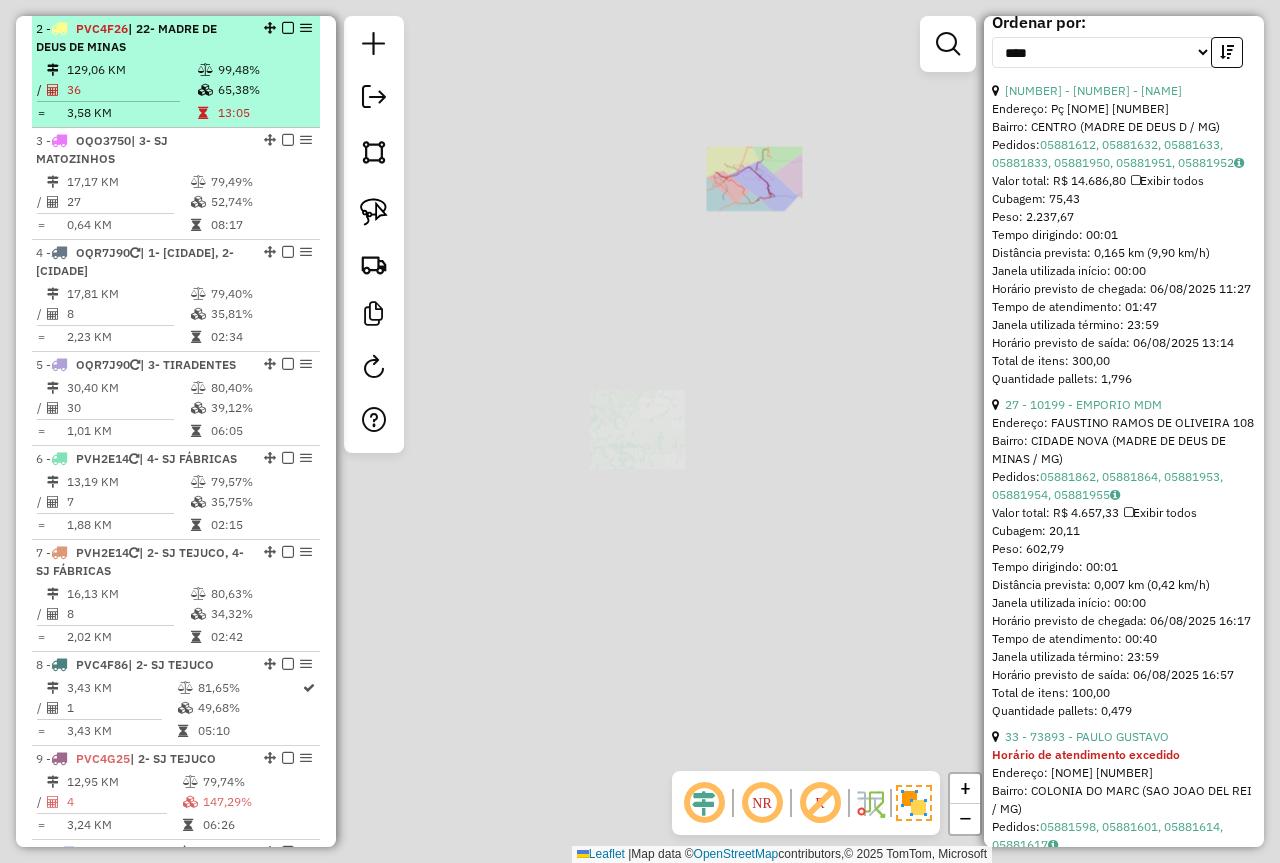 scroll, scrollTop: 814, scrollLeft: 0, axis: vertical 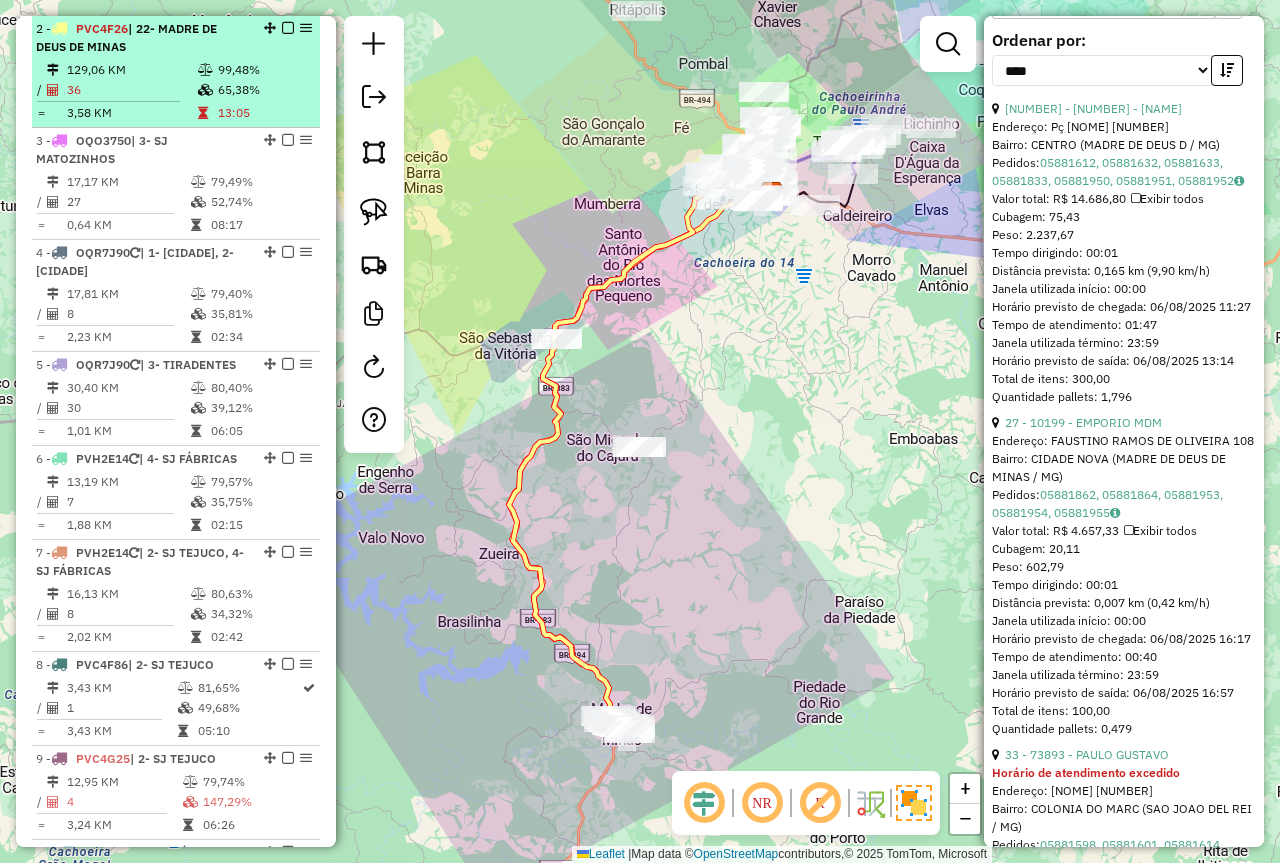 click at bounding box center (288, 28) 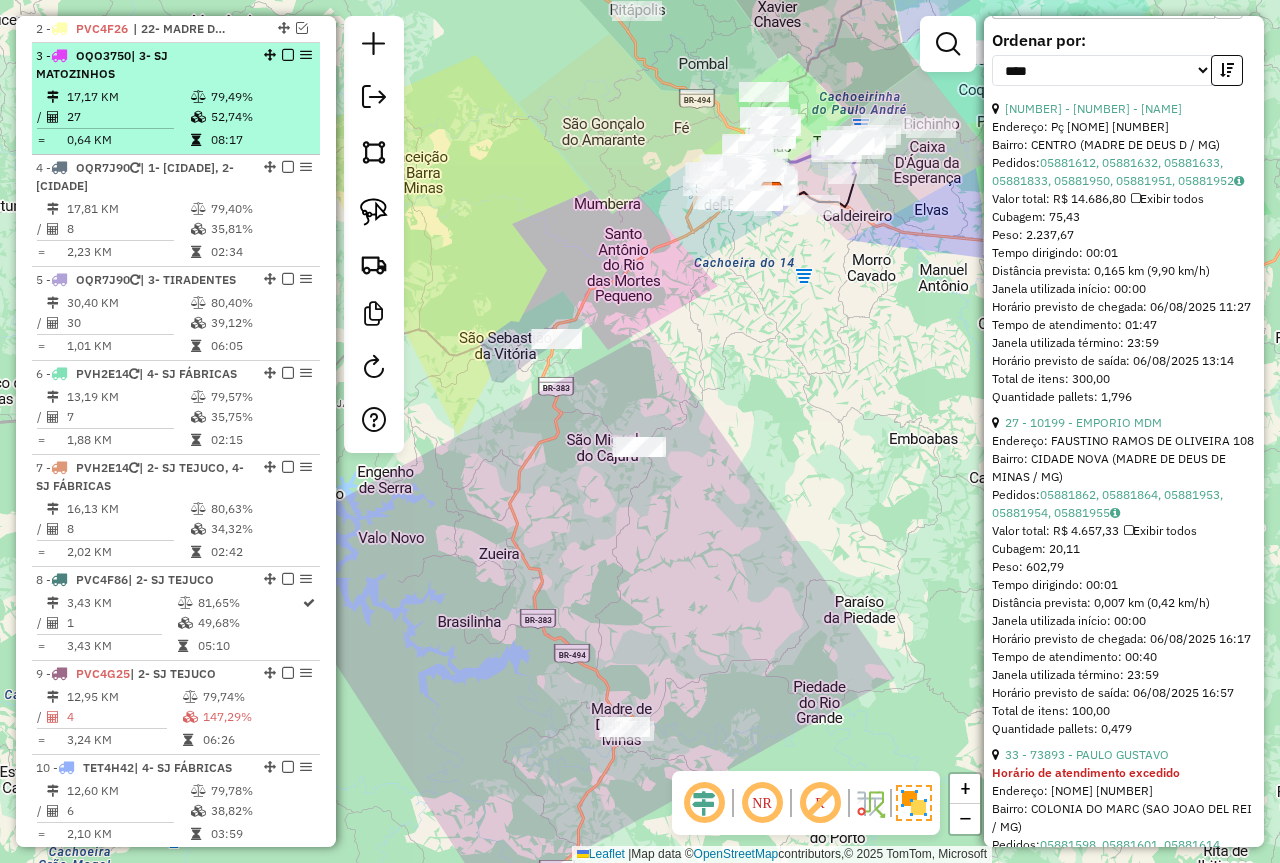 click on "08:17" at bounding box center (260, 140) 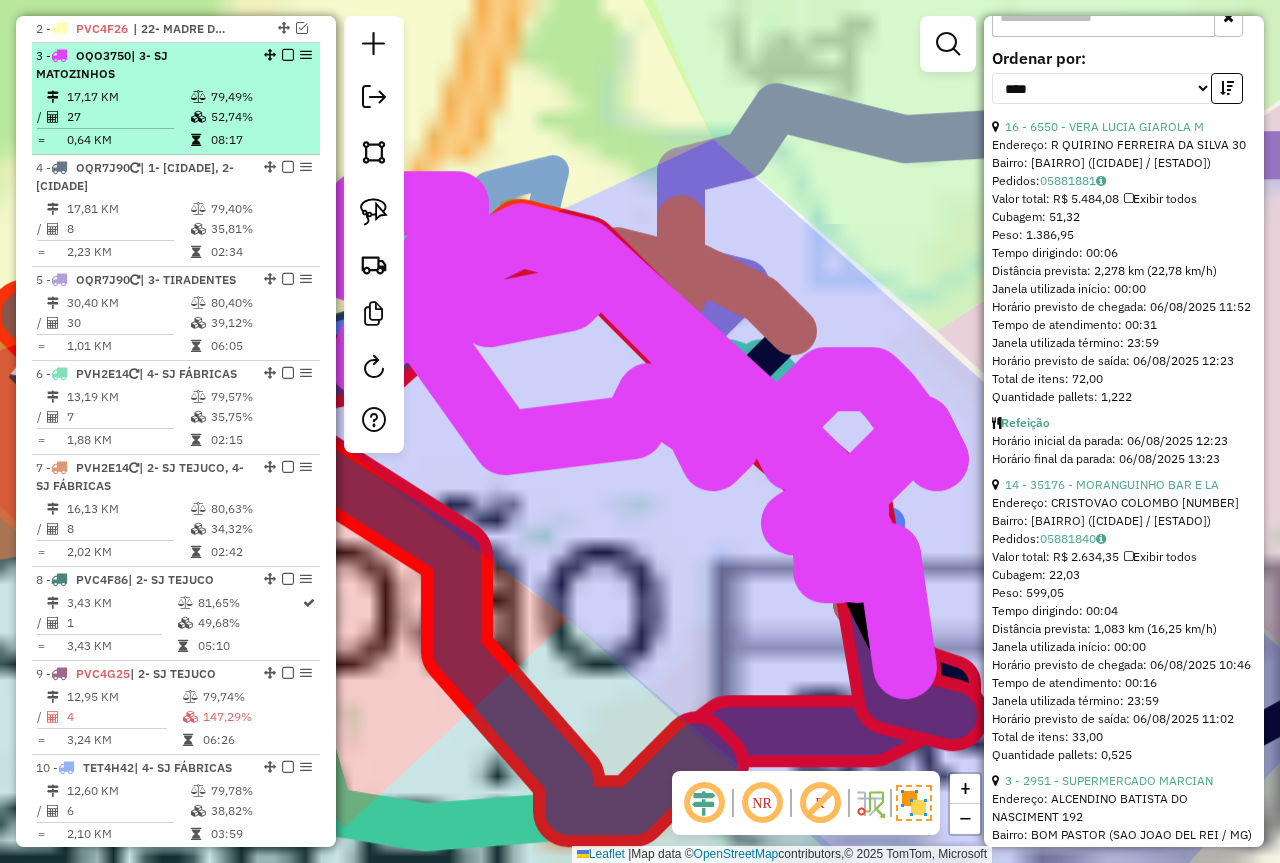 scroll, scrollTop: 832, scrollLeft: 0, axis: vertical 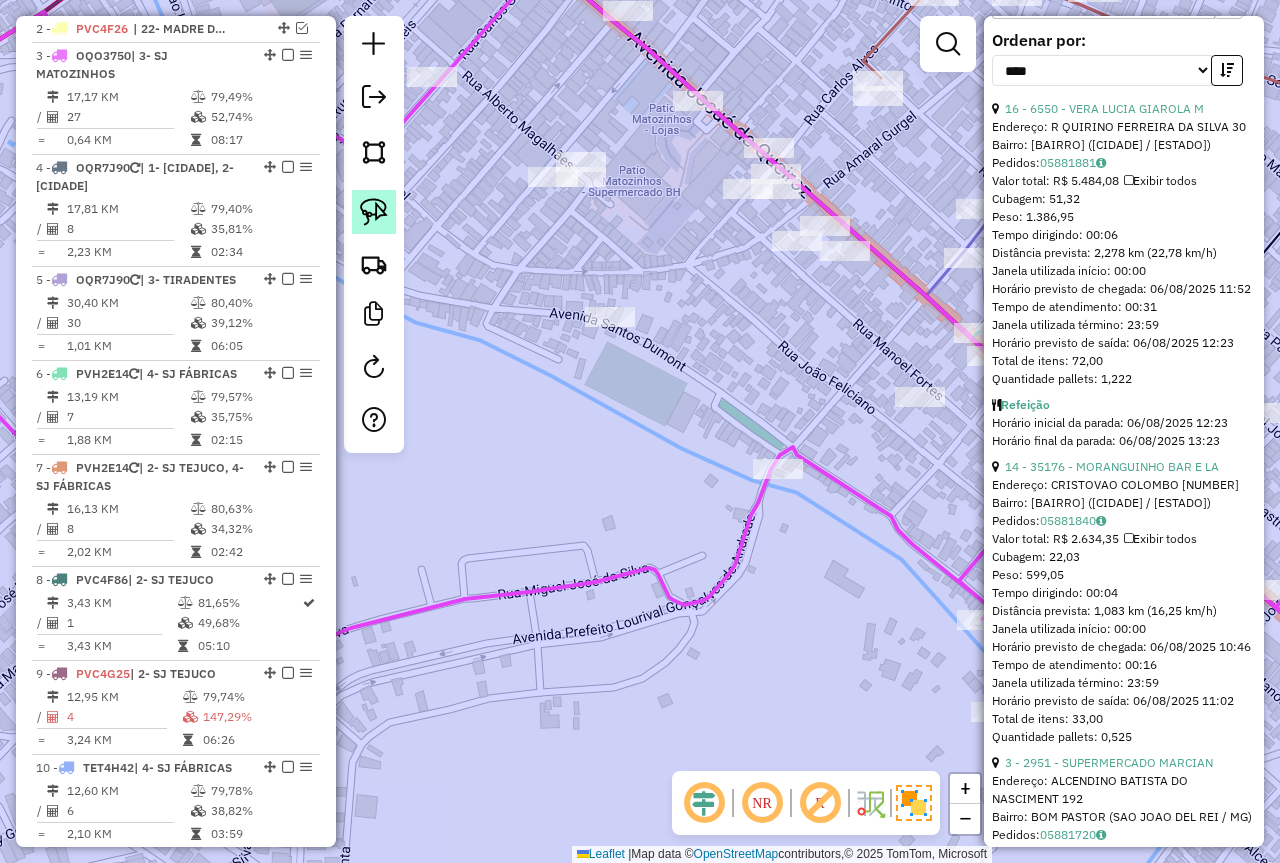 click 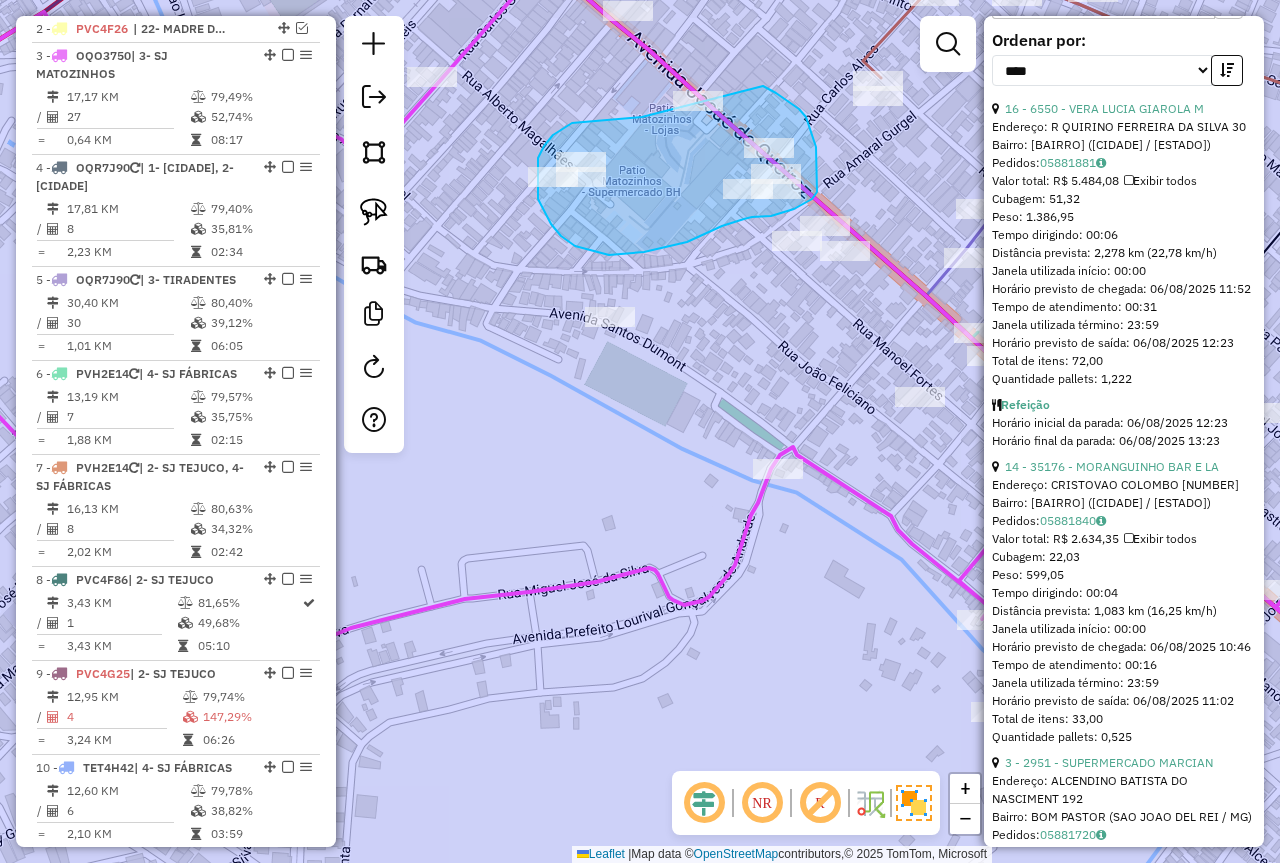 drag, startPoint x: 637, startPoint y: 117, endPoint x: 688, endPoint y: 64, distance: 73.552704 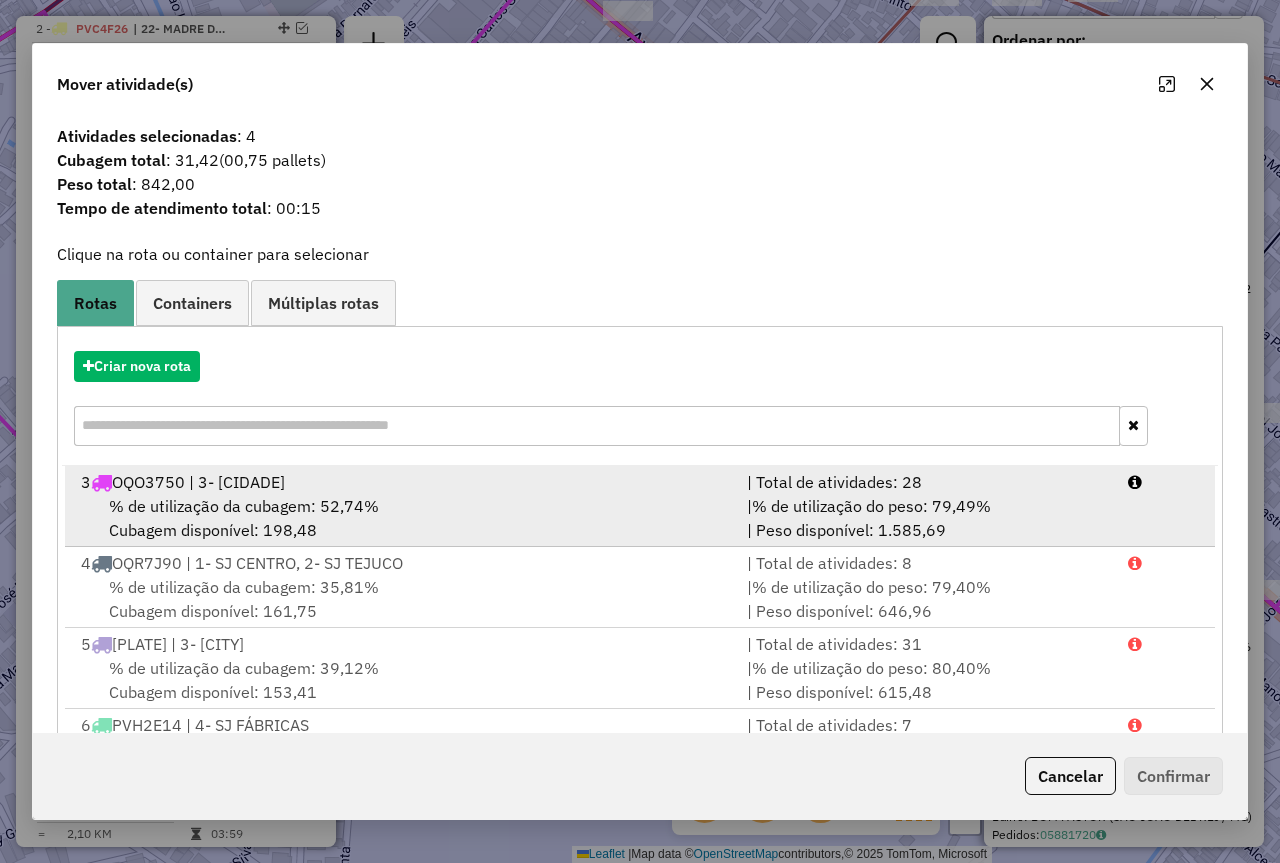 click on "% de utilização da cubagem: 52,74%  Cubagem disponível: 198,48" at bounding box center [402, 518] 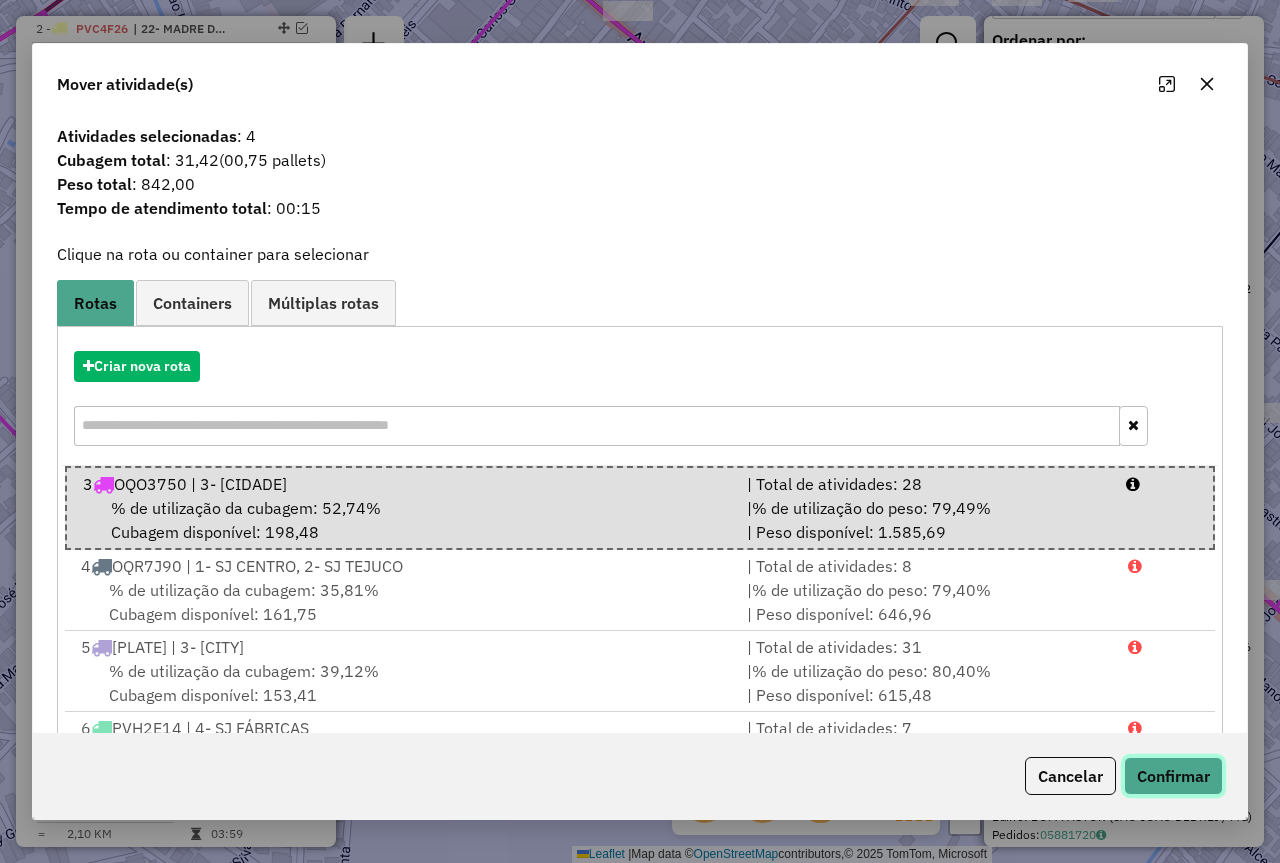 click on "Confirmar" 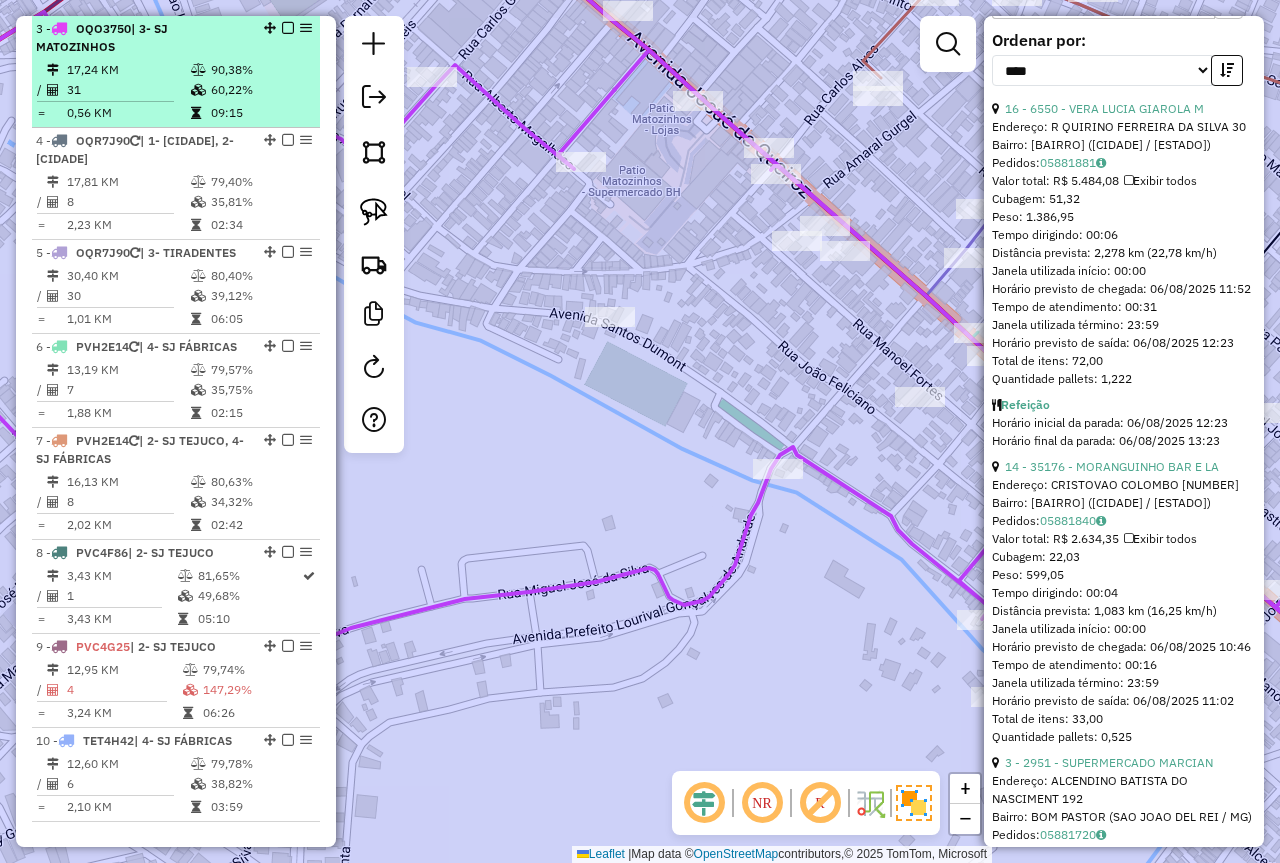 scroll, scrollTop: 704, scrollLeft: 0, axis: vertical 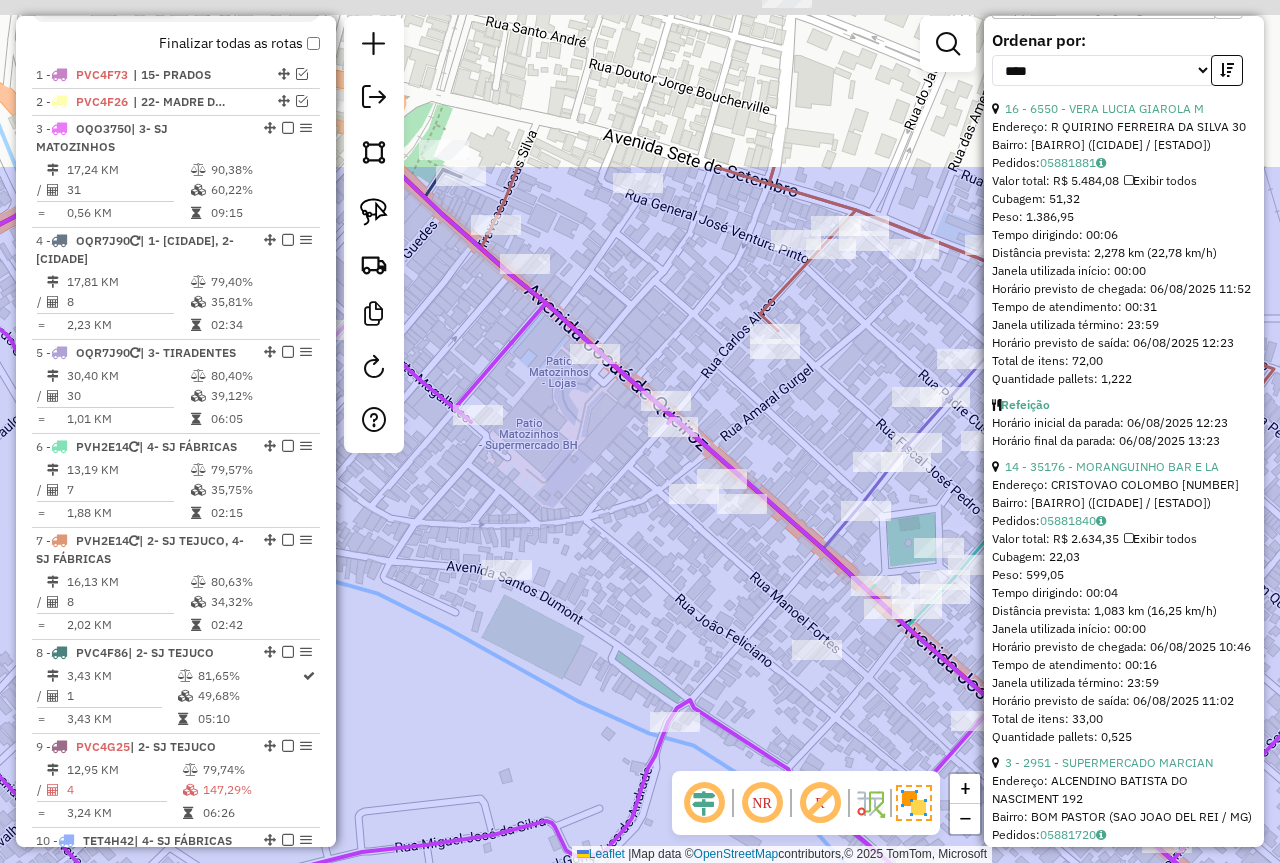 drag, startPoint x: 539, startPoint y: 358, endPoint x: 443, endPoint y: 609, distance: 268.7322 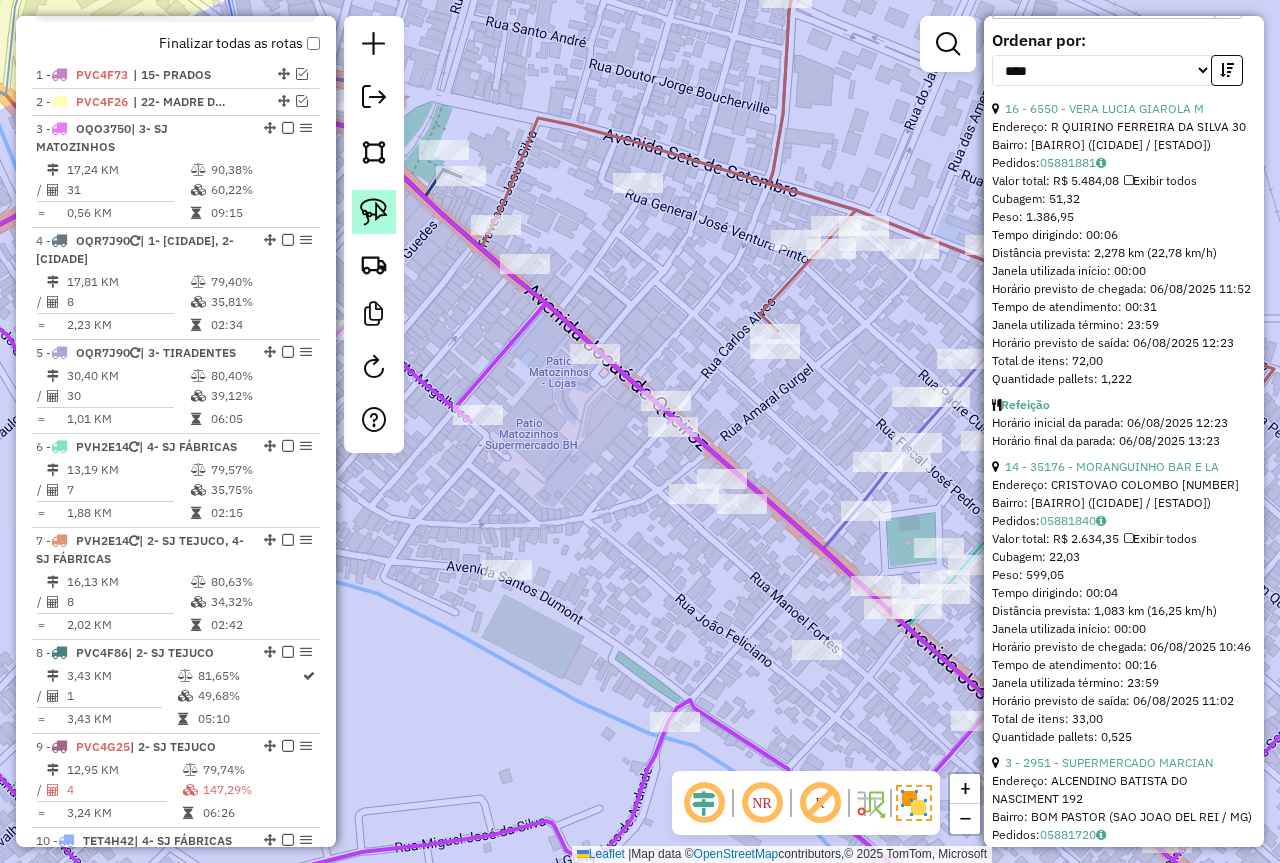 click 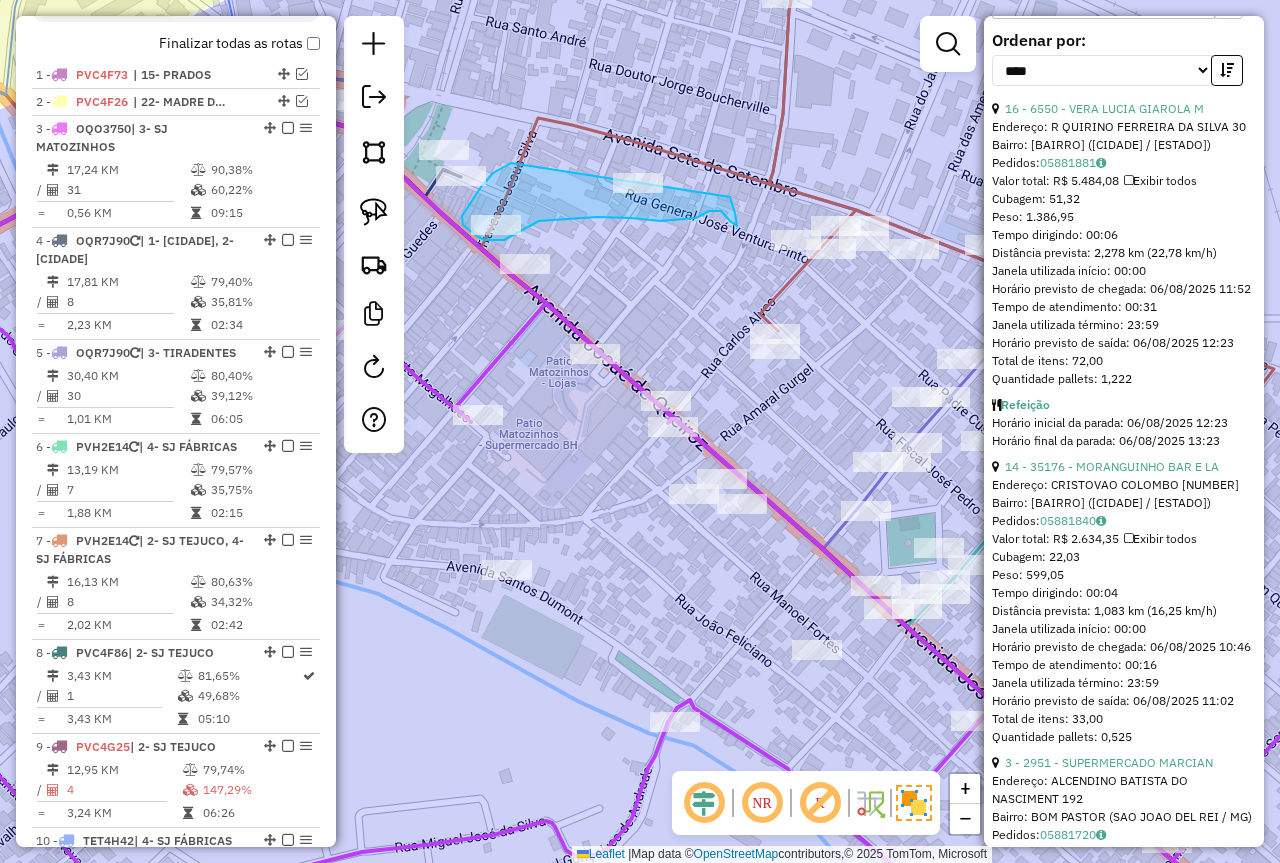 drag, startPoint x: 509, startPoint y: 164, endPoint x: 684, endPoint y: 140, distance: 176.63805 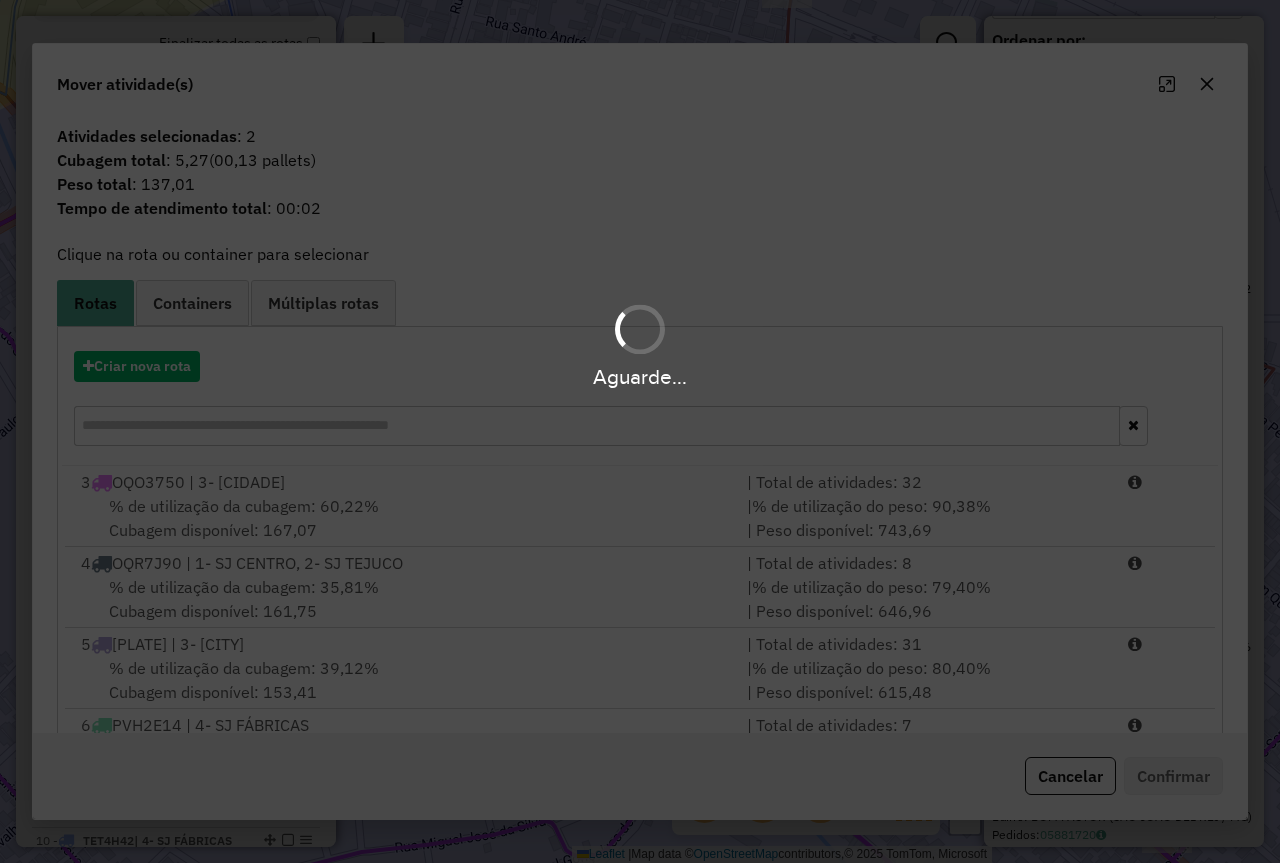click on "Aguarde...  Pop-up bloqueado!  Seu navegador bloqueou automáticamente a abertura de uma nova janela.   Acesse as configurações e adicione o endereço do sistema a lista de permissão.   Fechar  Informações da Sessão 975488 - 06/08/2025     Criação: 05/08/2025 18:09   Depósito:  Farid - São João del Rei  Total de rotas:  10  Distância Total:  326,16 km  Tempo total:  63:30  Valor total:  R$ 744.787,81  - Total roteirizado:  R$ 296.811,28  - Total não roteirizado:  R$ 447.976,53  Total de Atividades Roteirizadas:  167  Total de Pedidos Roteirizados:  247  Peso total roteirizado:  54.434,62  Cubagem total roteirizado:  2.327,58  Total de Atividades não Roteirizadas:  70  Total de Pedidos não Roteirizados:  127 Total de caixas por viagem:  2.327,58 /   10 =  232,76 Média de Atividades por viagem:  167 /   10 =  16,70 Ocupação média da frota:  91,81%   Rotas vários dias:  0  Clientes Priorizados NR:  0 Rotas  Recargas: 6   Ver rotas   Ver veículos  Finalizar todas as rotas   1 -       2 -  /" at bounding box center (640, 431) 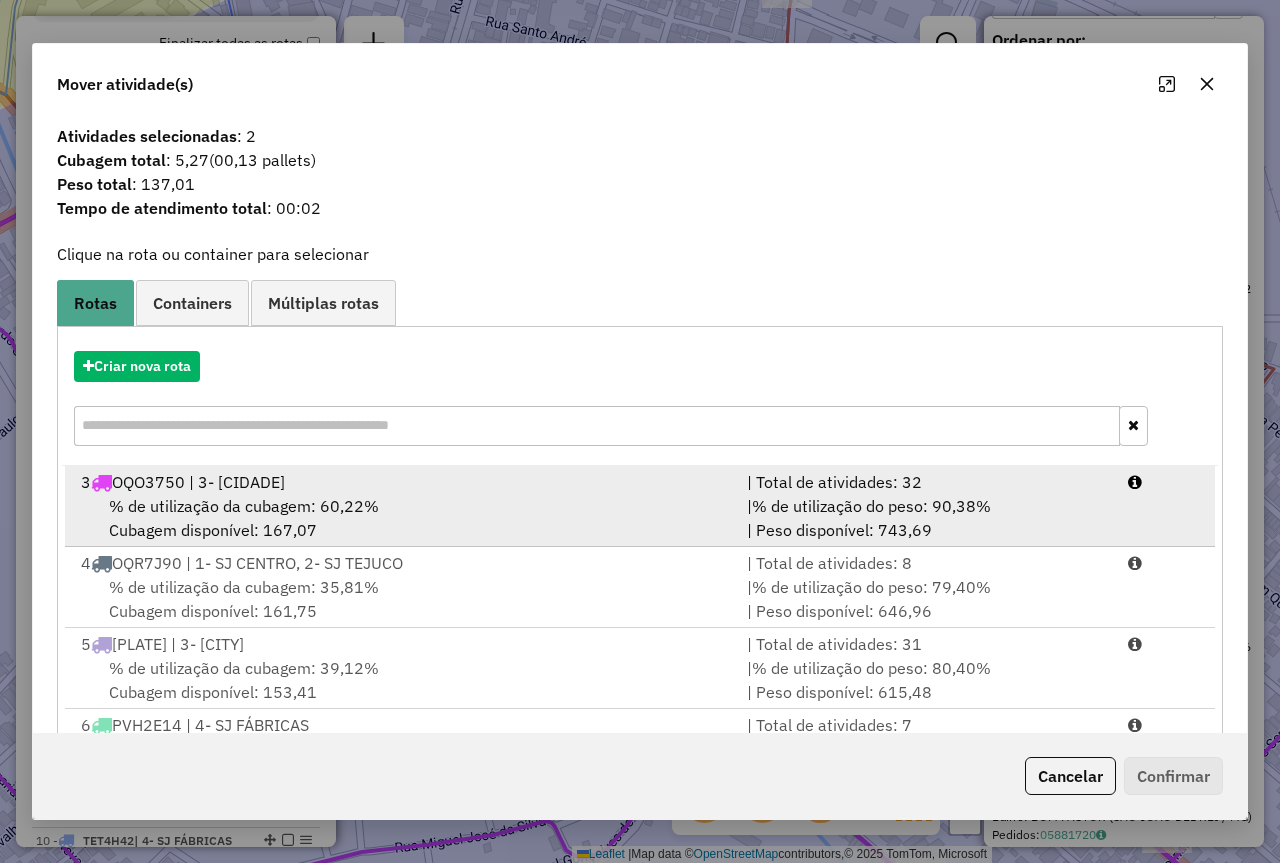 click on "% de utilização do peso: 90,38%" at bounding box center [871, 506] 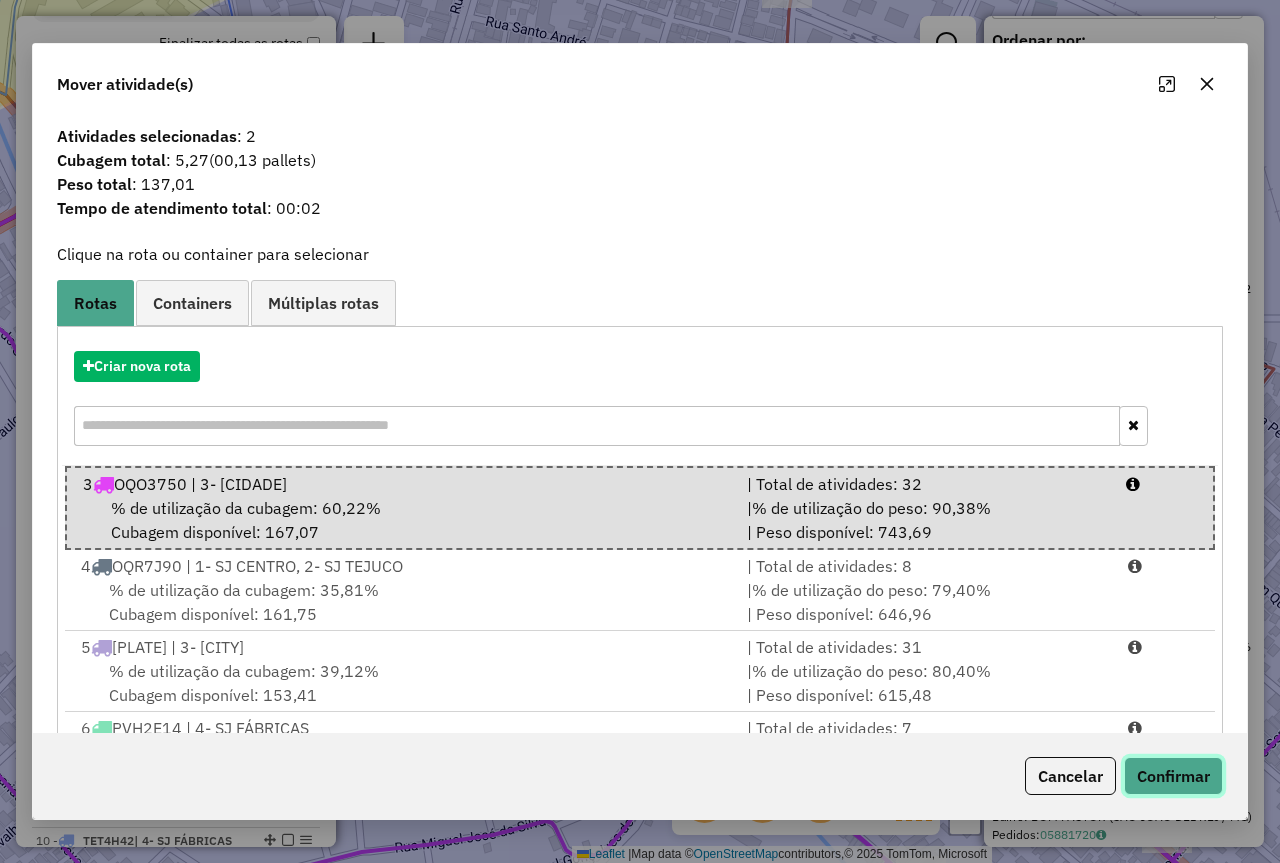 click on "Confirmar" 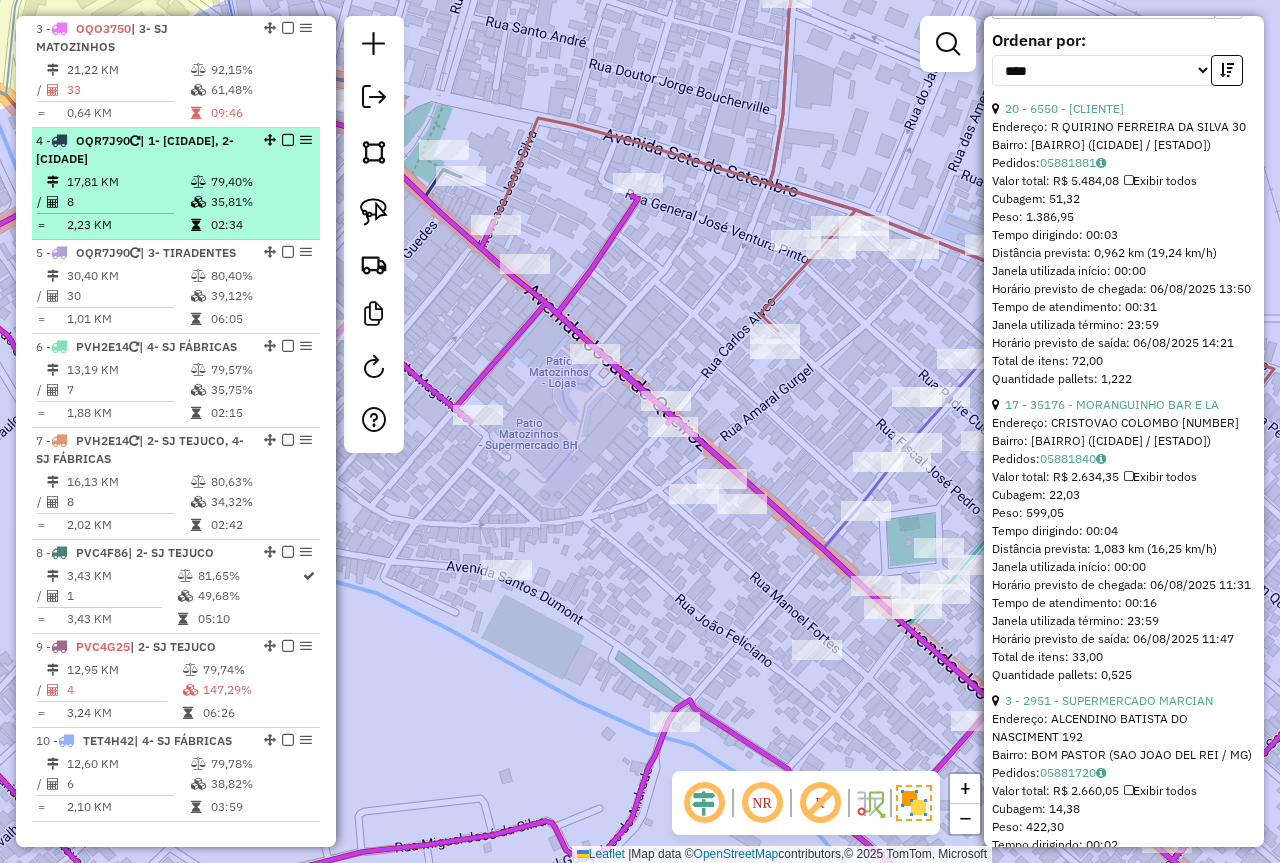 scroll, scrollTop: 604, scrollLeft: 0, axis: vertical 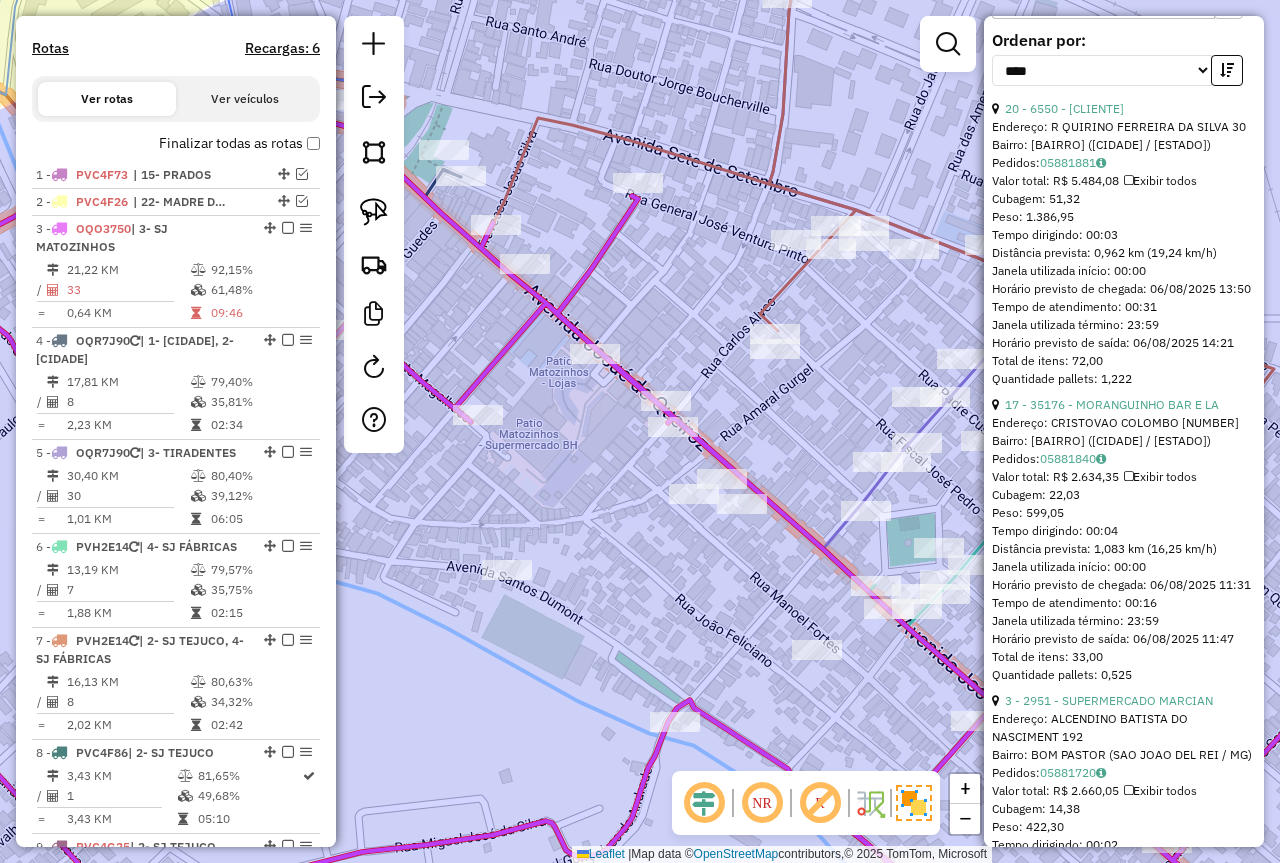 drag, startPoint x: 695, startPoint y: 298, endPoint x: 592, endPoint y: 288, distance: 103.4843 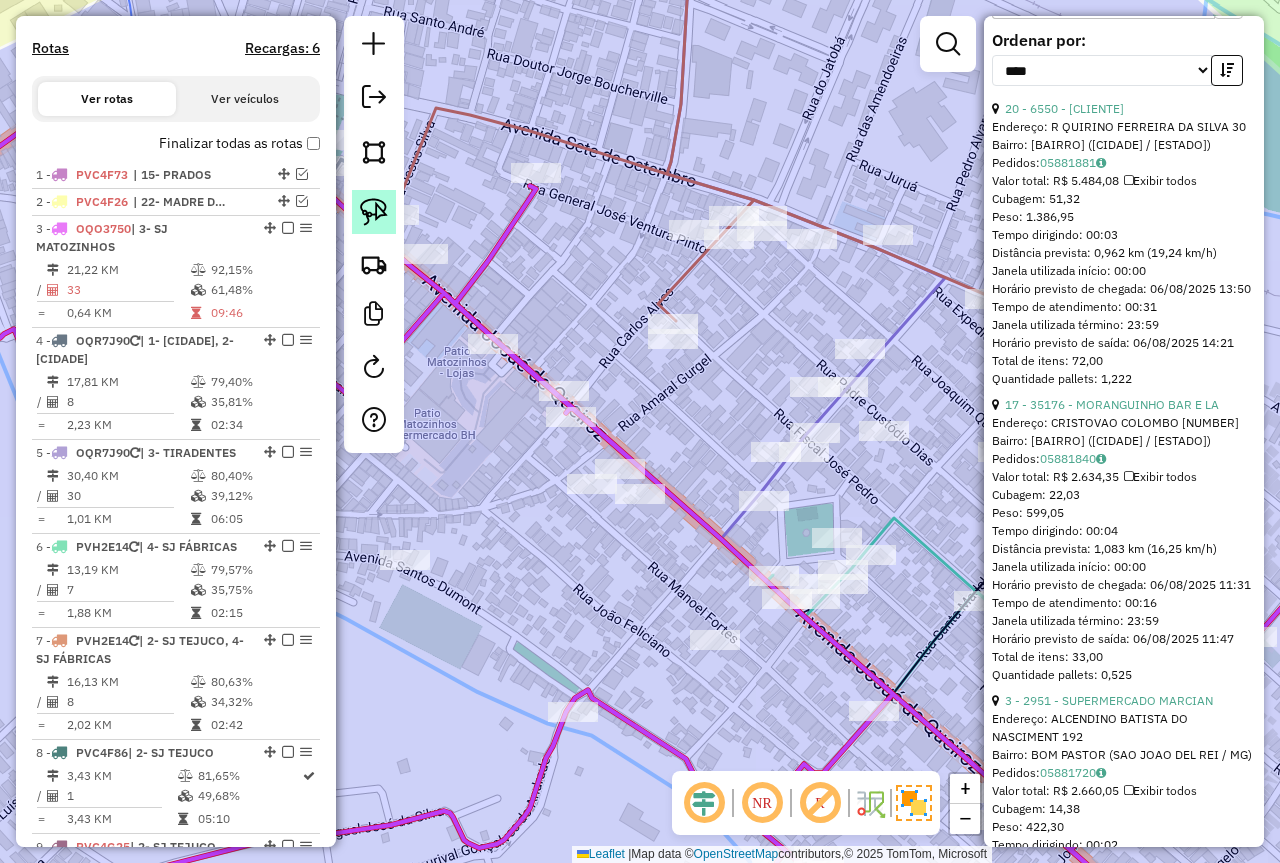 click 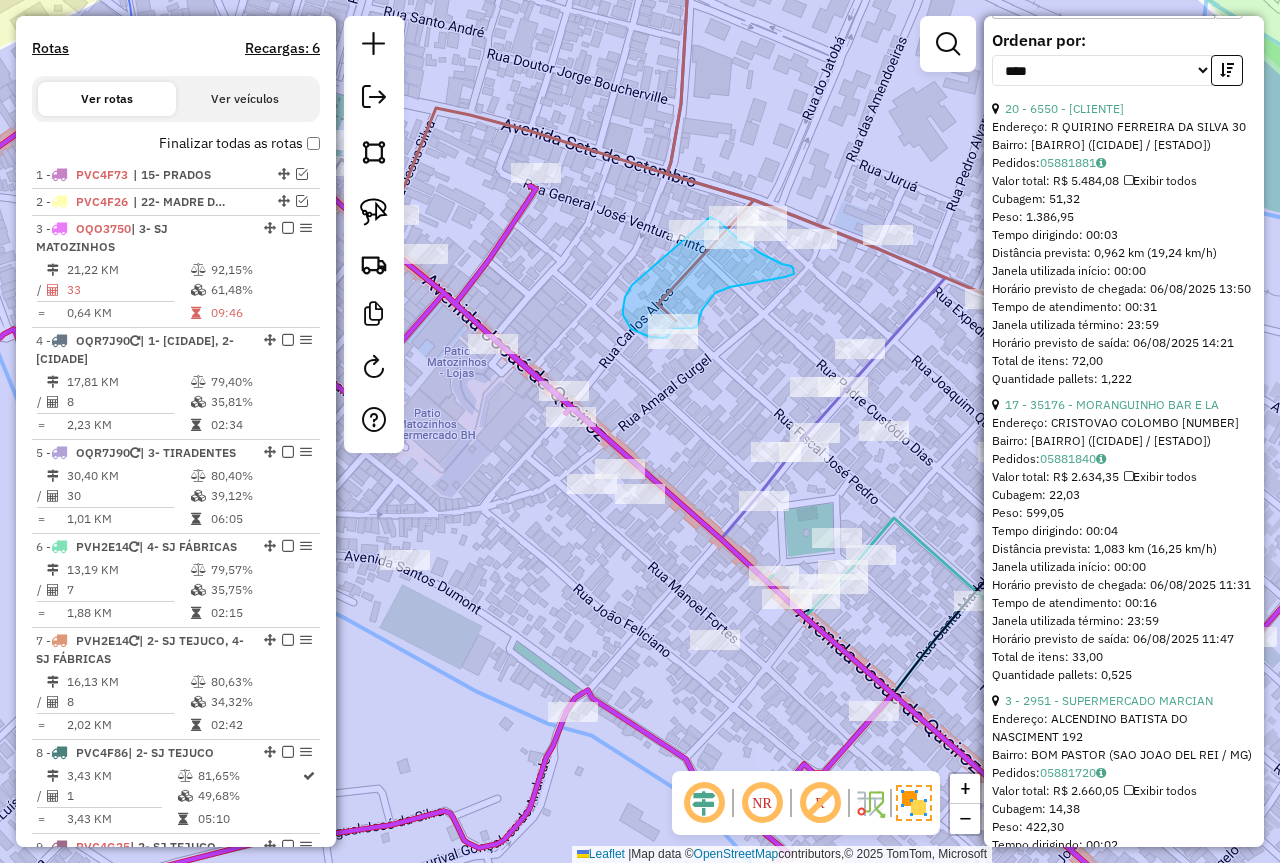 drag, startPoint x: 623, startPoint y: 309, endPoint x: 675, endPoint y: 213, distance: 109.17875 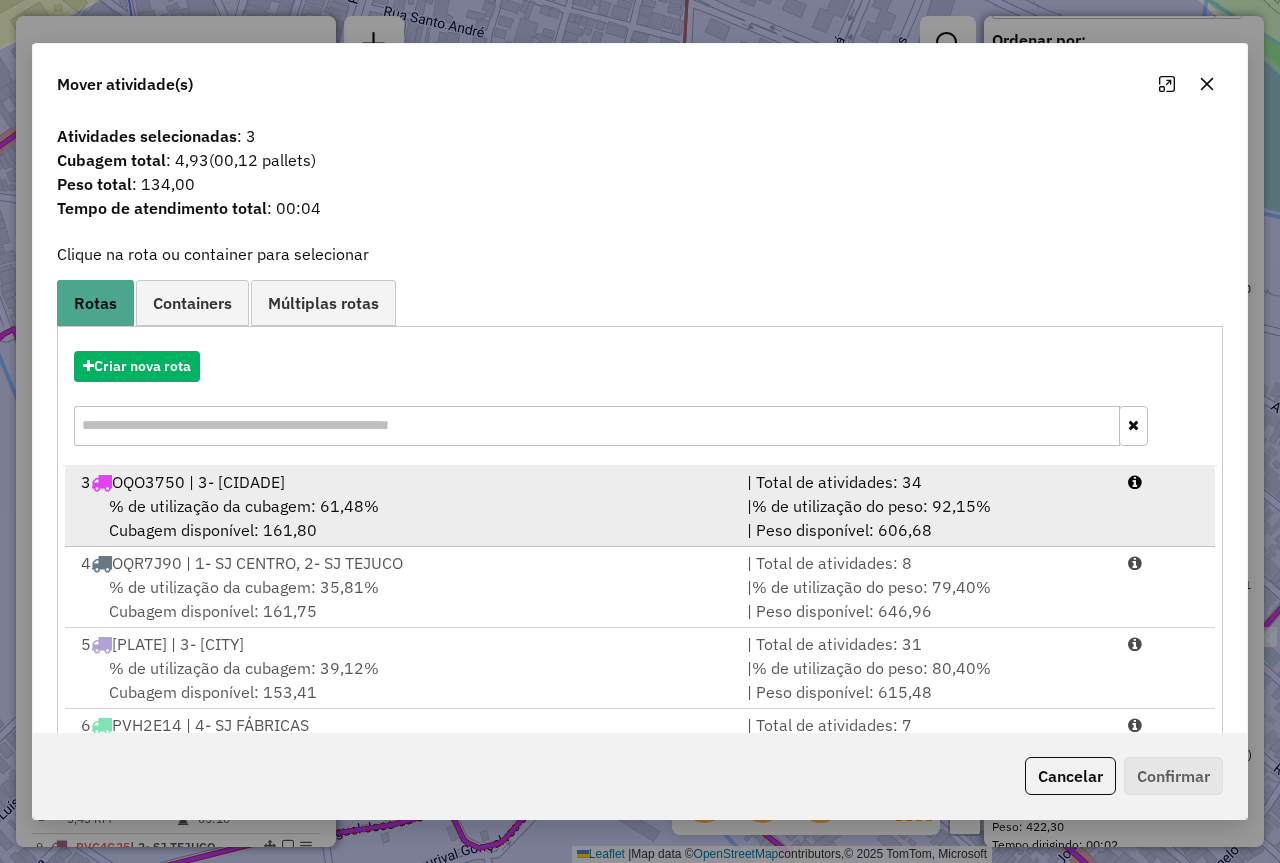 click on "|  % de utilização do peso: 92,15%  | Peso disponível: 606,68" at bounding box center (925, 518) 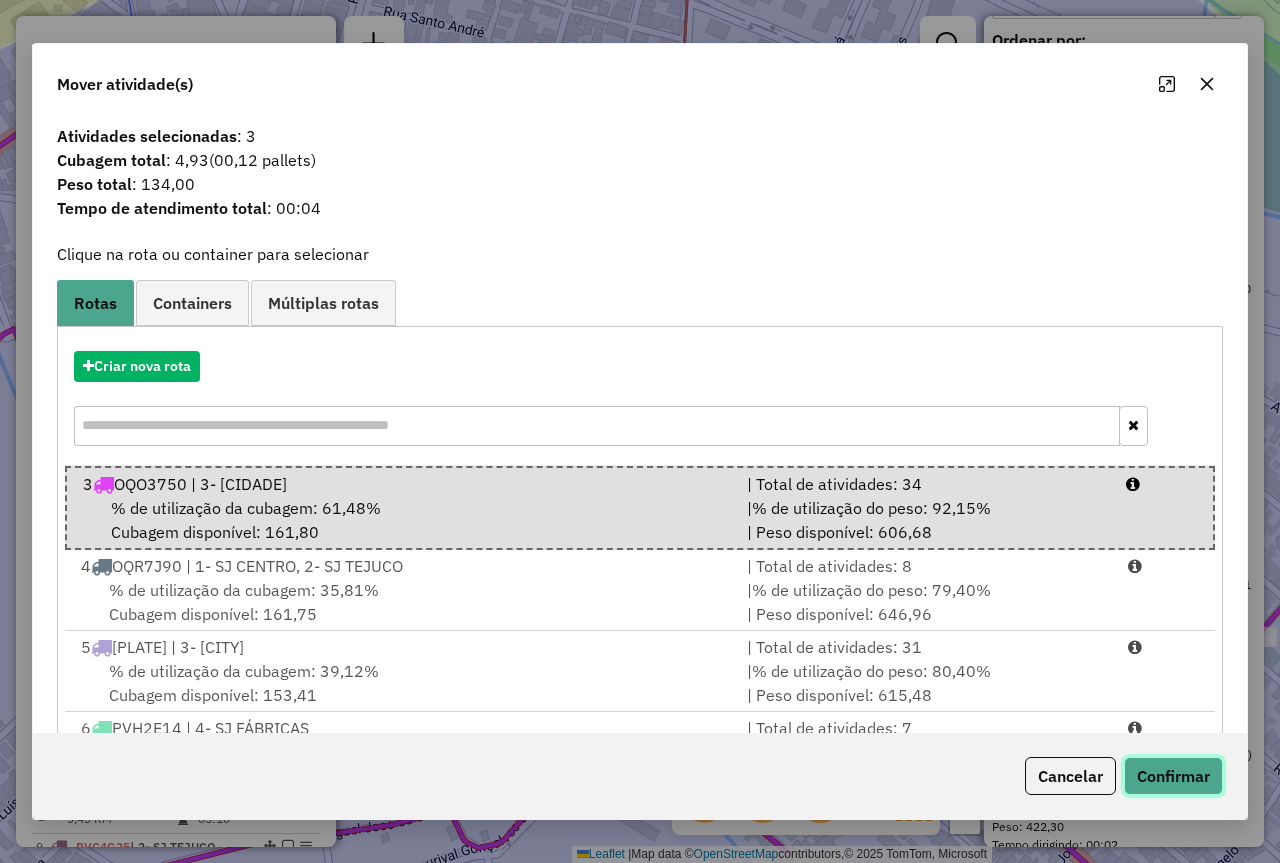 click on "Confirmar" 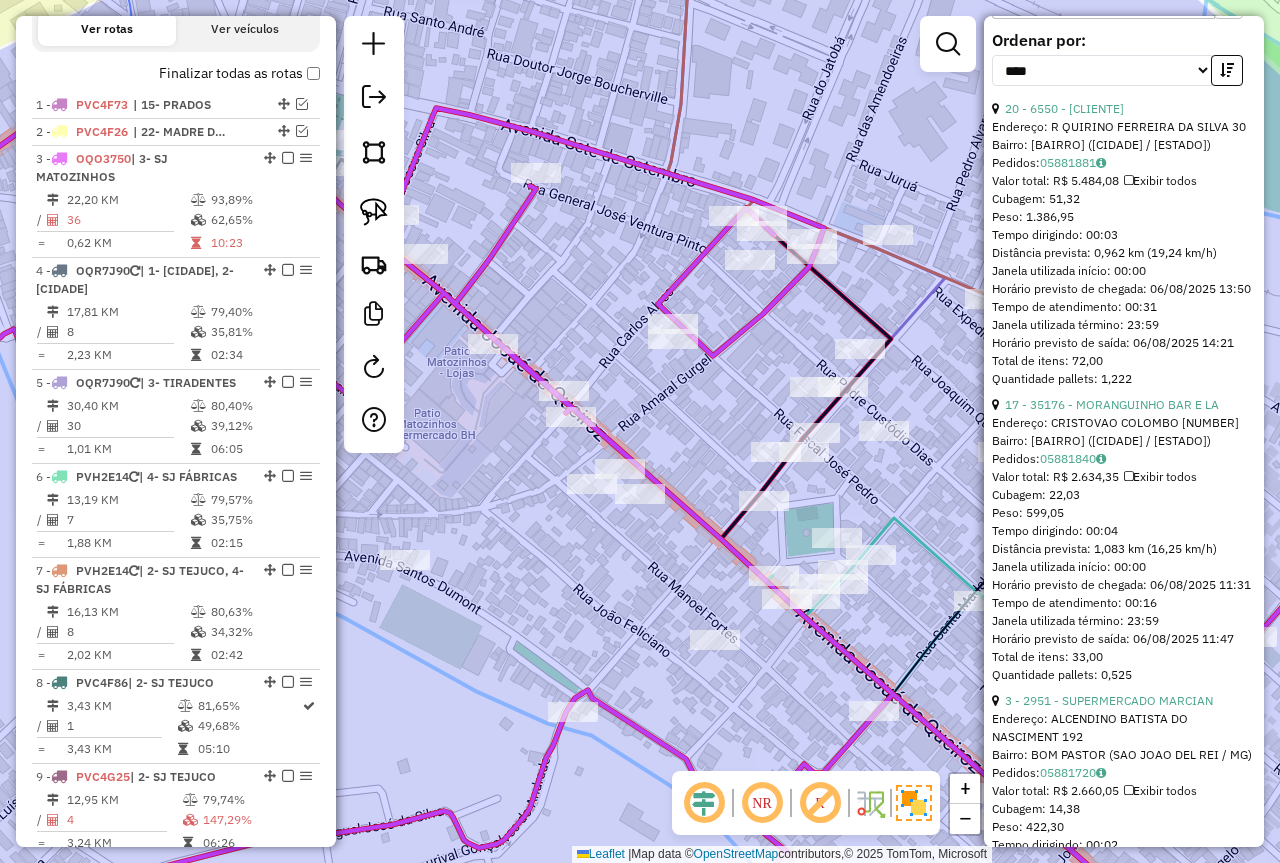scroll, scrollTop: 804, scrollLeft: 0, axis: vertical 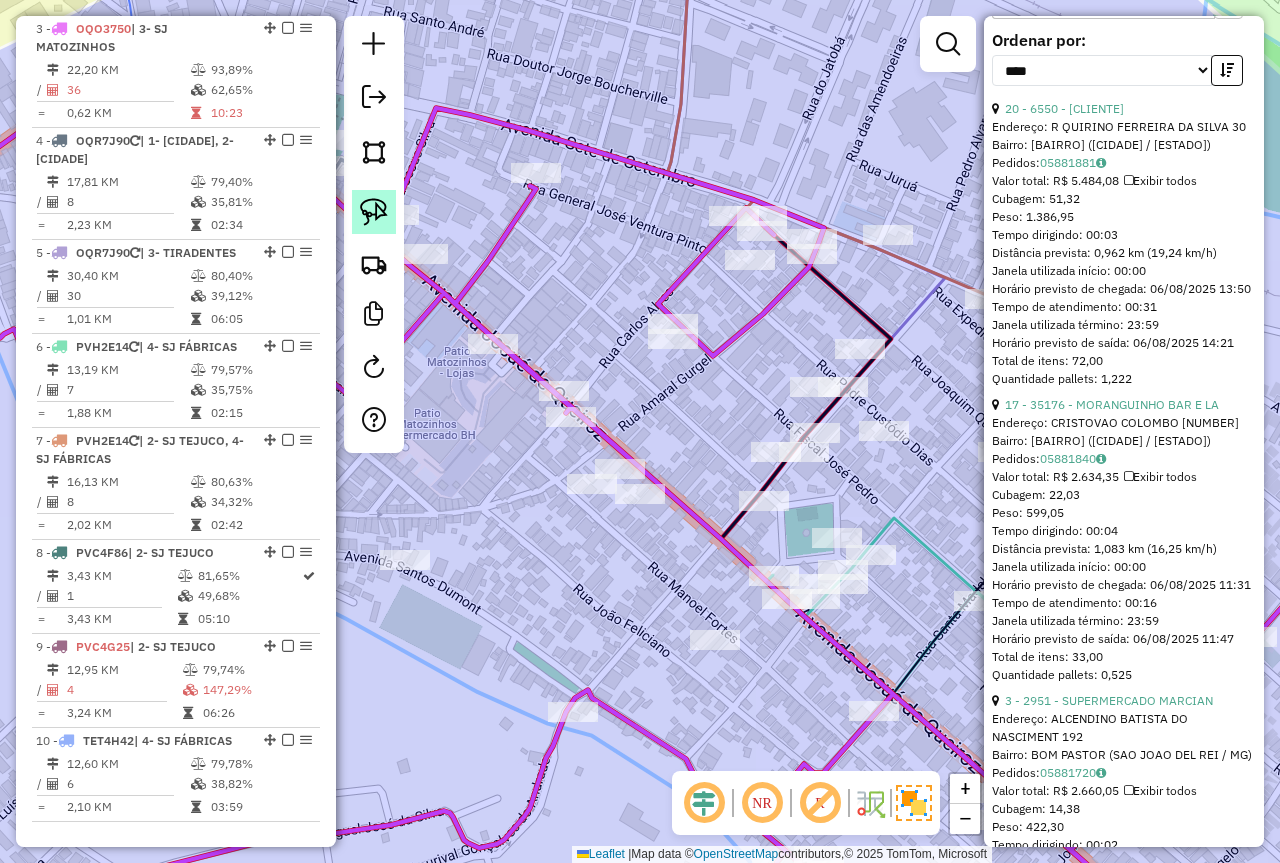 click 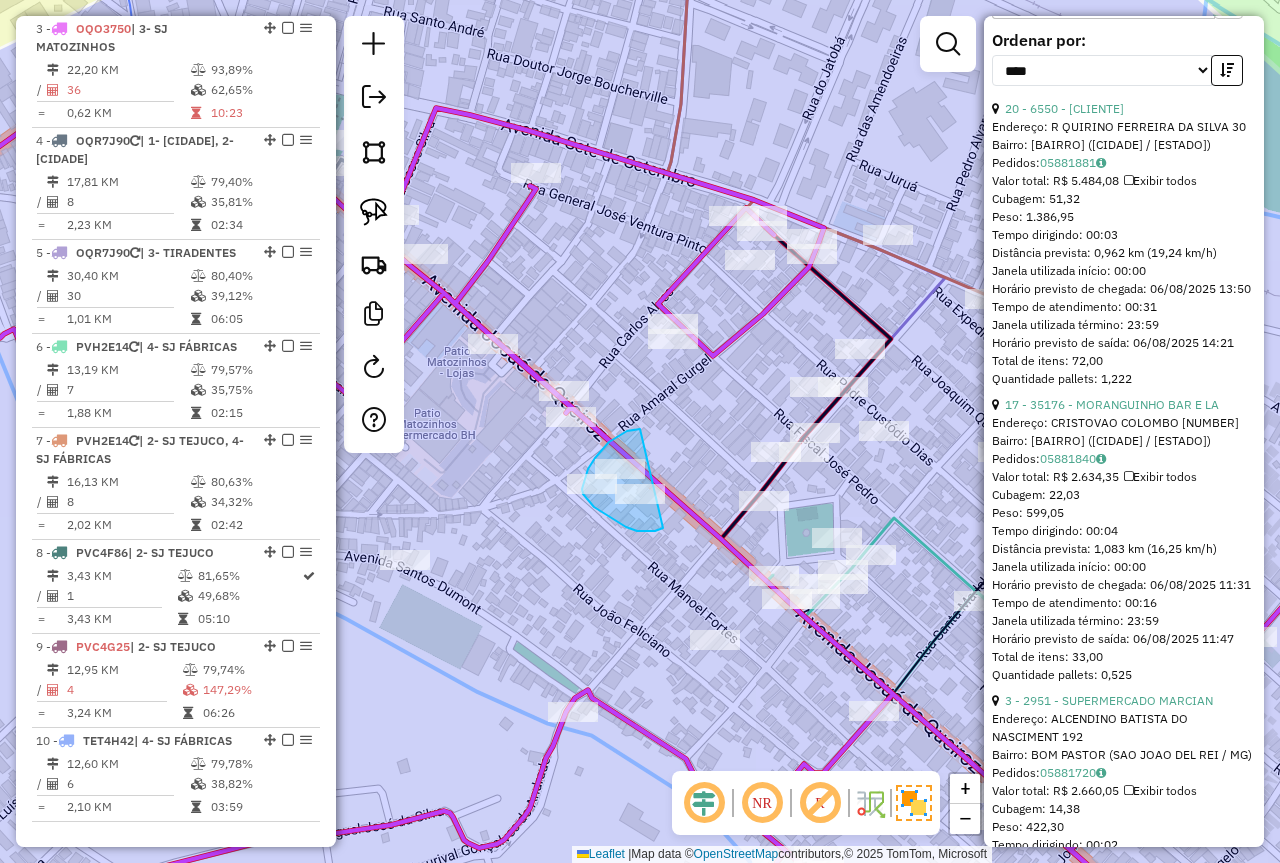 drag, startPoint x: 598, startPoint y: 455, endPoint x: 671, endPoint y: 526, distance: 101.8332 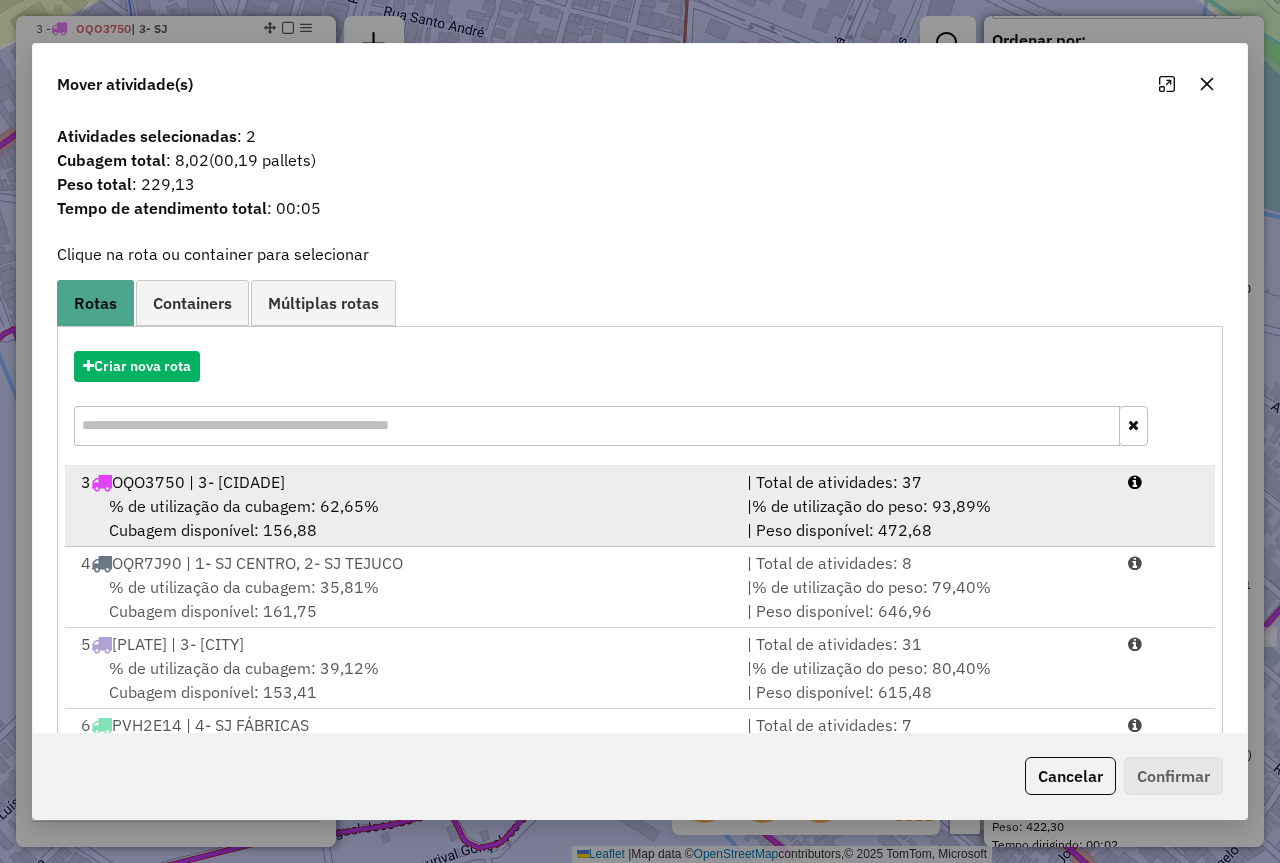 click on "% de utilização do peso: 93,89%" at bounding box center (871, 506) 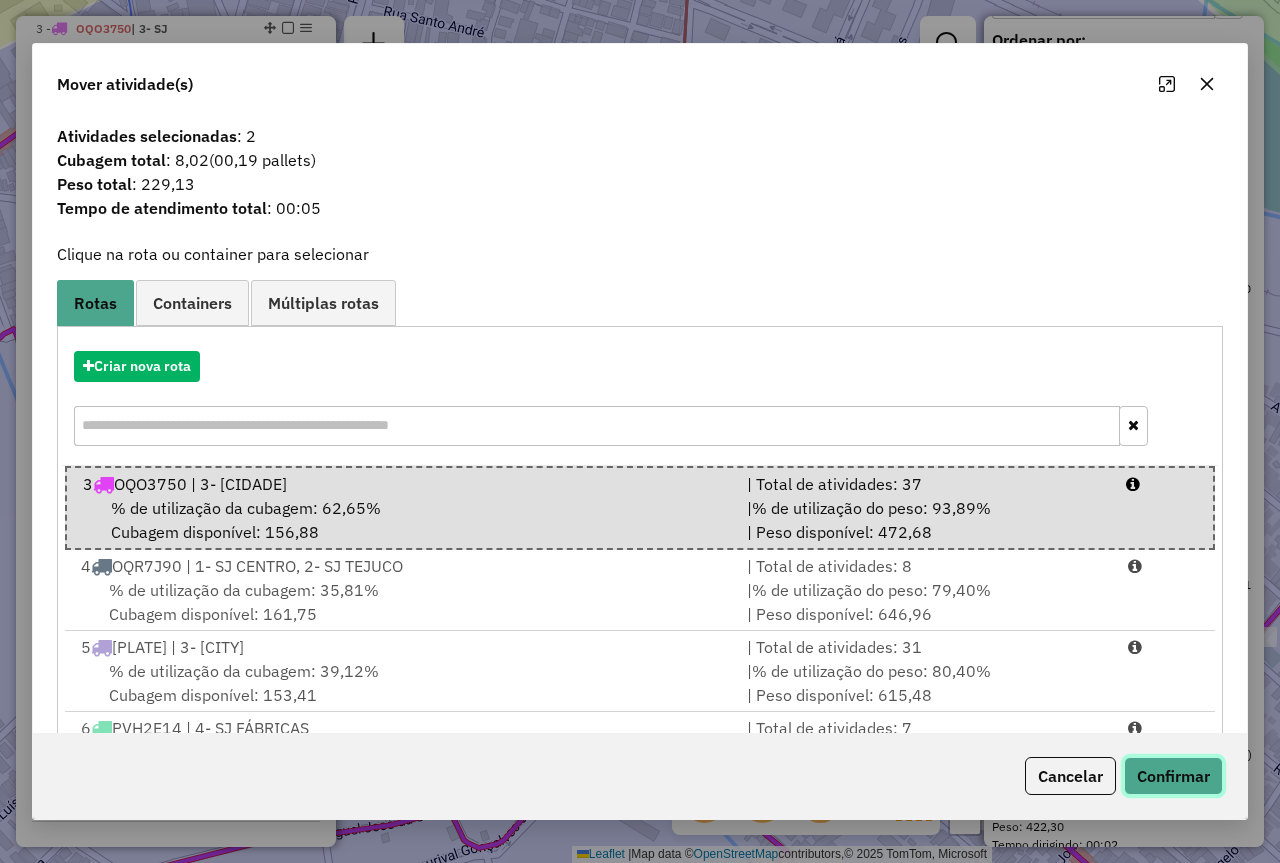 click on "Confirmar" 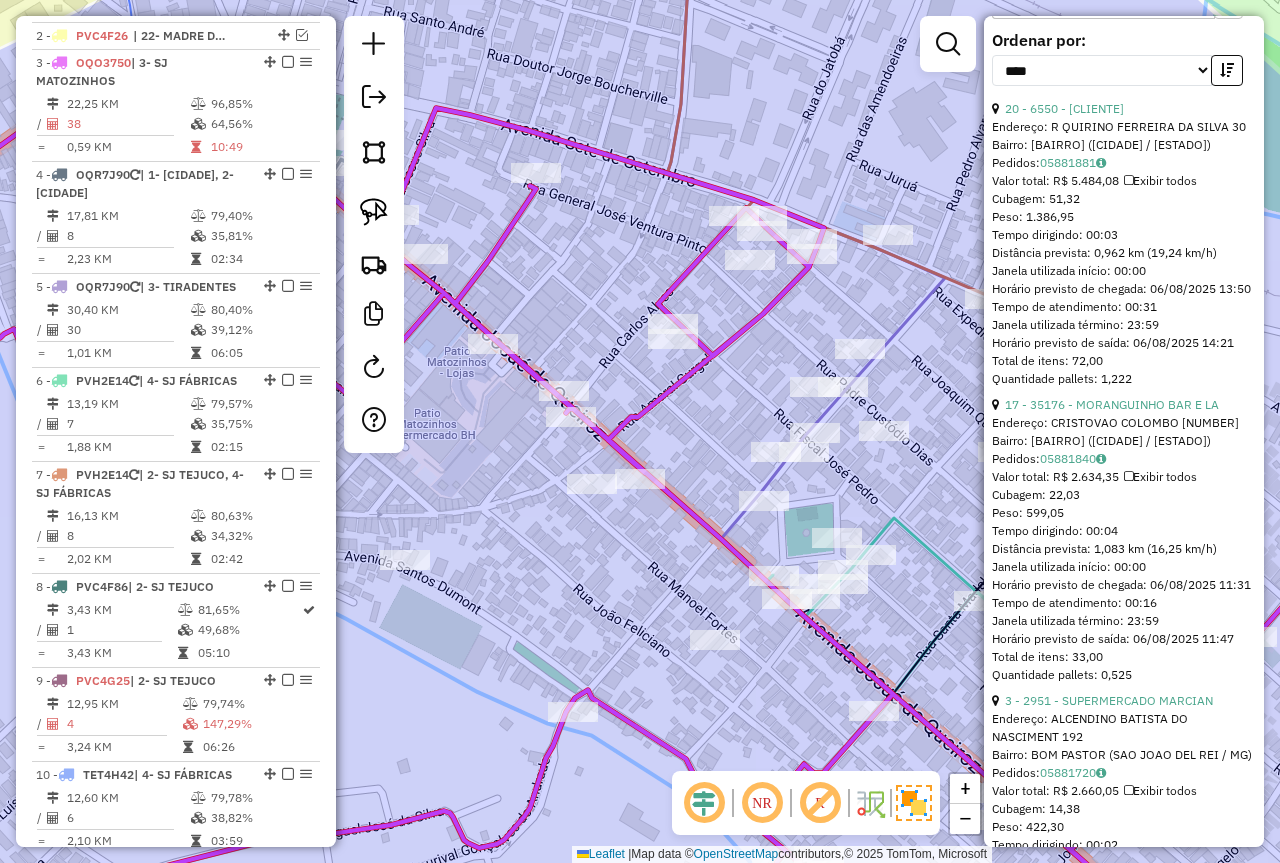 scroll, scrollTop: 804, scrollLeft: 0, axis: vertical 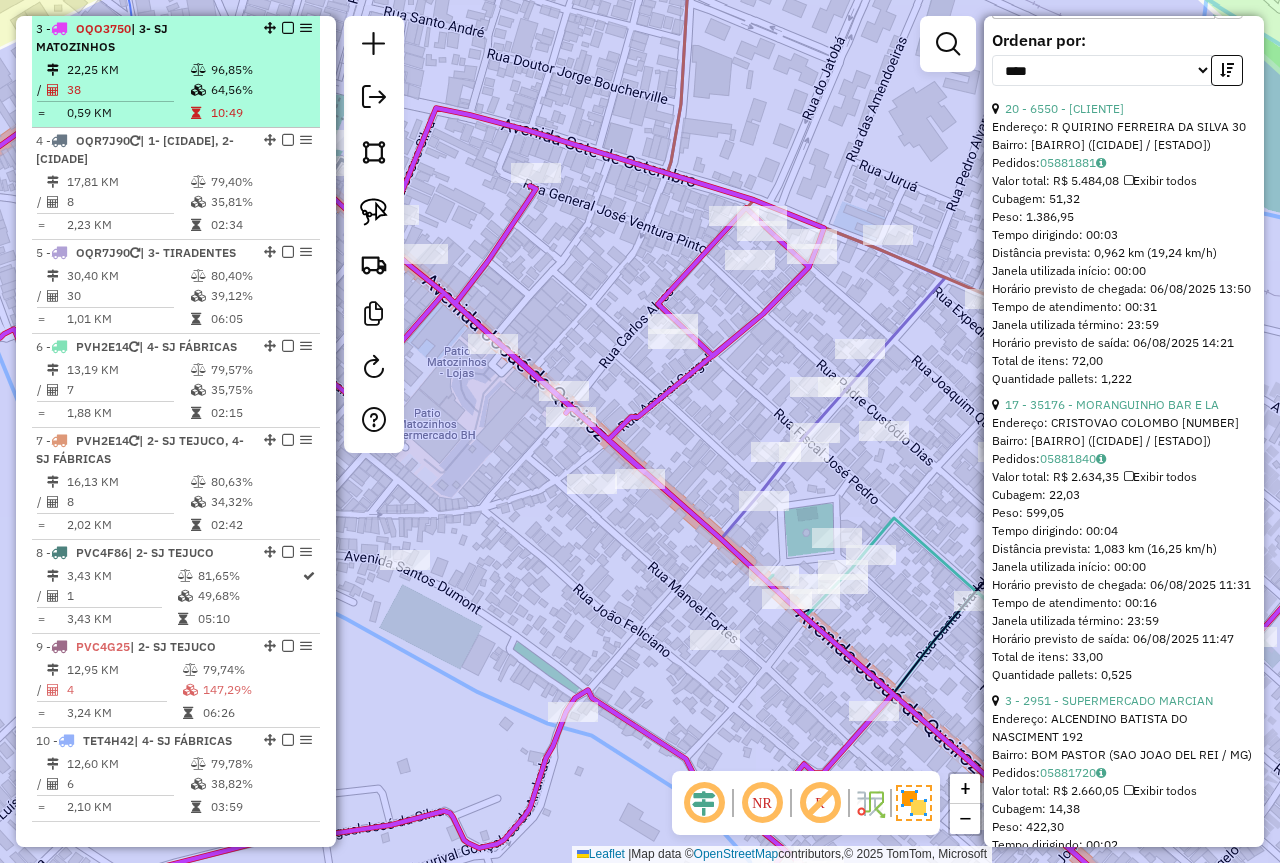 click on "0,59 KM" at bounding box center [128, 113] 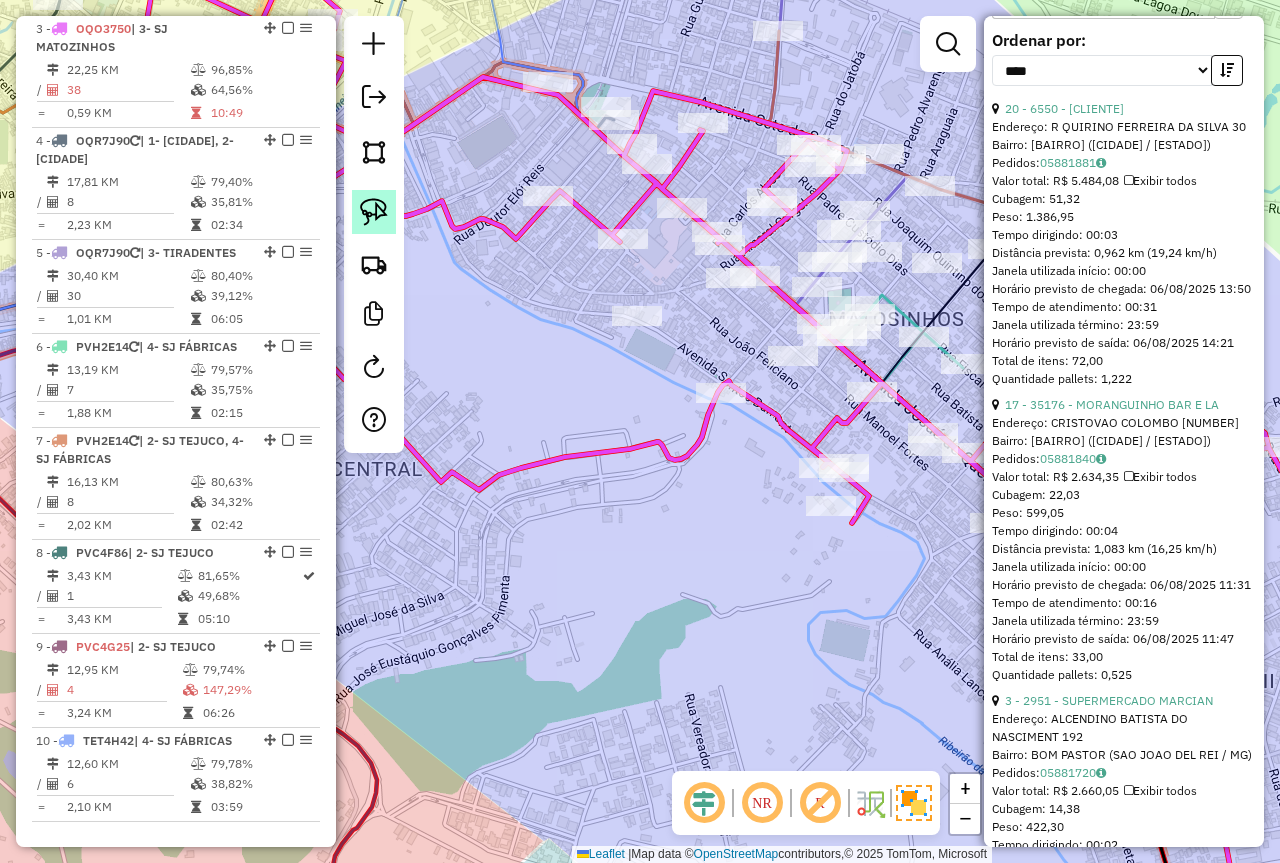 click 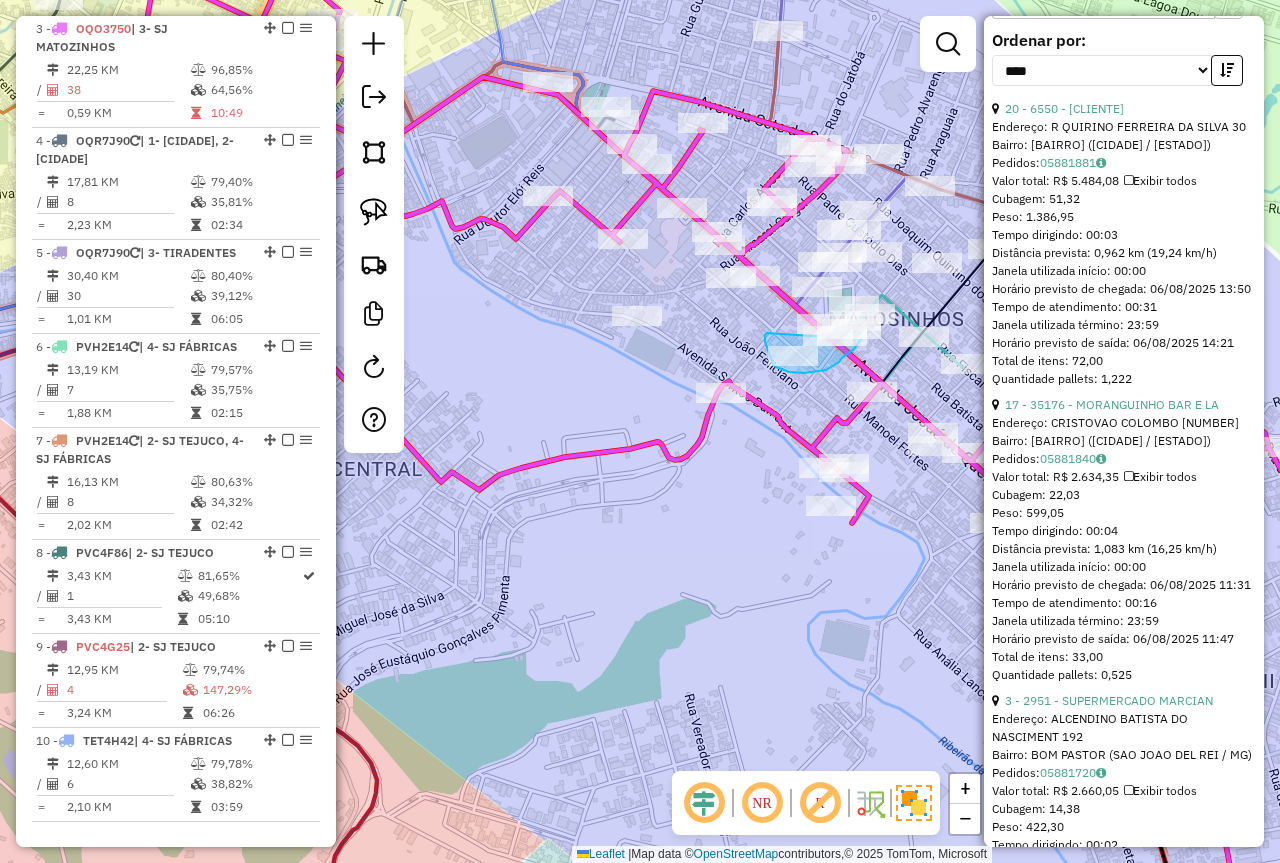 drag, startPoint x: 765, startPoint y: 342, endPoint x: 799, endPoint y: 338, distance: 34.234486 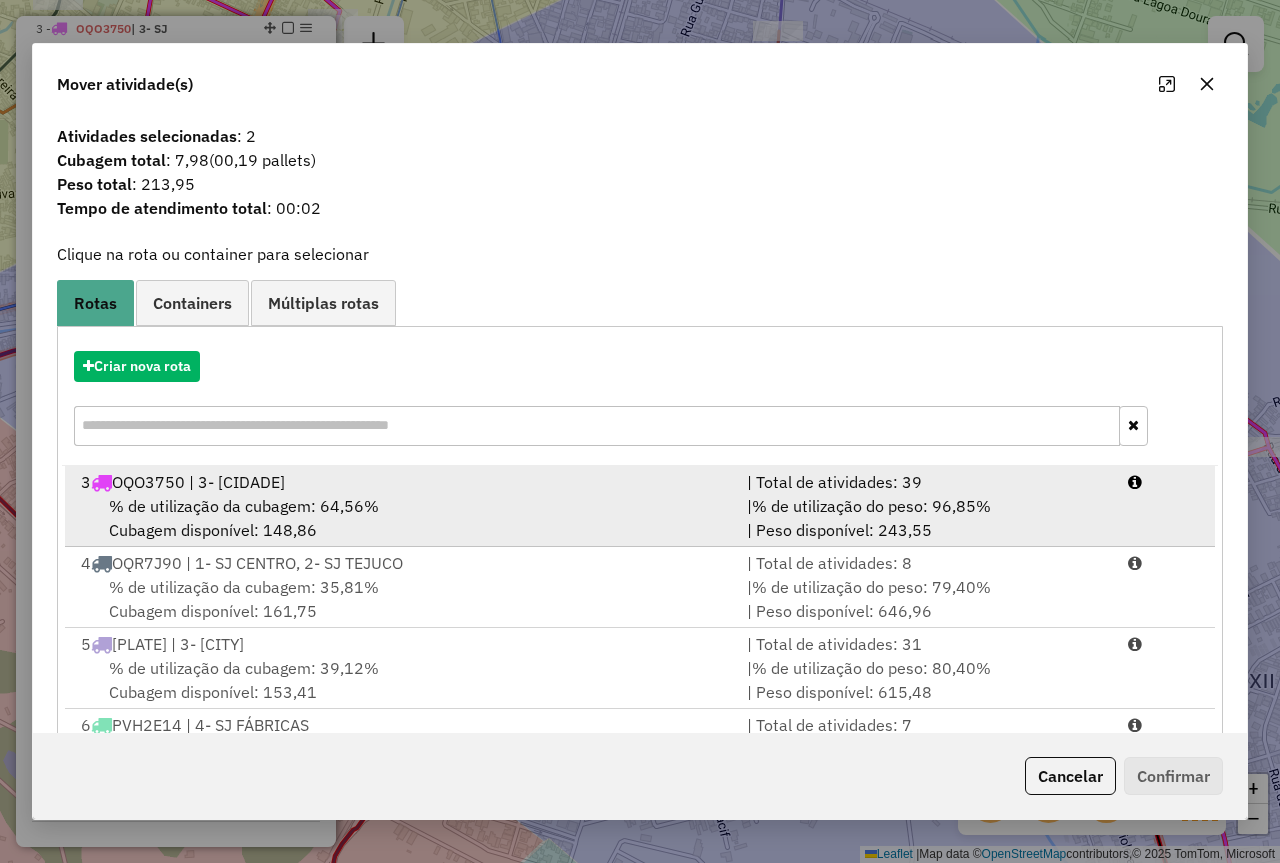 click on "|  % de utilização do peso: 96,85%  | Peso disponível: 243,55" at bounding box center (925, 518) 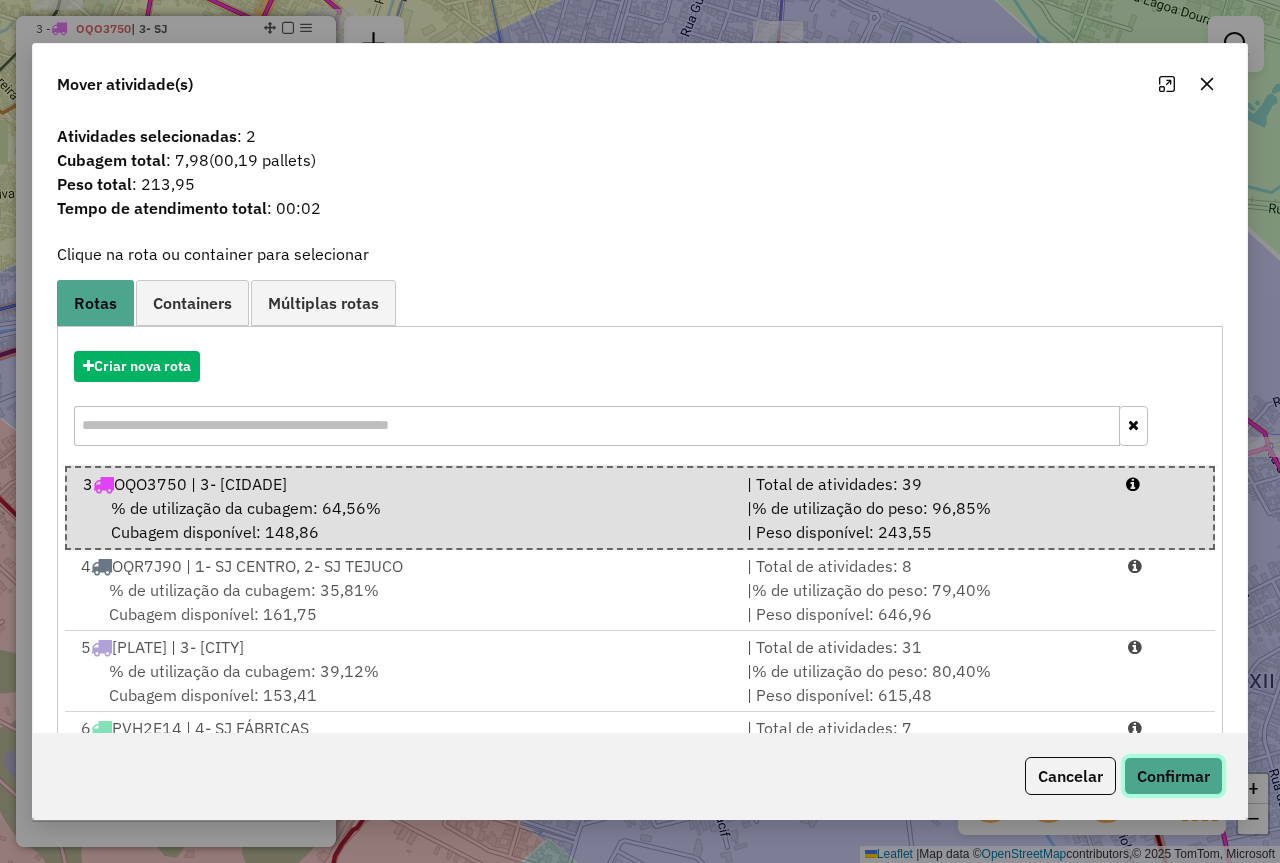 click on "Confirmar" 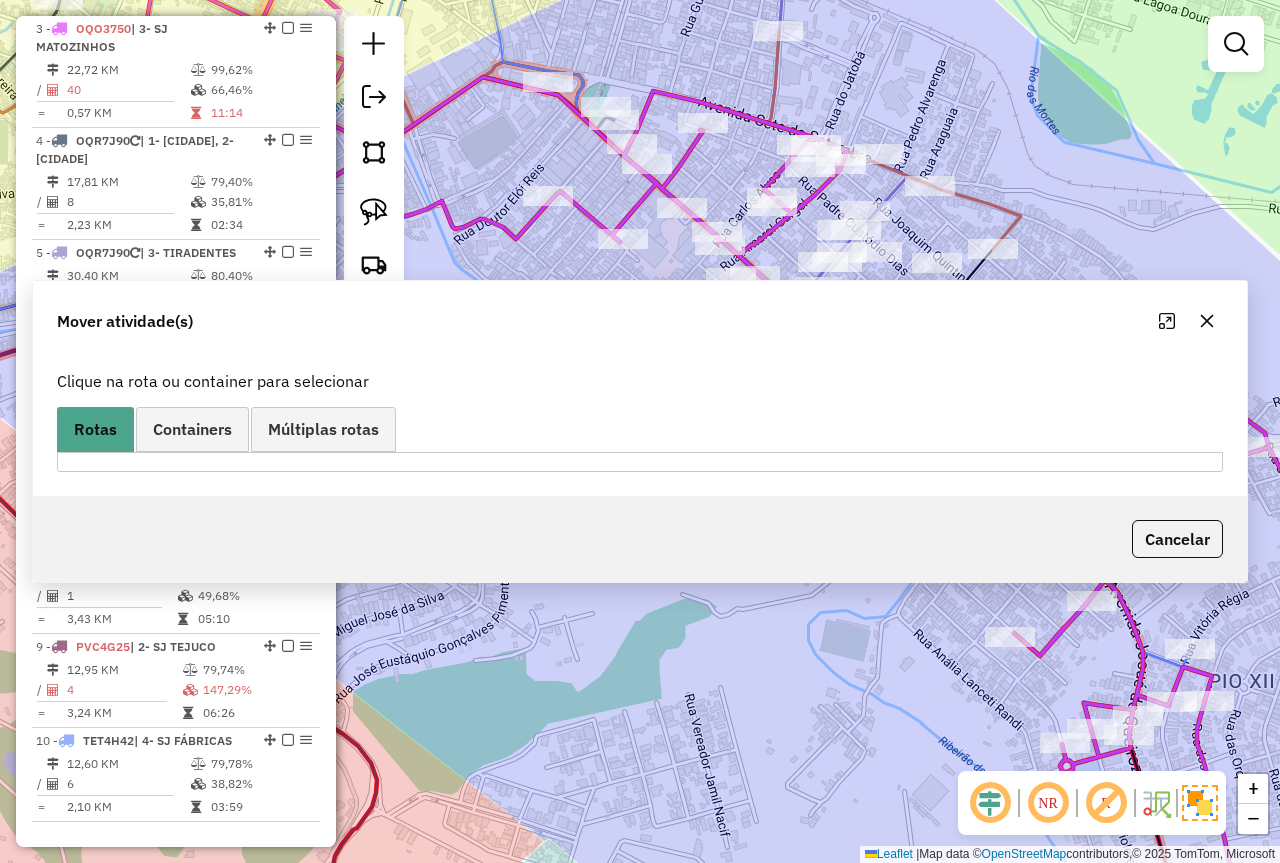 scroll, scrollTop: 692, scrollLeft: 0, axis: vertical 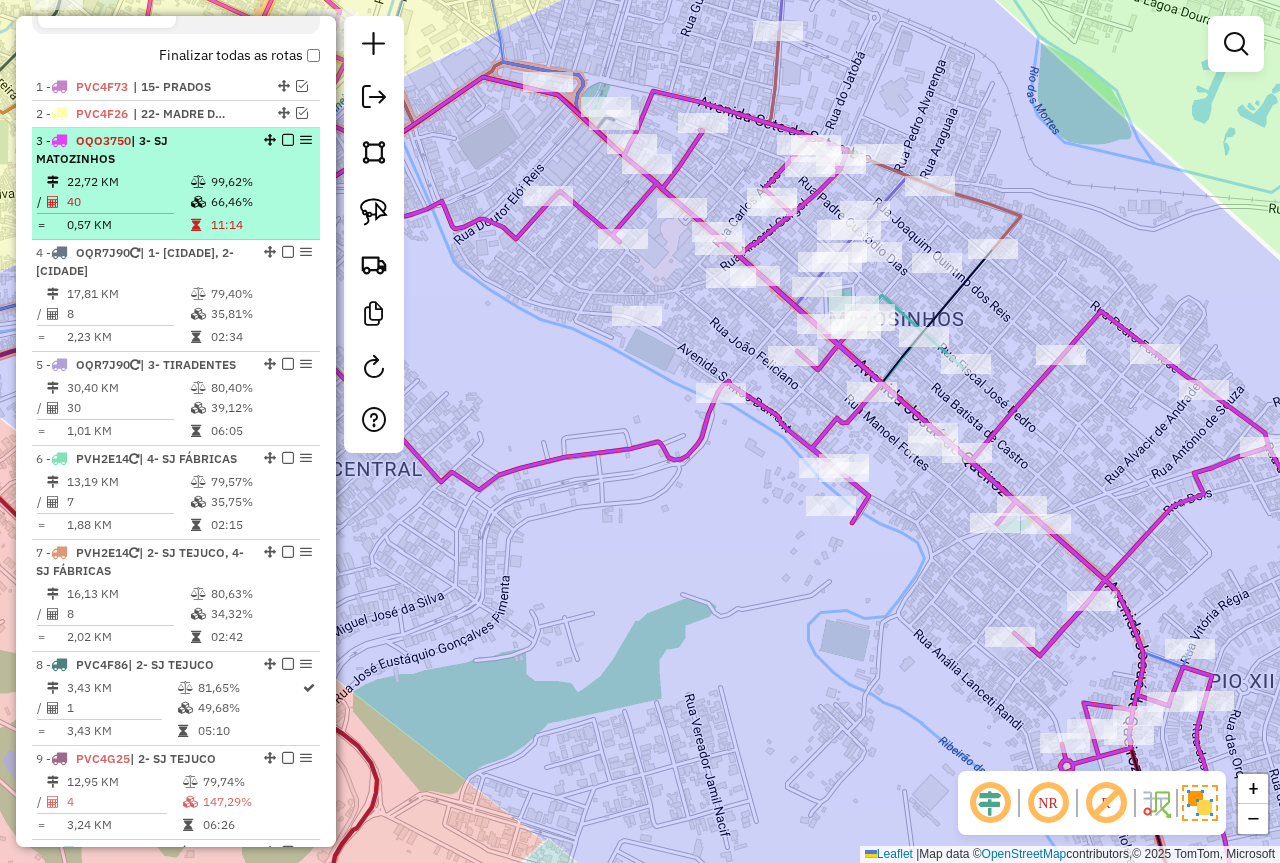 click at bounding box center (288, 140) 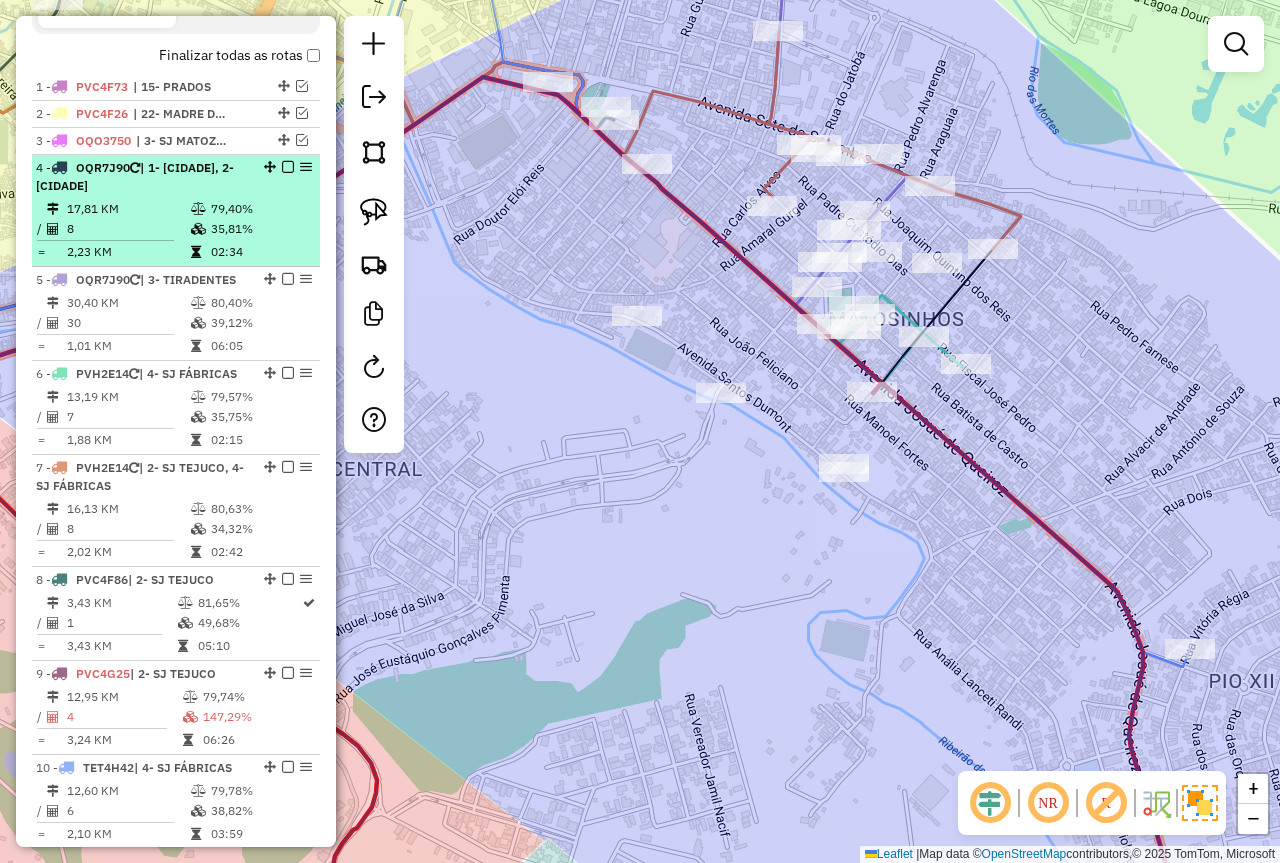 click on "79,40%" at bounding box center (260, 209) 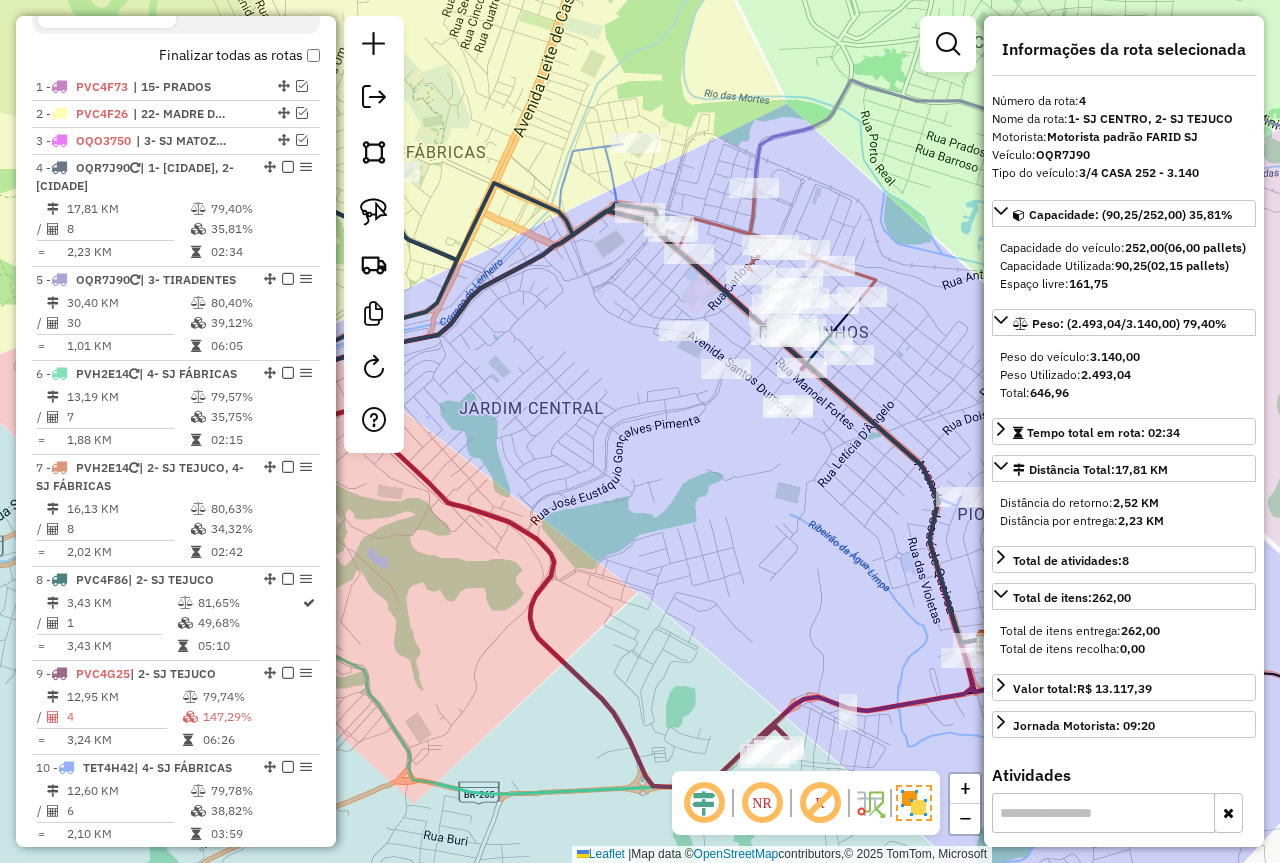 drag, startPoint x: 633, startPoint y: 423, endPoint x: 452, endPoint y: 428, distance: 181.06905 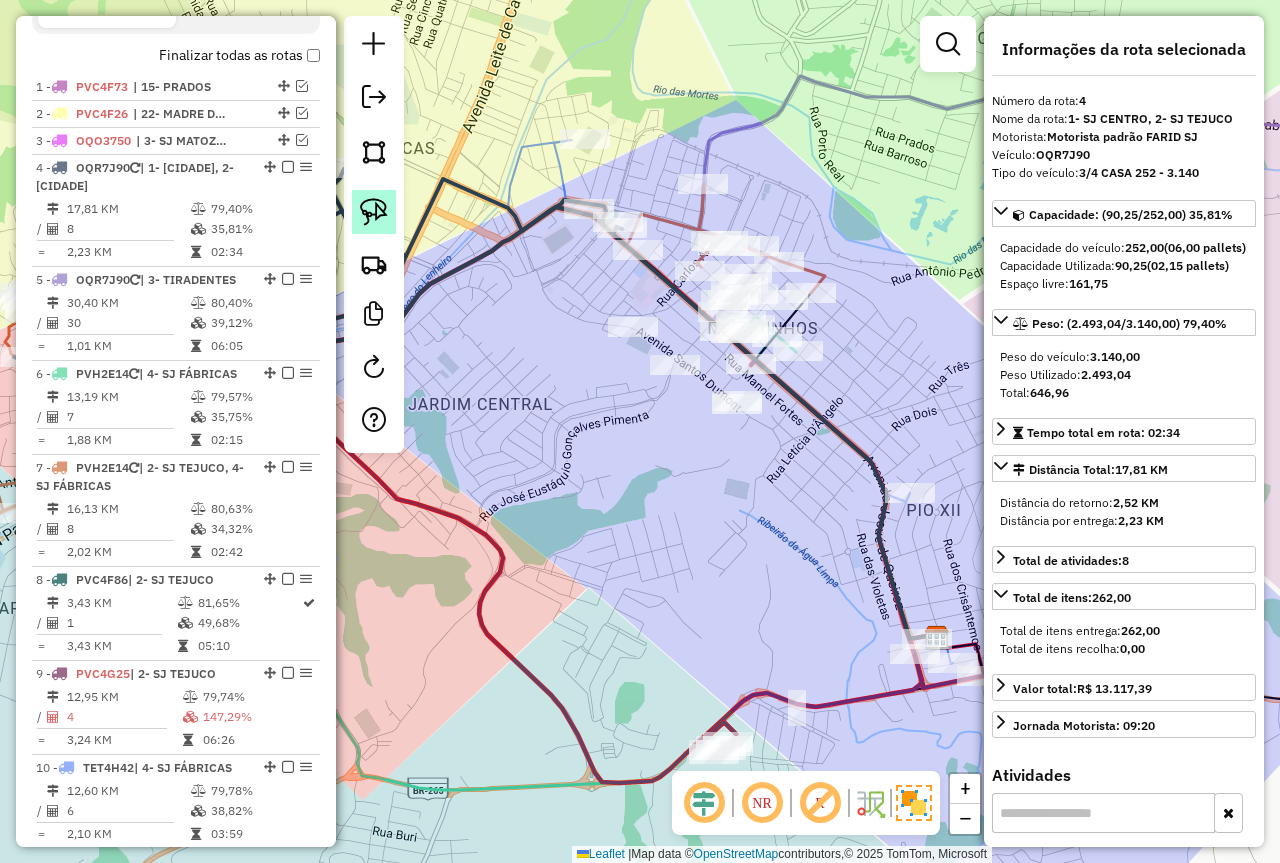 click 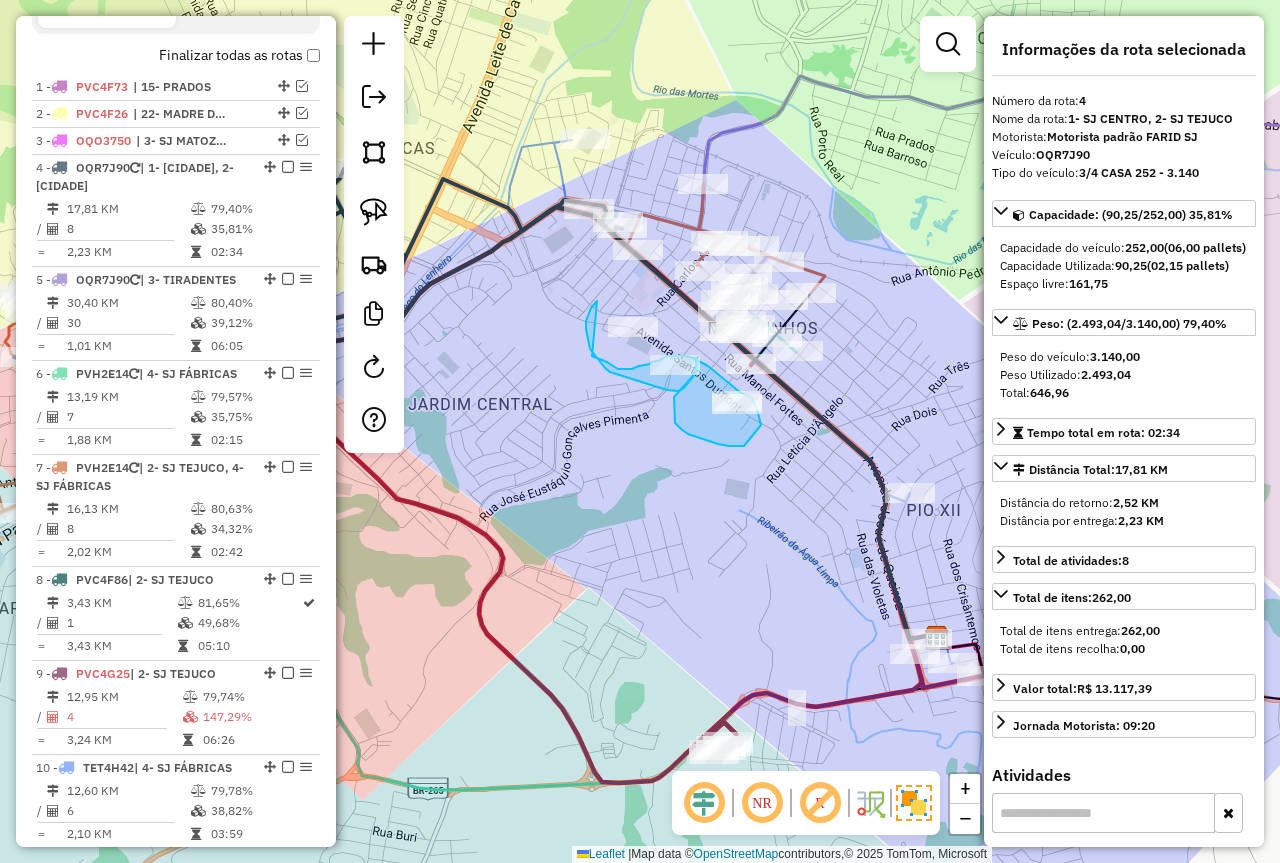 drag, startPoint x: 597, startPoint y: 301, endPoint x: 592, endPoint y: 355, distance: 54.230988 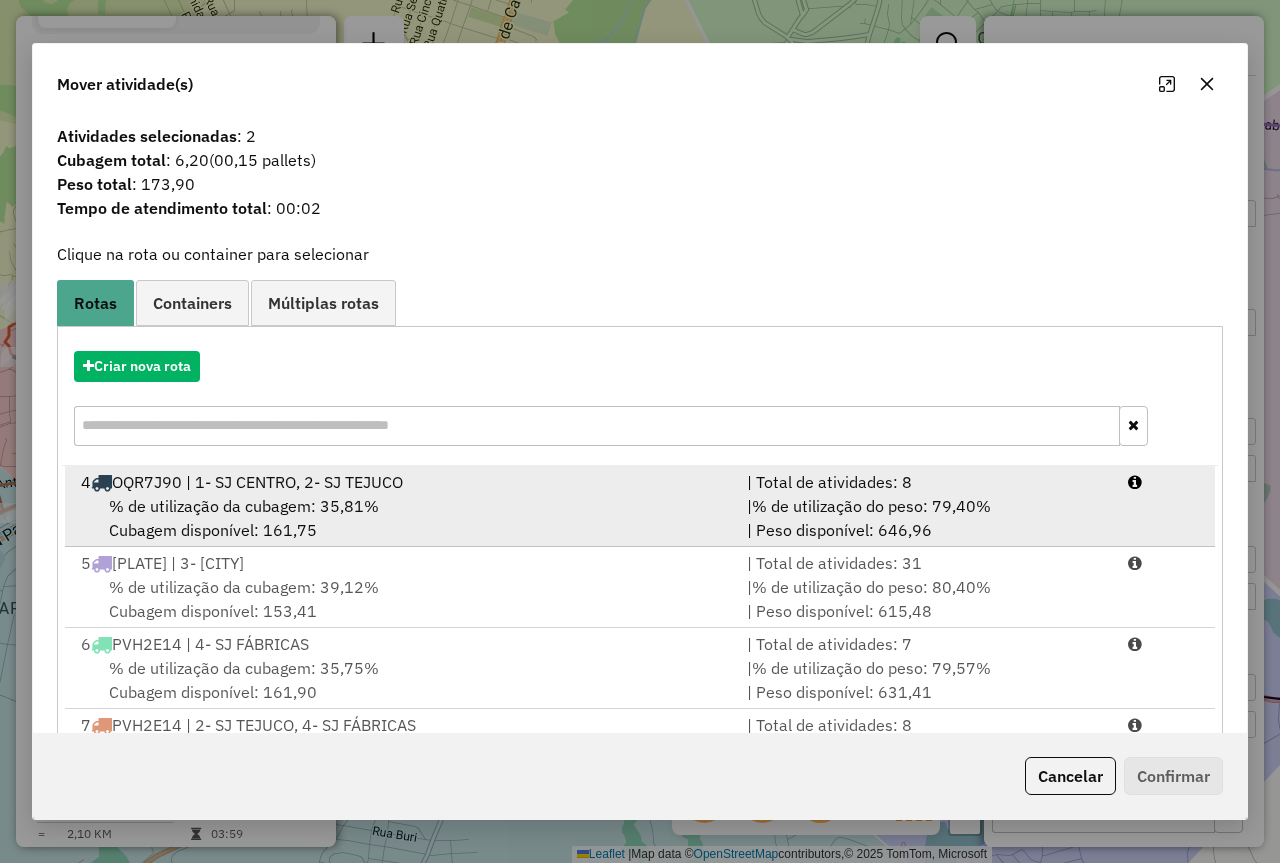 click on "% de utilização da cubagem: 35,81%  Cubagem disponível: 161,75" at bounding box center [402, 518] 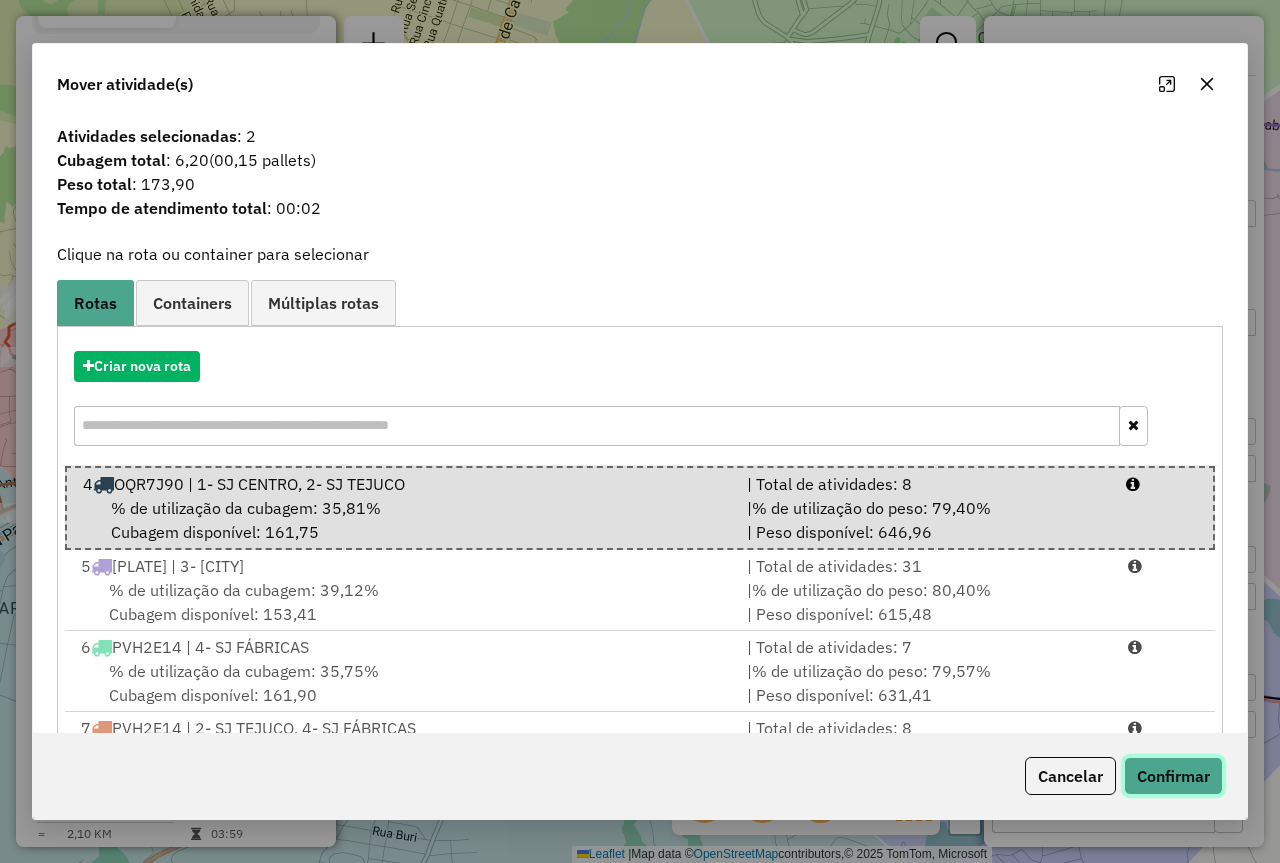 click on "Confirmar" 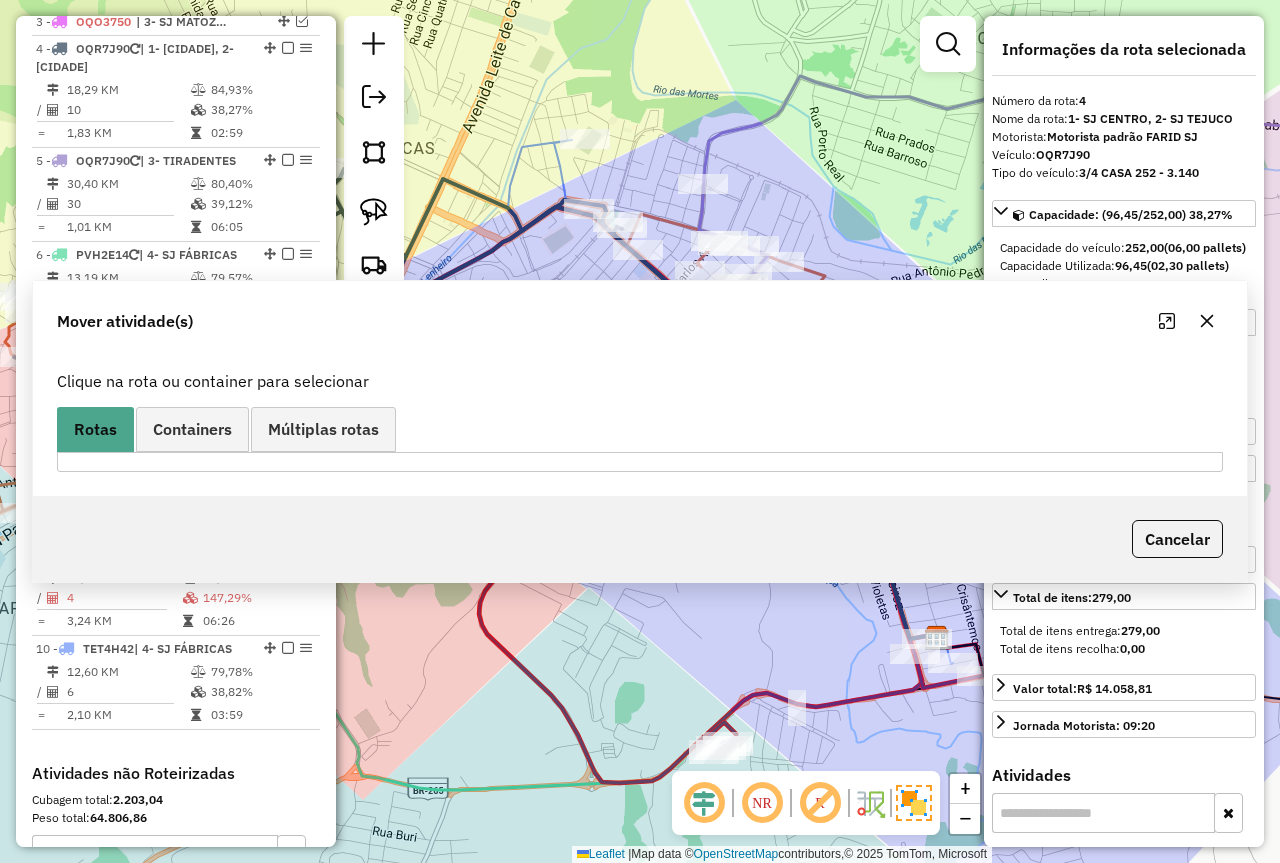 scroll, scrollTop: 831, scrollLeft: 0, axis: vertical 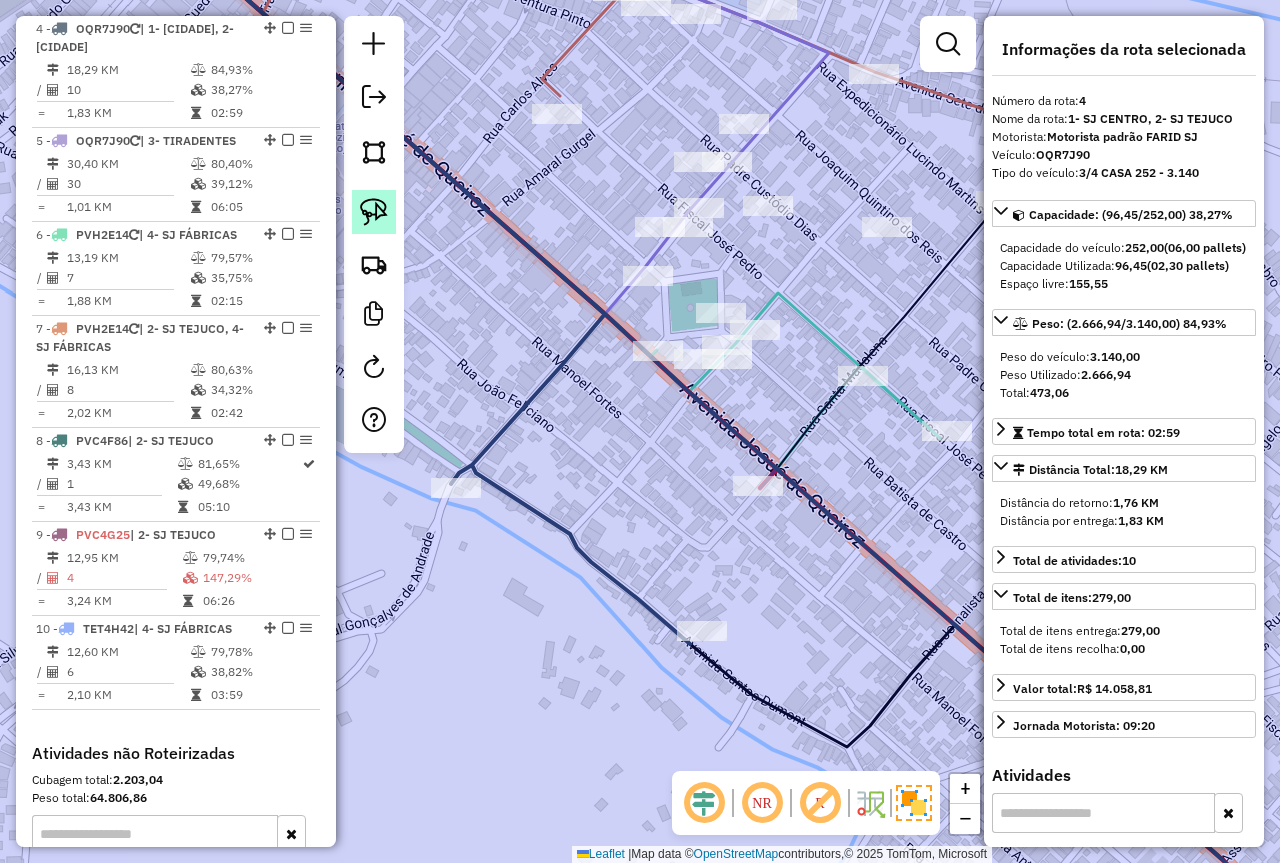 click 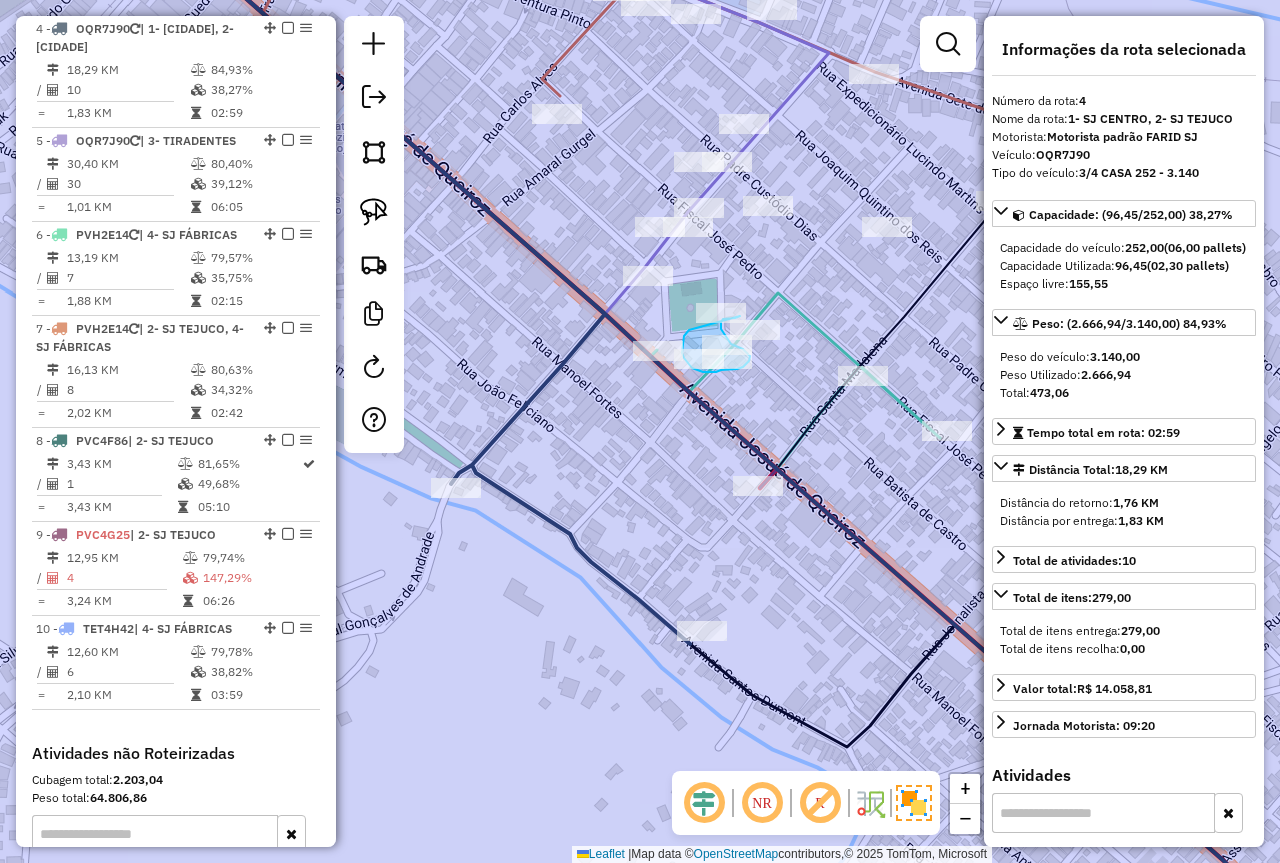 drag, startPoint x: 689, startPoint y: 330, endPoint x: 706, endPoint y: 291, distance: 42.544094 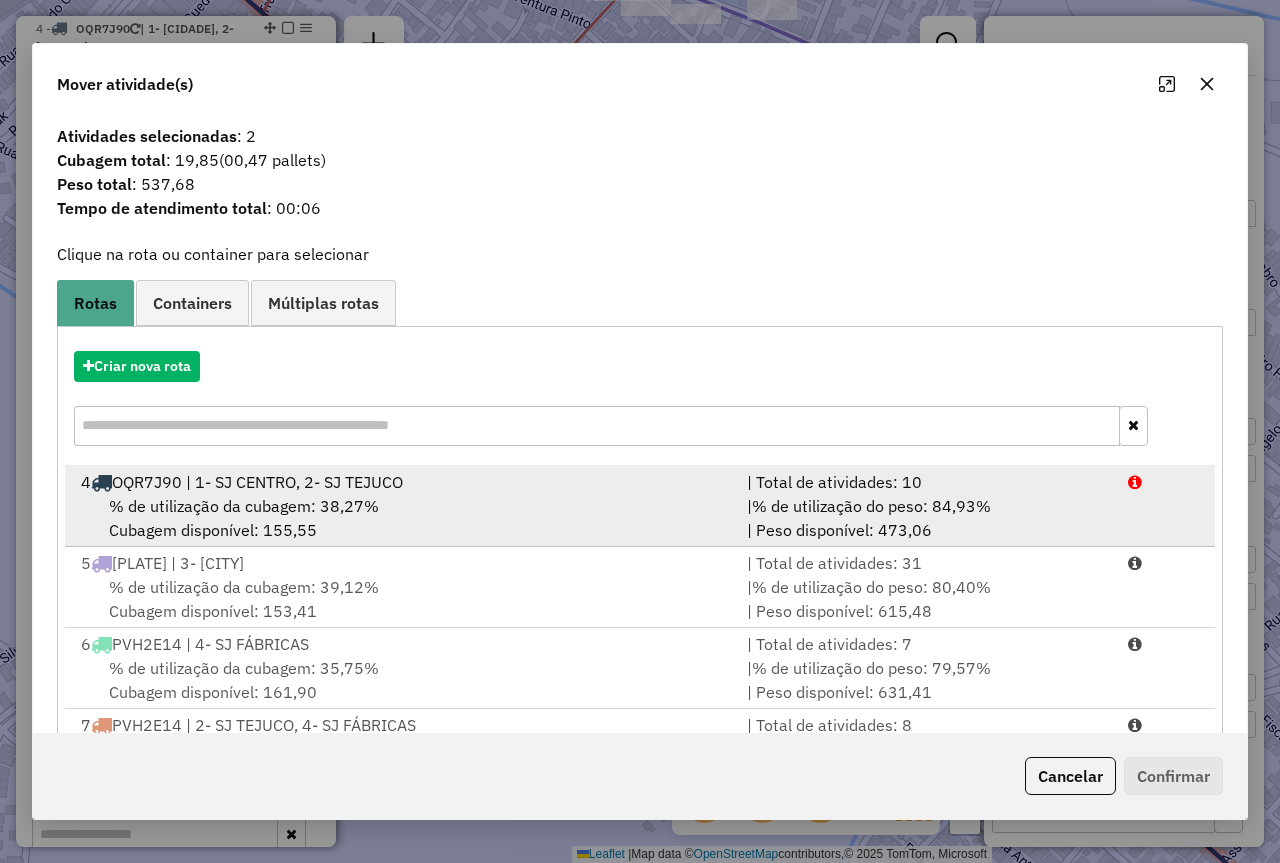 click on "| Total de atividades: 10" at bounding box center [925, 482] 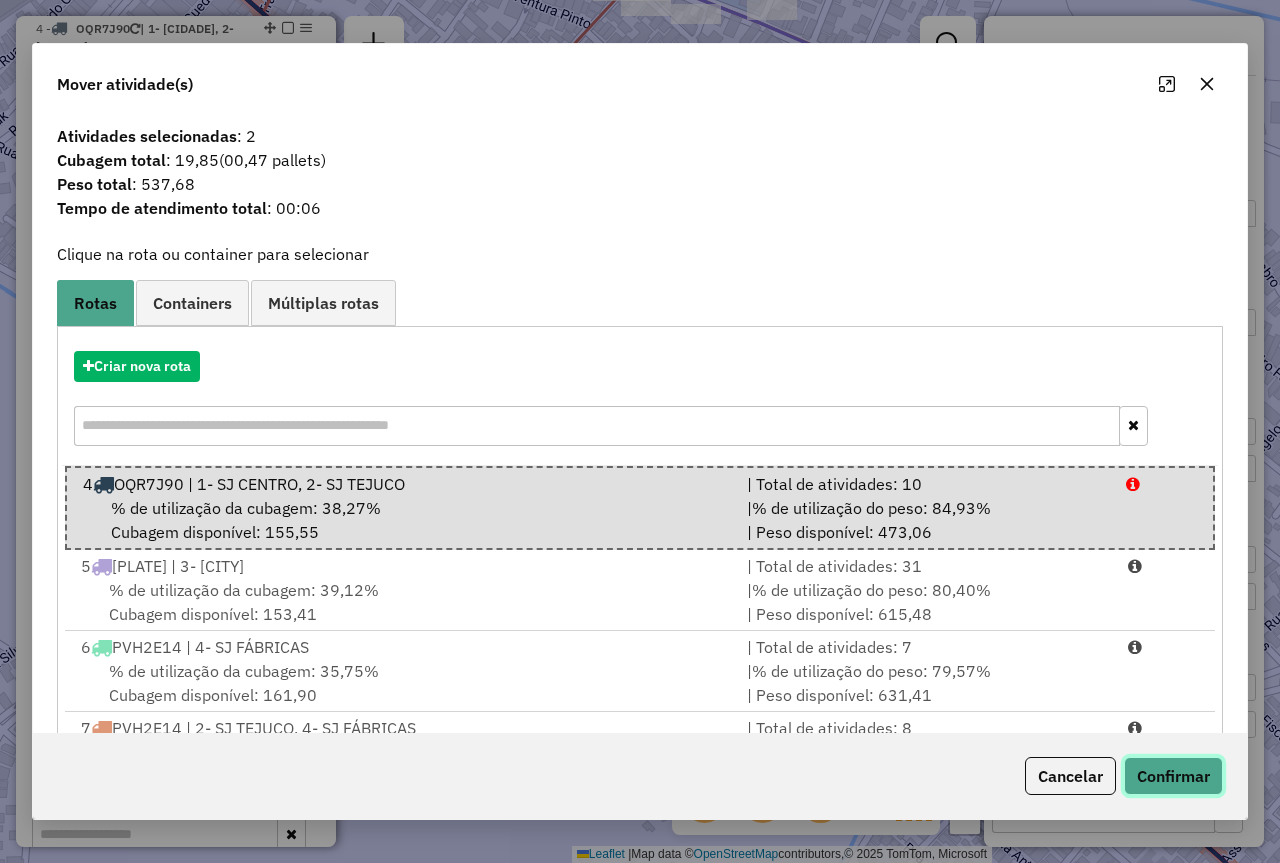 click on "Confirmar" 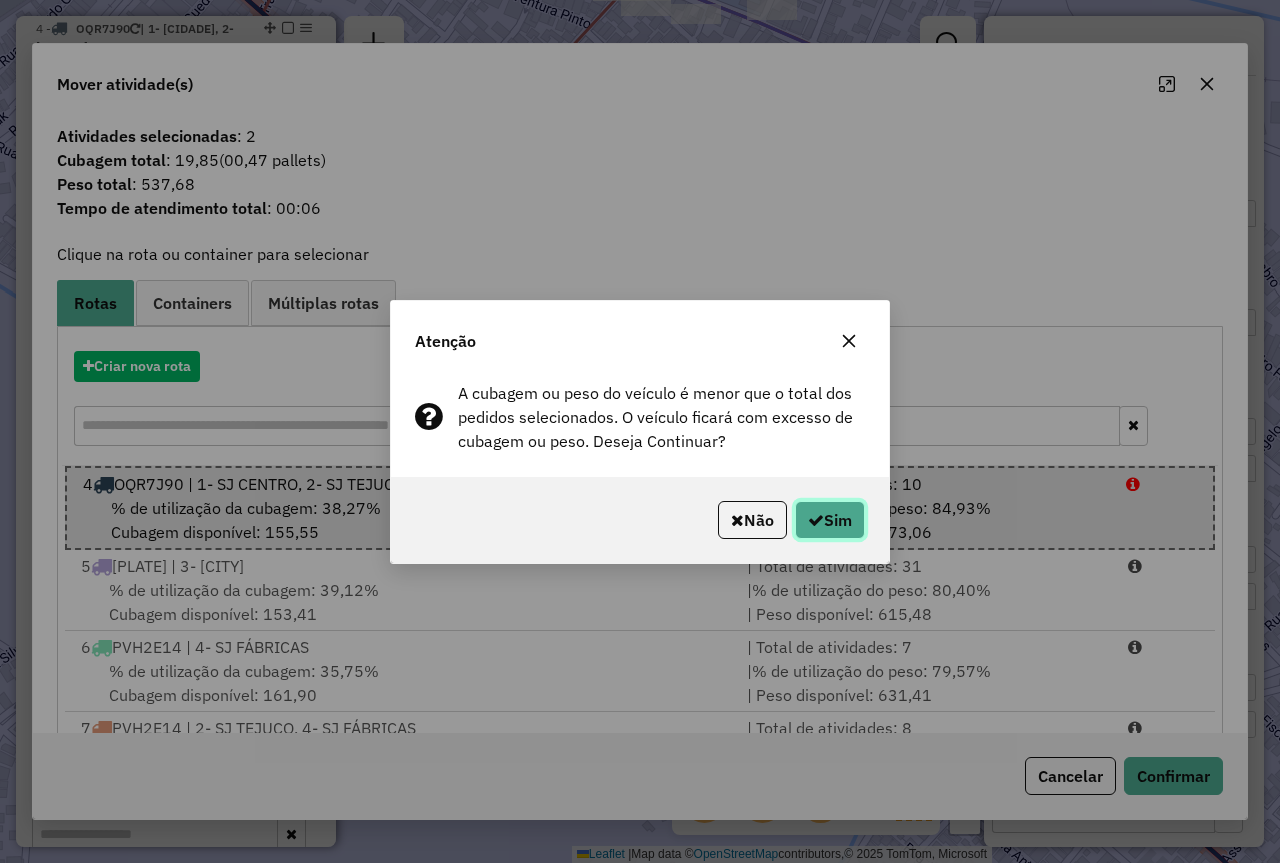 click on "Sim" 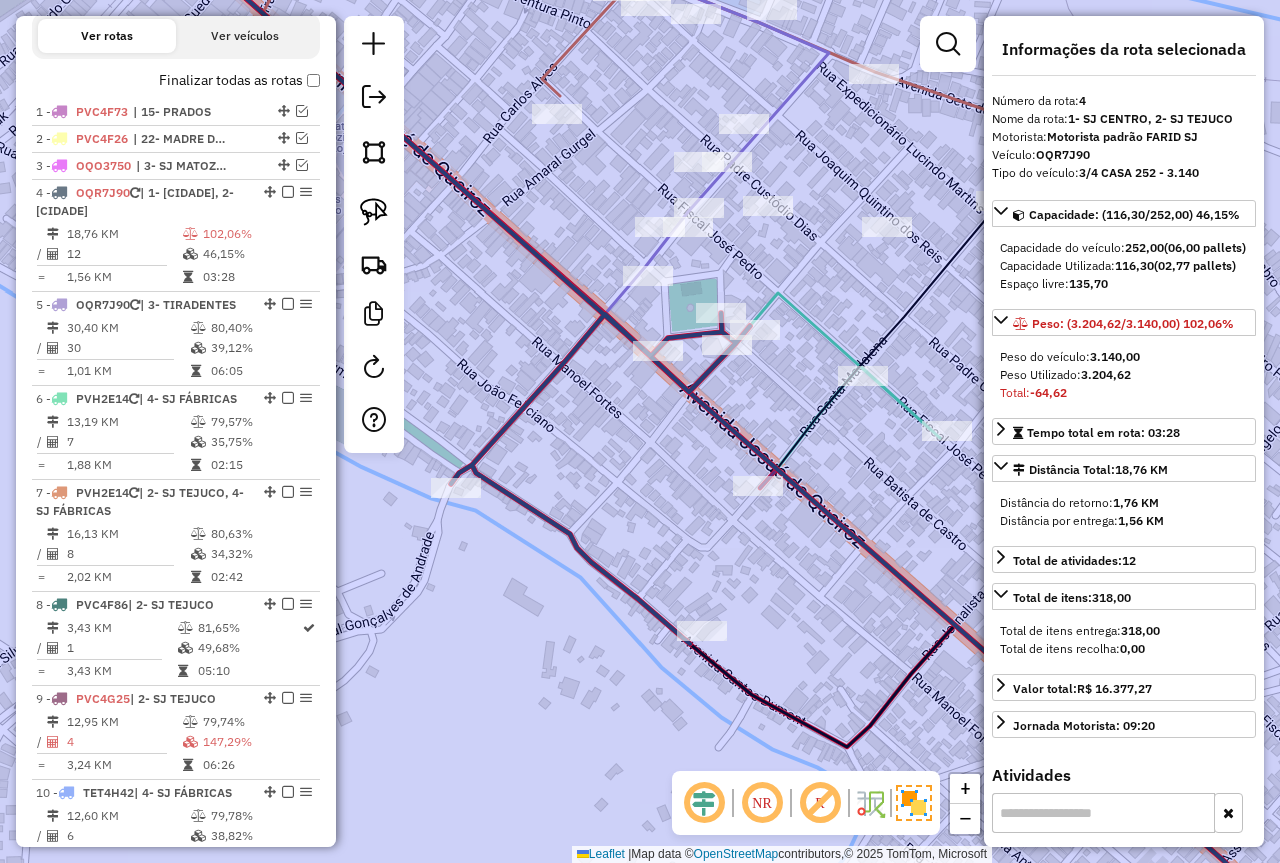 scroll, scrollTop: 831, scrollLeft: 0, axis: vertical 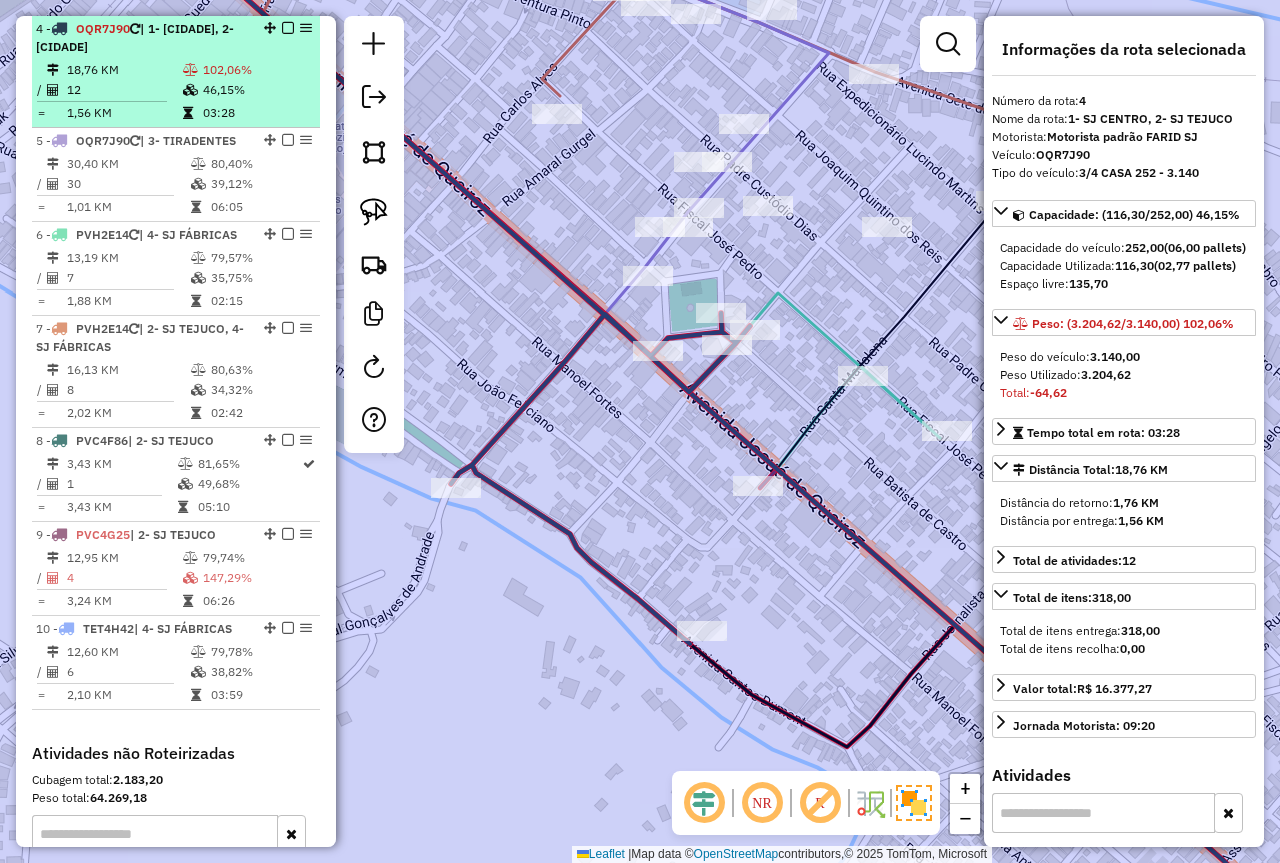 click at bounding box center [190, 70] 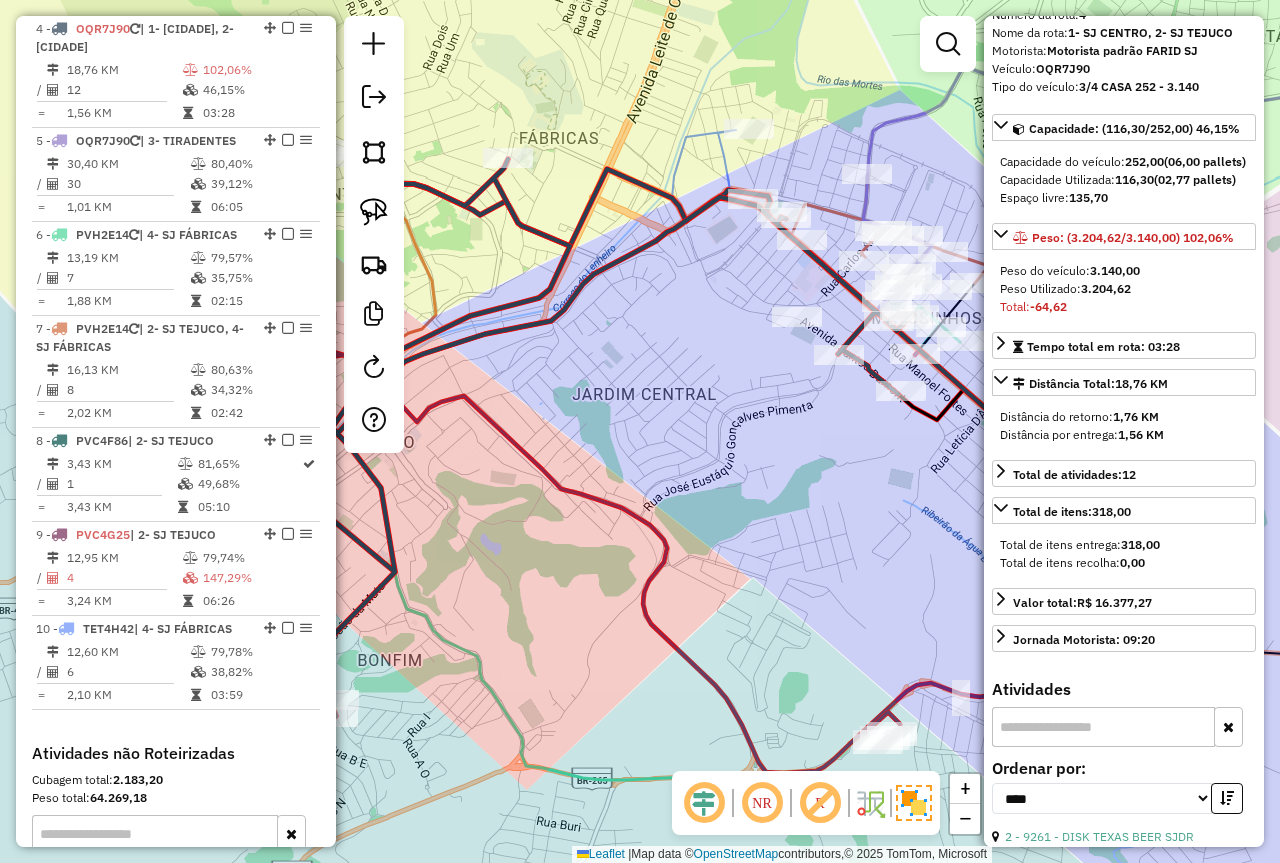 scroll, scrollTop: 500, scrollLeft: 0, axis: vertical 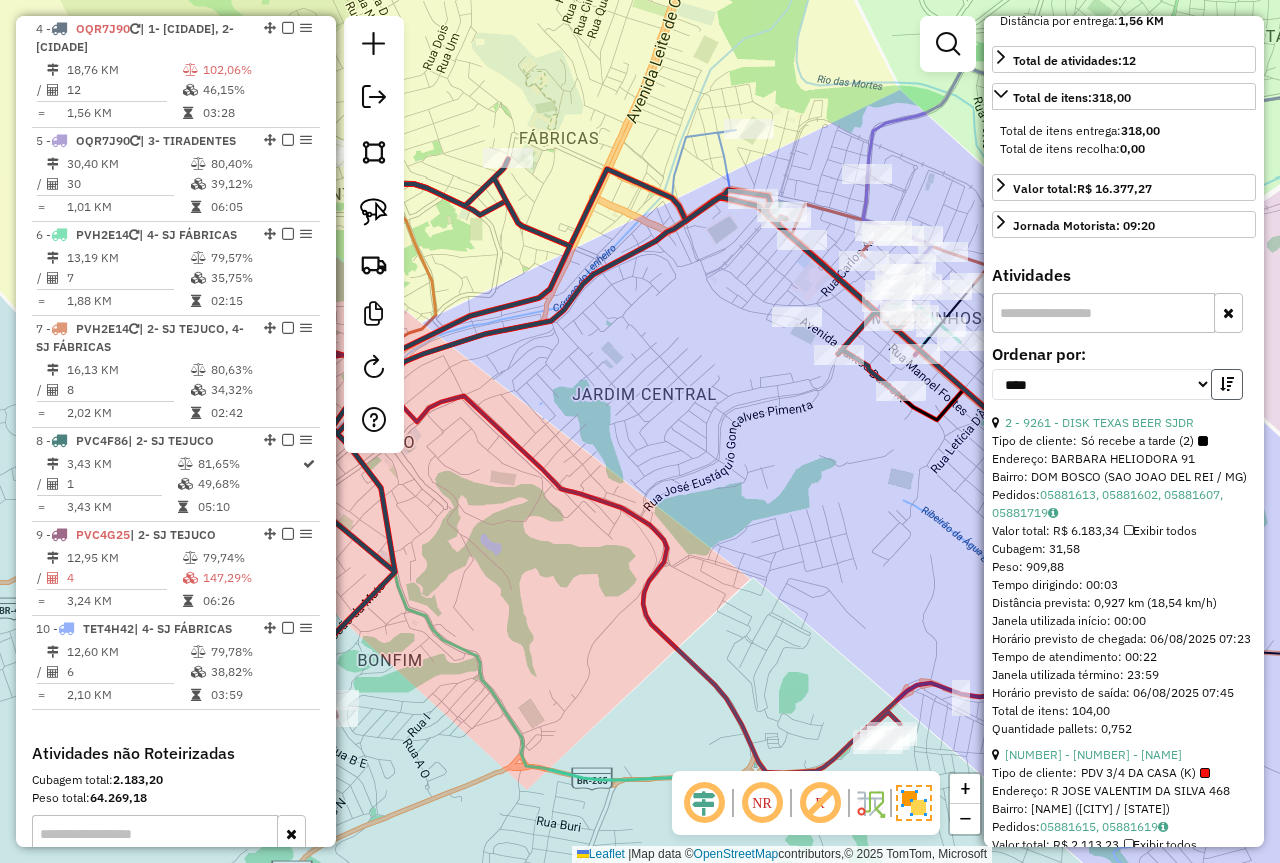 click at bounding box center [1227, 384] 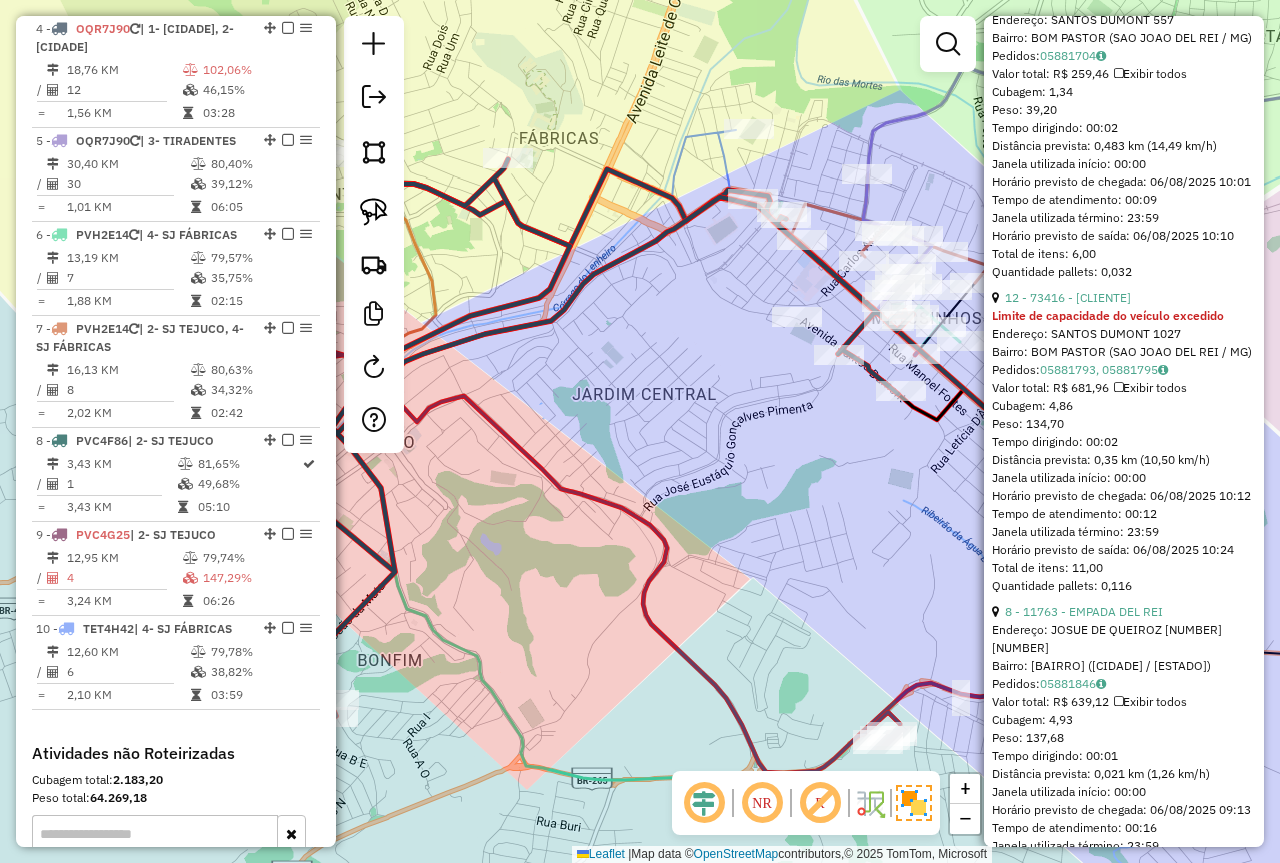 scroll, scrollTop: 1500, scrollLeft: 0, axis: vertical 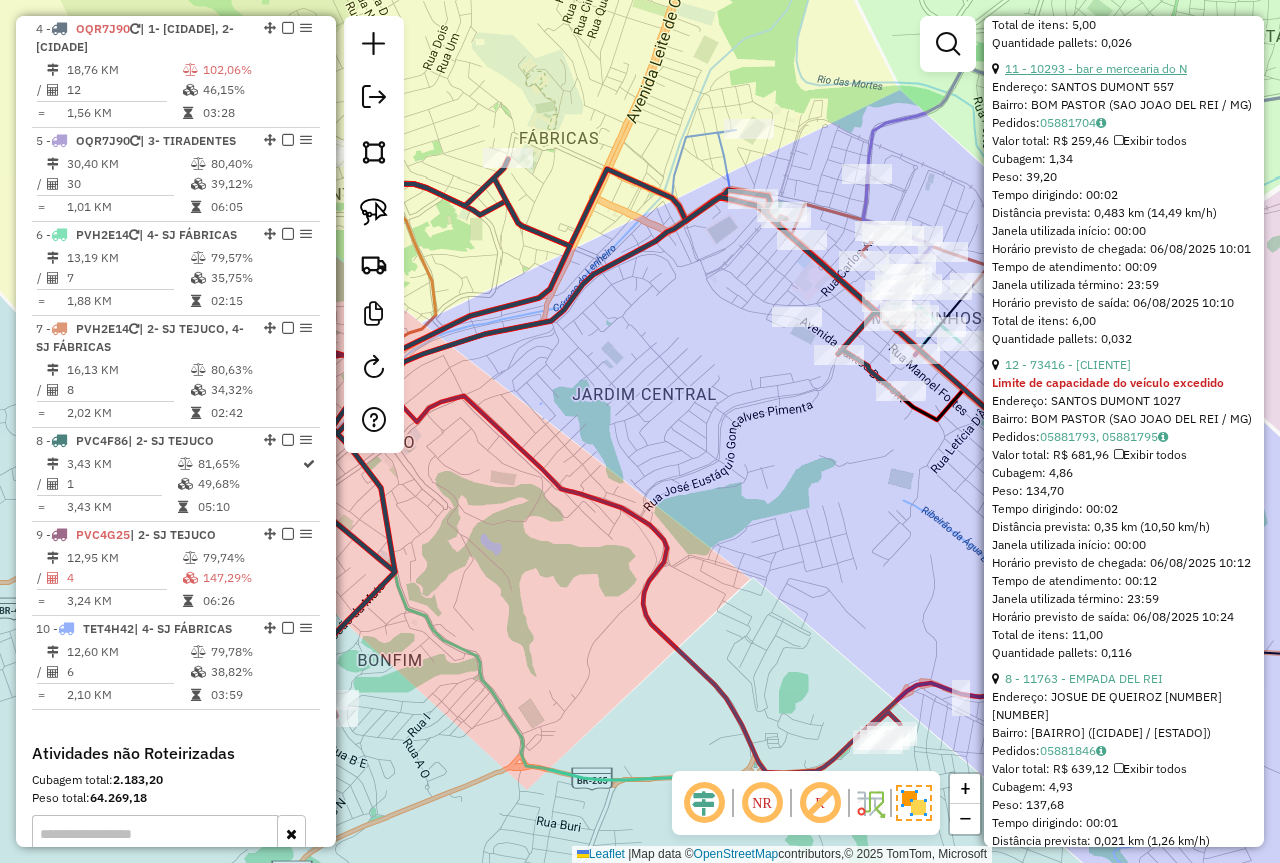 click on "11 - 10293 - bar e mercearia do N" at bounding box center [1096, 68] 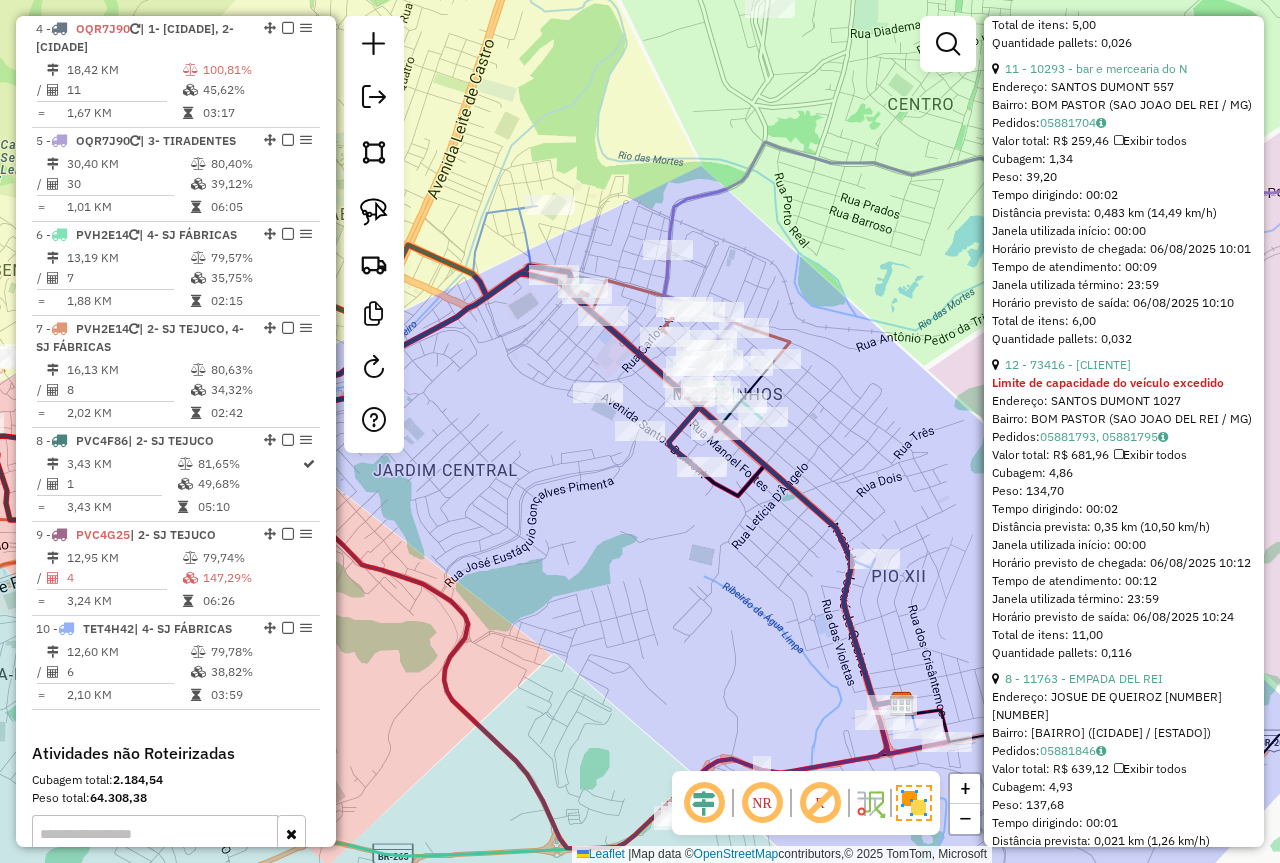 scroll, scrollTop: 818, scrollLeft: 0, axis: vertical 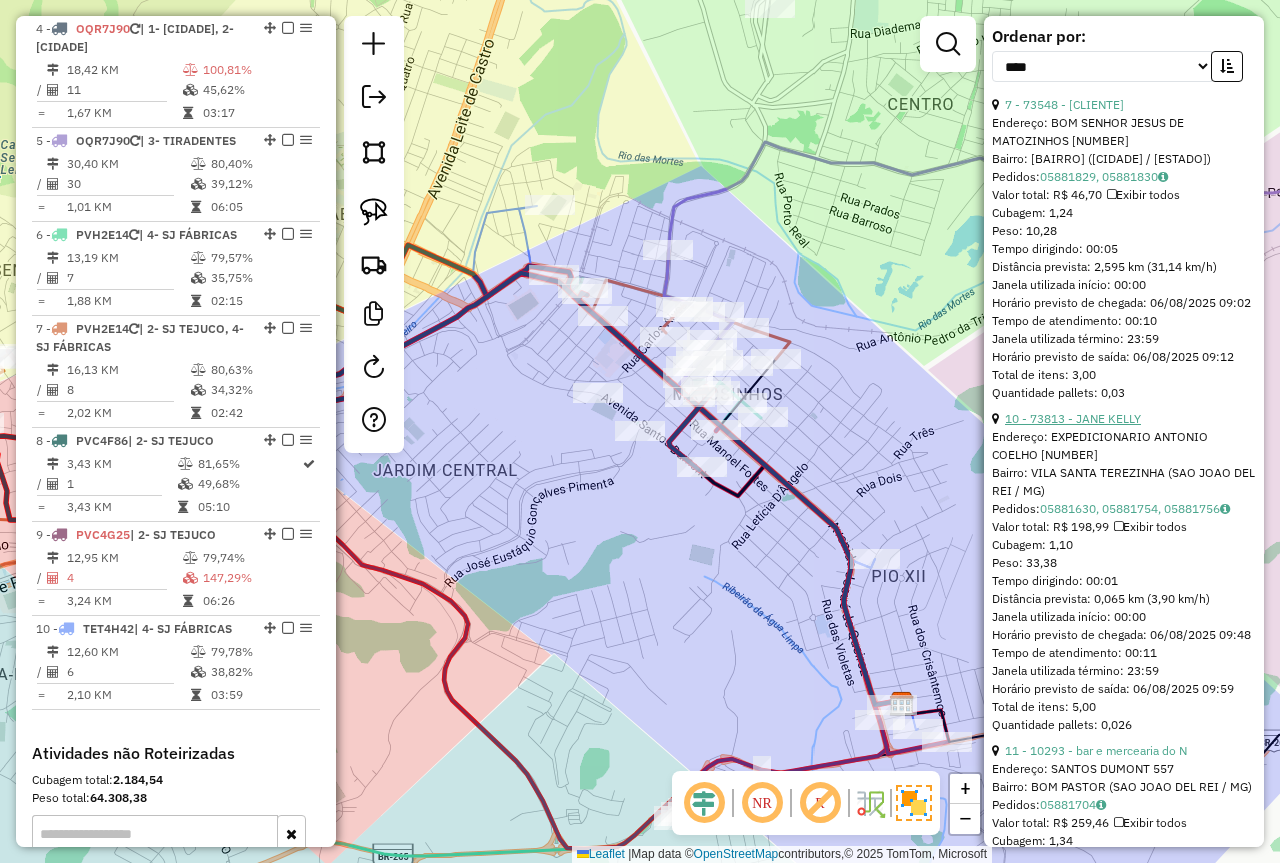 click on "10 - 73813 - JANE KELLY" at bounding box center [1073, 418] 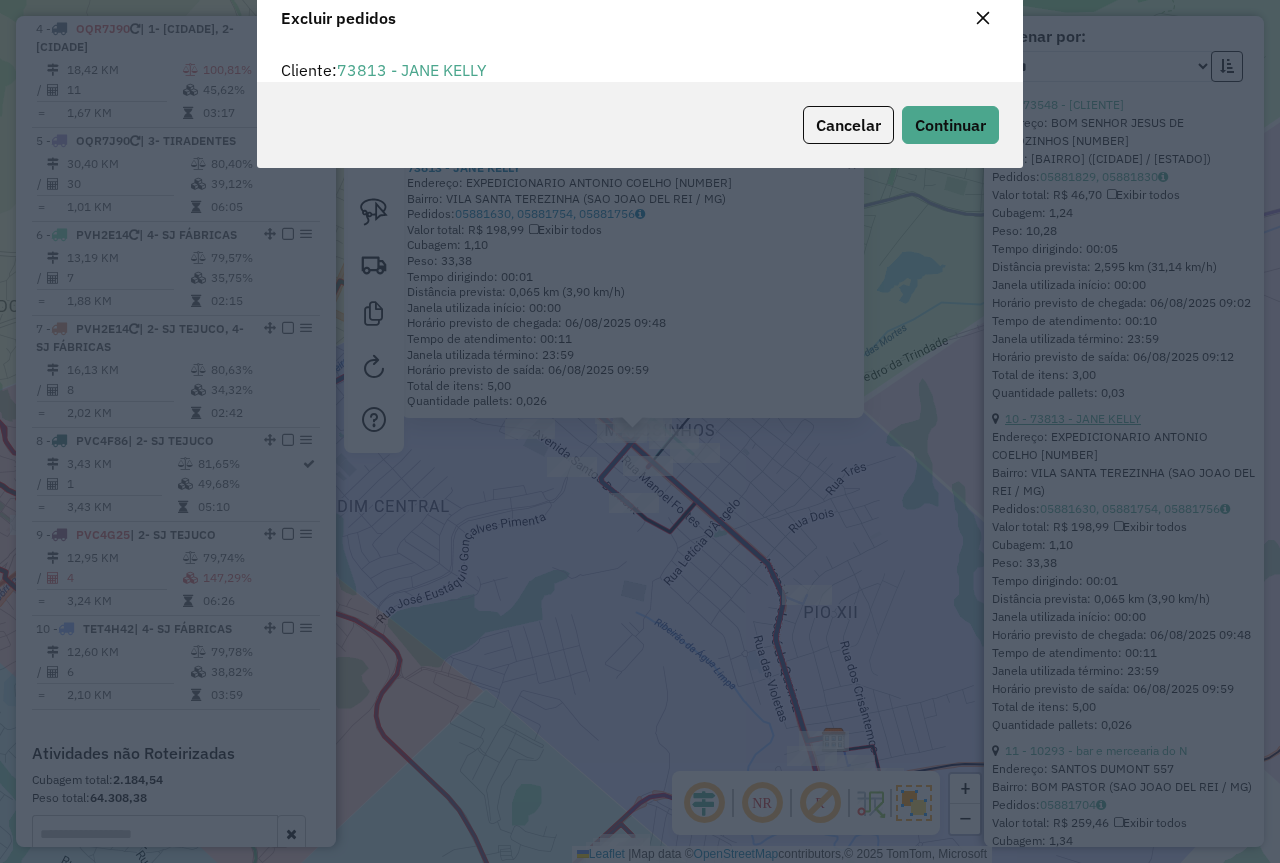 scroll, scrollTop: 82, scrollLeft: 0, axis: vertical 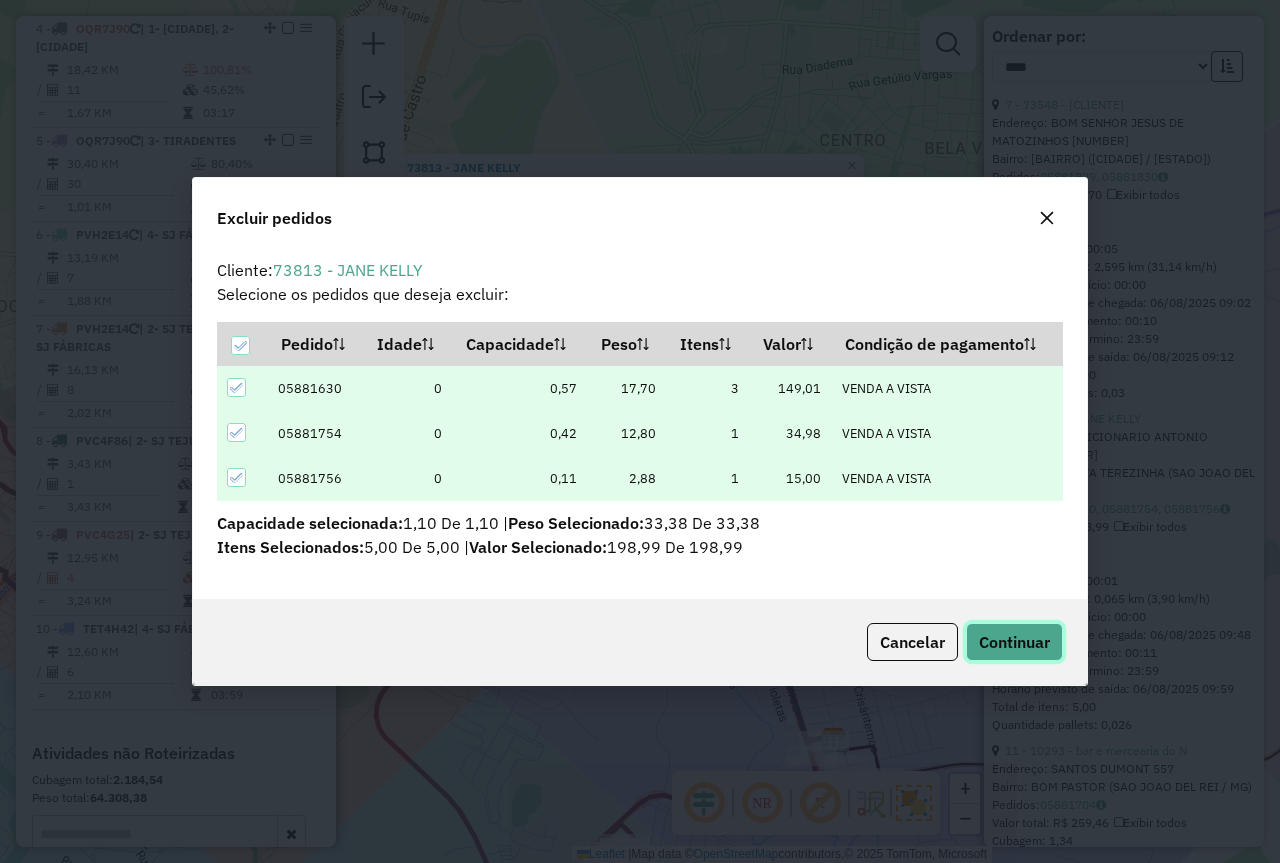 click on "Continuar" 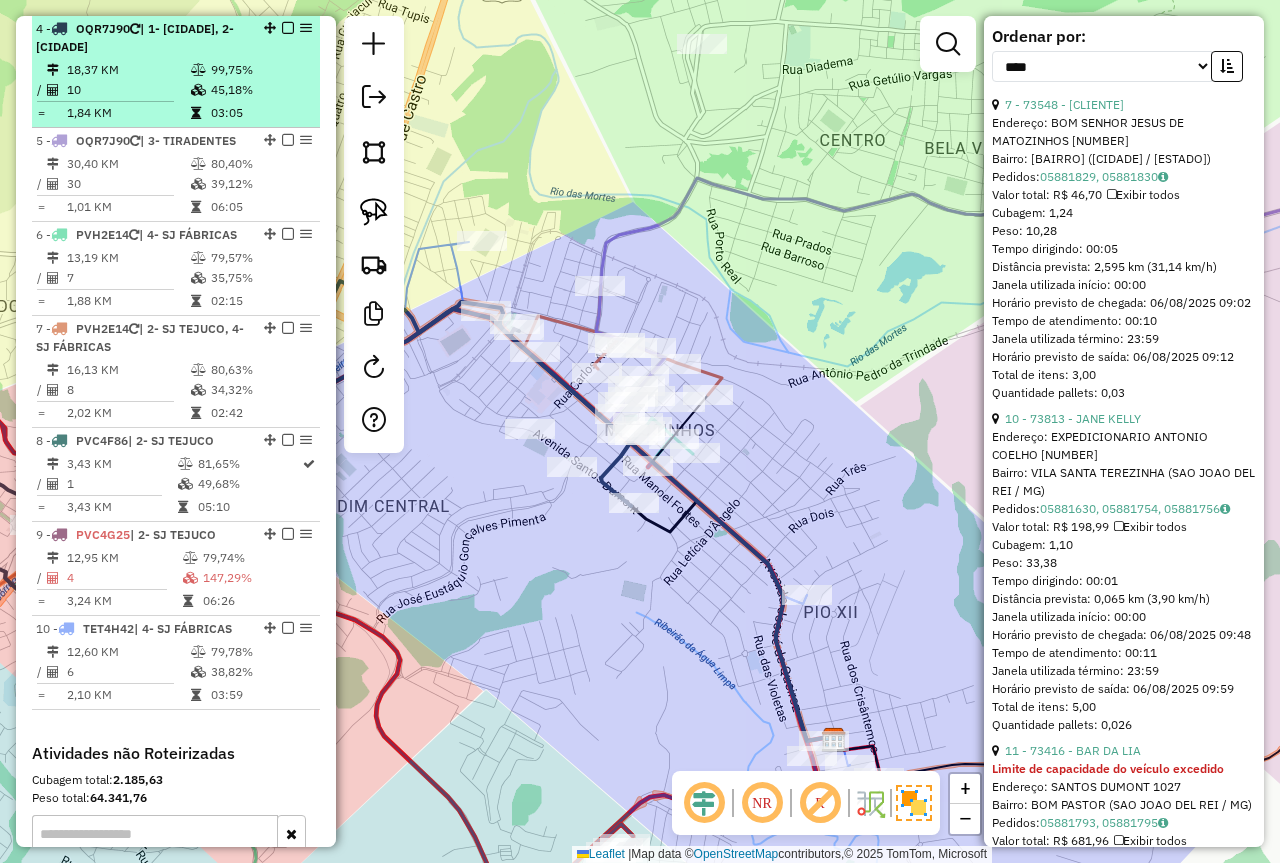click on "45,18%" at bounding box center [260, 90] 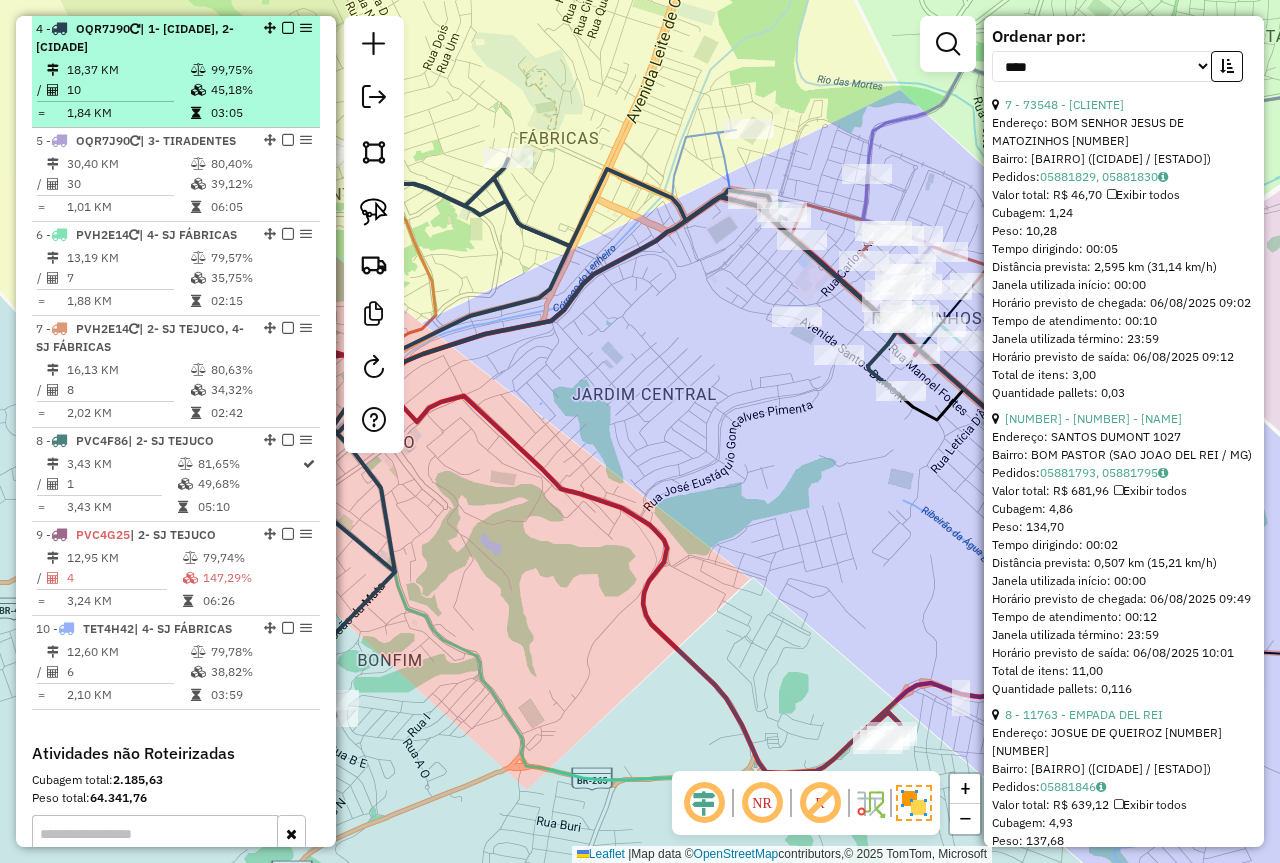 click at bounding box center (288, 28) 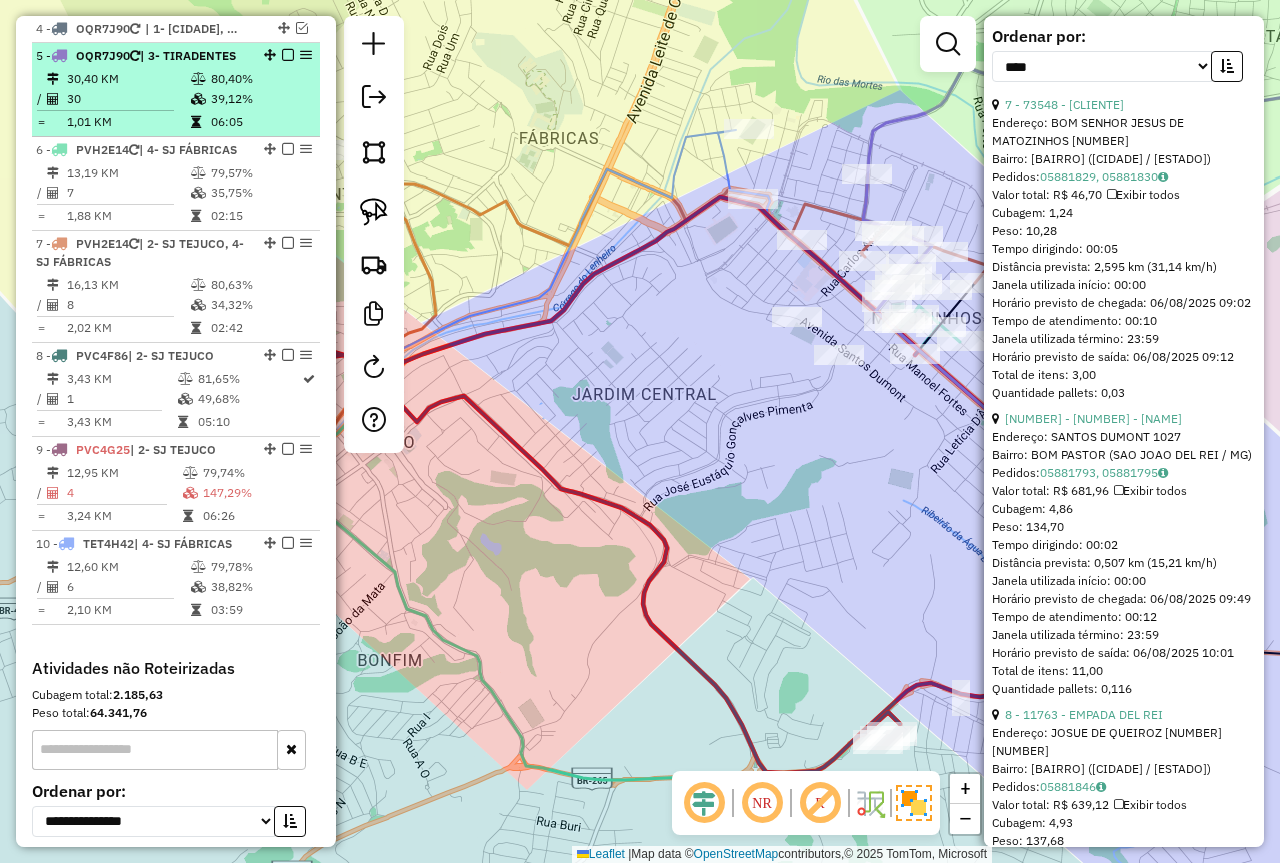 scroll, scrollTop: 746, scrollLeft: 0, axis: vertical 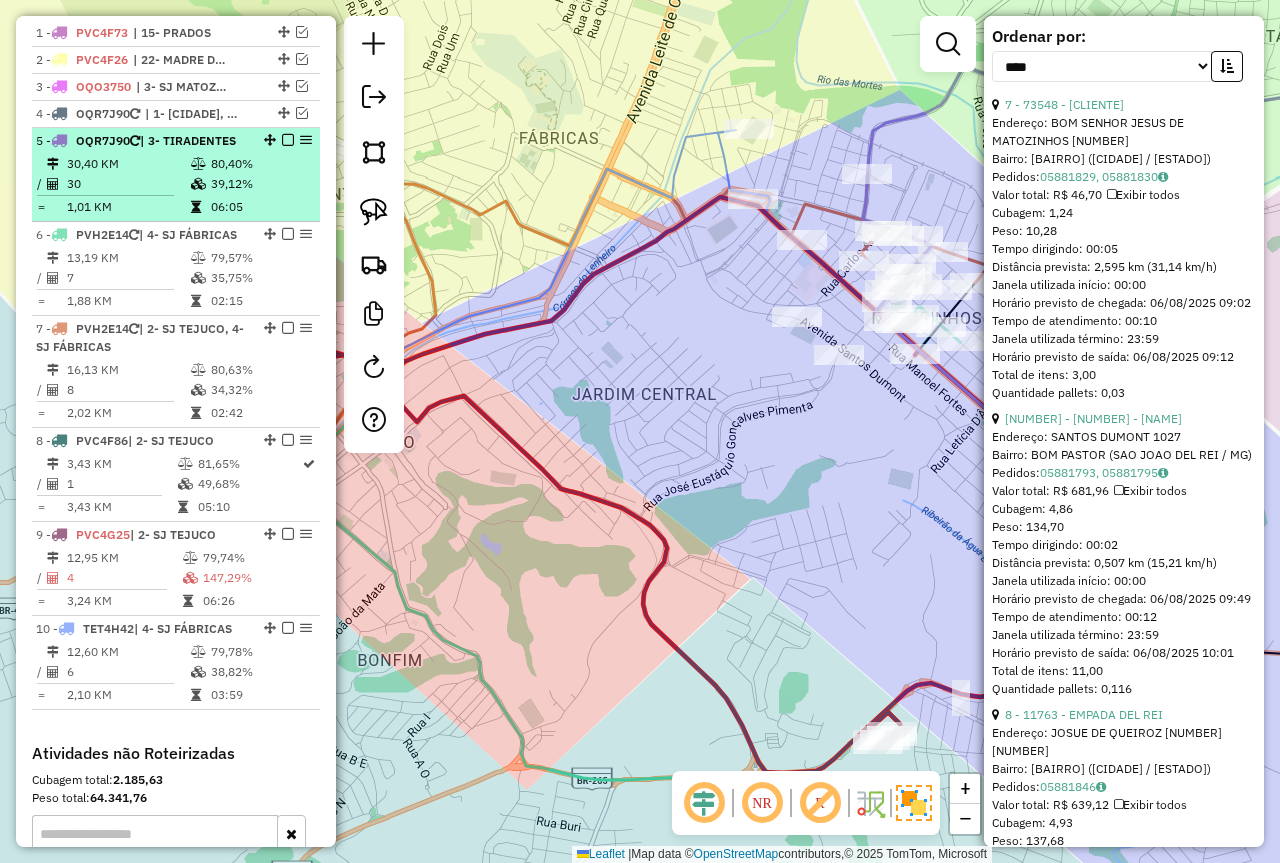 click on "5 -       OQR7J90   | 3- TIRADENTES" at bounding box center [176, 141] 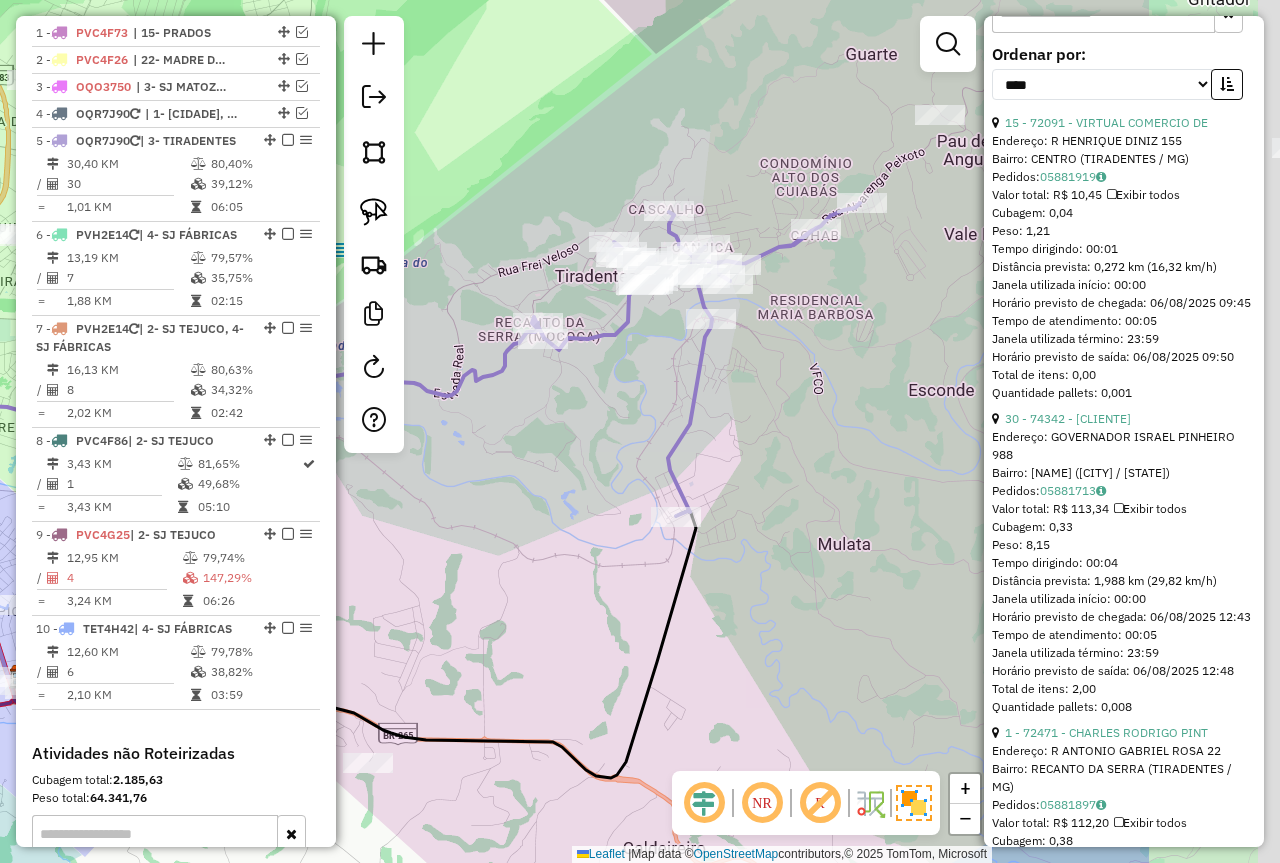 drag, startPoint x: 859, startPoint y: 385, endPoint x: 600, endPoint y: 444, distance: 265.6351 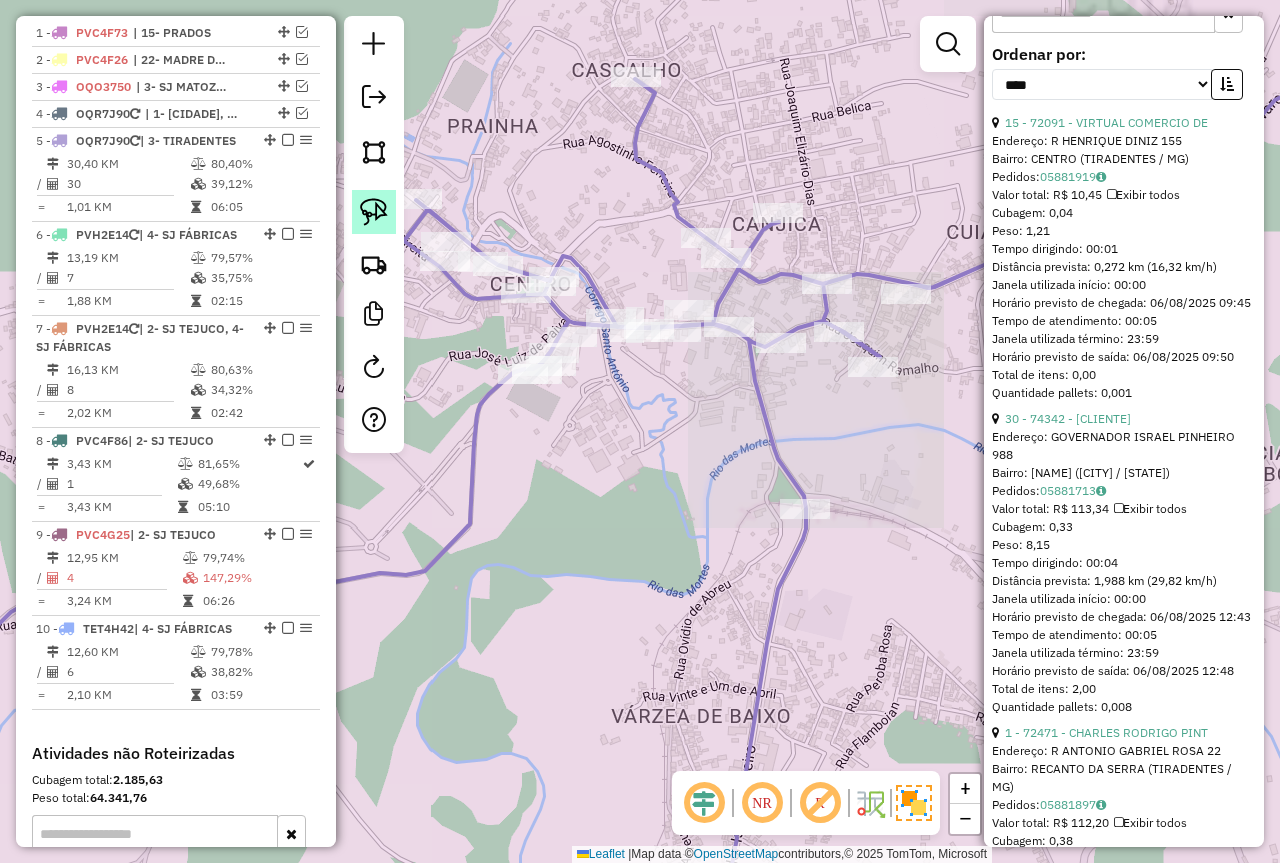 click 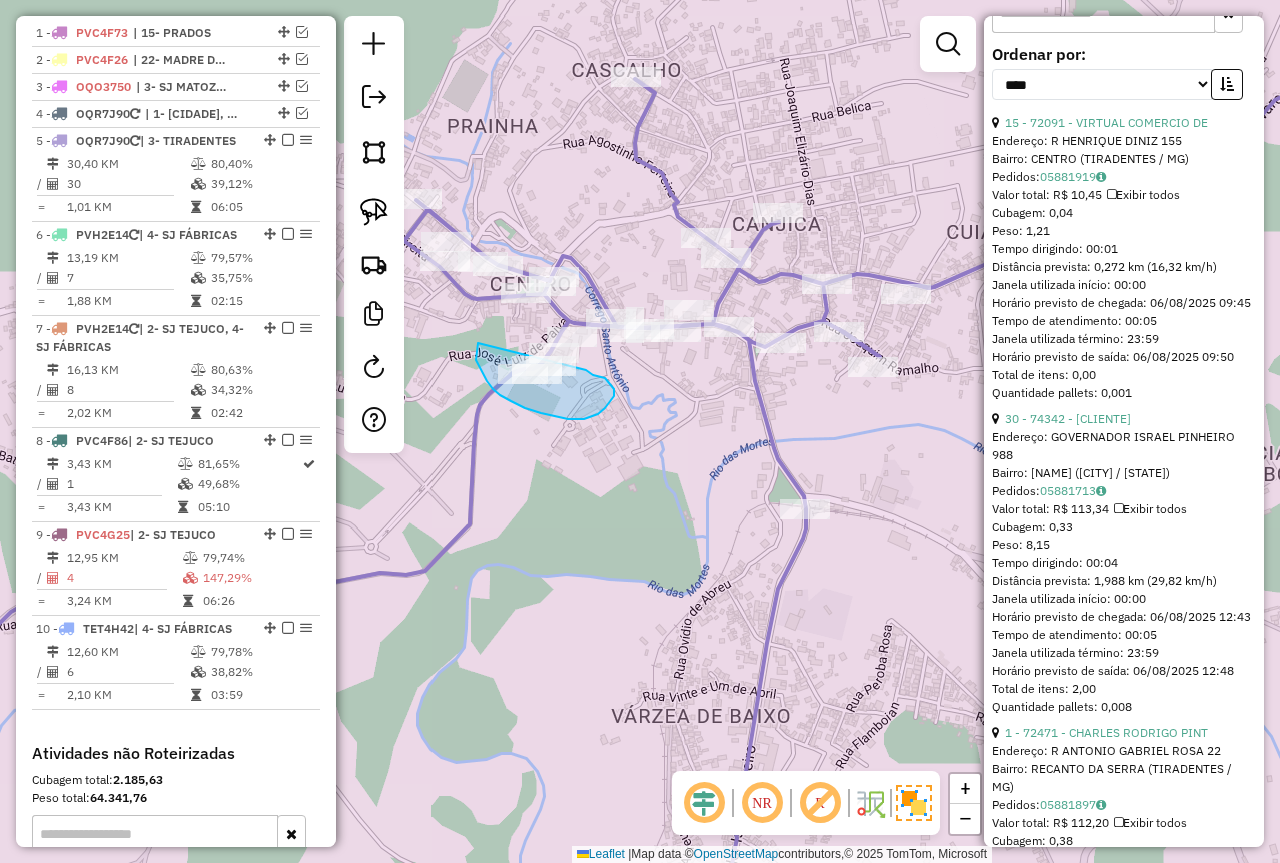 drag, startPoint x: 477, startPoint y: 351, endPoint x: 586, endPoint y: 370, distance: 110.64357 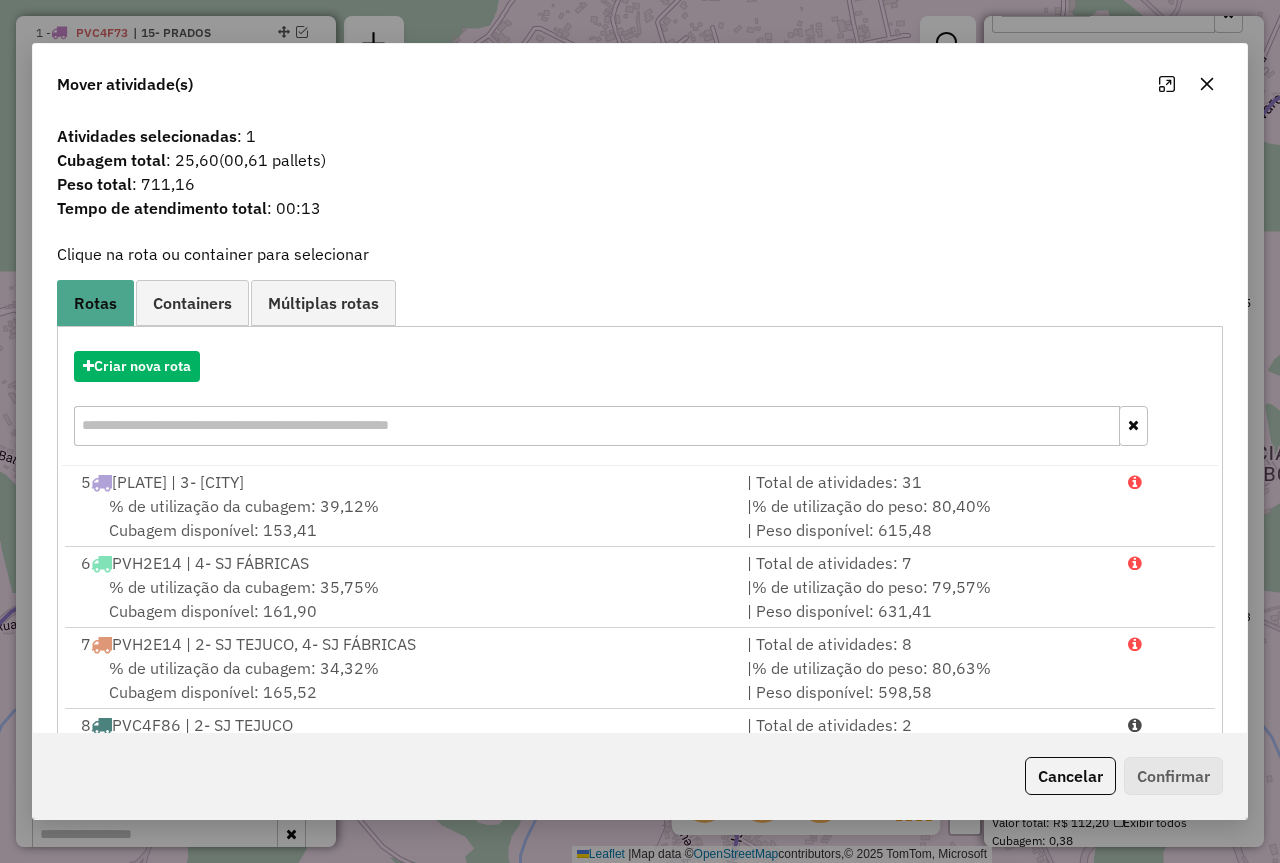 click on "| Total de atividades: 31" at bounding box center (925, 482) 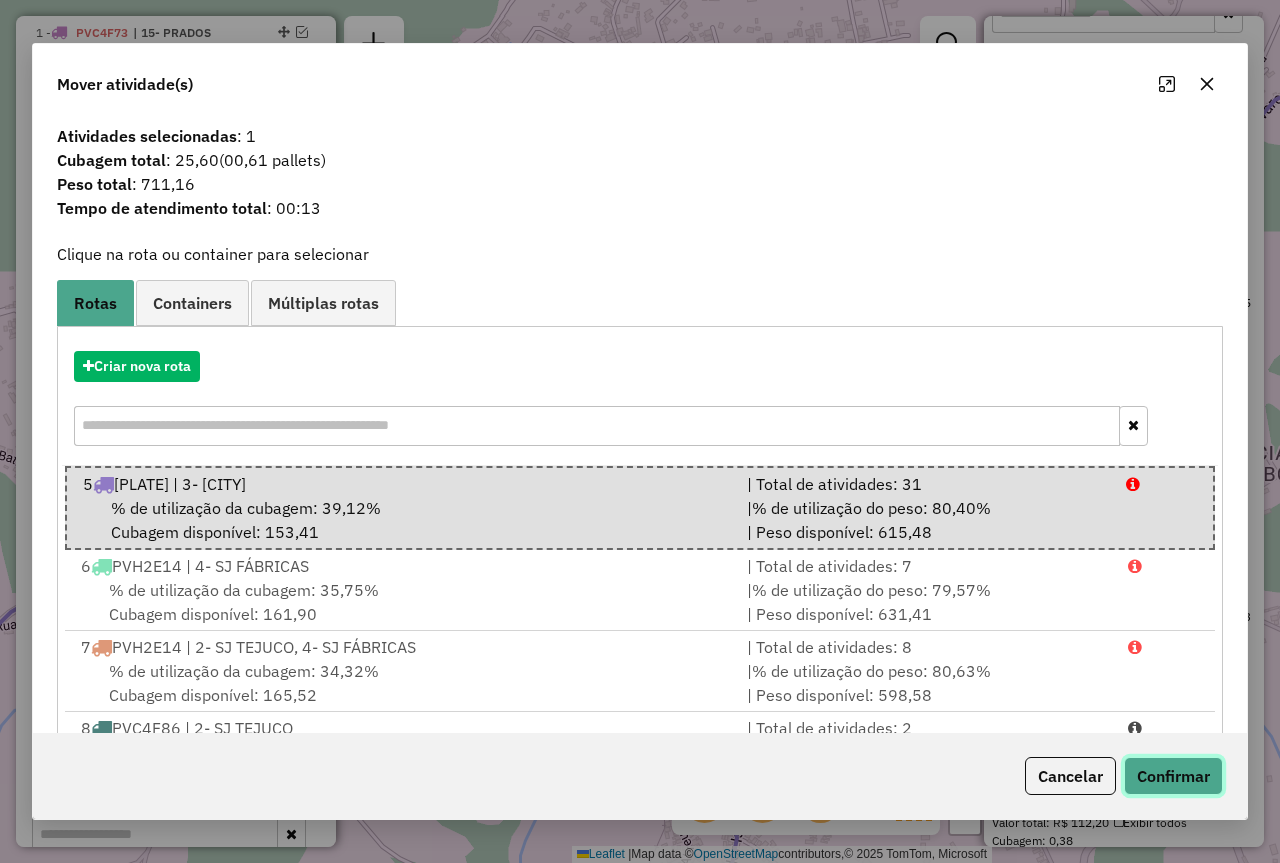 click on "Confirmar" 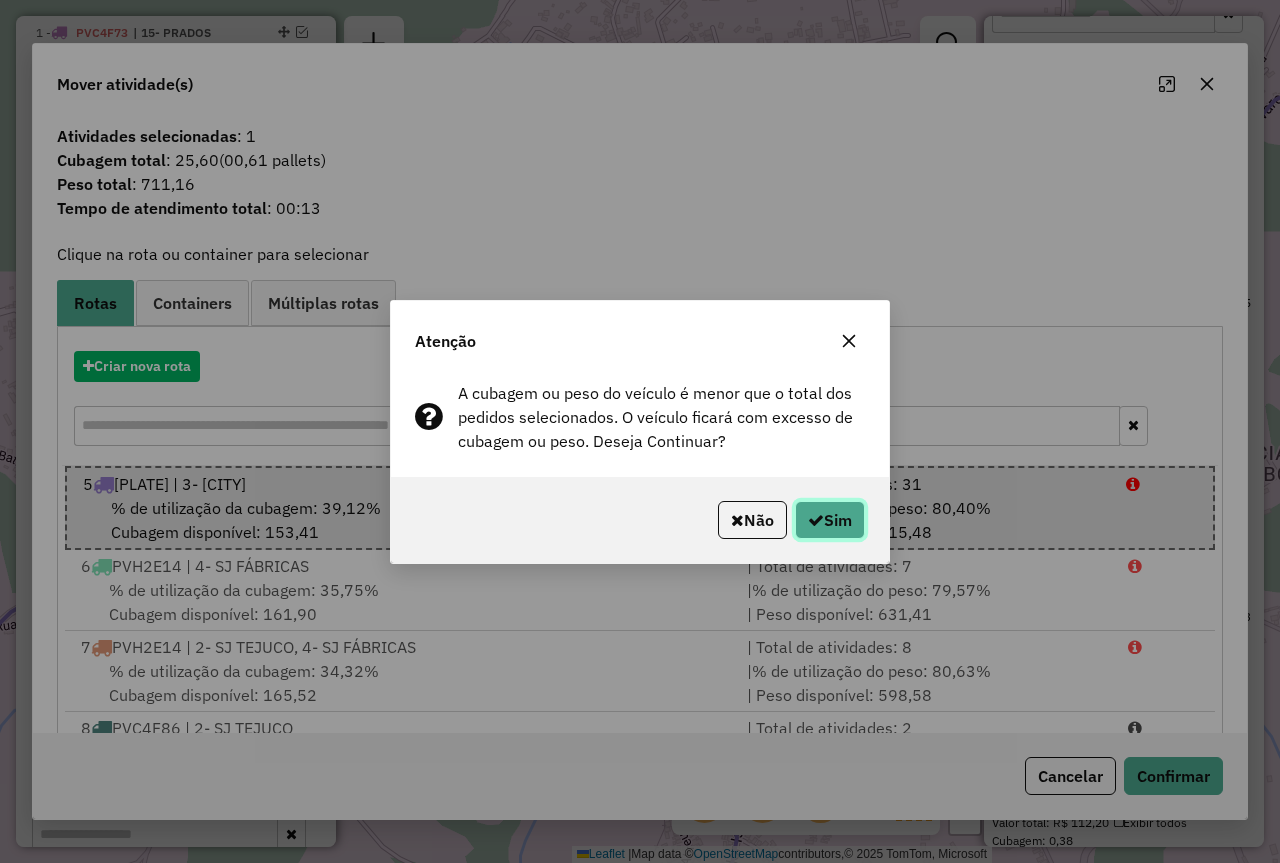 click on "Sim" 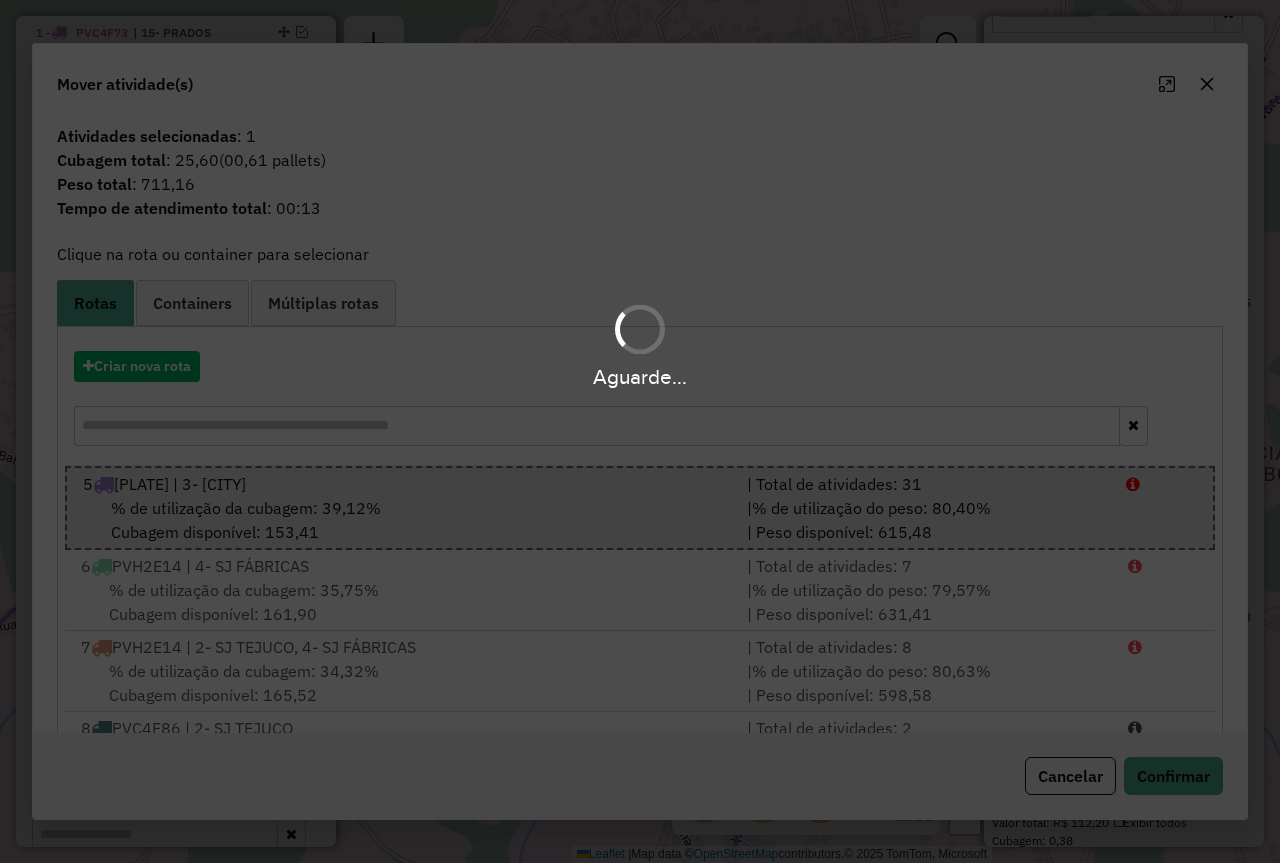 scroll, scrollTop: 818, scrollLeft: 0, axis: vertical 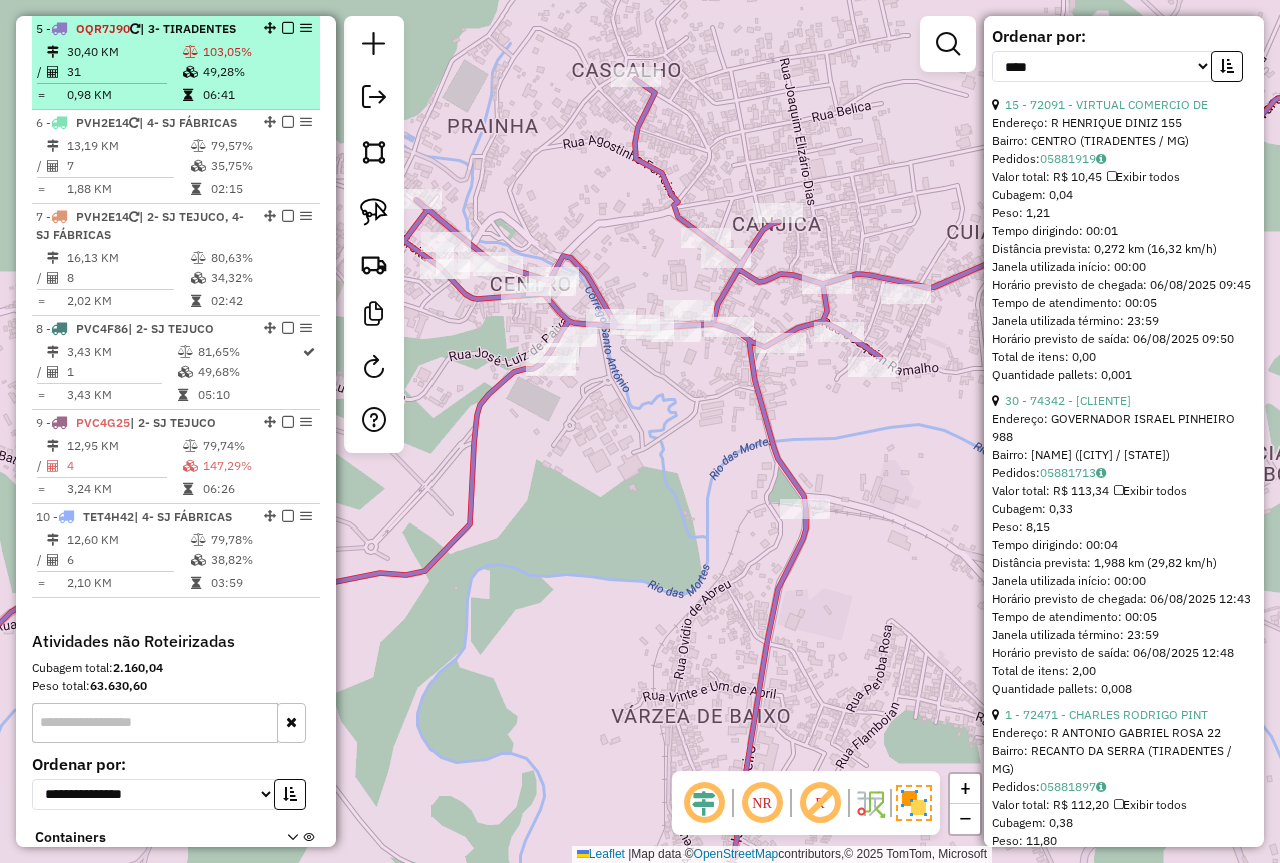 click on "49,28%" at bounding box center [257, 72] 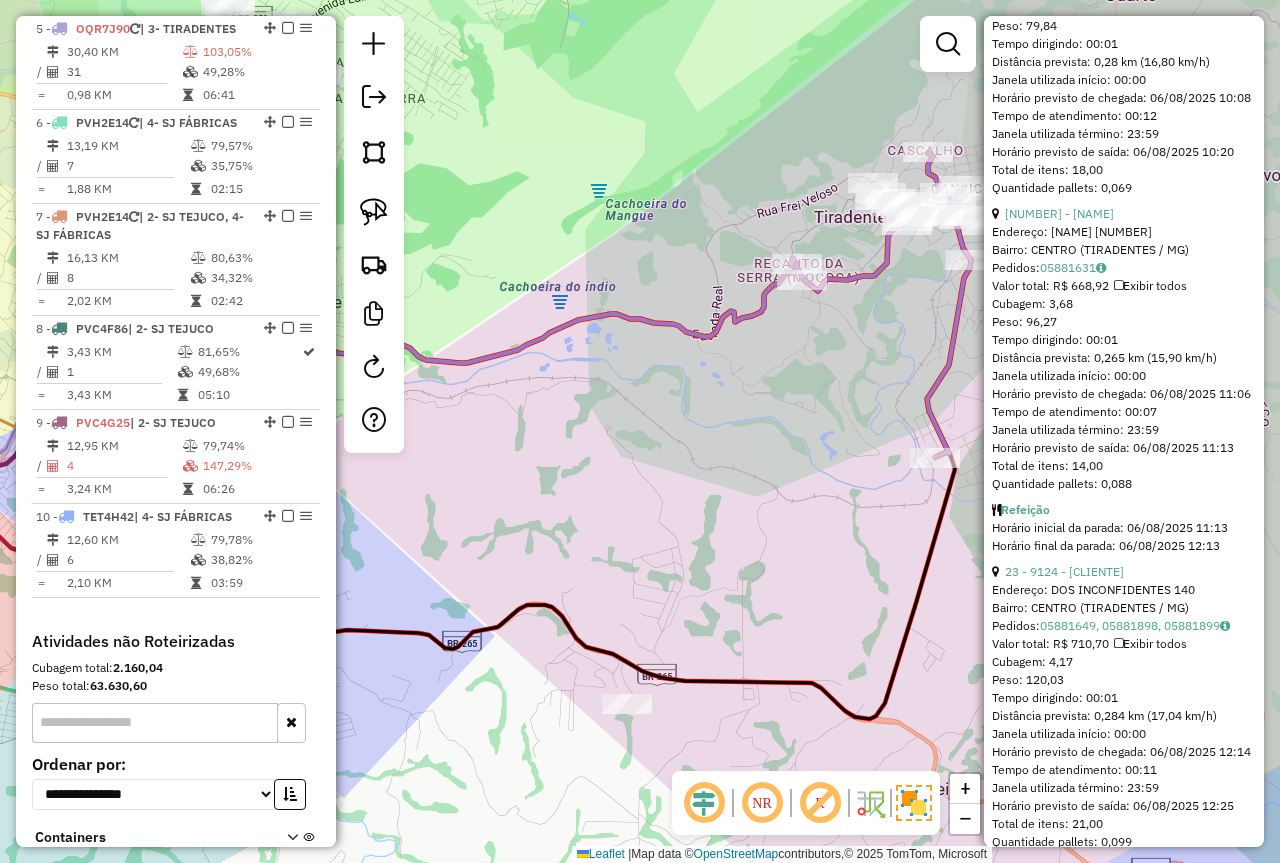 scroll, scrollTop: 7418, scrollLeft: 0, axis: vertical 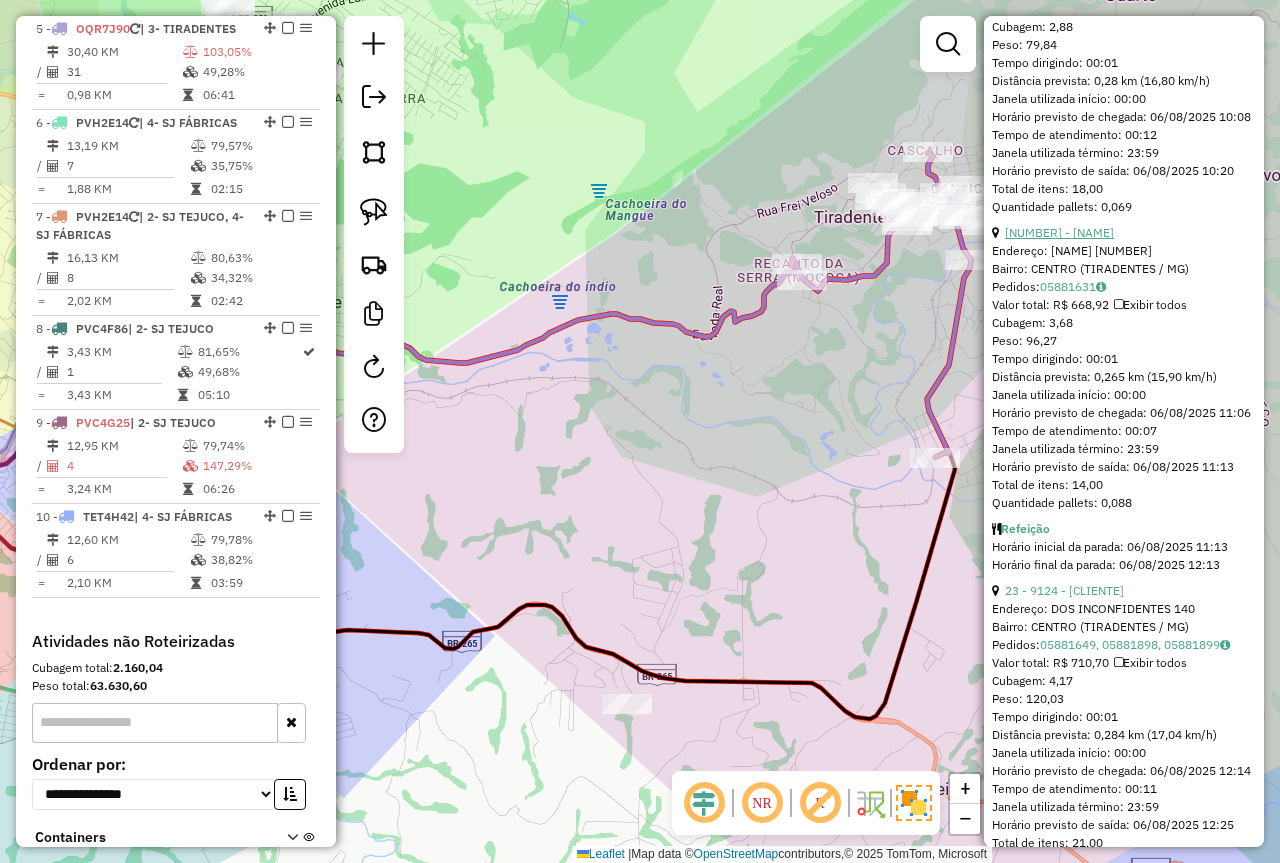 click on "22 - 74110 - VO MARIA" at bounding box center (1059, 232) 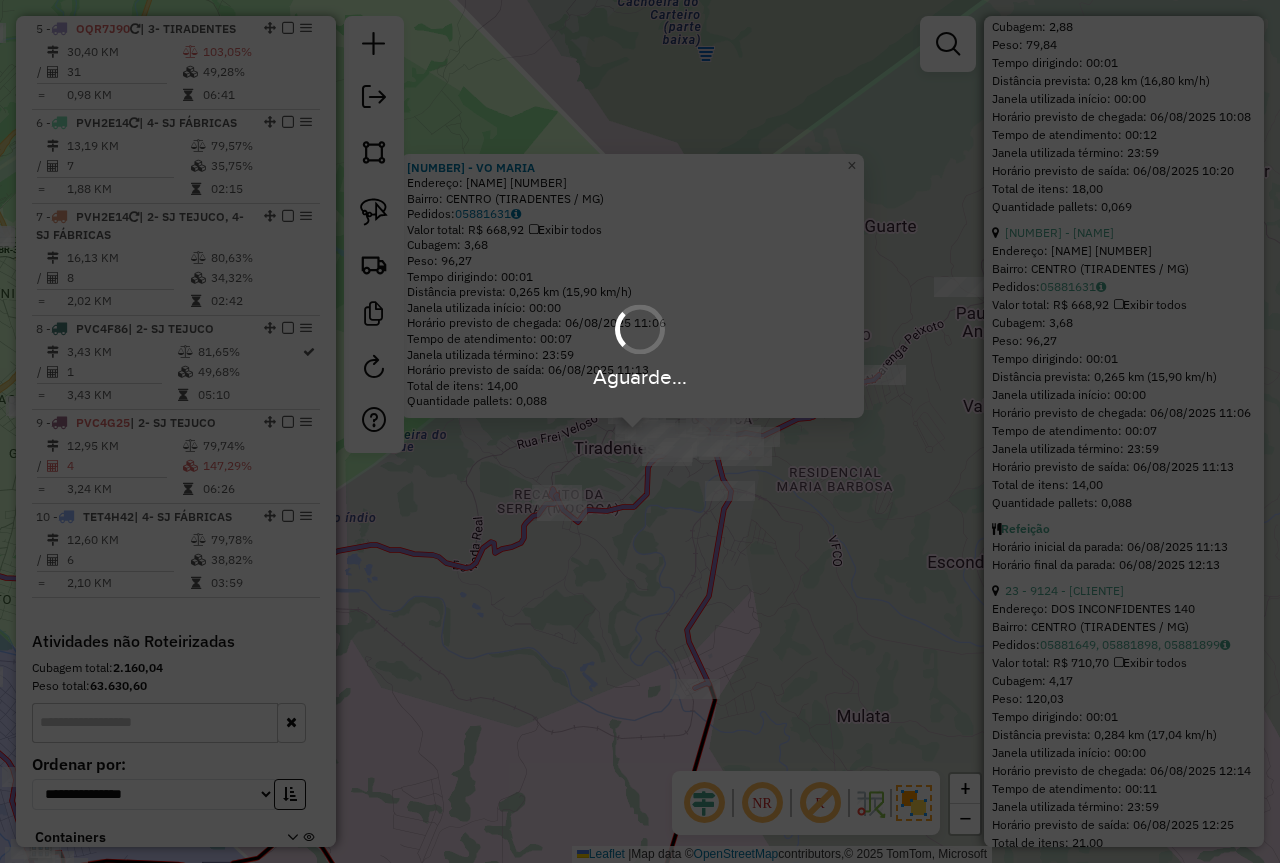 scroll, scrollTop: 438, scrollLeft: 0, axis: vertical 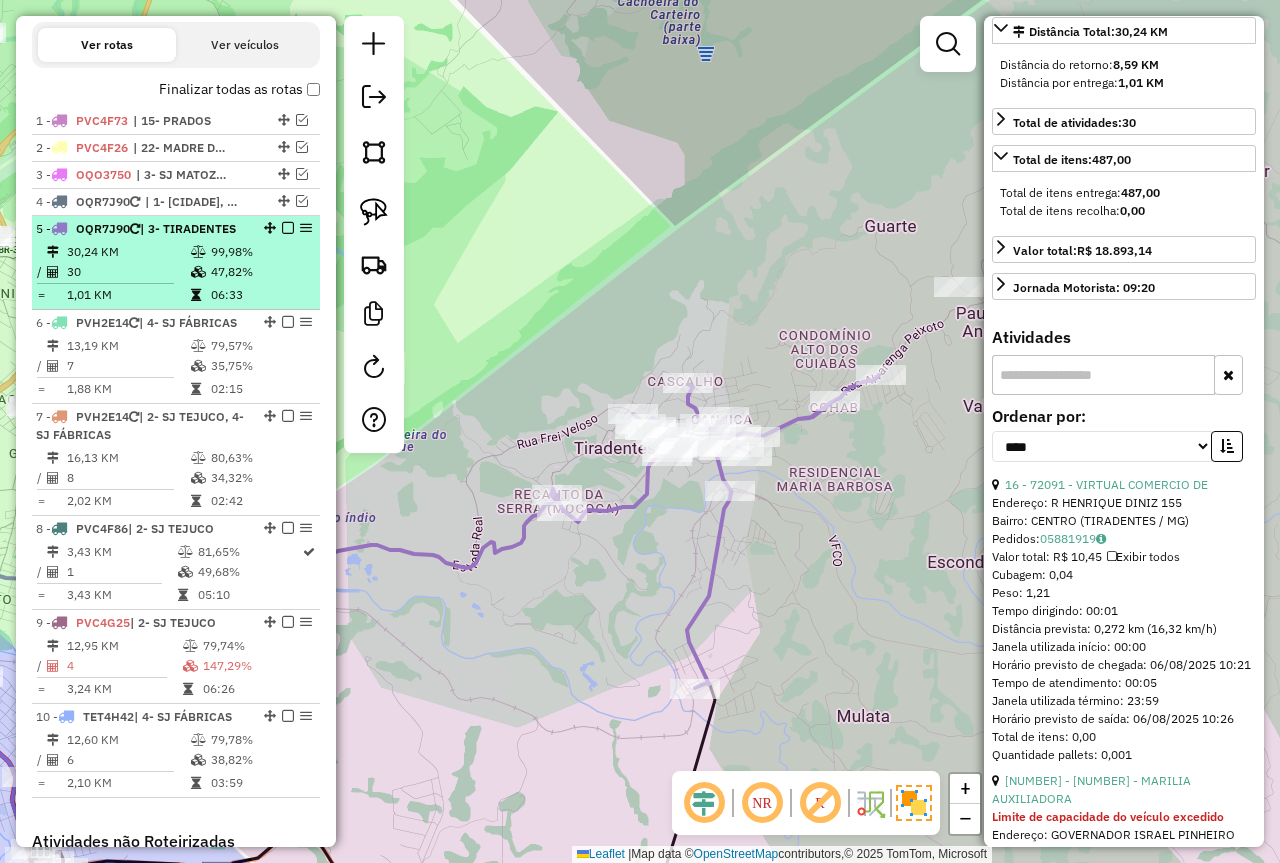click at bounding box center (288, 228) 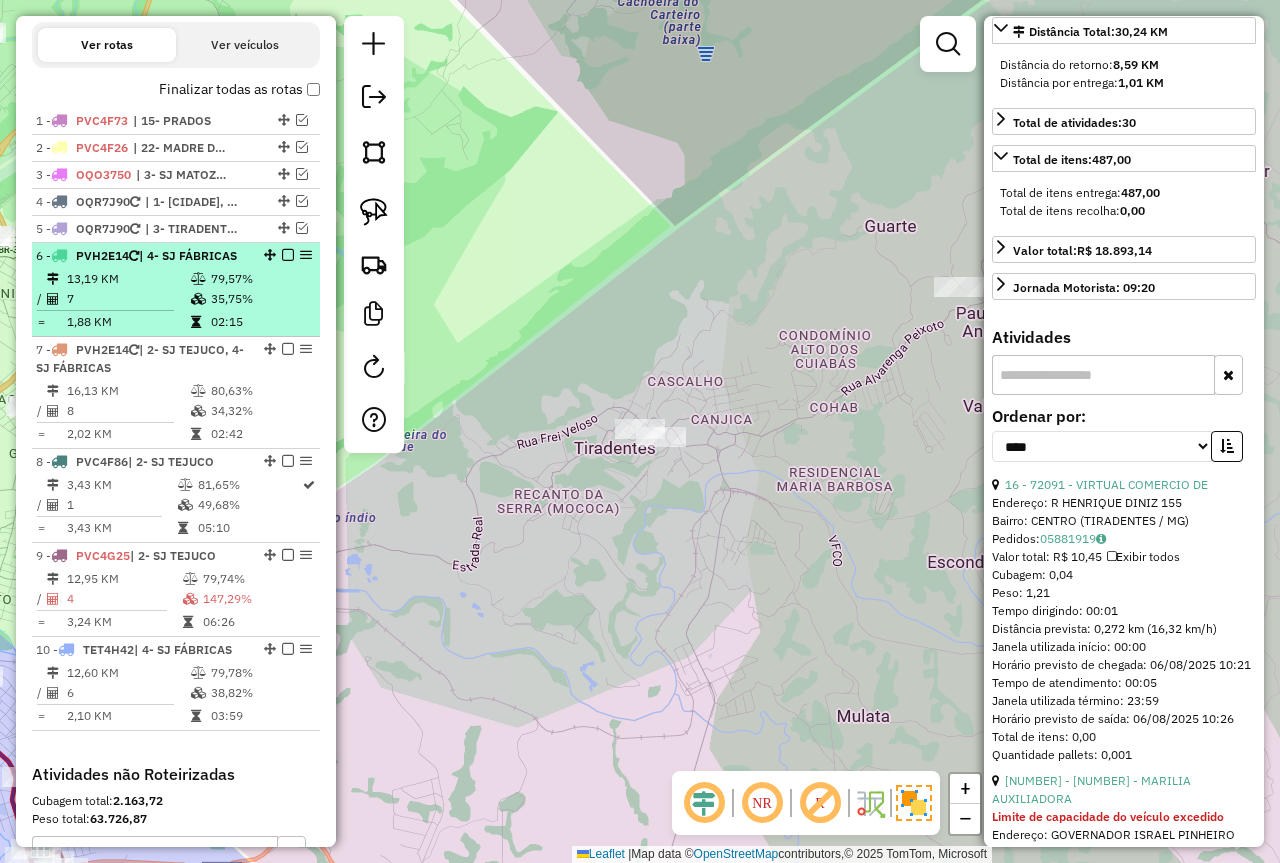 click on "79,57%" at bounding box center (260, 279) 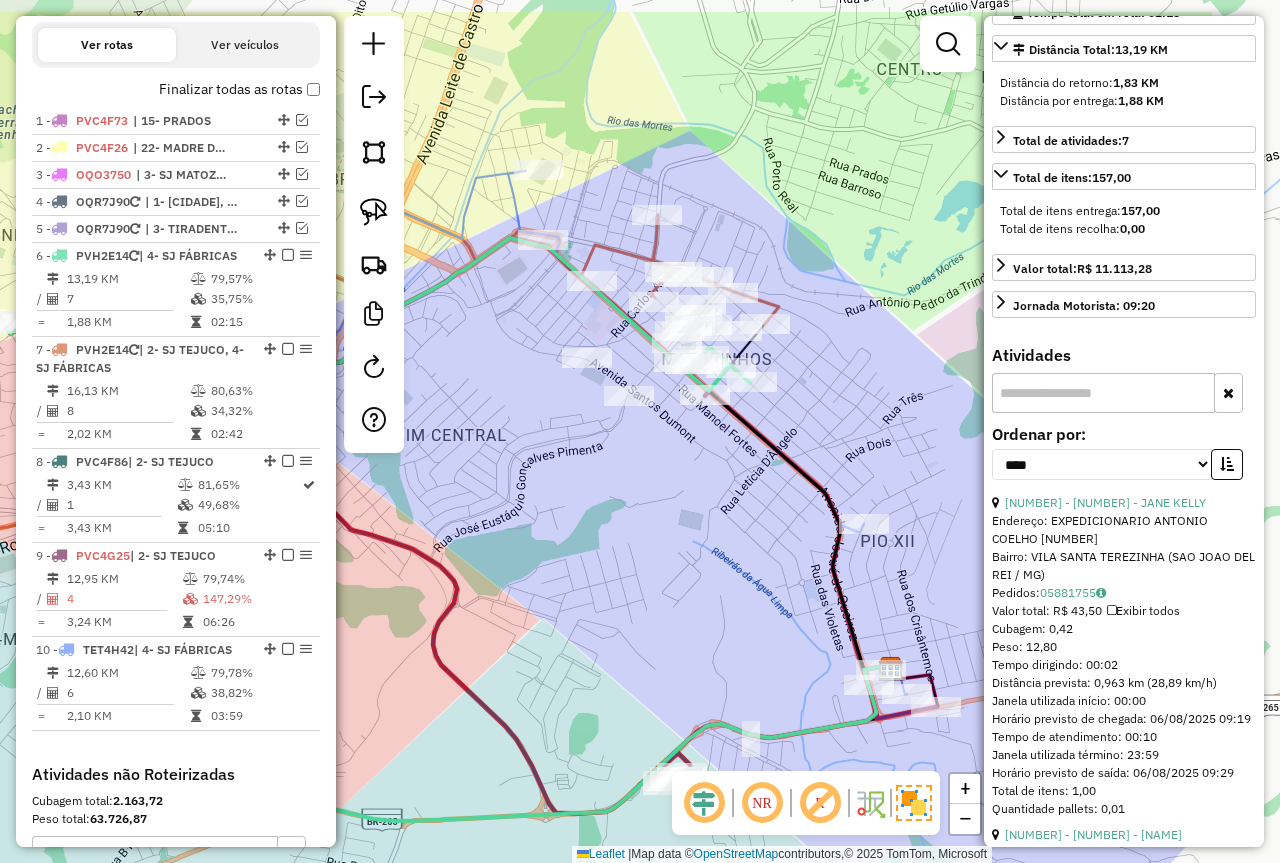 drag, startPoint x: 702, startPoint y: 392, endPoint x: 506, endPoint y: 490, distance: 219.13466 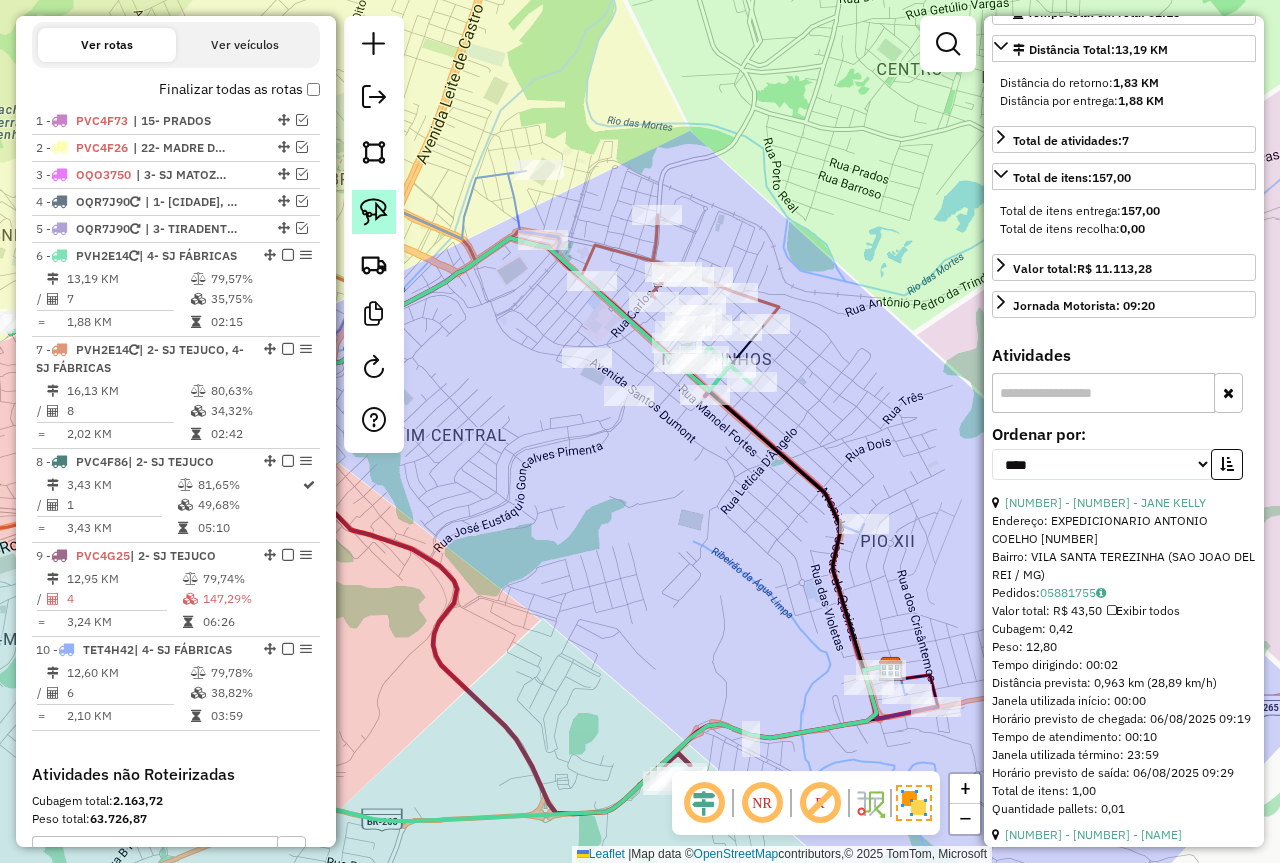 click 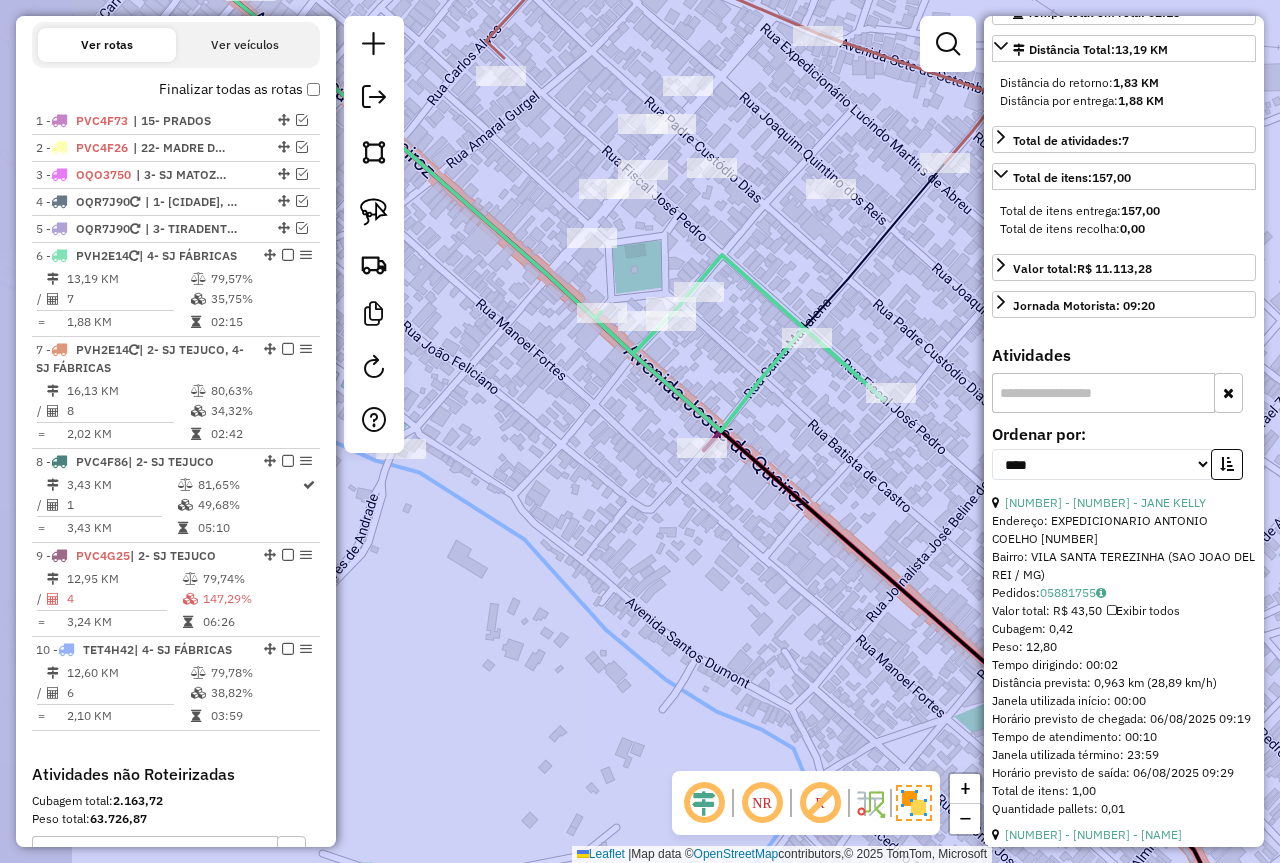 drag, startPoint x: 619, startPoint y: 394, endPoint x: 611, endPoint y: 434, distance: 40.792156 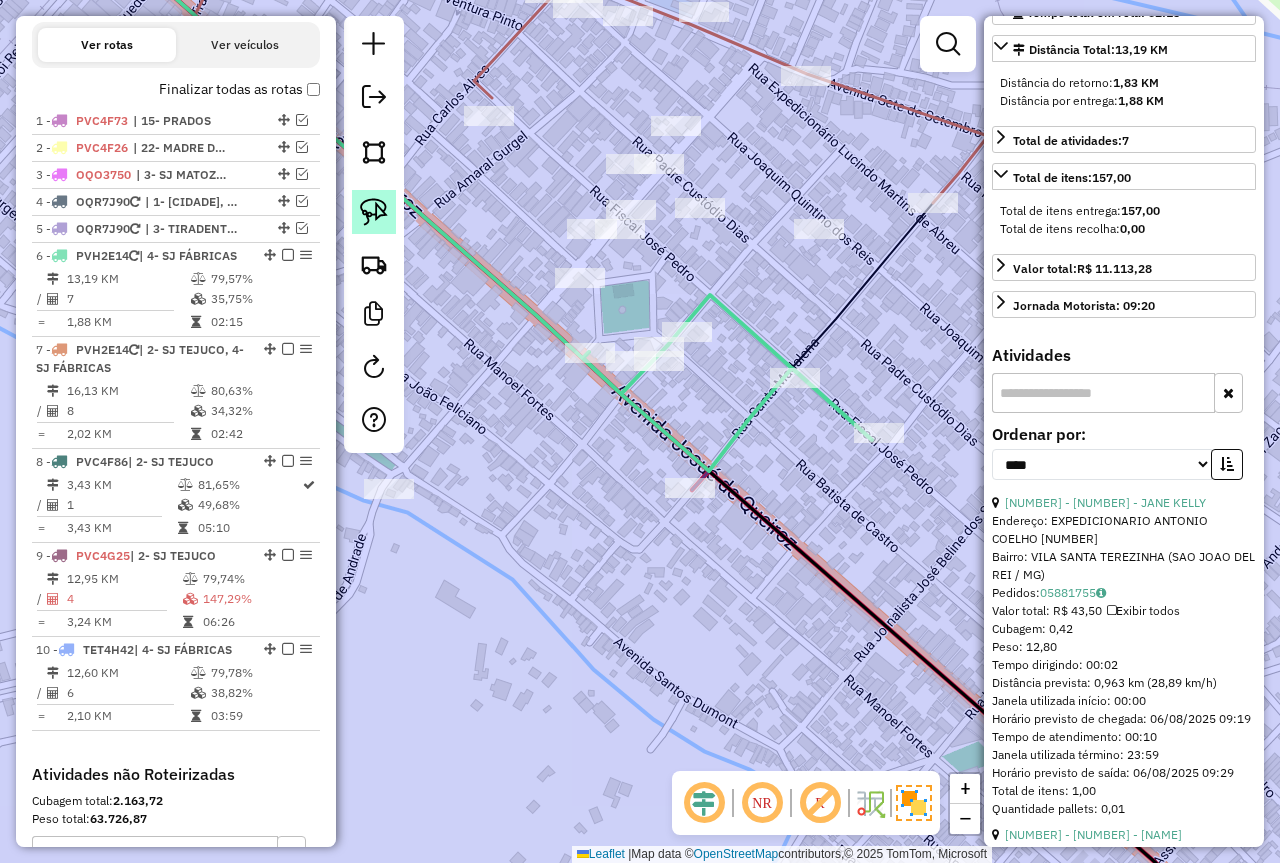 click 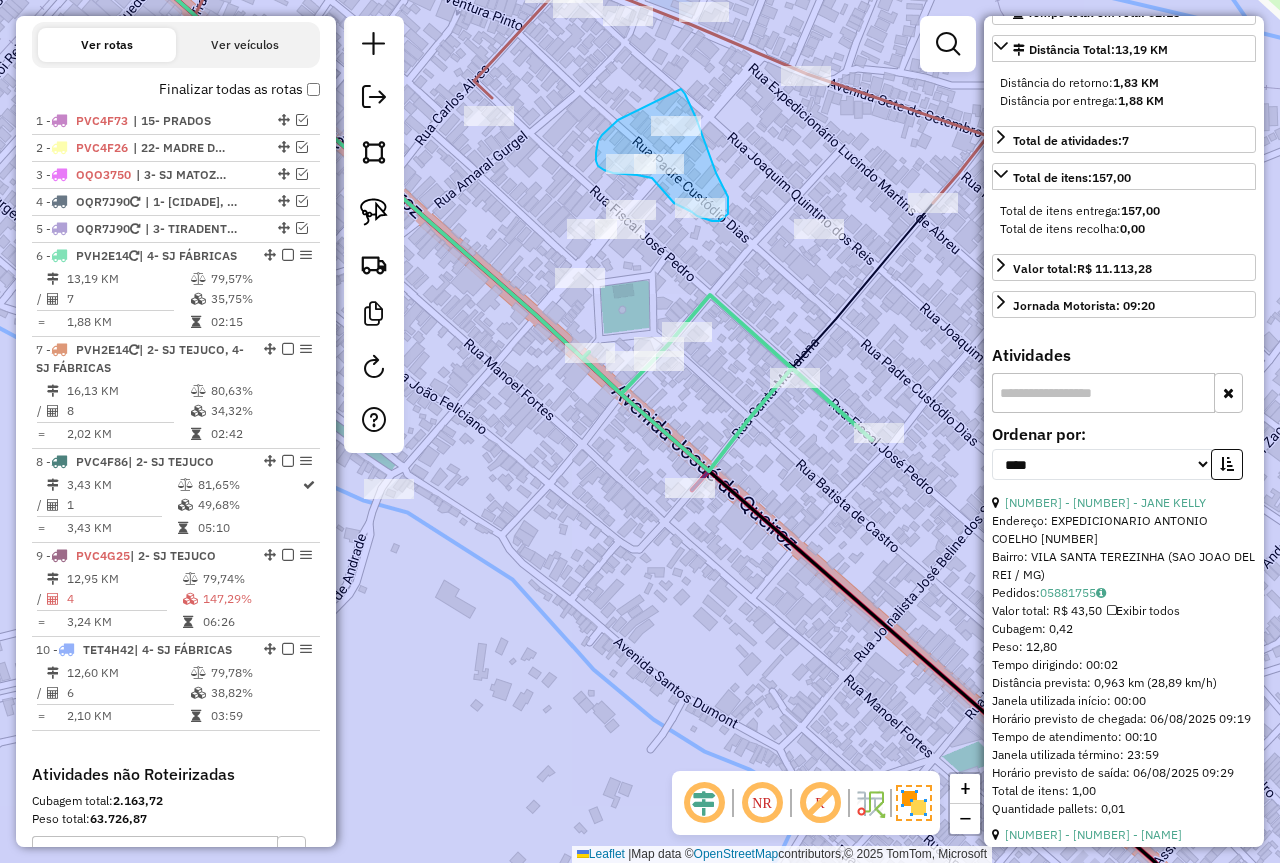 drag, startPoint x: 618, startPoint y: 120, endPoint x: 677, endPoint y: 98, distance: 62.968246 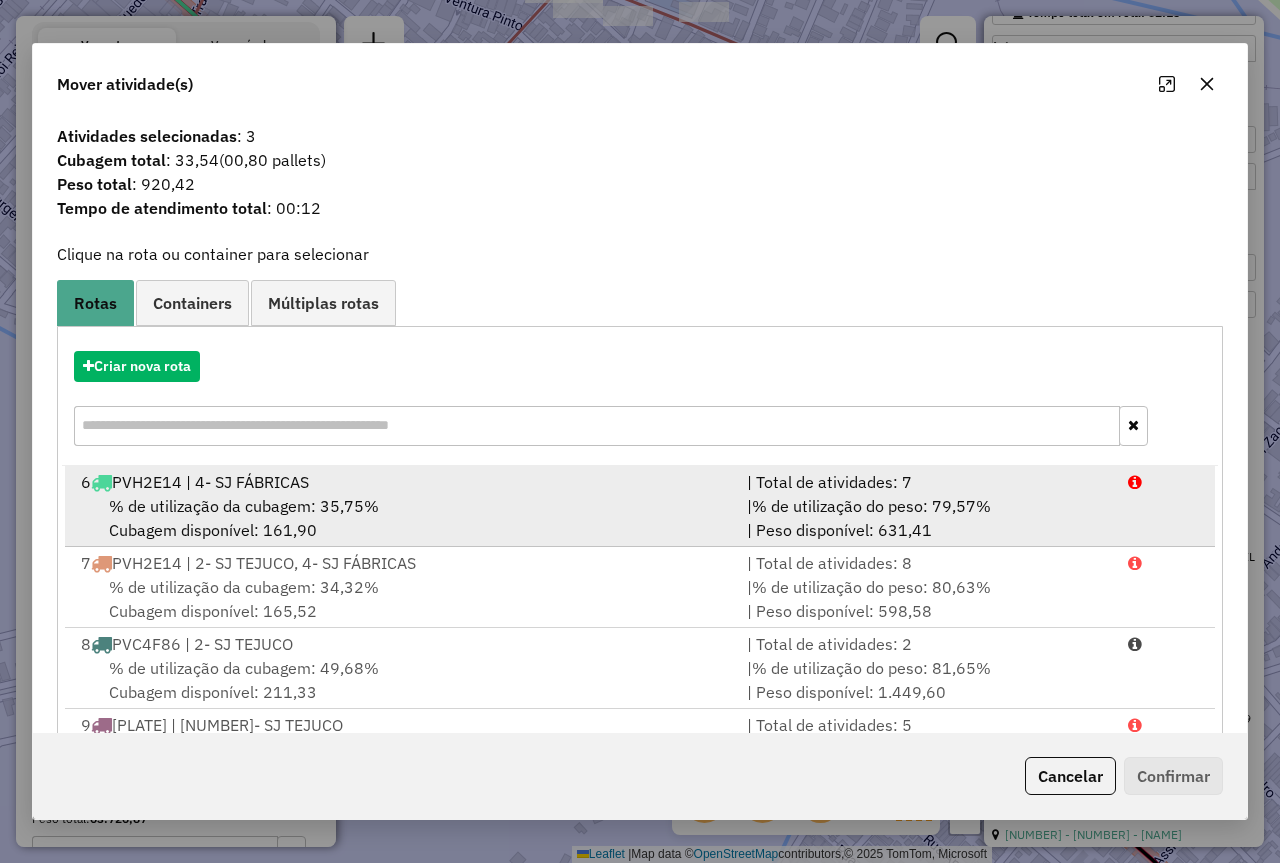 click on "| Total de atividades: 7" at bounding box center (925, 482) 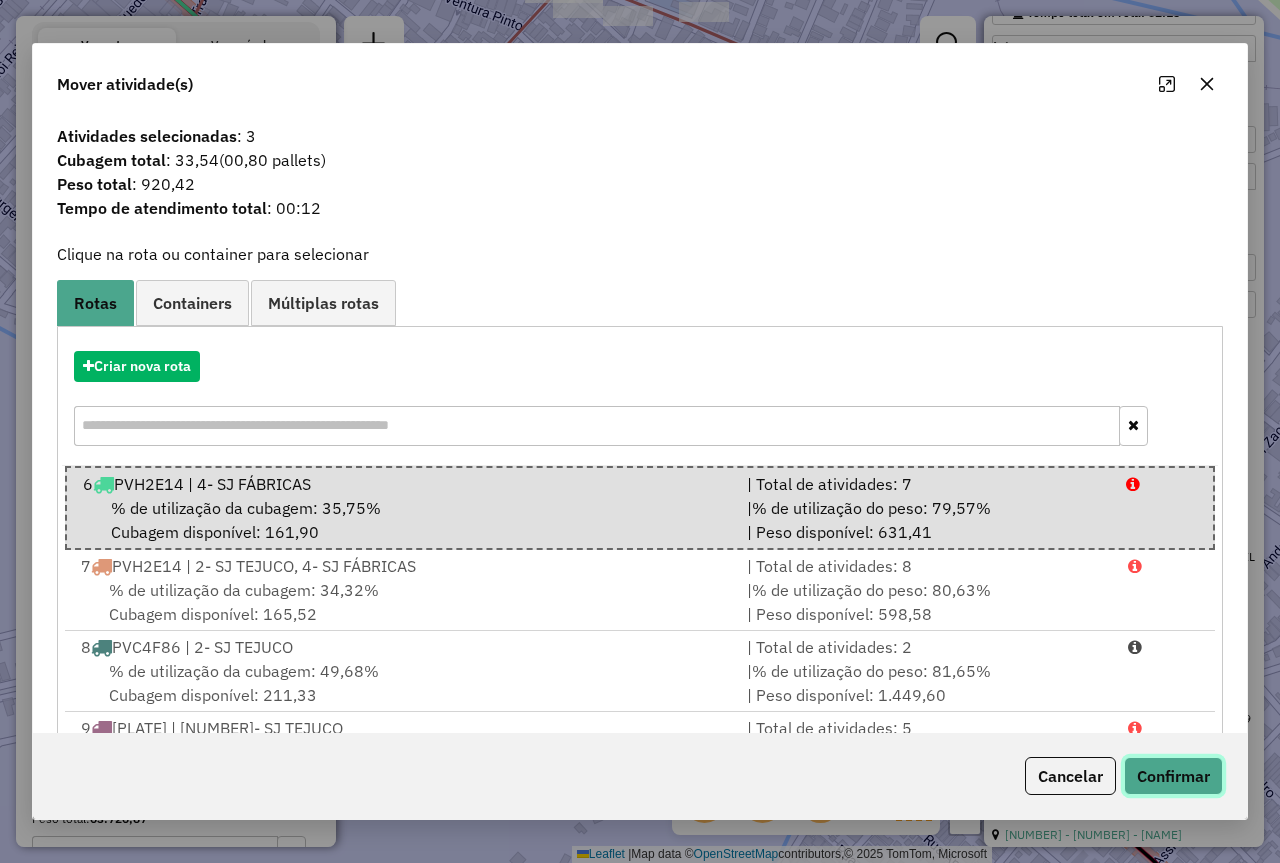 click on "Confirmar" 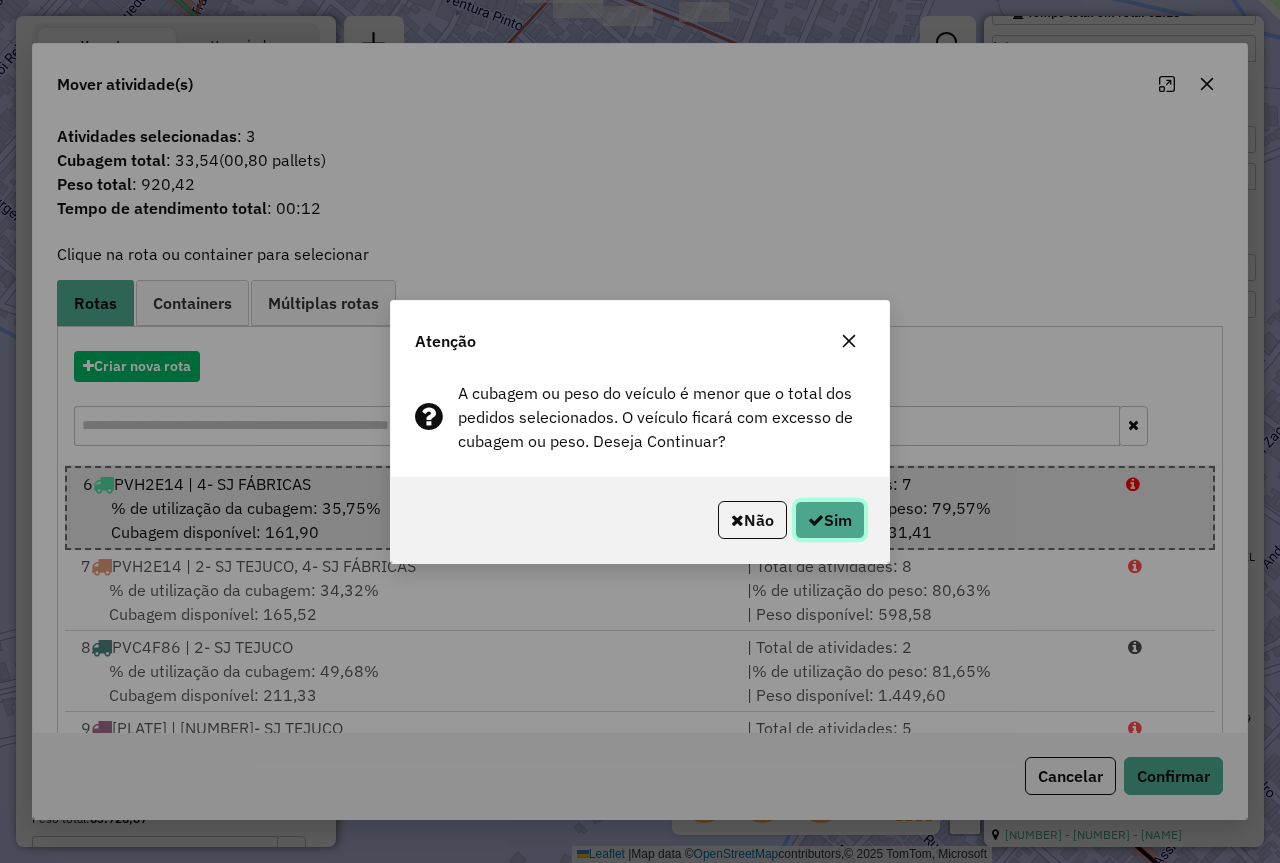 click 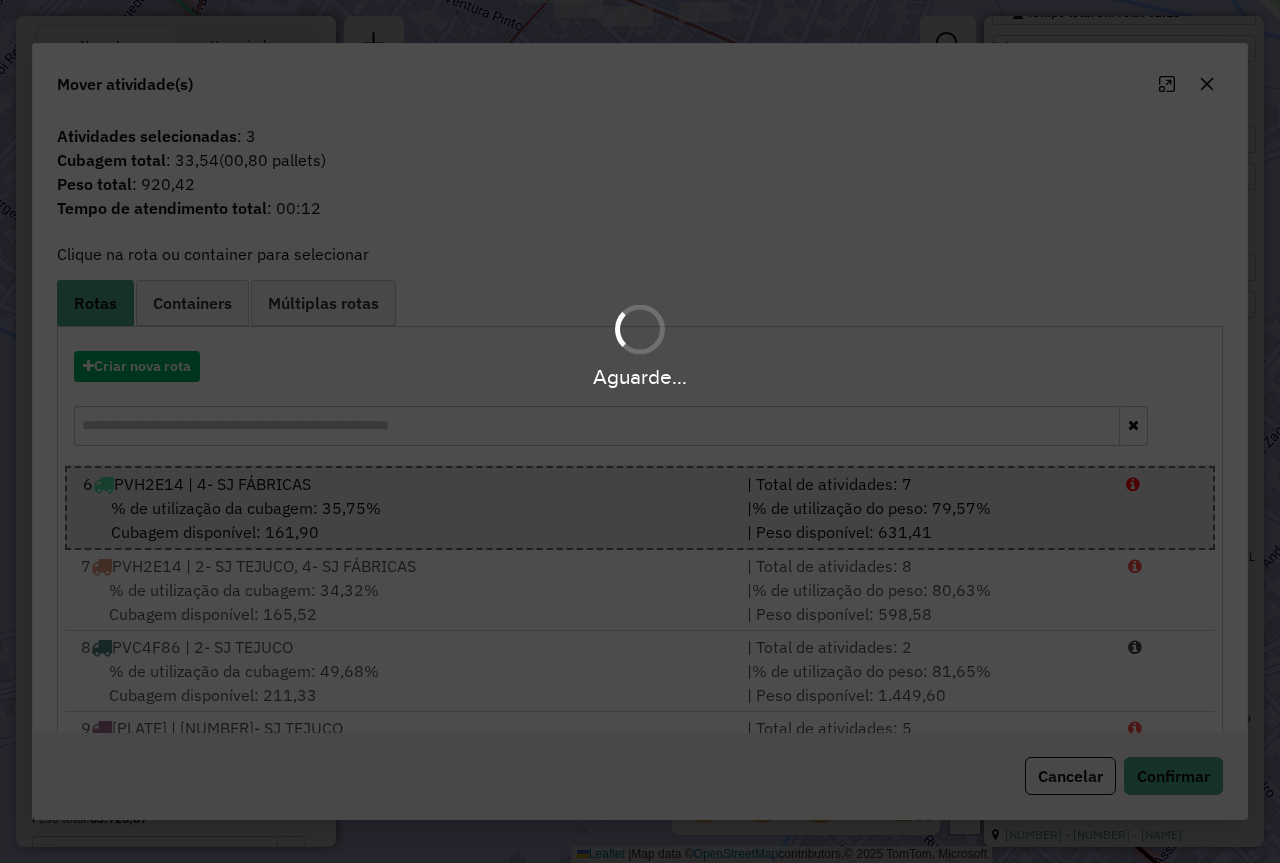 scroll, scrollTop: 438, scrollLeft: 0, axis: vertical 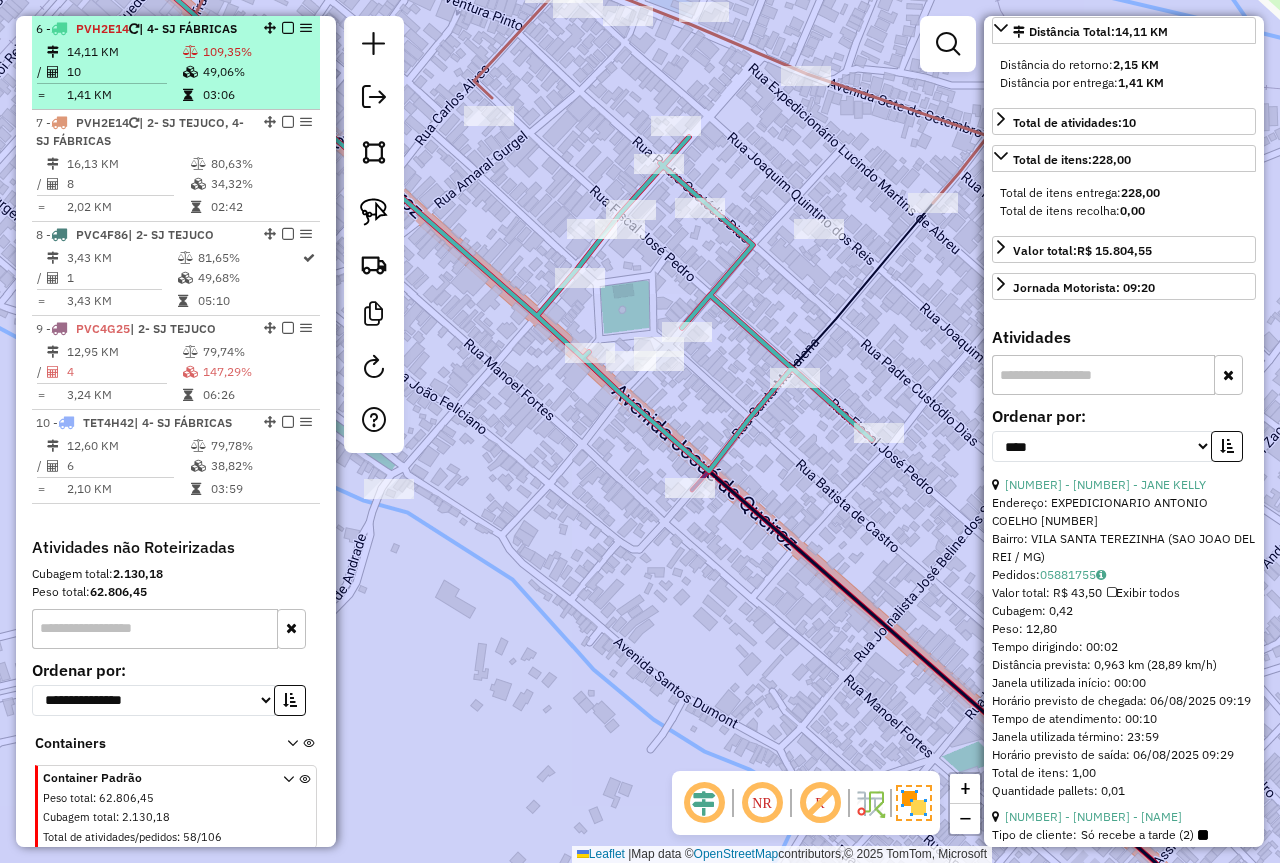 click at bounding box center (192, 72) 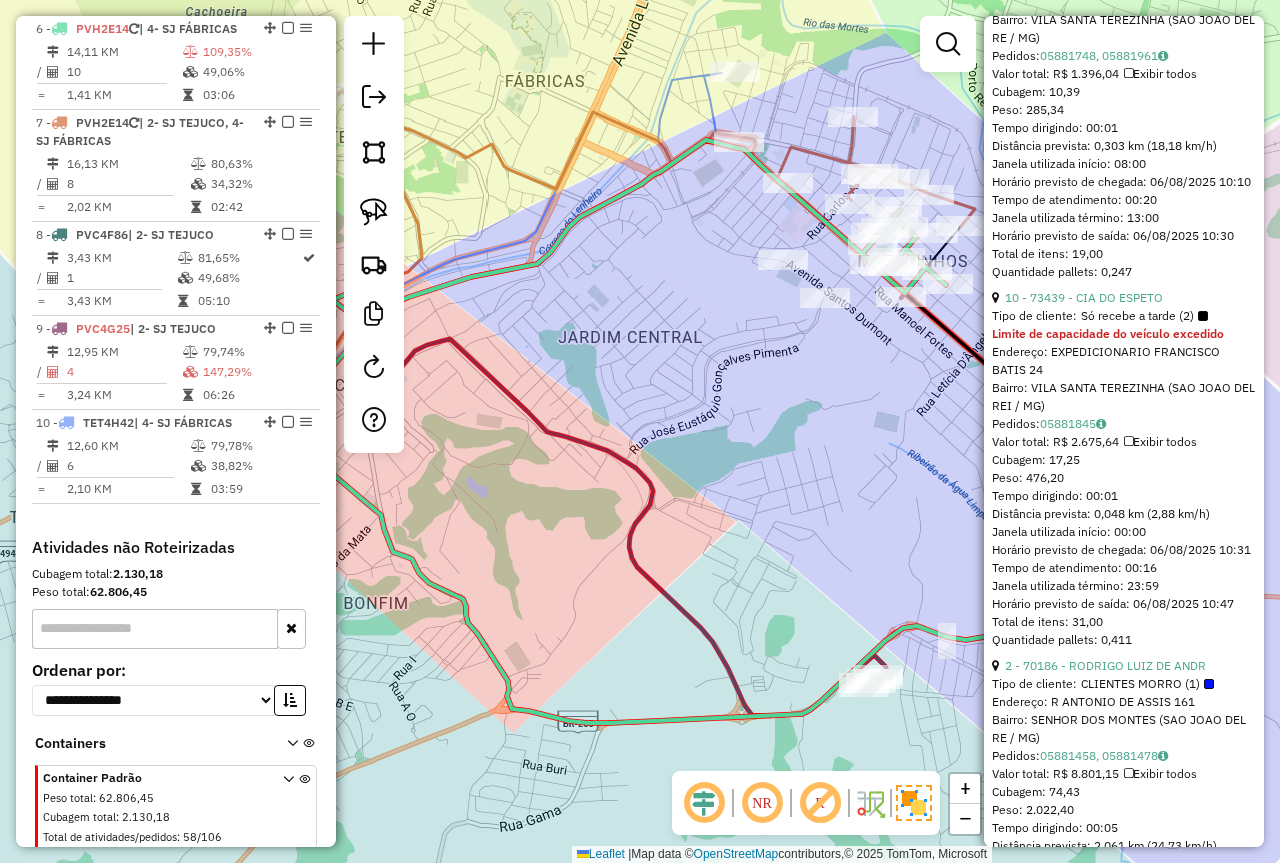 scroll, scrollTop: 3138, scrollLeft: 0, axis: vertical 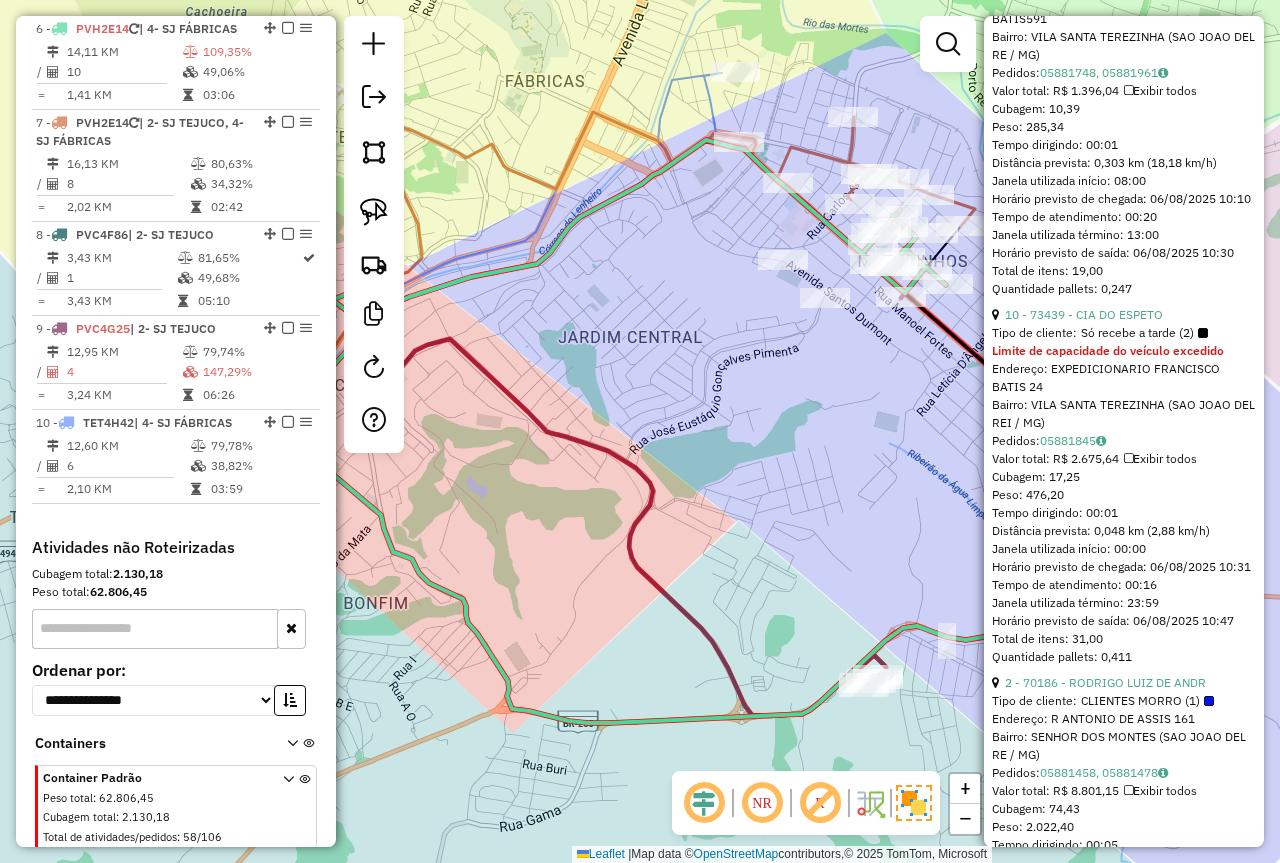 click on "9 - 71729 - LS TEIXEIRA - ME" at bounding box center [1093, -18] 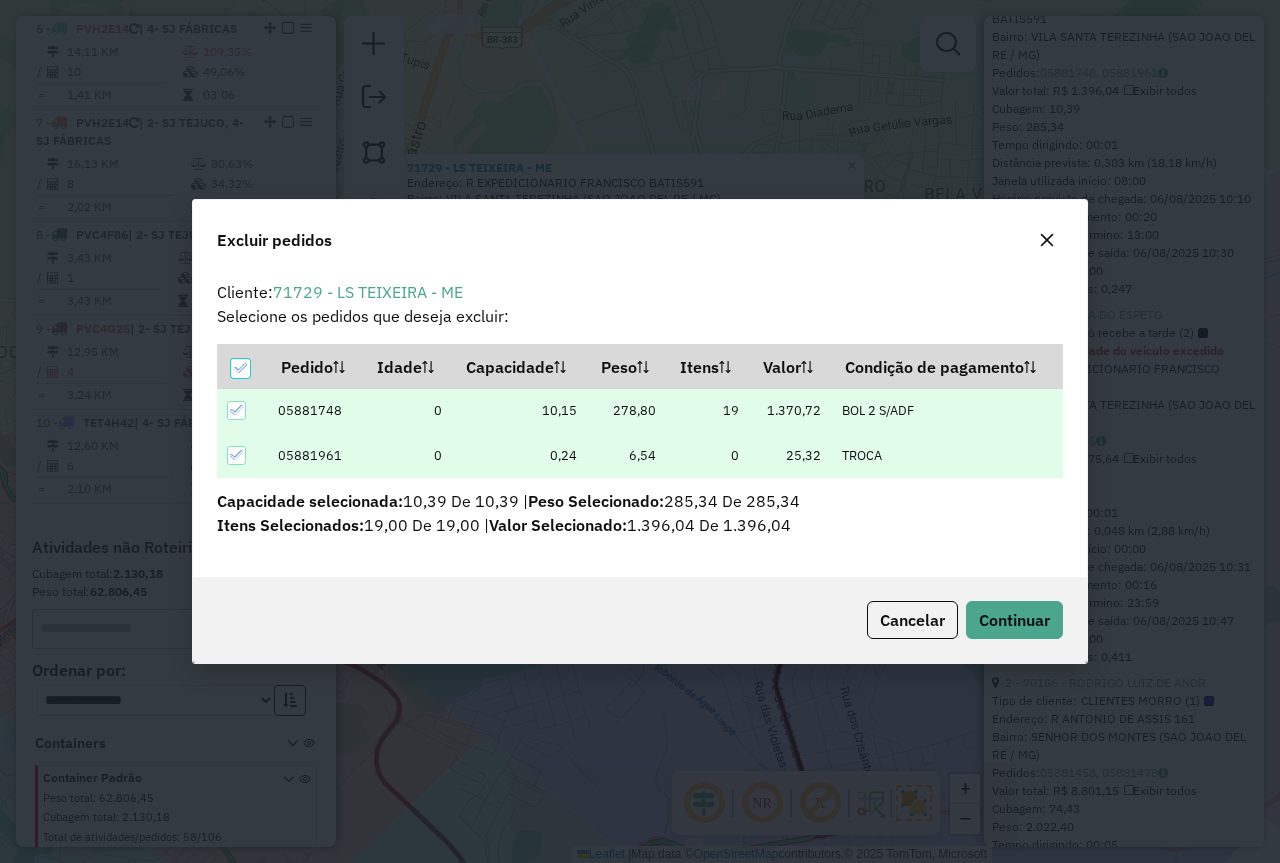 scroll, scrollTop: 82, scrollLeft: 0, axis: vertical 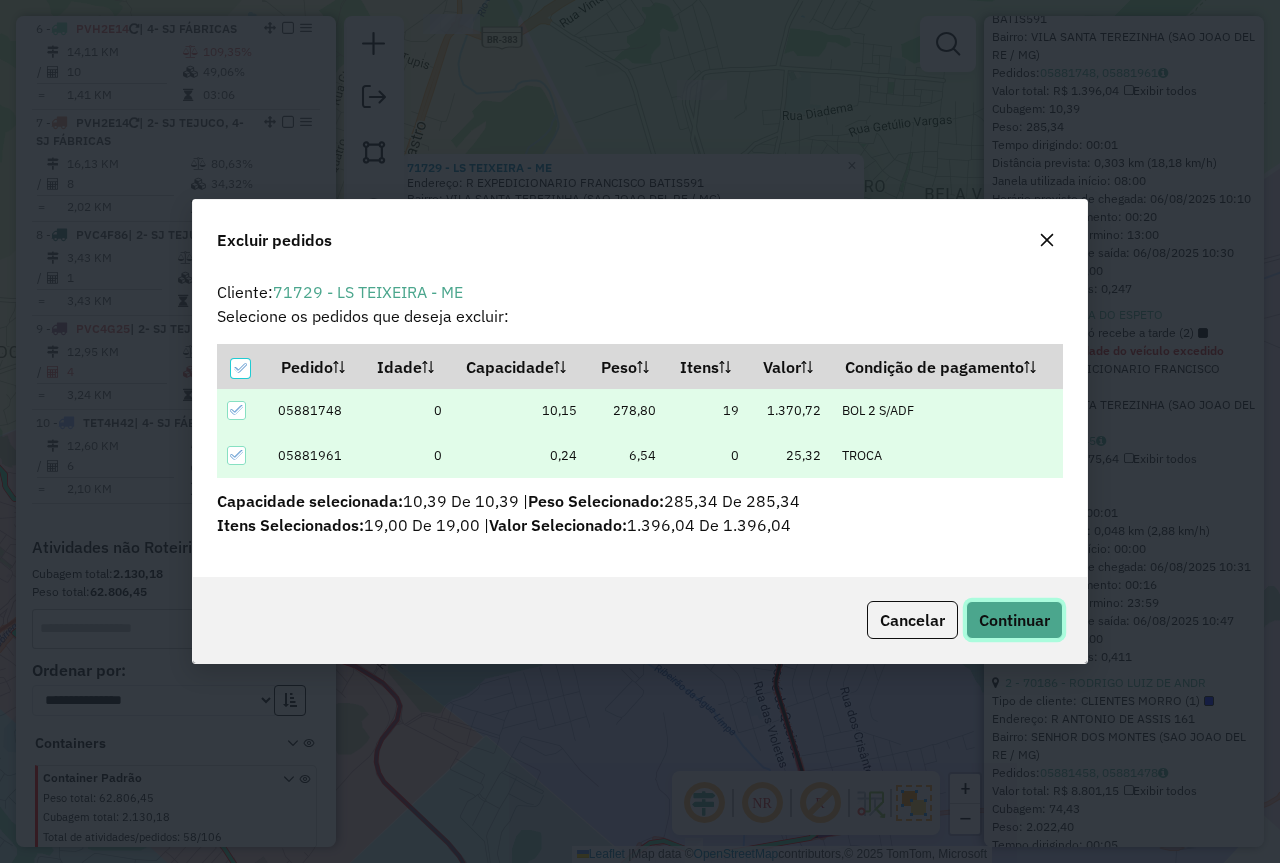 click on "Continuar" 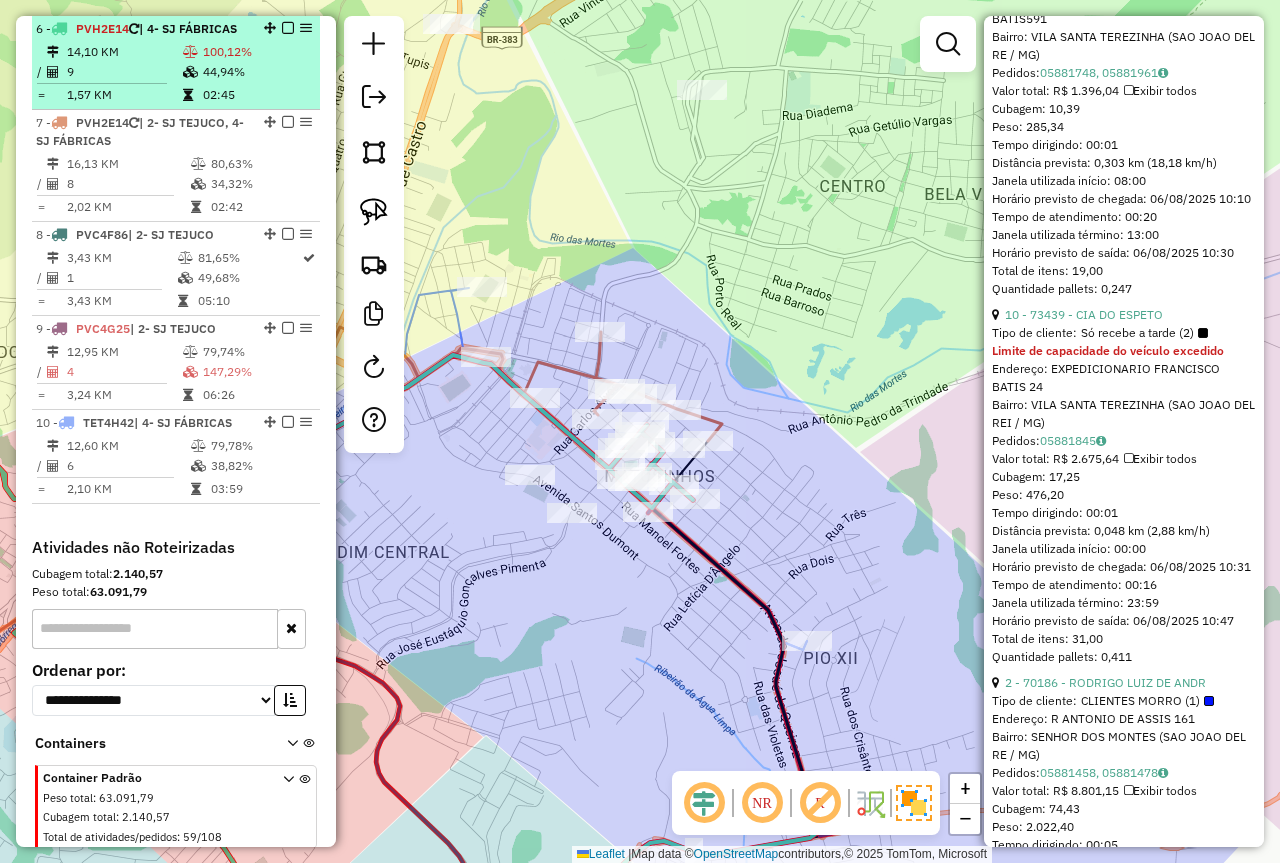 scroll, scrollTop: 850, scrollLeft: 0, axis: vertical 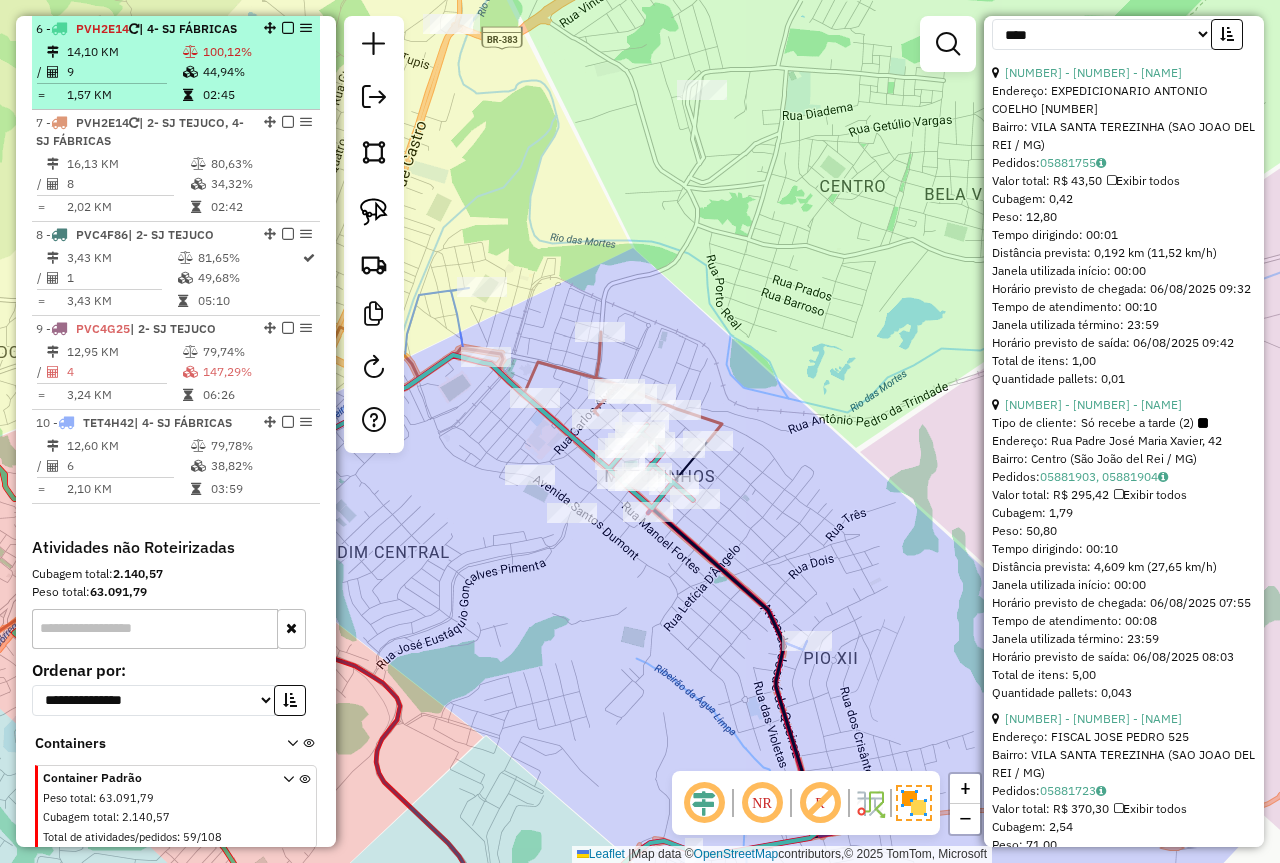 click on "100,12%" at bounding box center [257, 52] 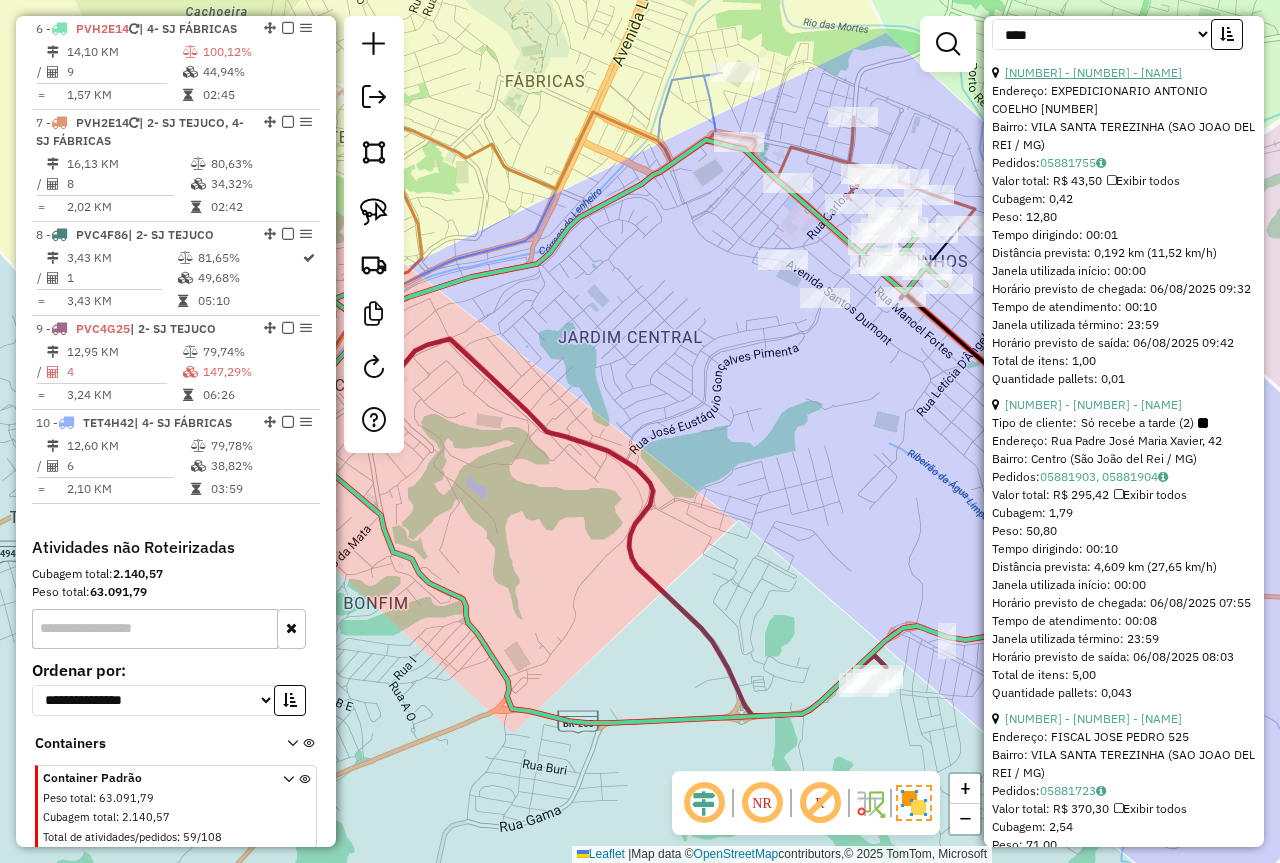 click on "5 - 73813 - JANE KELLY" at bounding box center [1093, 72] 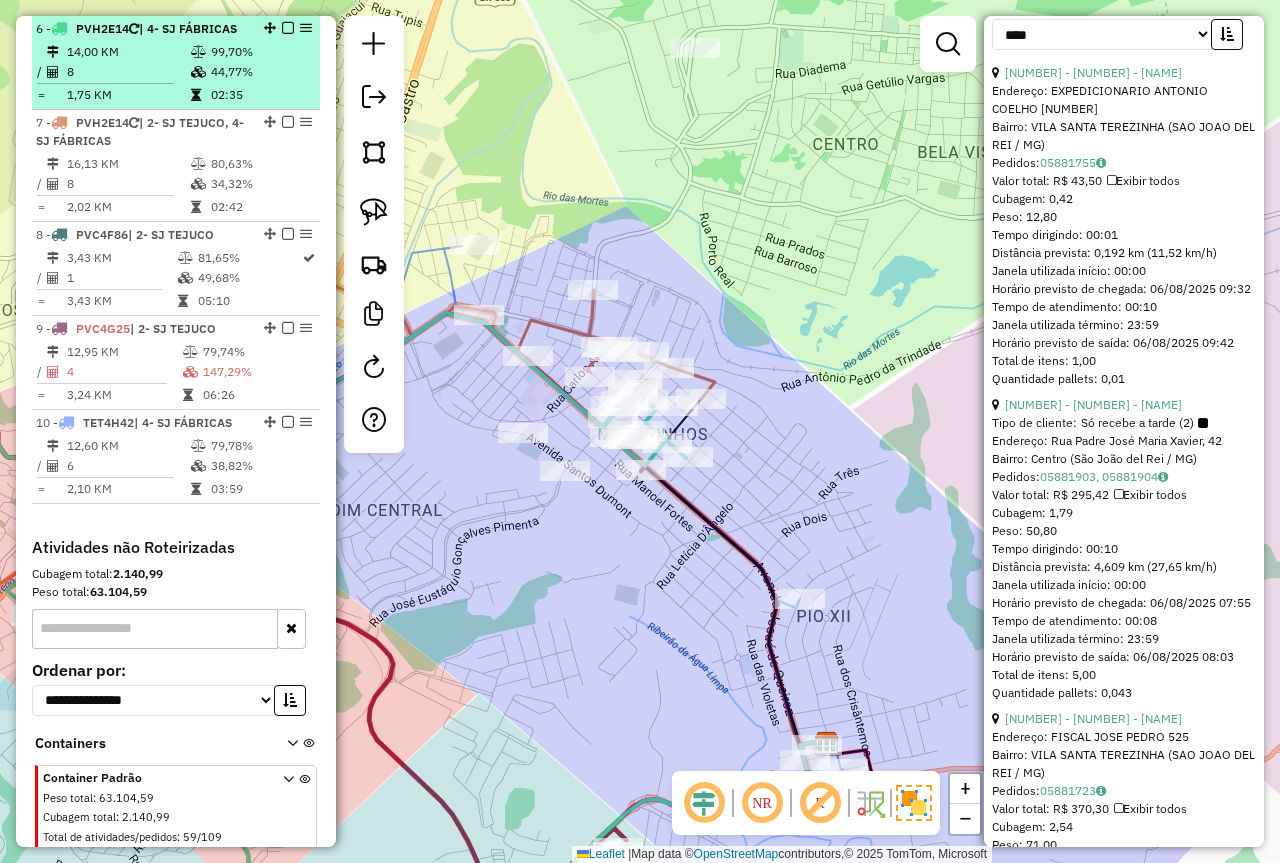 click at bounding box center [288, 28] 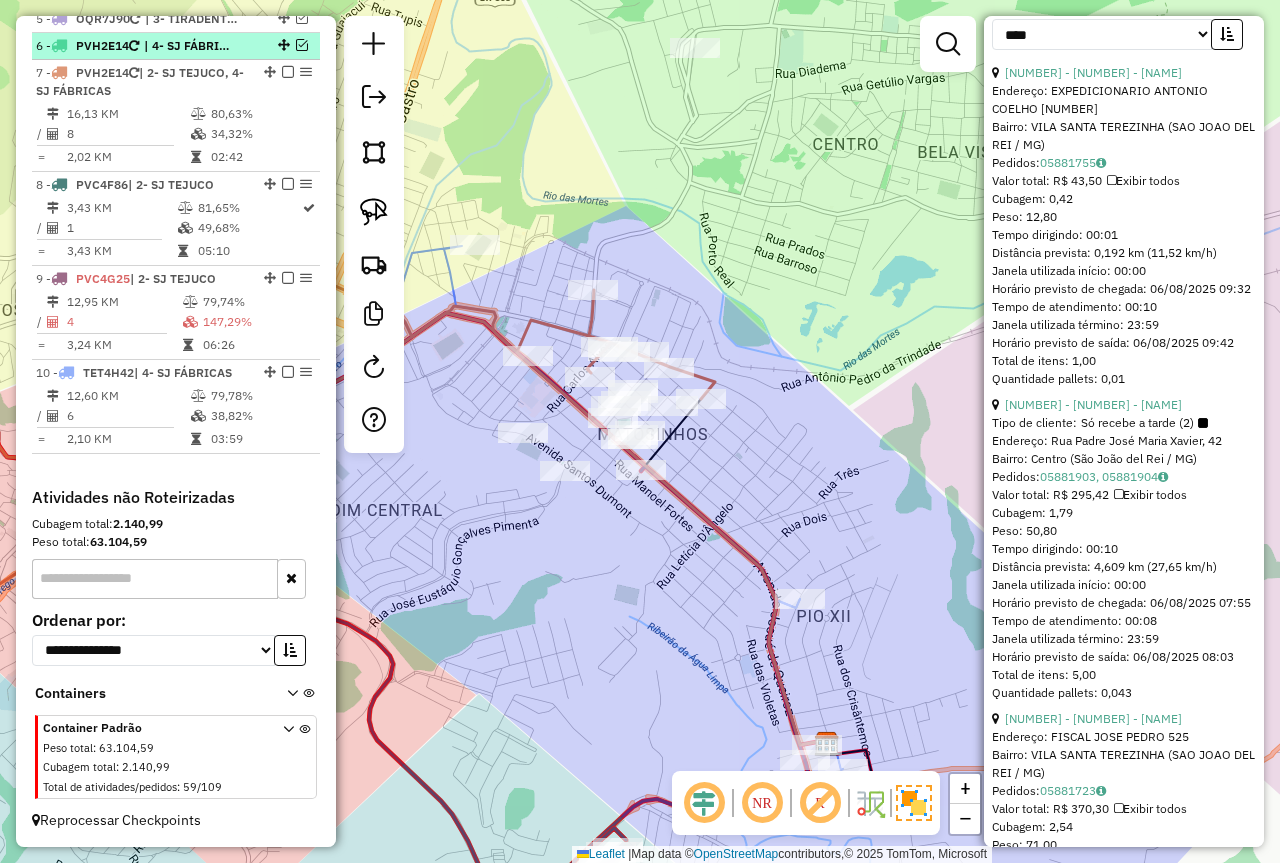 scroll, scrollTop: 800, scrollLeft: 0, axis: vertical 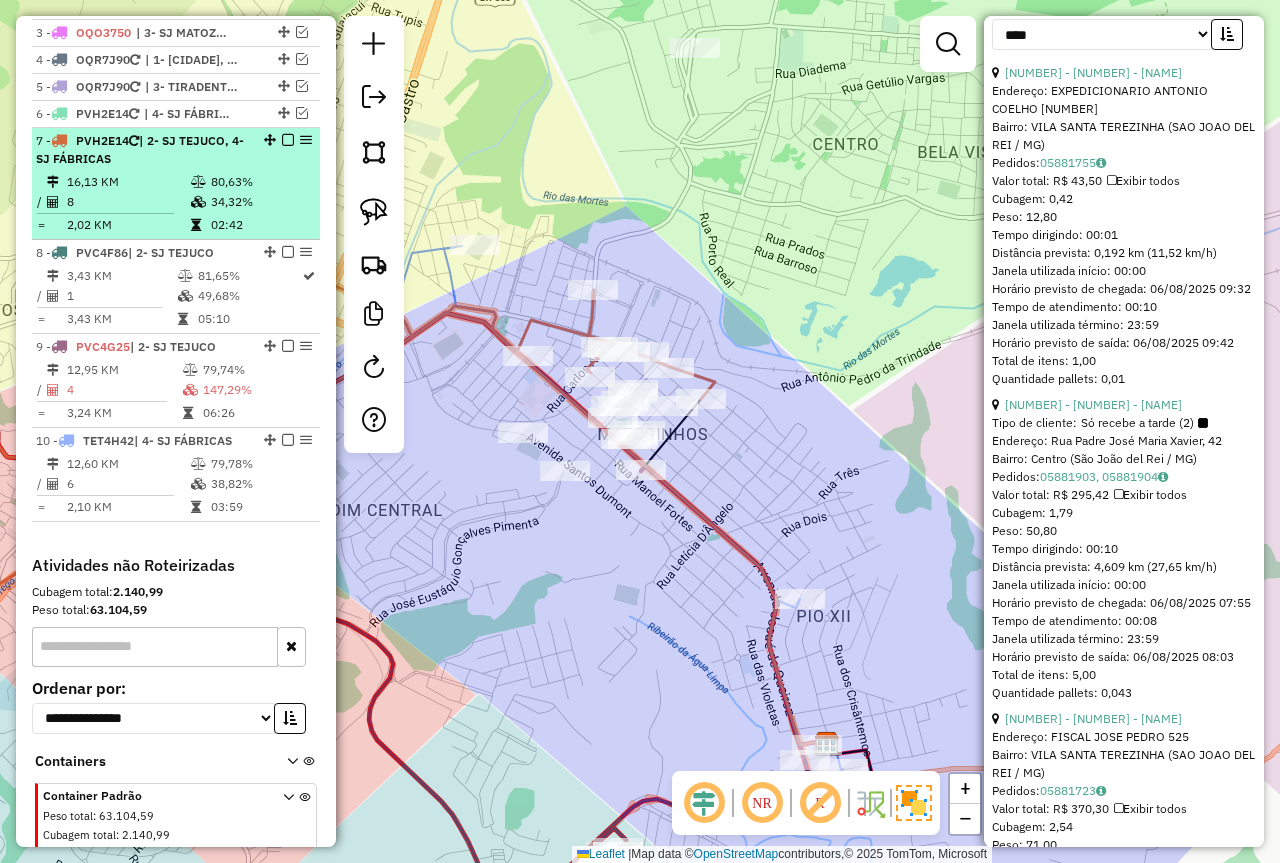 click on "80,63%" at bounding box center [260, 182] 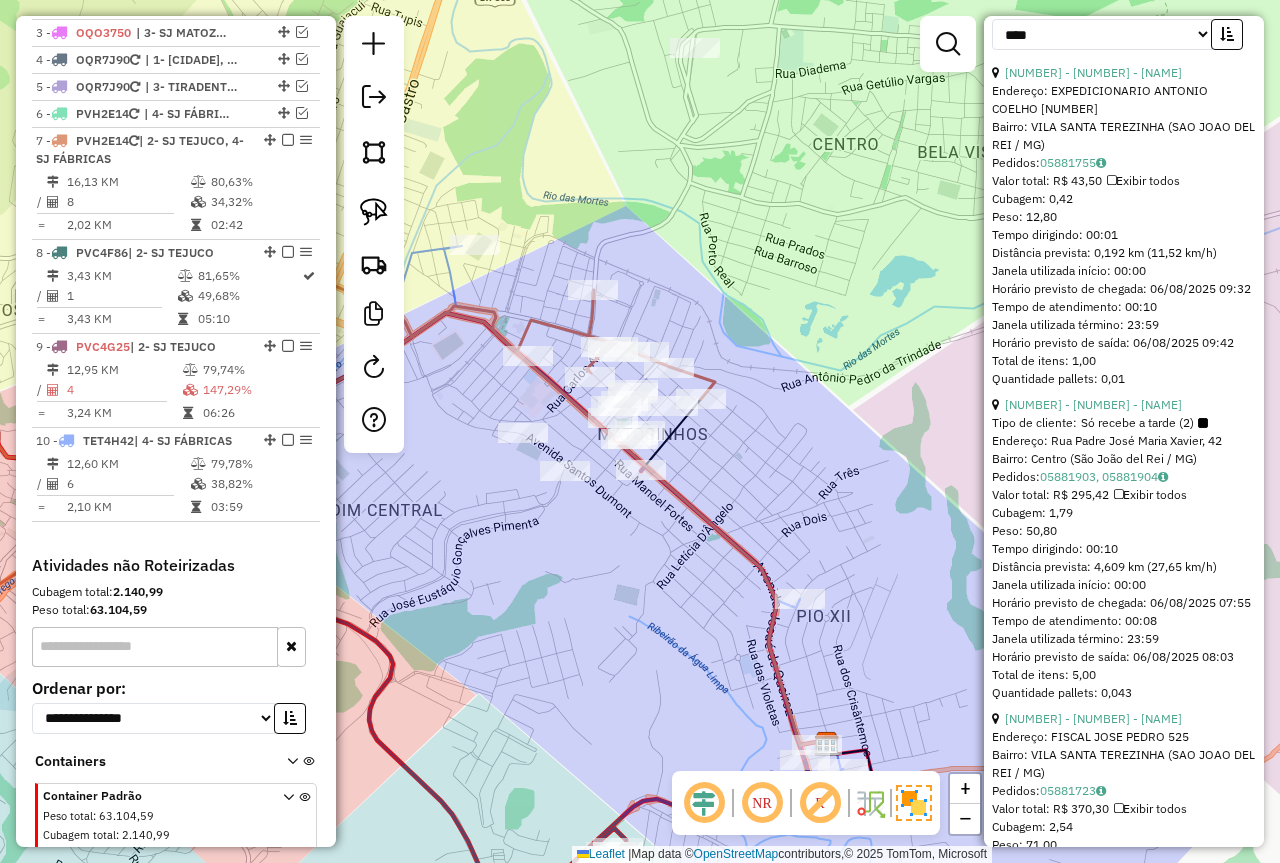 scroll, scrollTop: 832, scrollLeft: 0, axis: vertical 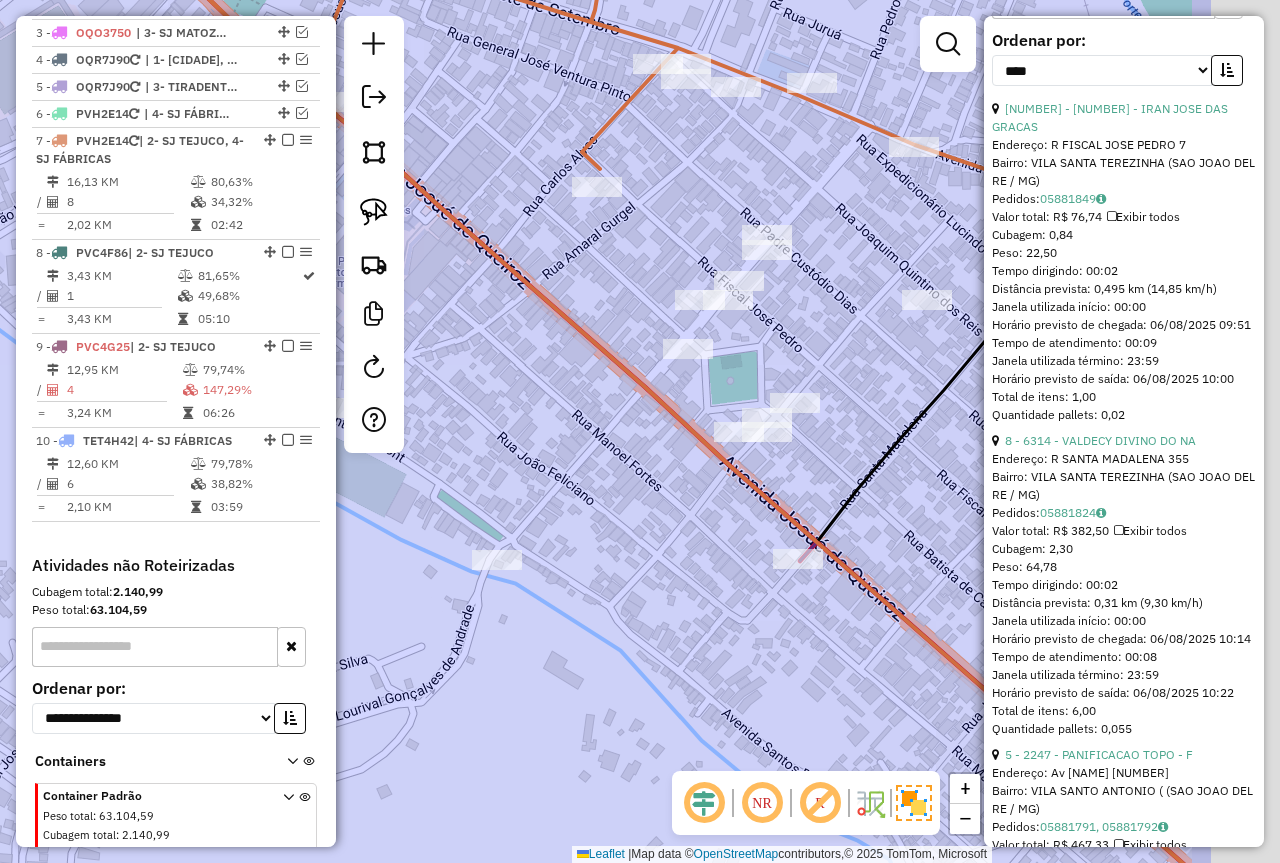 drag, startPoint x: 970, startPoint y: 264, endPoint x: 725, endPoint y: 313, distance: 249.85196 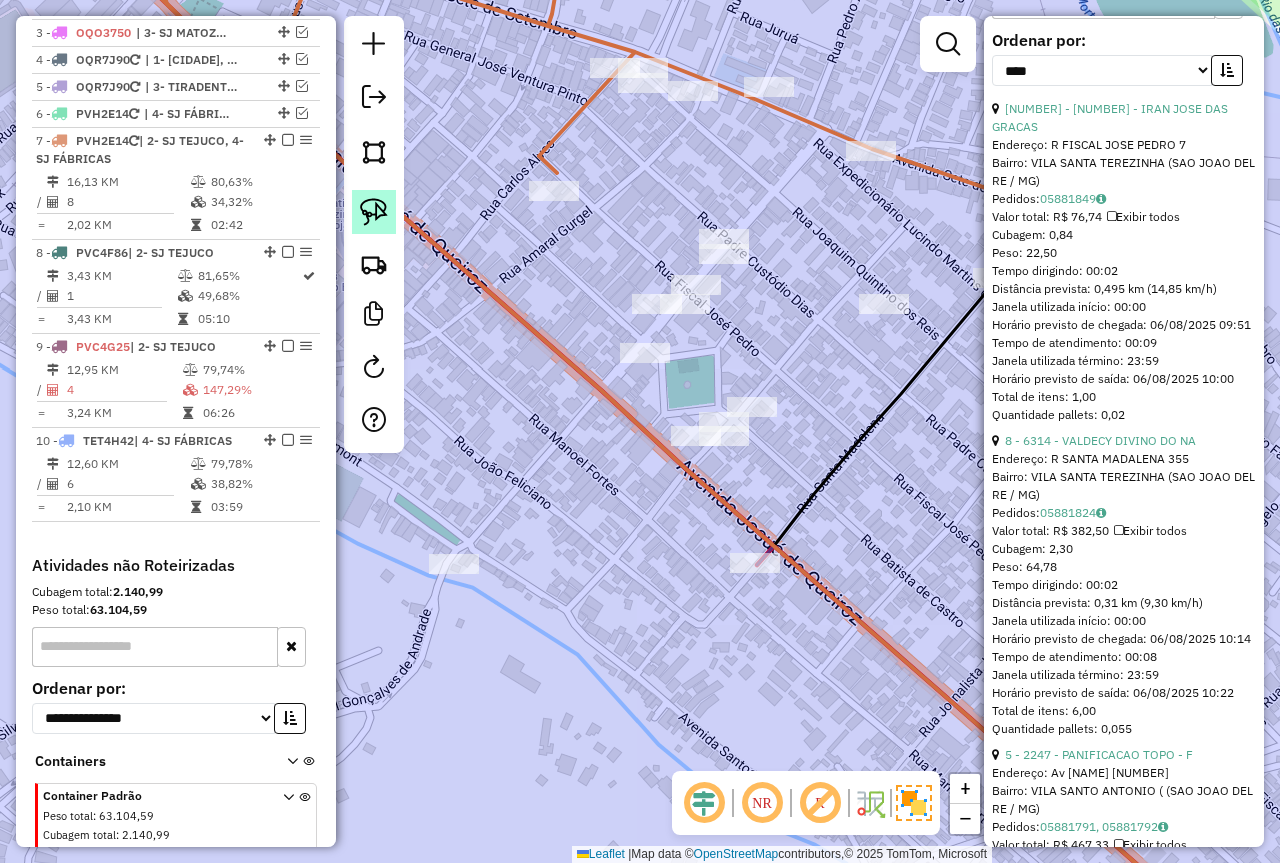 drag, startPoint x: 377, startPoint y: 207, endPoint x: 655, endPoint y: 236, distance: 279.50848 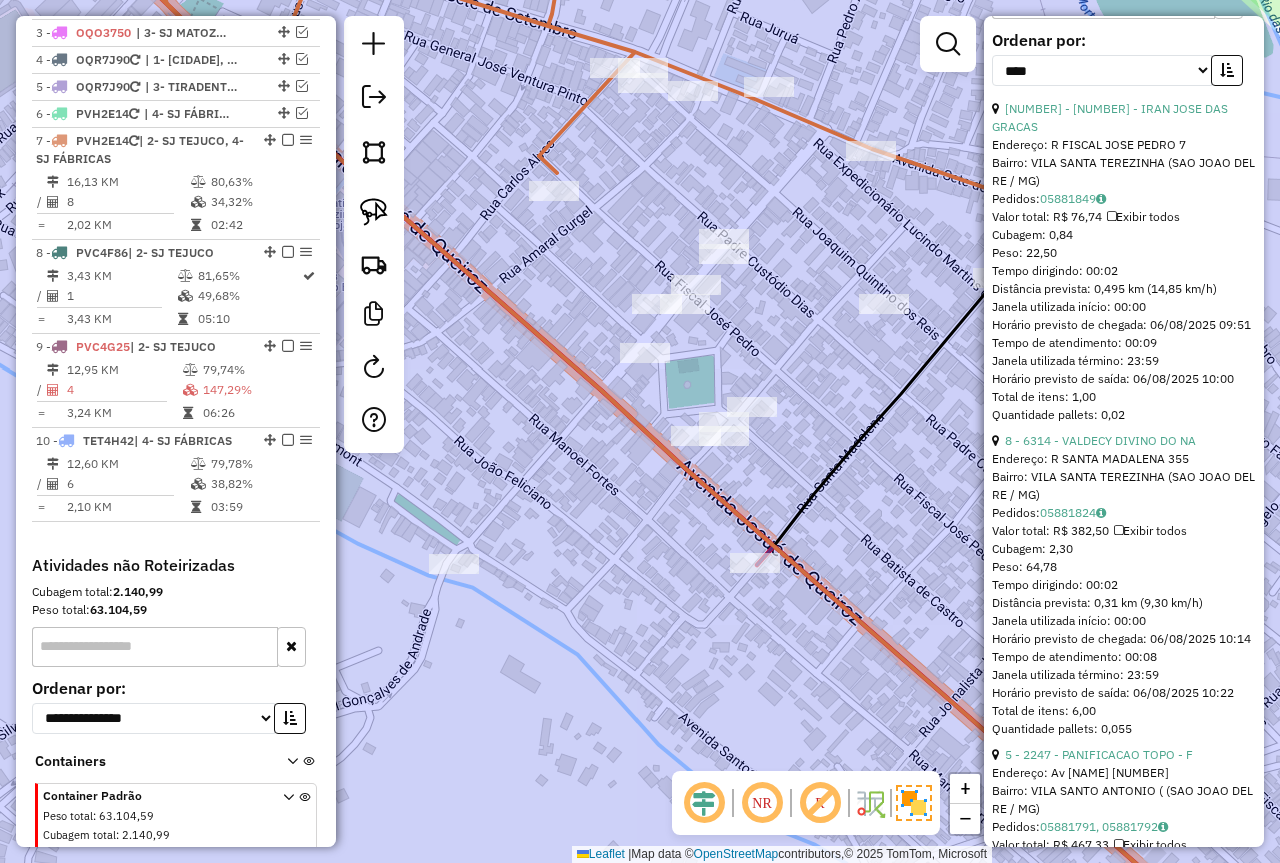 click 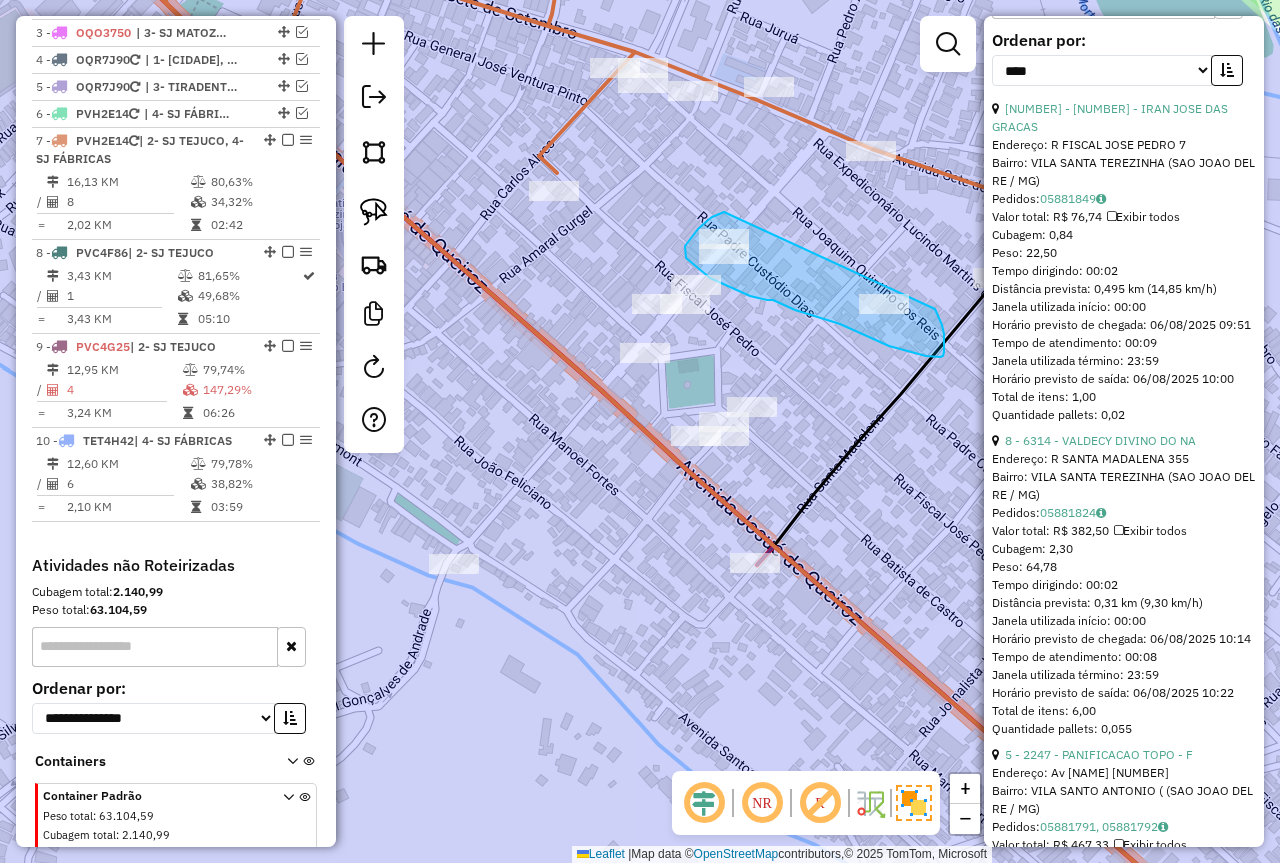 drag, startPoint x: 724, startPoint y: 212, endPoint x: 900, endPoint y: 290, distance: 192.50974 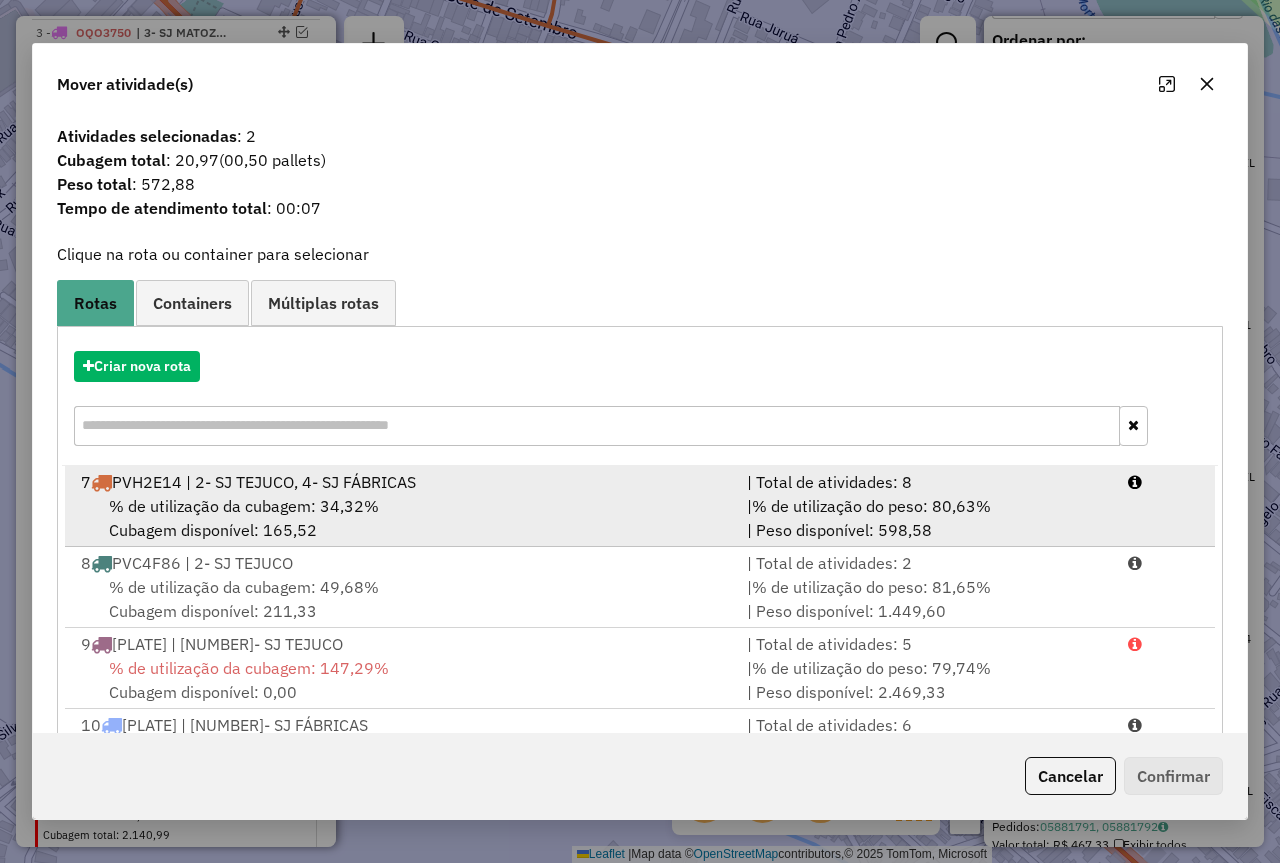click on "7  PVH2E14 | 2- SJ TEJUCO, 4- SJ FÁBRICAS" at bounding box center [402, 482] 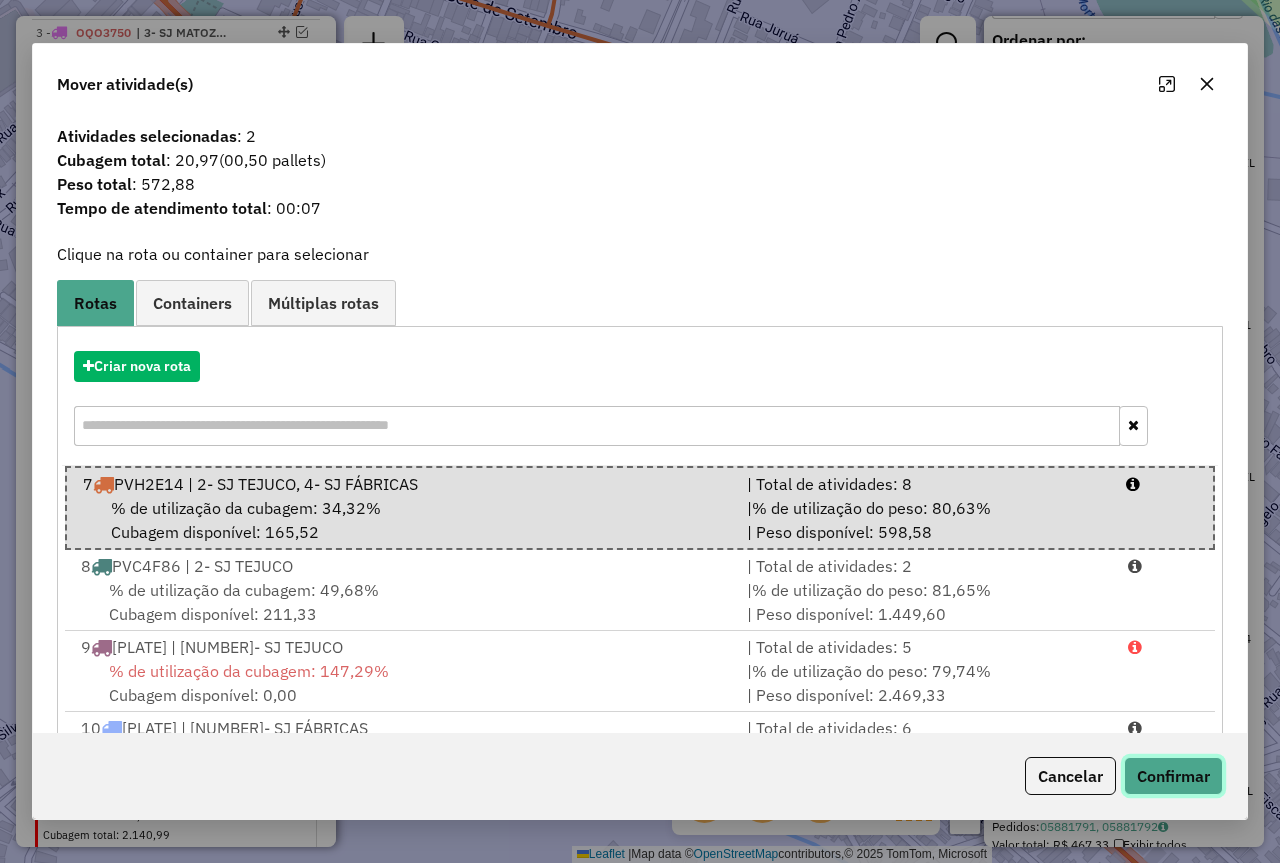 click on "Confirmar" 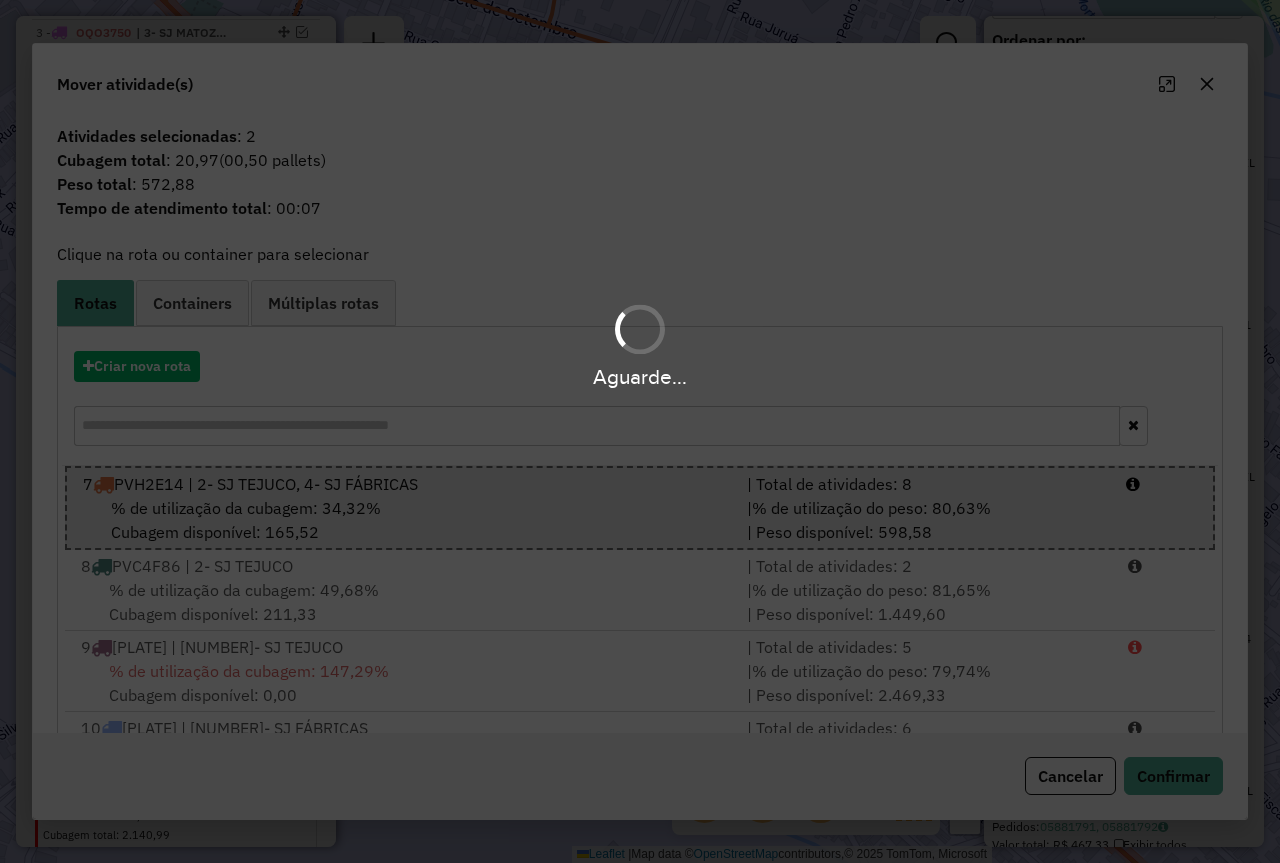 scroll, scrollTop: 850, scrollLeft: 0, axis: vertical 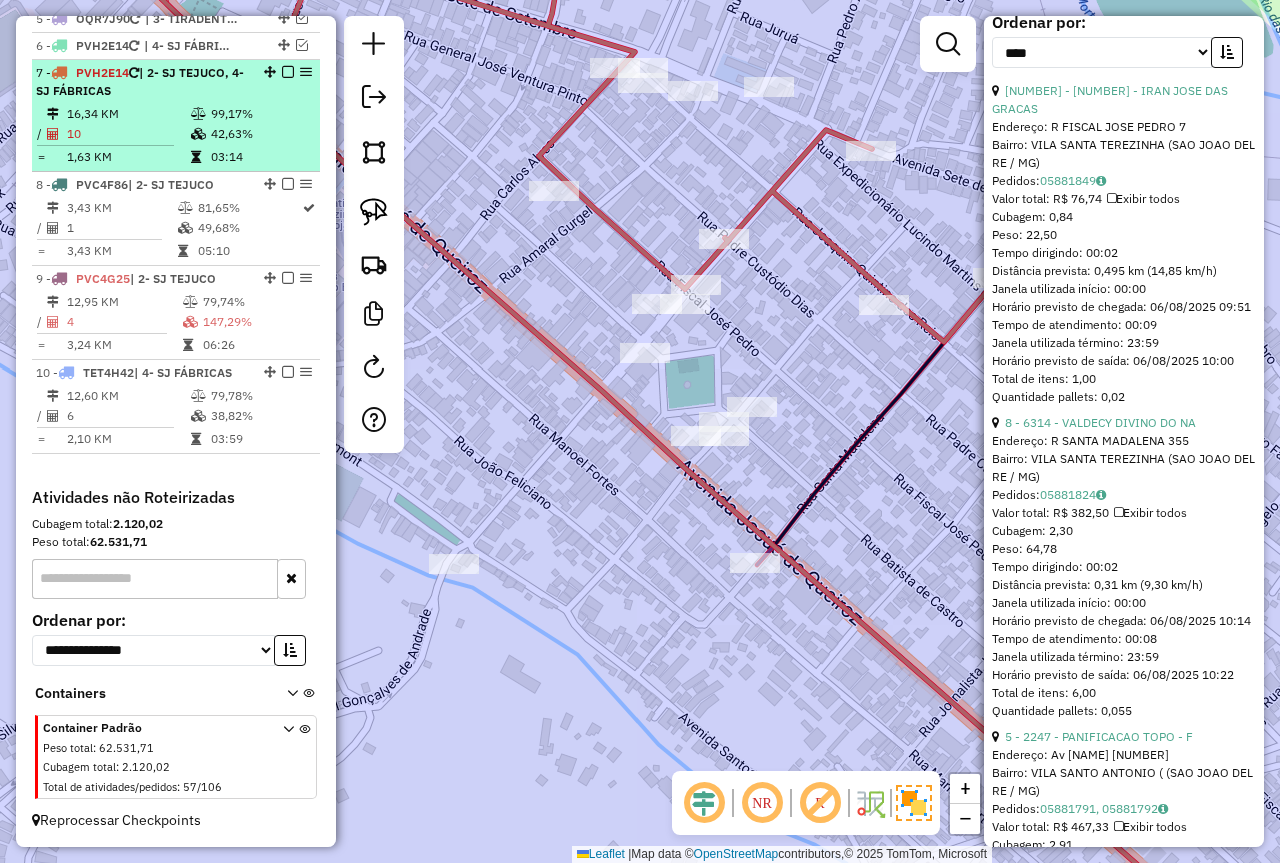 click on "42,63%" at bounding box center [260, 134] 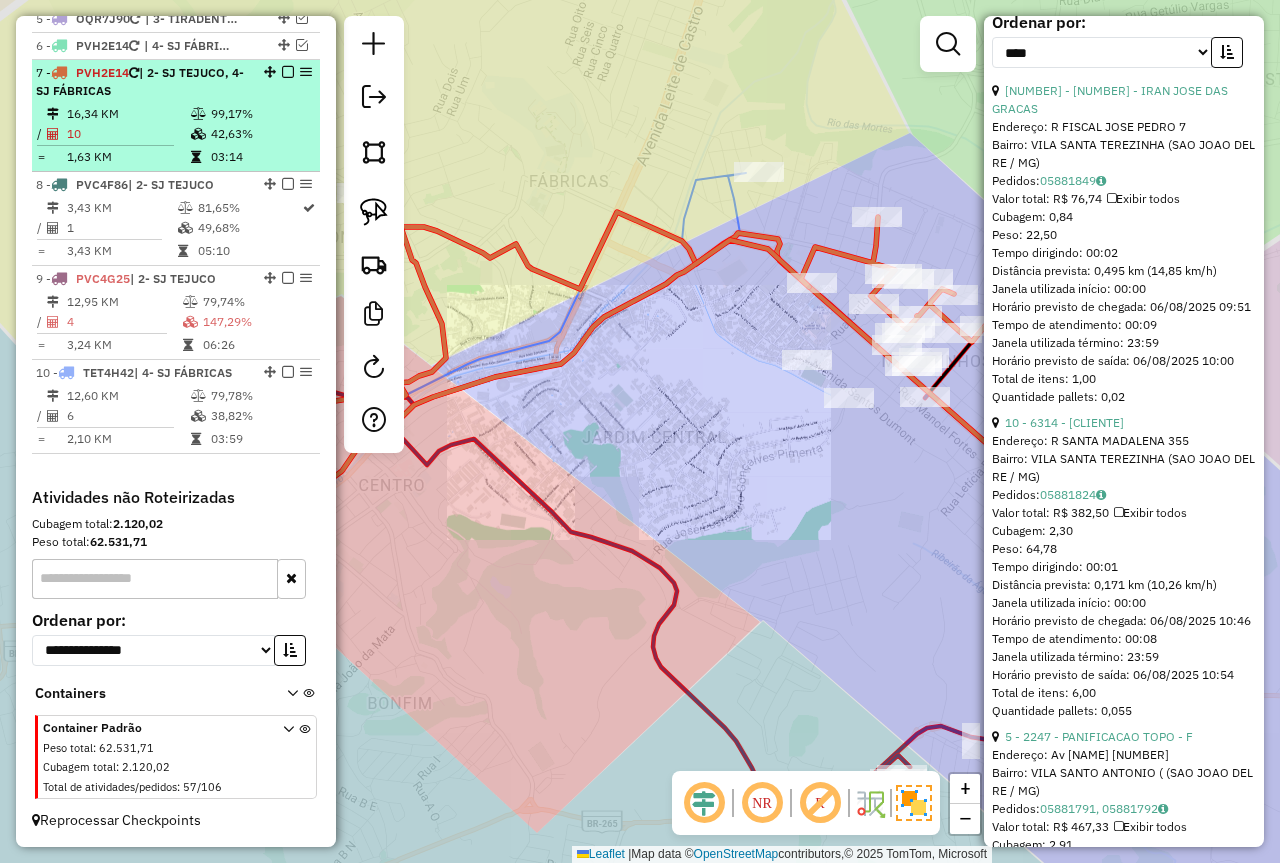 click at bounding box center (288, 72) 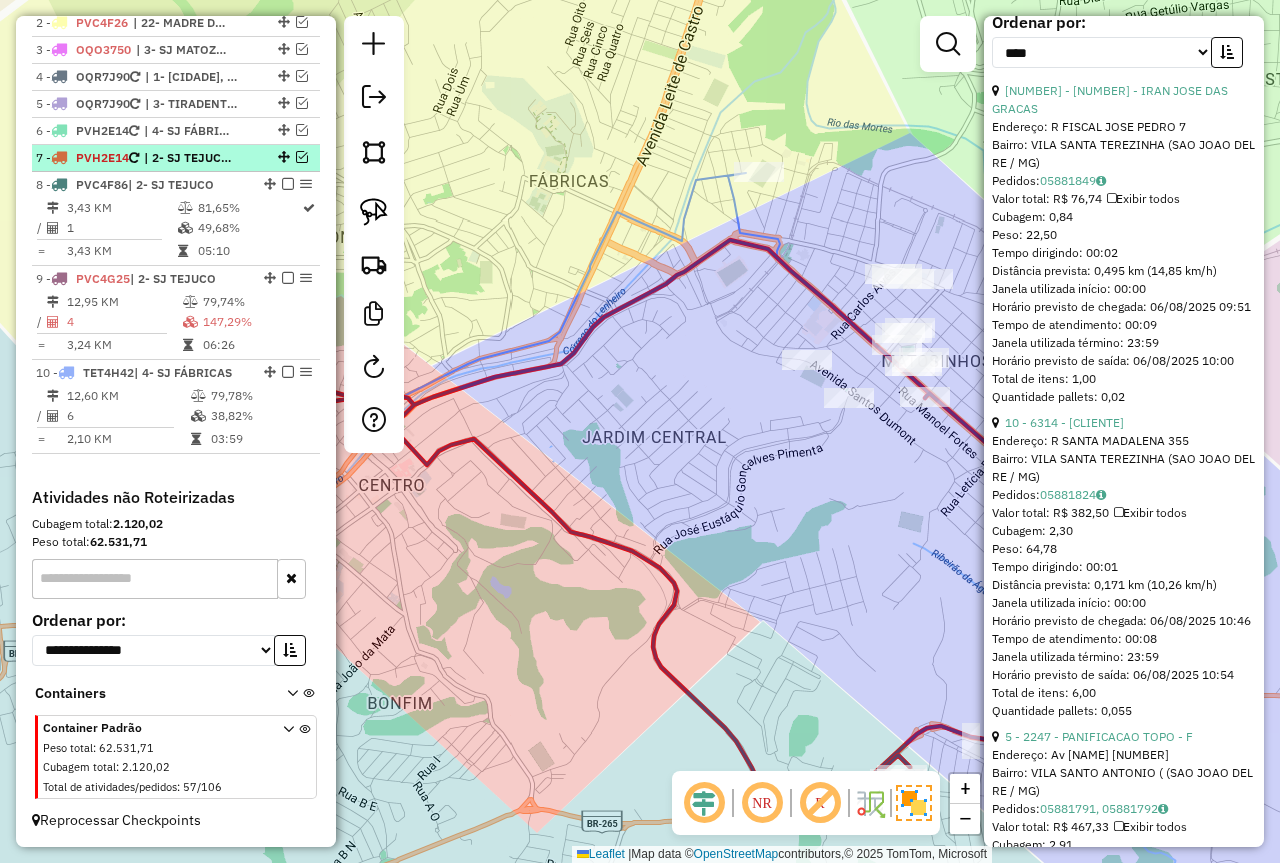 scroll, scrollTop: 783, scrollLeft: 0, axis: vertical 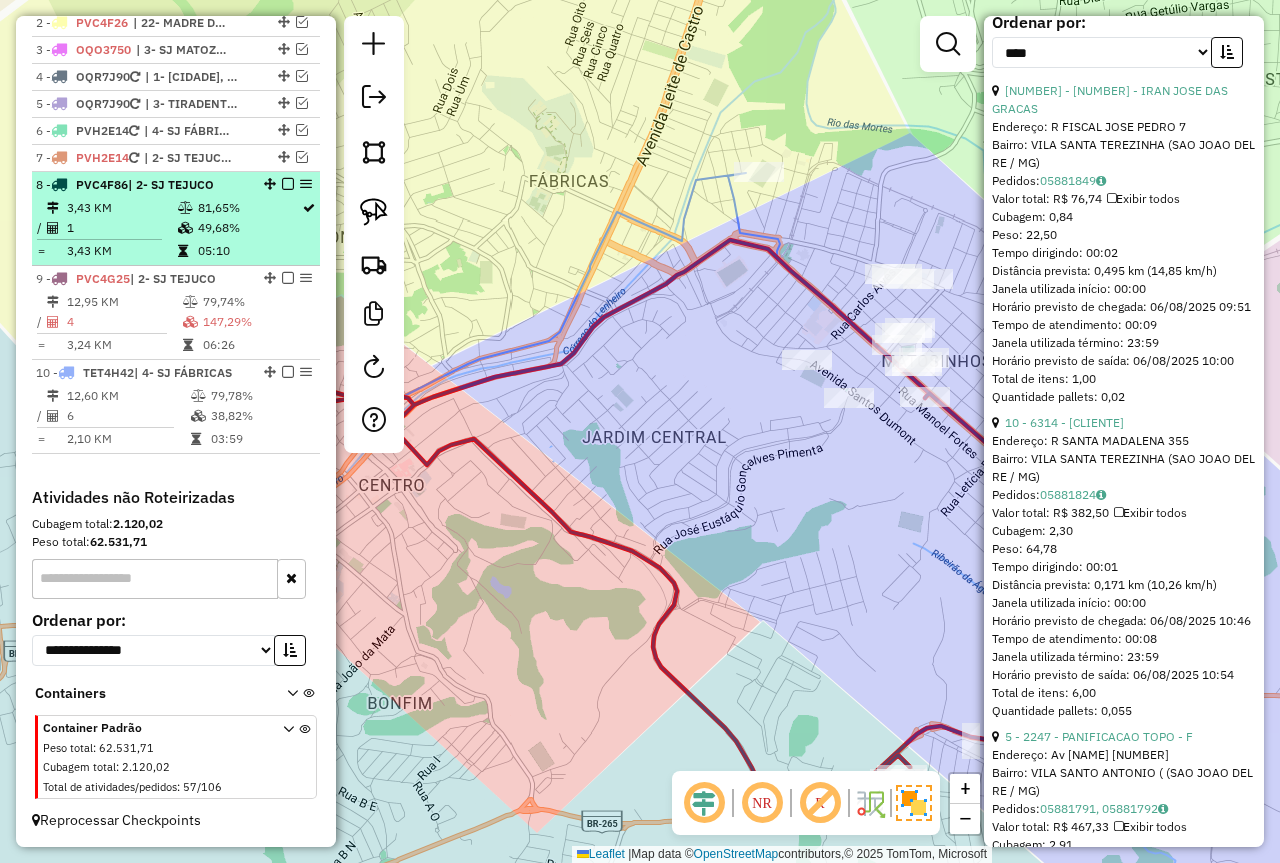 click on "81,65%" at bounding box center (249, 208) 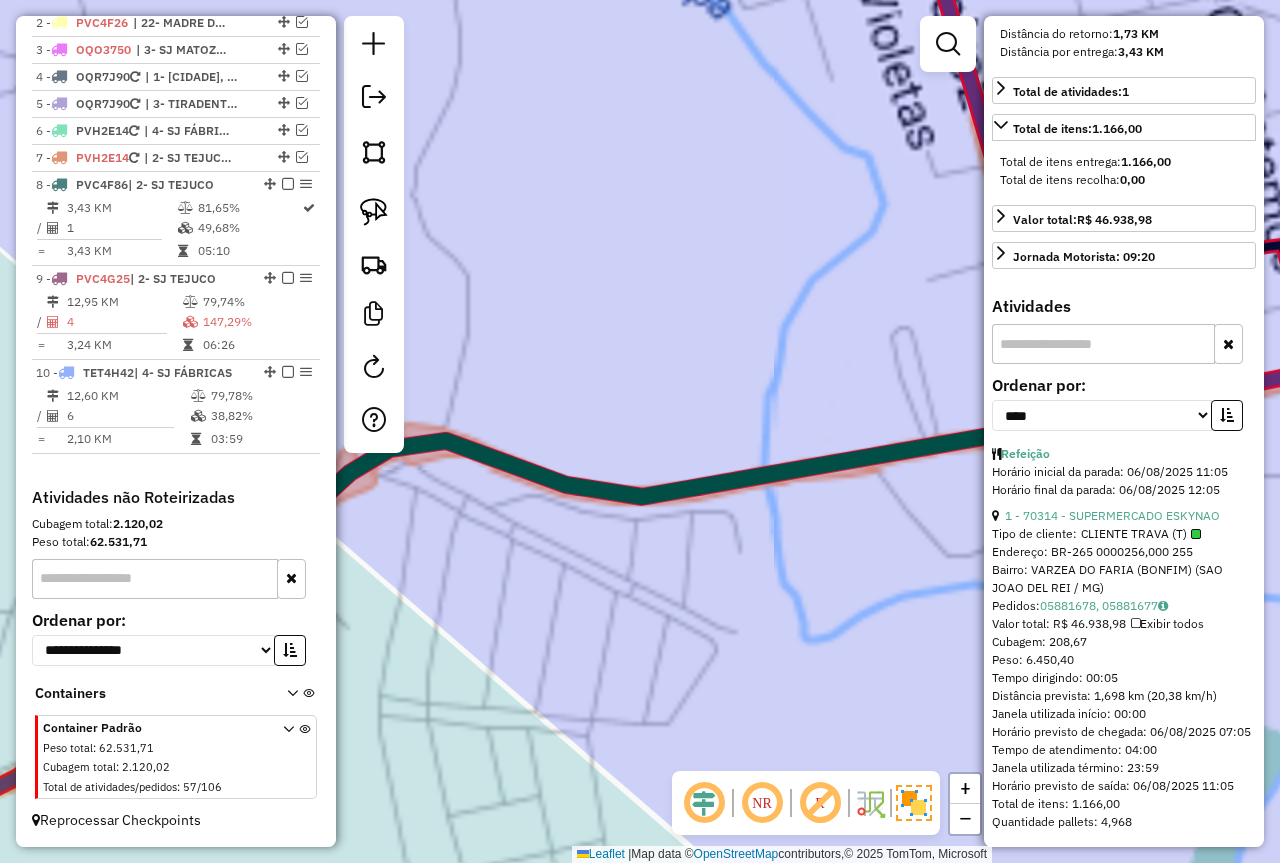 scroll, scrollTop: 541, scrollLeft: 0, axis: vertical 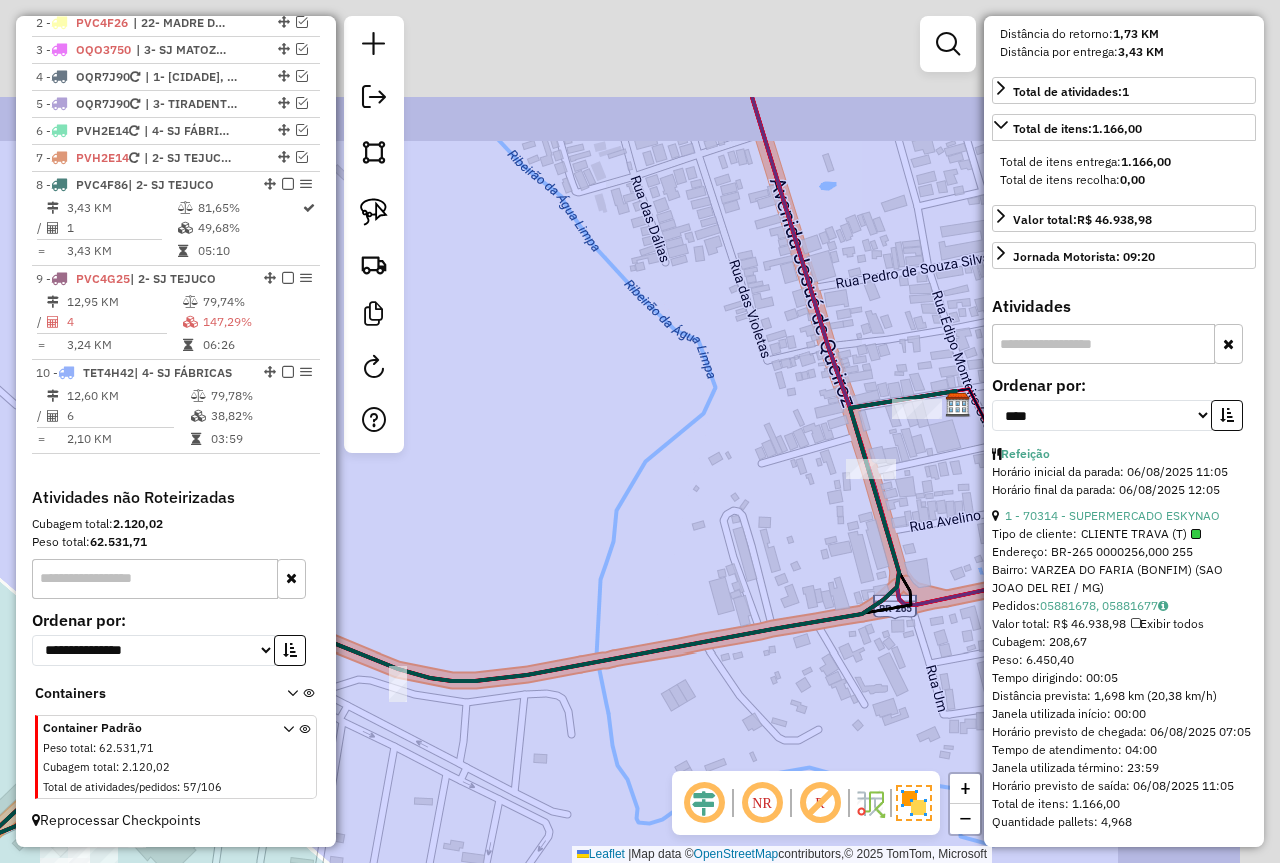 drag, startPoint x: 766, startPoint y: 354, endPoint x: 570, endPoint y: 543, distance: 272.2811 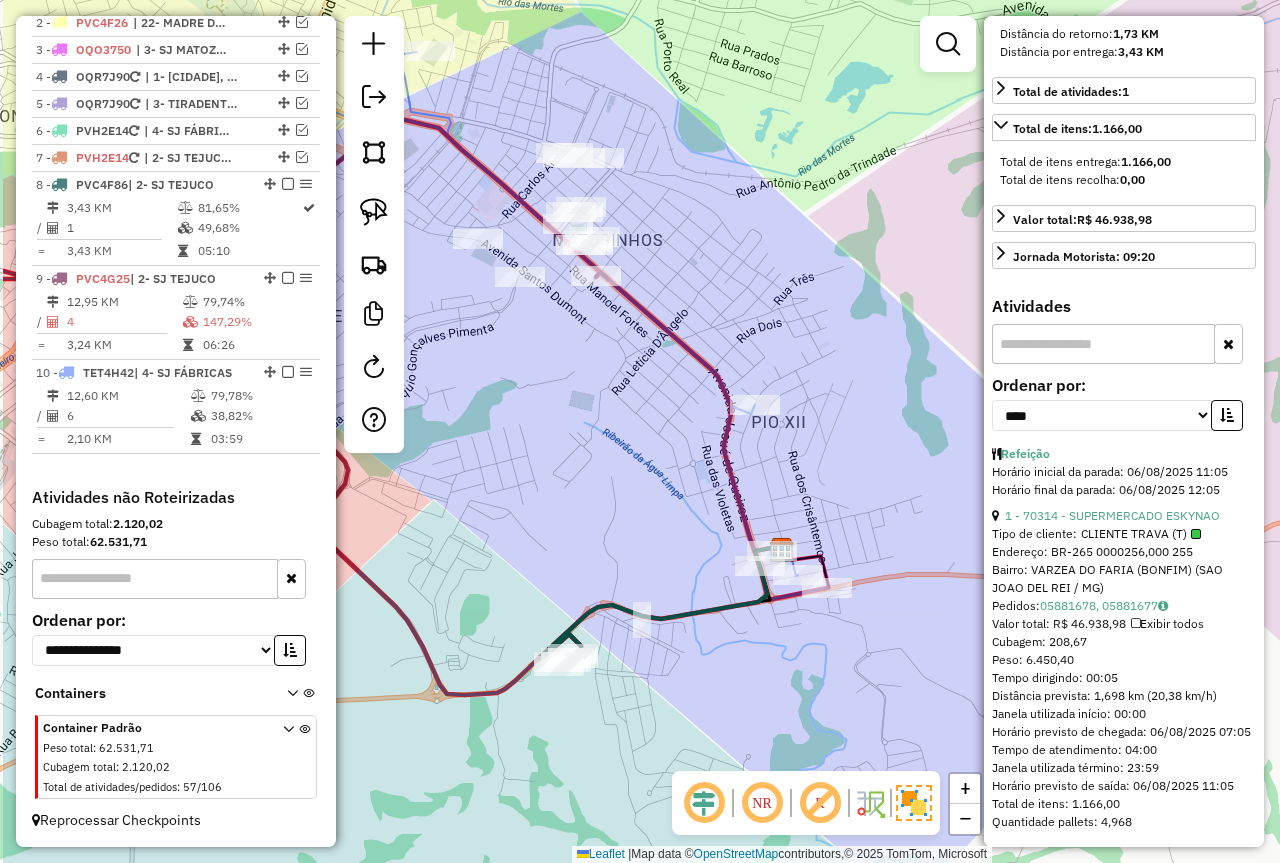 drag, startPoint x: 721, startPoint y: 375, endPoint x: 844, endPoint y: 424, distance: 132.40091 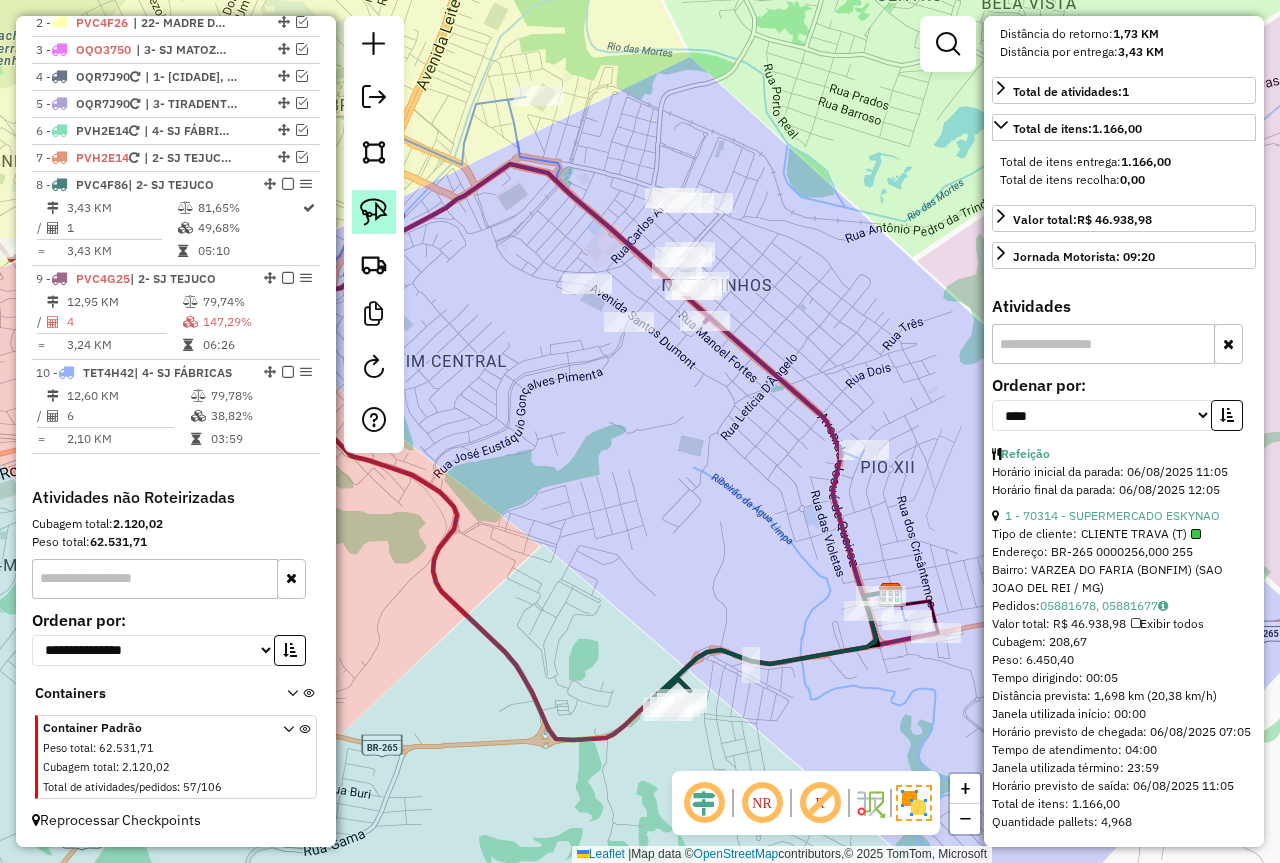 click 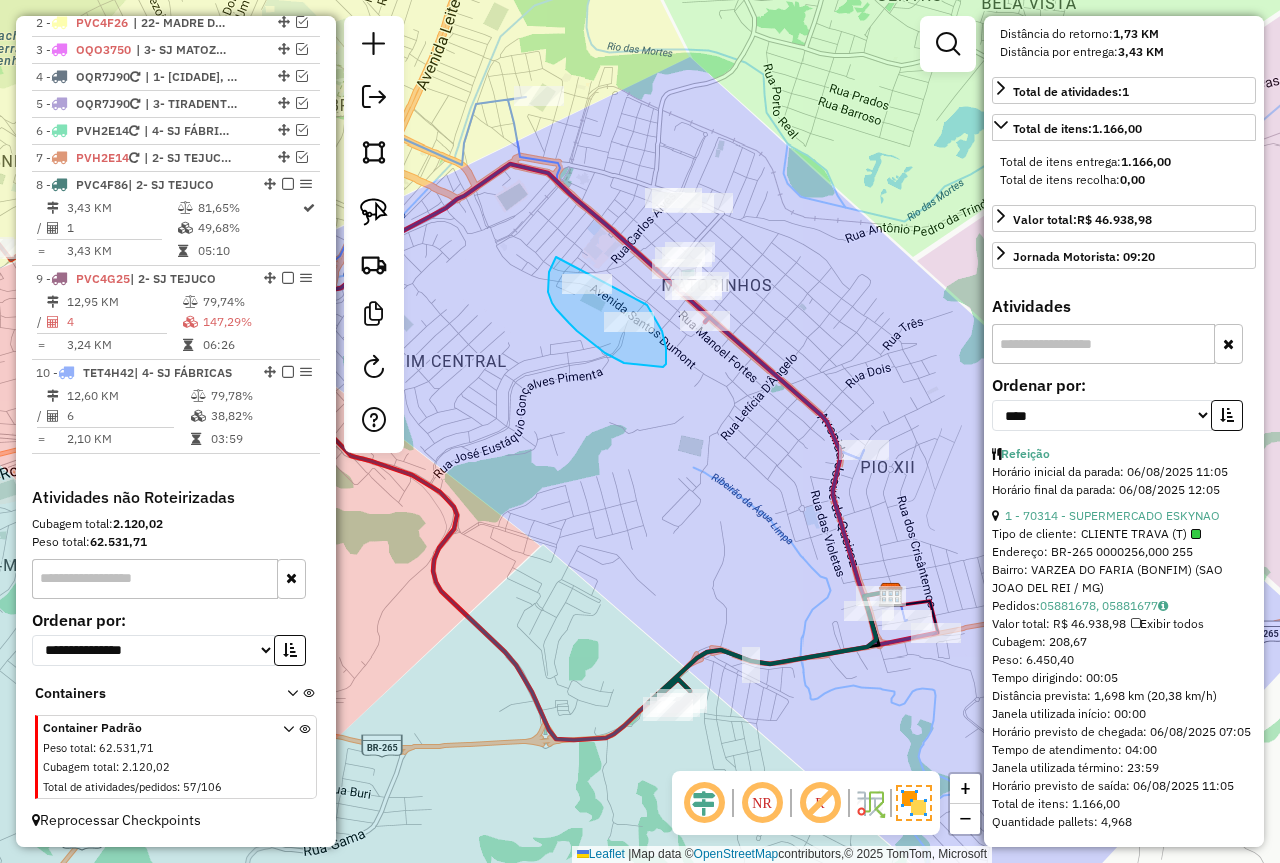 drag, startPoint x: 556, startPoint y: 257, endPoint x: 634, endPoint y: 293, distance: 85.90693 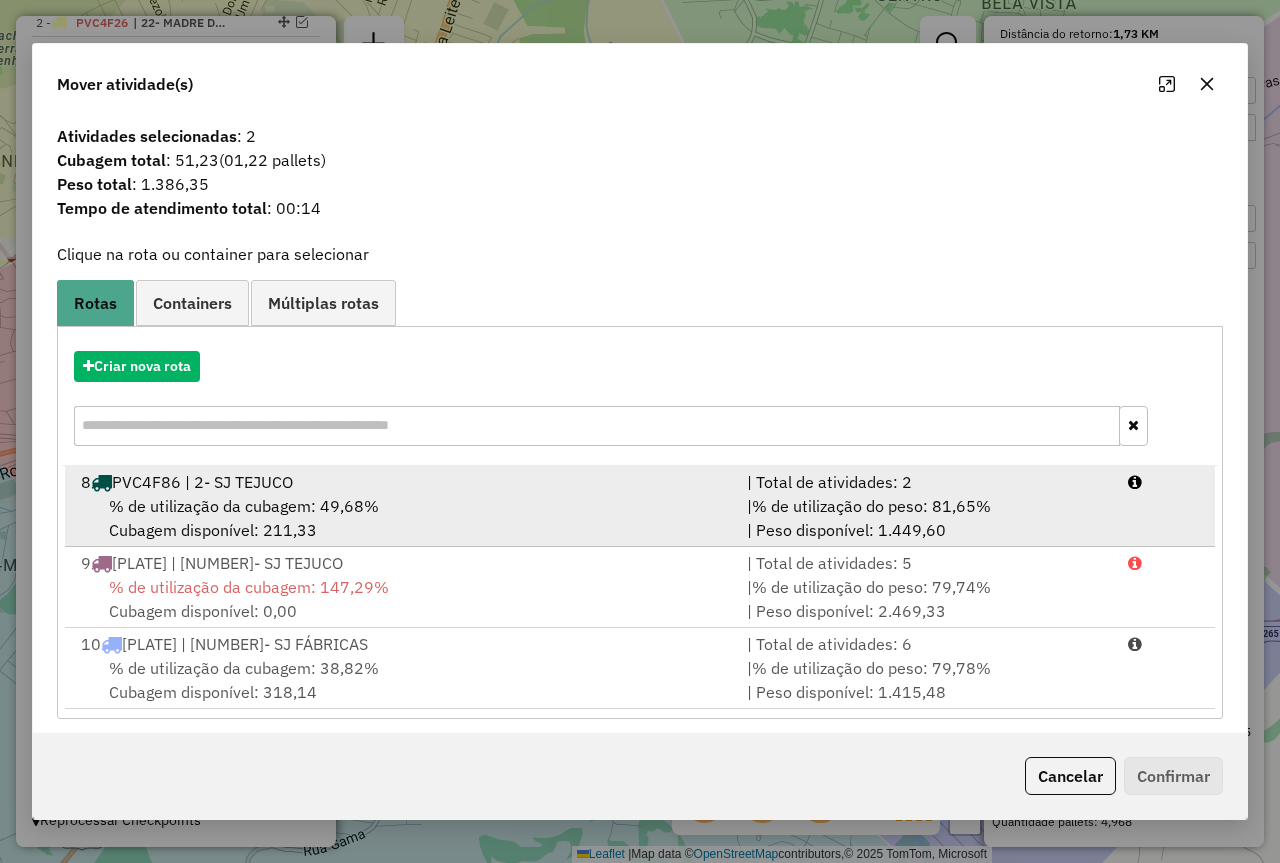 click on "% de utilização do peso: 81,65%" at bounding box center (871, 506) 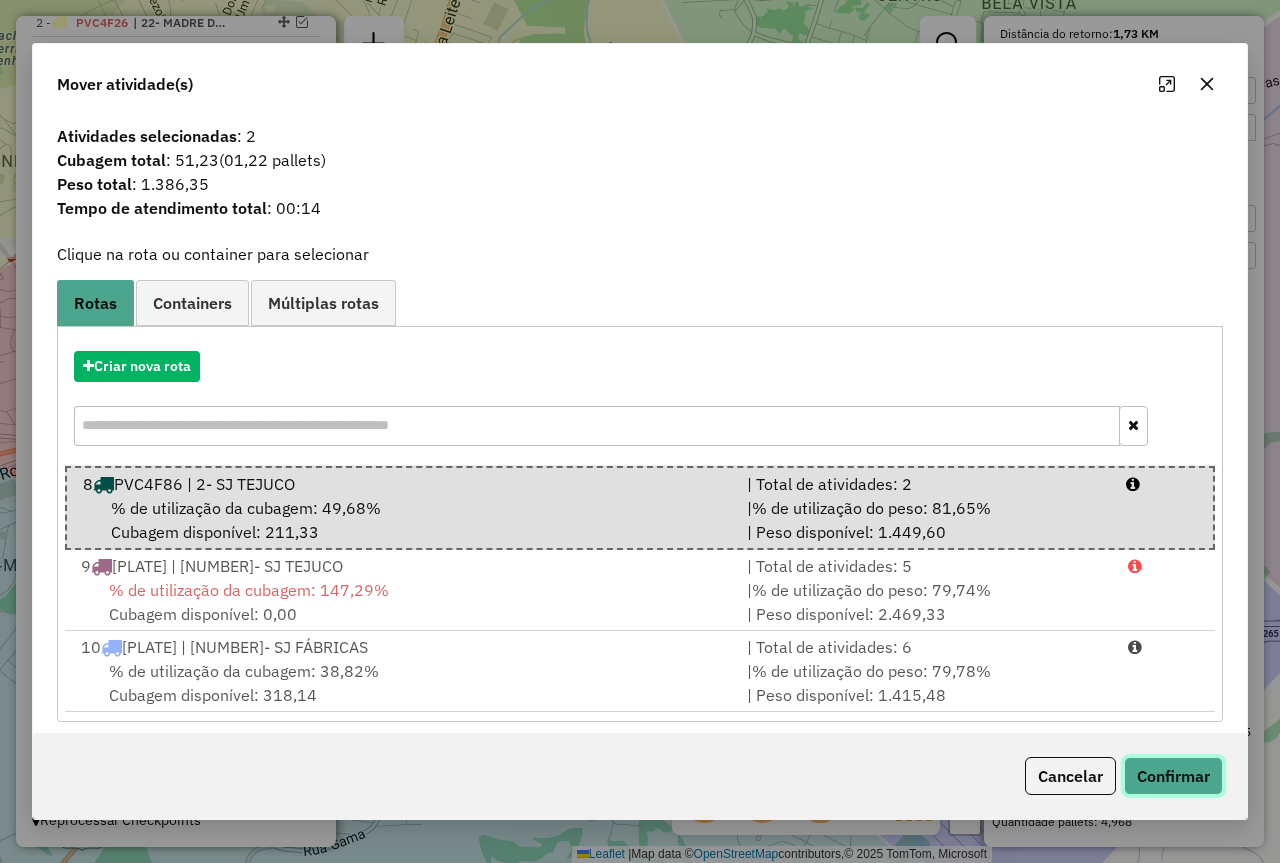 click on "Confirmar" 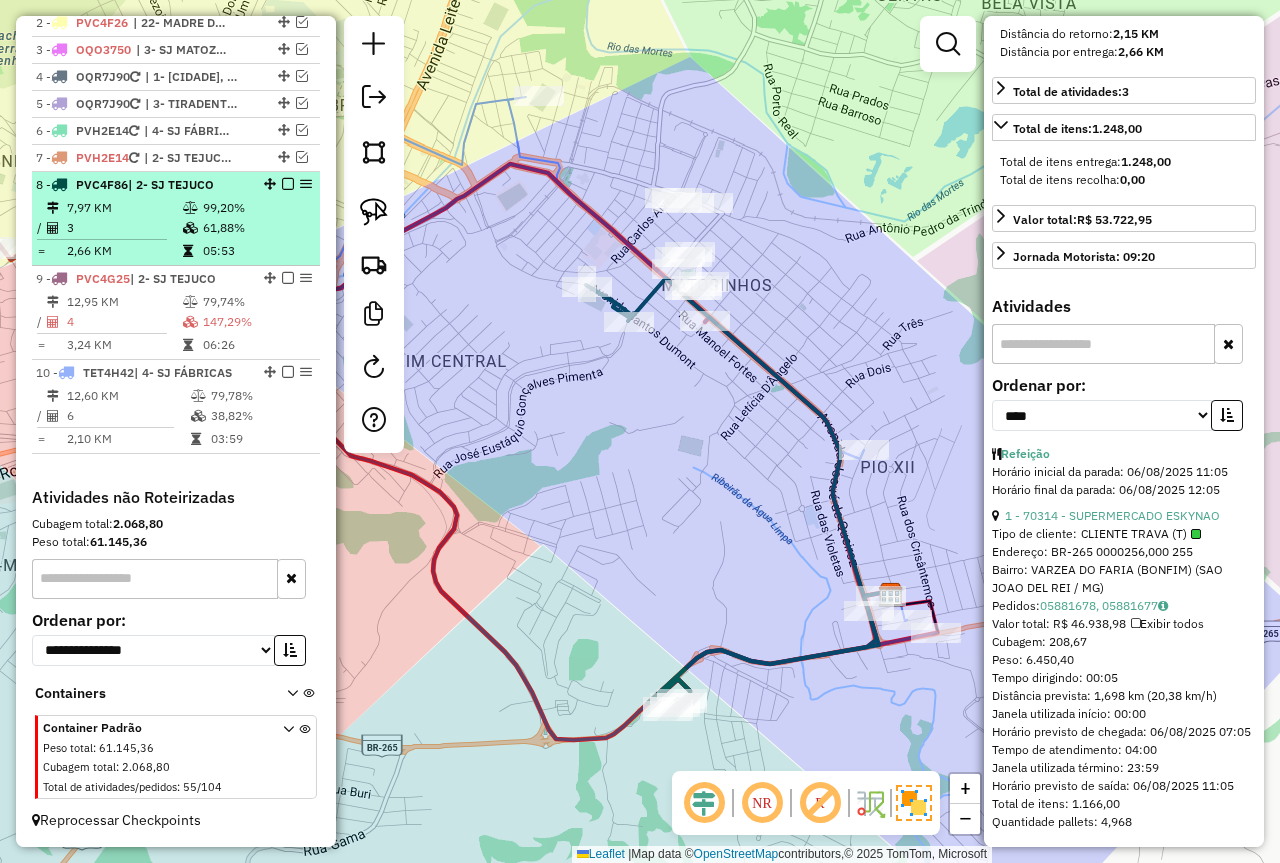 click at bounding box center [288, 184] 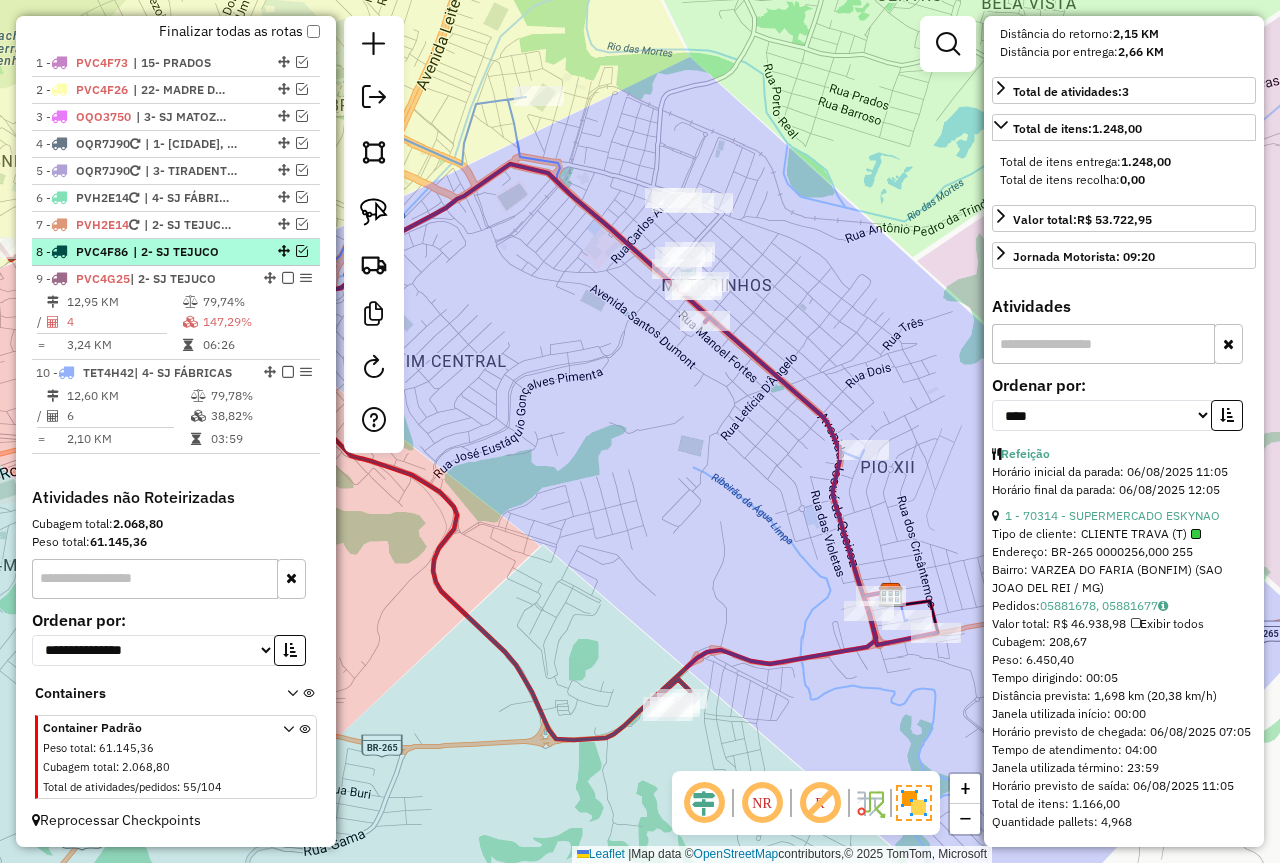 scroll, scrollTop: 716, scrollLeft: 0, axis: vertical 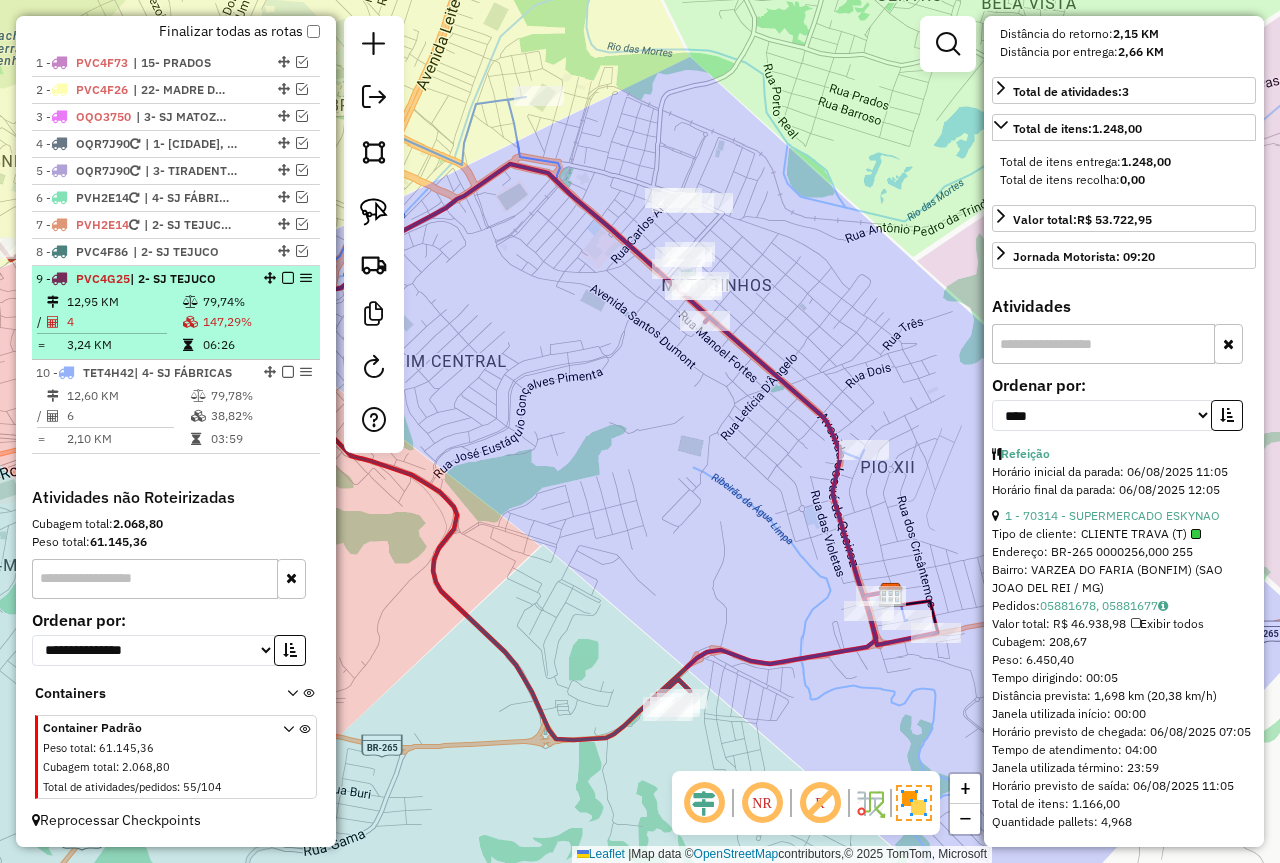 click on "147,29%" at bounding box center (257, 322) 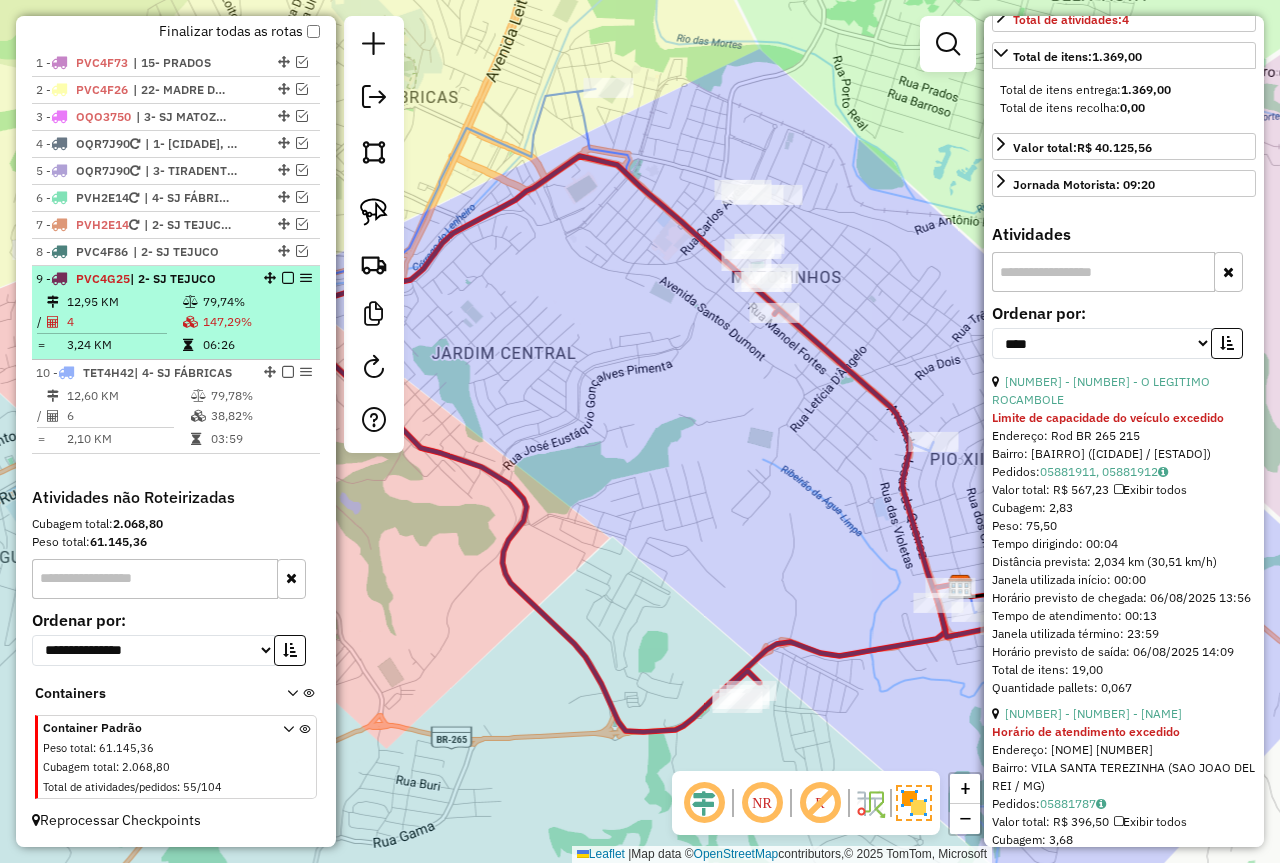 scroll, scrollTop: 868, scrollLeft: 0, axis: vertical 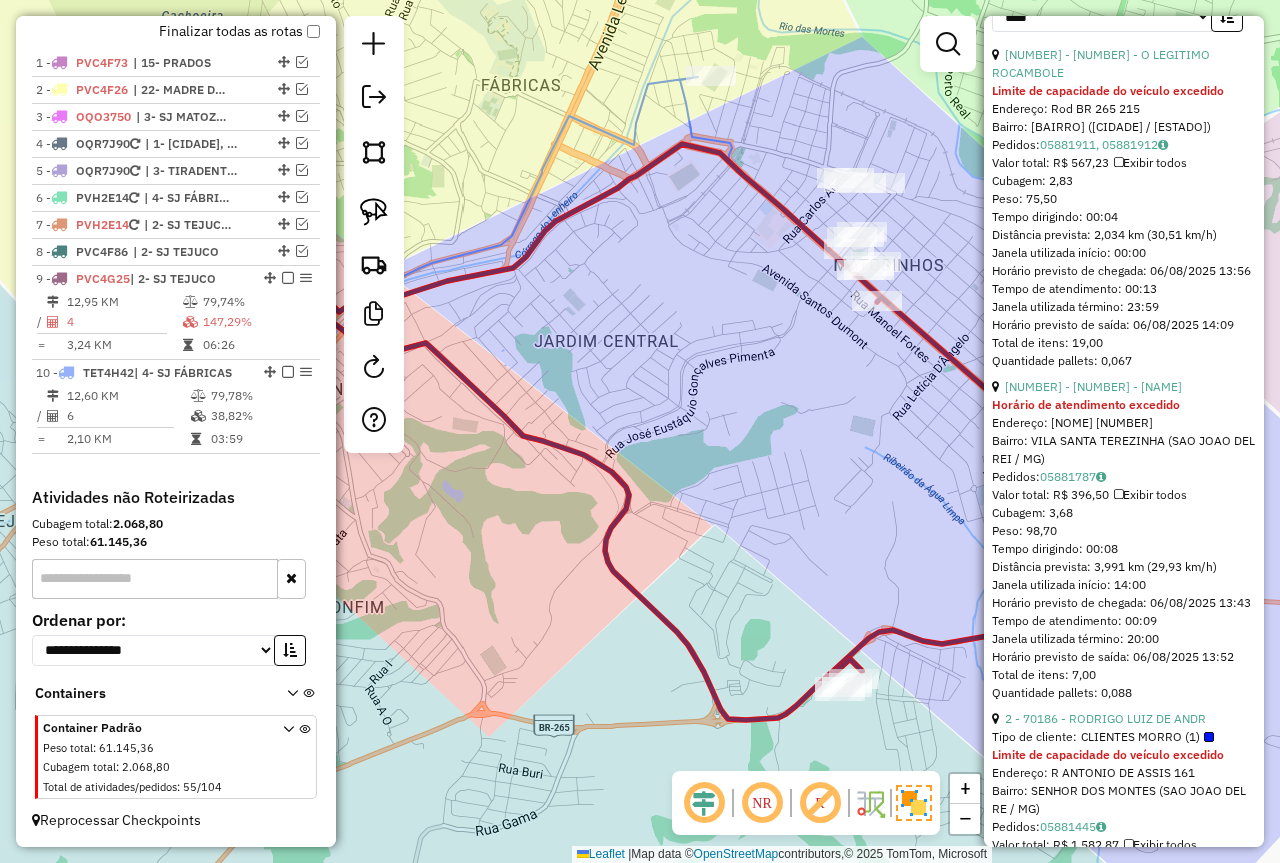drag, startPoint x: 581, startPoint y: 316, endPoint x: 569, endPoint y: 317, distance: 12.0415945 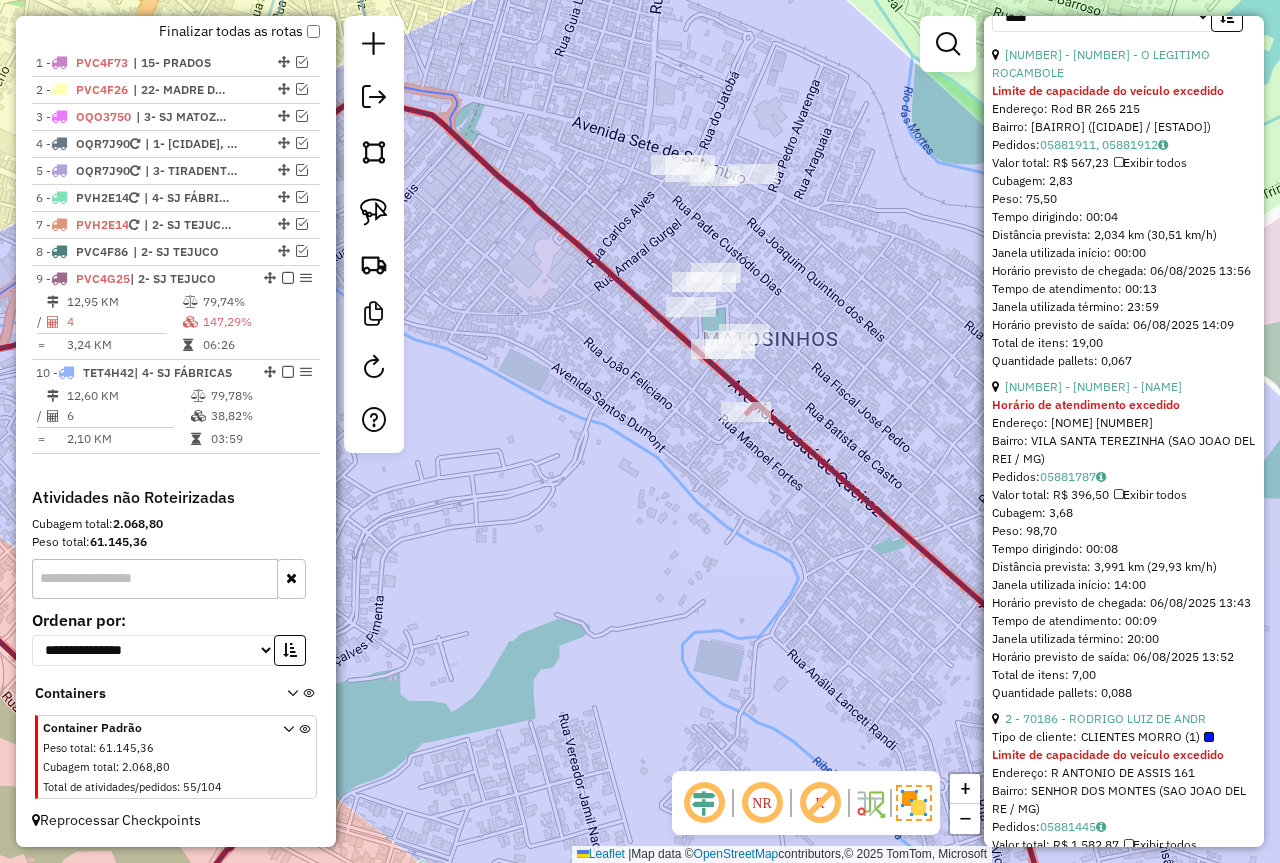 drag, startPoint x: 378, startPoint y: 210, endPoint x: 476, endPoint y: 208, distance: 98.02041 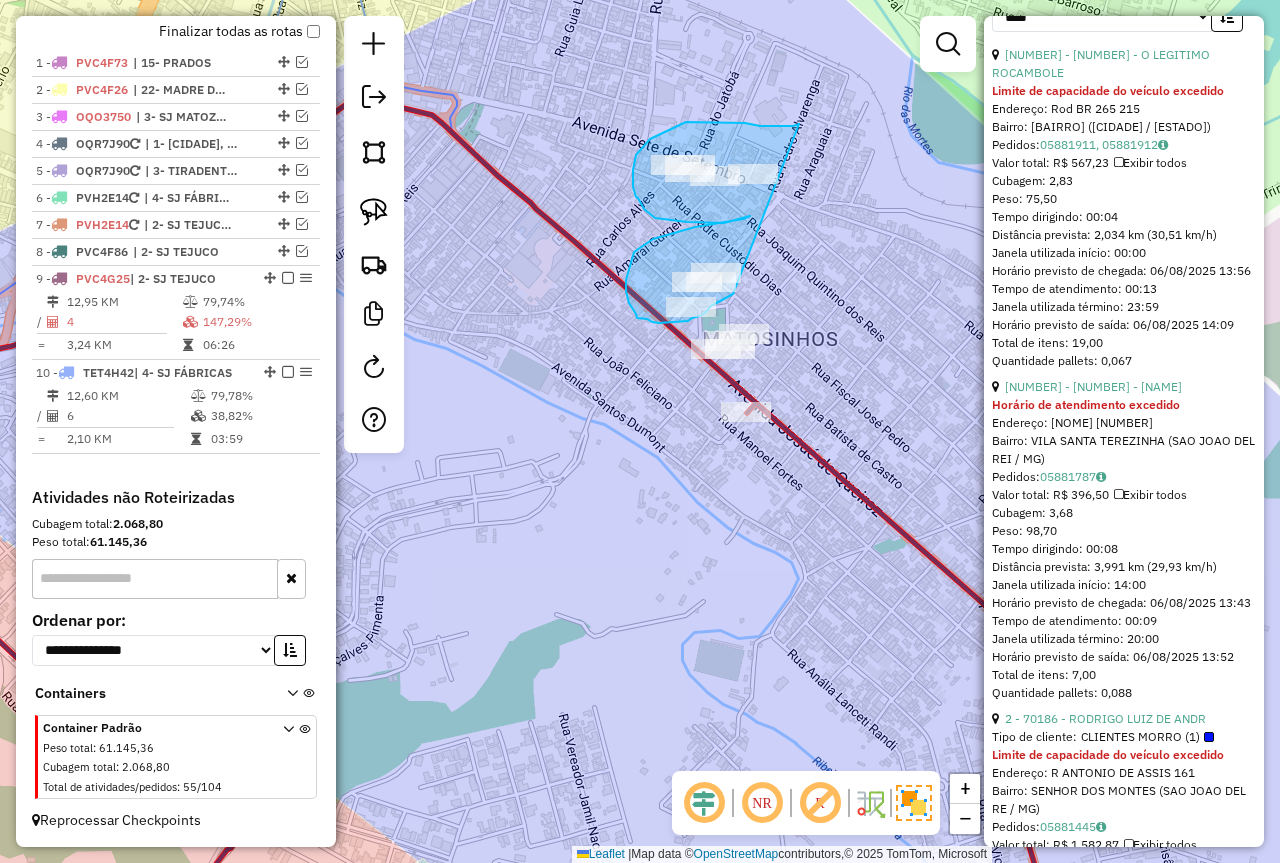 drag, startPoint x: 760, startPoint y: 126, endPoint x: 802, endPoint y: 267, distance: 147.12239 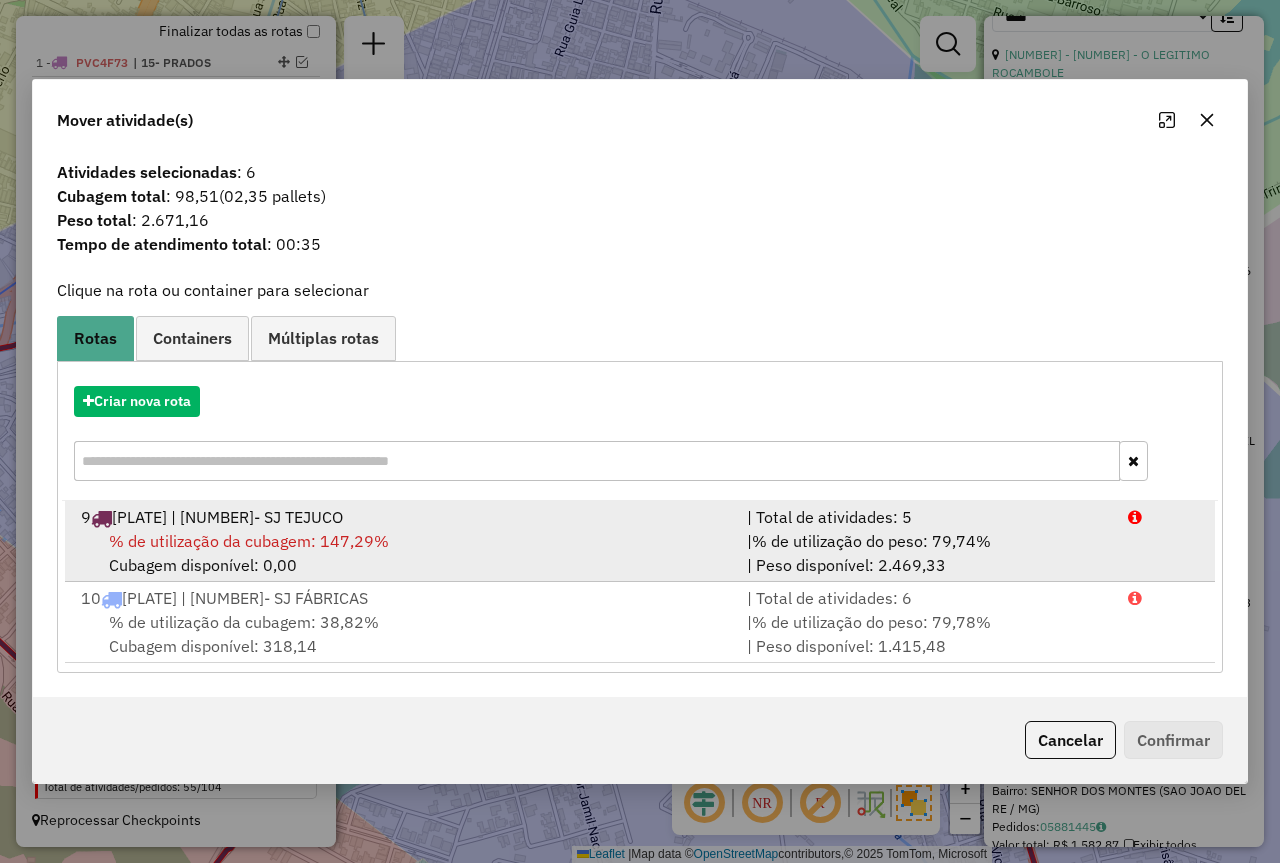 click on "% de utilização do peso: 79,74%" at bounding box center [871, 541] 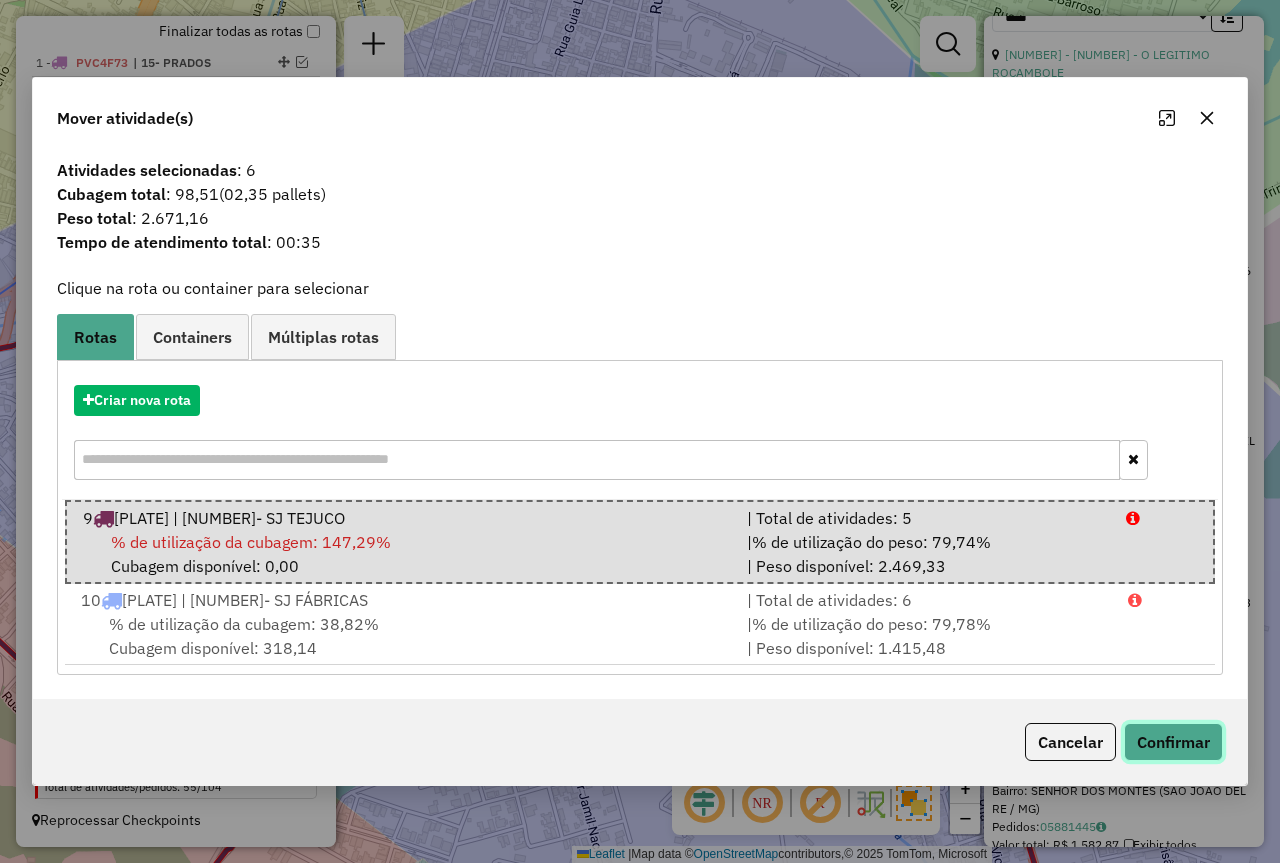 click on "Confirmar" 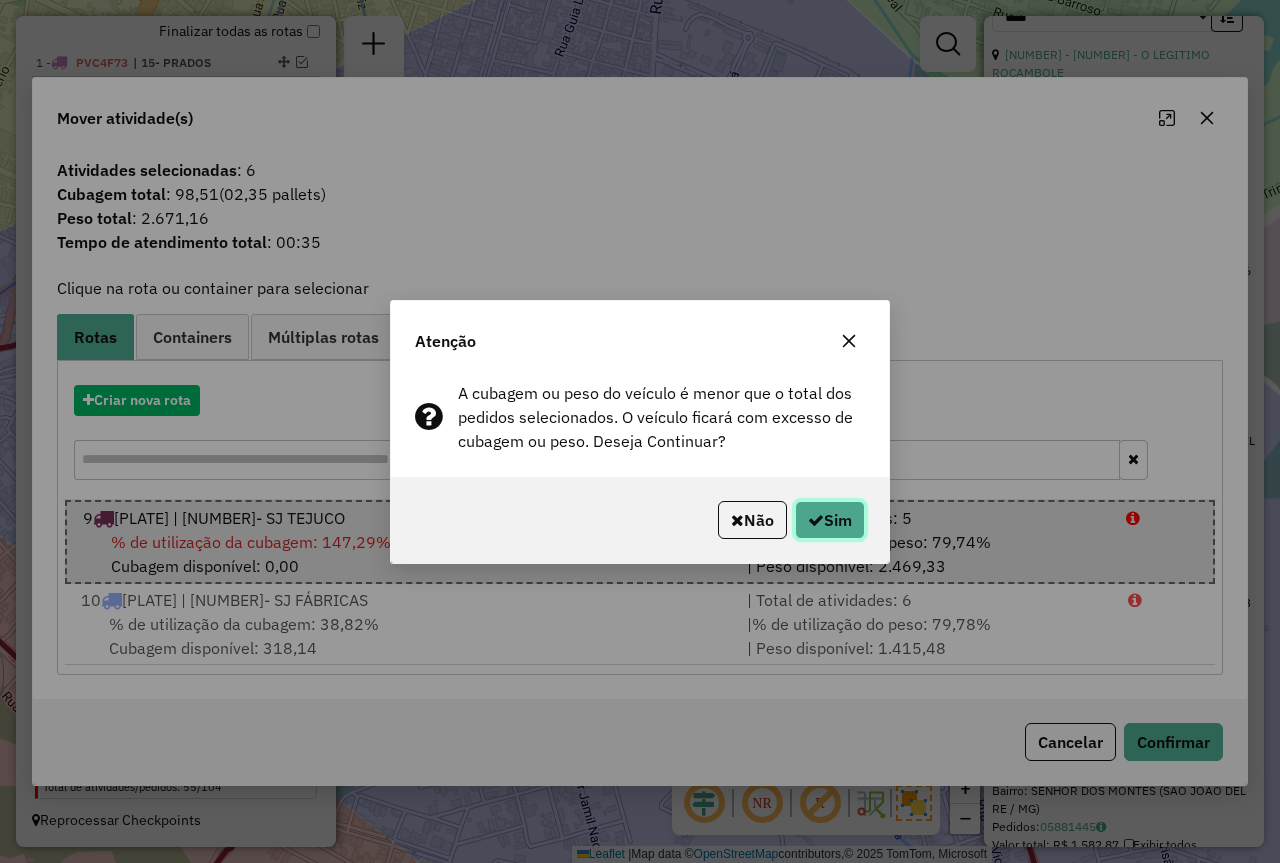 click on "Sim" 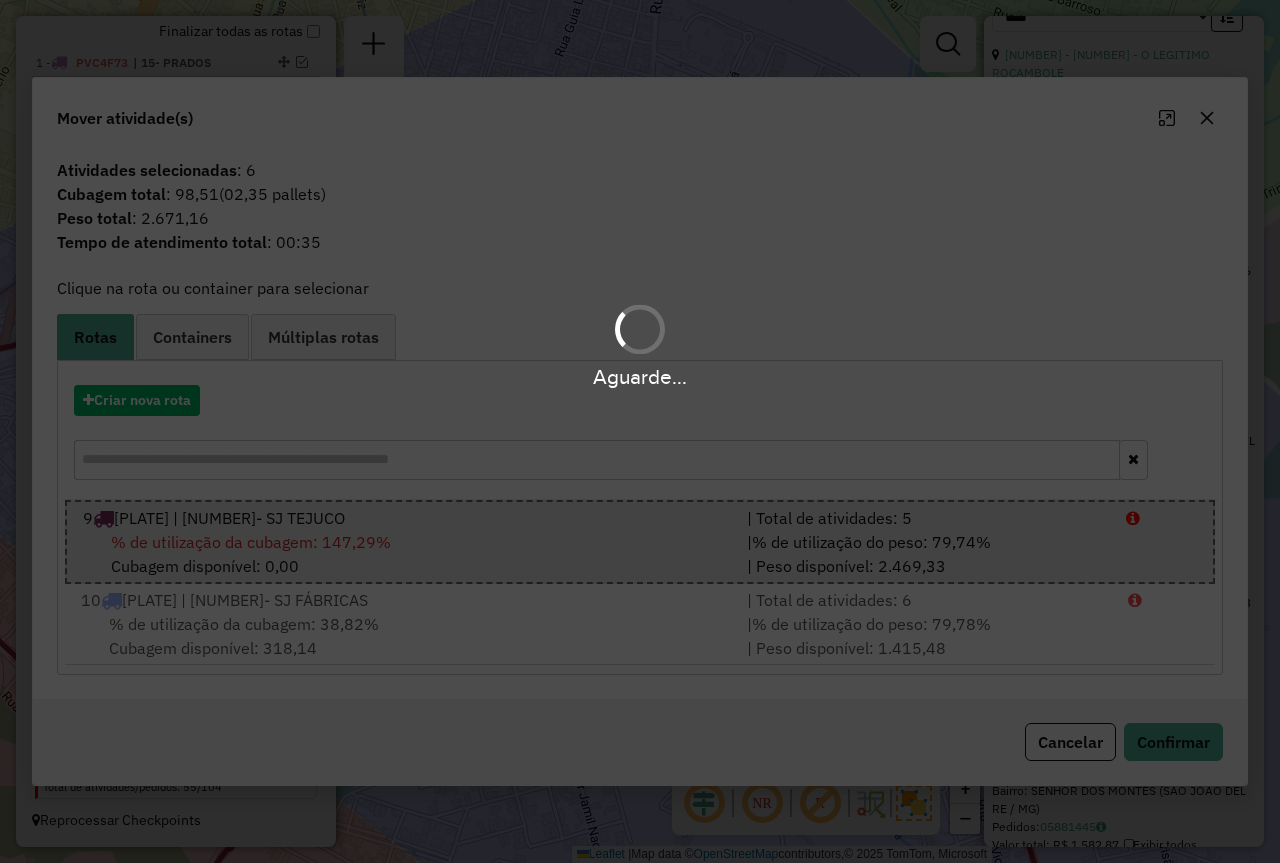 scroll, scrollTop: 886, scrollLeft: 0, axis: vertical 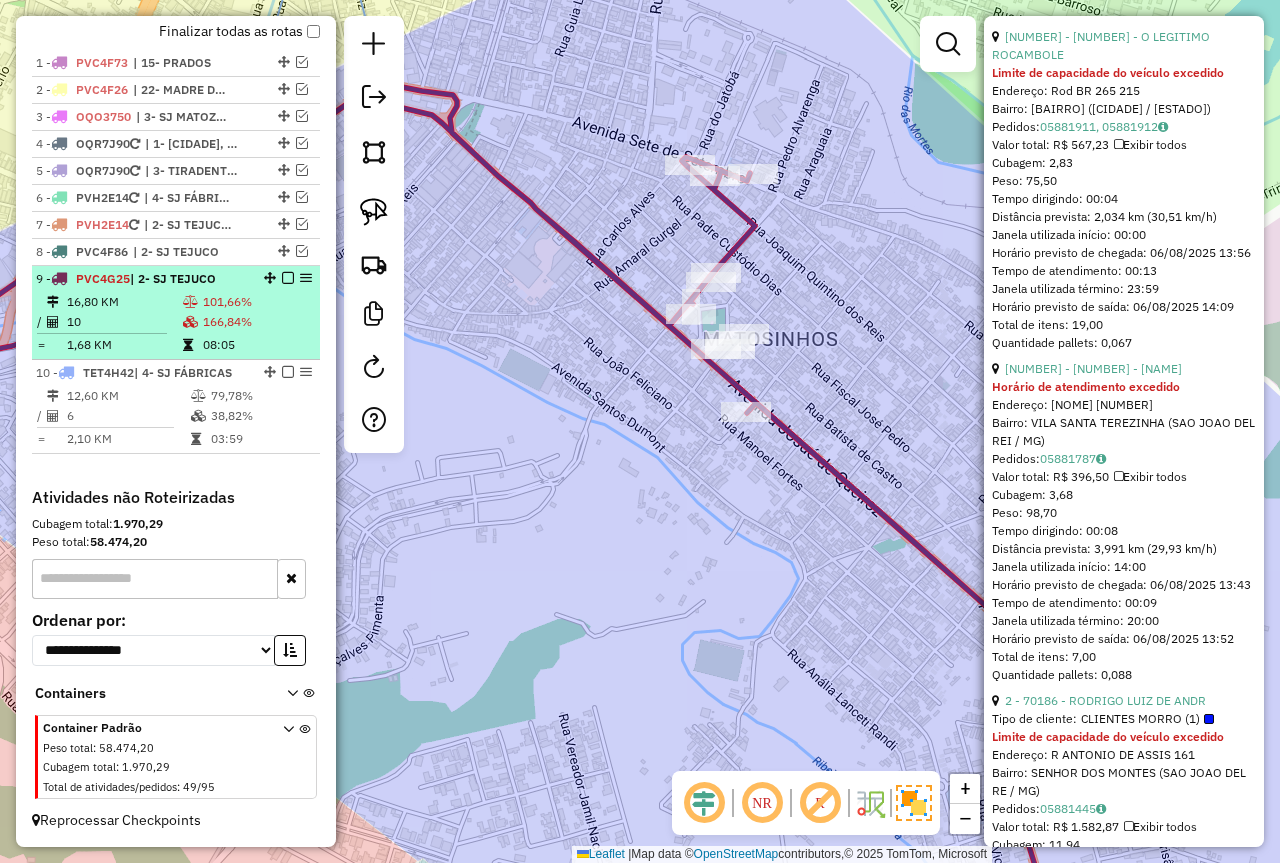 click on "08:05" at bounding box center [257, 345] 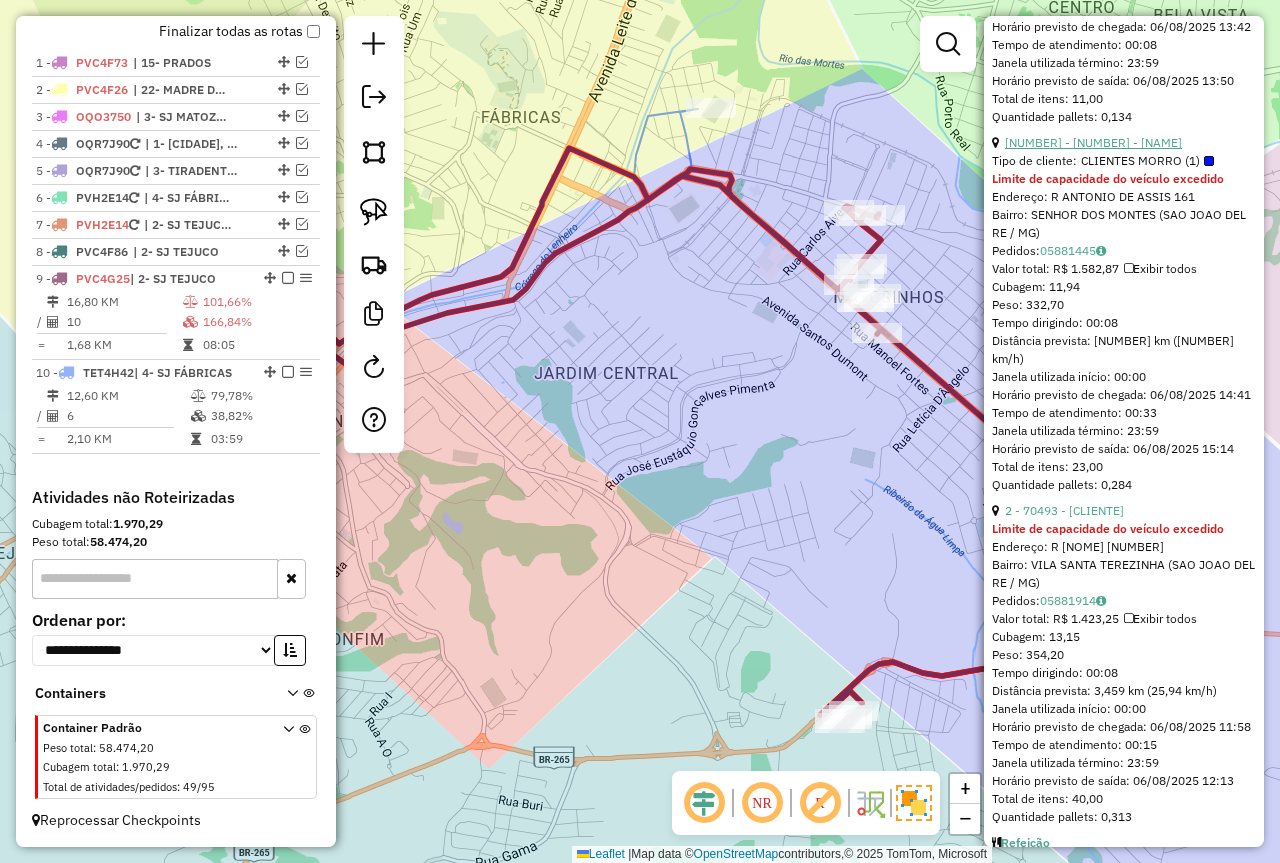 scroll, scrollTop: 1986, scrollLeft: 0, axis: vertical 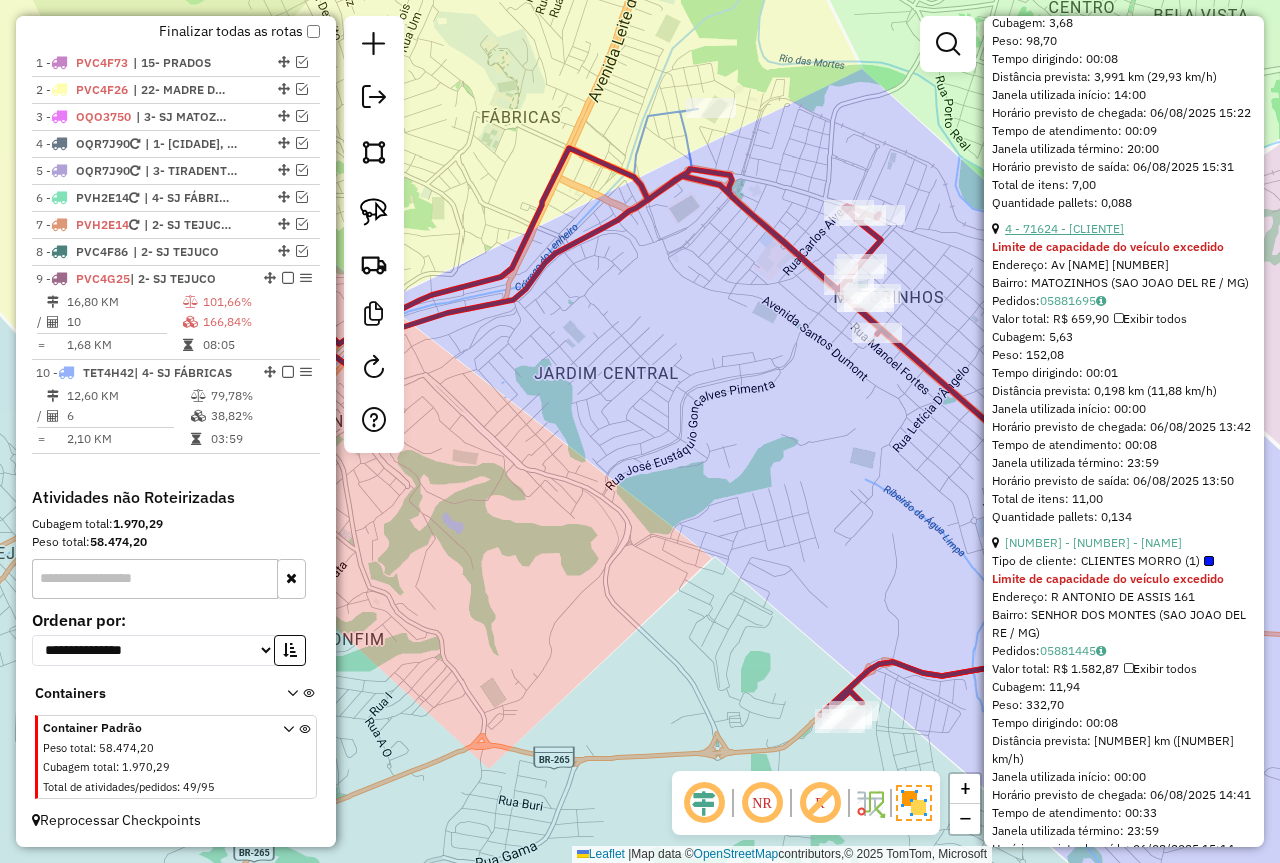 click on "[NUMBER] - [POSTAL_CODE] - [FIRST] [LAST]" at bounding box center (1064, 228) 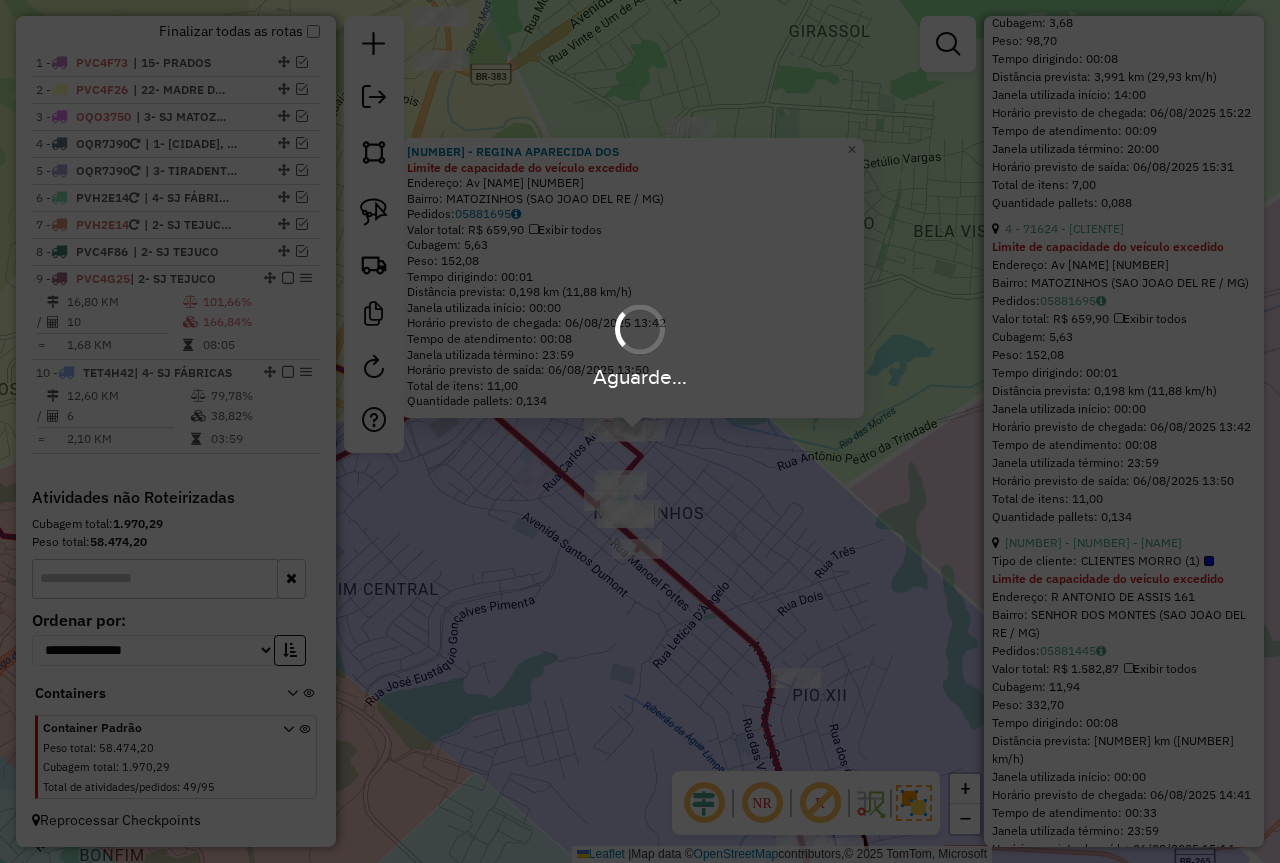 scroll, scrollTop: 604, scrollLeft: 0, axis: vertical 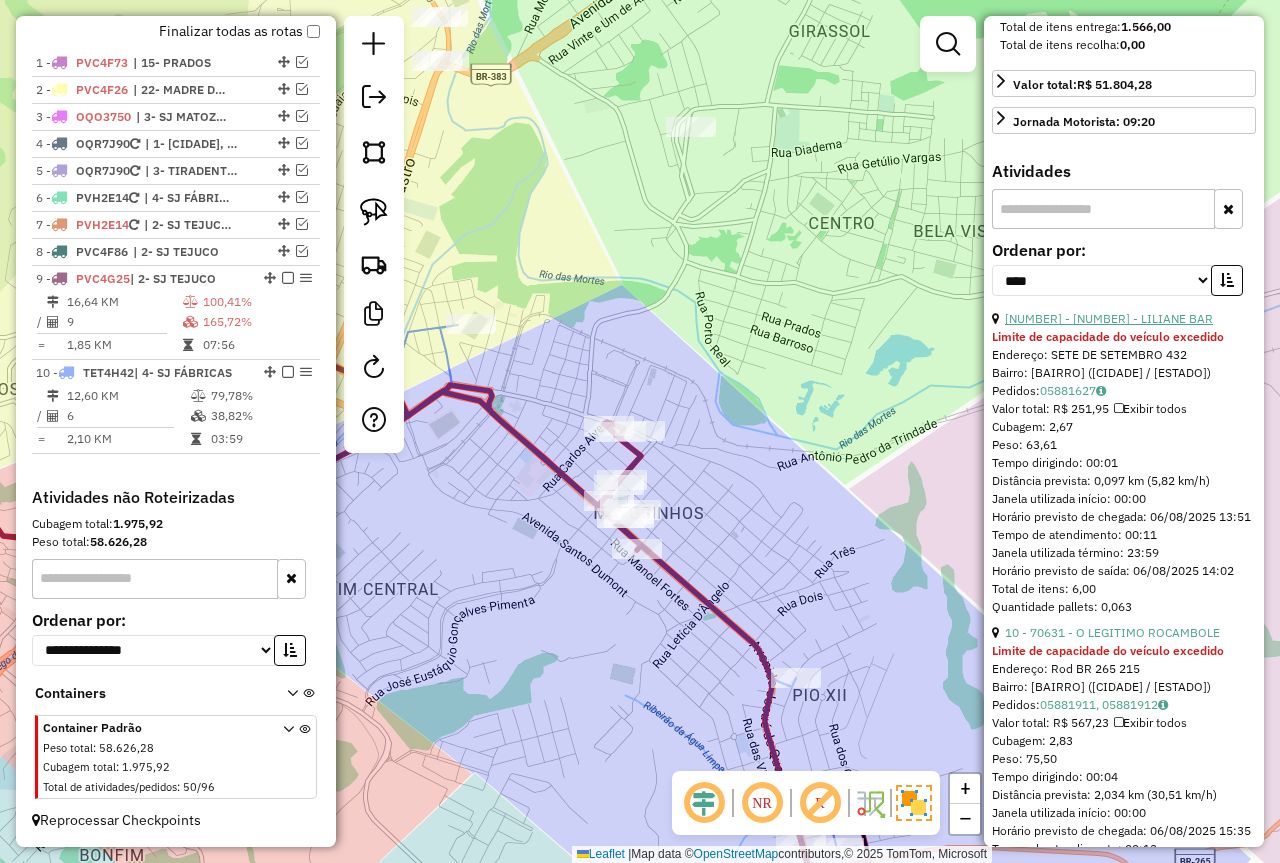 click on "5 - 74200 - LILIANE BAR" at bounding box center [1109, 318] 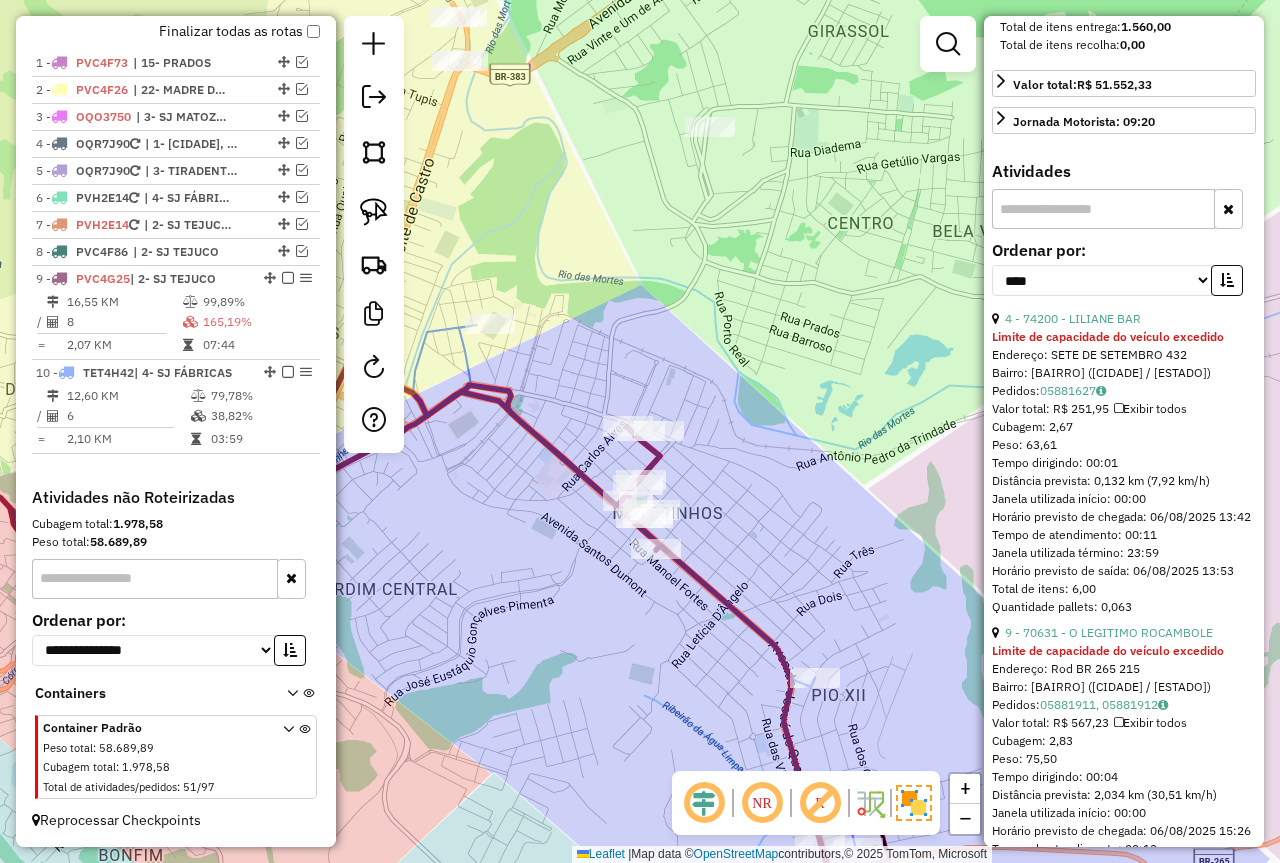 scroll, scrollTop: 586, scrollLeft: 0, axis: vertical 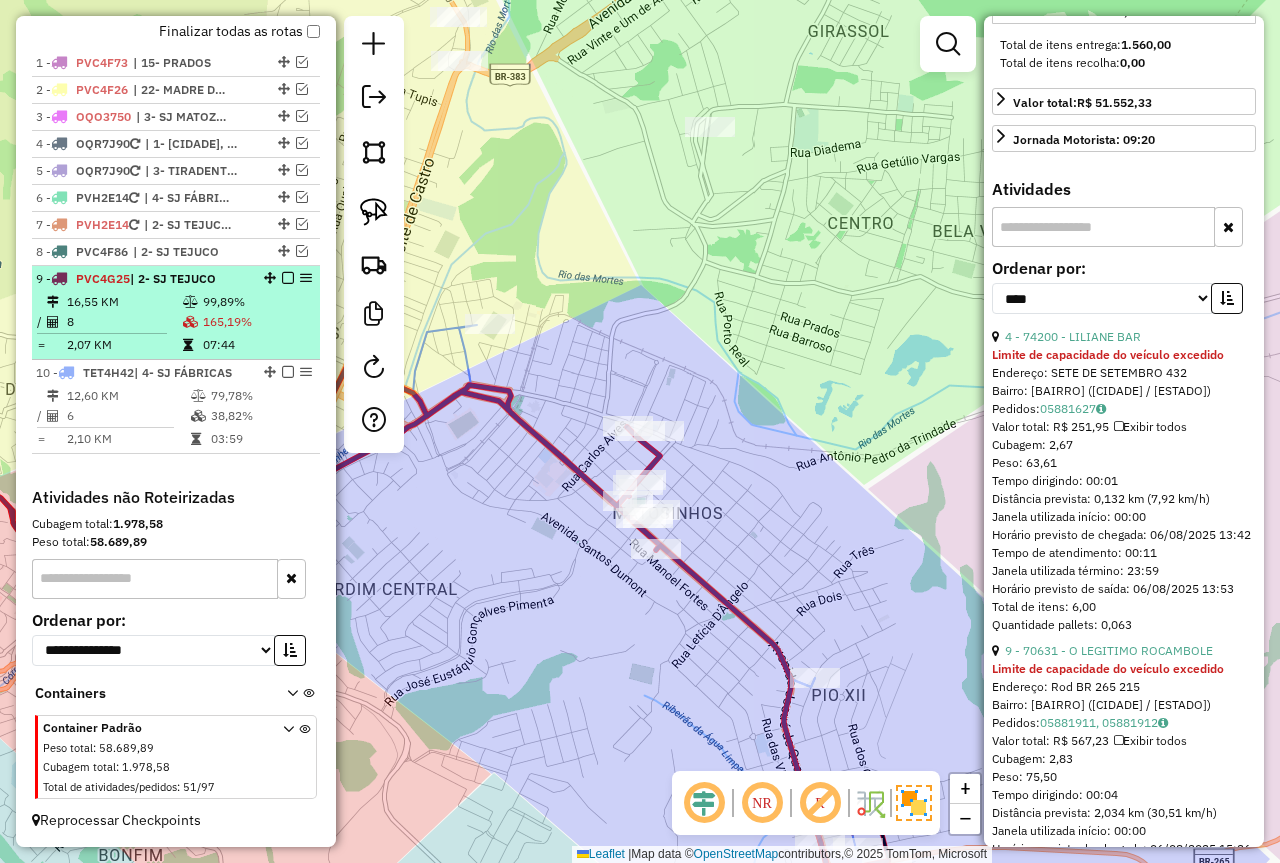 click at bounding box center (288, 278) 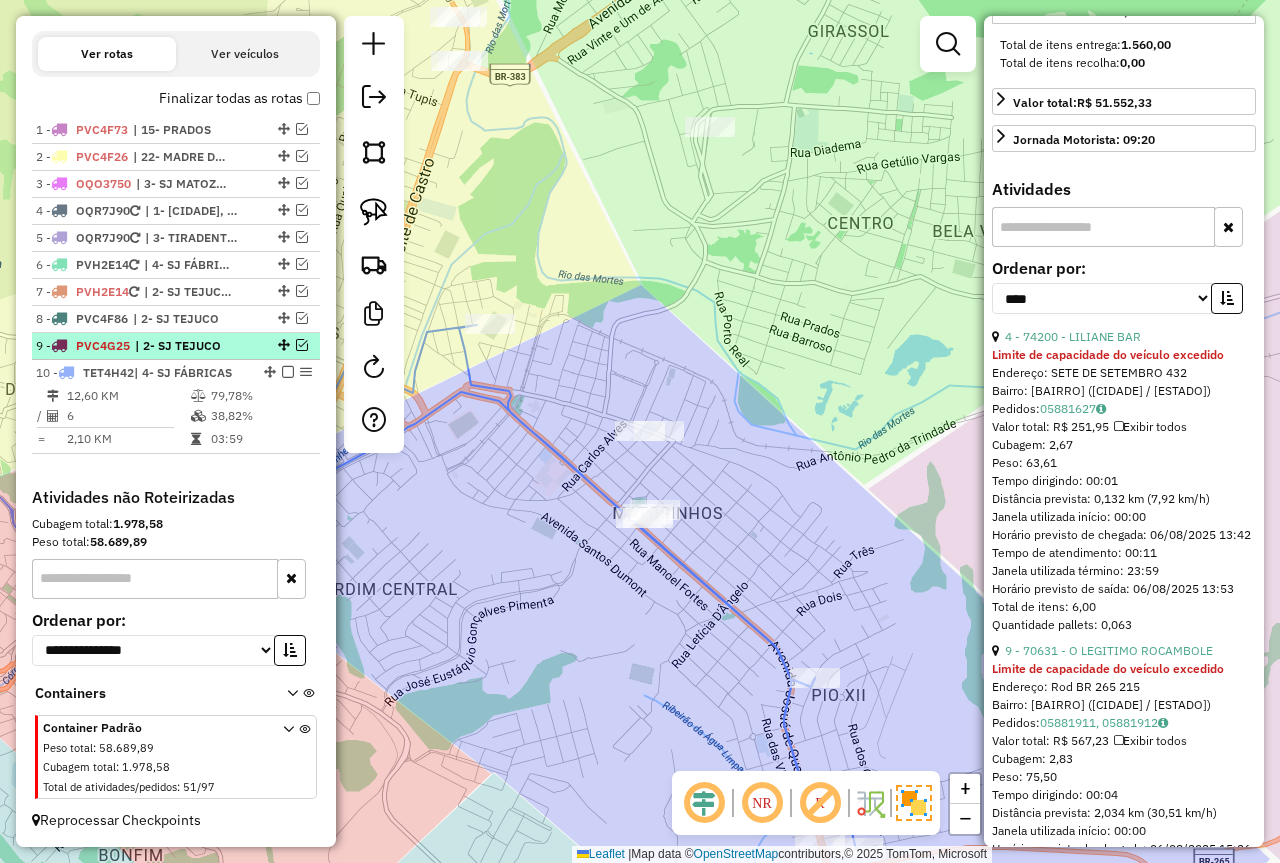 scroll, scrollTop: 649, scrollLeft: 0, axis: vertical 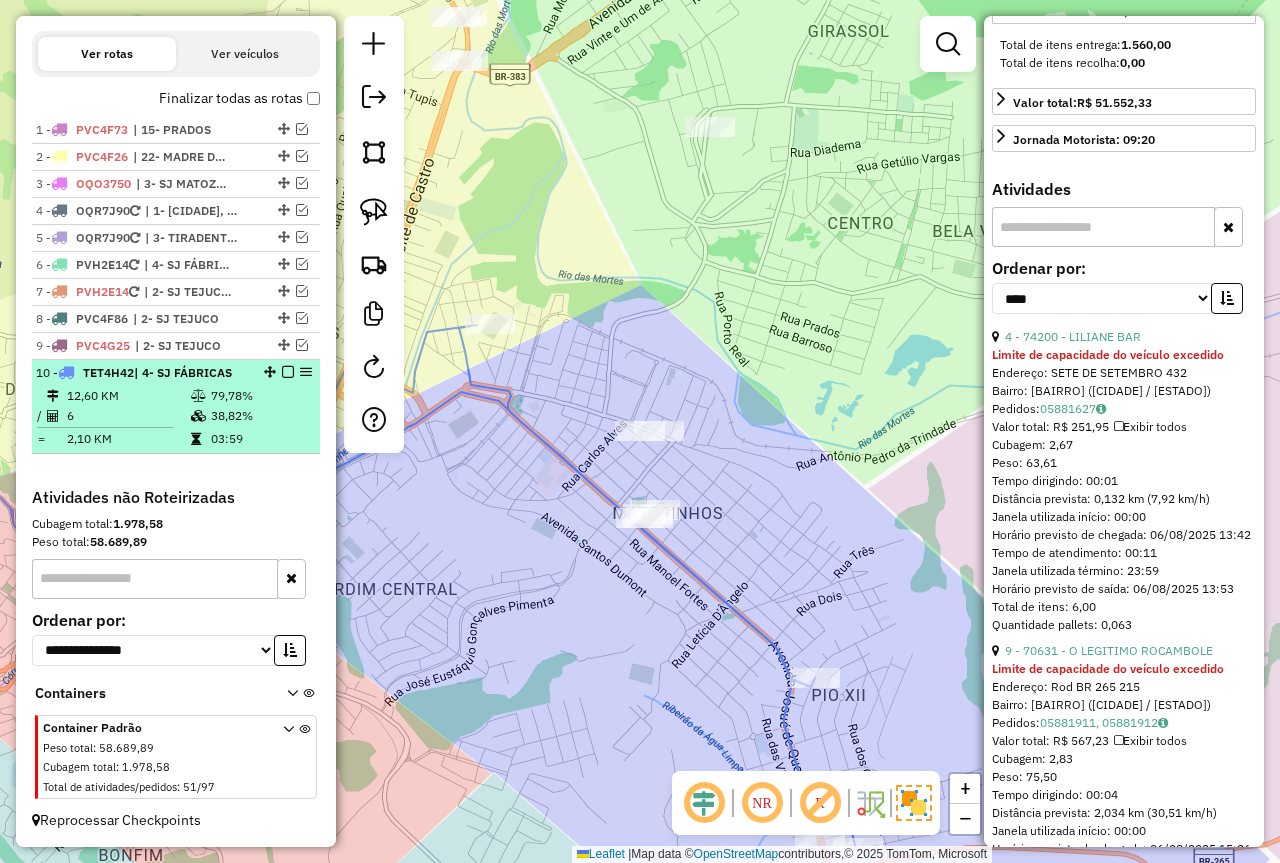 click on "10 -       TET4H42   | 4- SJ FÁBRICAS" at bounding box center [176, 373] 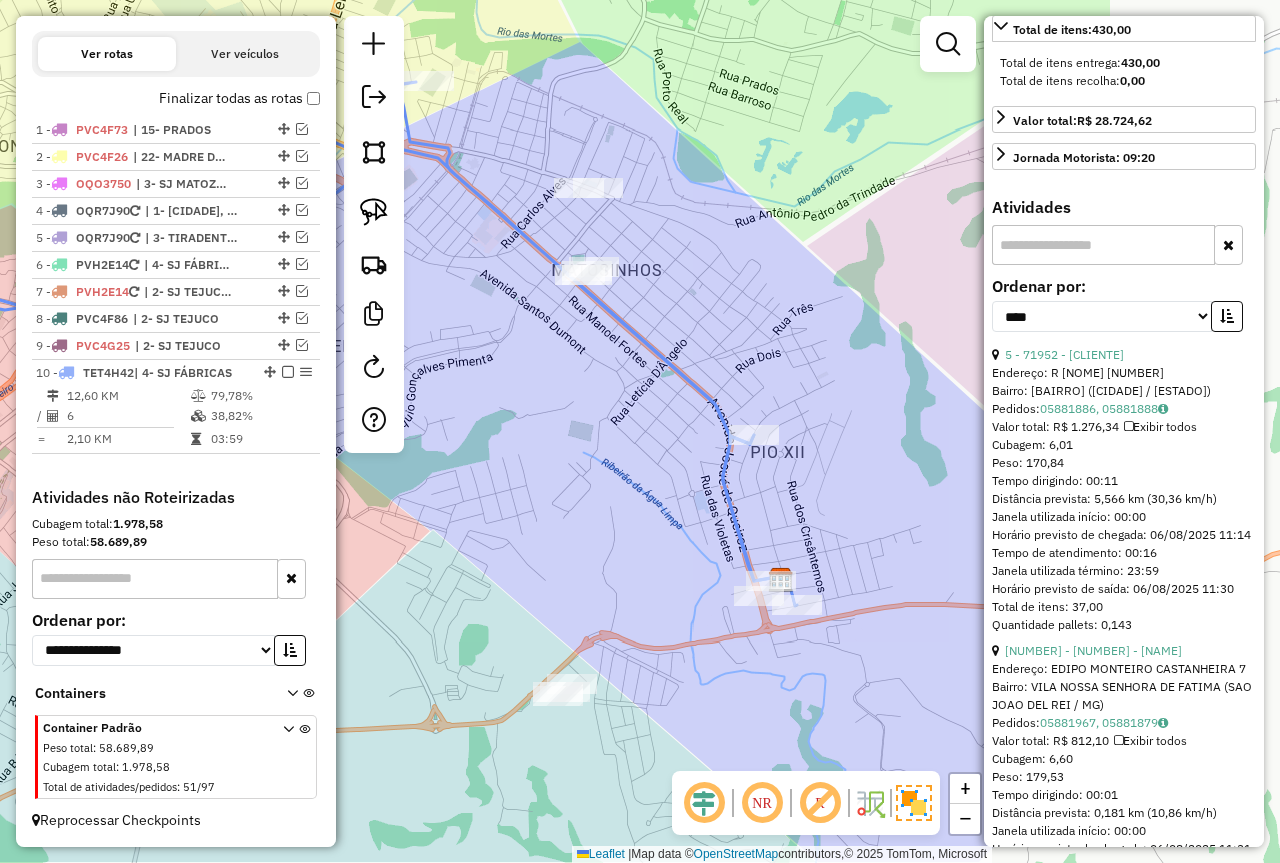 drag, startPoint x: 727, startPoint y: 453, endPoint x: 422, endPoint y: 332, distance: 328.12497 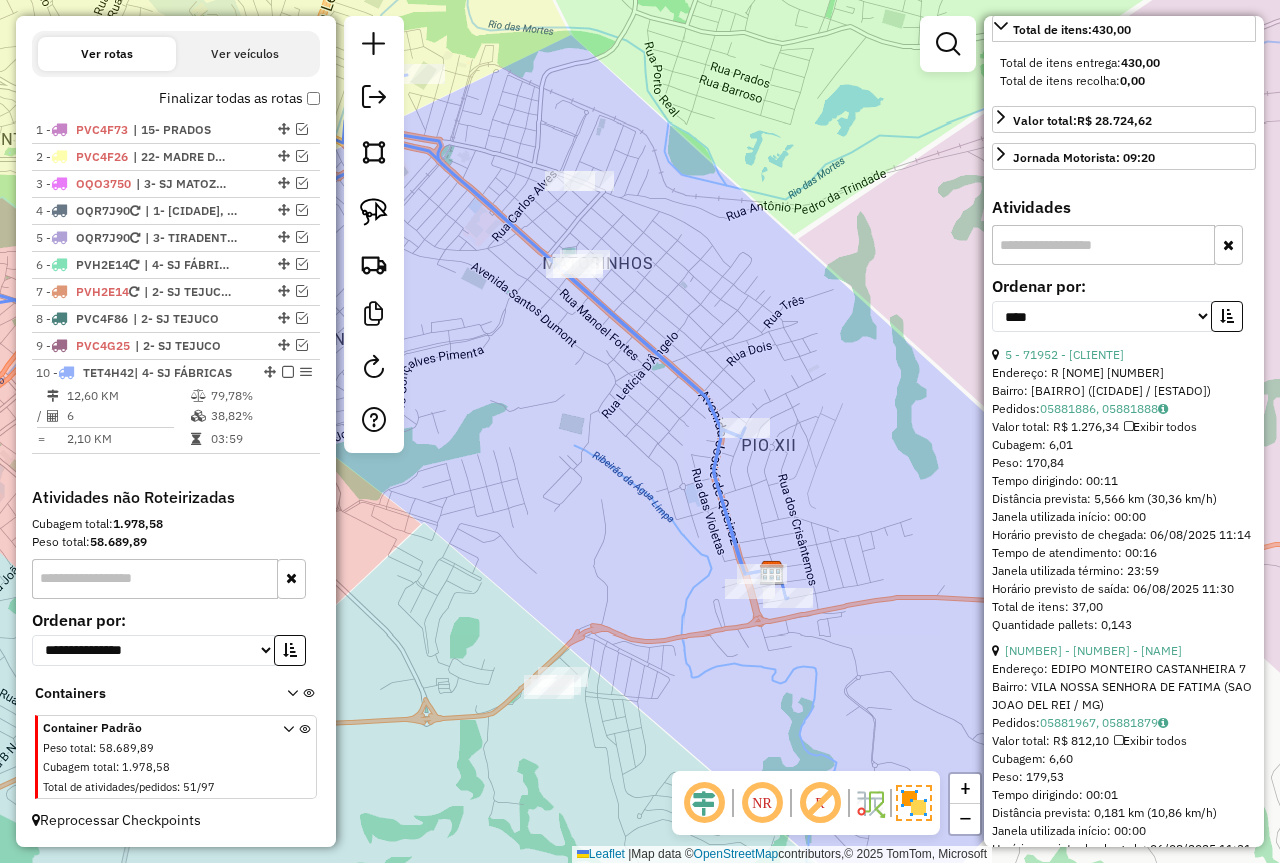 click 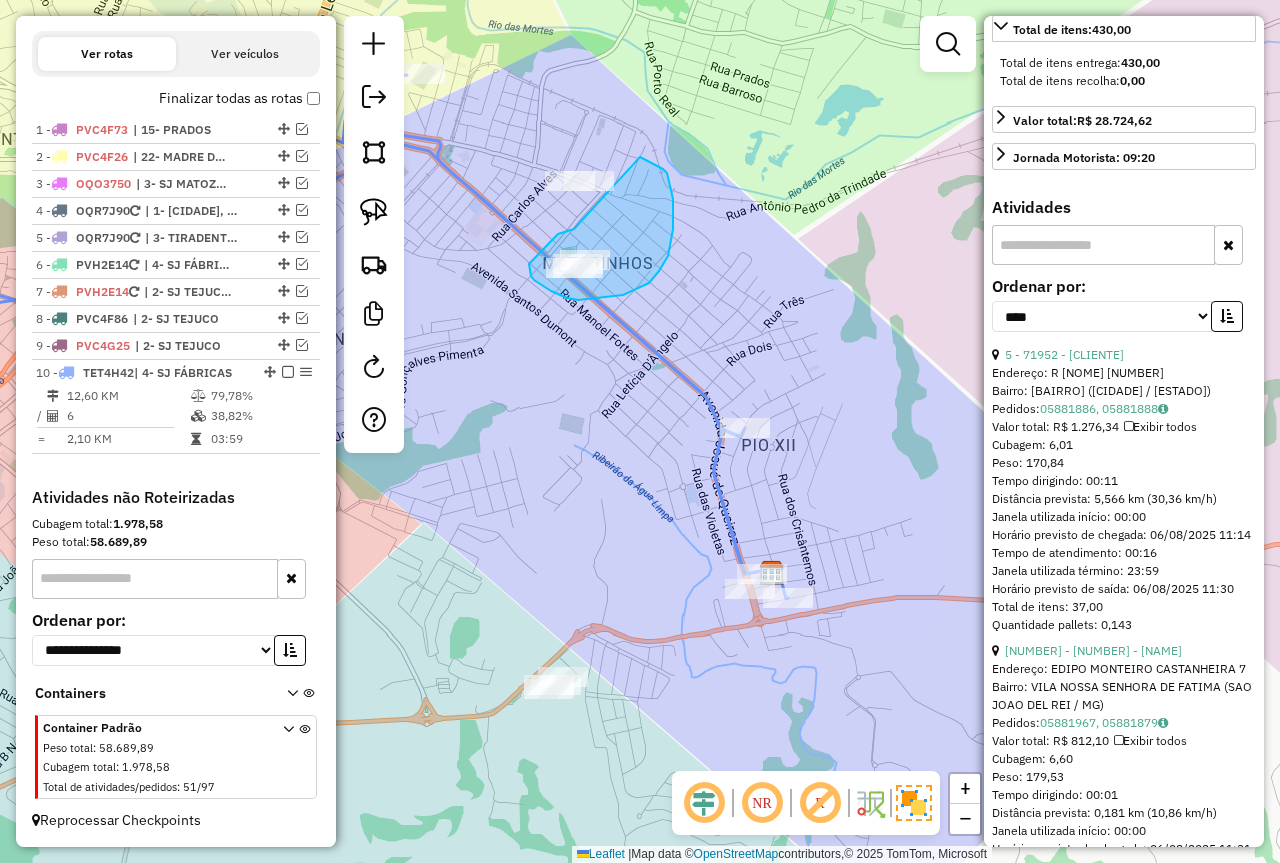 drag, startPoint x: 561, startPoint y: 233, endPoint x: 529, endPoint y: 184, distance: 58.5235 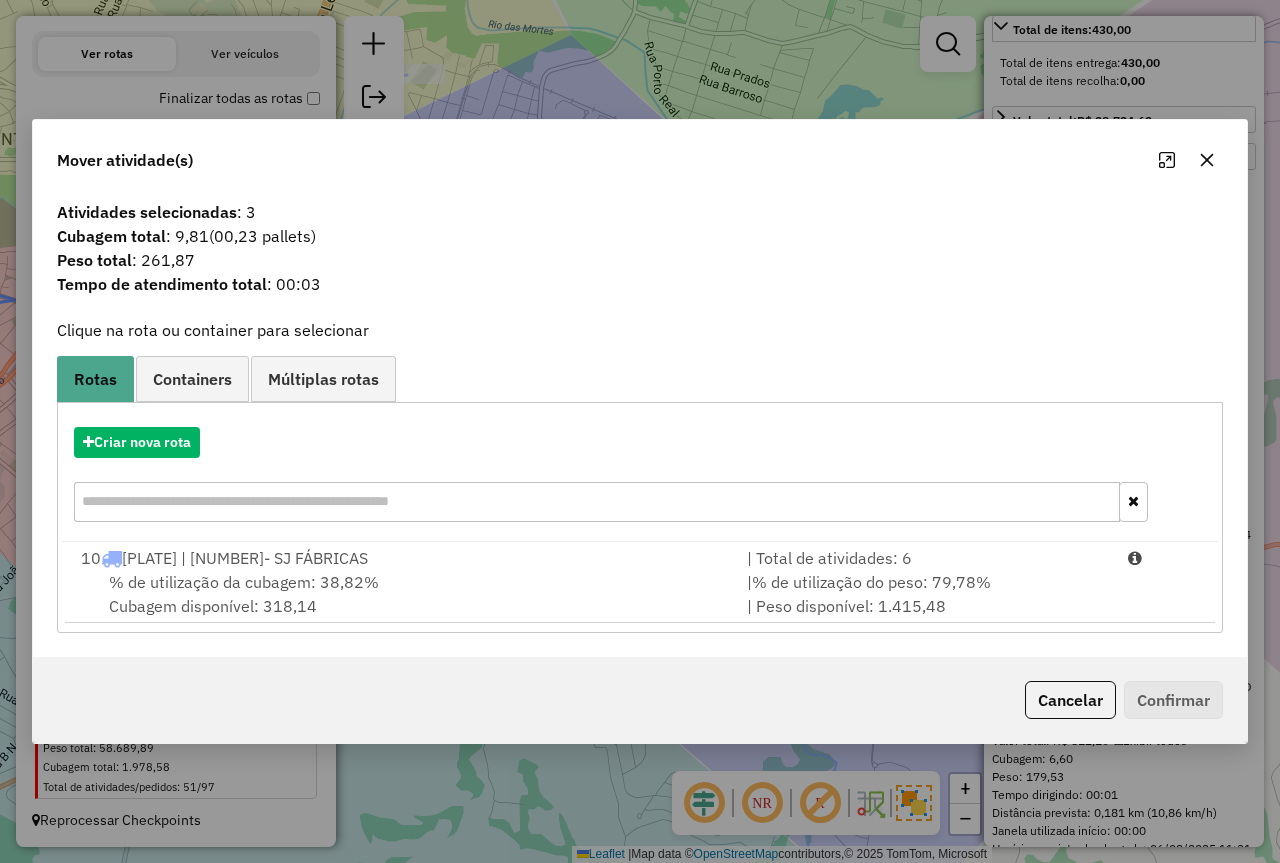click on "Cancelar" 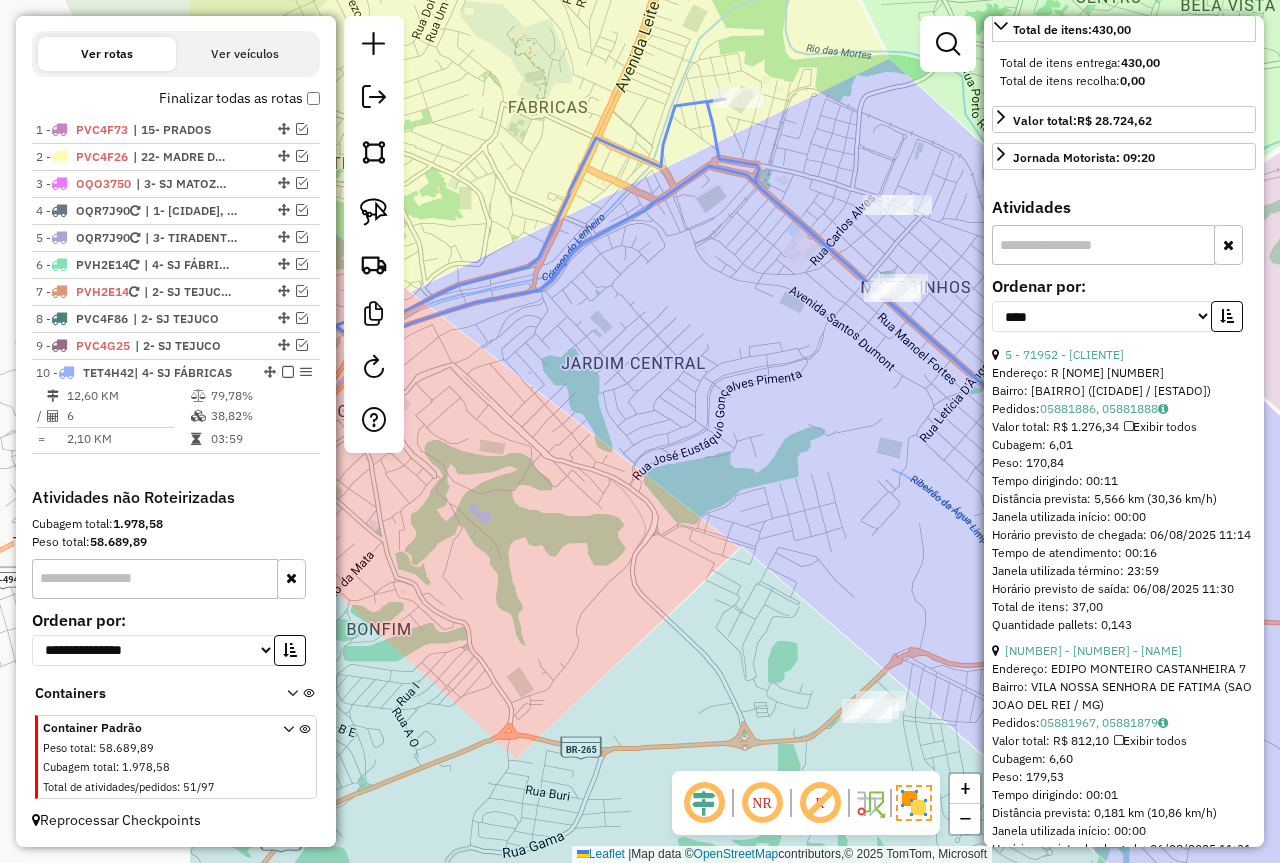 drag, startPoint x: 676, startPoint y: 529, endPoint x: 987, endPoint y: 560, distance: 312.5412 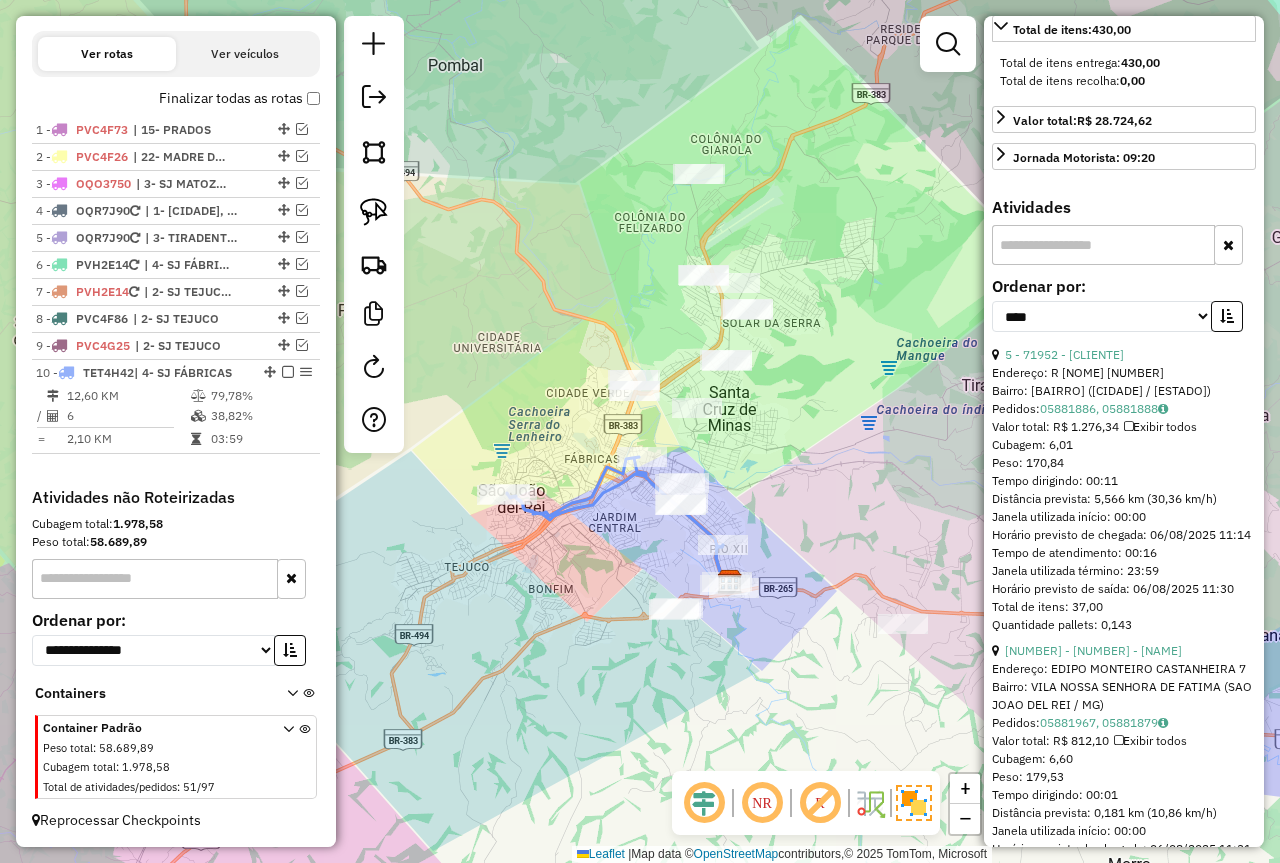 drag, startPoint x: 912, startPoint y: 382, endPoint x: 625, endPoint y: 329, distance: 291.8527 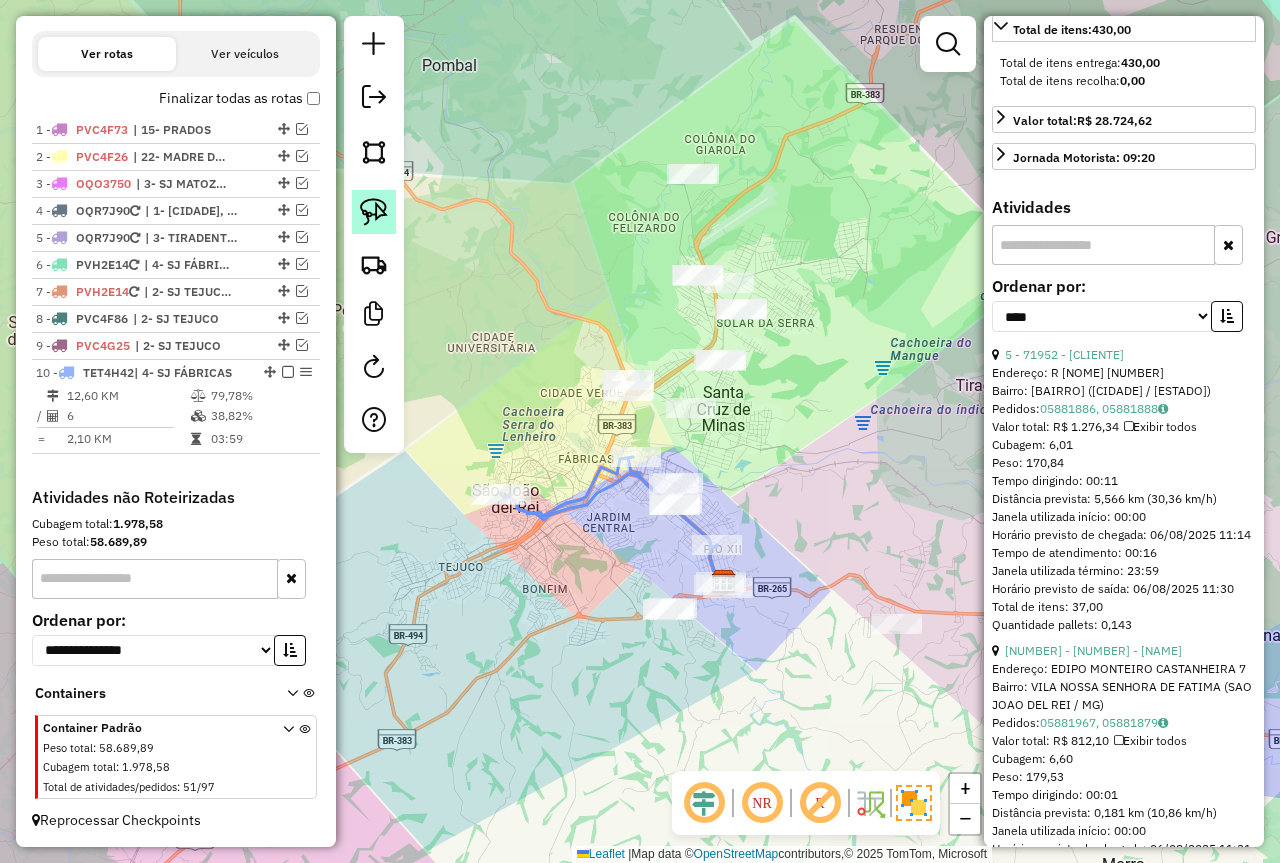 click 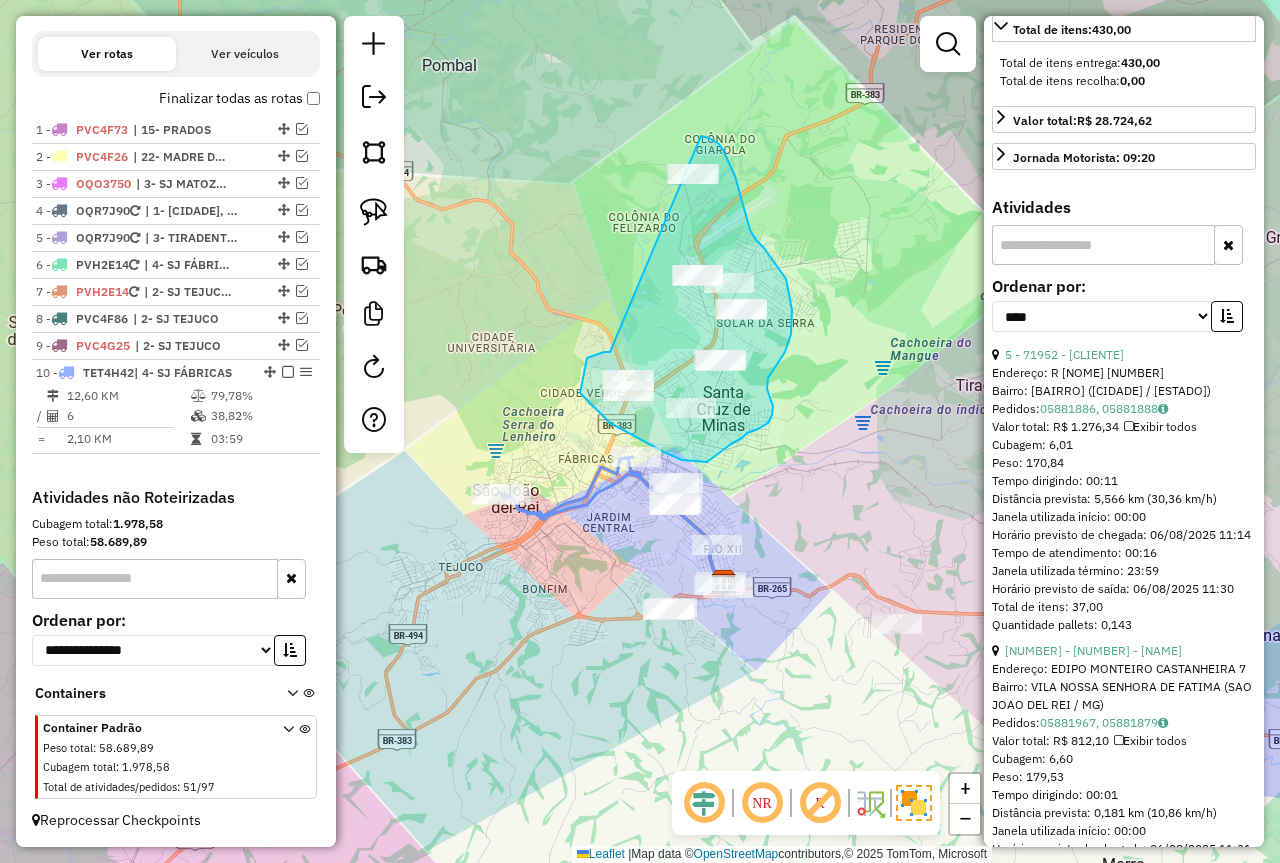 click on "Janela de atendimento Grade de atendimento Capacidade Transportadoras Veículos Cliente Pedidos  Rotas Selecione os dias de semana para filtrar as janelas de atendimento  Seg   Ter   Qua   Qui   Sex   Sáb   Dom  Informe o período da janela de atendimento: De: Até:  Filtrar exatamente a janela do cliente  Considerar janela de atendimento padrão  Selecione os dias de semana para filtrar as grades de atendimento  Seg   Ter   Qua   Qui   Sex   Sáb   Dom   Considerar clientes sem dia de atendimento cadastrado  Clientes fora do dia de atendimento selecionado Filtrar as atividades entre os valores definidos abaixo:  Peso mínimo:  ****  Peso máximo:  ****  Cubagem mínima:   Cubagem máxima:   De:   Até:  Filtrar as atividades entre o tempo de atendimento definido abaixo:  De:   Até:   Considerar capacidade total dos clientes não roteirizados Transportadora: Selecione um ou mais itens Tipo de veículo: Selecione um ou mais itens Veículo: Selecione um ou mais itens Motorista: Selecione um ou mais itens De:" 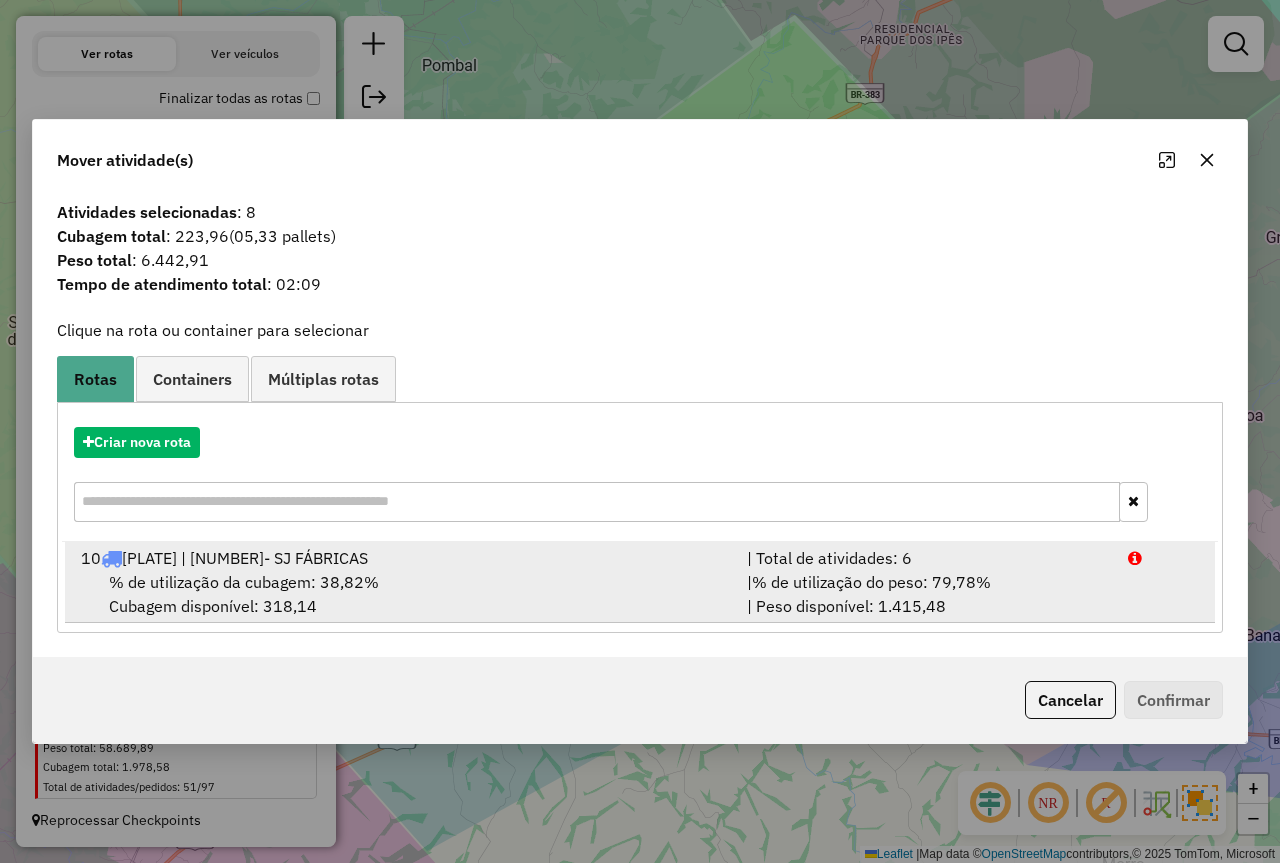 click on "|  % de utilização do peso: 79,78%  | Peso disponível: 1.415,48" at bounding box center [925, 594] 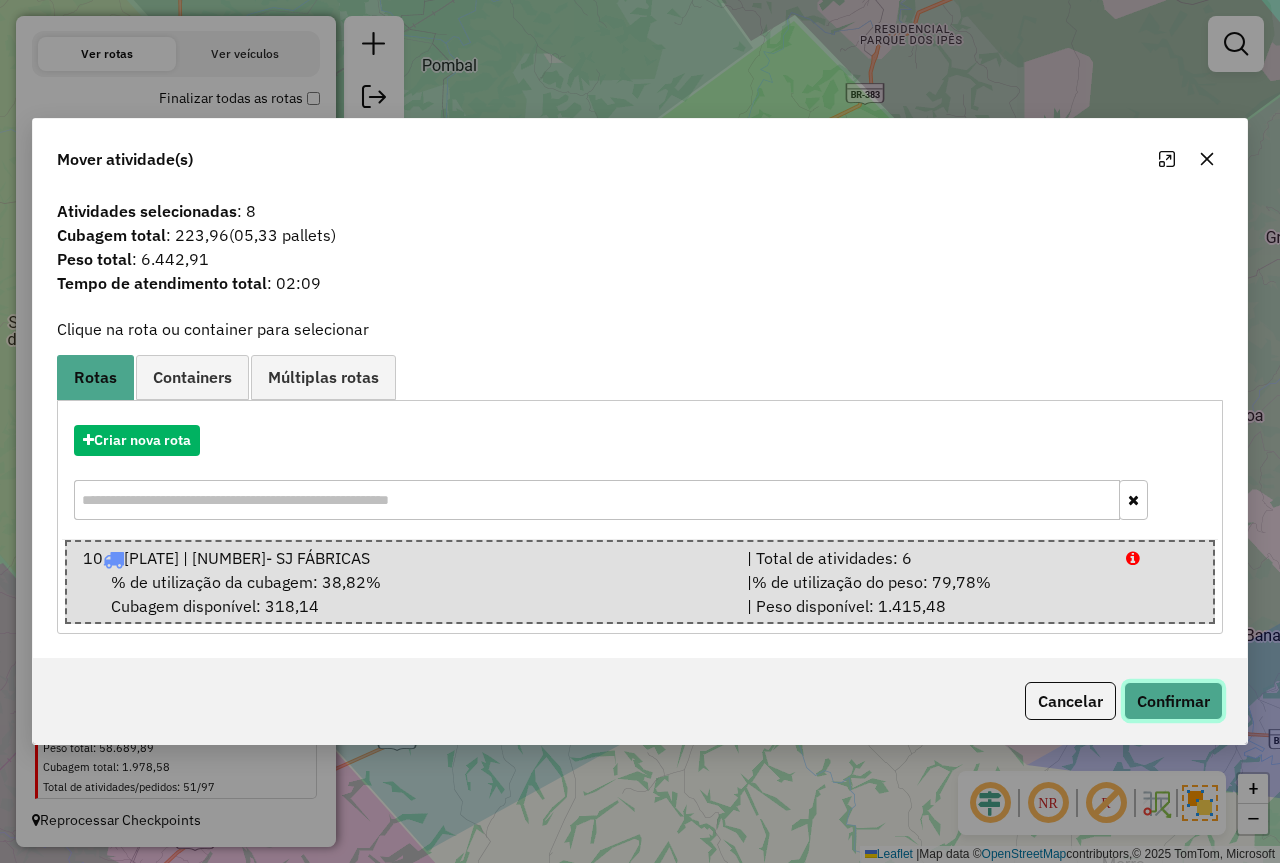 click on "Confirmar" 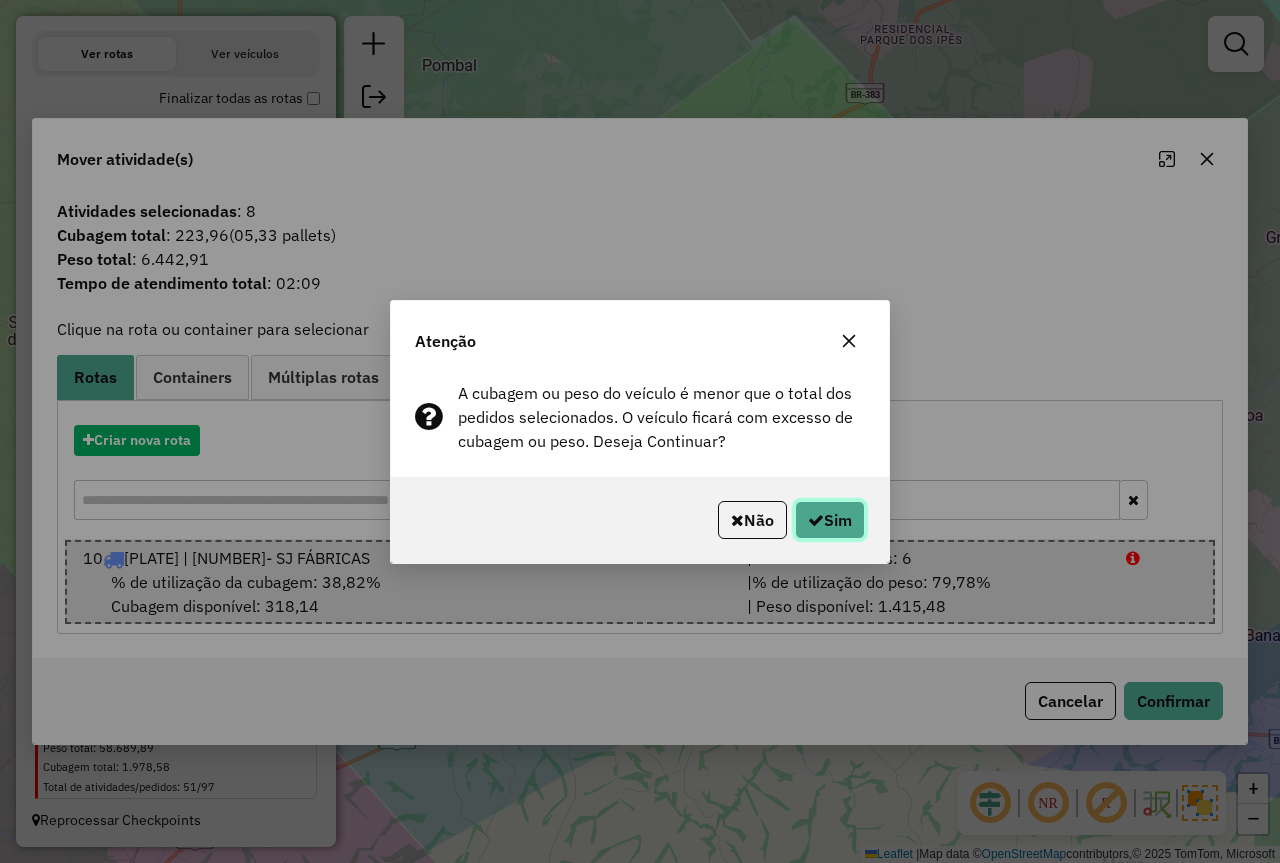 click 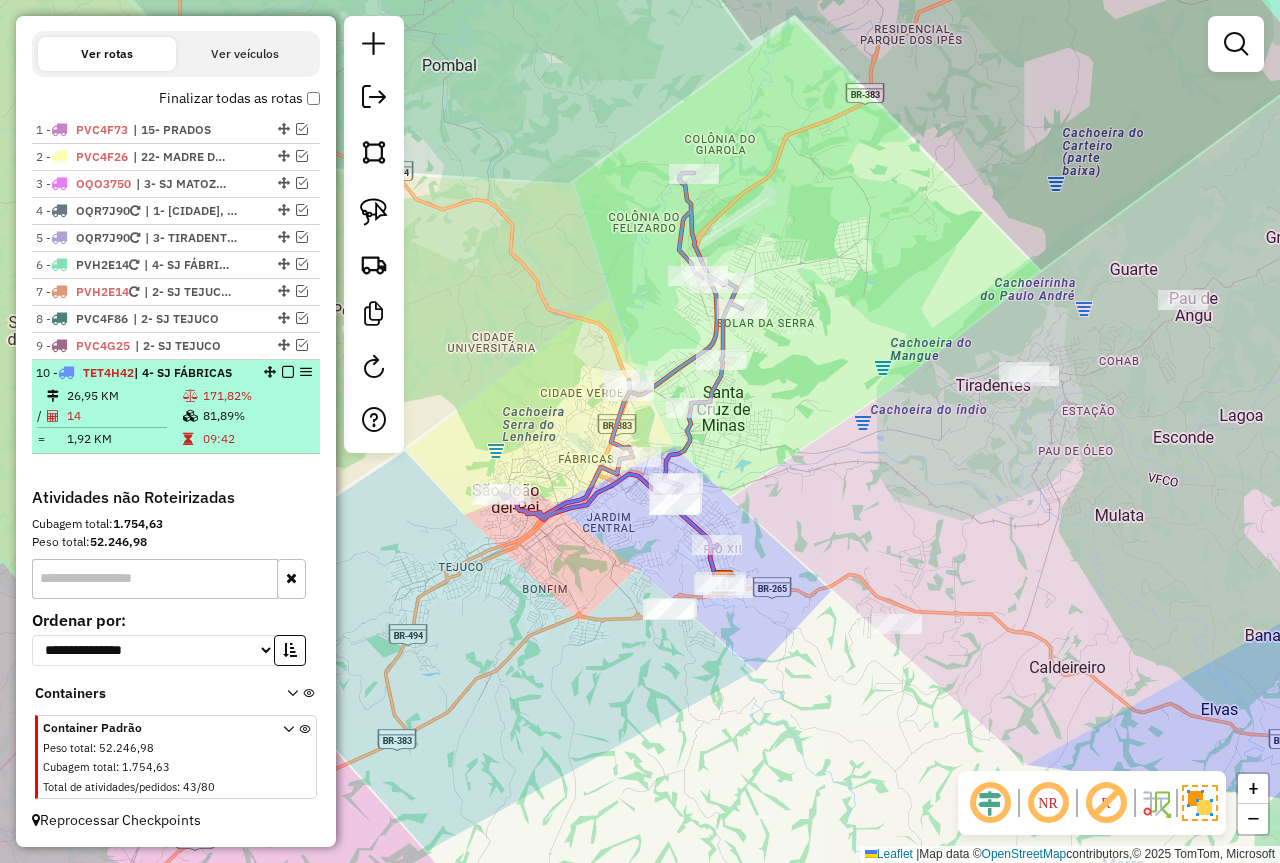 click on "81,89%" at bounding box center (257, 416) 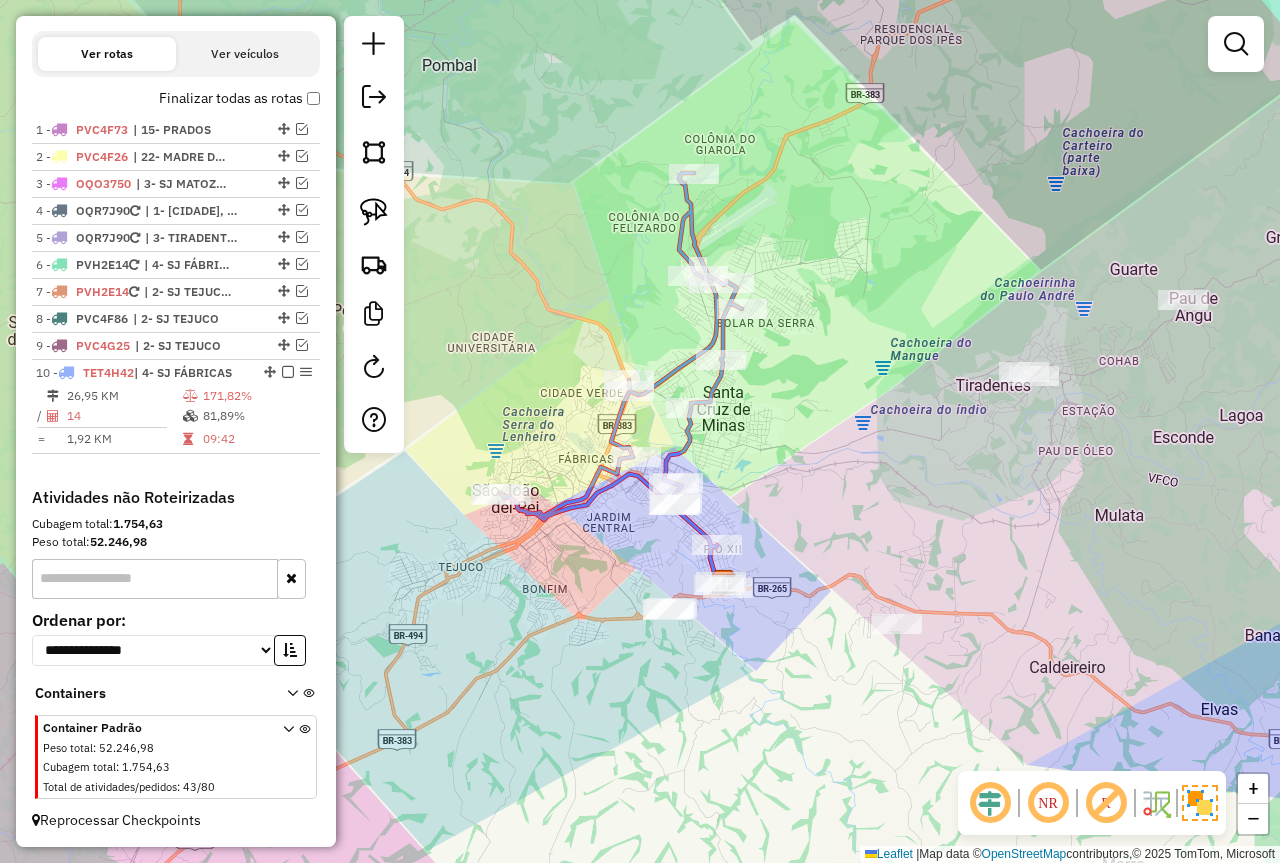select on "*********" 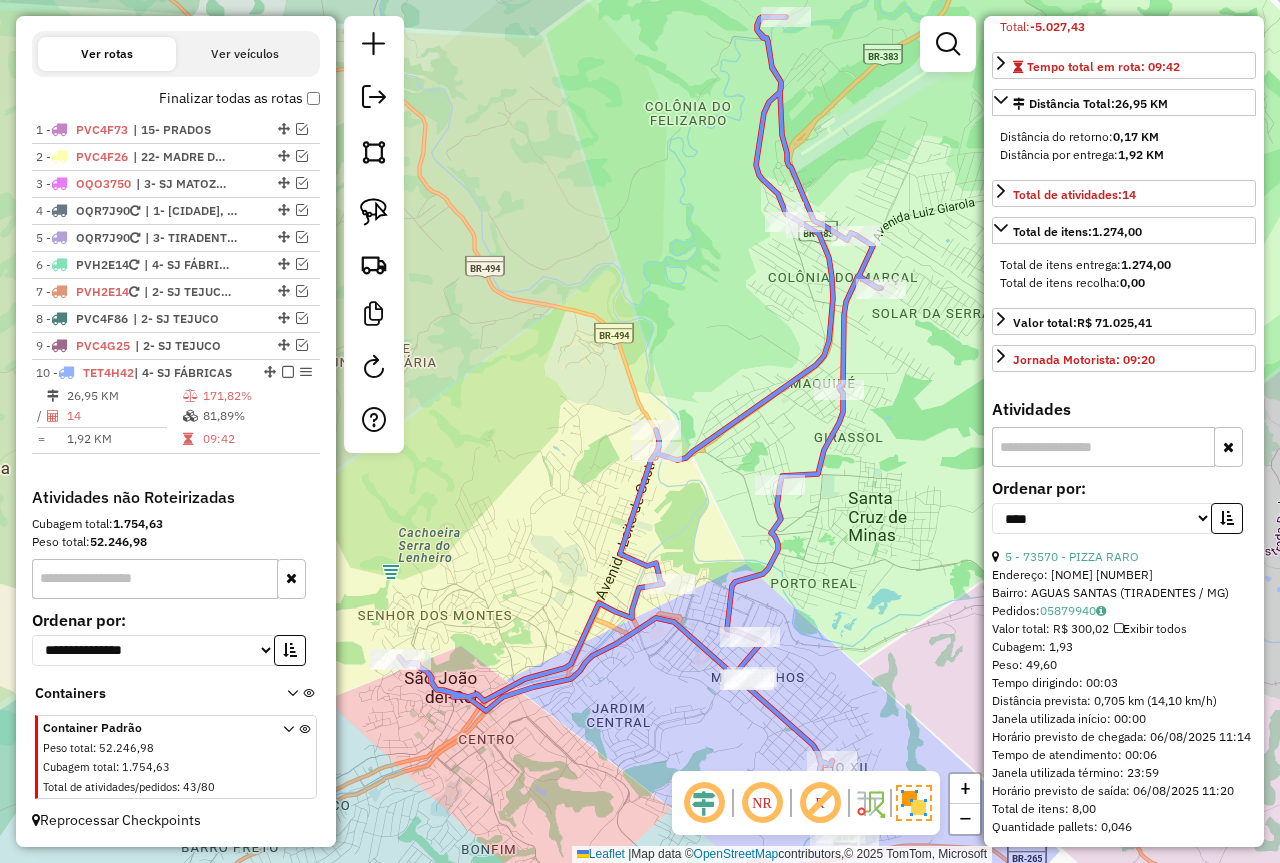 scroll, scrollTop: 600, scrollLeft: 0, axis: vertical 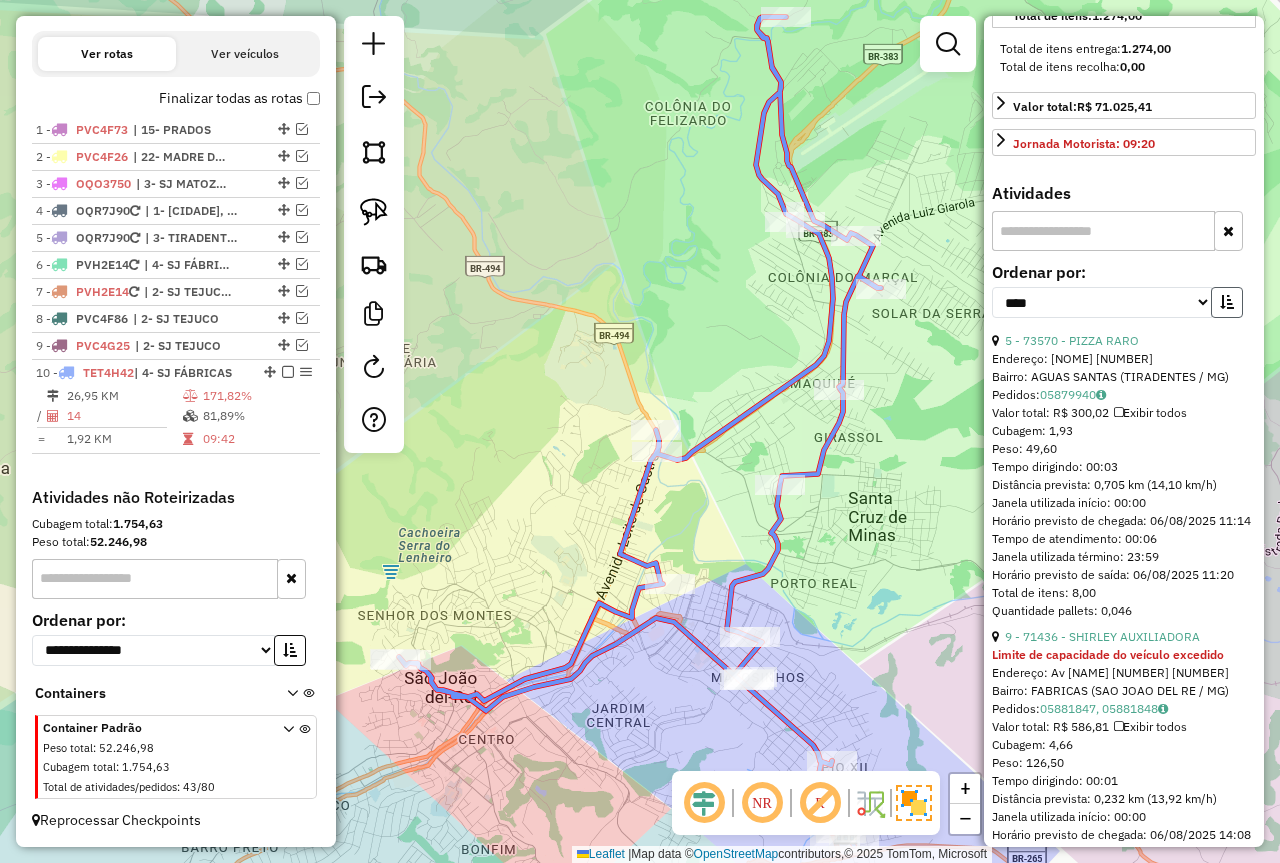 click at bounding box center [1227, 302] 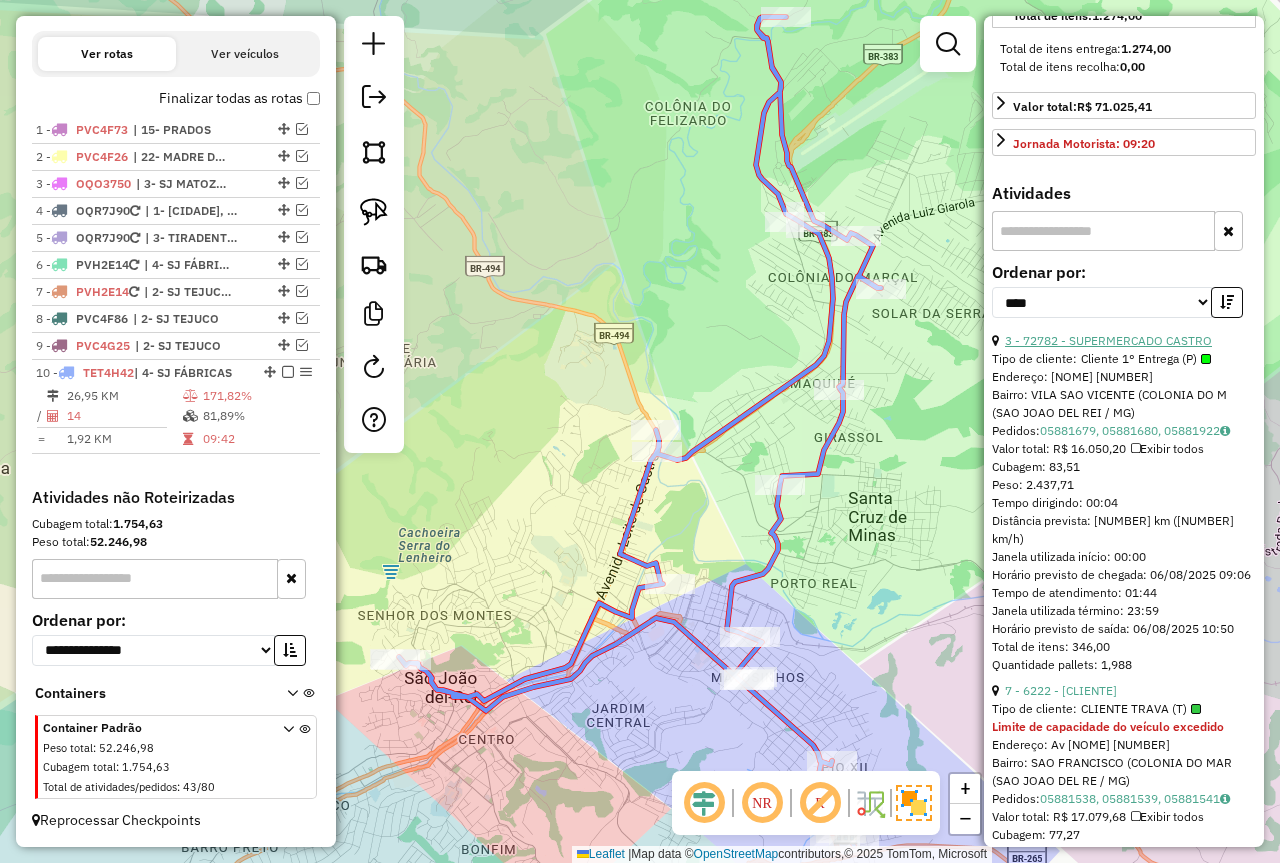 click on "3 - 72782 - SUPERMERCADO CASTRO" at bounding box center (1108, 340) 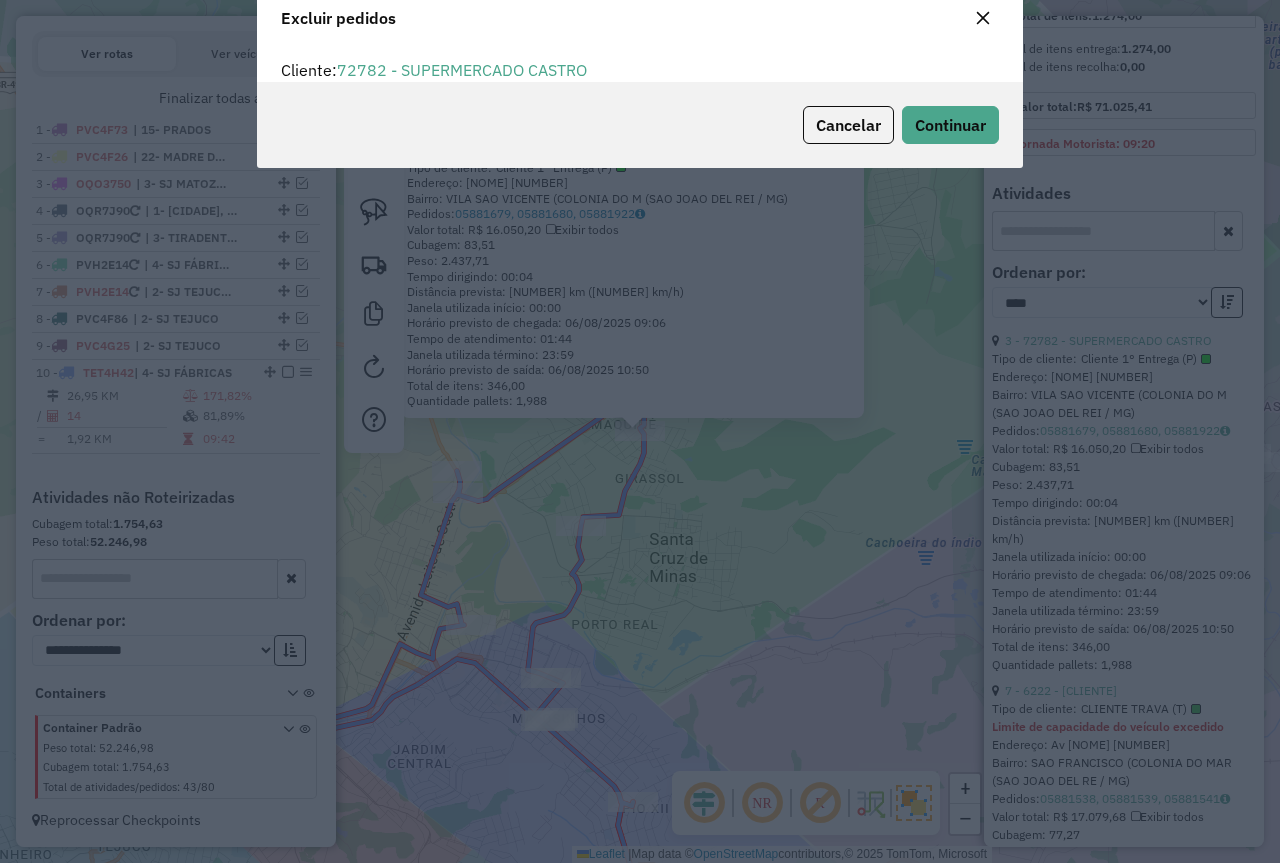 scroll, scrollTop: 82, scrollLeft: 0, axis: vertical 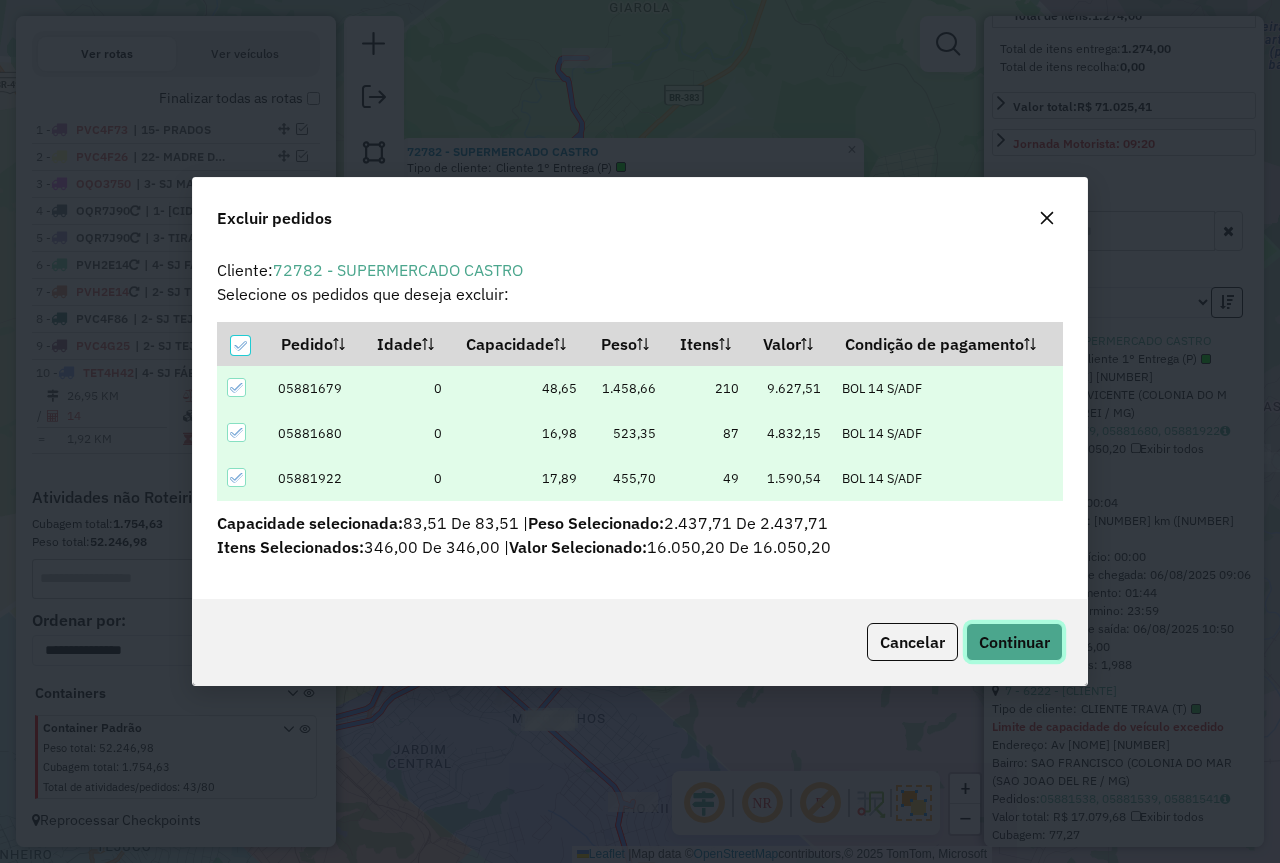 click on "Continuar" 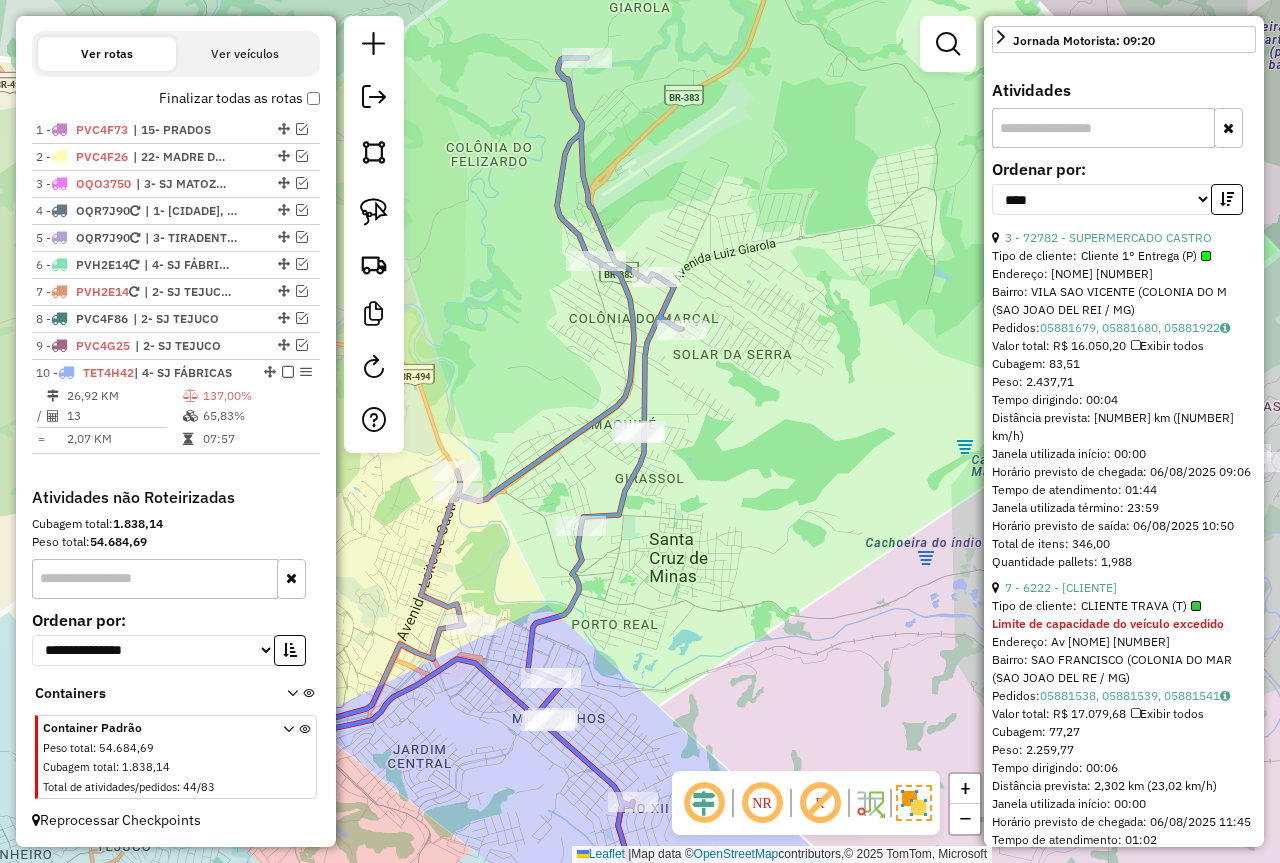 scroll, scrollTop: 900, scrollLeft: 0, axis: vertical 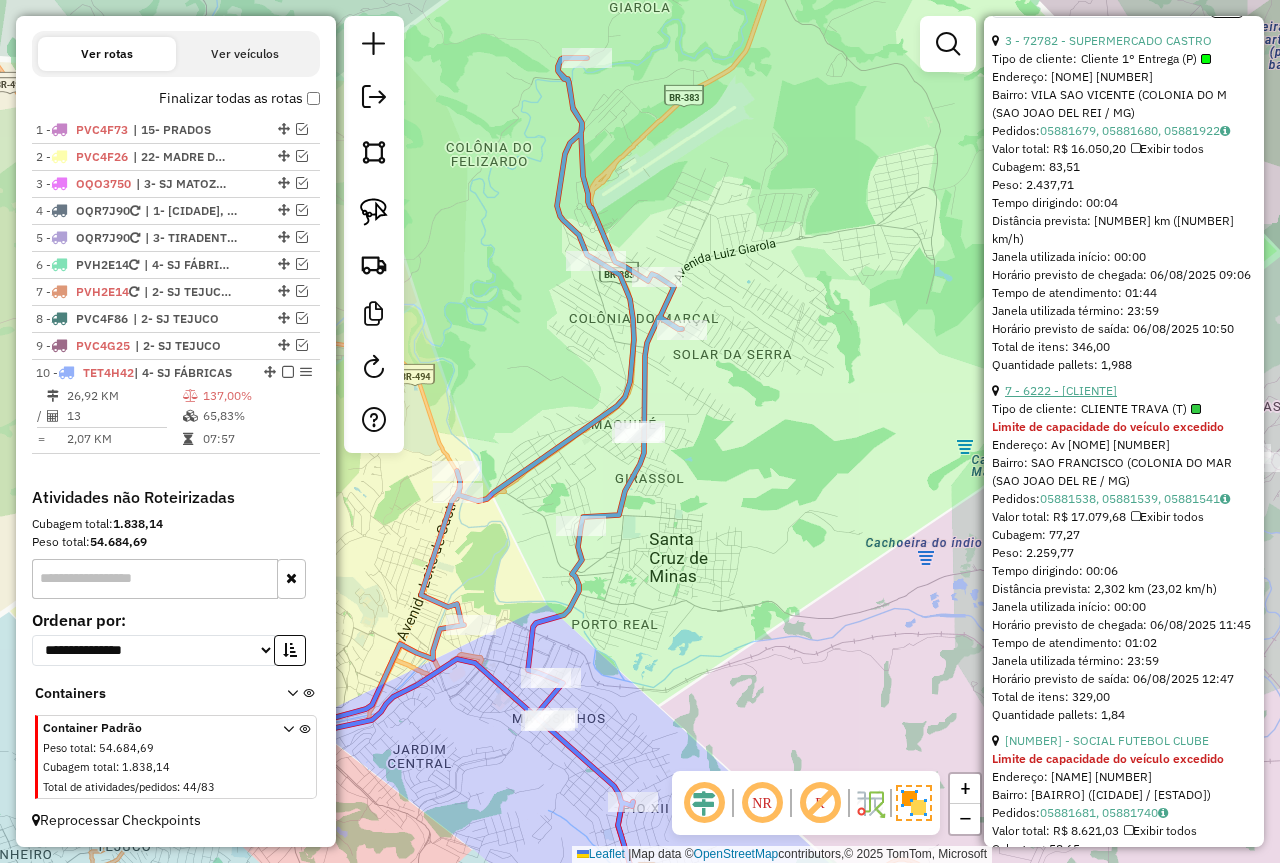click on "7 - 6222 - SEBASTIAO SERGIO DE" at bounding box center (1061, 390) 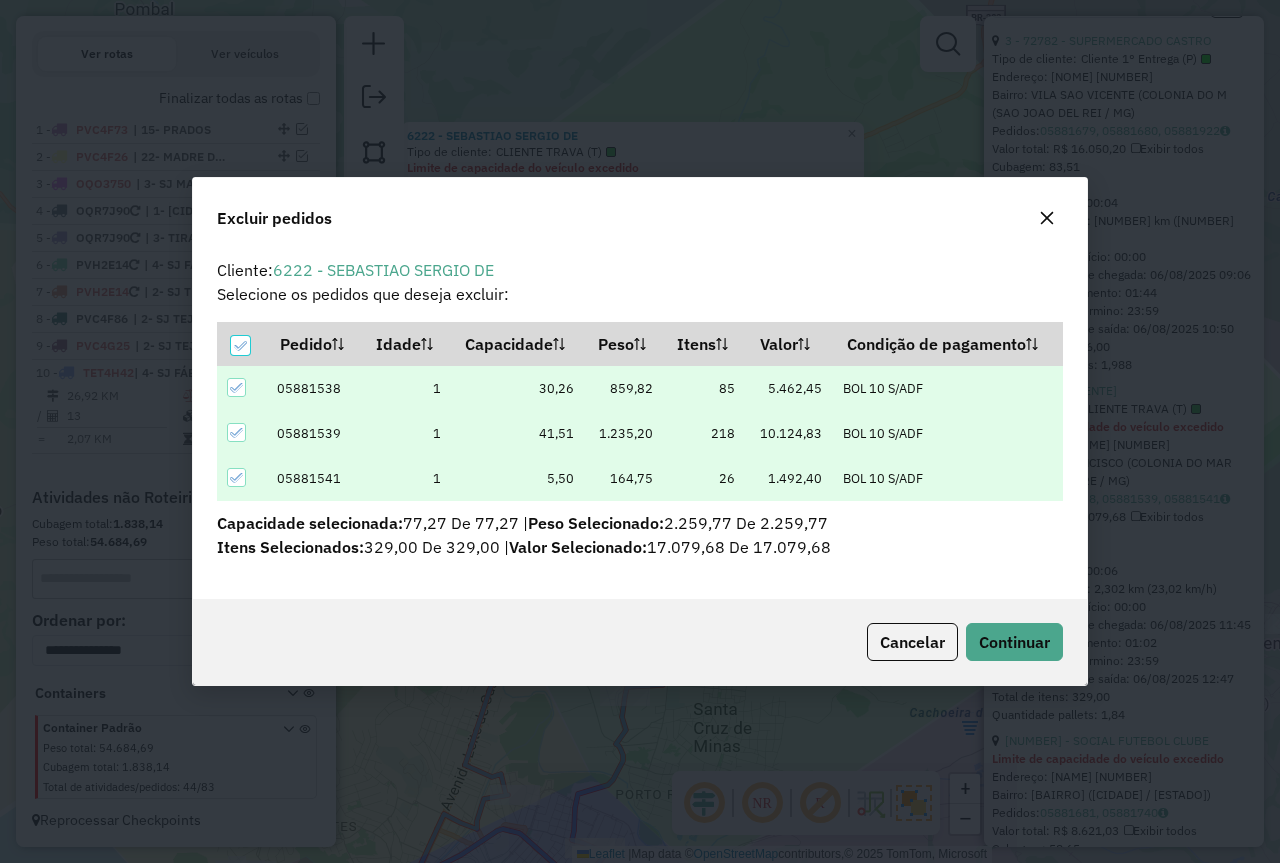 scroll, scrollTop: 0, scrollLeft: 0, axis: both 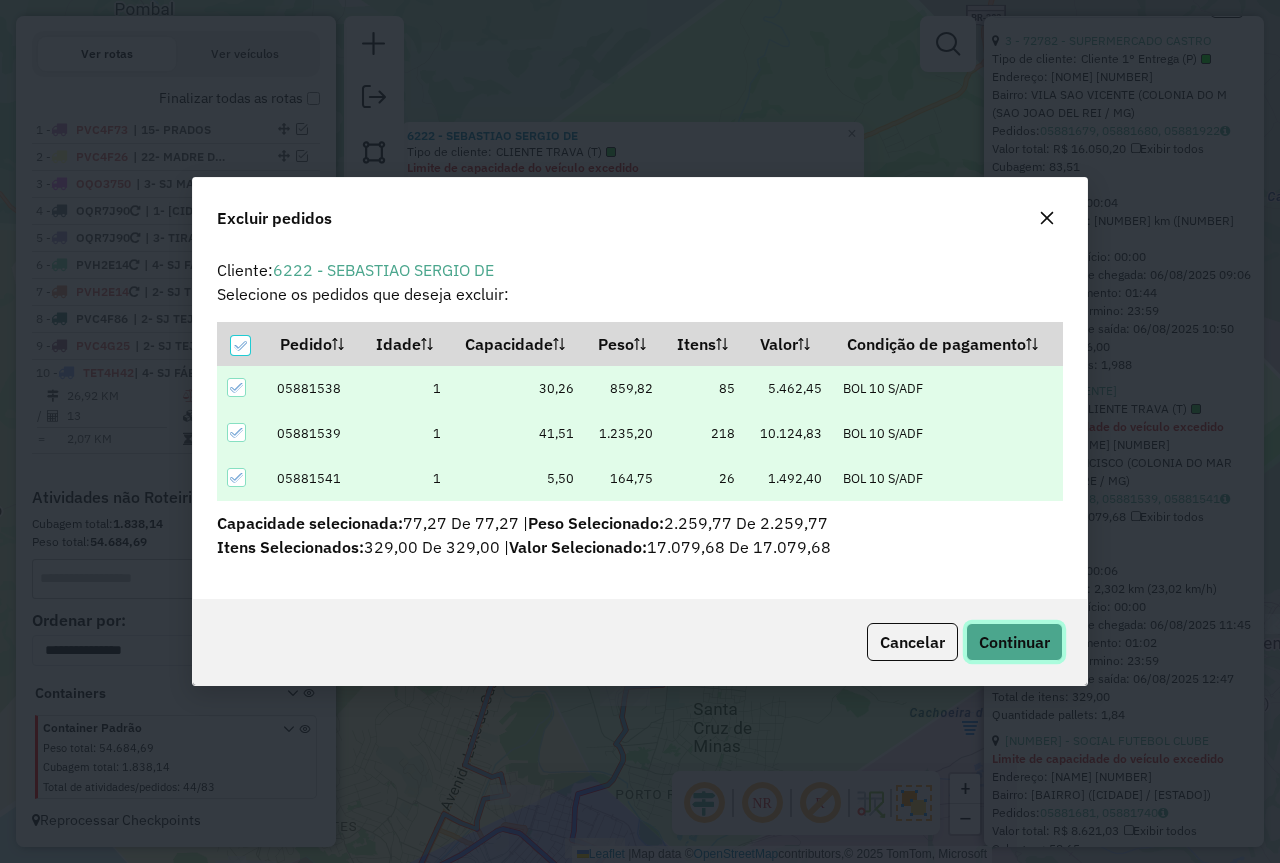 click on "Continuar" 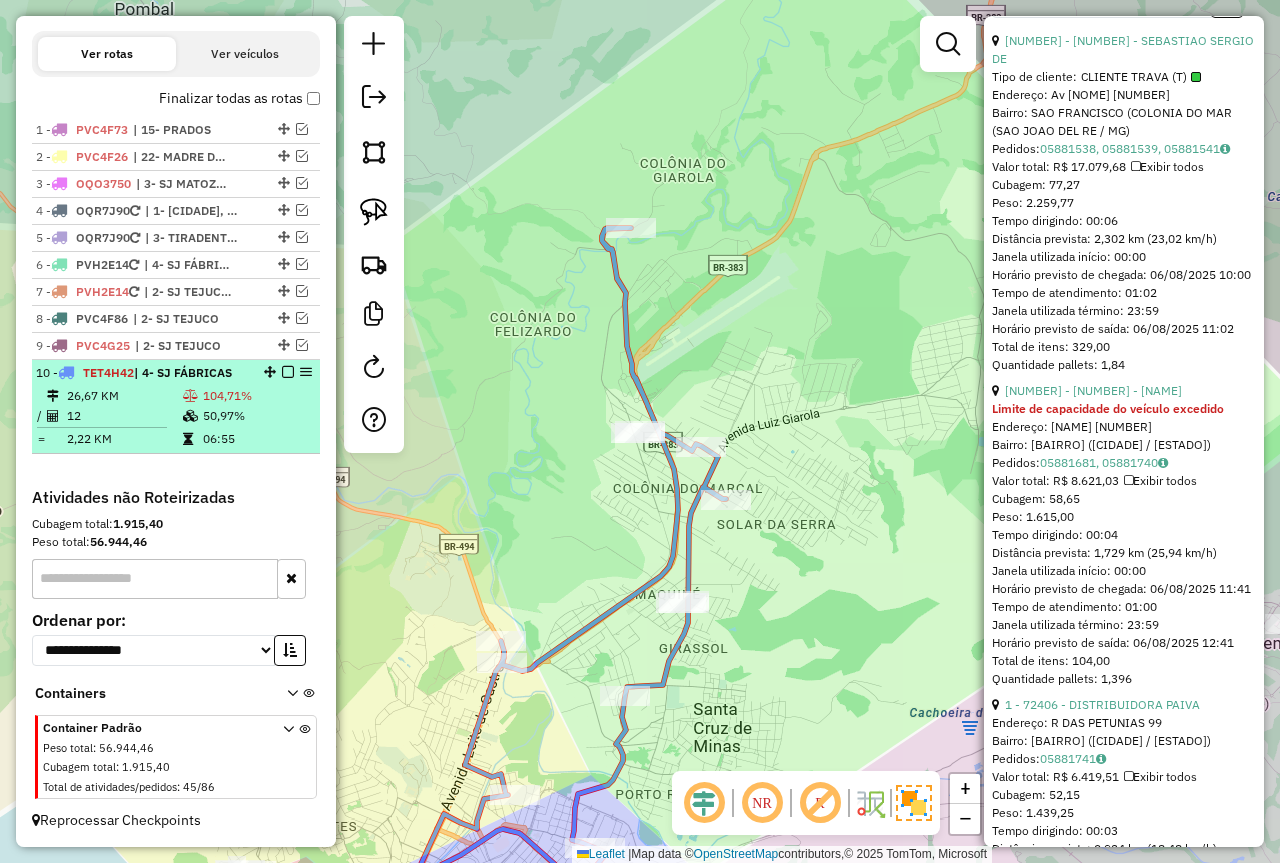 click on "50,97%" at bounding box center [257, 416] 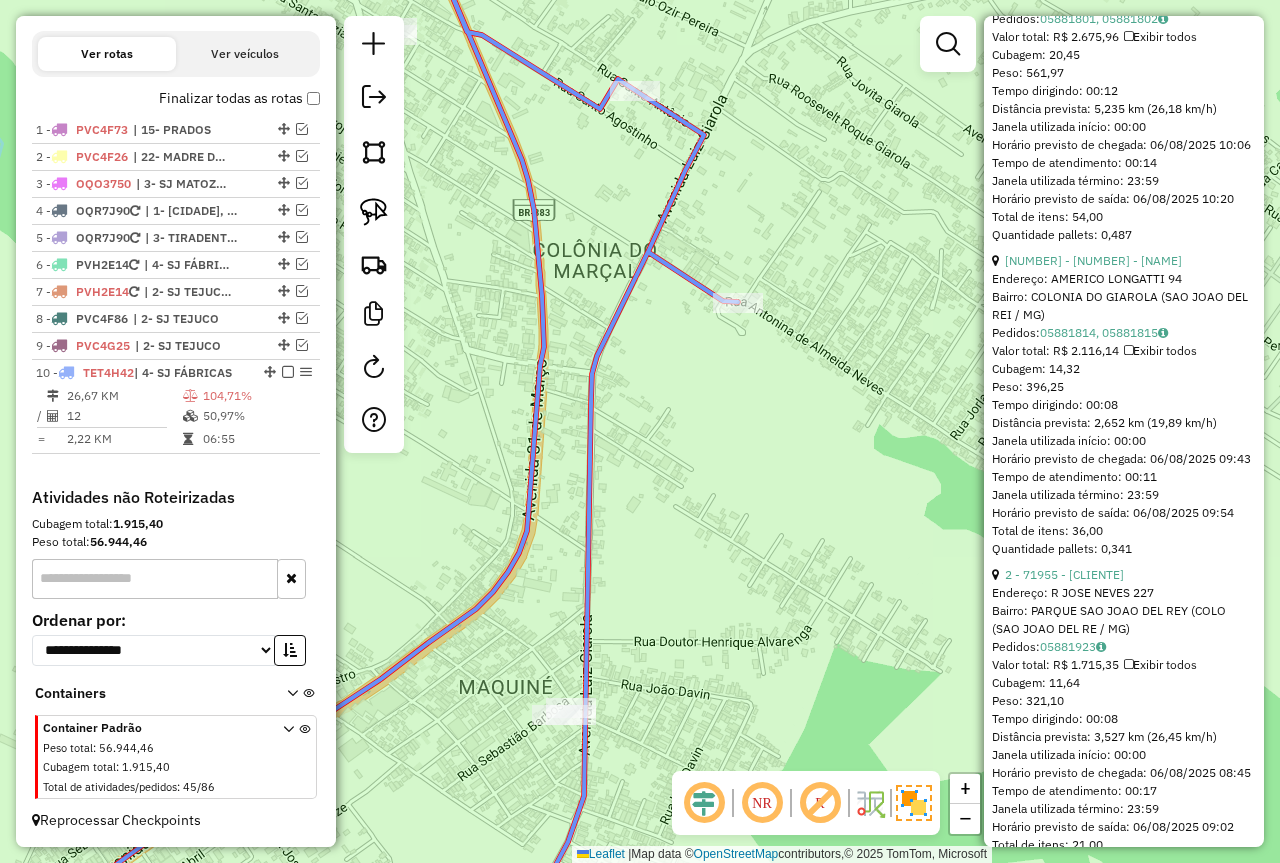 scroll, scrollTop: 2600, scrollLeft: 0, axis: vertical 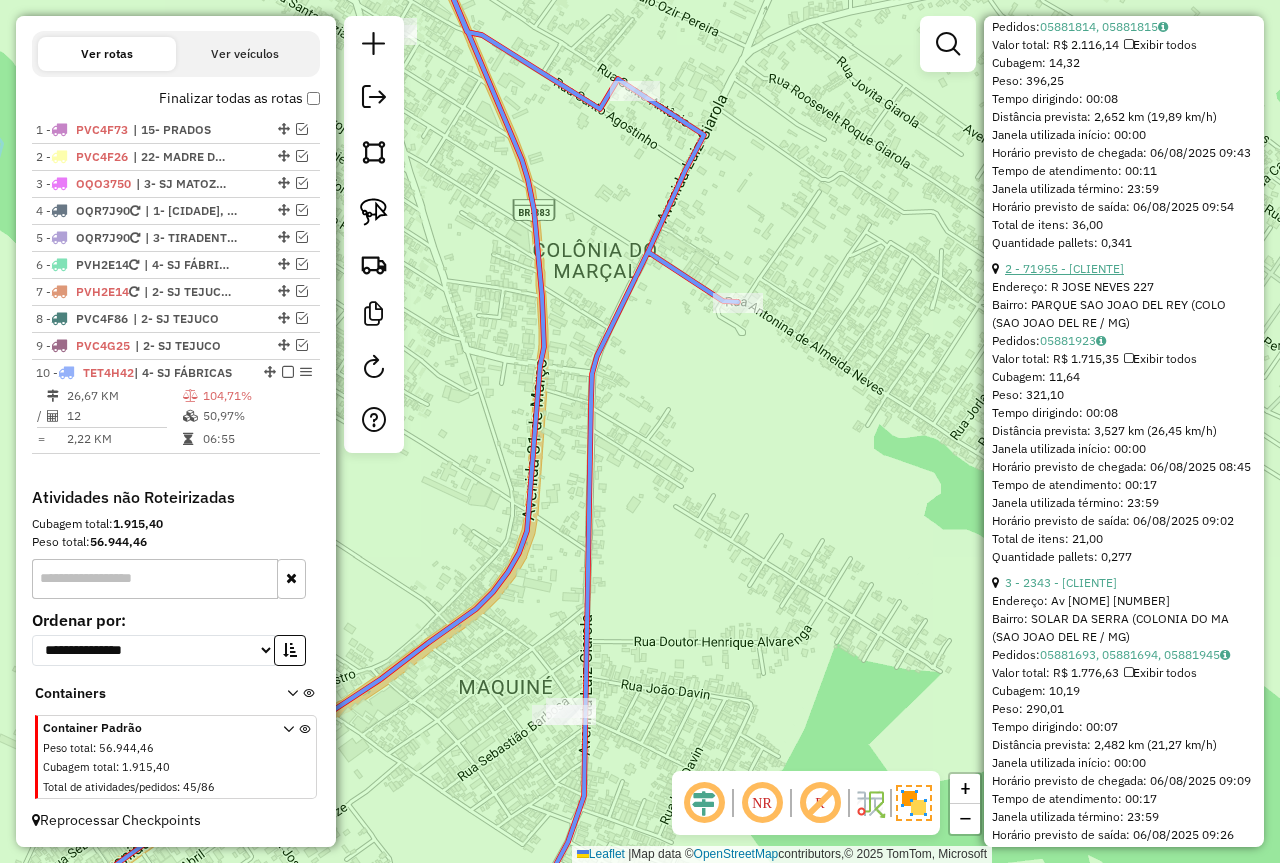 click on "2 - 71955 - ELIANA APARECIDA DA" at bounding box center [1064, 268] 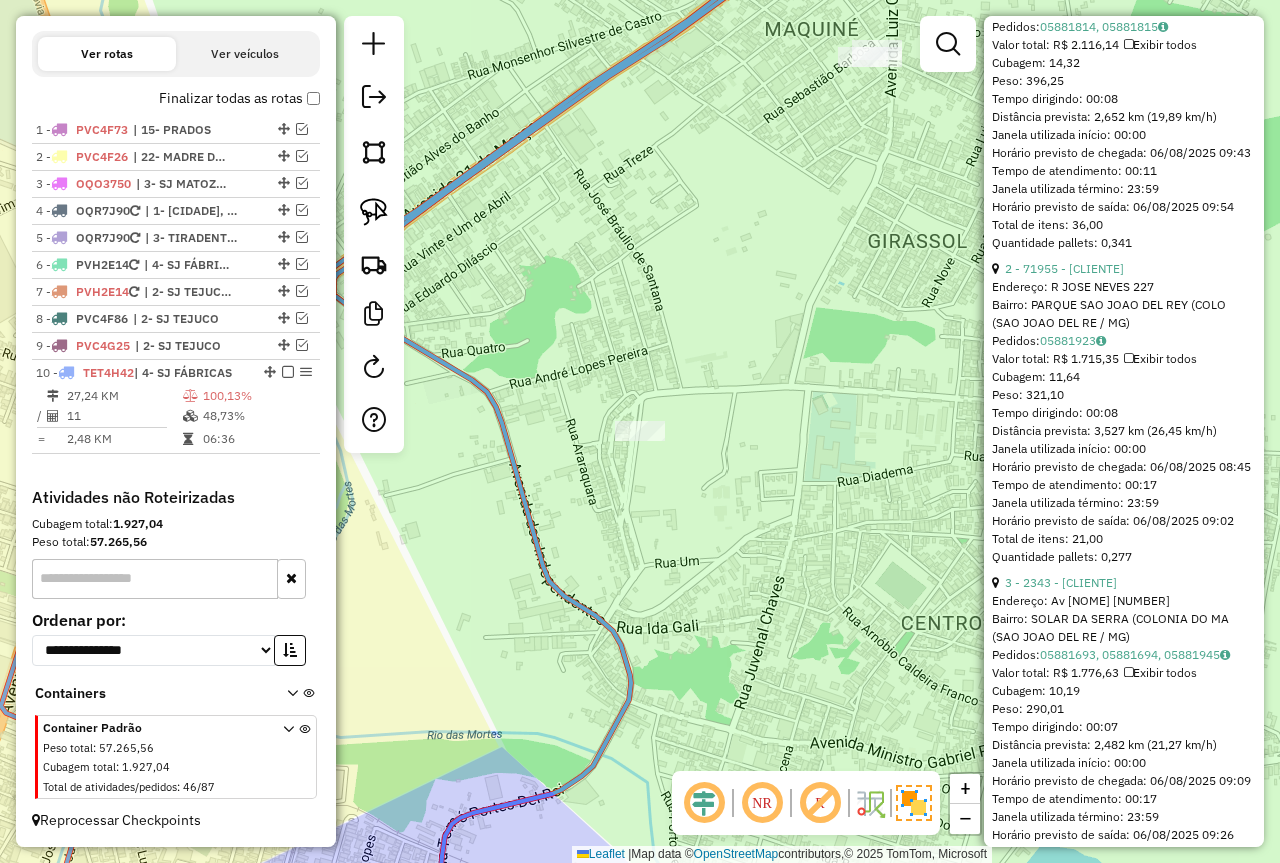 scroll, scrollTop: 564, scrollLeft: 0, axis: vertical 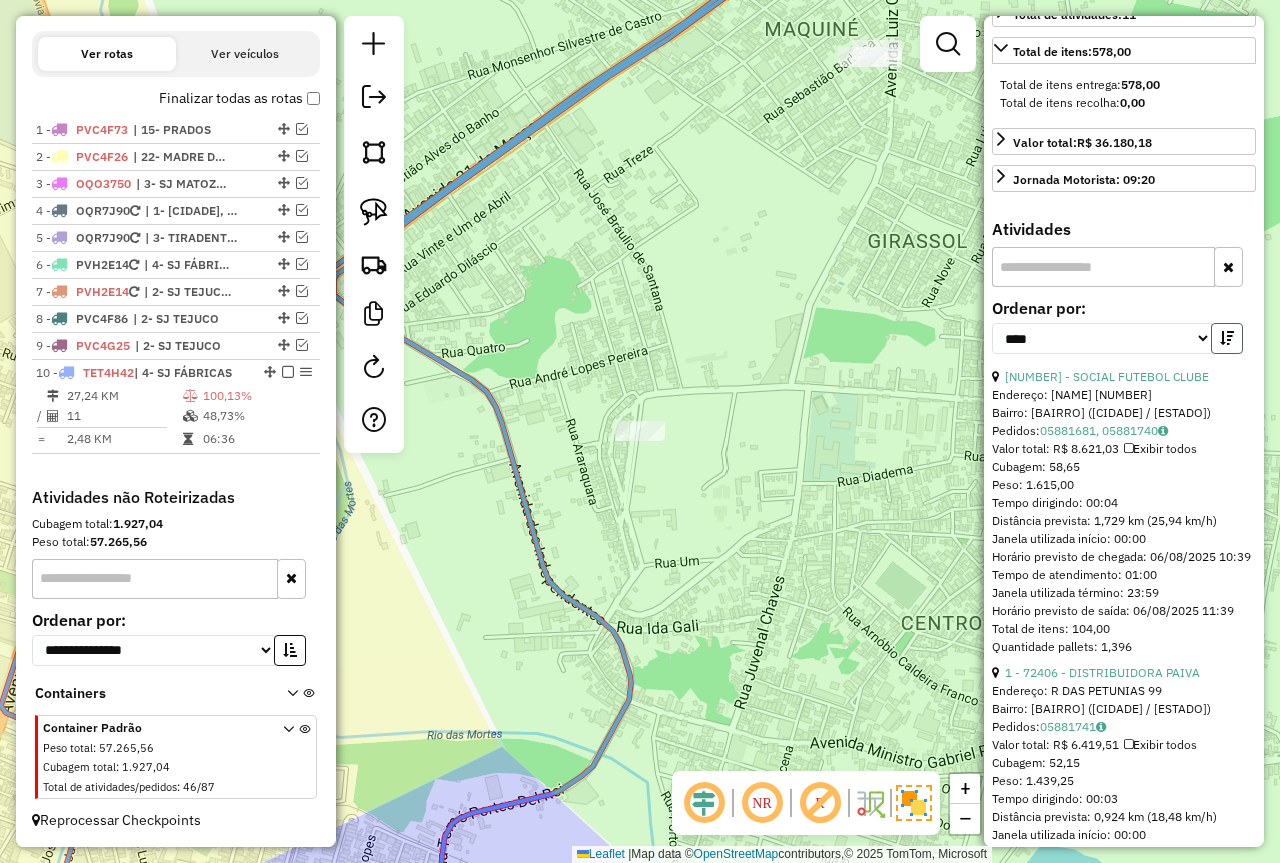 click at bounding box center [1227, 338] 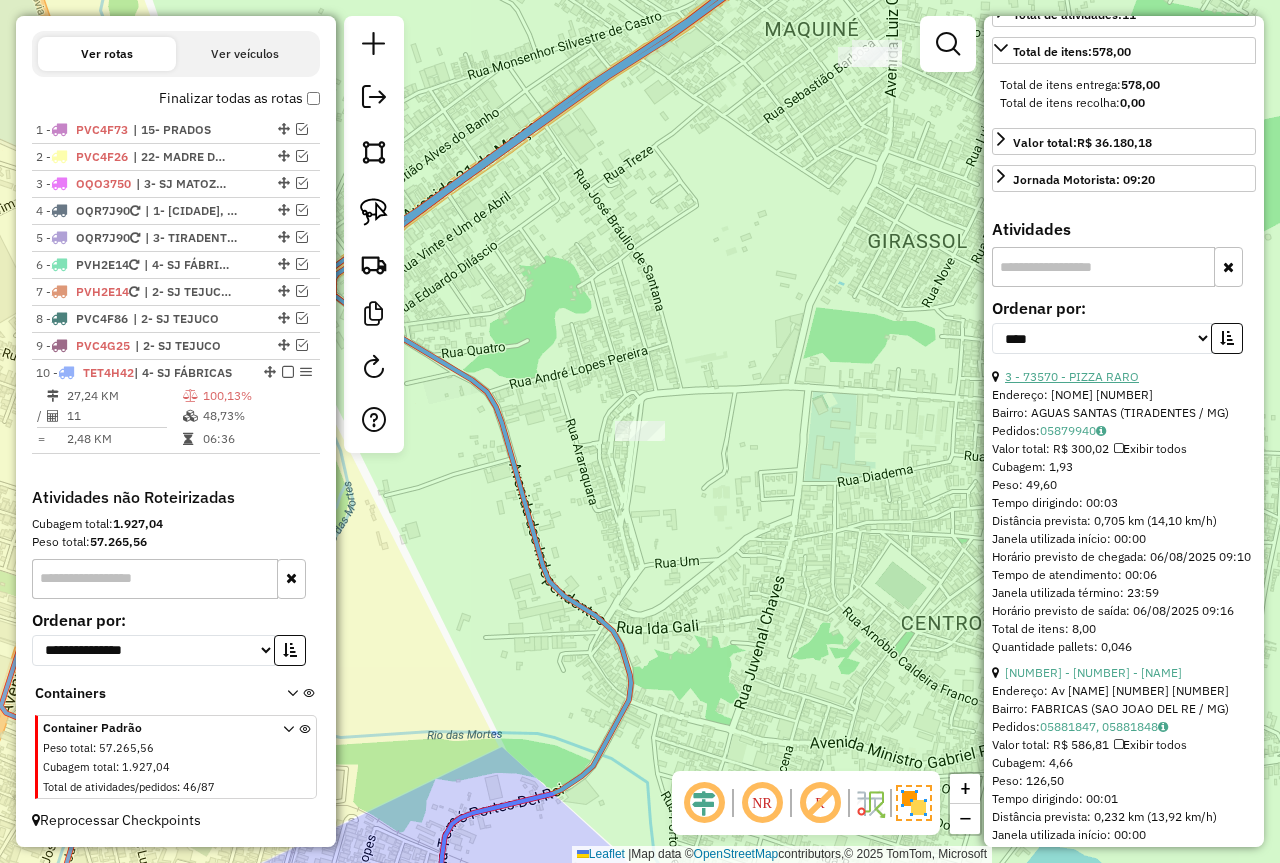 click on "3 - 73570 - PIZZA RARO" at bounding box center (1072, 376) 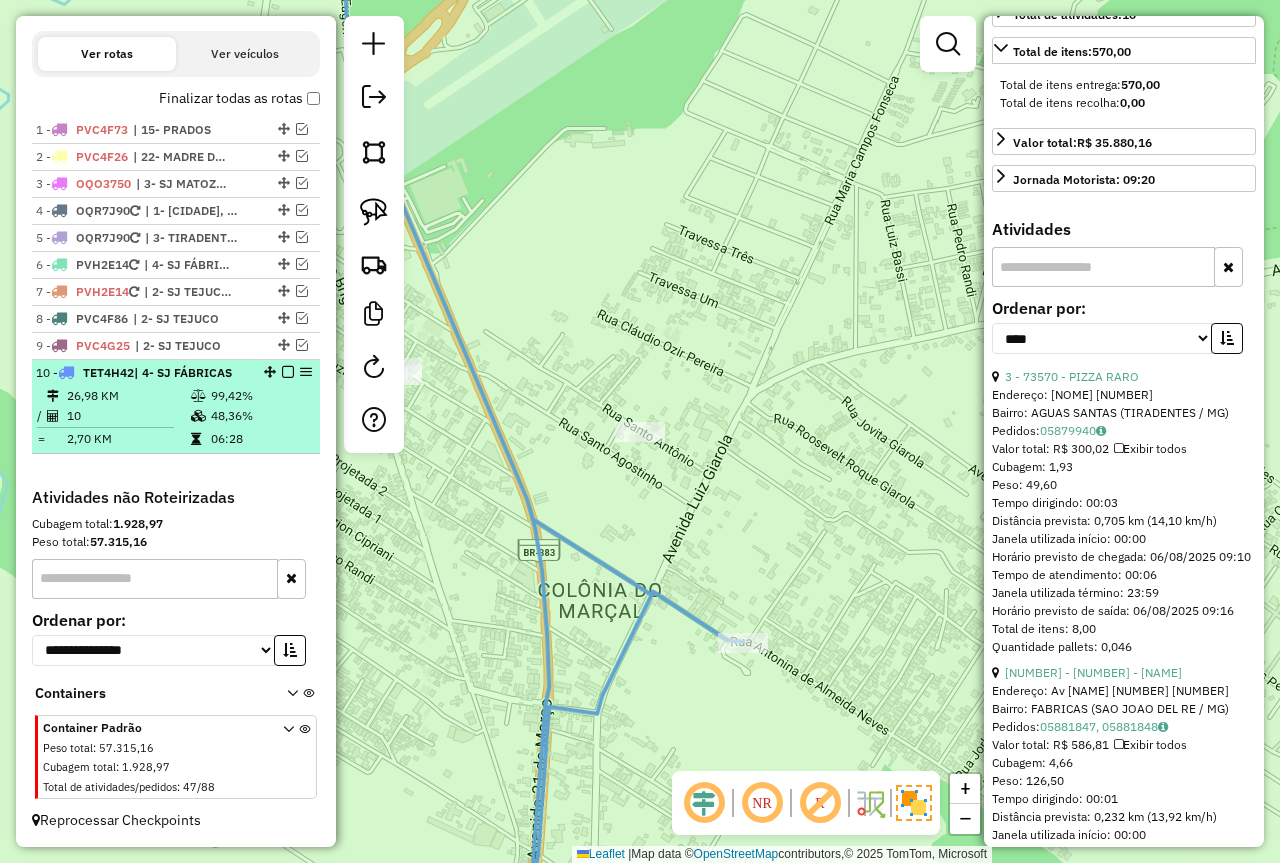 click at bounding box center [288, 372] 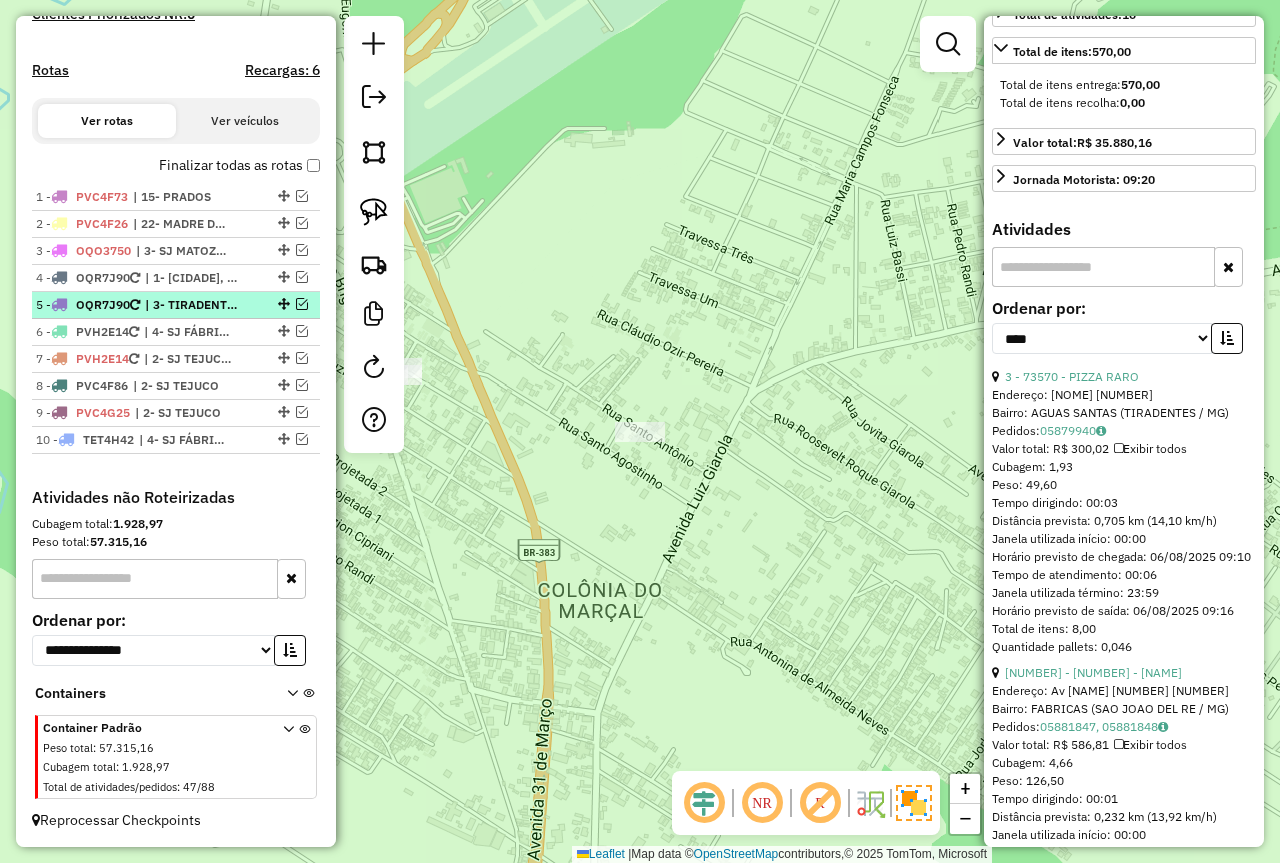 scroll, scrollTop: 582, scrollLeft: 0, axis: vertical 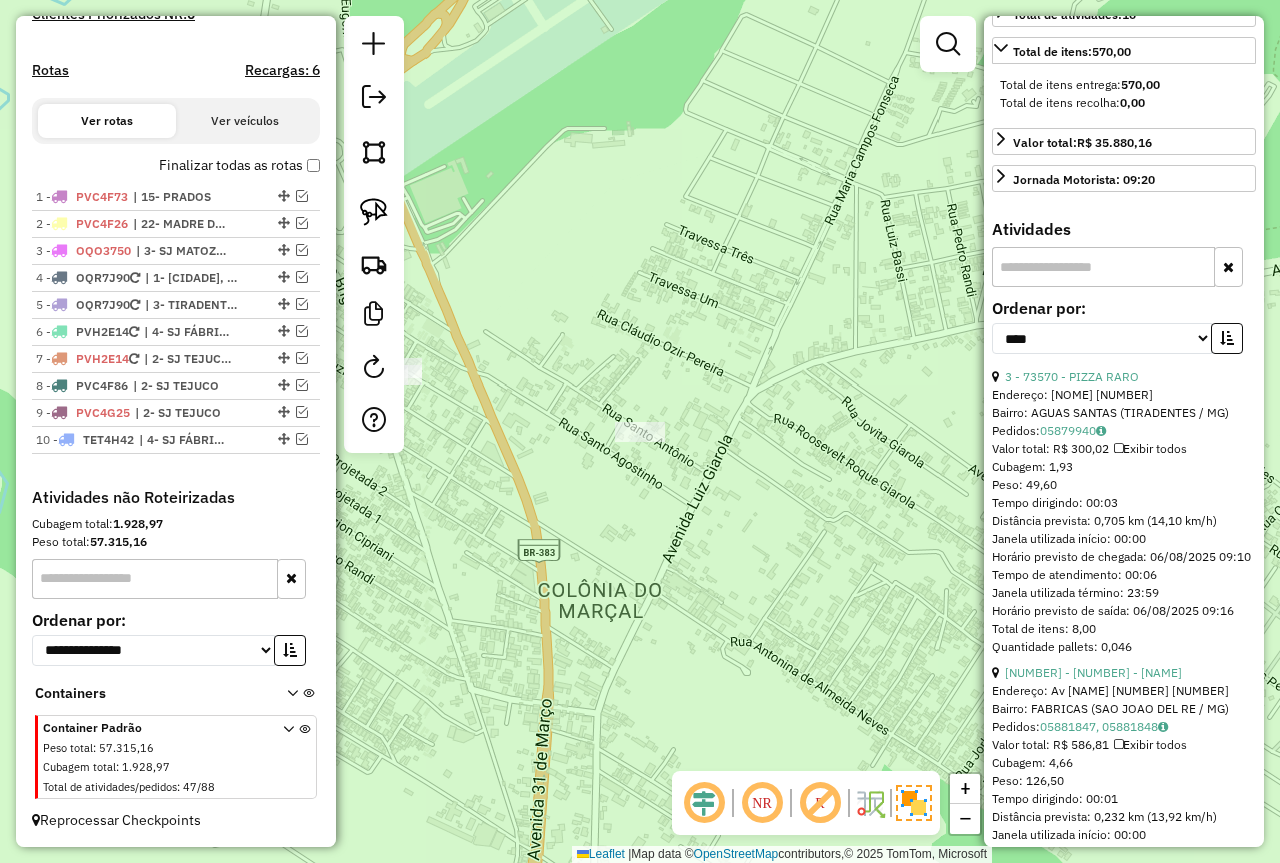 click on "Finalizar todas as rotas" at bounding box center (239, 165) 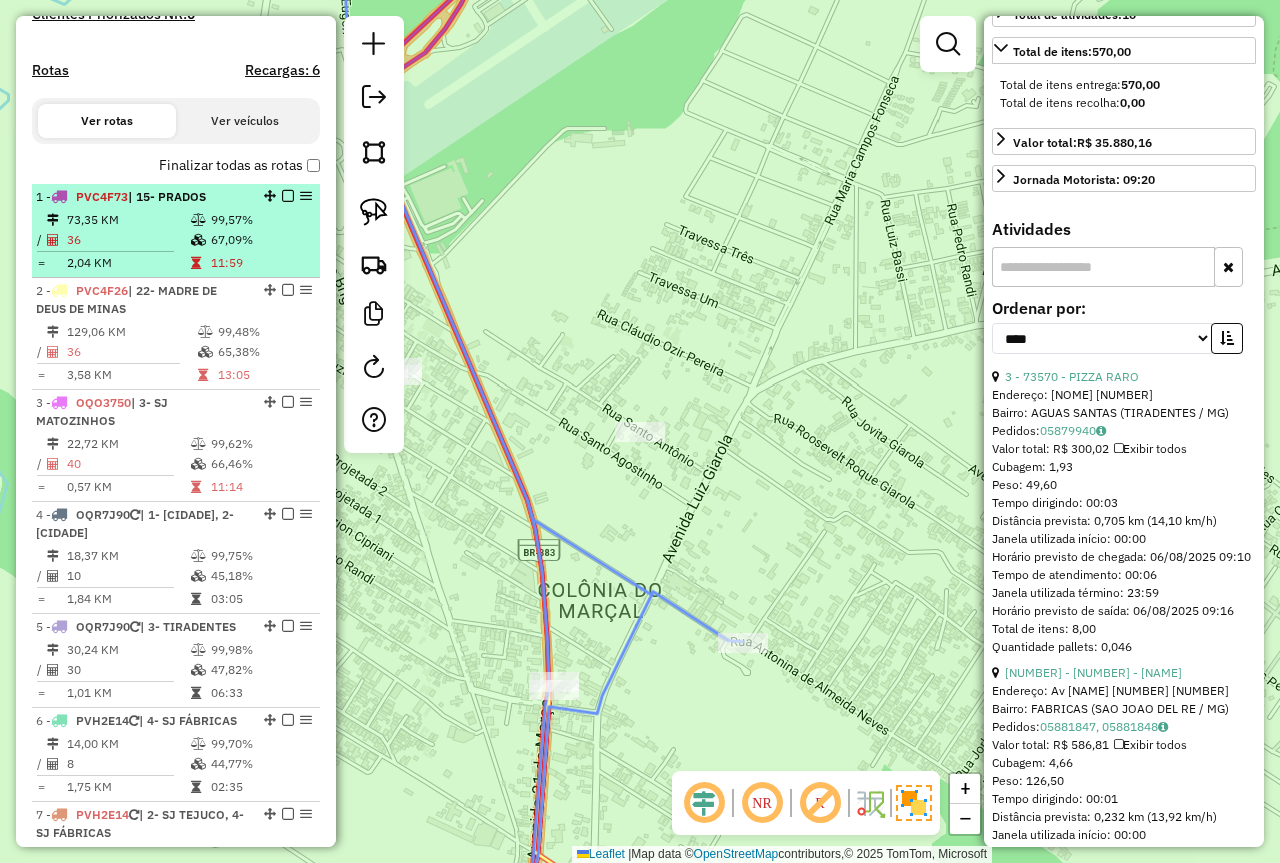 click on "36" at bounding box center (128, 240) 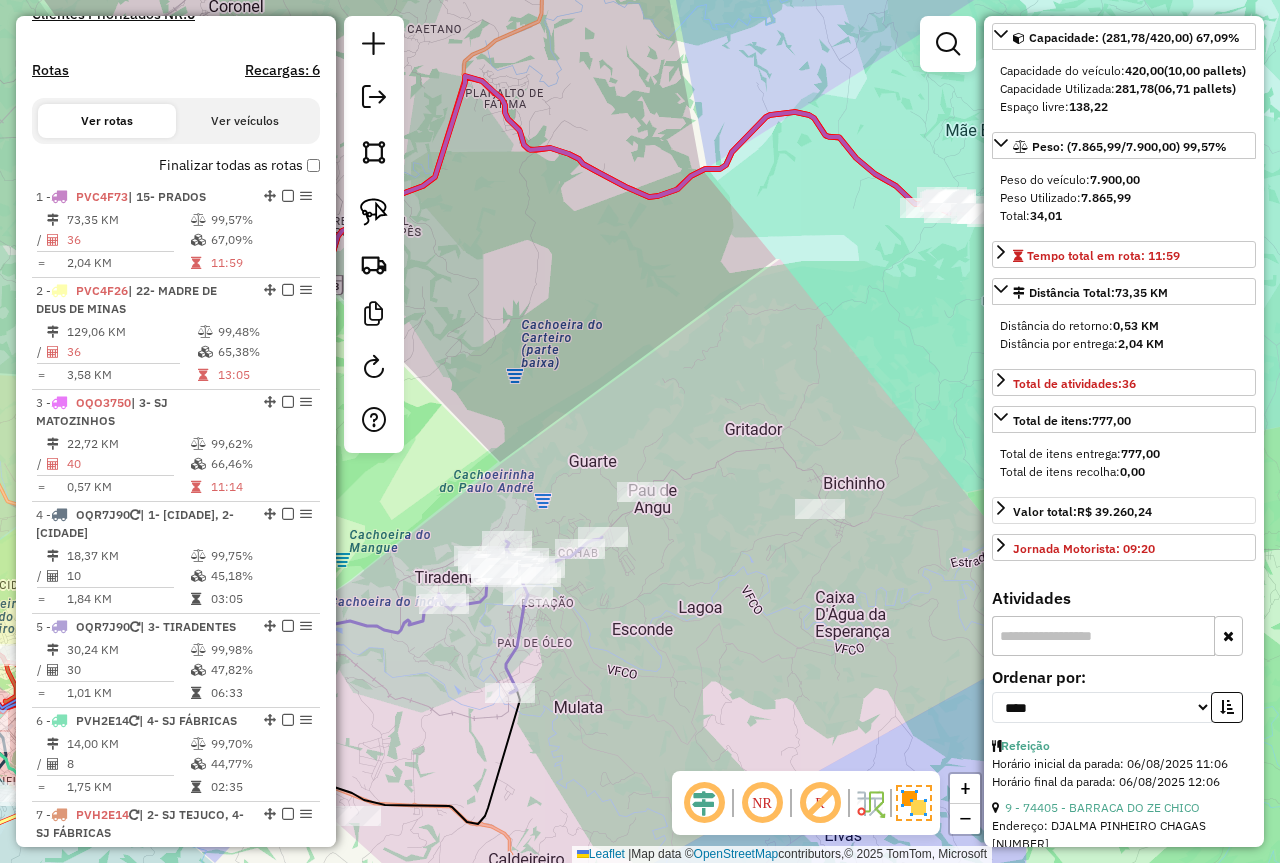 scroll, scrollTop: 164, scrollLeft: 0, axis: vertical 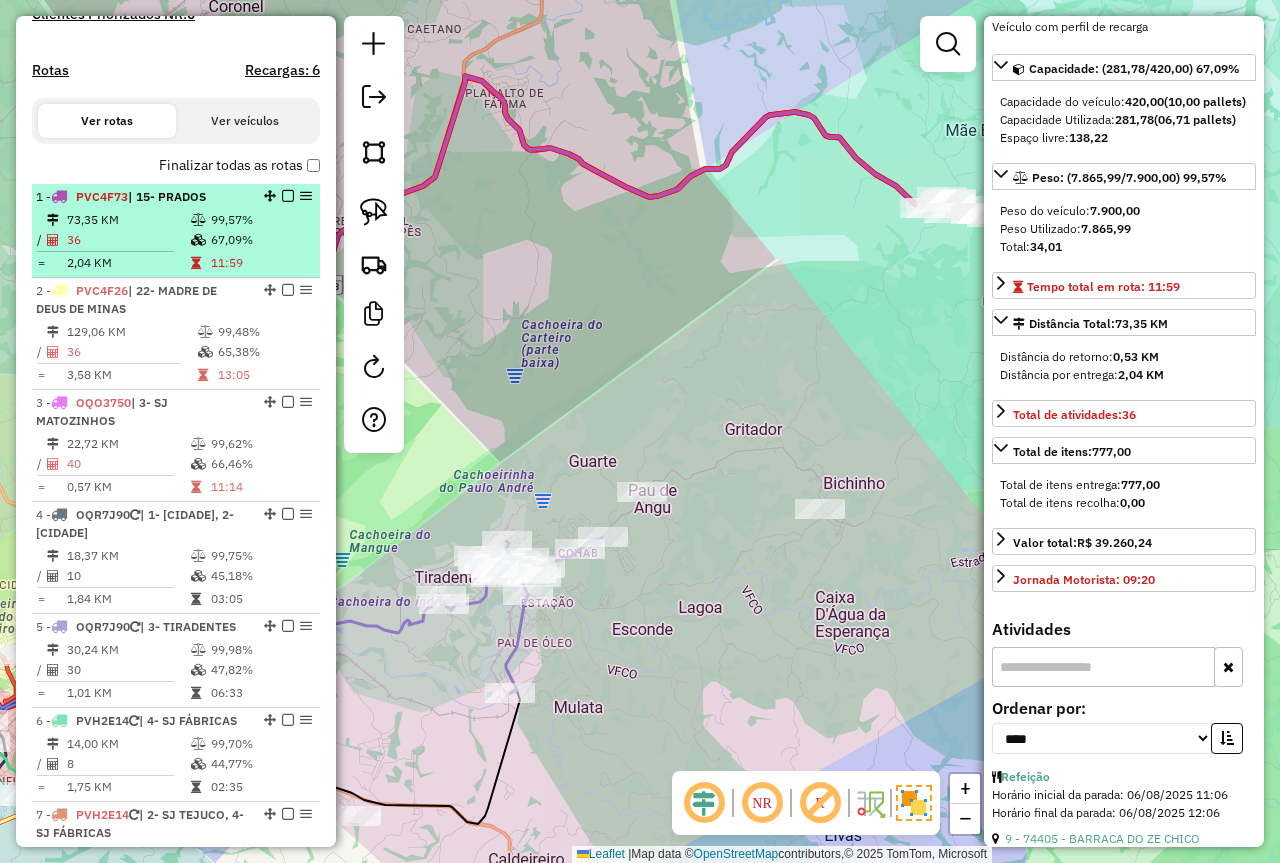 click at bounding box center [288, 196] 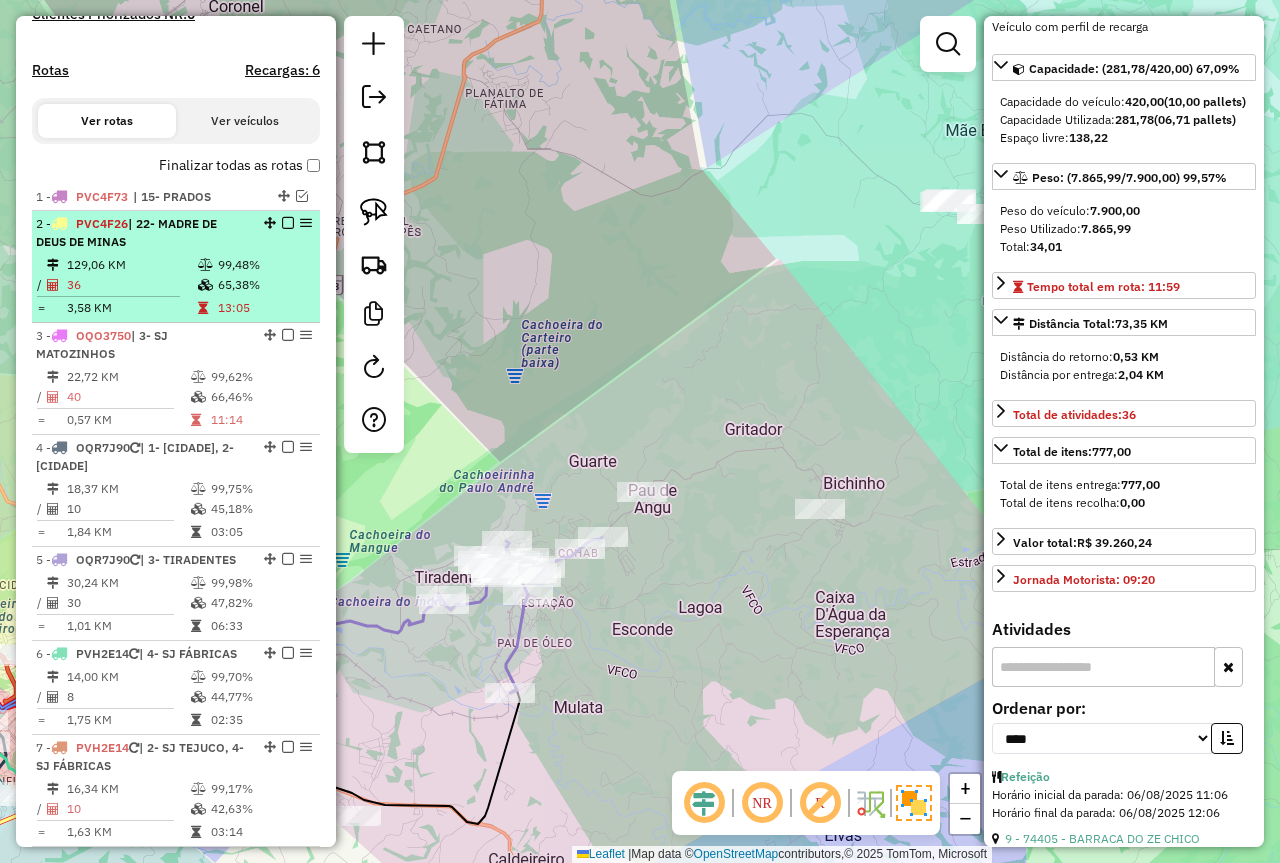 click on "99,48%" at bounding box center (264, 265) 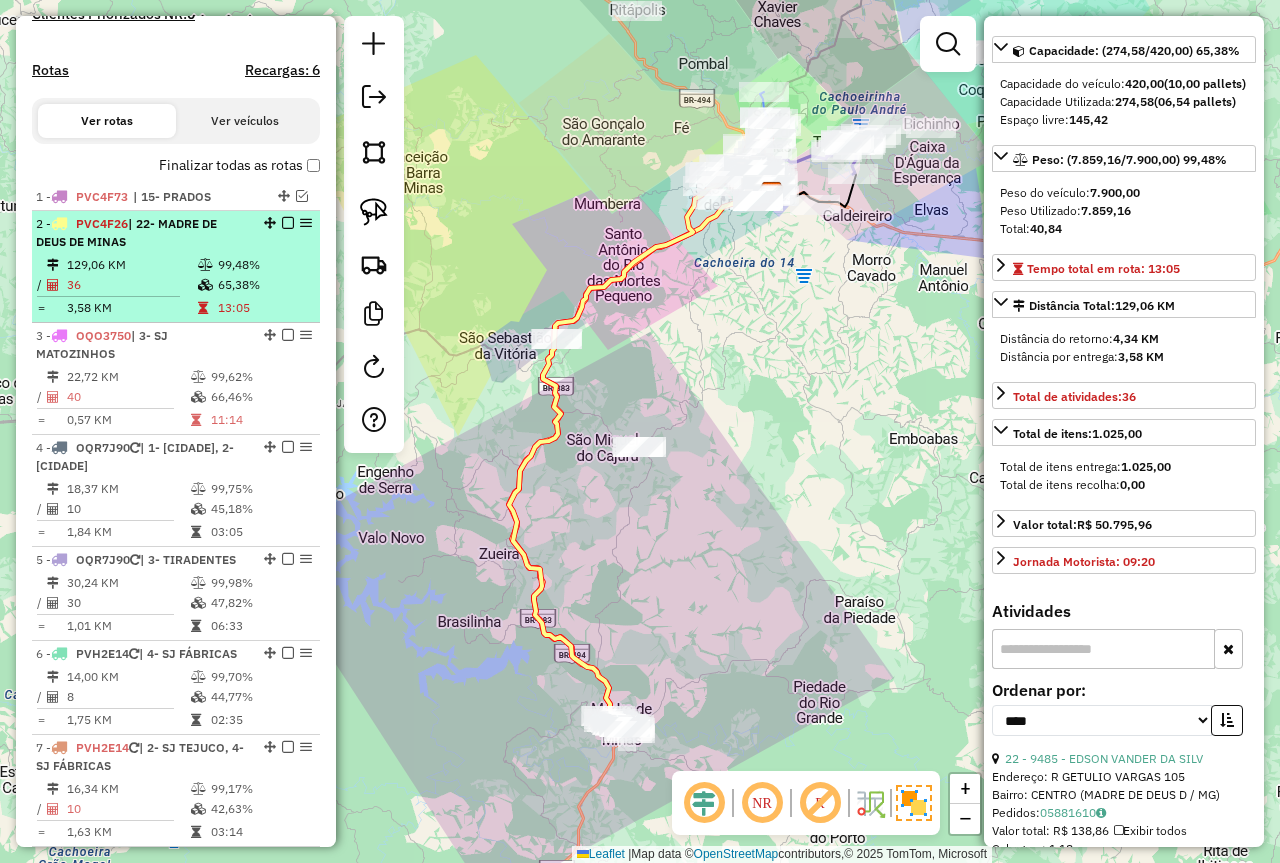 click at bounding box center [288, 223] 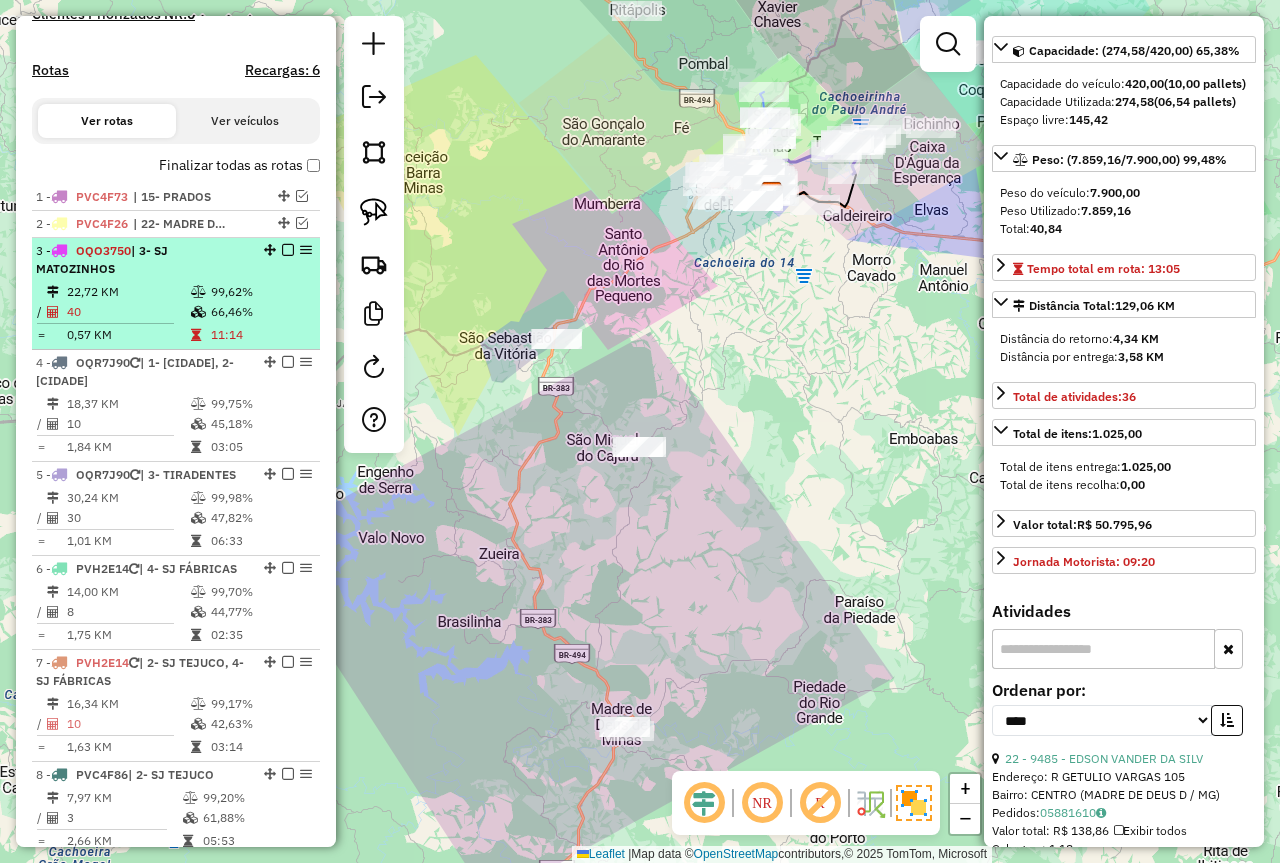 click on "66,46%" at bounding box center [260, 312] 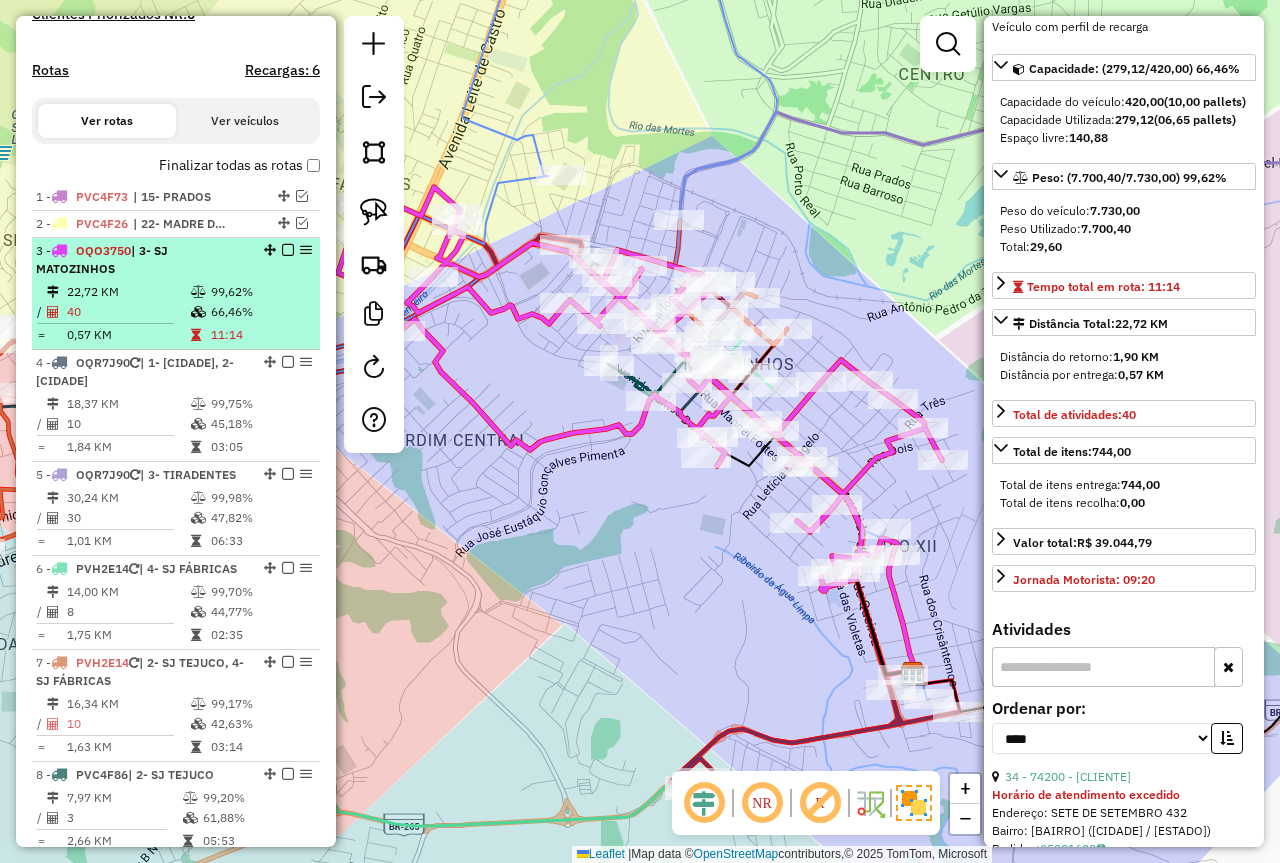 click at bounding box center (288, 250) 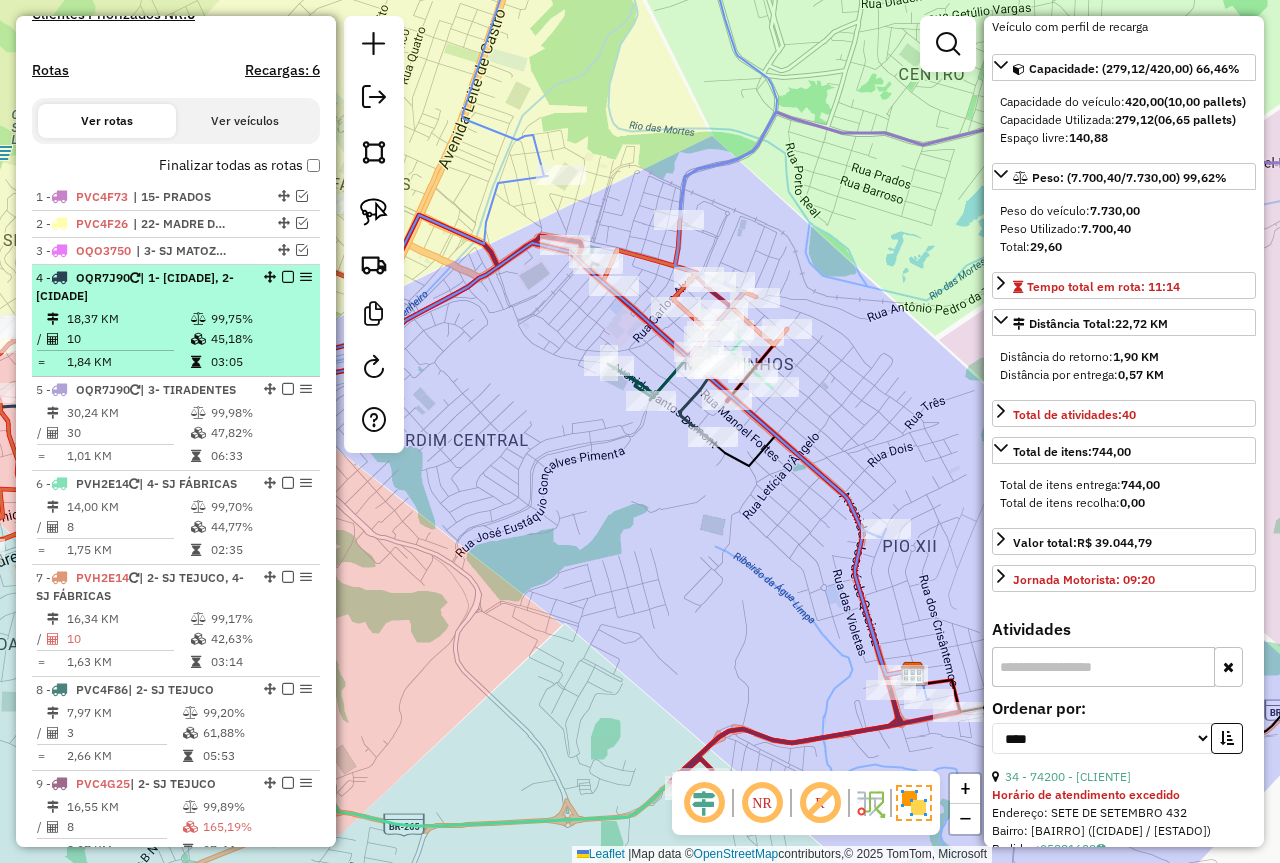 click on "18,37 KM   99,75%  /  10   45,18%     =  1,84 KM   03:05" at bounding box center (176, 340) 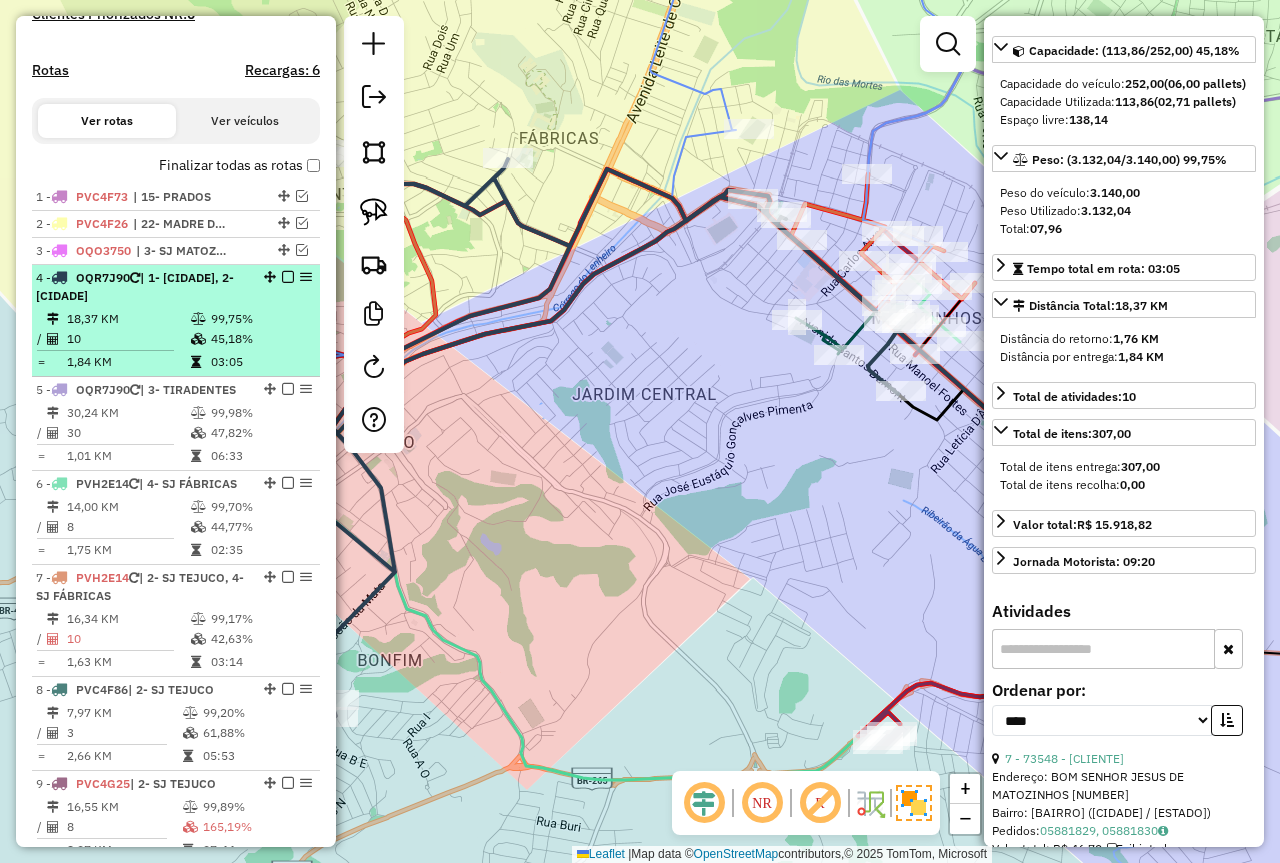 click at bounding box center (288, 277) 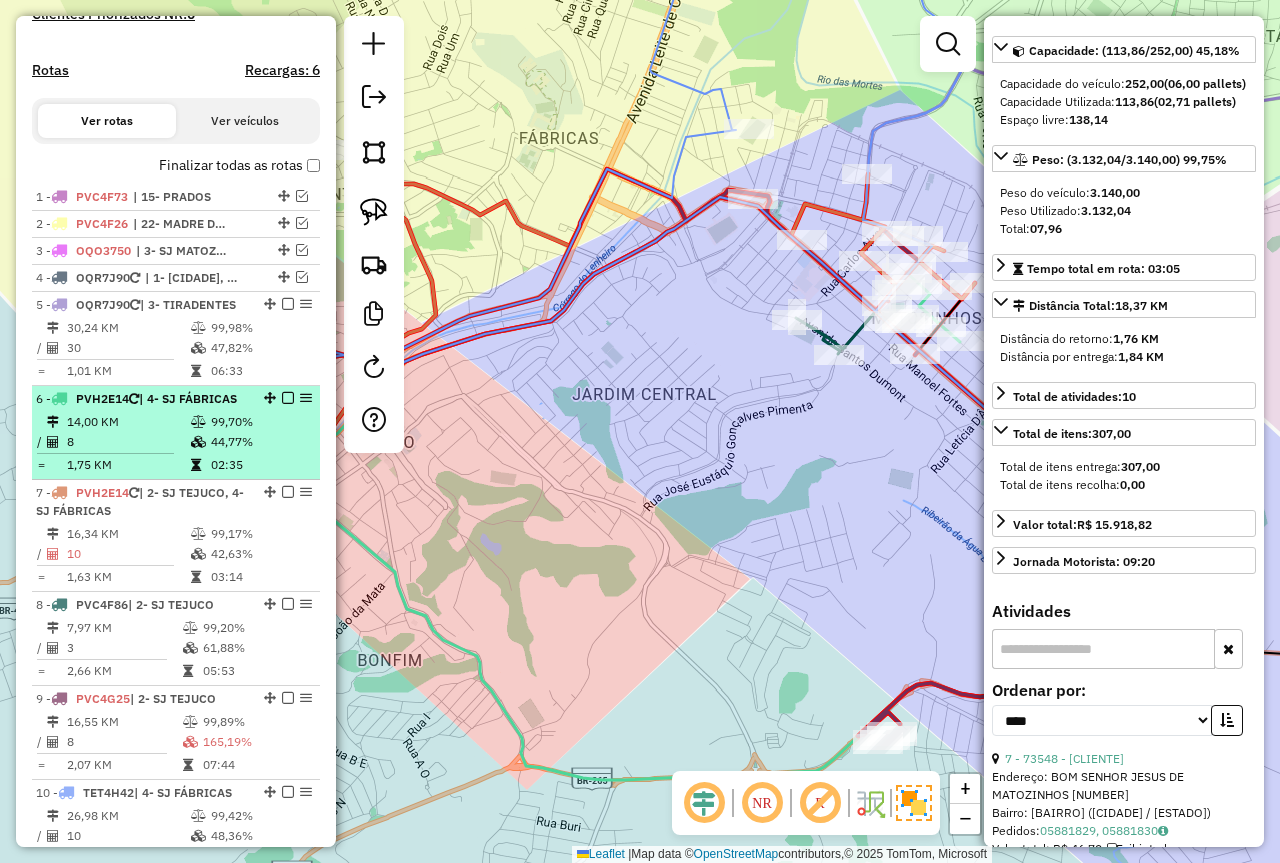 click at bounding box center [288, 304] 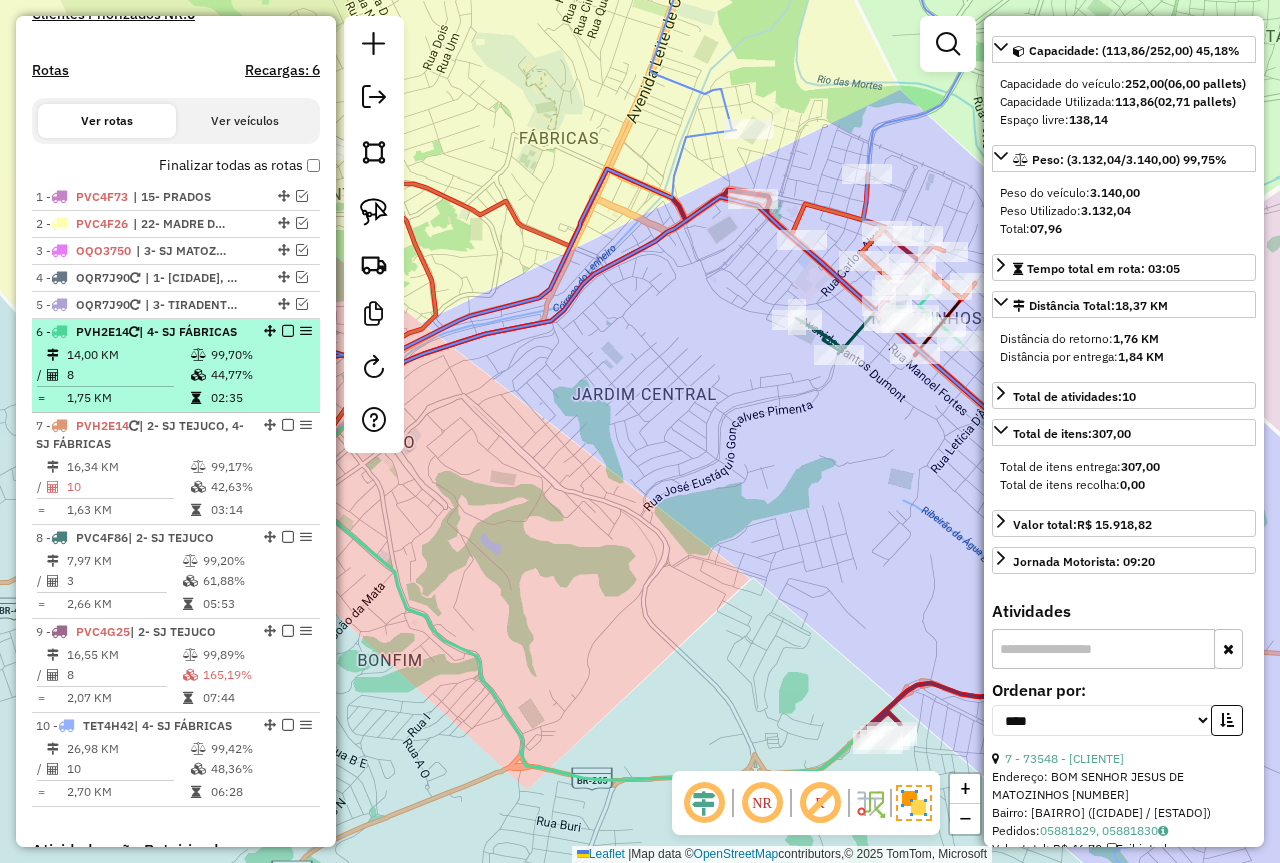 click on "44,77%" at bounding box center [260, 375] 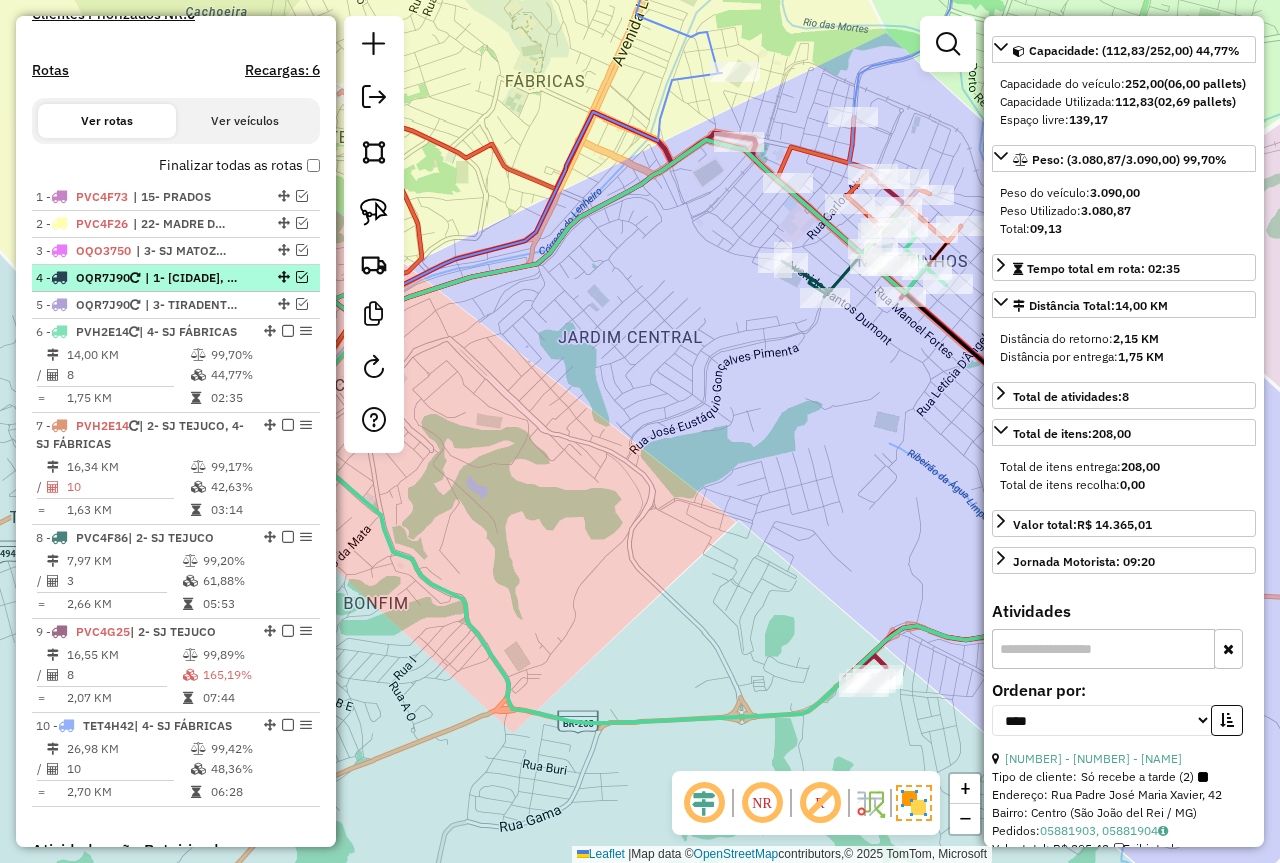 click at bounding box center (302, 277) 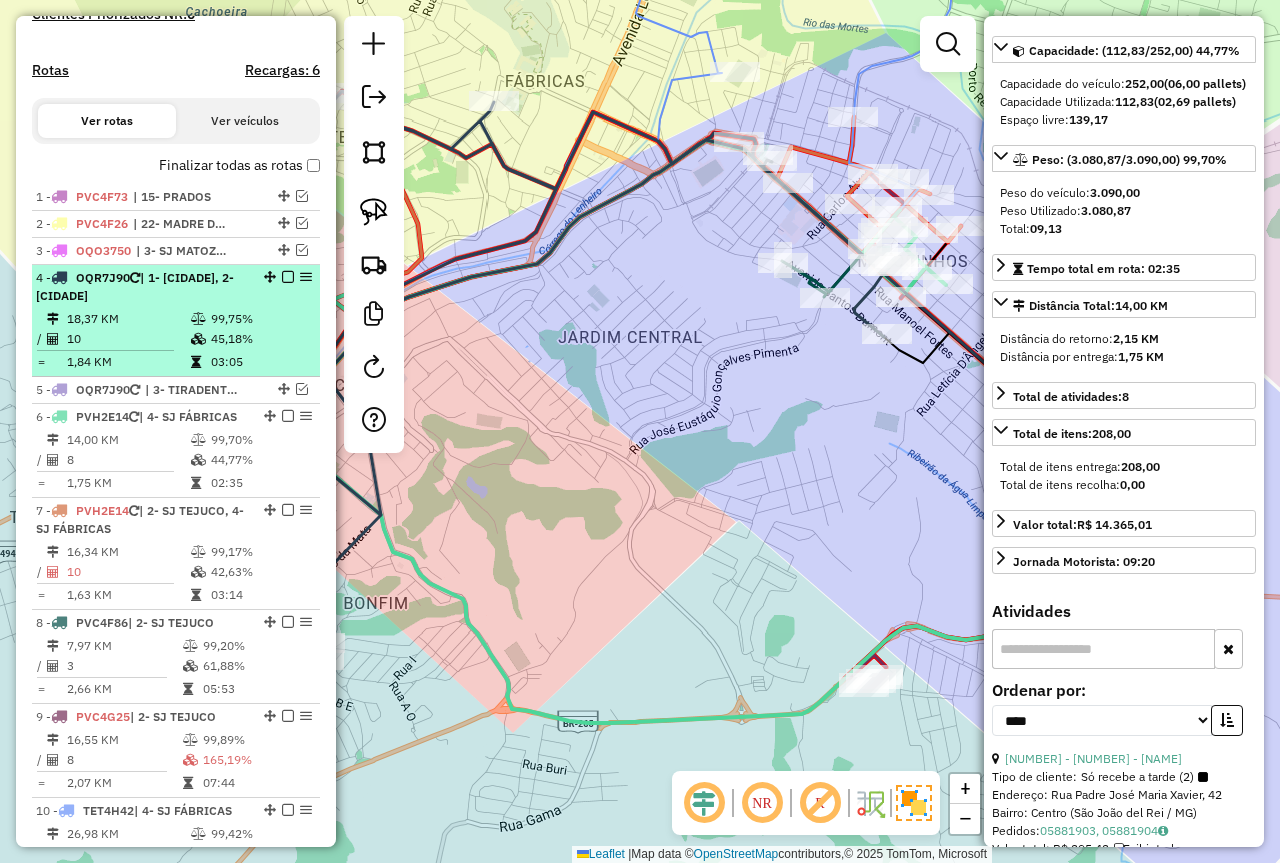 click on "99,75%" at bounding box center (260, 319) 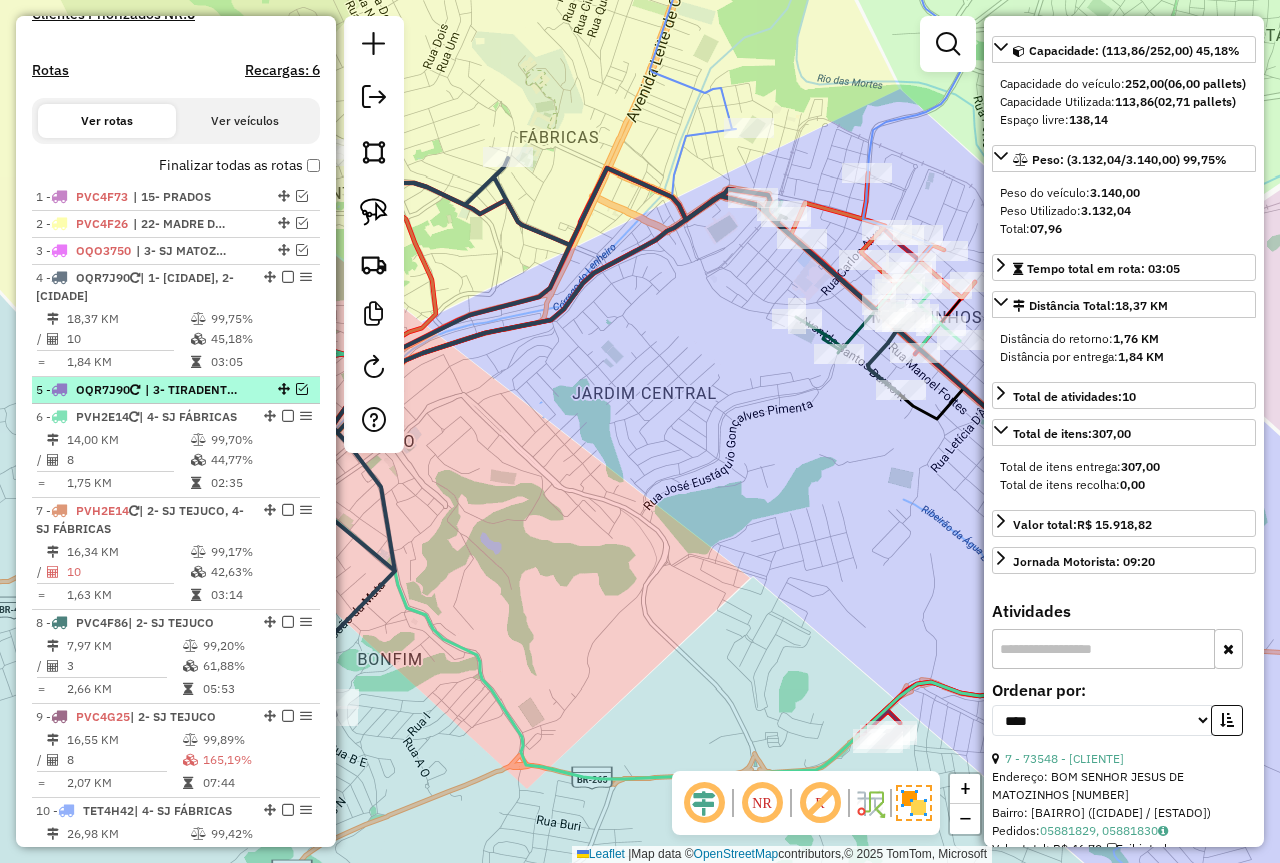 click at bounding box center (302, 389) 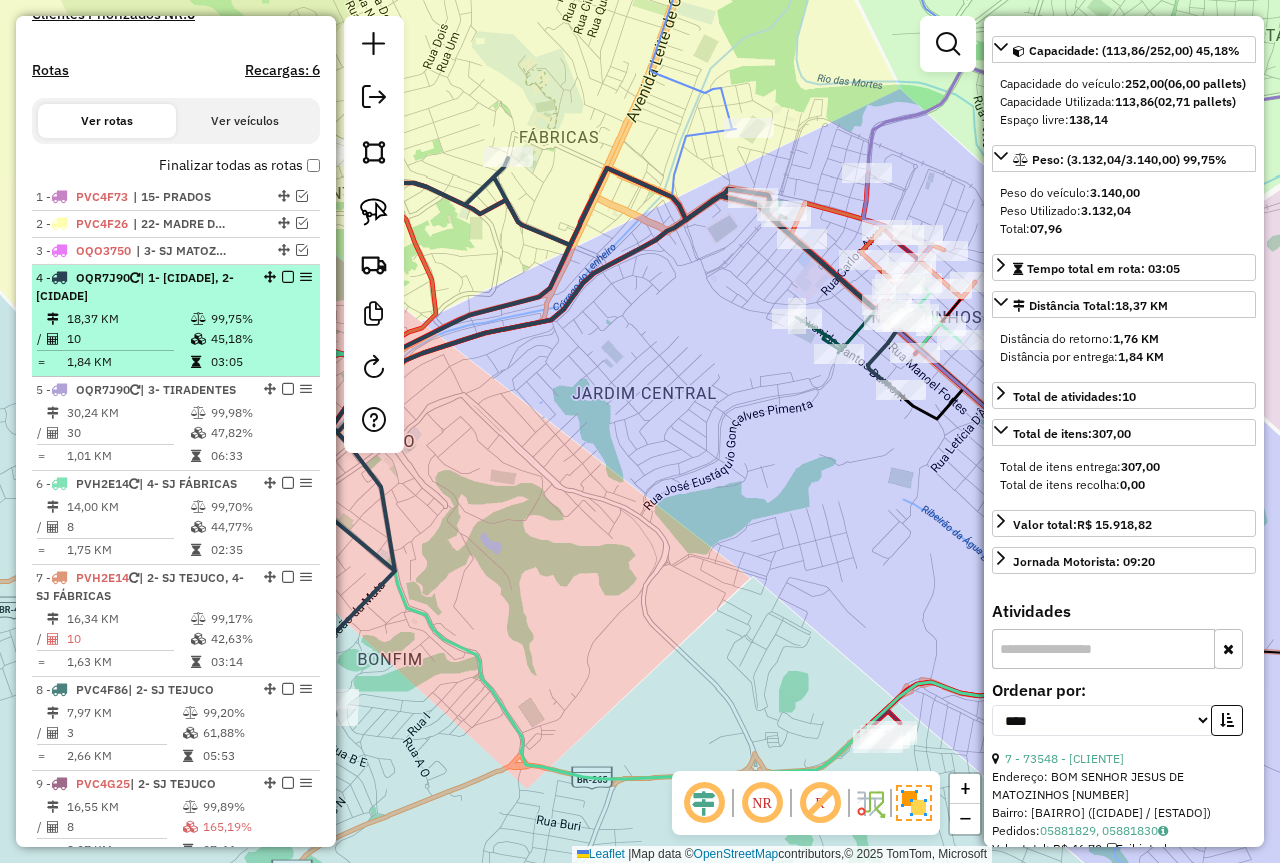 click at bounding box center [288, 277] 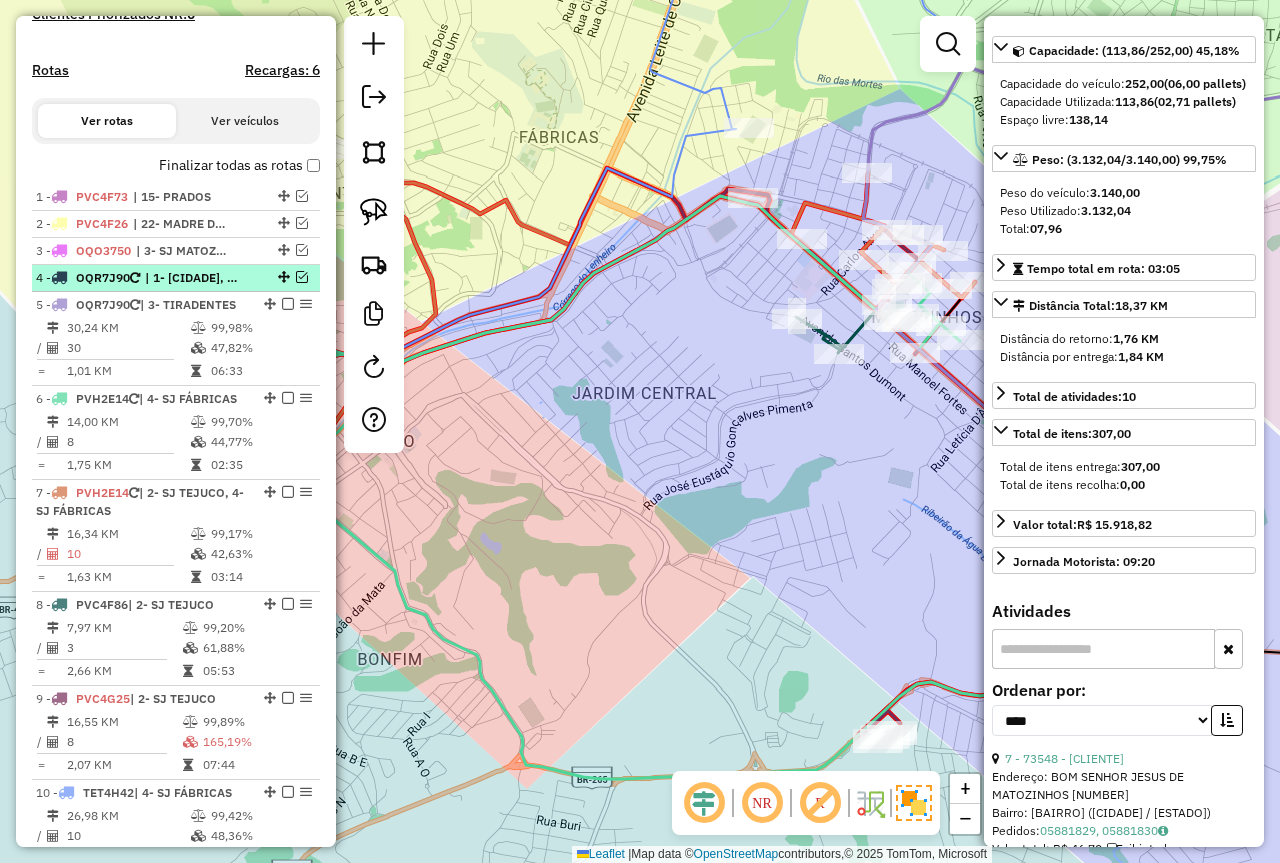 click at bounding box center (302, 277) 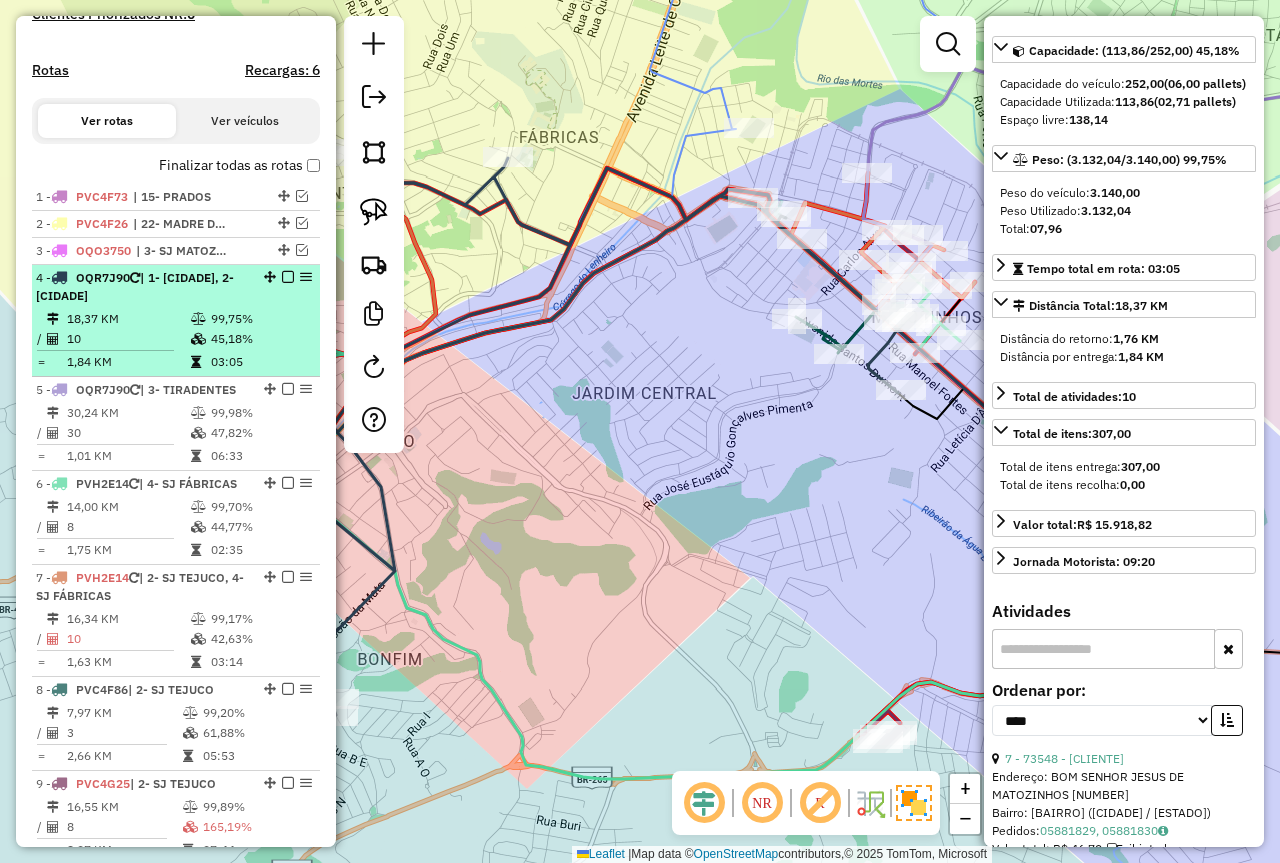 click at bounding box center (288, 277) 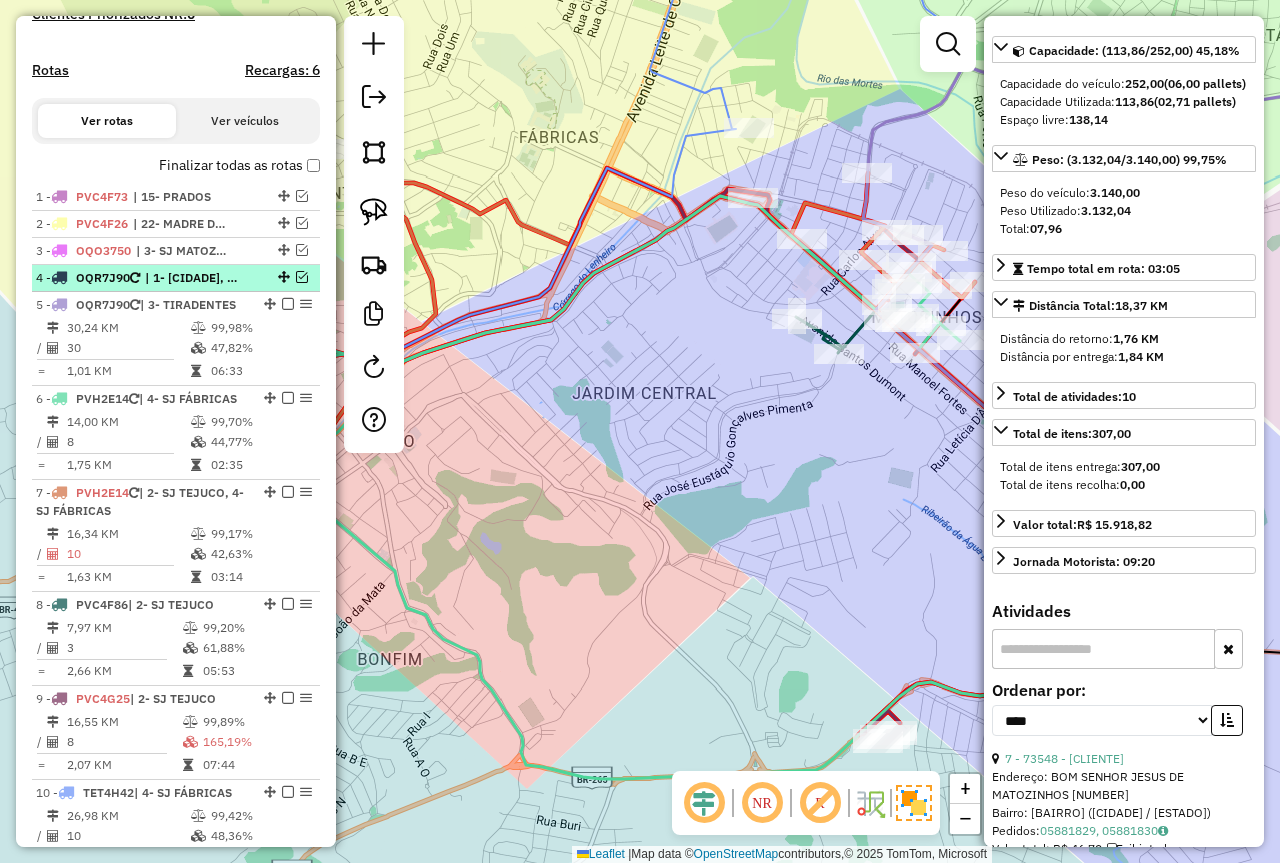 drag, startPoint x: 277, startPoint y: 307, endPoint x: 296, endPoint y: 283, distance: 30.610456 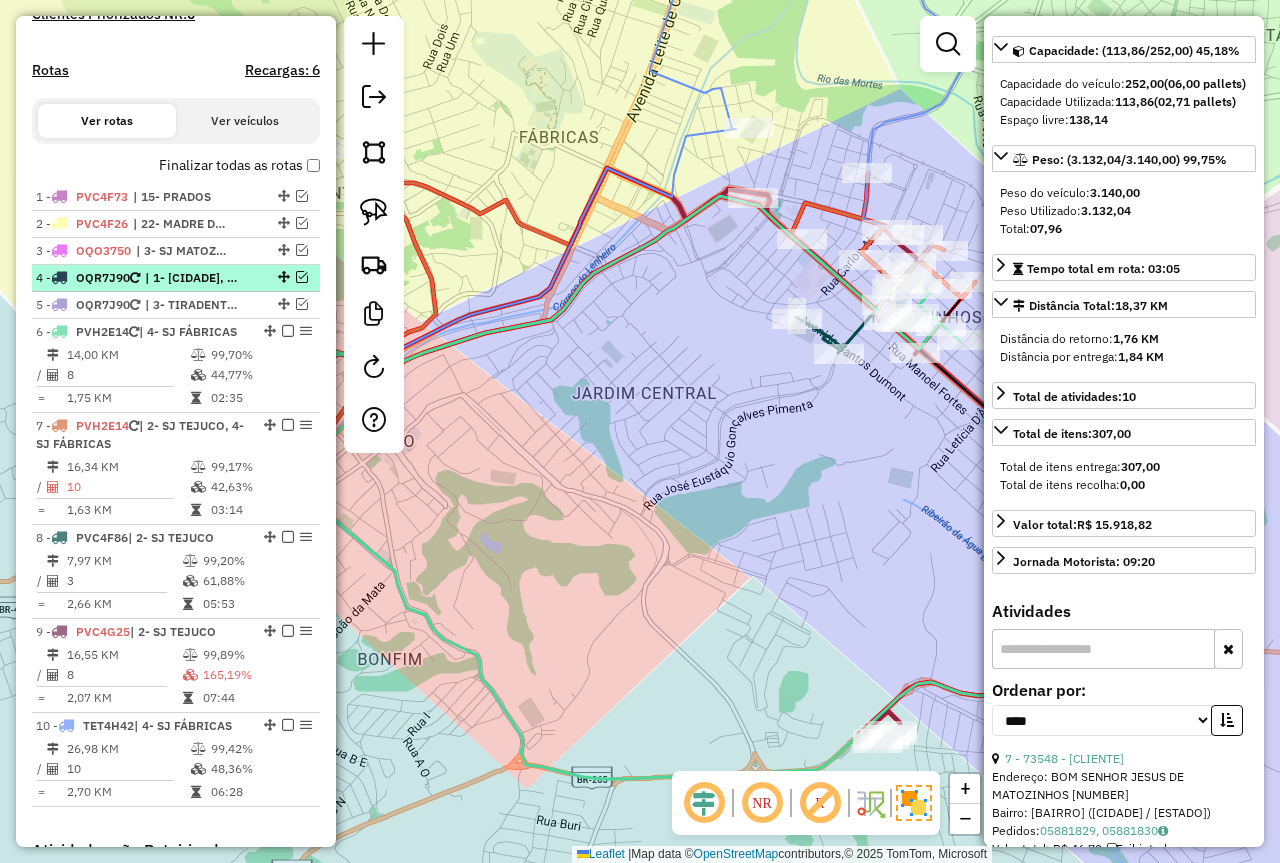 click at bounding box center [302, 277] 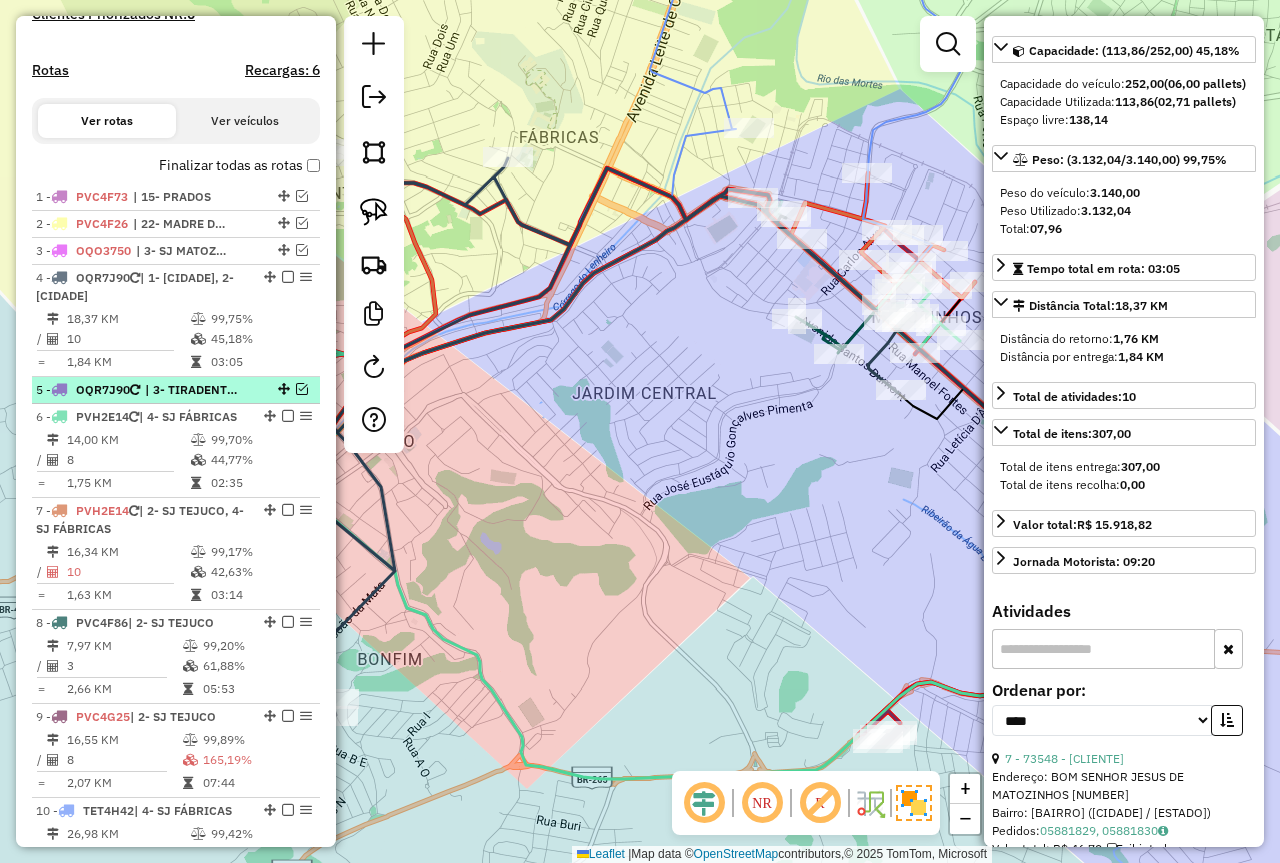 click on "5 -       OQR7J90   | 3- TIRADENTES" at bounding box center [176, 390] 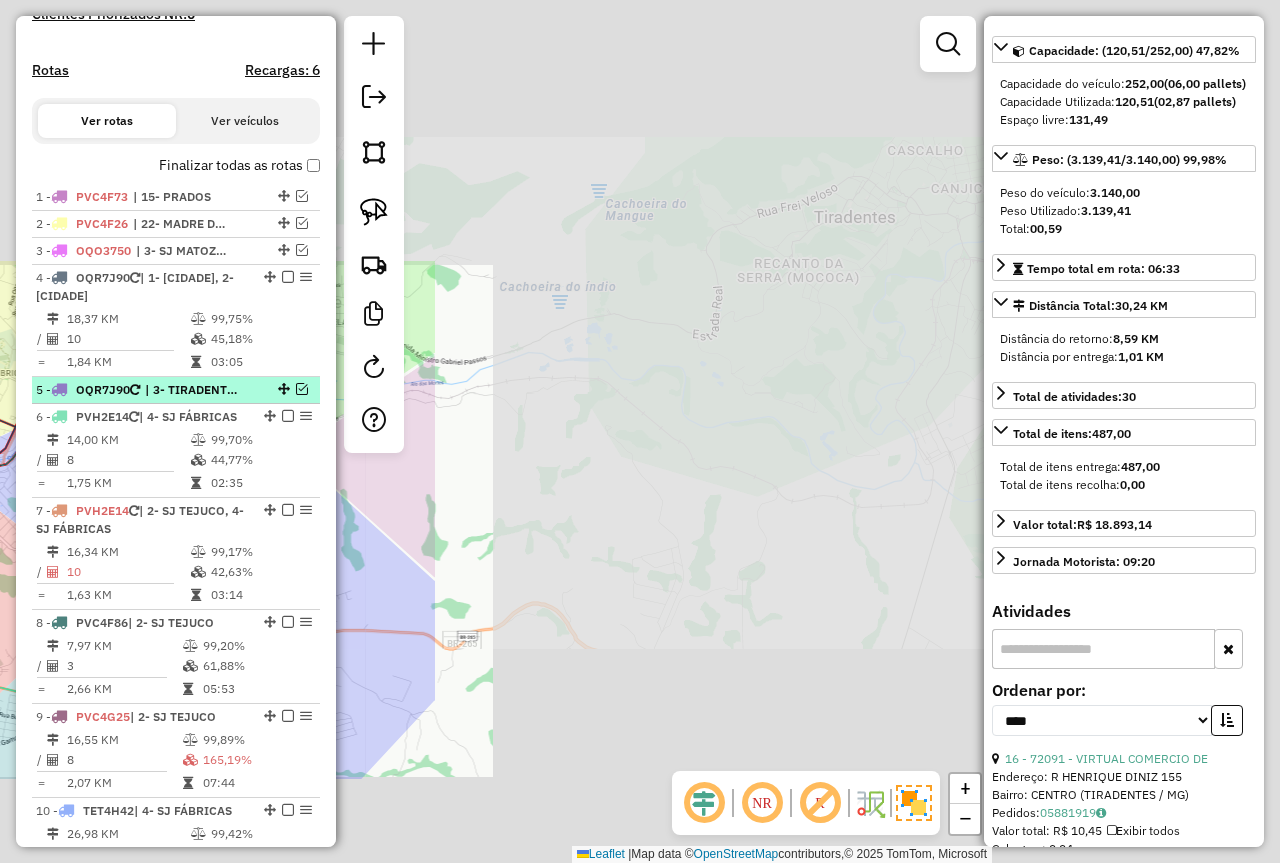 click at bounding box center (302, 389) 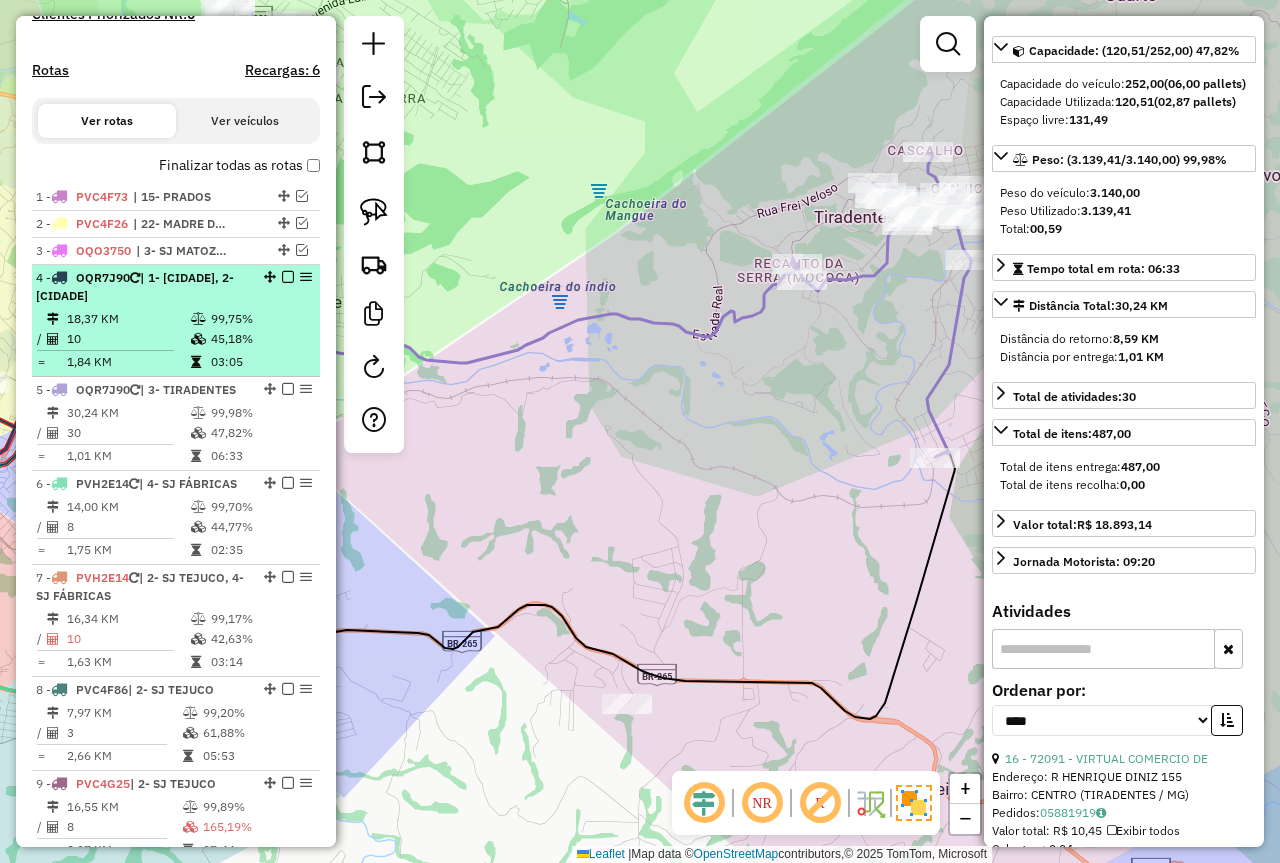 click at bounding box center (288, 277) 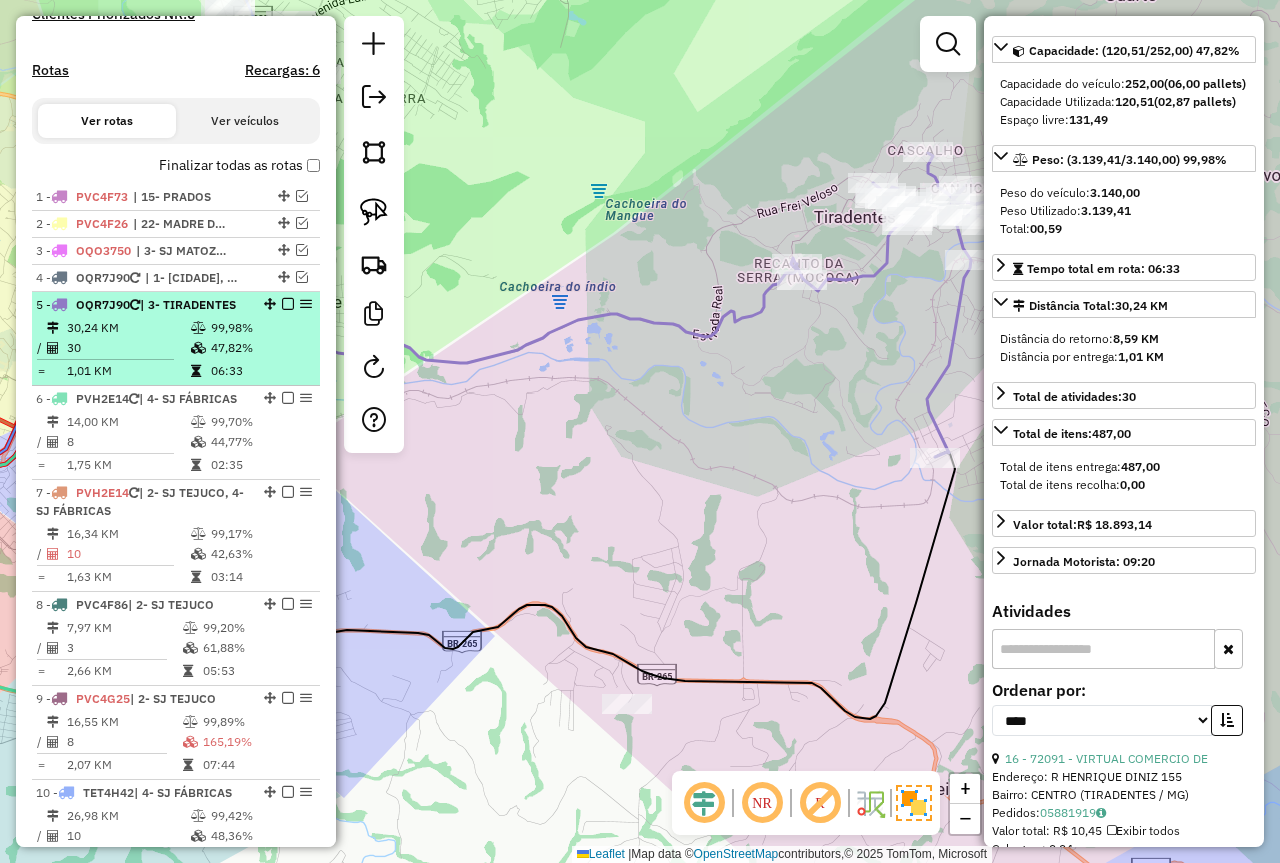 click on "99,98%" at bounding box center (260, 328) 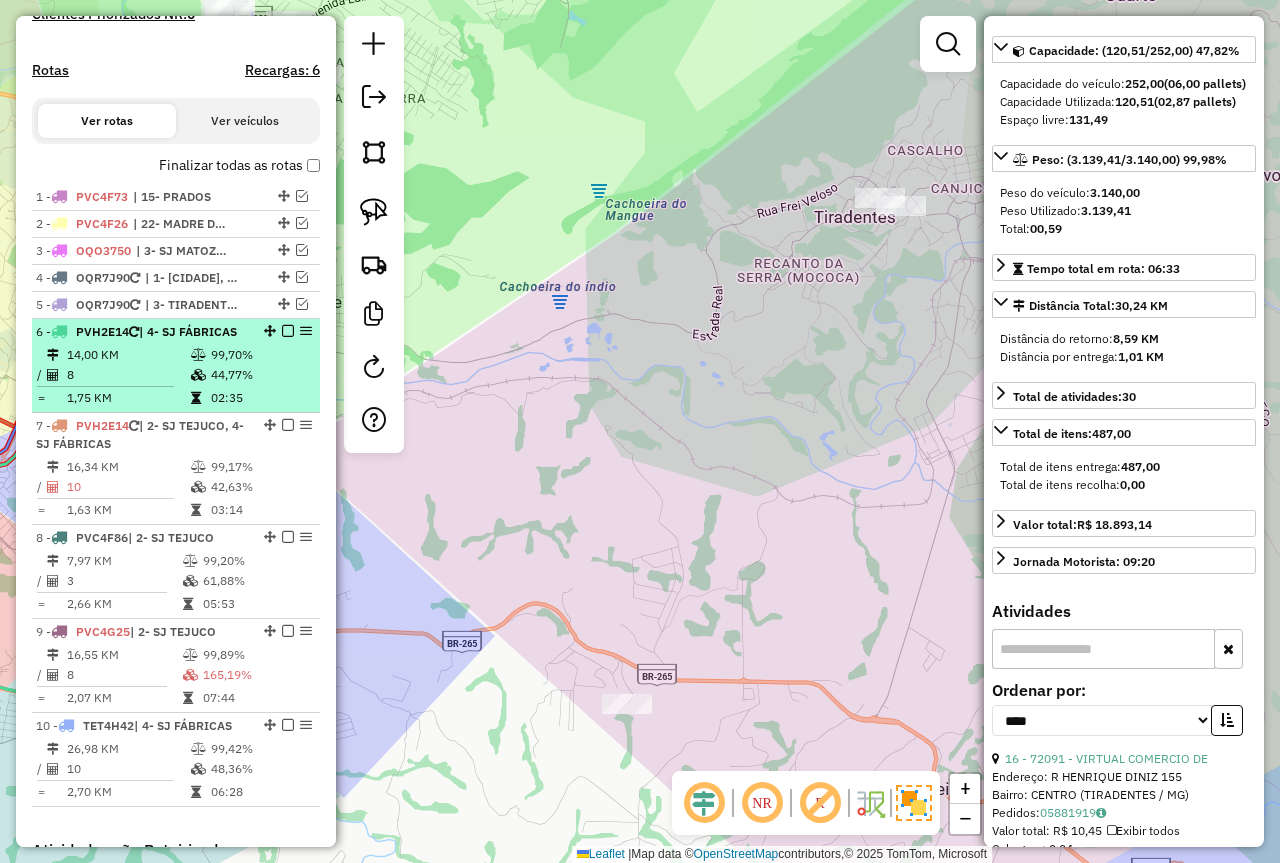 click on "99,70%" at bounding box center (260, 355) 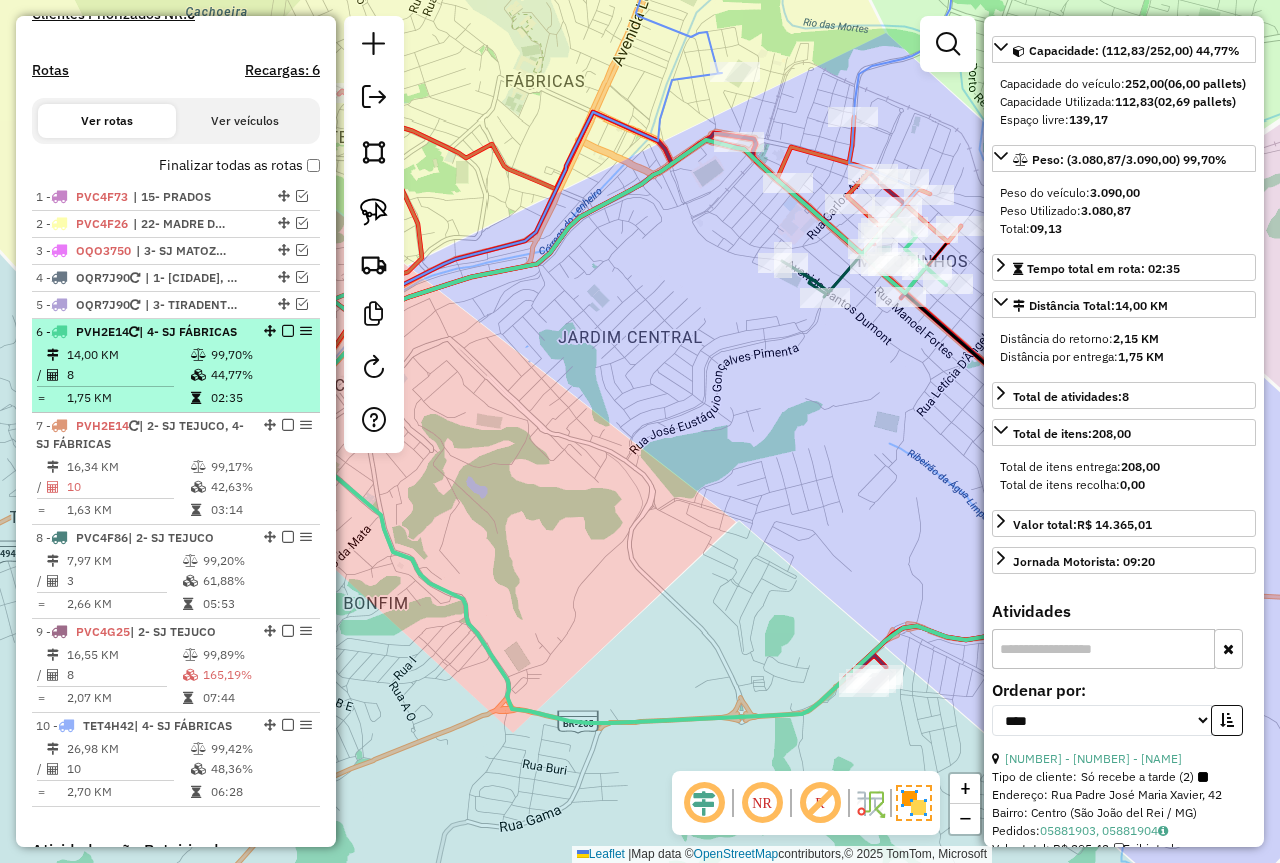 click at bounding box center (288, 331) 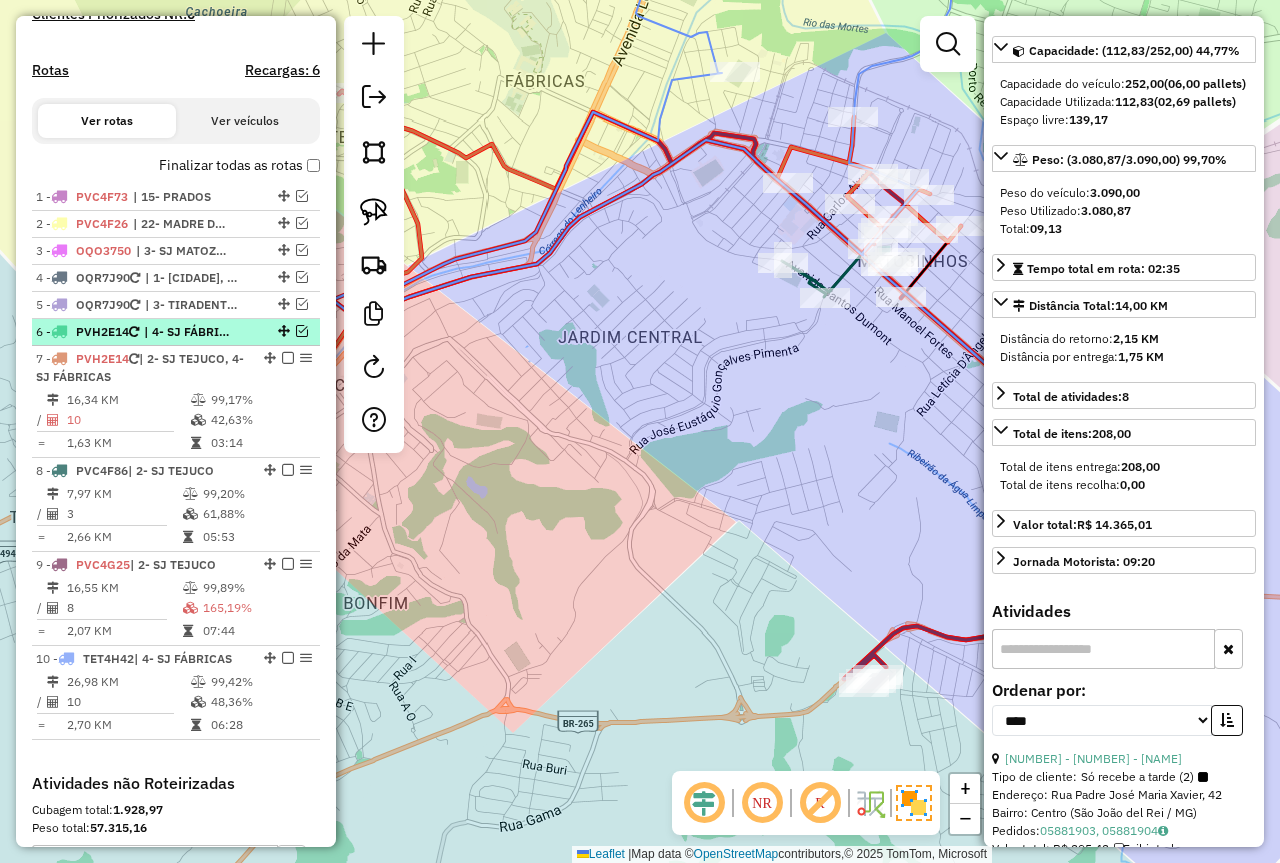 click at bounding box center [302, 331] 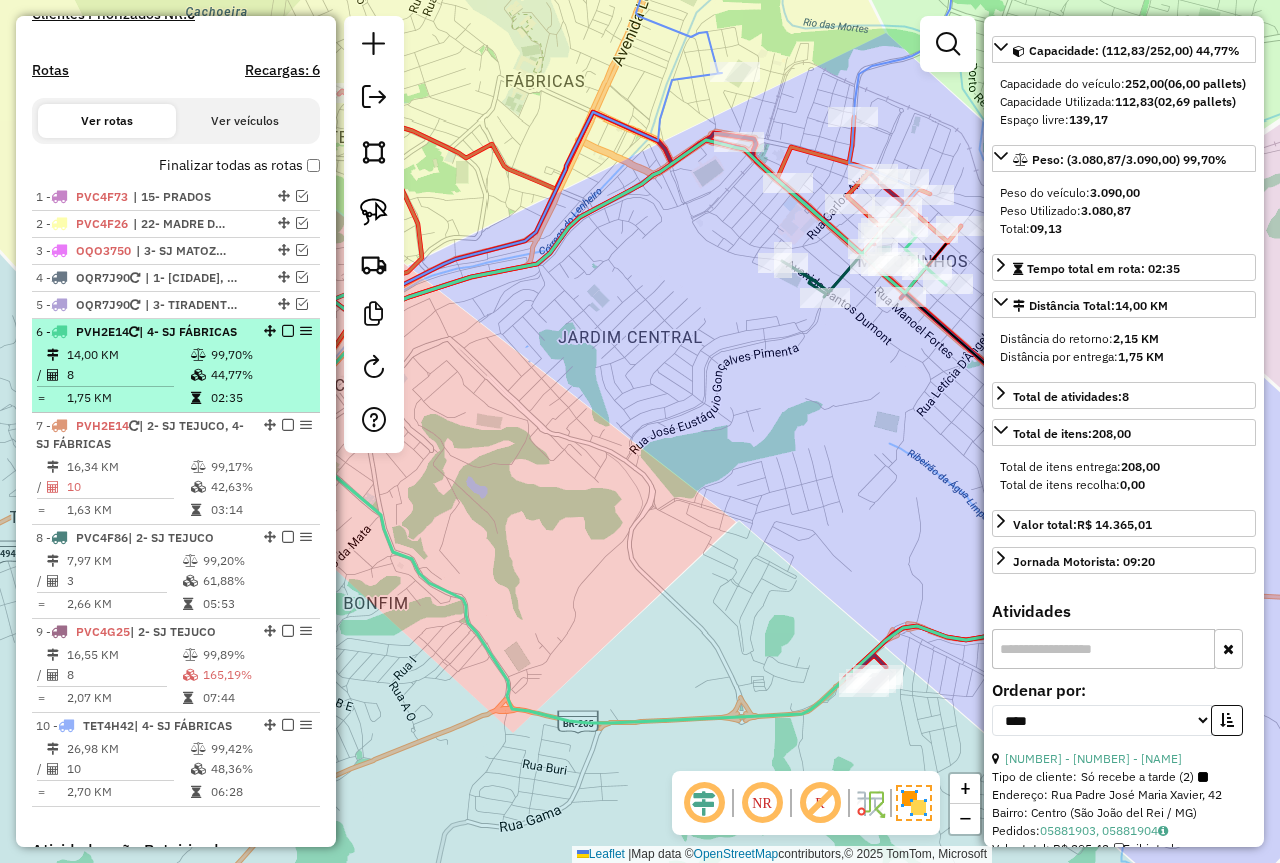 click at bounding box center (288, 331) 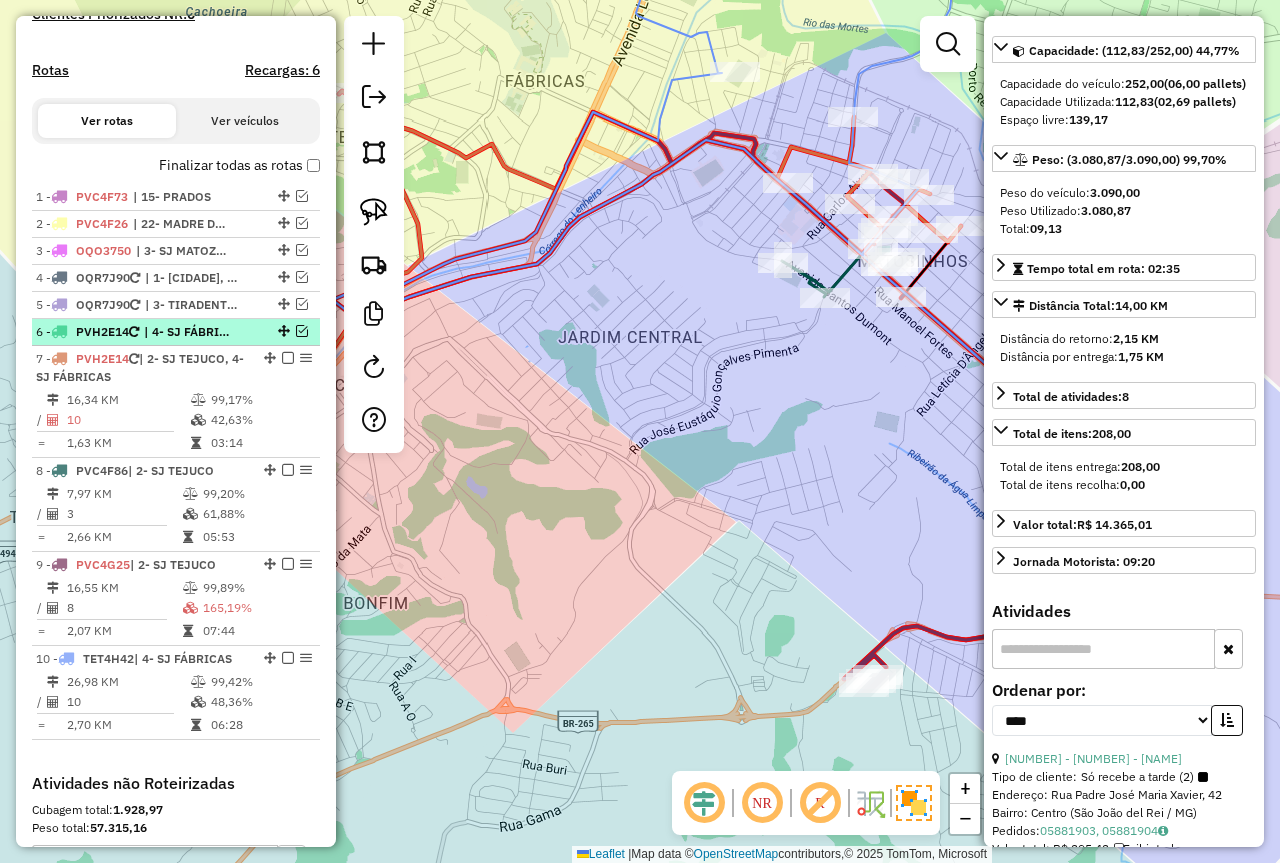 click at bounding box center [302, 331] 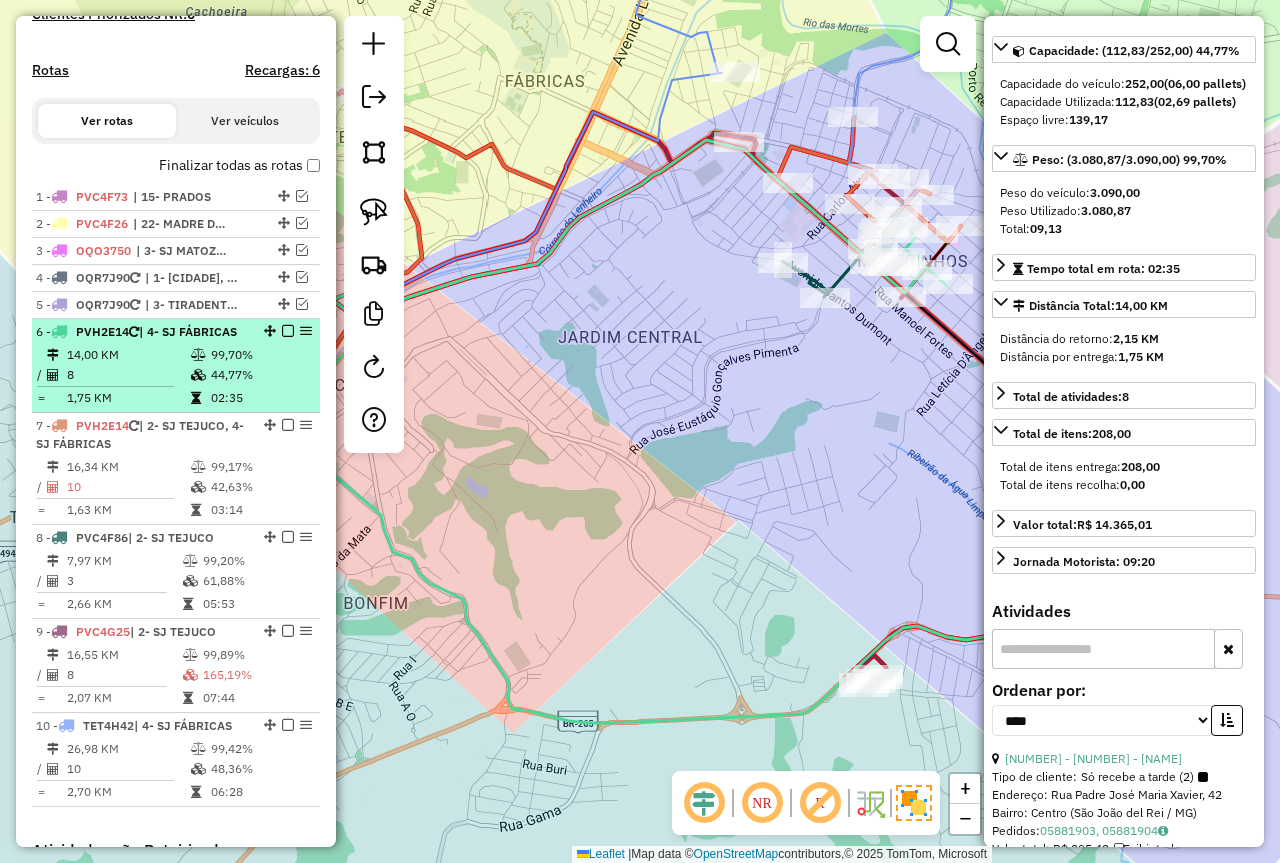 click at bounding box center [288, 331] 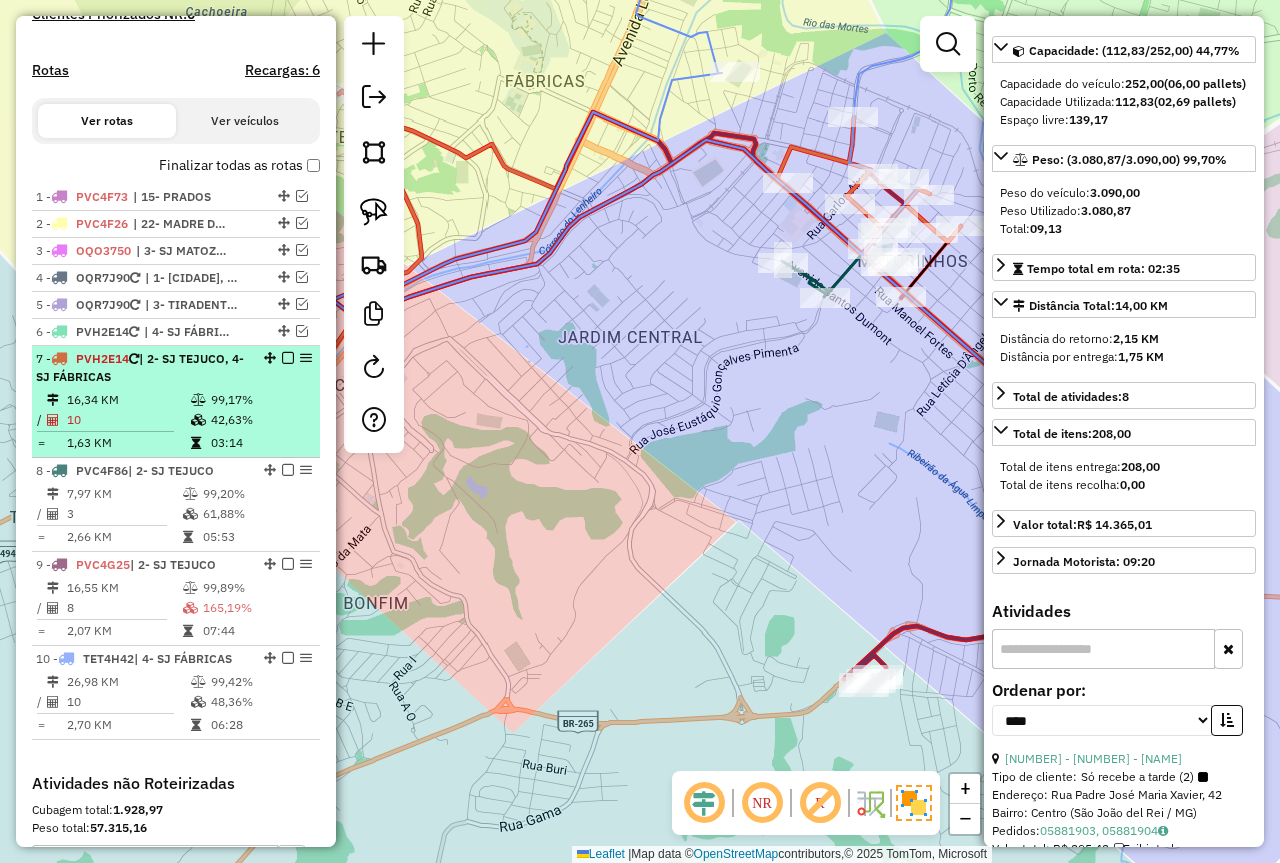 click on "42,63%" at bounding box center [260, 420] 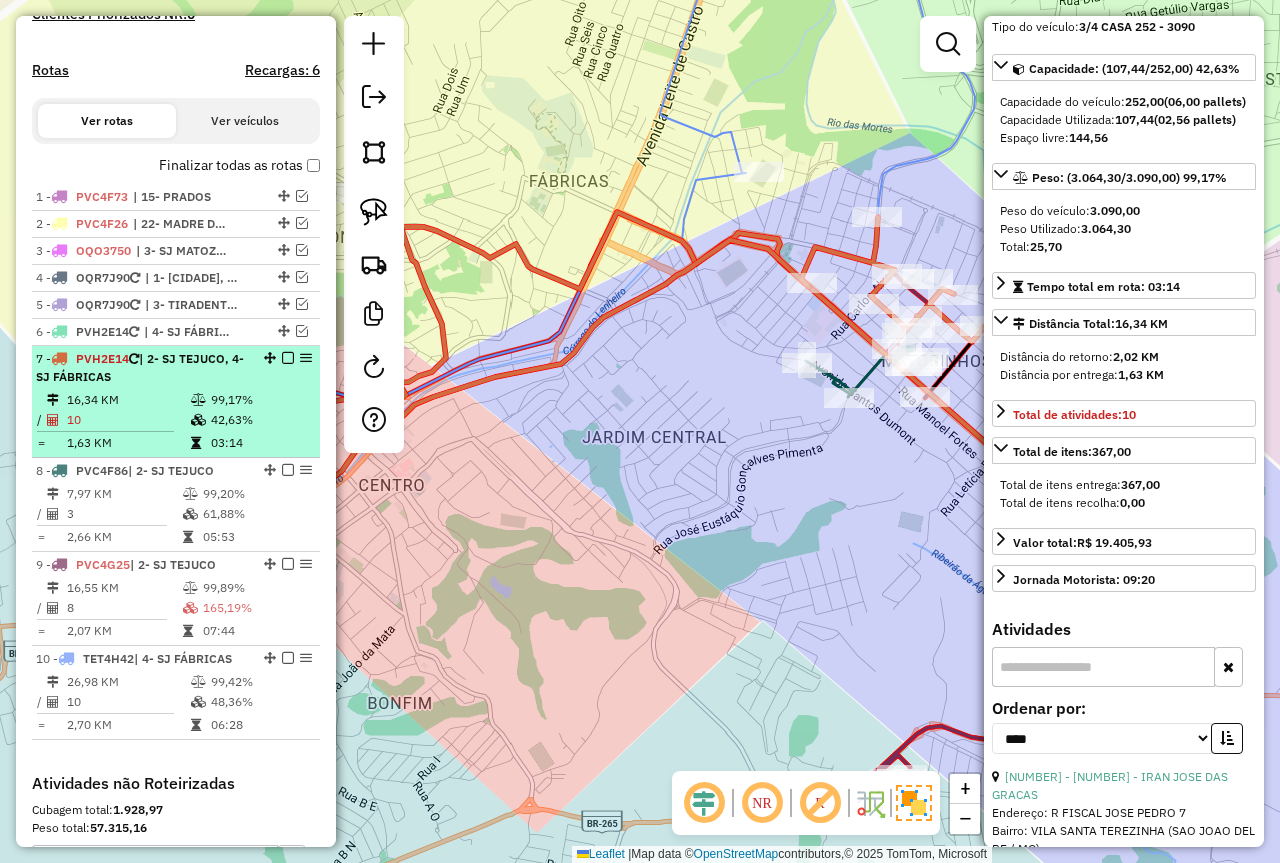 click at bounding box center (288, 358) 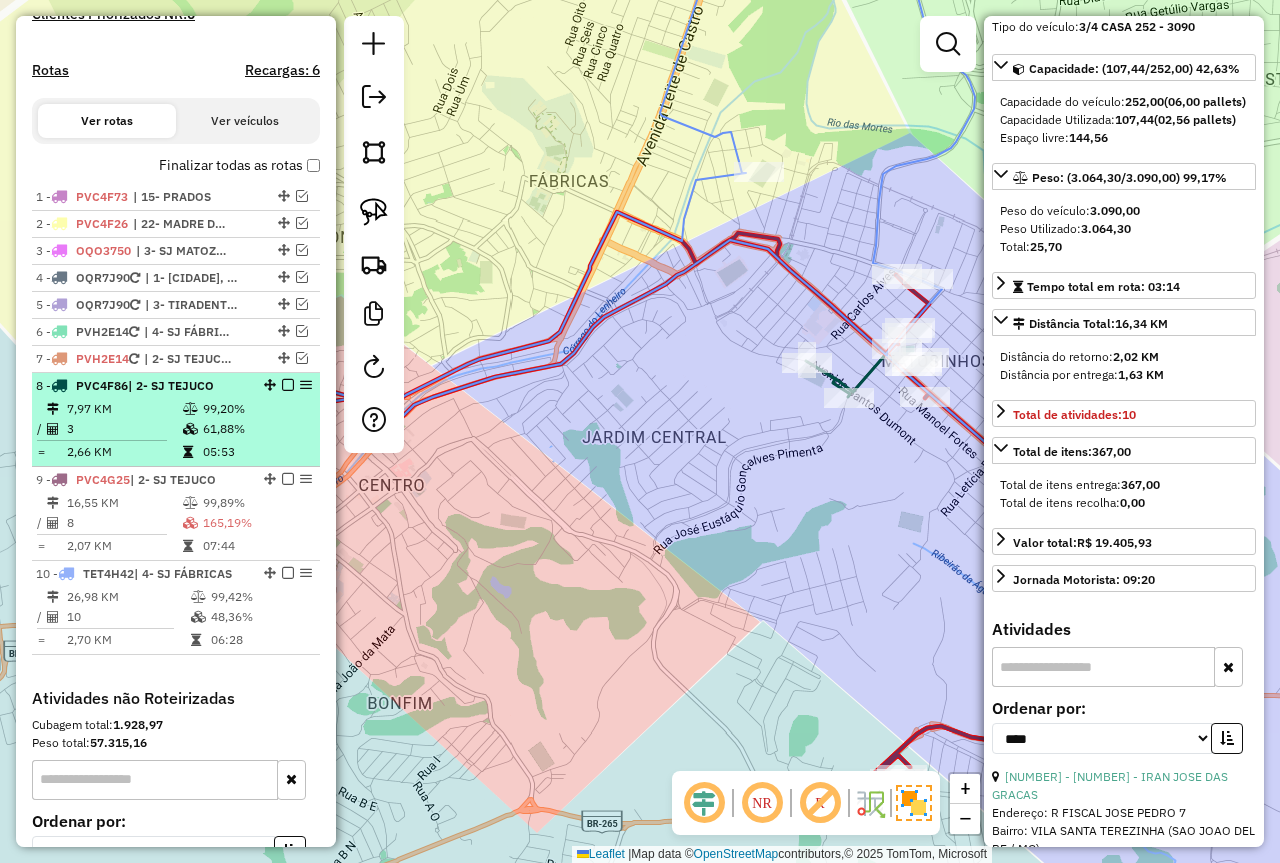 click on "3" at bounding box center [124, 429] 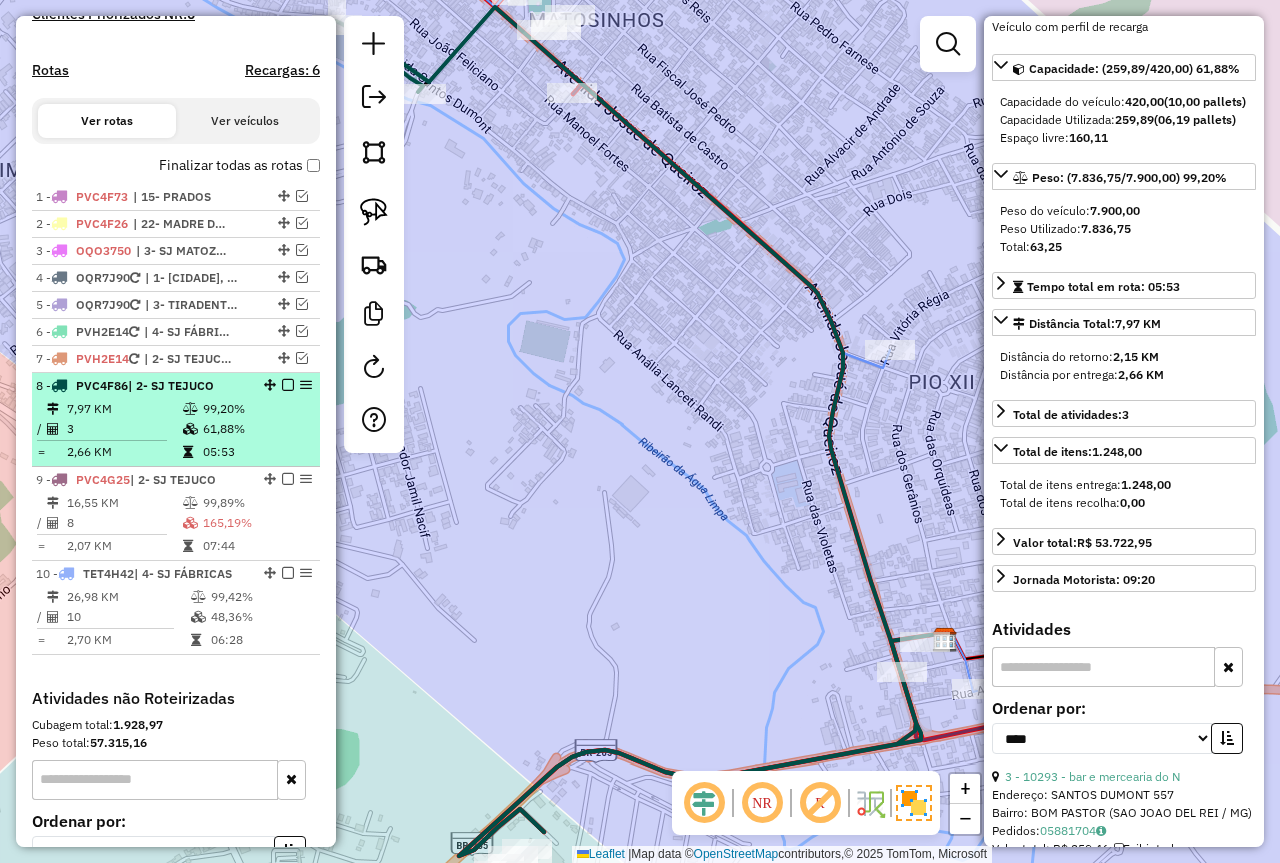 click at bounding box center (288, 385) 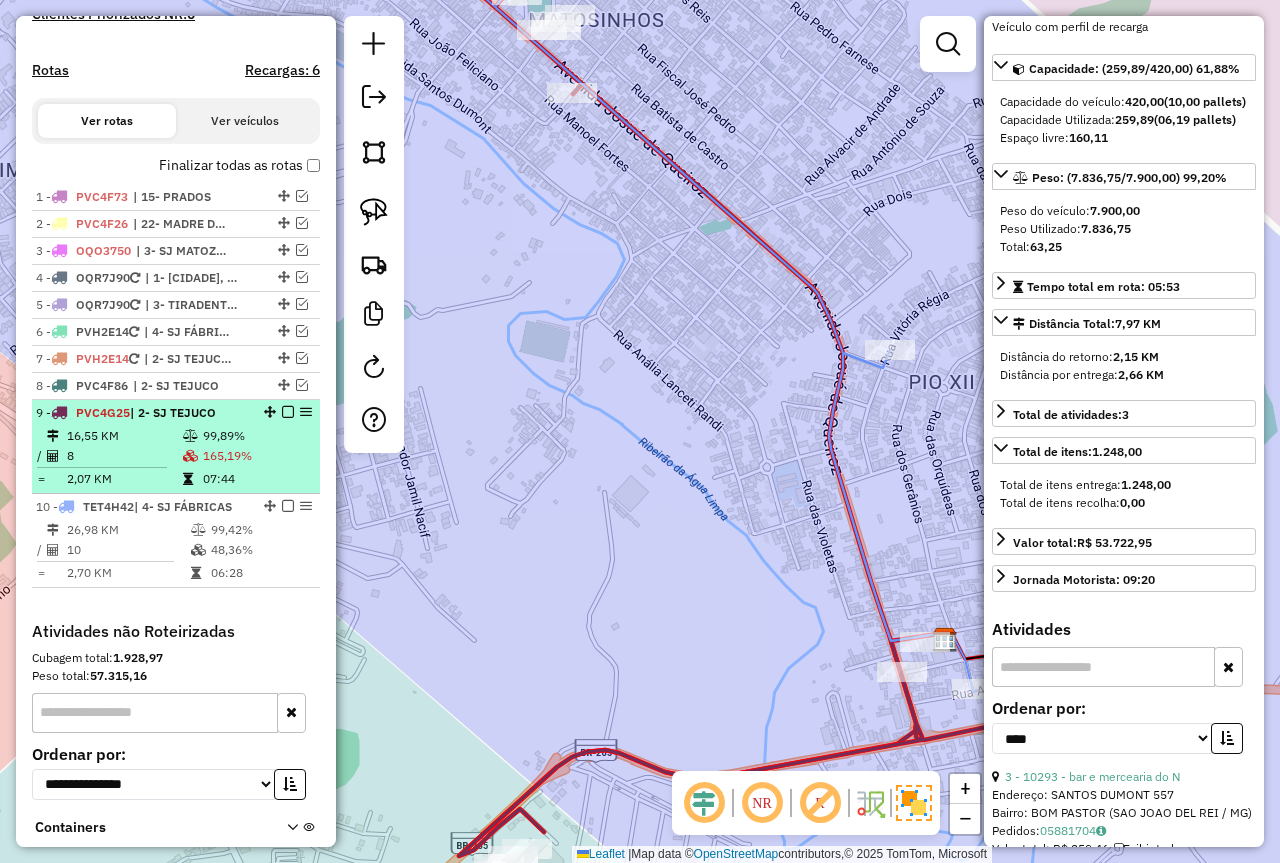 drag, startPoint x: 273, startPoint y: 440, endPoint x: 280, endPoint y: 432, distance: 10.630146 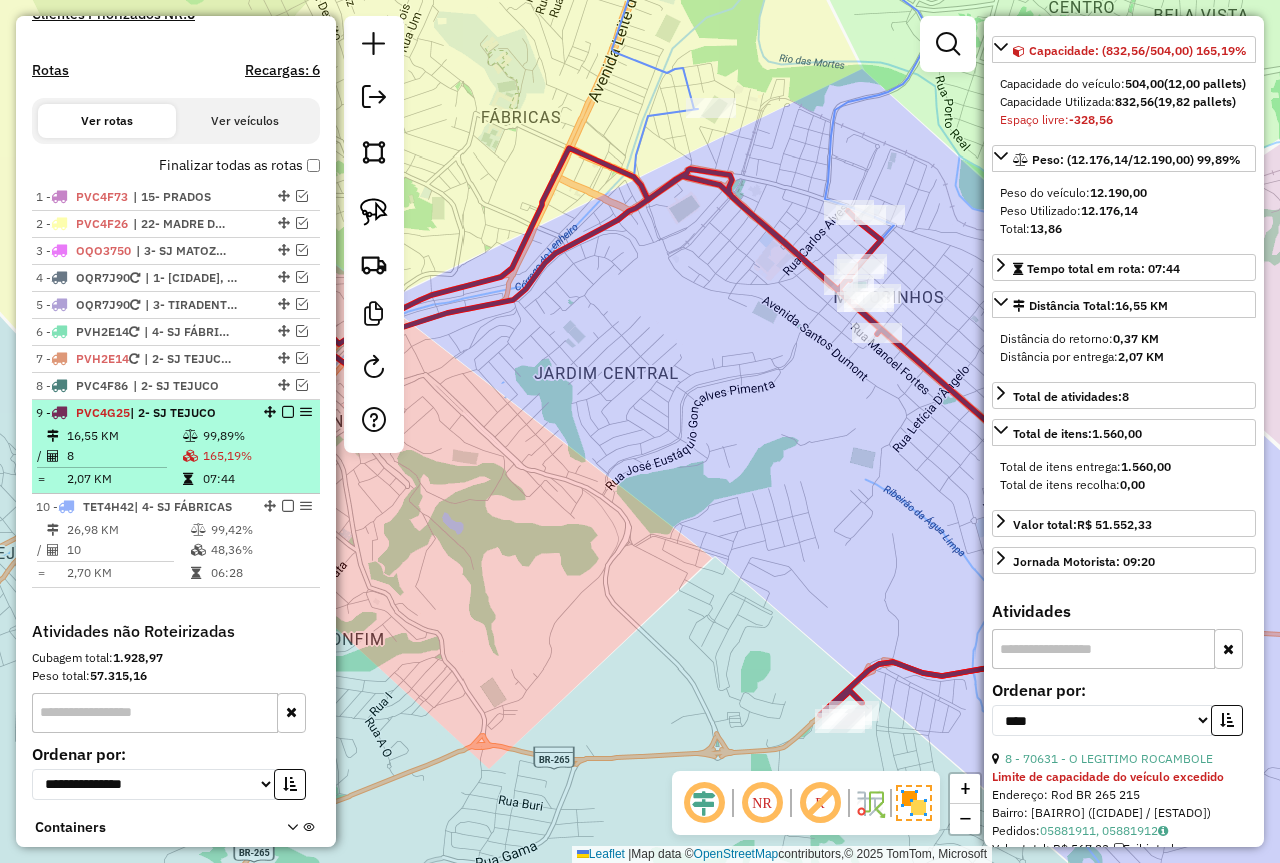 drag, startPoint x: 277, startPoint y: 417, endPoint x: 116, endPoint y: 423, distance: 161.11176 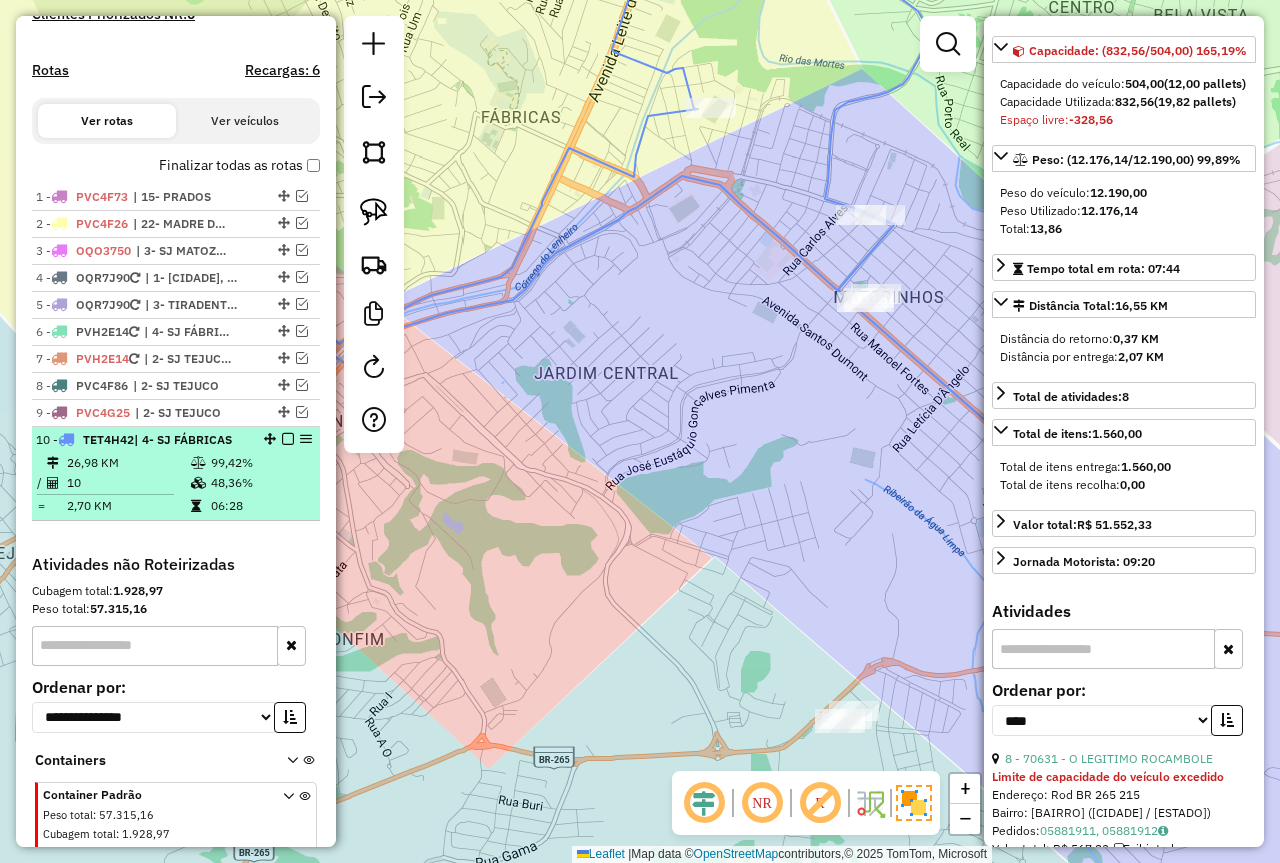 click on "10" at bounding box center (128, 483) 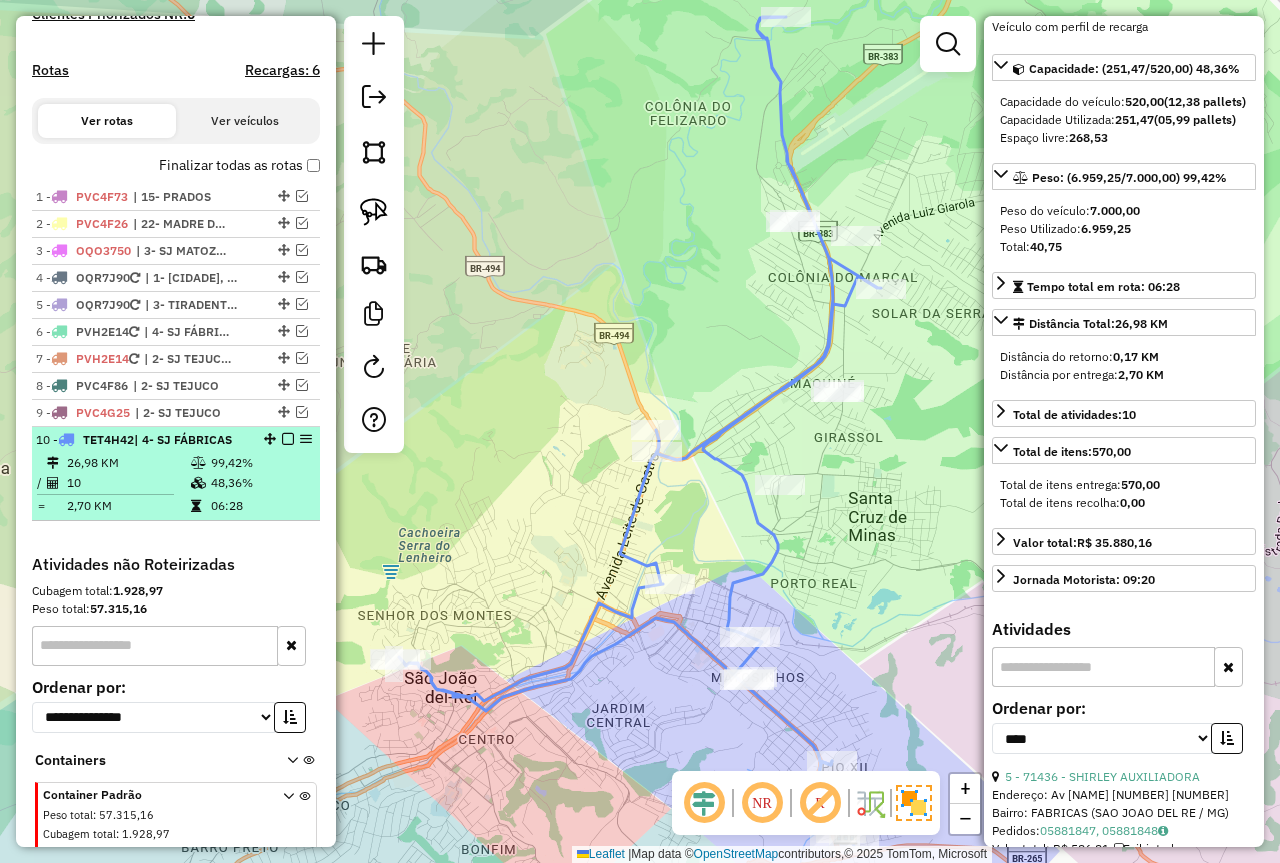 click at bounding box center (288, 439) 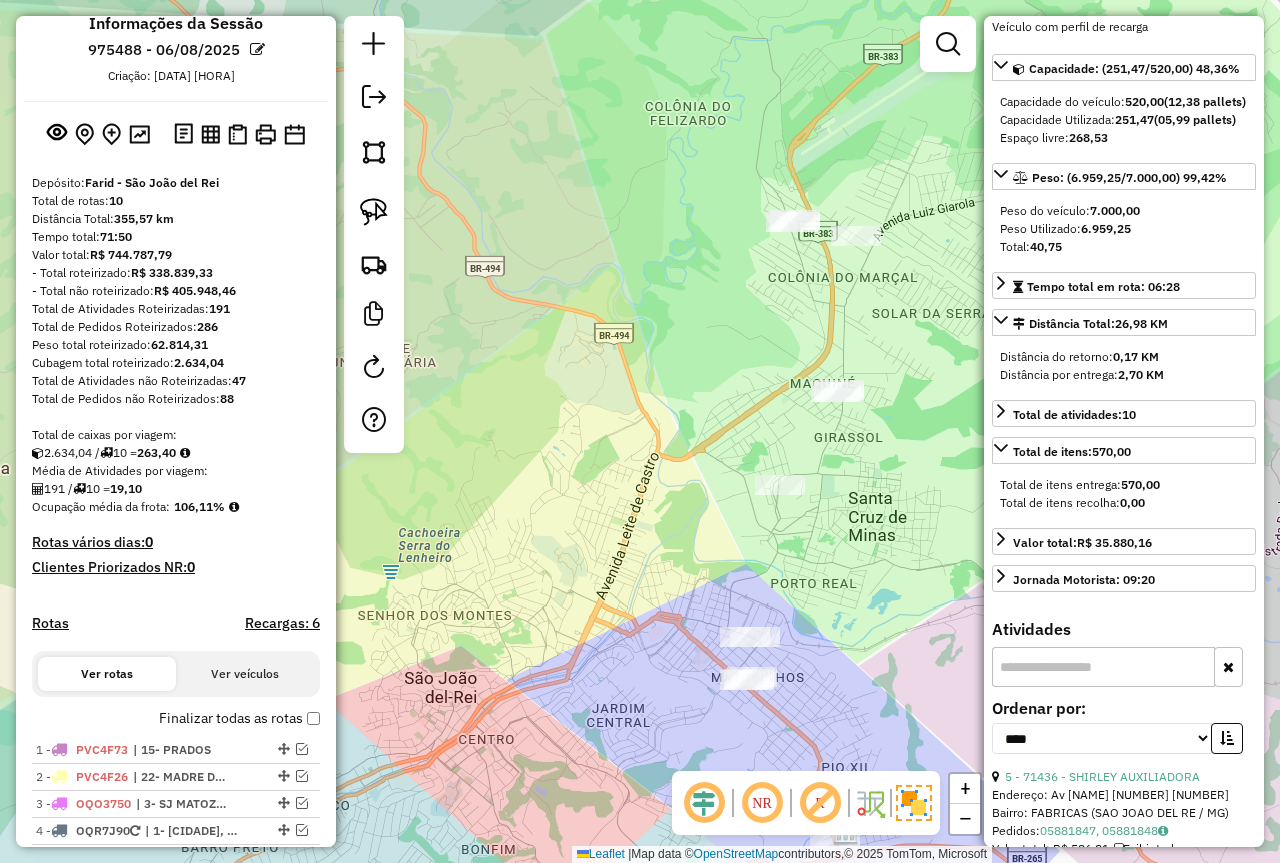 scroll, scrollTop: 0, scrollLeft: 0, axis: both 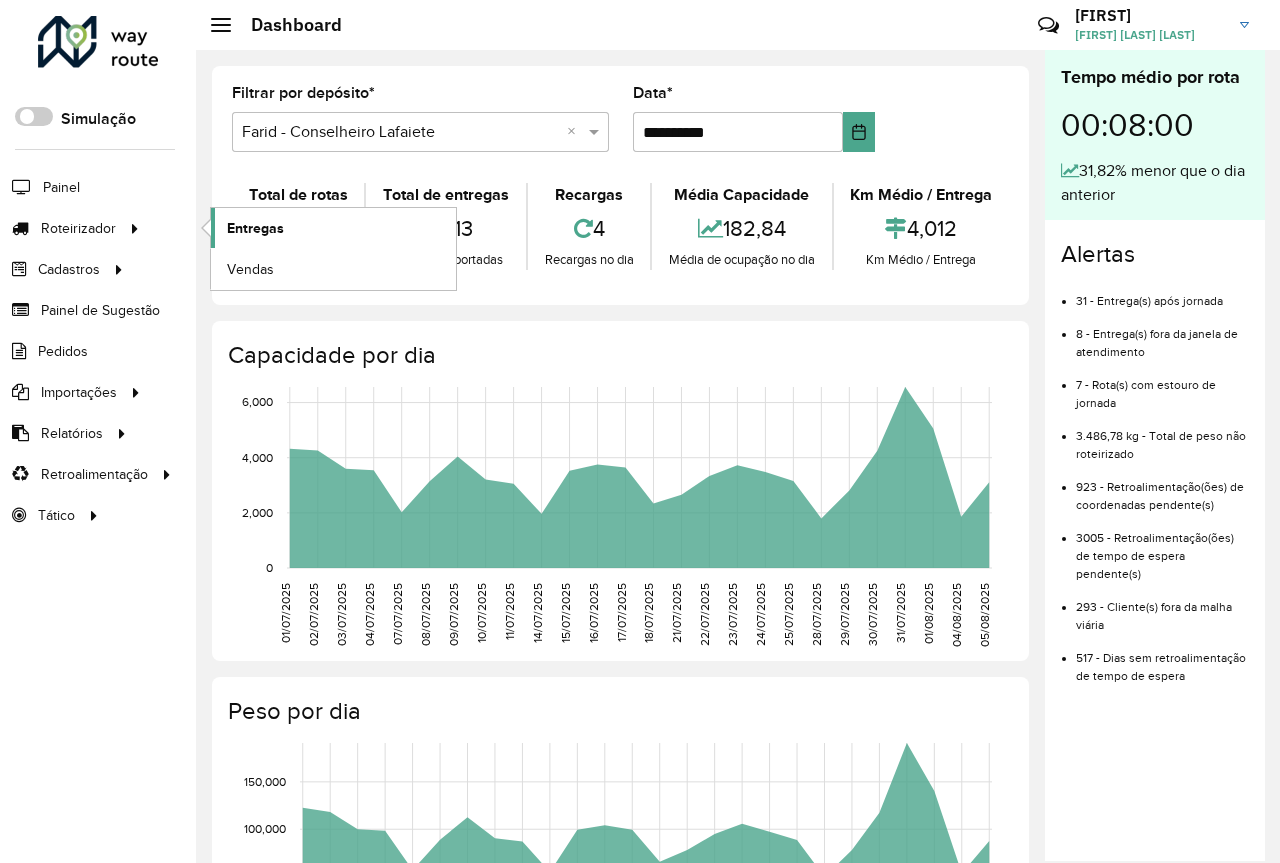 click on "Entregas" 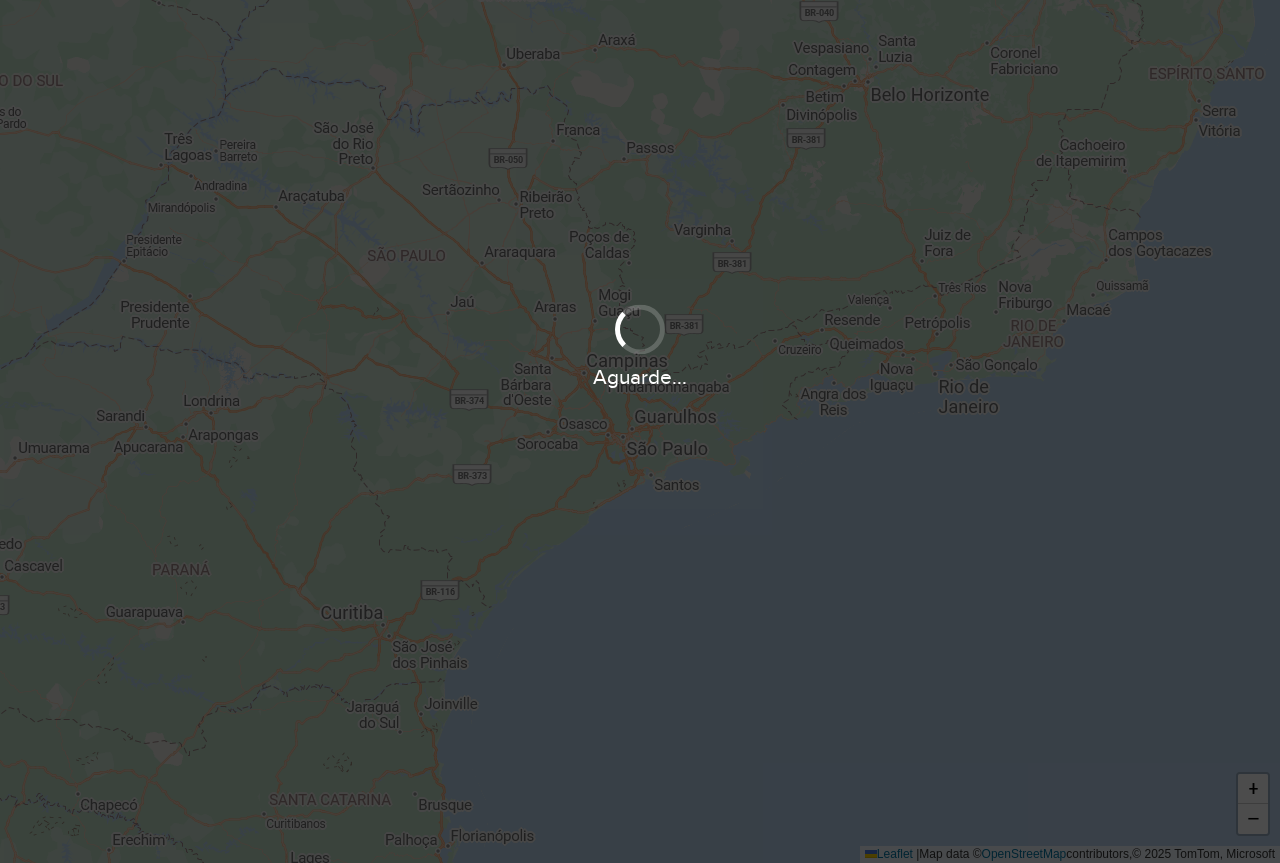 scroll, scrollTop: 0, scrollLeft: 0, axis: both 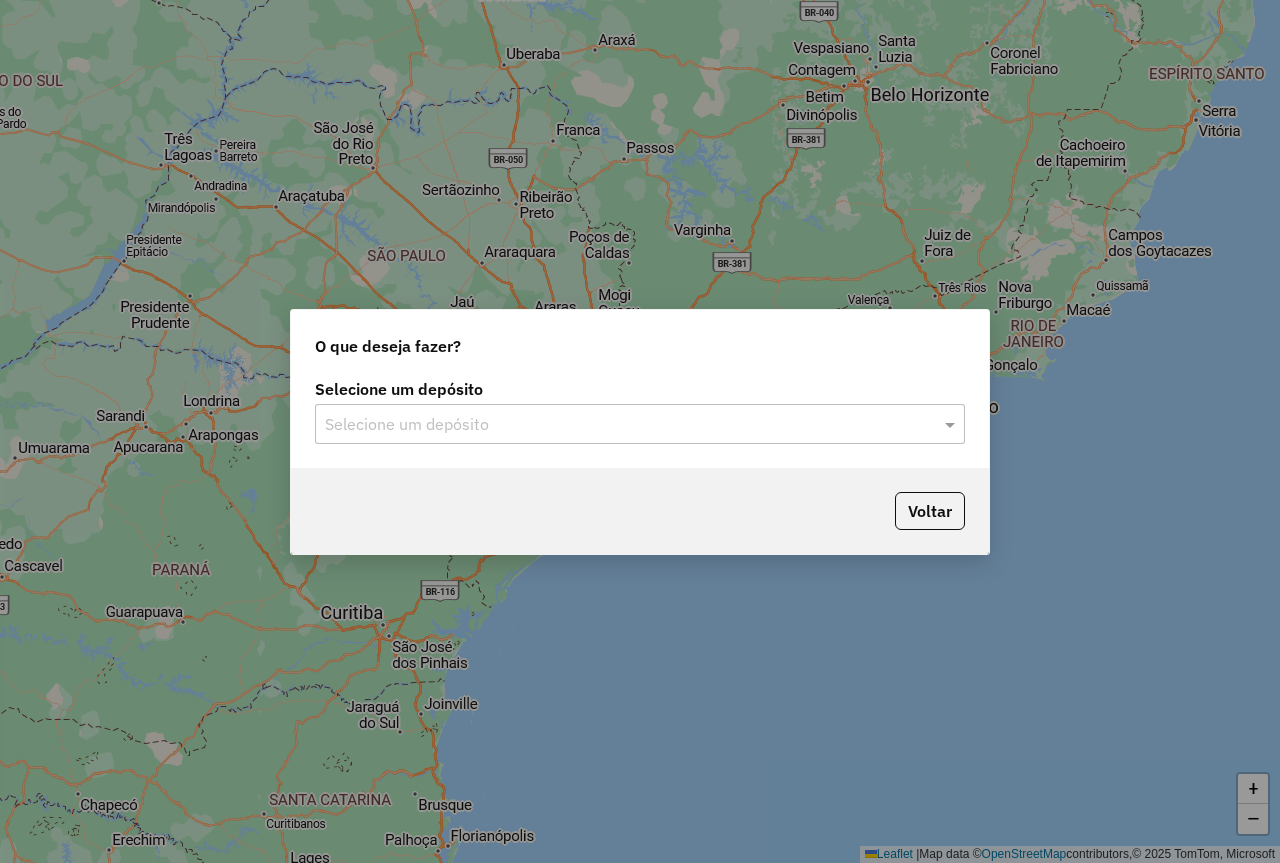 click on "Selecione um depósito" 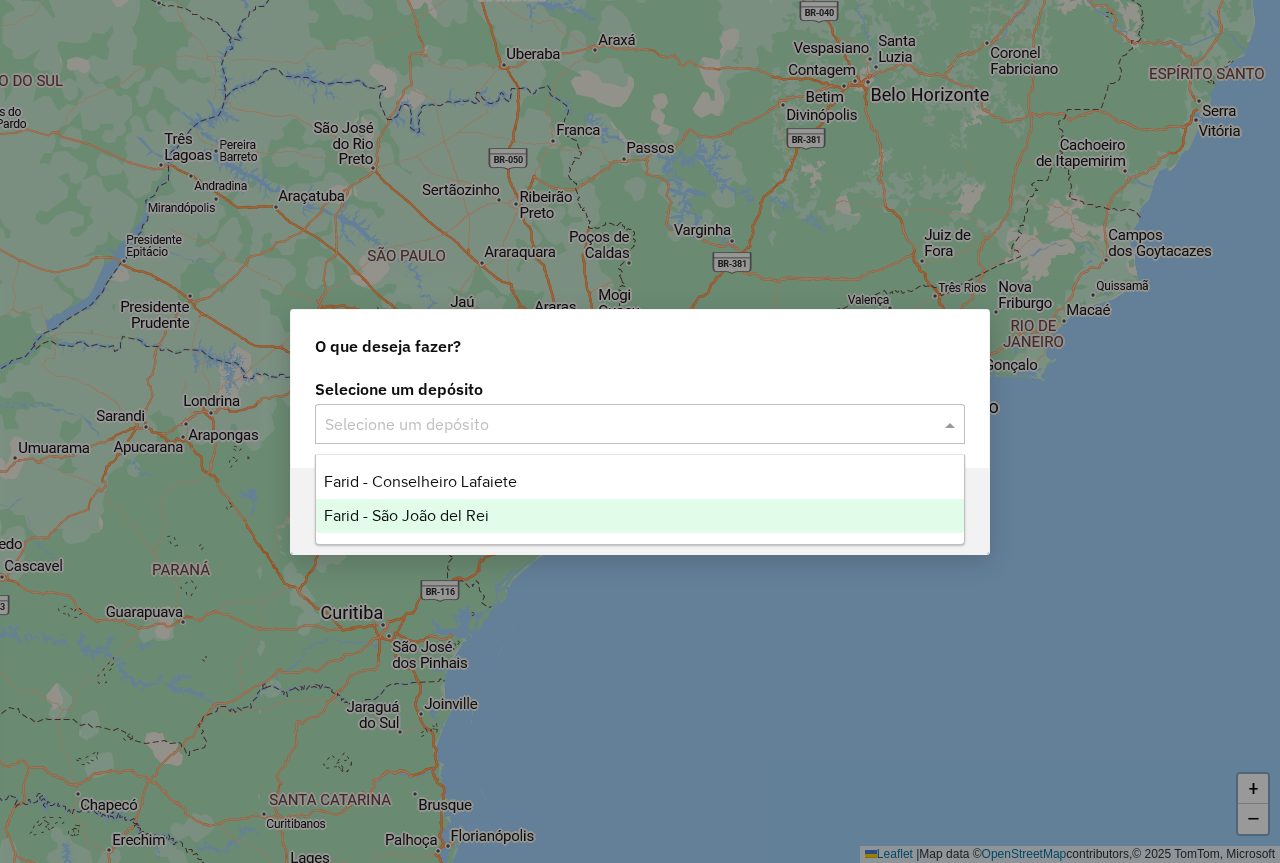 click on "Farid - São João del Rei" at bounding box center [640, 516] 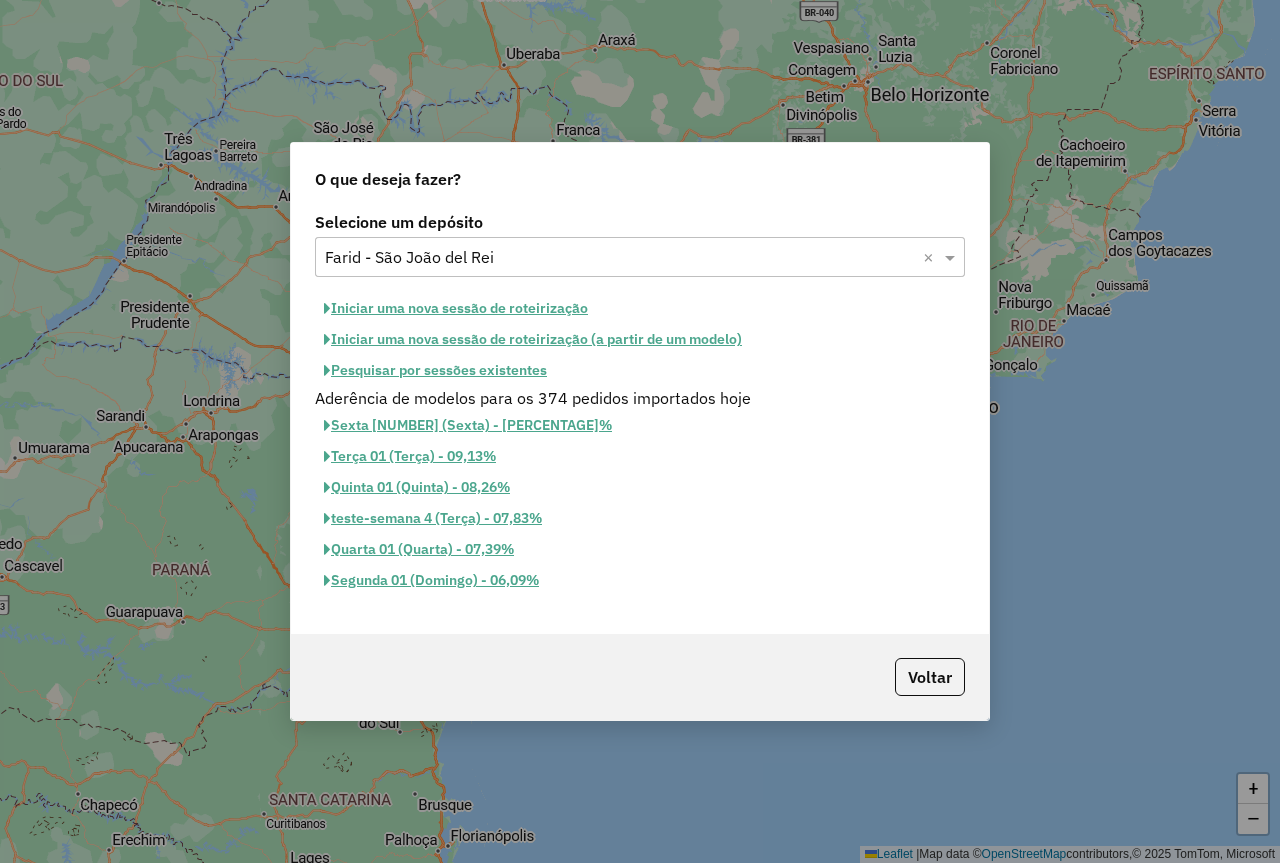 click on "Iniciar uma nova sessão de roteirização" 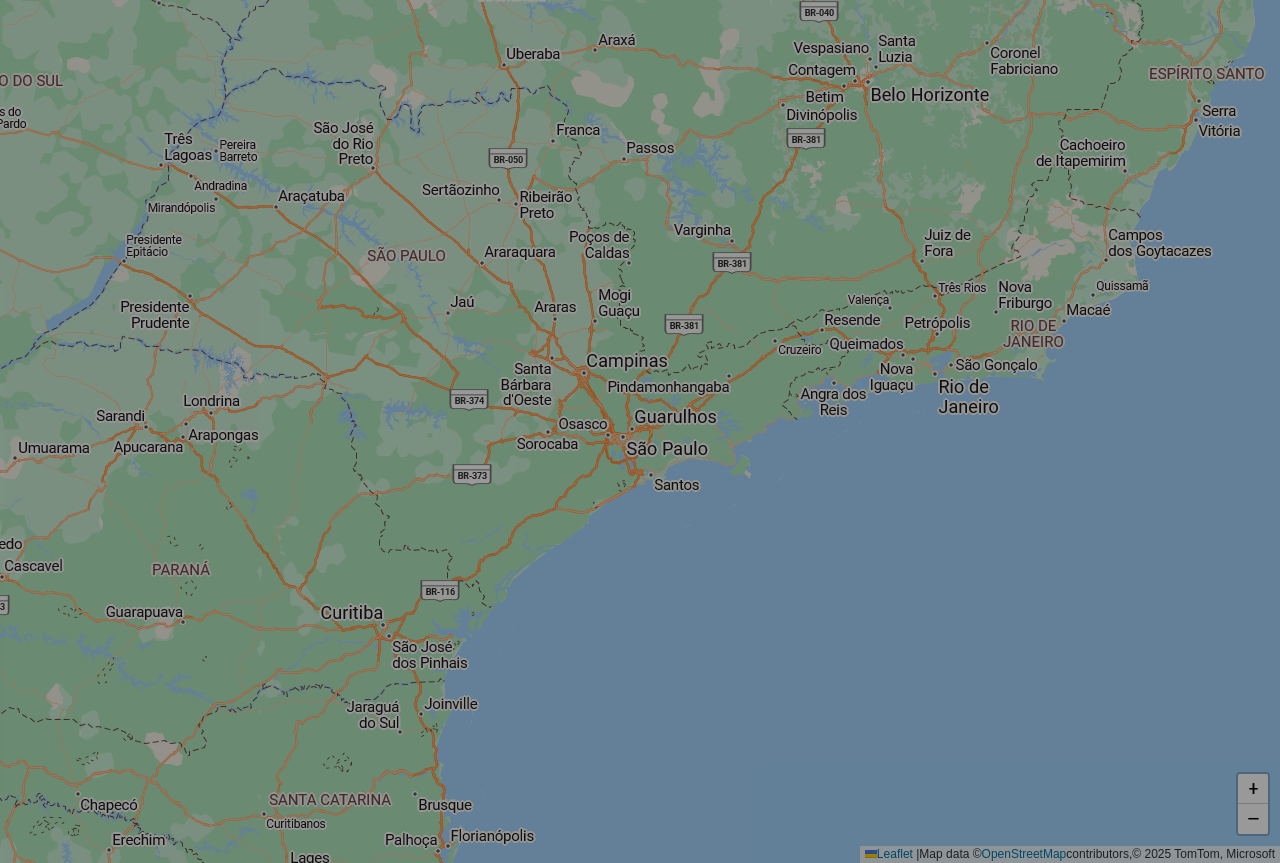 select on "*" 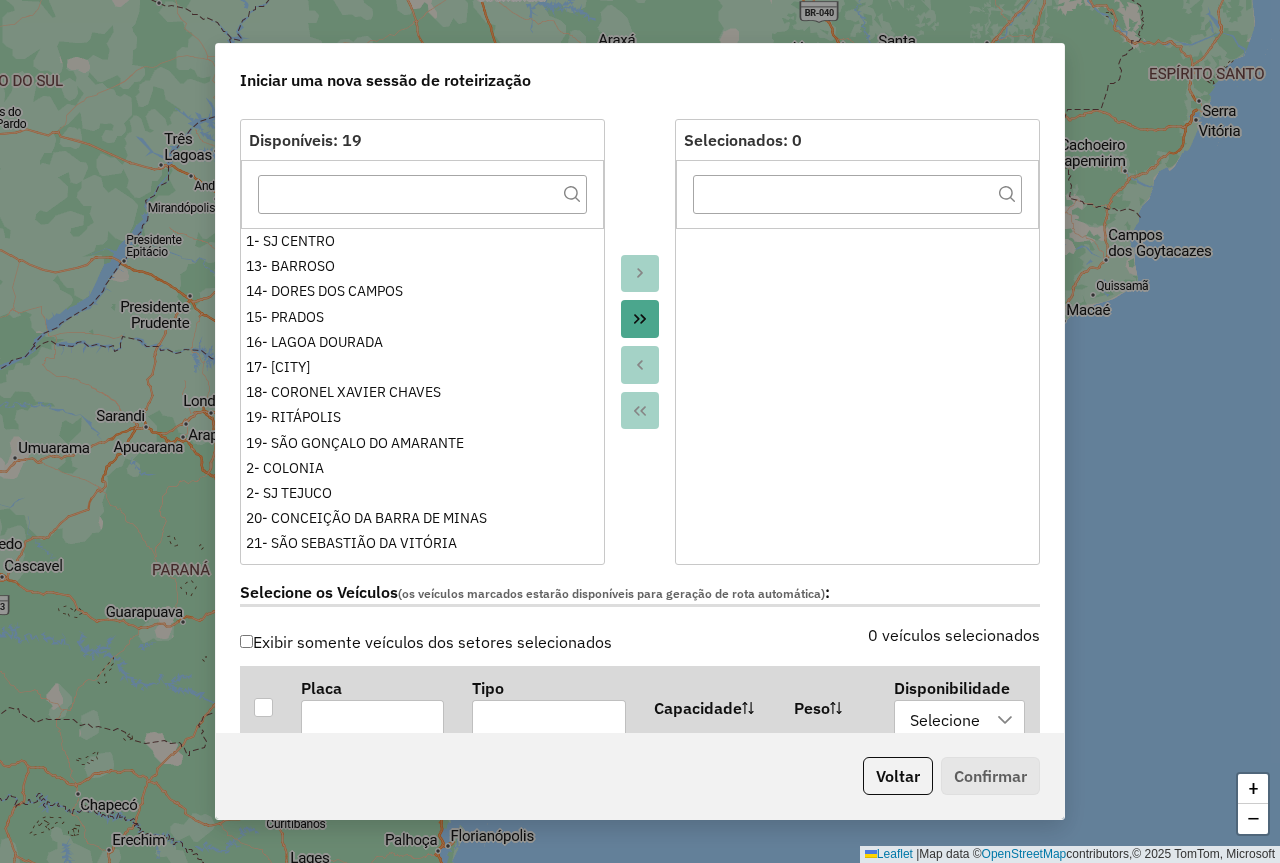 scroll, scrollTop: 500, scrollLeft: 0, axis: vertical 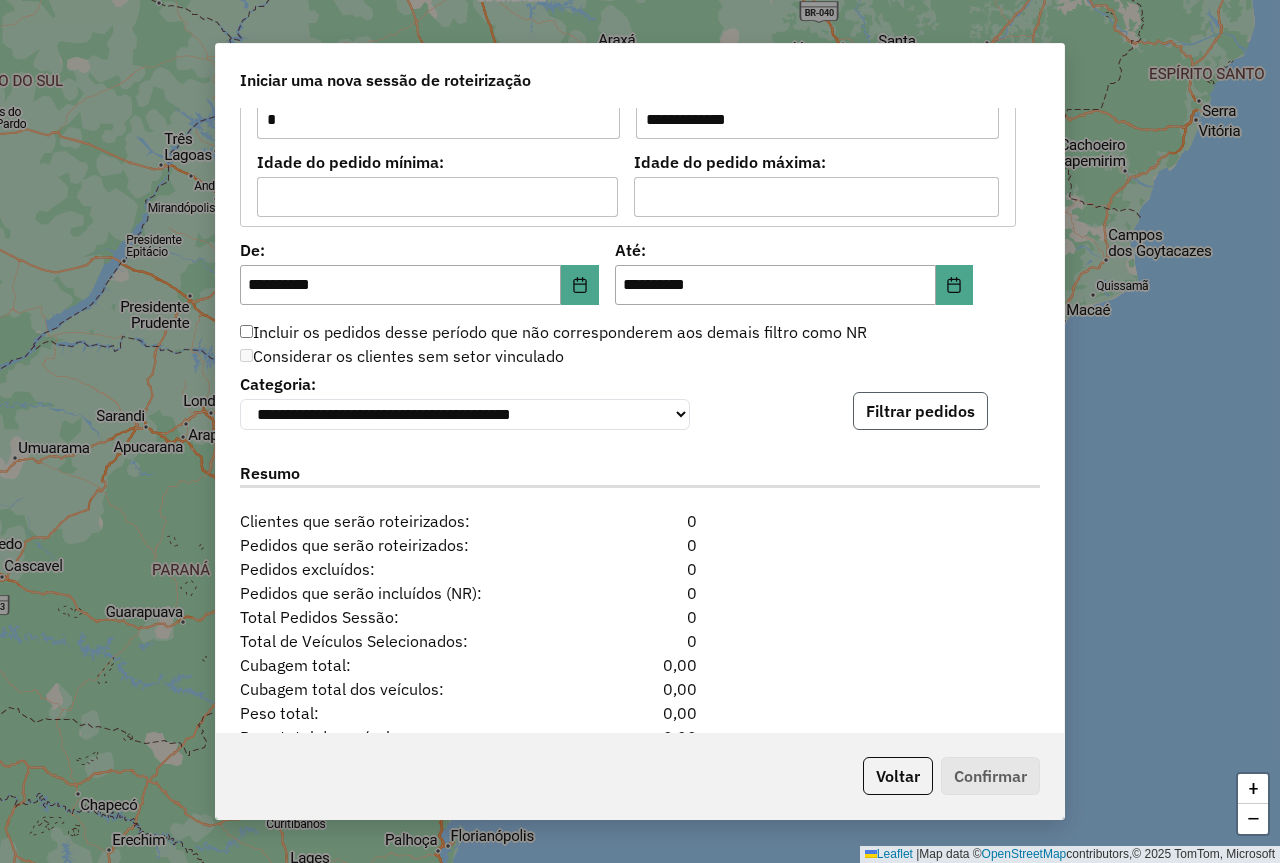 click on "Filtrar pedidos" 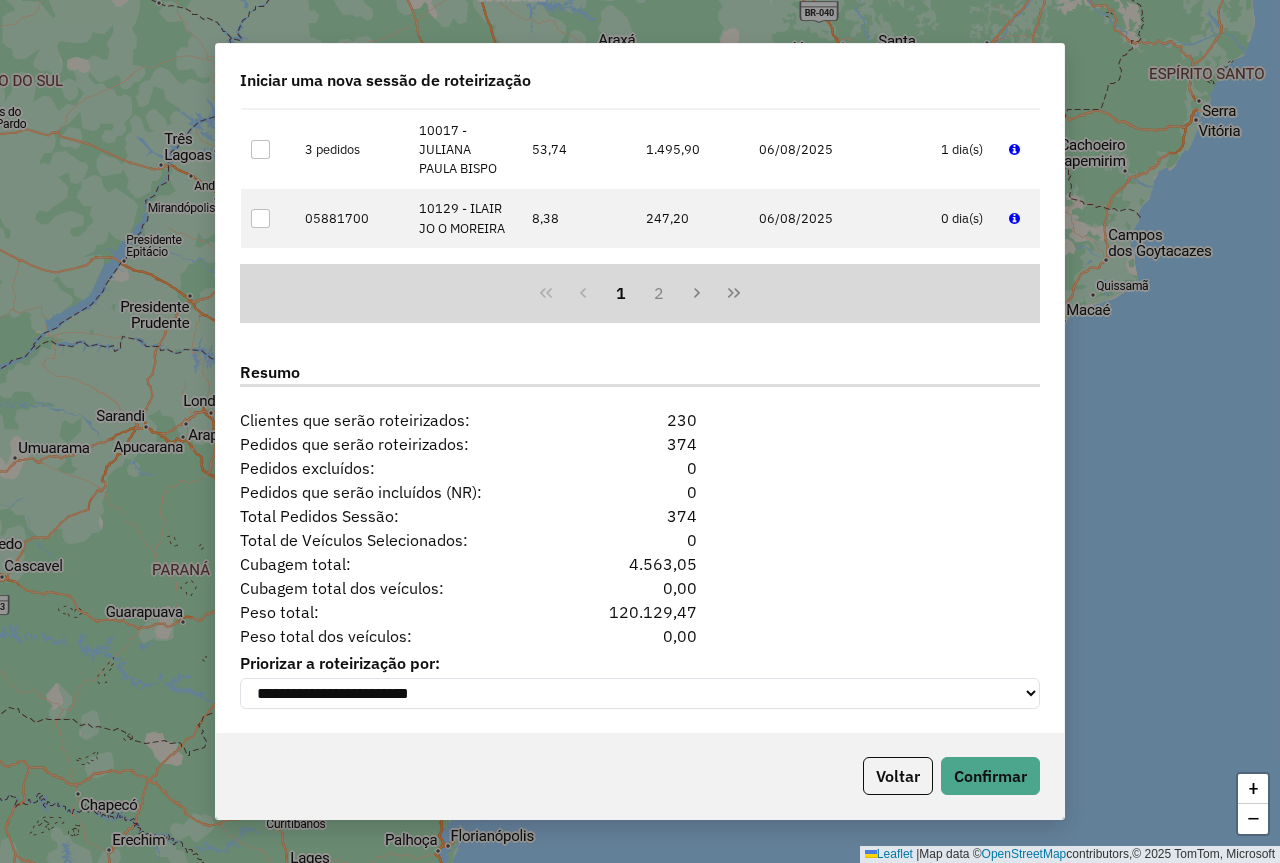 scroll, scrollTop: 2324, scrollLeft: 0, axis: vertical 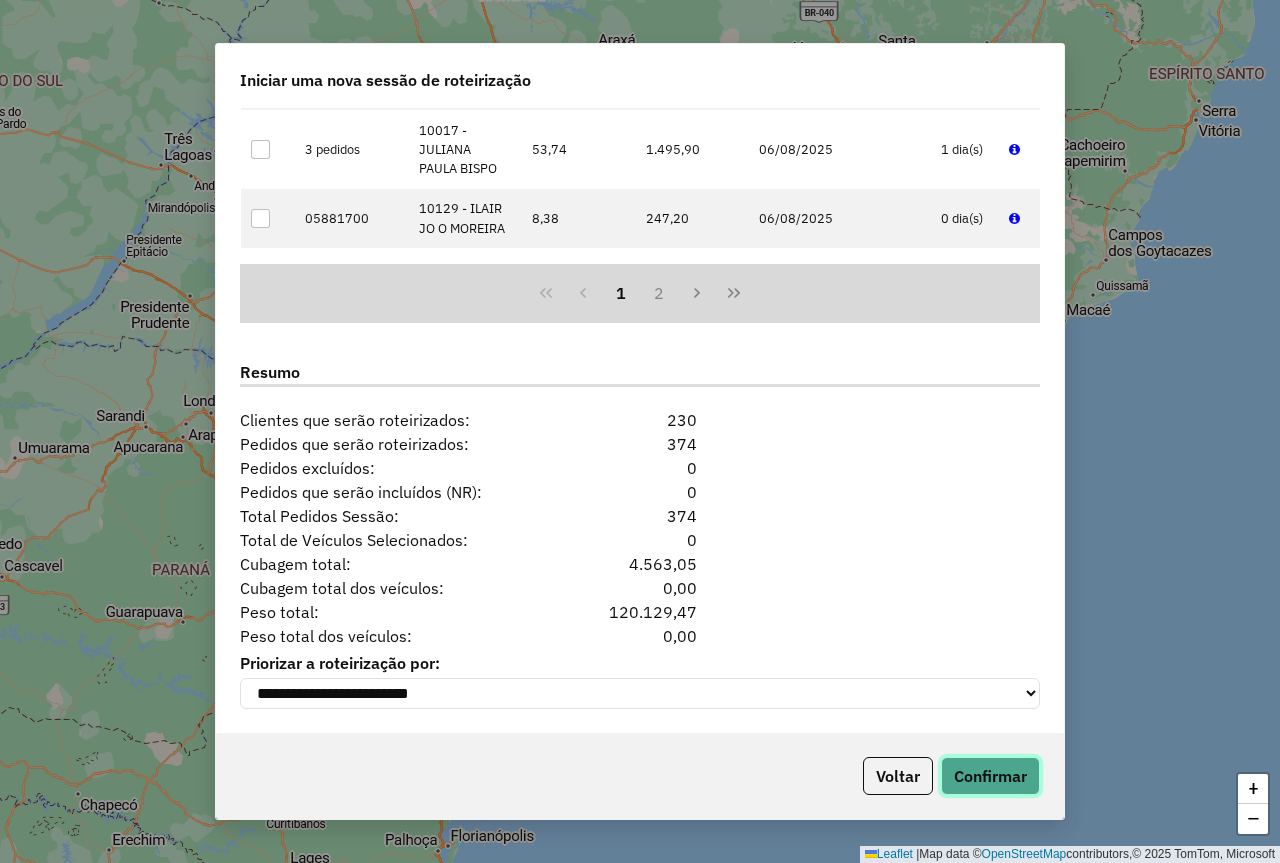 click on "Confirmar" 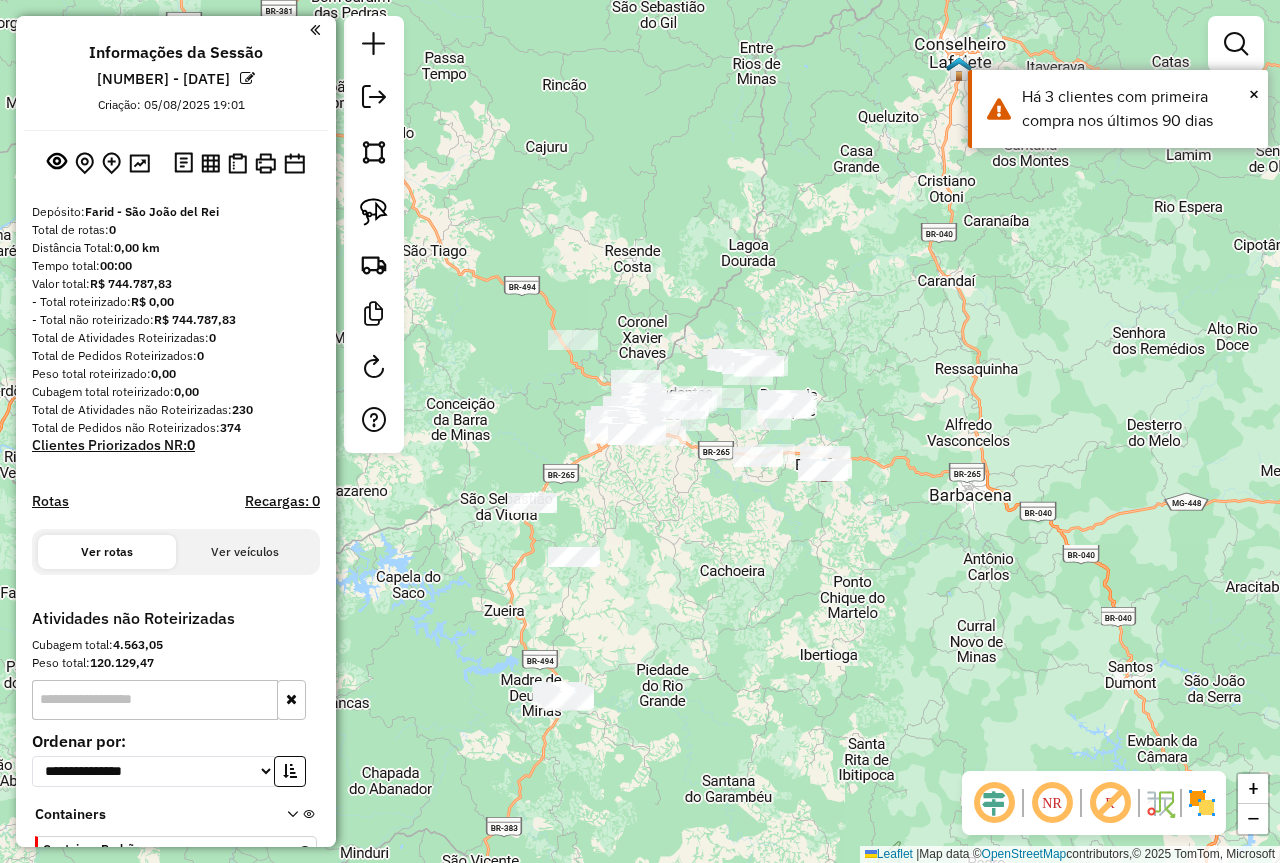 click 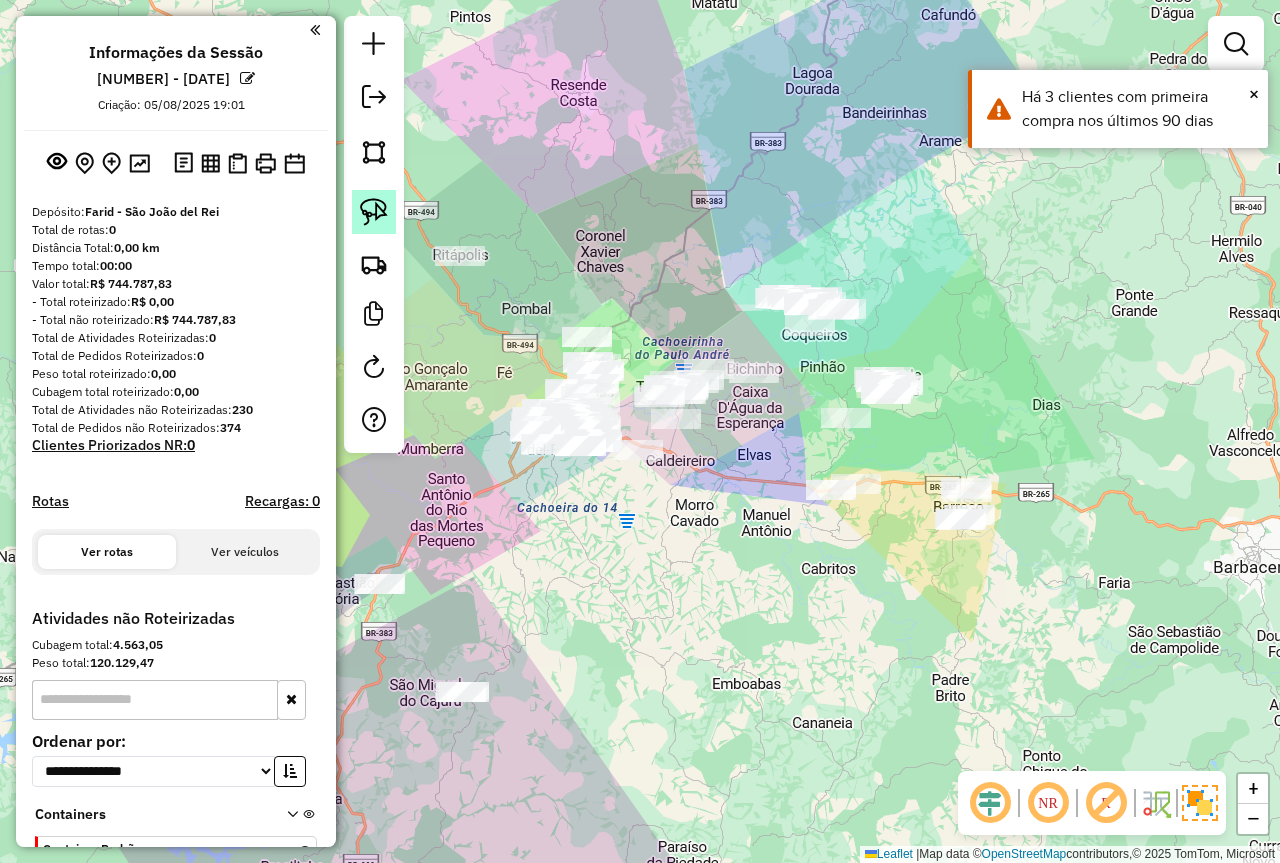 click 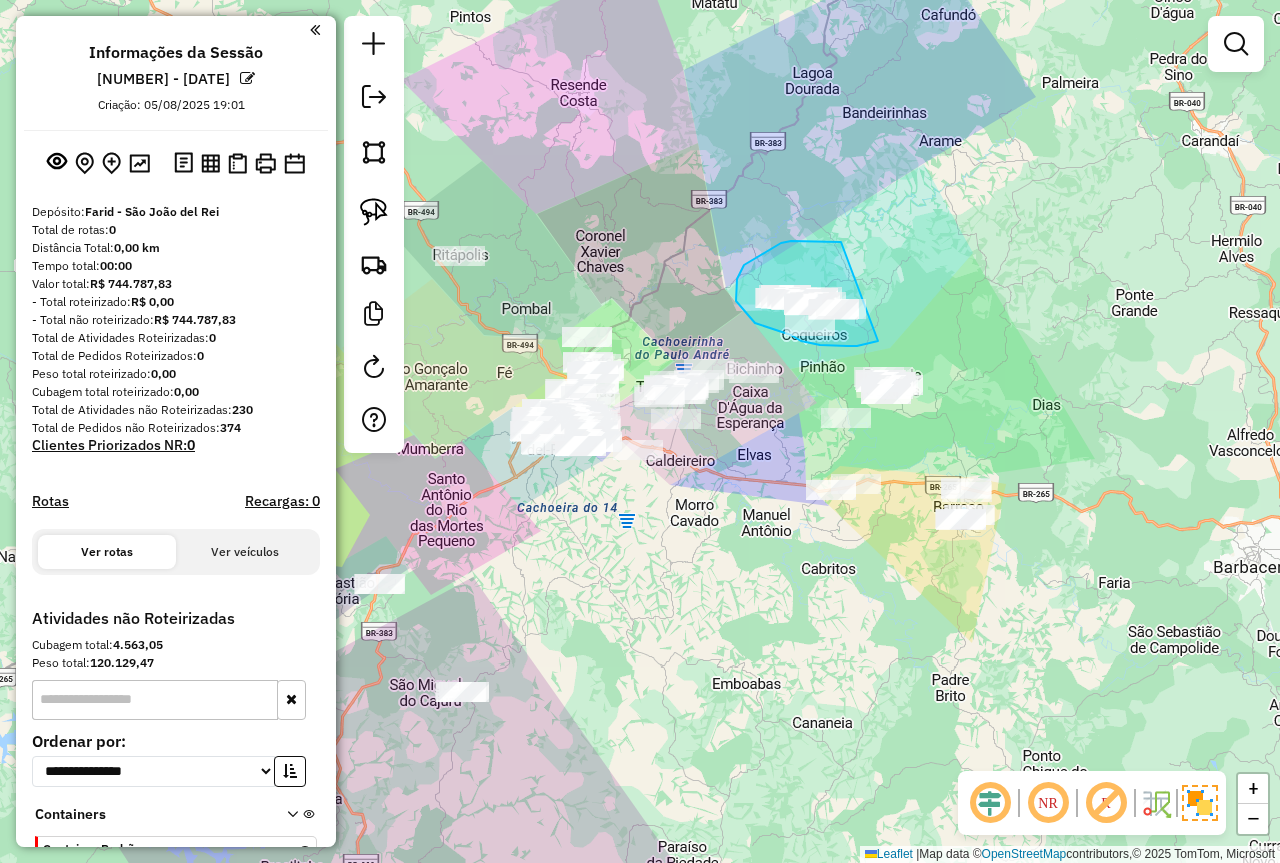 drag, startPoint x: 746, startPoint y: 263, endPoint x: 913, endPoint y: 338, distance: 183.0683 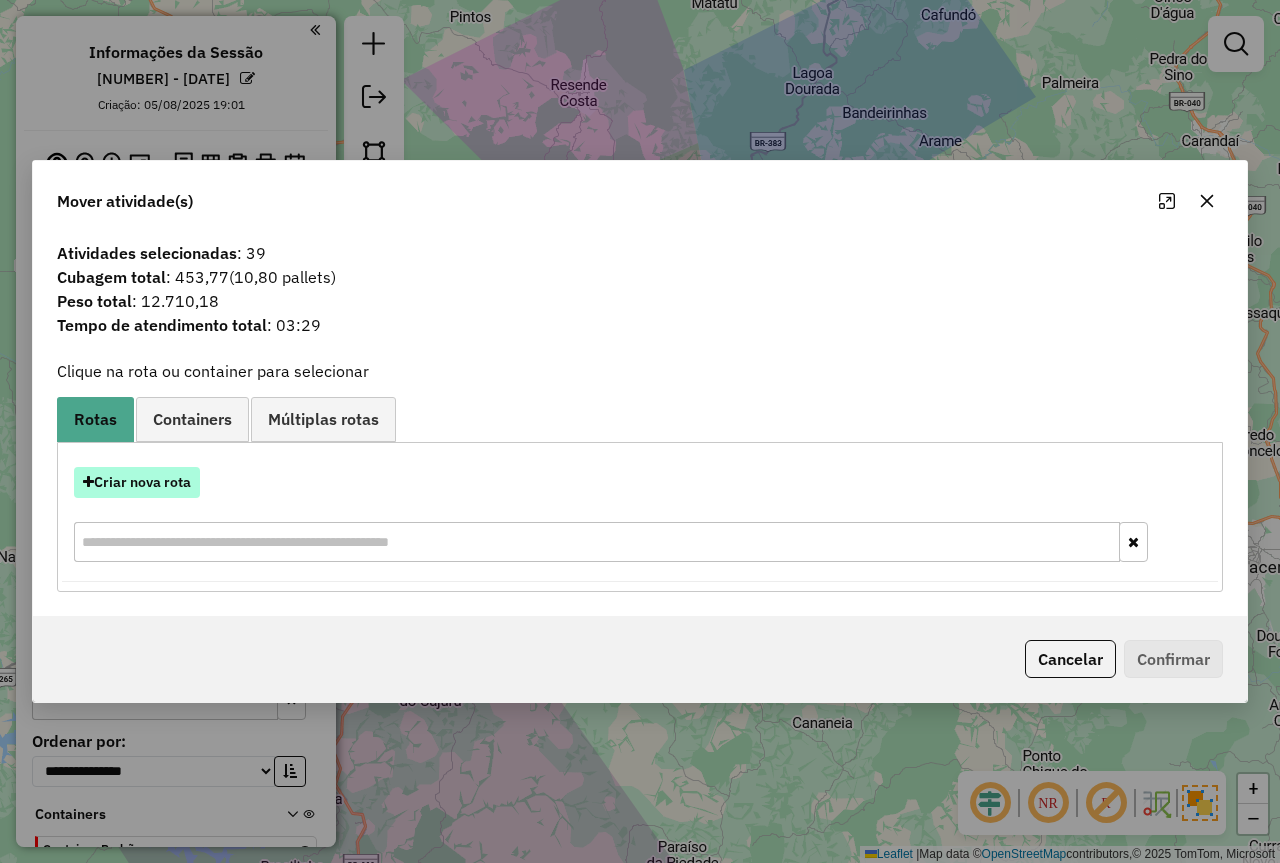 click on "Criar nova rota" at bounding box center [137, 482] 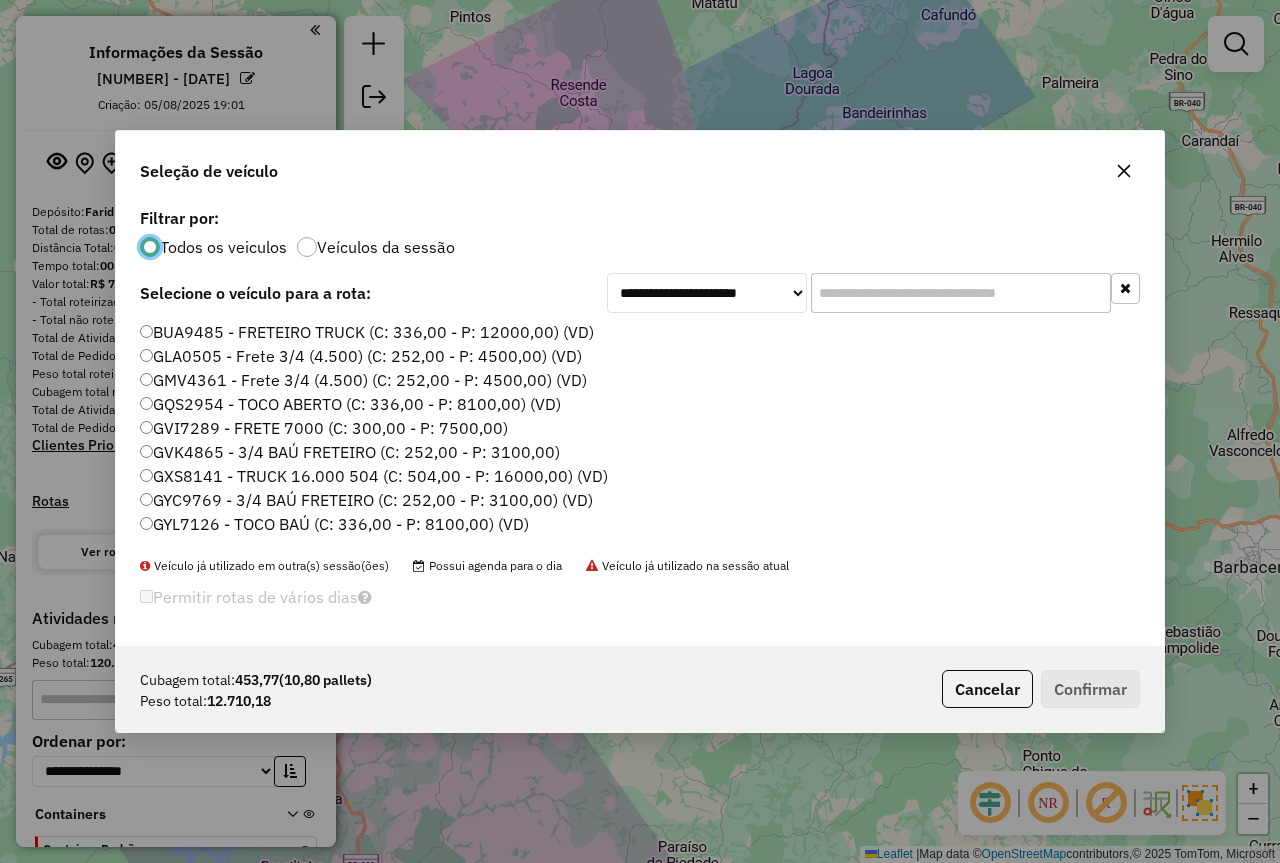 scroll, scrollTop: 11, scrollLeft: 6, axis: both 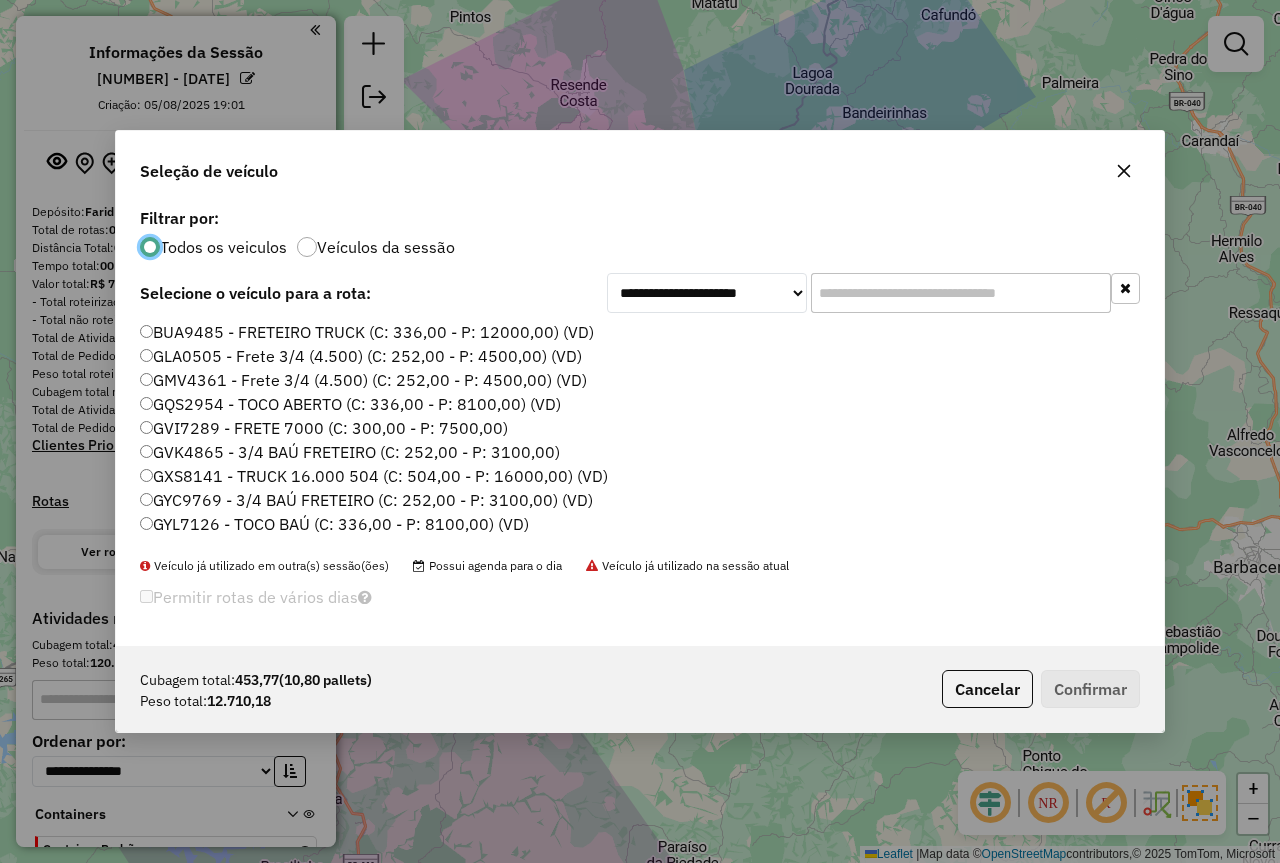 drag, startPoint x: 935, startPoint y: 294, endPoint x: 885, endPoint y: 316, distance: 54.626 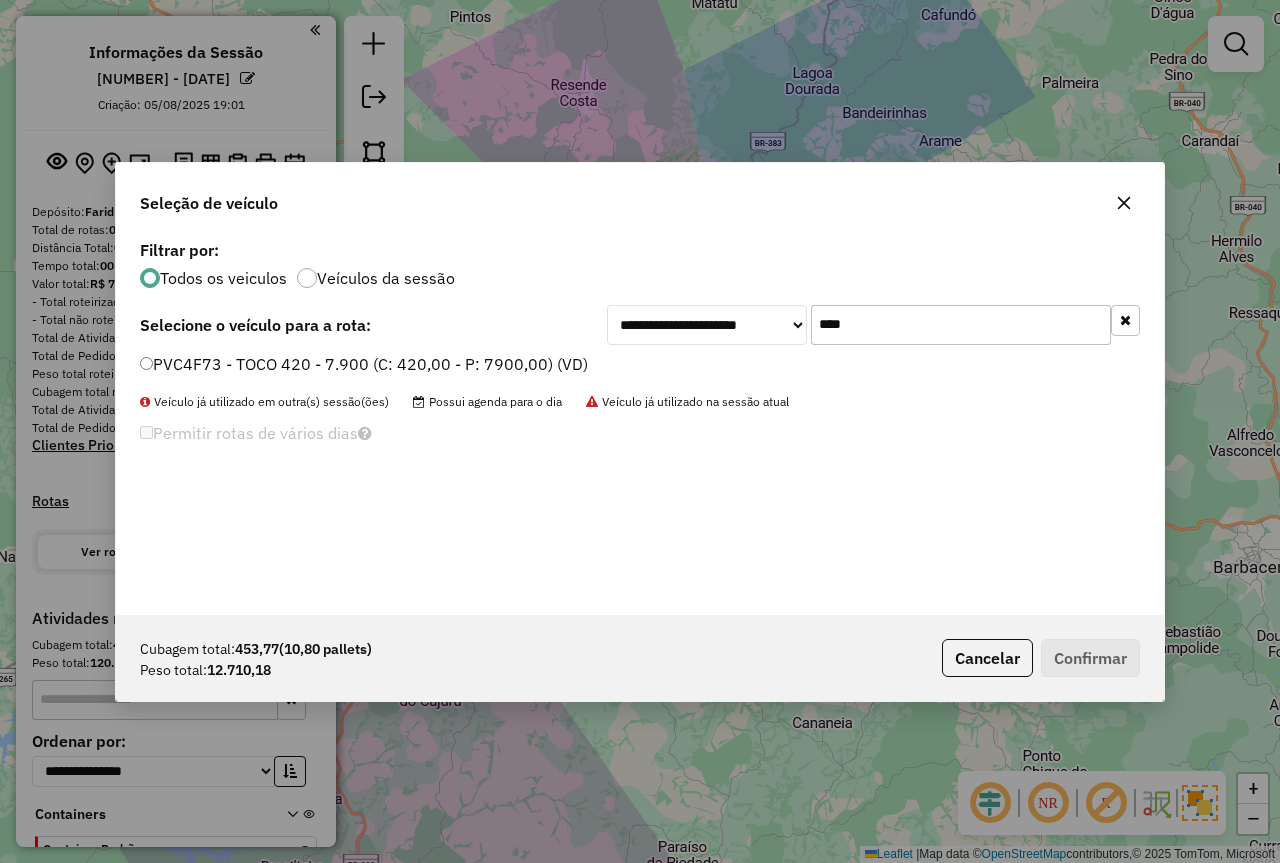 type on "****" 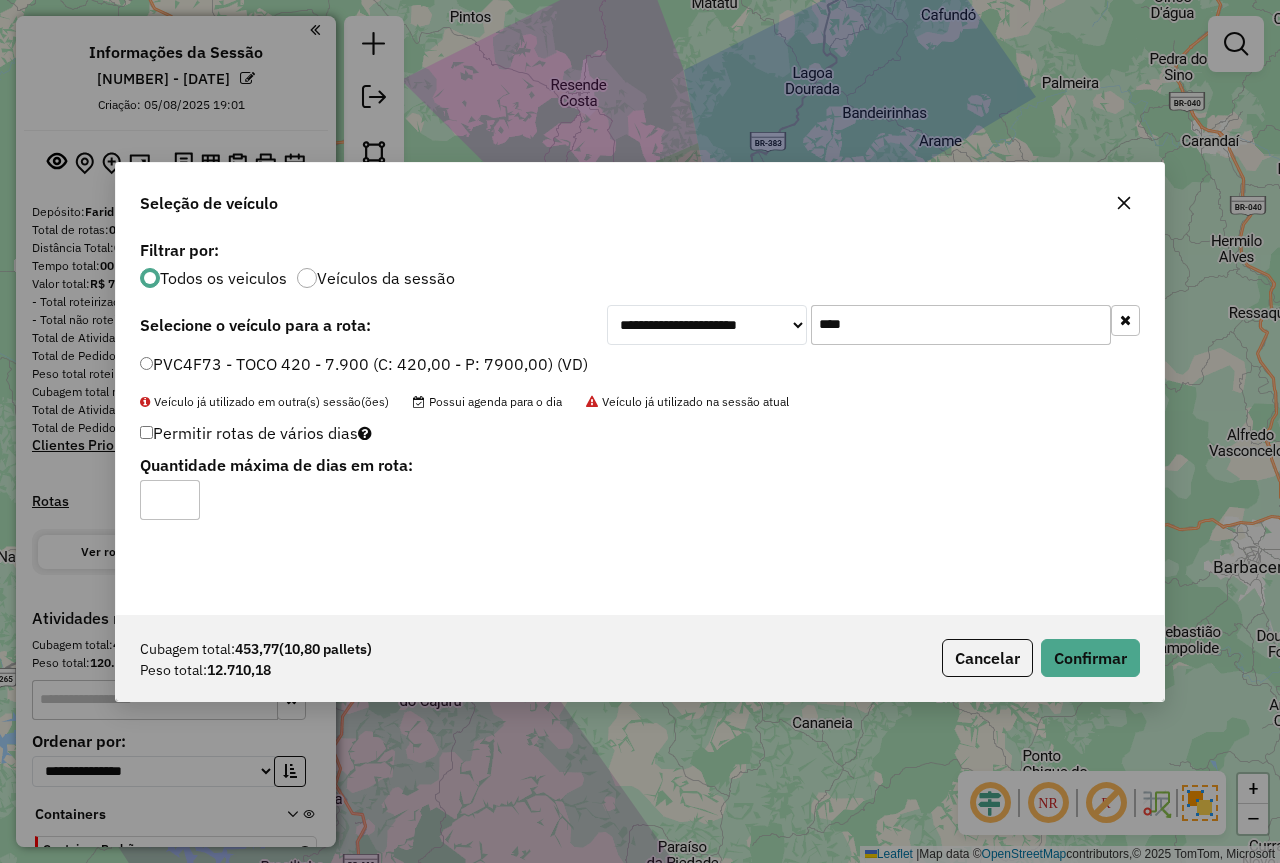 drag, startPoint x: 1105, startPoint y: 685, endPoint x: 1097, endPoint y: 677, distance: 11.313708 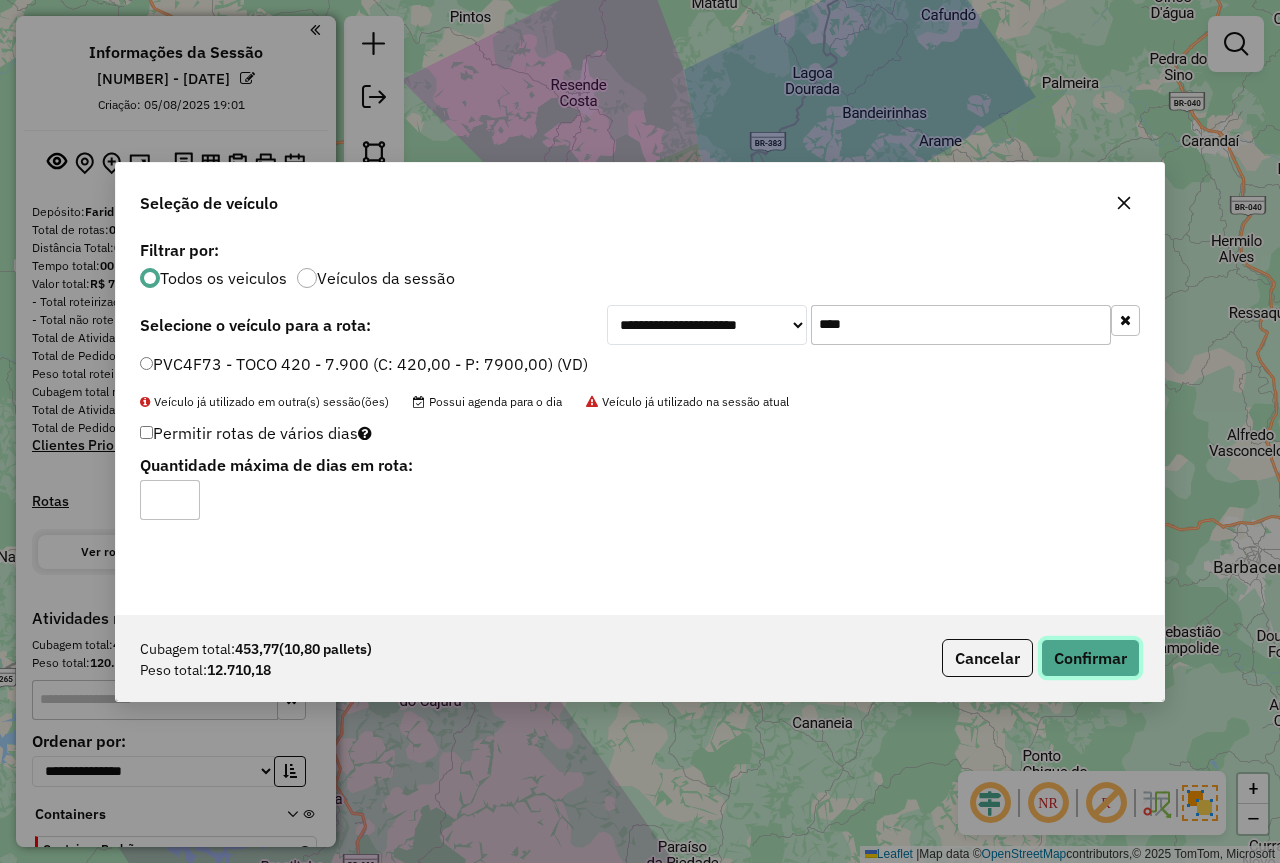 click on "Confirmar" 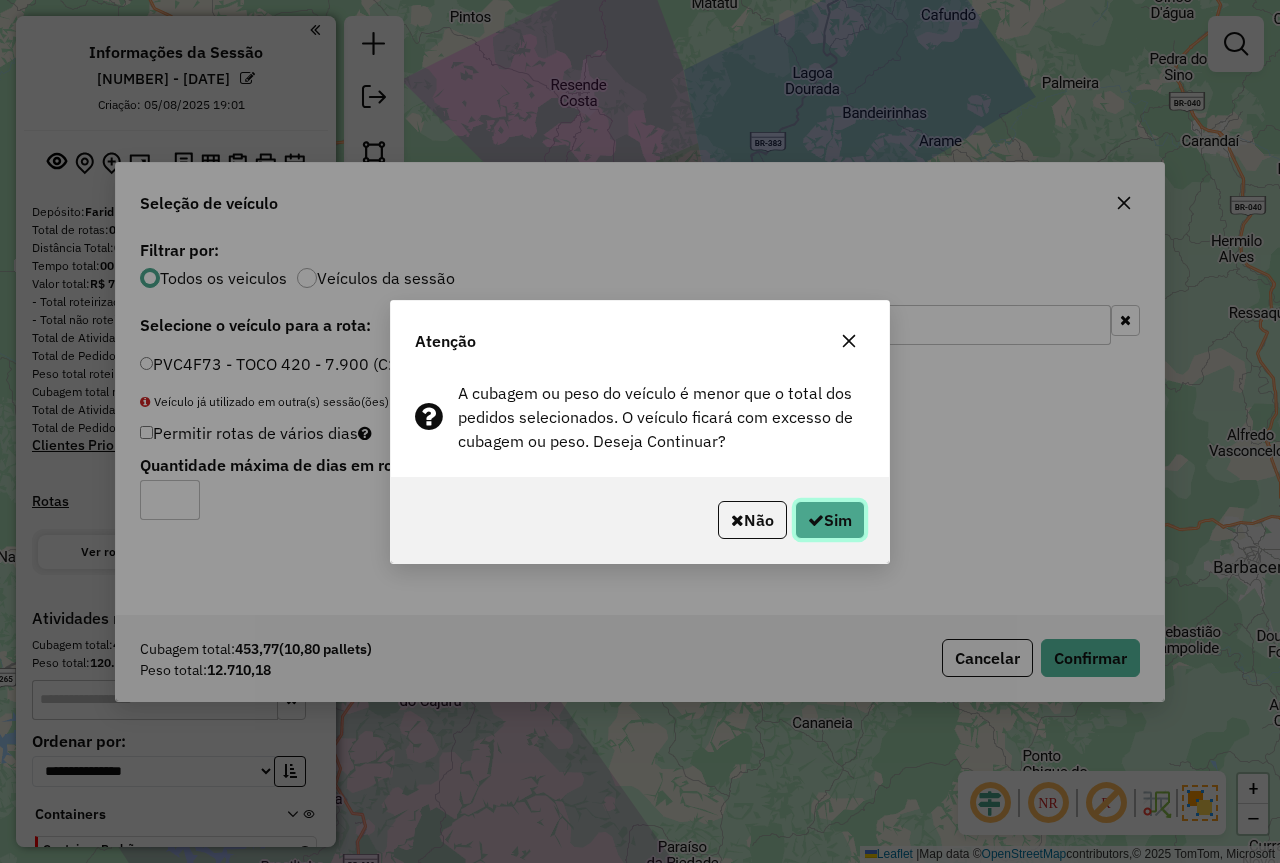 click on "Sim" 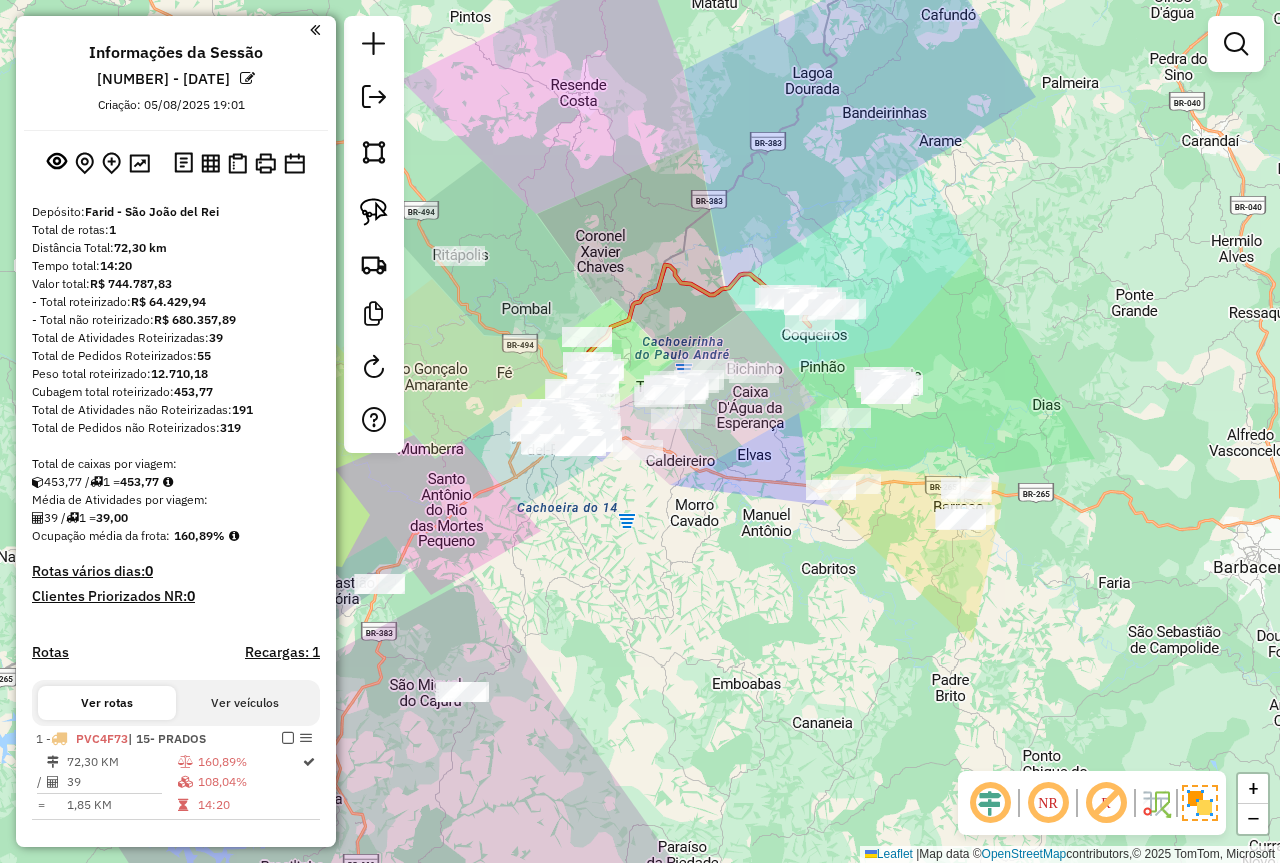 click on "108,04%" at bounding box center (249, 782) 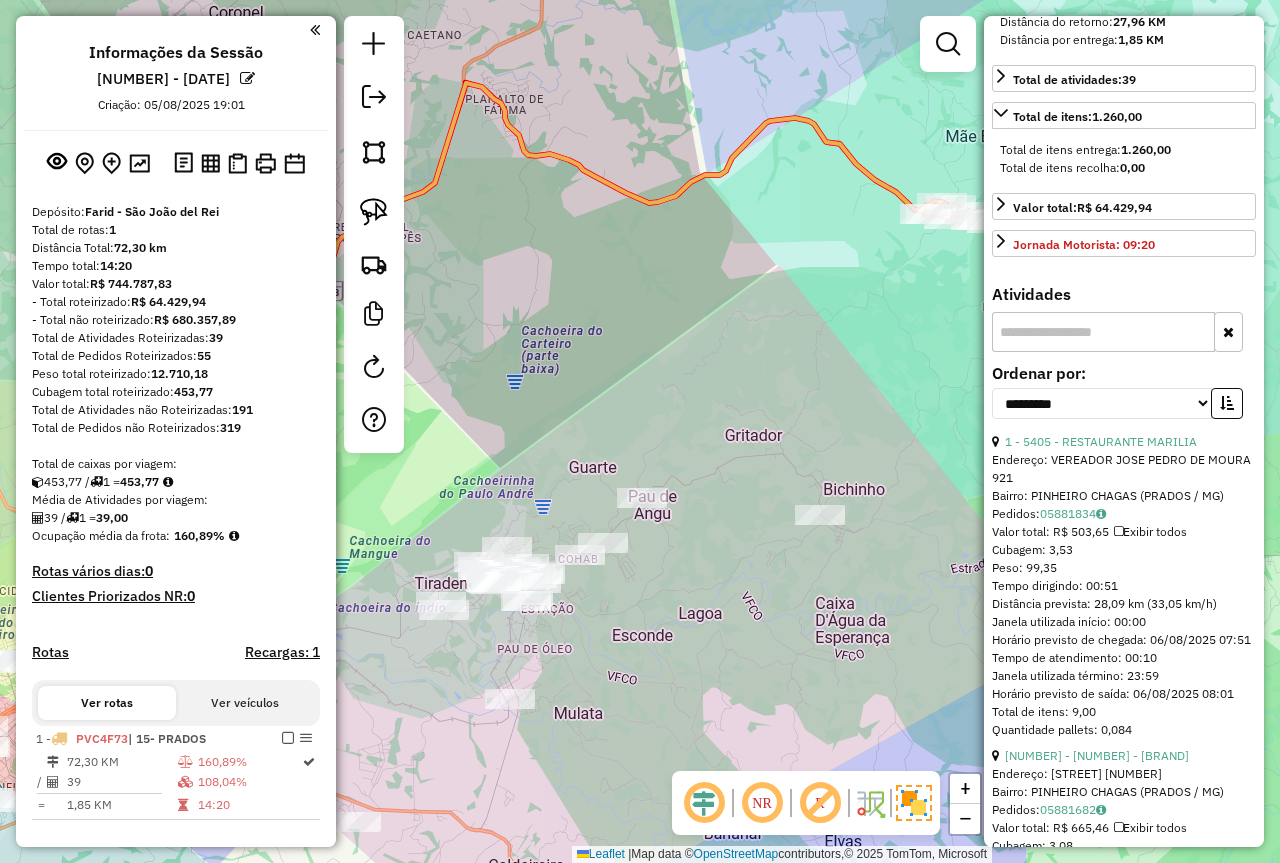 scroll, scrollTop: 500, scrollLeft: 0, axis: vertical 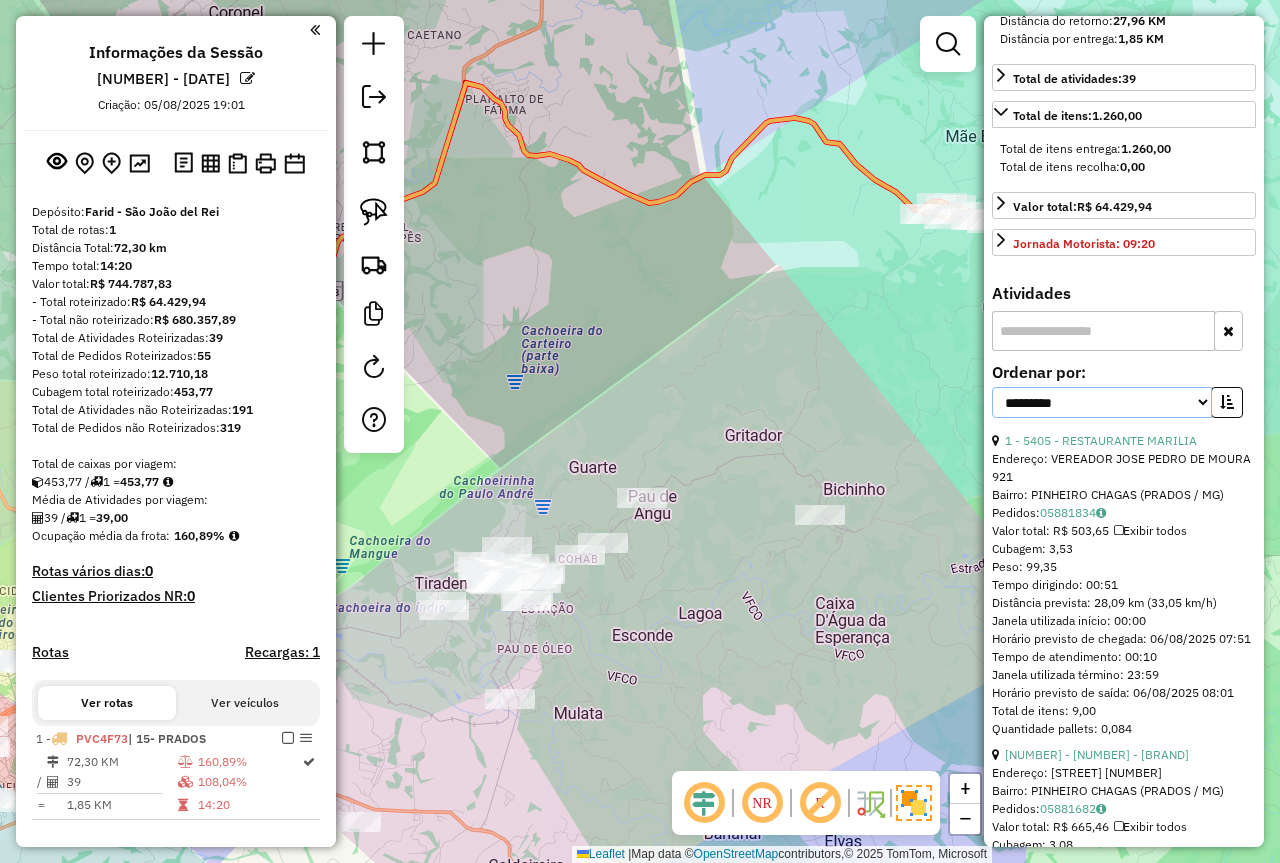 click on "**********" at bounding box center (1102, 402) 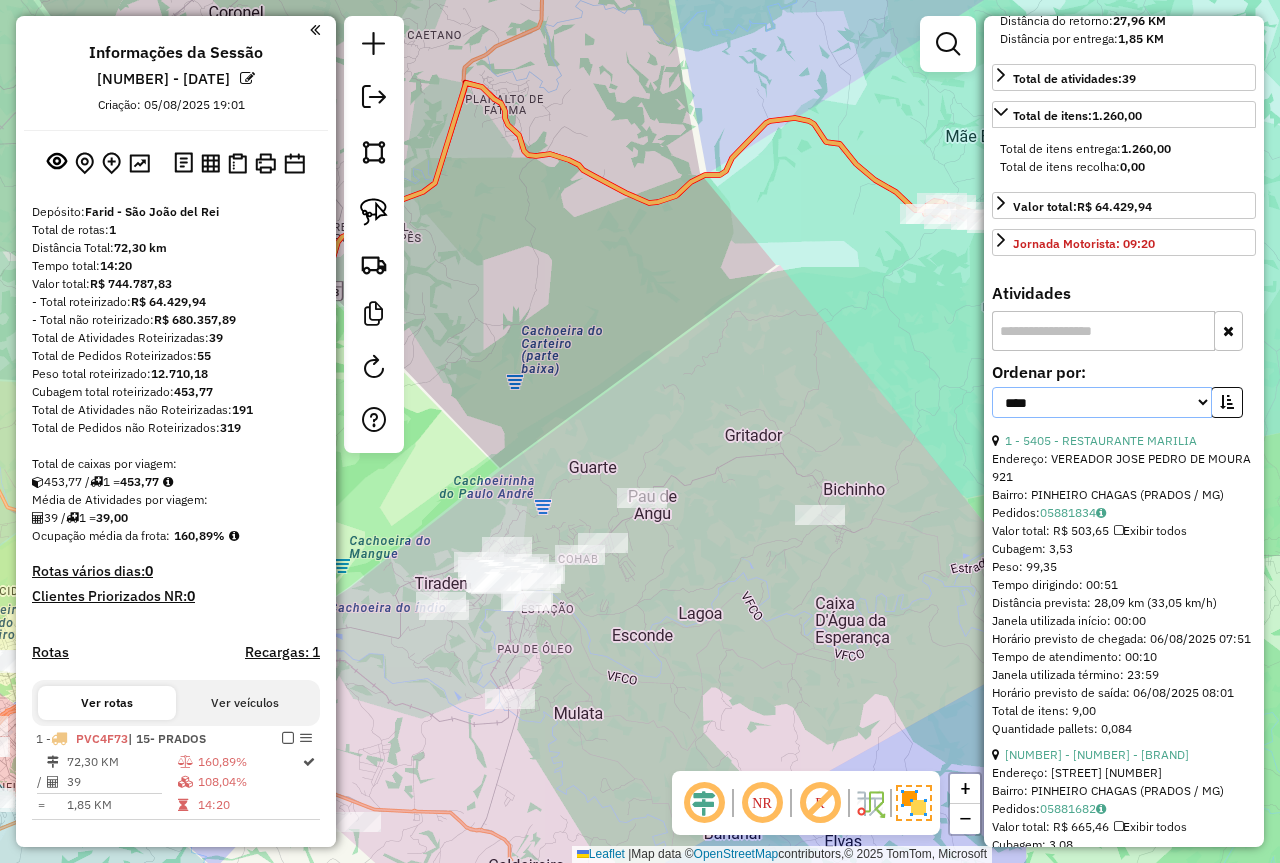 click on "**********" at bounding box center (1102, 402) 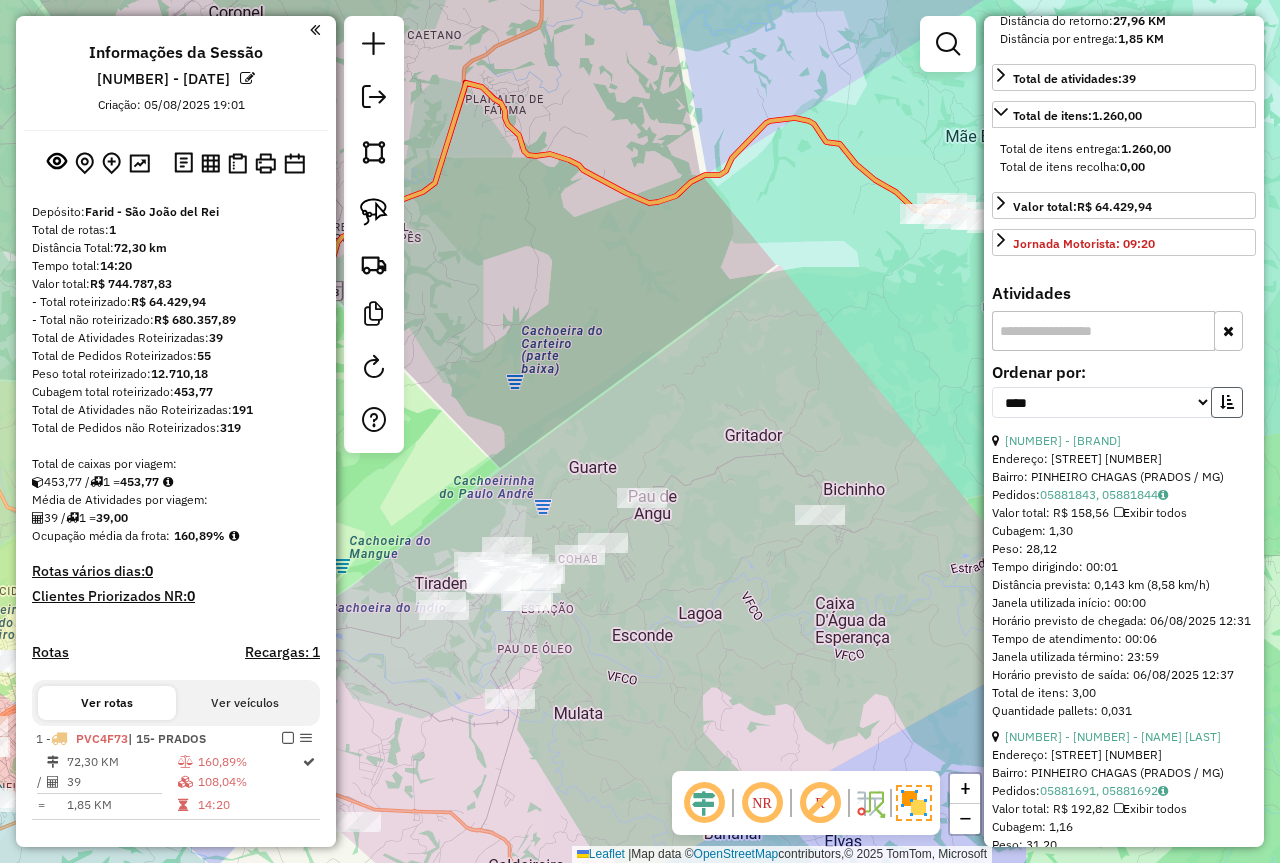 click at bounding box center (1227, 402) 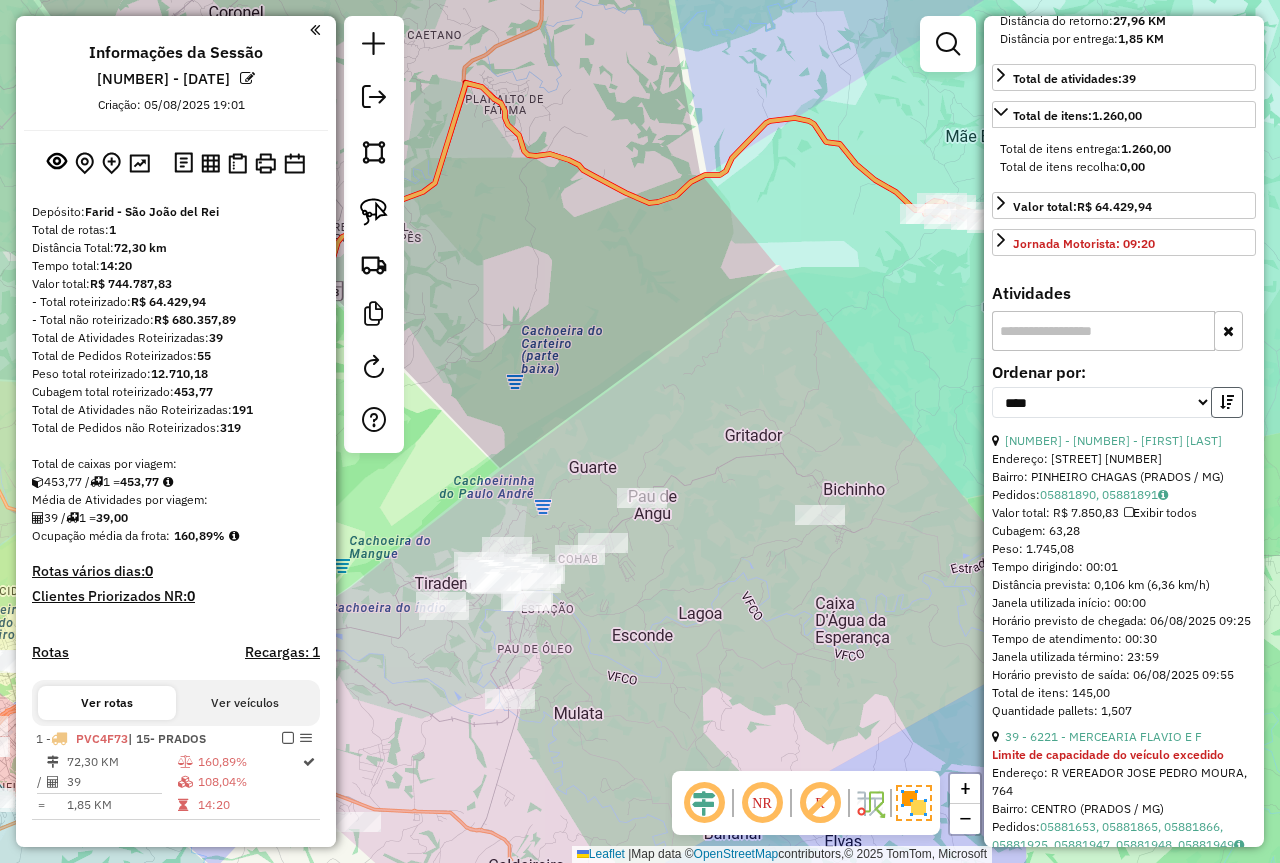 click at bounding box center [1227, 402] 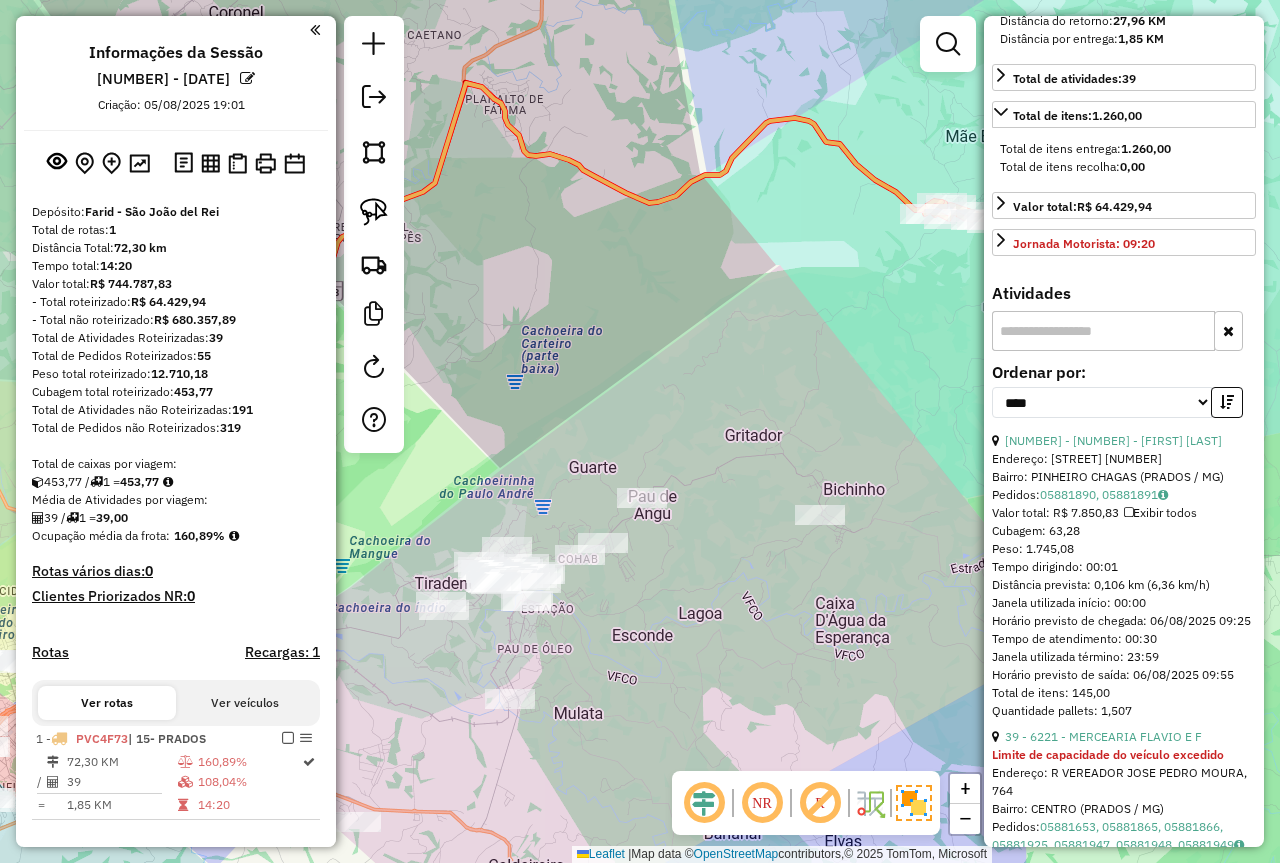 click on "[NUMBER] - [NUMBER] - [FIRST] [LAST]  Endereço:  [STREET] [NUMBER]   Bairro: [NEIGHBORHOOD] ([CITY] / [STATE])   Pedidos:  [ORDER_ID], [ORDER_ID]   Valor total: R$ [PRICE]   Exibir todos   Cubagem: [CUBAGE]  Peso: [WEIGHT]  Tempo dirigindo: [TIME]   Distância prevista: [DISTANCE] ([SPEED])   Janela utilizada início: [TIME]   Horário previsto de chegada: [DATE] [TIME]   Tempo de atendimento: [TIME]   Janela utilizada término: [TIME]   Horário previsto de saída: [DATE] [TIME]   Total de itens: [ITEMS]   Quantidade pallets: [PALLETS]" at bounding box center (1124, 576) 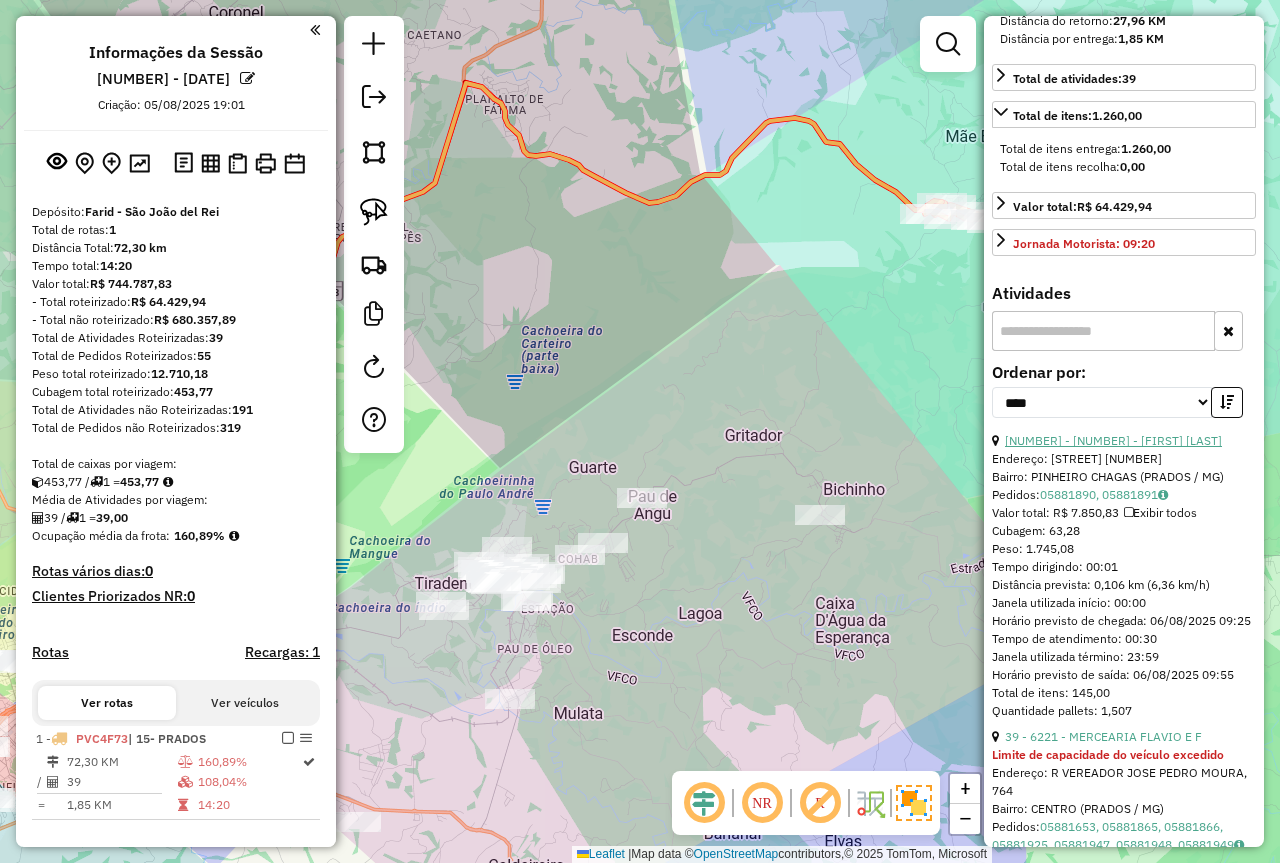 click on "[NUMBER] - [NUMBER] - [FIRST] [LAST]" at bounding box center [1113, 440] 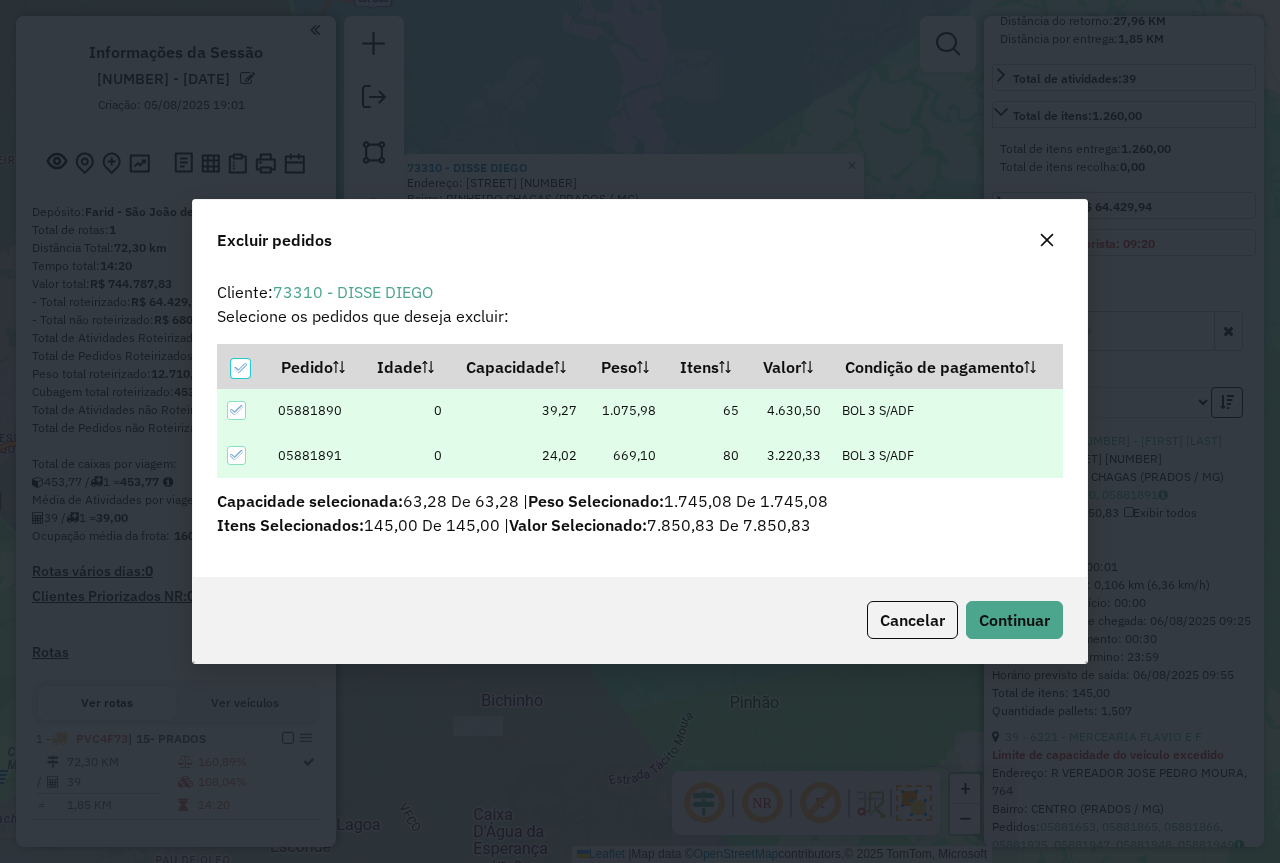 scroll, scrollTop: 82, scrollLeft: 0, axis: vertical 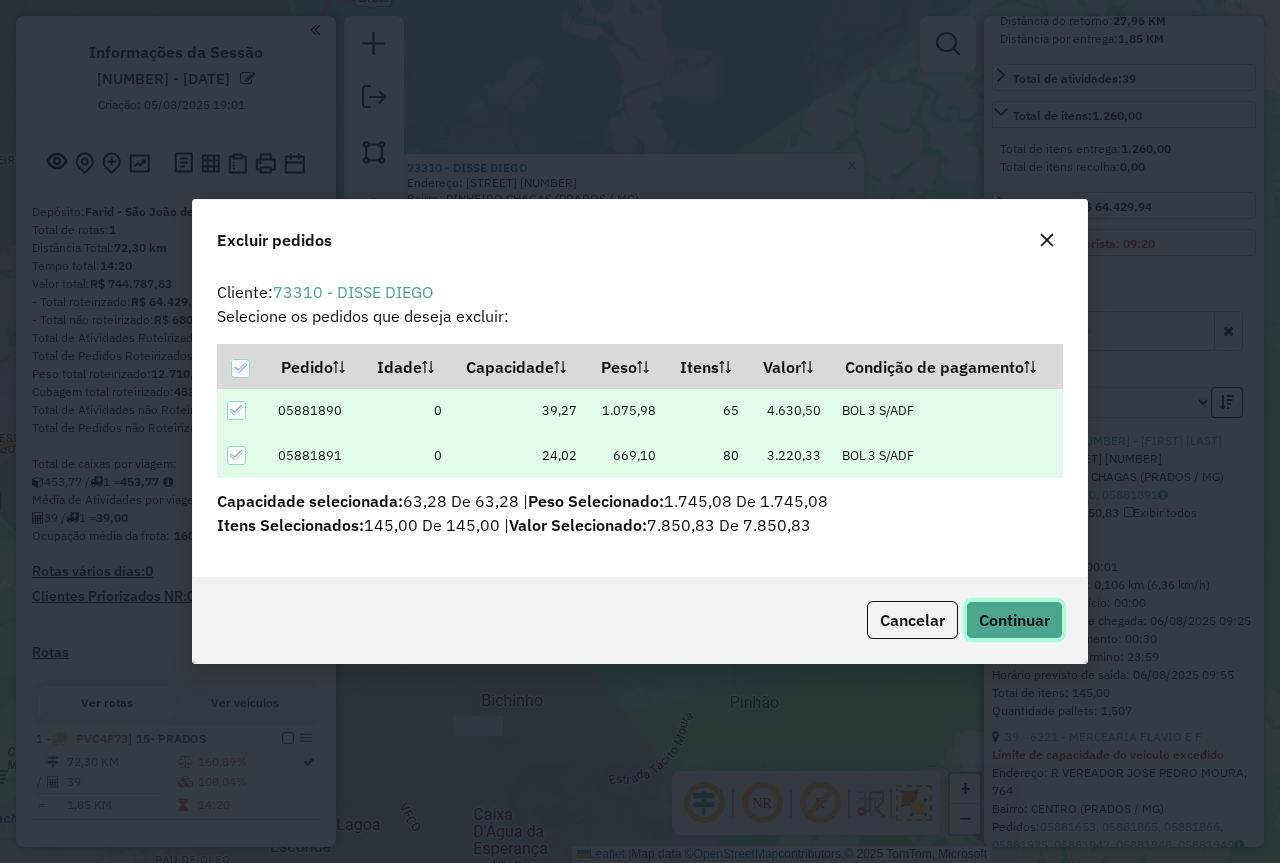 click on "Continuar" 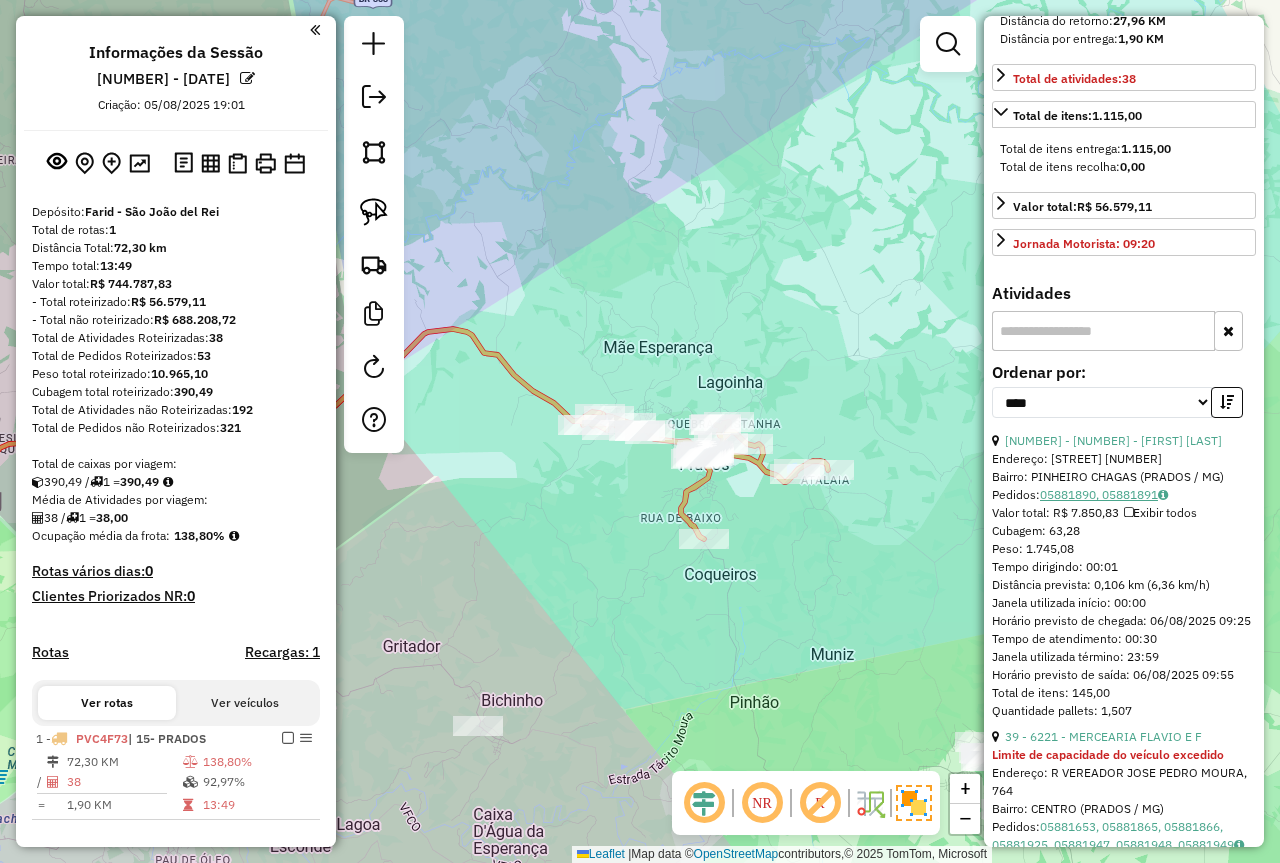 scroll, scrollTop: 482, scrollLeft: 0, axis: vertical 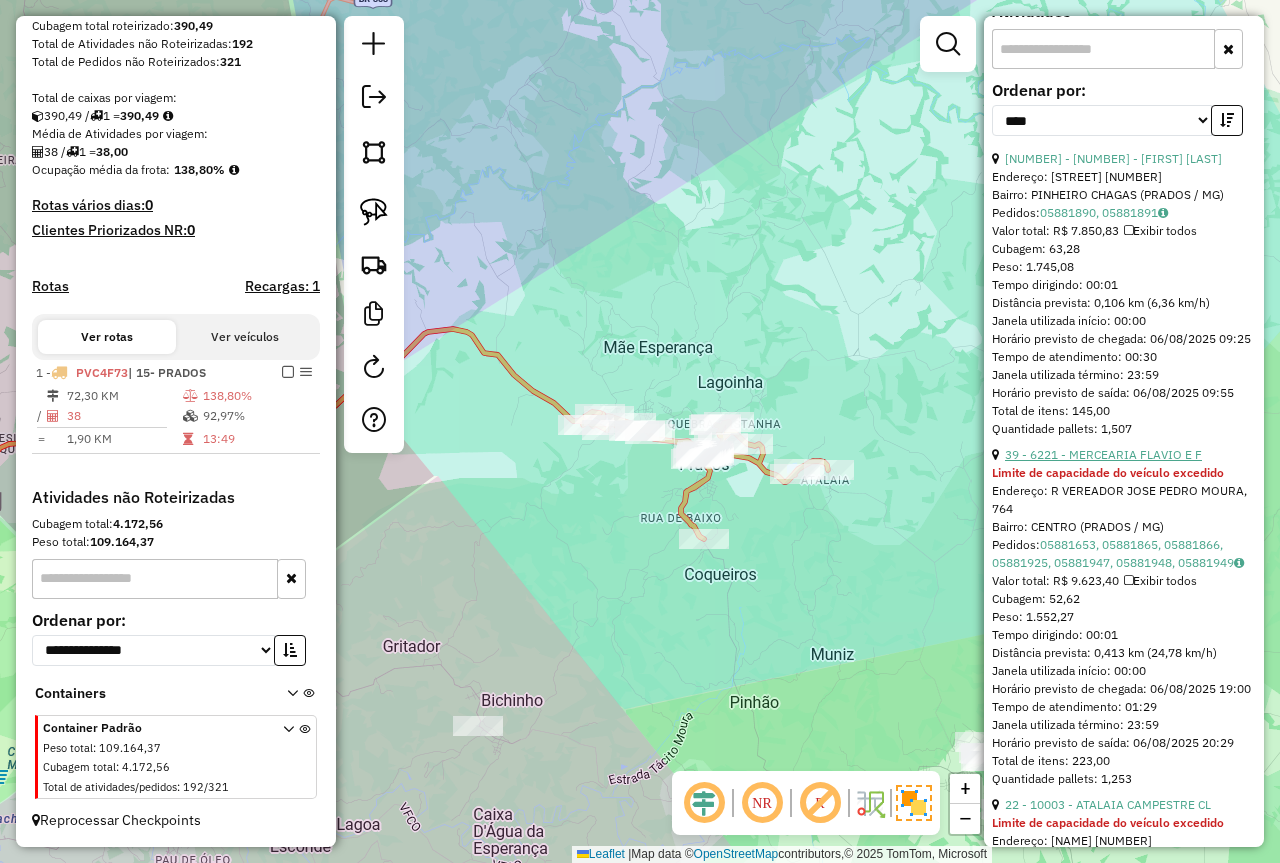 click on "39 - 6221 - MERCEARIA FLAVIO E F" at bounding box center (1103, 454) 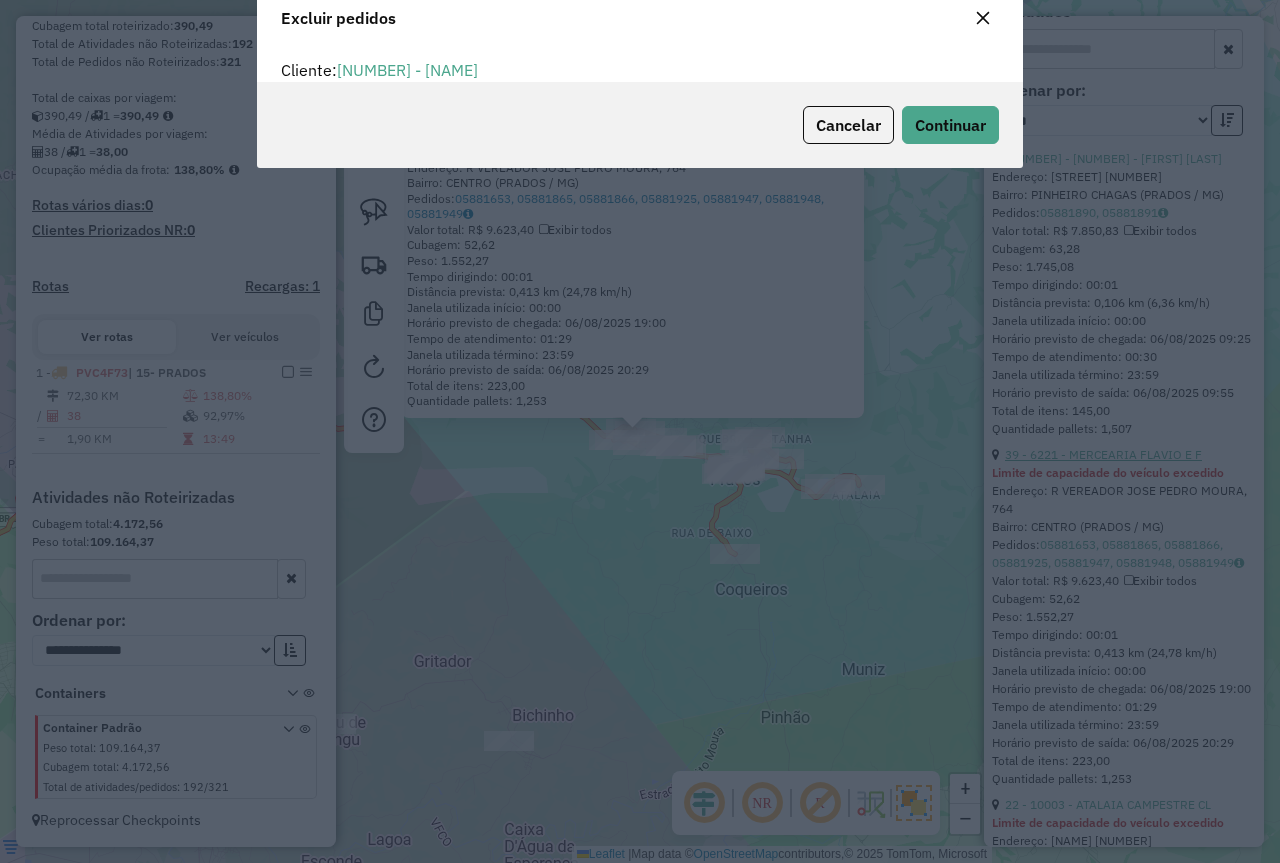 scroll, scrollTop: 12, scrollLeft: 6, axis: both 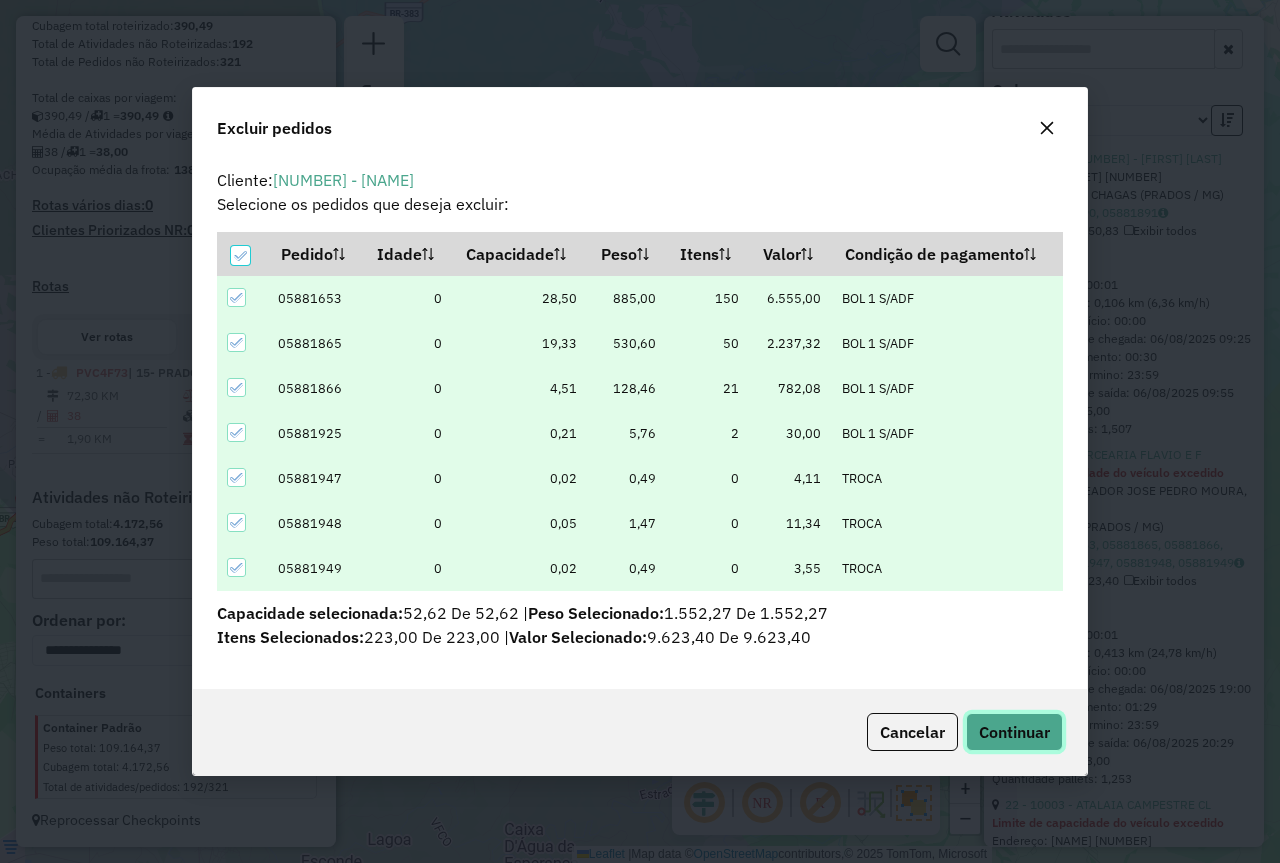 click on "Continuar" 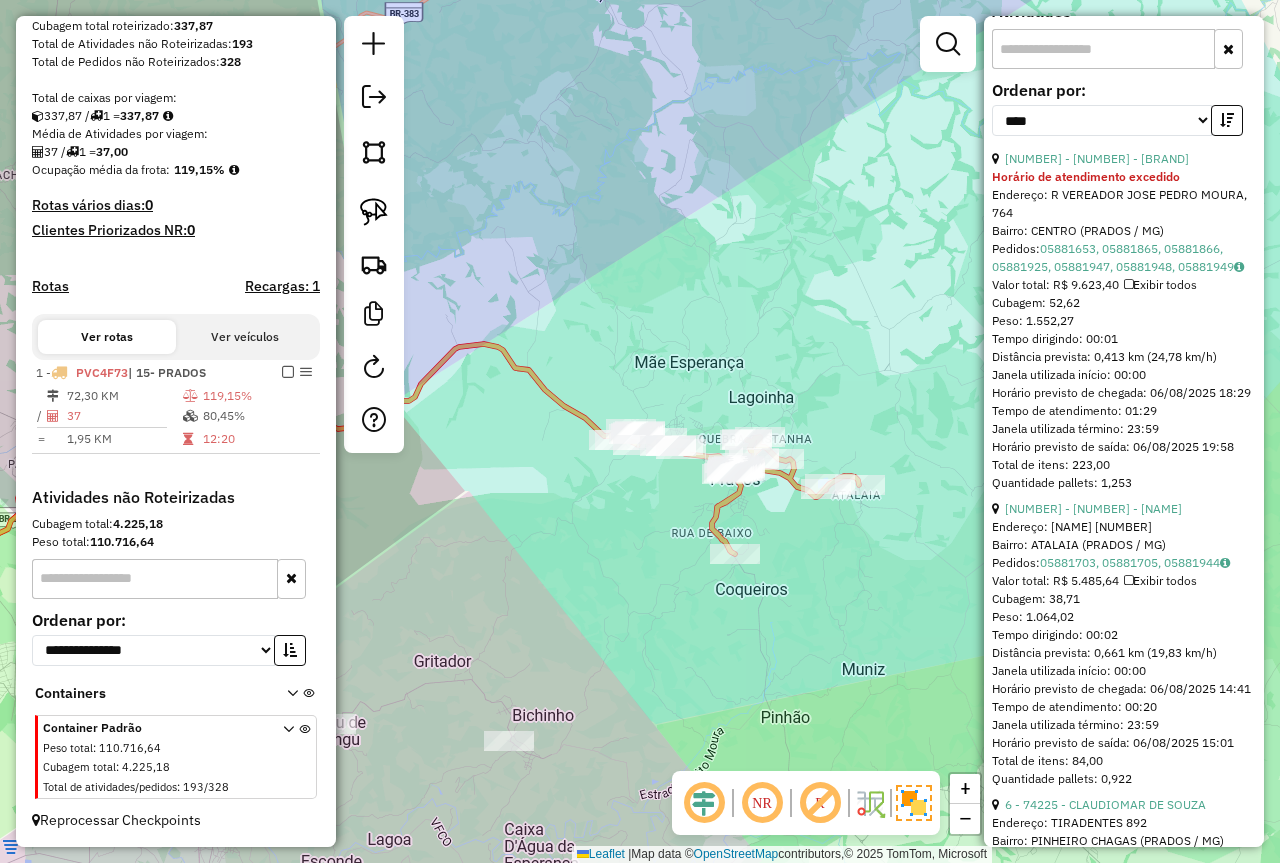 click on "37" at bounding box center (124, 416) 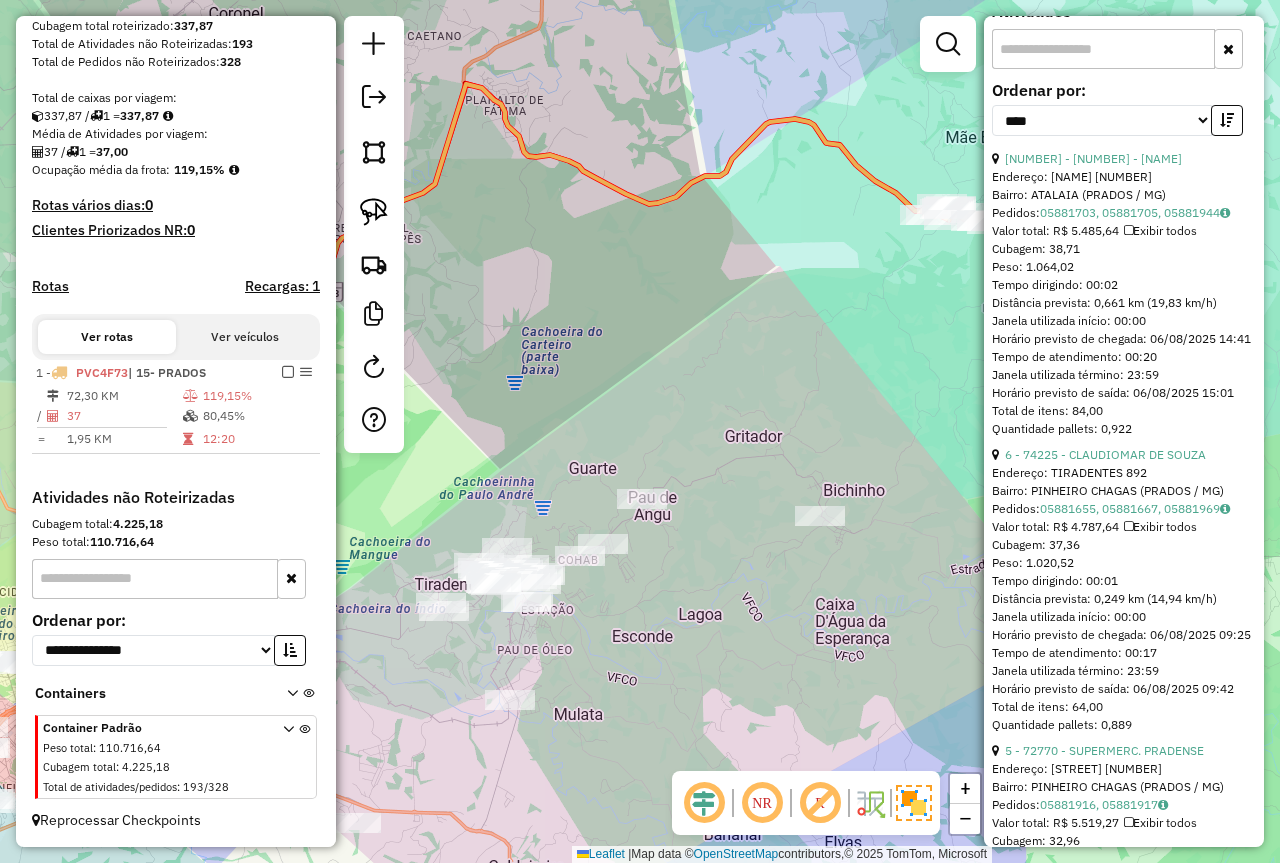 click on "Endereço:  [NAME] [NUMBER]" at bounding box center (1124, 177) 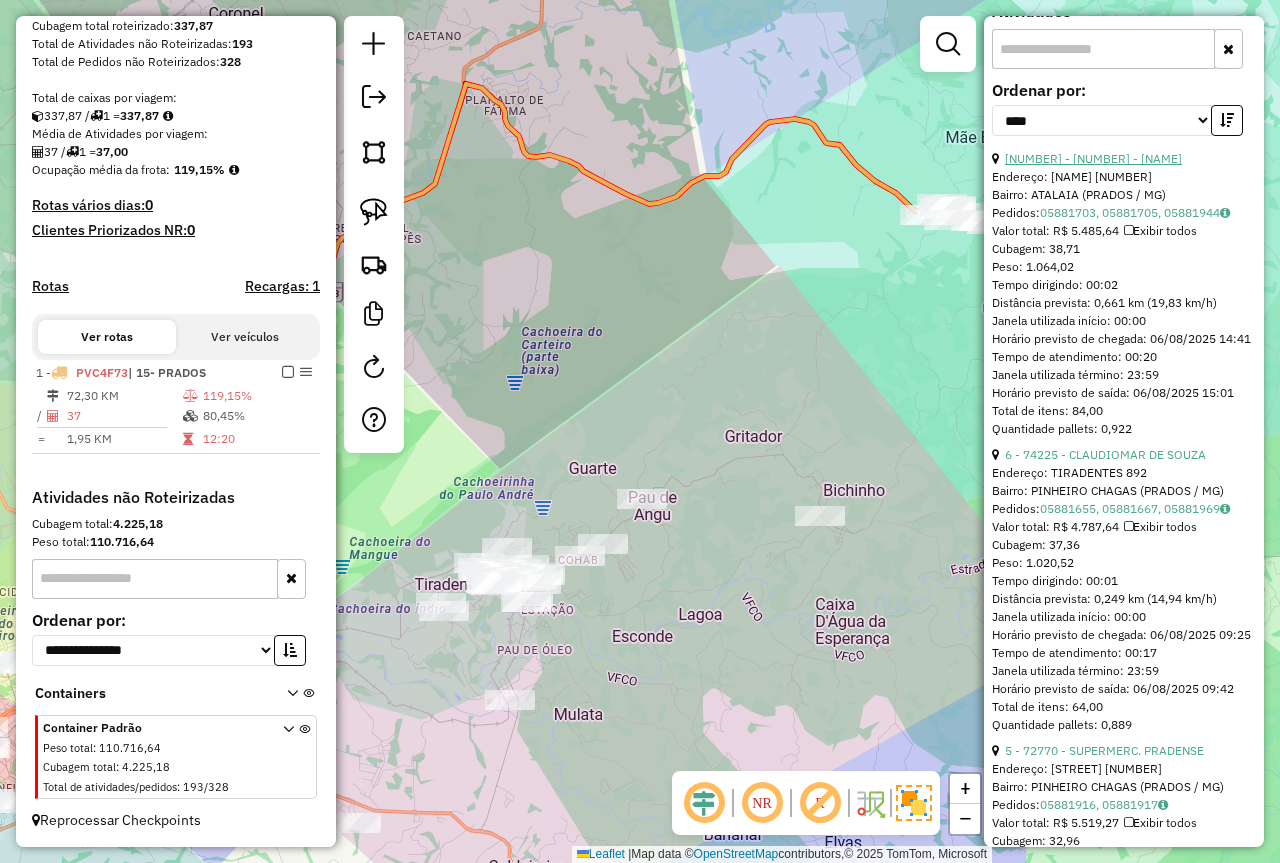 click on "[NUMBER] - [NUMBER] - [NAME]" at bounding box center (1093, 158) 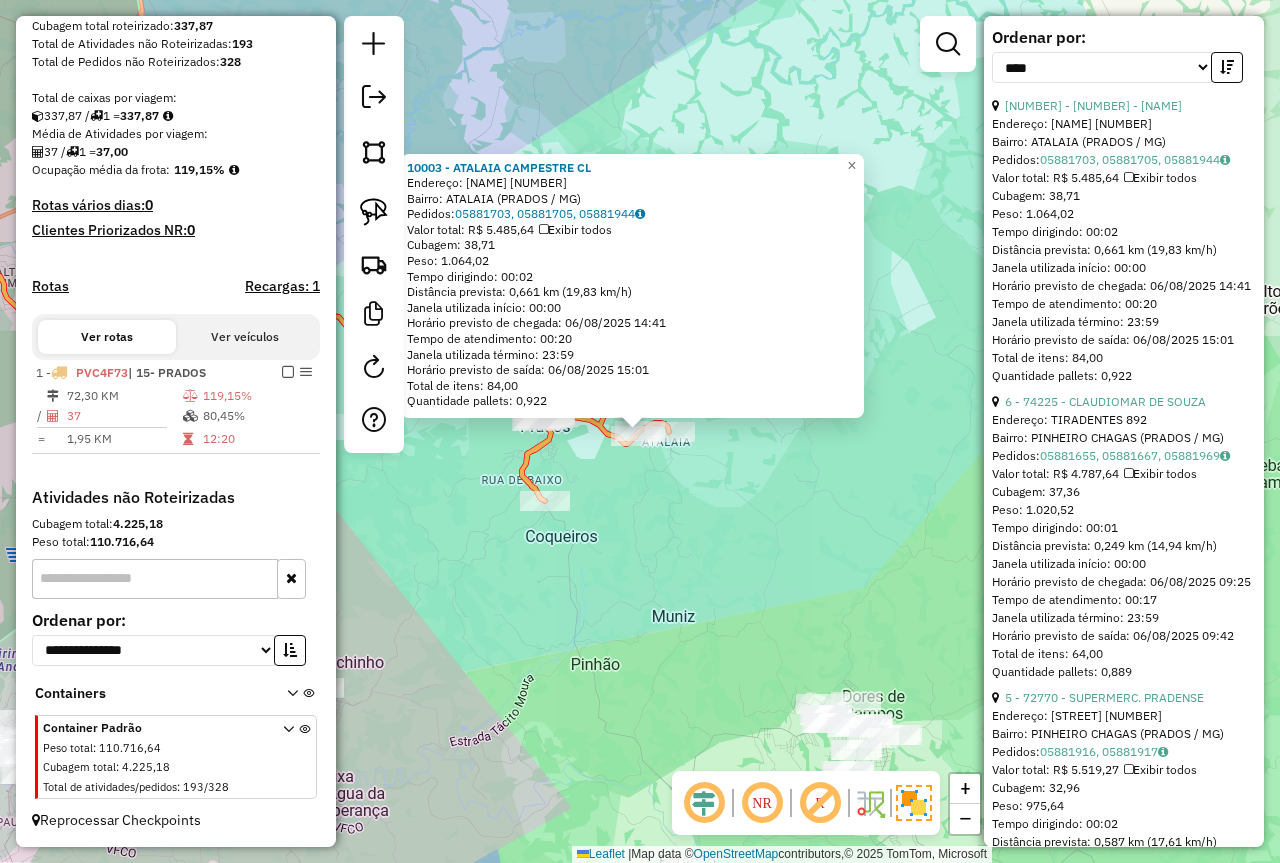 scroll, scrollTop: 882, scrollLeft: 0, axis: vertical 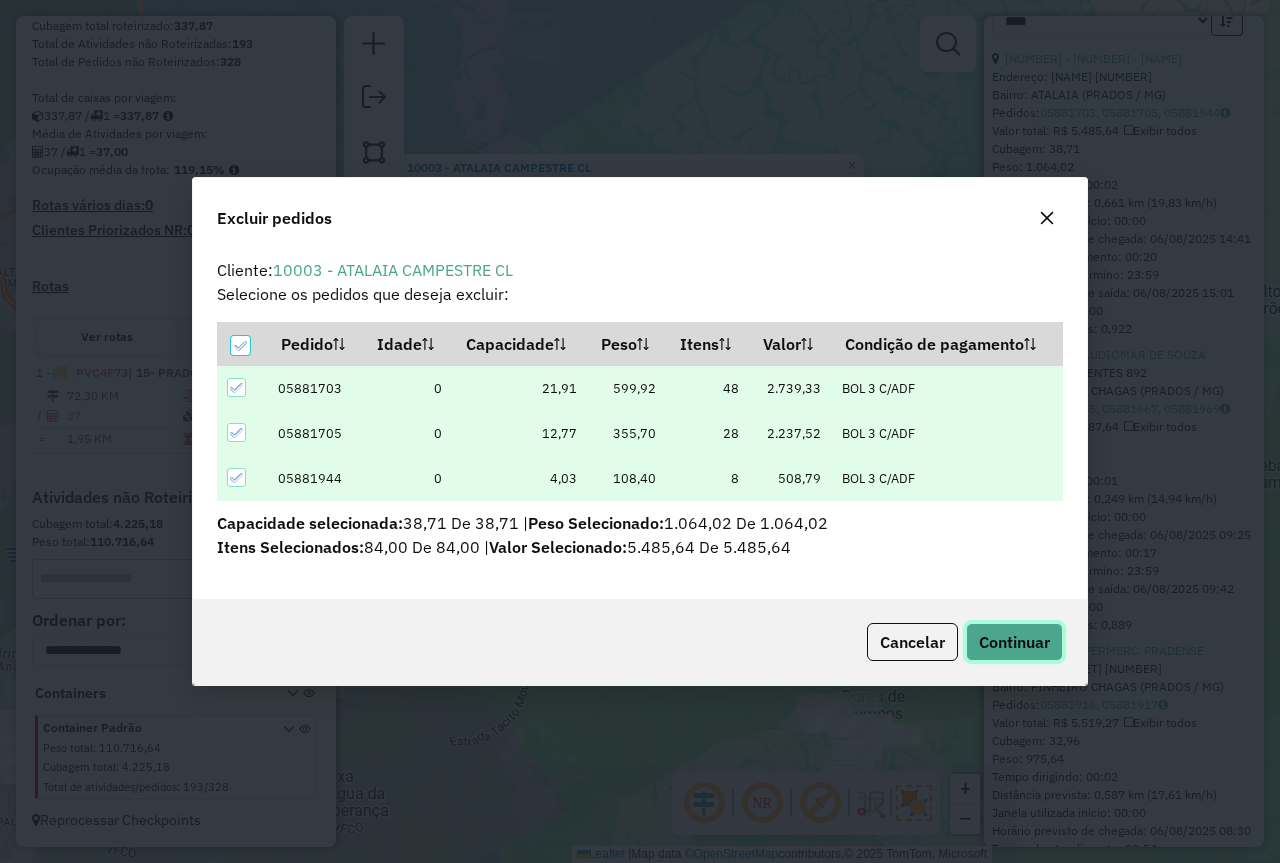 click on "Continuar" 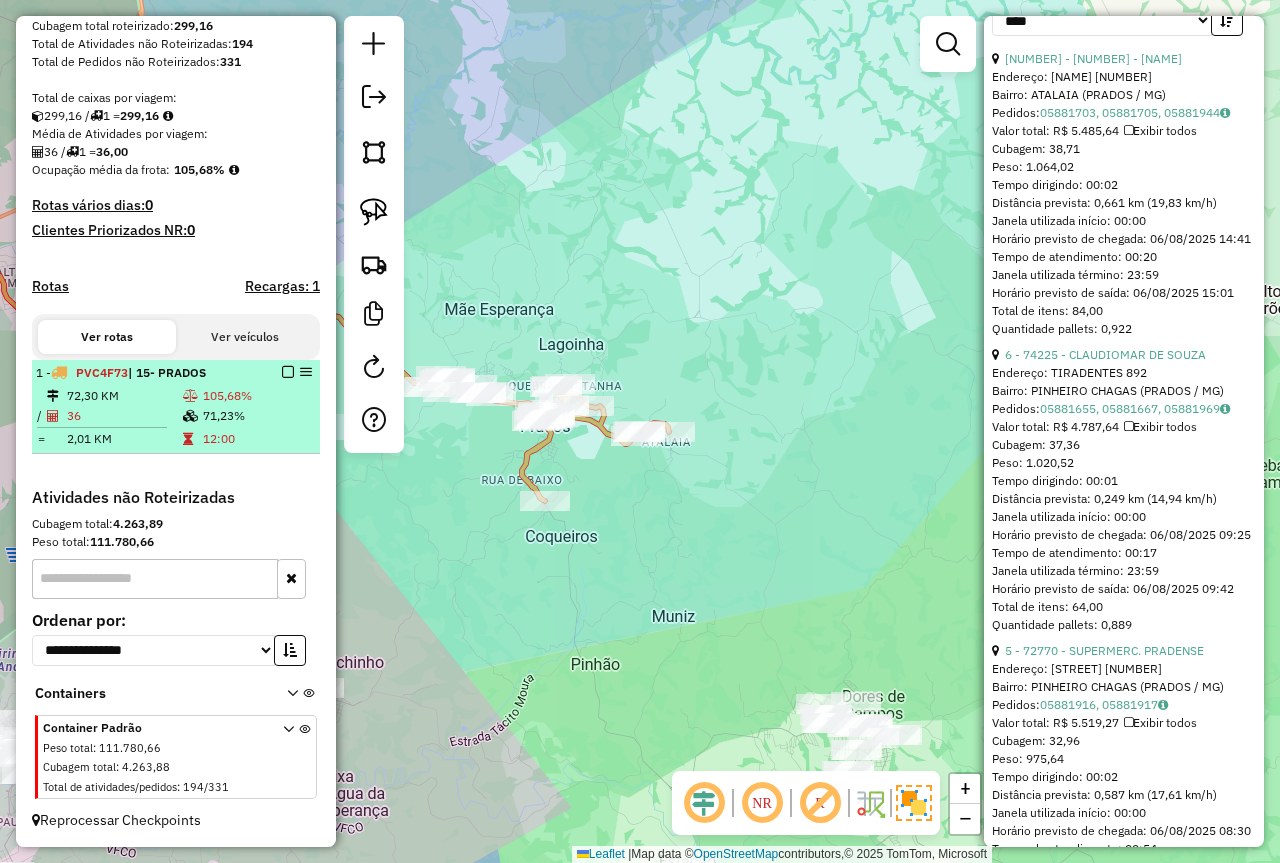 click at bounding box center [192, 439] 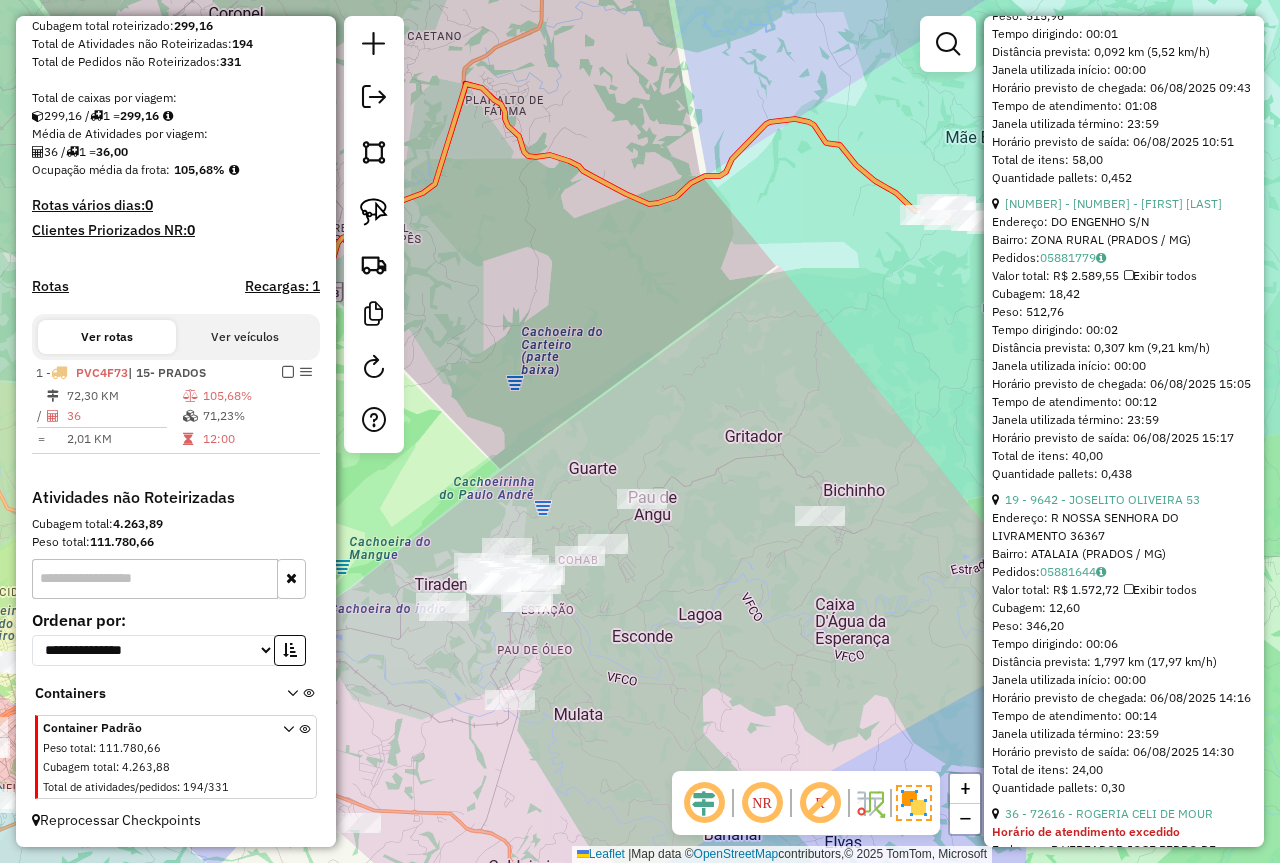 scroll, scrollTop: 2382, scrollLeft: 0, axis: vertical 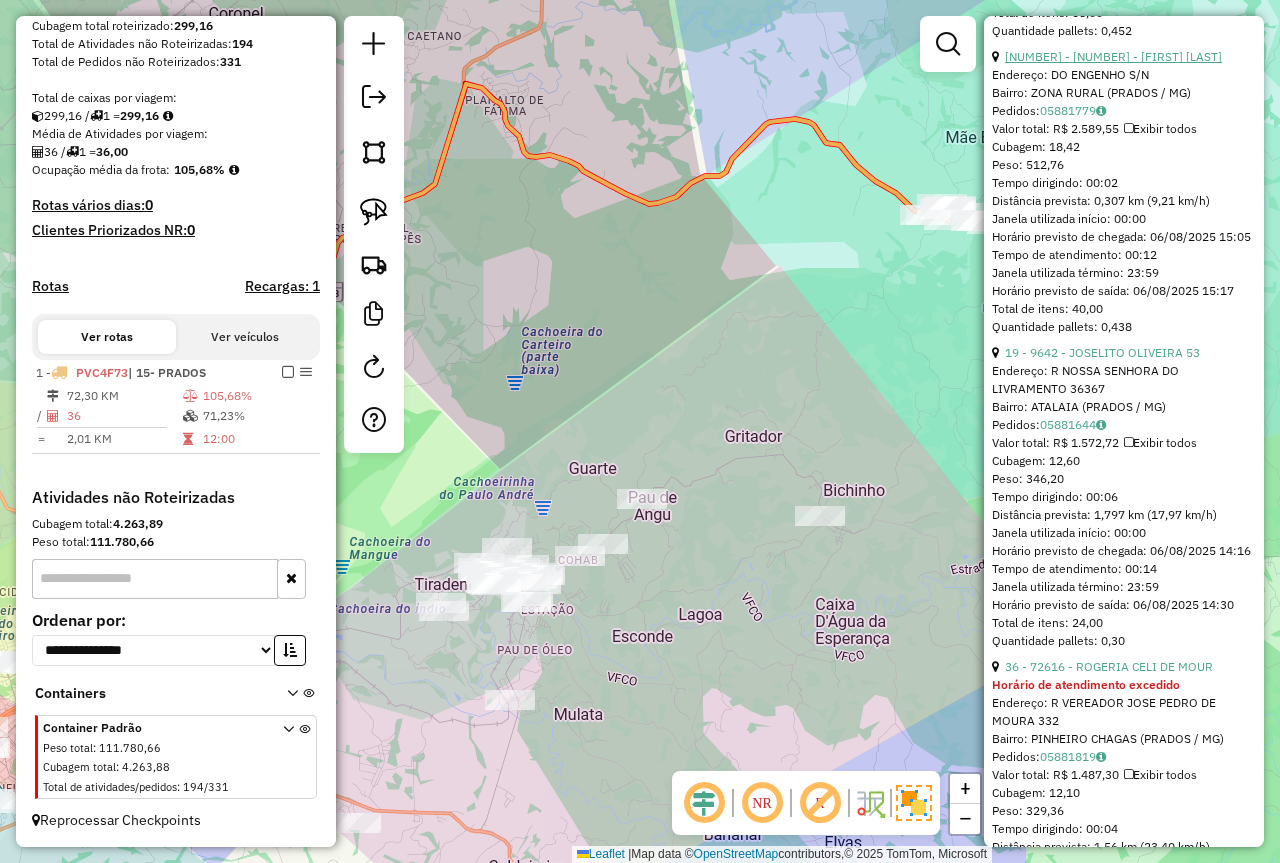 click on "[NUMBER] - [NUMBER] - [FIRST] [LAST]" at bounding box center (1113, 56) 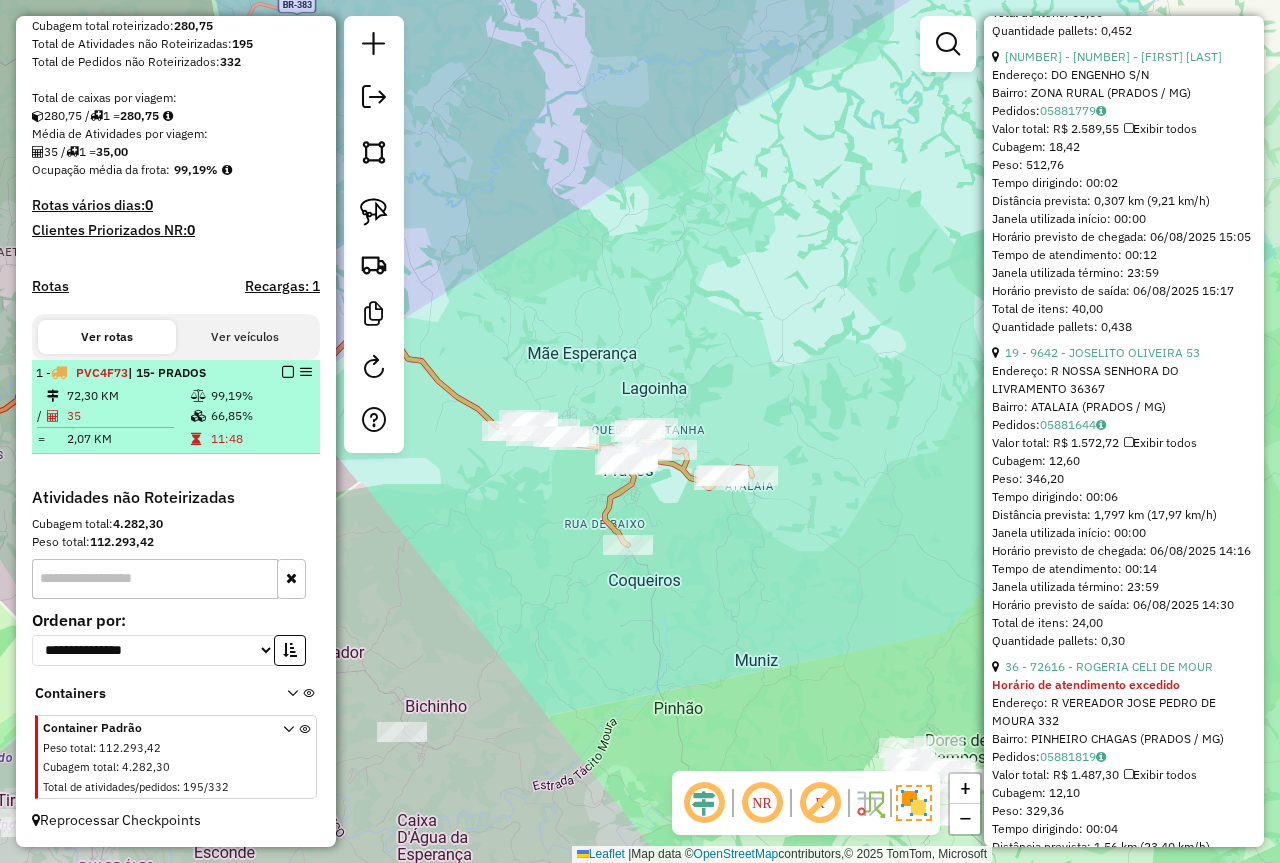 scroll, scrollTop: 776, scrollLeft: 0, axis: vertical 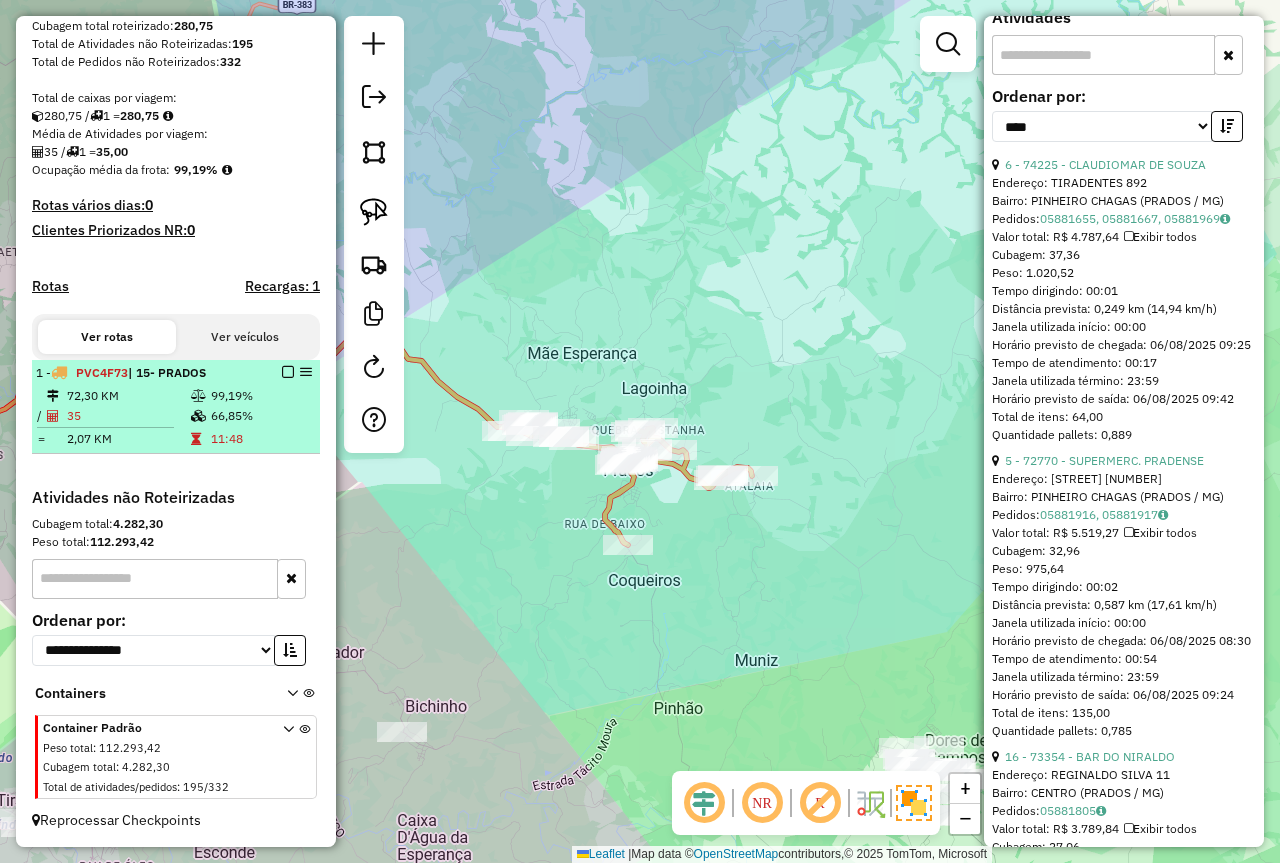 click on "[NUMBER] -     [PLATE]   | [NUMBER]- [CITY]   [NUMBER] KM   [NUMBER]%  /  [NUMBER]   [NUMBER]%     =  [NUMBER] KM   [TIME]" at bounding box center (176, 407) 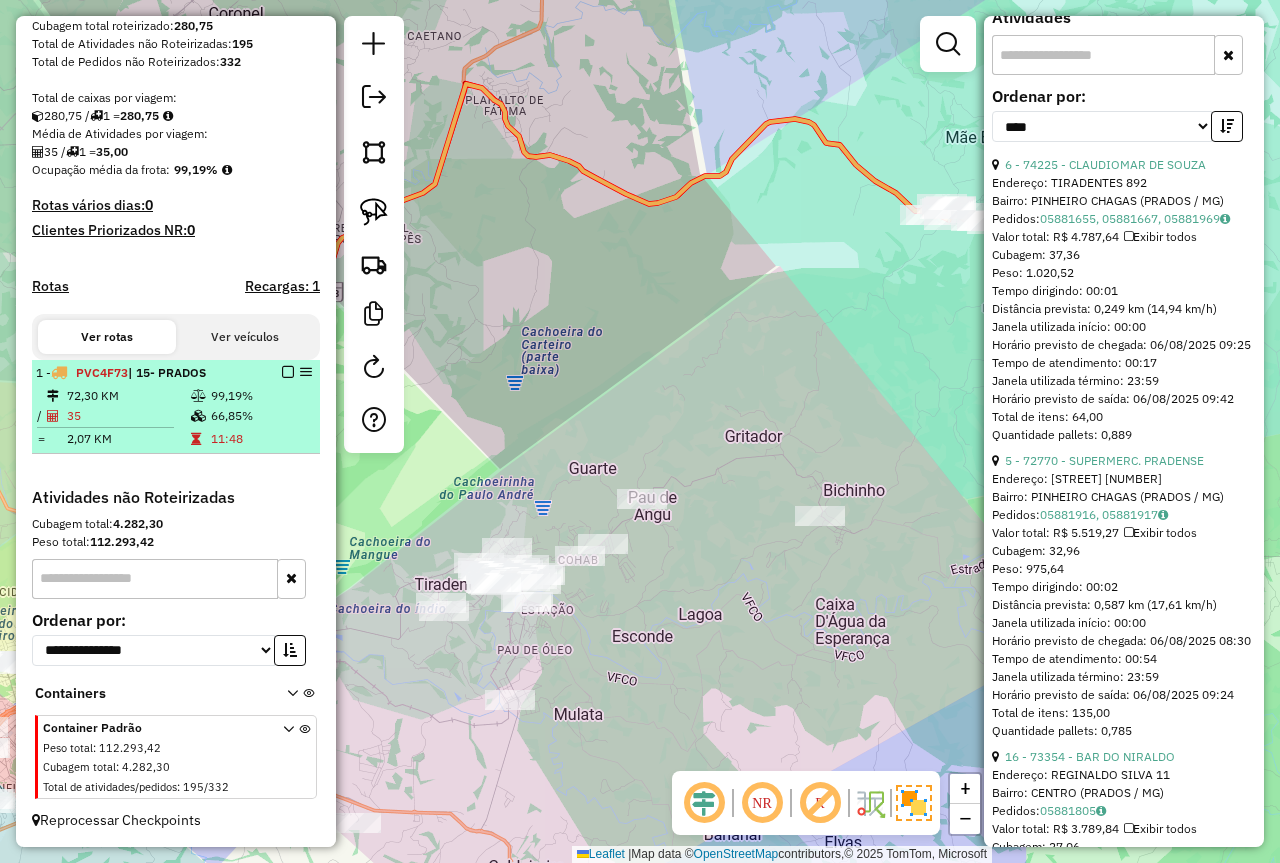 click at bounding box center (288, 372) 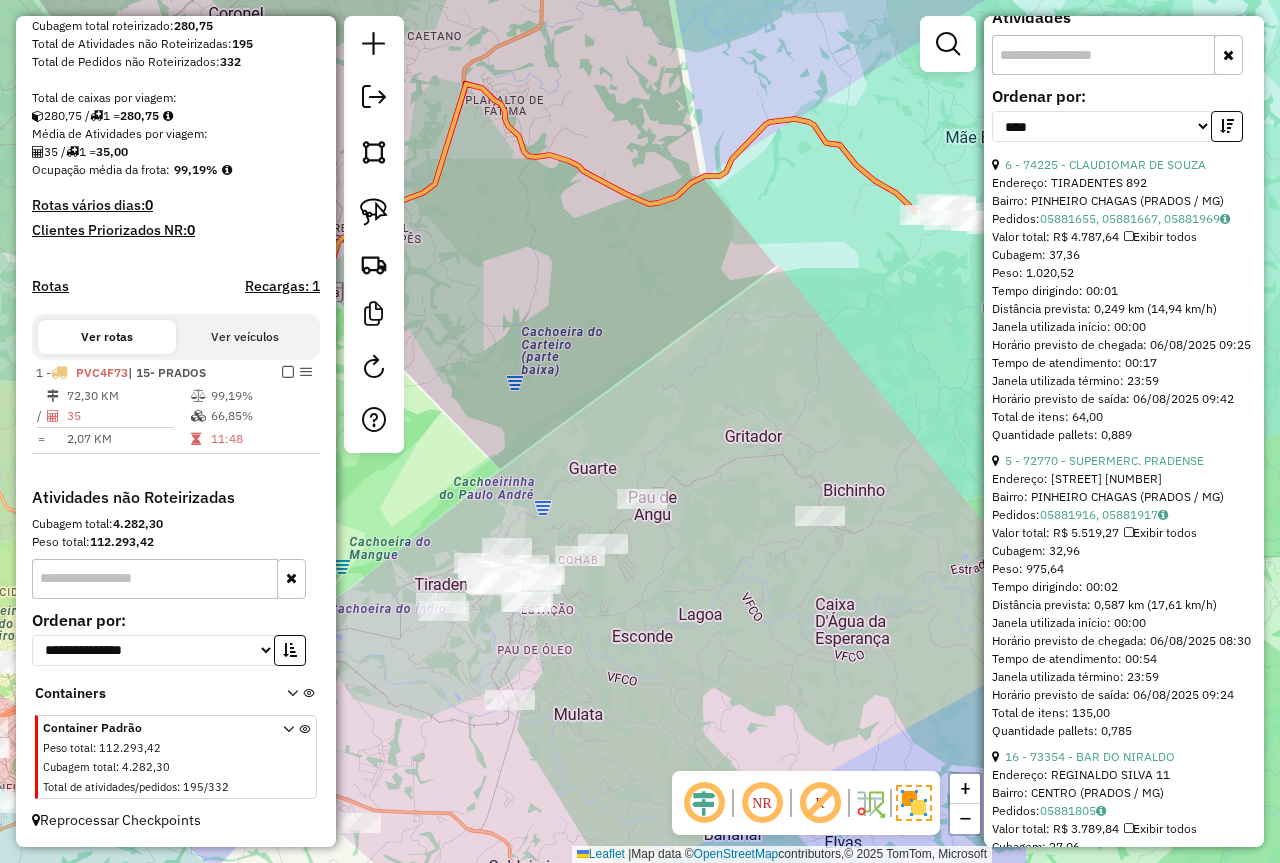 scroll, scrollTop: 299, scrollLeft: 0, axis: vertical 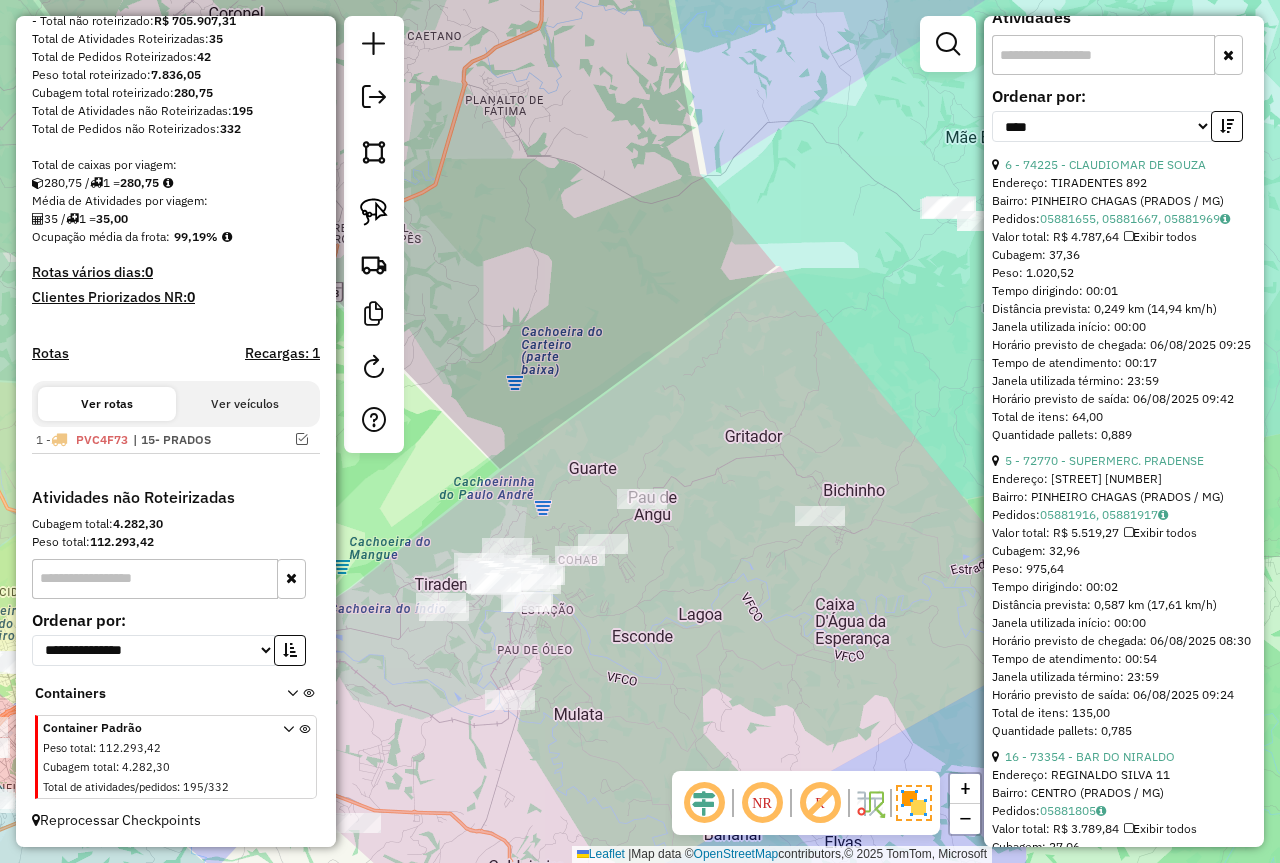 drag, startPoint x: 642, startPoint y: 378, endPoint x: 686, endPoint y: 215, distance: 168.83424 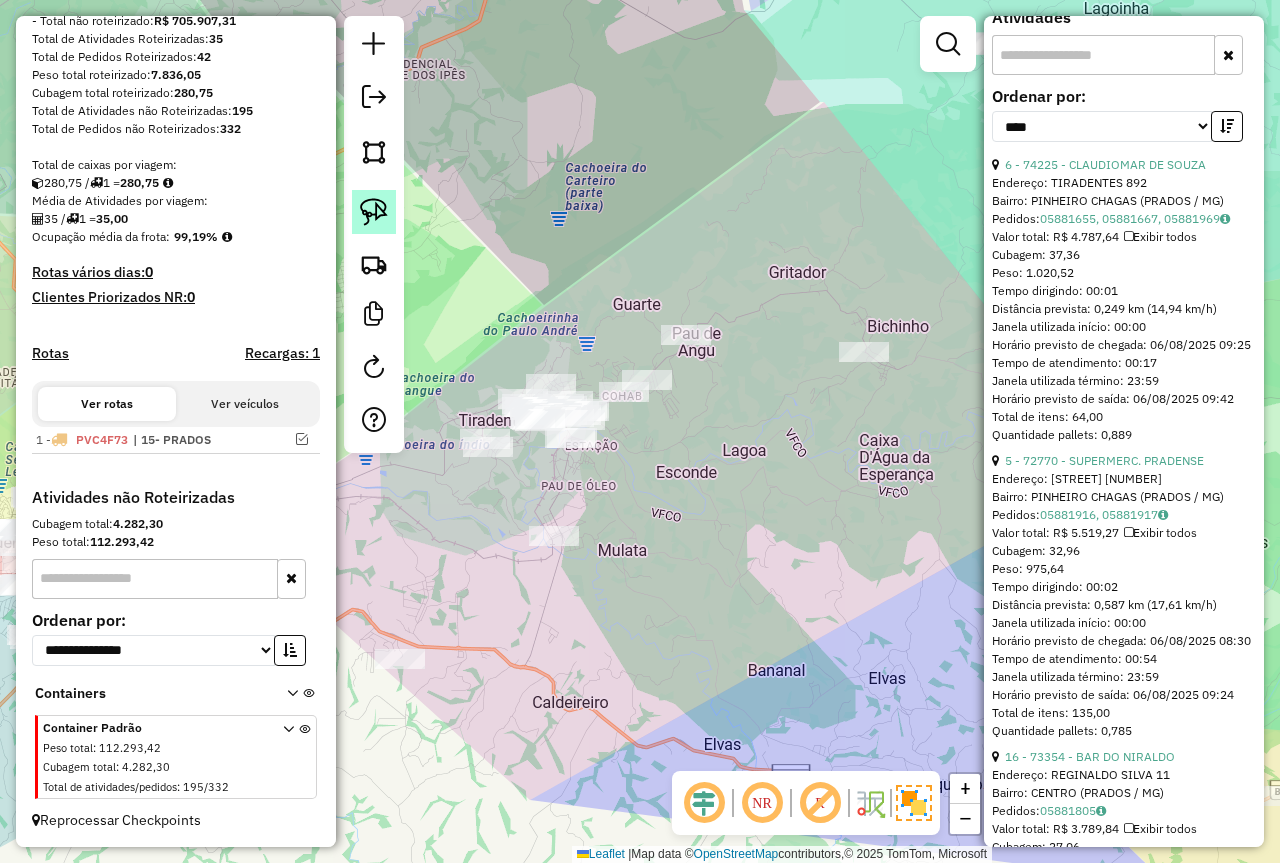 click 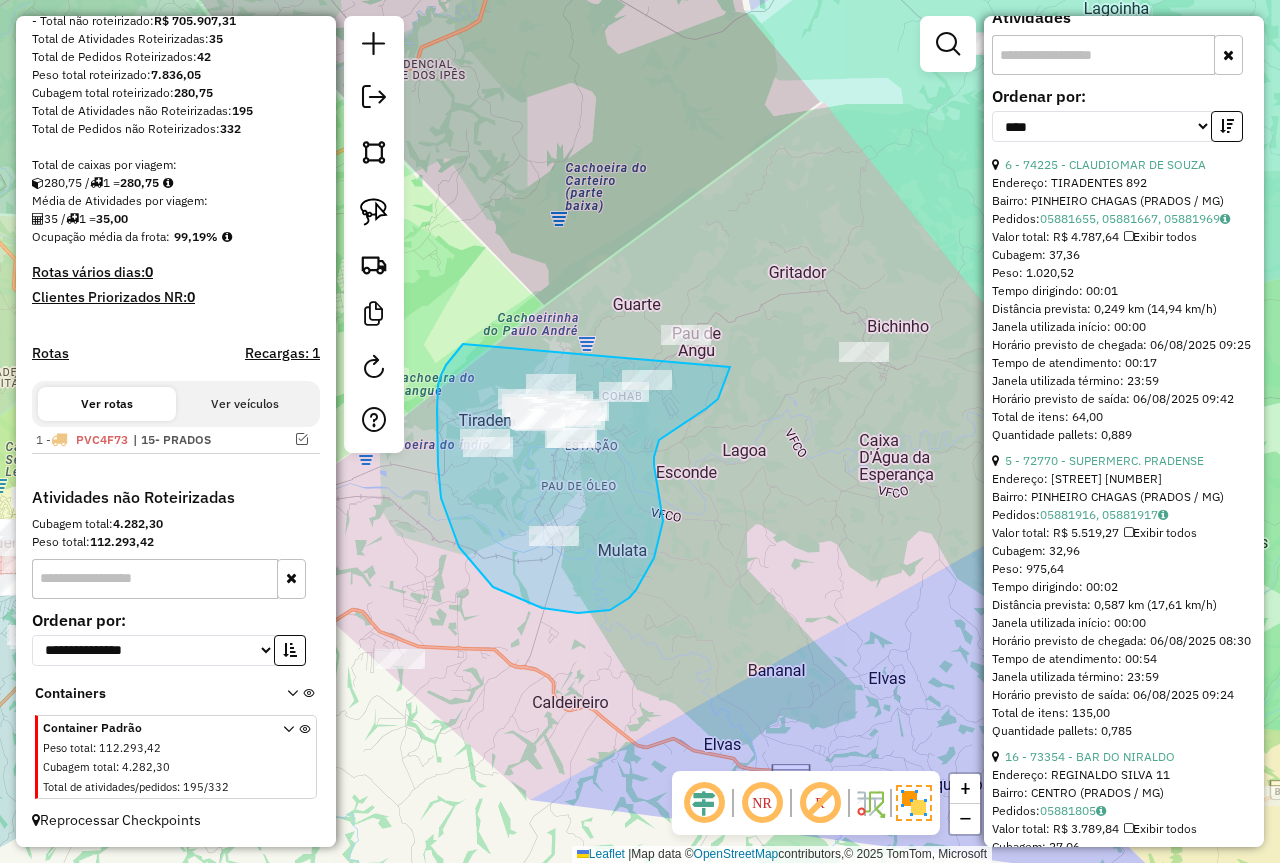 drag, startPoint x: 461, startPoint y: 347, endPoint x: 660, endPoint y: 298, distance: 204.9439 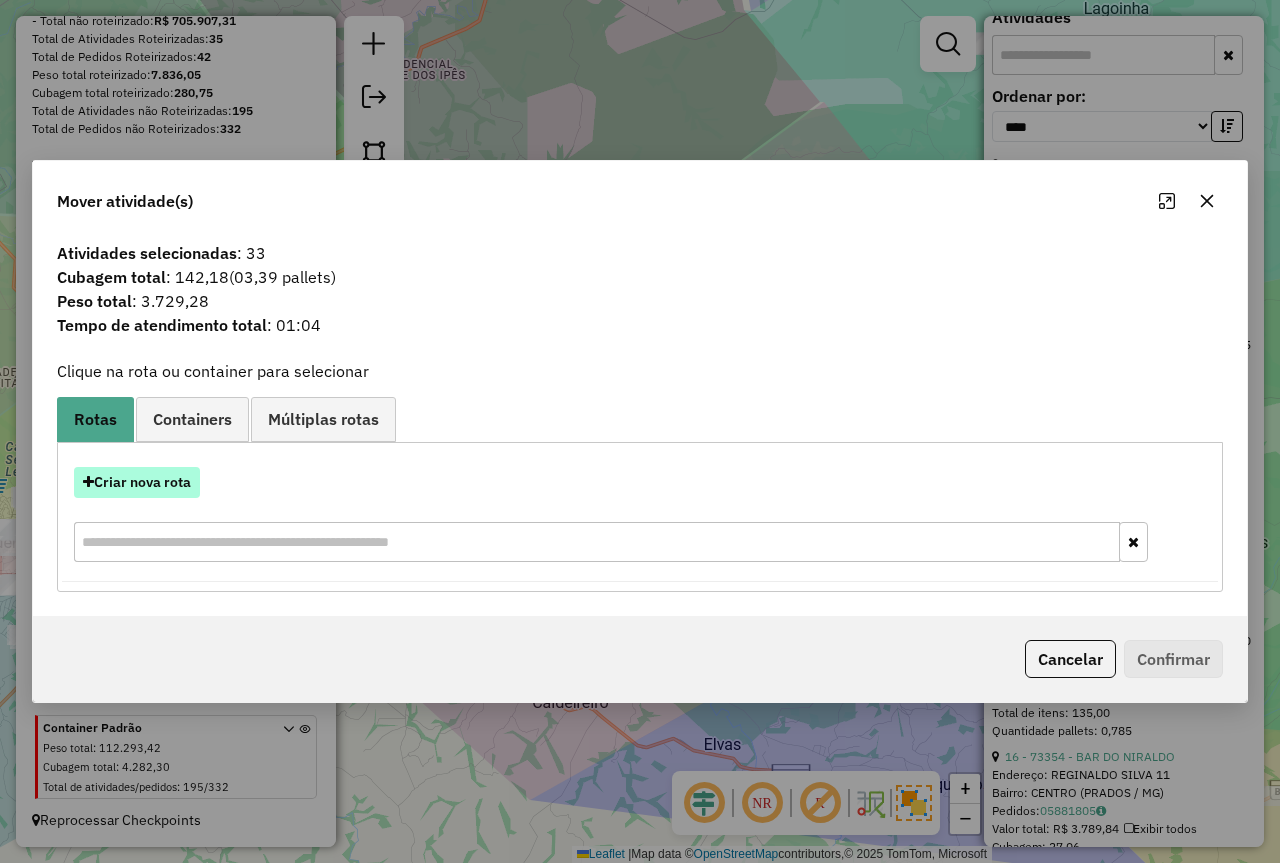 click on "Criar nova rota" at bounding box center [137, 482] 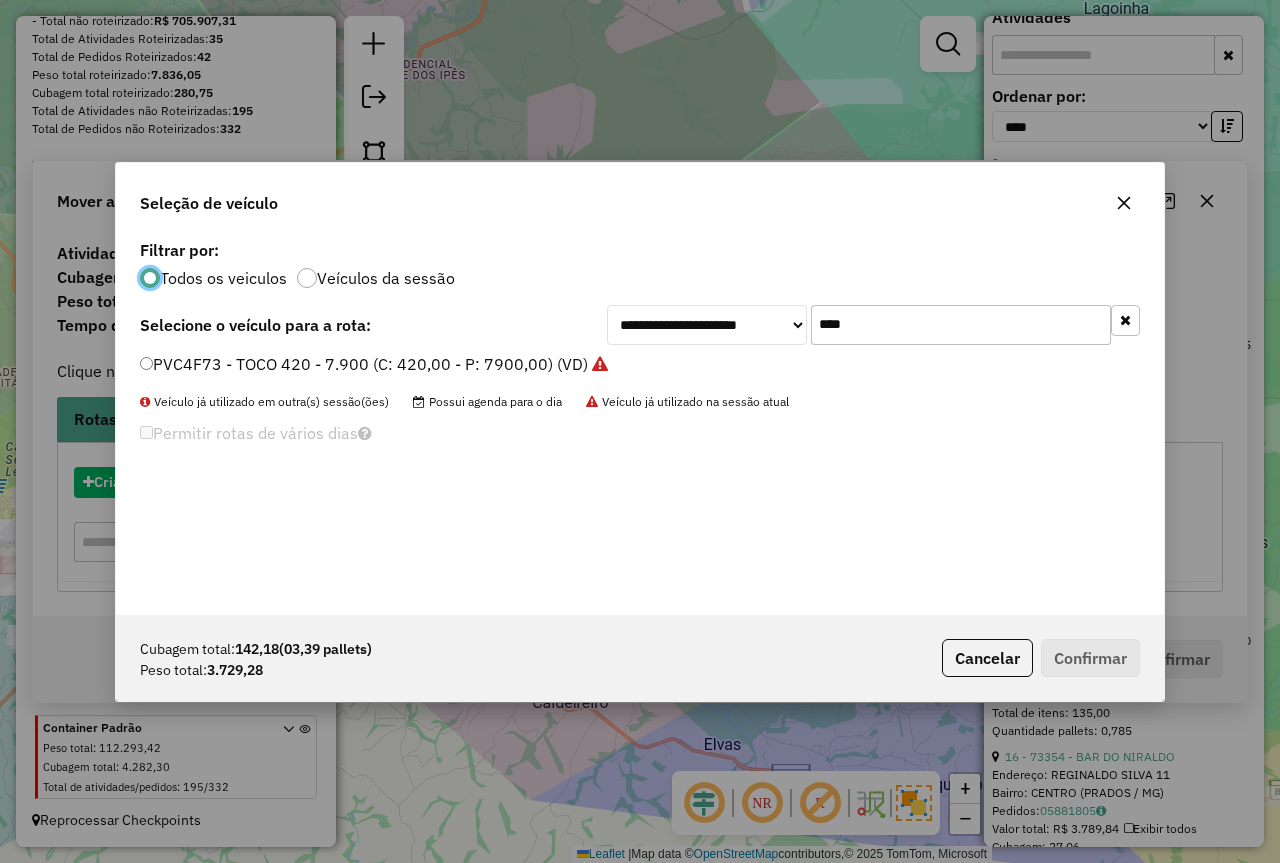 scroll, scrollTop: 11, scrollLeft: 6, axis: both 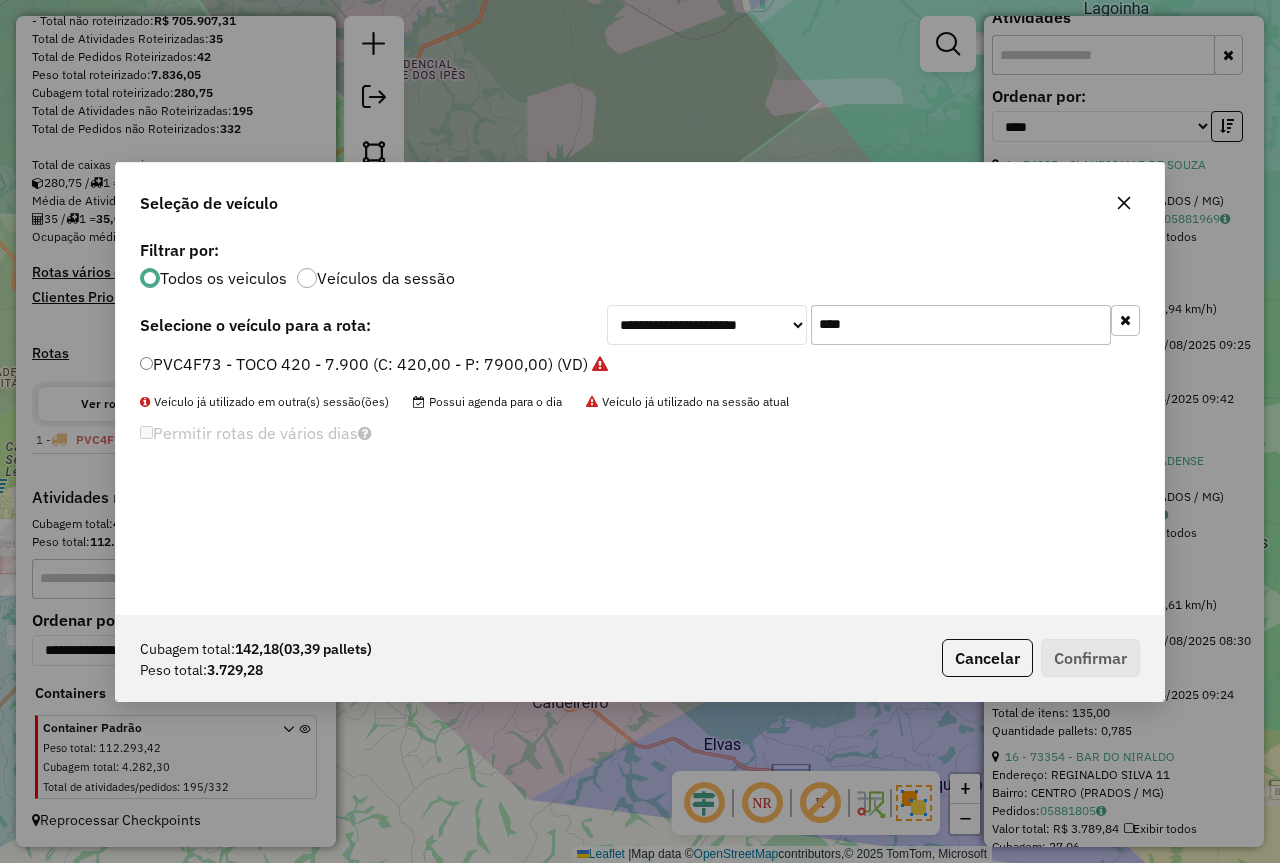 drag, startPoint x: 813, startPoint y: 315, endPoint x: 744, endPoint y: 323, distance: 69.46222 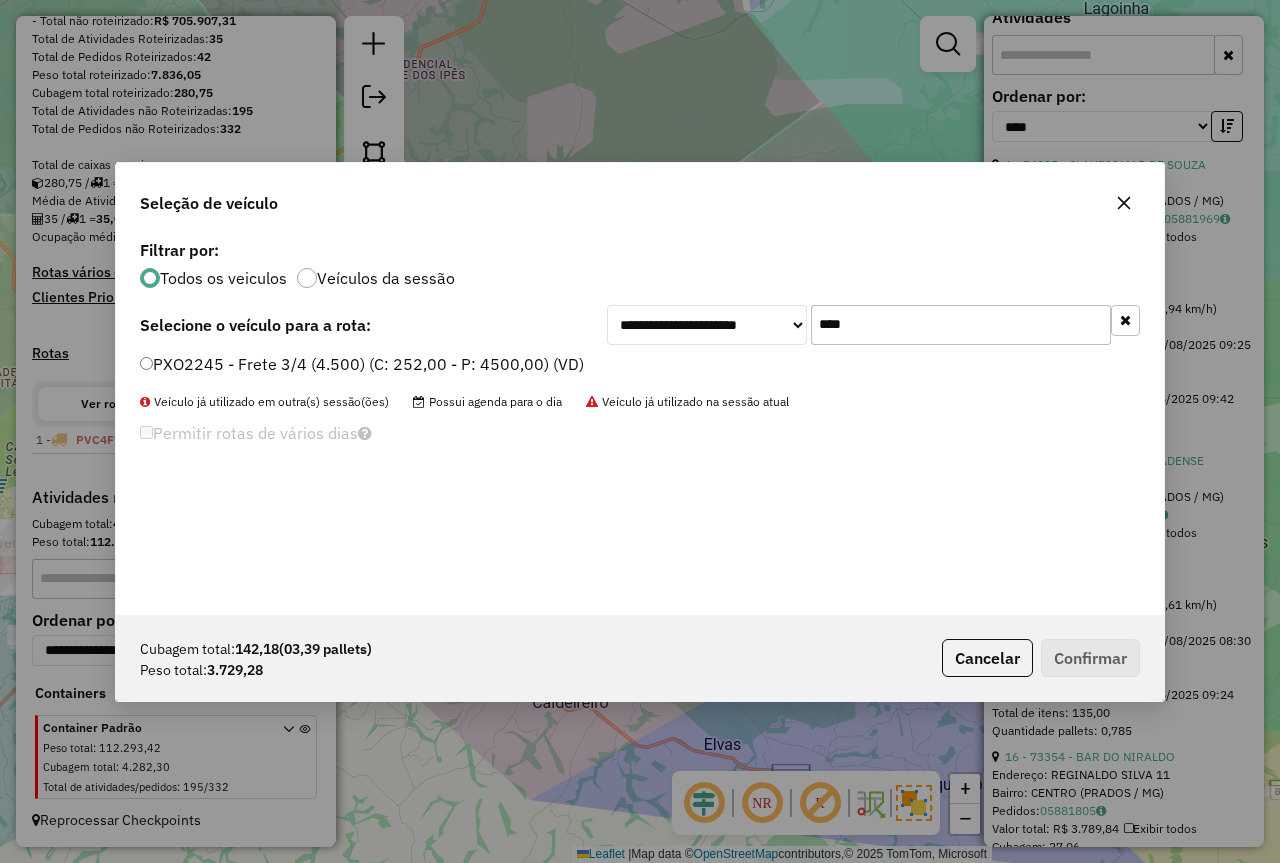 type on "****" 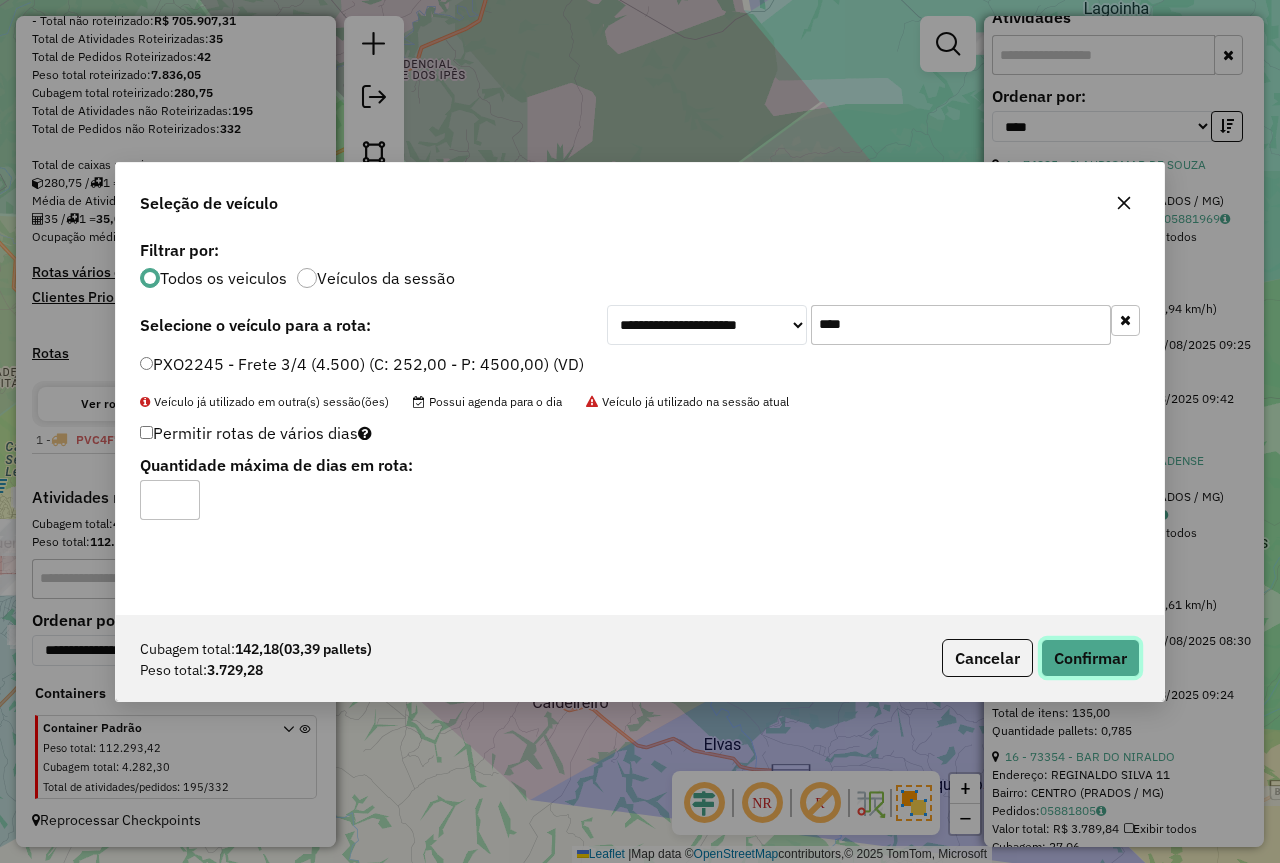 click on "Confirmar" 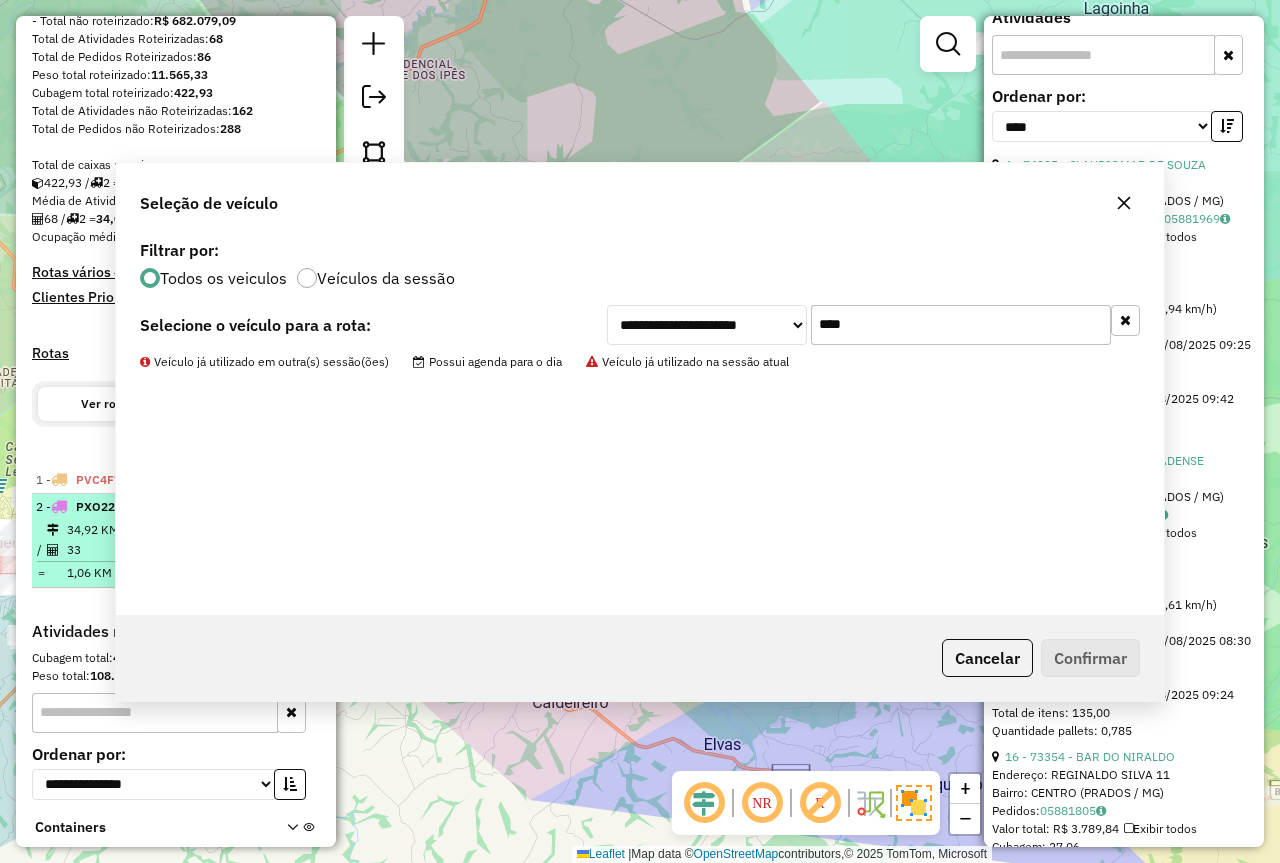 scroll, scrollTop: 433, scrollLeft: 0, axis: vertical 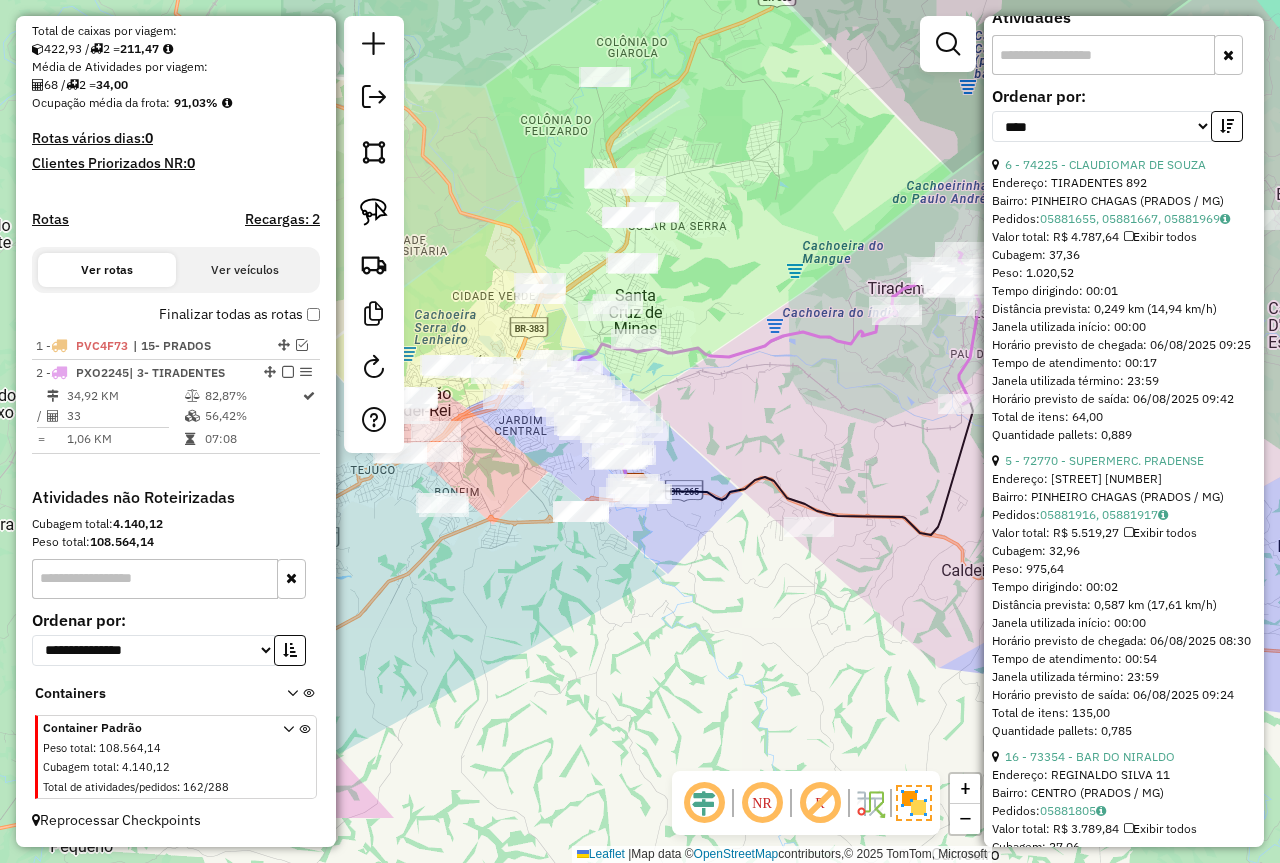 drag, startPoint x: 465, startPoint y: 589, endPoint x: 779, endPoint y: 475, distance: 334.0539 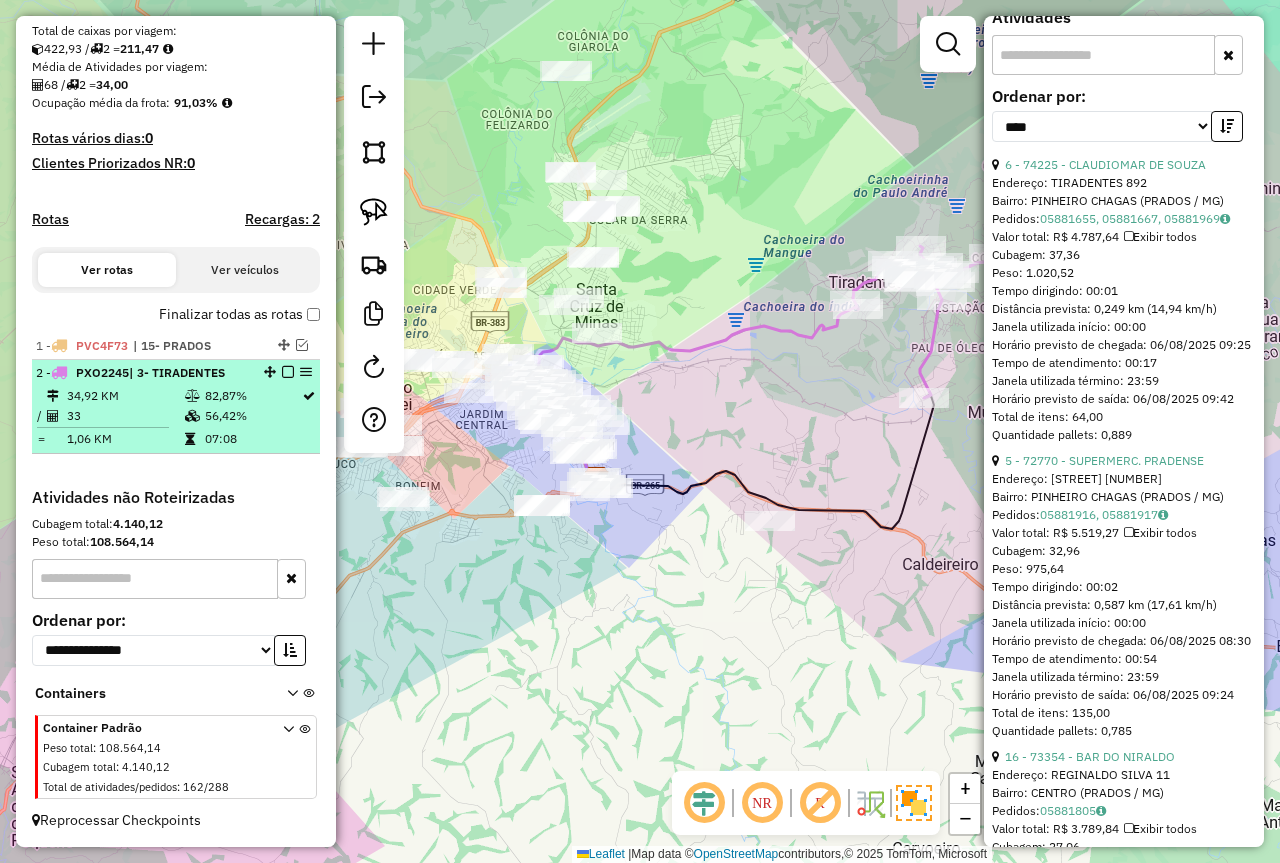 click at bounding box center (288, 372) 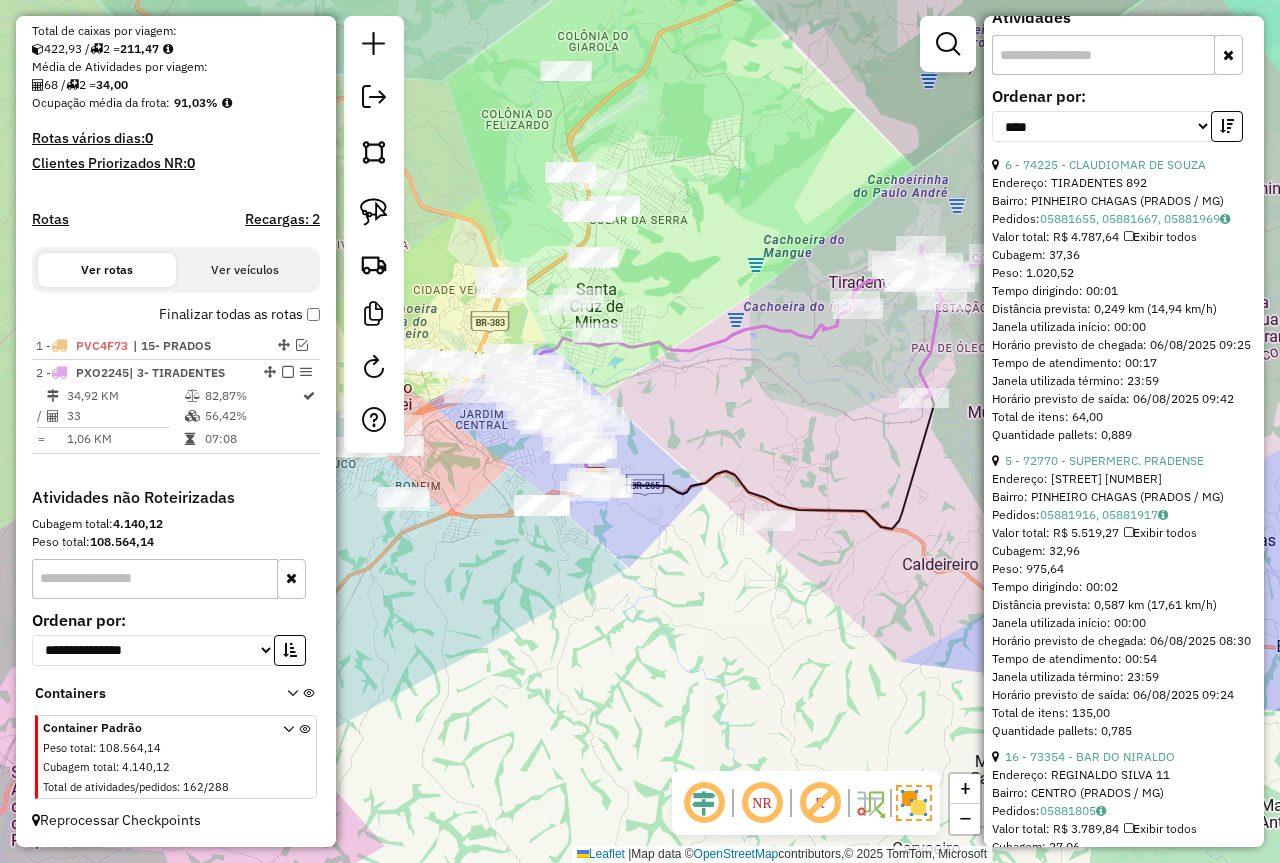 scroll, scrollTop: 366, scrollLeft: 0, axis: vertical 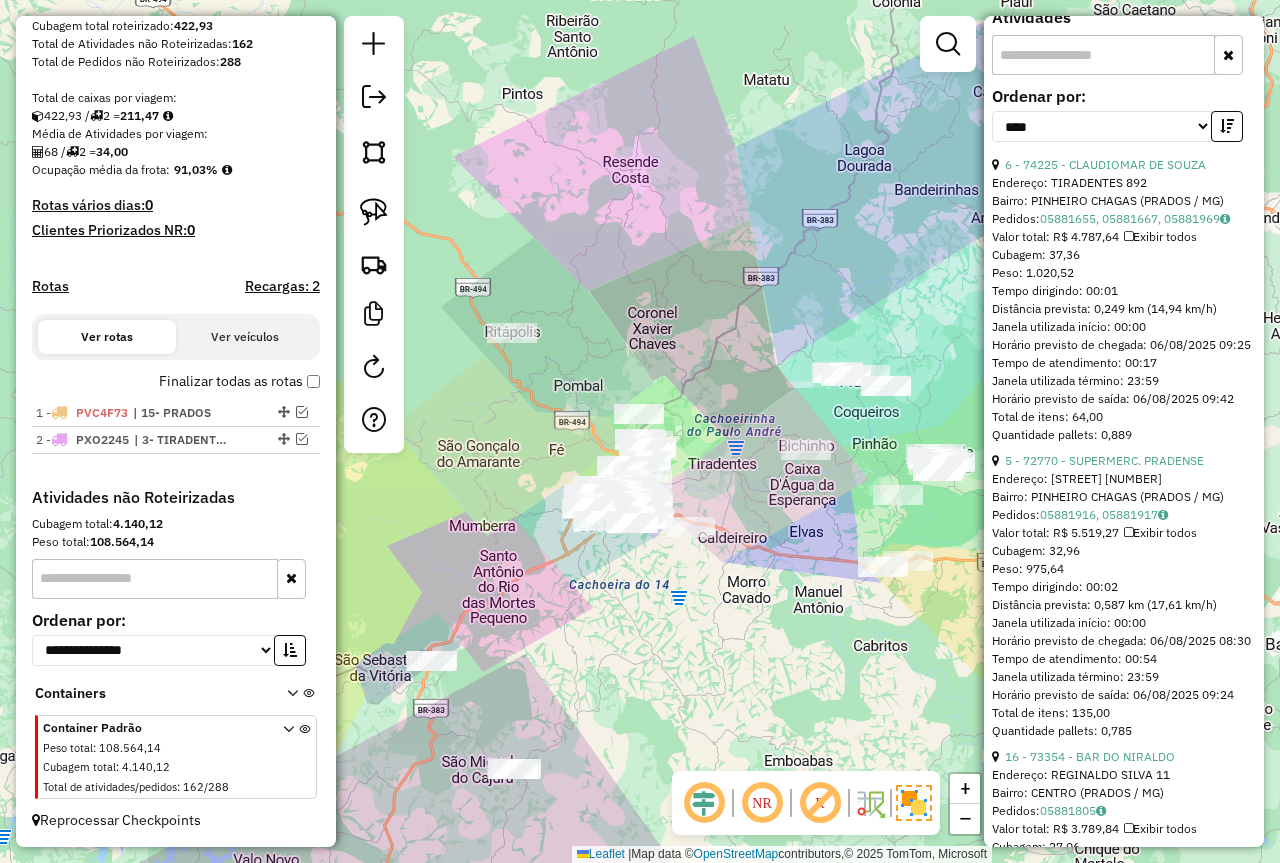 drag, startPoint x: 715, startPoint y: 671, endPoint x: 759, endPoint y: 429, distance: 245.96748 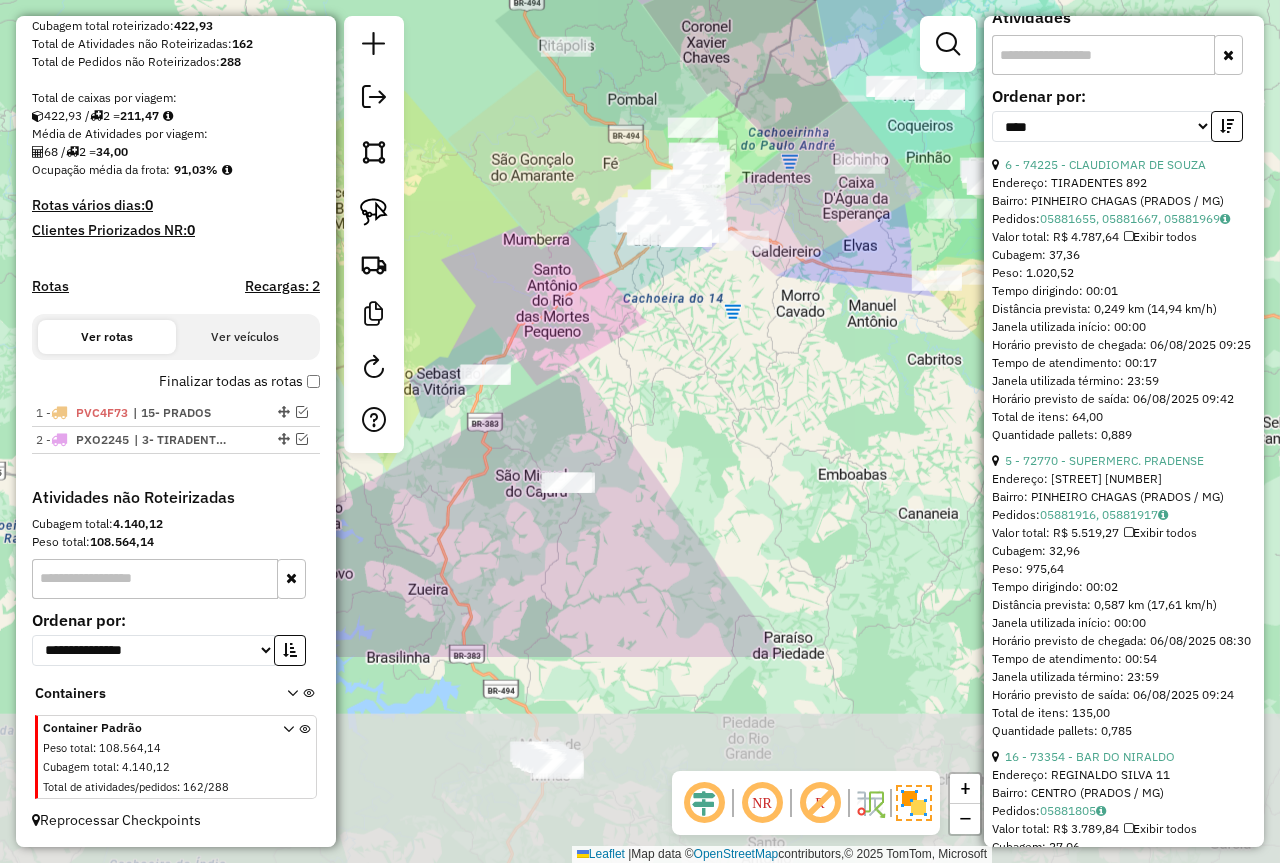 drag, startPoint x: 727, startPoint y: 531, endPoint x: 759, endPoint y: 438, distance: 98.35141 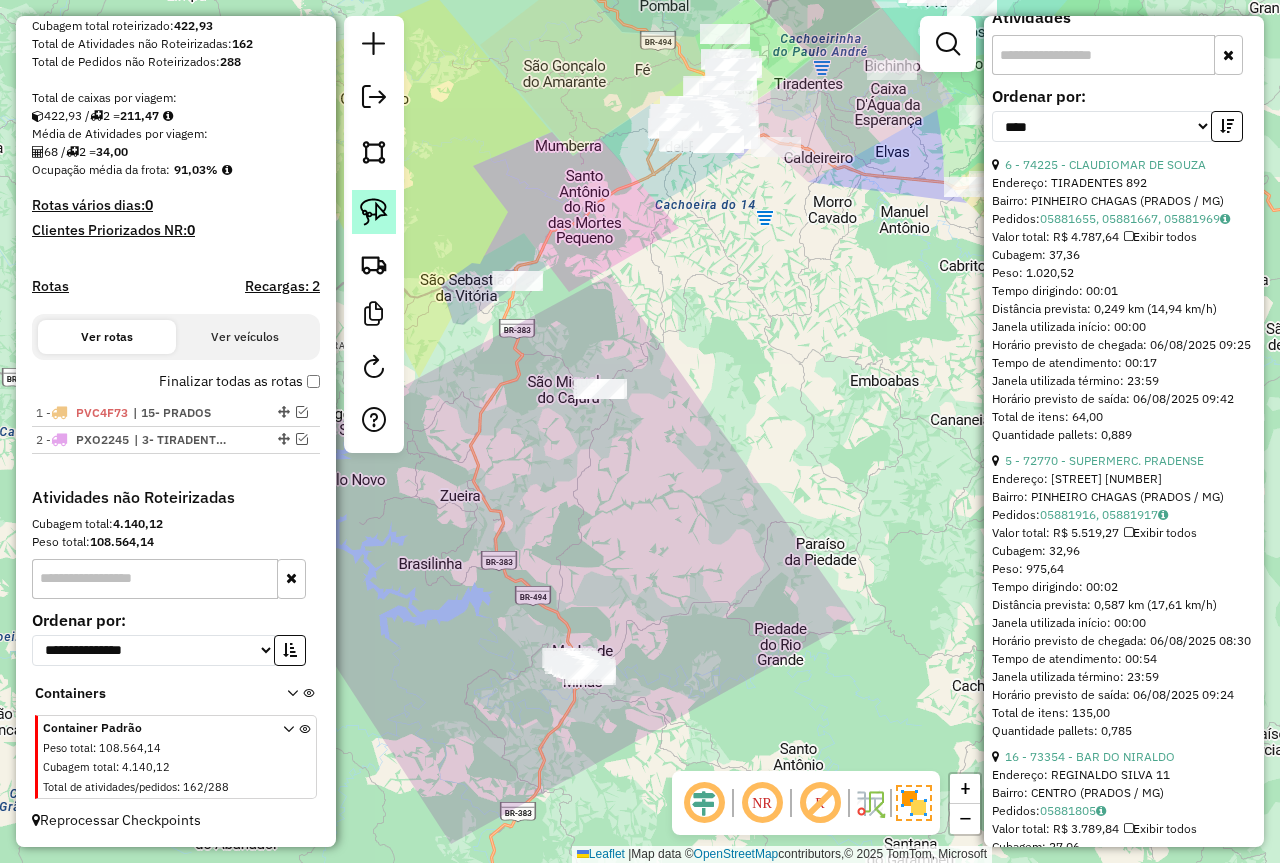 click 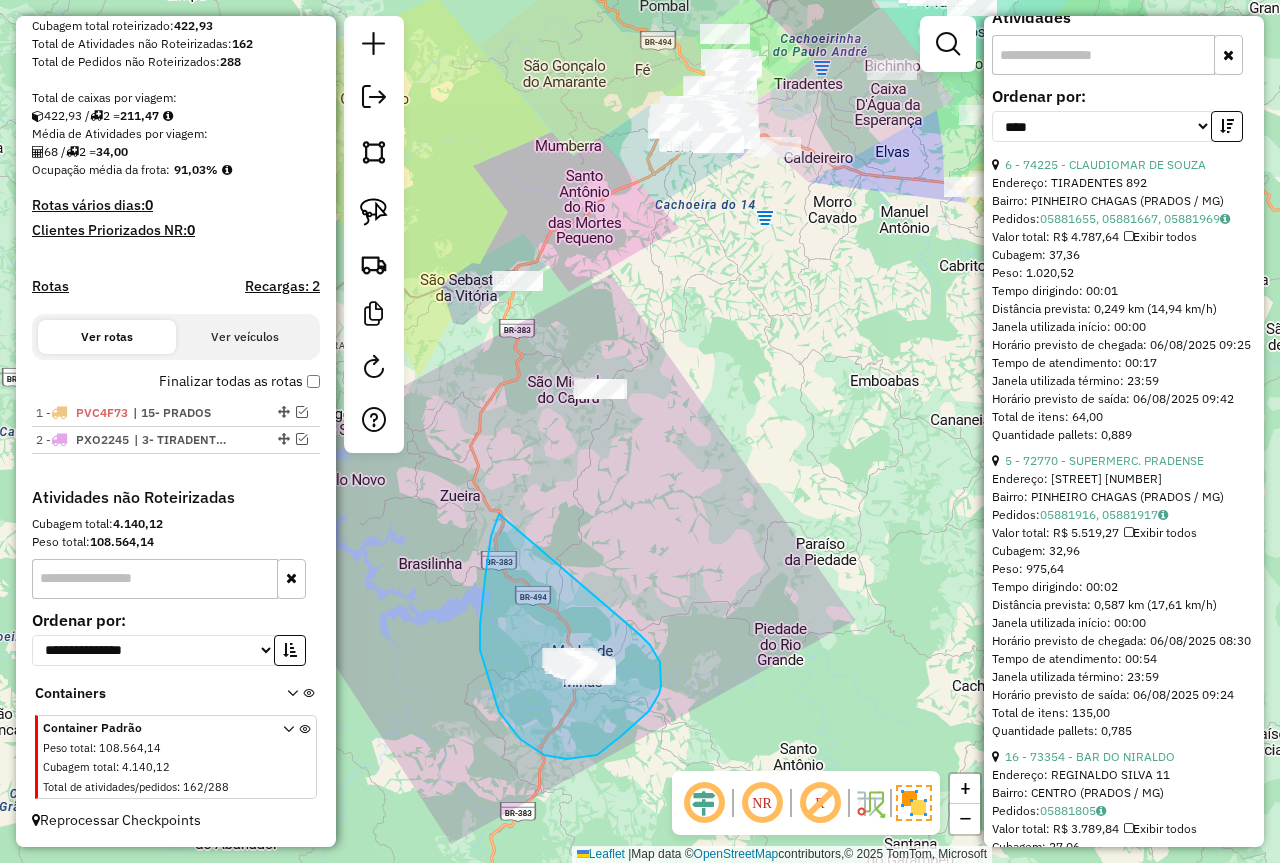 drag, startPoint x: 498, startPoint y: 517, endPoint x: 639, endPoint y: 634, distance: 183.22118 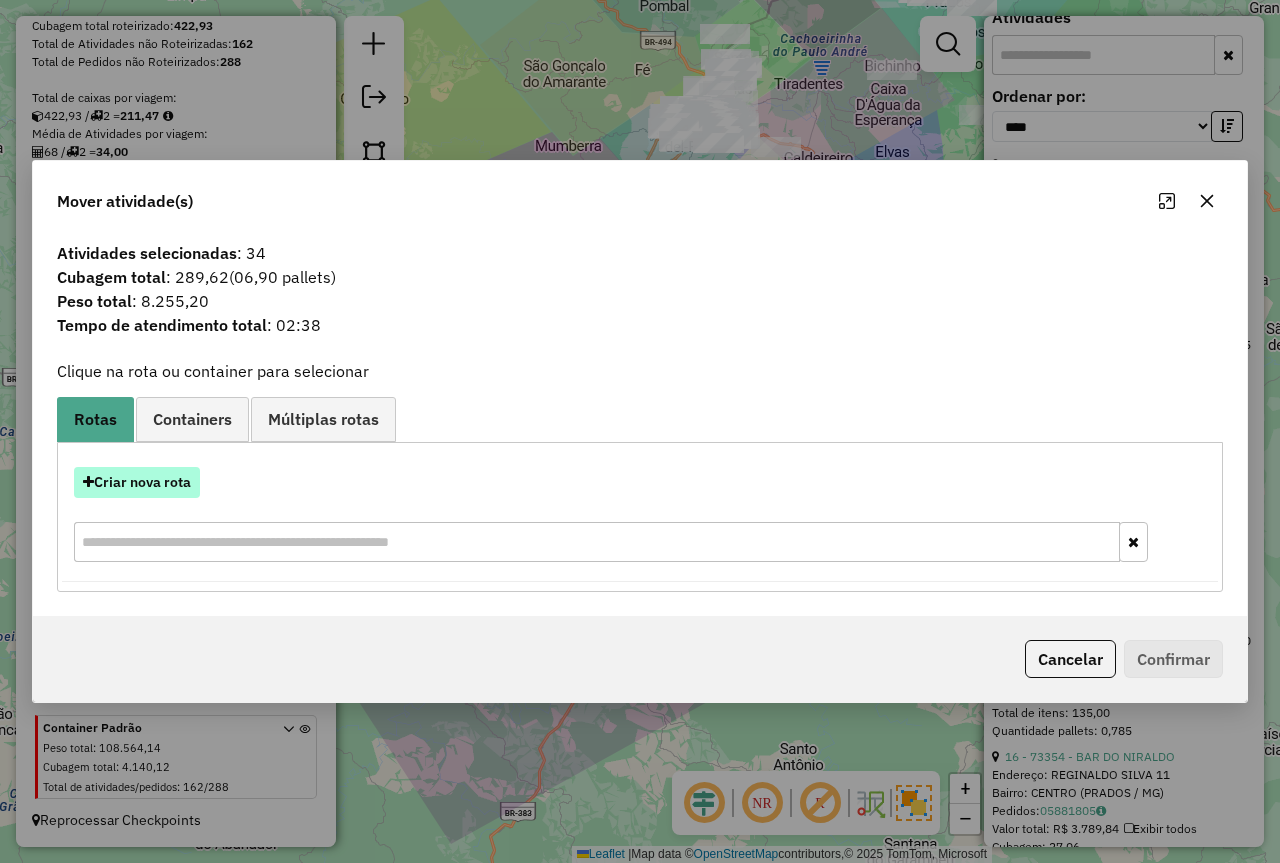 click on "Criar nova rota" at bounding box center (137, 482) 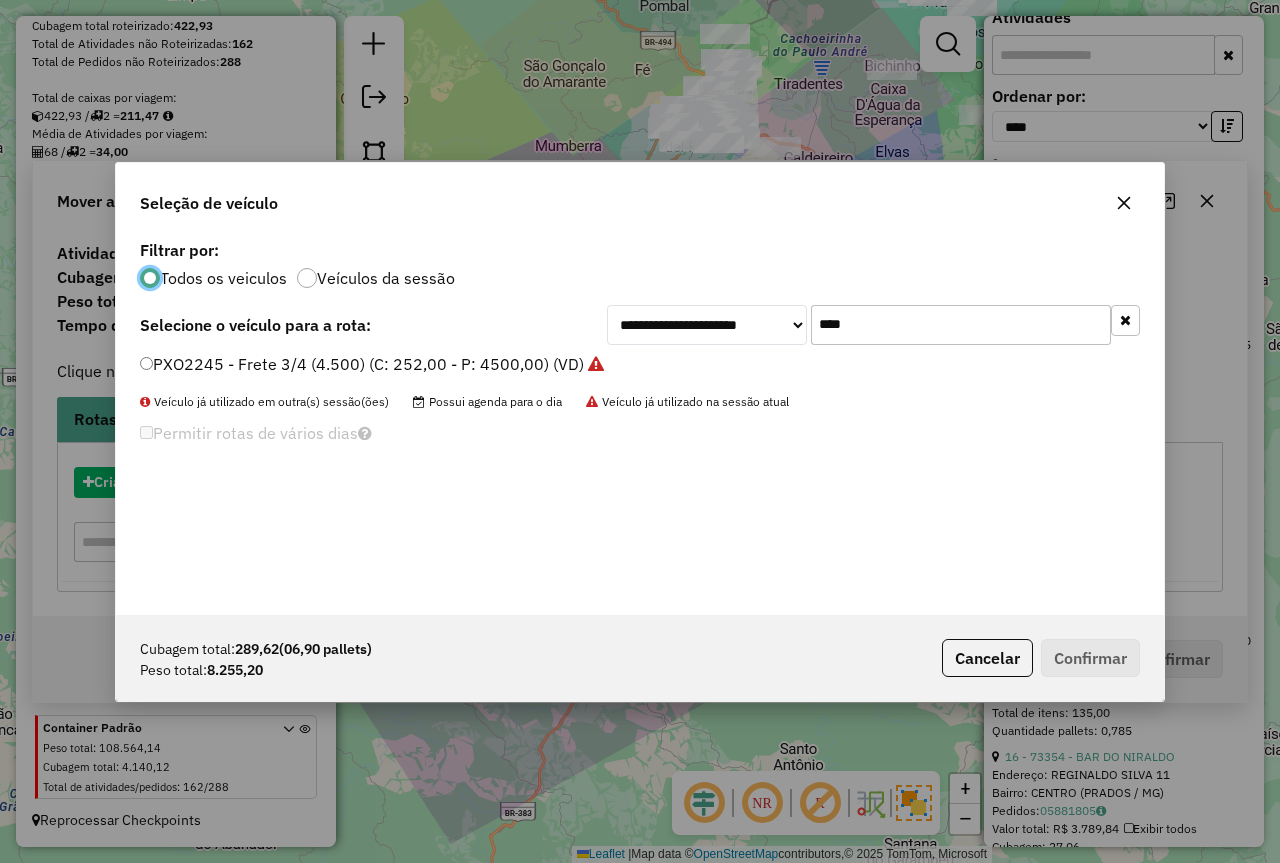 scroll, scrollTop: 11, scrollLeft: 6, axis: both 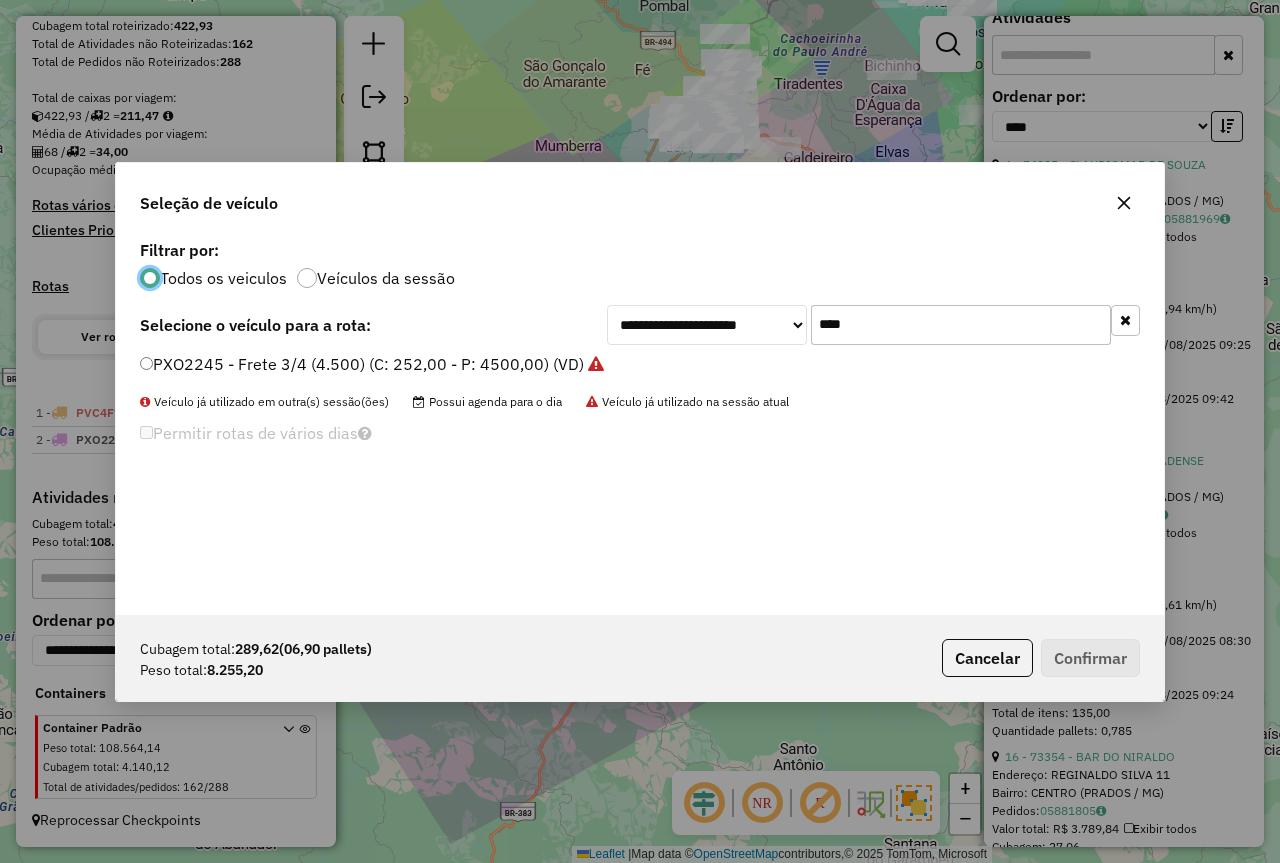 drag, startPoint x: 897, startPoint y: 318, endPoint x: 733, endPoint y: 306, distance: 164.43843 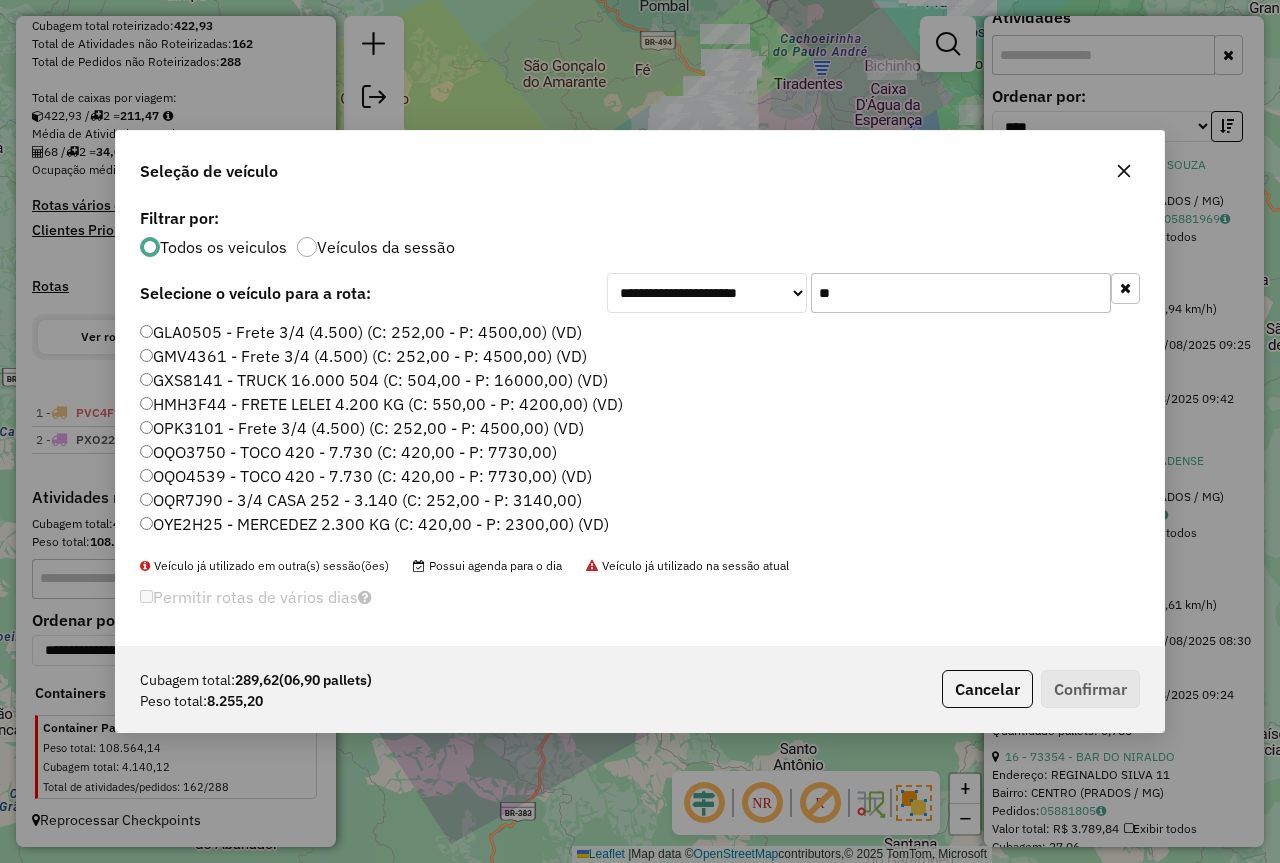 type on "*" 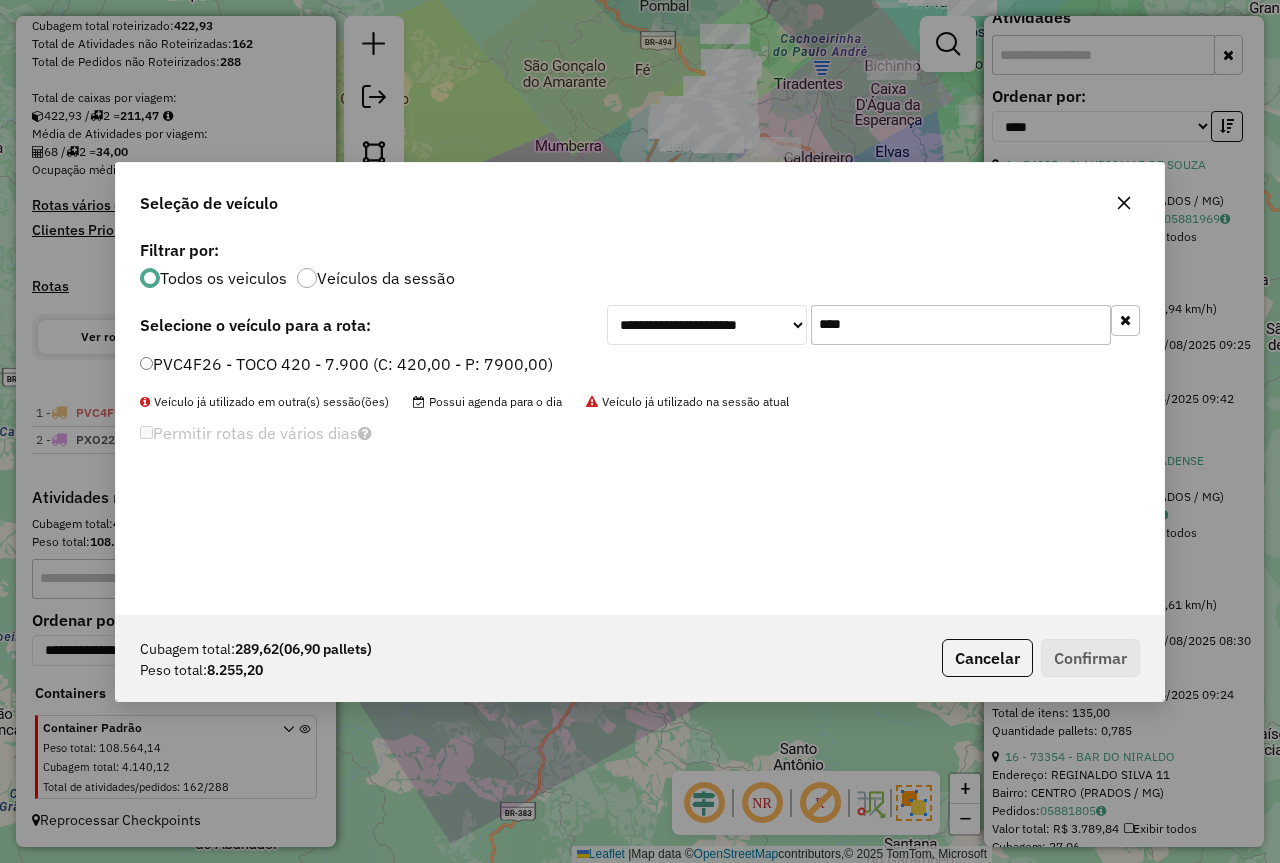 type on "****" 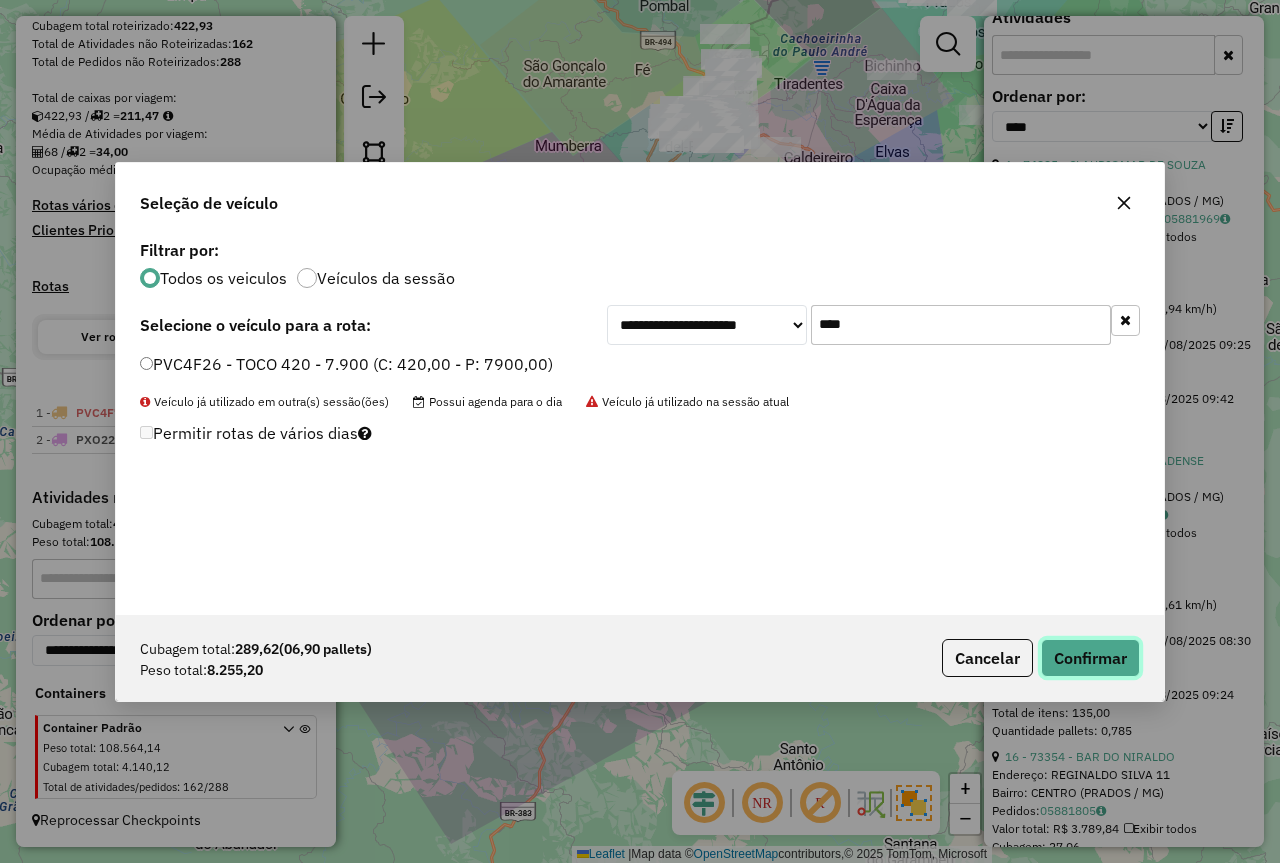 click on "Confirmar" 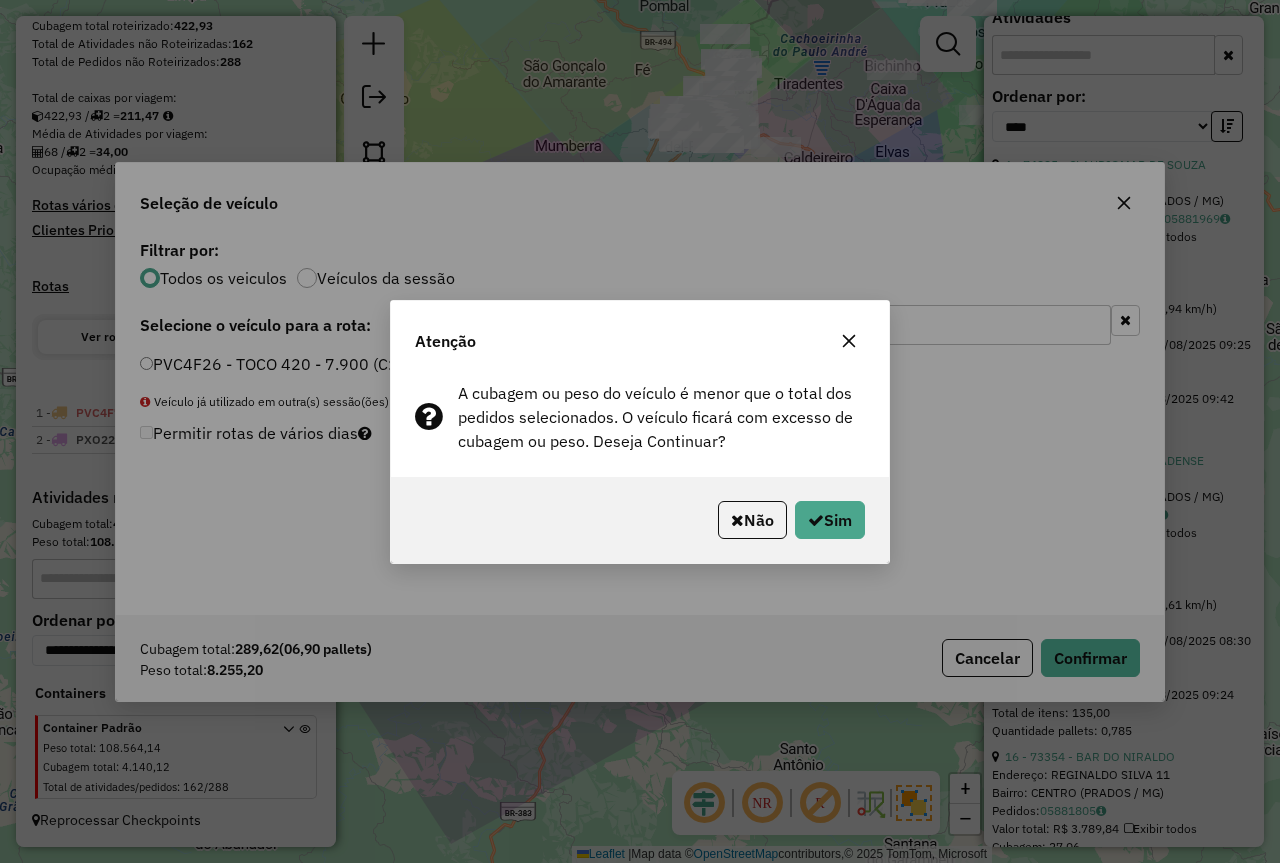 click on "Não   Sim" 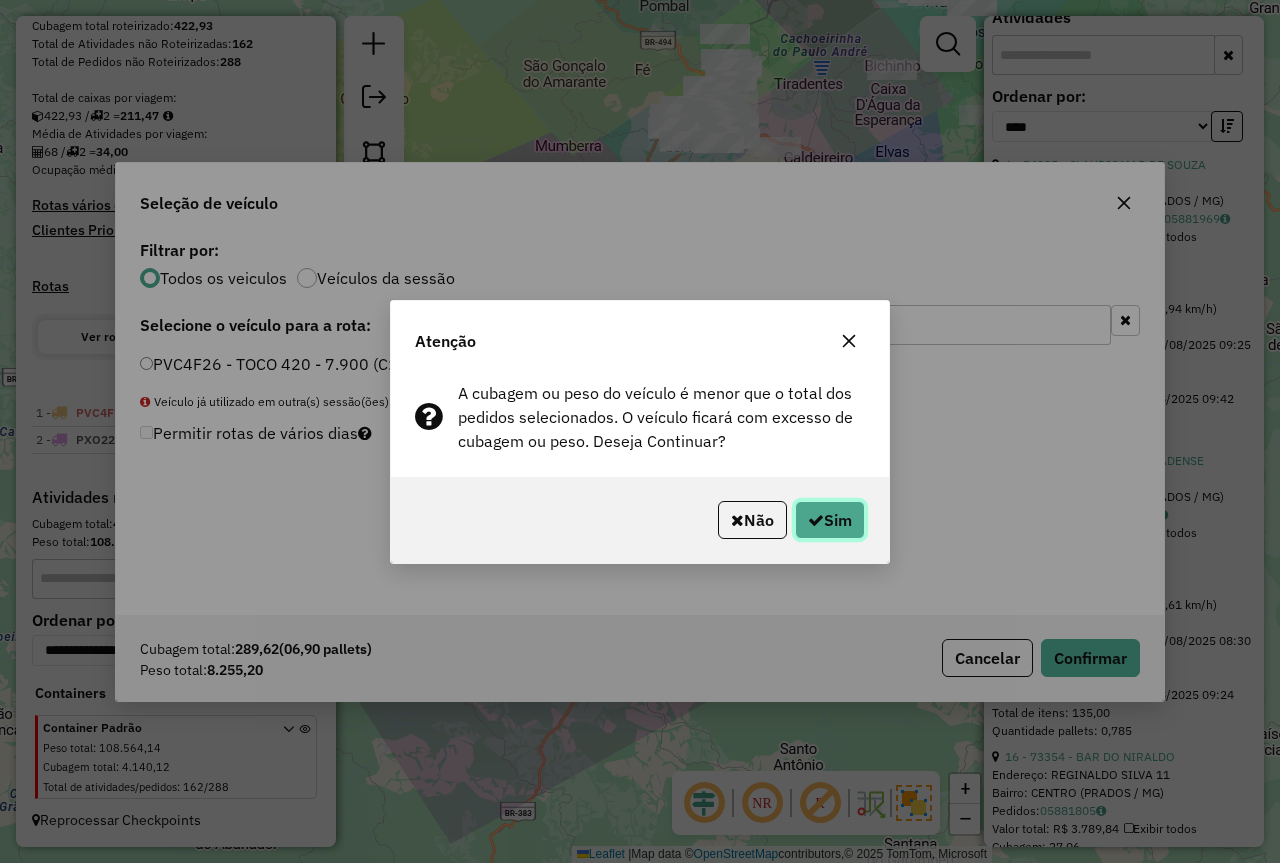 click on "Sim" 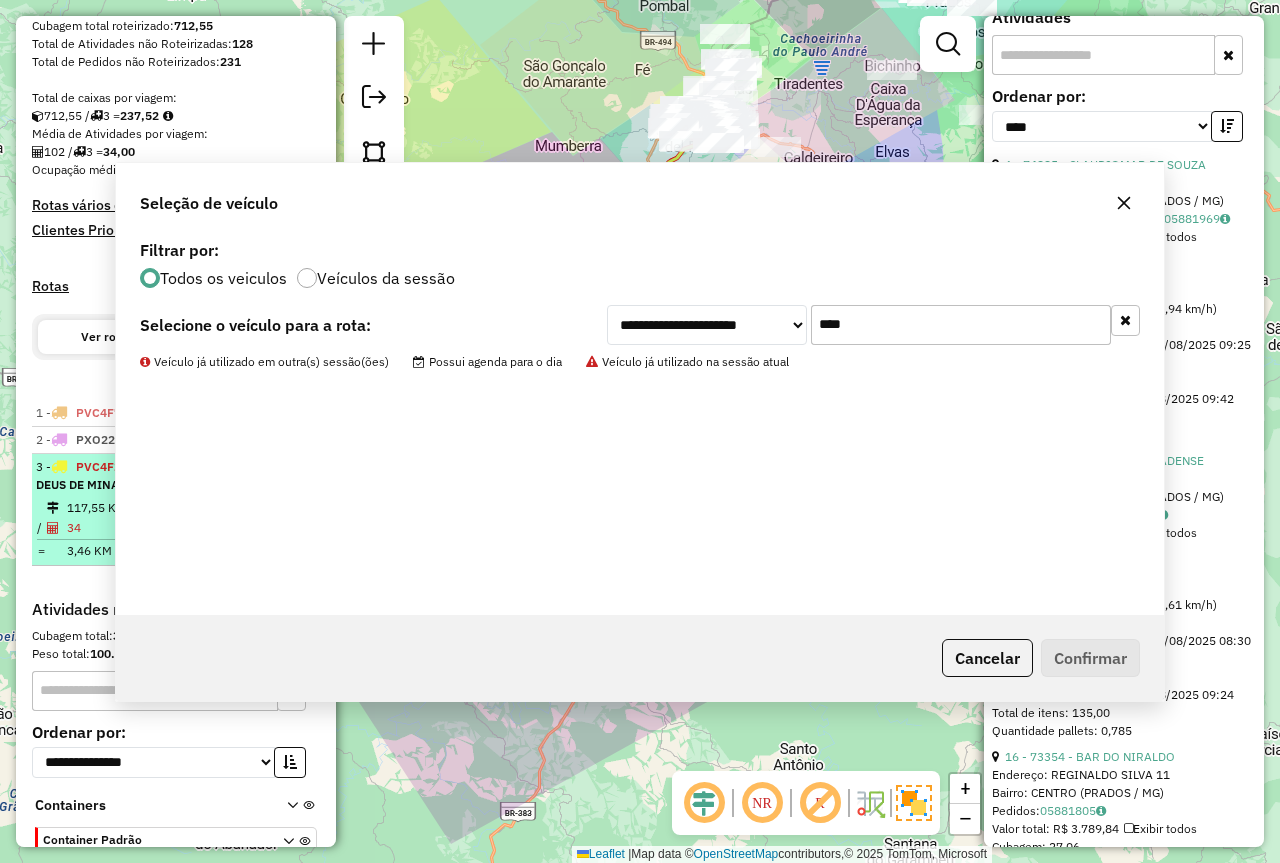 scroll, scrollTop: 478, scrollLeft: 0, axis: vertical 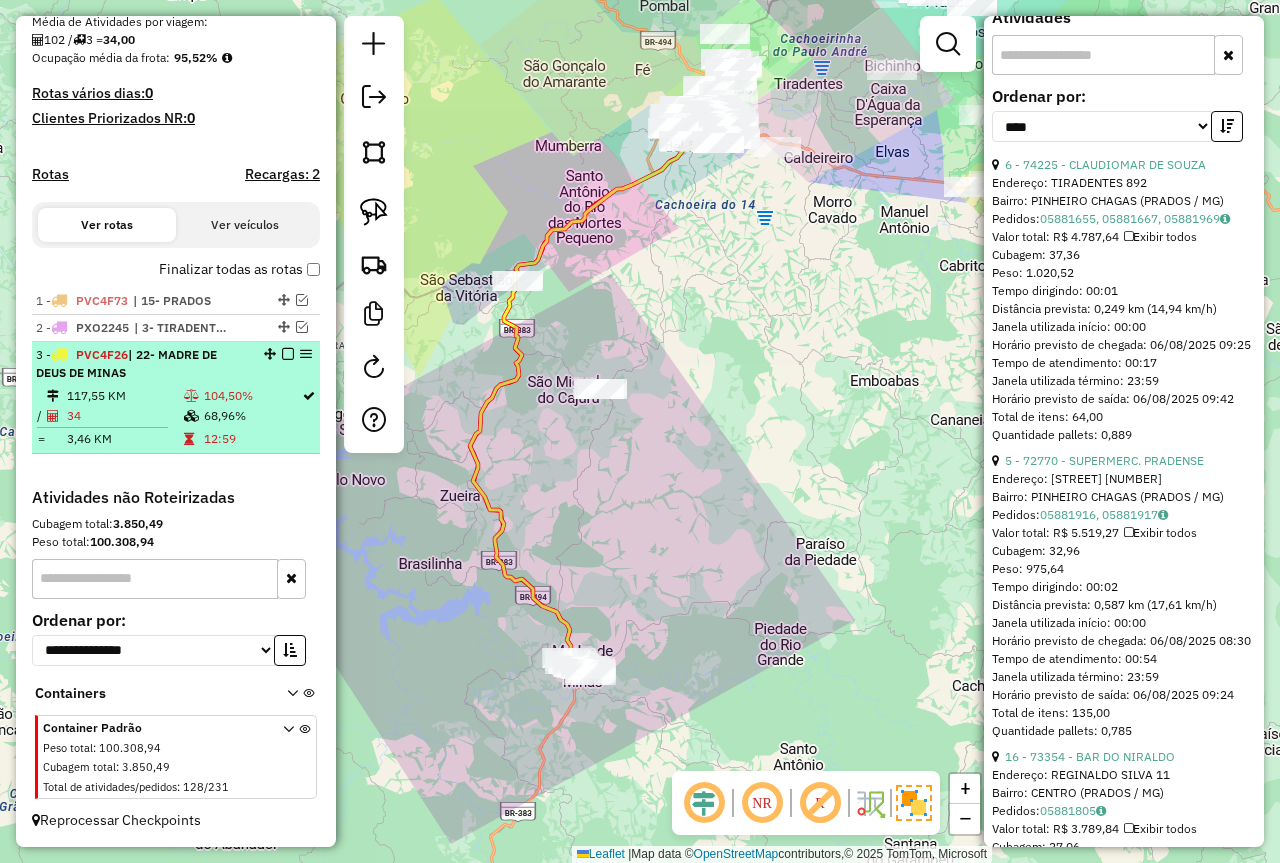 click on "104,50%" at bounding box center [252, 396] 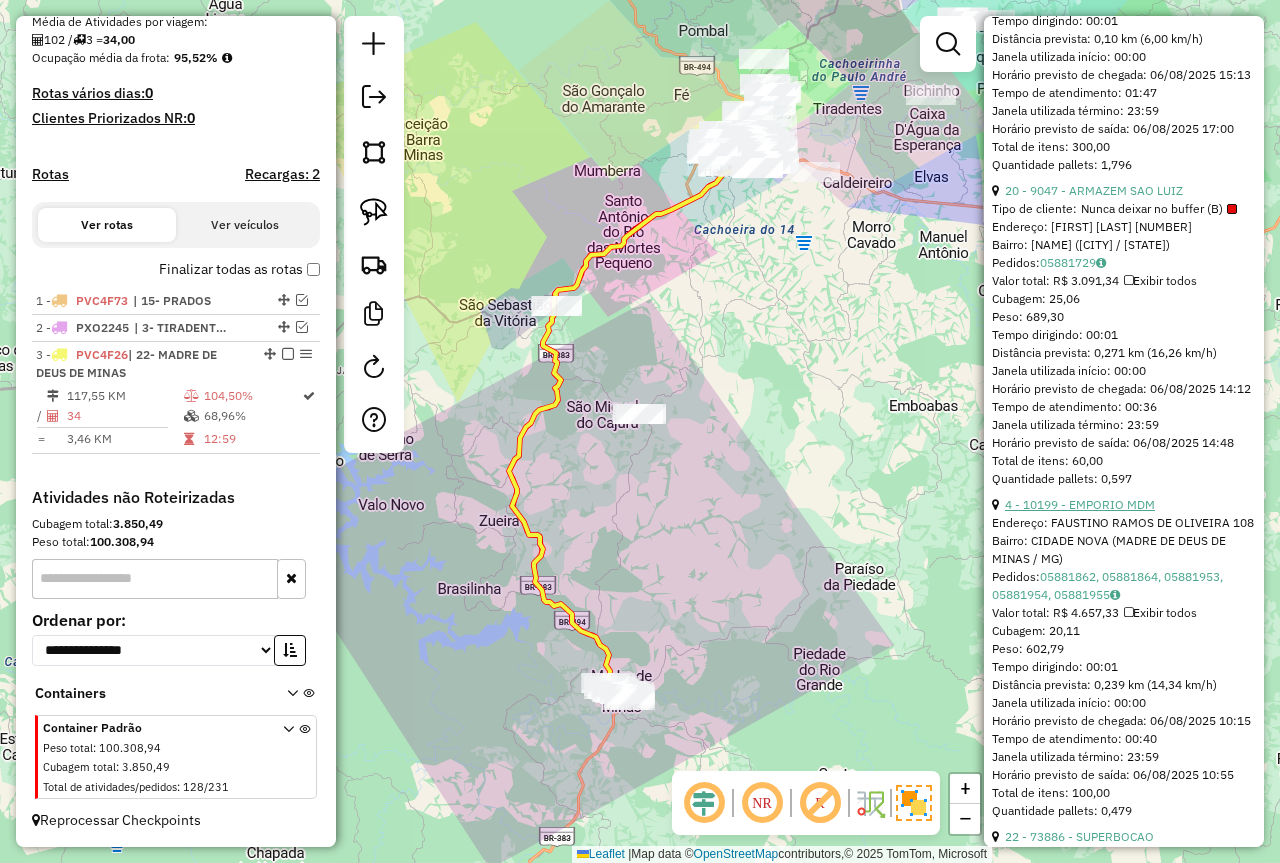 scroll, scrollTop: 1058, scrollLeft: 0, axis: vertical 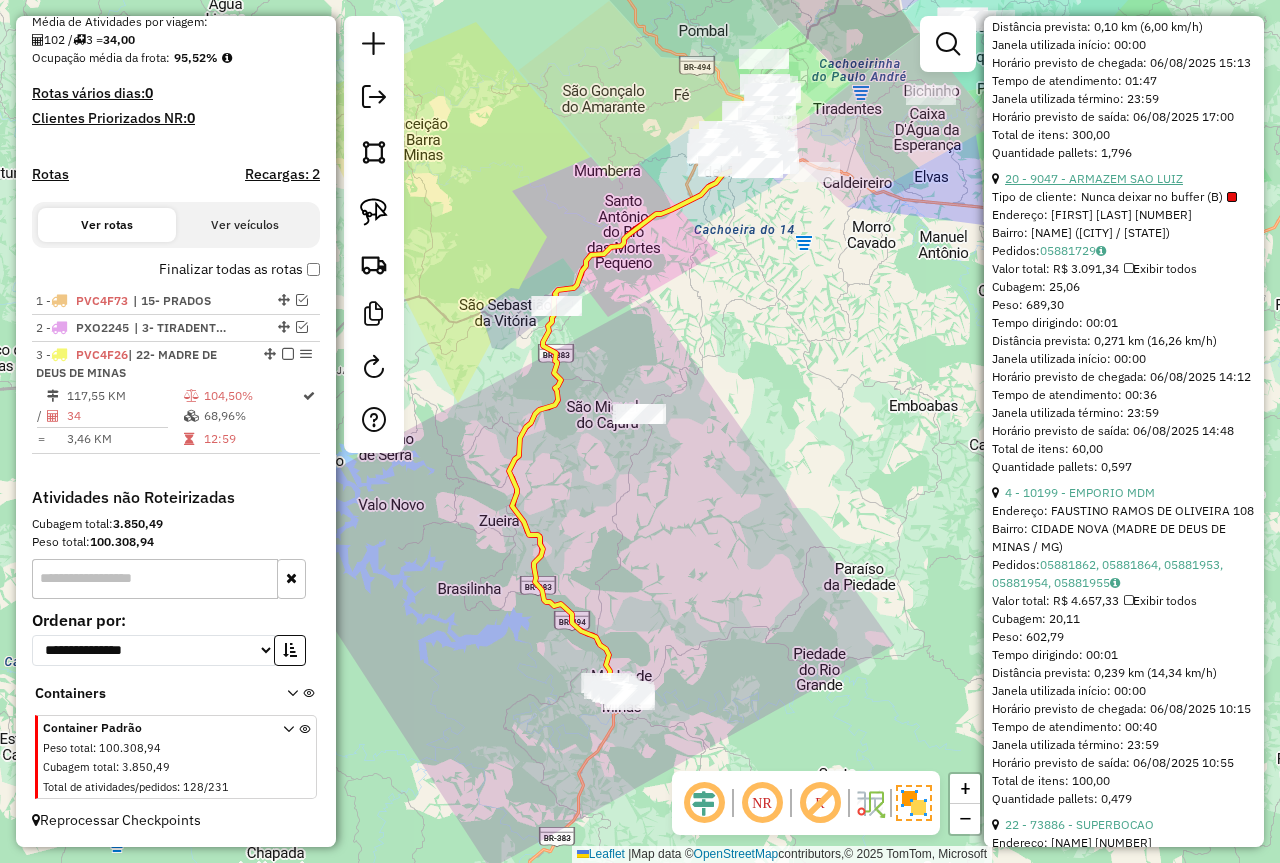 click on "20 - 9047 - ARMAZEM SAO LUIZ" at bounding box center [1094, 178] 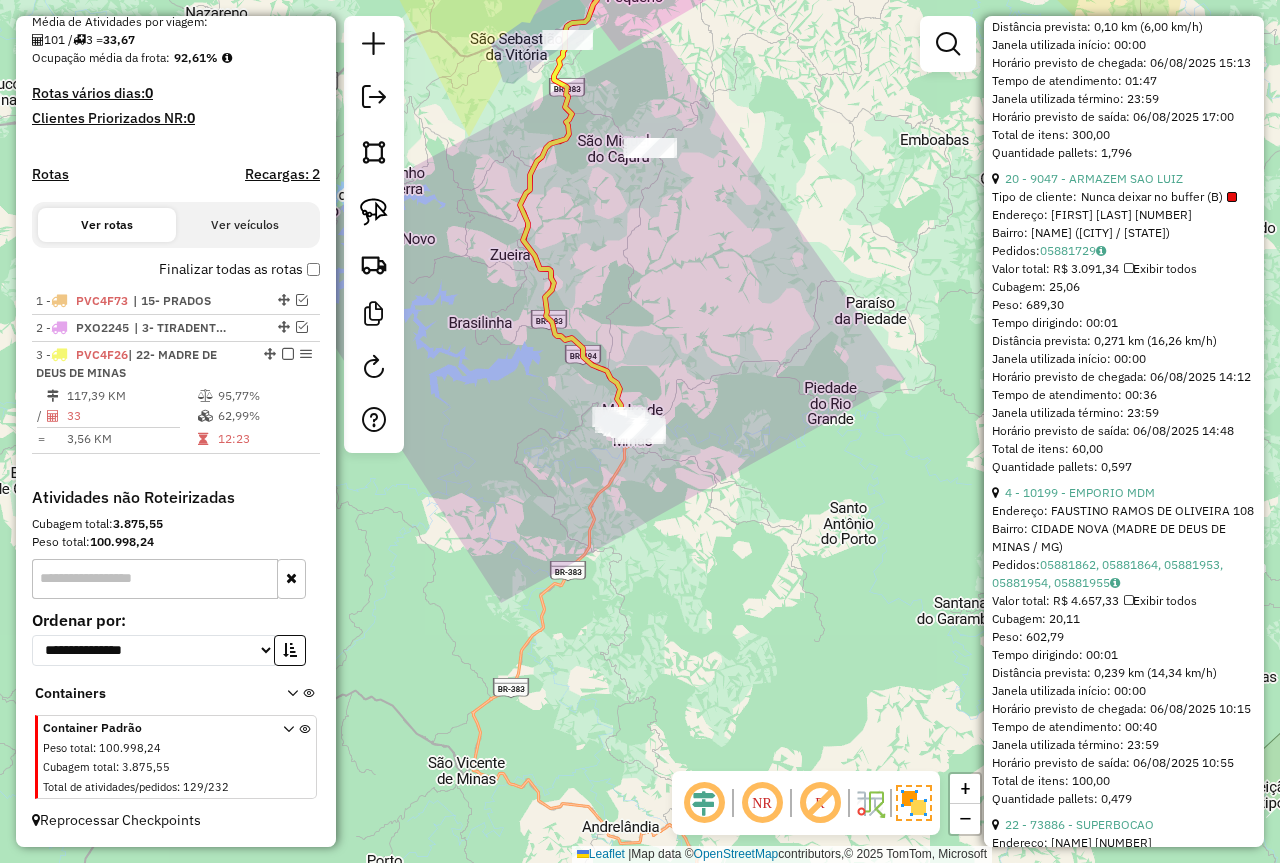 scroll, scrollTop: 690, scrollLeft: 0, axis: vertical 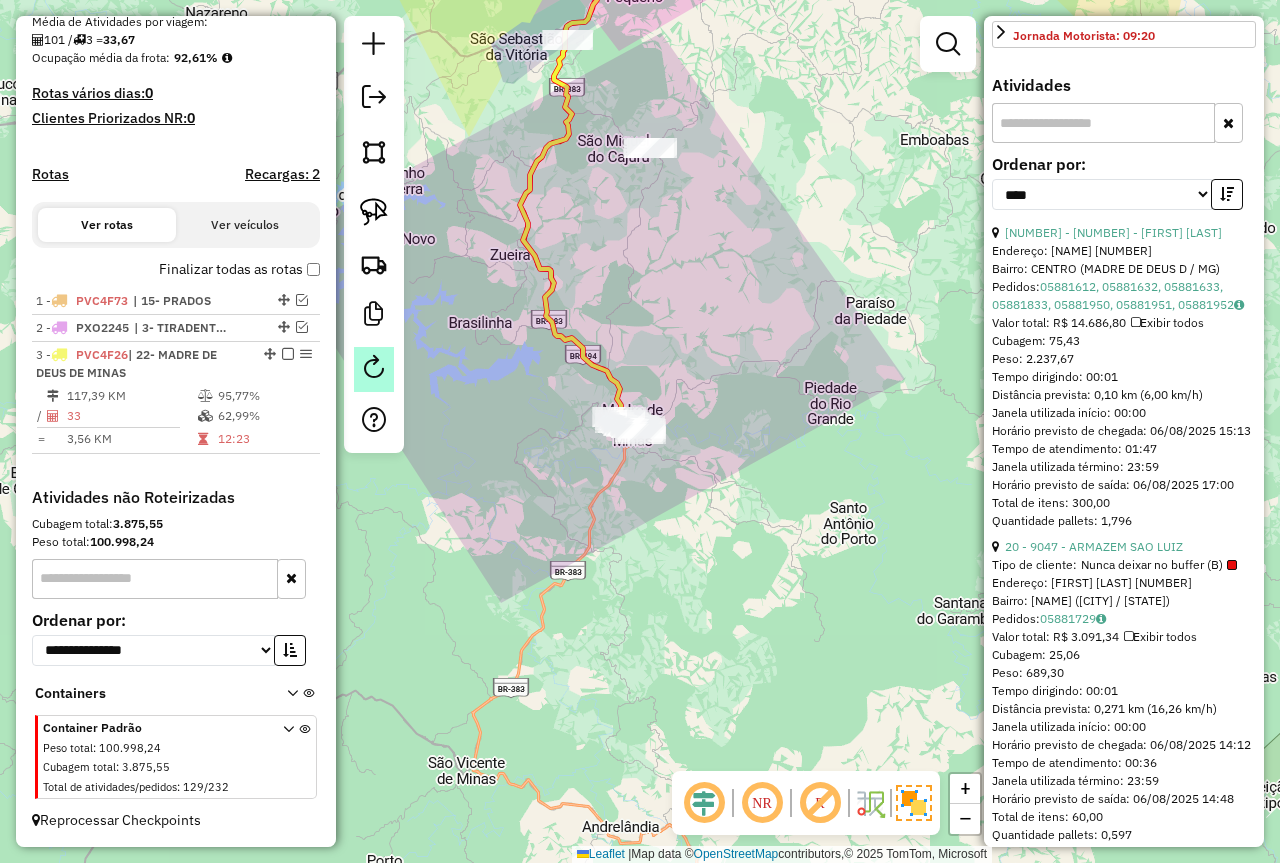 drag, startPoint x: 282, startPoint y: 356, endPoint x: 390, endPoint y: 376, distance: 109.83624 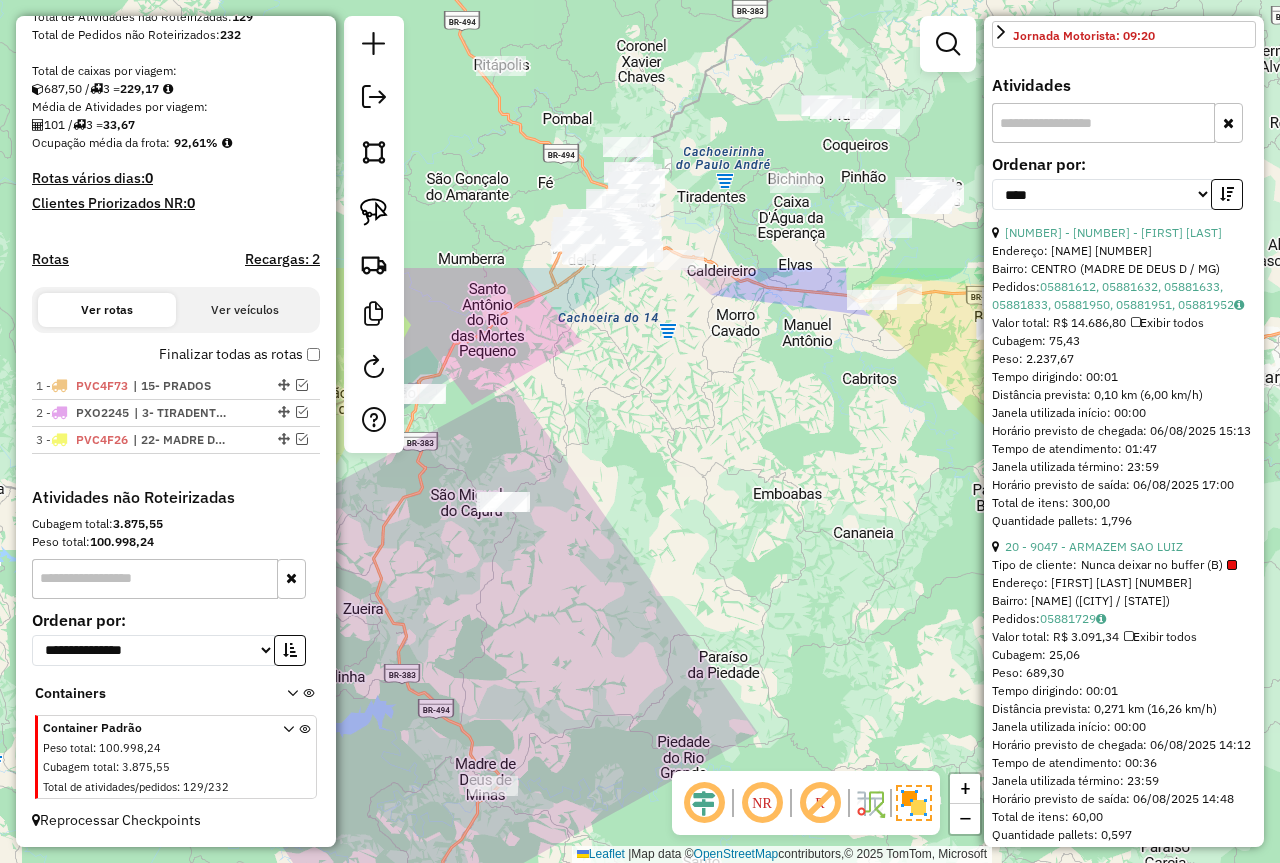 drag, startPoint x: 725, startPoint y: 294, endPoint x: 492, endPoint y: 623, distance: 403.1501 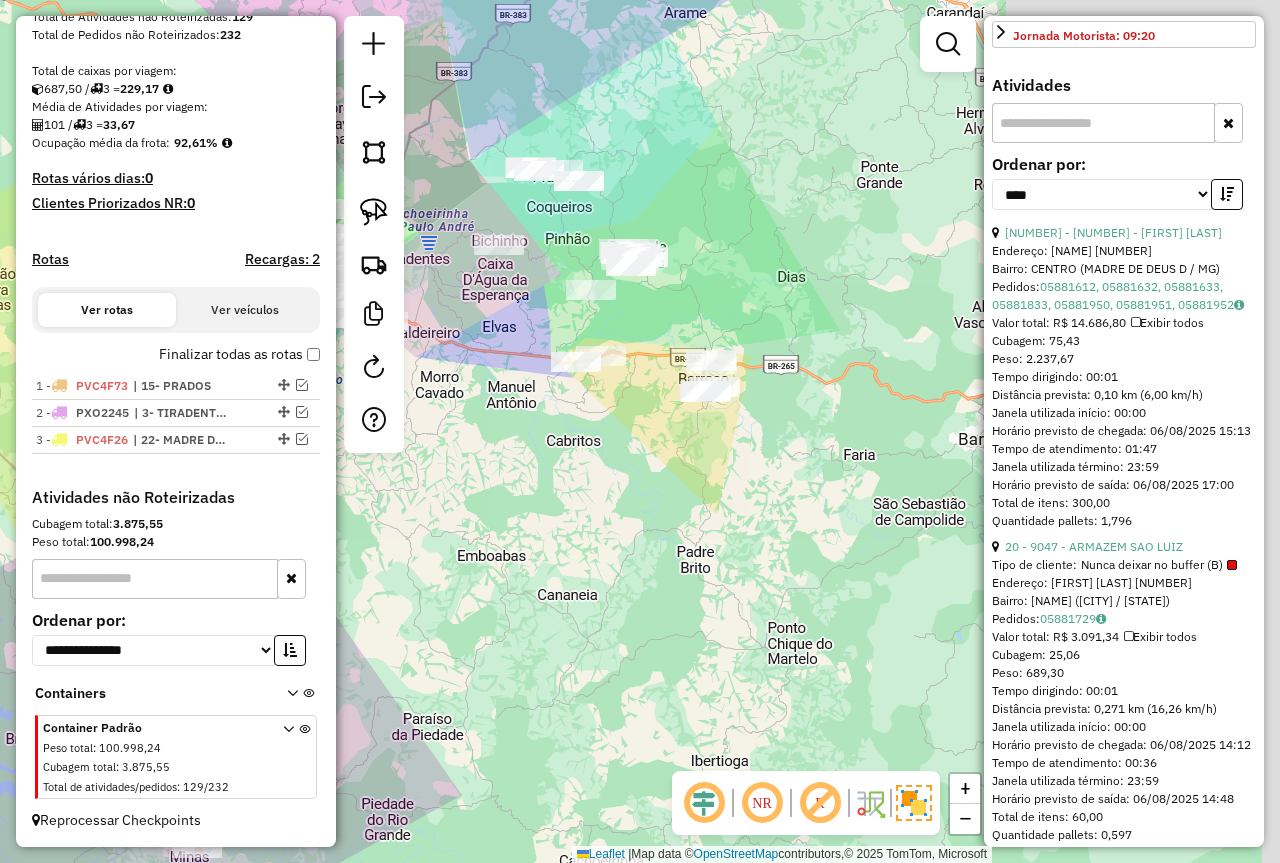 drag, startPoint x: 746, startPoint y: 410, endPoint x: 531, endPoint y: 480, distance: 226.10838 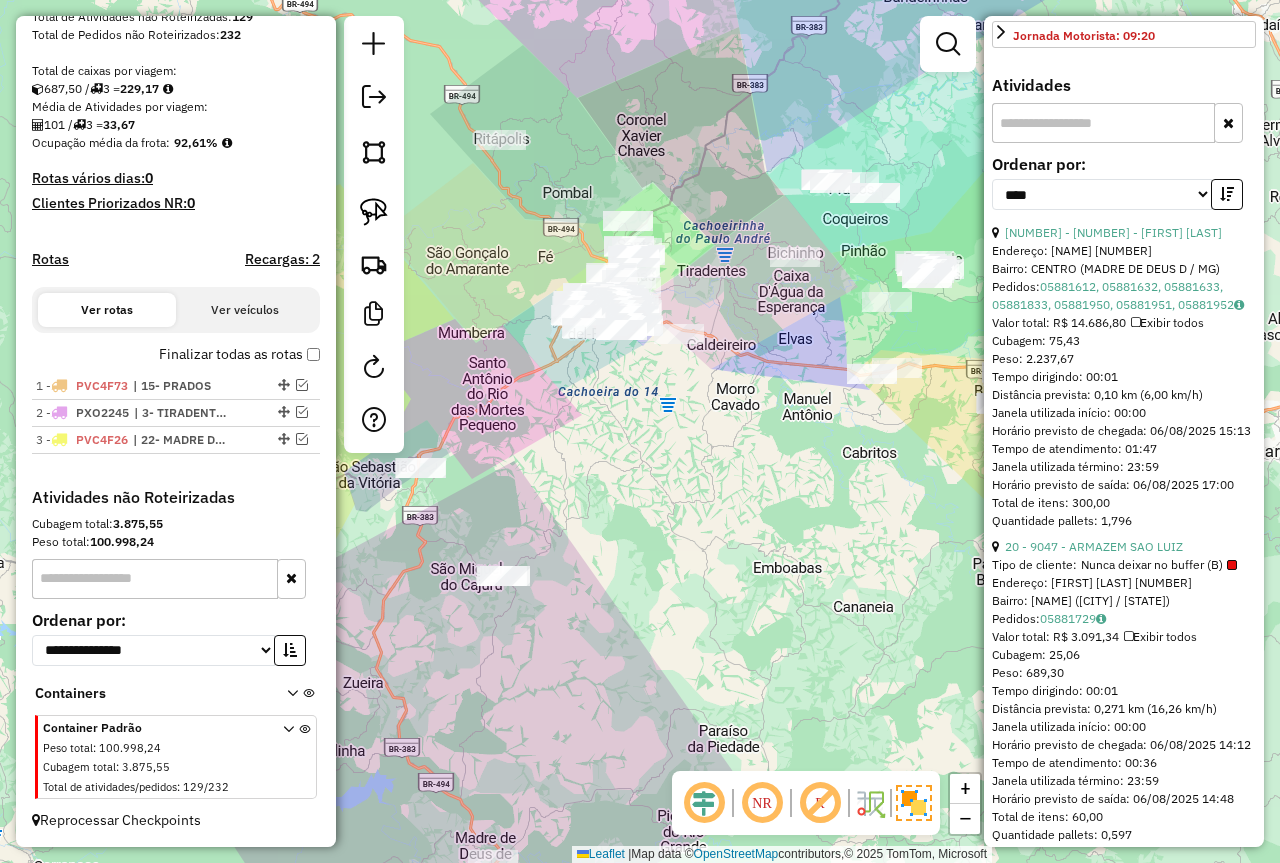 drag, startPoint x: 712, startPoint y: 504, endPoint x: 913, endPoint y: 508, distance: 201.0398 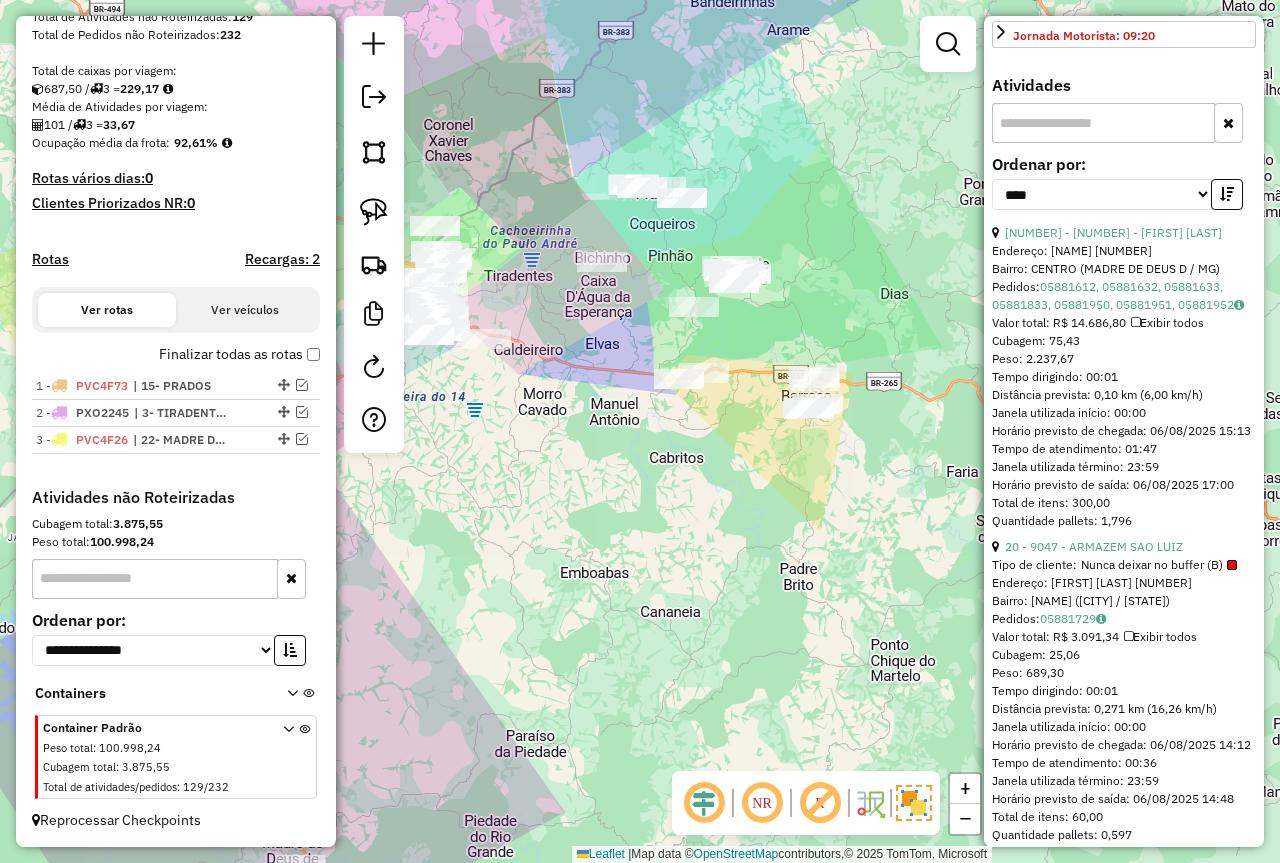 drag, startPoint x: 796, startPoint y: 456, endPoint x: 503, endPoint y: 299, distance: 332.41238 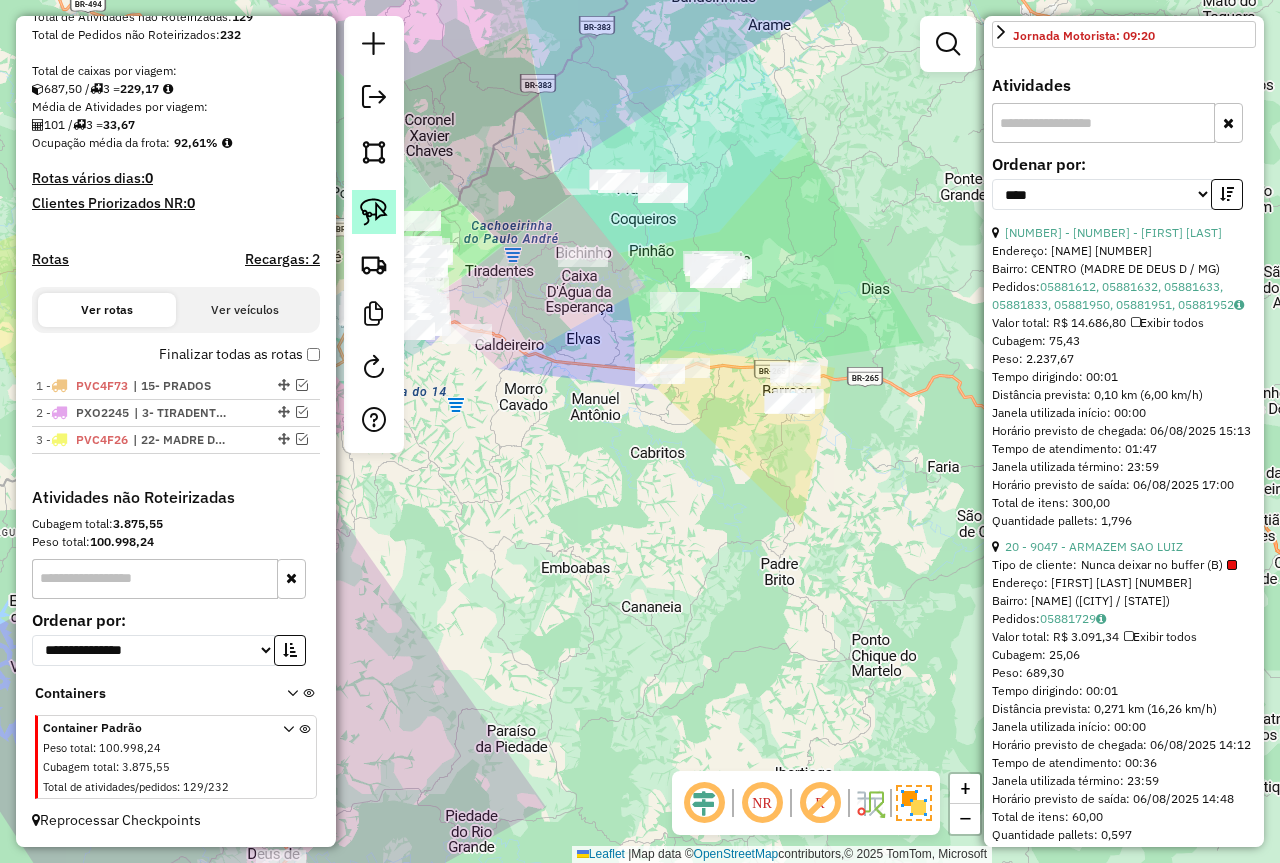 click 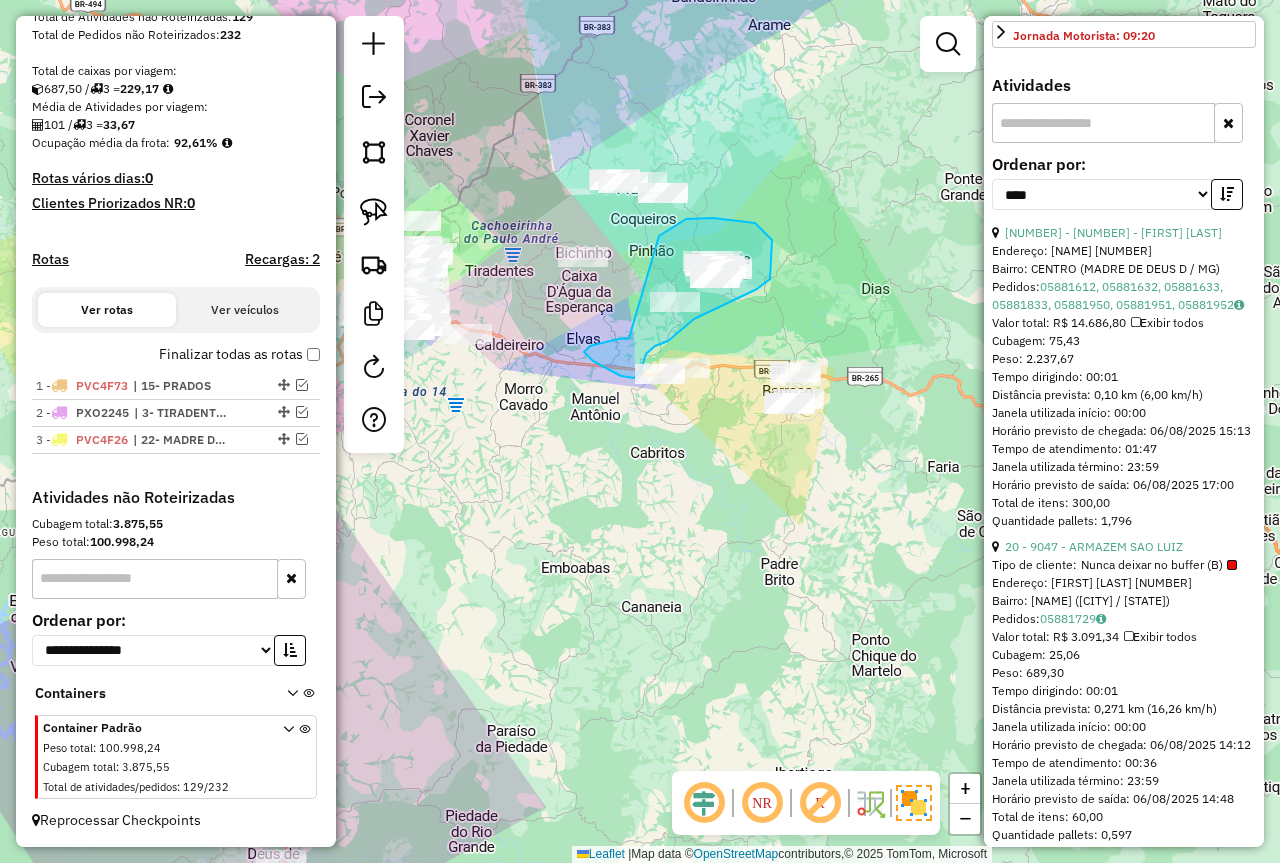 drag, startPoint x: 615, startPoint y: 340, endPoint x: 659, endPoint y: 236, distance: 112.92475 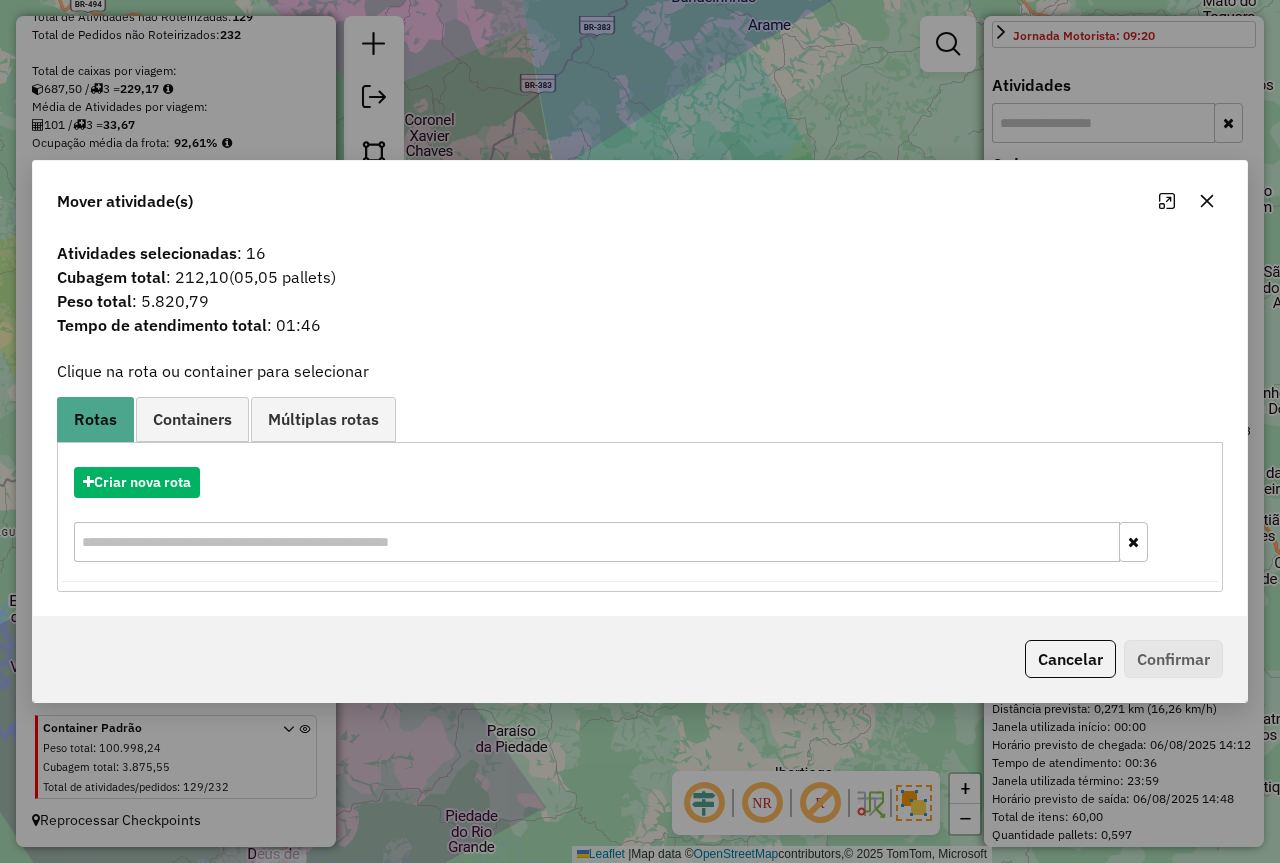 click on "Criar nova rota" at bounding box center (640, 517) 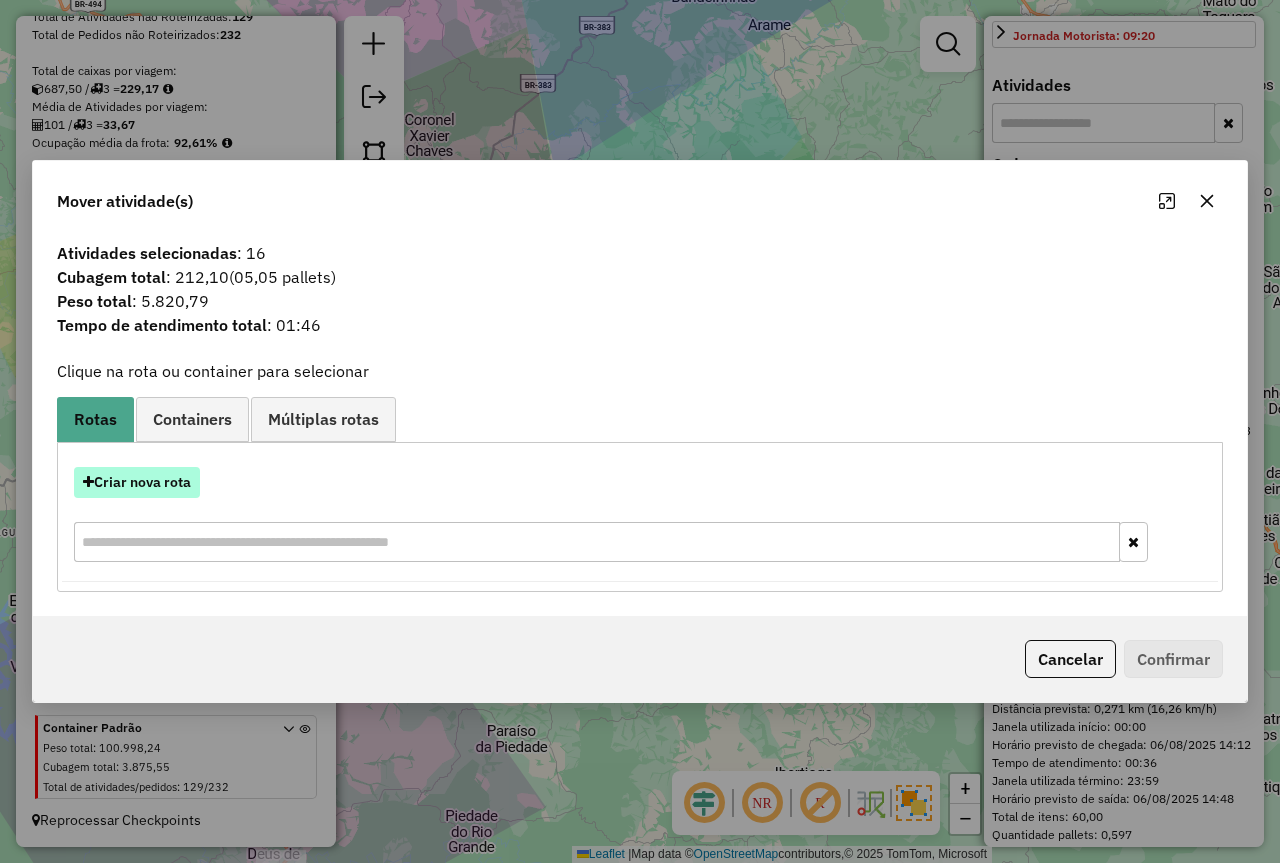 click on "Criar nova rota" at bounding box center [137, 482] 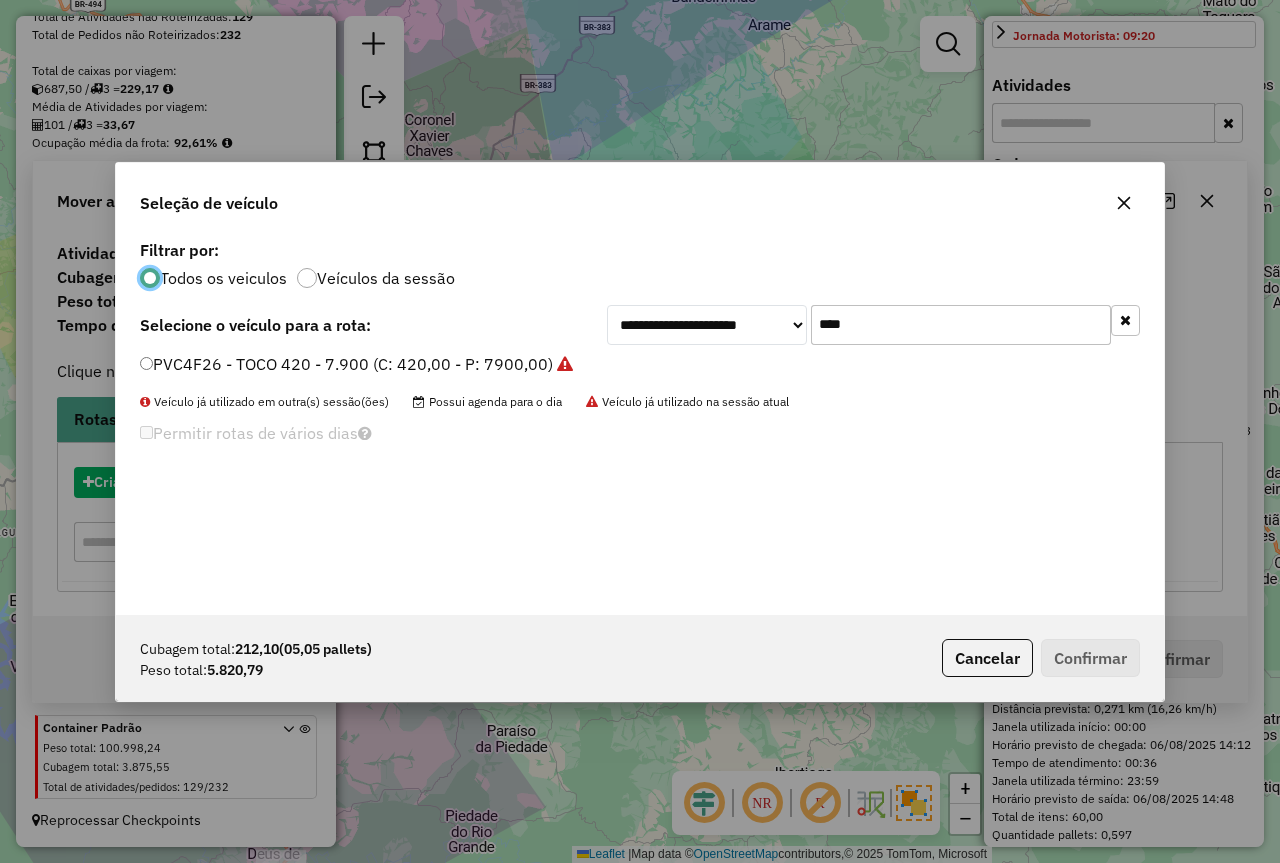 scroll, scrollTop: 11, scrollLeft: 6, axis: both 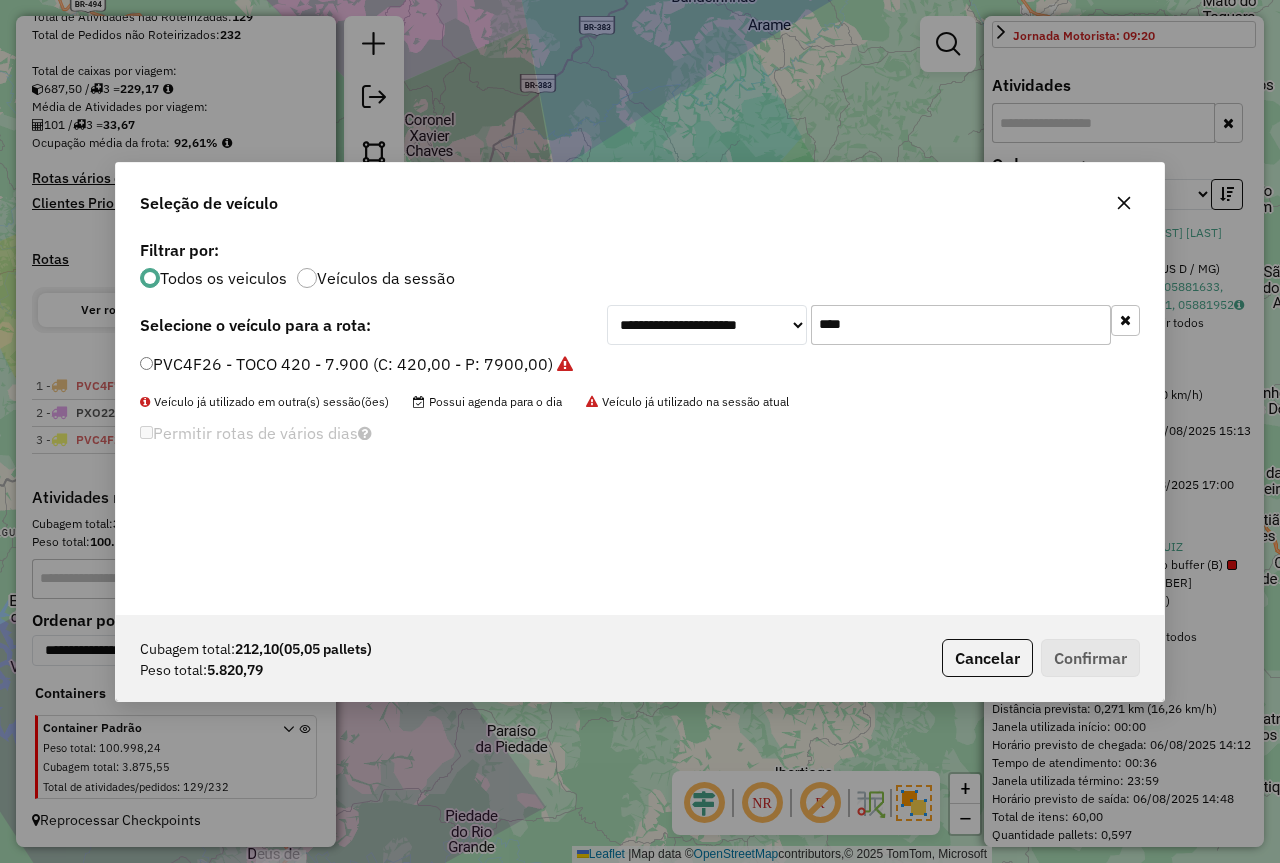 drag, startPoint x: 841, startPoint y: 331, endPoint x: 777, endPoint y: 347, distance: 65.96969 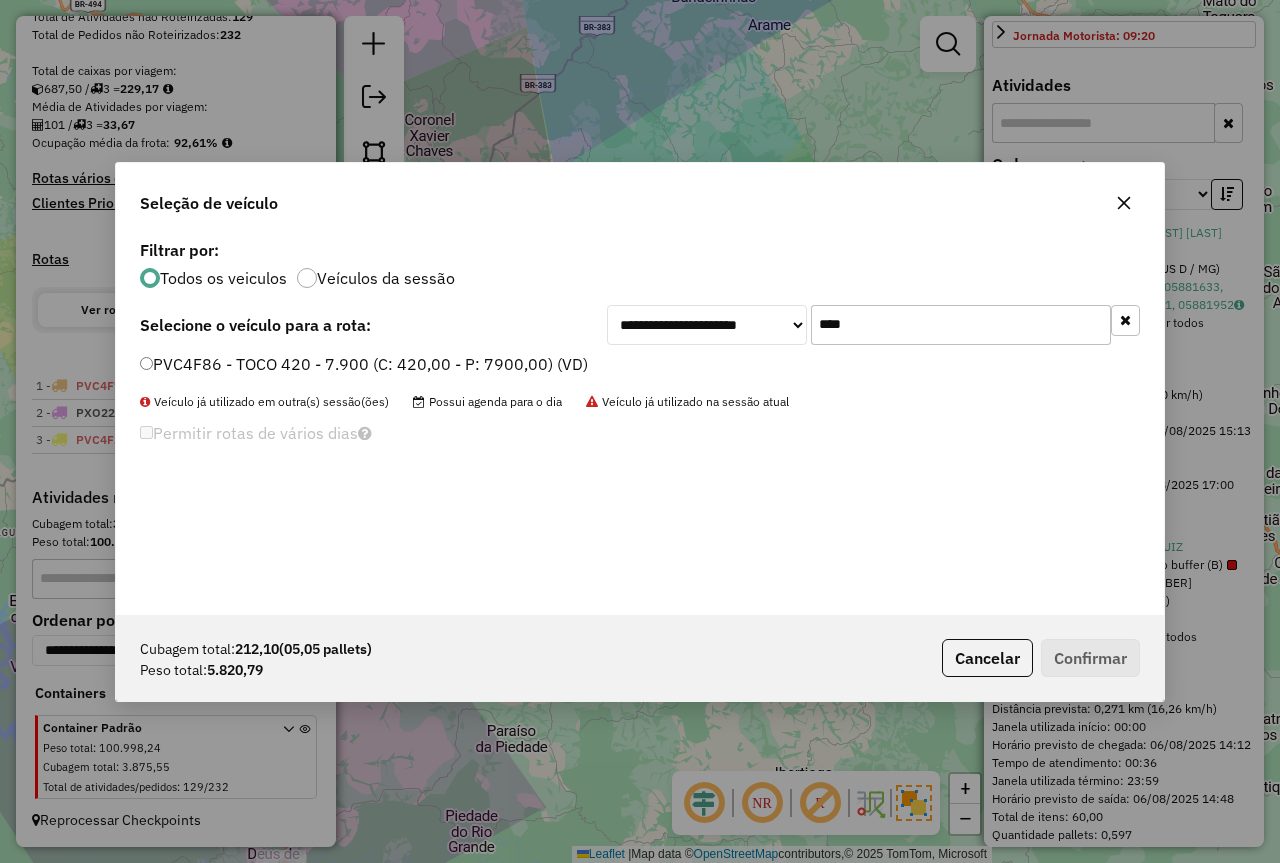 type on "****" 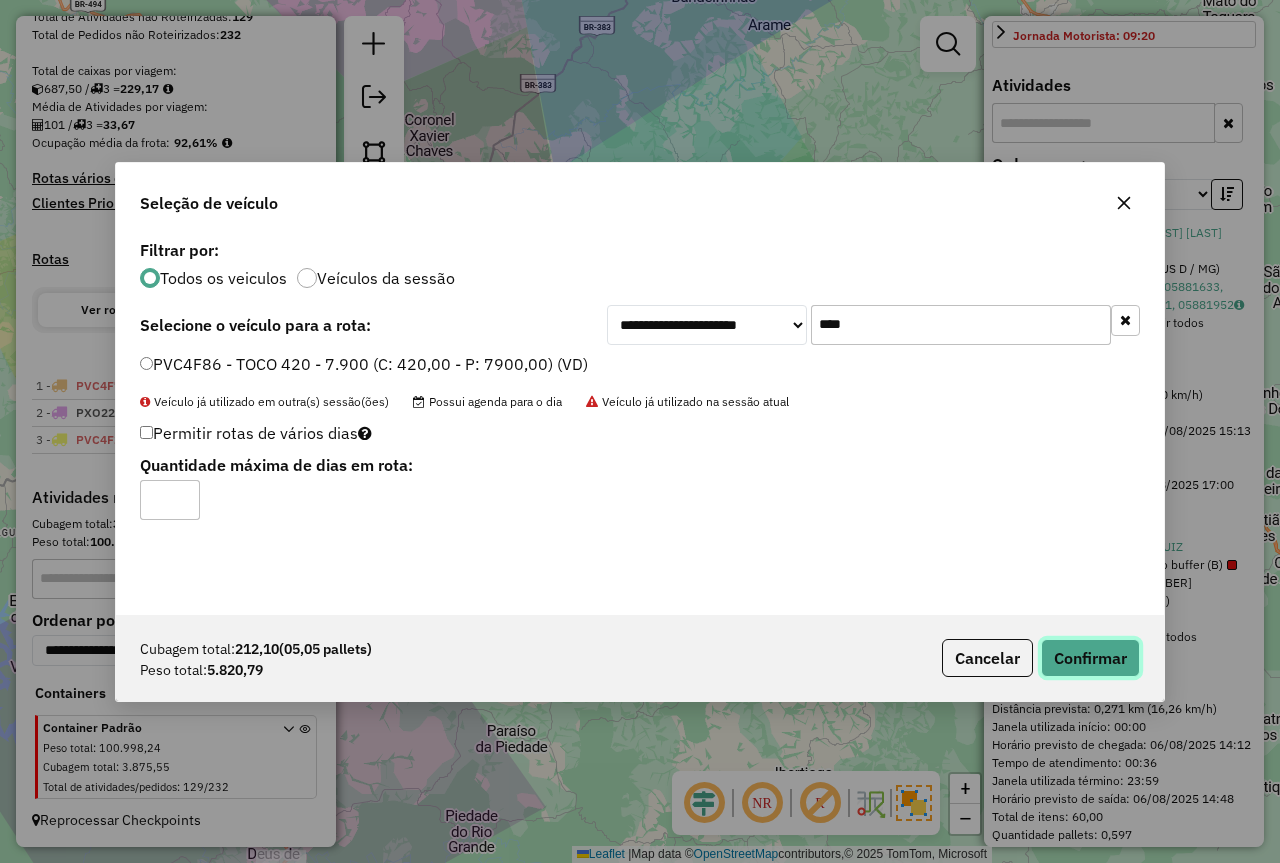 click on "Confirmar" 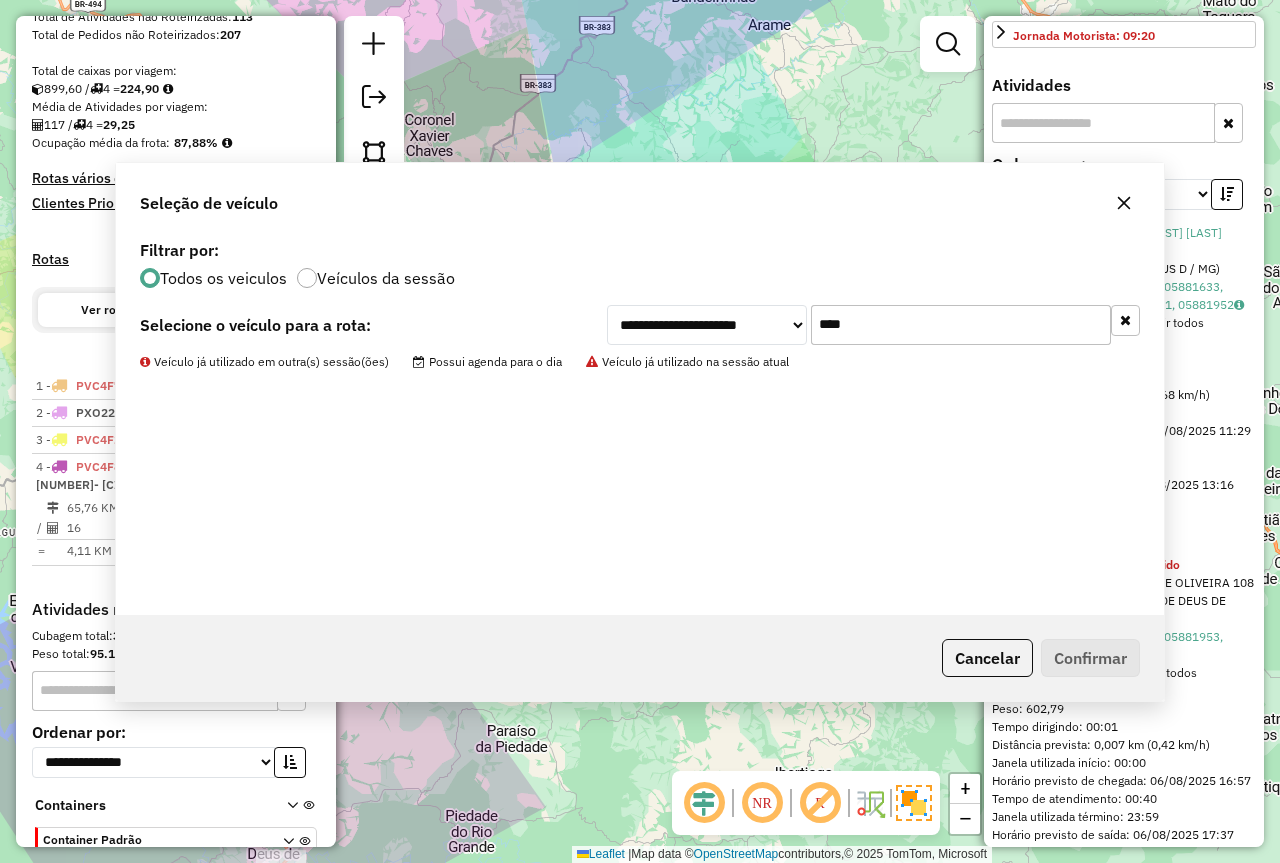 scroll, scrollTop: 505, scrollLeft: 0, axis: vertical 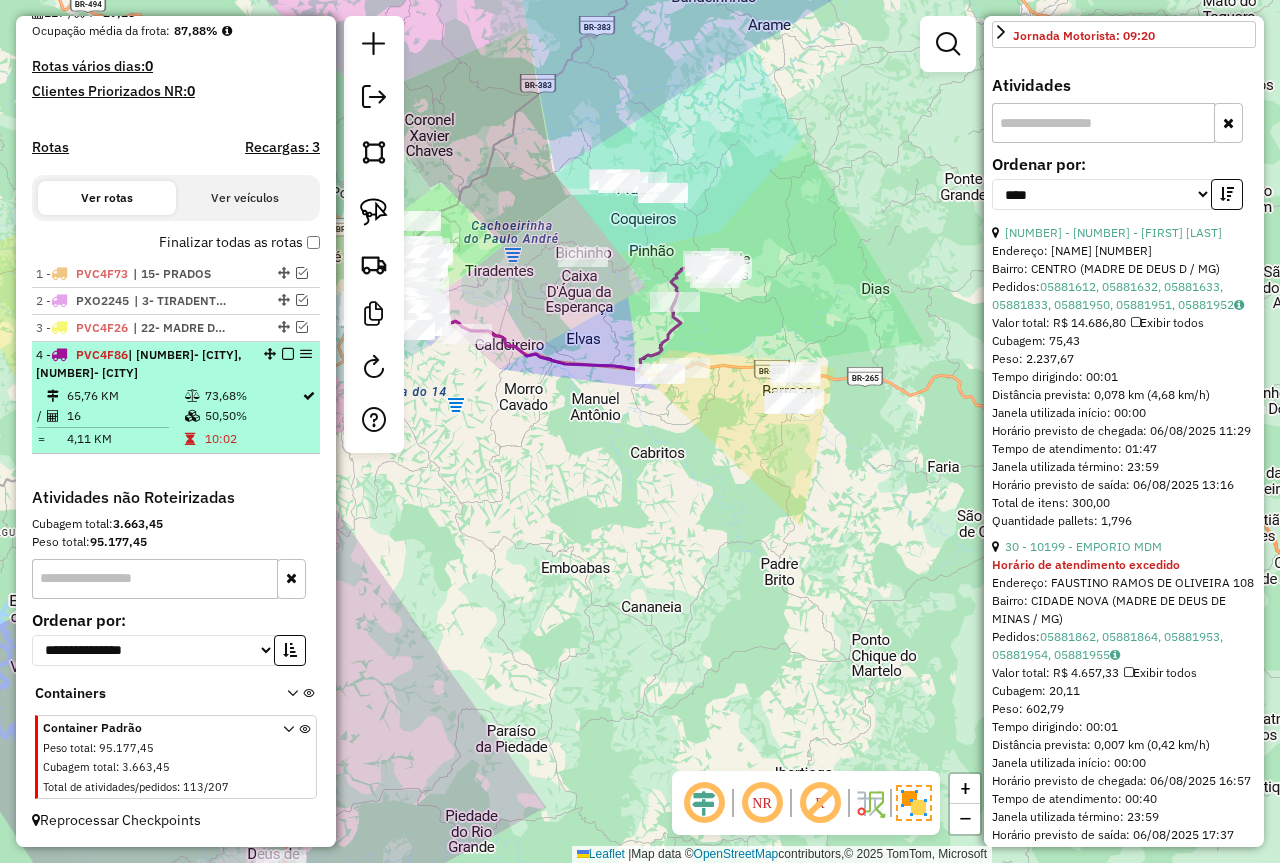 click on "50,50%" at bounding box center [252, 416] 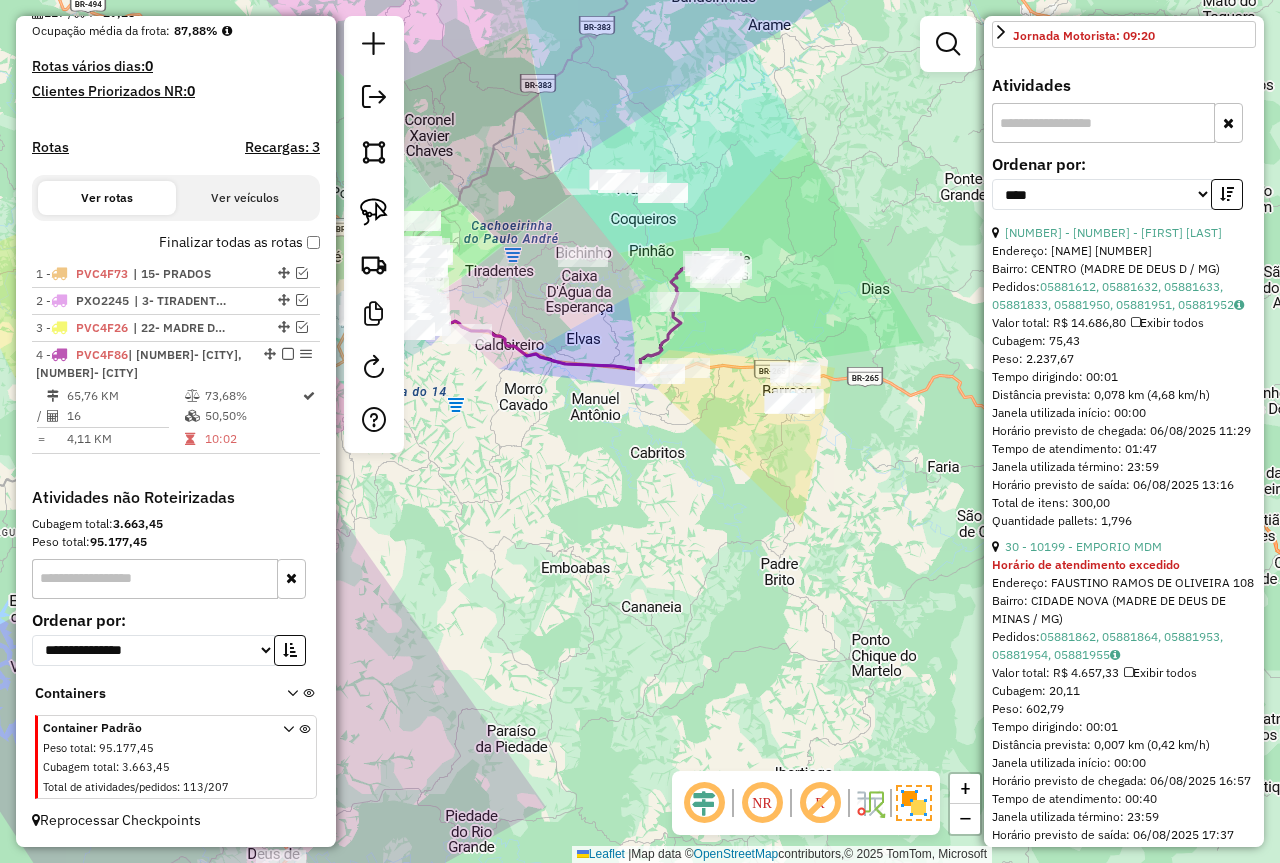scroll, scrollTop: 726, scrollLeft: 0, axis: vertical 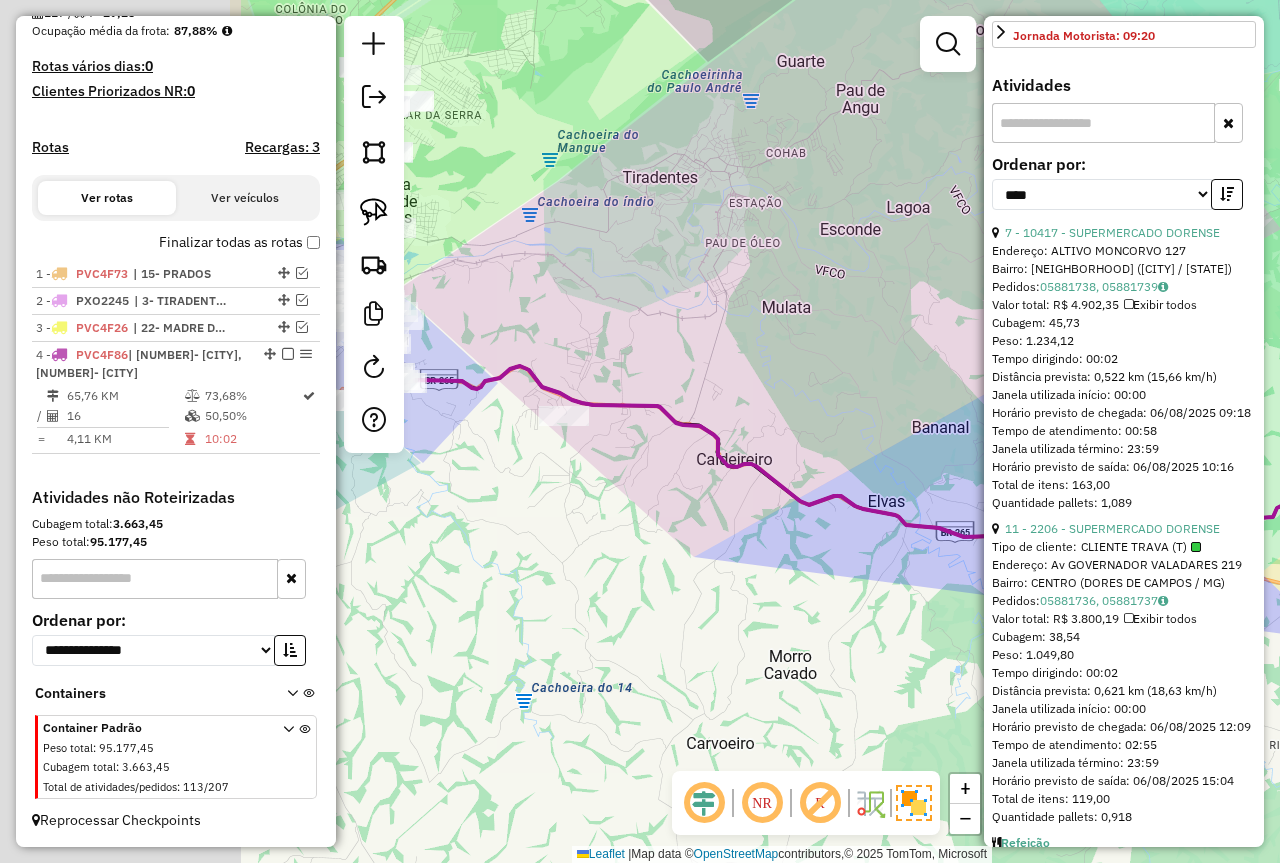 drag, startPoint x: 674, startPoint y: 507, endPoint x: 1002, endPoint y: 409, distance: 342.32733 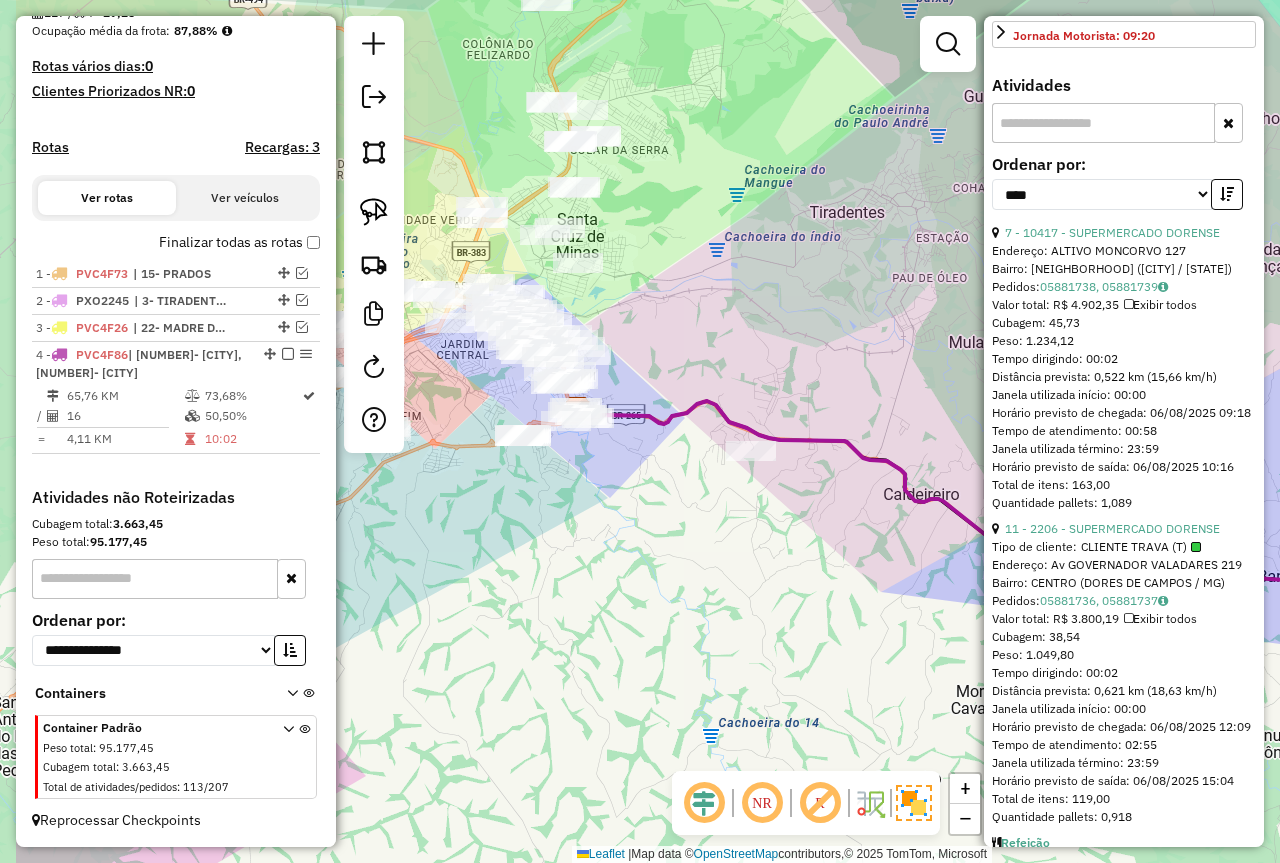 drag, startPoint x: 700, startPoint y: 495, endPoint x: 777, endPoint y: 519, distance: 80.65358 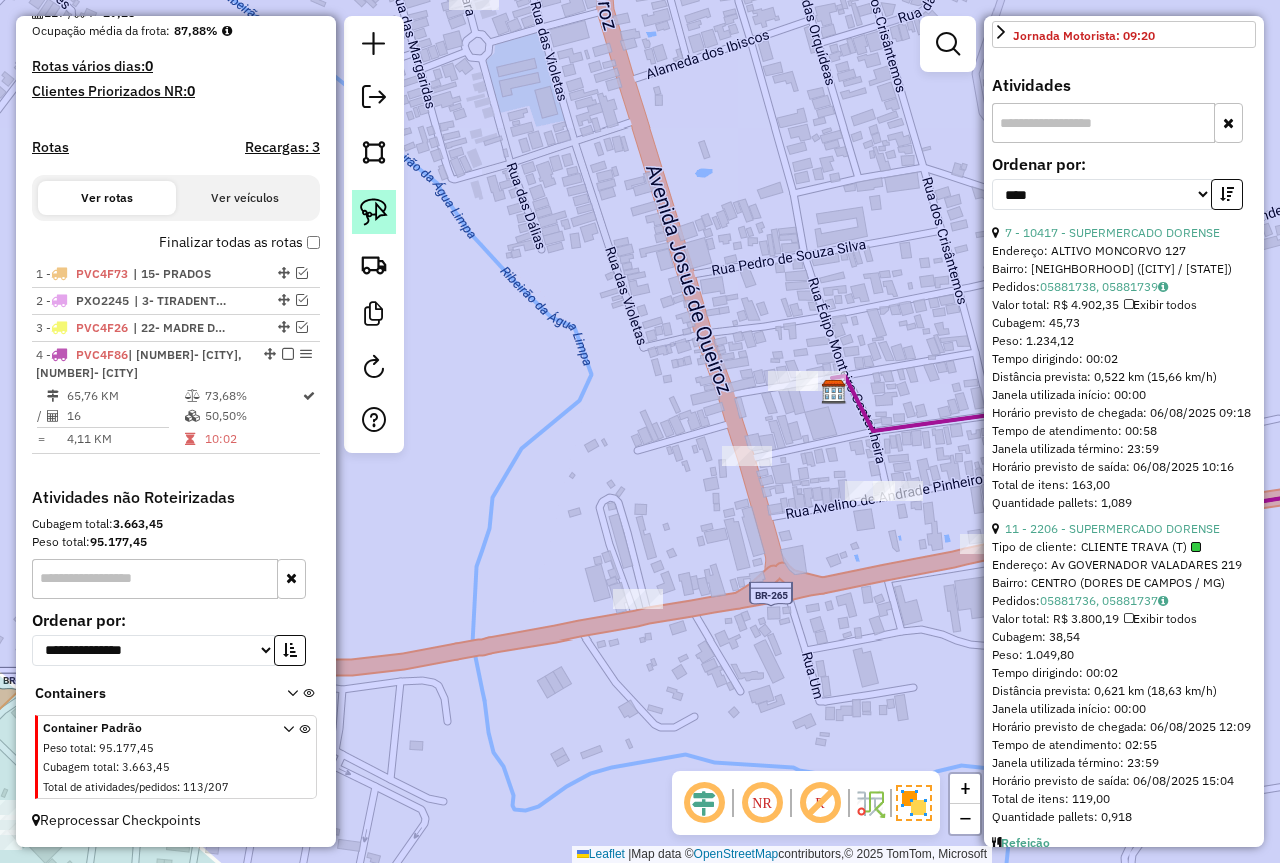 click 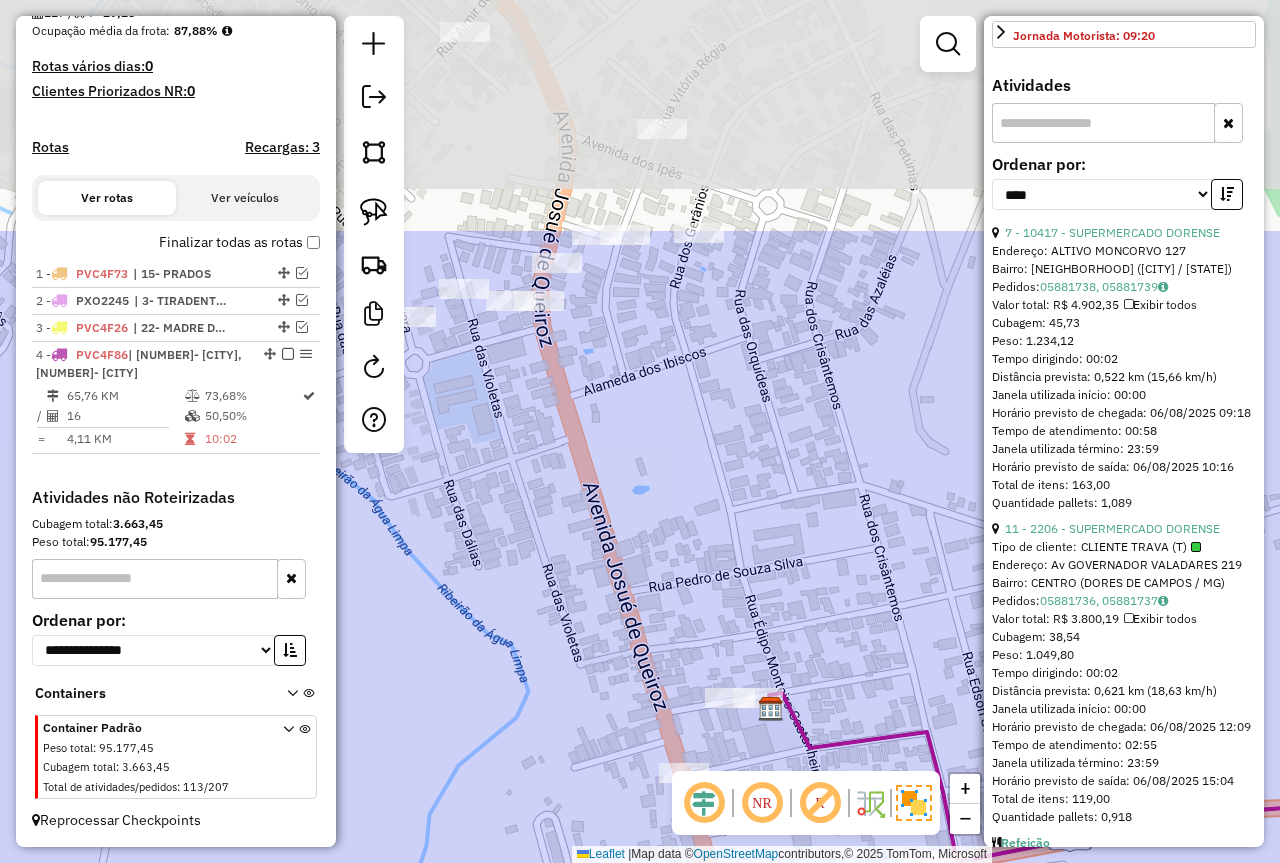 drag, startPoint x: 713, startPoint y: 131, endPoint x: 631, endPoint y: 477, distance: 355.584 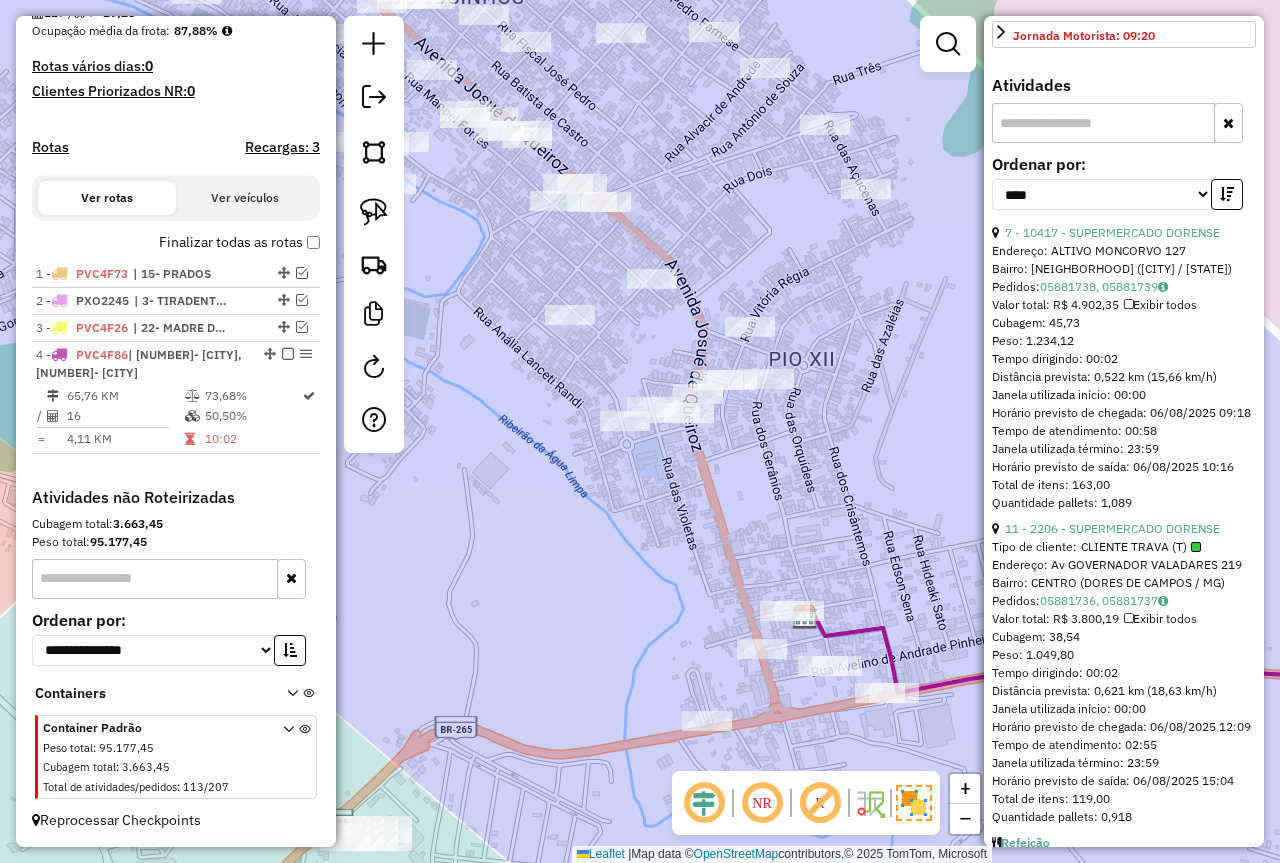 drag, startPoint x: 606, startPoint y: 443, endPoint x: 648, endPoint y: 386, distance: 70.80254 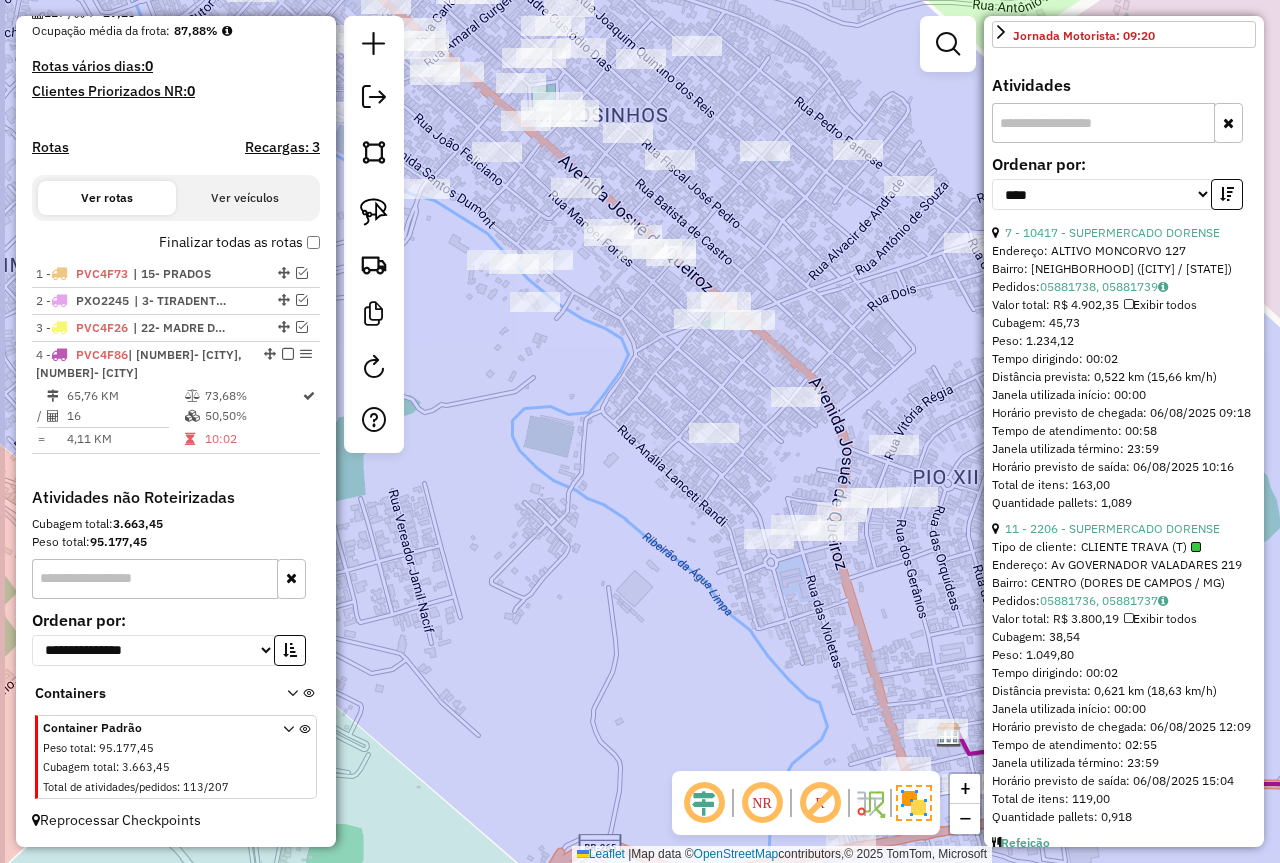 drag, startPoint x: 530, startPoint y: 314, endPoint x: 626, endPoint y: 326, distance: 96.74709 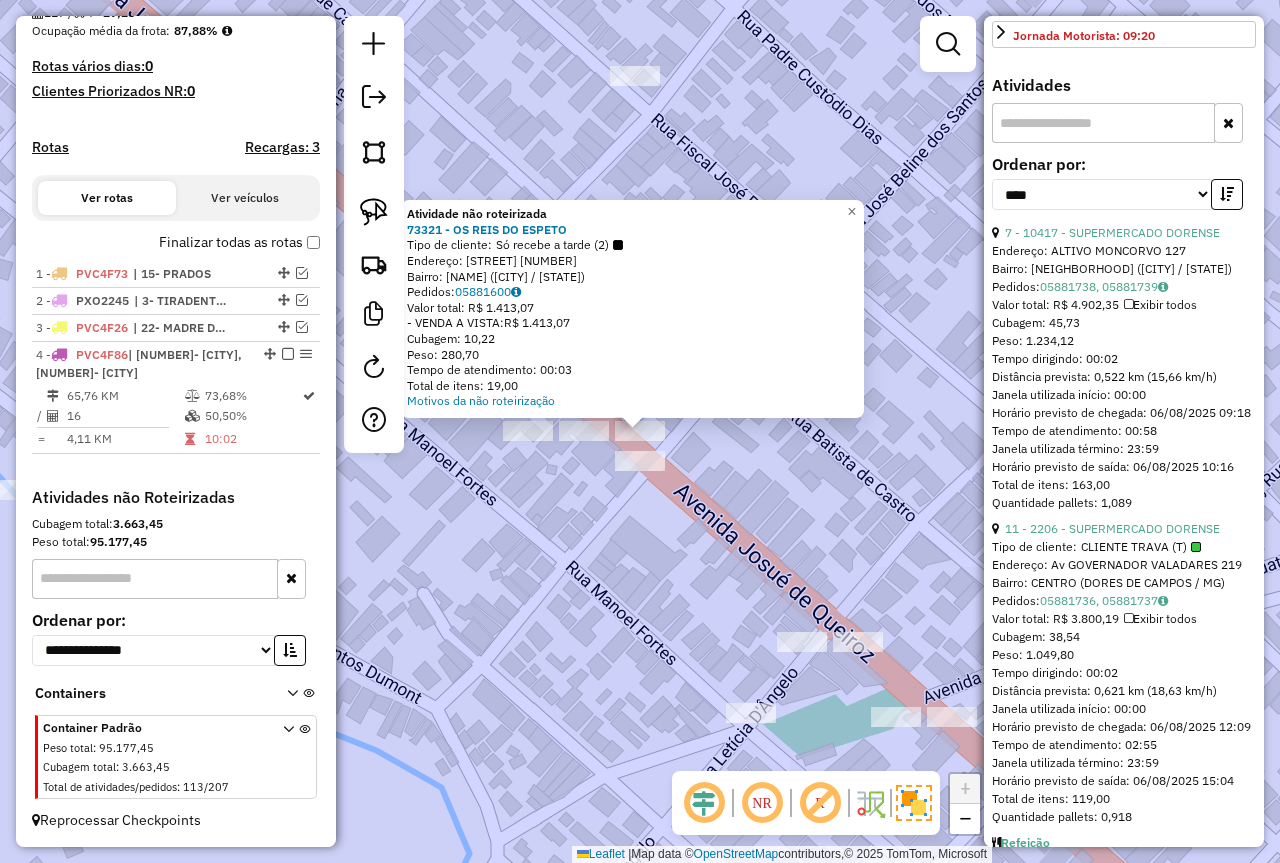 click on "Atividade não roteirizada [NUMBER] - [BRAND]  Tipo de cliente:   Só recebe a tarde ([NUMBER])   Endereço: [STREET], [NUMBER]   Bairro: [NEIGHBORHOOD] ([CITY] / [STATE])   Pedidos:  [ORDER_ID]   Valor total: R$ [PRICE]   - VENDA A VISTA:  R$ [PRICE]   Cubagem: [CUBAGE]   Peso: [WEIGHT]   Tempo de atendimento: [TIME]   Total de itens: [ITEMS]  Motivos da não roteirização × Janela de atendimento Grade de atendimento Capacidade Transportadoras Veículos Cliente Pedidos  Rotas Selecione os dias de semana para filtrar as janelas de atendimento  Seg   Ter   Qua   Qui   Sex   Sáb   Dom  Informe o período da janela de atendimento: De: Até:  Filtrar exatamente a janela do cliente  Considerar janela de atendimento padrão  Selecione os dias de semana para filtrar as grades de atendimento  Seg   Ter   Qua   Qui   Sex   Sáb   Dom   Considerar clientes sem dia de atendimento cadastrado  Clientes fora do dia de atendimento selecionado Filtrar as atividades entre os valores definidos abaixo:  Peso mínimo:   De:  +" 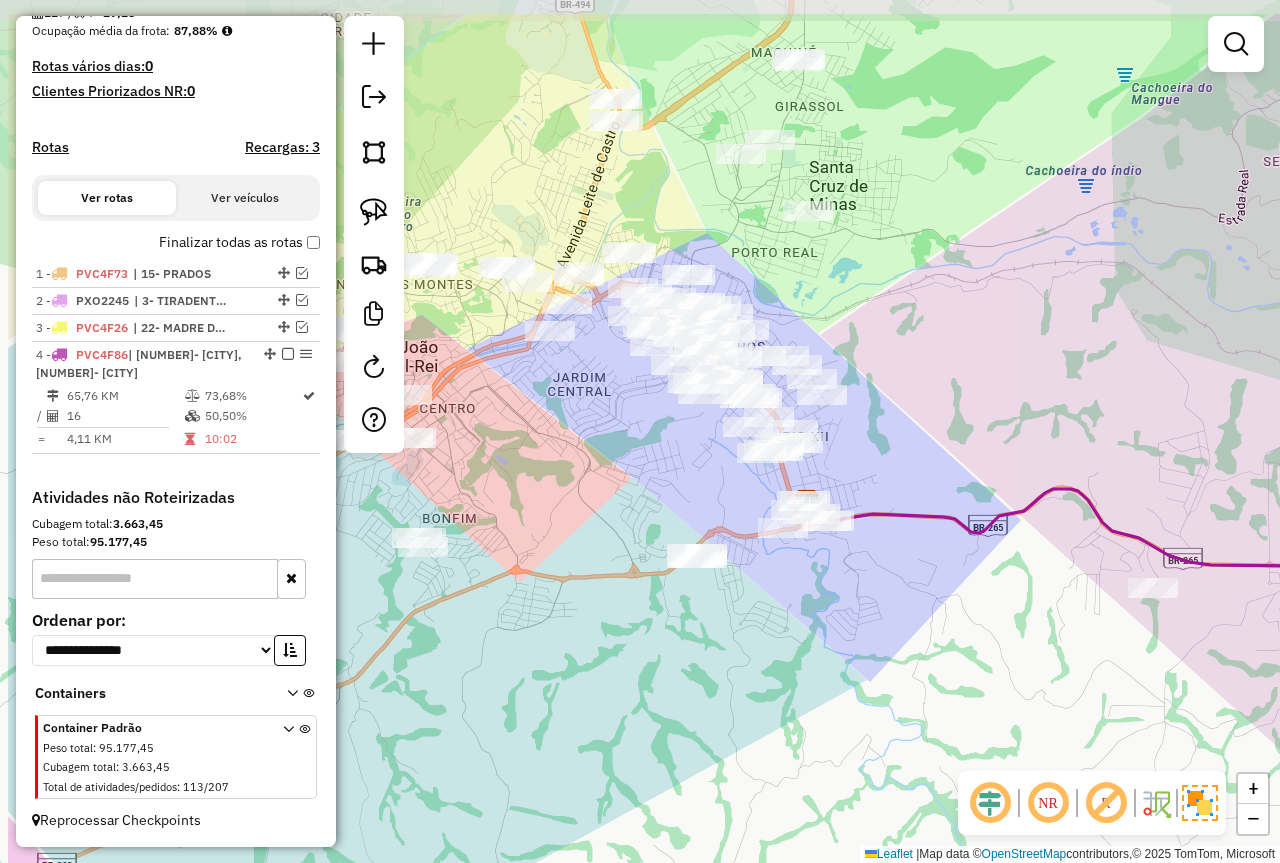 drag, startPoint x: 602, startPoint y: 374, endPoint x: 708, endPoint y: 458, distance: 135.24792 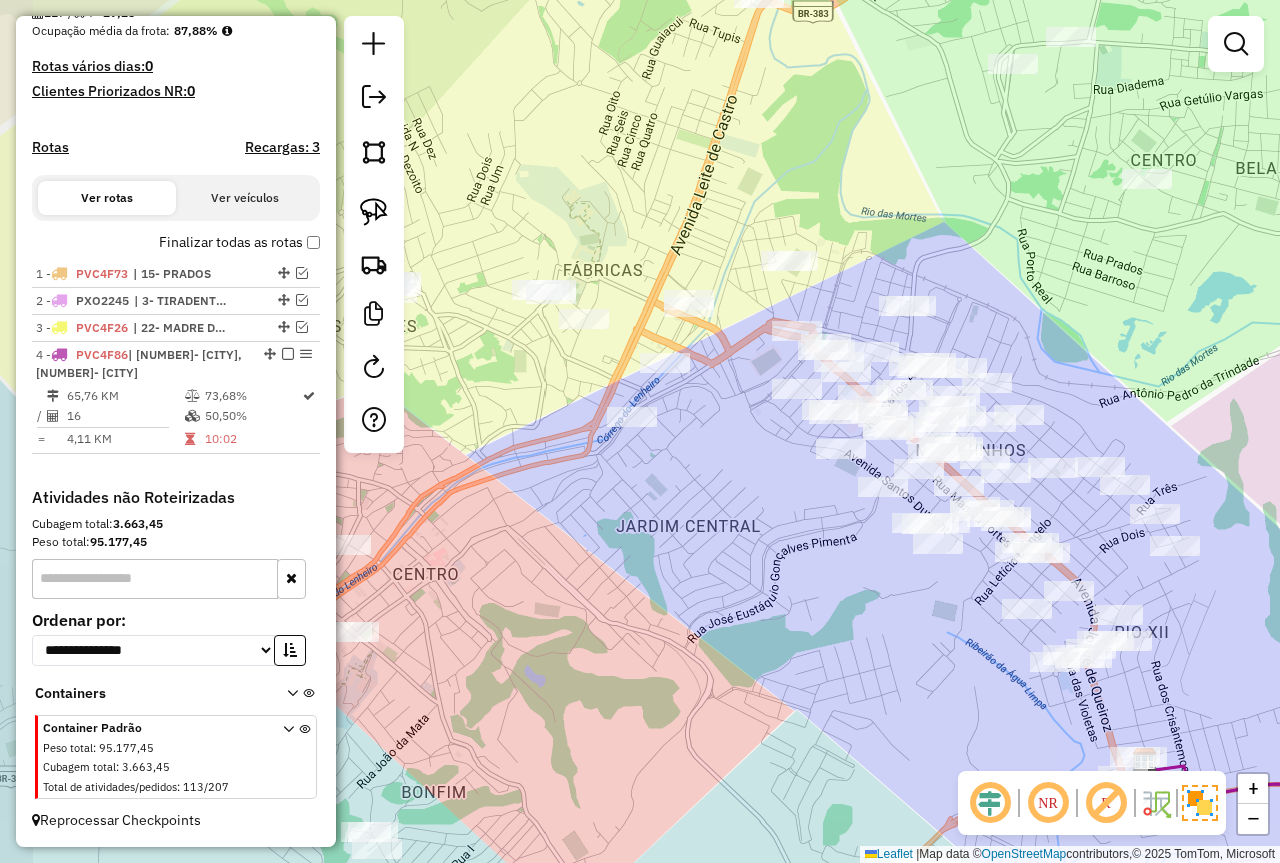 drag, startPoint x: 576, startPoint y: 323, endPoint x: 696, endPoint y: 338, distance: 120.93387 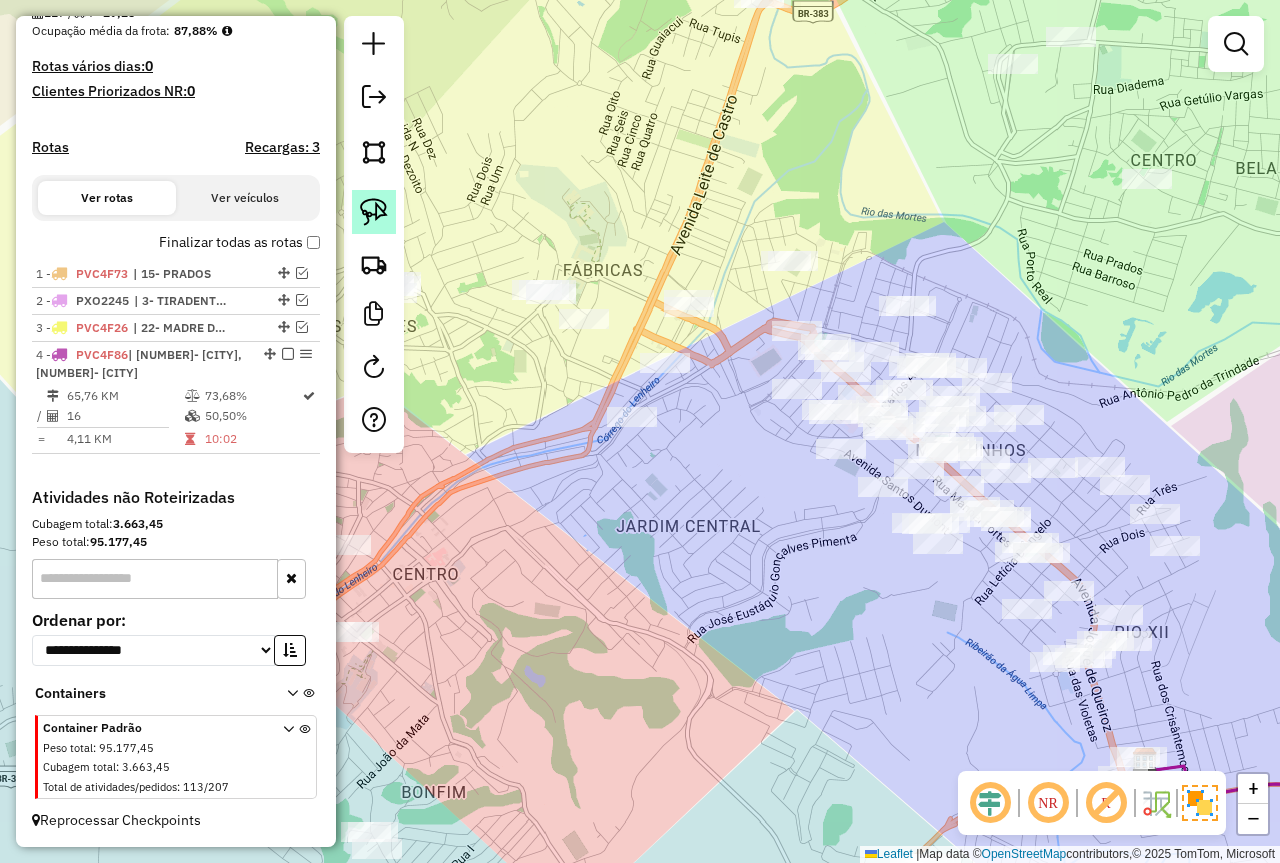 click 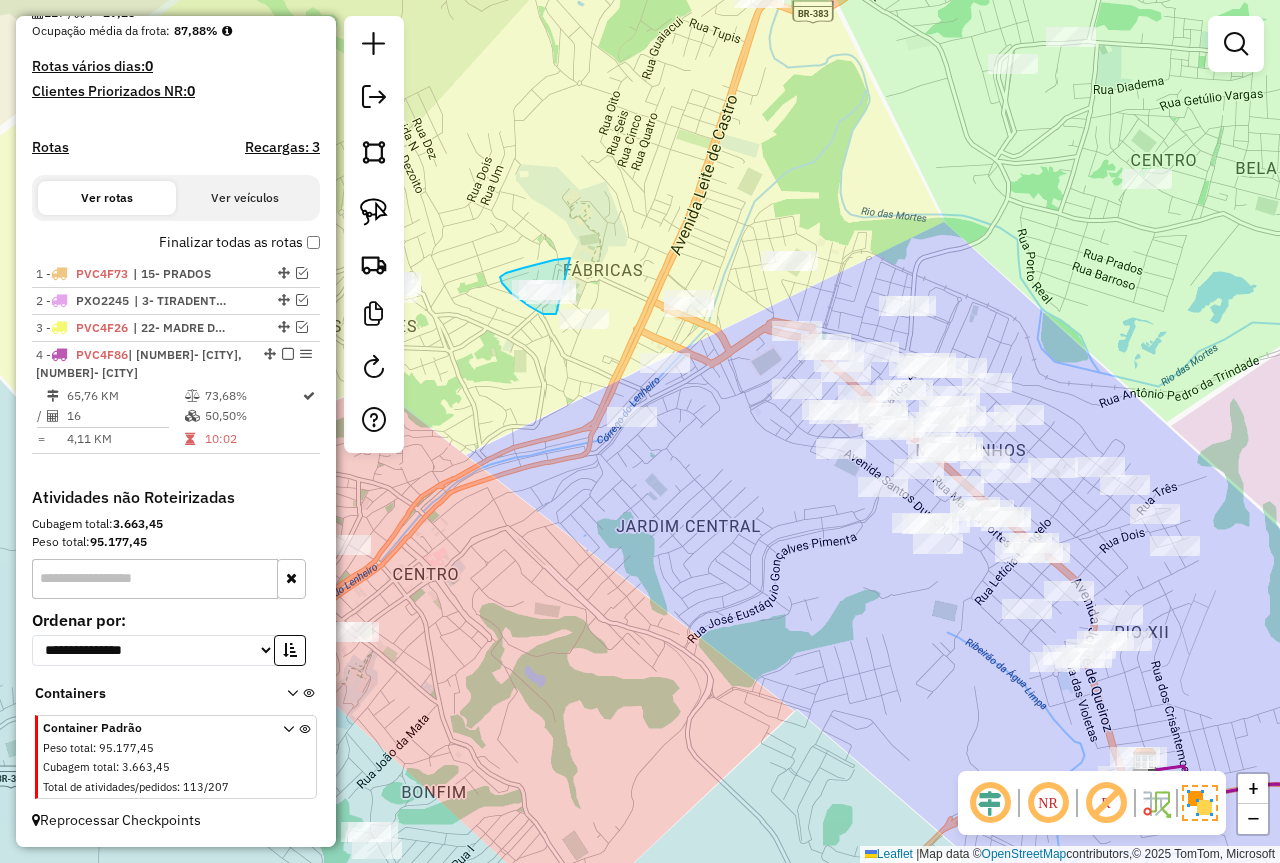 drag, startPoint x: 500, startPoint y: 277, endPoint x: 576, endPoint y: 307, distance: 81.706795 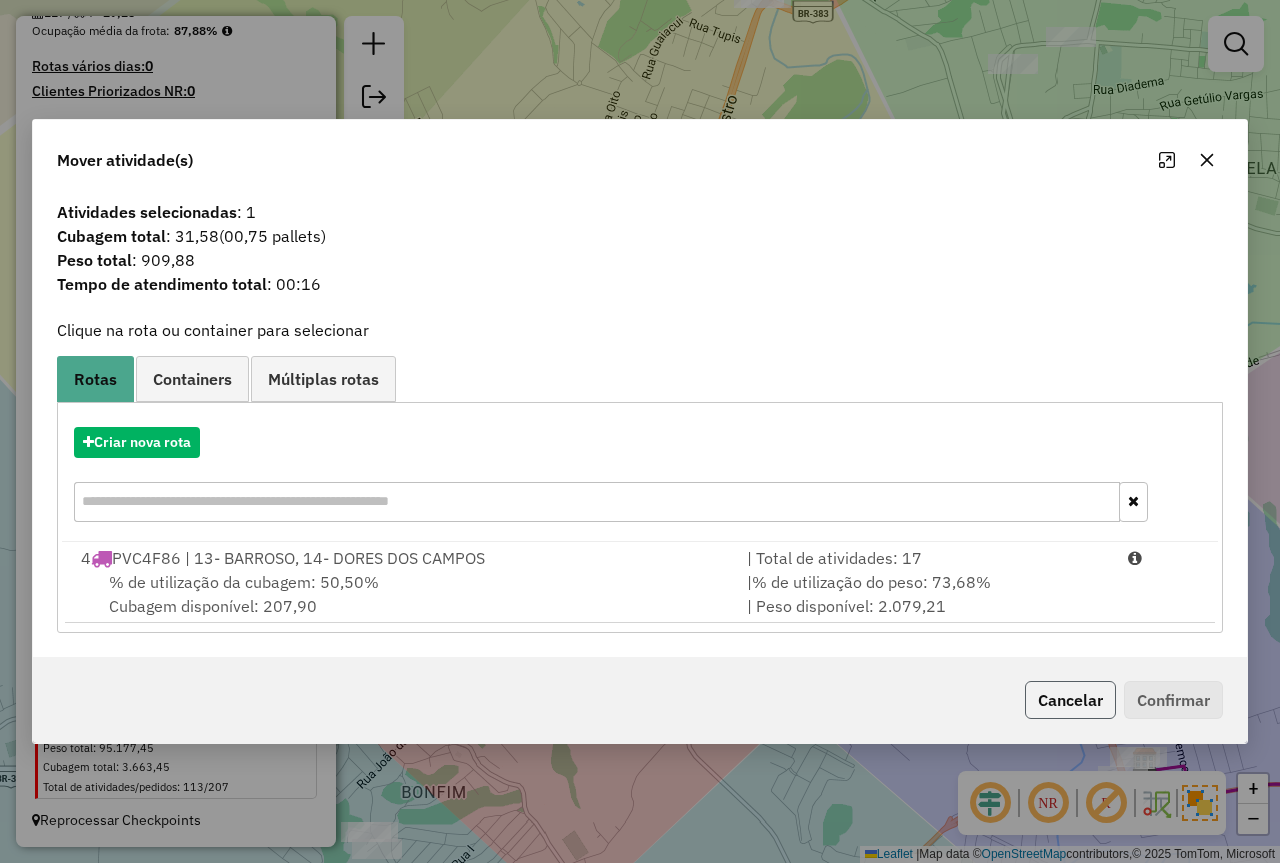 click on "Cancelar" 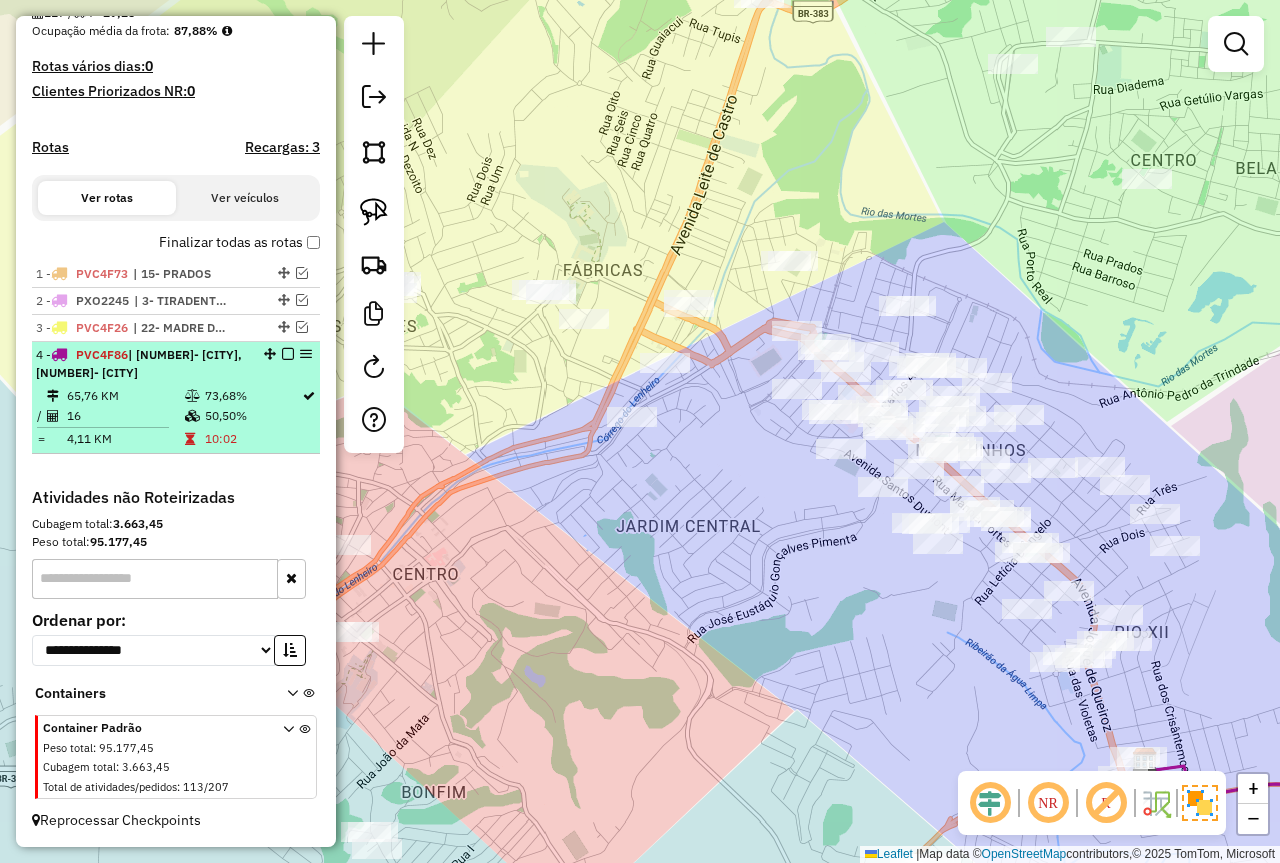 click at bounding box center (288, 354) 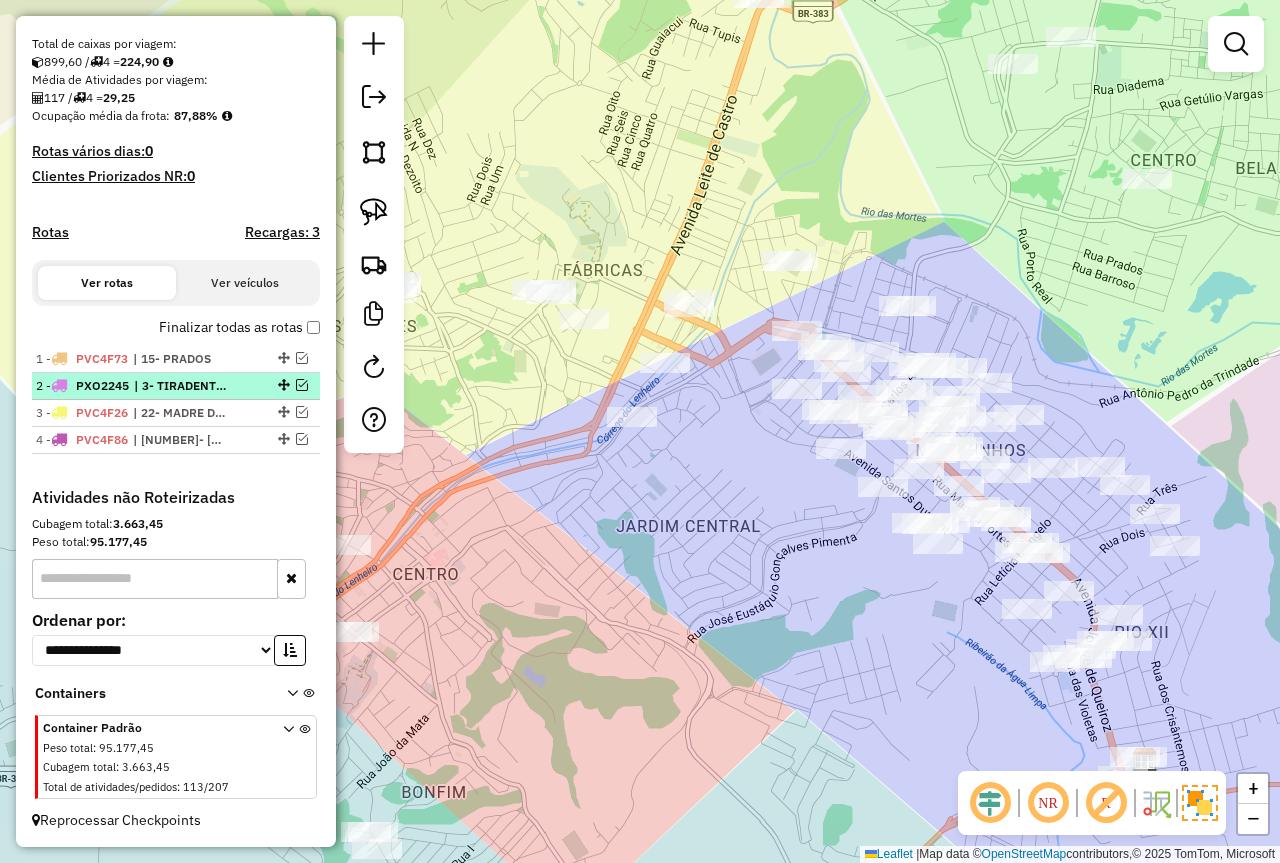 scroll, scrollTop: 420, scrollLeft: 0, axis: vertical 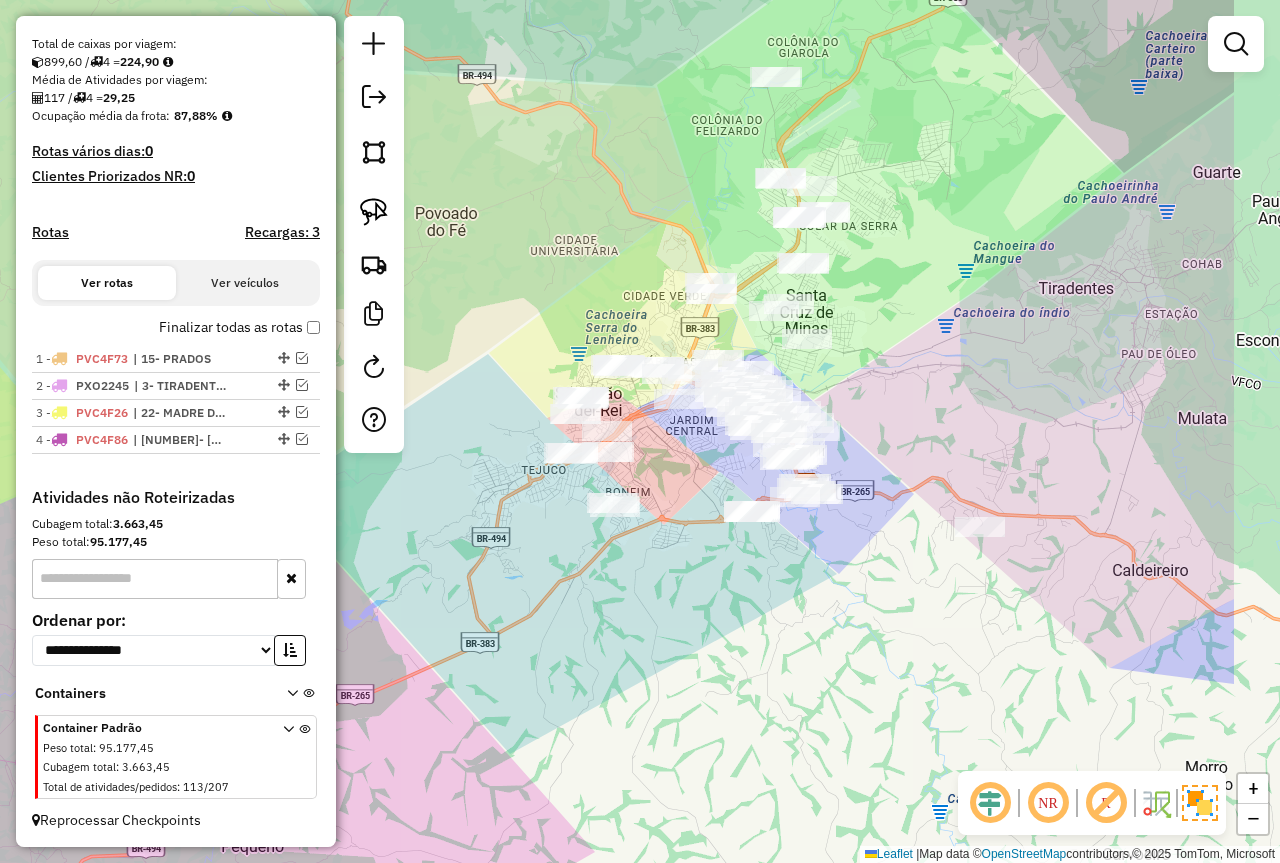 drag, startPoint x: 860, startPoint y: 564, endPoint x: 662, endPoint y: 470, distance: 219.1803 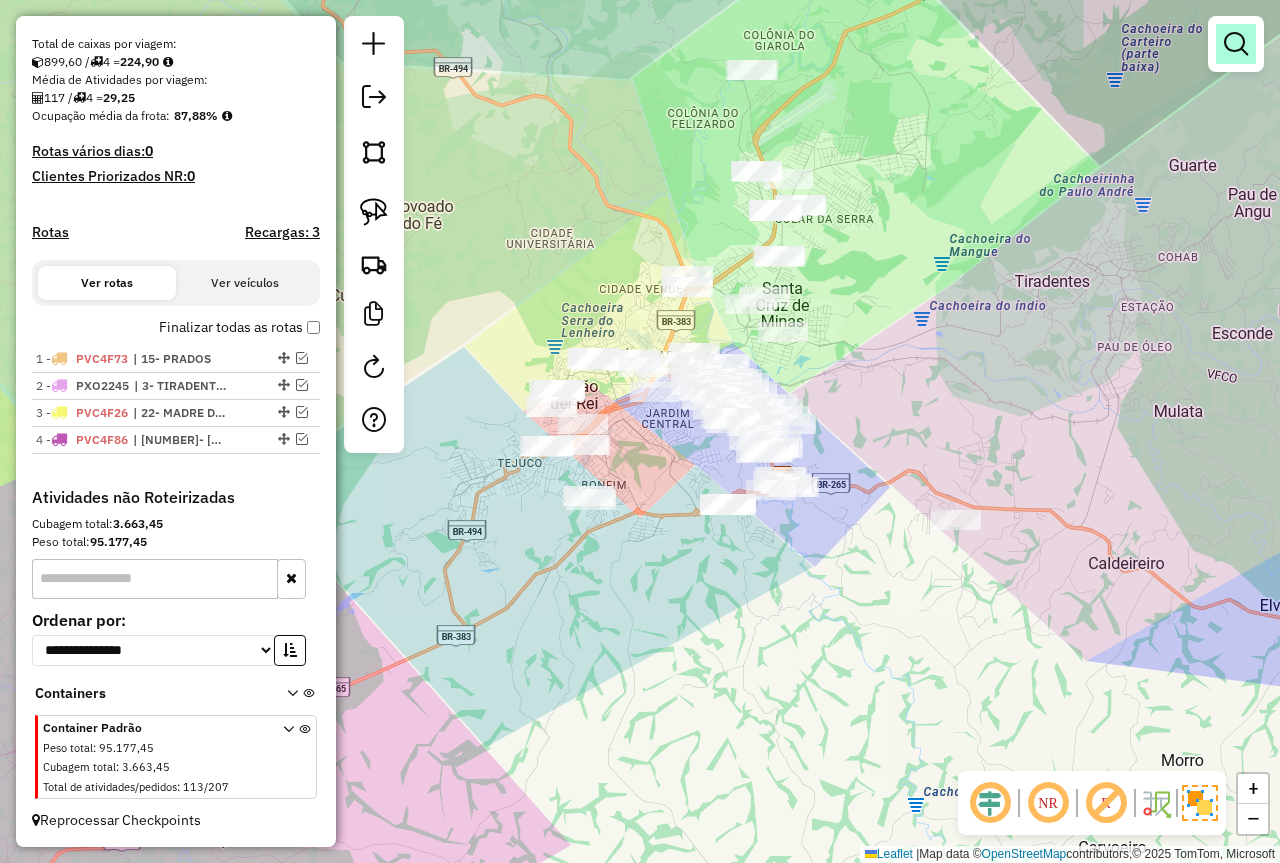 click at bounding box center (1236, 44) 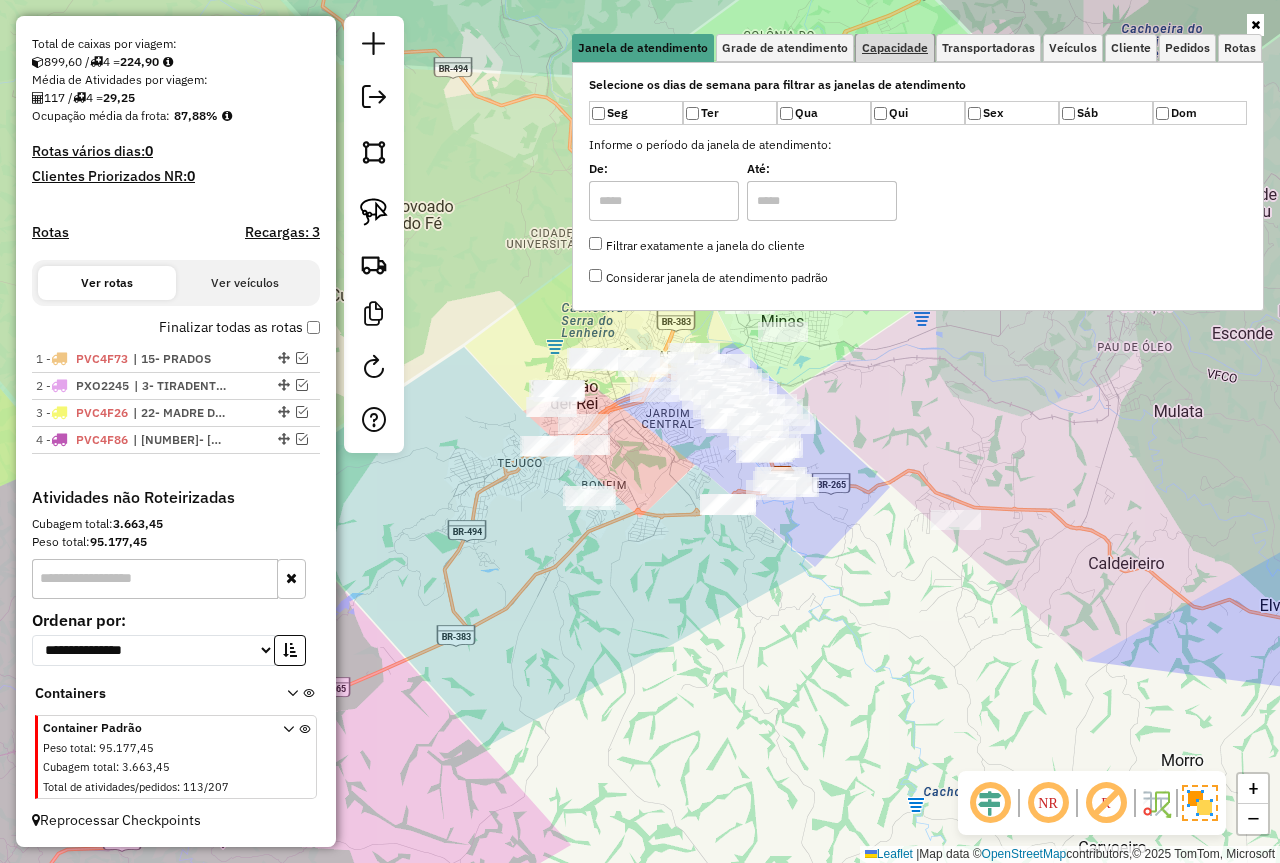 click on "Capacidade" at bounding box center [895, 48] 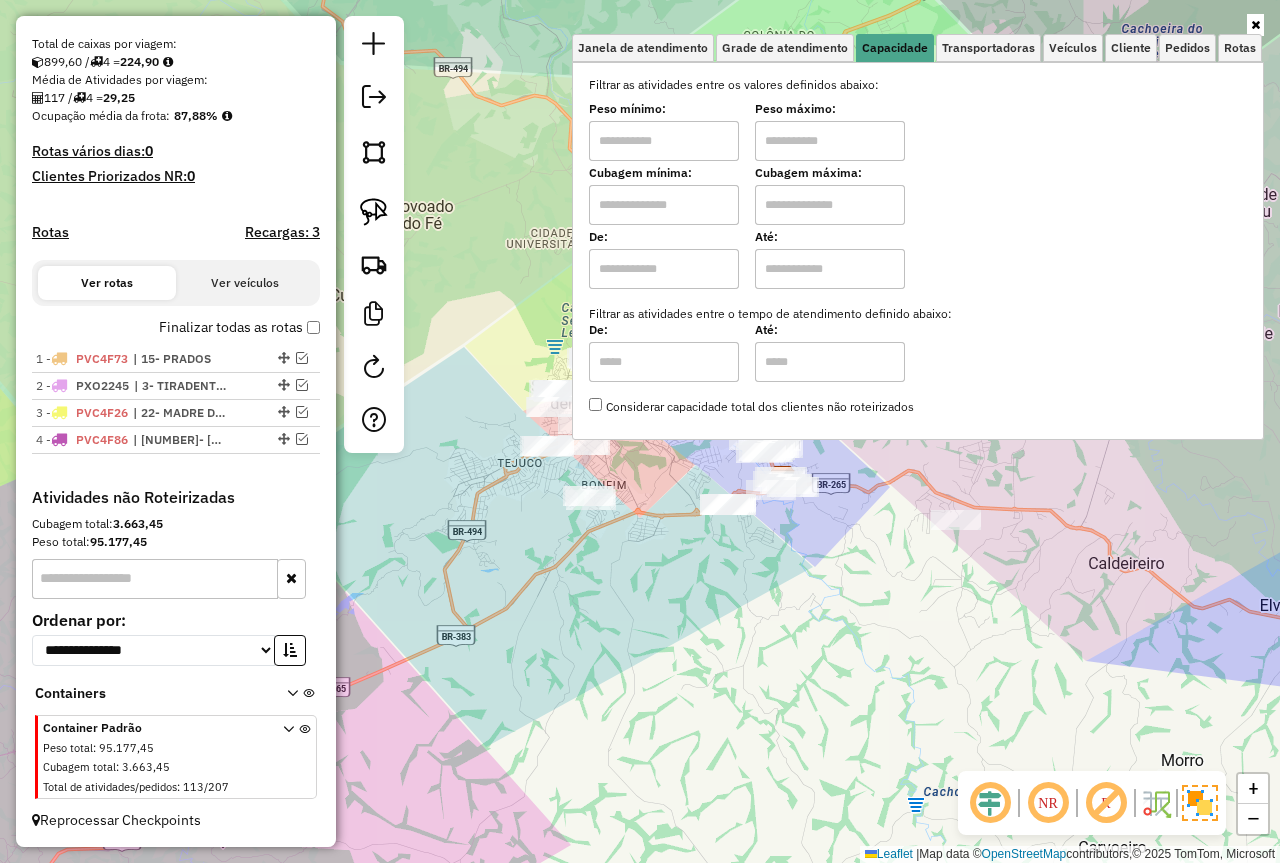 click at bounding box center (664, 141) 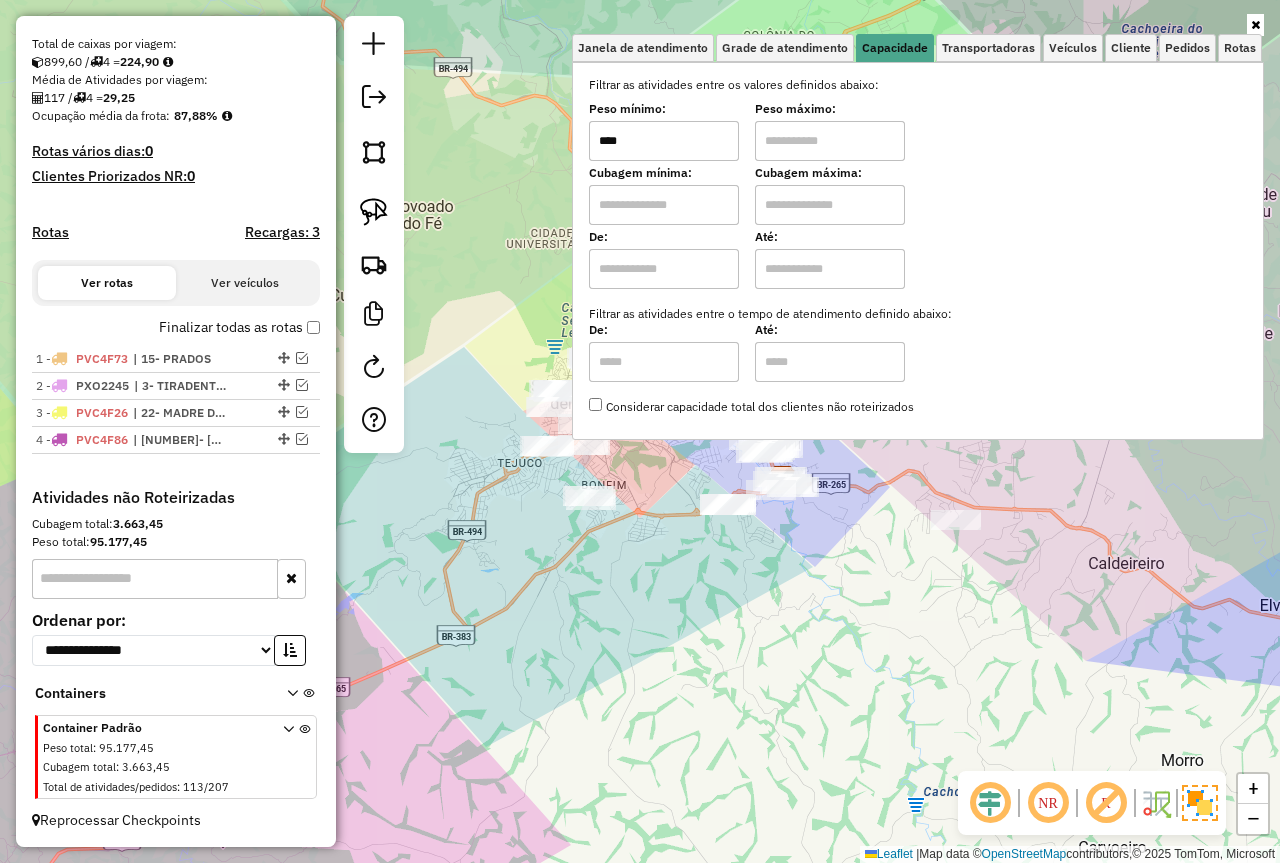 type on "****" 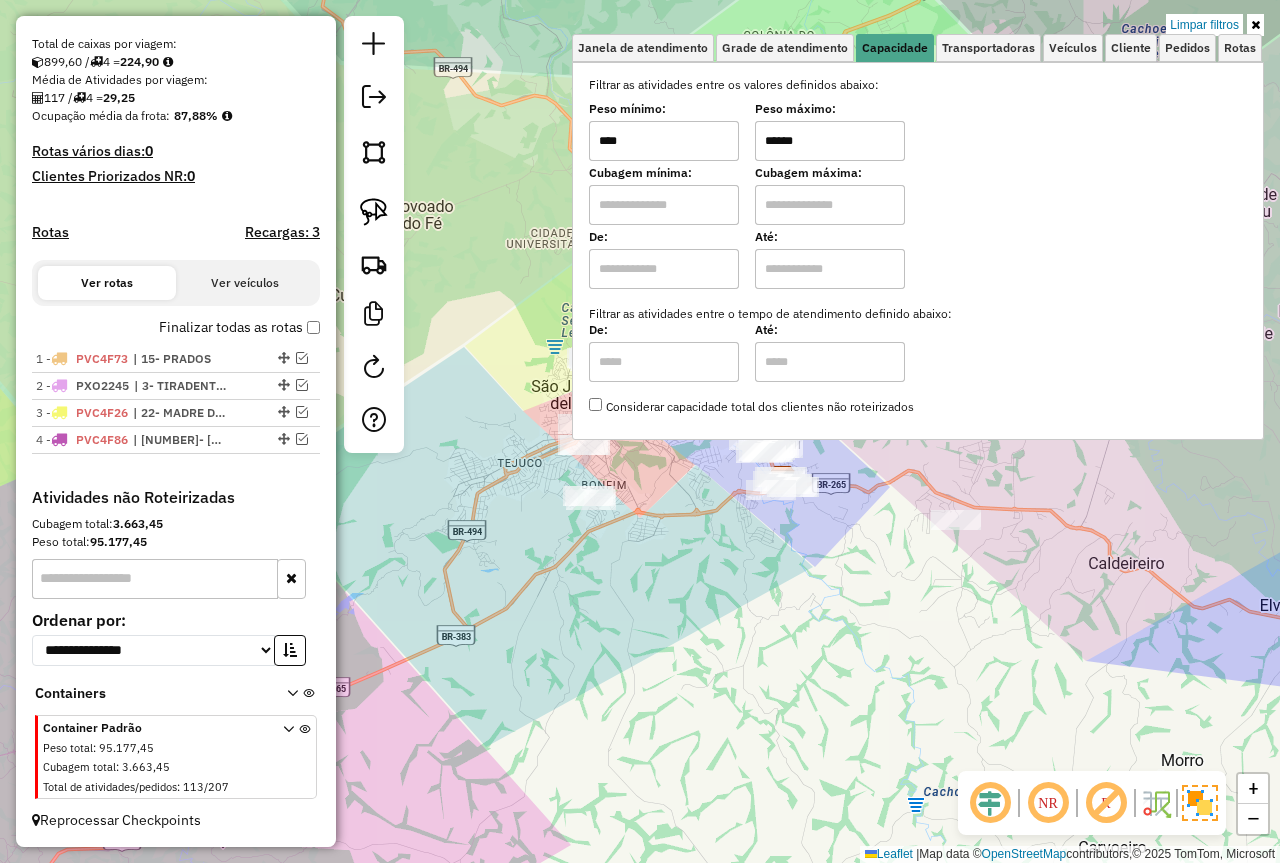 type on "*****" 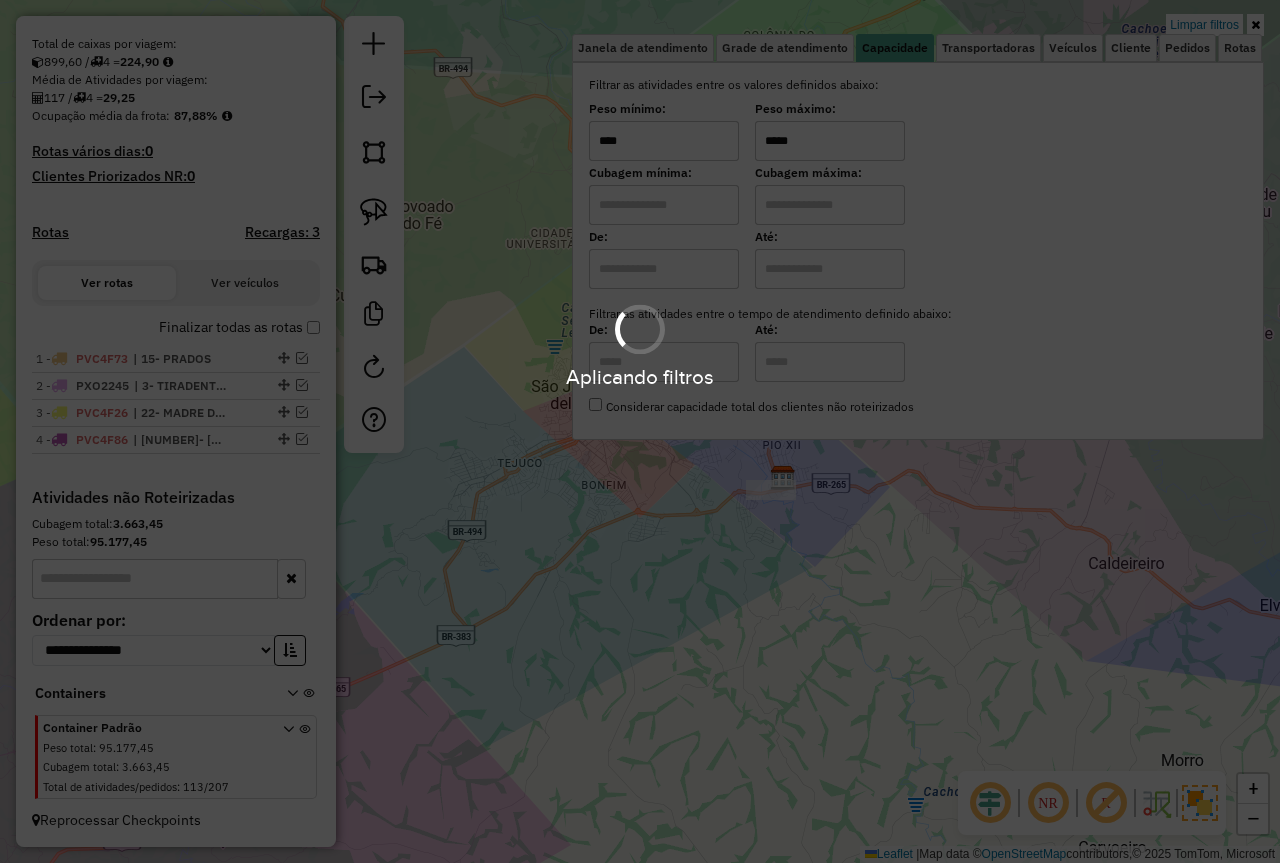 click on "Limpar filtros Janela de atendimento Grade de atendimento Capacidade Transportadoras Veículos Cliente Pedidos  Rotas Selecione os dias de semana para filtrar as janelas de atendimento  Seg   Ter   Qua   Qui   Sex   Sáb   Dom  Informe o período da janela de atendimento: De: Até:  Filtrar exatamente a janela do cliente  Considerar janela de atendimento padrão  Selecione os dias de semana para filtrar as grades de atendimento  Seg   Ter   Qua   Qui   Sex   Sáb   Dom   Considerar clientes sem dia de atendimento cadastrado  Clientes fora do dia de atendimento selecionado Filtrar as atividades entre os valores definidos abaixo:  Peso mínimo:  ****  Peso máximo:  *****  Cubagem mínima:   Cubagem máxima:   De:   Até:  Filtrar as atividades entre o tempo de atendimento definido abaixo:  De:   Até:   Considerar capacidade total dos clientes não roteirizados Transportadora: Selecione um ou mais itens Tipo de veículo: Selecione um ou mais itens Veículo: Selecione um ou mais itens Motorista: Nome: Rótulo:" 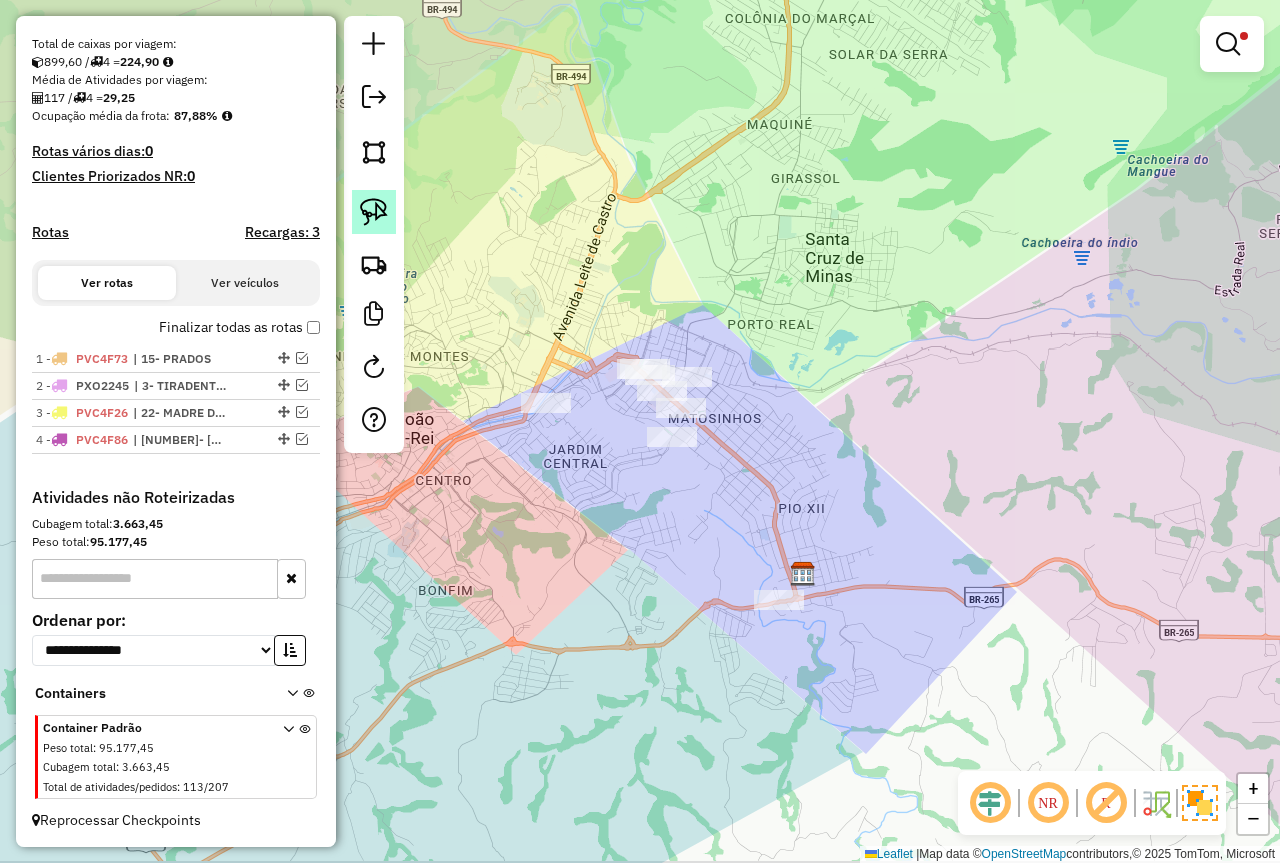 drag, startPoint x: 783, startPoint y: 400, endPoint x: 369, endPoint y: 228, distance: 448.30792 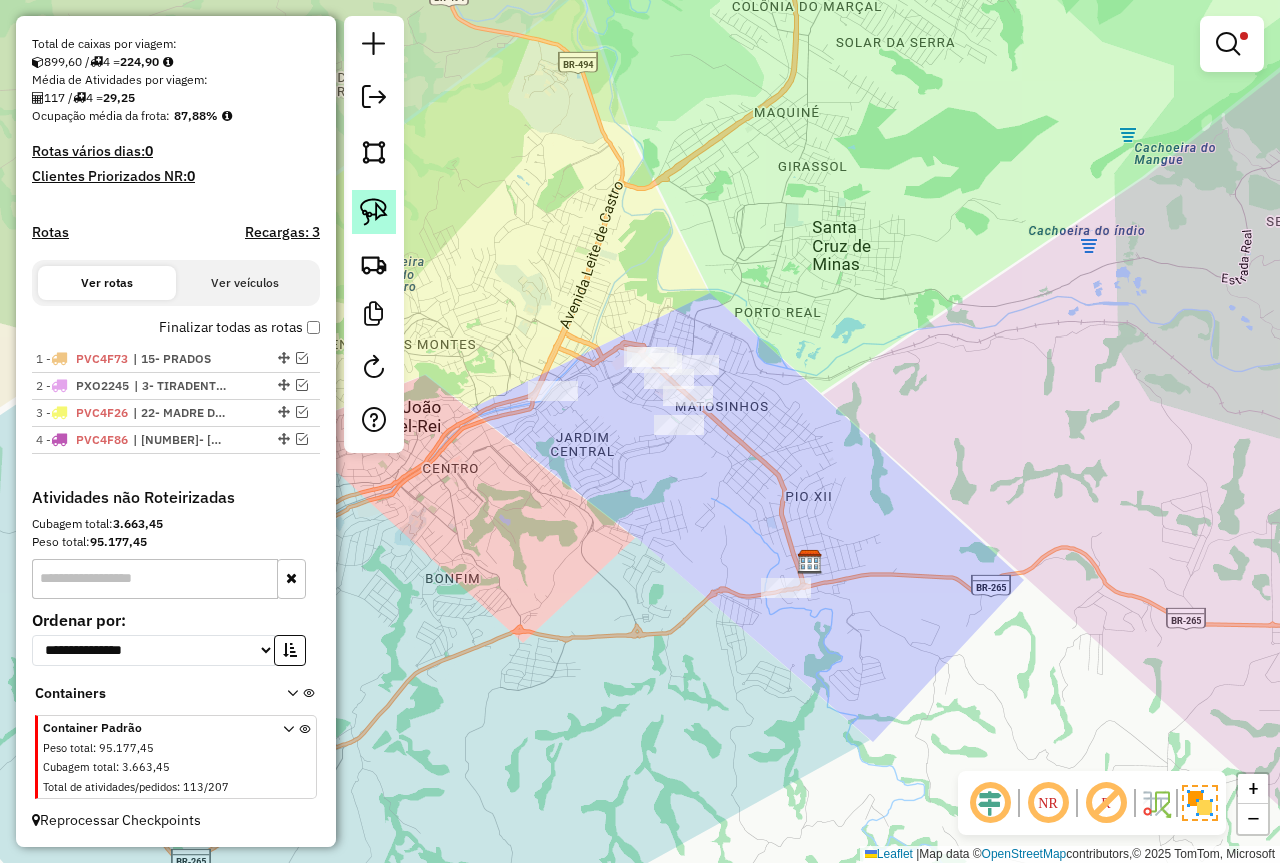 click 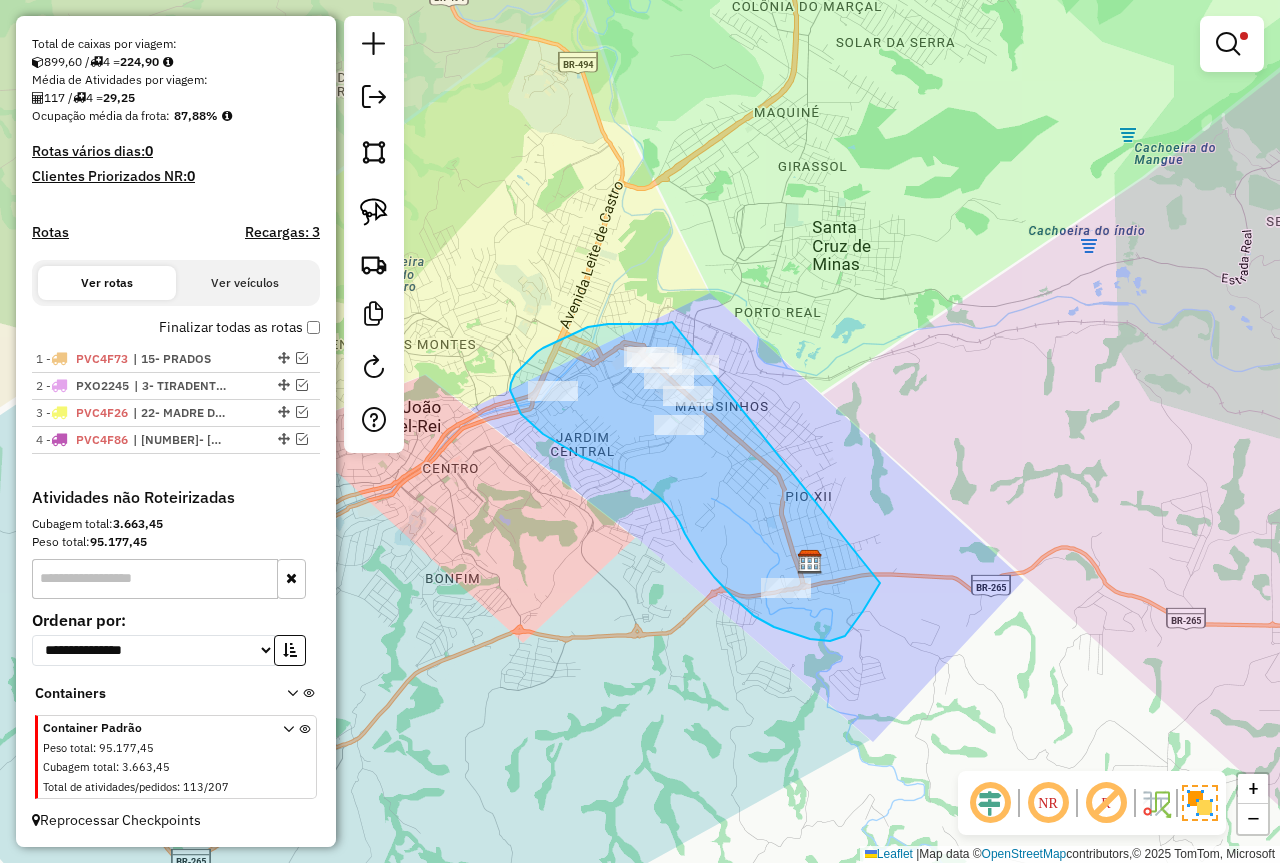 drag, startPoint x: 663, startPoint y: 324, endPoint x: 884, endPoint y: 541, distance: 309.72568 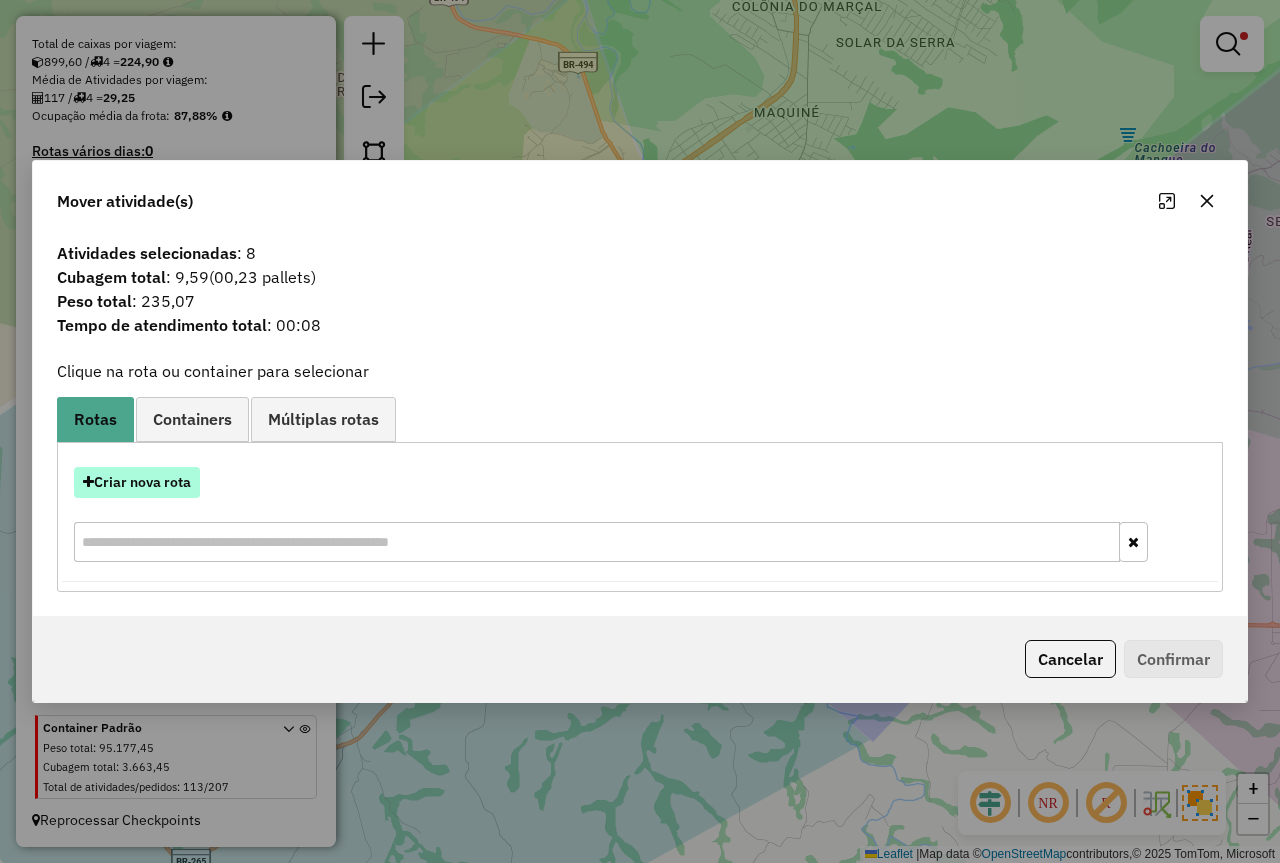 click on "Criar nova rota" at bounding box center (137, 482) 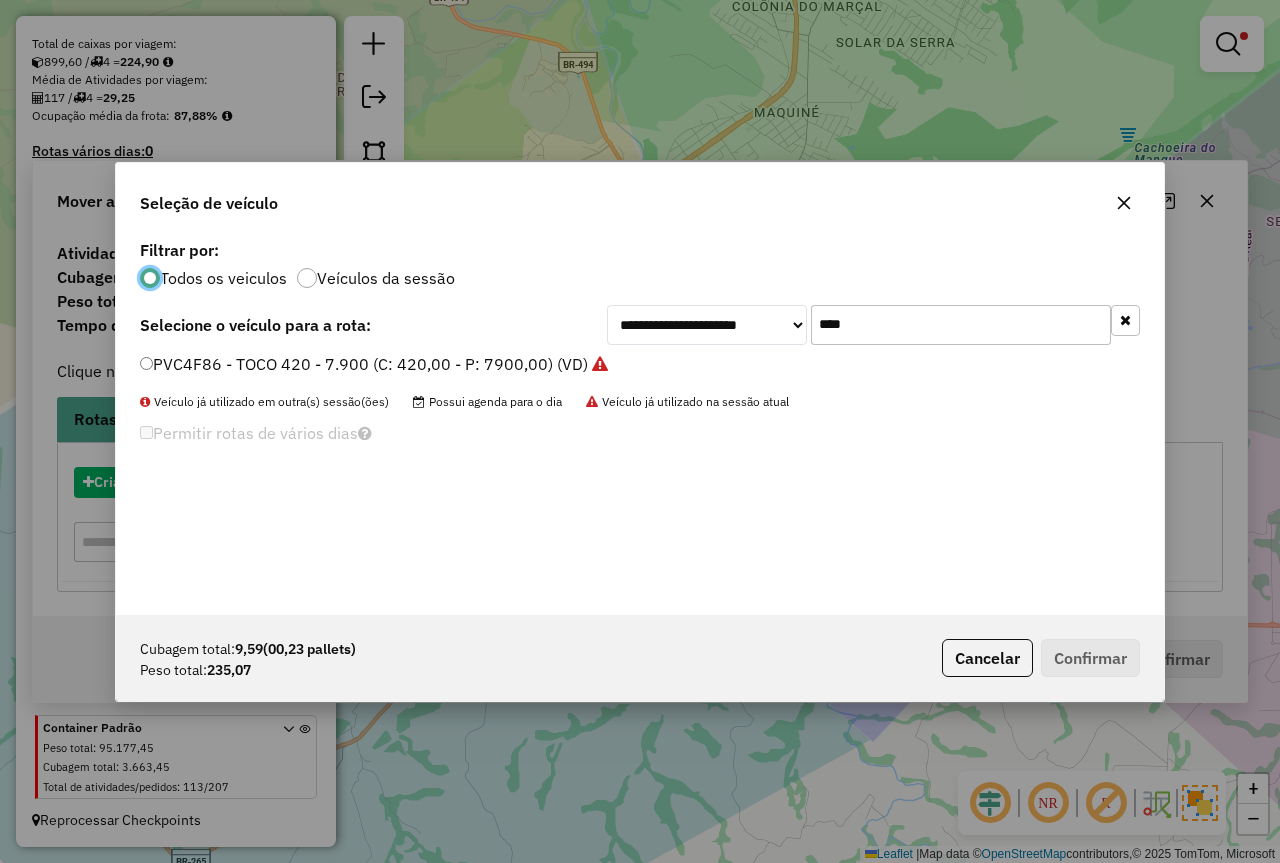 scroll, scrollTop: 11, scrollLeft: 6, axis: both 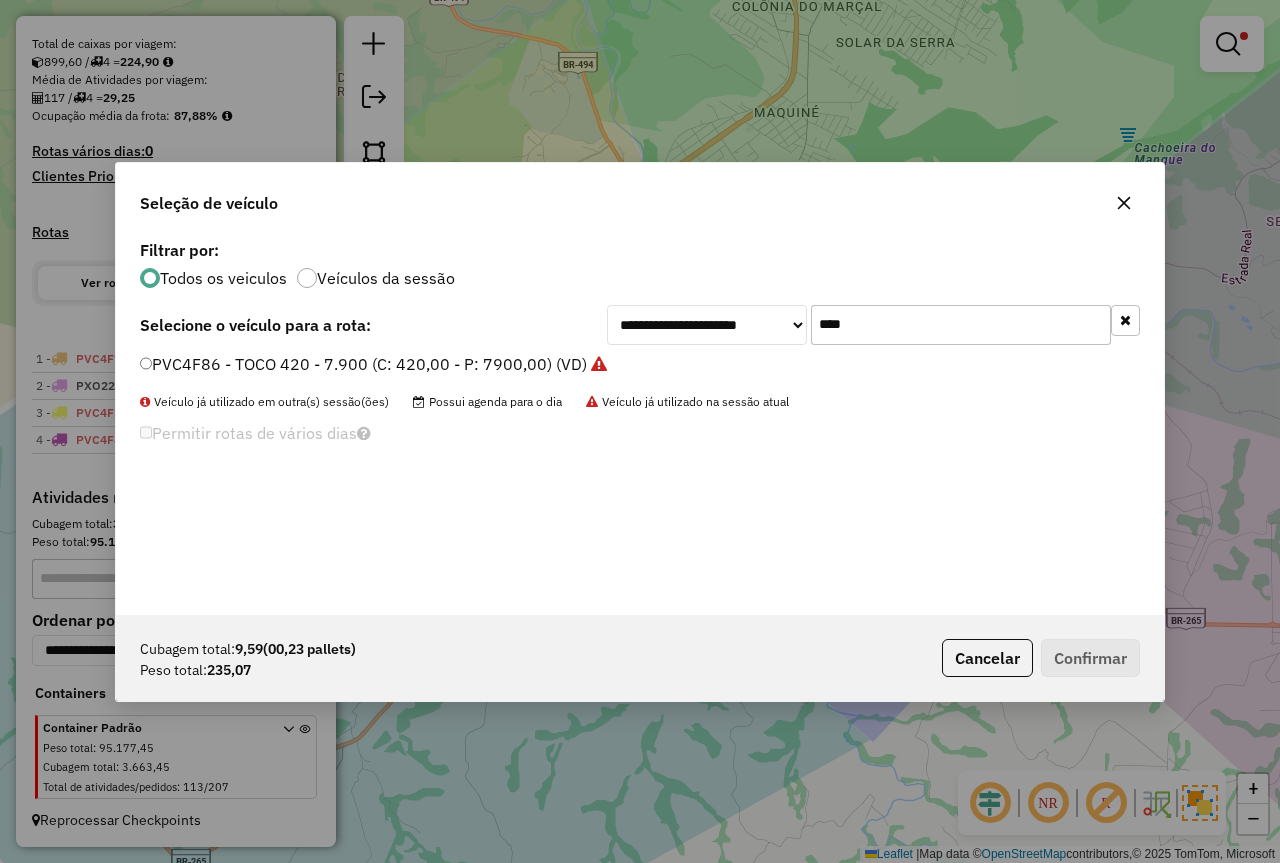 drag, startPoint x: 923, startPoint y: 322, endPoint x: 534, endPoint y: 368, distance: 391.71036 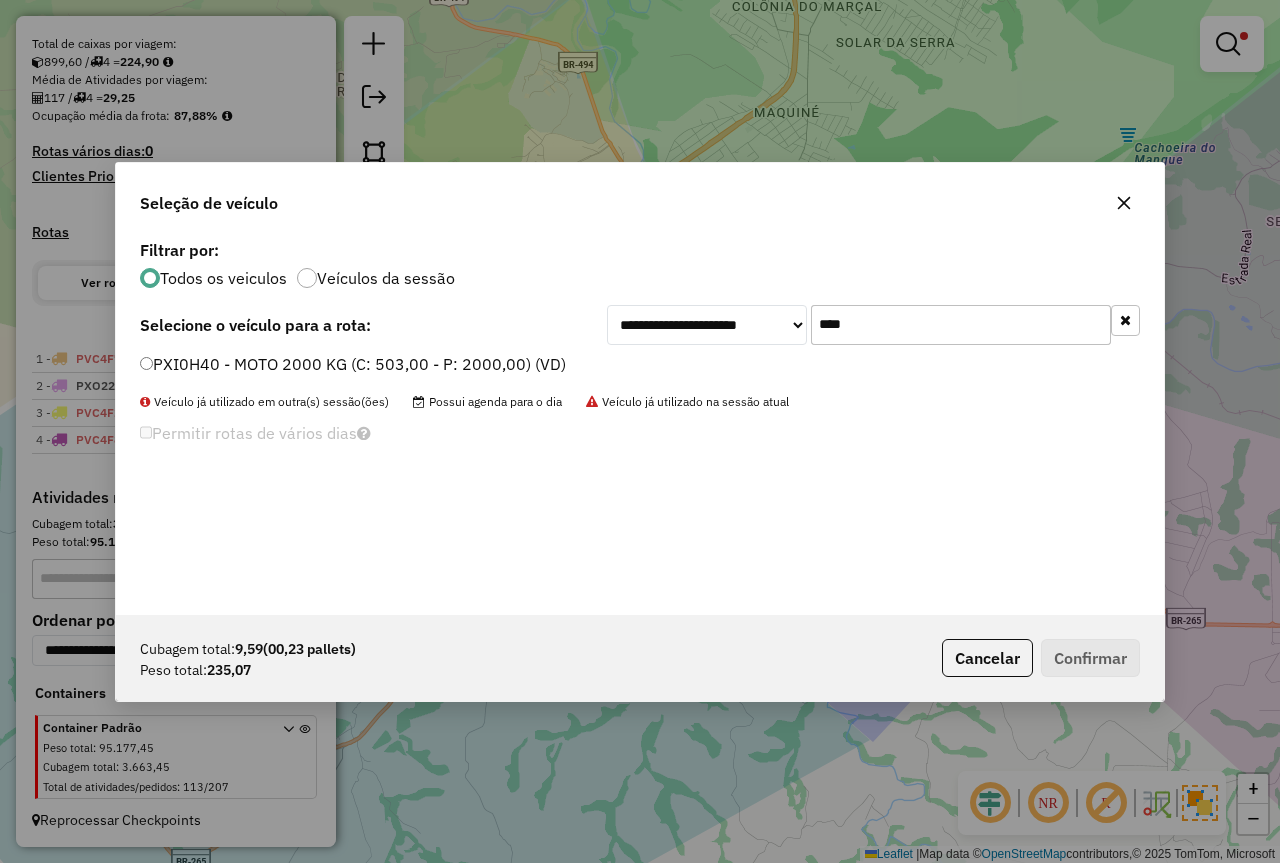 type on "****" 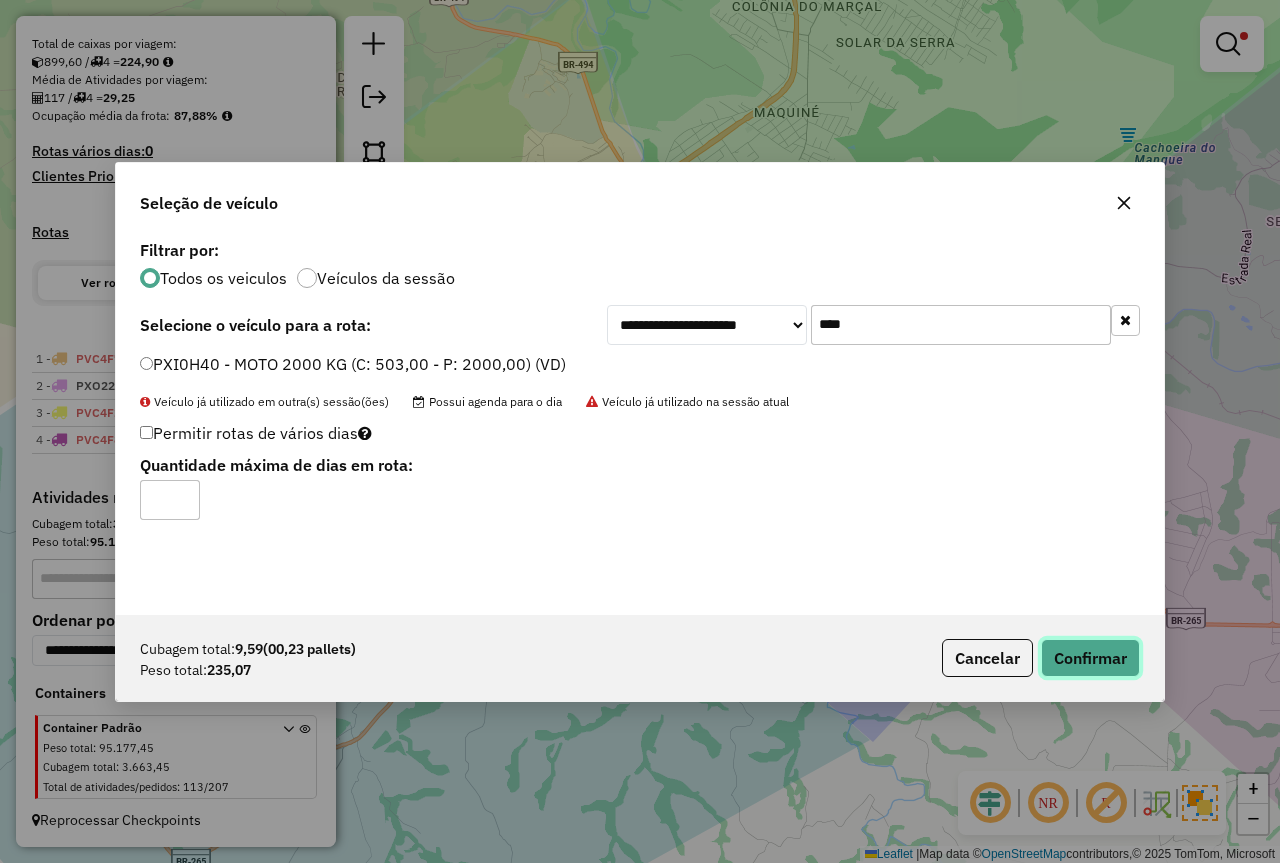 click on "Confirmar" 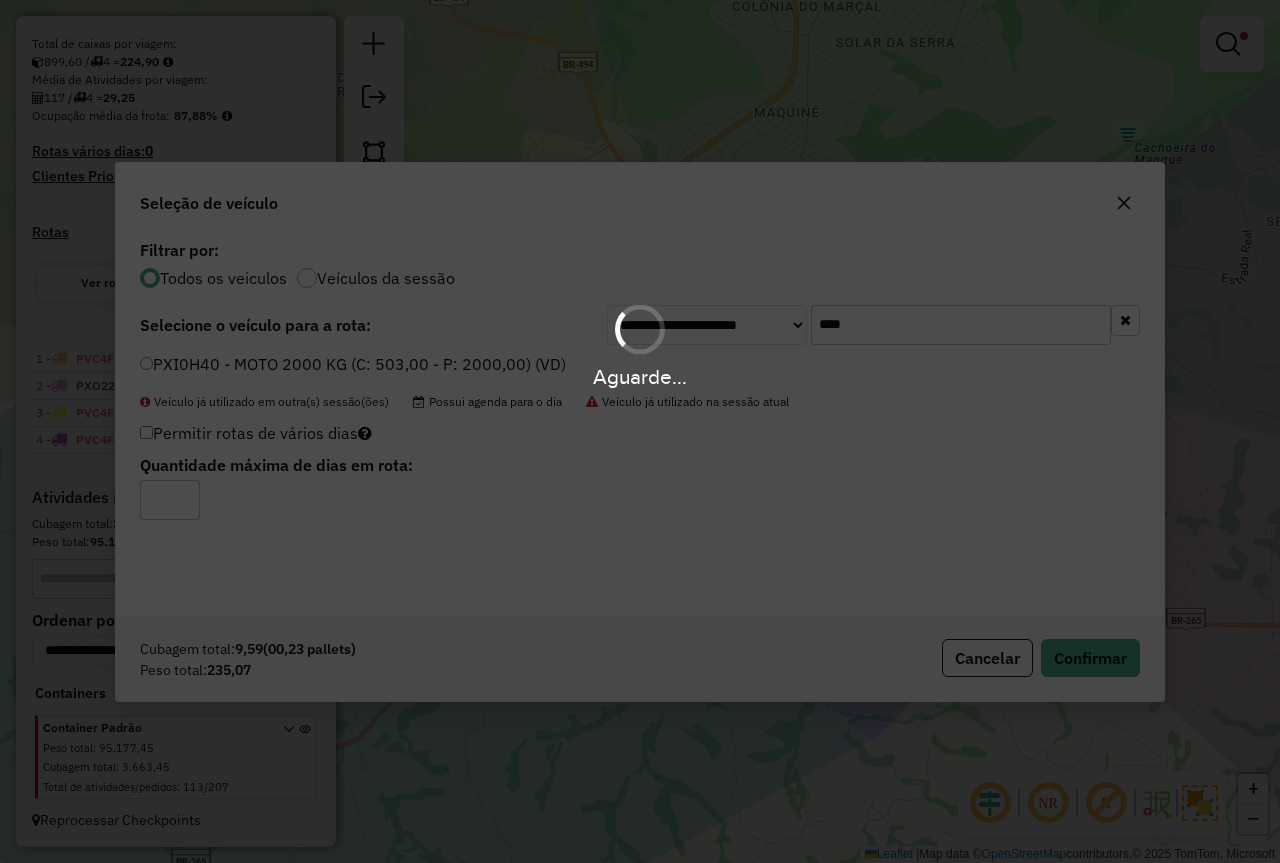 scroll, scrollTop: 505, scrollLeft: 0, axis: vertical 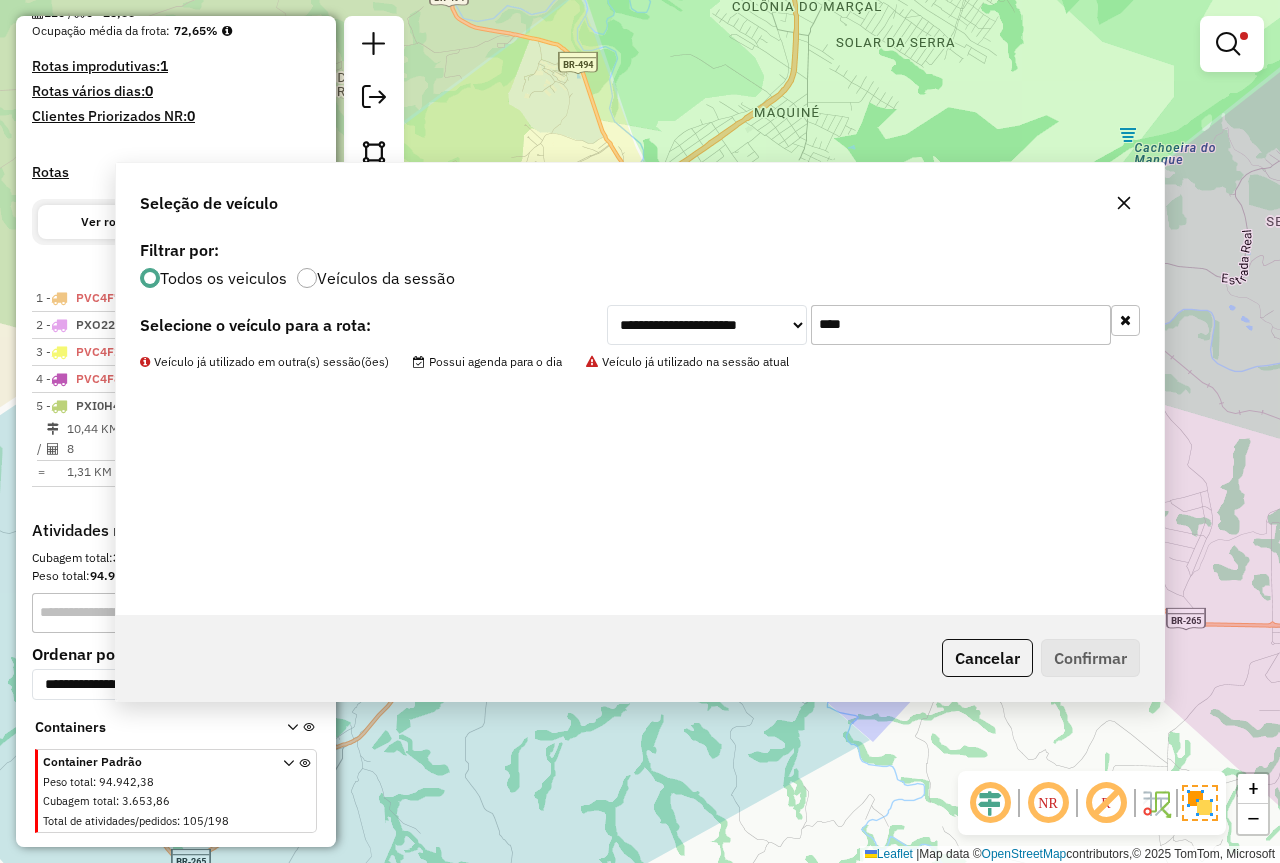 click on "Limpar filtros Janela de atendimento Grade de atendimento Capacidade Transportadoras Veículos Cliente Pedidos  Rotas Selecione os dias de semana para filtrar as janelas de atendimento  Seg   Ter   Qua   Qui   Sex   Sáb   Dom  Informe o período da janela de atendimento: De: Até:  Filtrar exatamente a janela do cliente  Considerar janela de atendimento padrão  Selecione os dias de semana para filtrar as grades de atendimento  Seg   Ter   Qua   Qui   Sex   Sáb   Dom   Considerar clientes sem dia de atendimento cadastrado  Clientes fora do dia de atendimento selecionado Filtrar as atividades entre os valores definidos abaixo:  Peso mínimo:  ****  Peso máximo:  *****  Cubagem mínima:   Cubagem máxima:   De:   Até:  Filtrar as atividades entre o tempo de atendimento definido abaixo:  De:   Até:   Considerar capacidade total dos clientes não roteirizados Transportadora: Selecione um ou mais itens Tipo de veículo: Selecione um ou mais itens Veículo: Selecione um ou mais itens Motorista: Nome: Rótulo:" 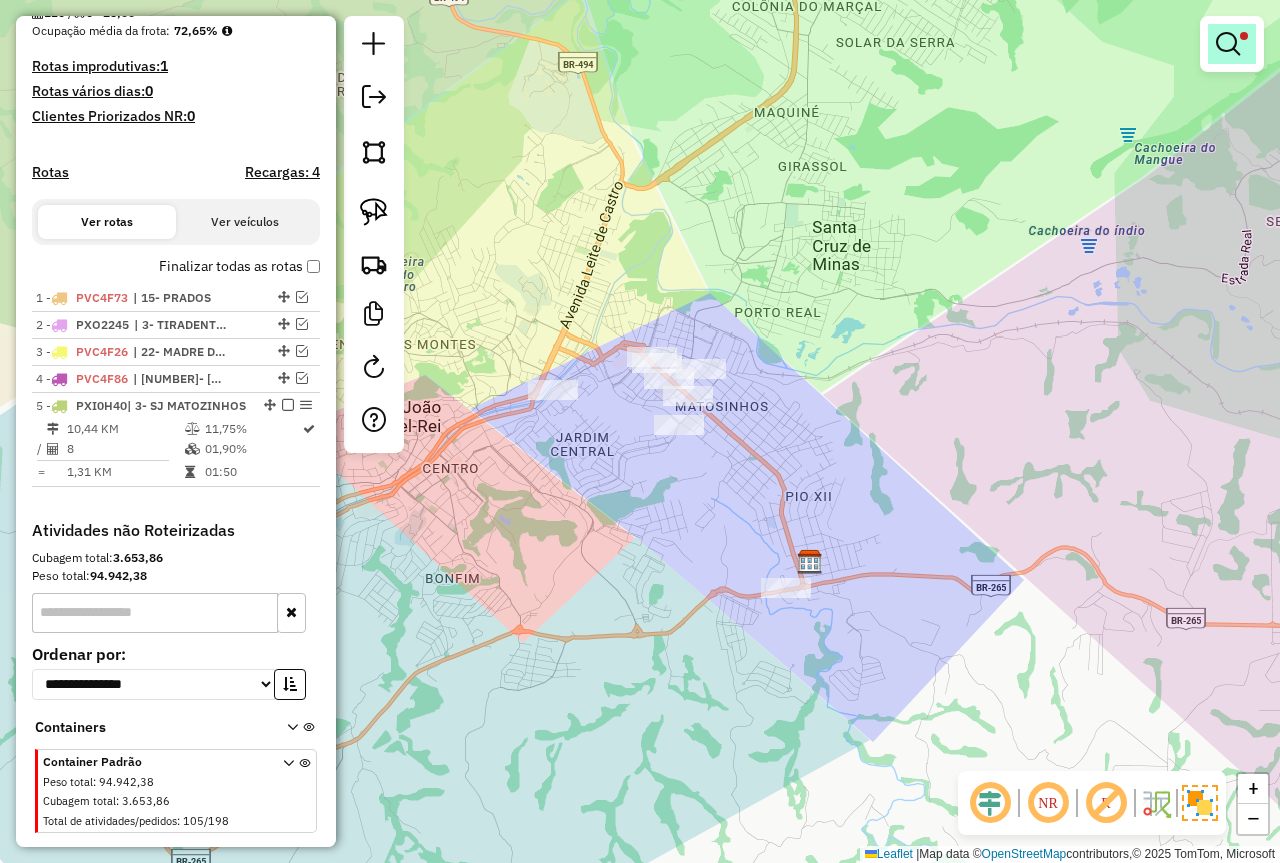 click at bounding box center [1228, 44] 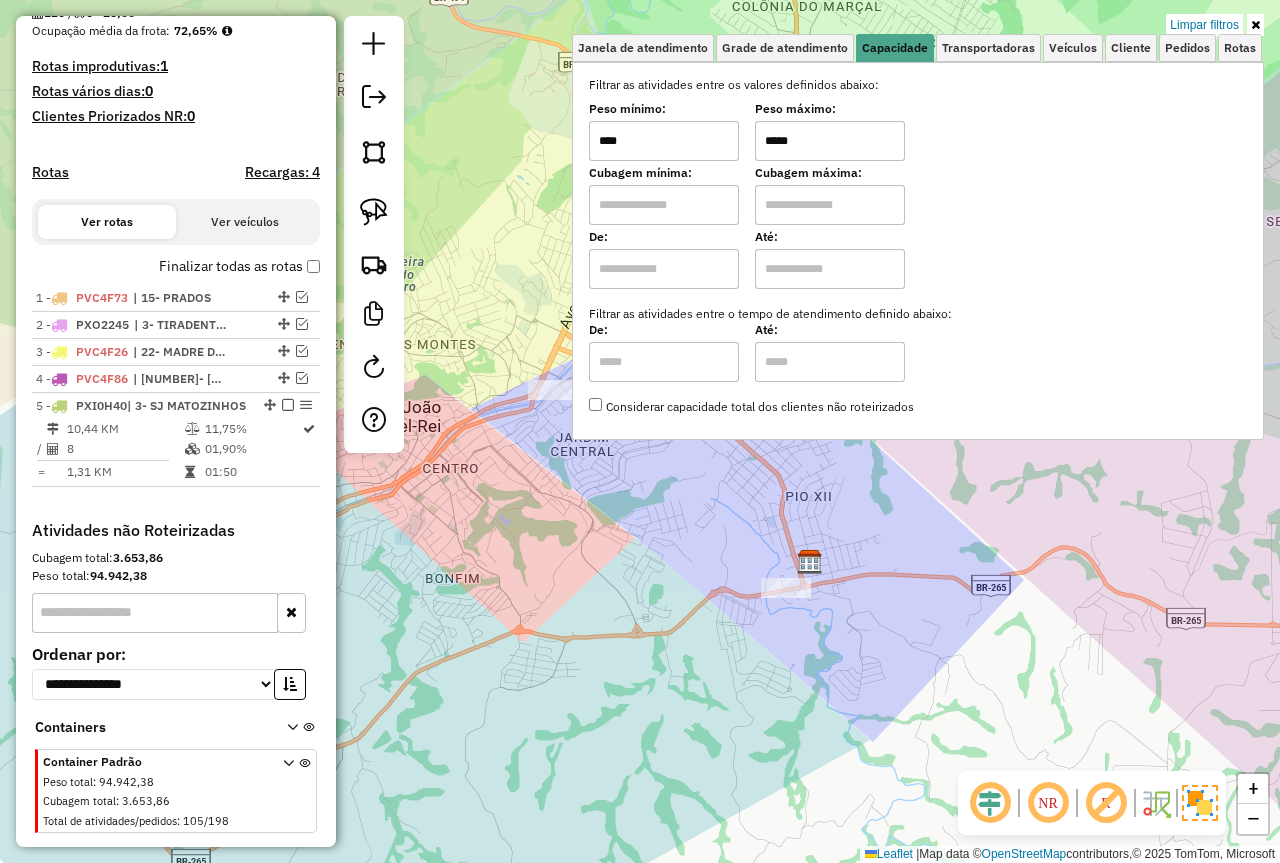 drag, startPoint x: 697, startPoint y: 142, endPoint x: 576, endPoint y: 144, distance: 121.016525 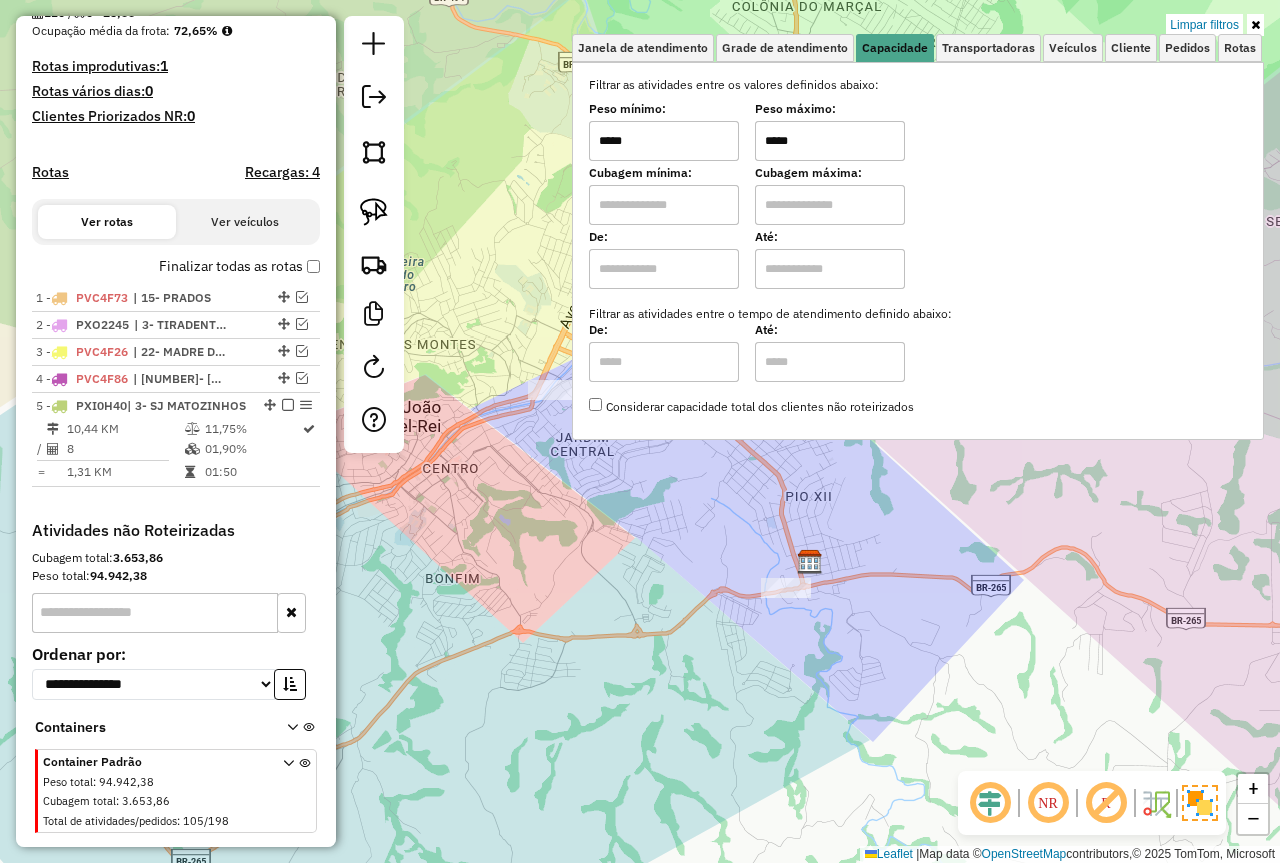 type on "*****" 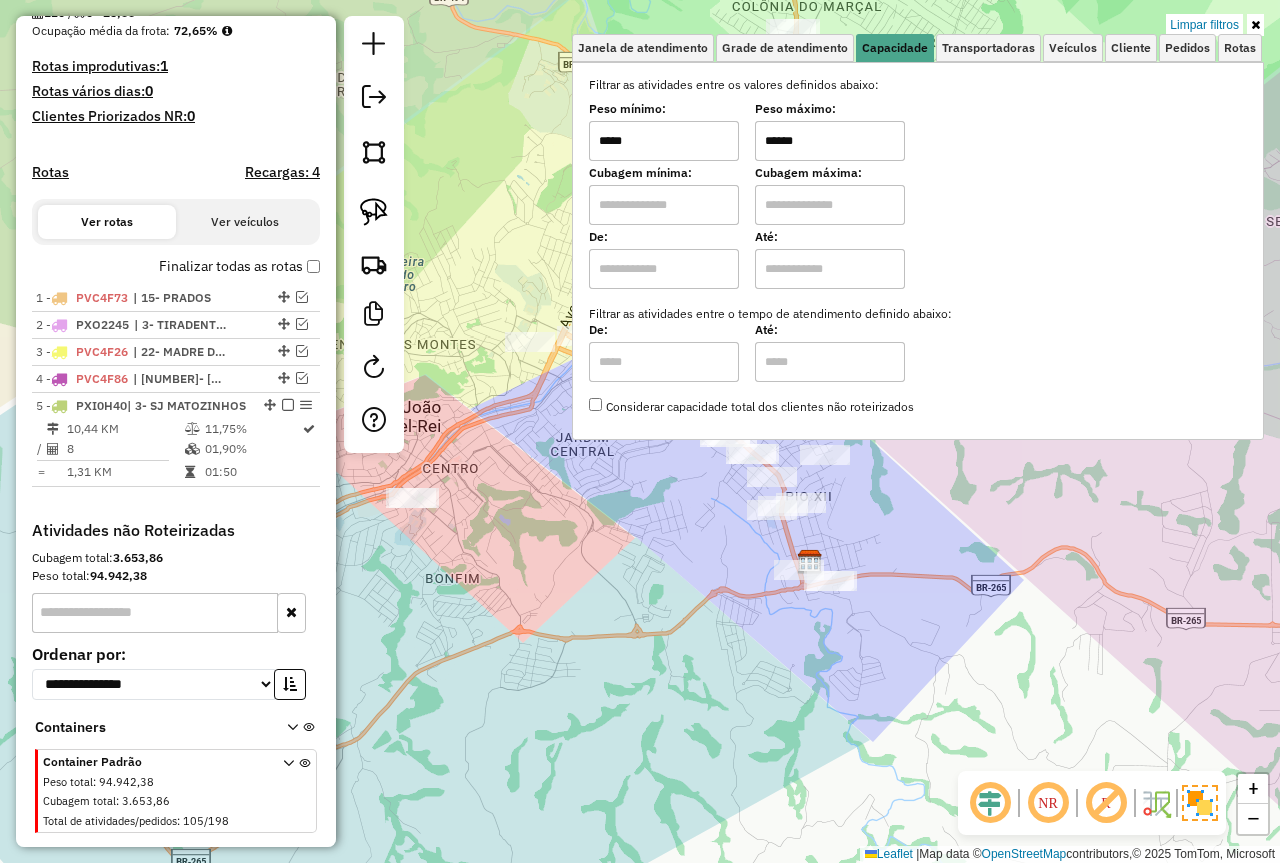 type on "******" 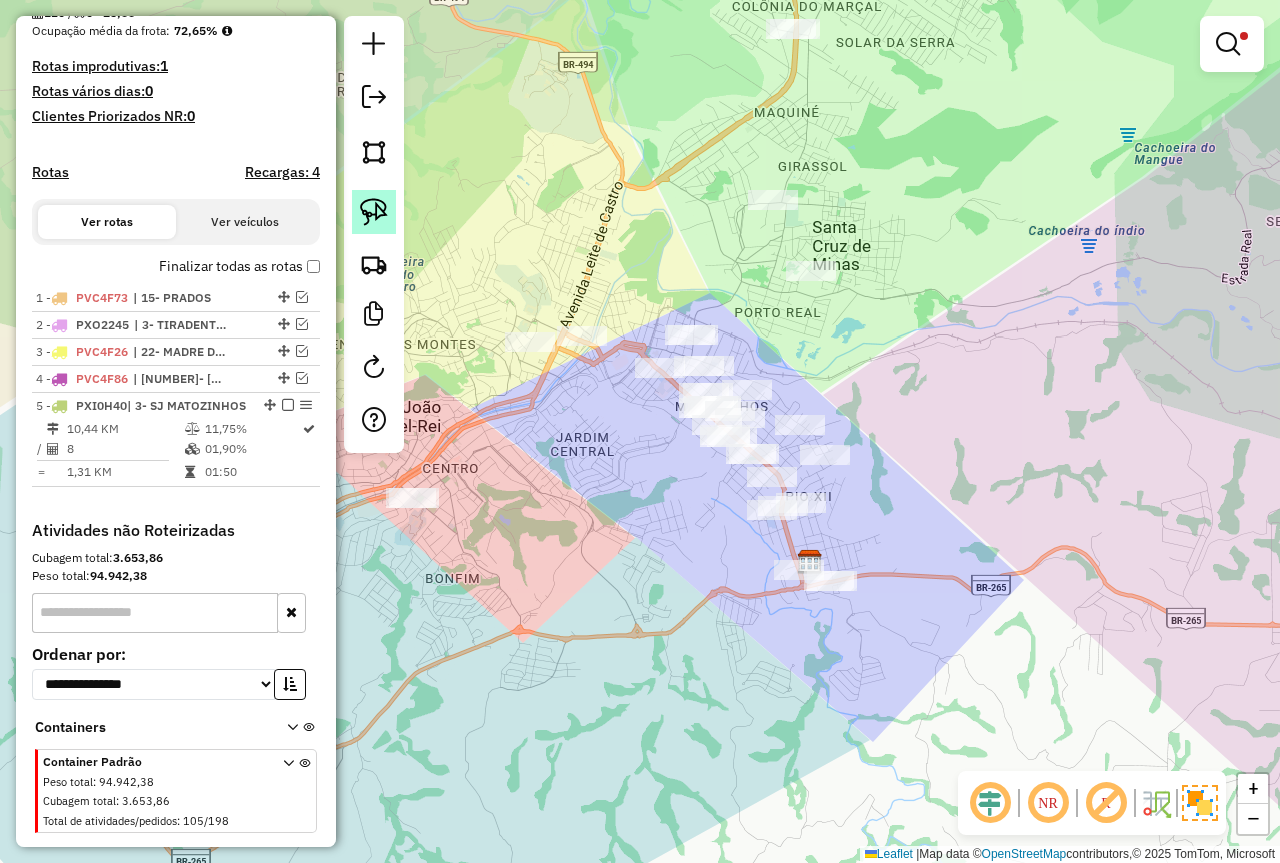 click 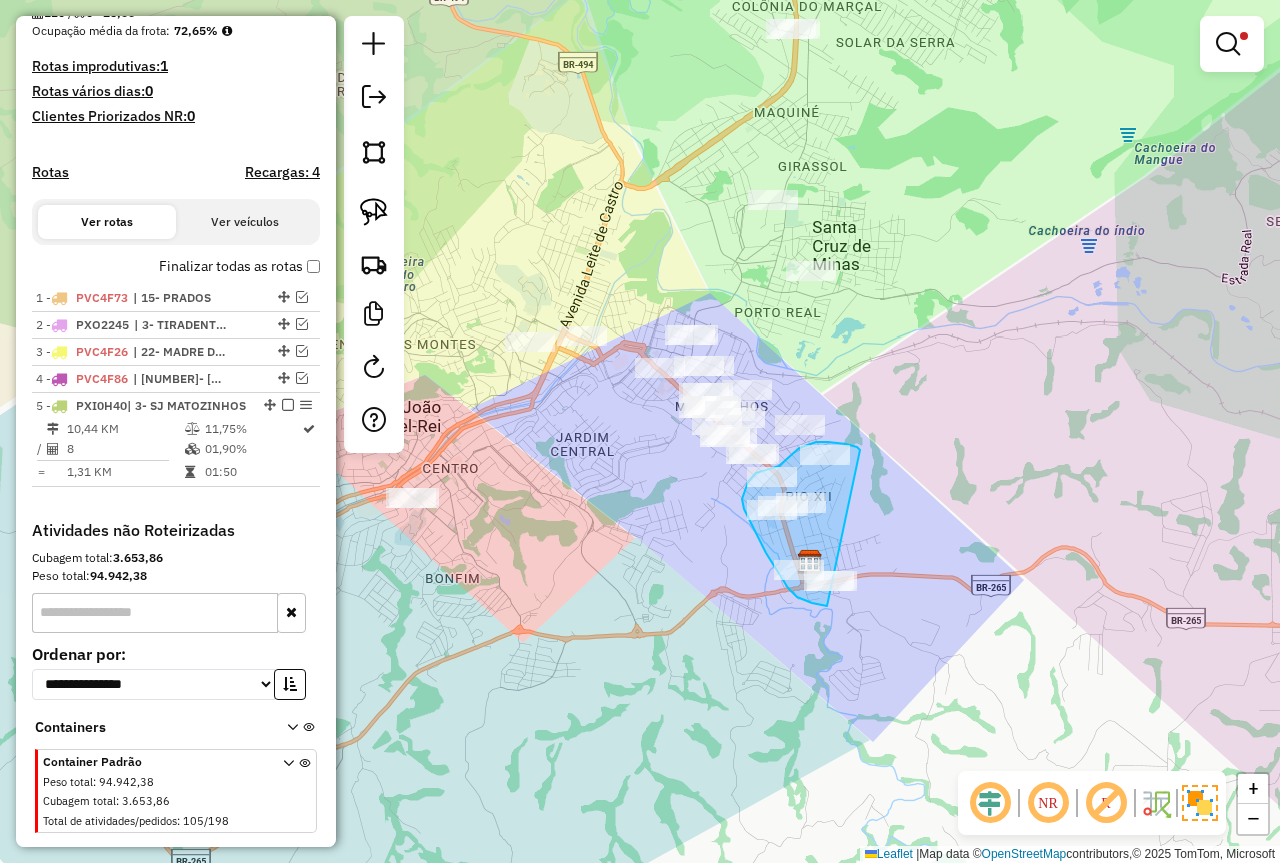 drag, startPoint x: 852, startPoint y: 446, endPoint x: 873, endPoint y: 606, distance: 161.37224 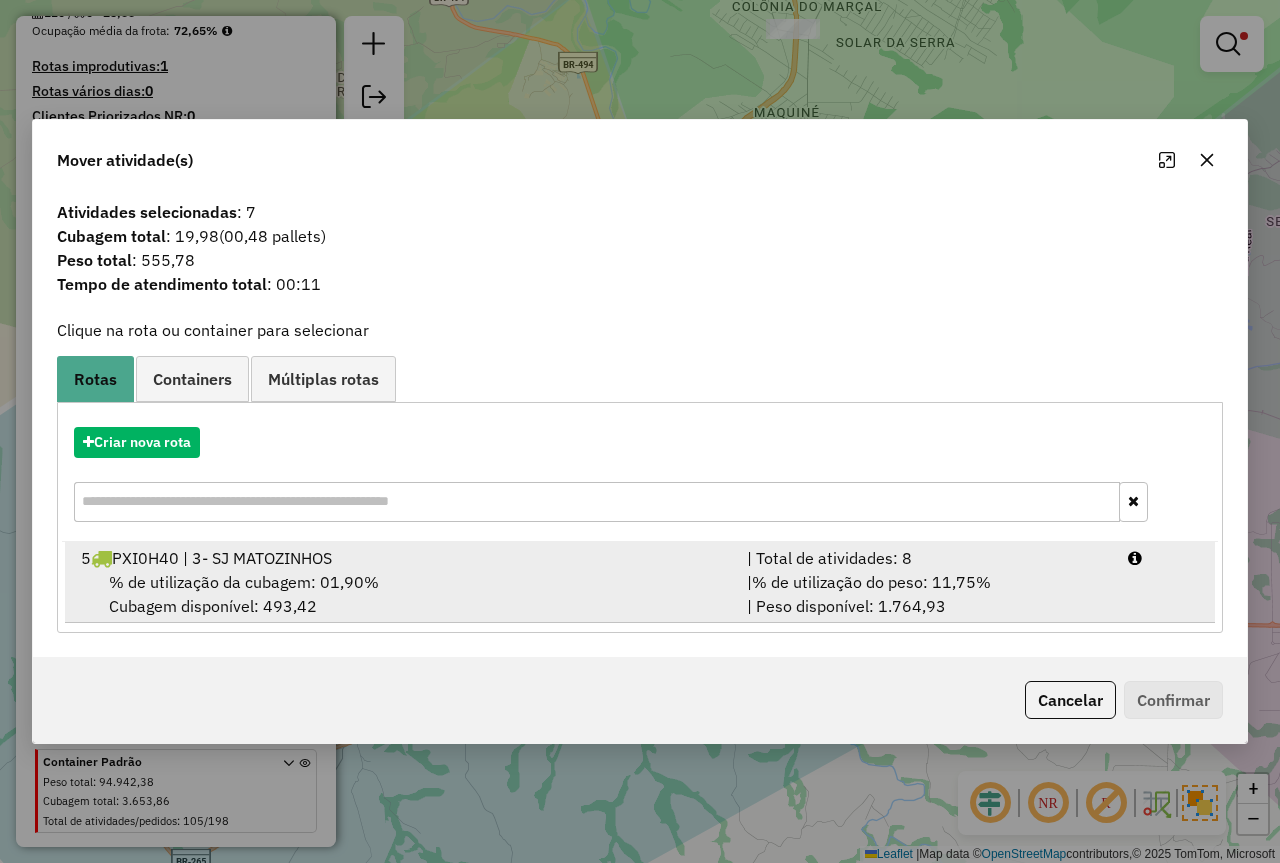 click on "% de utilização do peso: 11,75%" at bounding box center [871, 582] 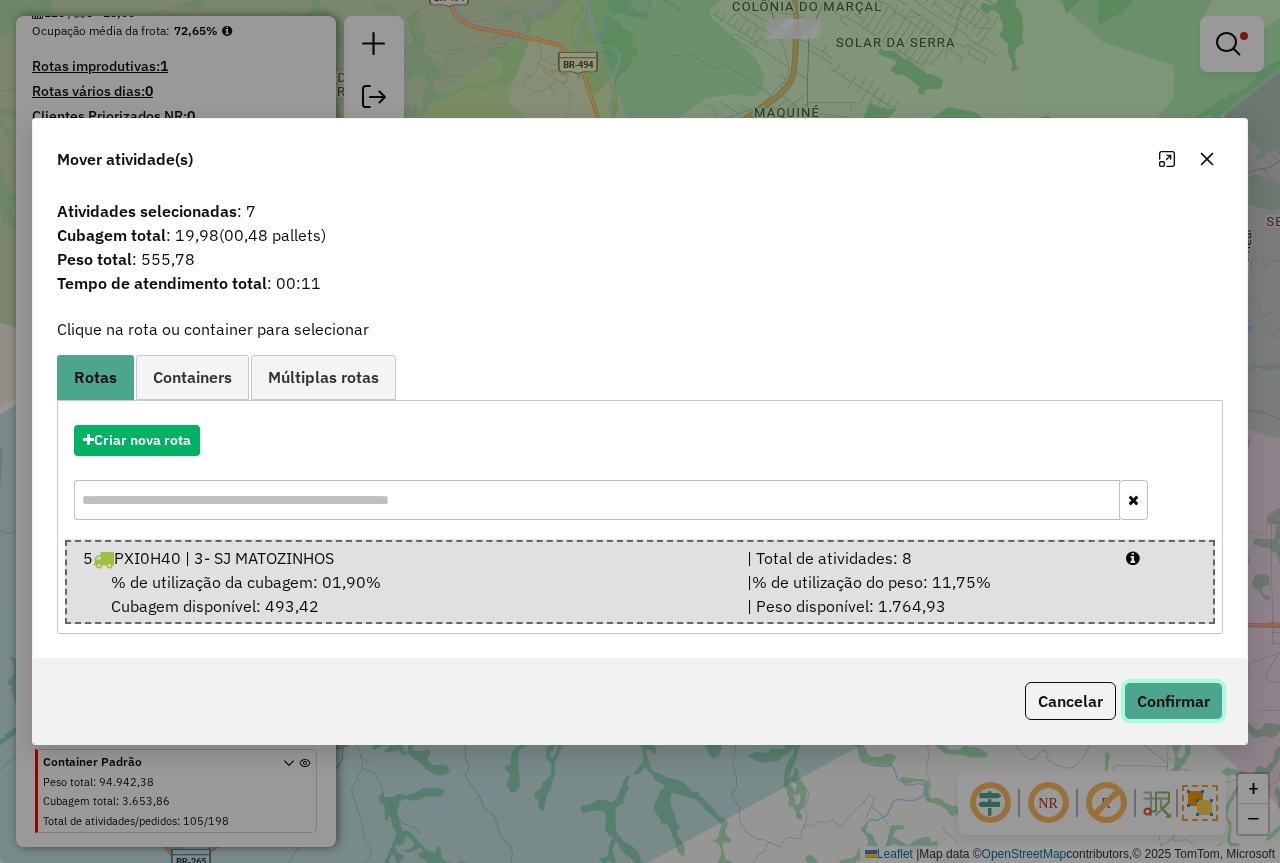 click on "Confirmar" 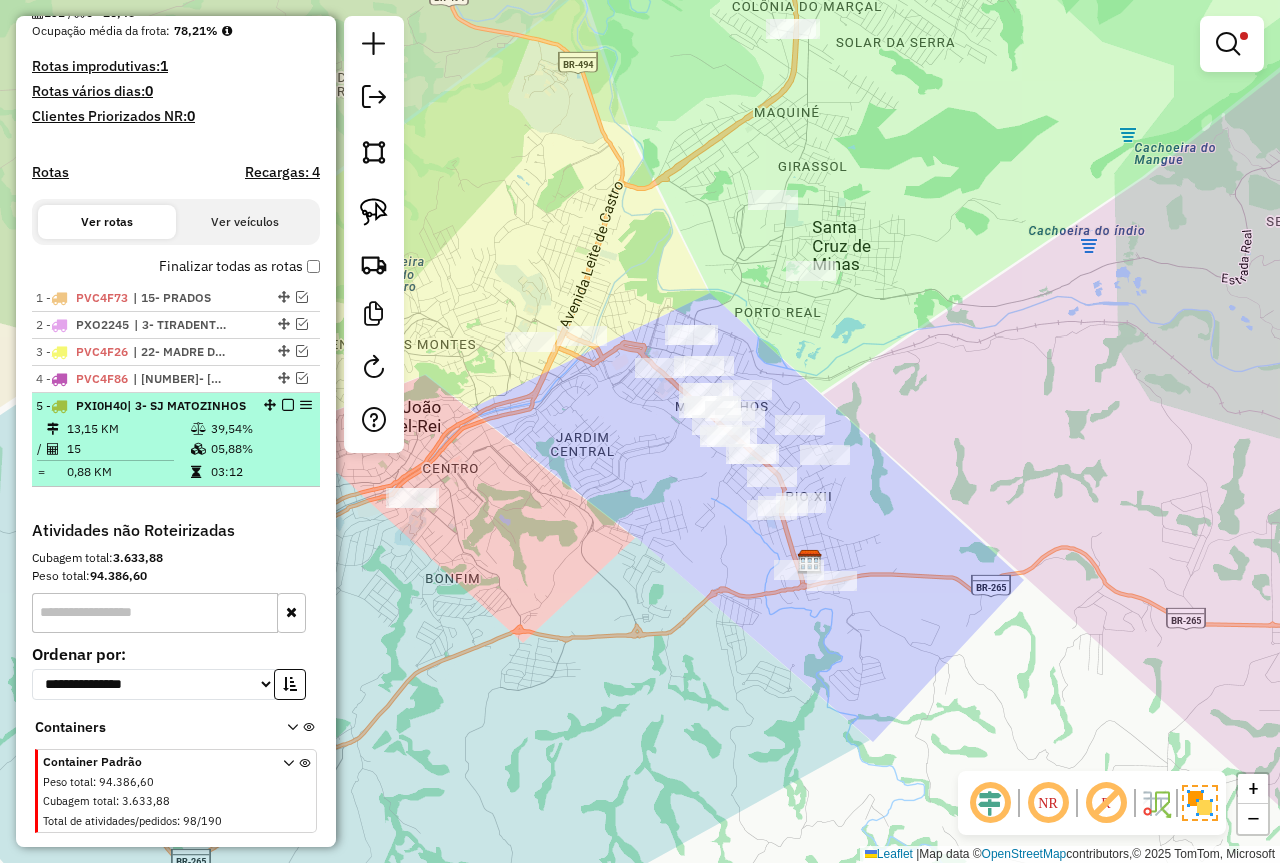 click at bounding box center (200, 429) 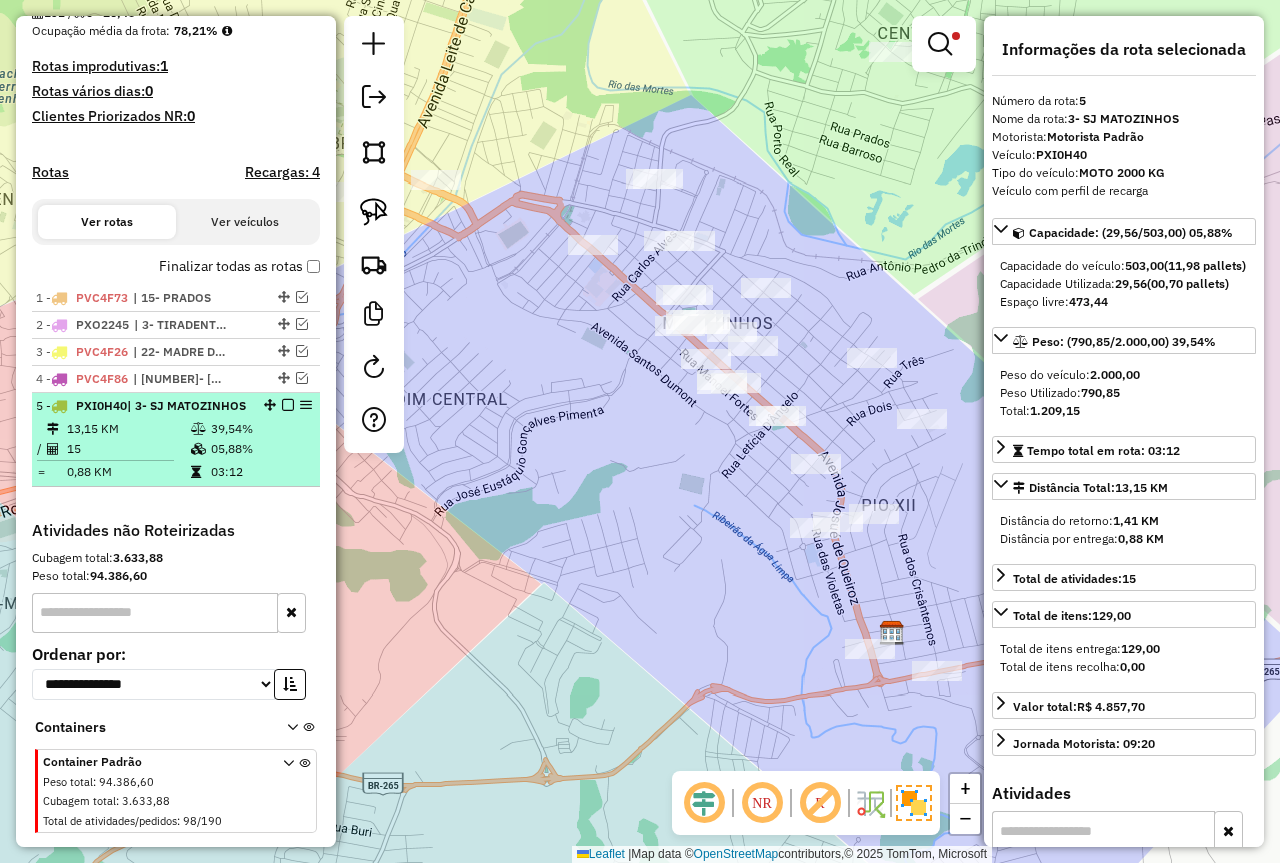click at bounding box center [288, 405] 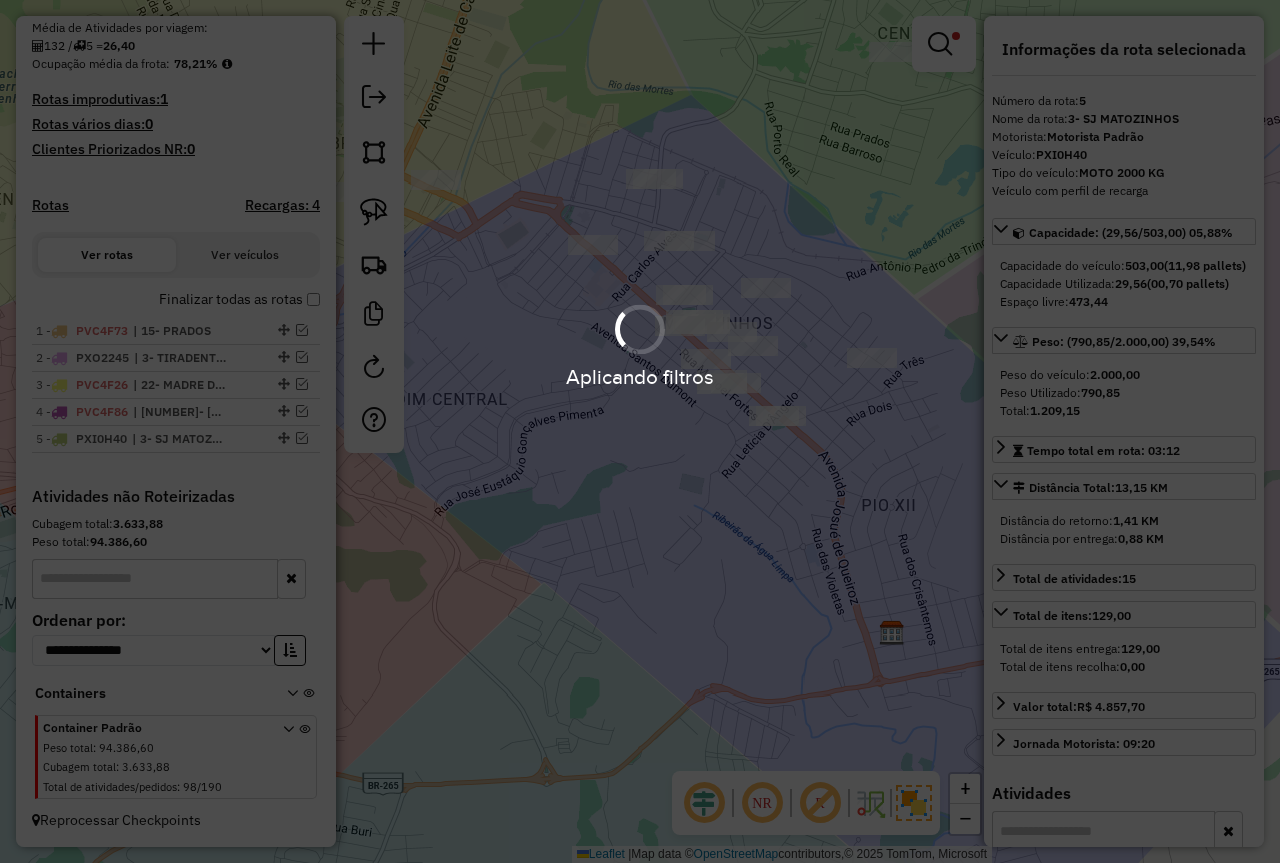 scroll, scrollTop: 472, scrollLeft: 0, axis: vertical 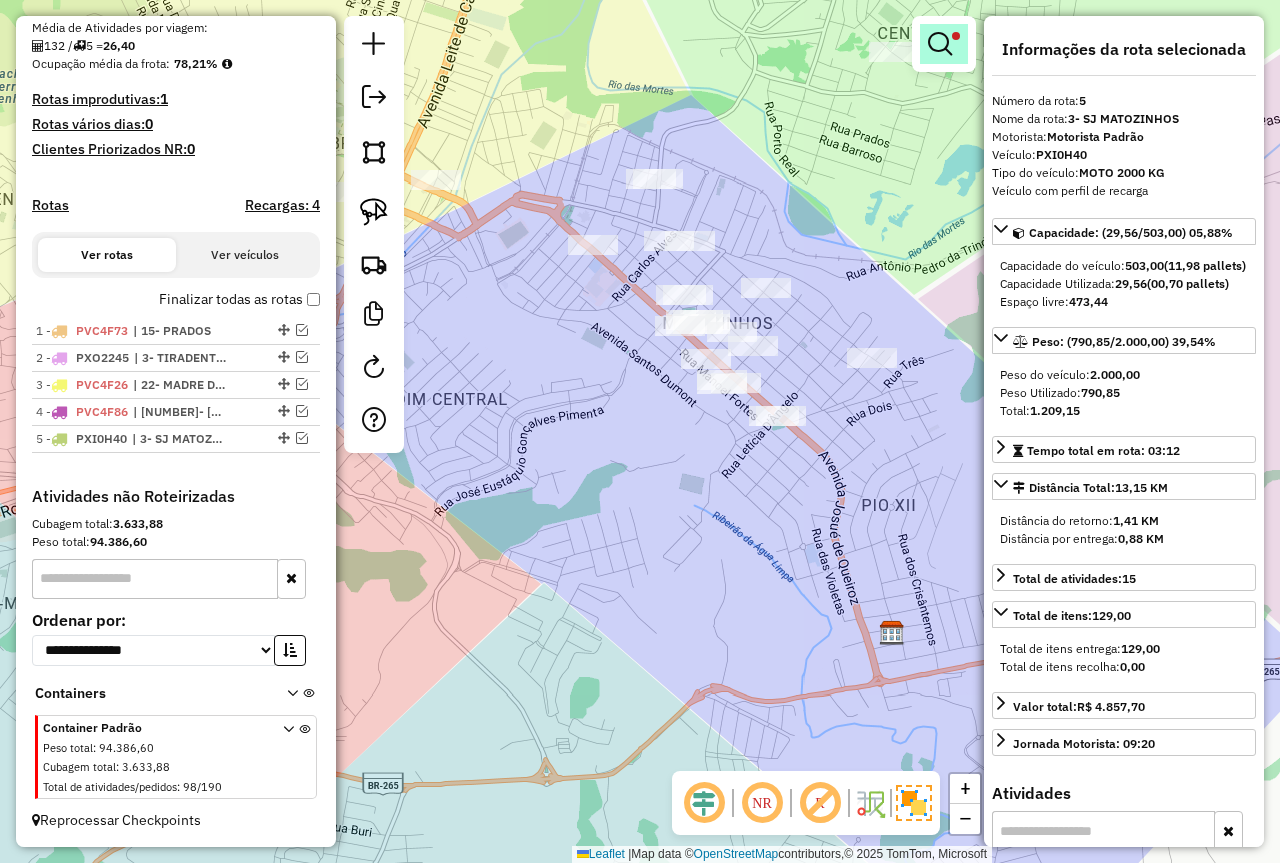 click at bounding box center (940, 44) 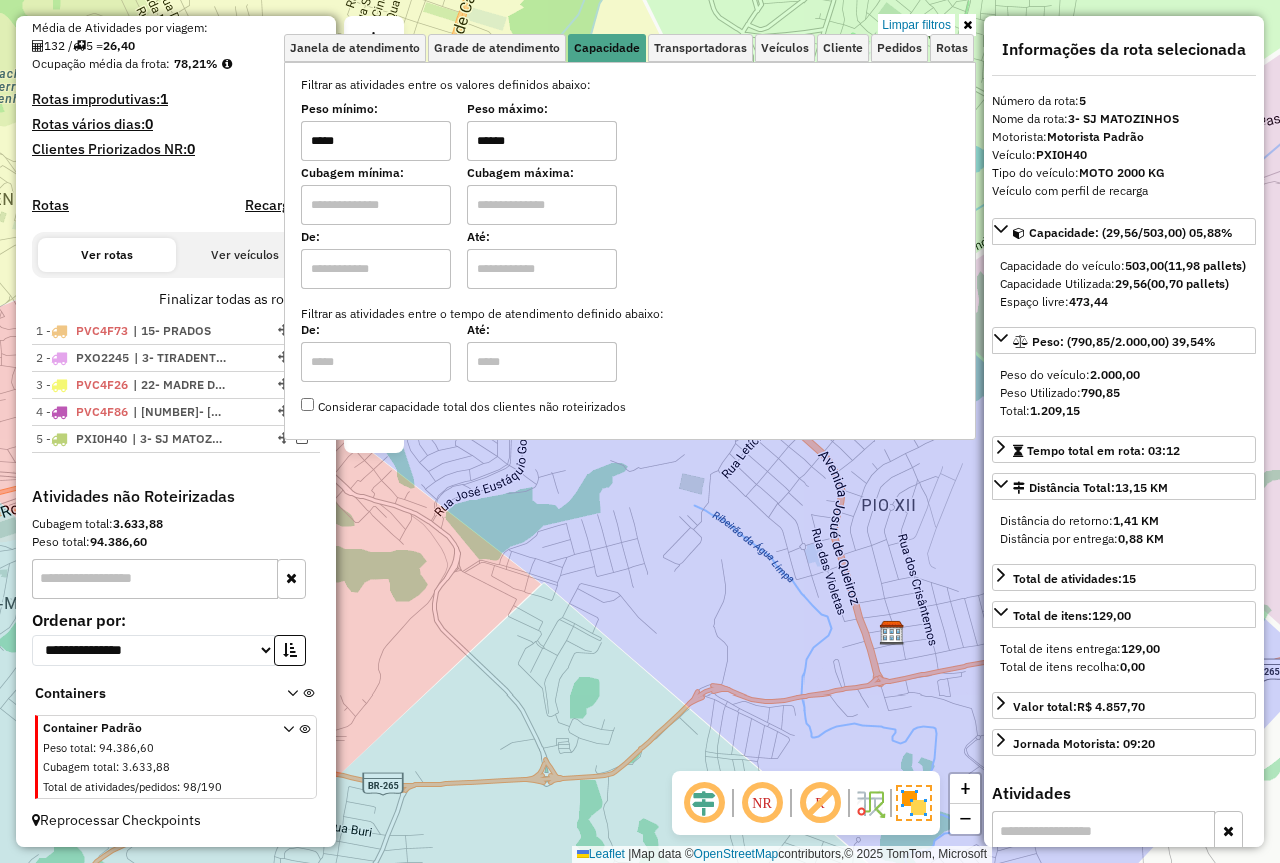 drag, startPoint x: 556, startPoint y: 142, endPoint x: 485, endPoint y: 136, distance: 71.25307 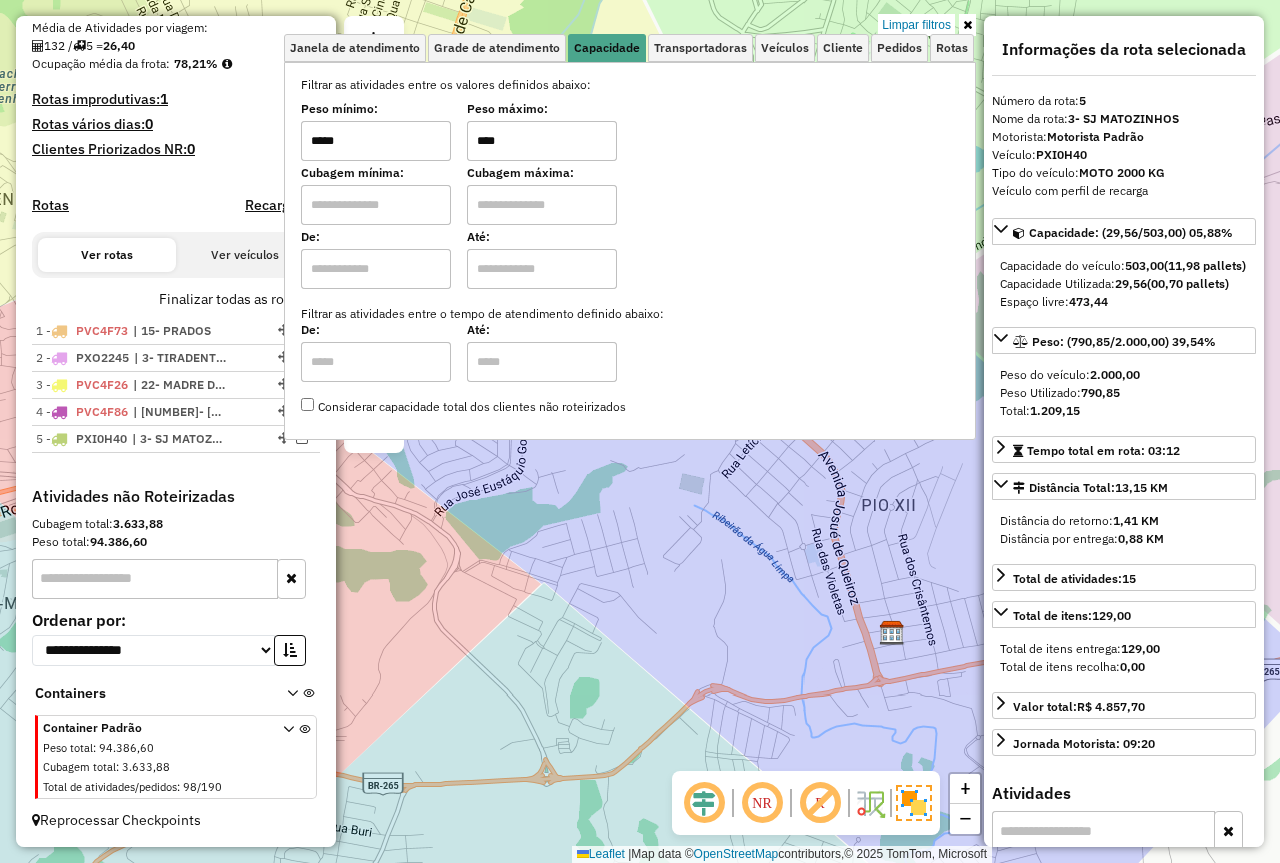 type on "****" 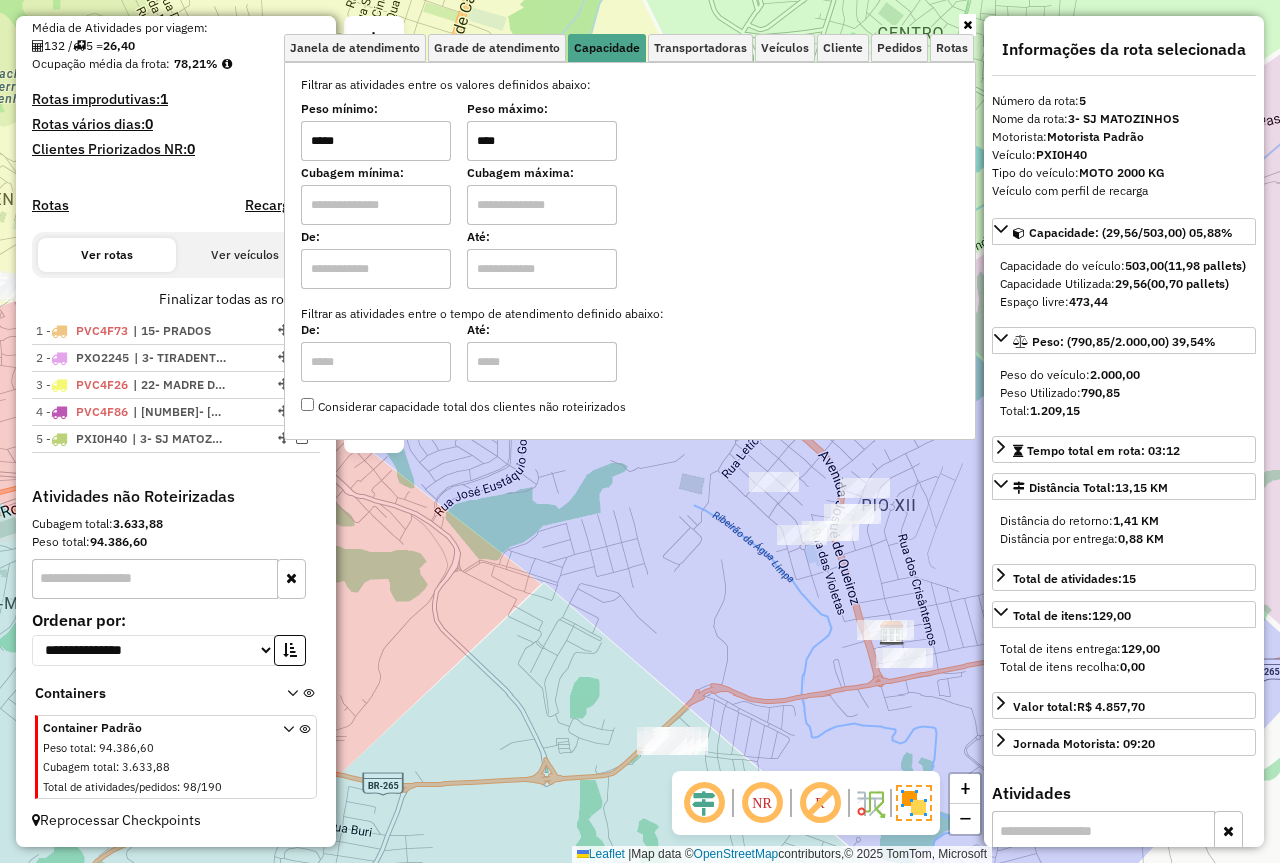 drag, startPoint x: 352, startPoint y: 144, endPoint x: 205, endPoint y: 133, distance: 147.411 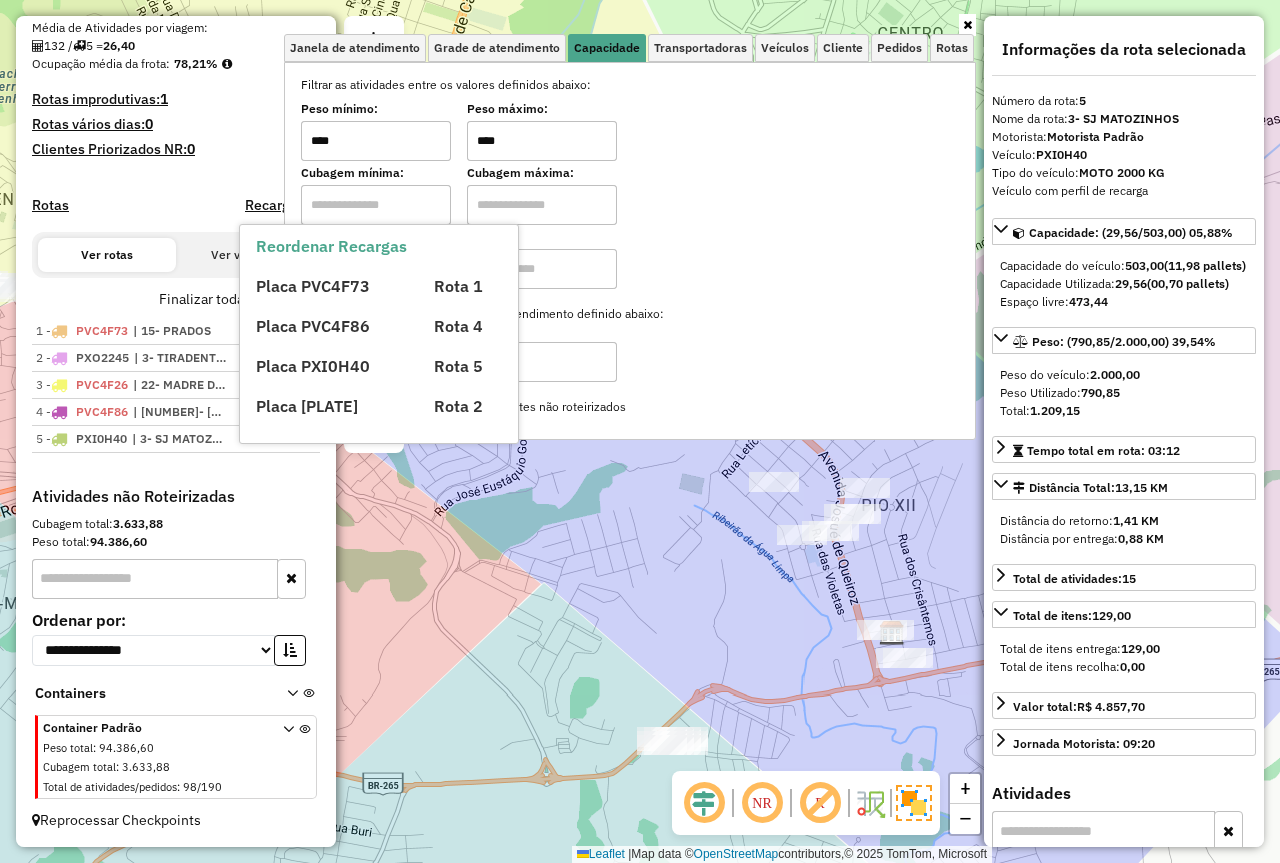 type on "****" 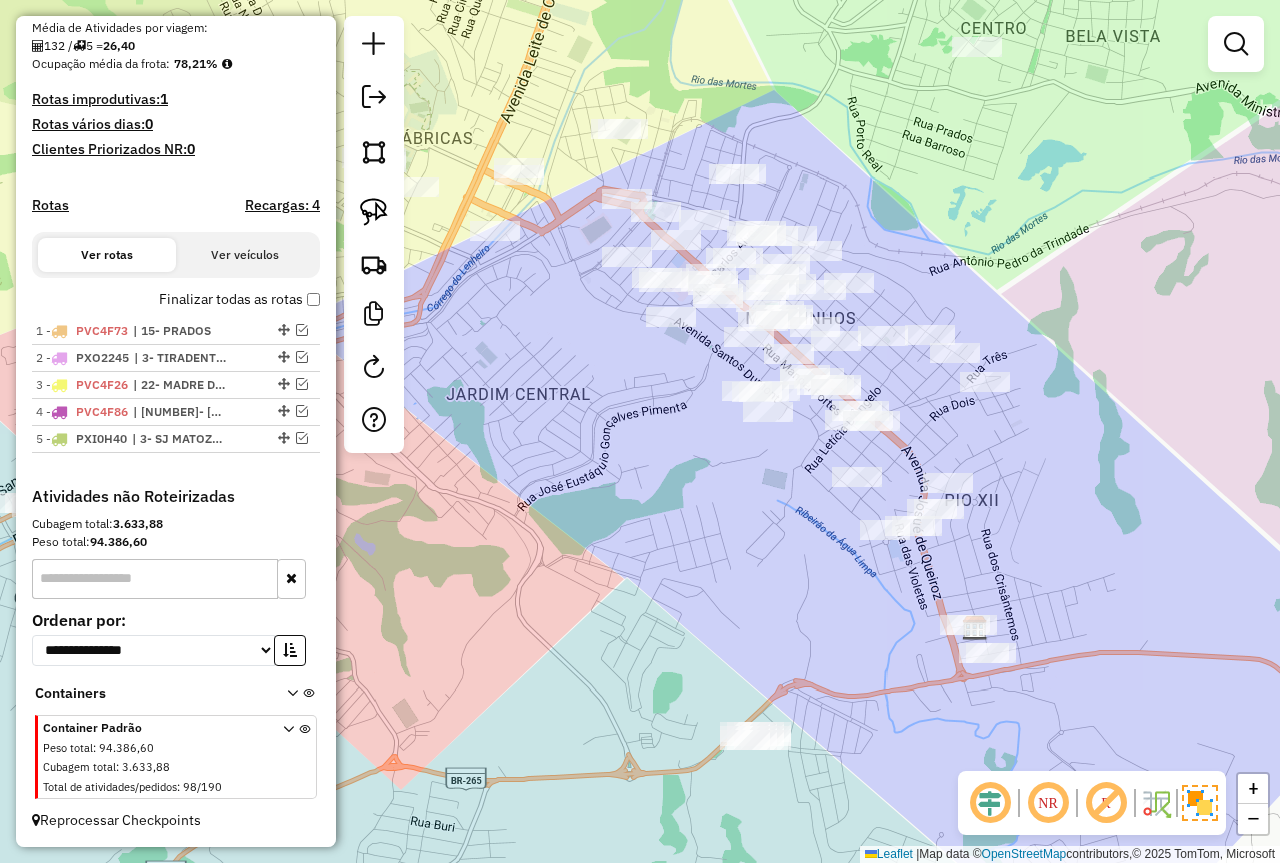 drag, startPoint x: 553, startPoint y: 478, endPoint x: 636, endPoint y: 473, distance: 83.15047 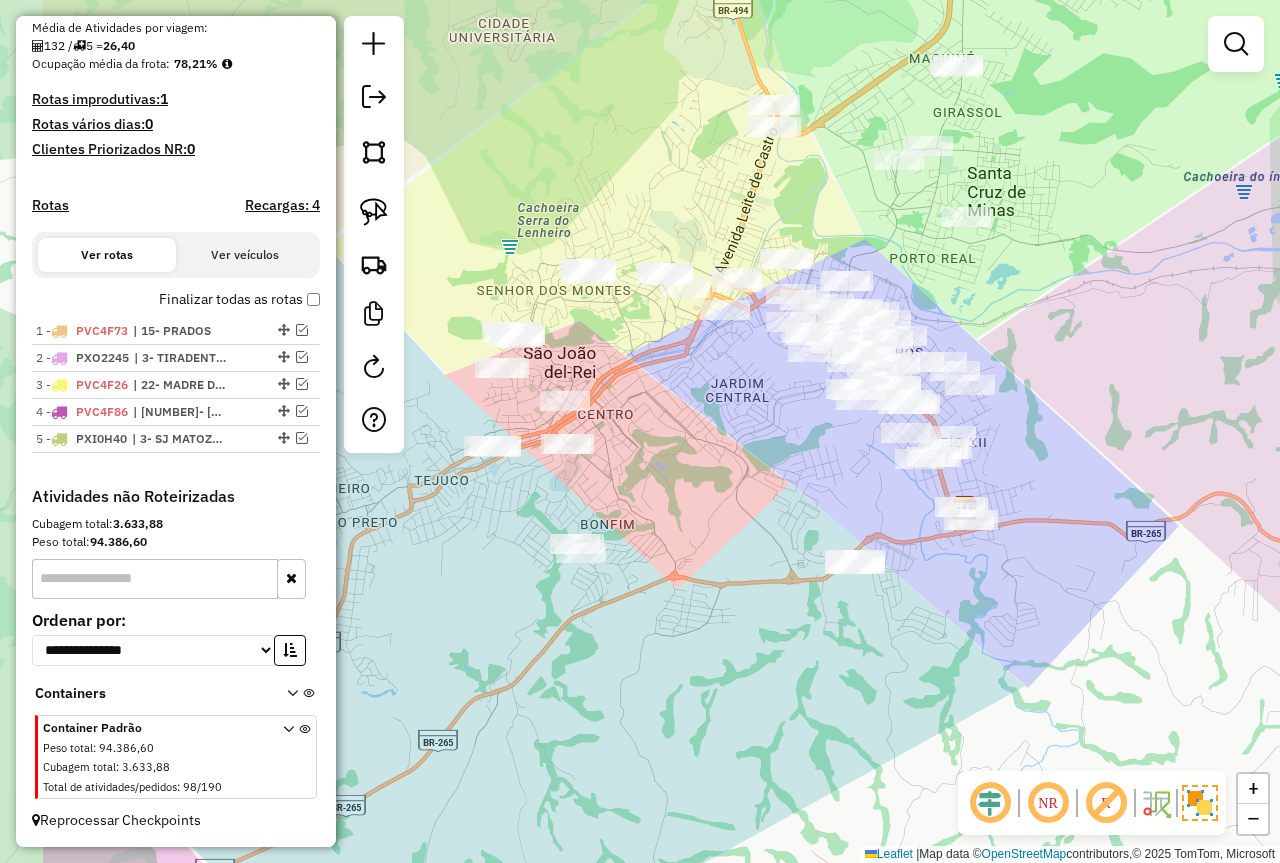drag, startPoint x: 559, startPoint y: 434, endPoint x: 730, endPoint y: 393, distance: 175.84653 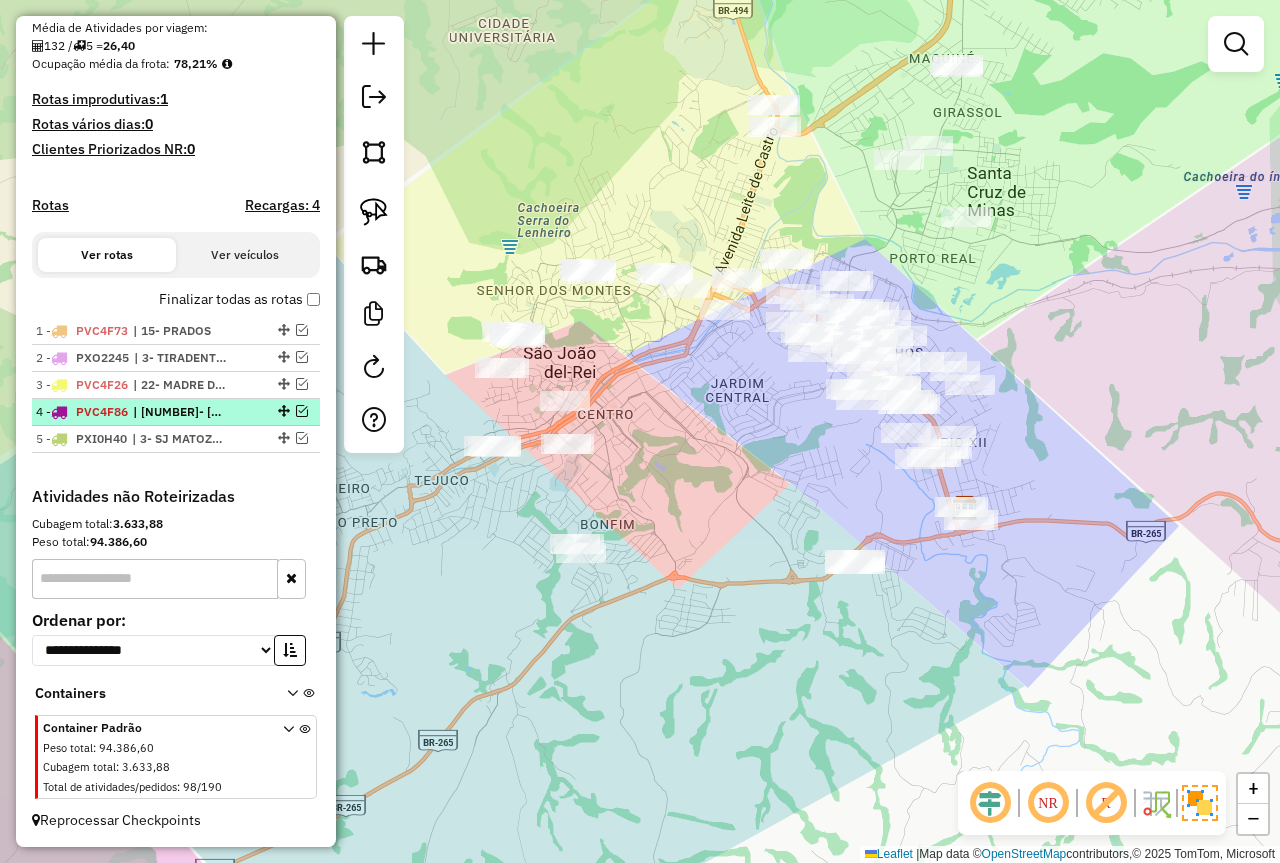 click at bounding box center (302, 411) 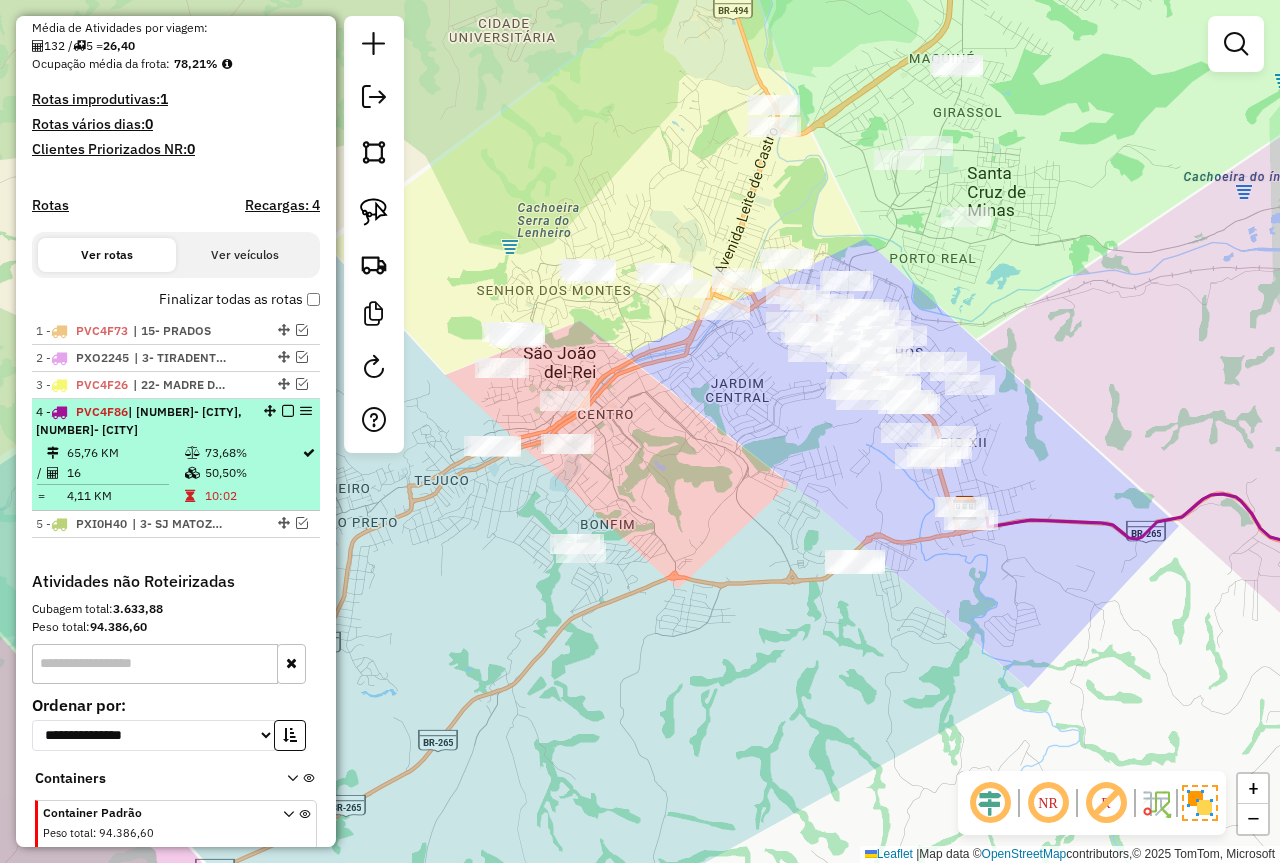 scroll, scrollTop: 505, scrollLeft: 0, axis: vertical 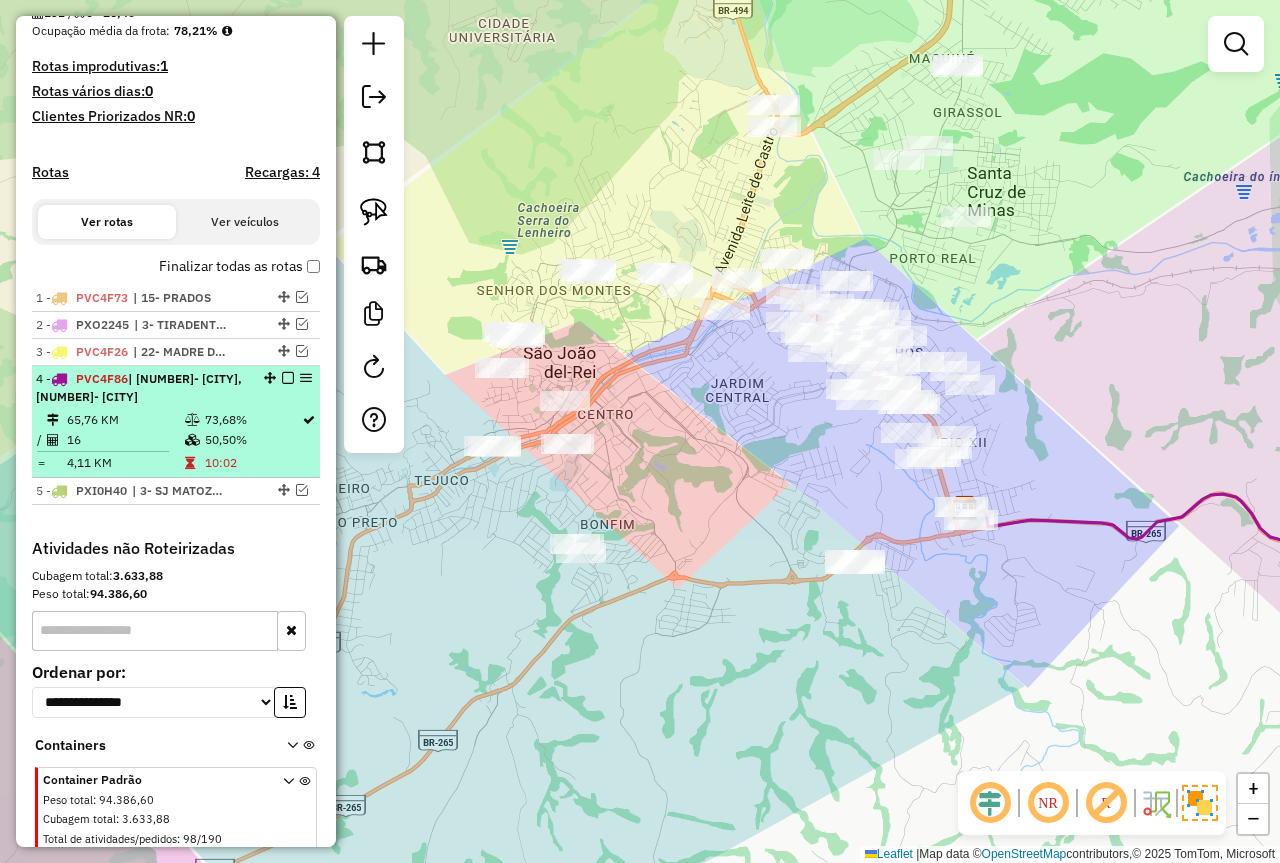 select on "*********" 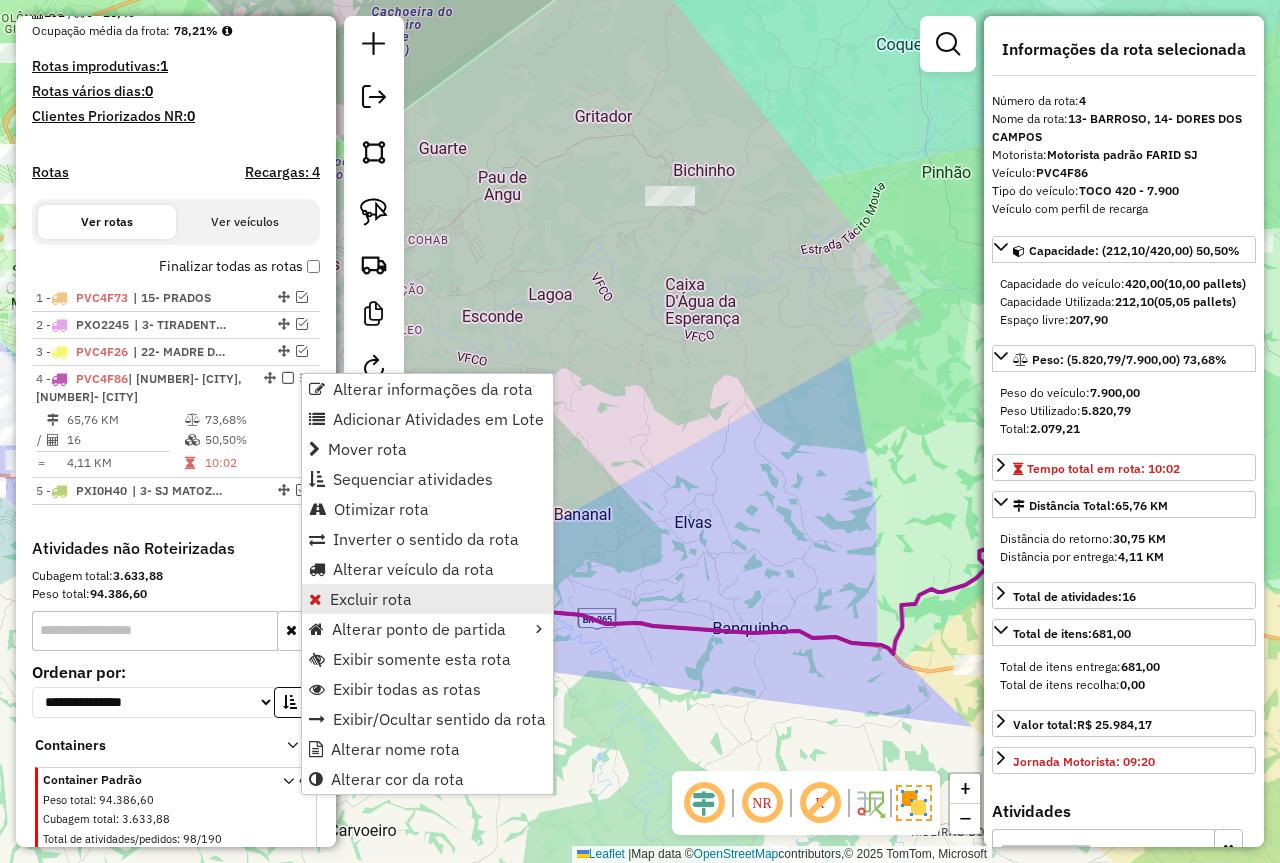 click on "Excluir rota" at bounding box center [427, 599] 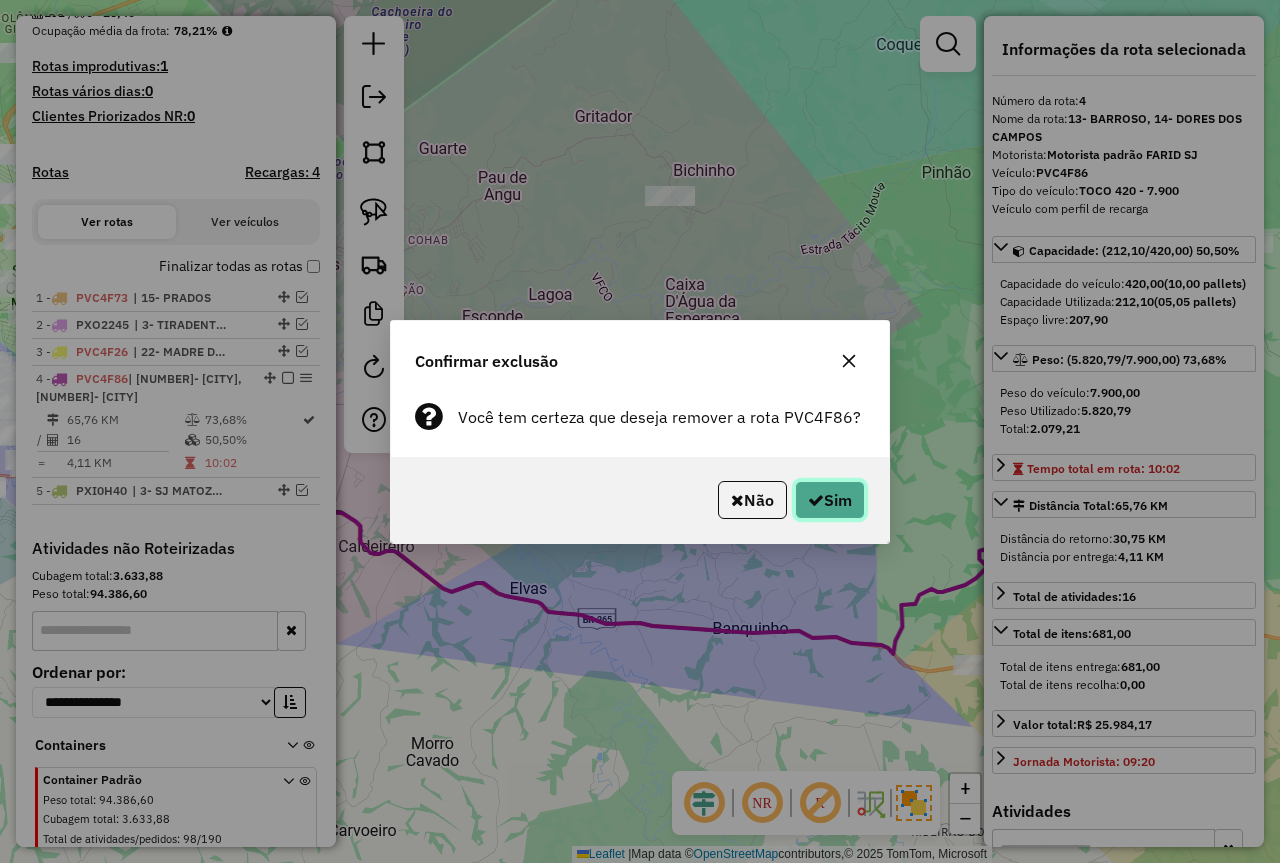 click on "Sim" 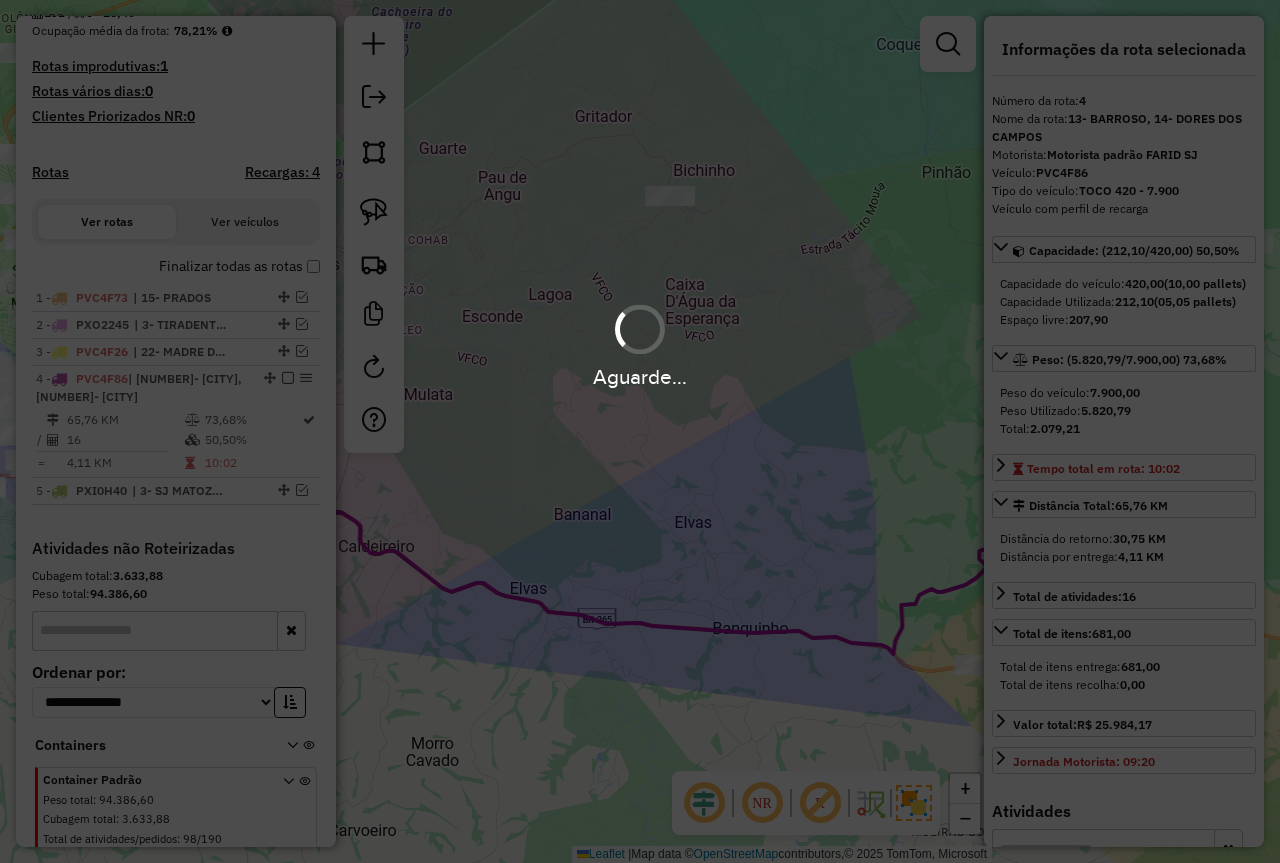 scroll, scrollTop: 445, scrollLeft: 0, axis: vertical 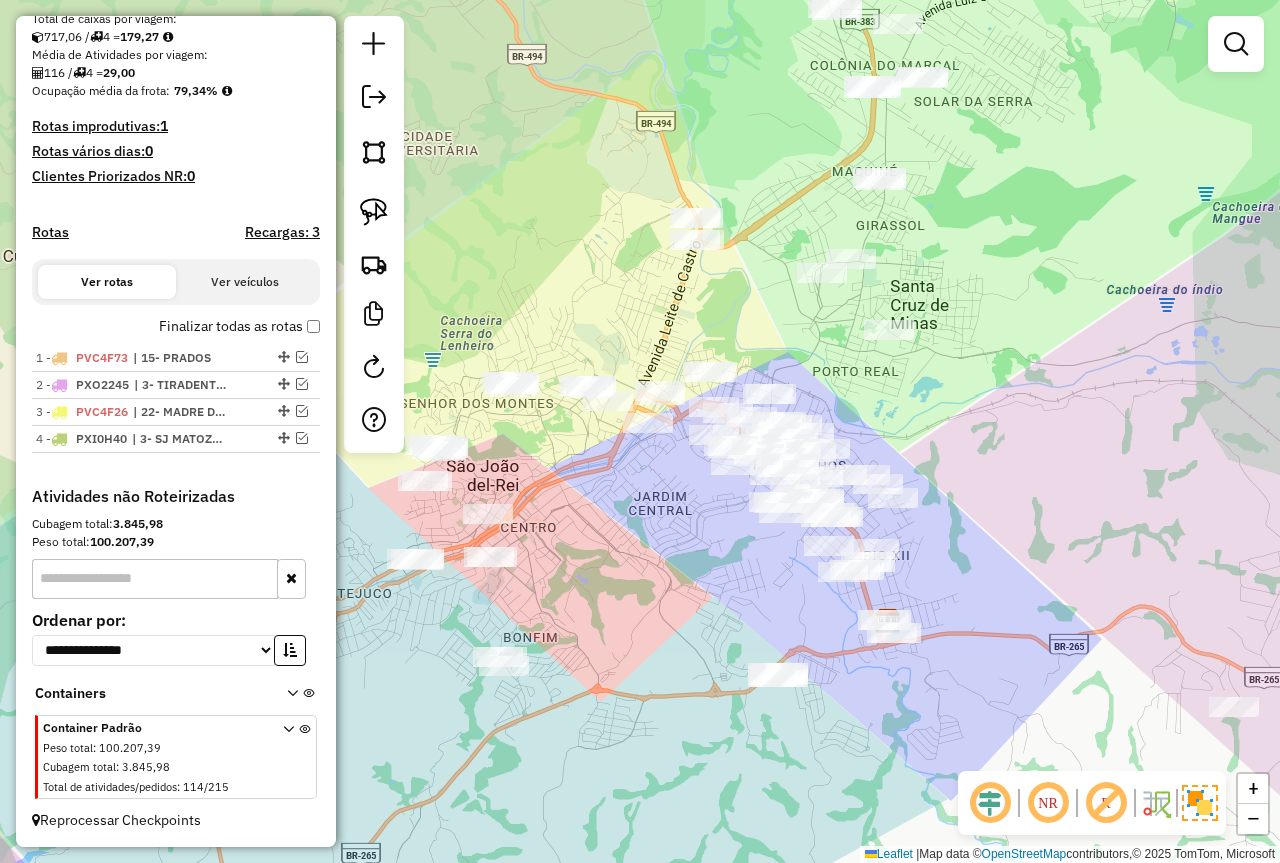 click at bounding box center [1236, 44] 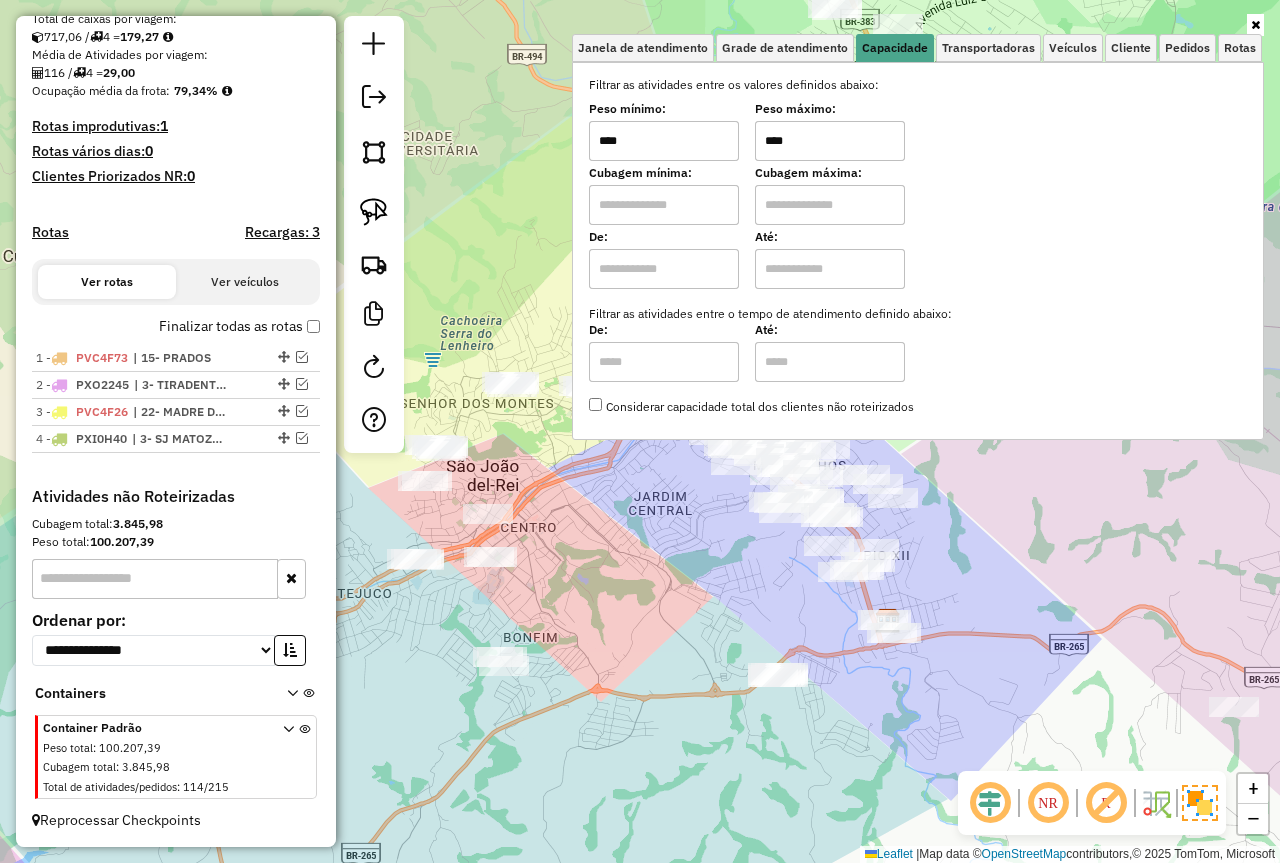 drag, startPoint x: 818, startPoint y: 146, endPoint x: 703, endPoint y: 142, distance: 115.06954 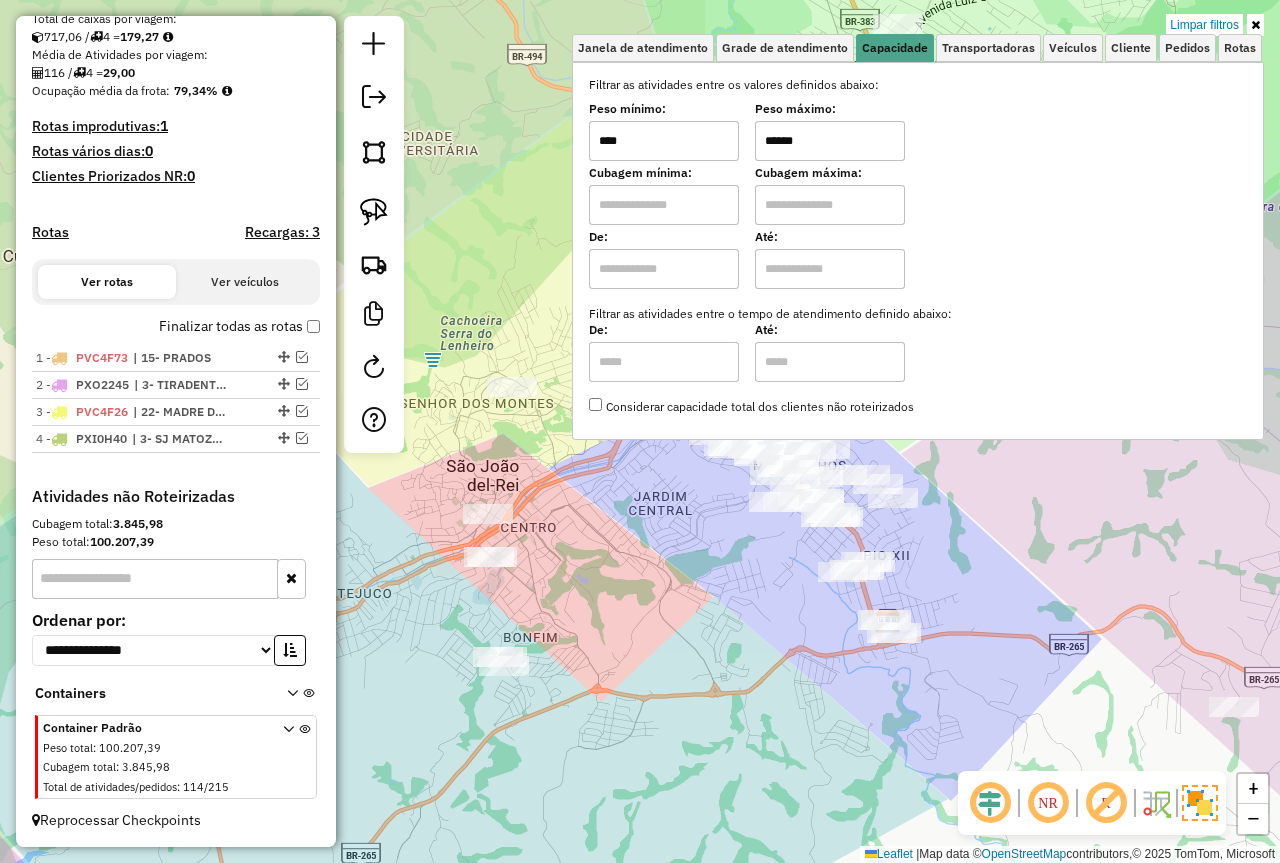 click on "Limpar filtros Janela de atendimento Grade de atendimento Capacidade Transportadoras Veículos Cliente Pedidos  Rotas Selecione os dias de semana para filtrar as janelas de atendimento  Seg   Ter   Qua   Qui   Sex   Sáb   Dom  Informe o período da janela de atendimento: De: Até:  Filtrar exatamente a janela do cliente  Considerar janela de atendimento padrão  Selecione os dias de semana para filtrar as grades de atendimento  Seg   Ter   Qua   Qui   Sex   Sáb   Dom   Considerar clientes sem dia de atendimento cadastrado  Clientes fora do dia de atendimento selecionado Filtrar as atividades entre os valores definidos abaixo:  Peso mínimo:  ****  Peso máximo:  ******  Cubagem mínima:   Cubagem máxima:   De:   Até:  Filtrar as atividades entre o tempo de atendimento definido abaixo:  De:   Até:   Considerar capacidade total dos clientes não roteirizados Transportadora: Selecione um ou mais itens Tipo de veículo: Selecione um ou mais itens Veículo: Selecione um ou mais itens Motorista: Nome: Rótulo:" 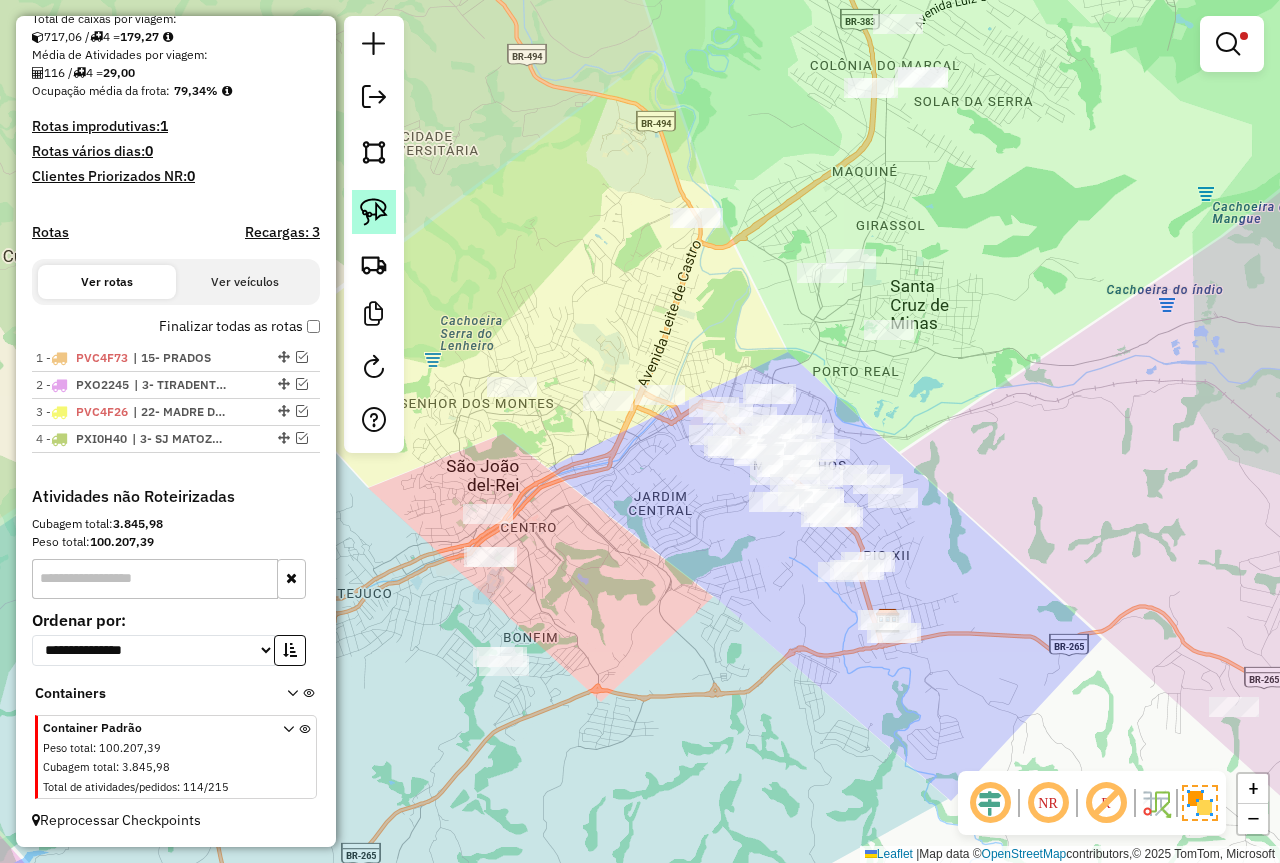 click 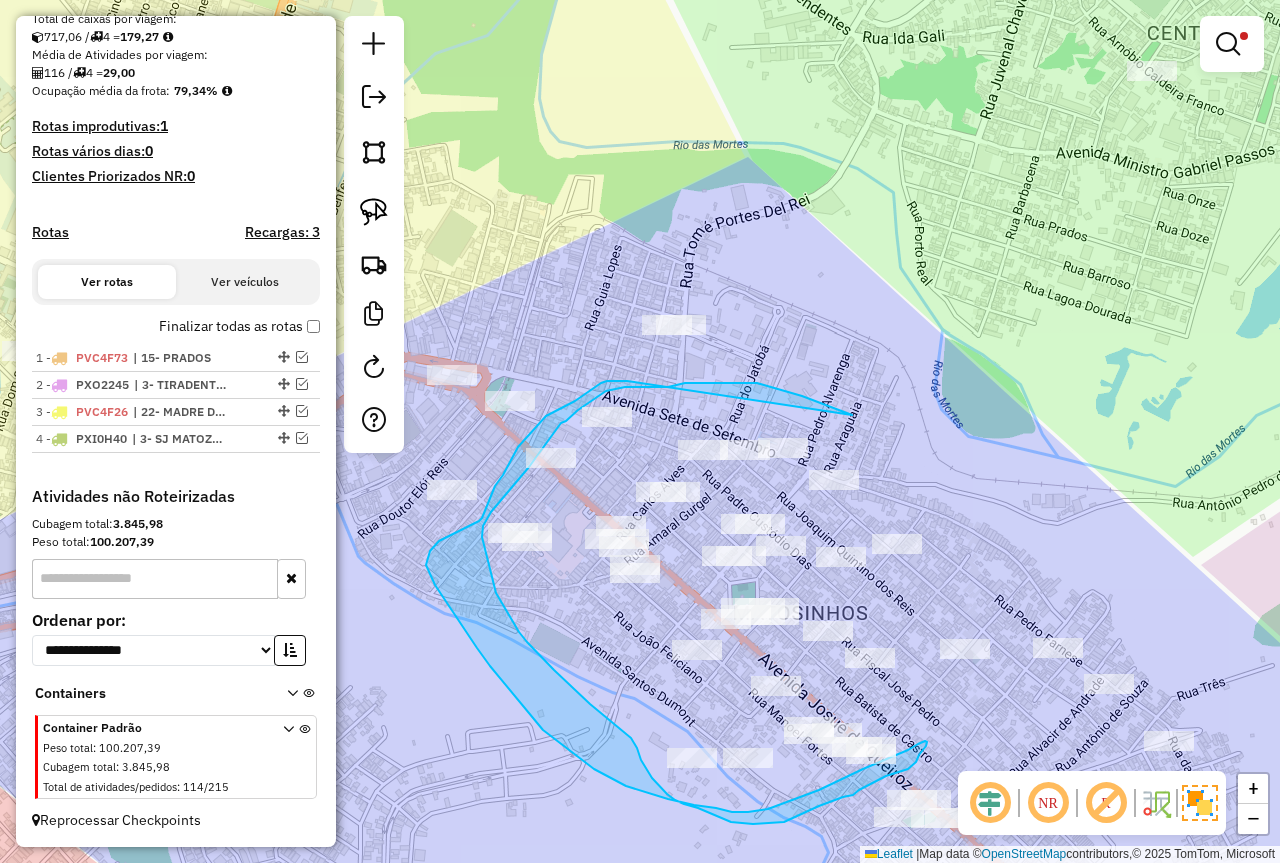 drag, startPoint x: 850, startPoint y: 415, endPoint x: 628, endPoint y: 381, distance: 224.58852 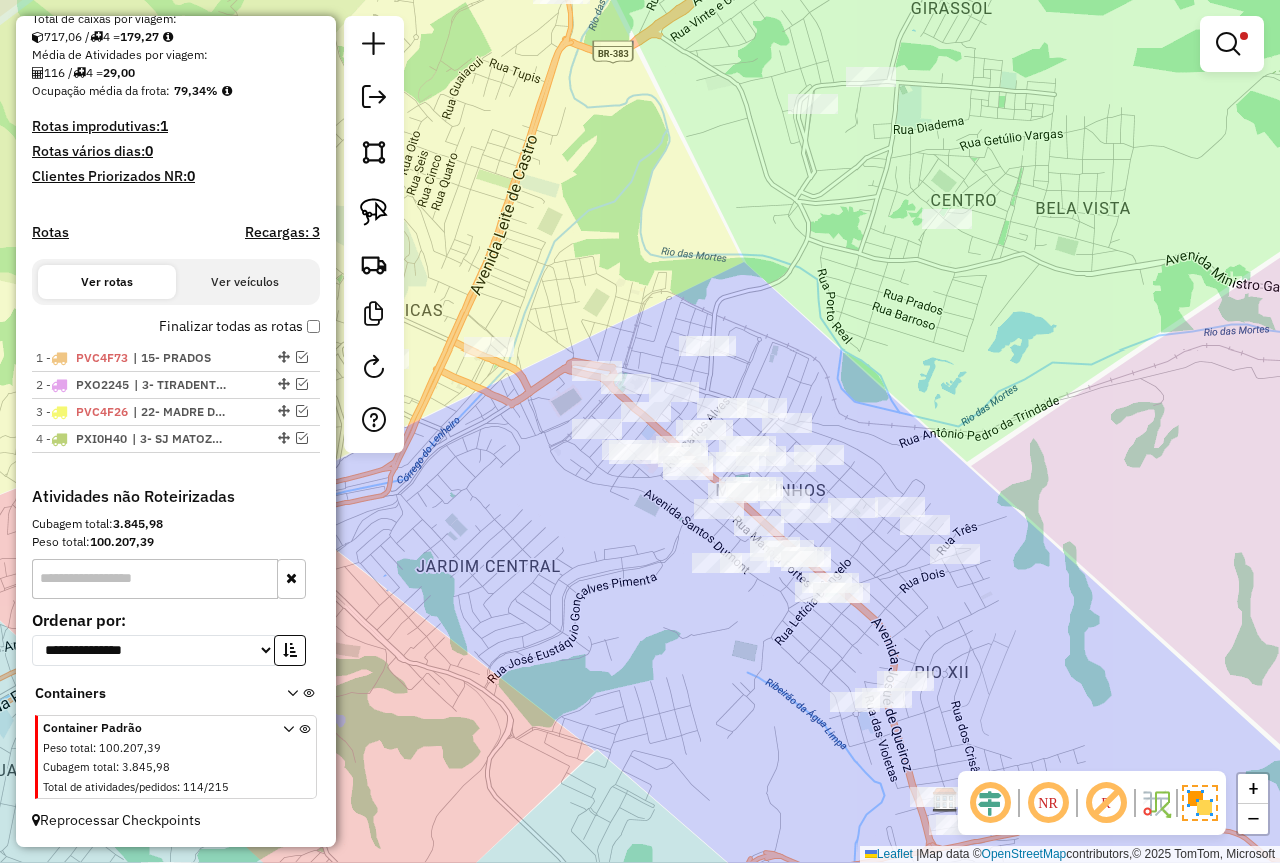 drag, startPoint x: 760, startPoint y: 695, endPoint x: 695, endPoint y: 633, distance: 89.827614 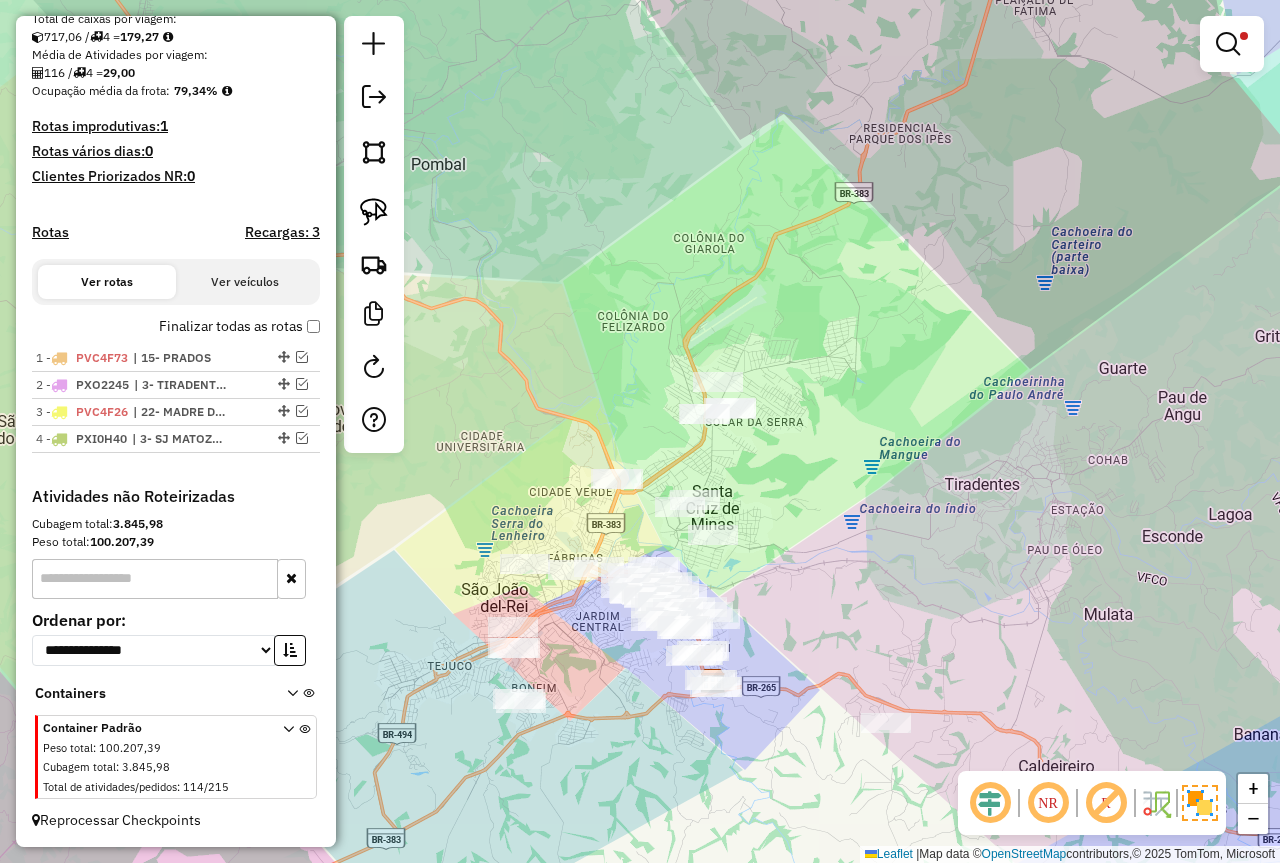 drag, startPoint x: 604, startPoint y: 686, endPoint x: 612, endPoint y: 662, distance: 25.298222 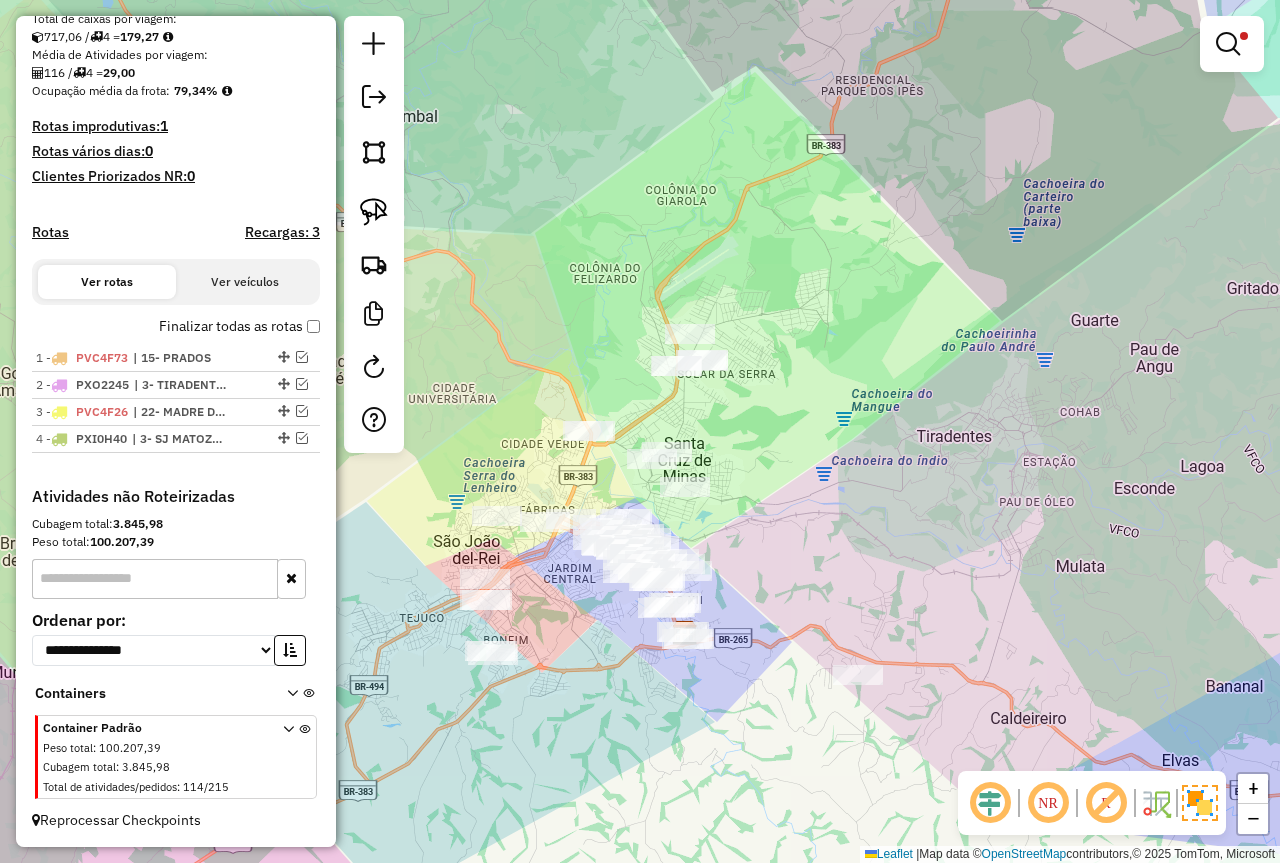 drag, startPoint x: 617, startPoint y: 653, endPoint x: 615, endPoint y: 616, distance: 37.054016 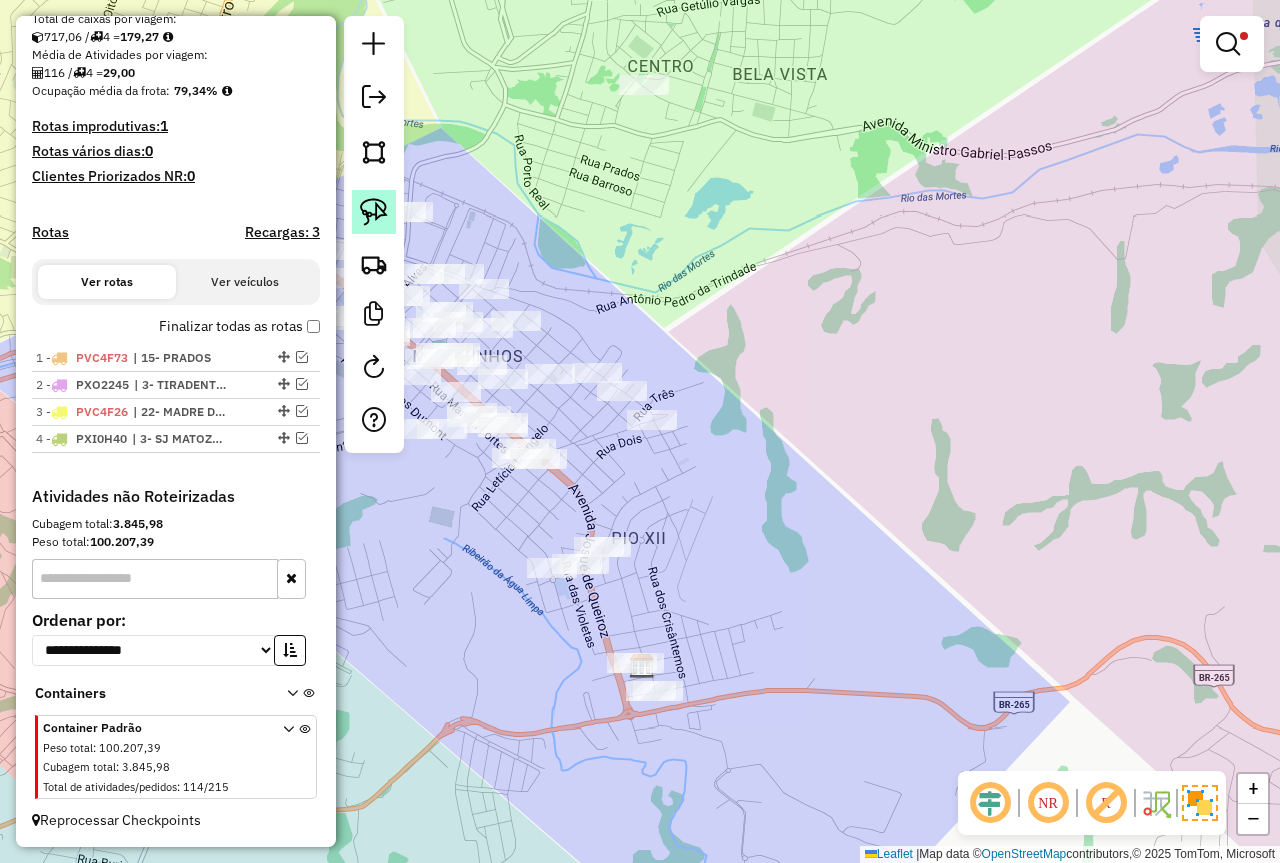 click 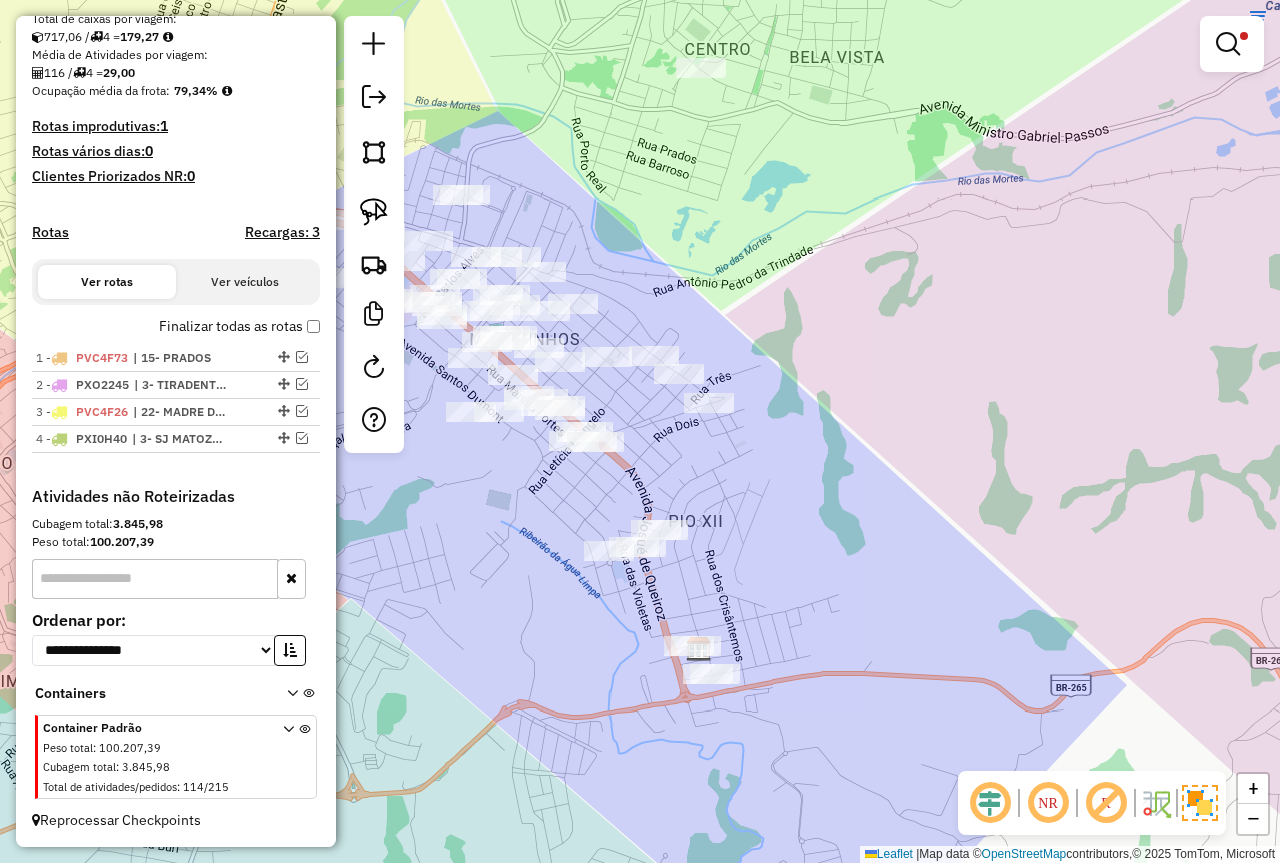 drag, startPoint x: 748, startPoint y: 501, endPoint x: 835, endPoint y: 435, distance: 109.201645 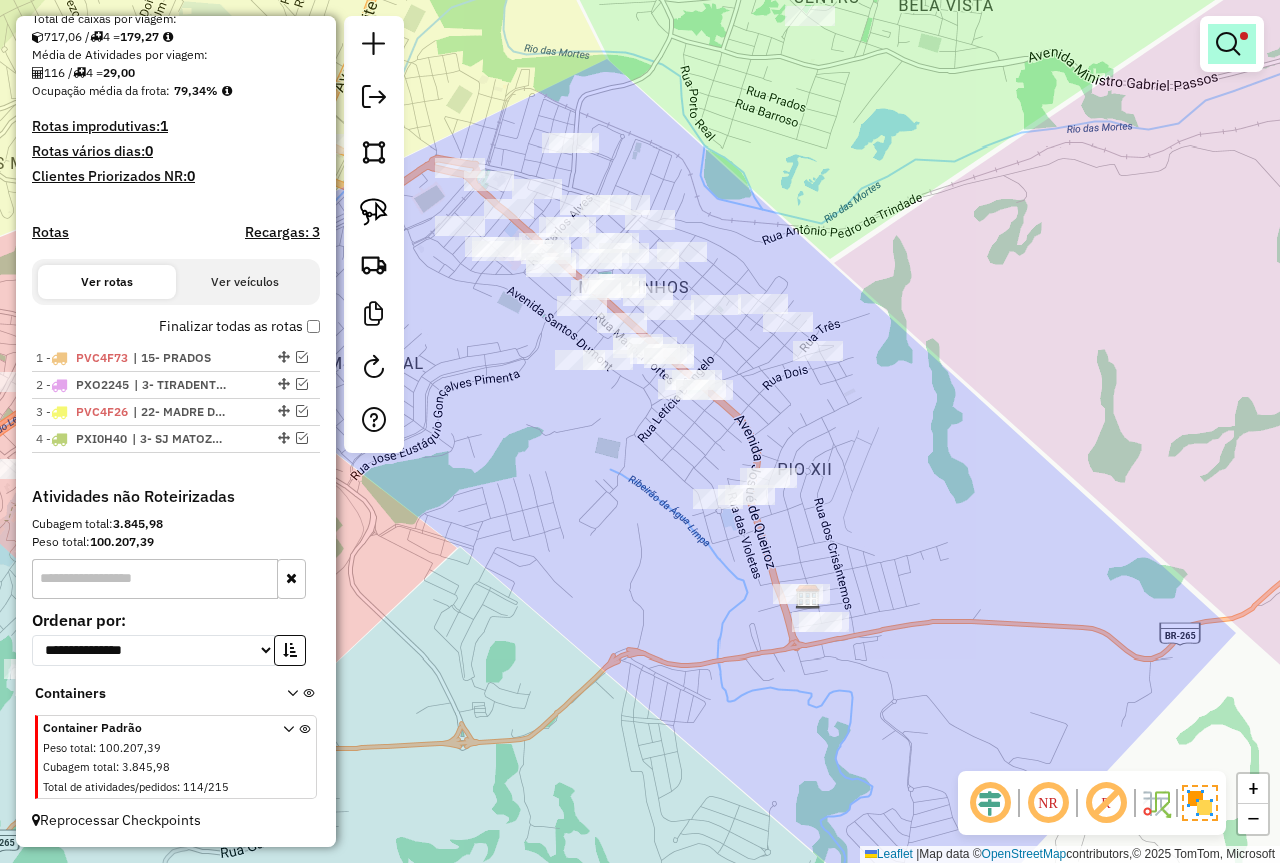 click at bounding box center (1228, 44) 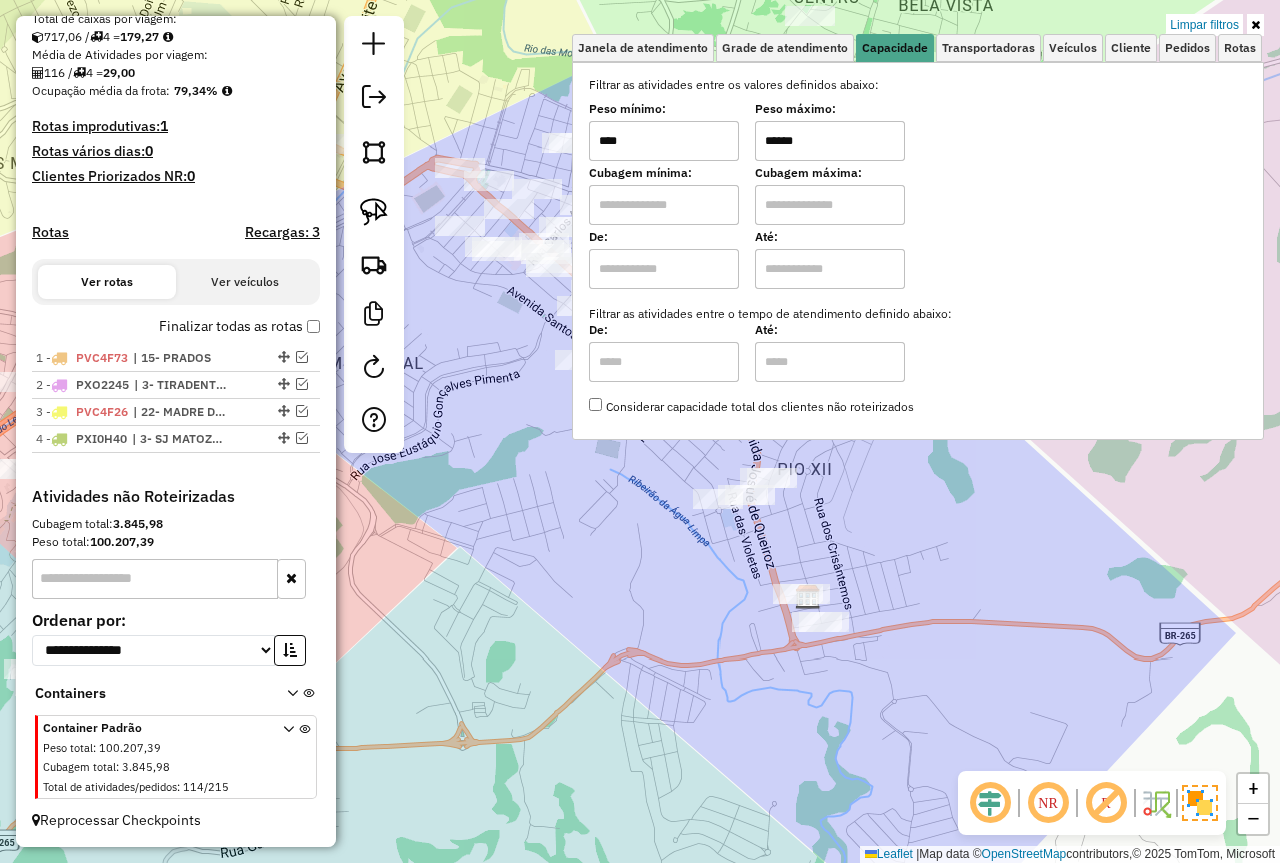 drag, startPoint x: 851, startPoint y: 130, endPoint x: 703, endPoint y: 112, distance: 149.09058 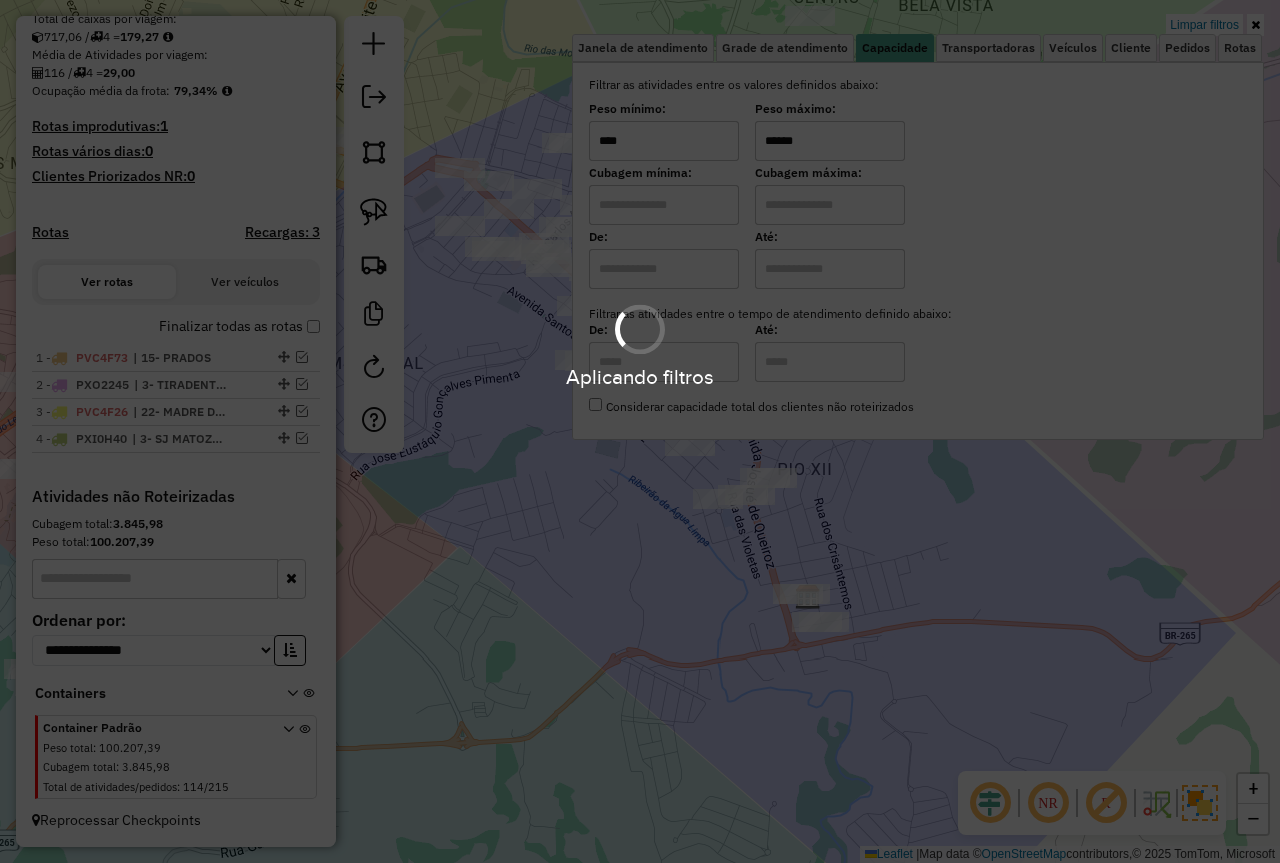 type on "******" 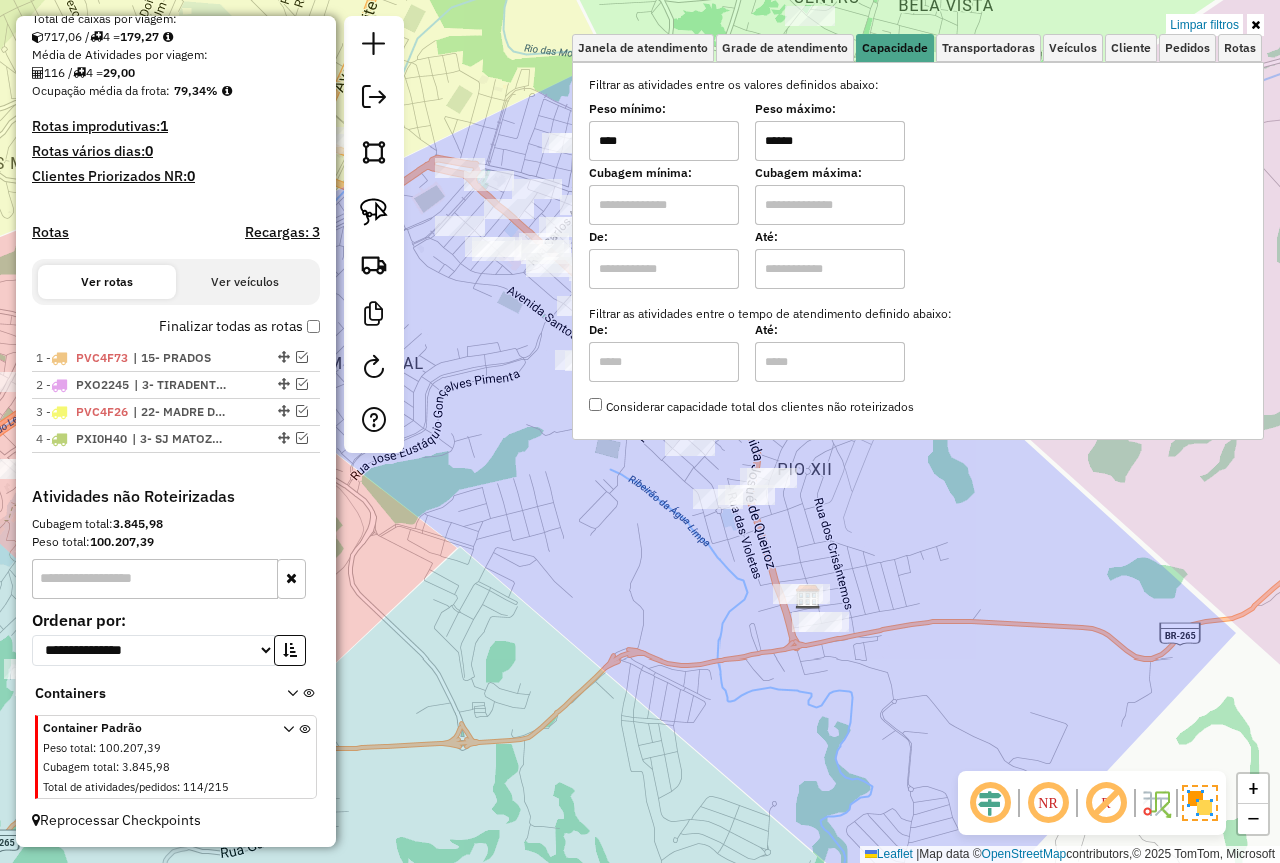 click on "Limpar filtros Janela de atendimento Grade de atendimento Capacidade Transportadoras Veículos Cliente Pedidos  Rotas Selecione os dias de semana para filtrar as janelas de atendimento  Seg   Ter   Qua   Qui   Sex   Sáb   Dom  Informe o período da janela de atendimento: De: Até:  Filtrar exatamente a janela do cliente  Considerar janela de atendimento padrão  Selecione os dias de semana para filtrar as grades de atendimento  Seg   Ter   Qua   Qui   Sex   Sáb   Dom   Considerar clientes sem dia de atendimento cadastrado  Clientes fora do dia de atendimento selecionado Filtrar as atividades entre os valores definidos abaixo:  Peso mínimo:  ****  Peso máximo:  ******  Cubagem mínima:   Cubagem máxima:   De:   Até:  Filtrar as atividades entre o tempo de atendimento definido abaixo:  De:   Até:   Considerar capacidade total dos clientes não roteirizados Transportadora: Selecione um ou mais itens Tipo de veículo: Selecione um ou mais itens Veículo: Selecione um ou mais itens Motorista: Nome: Rótulo:" 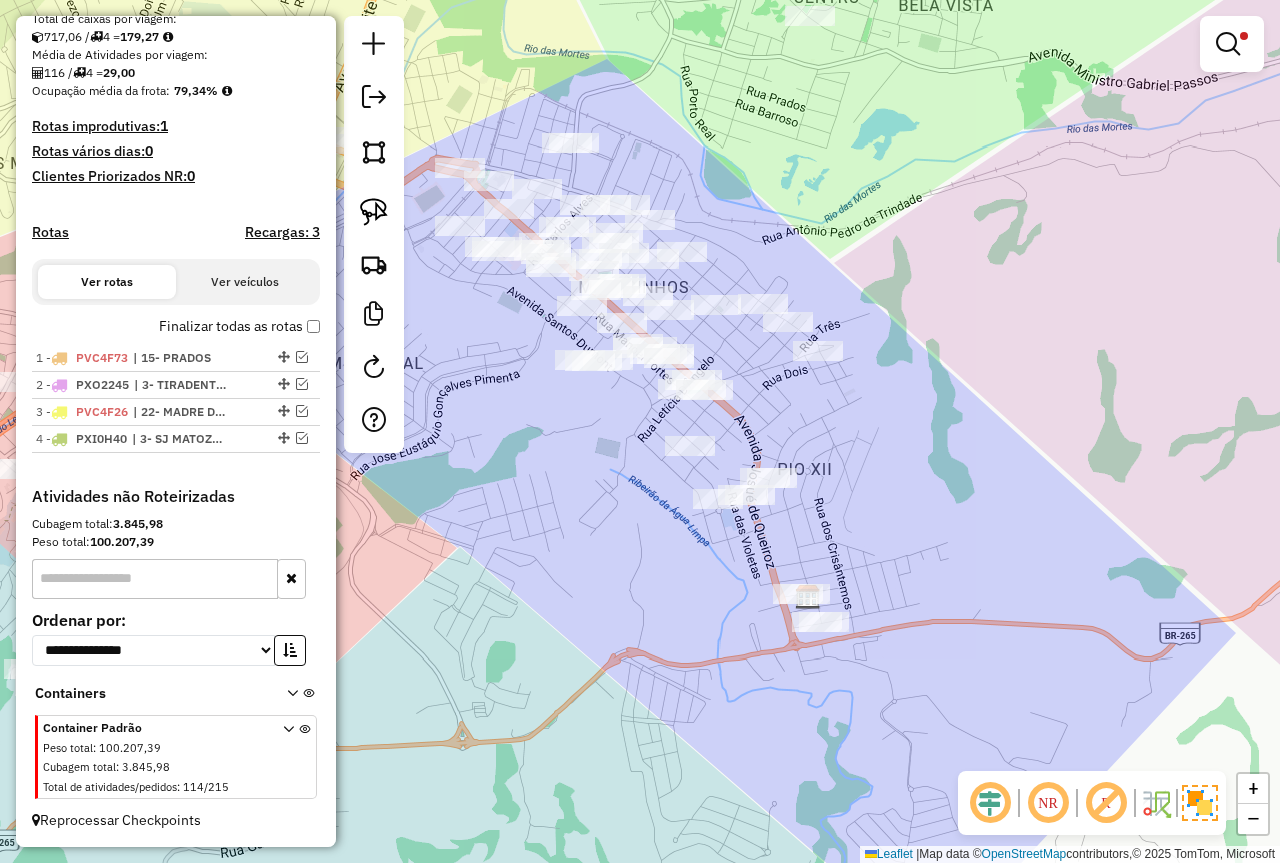 drag, startPoint x: 382, startPoint y: 192, endPoint x: 418, endPoint y: 215, distance: 42.72002 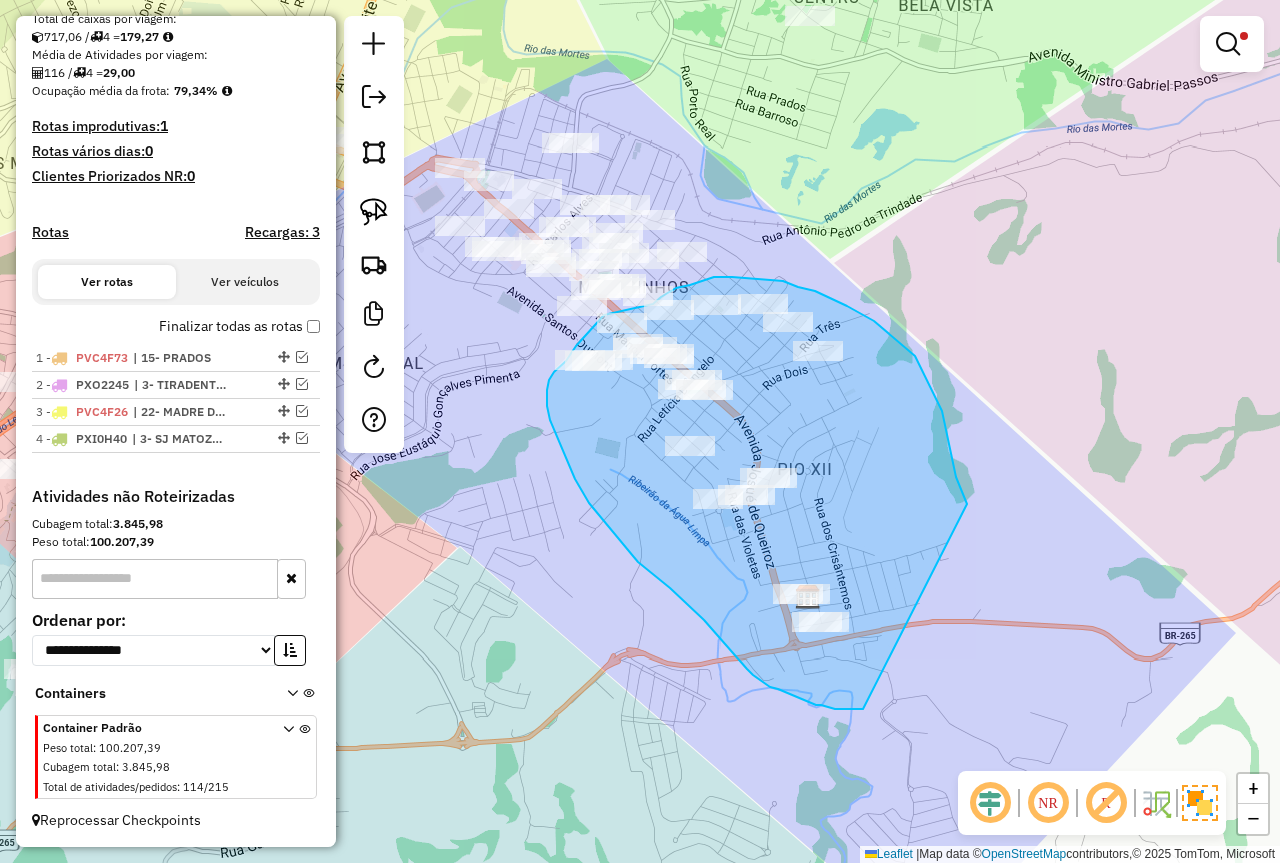 drag, startPoint x: 966, startPoint y: 502, endPoint x: 879, endPoint y: 705, distance: 220.85742 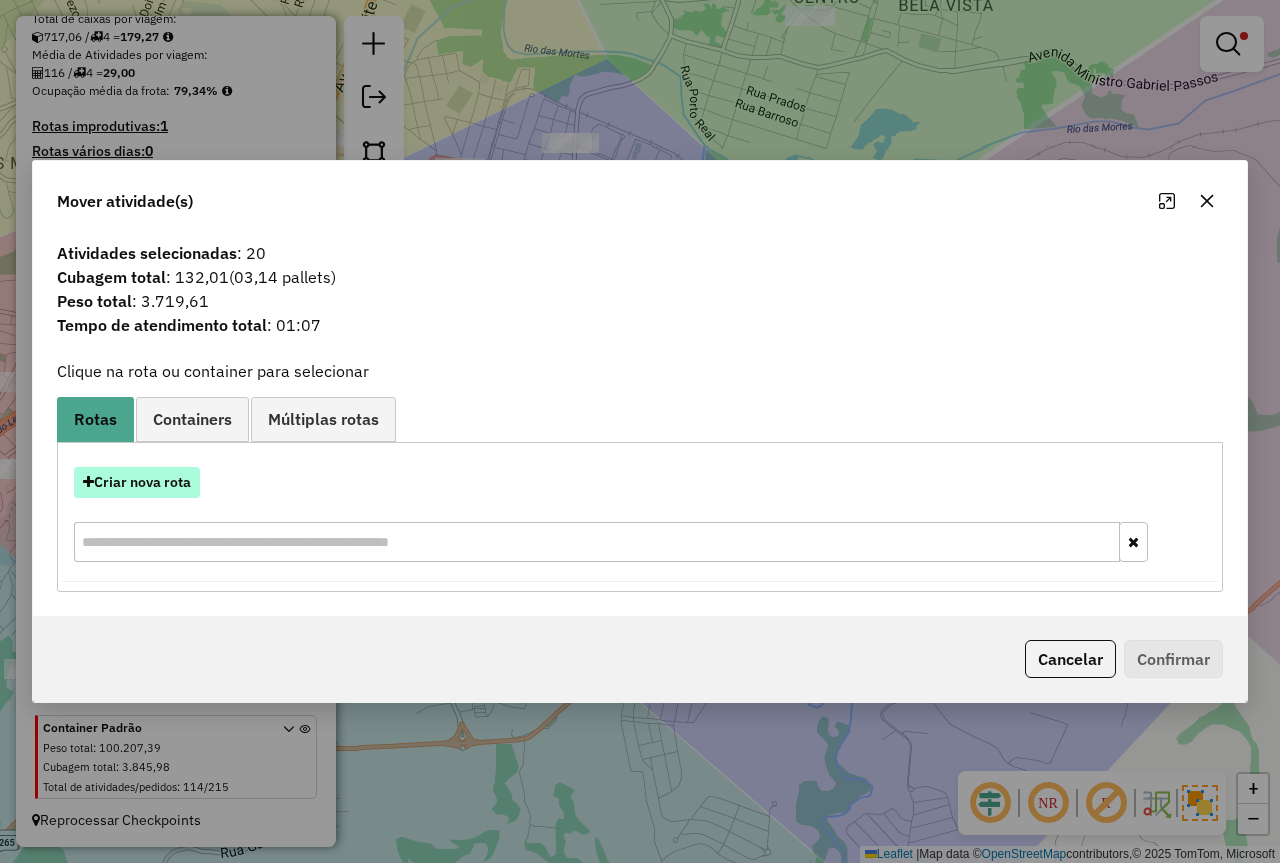click on "Criar nova rota" at bounding box center [137, 482] 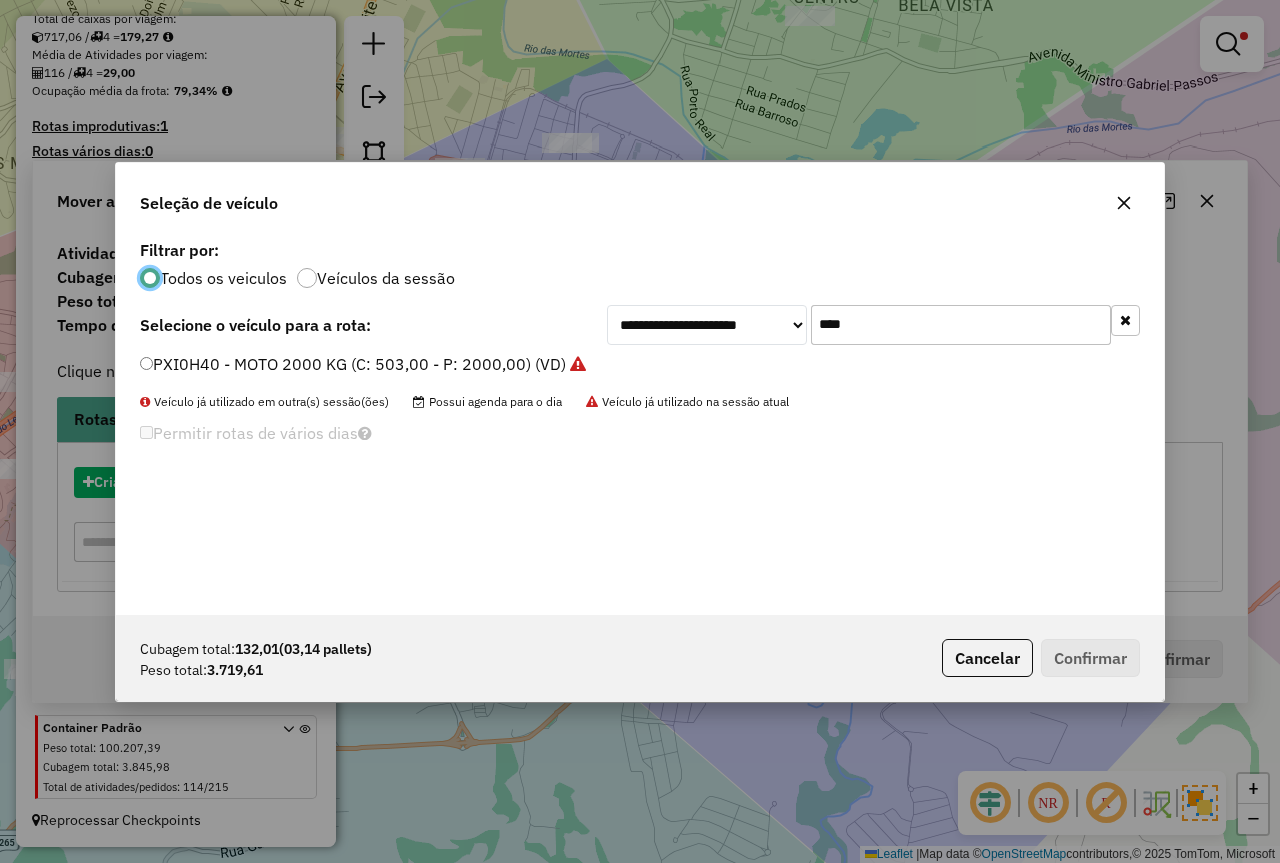 scroll, scrollTop: 11, scrollLeft: 6, axis: both 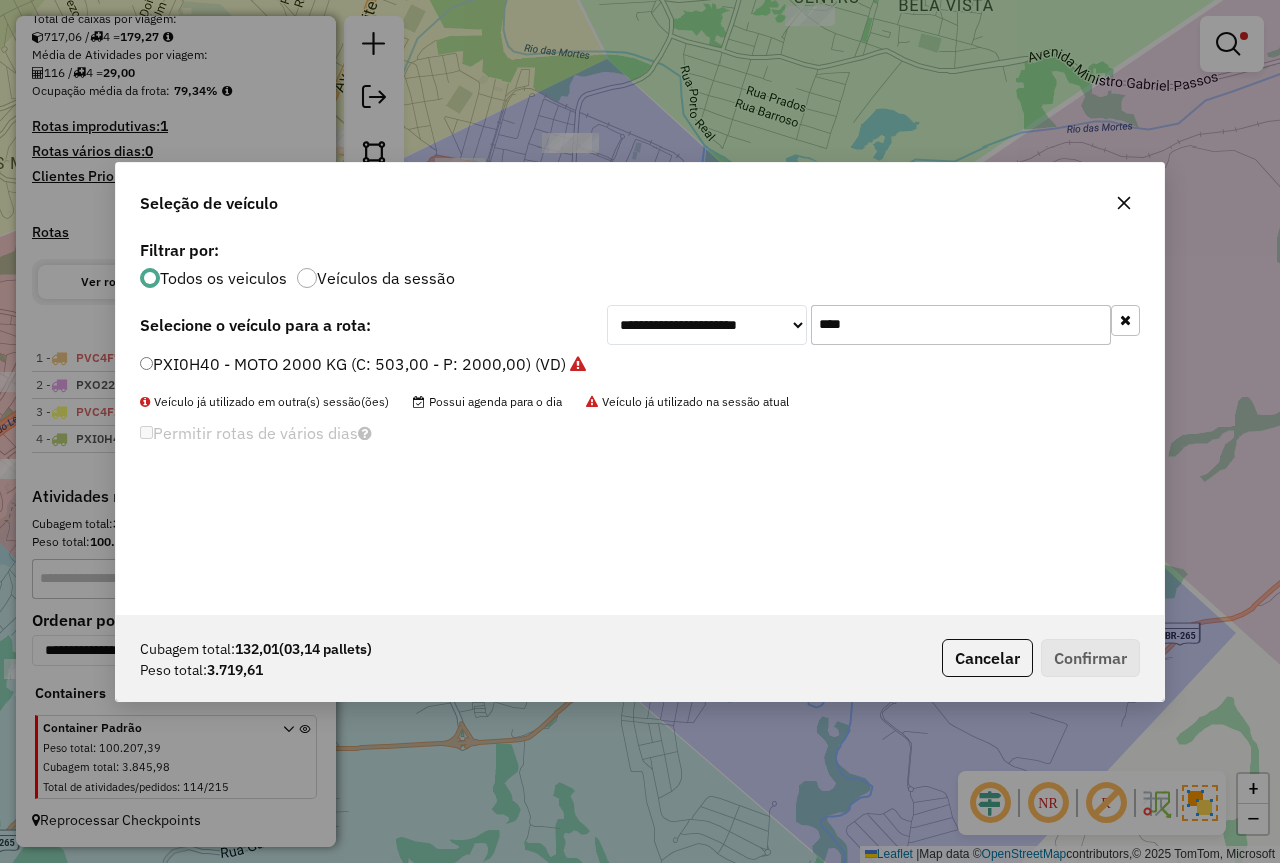 drag, startPoint x: 889, startPoint y: 329, endPoint x: 726, endPoint y: 315, distance: 163.60013 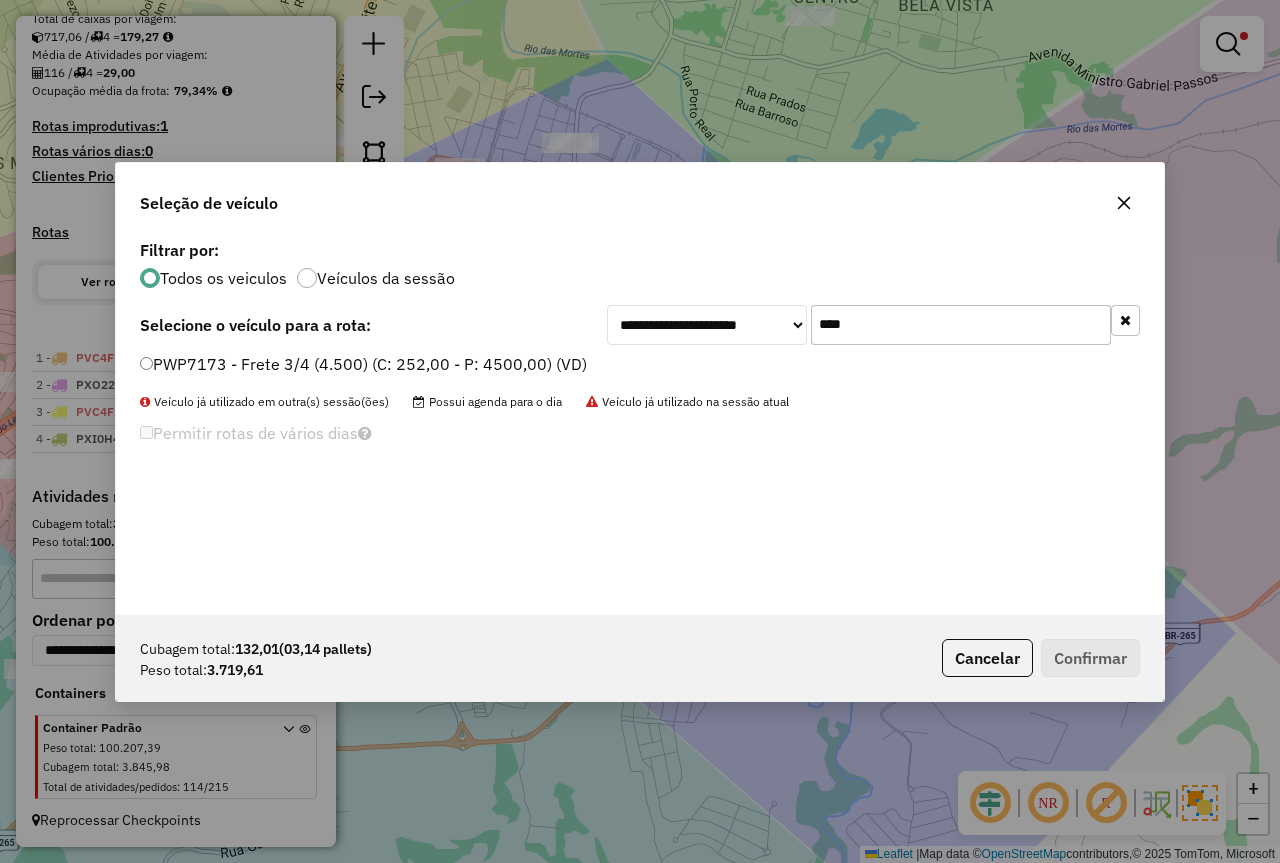 type on "****" 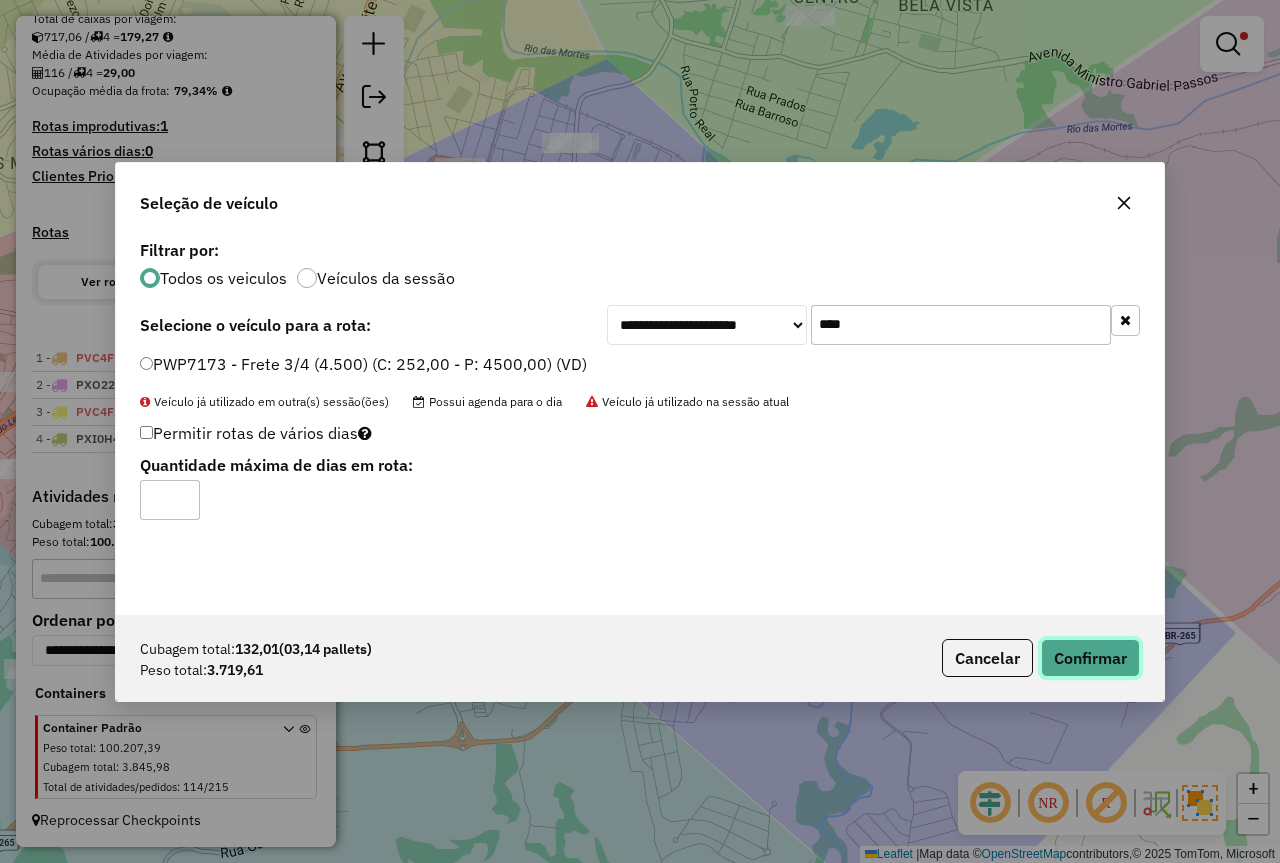click on "Confirmar" 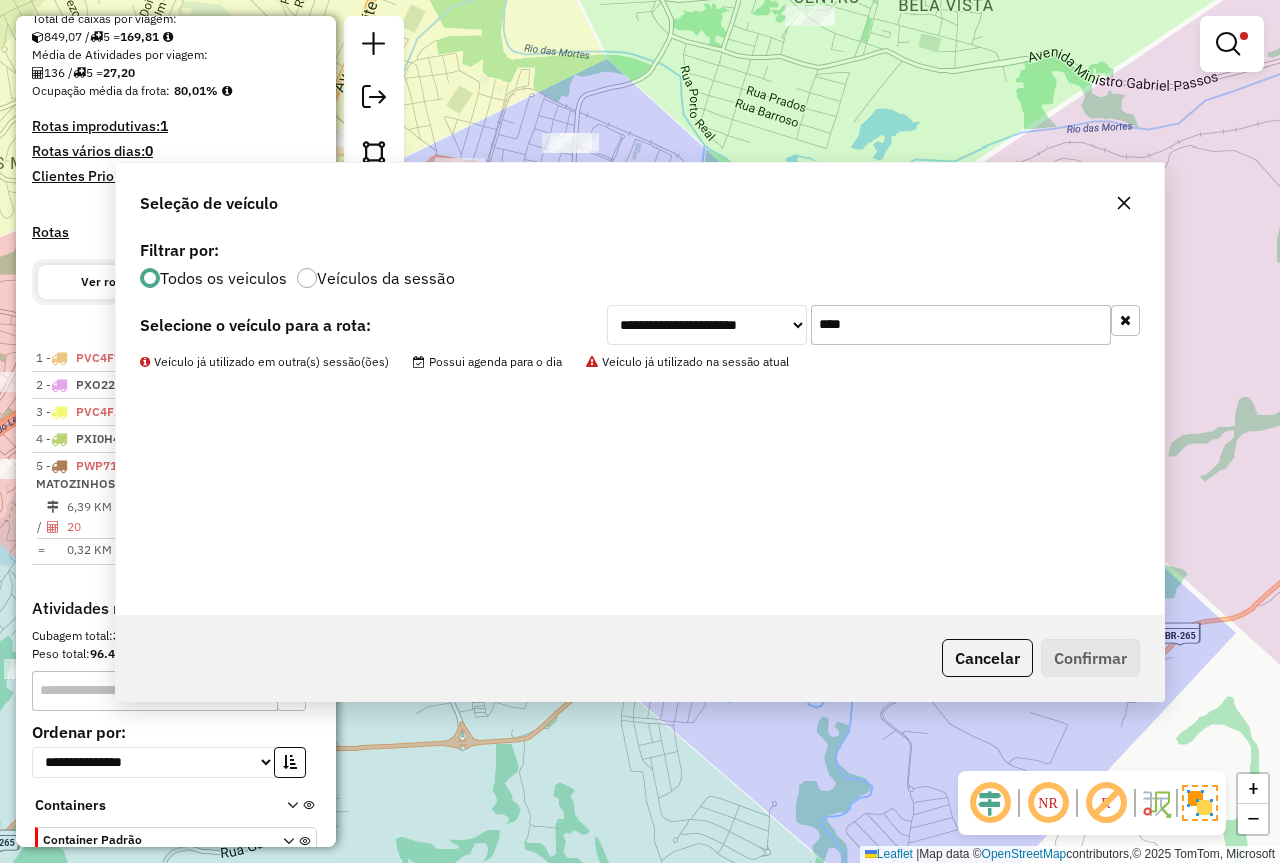 scroll, scrollTop: 505, scrollLeft: 0, axis: vertical 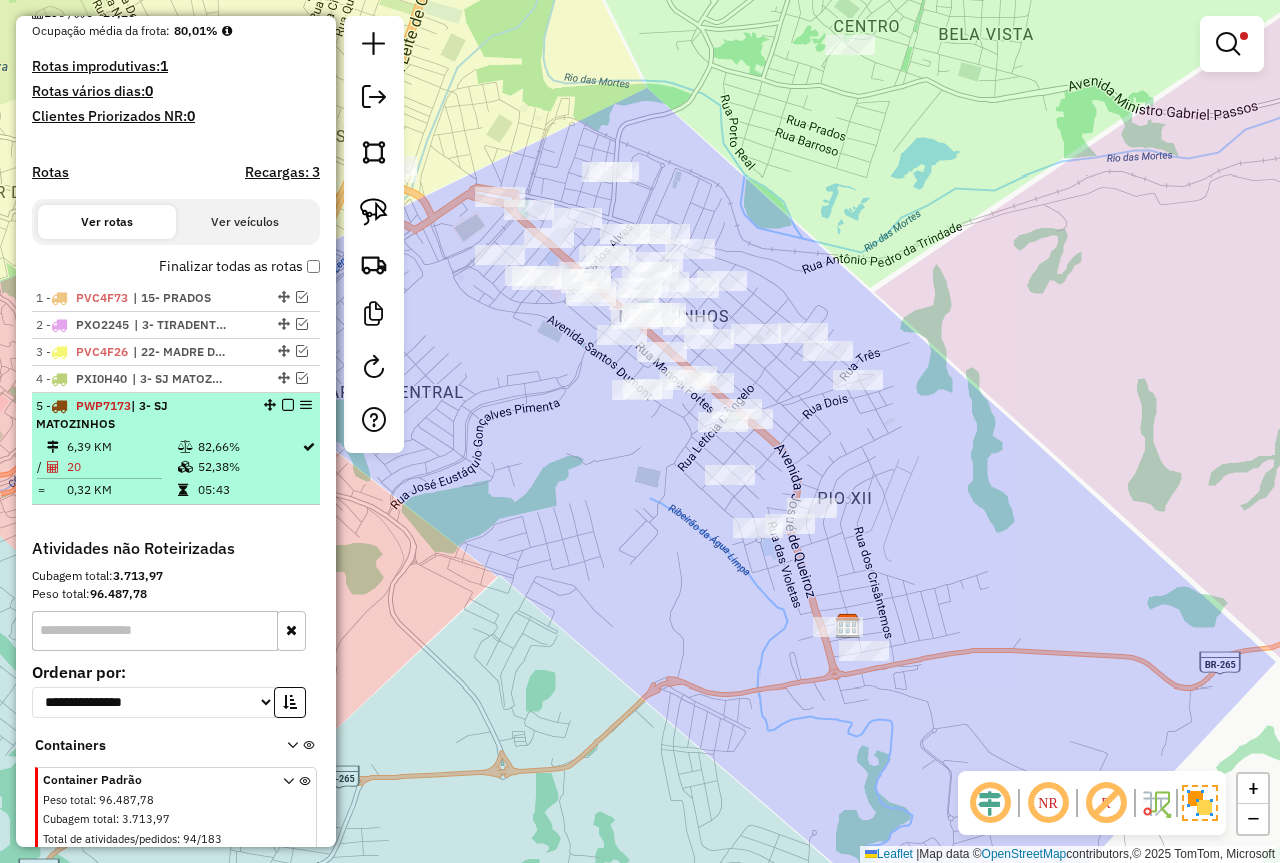 drag, startPoint x: 591, startPoint y: 420, endPoint x: 212, endPoint y: 418, distance: 379.00528 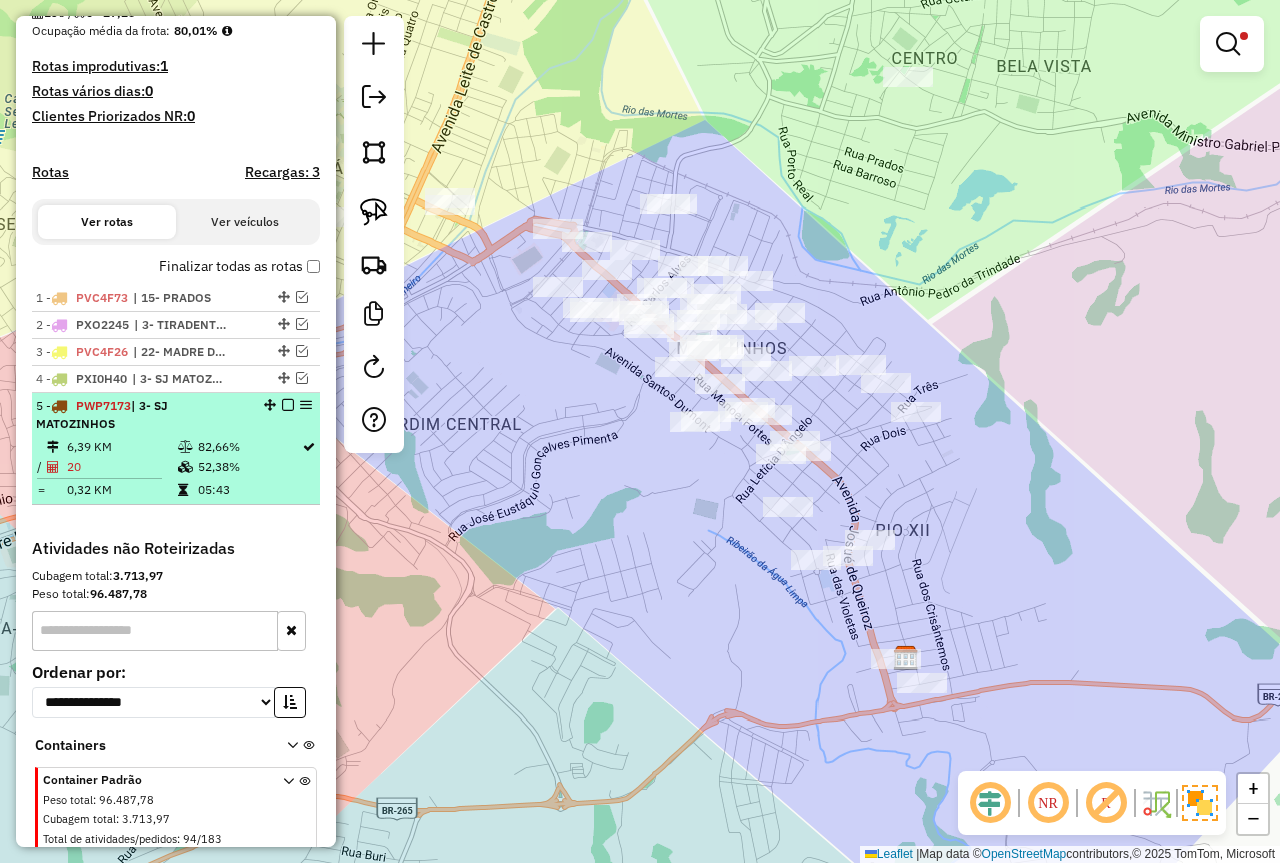 click at bounding box center (288, 405) 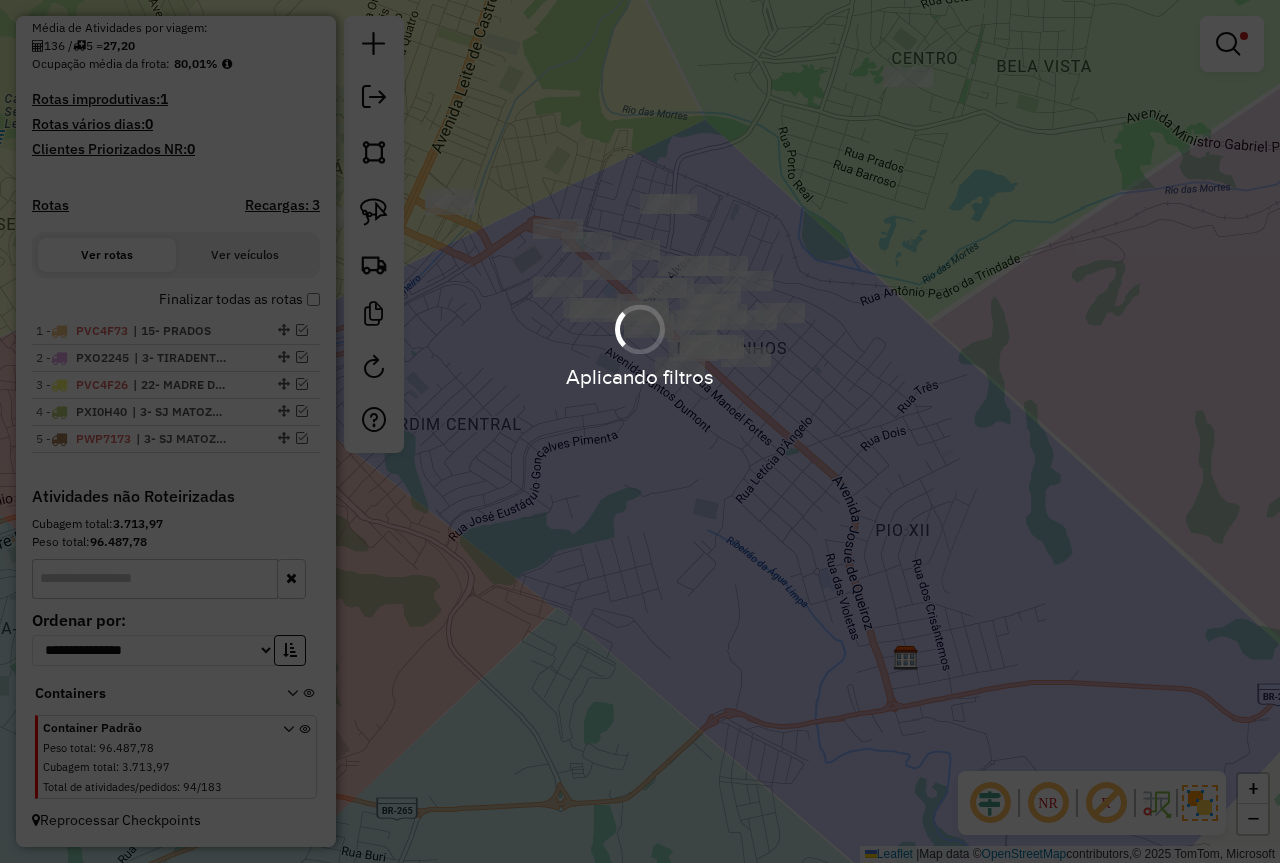 scroll, scrollTop: 472, scrollLeft: 0, axis: vertical 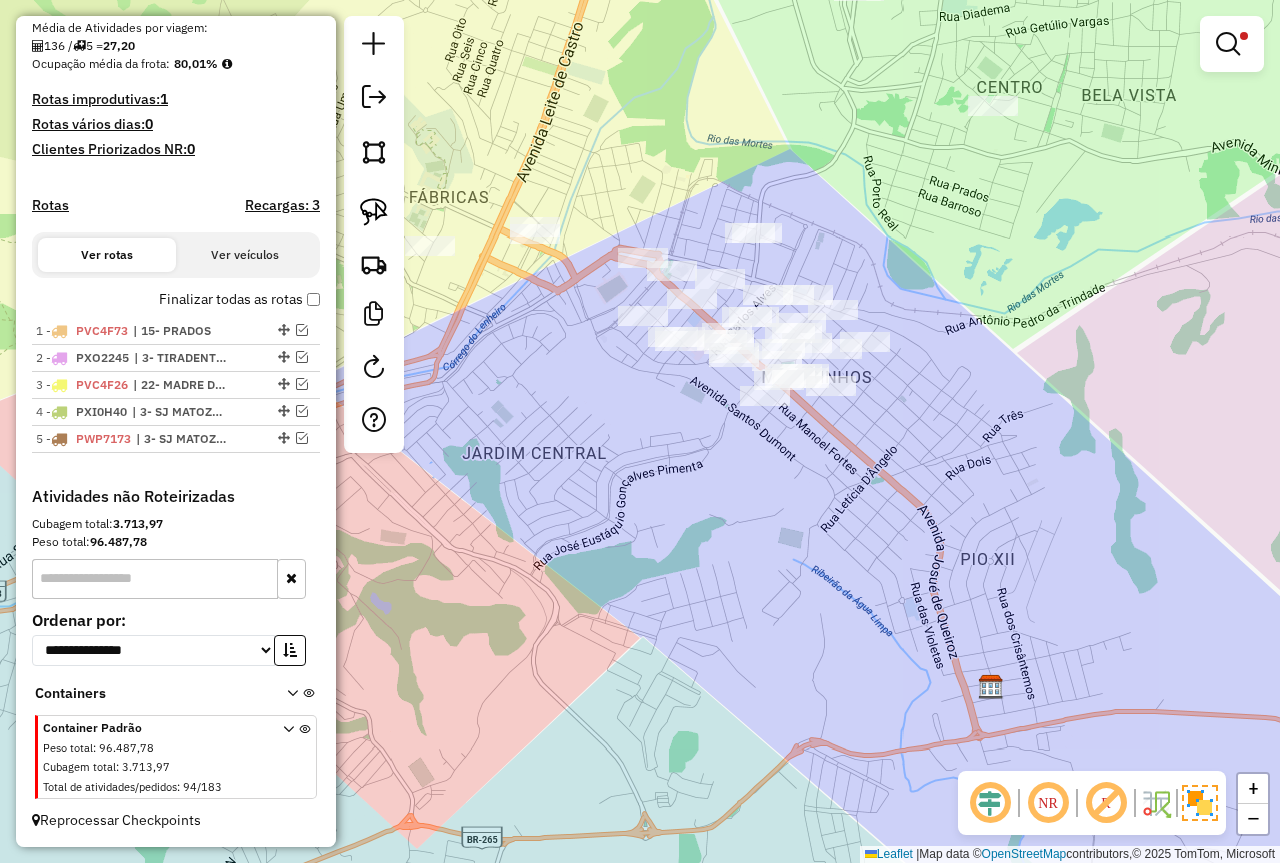 drag, startPoint x: 618, startPoint y: 443, endPoint x: 504, endPoint y: 335, distance: 157.03503 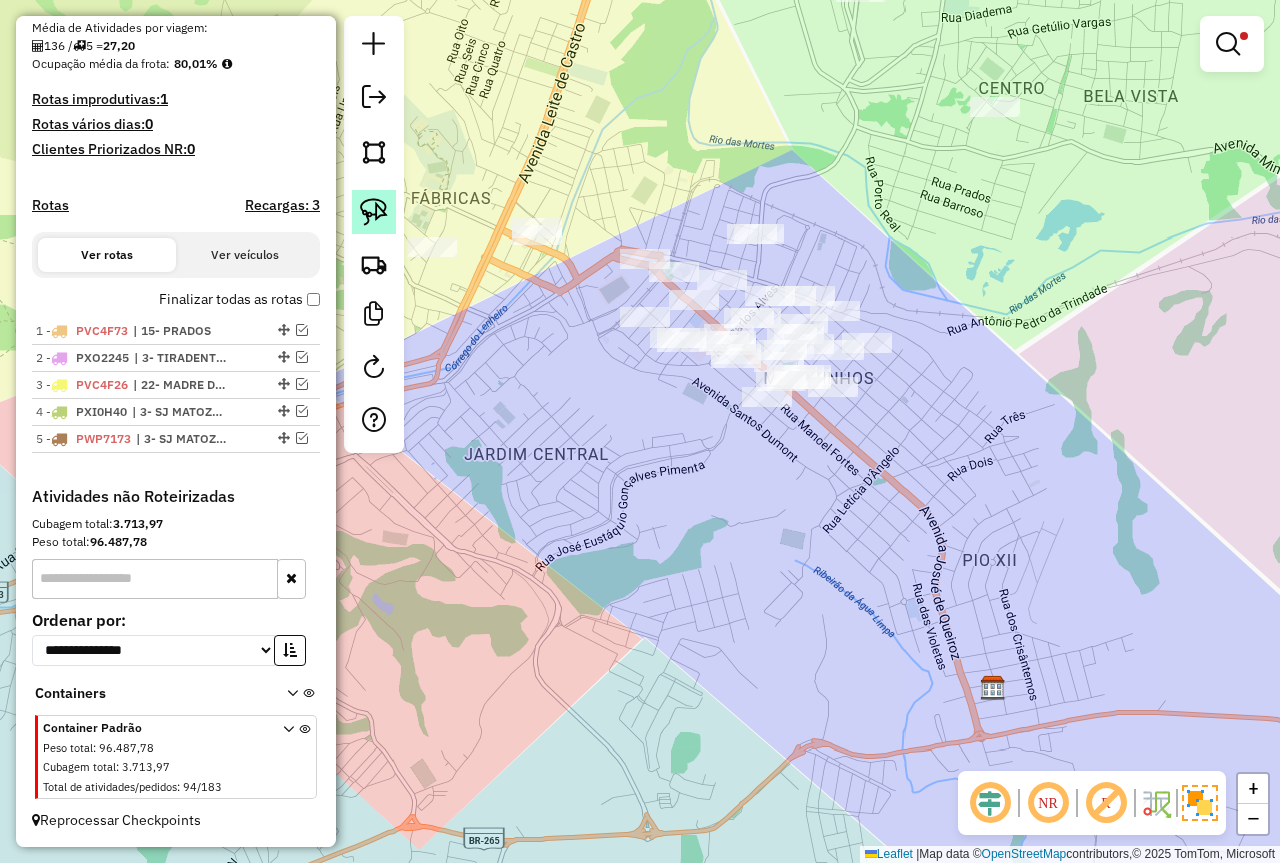 click 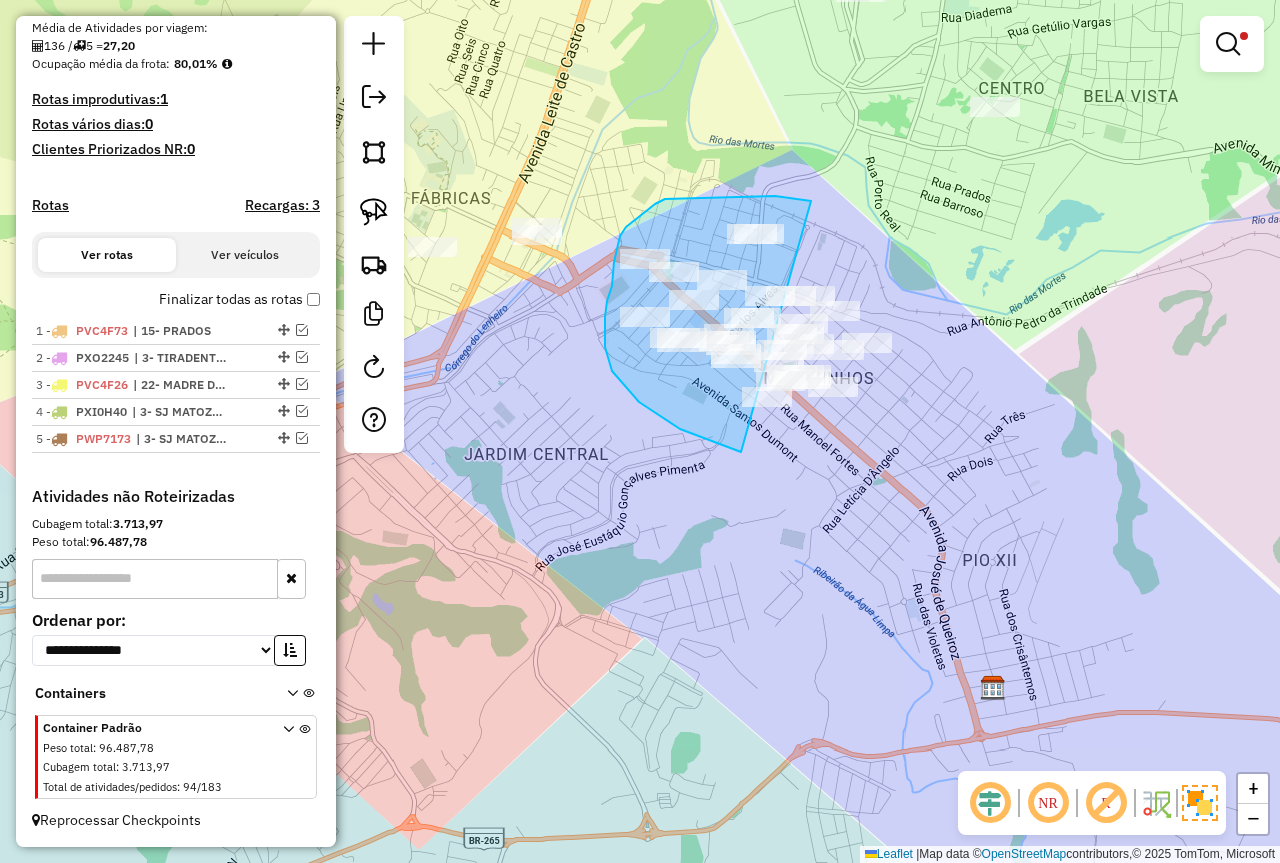 drag, startPoint x: 665, startPoint y: 199, endPoint x: 982, endPoint y: 372, distance: 361.13434 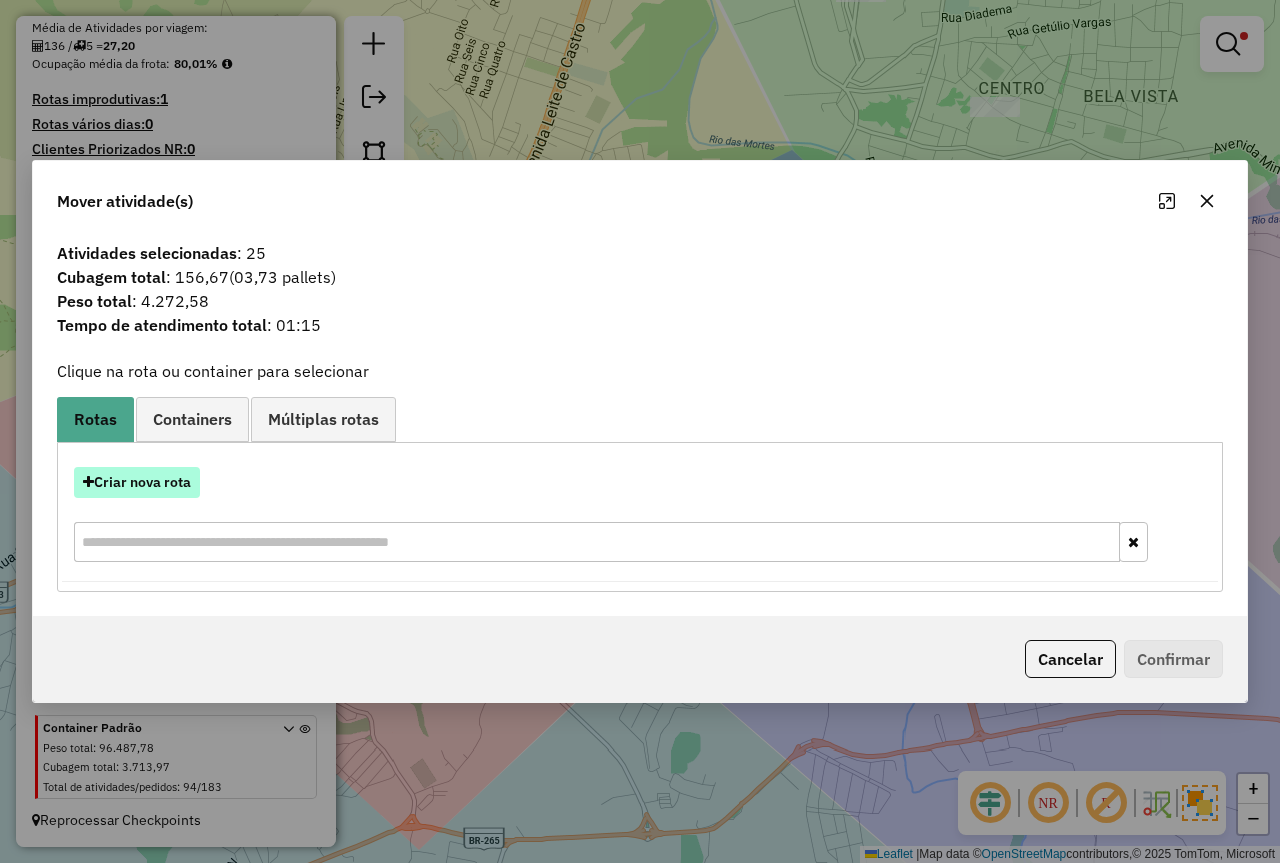 click on "Criar nova rota" at bounding box center (137, 482) 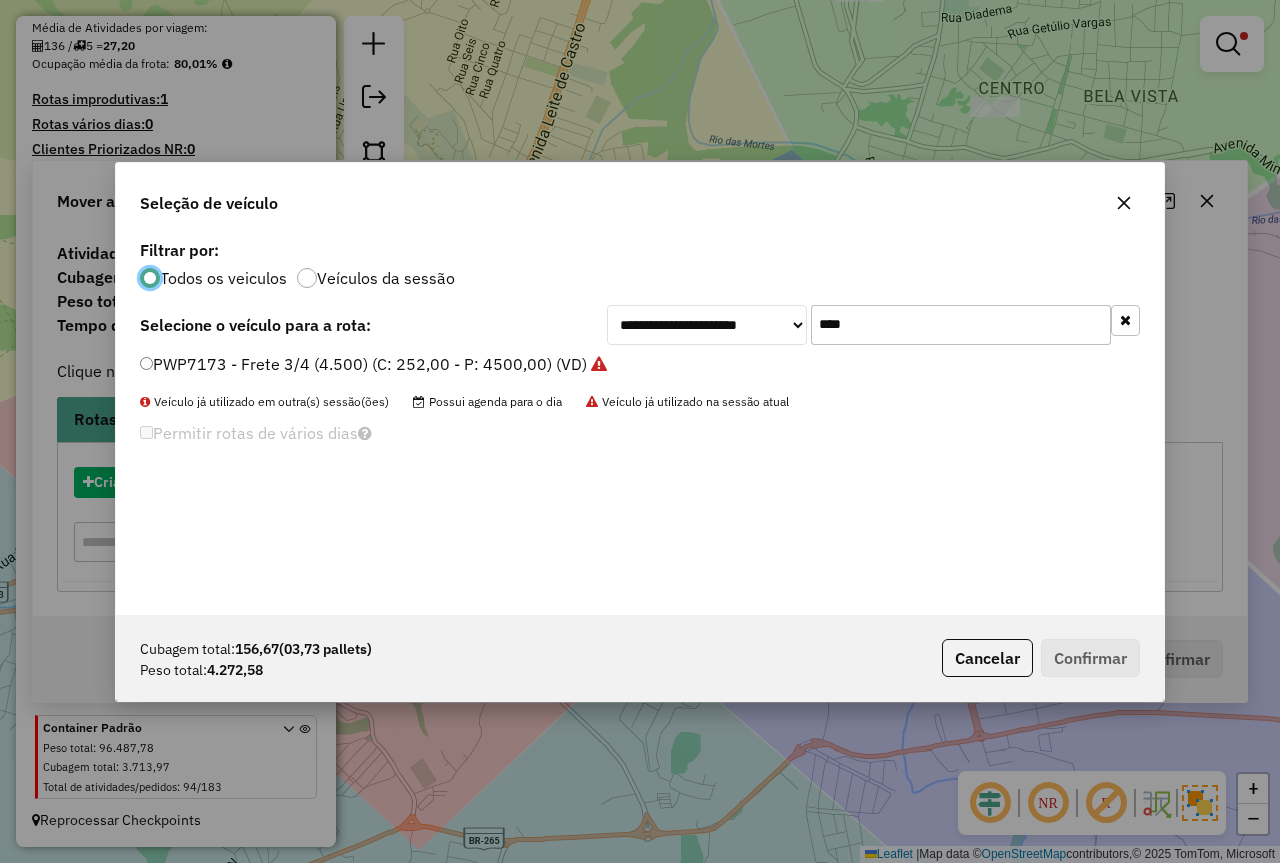 scroll, scrollTop: 11, scrollLeft: 6, axis: both 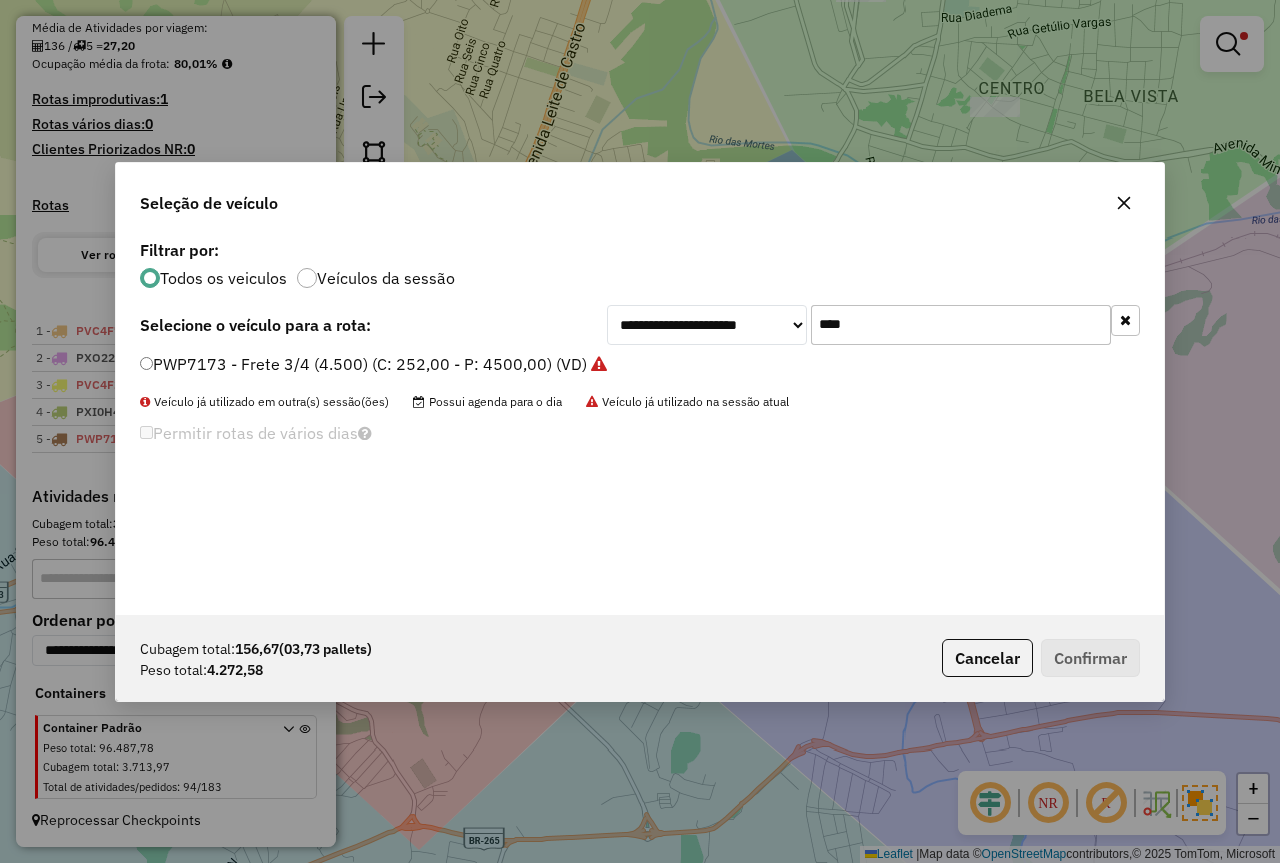 drag, startPoint x: 870, startPoint y: 307, endPoint x: 745, endPoint y: 314, distance: 125.19585 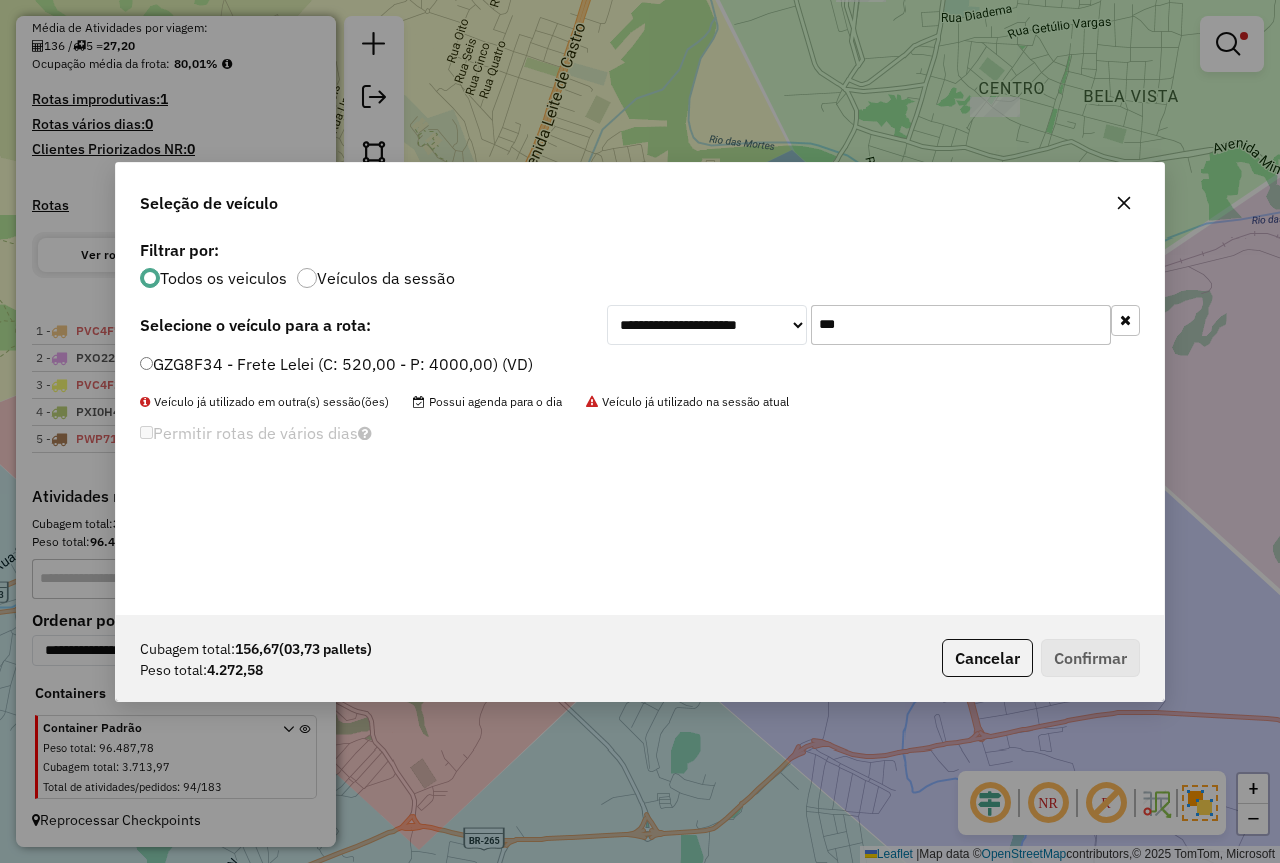 type on "***" 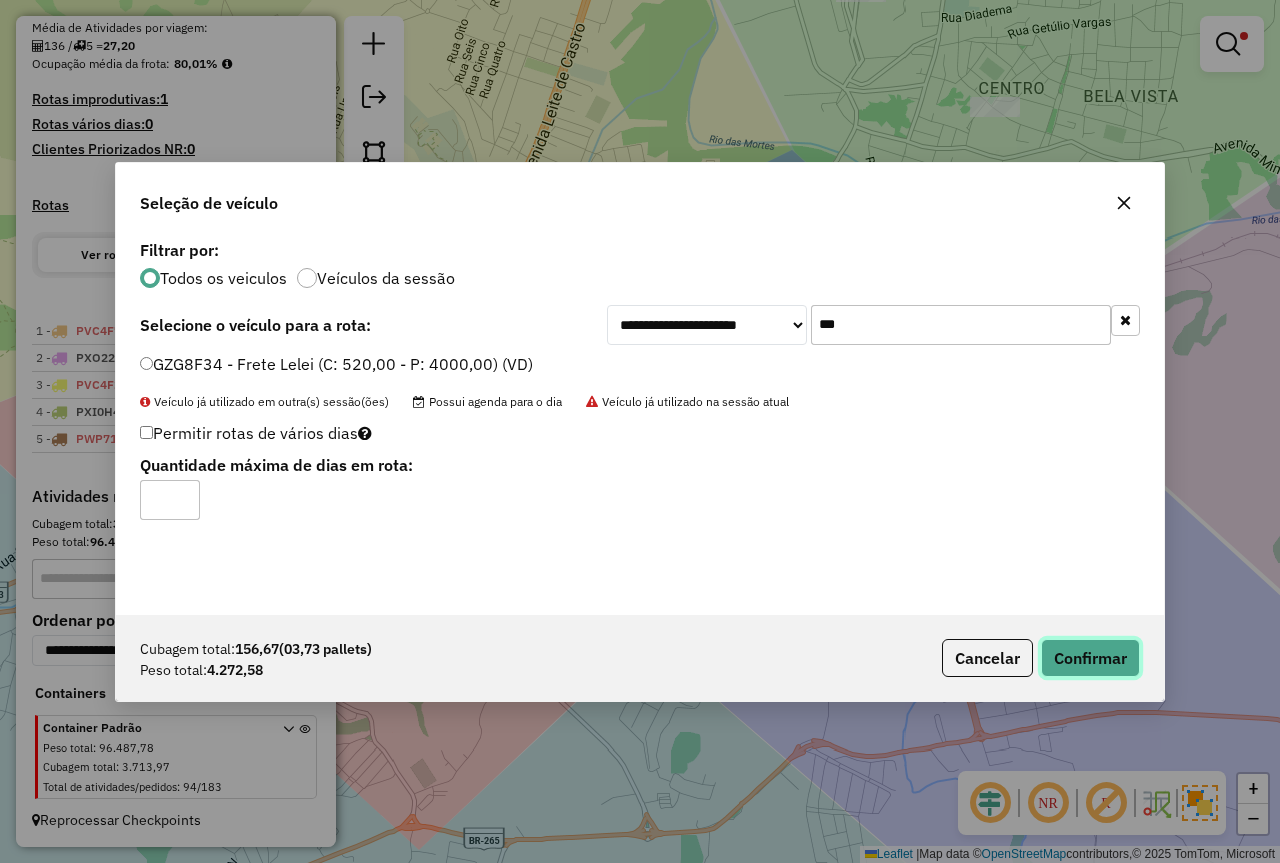 click on "Confirmar" 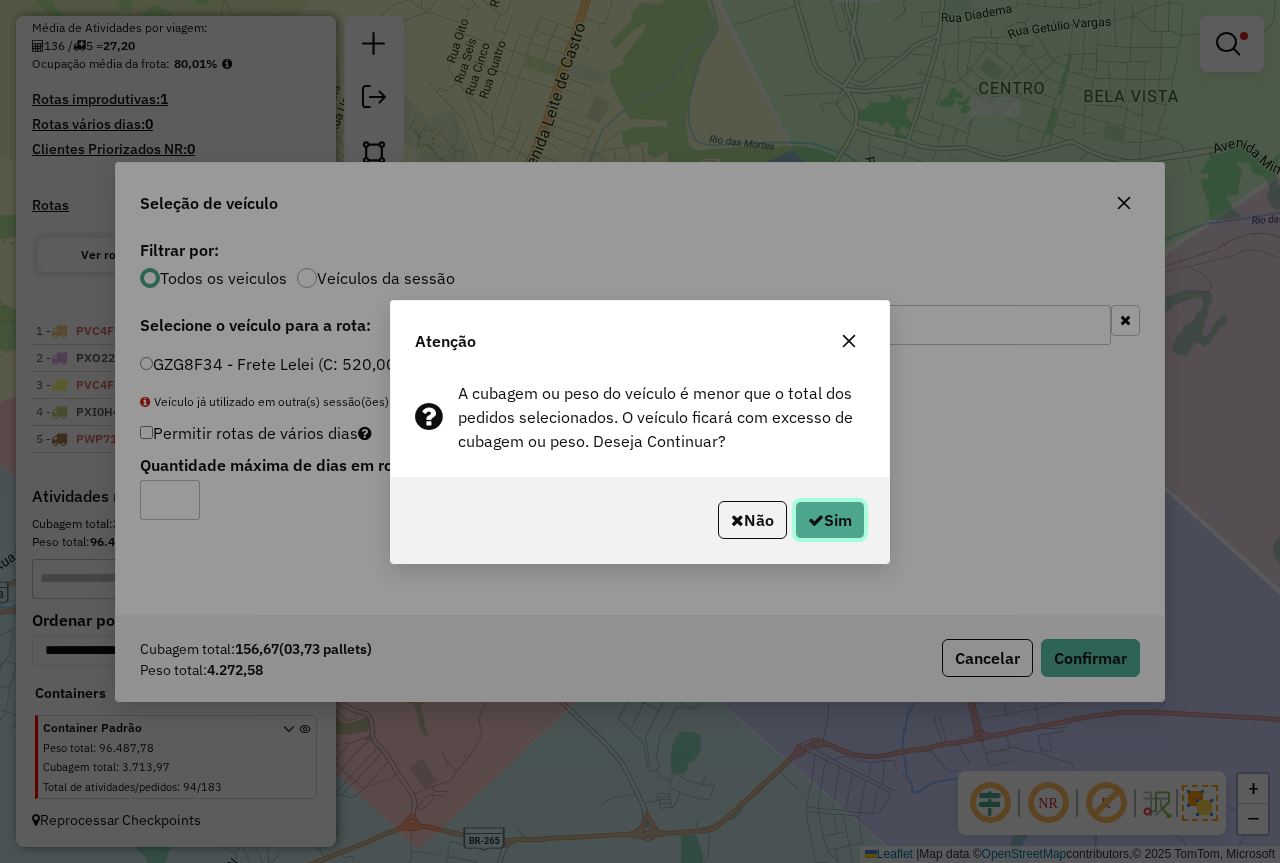 click on "Sim" 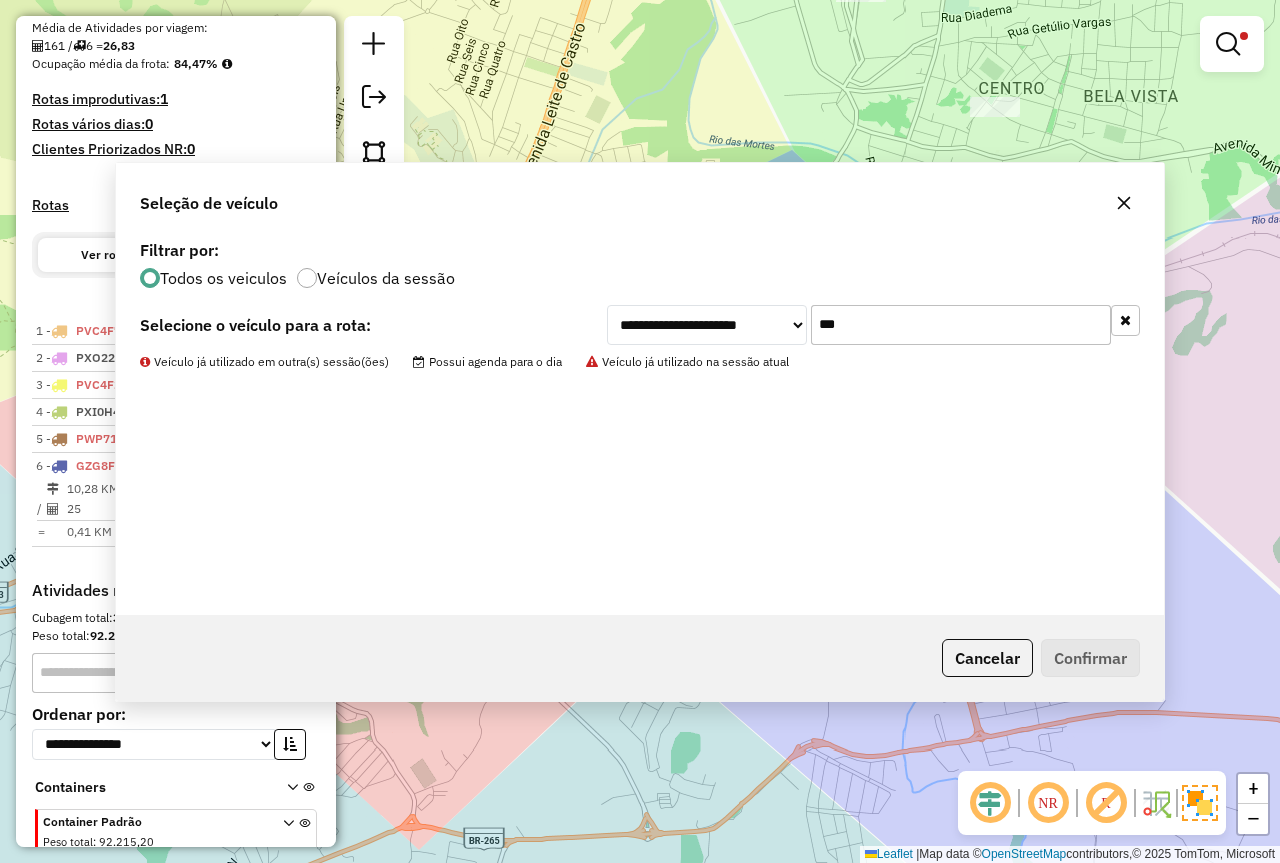 scroll, scrollTop: 505, scrollLeft: 0, axis: vertical 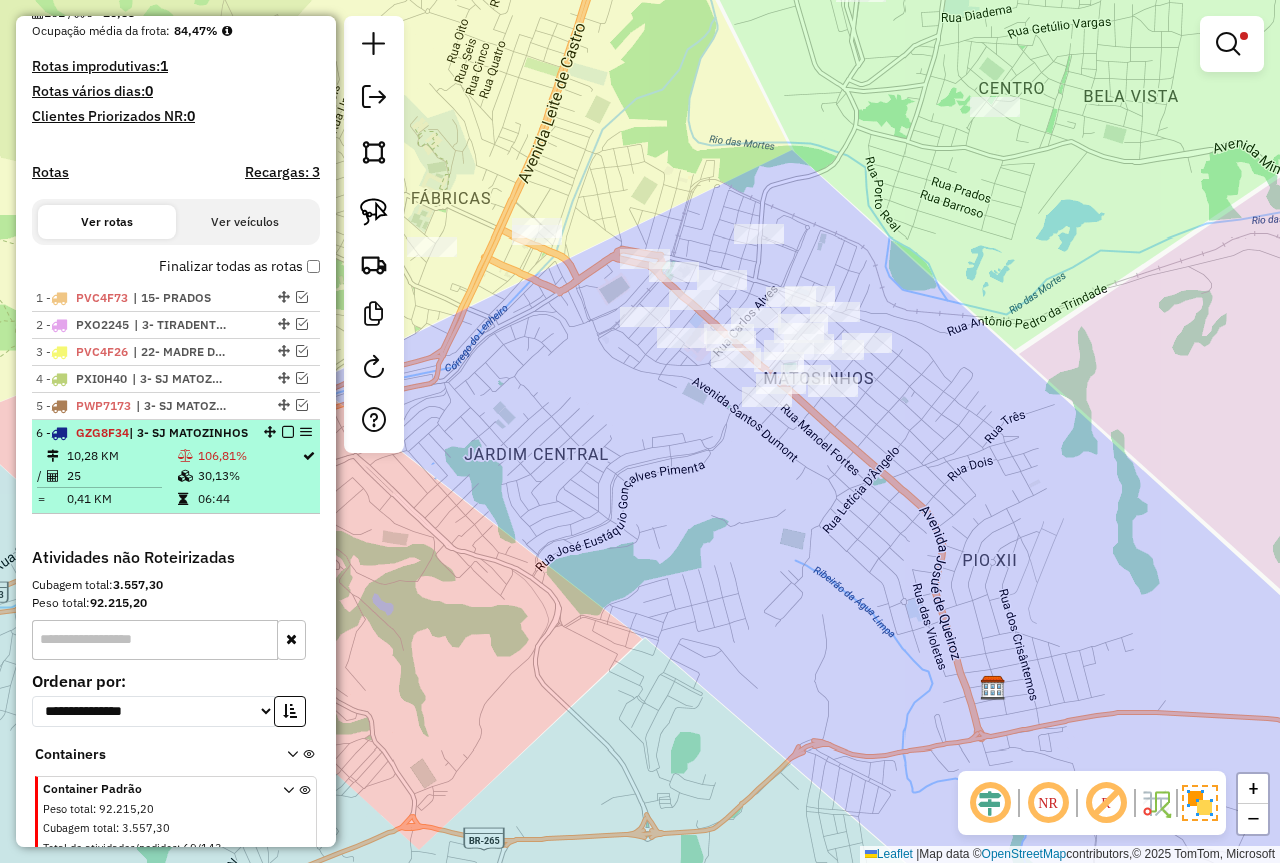 click on "106,81%" at bounding box center [249, 456] 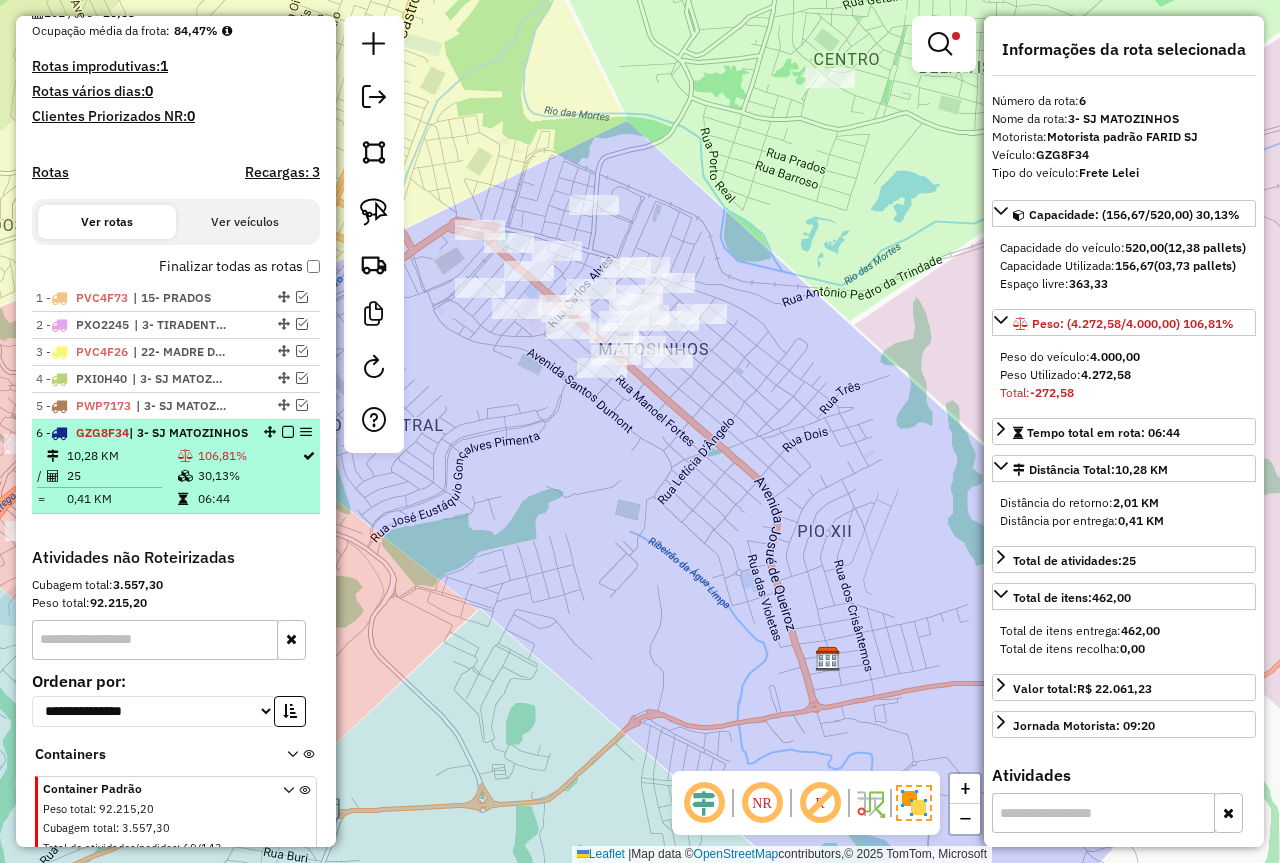 click at bounding box center [288, 432] 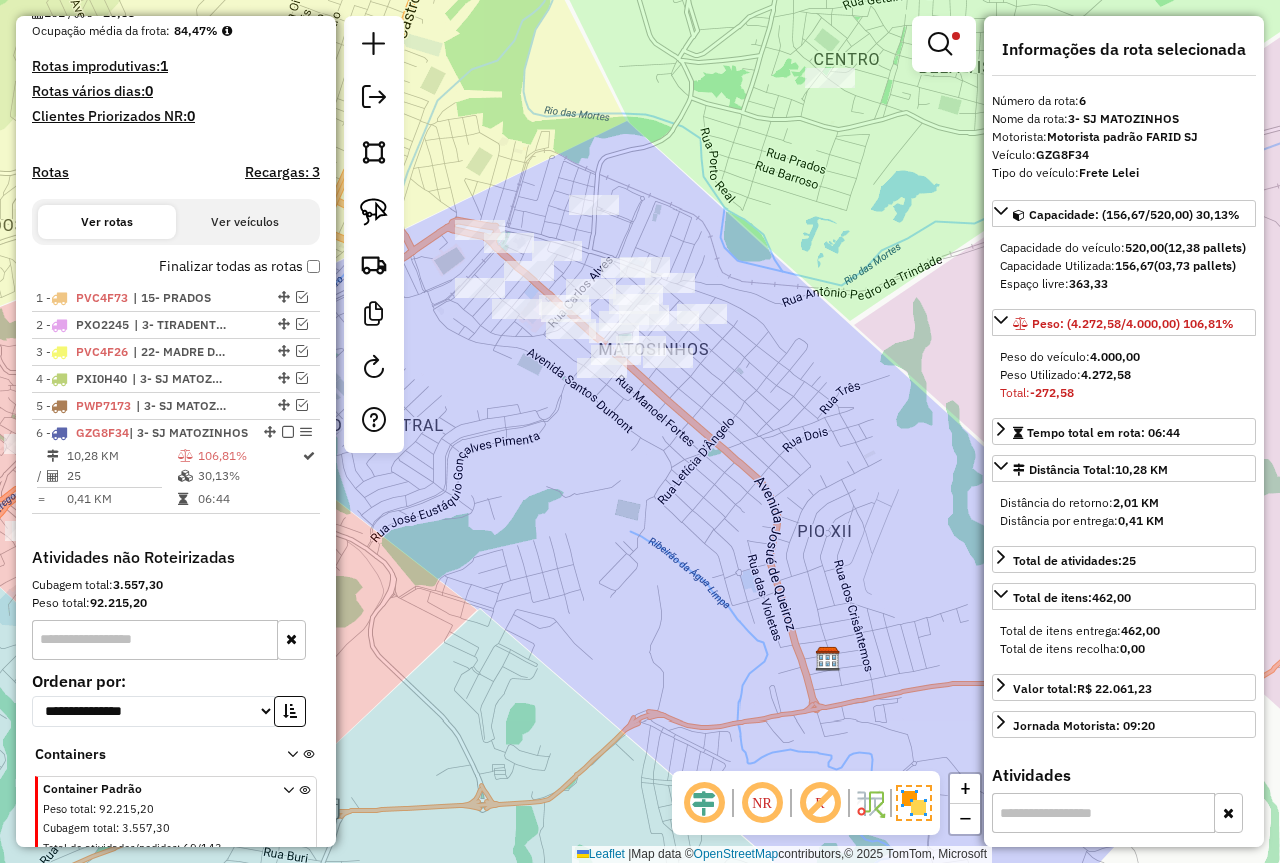 scroll, scrollTop: 499, scrollLeft: 0, axis: vertical 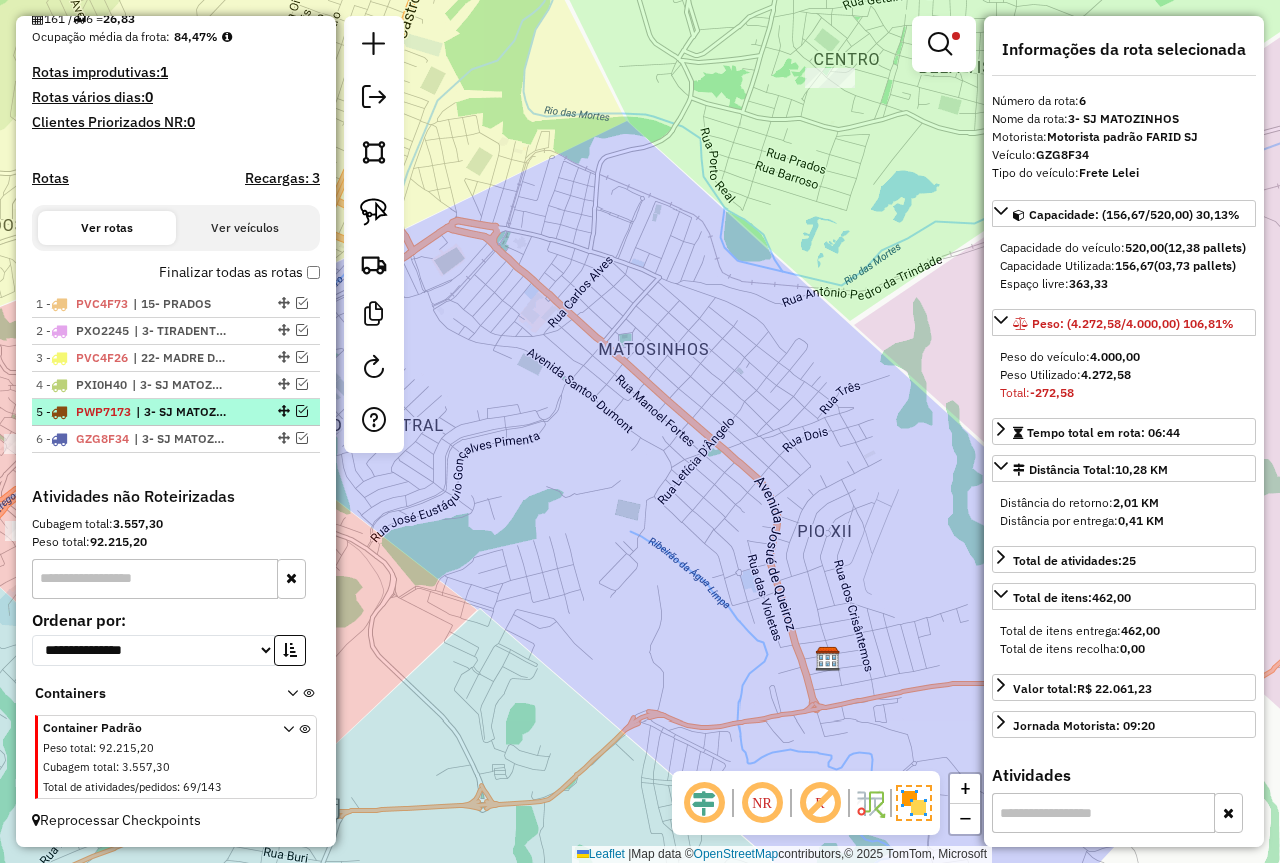 click at bounding box center [302, 411] 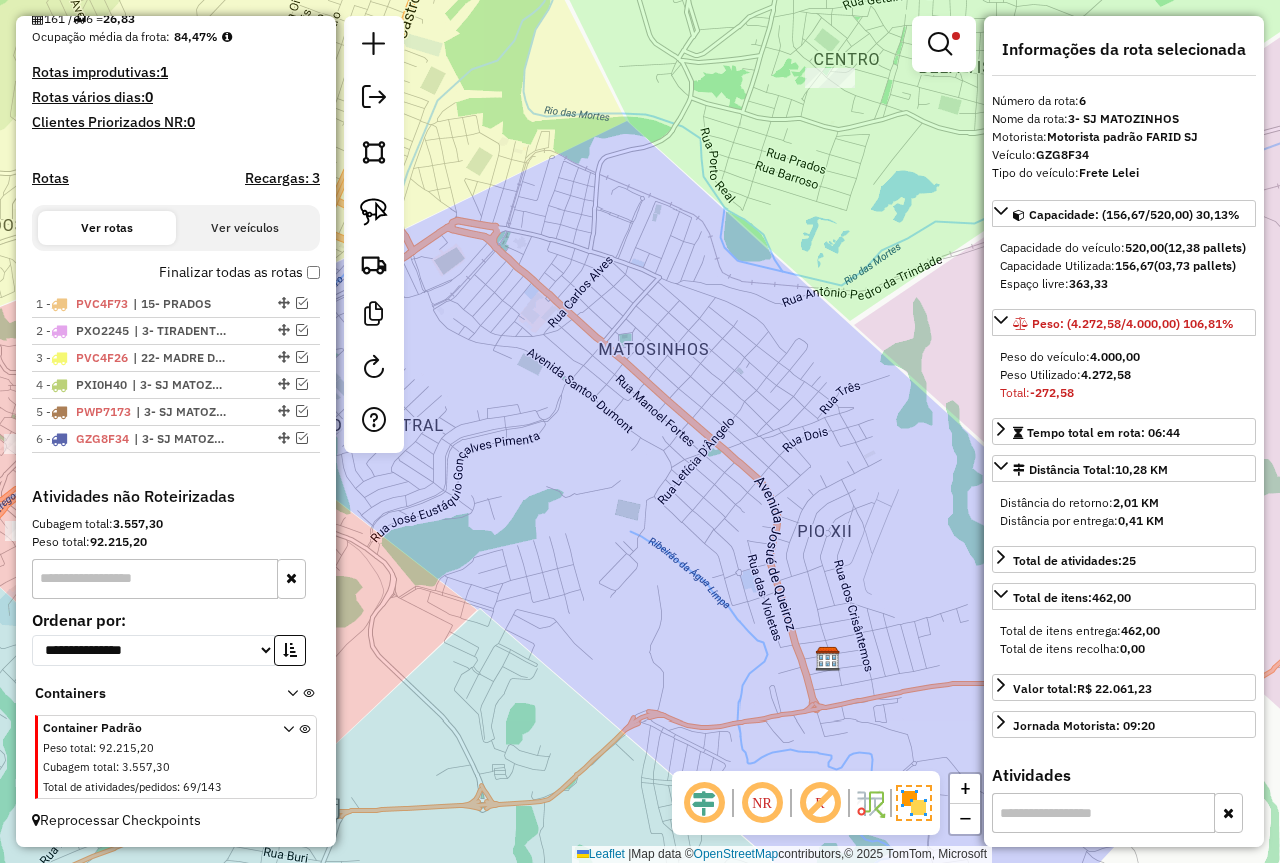 scroll, scrollTop: 505, scrollLeft: 0, axis: vertical 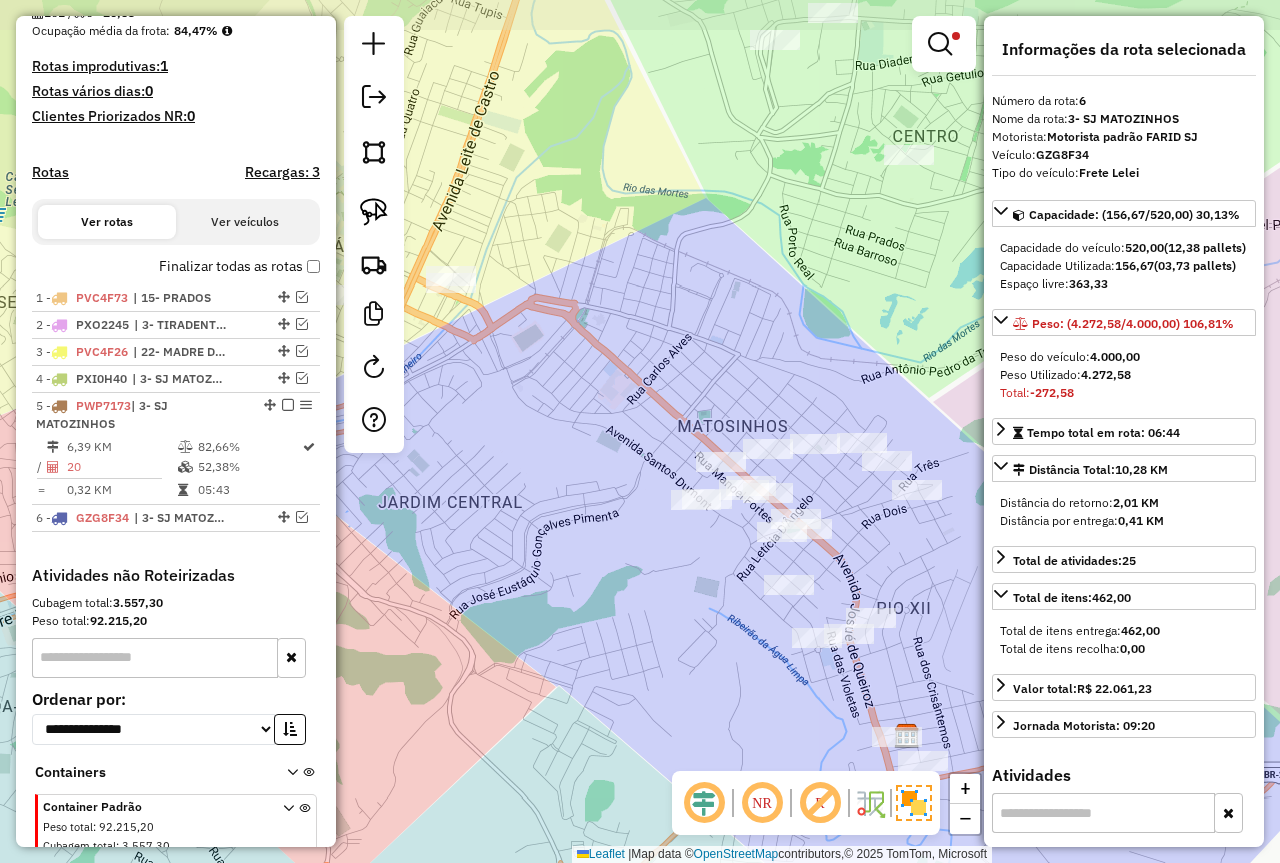 drag, startPoint x: 582, startPoint y: 473, endPoint x: 524, endPoint y: 507, distance: 67.23094 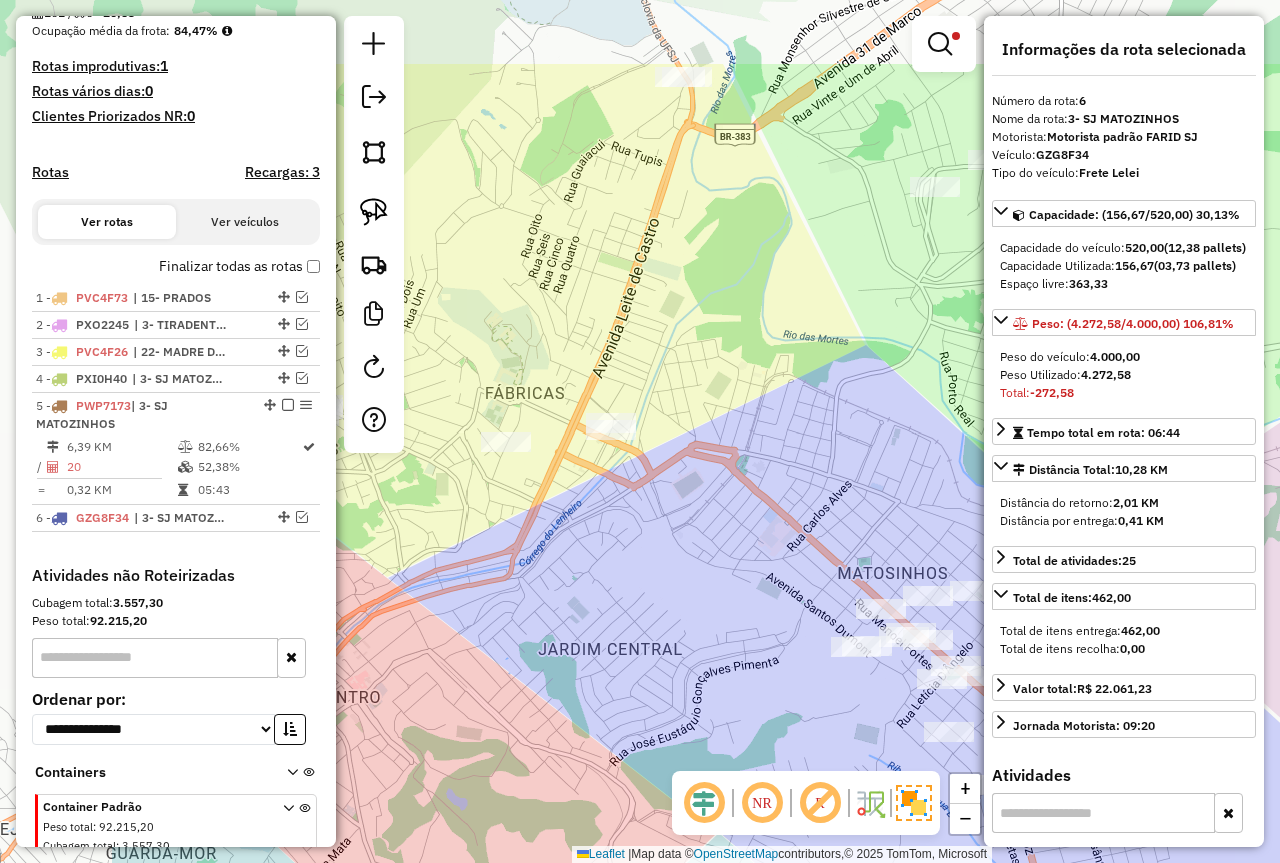 drag, startPoint x: 865, startPoint y: 255, endPoint x: 1100, endPoint y: 402, distance: 277.18945 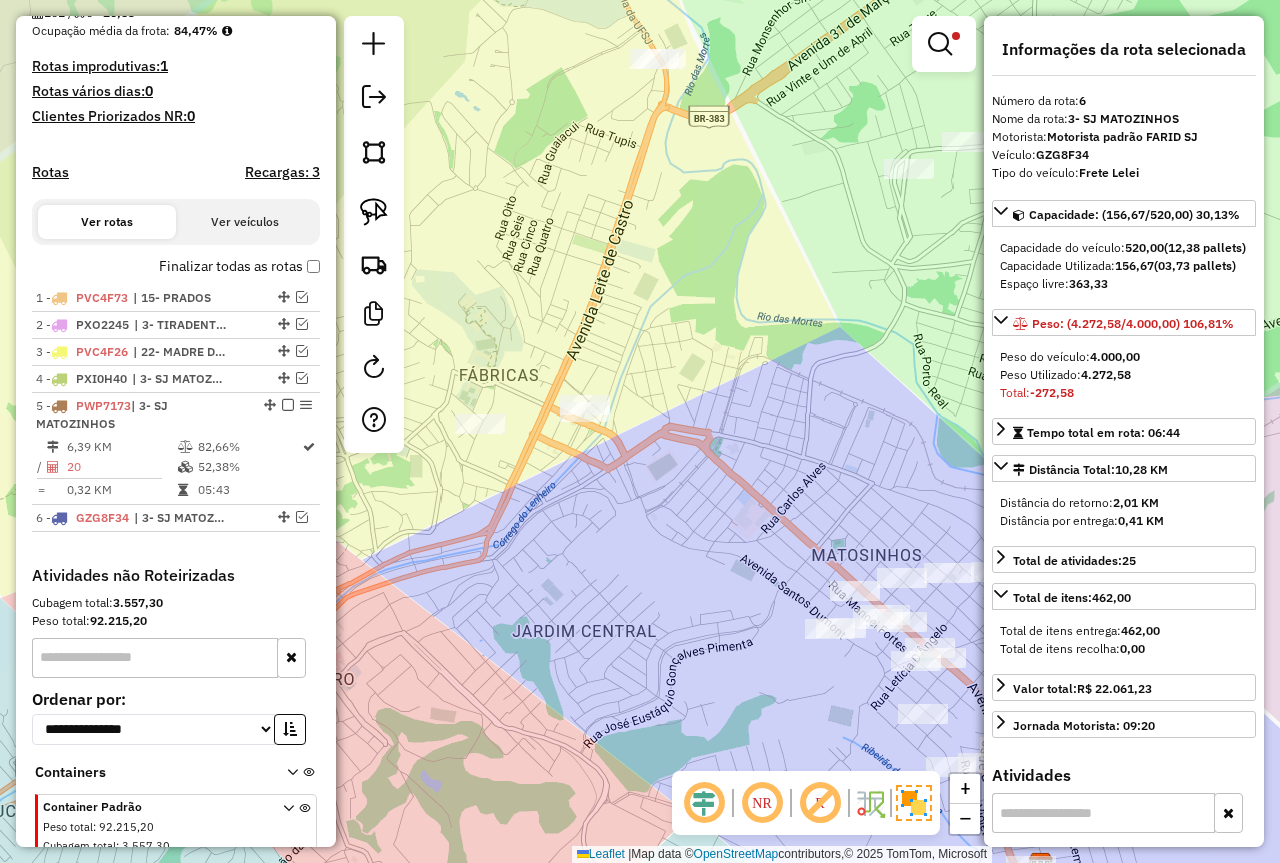 drag, startPoint x: 713, startPoint y: 448, endPoint x: 615, endPoint y: 379, distance: 119.85408 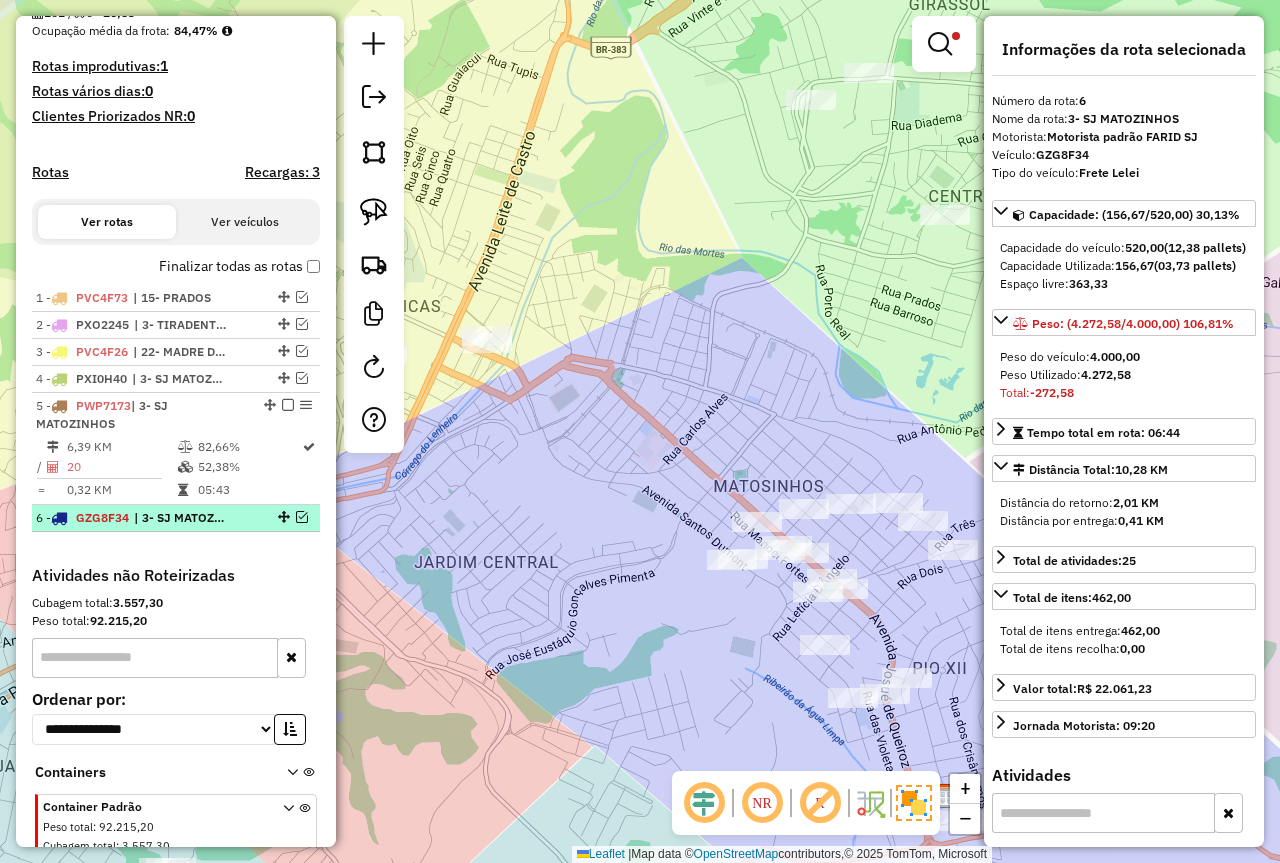 click at bounding box center (302, 517) 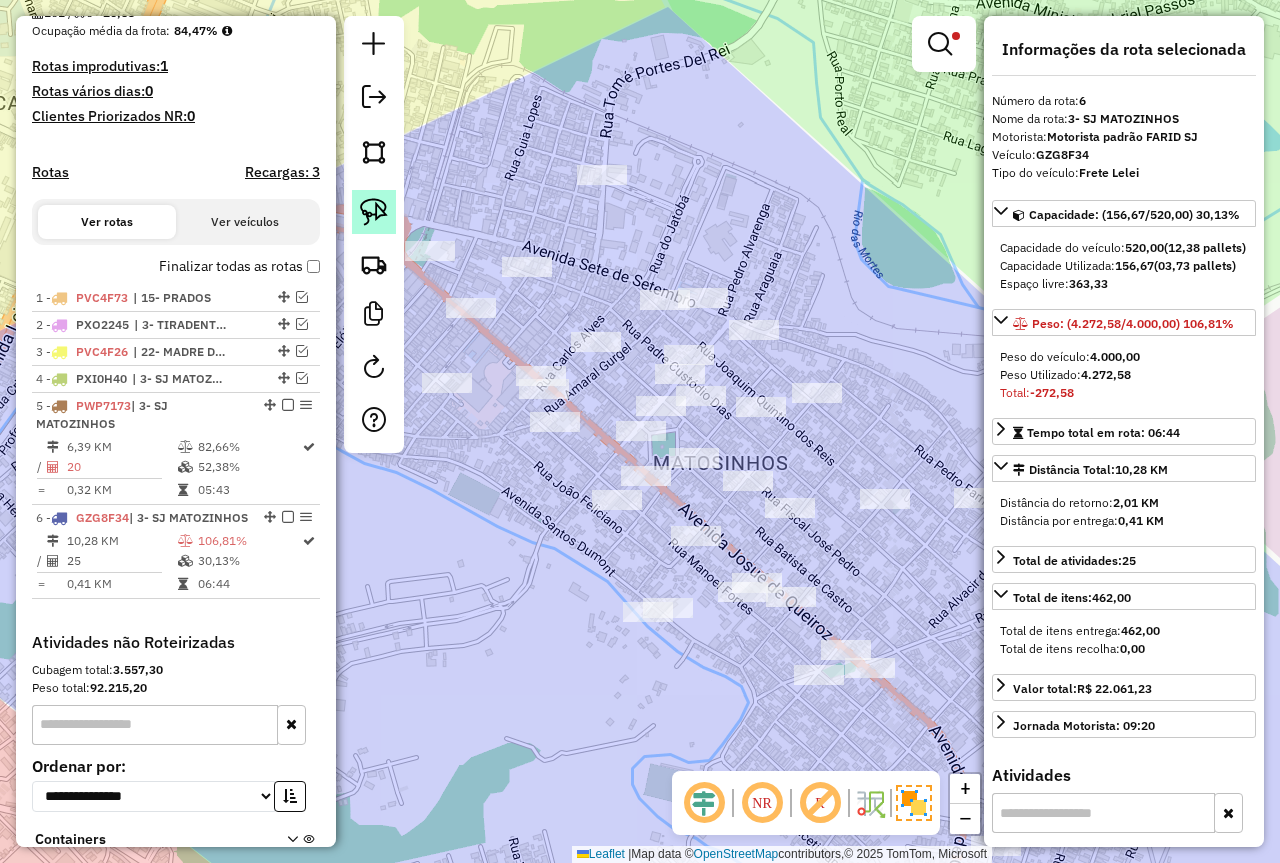 click 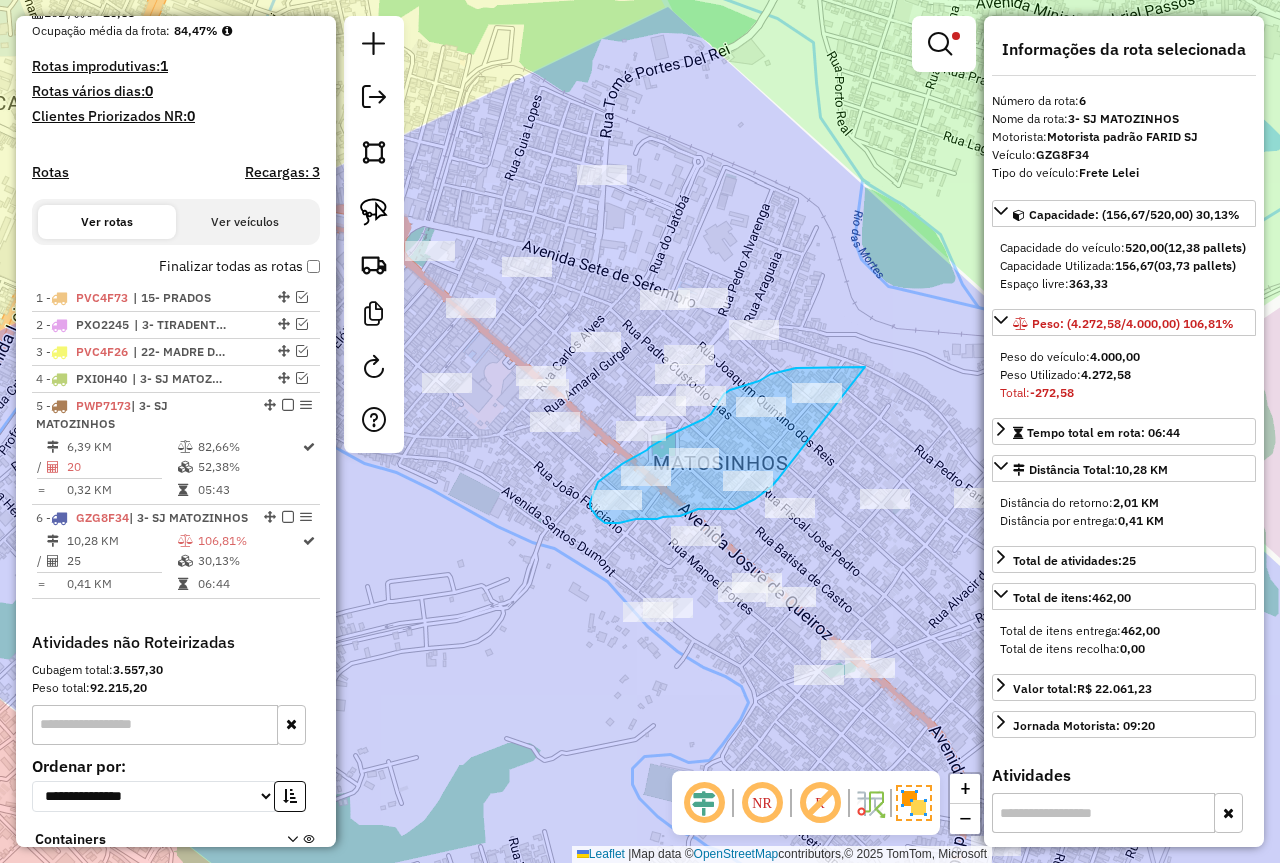 drag, startPoint x: 865, startPoint y: 367, endPoint x: 778, endPoint y: 479, distance: 141.82031 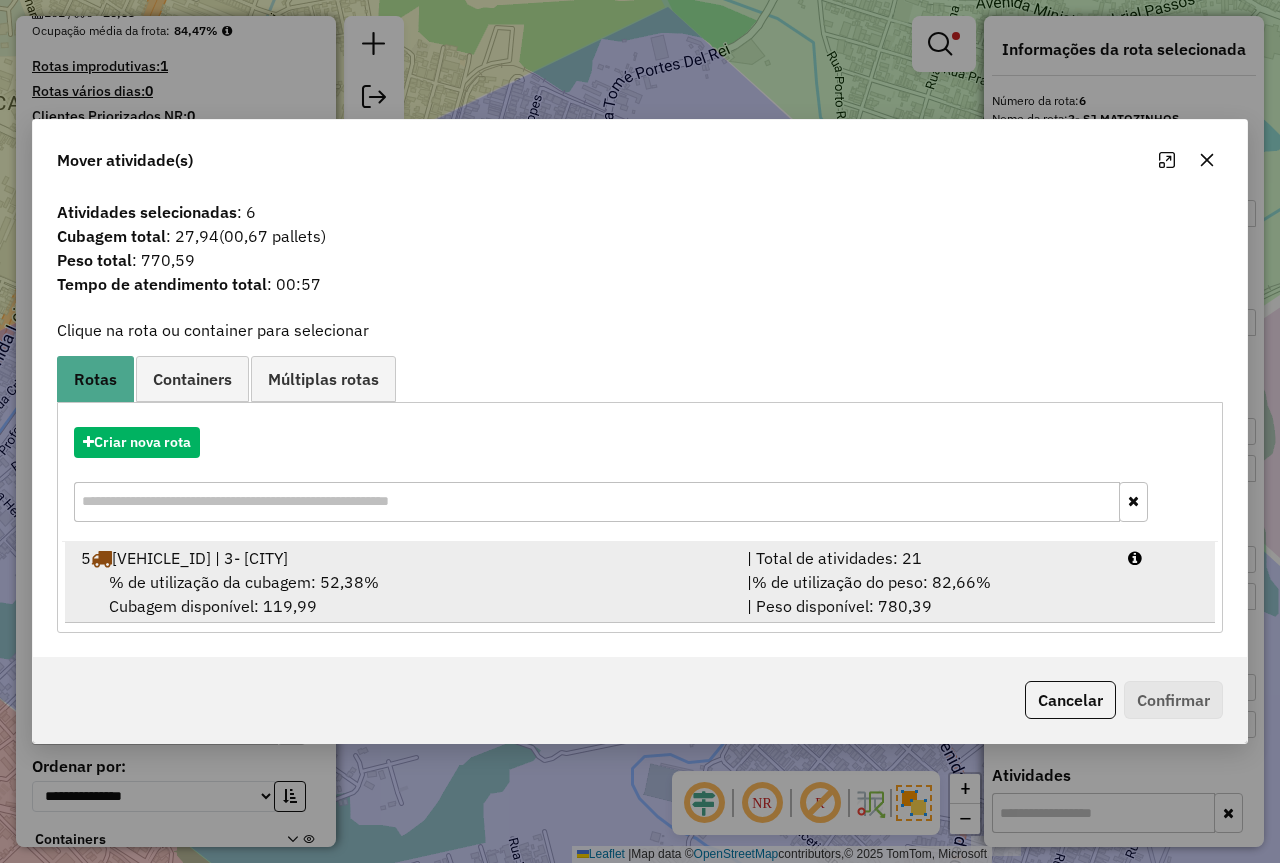 click on "% de utilização do peso: 82,66%" at bounding box center (871, 582) 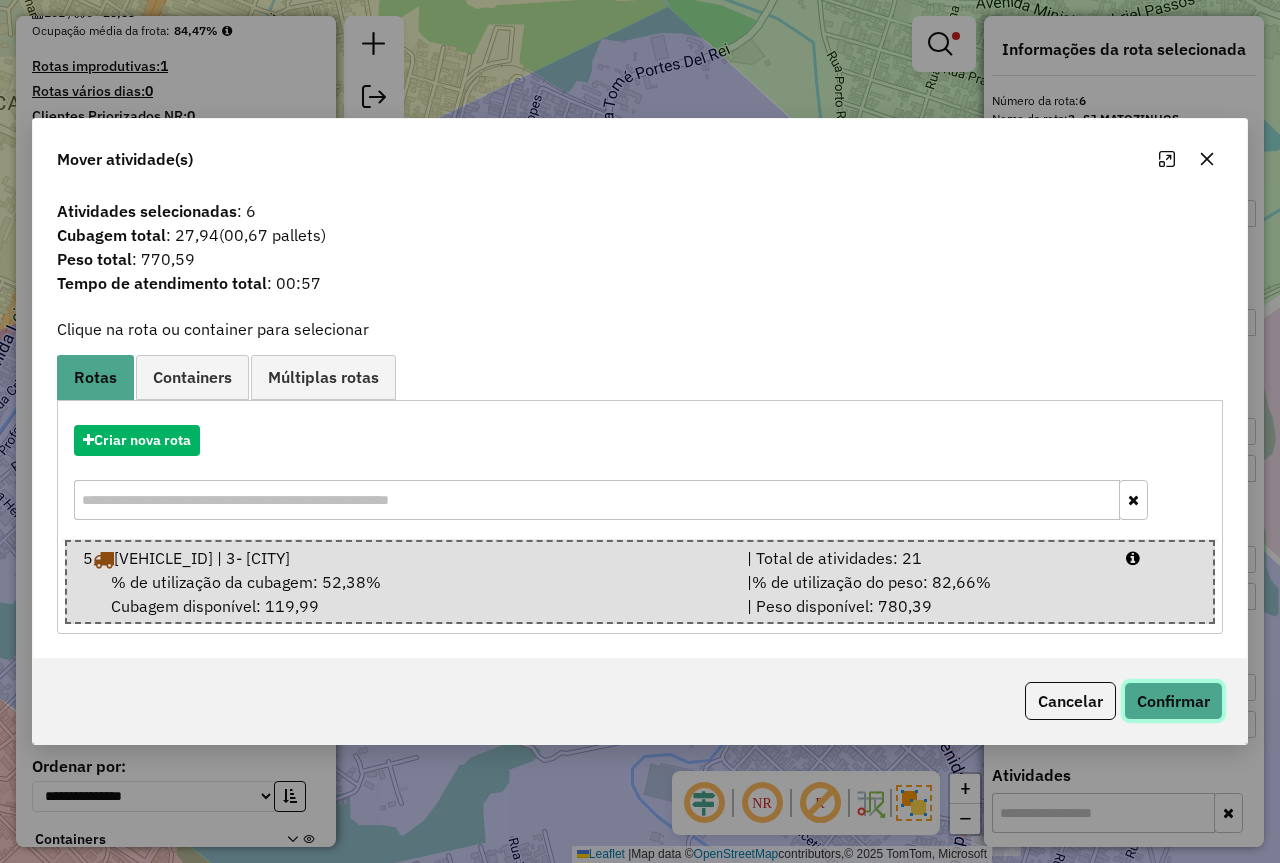 click on "Confirmar" 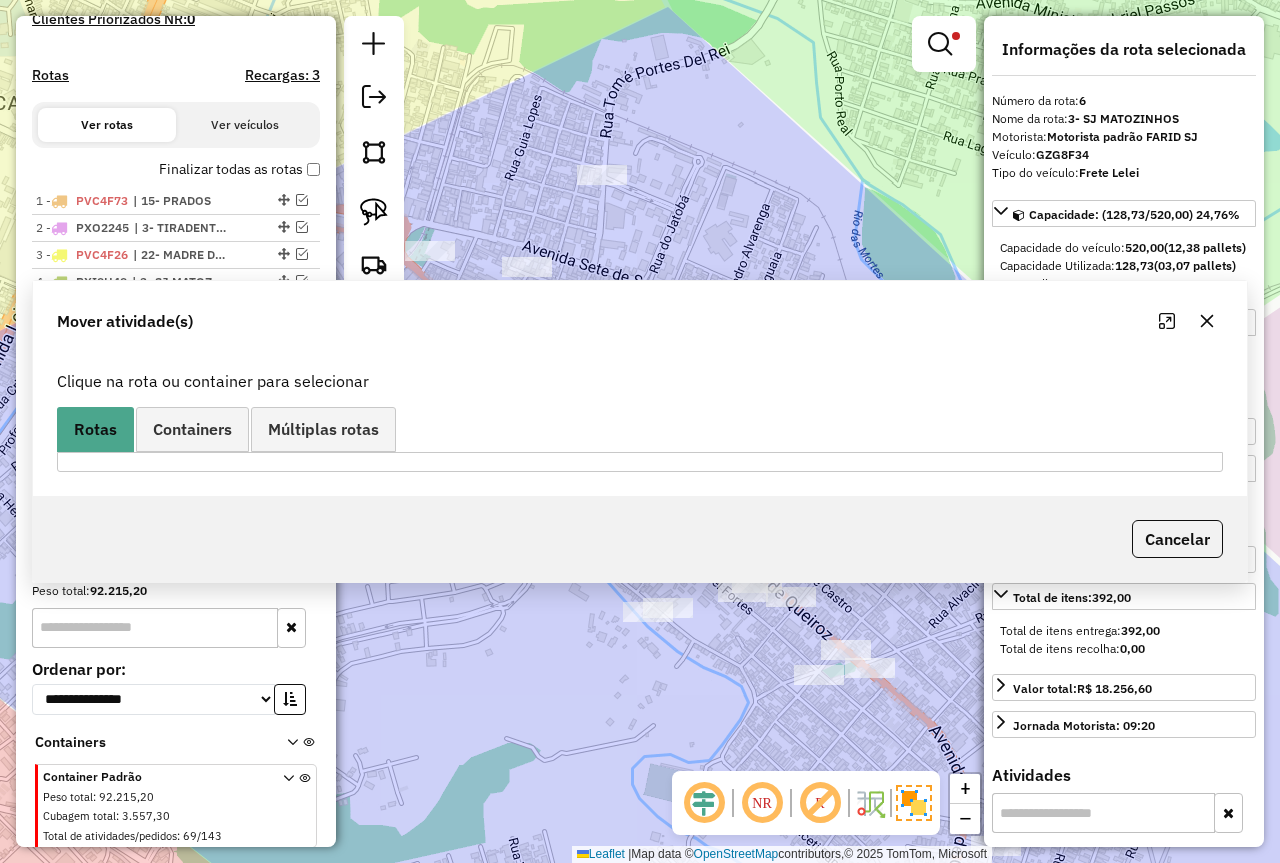 scroll, scrollTop: 669, scrollLeft: 0, axis: vertical 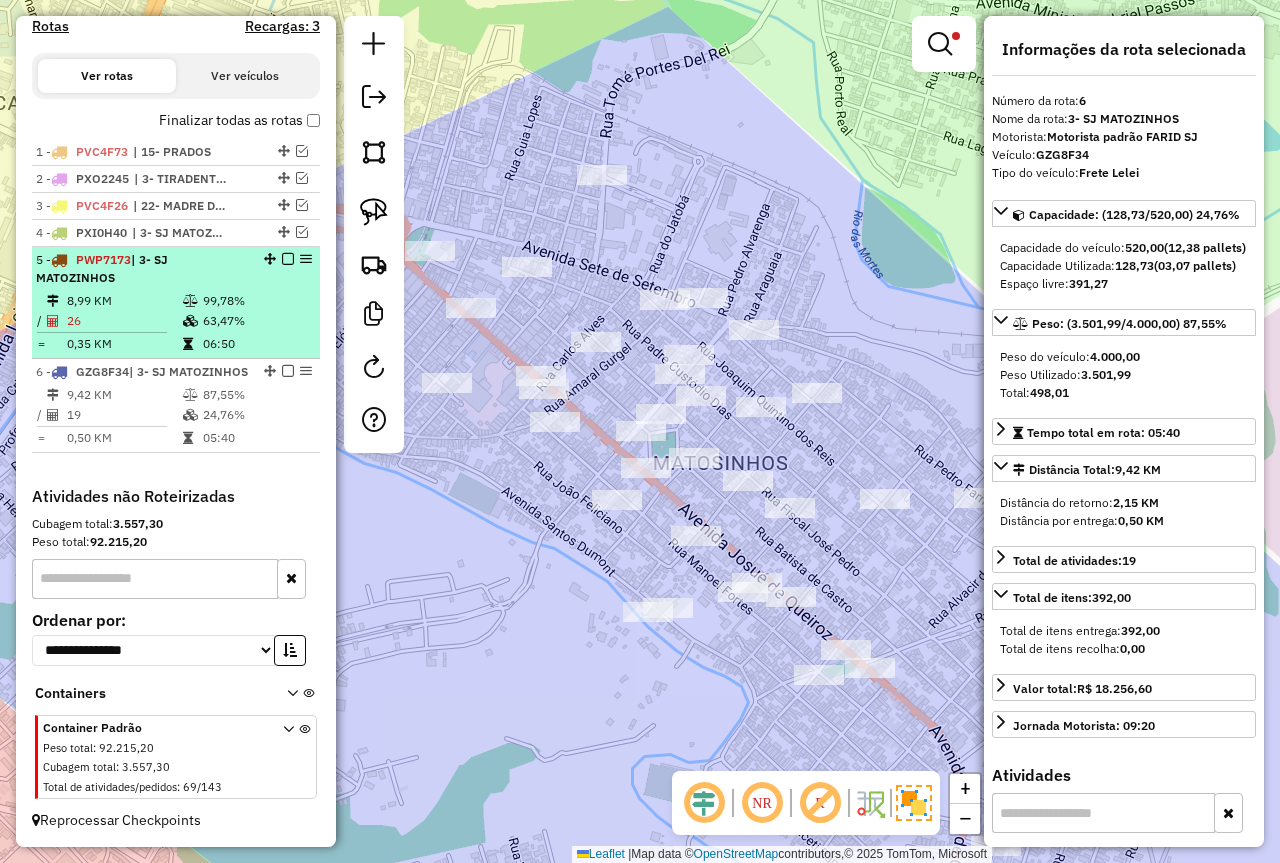 click at bounding box center (288, 259) 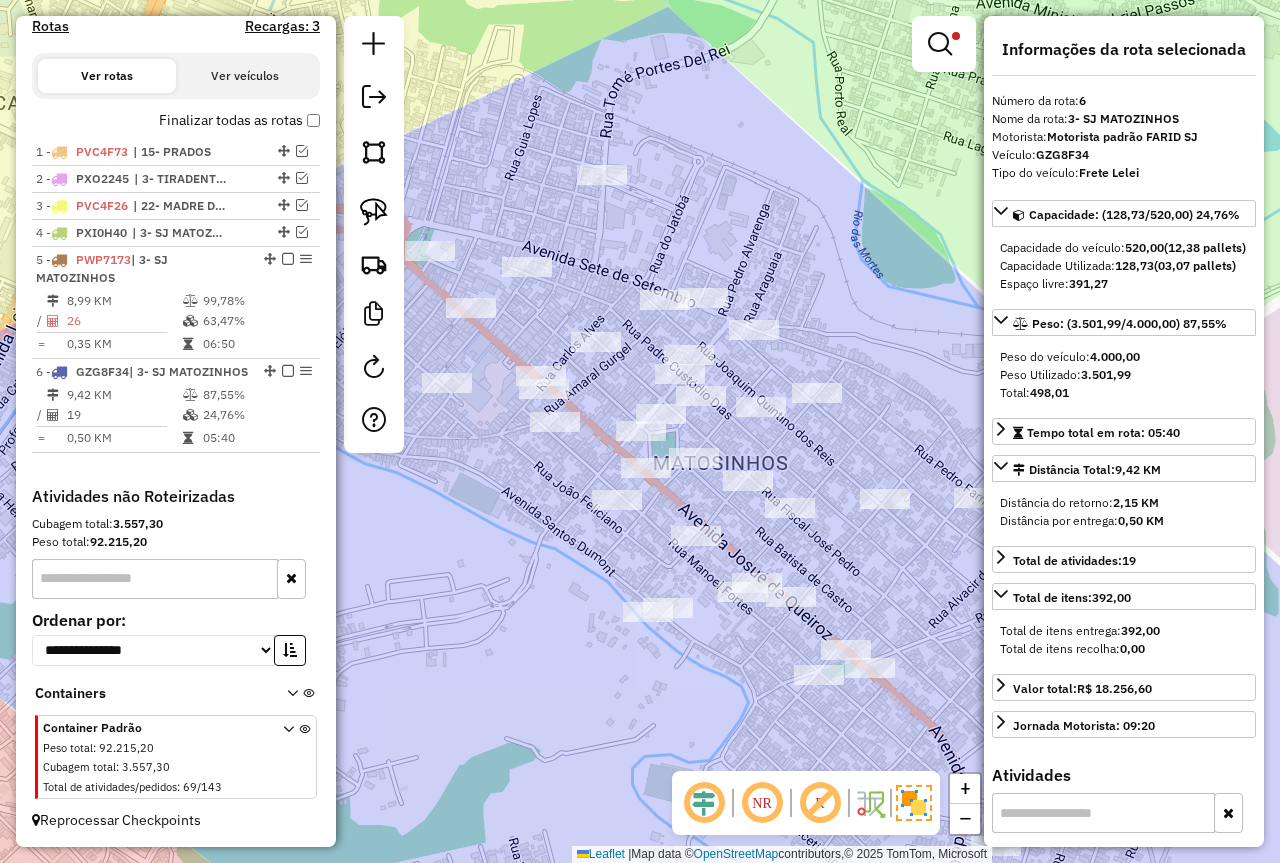 scroll, scrollTop: 584, scrollLeft: 0, axis: vertical 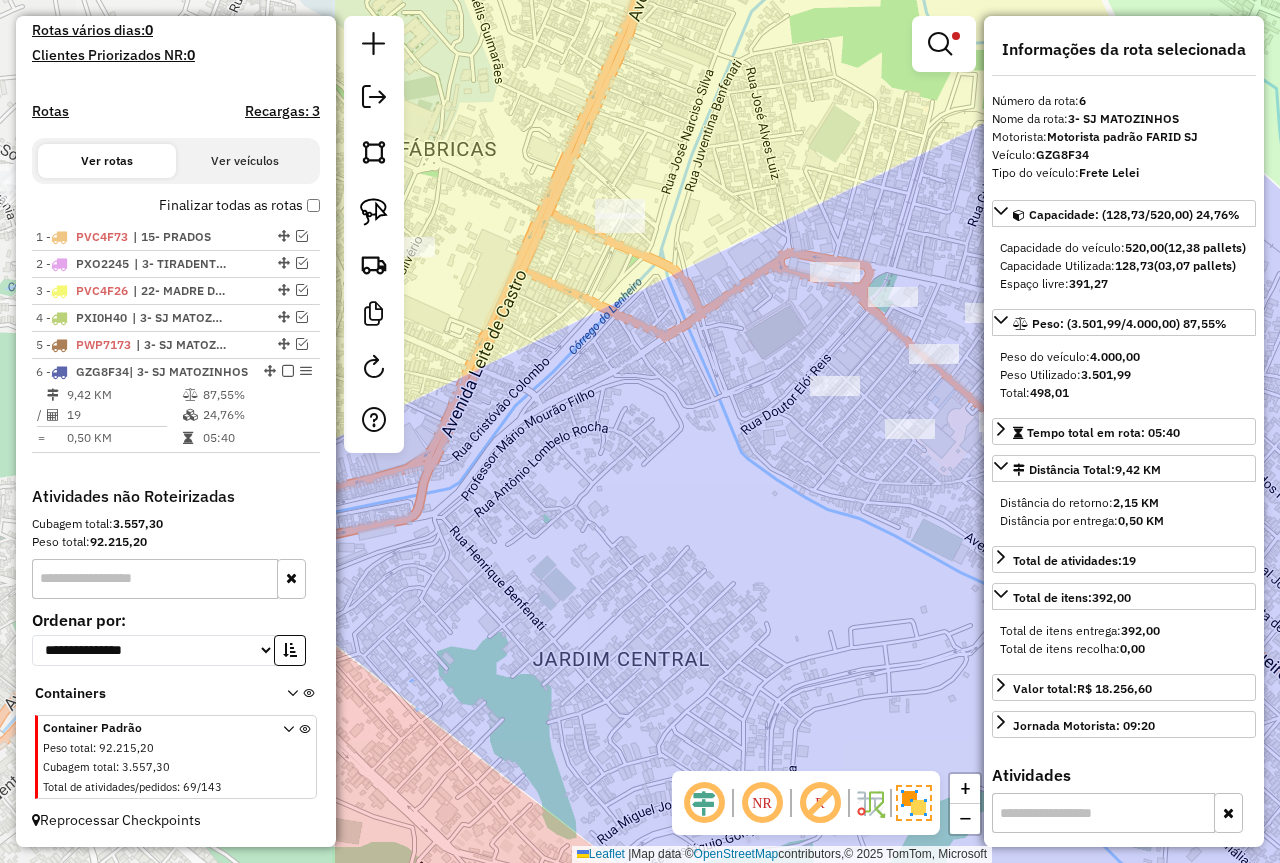 drag, startPoint x: 590, startPoint y: 527, endPoint x: 866, endPoint y: 479, distance: 280.14282 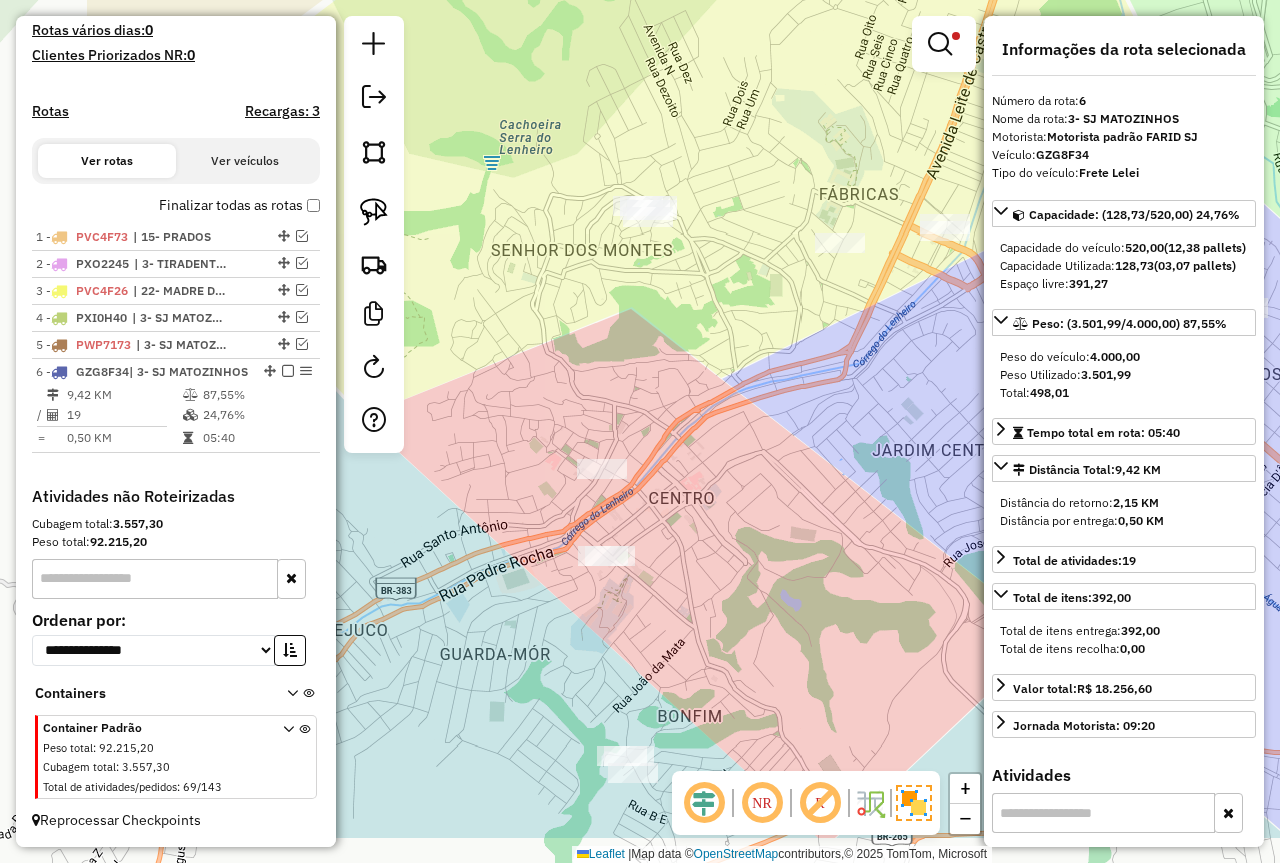 drag, startPoint x: 714, startPoint y: 464, endPoint x: 922, endPoint y: 329, distance: 247.96976 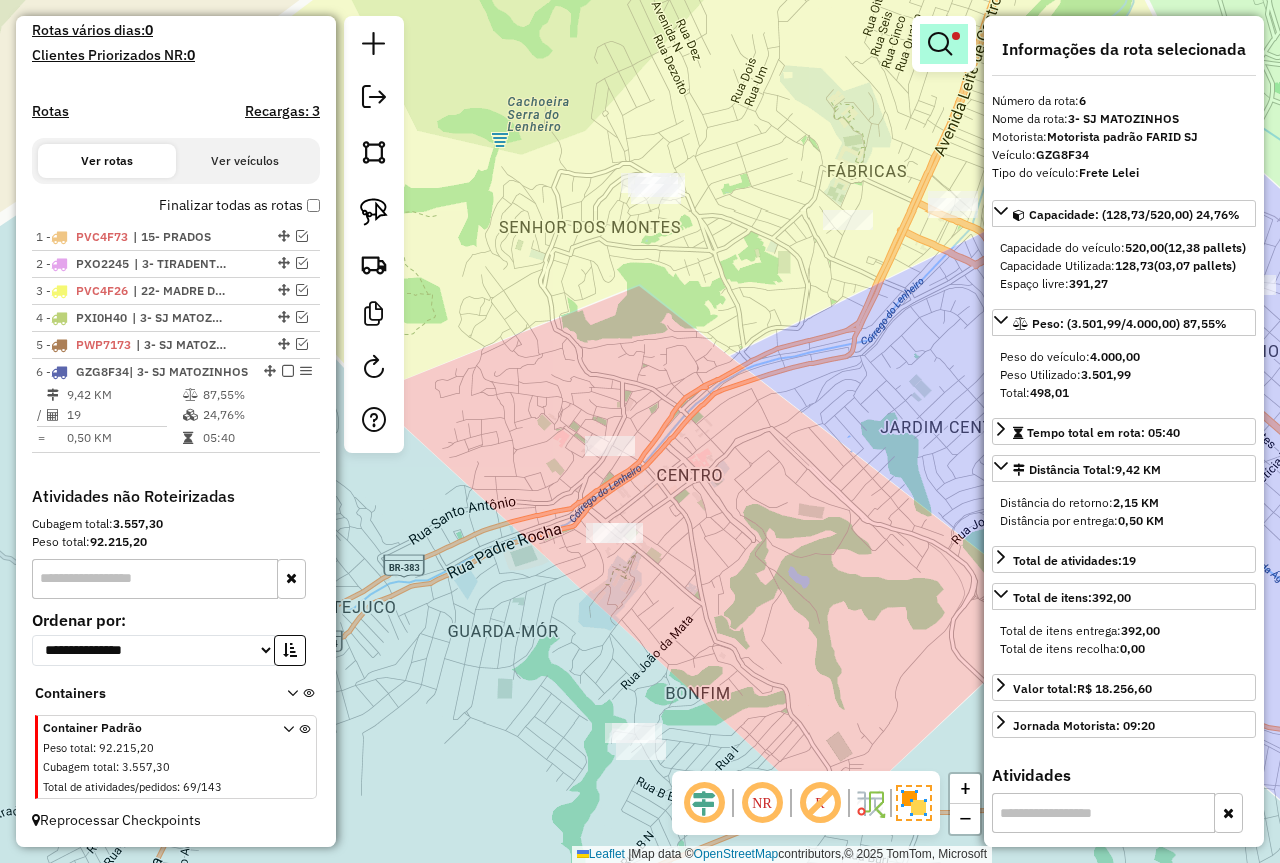 click at bounding box center [940, 44] 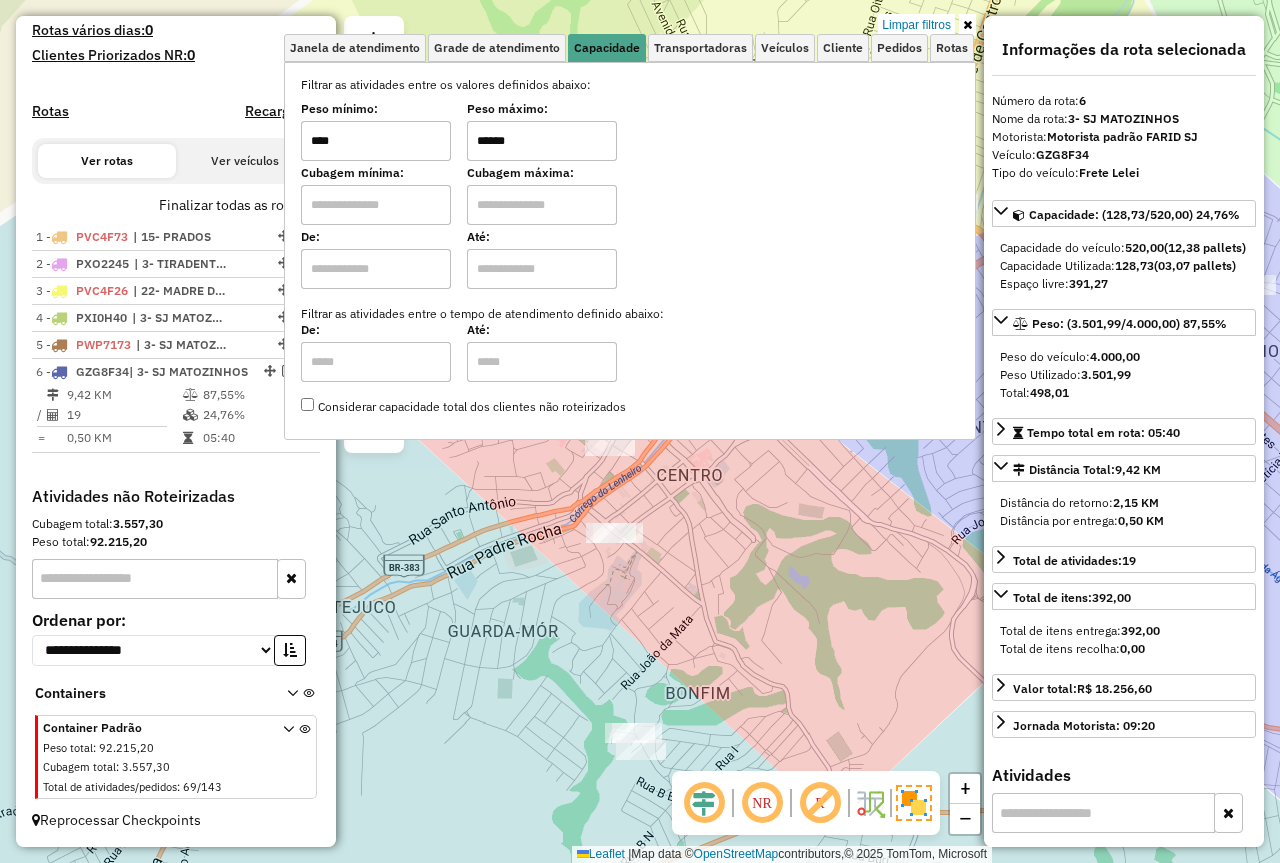 drag, startPoint x: 377, startPoint y: 161, endPoint x: 235, endPoint y: 189, distance: 144.73424 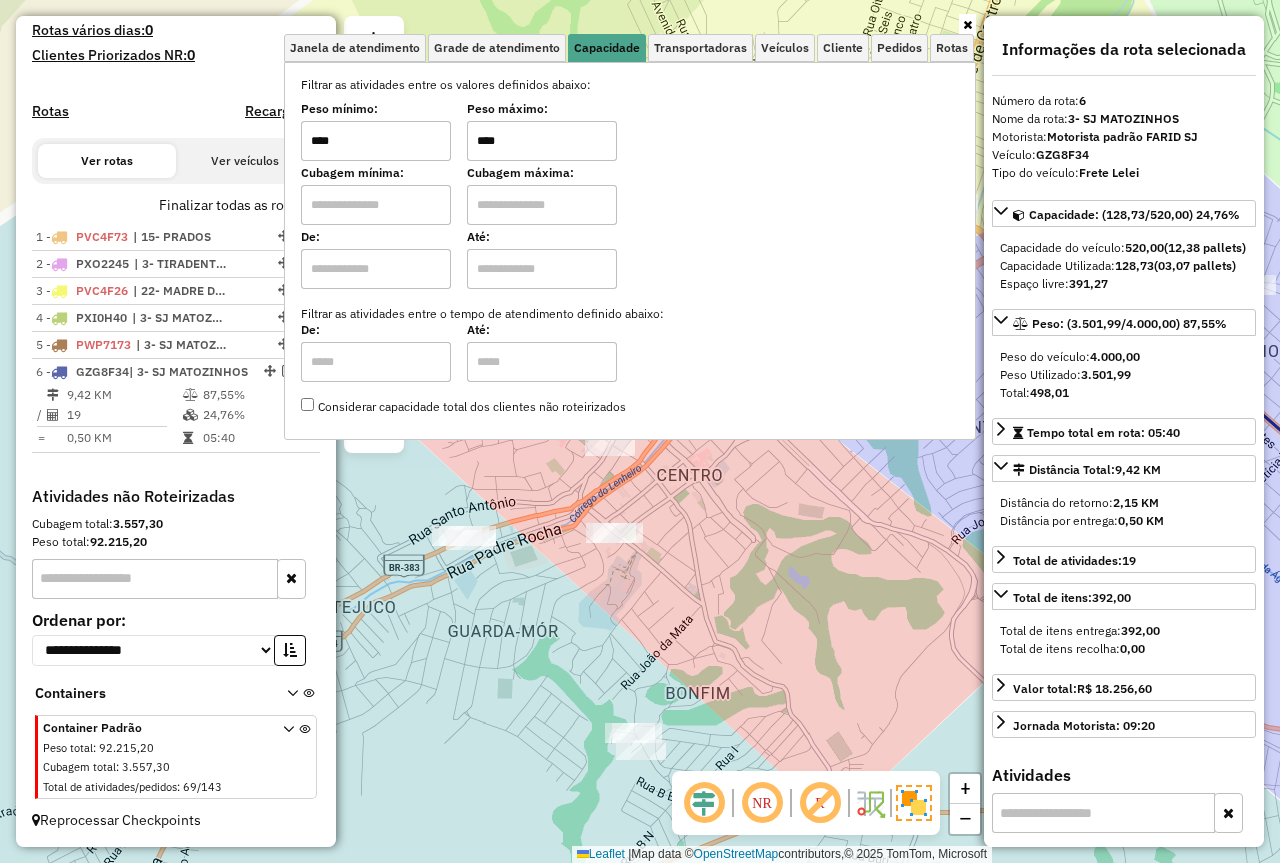 type on "****" 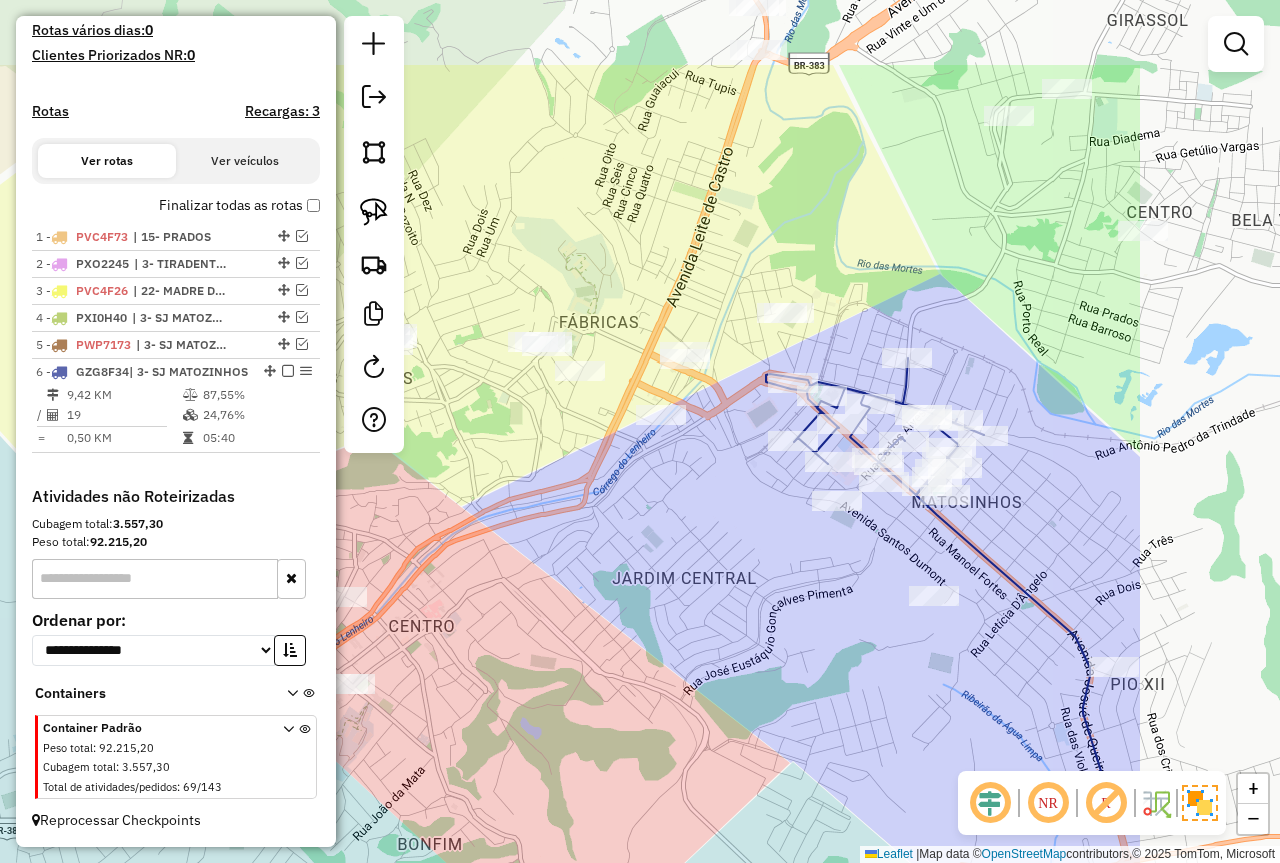 drag, startPoint x: 854, startPoint y: 488, endPoint x: 579, endPoint y: 641, distance: 314.6967 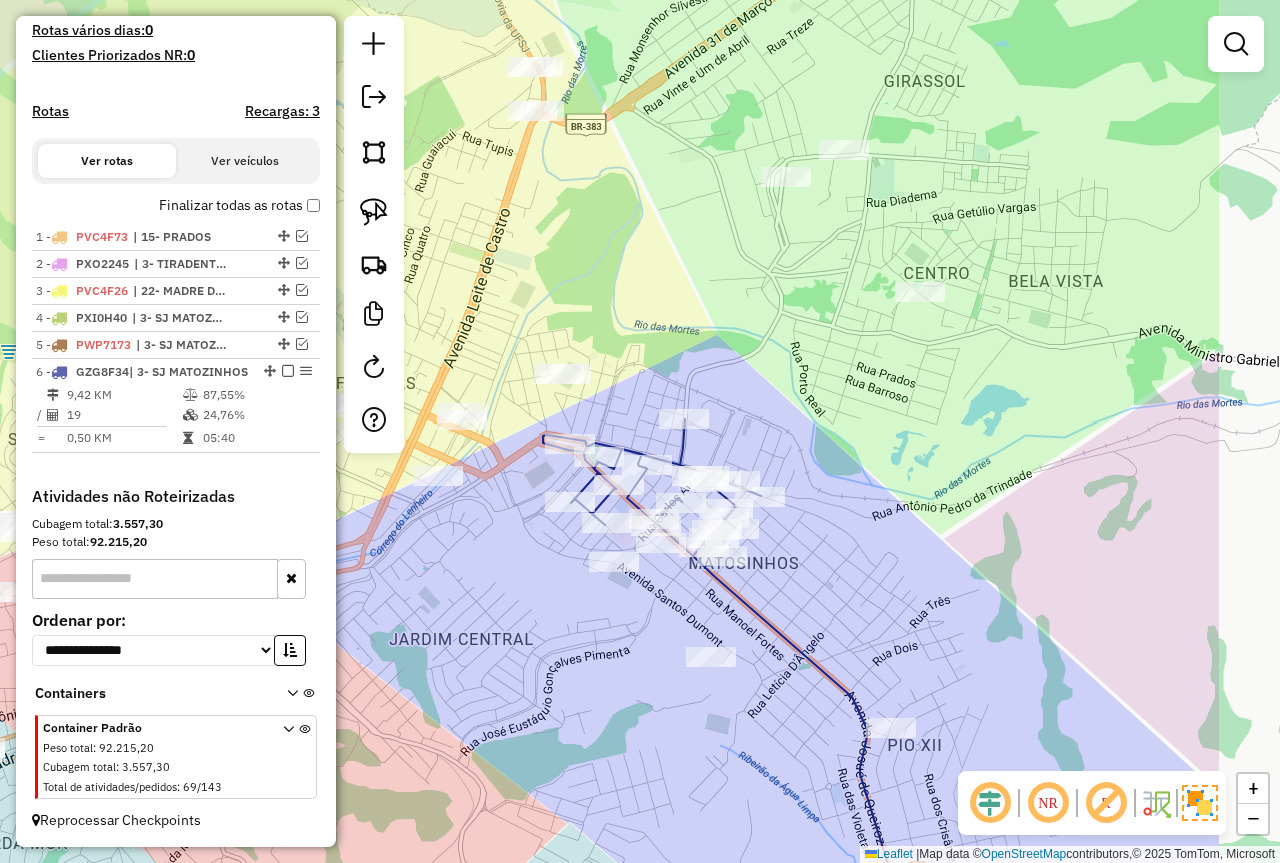 drag, startPoint x: 766, startPoint y: 634, endPoint x: 515, endPoint y: 736, distance: 270.93356 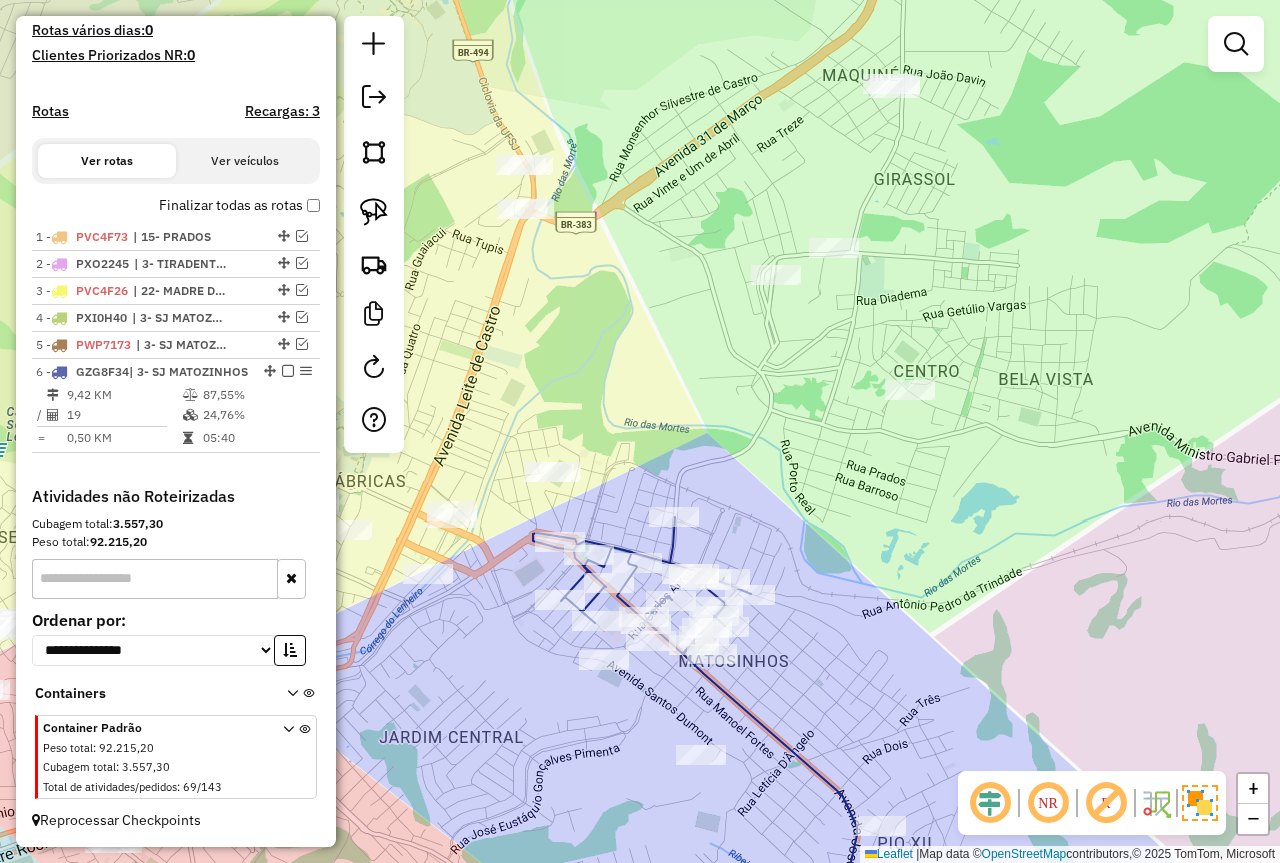 drag, startPoint x: 769, startPoint y: 363, endPoint x: 788, endPoint y: 393, distance: 35.510563 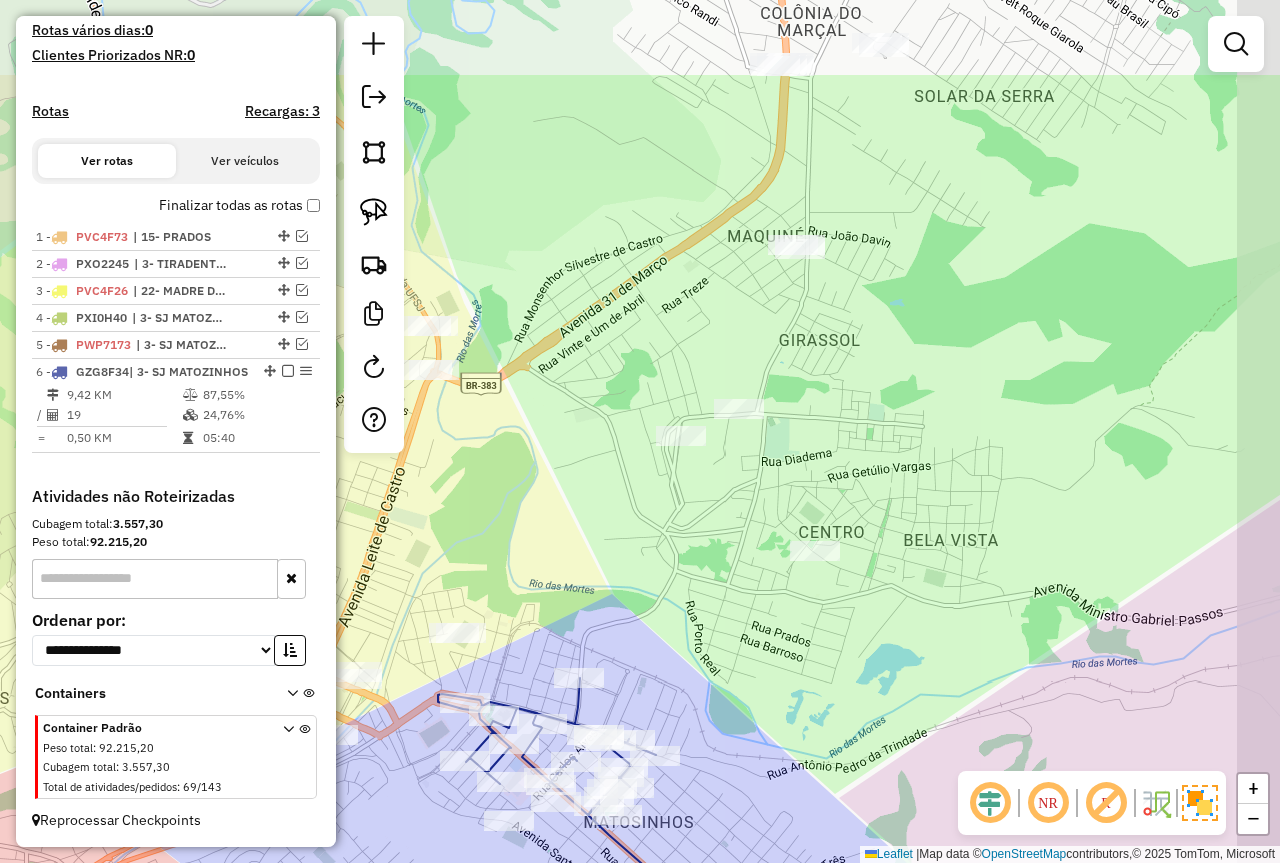 drag, startPoint x: 613, startPoint y: 325, endPoint x: 534, endPoint y: 442, distance: 141.17365 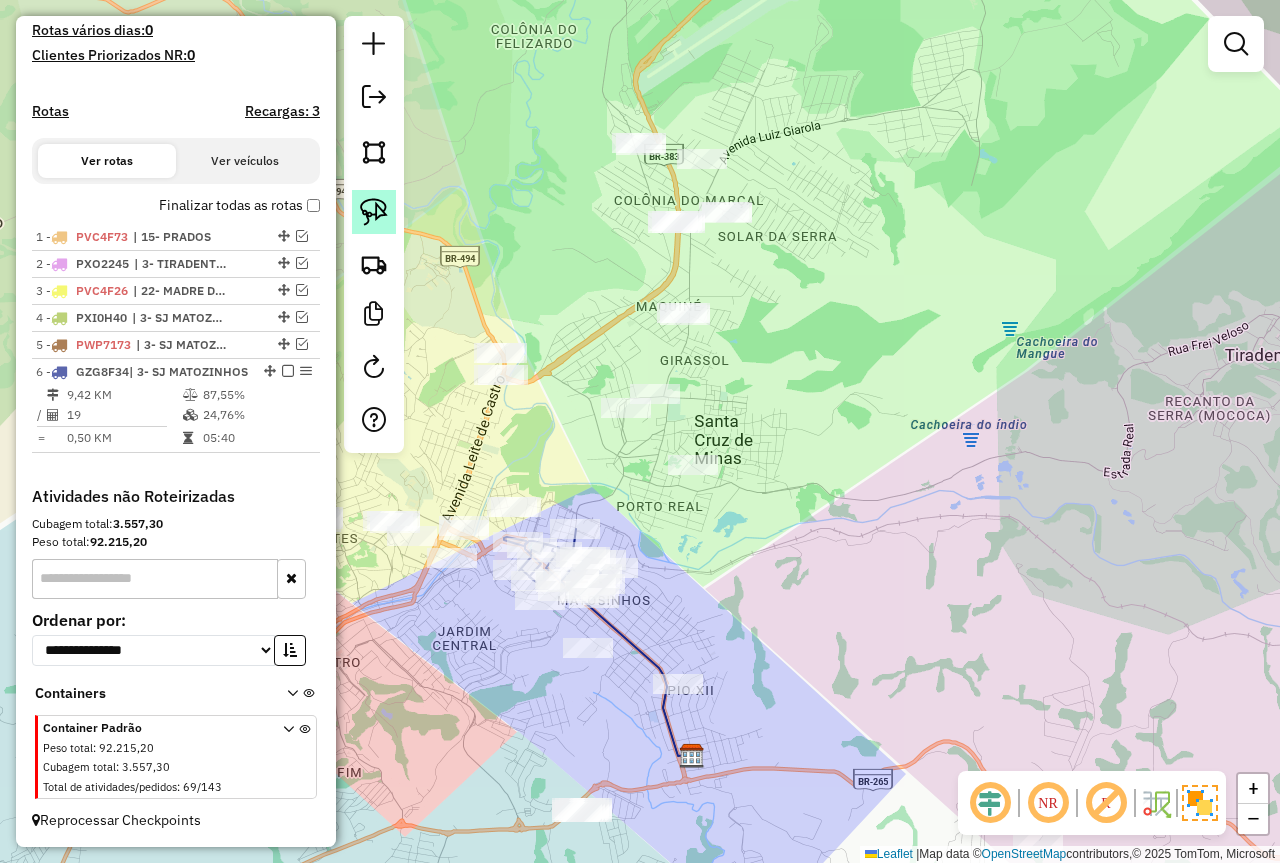 click 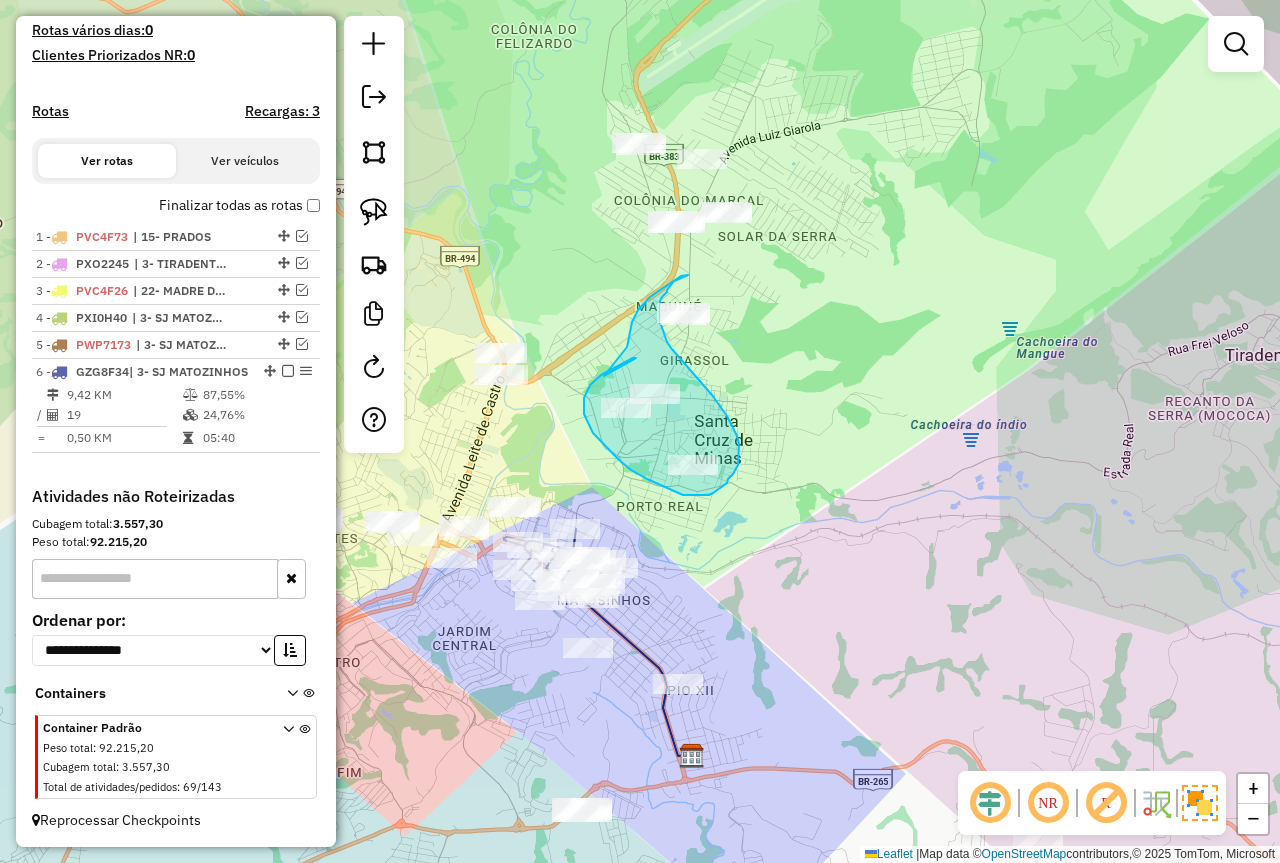 drag, startPoint x: 590, startPoint y: 385, endPoint x: 600, endPoint y: 383, distance: 10.198039 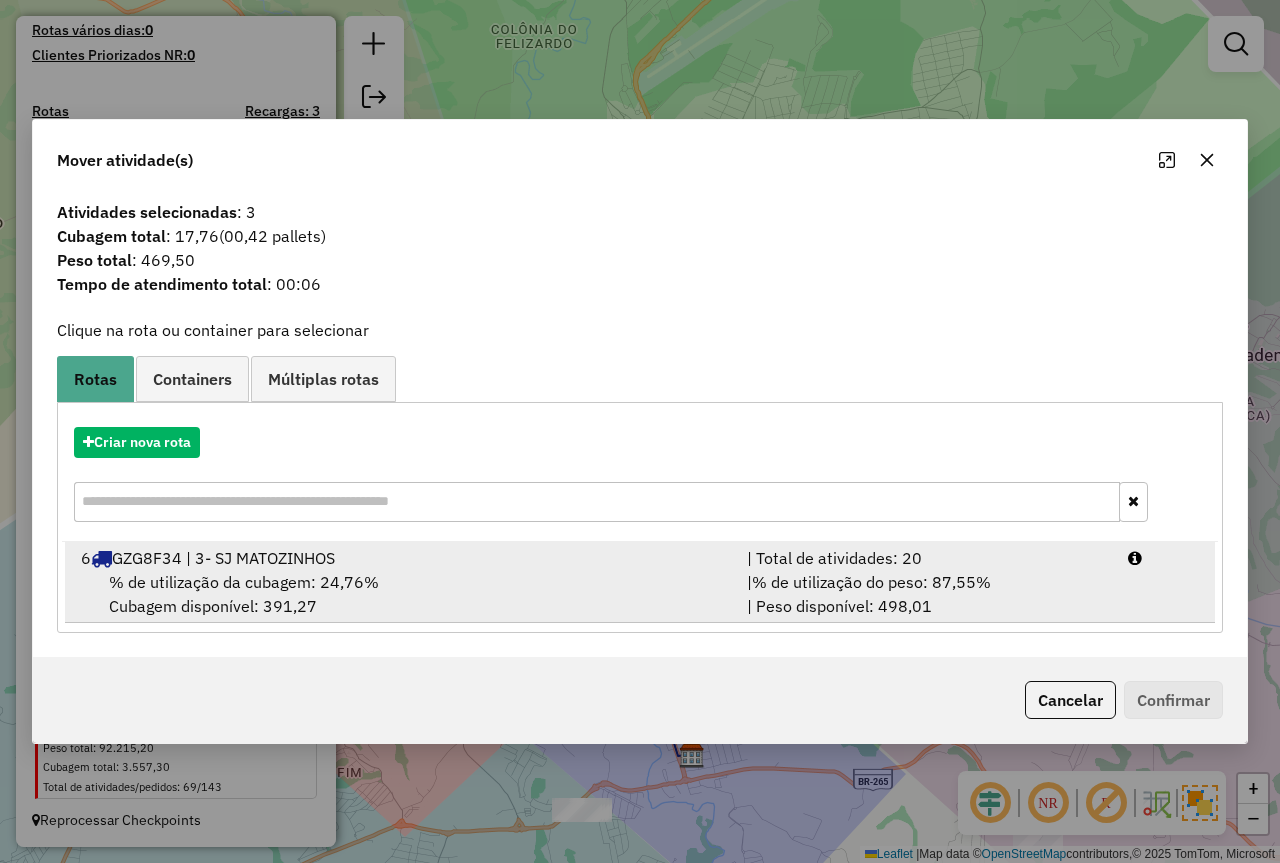 click on "% de utilização do peso: 87,55%" at bounding box center [871, 582] 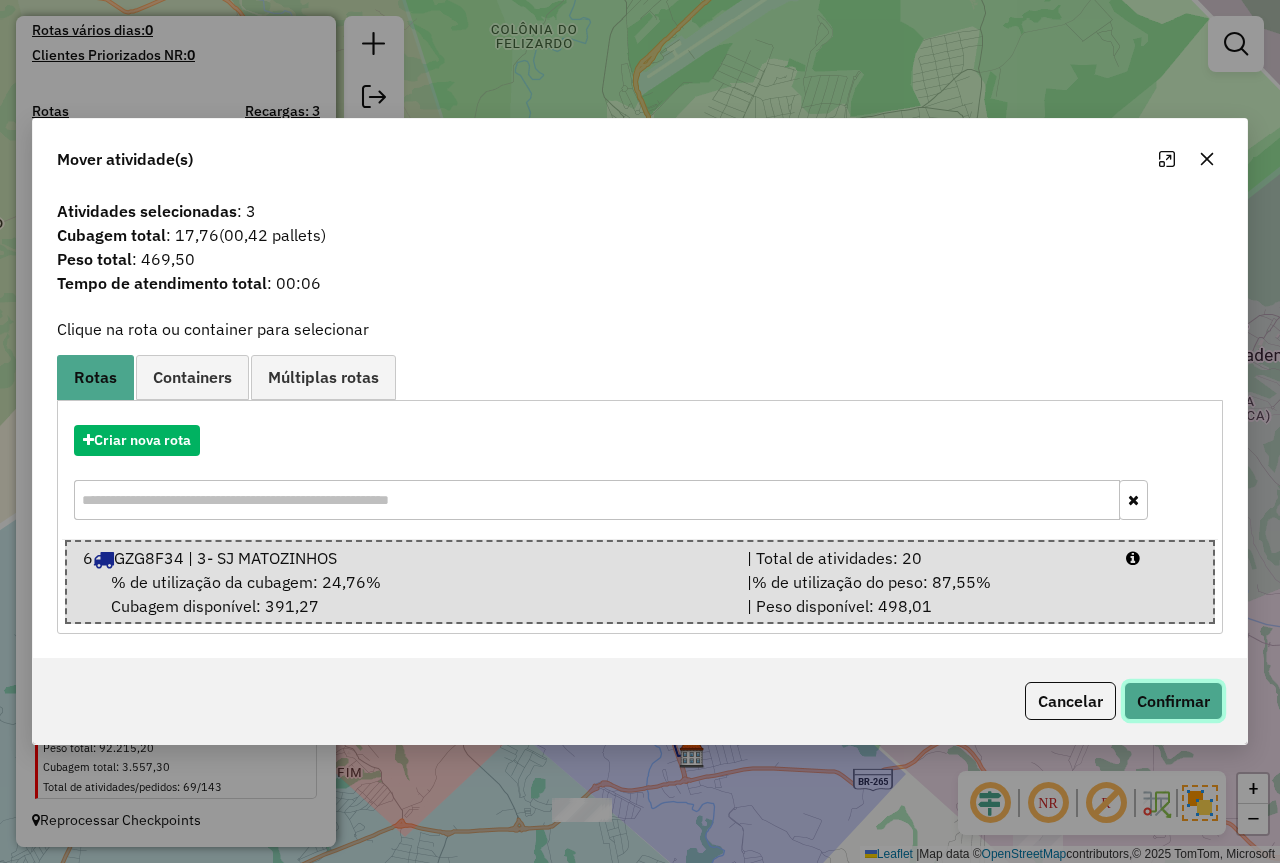 click on "Confirmar" 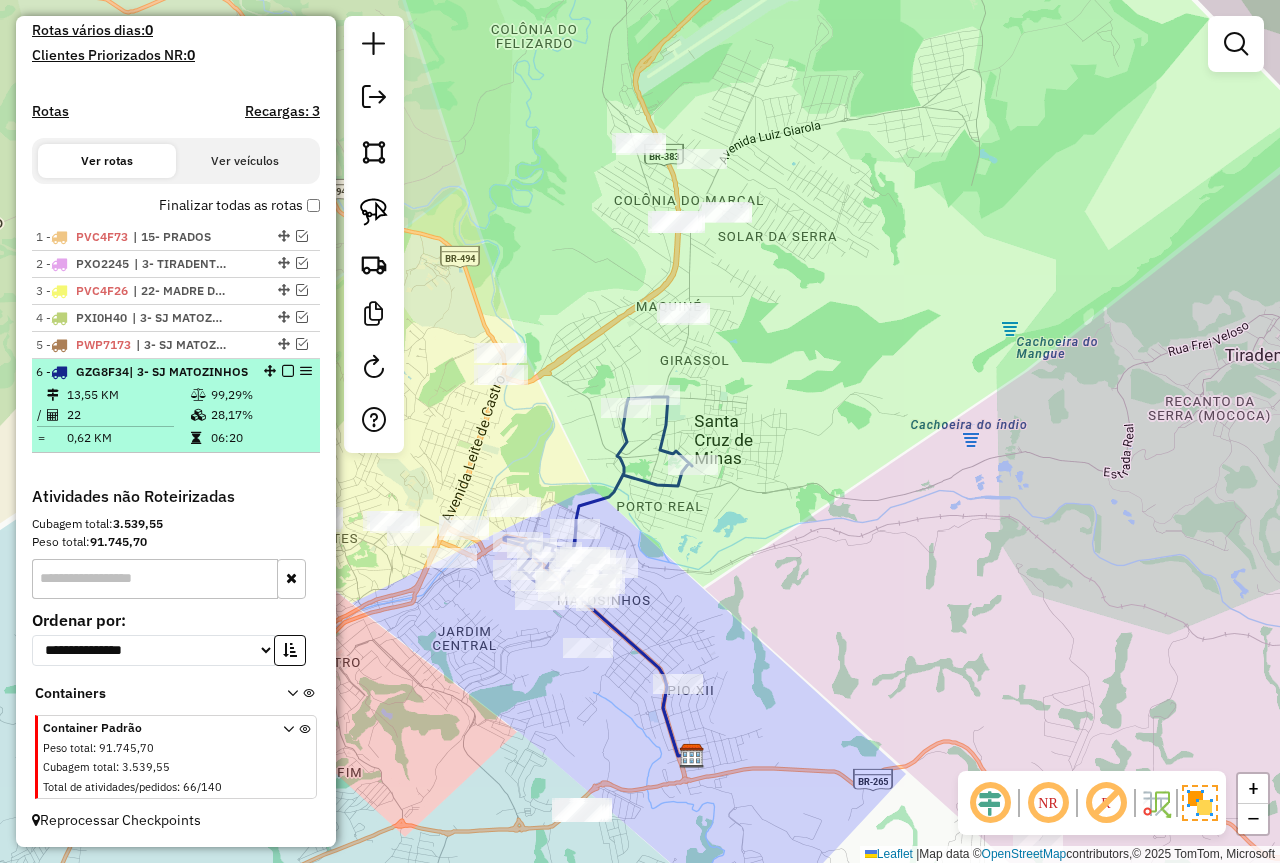 click at bounding box center [288, 371] 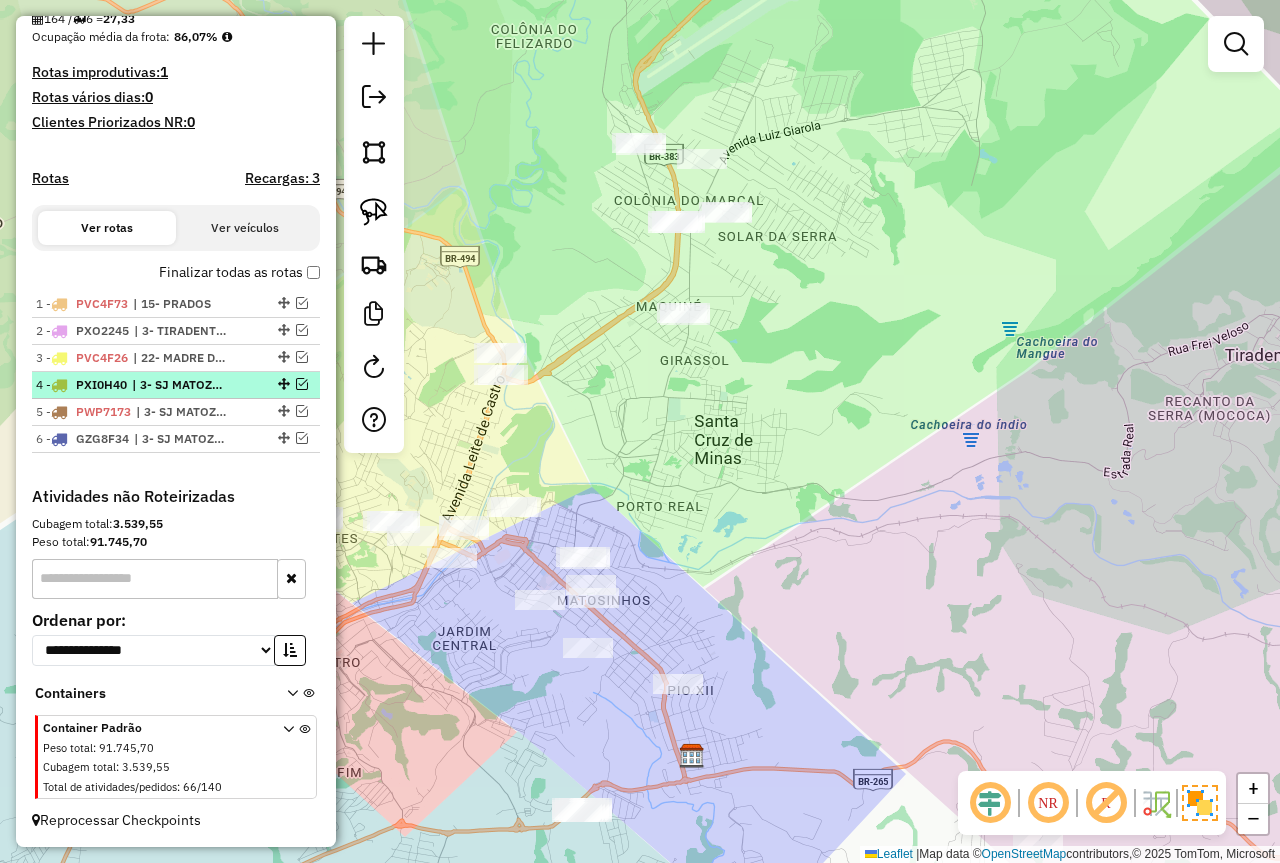 scroll, scrollTop: 499, scrollLeft: 0, axis: vertical 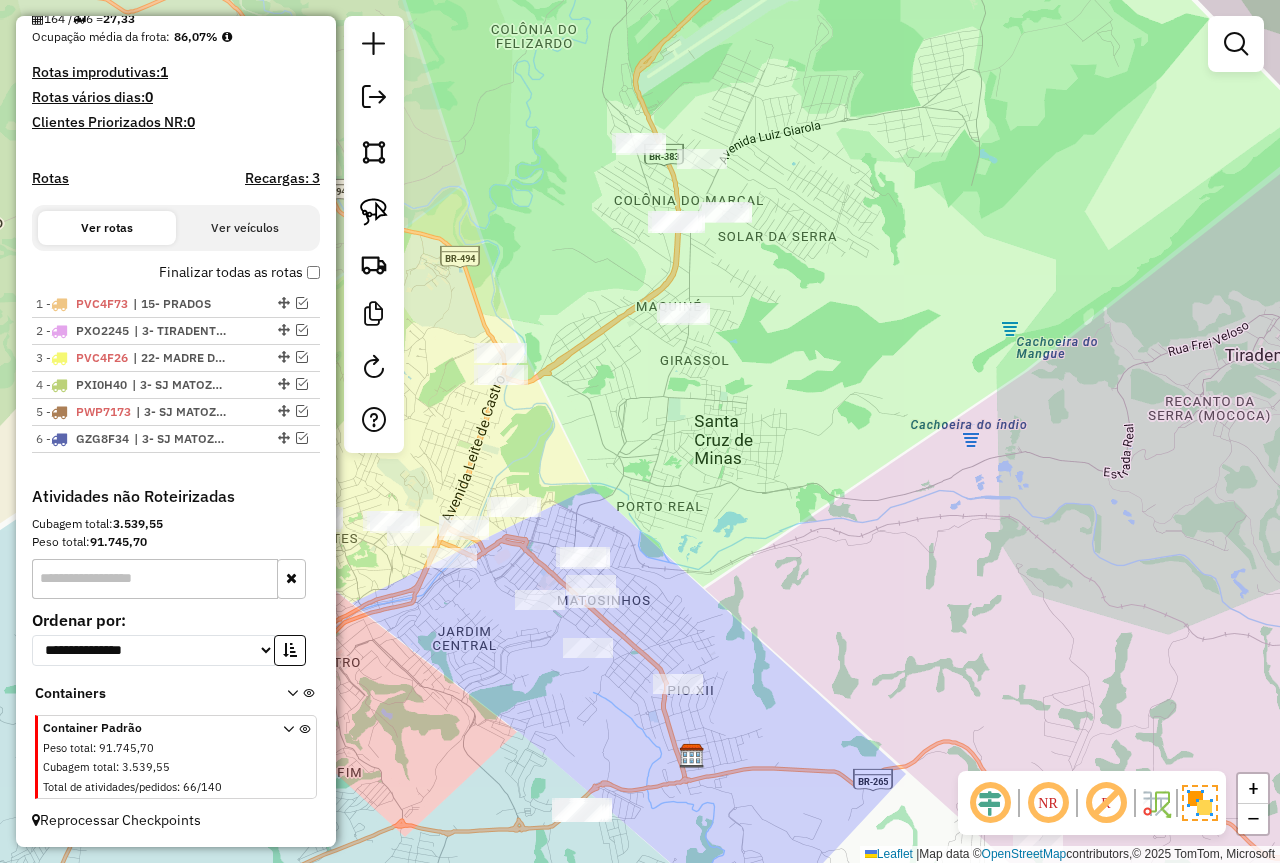 click on "Janela de atendimento Grade de atendimento Capacidade Transportadoras Veículos Cliente Pedidos  Rotas Selecione os dias de semana para filtrar as janelas de atendimento  Seg   Ter   Qua   Qui   Sex   Sáb   Dom  Informe o período da janela de atendimento: De: Até:  Filtrar exatamente a janela do cliente  Considerar janela de atendimento padrão  Selecione os dias de semana para filtrar as grades de atendimento  Seg   Ter   Qua   Qui   Sex   Sáb   Dom   Considerar clientes sem dia de atendimento cadastrado  Clientes fora do dia de atendimento selecionado Filtrar as atividades entre os valores definidos abaixo:  Peso mínimo:  ****  Peso máximo:  ****  Cubagem mínima:   Cubagem máxima:   De:   Até:  Filtrar as atividades entre o tempo de atendimento definido abaixo:  De:   Até:   Considerar capacidade total dos clientes não roteirizados Transportadora: Selecione um ou mais itens Tipo de veículo: Selecione um ou mais itens Veículo: Selecione um ou mais itens Motorista: Selecione um ou mais itens De:" 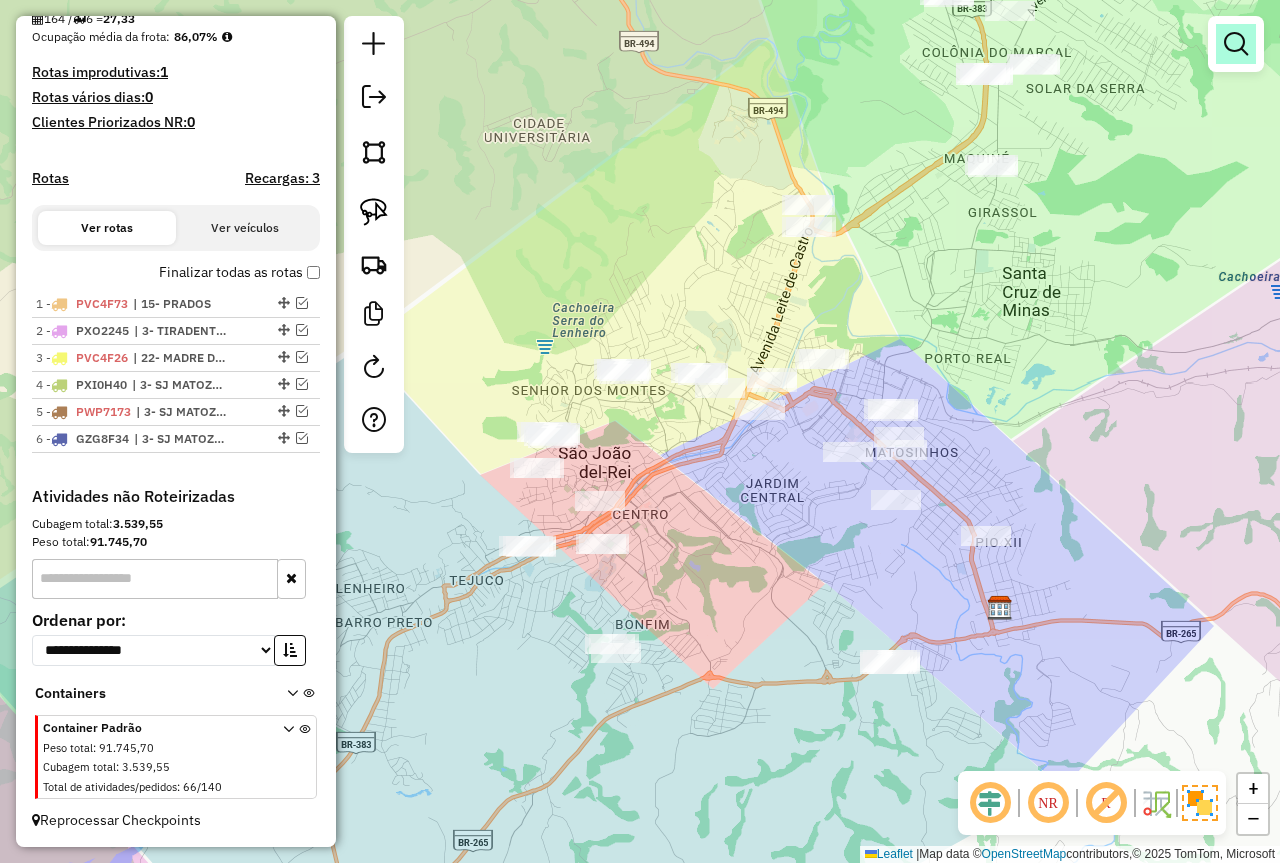 click at bounding box center (1236, 44) 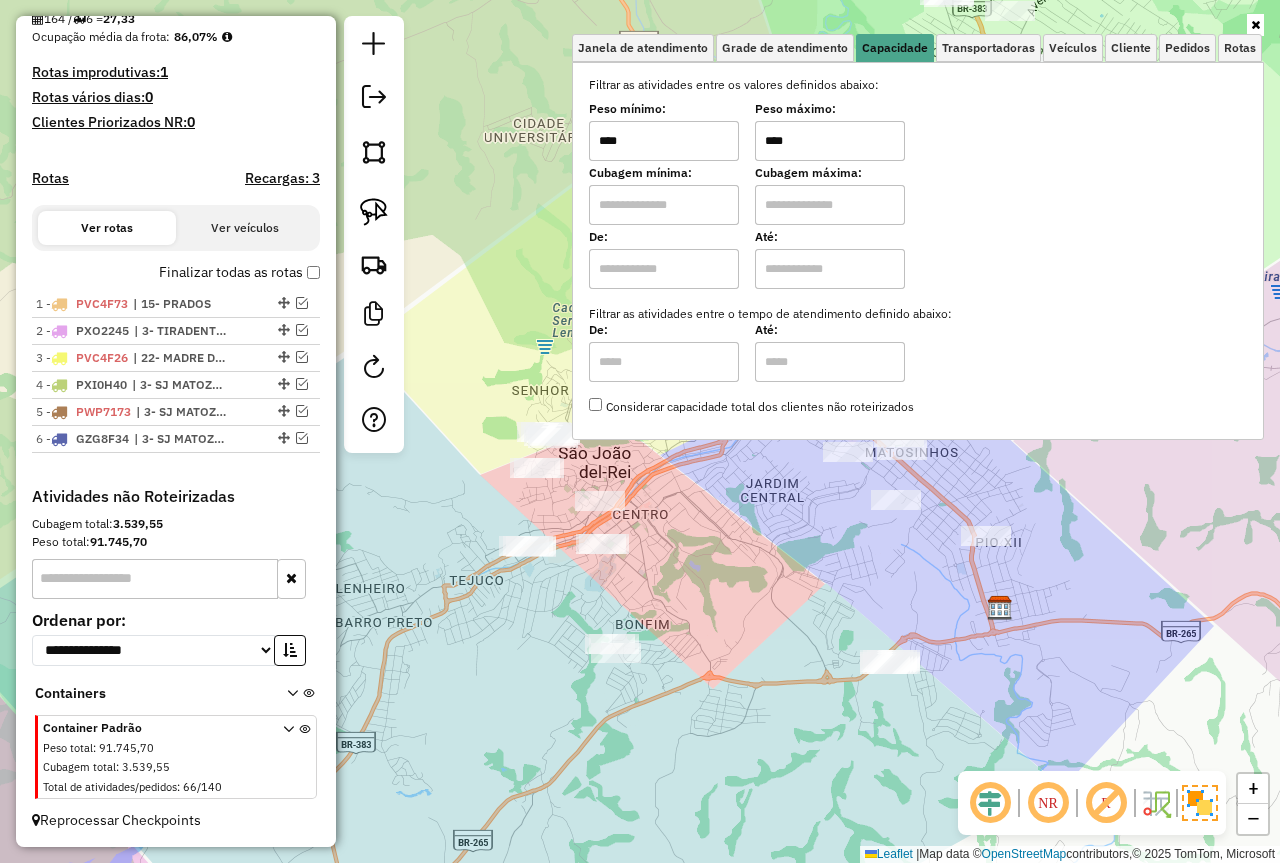 click on "Janela de atendimento Grade de atendimento Capacidade Transportadoras Veículos Cliente Pedidos  Rotas Selecione os dias de semana para filtrar as janelas de atendimento  Seg   Ter   Qua   Qui   Sex   Sáb   Dom  Informe o período da janela de atendimento: De: Até:  Filtrar exatamente a janela do cliente  Considerar janela de atendimento padrão  Selecione os dias de semana para filtrar as grades de atendimento  Seg   Ter   Qua   Qui   Sex   Sáb   Dom   Considerar clientes sem dia de atendimento cadastrado  Clientes fora do dia de atendimento selecionado Filtrar as atividades entre os valores definidos abaixo:  Peso mínimo:  ****  Peso máximo:  ****  Cubagem mínima:   Cubagem máxima:   De:   Até:  Filtrar as atividades entre o tempo de atendimento definido abaixo:  De:   Até:   Considerar capacidade total dos clientes não roteirizados Transportadora: Selecione um ou mais itens Tipo de veículo: Selecione um ou mais itens Veículo: Selecione um ou mais itens Motorista: Selecione um ou mais itens De:" 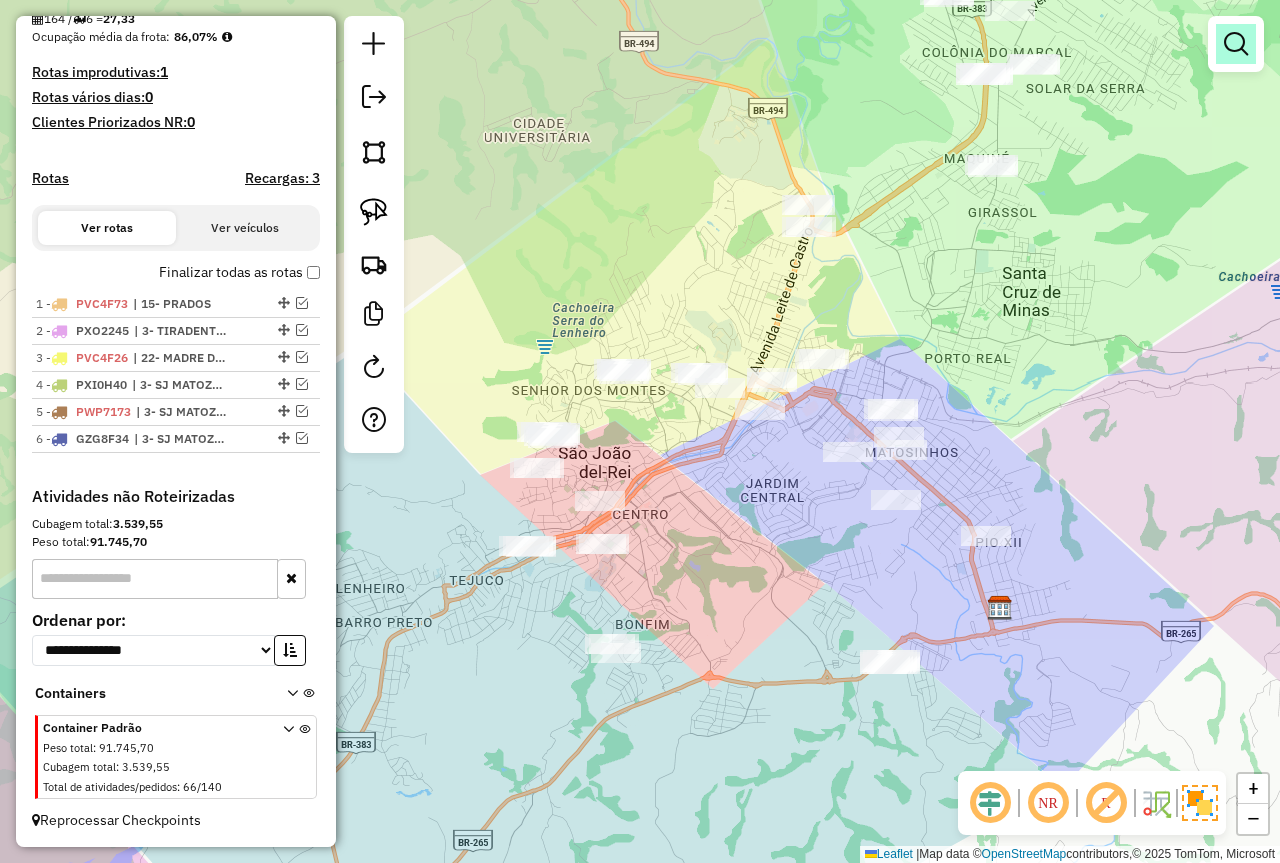 click at bounding box center (1236, 44) 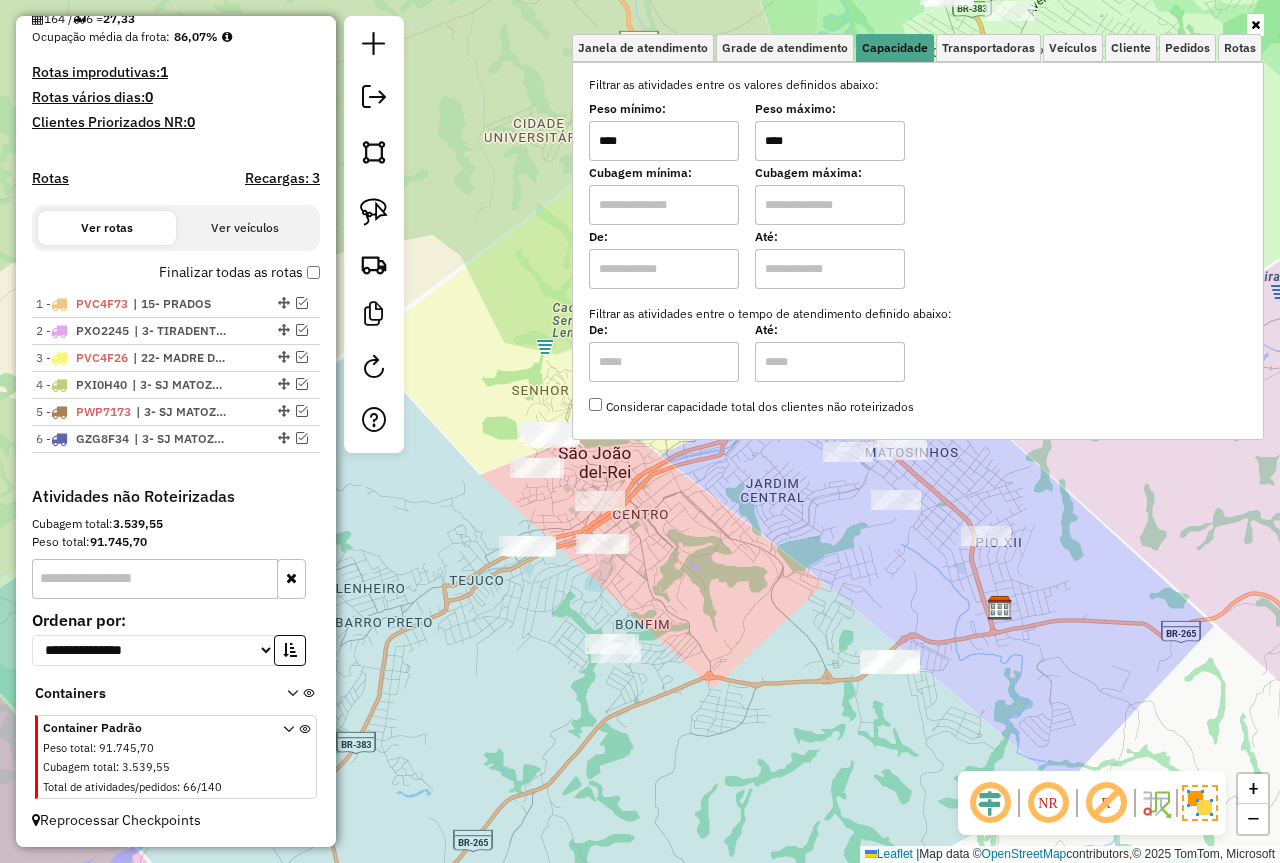 click on "Janela de atendimento Grade de atendimento Capacidade Transportadoras Veículos Cliente Pedidos  Rotas Selecione os dias de semana para filtrar as janelas de atendimento  Seg   Ter   Qua   Qui   Sex   Sáb   Dom  Informe o período da janela de atendimento: De: Até:  Filtrar exatamente a janela do cliente  Considerar janela de atendimento padrão  Selecione os dias de semana para filtrar as grades de atendimento  Seg   Ter   Qua   Qui   Sex   Sáb   Dom   Considerar clientes sem dia de atendimento cadastrado  Clientes fora do dia de atendimento selecionado Filtrar as atividades entre os valores definidos abaixo:  Peso mínimo:  ****  Peso máximo:  ****  Cubagem mínima:   Cubagem máxima:   De:   Até:  Filtrar as atividades entre o tempo de atendimento definido abaixo:  De:   Até:   Considerar capacidade total dos clientes não roteirizados Transportadora: Selecione um ou mais itens Tipo de veículo: Selecione um ou mais itens Veículo: Selecione um ou mais itens Motorista: Selecione um ou mais itens De:" 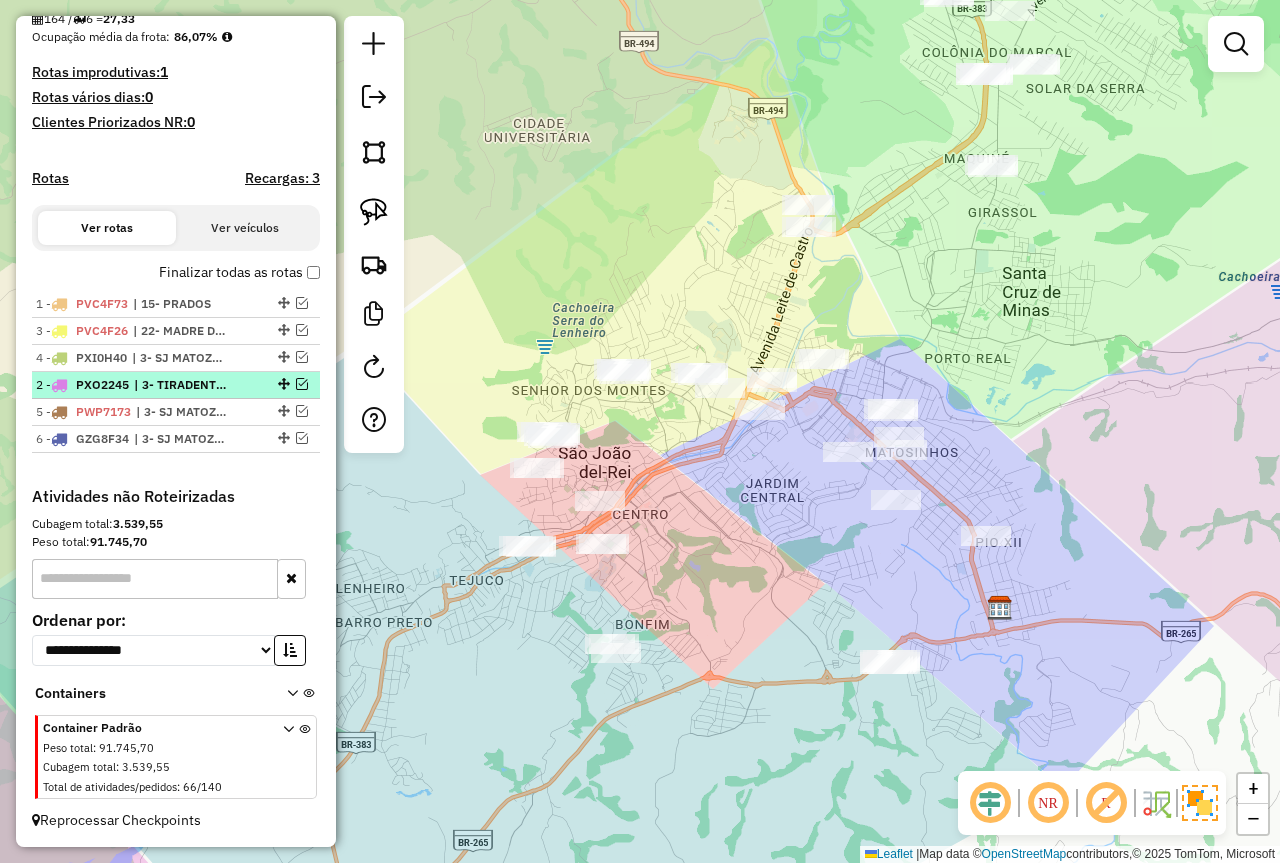 drag, startPoint x: 280, startPoint y: 326, endPoint x: 274, endPoint y: 389, distance: 63.28507 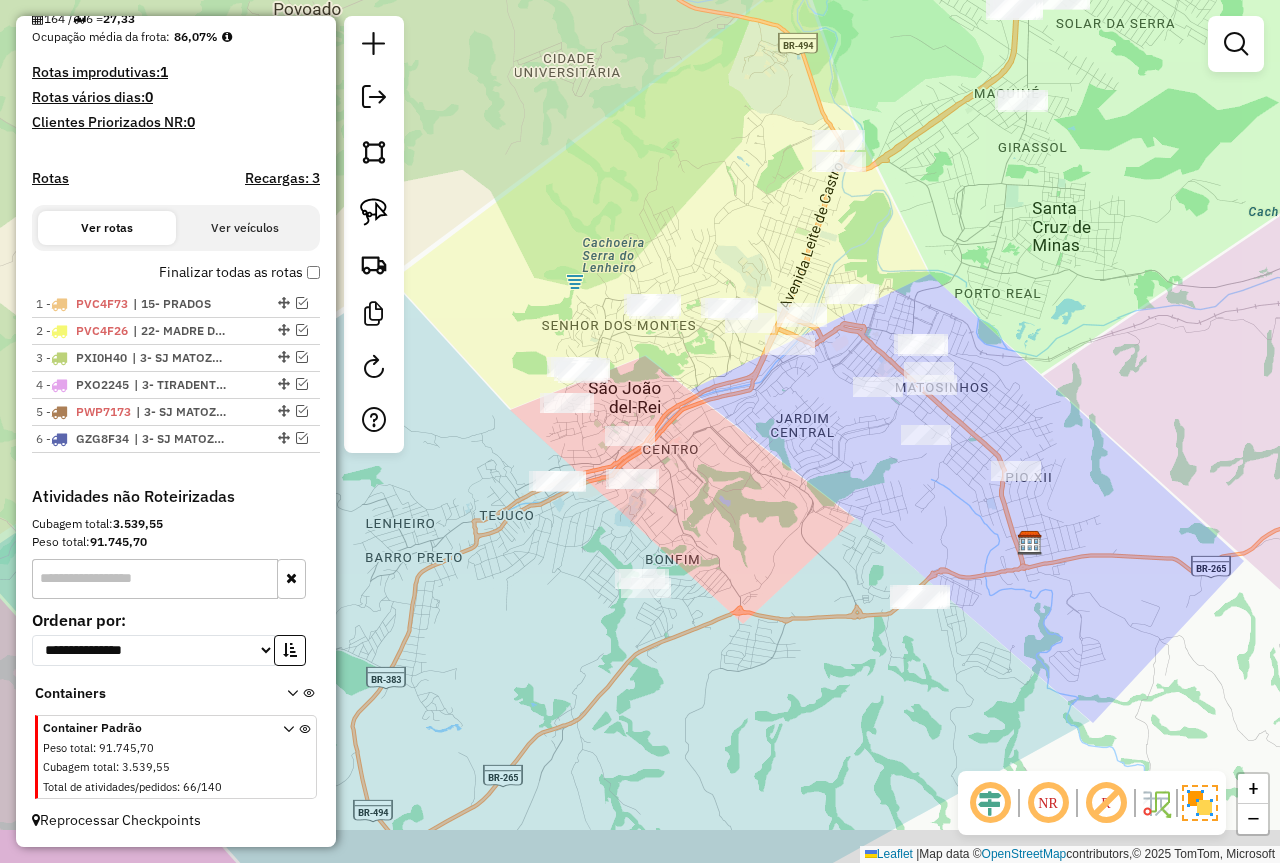 drag, startPoint x: 714, startPoint y: 584, endPoint x: 751, endPoint y: 505, distance: 87.23531 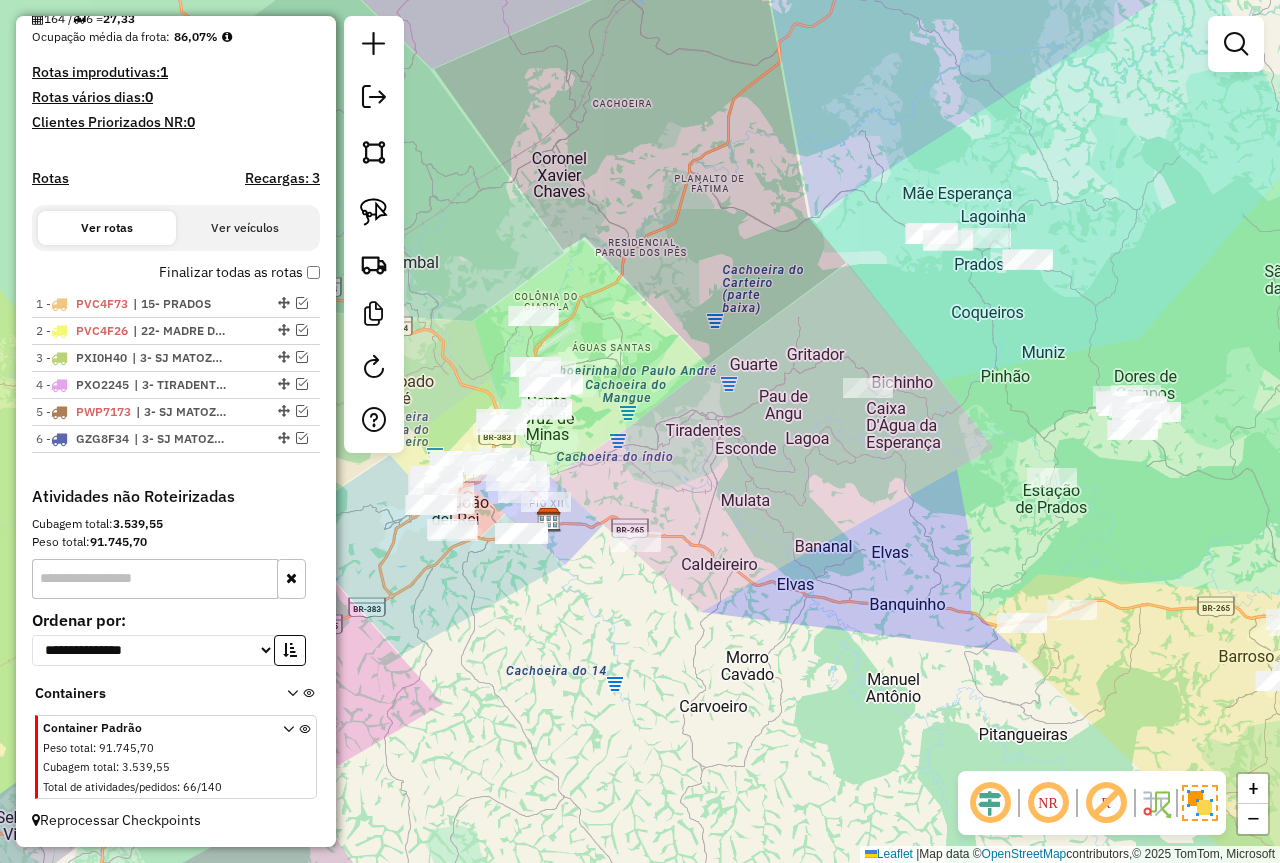 drag, startPoint x: 725, startPoint y: 689, endPoint x: 579, endPoint y: 589, distance: 176.96327 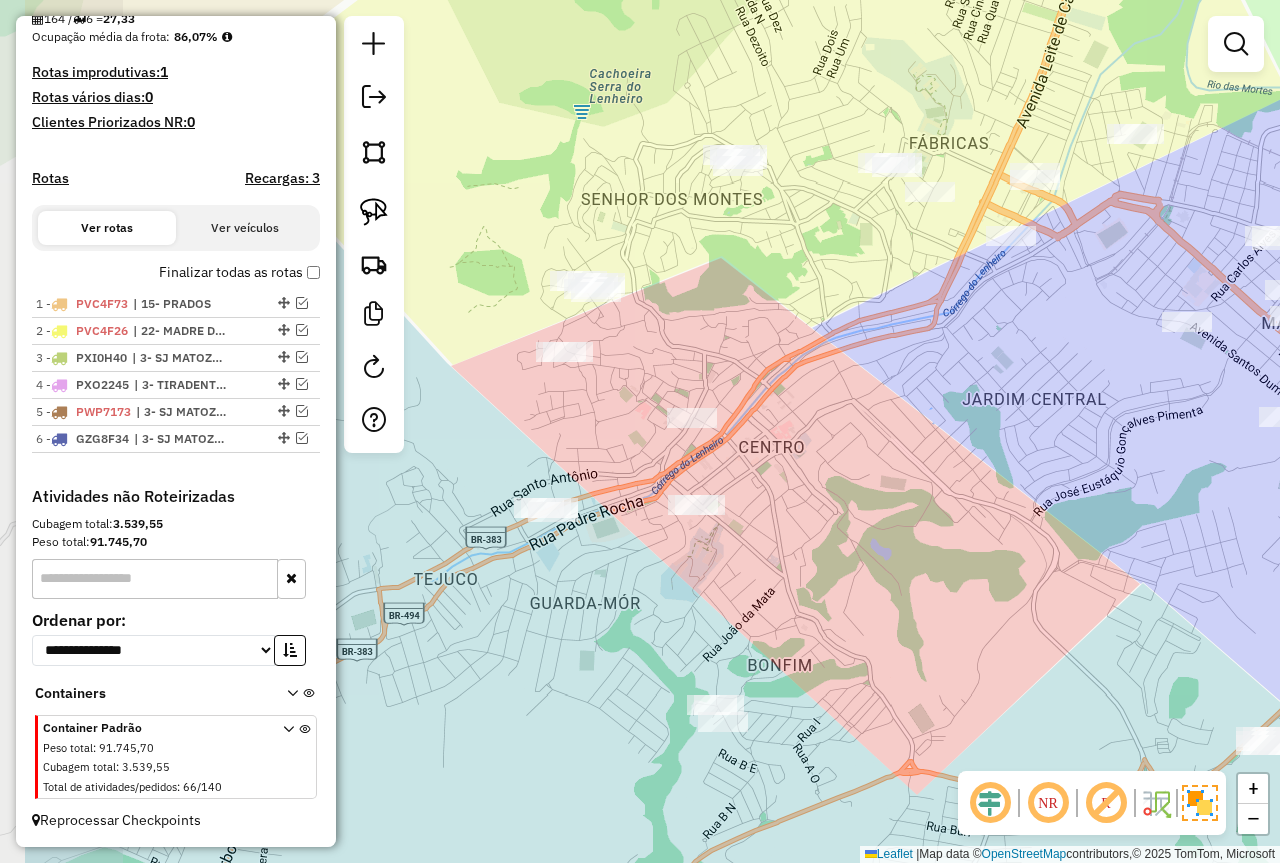 drag, startPoint x: 528, startPoint y: 569, endPoint x: 629, endPoint y: 609, distance: 108.63241 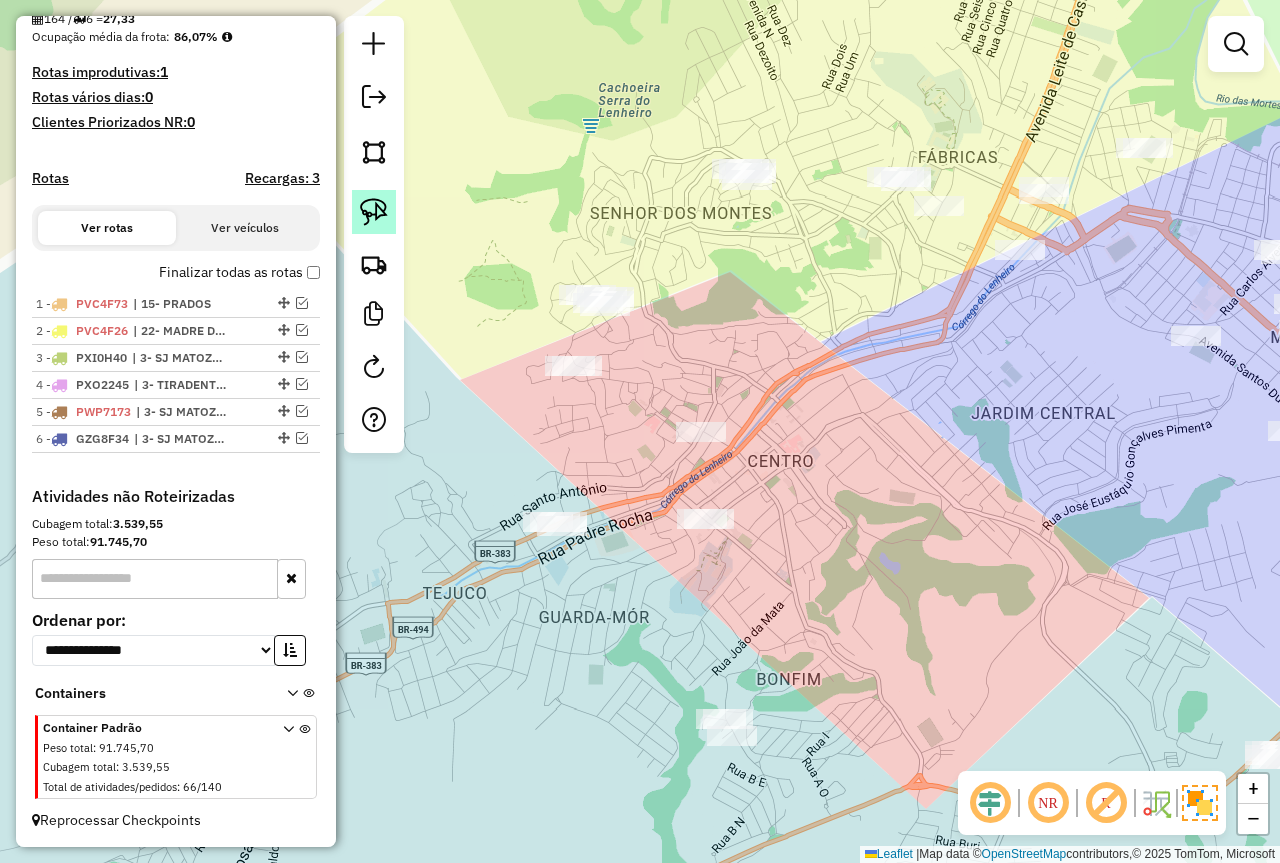 click 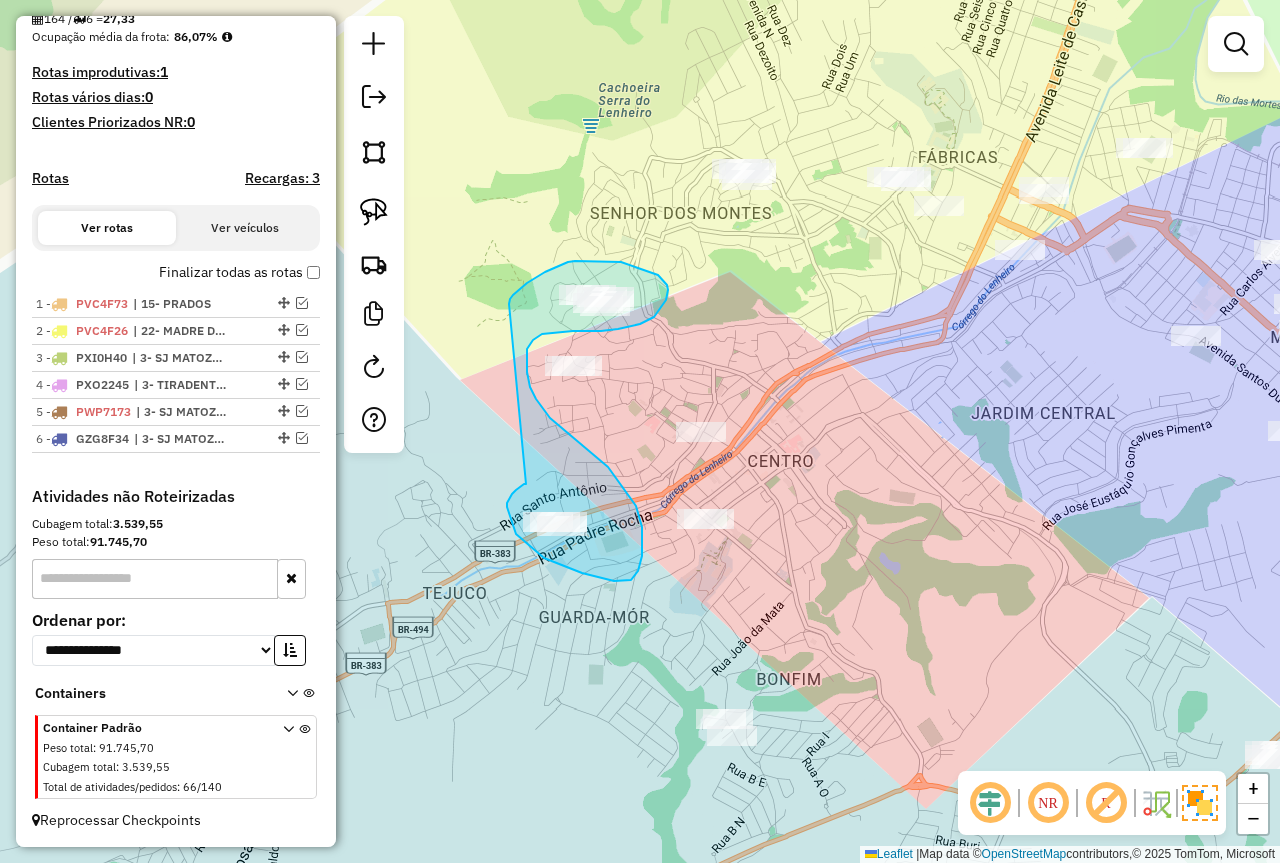 drag, startPoint x: 516, startPoint y: 534, endPoint x: 509, endPoint y: 309, distance: 225.10886 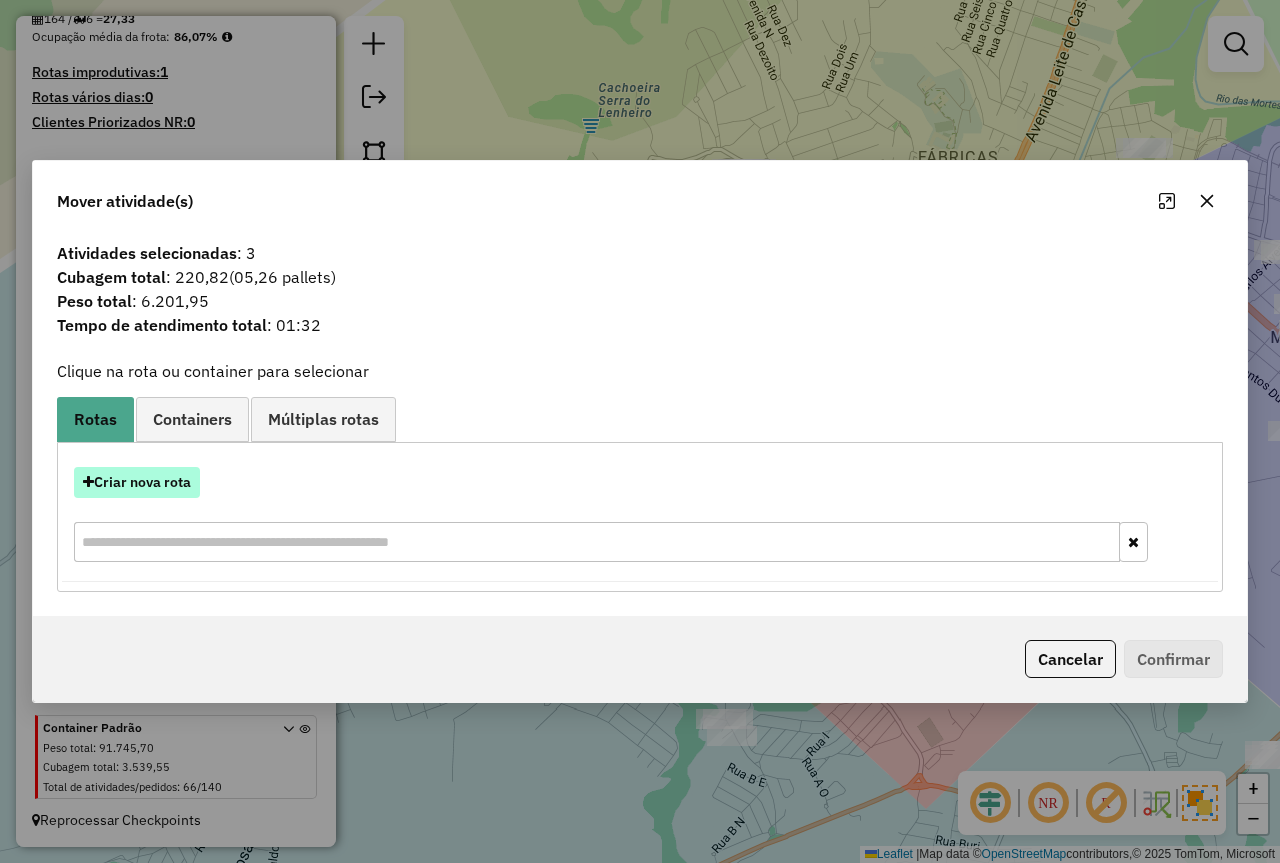 click on "Criar nova rota" at bounding box center [137, 482] 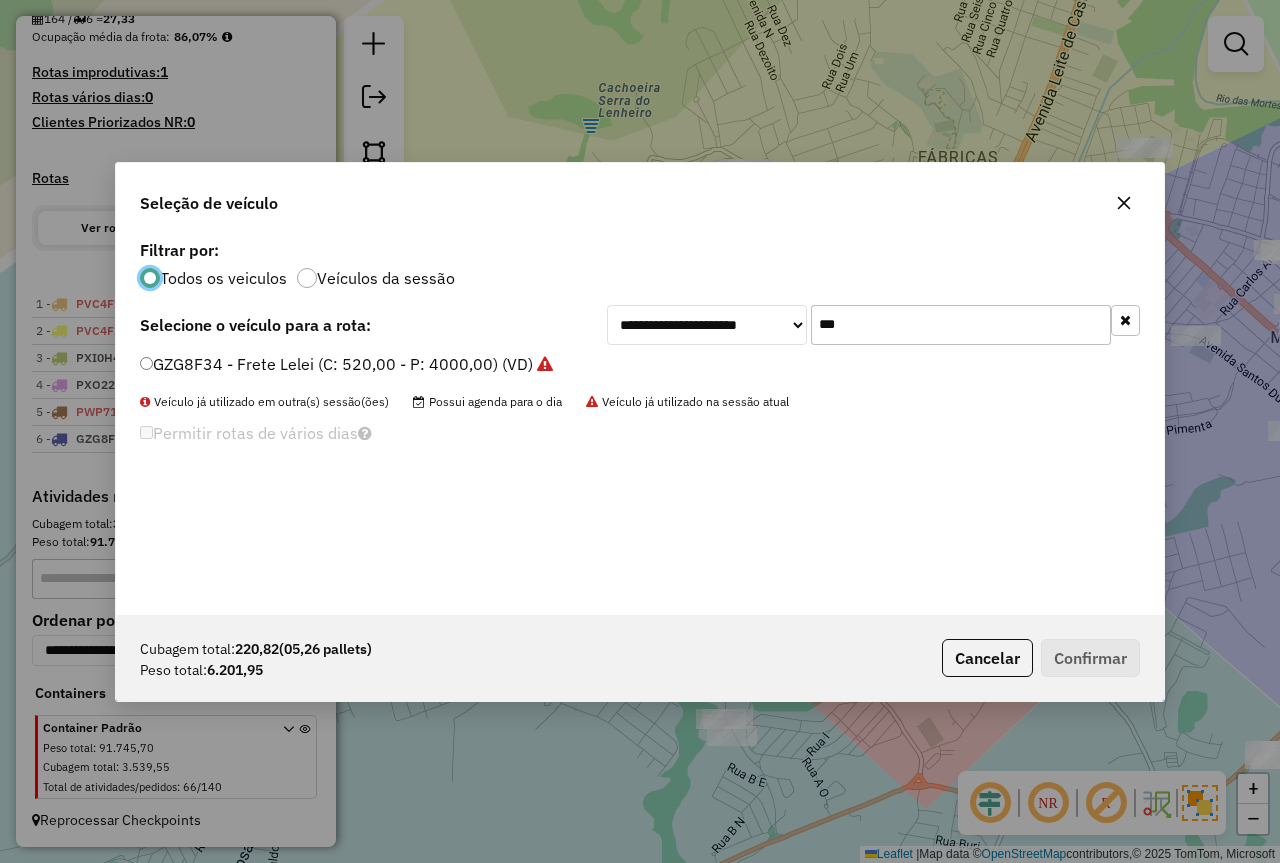 scroll, scrollTop: 11, scrollLeft: 6, axis: both 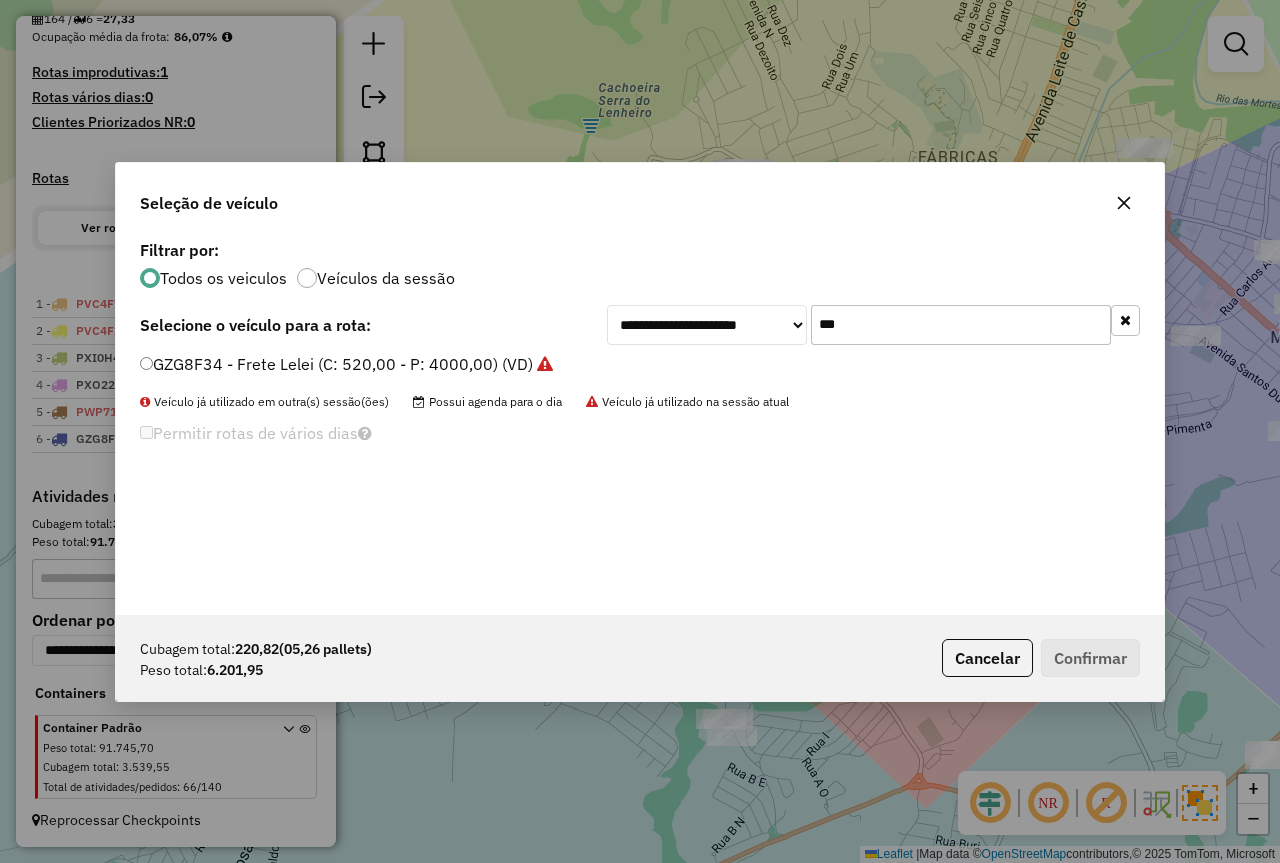 drag, startPoint x: 841, startPoint y: 315, endPoint x: 698, endPoint y: 324, distance: 143.28294 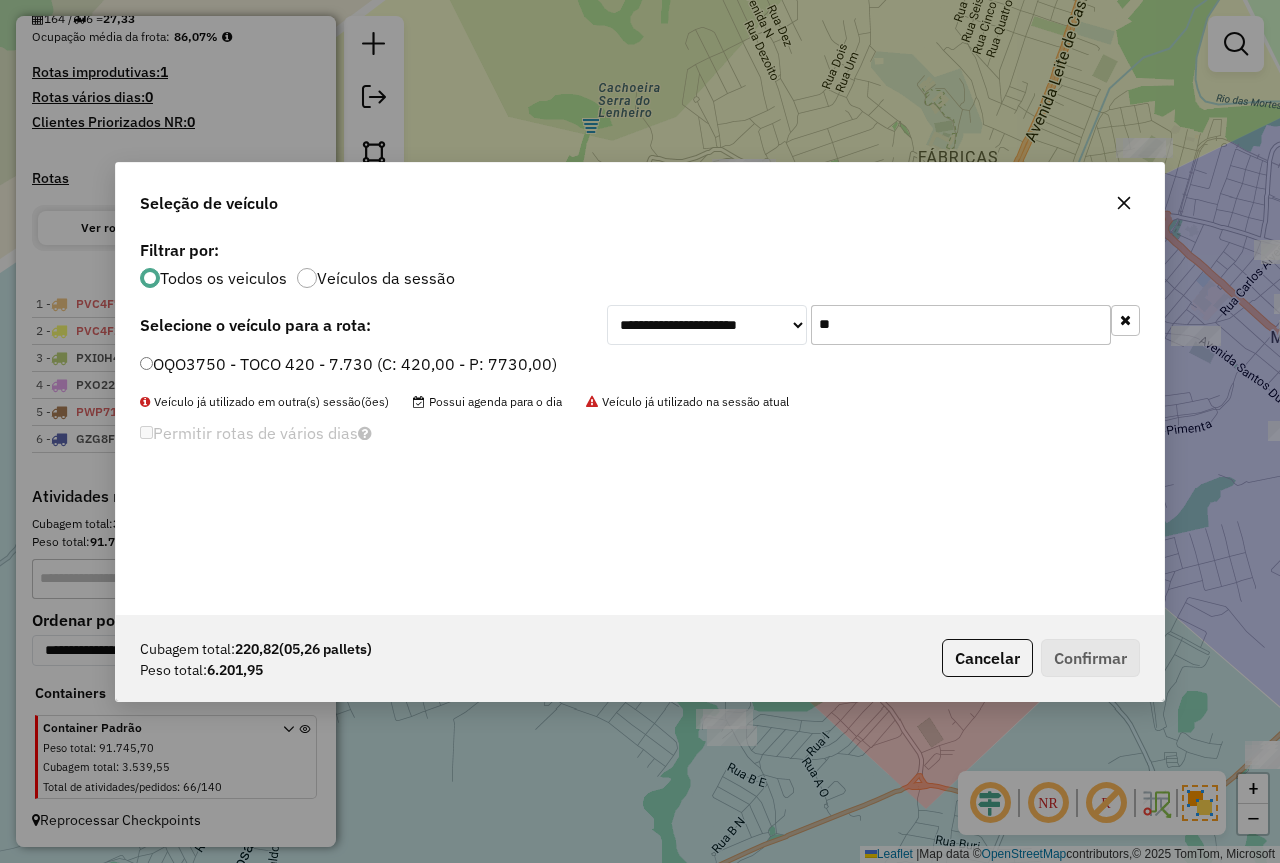 type on "**" 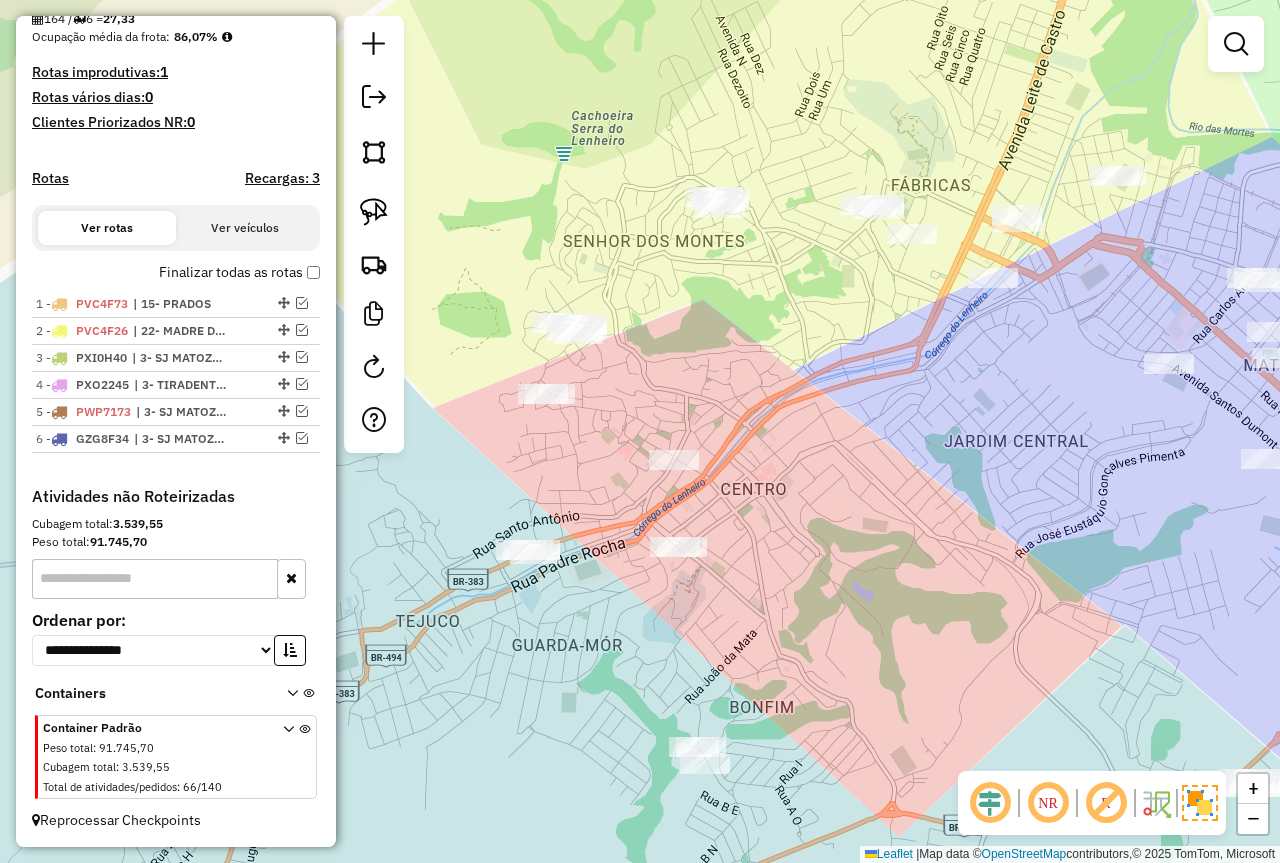 drag, startPoint x: 949, startPoint y: 409, endPoint x: 921, endPoint y: 437, distance: 39.59798 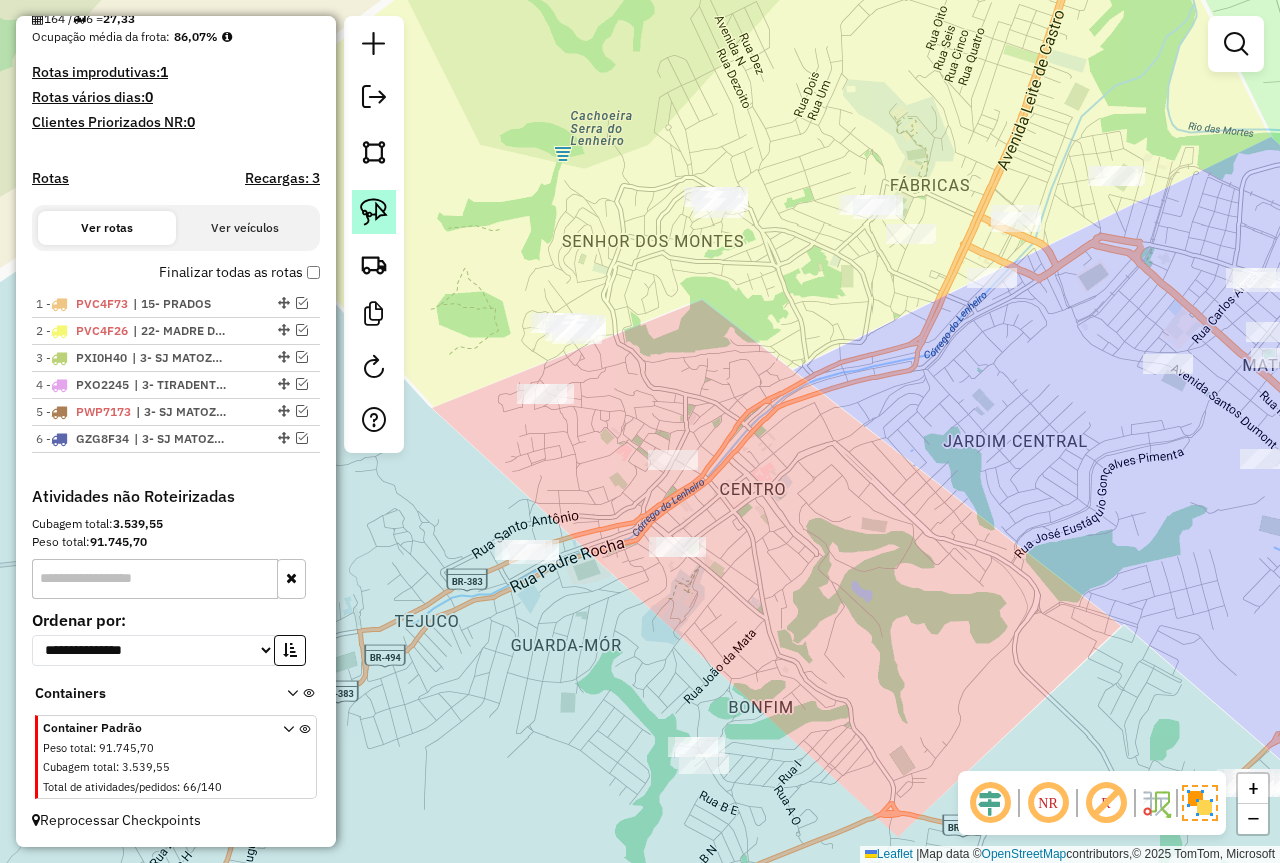 click 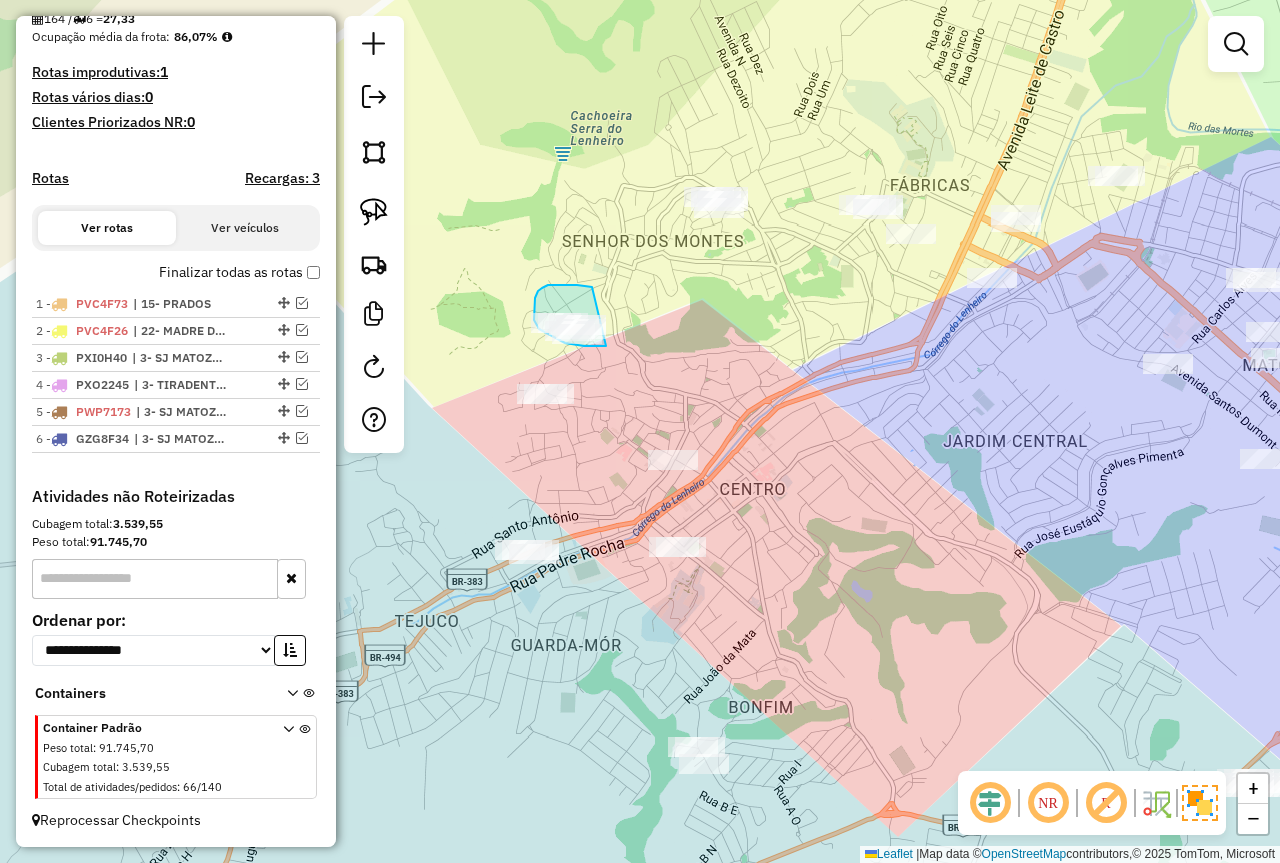 drag, startPoint x: 577, startPoint y: 285, endPoint x: 609, endPoint y: 346, distance: 68.88396 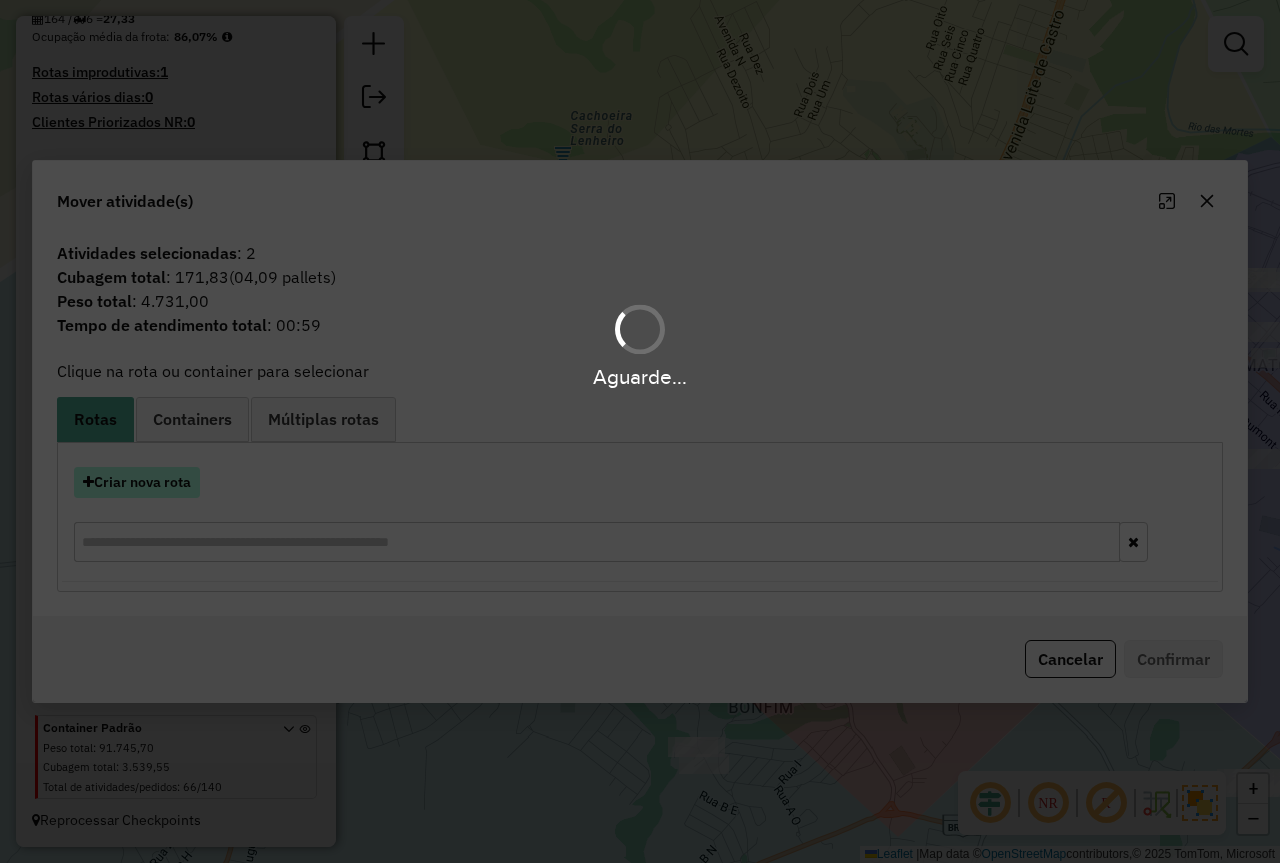 click on "Criar nova rota" at bounding box center [137, 482] 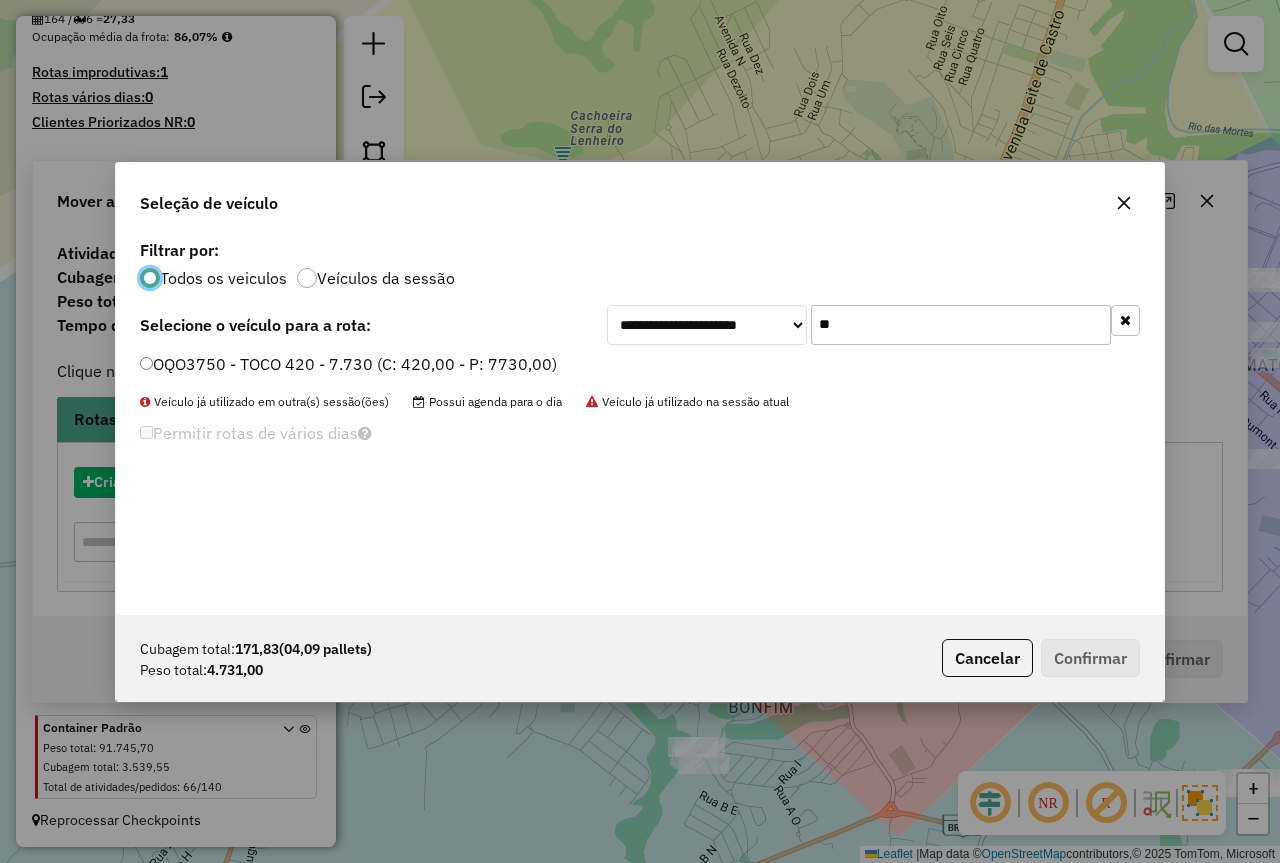 click on "**********" 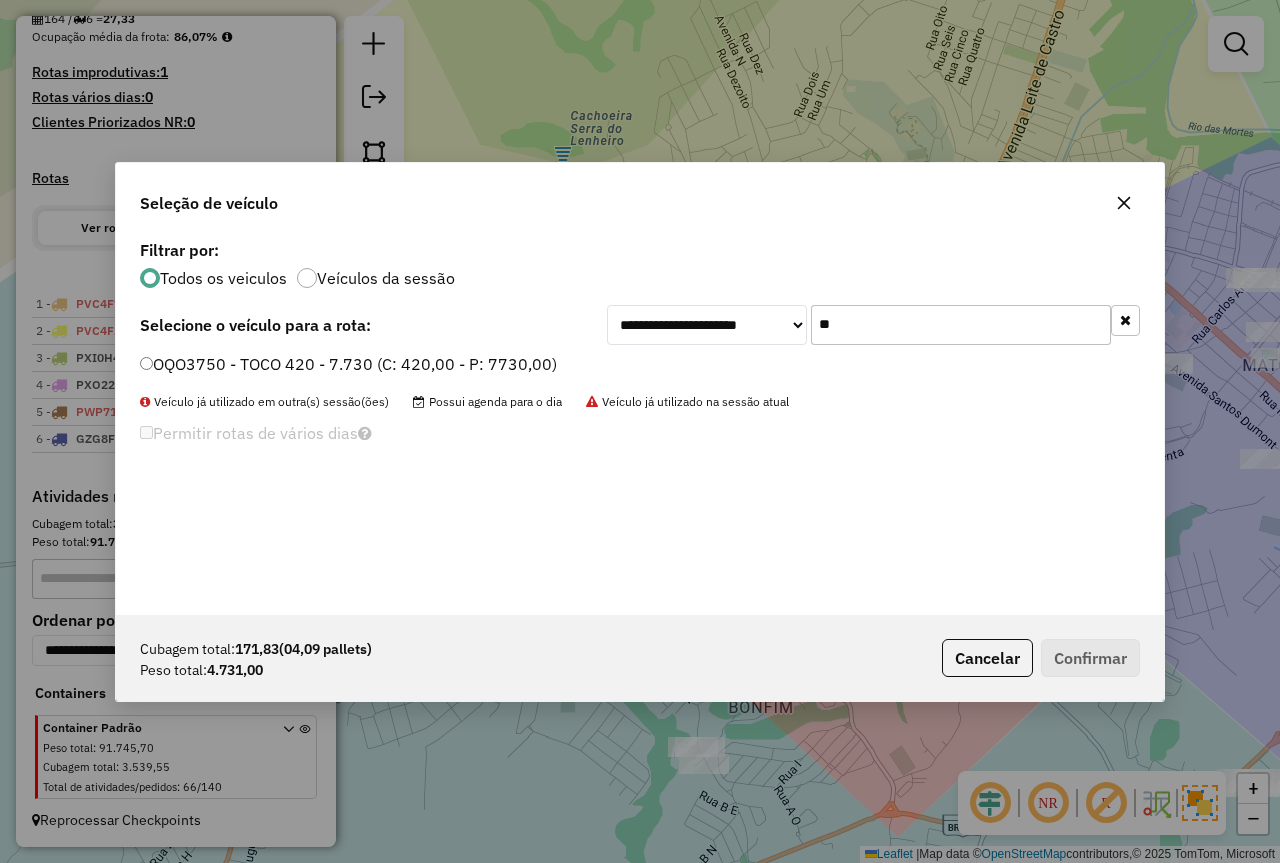 drag, startPoint x: 468, startPoint y: 353, endPoint x: 558, endPoint y: 403, distance: 102.9563 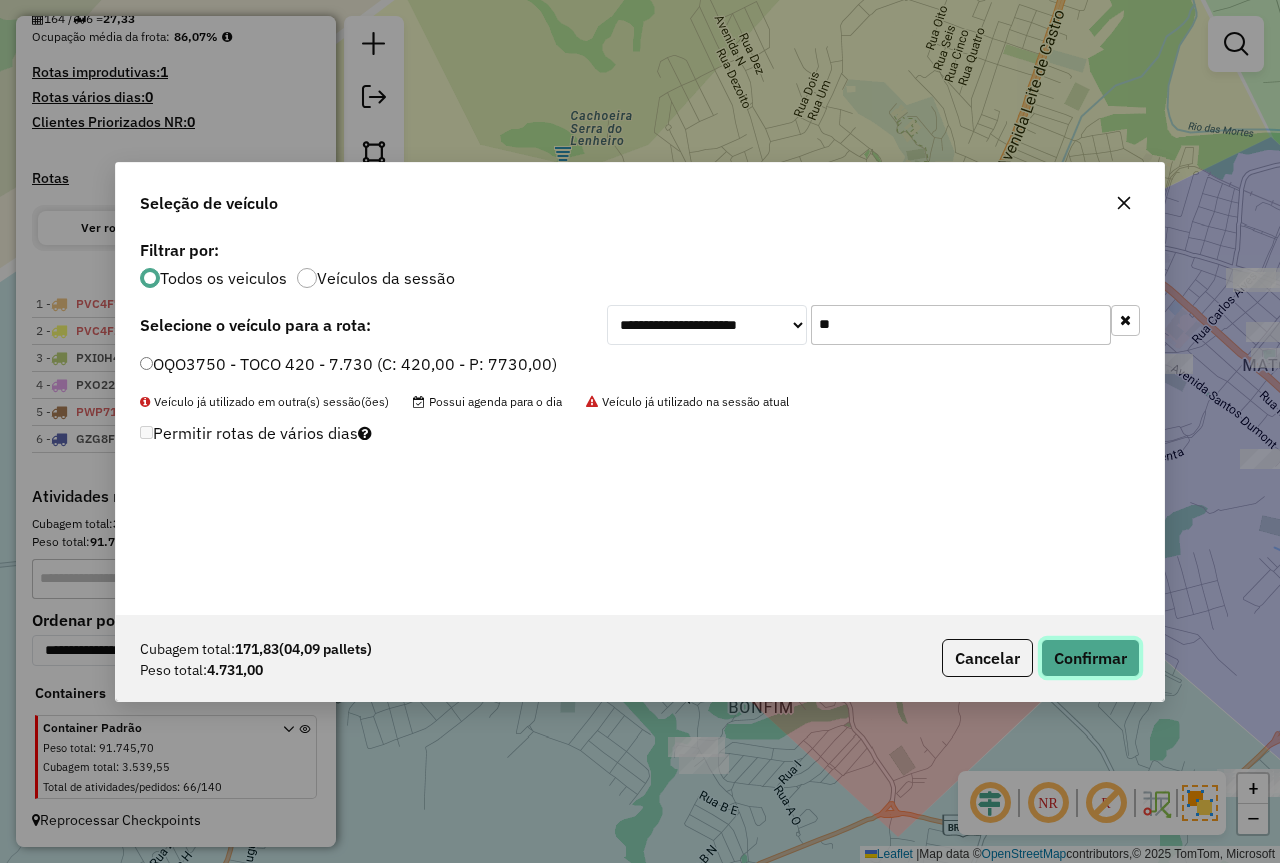 click on "Confirmar" 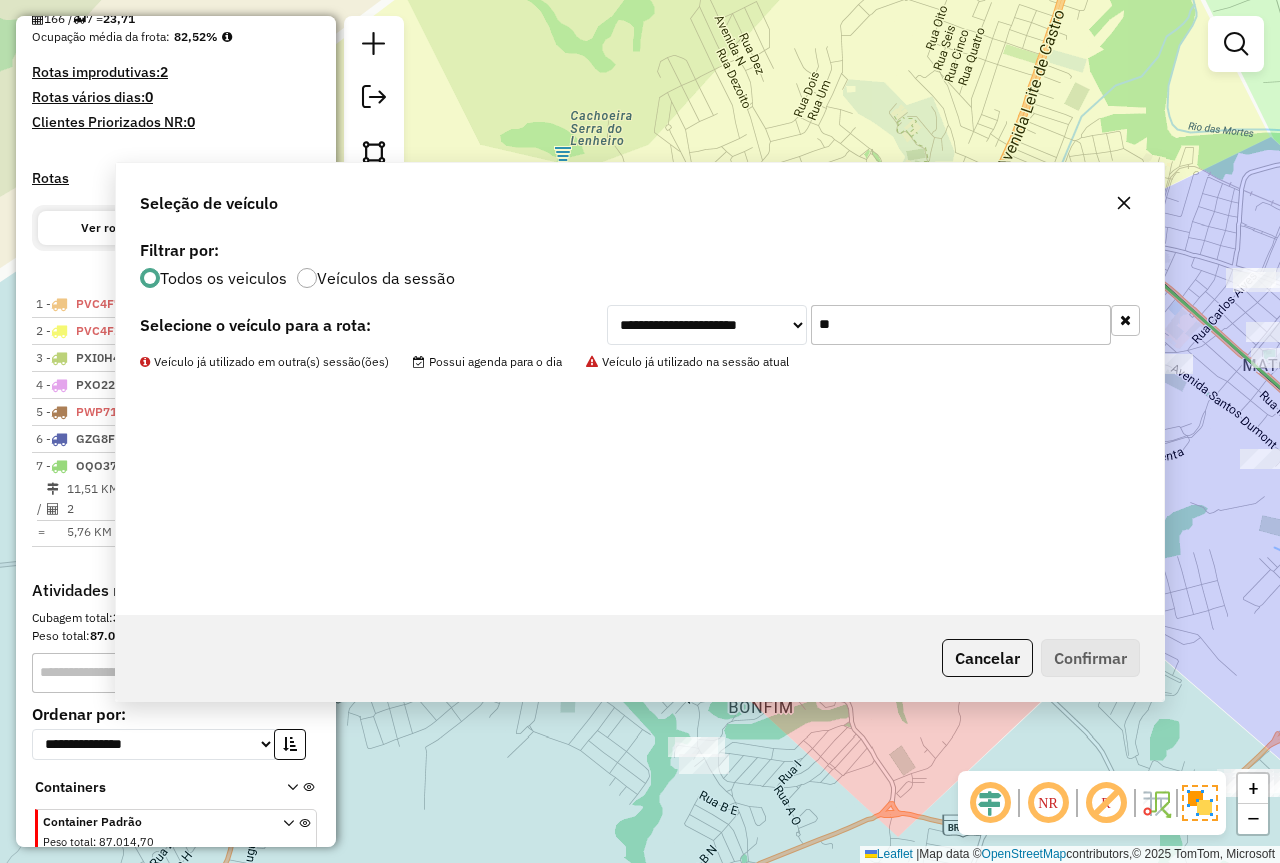 scroll, scrollTop: 593, scrollLeft: 0, axis: vertical 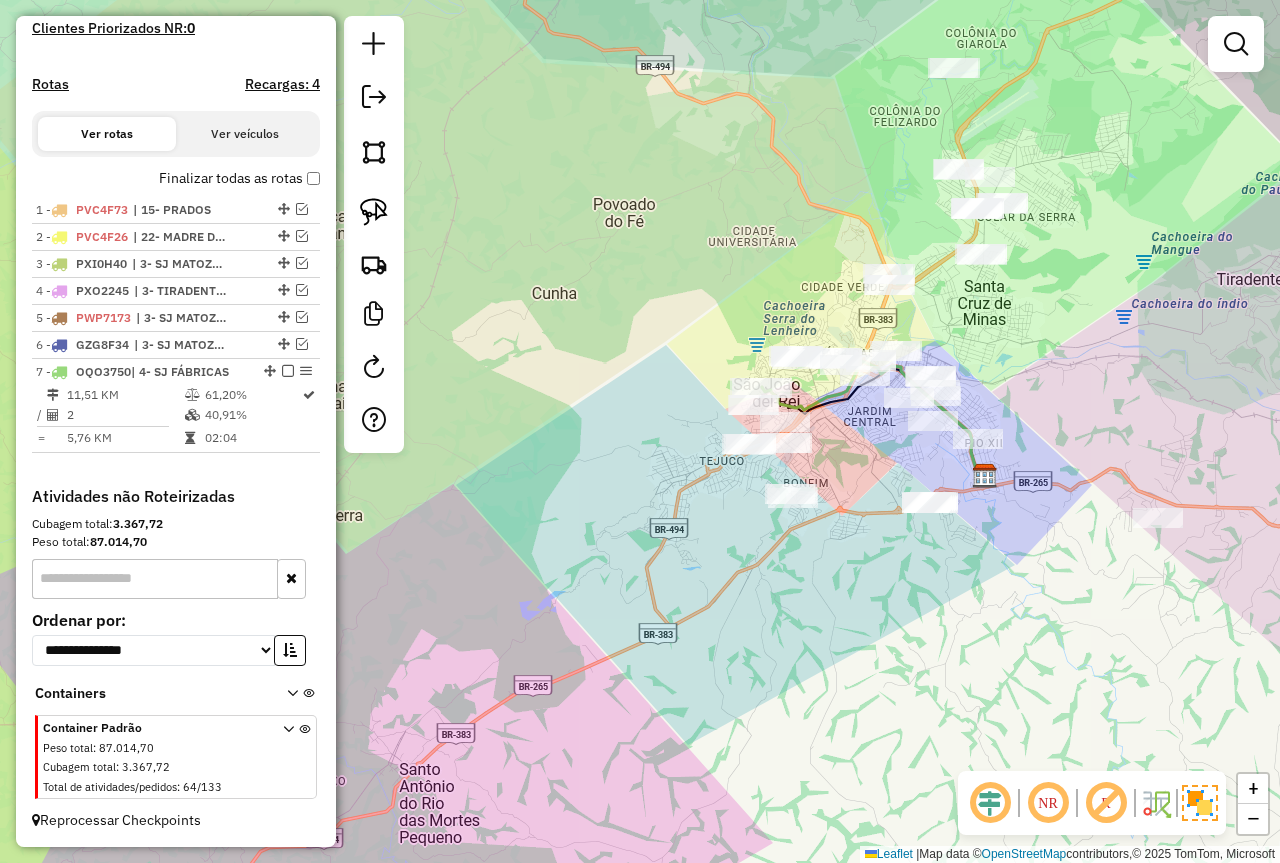 drag, startPoint x: 828, startPoint y: 223, endPoint x: 655, endPoint y: 349, distance: 214.02103 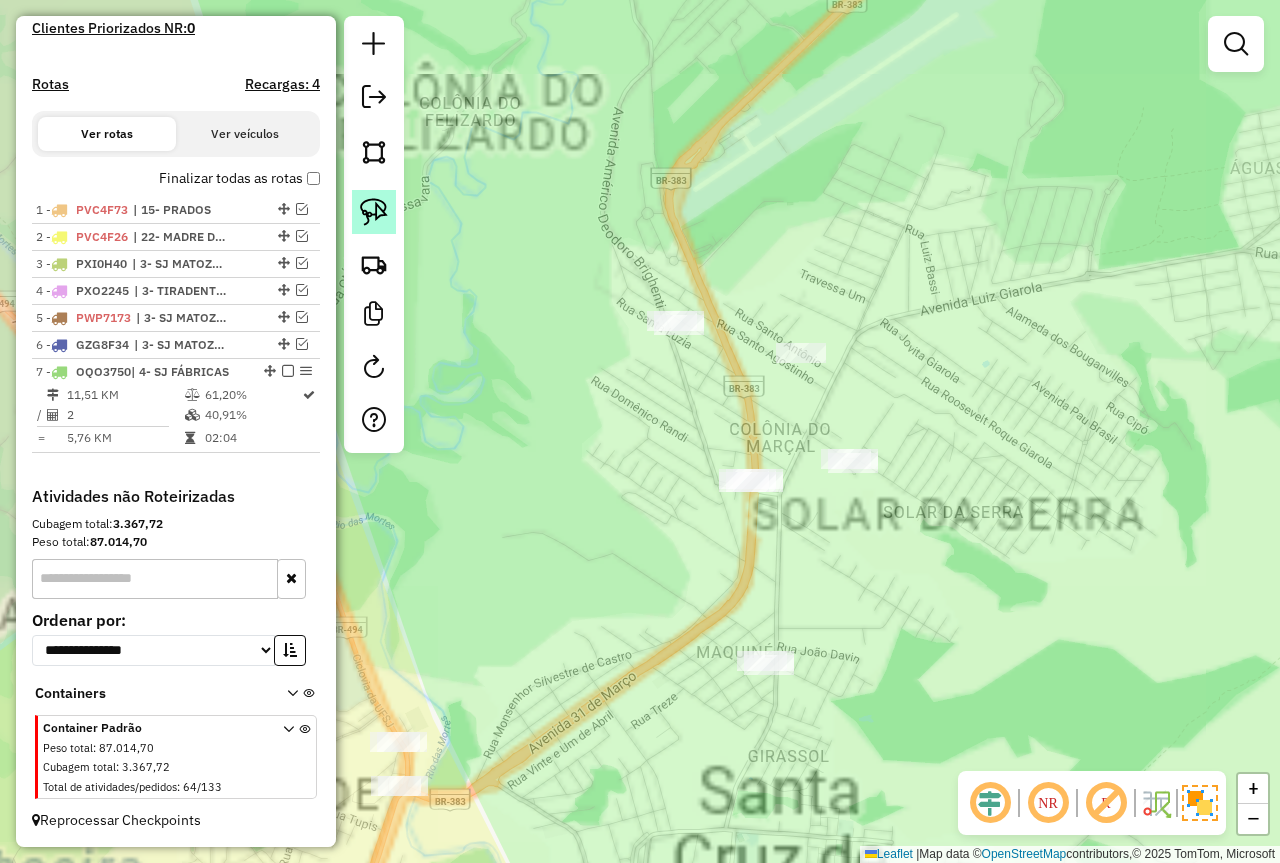click 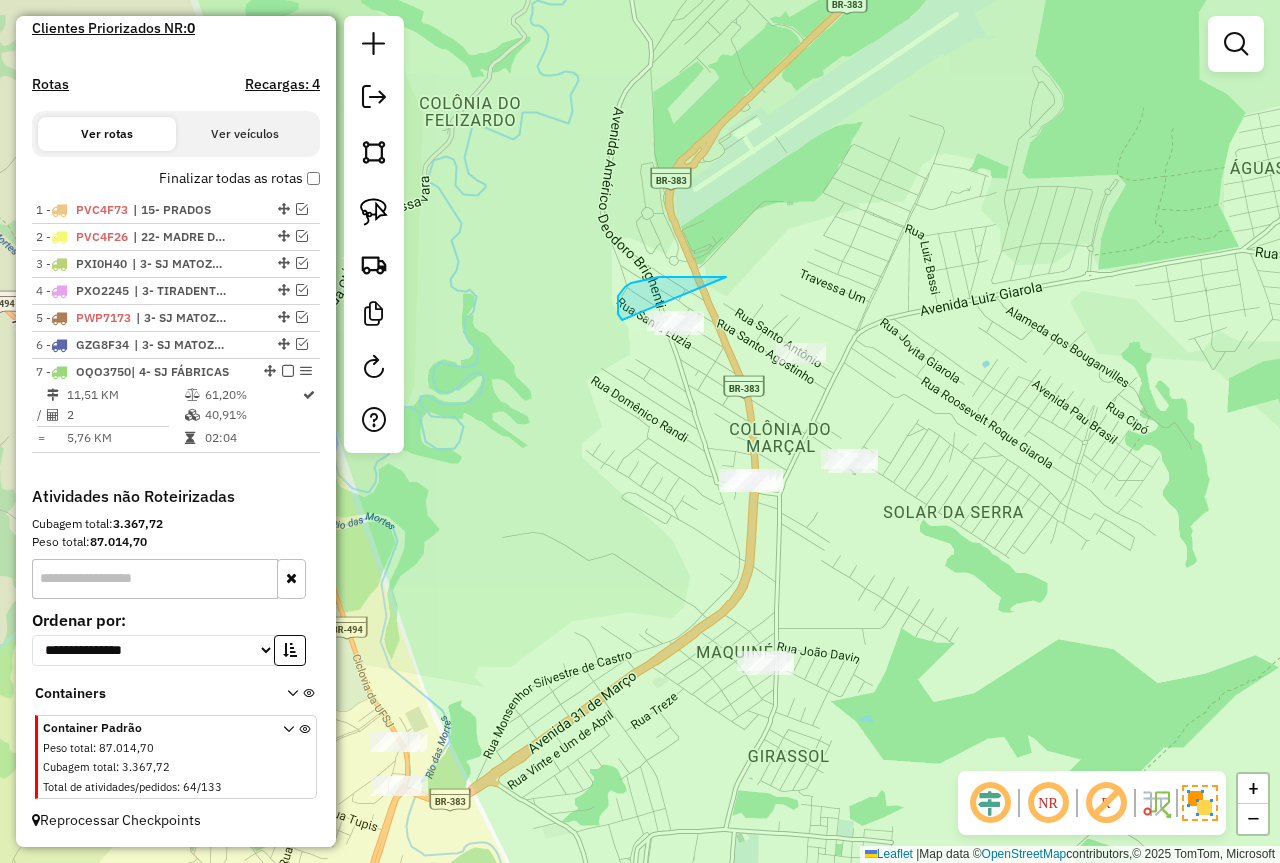 drag, startPoint x: 715, startPoint y: 276, endPoint x: 722, endPoint y: 358, distance: 82.29824 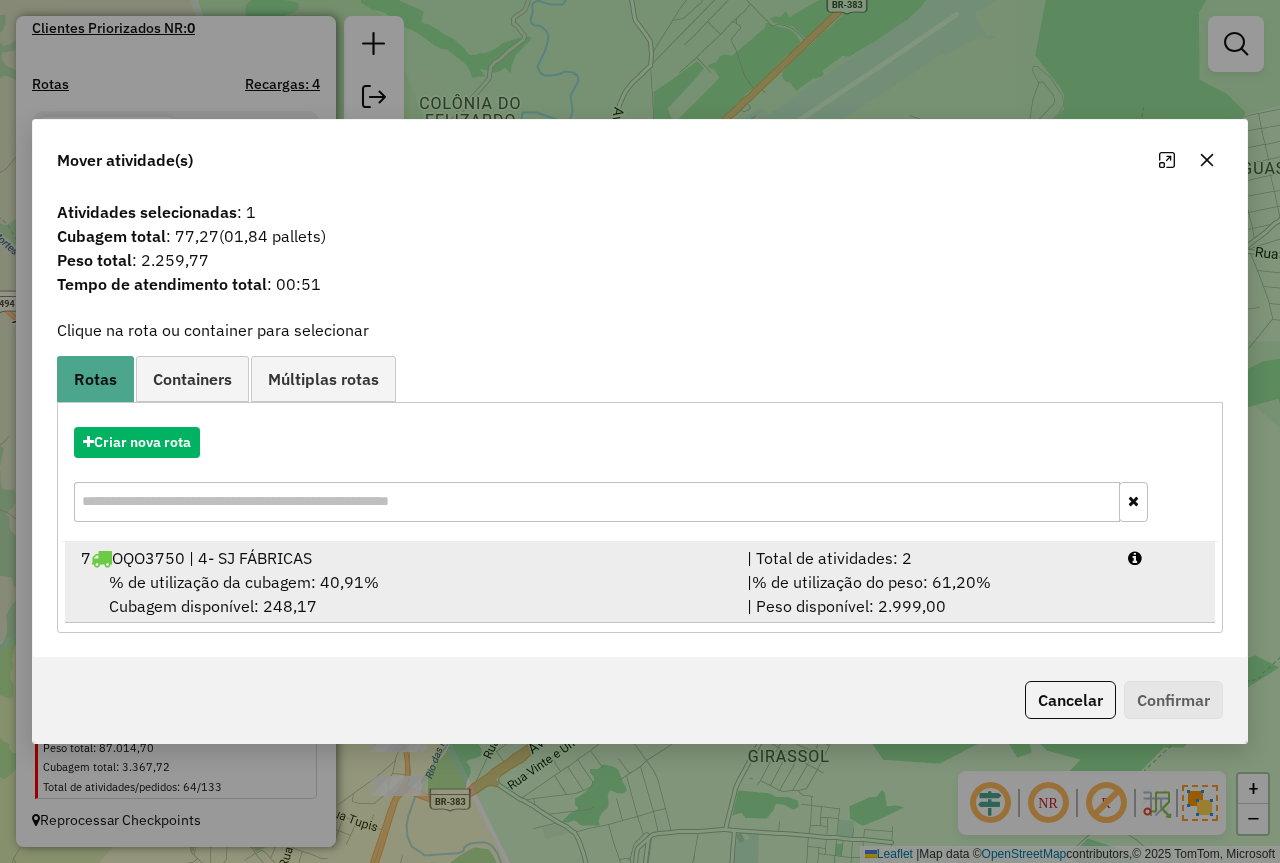 click on "% de utilização do peso: 61,20%" at bounding box center [871, 582] 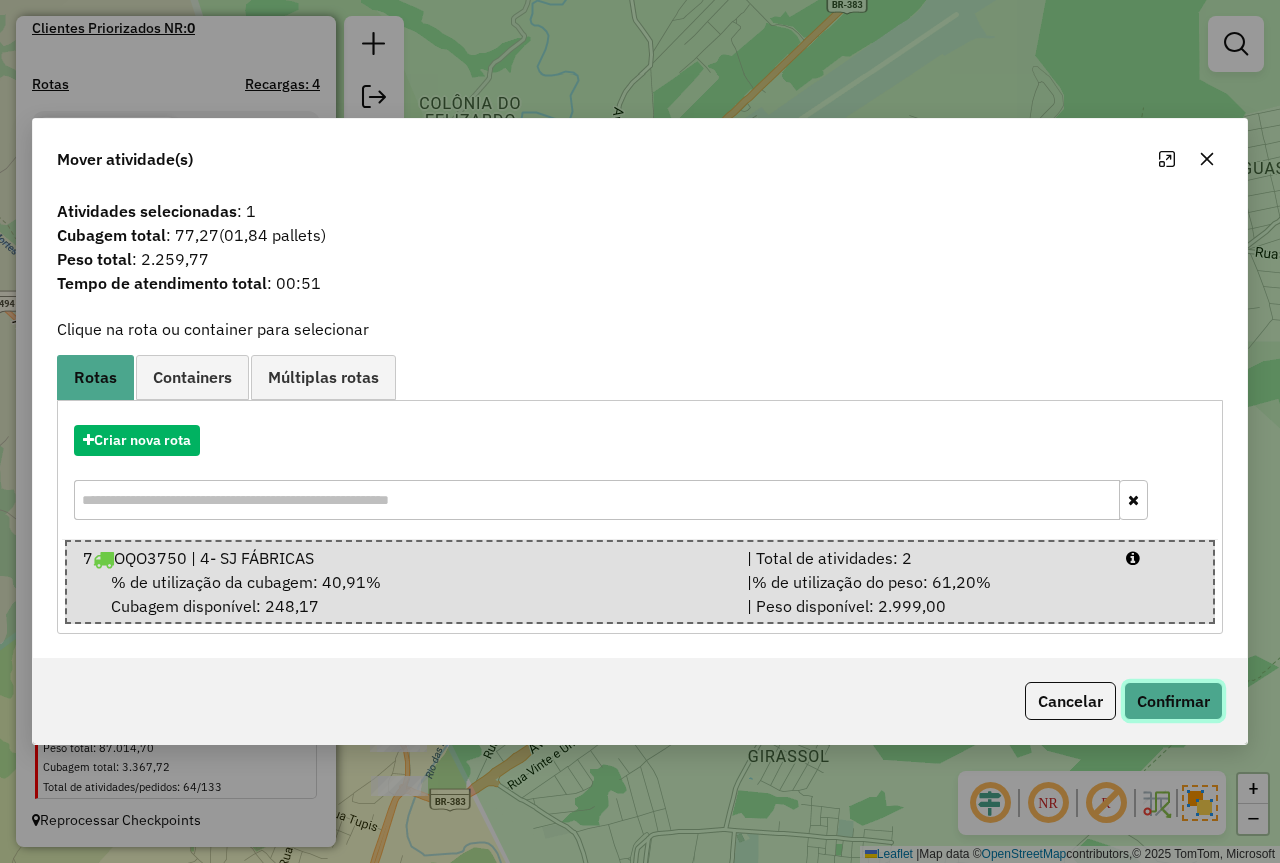 click on "Confirmar" 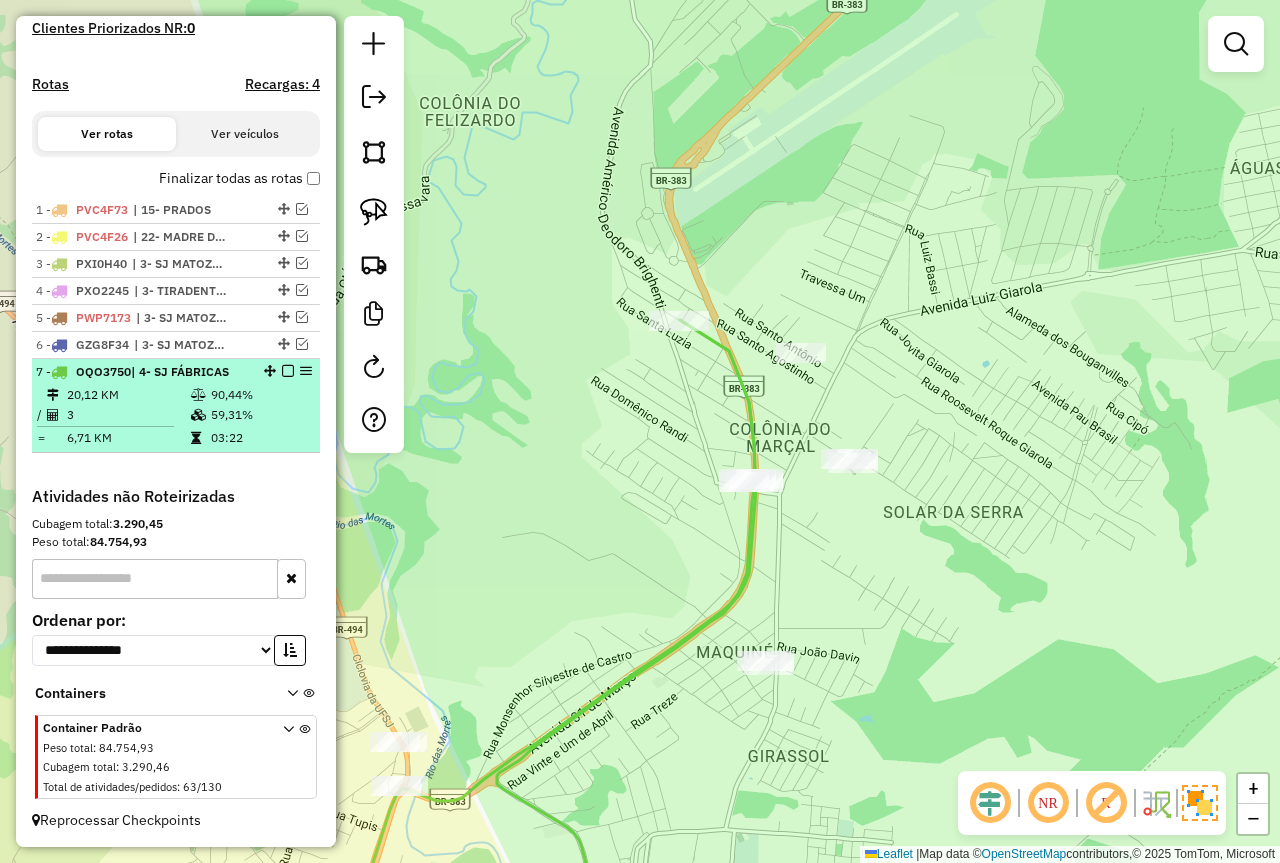 click at bounding box center (288, 371) 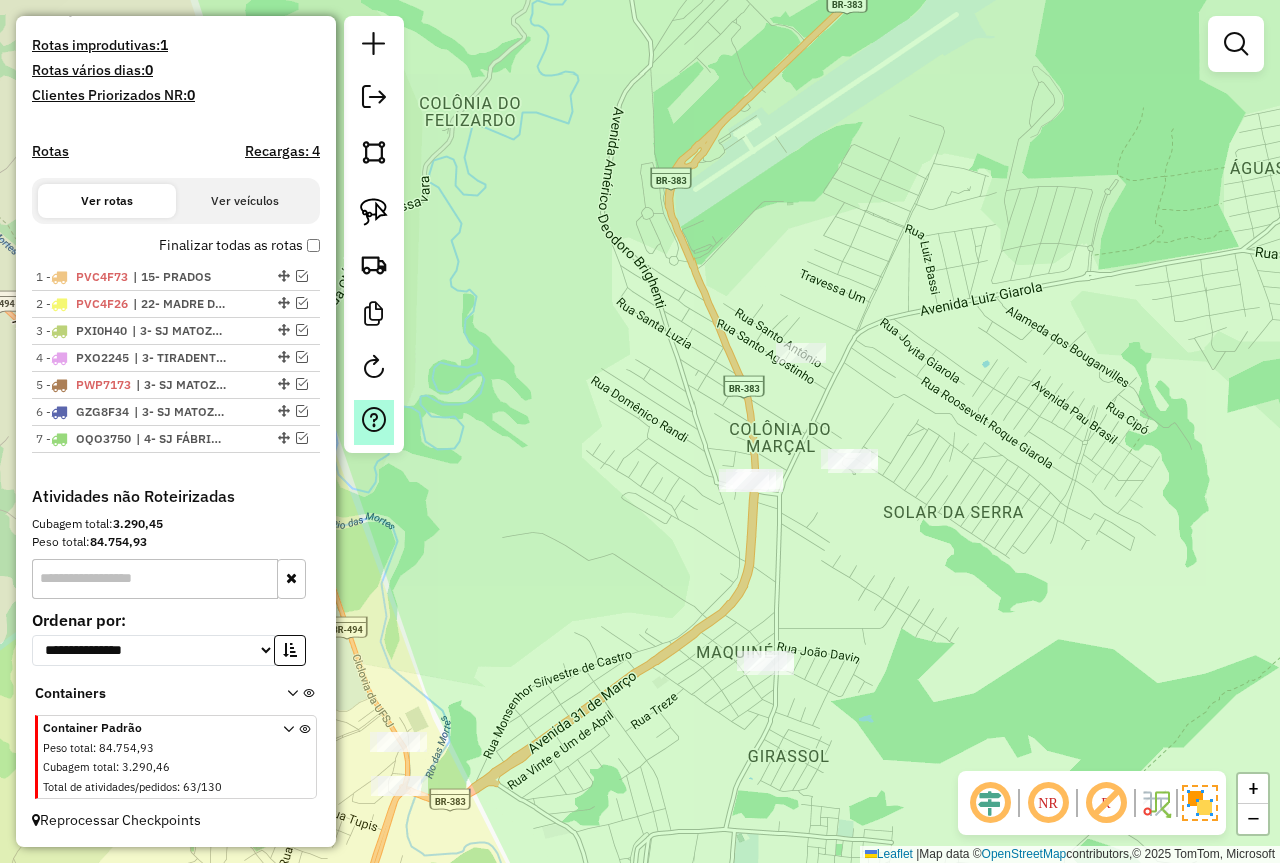 scroll, scrollTop: 526, scrollLeft: 0, axis: vertical 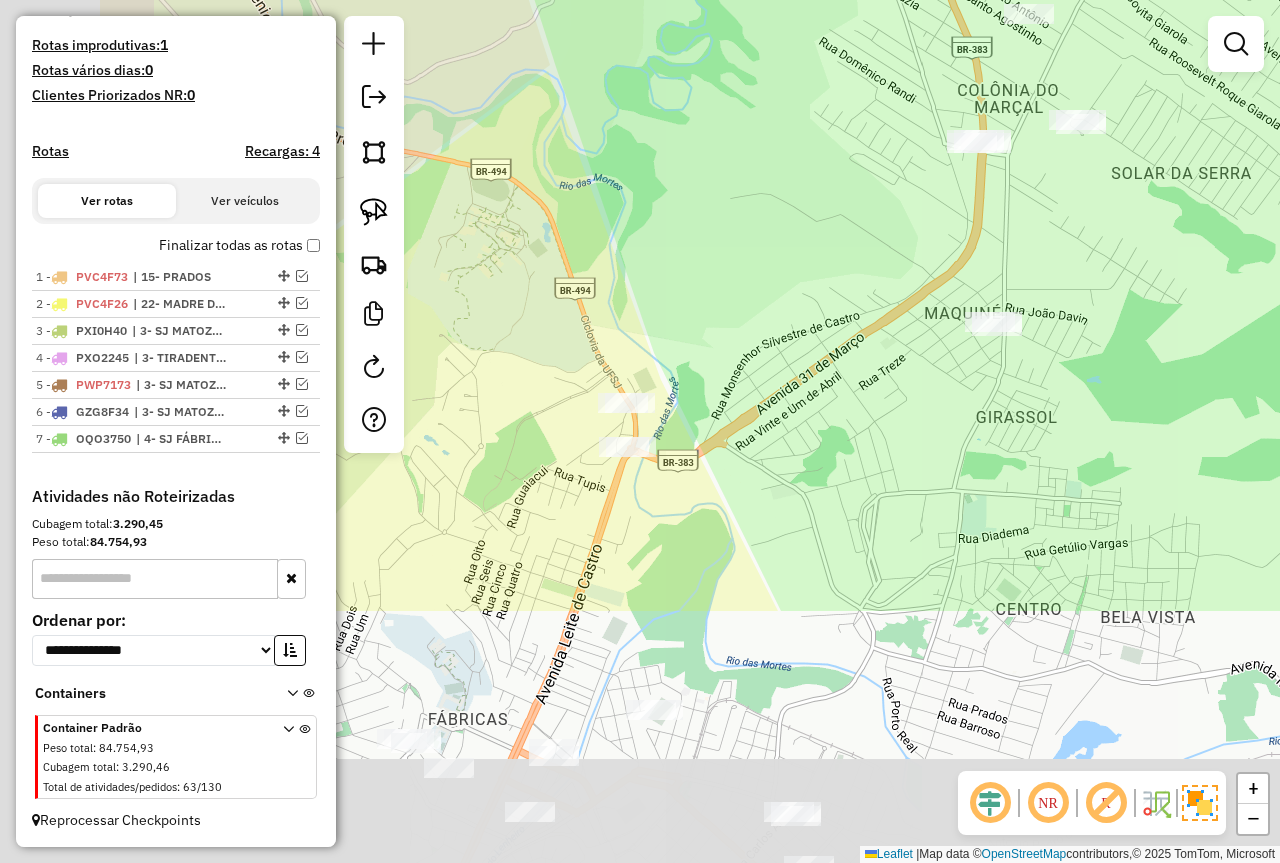 drag, startPoint x: 702, startPoint y: 406, endPoint x: 803, endPoint y: 372, distance: 106.56923 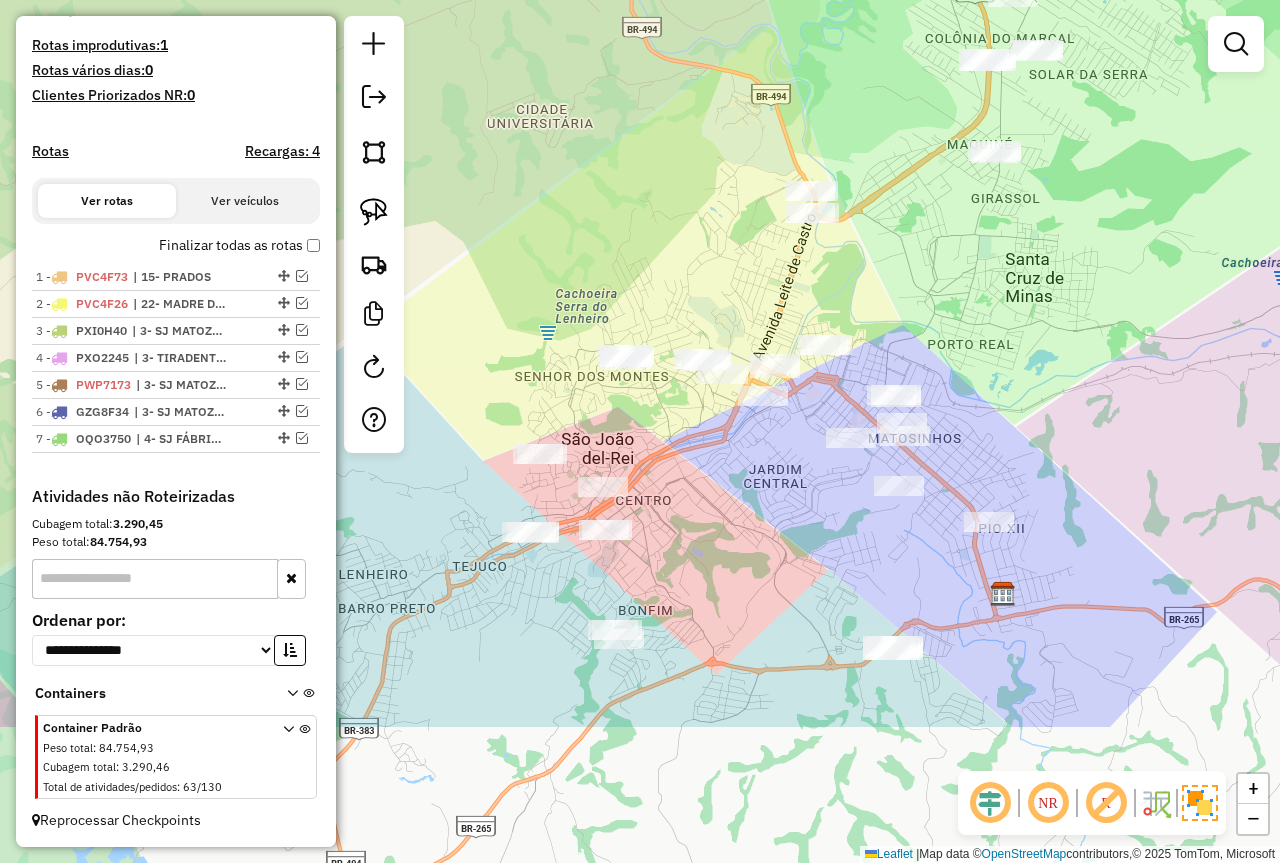 drag, startPoint x: 825, startPoint y: 408, endPoint x: 892, endPoint y: 289, distance: 136.565 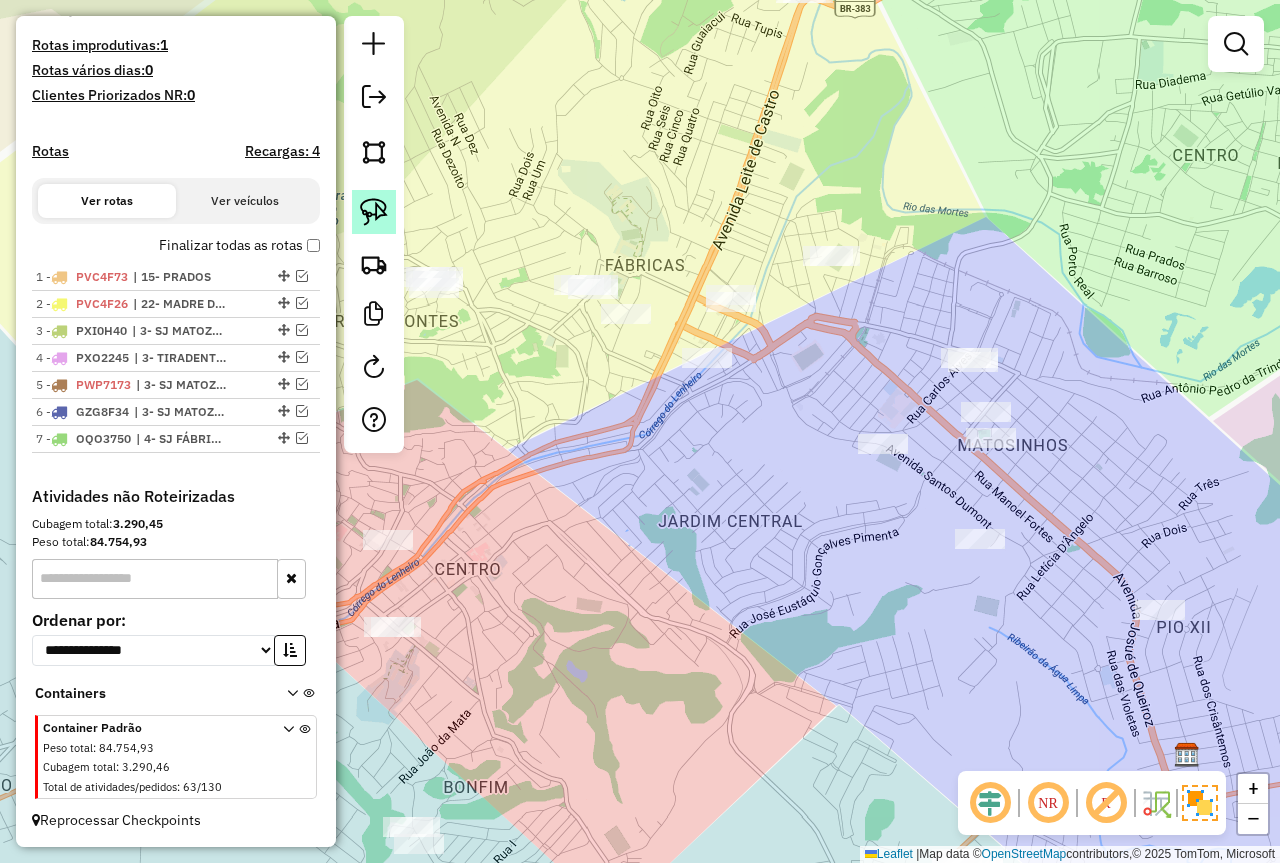 click 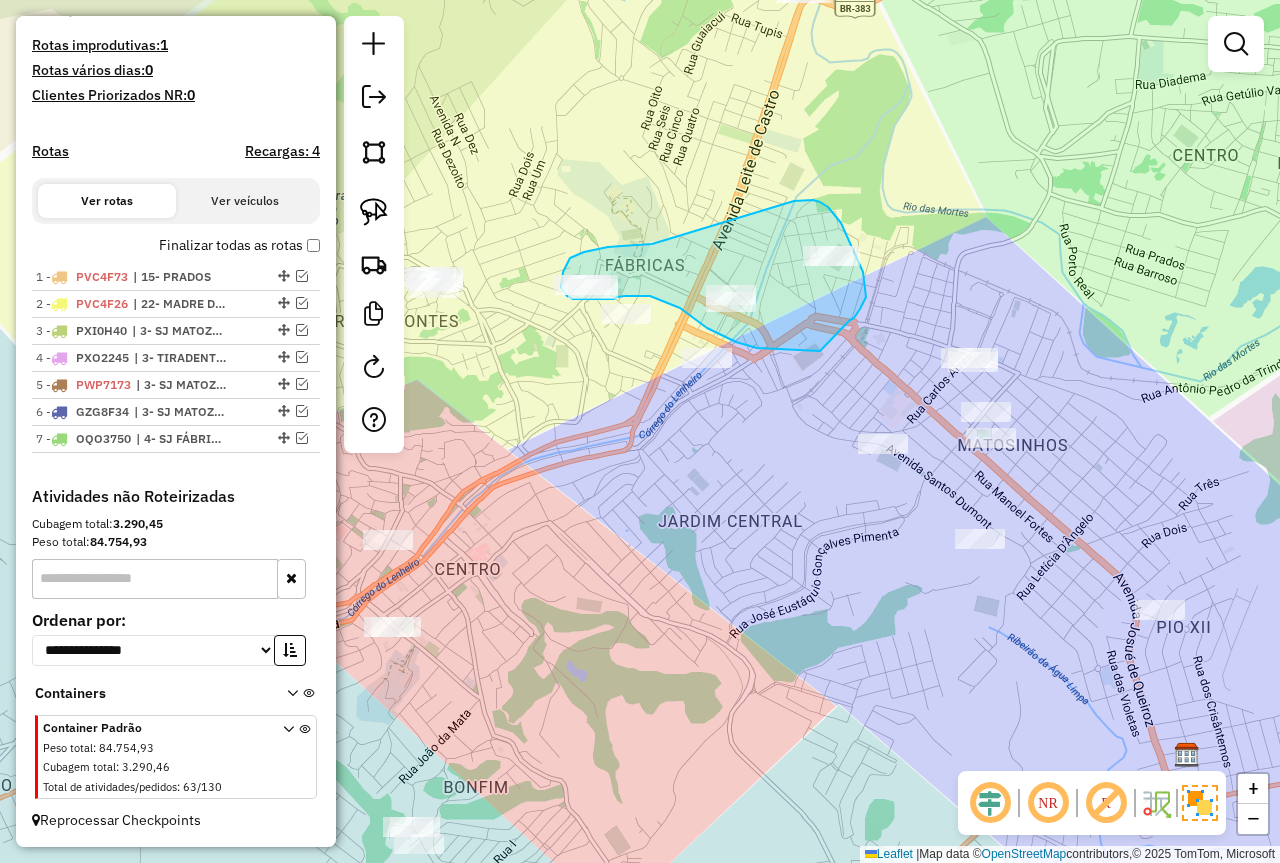 drag, startPoint x: 604, startPoint y: 248, endPoint x: 794, endPoint y: 201, distance: 195.72685 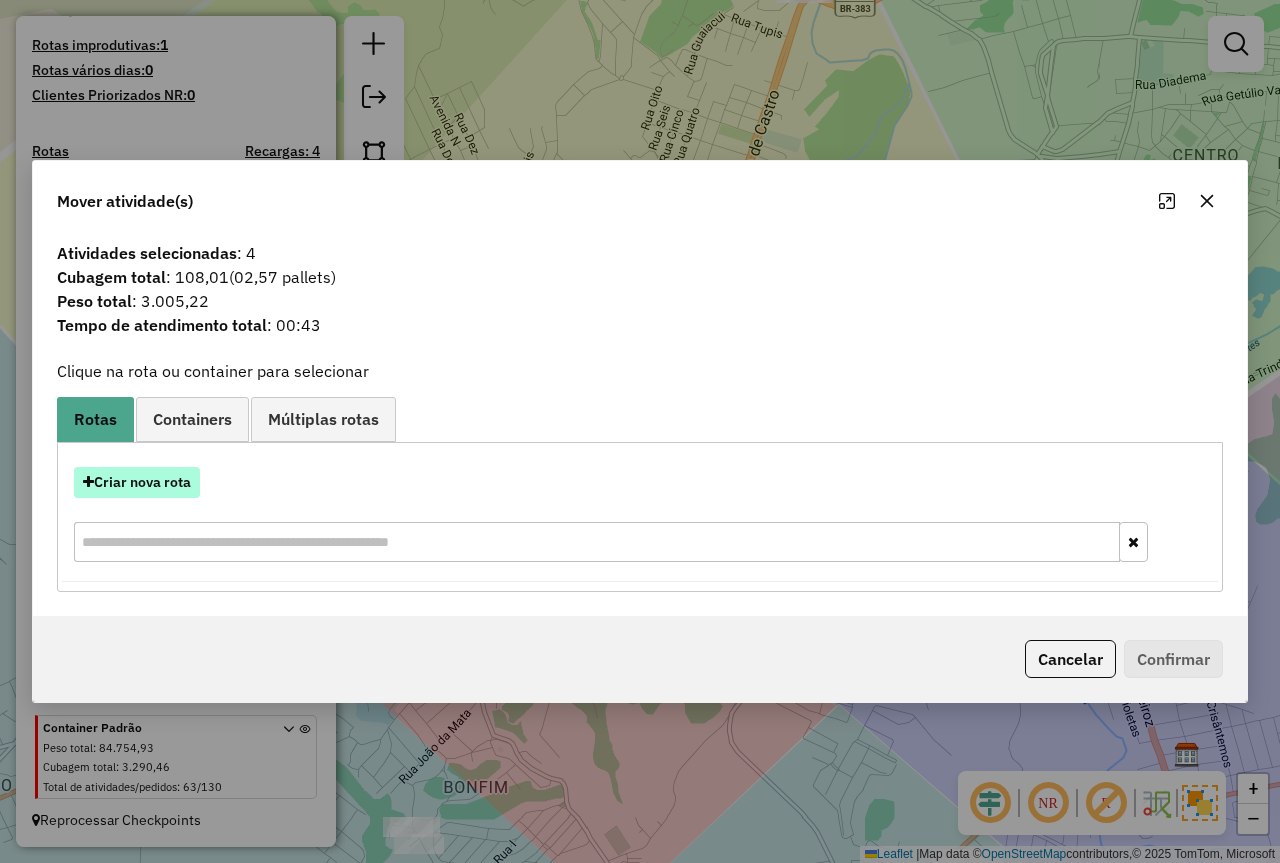 click on "Criar nova rota" at bounding box center [137, 482] 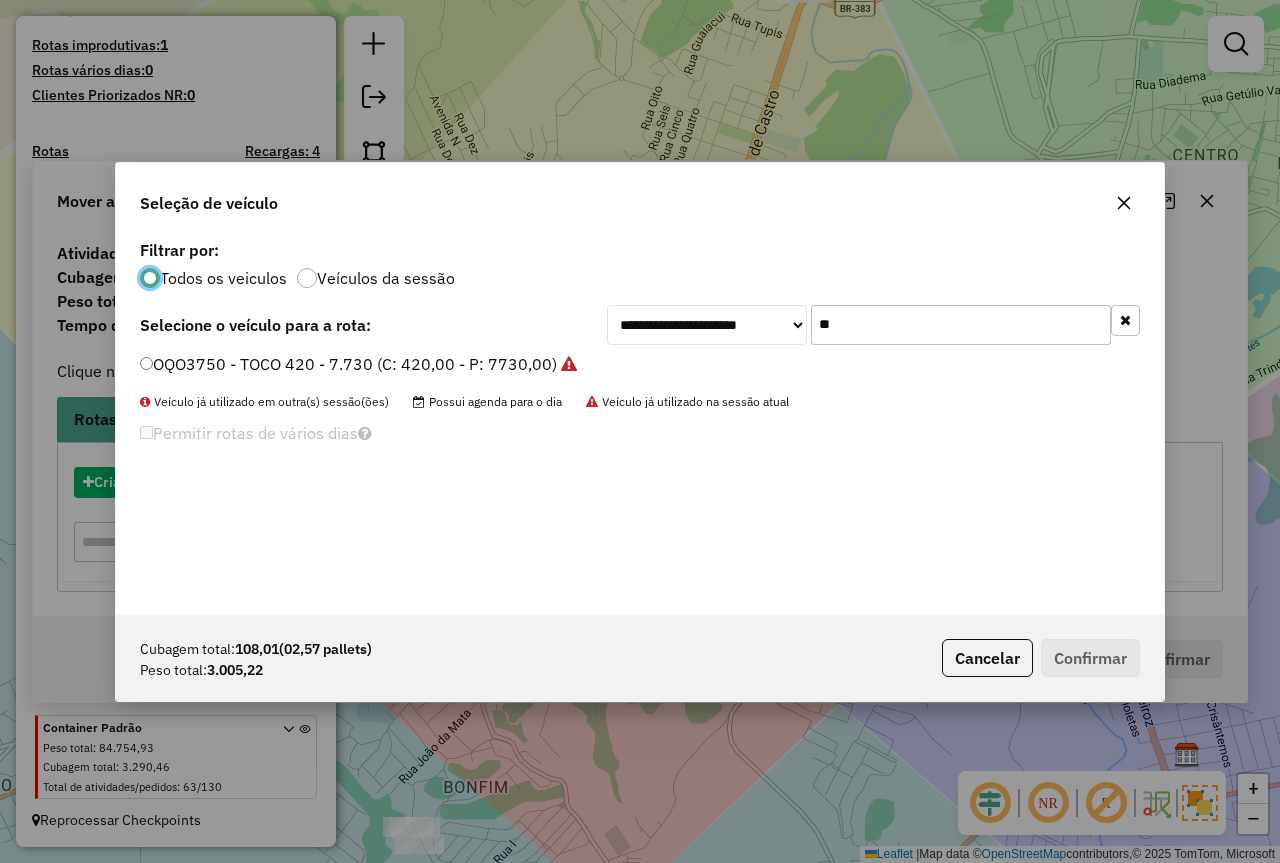 scroll, scrollTop: 11, scrollLeft: 6, axis: both 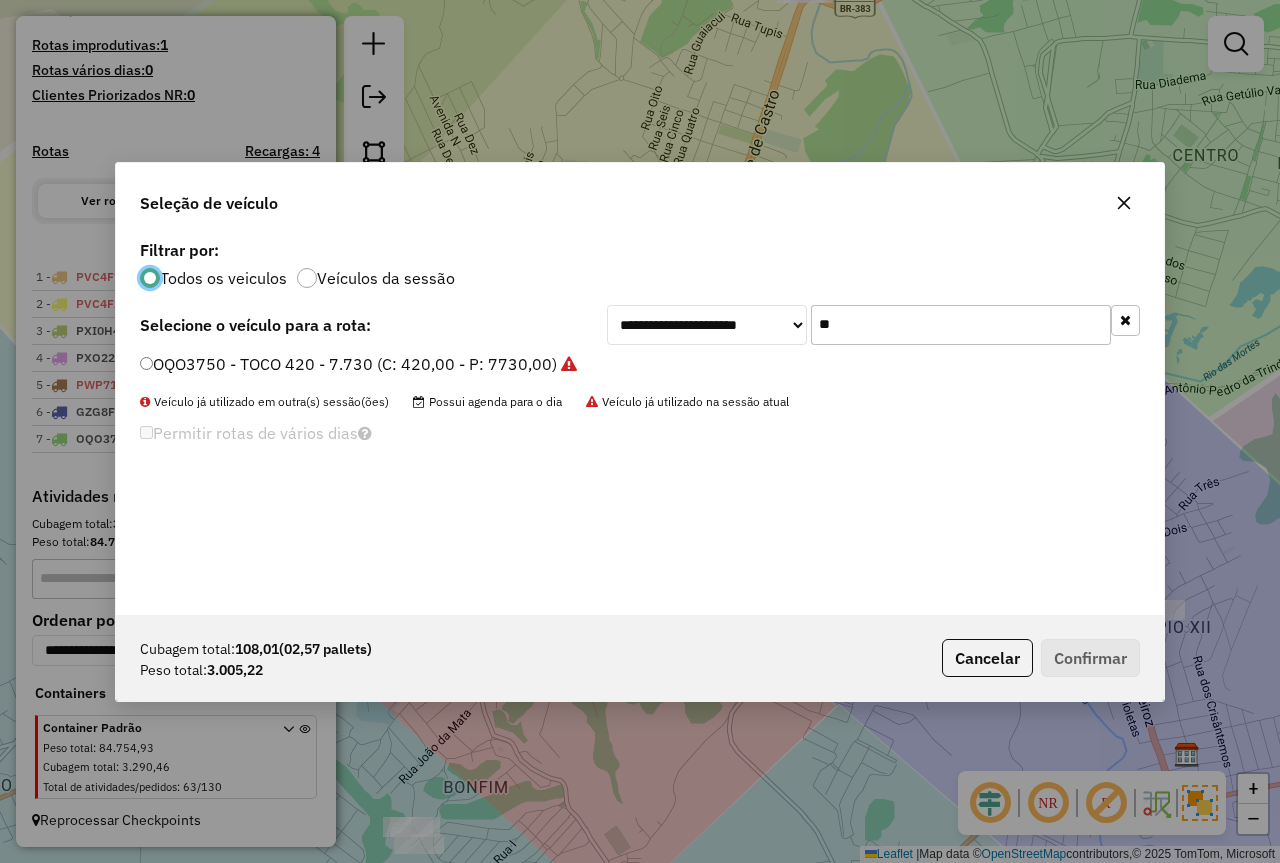drag, startPoint x: 385, startPoint y: 356, endPoint x: 493, endPoint y: 398, distance: 115.87925 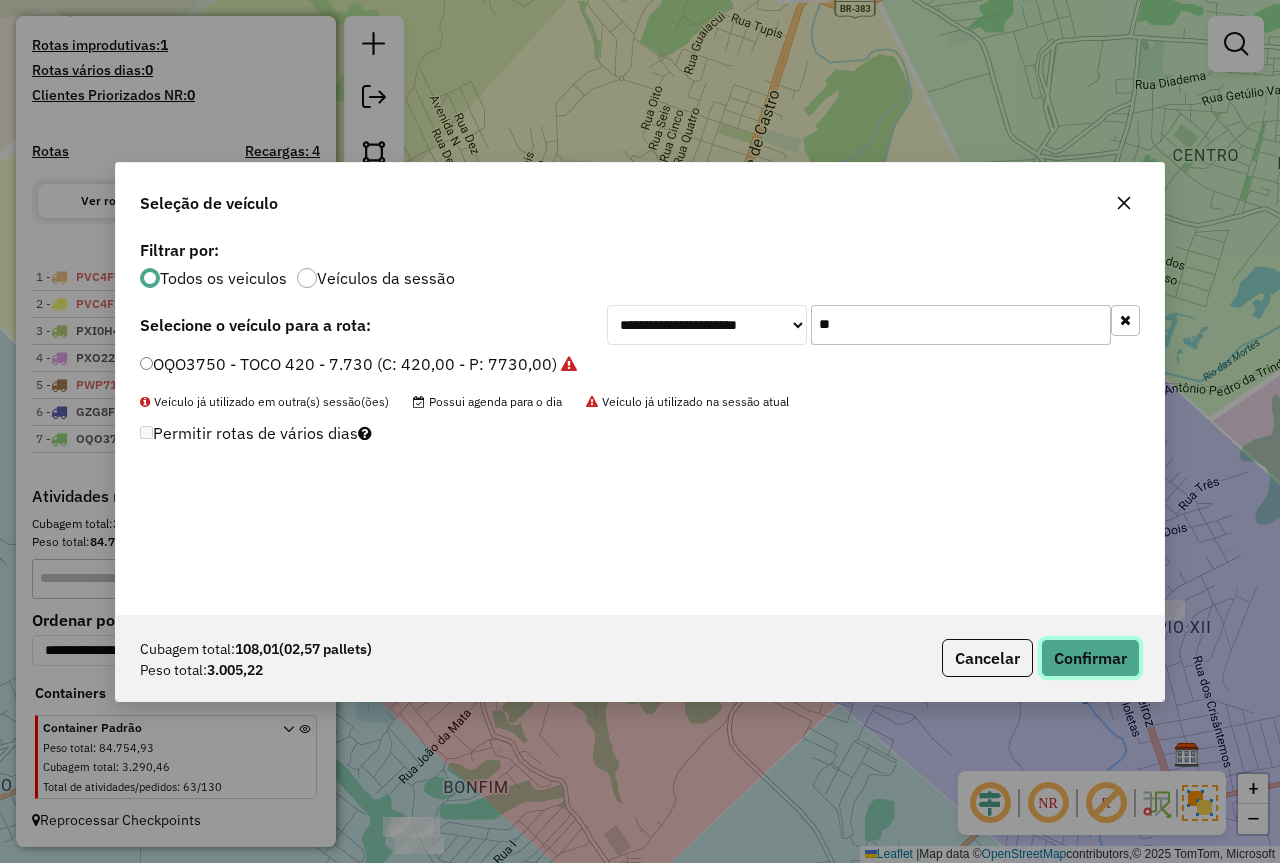 drag, startPoint x: 1081, startPoint y: 643, endPoint x: 990, endPoint y: 614, distance: 95.50916 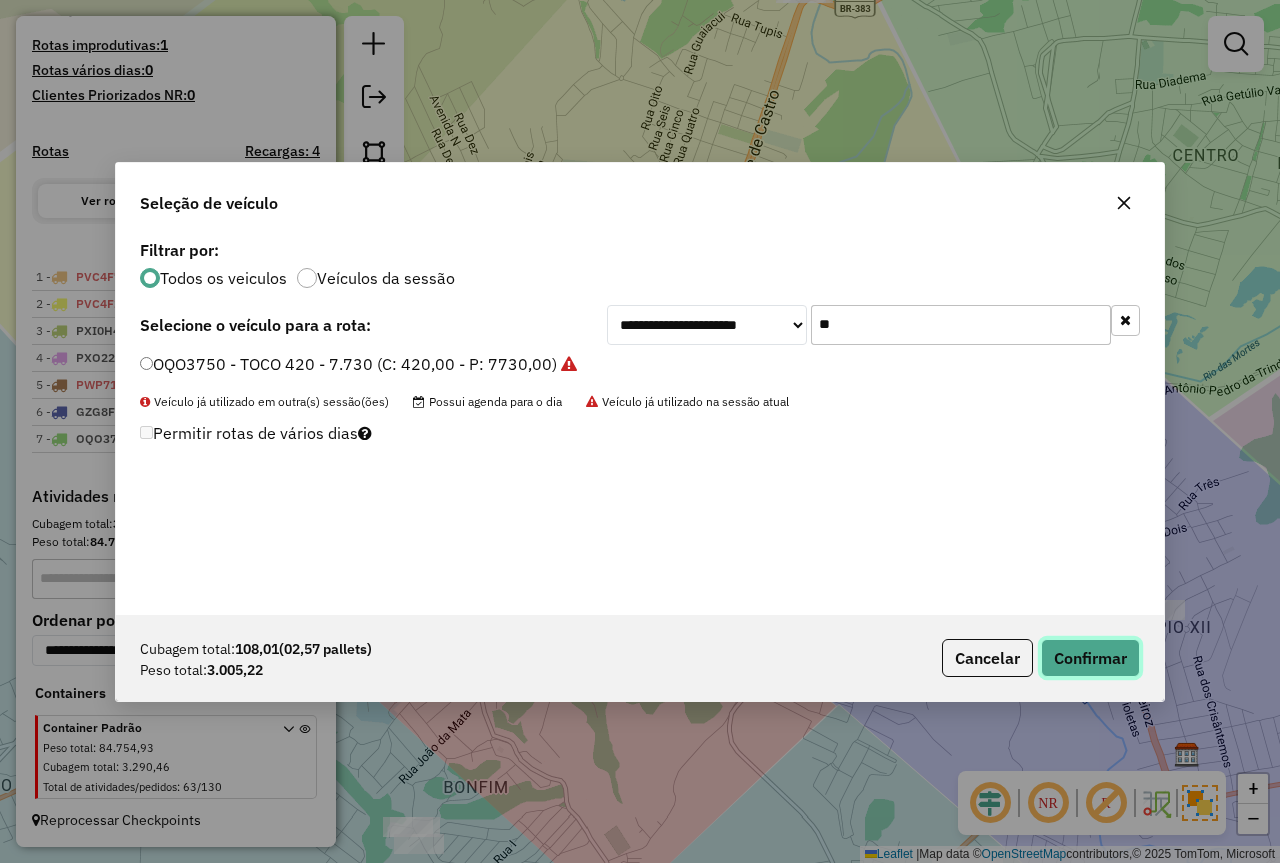 click on "Confirmar" 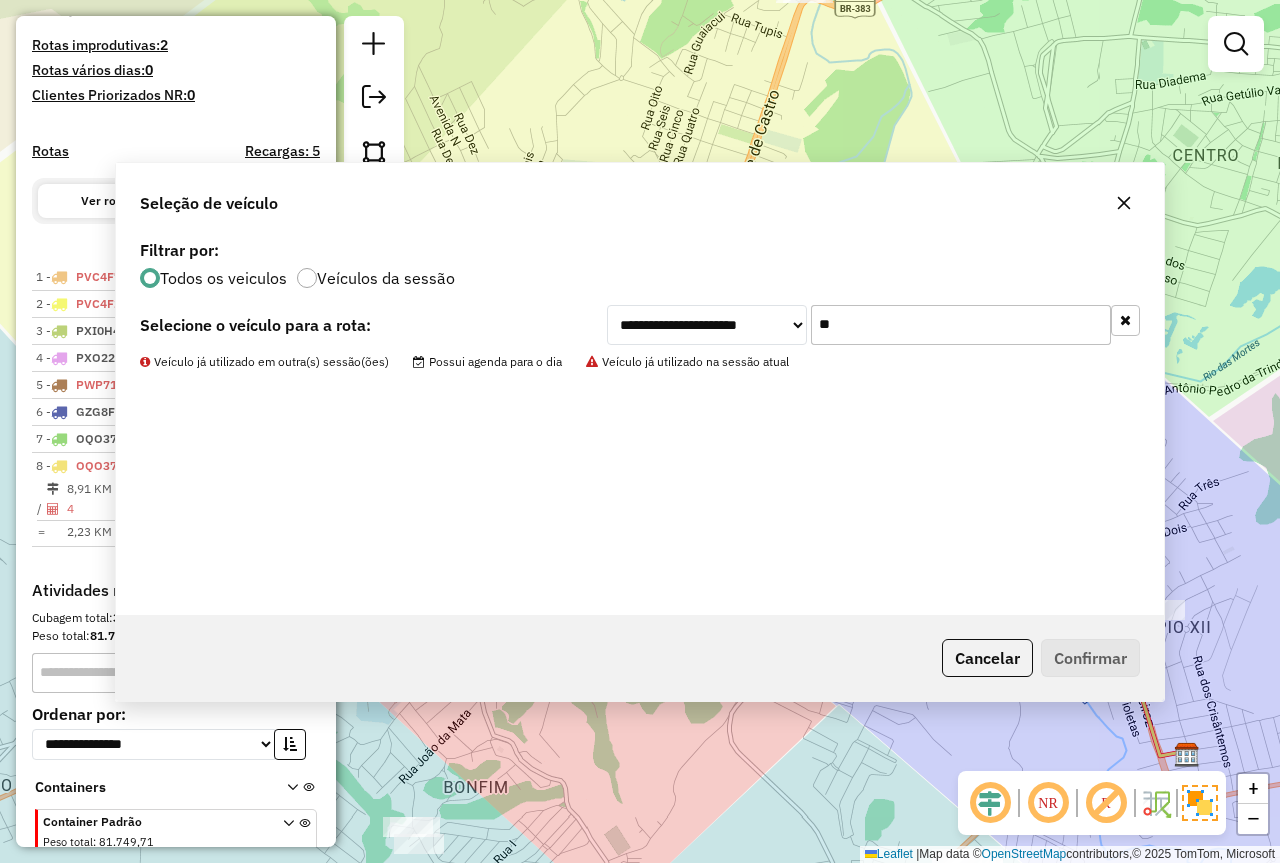 scroll, scrollTop: 638, scrollLeft: 0, axis: vertical 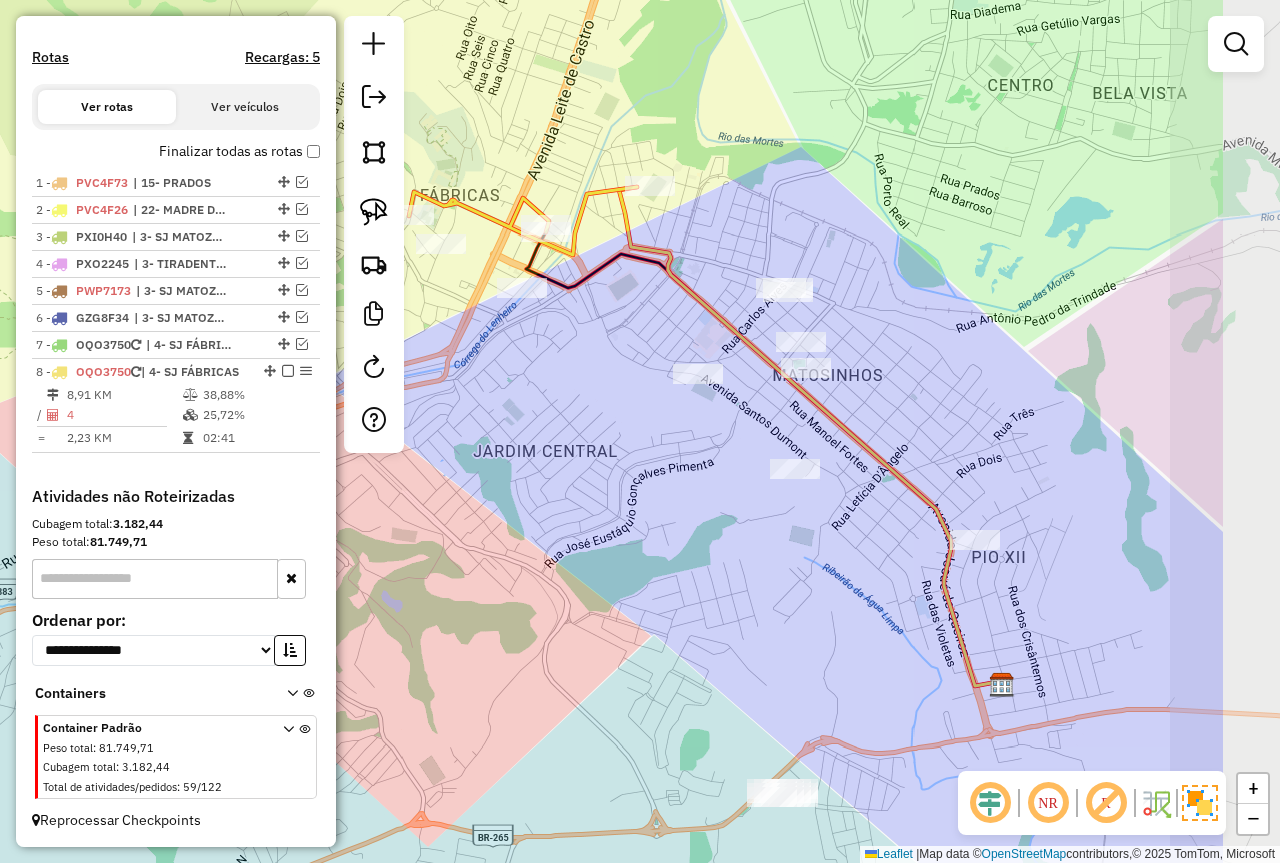 drag, startPoint x: 1057, startPoint y: 464, endPoint x: 879, endPoint y: 392, distance: 192.01042 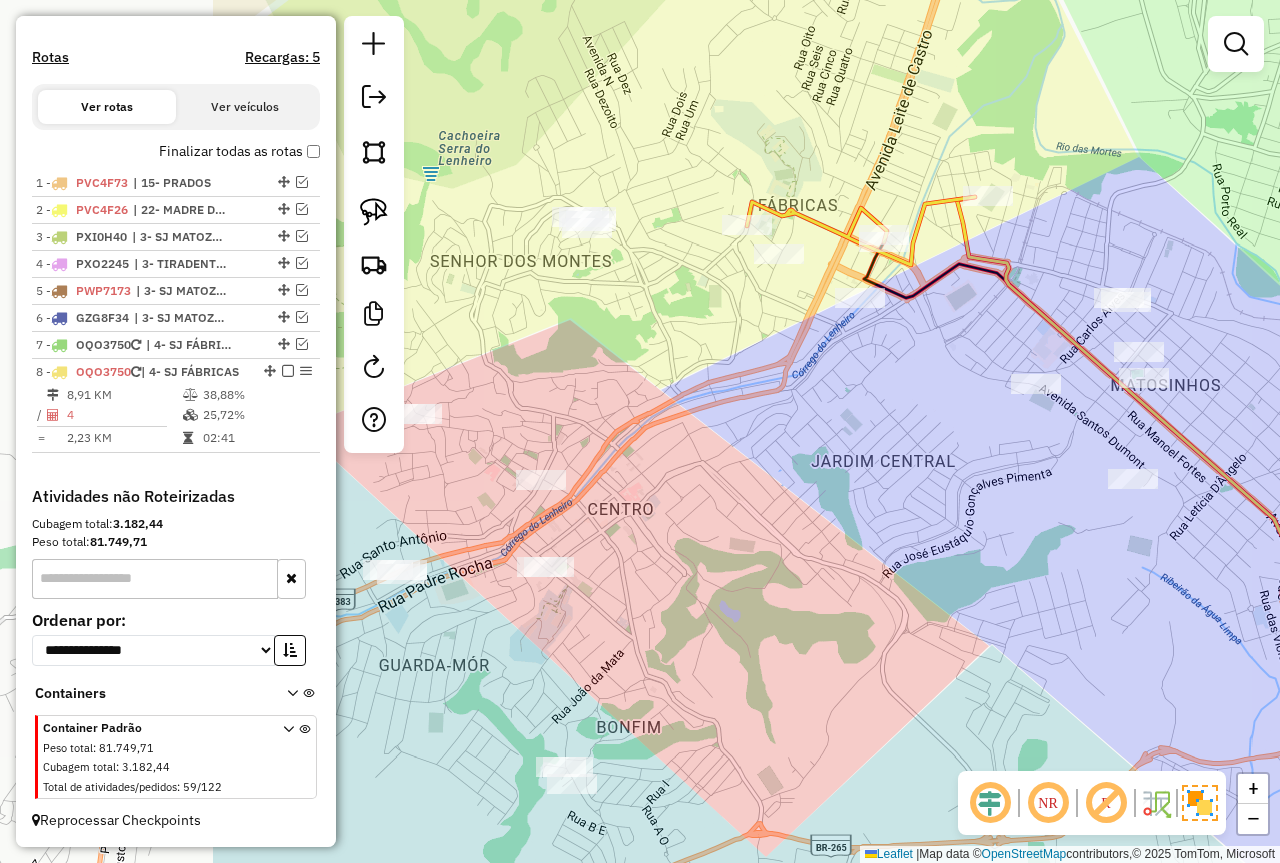 drag, startPoint x: 515, startPoint y: 550, endPoint x: 835, endPoint y: 565, distance: 320.35138 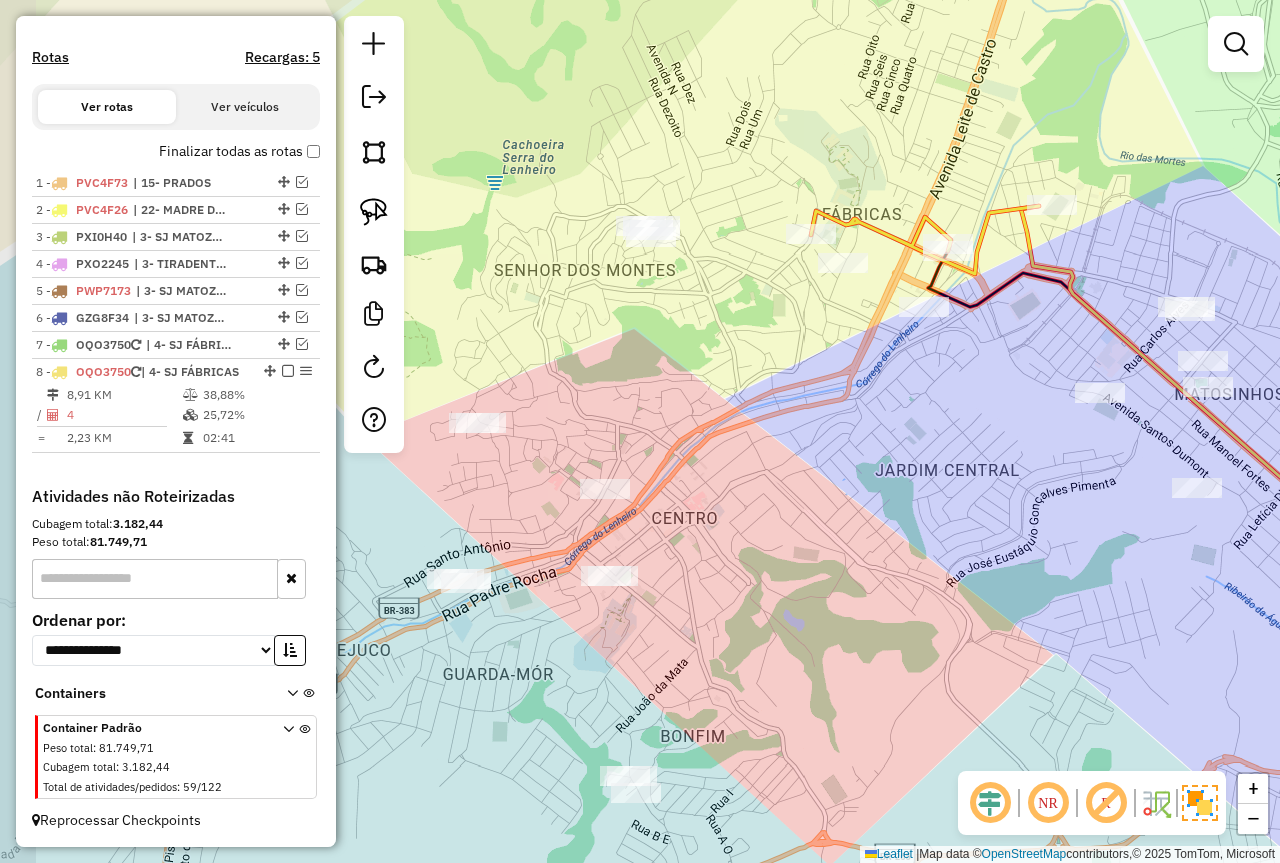 drag, startPoint x: 611, startPoint y: 352, endPoint x: 663, endPoint y: 354, distance: 52.03845 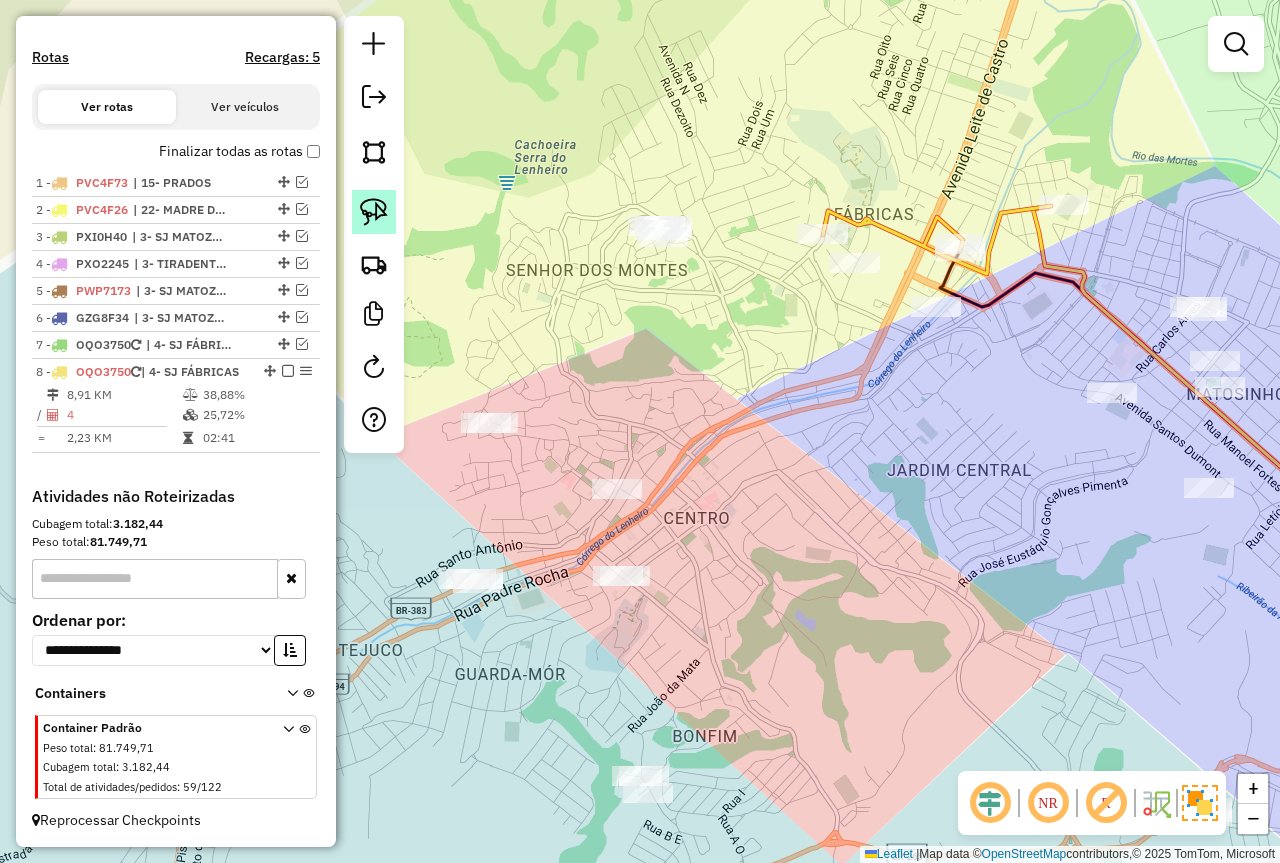 click 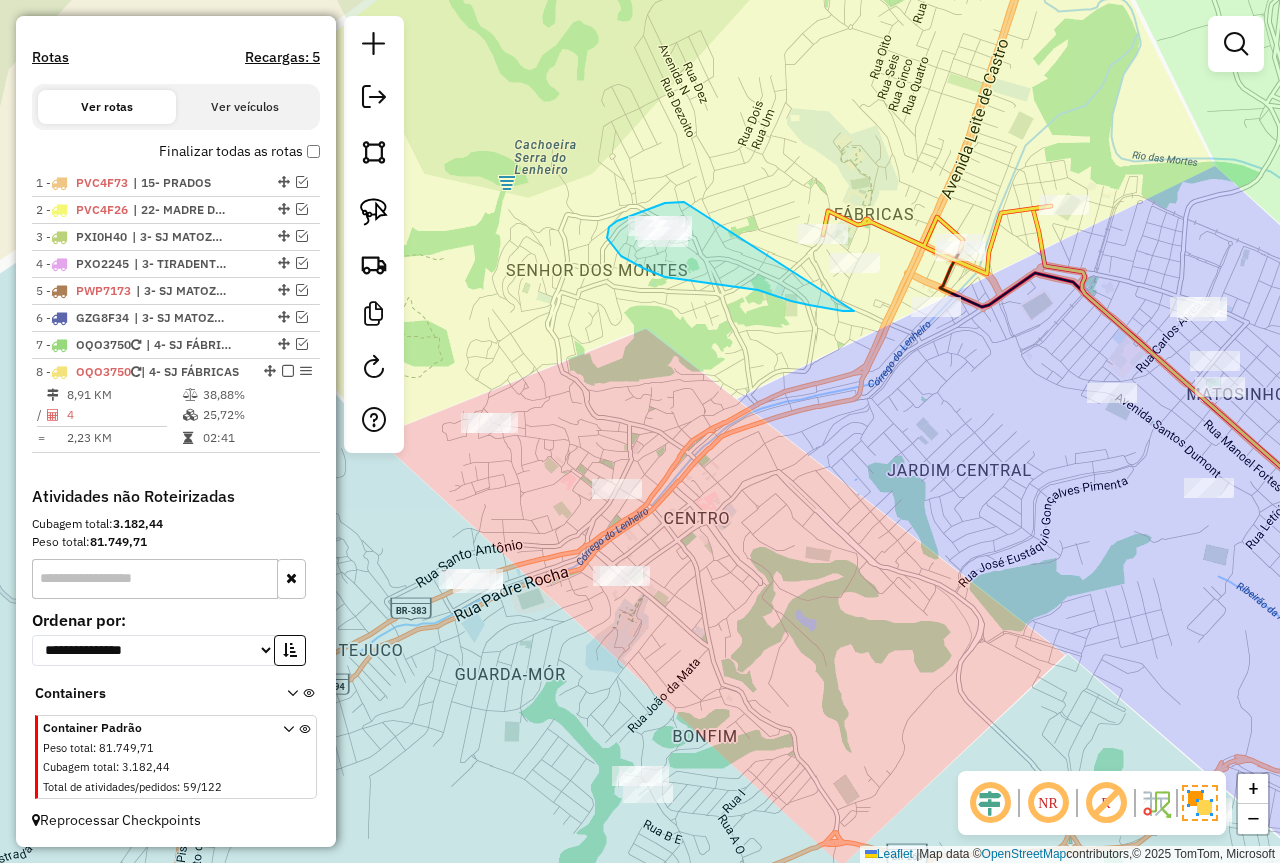 drag, startPoint x: 684, startPoint y: 202, endPoint x: 854, endPoint y: 311, distance: 201.94305 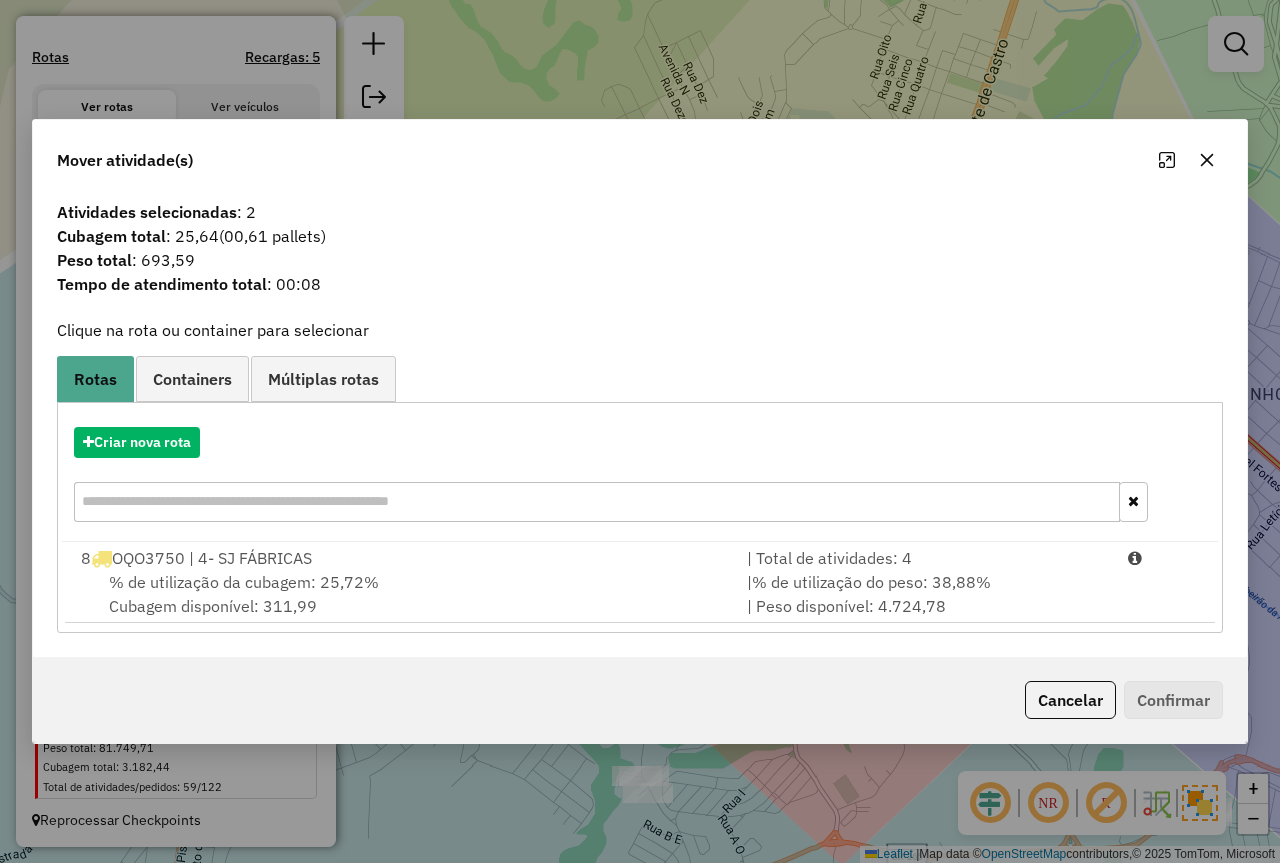 drag, startPoint x: 898, startPoint y: 581, endPoint x: 1186, endPoint y: 710, distance: 315.57092 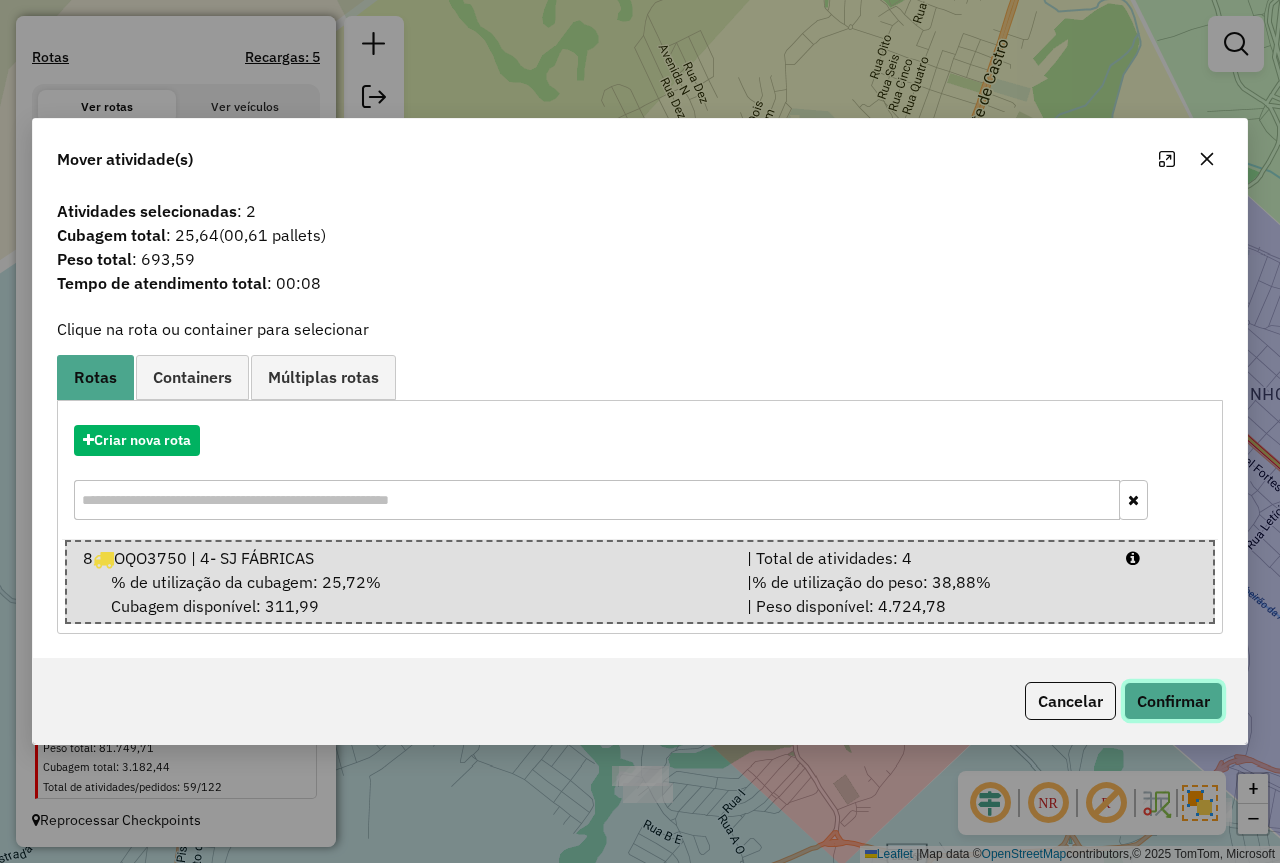 click on "Confirmar" 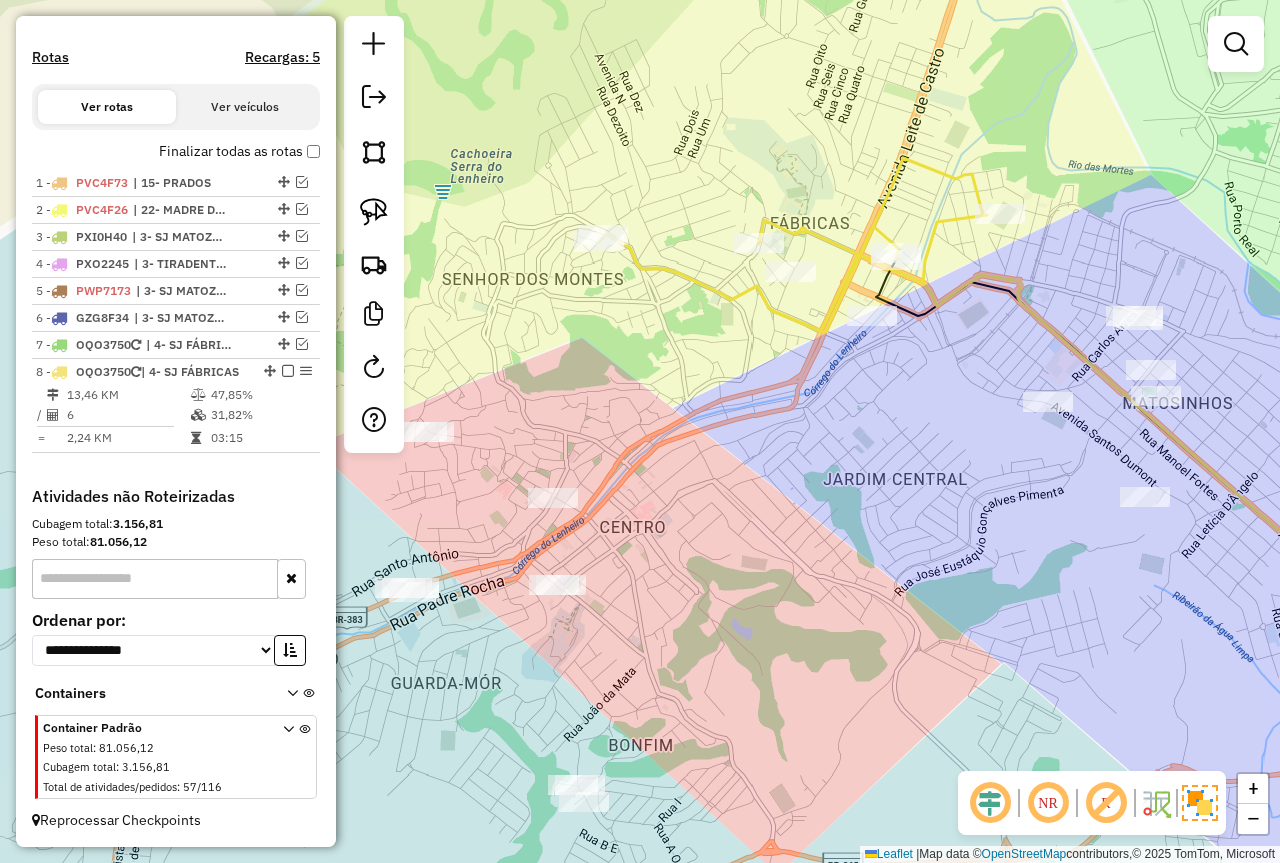 drag, startPoint x: 931, startPoint y: 404, endPoint x: 911, endPoint y: 410, distance: 20.880613 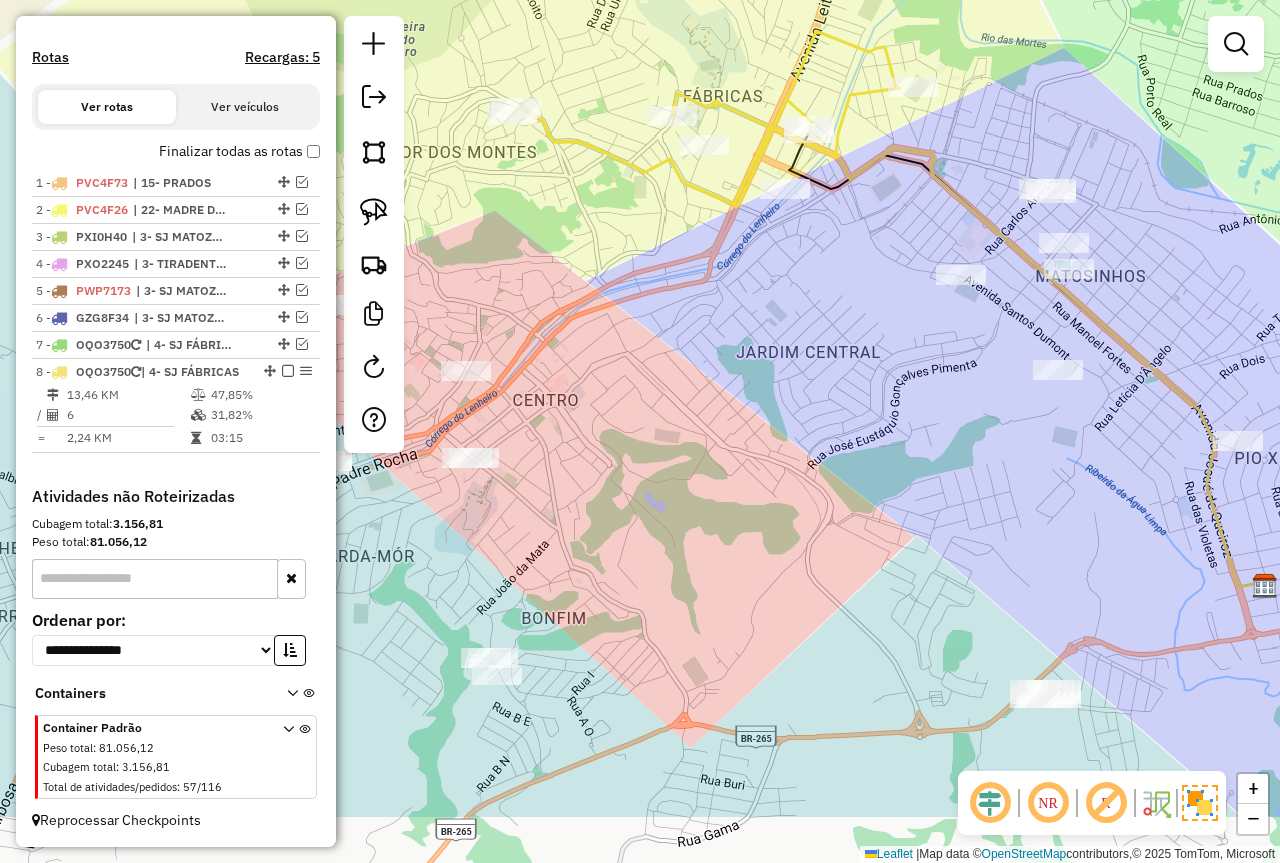 drag, startPoint x: 675, startPoint y: 391, endPoint x: 664, endPoint y: 290, distance: 101.597244 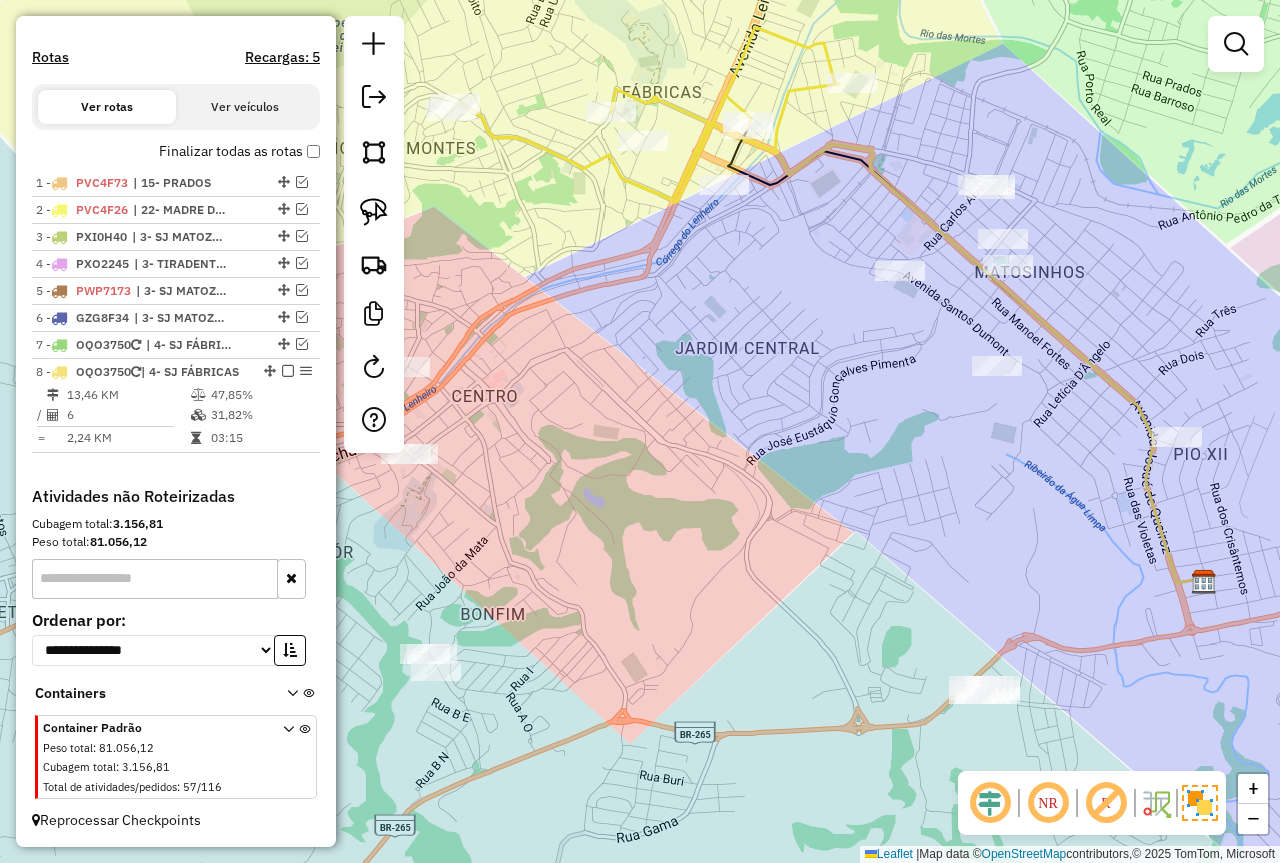 drag, startPoint x: 774, startPoint y: 347, endPoint x: 753, endPoint y: 366, distance: 28.319605 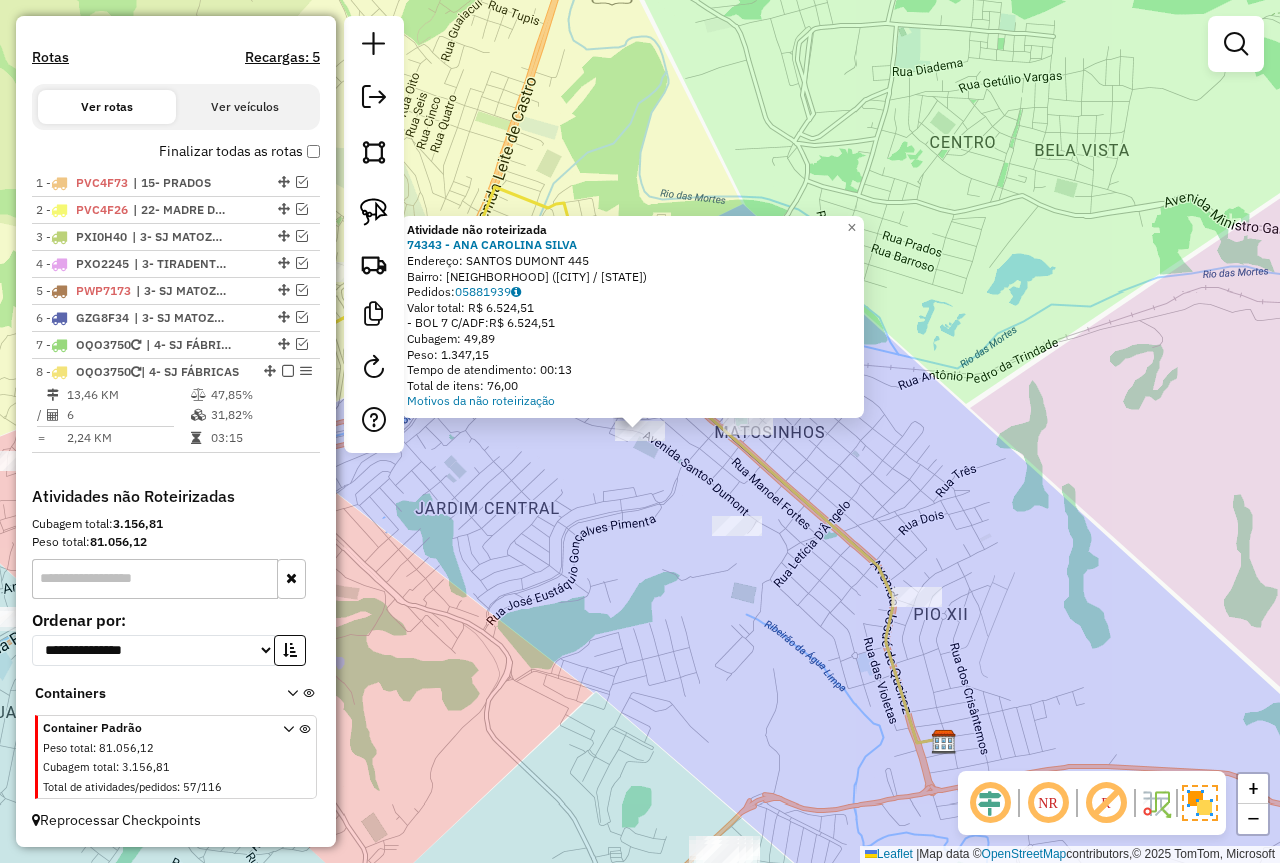 click on "Atividade não roteirizada [NUMBER] - [FIRST] [LAST]  Endereço:  [STREET] [NUMBER]   Bairro: [NEIGHBORHOOD] ([CITY] / [STATE])   Pedidos:  [ORDER_ID]   Valor total: R$ [PRICE]   -BOL [NUMBER] C/ADF:  R$ [PRICE]   Cubagem: [CUBAGE]   Peso: [WEIGHT]   Tempo de atendimento: [TIME]   Total de itens: [ITEMS]  Motivos da não roteirização × Janela de atendimento Grade de atendimento Capacidade Transportadoras Veículos Cliente Pedidos  Rotas Selecione os dias de semana para filtrar as janelas de atendimento  Seg   Ter   Qua   Qui   Sex   Sáb   Dom  Informe o período da janela de atendimento: De: Até:  Filtrar exatamente a janela do cliente  Considerar janela de atendimento padrão  Selecione os dias de semana para filtrar as grades de atendimento  Seg   Ter   Qua   Qui   Sex   Sáb   Dom   Considerar clientes sem dia de atendimento cadastrado  Clientes fora do dia de atendimento selecionado Filtrar as atividades entre os valores definidos abaixo:  Peso mínimo:  ****  Peso máximo:  ****  Cubagem mínima:  +" 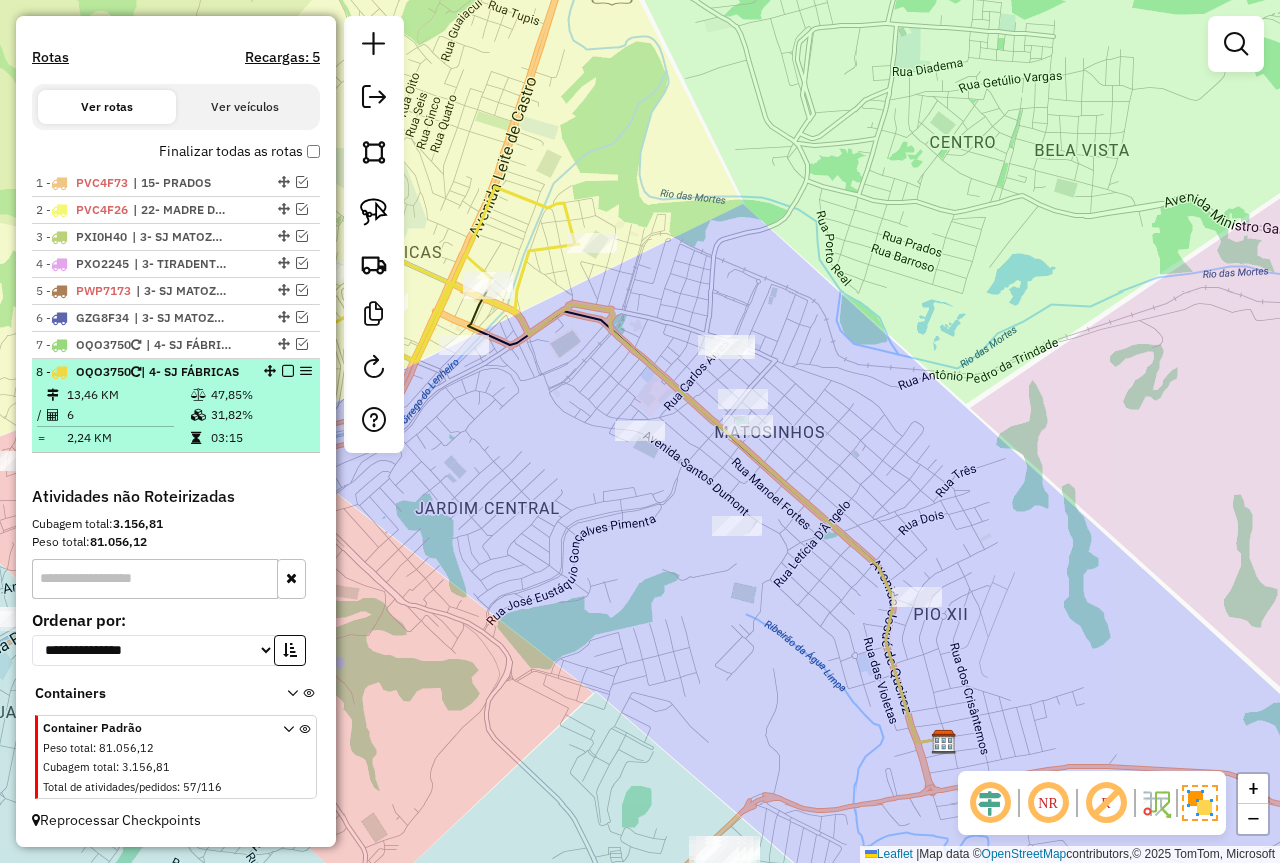 click on "47,85%" at bounding box center (260, 395) 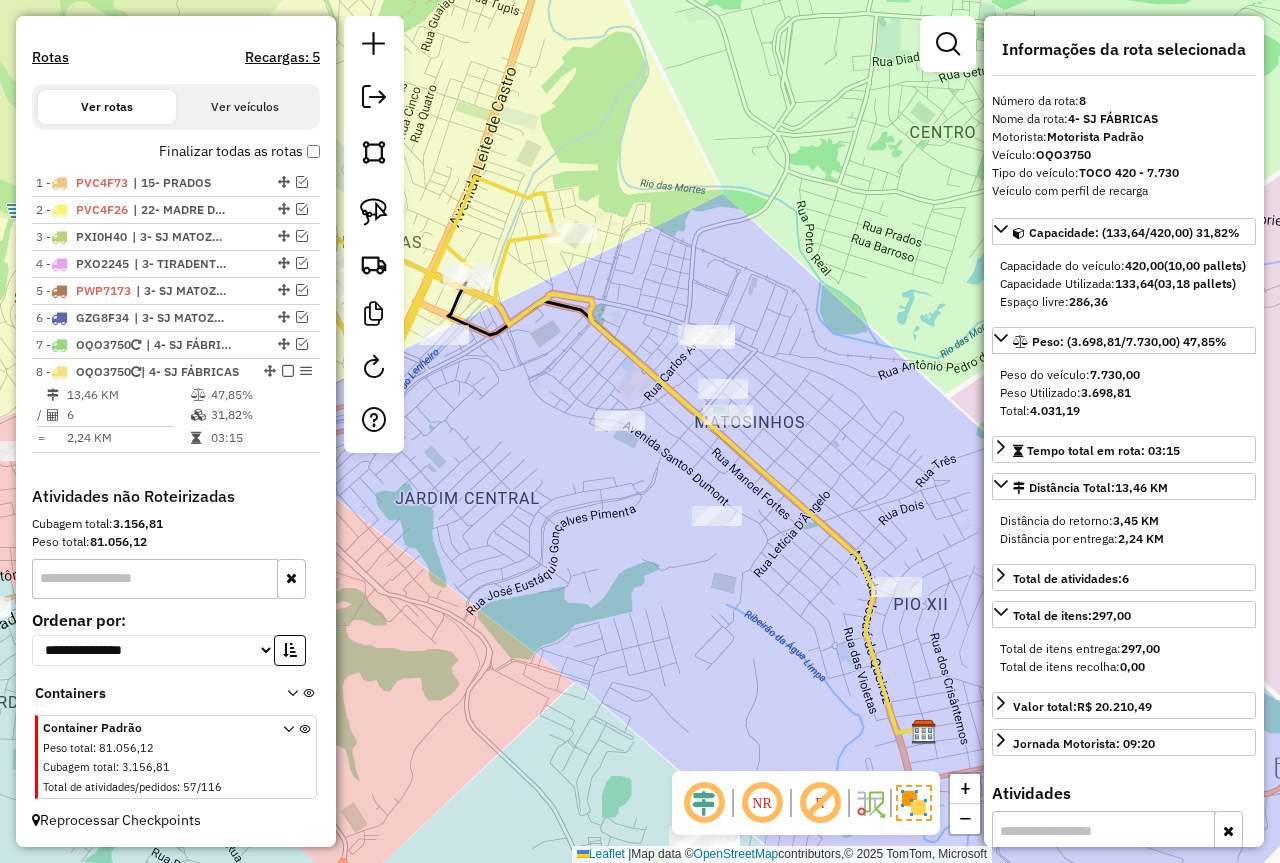 drag, startPoint x: 641, startPoint y: 506, endPoint x: 562, endPoint y: 527, distance: 81.7435 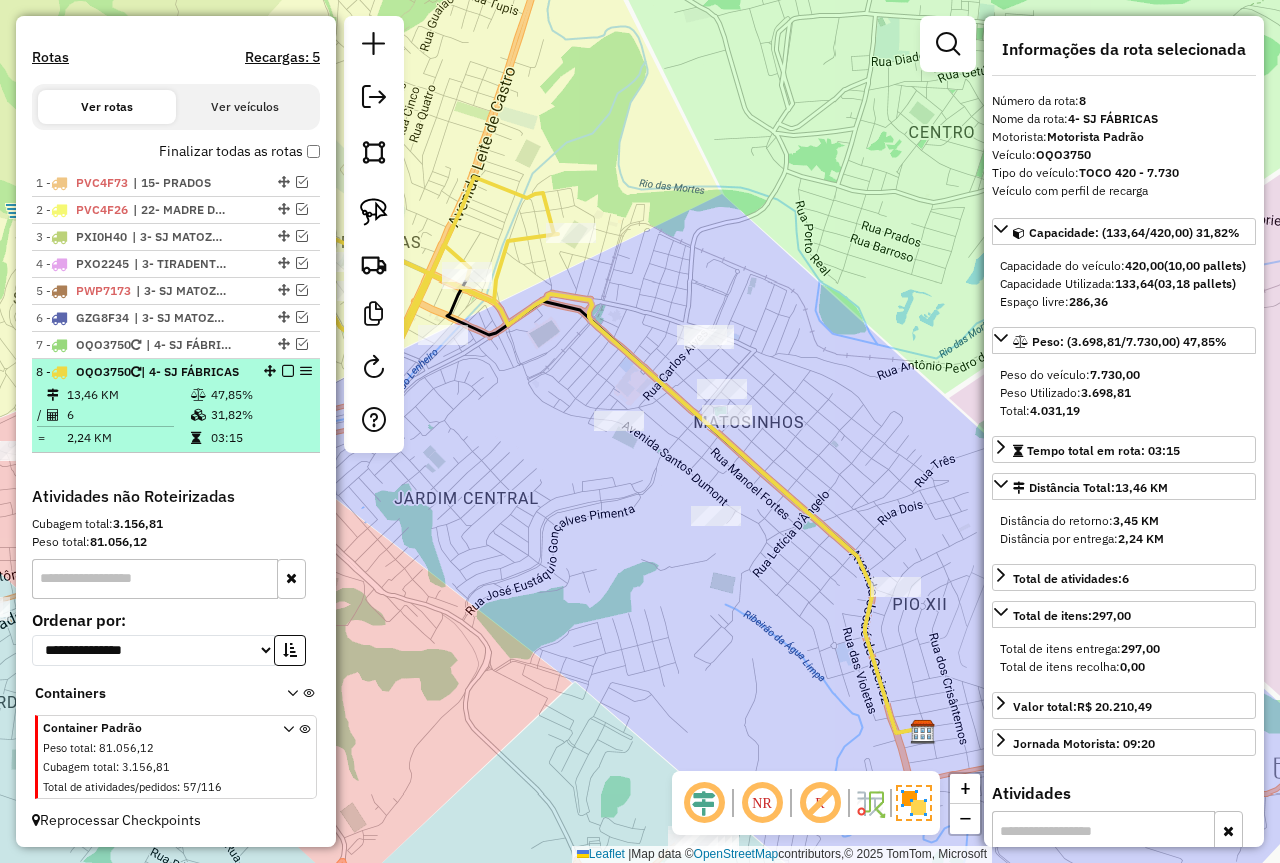 click on "31,82%" at bounding box center [260, 415] 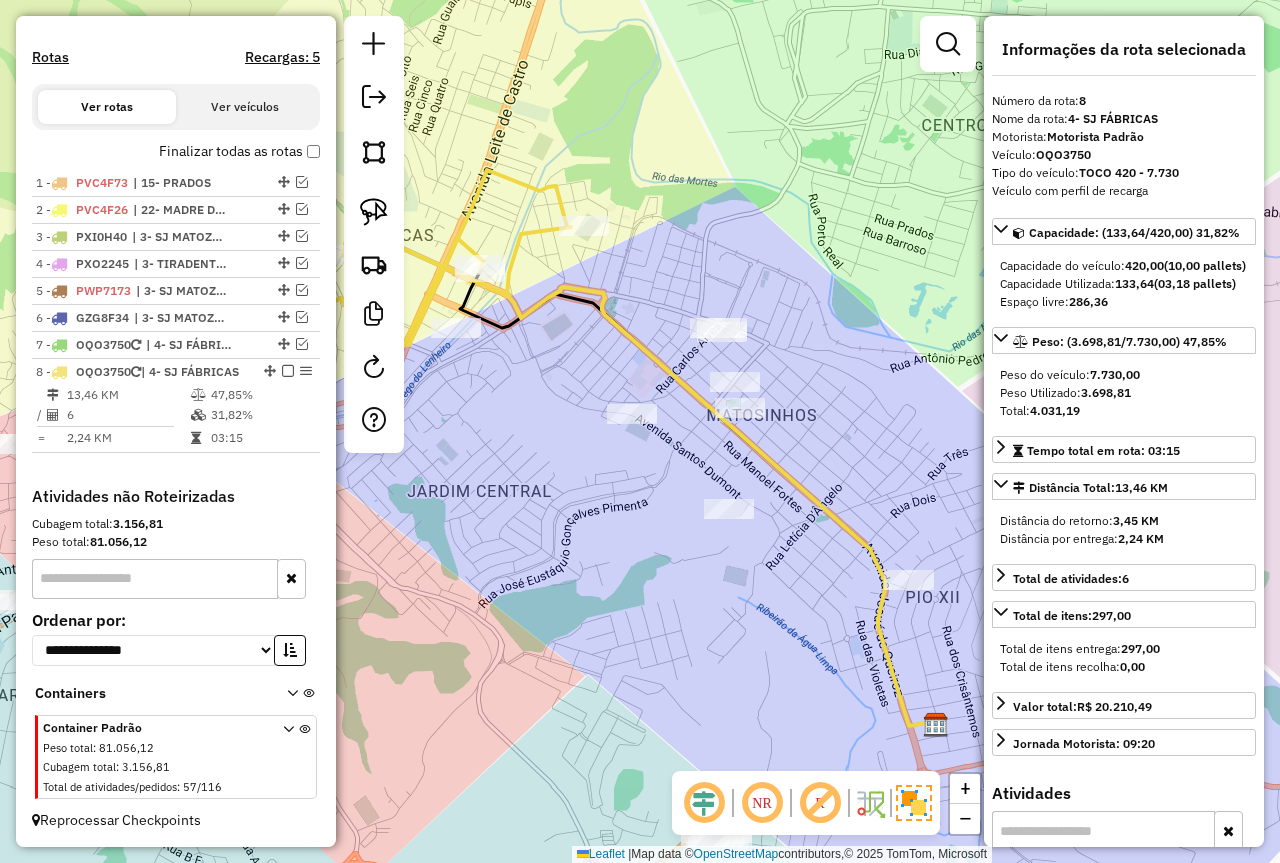 drag, startPoint x: 703, startPoint y: 503, endPoint x: 622, endPoint y: 519, distance: 82.565125 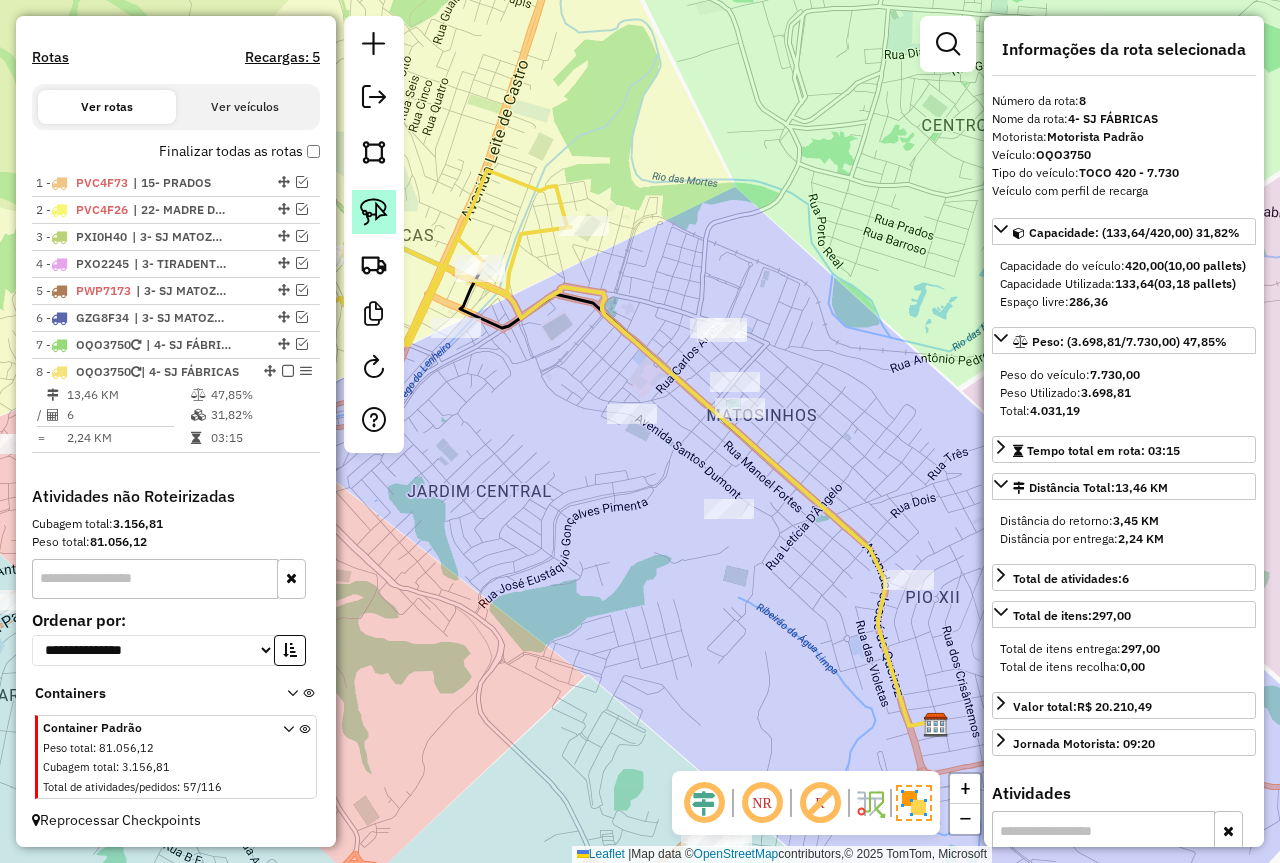 click 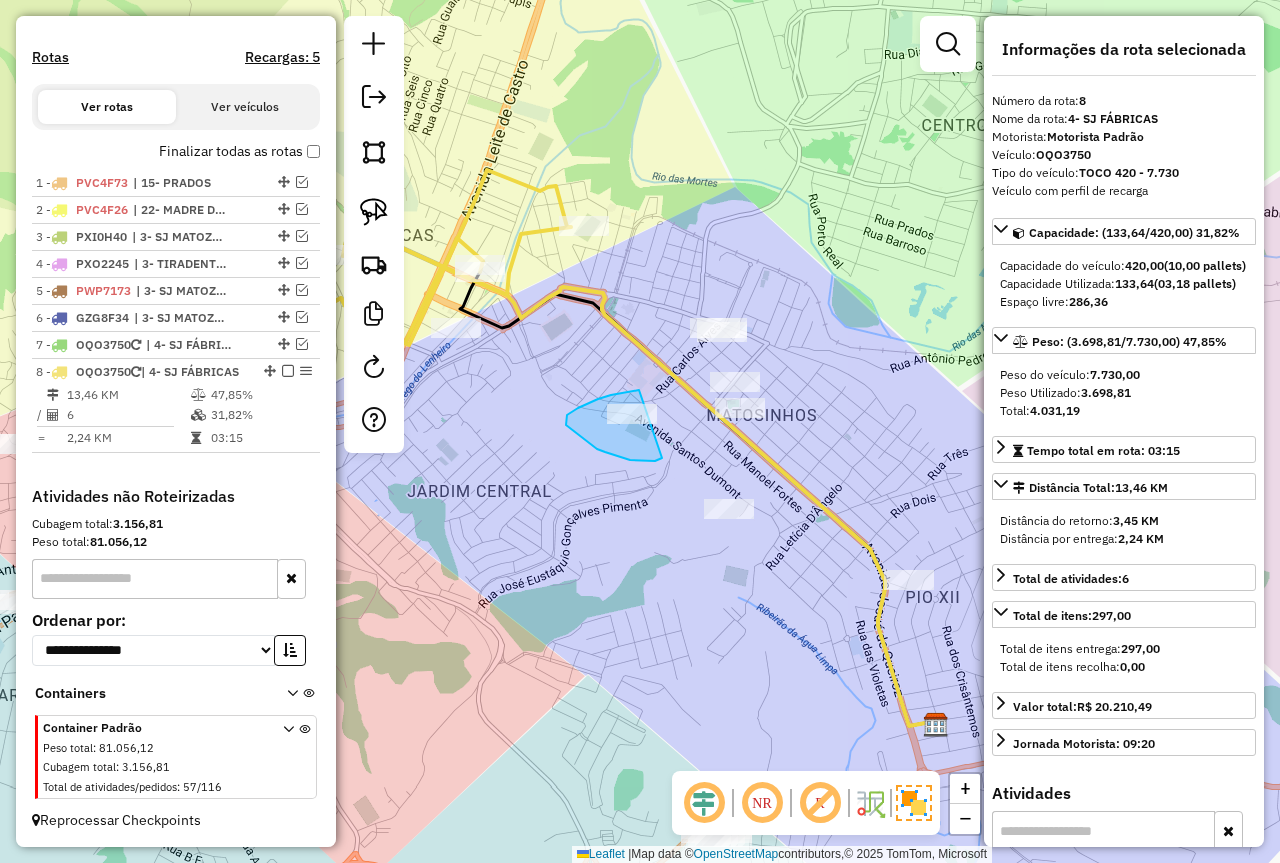 drag, startPoint x: 639, startPoint y: 390, endPoint x: 662, endPoint y: 458, distance: 71.7844 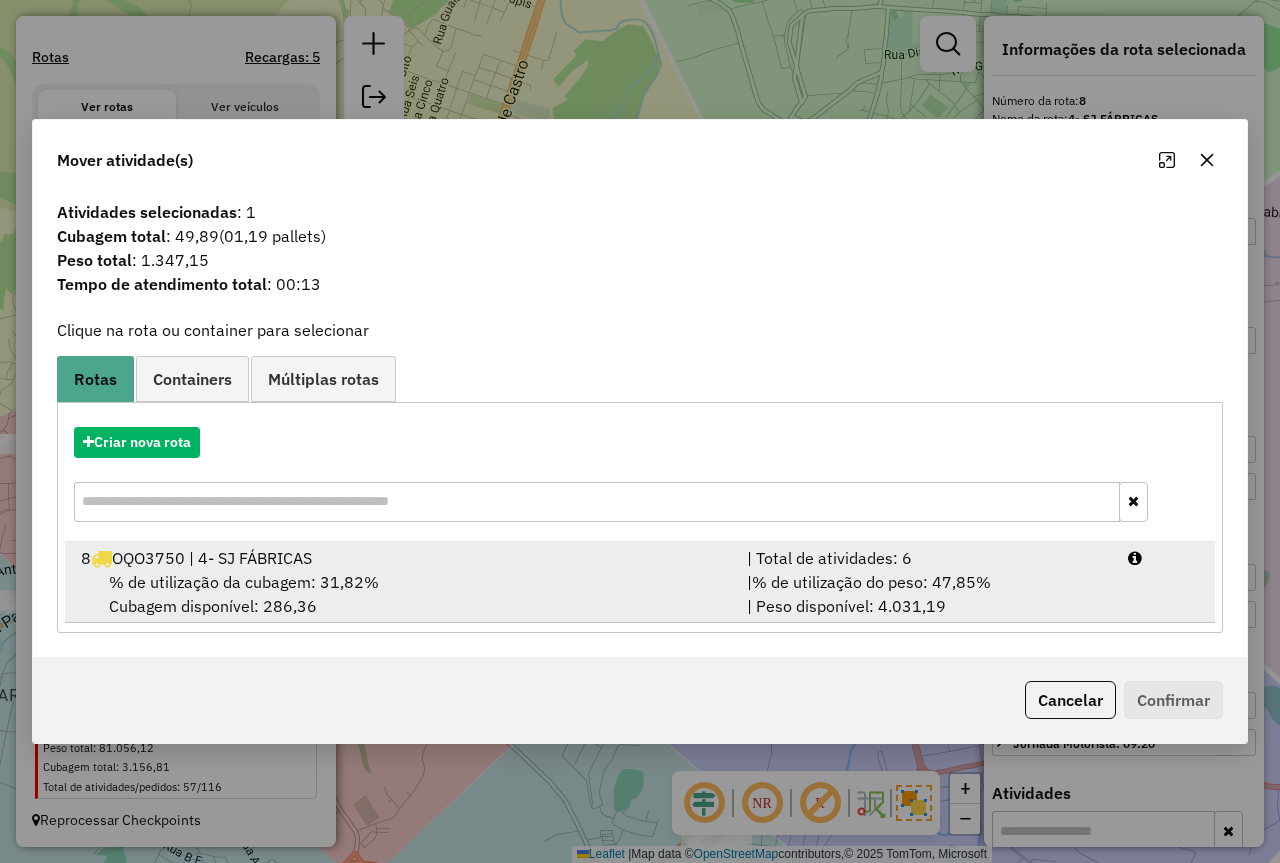 click on "% de utilização do peso: 47,85%" at bounding box center [871, 582] 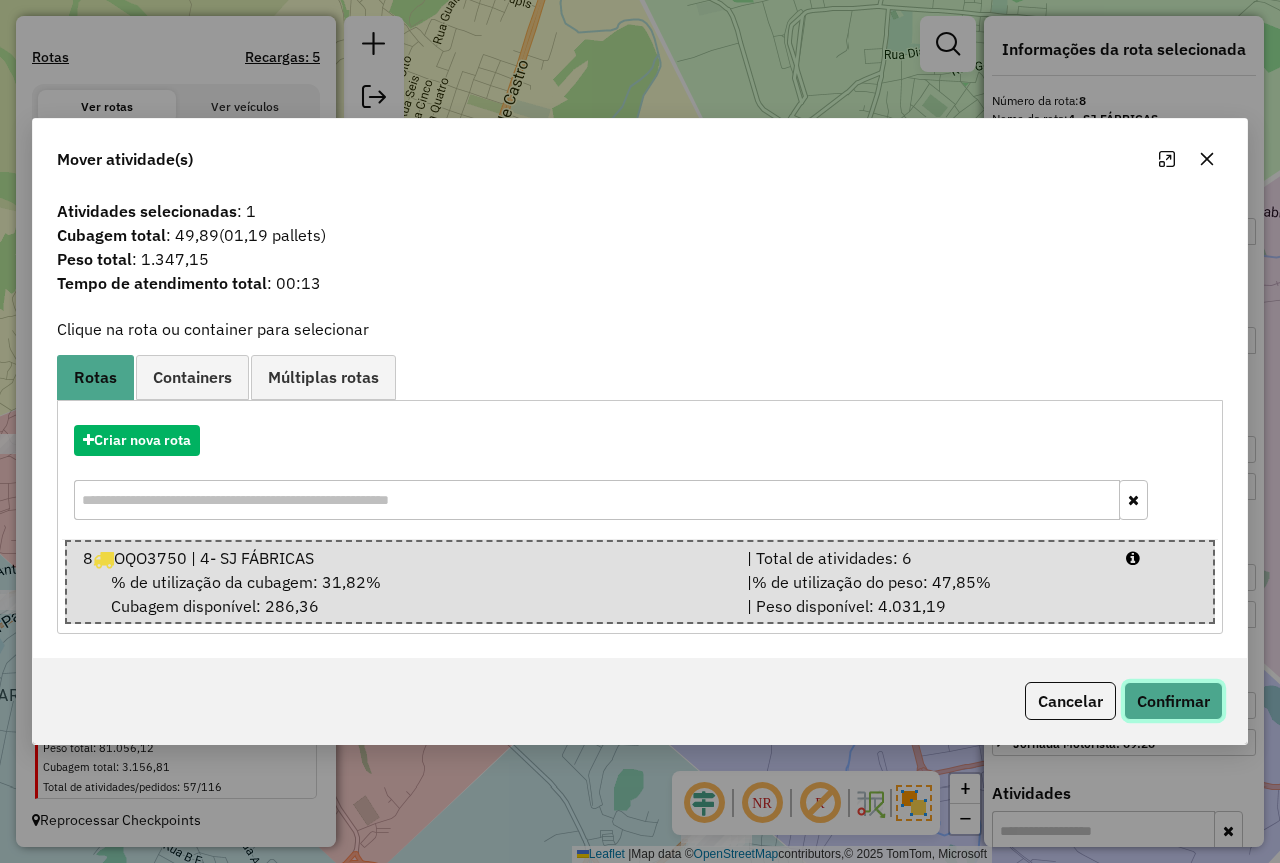 click on "Confirmar" 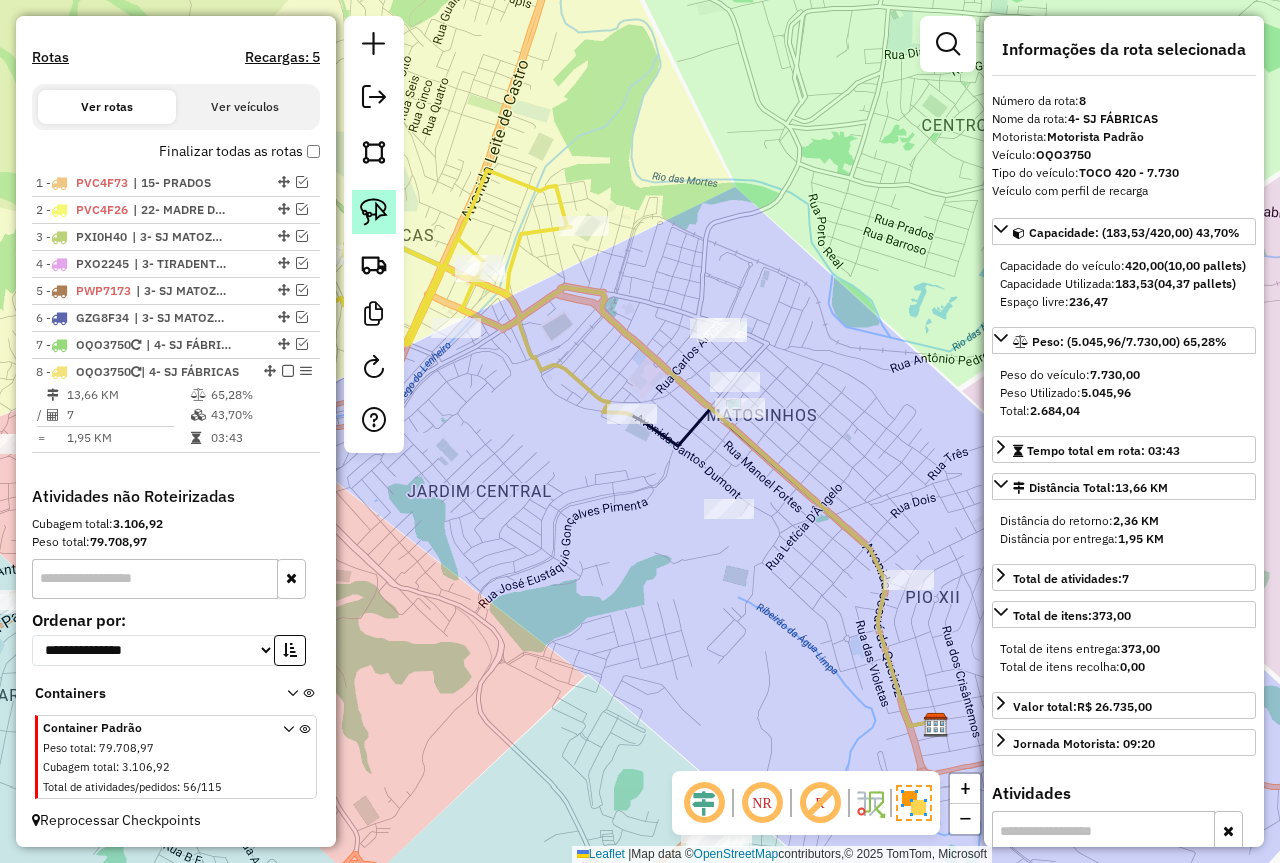 click 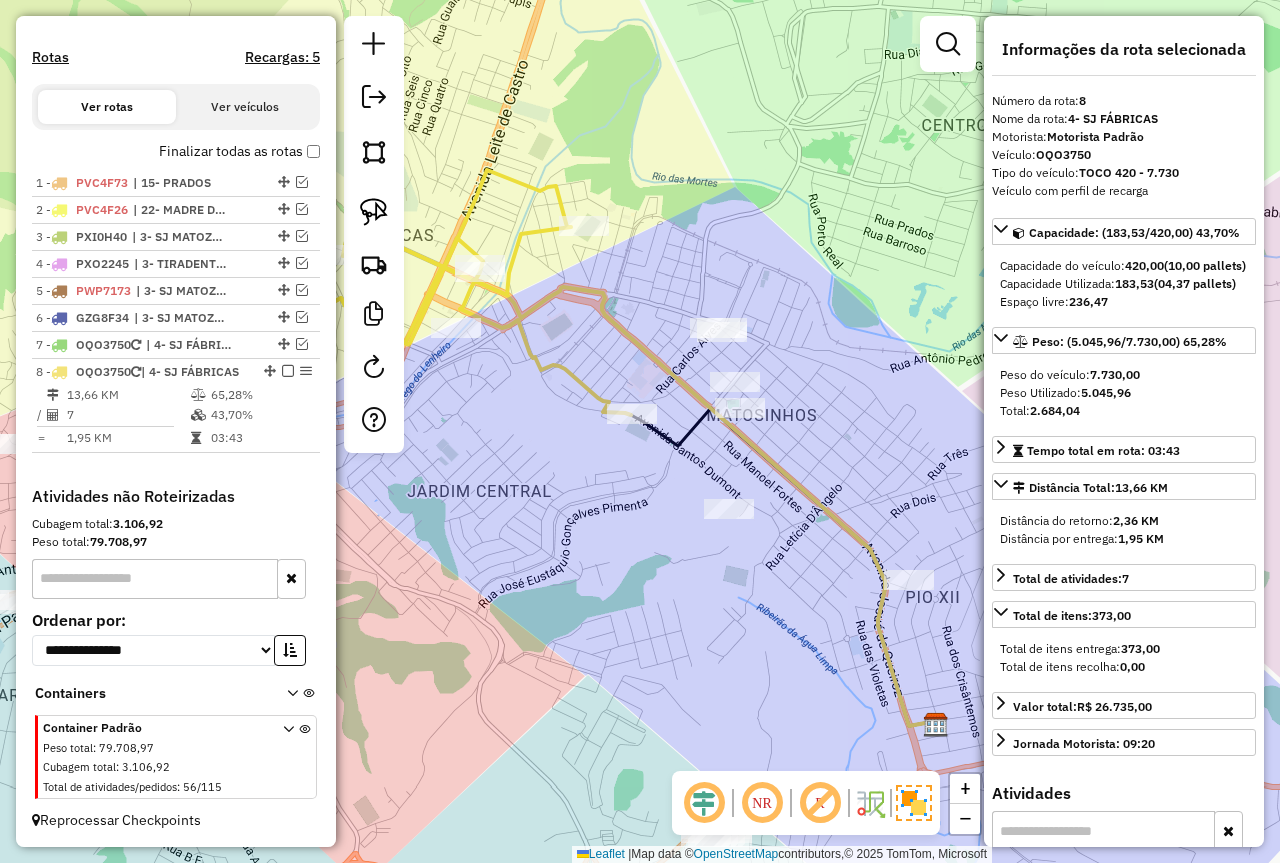 drag, startPoint x: 554, startPoint y: 413, endPoint x: 587, endPoint y: 421, distance: 33.955853 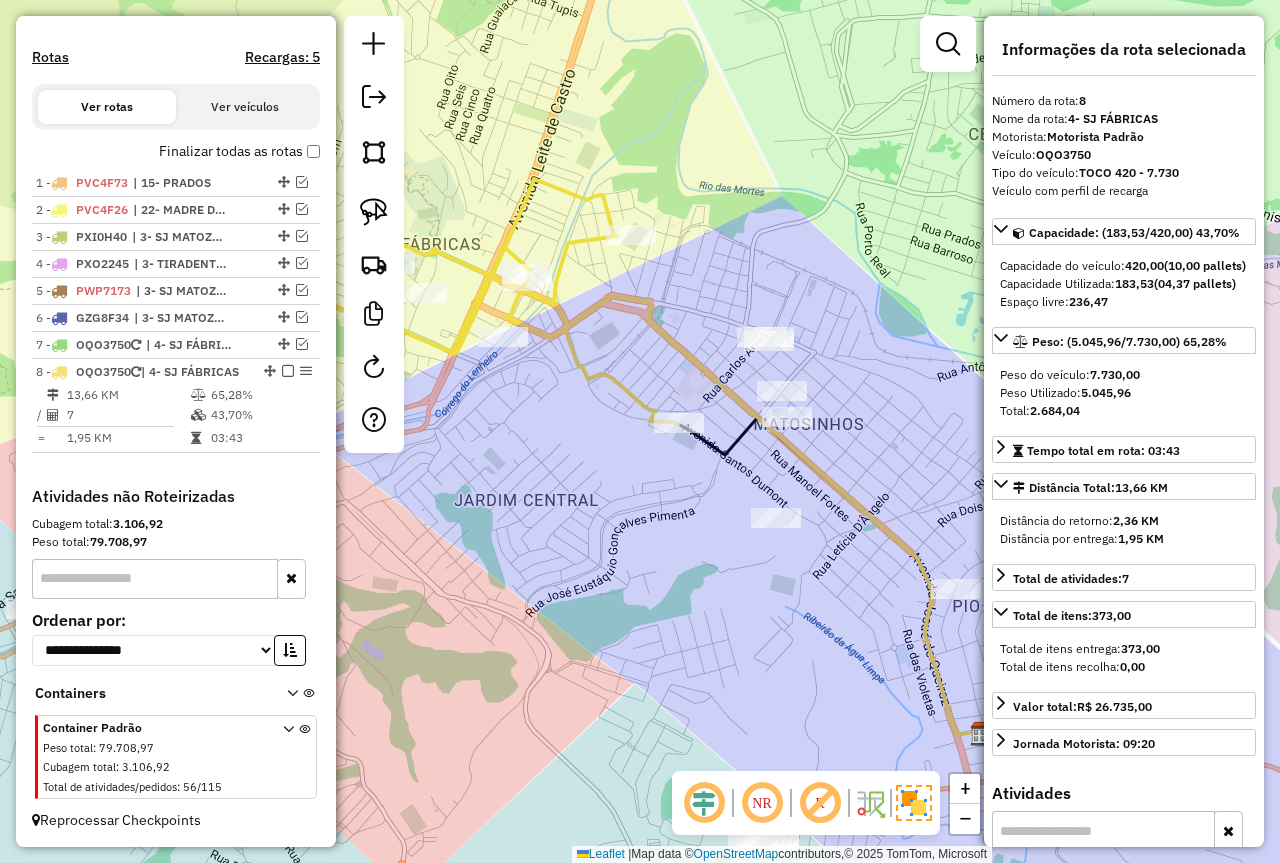 drag, startPoint x: 534, startPoint y: 380, endPoint x: 618, endPoint y: 399, distance: 86.12201 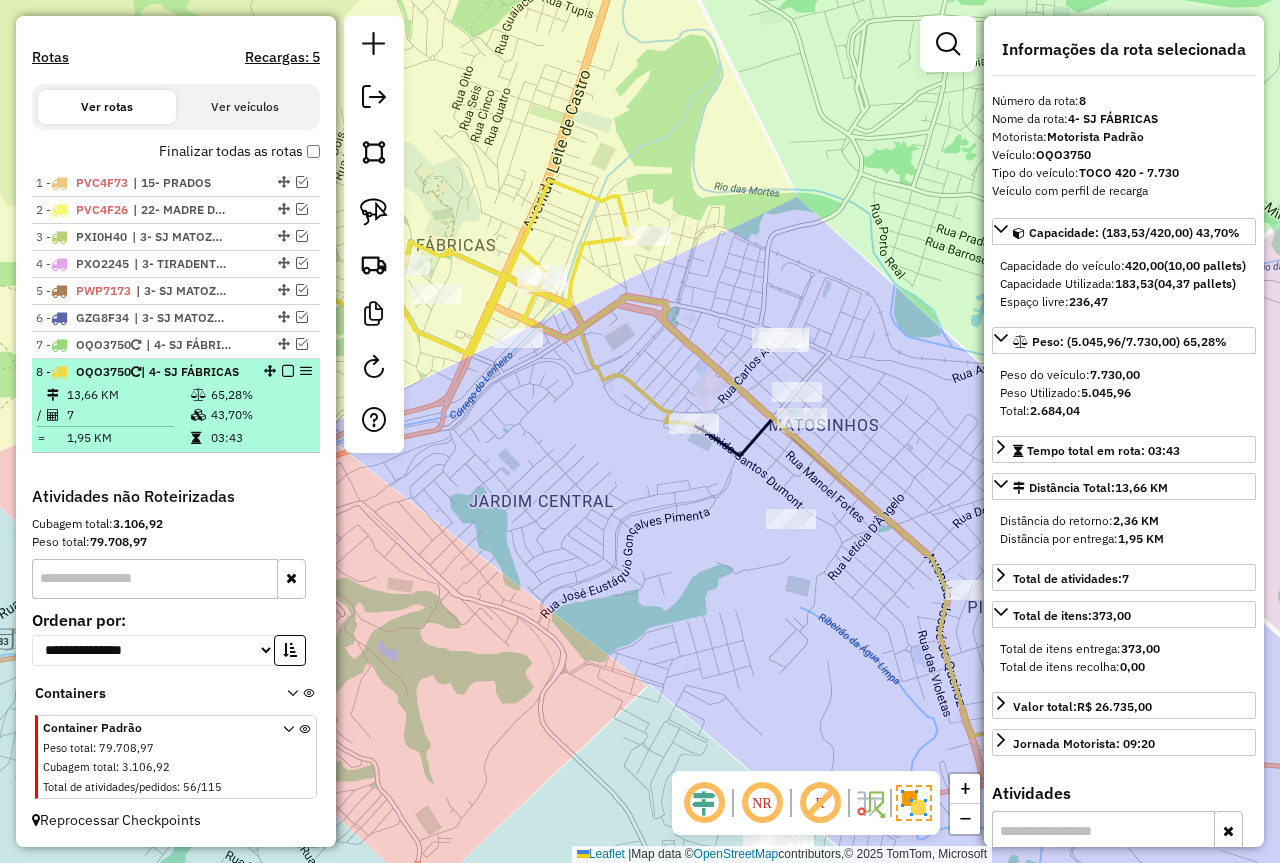 click on "65,28%" at bounding box center (260, 395) 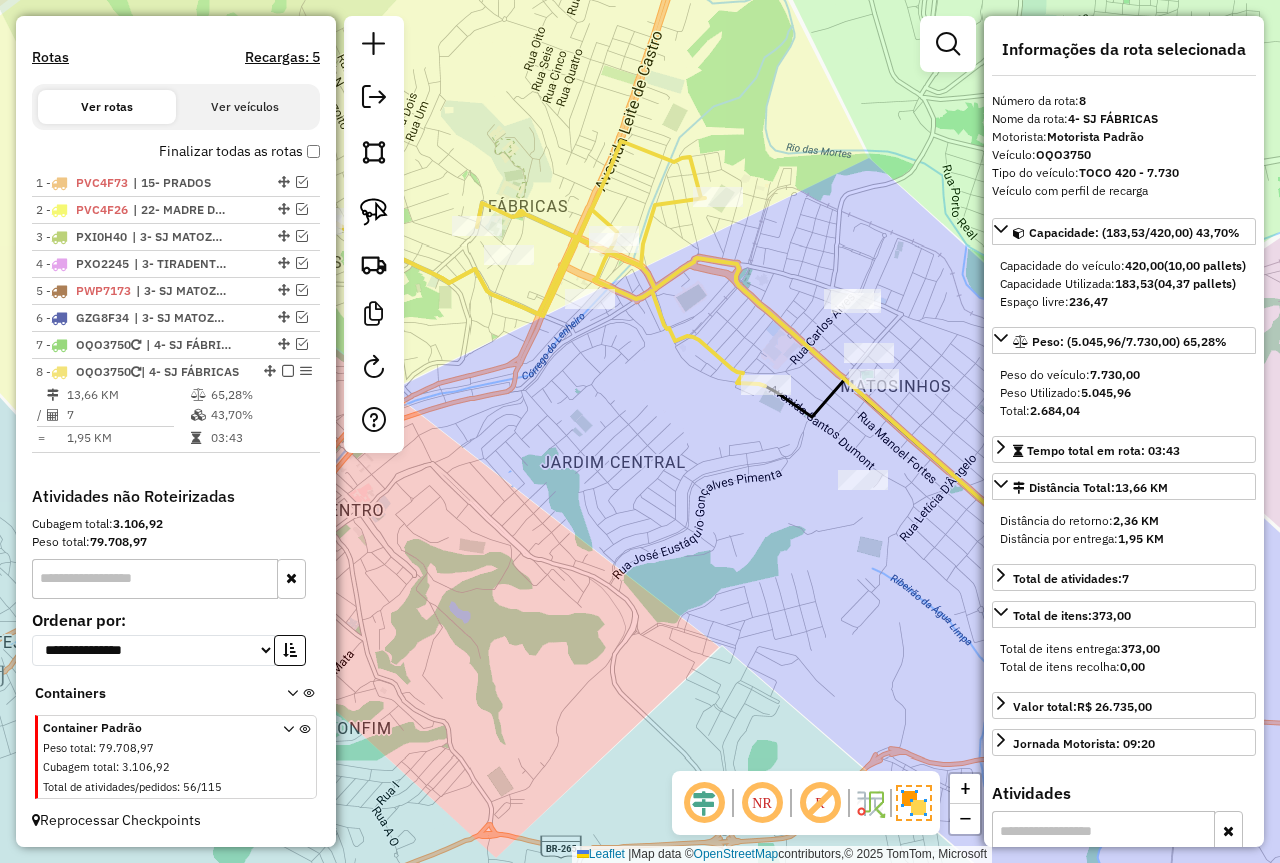 drag, startPoint x: 512, startPoint y: 510, endPoint x: 565, endPoint y: 497, distance: 54.571056 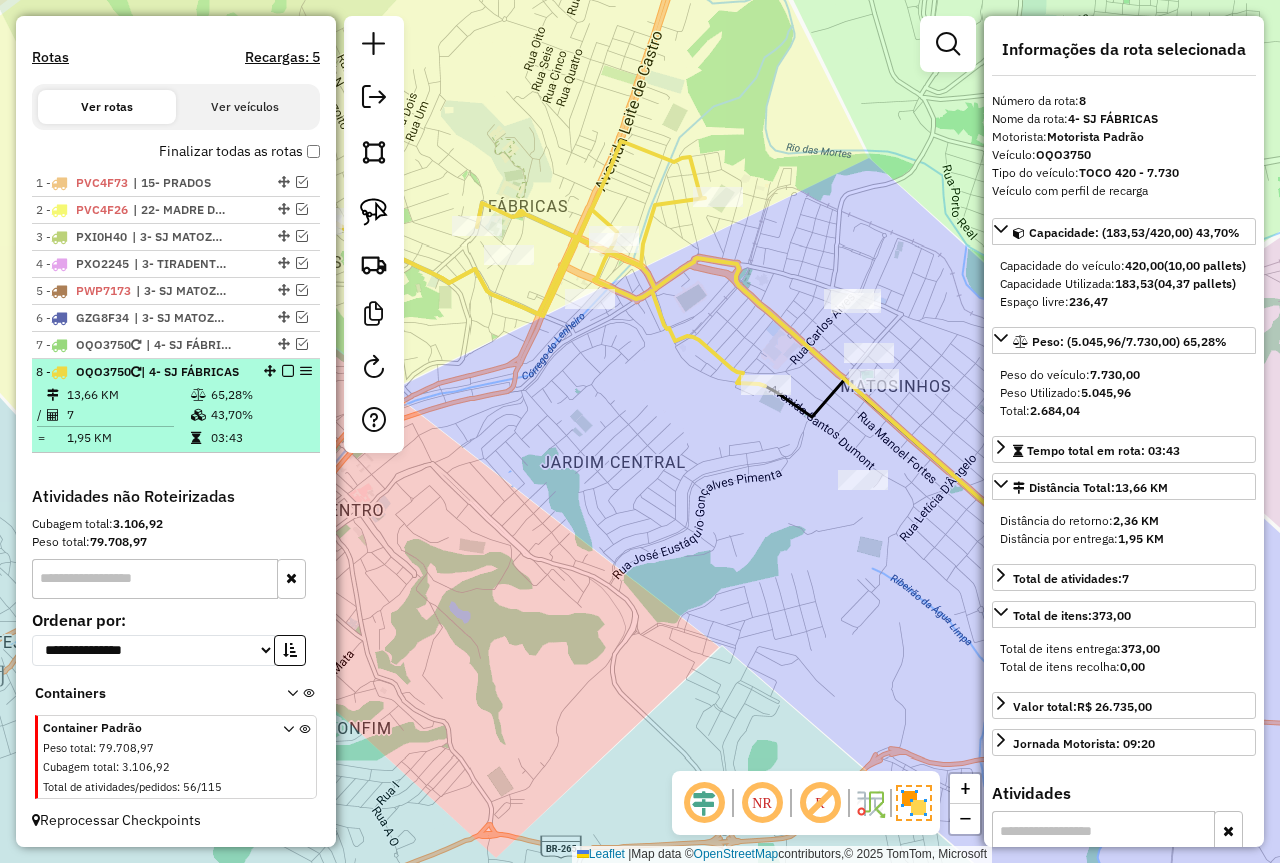 click on "[NUMBER] -     [PLATE]   | [NUMBER]- [CITY]" at bounding box center [142, 372] 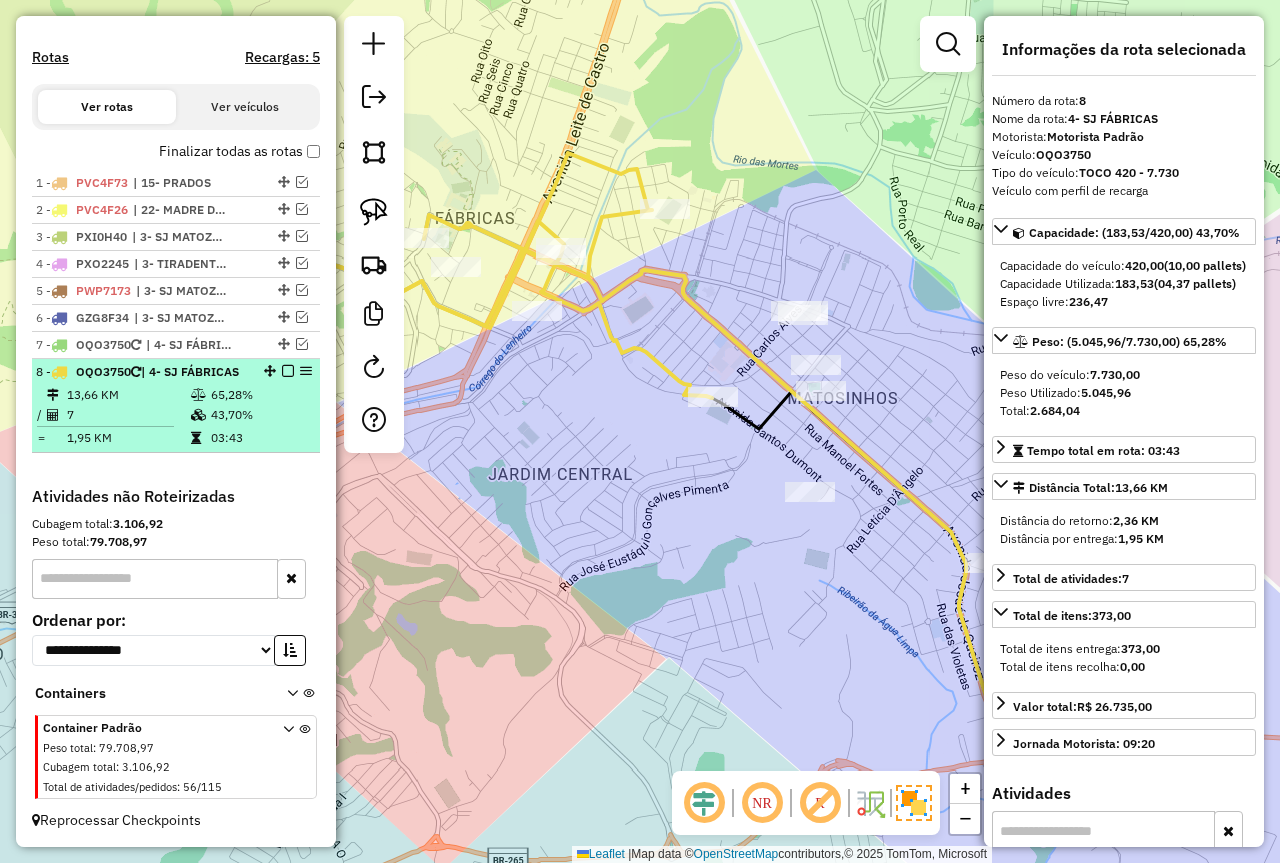 click at bounding box center [288, 371] 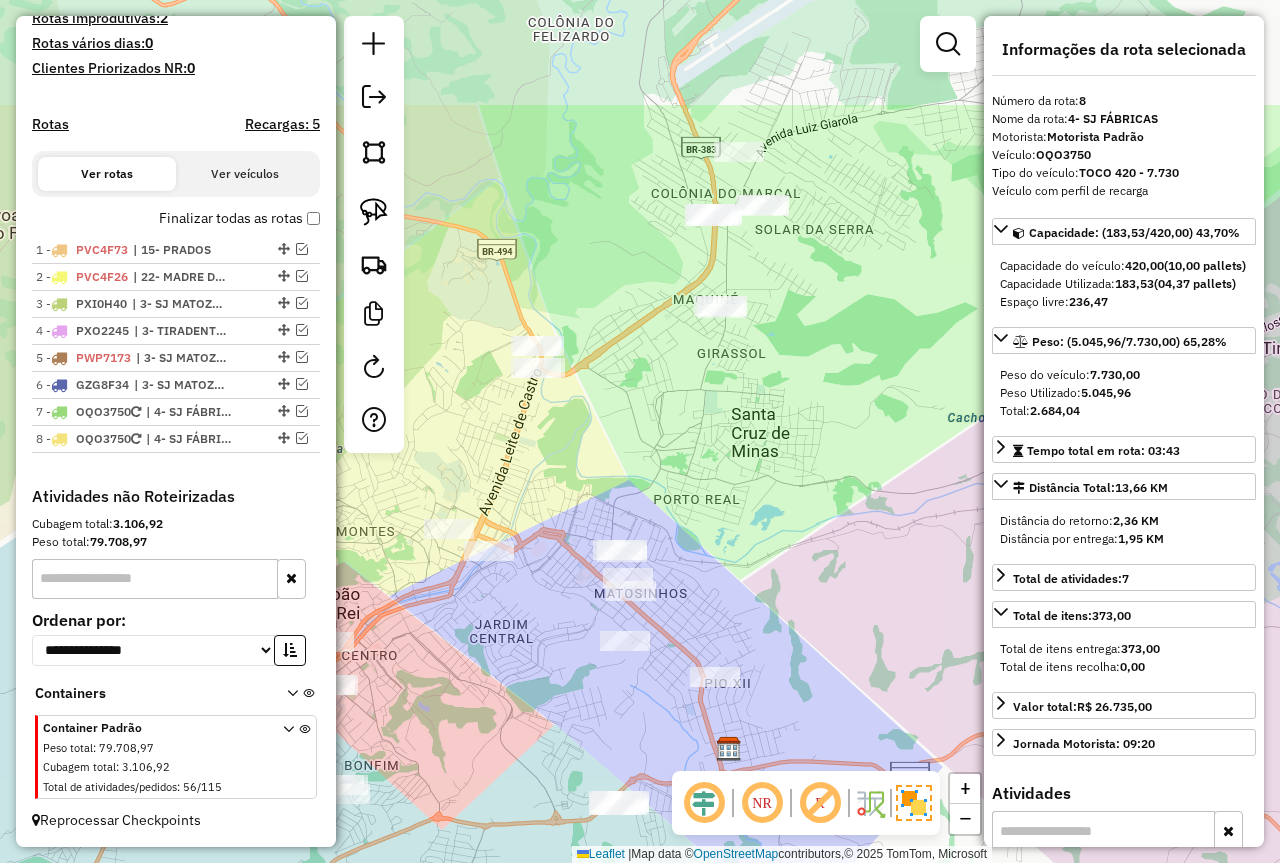 drag, startPoint x: 551, startPoint y: 459, endPoint x: 547, endPoint y: 648, distance: 189.04233 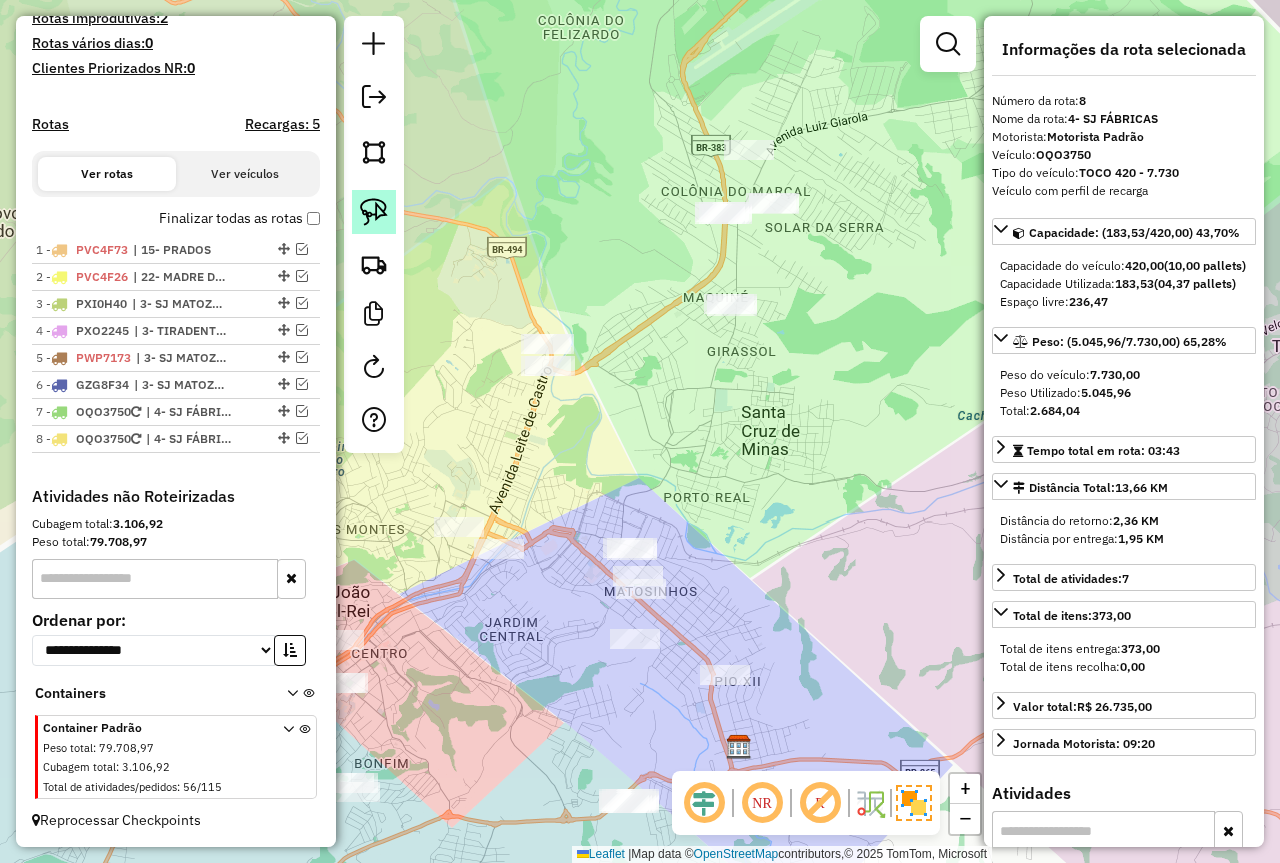 click 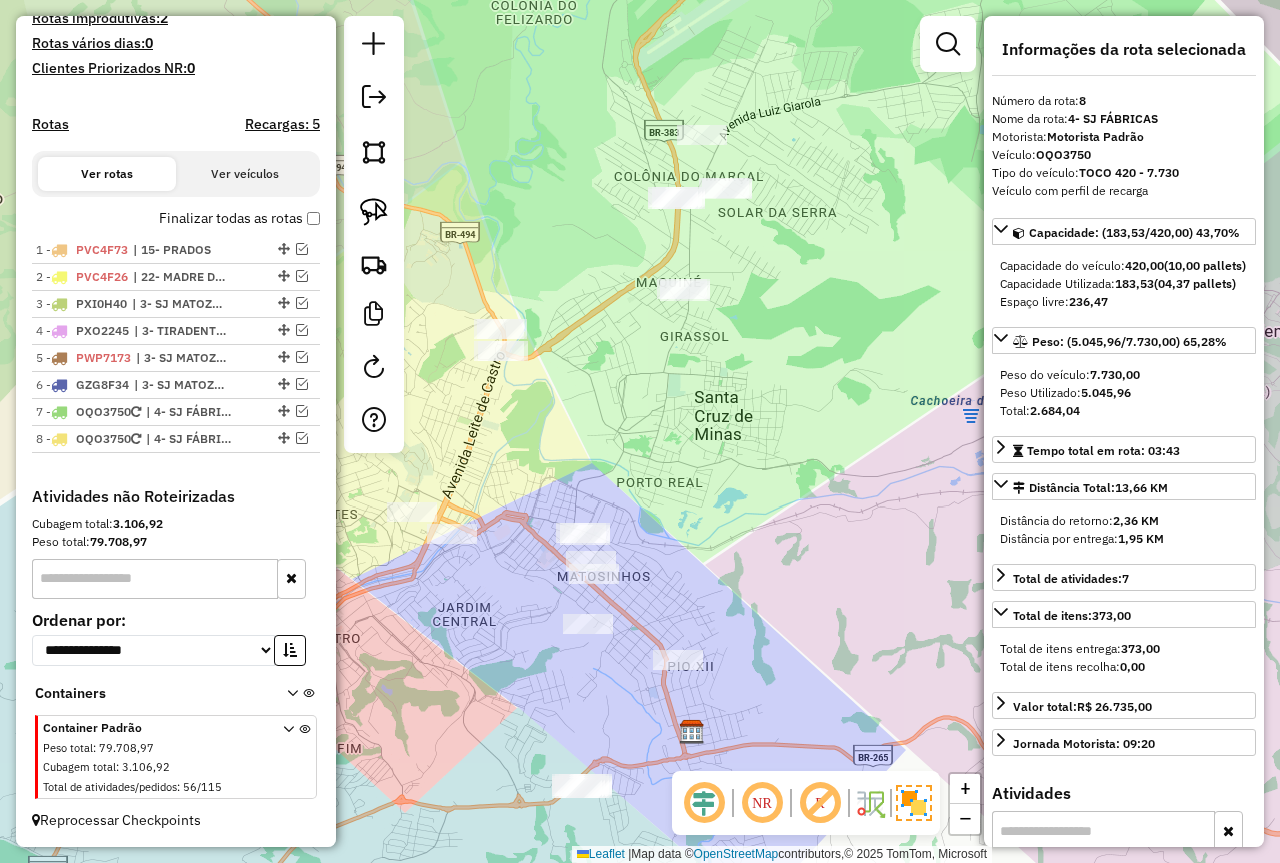 drag, startPoint x: 735, startPoint y: 485, endPoint x: 561, endPoint y: 423, distance: 184.716 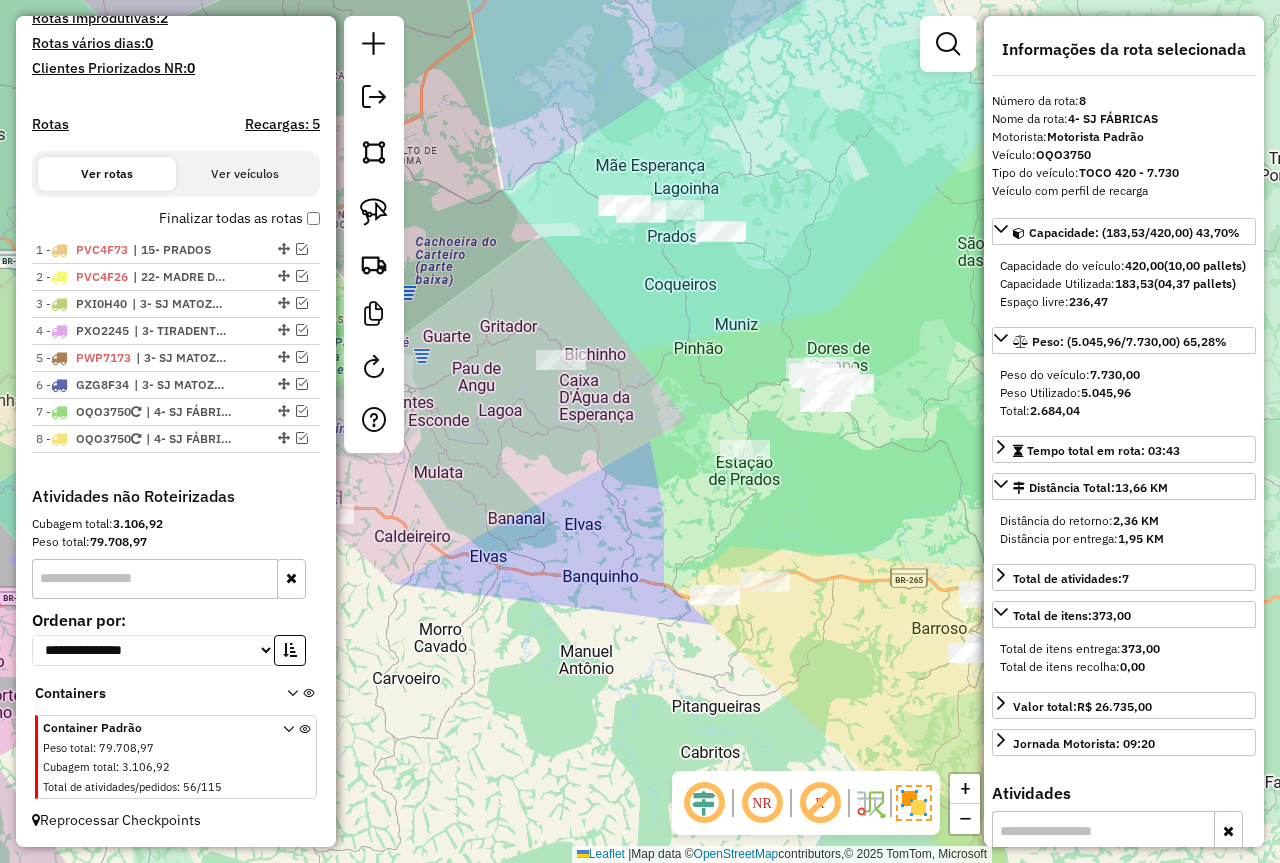 drag, startPoint x: 649, startPoint y: 462, endPoint x: 452, endPoint y: 448, distance: 197.49684 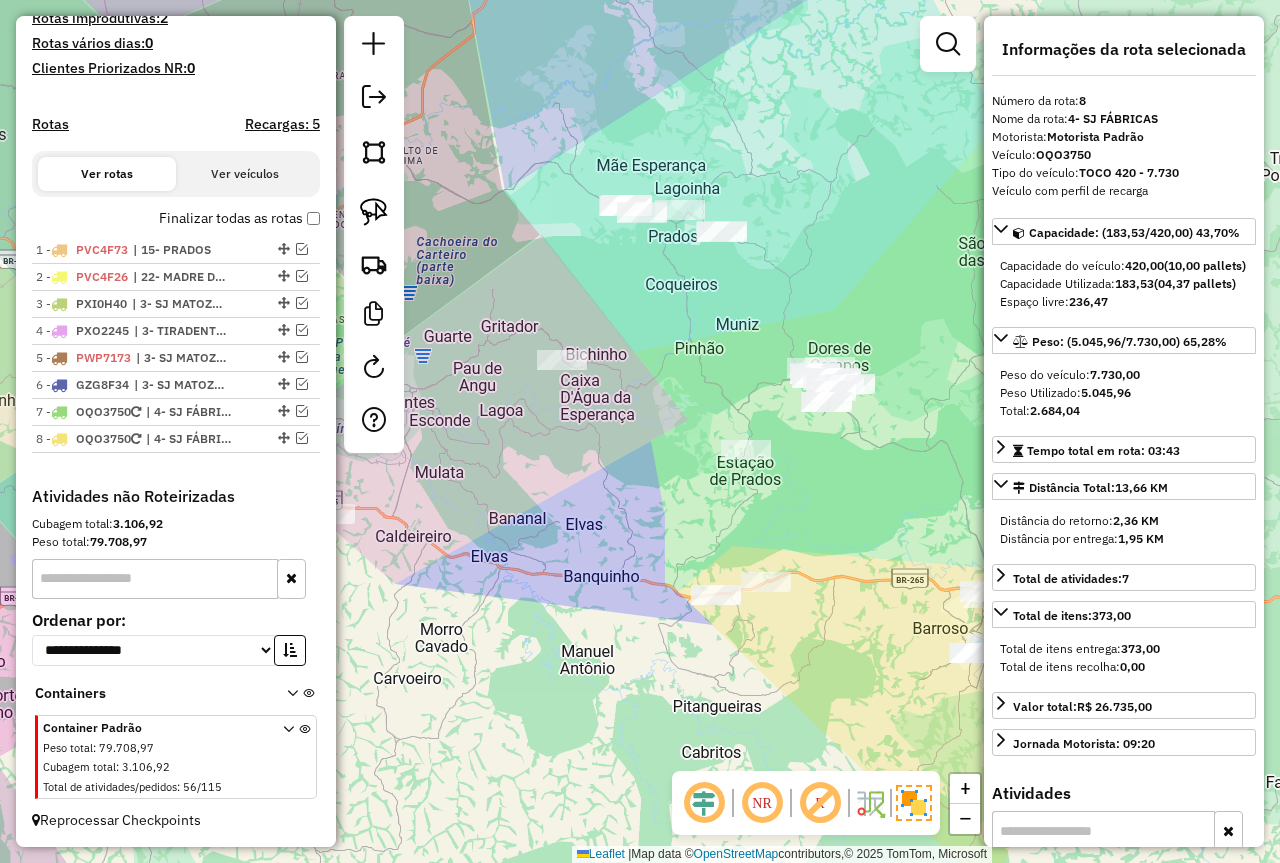 drag, startPoint x: 793, startPoint y: 430, endPoint x: 834, endPoint y: 409, distance: 46.06517 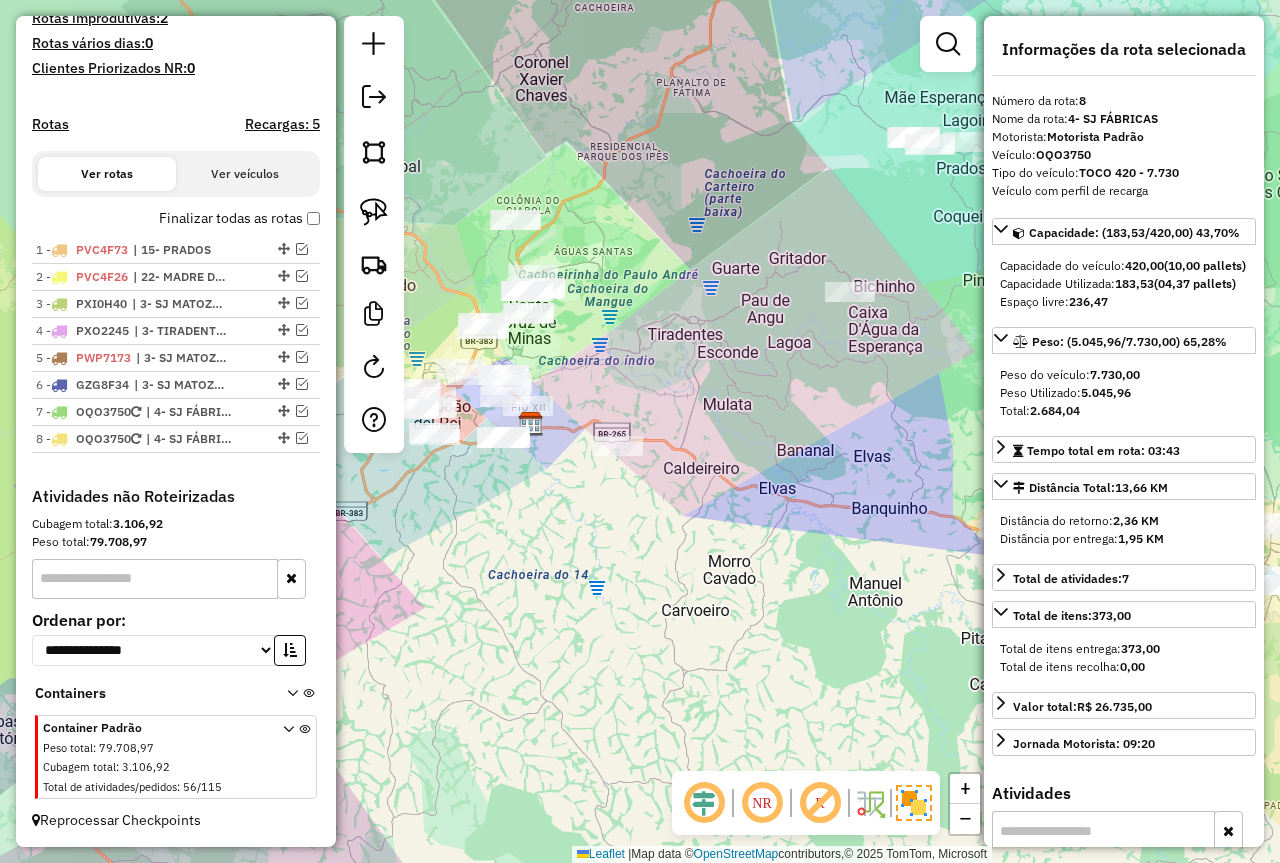 drag, startPoint x: 766, startPoint y: 542, endPoint x: 883, endPoint y: 435, distance: 158.54968 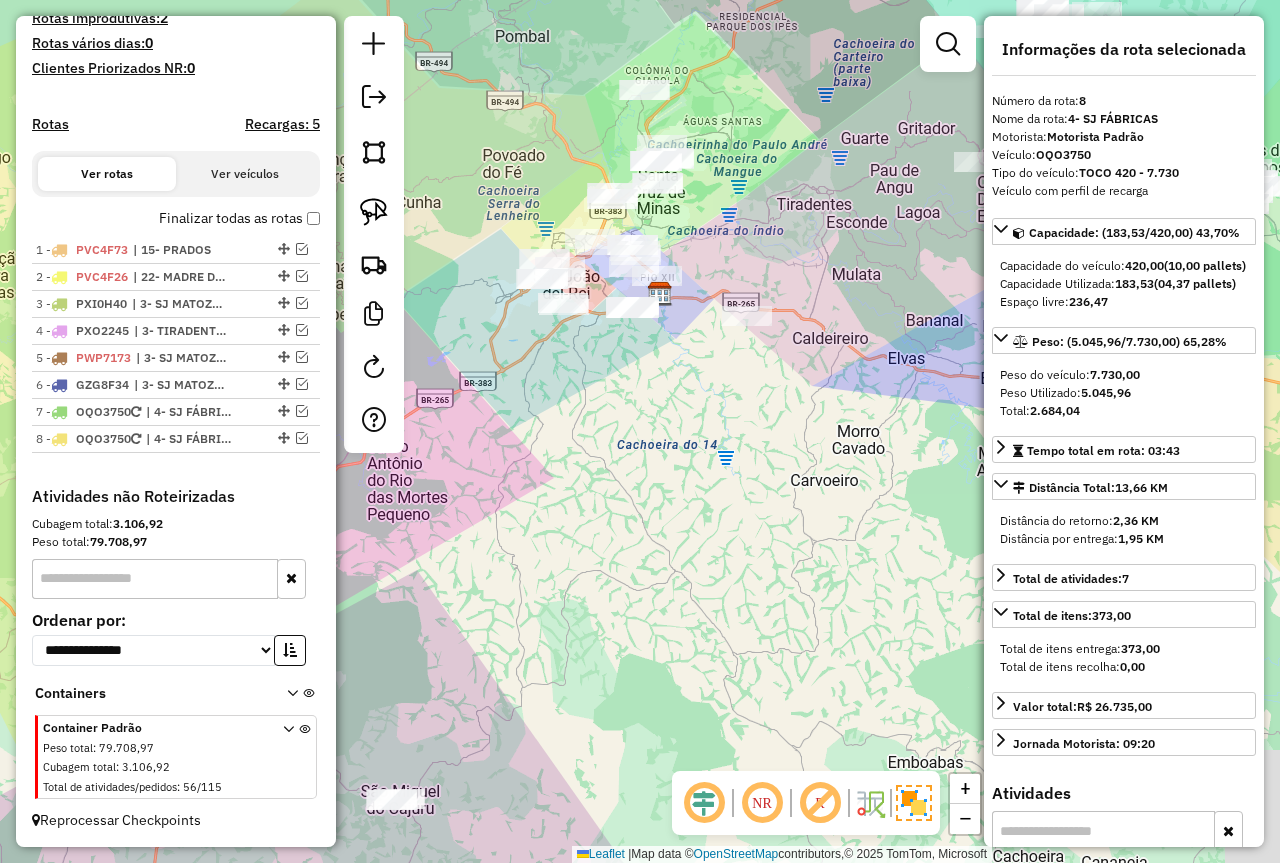 drag, startPoint x: 653, startPoint y: 632, endPoint x: 647, endPoint y: 616, distance: 17.088007 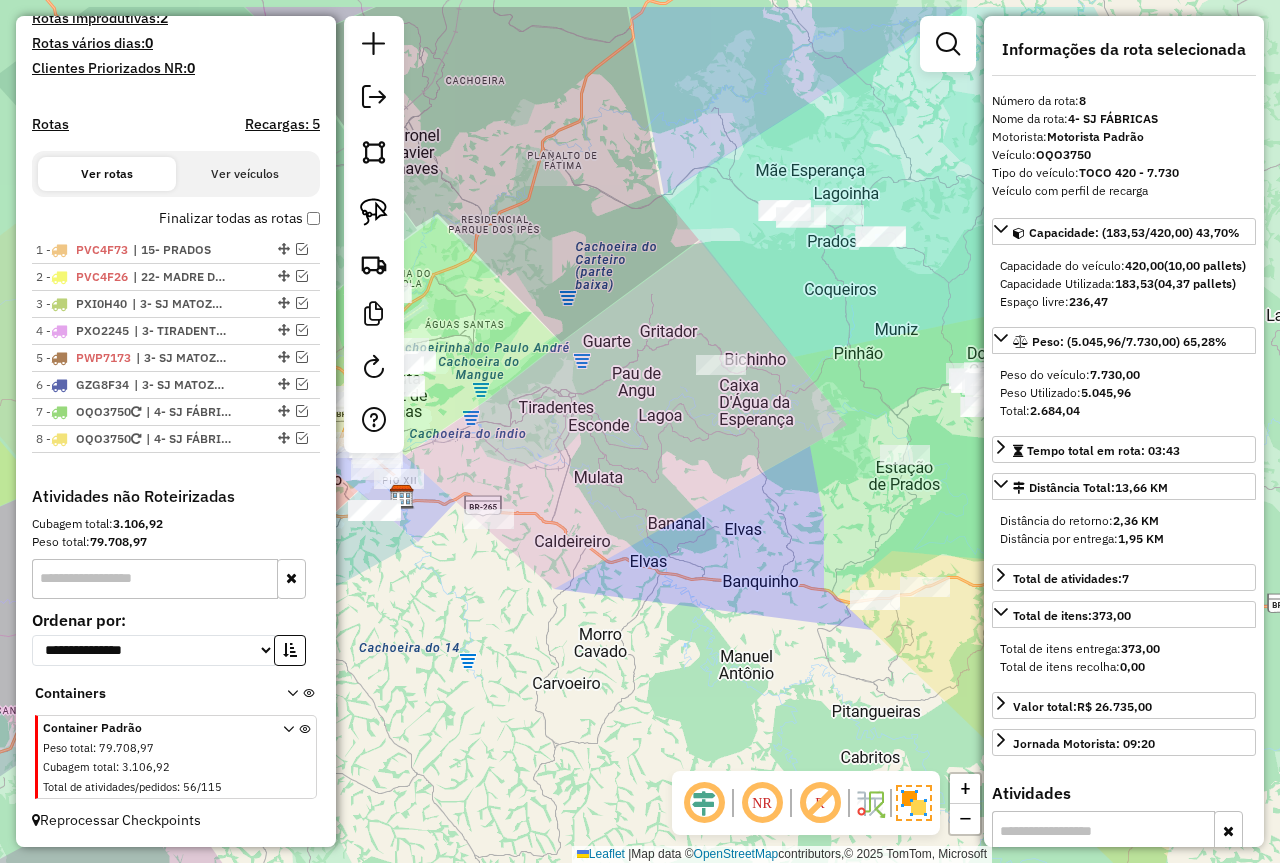 drag, startPoint x: 537, startPoint y: 556, endPoint x: 455, endPoint y: 576, distance: 84.40379 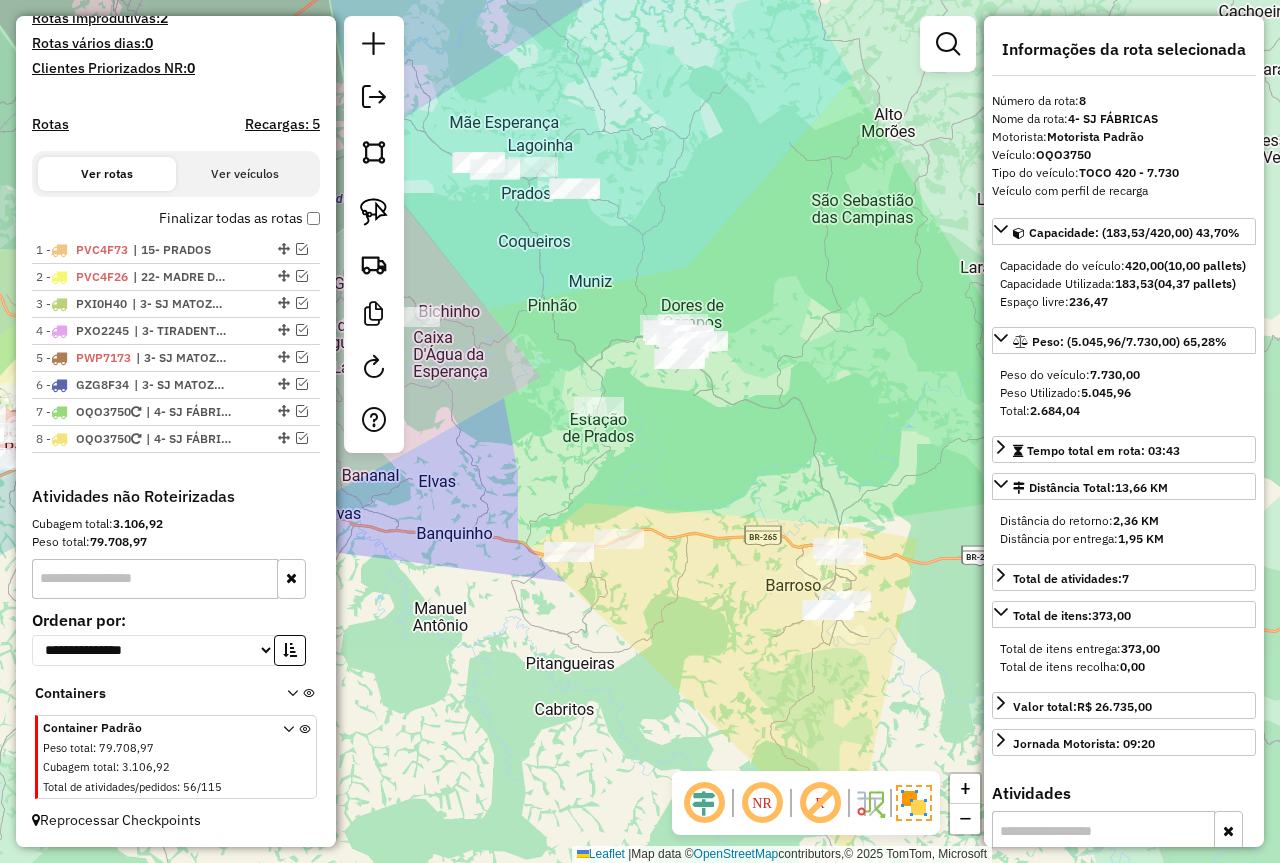 drag, startPoint x: 669, startPoint y: 465, endPoint x: 1008, endPoint y: 393, distance: 346.56168 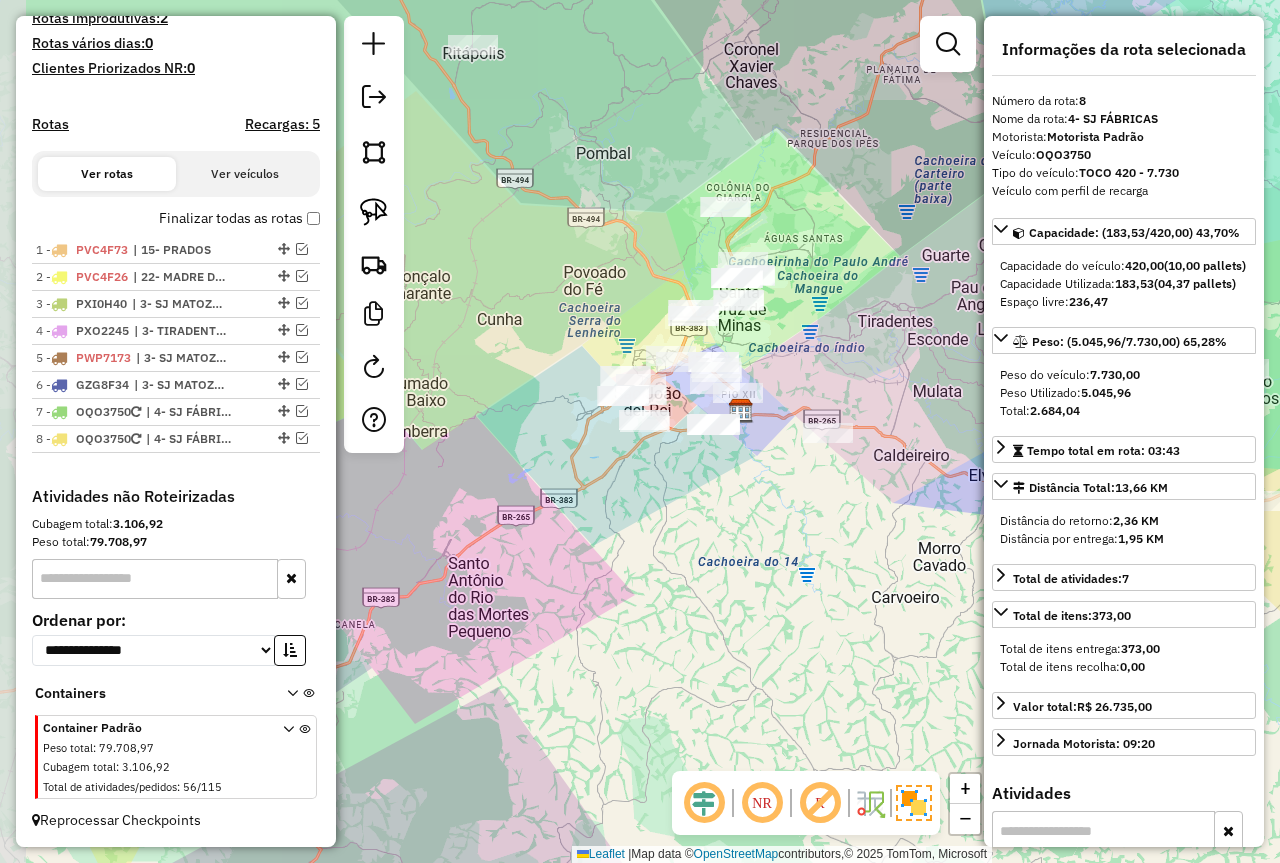 drag, startPoint x: 773, startPoint y: 466, endPoint x: 920, endPoint y: 441, distance: 149.1107 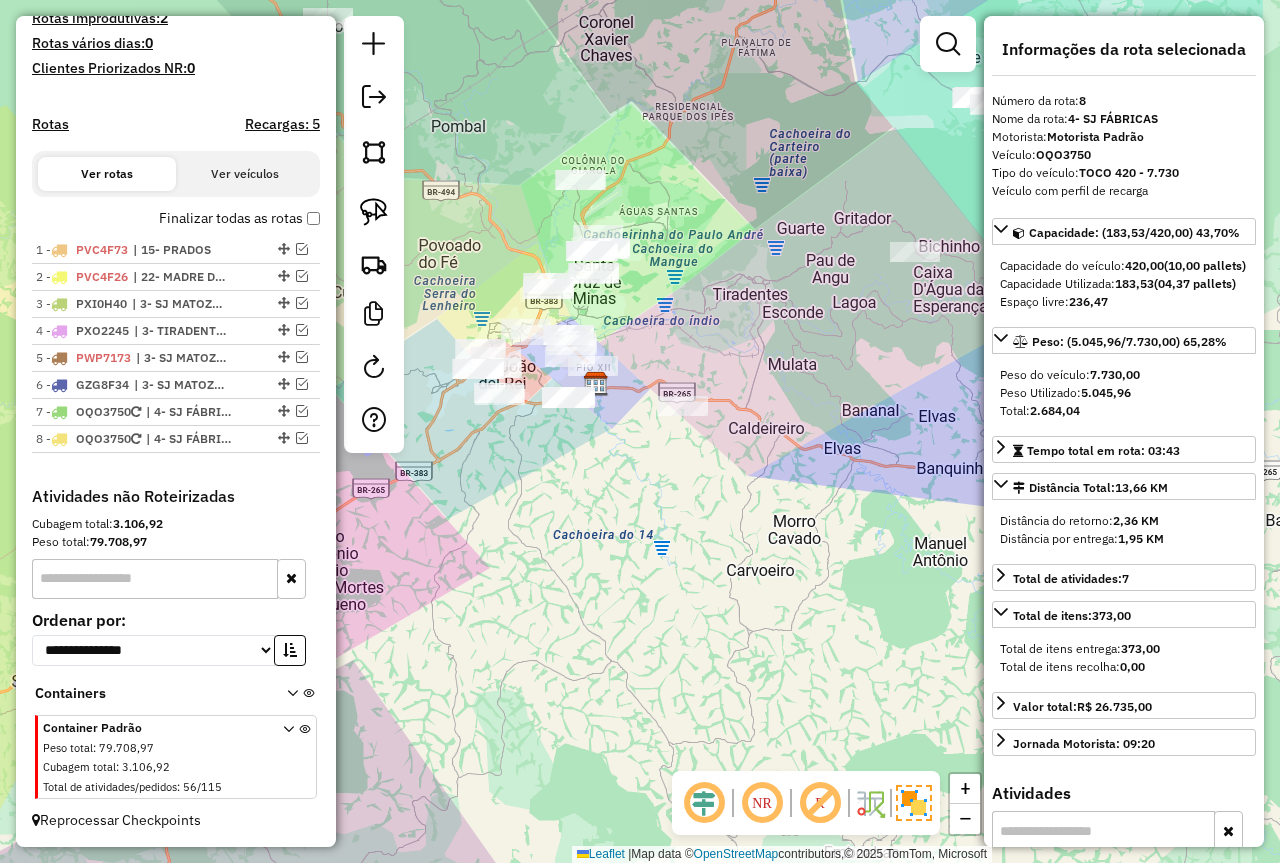 drag, startPoint x: 848, startPoint y: 541, endPoint x: 592, endPoint y: 508, distance: 258.1182 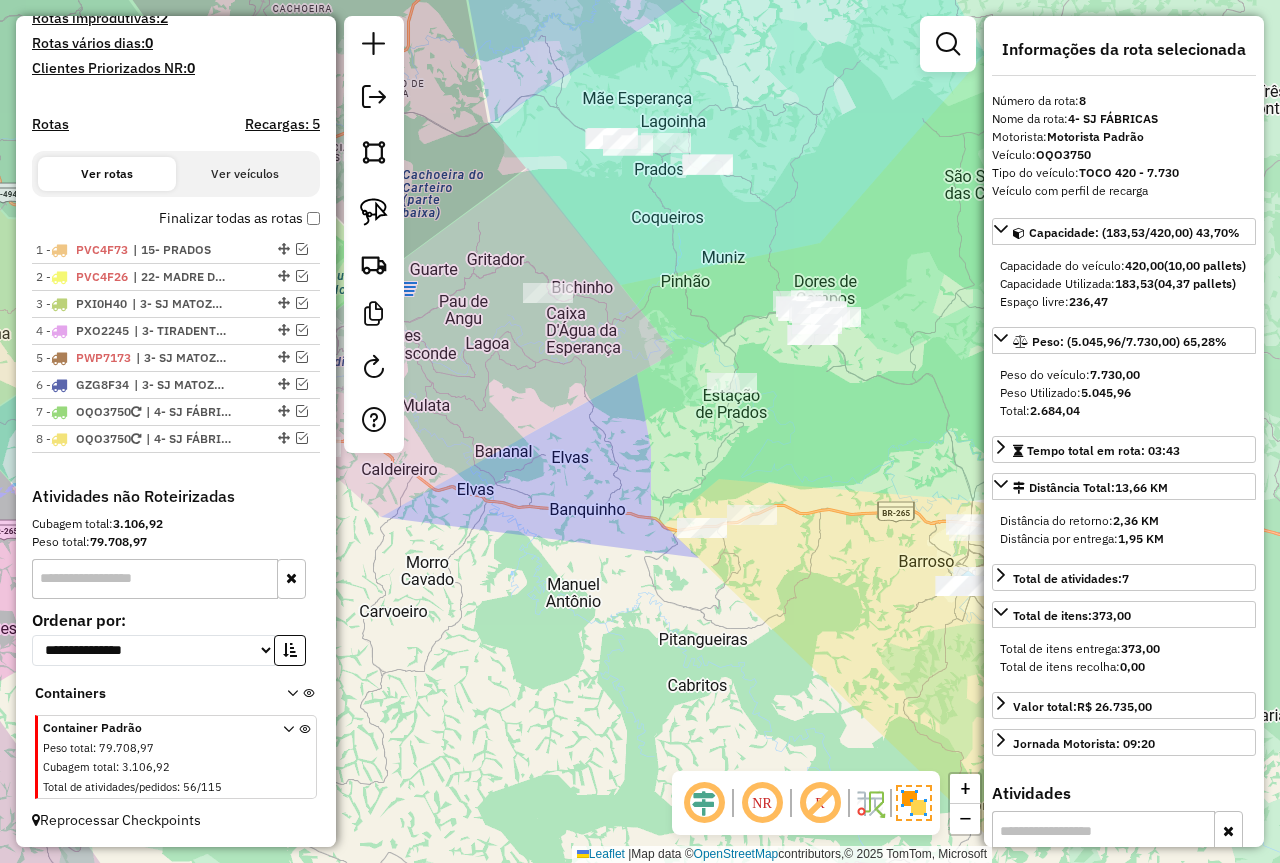 drag, startPoint x: 710, startPoint y: 483, endPoint x: 631, endPoint y: 504, distance: 81.7435 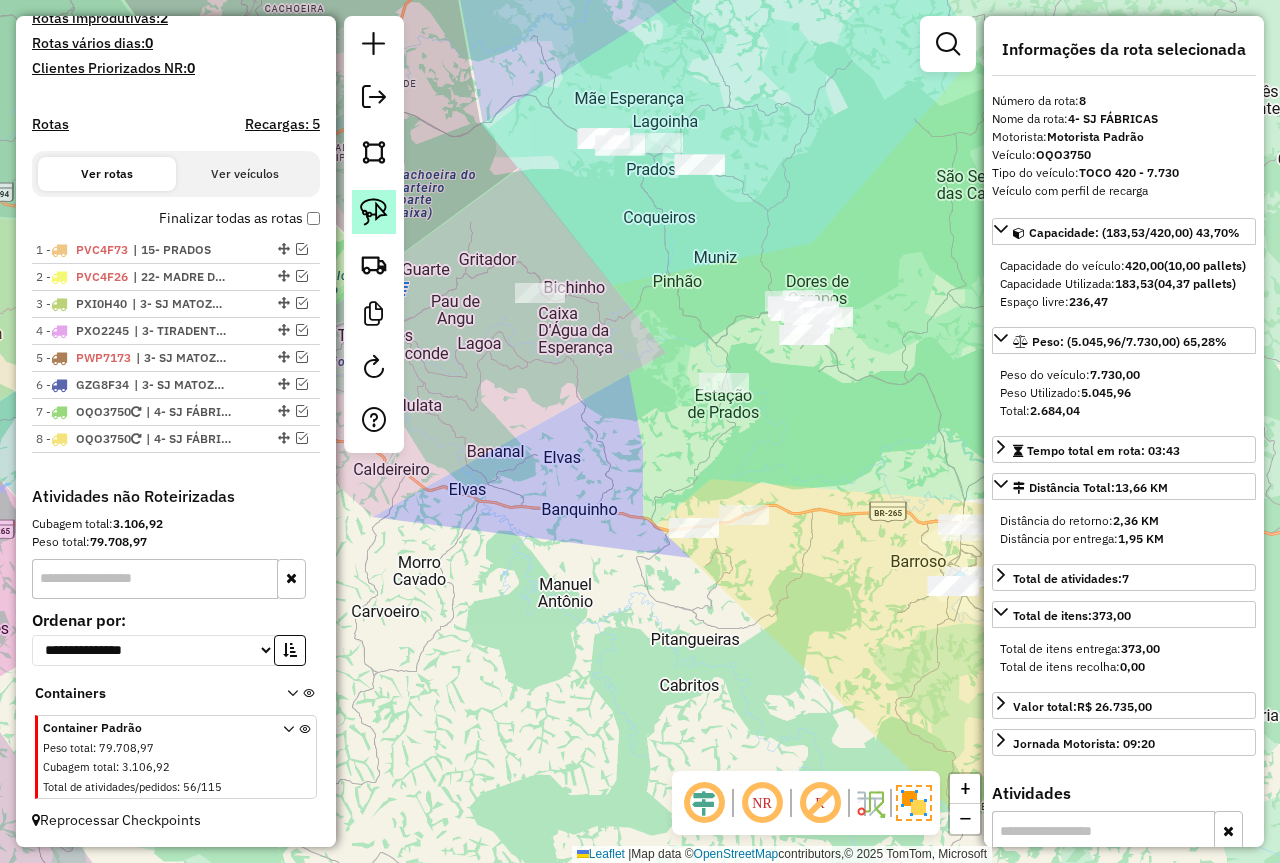 click 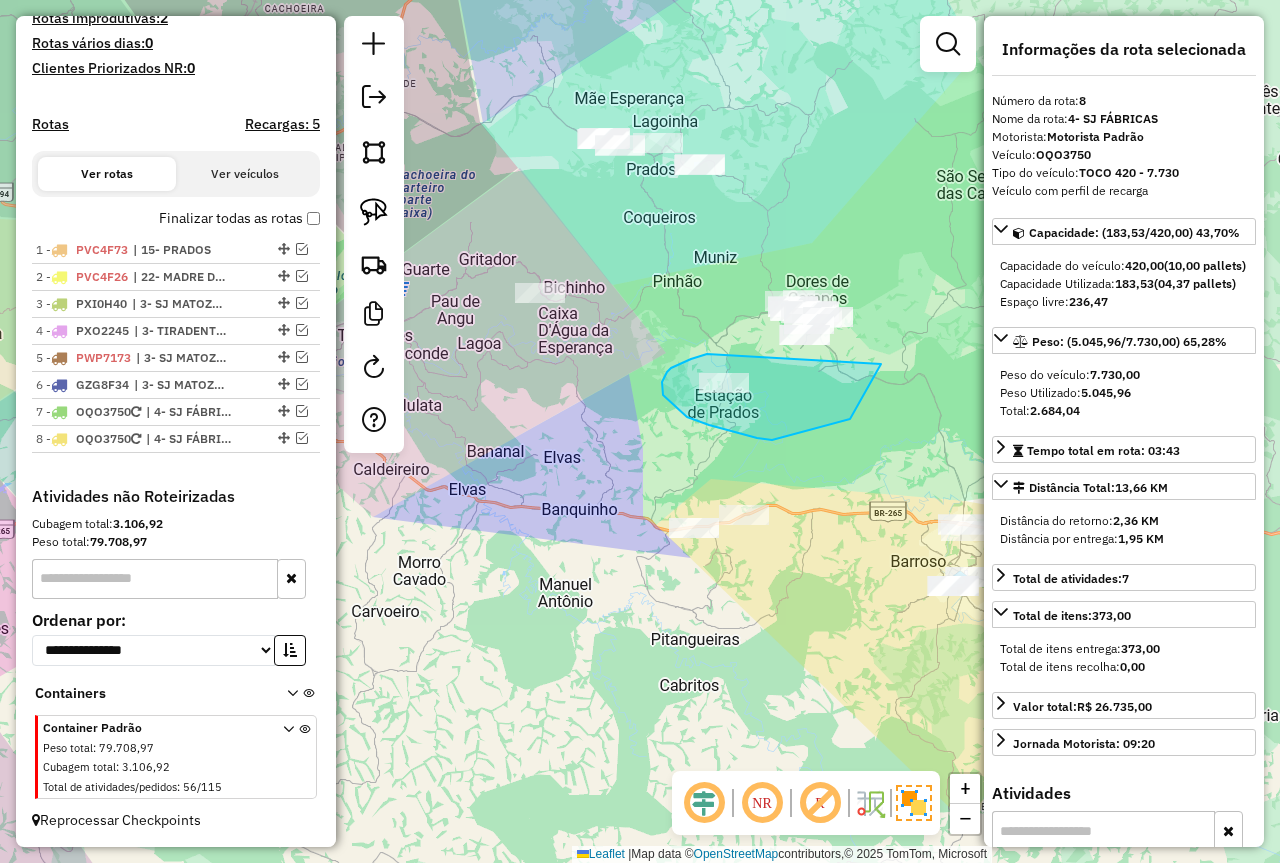drag, startPoint x: 667, startPoint y: 372, endPoint x: 771, endPoint y: 263, distance: 150.65524 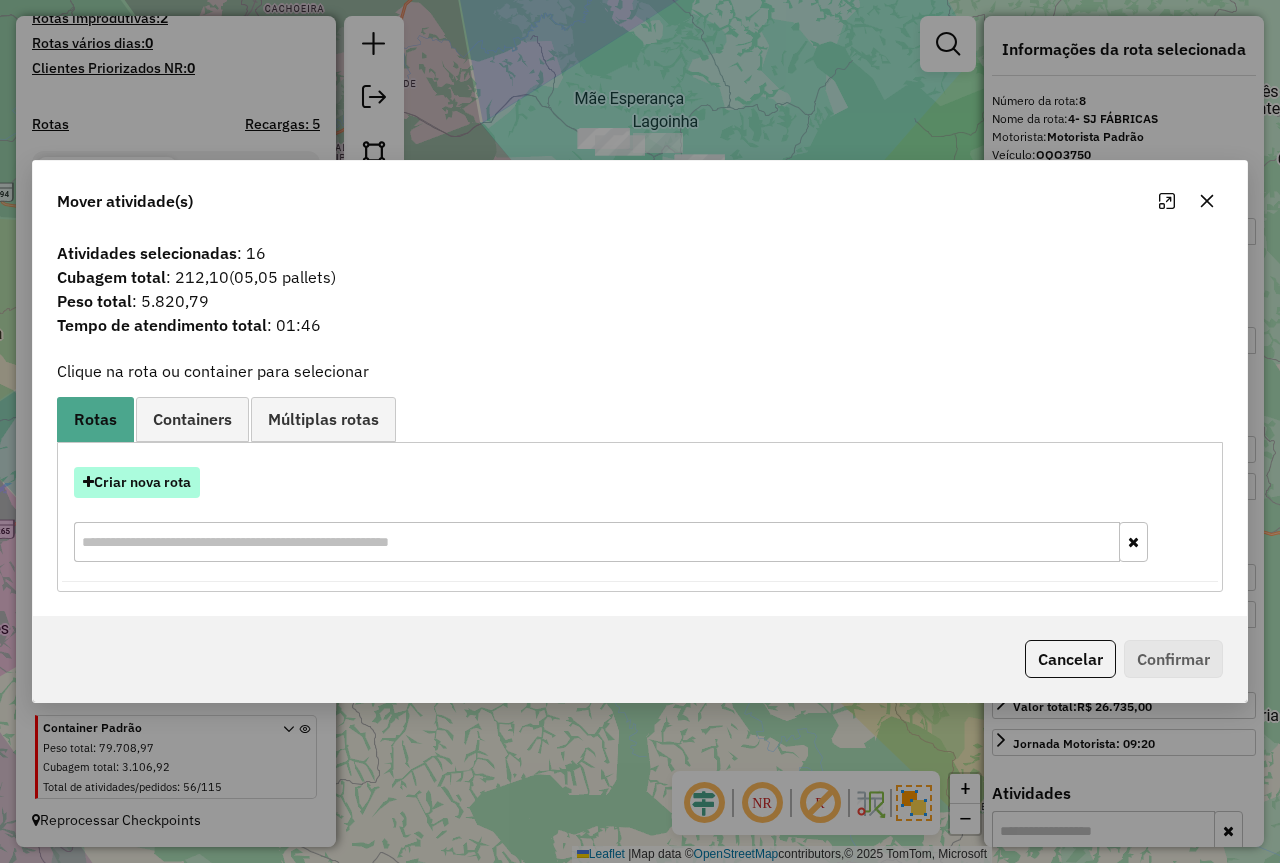 click on "Criar nova rota" at bounding box center (137, 482) 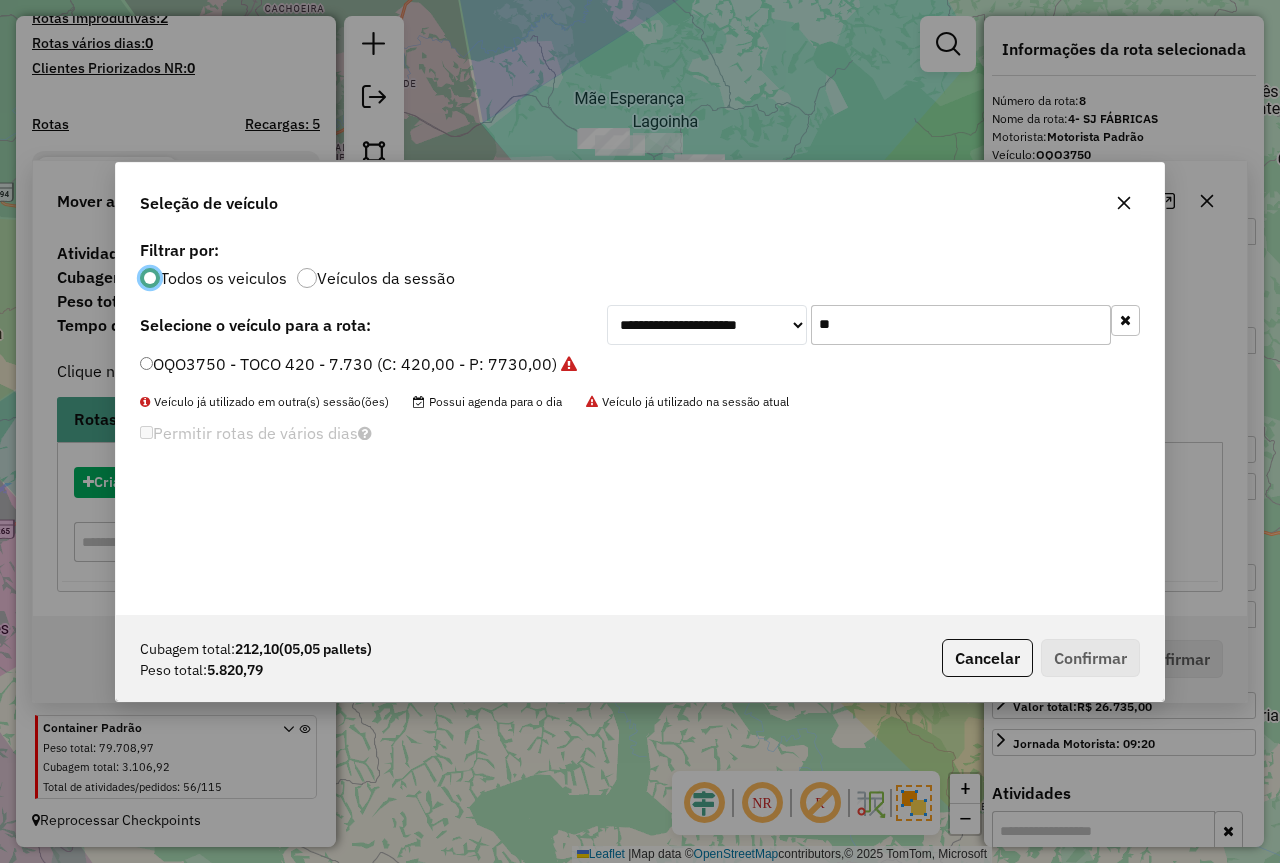scroll, scrollTop: 11, scrollLeft: 6, axis: both 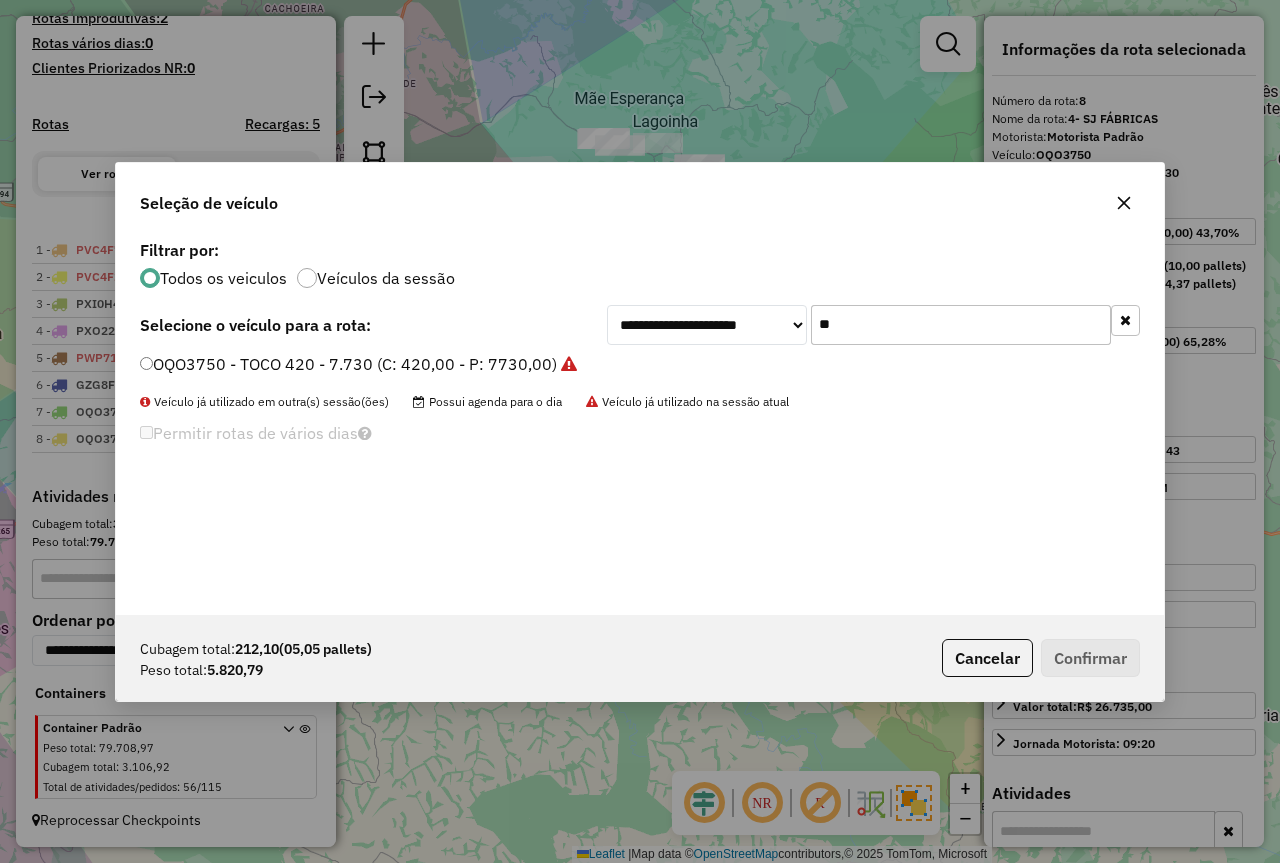 drag, startPoint x: 764, startPoint y: 304, endPoint x: 754, endPoint y: 303, distance: 10.049875 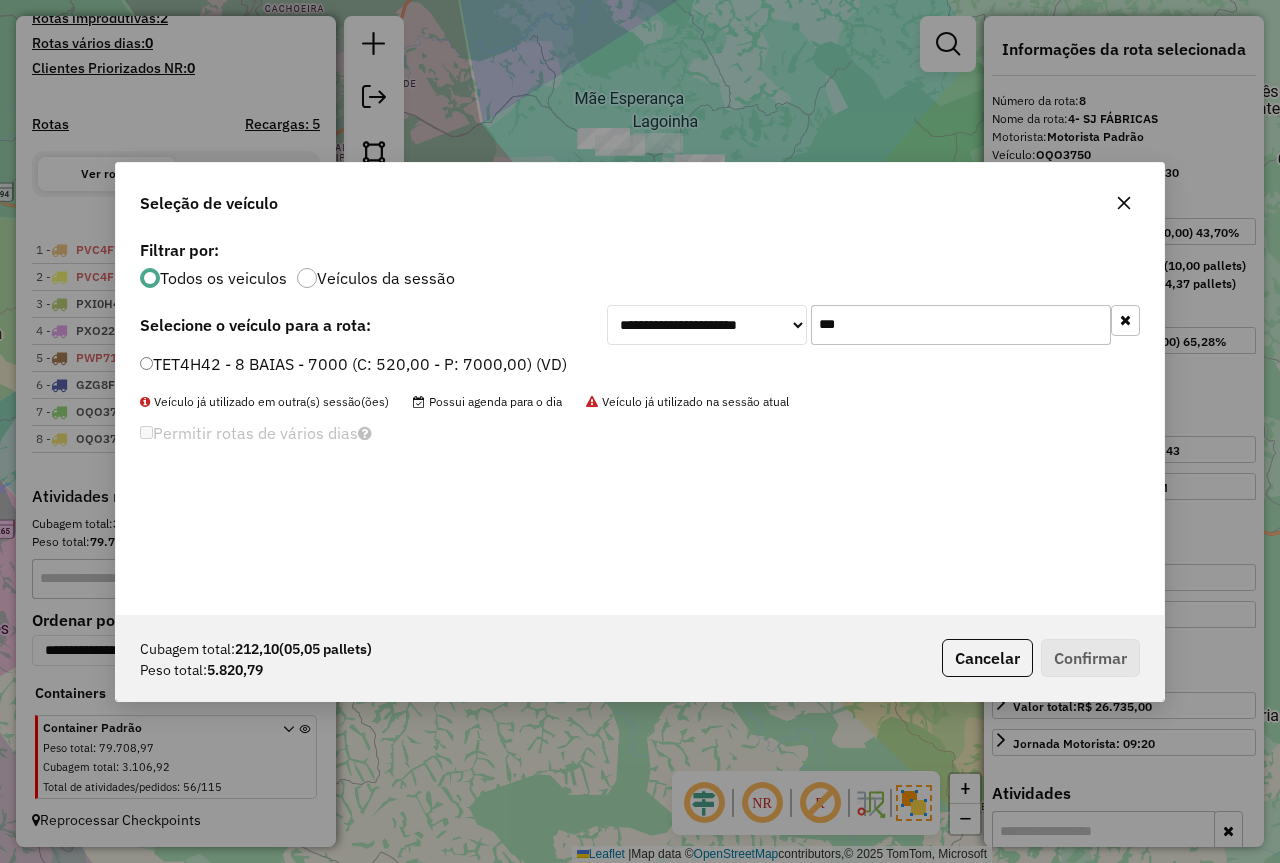 type on "***" 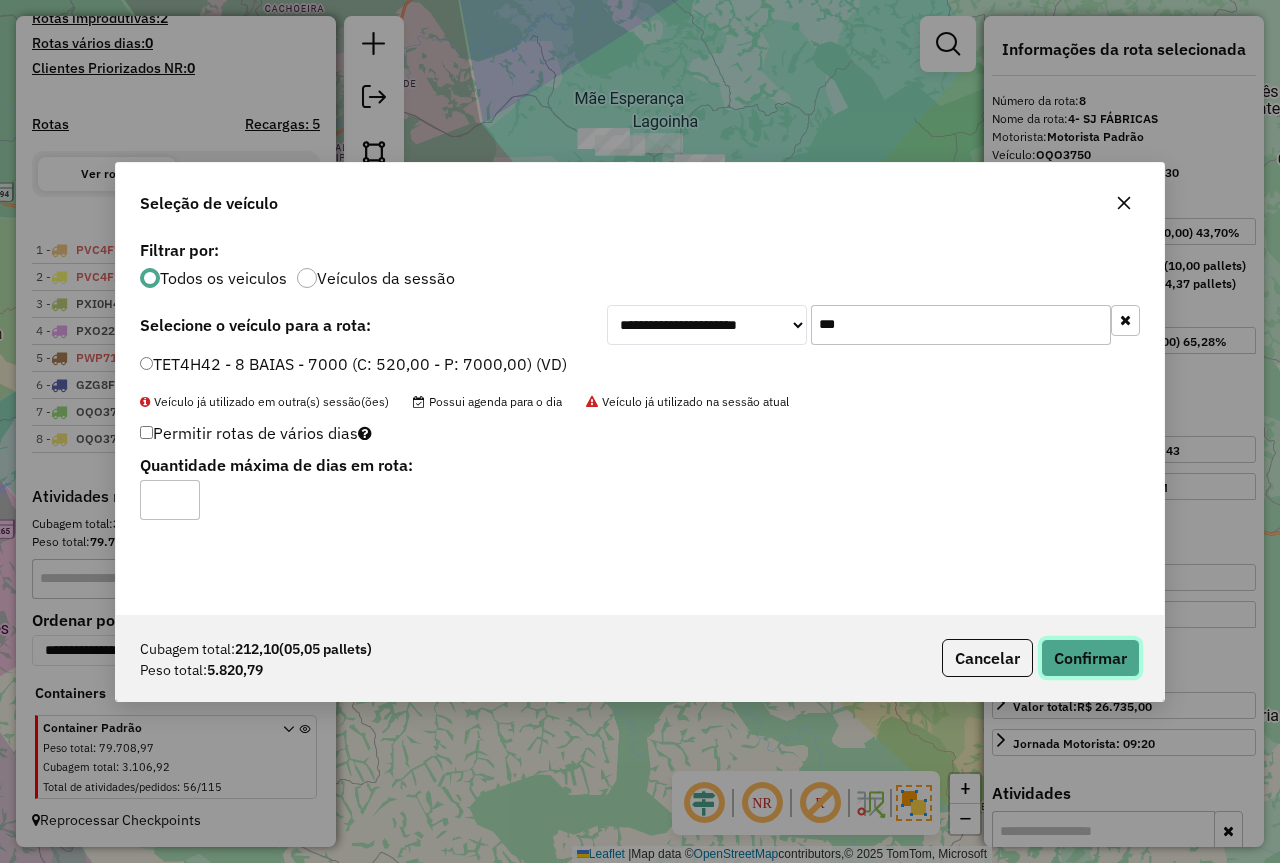 click on "Confirmar" 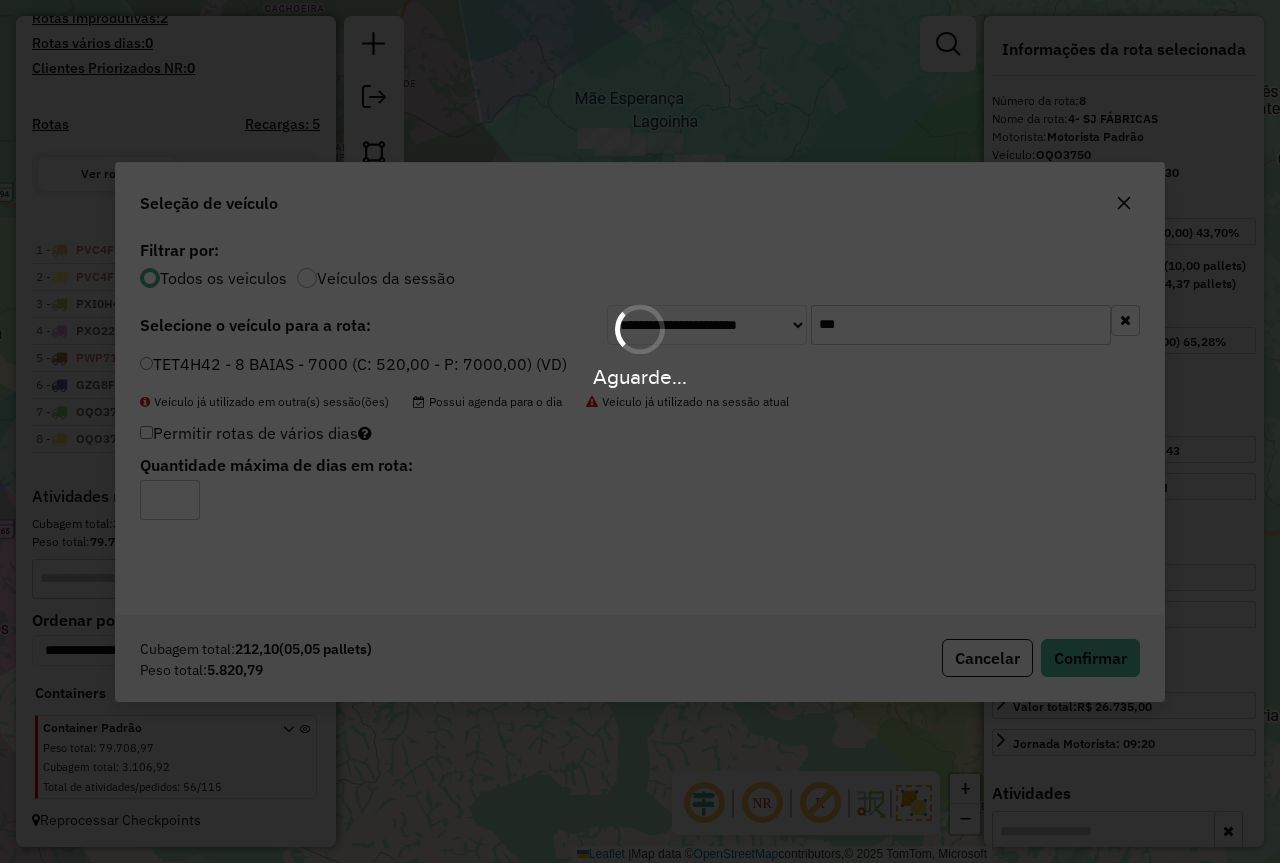 scroll, scrollTop: 665, scrollLeft: 0, axis: vertical 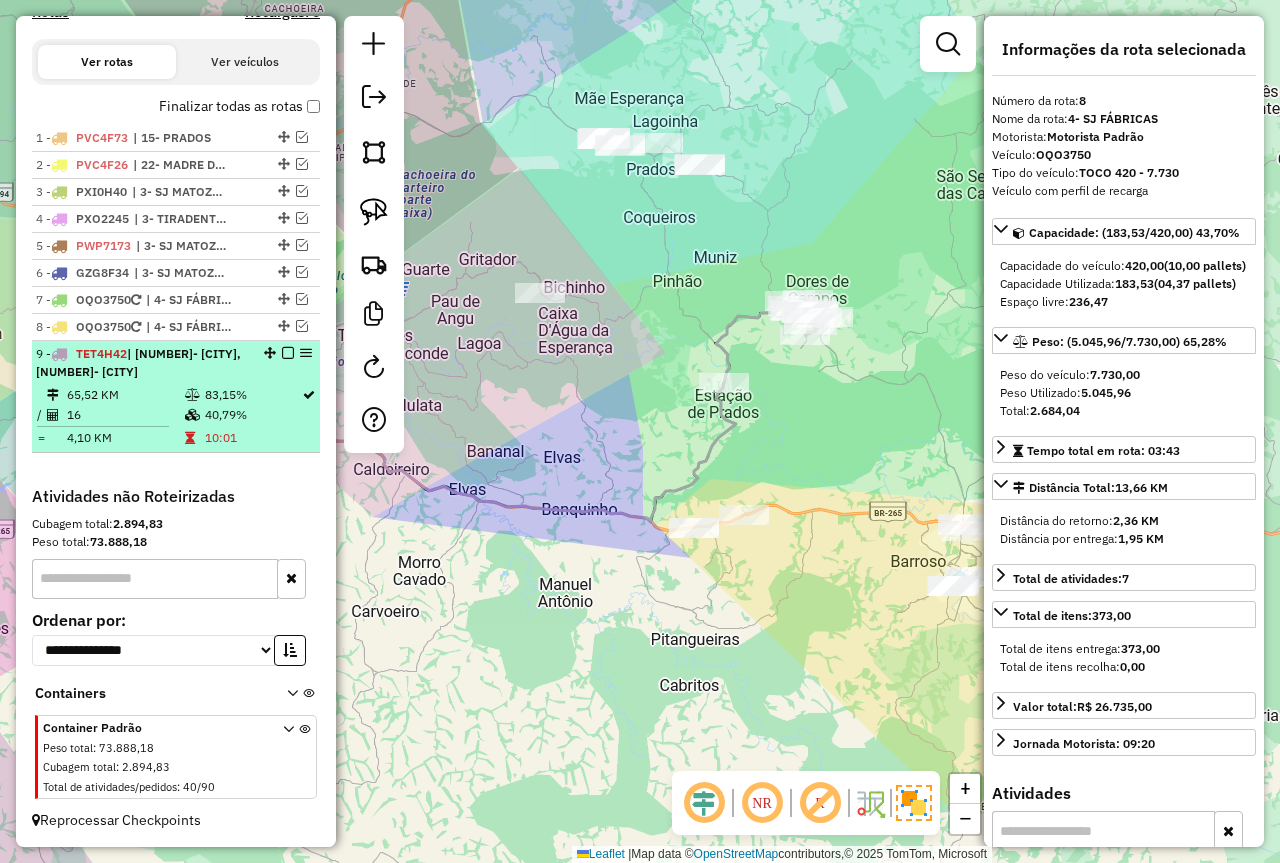 click on "9 -       TET4H42   | 13- BARROSO, 14- DORES DOS CAMPOS" at bounding box center [142, 363] 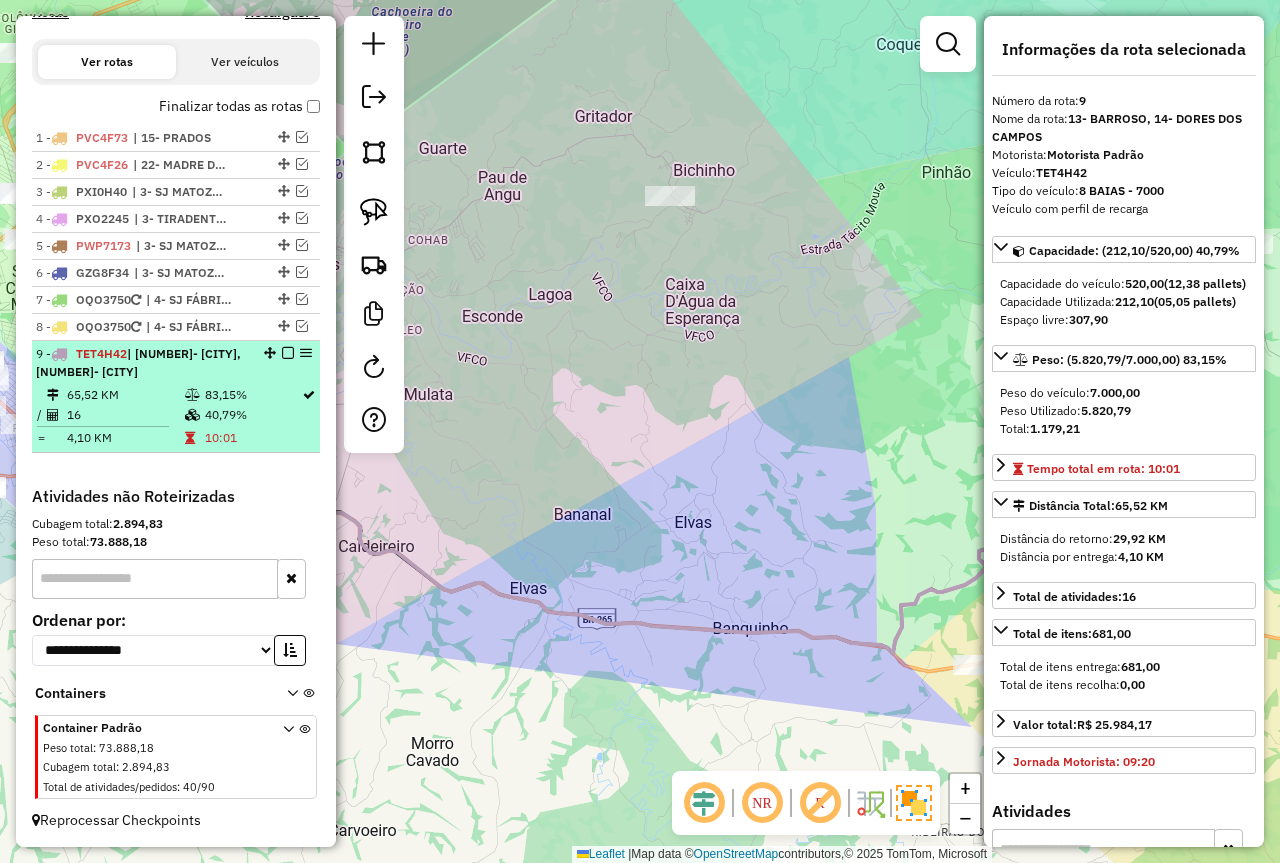 click at bounding box center (288, 353) 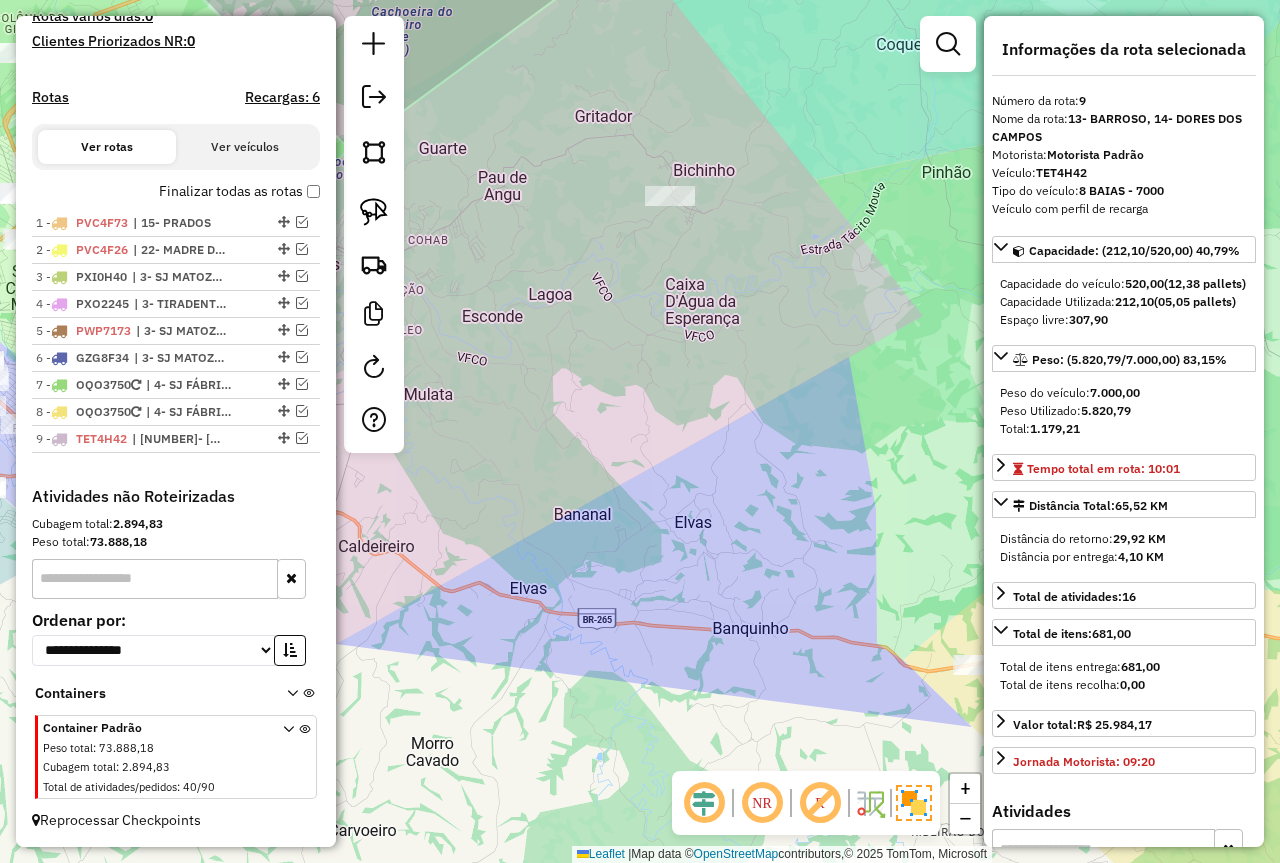 scroll, scrollTop: 580, scrollLeft: 0, axis: vertical 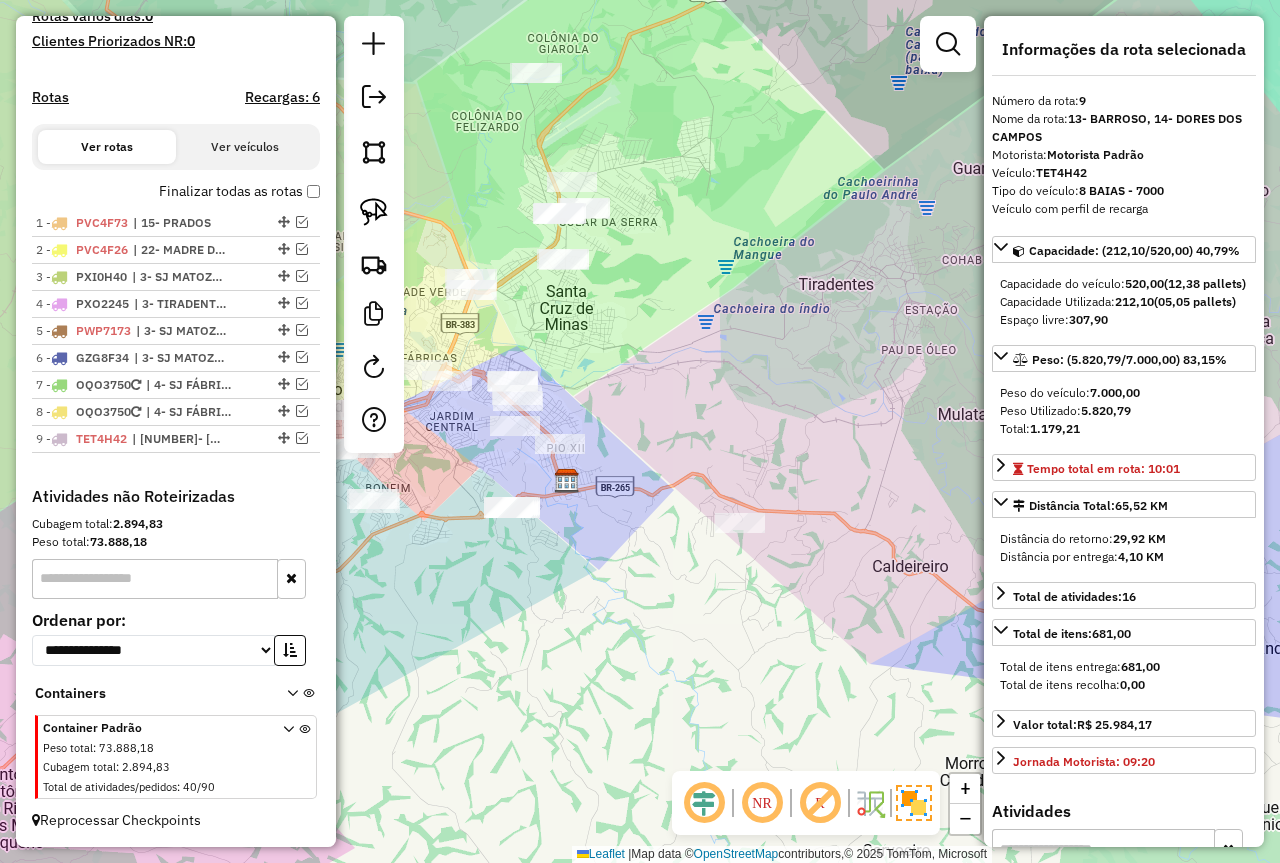 drag, startPoint x: 600, startPoint y: 527, endPoint x: 674, endPoint y: 530, distance: 74.06078 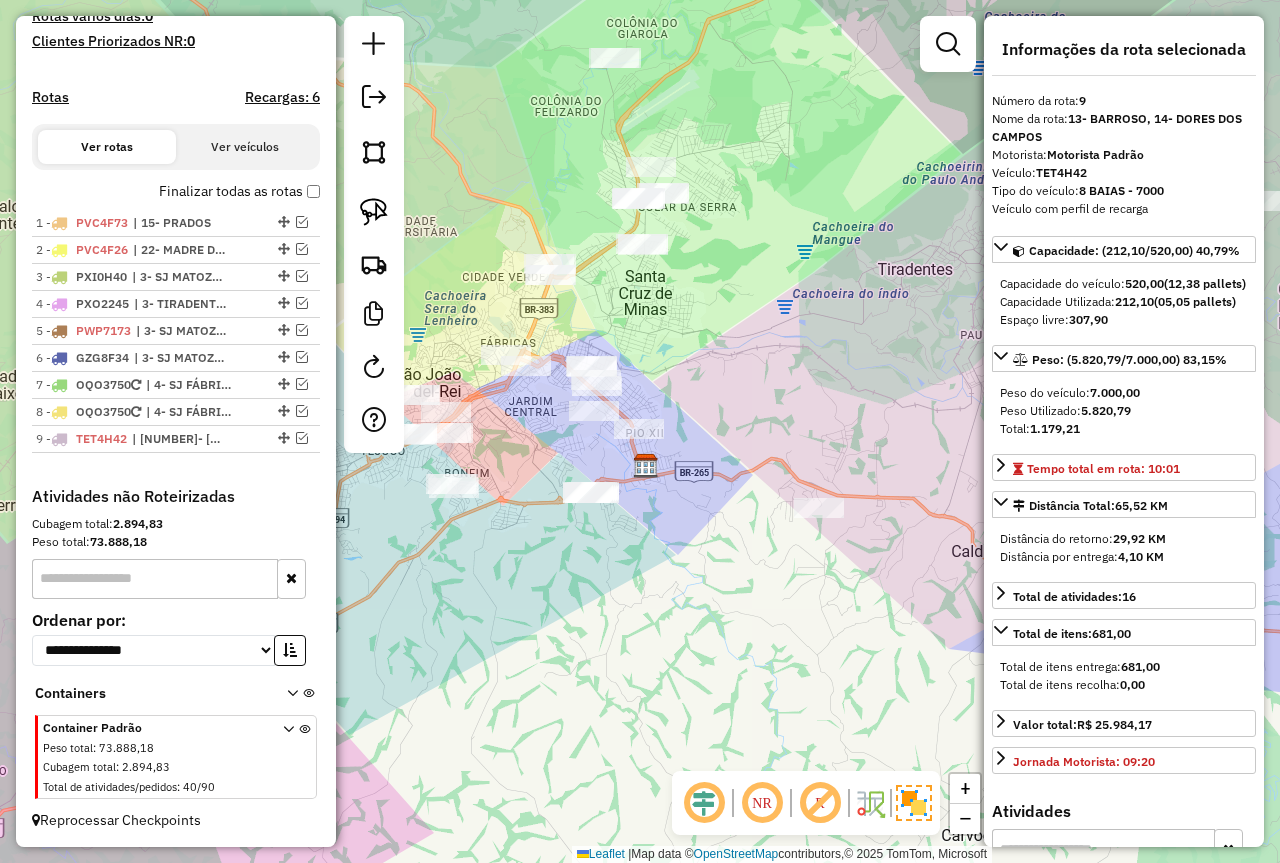 drag, startPoint x: 607, startPoint y: 594, endPoint x: 690, endPoint y: 578, distance: 84.5281 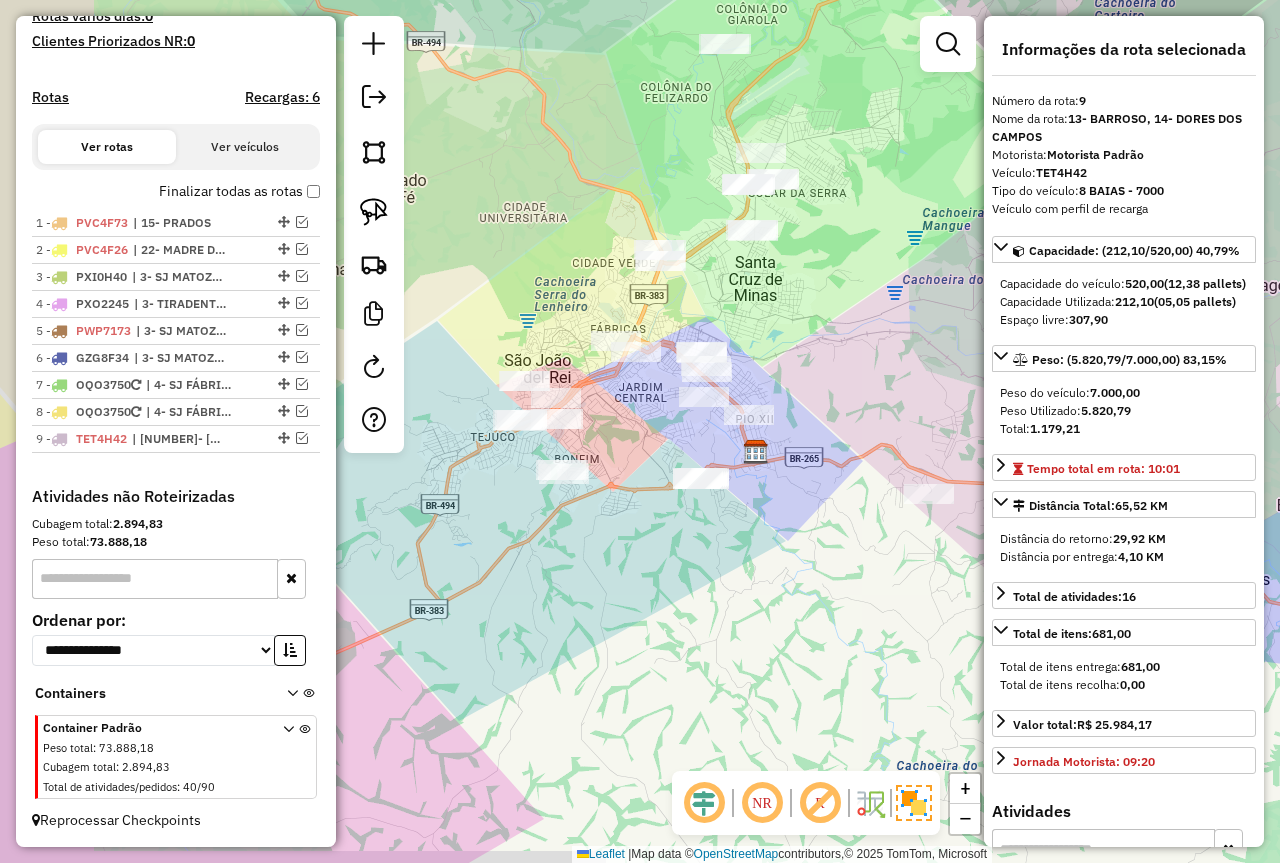 drag, startPoint x: 555, startPoint y: 605, endPoint x: 661, endPoint y: 592, distance: 106.7942 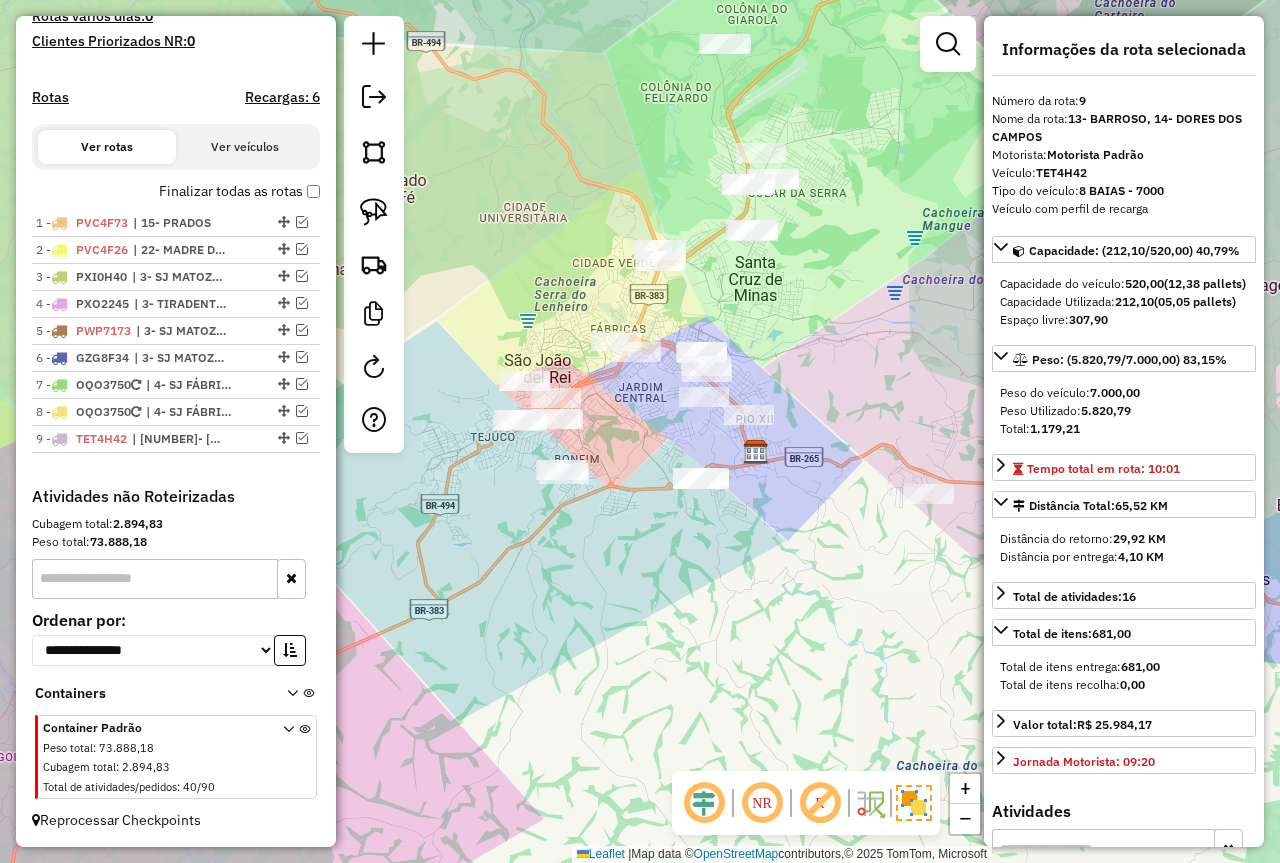 drag, startPoint x: 577, startPoint y: 655, endPoint x: 718, endPoint y: 338, distance: 346.9438 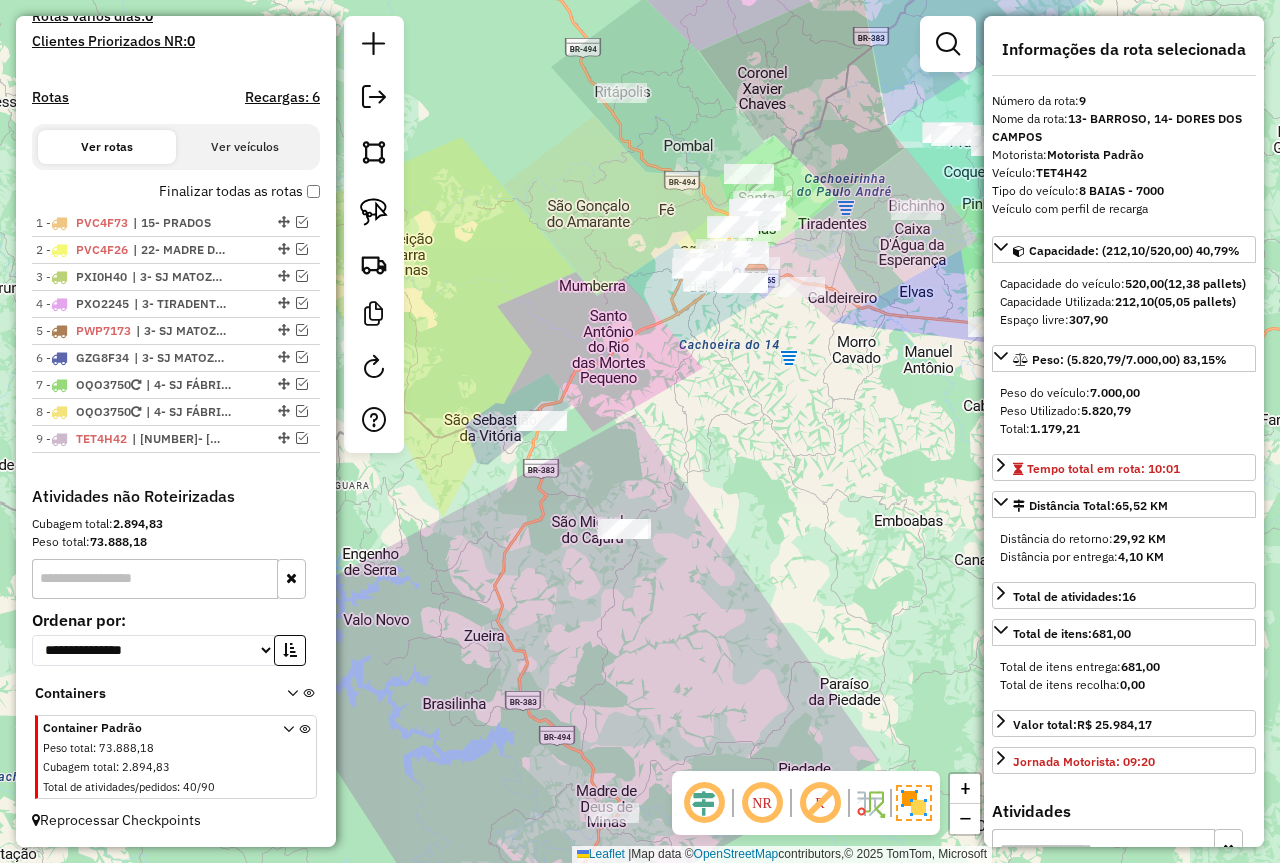 drag, startPoint x: 665, startPoint y: 649, endPoint x: 655, endPoint y: 567, distance: 82.607506 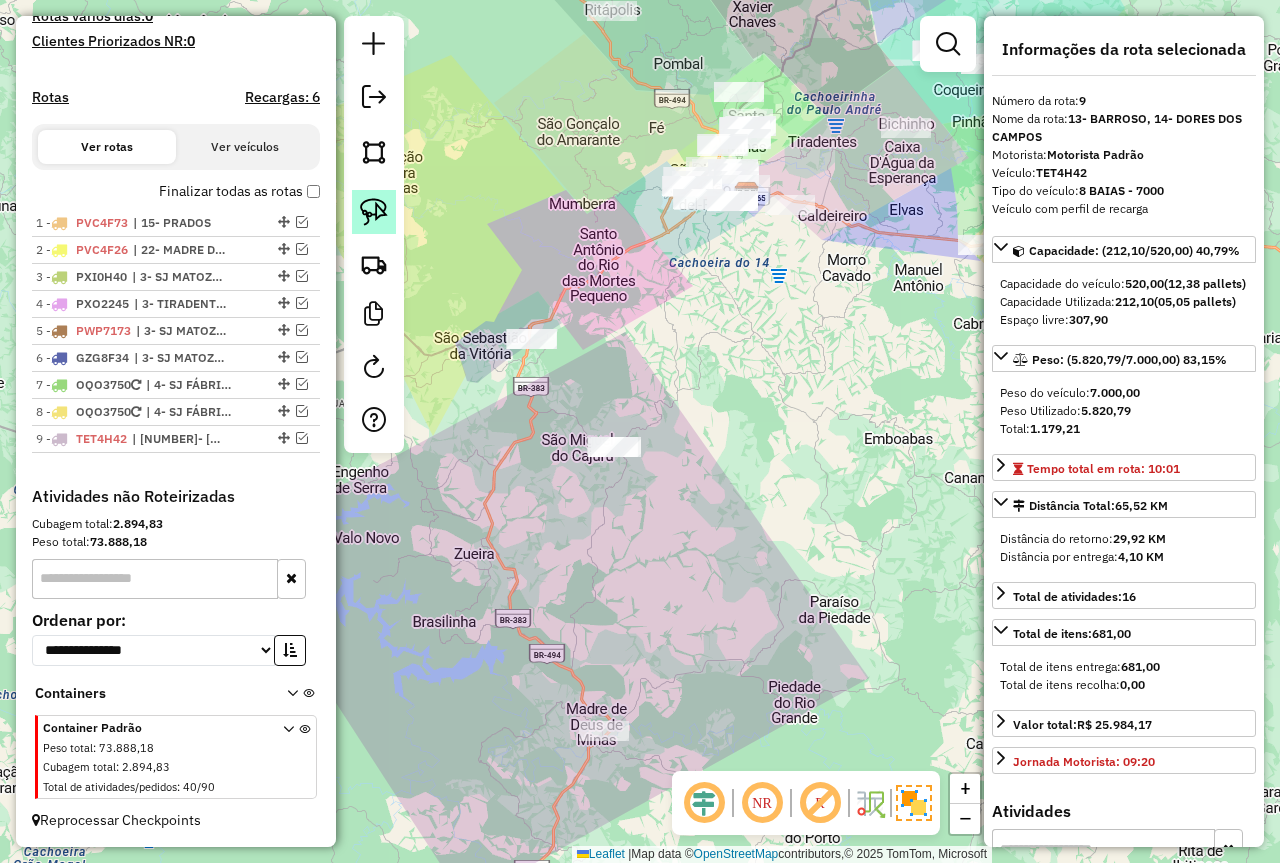 click 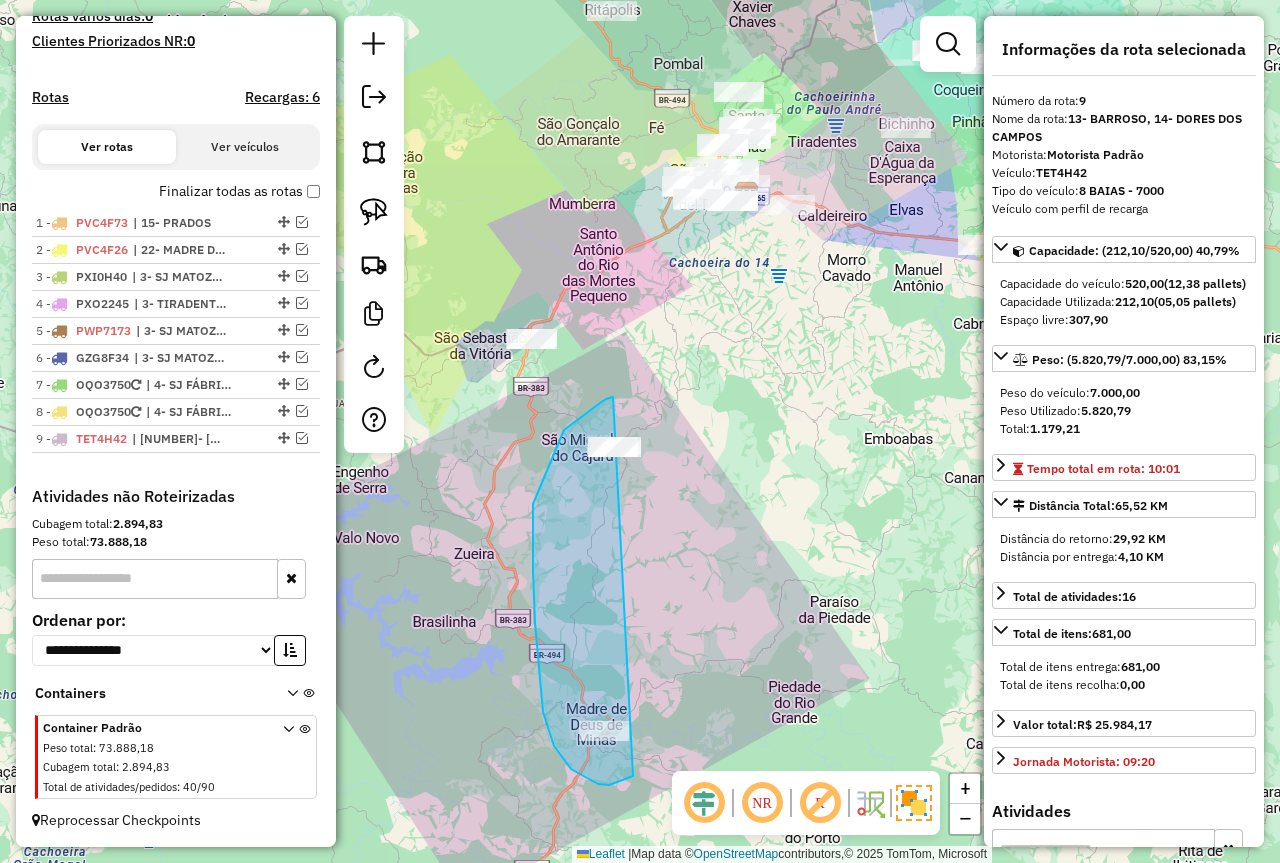 drag, startPoint x: 613, startPoint y: 397, endPoint x: 704, endPoint y: 593, distance: 216.09488 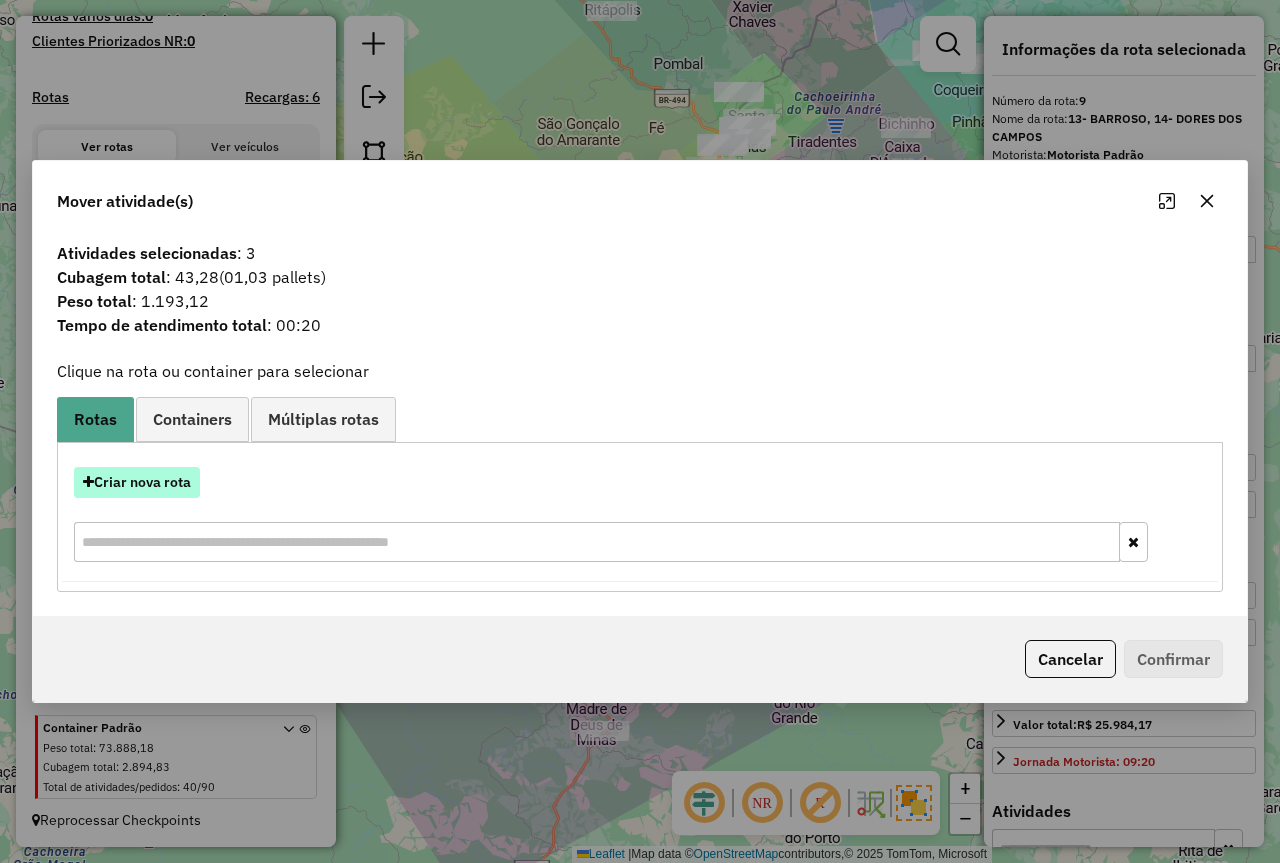click on "Criar nova rota" at bounding box center [137, 482] 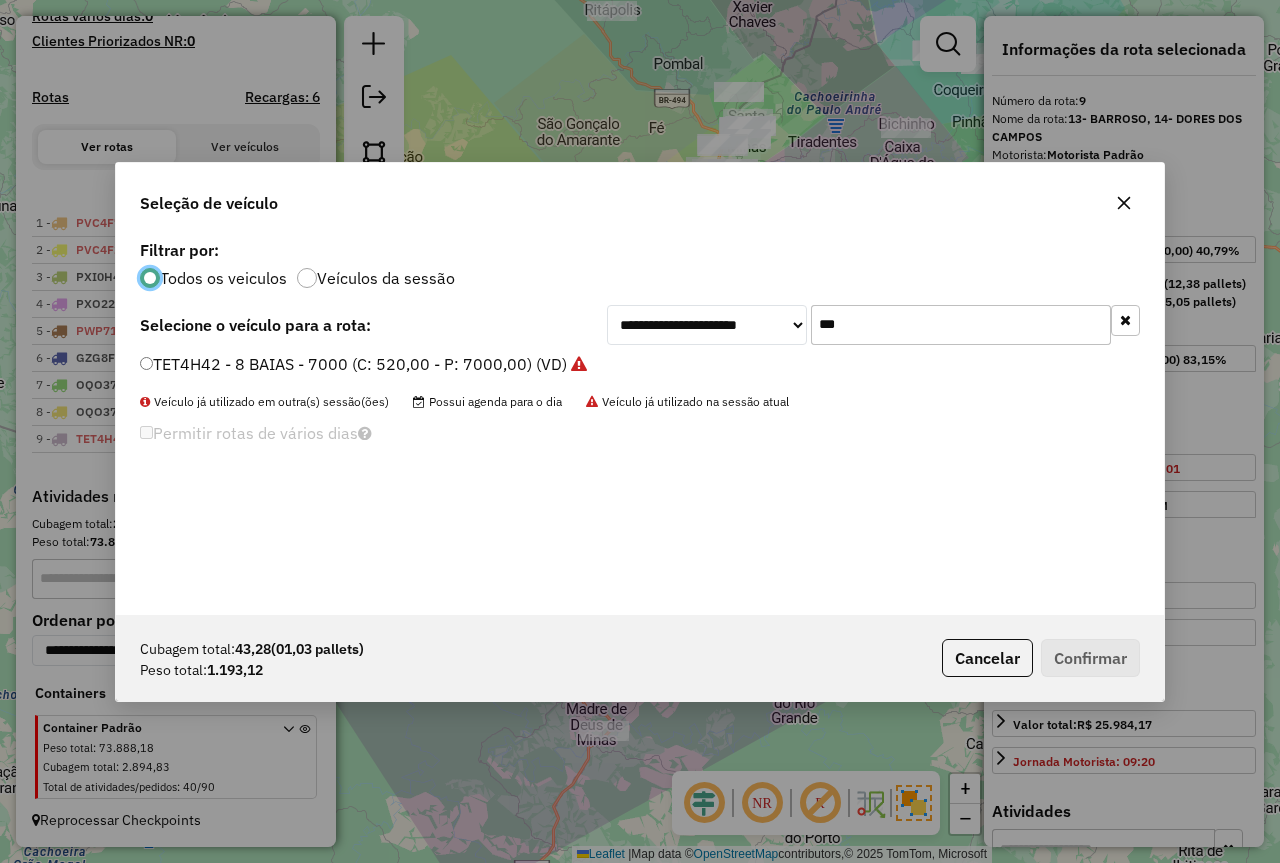 scroll, scrollTop: 11, scrollLeft: 6, axis: both 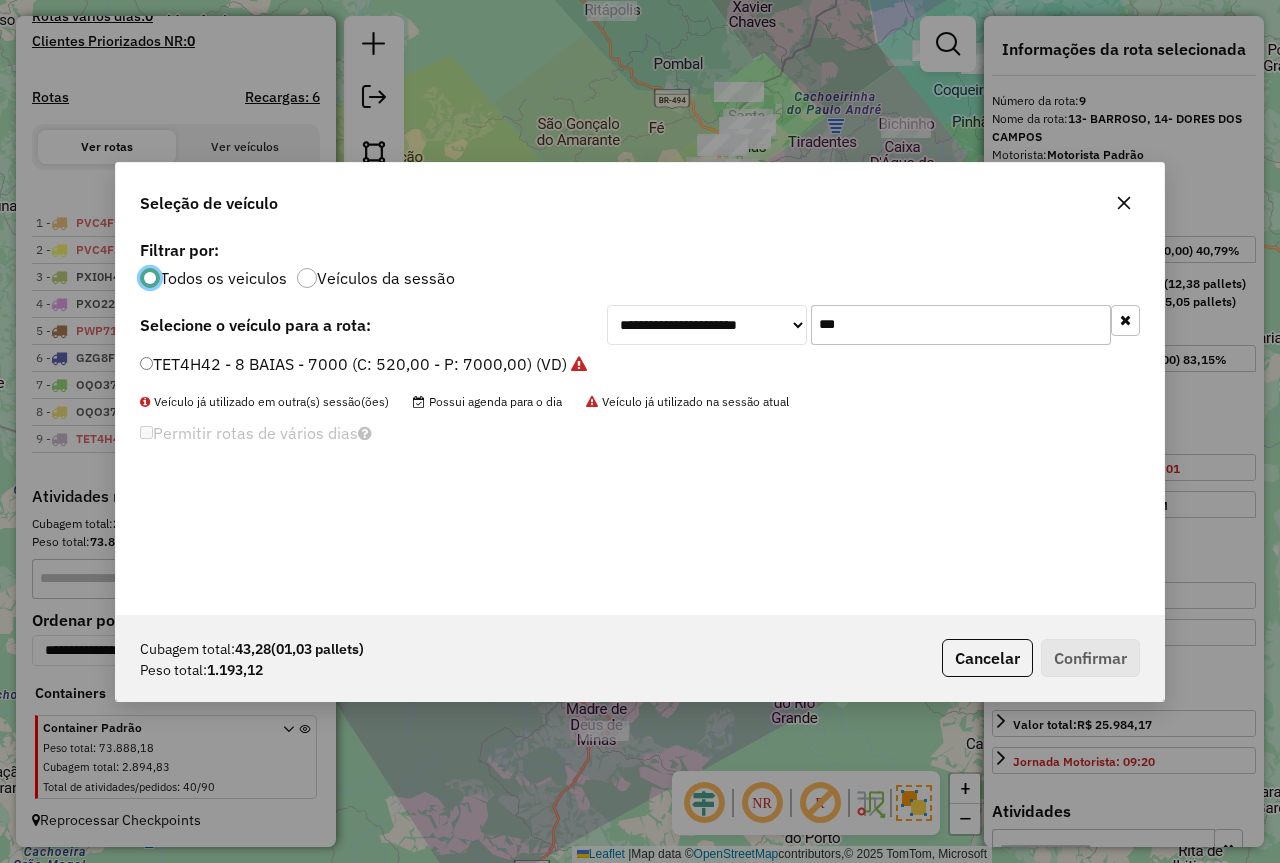 drag, startPoint x: 895, startPoint y: 331, endPoint x: 748, endPoint y: 320, distance: 147.411 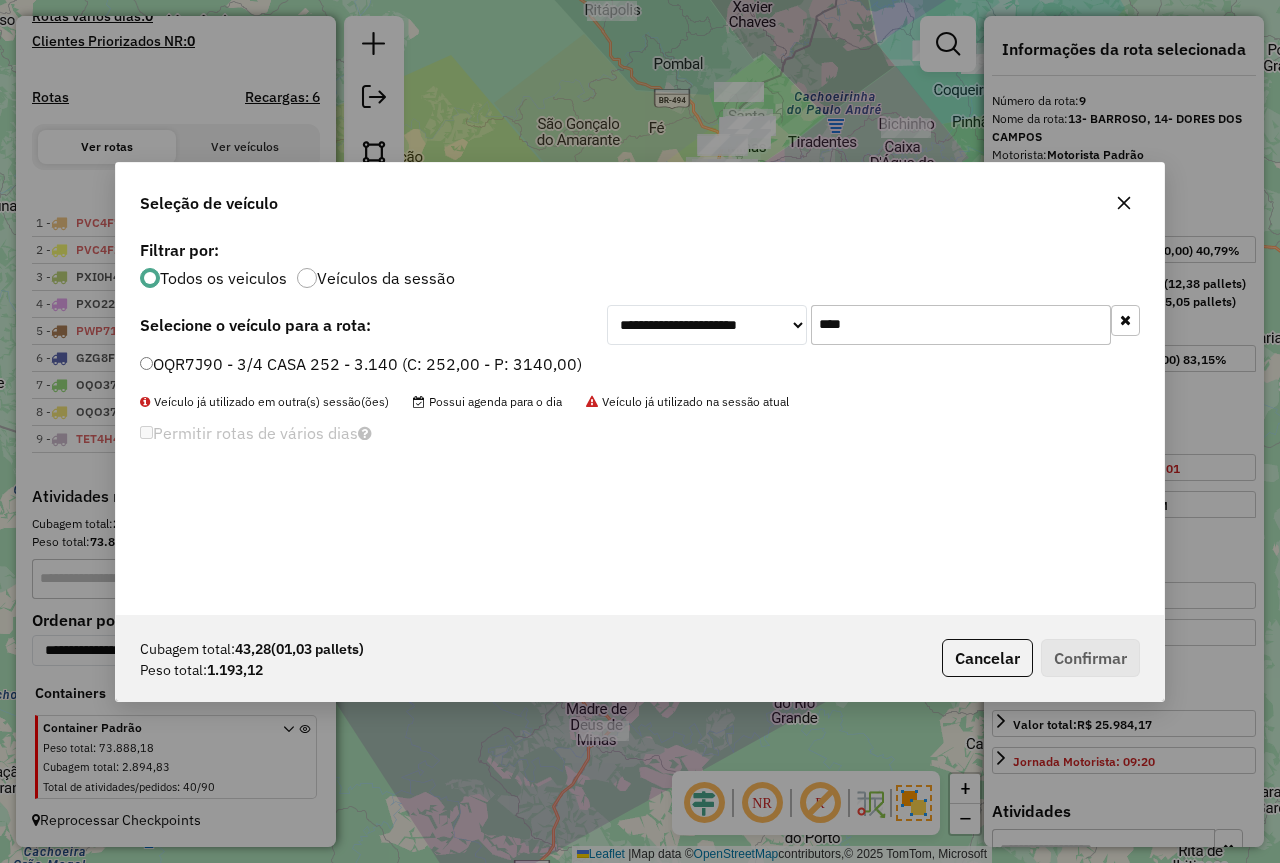 type on "****" 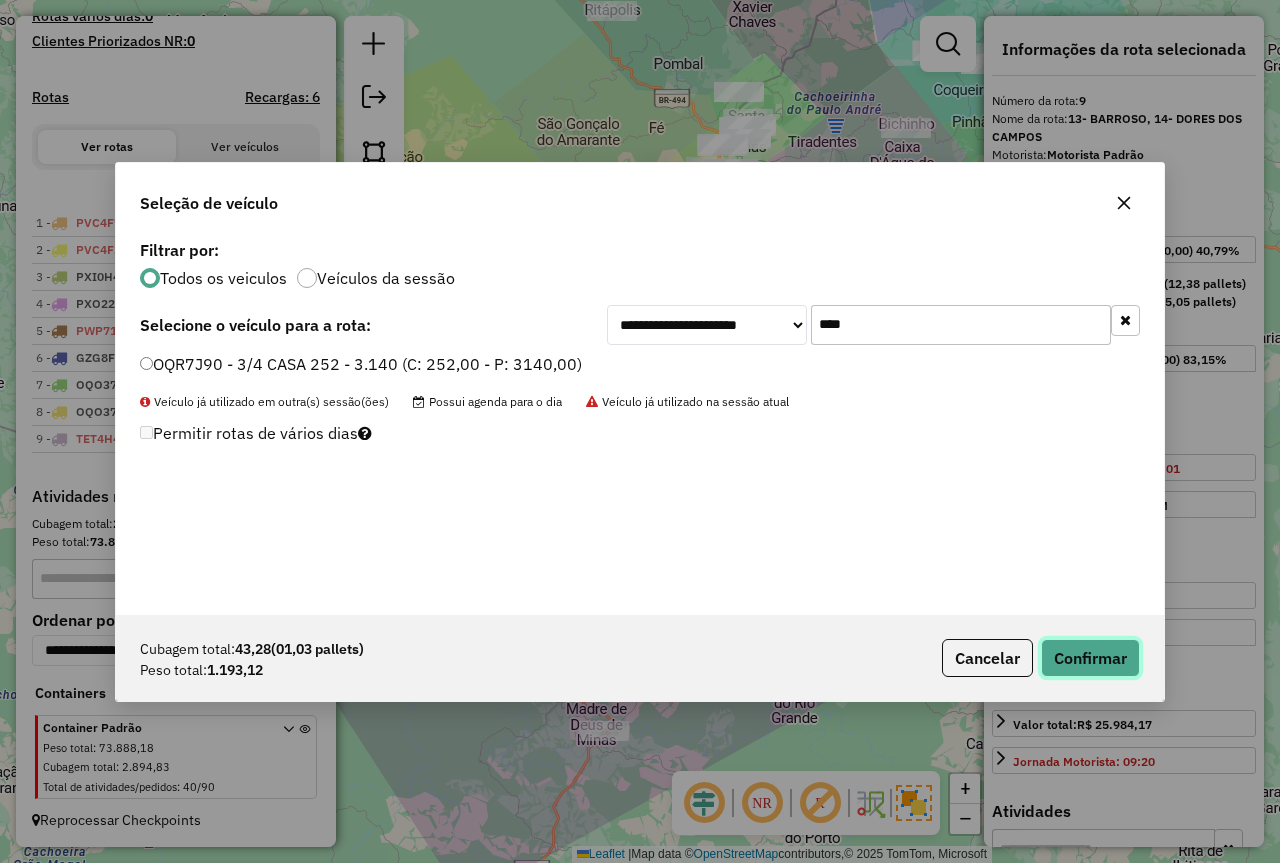 click on "Confirmar" 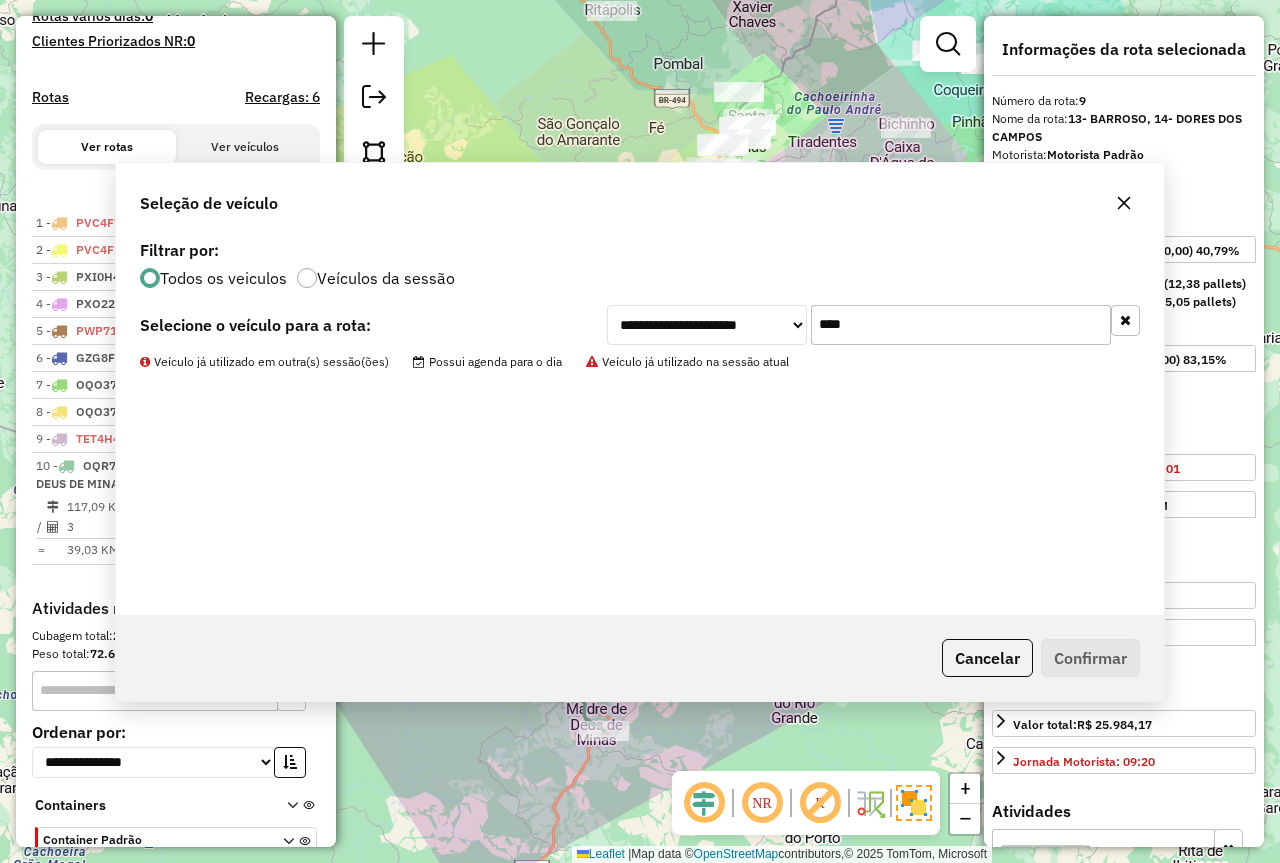 scroll, scrollTop: 692, scrollLeft: 0, axis: vertical 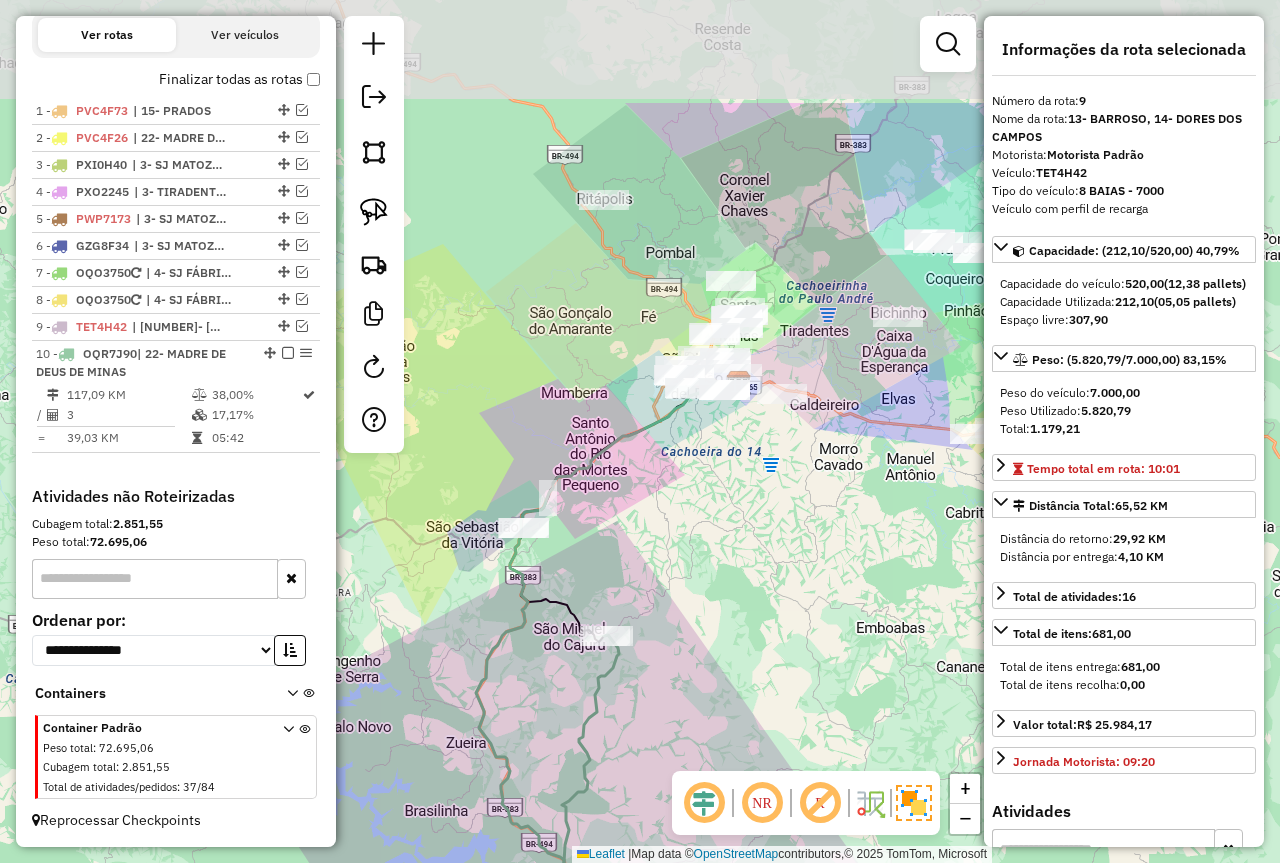 drag, startPoint x: 715, startPoint y: 306, endPoint x: 715, endPoint y: 466, distance: 160 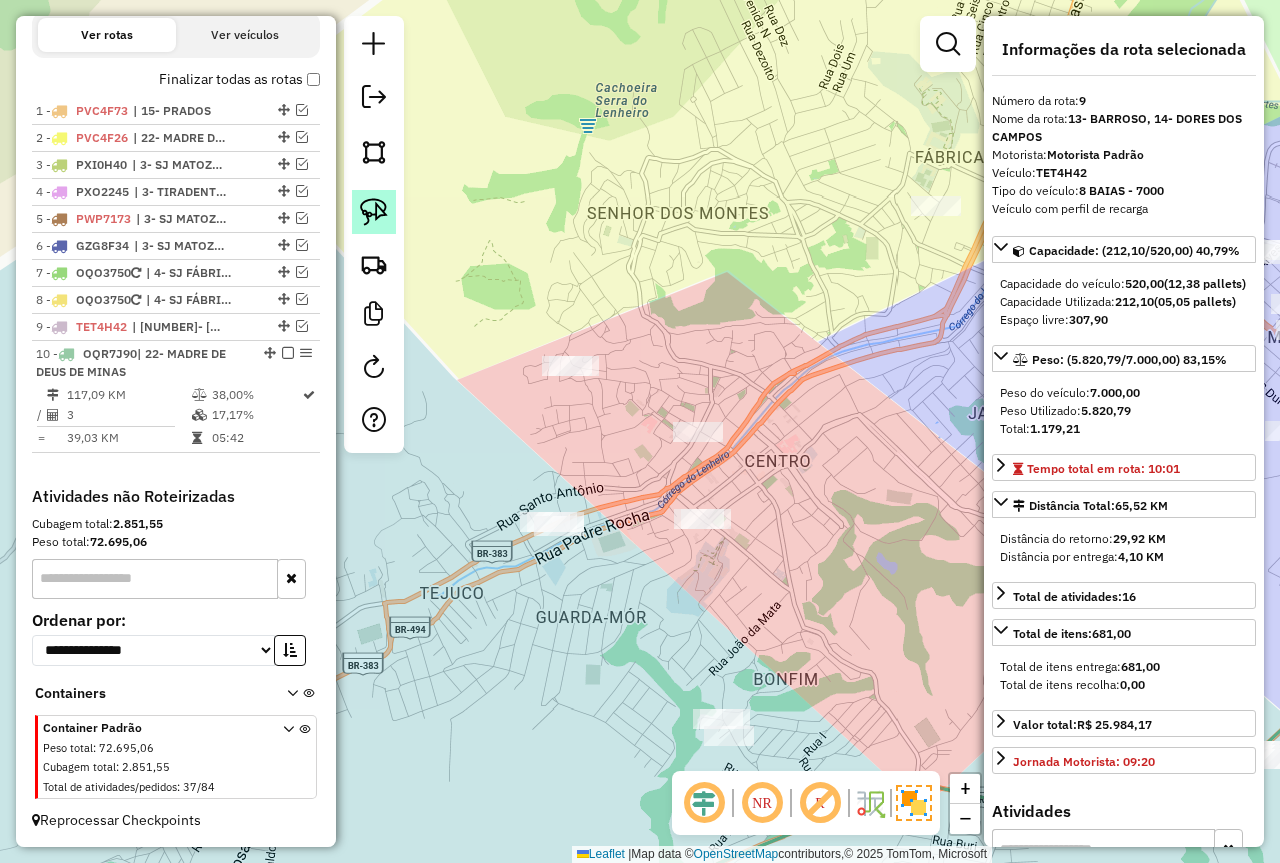 click 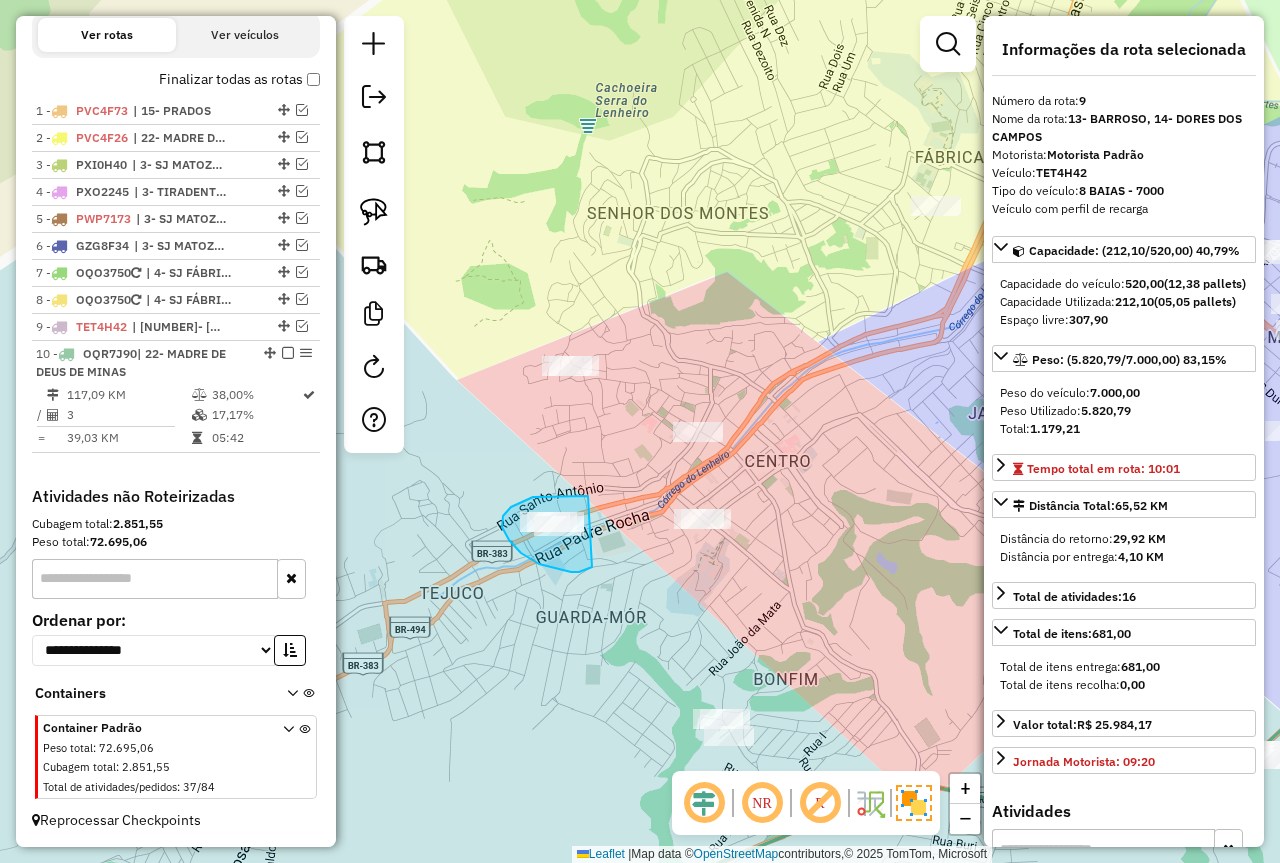 drag, startPoint x: 537, startPoint y: 497, endPoint x: 592, endPoint y: 567, distance: 89.02247 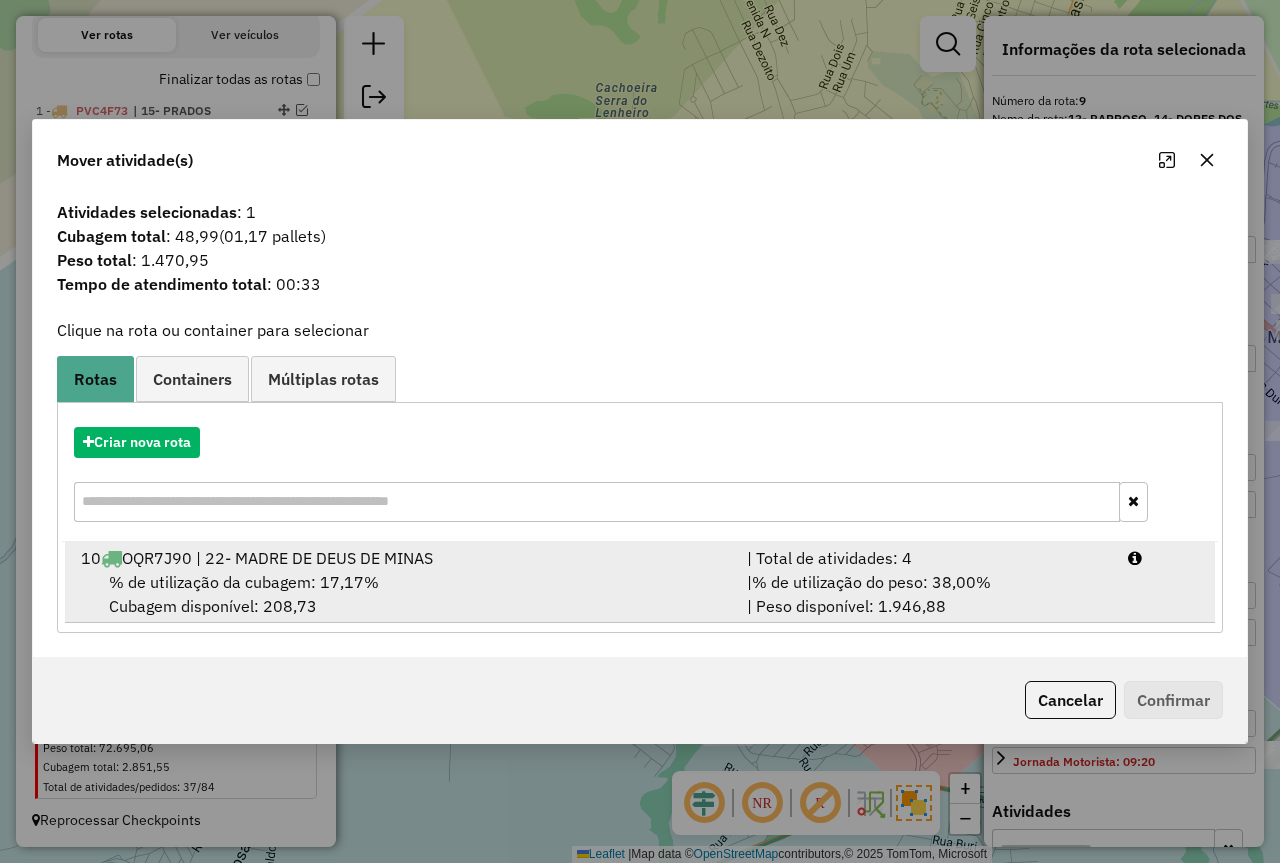 click on "% de utilização do peso: 38,00%" at bounding box center [871, 582] 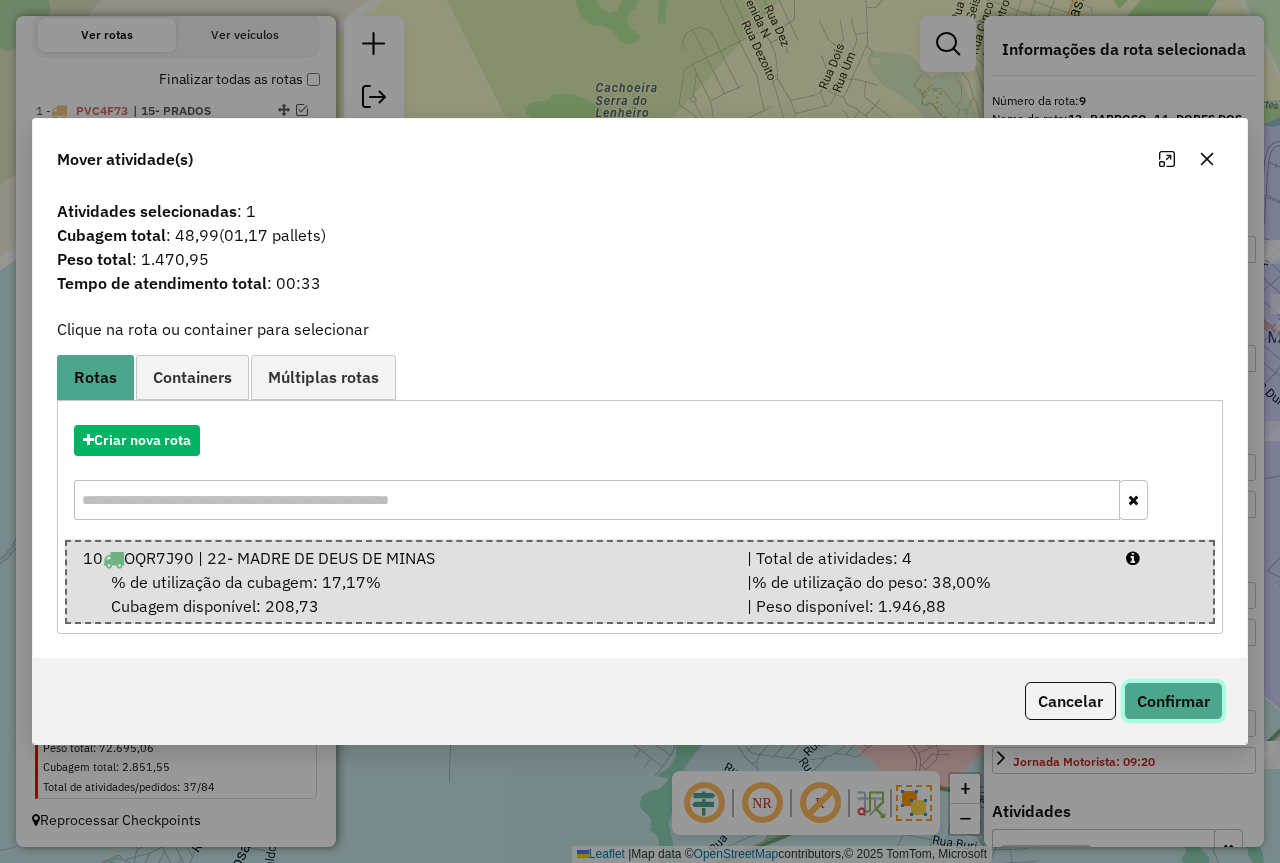 click on "Confirmar" 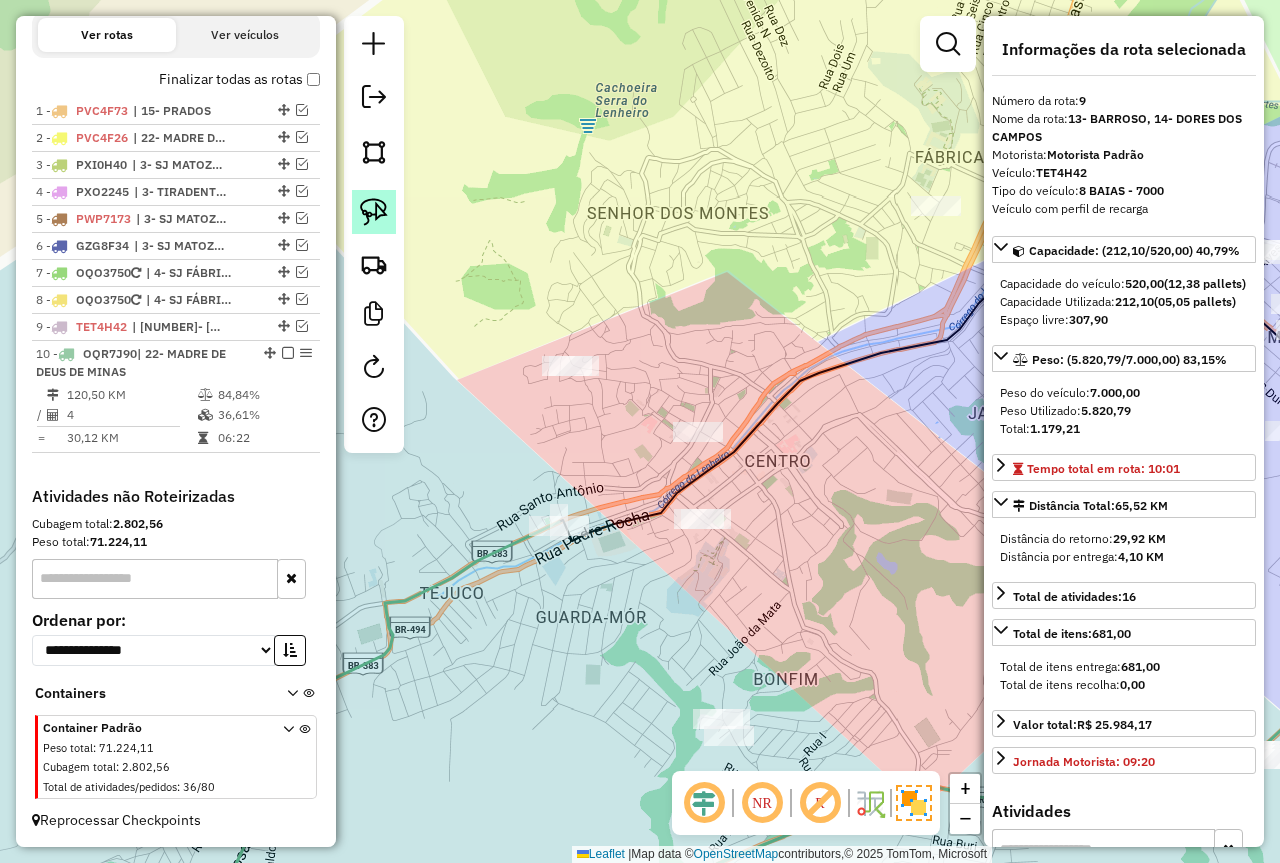 click 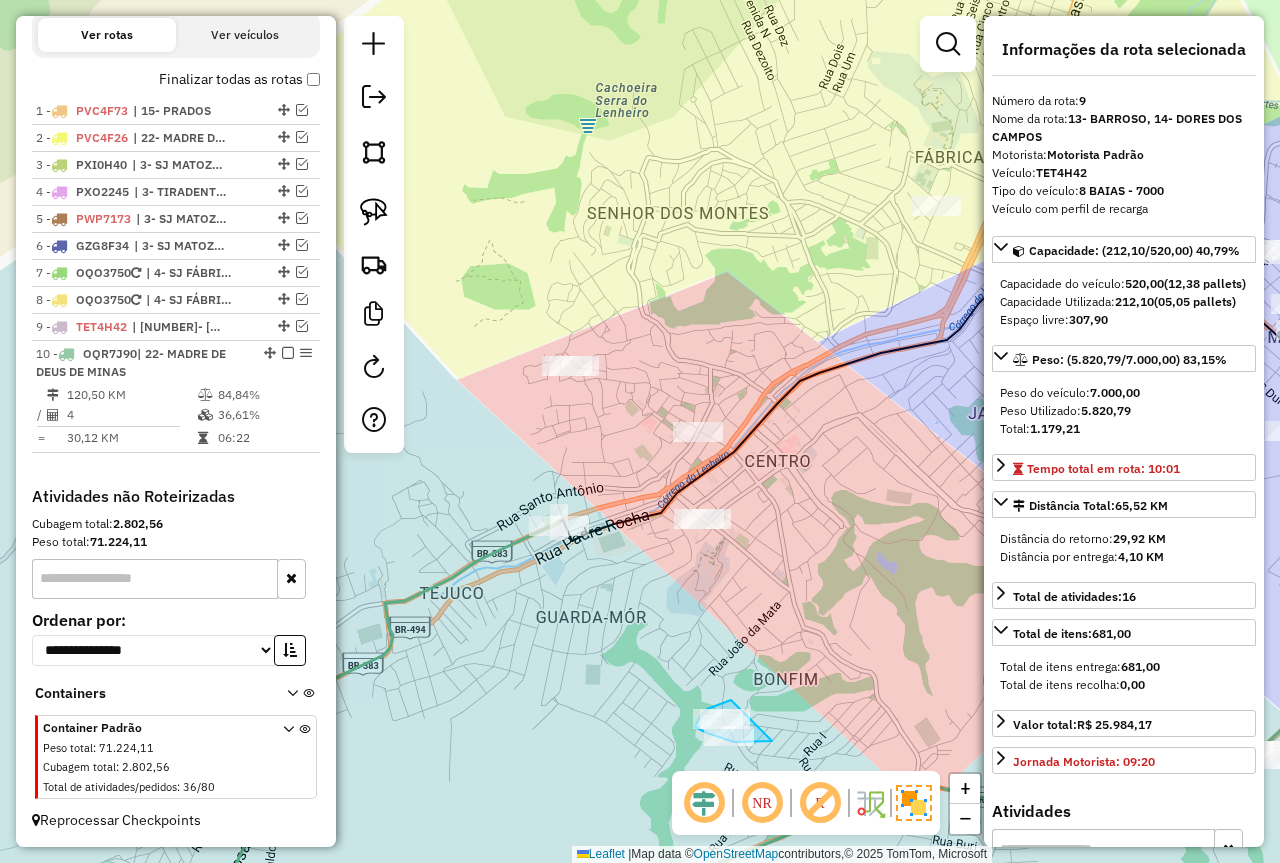 drag, startPoint x: 723, startPoint y: 703, endPoint x: 773, endPoint y: 740, distance: 62.201286 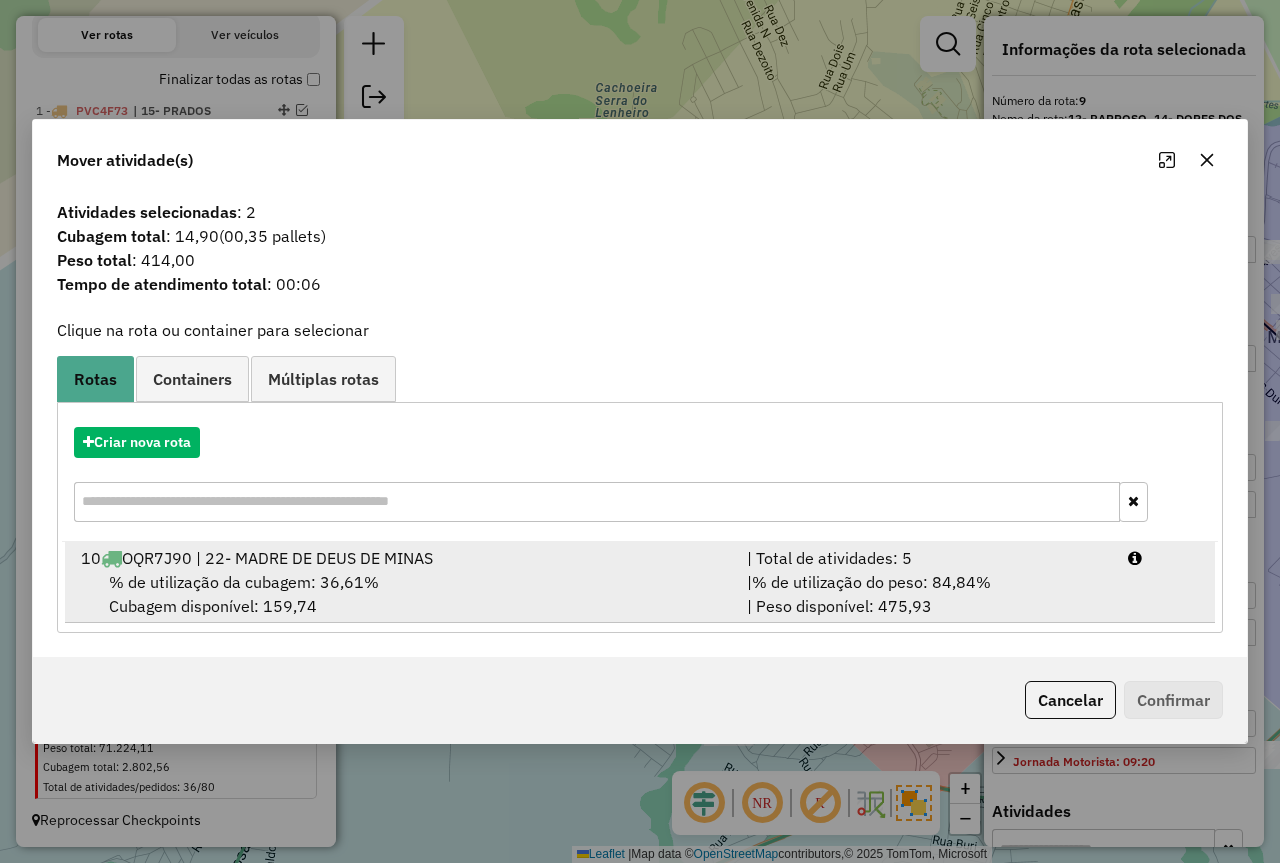 click on "% de utilização do peso: 84,84%" at bounding box center (871, 582) 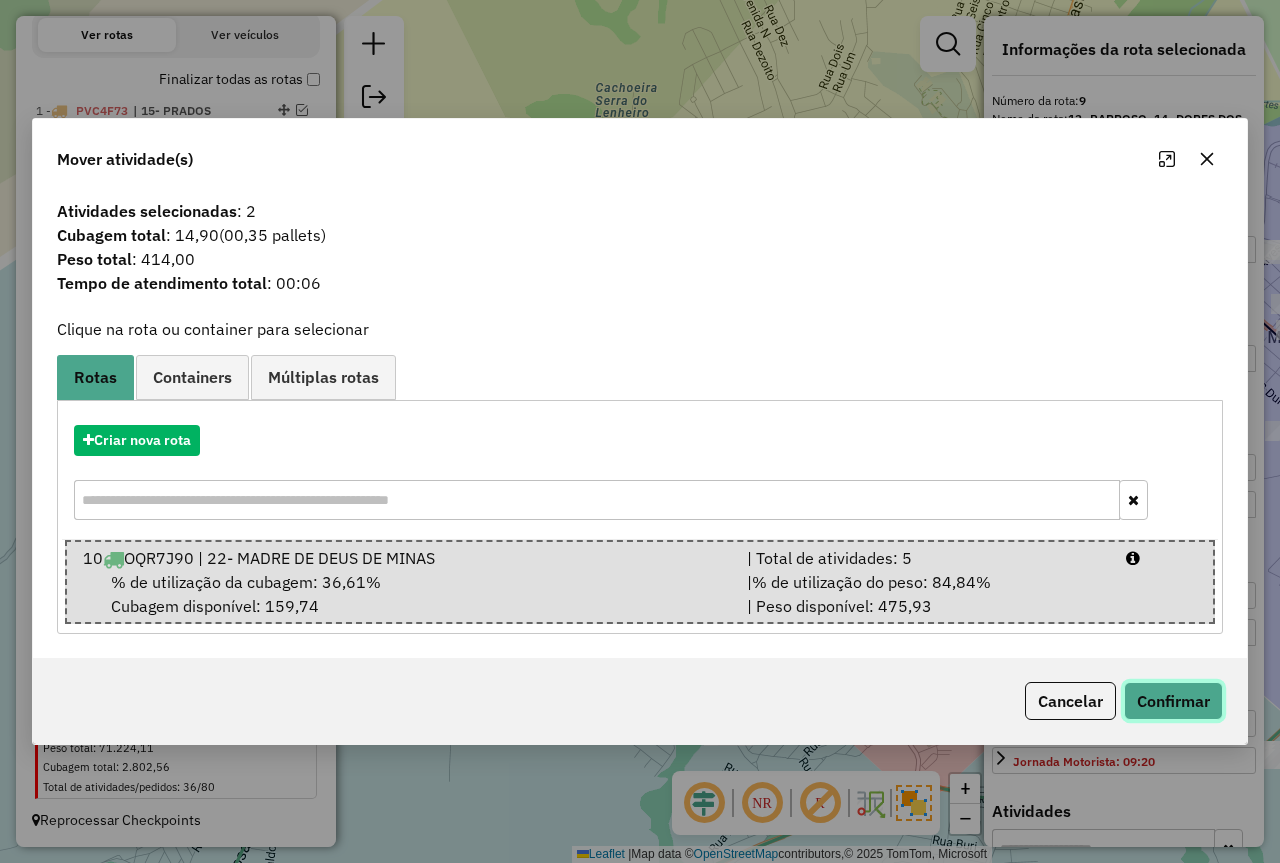 click on "Confirmar" 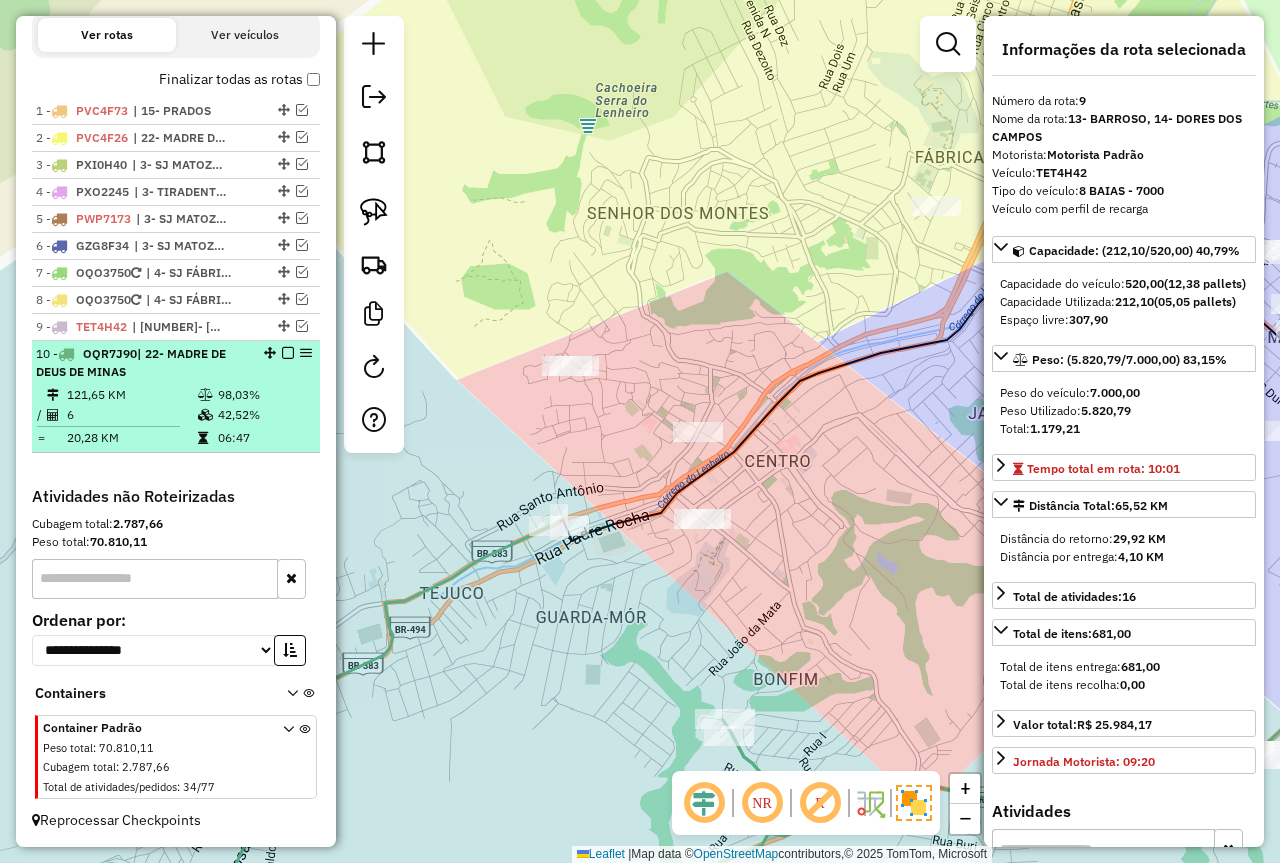 click at bounding box center [288, 353] 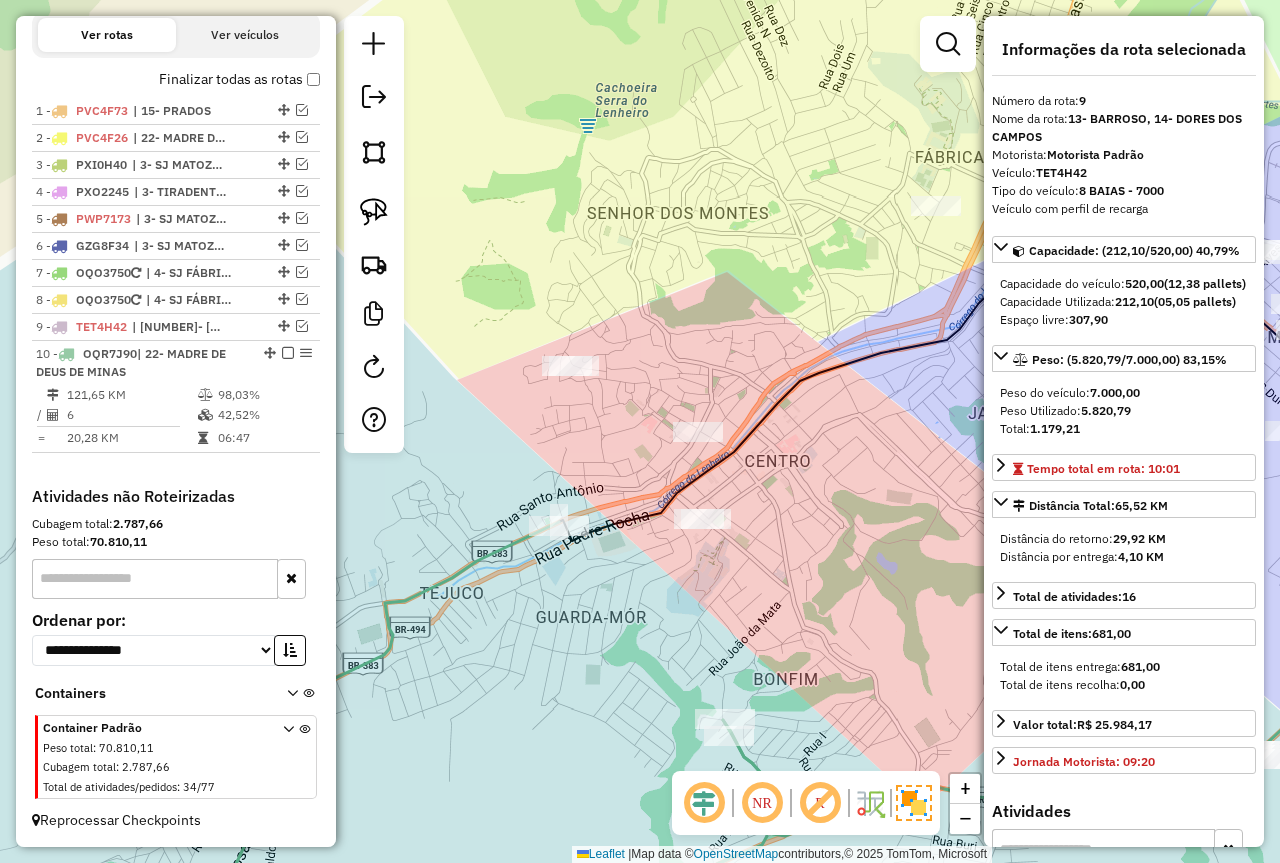 scroll, scrollTop: 607, scrollLeft: 0, axis: vertical 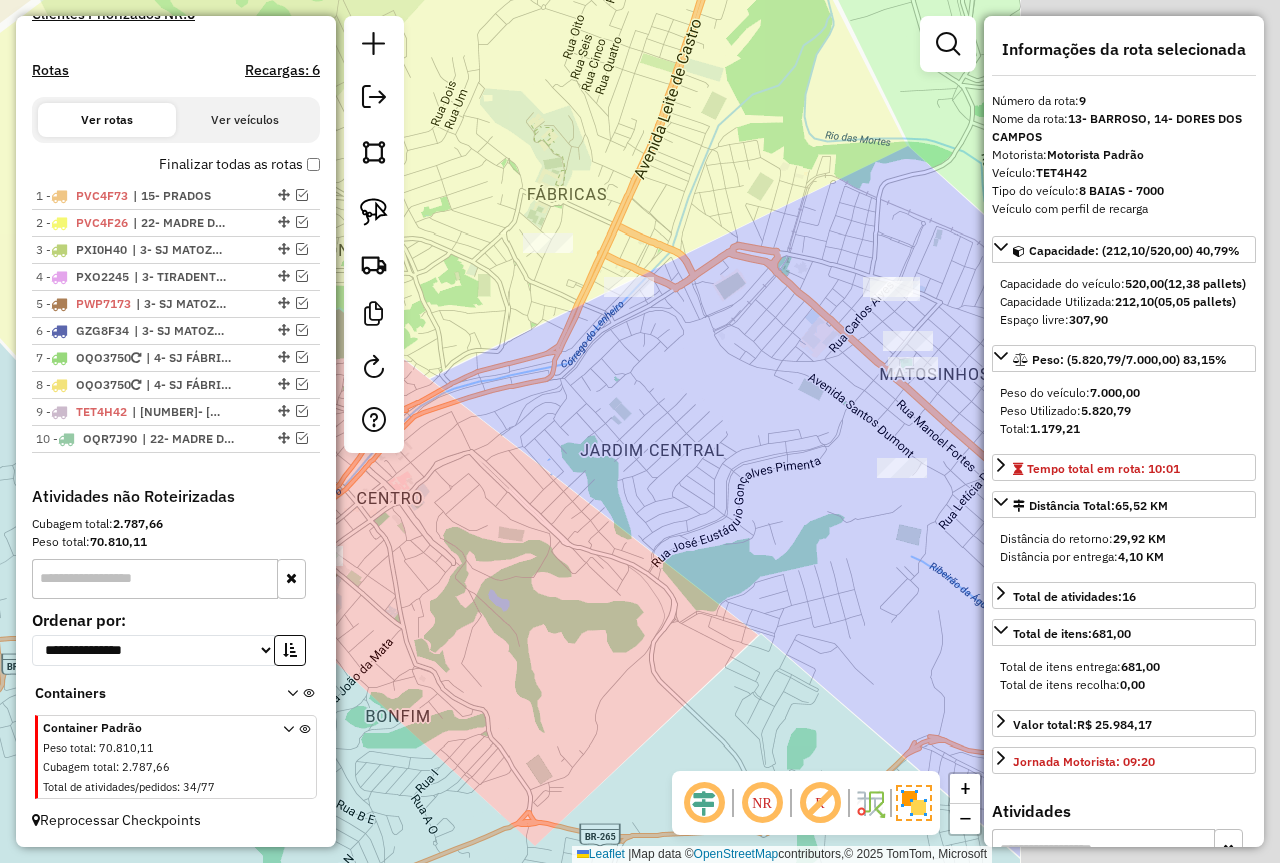 drag, startPoint x: 773, startPoint y: 440, endPoint x: 429, endPoint y: 481, distance: 346.4347 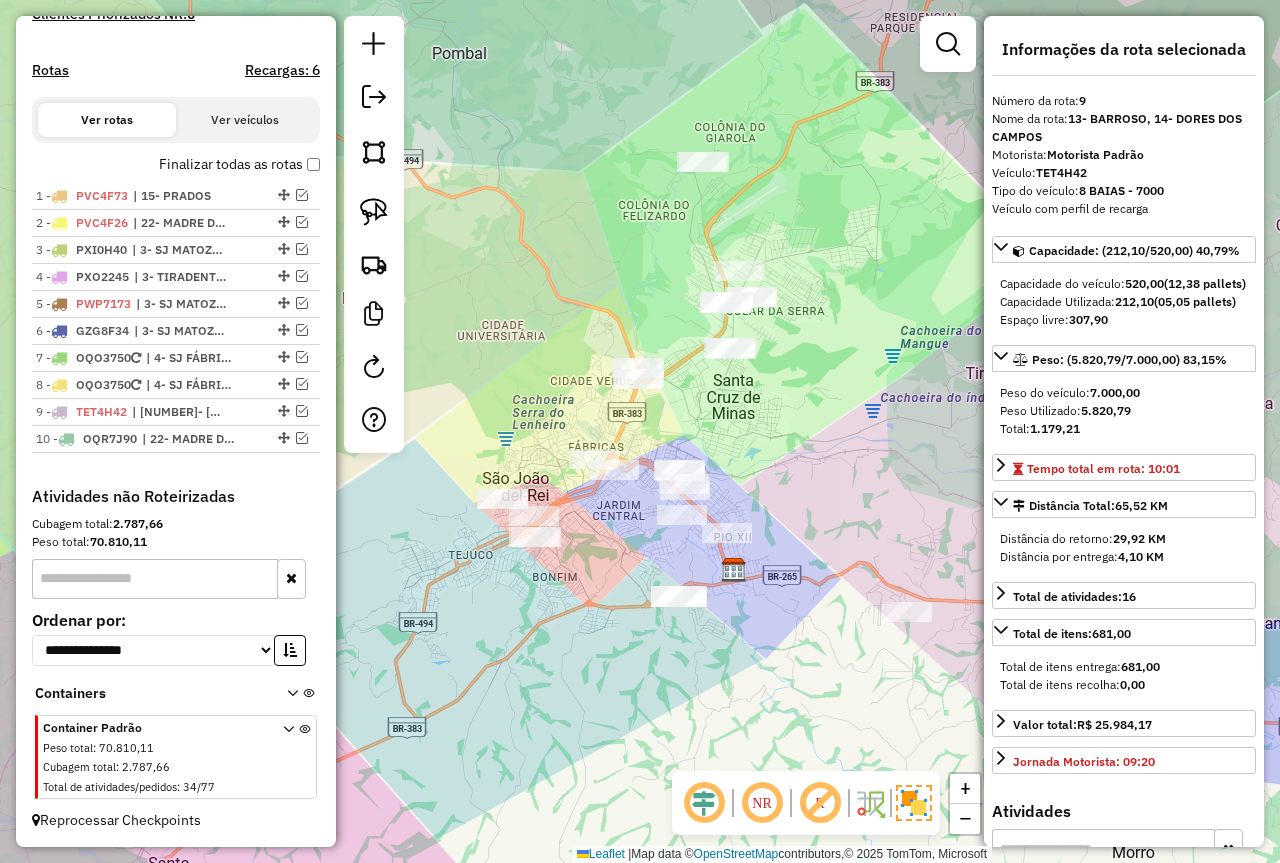 drag, startPoint x: 831, startPoint y: 423, endPoint x: 802, endPoint y: 434, distance: 31.016125 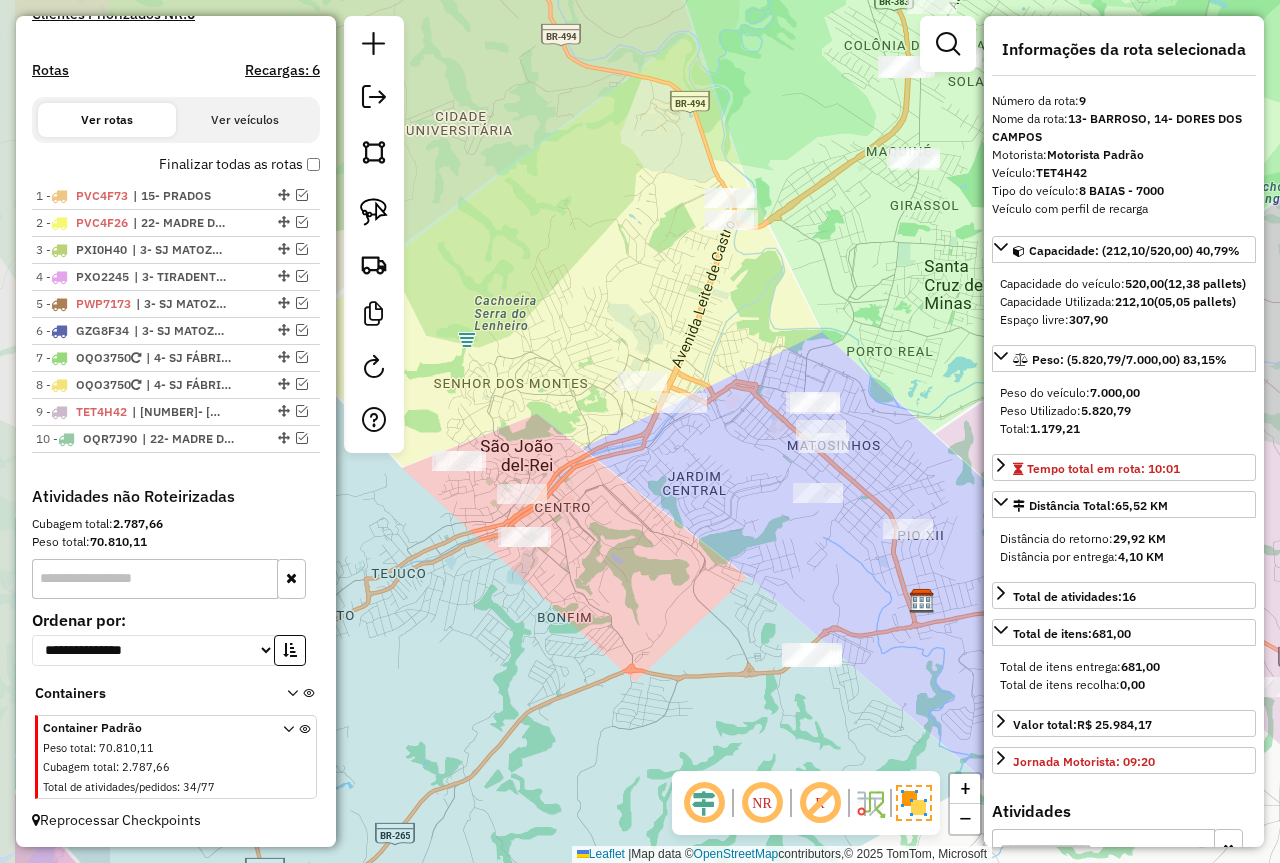 drag, startPoint x: 611, startPoint y: 564, endPoint x: 725, endPoint y: 561, distance: 114.03947 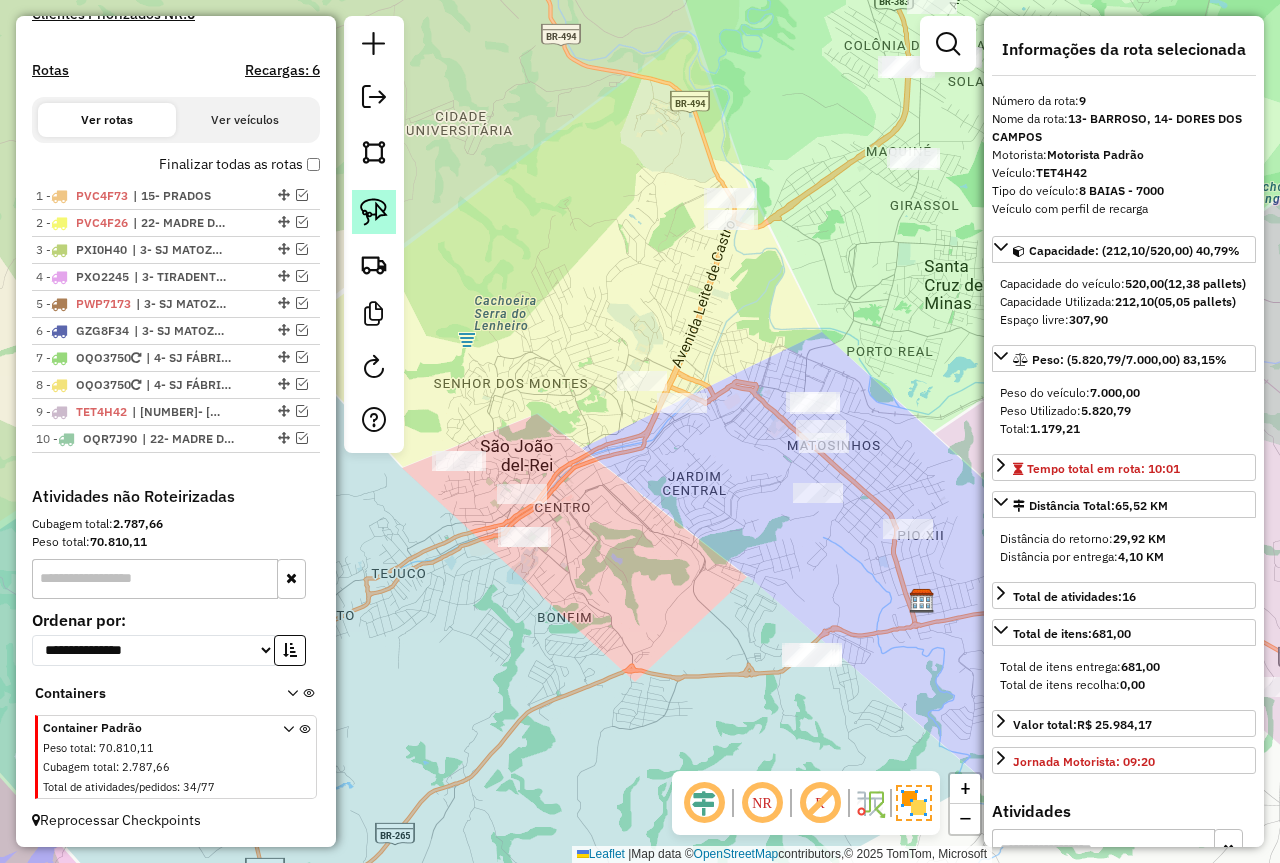 click 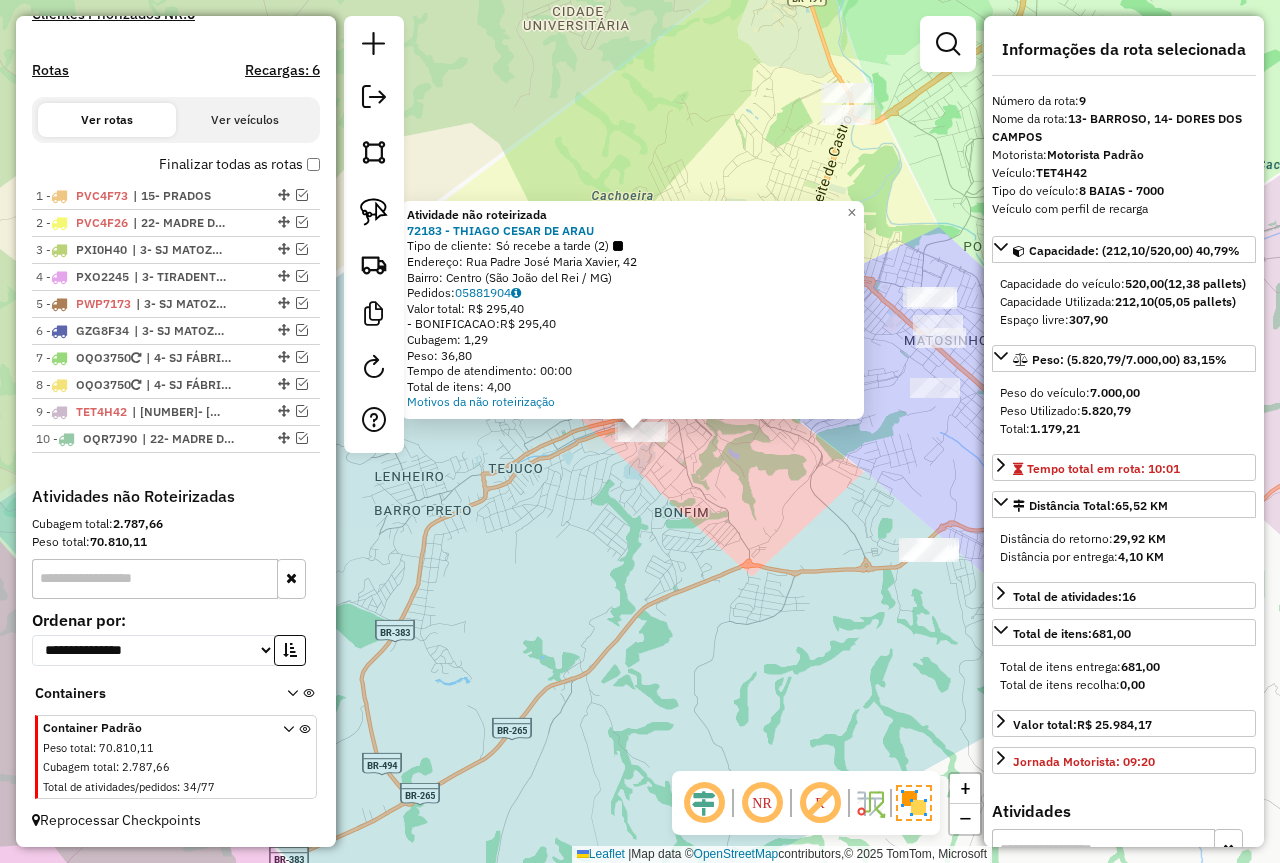 click on "Atividade não roteirizada 72183 - THIAGO CESAR DE ARAU  Tipo de cliente:   Só recebe a tarde (2)   Endereço: Rua Padre José Maria Xavier, 42   Bairro: Centro (São João del Rei / MG)   Pedidos:  05881904   Valor total: R$ 295,40   - BONIFICACAO:  R$ 295,40   Cubagem: 1,29   Peso: 36,80   Tempo de atendimento: 00:00   Total de itens: 4,00  Motivos da não roteirização × Janela de atendimento Grade de atendimento Capacidade Transportadoras Veículos Cliente Pedidos  Rotas Selecione os dias de semana para filtrar as janelas de atendimento  Seg   Ter   Qua   Qui   Sex   Sáb   Dom  Informe o período da janela de atendimento: De: Até:  Filtrar exatamente a janela do cliente  Considerar janela de atendimento padrão  Selecione os dias de semana para filtrar as grades de atendimento  Seg   Ter   Qua   Qui   Sex   Sáb   Dom   Considerar clientes sem dia de atendimento cadastrado  Clientes fora do dia de atendimento selecionado Filtrar as atividades entre os valores definidos abaixo:  Peso mínimo:  **** +" 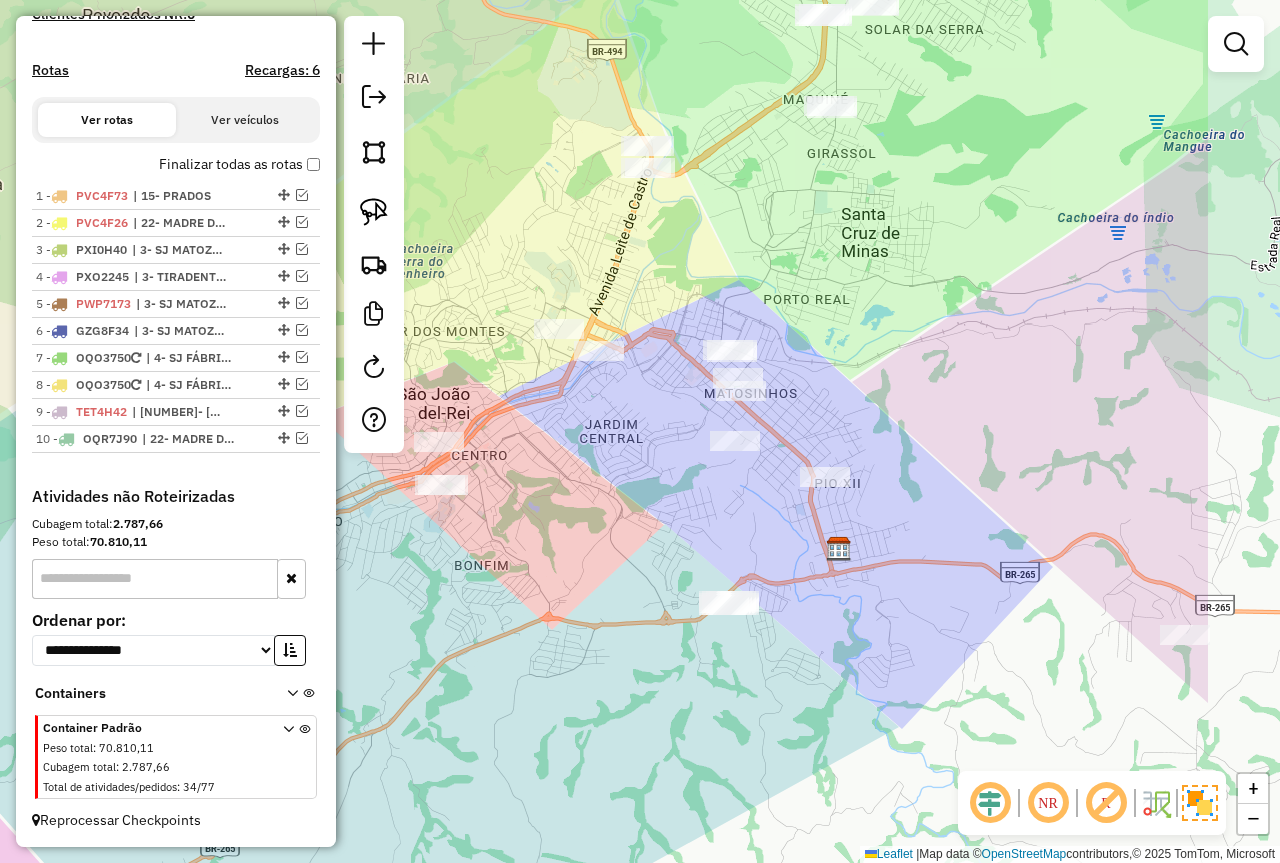 drag, startPoint x: 812, startPoint y: 494, endPoint x: 602, endPoint y: 546, distance: 216.34232 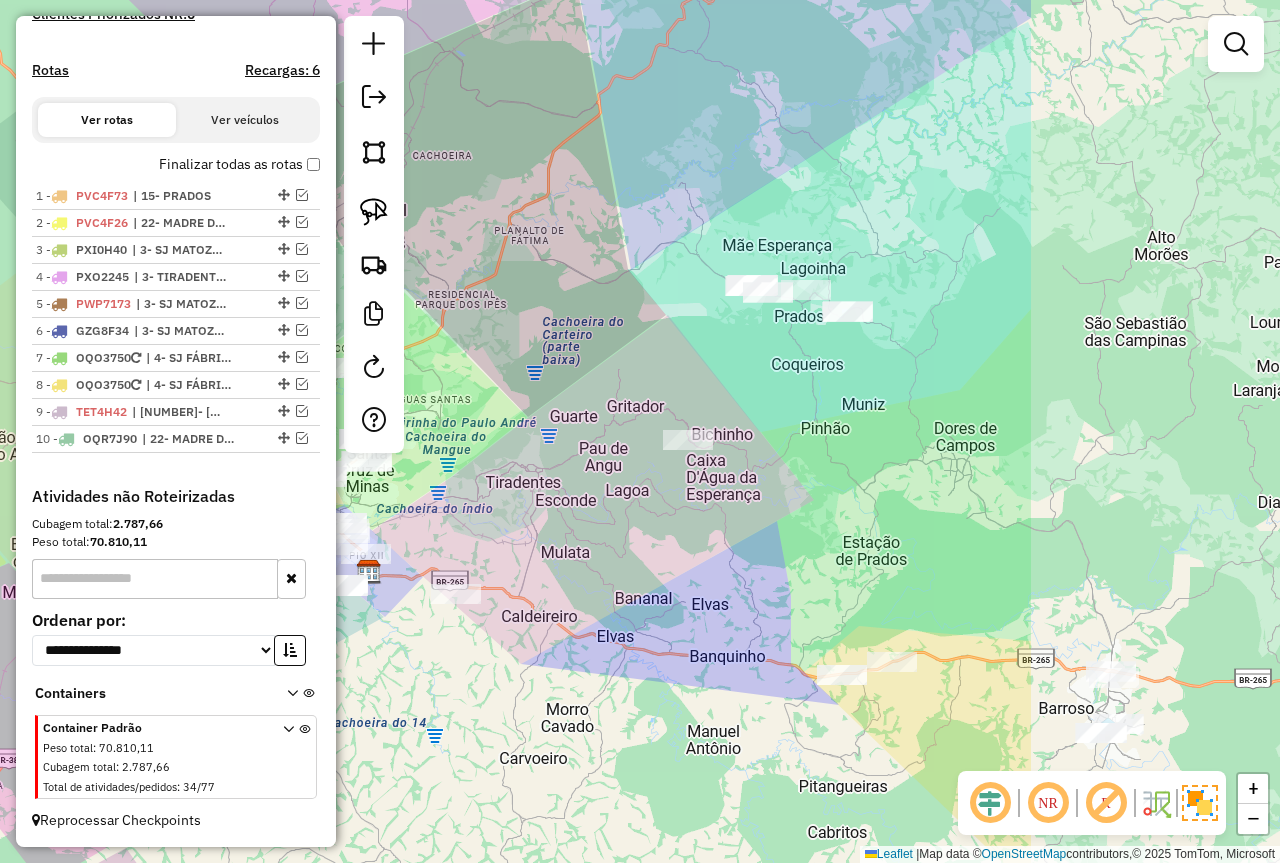 drag, startPoint x: 945, startPoint y: 432, endPoint x: 527, endPoint y: 410, distance: 418.57855 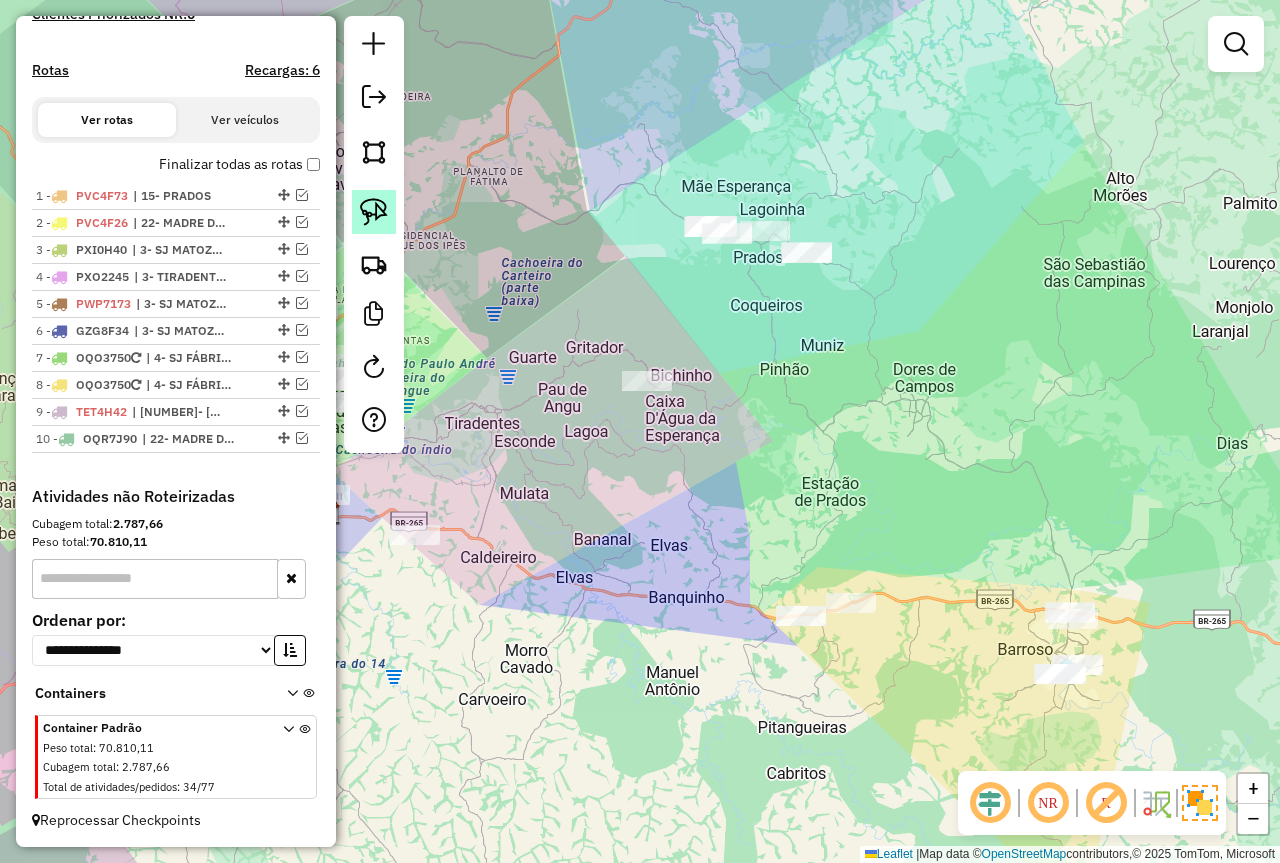 click 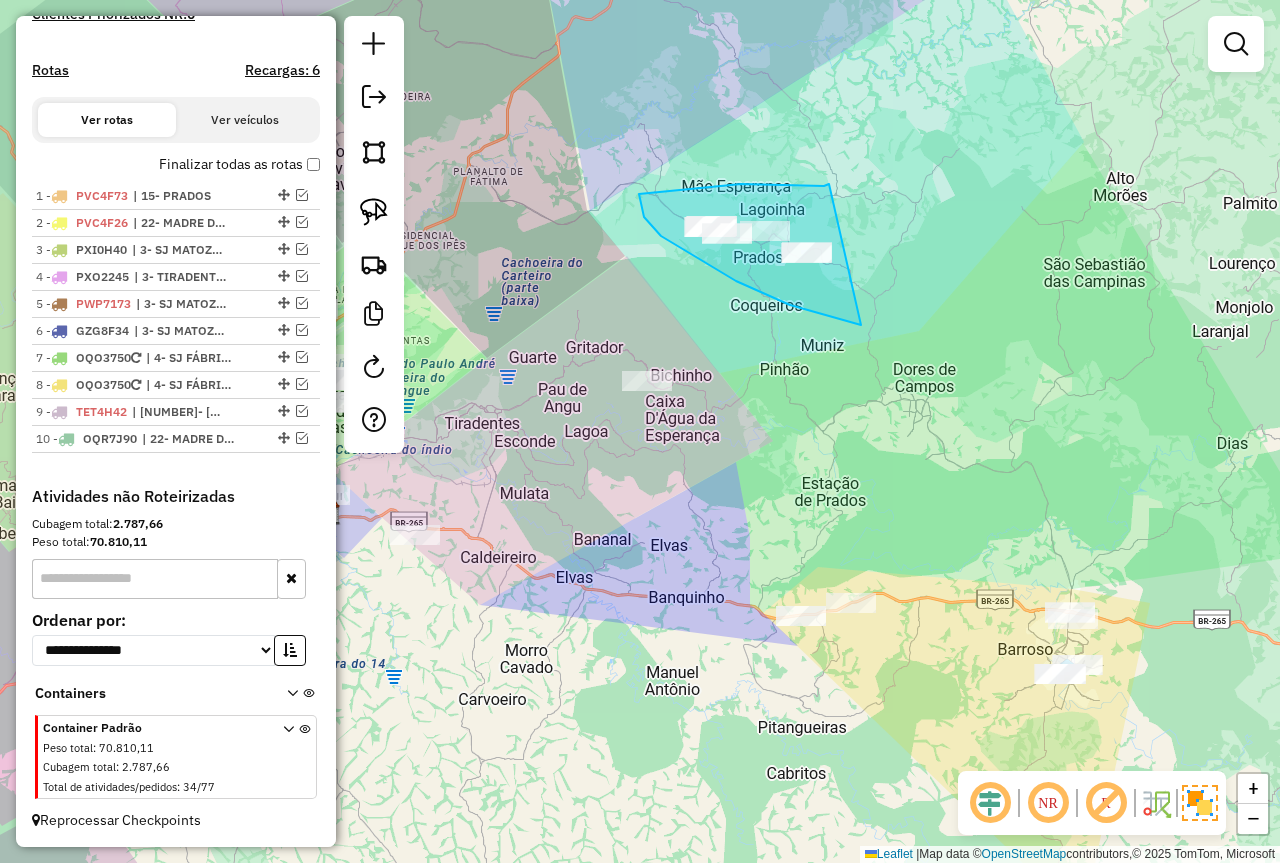 drag, startPoint x: 829, startPoint y: 184, endPoint x: 933, endPoint y: 298, distance: 154.31137 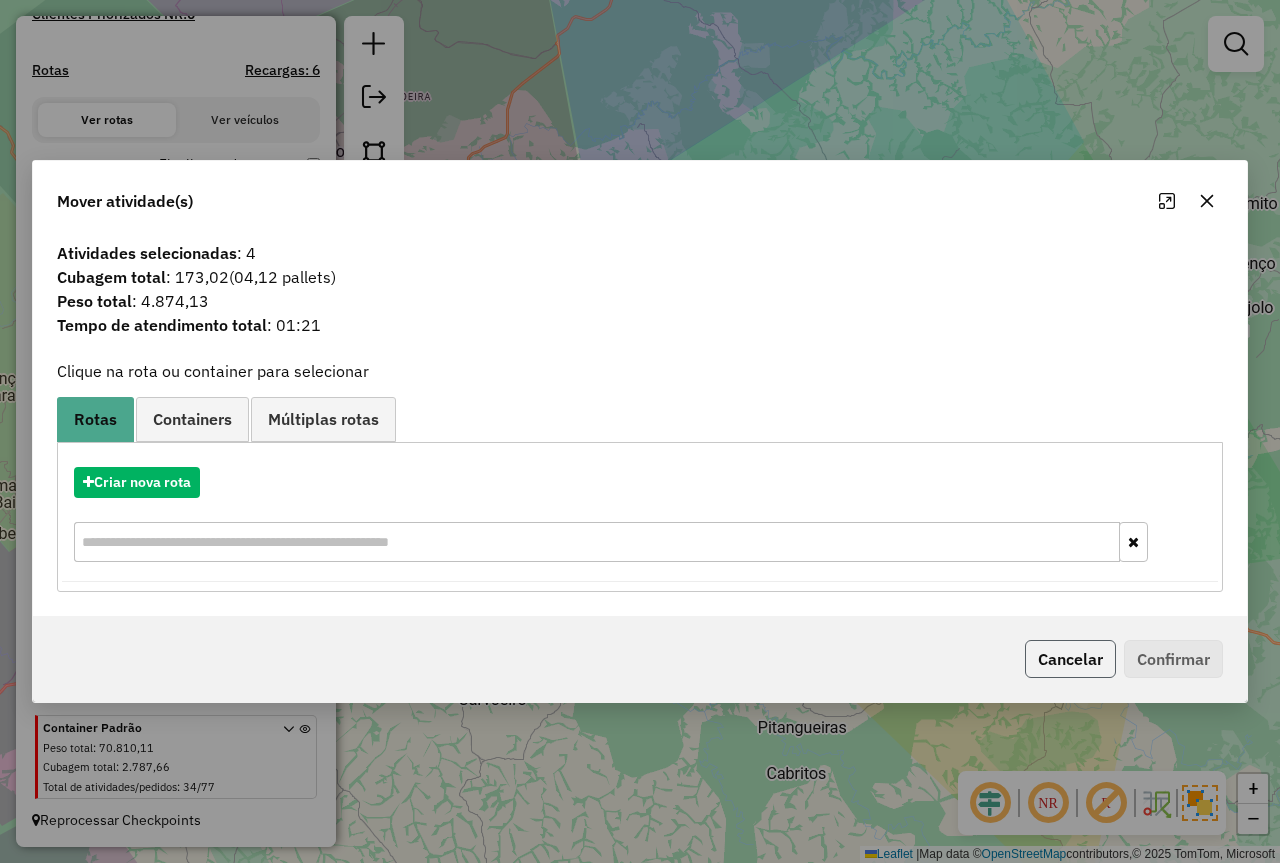 click on "Cancelar" 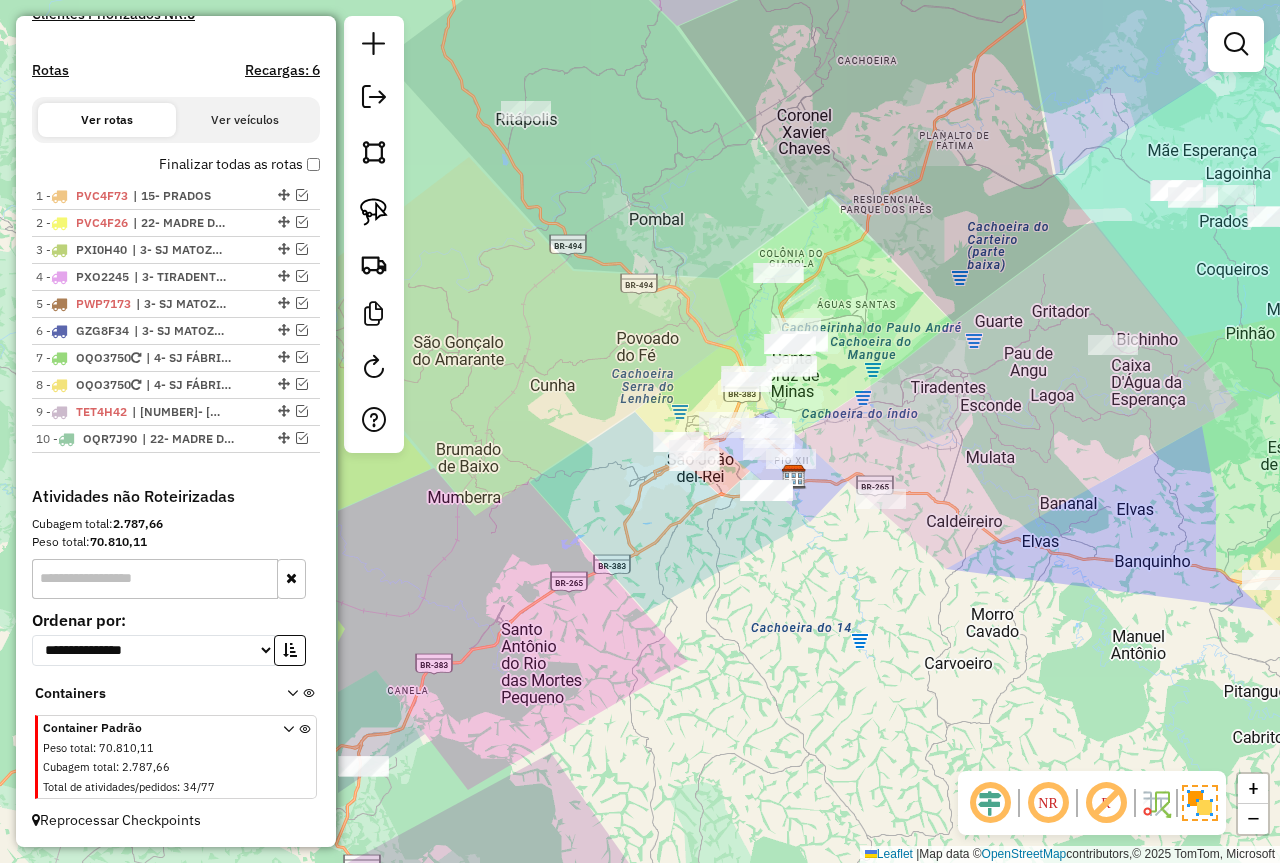 drag, startPoint x: 1039, startPoint y: 458, endPoint x: 1026, endPoint y: 375, distance: 84.0119 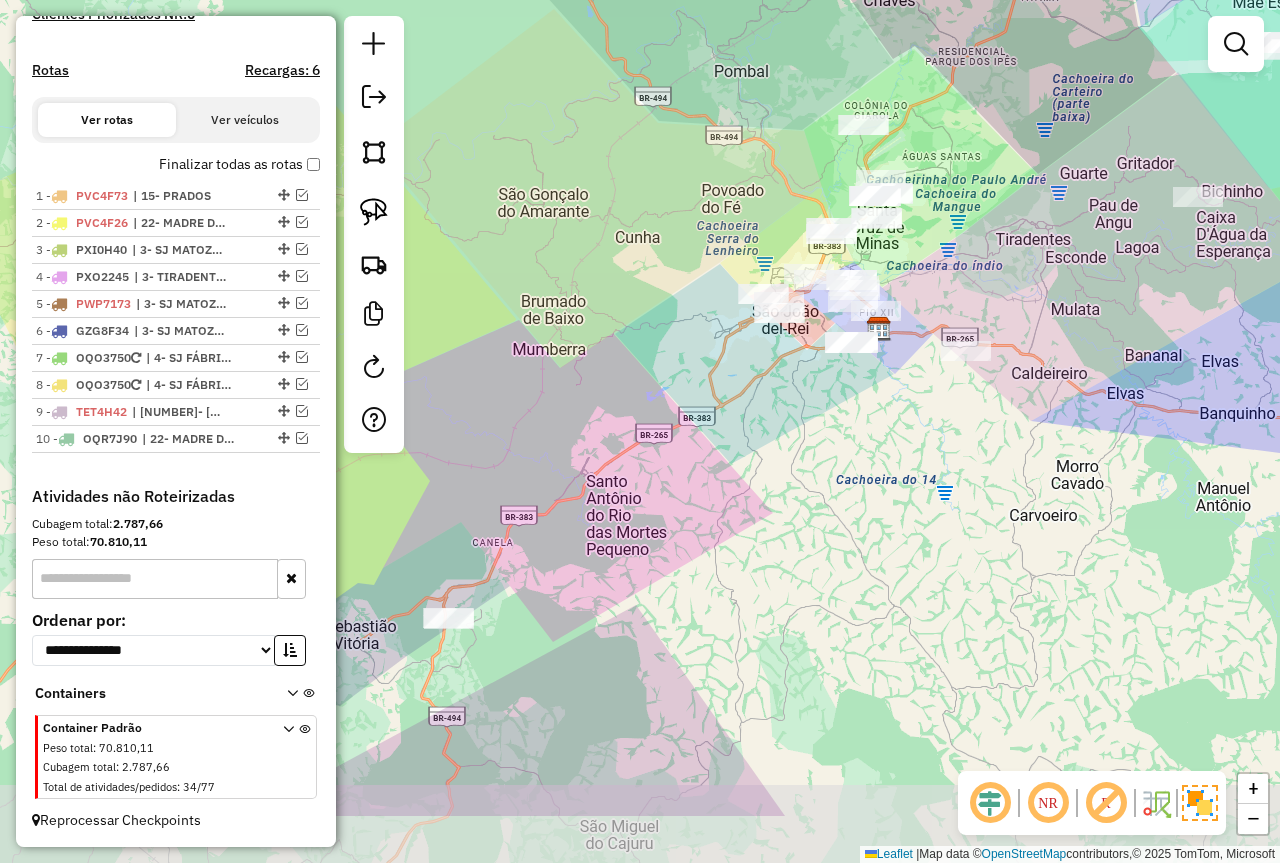 drag, startPoint x: 999, startPoint y: 418, endPoint x: 1087, endPoint y: 332, distance: 123.04471 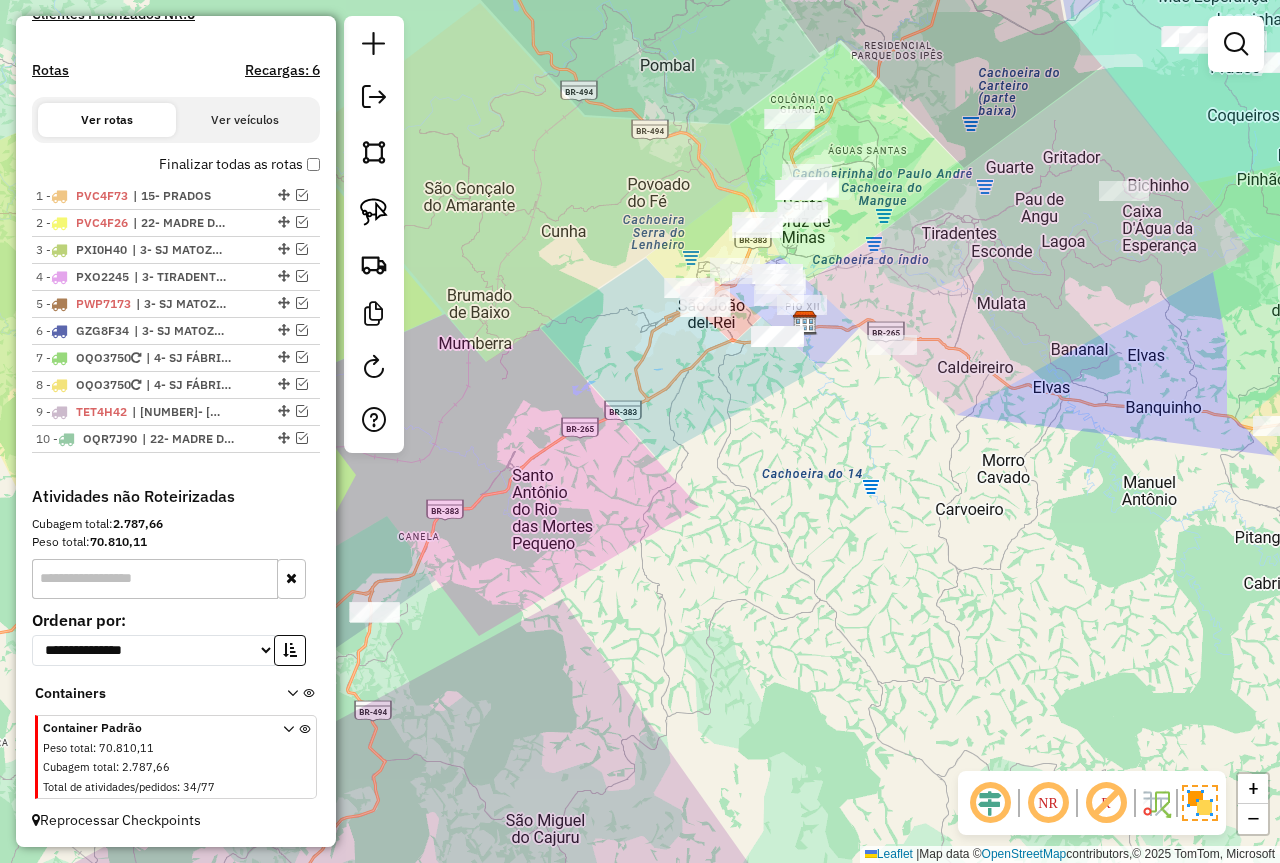 drag, startPoint x: 1004, startPoint y: 488, endPoint x: 890, endPoint y: 505, distance: 115.260574 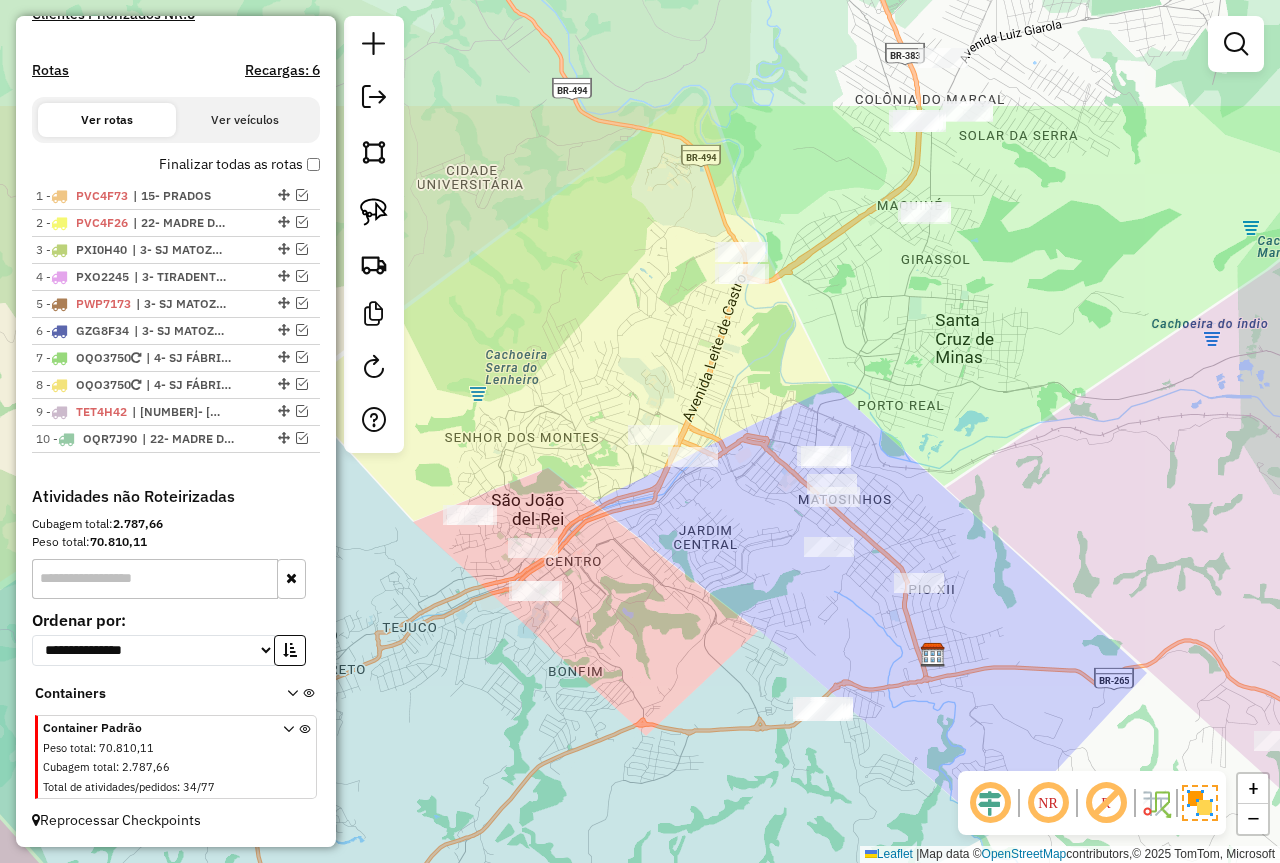 drag, startPoint x: 873, startPoint y: 217, endPoint x: 942, endPoint y: 409, distance: 204.02206 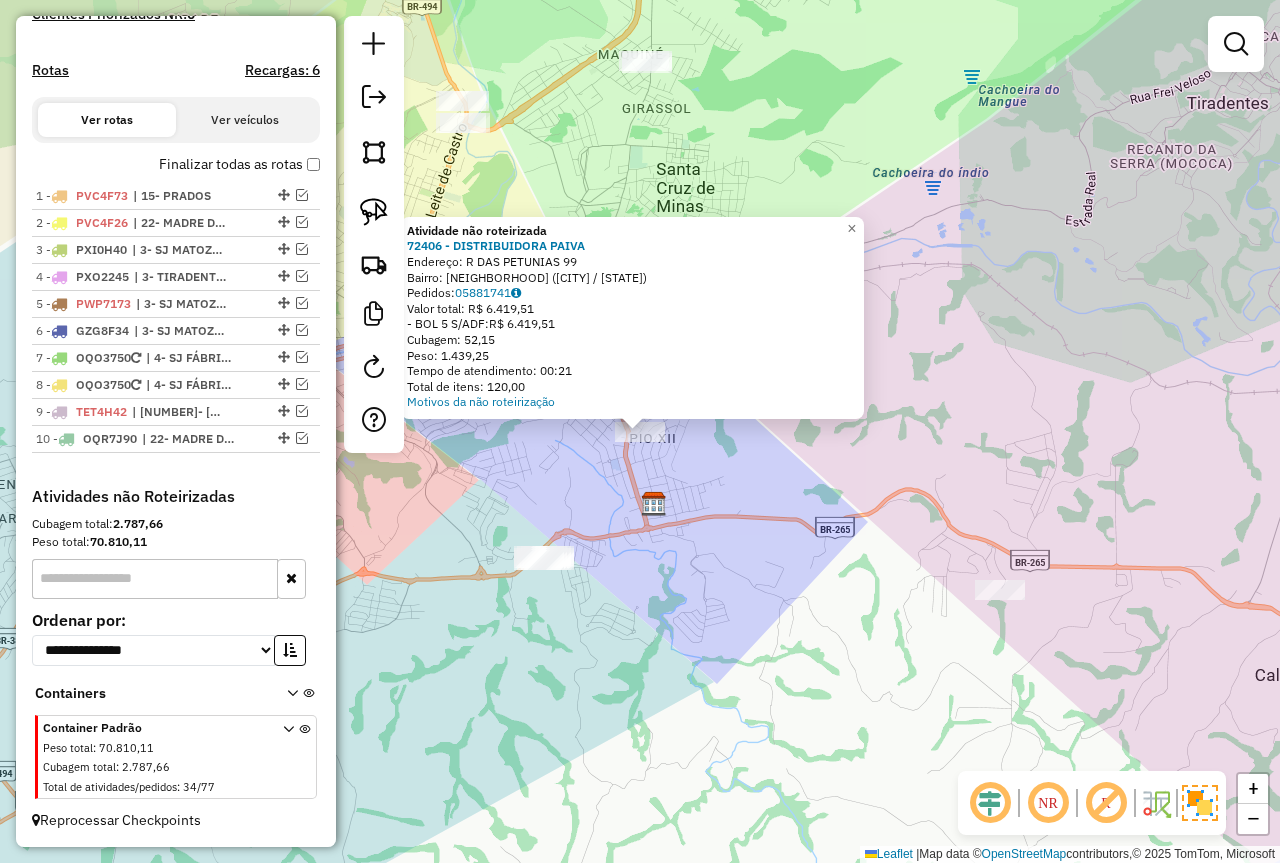 click on "Atividade não roteirizada 72406 - DISTRIBUIDORA PAIVA  Endereço: R   DAS PETUNIAS                  99   Bairro: PIO XII (SAO JOAO DEL RE / MG)   Pedidos:  05881741   Valor total: R$ 6.419,51   - BOL 5 S/ADF:  R$ 6.419,51   Cubagem: 52,15   Peso: 1.439,25   Tempo de atendimento: 00:21   Total de itens: 120,00  Motivos da não roteirização × Janela de atendimento Grade de atendimento Capacidade Transportadoras Veículos Cliente Pedidos  Rotas Selecione os dias de semana para filtrar as janelas de atendimento  Seg   Ter   Qua   Qui   Sex   Sáb   Dom  Informe o período da janela de atendimento: De: Até:  Filtrar exatamente a janela do cliente  Considerar janela de atendimento padrão  Selecione os dias de semana para filtrar as grades de atendimento  Seg   Ter   Qua   Qui   Sex   Sáb   Dom   Considerar clientes sem dia de atendimento cadastrado  Clientes fora do dia de atendimento selecionado Filtrar as atividades entre os valores definidos abaixo:  Peso mínimo:  ****  Peso máximo:  ****  De:   Até:" 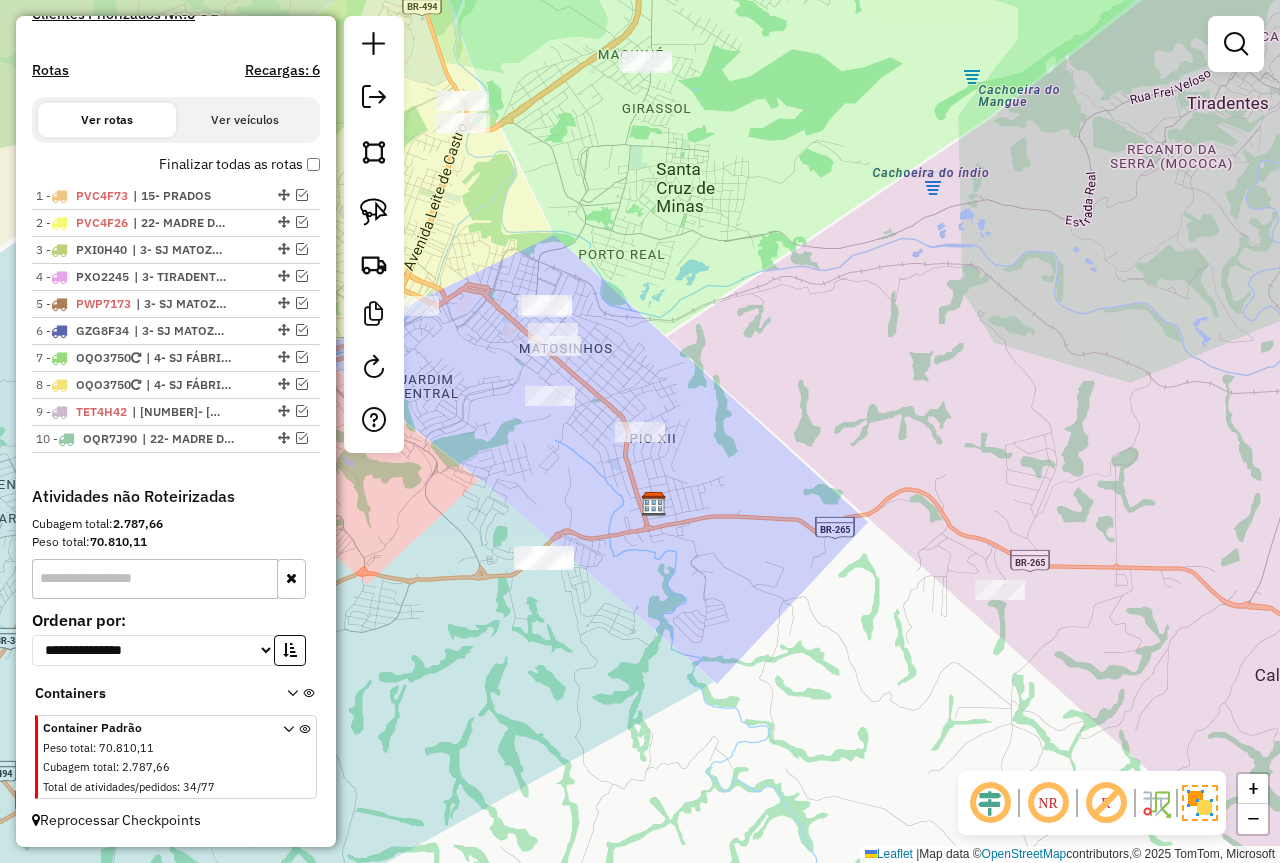 drag, startPoint x: 706, startPoint y: 451, endPoint x: 737, endPoint y: 522, distance: 77.47257 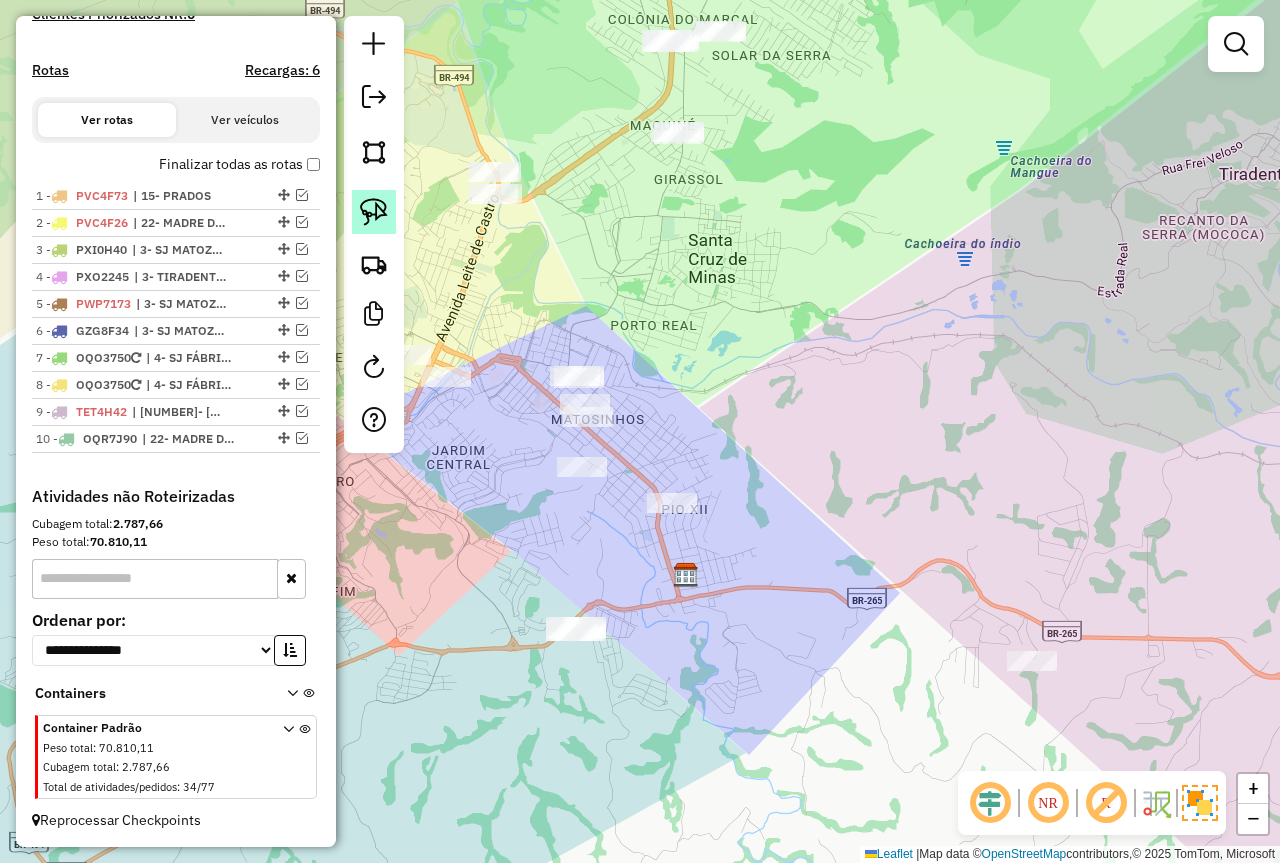 click 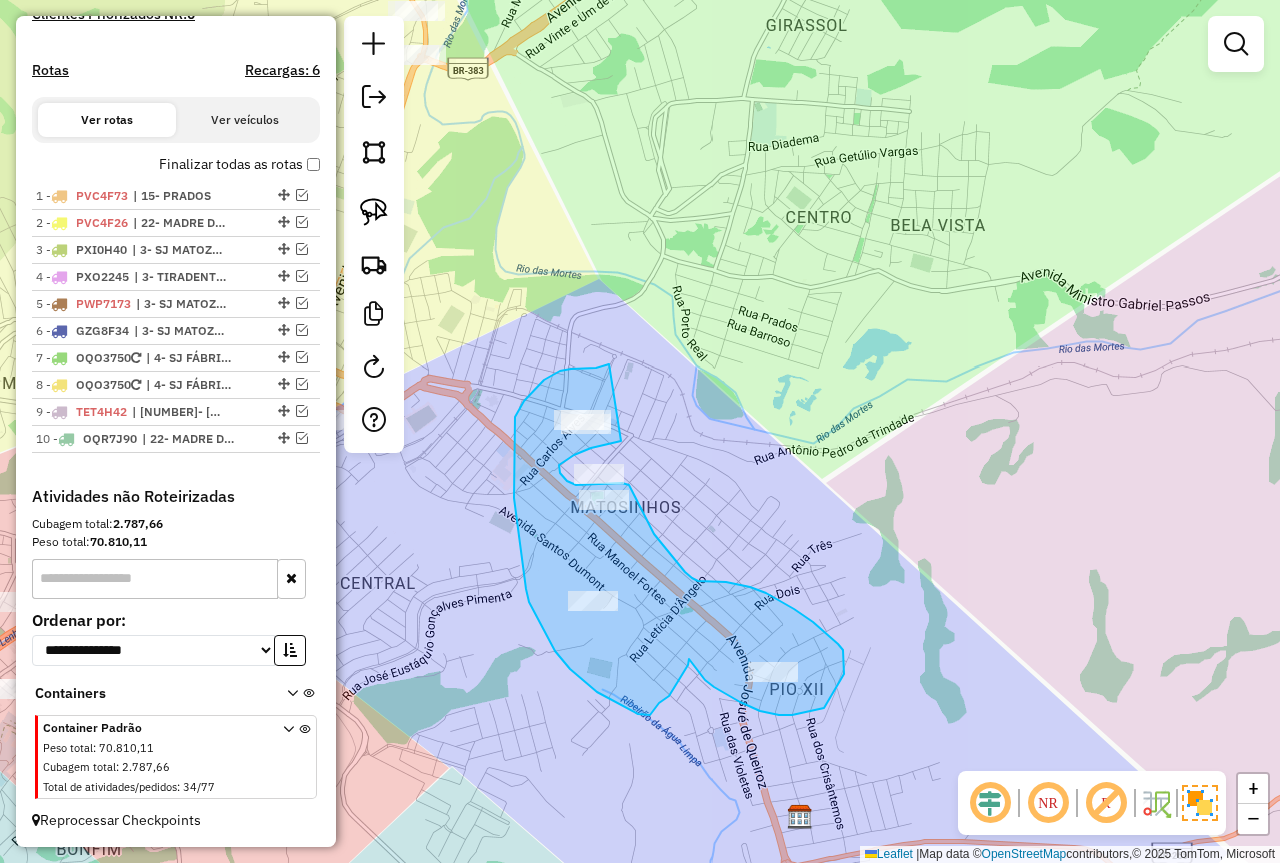 drag, startPoint x: 609, startPoint y: 364, endPoint x: 625, endPoint y: 440, distance: 77.665955 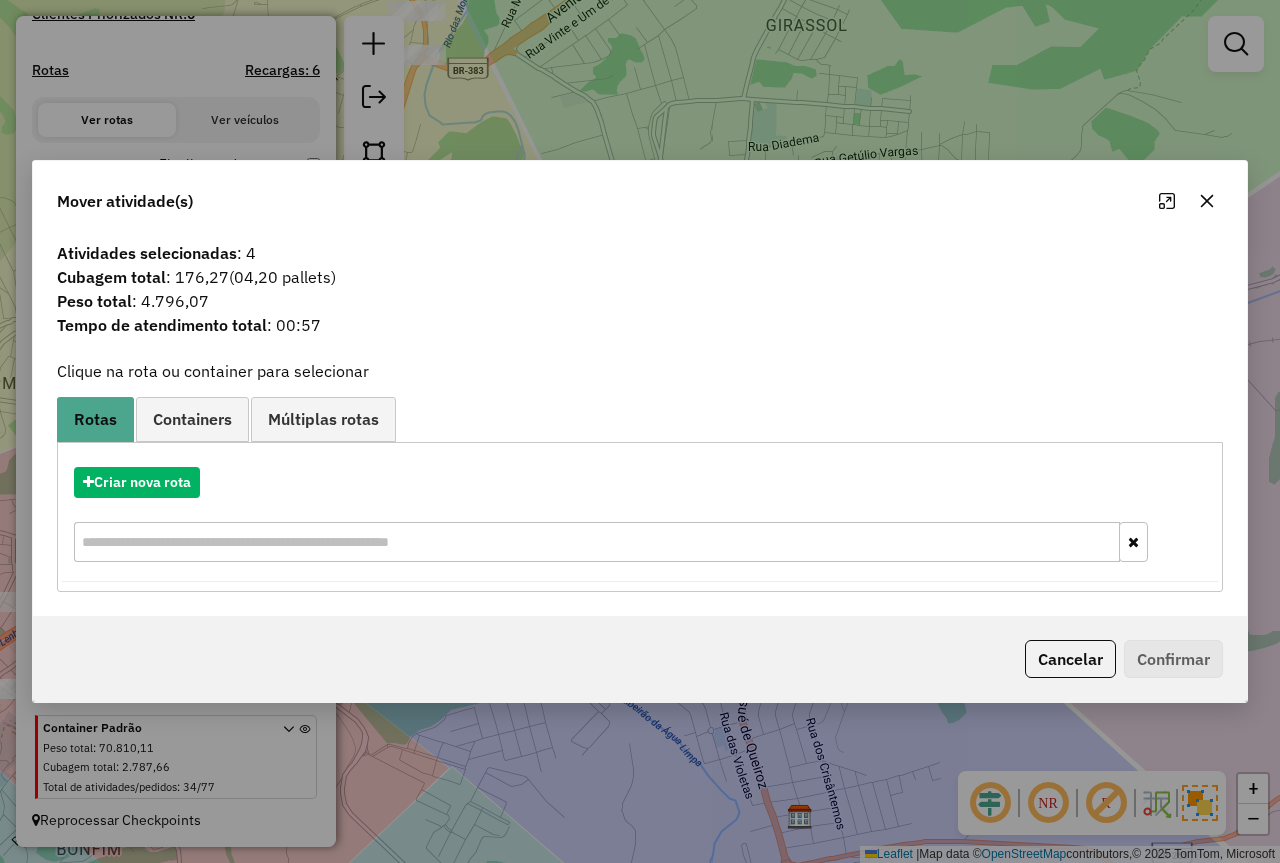 click on "Criar nova rota" at bounding box center (640, 517) 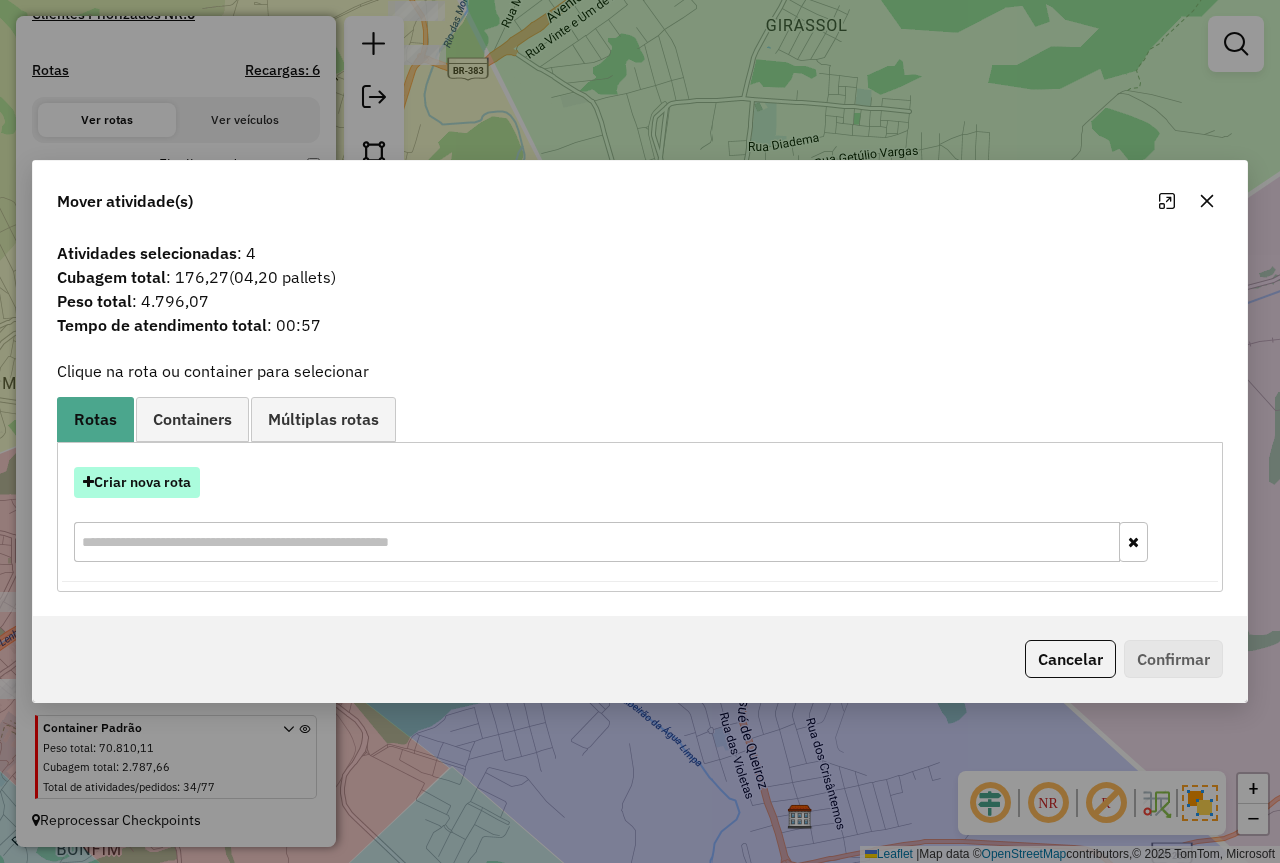 click on "Criar nova rota" at bounding box center (137, 482) 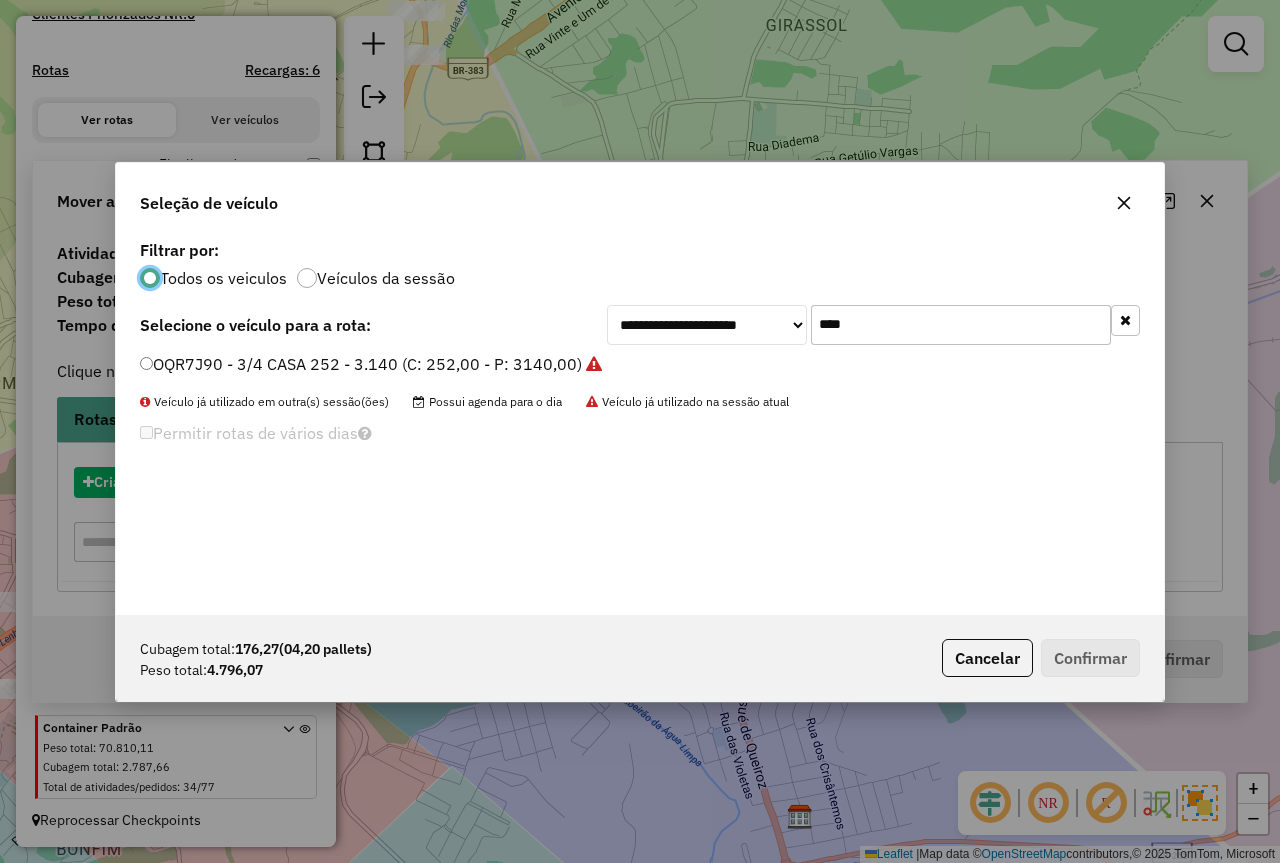 scroll, scrollTop: 11, scrollLeft: 6, axis: both 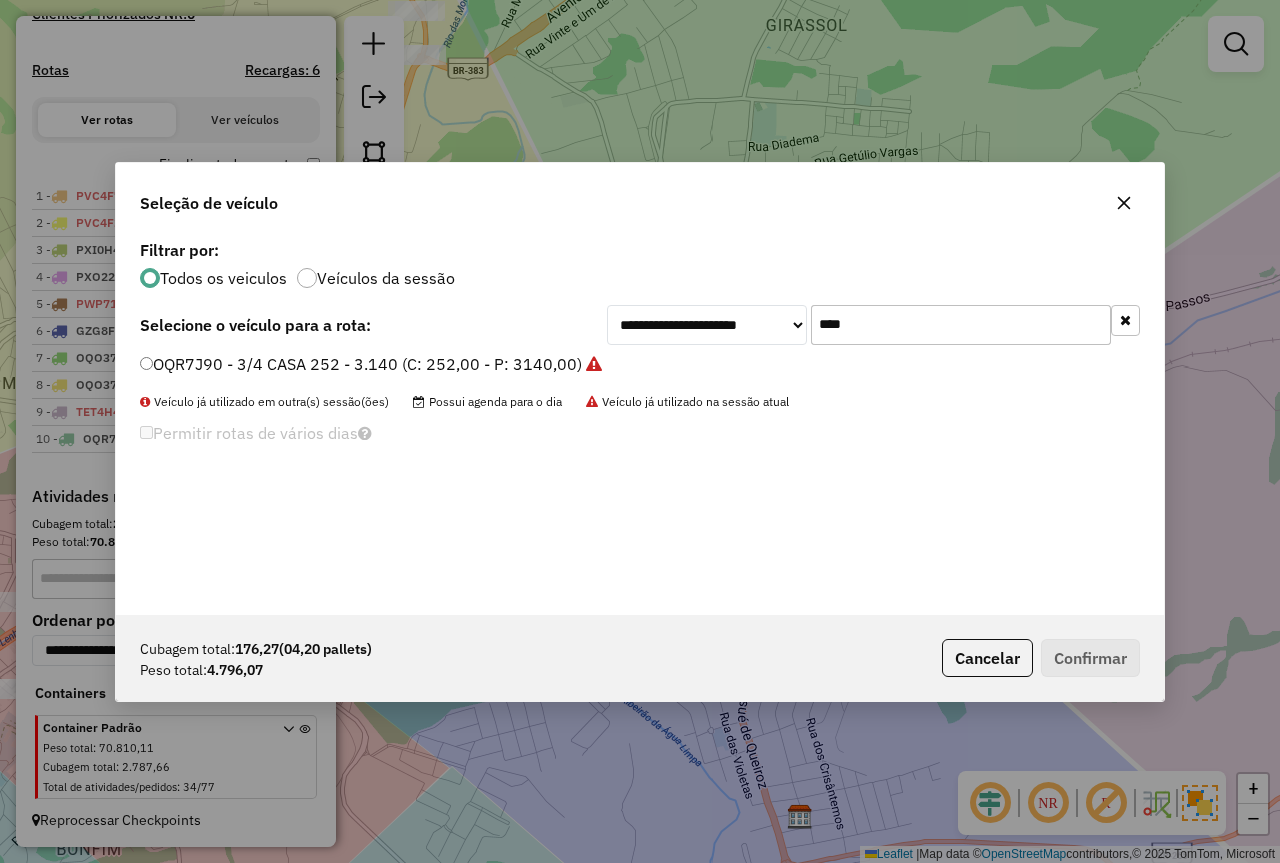 drag, startPoint x: 869, startPoint y: 319, endPoint x: 746, endPoint y: 306, distance: 123.68508 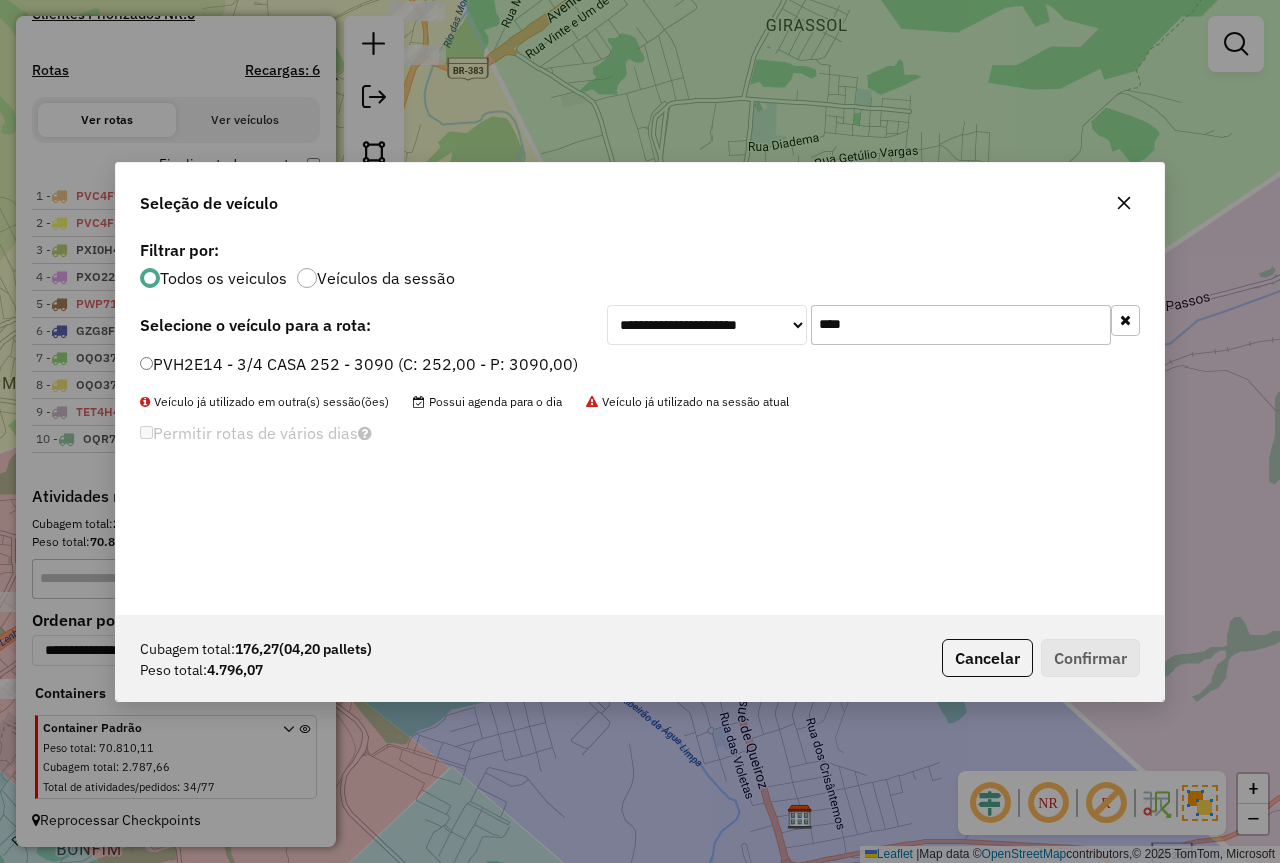 type on "****" 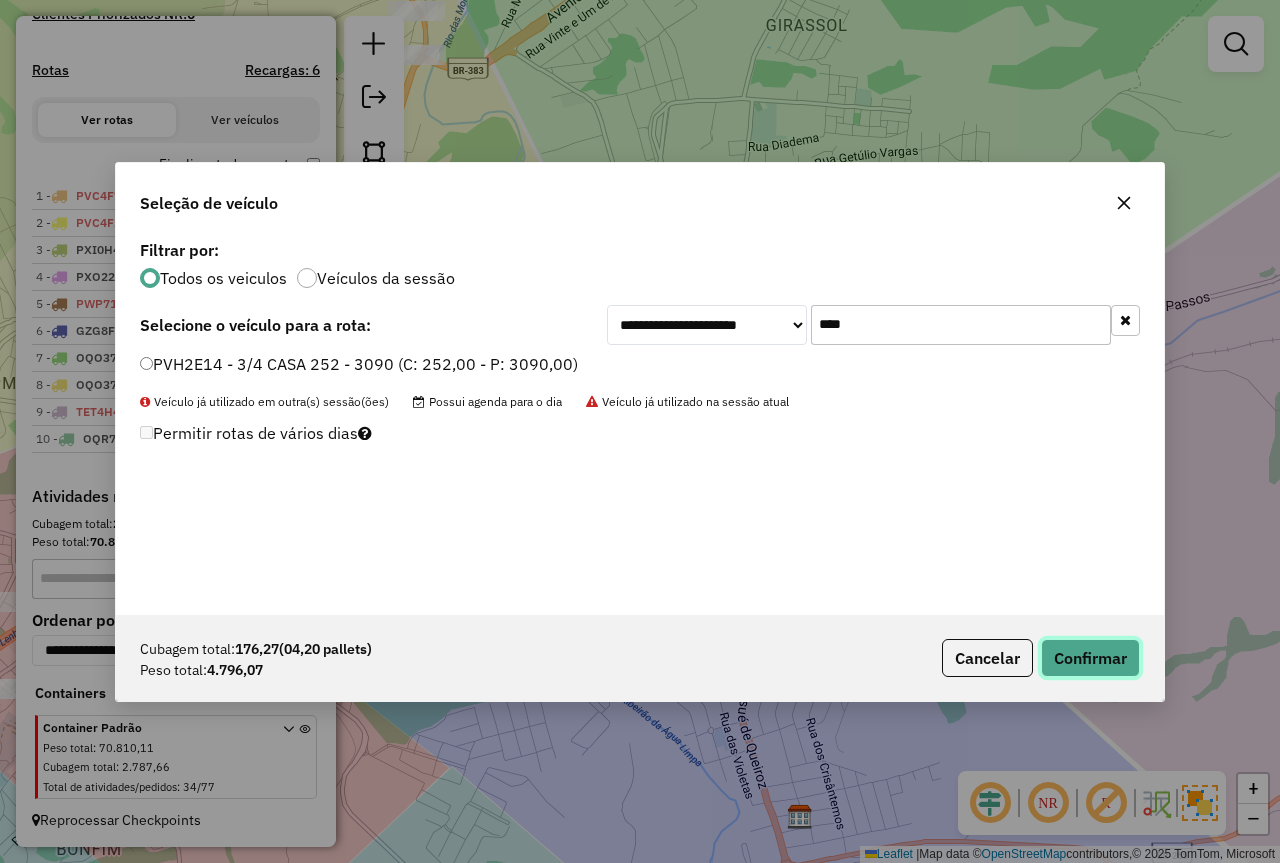 click on "Confirmar" 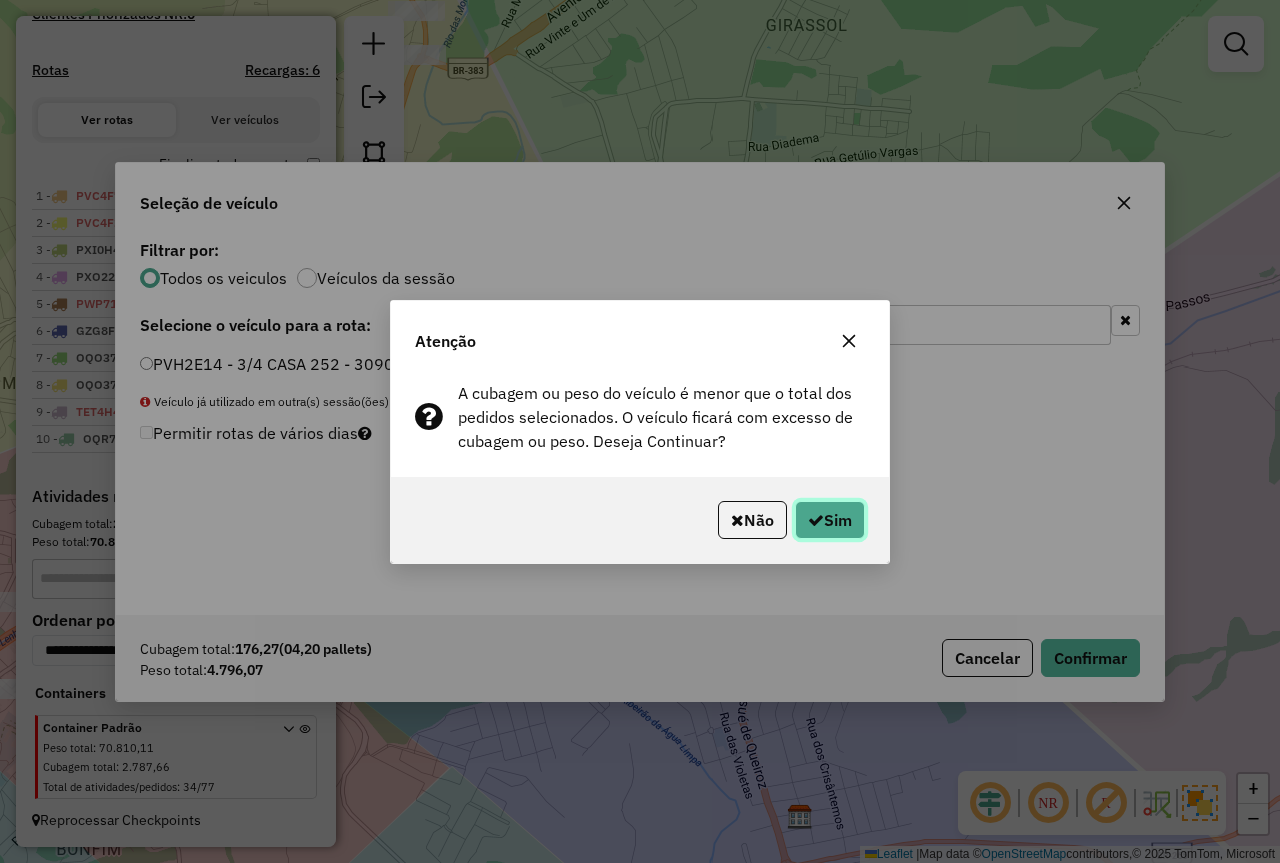 click 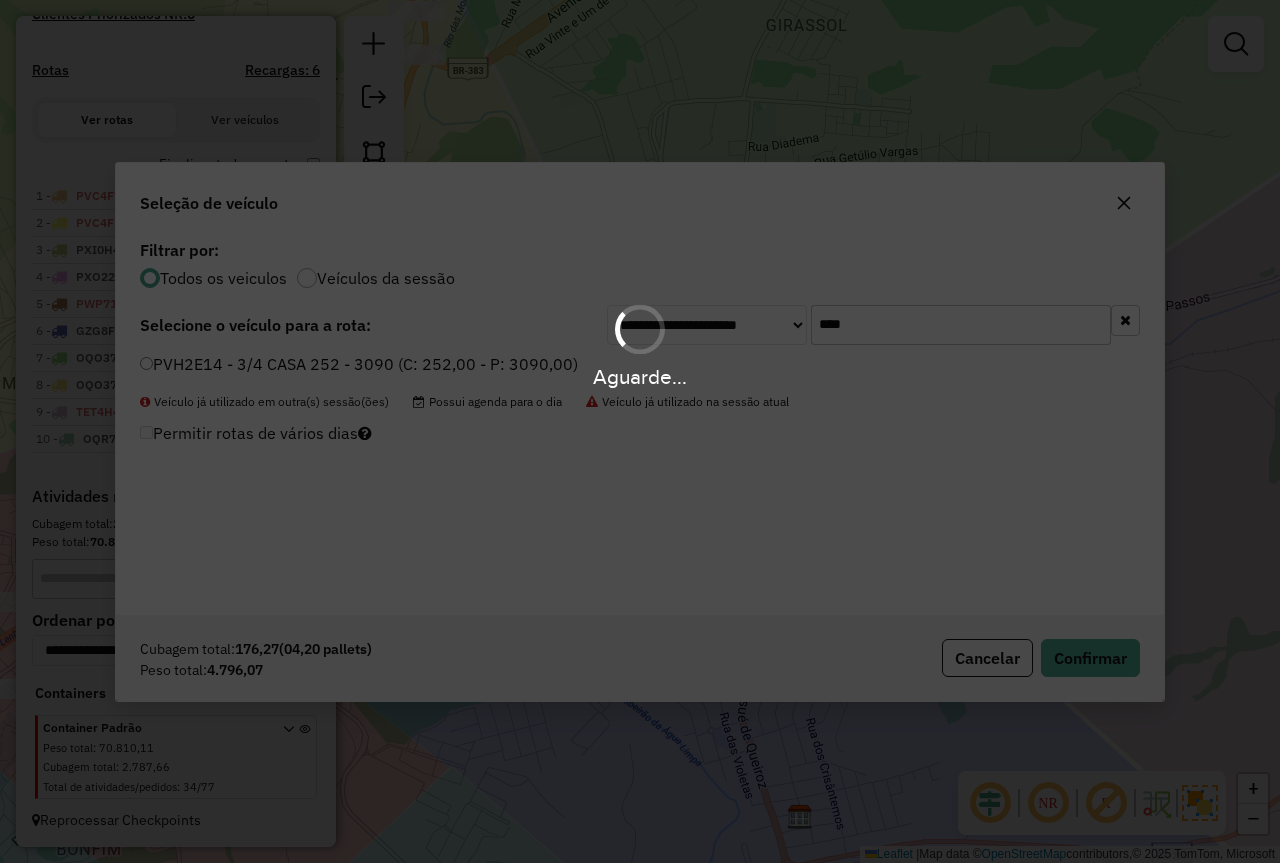 scroll, scrollTop: 692, scrollLeft: 0, axis: vertical 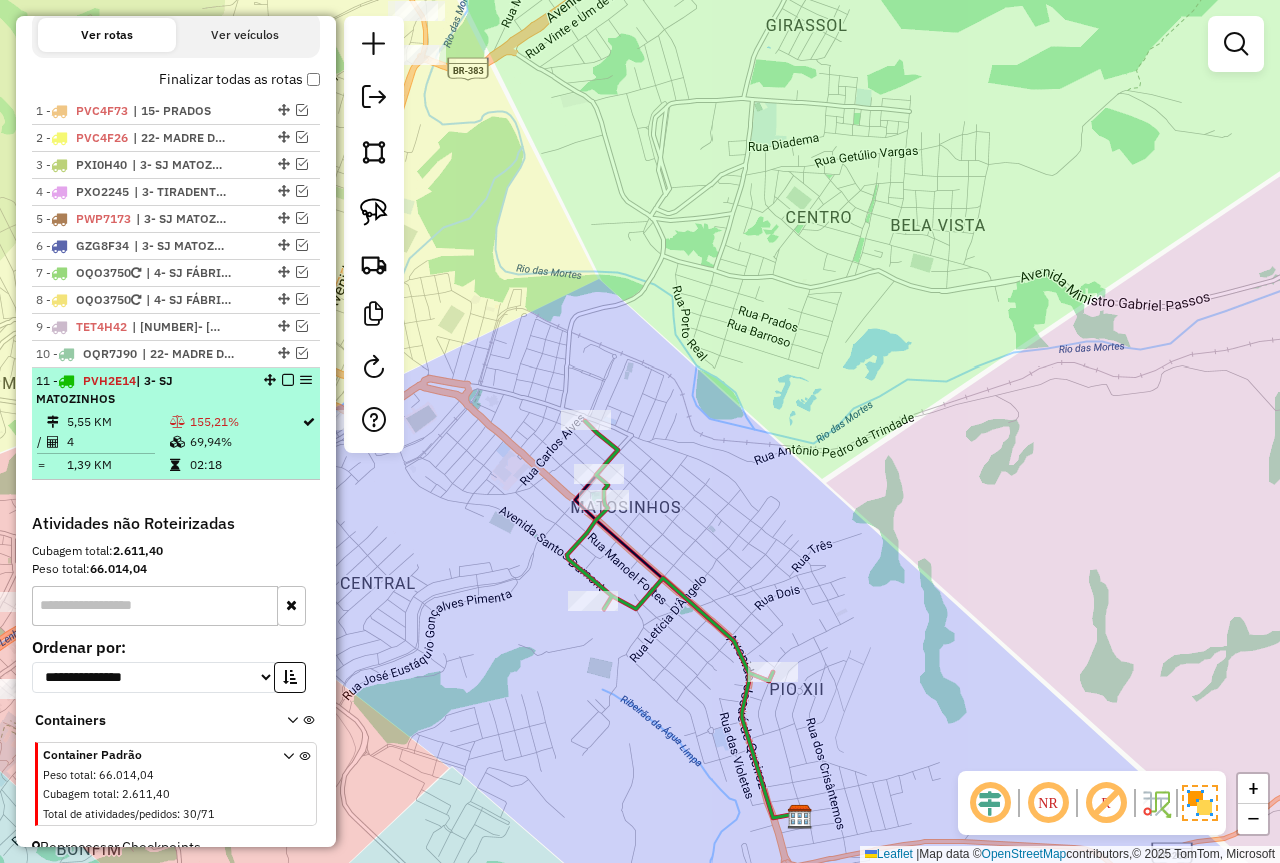 click on "155,21%" at bounding box center [245, 422] 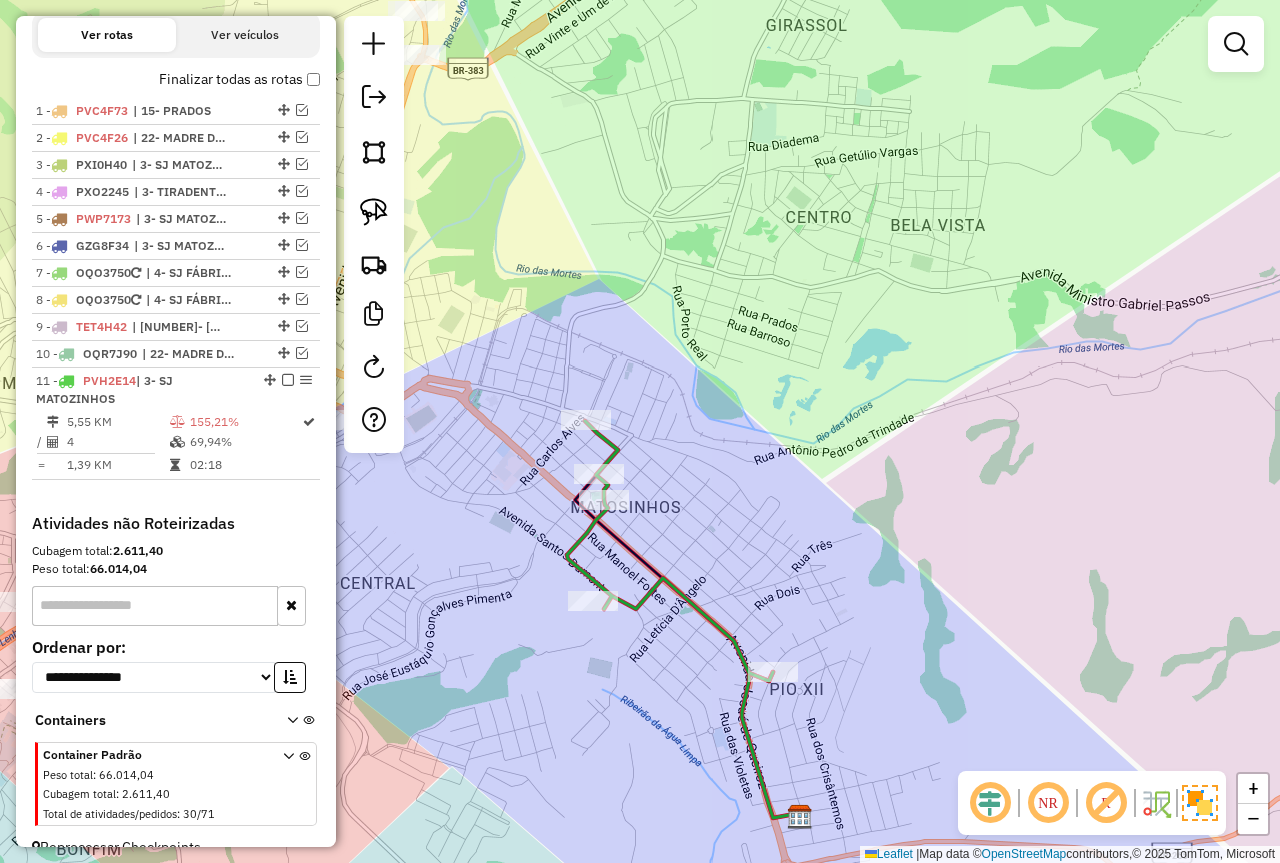 select on "*********" 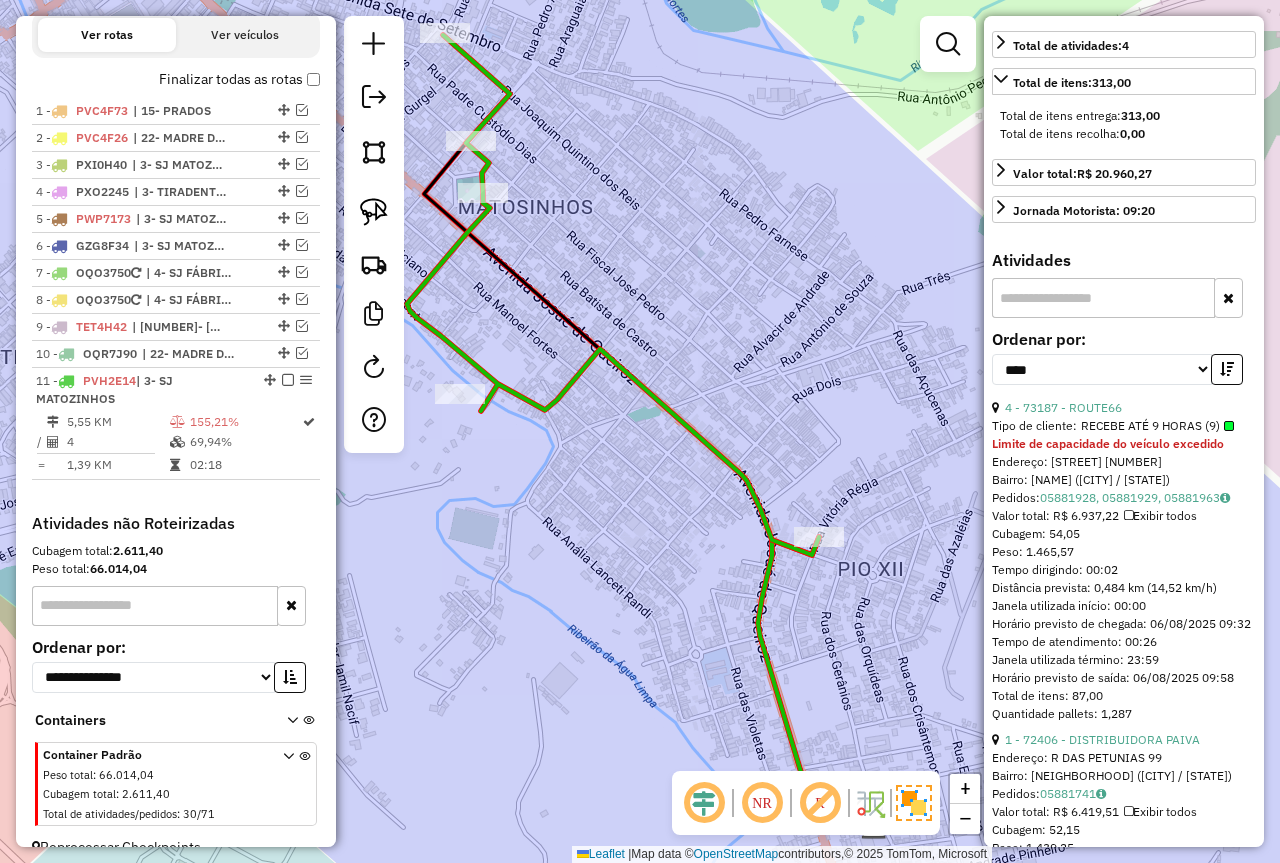 scroll, scrollTop: 600, scrollLeft: 0, axis: vertical 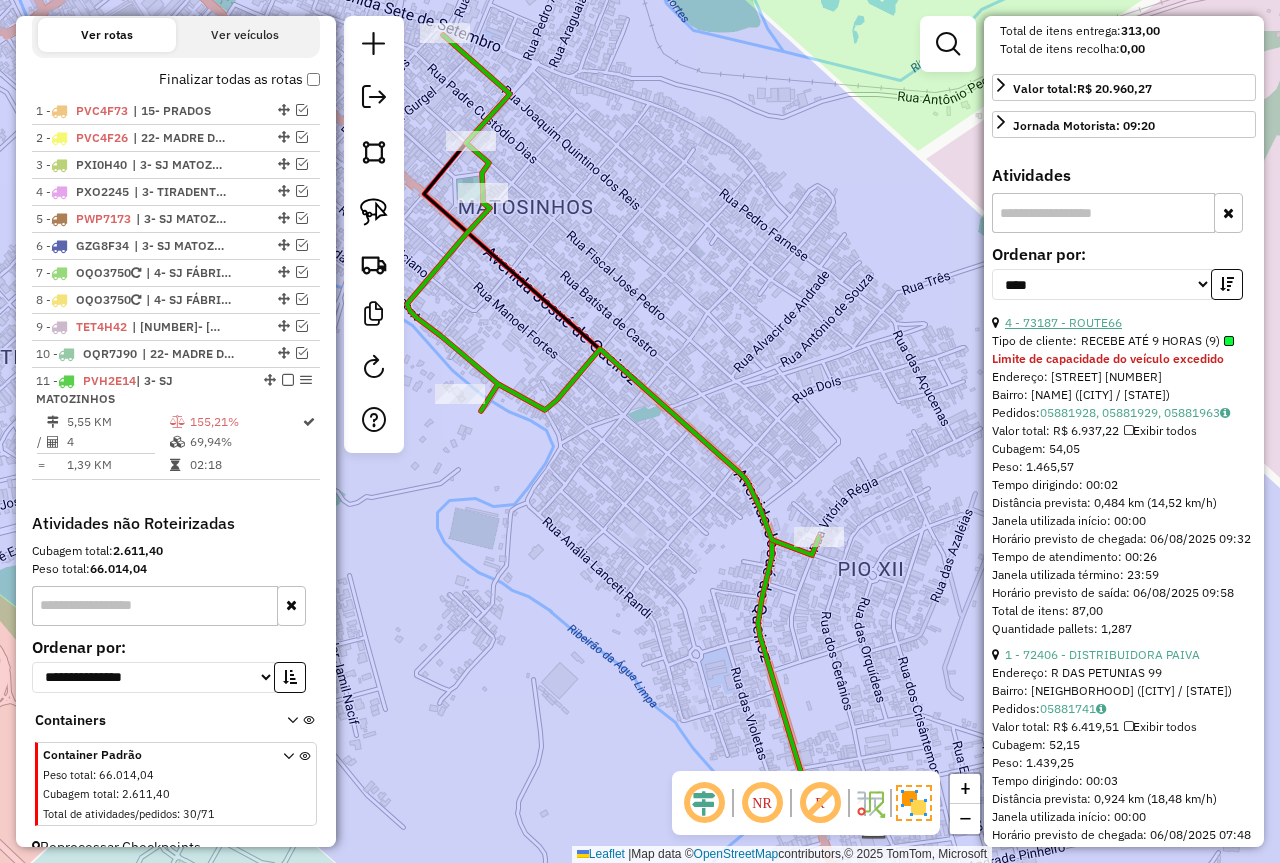 click on "4 - 73187 - ROUTE66" at bounding box center (1063, 322) 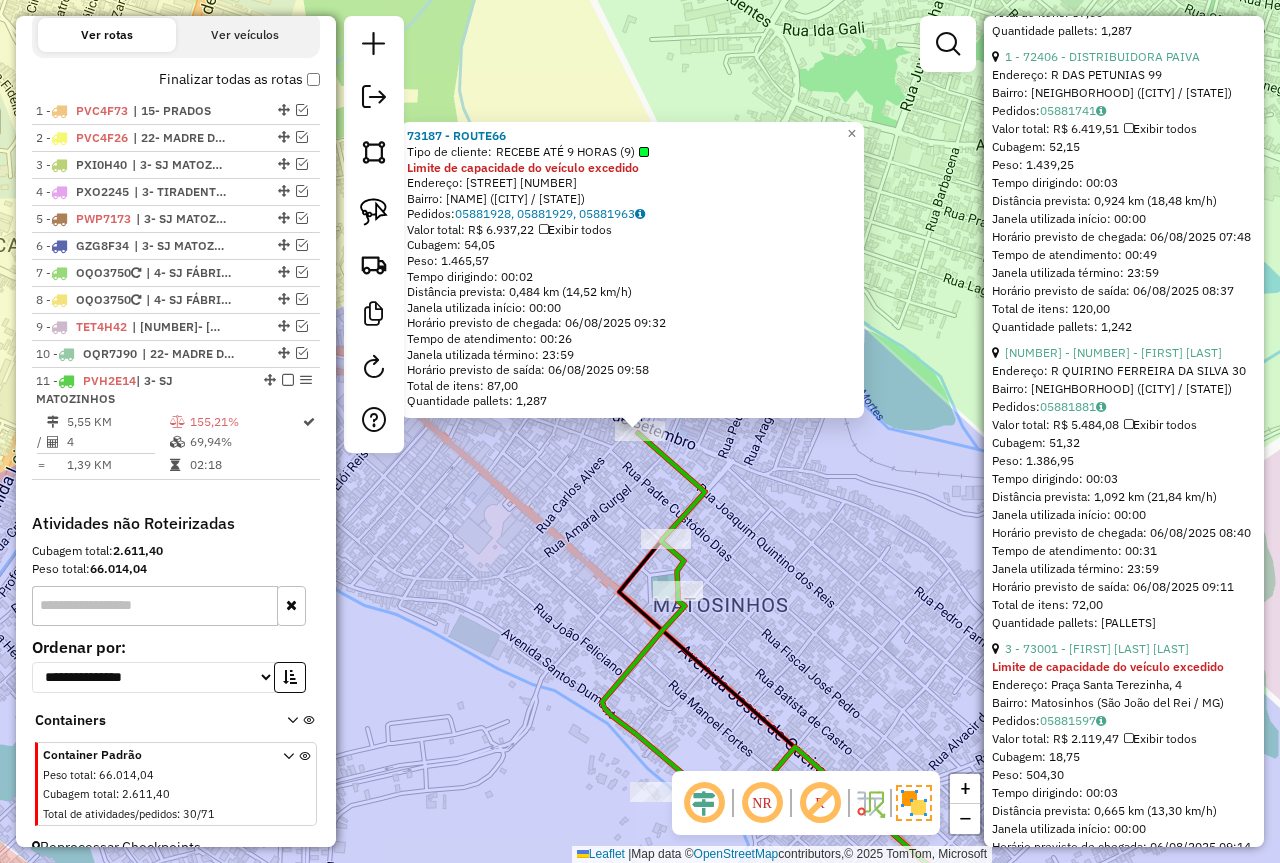 scroll, scrollTop: 1200, scrollLeft: 0, axis: vertical 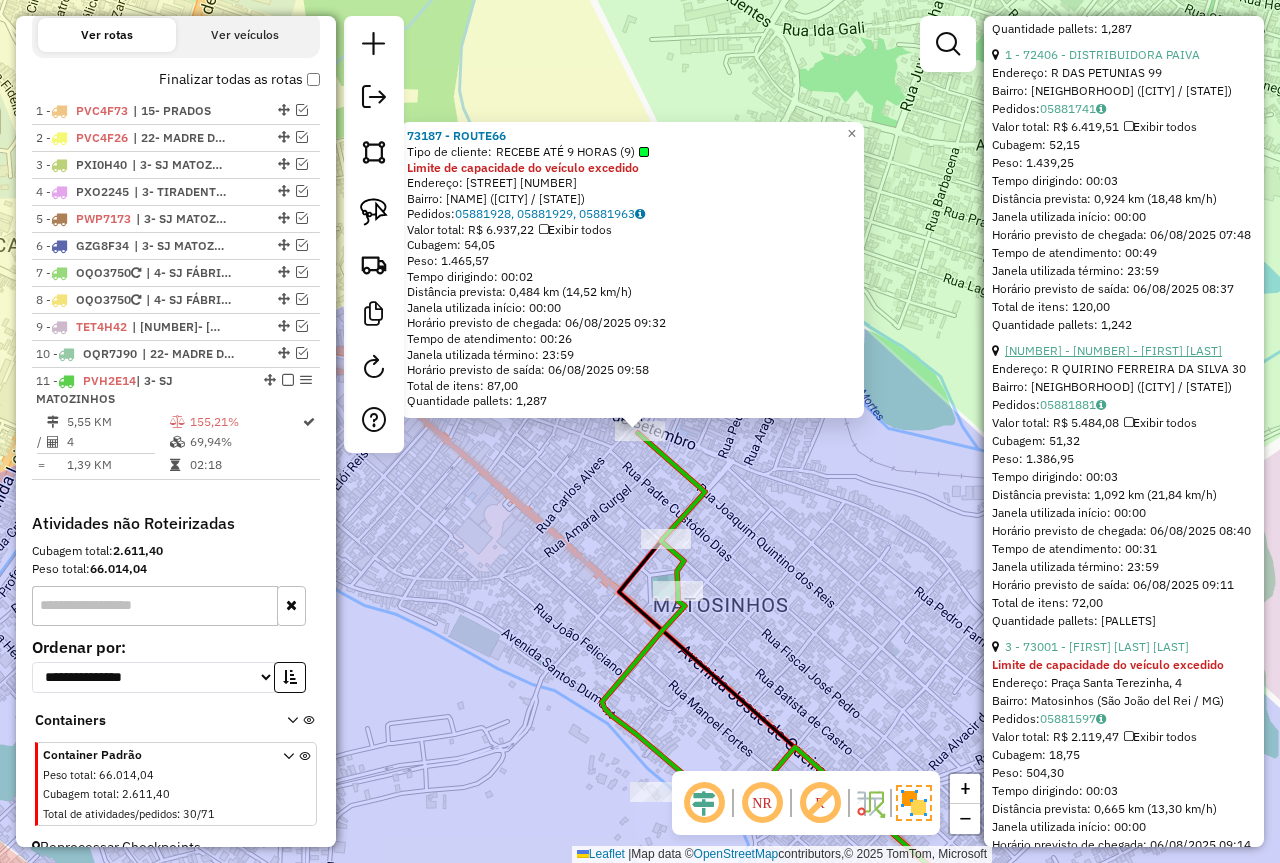 click on "2 - 6550 - VERA LUCIA GIAROLA M" at bounding box center [1113, 350] 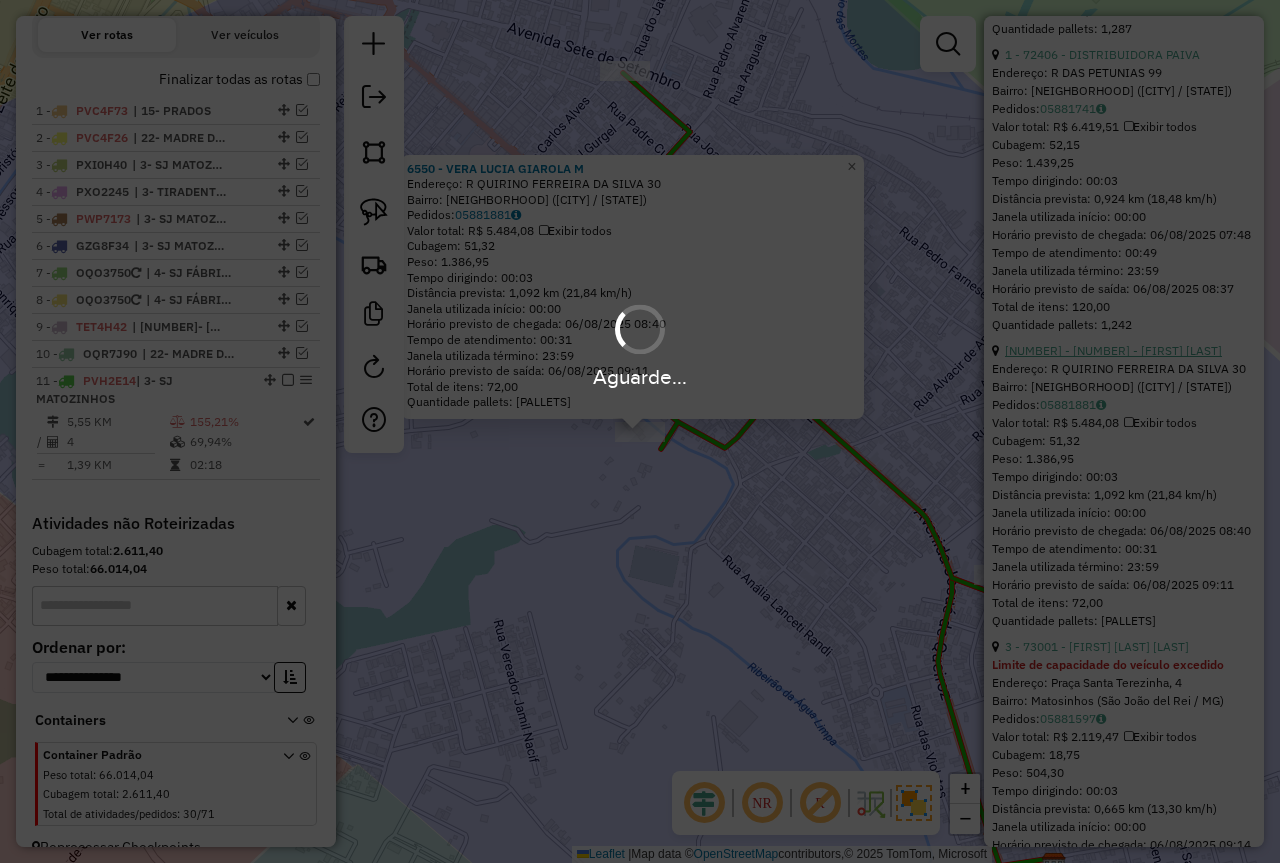 scroll, scrollTop: 536, scrollLeft: 0, axis: vertical 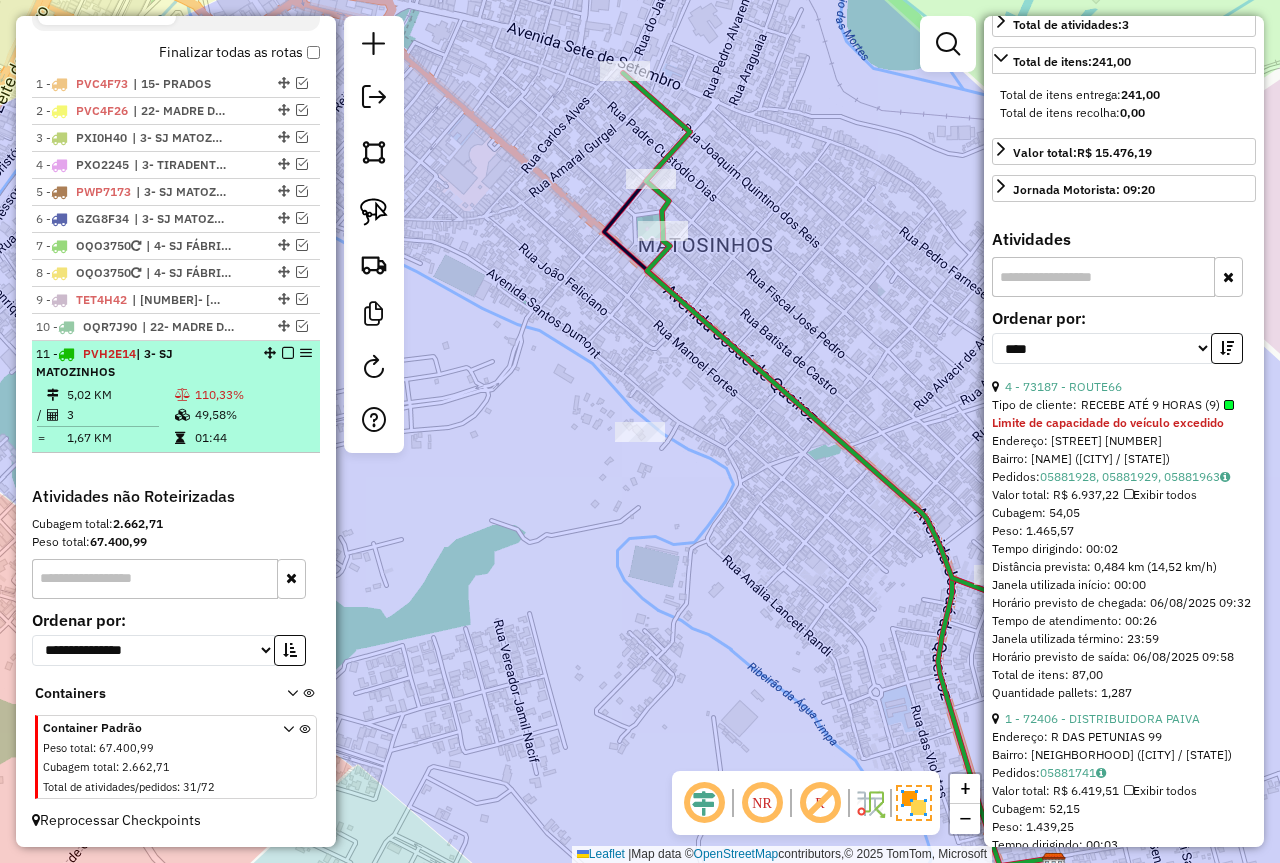 click at bounding box center (184, 395) 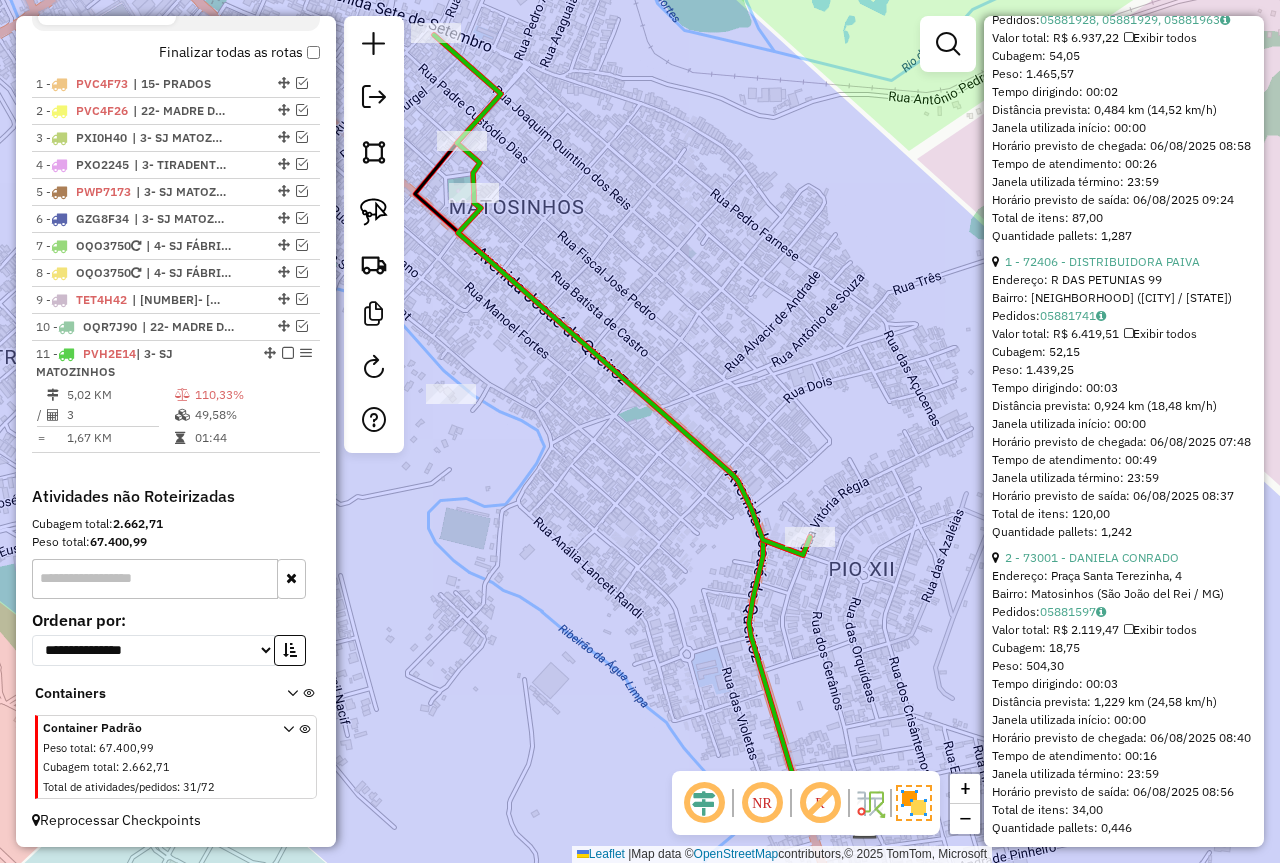 scroll, scrollTop: 1089, scrollLeft: 0, axis: vertical 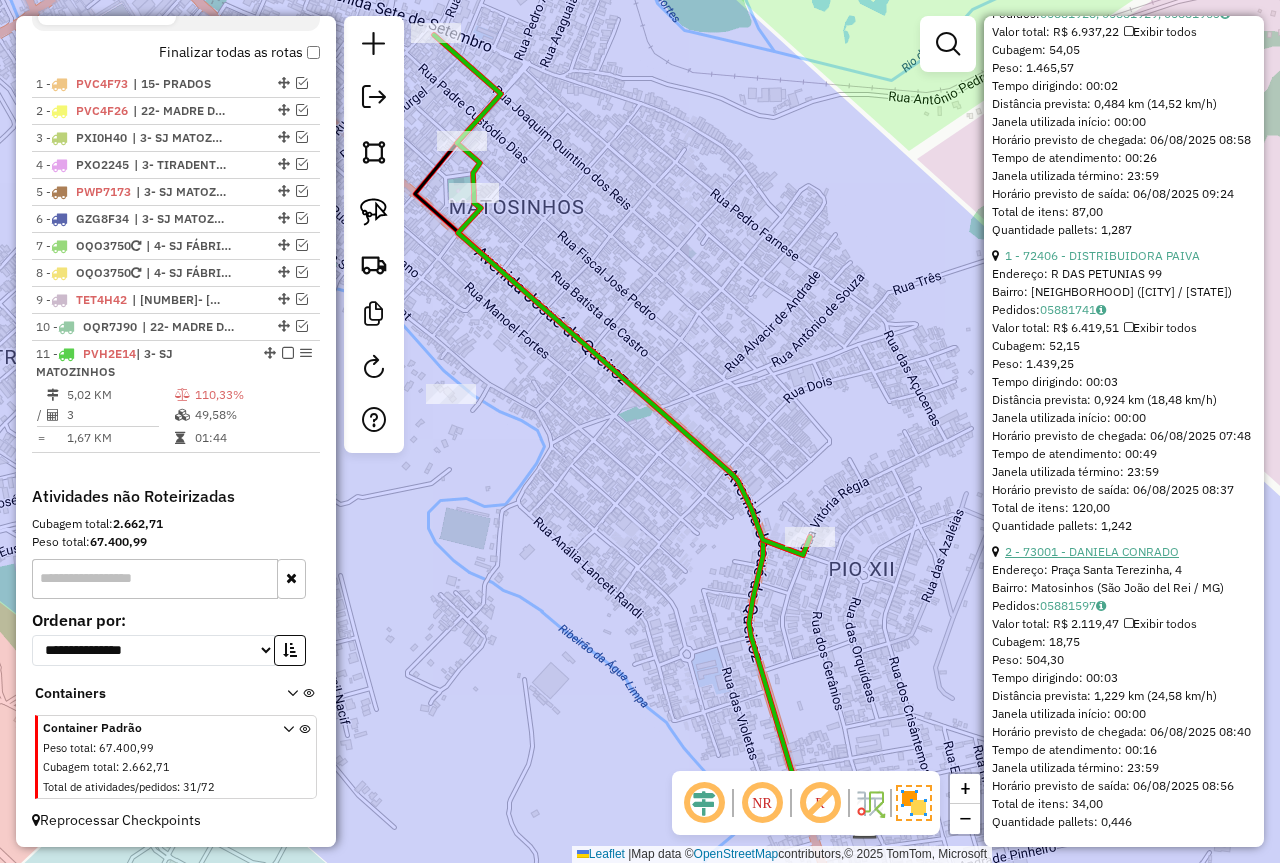 click on "2 - 73001 - DANIELA CONRADO" at bounding box center (1092, 551) 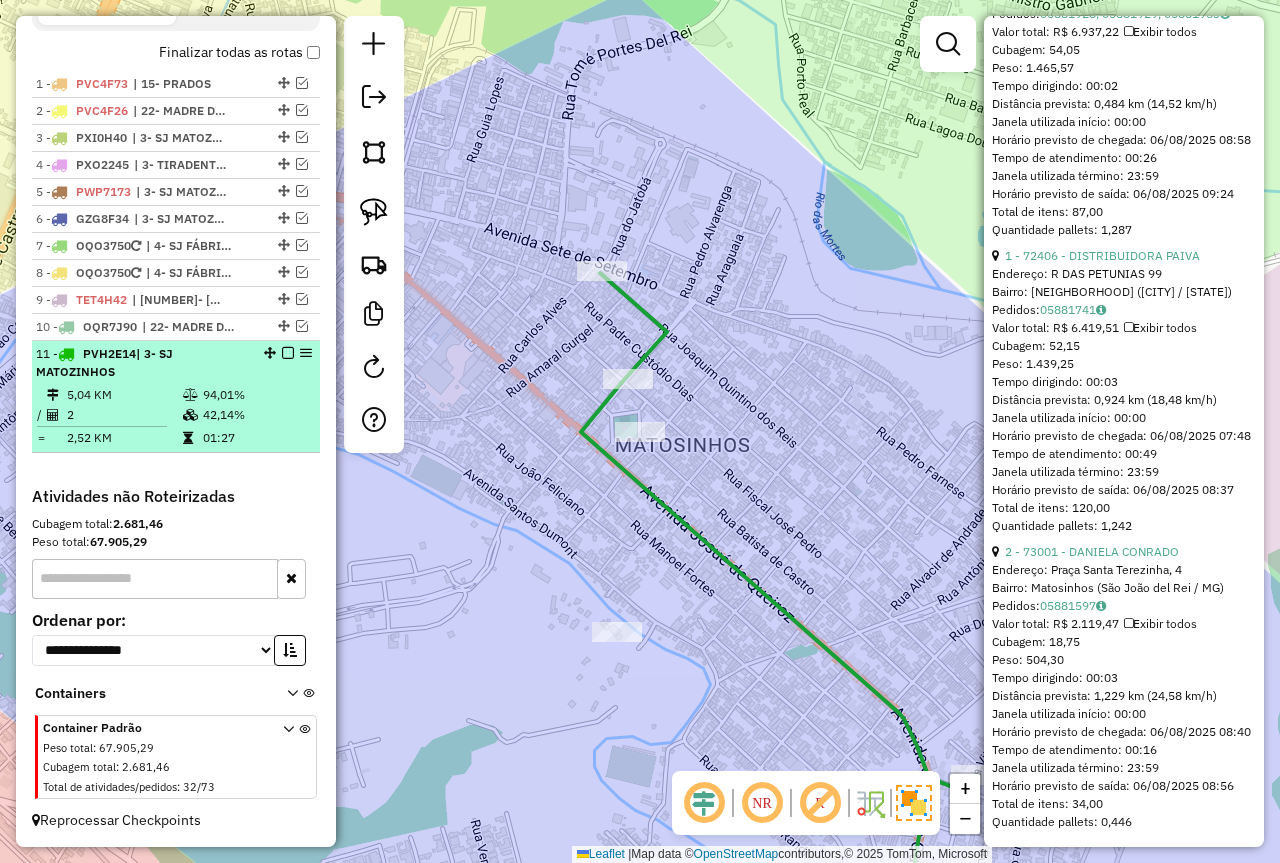 scroll, scrollTop: 425, scrollLeft: 0, axis: vertical 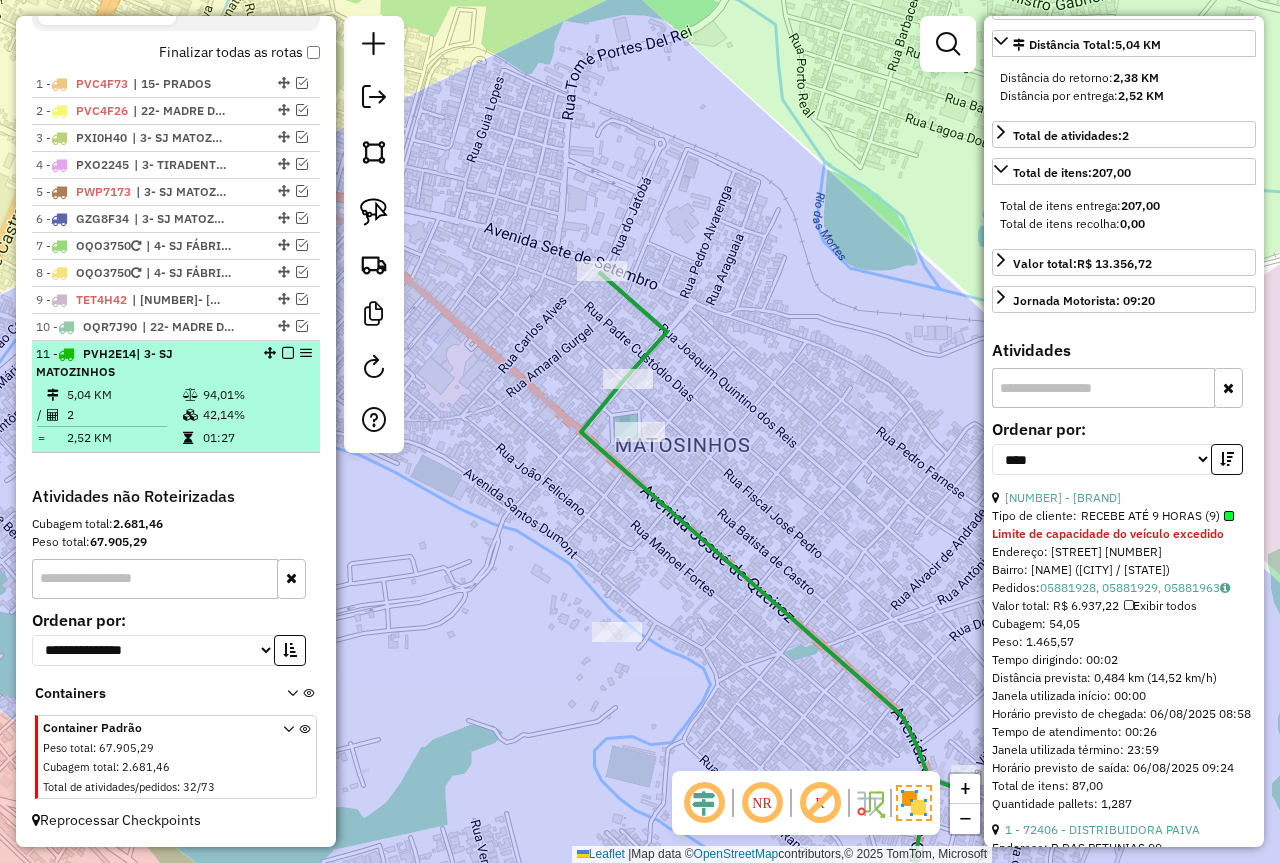 click at bounding box center (288, 353) 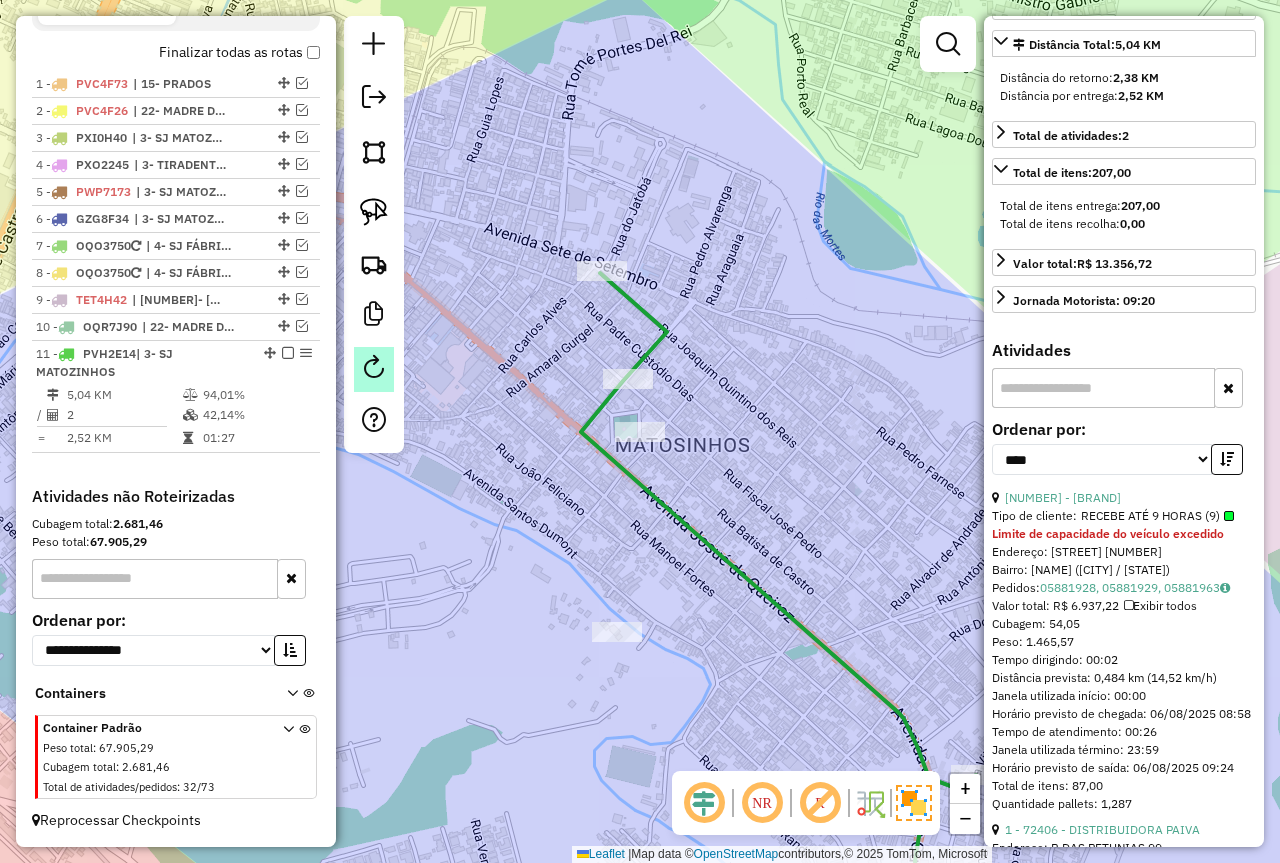 scroll, scrollTop: 634, scrollLeft: 0, axis: vertical 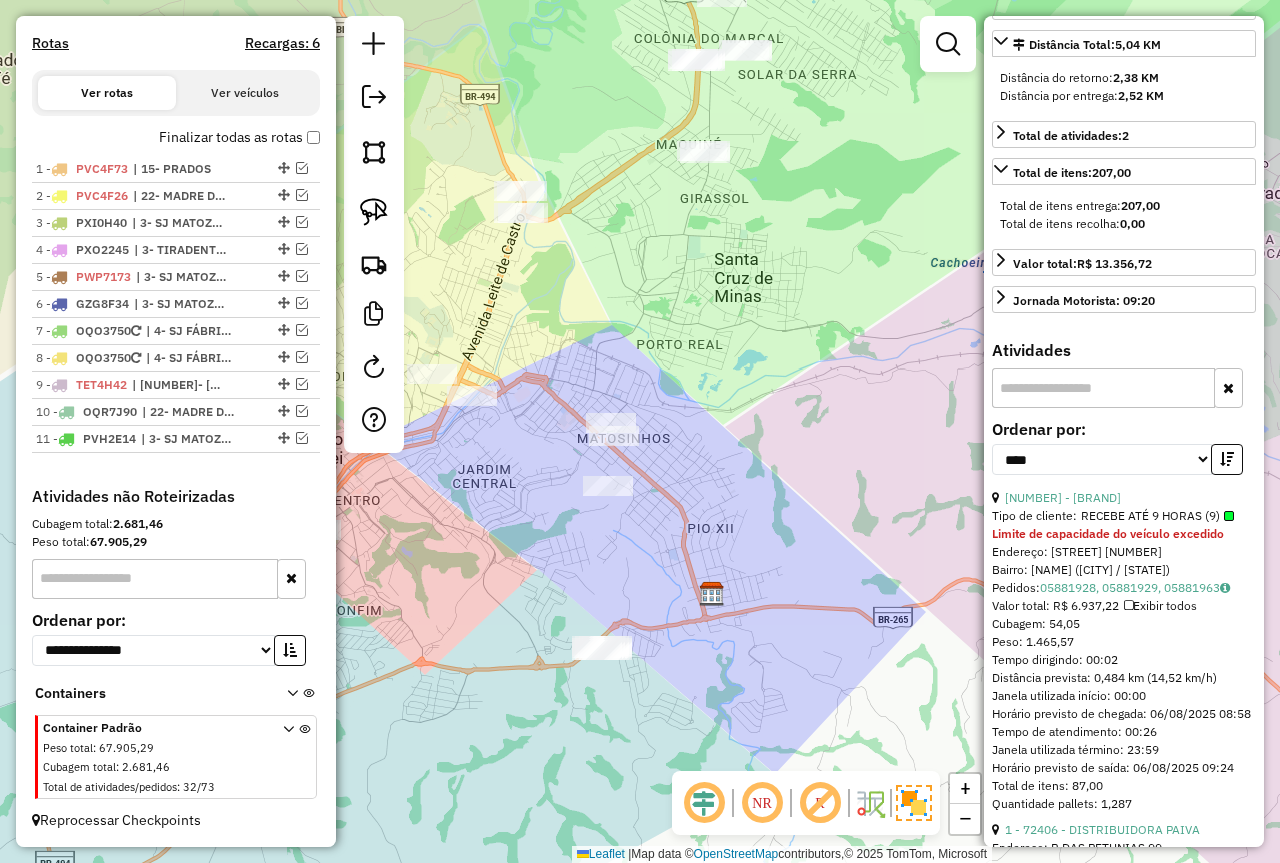 drag, startPoint x: 660, startPoint y: 476, endPoint x: 699, endPoint y: 470, distance: 39.45884 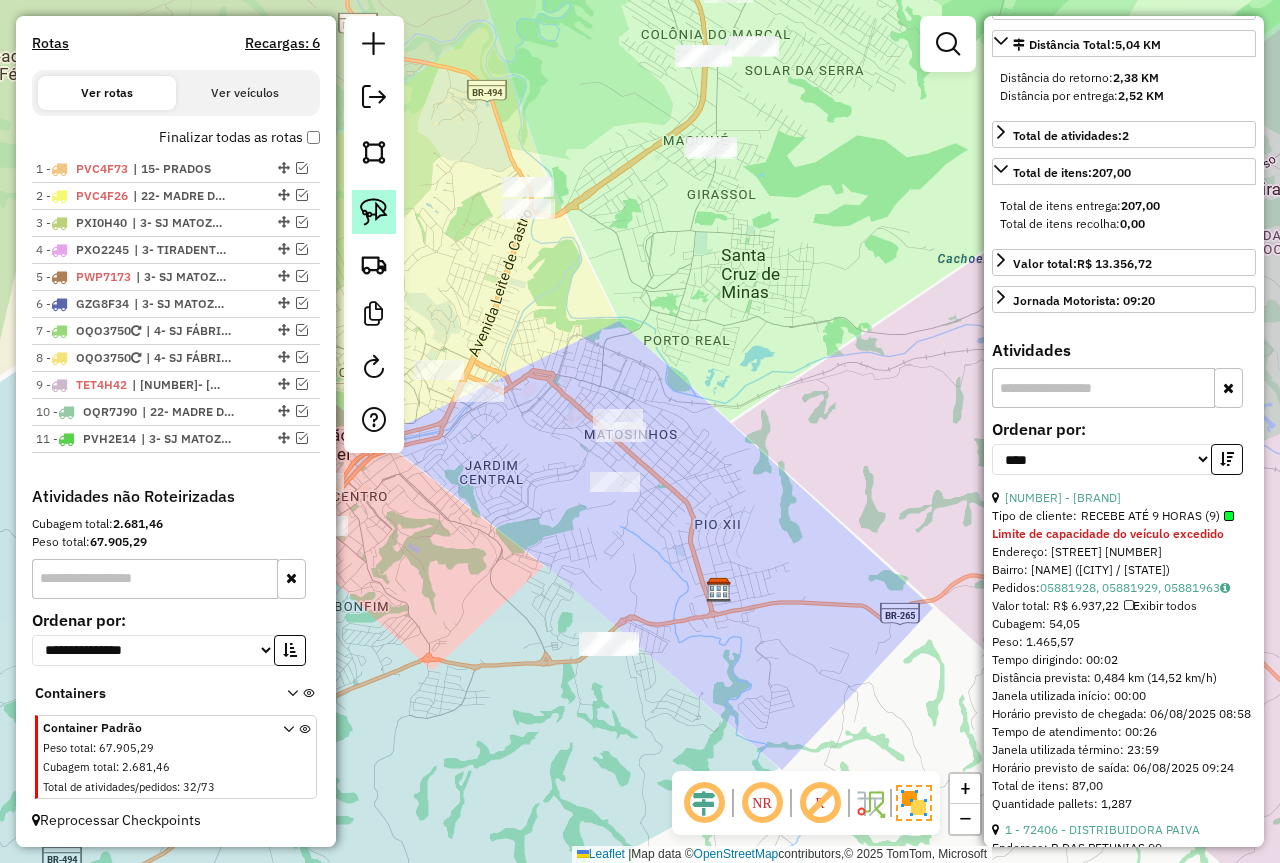 click 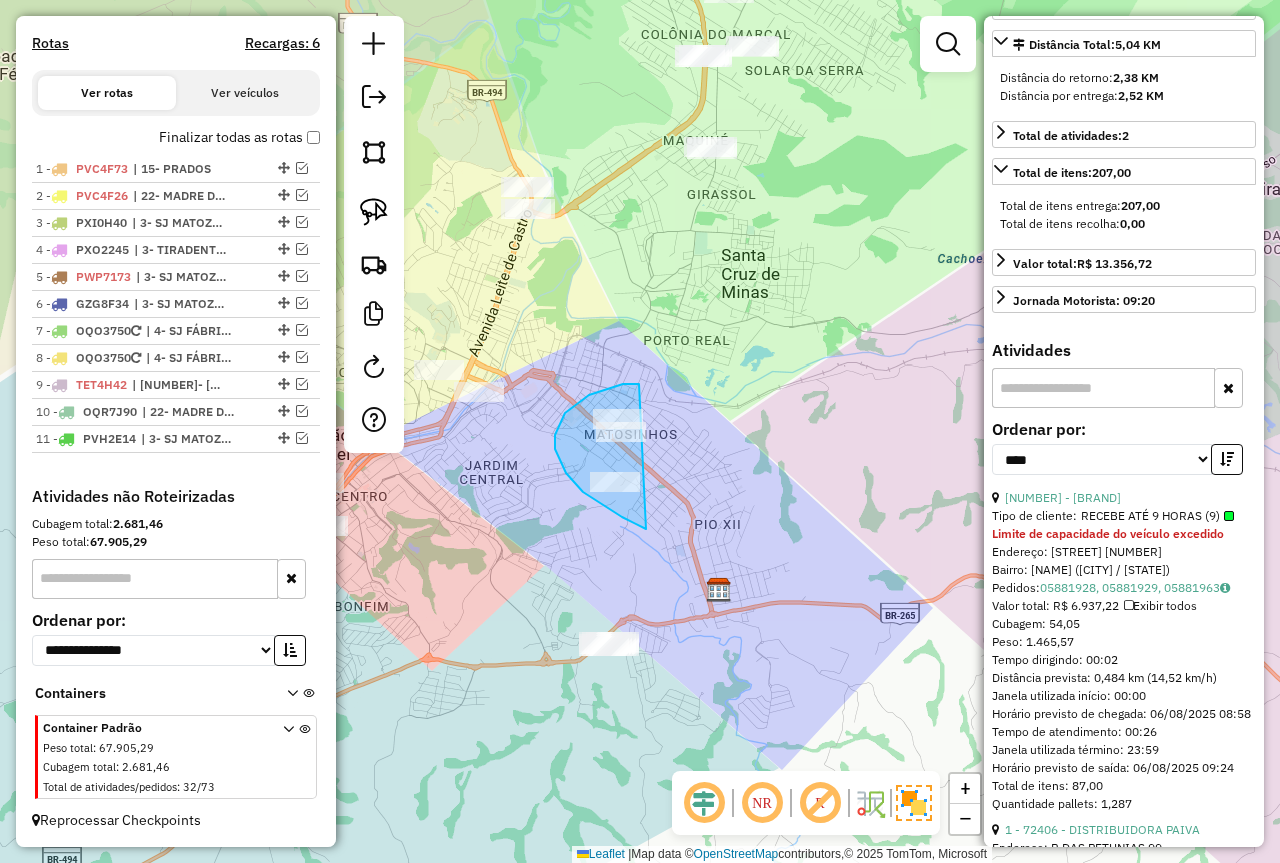 drag, startPoint x: 636, startPoint y: 384, endPoint x: 707, endPoint y: 515, distance: 149.00336 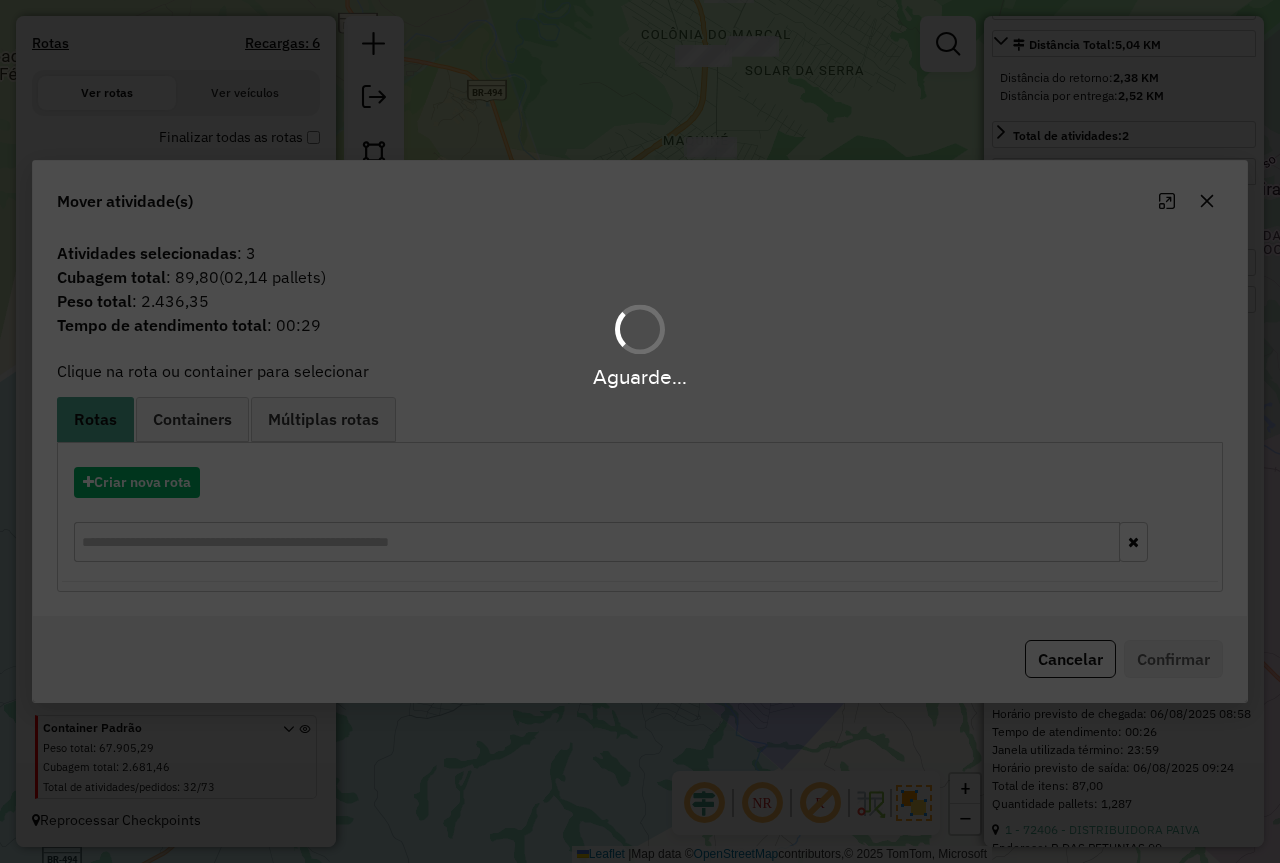 click on "Aguarde..." at bounding box center [640, 431] 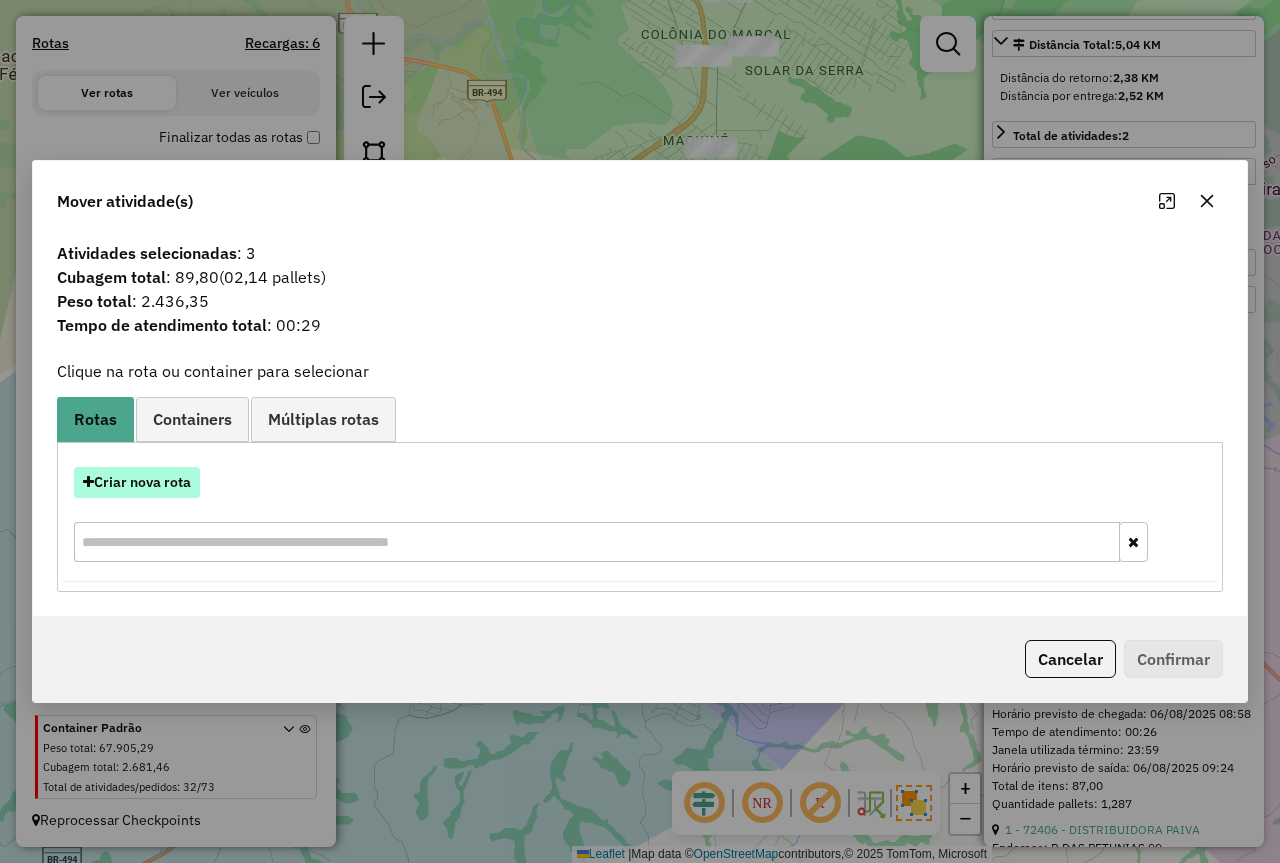 click on "Criar nova rota" at bounding box center [137, 482] 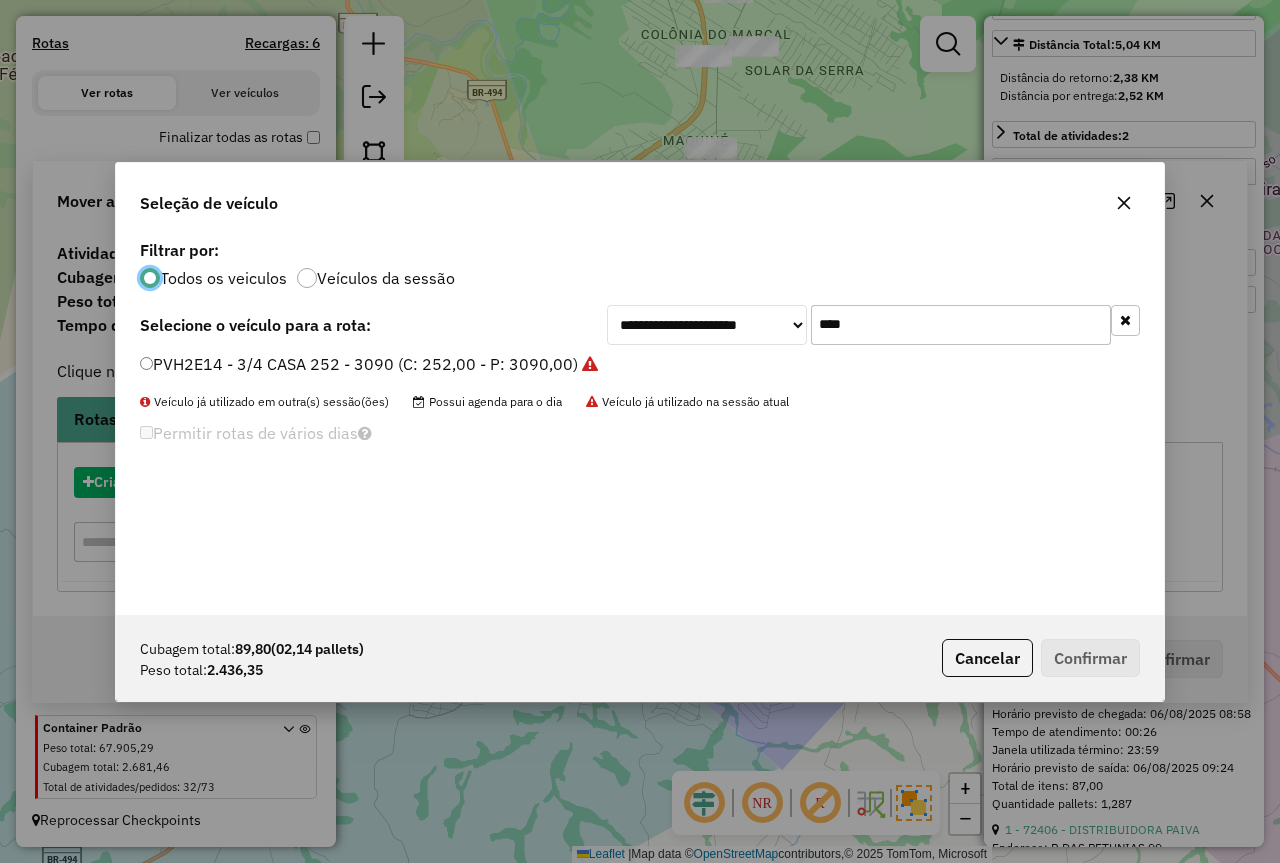 scroll, scrollTop: 11, scrollLeft: 6, axis: both 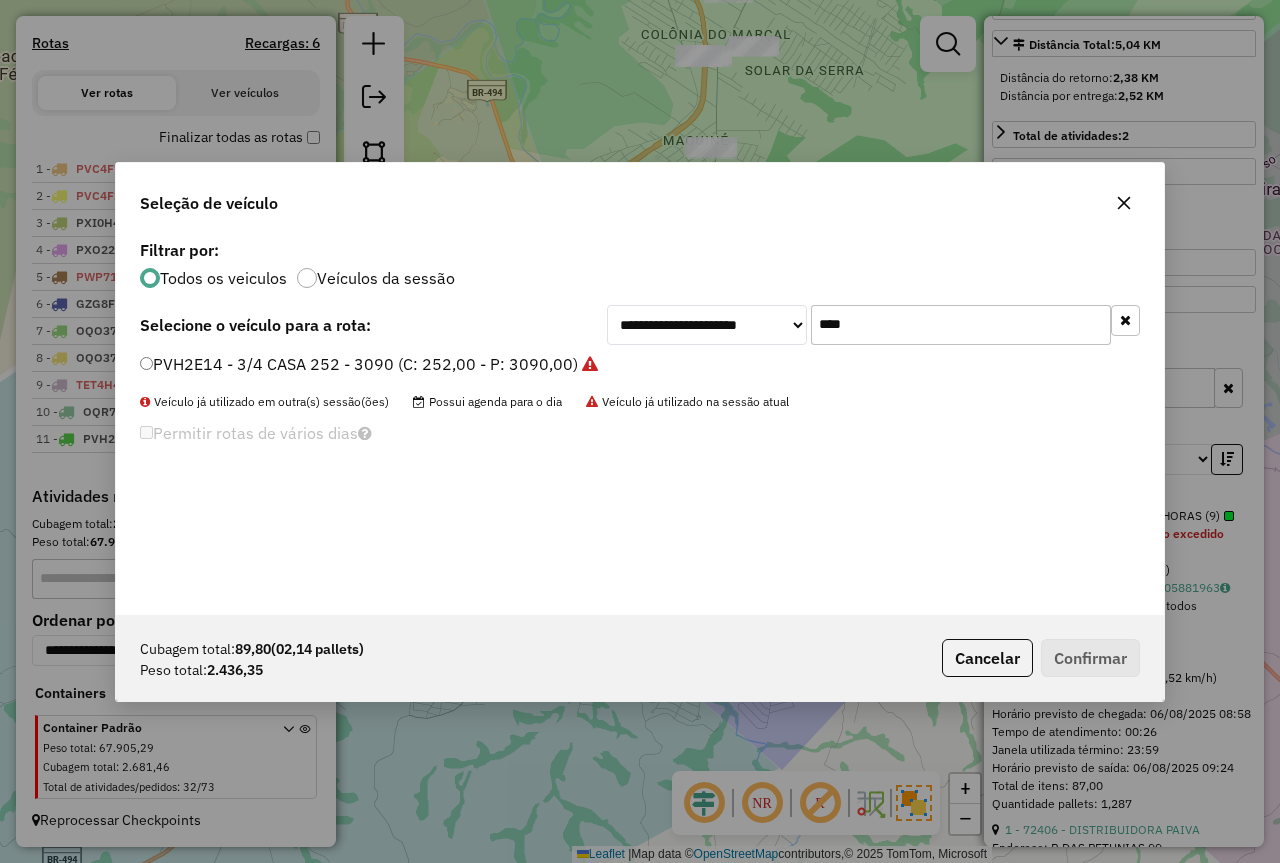 drag, startPoint x: 875, startPoint y: 332, endPoint x: 761, endPoint y: 320, distance: 114.62984 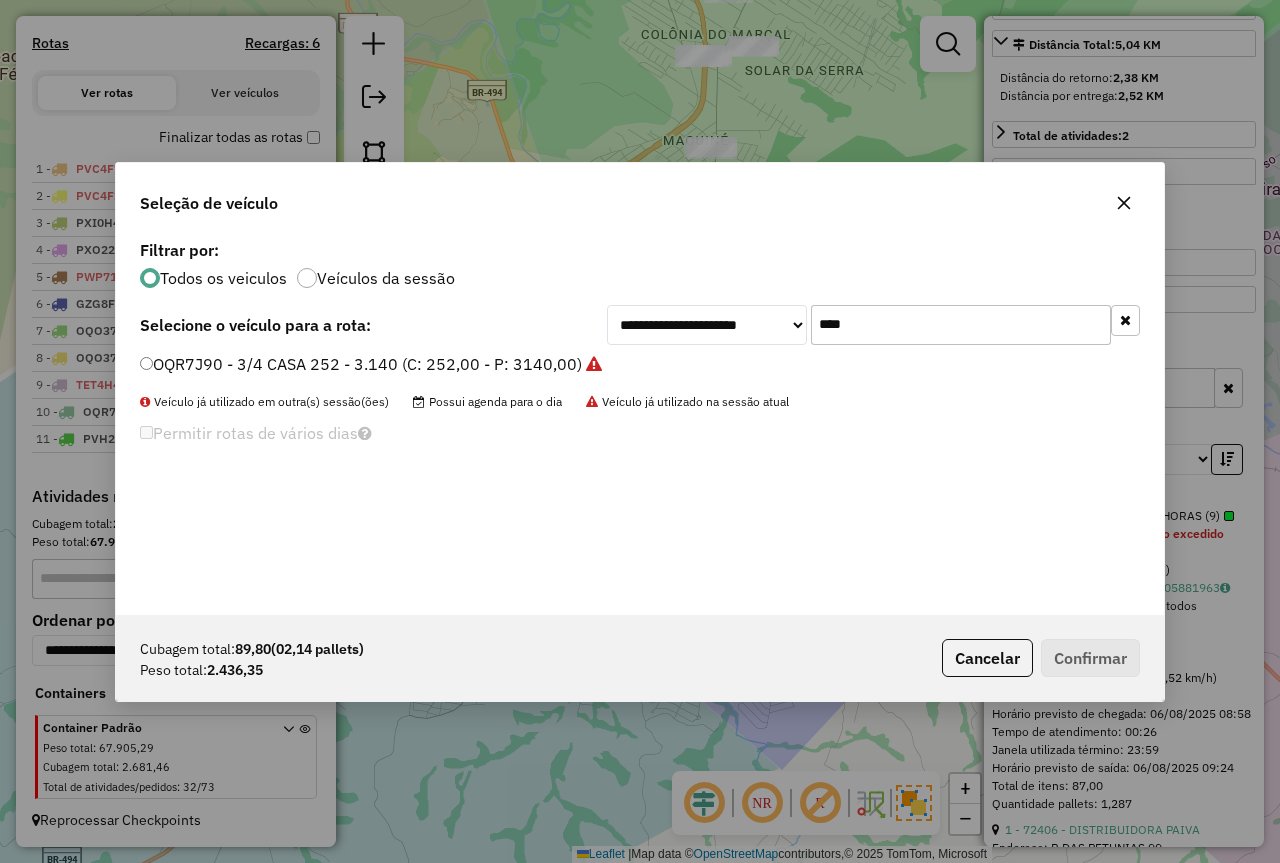 type on "****" 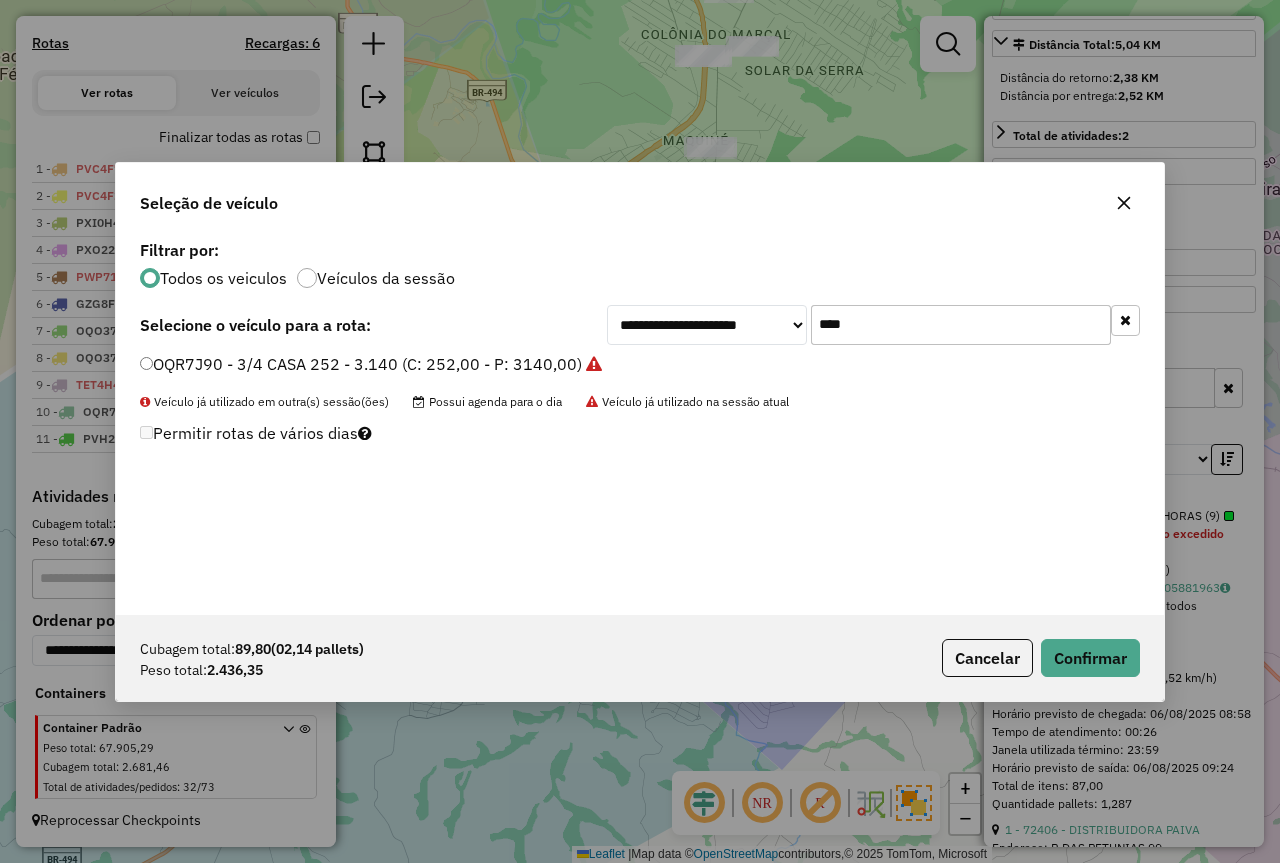 click on "Cubagem total:  89,80   (02,14 pallets)  Peso total: 2.436,35  Cancelar   Confirmar" 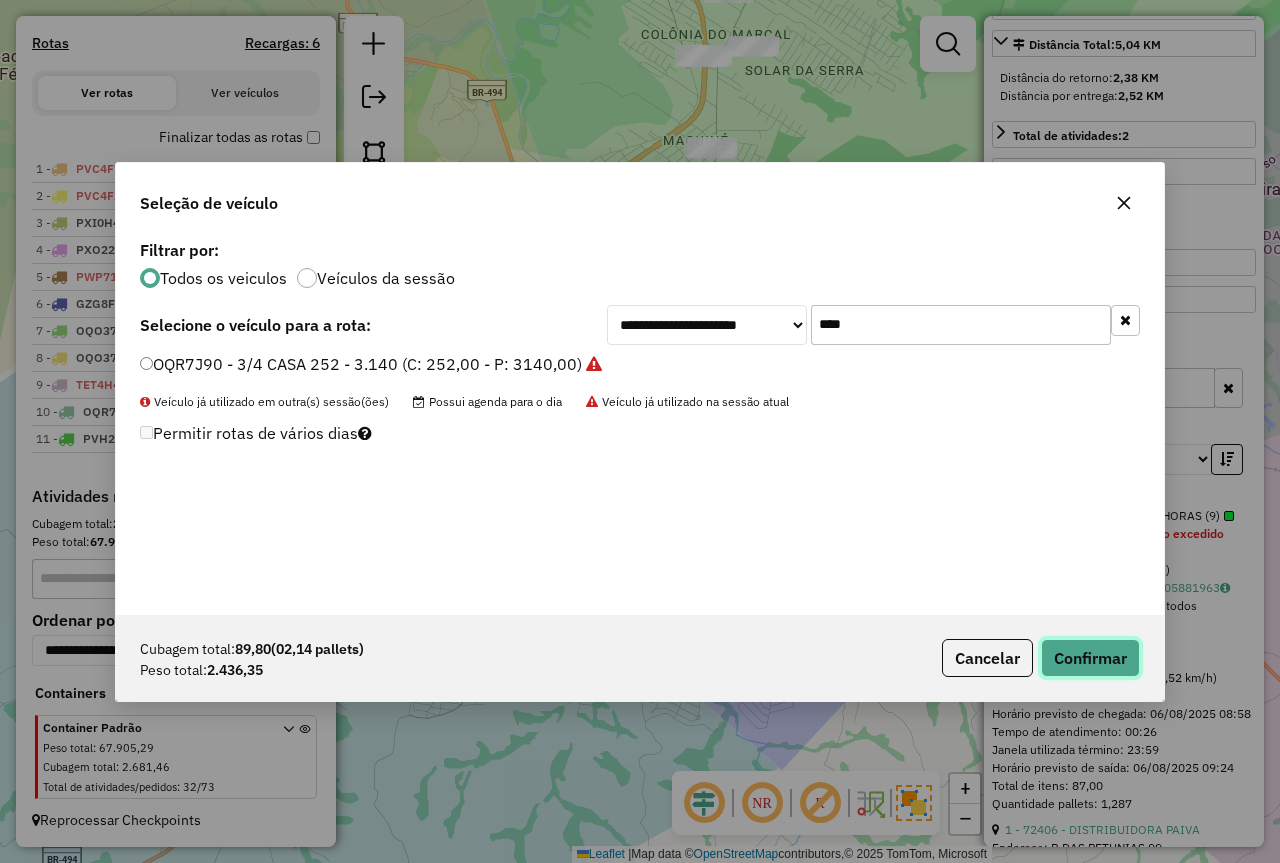 click on "Confirmar" 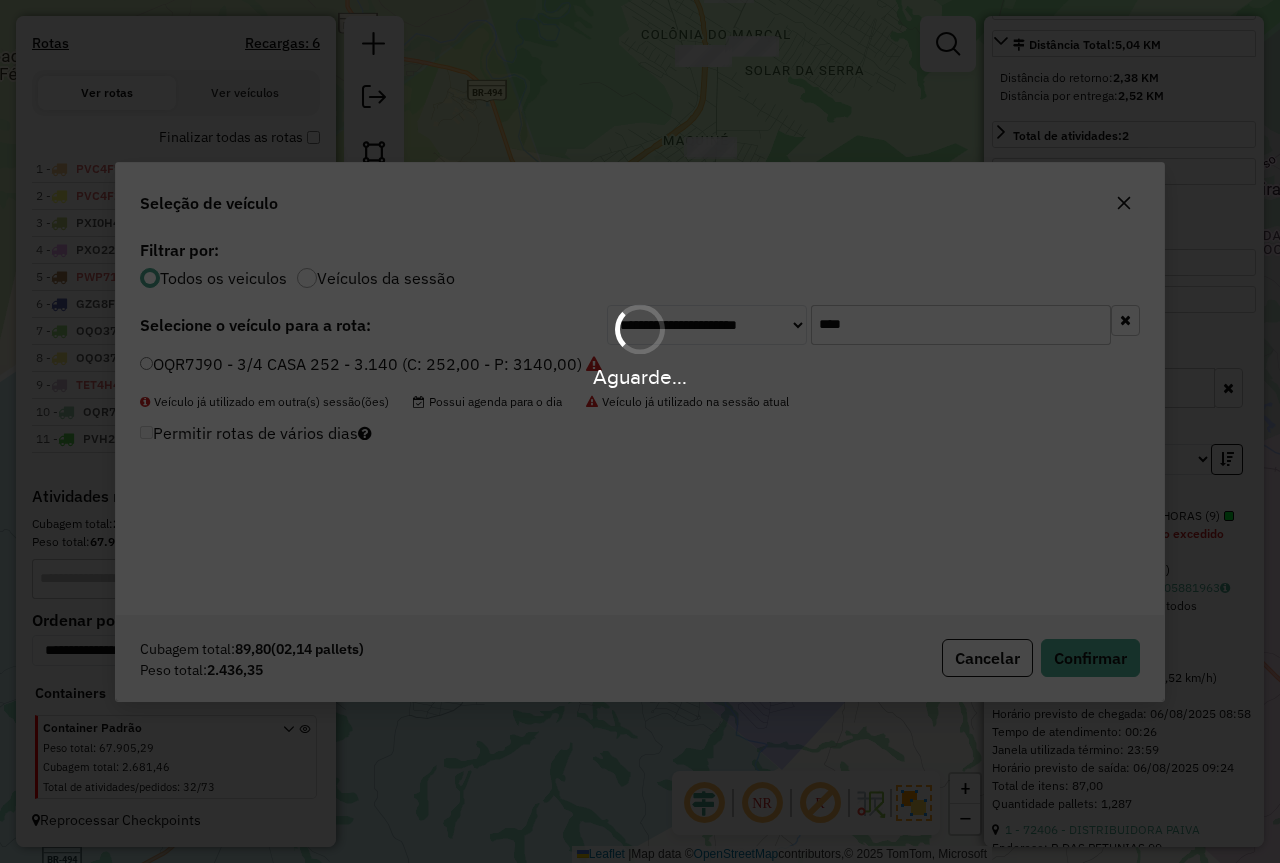 scroll, scrollTop: 746, scrollLeft: 0, axis: vertical 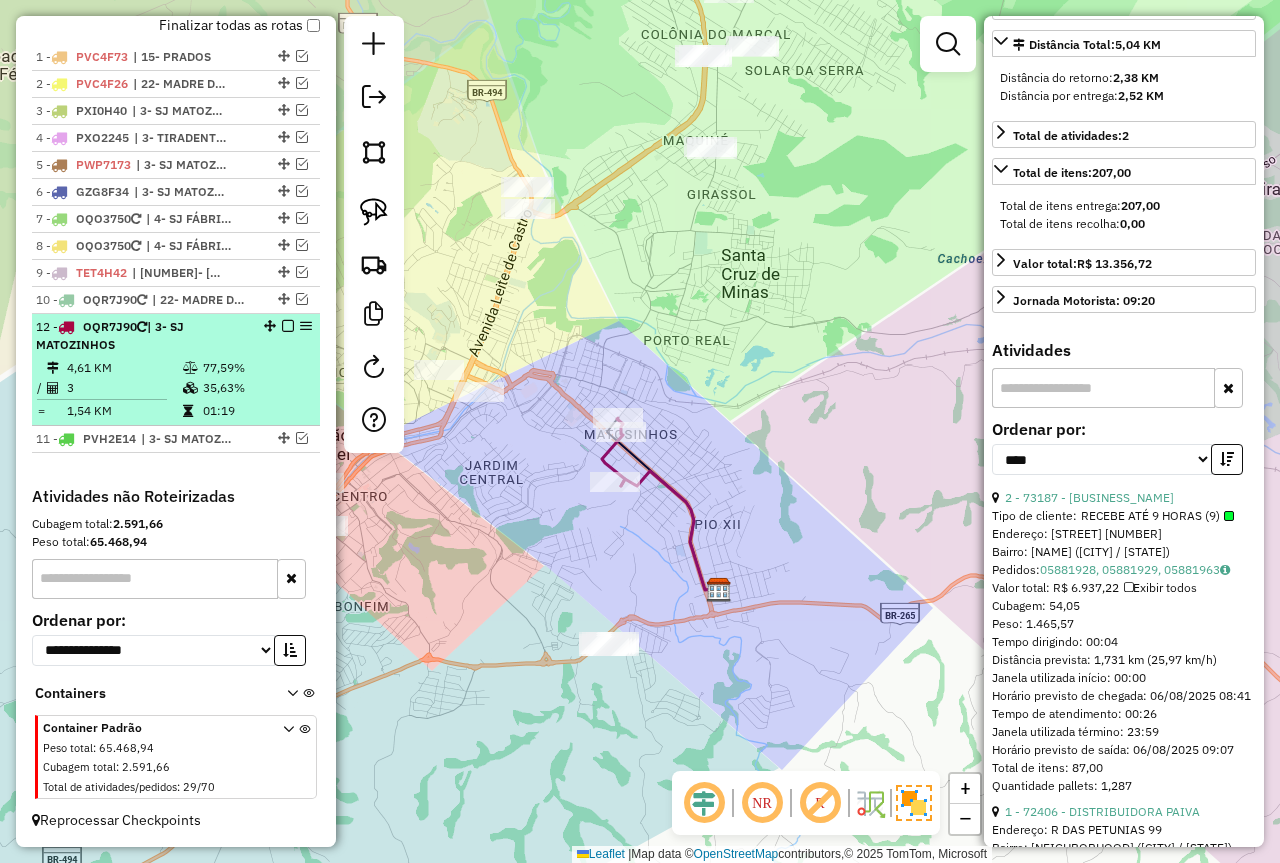 drag, startPoint x: 267, startPoint y: 350, endPoint x: 265, endPoint y: 320, distance: 30.066593 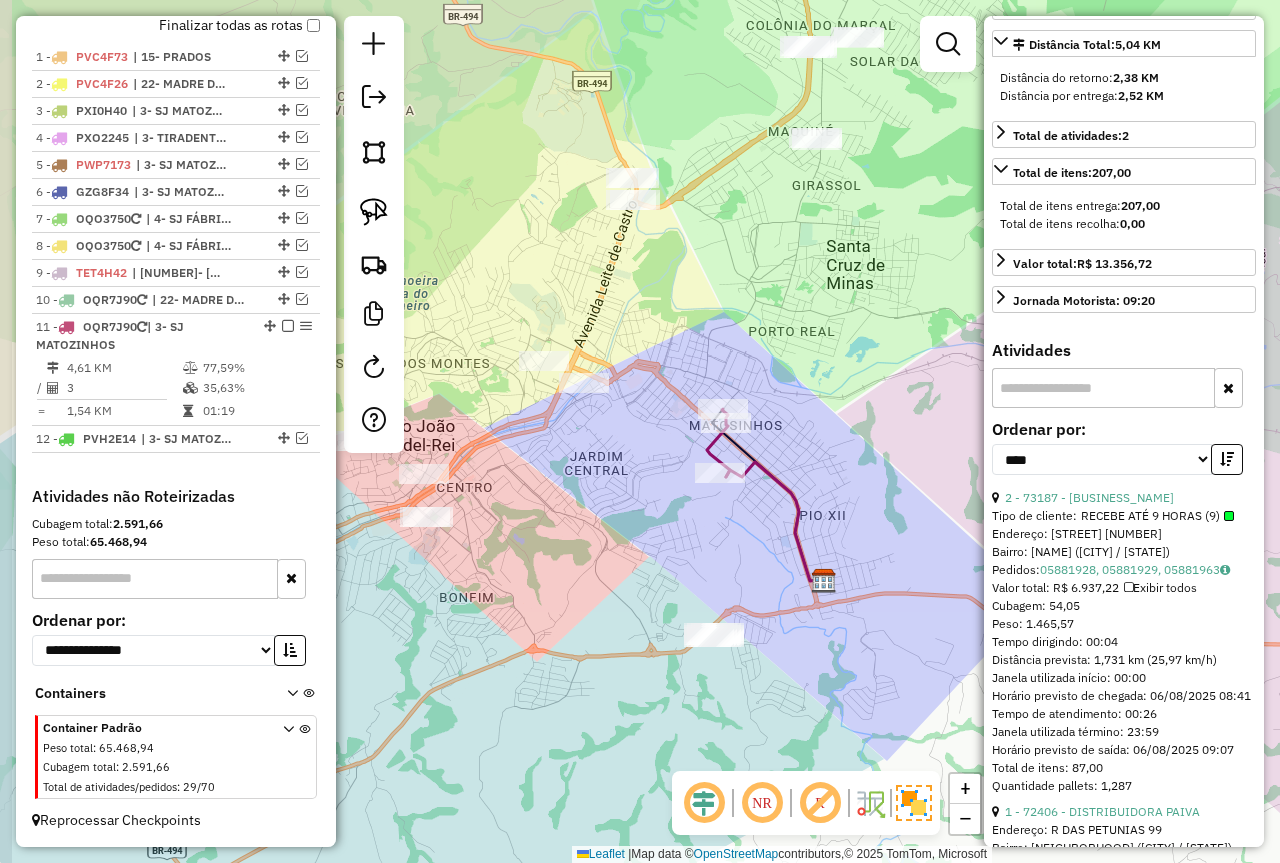drag, startPoint x: 540, startPoint y: 457, endPoint x: 642, endPoint y: 448, distance: 102.396286 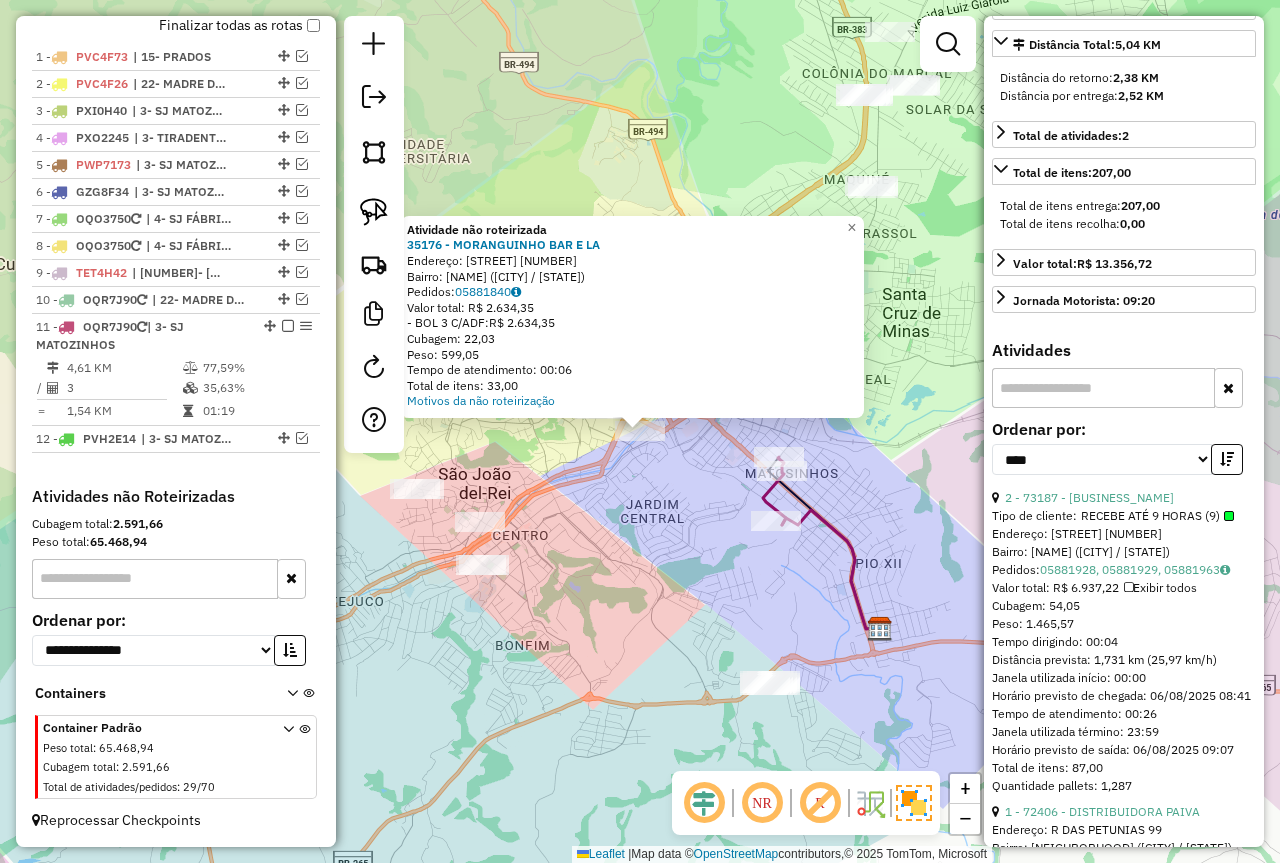 click on "Atividade não roteirizada 35176 - MORANGUINHO BAR E LA  Endereço:  CRISTOVAO COLOMBO 395   Bairro: FABRICAS (SAO JOAO DEL REI / MG)   Pedidos:  05881840   Valor total: R$ 2.634,35   - BOL 3 C/ADF:  R$ 2.634,35   Cubagem: 22,03   Peso: 599,05   Tempo de atendimento: 00:06   Total de itens: 33,00  Motivos da não roteirização × Janela de atendimento Grade de atendimento Capacidade Transportadoras Veículos Cliente Pedidos  Rotas Selecione os dias de semana para filtrar as janelas de atendimento  Seg   Ter   Qua   Qui   Sex   Sáb   Dom  Informe o período da janela de atendimento: De: Até:  Filtrar exatamente a janela do cliente  Considerar janela de atendimento padrão  Selecione os dias de semana para filtrar as grades de atendimento  Seg   Ter   Qua   Qui   Sex   Sáb   Dom   Considerar clientes sem dia de atendimento cadastrado  Clientes fora do dia de atendimento selecionado Filtrar as atividades entre os valores definidos abaixo:  Peso mínimo:  ****  Peso máximo:  ****  Cubagem mínima:   De:  De:" 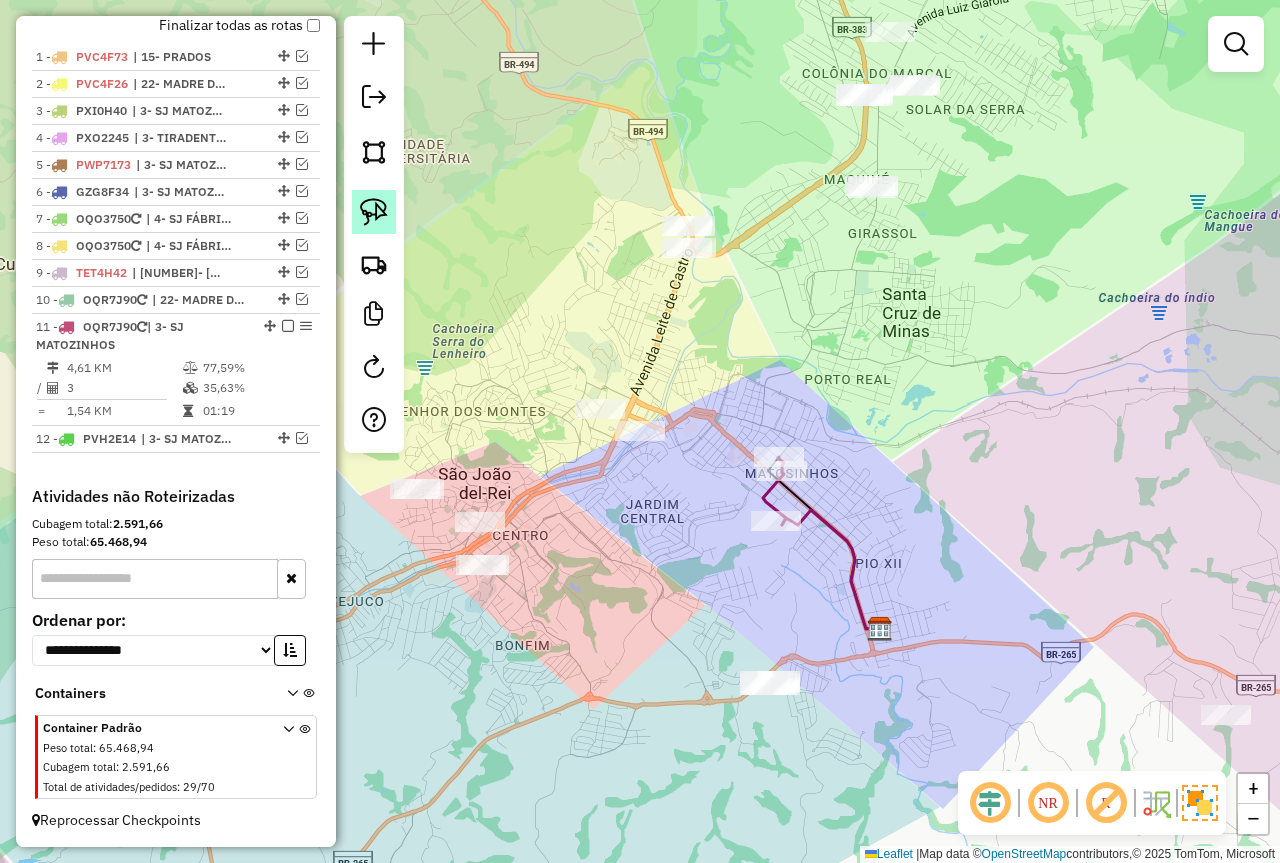 click 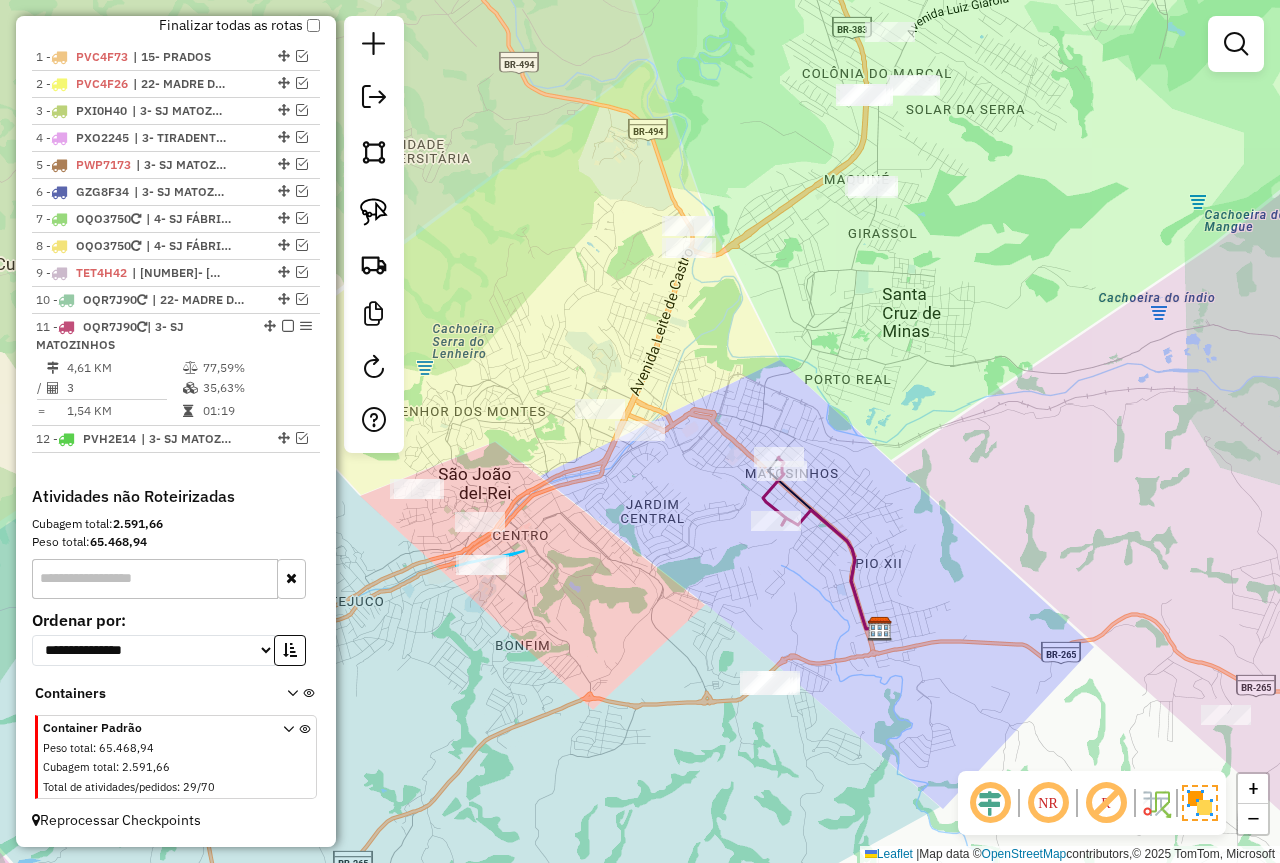 drag, startPoint x: 524, startPoint y: 551, endPoint x: 505, endPoint y: 594, distance: 47.010635 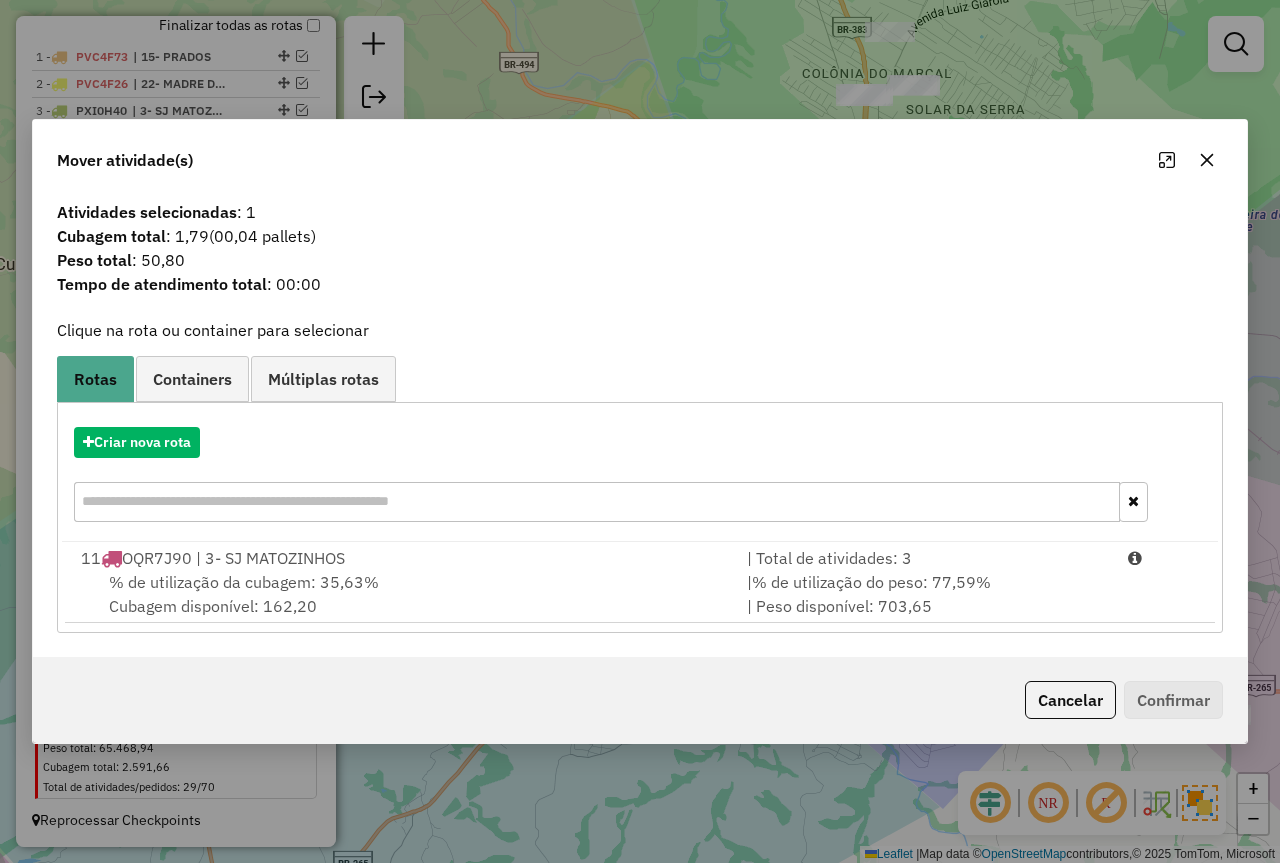 drag, startPoint x: 1056, startPoint y: 685, endPoint x: 851, endPoint y: 634, distance: 211.24867 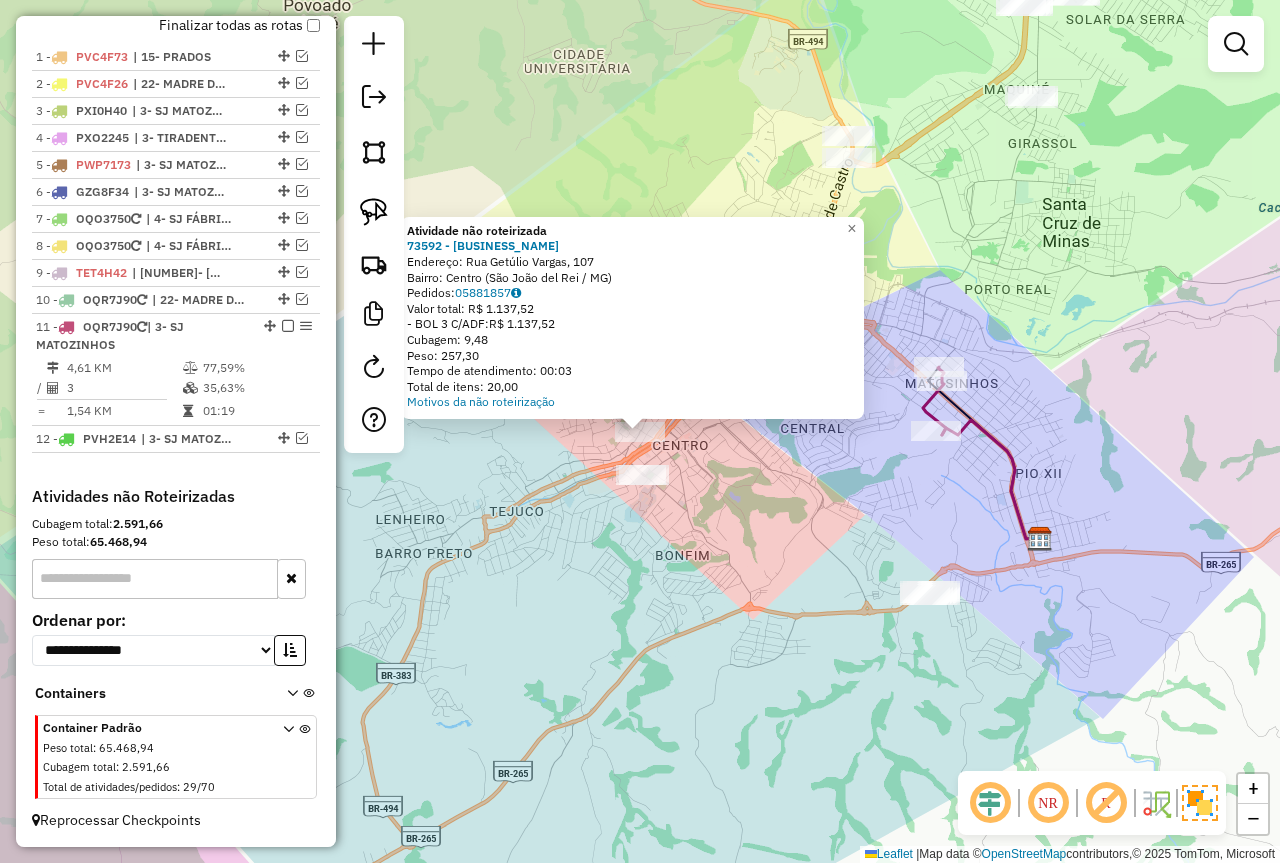 click on "Atividade não roteirizada 73592 - ROUTE 66 CONTAINER  Endereço: Rua Getúlio Vargas, 107   Bairro: Centro (São João del Rei / MG)   Pedidos:  05881857   Valor total: R$ 1.137,52   - BOL 3 C/ADF:  R$ 1.137,52   Cubagem: 9,48   Peso: 257,30   Tempo de atendimento: 00:03   Total de itens: 20,00  Motivos da não roteirização × Janela de atendimento Grade de atendimento Capacidade Transportadoras Veículos Cliente Pedidos  Rotas Selecione os dias de semana para filtrar as janelas de atendimento  Seg   Ter   Qua   Qui   Sex   Sáb   Dom  Informe o período da janela de atendimento: De: Até:  Filtrar exatamente a janela do cliente  Considerar janela de atendimento padrão  Selecione os dias de semana para filtrar as grades de atendimento  Seg   Ter   Qua   Qui   Sex   Sáb   Dom   Considerar clientes sem dia de atendimento cadastrado  Clientes fora do dia de atendimento selecionado Filtrar as atividades entre os valores definidos abaixo:  Peso mínimo:  ****  Peso máximo:  ****  Cubagem mínima:   De:  De:" 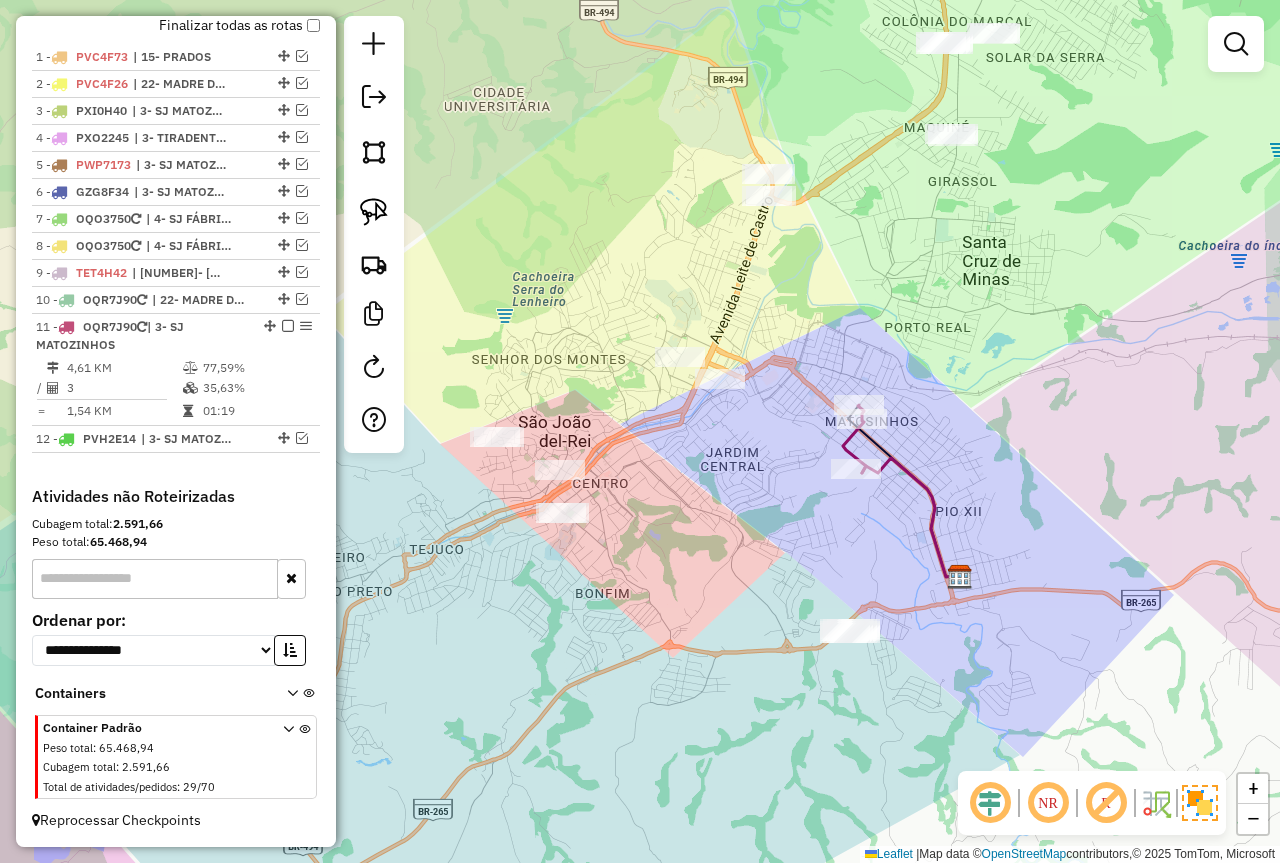 drag, startPoint x: 795, startPoint y: 487, endPoint x: 688, endPoint y: 513, distance: 110.11358 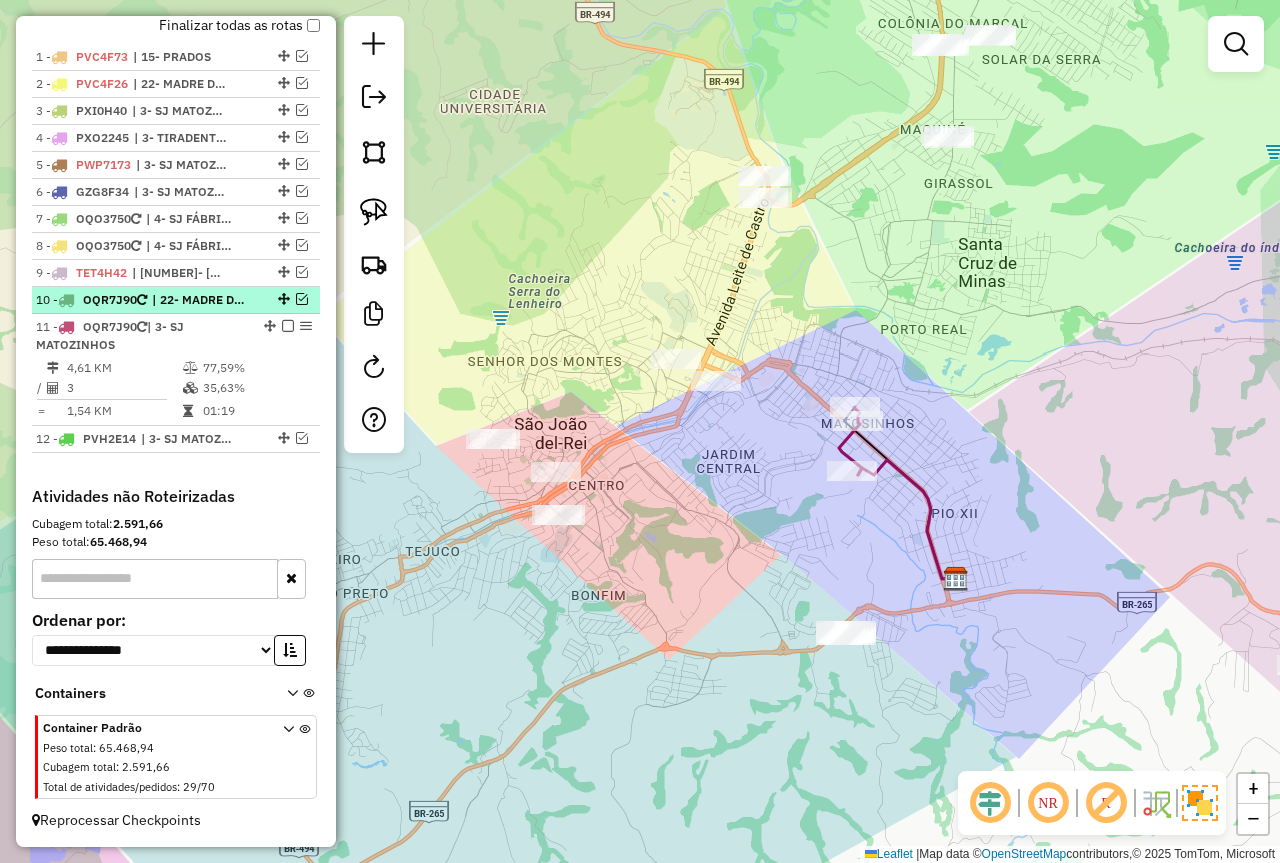 click at bounding box center (302, 299) 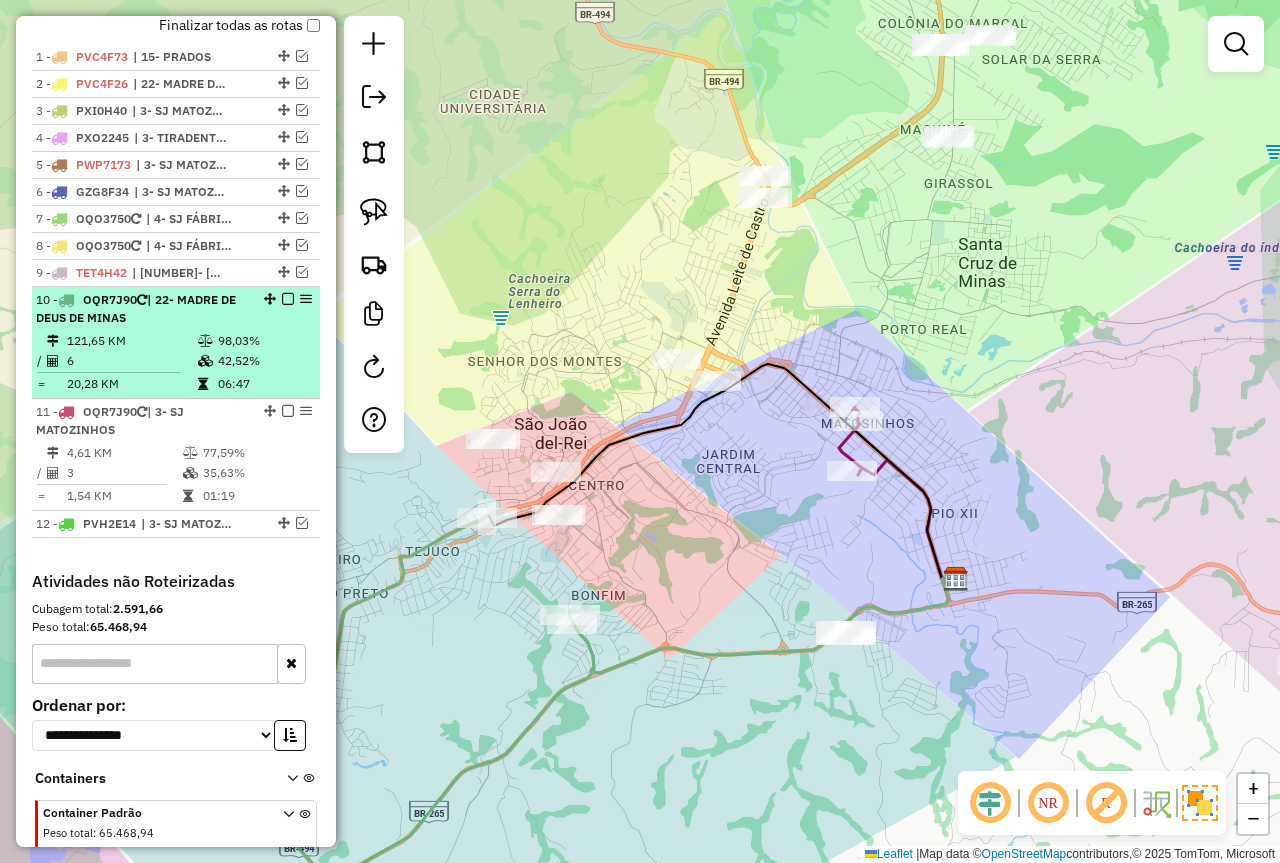 click at bounding box center [288, 299] 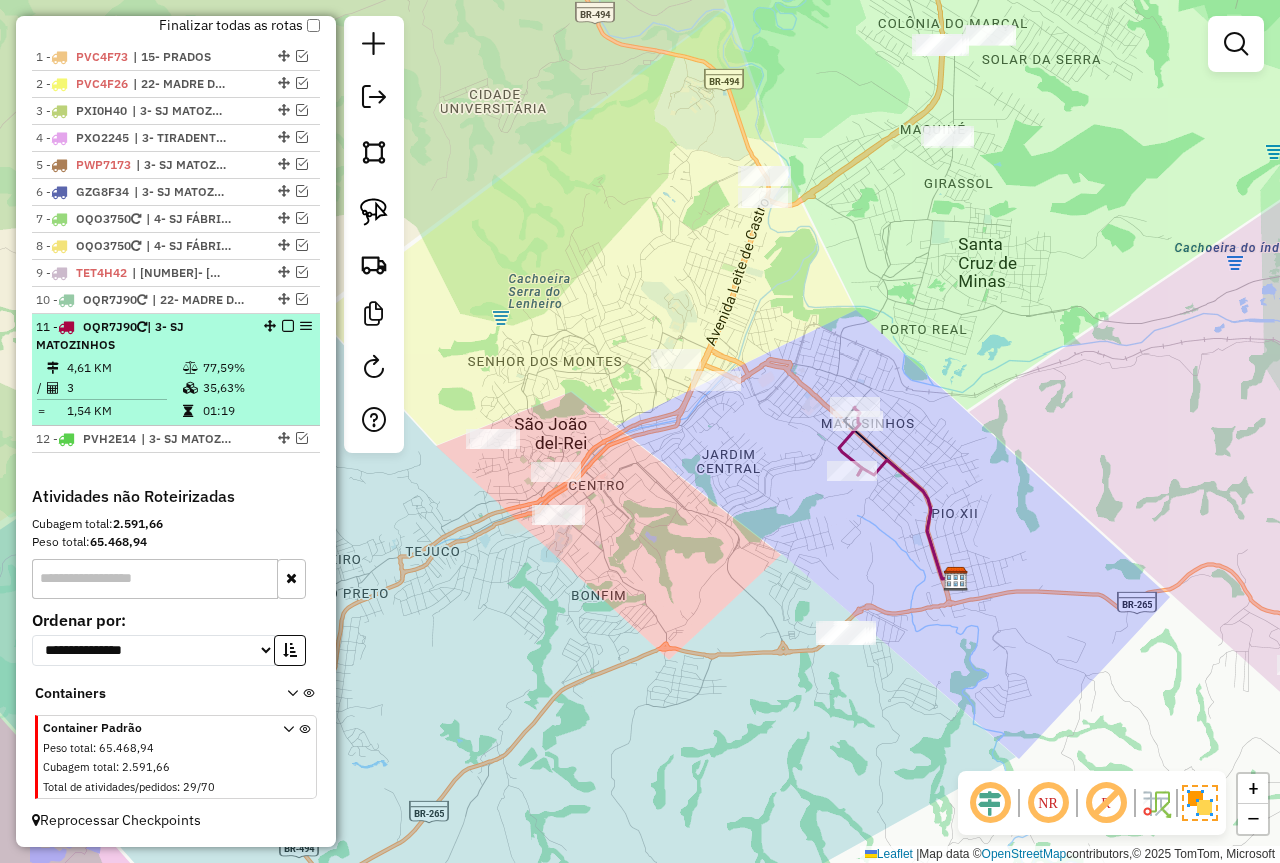 click at bounding box center (282, 326) 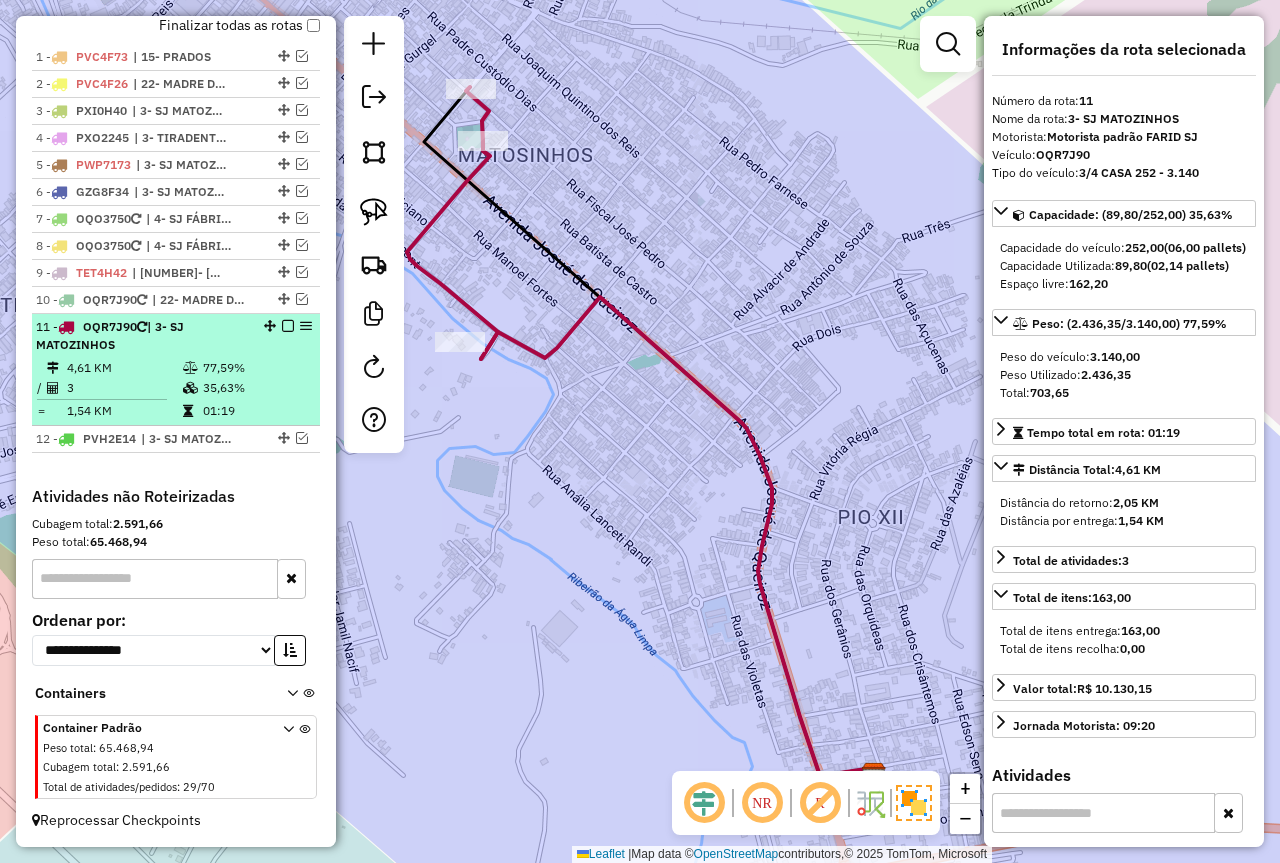 click at bounding box center [288, 326] 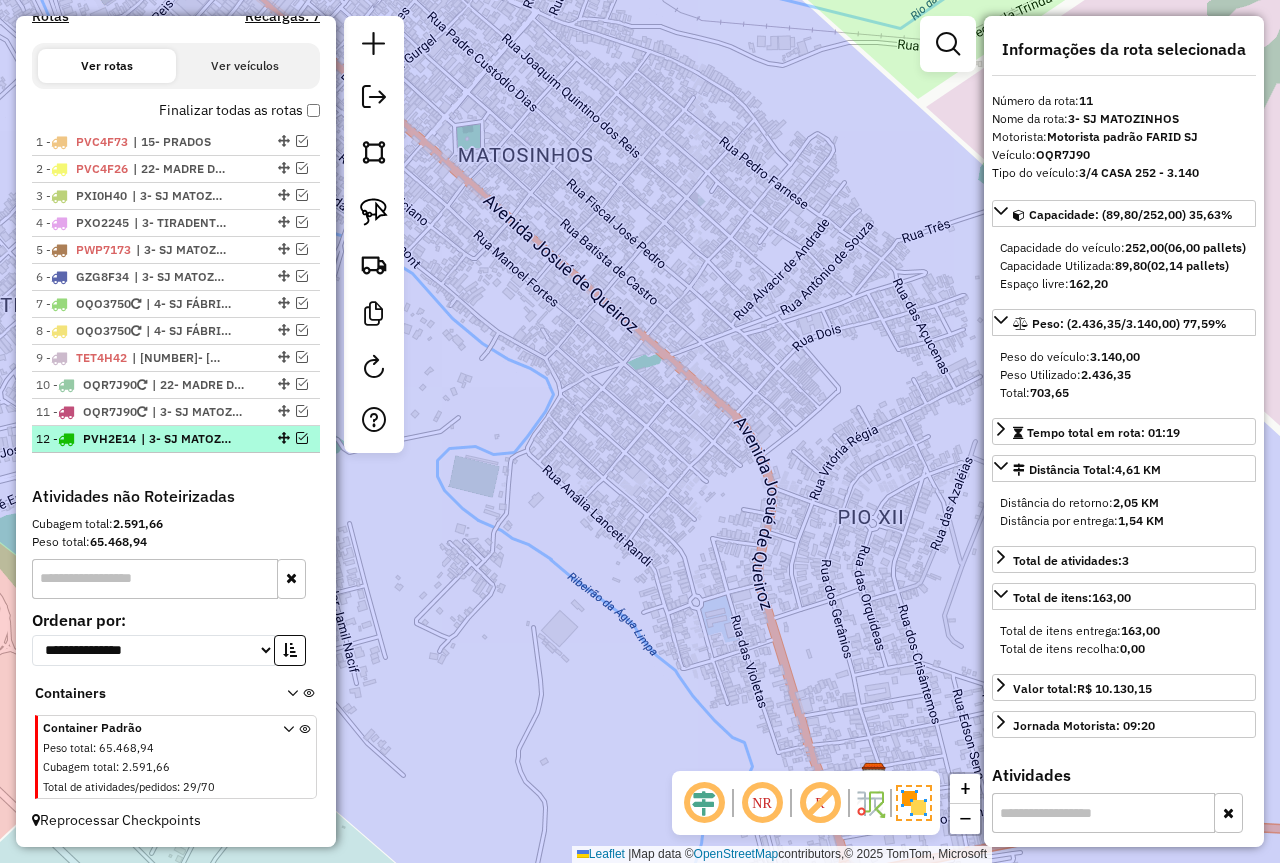 click at bounding box center (302, 438) 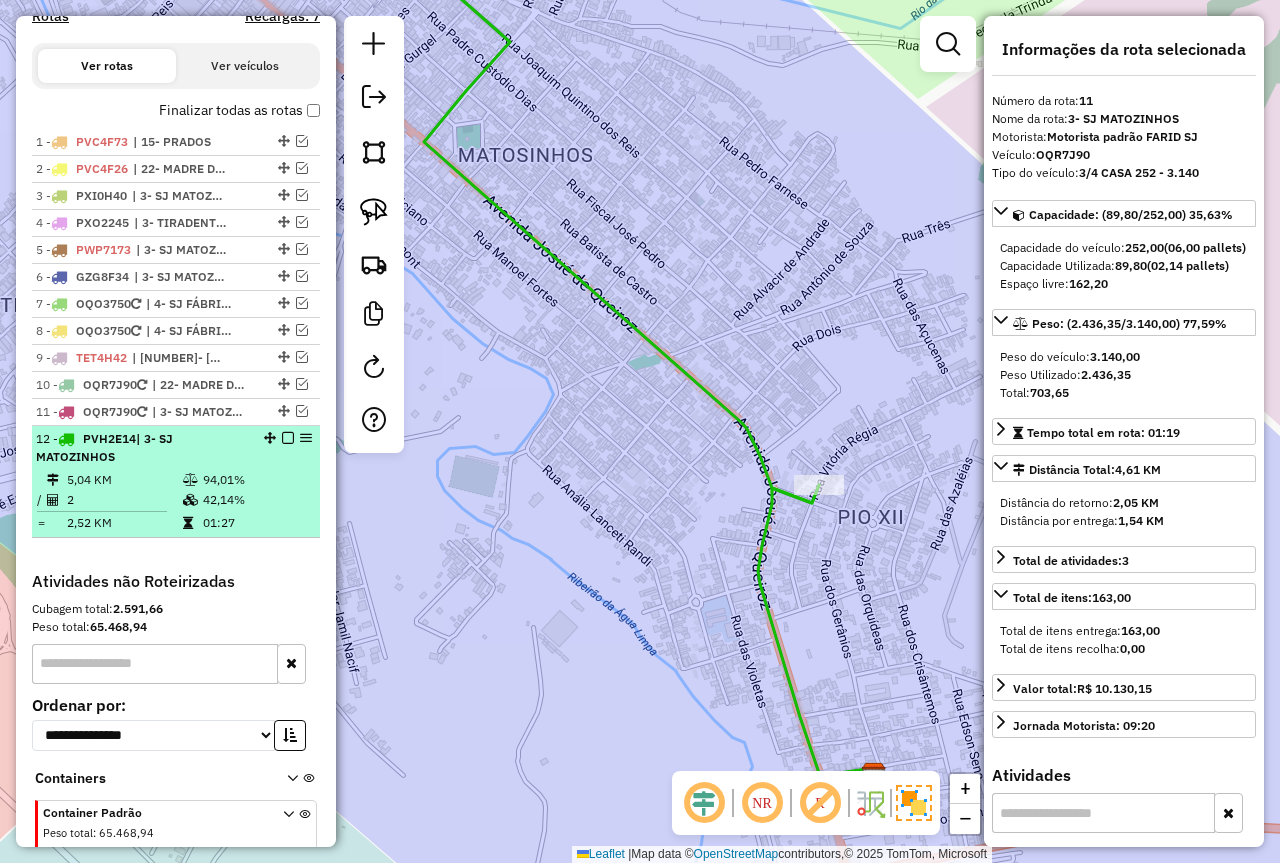 scroll, scrollTop: 746, scrollLeft: 0, axis: vertical 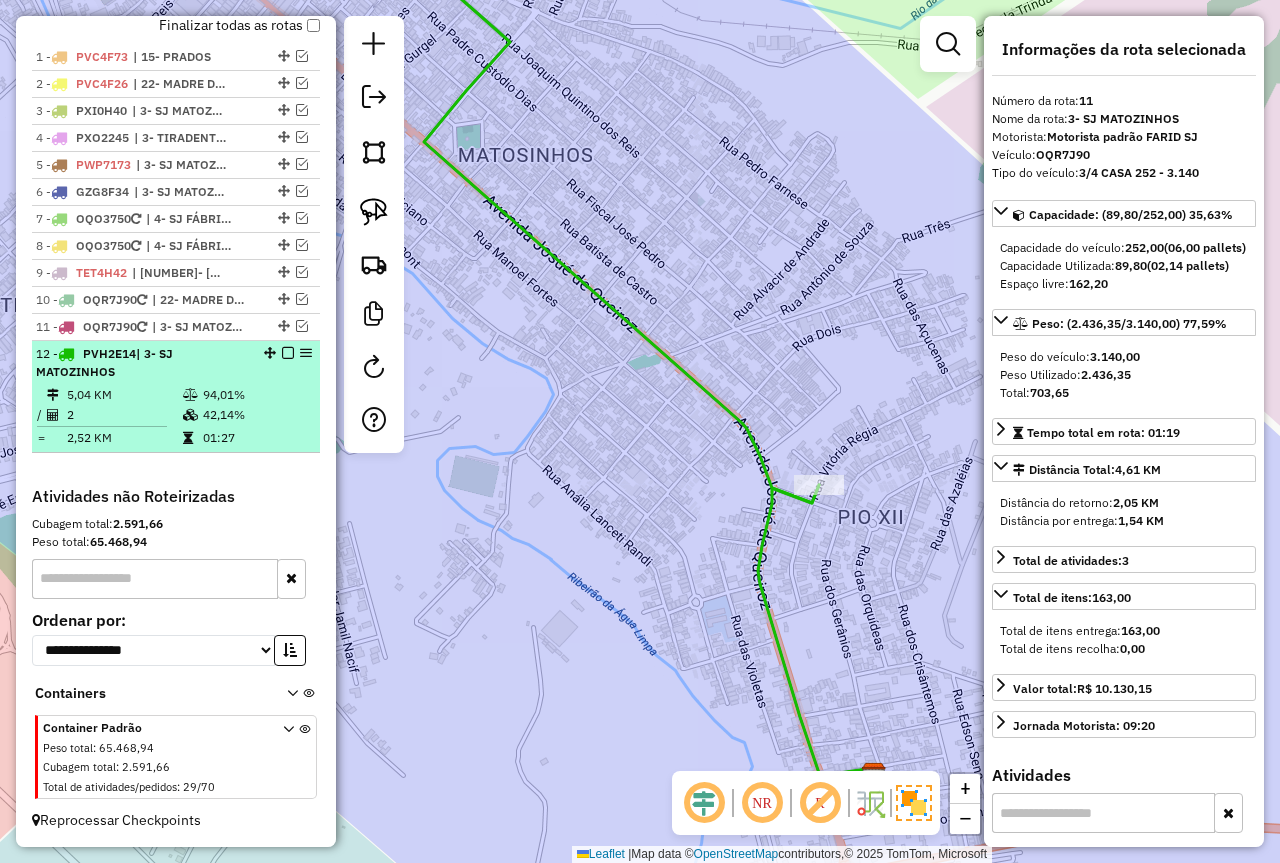 click on "42,14%" at bounding box center (256, 415) 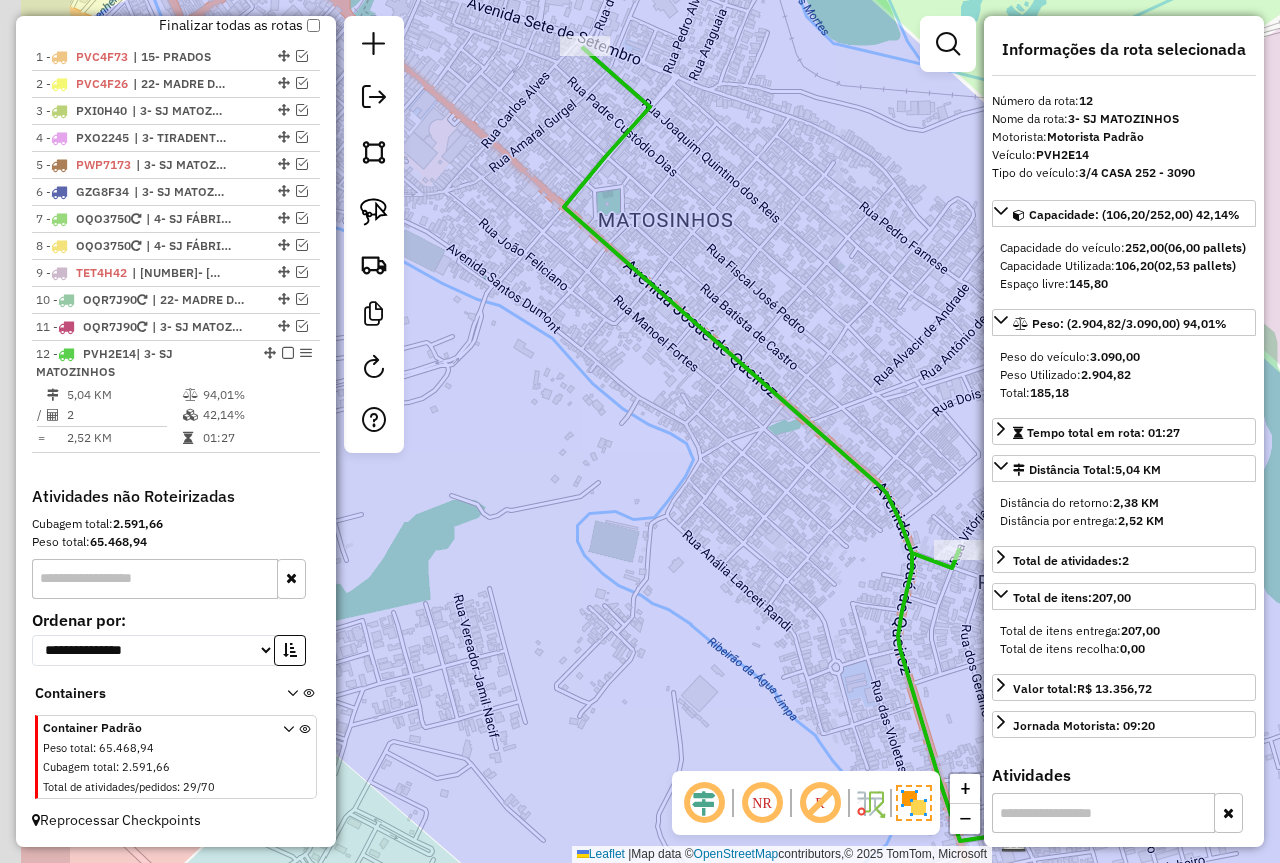drag, startPoint x: 571, startPoint y: 470, endPoint x: 685, endPoint y: 477, distance: 114.21471 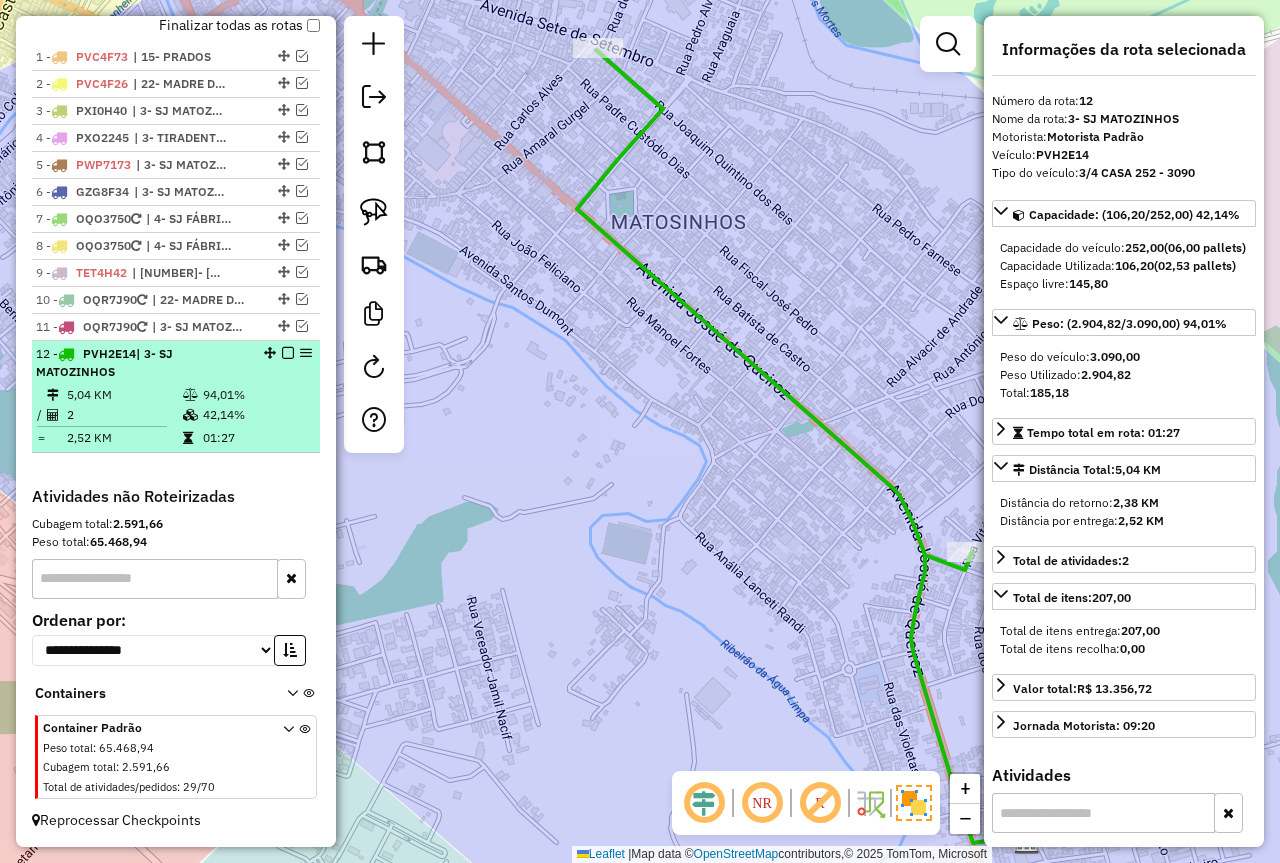 click at bounding box center (288, 353) 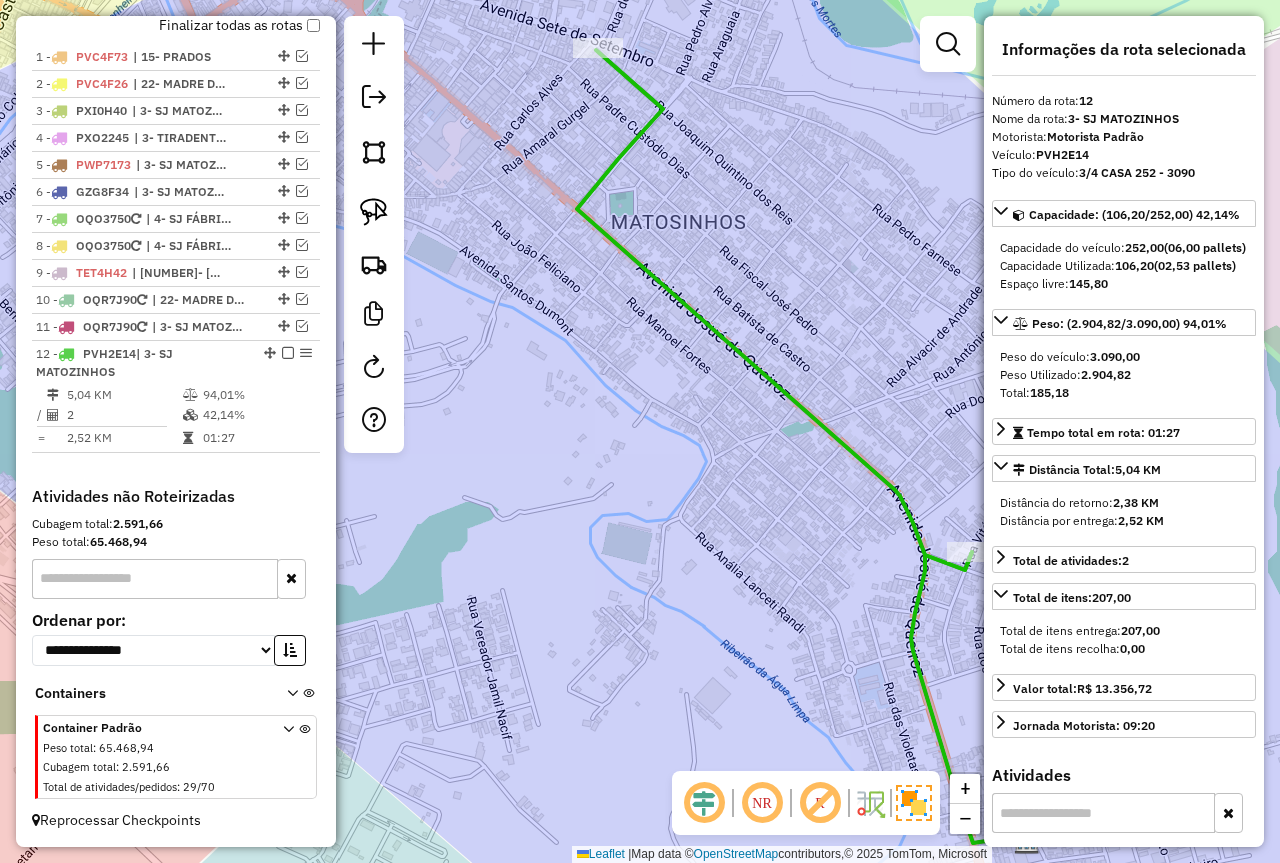scroll, scrollTop: 661, scrollLeft: 0, axis: vertical 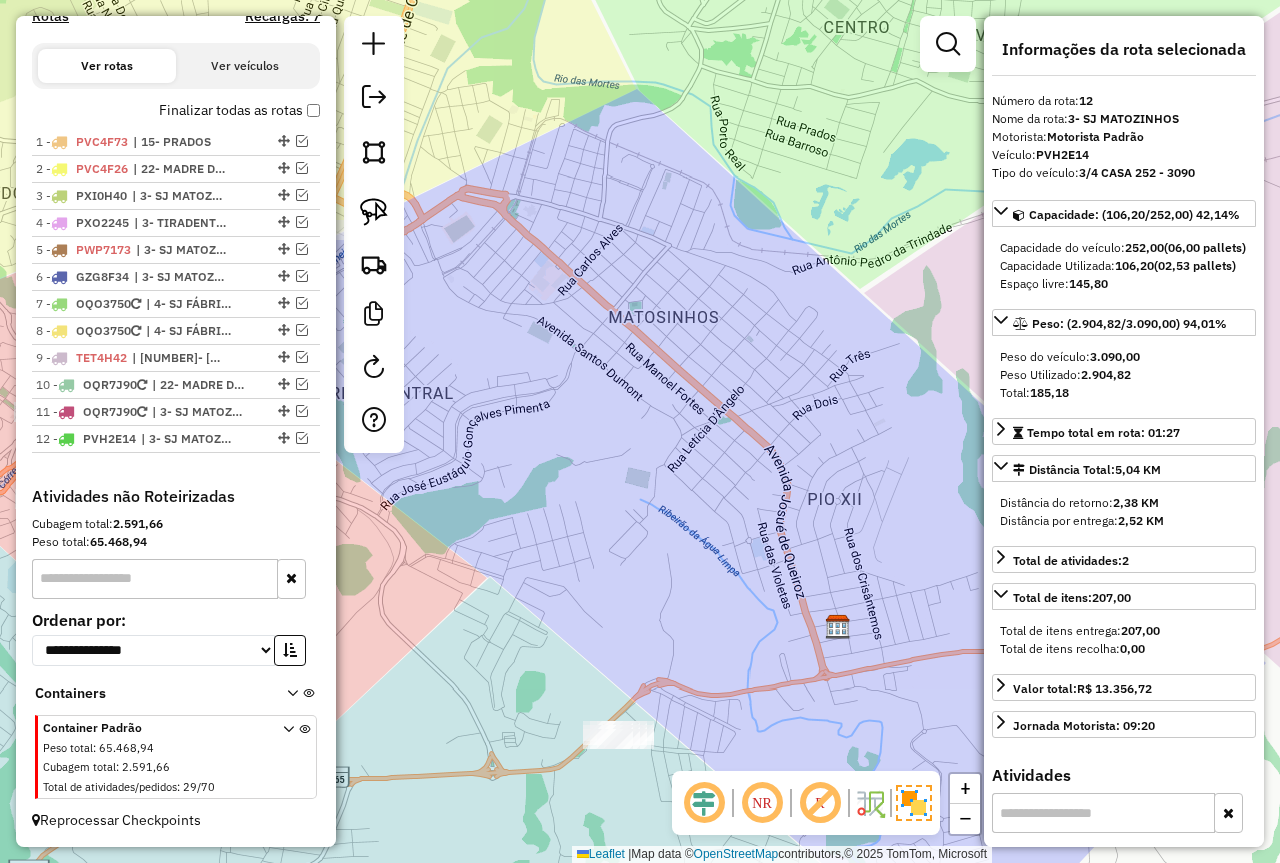 drag, startPoint x: 719, startPoint y: 310, endPoint x: 821, endPoint y: 449, distance: 172.4094 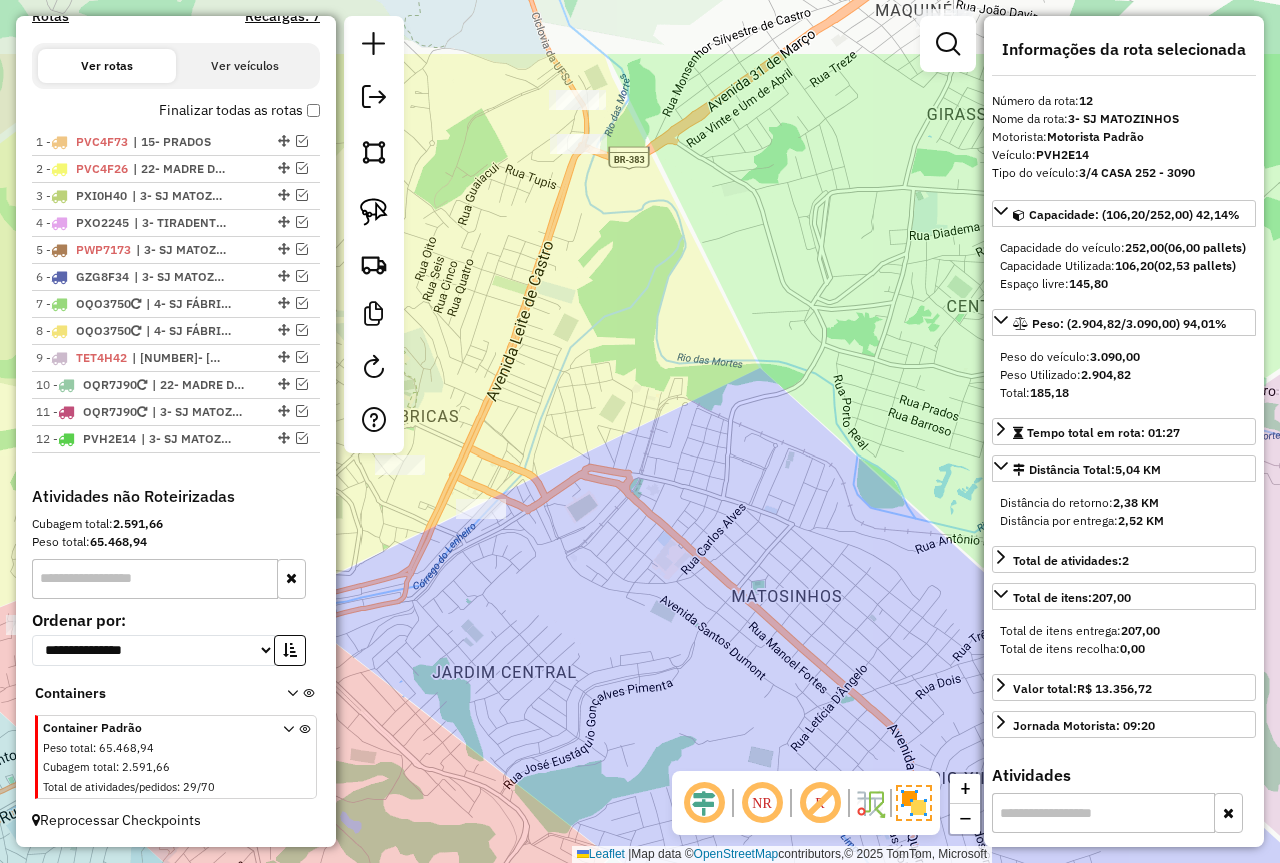 drag, startPoint x: 752, startPoint y: 426, endPoint x: 633, endPoint y: 549, distance: 171.14322 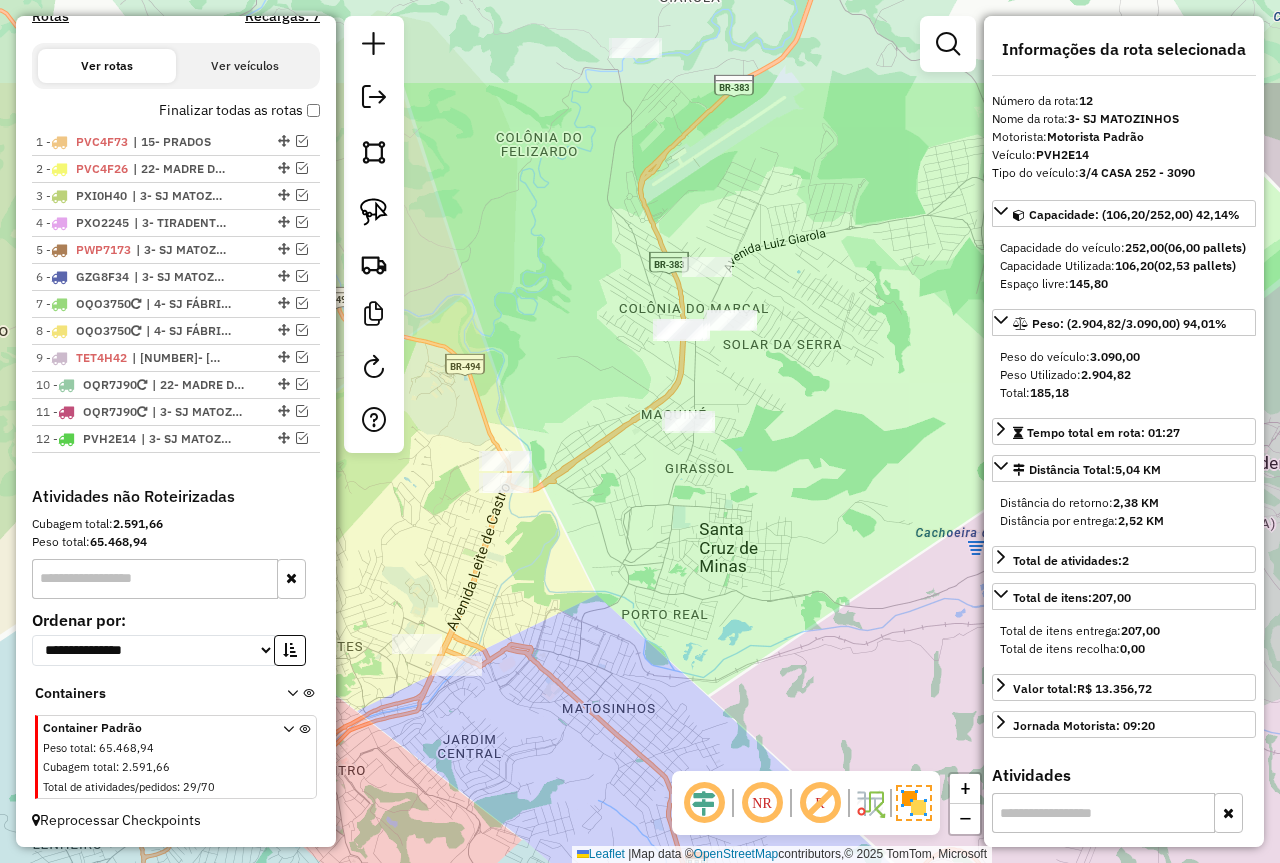 drag, startPoint x: 721, startPoint y: 455, endPoint x: 693, endPoint y: 501, distance: 53.851646 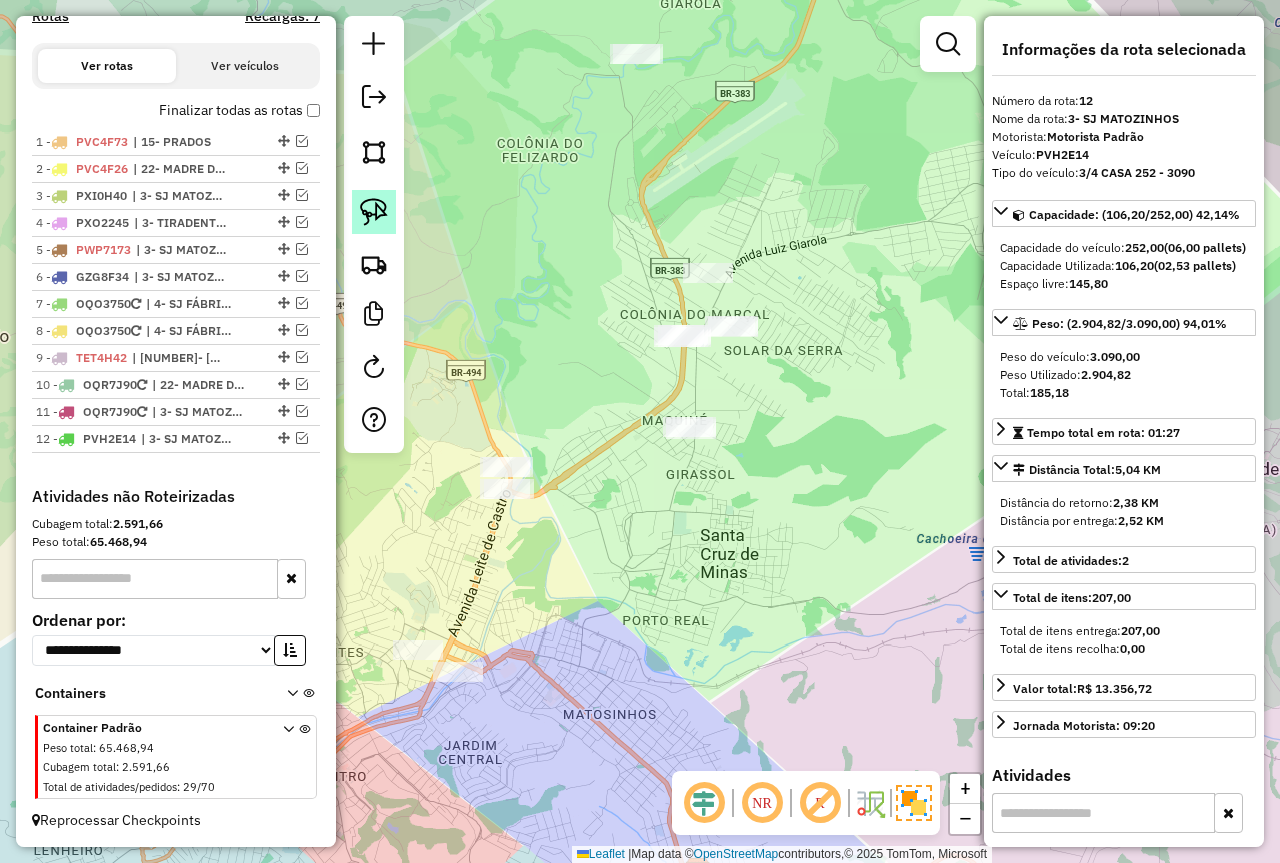 click 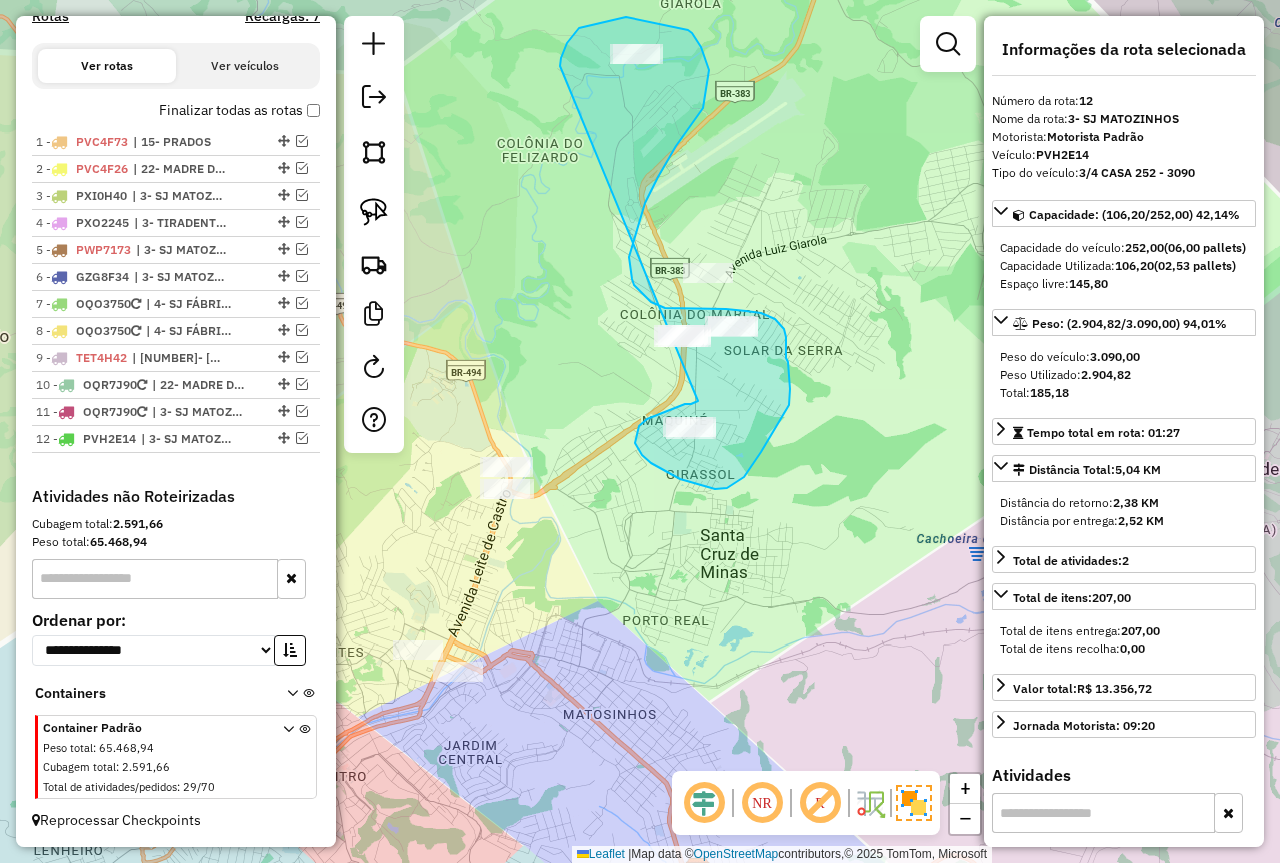 drag, startPoint x: 677, startPoint y: 407, endPoint x: 574, endPoint y: 223, distance: 210.86726 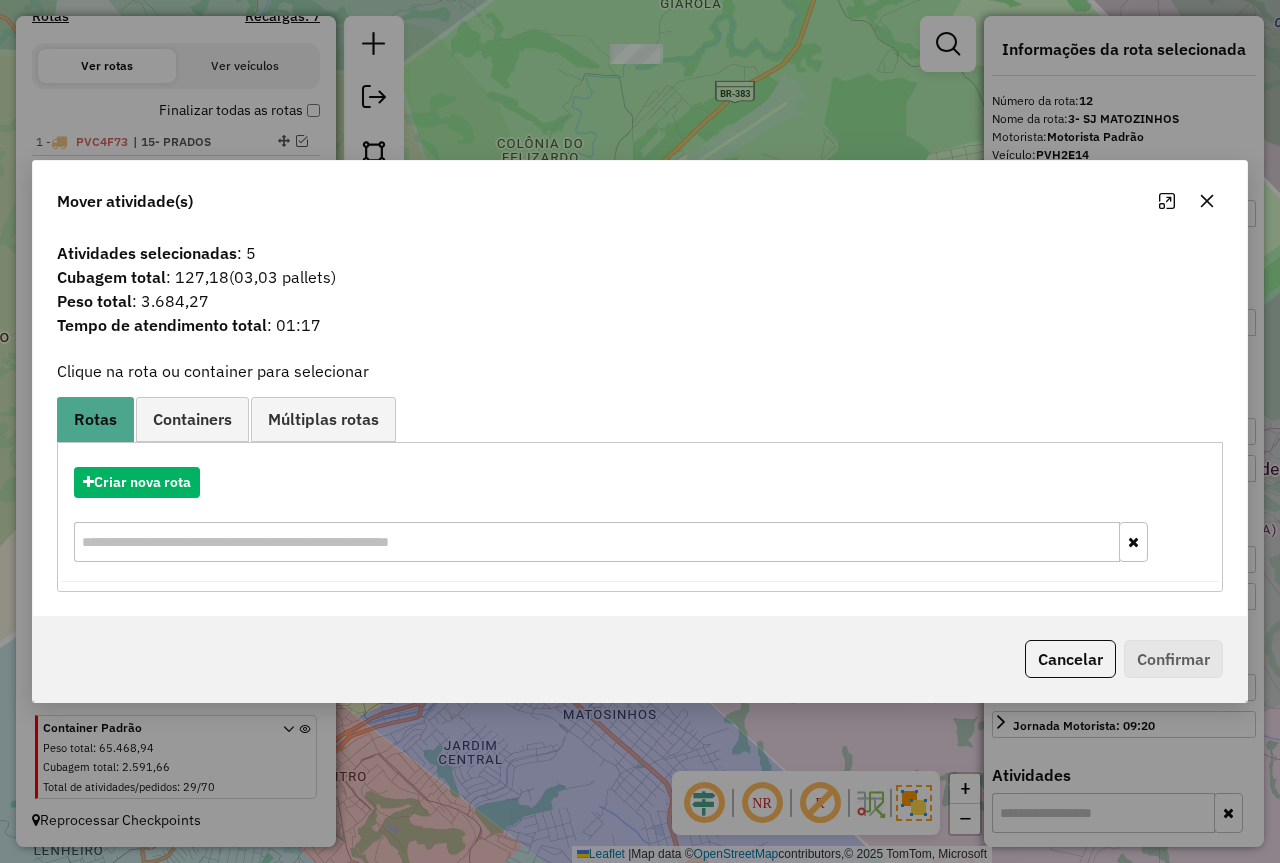 click on "Criar nova rota" at bounding box center (640, 517) 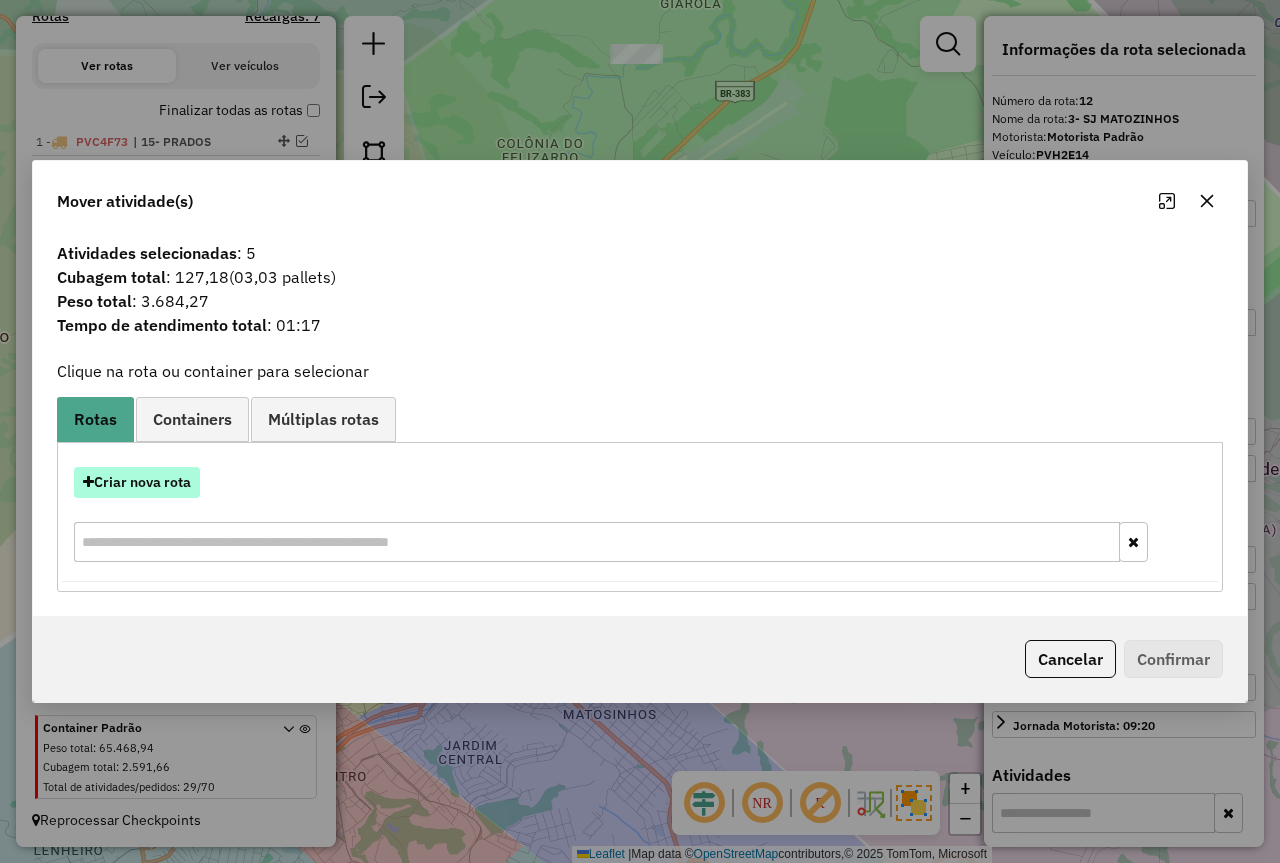 click on "Criar nova rota" at bounding box center [137, 482] 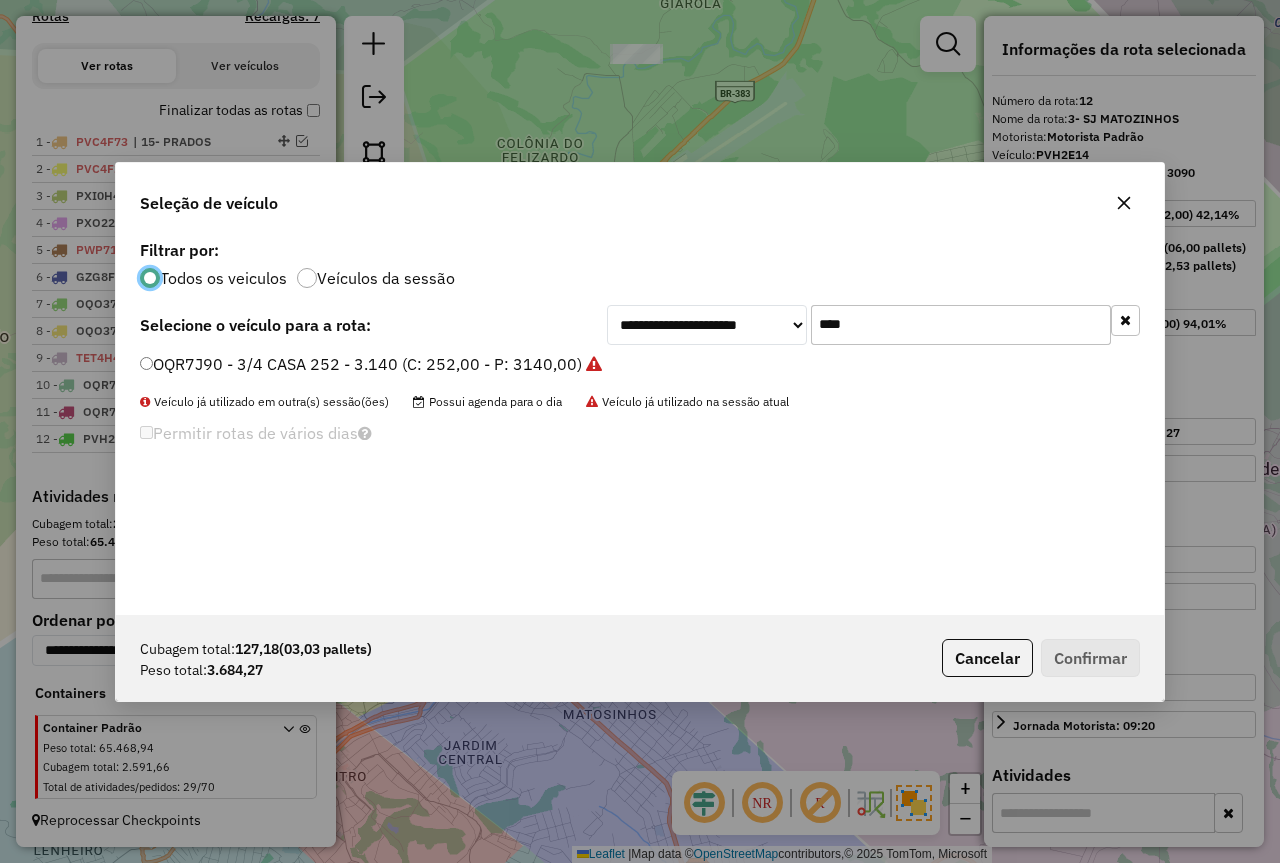 scroll, scrollTop: 11, scrollLeft: 6, axis: both 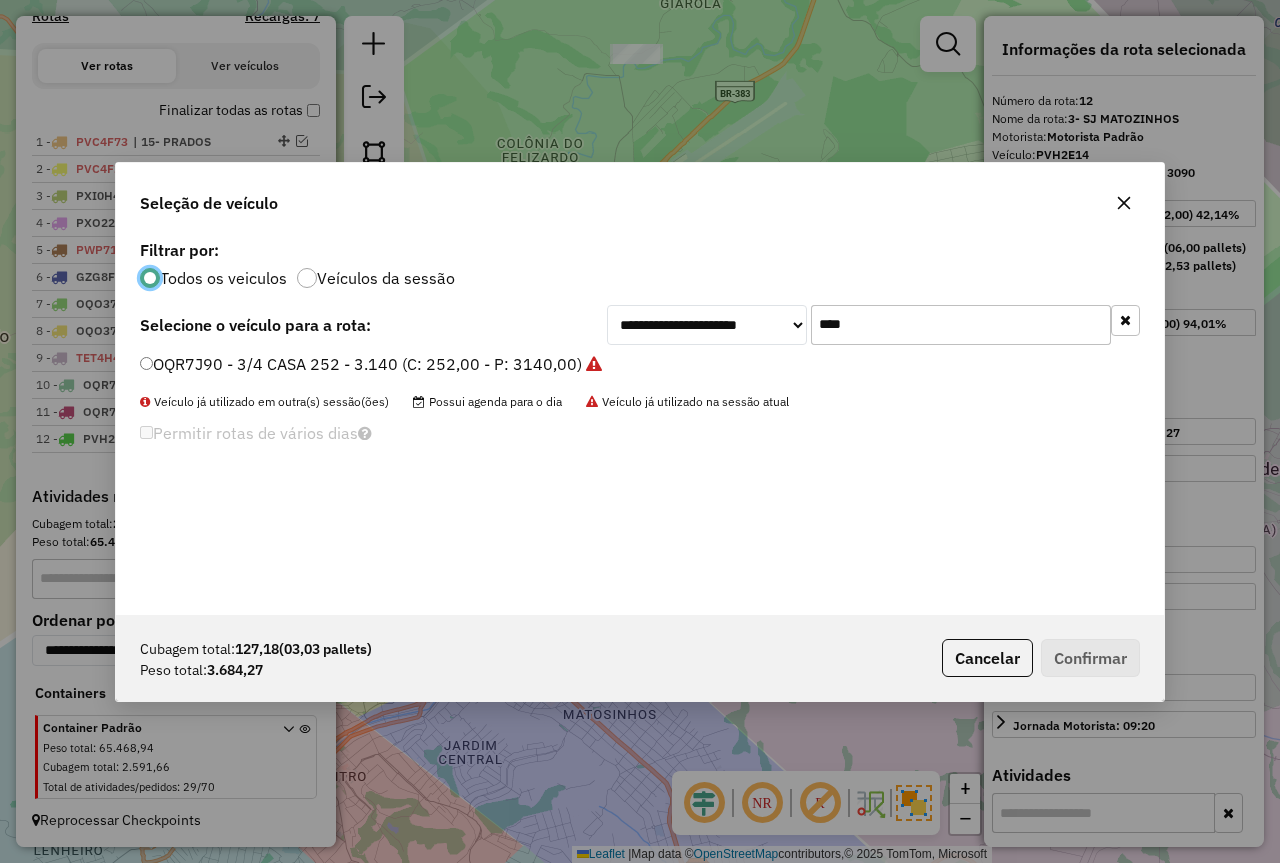 drag, startPoint x: 800, startPoint y: 320, endPoint x: 713, endPoint y: 314, distance: 87.20665 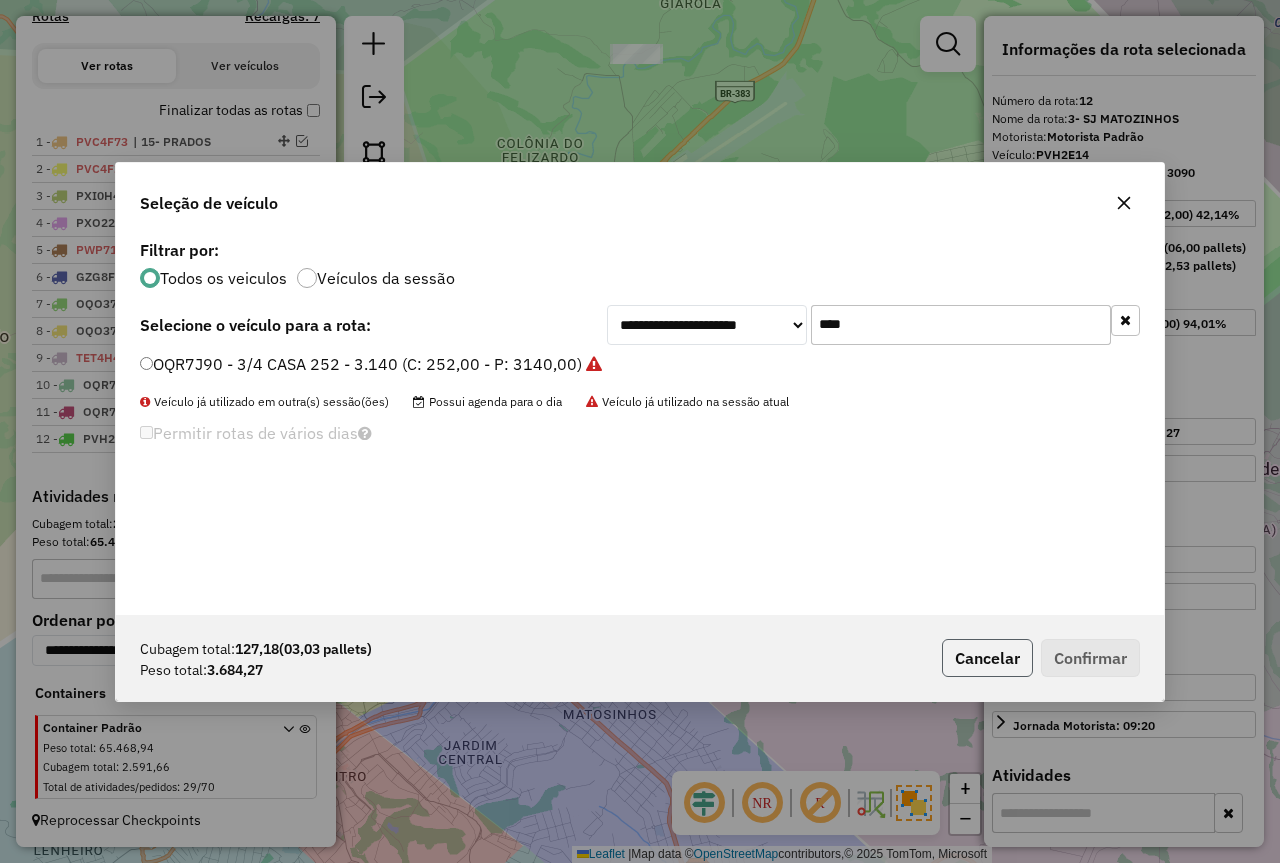click on "Cancelar" 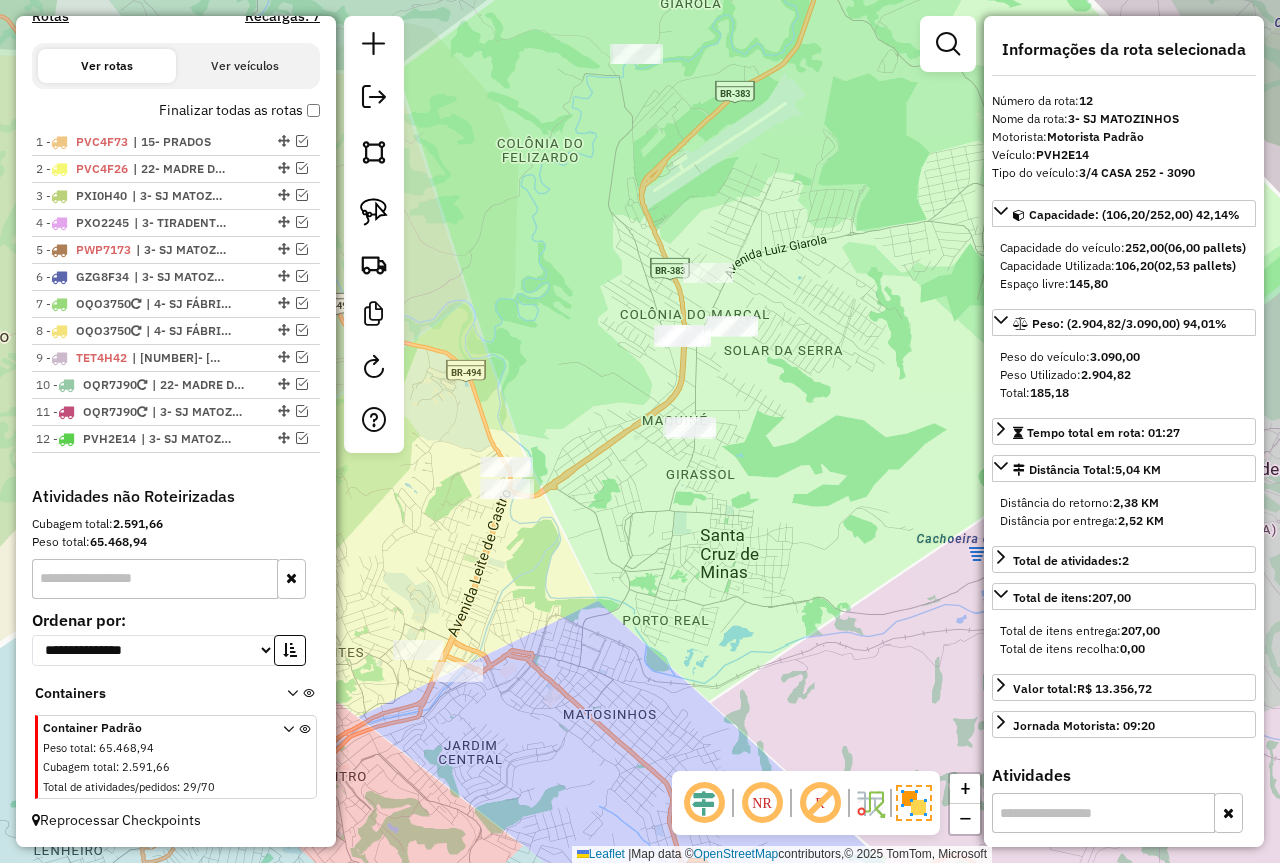 click 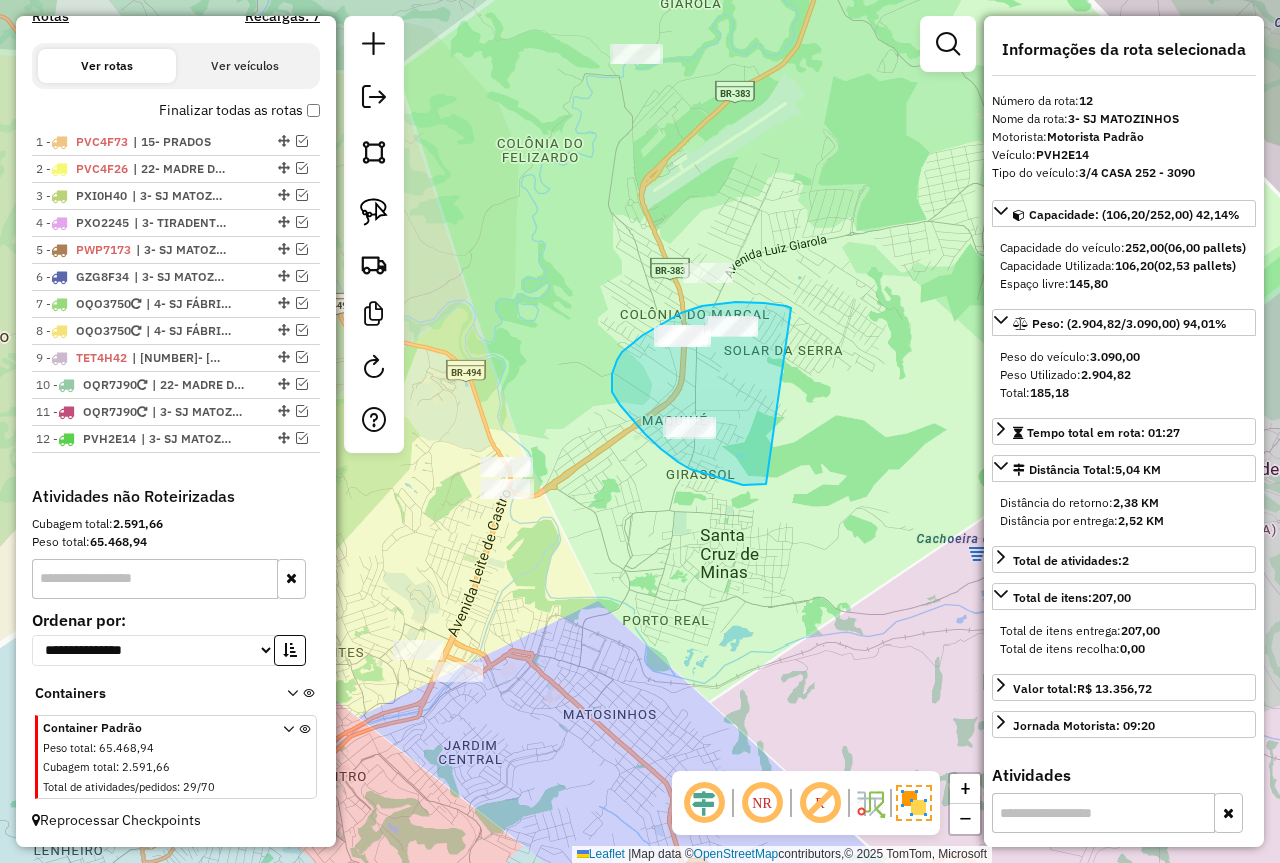 drag, startPoint x: 777, startPoint y: 305, endPoint x: 766, endPoint y: 484, distance: 179.33768 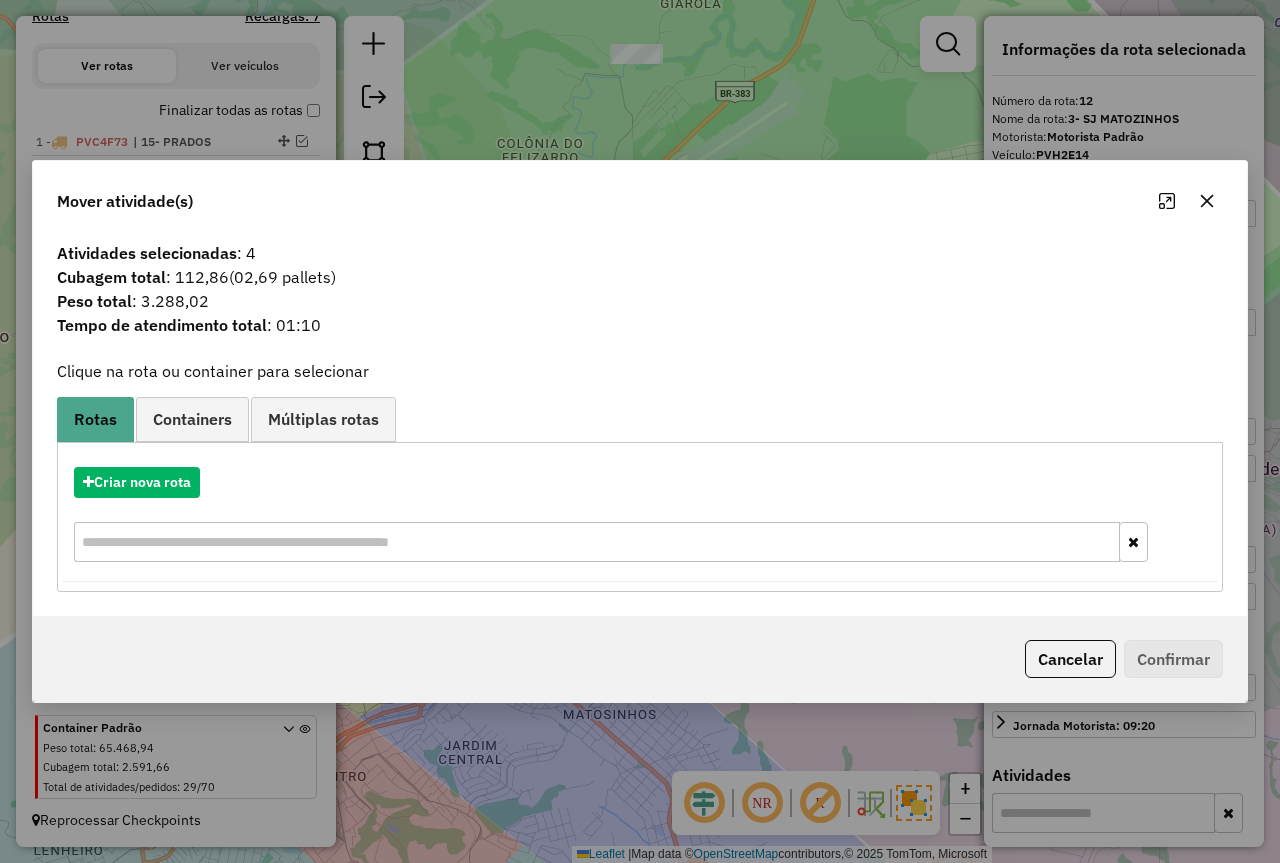 click on "Cancelar" 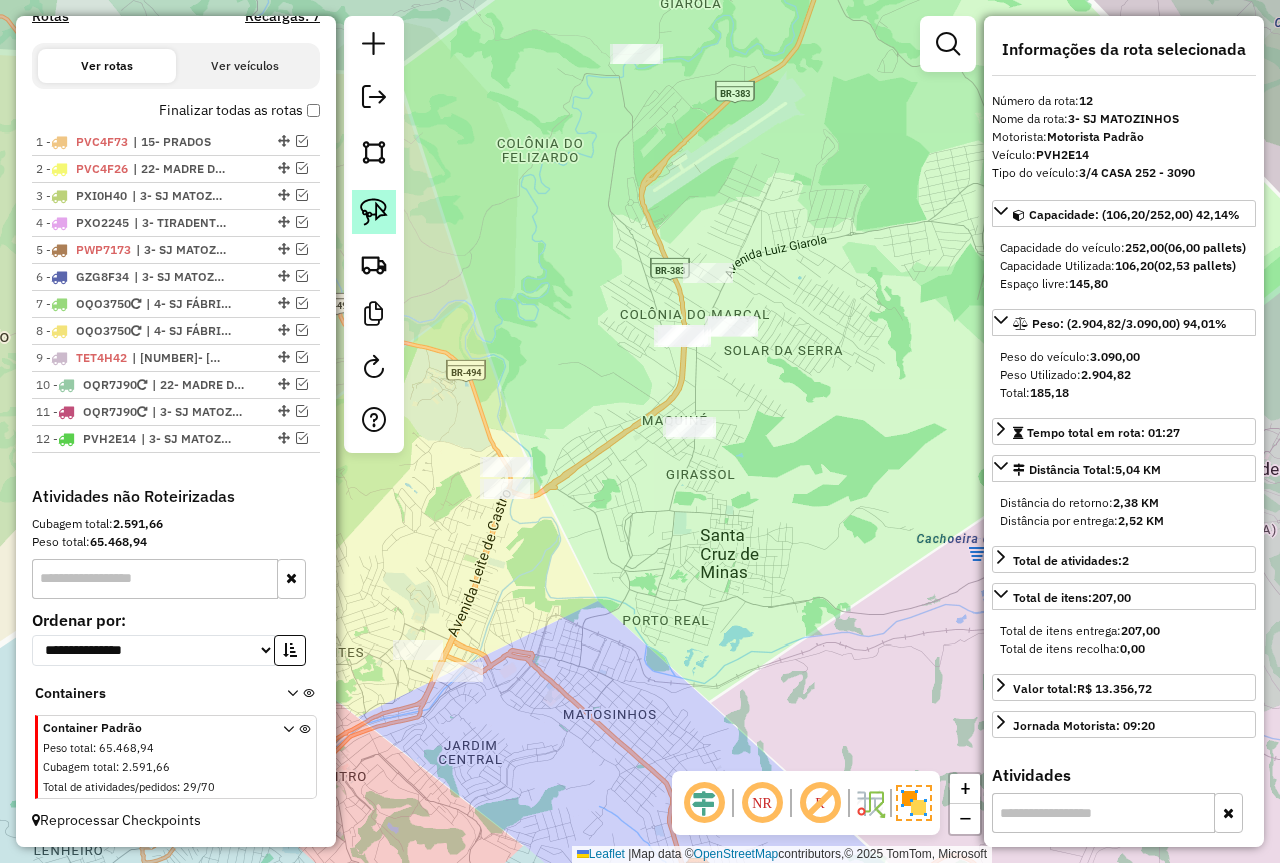 click 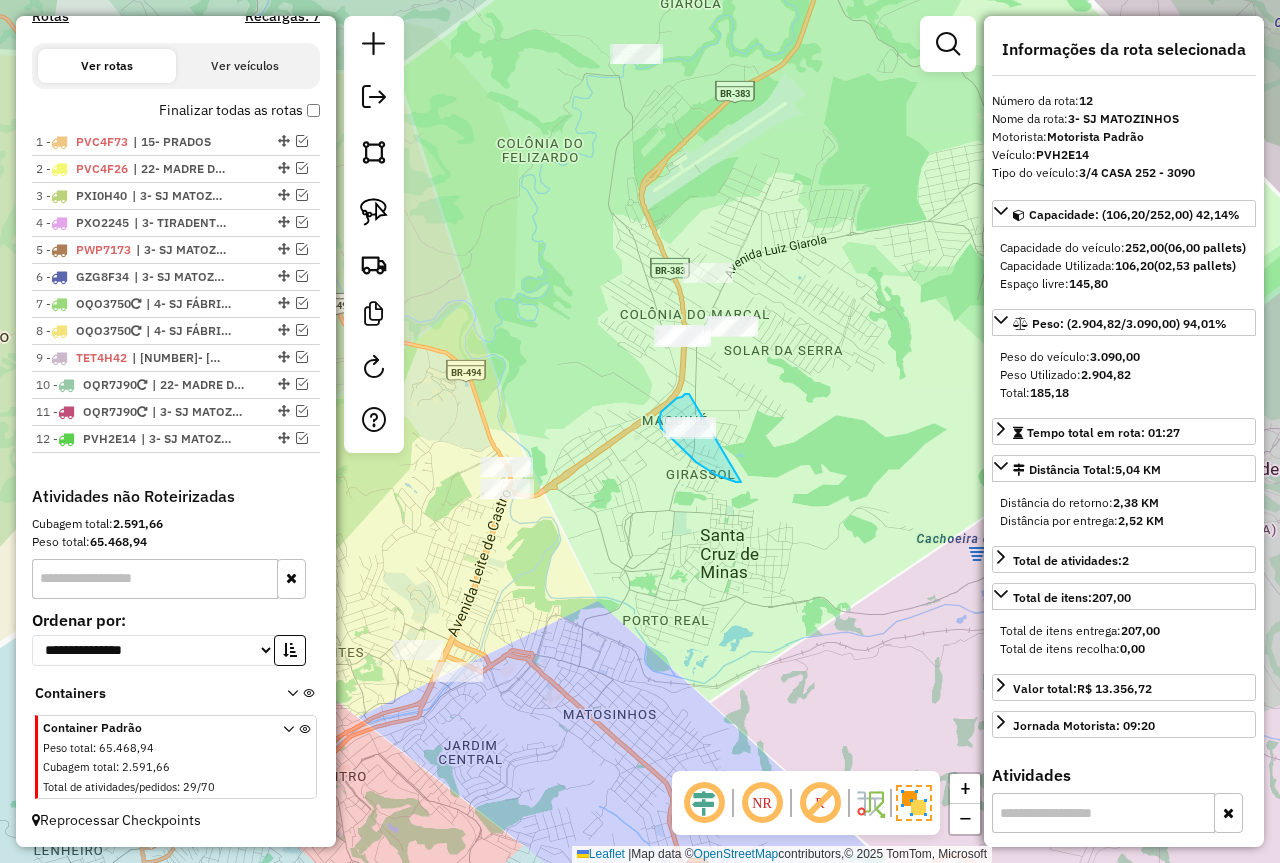 drag, startPoint x: 663, startPoint y: 411, endPoint x: 741, endPoint y: 482, distance: 105.47511 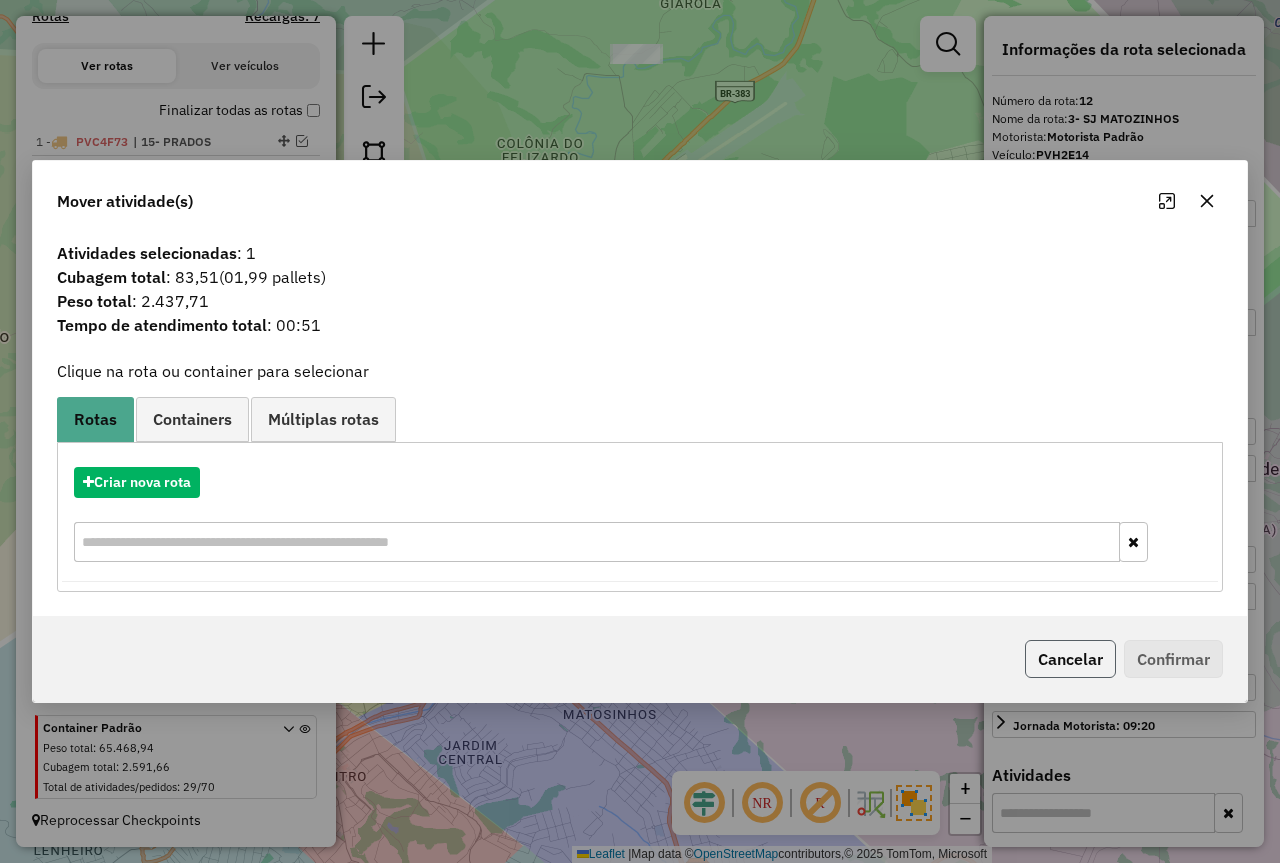 click on "Cancelar   Confirmar" 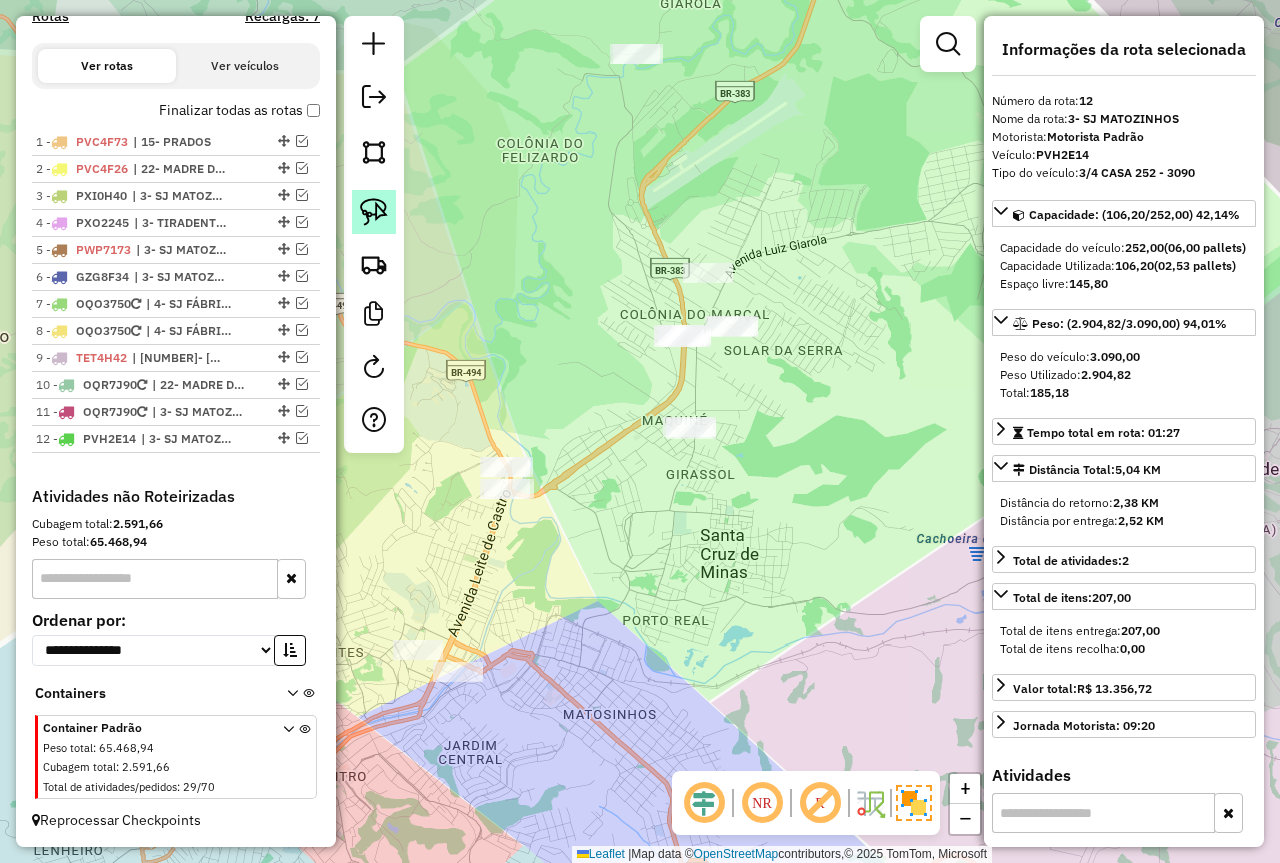 click 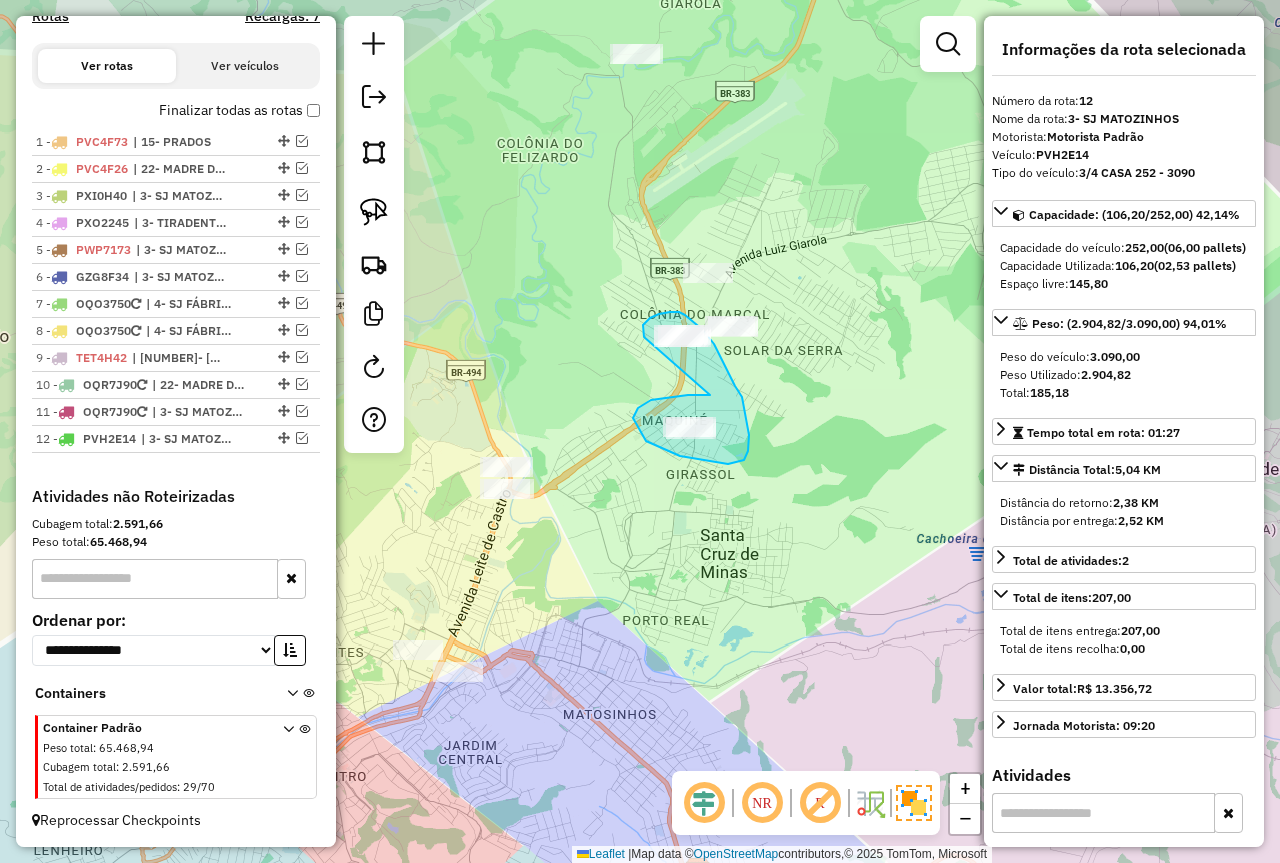 drag, startPoint x: 710, startPoint y: 395, endPoint x: 644, endPoint y: 337, distance: 87.86353 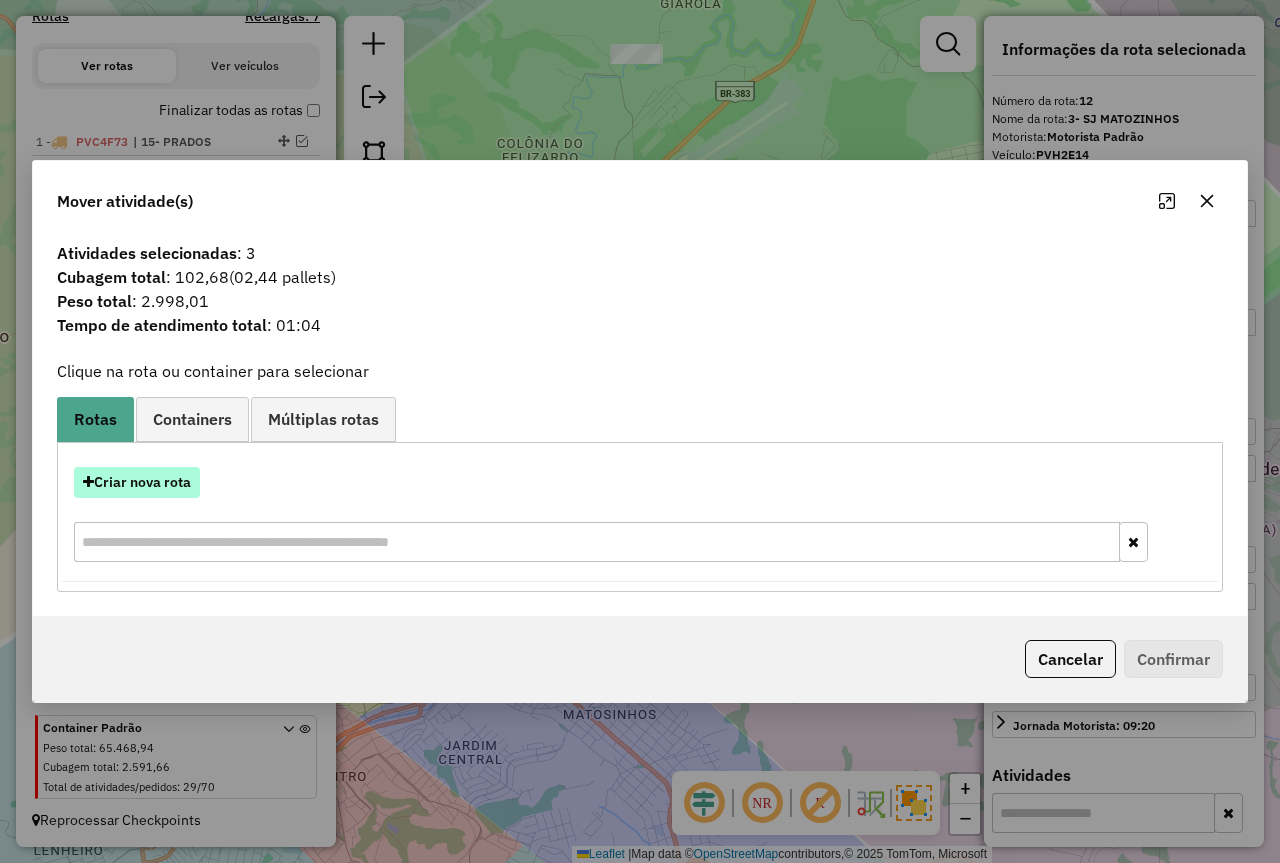 click on "Criar nova rota" at bounding box center (137, 482) 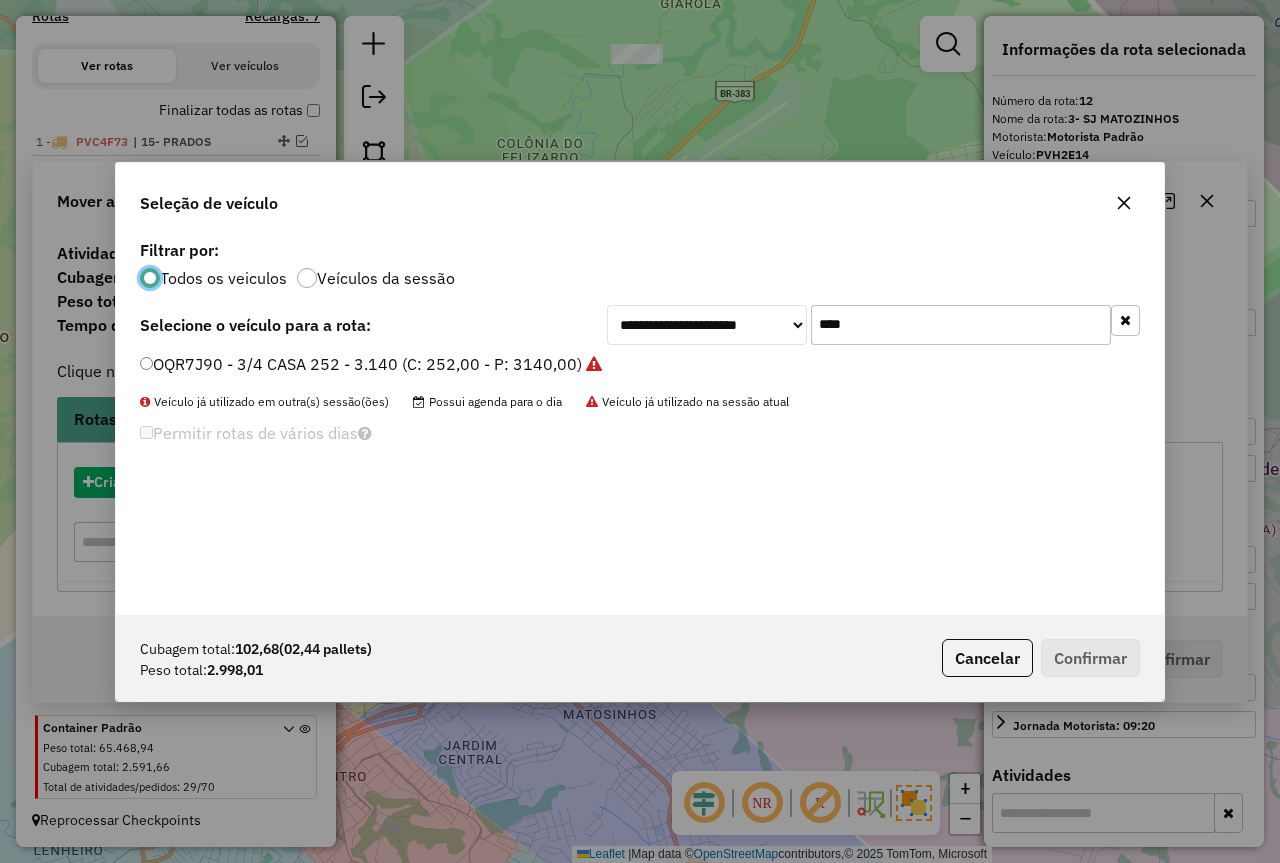 scroll, scrollTop: 11, scrollLeft: 6, axis: both 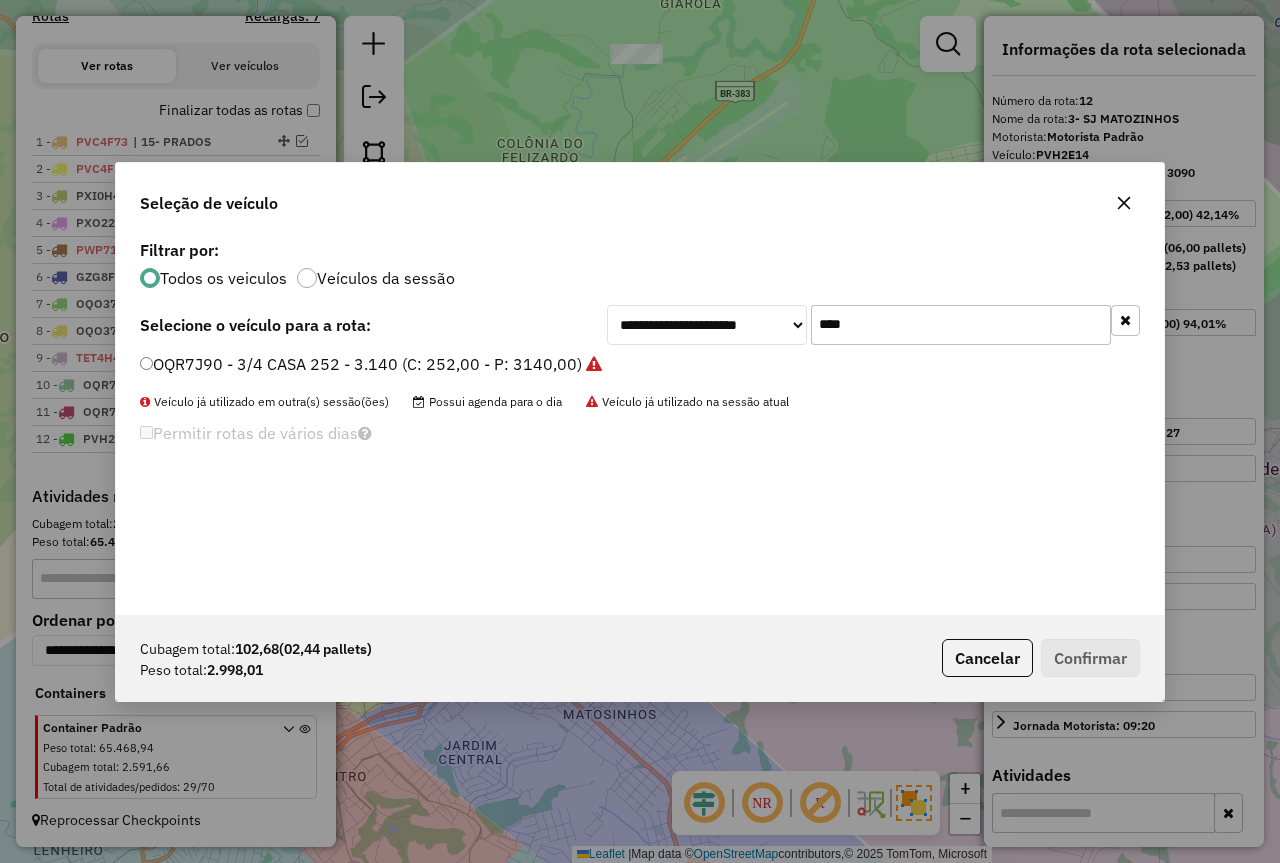 drag, startPoint x: 815, startPoint y: 309, endPoint x: 765, endPoint y: 302, distance: 50.48762 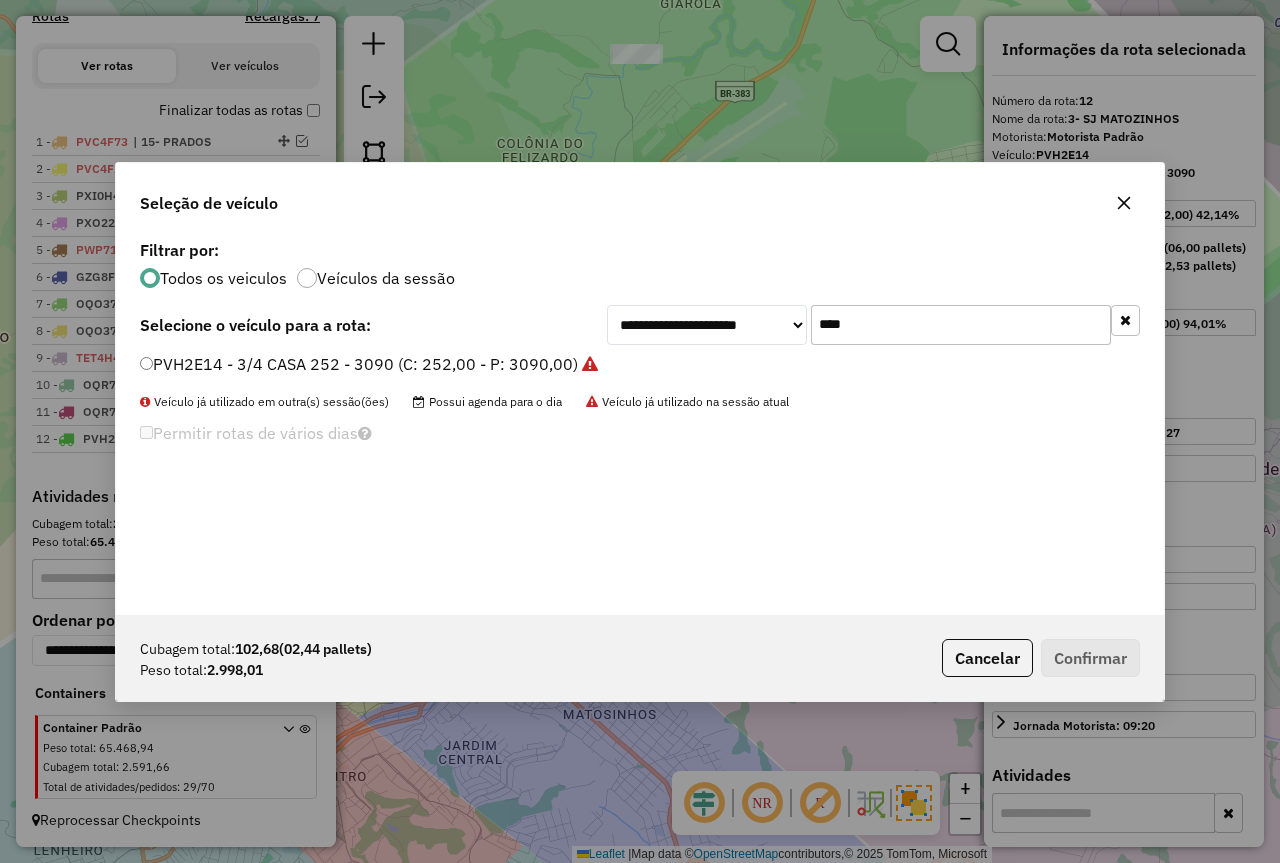 type on "****" 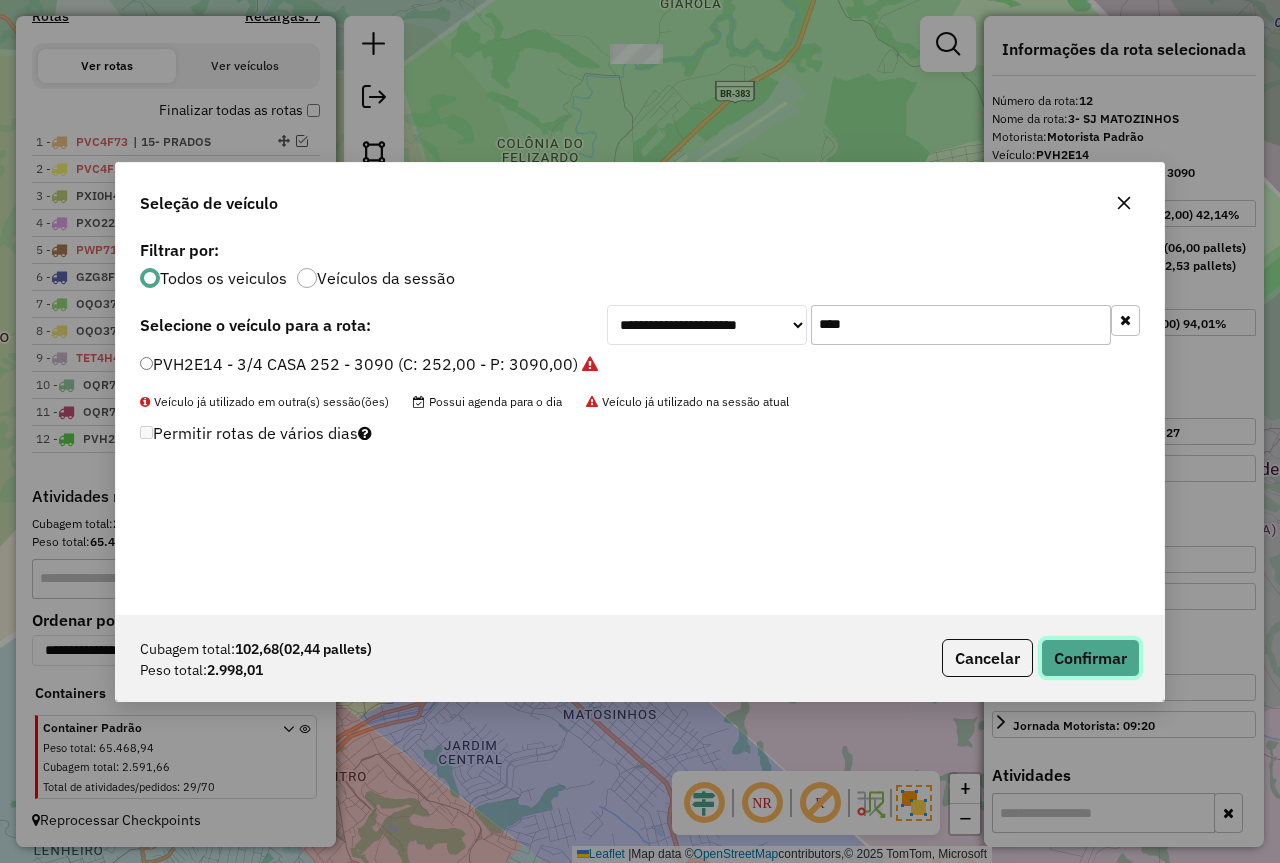 click on "Confirmar" 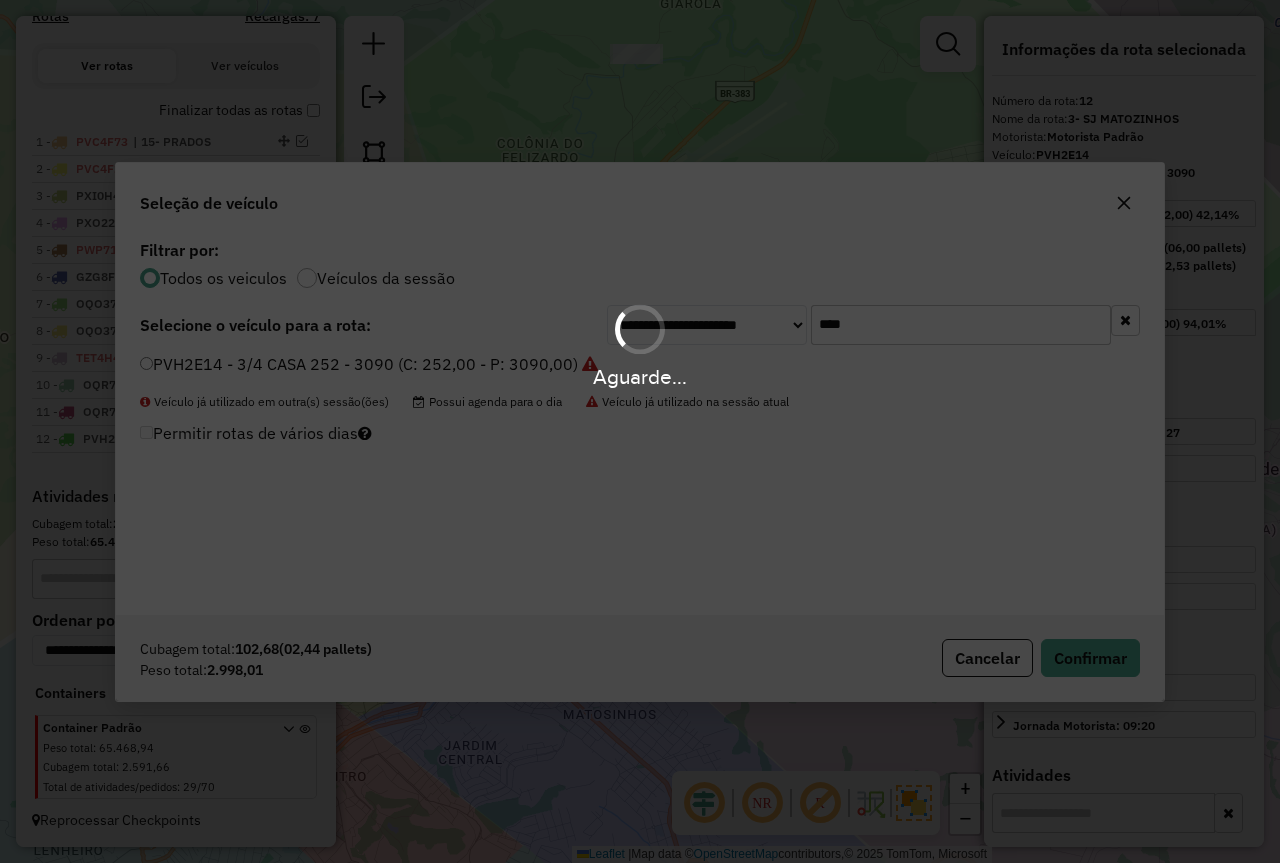 scroll, scrollTop: 755, scrollLeft: 0, axis: vertical 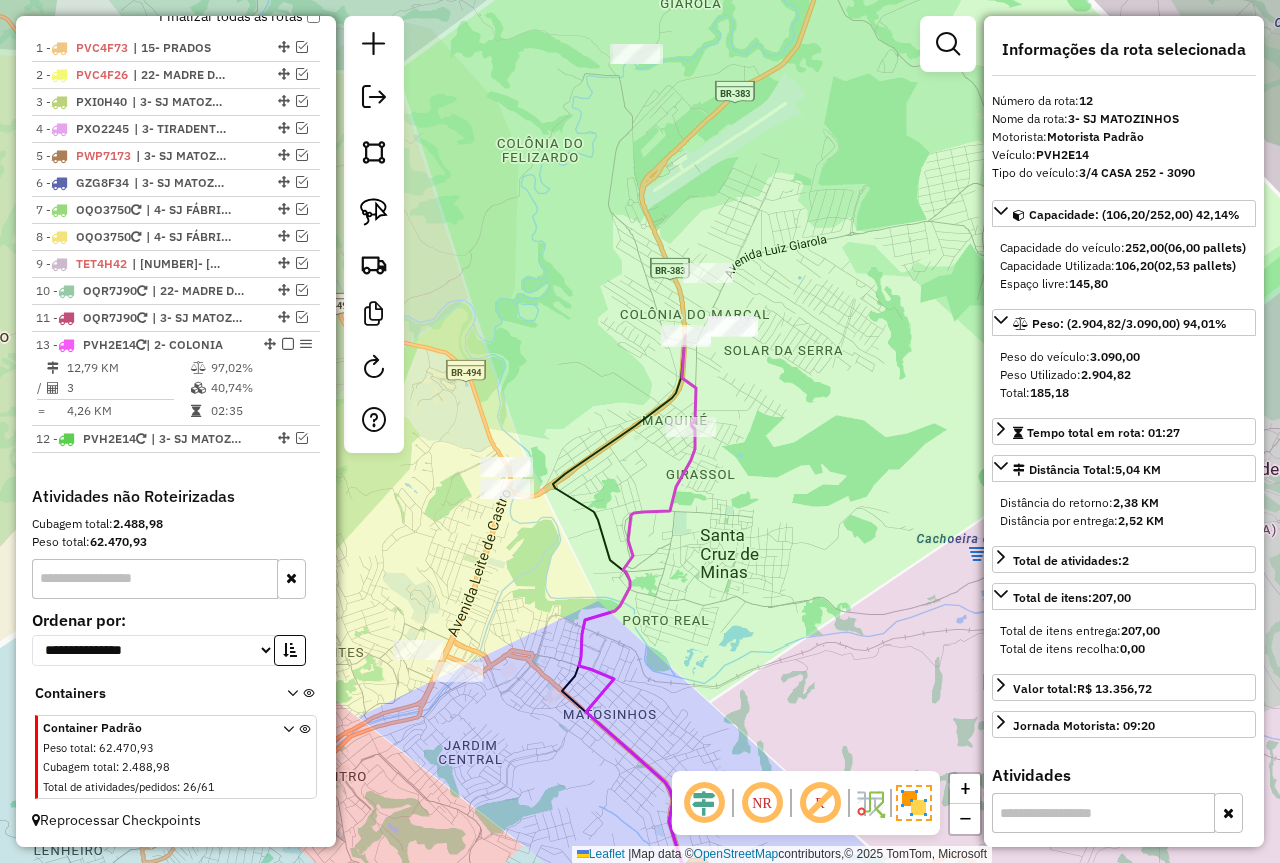 drag, startPoint x: 263, startPoint y: 367, endPoint x: 254, endPoint y: 342, distance: 26.57066 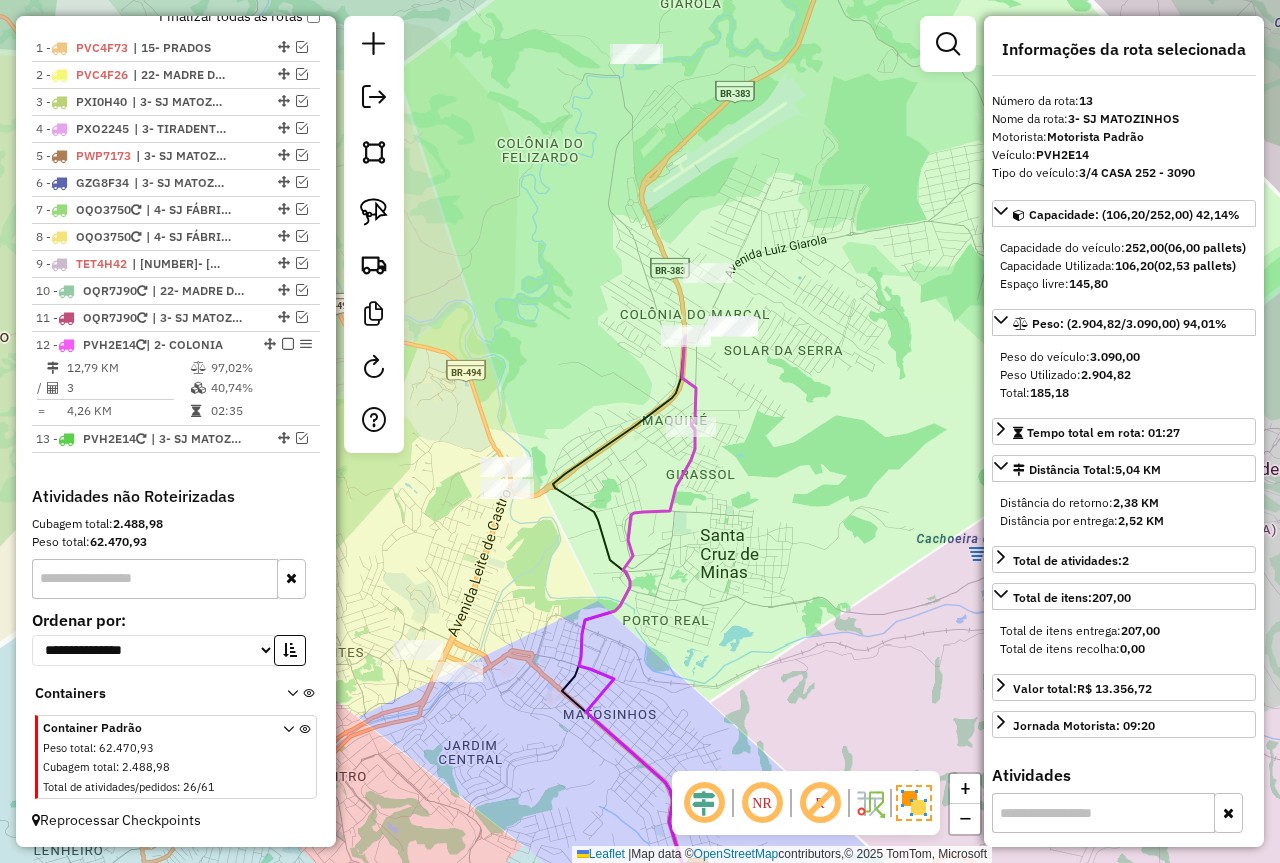 click at bounding box center [288, 344] 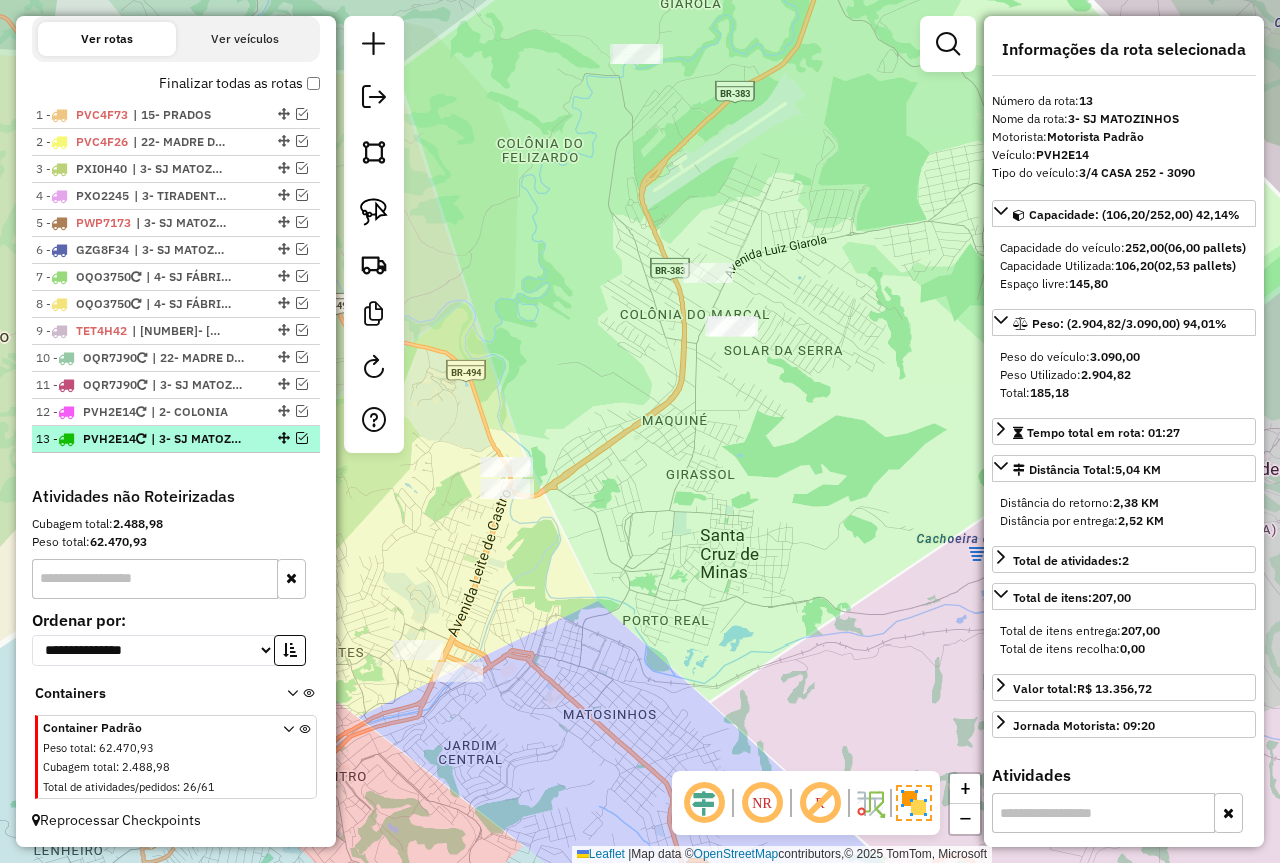 click at bounding box center (302, 438) 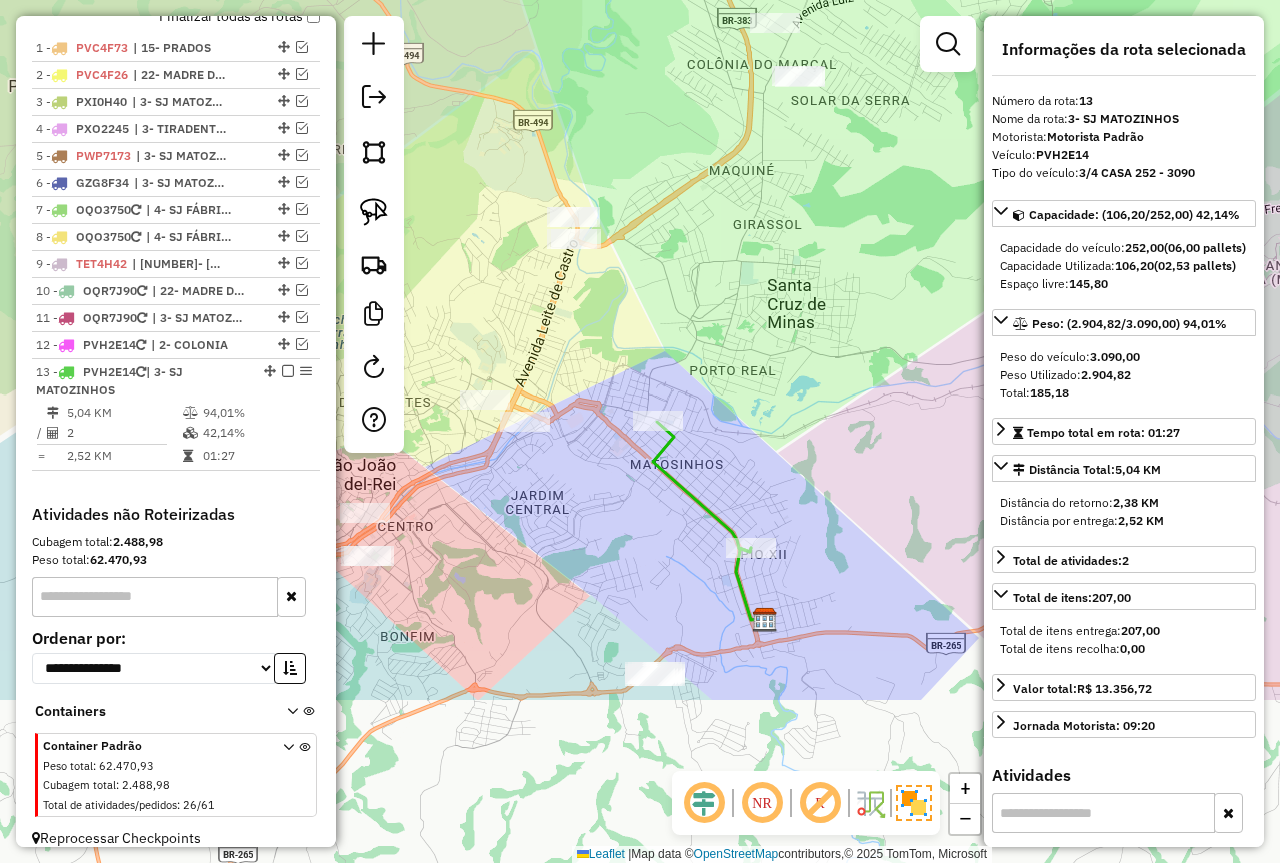 drag, startPoint x: 633, startPoint y: 603, endPoint x: 692, endPoint y: 337, distance: 272.4647 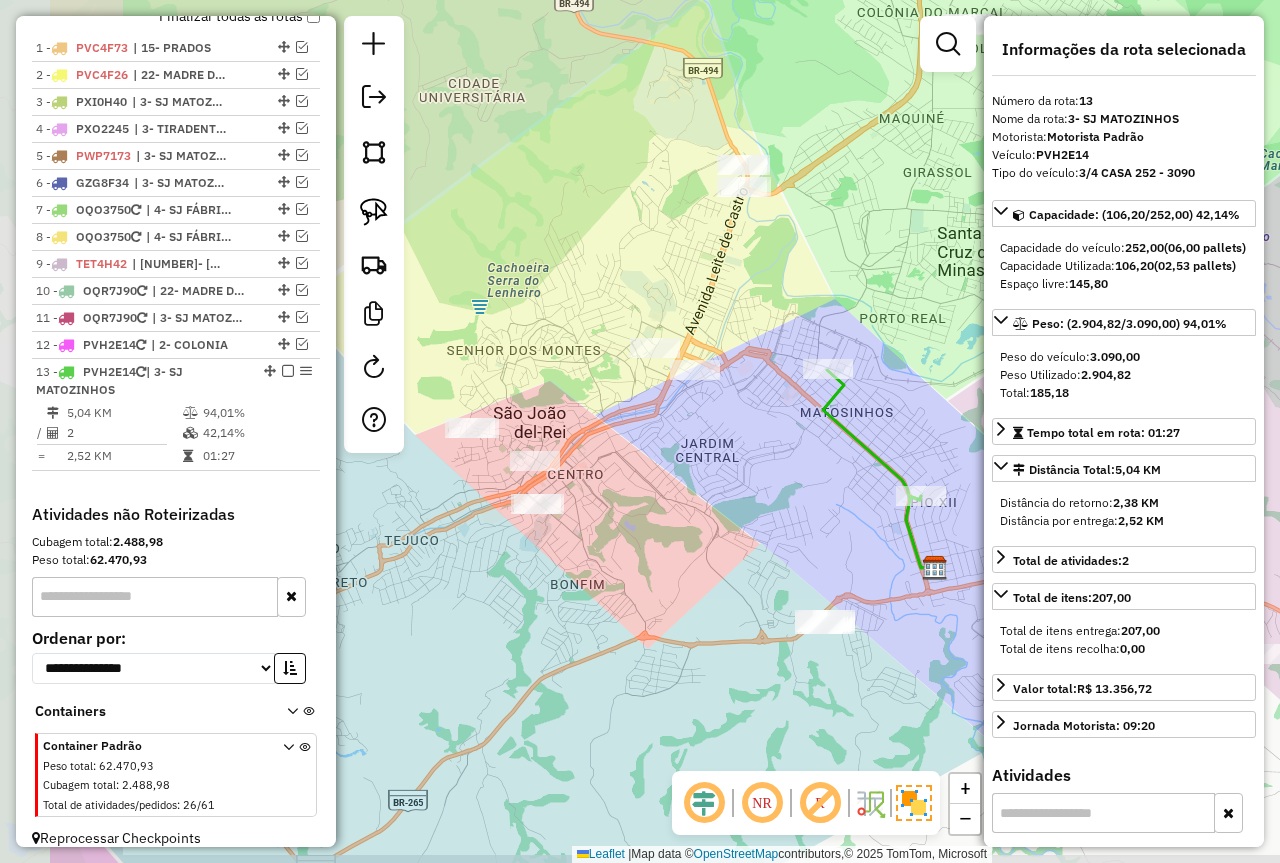 drag, startPoint x: 520, startPoint y: 518, endPoint x: 682, endPoint y: 479, distance: 166.62833 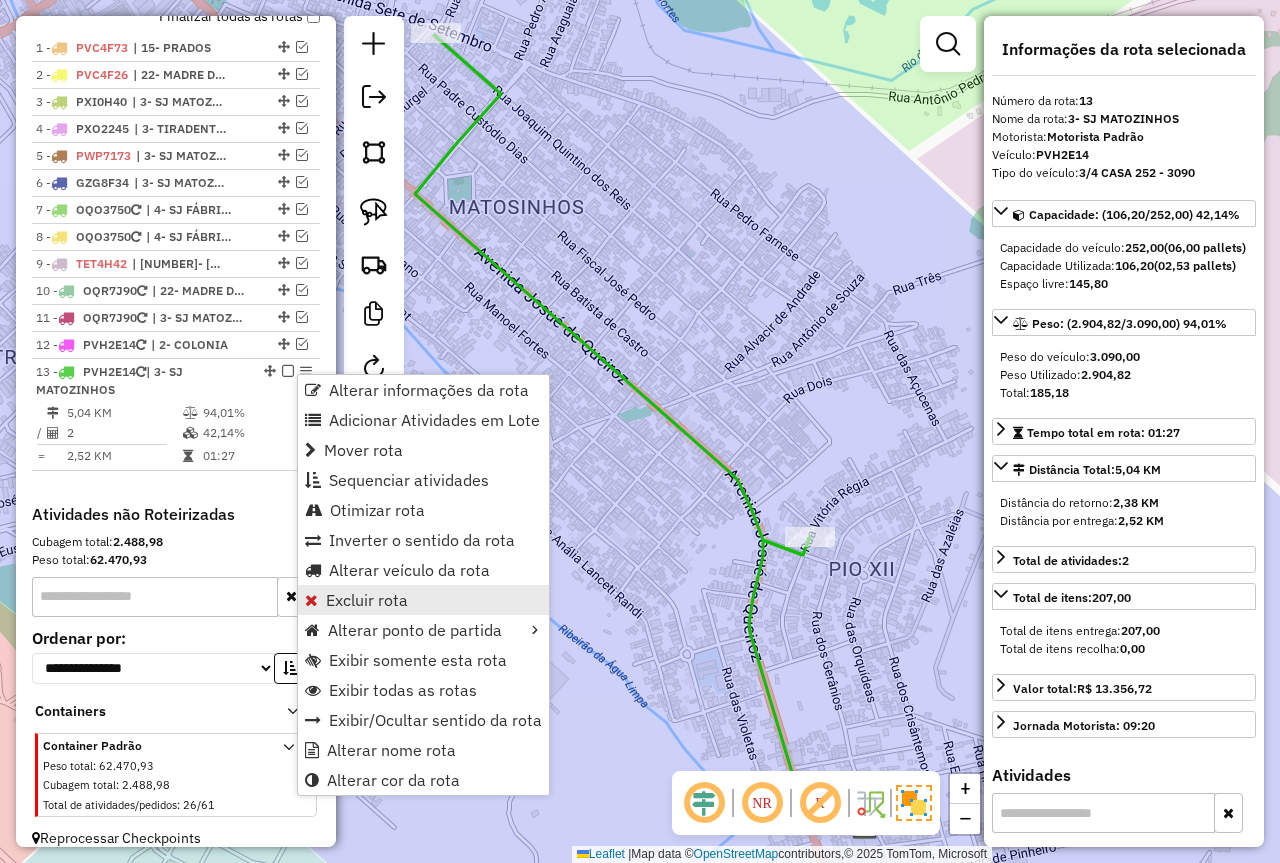 click on "Excluir rota" at bounding box center (423, 600) 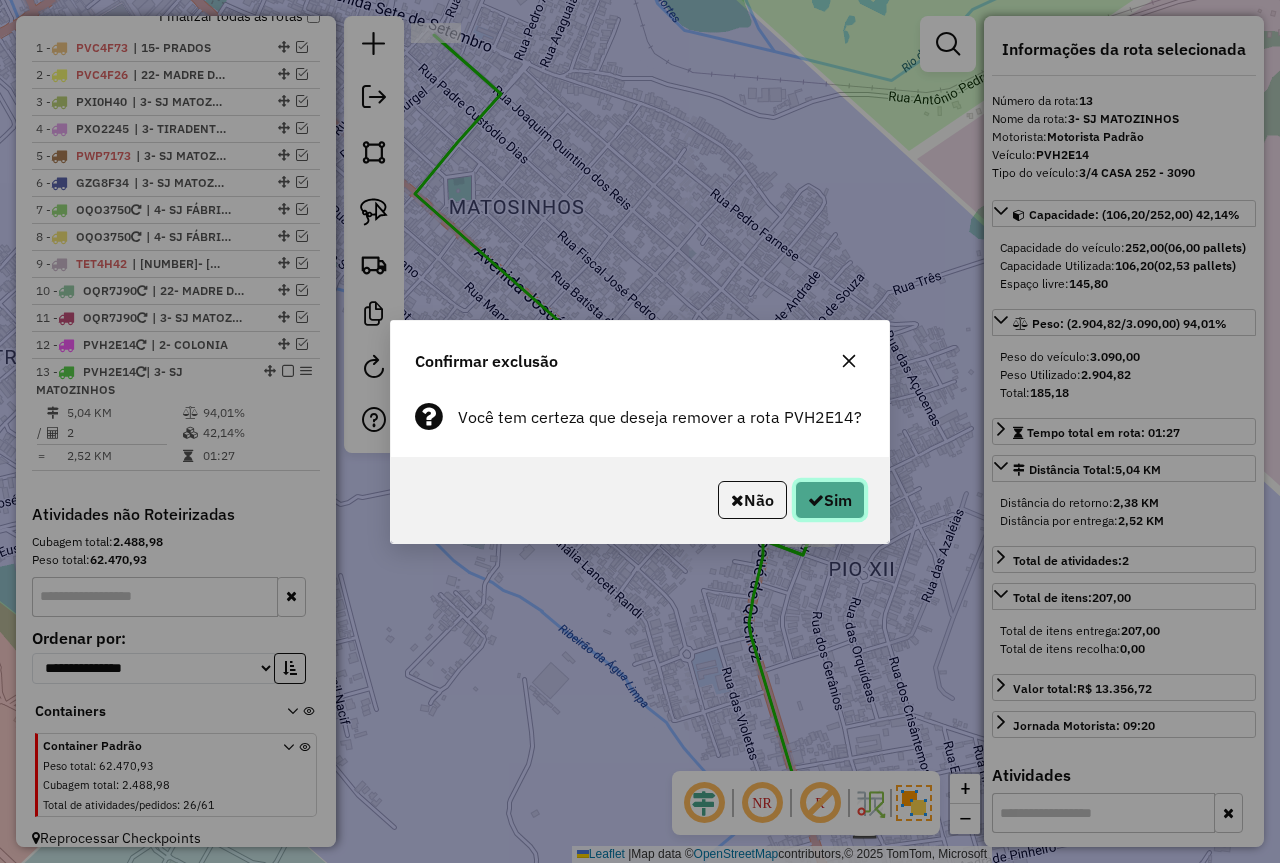 click on "Sim" 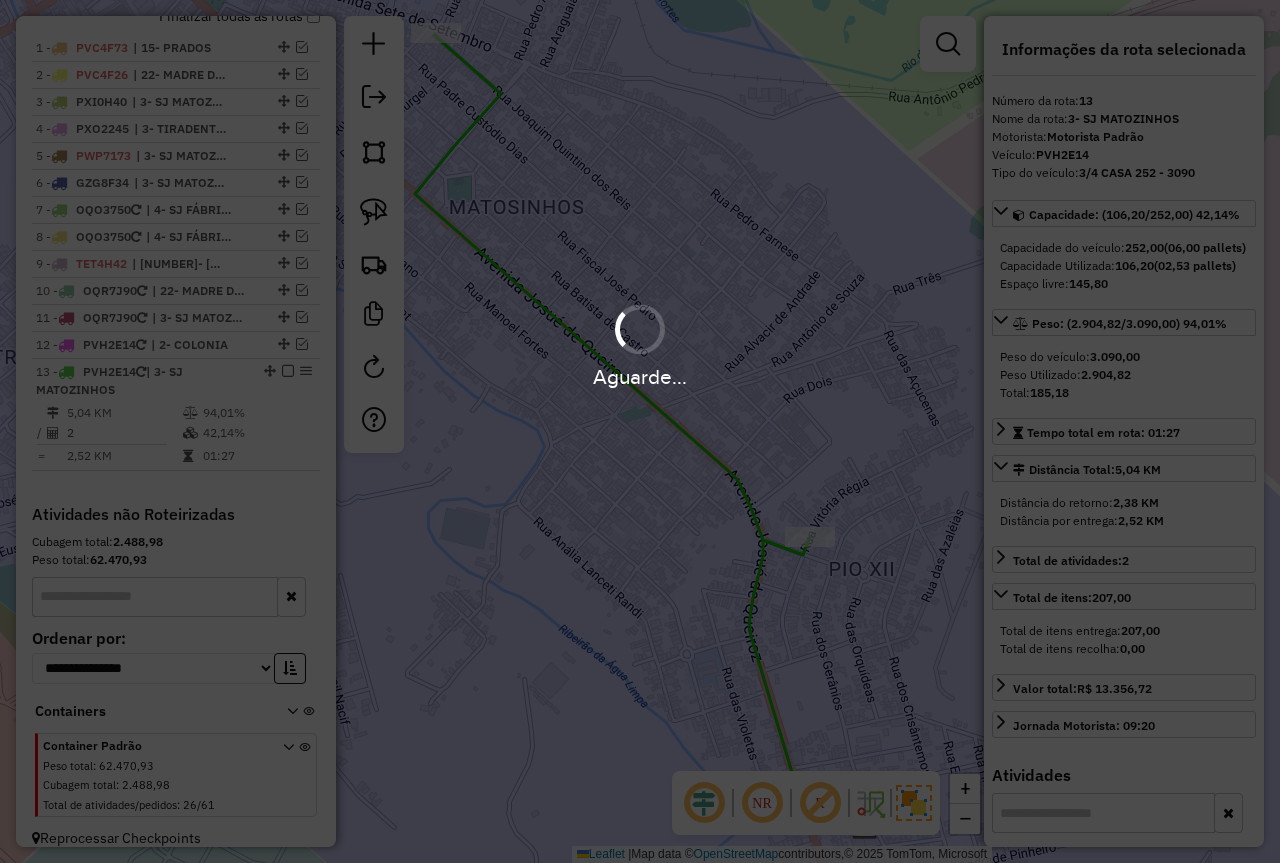 scroll, scrollTop: 661, scrollLeft: 0, axis: vertical 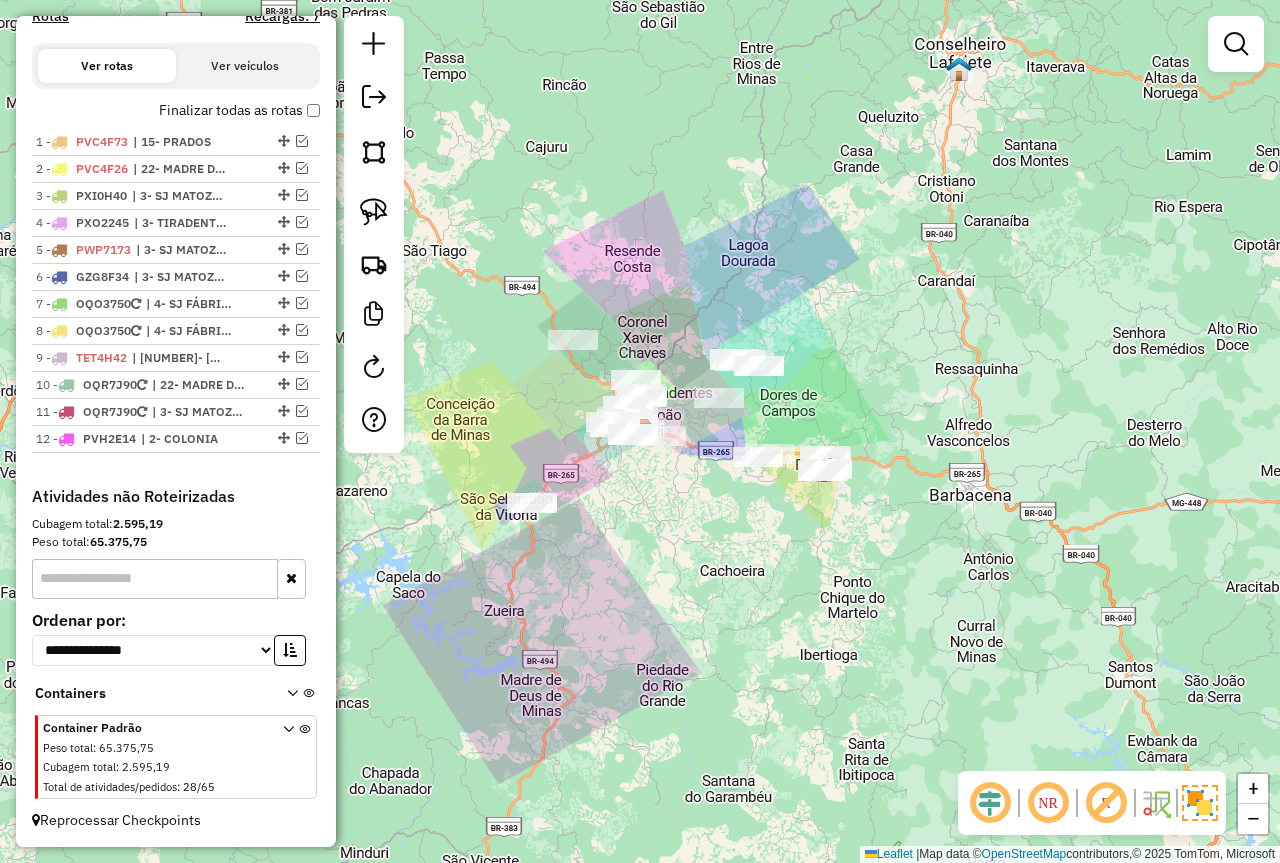 click on "Depósito:  Farid - São João del Rei  Total de rotas:  12  Distância Total:  498,66 km  Tempo total:  75:28  Valor total:  R$ 744.787,79  - Total roteirizado:  R$ 302.949,00  - Total não roteirizado:  R$ 441.838,79  Total de Atividades Roteirizadas:  202  Total de Pedidos Roteirizados:  309  Peso total roteirizado:  54.753,72  Cubagem total roteirizado:  1.967,84  Total de Atividades não Roteirizadas:  28  Total de Pedidos não Roteirizados:  65 Total de caixas por viagem:  1.967,84 /   12 =  163,99 Média de Atividades por viagem:  202 /   12 =  16,83 Ocupação média da frota:  85,66%   Rotas improdutivas:  2  Rotas vários dias:  0  Clientes Priorizados NR:  0 Rotas  Recargas: 7   Ver rotas   Ver veículos  Finalizar todas as rotas   1 -       PVC4F73   | 15- PRADOS   2 -       PVC4F26   | 22- MADRE DE DEUS DE MINAS   3 -       PXI0H40   | 3- SJ MATOZINHOS   4 -       PXO2245   | 3- TIRADENTES   5 -       PWP7173   | 3- SJ MATOZINHOS   6 -       GZG8F34   | 3- SJ MATOZINHOS   7 -       8 -" at bounding box center (176, 14) 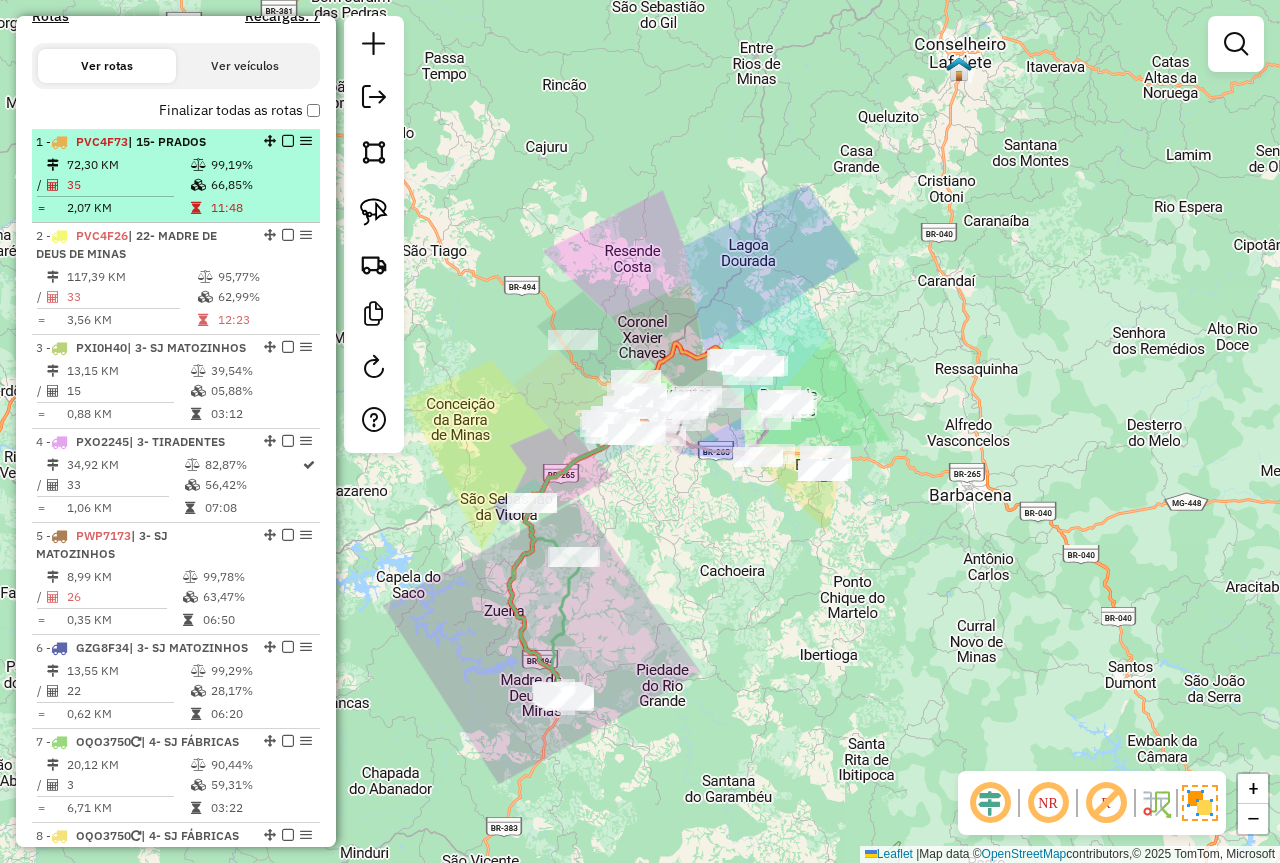 click on "1 -       PVC4F73   | 15- PRADOS  72,30 KM   99,19%  /  35   66,85%     =  2,07 KM   11:48" at bounding box center [176, 176] 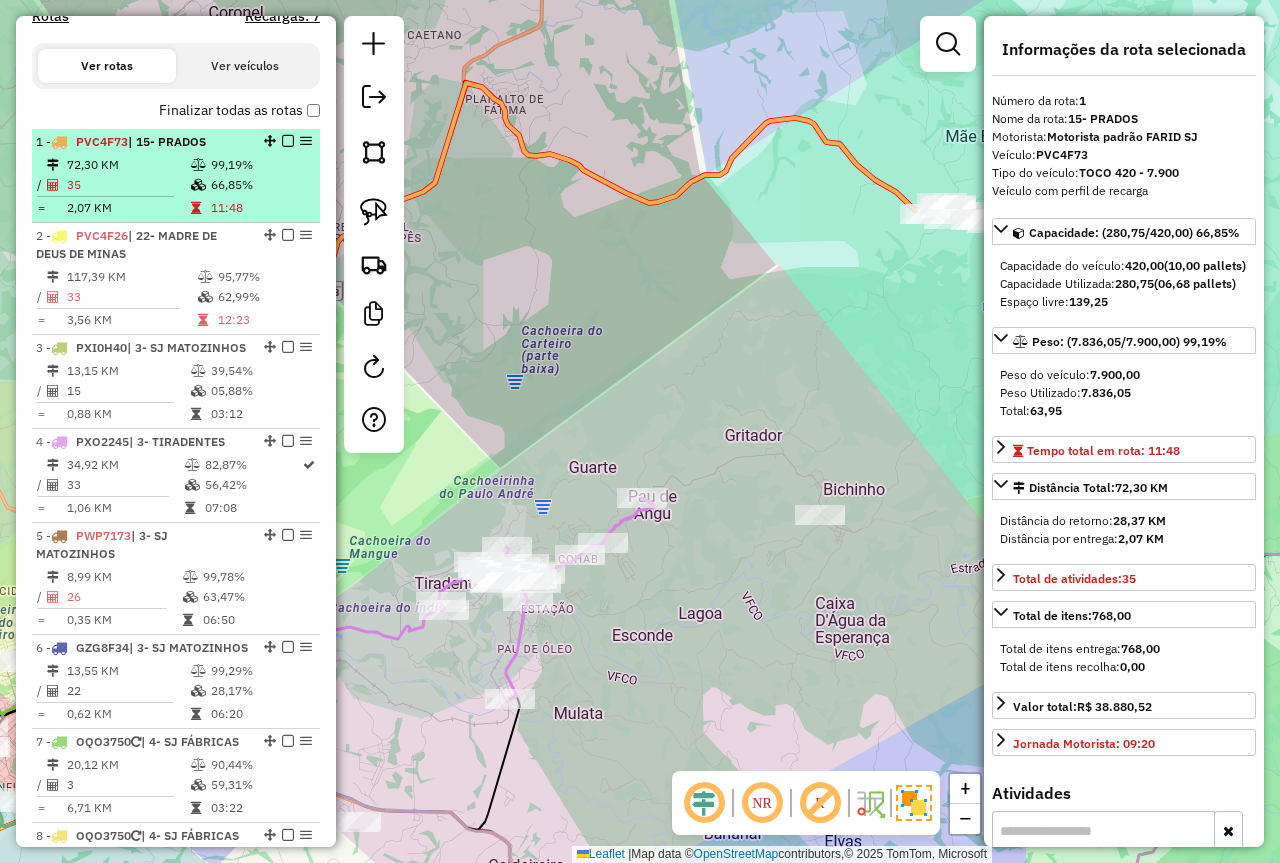 click at bounding box center [288, 141] 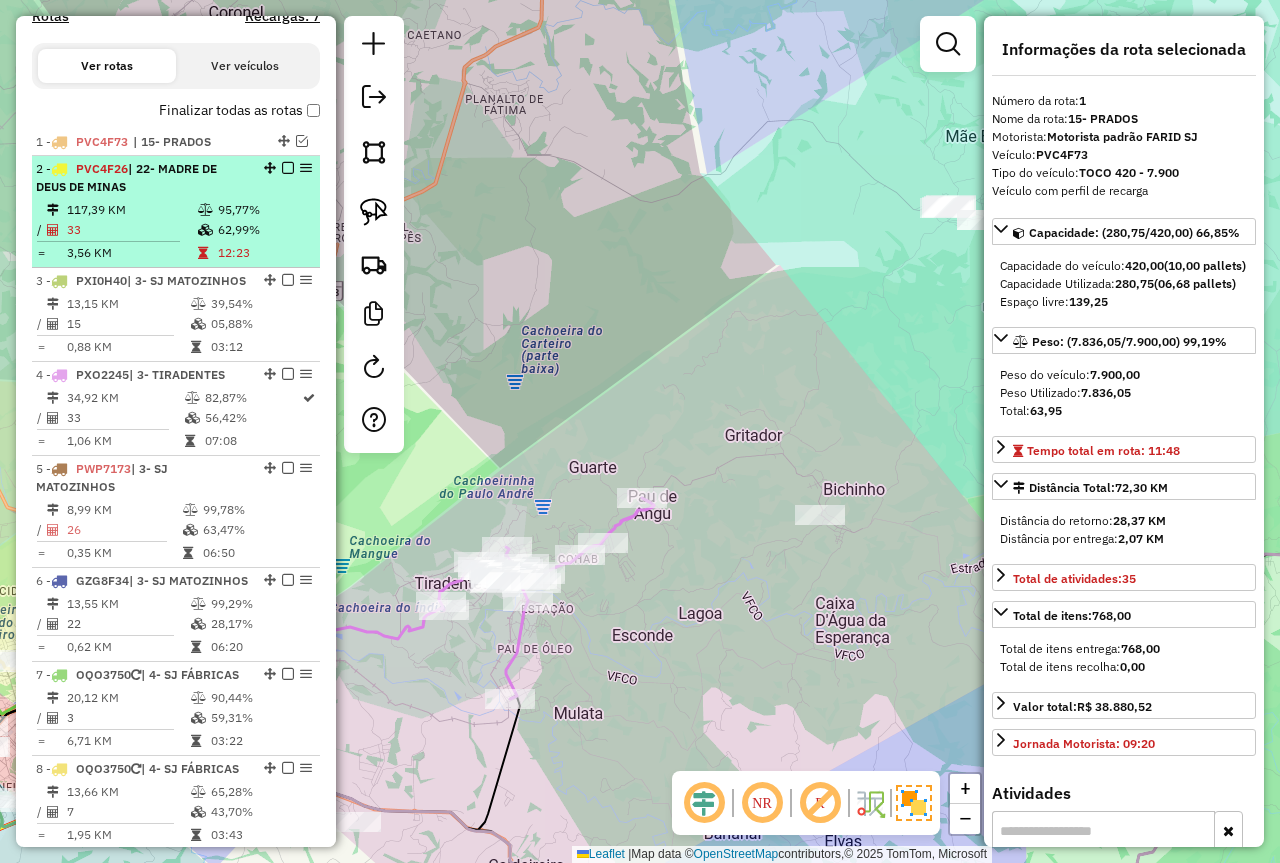 click on "3,56 KM" at bounding box center [131, 253] 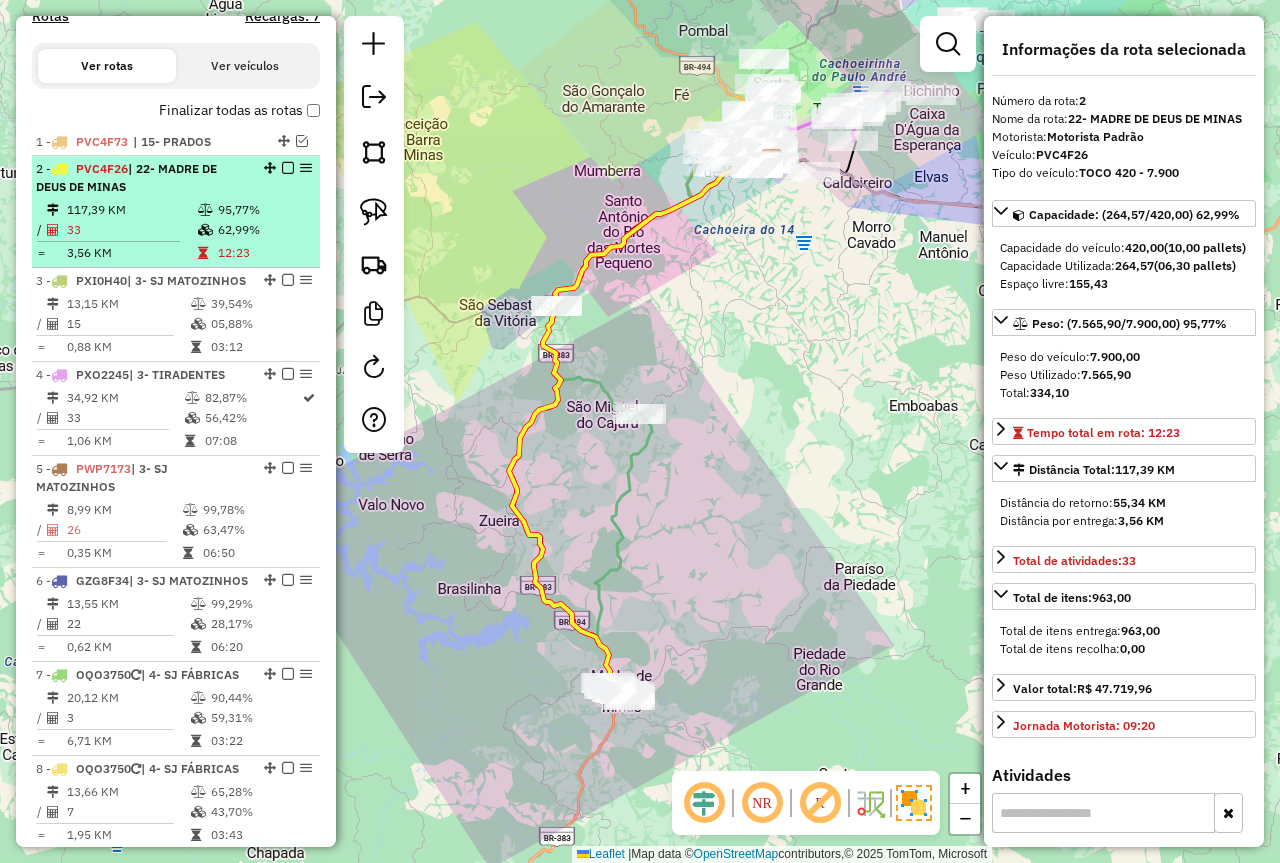 click at bounding box center [288, 168] 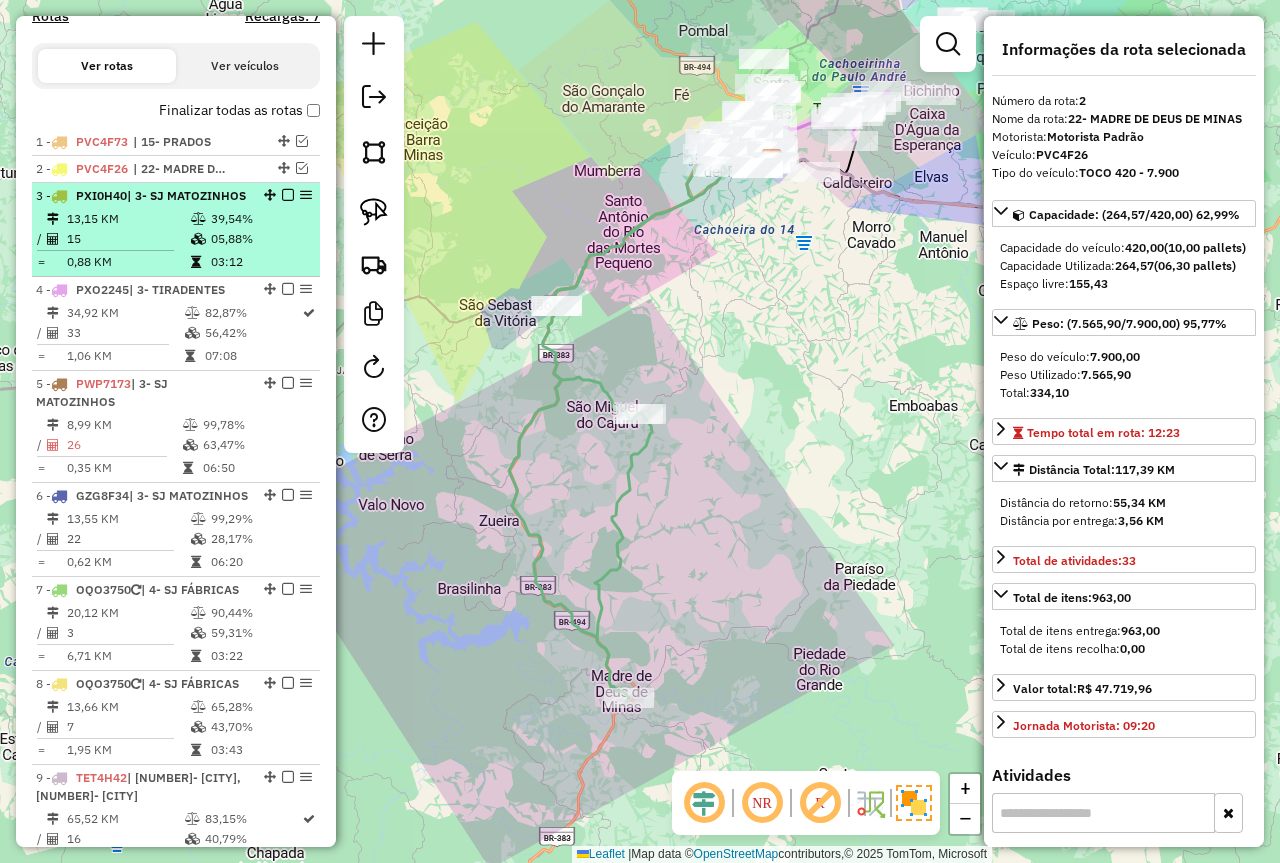 click on "39,54%" at bounding box center (260, 219) 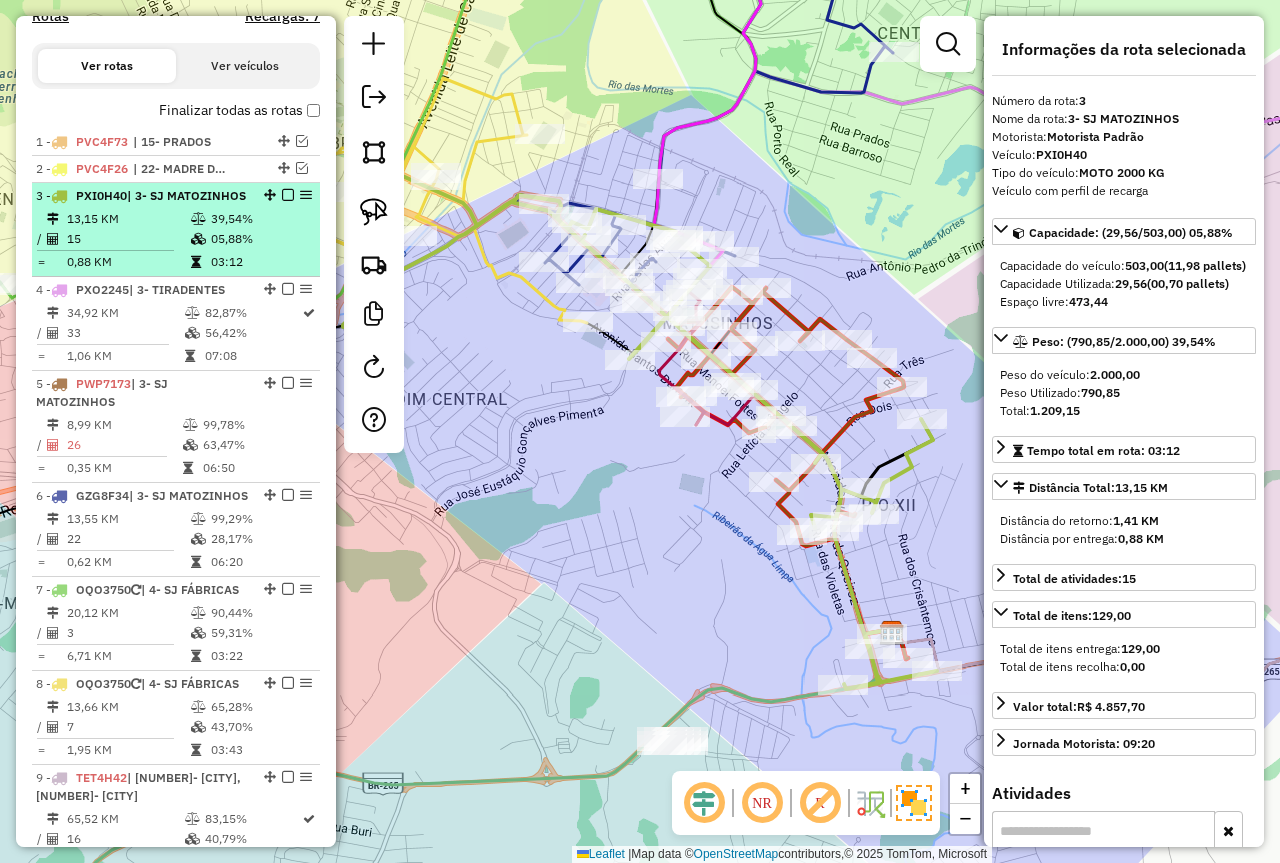 click at bounding box center [288, 195] 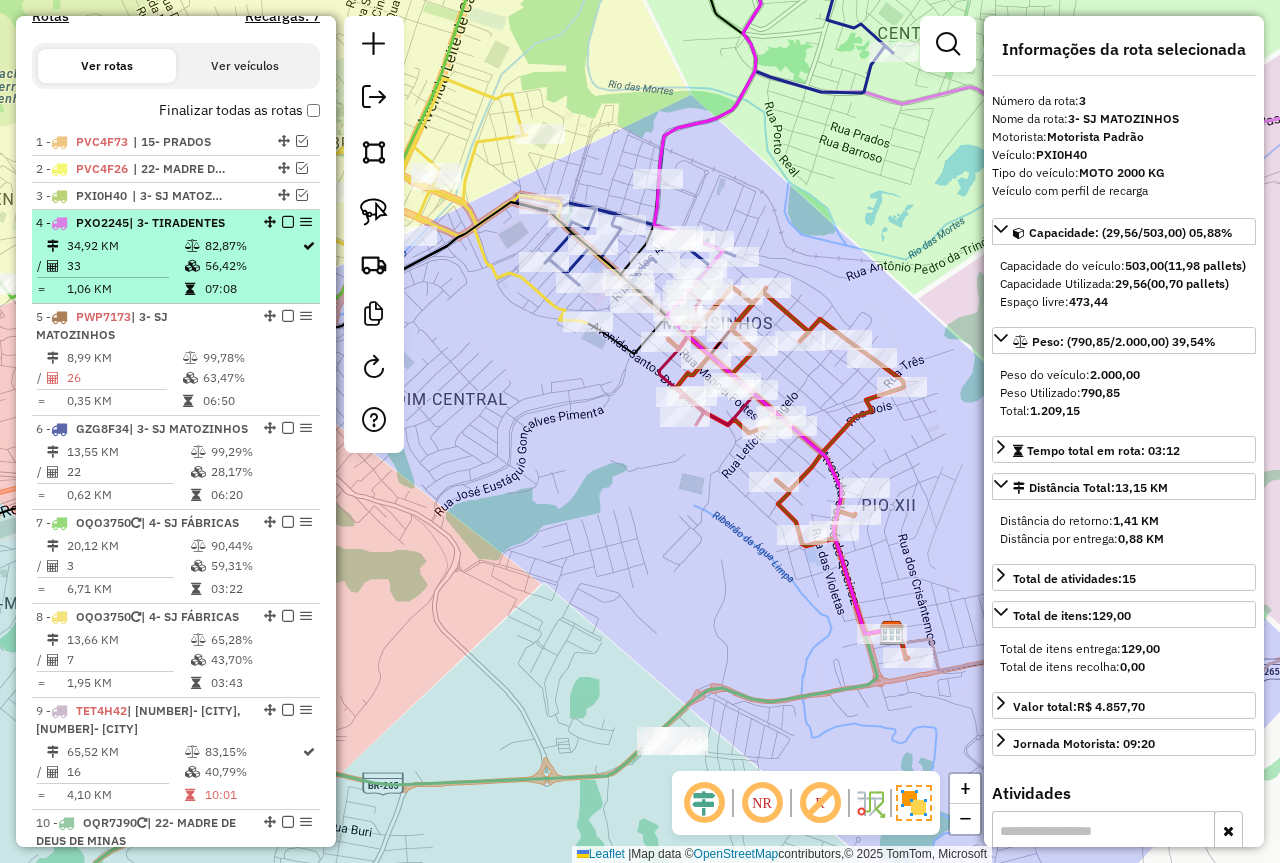 click on "82,87%" at bounding box center [252, 246] 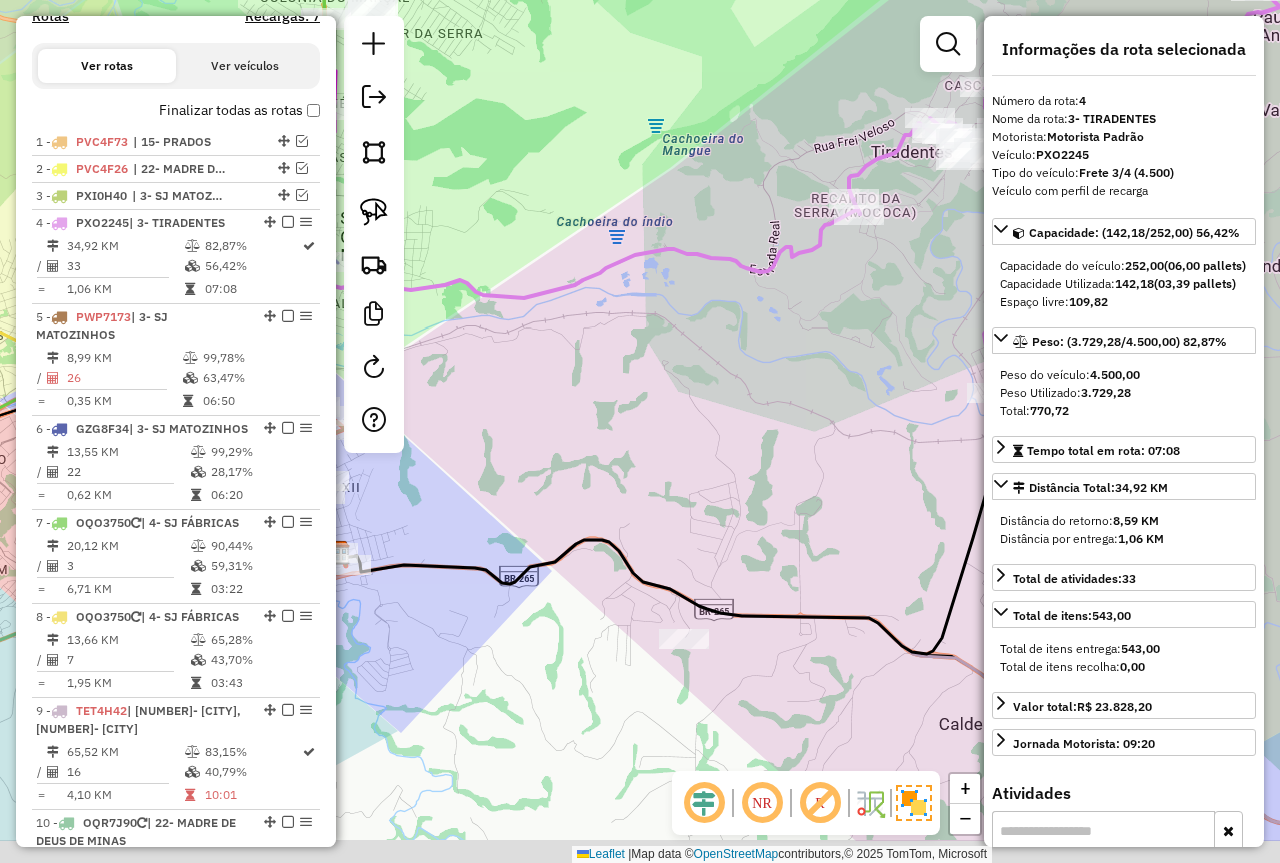 drag, startPoint x: 535, startPoint y: 478, endPoint x: 619, endPoint y: 351, distance: 152.26622 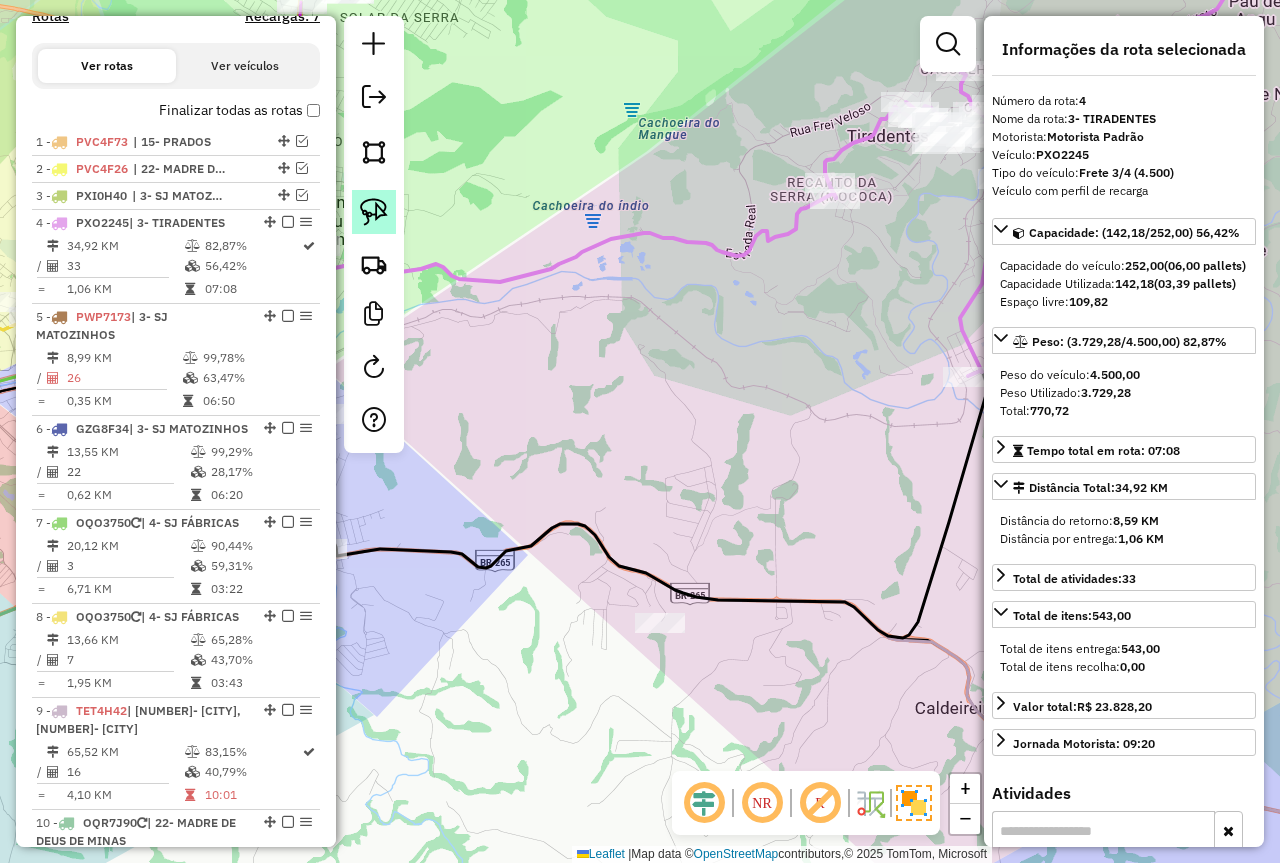 click 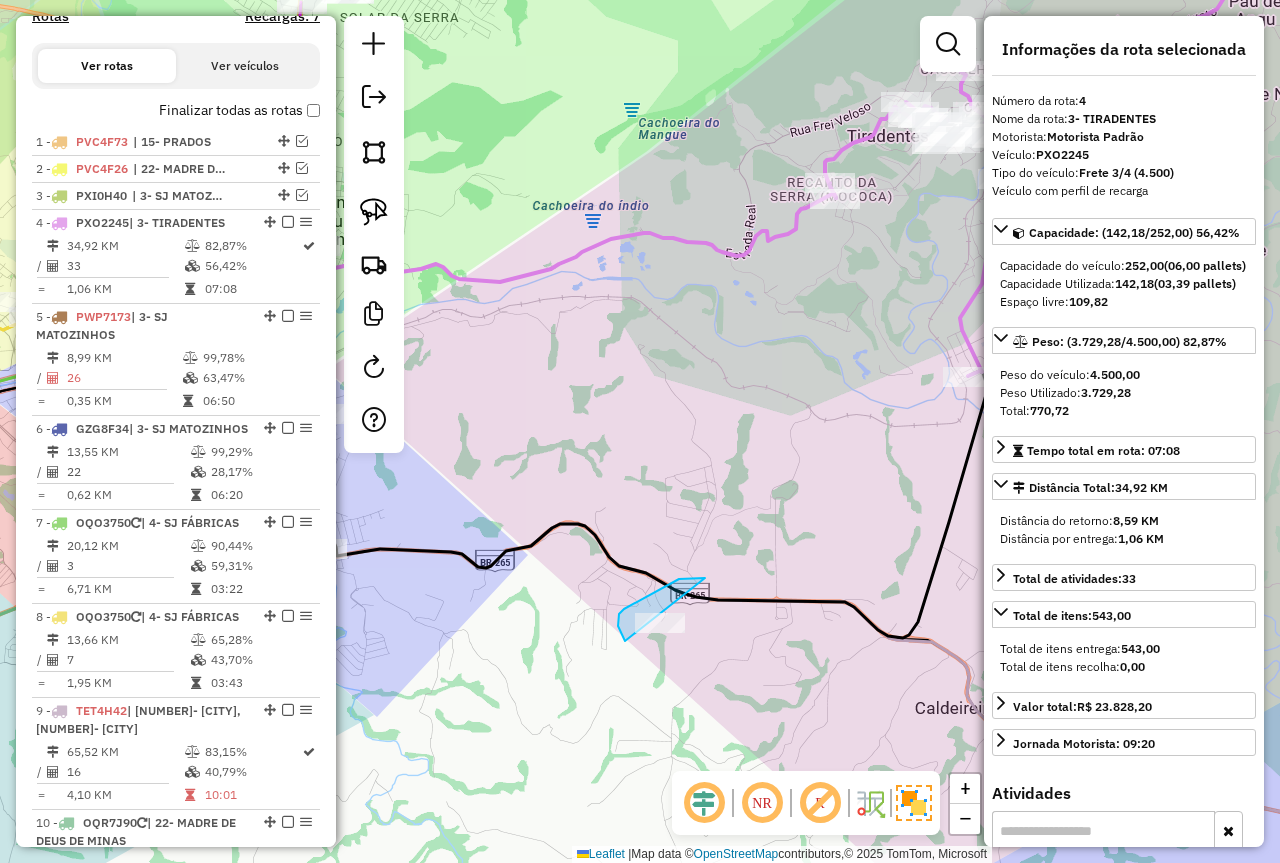 drag, startPoint x: 619, startPoint y: 614, endPoint x: 707, endPoint y: 663, distance: 100.72239 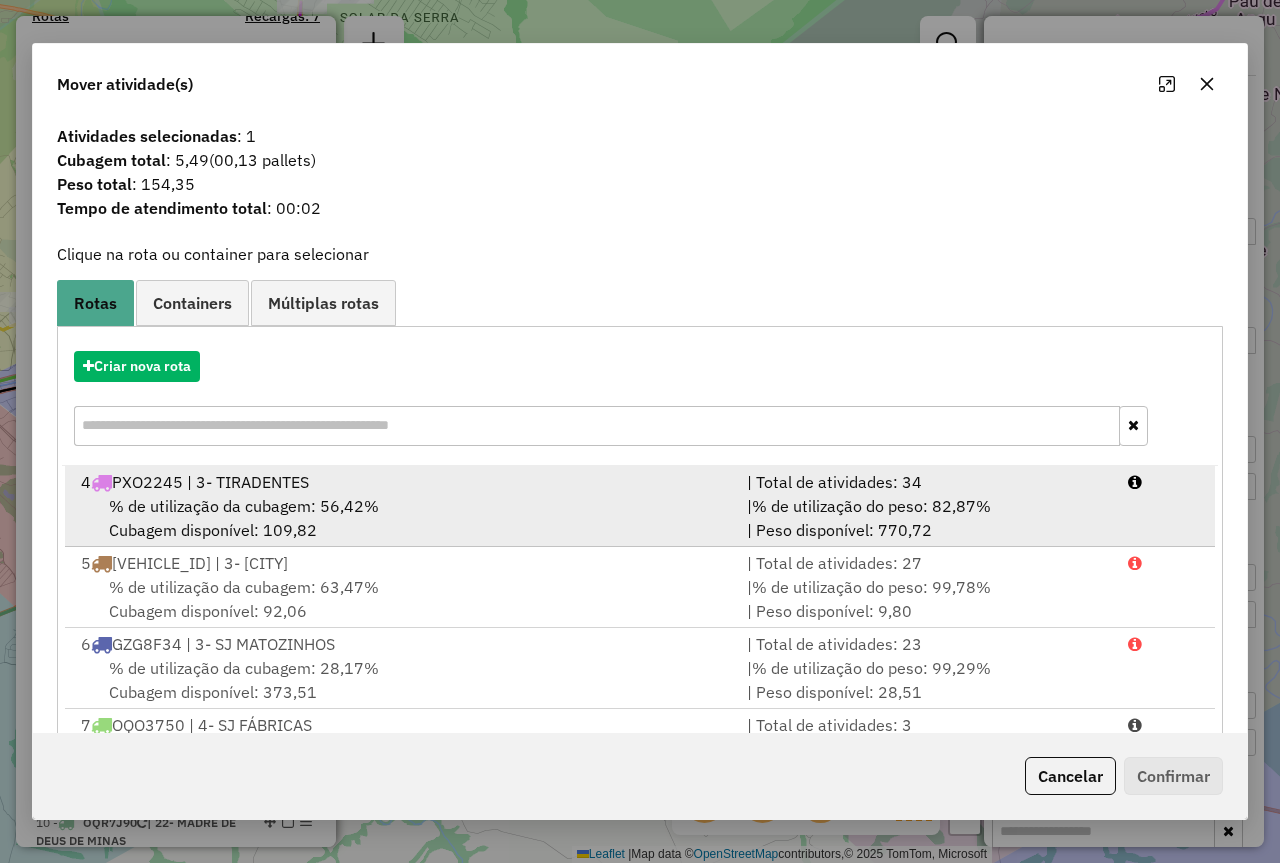 click on "% de utilização da cubagem: 56,42%  Cubagem disponível: 109,82" at bounding box center [402, 518] 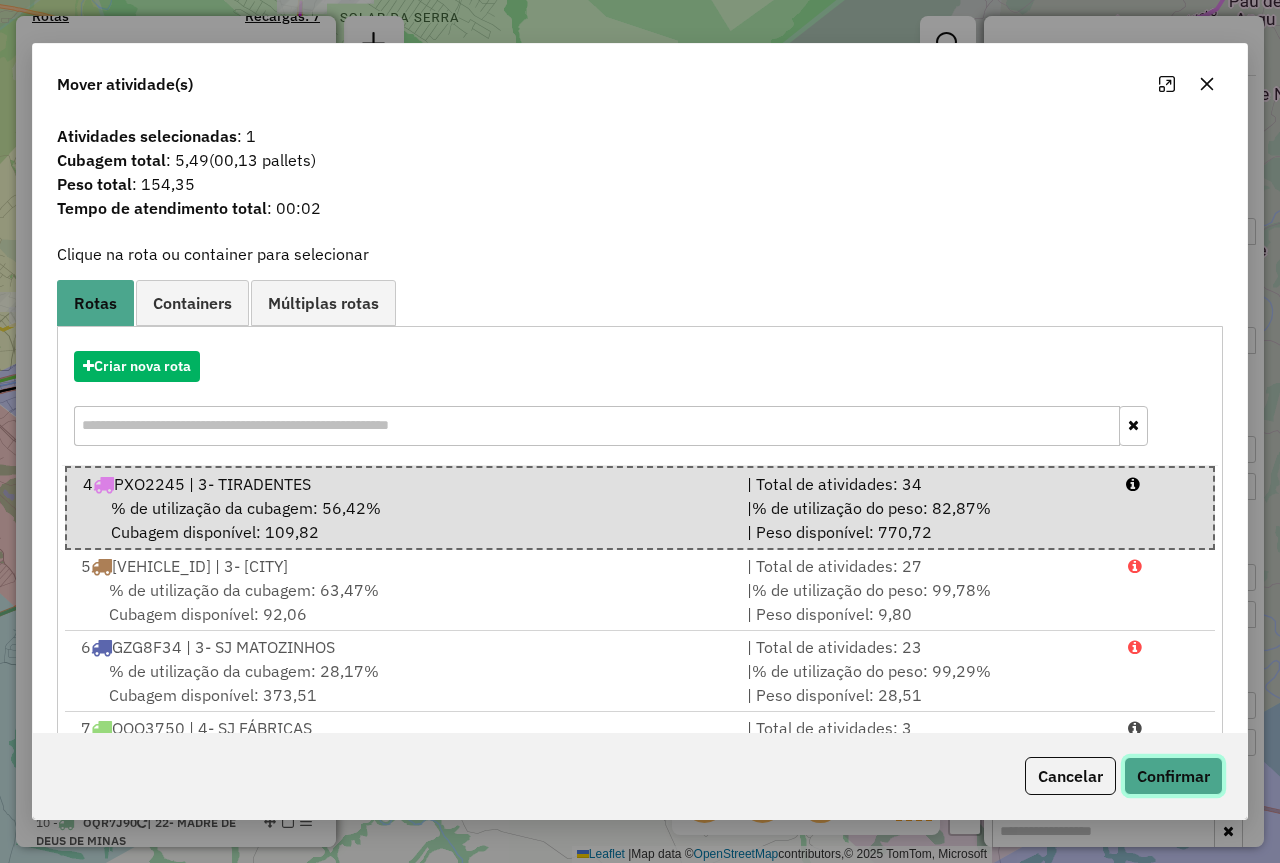 click on "Confirmar" 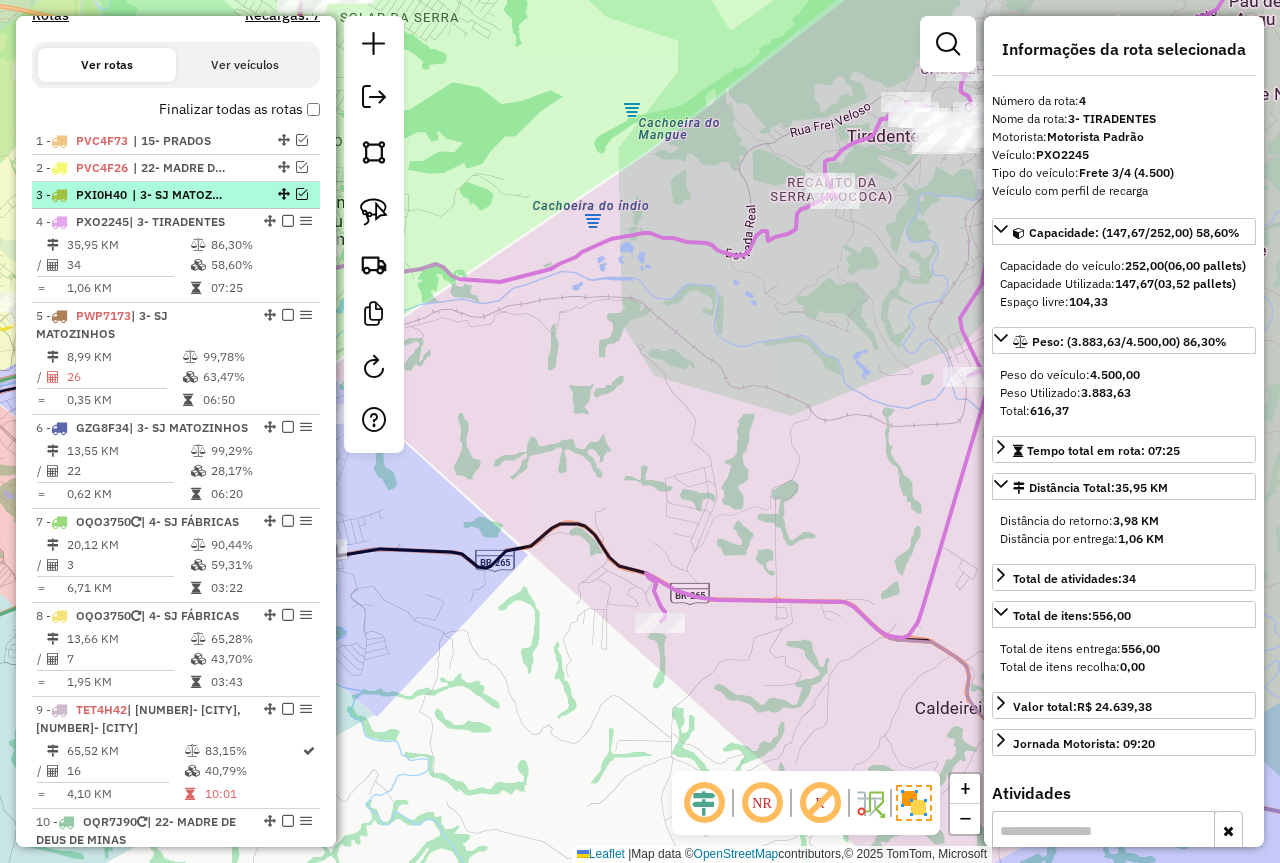 scroll, scrollTop: 655, scrollLeft: 0, axis: vertical 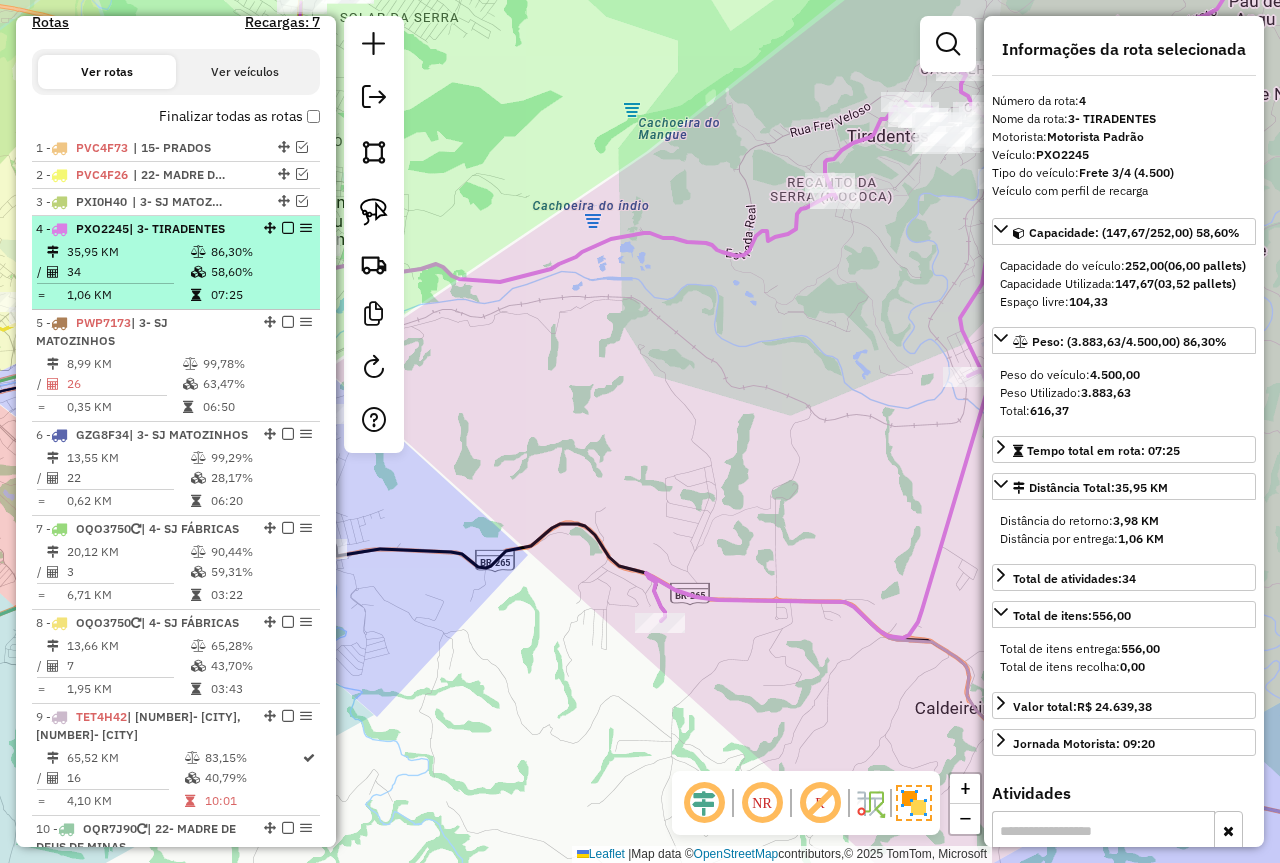 click at bounding box center [288, 228] 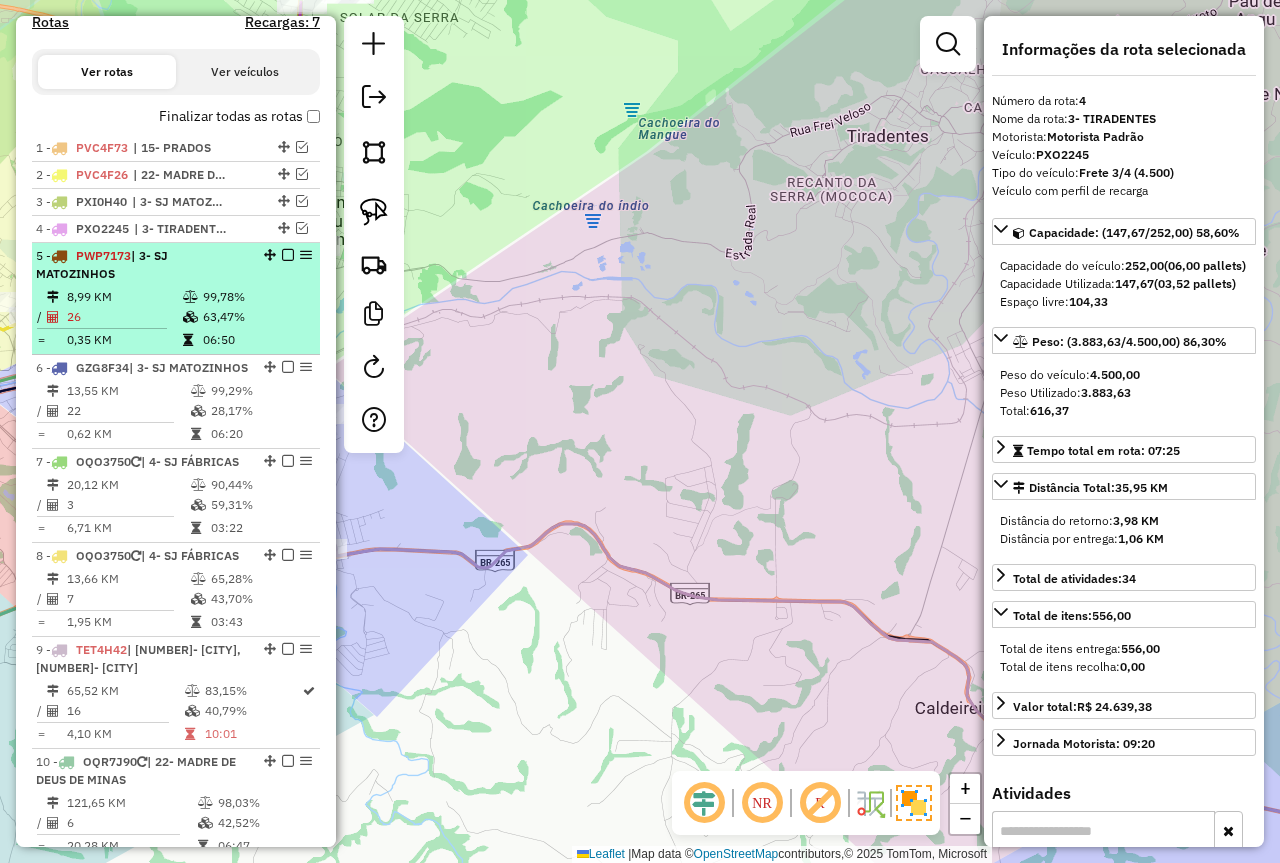 click on "63,47%" at bounding box center (256, 317) 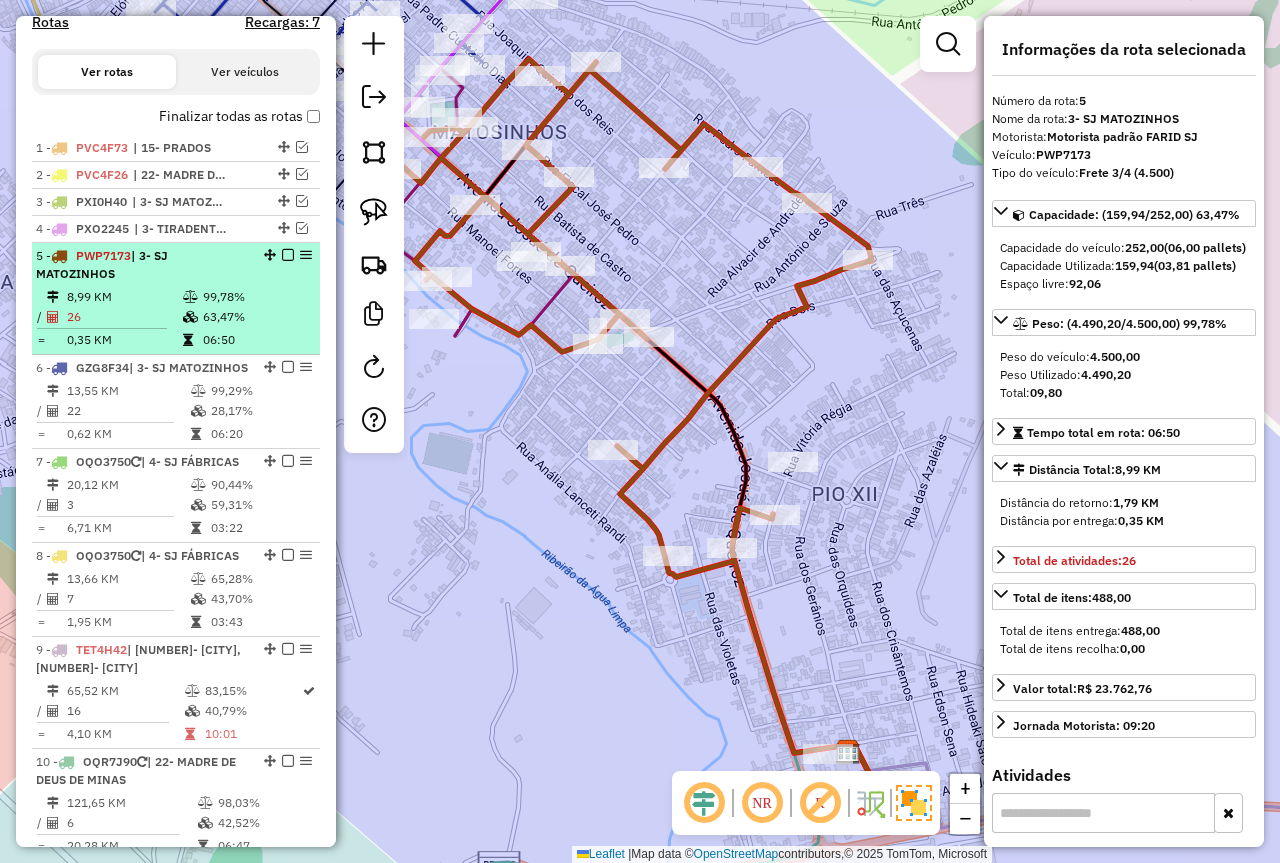 click at bounding box center (282, 255) 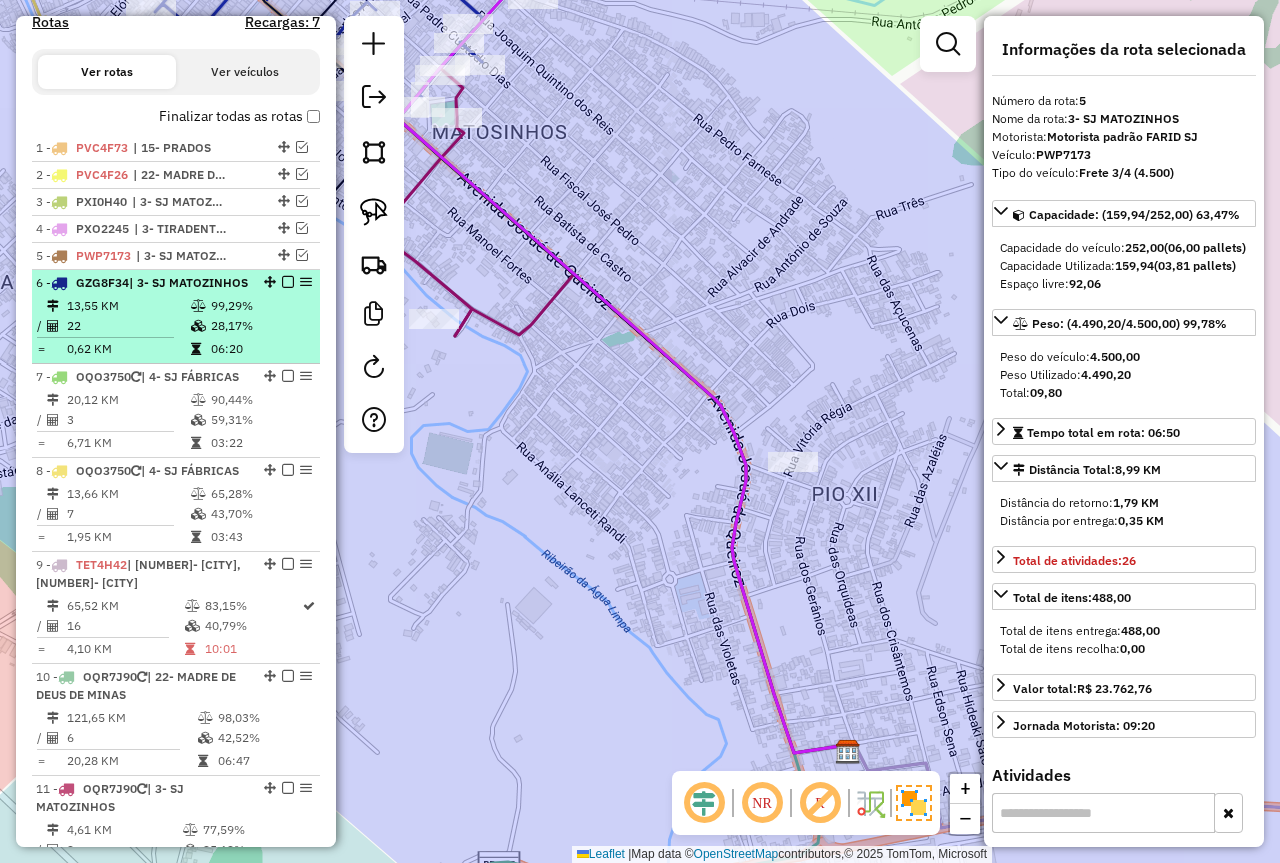 click at bounding box center [288, 282] 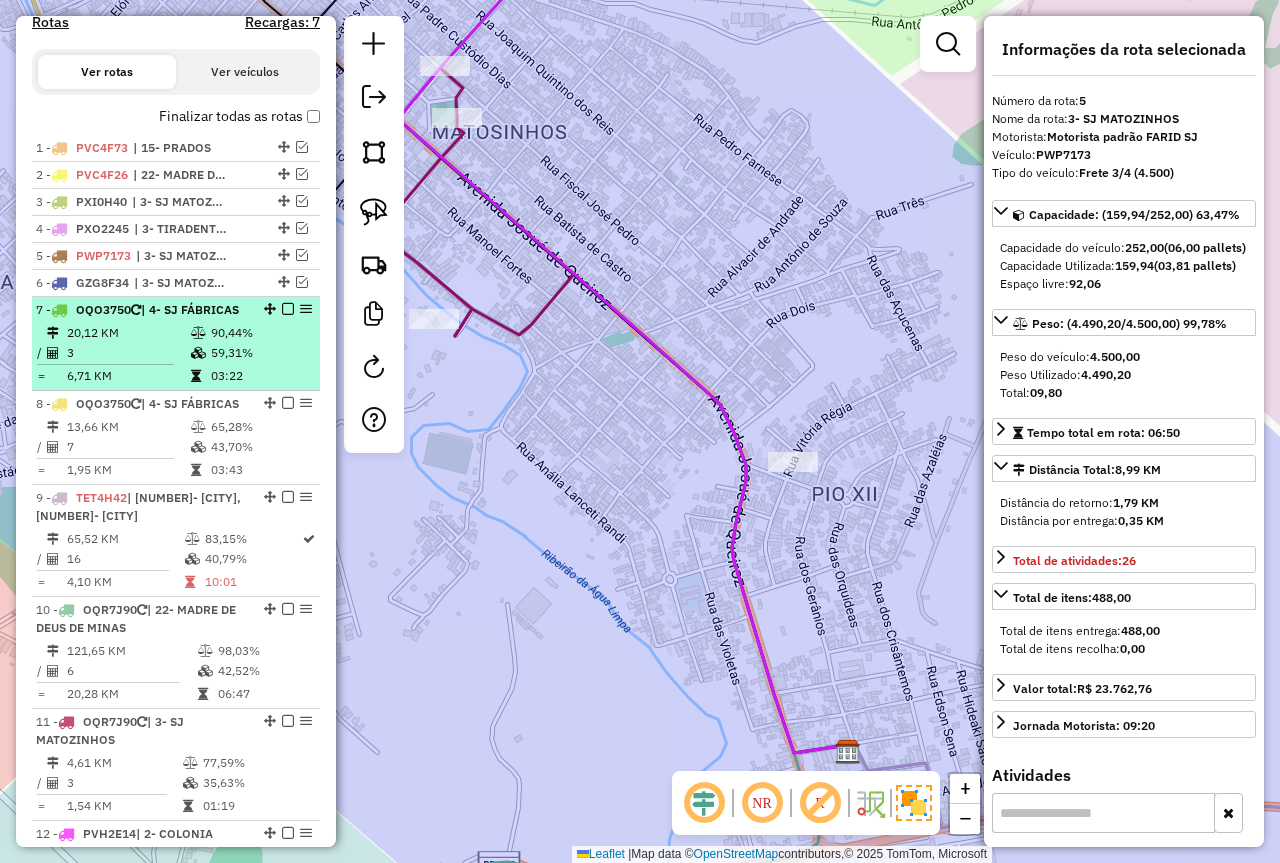 click on "3" at bounding box center [128, 353] 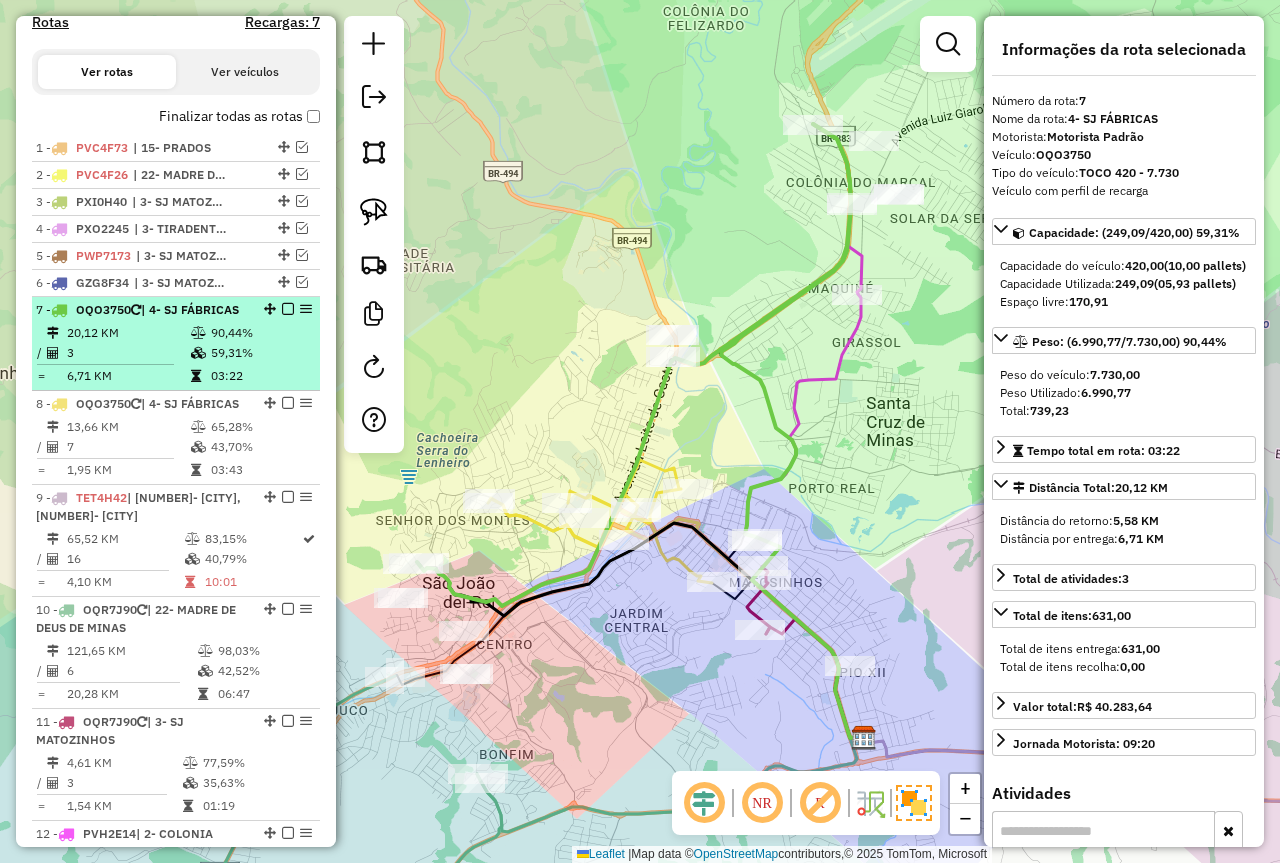 click at bounding box center (288, 309) 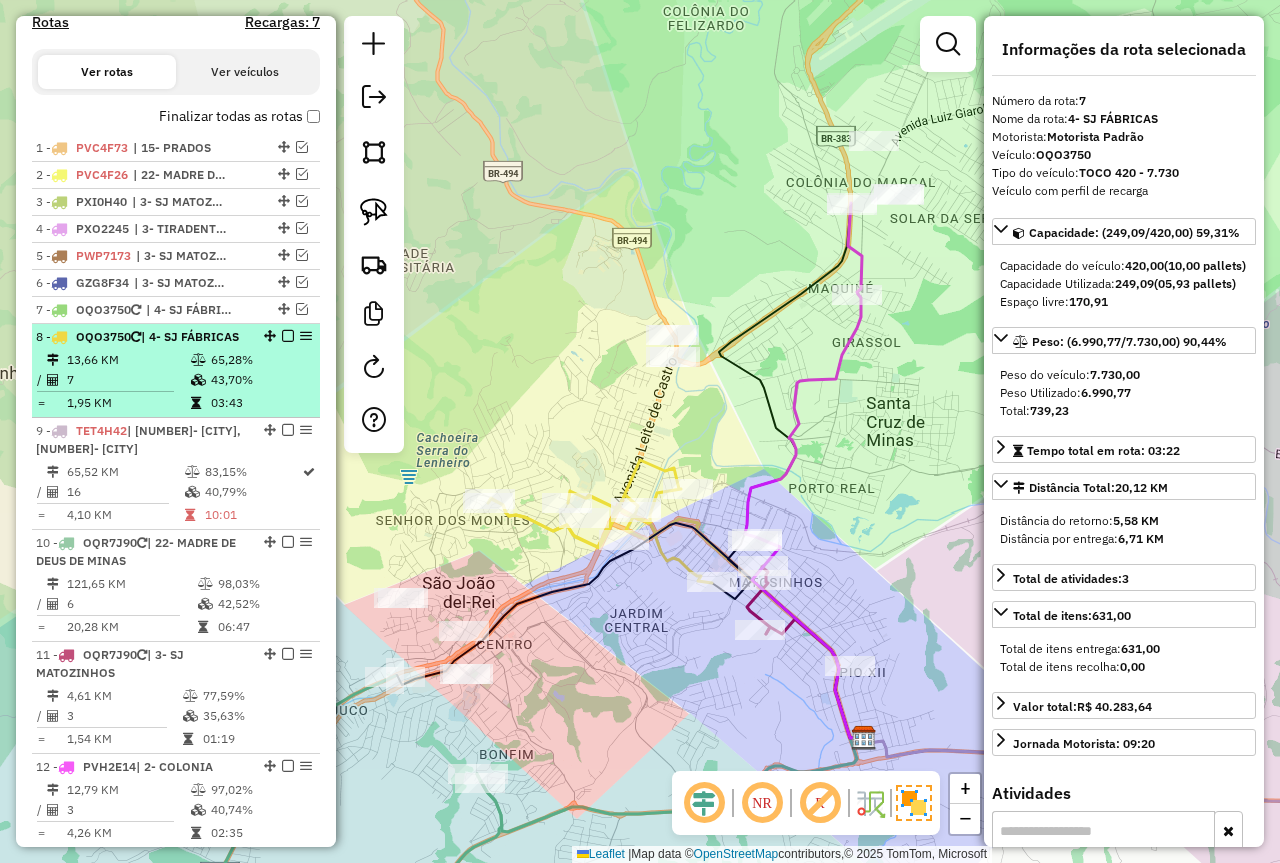click on "03:43" at bounding box center (260, 403) 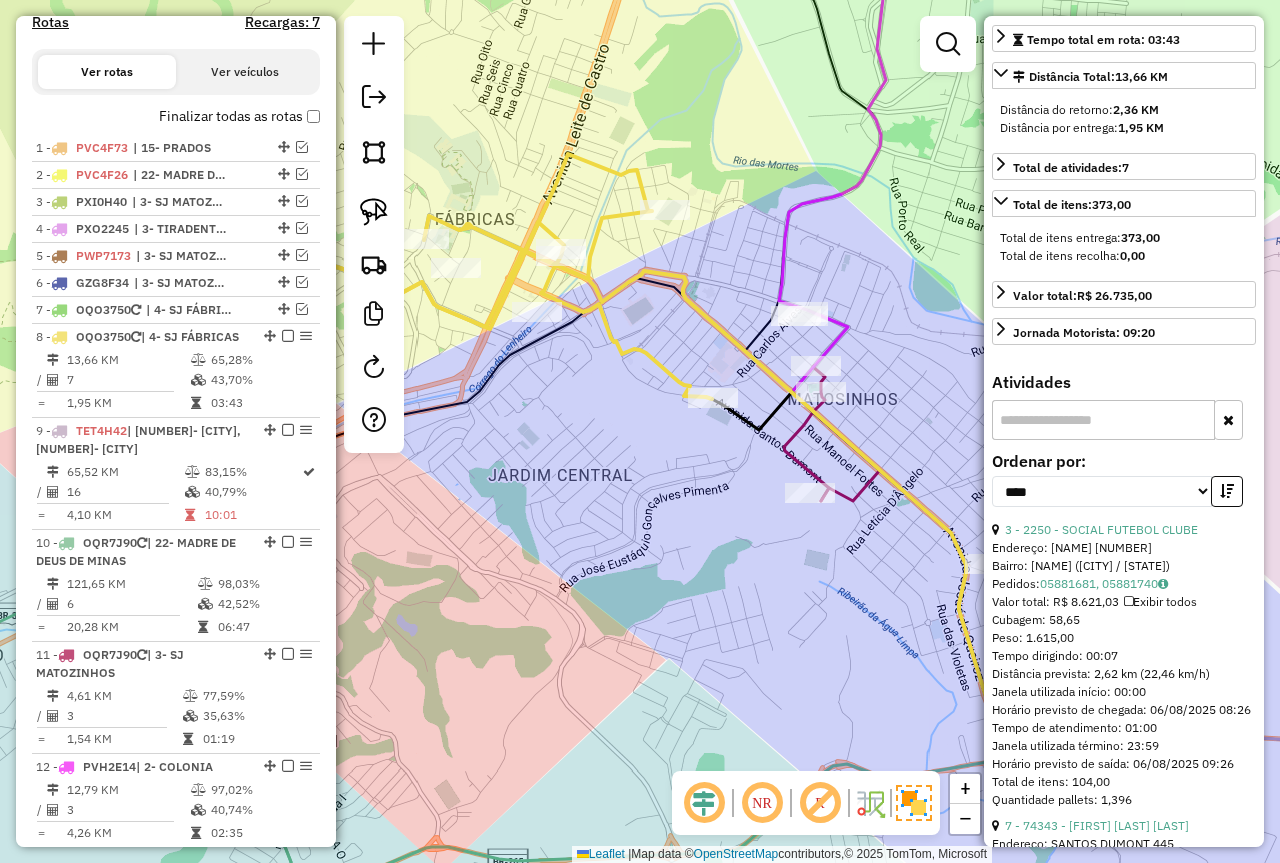 scroll, scrollTop: 600, scrollLeft: 0, axis: vertical 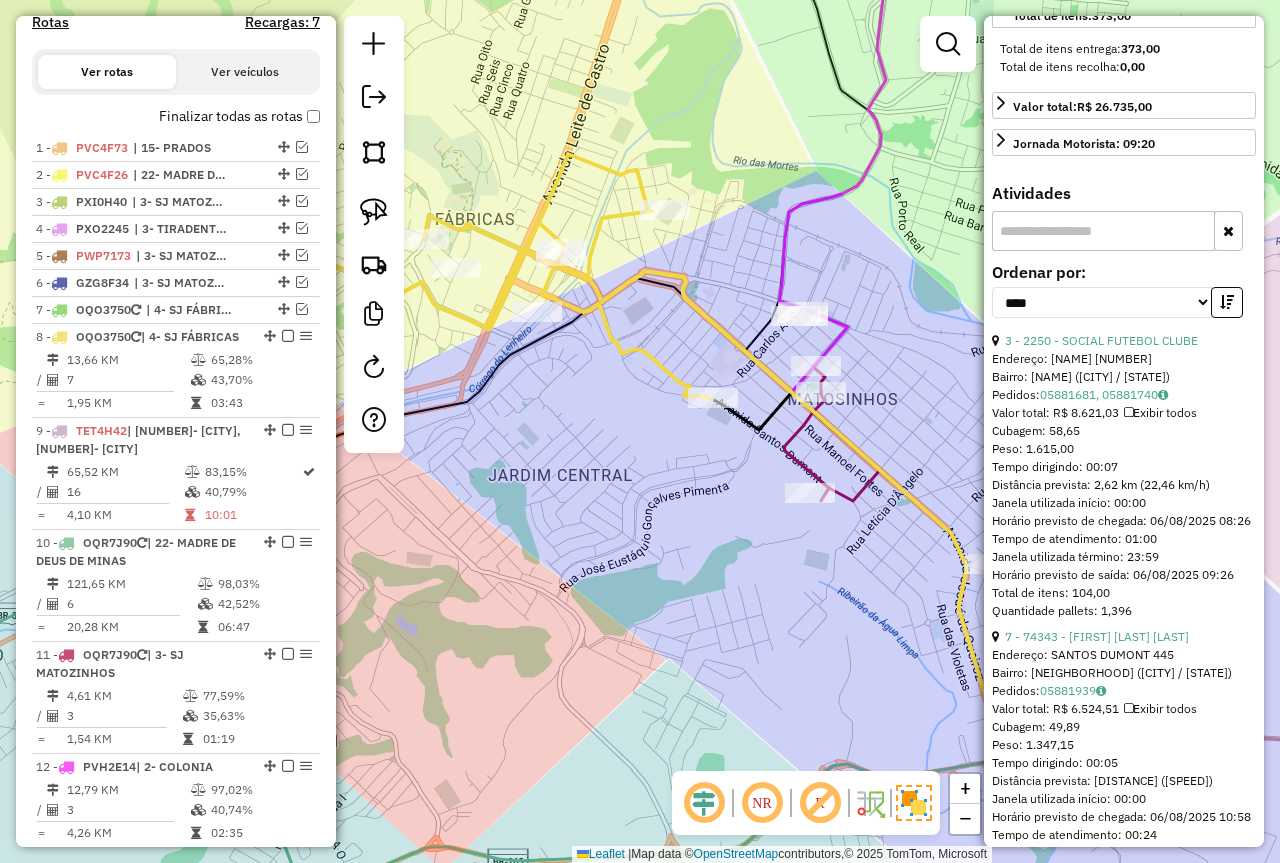 click on "**********" at bounding box center [1124, 298] 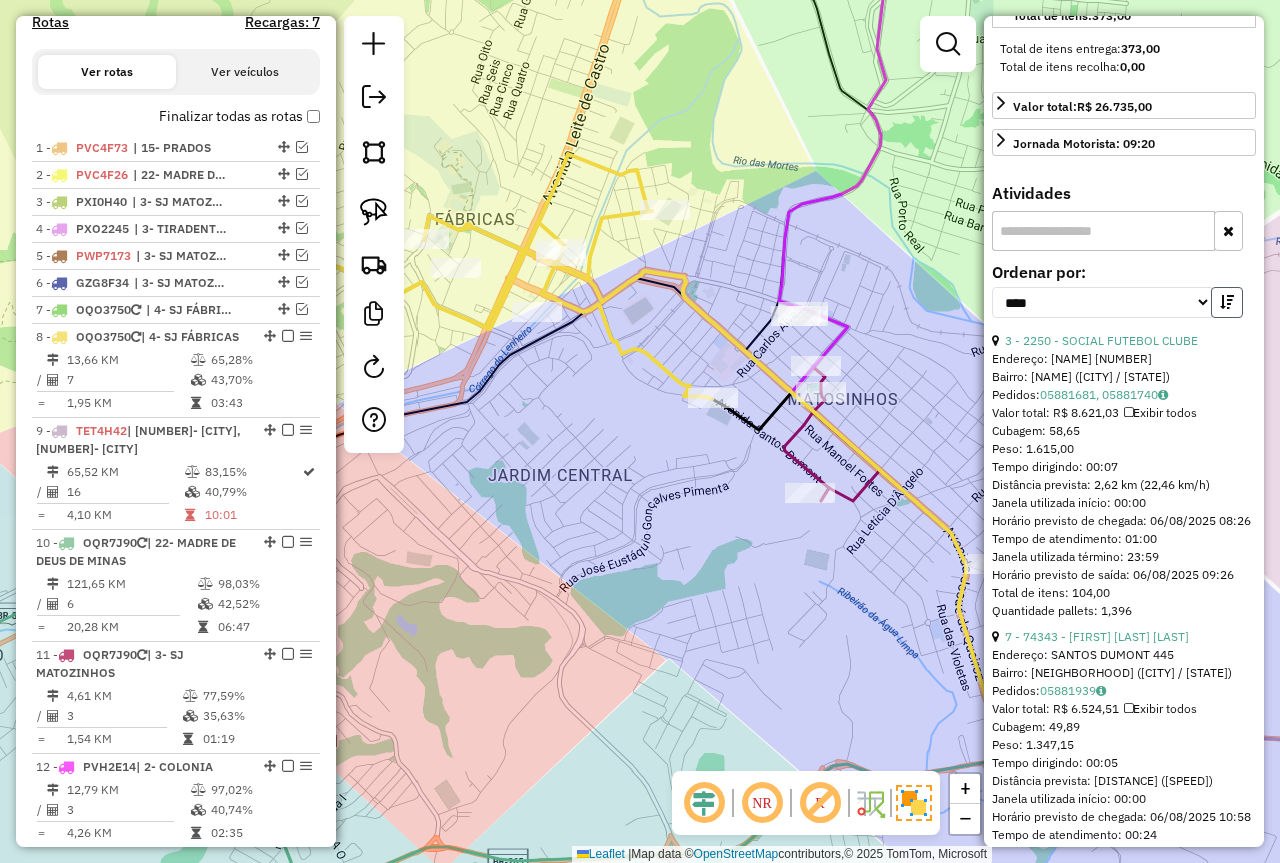 click at bounding box center [1227, 302] 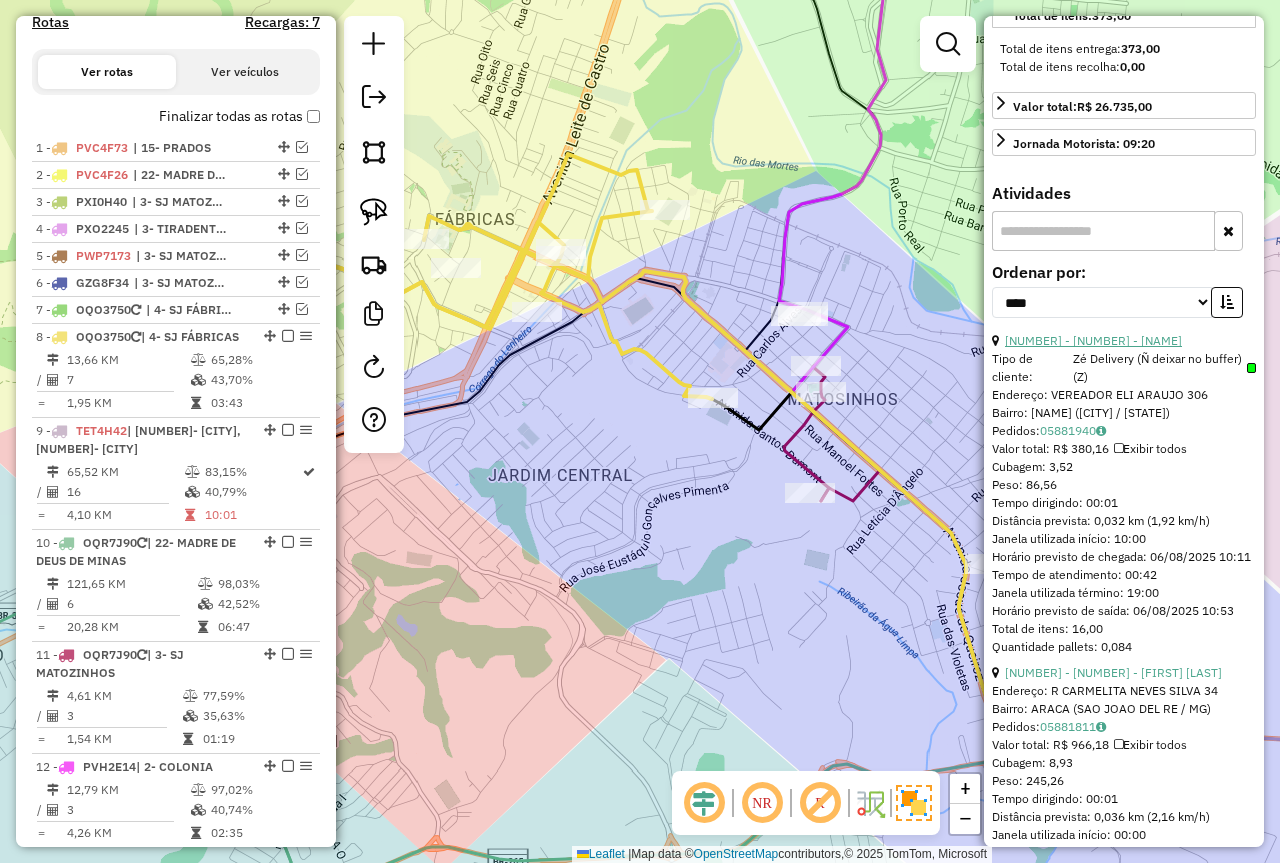 click on "[NUMBER] - [POSTAL_CODE] - [BRAND]" at bounding box center (1093, 340) 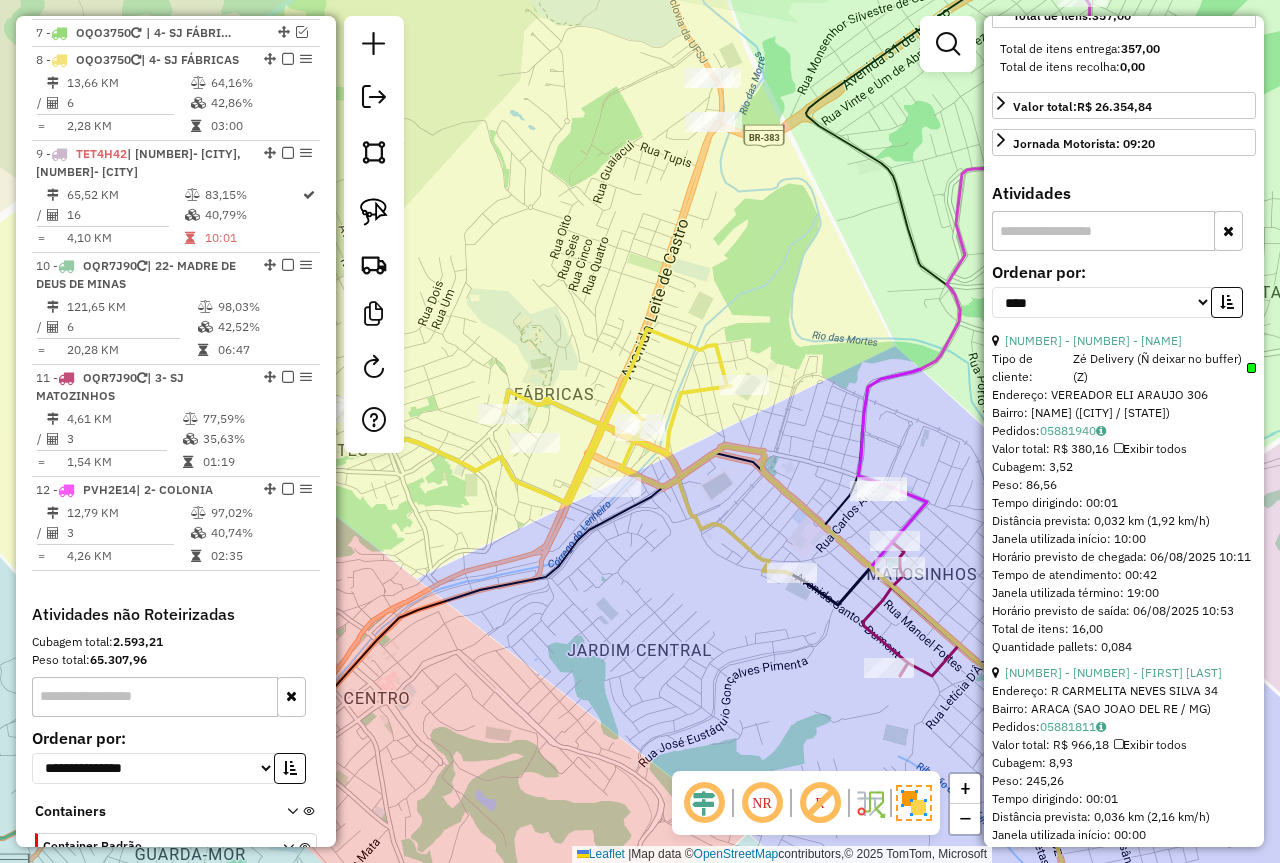 scroll, scrollTop: 963, scrollLeft: 0, axis: vertical 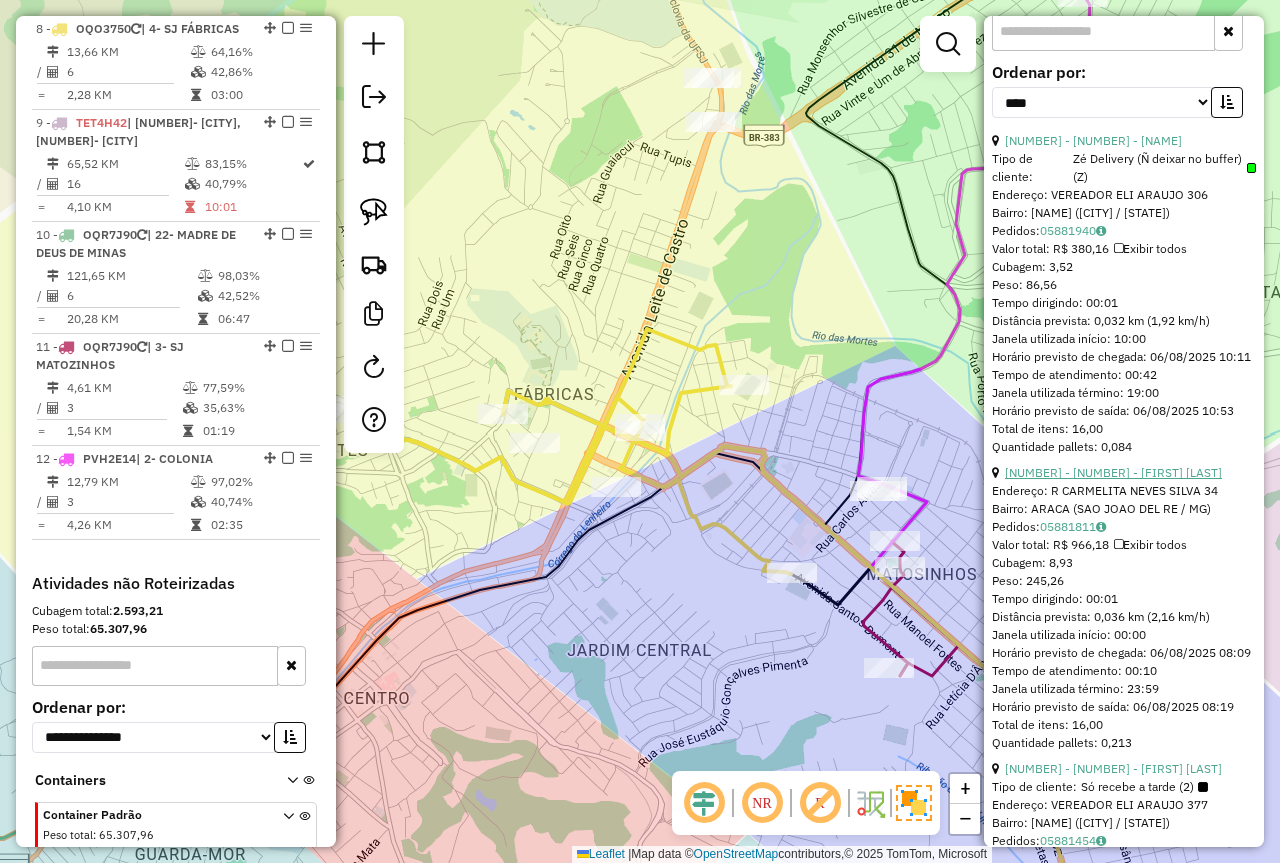 click on "[NUMBER] - [POSTAL_CODE] - [FIRST] [LAST] [LAST]" at bounding box center [1113, 472] 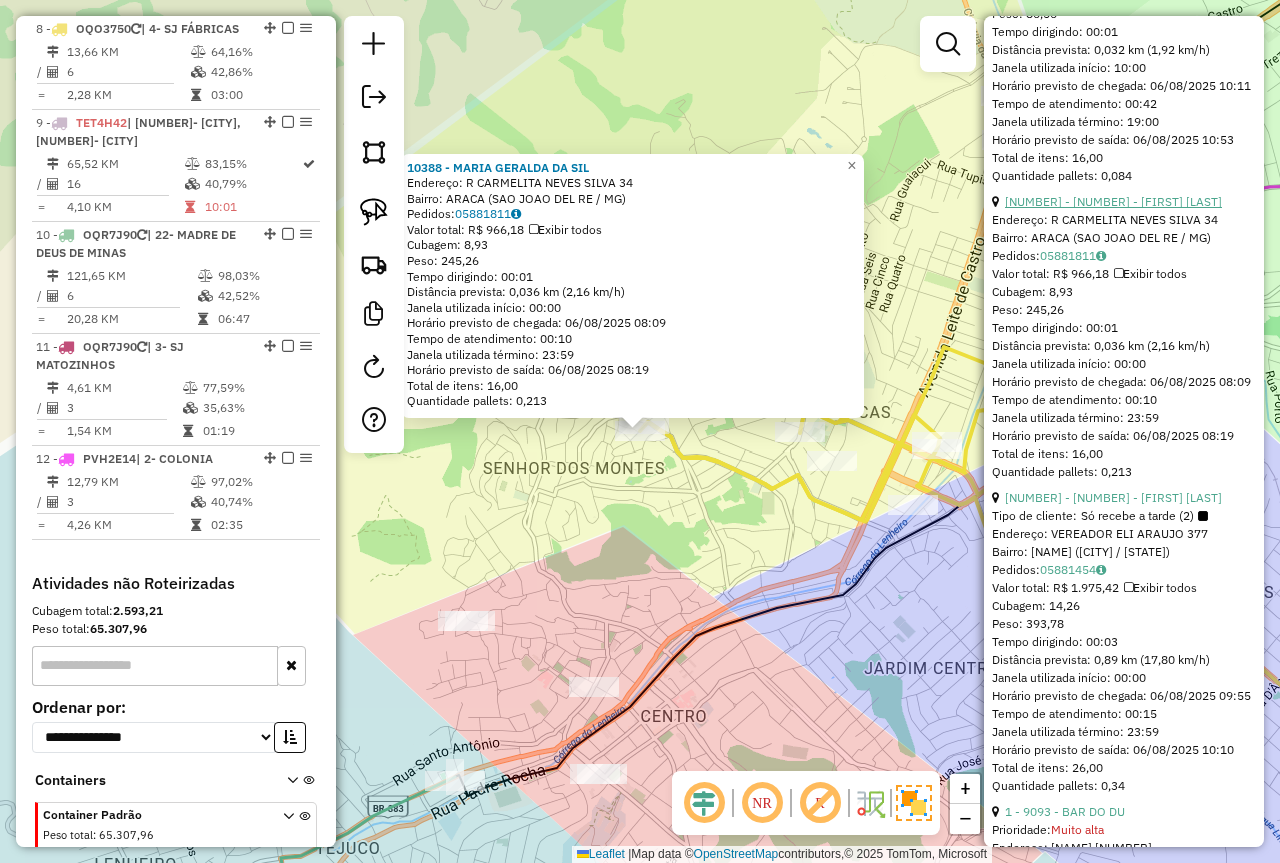 scroll, scrollTop: 1100, scrollLeft: 0, axis: vertical 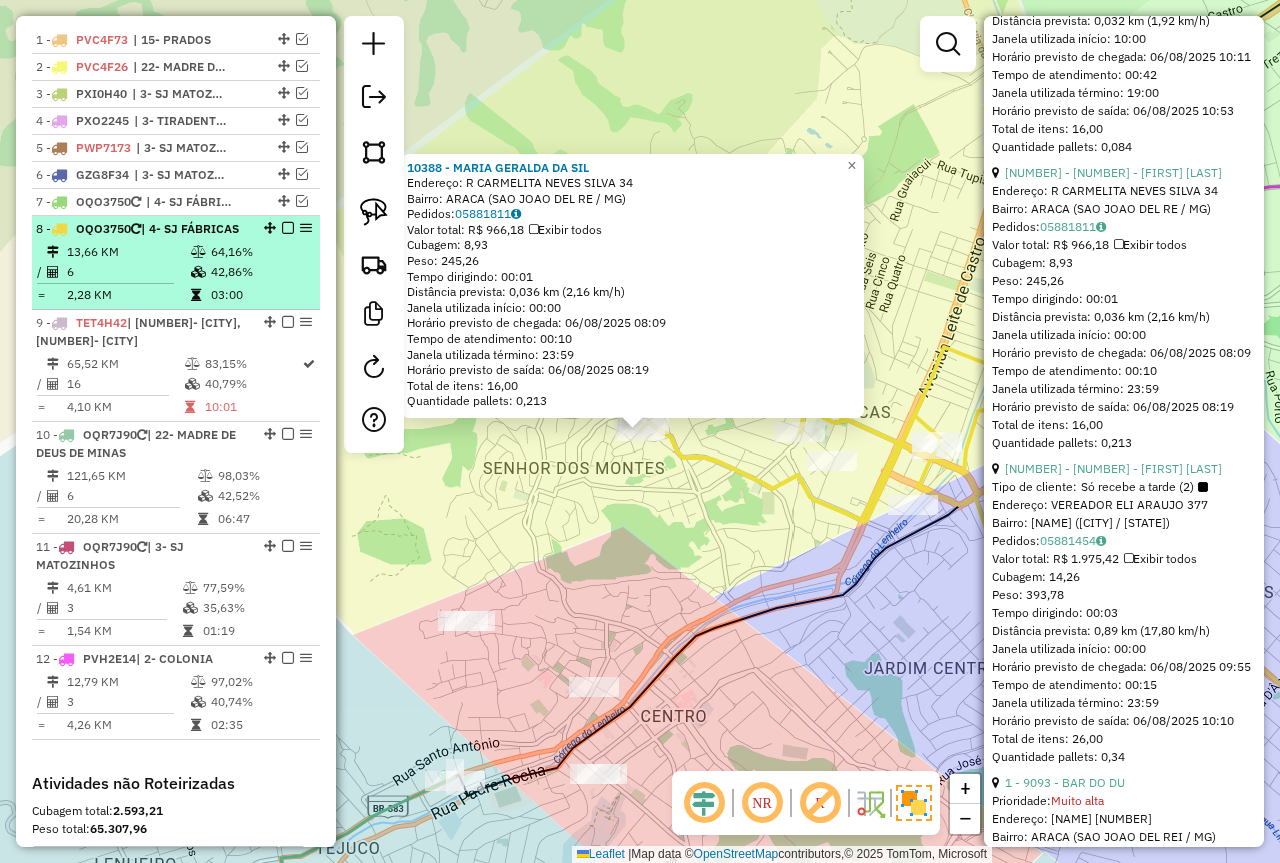click on "64,16%" at bounding box center [260, 252] 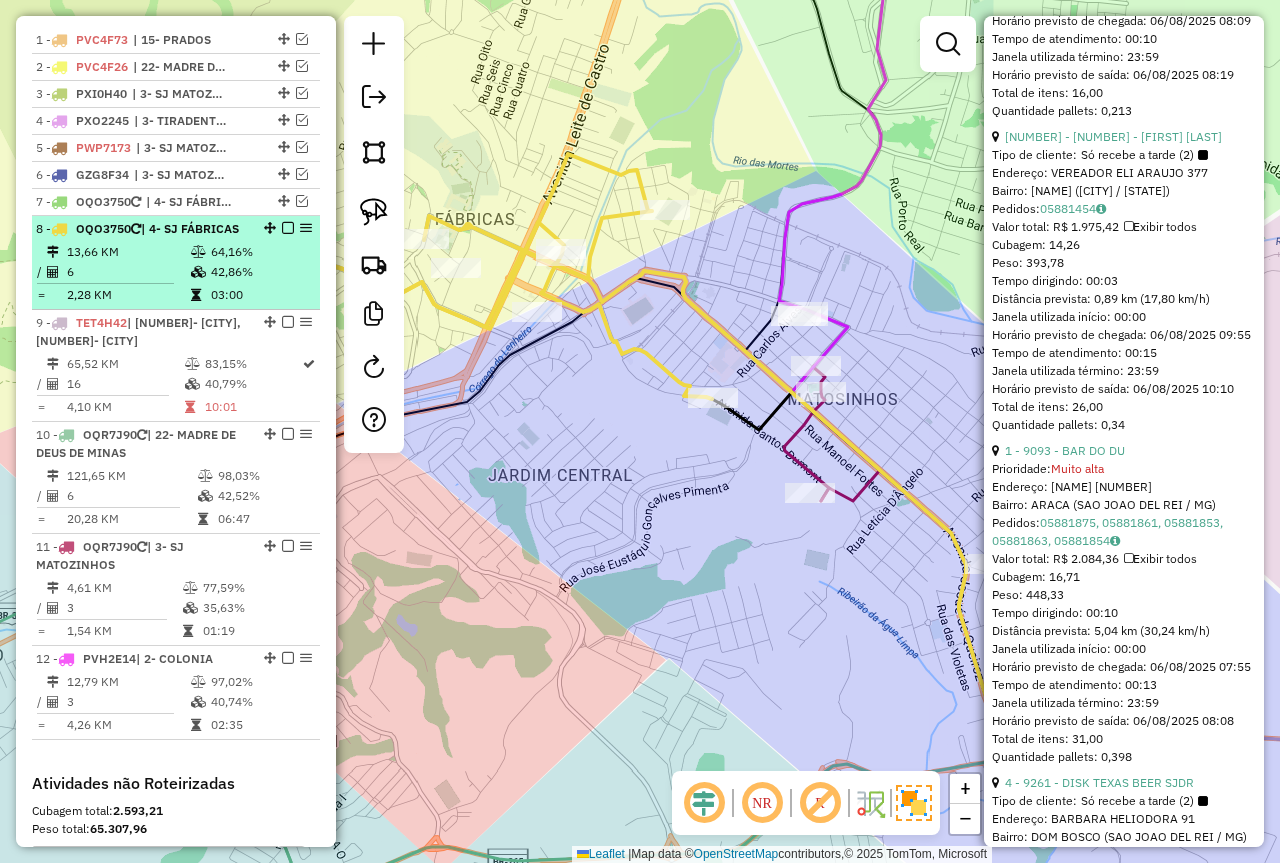 click at bounding box center [288, 228] 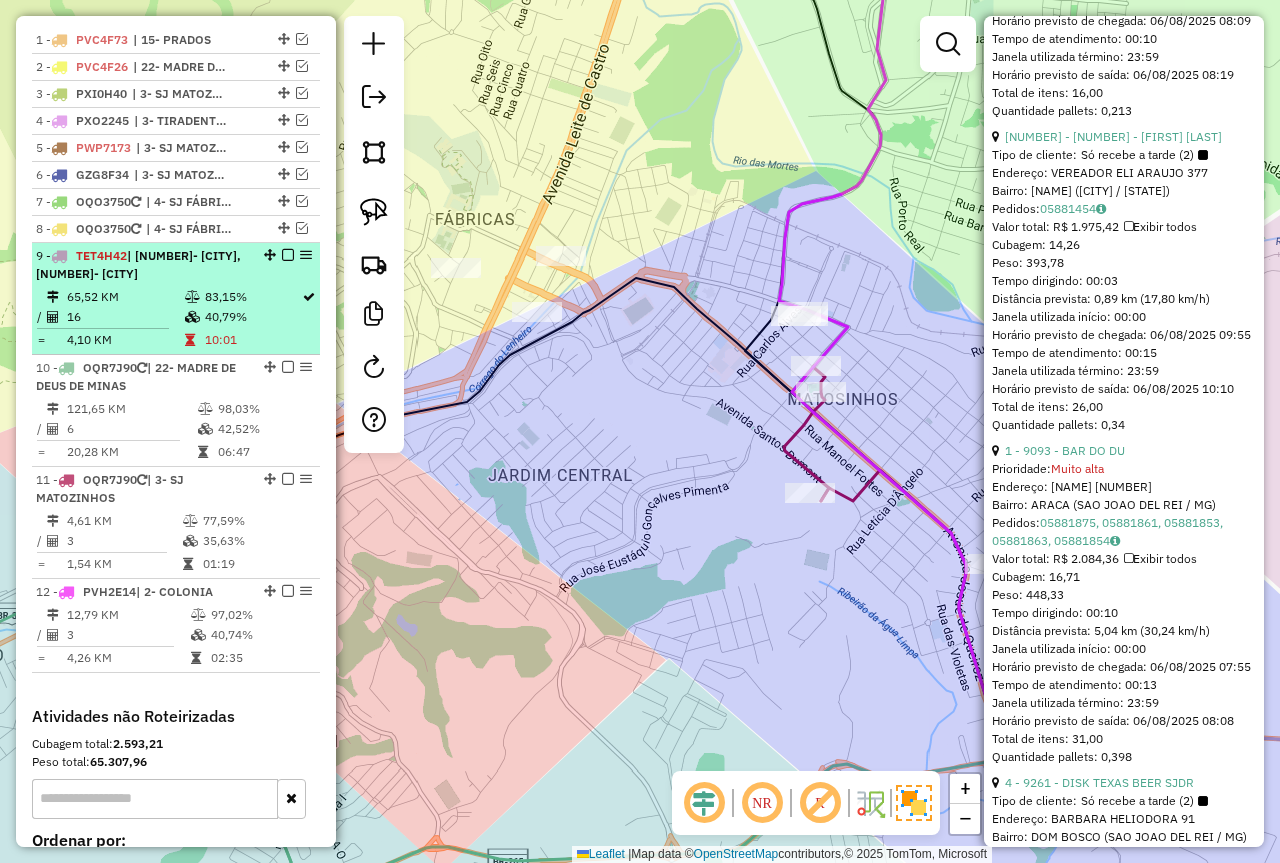 click at bounding box center (194, 297) 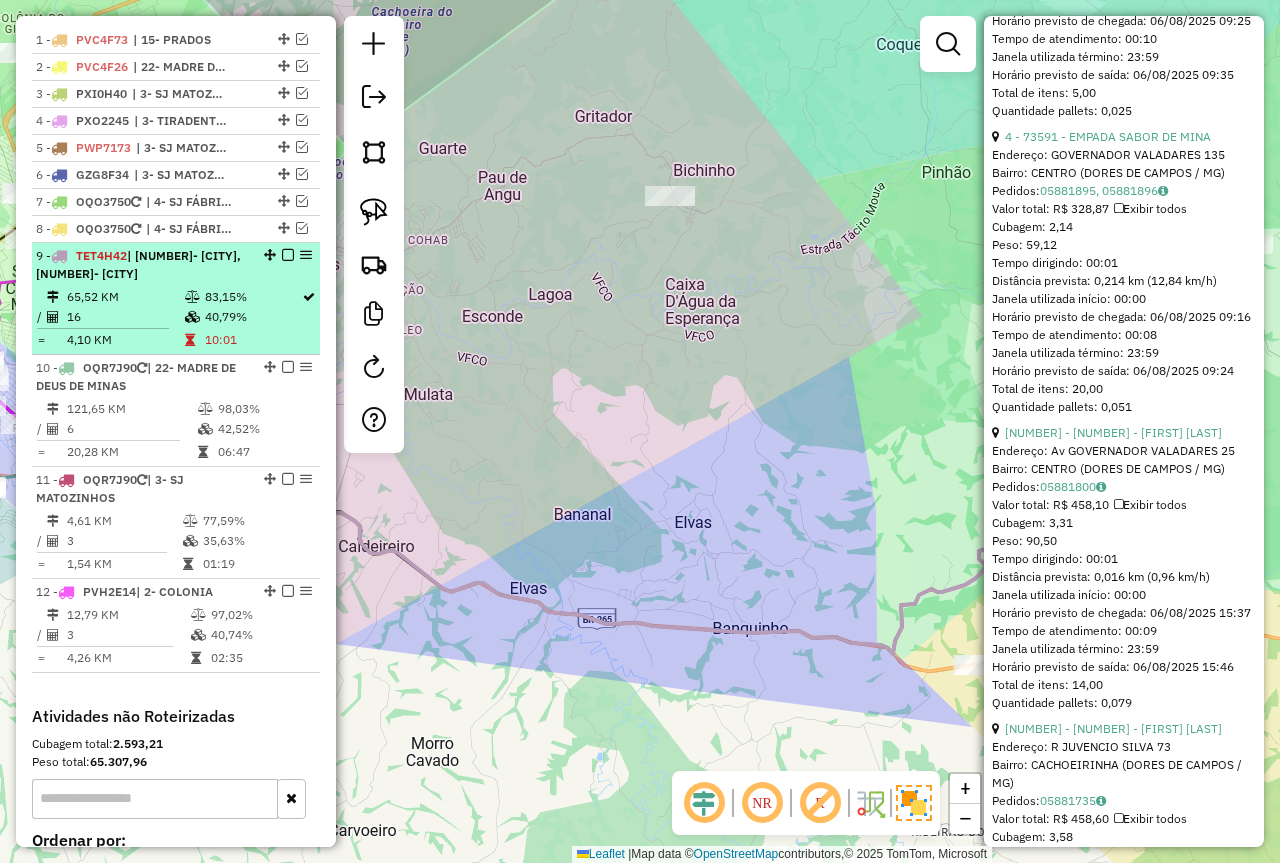 click at bounding box center (288, 255) 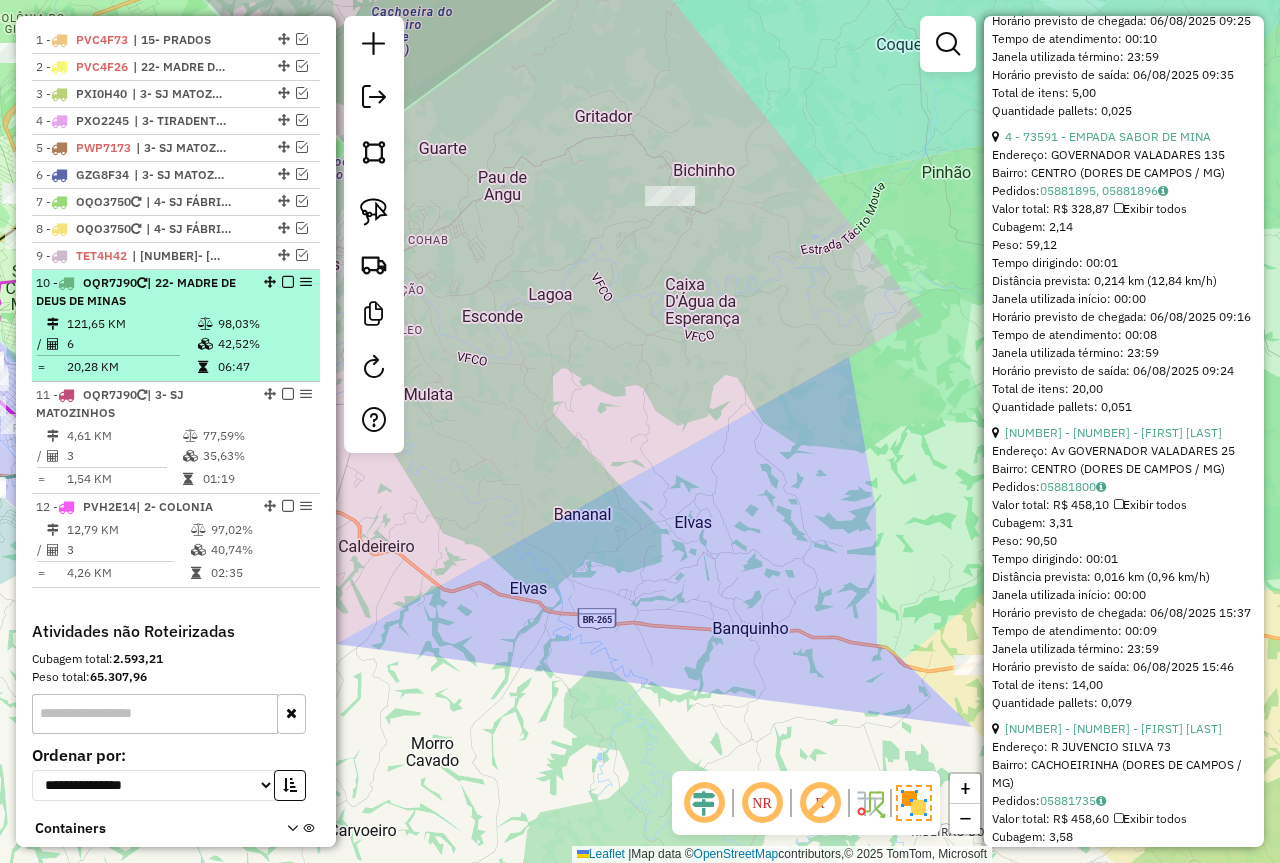 click on "121,65 KM" at bounding box center [131, 324] 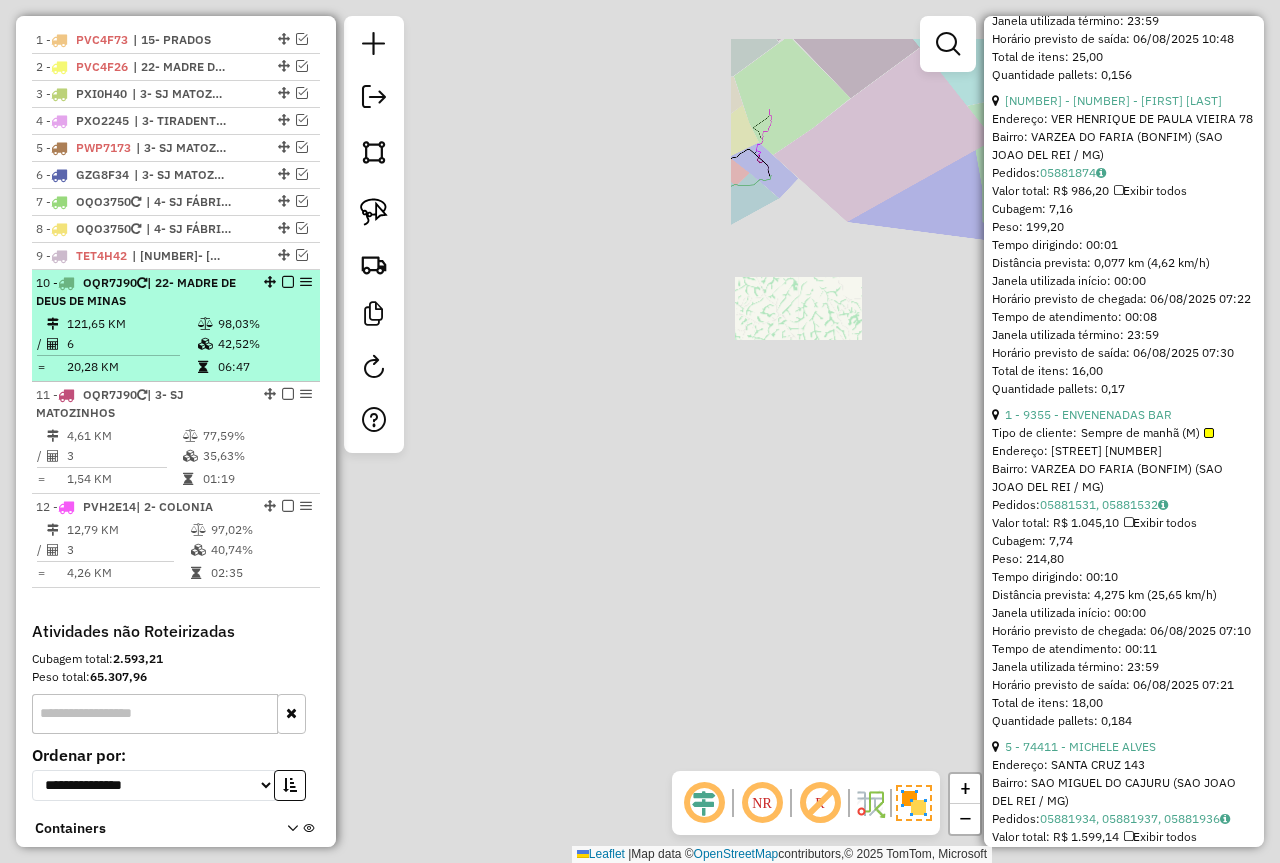 scroll, scrollTop: 1082, scrollLeft: 0, axis: vertical 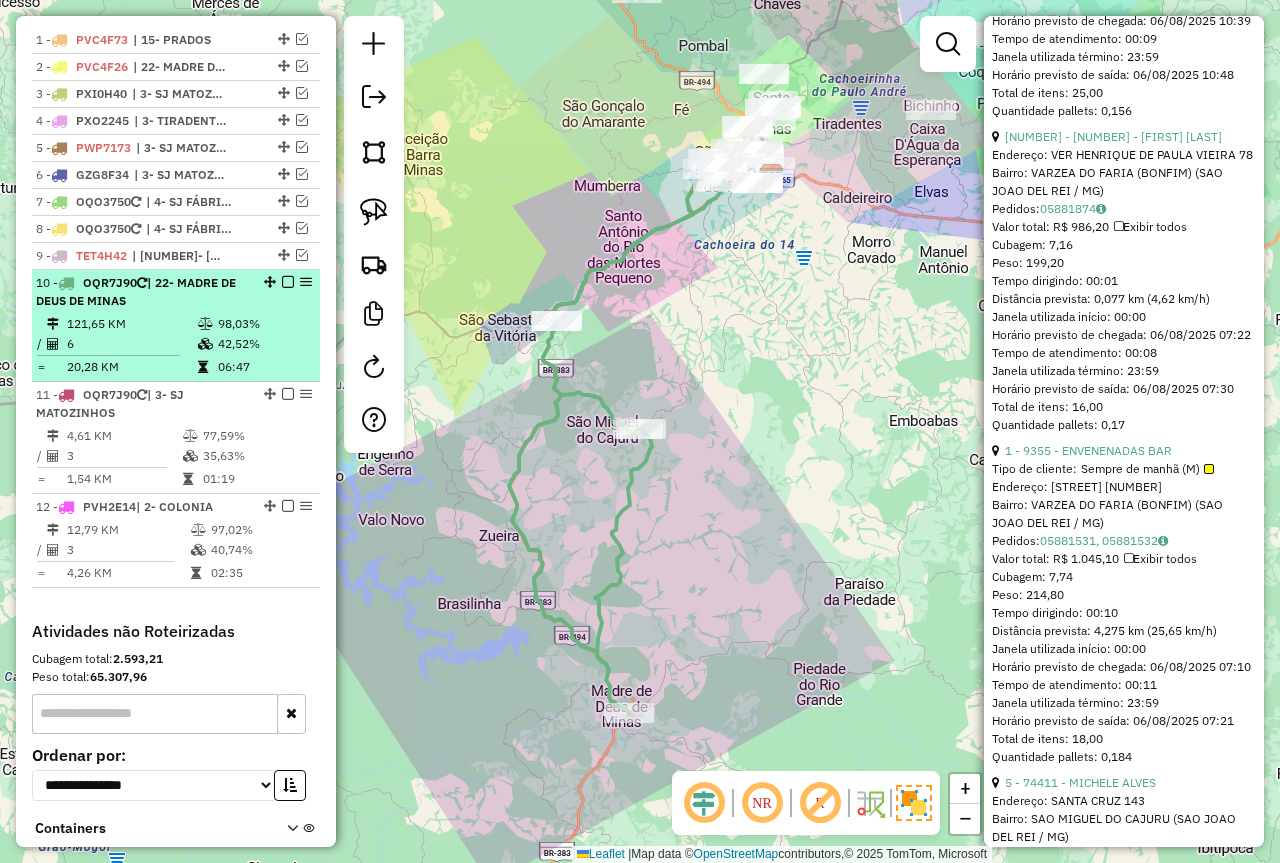 click at bounding box center [288, 282] 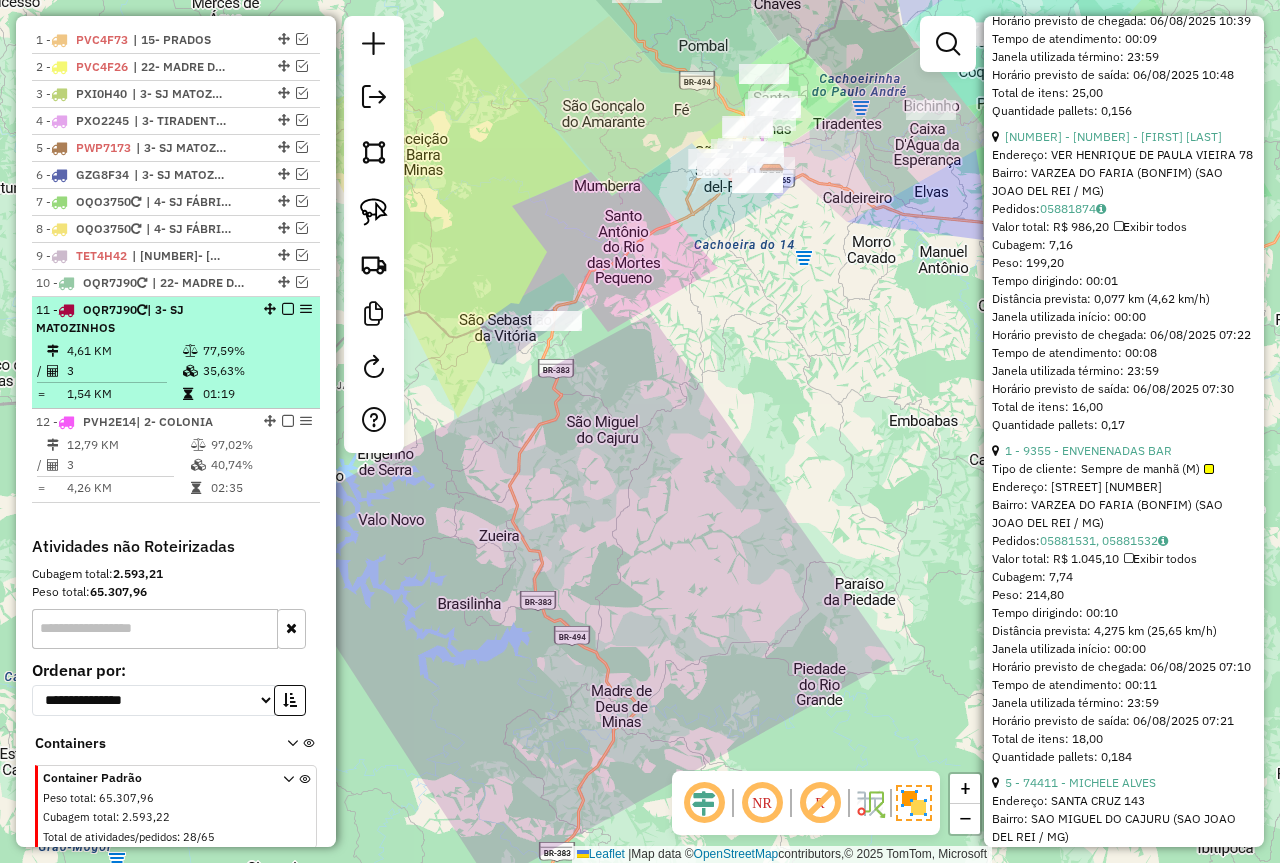 click on "77,59%" at bounding box center (256, 351) 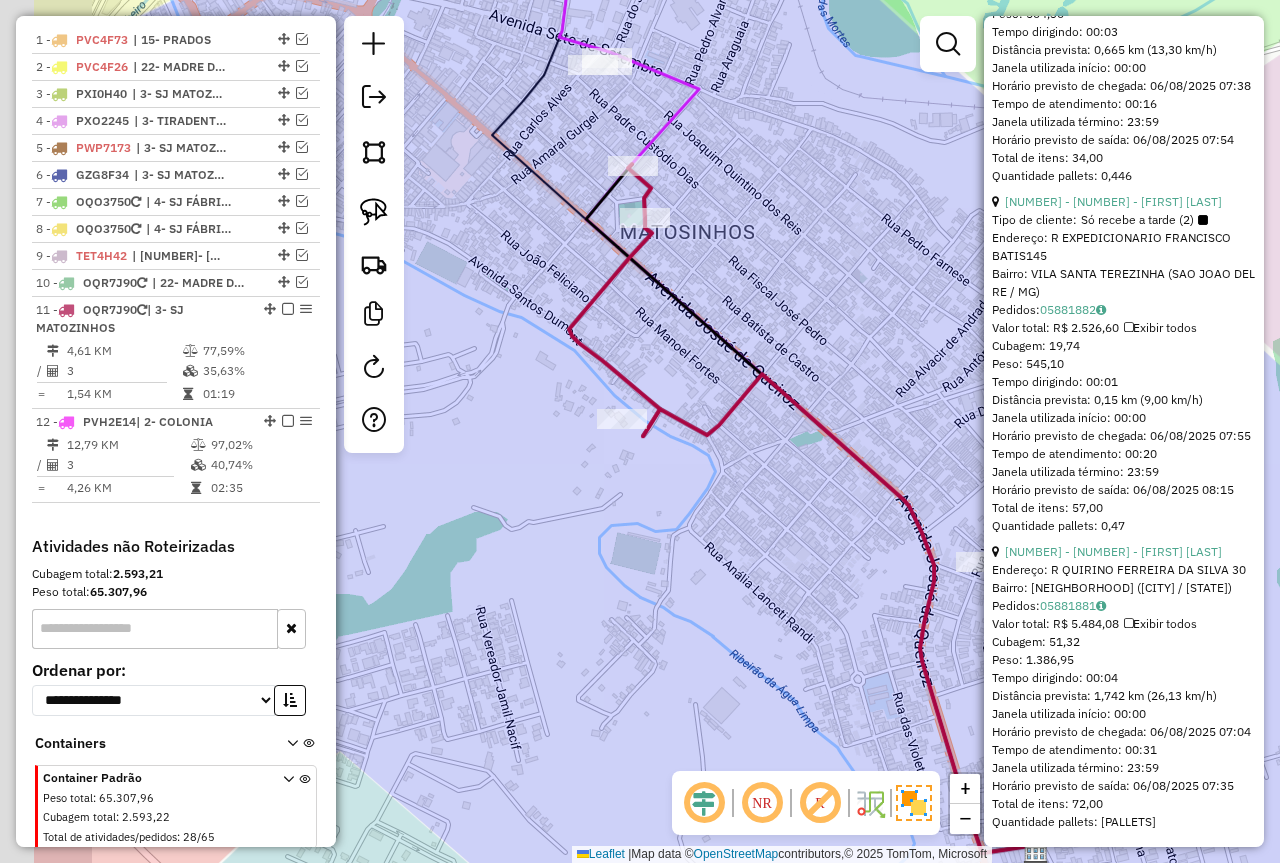 drag, startPoint x: 497, startPoint y: 468, endPoint x: 659, endPoint y: 545, distance: 179.36833 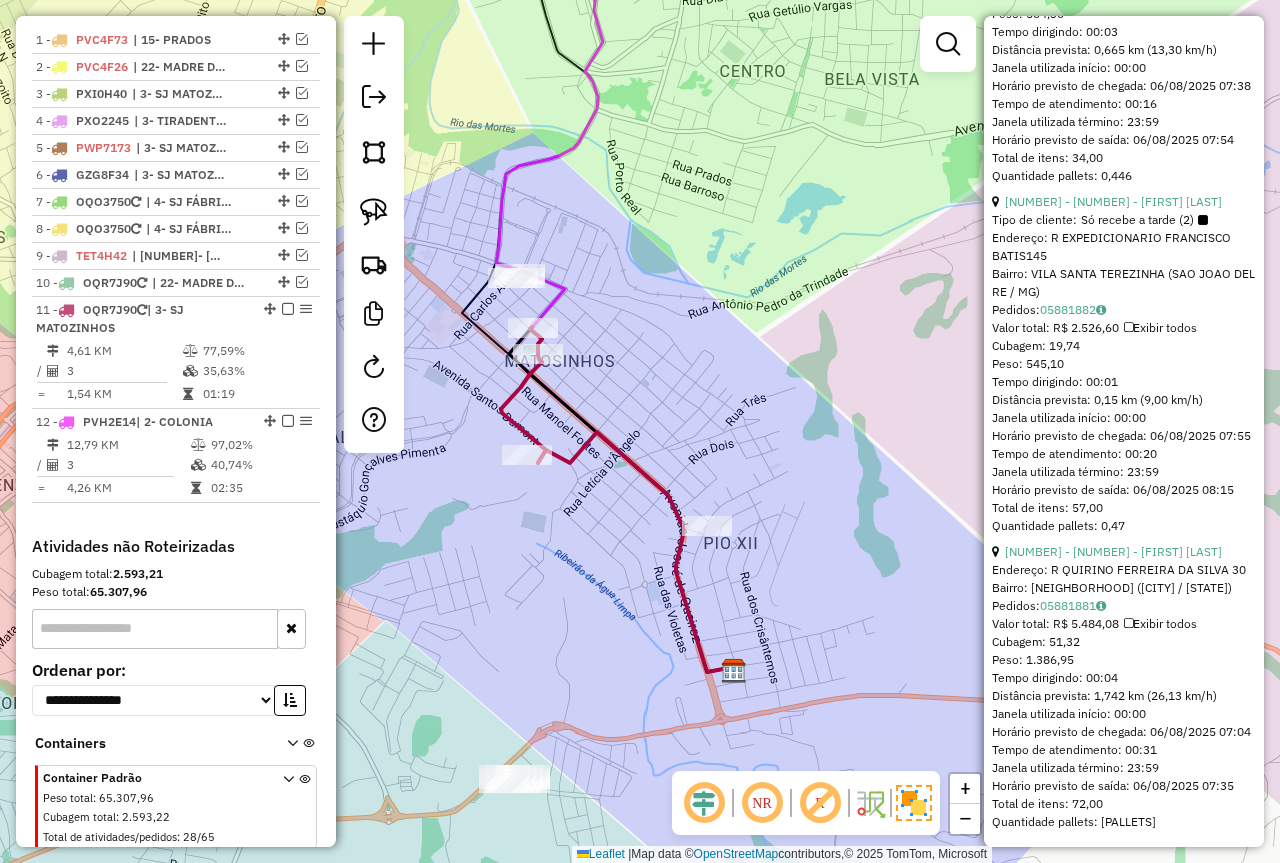 drag, startPoint x: 456, startPoint y: 462, endPoint x: 421, endPoint y: 440, distance: 41.340054 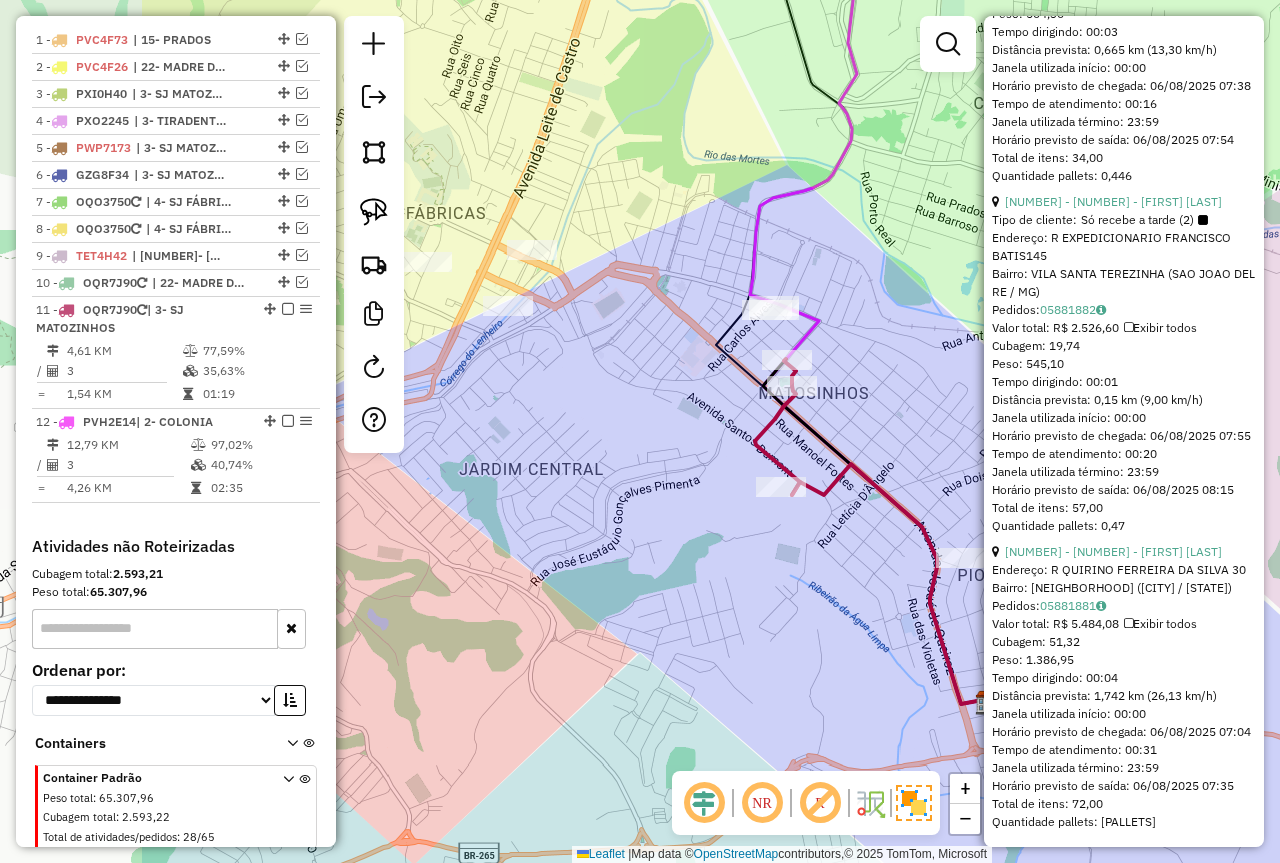 drag, startPoint x: 605, startPoint y: 589, endPoint x: 830, endPoint y: 638, distance: 230.27374 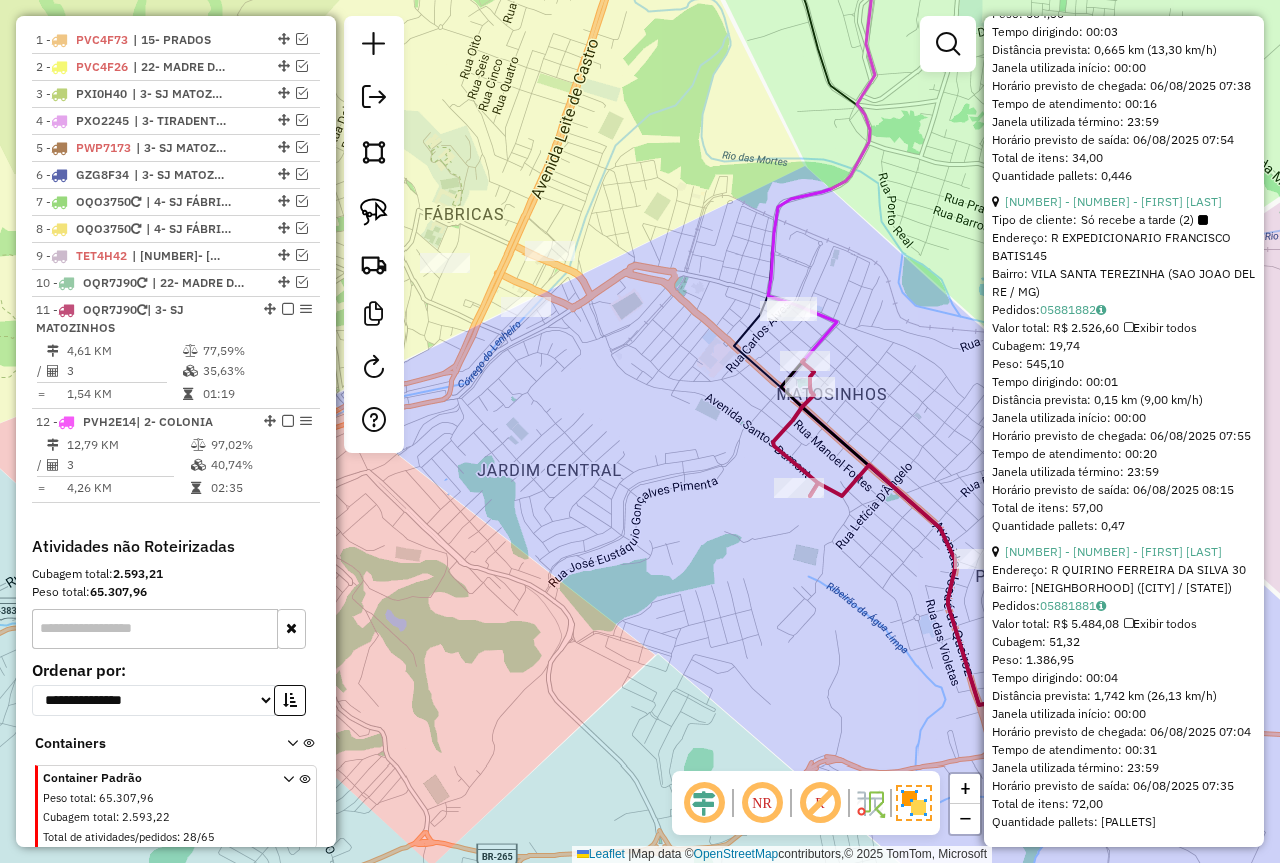 drag, startPoint x: 578, startPoint y: 365, endPoint x: 599, endPoint y: 365, distance: 21 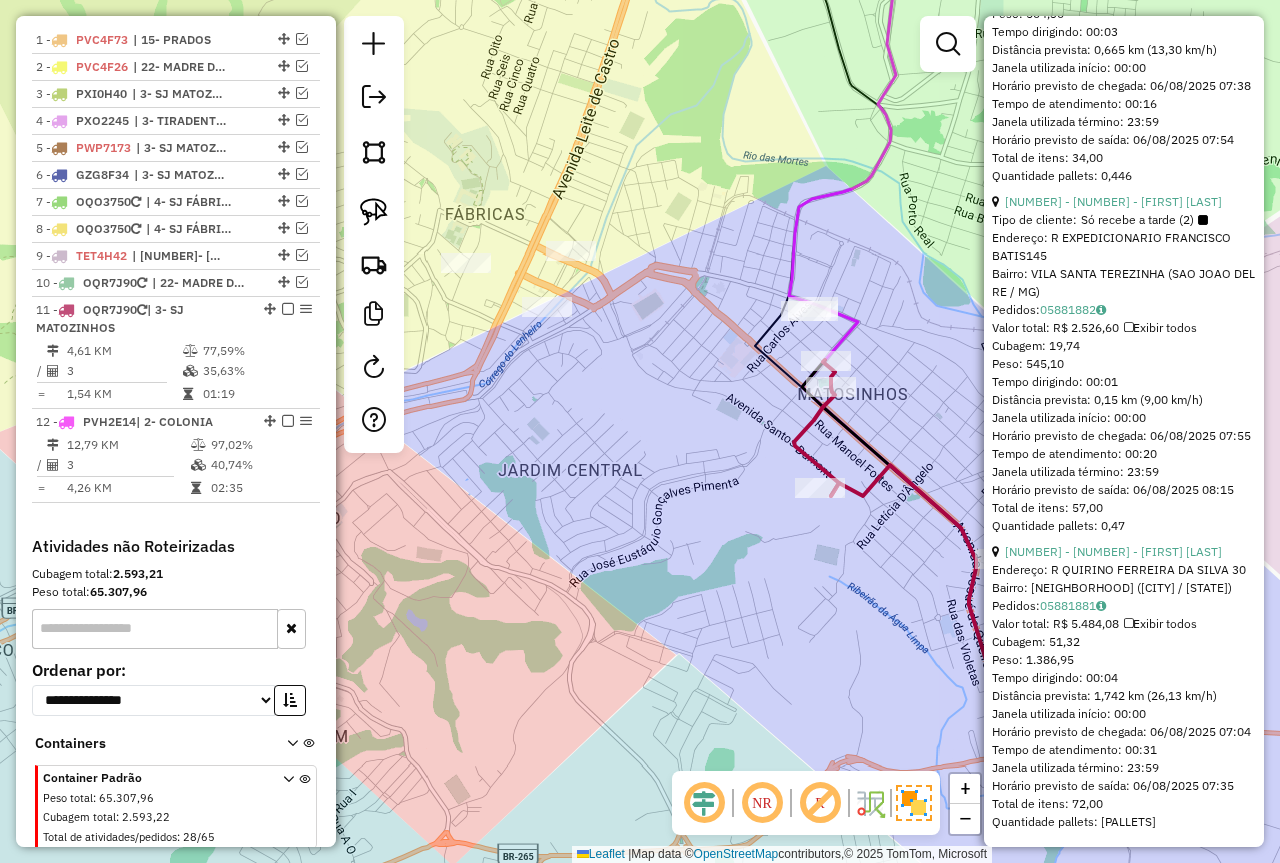 click 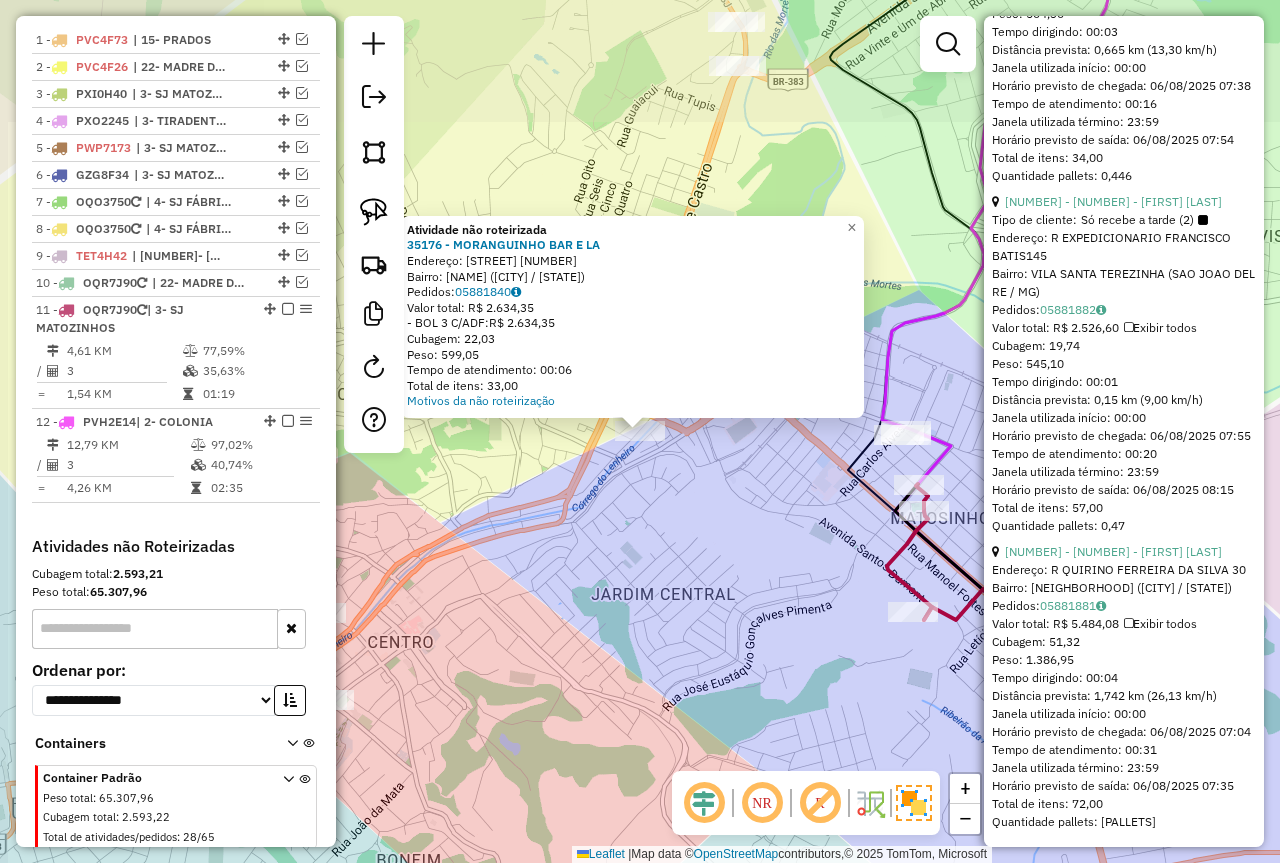 click on "Atividade não roteirizada 35176 - MORANGUINHO BAR E LA  Endereço:  CRISTOVAO COLOMBO 395   Bairro: FABRICAS (SAO JOAO DEL REI / MG)   Pedidos:  05881840   Valor total: R$ 2.634,35   - BOL 3 C/ADF:  R$ 2.634,35   Cubagem: 22,03   Peso: 599,05   Tempo de atendimento: 00:06   Total de itens: 33,00  Motivos da não roteirização × Janela de atendimento Grade de atendimento Capacidade Transportadoras Veículos Cliente Pedidos  Rotas Selecione os dias de semana para filtrar as janelas de atendimento  Seg   Ter   Qua   Qui   Sex   Sáb   Dom  Informe o período da janela de atendimento: De: Até:  Filtrar exatamente a janela do cliente  Considerar janela de atendimento padrão  Selecione os dias de semana para filtrar as grades de atendimento  Seg   Ter   Qua   Qui   Sex   Sáb   Dom   Considerar clientes sem dia de atendimento cadastrado  Clientes fora do dia de atendimento selecionado Filtrar as atividades entre os valores definidos abaixo:  Peso mínimo:  ****  Peso máximo:  ****  Cubagem mínima:   De:  De:" 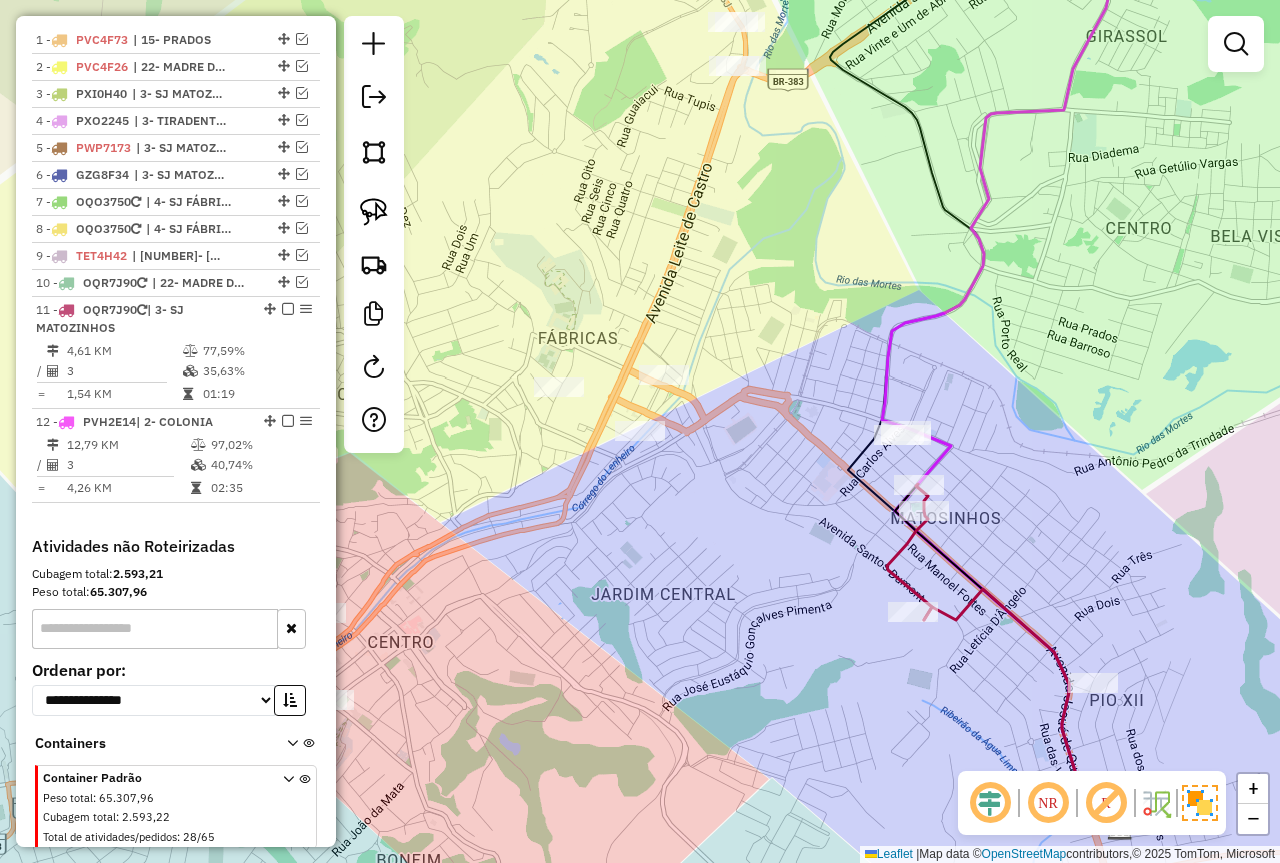click 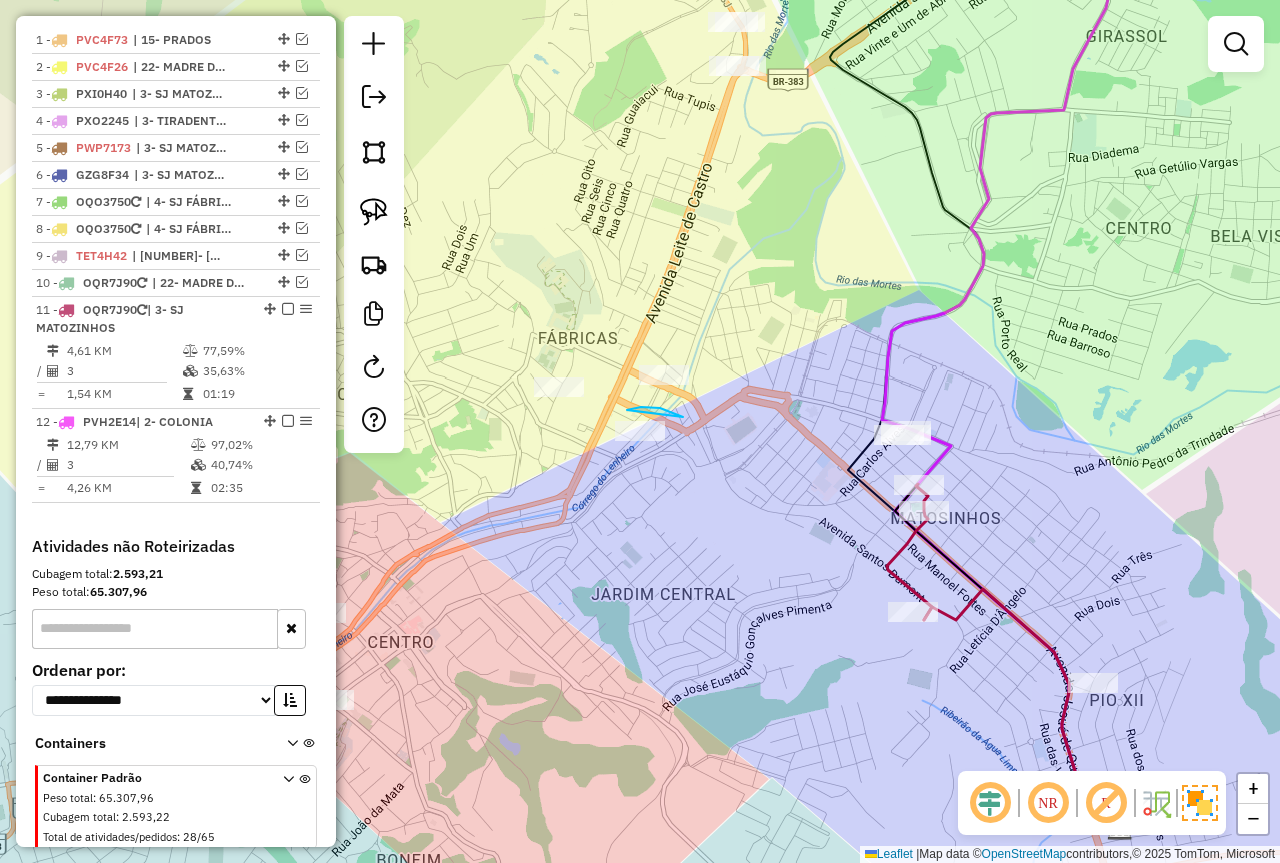 drag, startPoint x: 676, startPoint y: 414, endPoint x: 663, endPoint y: 475, distance: 62.369865 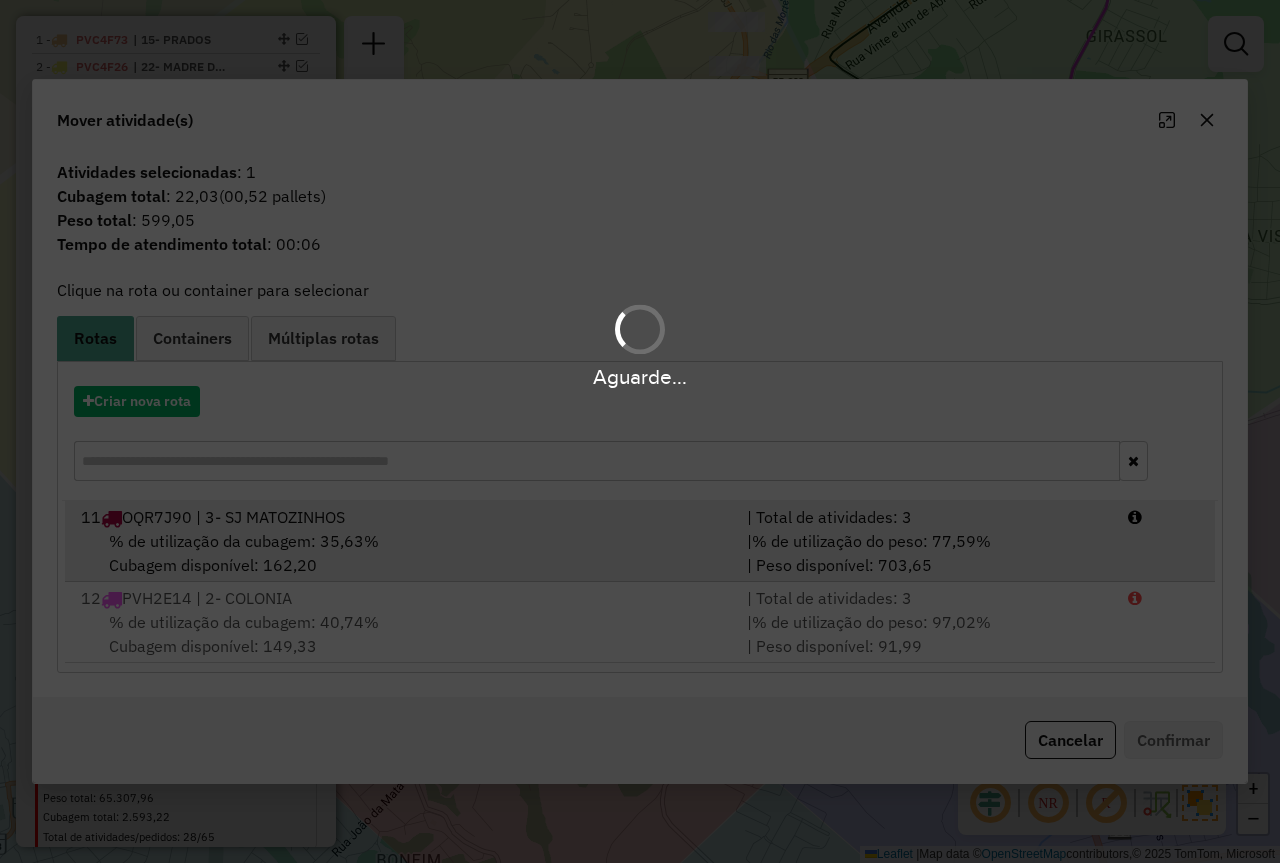 click on "% de utilização do peso: 77,59%" at bounding box center (871, 541) 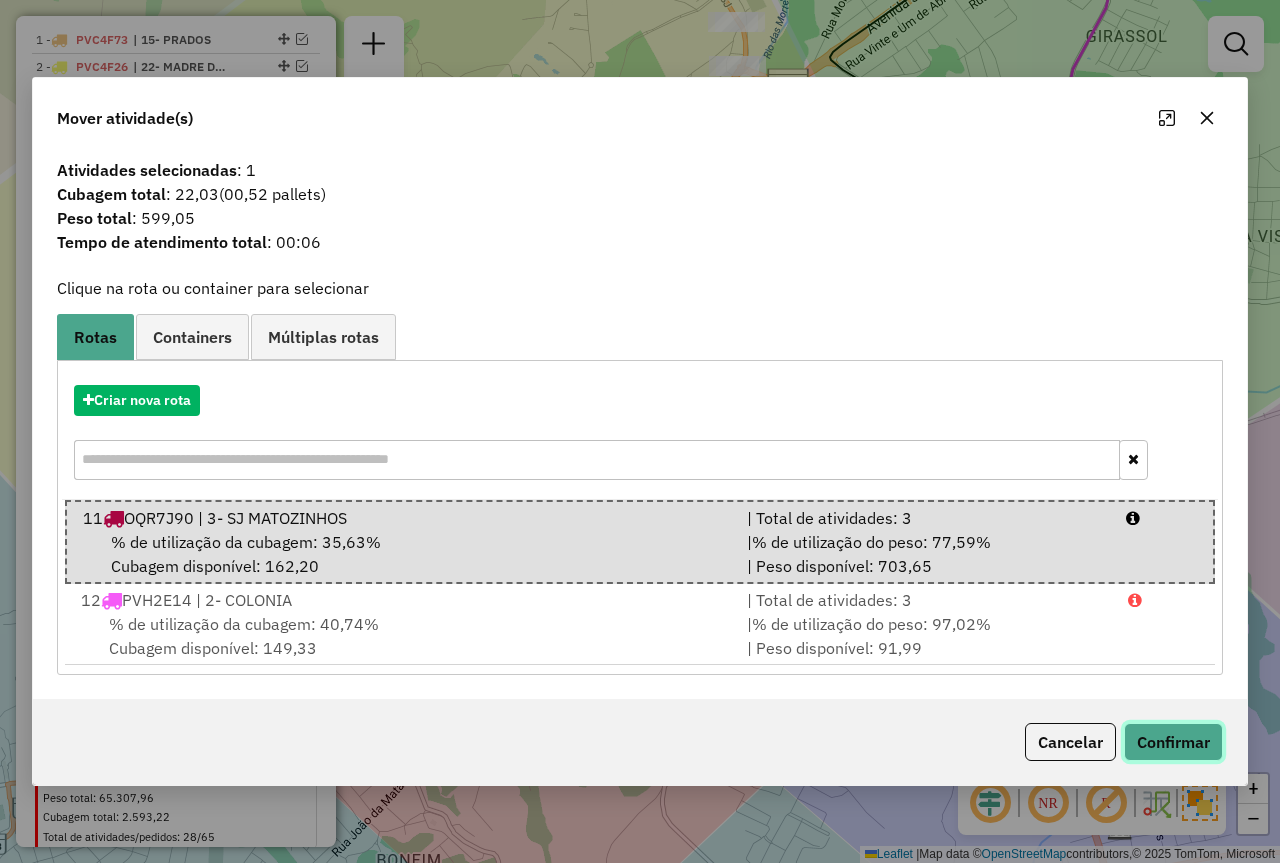 click on "Confirmar" 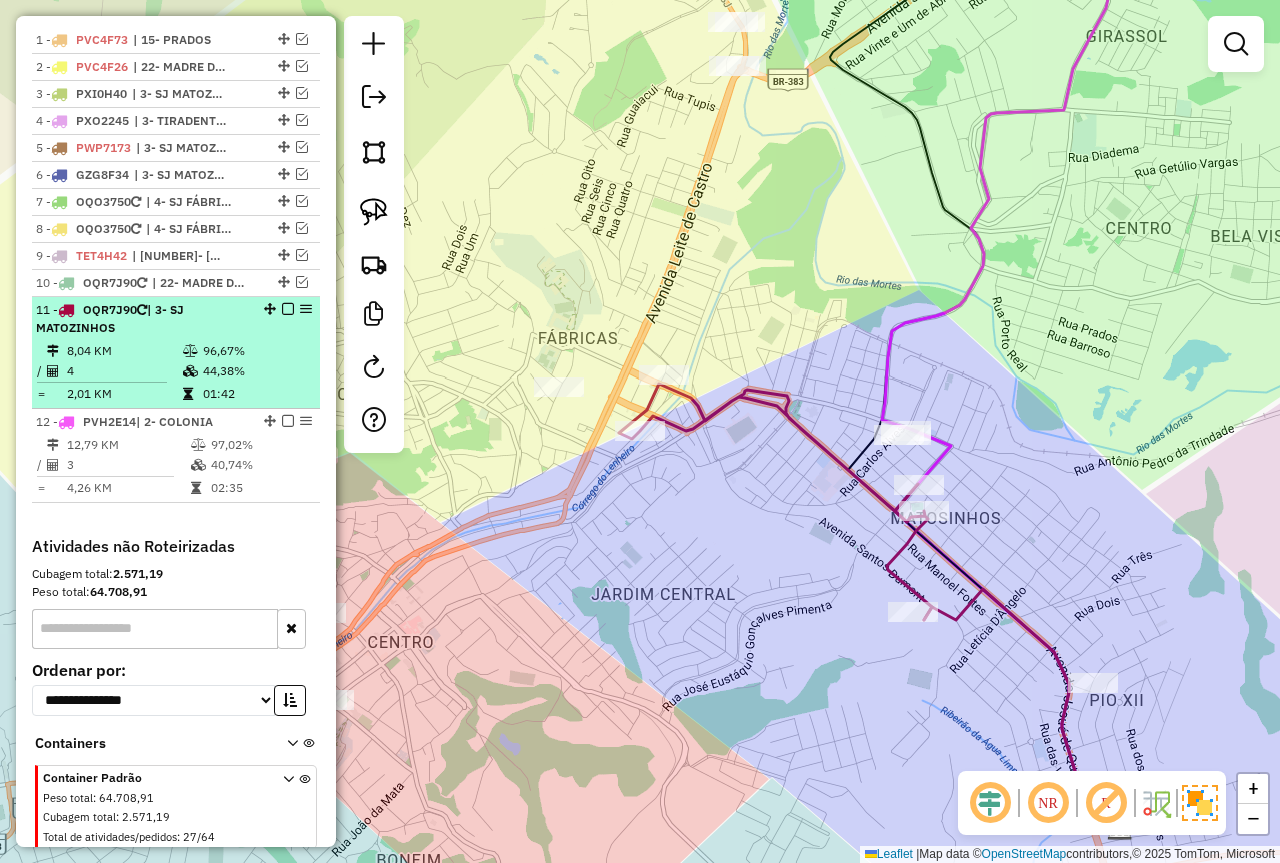 drag, startPoint x: 215, startPoint y: 367, endPoint x: 255, endPoint y: 338, distance: 49.40648 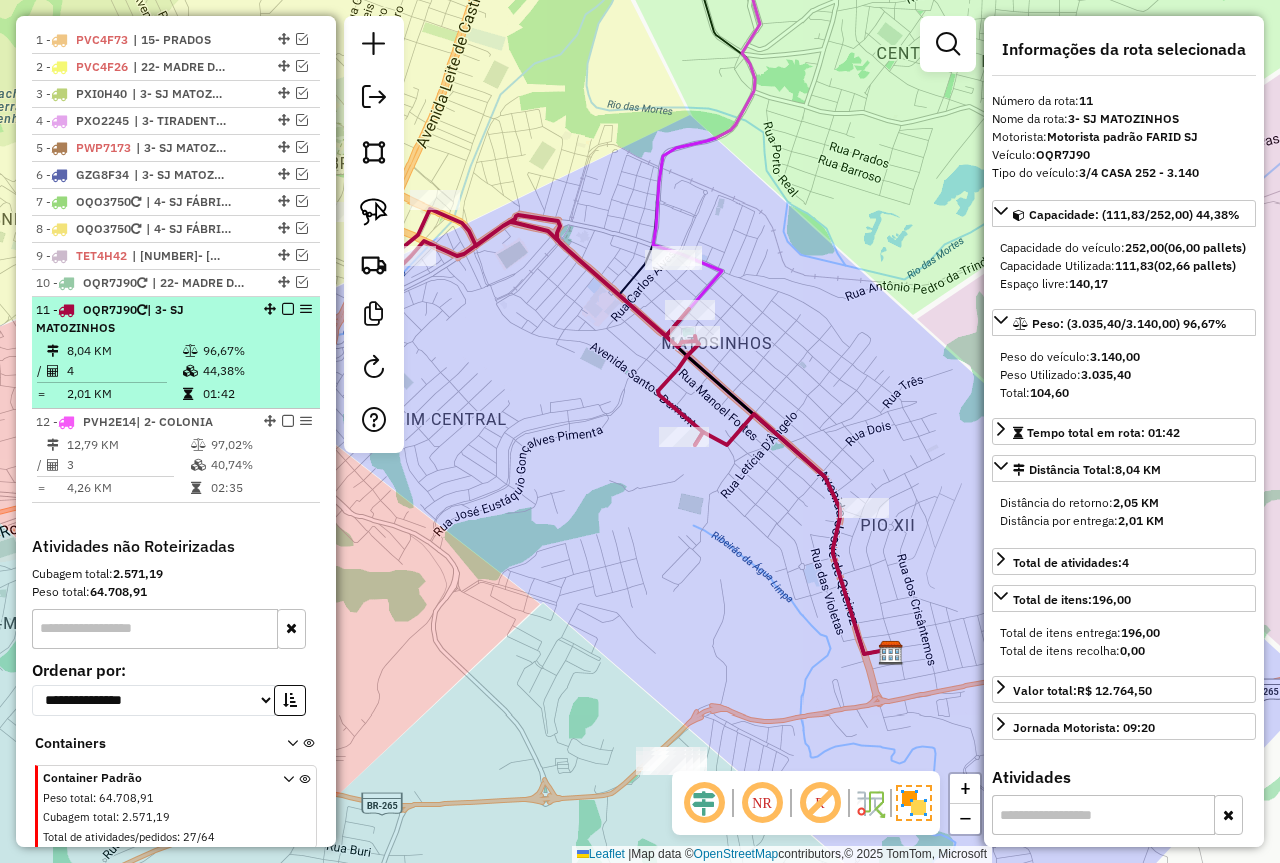 click at bounding box center (288, 309) 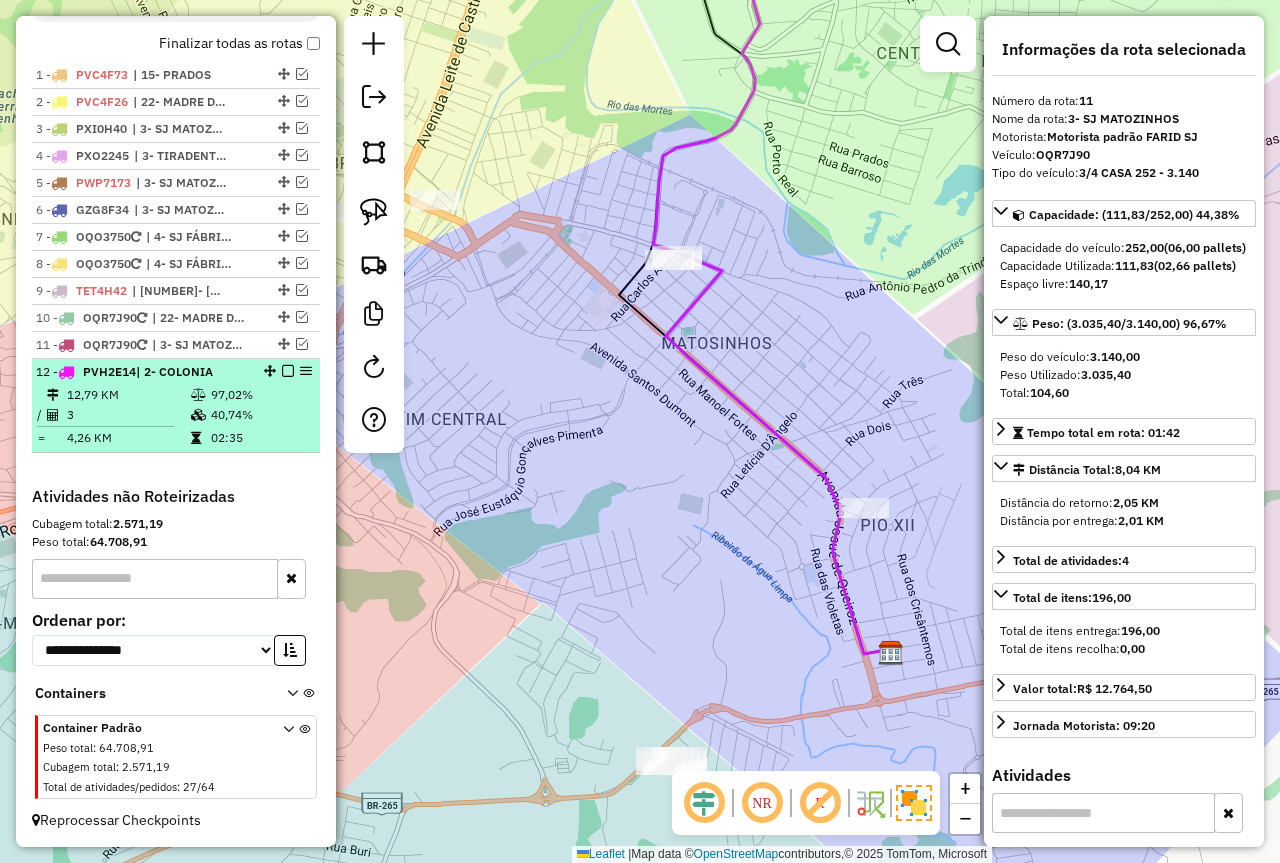 scroll, scrollTop: 728, scrollLeft: 0, axis: vertical 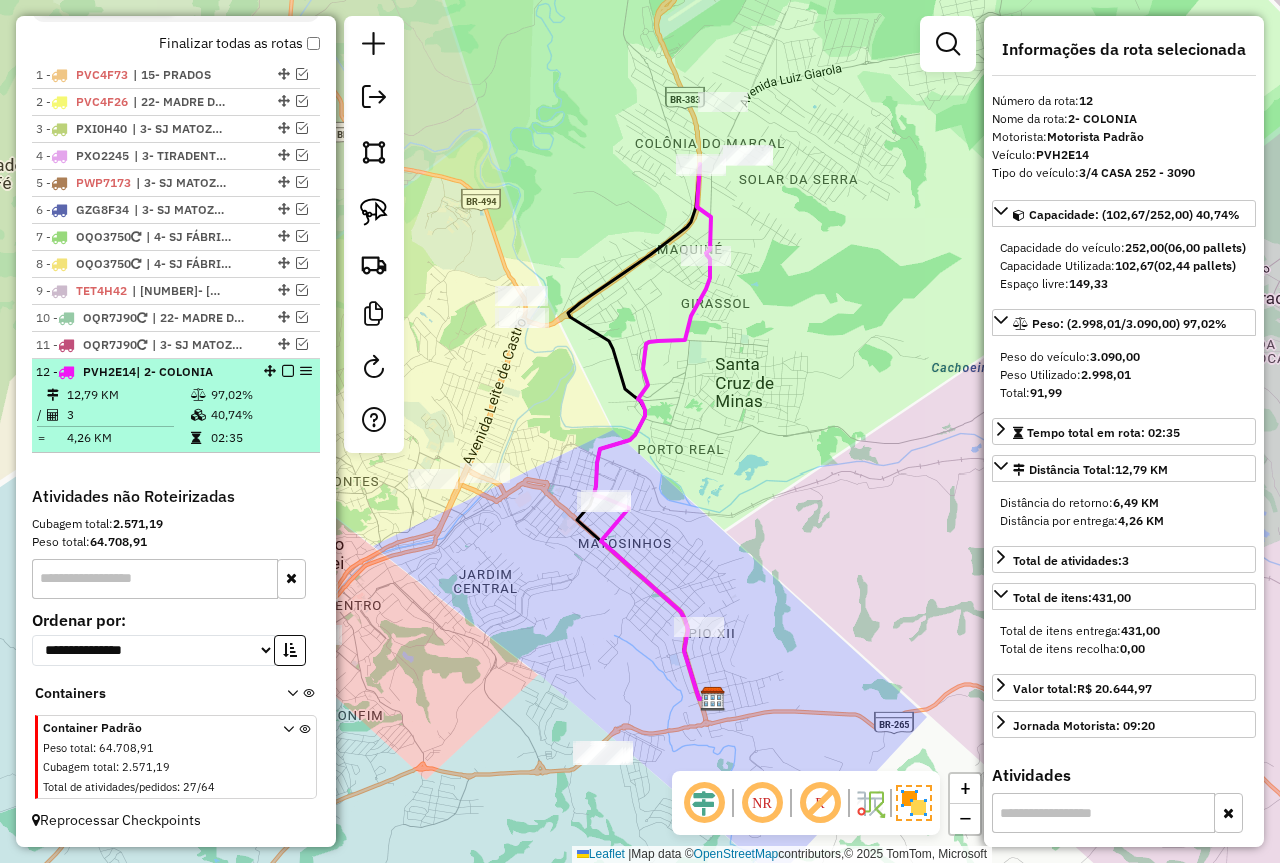 click at bounding box center (288, 371) 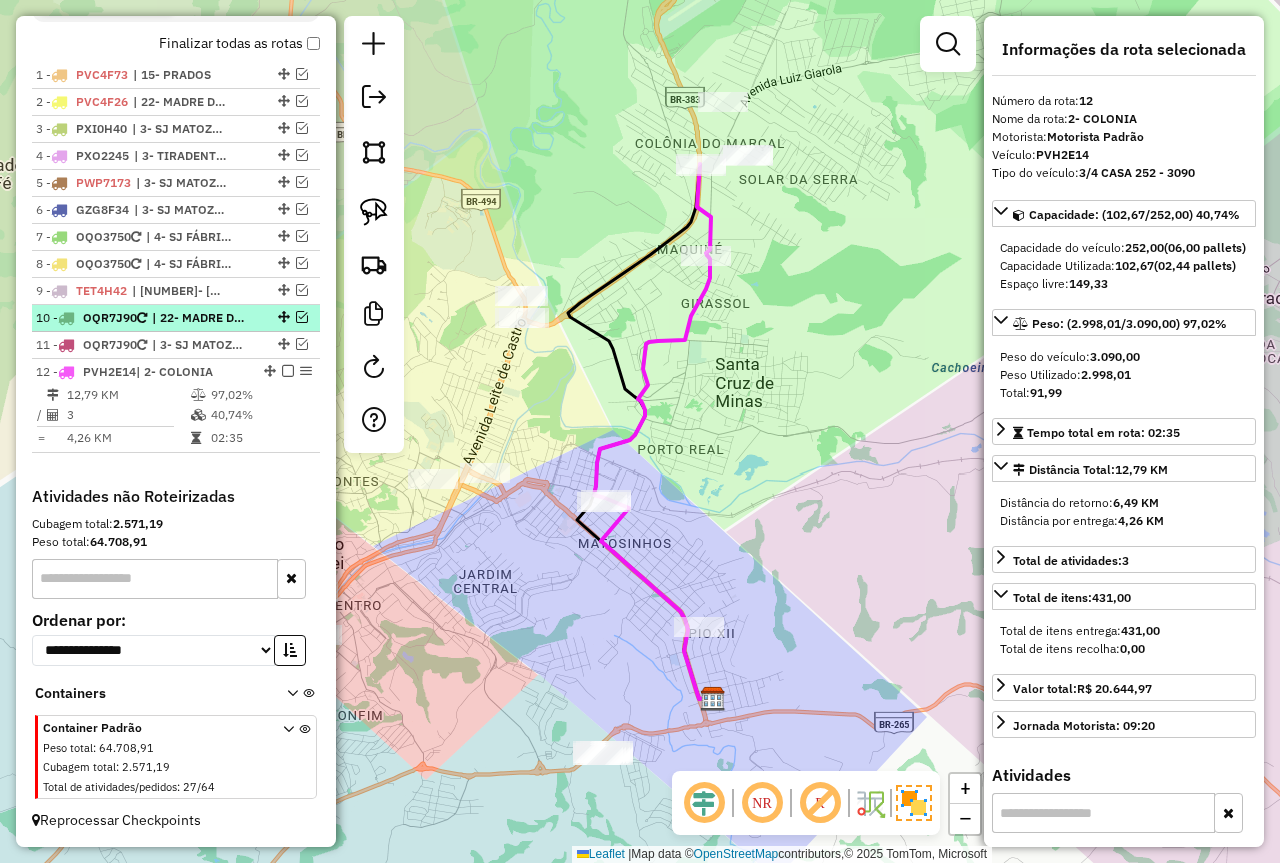 scroll, scrollTop: 661, scrollLeft: 0, axis: vertical 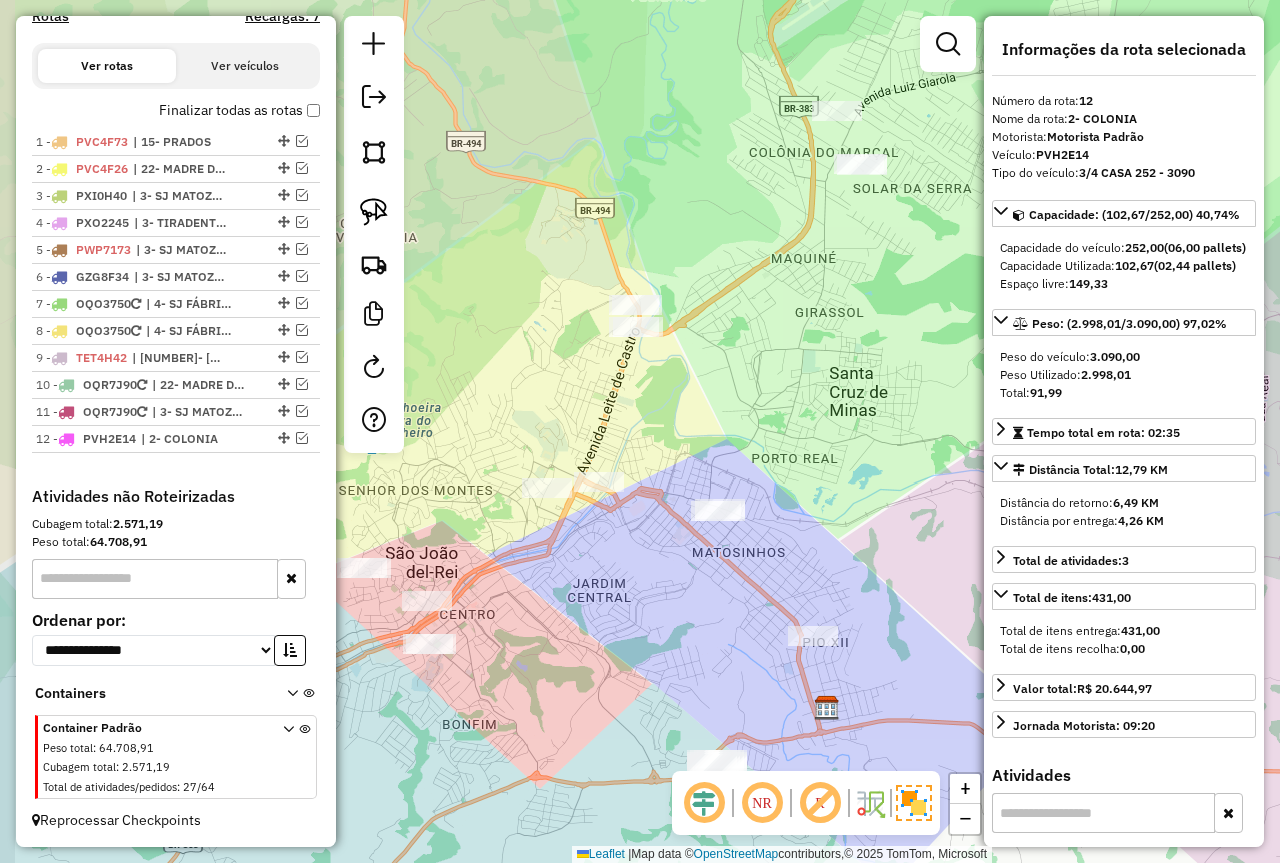 drag, startPoint x: 656, startPoint y: 392, endPoint x: 764, endPoint y: 402, distance: 108.461975 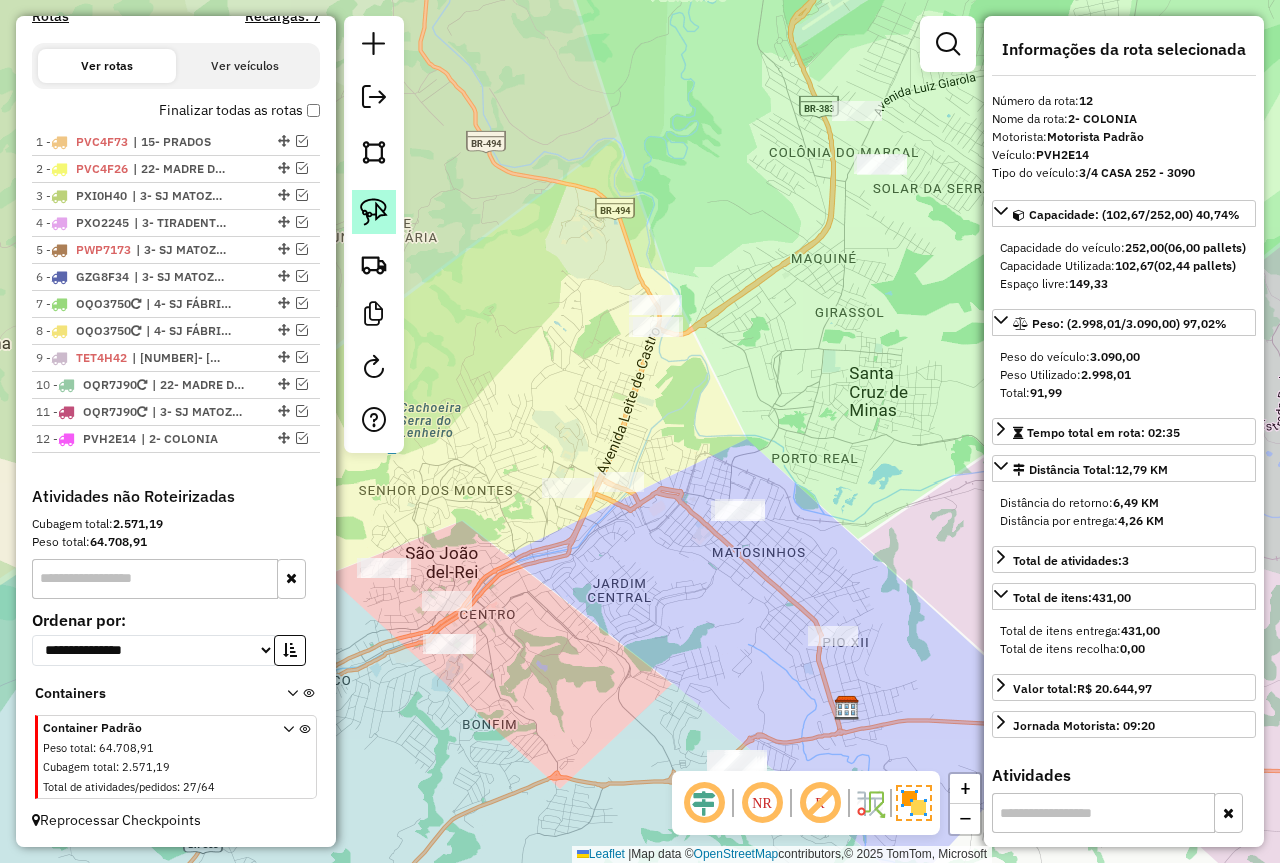 click 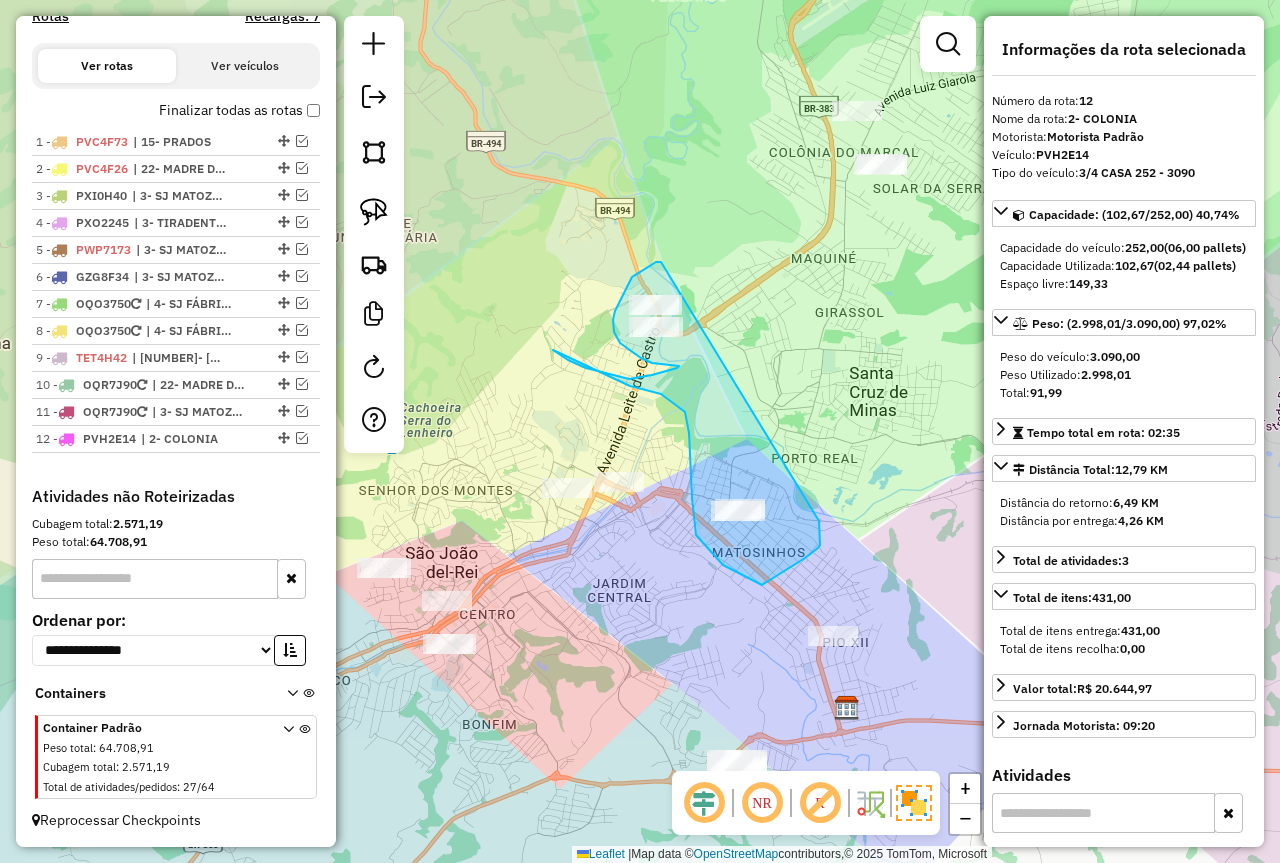 drag, startPoint x: 661, startPoint y: 262, endPoint x: 819, endPoint y: 521, distance: 303.3892 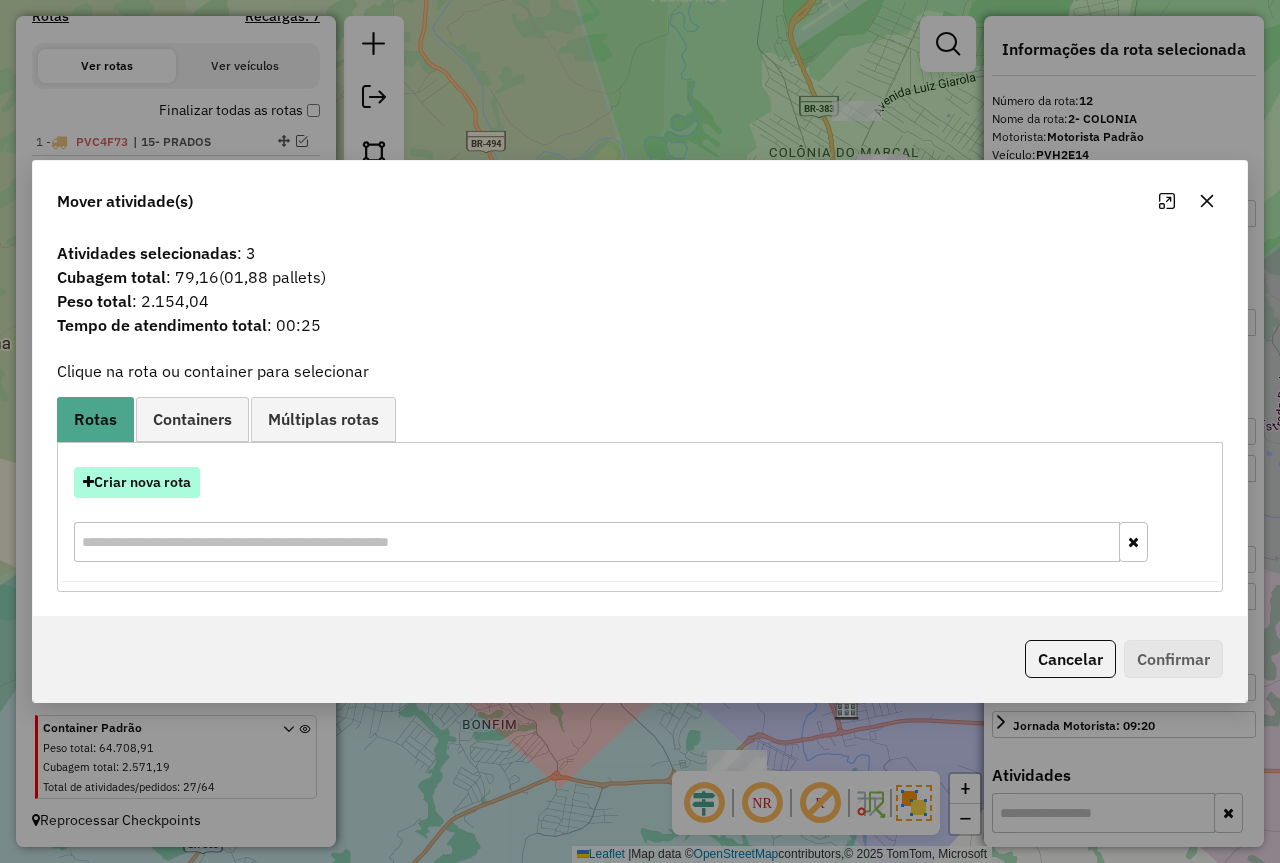 click on "Criar nova rota" at bounding box center [137, 482] 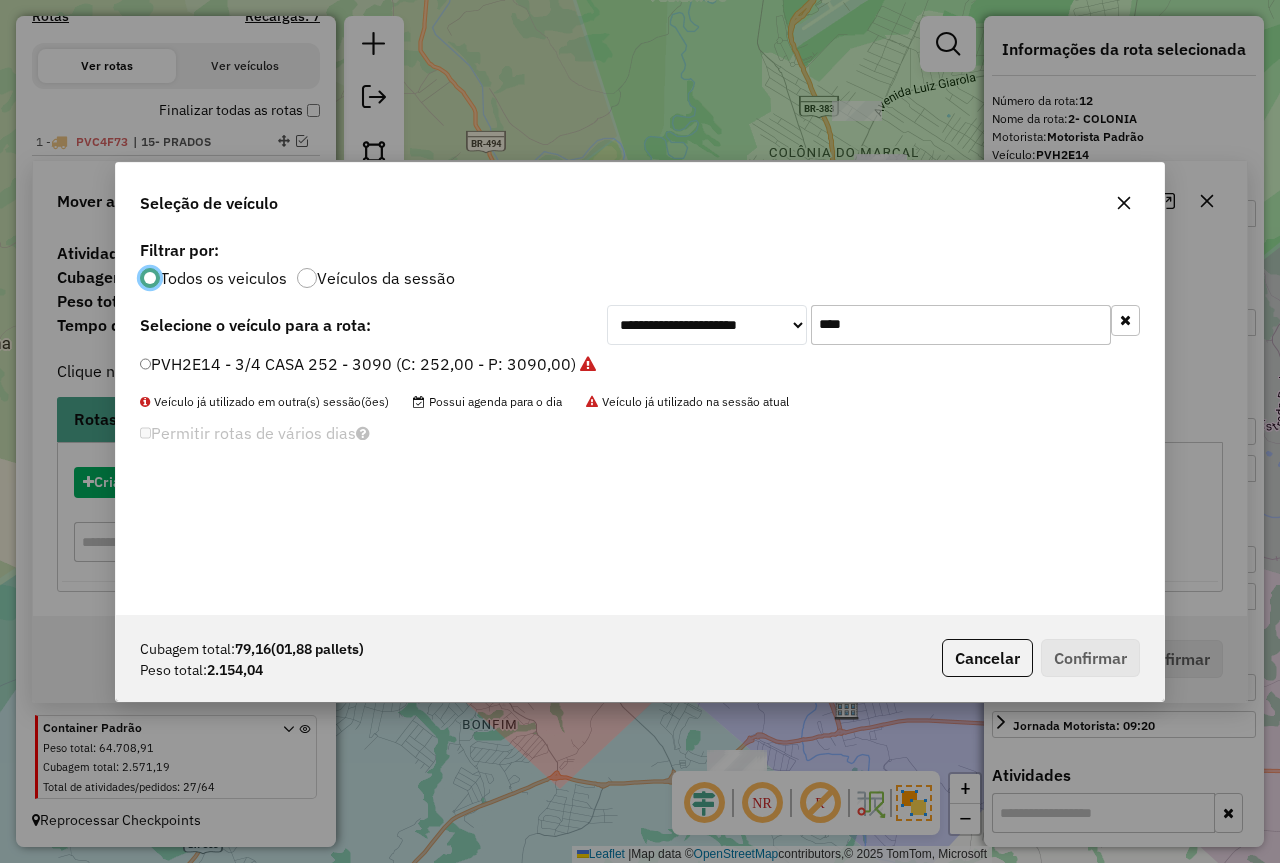 scroll, scrollTop: 11, scrollLeft: 6, axis: both 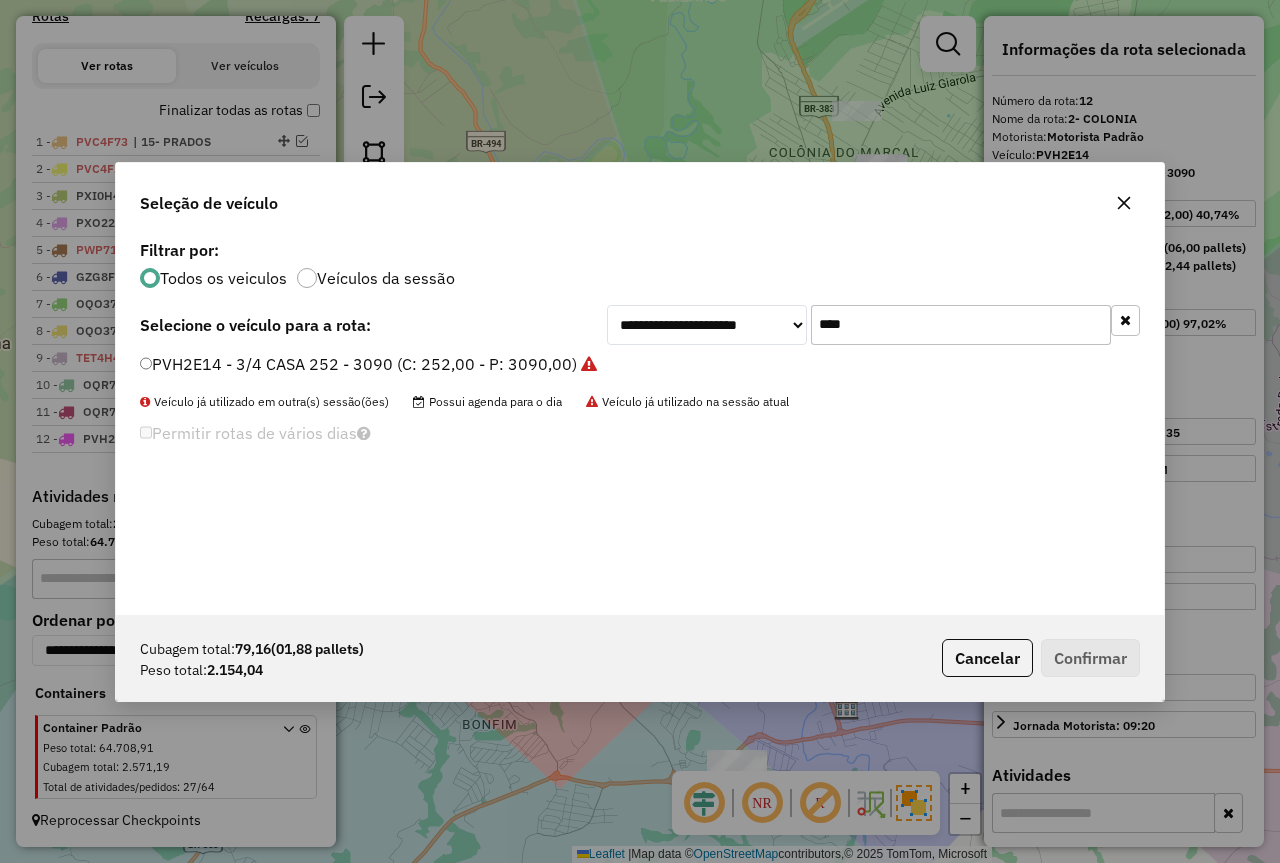 drag, startPoint x: 300, startPoint y: 356, endPoint x: 369, endPoint y: 376, distance: 71.8401 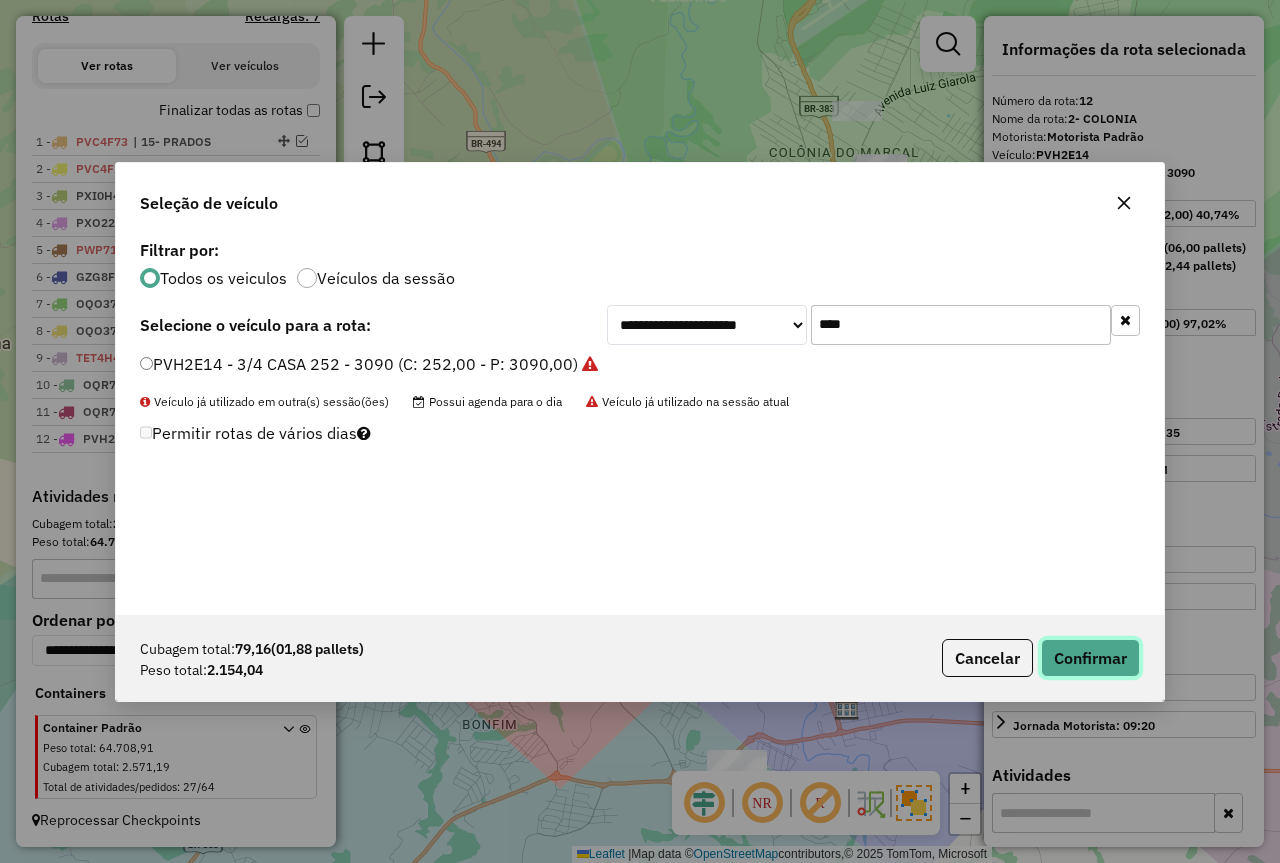 drag, startPoint x: 1059, startPoint y: 639, endPoint x: 1055, endPoint y: 622, distance: 17.464249 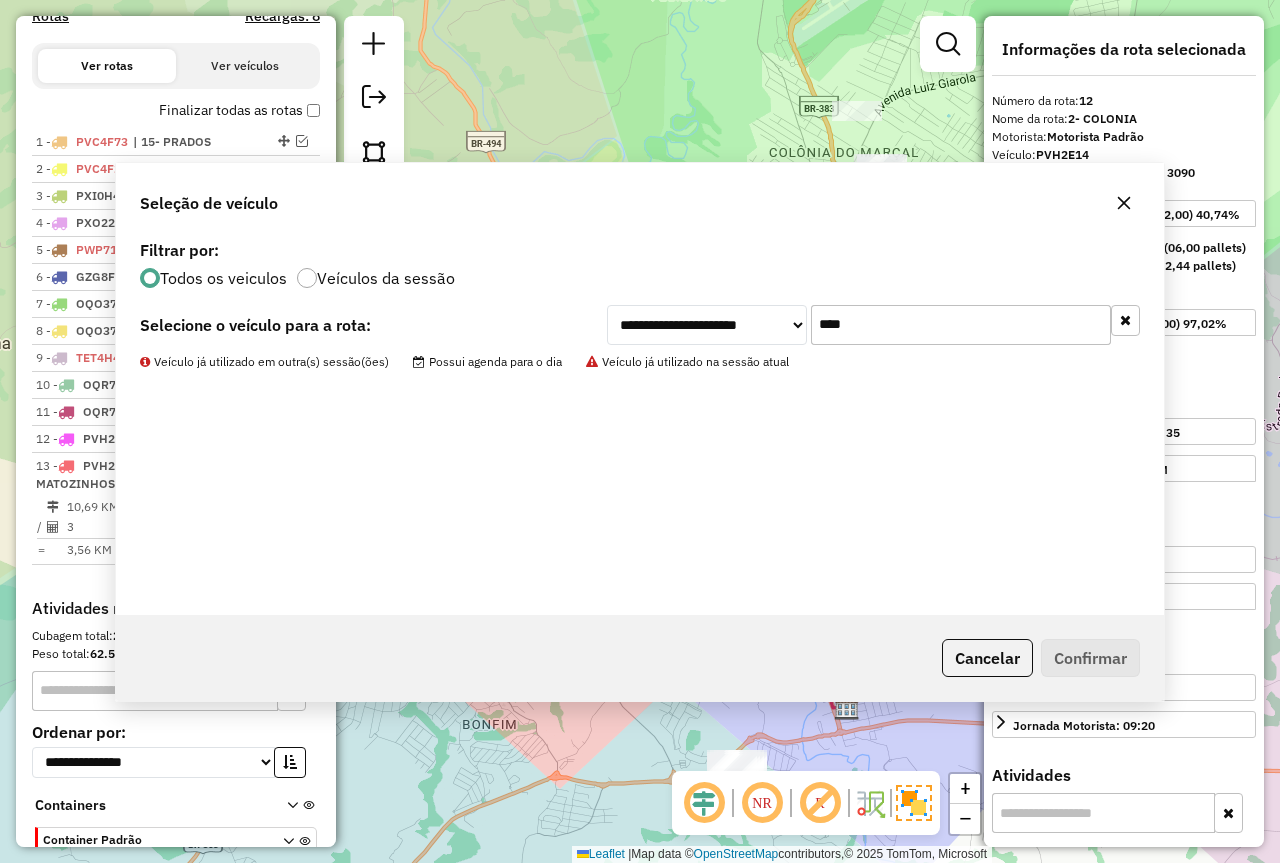 scroll, scrollTop: 773, scrollLeft: 0, axis: vertical 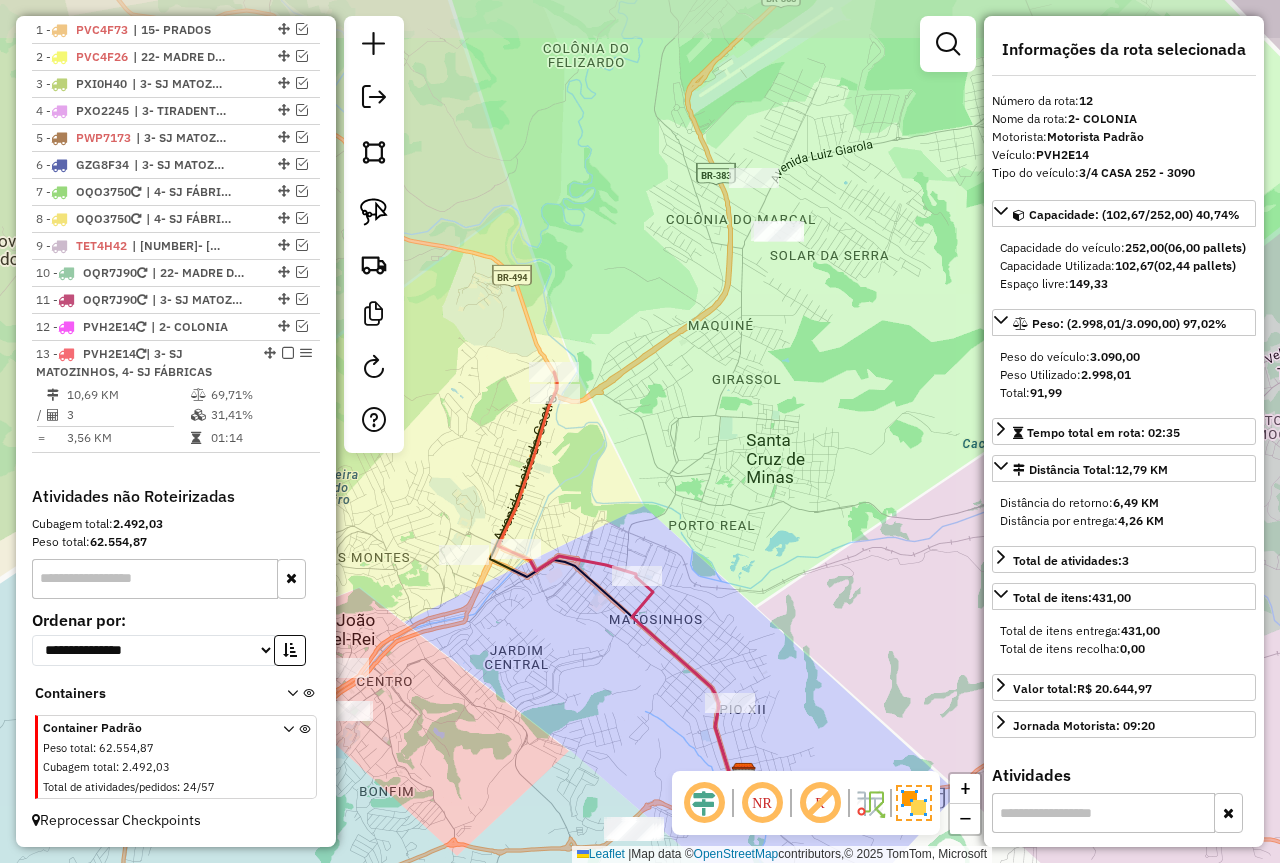 drag, startPoint x: 808, startPoint y: 341, endPoint x: 776, endPoint y: 309, distance: 45.254833 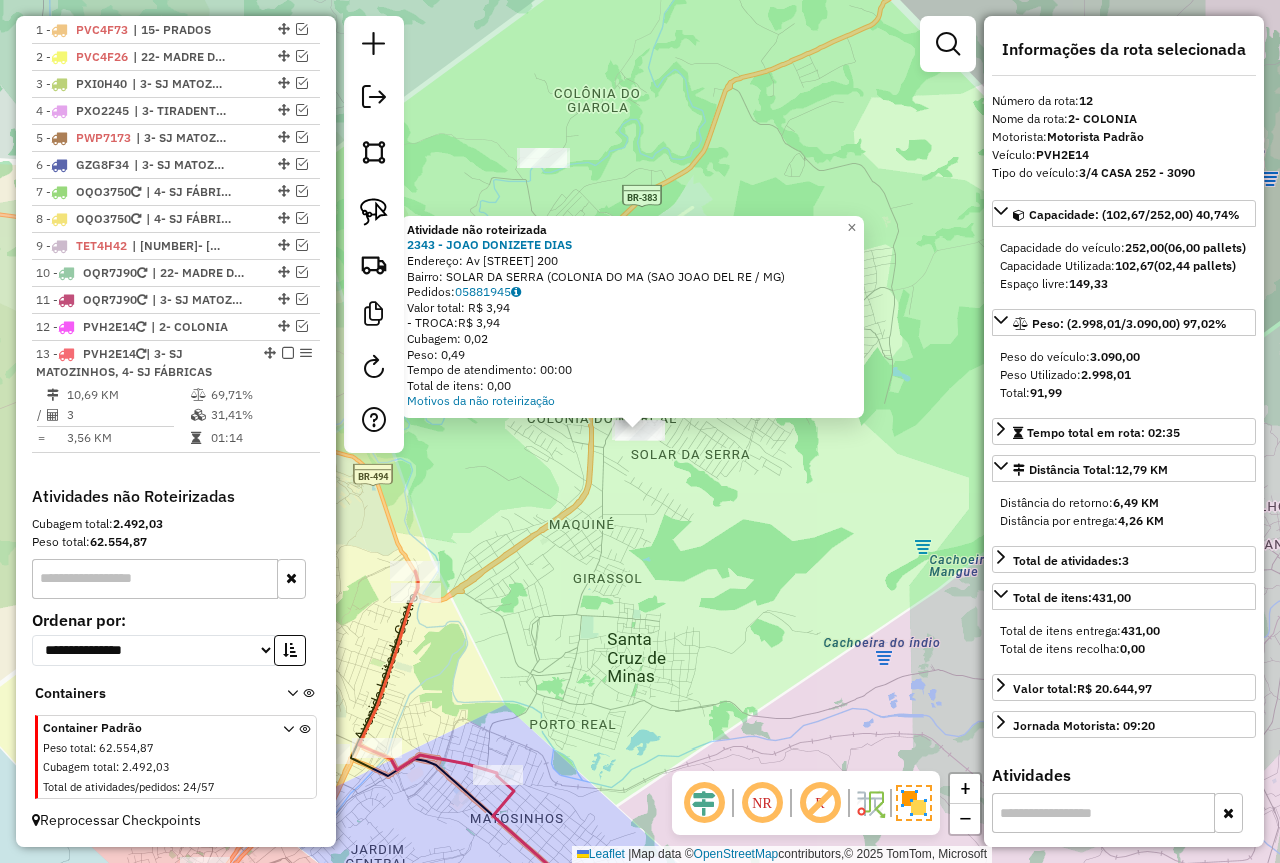 click on "Atividade não roteirizada 2343 - JOAO DONIZETE DIAS  Endereço: Av  ANTONINA DE ALMEIDA NEVES     200   Bairro: SOLAR DA SERRA (COLONIA DO MA (SAO JOAO DEL RE / MG)   Pedidos:  05881945   Valor total: R$ 3,94   - TROCA:  R$ 3,94   Cubagem: 0,02   Peso: 0,49   Tempo de atendimento: 00:00   Total de itens: 0,00  Motivos da não roteirização × Janela de atendimento Grade de atendimento Capacidade Transportadoras Veículos Cliente Pedidos  Rotas Selecione os dias de semana para filtrar as janelas de atendimento  Seg   Ter   Qua   Qui   Sex   Sáb   Dom  Informe o período da janela de atendimento: De: Até:  Filtrar exatamente a janela do cliente  Considerar janela de atendimento padrão  Selecione os dias de semana para filtrar as grades de atendimento  Seg   Ter   Qua   Qui   Sex   Sáb   Dom   Considerar clientes sem dia de atendimento cadastrado  Clientes fora do dia de atendimento selecionado Filtrar as atividades entre os valores definidos abaixo:  Peso mínimo:  ****  Peso máximo:  ****  De:   Até:" 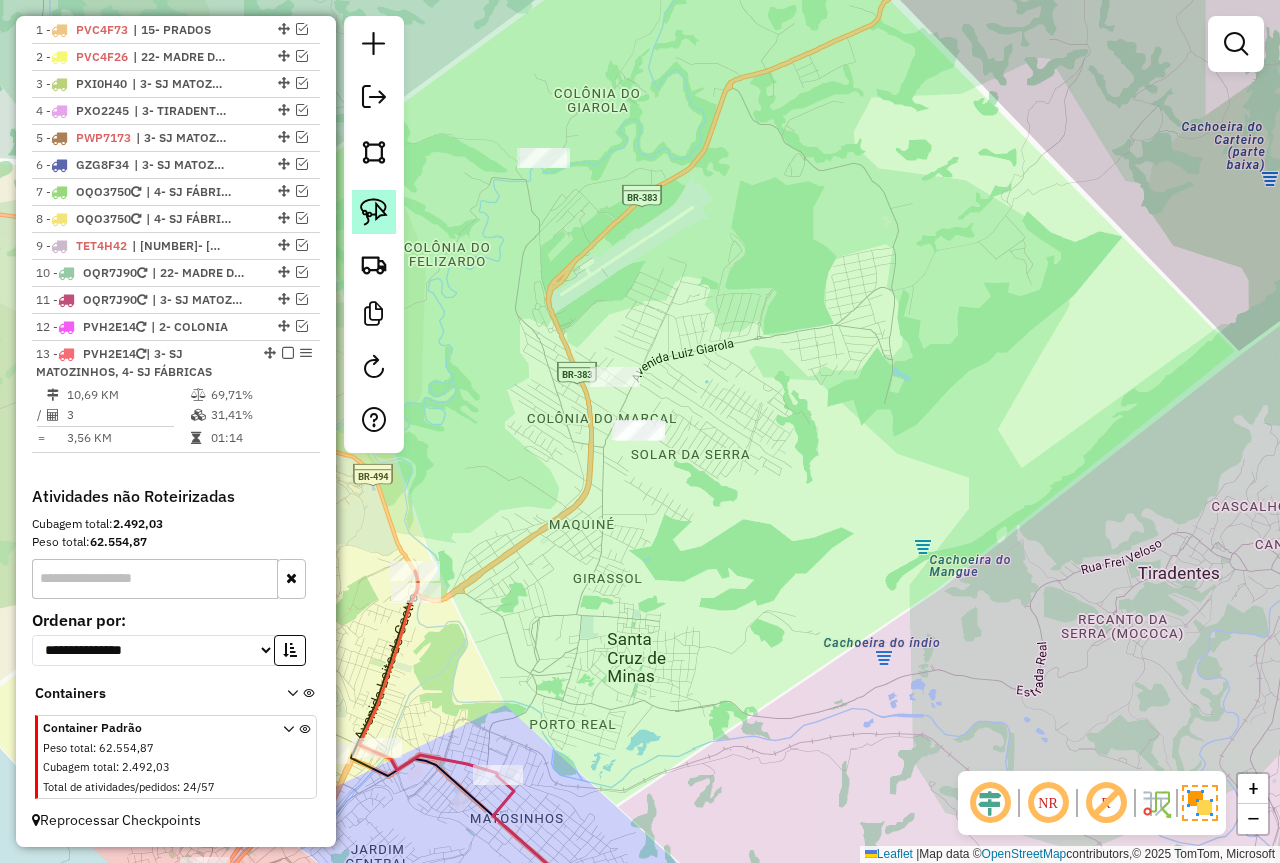 click 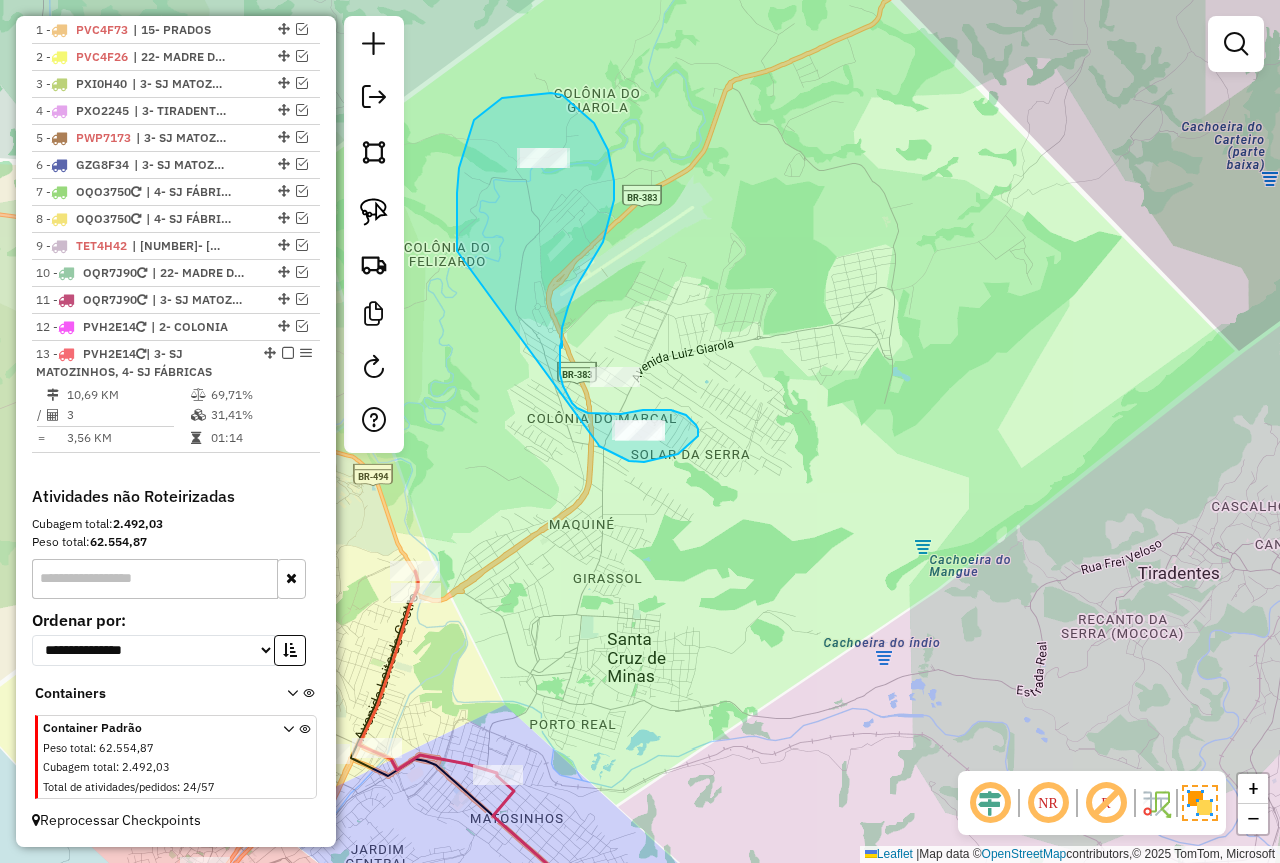 drag, startPoint x: 598, startPoint y: 444, endPoint x: 457, endPoint y: 283, distance: 214.01402 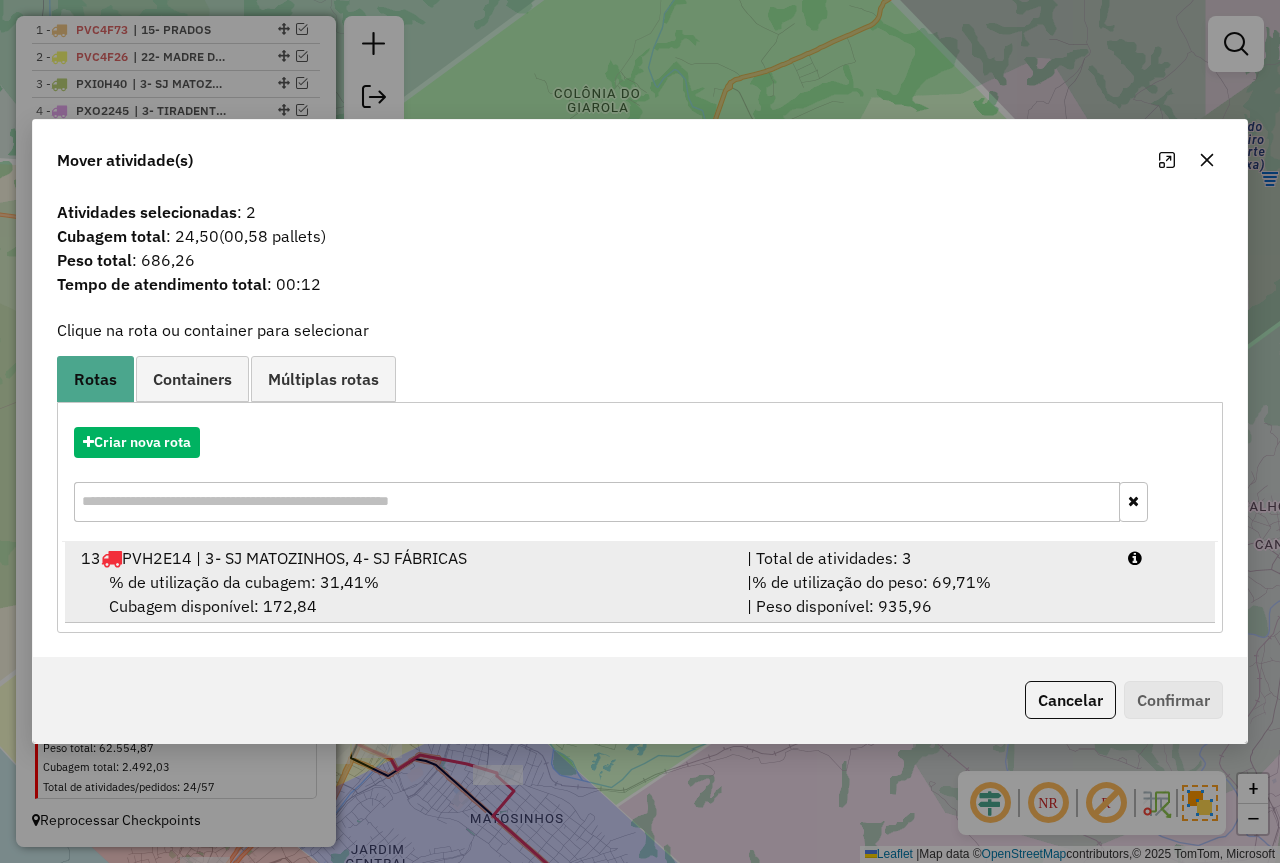 click on "|  % de utilização do peso: 69,71%  | Peso disponível: 935,96" at bounding box center (925, 594) 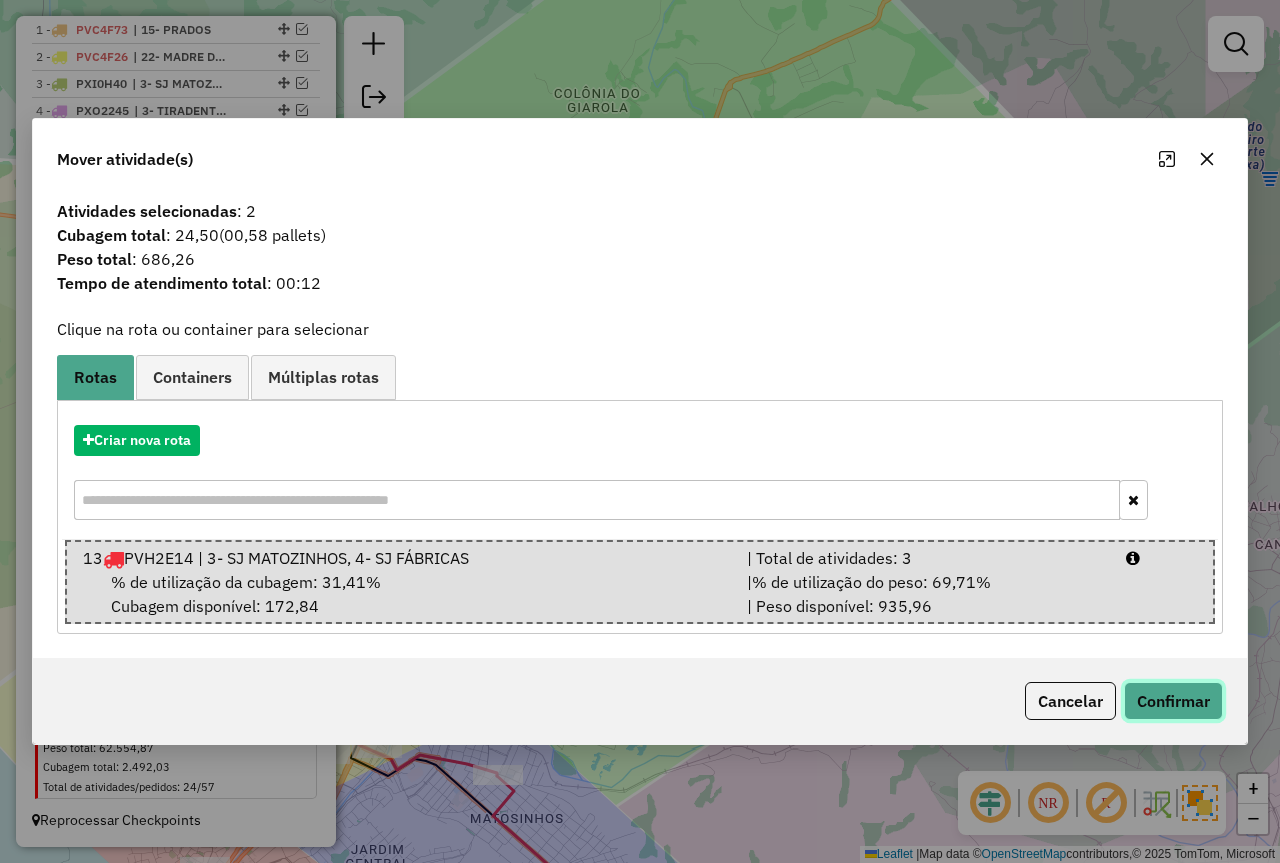click on "Confirmar" 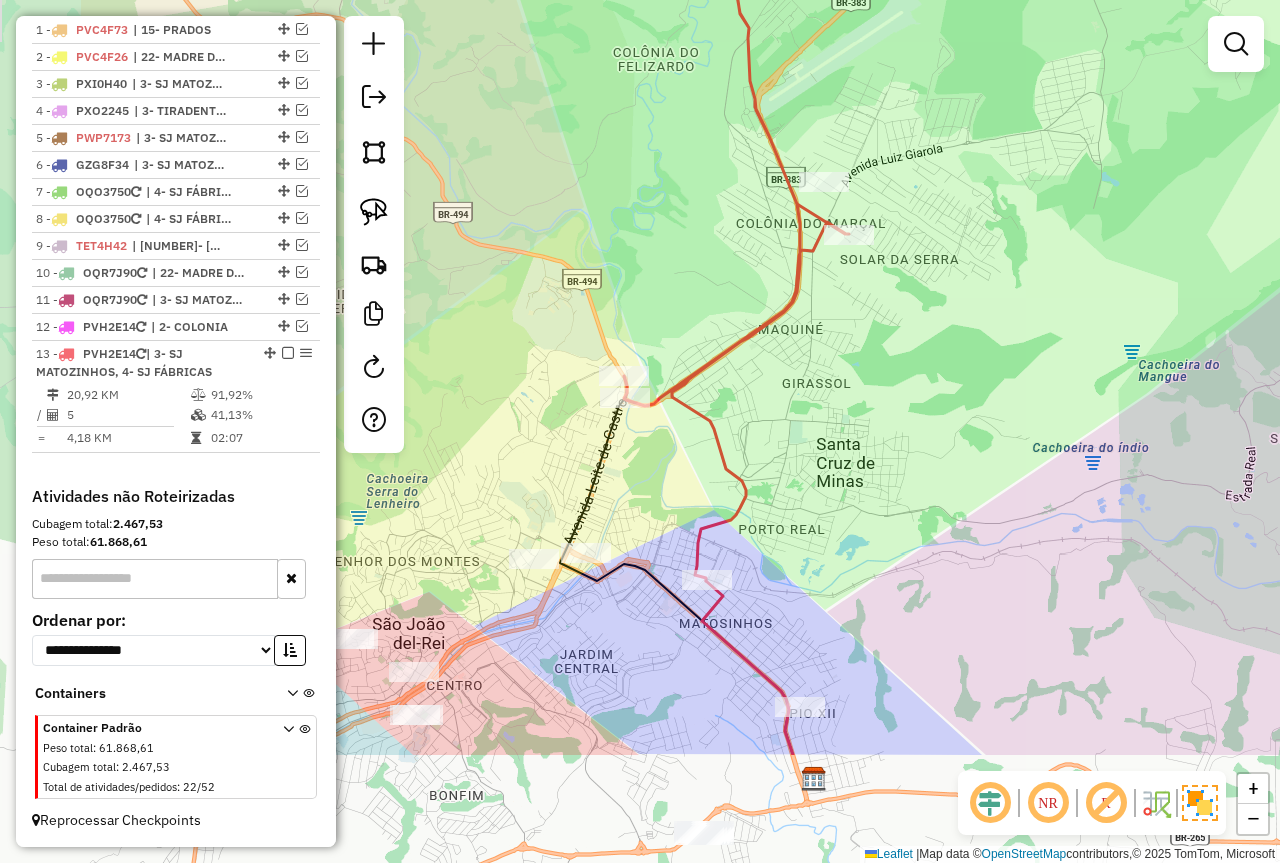drag, startPoint x: 673, startPoint y: 674, endPoint x: 888, endPoint y: 473, distance: 294.32294 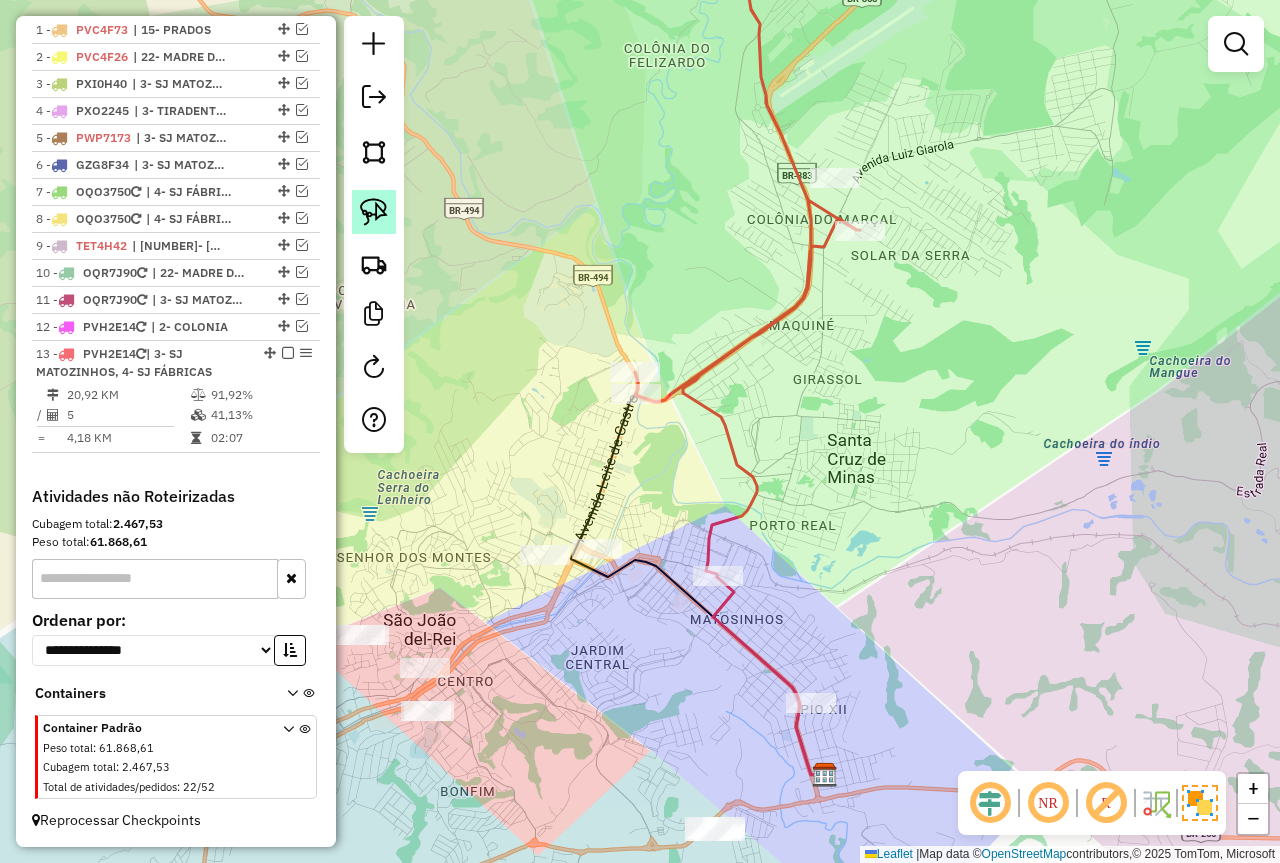 click 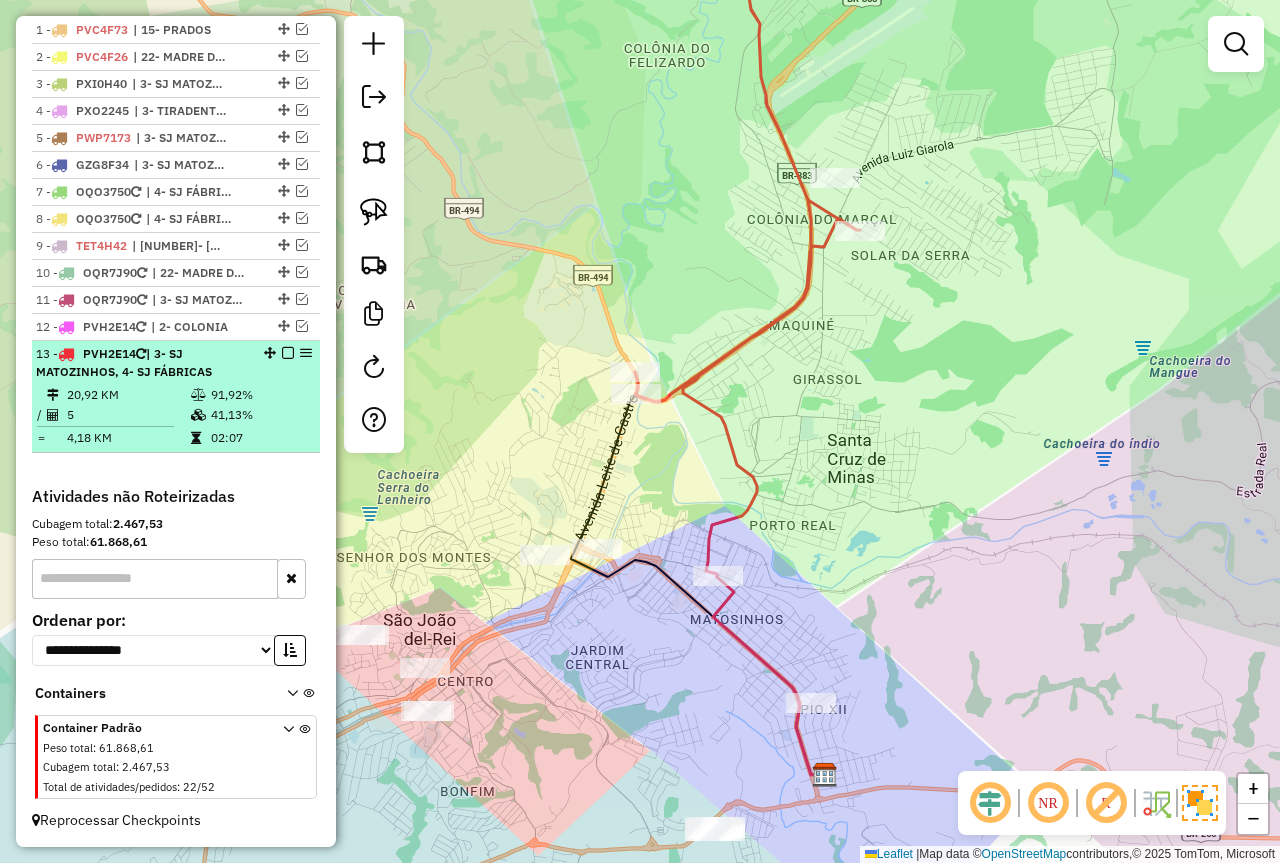 click at bounding box center (288, 353) 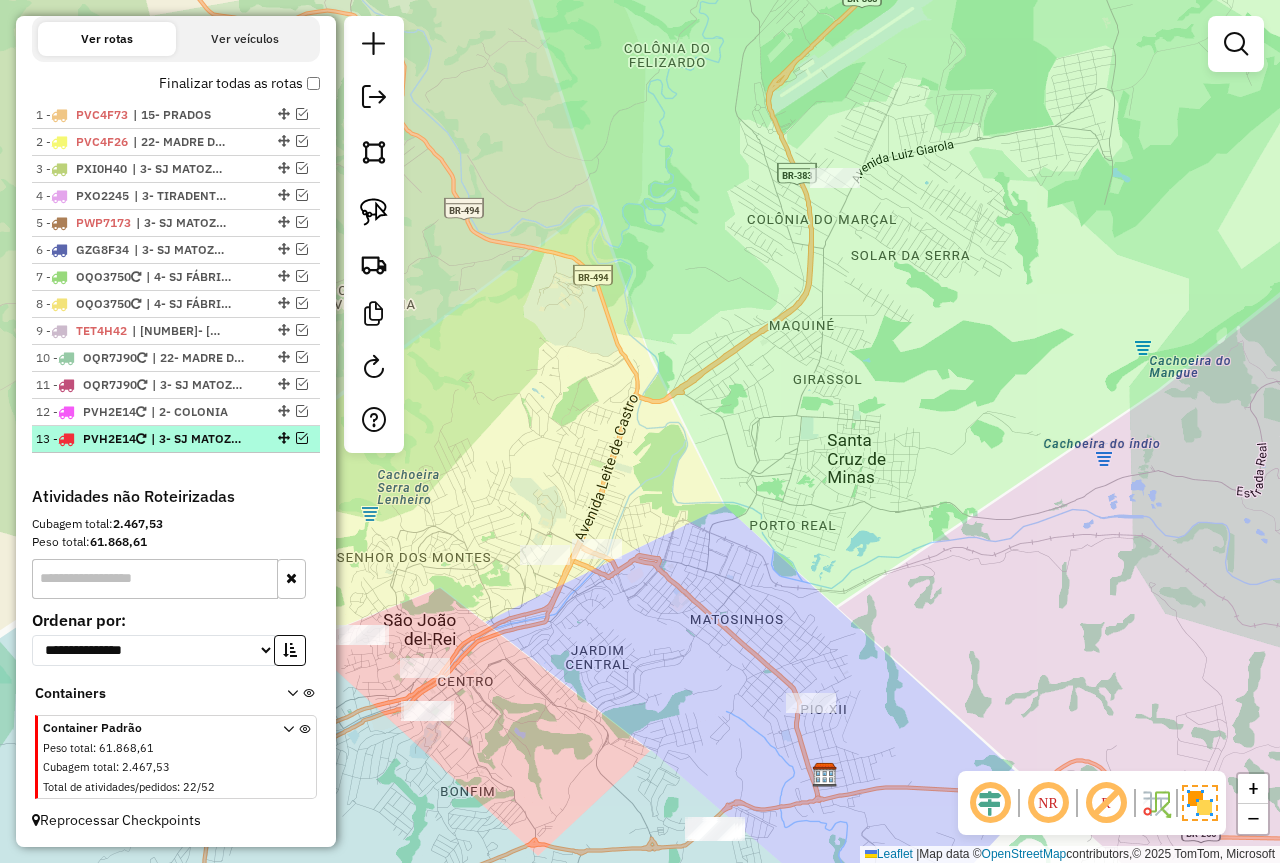 scroll, scrollTop: 688, scrollLeft: 0, axis: vertical 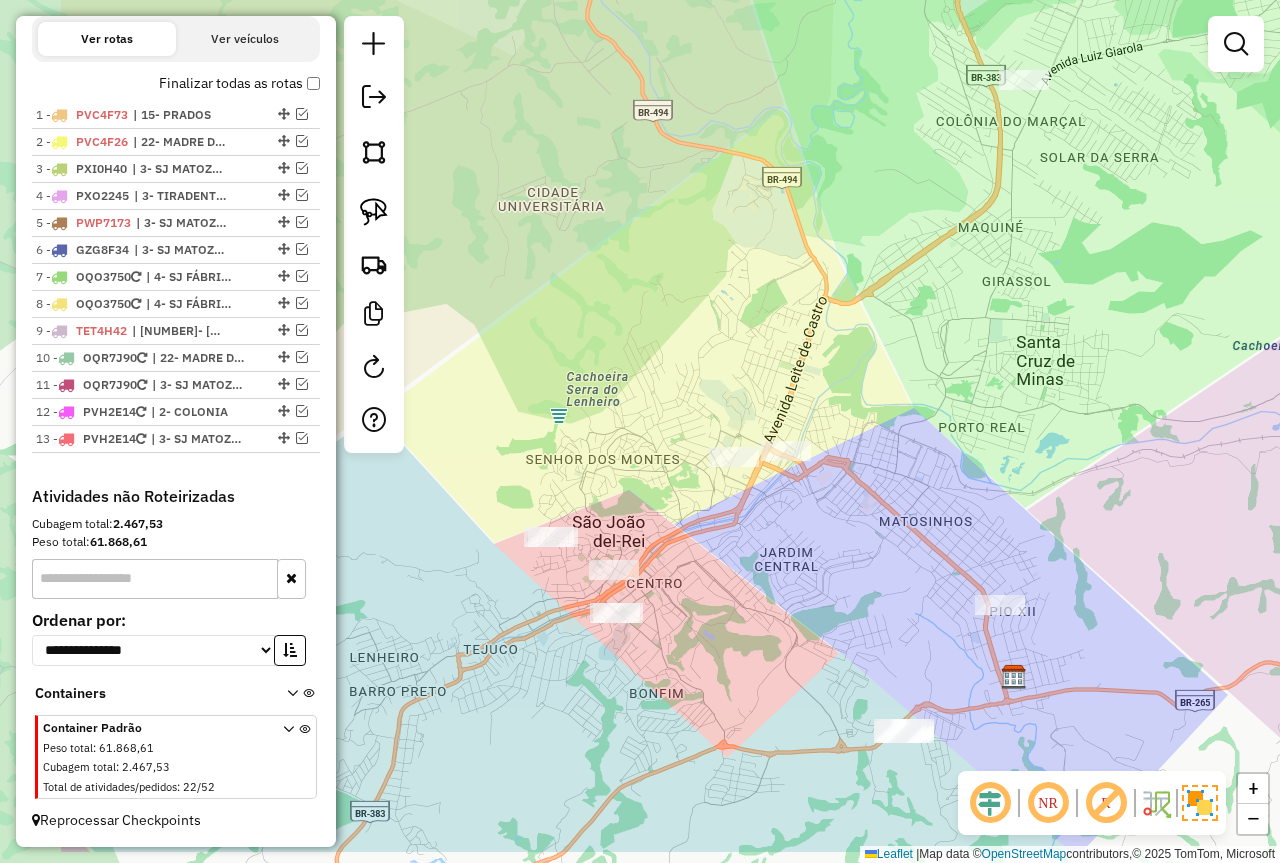 drag, startPoint x: 671, startPoint y: 635, endPoint x: 906, endPoint y: 455, distance: 296.0152 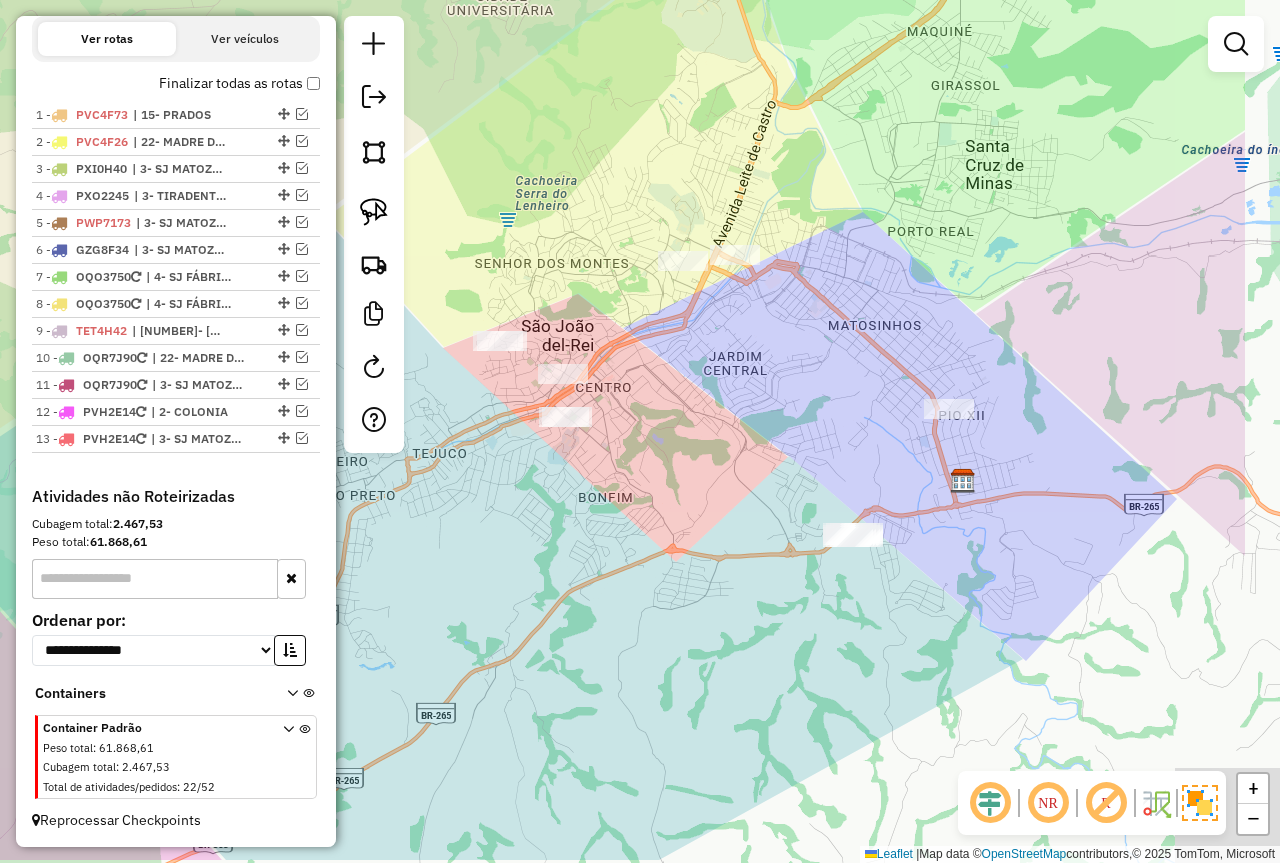 drag, startPoint x: 735, startPoint y: 666, endPoint x: 566, endPoint y: 570, distance: 194.36307 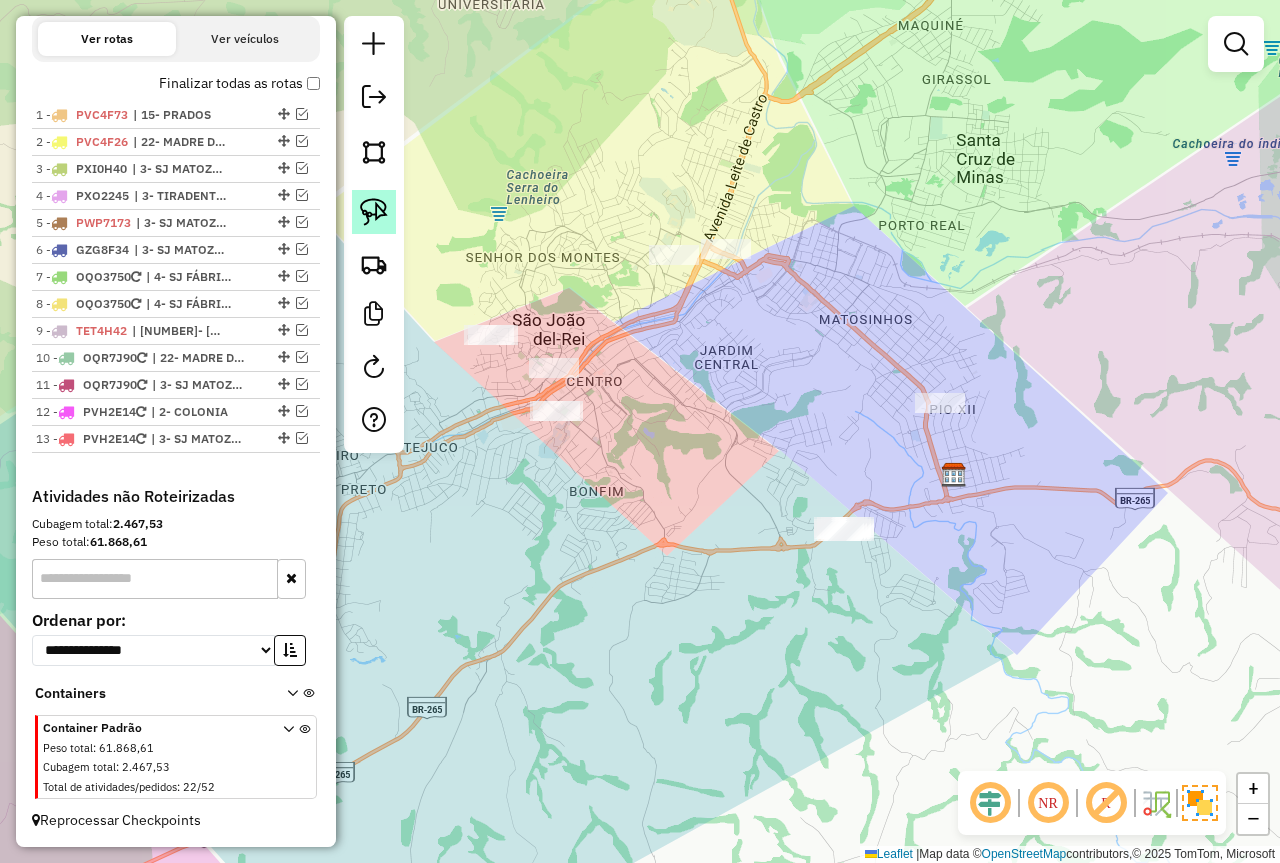 click 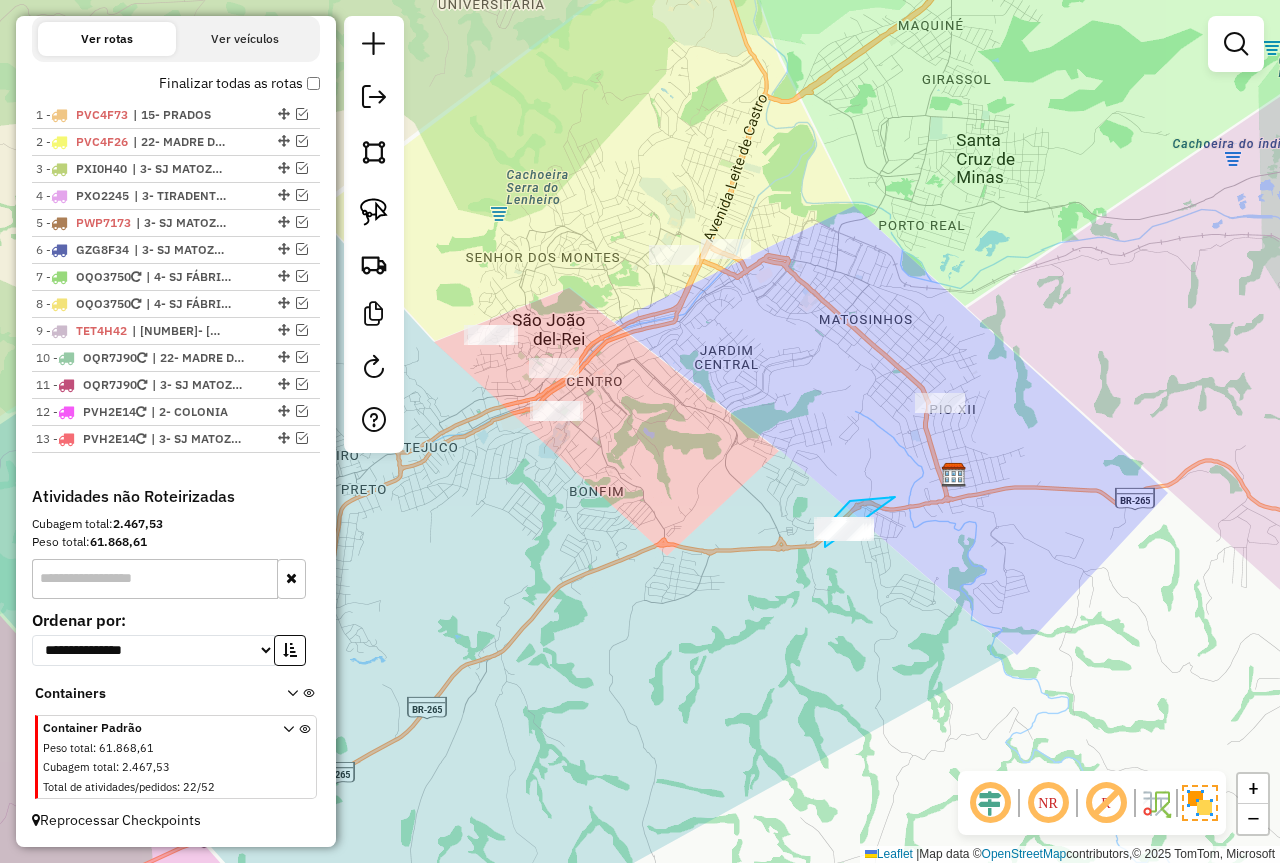 drag, startPoint x: 841, startPoint y: 510, endPoint x: 894, endPoint y: 575, distance: 83.86894 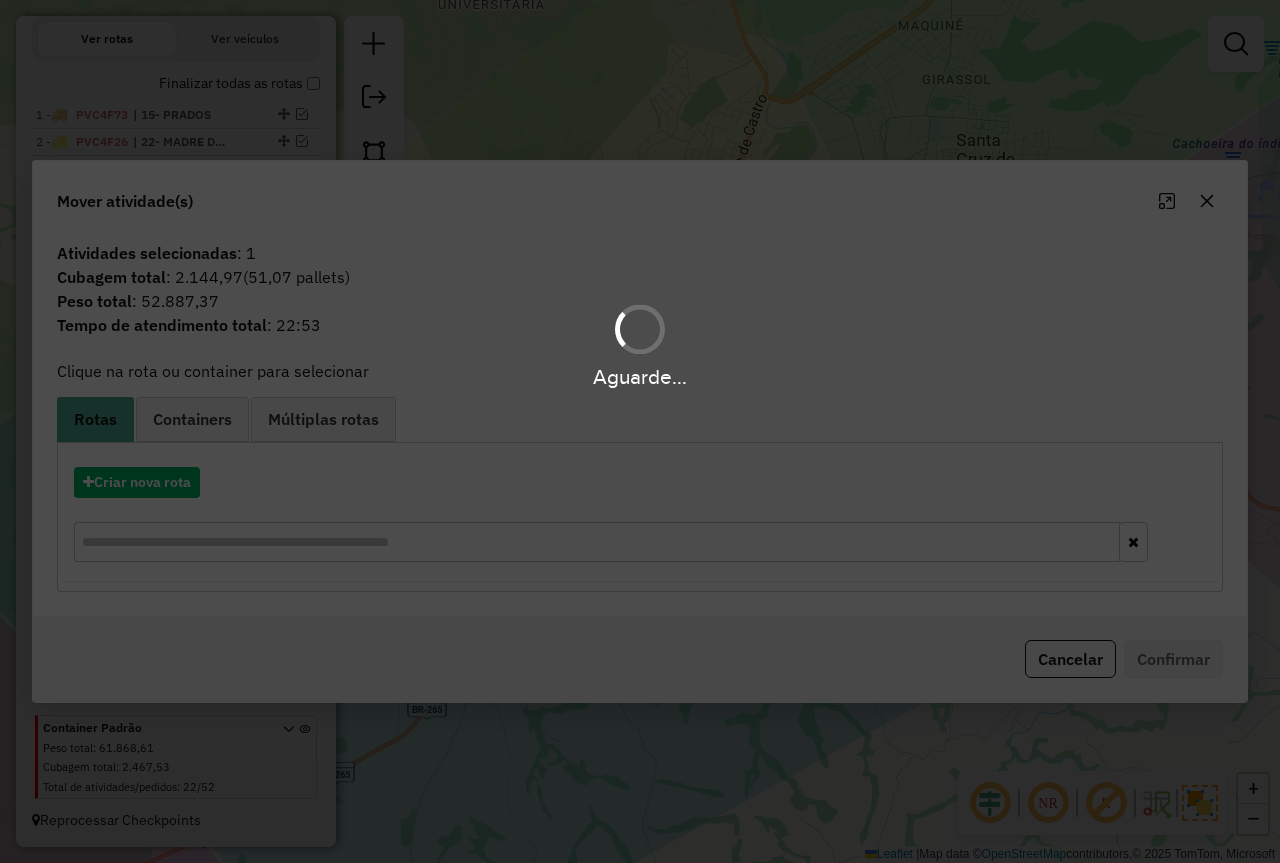 click on "Aguarde..." at bounding box center (640, 431) 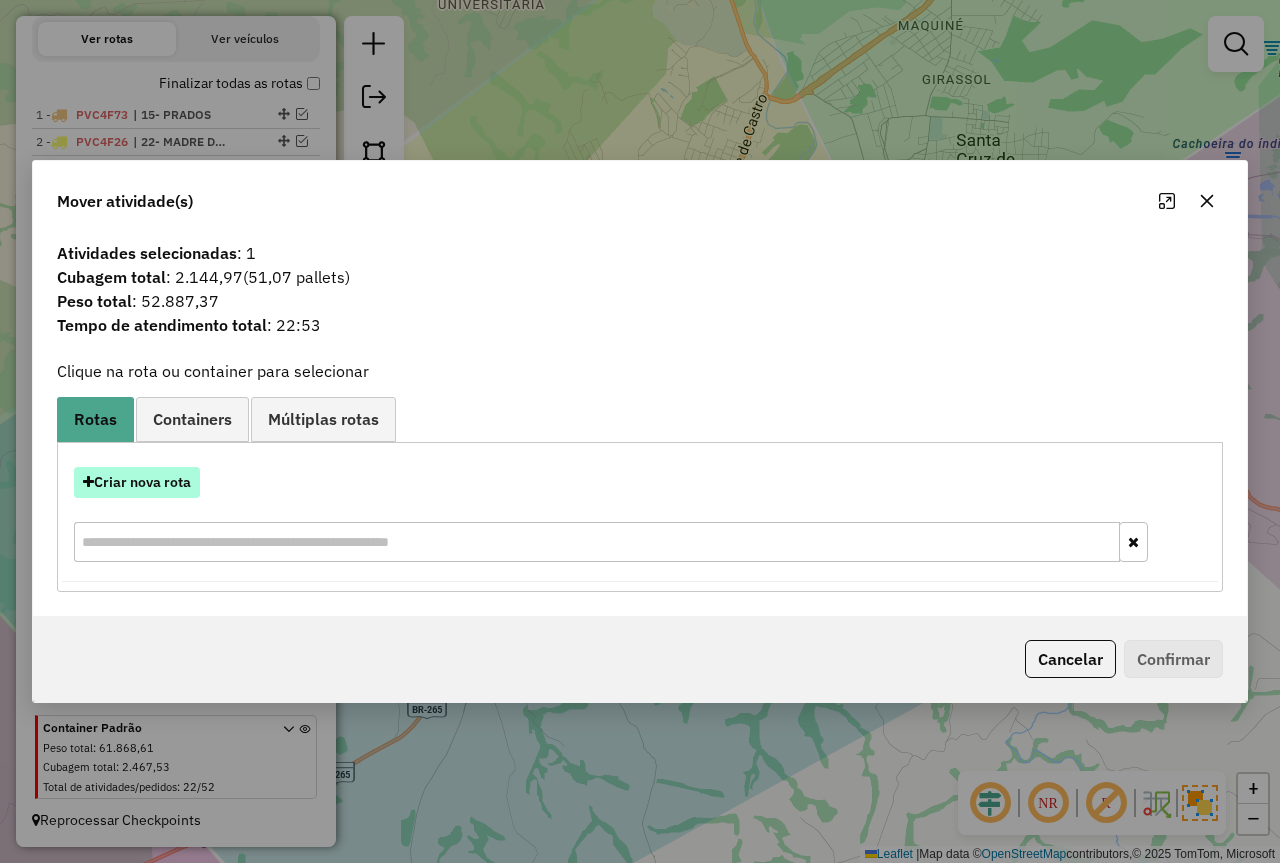 click on "Criar nova rota" at bounding box center (137, 482) 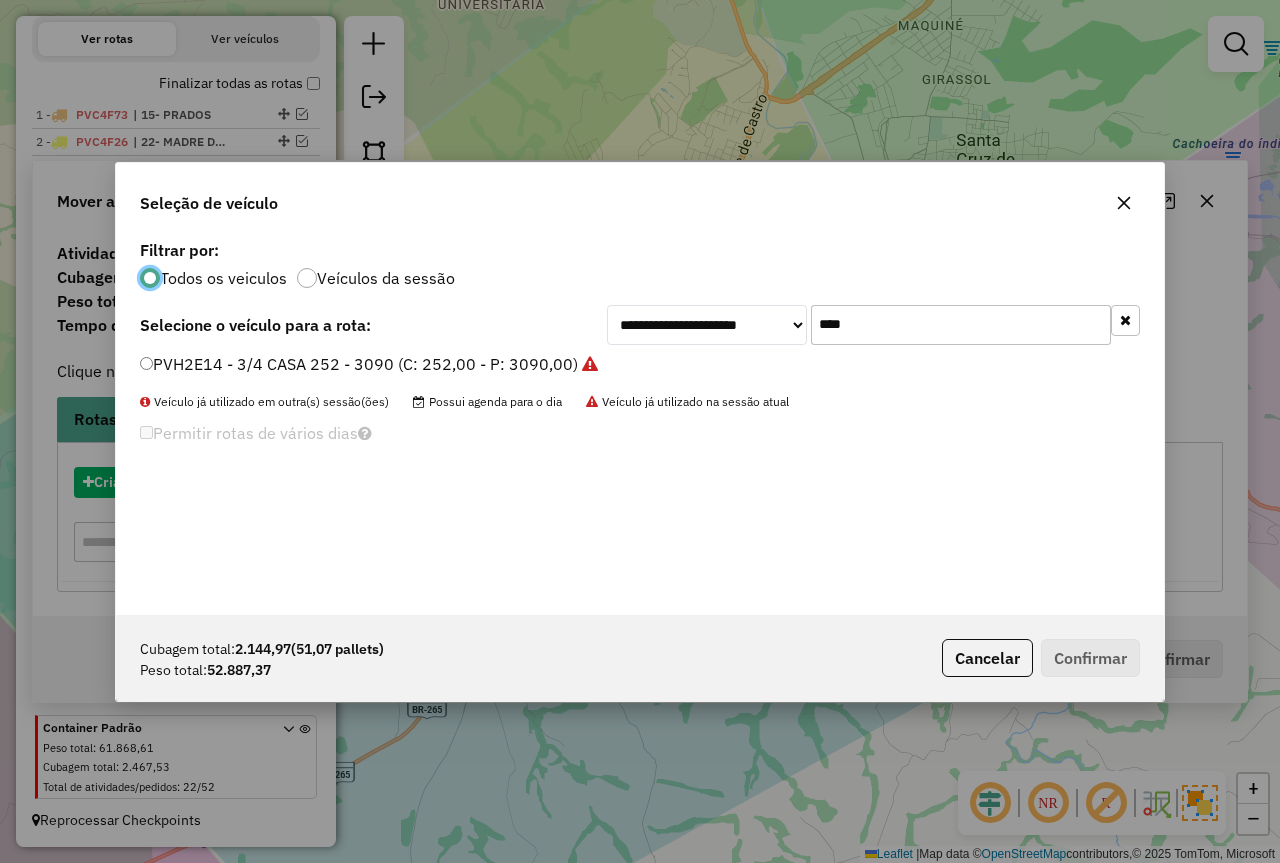 scroll, scrollTop: 11, scrollLeft: 6, axis: both 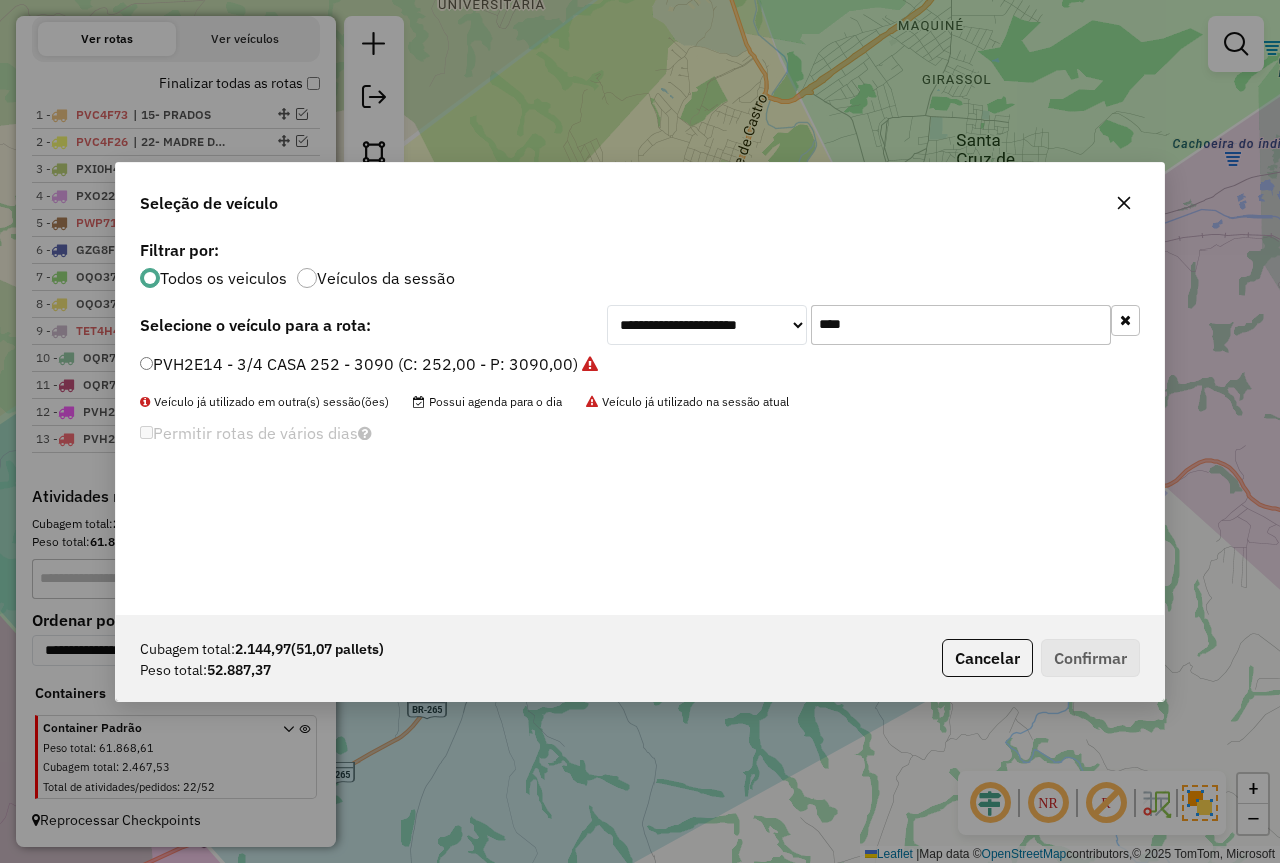 drag, startPoint x: 914, startPoint y: 336, endPoint x: 745, endPoint y: 321, distance: 169.66437 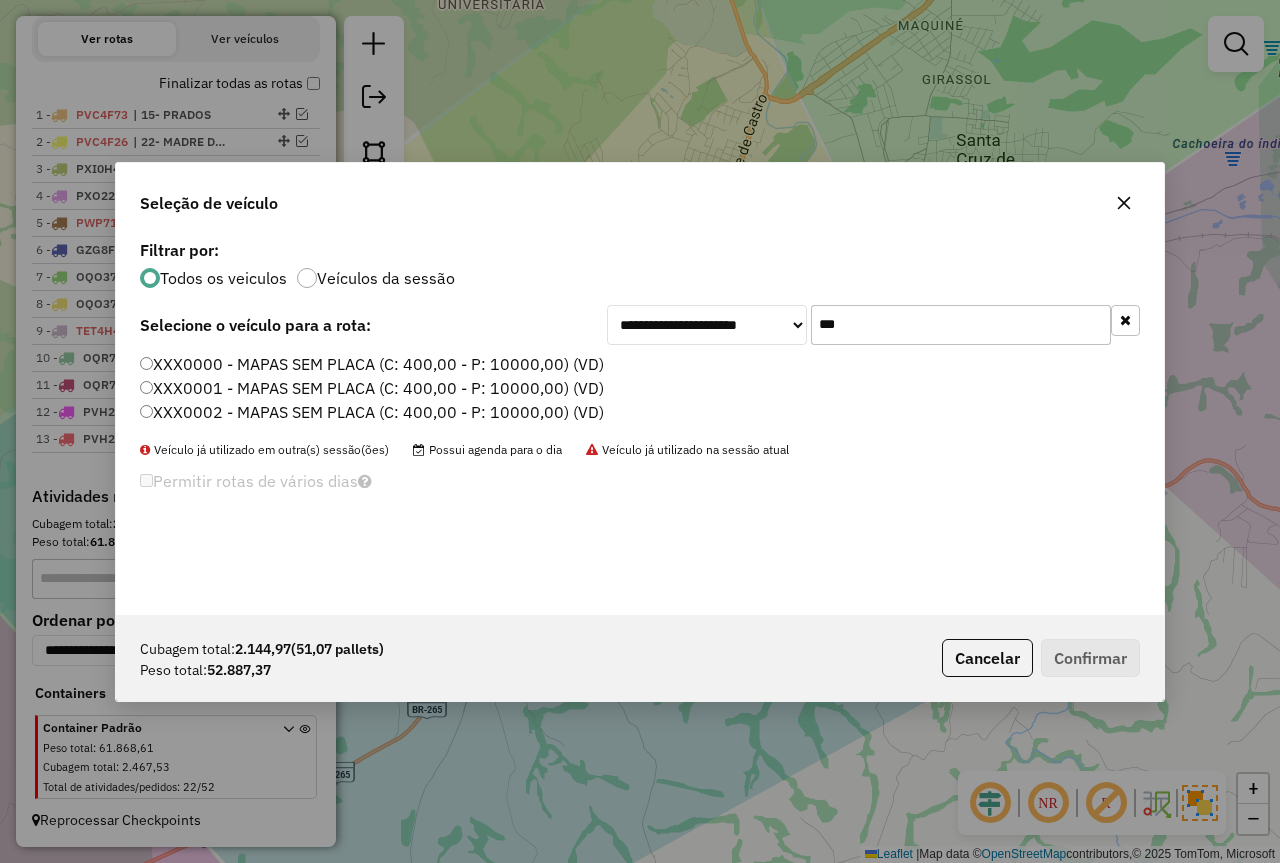 type on "***" 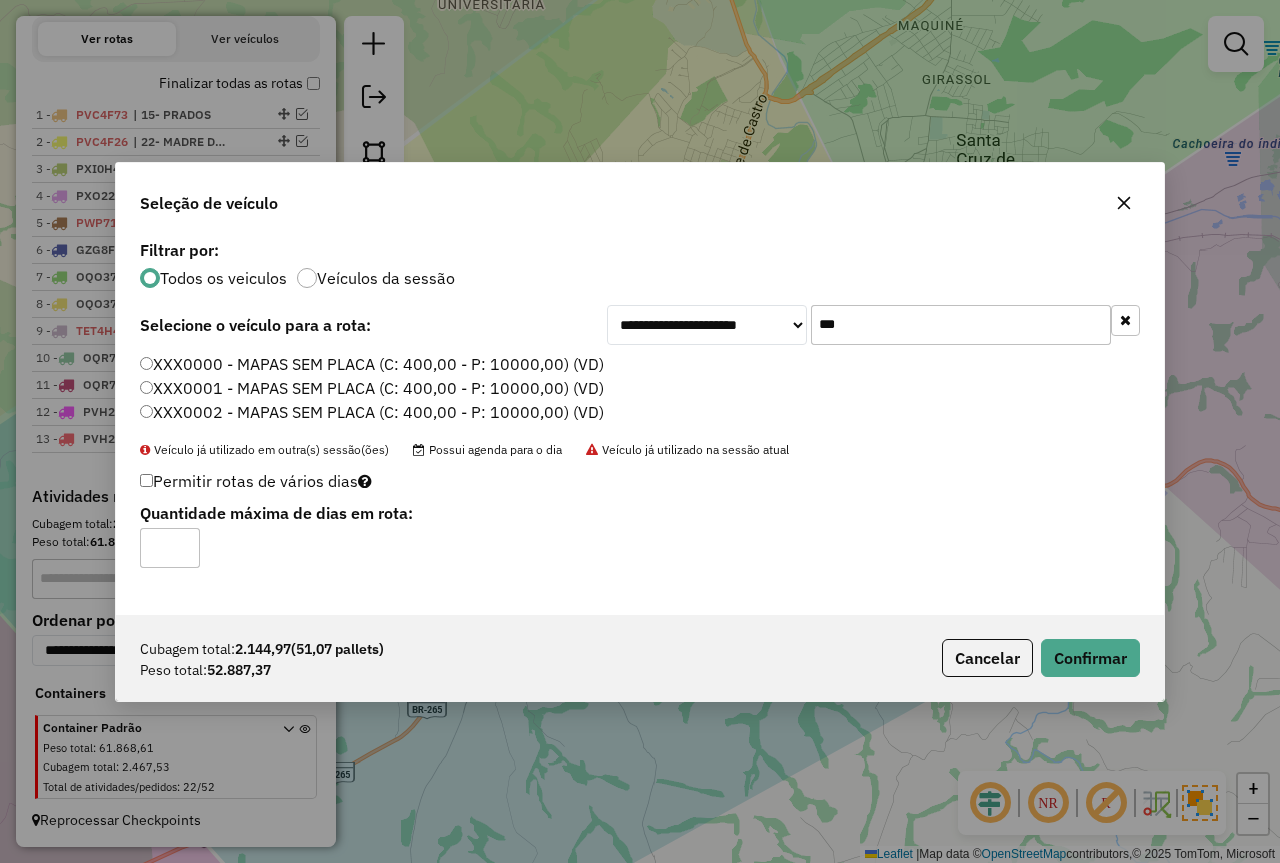 drag, startPoint x: 1079, startPoint y: 621, endPoint x: 1089, endPoint y: 634, distance: 16.40122 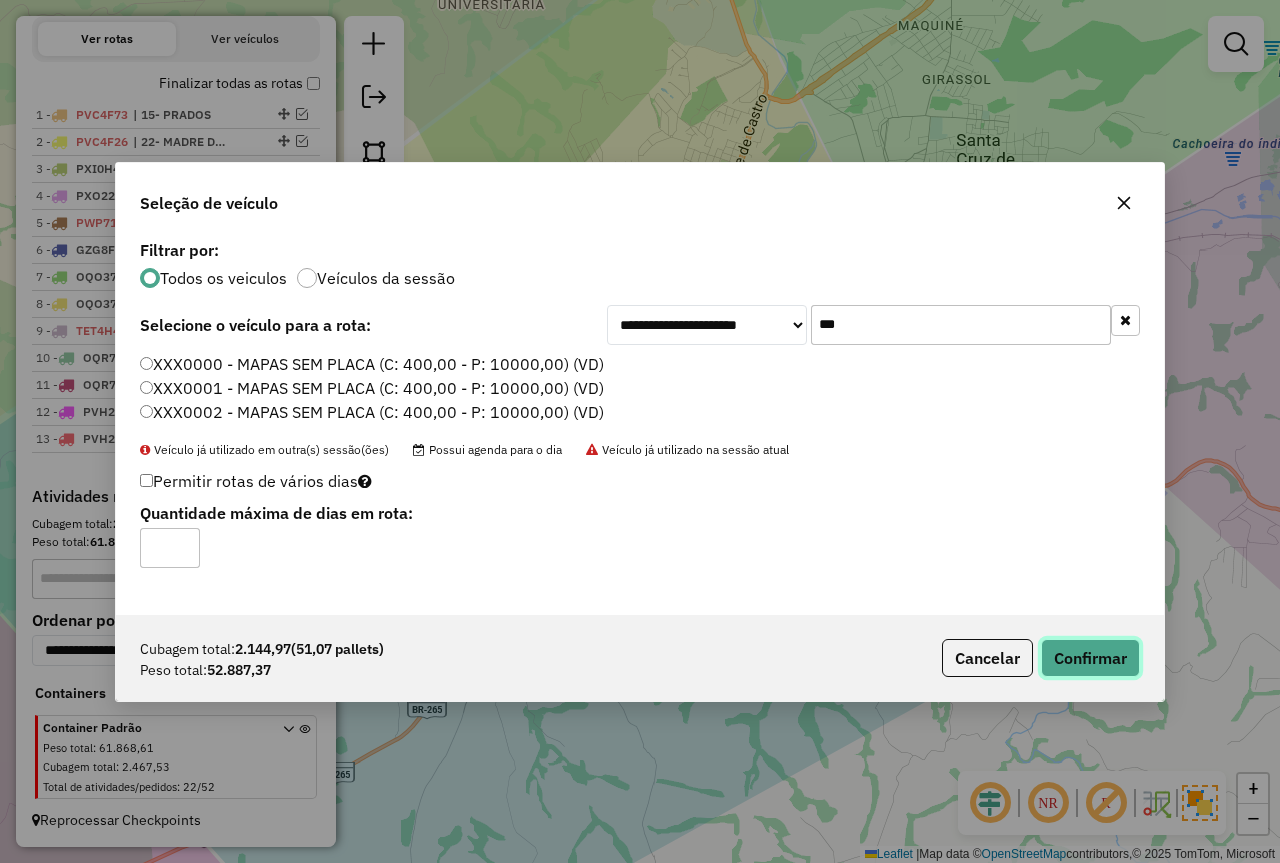 click on "Confirmar" 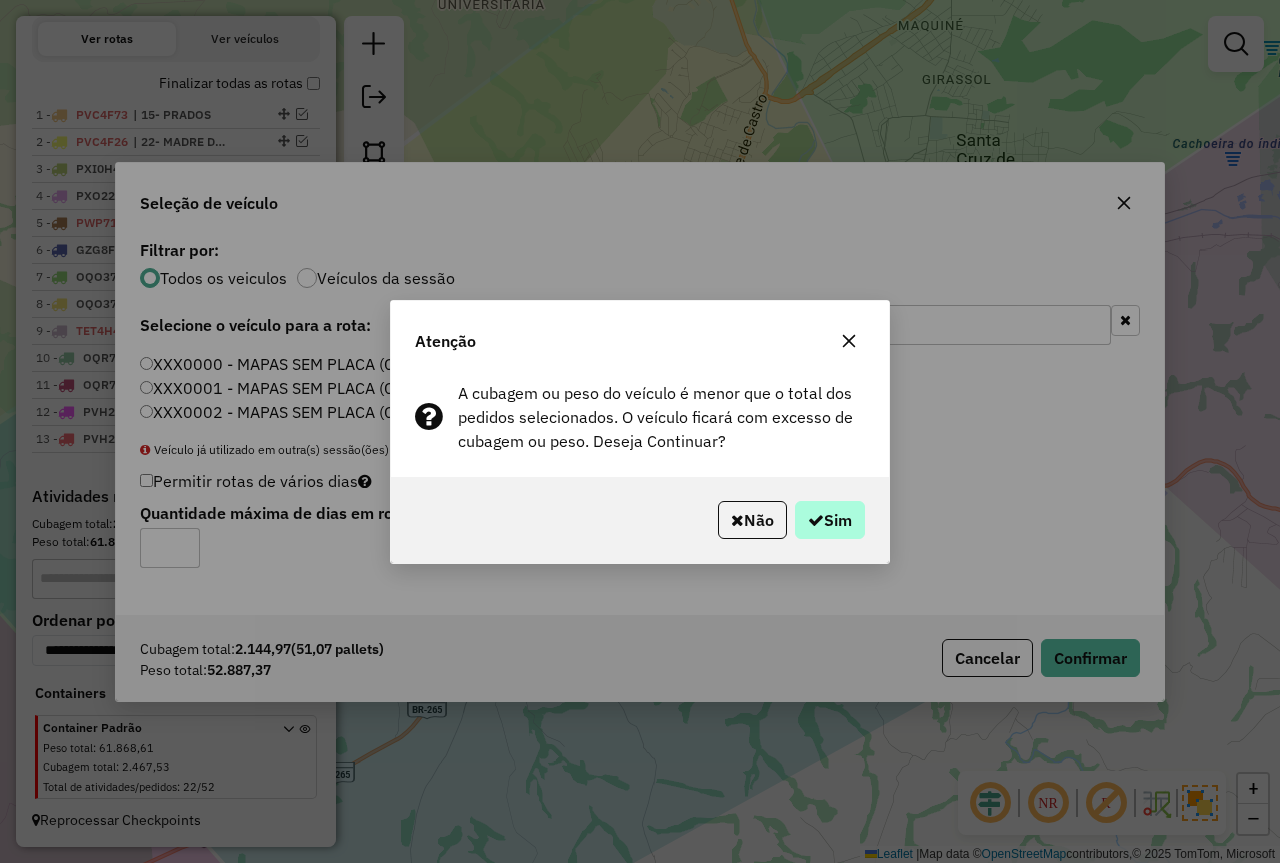 drag, startPoint x: 850, startPoint y: 541, endPoint x: 829, endPoint y: 519, distance: 30.413813 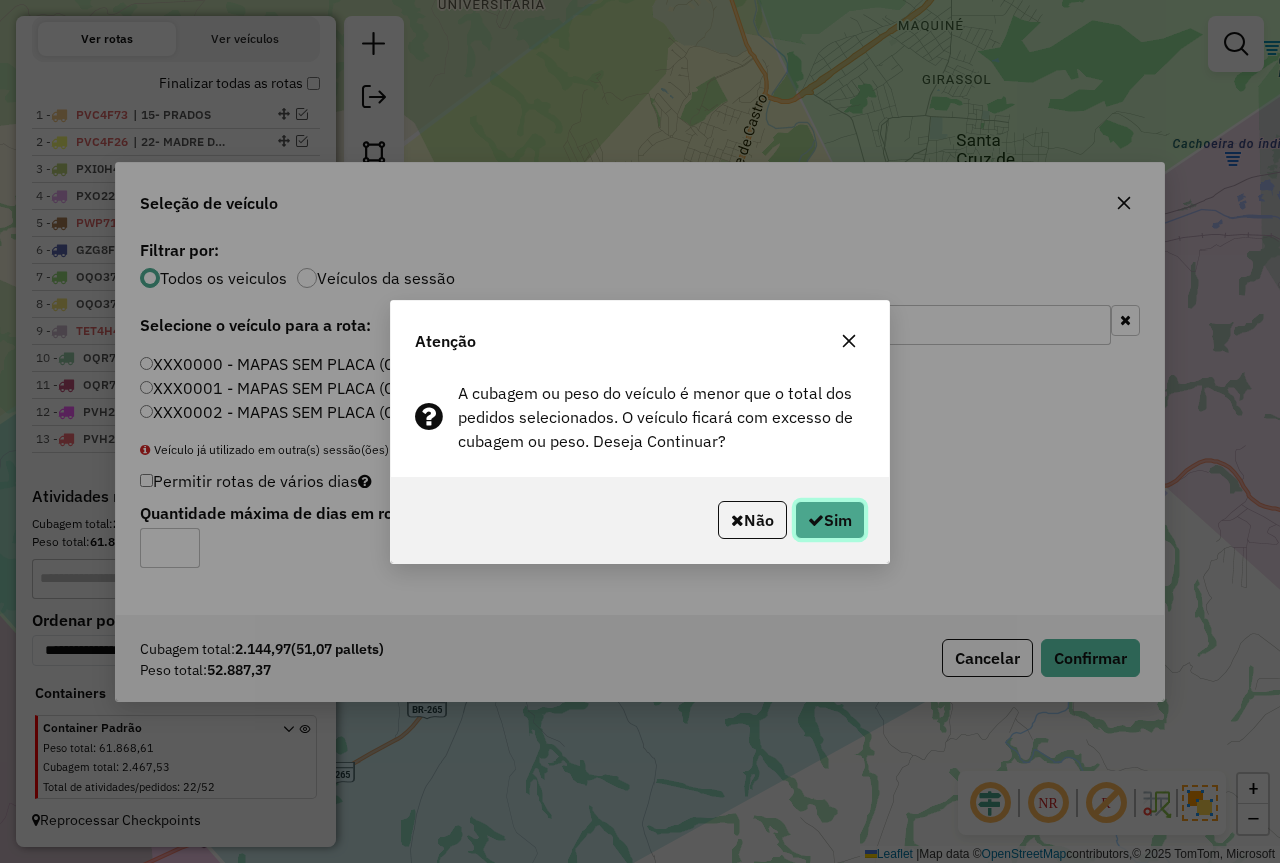 drag, startPoint x: 829, startPoint y: 519, endPoint x: 783, endPoint y: 489, distance: 54.91812 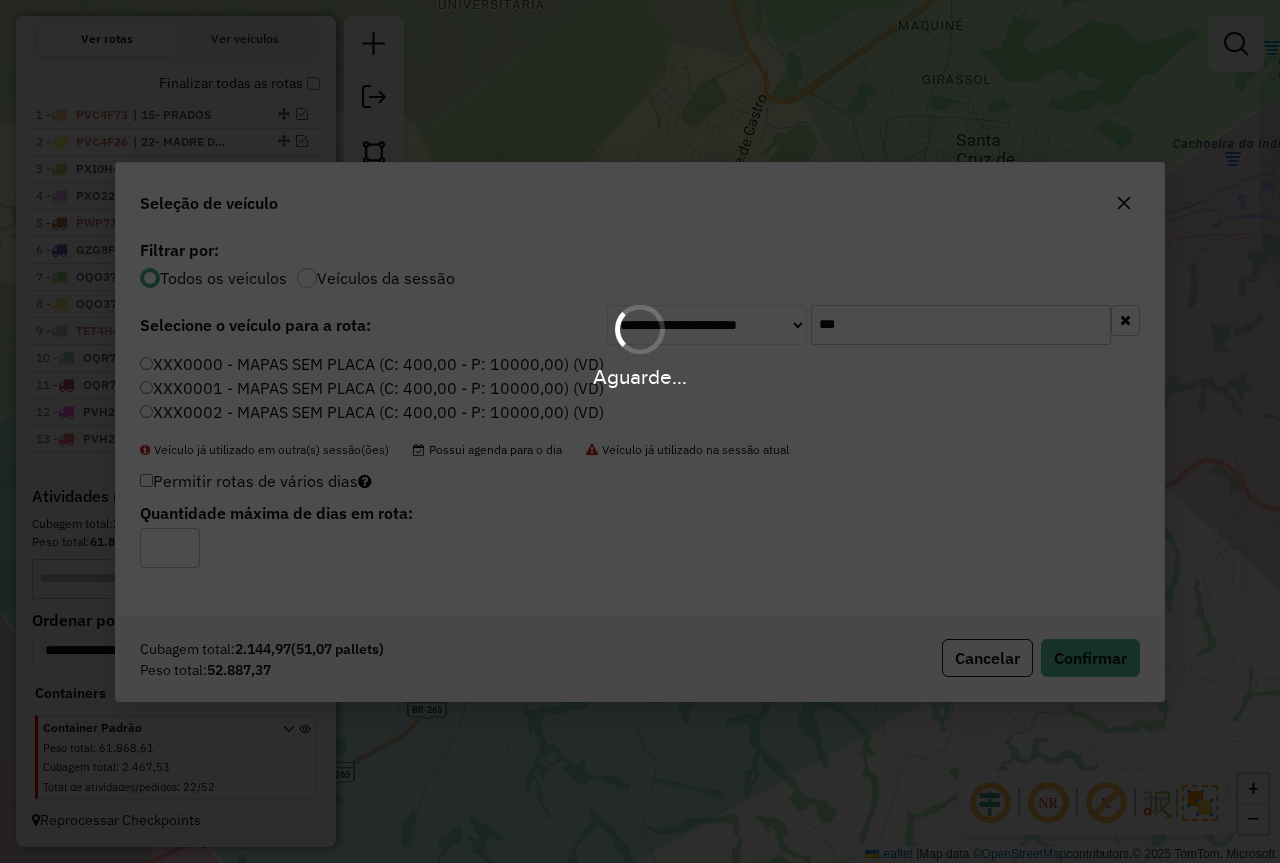 scroll, scrollTop: 773, scrollLeft: 0, axis: vertical 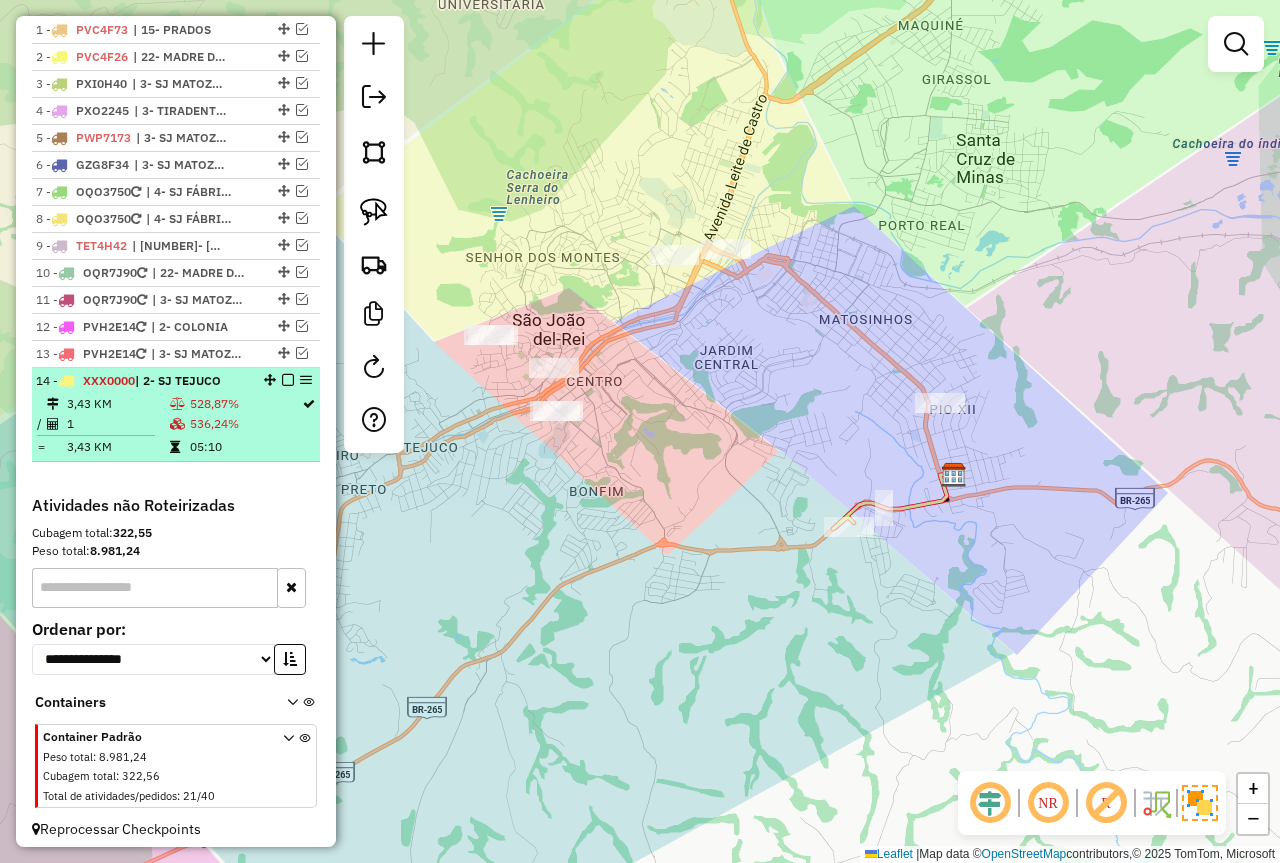 click on "536,24%" at bounding box center [245, 424] 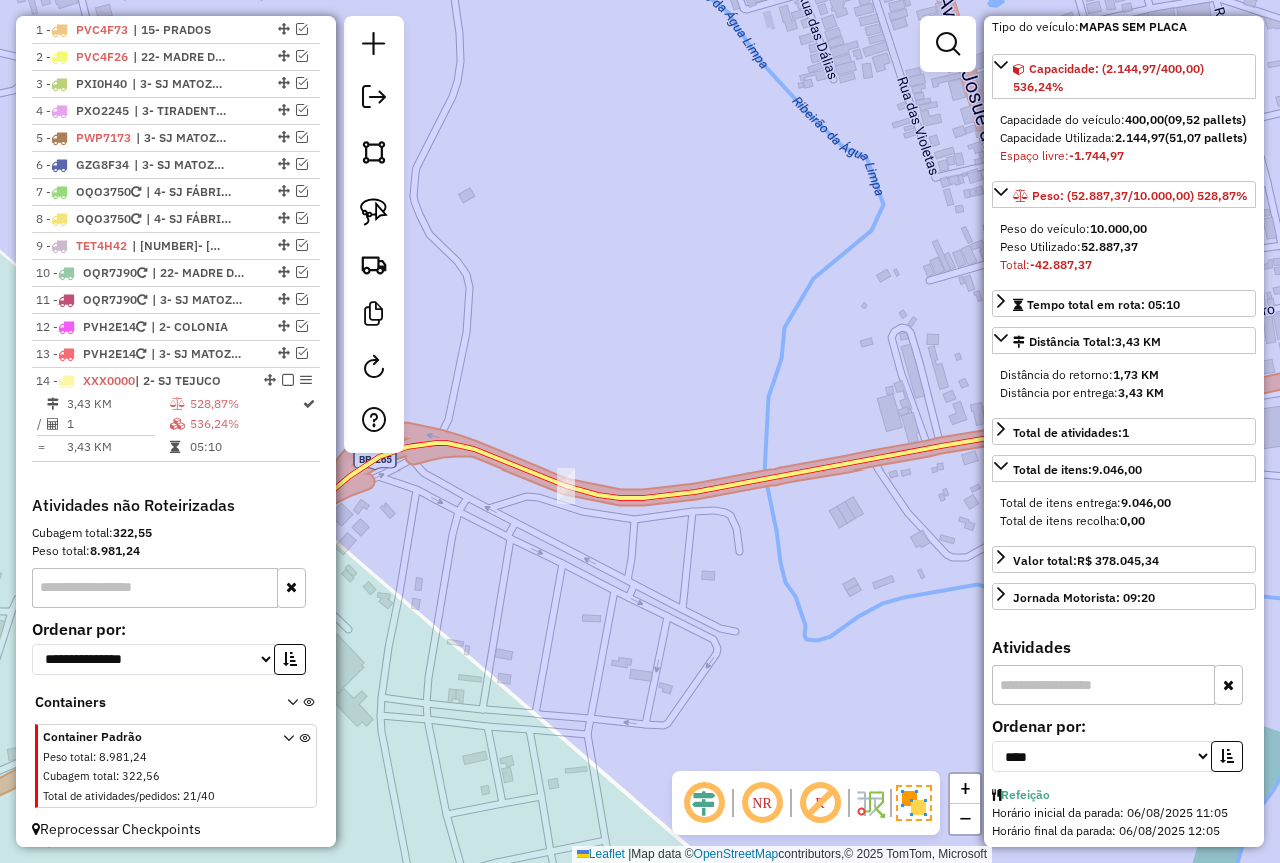 scroll, scrollTop: 400, scrollLeft: 0, axis: vertical 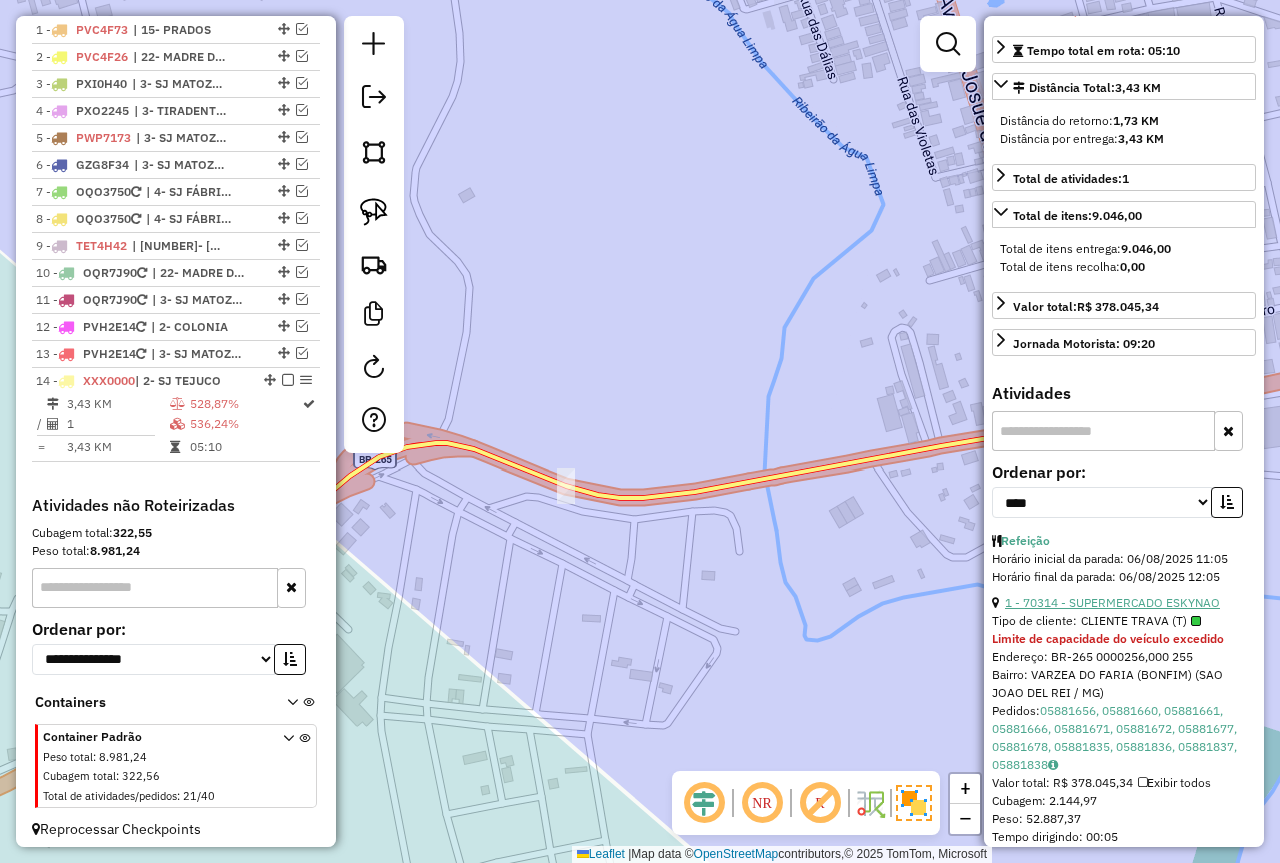click on "1 - 70314 - SUPERMERCADO ESKYNAO" at bounding box center (1112, 602) 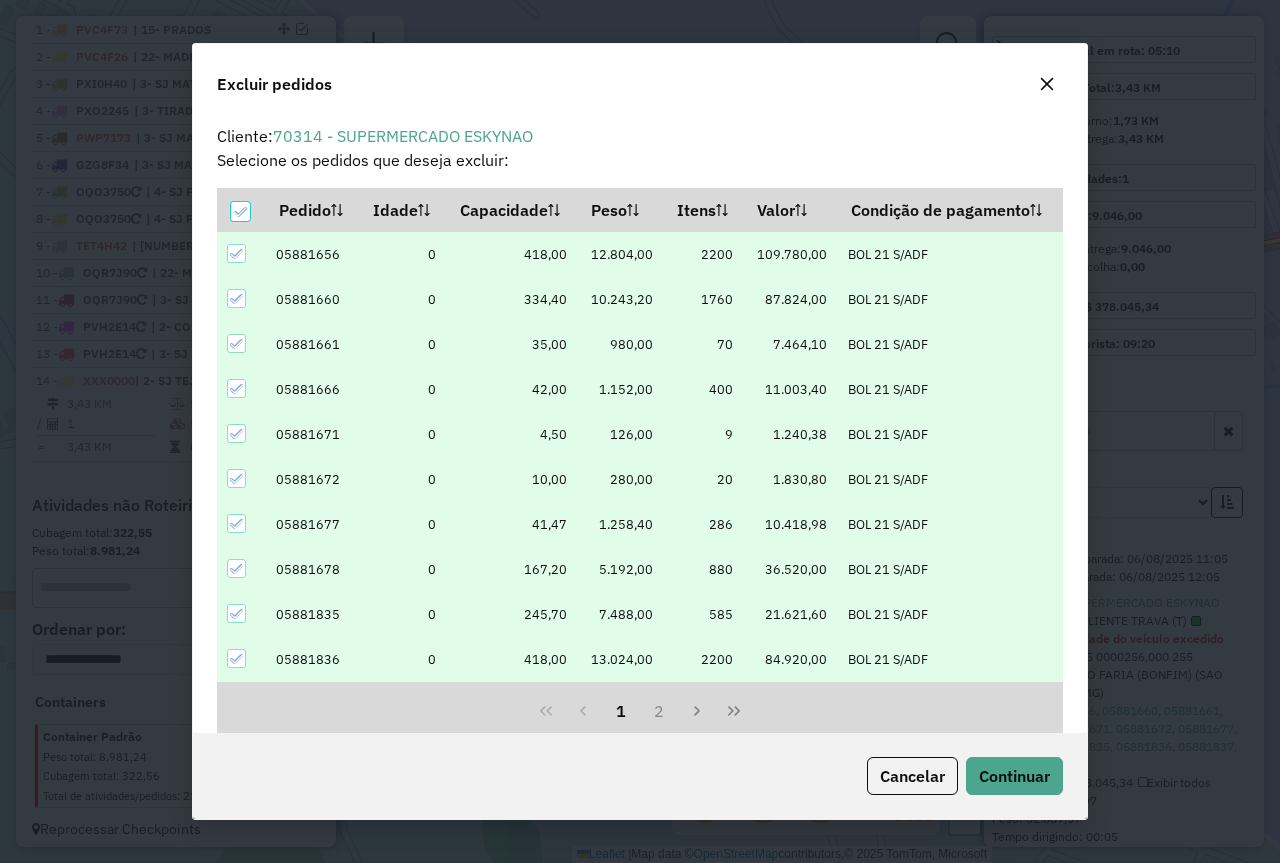 scroll, scrollTop: 82, scrollLeft: 0, axis: vertical 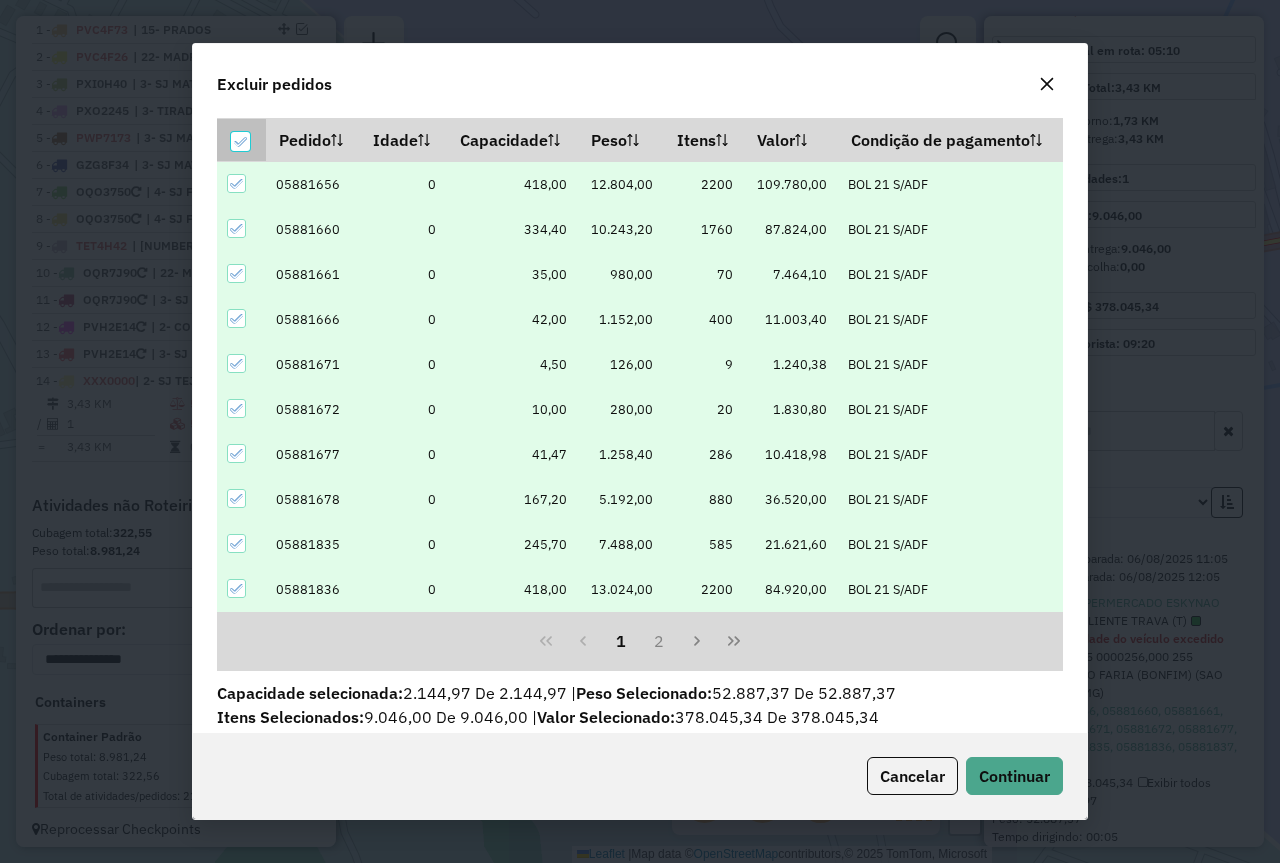 click 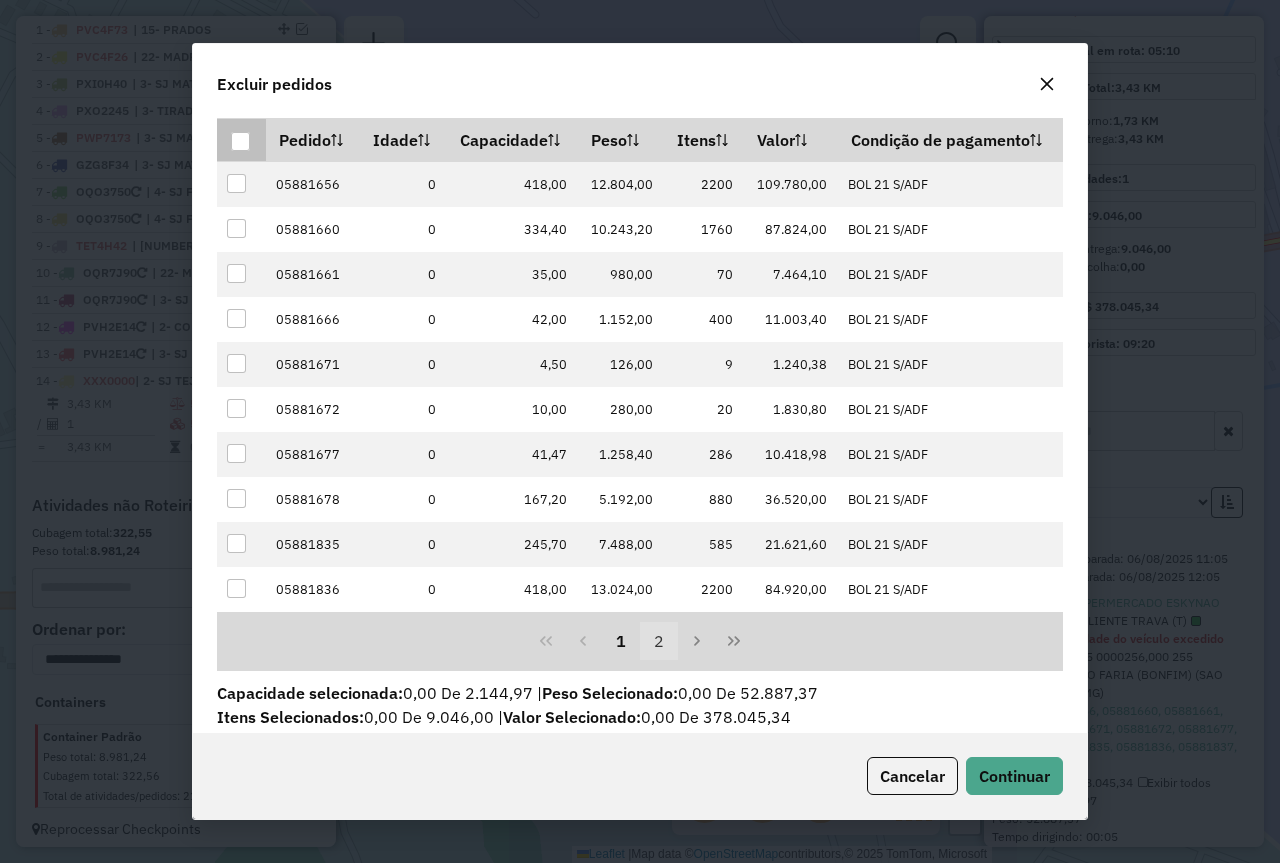 click on "2" at bounding box center [659, 641] 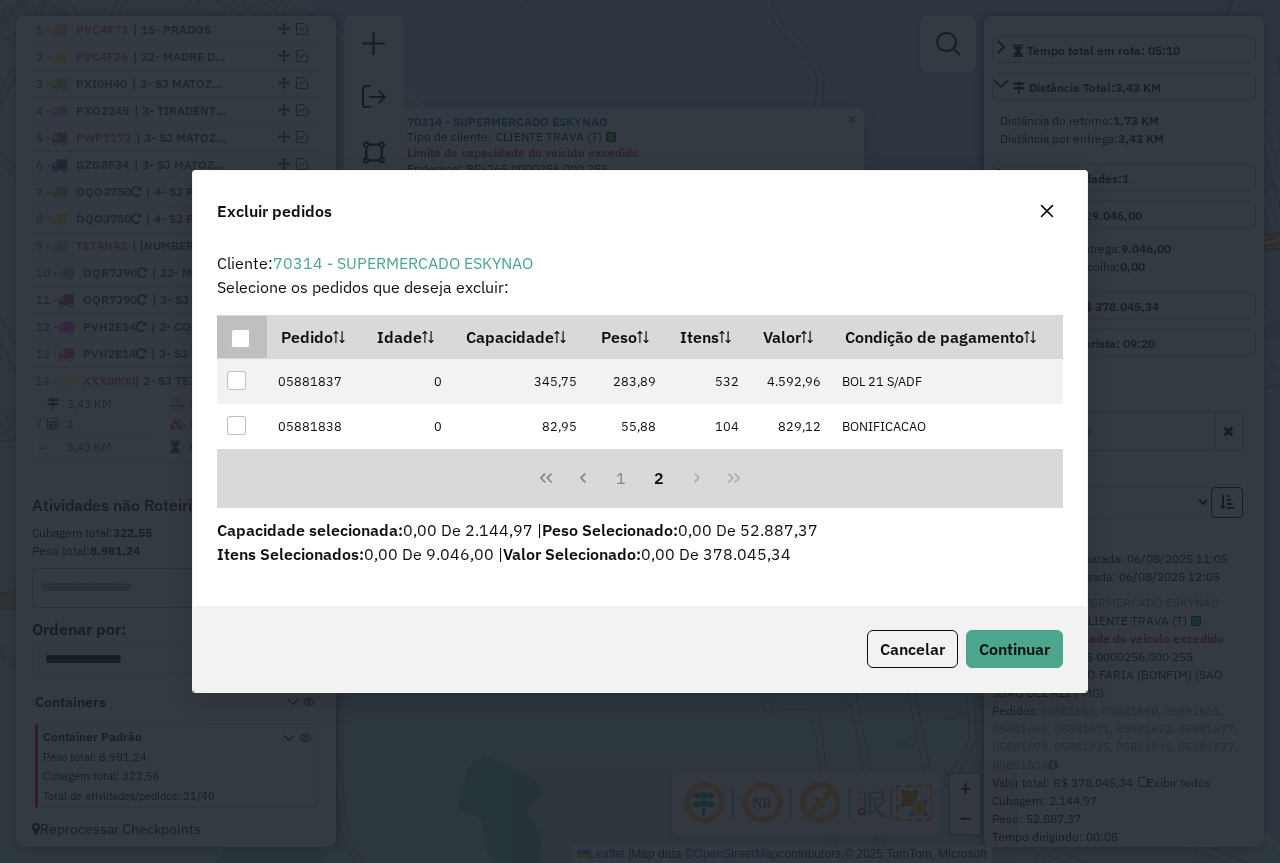 scroll, scrollTop: 0, scrollLeft: 0, axis: both 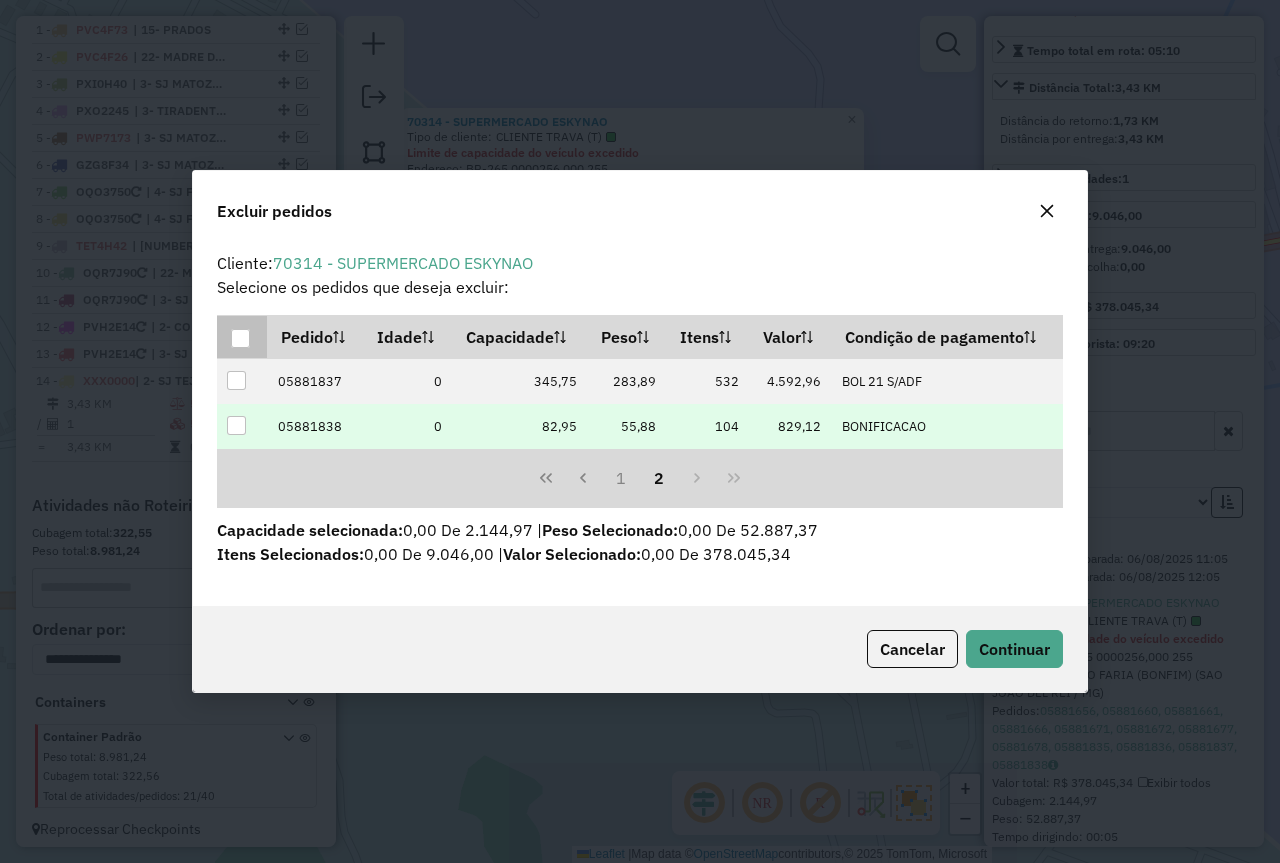 click at bounding box center [242, 426] 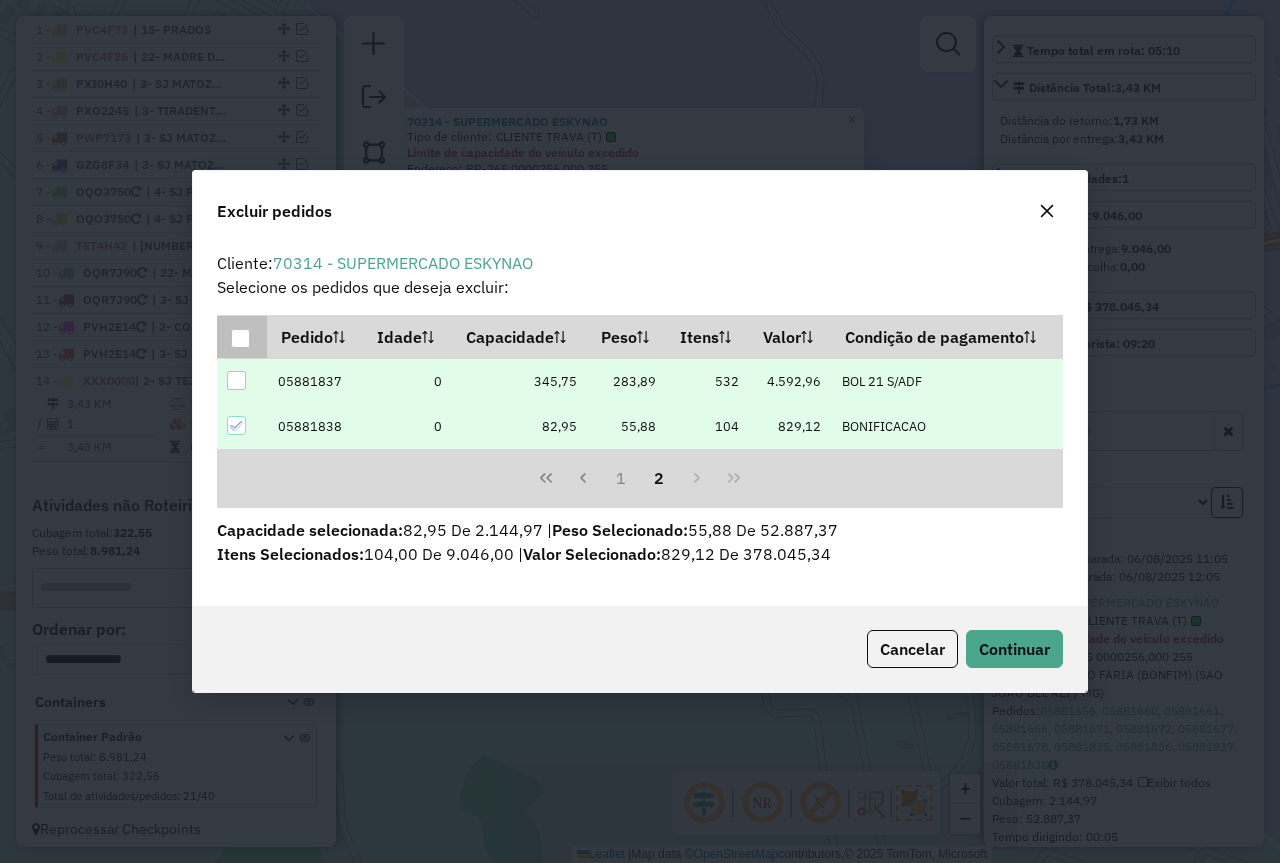 click at bounding box center (236, 380) 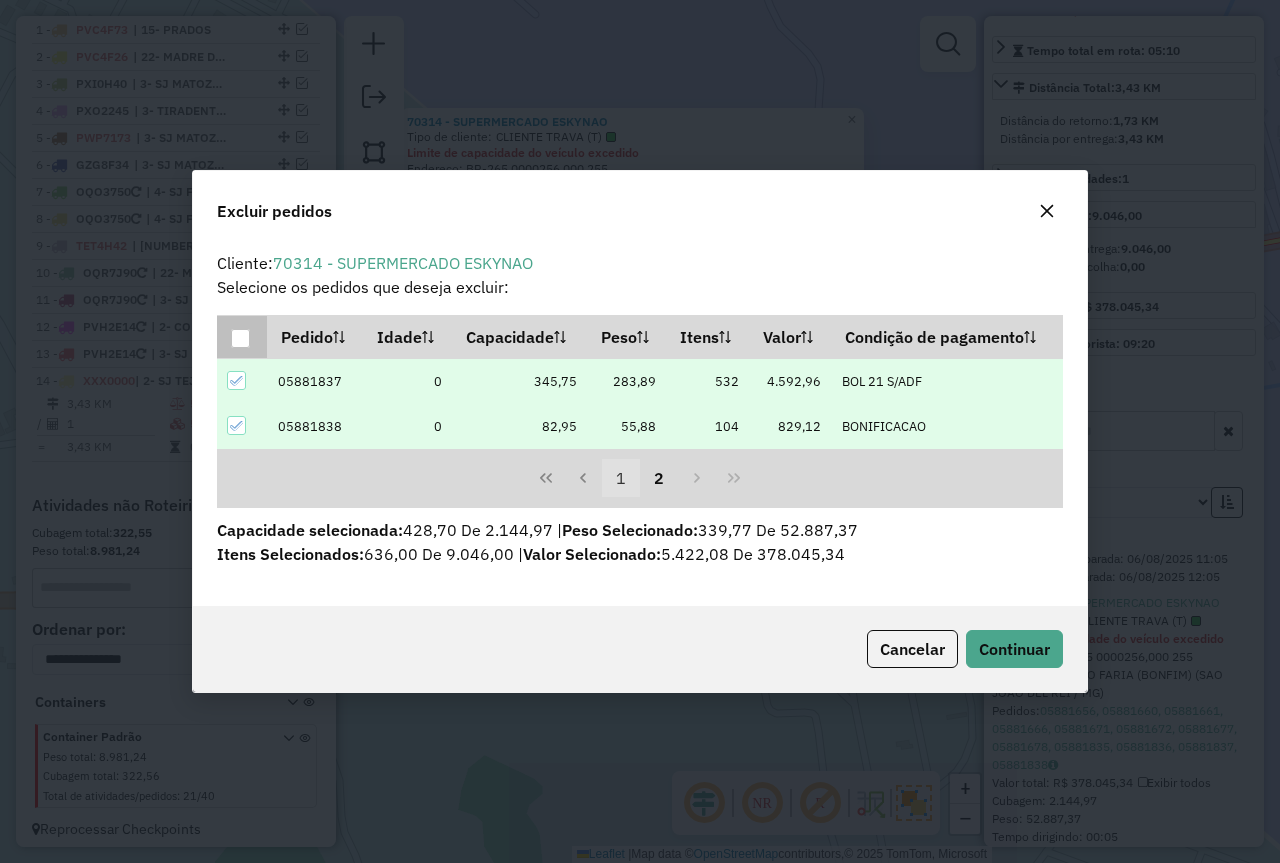 click on "1" at bounding box center (621, 478) 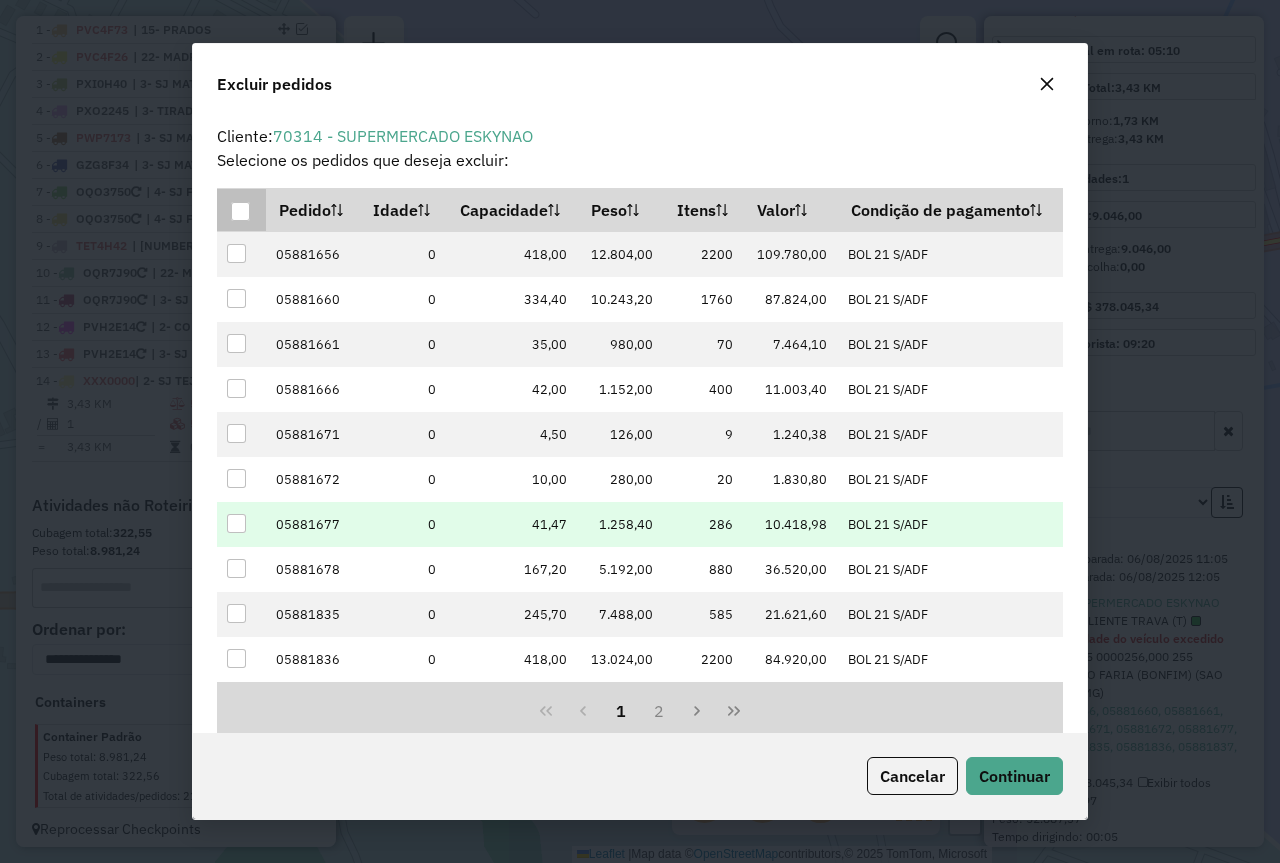 click at bounding box center (241, 524) 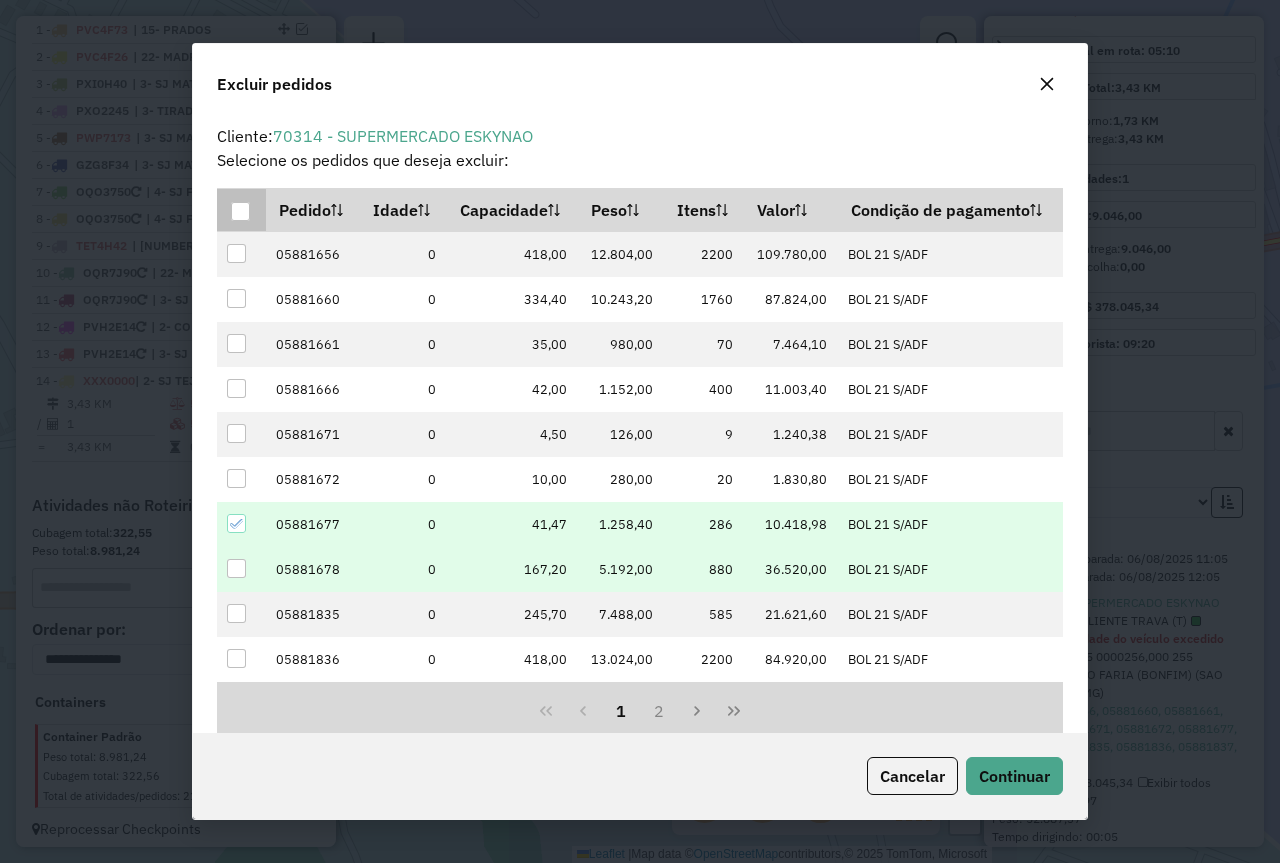 click at bounding box center [236, 568] 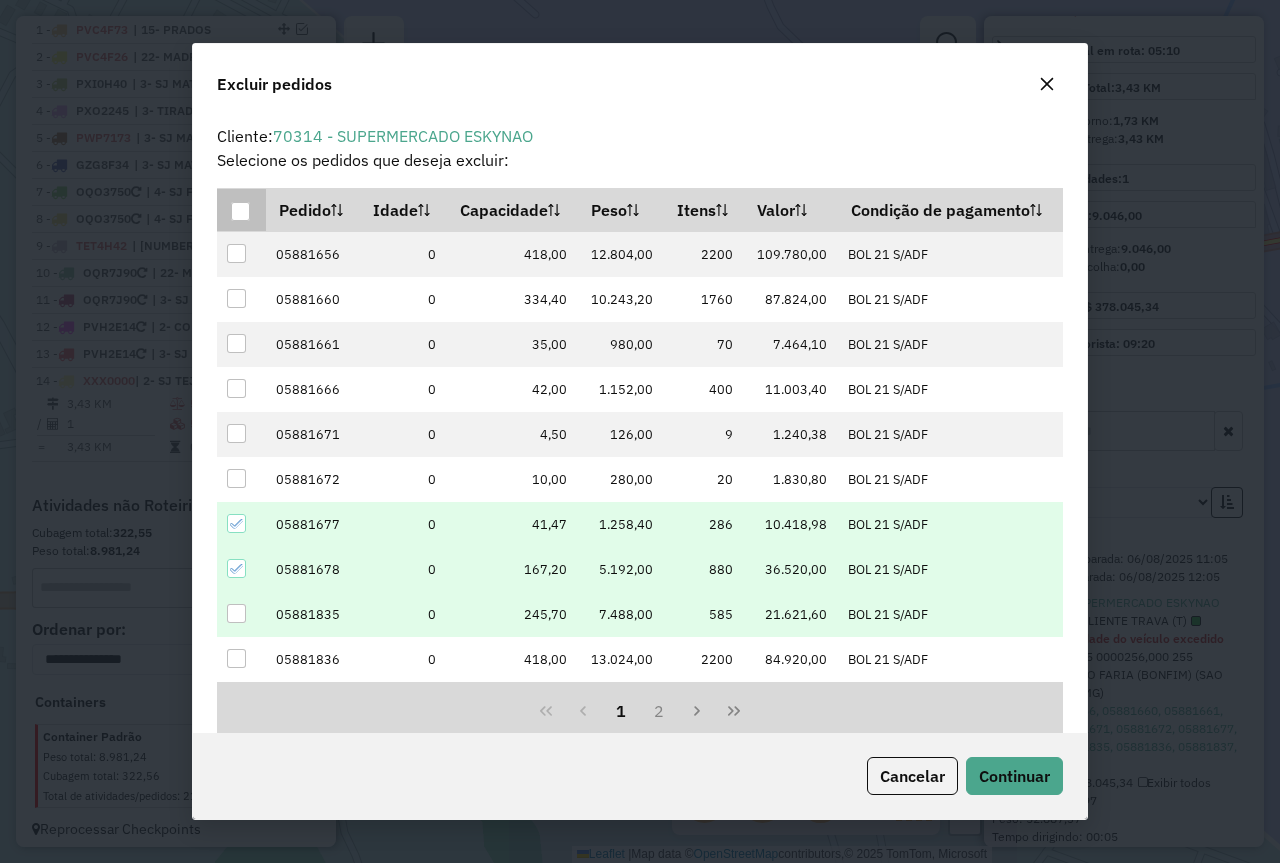 click at bounding box center (236, 613) 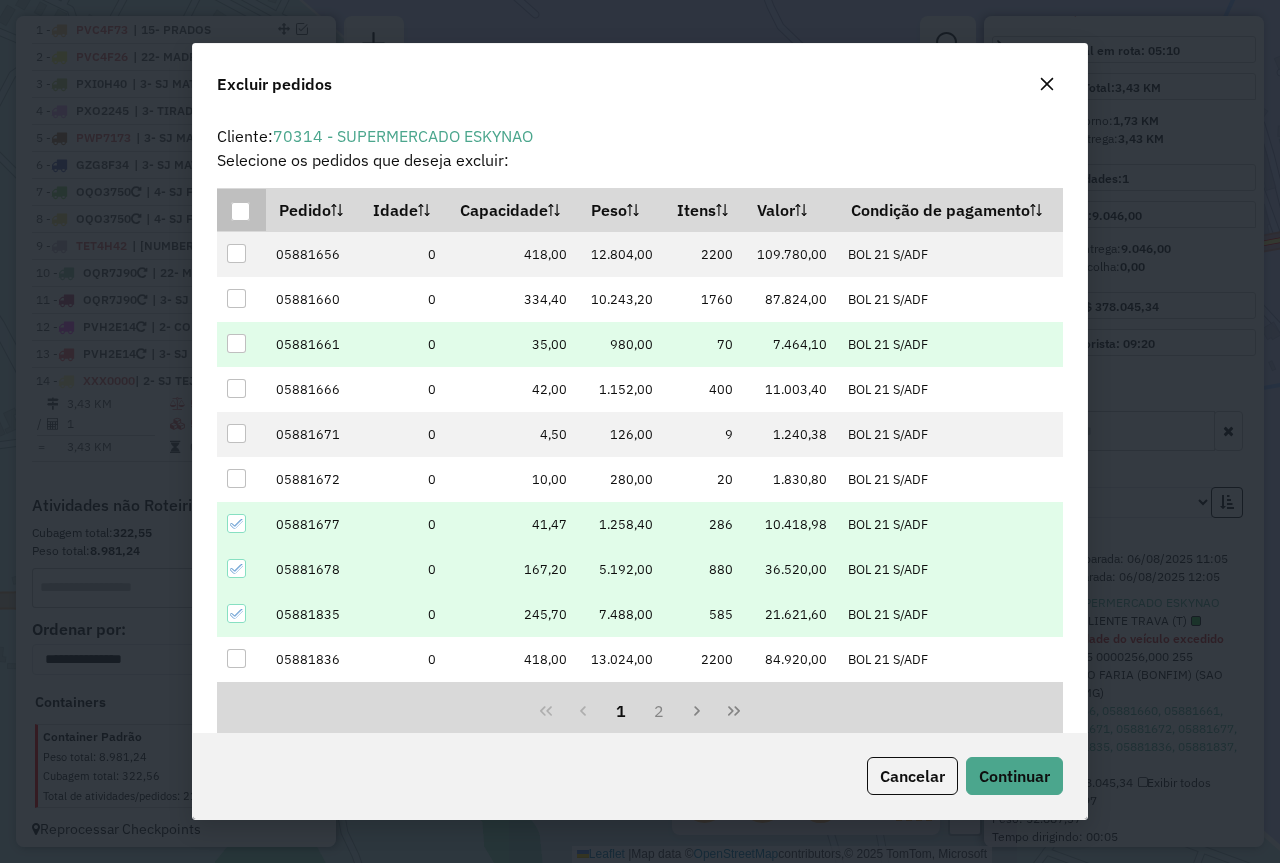 click at bounding box center [236, 343] 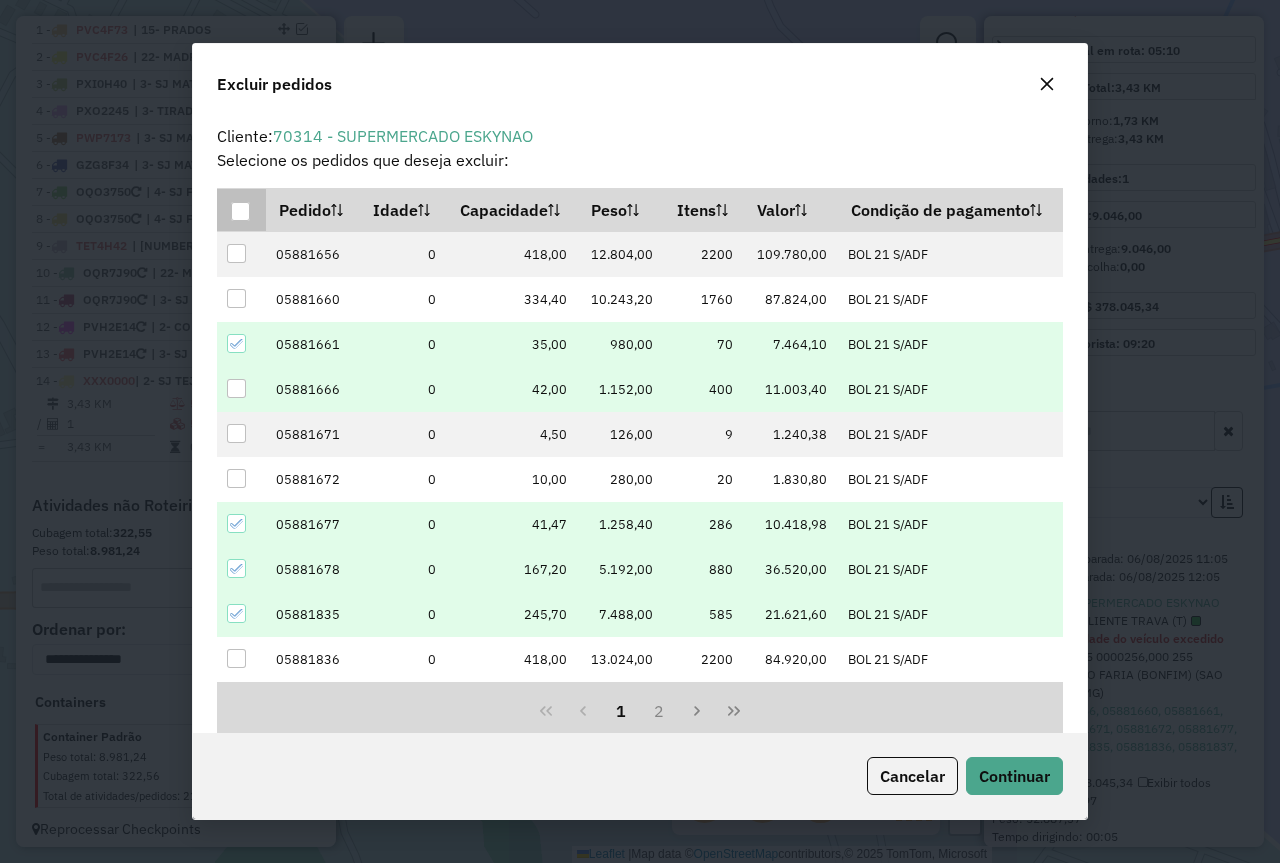 click at bounding box center (236, 388) 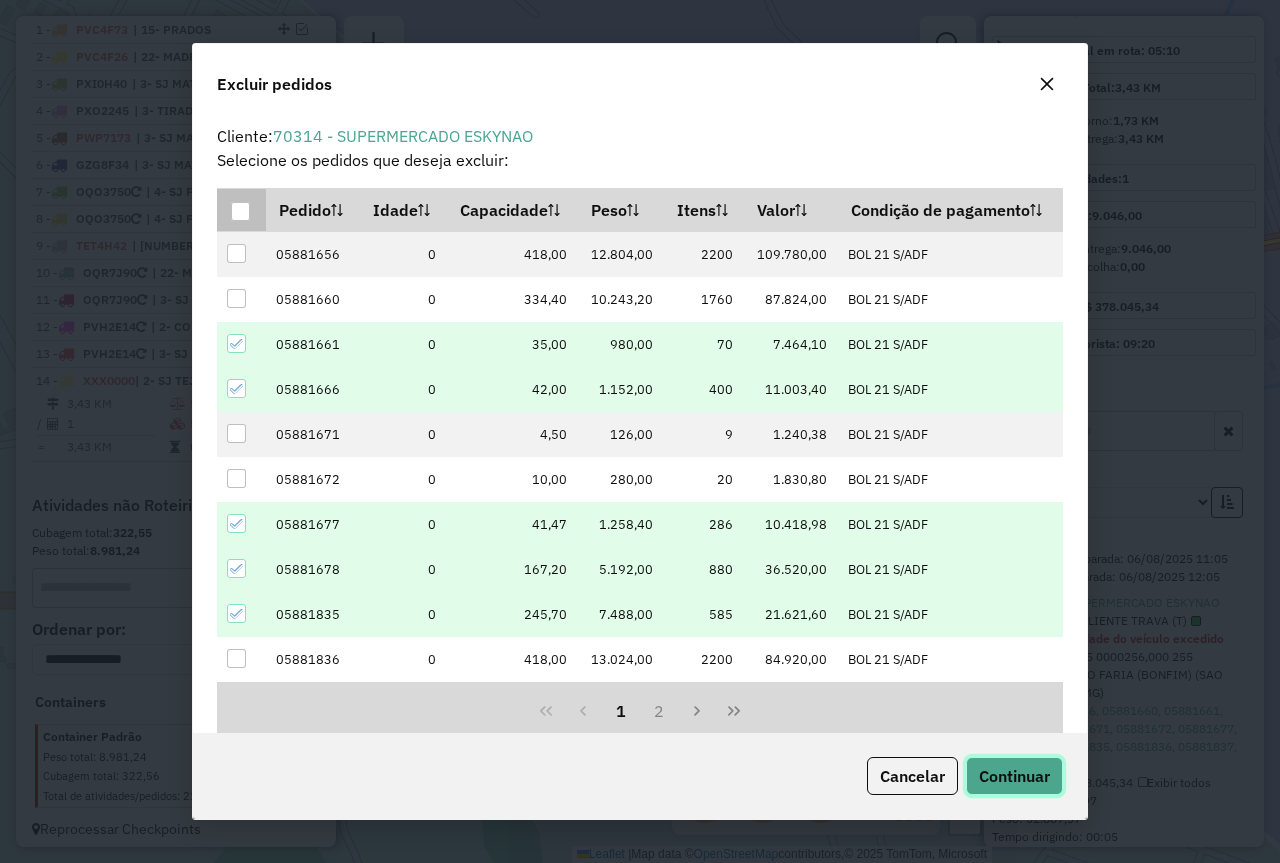 click on "Continuar" 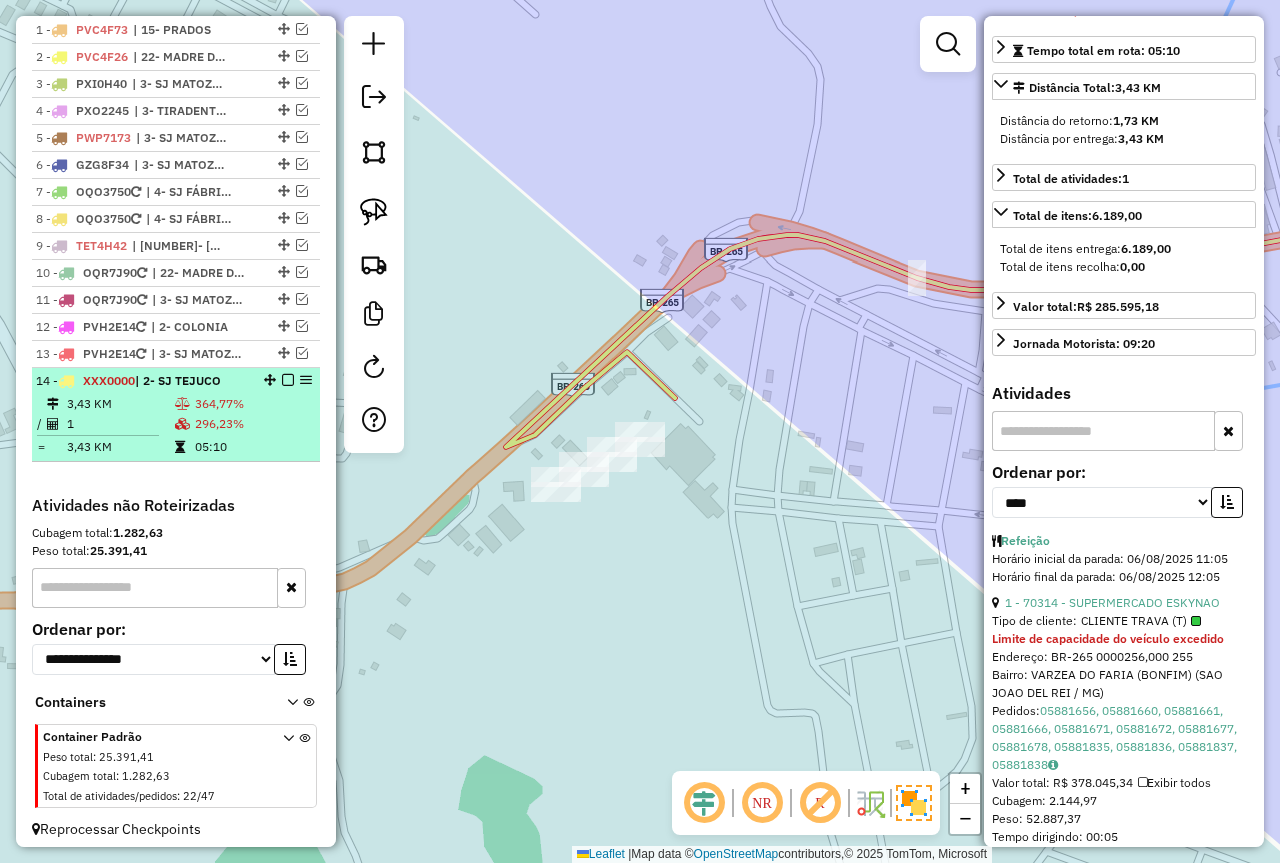 scroll, scrollTop: 782, scrollLeft: 0, axis: vertical 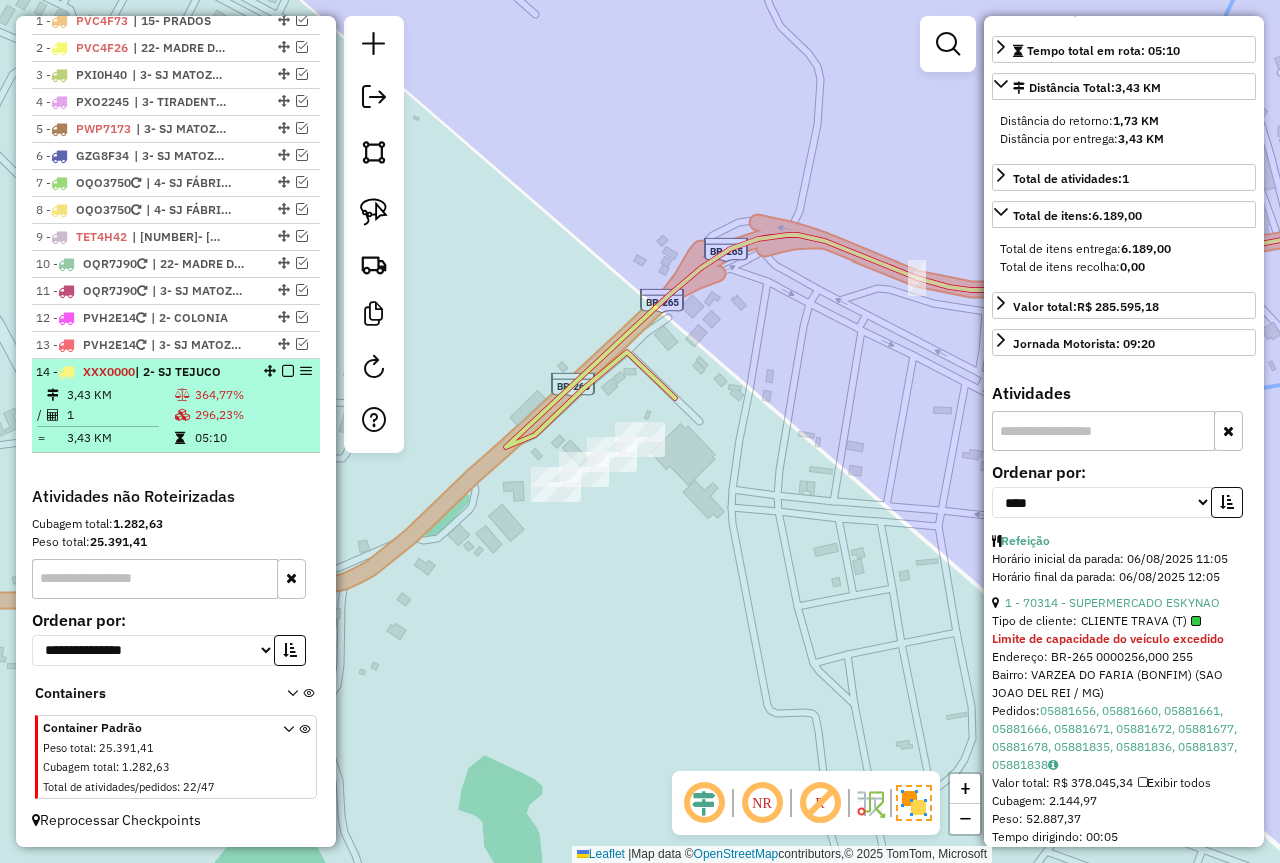 click at bounding box center (288, 371) 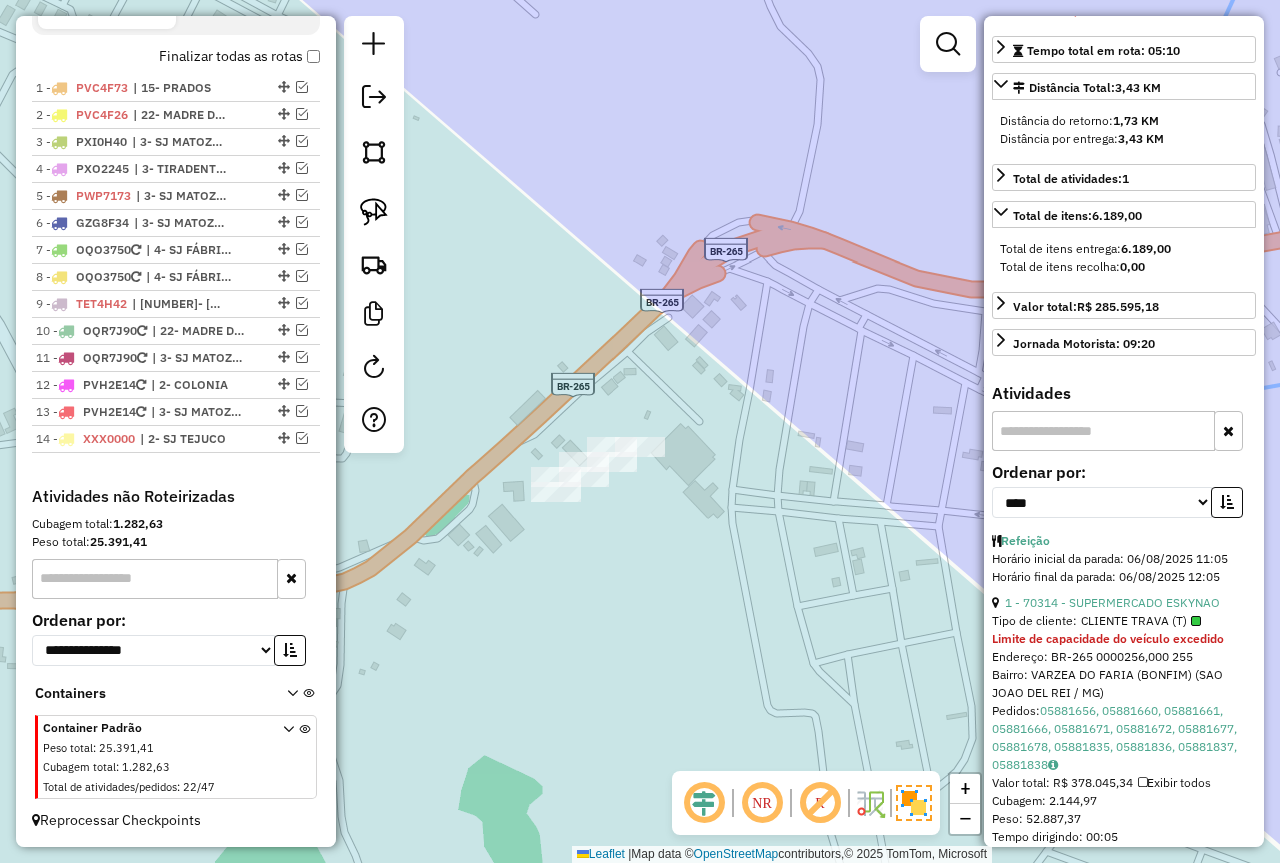 scroll, scrollTop: 715, scrollLeft: 0, axis: vertical 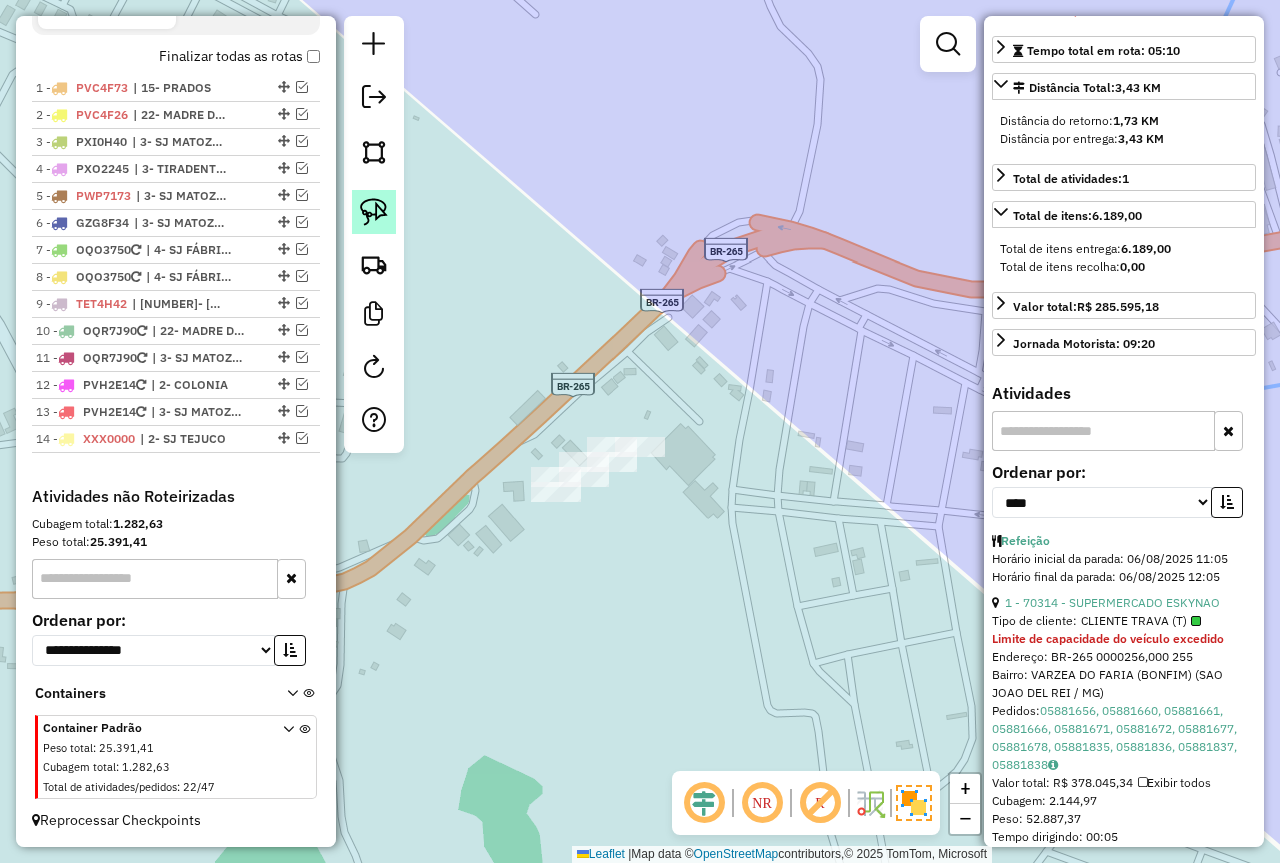 click 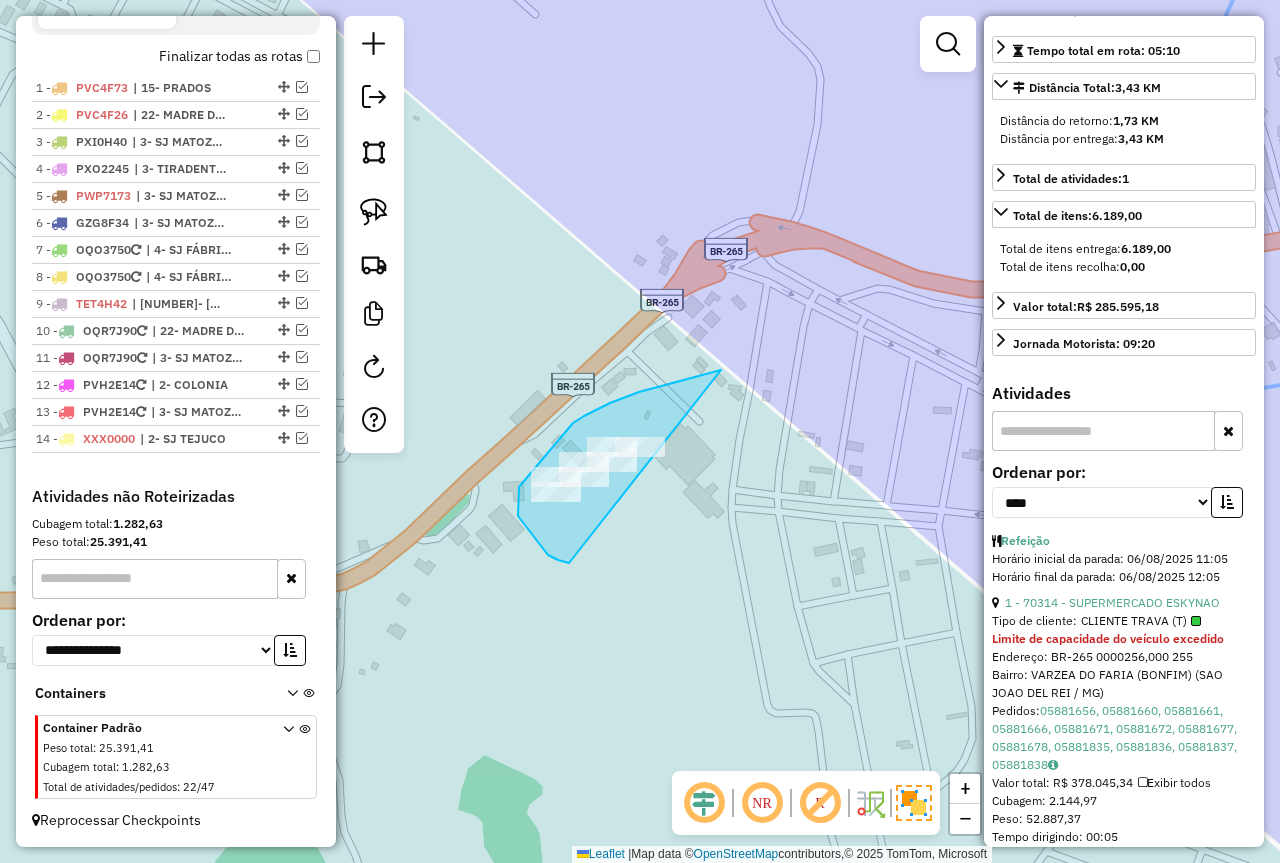 drag, startPoint x: 716, startPoint y: 372, endPoint x: 681, endPoint y: 532, distance: 163.78339 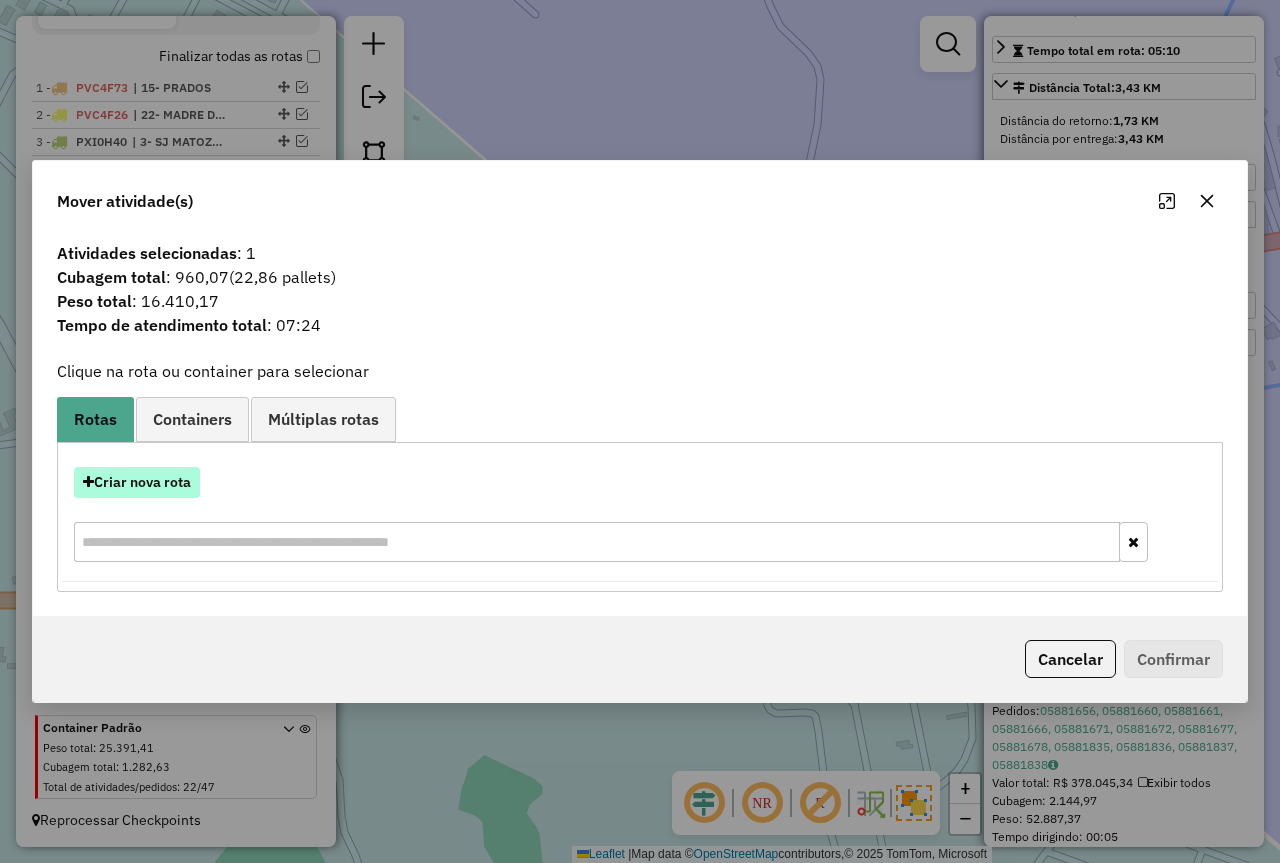 click on "Criar nova rota" at bounding box center [137, 482] 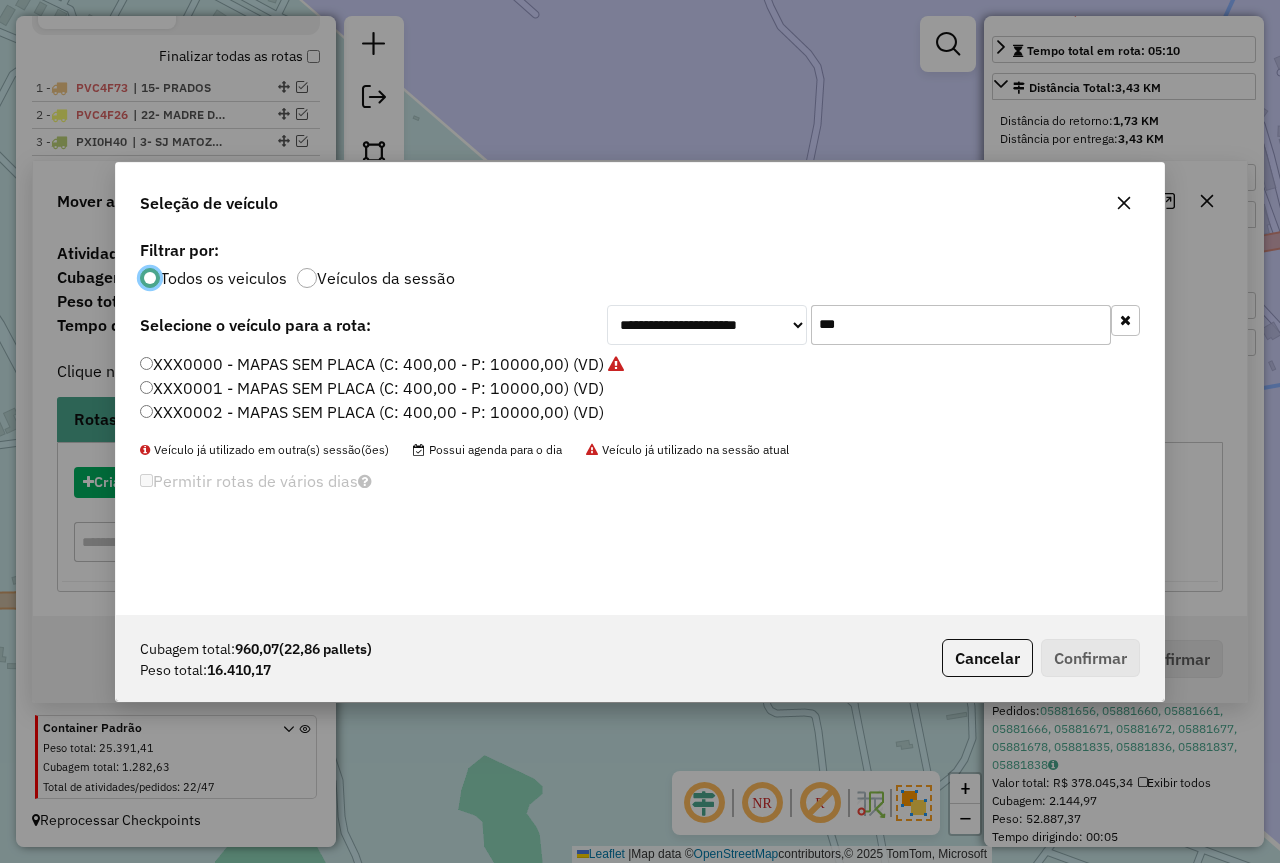 scroll, scrollTop: 11, scrollLeft: 6, axis: both 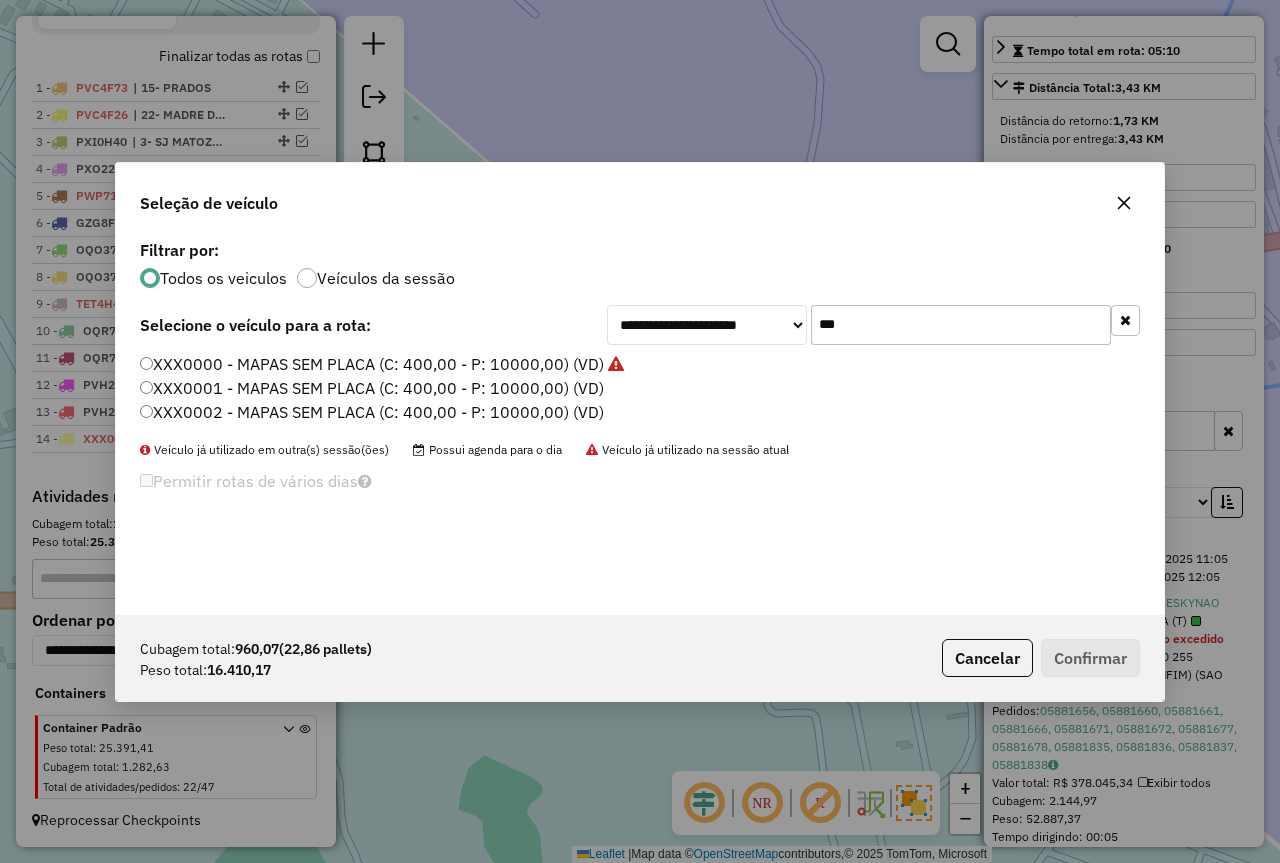 drag, startPoint x: 864, startPoint y: 330, endPoint x: 743, endPoint y: 315, distance: 121.92621 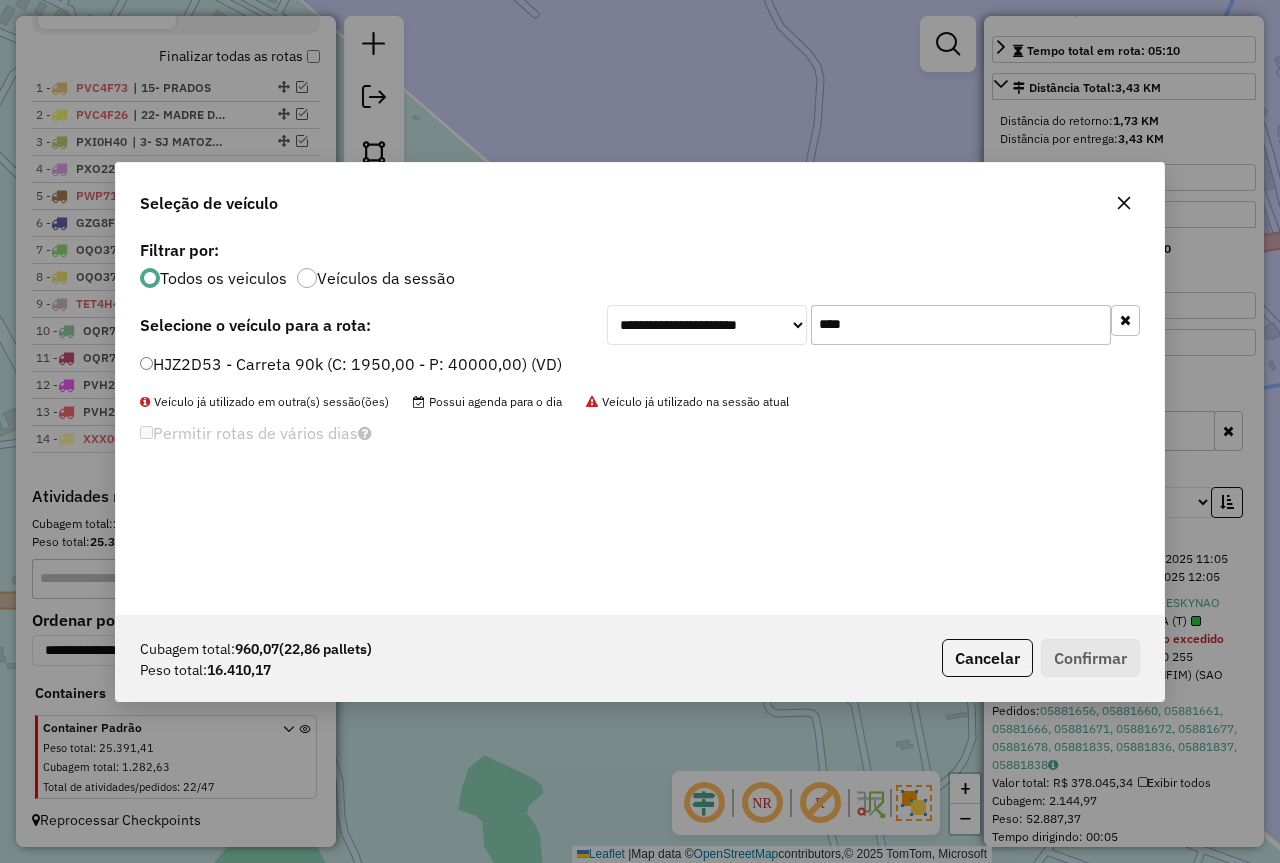 type on "****" 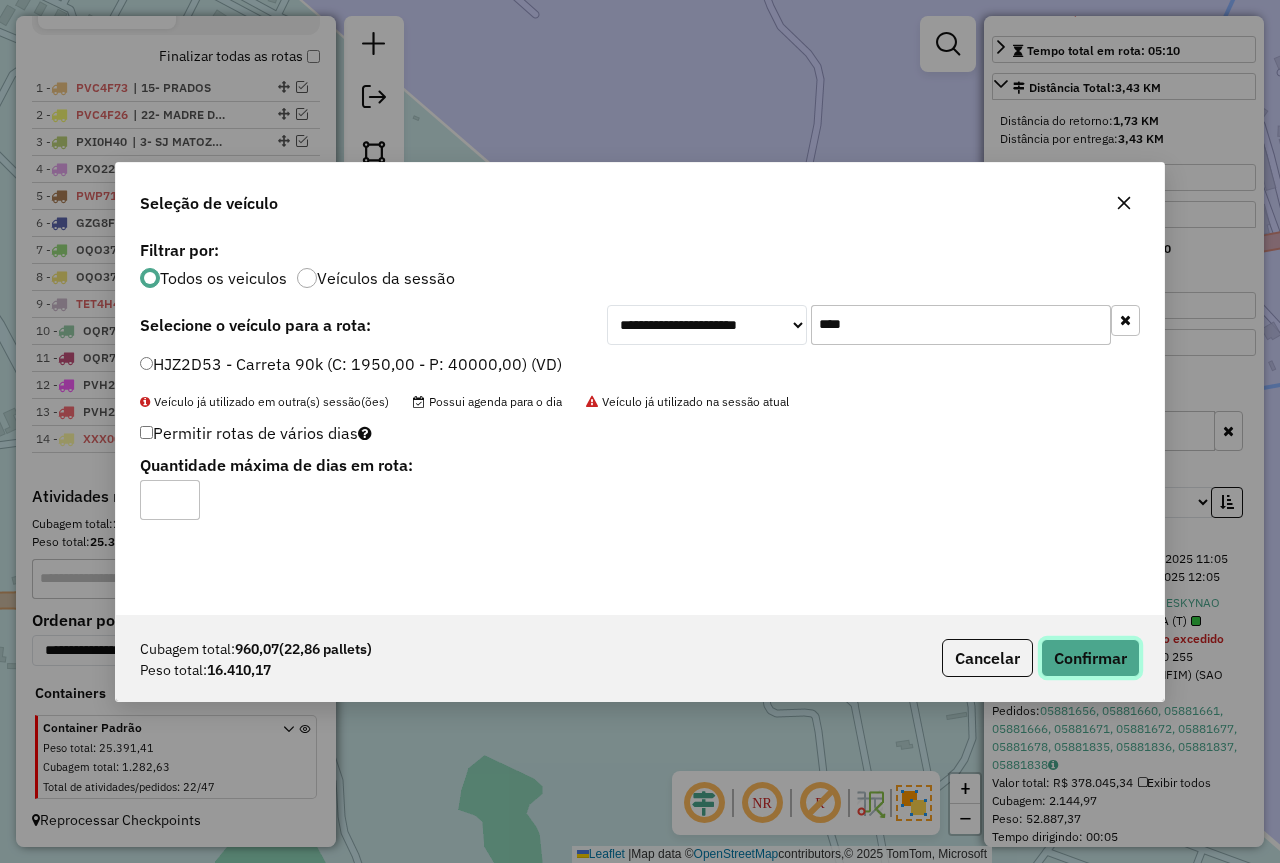 click on "Confirmar" 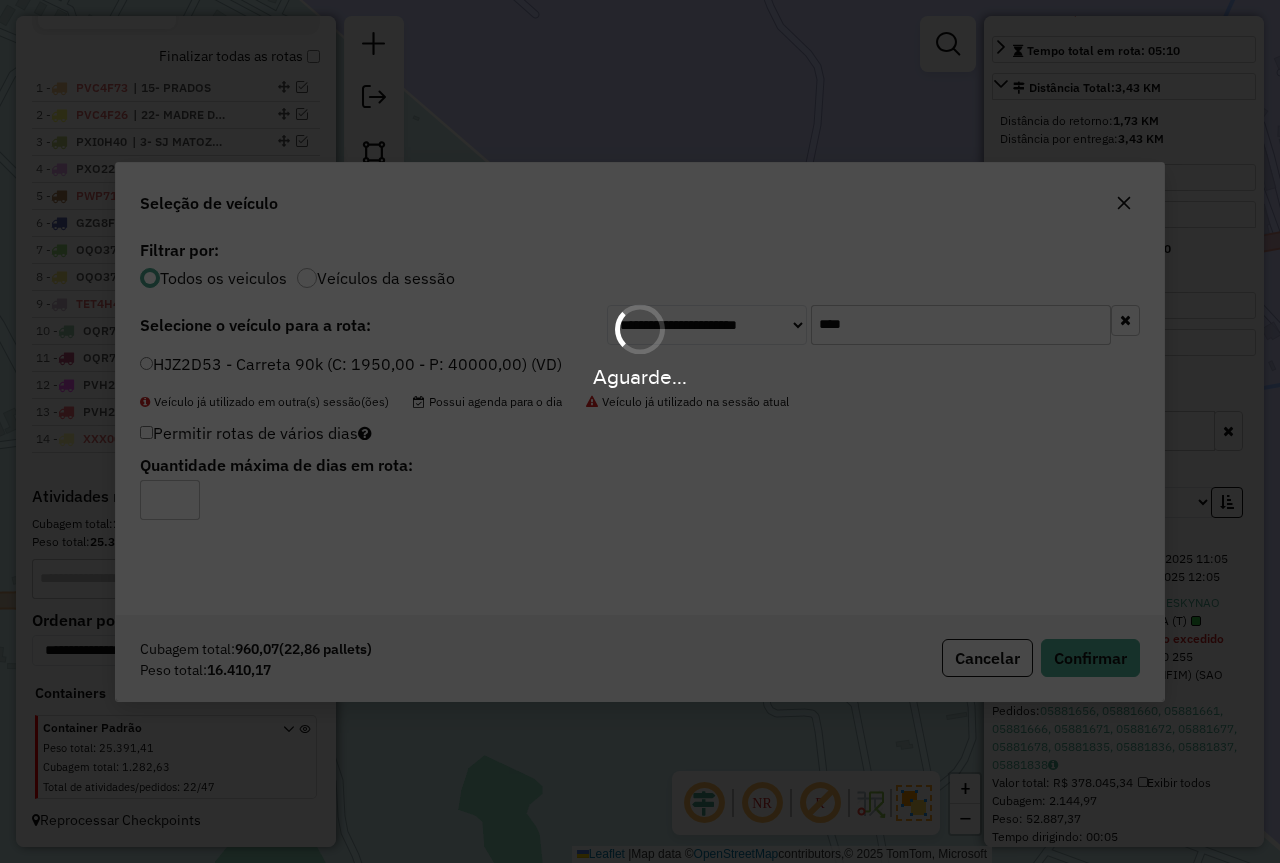 scroll, scrollTop: 809, scrollLeft: 0, axis: vertical 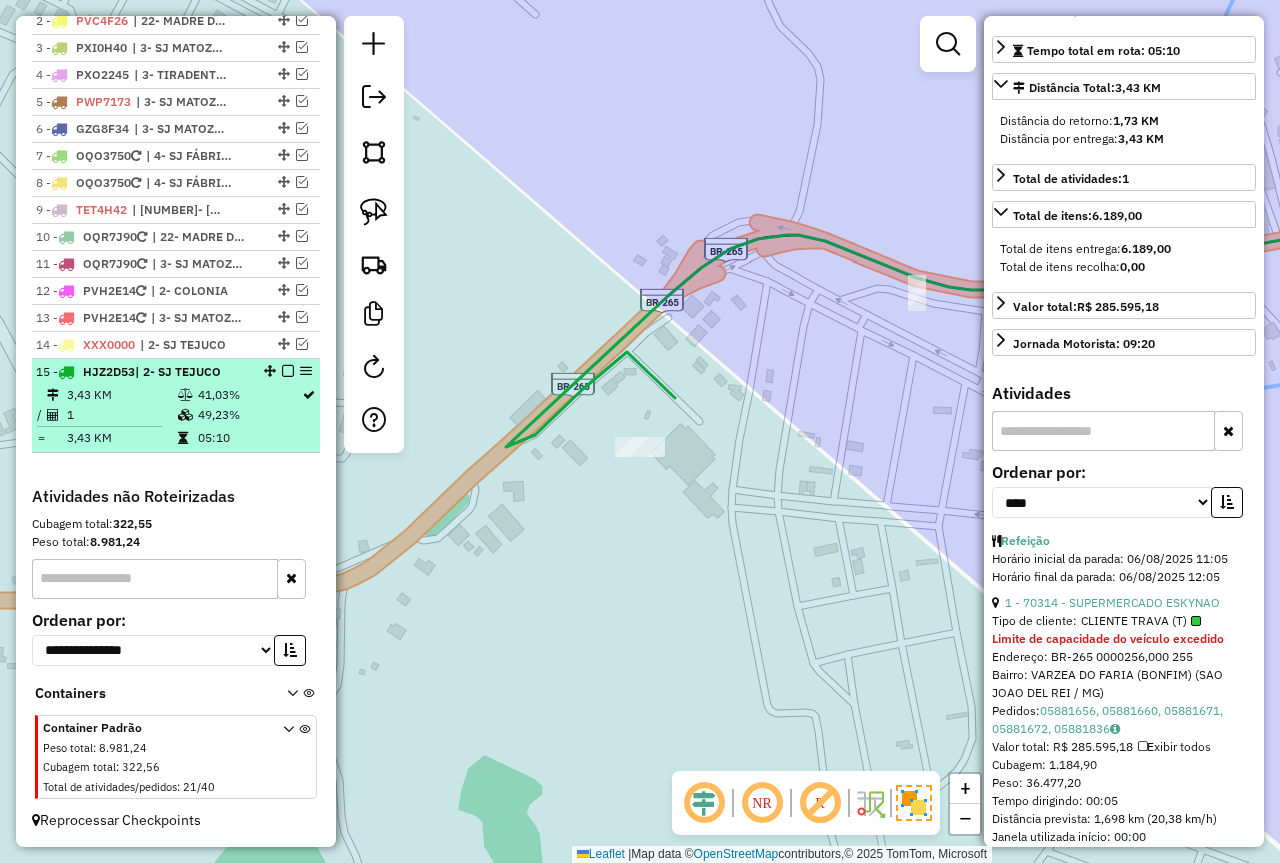click at bounding box center [288, 371] 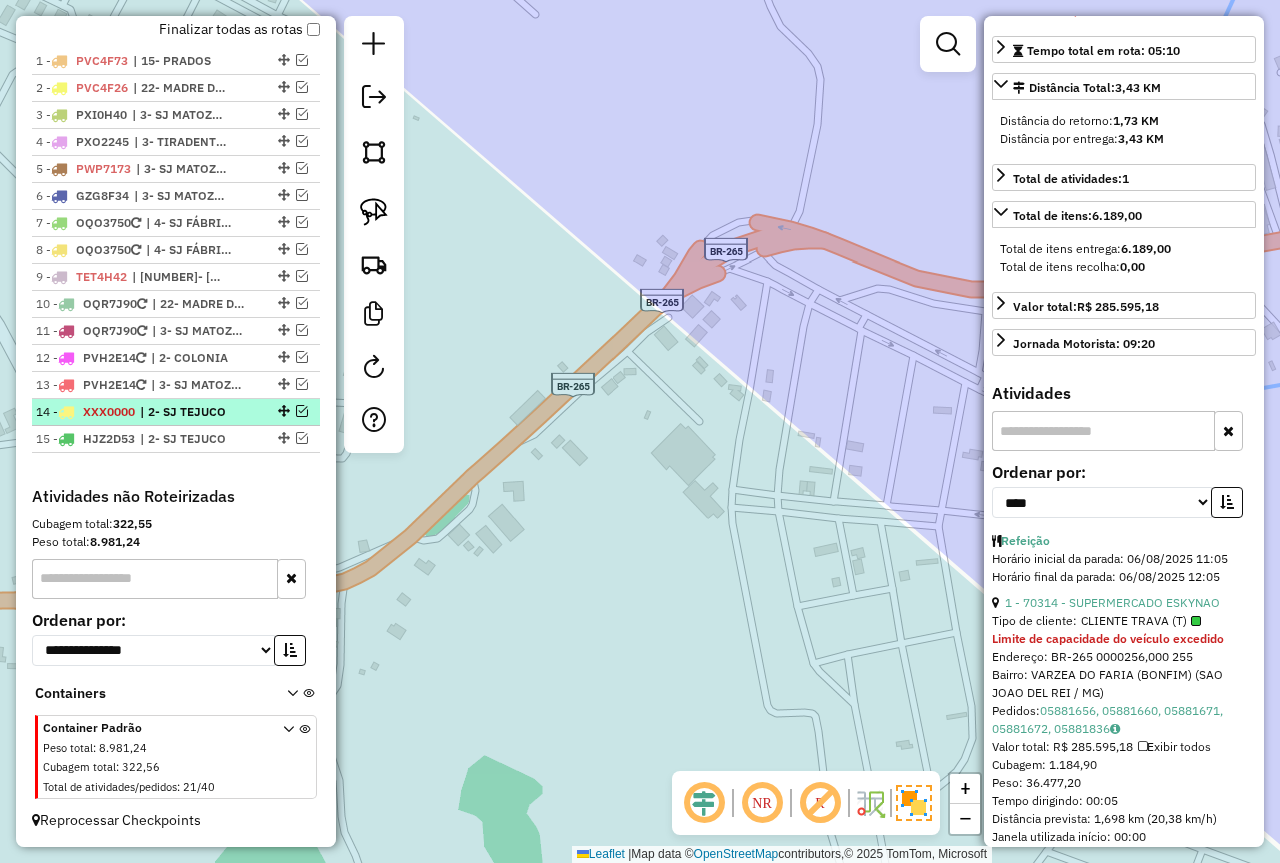 click at bounding box center [302, 411] 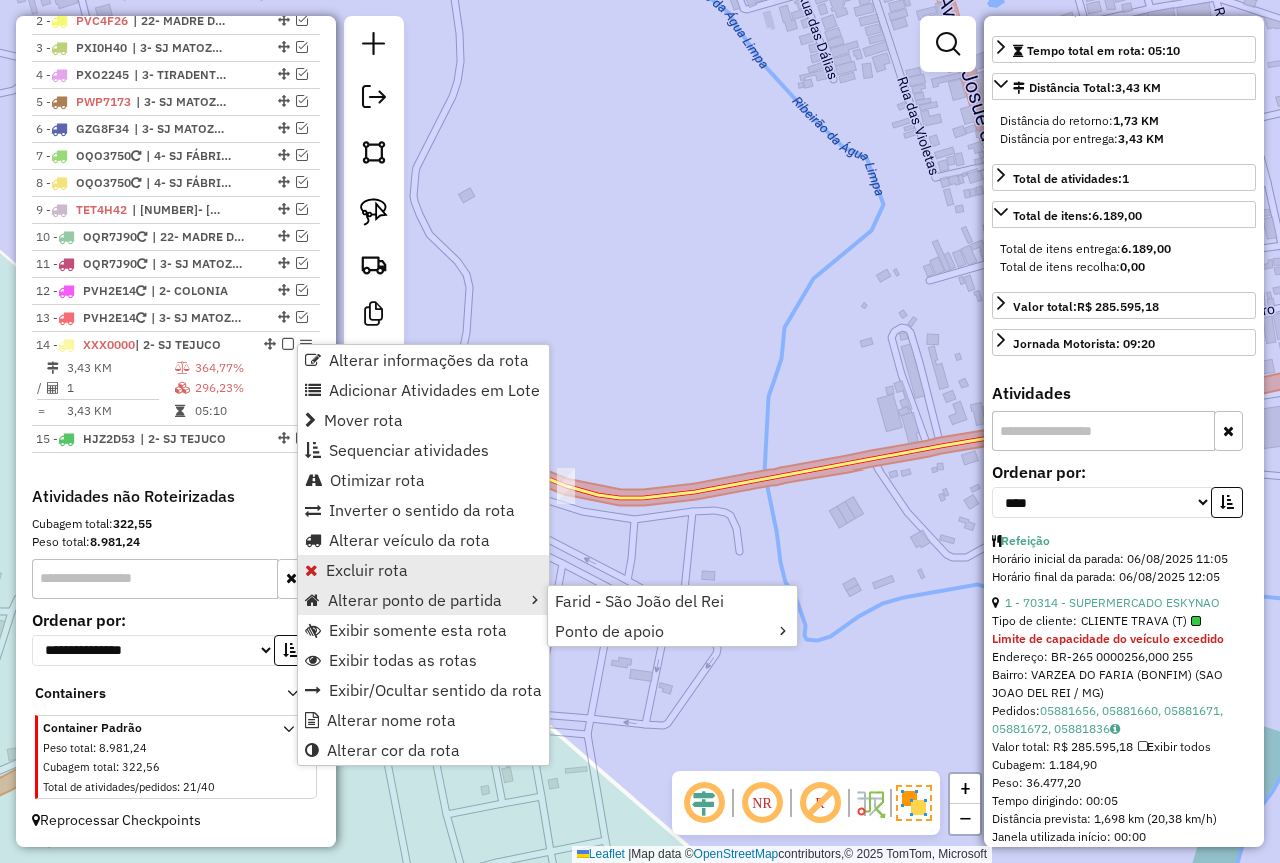 click on "Excluir rota" at bounding box center [367, 570] 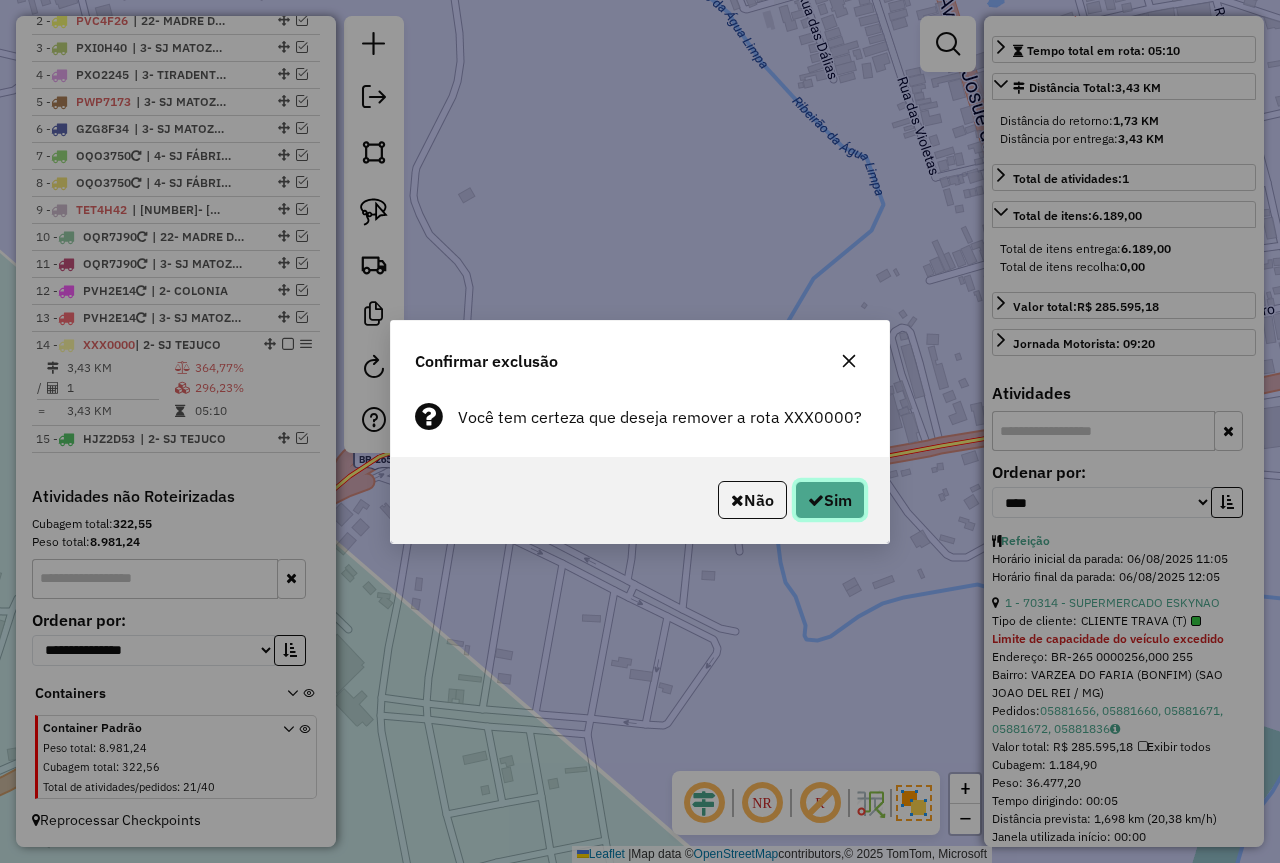click on "Sim" 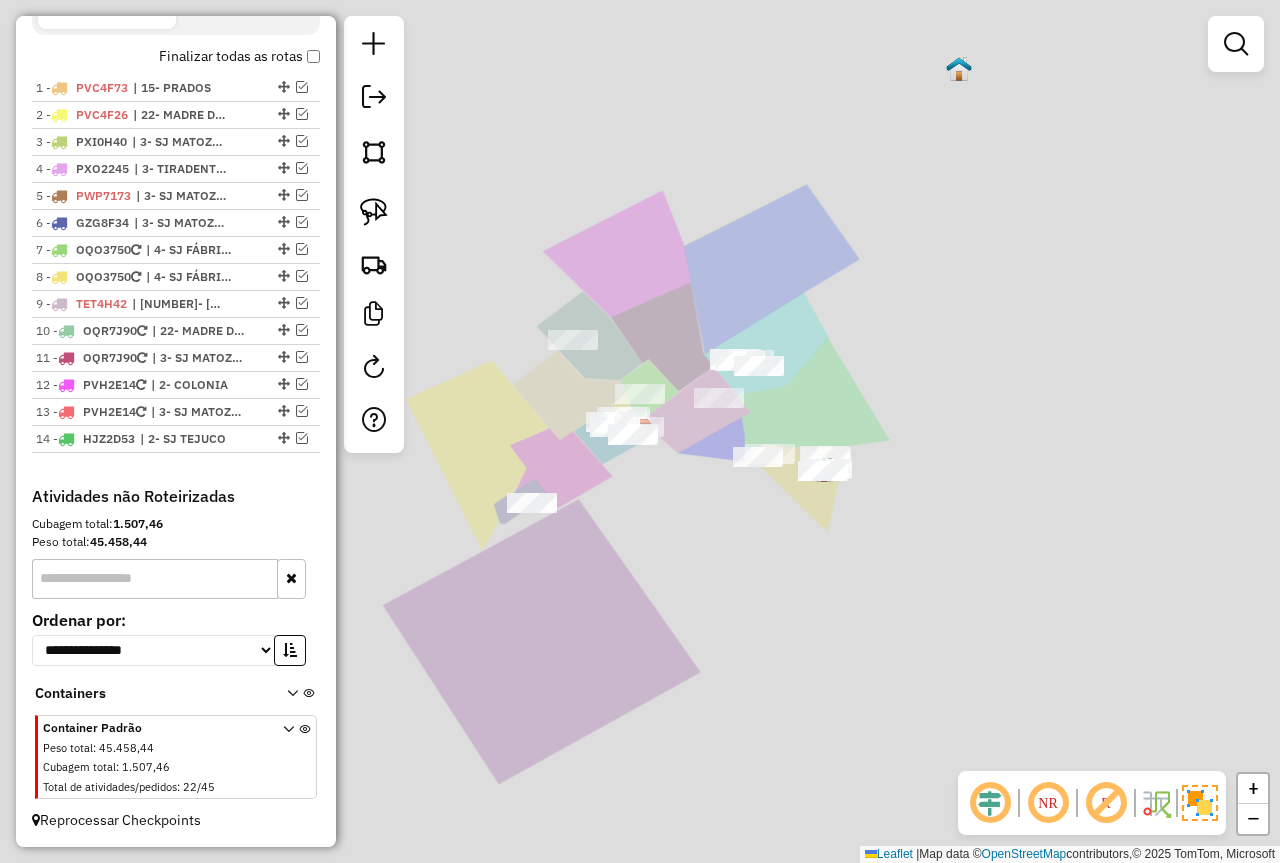 scroll, scrollTop: 715, scrollLeft: 0, axis: vertical 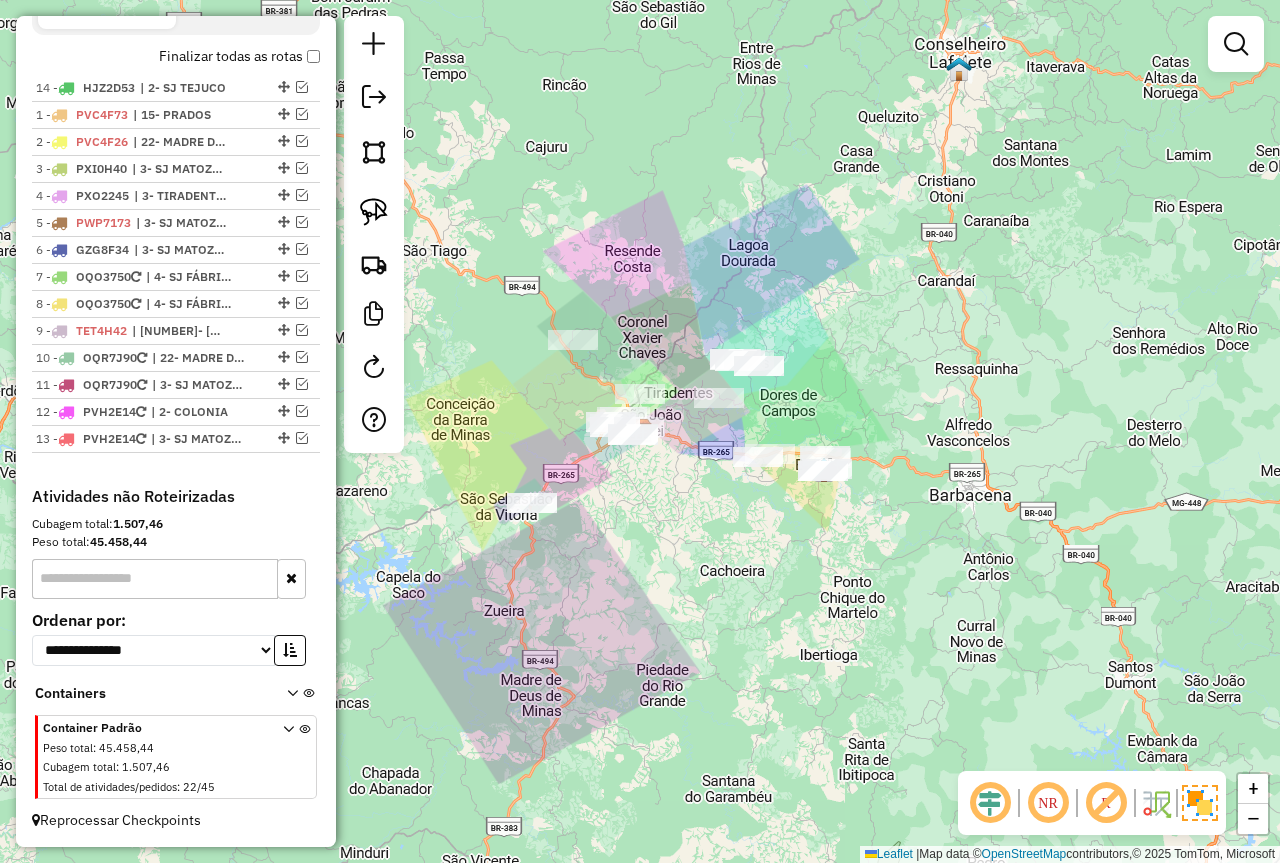 drag, startPoint x: 277, startPoint y: 434, endPoint x: 268, endPoint y: 70, distance: 364.11124 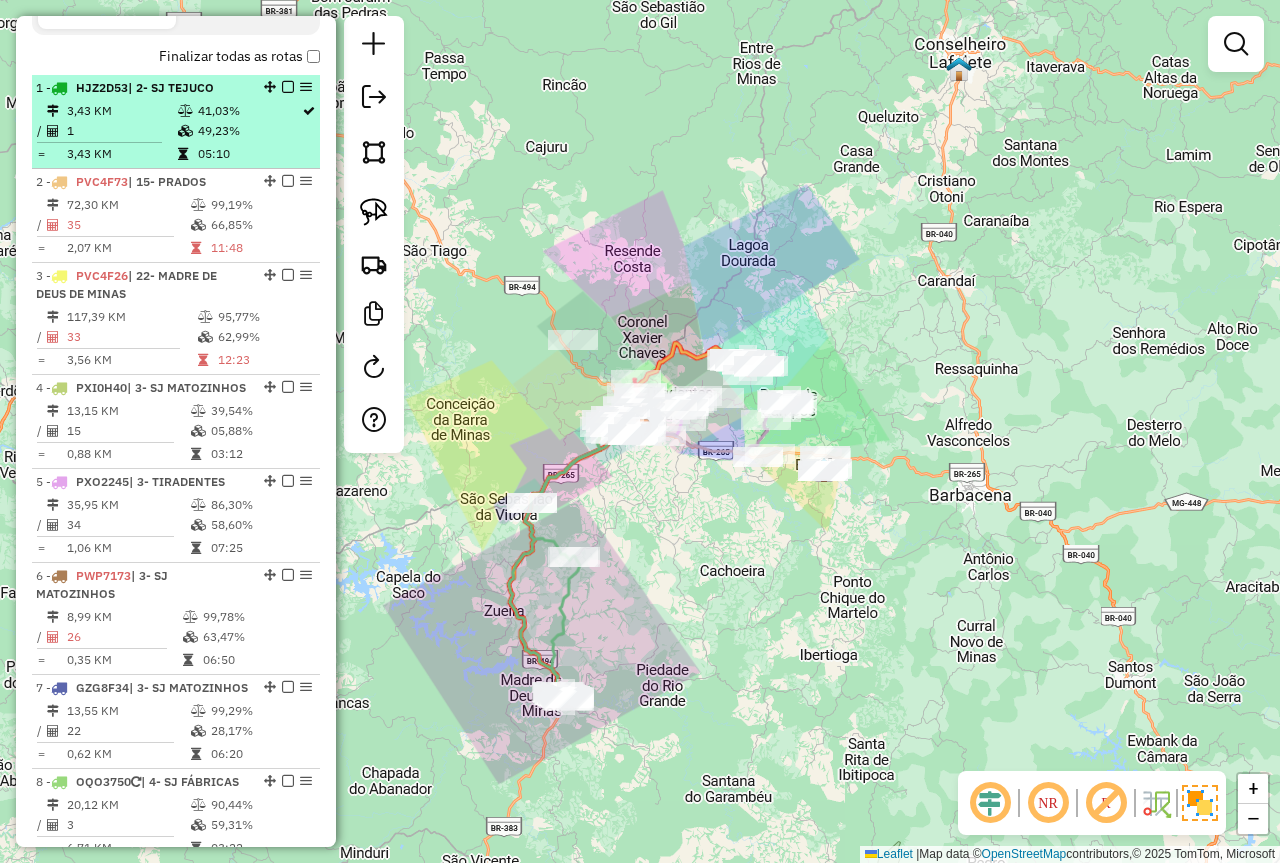 click on "41,03%" at bounding box center (249, 111) 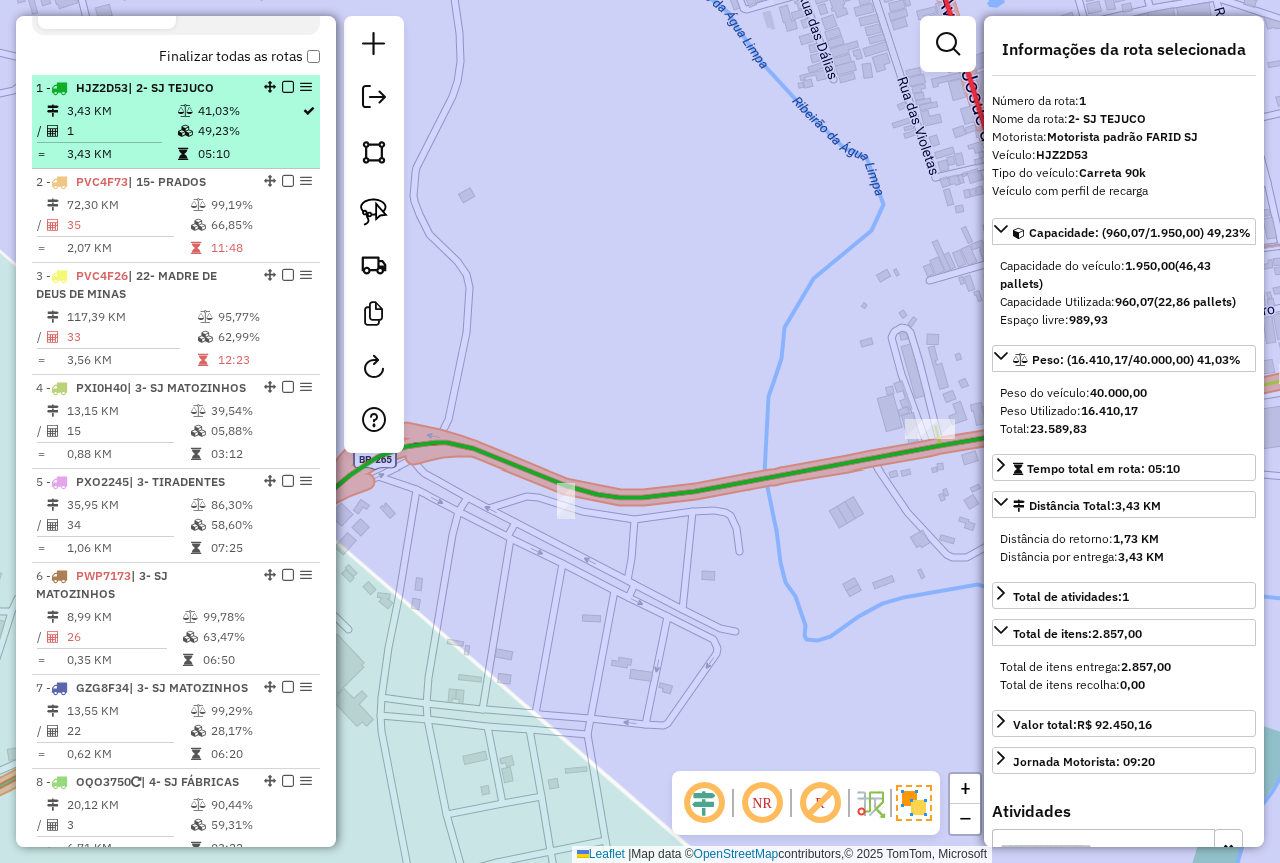 click at bounding box center [288, 87] 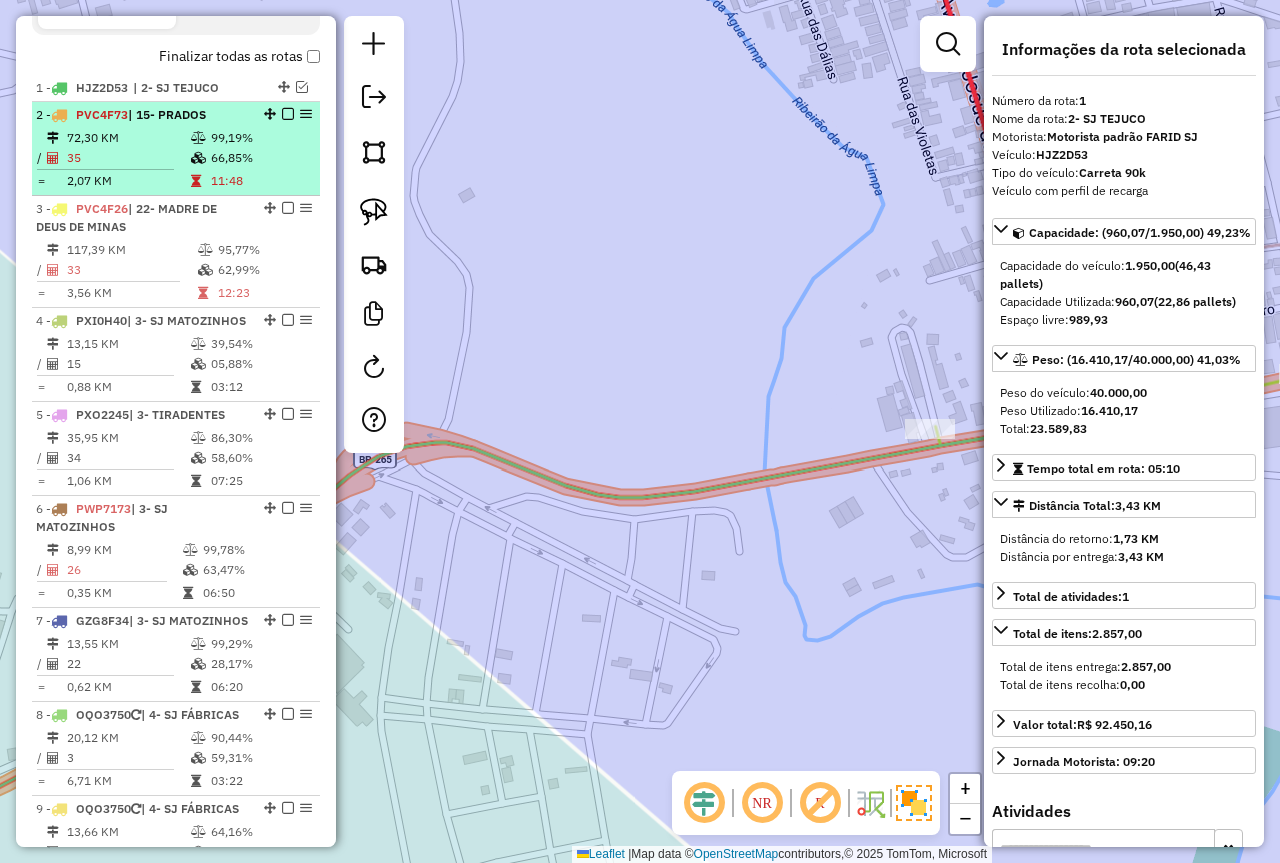 drag, startPoint x: 244, startPoint y: 166, endPoint x: 263, endPoint y: 166, distance: 19 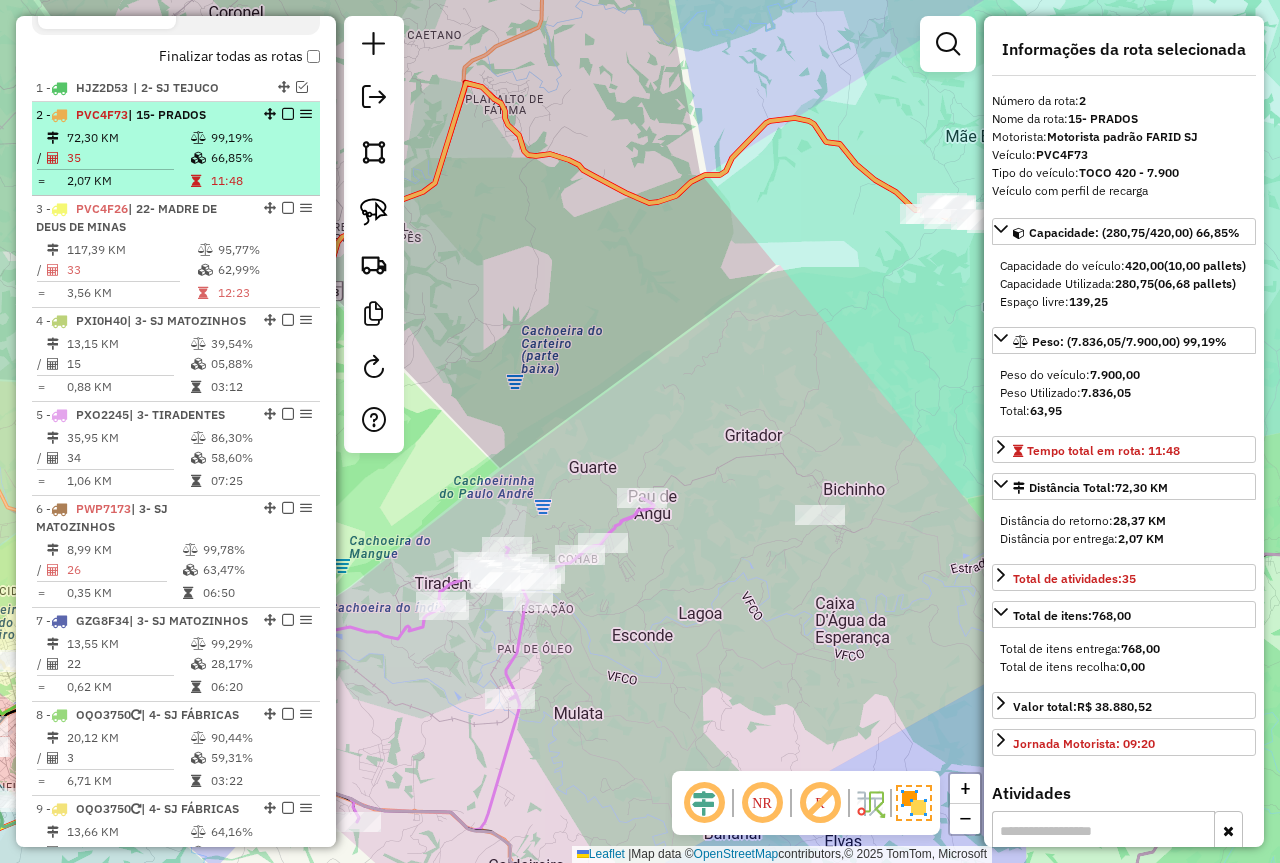 click at bounding box center [288, 114] 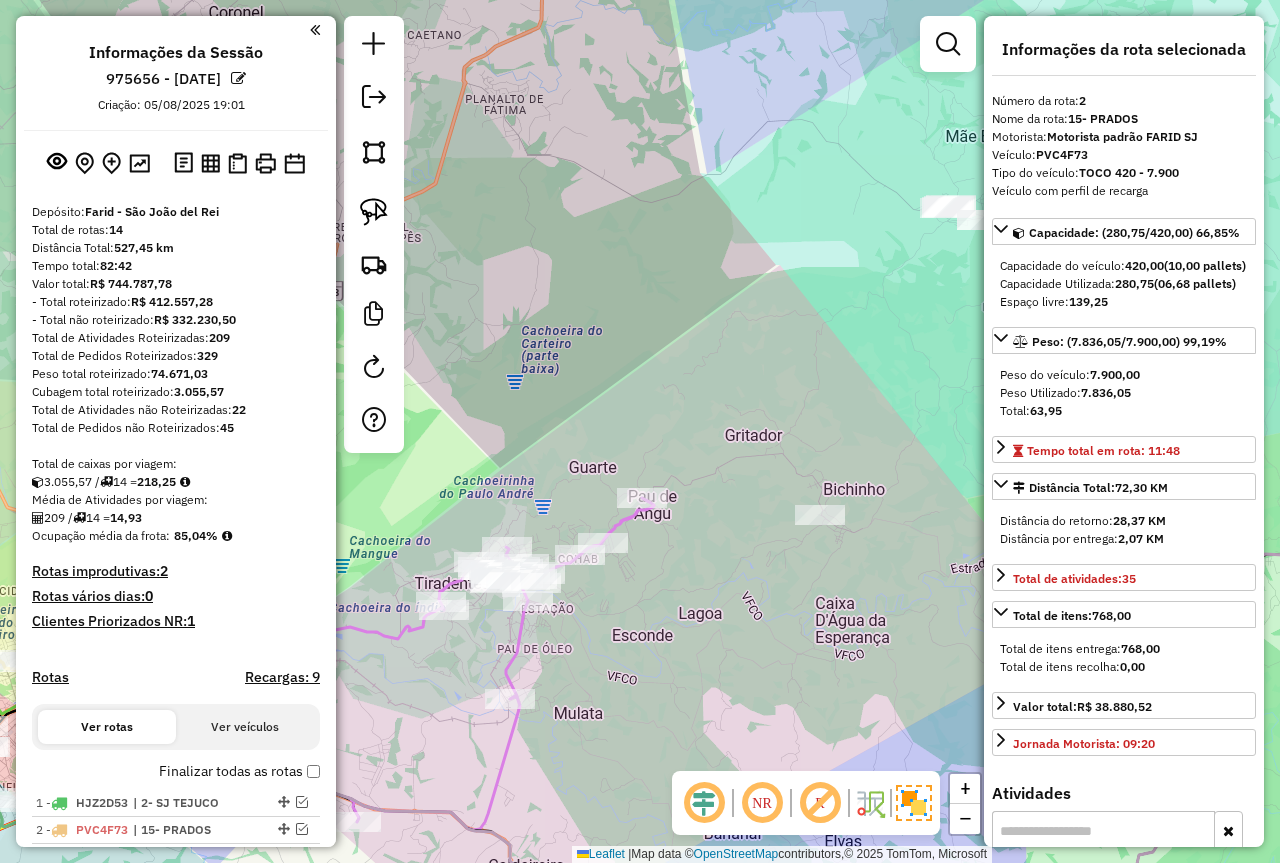 select on "*********" 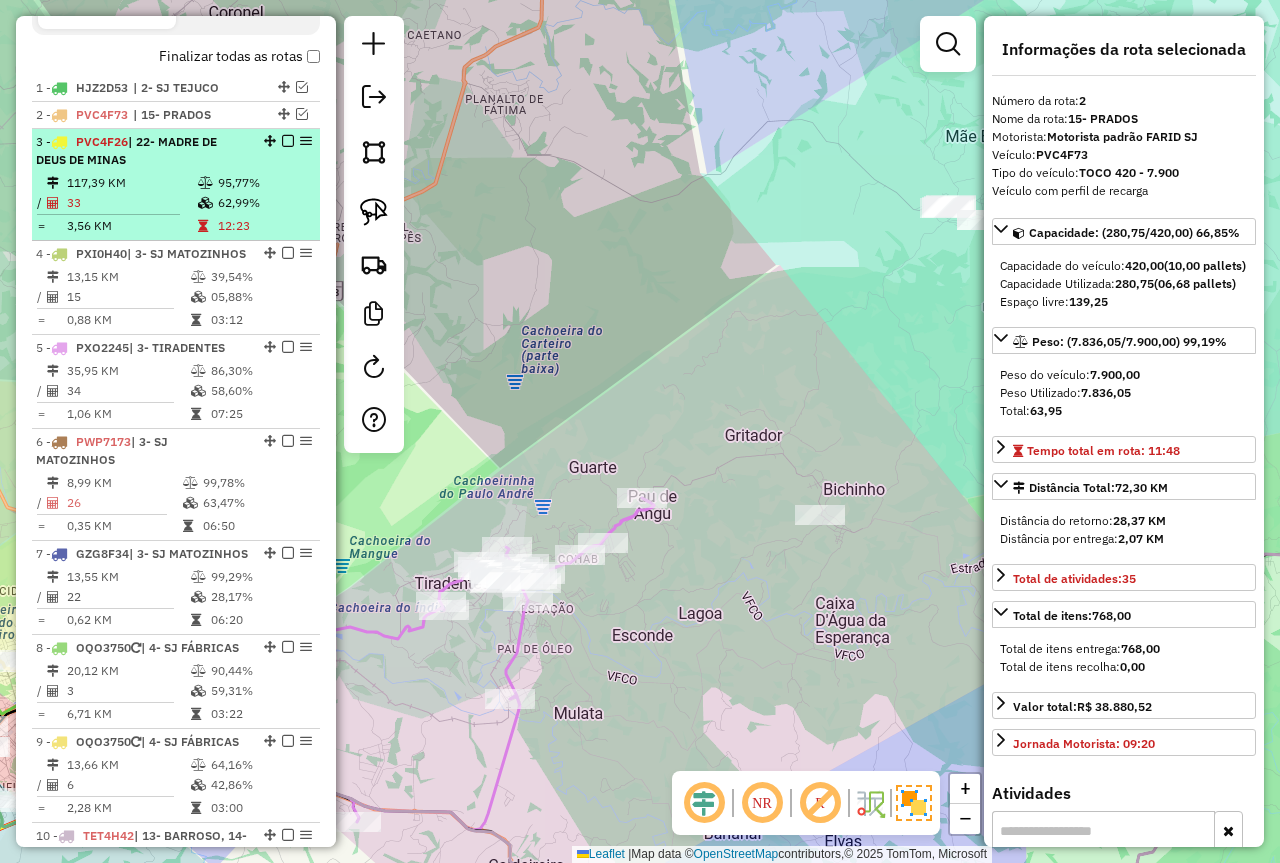 click on "117,39 KM" at bounding box center (131, 183) 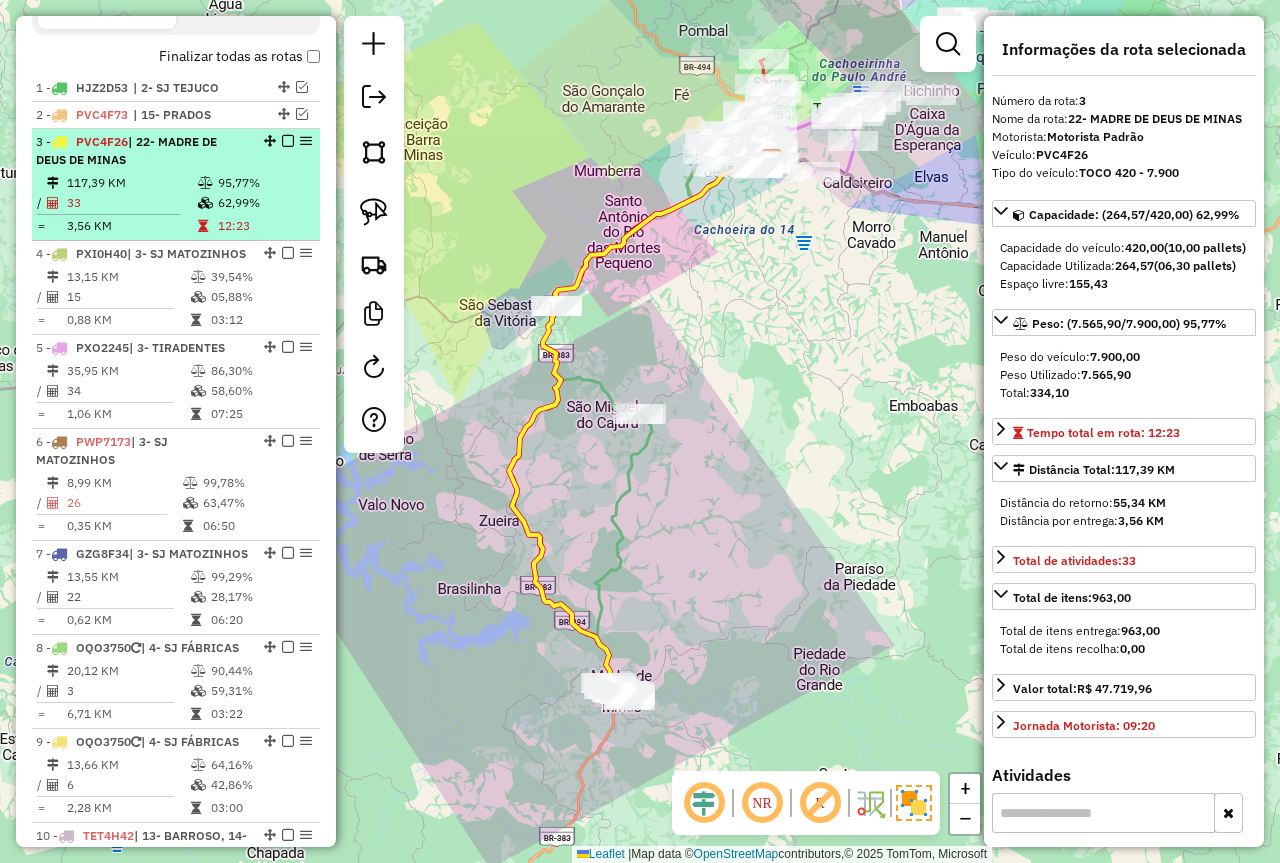 click at bounding box center [288, 141] 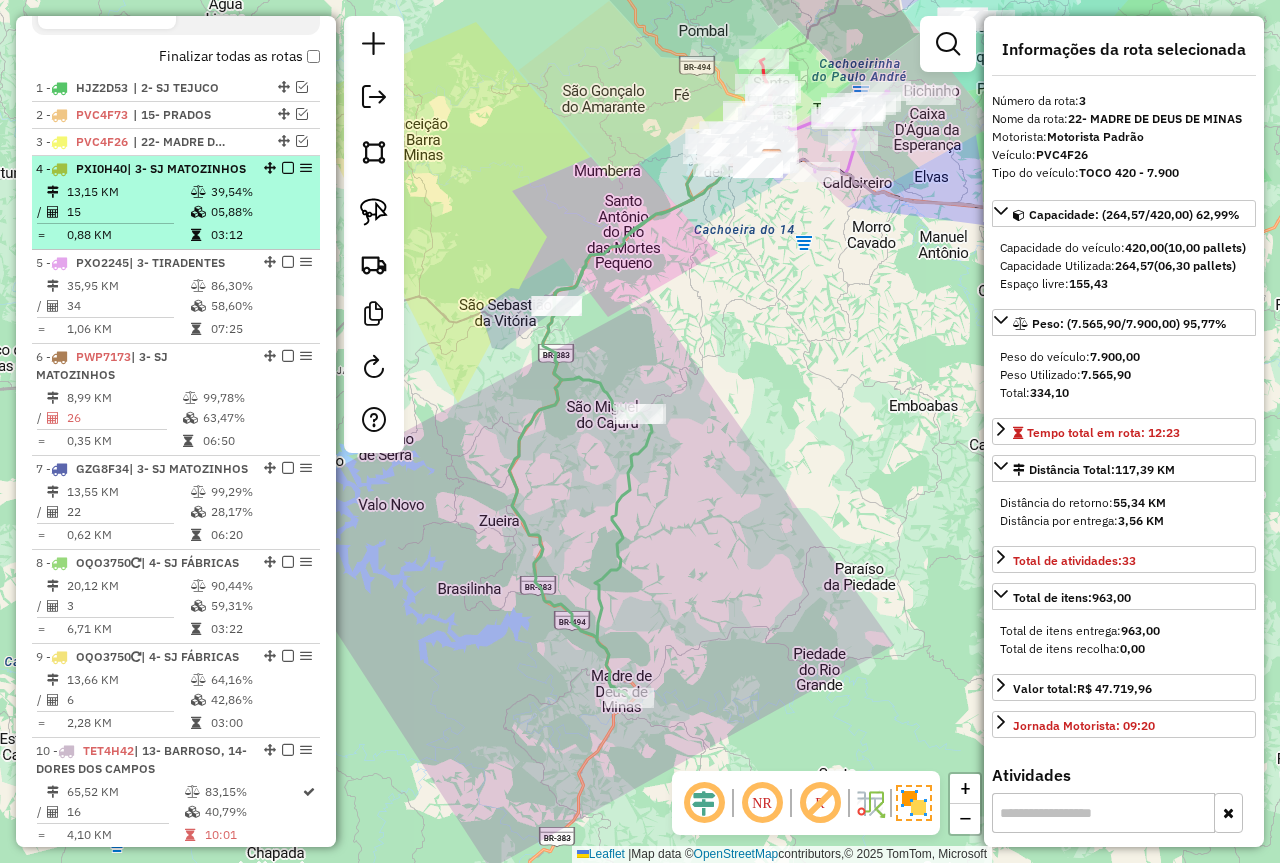 click on "0,88 KM" at bounding box center [128, 235] 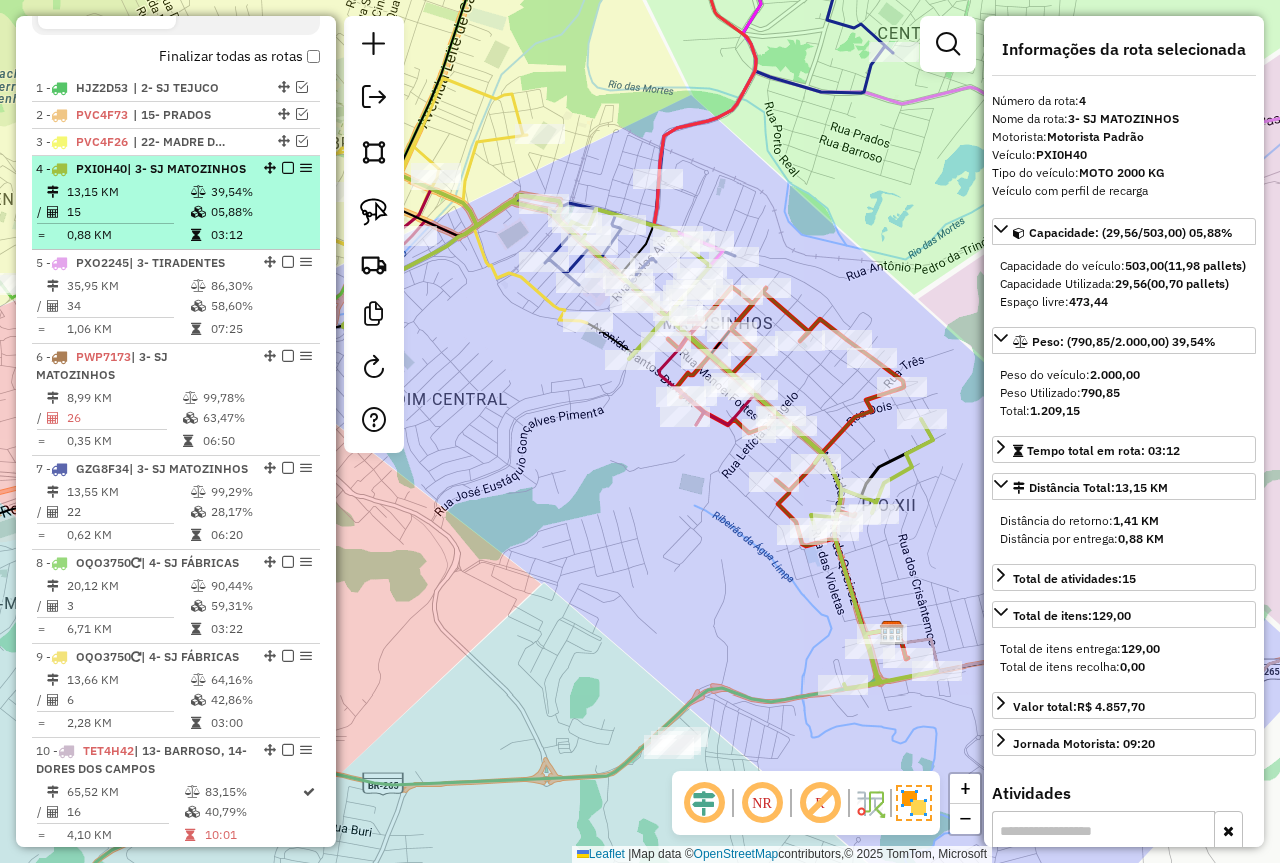 click at bounding box center (288, 168) 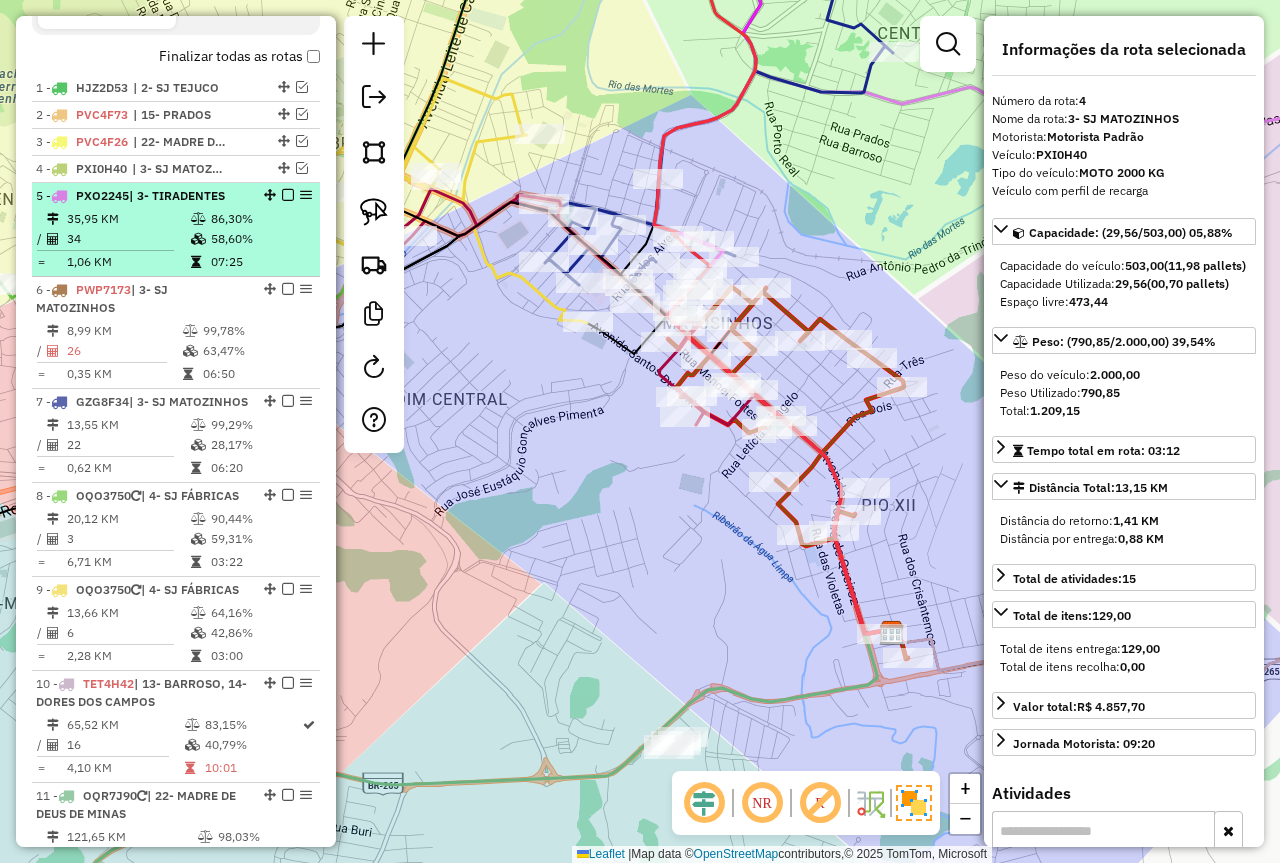 click on "58,60%" at bounding box center [260, 239] 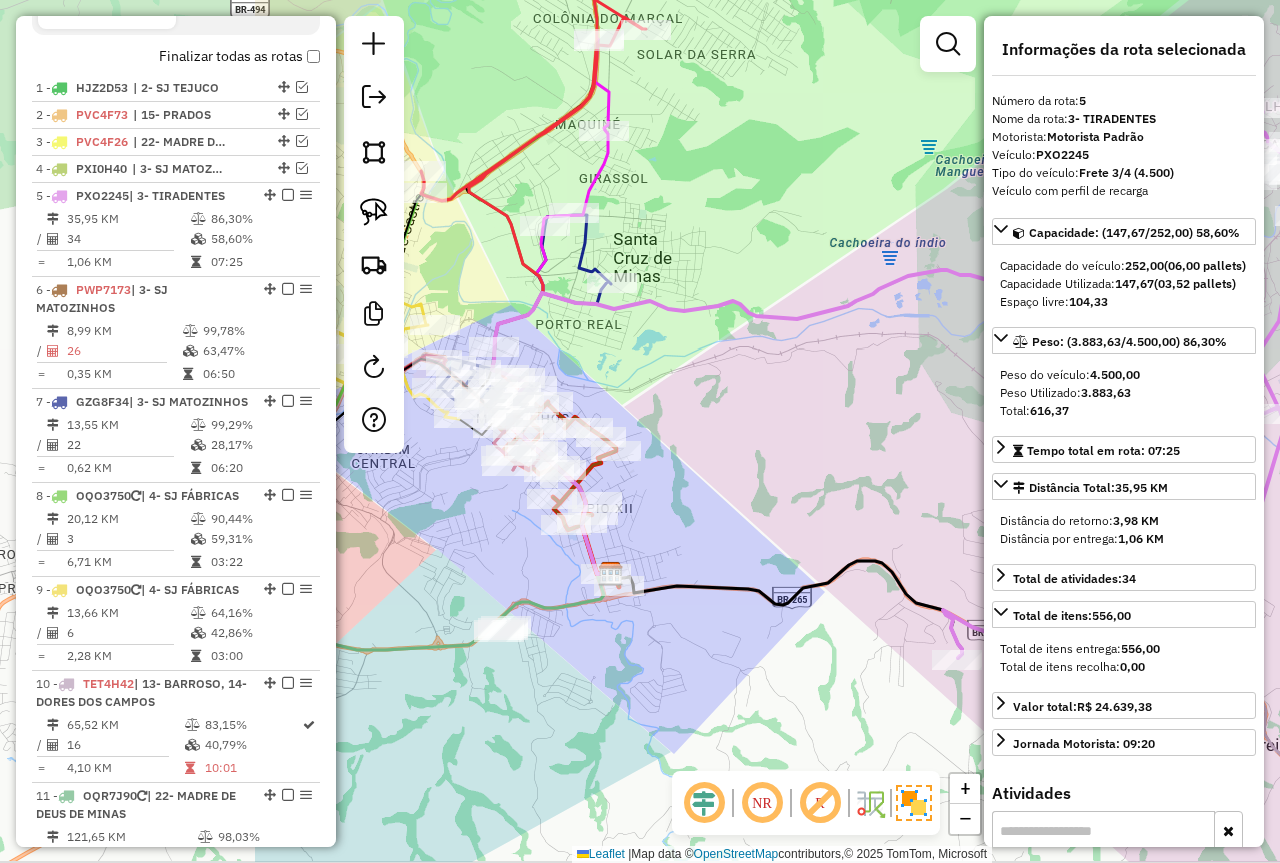 drag, startPoint x: 530, startPoint y: 507, endPoint x: 589, endPoint y: 331, distance: 185.62596 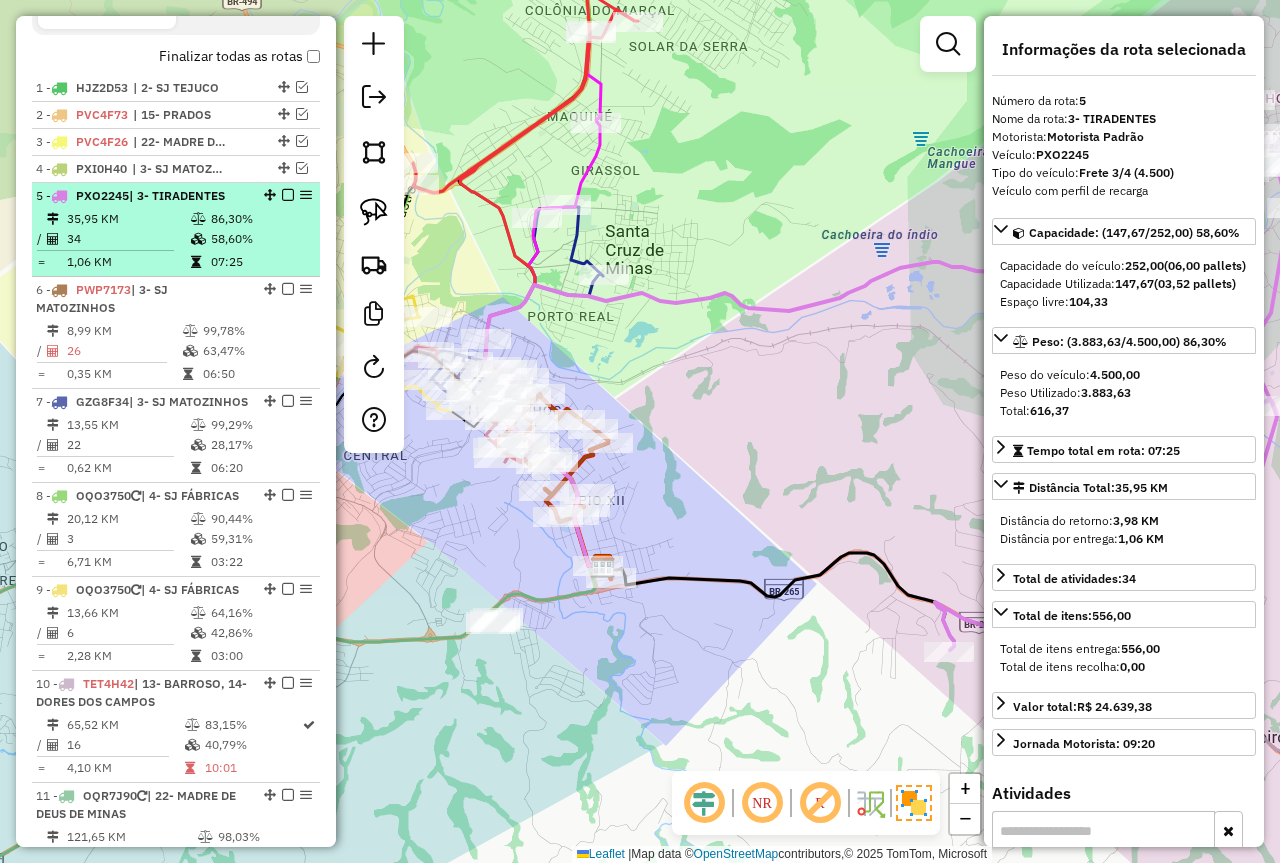 click on "86,30%" at bounding box center [260, 219] 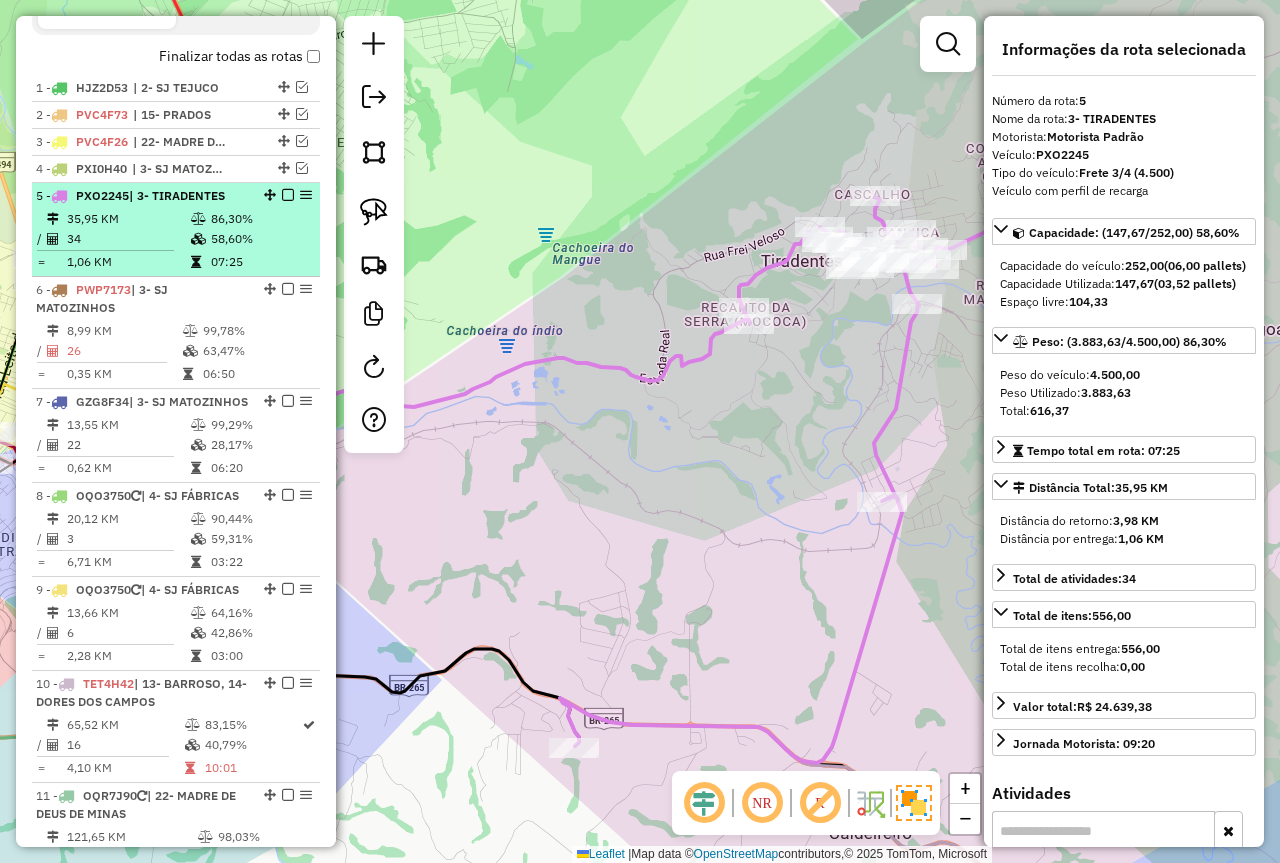 click on "58,60%" at bounding box center (260, 239) 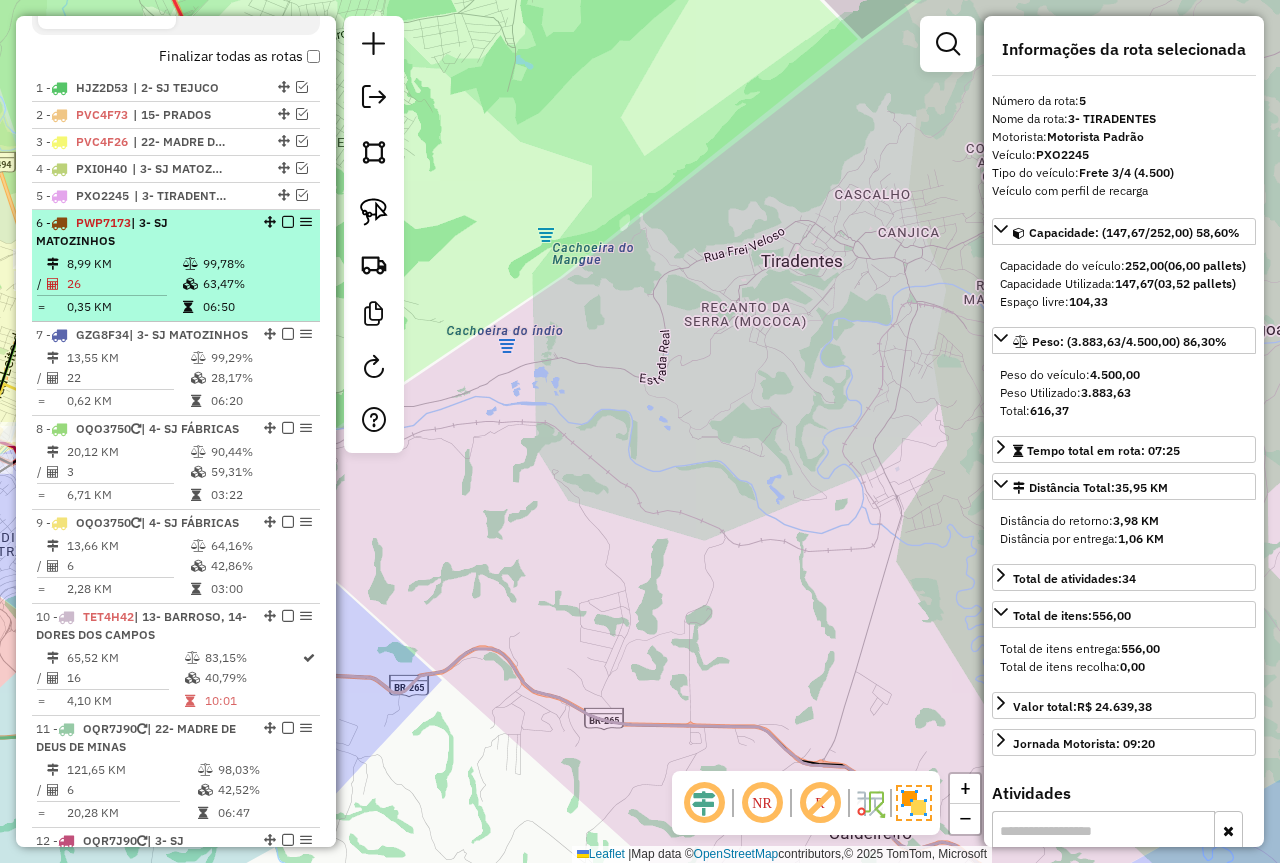 drag, startPoint x: 154, startPoint y: 266, endPoint x: 179, endPoint y: 266, distance: 25 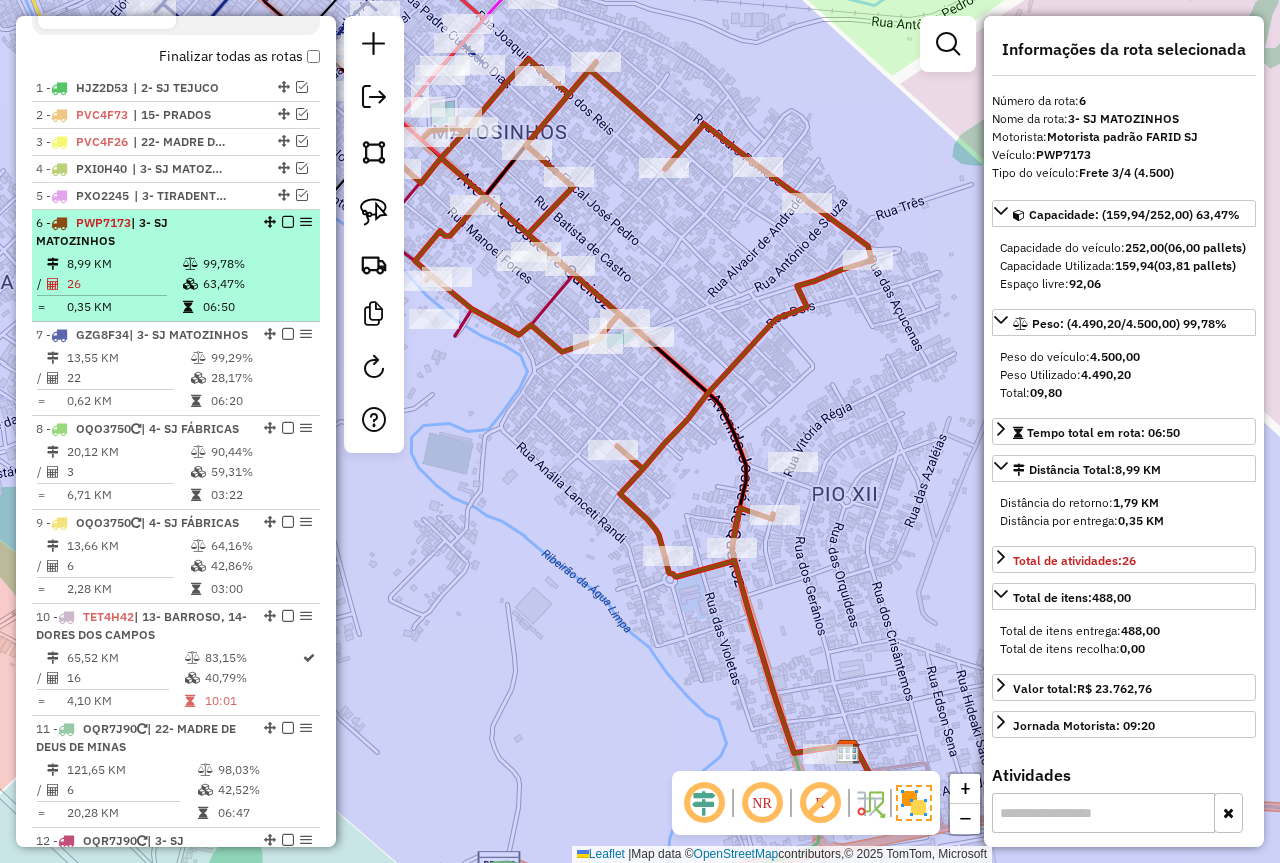 click at bounding box center [288, 222] 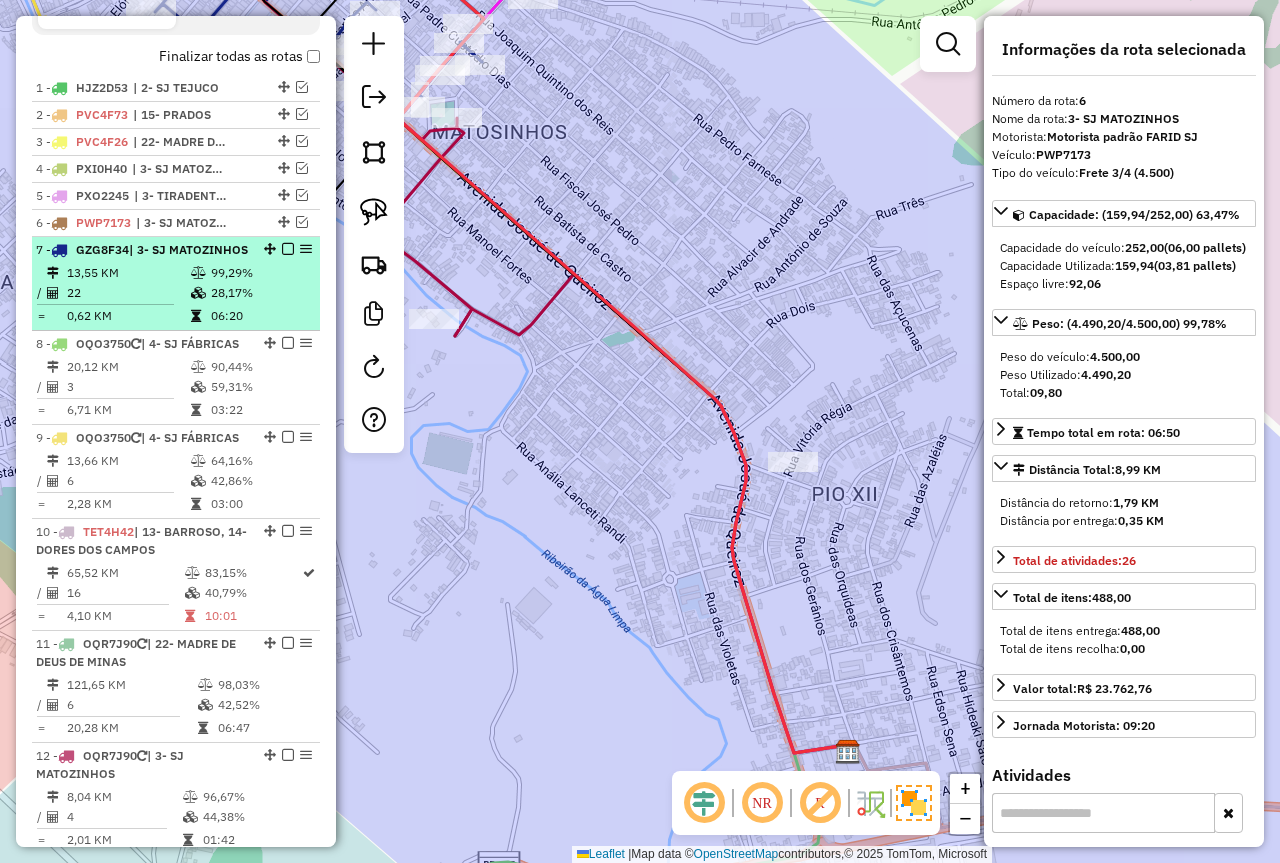 click at bounding box center [196, 316] 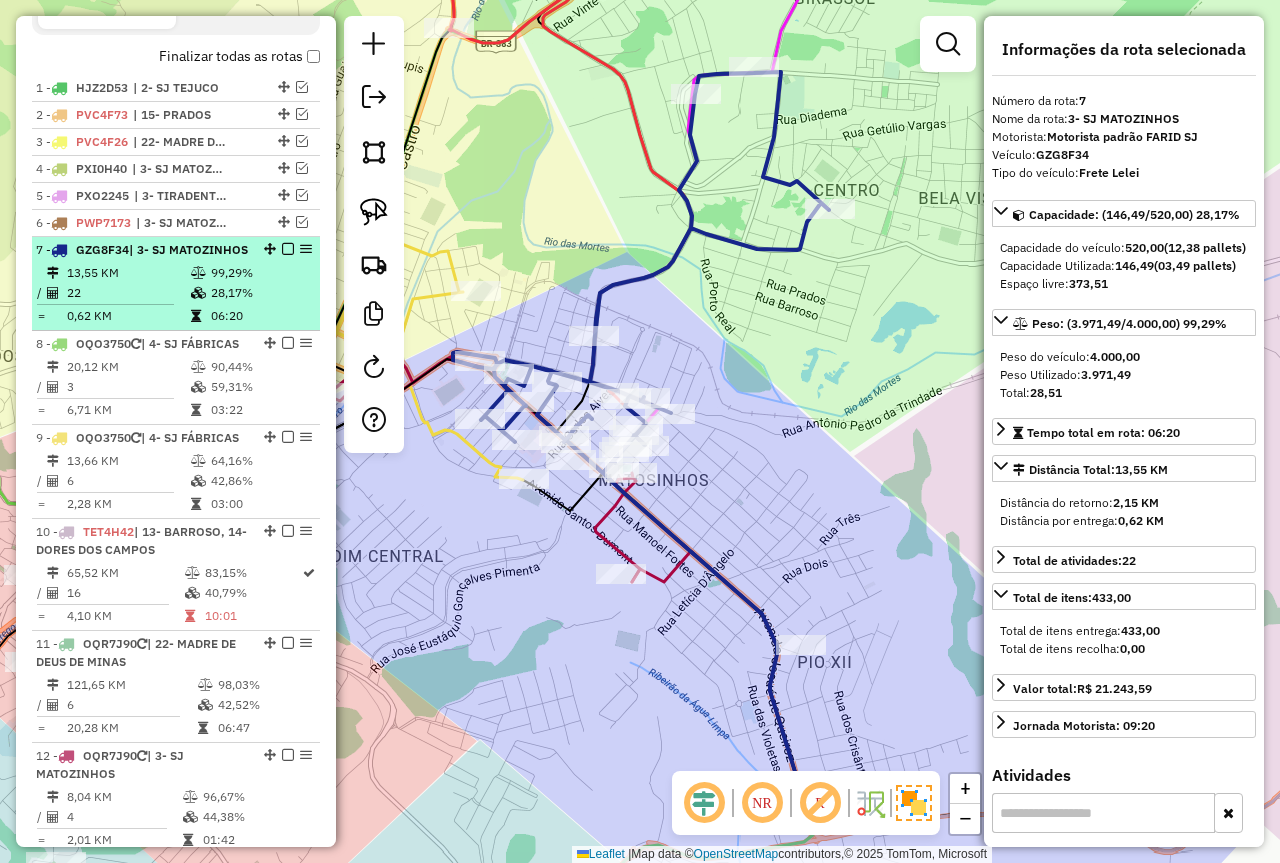 click at bounding box center [288, 249] 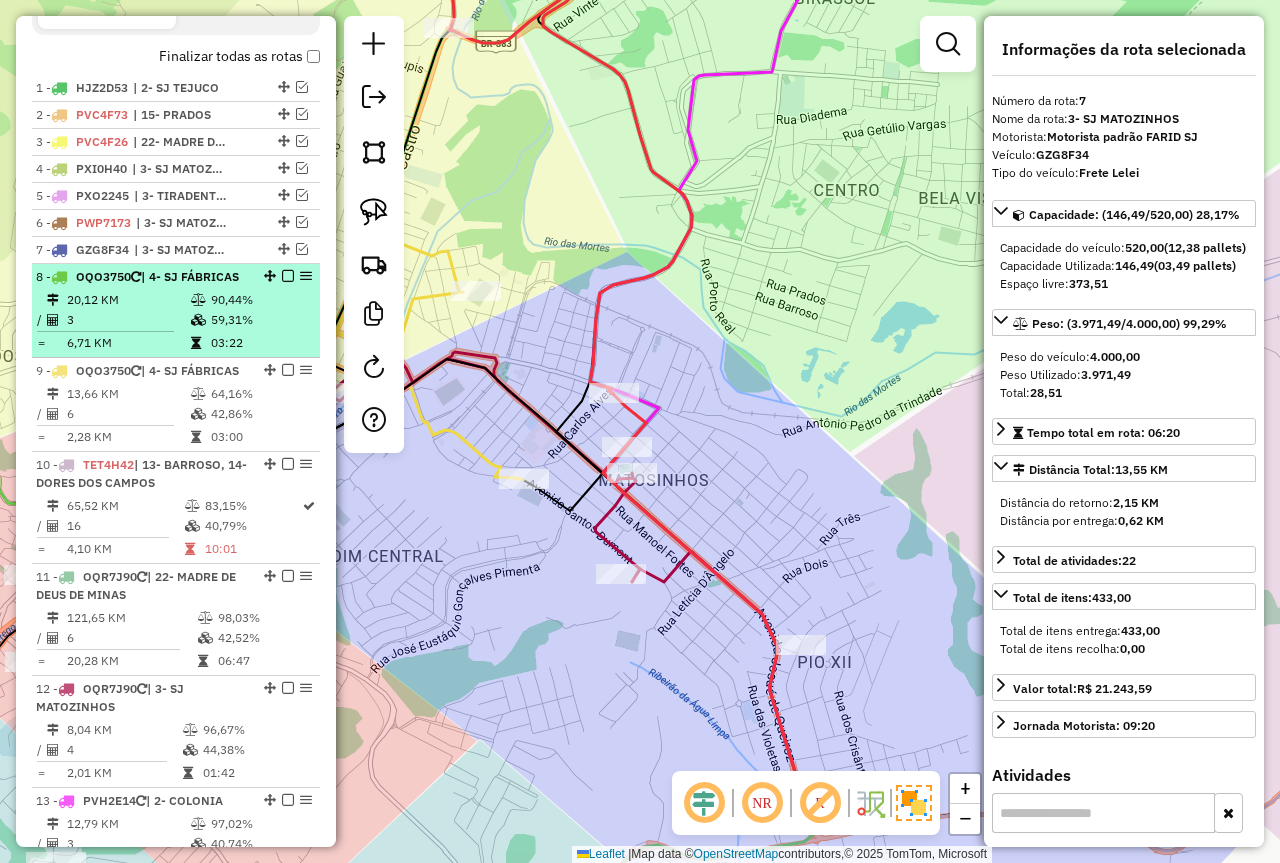 click on "90,44%" at bounding box center (260, 300) 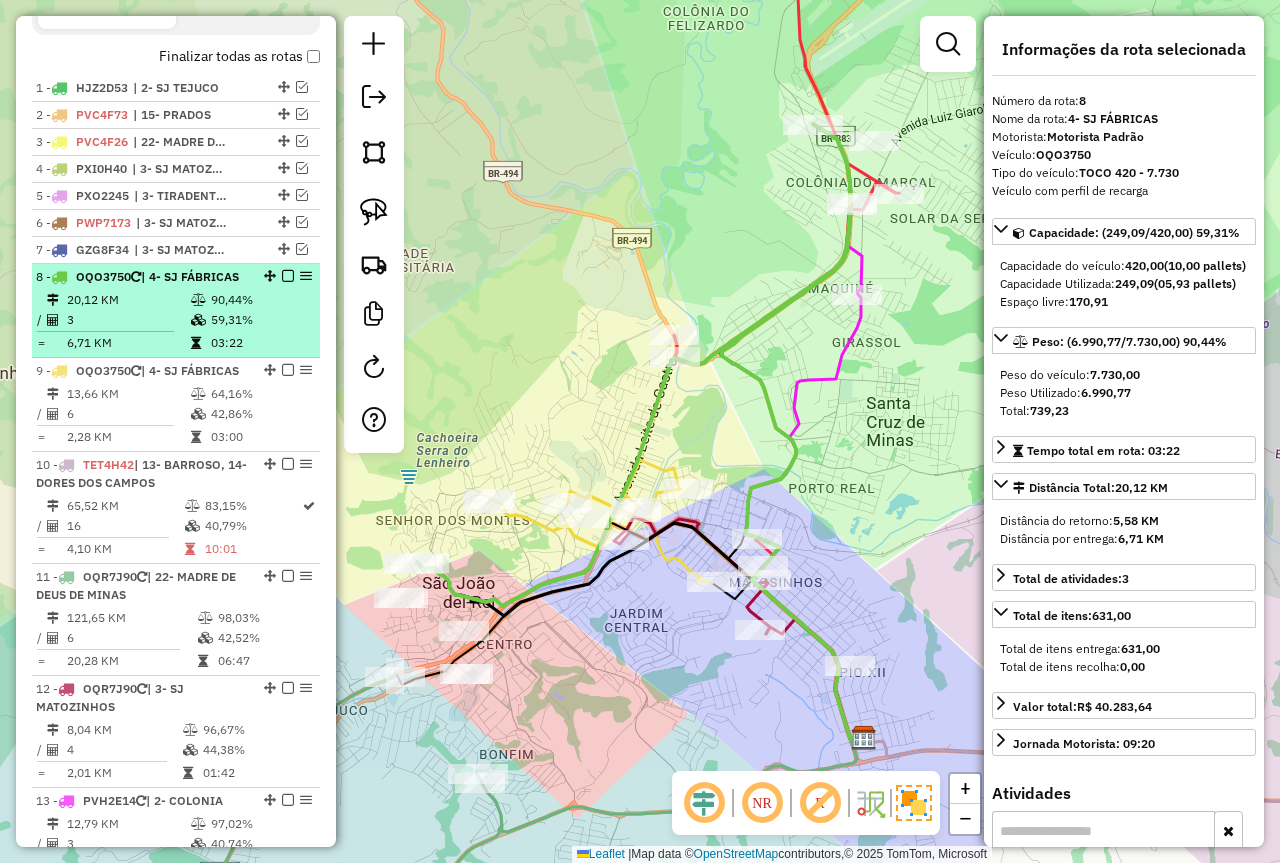 click at bounding box center (288, 276) 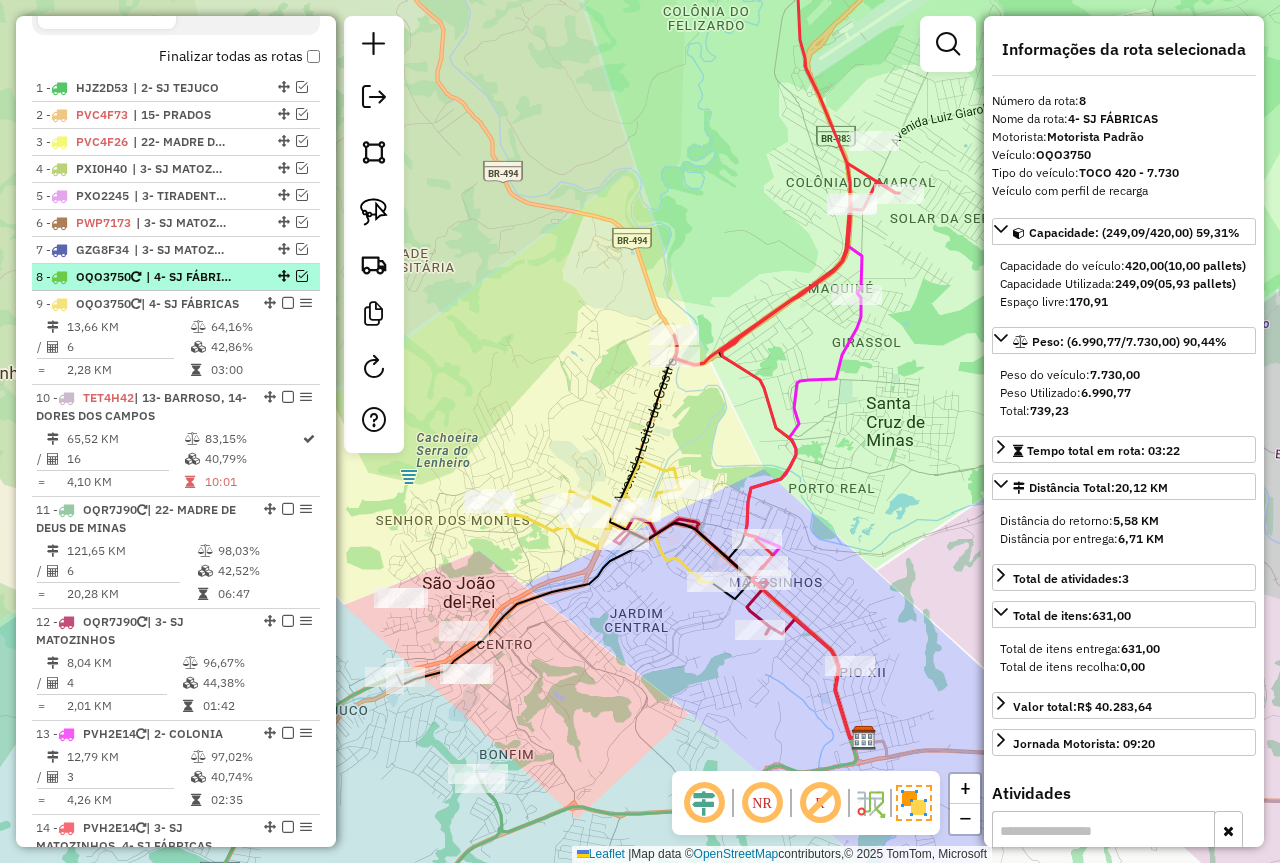 click at bounding box center (302, 276) 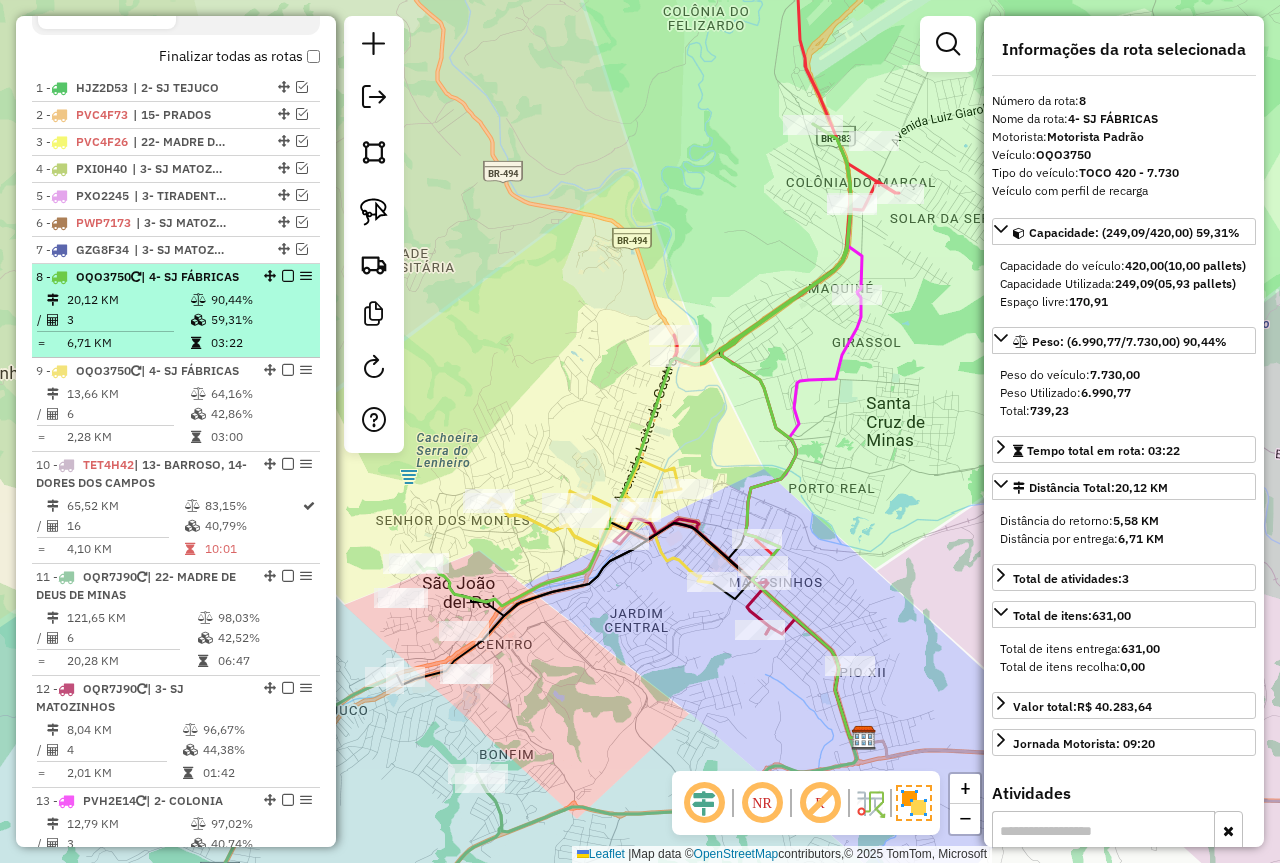 click on "90,44%" at bounding box center [260, 300] 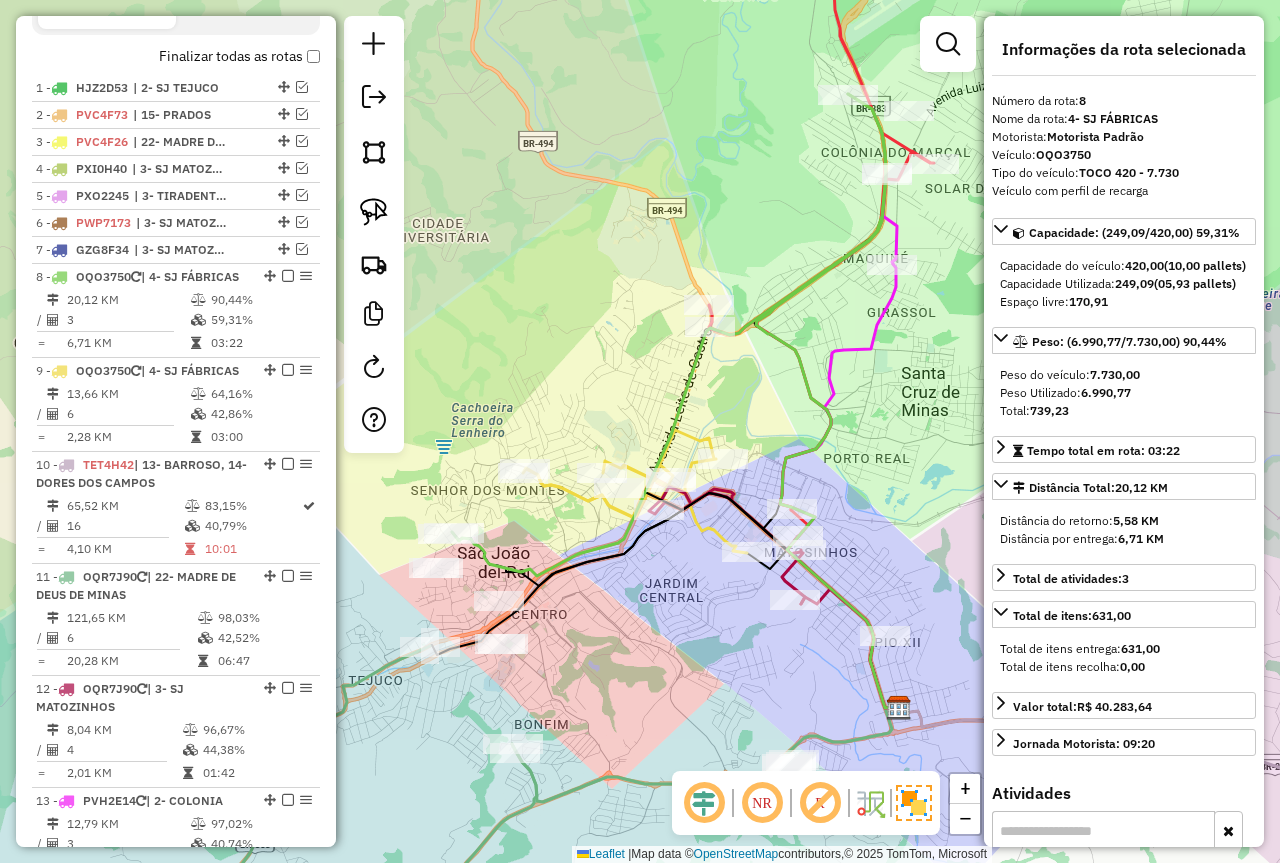 drag, startPoint x: 720, startPoint y: 316, endPoint x: 765, endPoint y: 271, distance: 63.63961 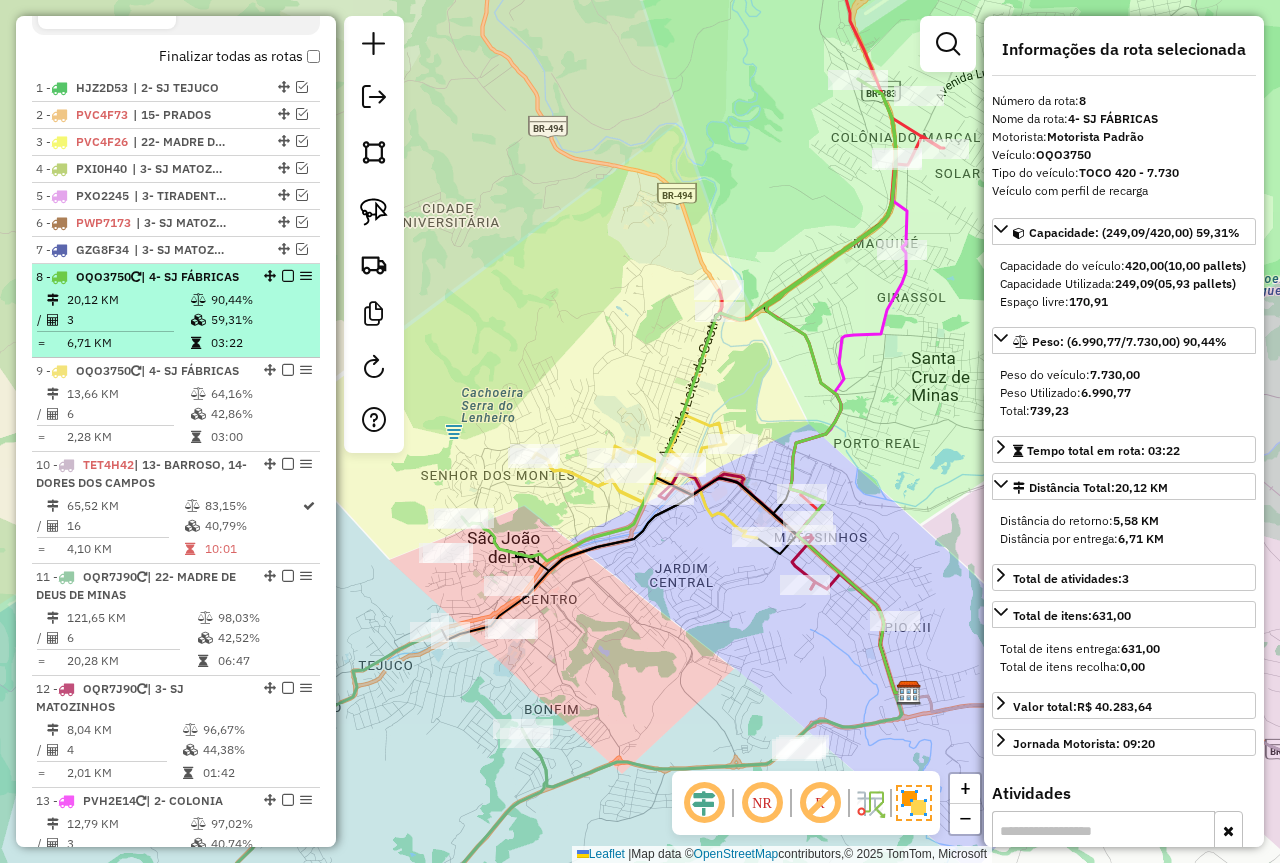 click on "59,31%" at bounding box center (260, 320) 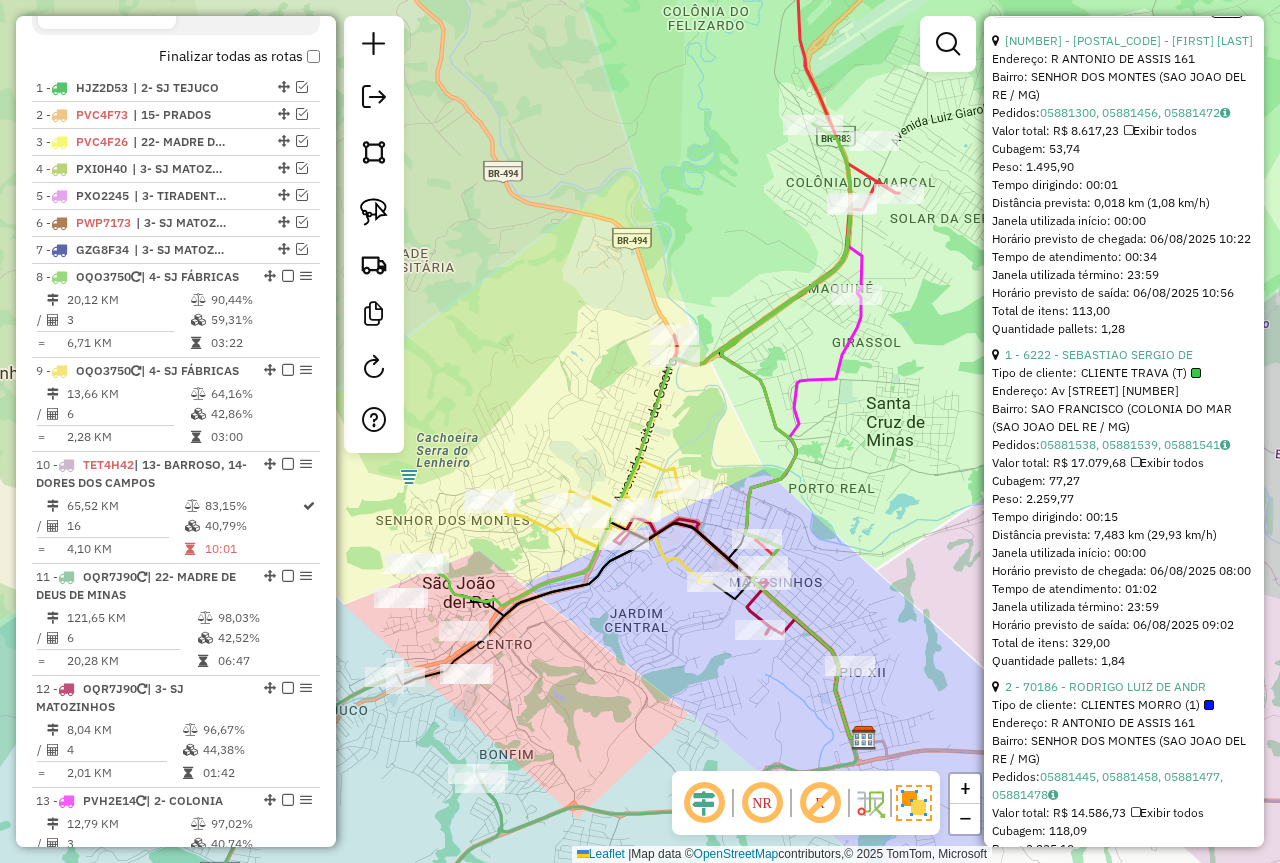 scroll, scrollTop: 1179, scrollLeft: 0, axis: vertical 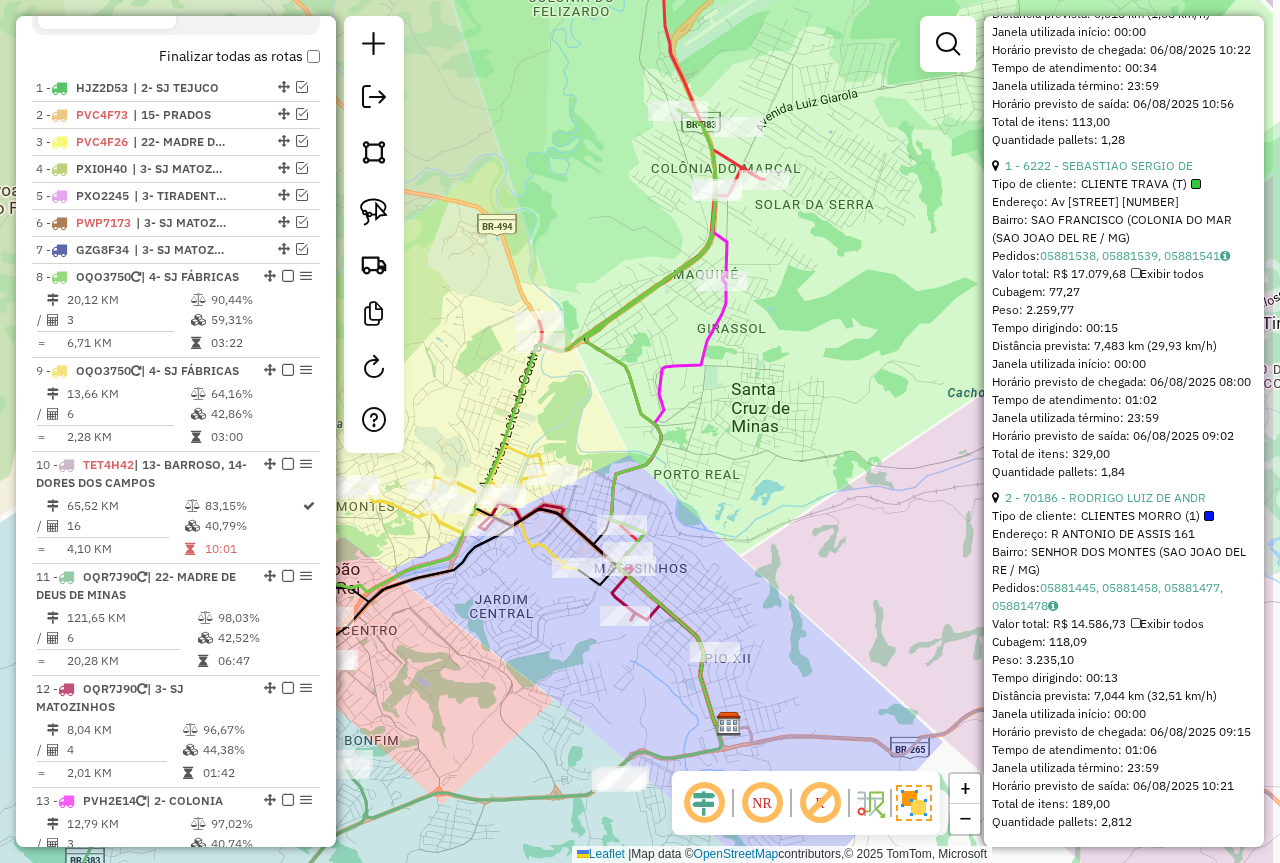drag, startPoint x: 478, startPoint y: 275, endPoint x: 343, endPoint y: 261, distance: 135.72398 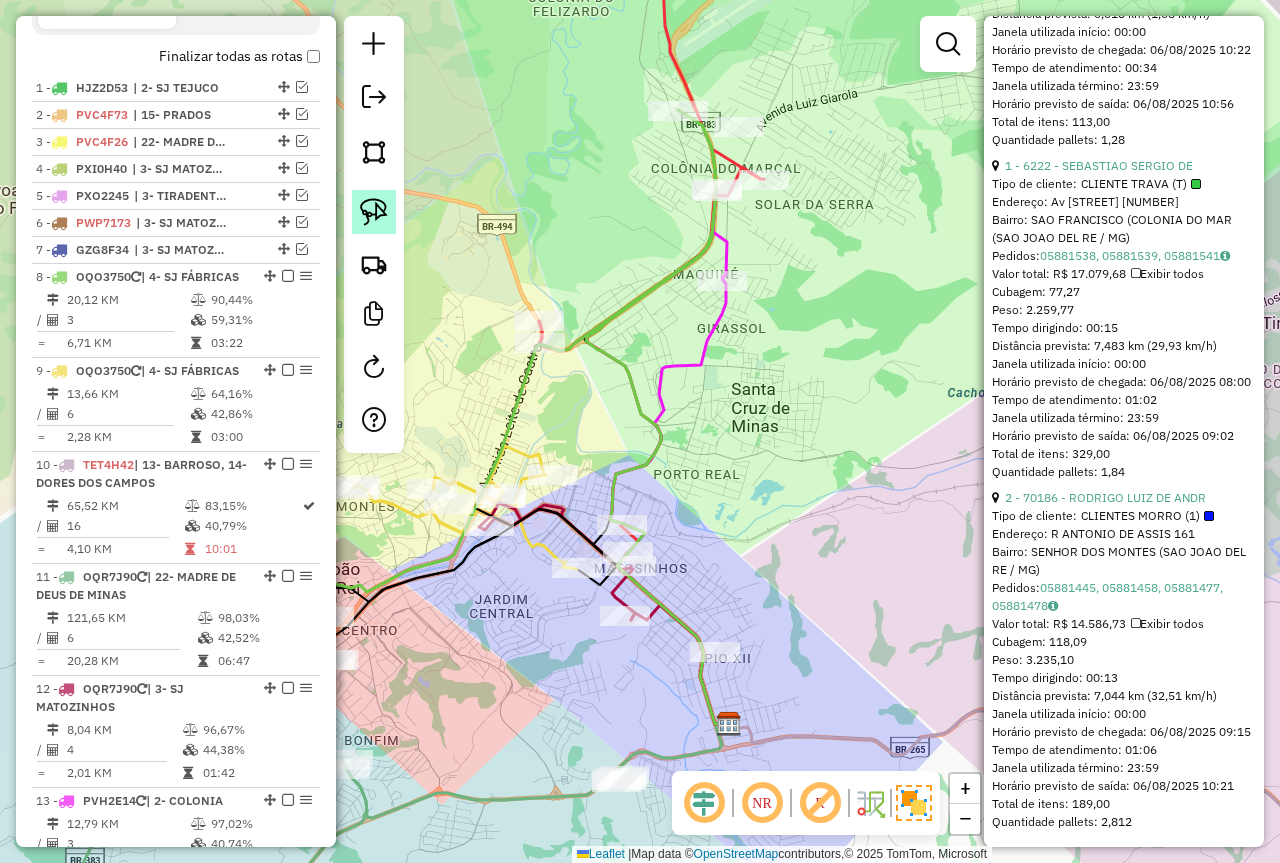 click 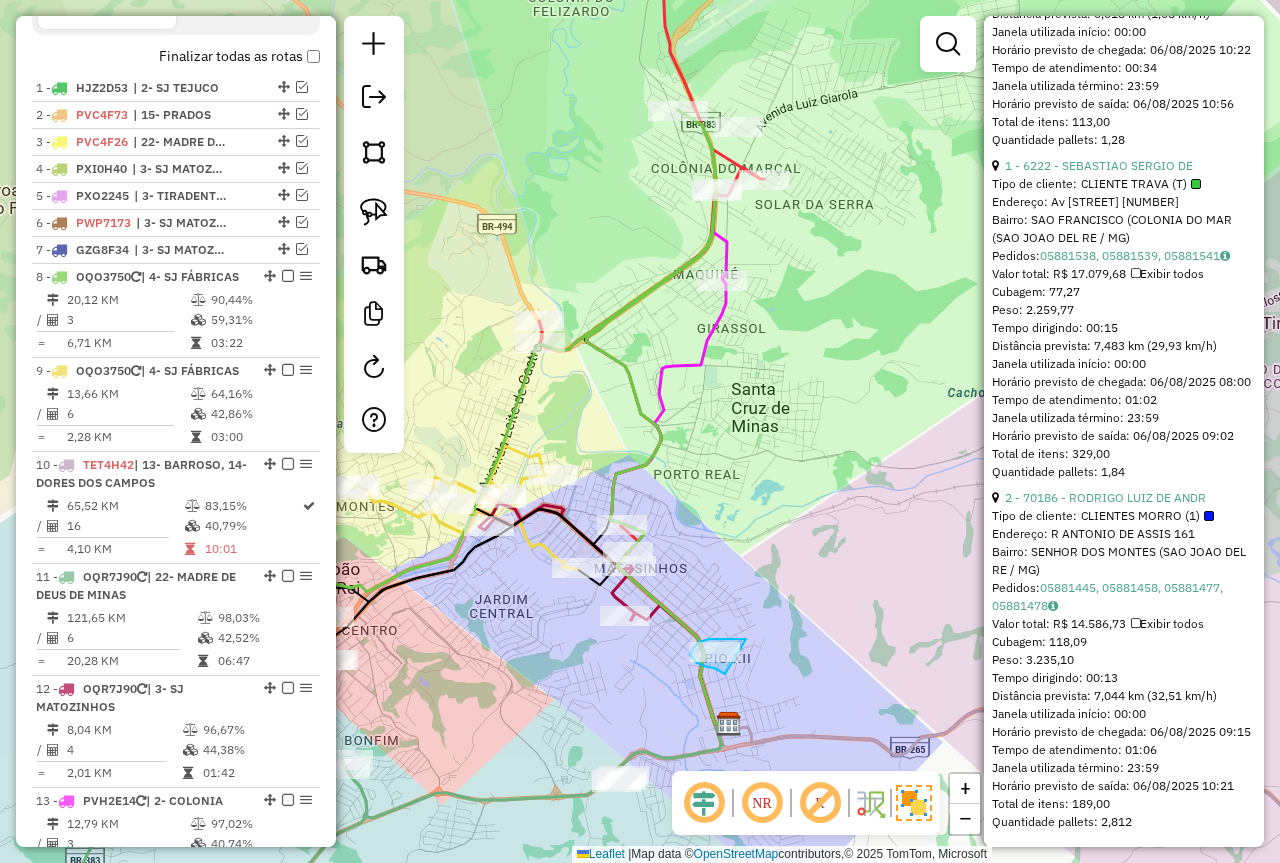 drag, startPoint x: 736, startPoint y: 639, endPoint x: 728, endPoint y: 675, distance: 36.878178 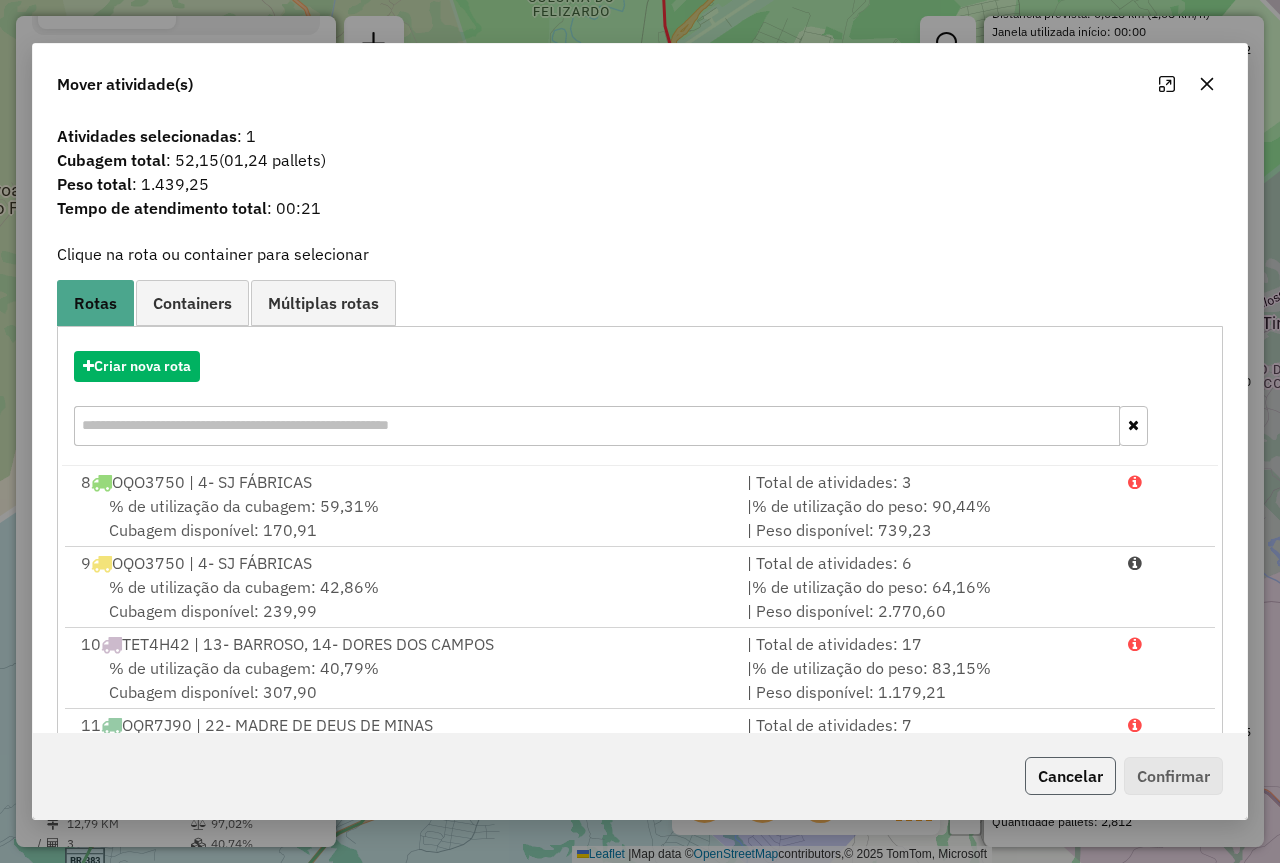 click on "Cancelar" 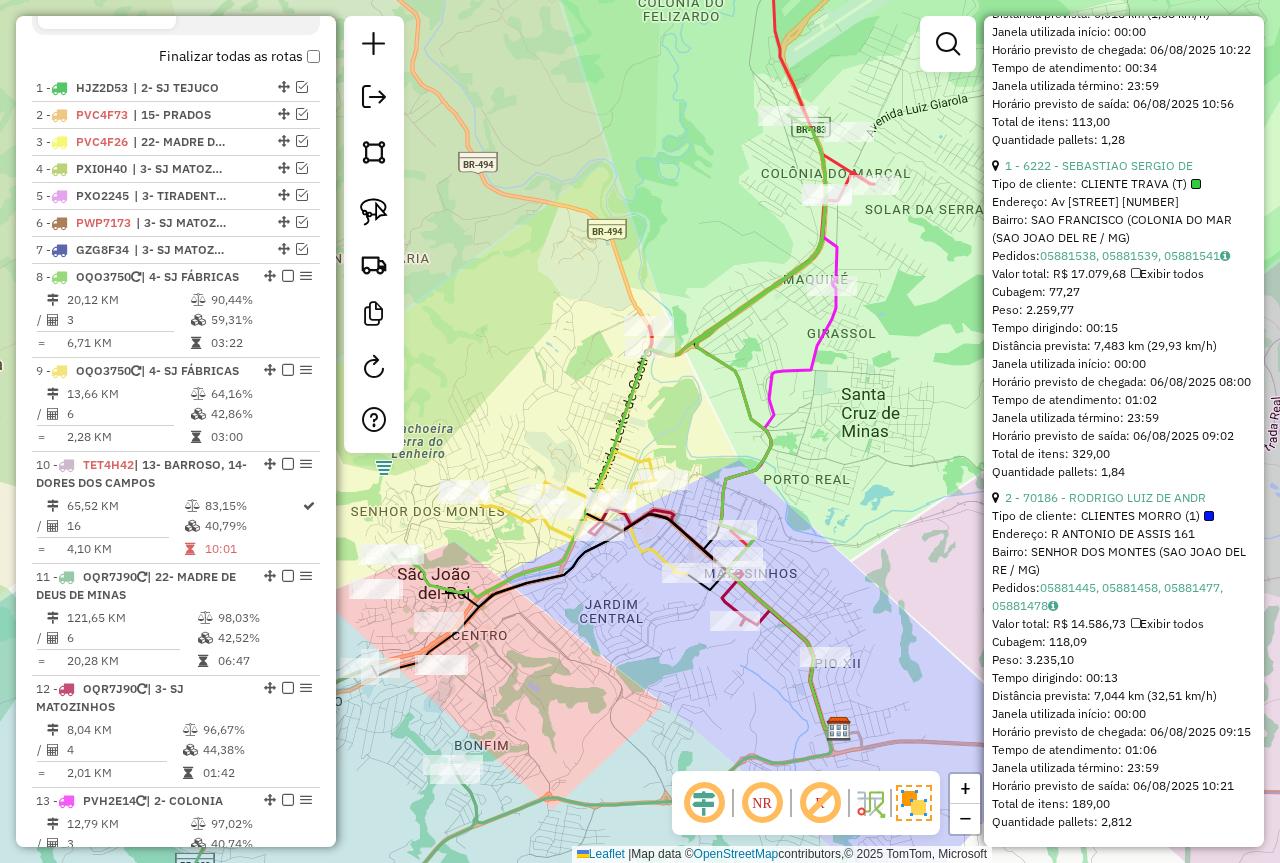 drag, startPoint x: 825, startPoint y: 577, endPoint x: 924, endPoint y: 575, distance: 99.0202 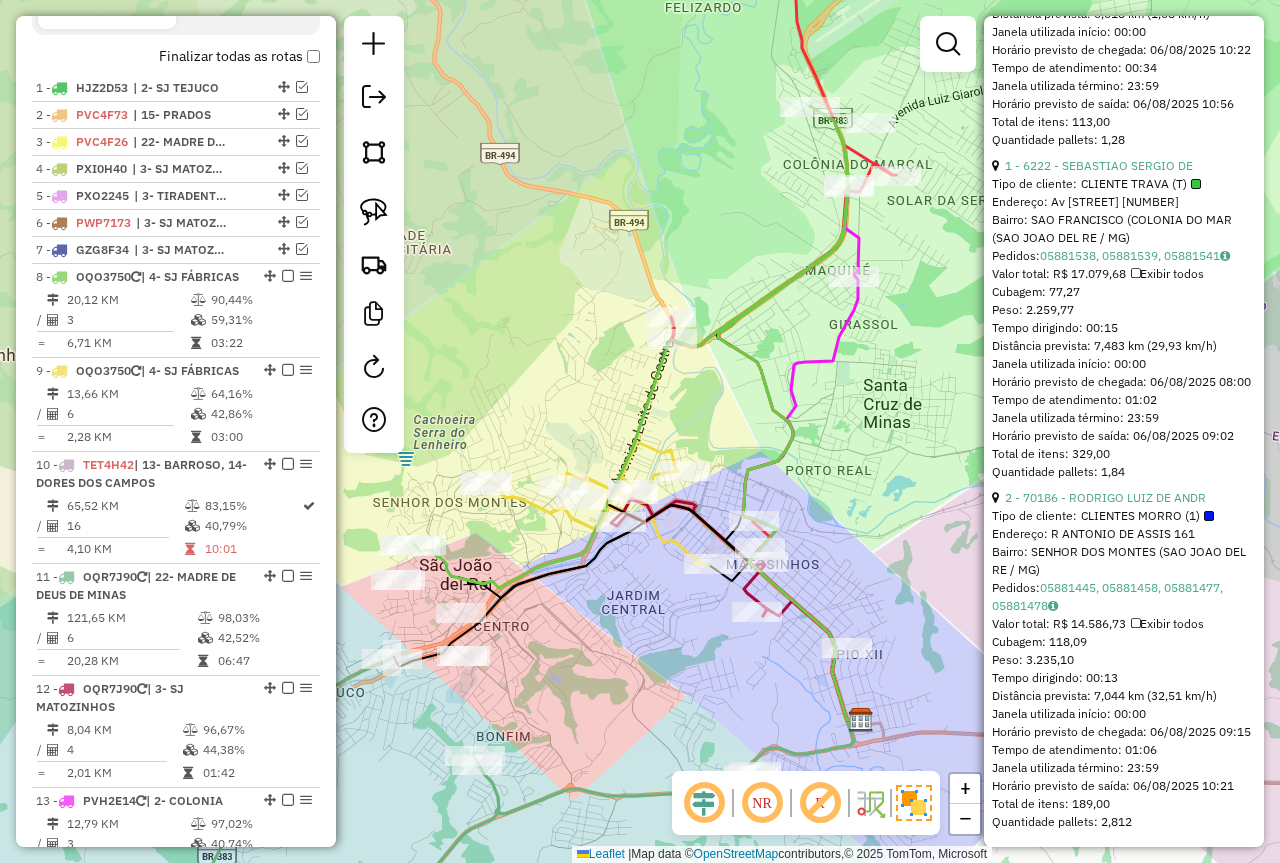drag, startPoint x: 507, startPoint y: 541, endPoint x: 562, endPoint y: 408, distance: 143.92358 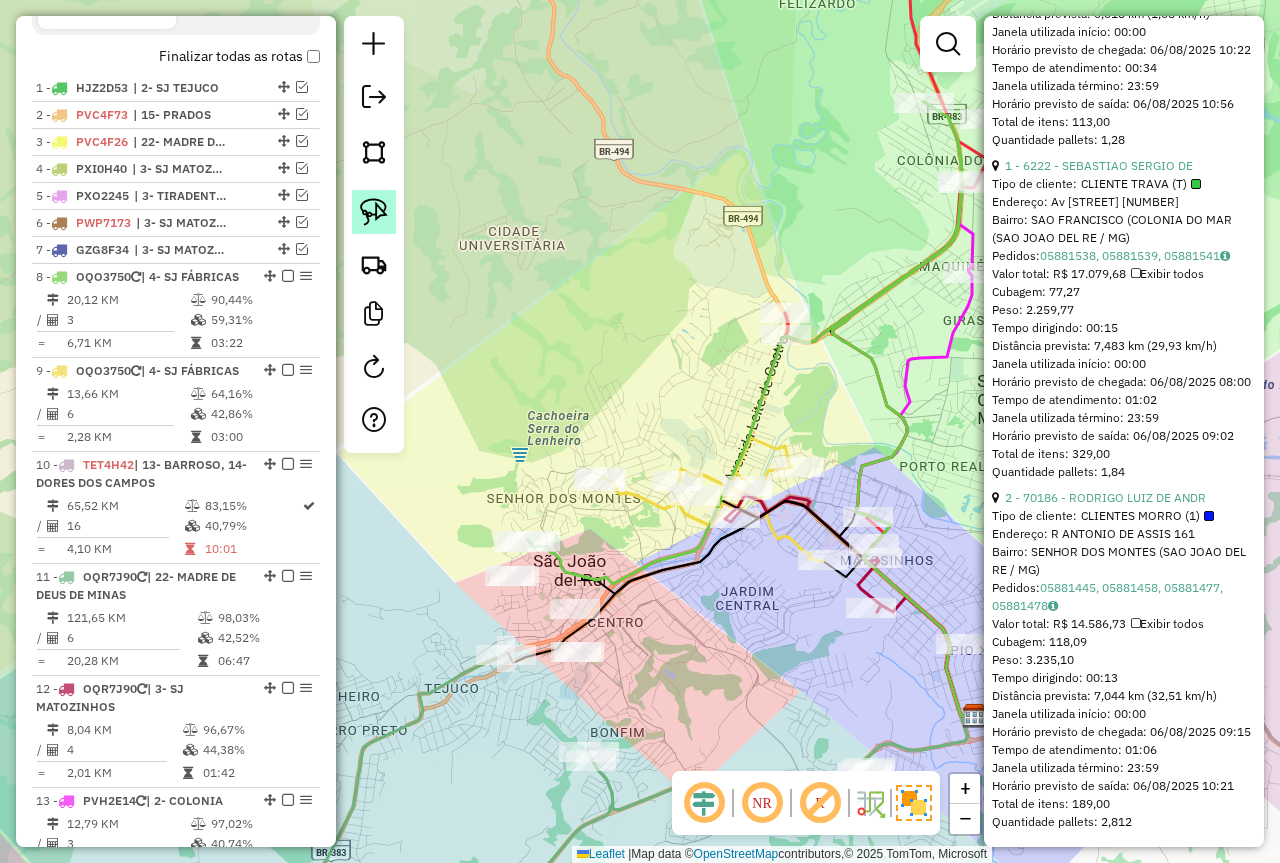 click 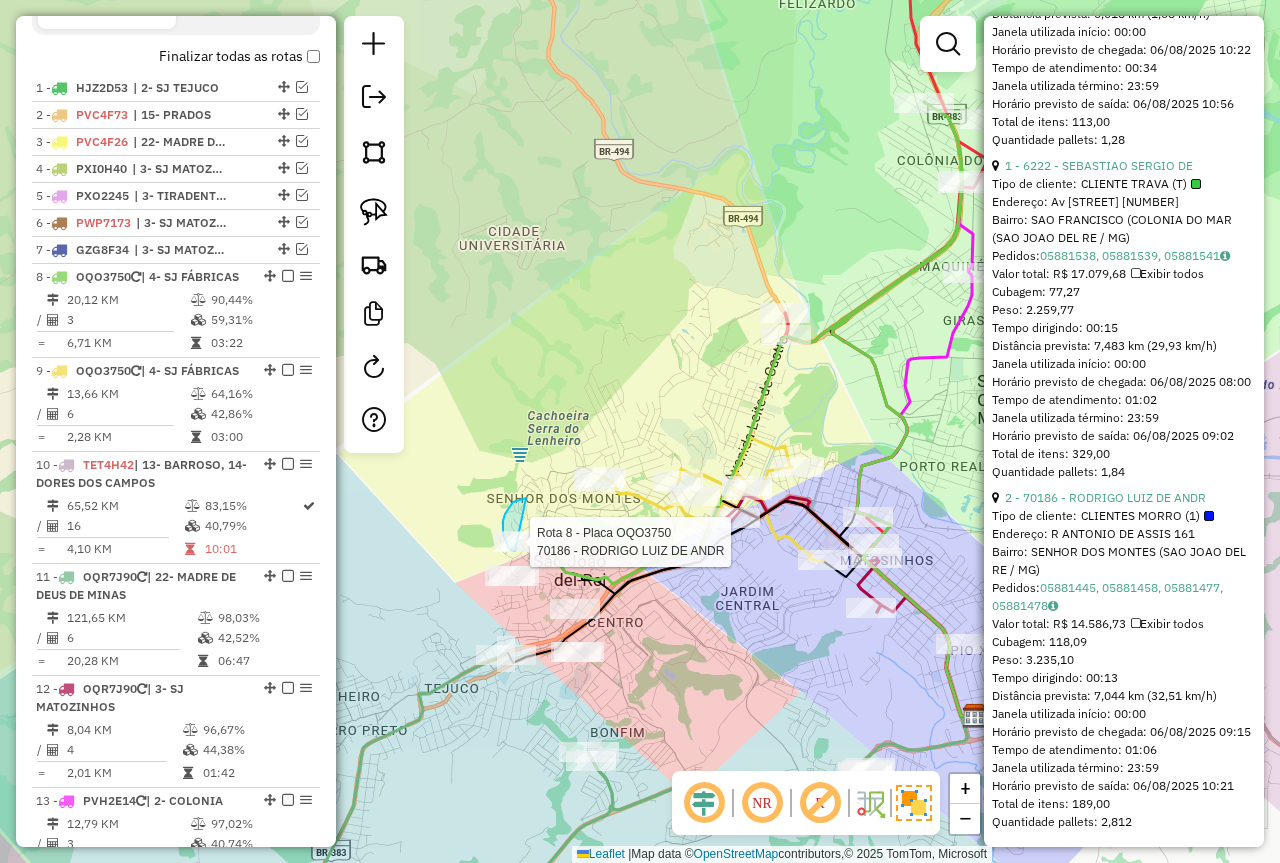 drag, startPoint x: 513, startPoint y: 502, endPoint x: 570, endPoint y: 559, distance: 80.610176 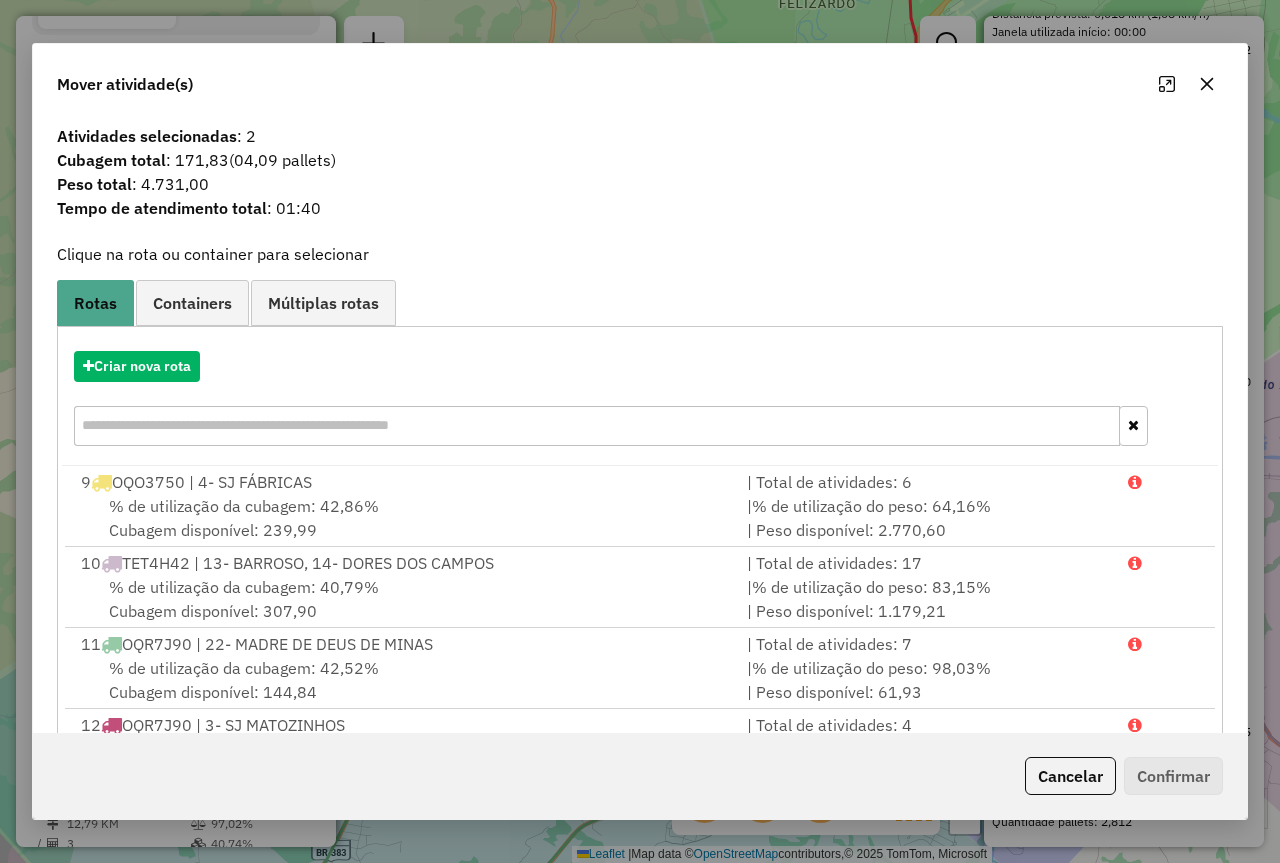 click on "Cancelar   Confirmar" 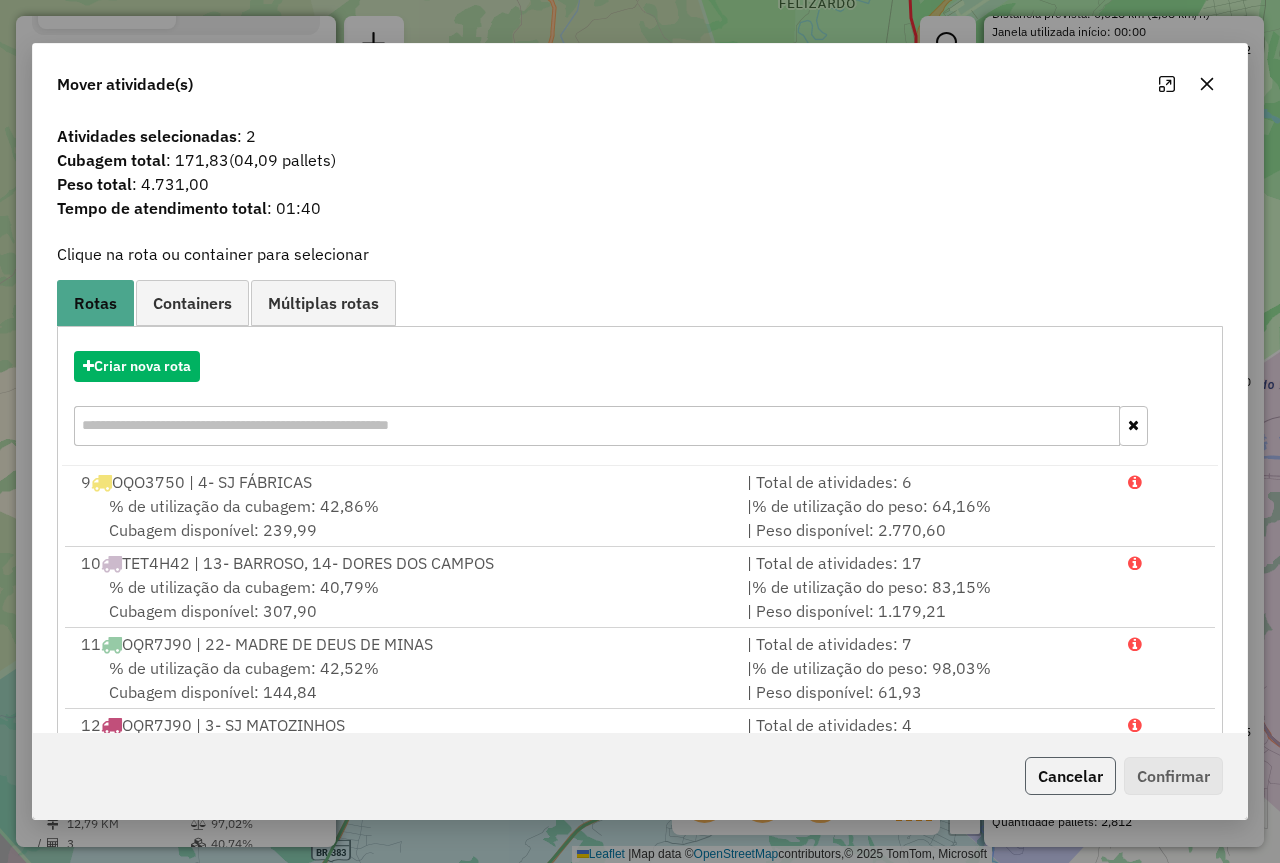 click on "Cancelar" 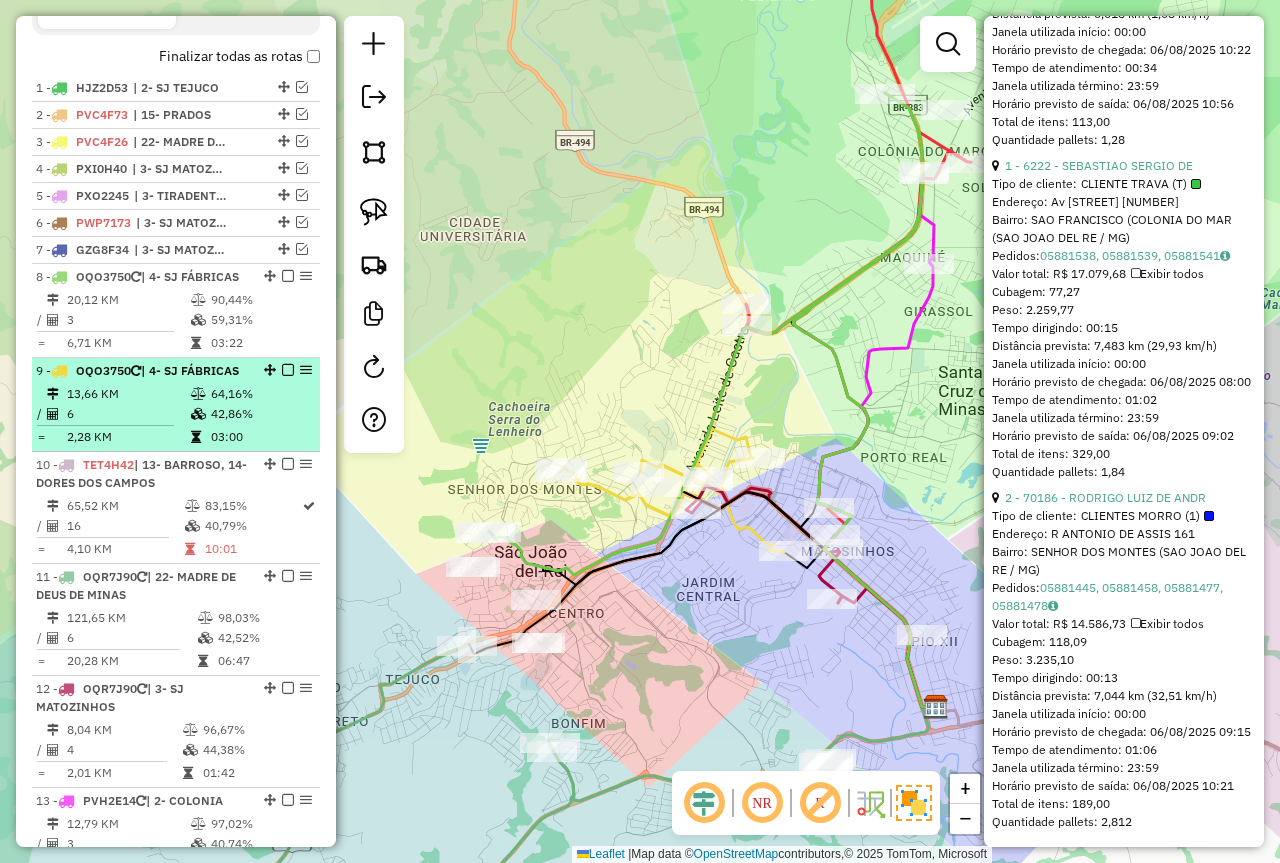 drag, startPoint x: 715, startPoint y: 599, endPoint x: 286, endPoint y: 412, distance: 467.98505 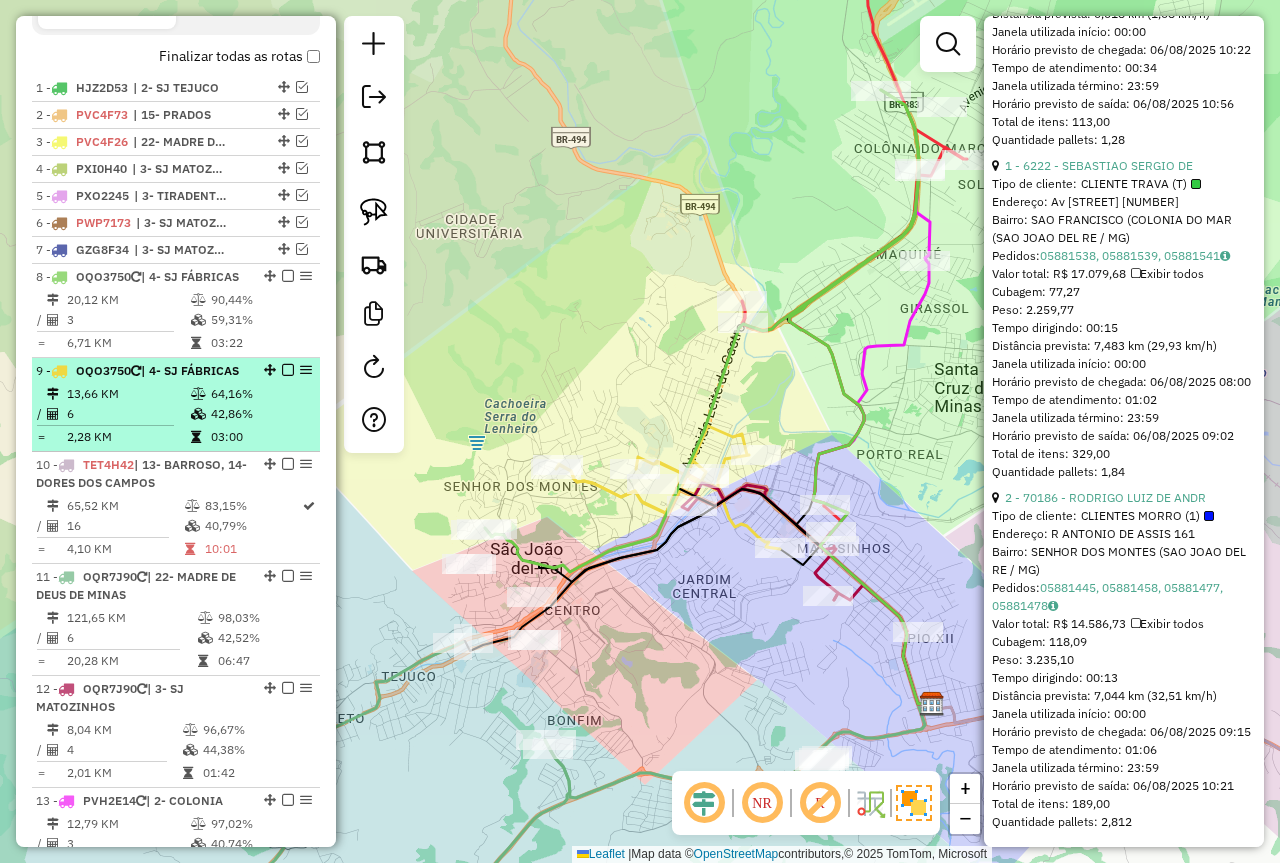 click on "64,16%" at bounding box center (260, 394) 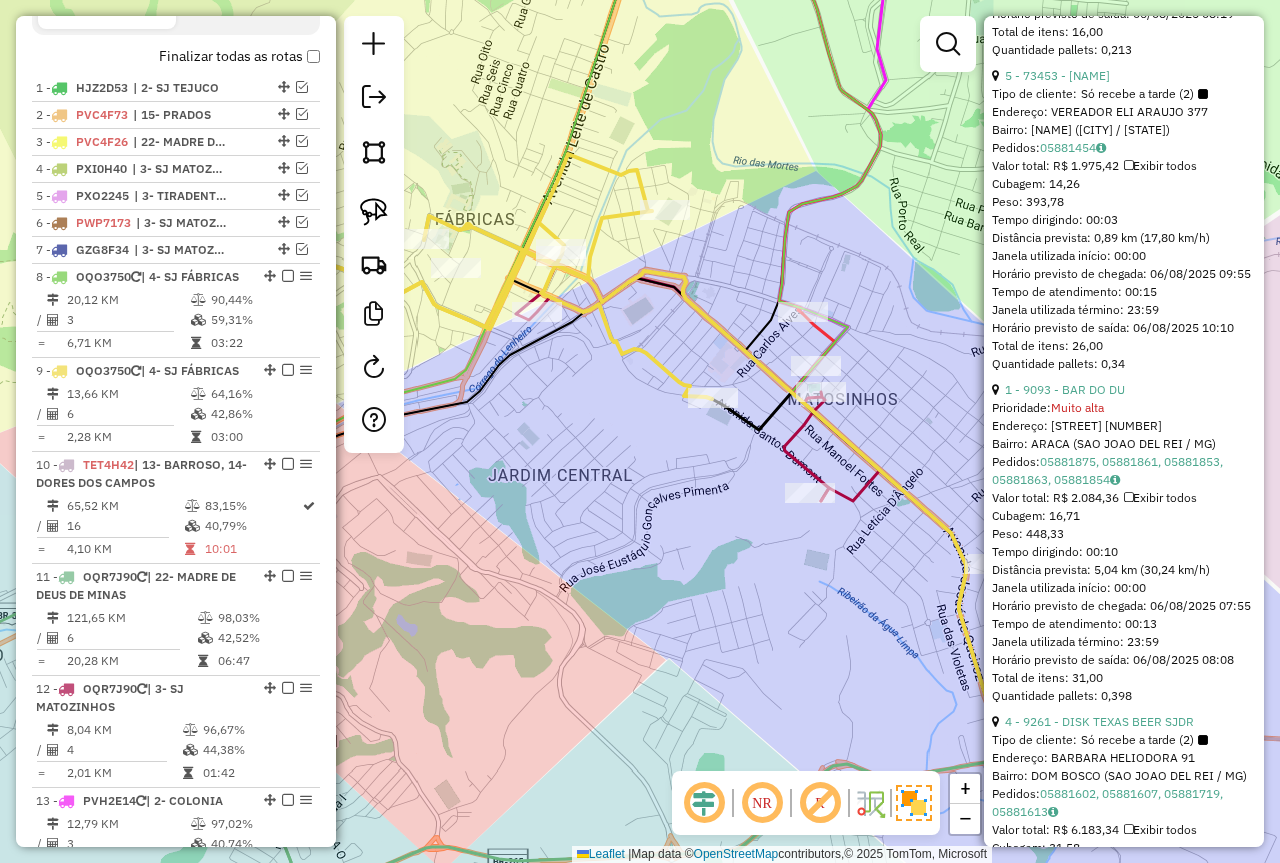 scroll, scrollTop: 679, scrollLeft: 0, axis: vertical 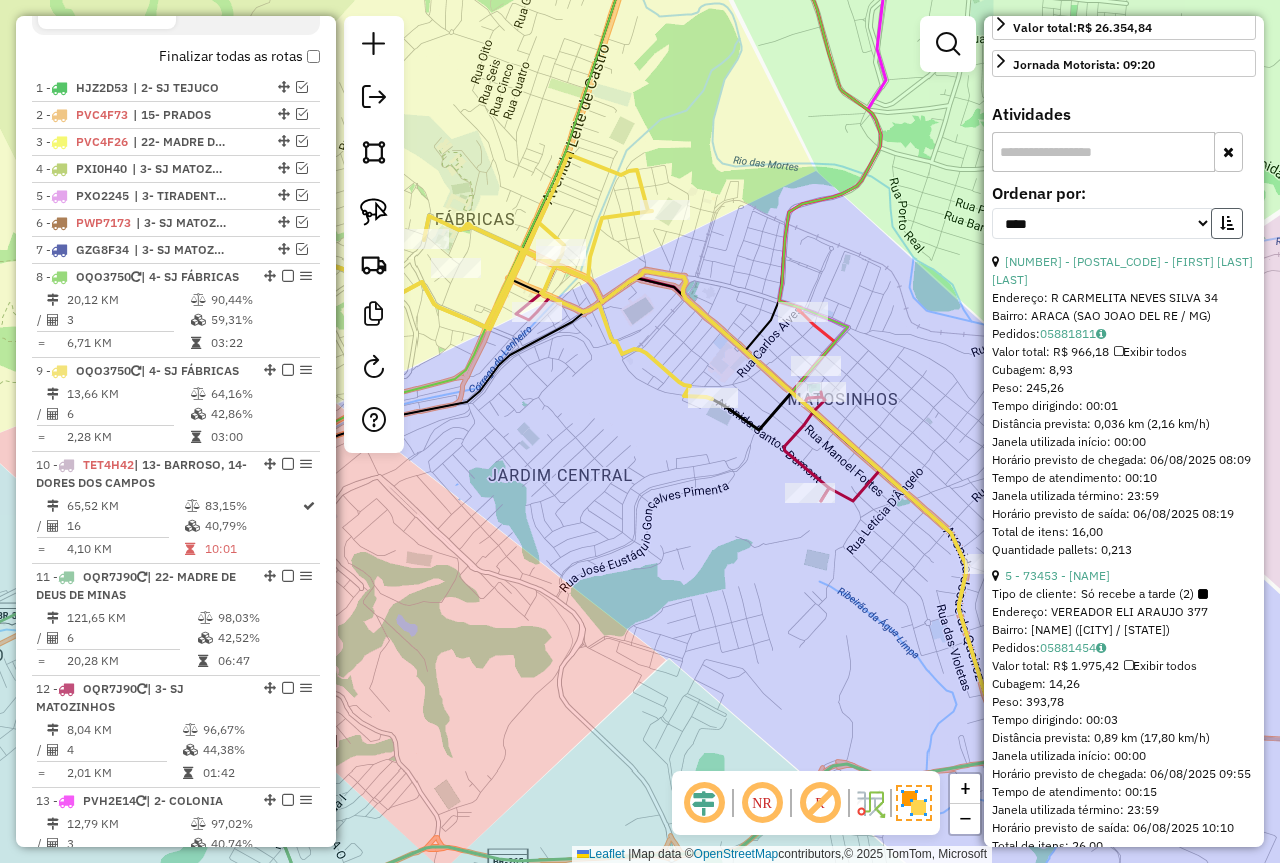 click at bounding box center (1227, 223) 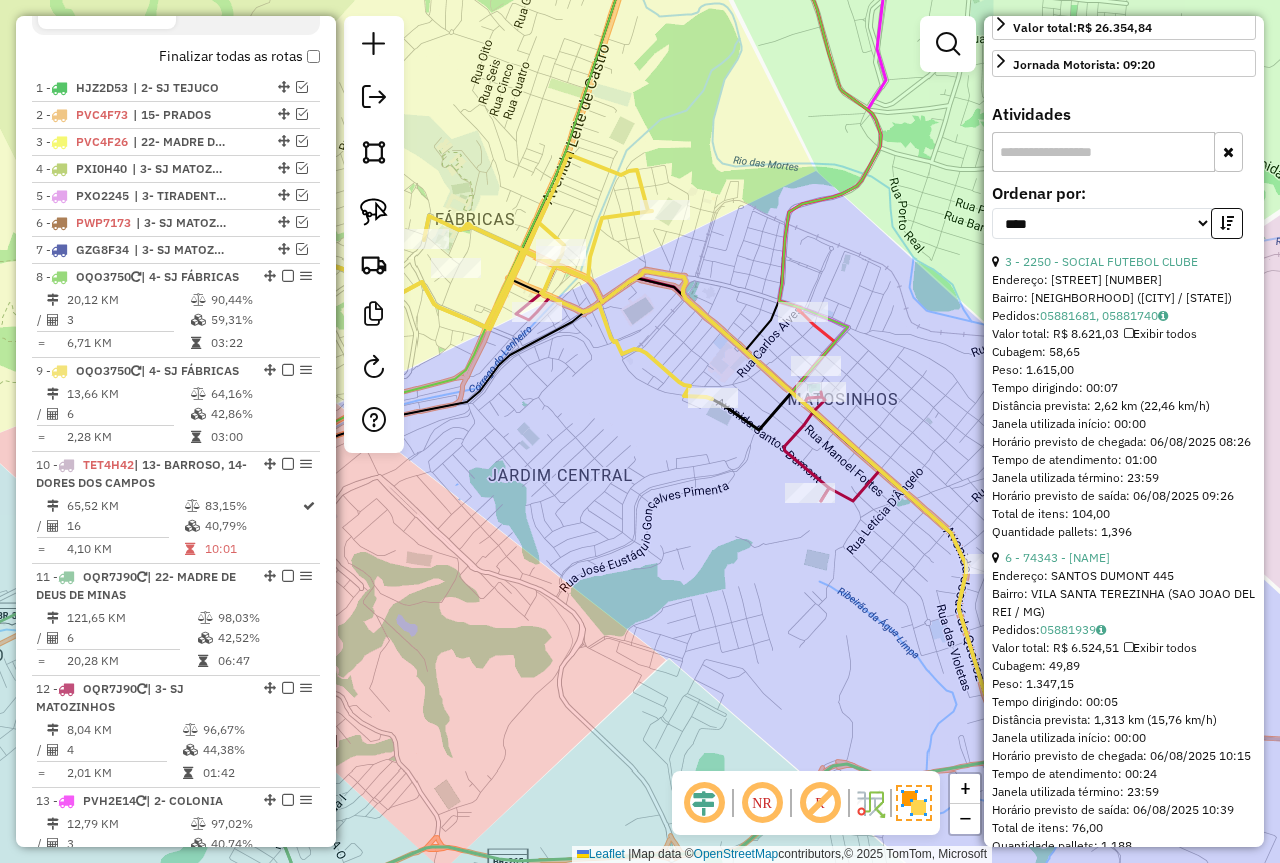 drag, startPoint x: 836, startPoint y: 596, endPoint x: 864, endPoint y: 593, distance: 28.160255 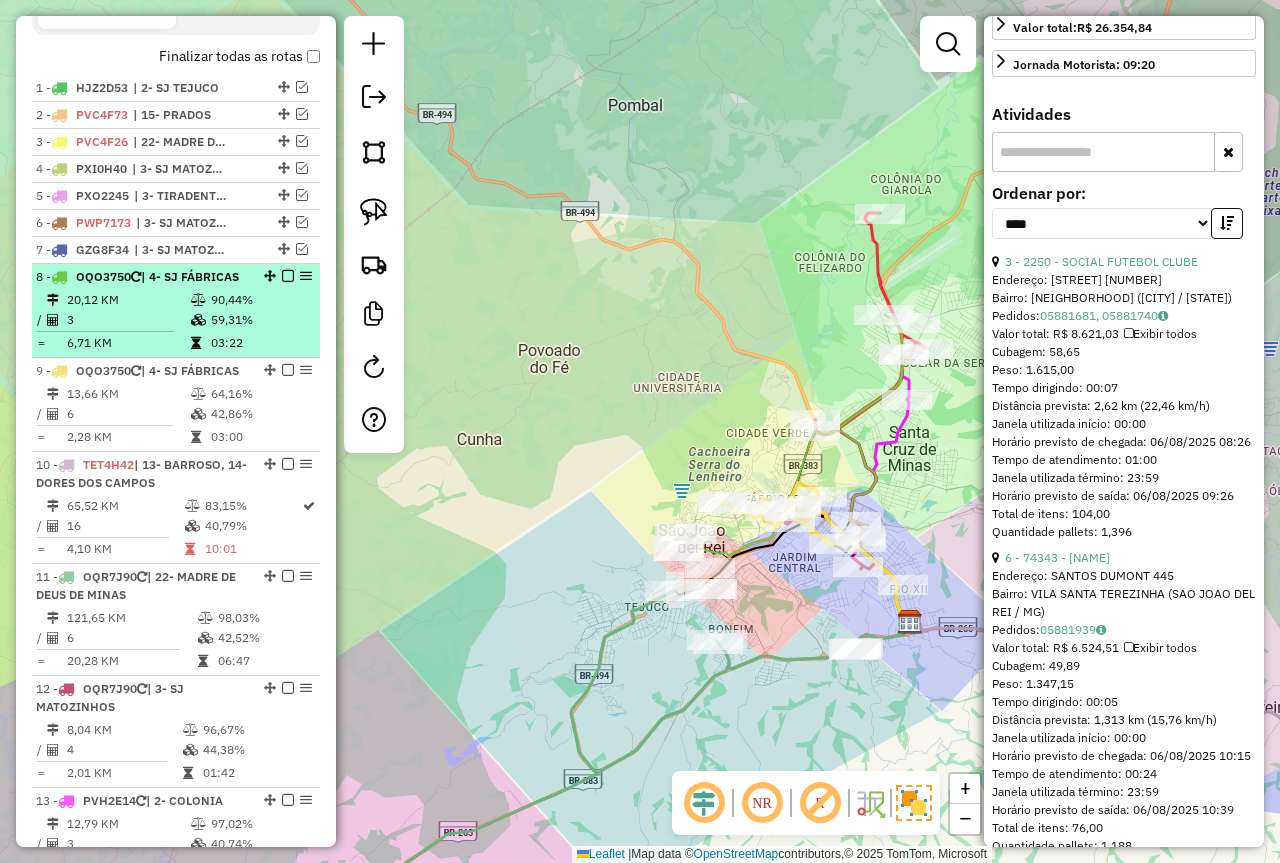 click on "59,31%" at bounding box center [260, 320] 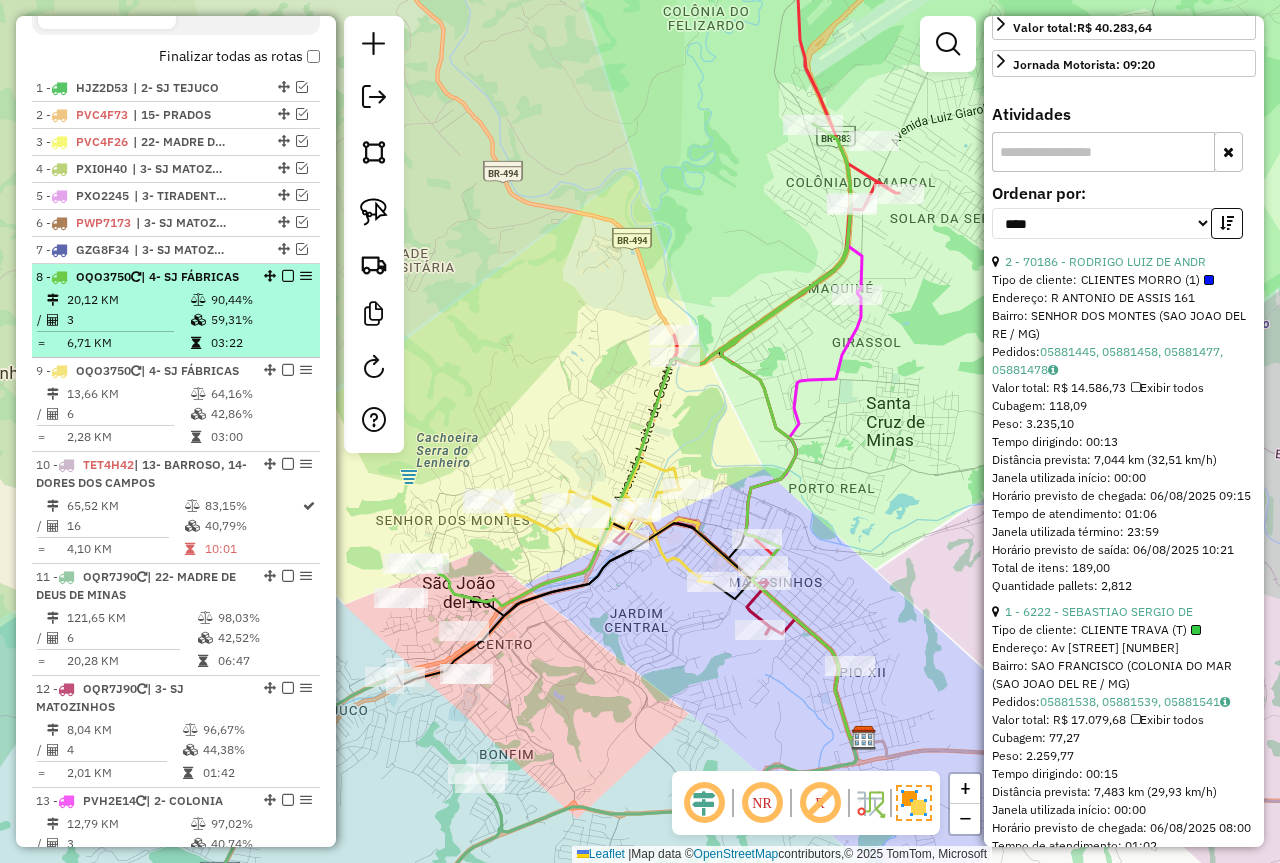 click at bounding box center (288, 276) 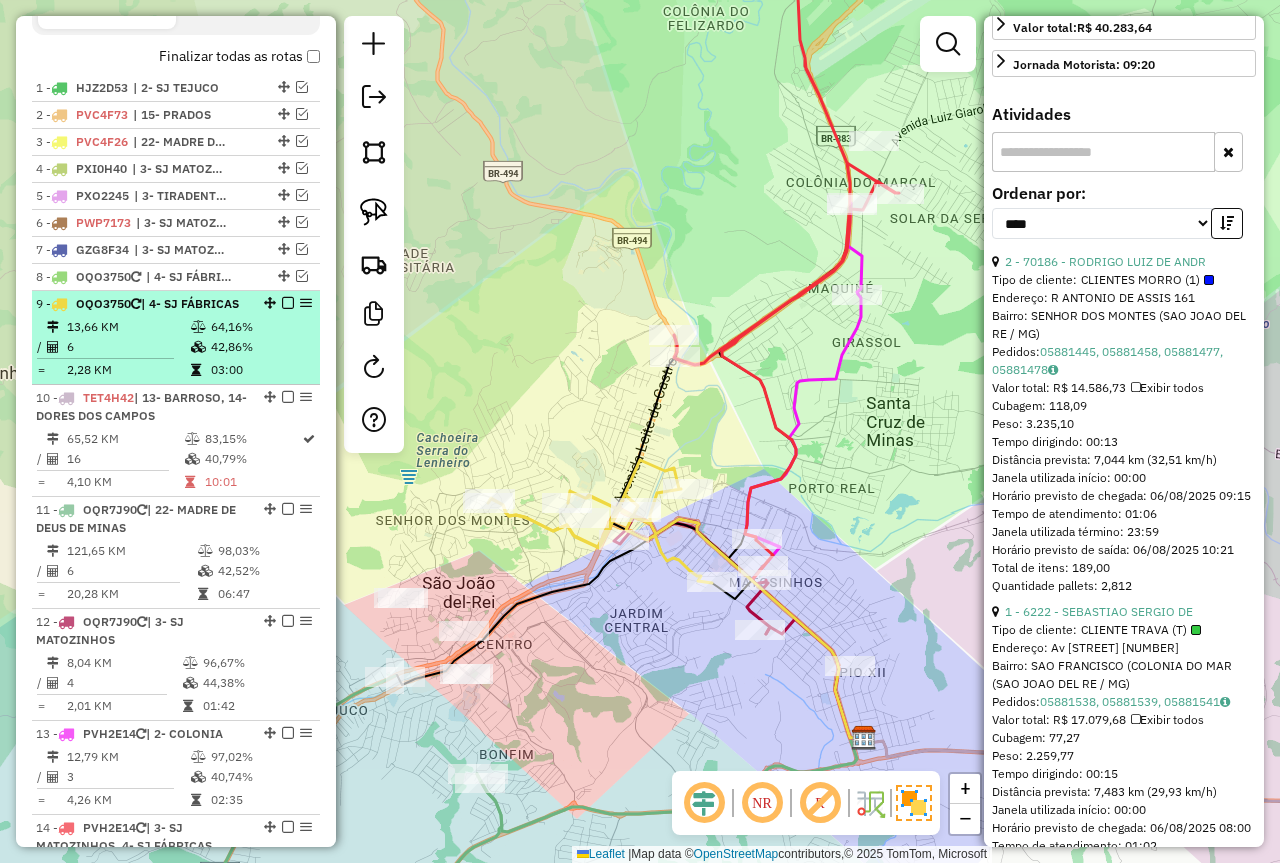 click on "9 -       OQO3750   | 4- SJ FÁBRICAS" at bounding box center [176, 304] 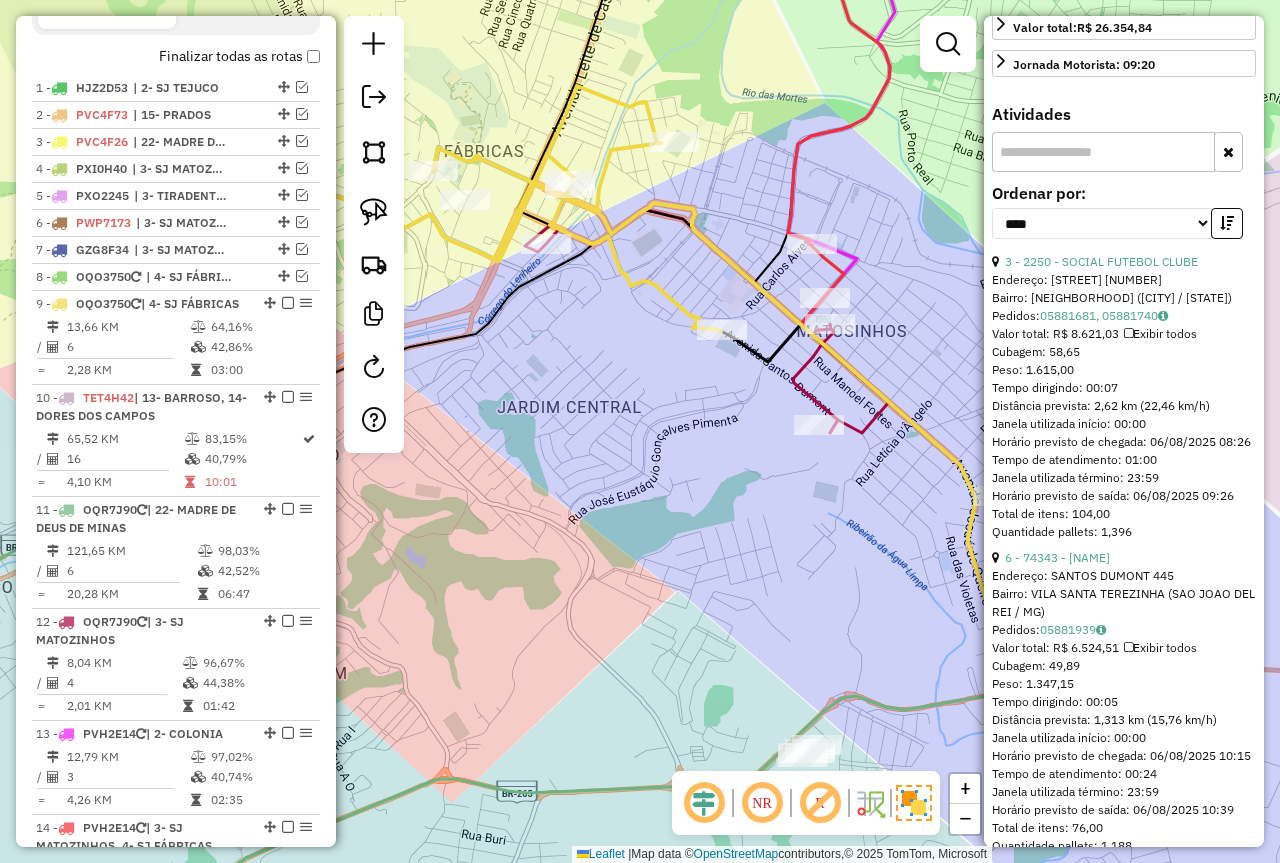 drag, startPoint x: 645, startPoint y: 454, endPoint x: 465, endPoint y: 386, distance: 192.41621 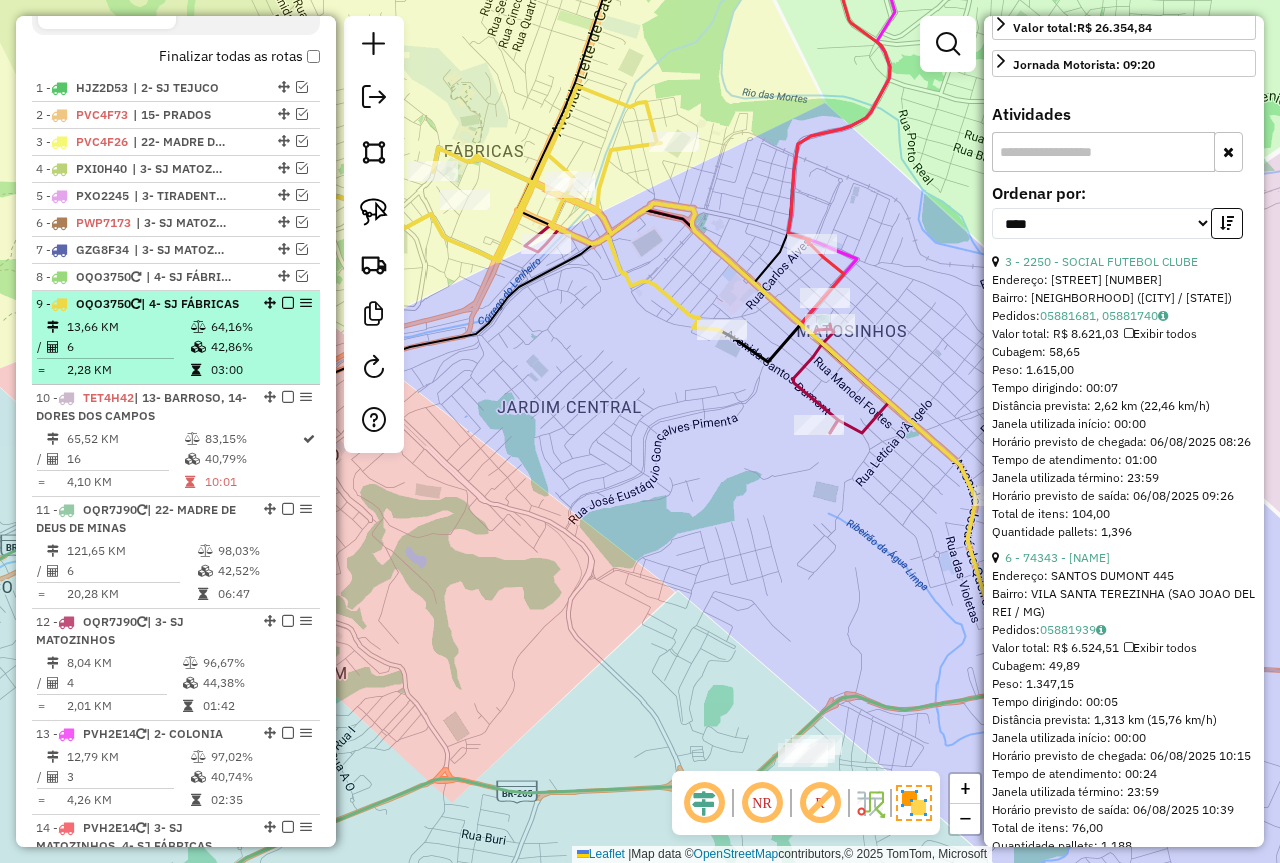 click at bounding box center [288, 303] 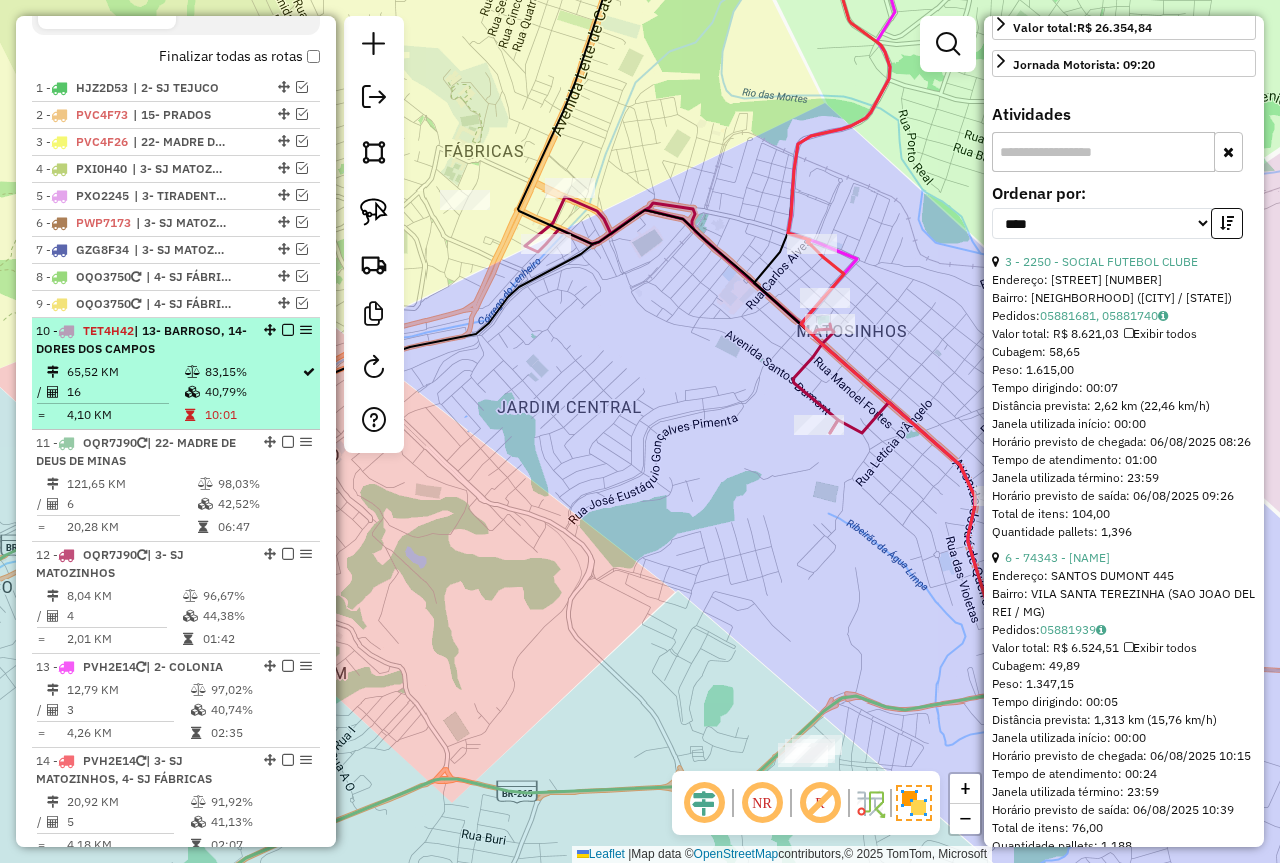 click on "83,15%" at bounding box center [252, 372] 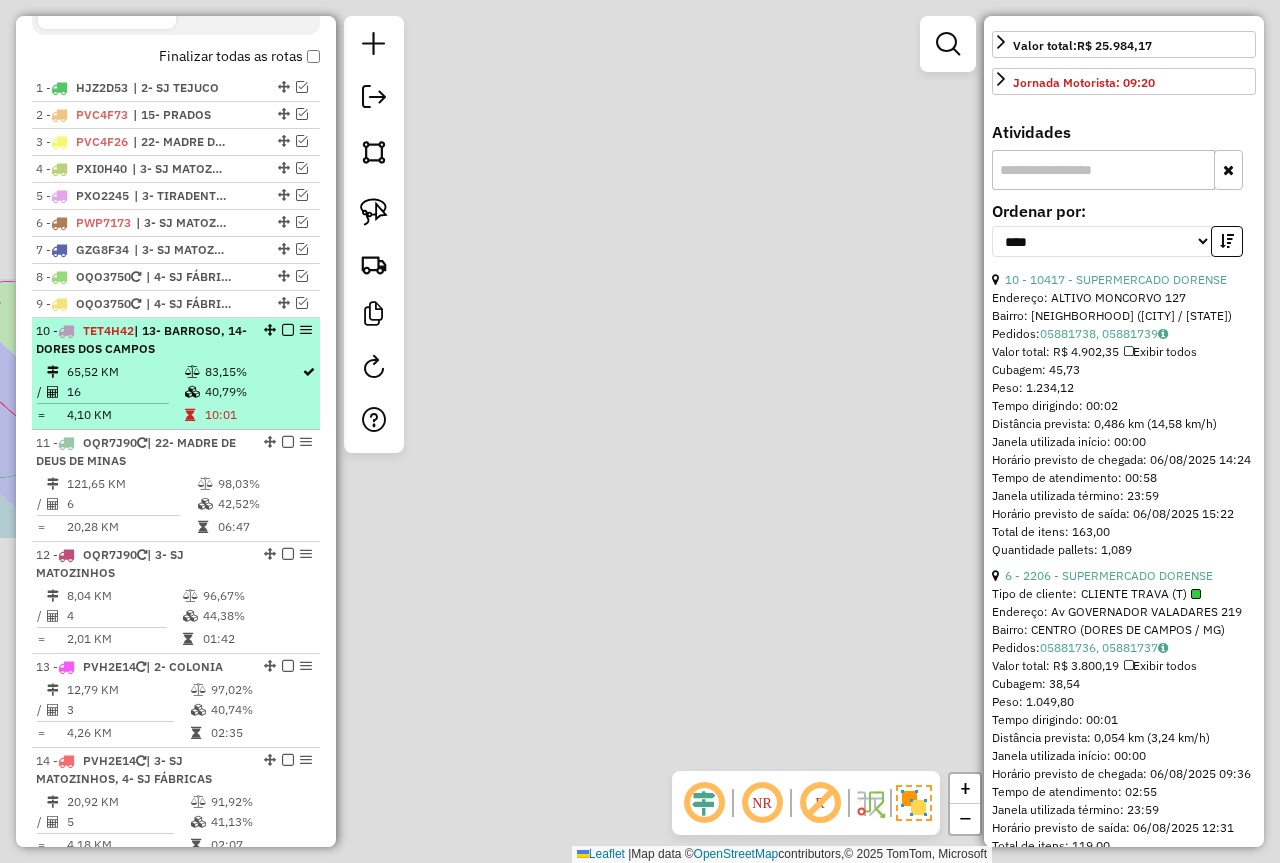 scroll, scrollTop: 697, scrollLeft: 0, axis: vertical 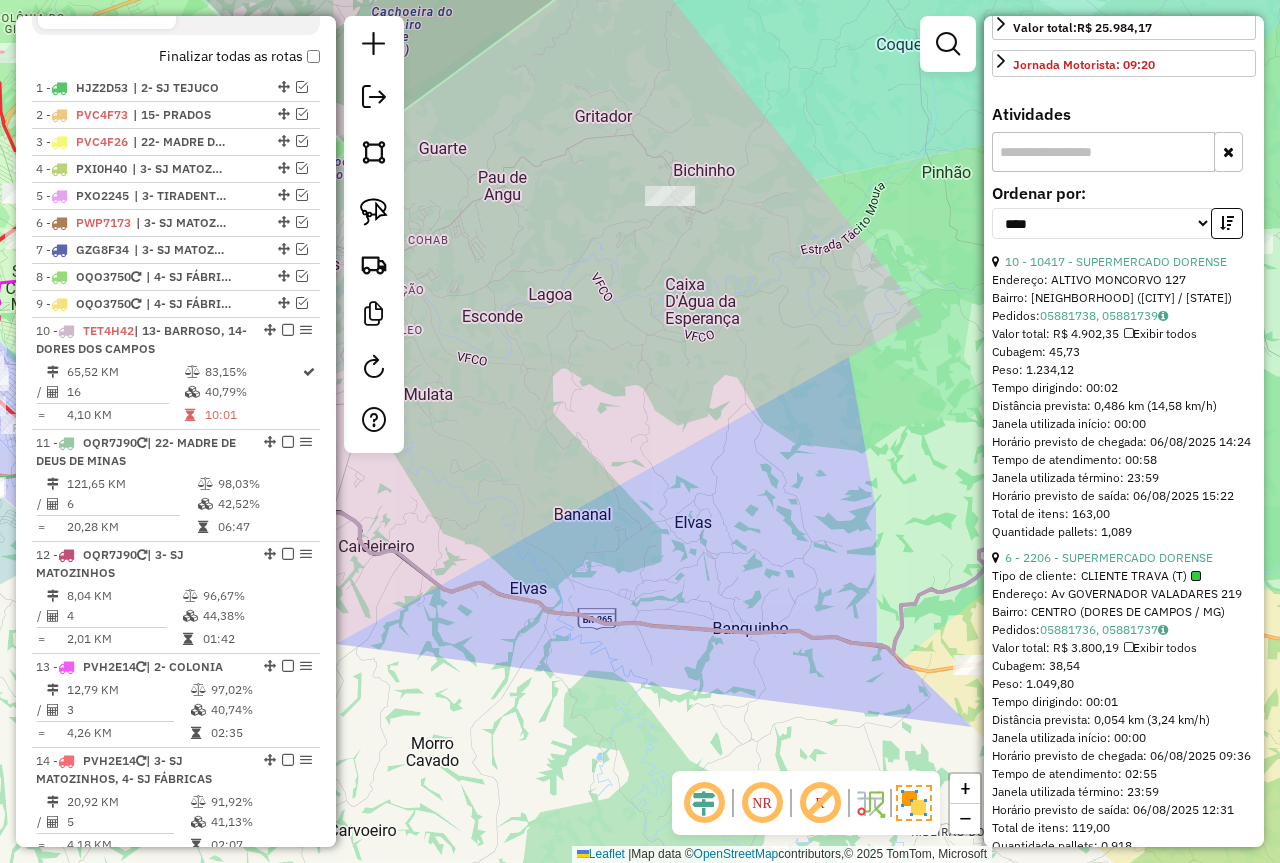 drag, startPoint x: 651, startPoint y: 385, endPoint x: 436, endPoint y: 368, distance: 215.67105 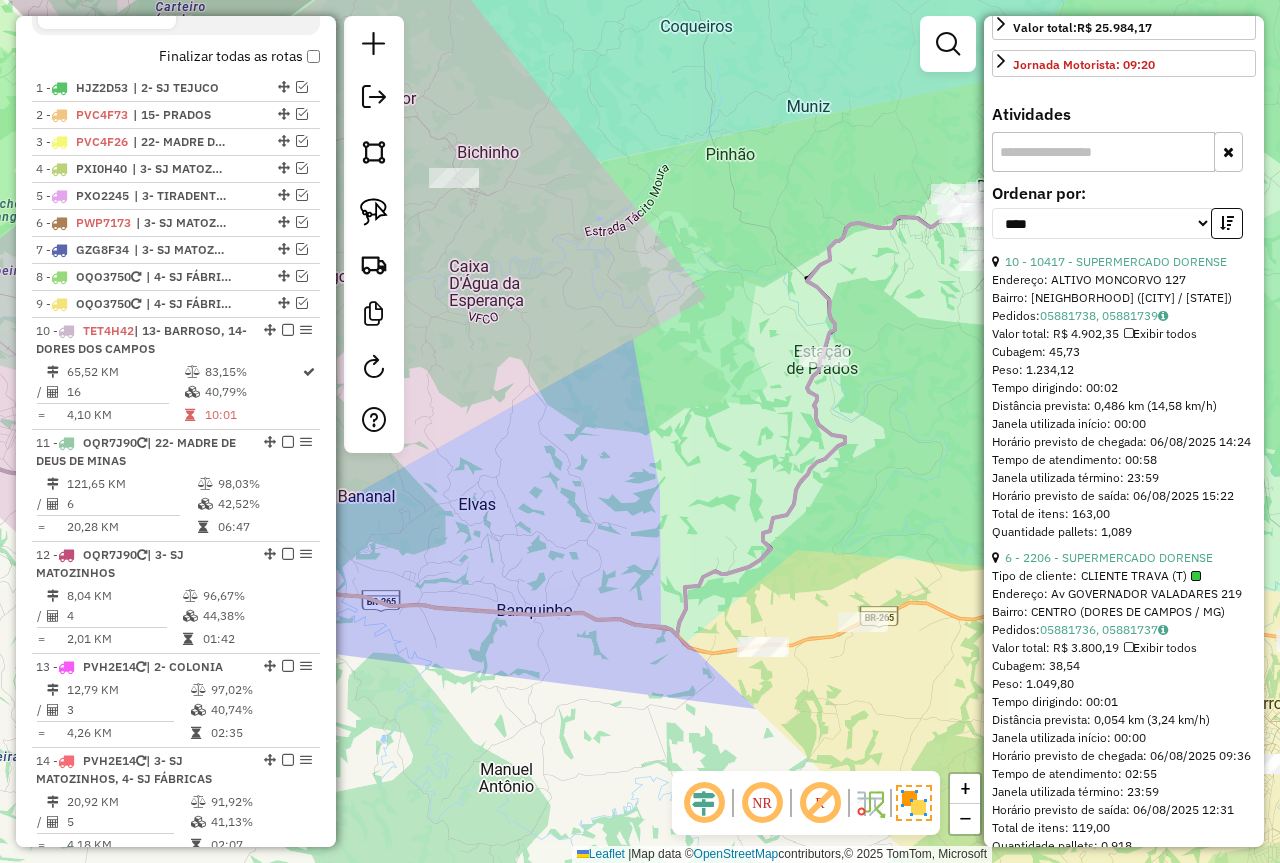 drag, startPoint x: 673, startPoint y: 377, endPoint x: 591, endPoint y: 395, distance: 83.95237 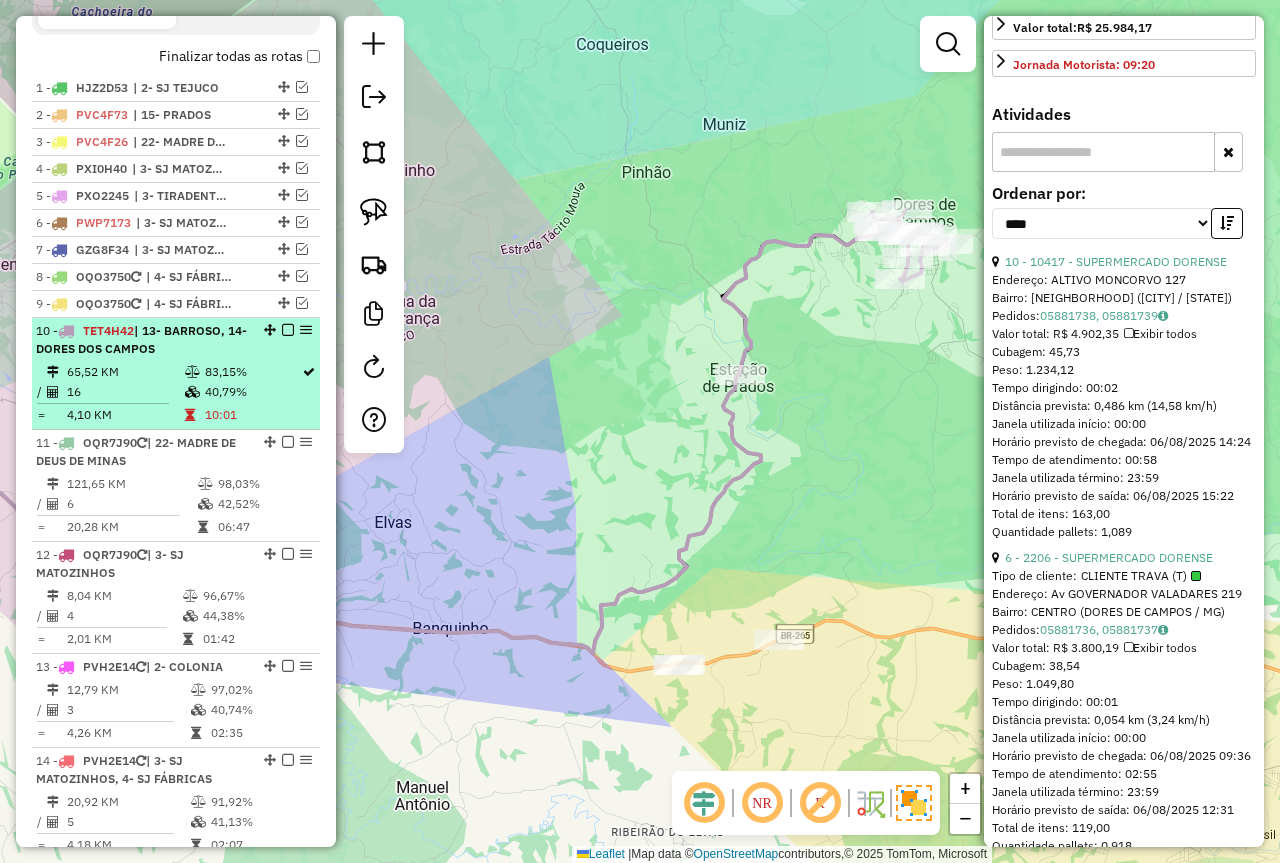 click at bounding box center [288, 330] 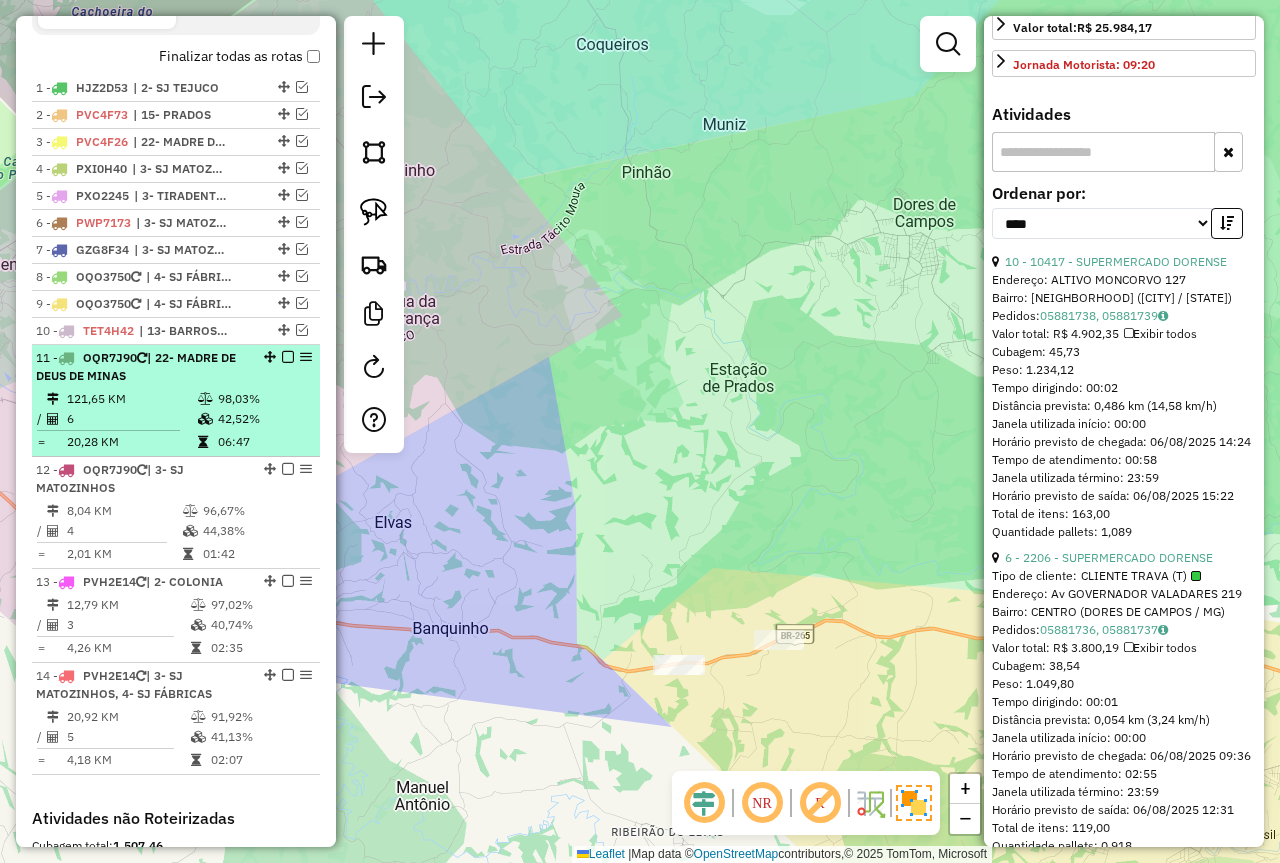 drag, startPoint x: 122, startPoint y: 383, endPoint x: 142, endPoint y: 385, distance: 20.09975 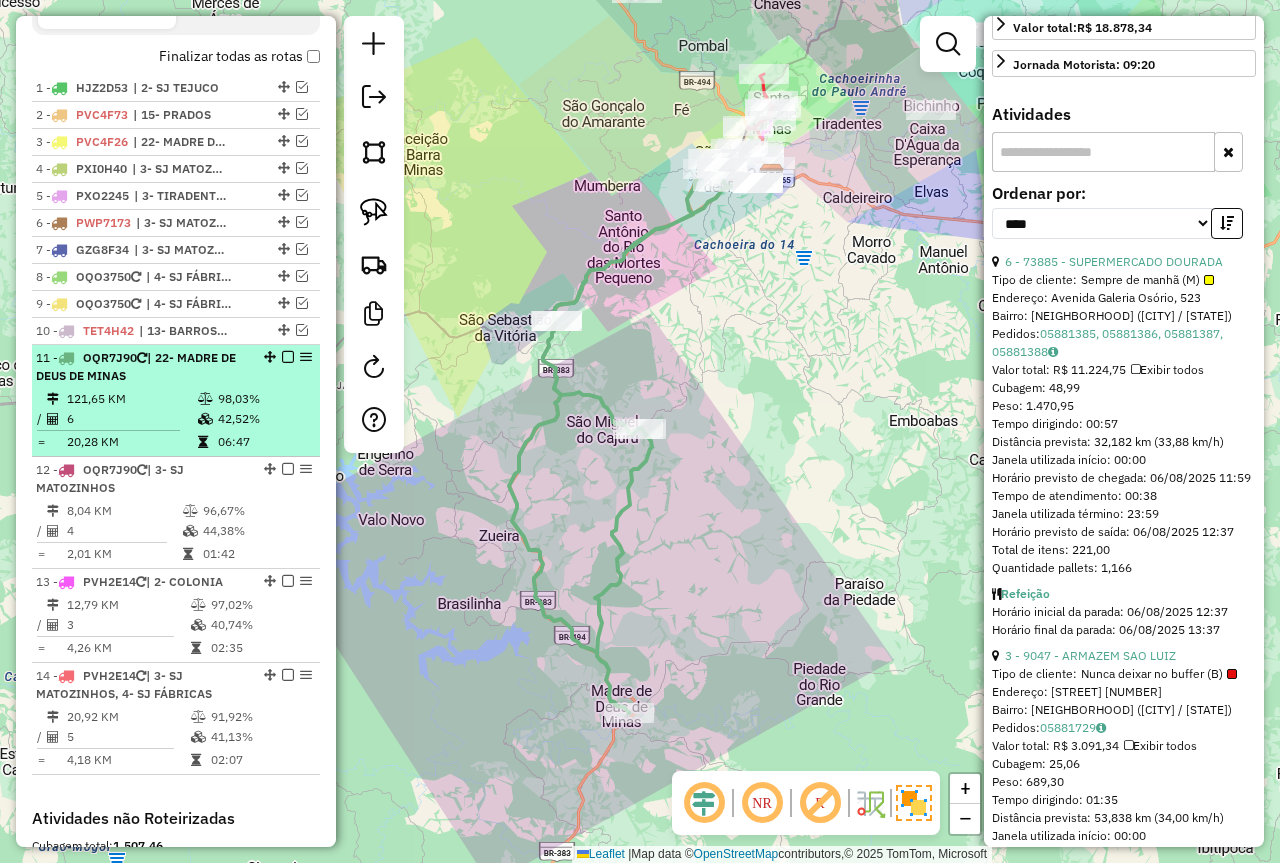 click at bounding box center [288, 357] 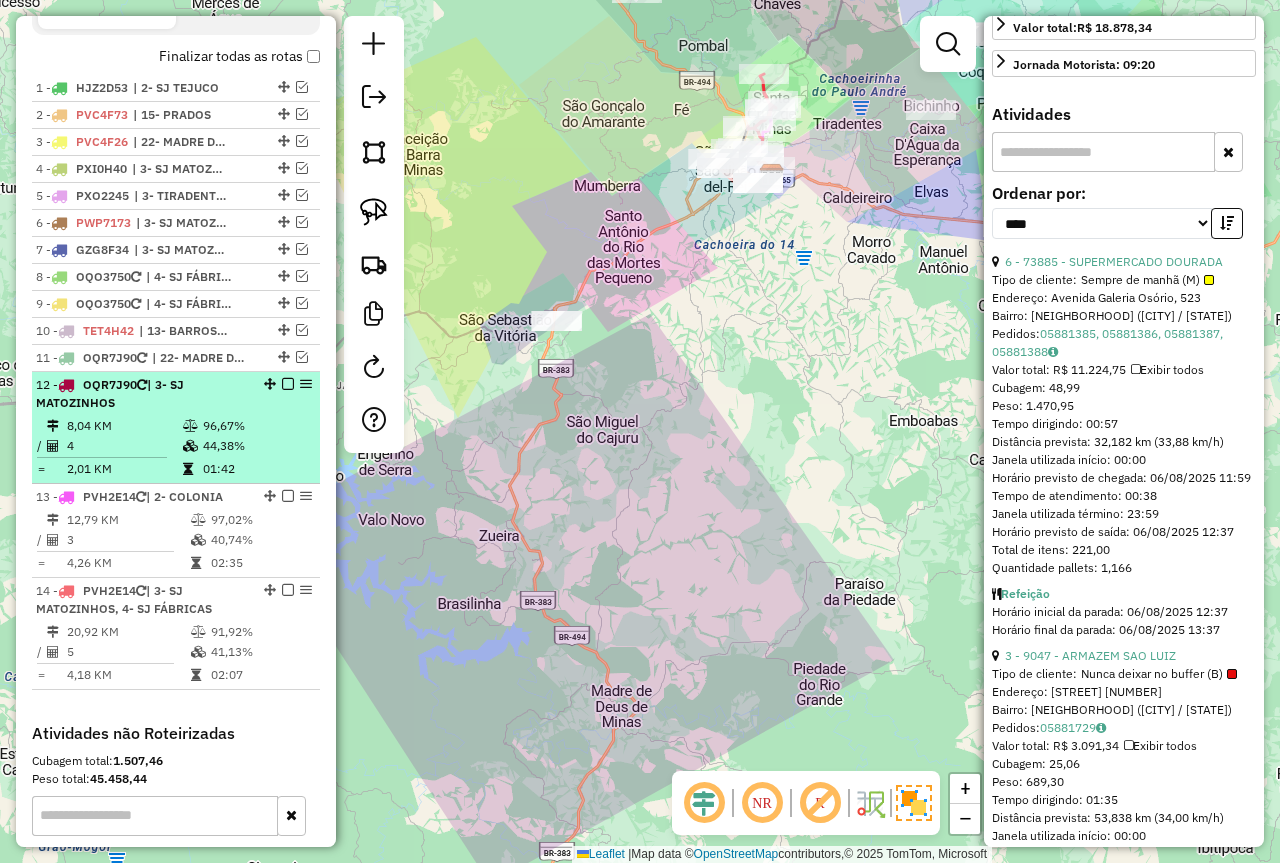 click on "44,38%" at bounding box center [256, 446] 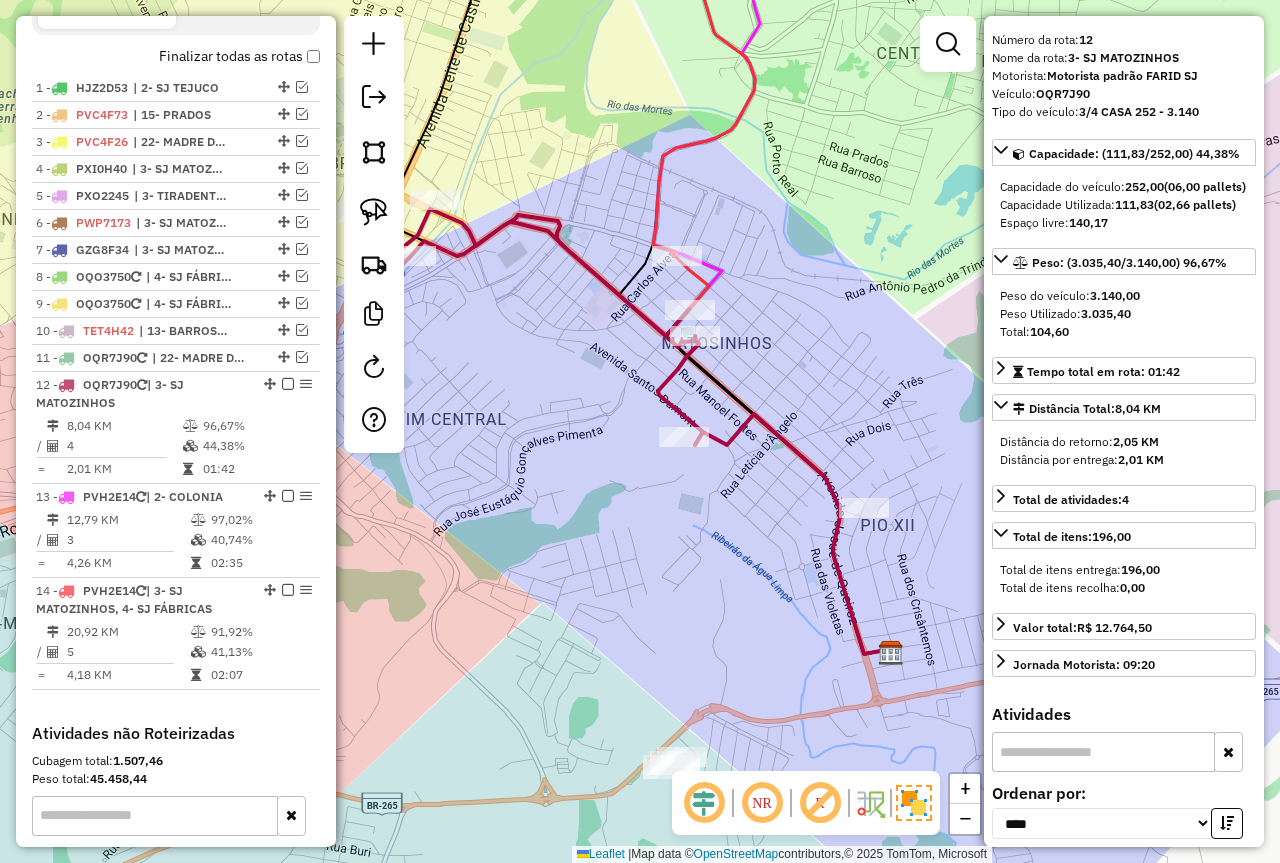 scroll, scrollTop: 361, scrollLeft: 0, axis: vertical 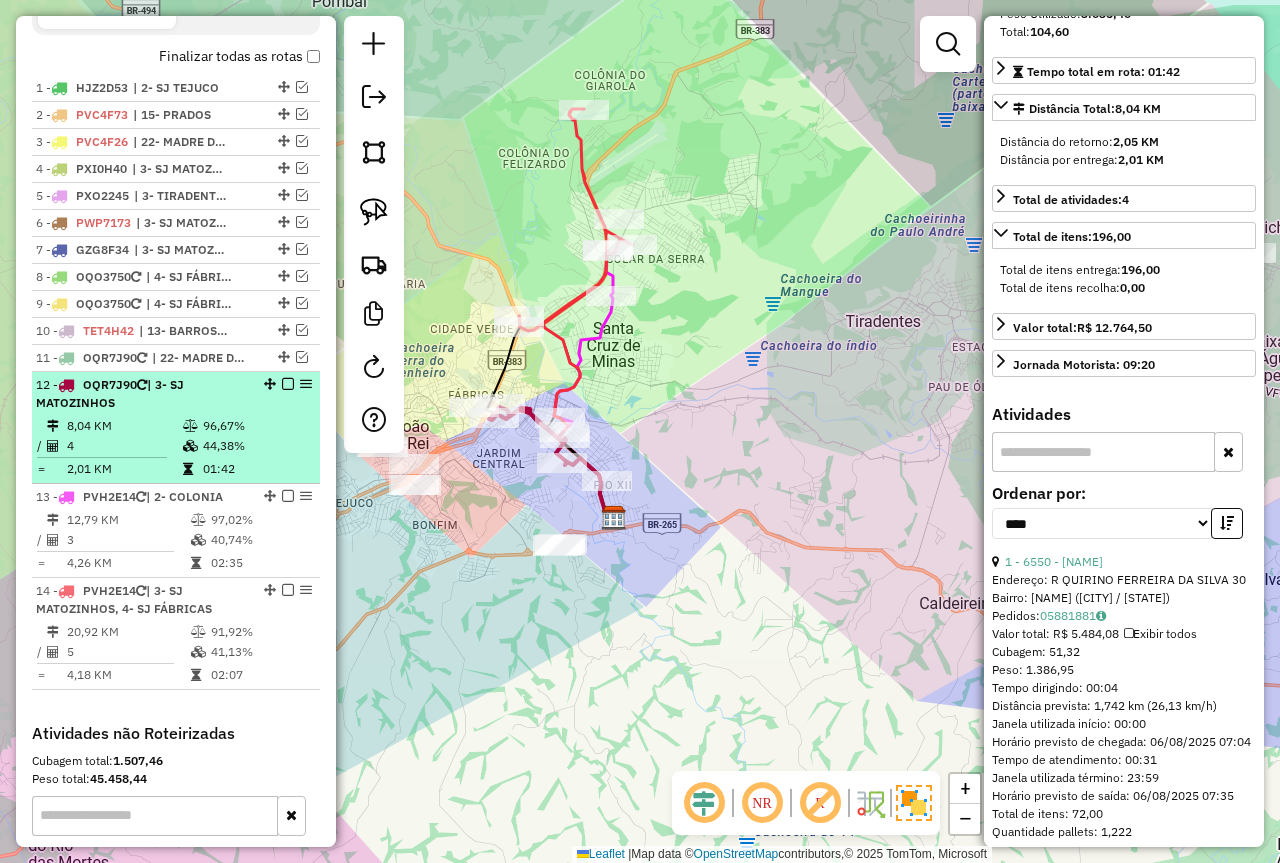 click at bounding box center (288, 384) 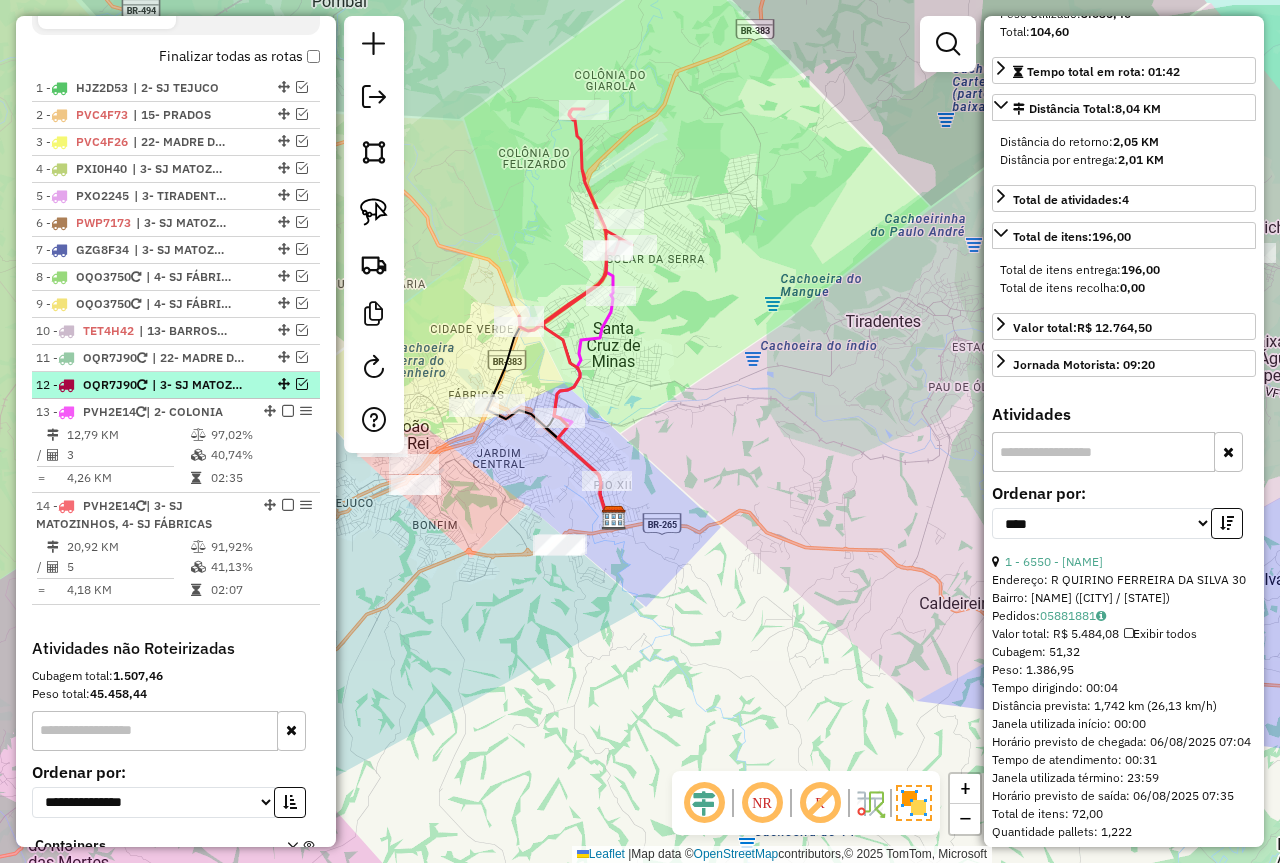 click on "| 3- SJ MATOZINHOS" at bounding box center [198, 385] 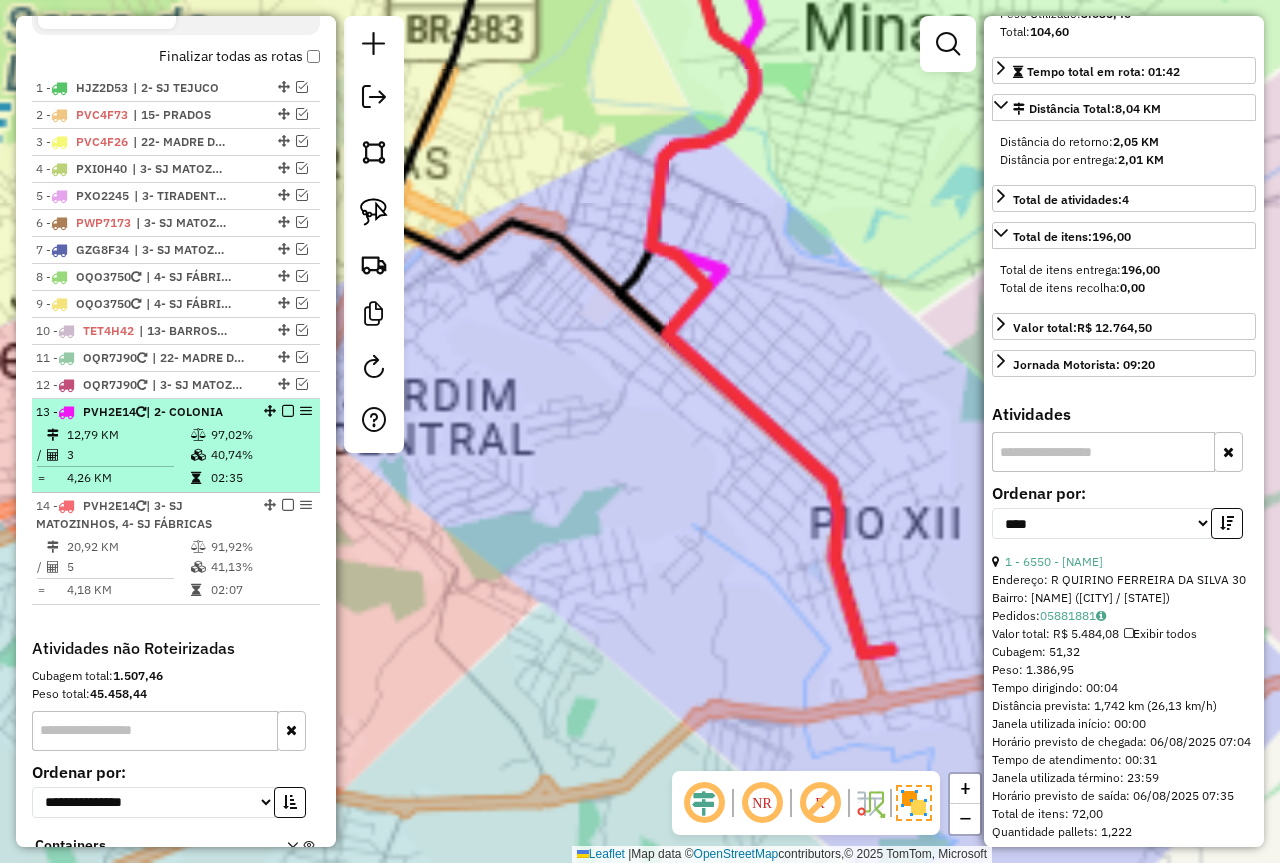 click on "| 2- COLONIA" at bounding box center (184, 411) 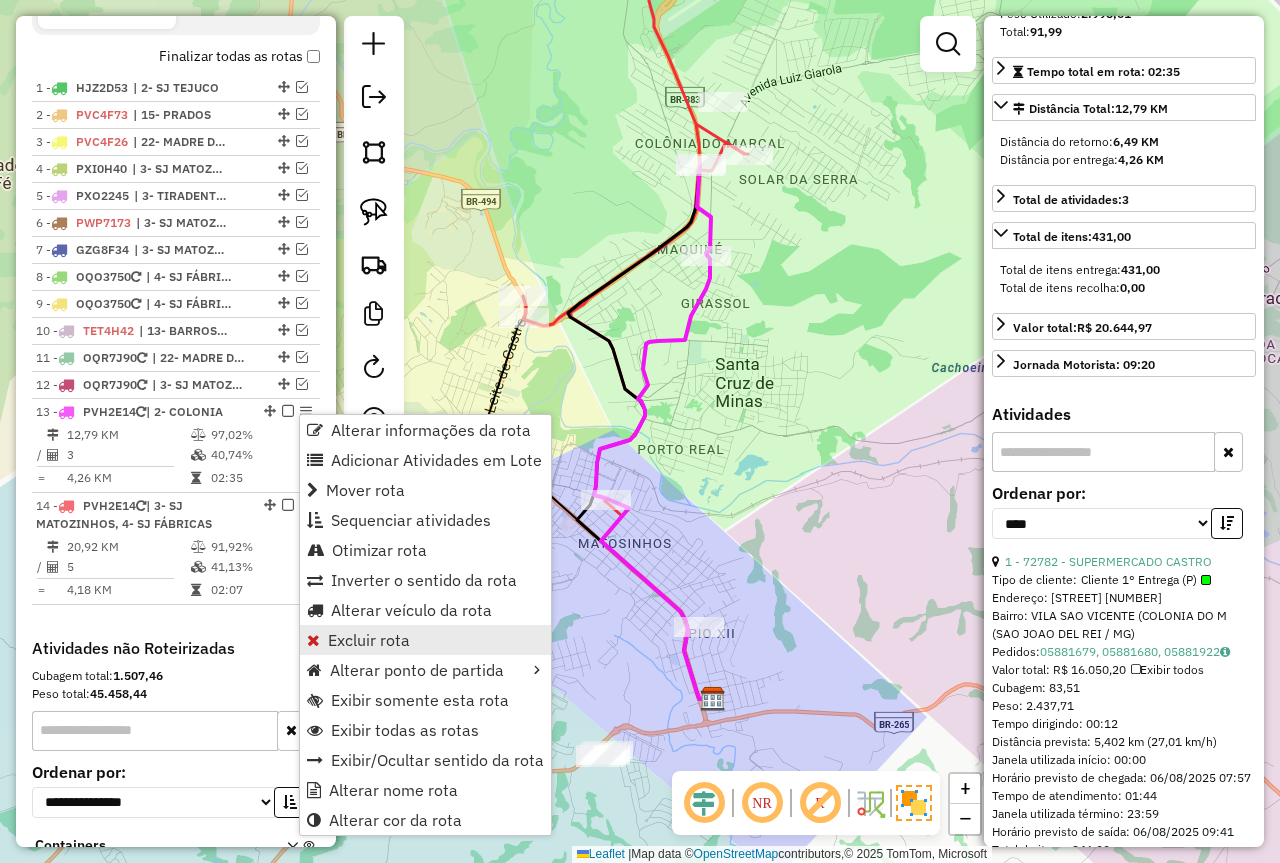 click on "Excluir rota" at bounding box center [369, 640] 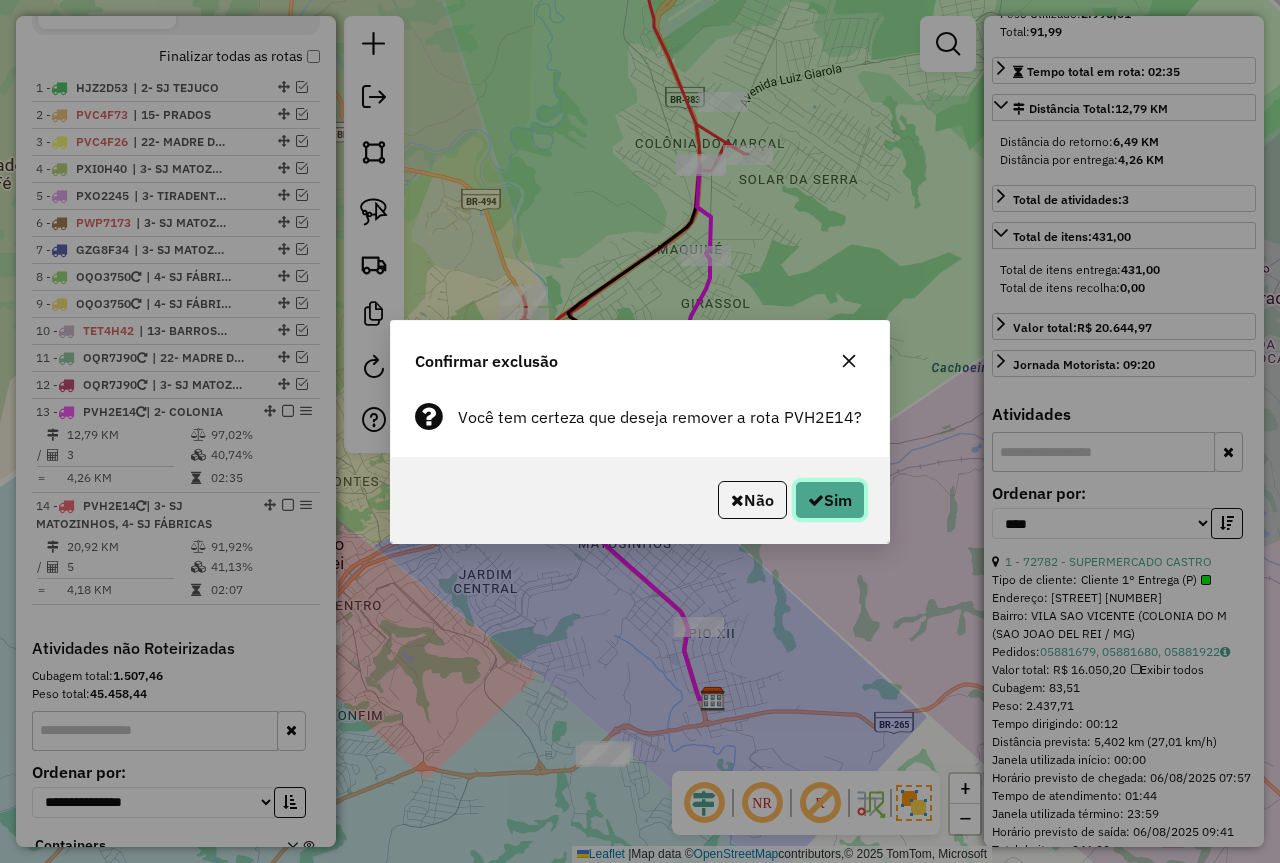 click on "Sim" 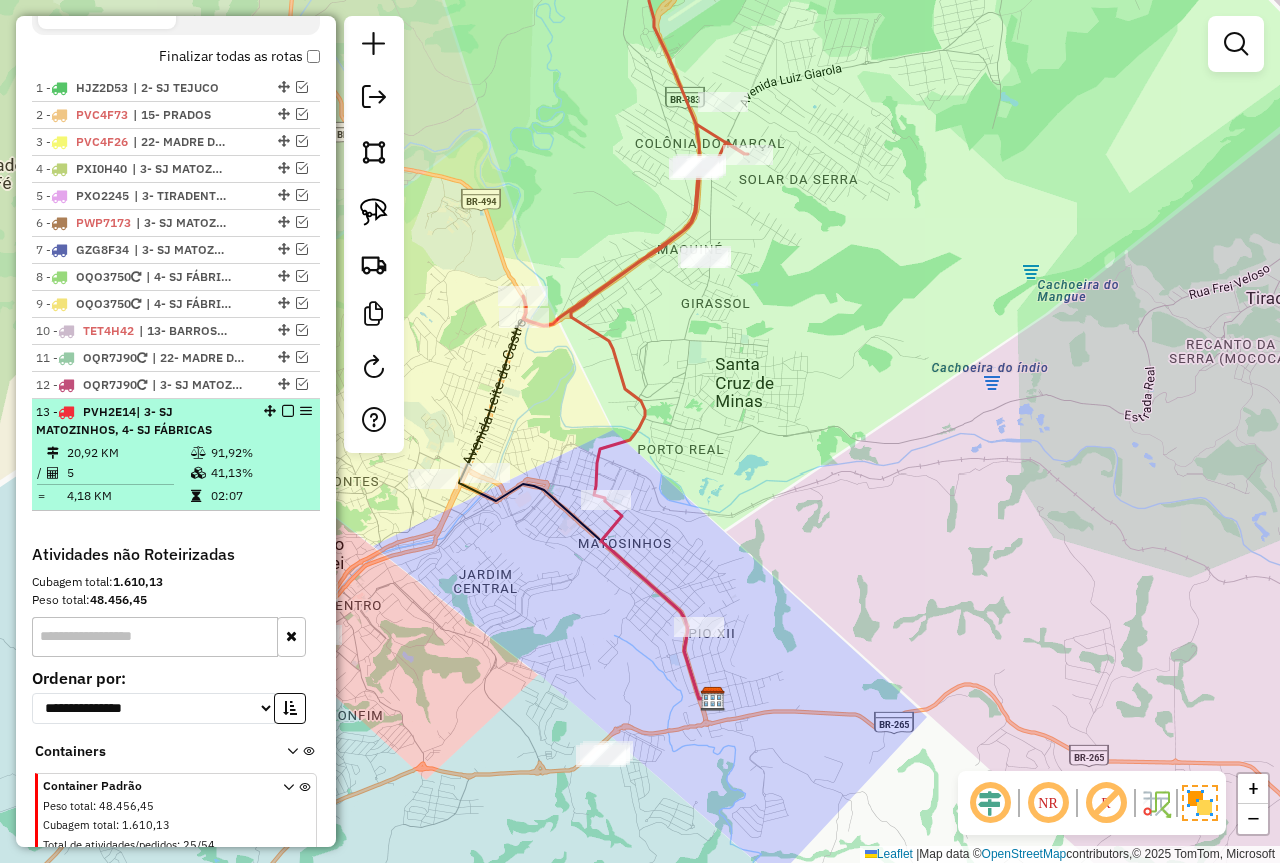 select on "*********" 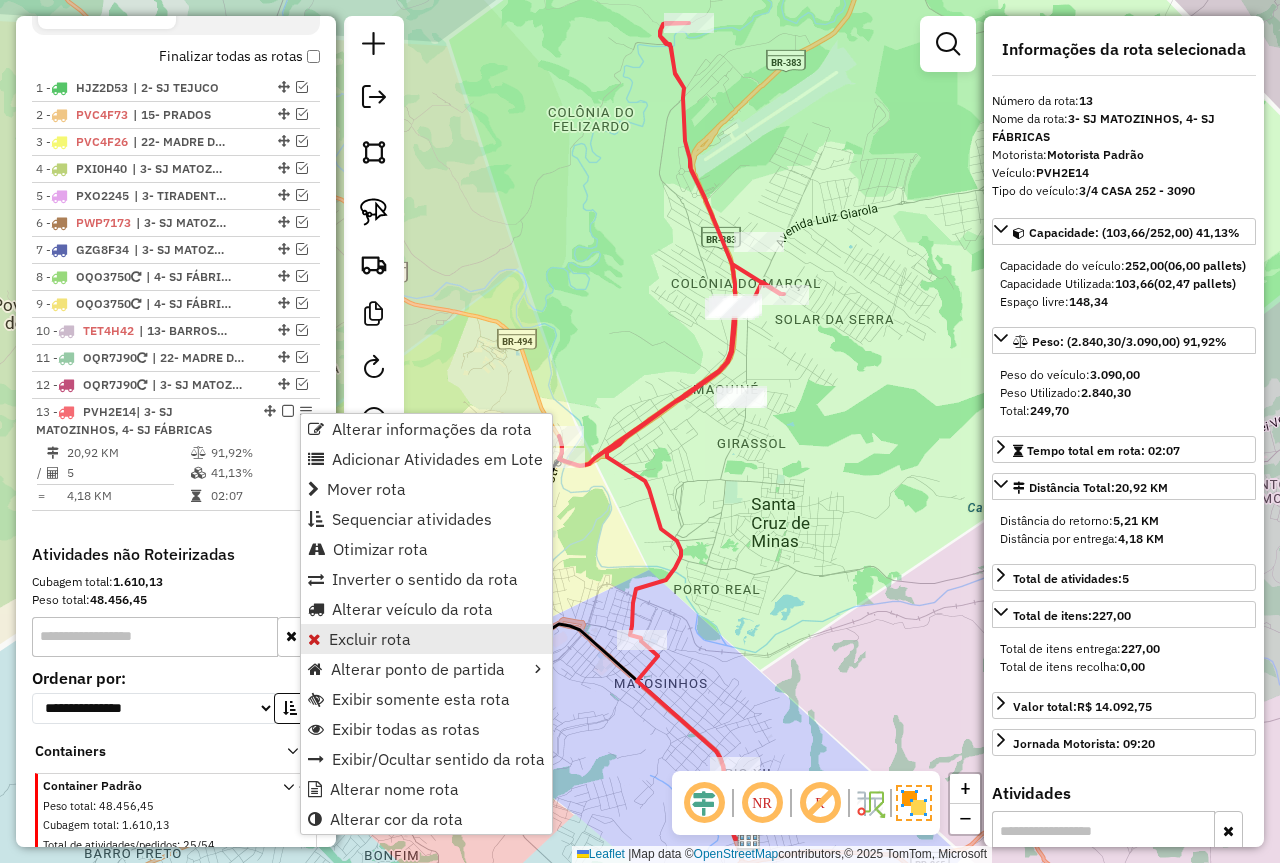click on "Excluir rota" at bounding box center (426, 639) 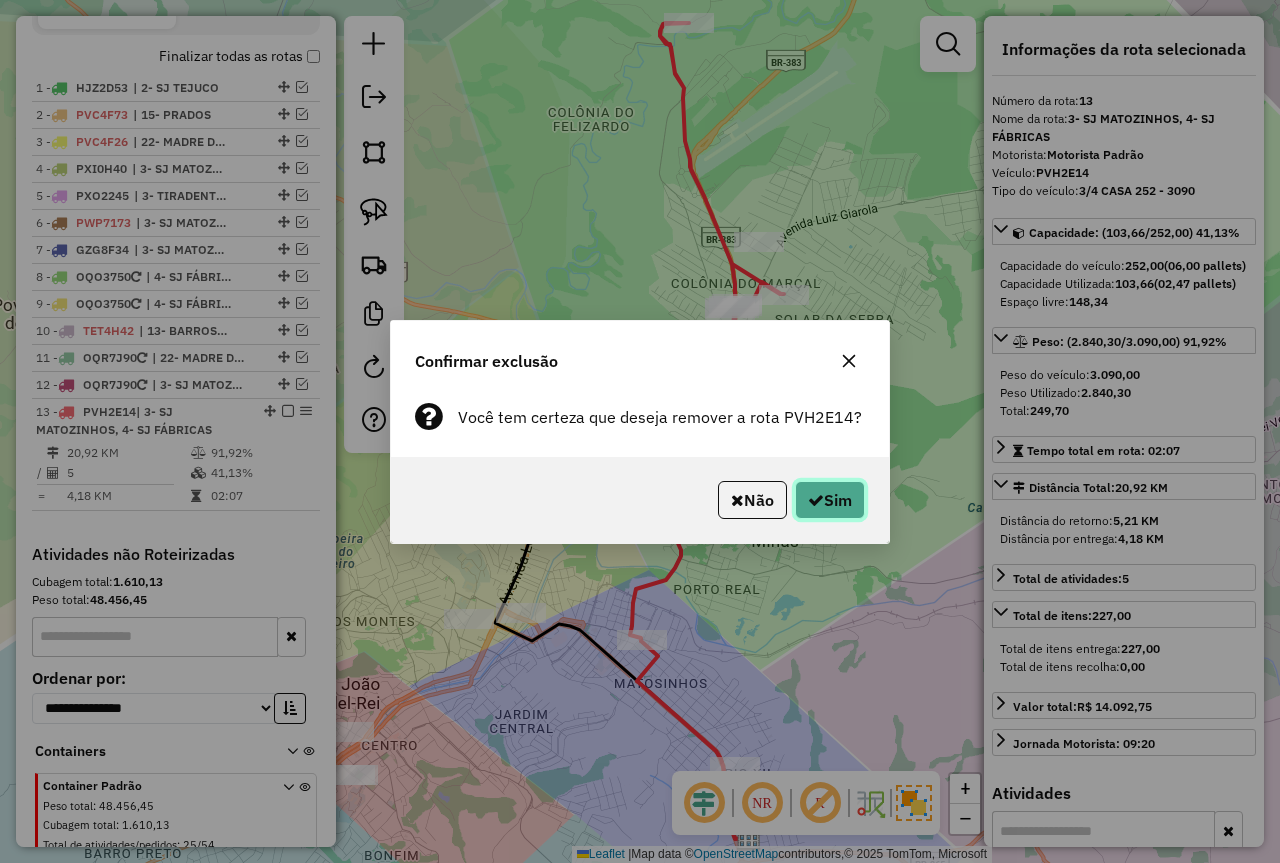 click on "Sim" 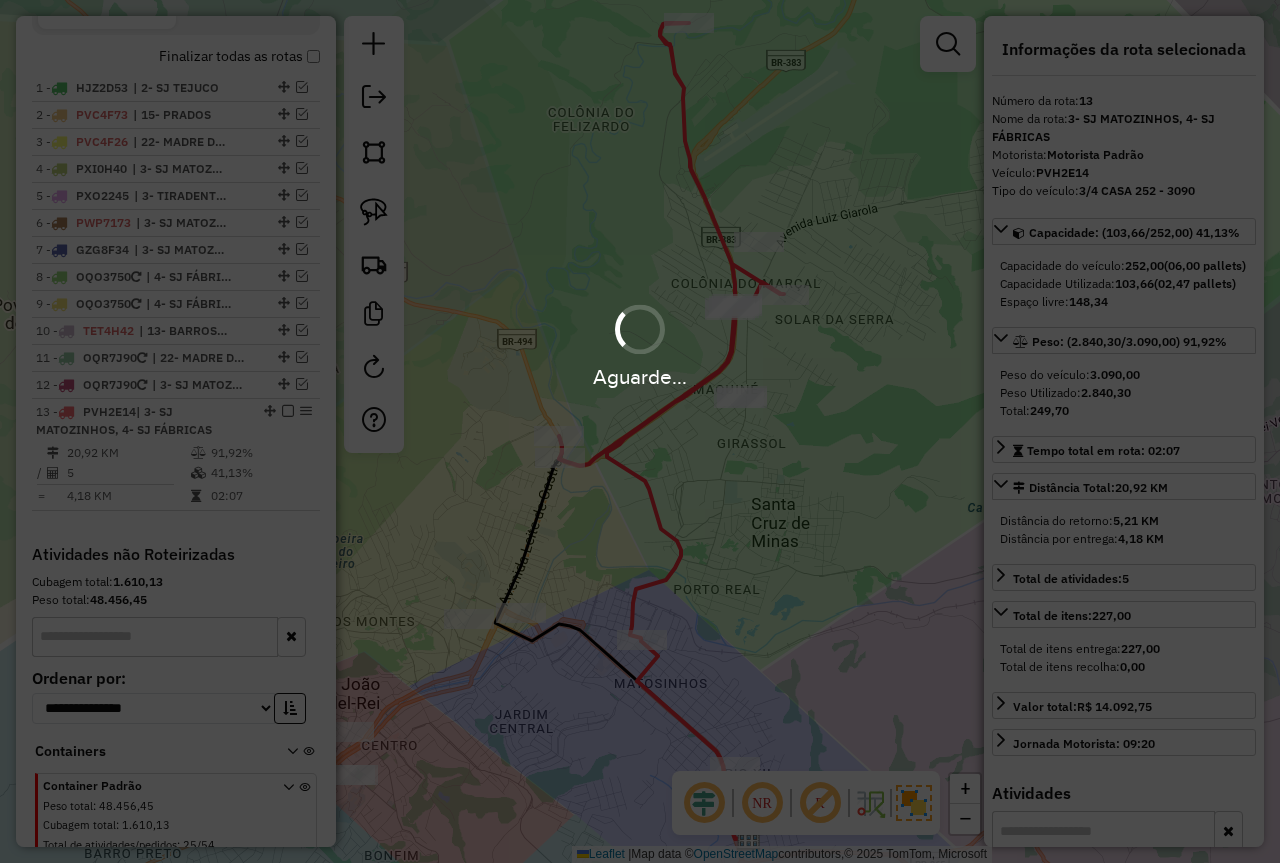 scroll, scrollTop: 661, scrollLeft: 0, axis: vertical 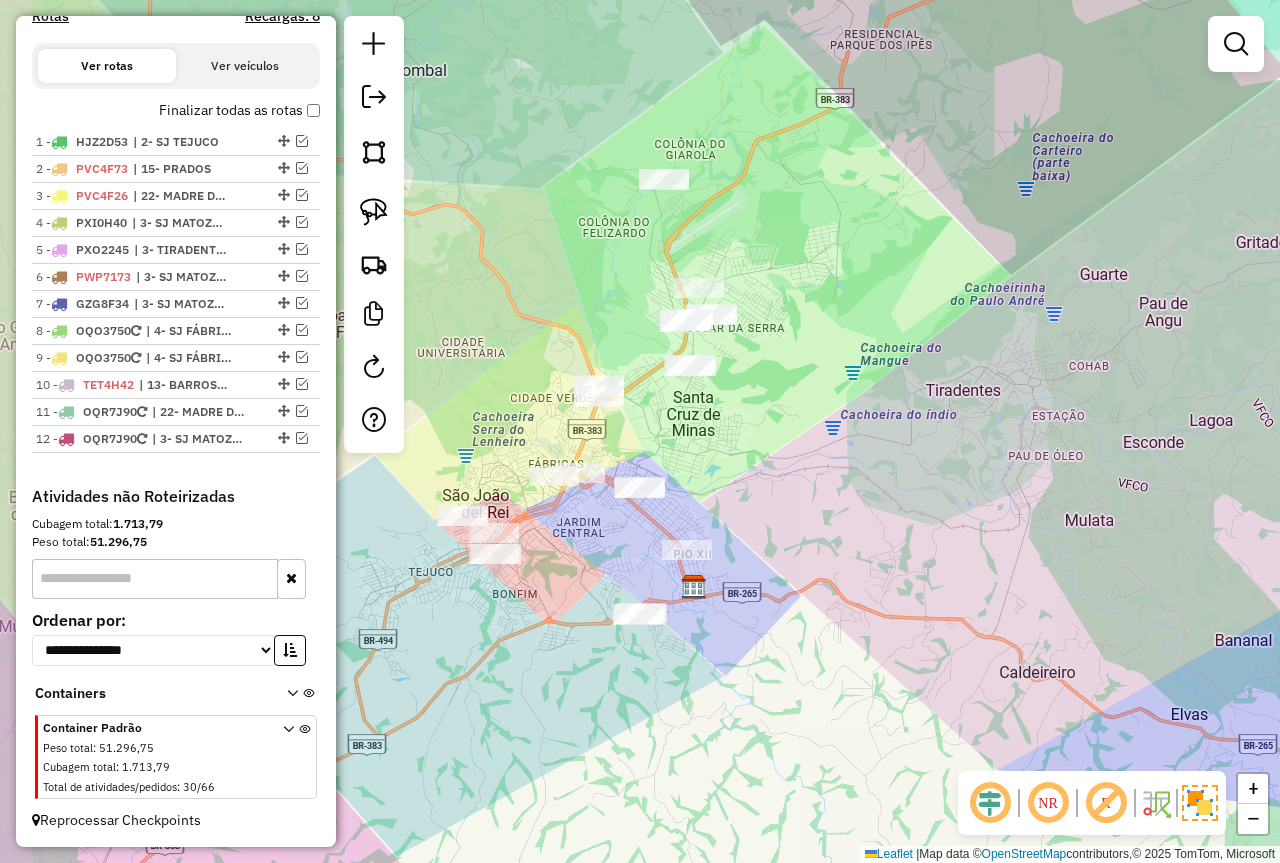drag, startPoint x: 650, startPoint y: 508, endPoint x: 687, endPoint y: 489, distance: 41.59327 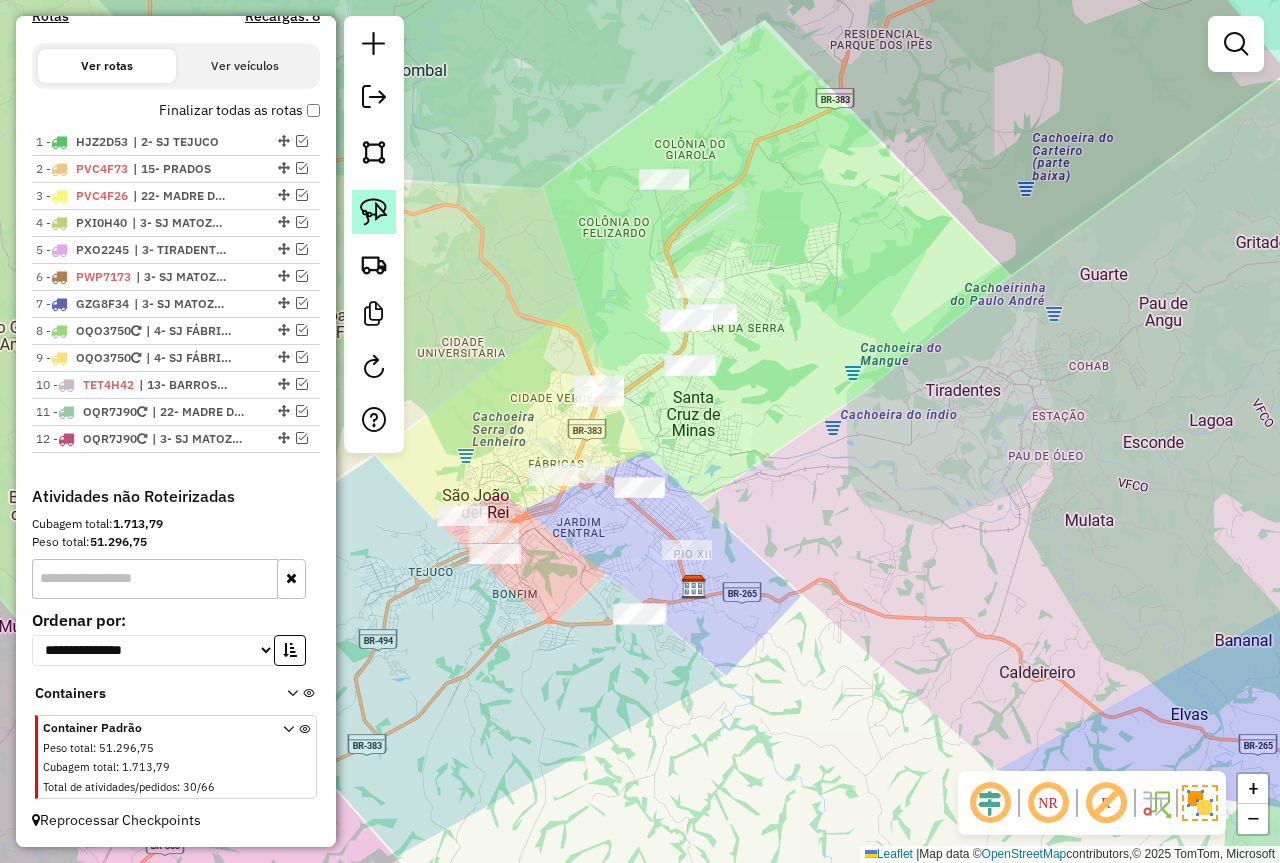 click 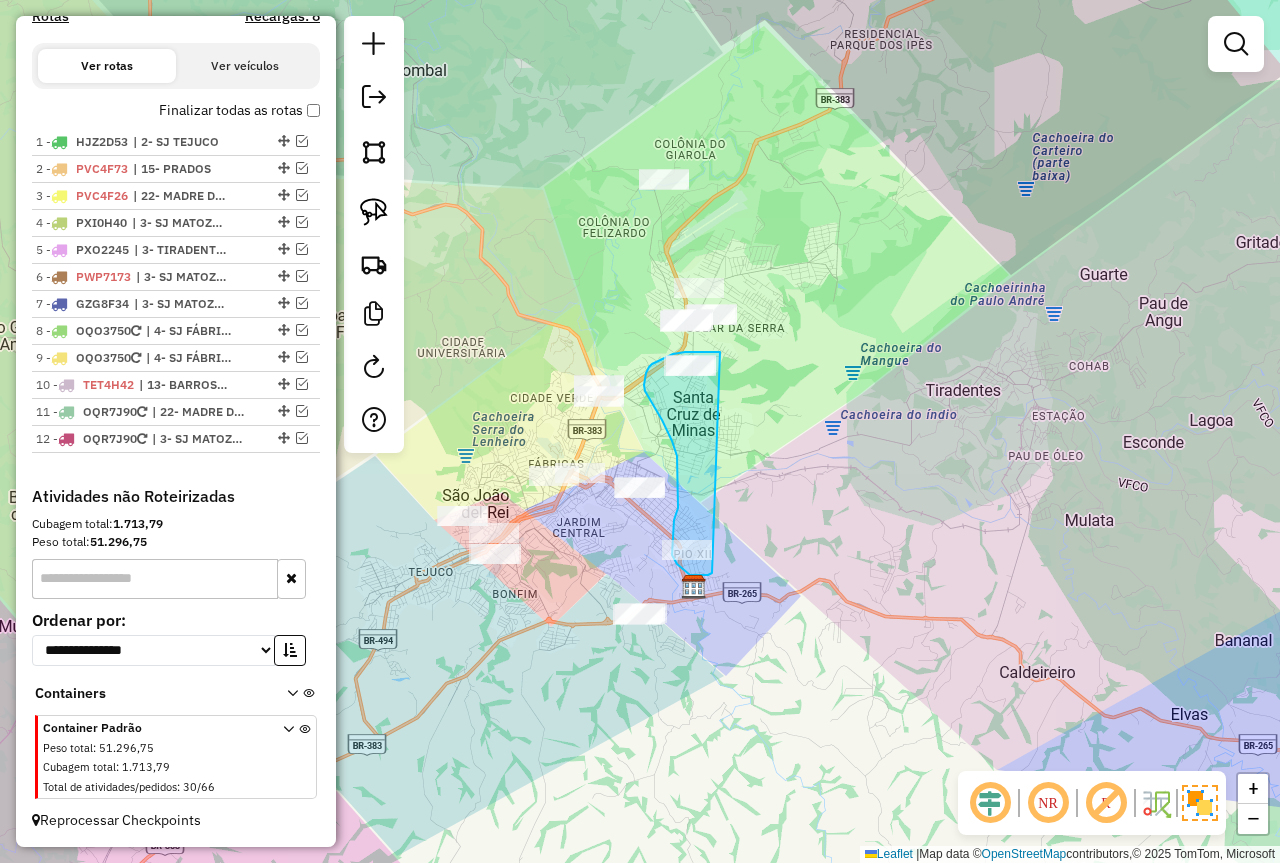 drag, startPoint x: 720, startPoint y: 352, endPoint x: 712, endPoint y: 573, distance: 221.14474 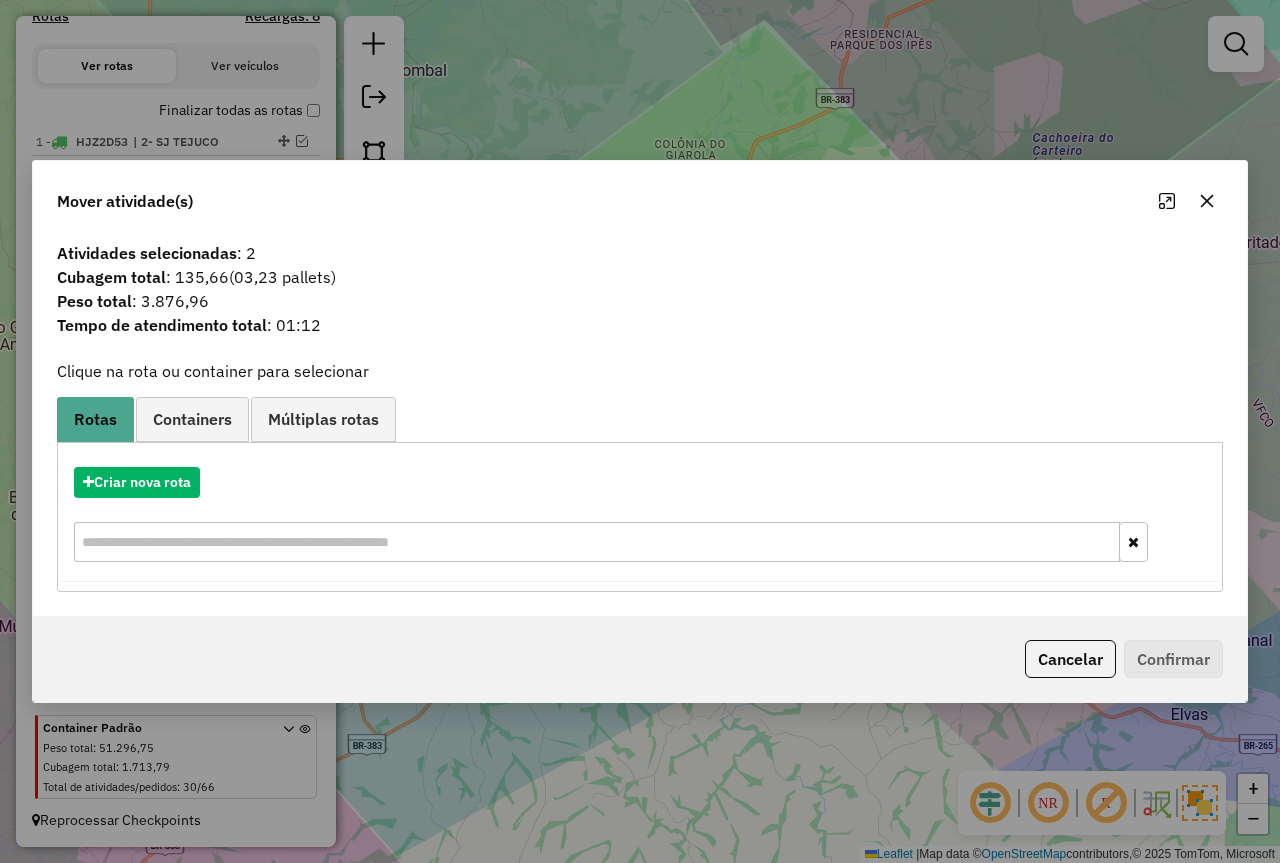 click on "Cancelar   Confirmar" 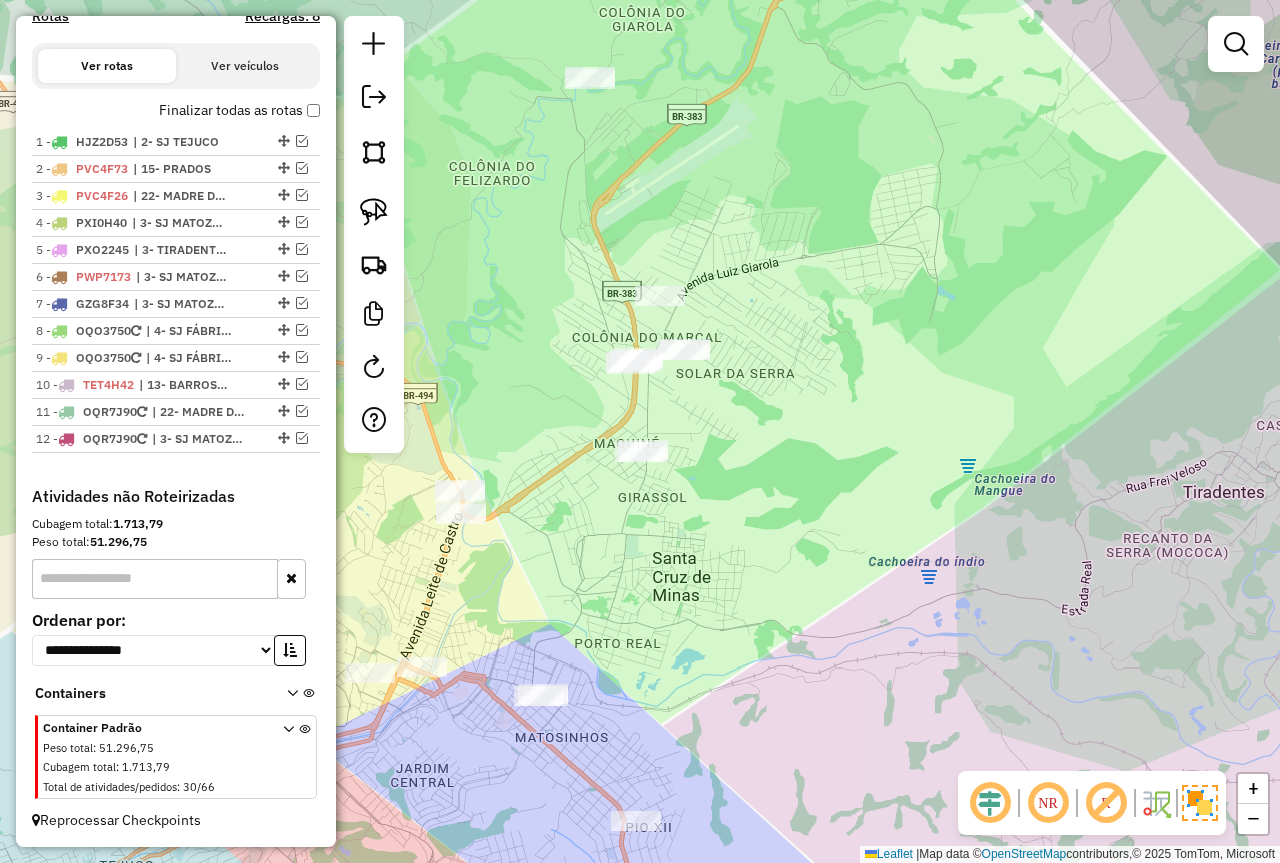 drag, startPoint x: 748, startPoint y: 338, endPoint x: 823, endPoint y: 464, distance: 146.63219 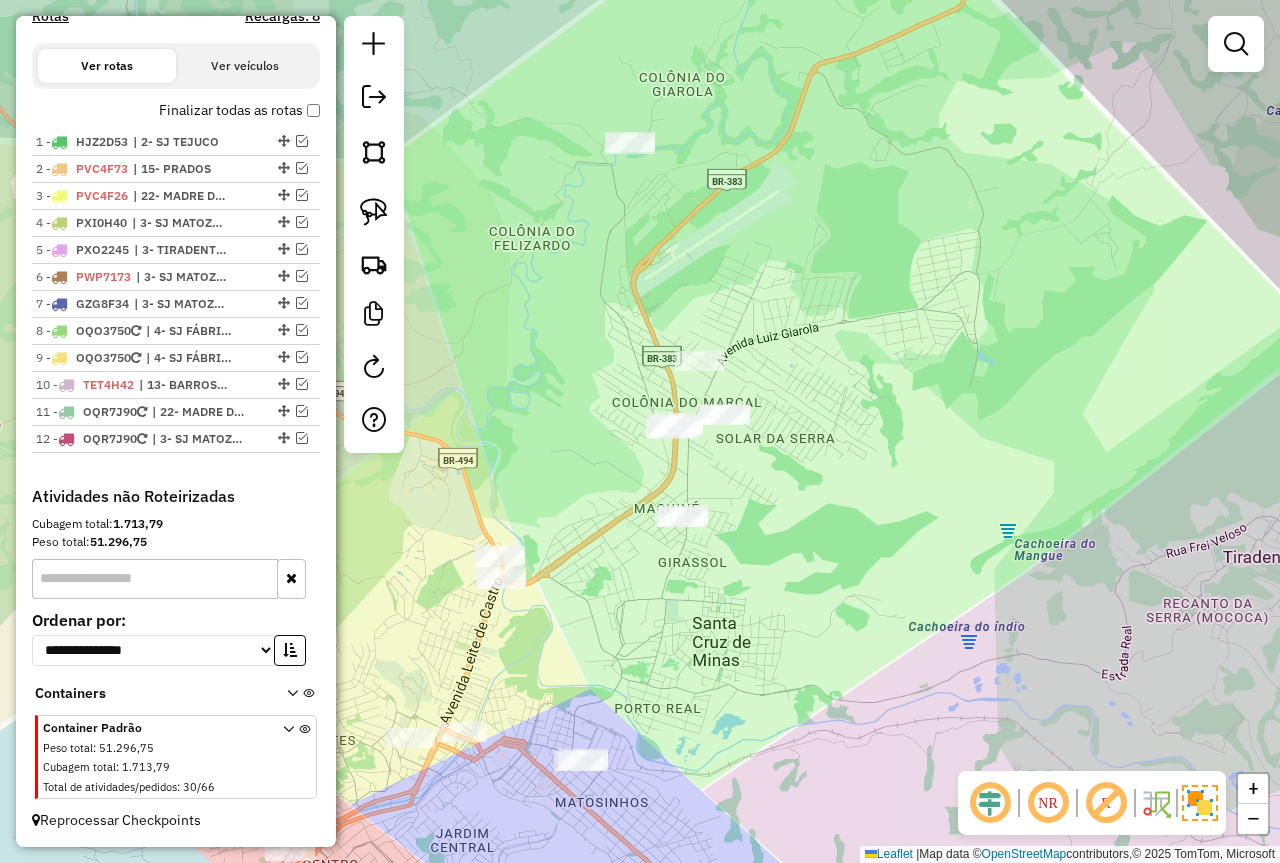 drag, startPoint x: 382, startPoint y: 213, endPoint x: 575, endPoint y: 344, distance: 233.2595 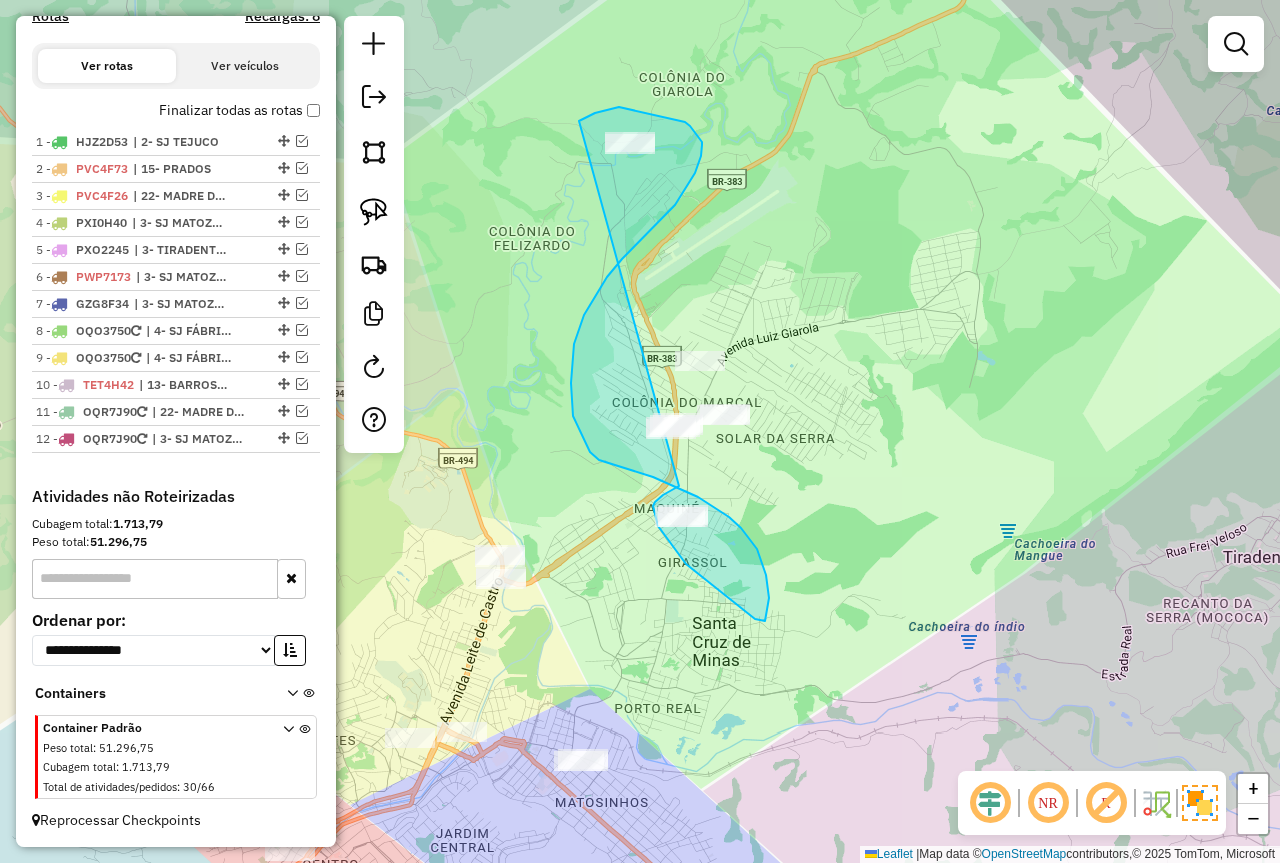 drag, startPoint x: 653, startPoint y: 506, endPoint x: 555, endPoint y: 167, distance: 352.881 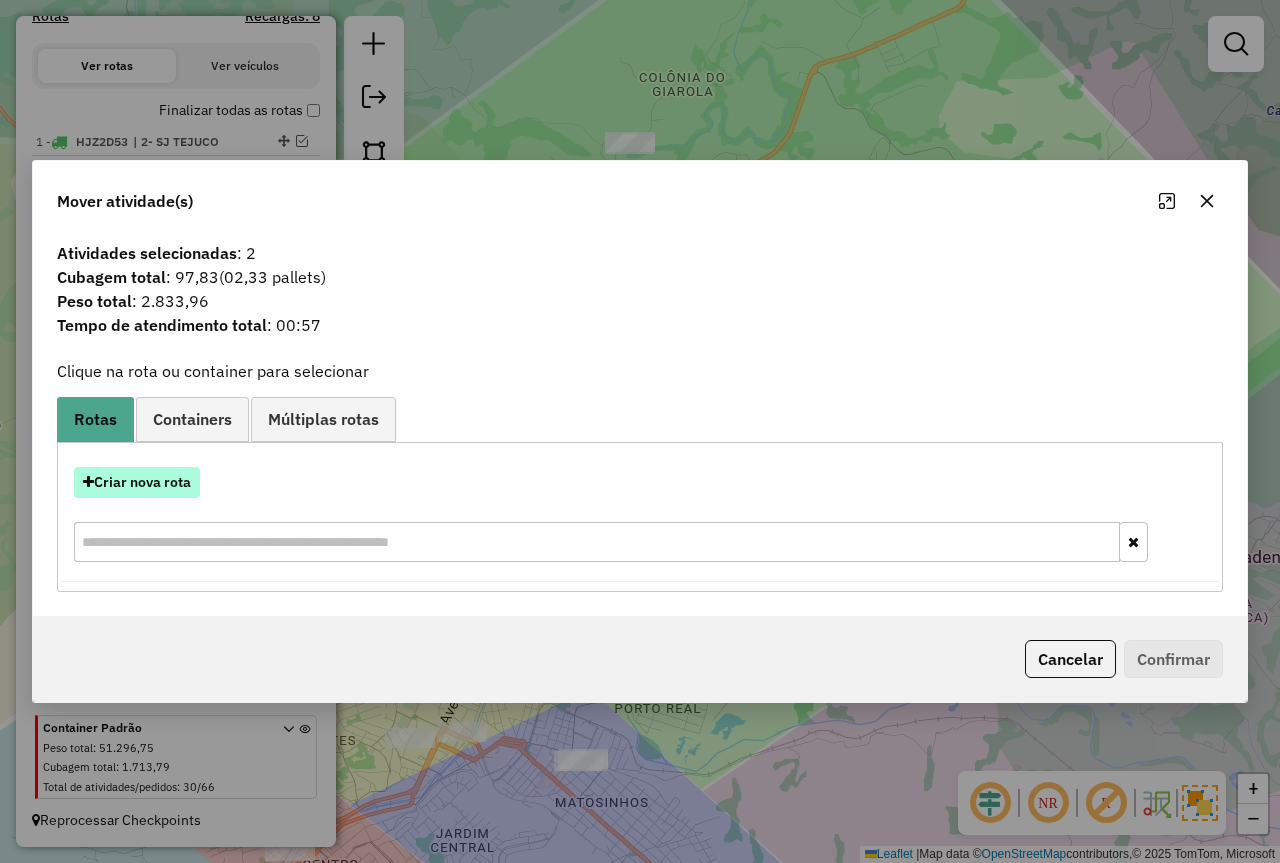 click on "Criar nova rota" at bounding box center (137, 482) 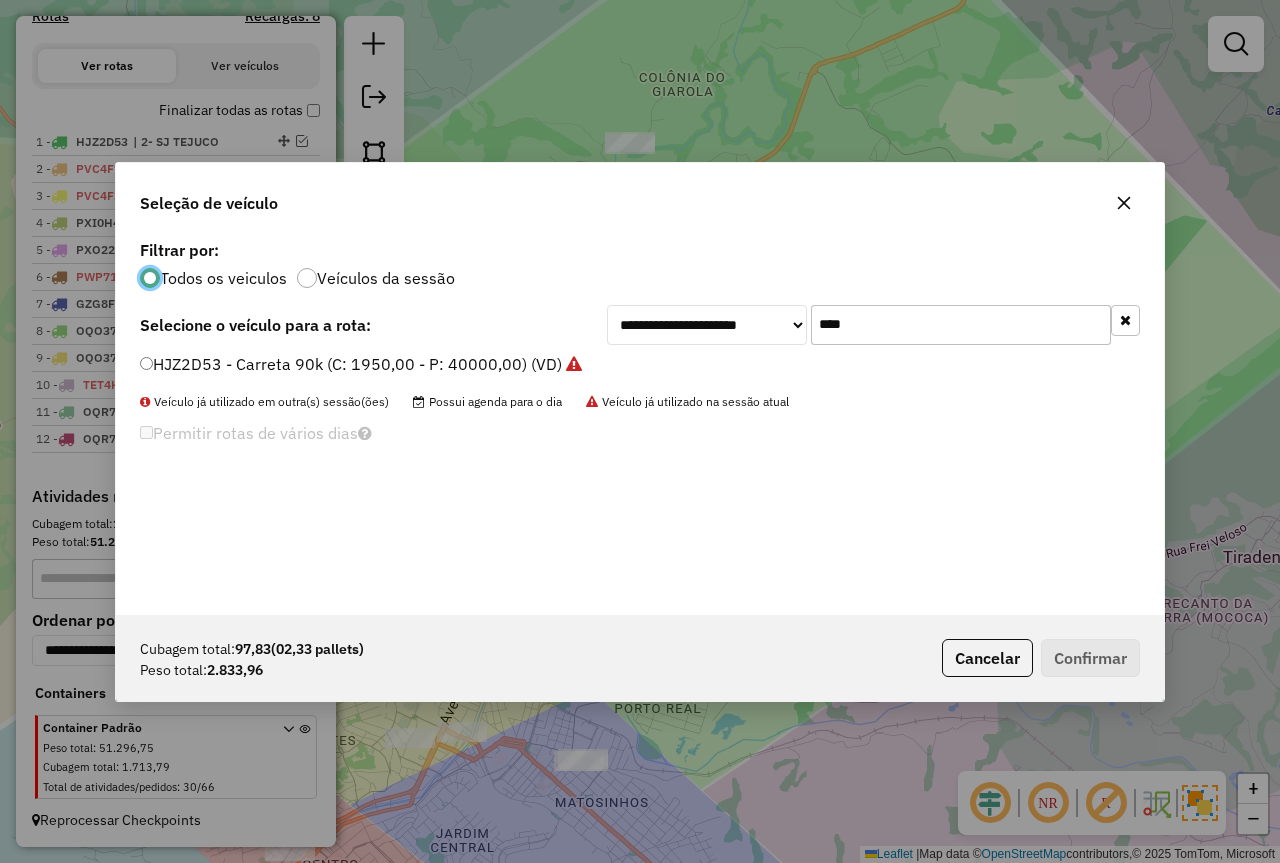 scroll, scrollTop: 11, scrollLeft: 6, axis: both 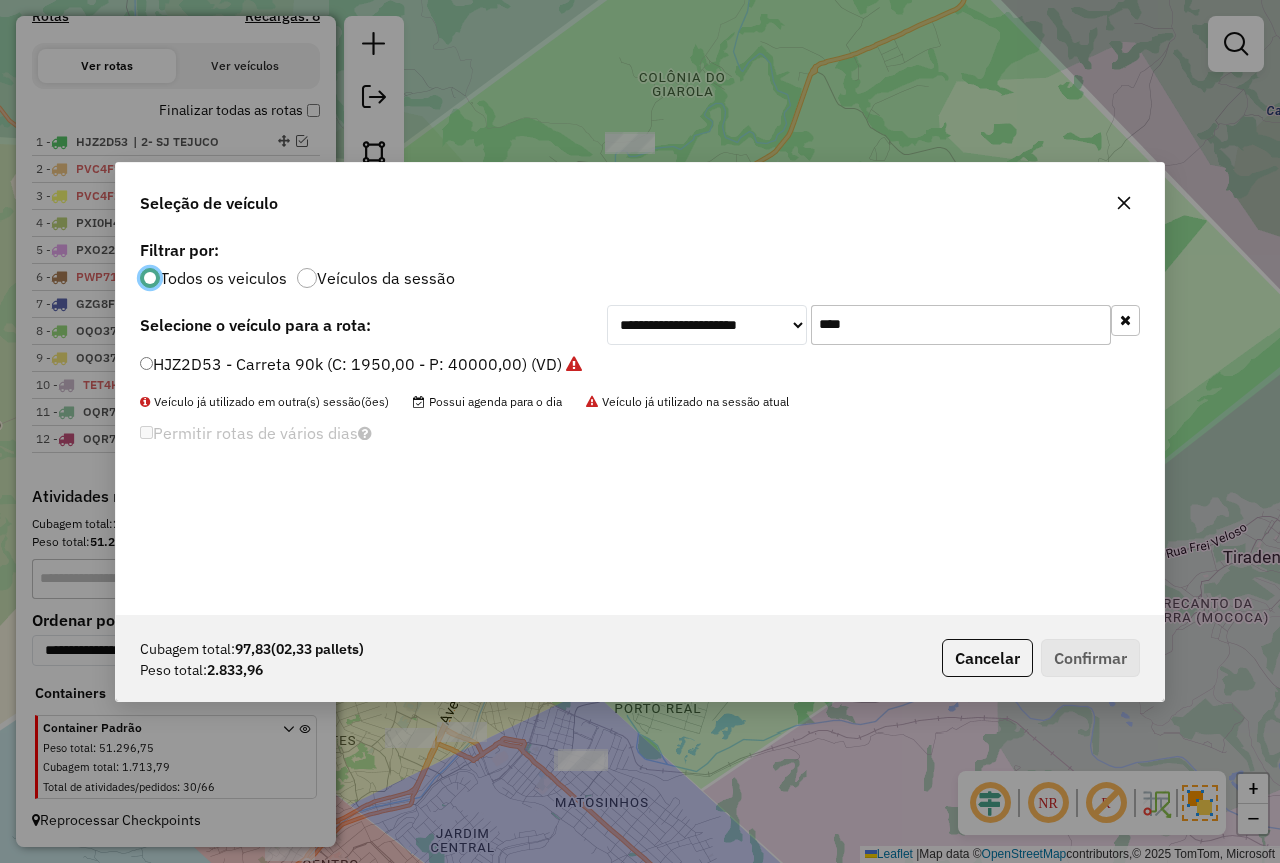 drag, startPoint x: 778, startPoint y: 312, endPoint x: 757, endPoint y: 311, distance: 21.023796 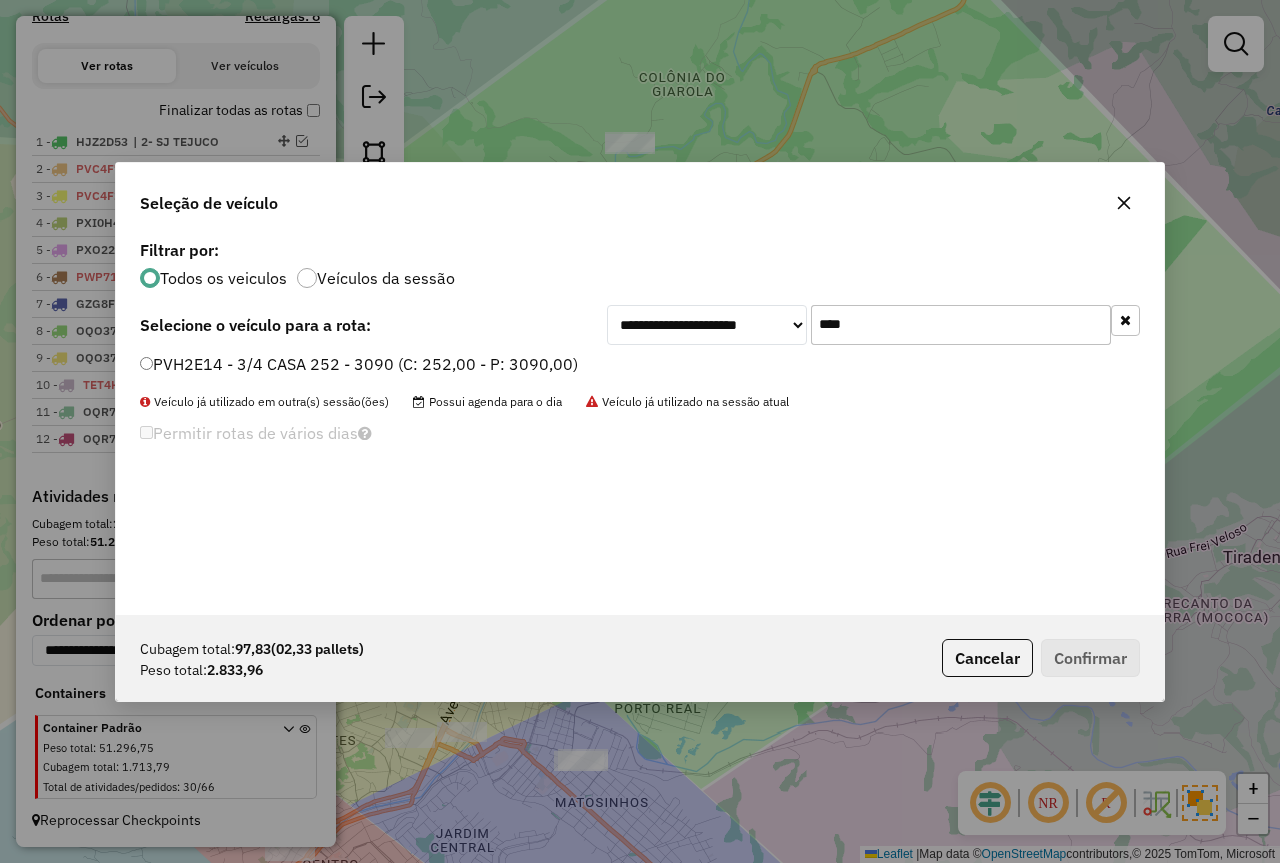 type on "****" 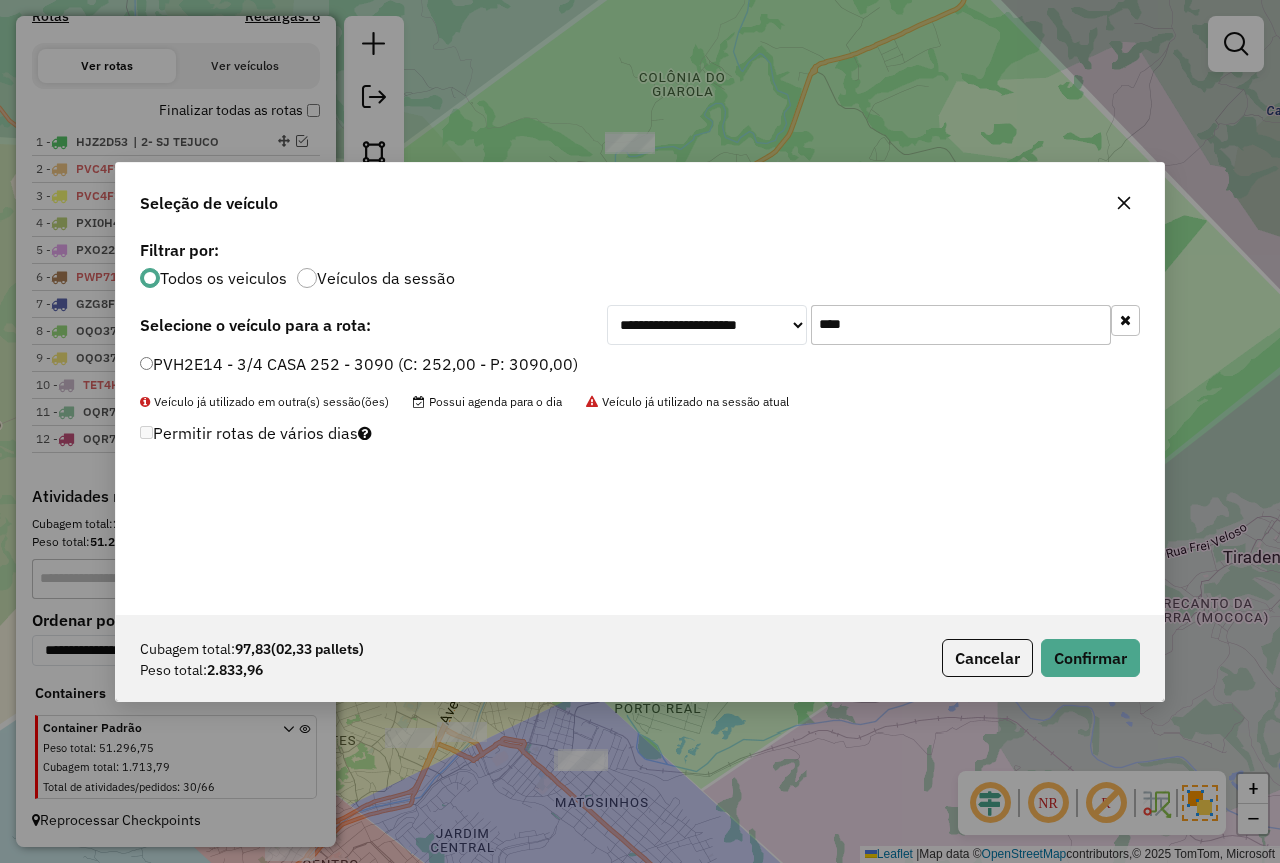click on "Cubagem total:  97,83   (02,33 pallets)  Peso total: 2.833,96  Cancelar   Confirmar" 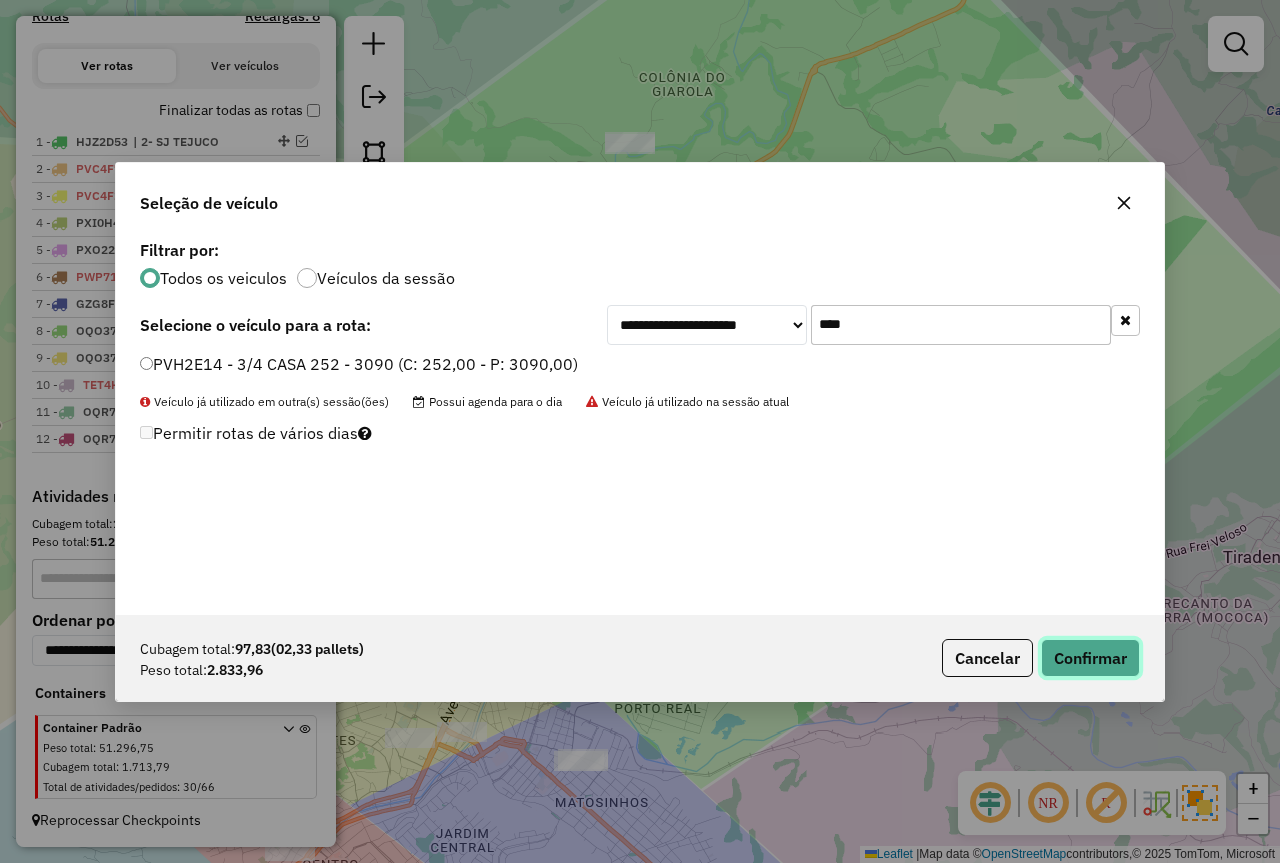 click on "Confirmar" 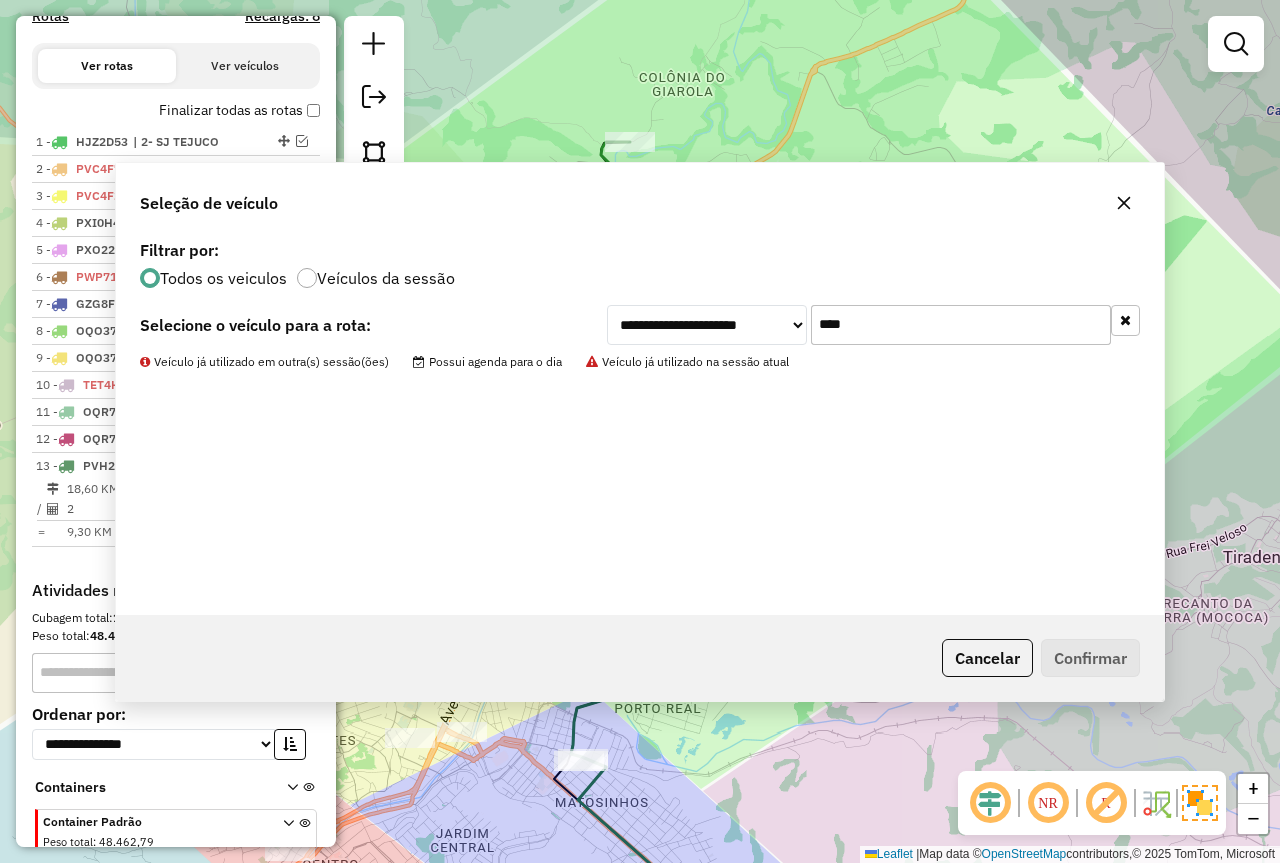 scroll, scrollTop: 715, scrollLeft: 0, axis: vertical 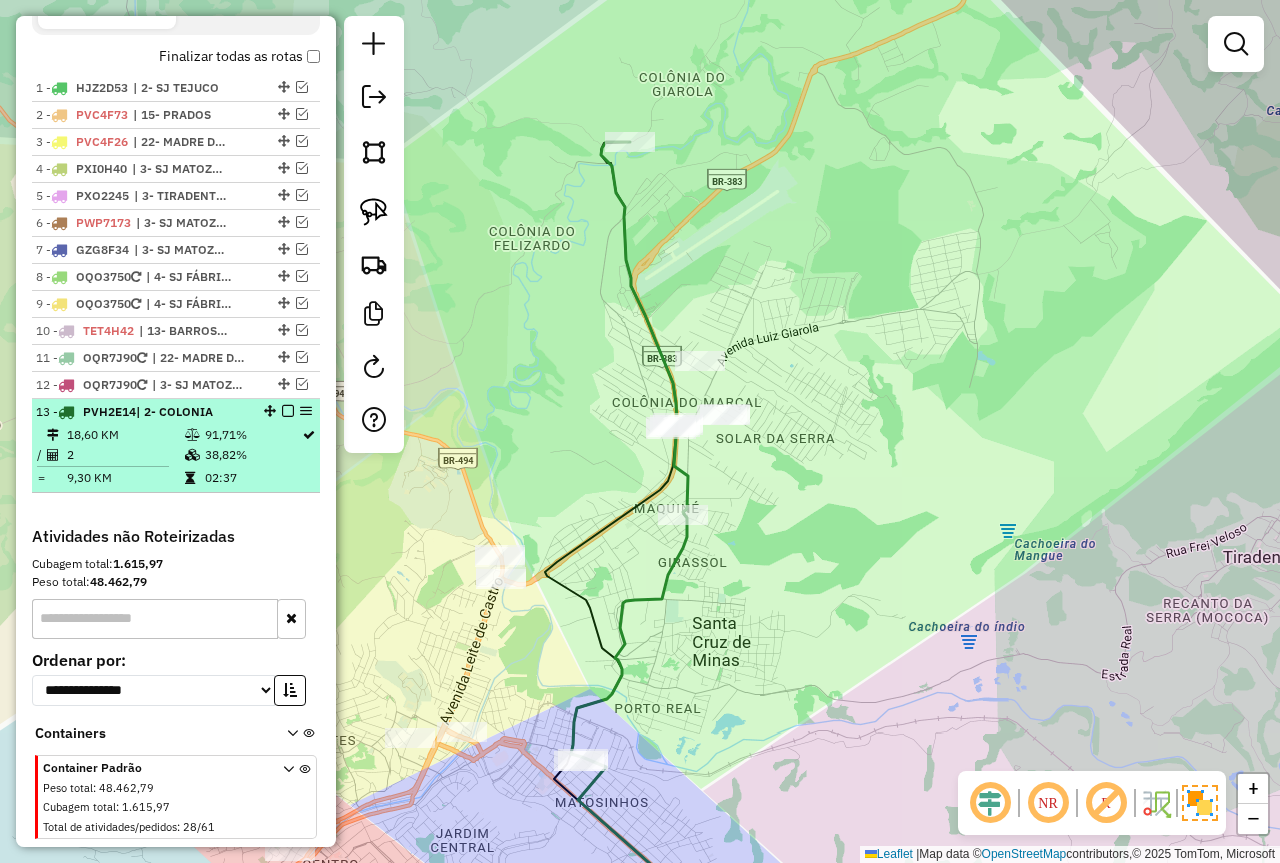 click at bounding box center (288, 411) 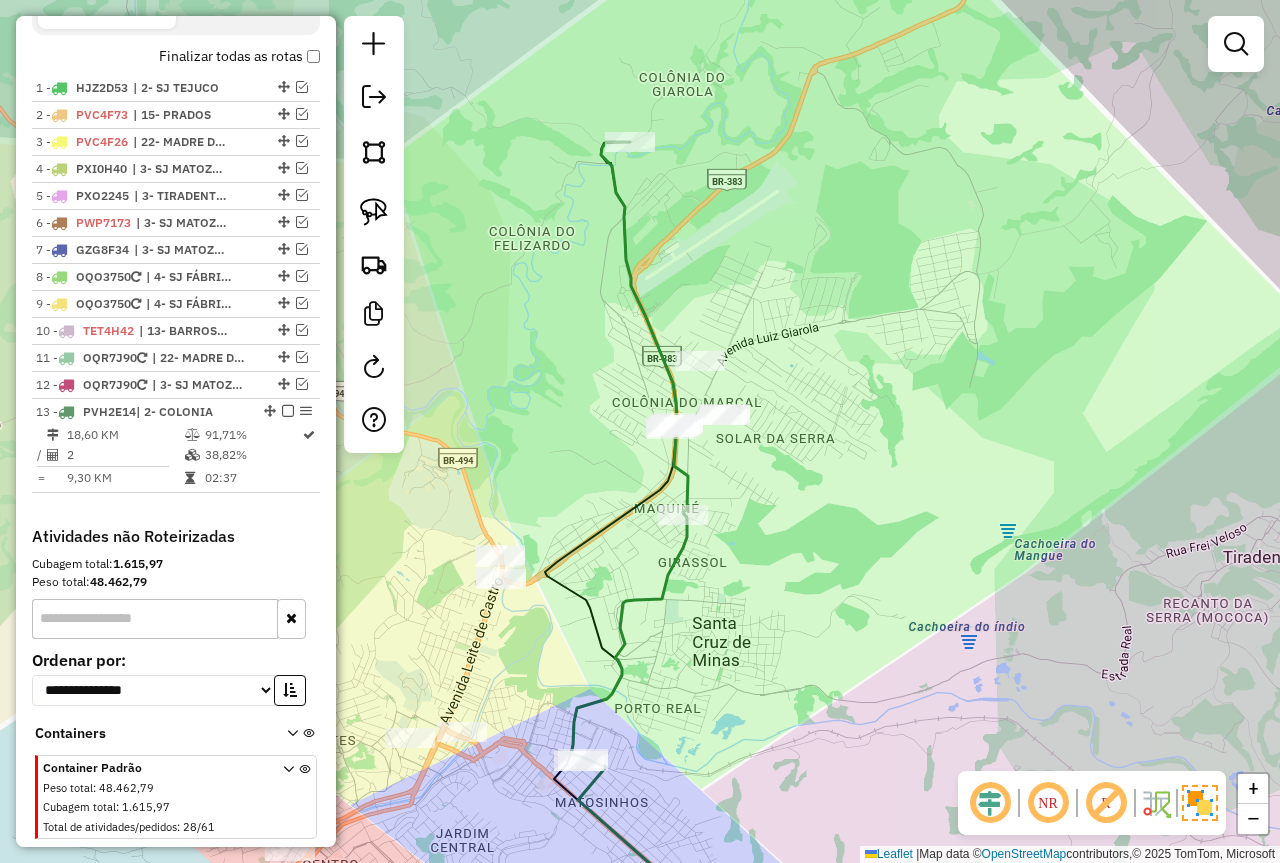 scroll, scrollTop: 688, scrollLeft: 0, axis: vertical 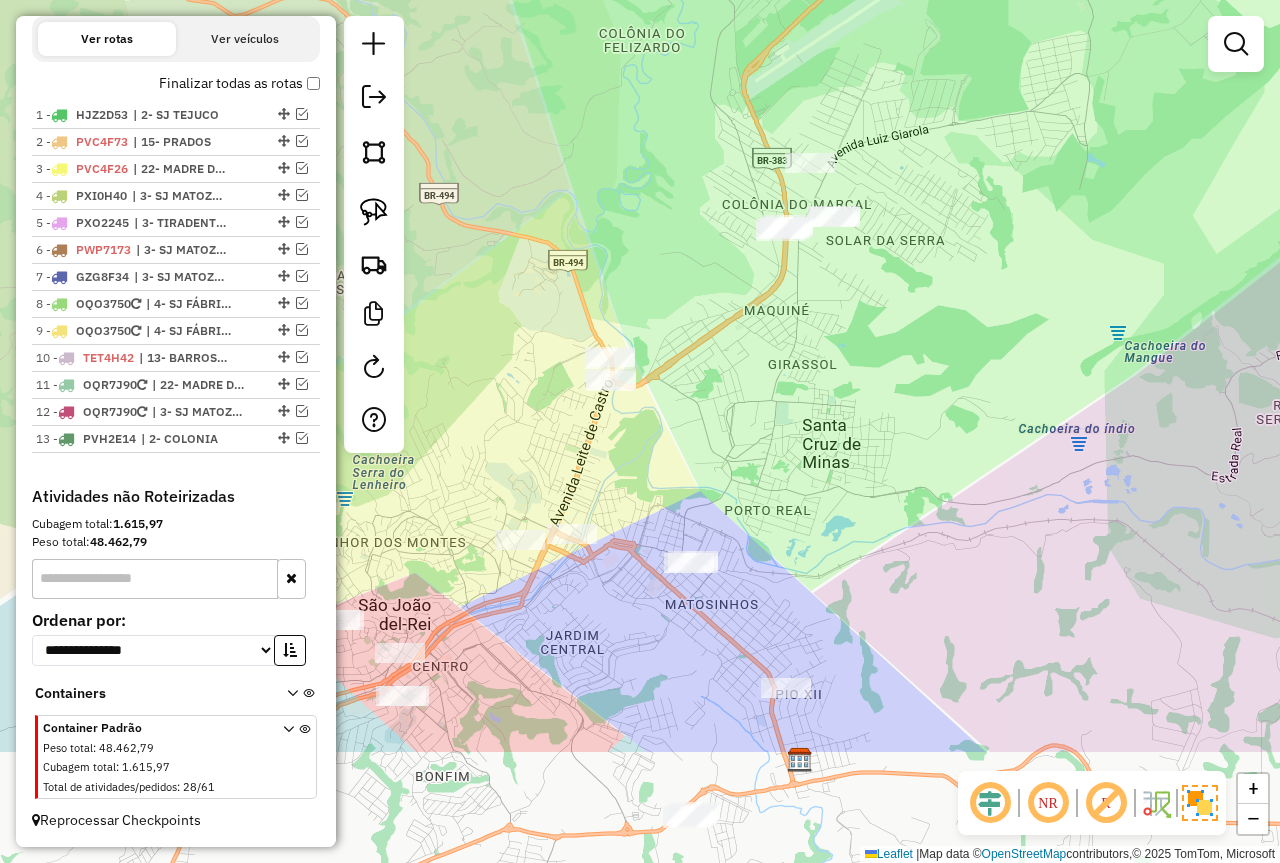 drag, startPoint x: 748, startPoint y: 554, endPoint x: 860, endPoint y: 353, distance: 230.09781 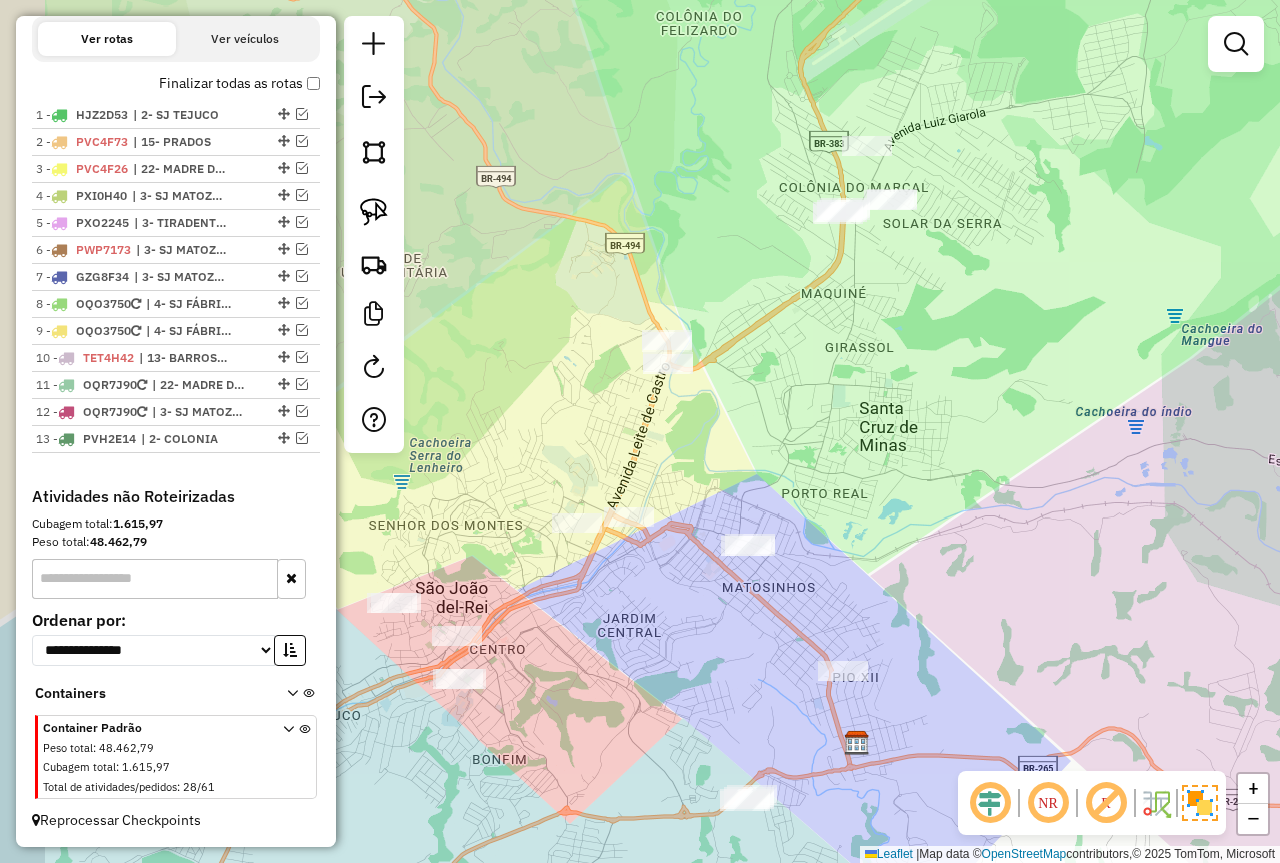 click on "Janela de atendimento Grade de atendimento Capacidade Transportadoras Veículos Cliente Pedidos  Rotas Selecione os dias de semana para filtrar as janelas de atendimento  Seg   Ter   Qua   Qui   Sex   Sáb   Dom  Informe o período da janela de atendimento: De: Até:  Filtrar exatamente a janela do cliente  Considerar janela de atendimento padrão  Selecione os dias de semana para filtrar as grades de atendimento  Seg   Ter   Qua   Qui   Sex   Sáb   Dom   Considerar clientes sem dia de atendimento cadastrado  Clientes fora do dia de atendimento selecionado Filtrar as atividades entre os valores definidos abaixo:  Peso mínimo:  ****  Peso máximo:  ****  Cubagem mínima:   Cubagem máxima:   De:   Até:  Filtrar as atividades entre o tempo de atendimento definido abaixo:  De:   Até:   Considerar capacidade total dos clientes não roteirizados Transportadora: Selecione um ou mais itens Tipo de veículo: Selecione um ou mais itens Veículo: Selecione um ou mais itens Motorista: Selecione um ou mais itens De:" 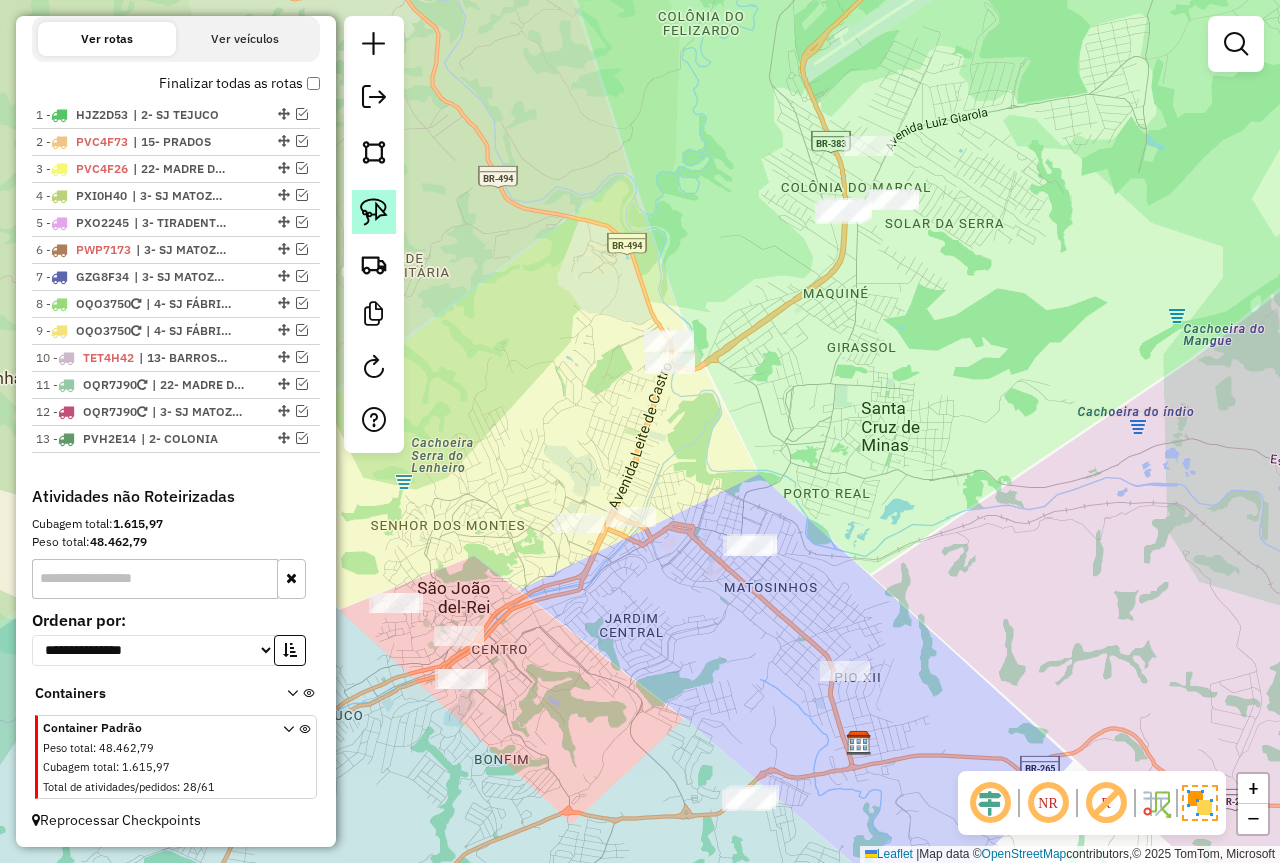 click 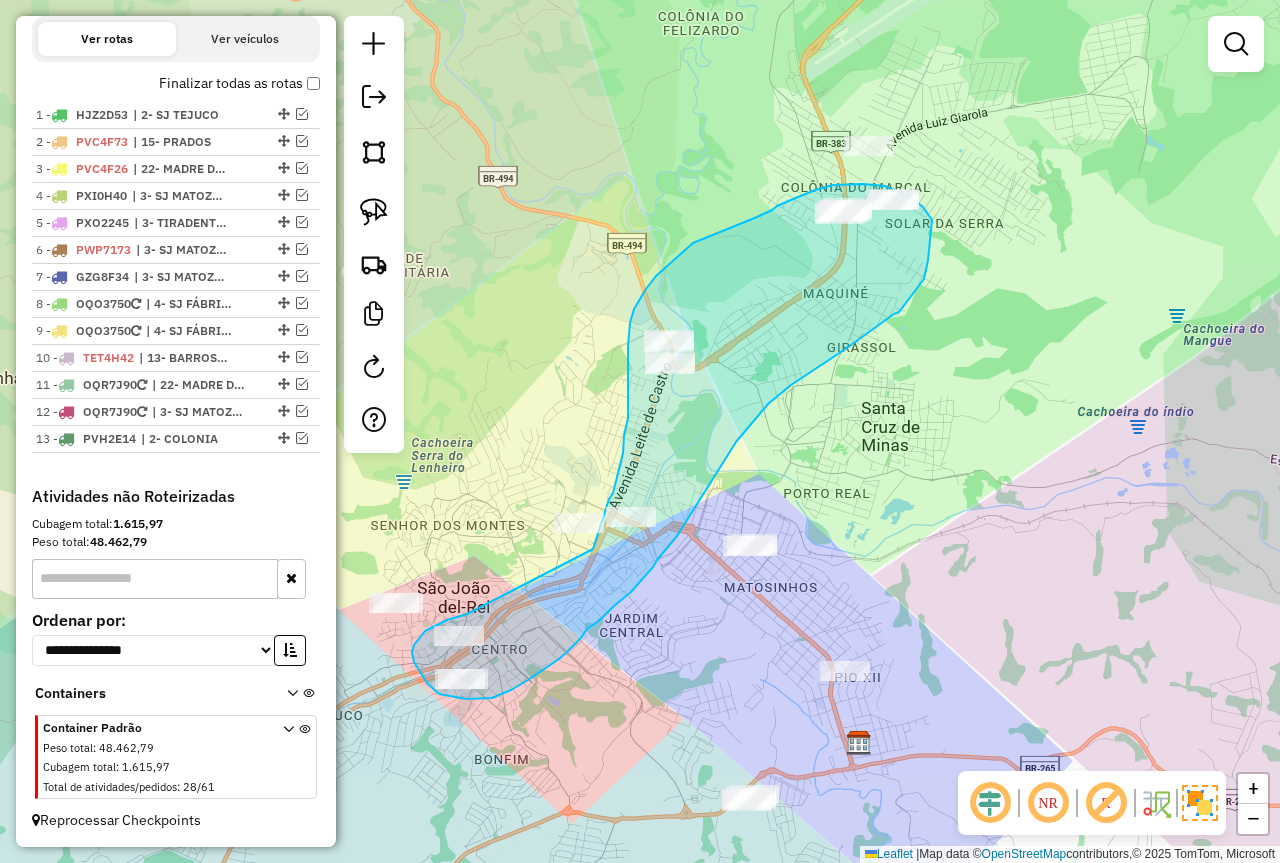 drag, startPoint x: 463, startPoint y: 615, endPoint x: 572, endPoint y: 583, distance: 113.600174 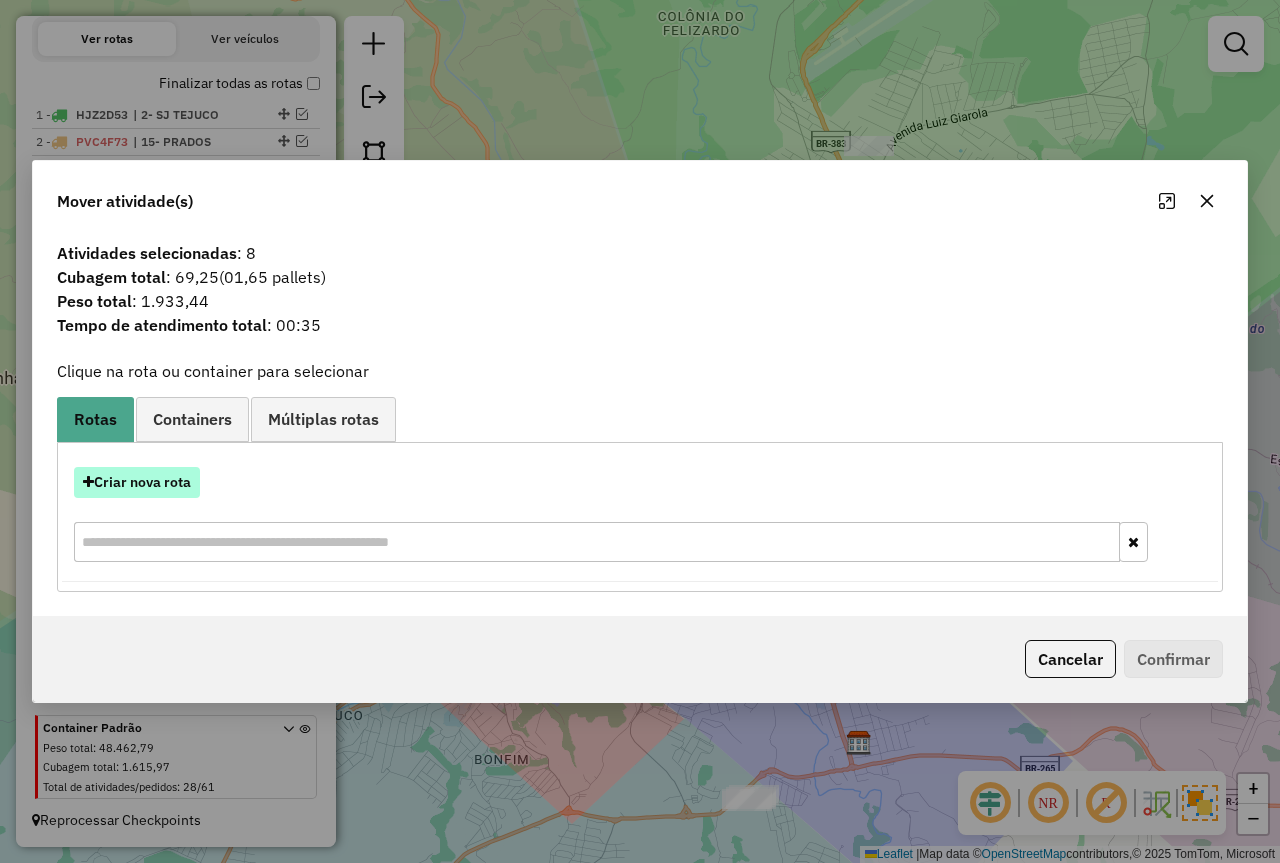 click on "Criar nova rota" at bounding box center (137, 482) 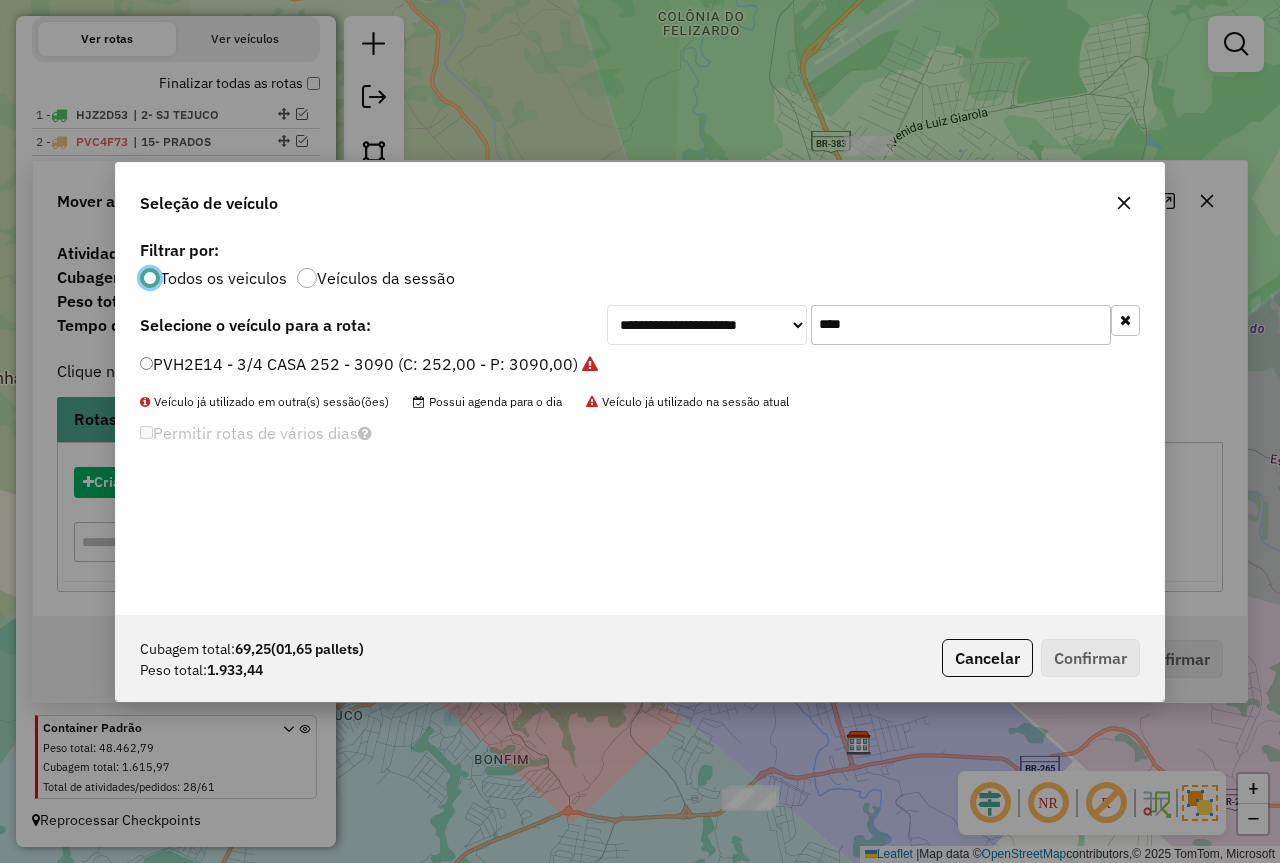 scroll, scrollTop: 11, scrollLeft: 6, axis: both 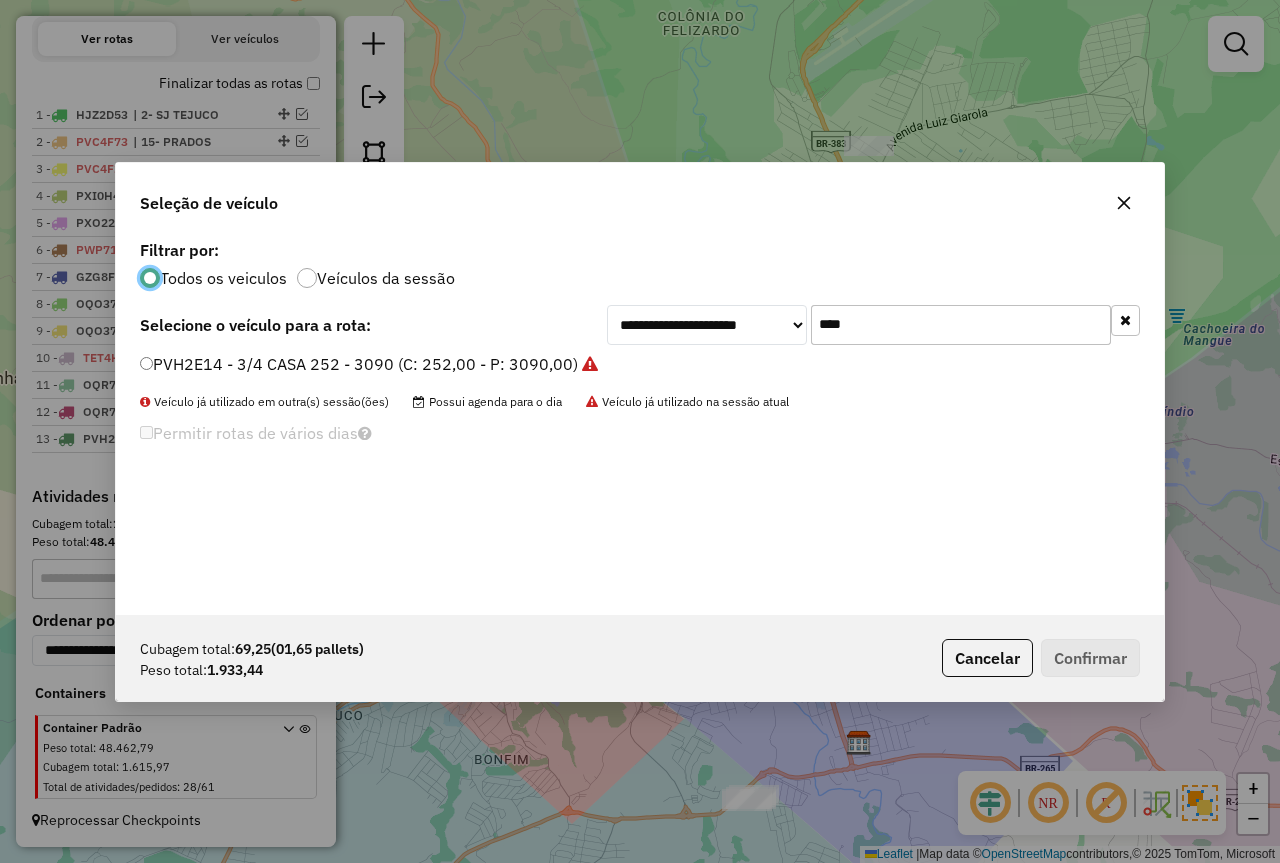 click on "PVH2E14 - 3/4 CASA 252 - 3090 (C: 252,00 - P: 3090,00)" 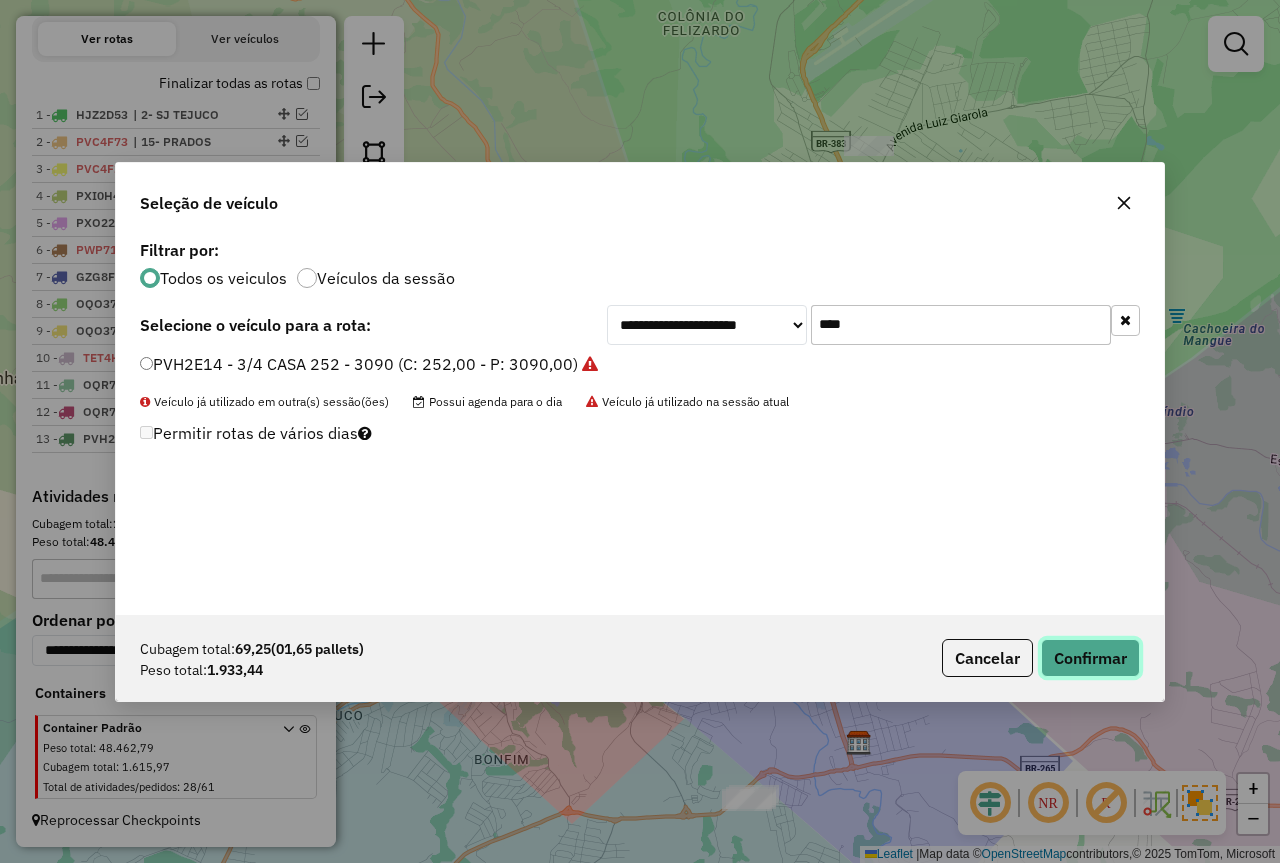 click on "Confirmar" 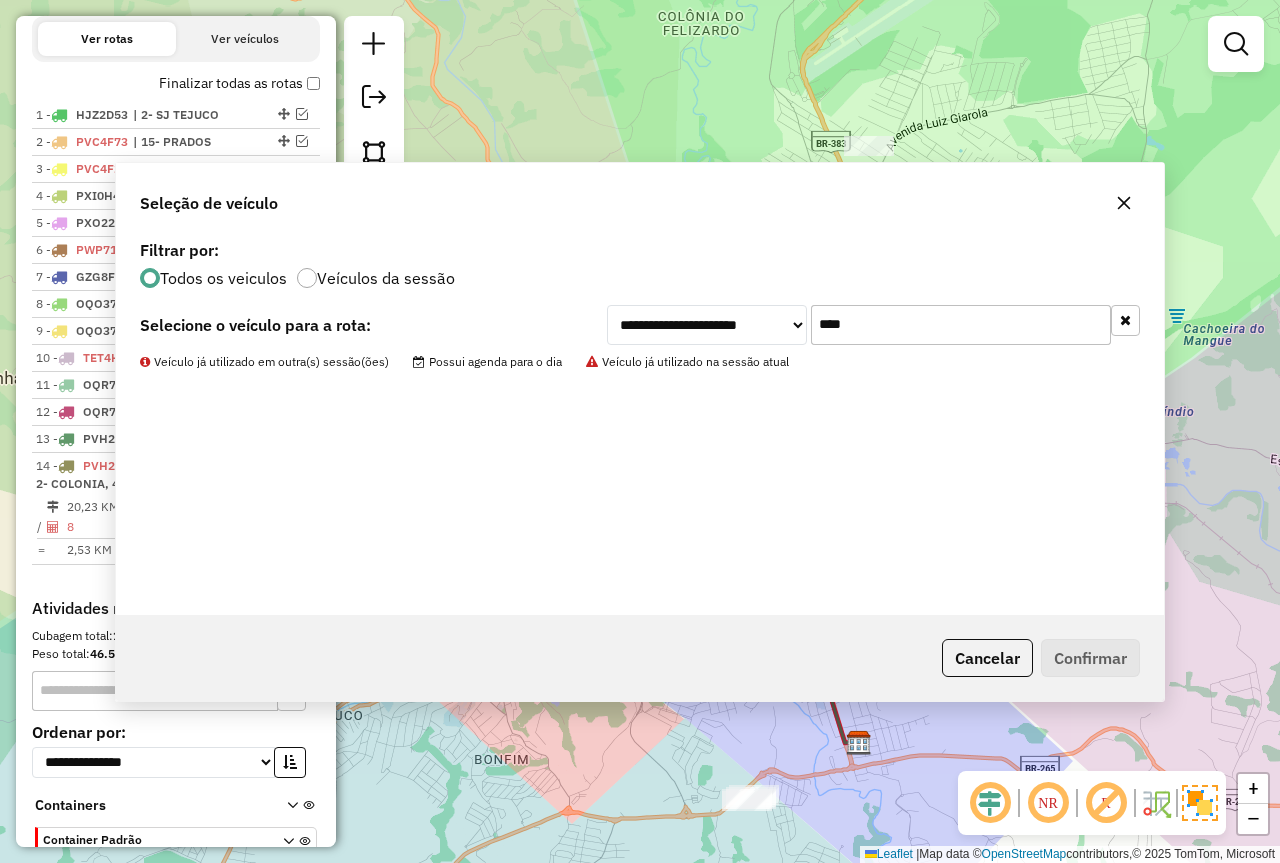 scroll, scrollTop: 715, scrollLeft: 0, axis: vertical 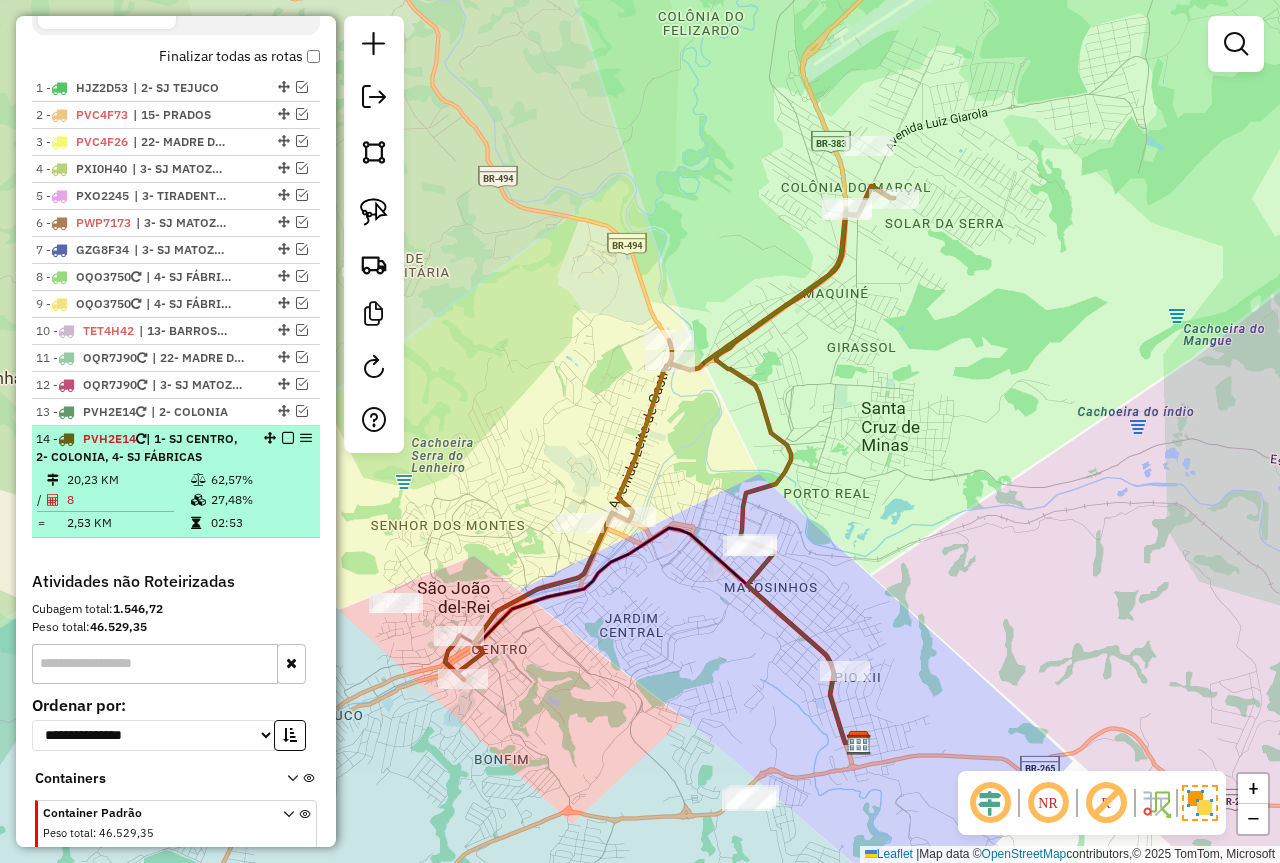 click on "14 -       PVH2E14   | 1- SJ CENTRO, 2- COLONIA, 4- SJ FÁBRICAS  20,23 KM   62,57%  /  8   27,48%     =  2,53 KM   02:53" at bounding box center (176, 482) 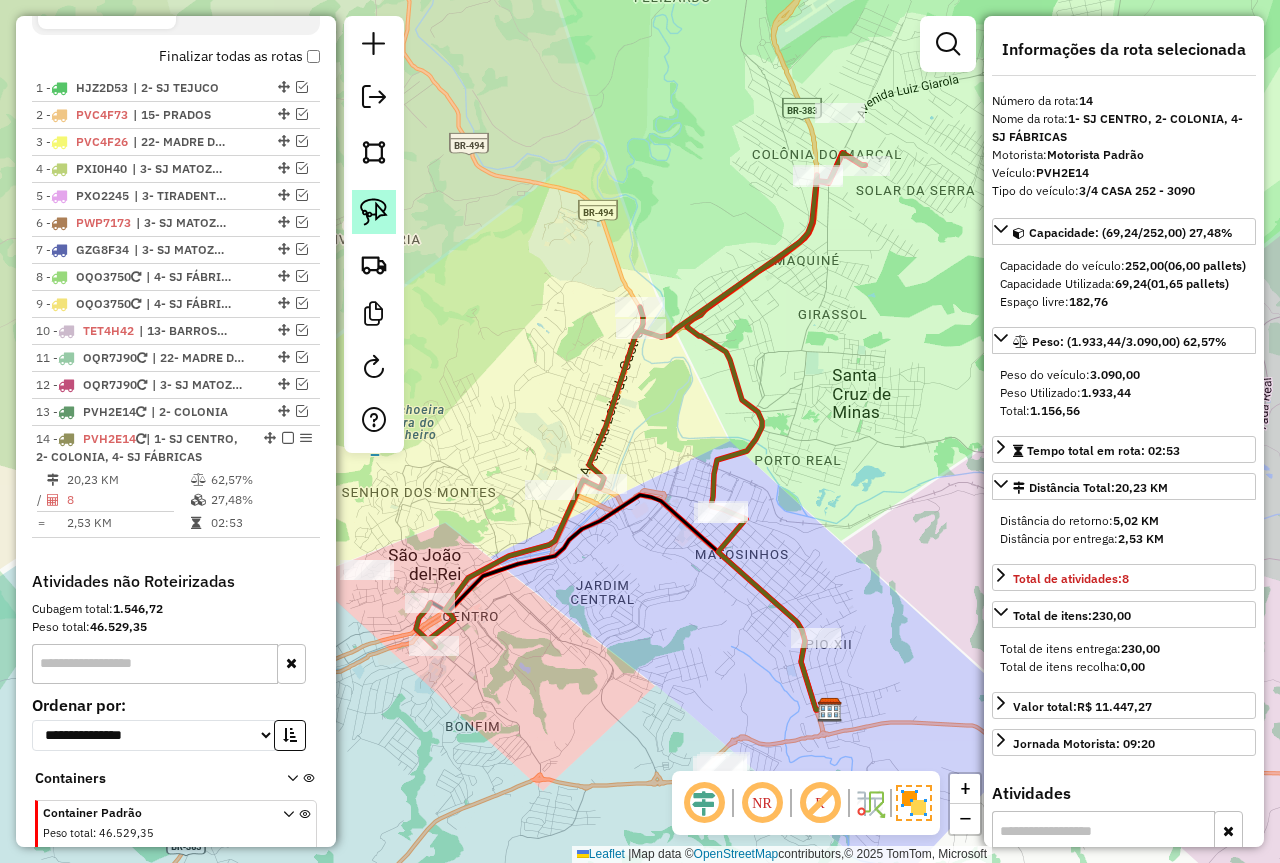 click 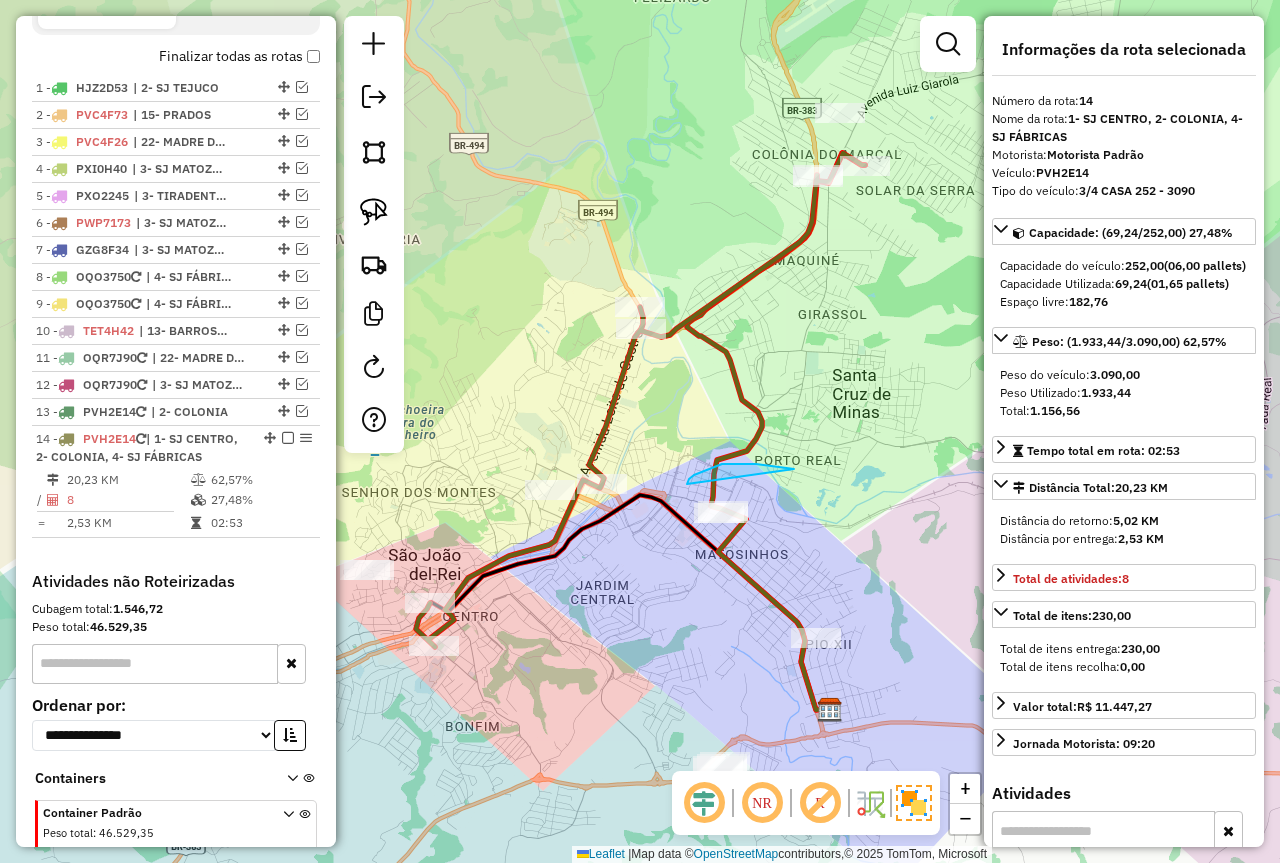 drag, startPoint x: 710, startPoint y: 468, endPoint x: 754, endPoint y: 538, distance: 82.68011 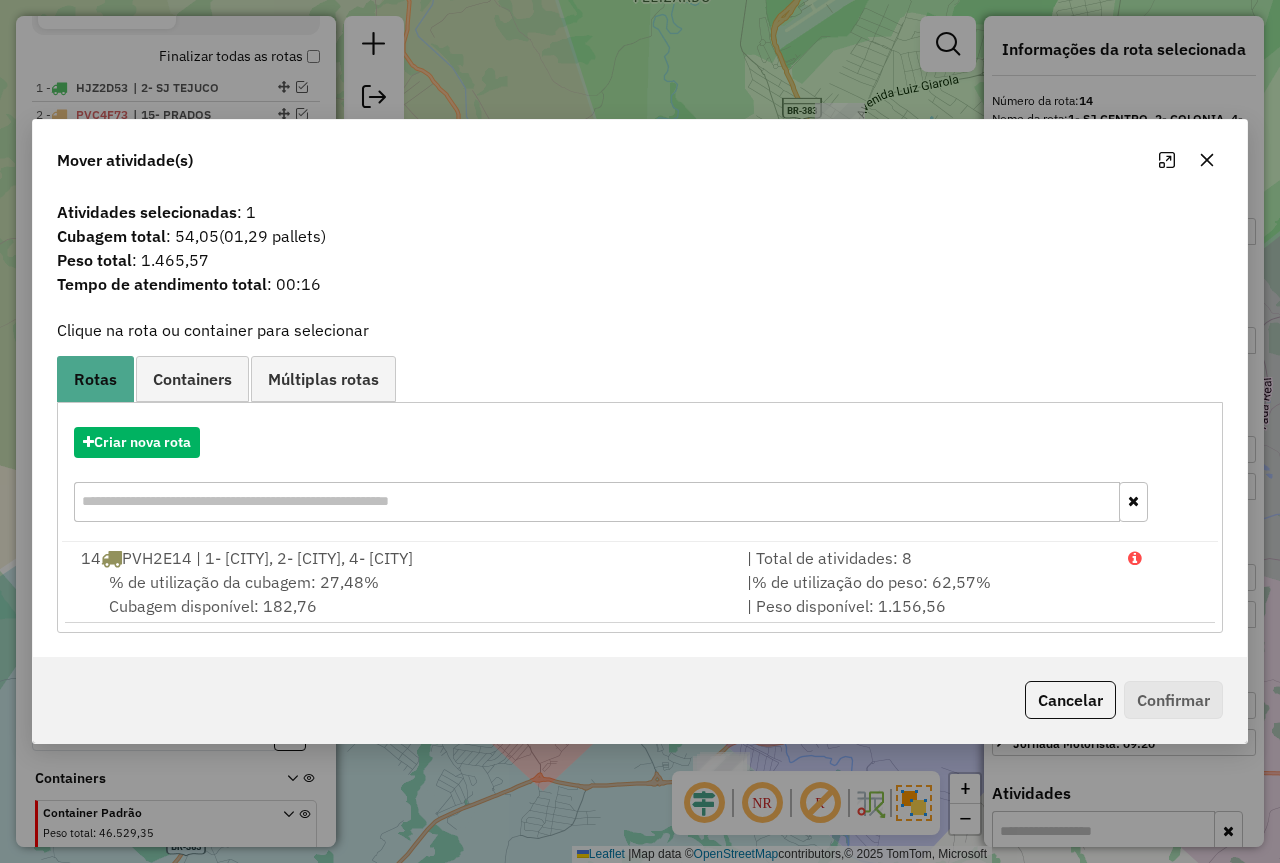 click on "Cancelar   Confirmar" 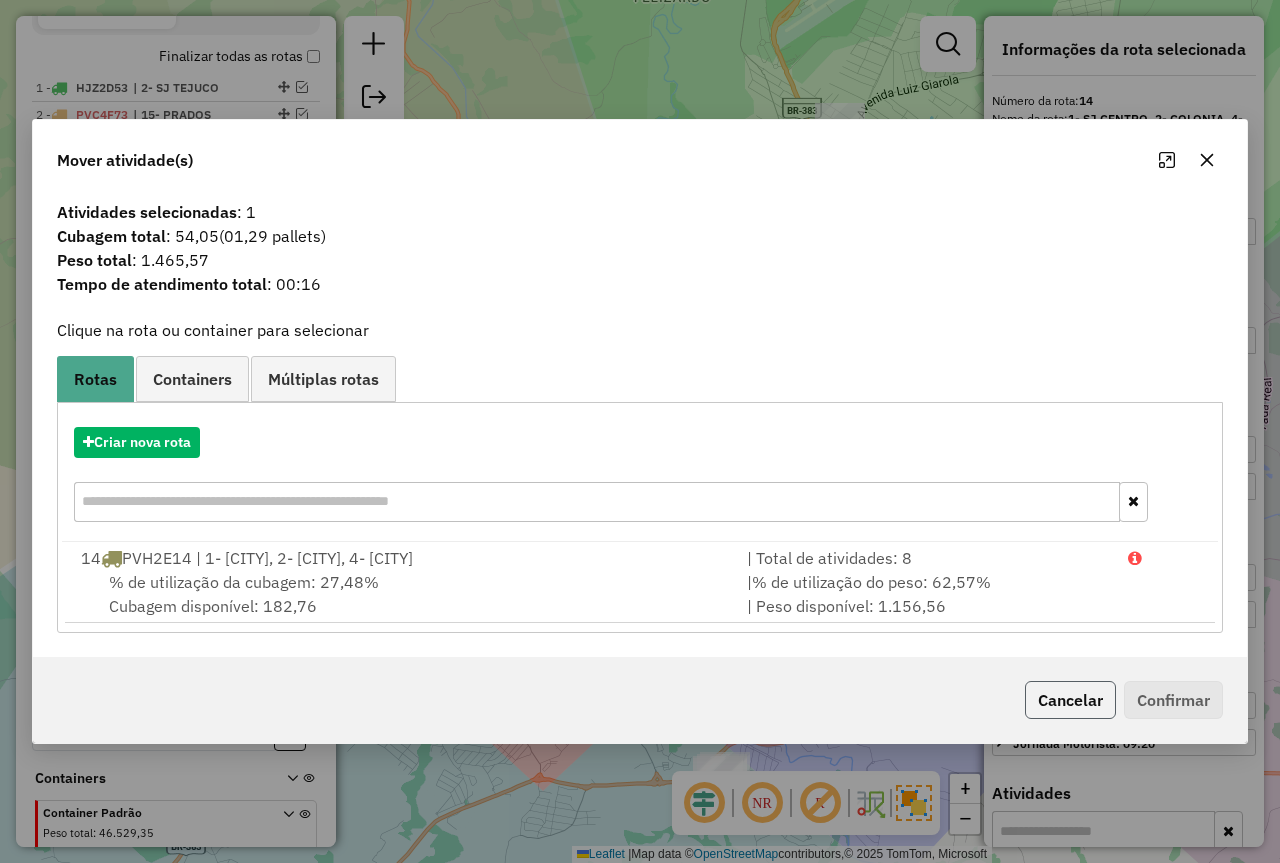 click on "Cancelar" 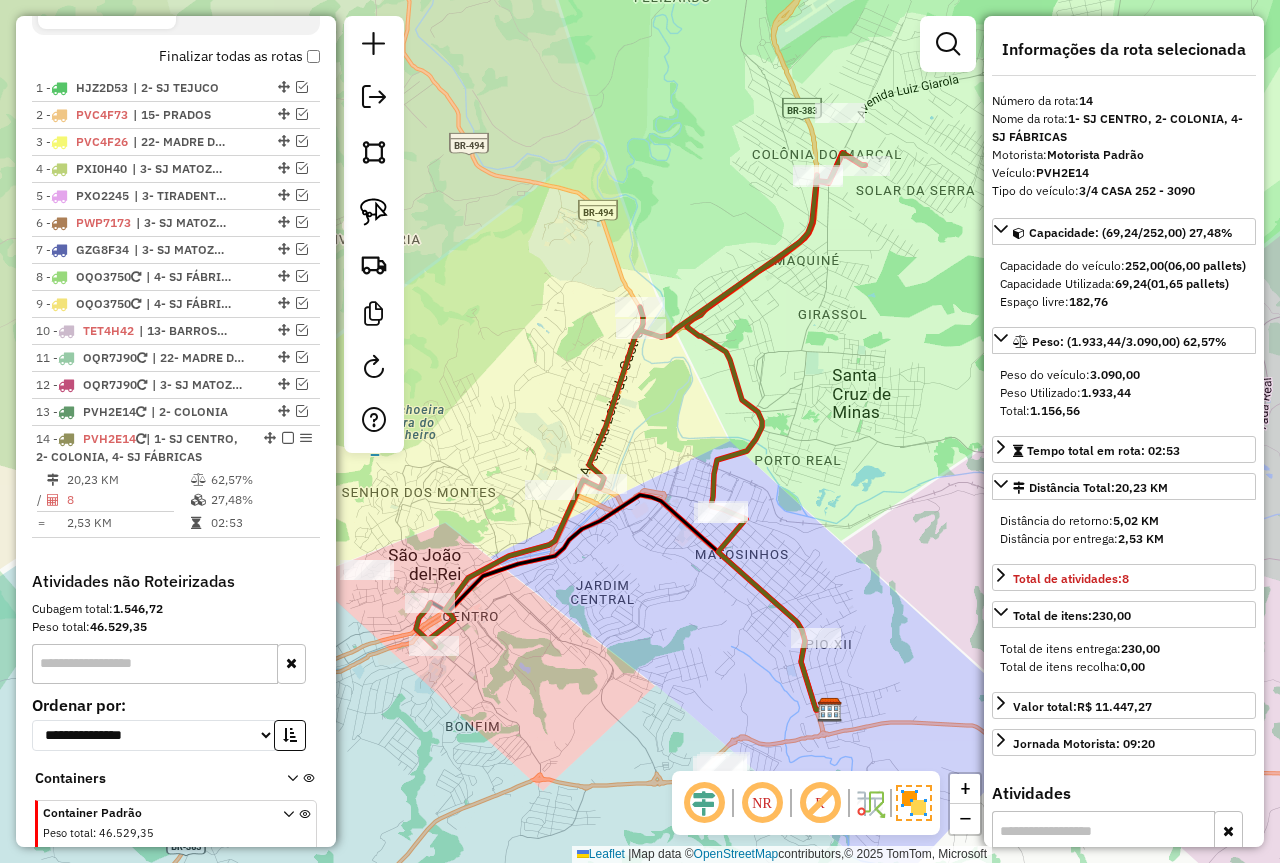 drag, startPoint x: 682, startPoint y: 614, endPoint x: 667, endPoint y: 571, distance: 45.54119 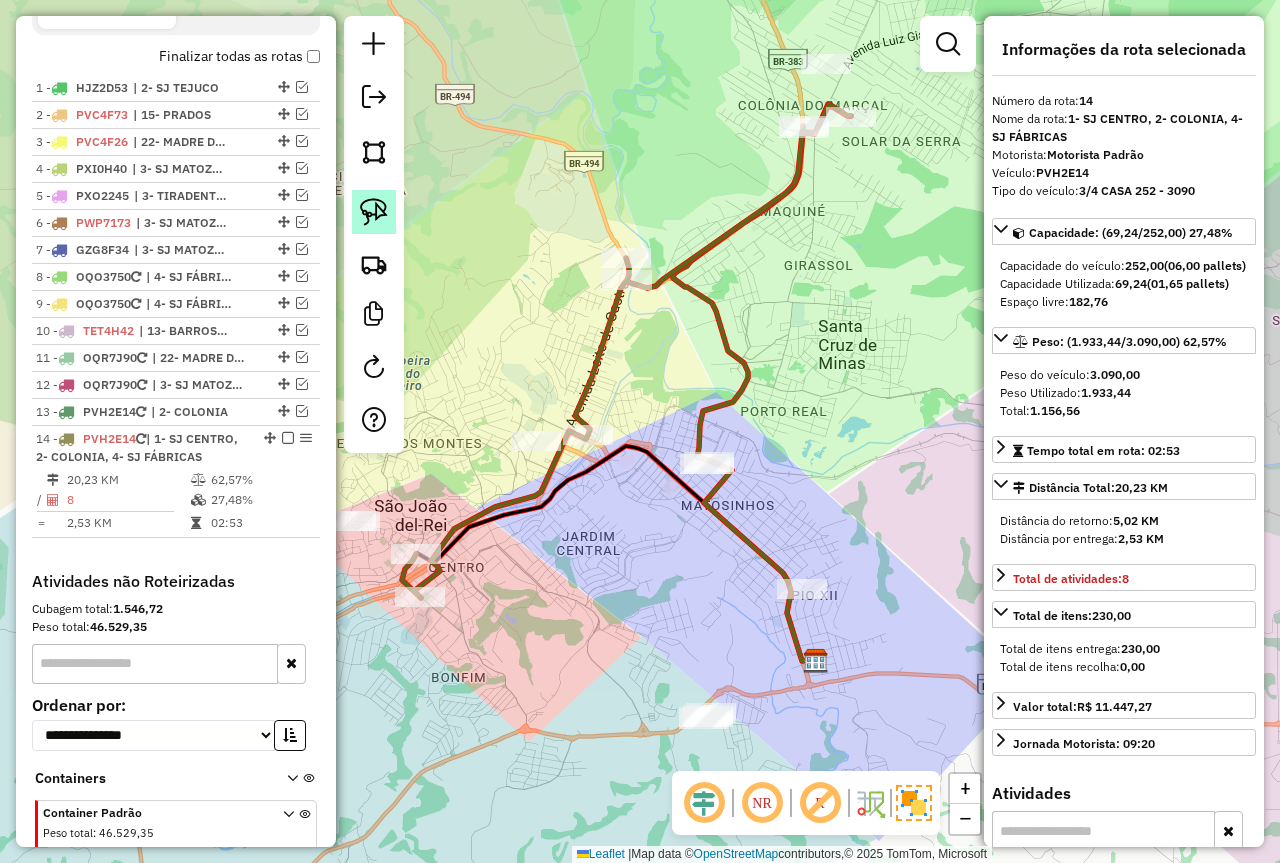 click 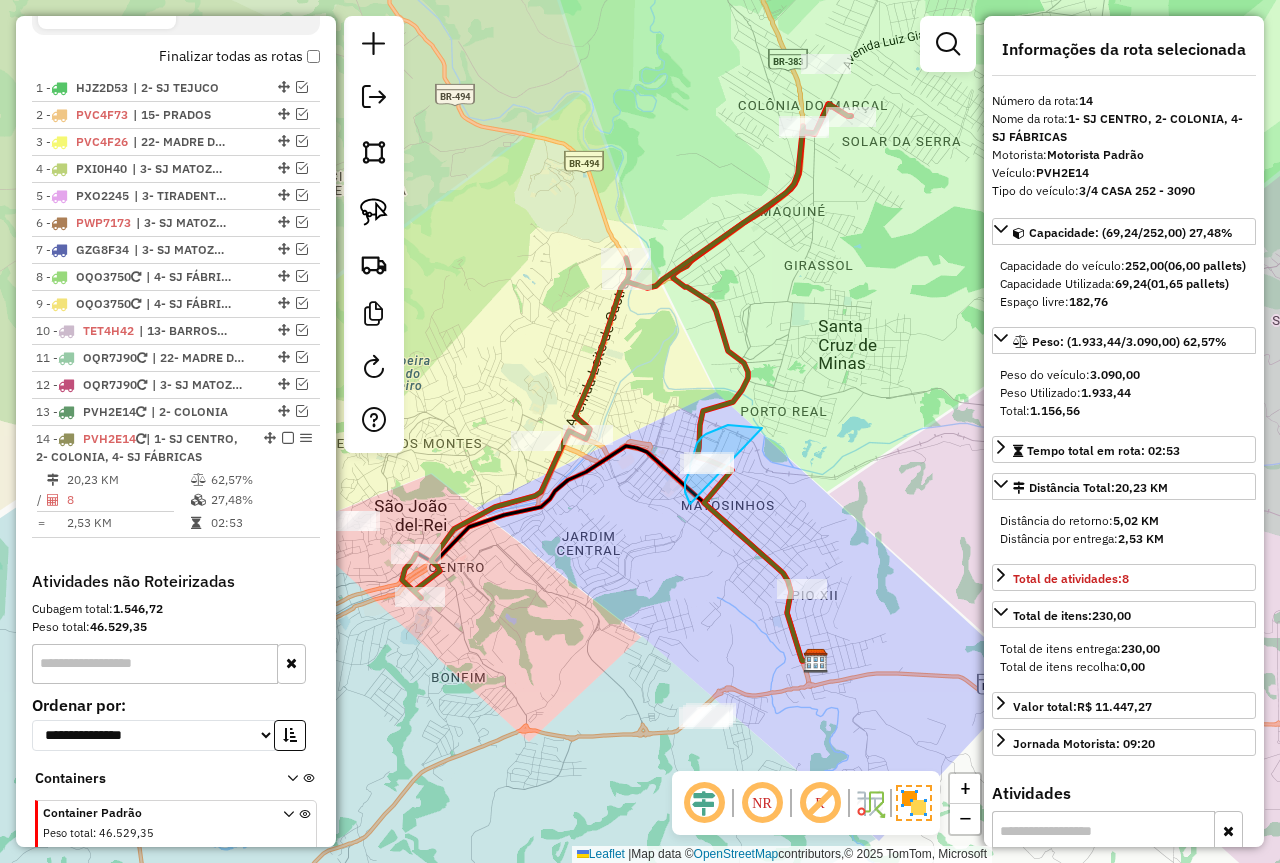 drag, startPoint x: 760, startPoint y: 427, endPoint x: 692, endPoint y: 505, distance: 103.47947 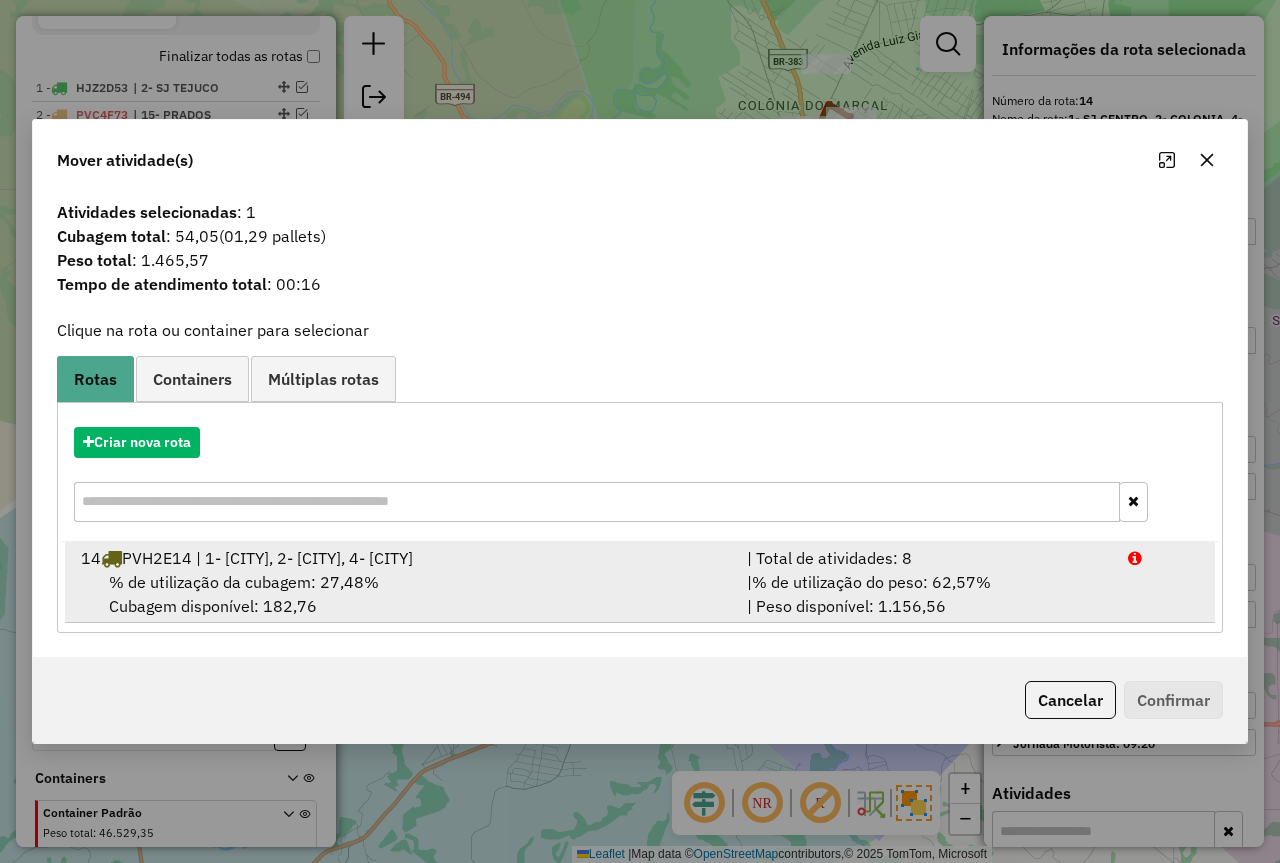 click on "|  % de utilização do peso: 62,57%  | Peso disponível: 1.156,56" at bounding box center [925, 594] 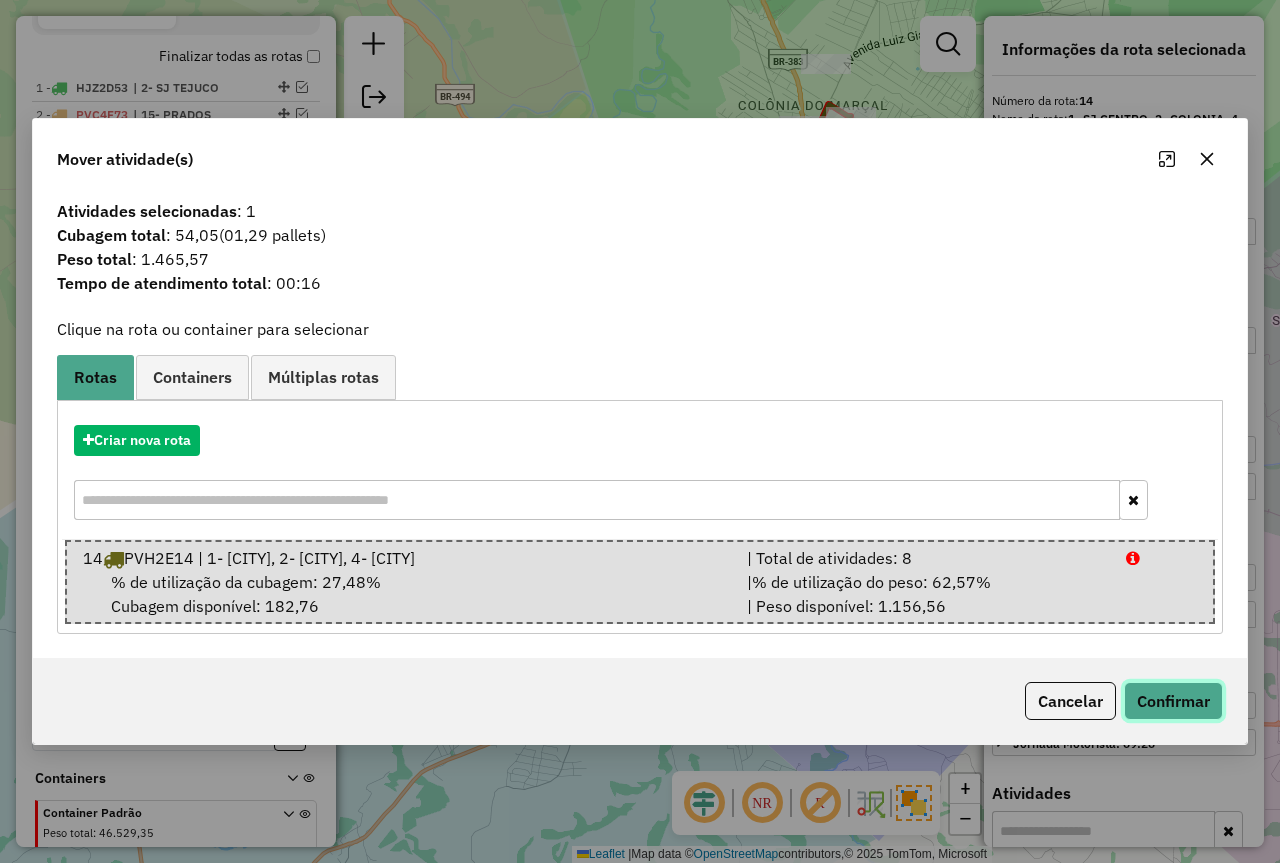 click on "Confirmar" 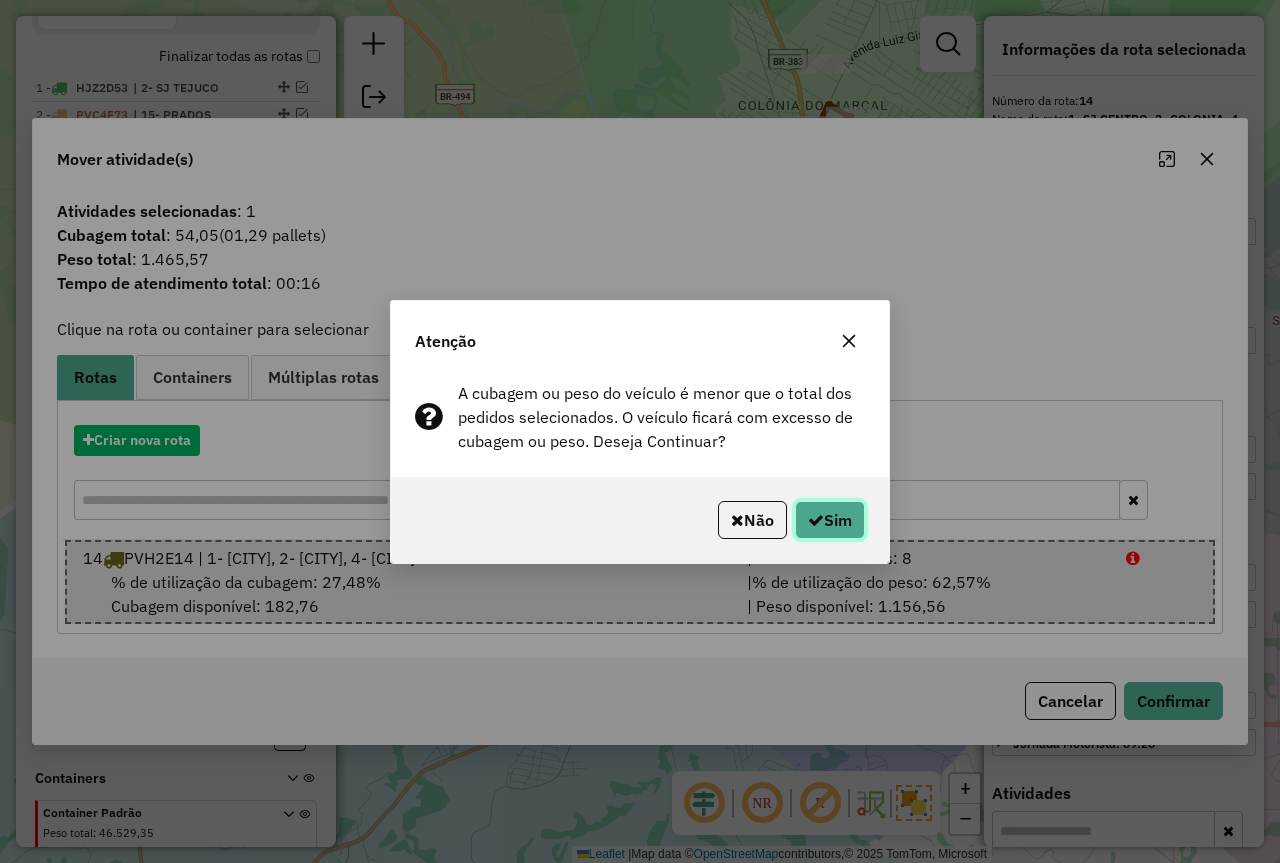 click on "Sim" 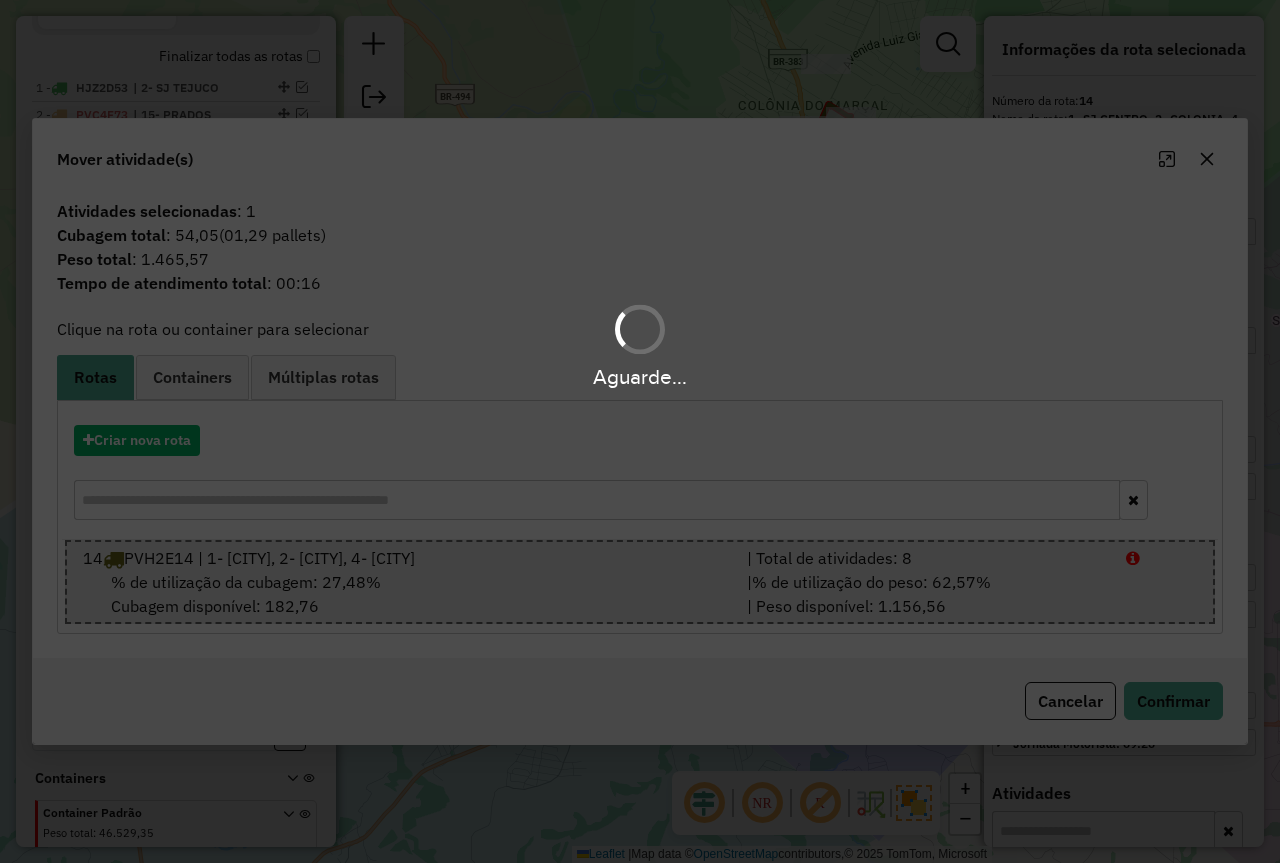 scroll, scrollTop: 818, scrollLeft: 0, axis: vertical 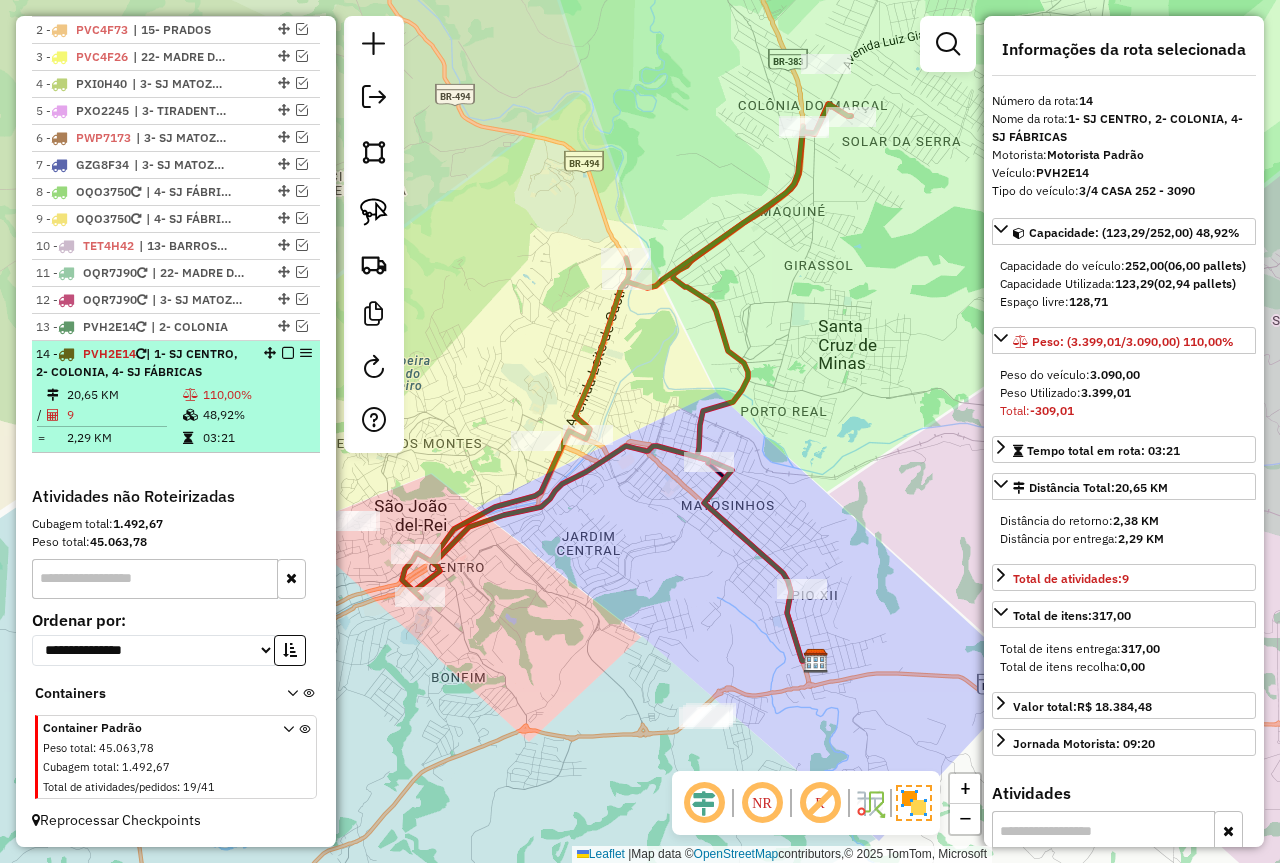 click on "110,00%" at bounding box center [257, 395] 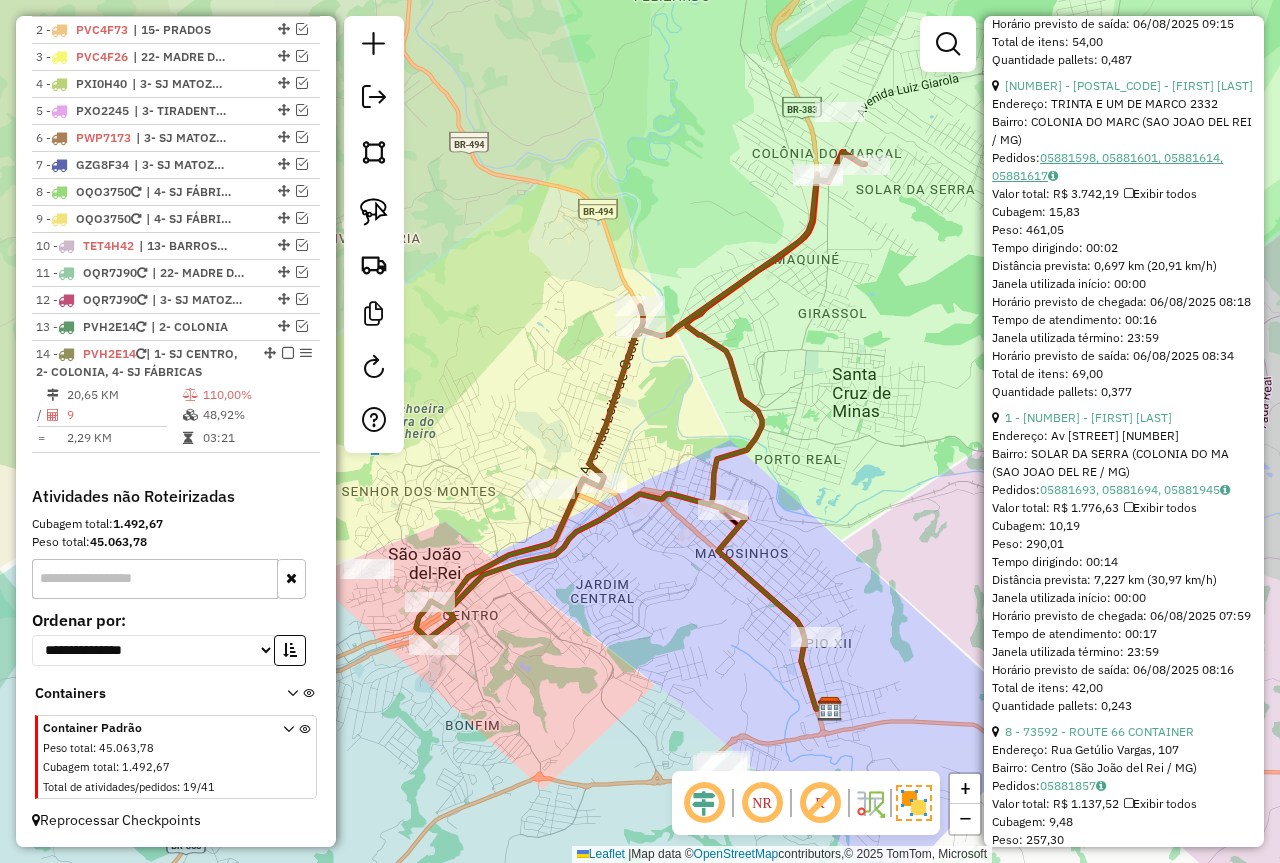 scroll, scrollTop: 1500, scrollLeft: 0, axis: vertical 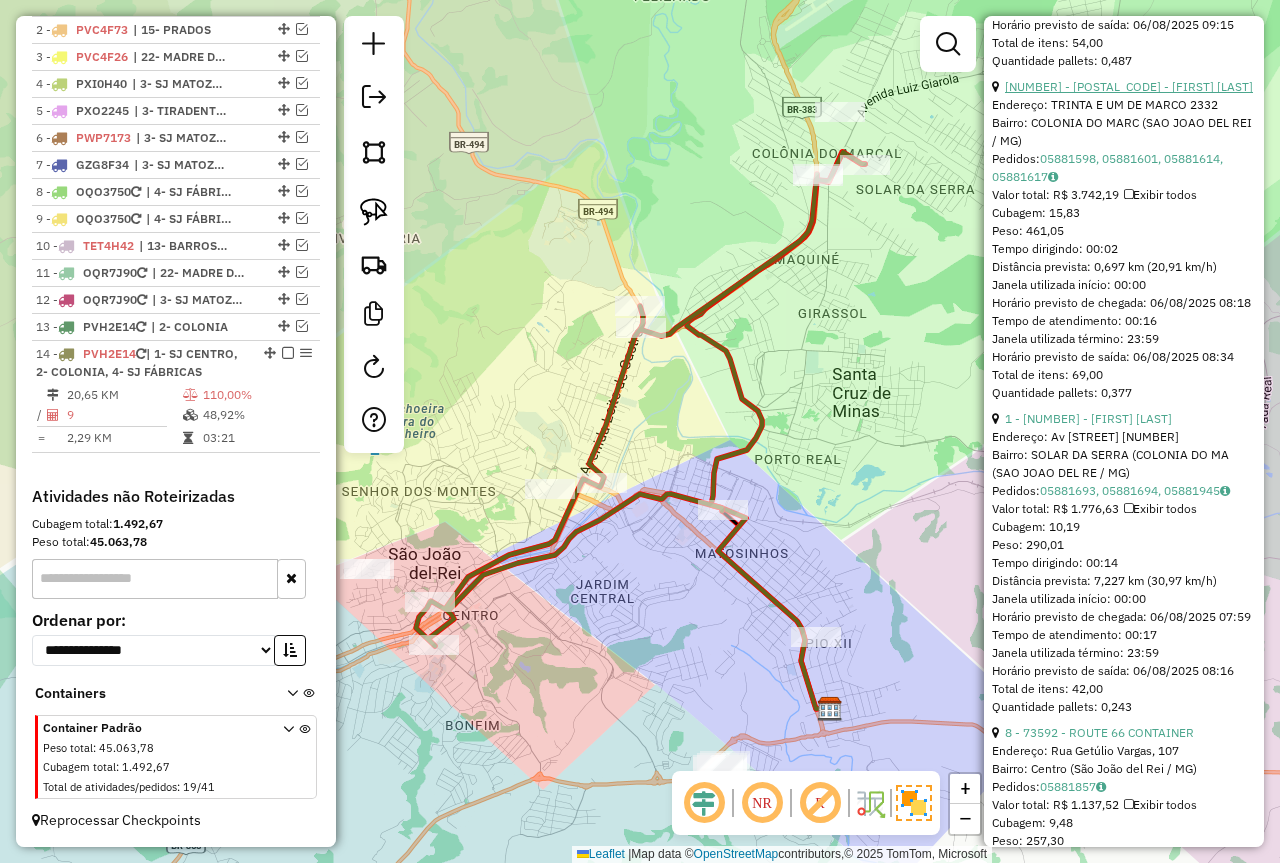 click on "[NUMBER] - [POSTAL_CODE] - [FIRST] [LAST]" at bounding box center (1129, 86) 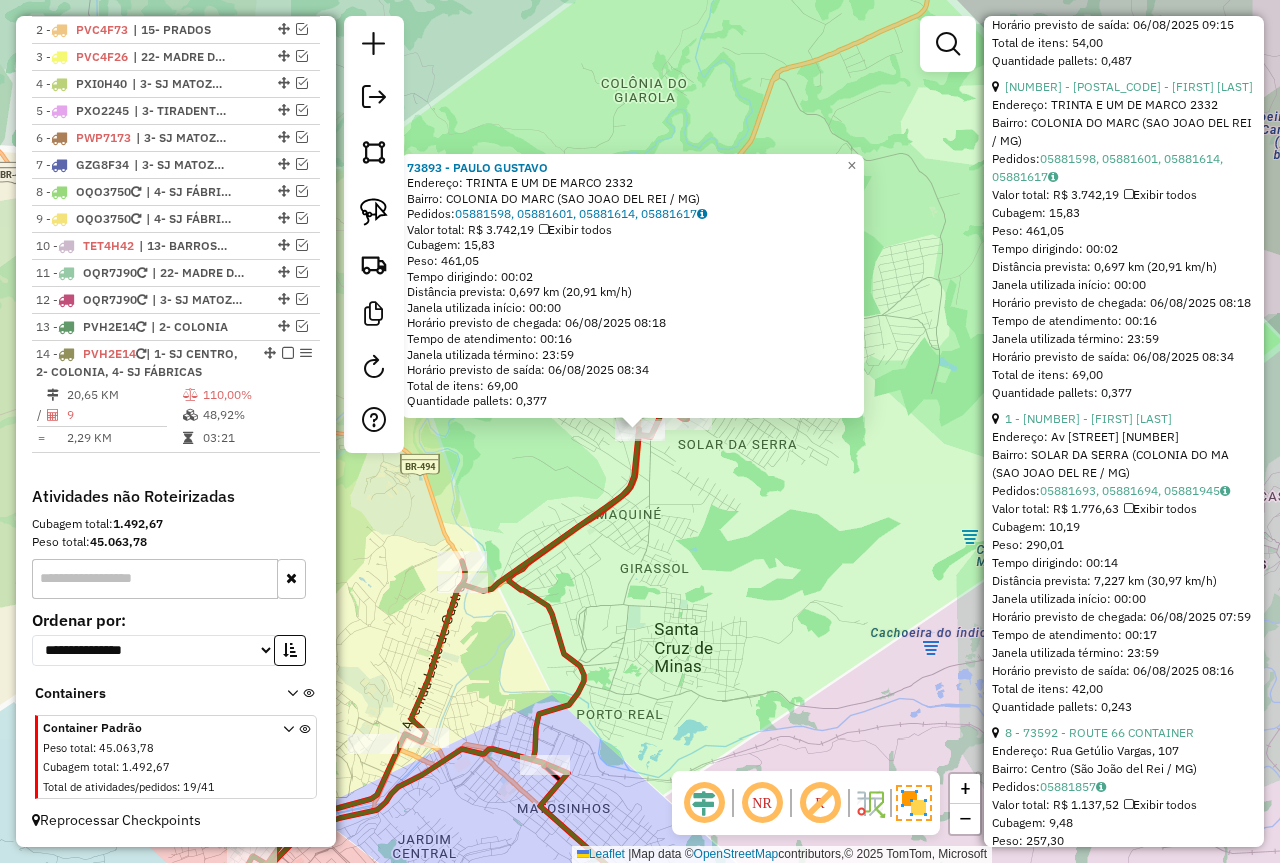 scroll, scrollTop: 1800, scrollLeft: 0, axis: vertical 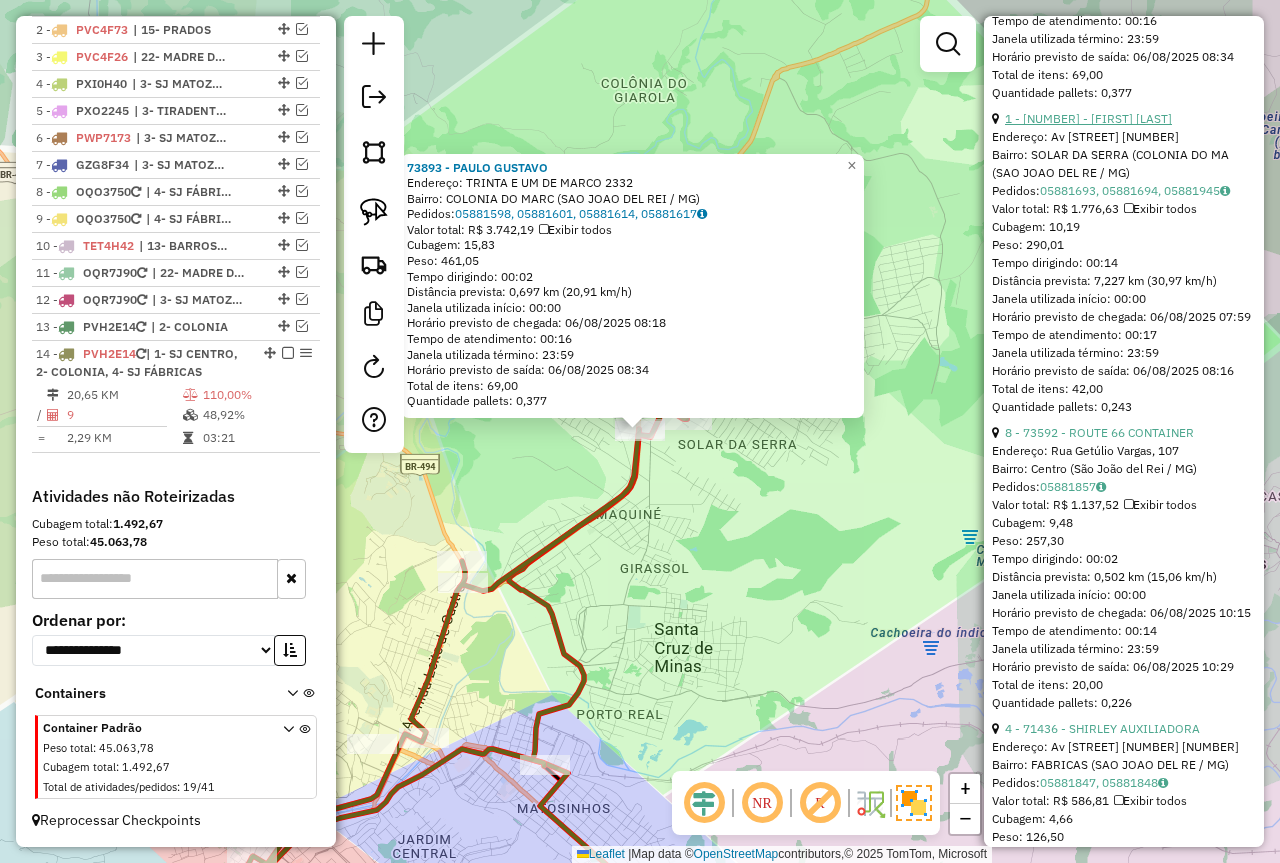 click on "1 - [NUMBER] - [FIRST] [LAST]" at bounding box center (1088, 118) 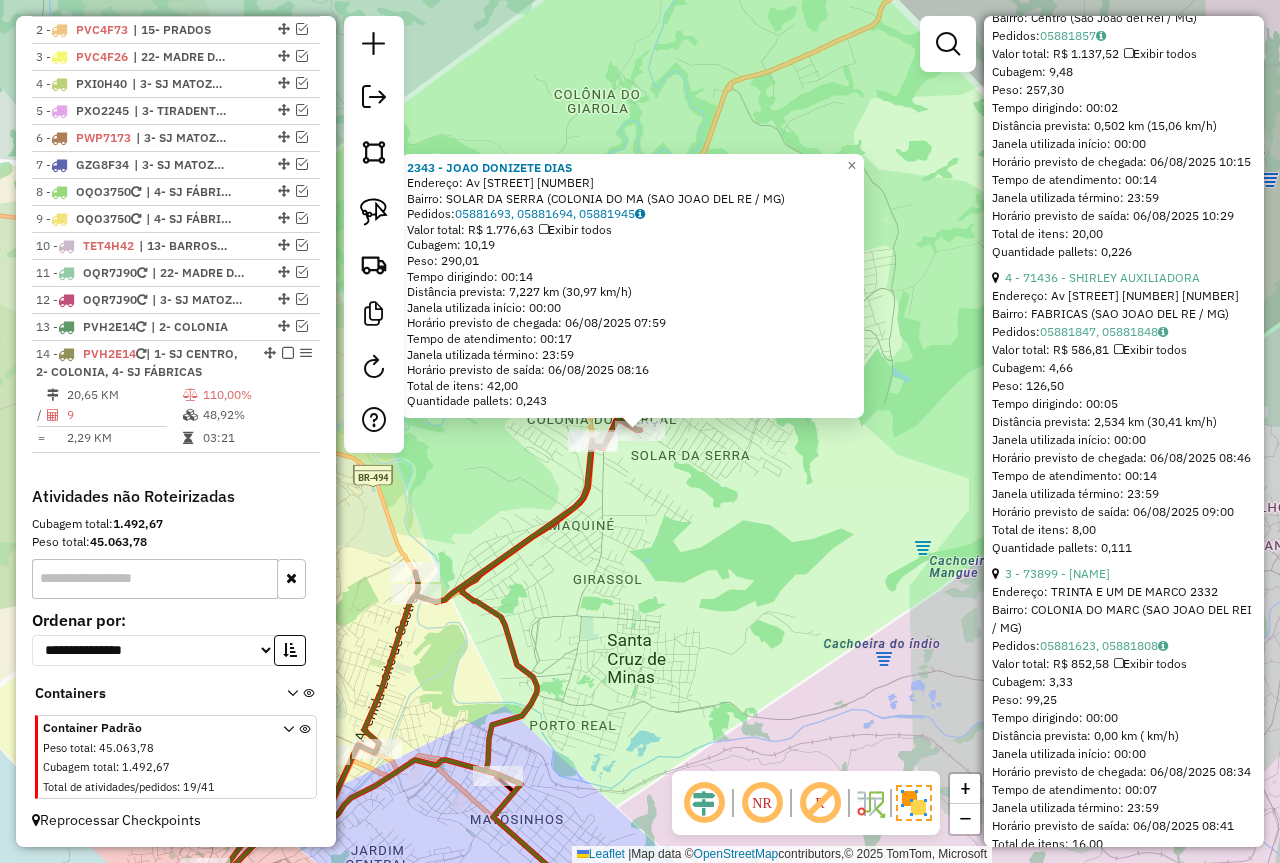 scroll, scrollTop: 2300, scrollLeft: 0, axis: vertical 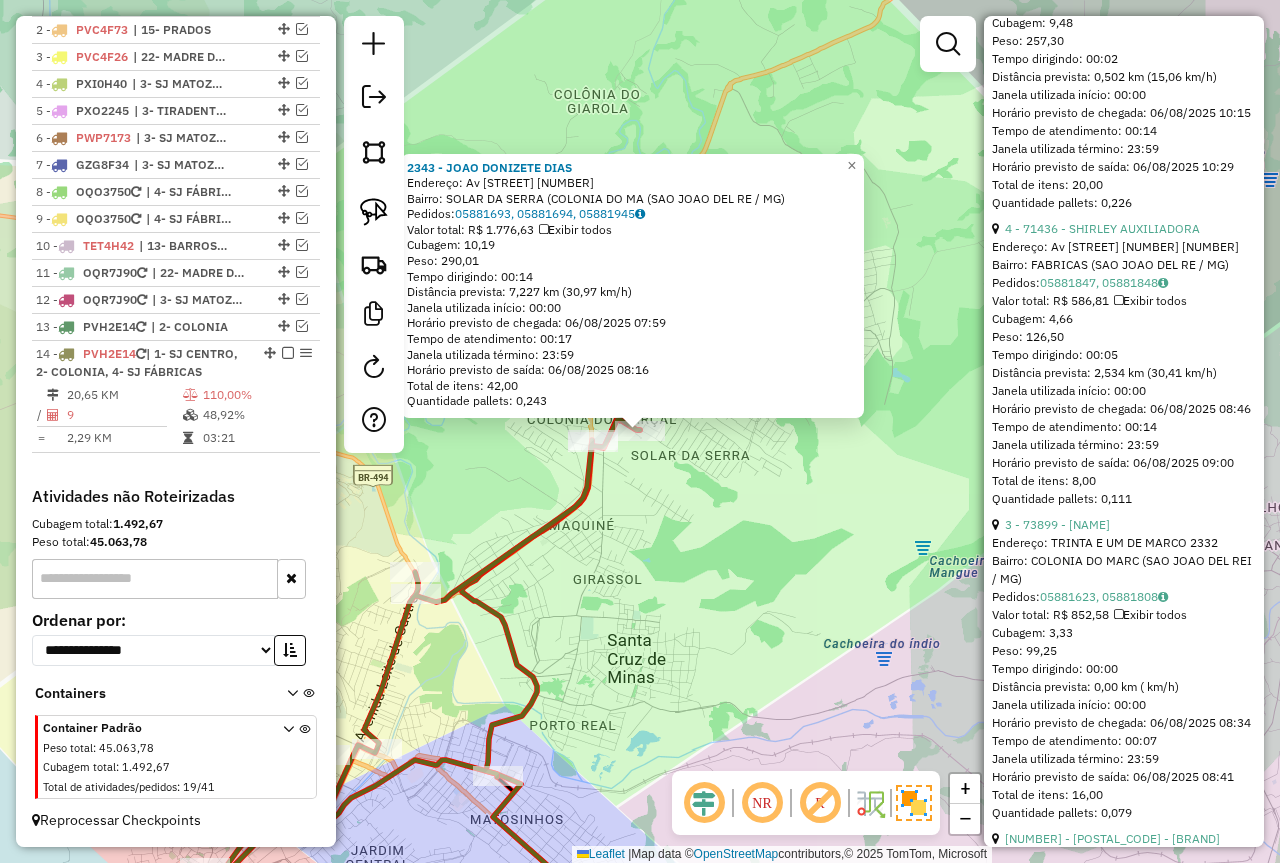 click on "8 - 73592 - ROUTE 66 CONTAINER" at bounding box center (1099, -68) 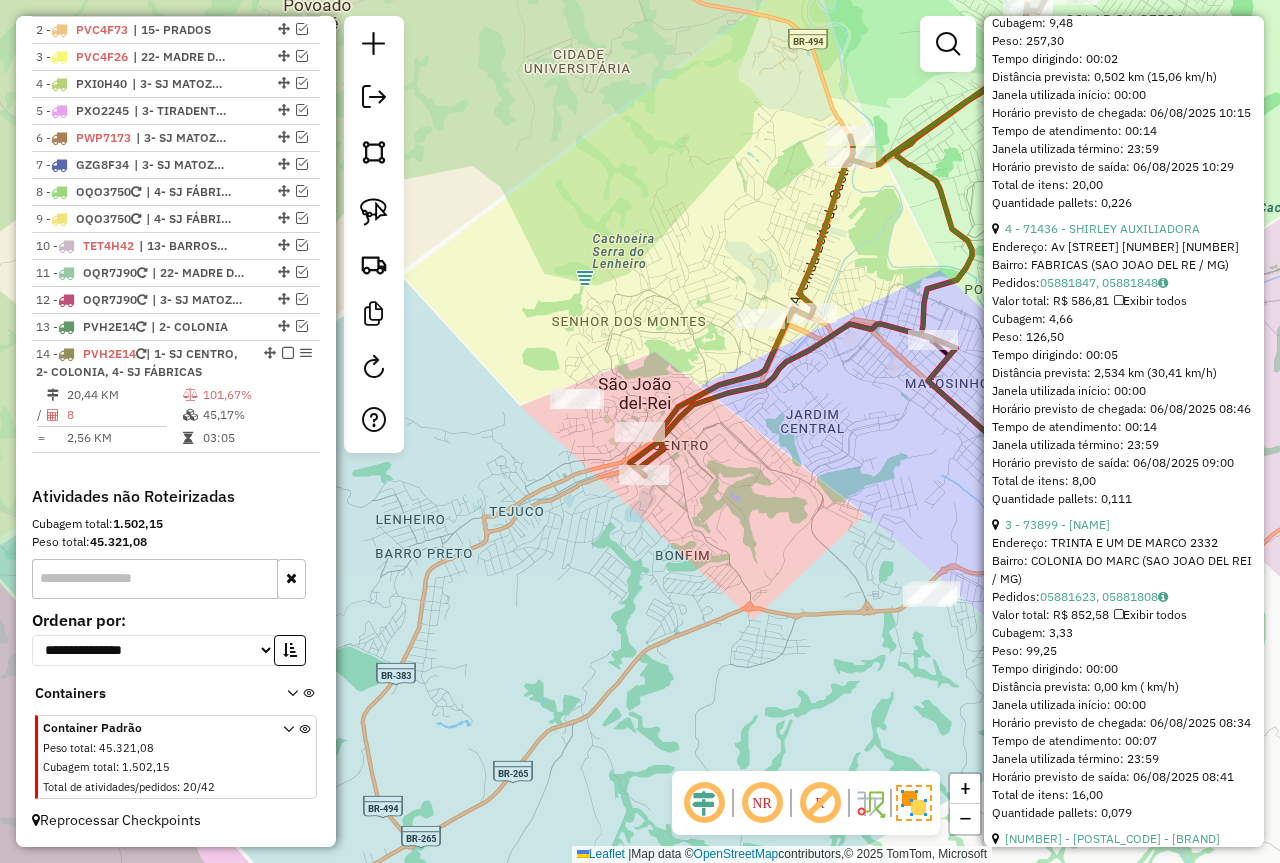 scroll, scrollTop: 918, scrollLeft: 0, axis: vertical 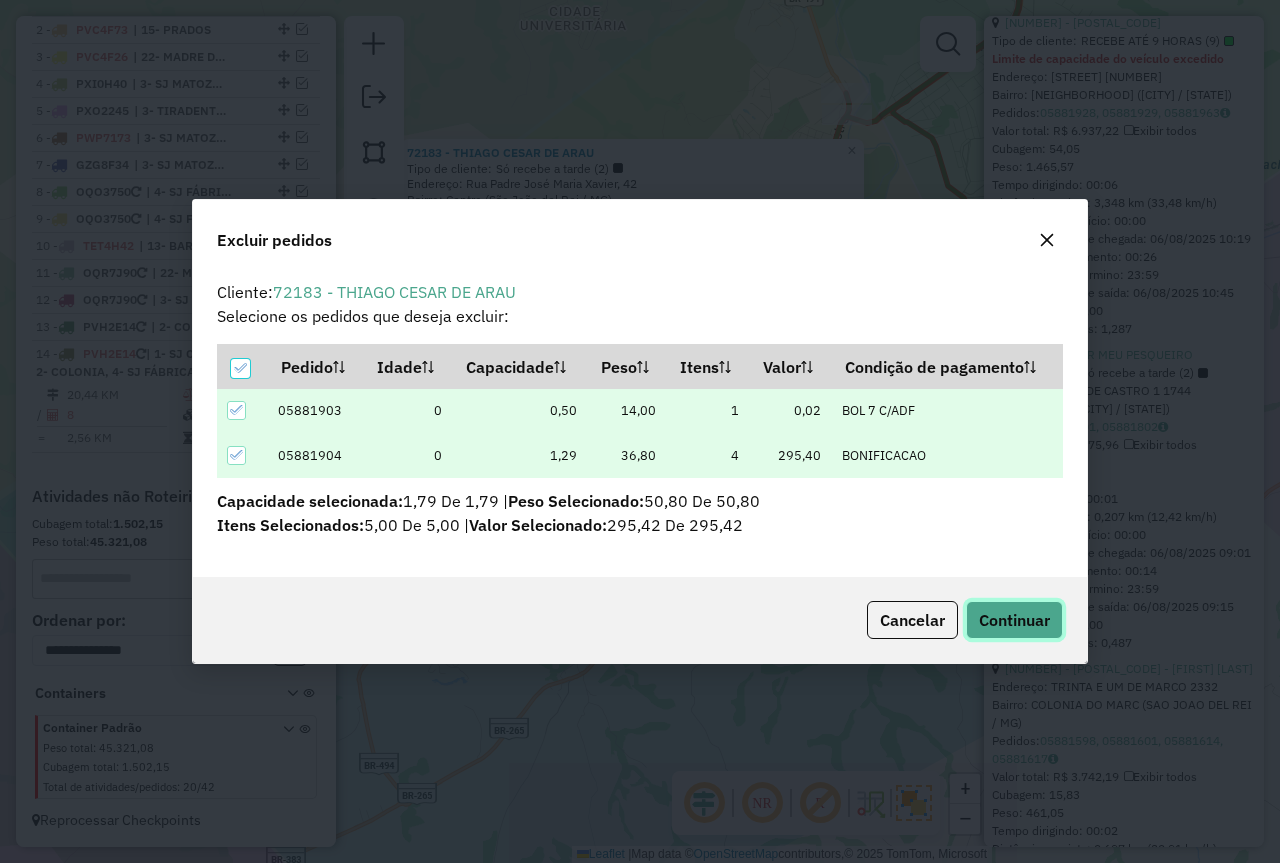 click on "Continuar" 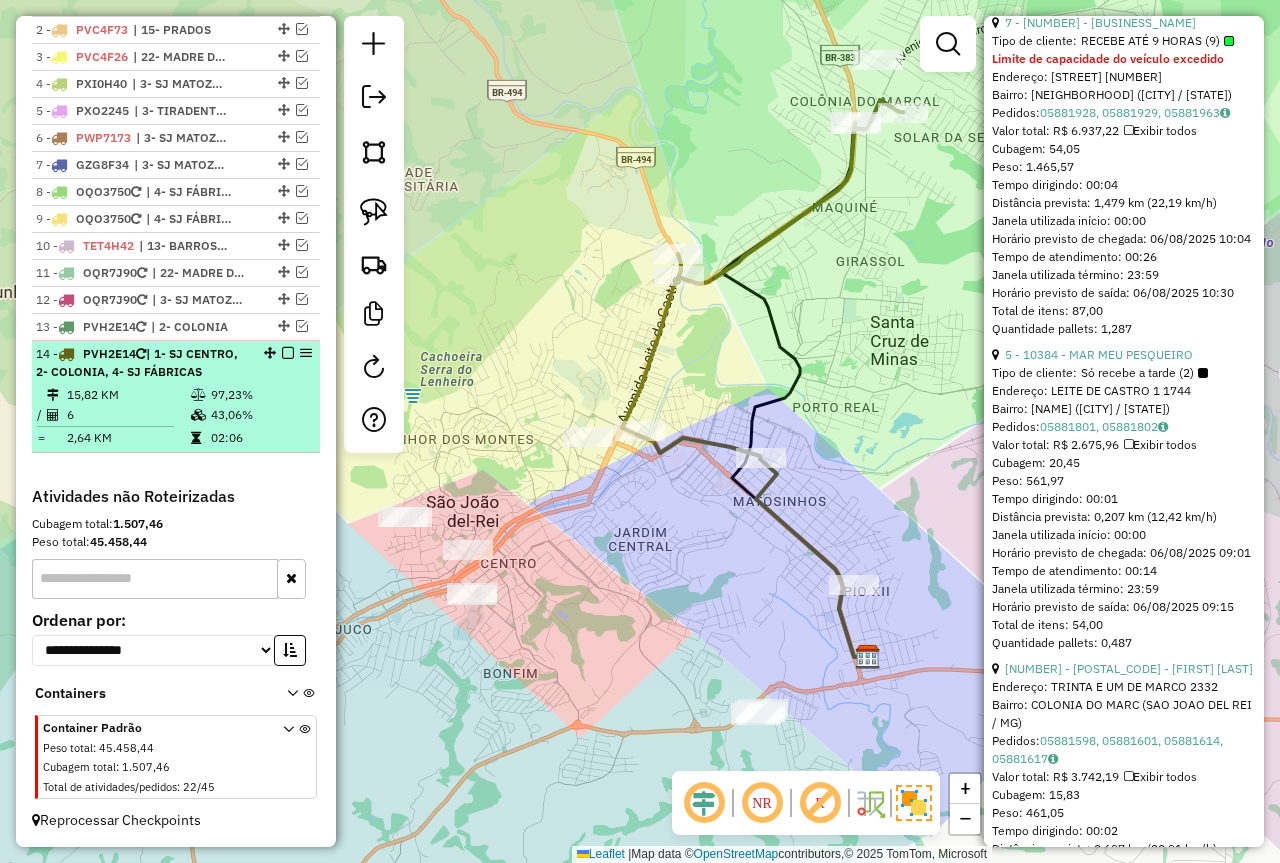 click at bounding box center [288, 353] 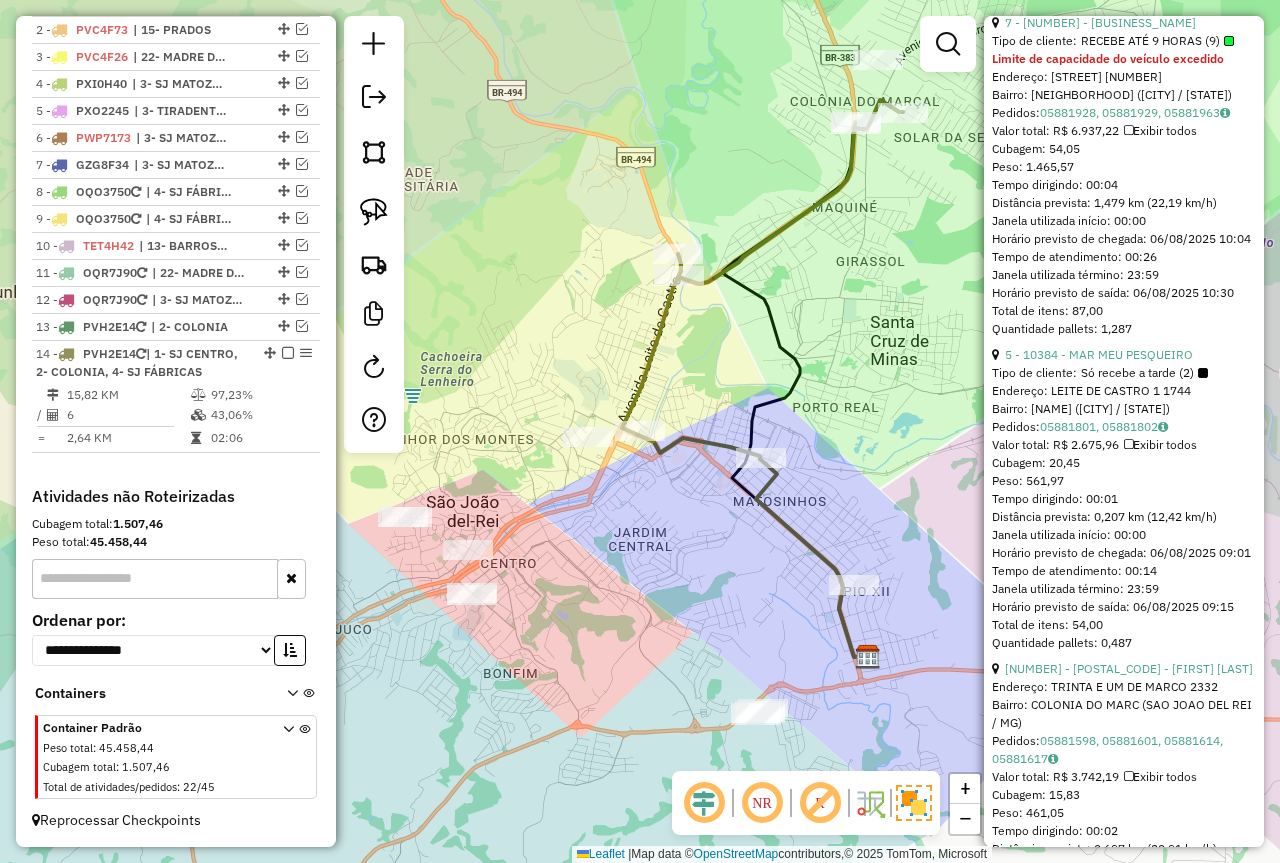 scroll, scrollTop: 715, scrollLeft: 0, axis: vertical 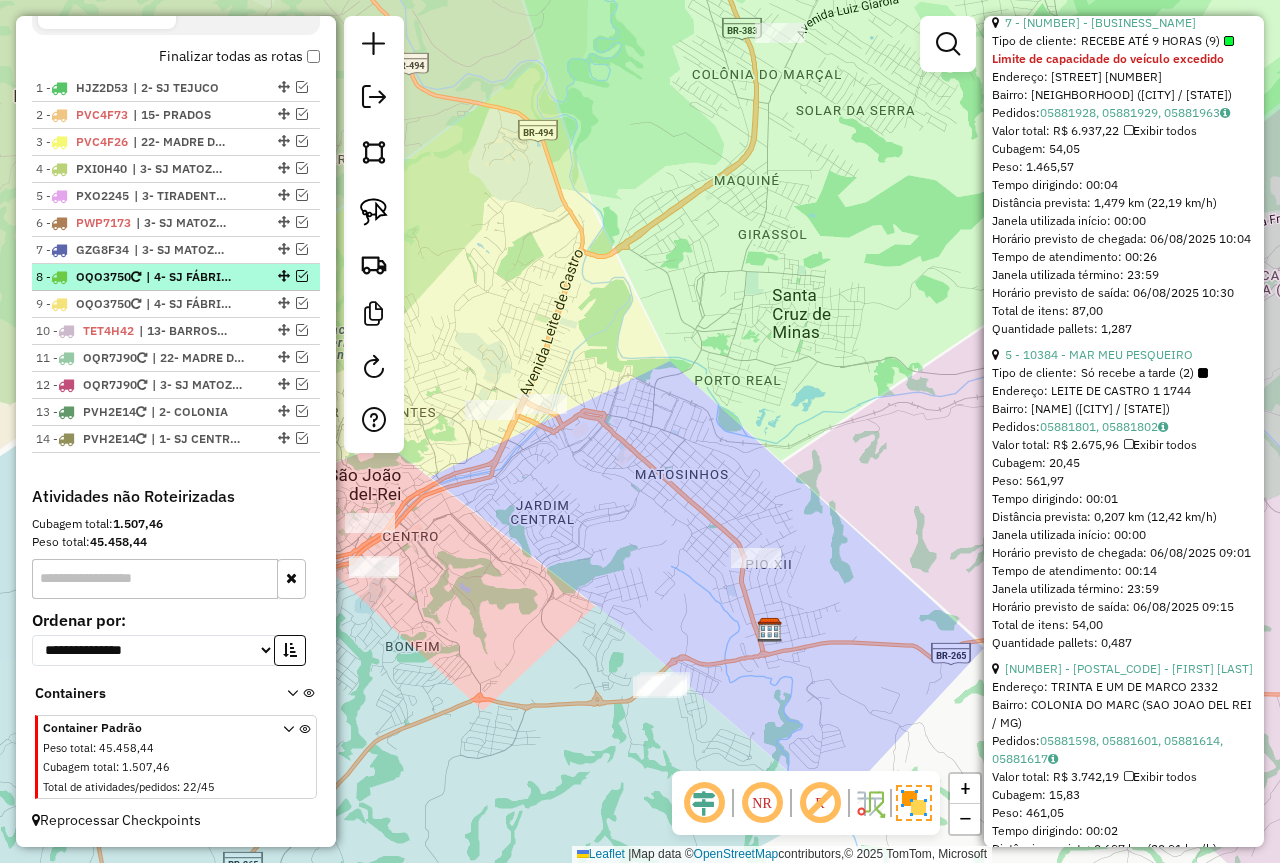 click at bounding box center [302, 276] 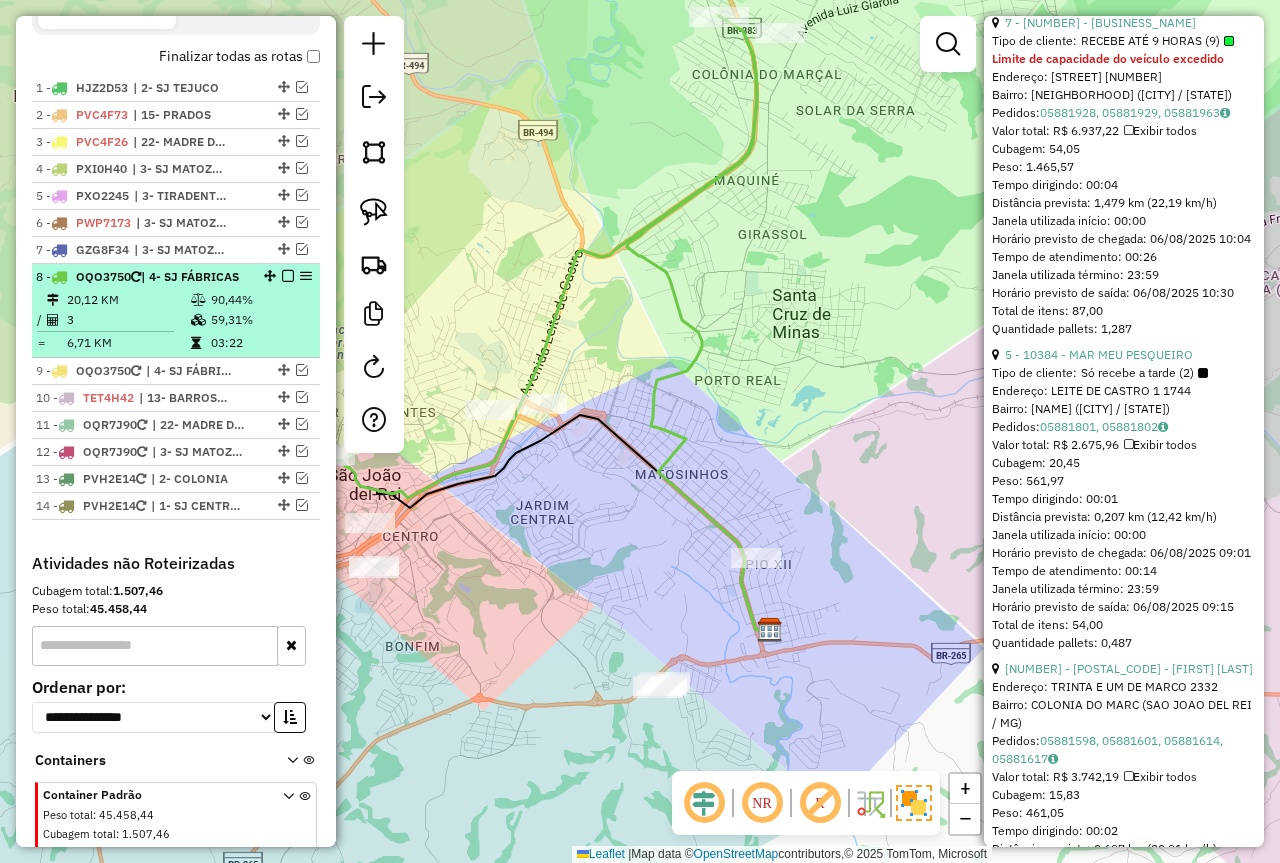 scroll, scrollTop: 800, scrollLeft: 0, axis: vertical 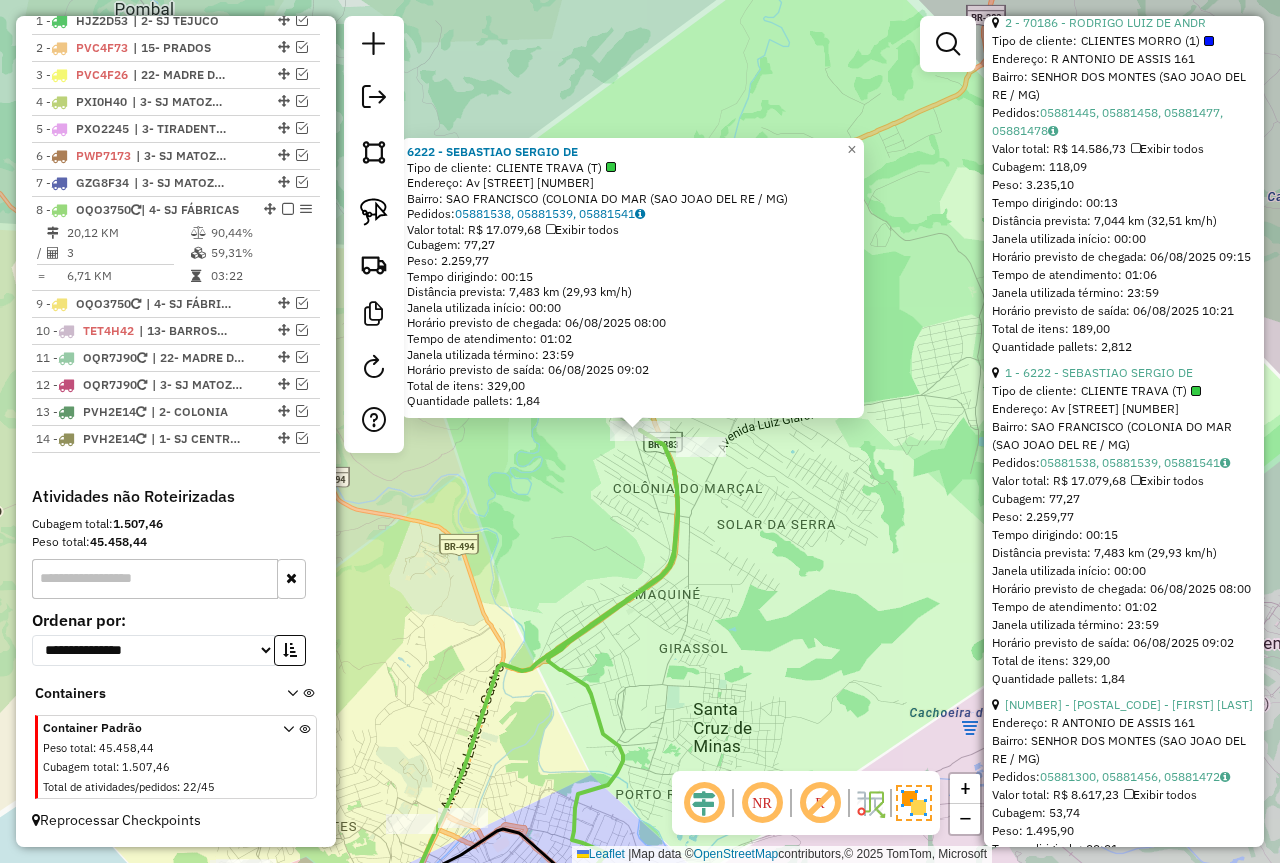 click on "[NUMBER] - [BUSINESS_NAME] (Rota: 4 - Sequência: 20) Tipo de cliente:   CLIENTE TRAVA (T)   Endereço: Av  [STREET]                [NUMBER]   Bairro: [NEIGHBORHOOD] ([CITY] / [STATE])   Pedidos:  05881538, 05881539, 05881541   Valor total: R$ 17.079,68   Exibir todos   Cubagem: 77,27  Peso: 2.259,77  Tempo dirigindo: 00:15   Distância prevista: 7,483 km (29,93 km/h)   Janela utilizada início: 00:00   Horário previsto de chegada: 06/08/2025 08:00   Tempo de atendimento: 01:02   Janela utilizada término: 23:59   Horário previsto de saída: 06/08/2025 09:02   Total de itens: 329,00   Quantidade pallets: 1,84  × Janela de atendimento Grade de atendimento Capacidade Transportadoras Veículos Cliente Pedidos  Rotas Selecione os dias de semana para filtrar as janelas de atendimento  Seg   Ter   Qua   Qui   Sex   Sáb   Dom  Informe o período da janela de atendimento: De: Até:  Filtrar exatamente a janela do cliente  Considerar janela de atendimento padrão  Seg   Ter   Qua   Qui   Sex   Sáb   Dom  **** **** De:" 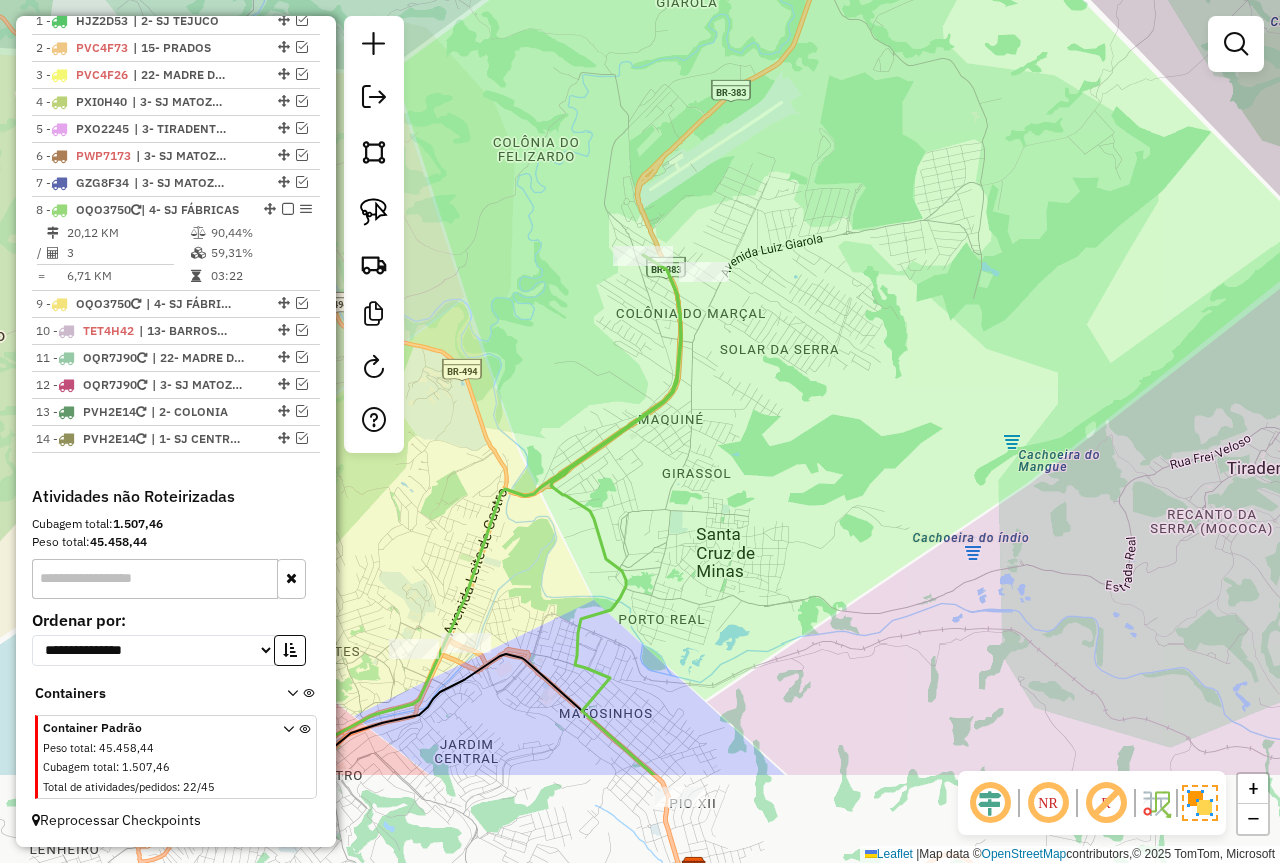 drag, startPoint x: 765, startPoint y: 592, endPoint x: 769, endPoint y: 402, distance: 190.0421 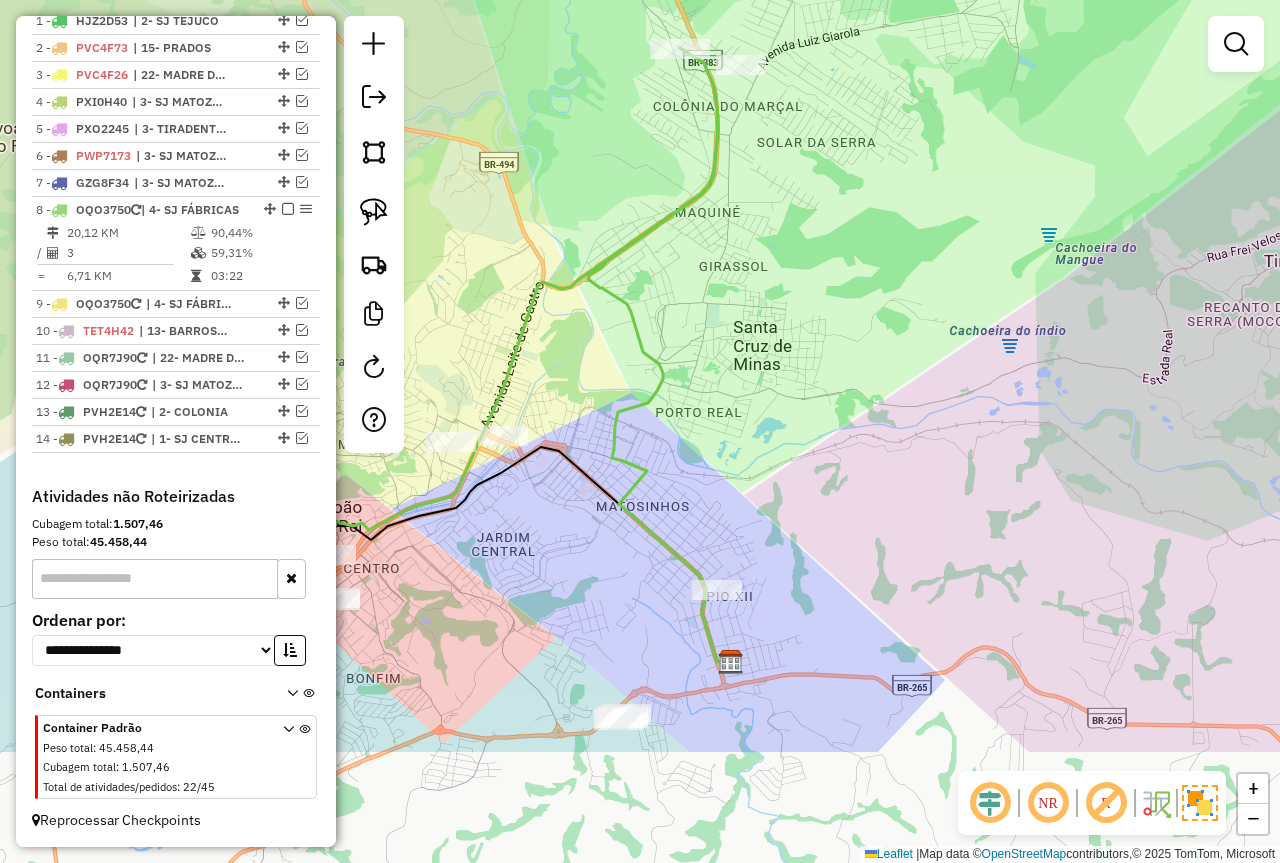 drag, startPoint x: 663, startPoint y: 470, endPoint x: 697, endPoint y: 276, distance: 196.95685 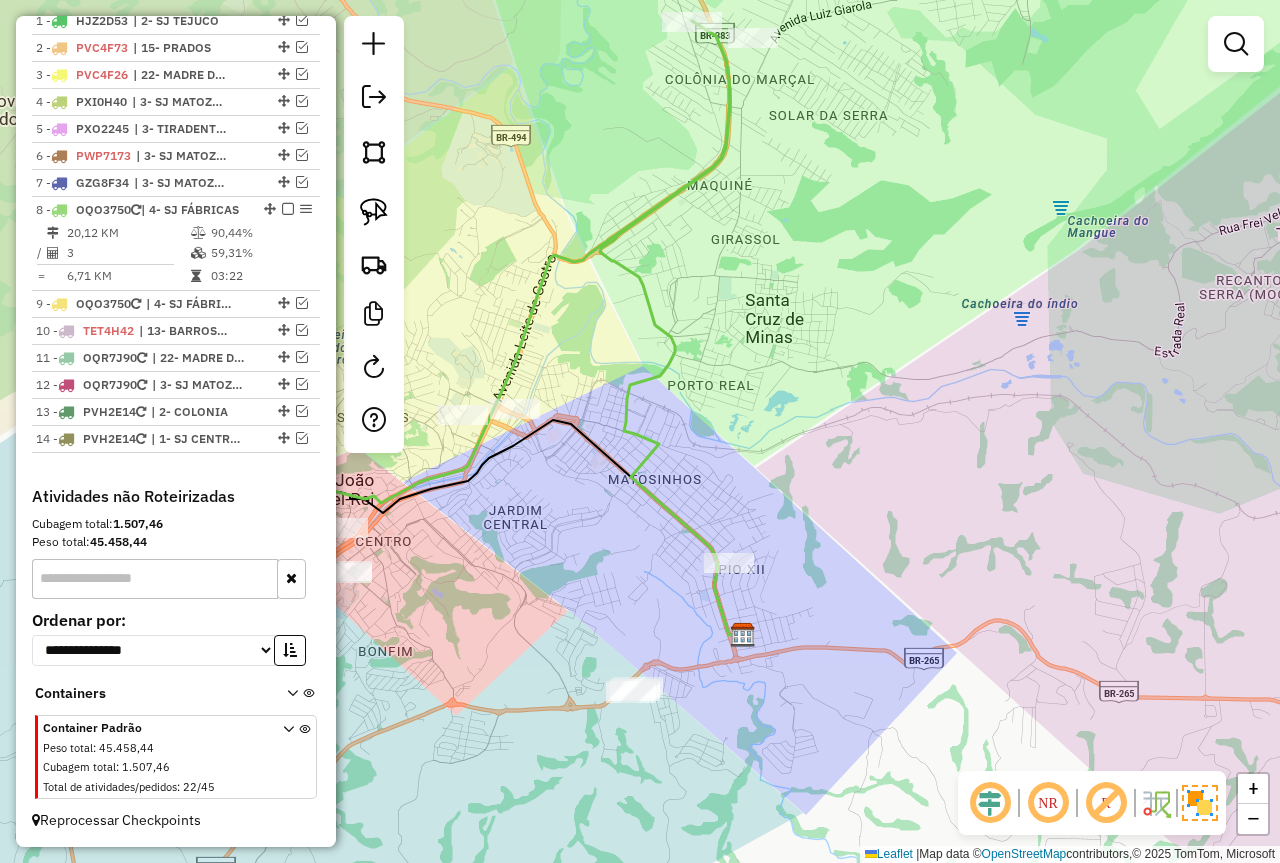 drag, startPoint x: 692, startPoint y: 398, endPoint x: 713, endPoint y: 332, distance: 69.260376 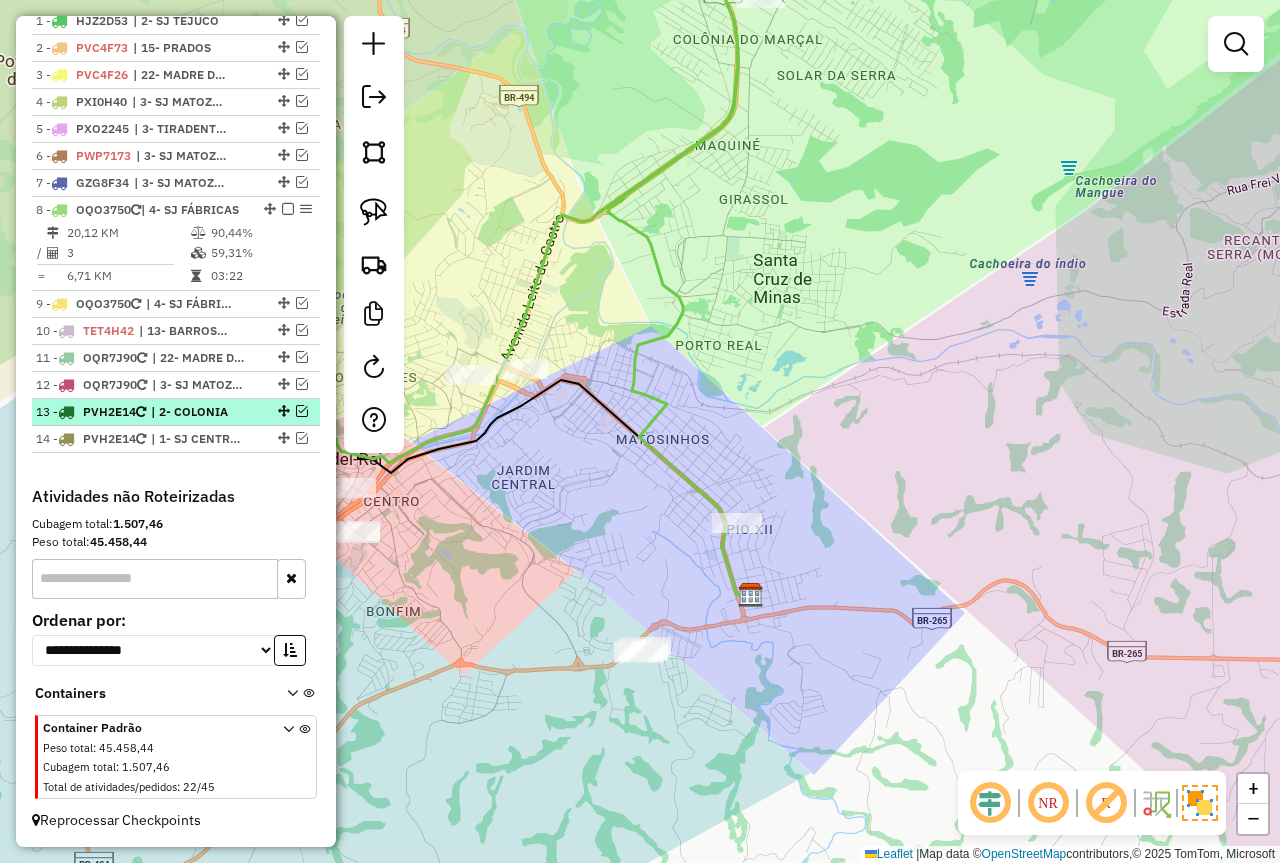 click at bounding box center [302, 411] 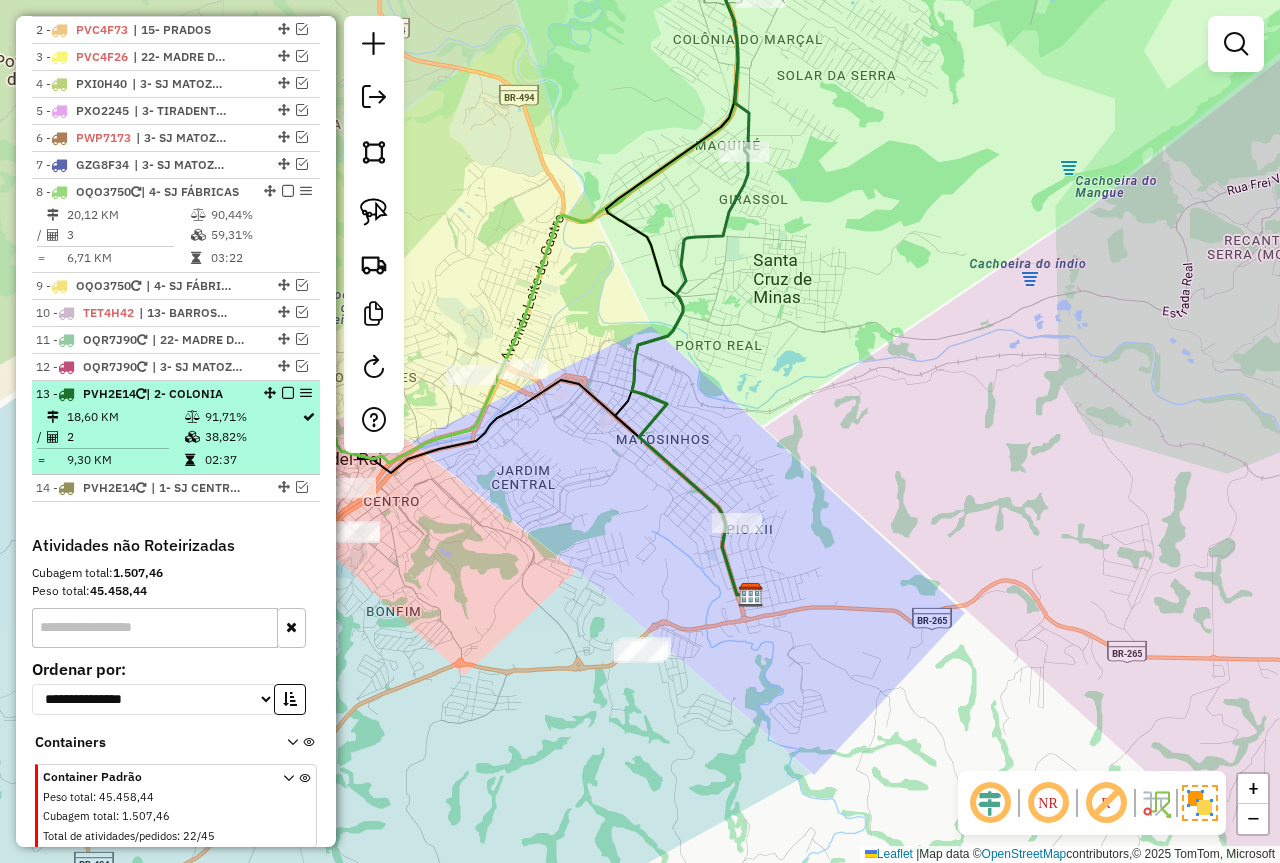 scroll, scrollTop: 818, scrollLeft: 0, axis: vertical 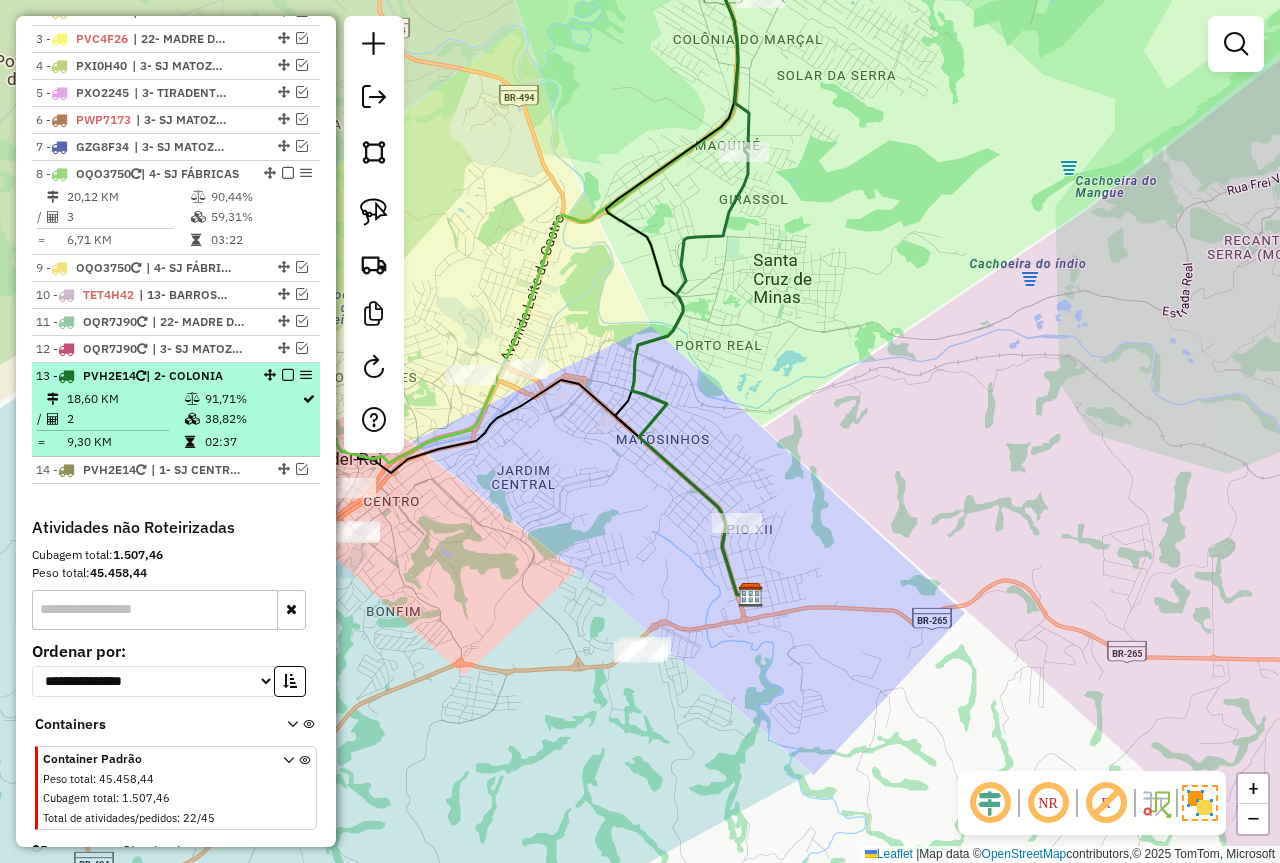 click on "91,71%" at bounding box center (252, 399) 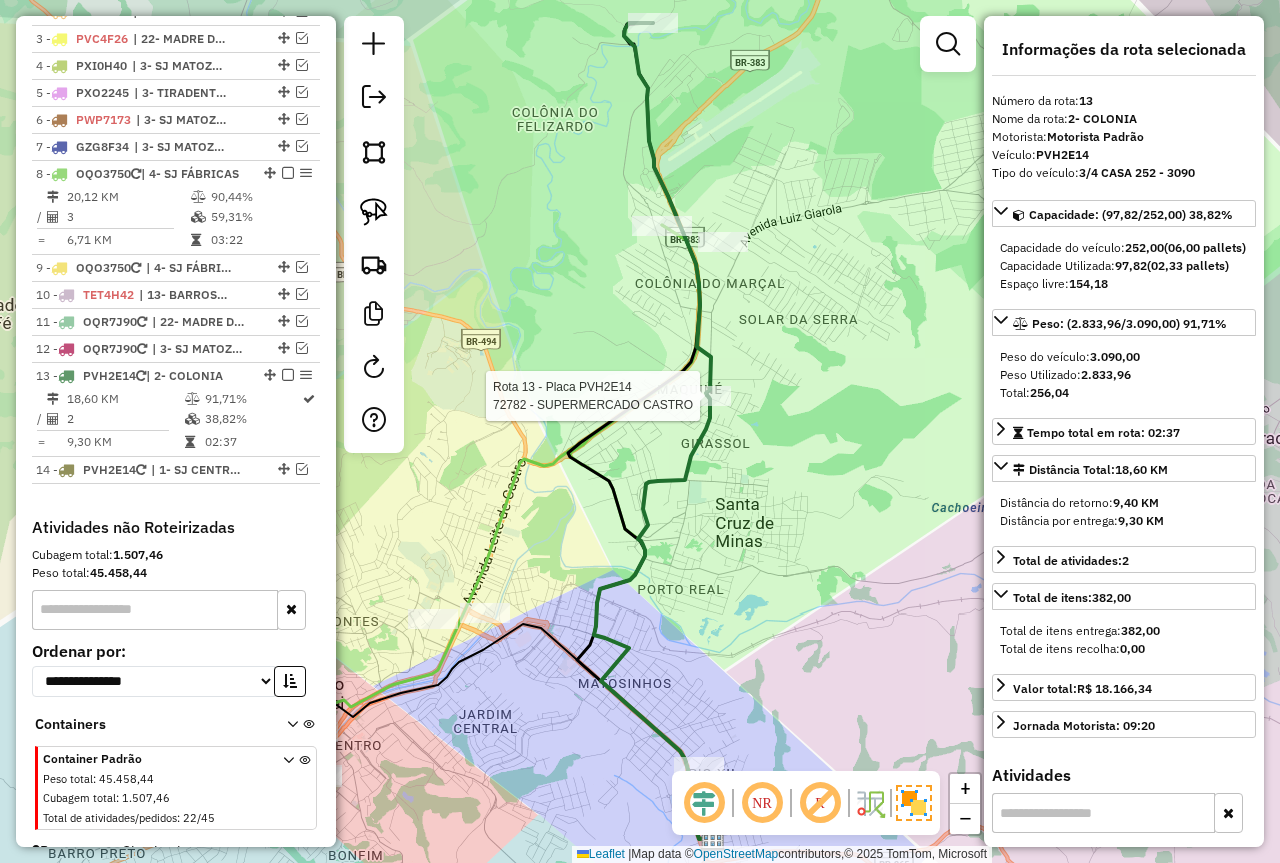 scroll, scrollTop: 867, scrollLeft: 0, axis: vertical 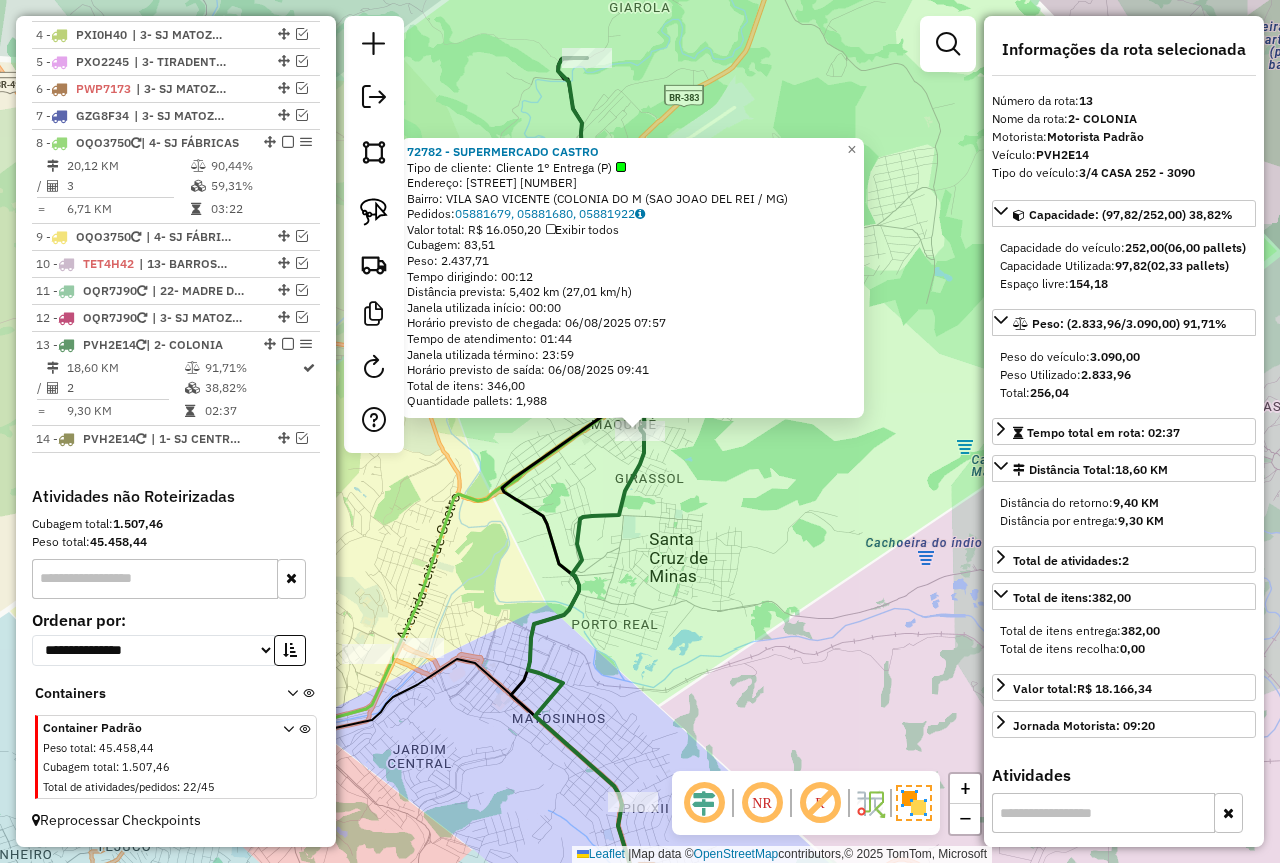 click on "72782 - SUPERMERCADO CASTRO  Tipo de cliente:   Cliente 1° Entrega (P)   Endereço:  [STREET] [NUMBER]   Bairro: [NEIGHBORHOOD] ([CITY] / [STATE])   Pedidos:  05881679, 05881680, 05881922   Valor total: R$ 16.050,20   Exibir todos   Cubagem: 83,51  Peso: 2.437,71  Tempo dirigindo: 00:12   Distância prevista: 5,402 km (27,01 km/h)   Janela utilizada início: 00:00   Horário previsto de chegada: 06/08/2025 07:57   Tempo de atendimento: 01:44   Janela utilizada término: 23:59   Horário previsto de saída: 06/08/2025 09:41   Total de itens: 346,00   Quantidade pallets: 1,988  × Janela de atendimento Grade de atendimento Capacidade Transportadoras Veículos Cliente Pedidos  Rotas Selecione os dias de semana para filtrar as janelas de atendimento  Seg   Ter   Qua   Qui   Sex   Sáb   Dom  Informe o período da janela de atendimento: De: Até:  Filtrar exatamente a janela do cliente  Considerar janela de atendimento padrão   Seg   Ter   Qua   Qui   Sex   Sáb   Dom  **** **** De:" 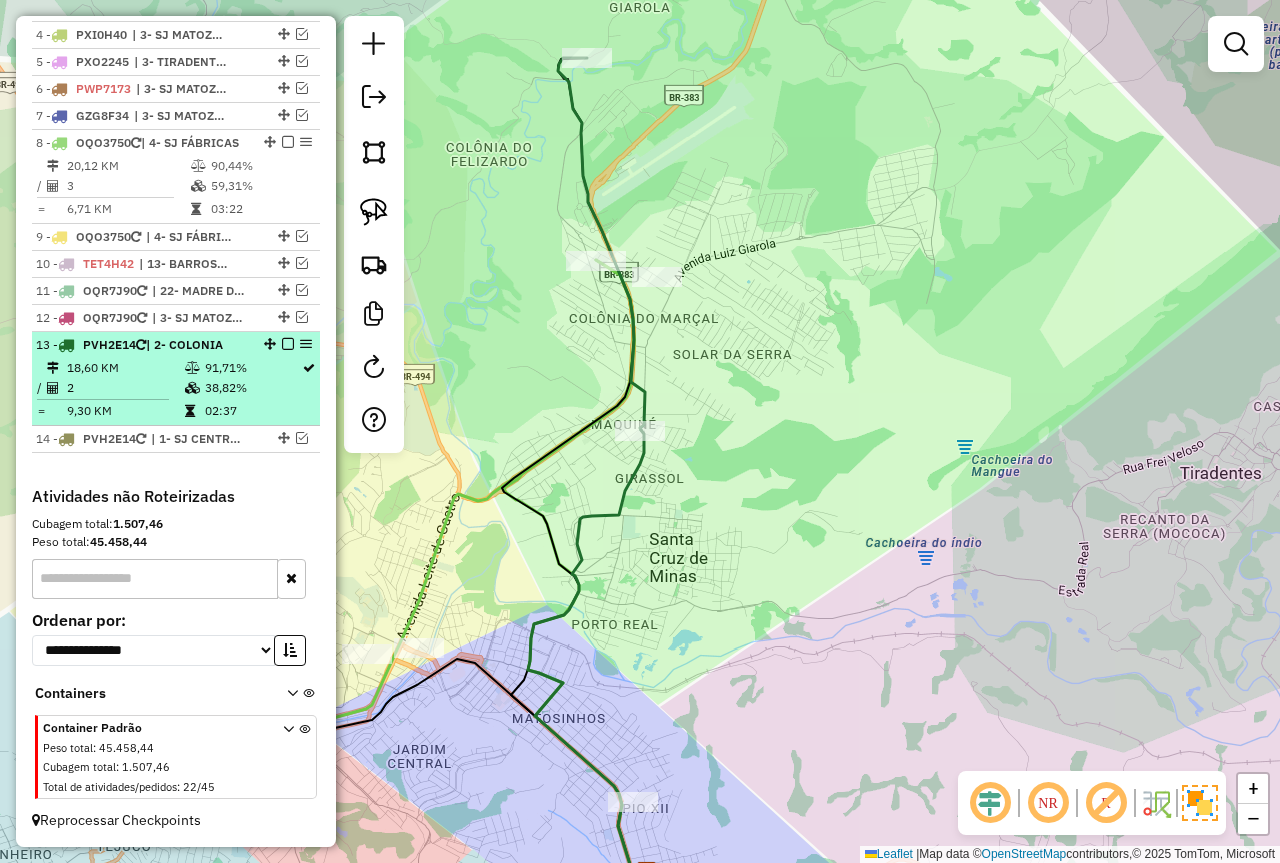 click at bounding box center [288, 344] 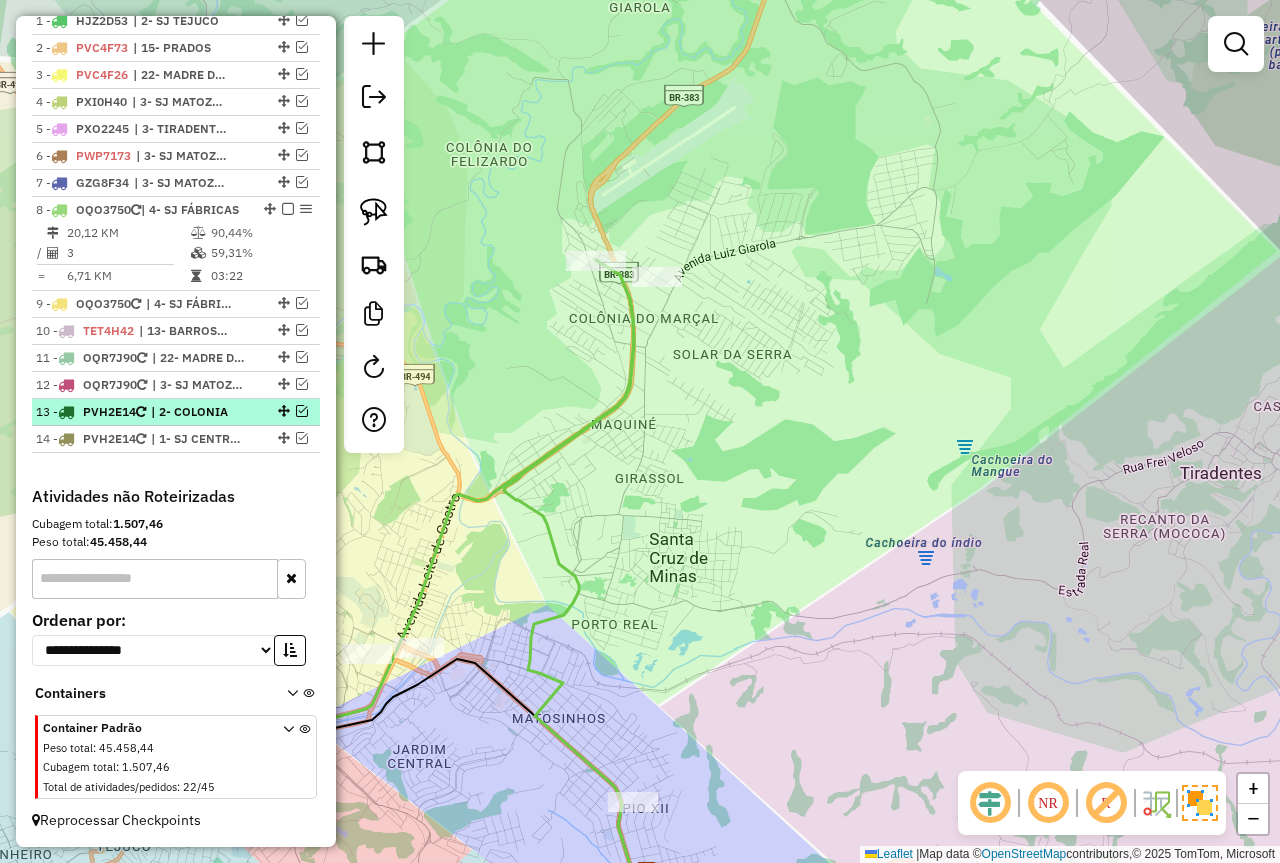 scroll, scrollTop: 800, scrollLeft: 0, axis: vertical 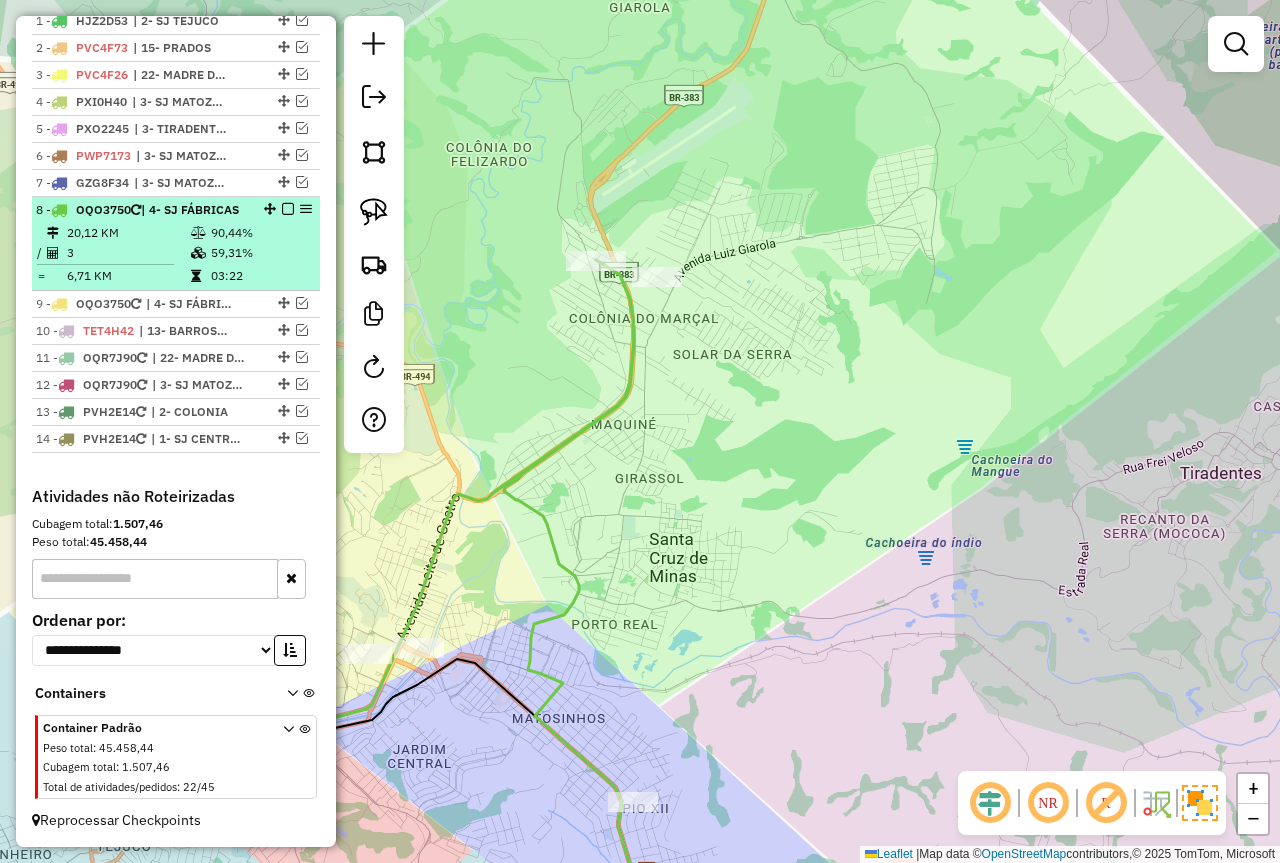click on "03:22" at bounding box center (260, 276) 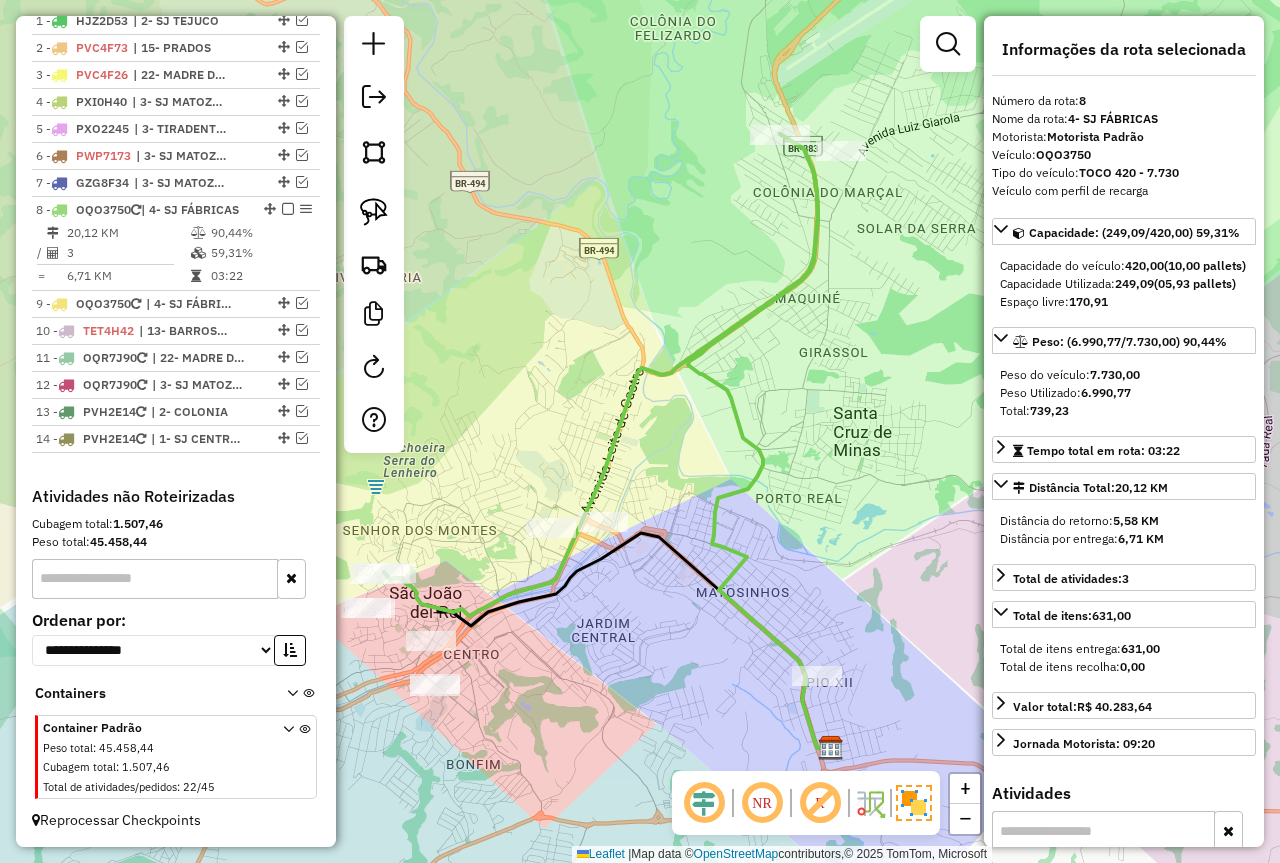 drag, startPoint x: 651, startPoint y: 373, endPoint x: 617, endPoint y: 382, distance: 35.17101 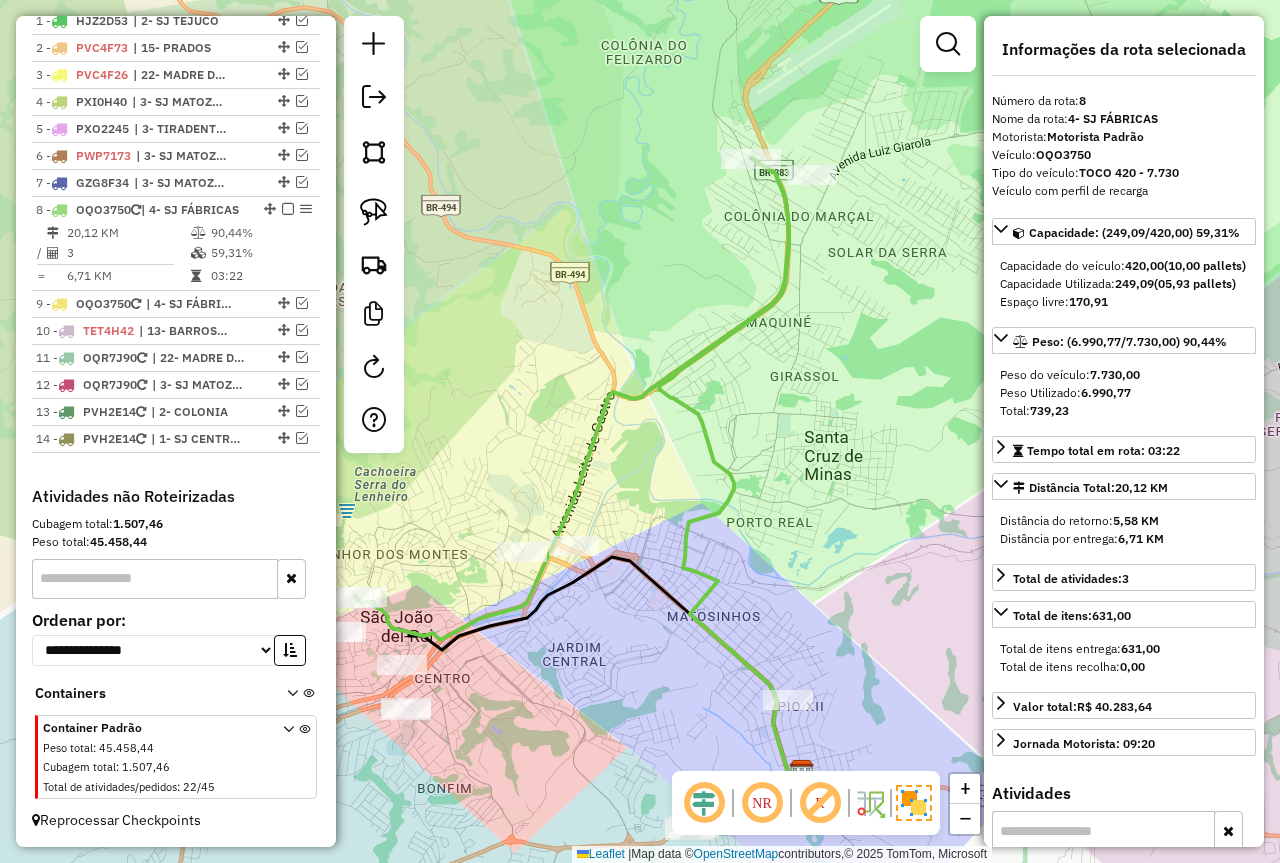 drag, startPoint x: 617, startPoint y: 382, endPoint x: 589, endPoint y: 406, distance: 36.878178 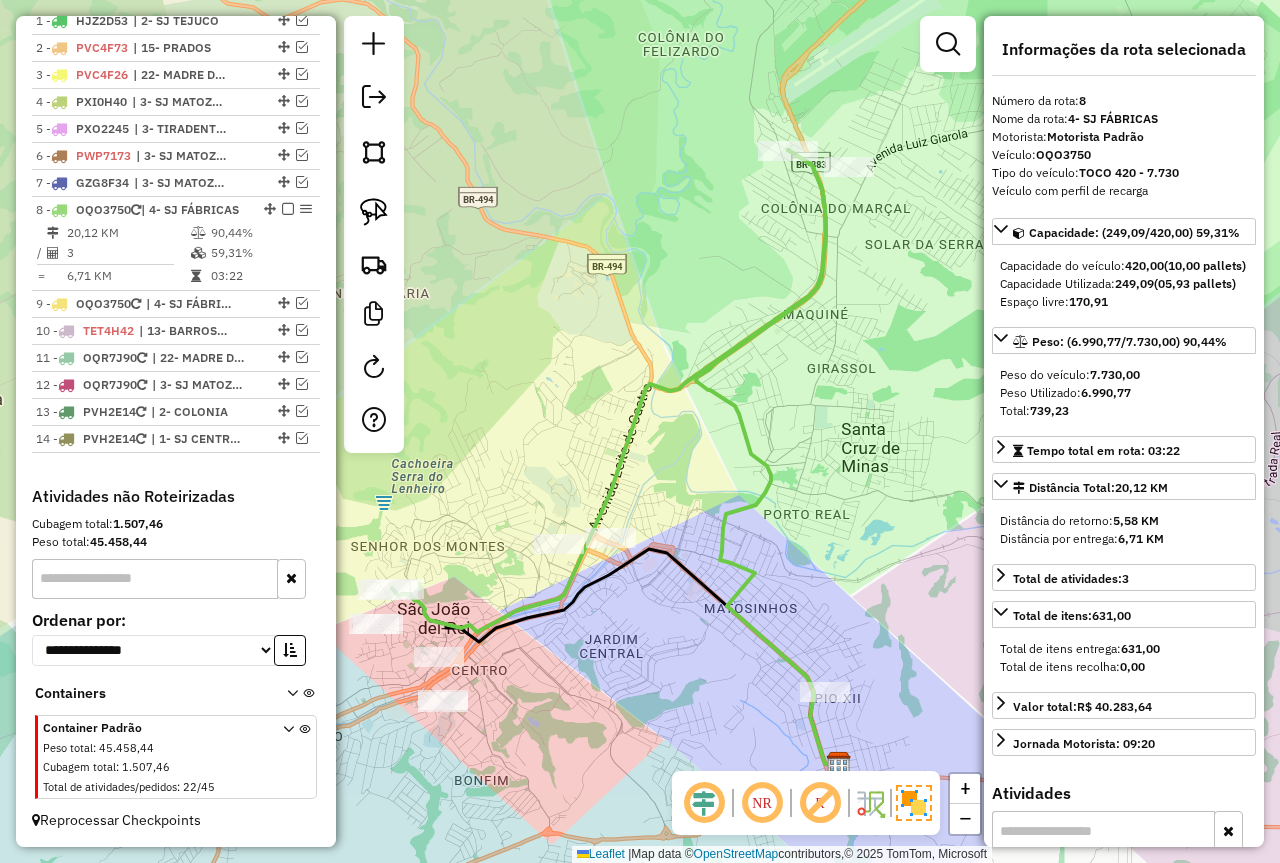 drag, startPoint x: 607, startPoint y: 424, endPoint x: 458, endPoint y: 311, distance: 187.00267 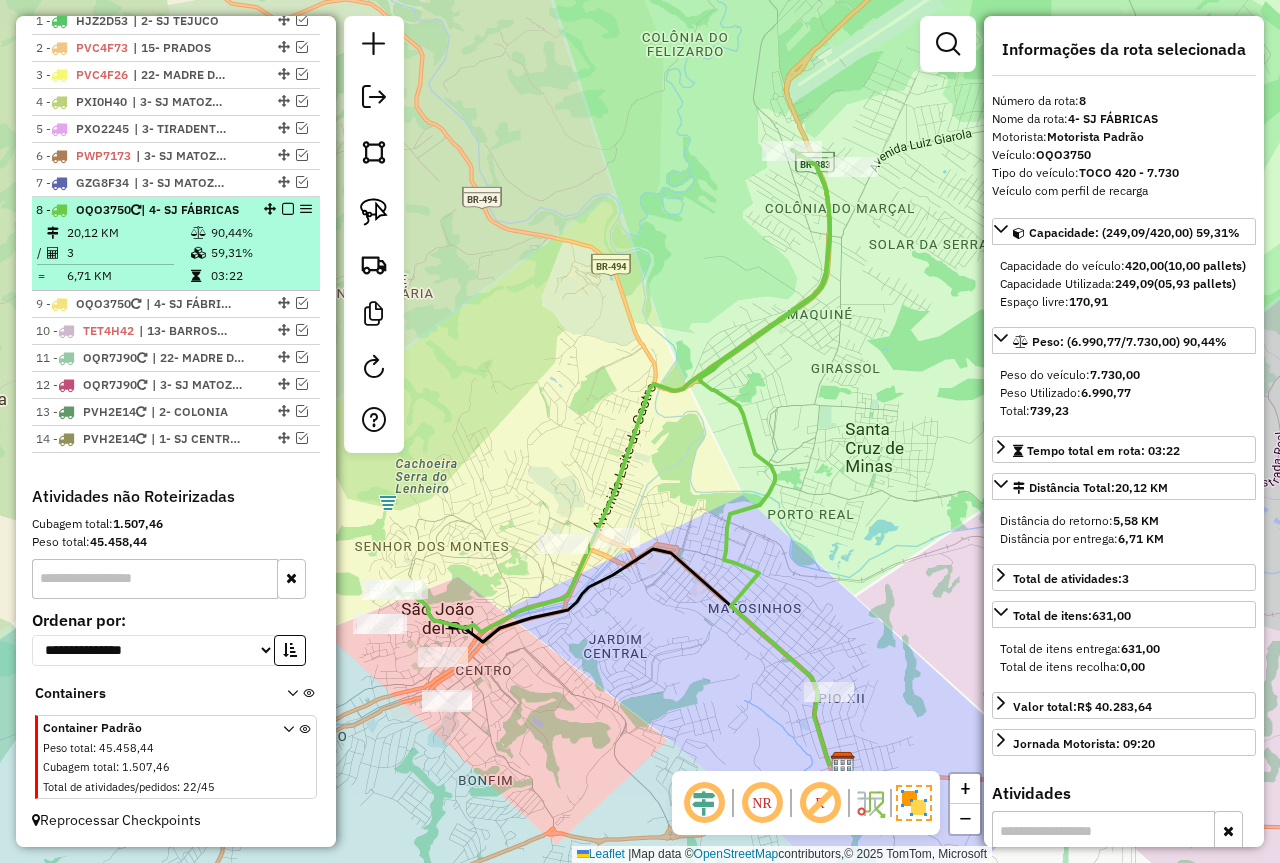 click at bounding box center [288, 209] 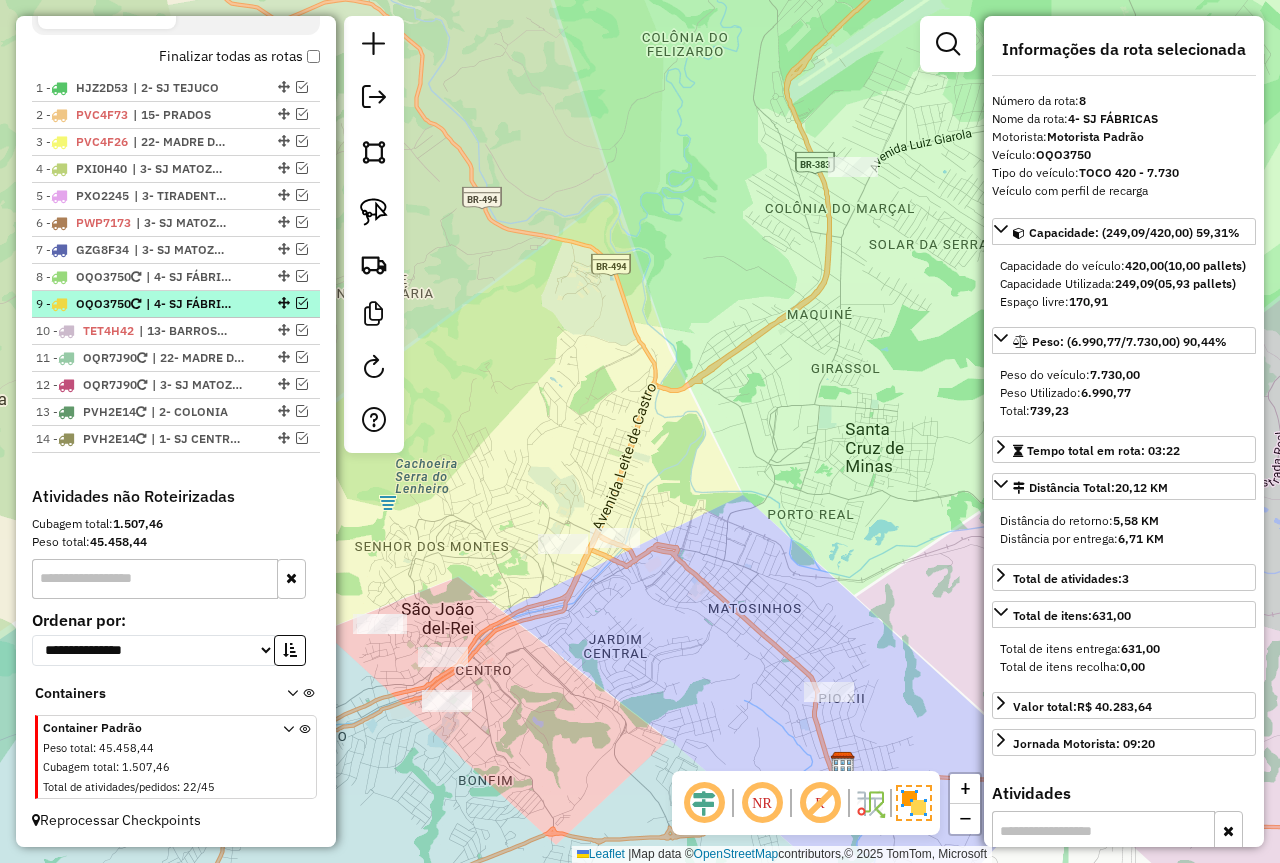 click at bounding box center (302, 303) 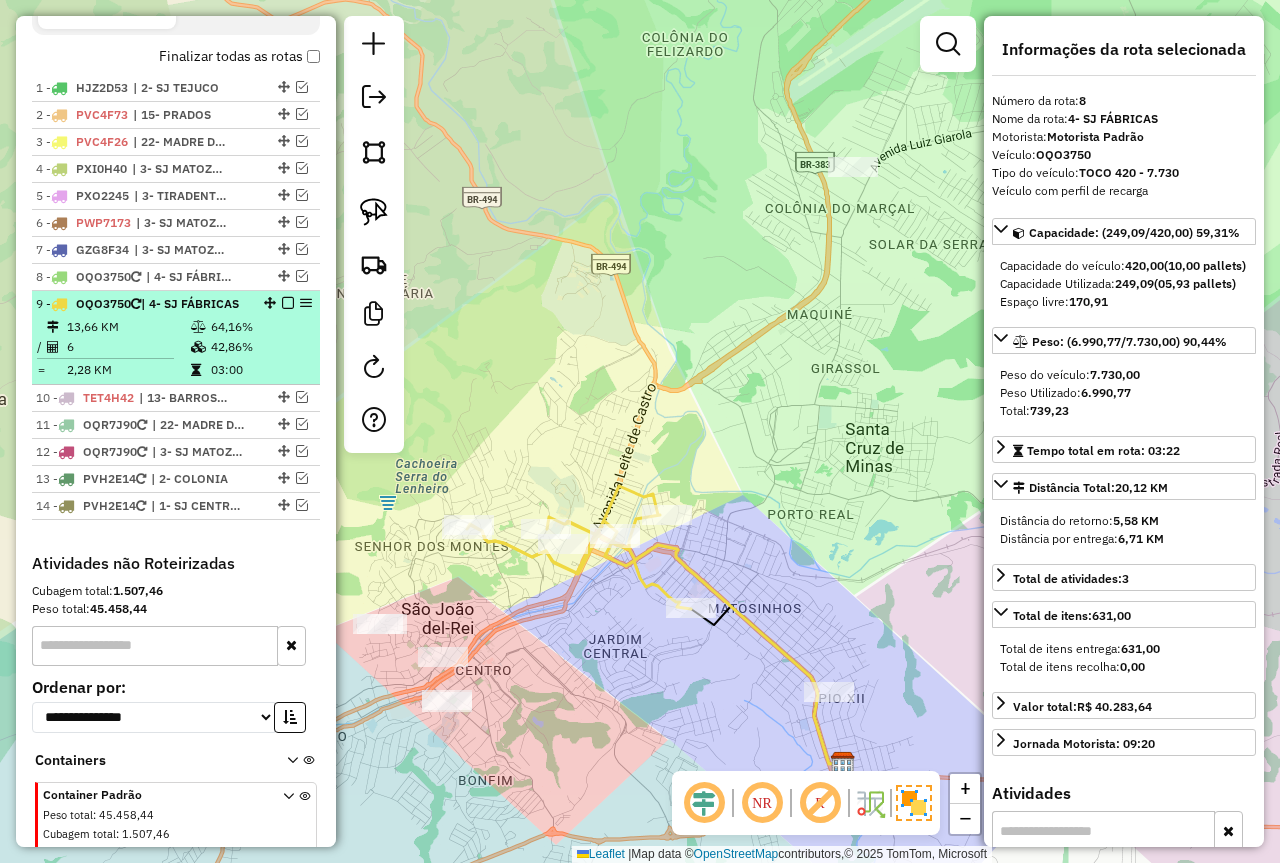 scroll, scrollTop: 800, scrollLeft: 0, axis: vertical 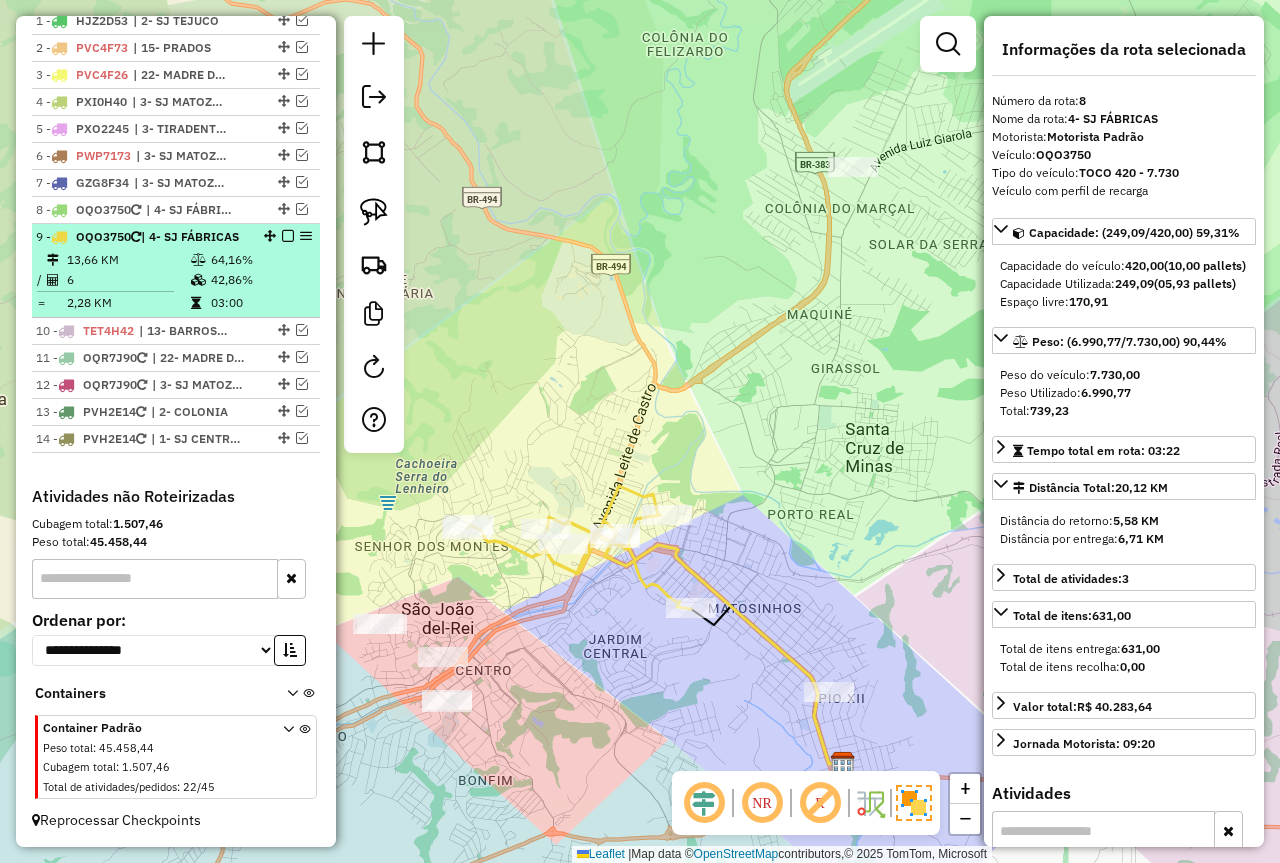 click on "42,86%" at bounding box center (260, 280) 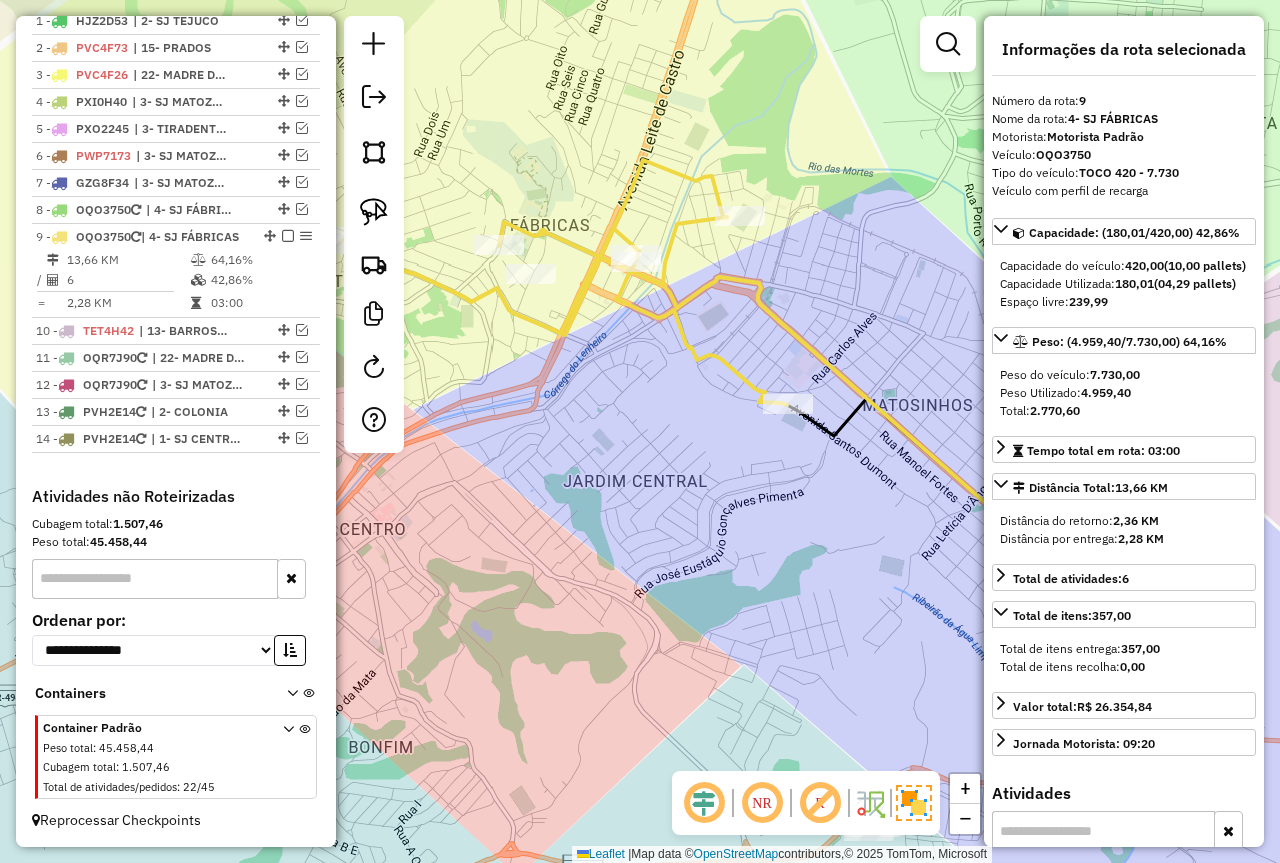 drag, startPoint x: 586, startPoint y: 480, endPoint x: 500, endPoint y: 473, distance: 86.28442 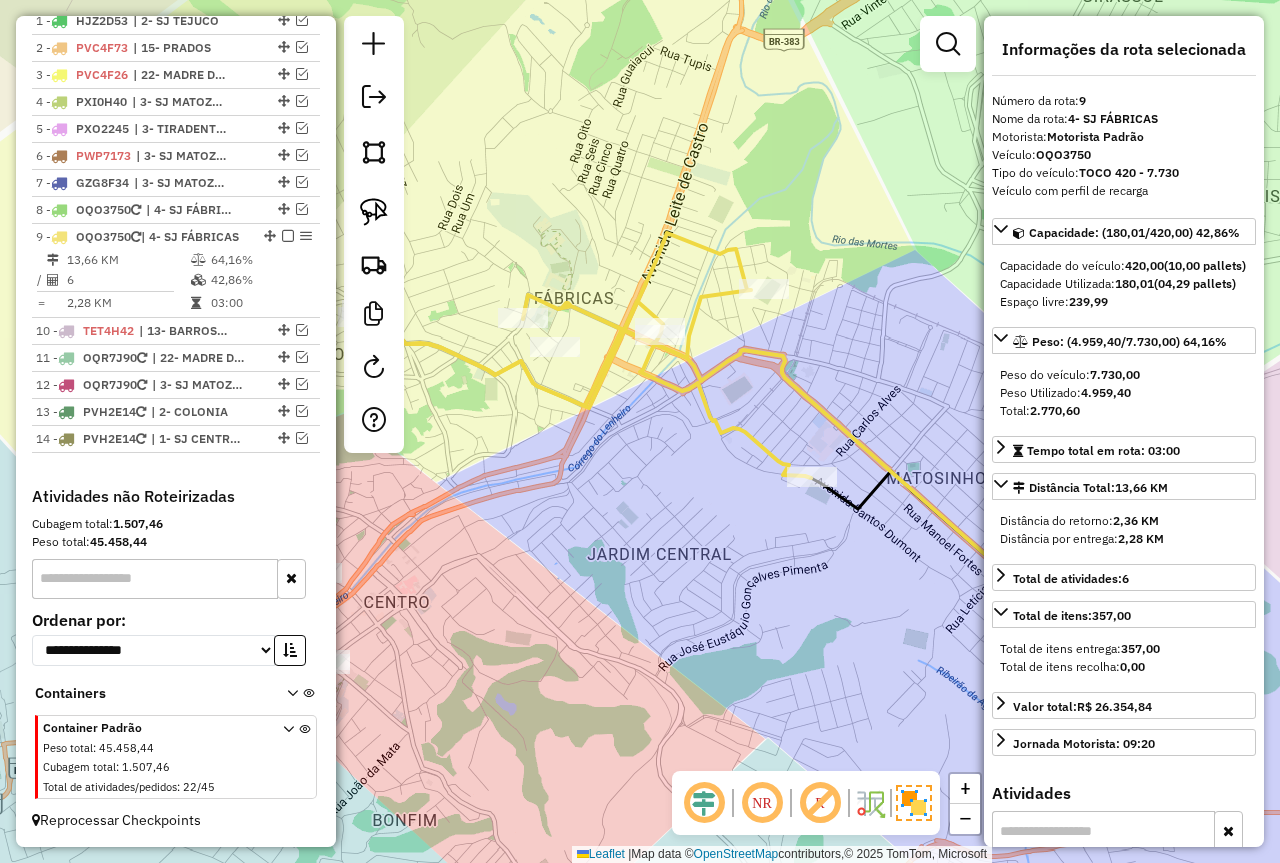 drag, startPoint x: 686, startPoint y: 310, endPoint x: 869, endPoint y: 432, distance: 219.93863 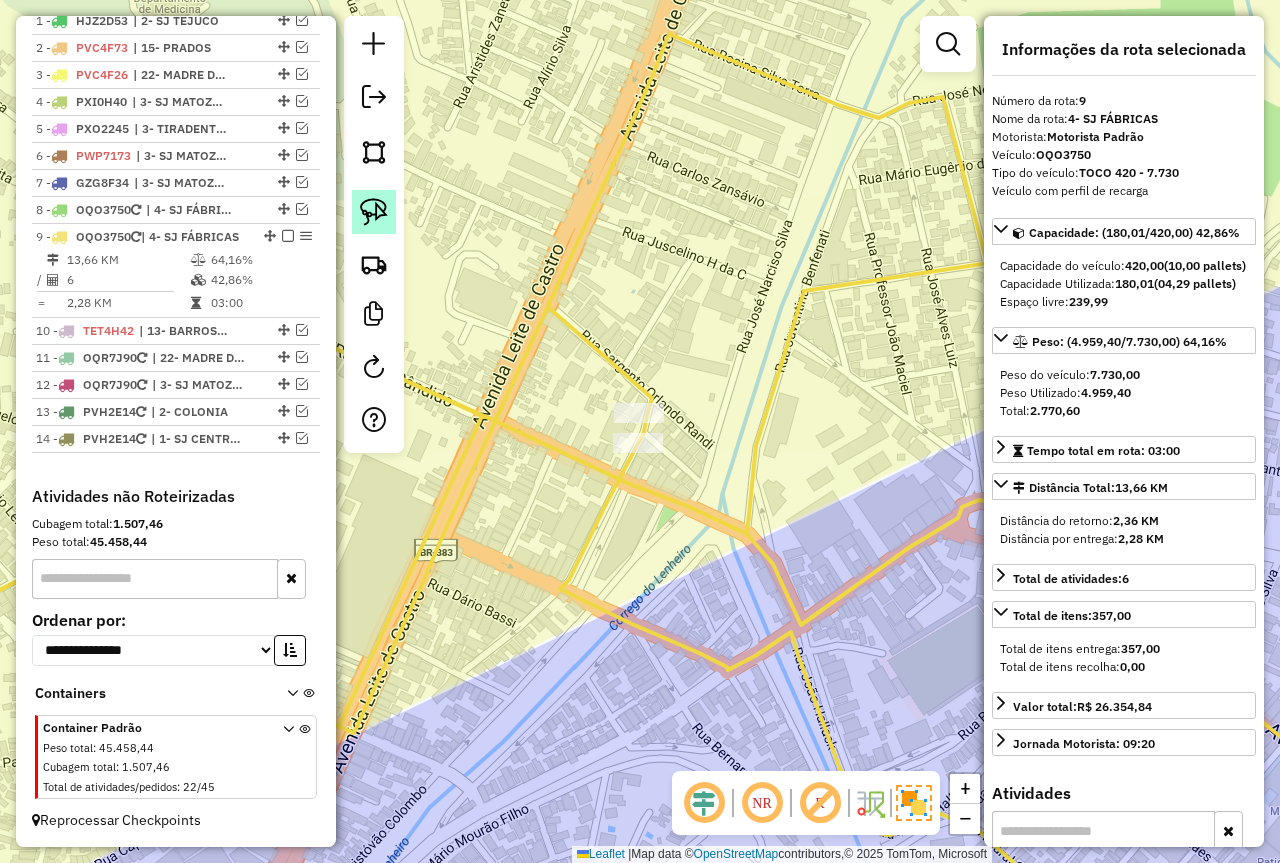 click 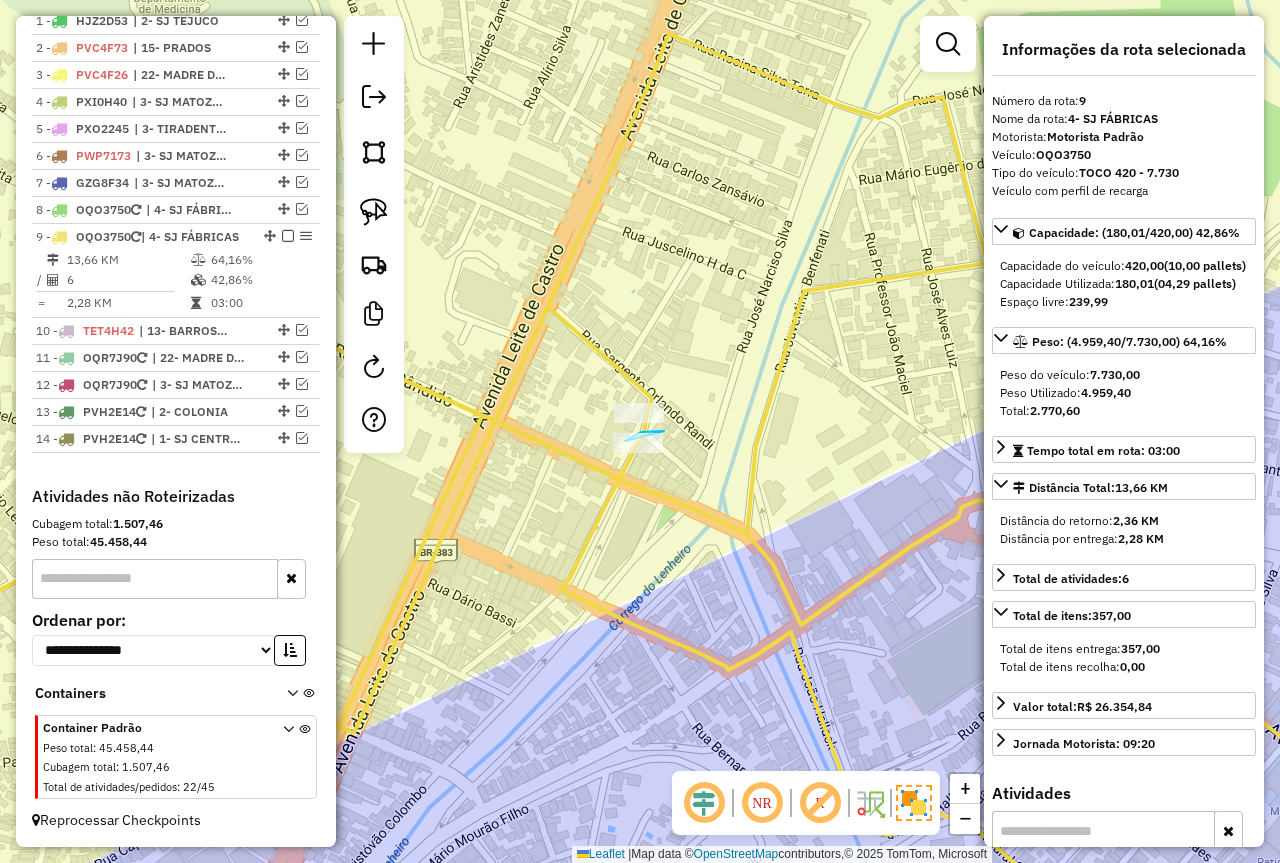 drag, startPoint x: 641, startPoint y: 432, endPoint x: 681, endPoint y: 504, distance: 82.36504 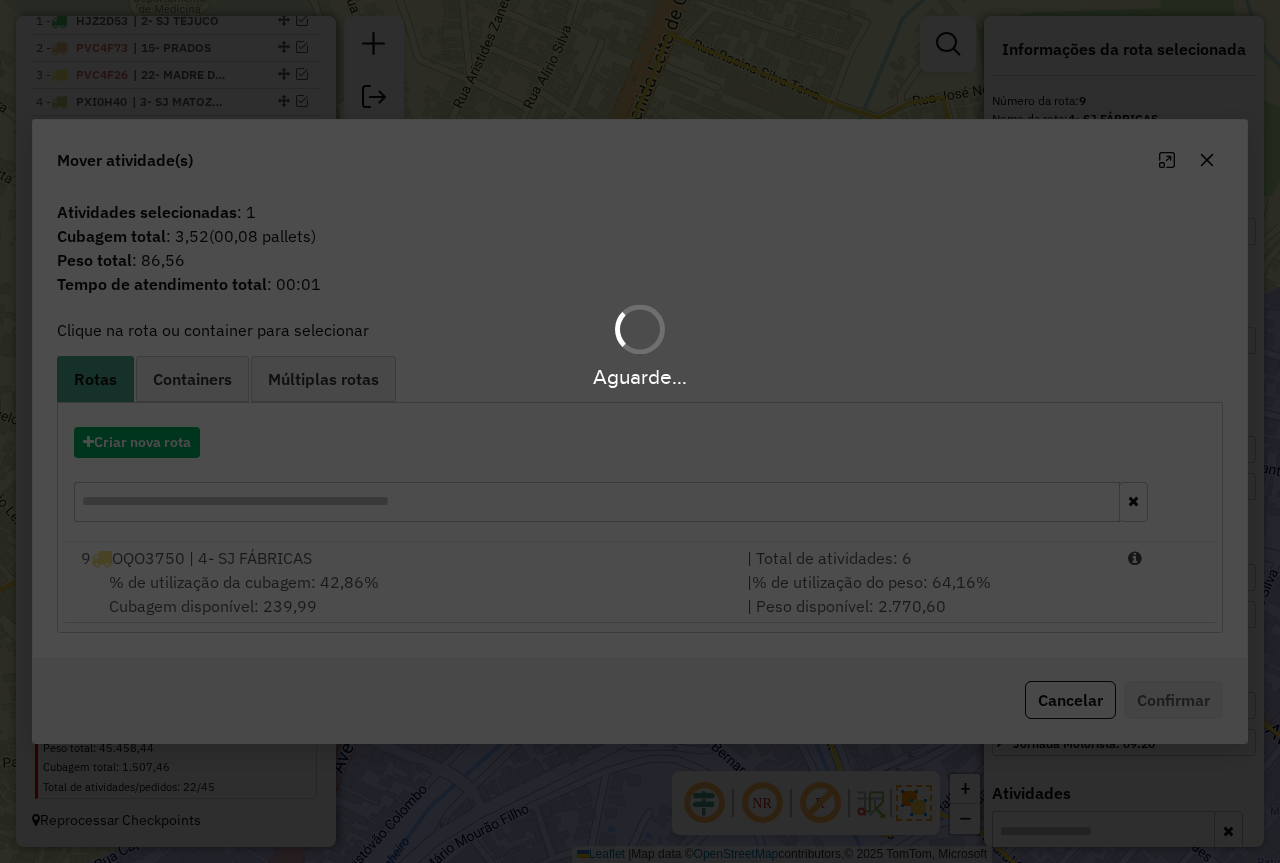 click on "|  % de utilização do peso: 64,16%  | Peso disponível: 2.770,60" at bounding box center (925, 594) 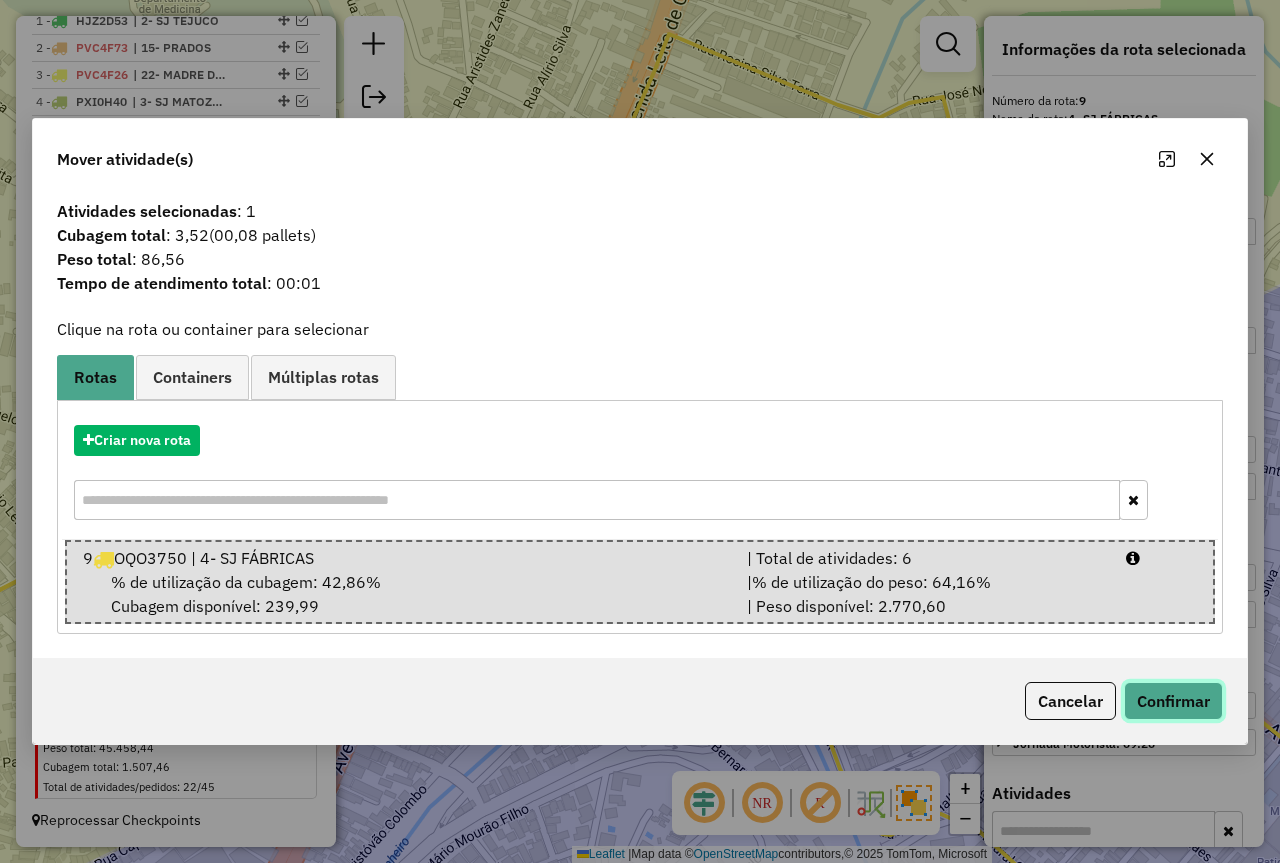 click on "Confirmar" 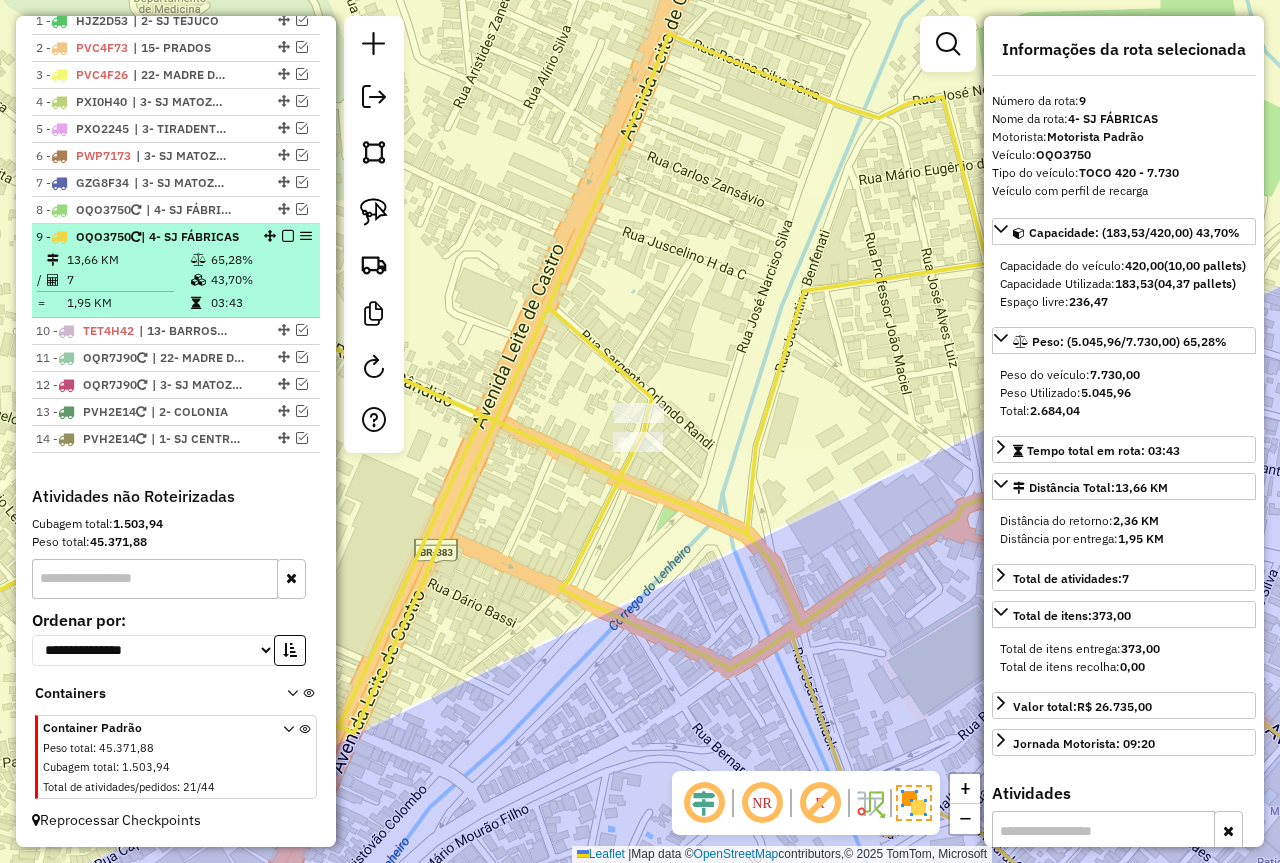 click on "13,66 KM" at bounding box center (128, 260) 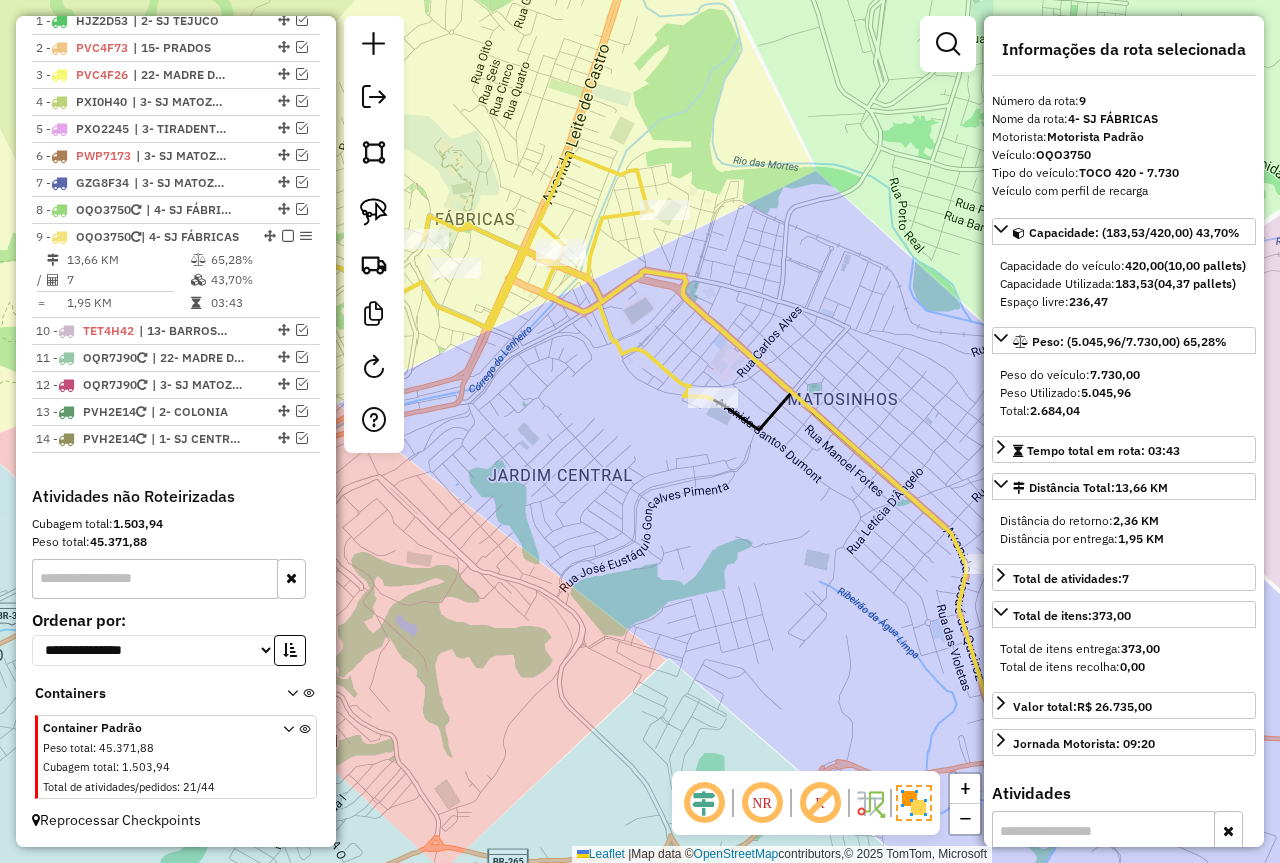 drag, startPoint x: 551, startPoint y: 501, endPoint x: 585, endPoint y: 521, distance: 39.446167 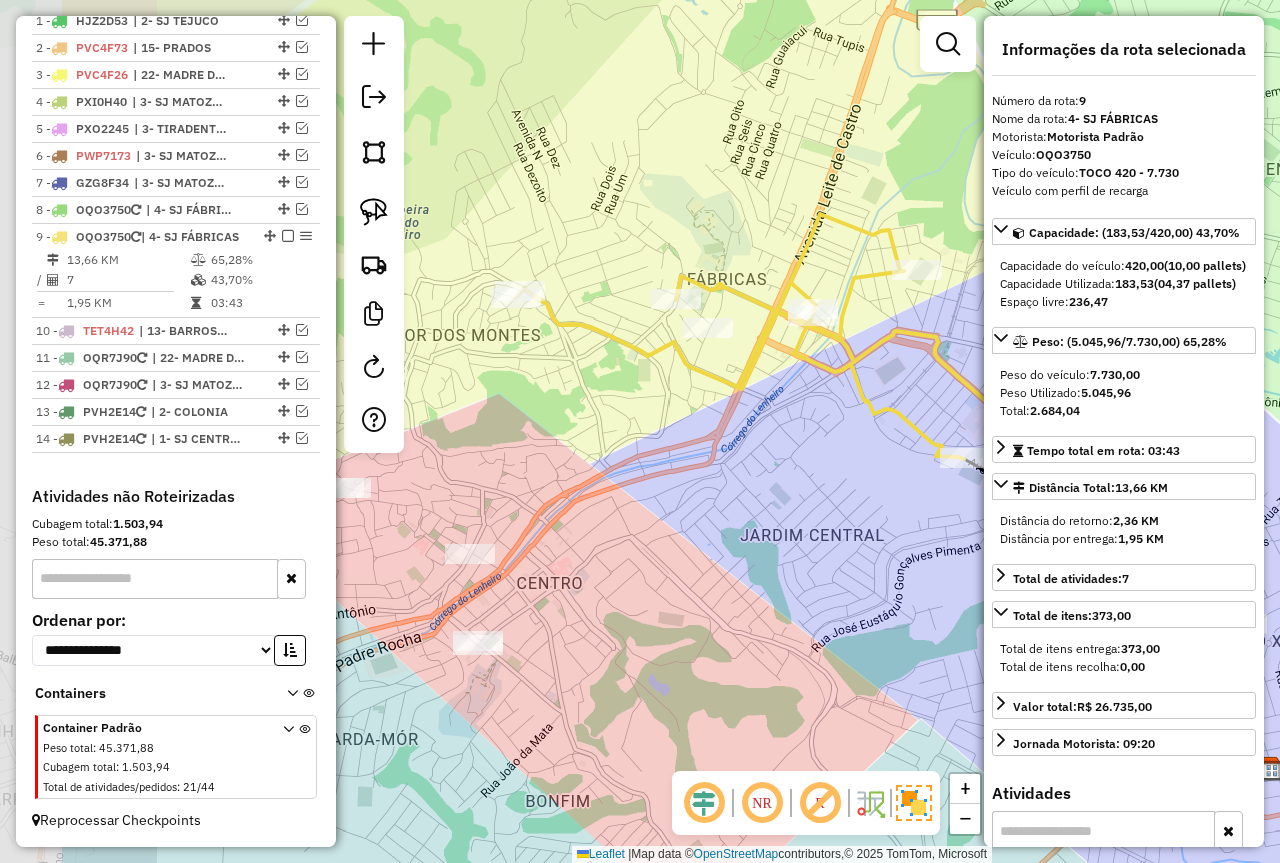 drag, startPoint x: 497, startPoint y: 388, endPoint x: 691, endPoint y: 422, distance: 196.95685 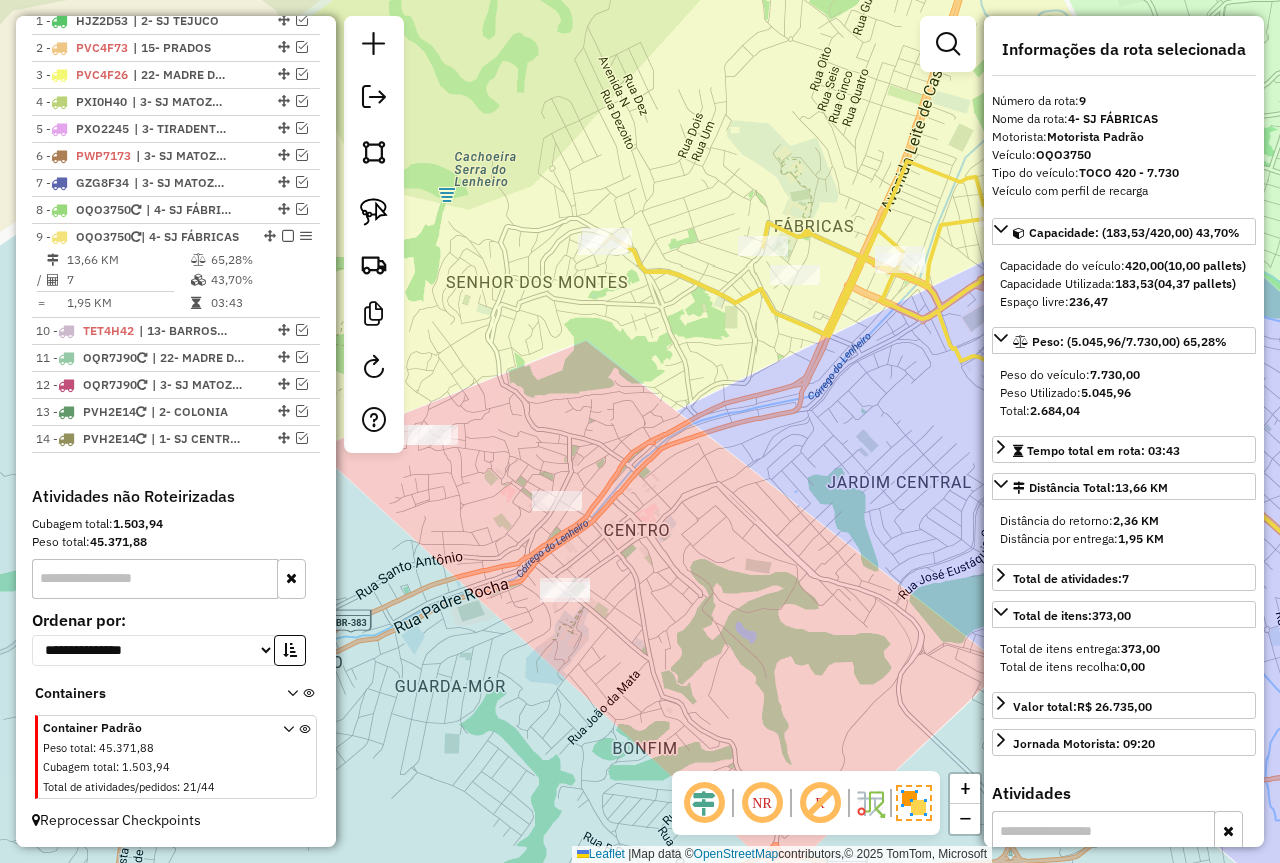 click on "Janela de atendimento Grade de atendimento Capacidade Transportadoras Veículos Cliente Pedidos  Rotas Selecione os dias de semana para filtrar as janelas de atendimento  Seg   Ter   Qua   Qui   Sex   Sáb   Dom  Informe o período da janela de atendimento: De: Até:  Filtrar exatamente a janela do cliente  Considerar janela de atendimento padrão  Selecione os dias de semana para filtrar as grades de atendimento  Seg   Ter   Qua   Qui   Sex   Sáb   Dom   Considerar clientes sem dia de atendimento cadastrado  Clientes fora do dia de atendimento selecionado Filtrar as atividades entre os valores definidos abaixo:  Peso mínimo:  ****  Peso máximo:  ****  Cubagem mínima:   Cubagem máxima:   De:   Até:  Filtrar as atividades entre o tempo de atendimento definido abaixo:  De:   Até:   Considerar capacidade total dos clientes não roteirizados Transportadora: Selecione um ou mais itens Tipo de veículo: Selecione um ou mais itens Veículo: Selecione um ou mais itens Motorista: Selecione um ou mais itens De:" 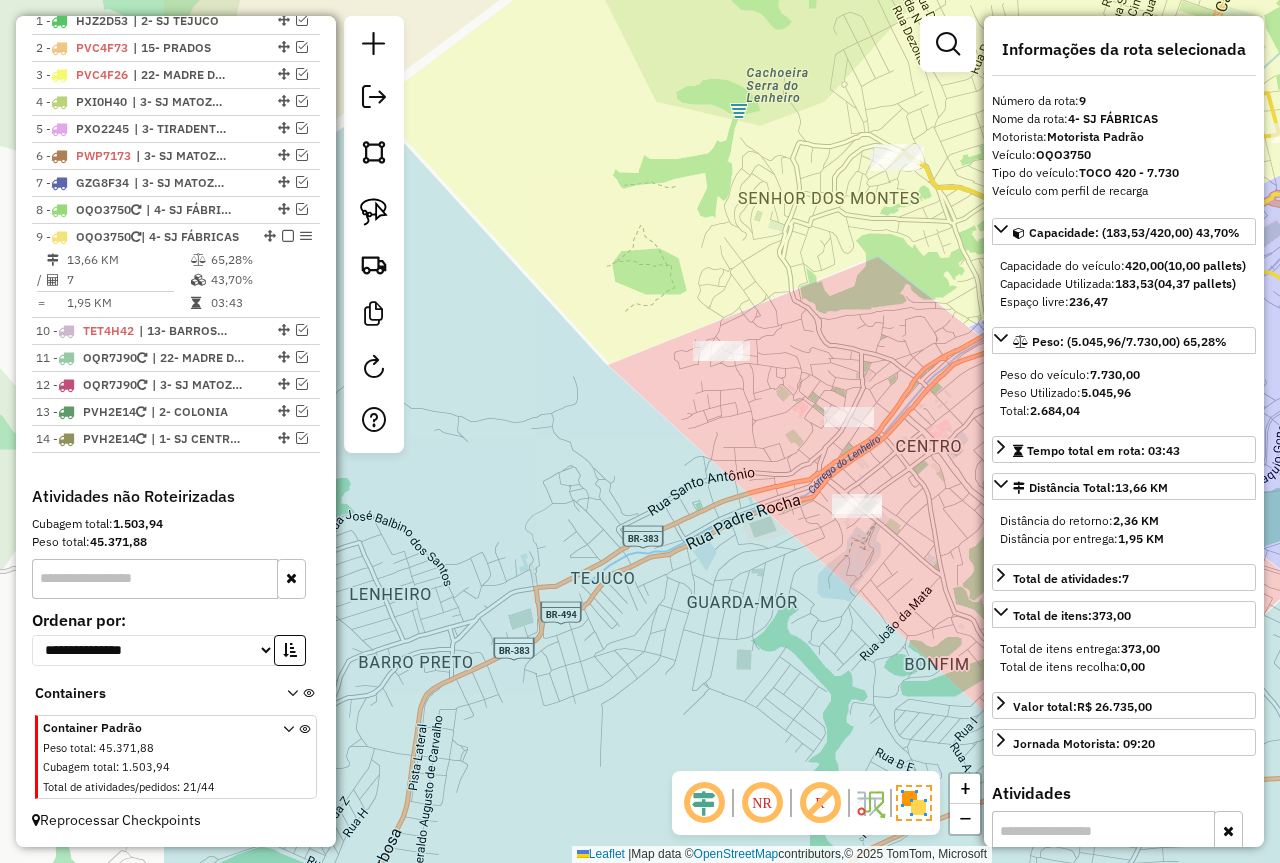 drag, startPoint x: 662, startPoint y: 546, endPoint x: 710, endPoint y: 481, distance: 80.80223 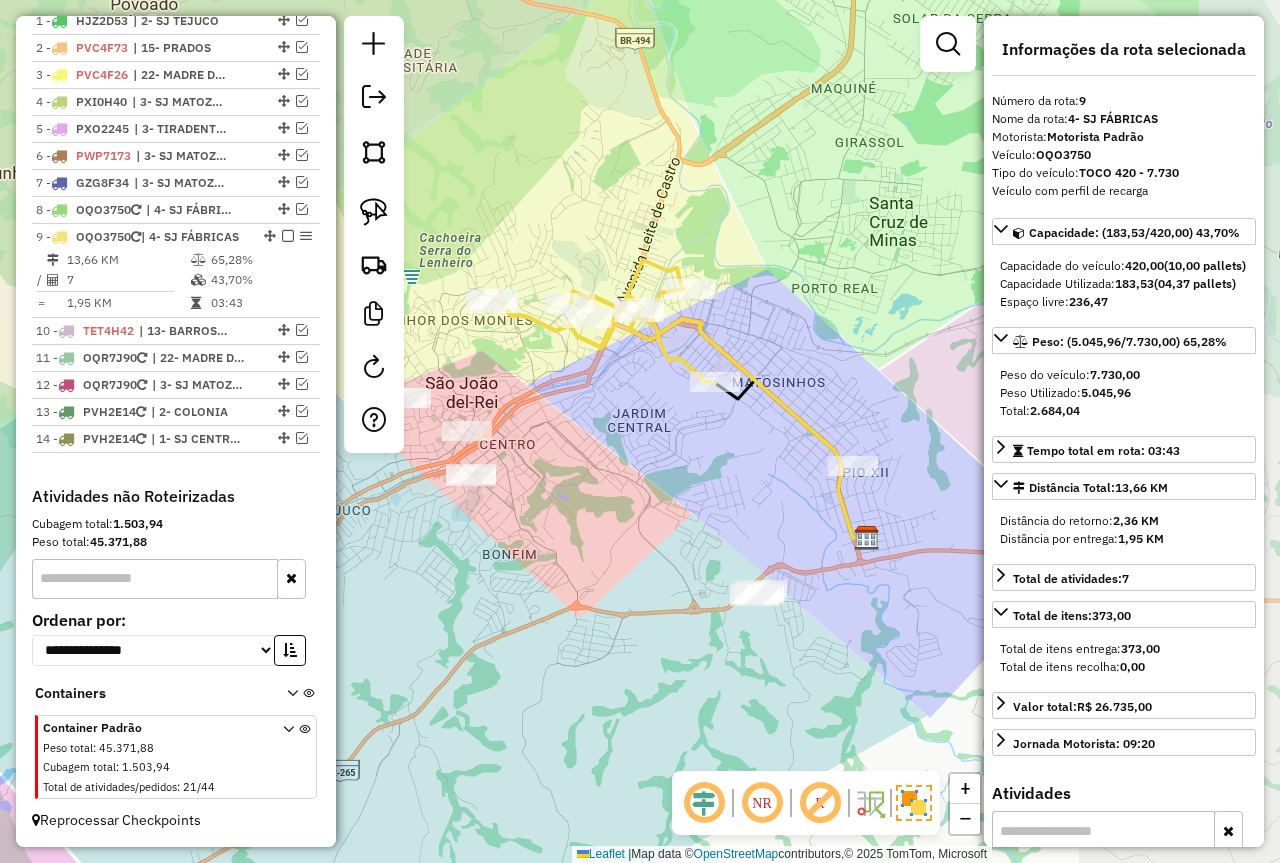drag, startPoint x: 702, startPoint y: 522, endPoint x: 627, endPoint y: 506, distance: 76.687675 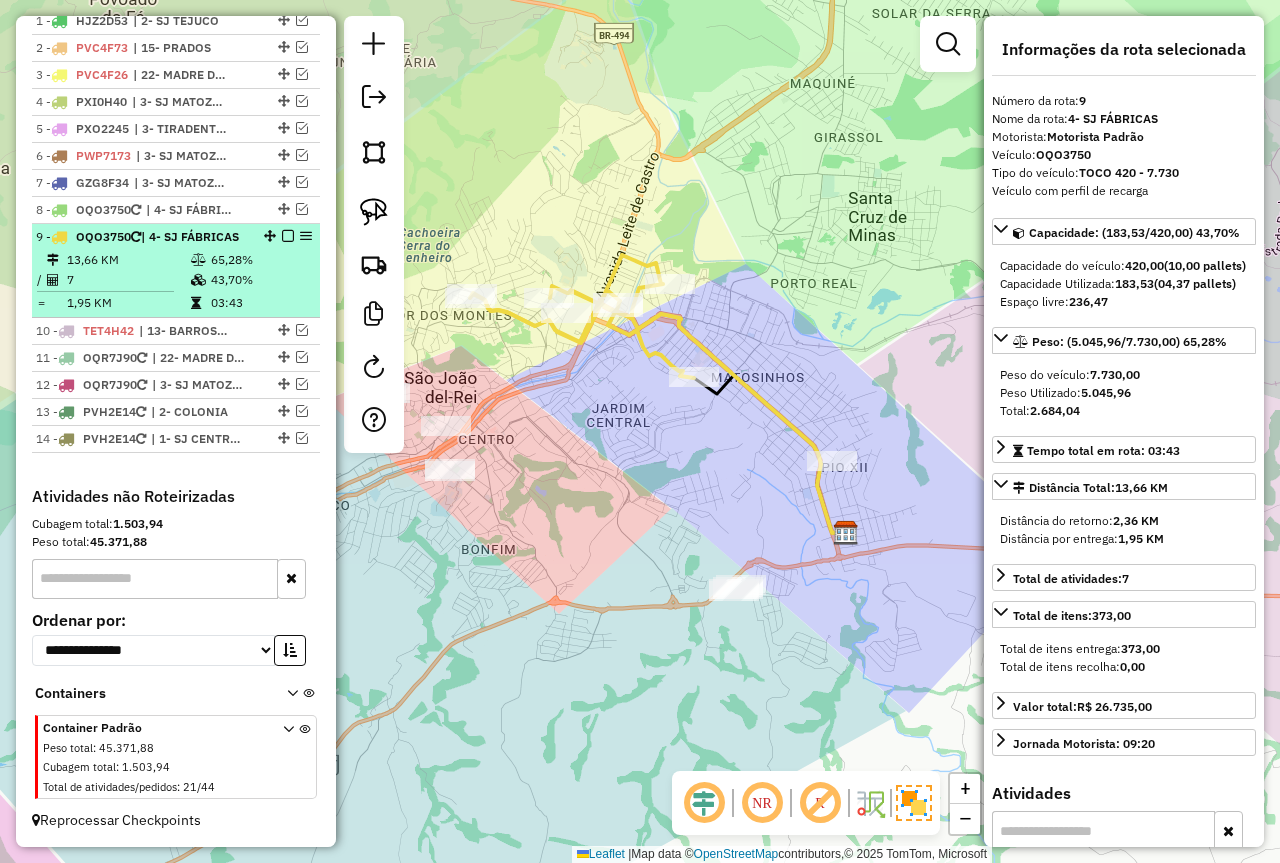 click at bounding box center [288, 236] 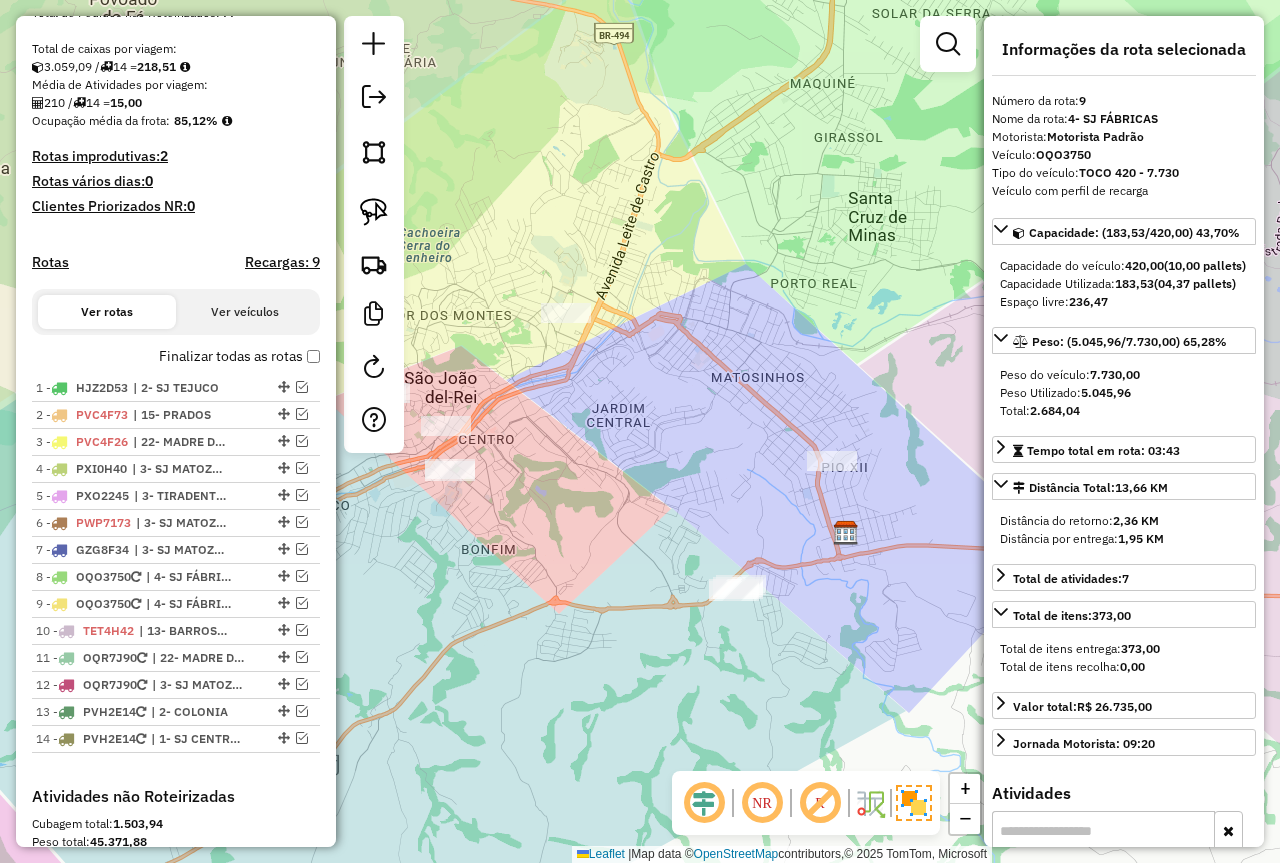 scroll, scrollTop: 115, scrollLeft: 0, axis: vertical 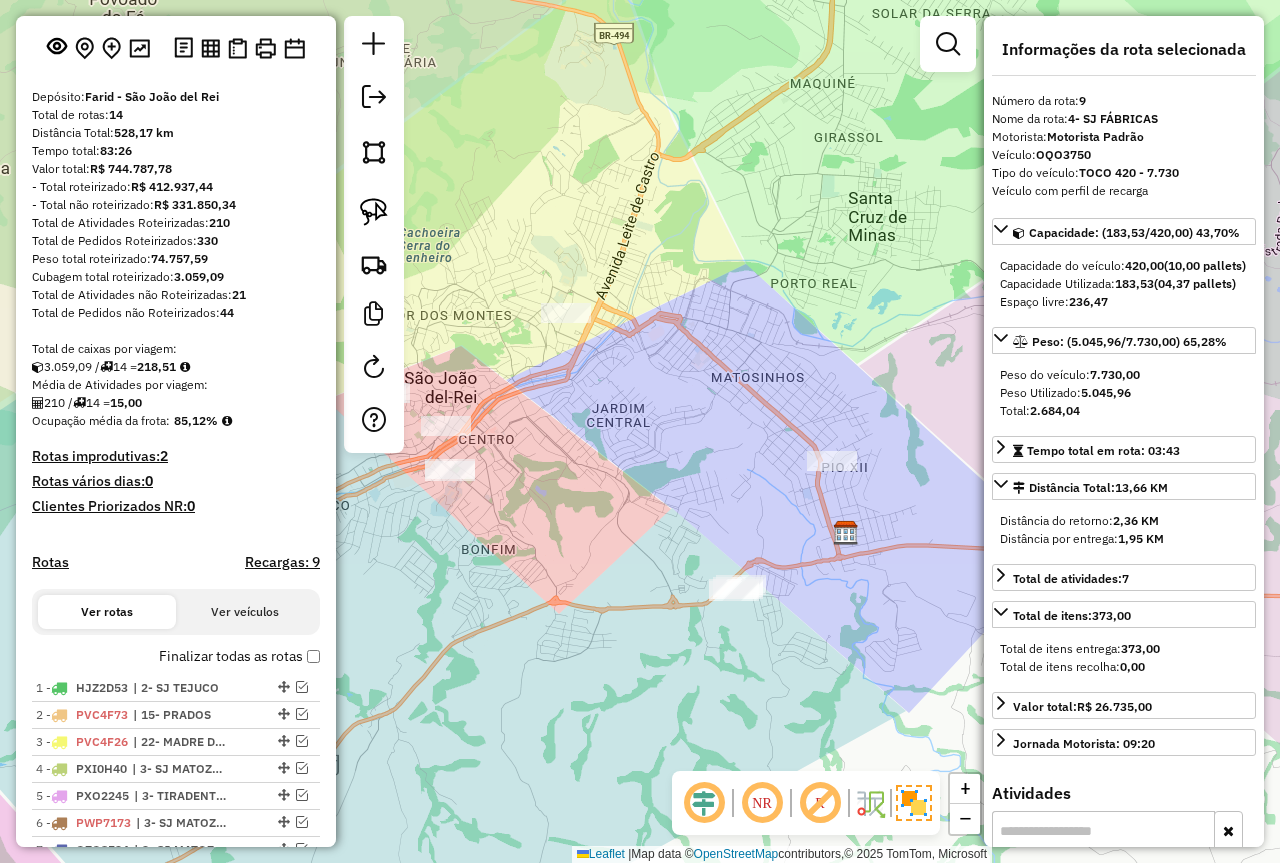 drag, startPoint x: 220, startPoint y: 257, endPoint x: 154, endPoint y: 250, distance: 66.37017 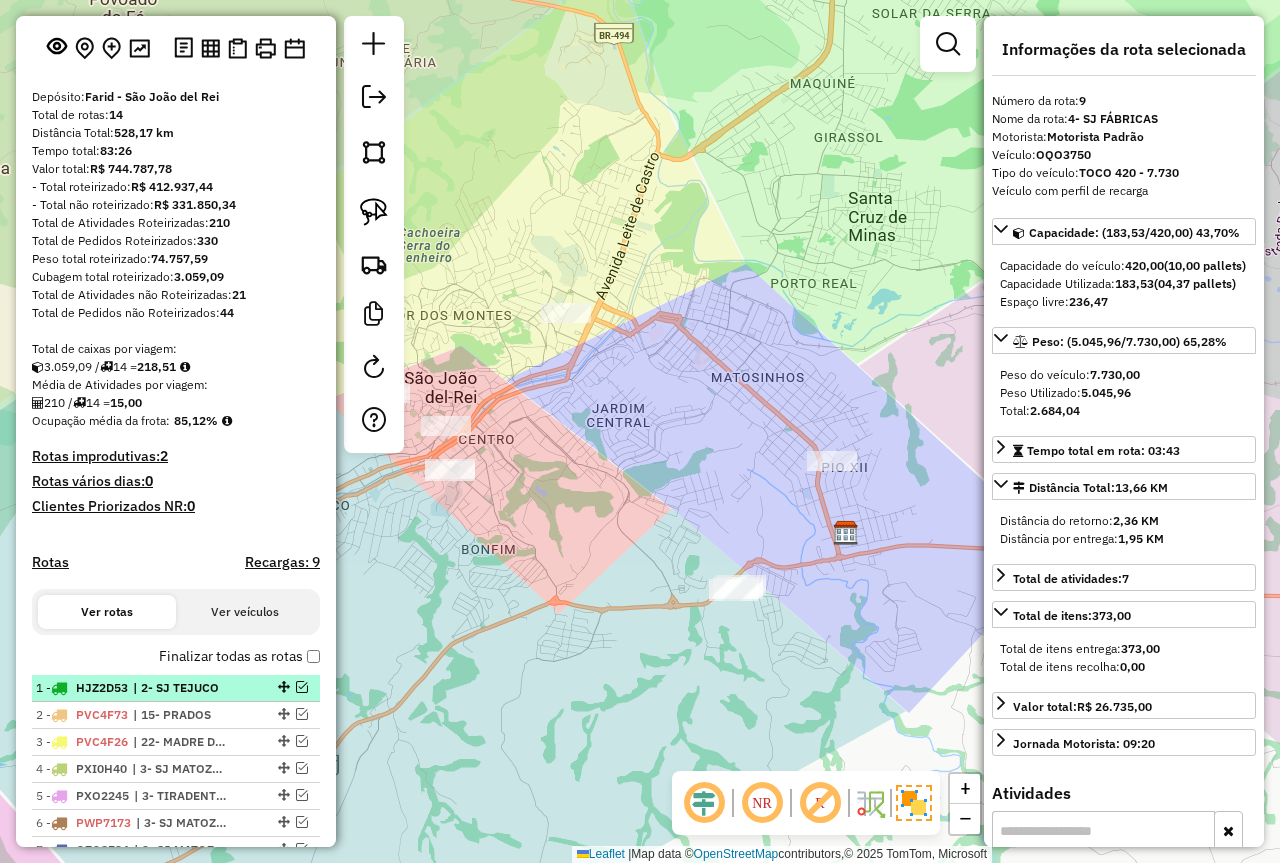 drag, startPoint x: 295, startPoint y: 695, endPoint x: 279, endPoint y: 692, distance: 16.27882 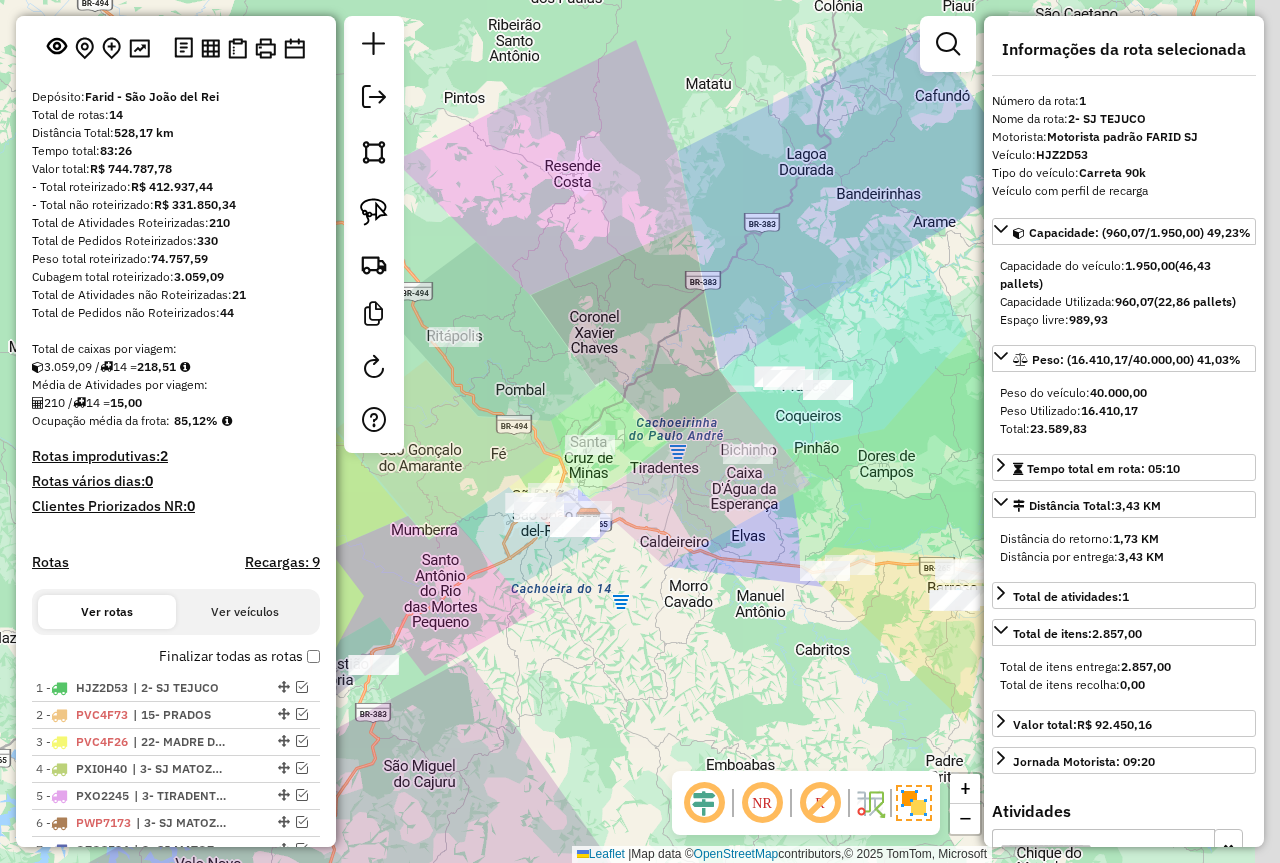 drag, startPoint x: 730, startPoint y: 525, endPoint x: 610, endPoint y: 586, distance: 134.61426 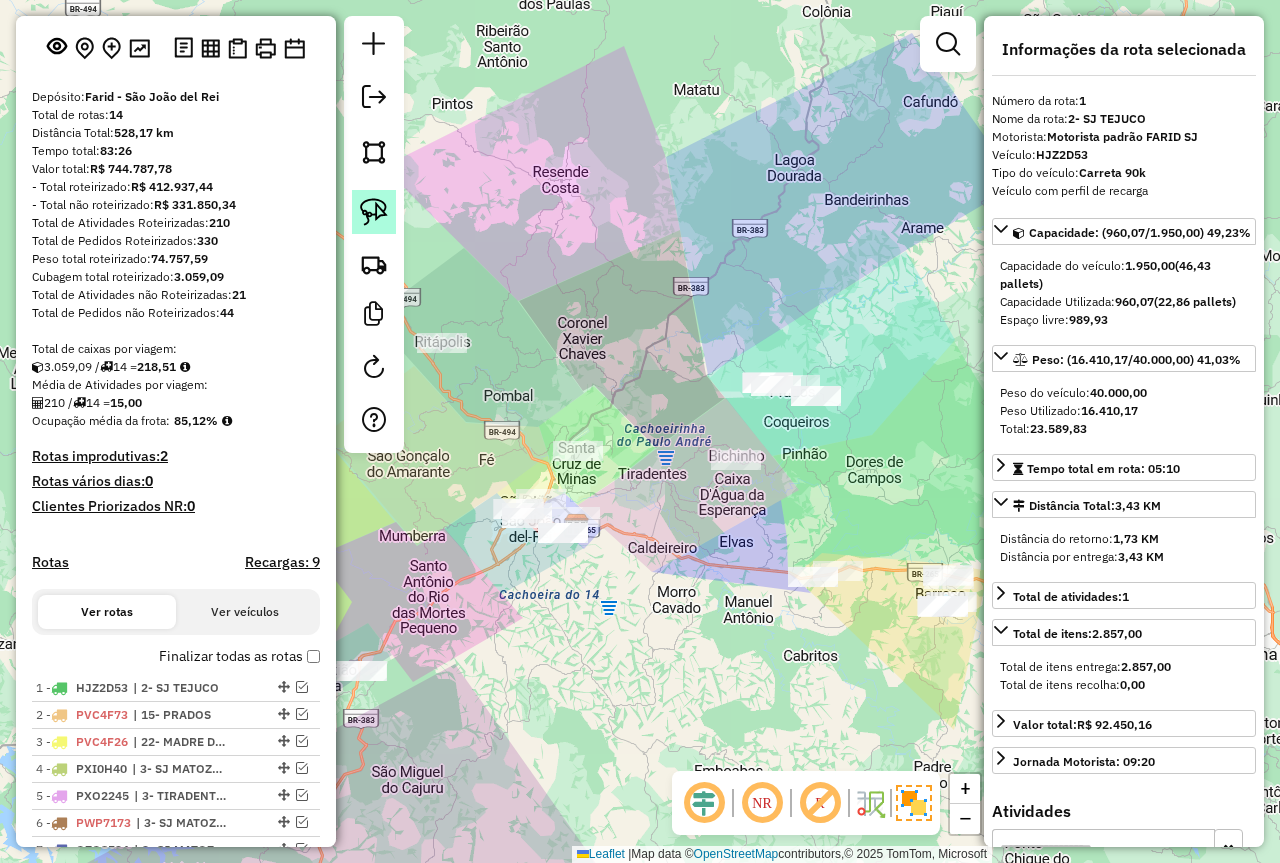 click 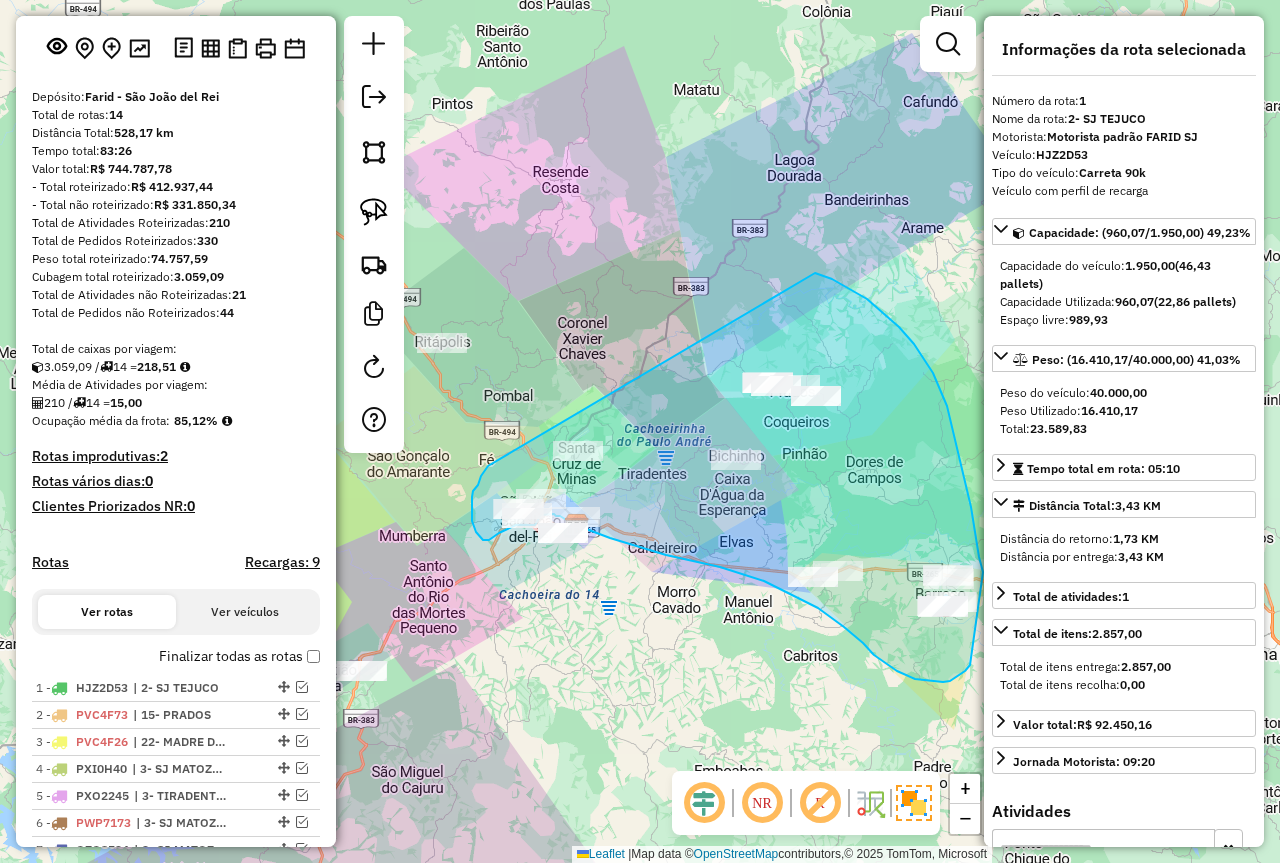 drag, startPoint x: 480, startPoint y: 480, endPoint x: 814, endPoint y: 272, distance: 393.47174 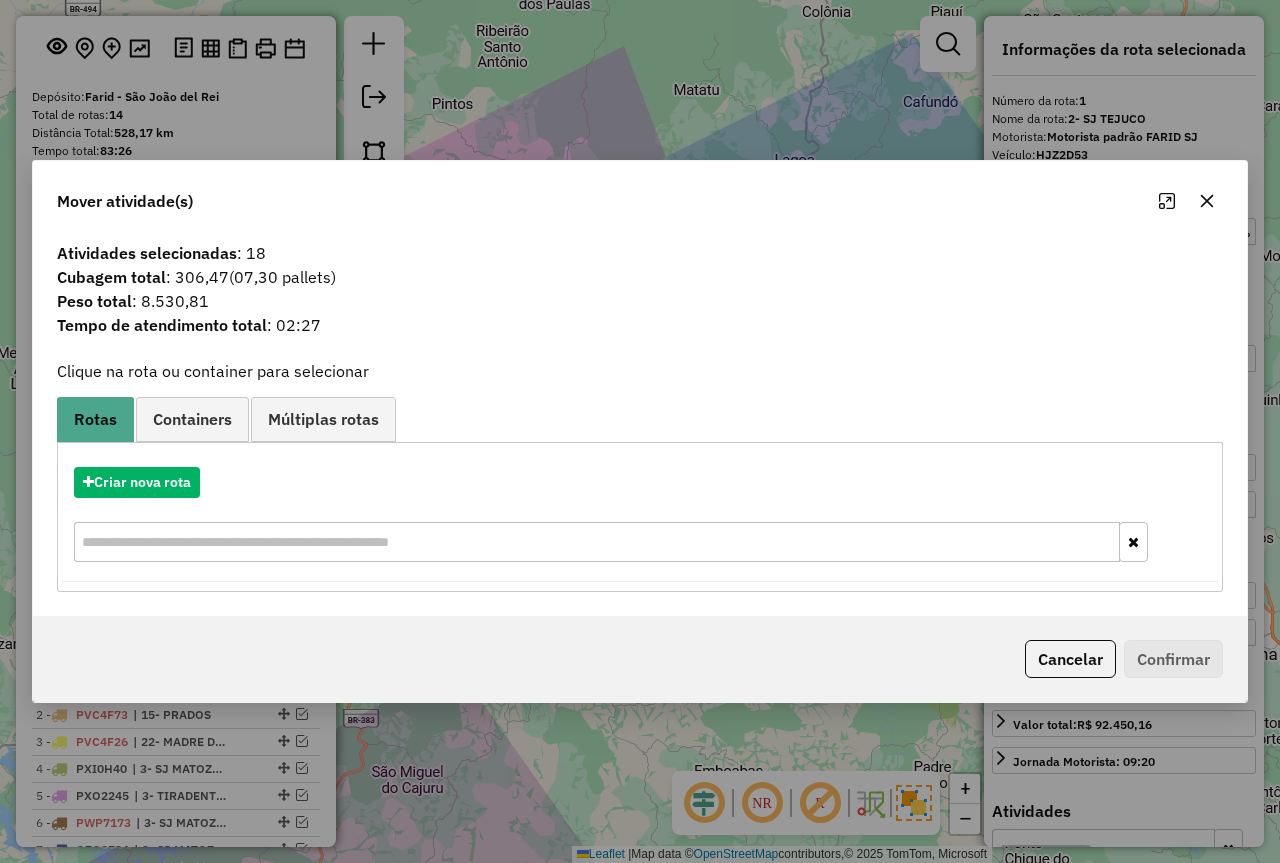 click 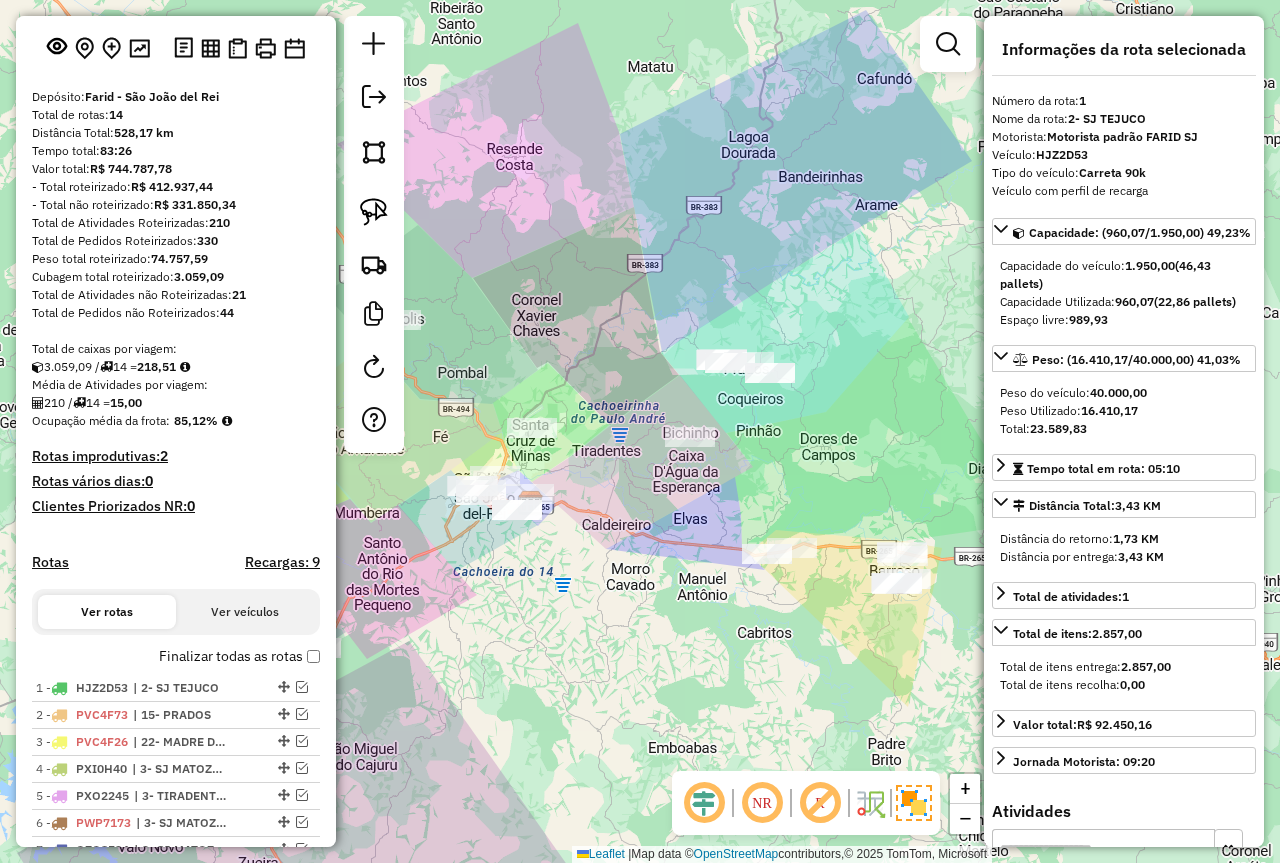 drag, startPoint x: 823, startPoint y: 661, endPoint x: 587, endPoint y: 435, distance: 326.75986 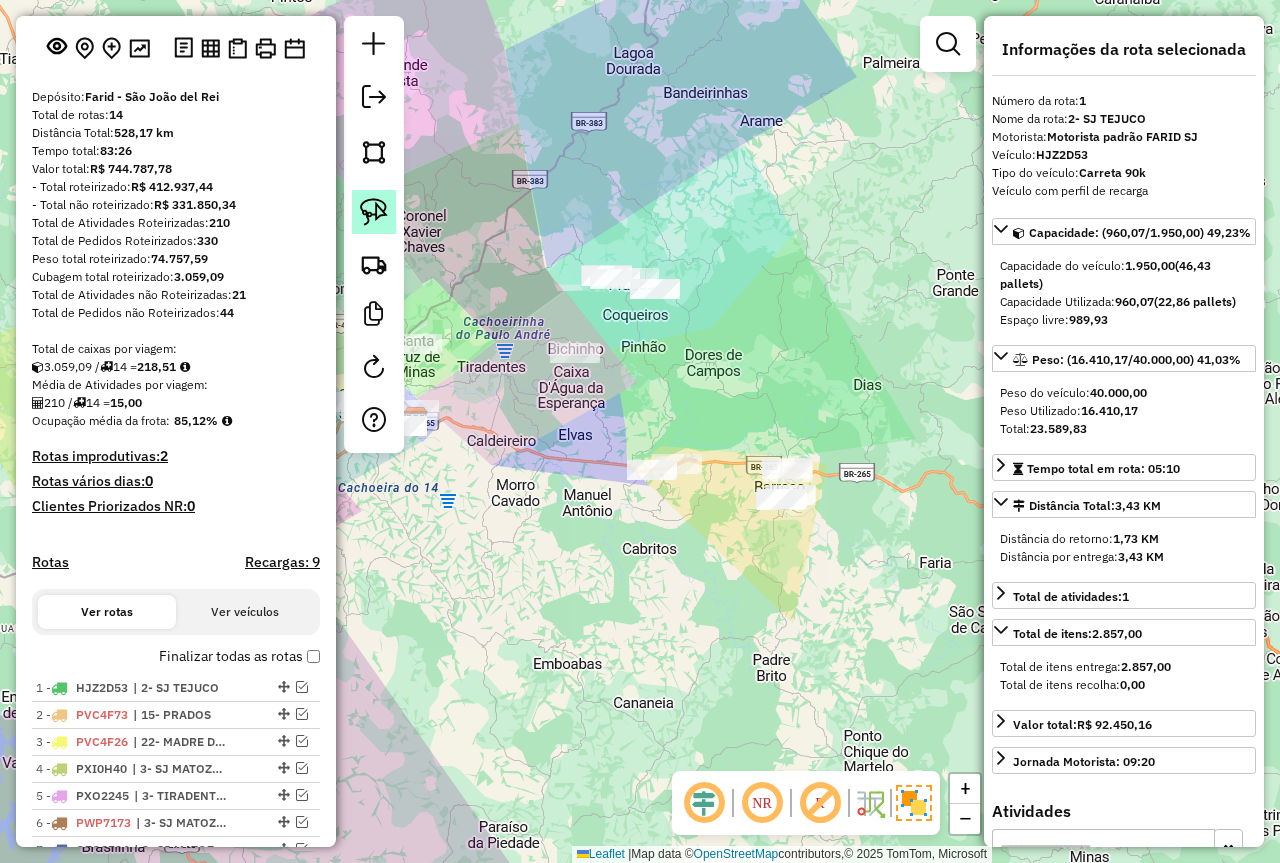 click 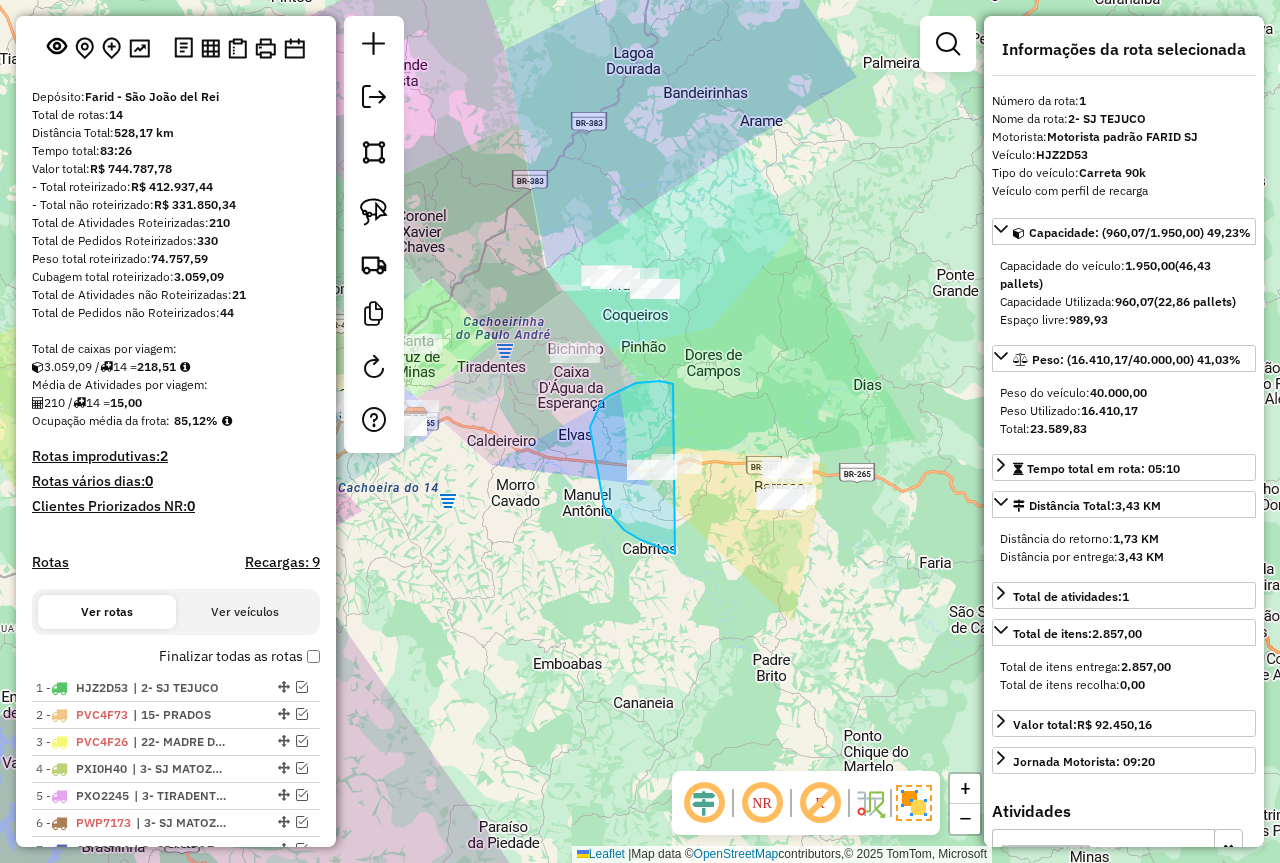 drag, startPoint x: 671, startPoint y: 383, endPoint x: 897, endPoint y: 484, distance: 247.54192 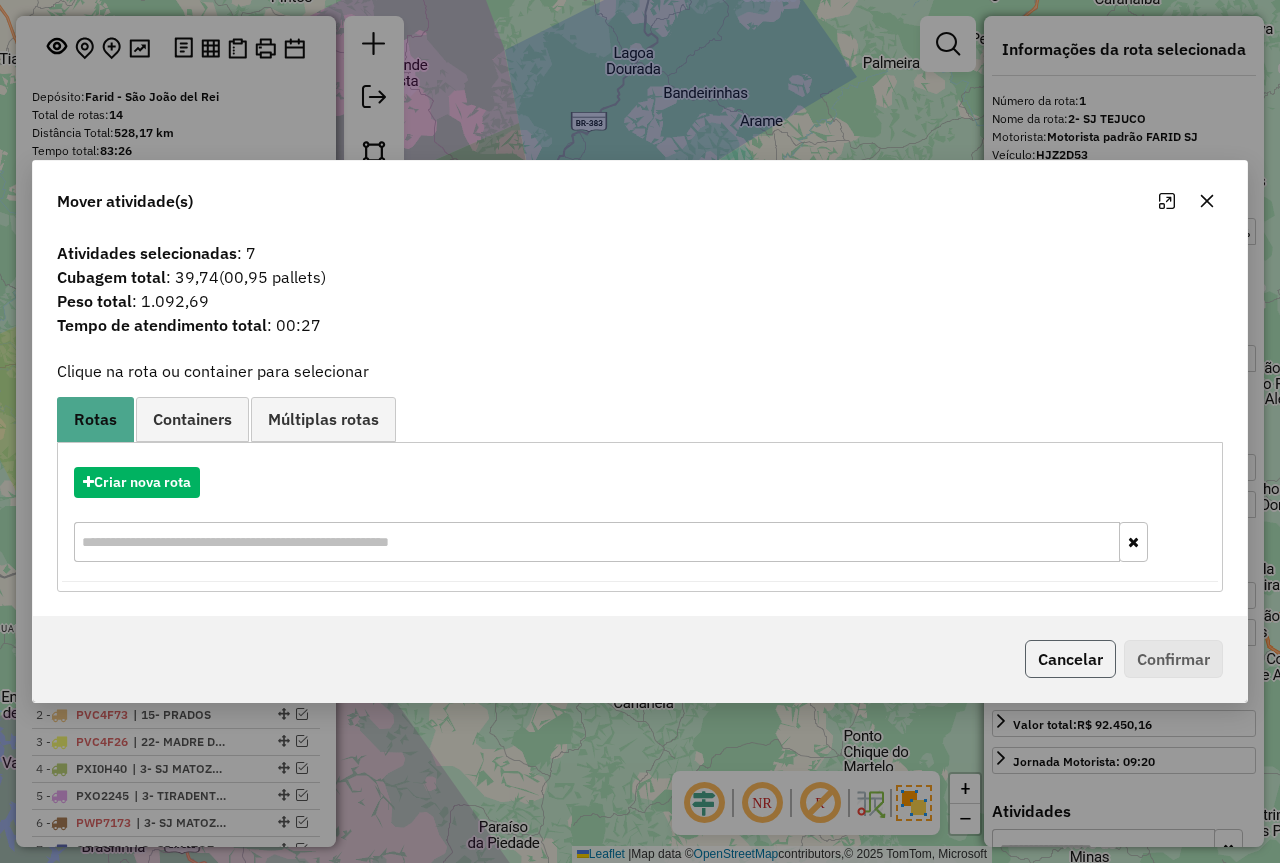 click on "Cancelar" 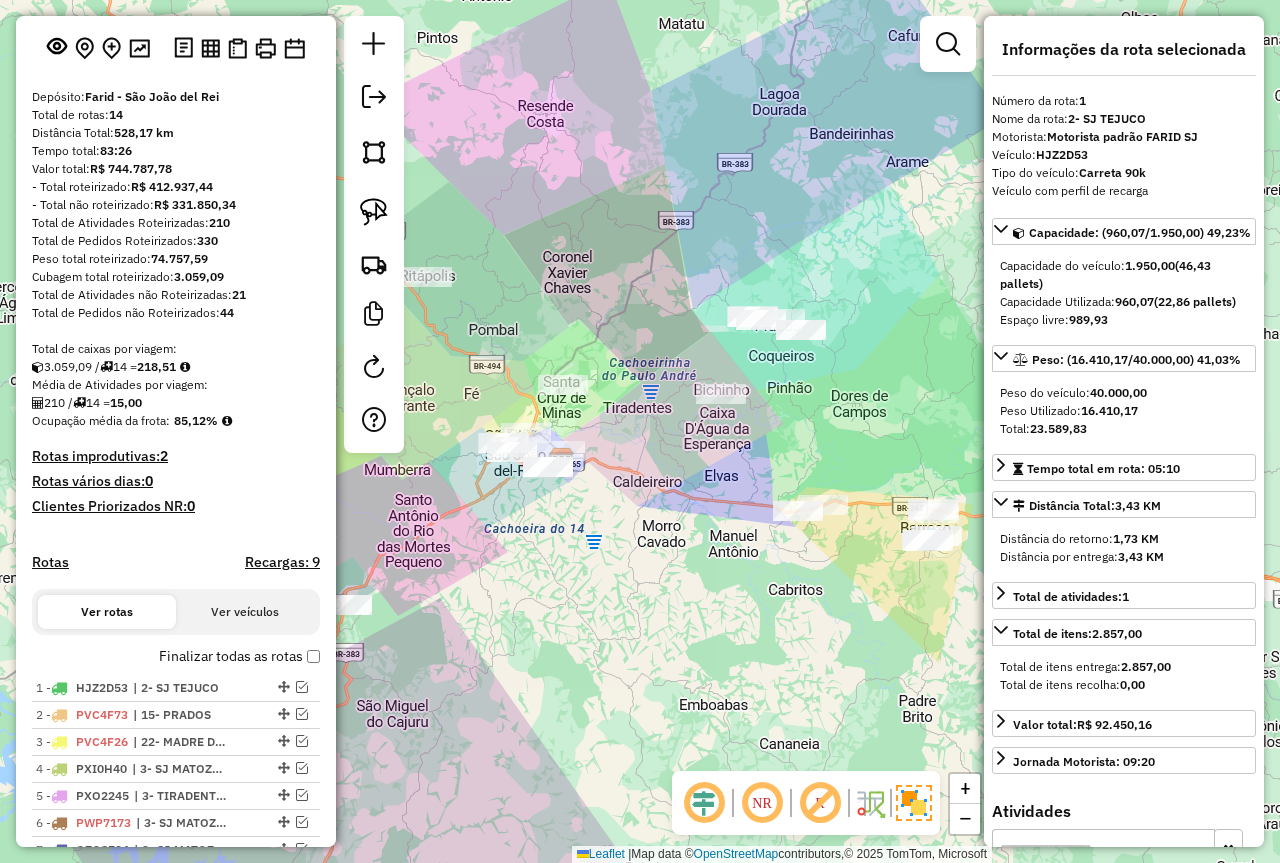 drag, startPoint x: 693, startPoint y: 566, endPoint x: 830, endPoint y: 575, distance: 137.2953 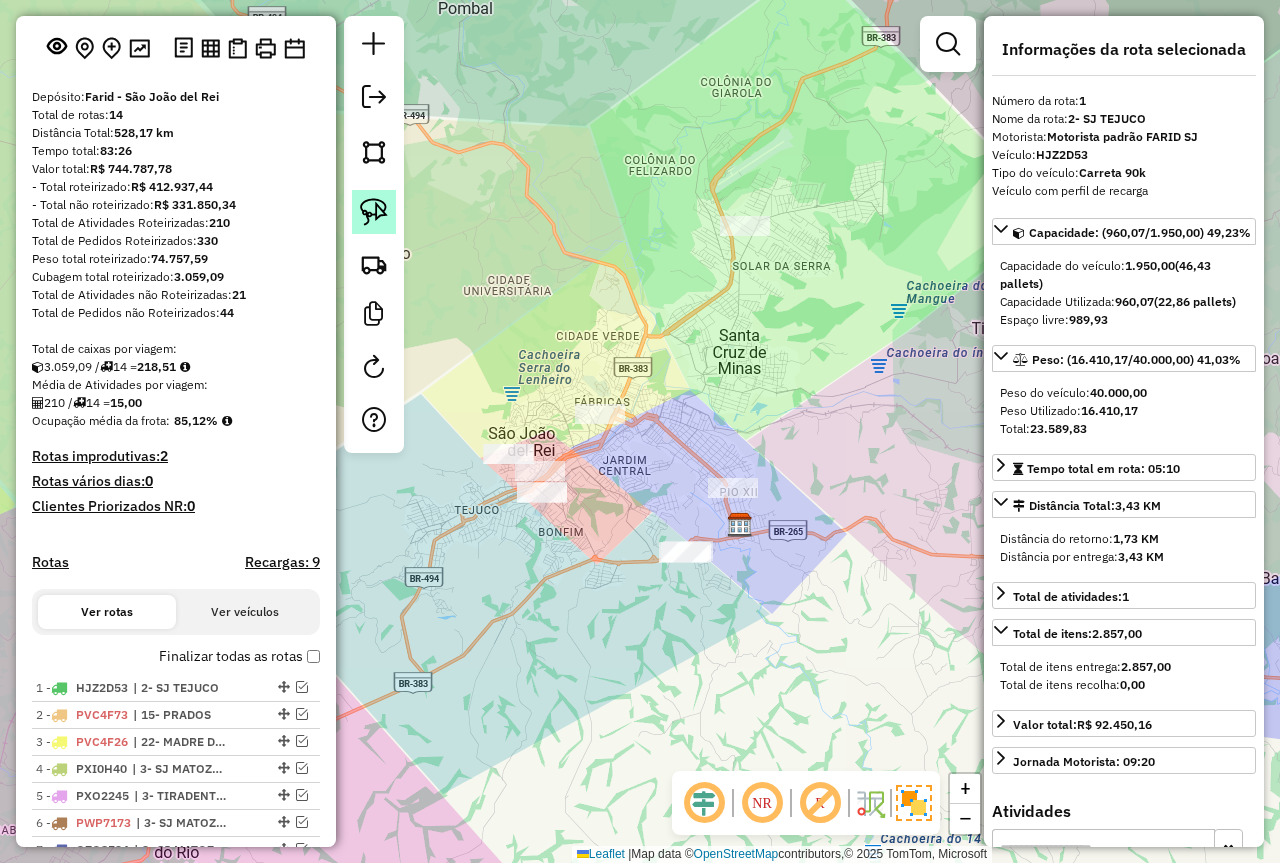 click 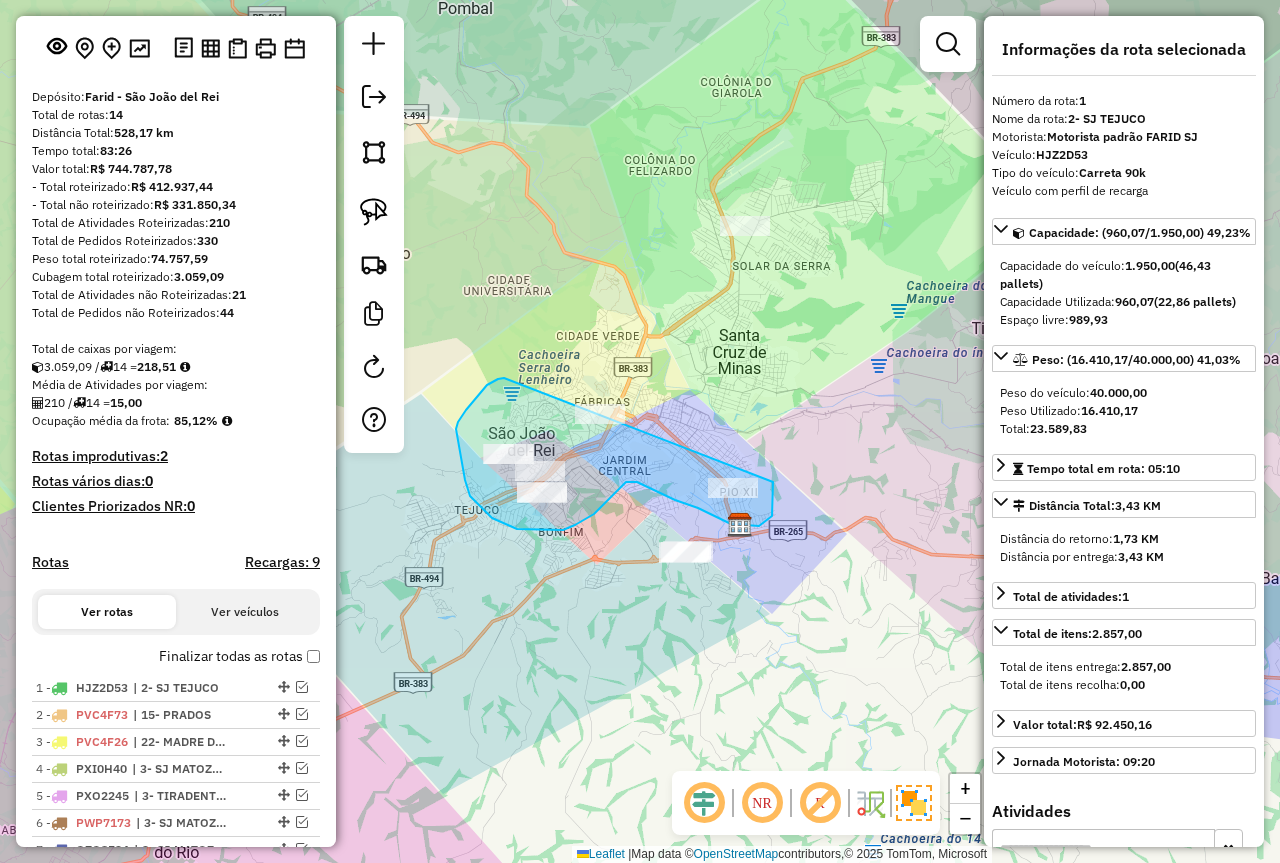 drag, startPoint x: 487, startPoint y: 385, endPoint x: 727, endPoint y: 410, distance: 241.29857 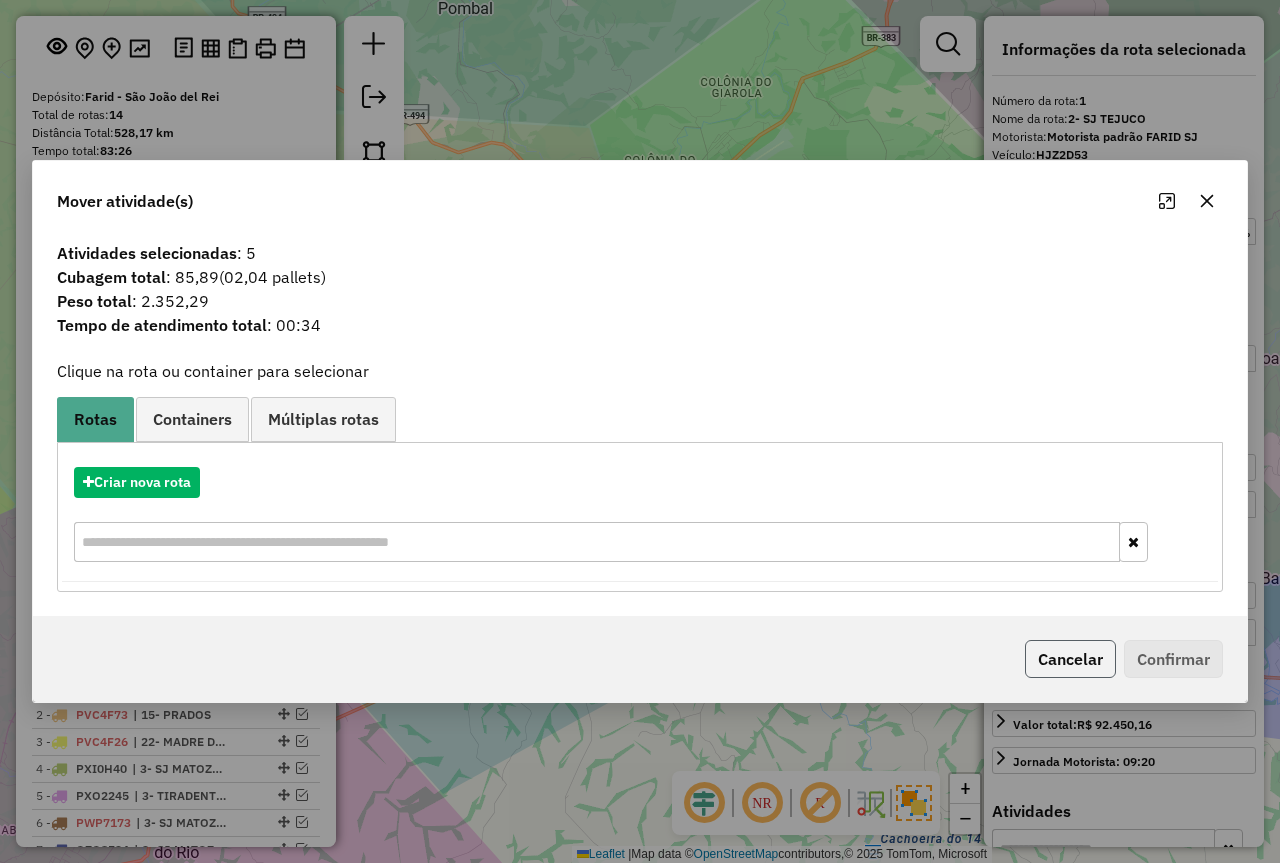 click on "Cancelar" 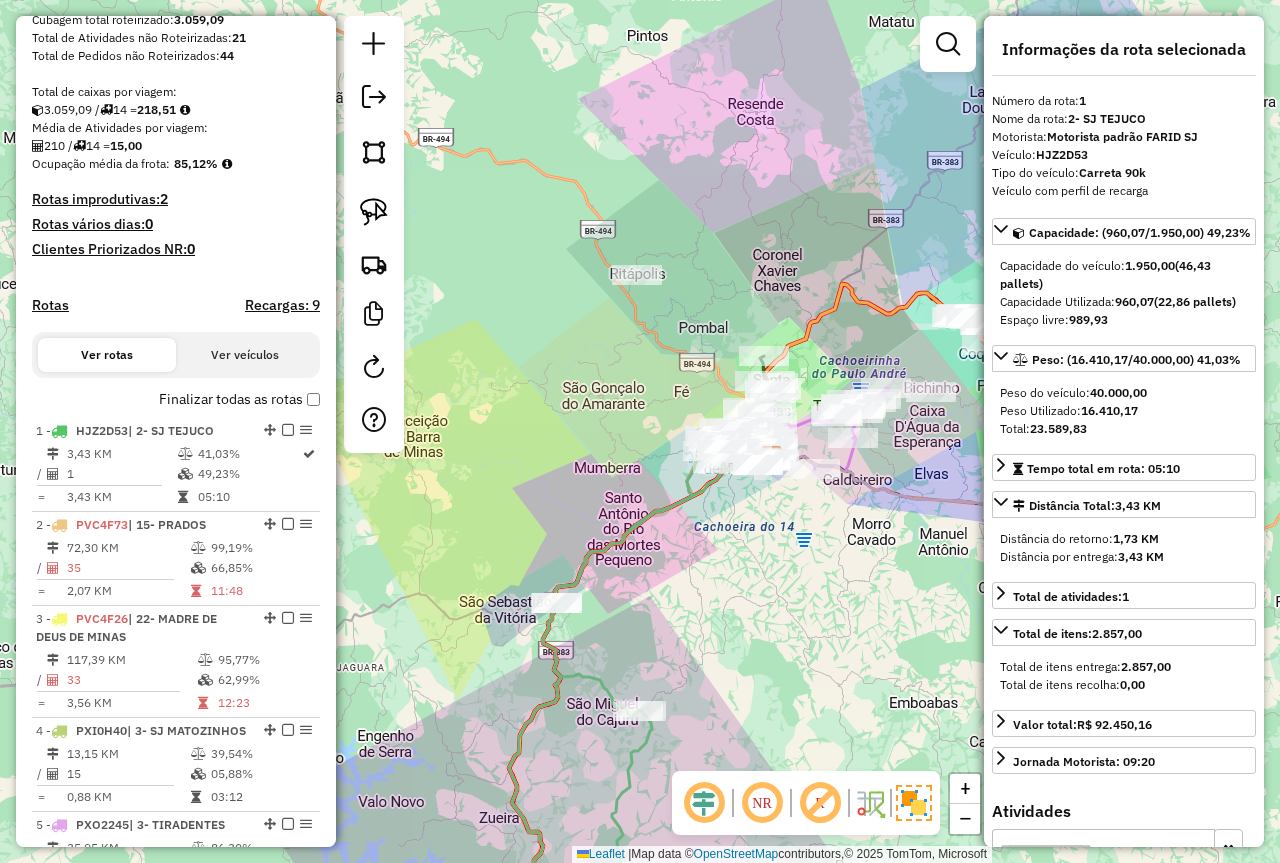 scroll, scrollTop: 415, scrollLeft: 0, axis: vertical 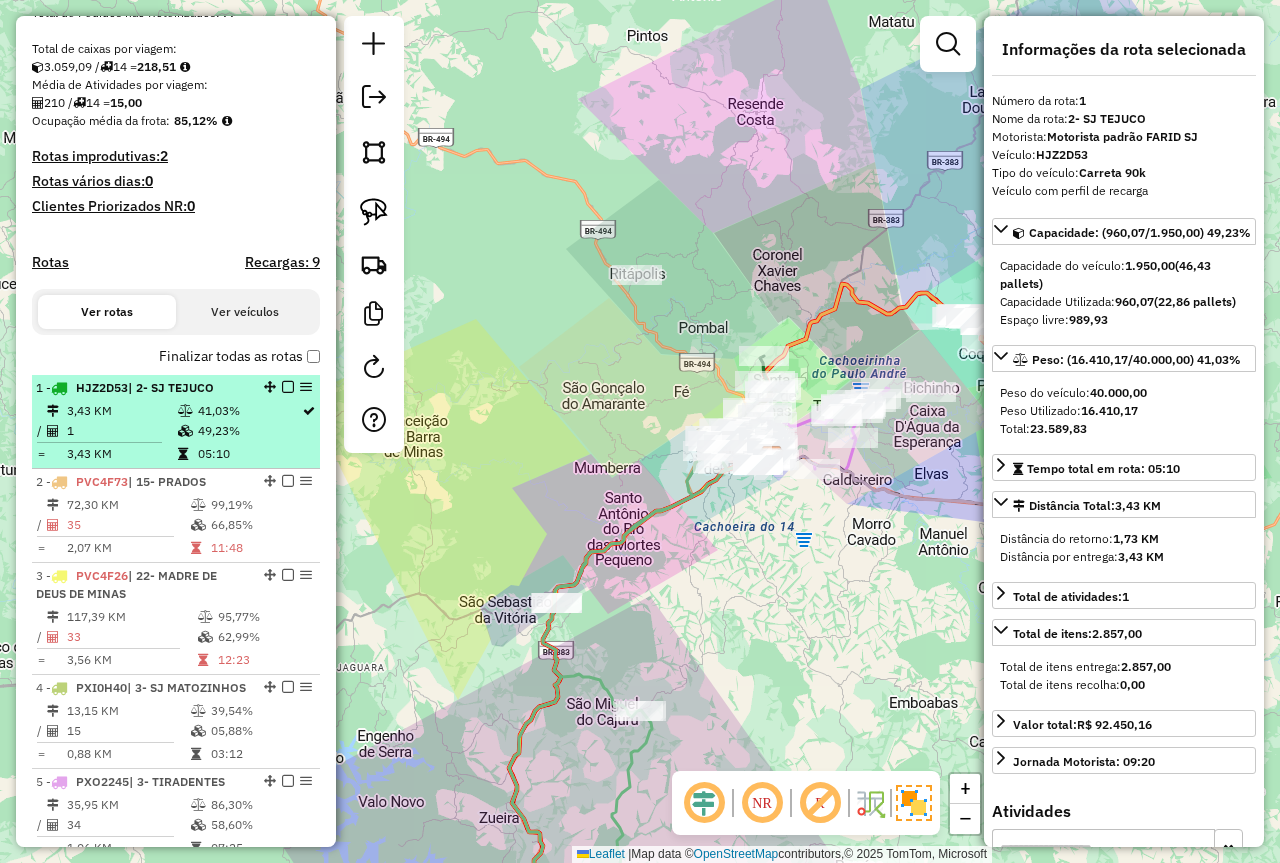 click on "| 2- SJ TEJUCO" at bounding box center (171, 387) 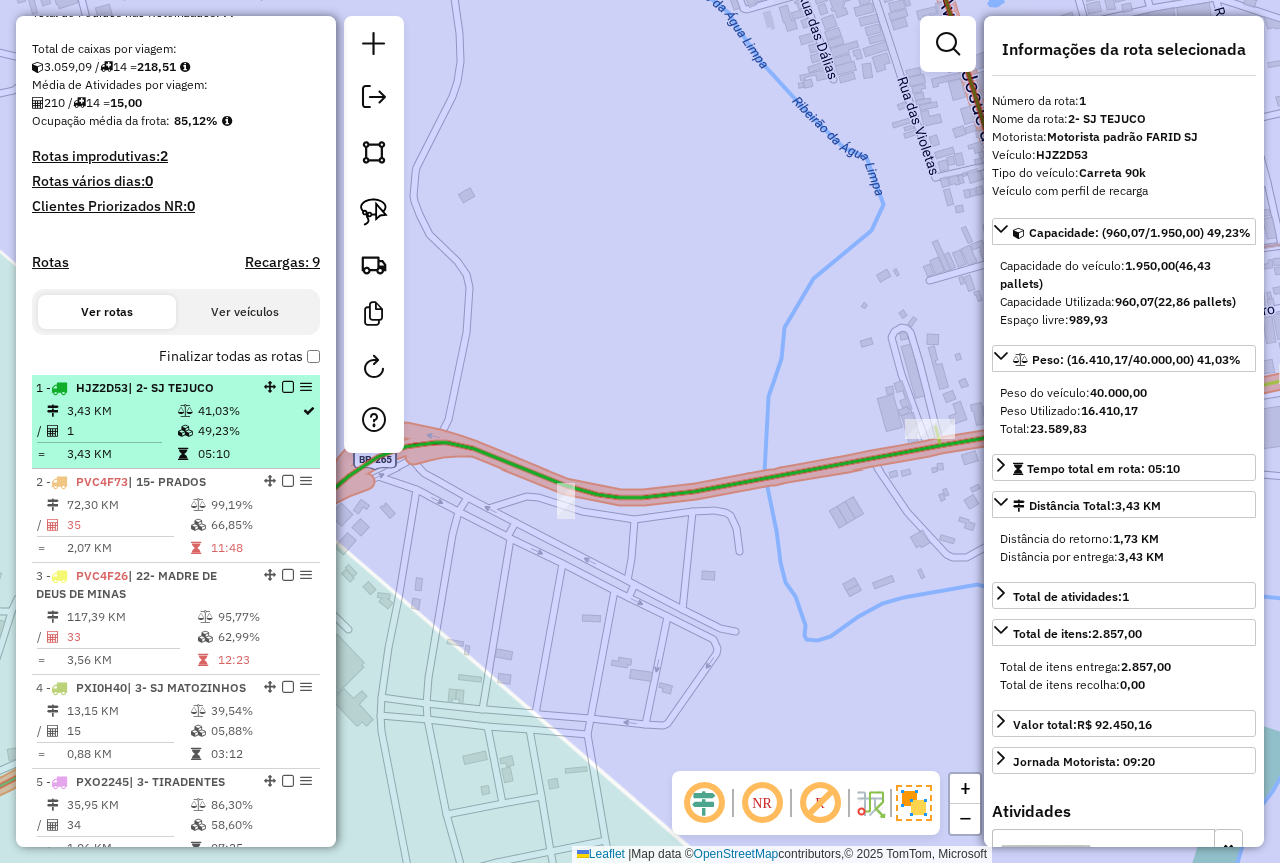 click at bounding box center [288, 387] 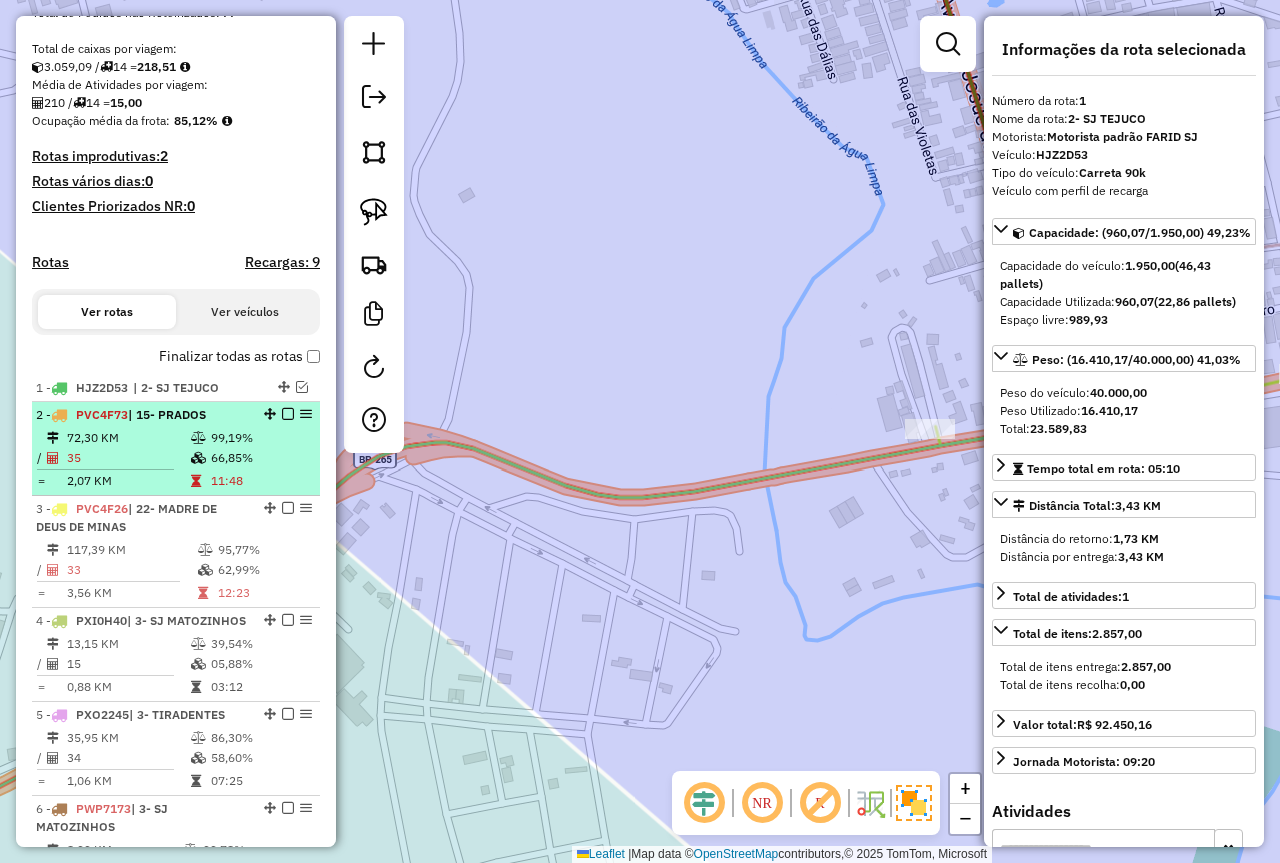 click on "72,30 KM" at bounding box center [128, 438] 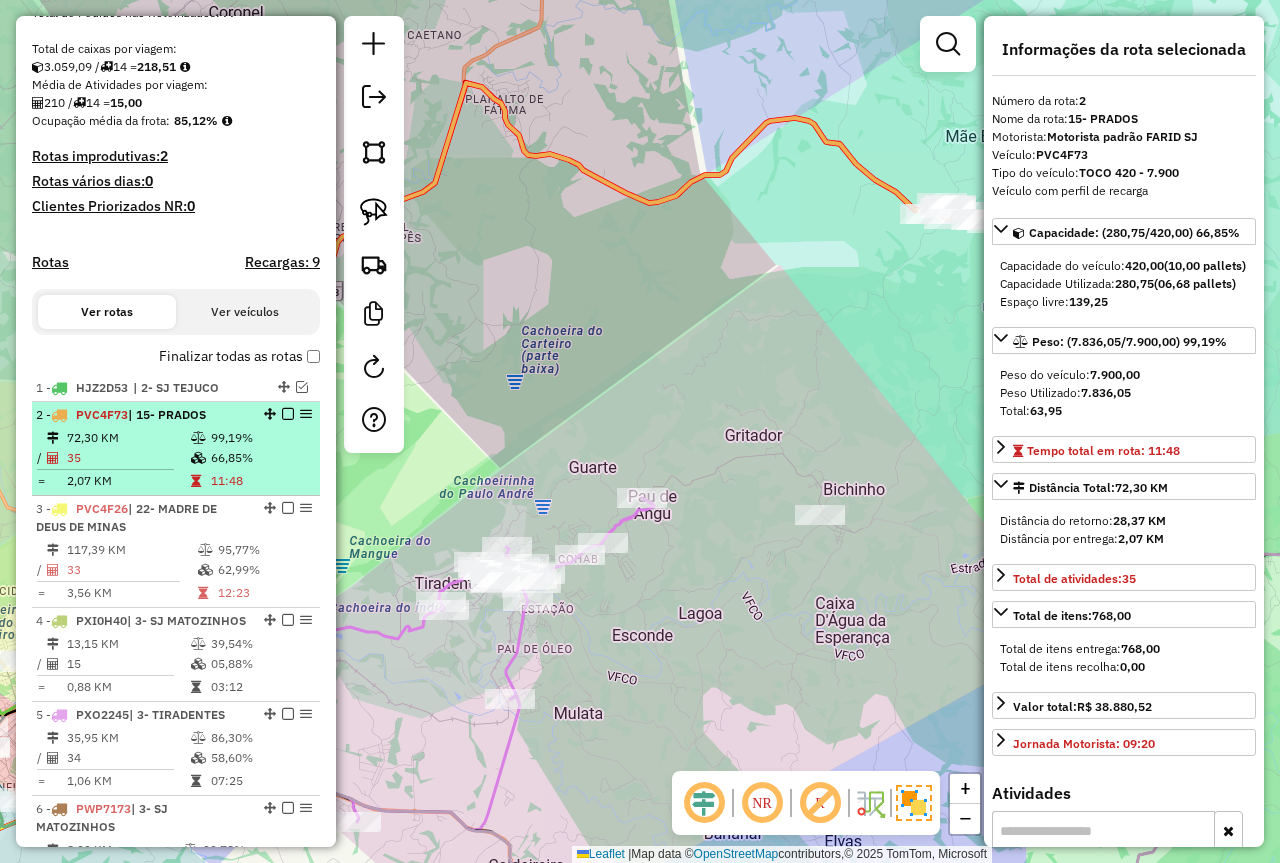 click at bounding box center [288, 414] 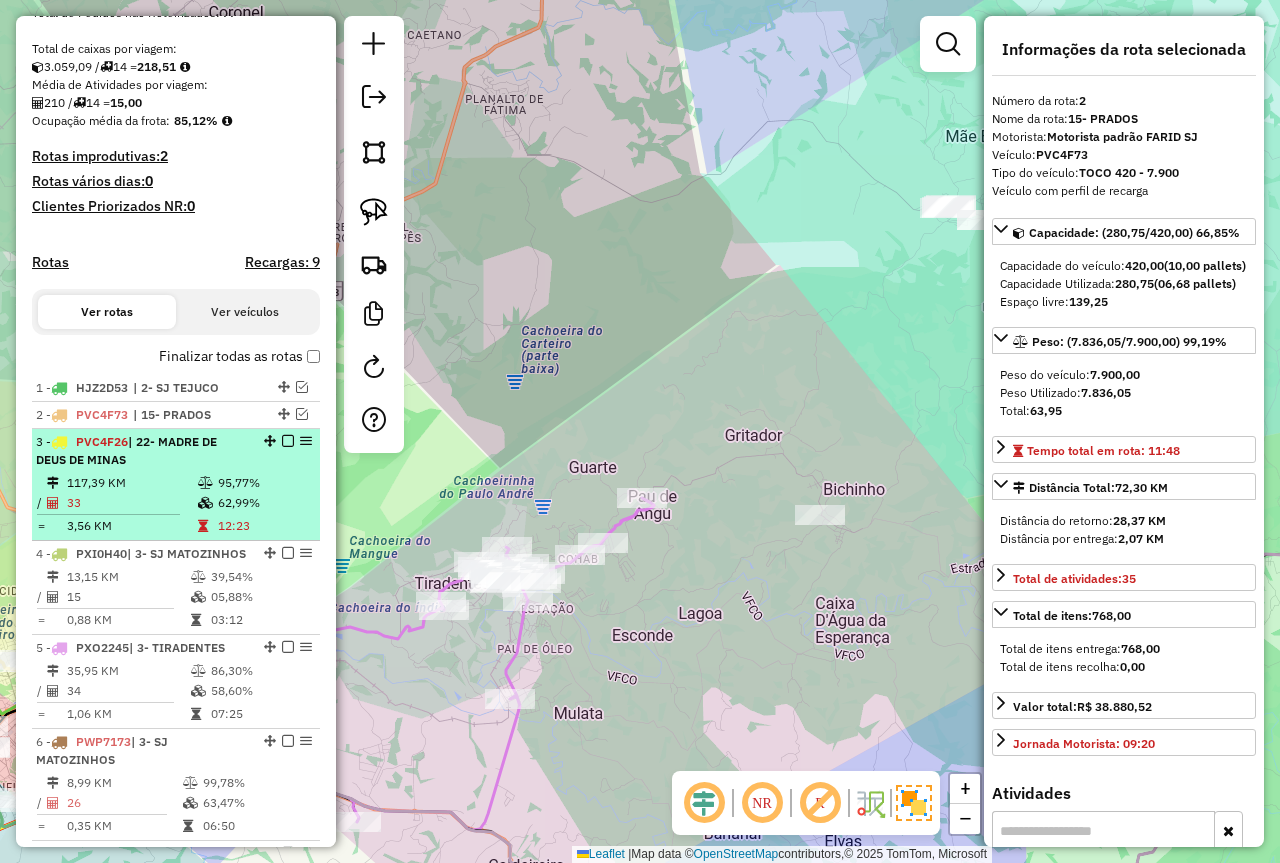 click on "33" at bounding box center (131, 503) 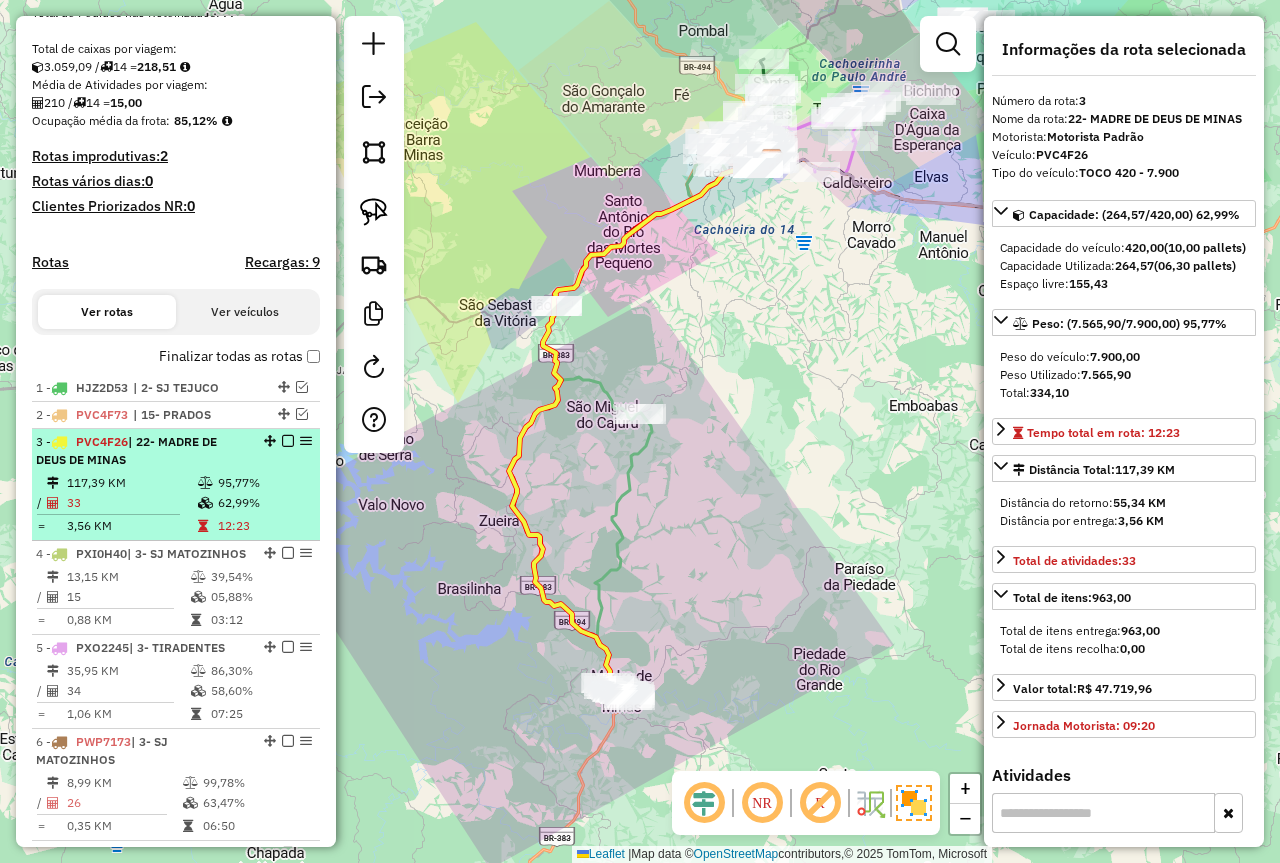 click at bounding box center (288, 441) 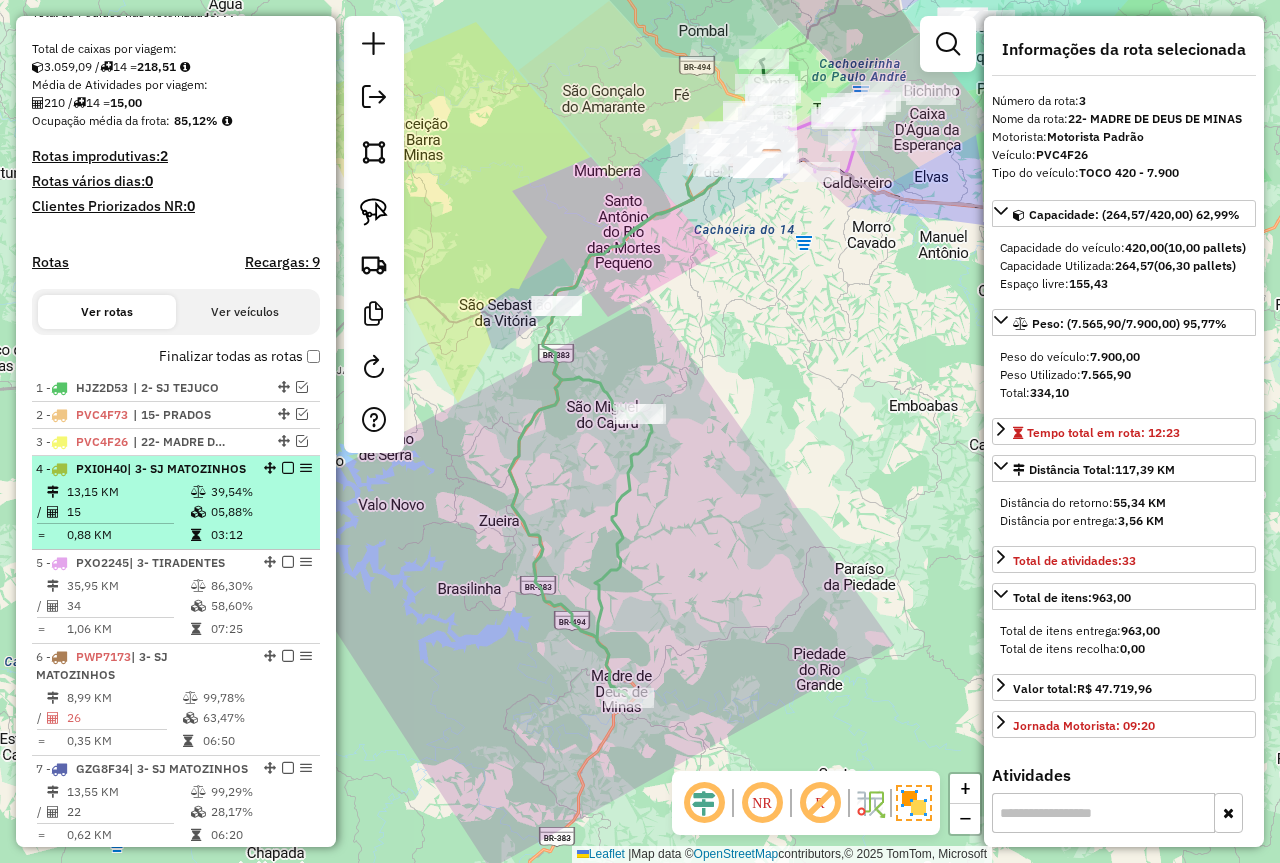 drag, startPoint x: 182, startPoint y: 462, endPoint x: 214, endPoint y: 493, distance: 44.553337 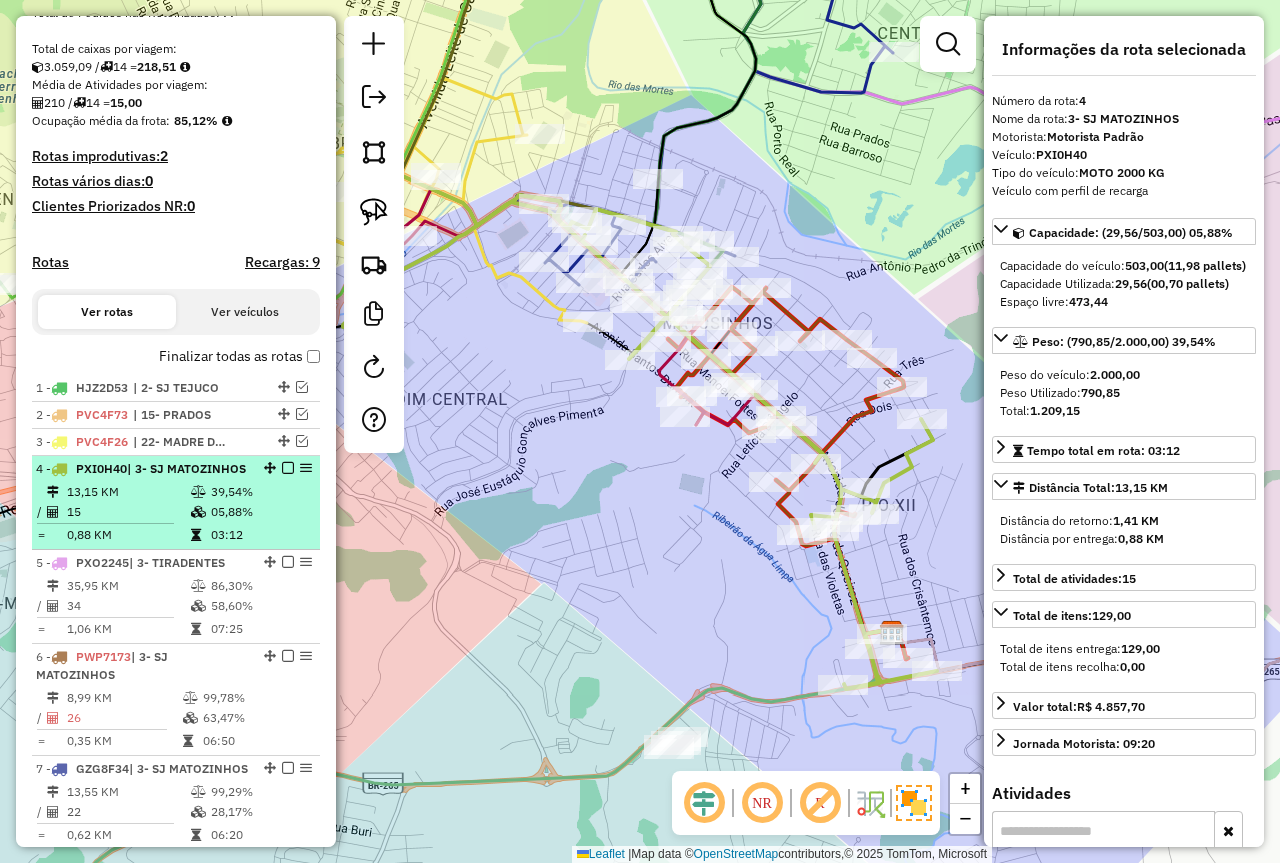click on "4 -       PXI0H40   | 3- [CITY]" at bounding box center (176, 469) 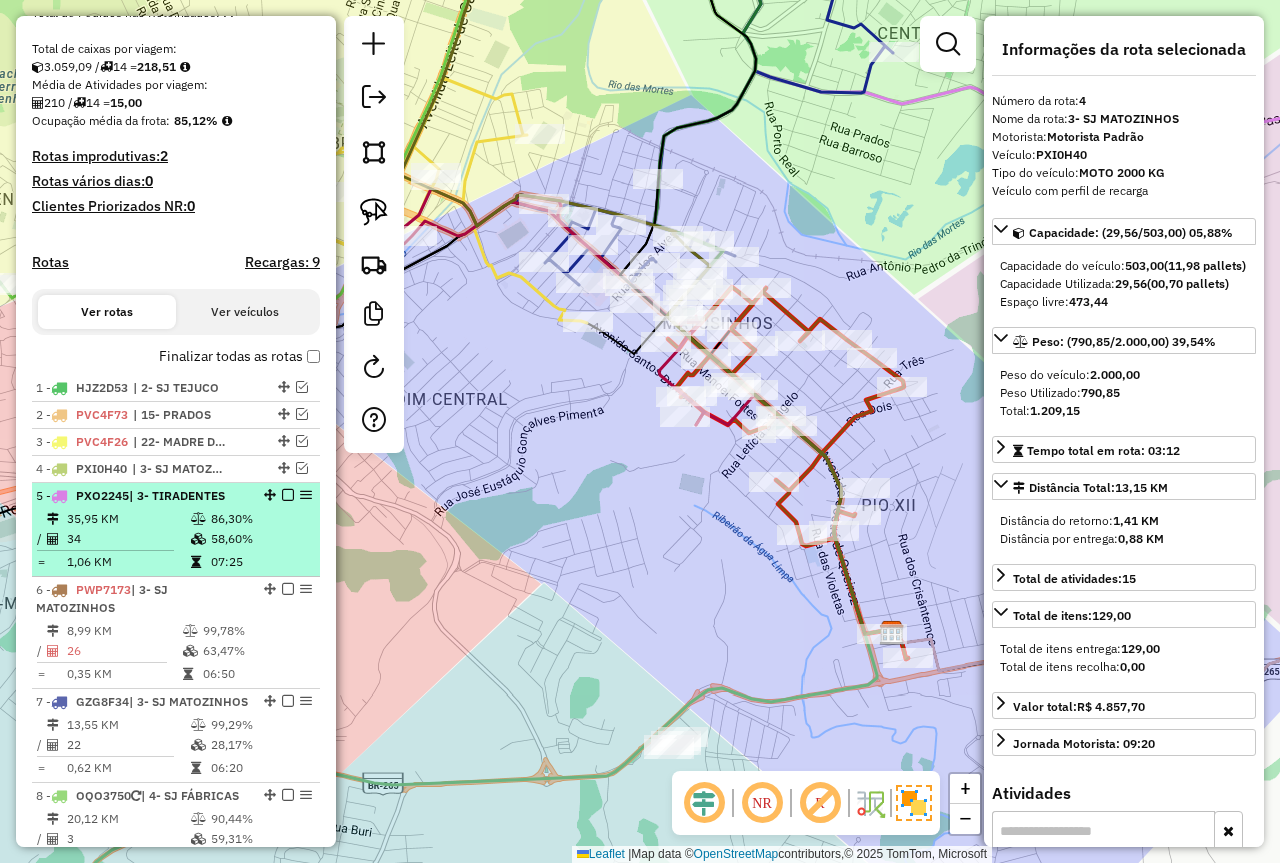 click at bounding box center (113, 550) 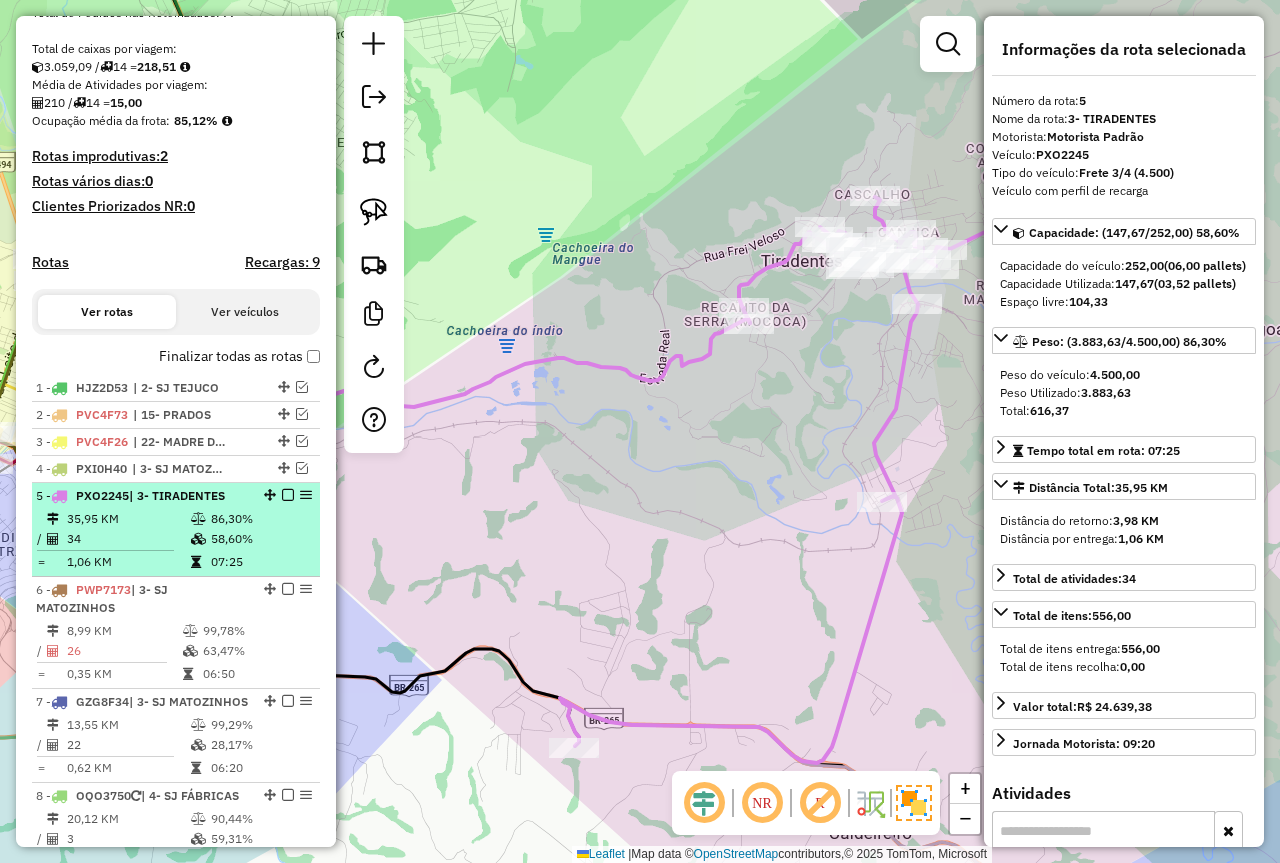 click at bounding box center [288, 495] 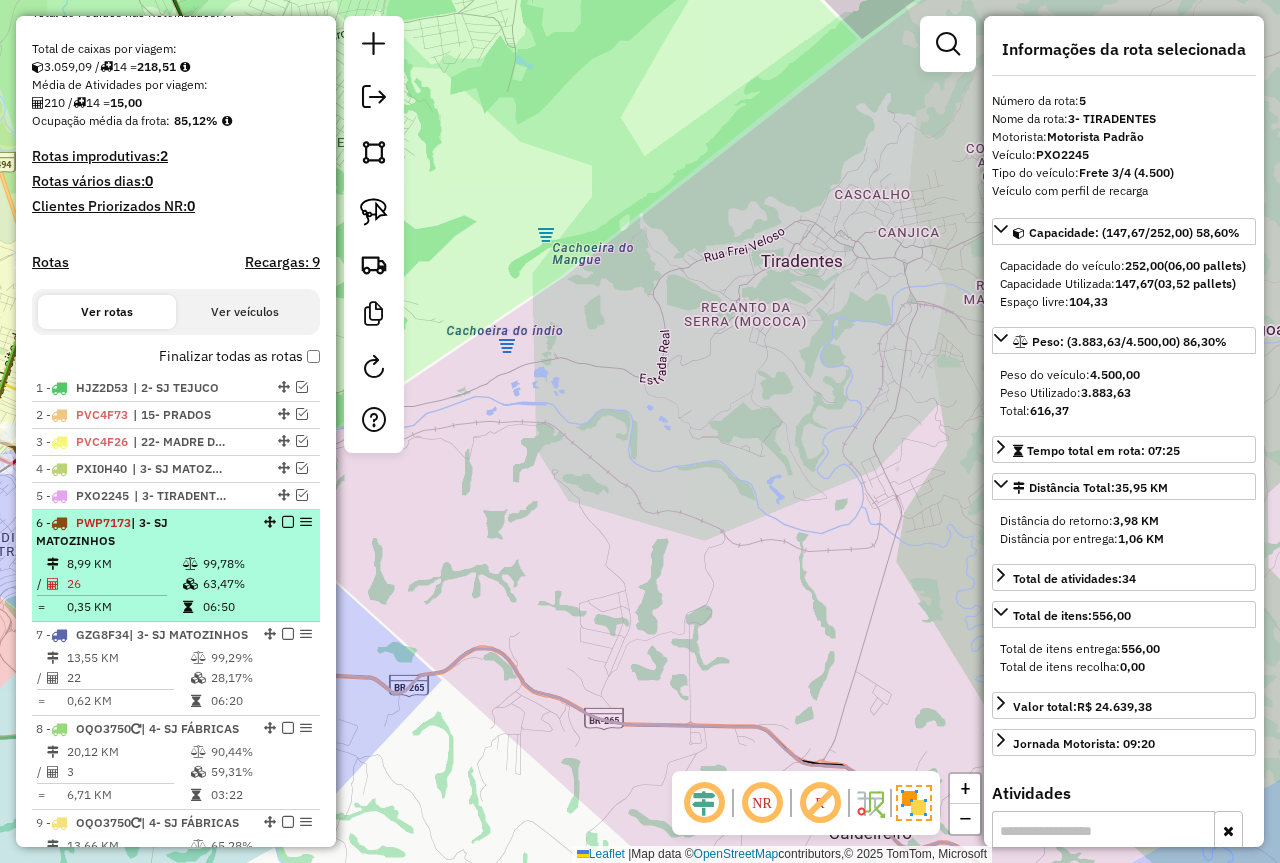 click on "6 -       PWP7173   | 3- [CITY]" at bounding box center [142, 532] 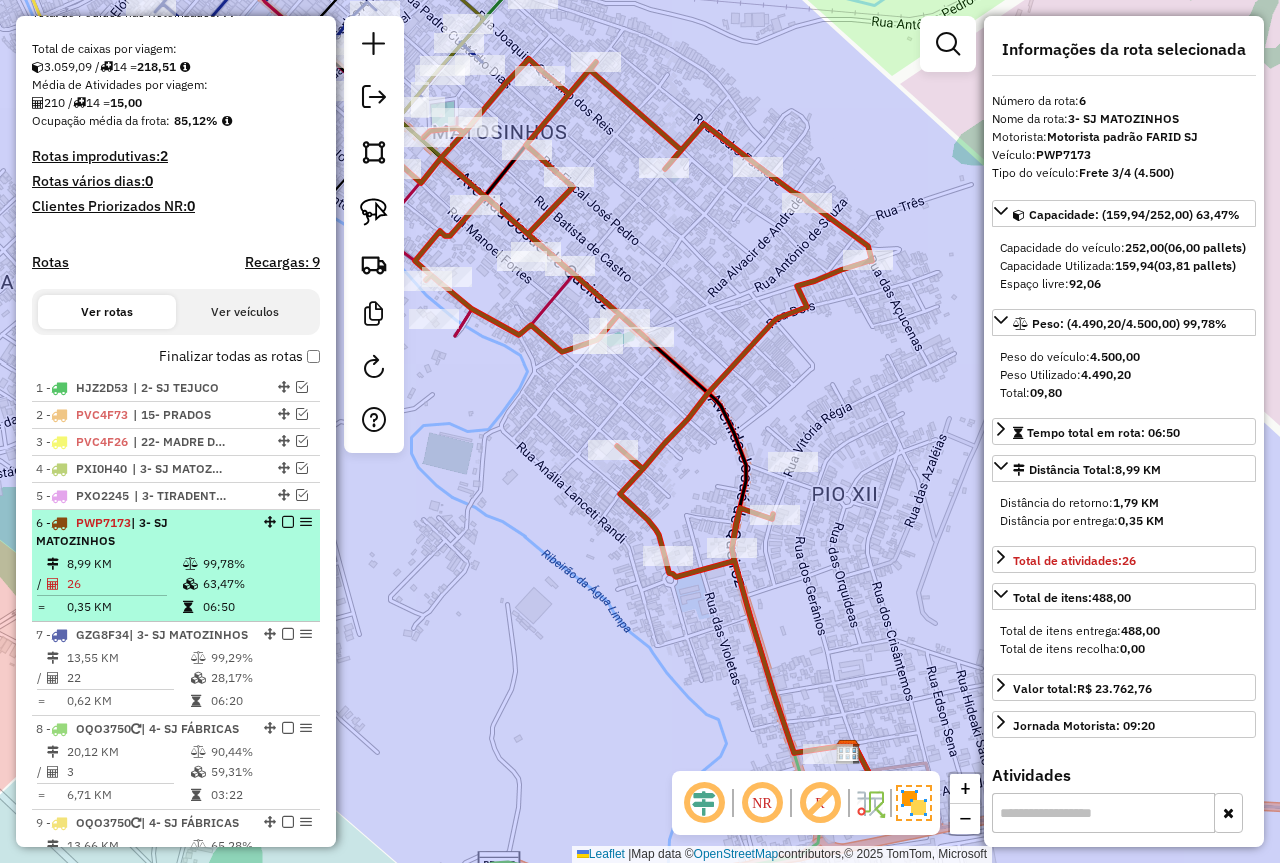 click on "6 -       PWP7173   | 3- [CITY]" at bounding box center [176, 532] 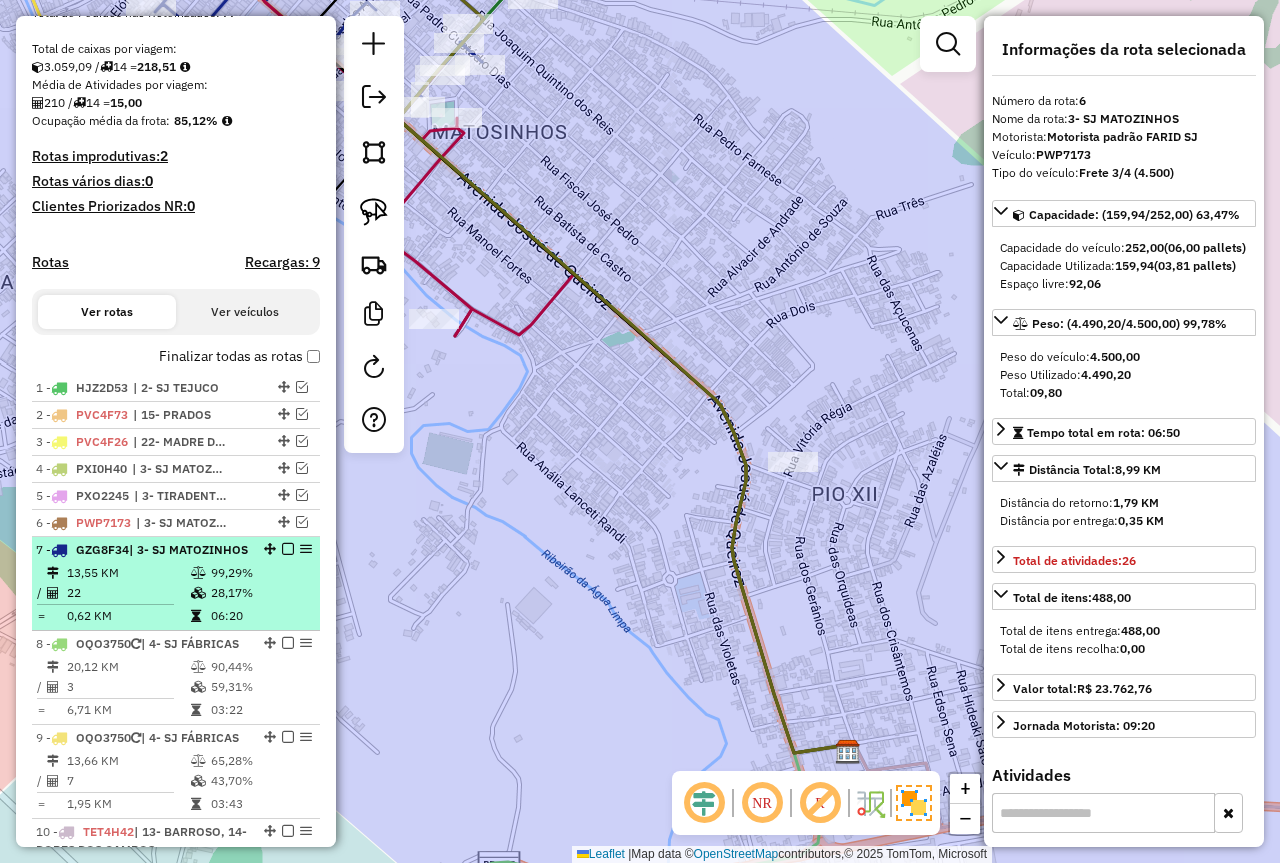 click on "[NUMBER] -       [PLATE]   | [NUMBER]- [CITY]  [NUMBER] KM   [NUMBER]%  /  [NUMBER]   [NUMBER]%     =  [NUMBER] KM   [TIME]" at bounding box center (176, 584) 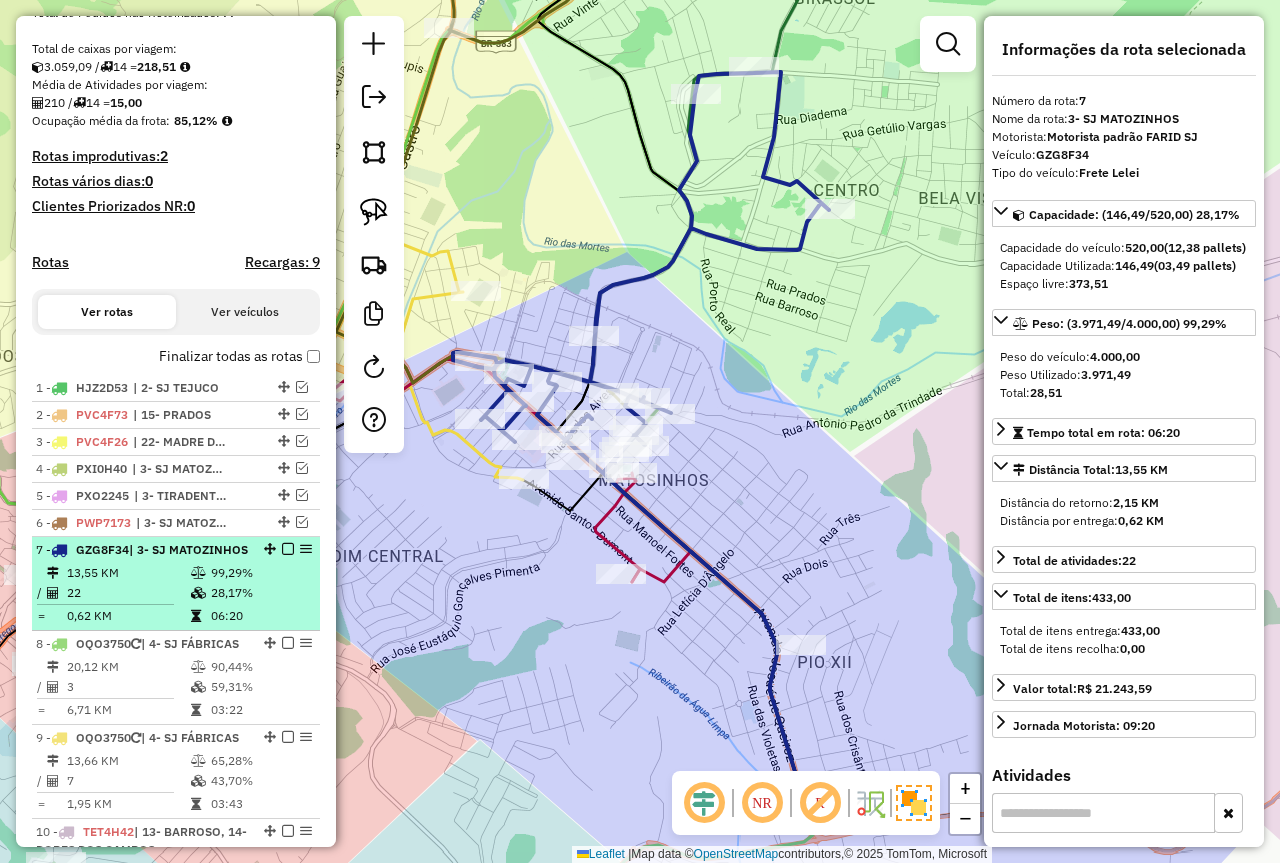 drag, startPoint x: 279, startPoint y: 551, endPoint x: 230, endPoint y: 543, distance: 49.648766 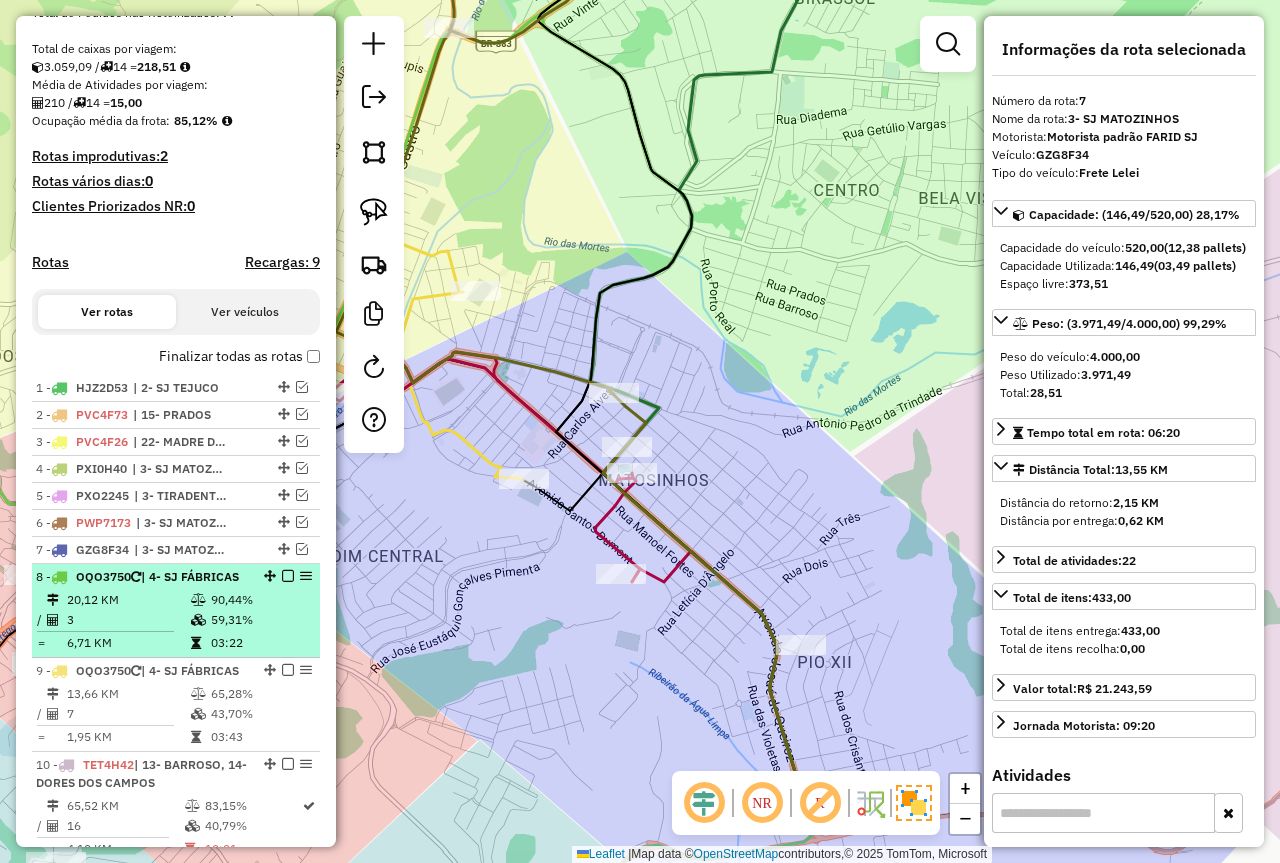 click on "8 -       OQO3750   | 4- SJ FÁBRICAS" at bounding box center [142, 577] 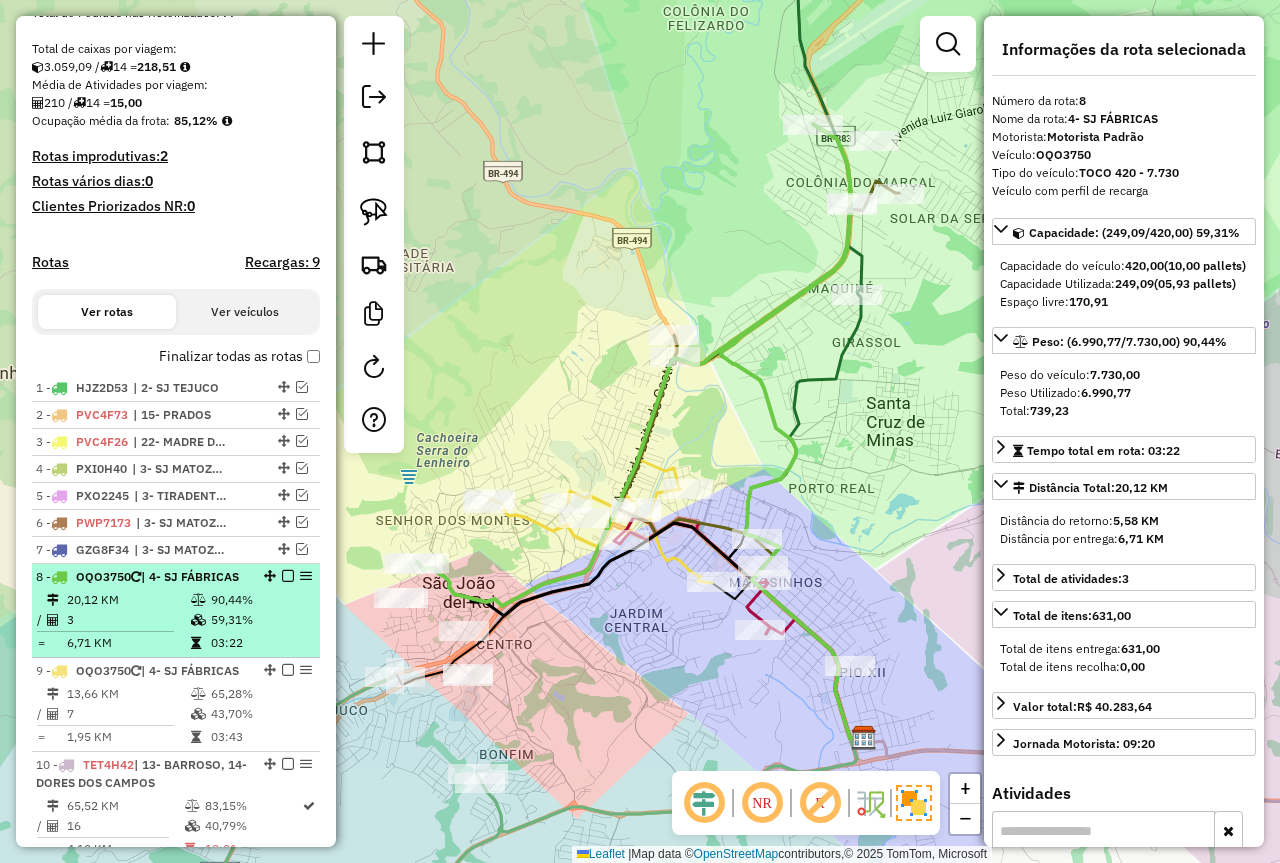 click at bounding box center [288, 576] 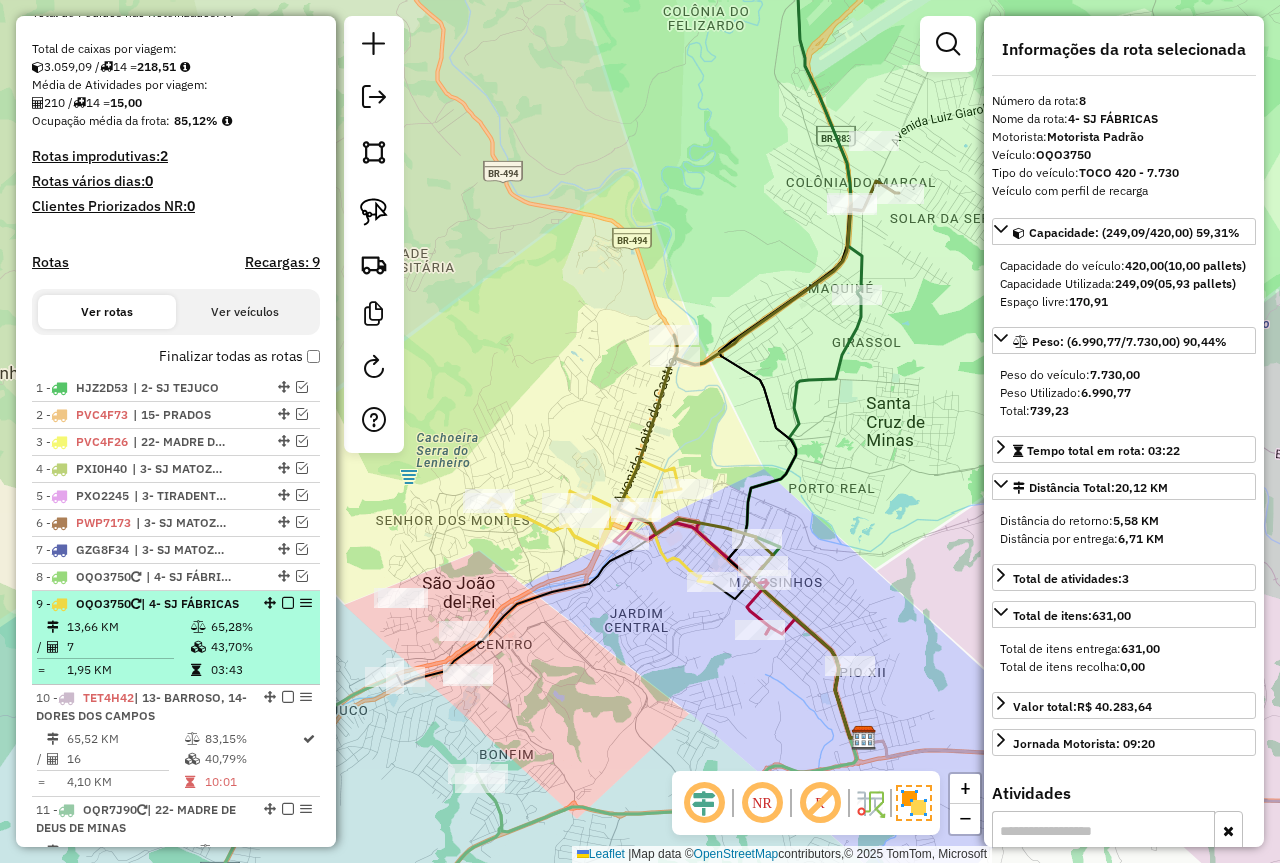 click on "65,28%" at bounding box center [260, 627] 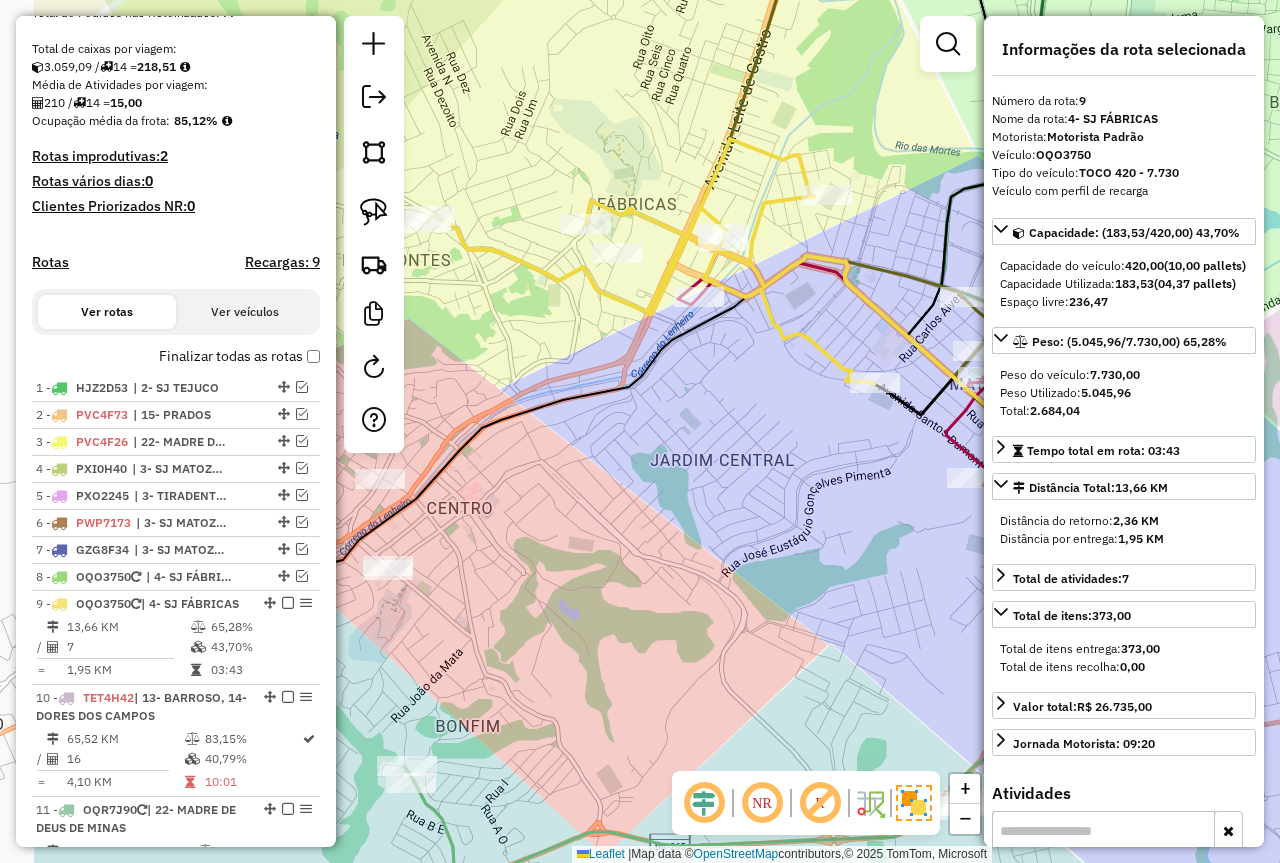 drag, startPoint x: 651, startPoint y: 623, endPoint x: 719, endPoint y: 604, distance: 70.60453 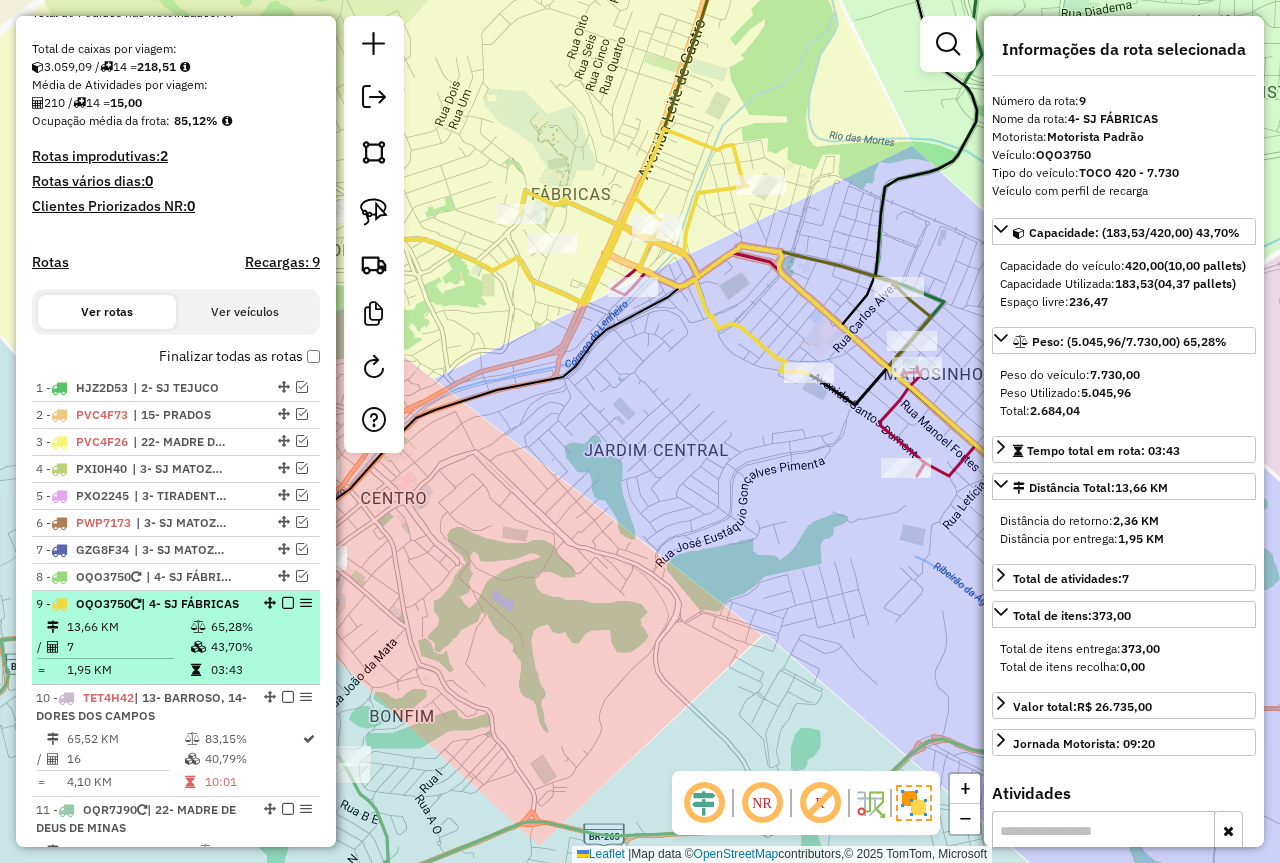 click at bounding box center (288, 603) 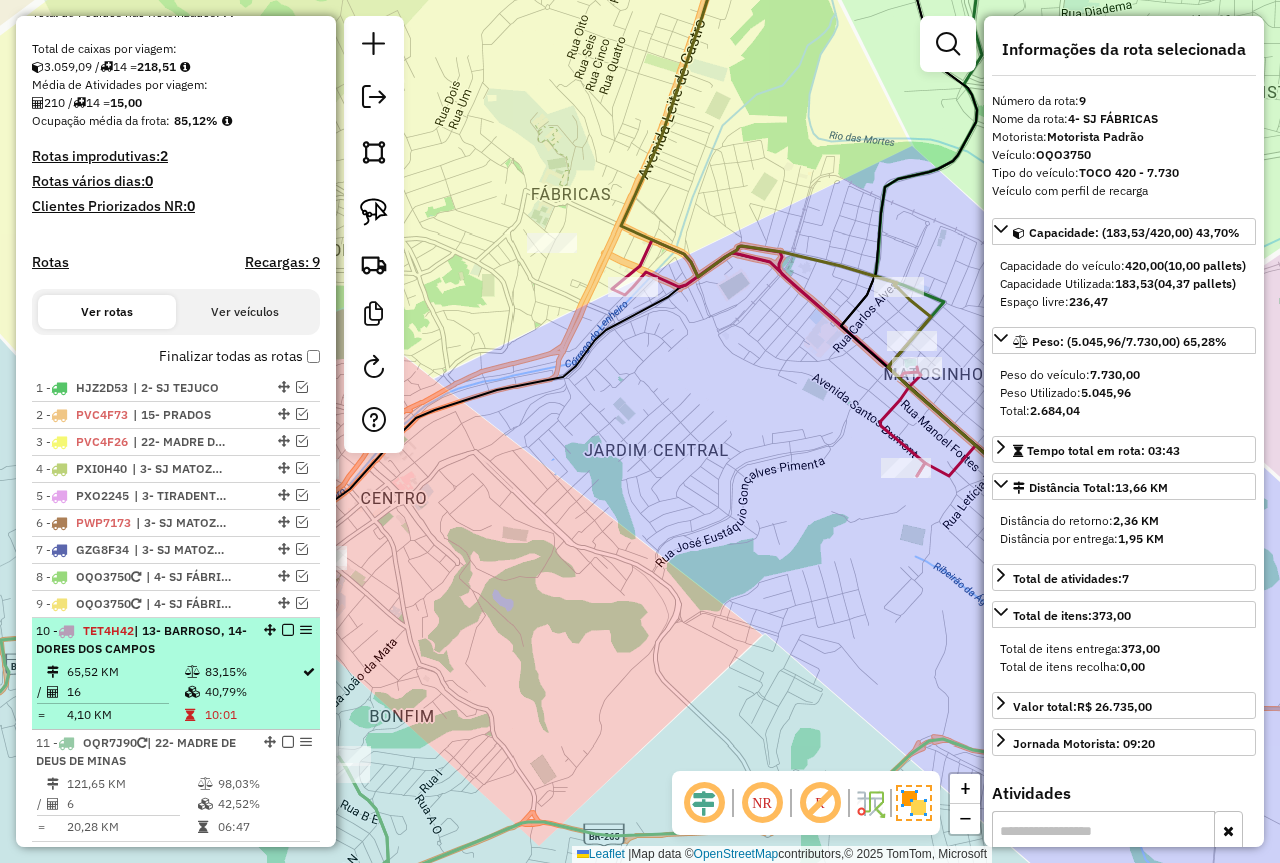 click on "10 -       TET4H42   | 13- [CITY], 14- [CITY]" at bounding box center [142, 640] 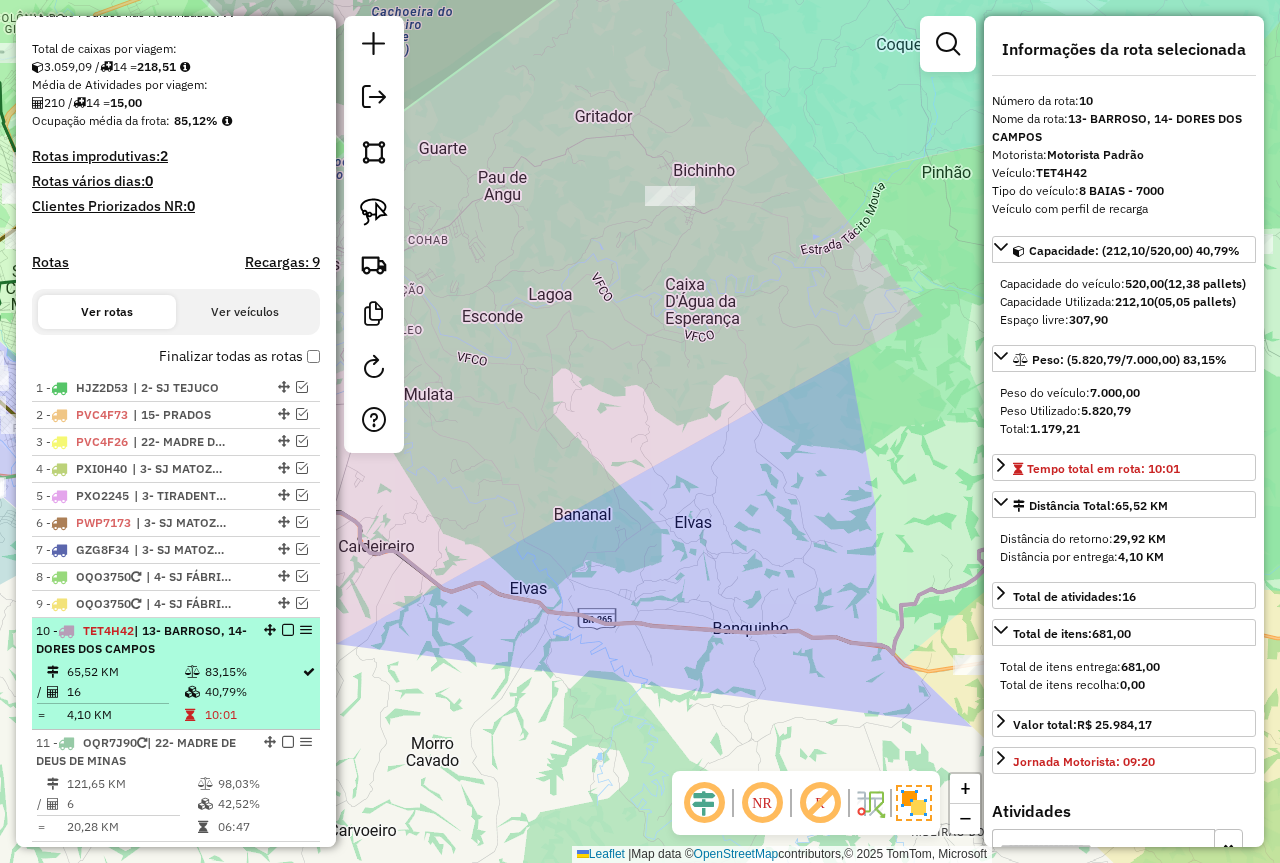 click at bounding box center (288, 630) 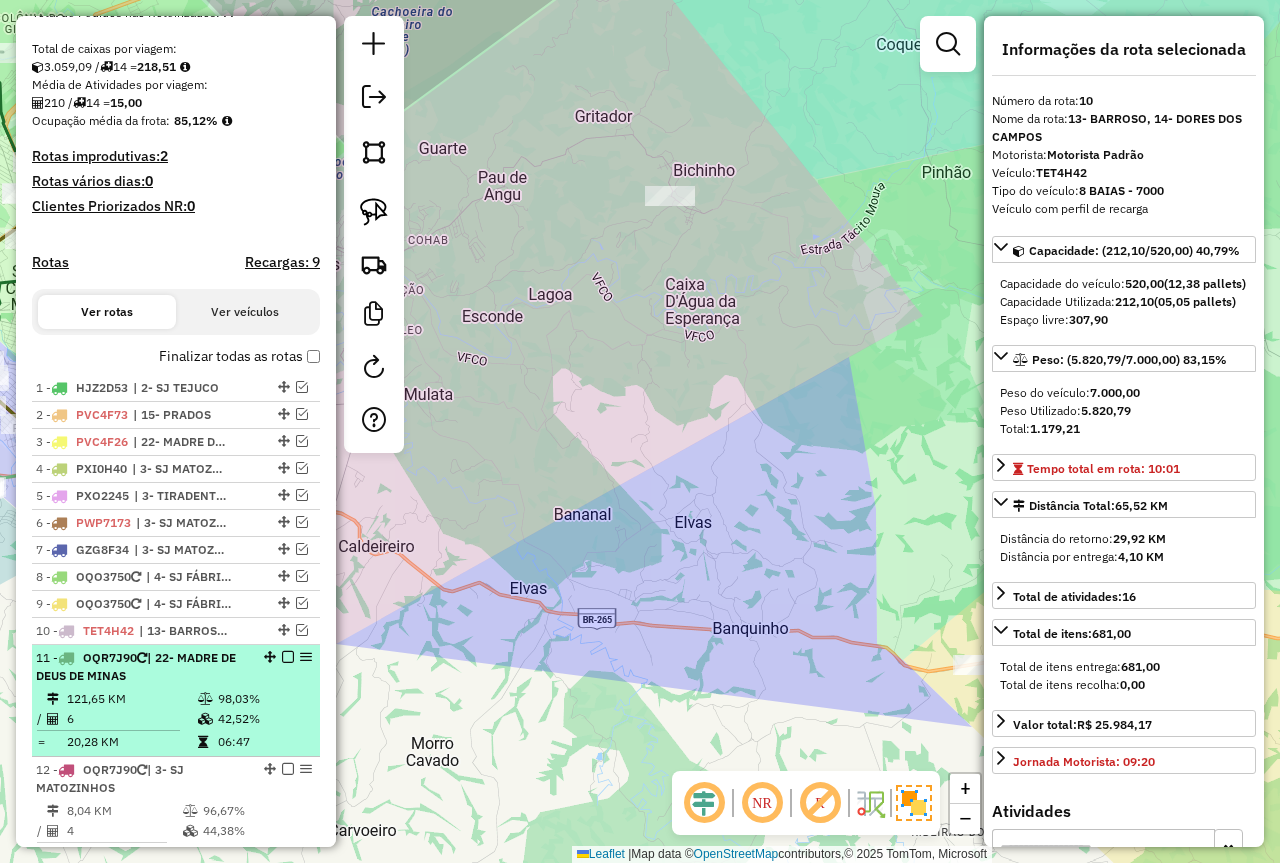 click on "98,03%" at bounding box center (264, 699) 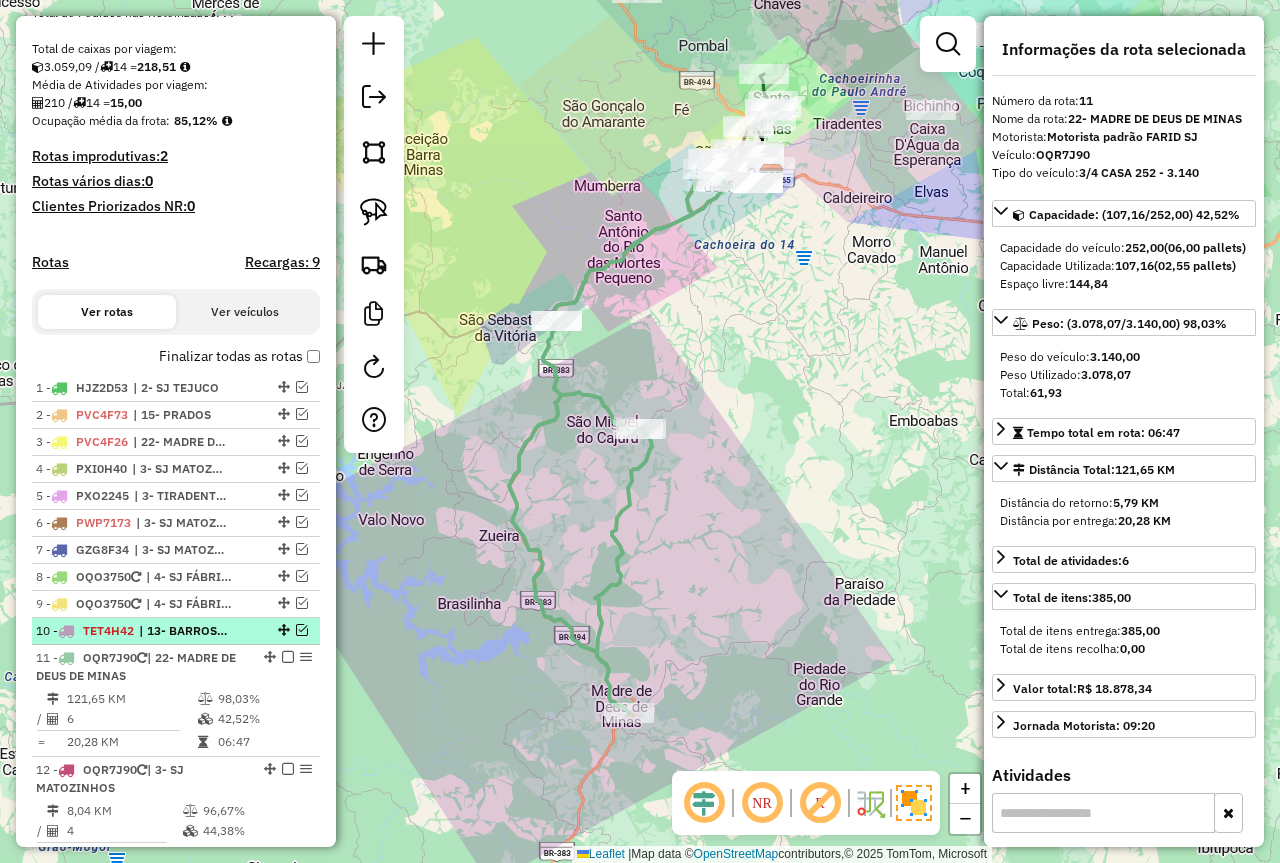 click at bounding box center [302, 630] 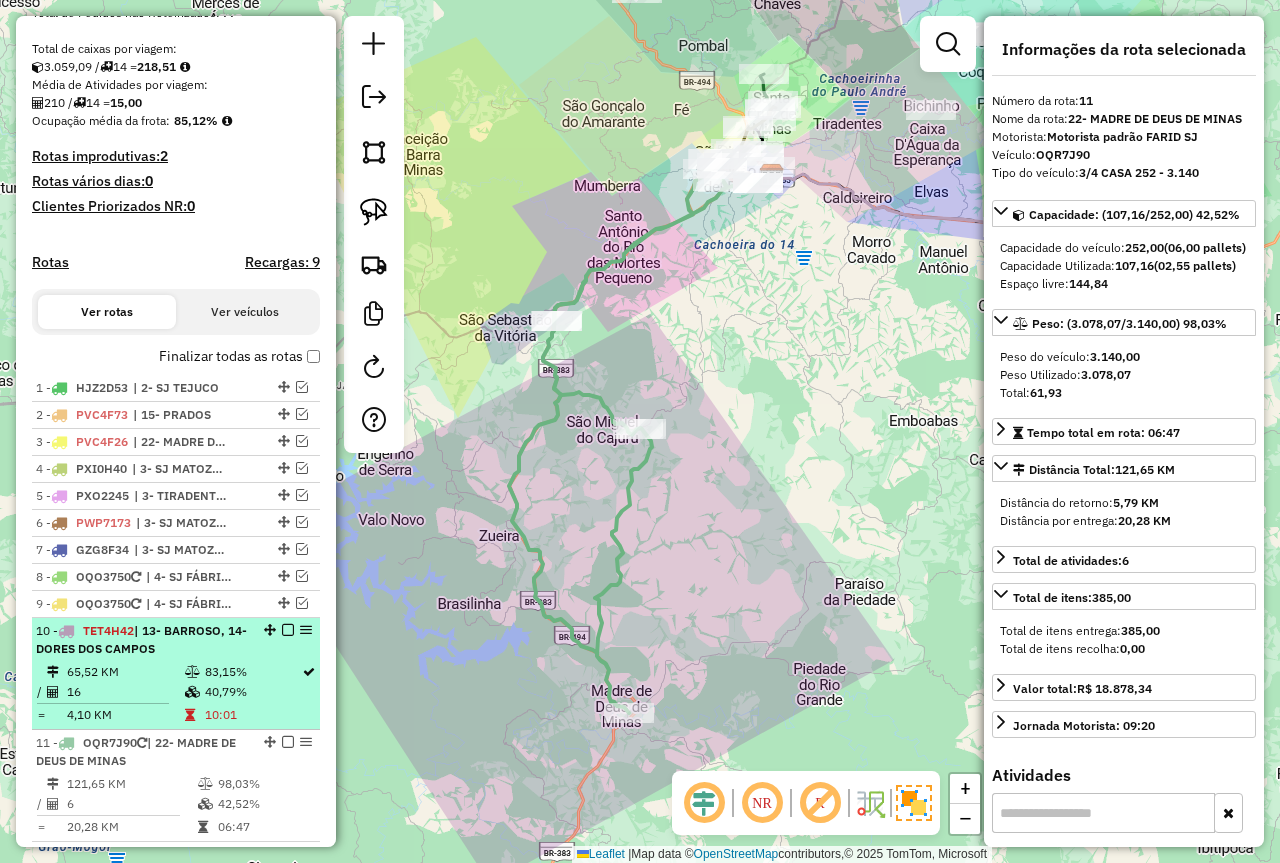 click on "10 -       TET4H42   | 13- [CITY], 14- [CITY]" at bounding box center [142, 640] 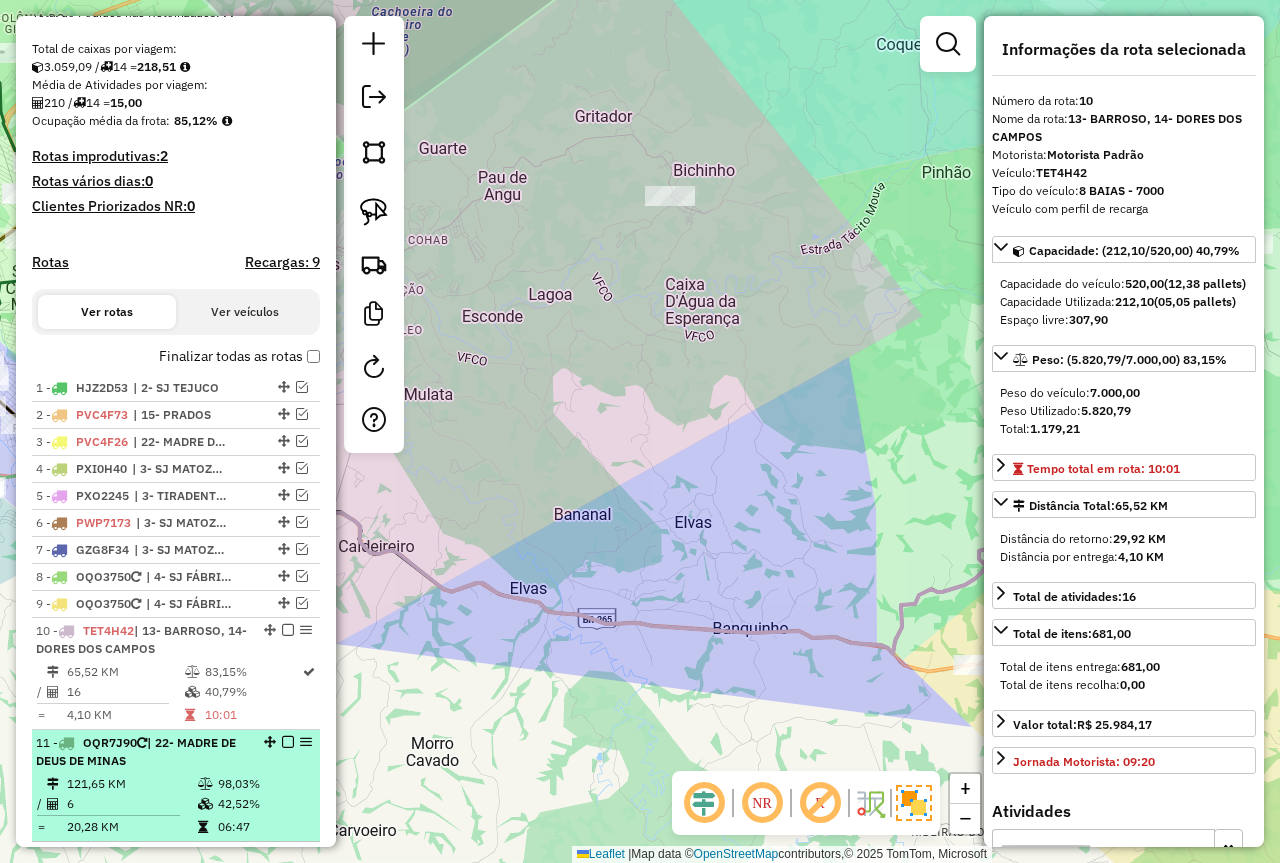 scroll, scrollTop: 515, scrollLeft: 0, axis: vertical 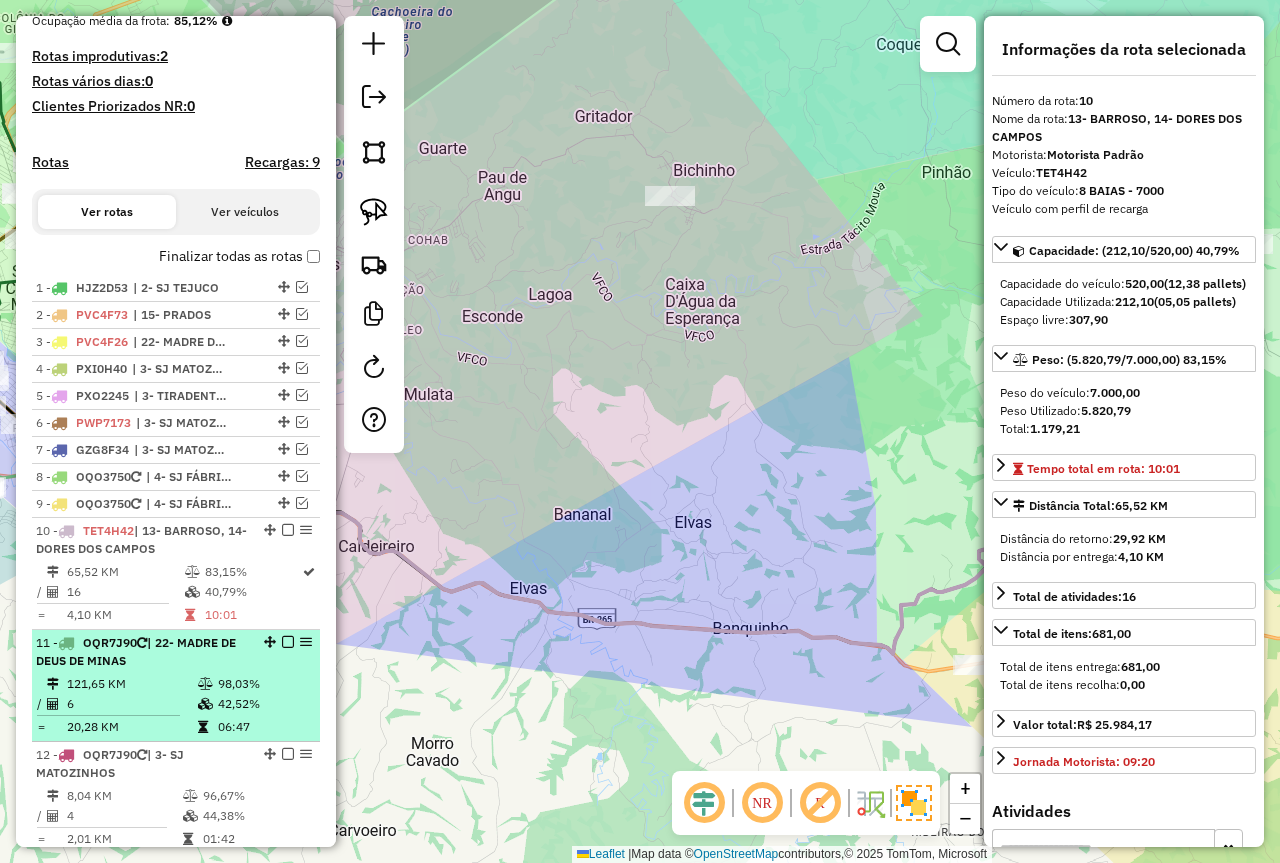 click on "11 -       OQR7J90   | 22- MADRE DE DEUS DE MINAS" at bounding box center (142, 652) 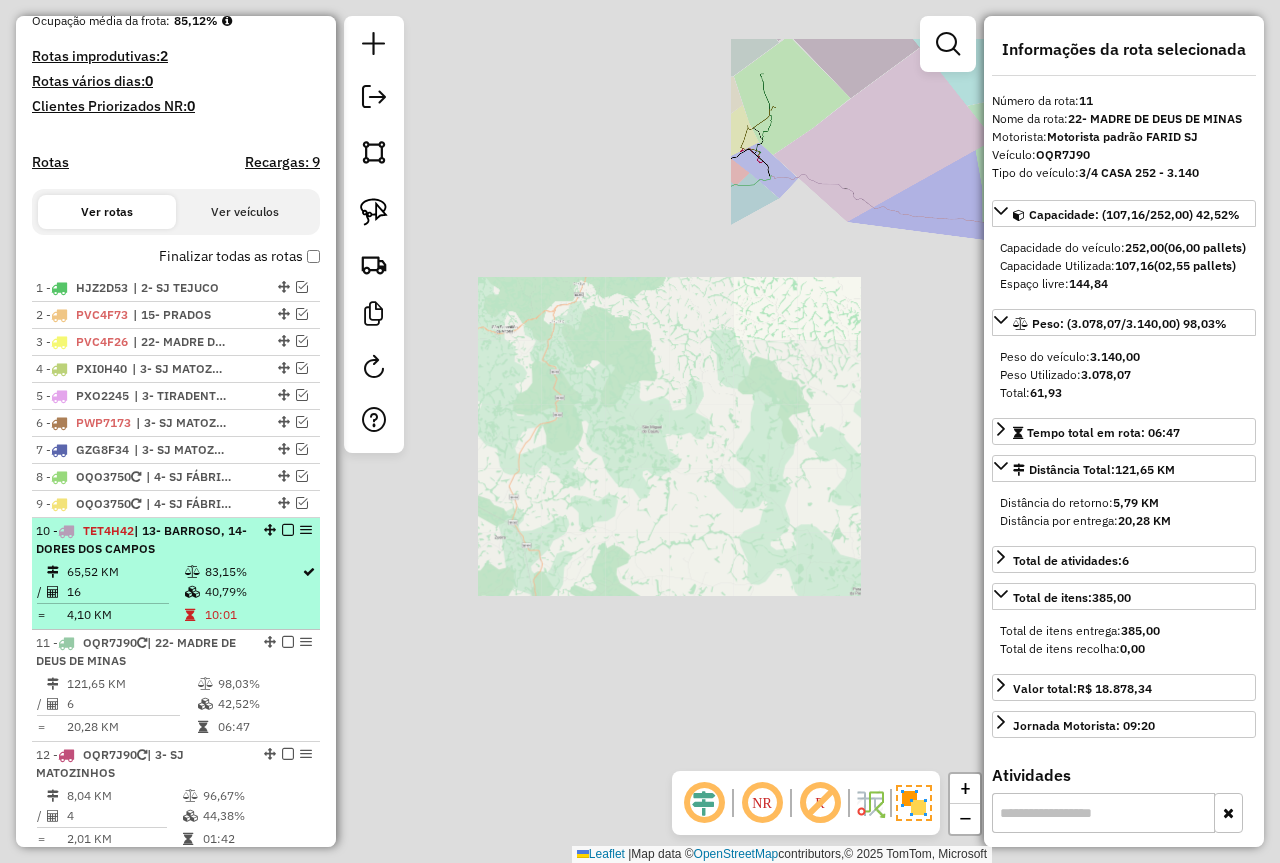 click on "| 13- BARROSO, 14- DORES DOS CAMPOS" at bounding box center [141, 539] 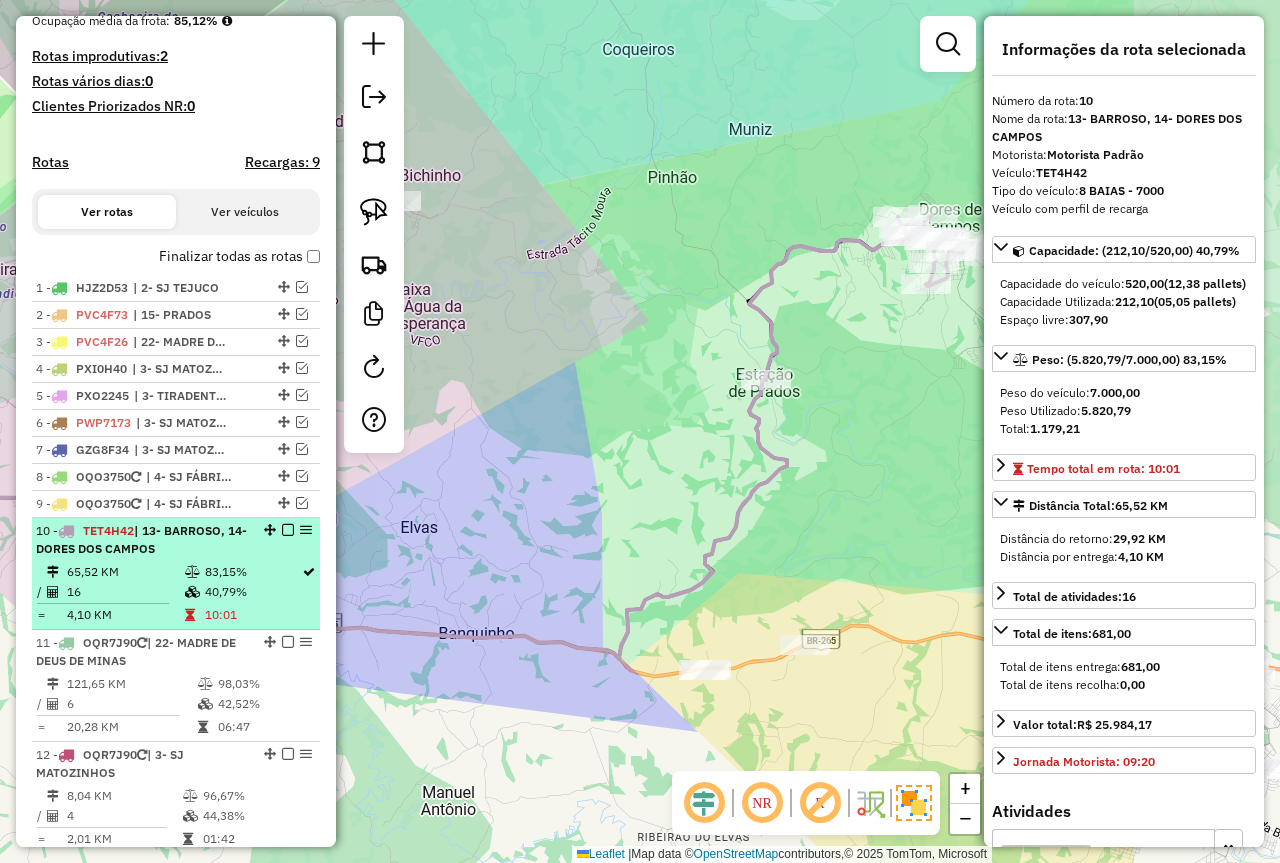 drag, startPoint x: 389, startPoint y: 539, endPoint x: 165, endPoint y: 545, distance: 224.08034 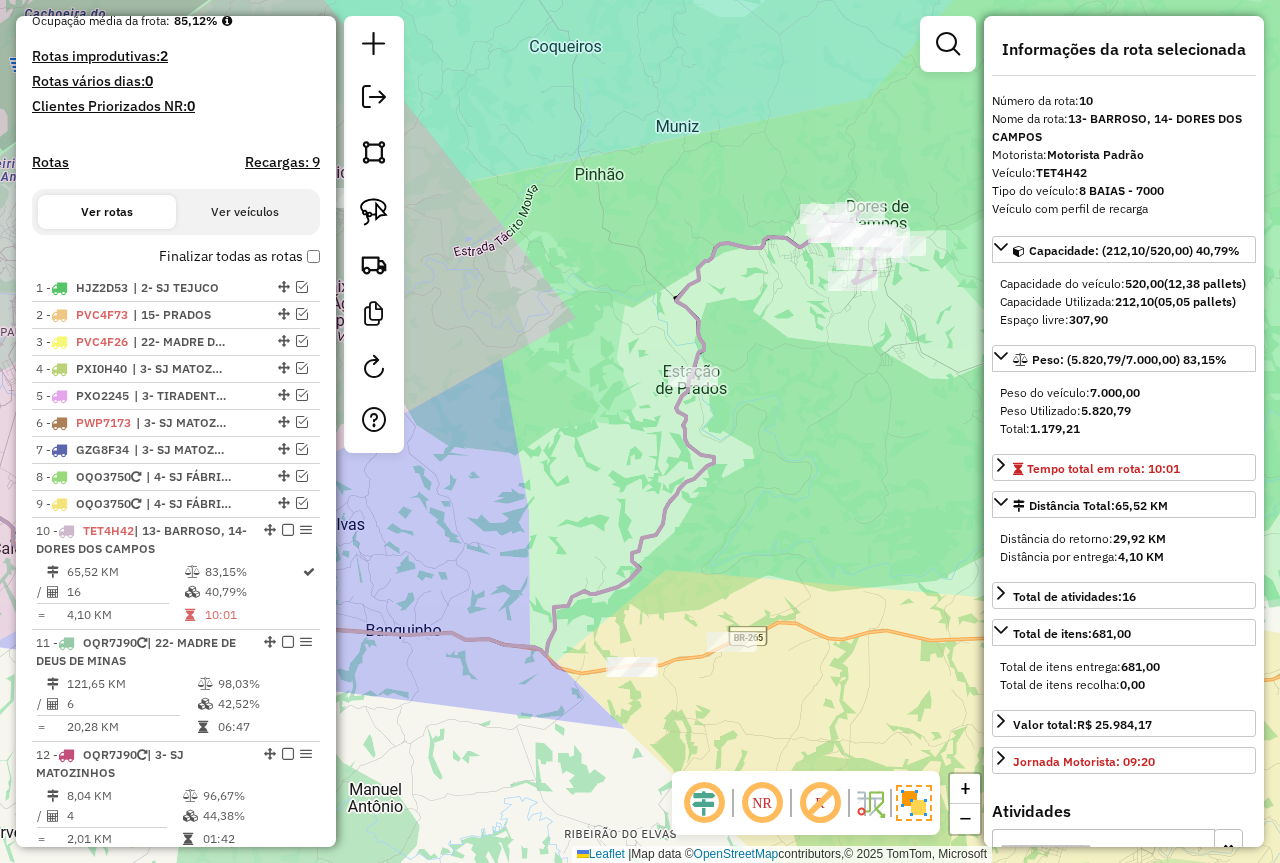 drag, startPoint x: 470, startPoint y: 506, endPoint x: 427, endPoint y: 500, distance: 43.416588 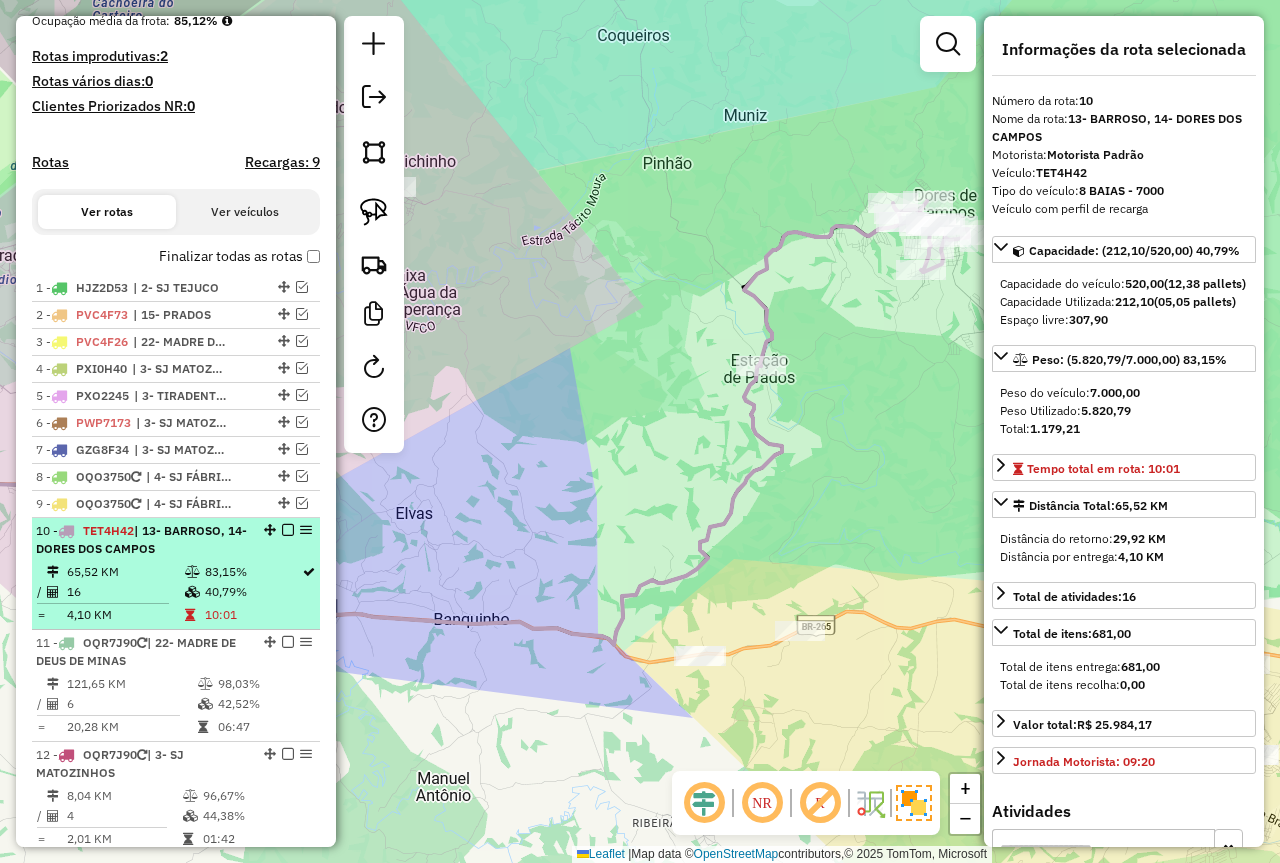 click at bounding box center (288, 530) 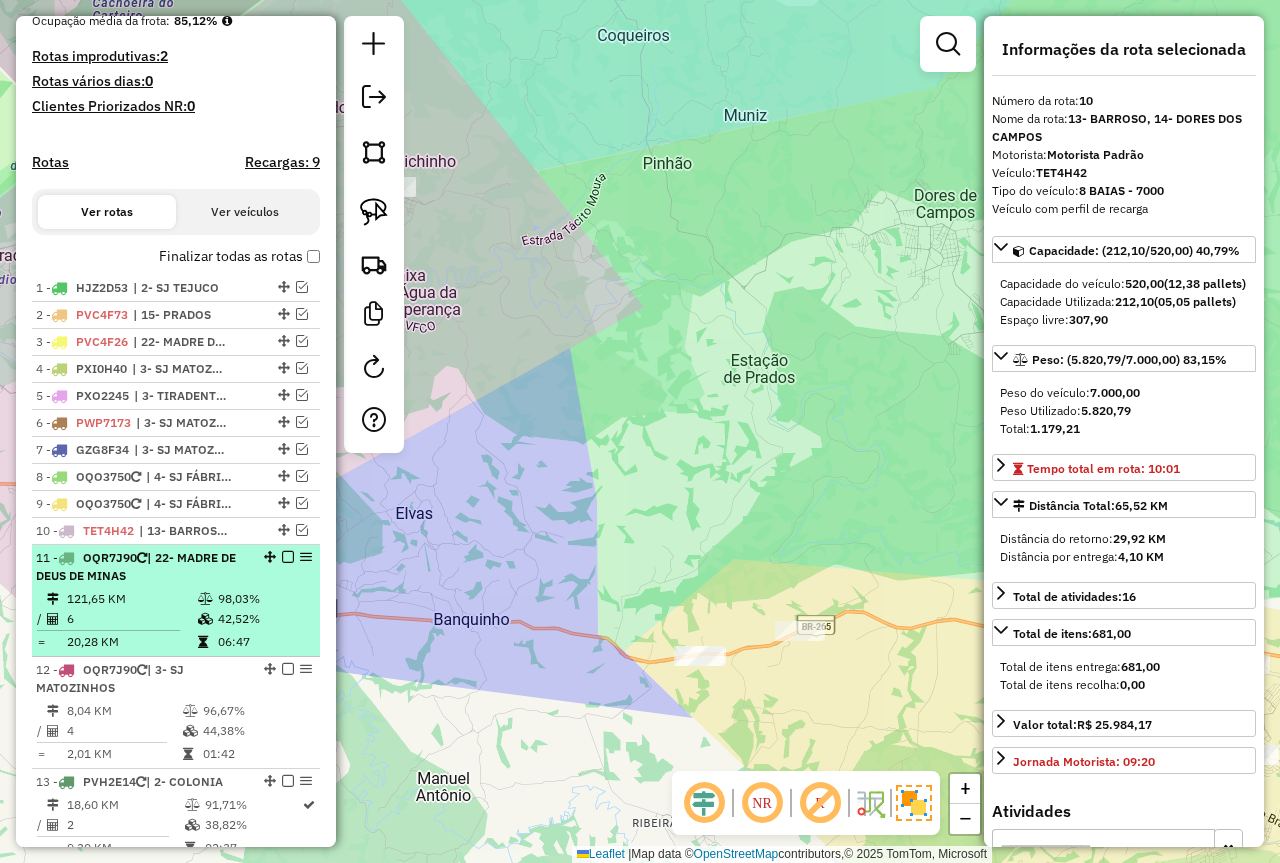 click on "6" at bounding box center [131, 619] 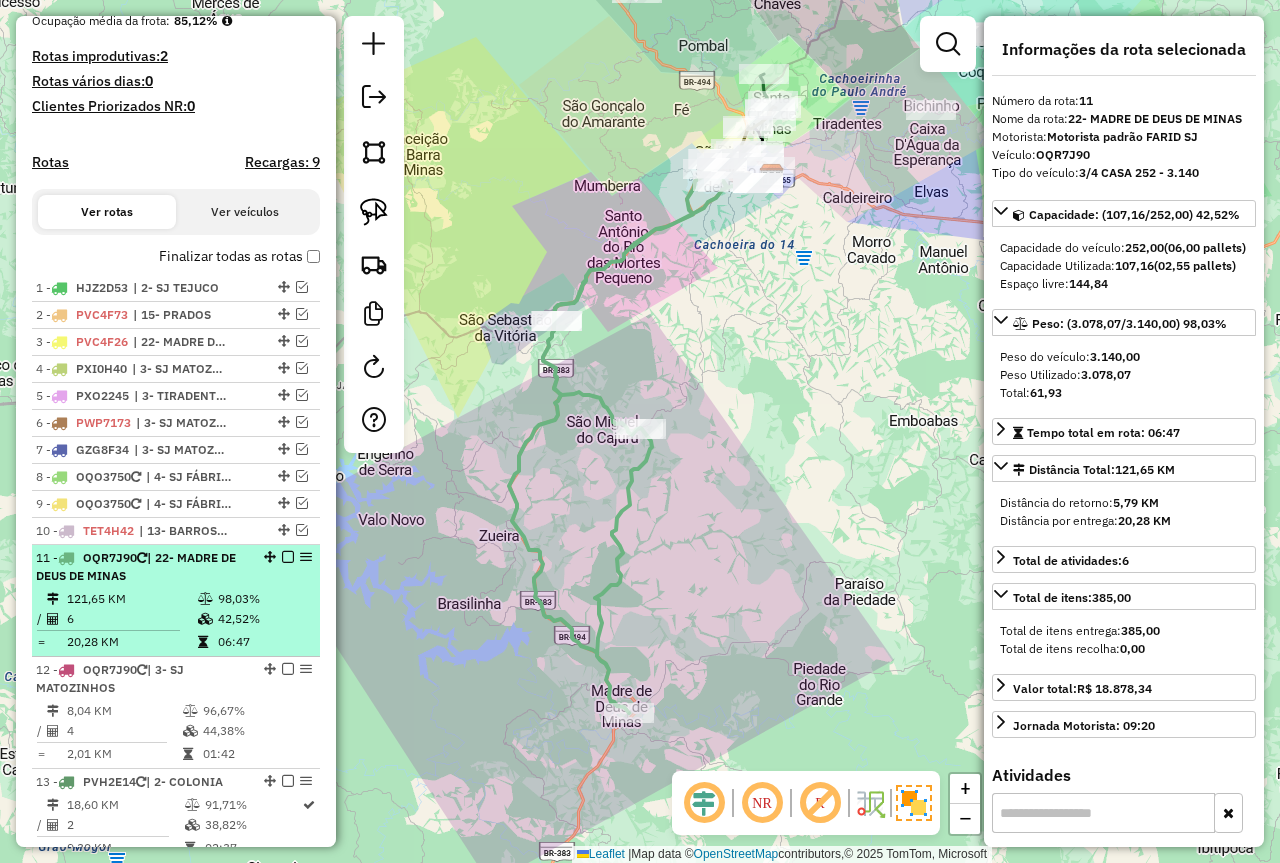 click at bounding box center (288, 557) 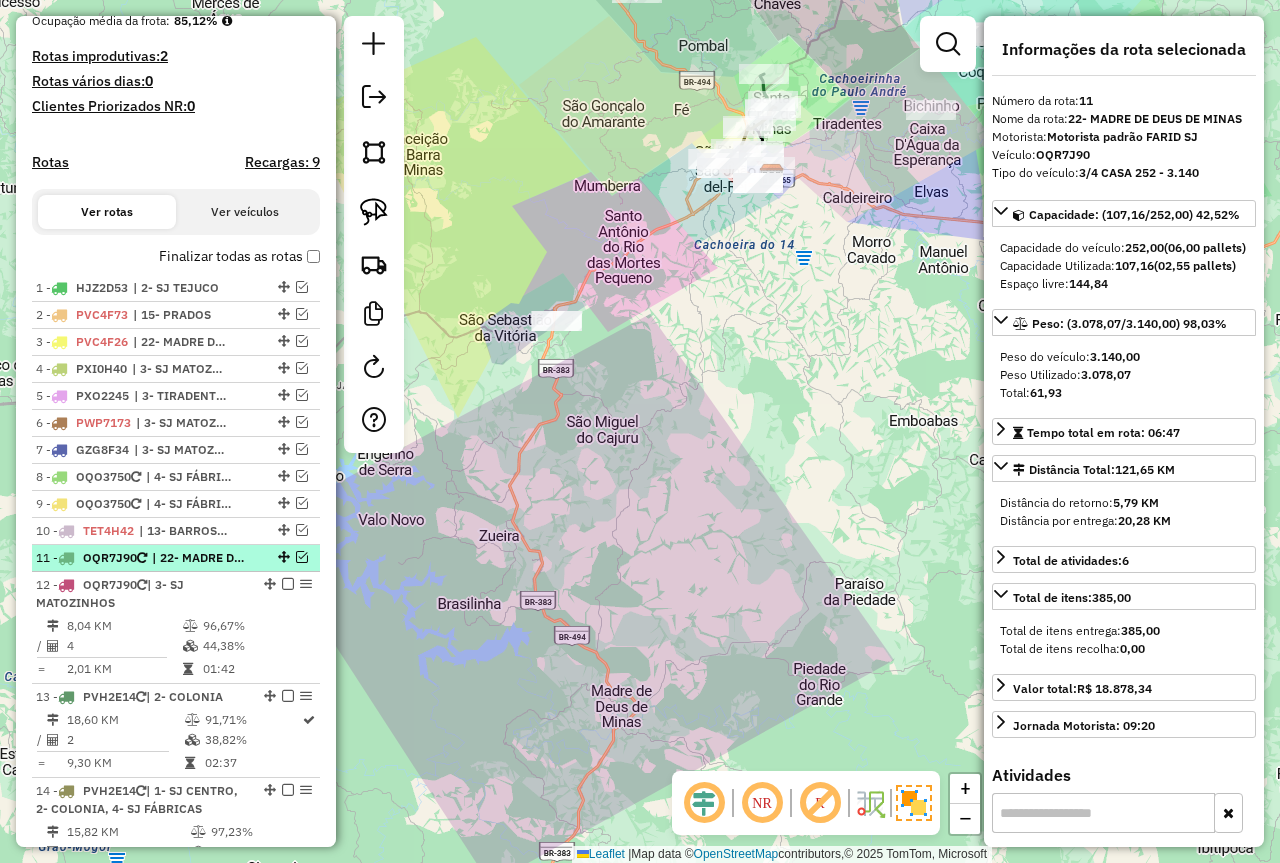 click at bounding box center [282, 557] 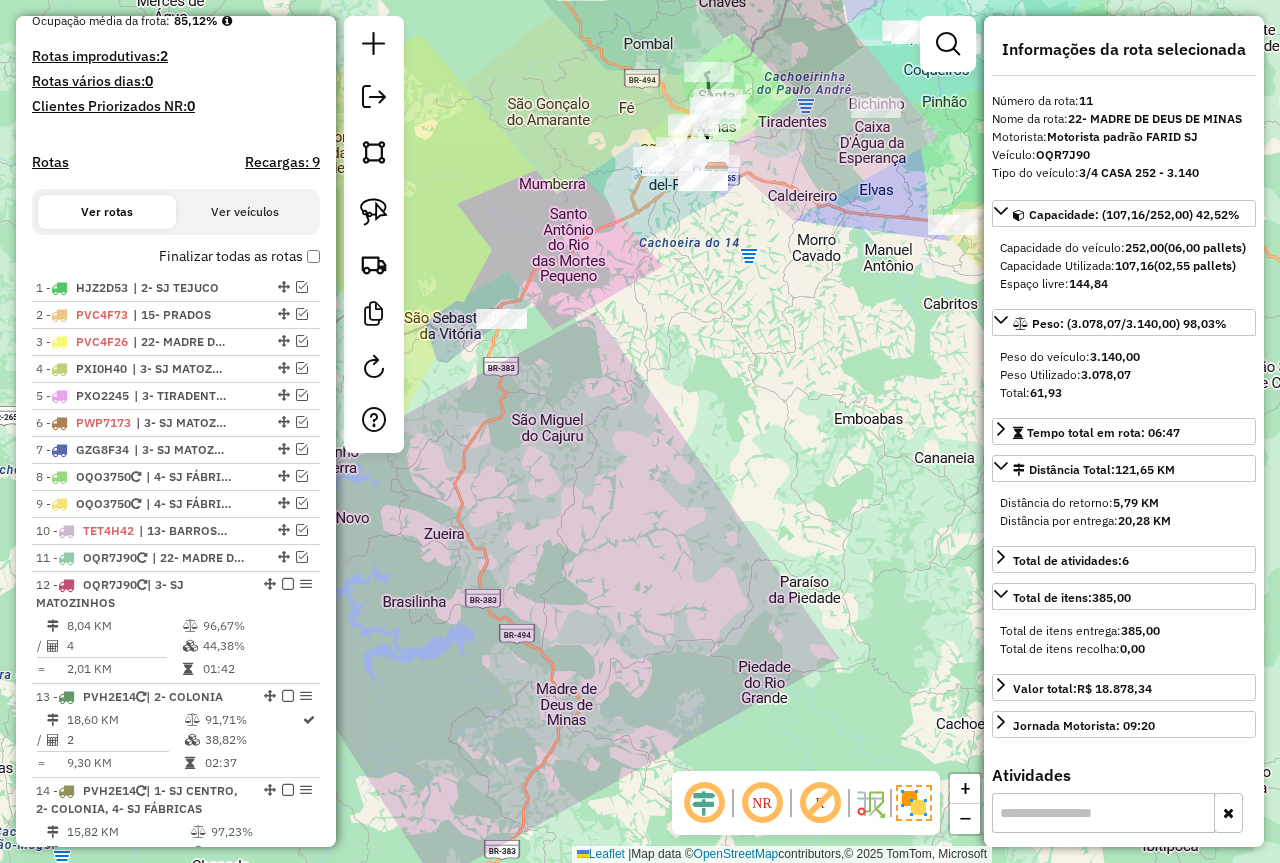 drag, startPoint x: 574, startPoint y: 484, endPoint x: 456, endPoint y: 529, distance: 126.28935 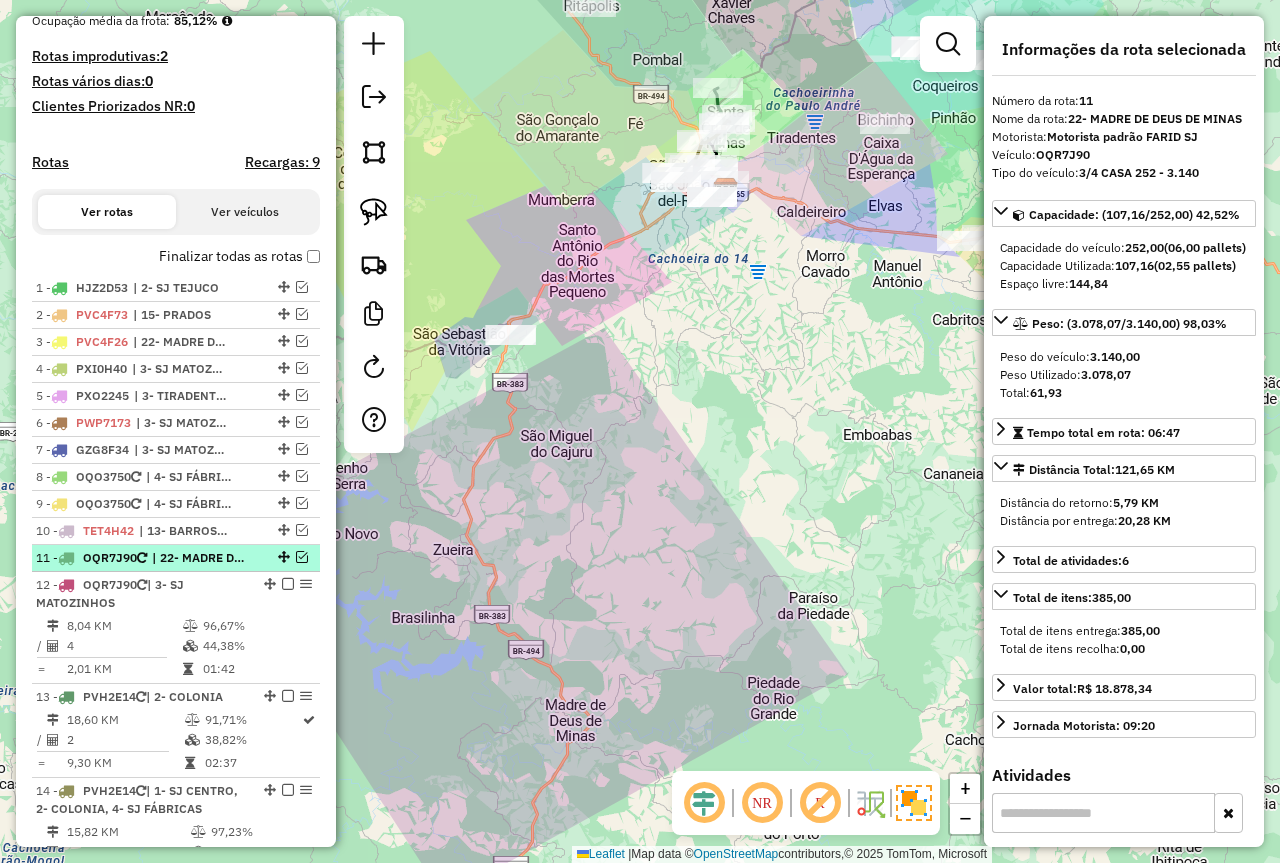 click on "11 -       OQR7J90   | 22- MADRE DE DEUS DE MINAS" at bounding box center (176, 558) 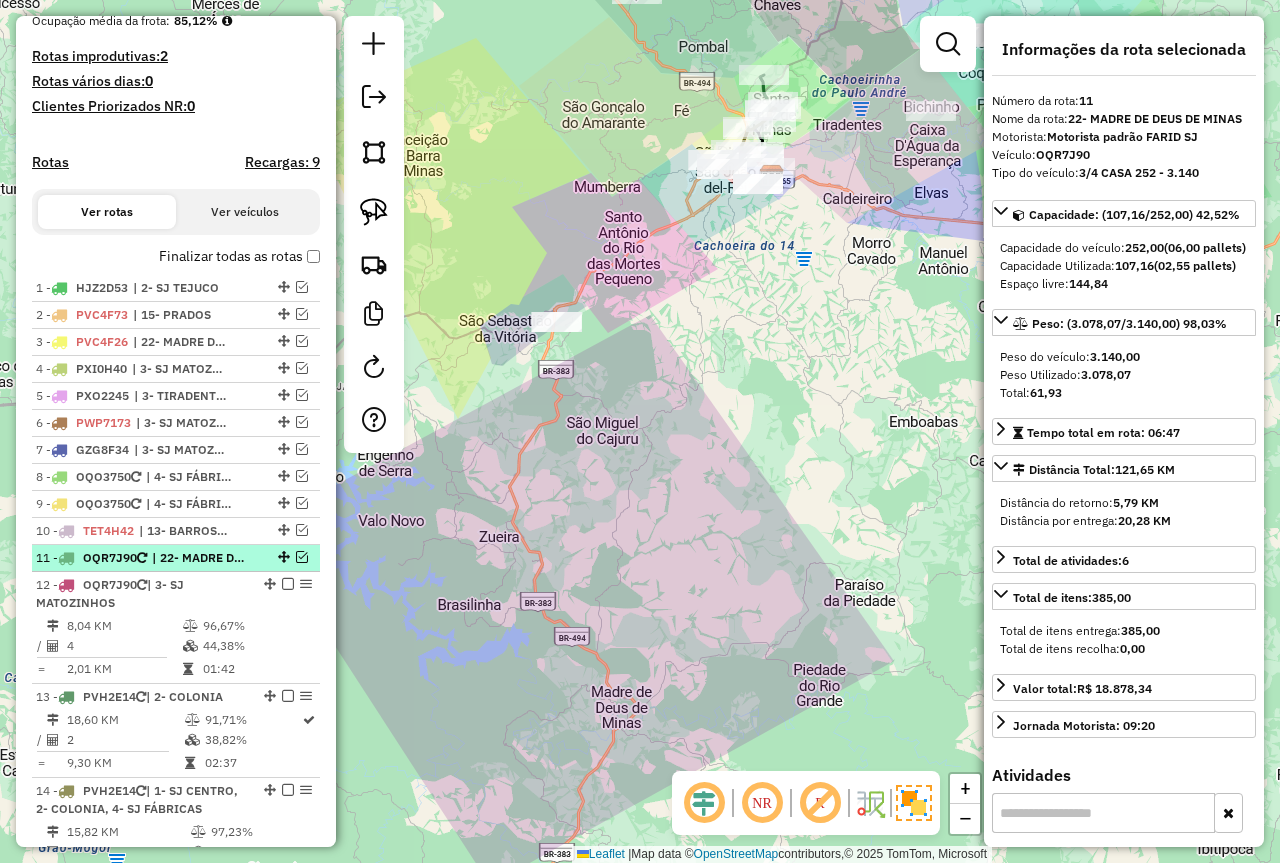 click at bounding box center [282, 557] 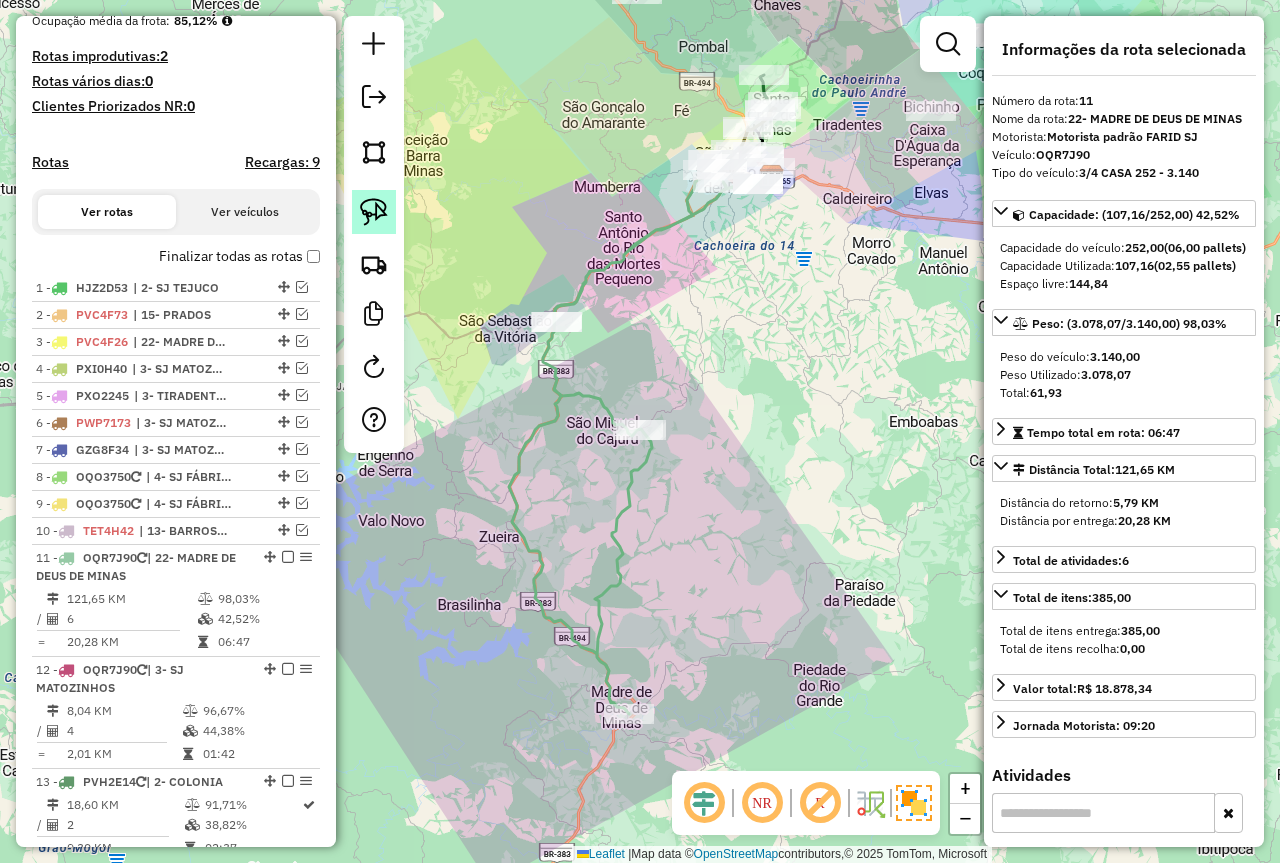 click 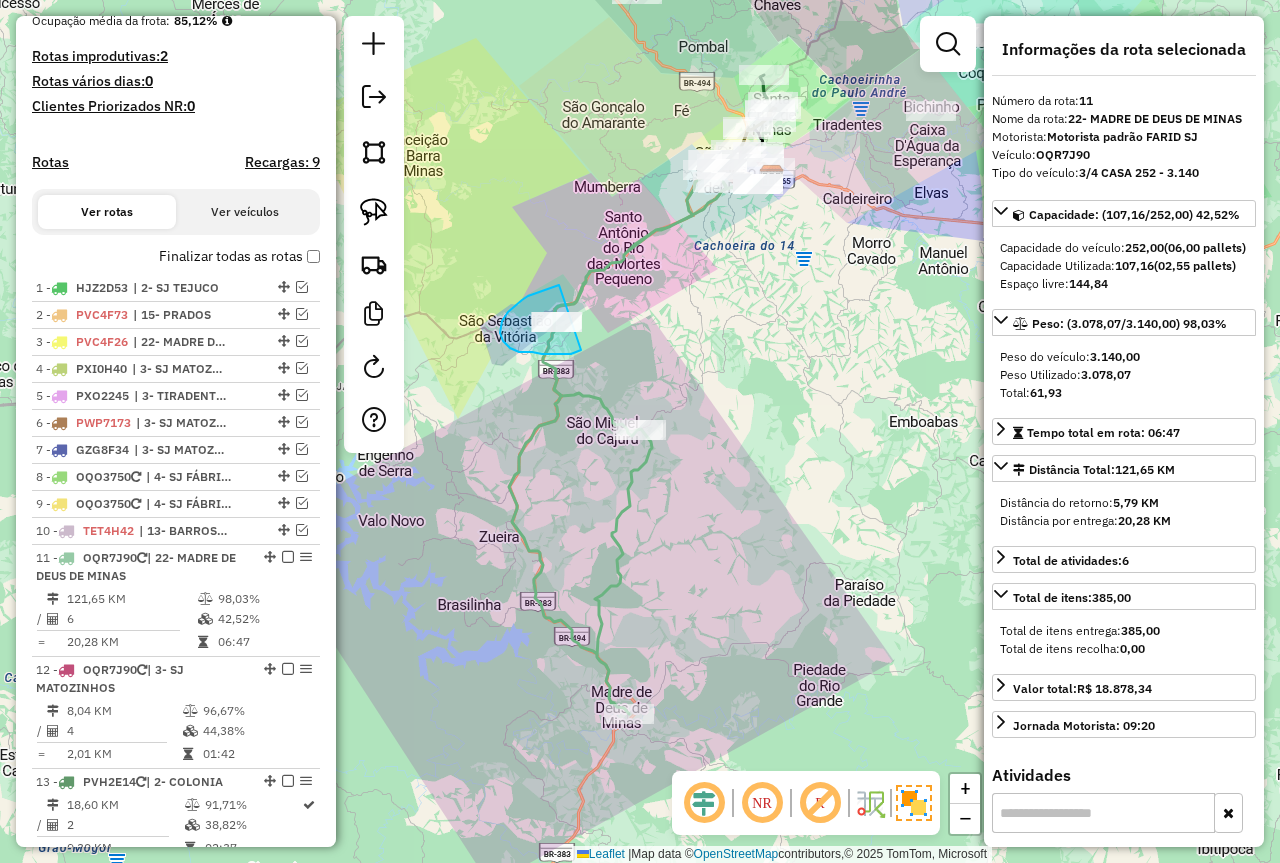 drag, startPoint x: 559, startPoint y: 285, endPoint x: 582, endPoint y: 349, distance: 68.007355 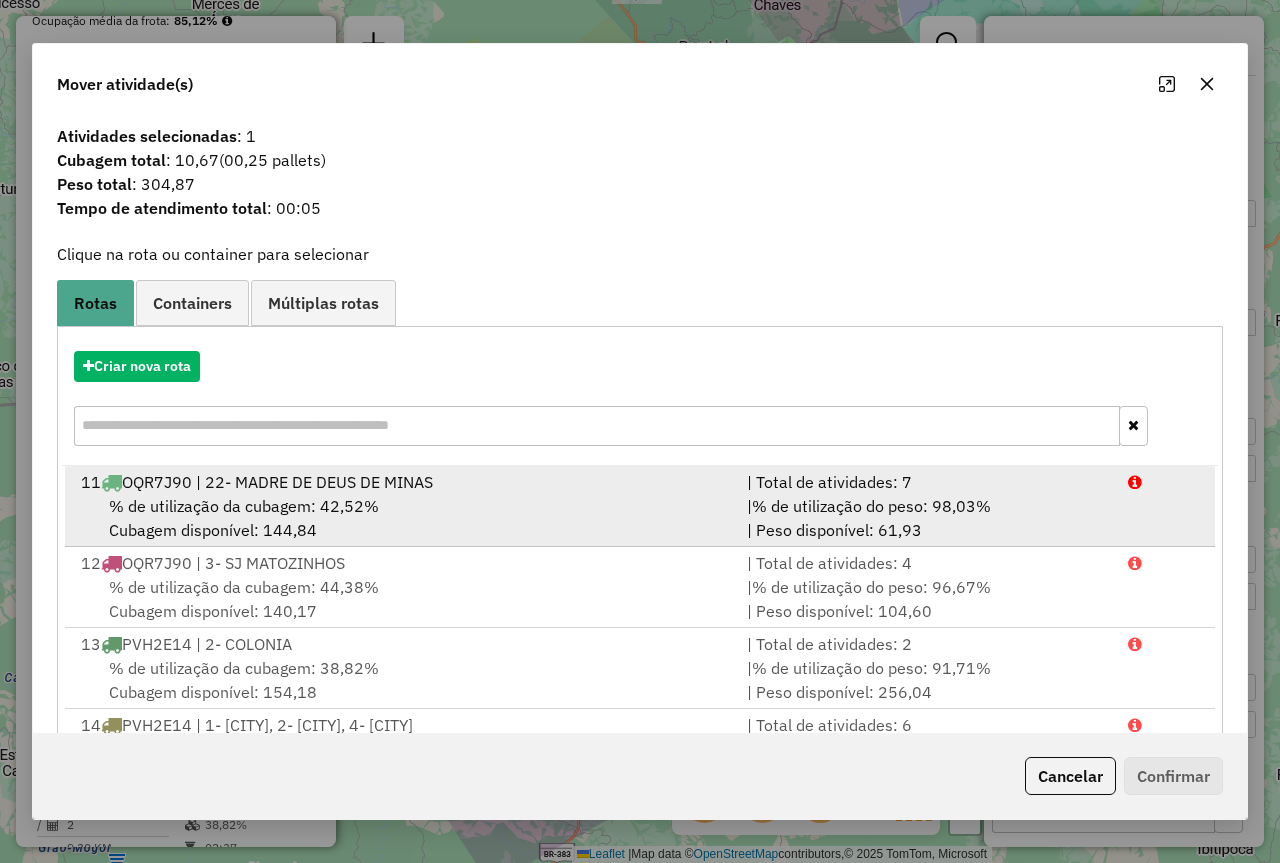 click on "% de utilização da cubagem: 42,52%  Cubagem disponível: 144,84" at bounding box center [402, 518] 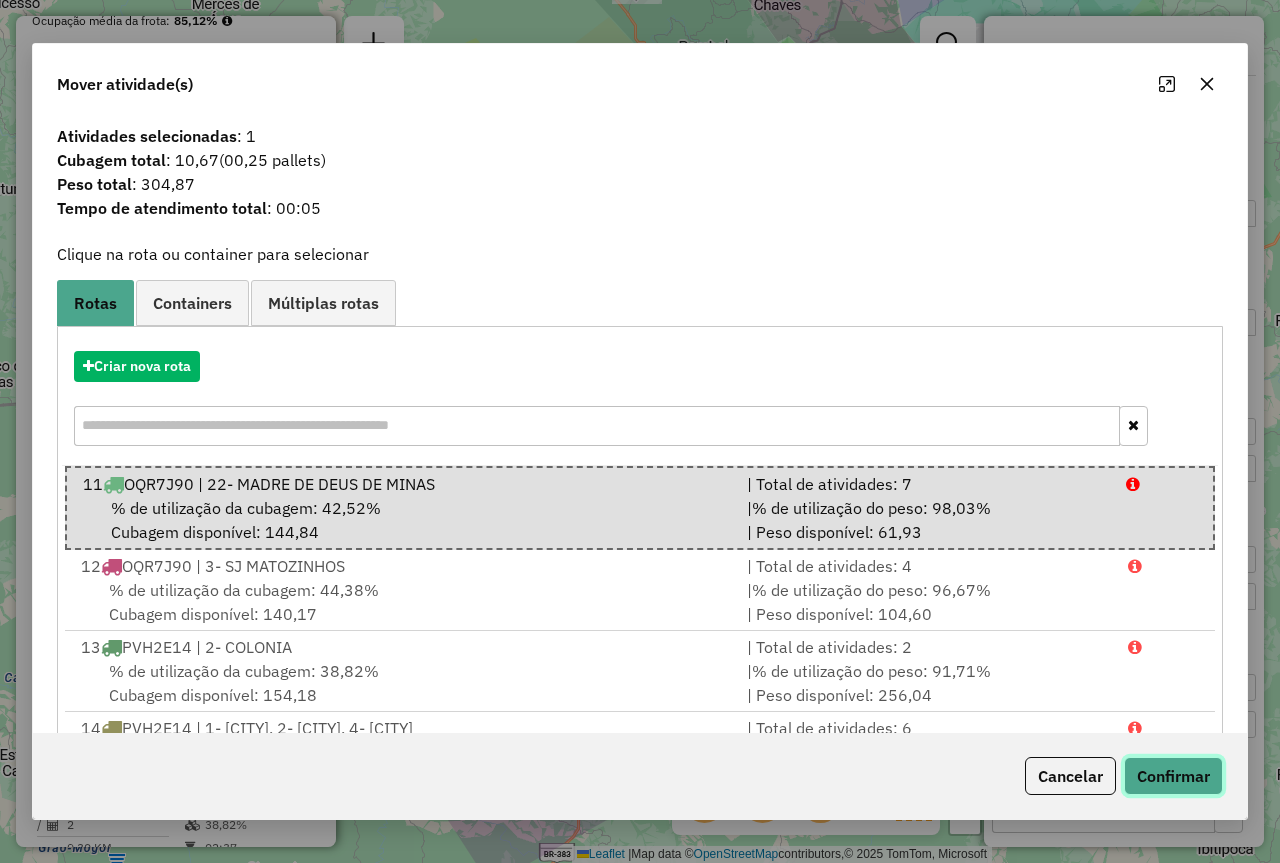 click on "Confirmar" 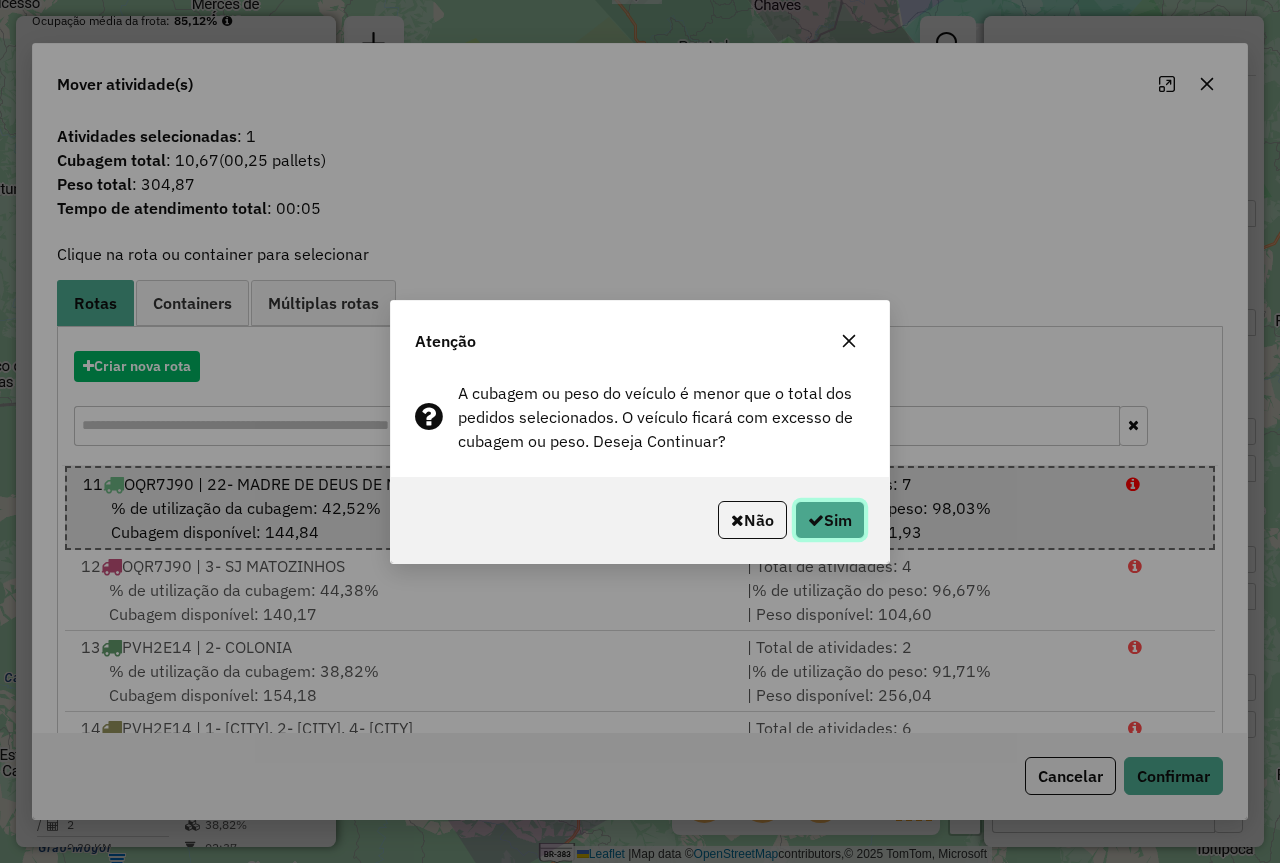 click on "Sim" 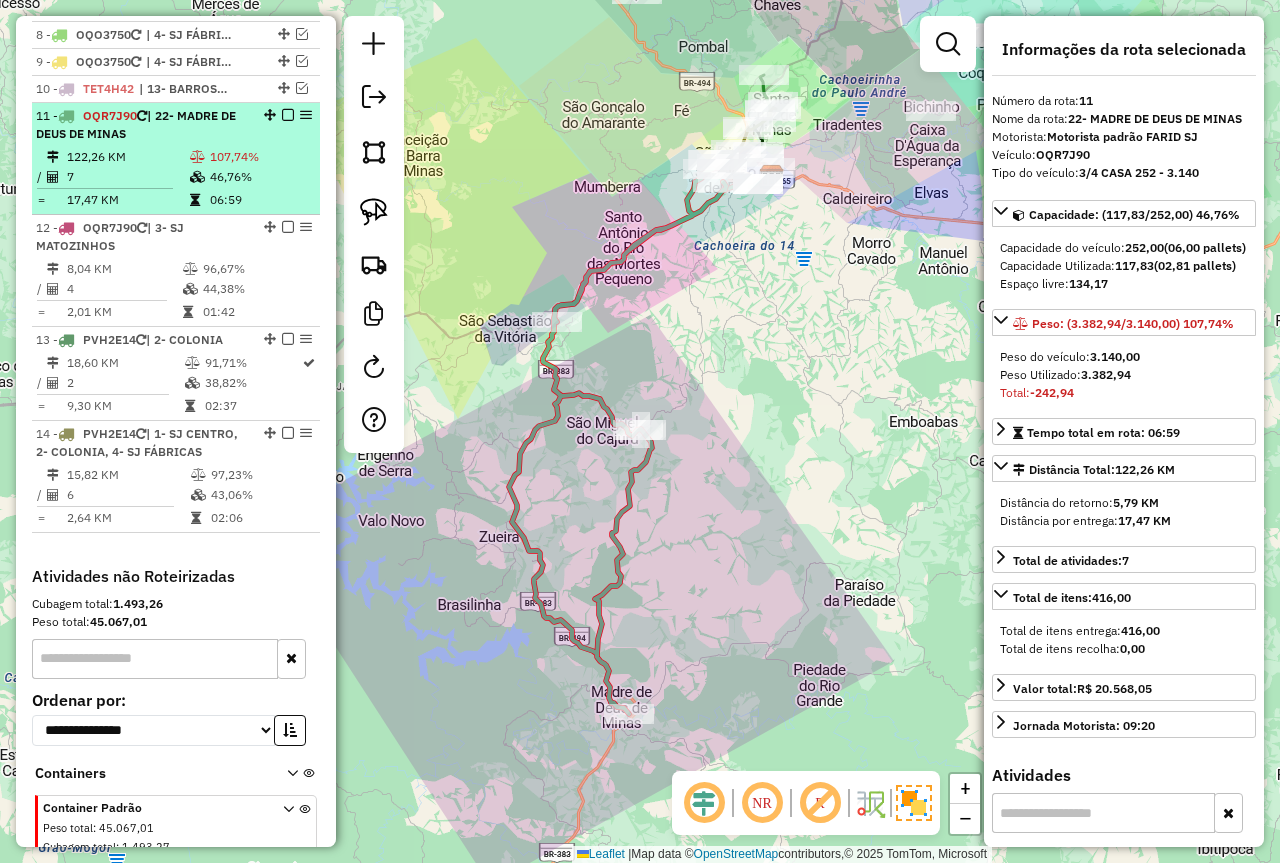 scroll, scrollTop: 844, scrollLeft: 0, axis: vertical 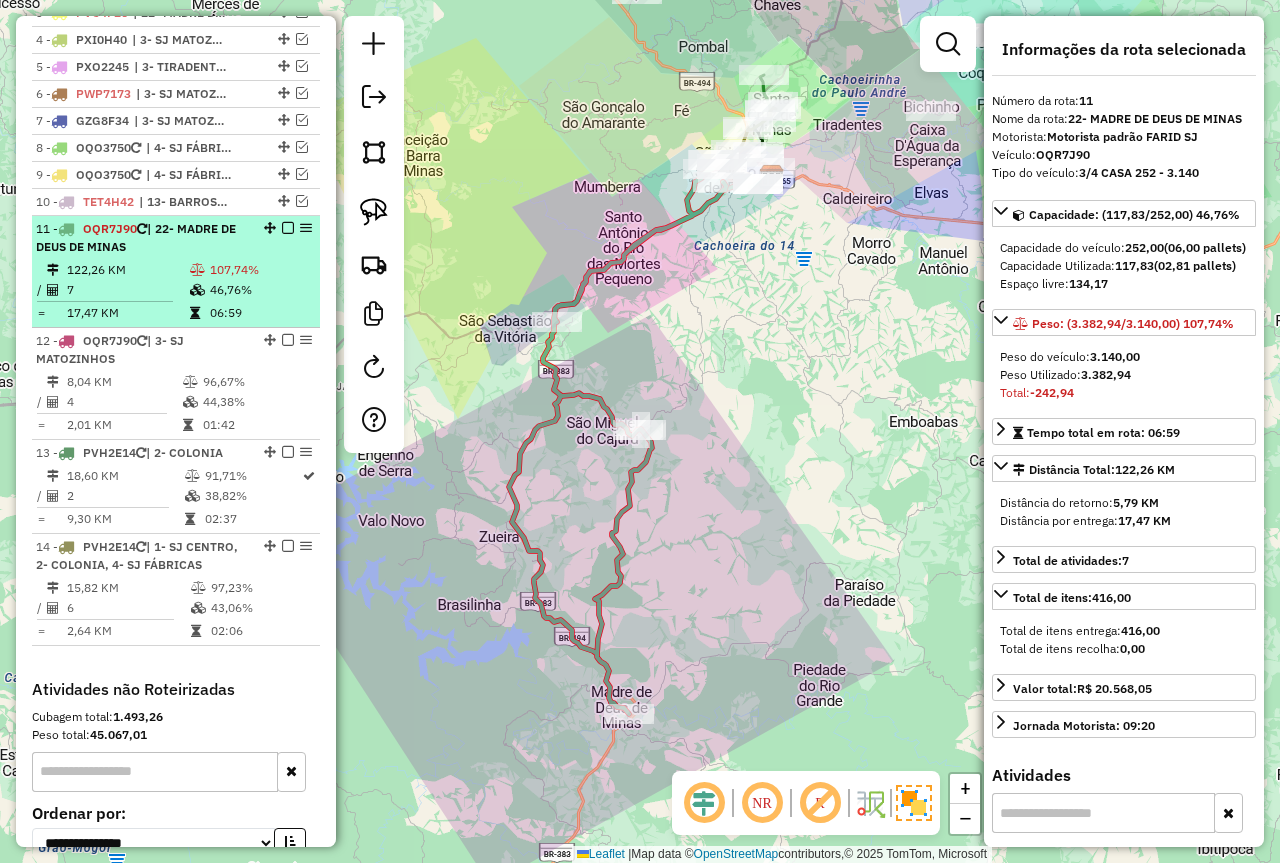 click on "107,74%" at bounding box center (260, 270) 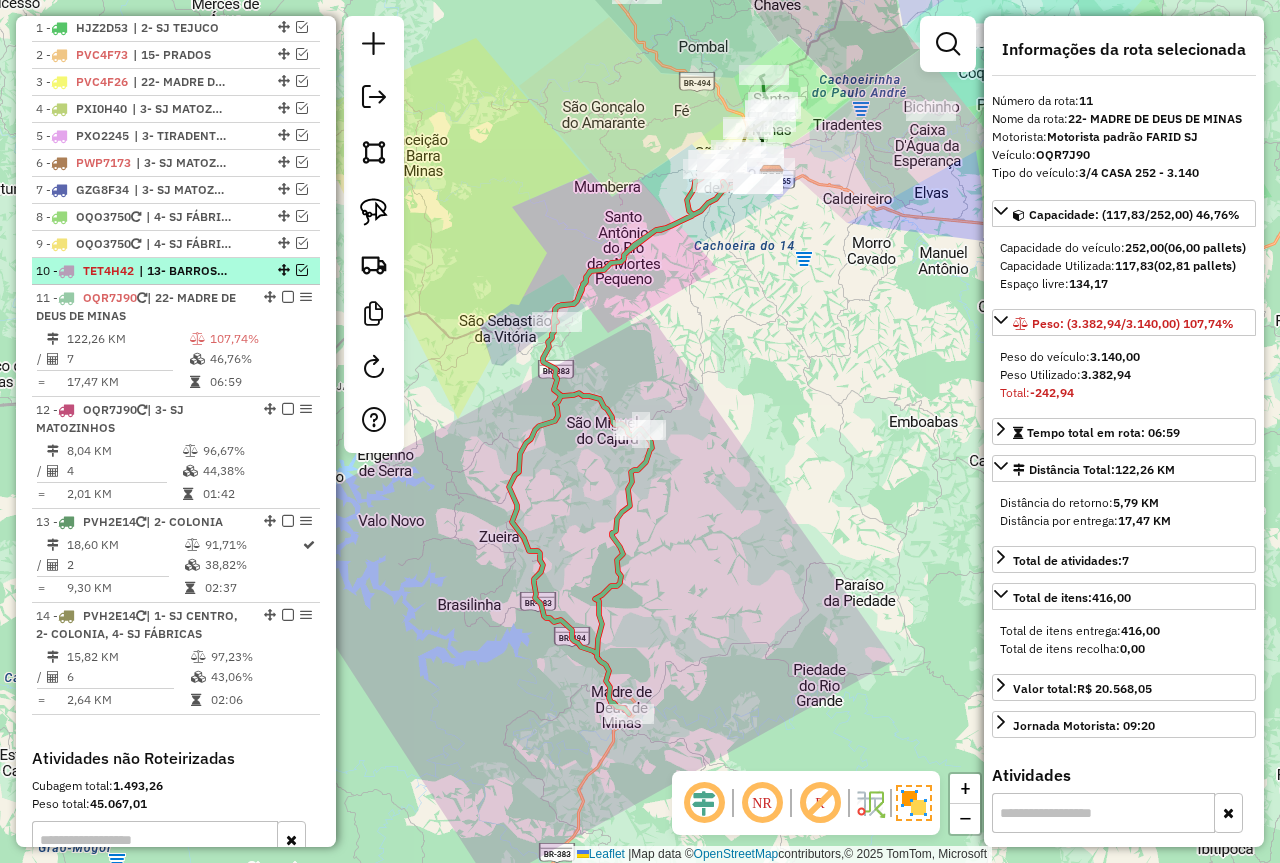 scroll, scrollTop: 744, scrollLeft: 0, axis: vertical 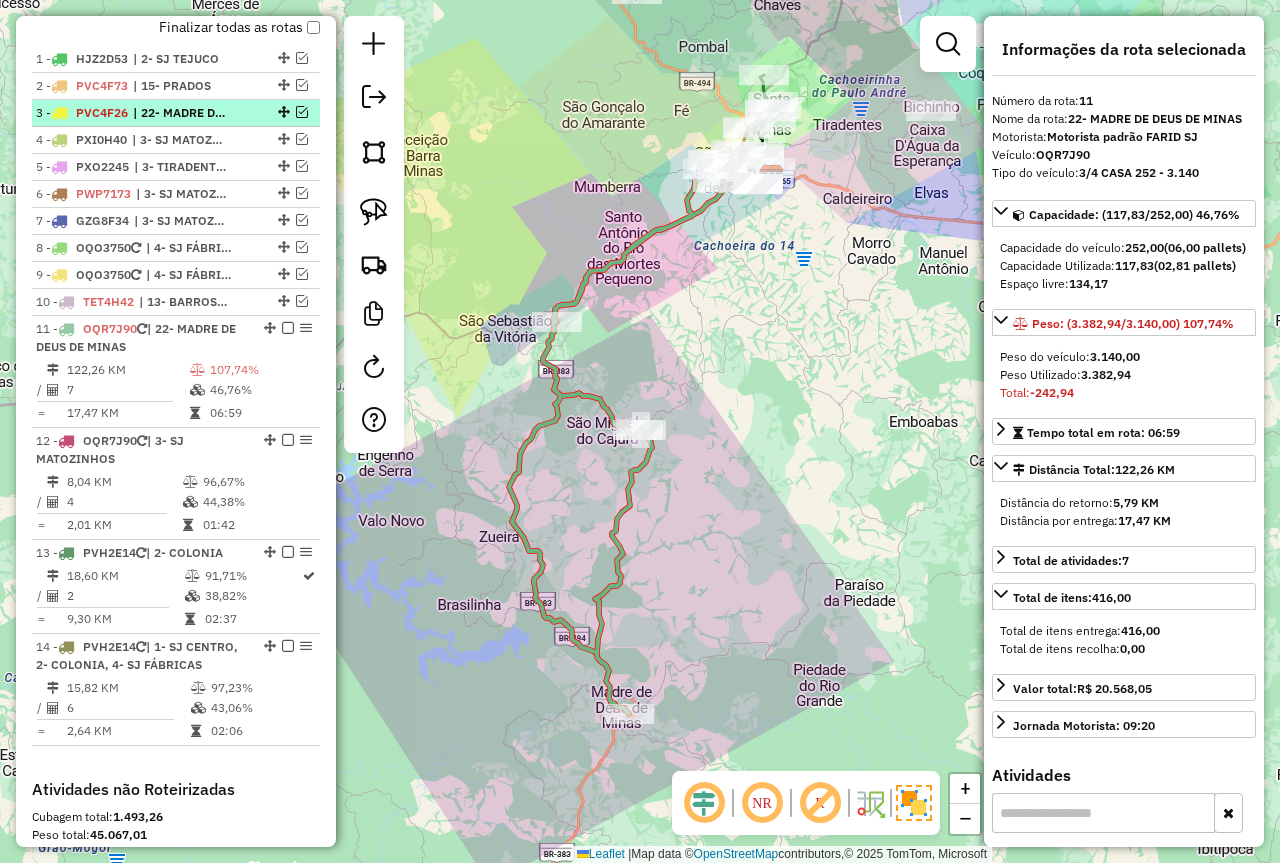 click at bounding box center [302, 112] 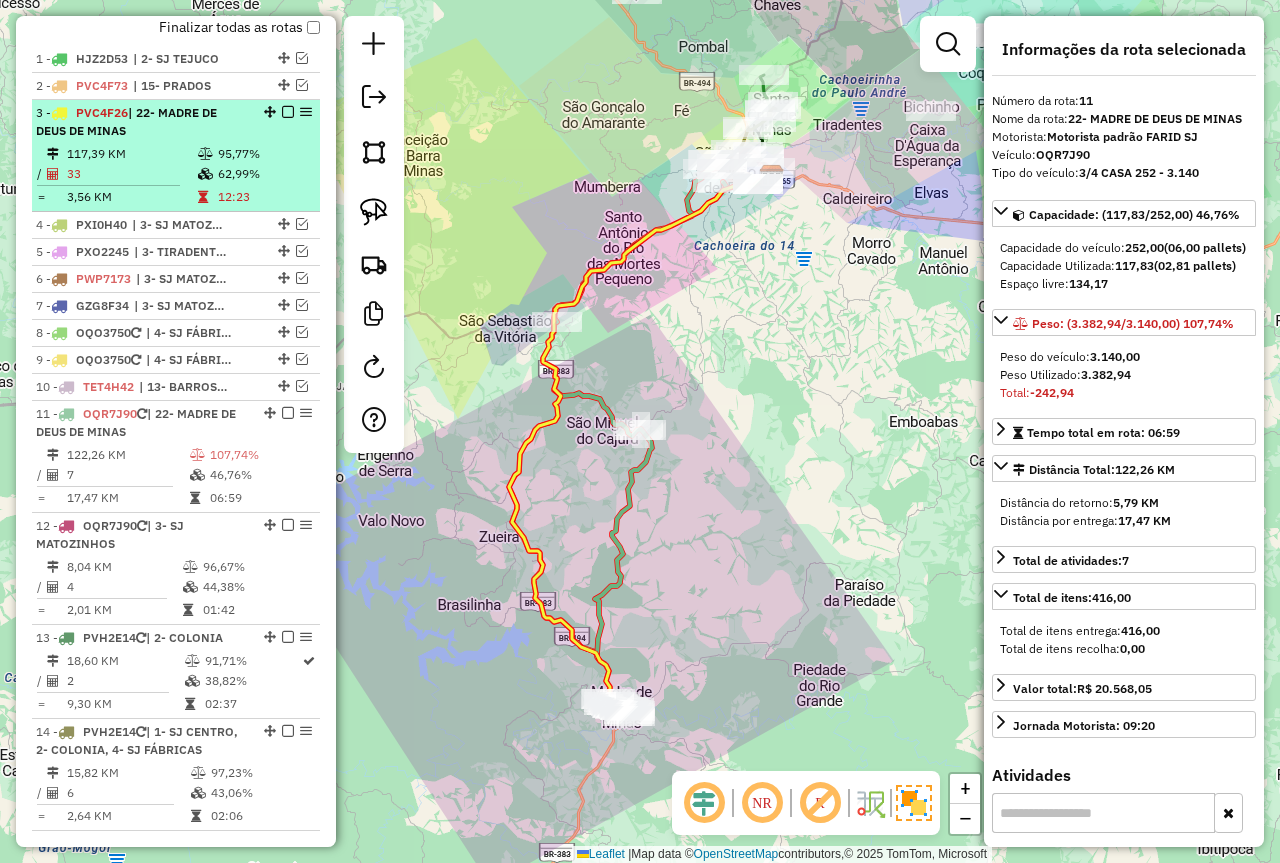 click on "[NUMBER] -       [PLATE]   | [NUMBER]- [CITY]" at bounding box center [142, 122] 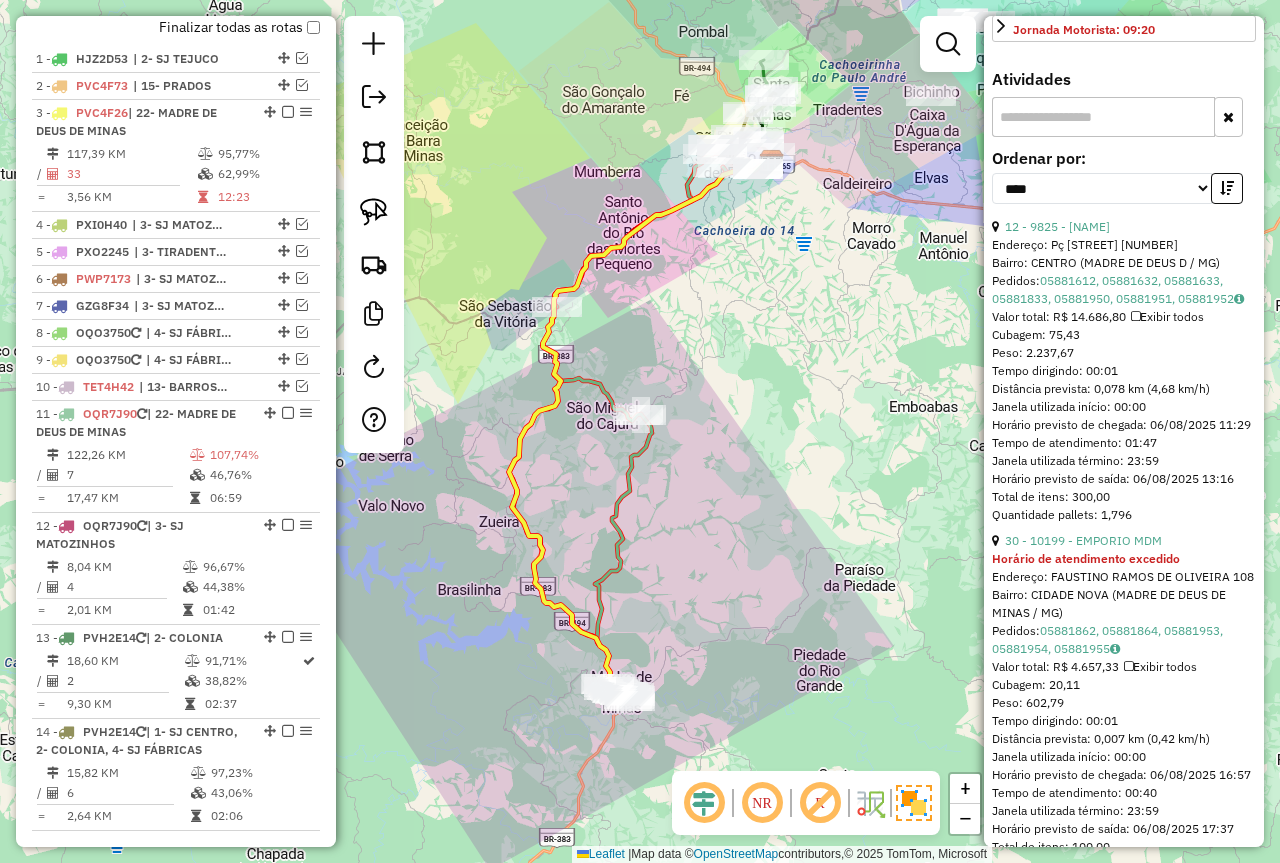 scroll, scrollTop: 700, scrollLeft: 0, axis: vertical 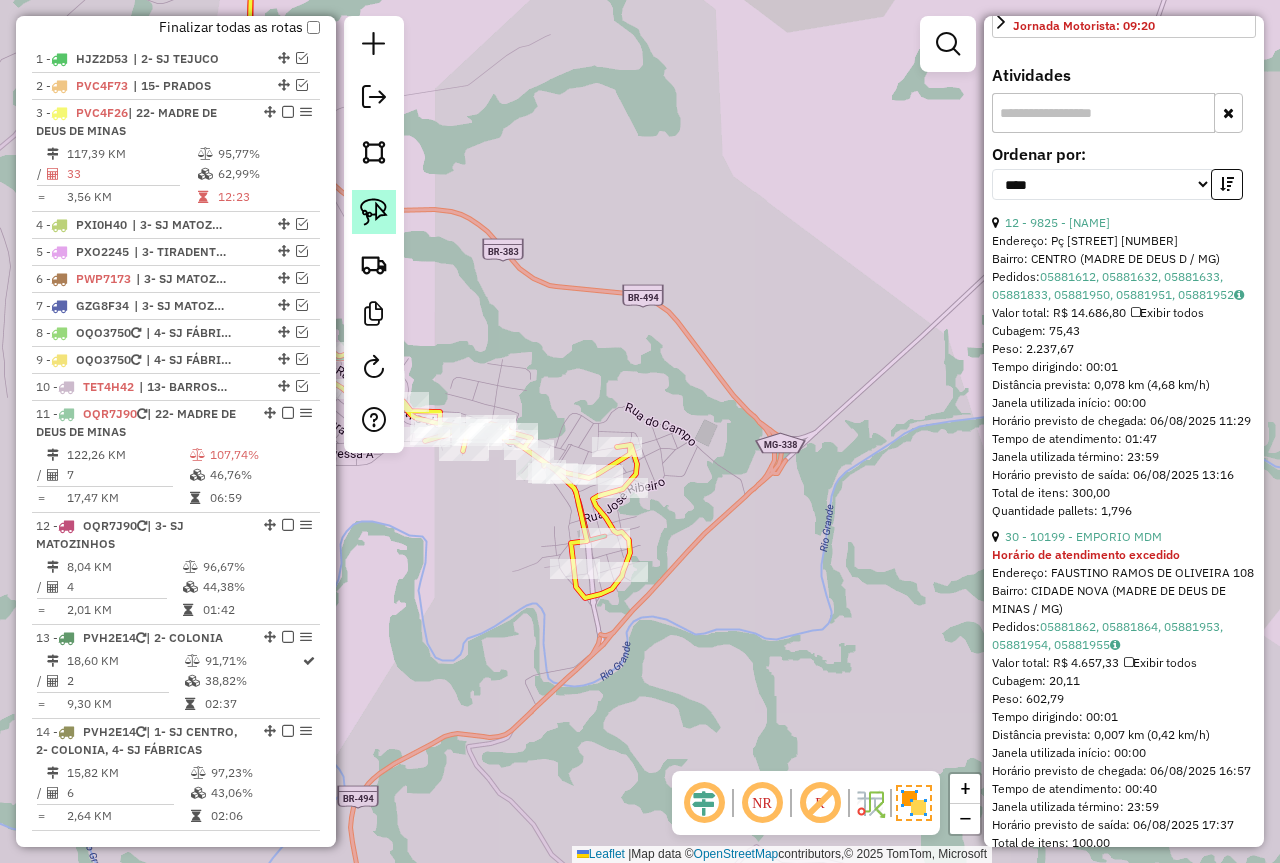 click 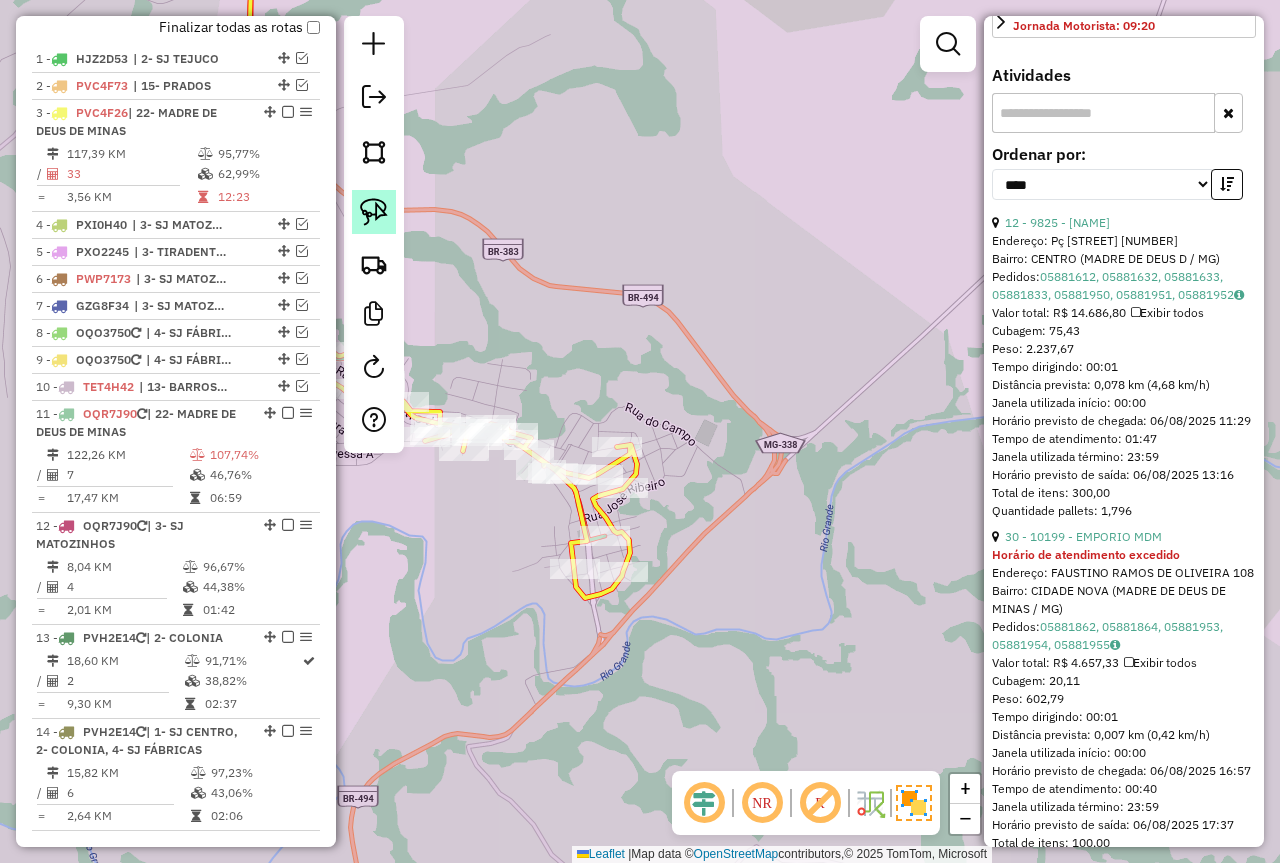 click 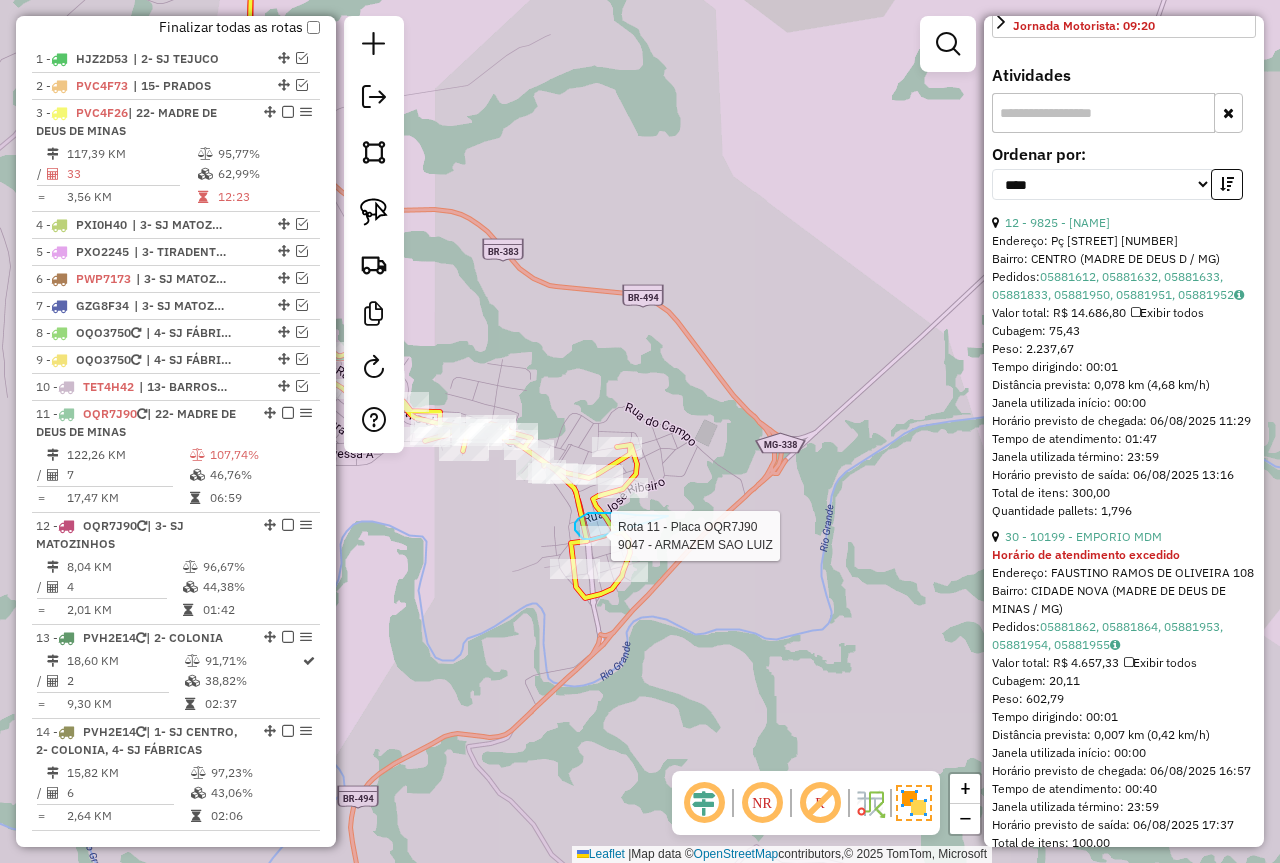 click on "Rota 11 - Placa OQR7J90  9047 - ARMAZEM SAO LUIZ Janela de atendimento Grade de atendimento Capacidade Transportadoras Veículos Cliente Pedidos  Rotas Selecione os dias de semana para filtrar as janelas de atendimento  Seg   Ter   Qua   Qui   Sex   Sáb   Dom  Informe o período da janela de atendimento: De: Até:  Filtrar exatamente a janela do cliente  Considerar janela de atendimento padrão  Selecione os dias de semana para filtrar as grades de atendimento  Seg   Ter   Qua   Qui   Sex   Sáb   Dom   Considerar clientes sem dia de atendimento cadastrado  Clientes fora do dia de atendimento selecionado Filtrar as atividades entre os valores definidos abaixo:  Peso mínimo:  ****  Peso máximo:  ****  Cubagem mínima:   Cubagem máxima:   De:   Até:  Filtrar as atividades entre o tempo de atendimento definido abaixo:  De:   Até:   Considerar capacidade total dos clientes não roteirizados Transportadora: Selecione um ou mais itens Tipo de veículo: Selecione um ou mais itens Veículo: Motorista: Nome: De:" 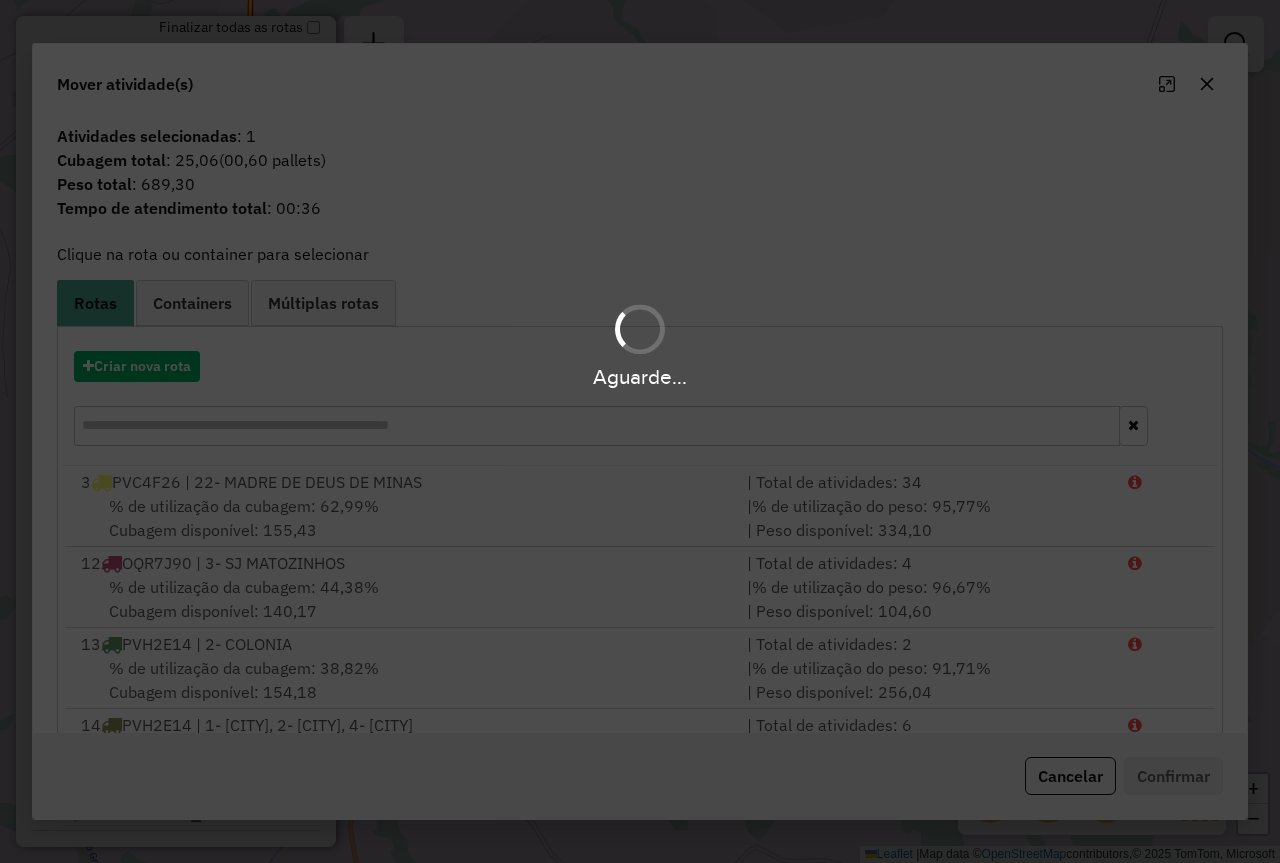 click on "Aguarde..." at bounding box center [640, 431] 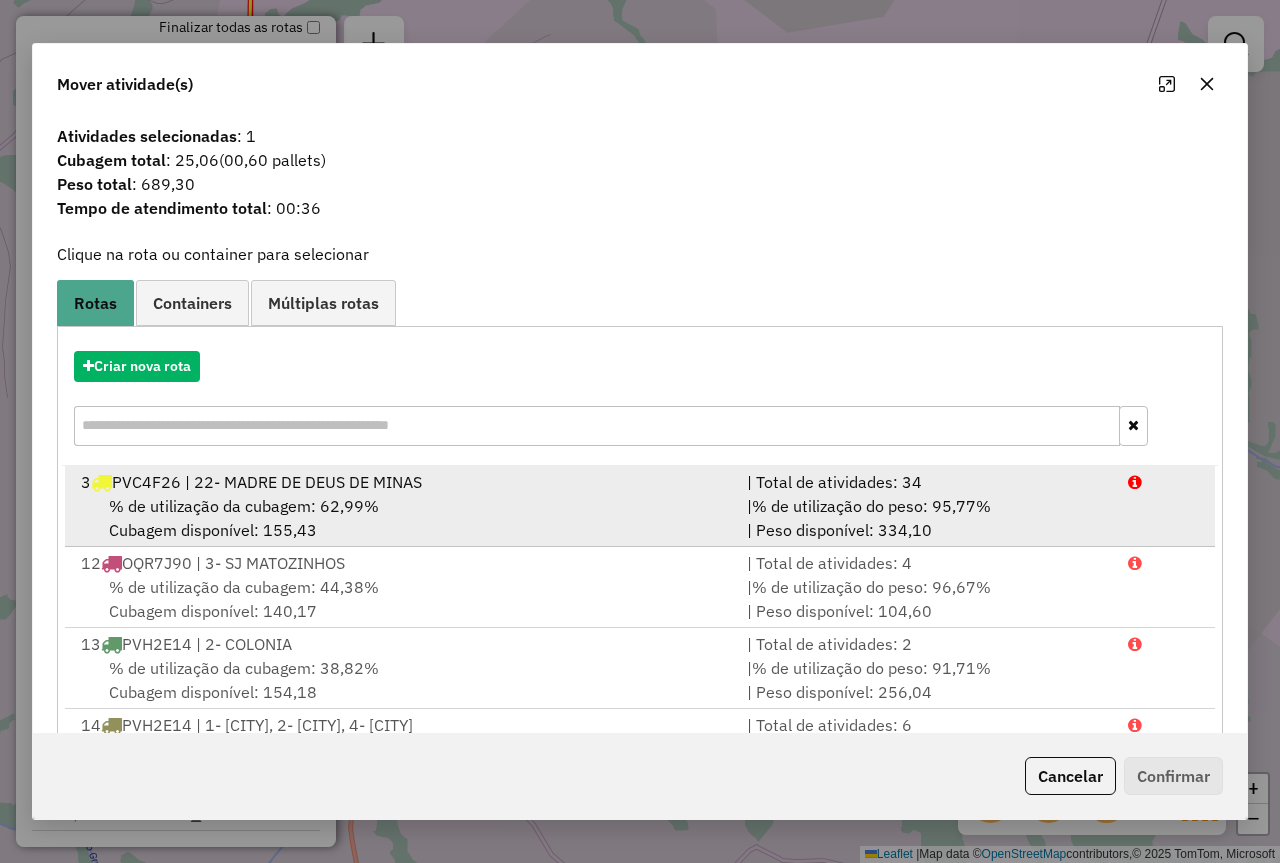 click on "% de utilização do peso: 95,77%" at bounding box center (871, 506) 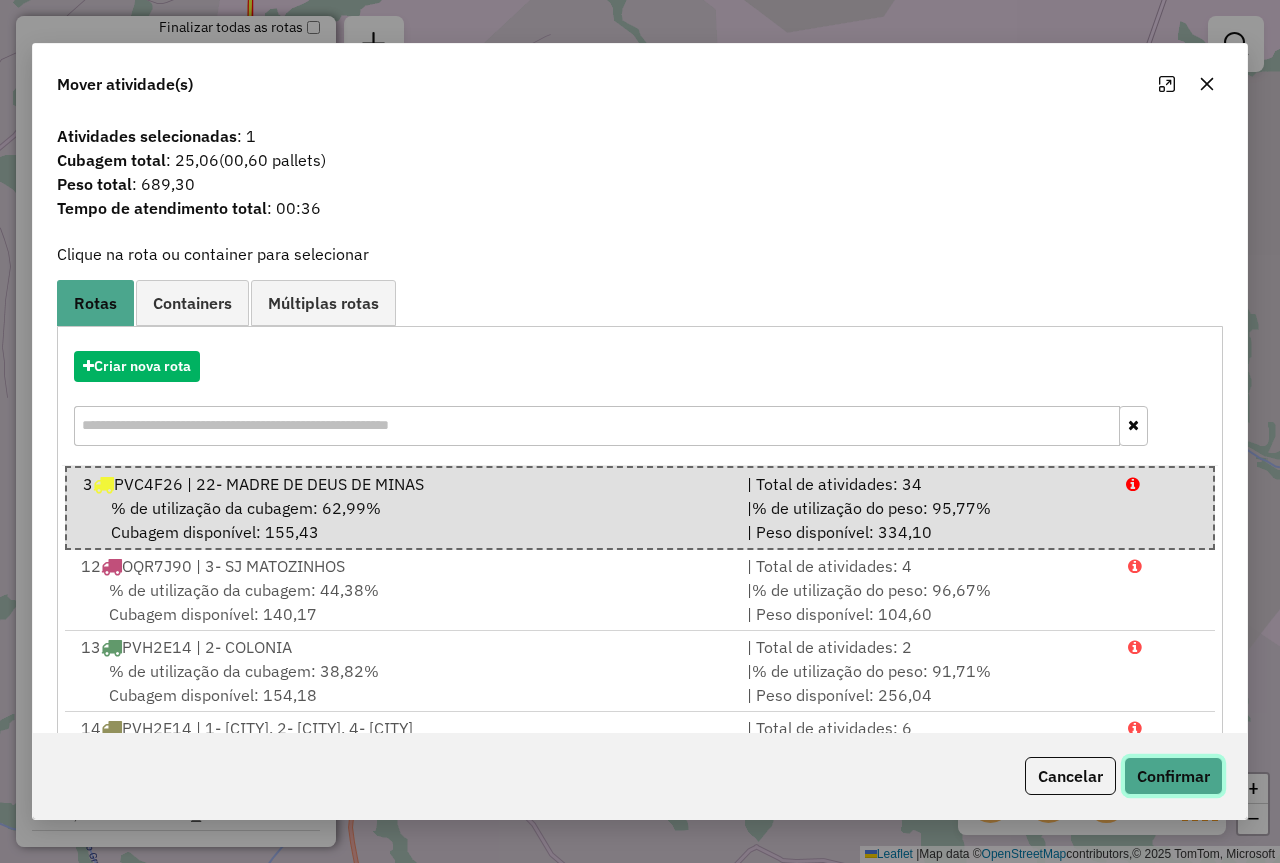click on "Confirmar" 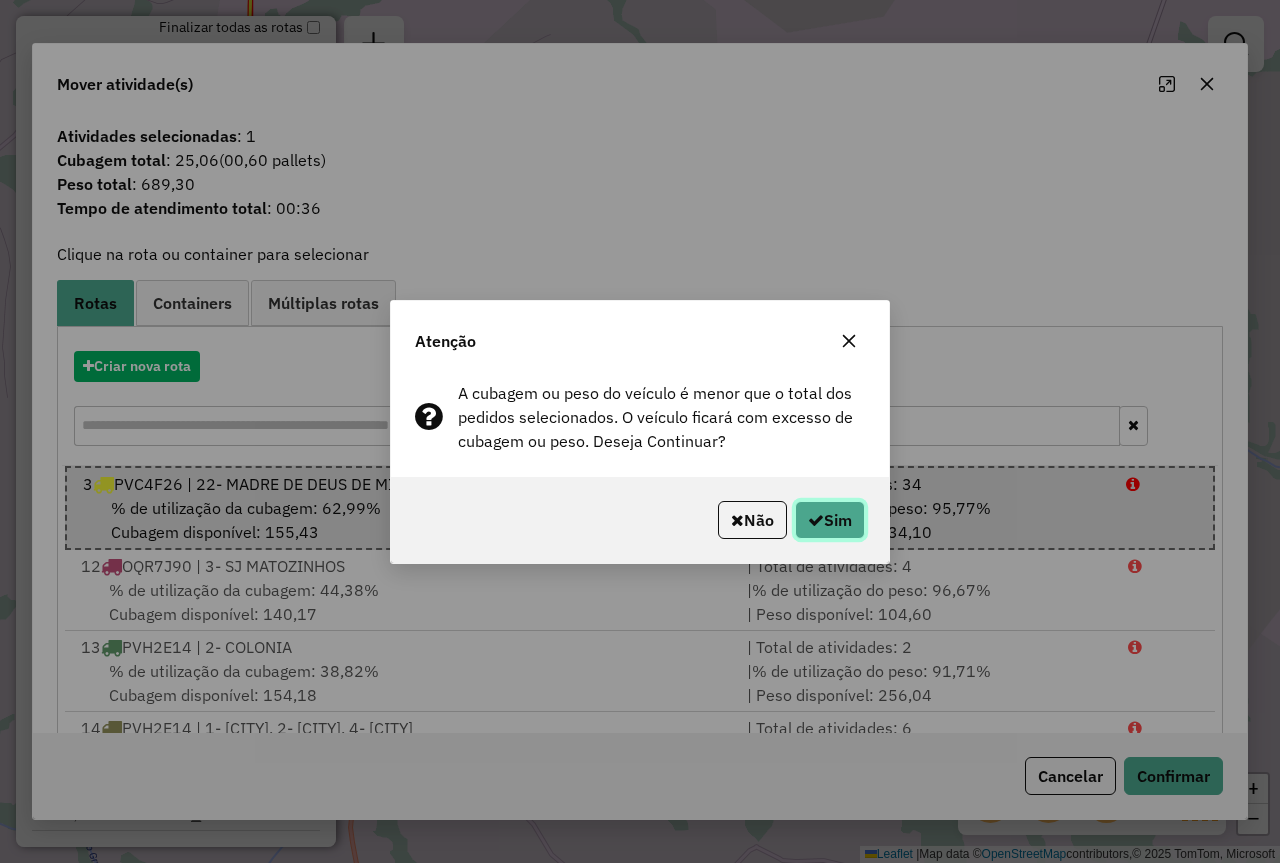 click on "Sim" 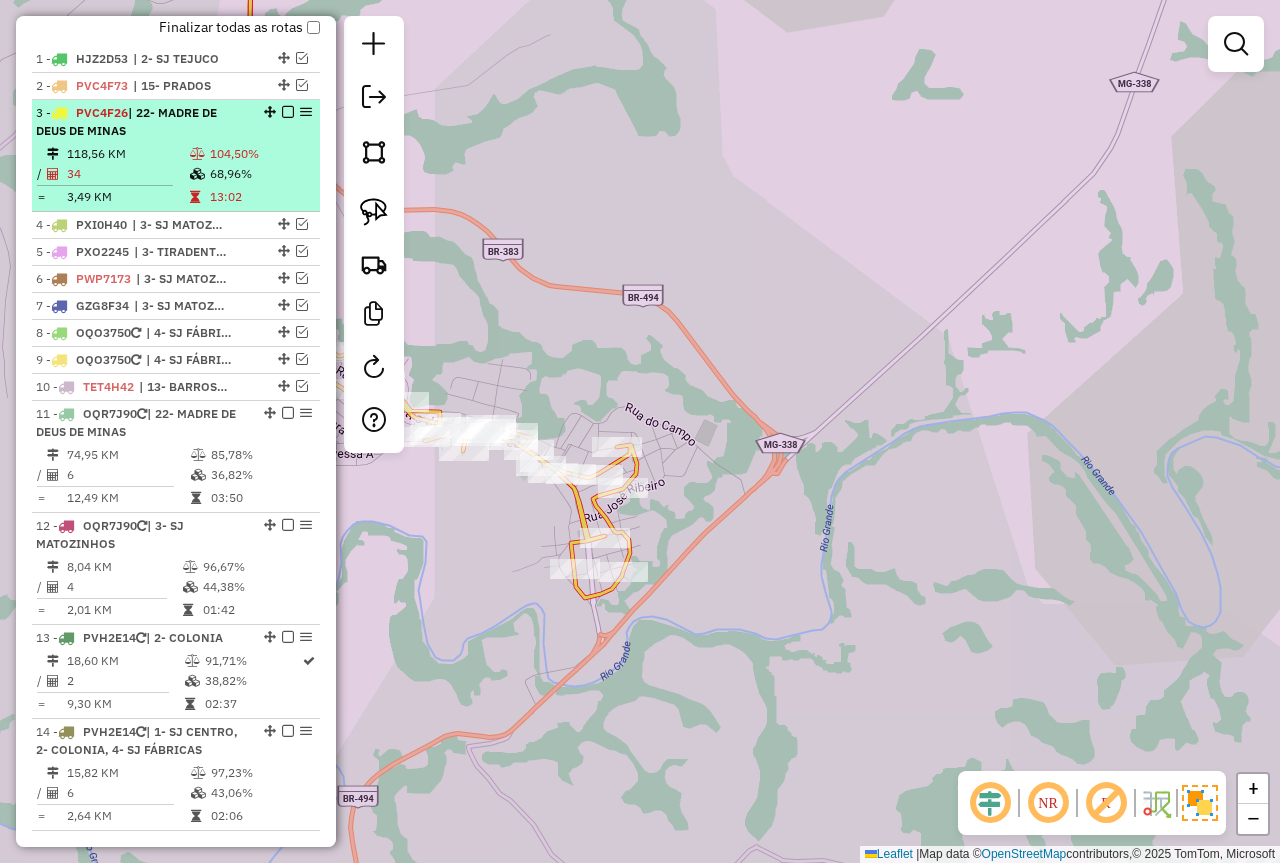 click on "104,50%" at bounding box center [260, 154] 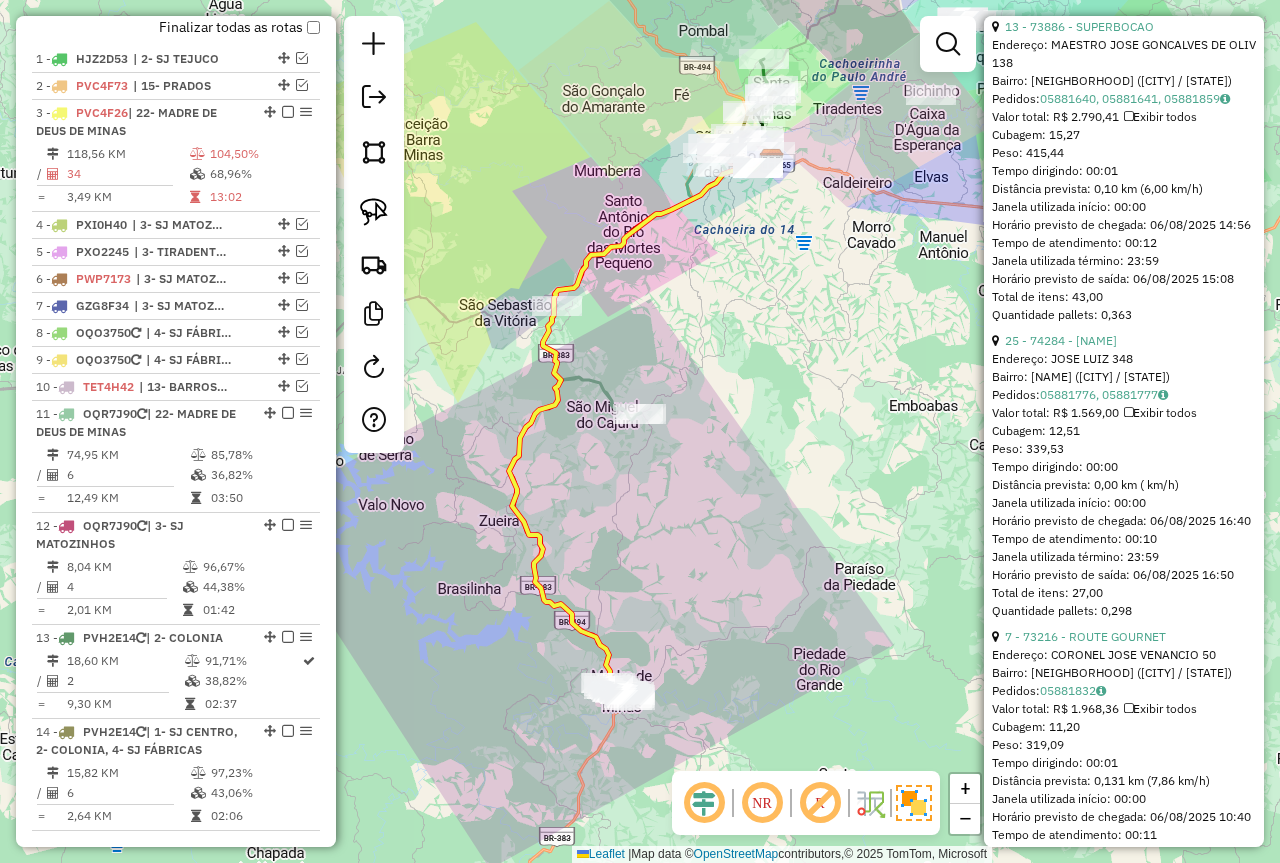scroll, scrollTop: 1900, scrollLeft: 0, axis: vertical 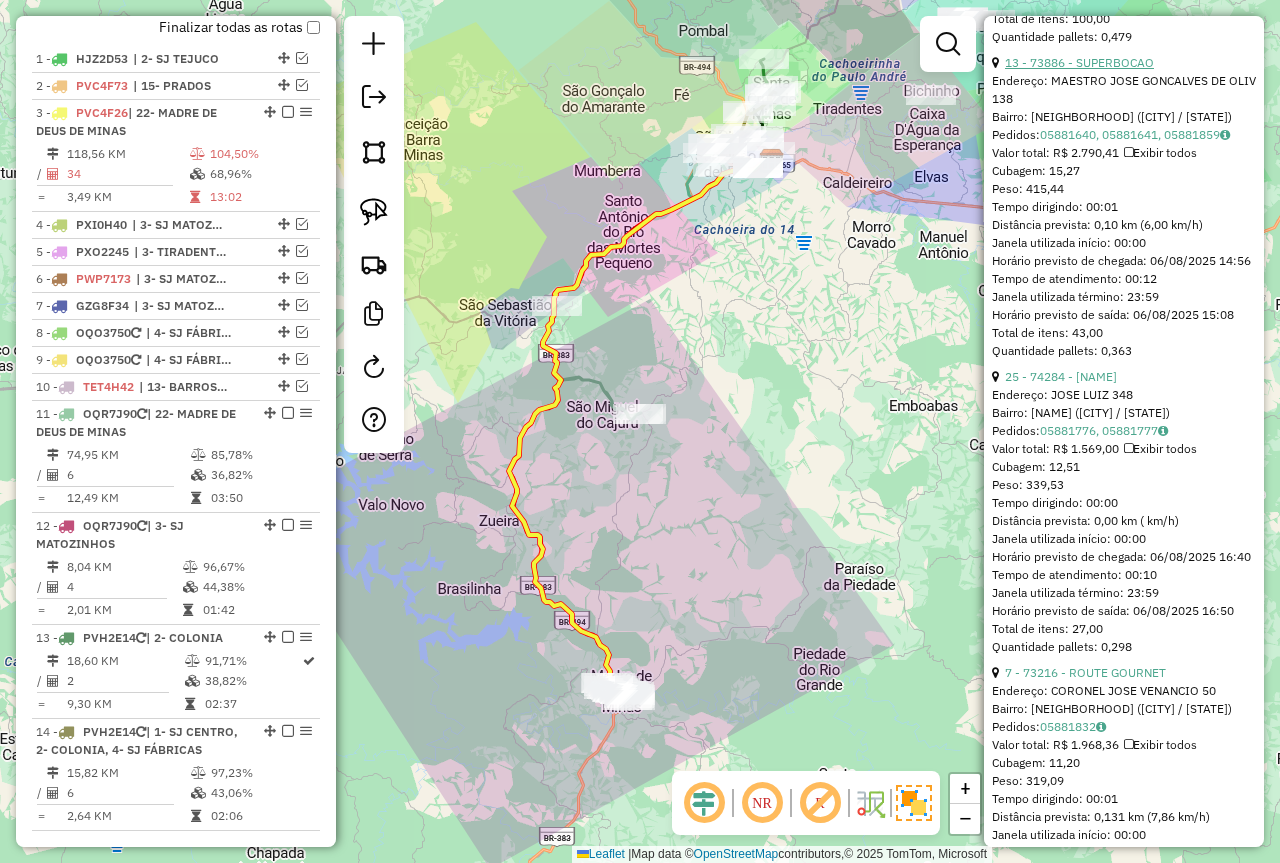 click on "13 - 73886 - SUPERBOCAO" at bounding box center (1079, 62) 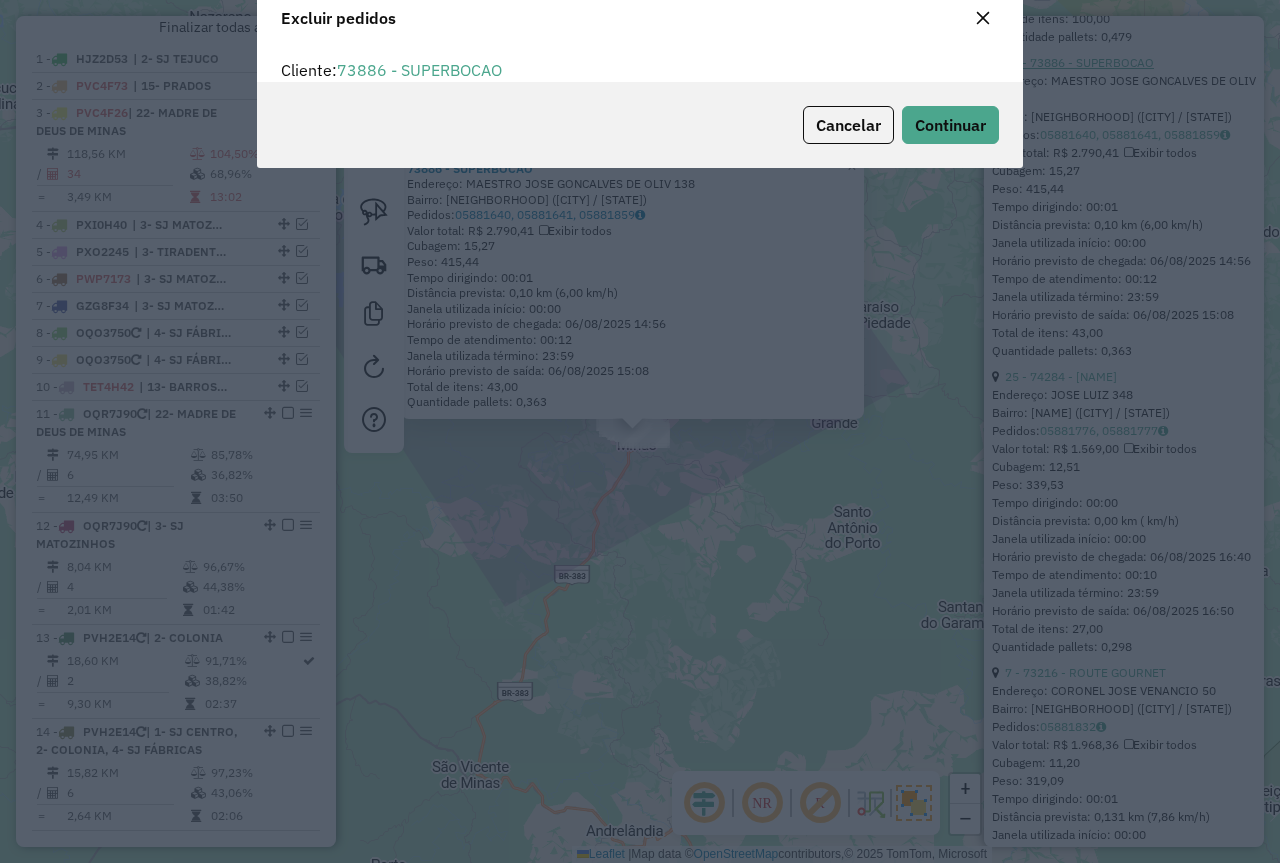 scroll, scrollTop: 12, scrollLeft: 6, axis: both 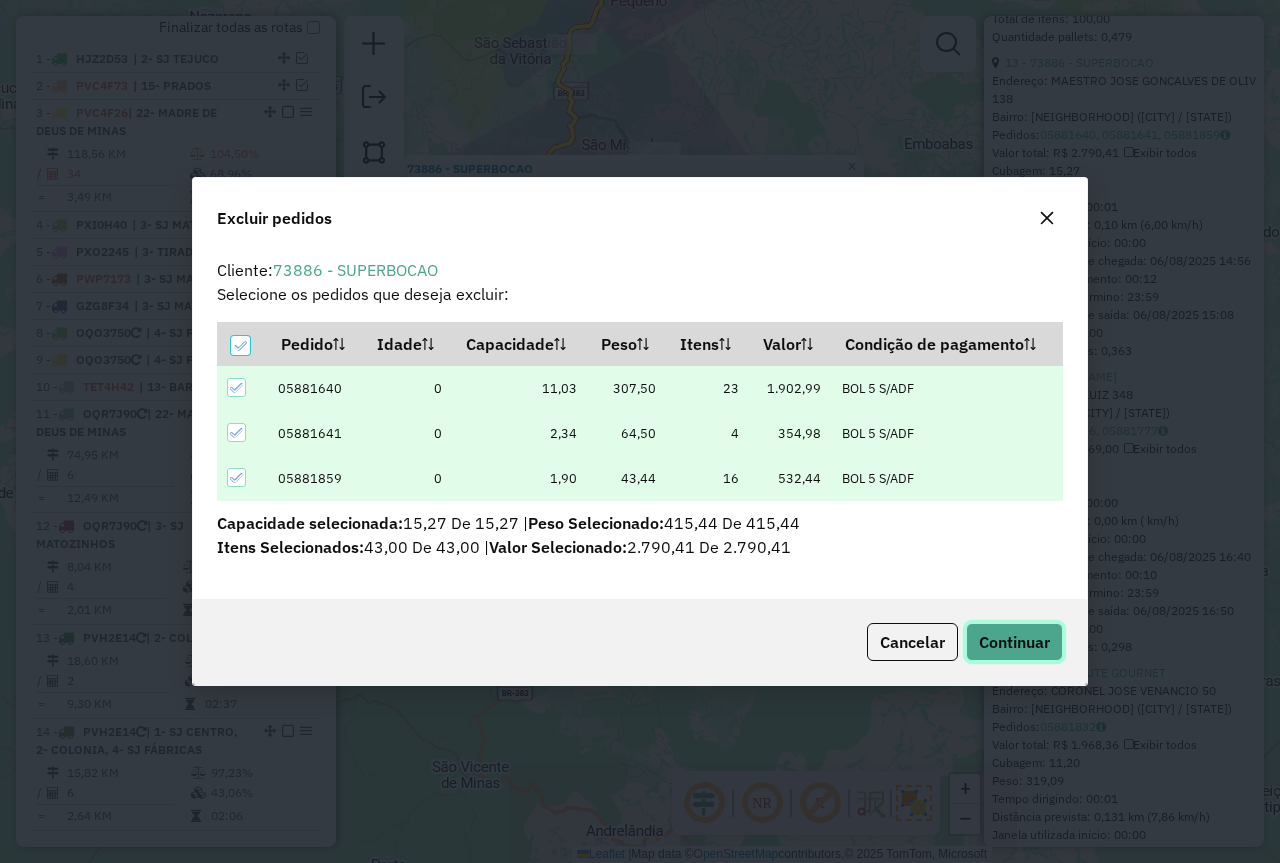 drag, startPoint x: 1019, startPoint y: 635, endPoint x: 1029, endPoint y: 634, distance: 10.049875 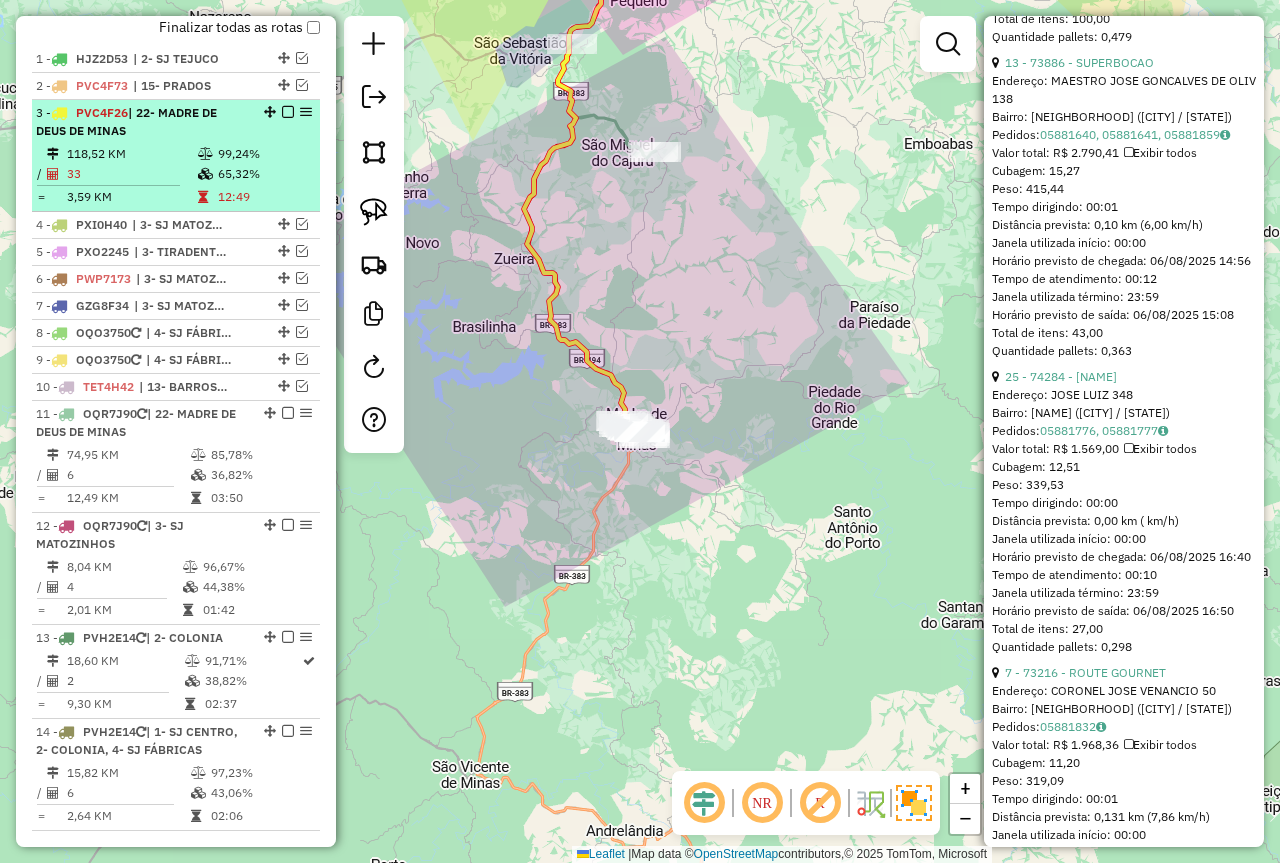scroll, scrollTop: 752, scrollLeft: 0, axis: vertical 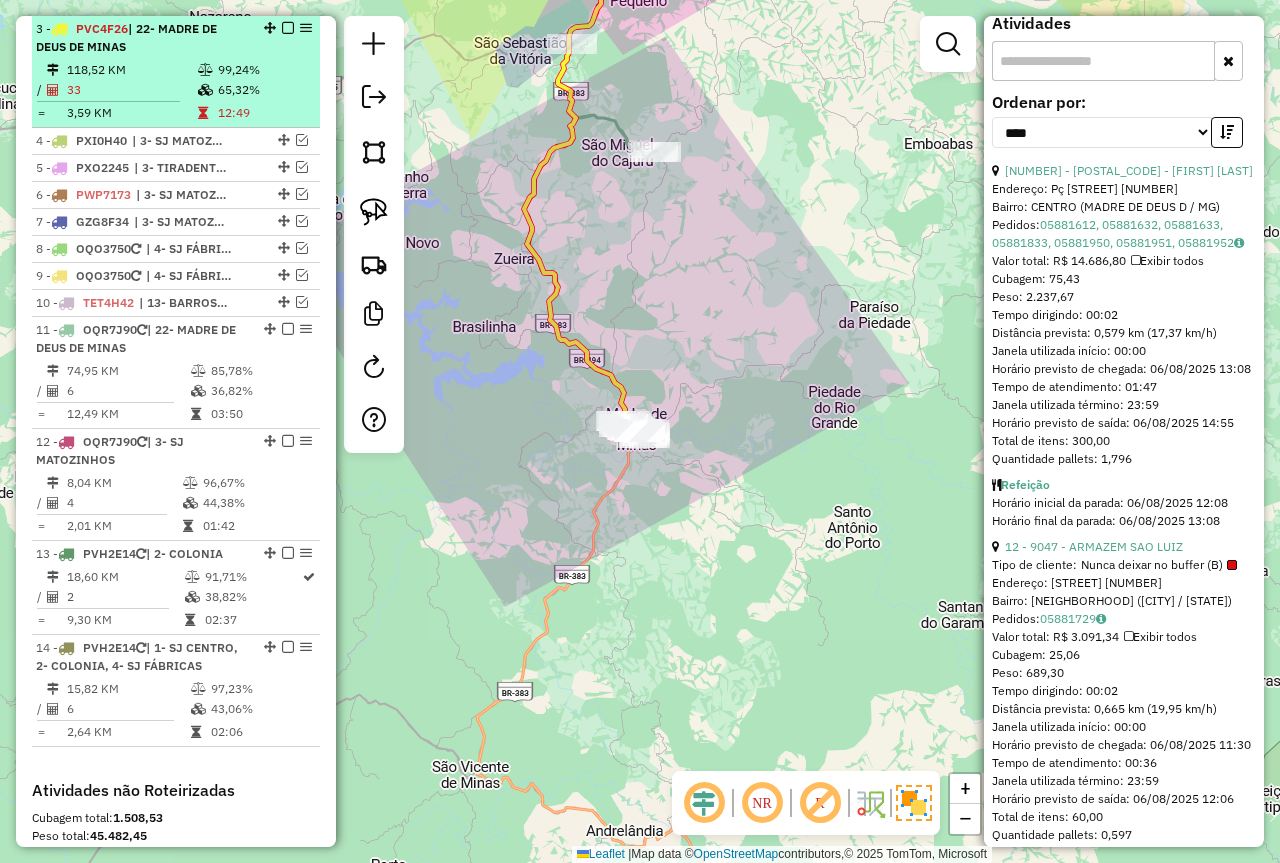 click at bounding box center [288, 28] 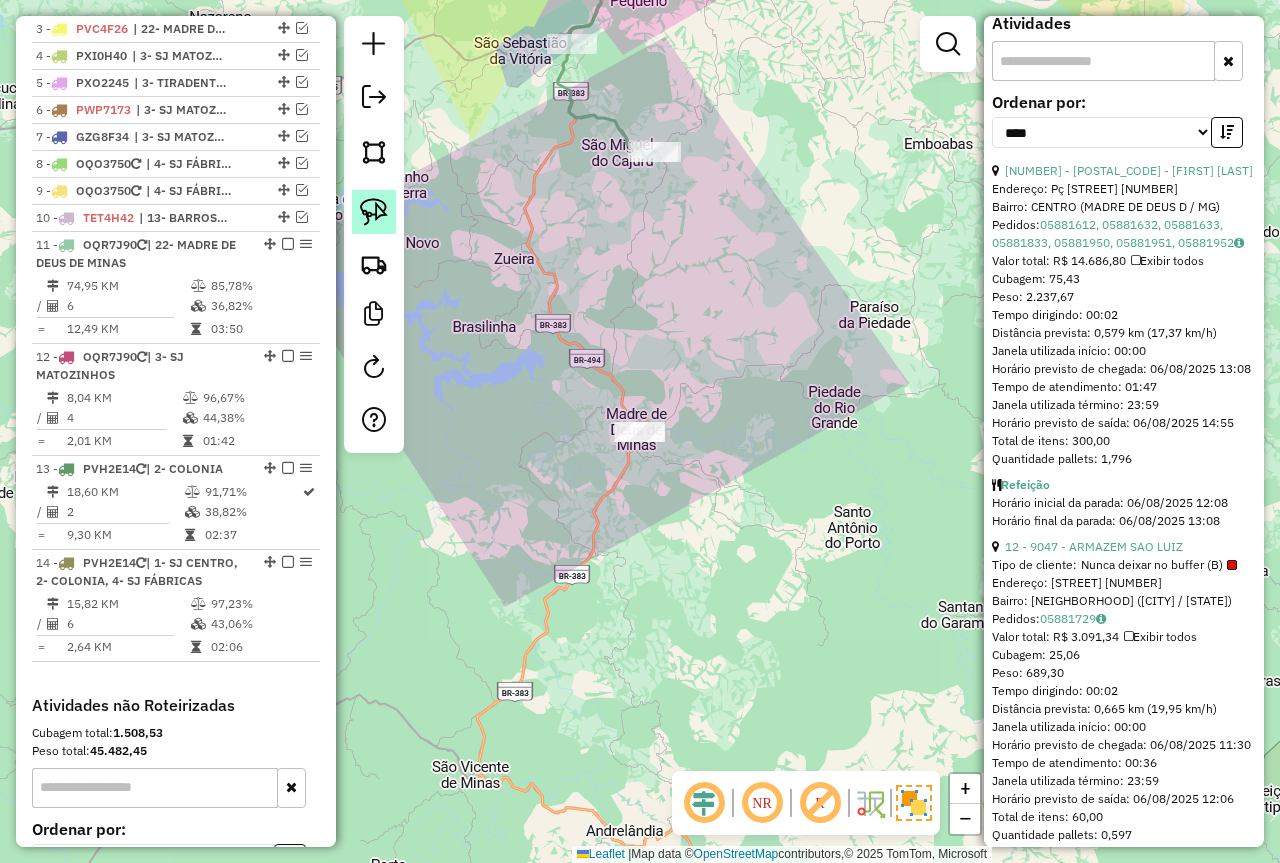 click 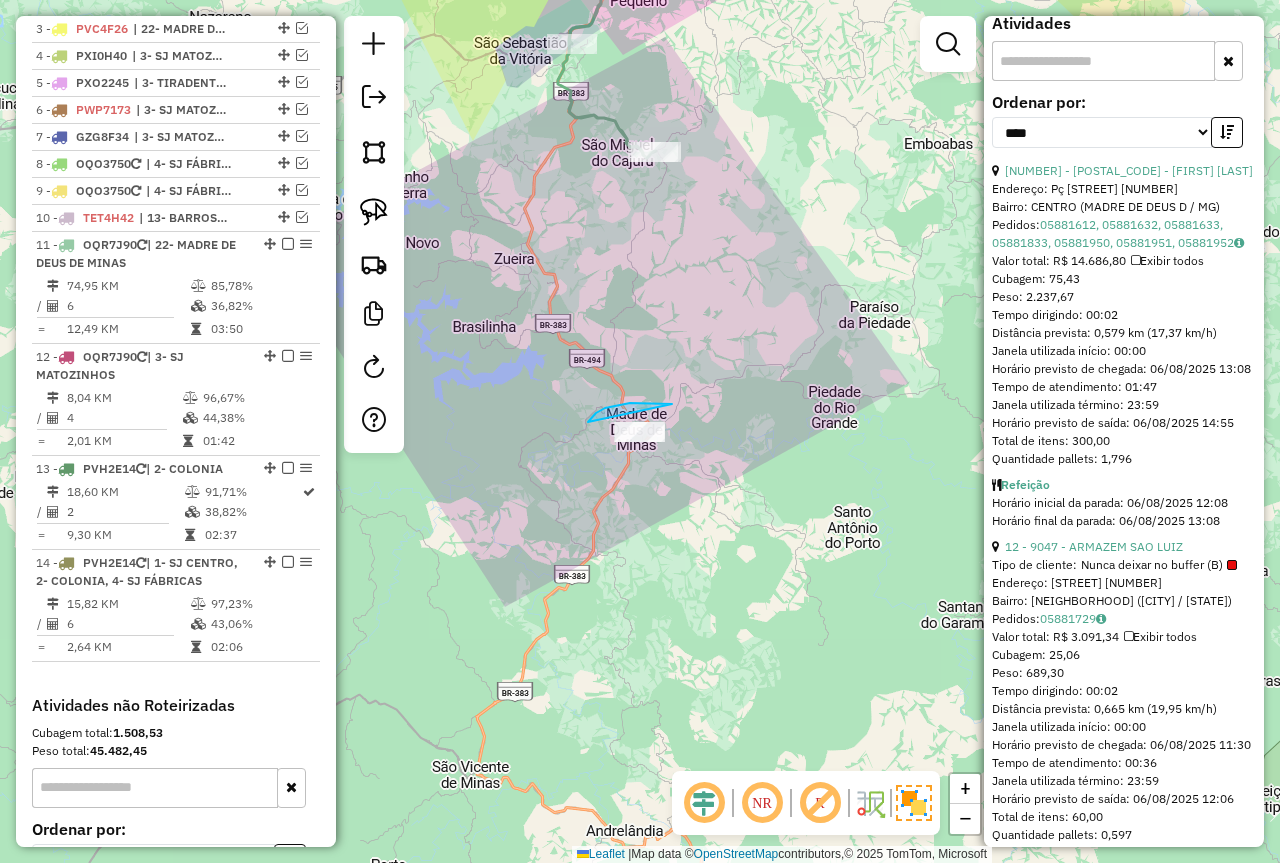 drag, startPoint x: 630, startPoint y: 403, endPoint x: 645, endPoint y: 467, distance: 65.734314 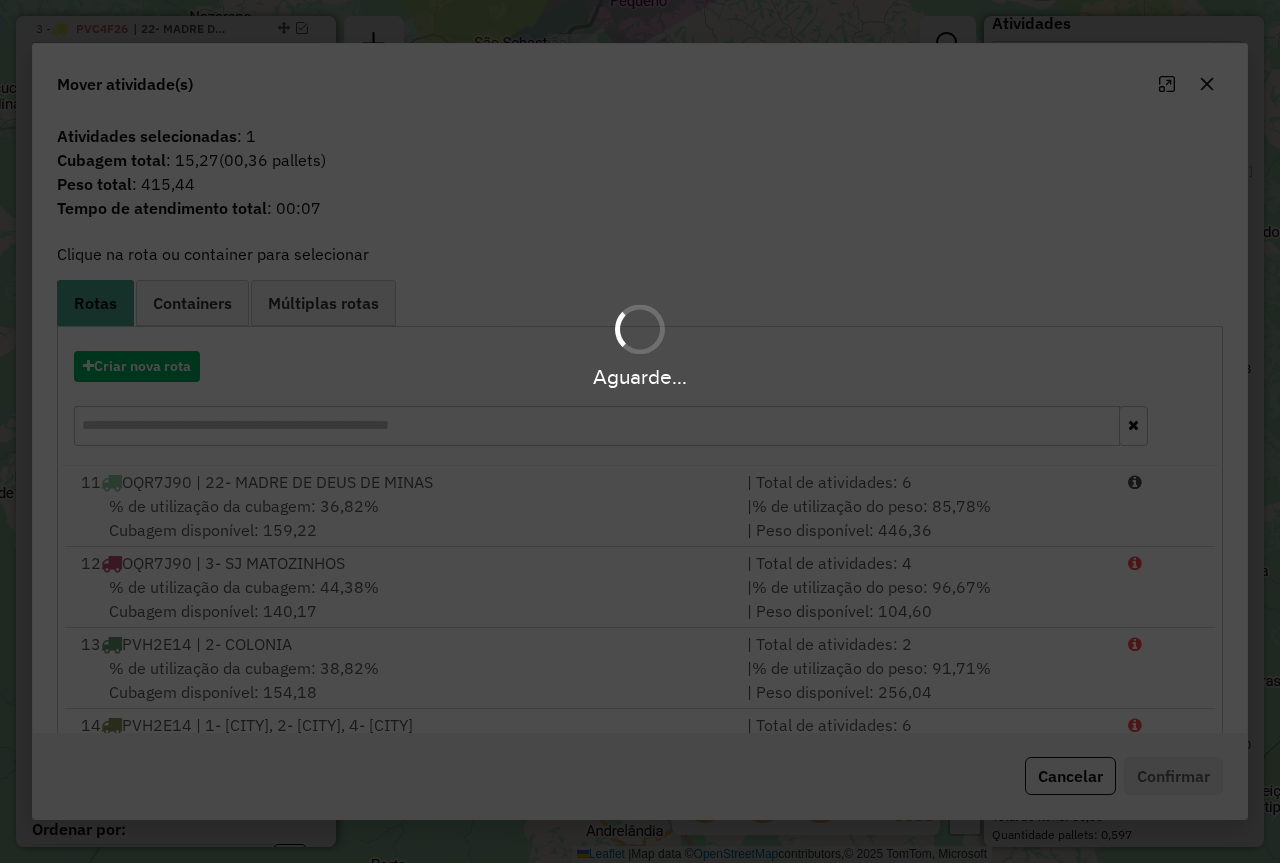 click on "% de utilização do peso: 85,78%" at bounding box center (871, 506) 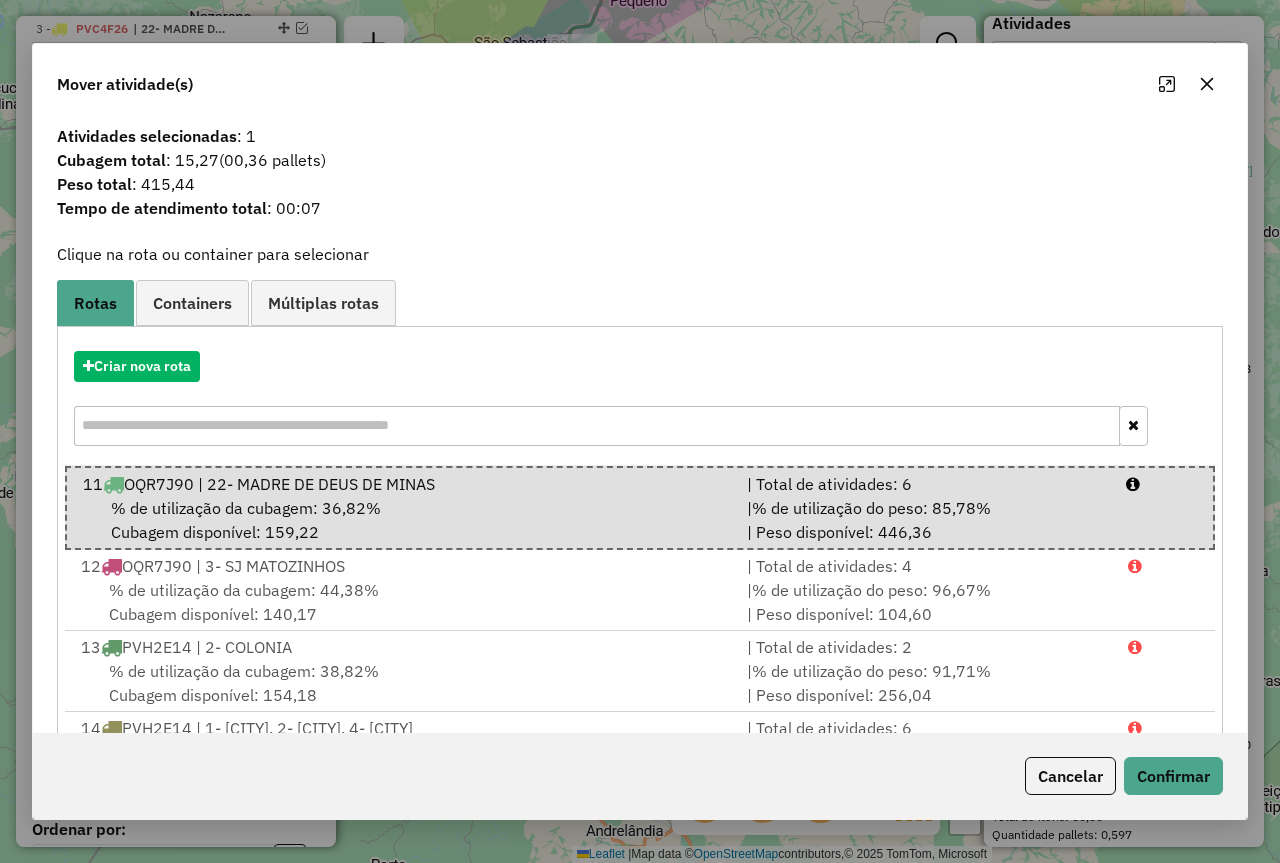 click on "Cancelar   Confirmar" 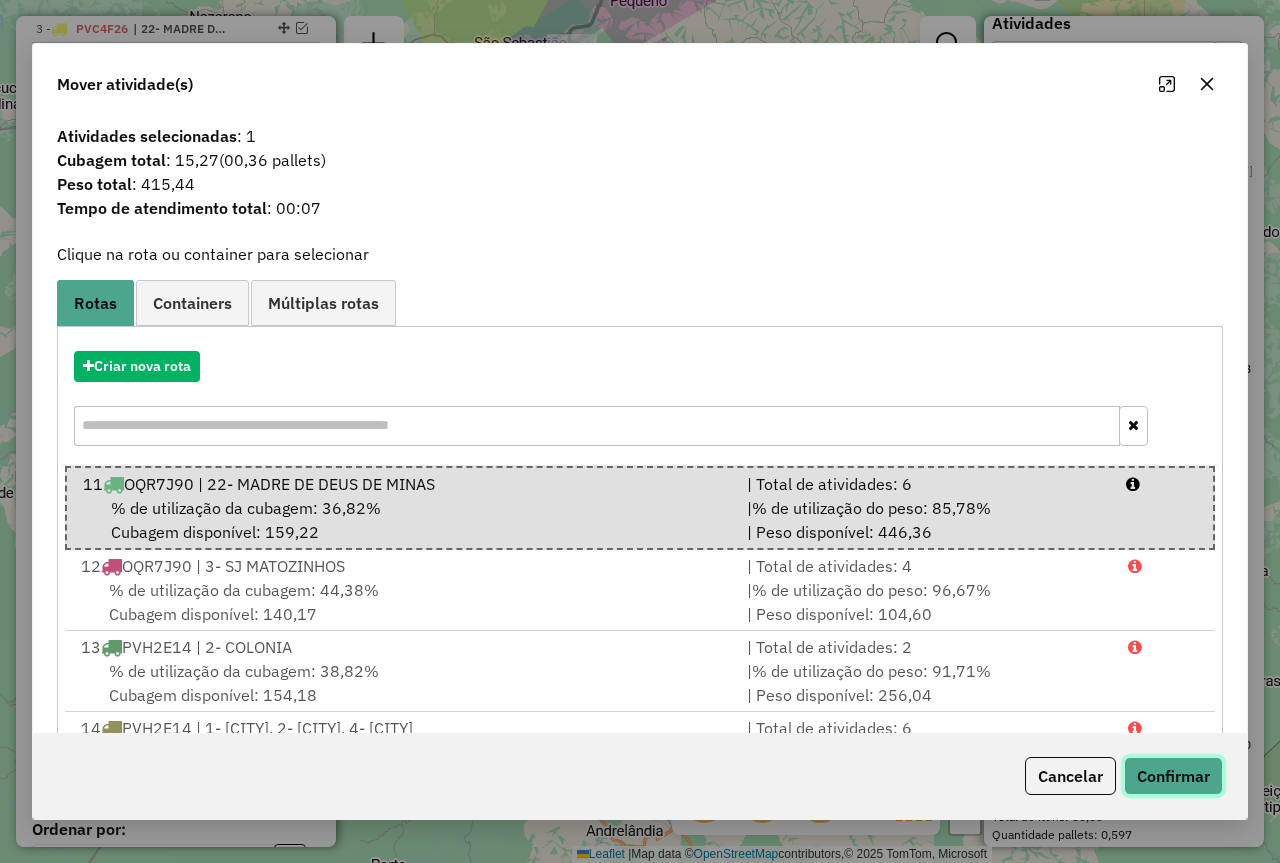 click on "Confirmar" 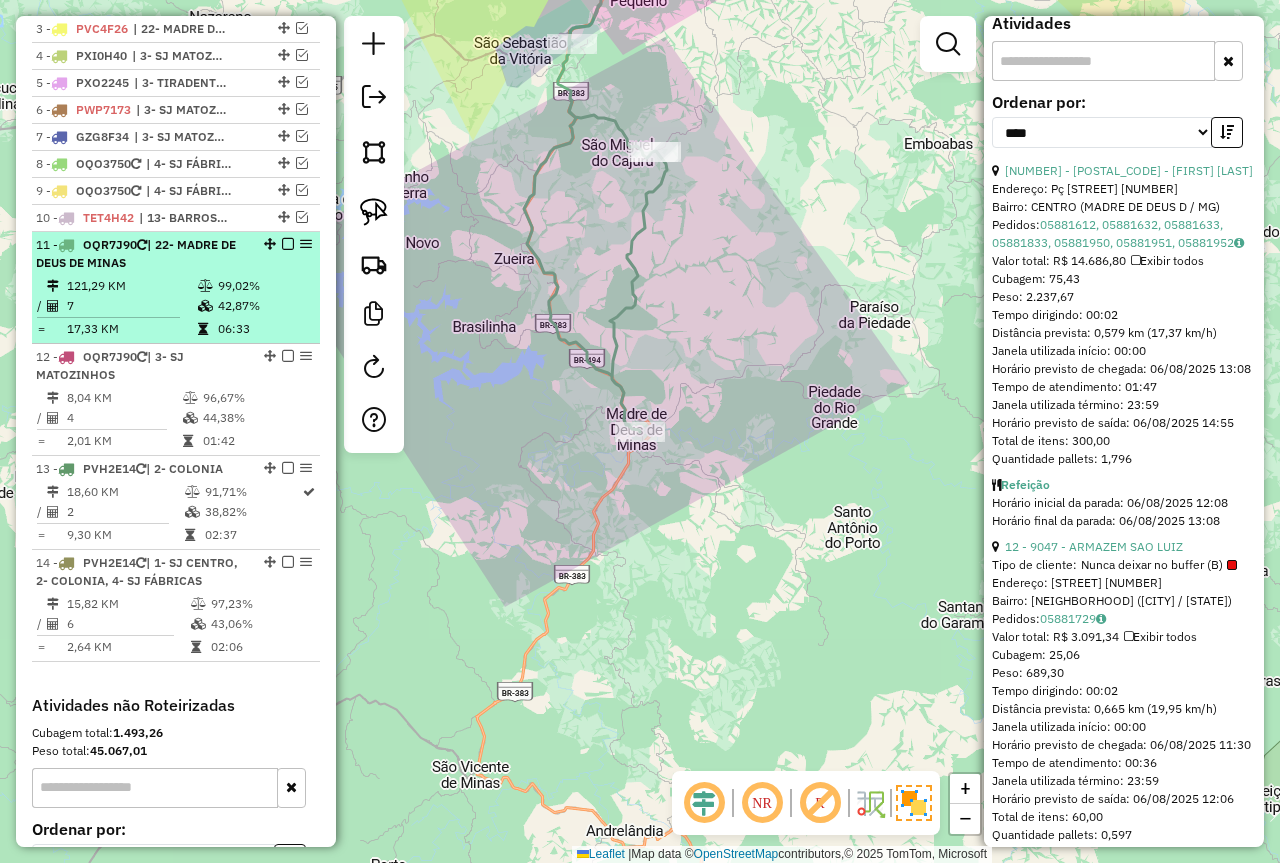 click at bounding box center [288, 244] 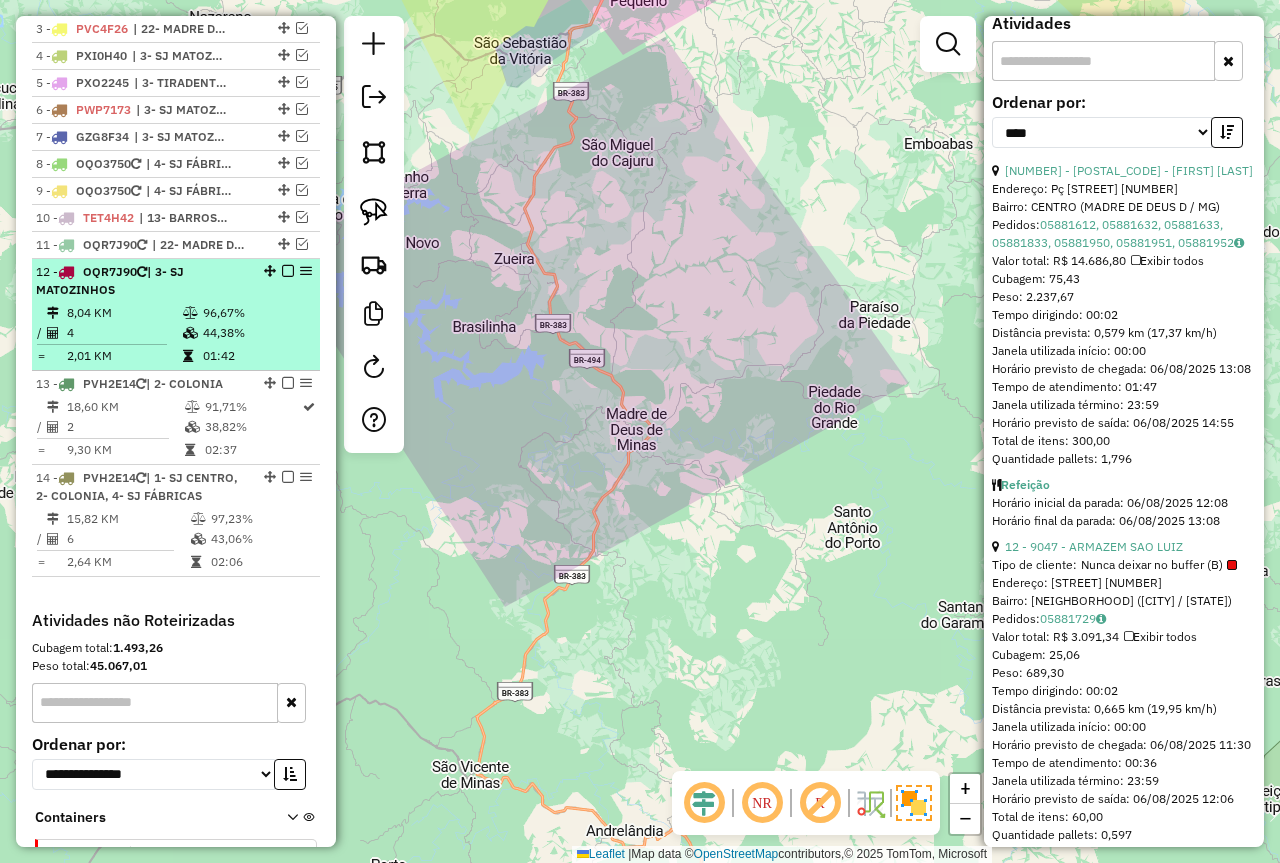 click on "44,38%" at bounding box center (256, 333) 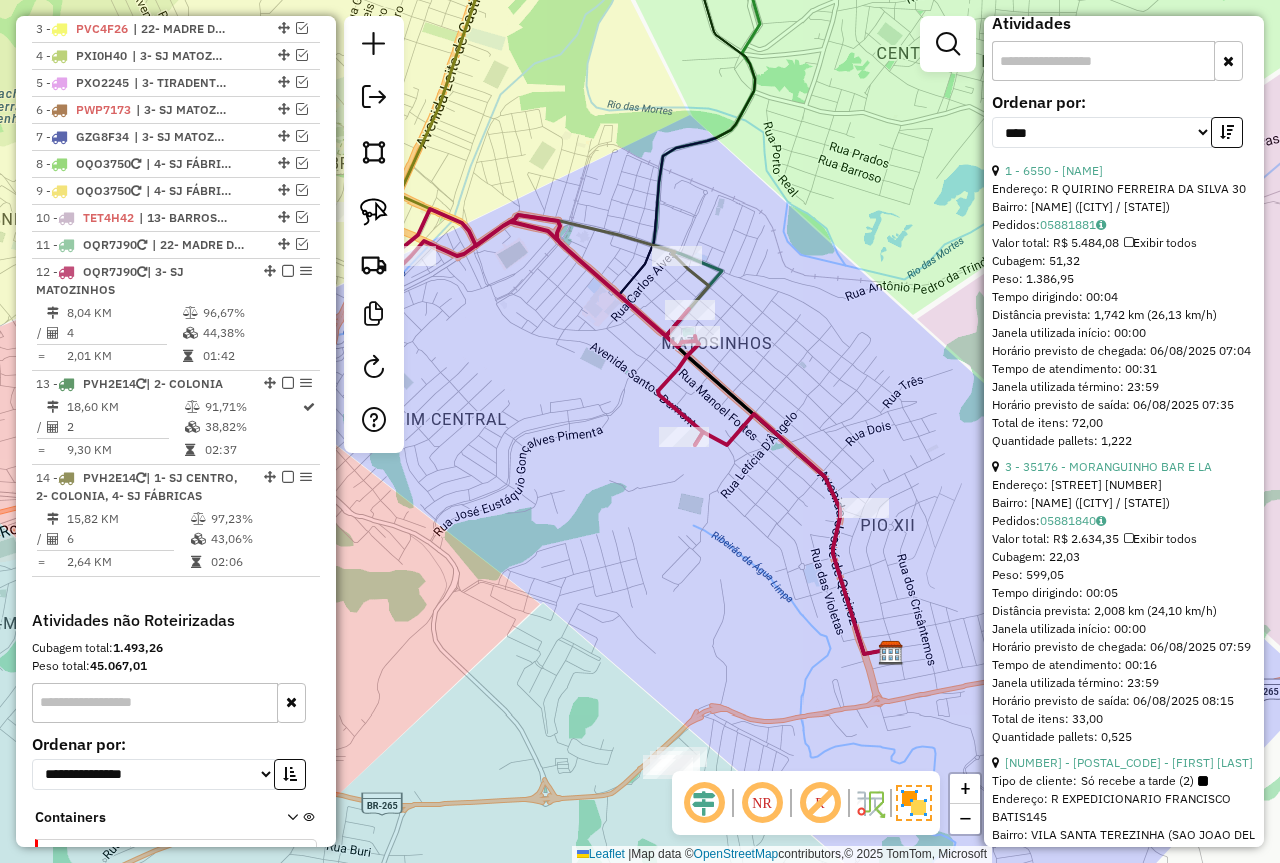 drag, startPoint x: 553, startPoint y: 363, endPoint x: 659, endPoint y: 393, distance: 110.16351 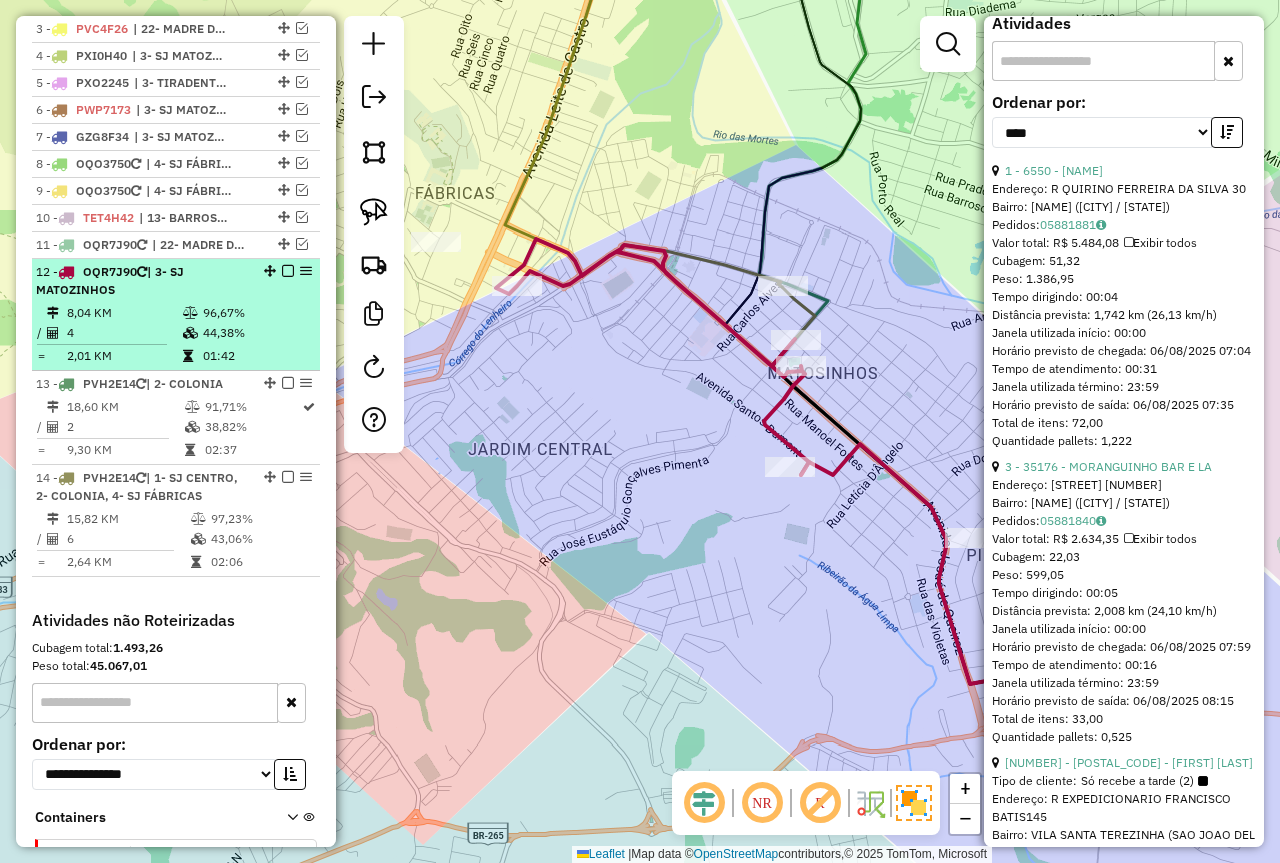 click at bounding box center [288, 271] 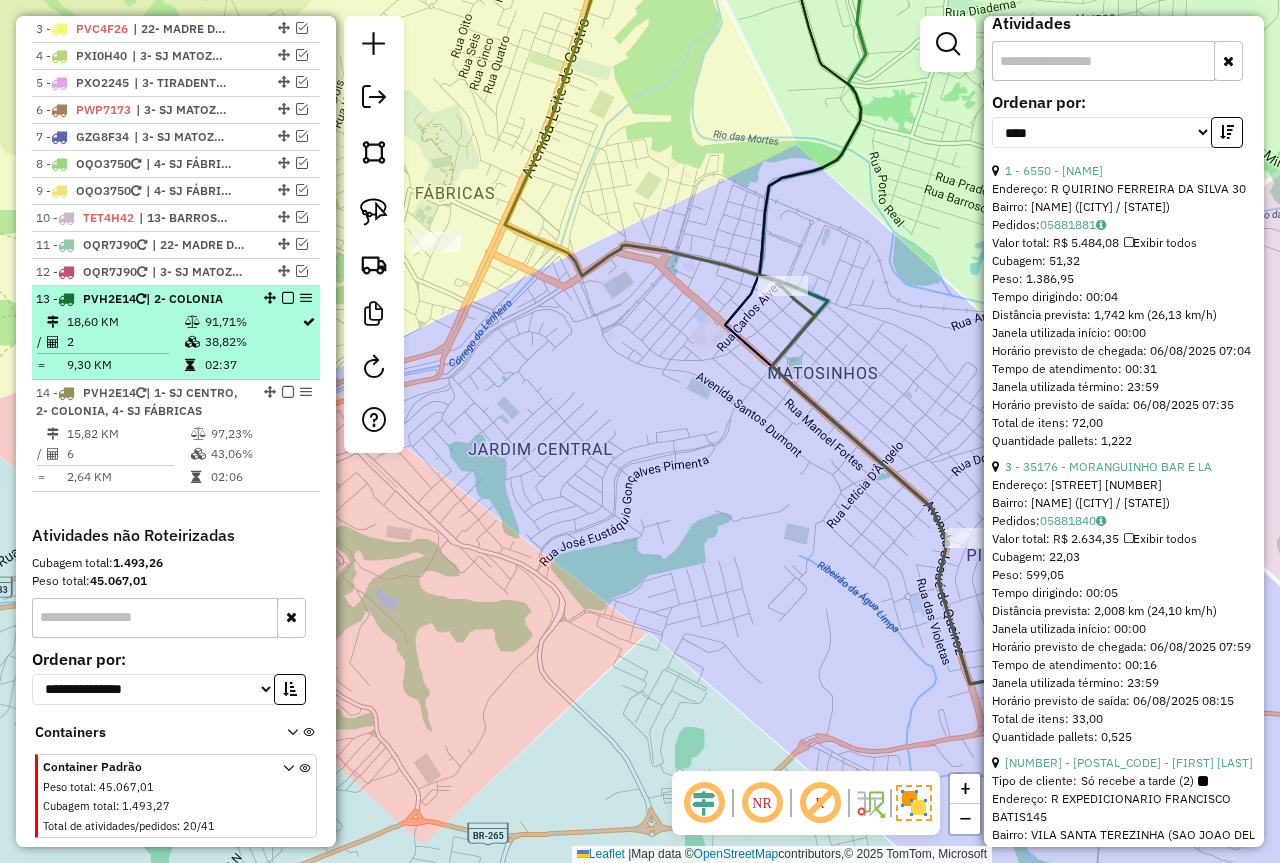 click at bounding box center (194, 342) 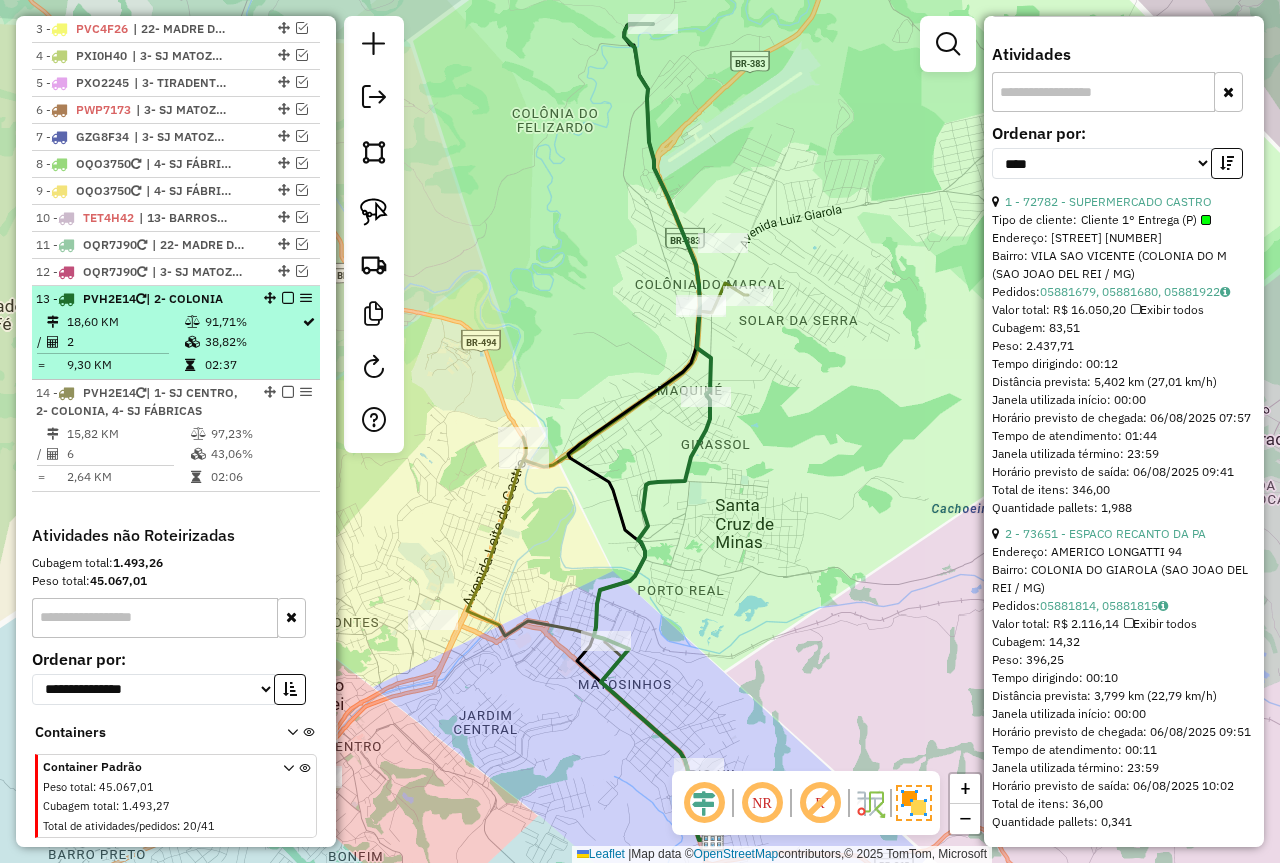 click at bounding box center (288, 298) 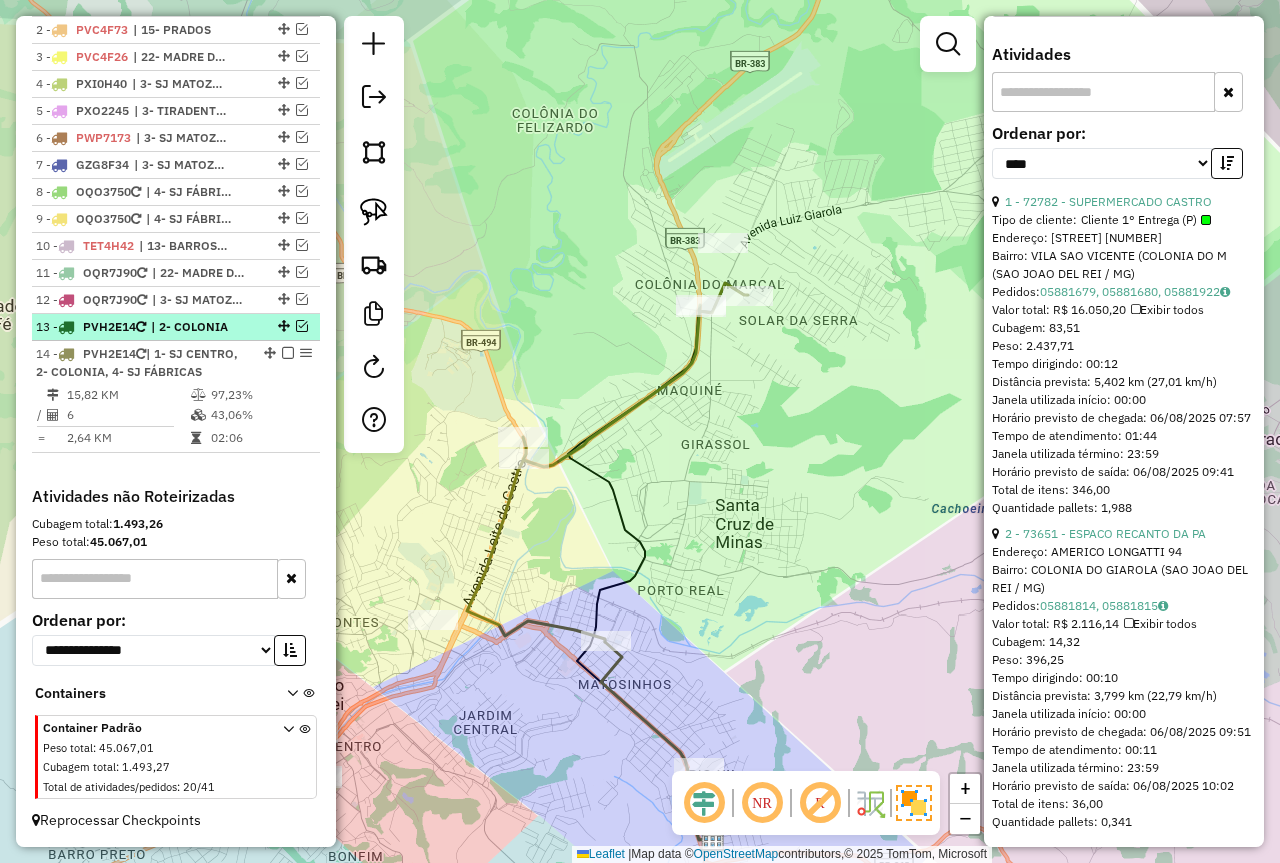 scroll, scrollTop: 818, scrollLeft: 0, axis: vertical 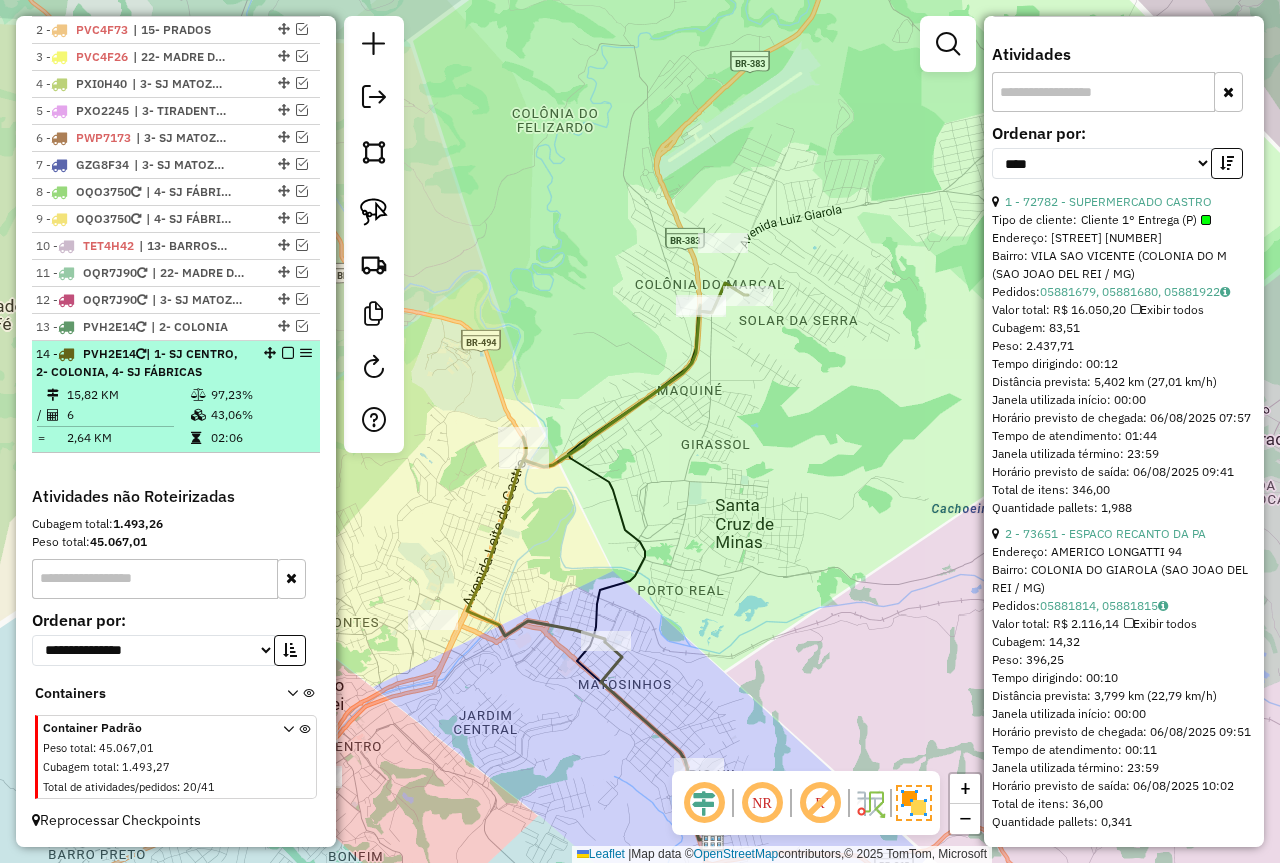 click on "14 -       [POSTAL_CODE]   | 1- [CITY] CENTRO, 2- COLONIA, 4- [CITY] FÁBRICAS" at bounding box center [176, 363] 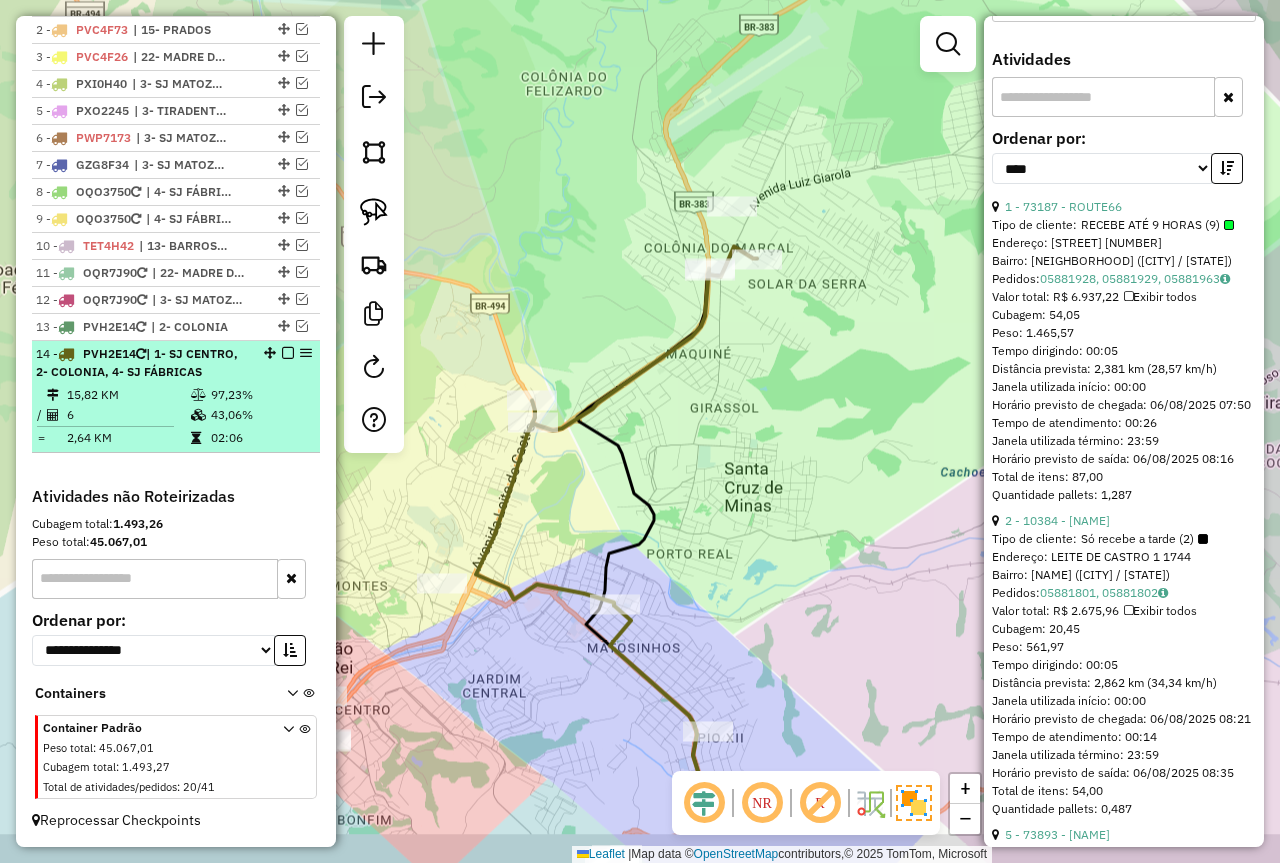 scroll, scrollTop: 770, scrollLeft: 0, axis: vertical 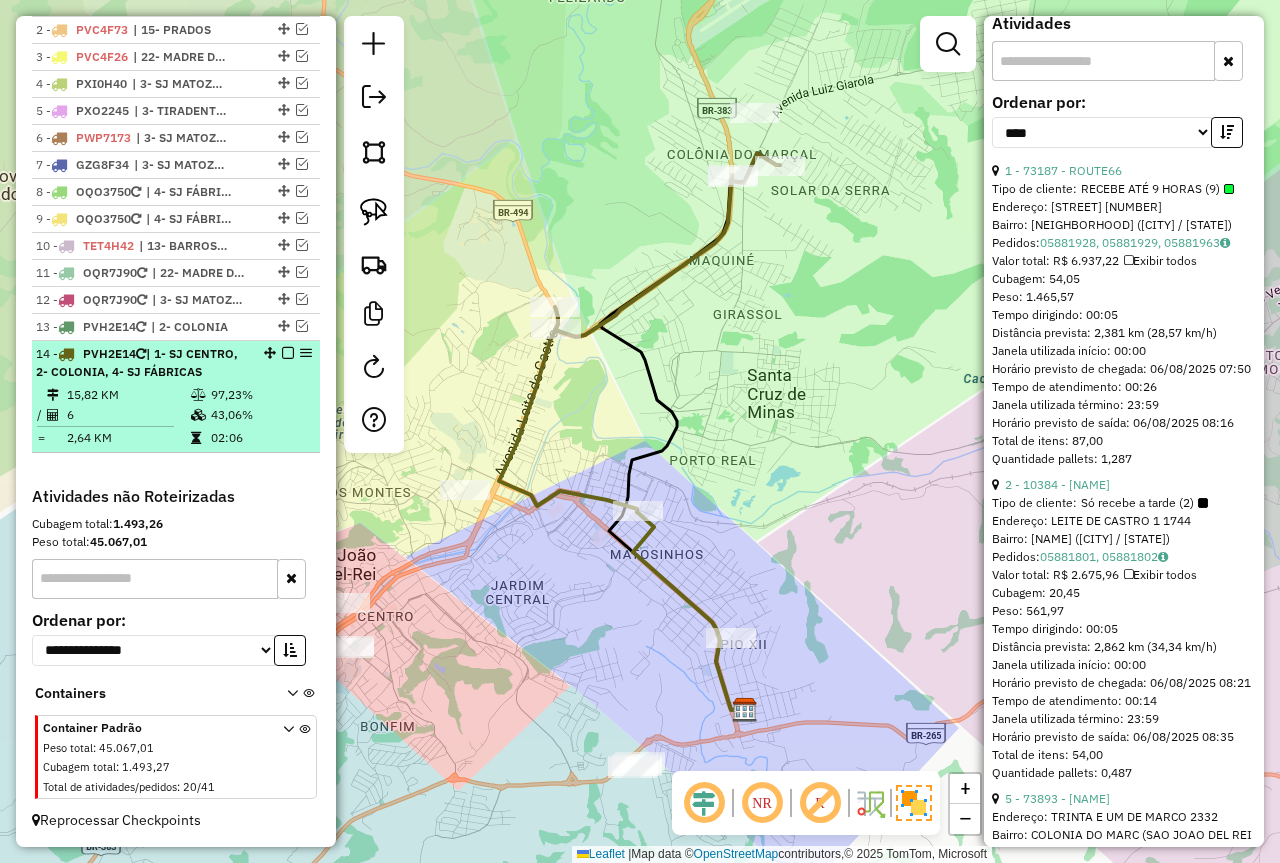 click at bounding box center [288, 353] 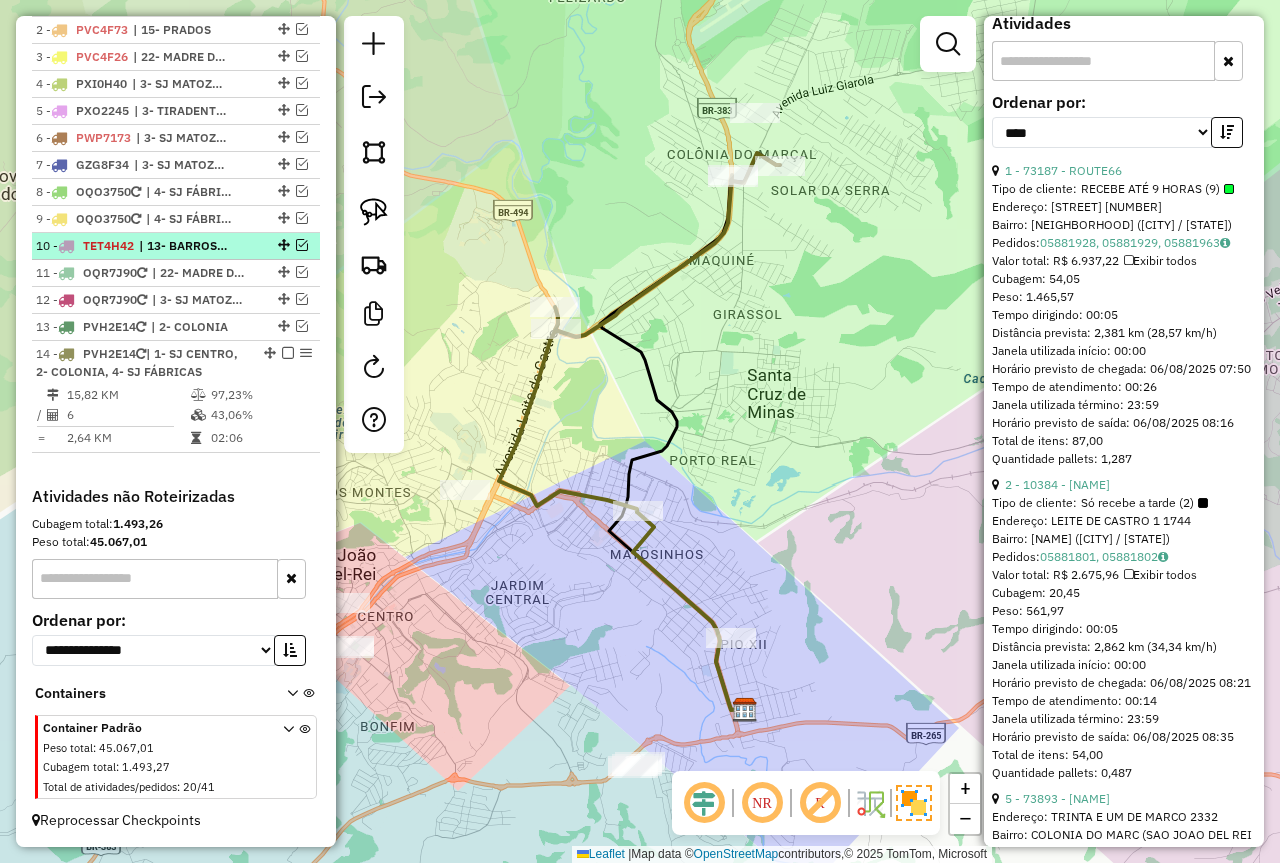 scroll, scrollTop: 715, scrollLeft: 0, axis: vertical 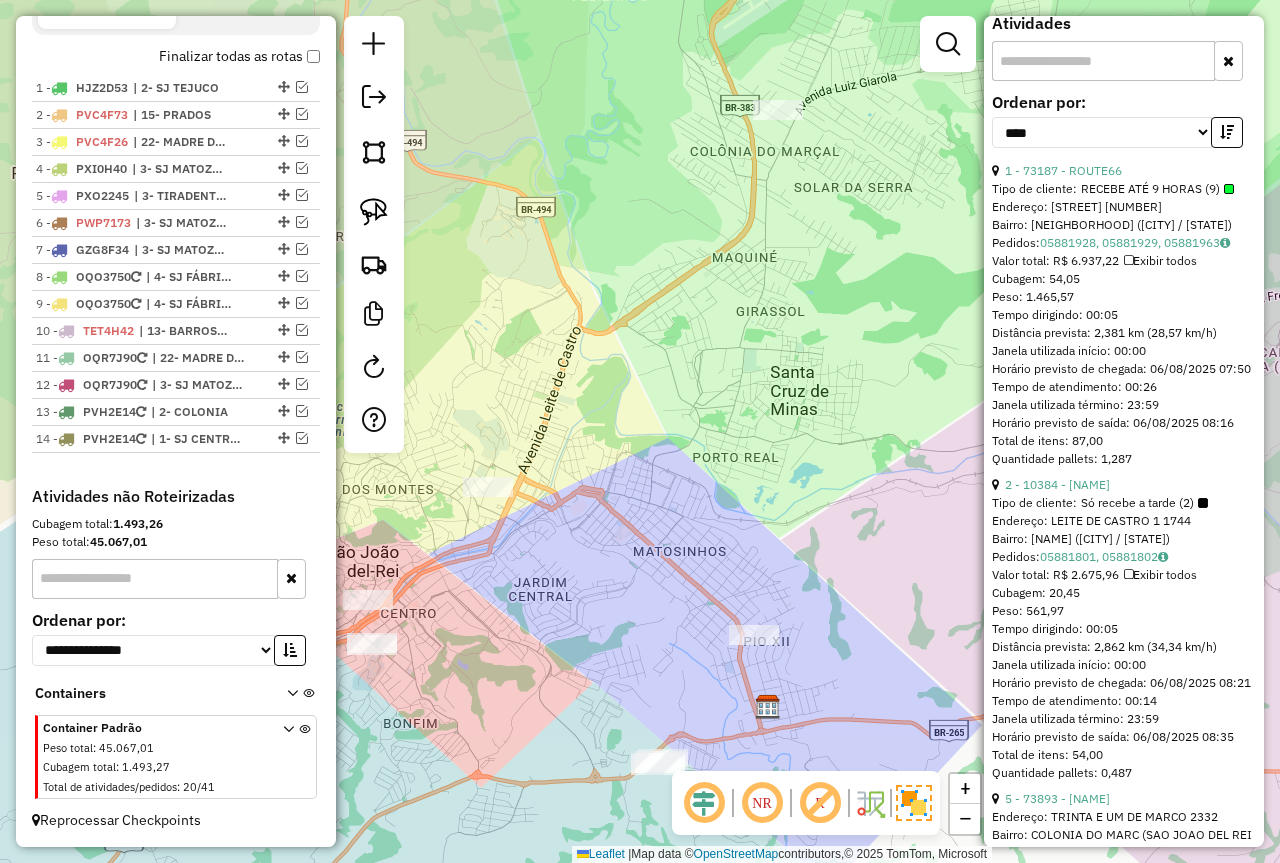 drag, startPoint x: 660, startPoint y: 482, endPoint x: 701, endPoint y: 474, distance: 41.773197 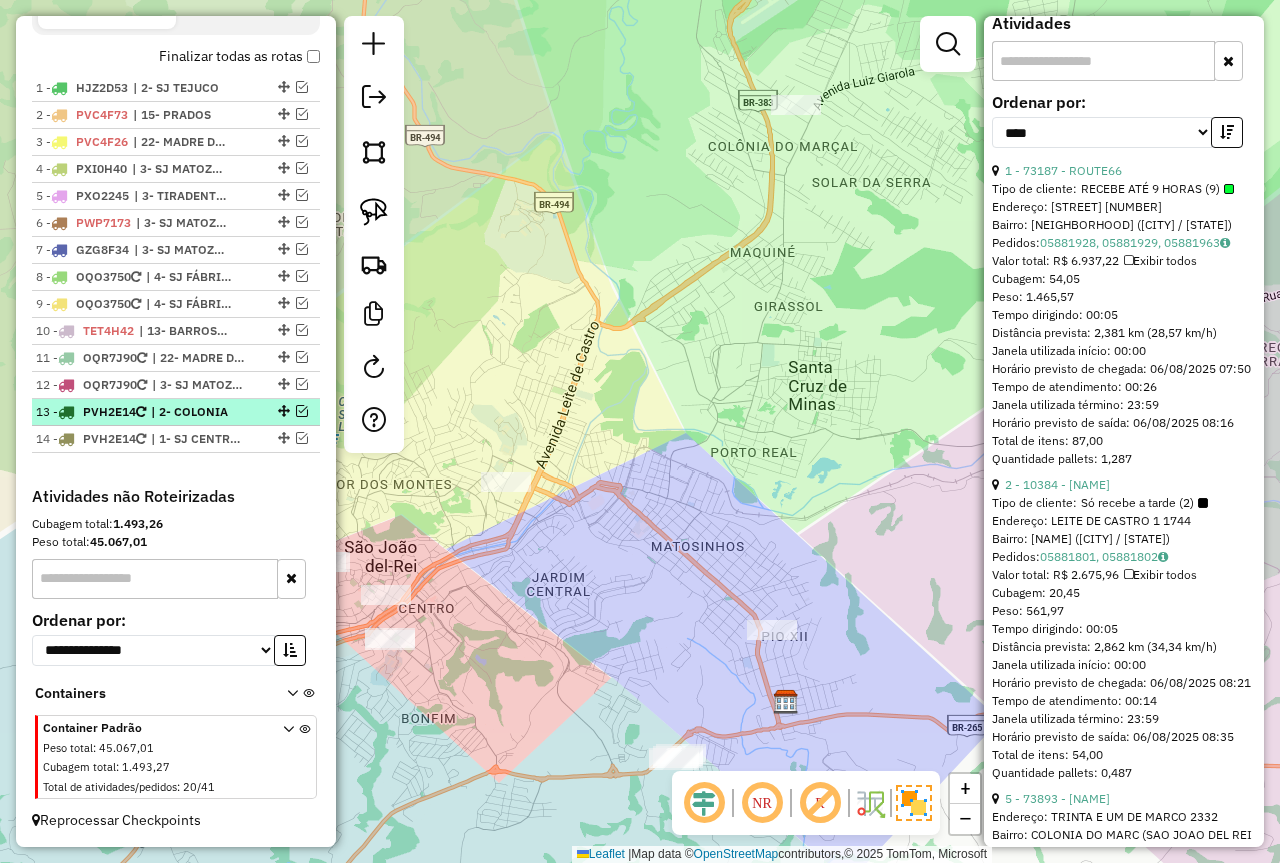 click at bounding box center [302, 411] 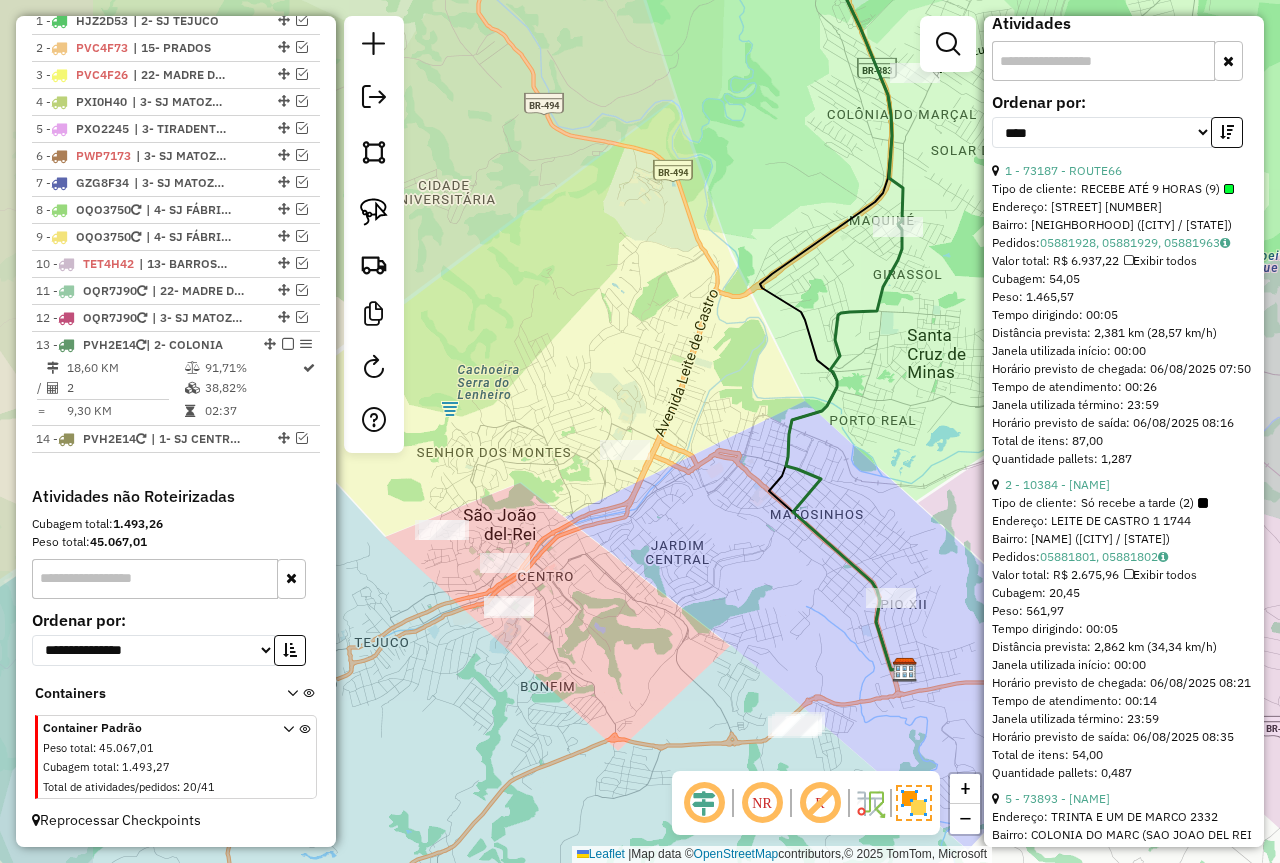 drag, startPoint x: 568, startPoint y: 425, endPoint x: 678, endPoint y: 394, distance: 114.28473 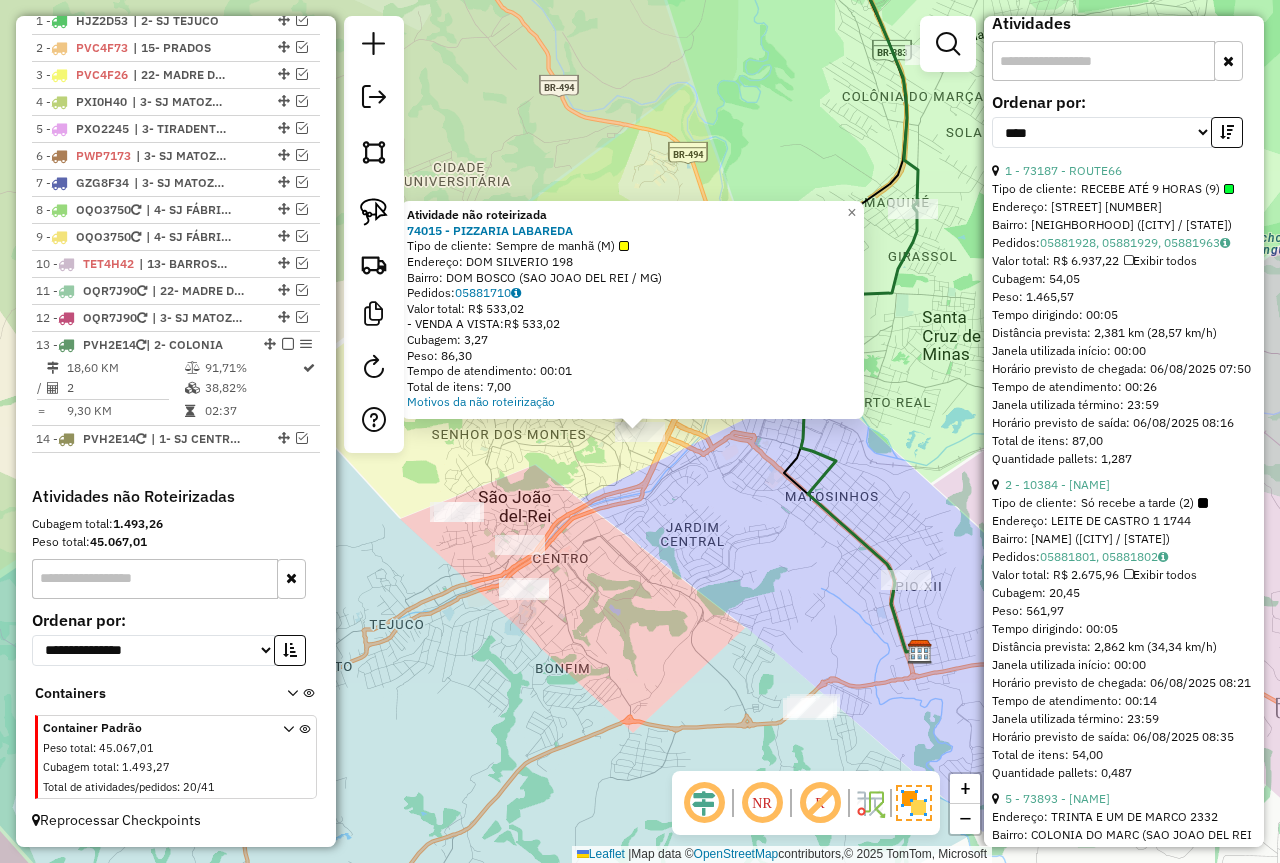 click on "Atividade não roteirizada [POSTAL_CODE] - [BRAND]  Tipo de cliente:   Sempre de manhã (M)   Endereço:  [STREET] [NUMBER]   Bairro: [NAME] ([CITY] / [STATE])   Pedidos:  [NUMBER]   Valor total: R$ [NUMBER]   - [NAME]:  R$ [NUMBER]   Cubagem: [NUMBER]   Peso: [NUMBER]   Tempo de atendimento: [TIME]   Total de itens: [NUMBER]  Motivos da não roteirização × Janela de atendimento Grade de atendimento Capacidade Transportadoras Veículos Cliente Pedidos  Rotas Selecione os dias de semana para filtrar as janelas de atendimento  Seg   Ter   Qua   Qui   Sex   Sáb   Dom  Informe o período da janela de atendimento: De: Até:  Filtrar exatamente a janela do cliente  Considerar janela de atendimento padrão  Selecione os dias de semana para filtrar as grades de atendimento  Seg   Ter   Qua   Qui   Sex   Sáb   Dom   Considerar clientes sem dia de atendimento cadastrado  Clientes fora do dia de atendimento selecionado Filtrar as atividades entre os valores definidos abaixo:  Peso mínimo:  ****  Peso máximo:  De:" 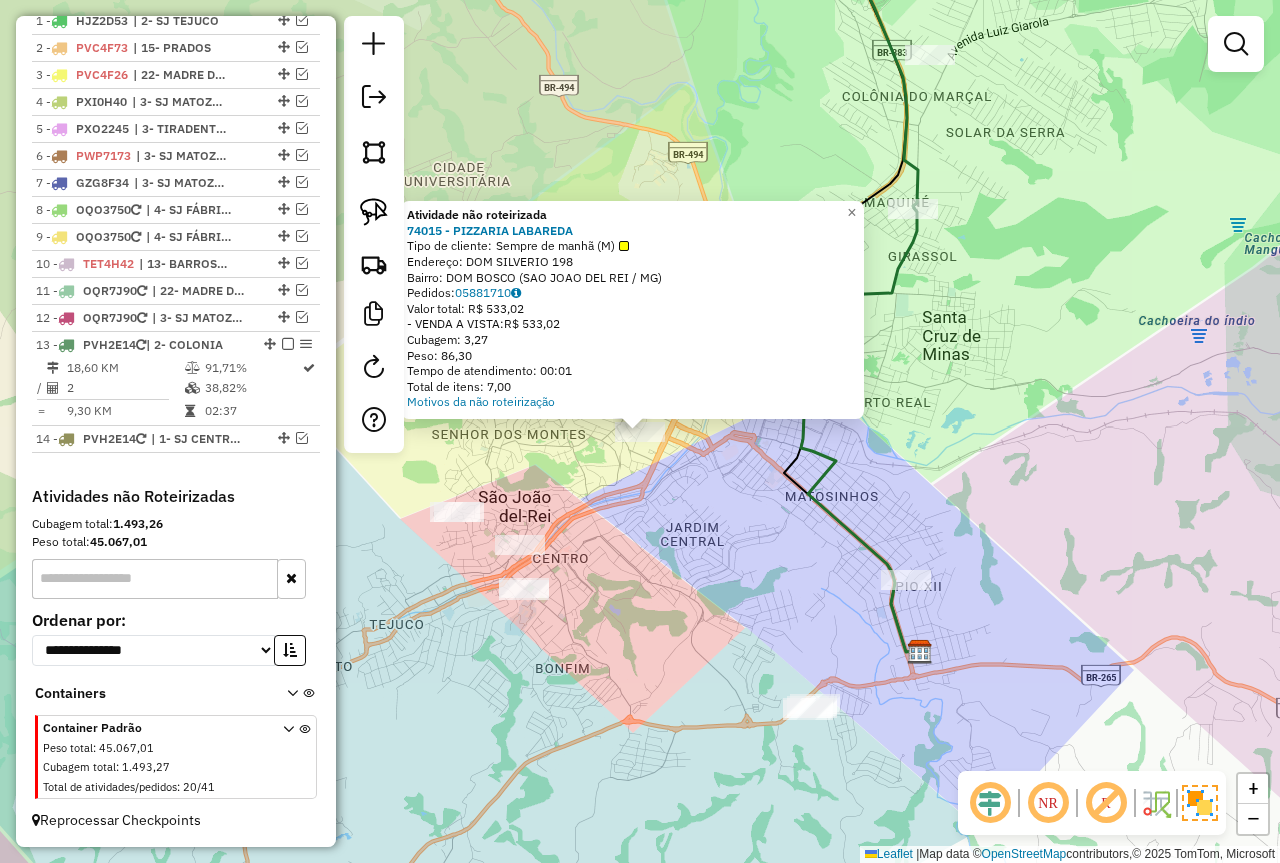 click on "Atividade não roteirizada [POSTAL_CODE] - [BRAND]  Tipo de cliente:   Sempre de manhã (M)   Endereço:  [STREET] [NUMBER]   Bairro: [NAME] ([CITY] / [STATE])   Pedidos:  [NUMBER]   Valor total: R$ [NUMBER]   - [NAME]:  R$ [NUMBER]   Cubagem: [NUMBER]   Peso: [NUMBER]   Tempo de atendimento: [TIME]   Total de itens: [NUMBER]  Motivos da não roteirização × Janela de atendimento Grade de atendimento Capacidade Transportadoras Veículos Cliente Pedidos  Rotas Selecione os dias de semana para filtrar as janelas de atendimento  Seg   Ter   Qua   Qui   Sex   Sáb   Dom  Informe o período da janela de atendimento: De: Até:  Filtrar exatamente a janela do cliente  Considerar janela de atendimento padrão  Selecione os dias de semana para filtrar as grades de atendimento  Seg   Ter   Qua   Qui   Sex   Sáb   Dom   Considerar clientes sem dia de atendimento cadastrado  Clientes fora do dia de atendimento selecionado Filtrar as atividades entre os valores definidos abaixo:  Peso mínimo:  ****  Peso máximo:  De:" 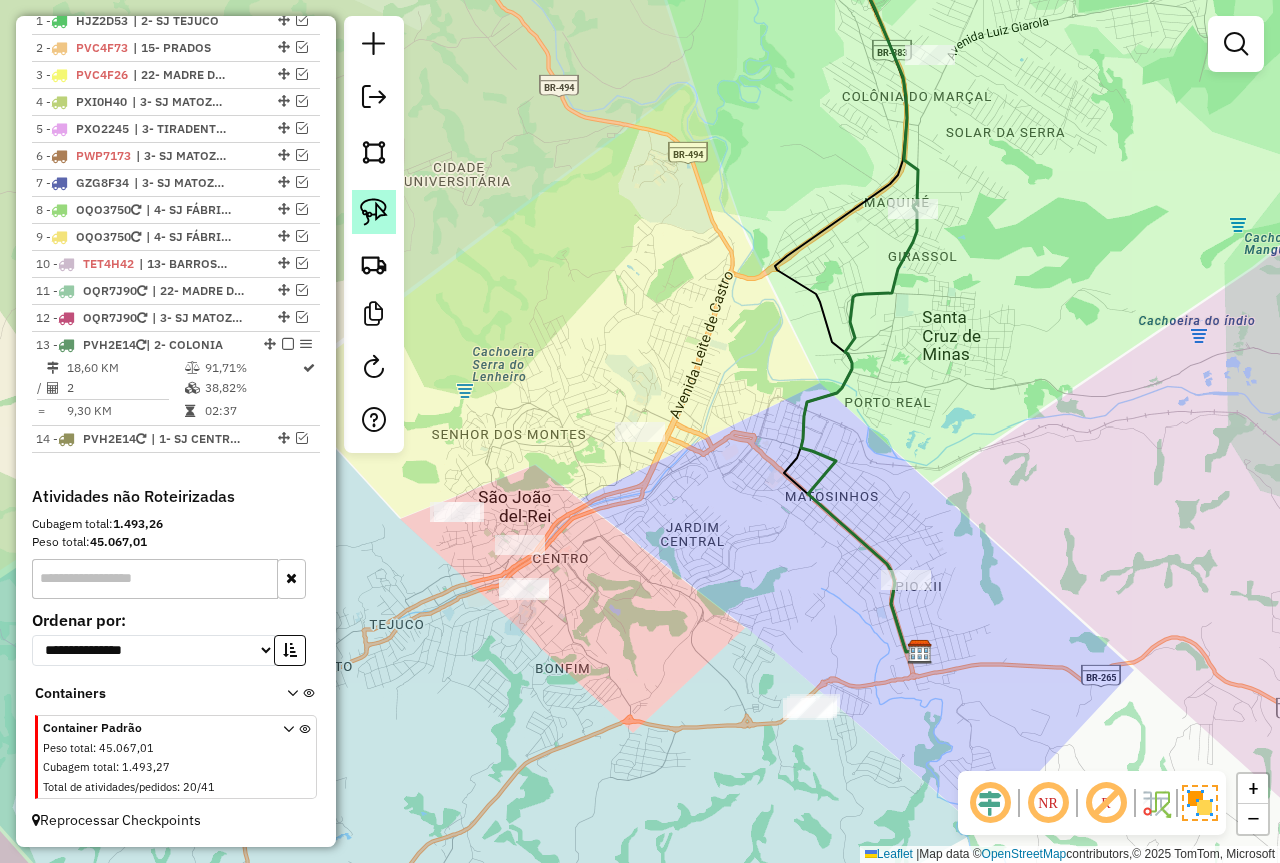 click 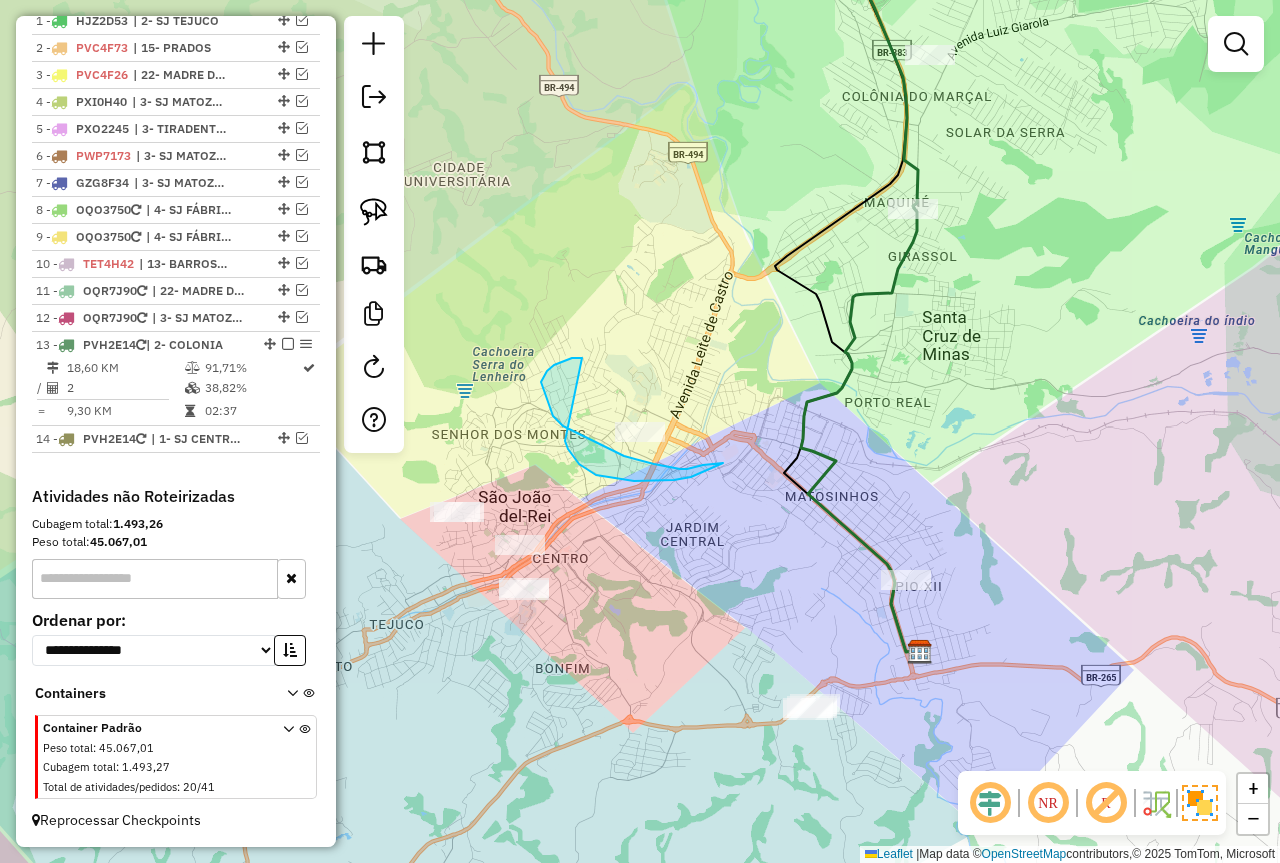 drag, startPoint x: 572, startPoint y: 358, endPoint x: 534, endPoint y: 368, distance: 39.293766 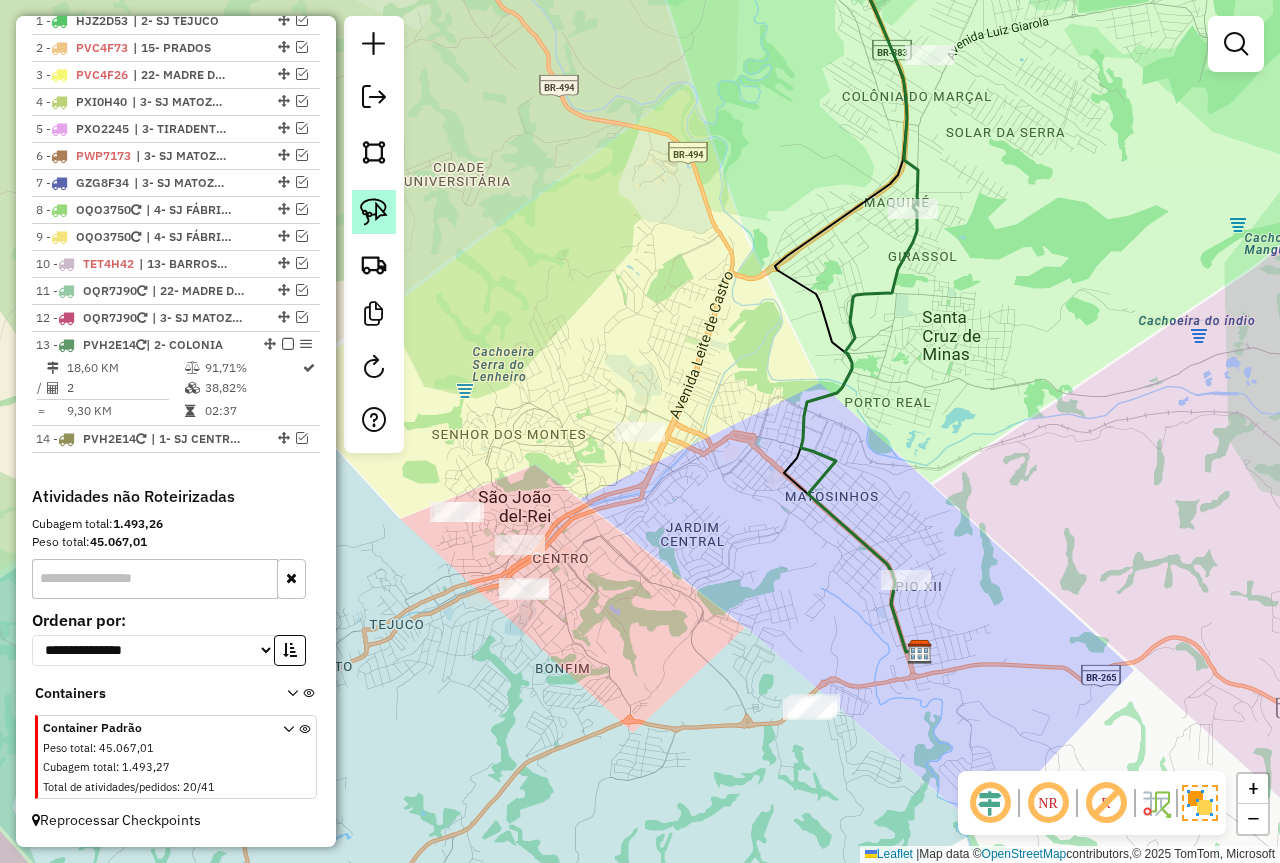 click 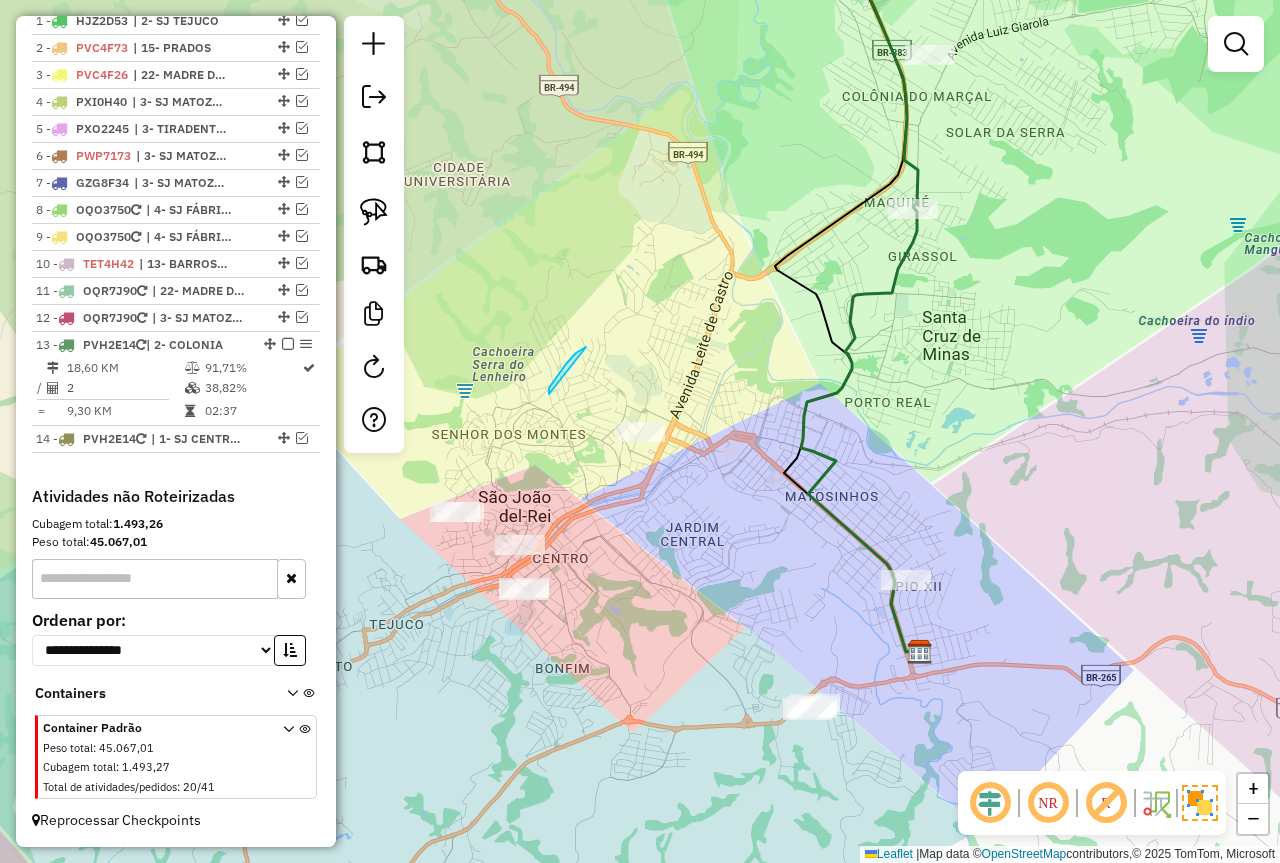 drag, startPoint x: 566, startPoint y: 364, endPoint x: 551, endPoint y: 394, distance: 33.54102 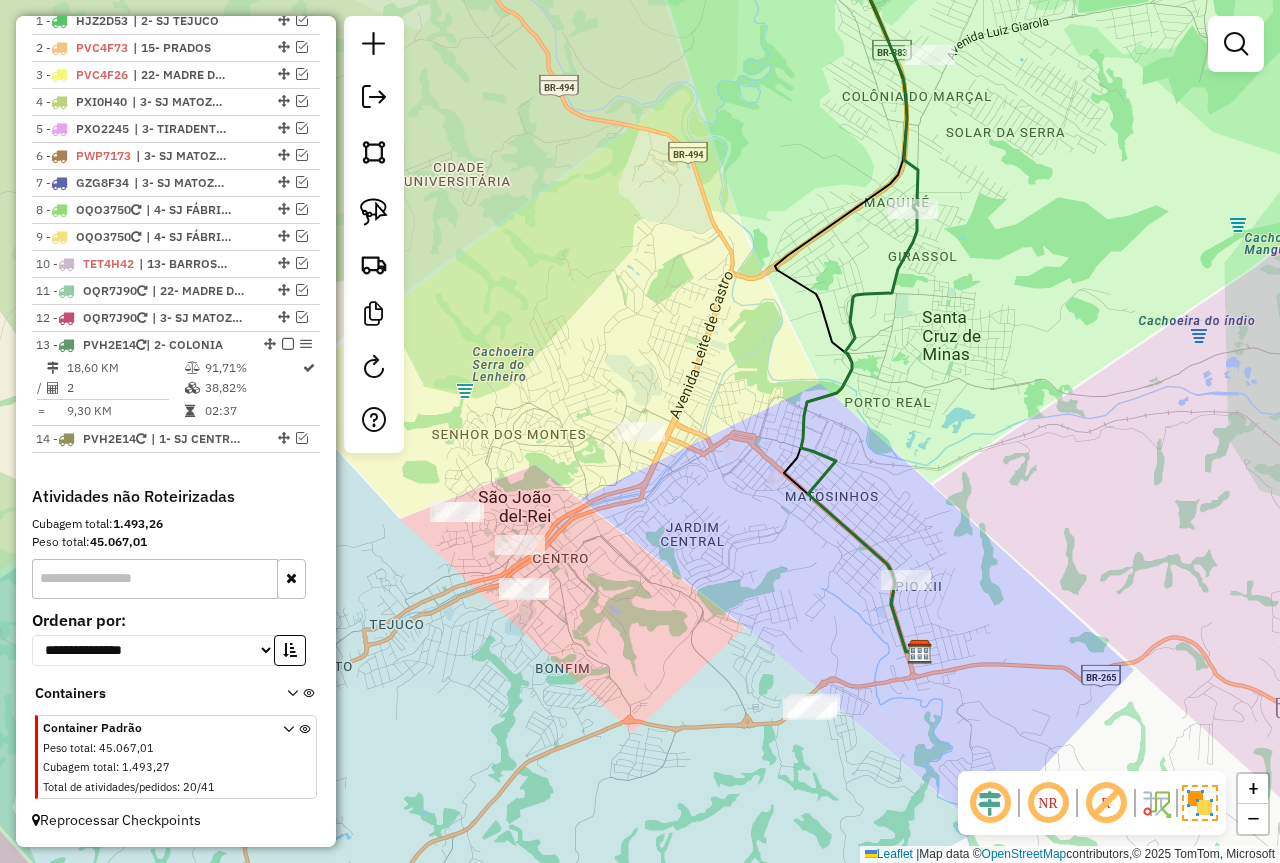 click 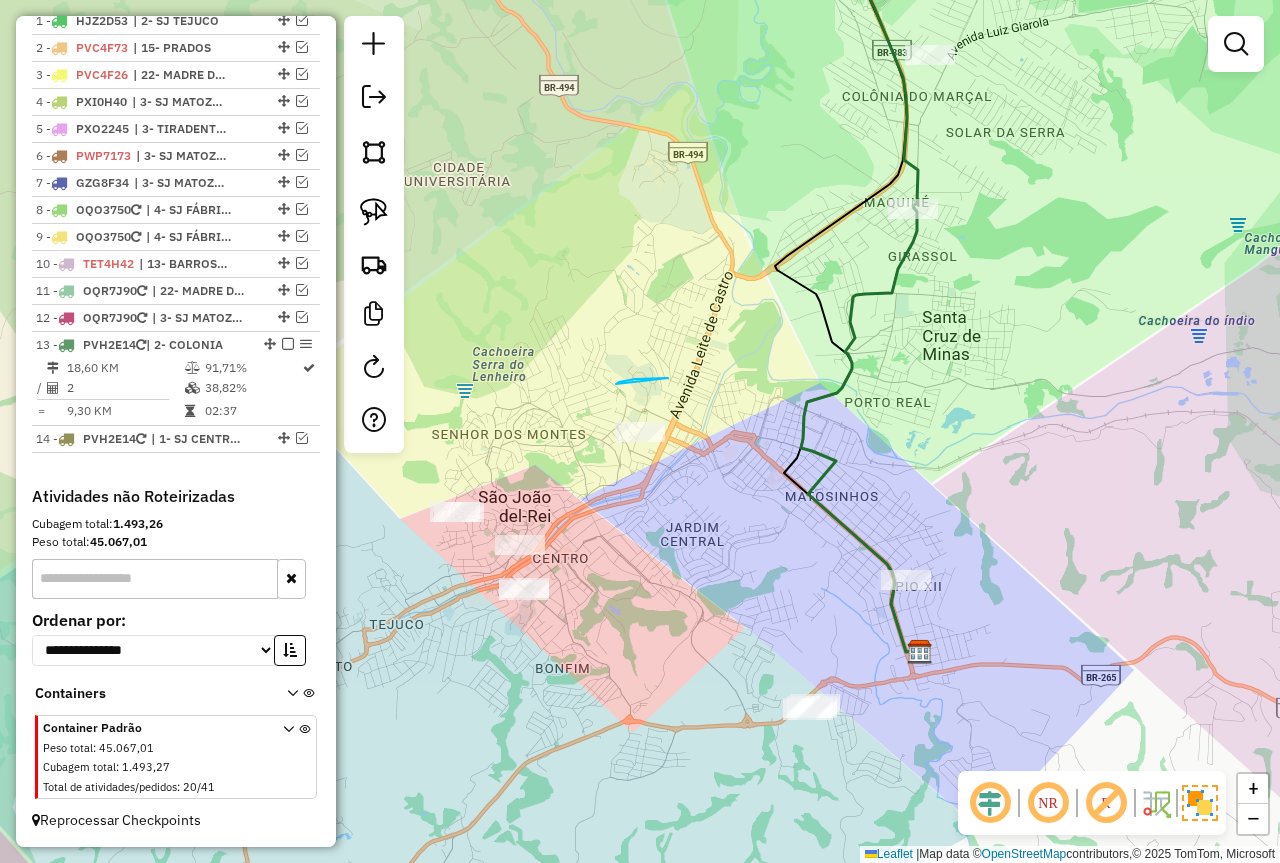 drag, startPoint x: 619, startPoint y: 382, endPoint x: 720, endPoint y: 480, distance: 140.73024 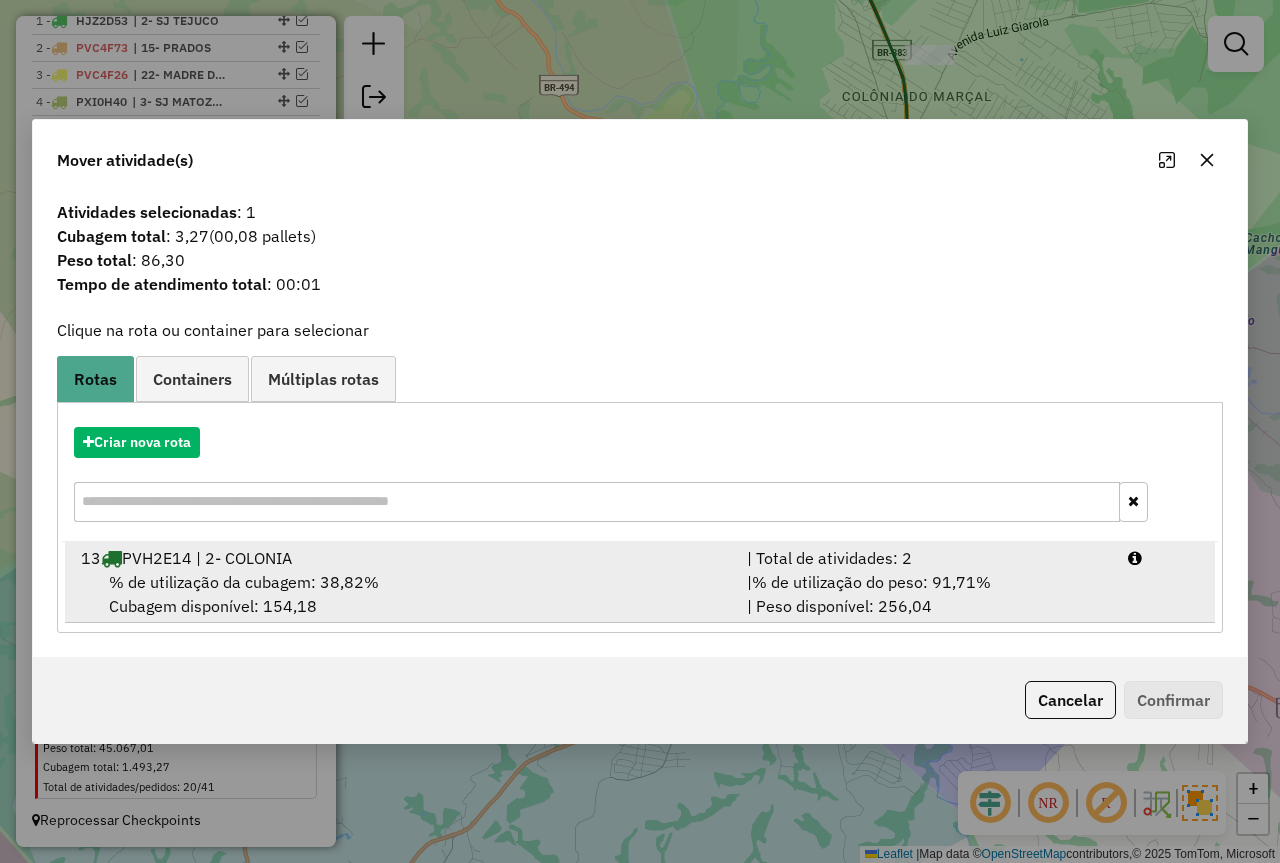 click on "|  % de utilização do peso: 91,71%  | Peso disponível: 256,04" at bounding box center [925, 594] 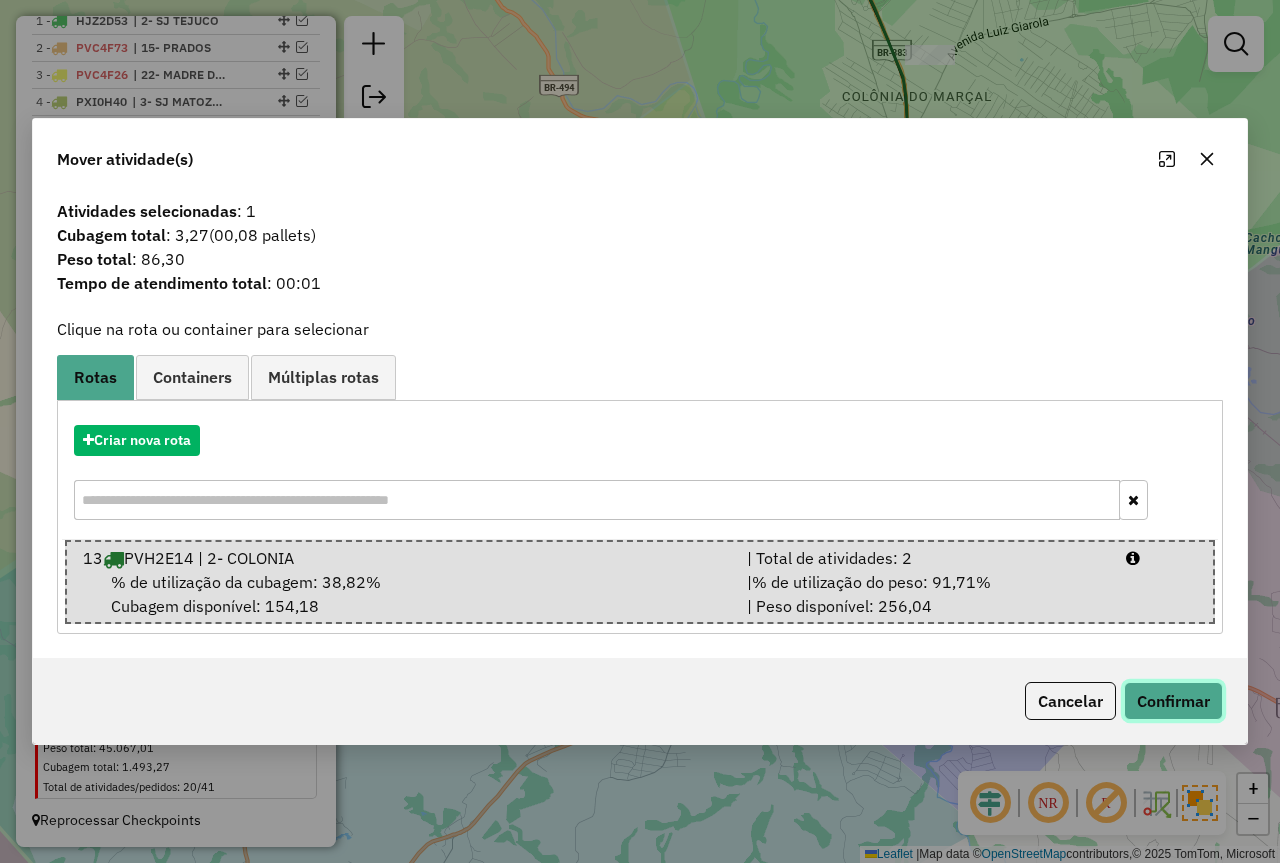 click on "Confirmar" 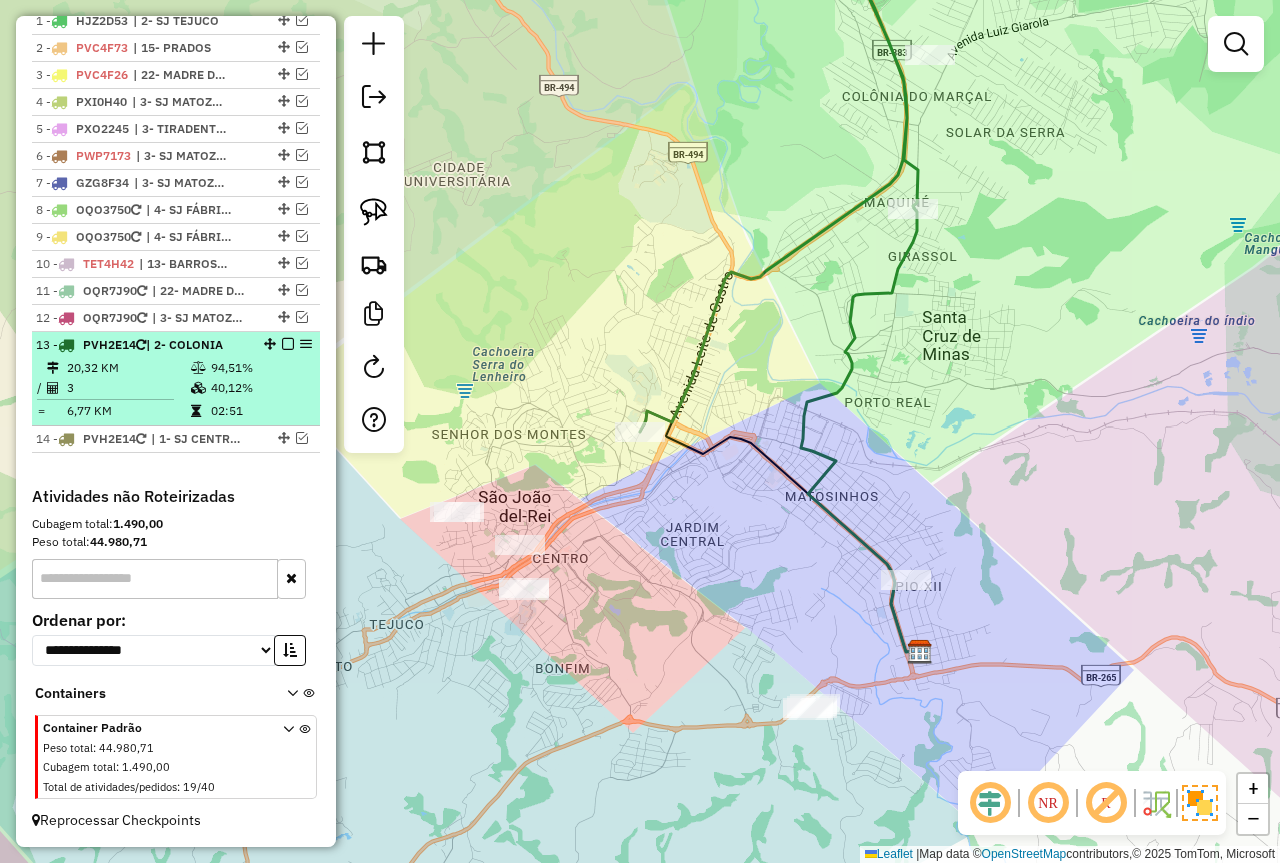 click at bounding box center [288, 344] 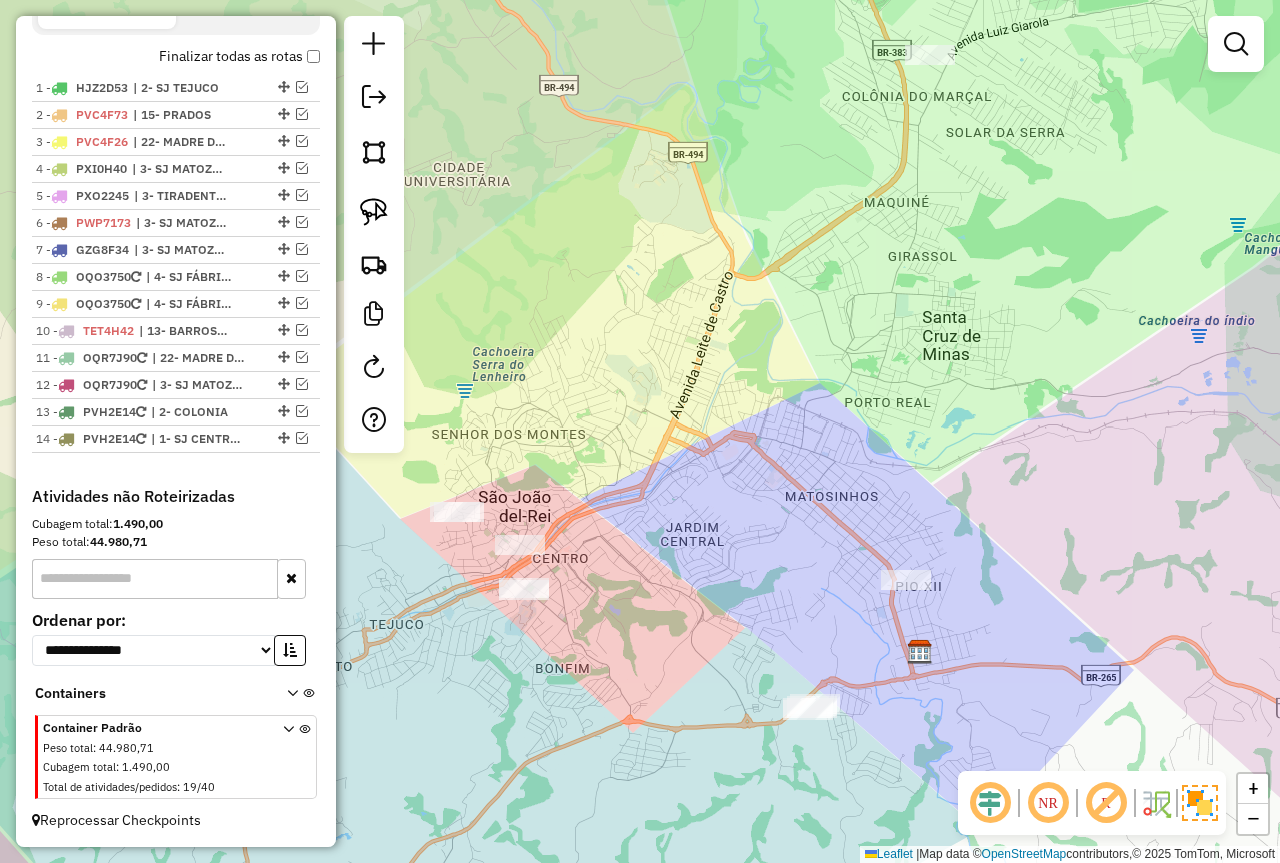scroll, scrollTop: 715, scrollLeft: 0, axis: vertical 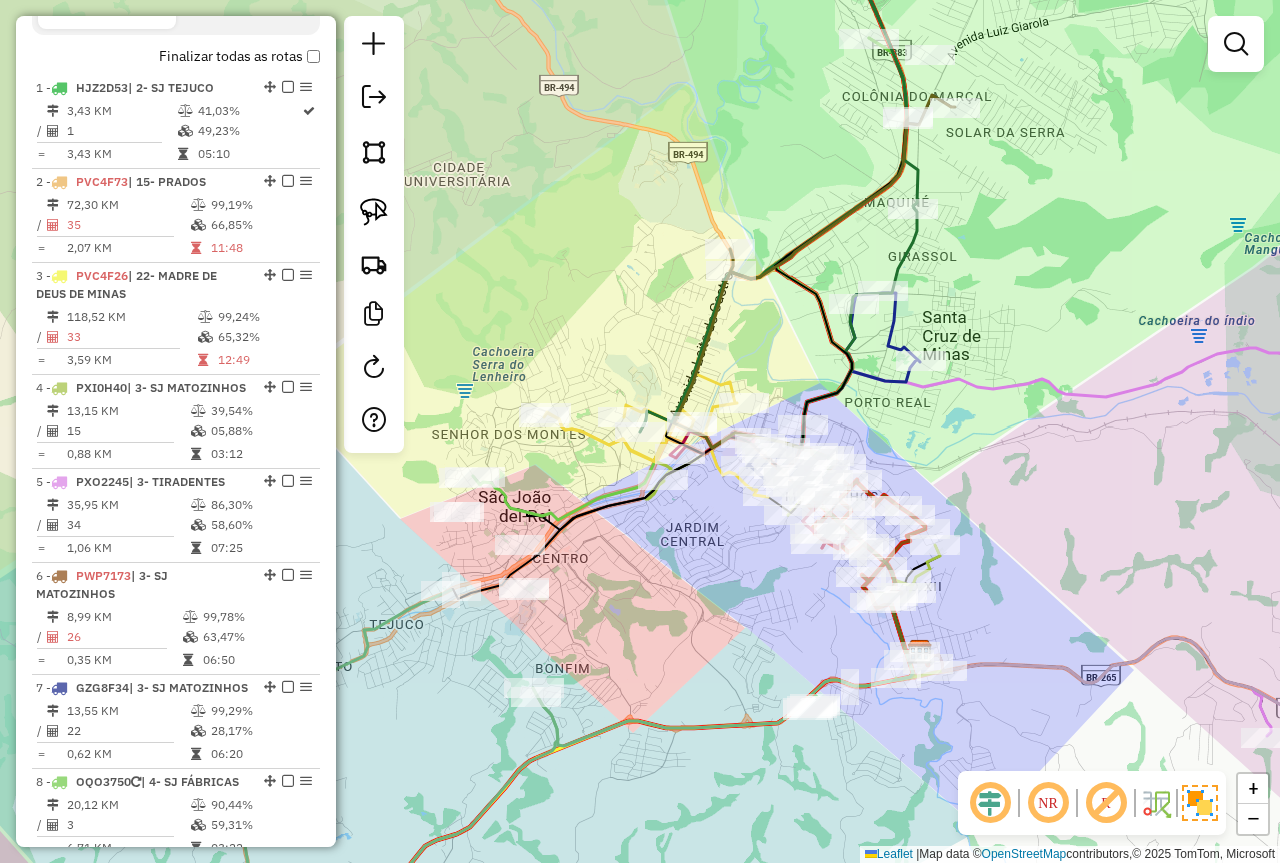 click on "Janela de atendimento Grade de atendimento Capacidade Transportadoras Veículos Cliente Pedidos  Rotas Selecione os dias de semana para filtrar as janelas de atendimento  Seg   Ter   Qua   Qui   Sex   Sáb   Dom  Informe o período da janela de atendimento: De: Até:  Filtrar exatamente a janela do cliente  Considerar janela de atendimento padrão  Selecione os dias de semana para filtrar as grades de atendimento  Seg   Ter   Qua   Qui   Sex   Sáb   Dom   Considerar clientes sem dia de atendimento cadastrado  Clientes fora do dia de atendimento selecionado Filtrar as atividades entre os valores definidos abaixo:  Peso mínimo:  ****  Peso máximo:  ****  Cubagem mínima:   Cubagem máxima:   De:   Até:  Filtrar as atividades entre o tempo de atendimento definido abaixo:  De:   Até:   Considerar capacidade total dos clientes não roteirizados Transportadora: Selecione um ou mais itens Tipo de veículo: Selecione um ou mais itens Veículo: Selecione um ou mais itens Motorista: Selecione um ou mais itens De:" 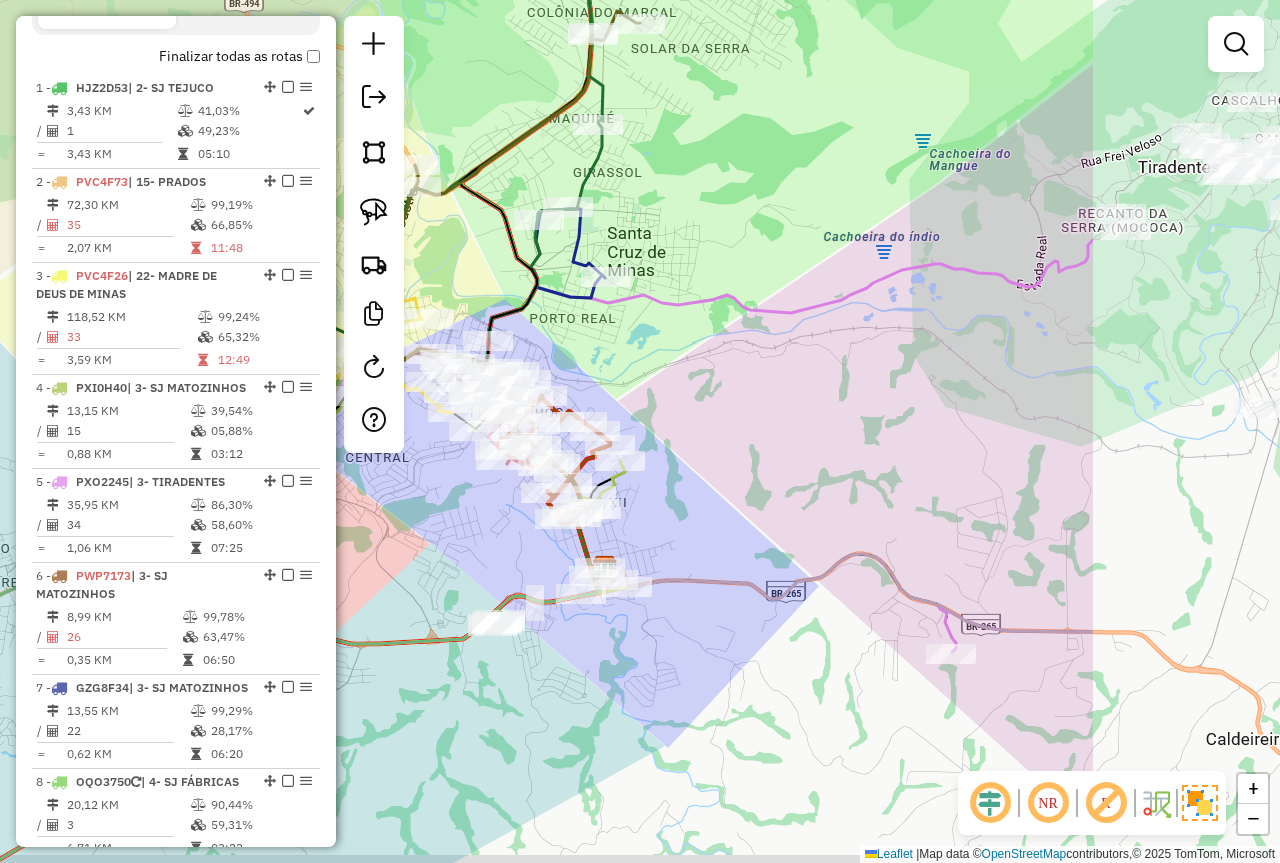 drag, startPoint x: 1072, startPoint y: 511, endPoint x: 877, endPoint y: 461, distance: 201.30823 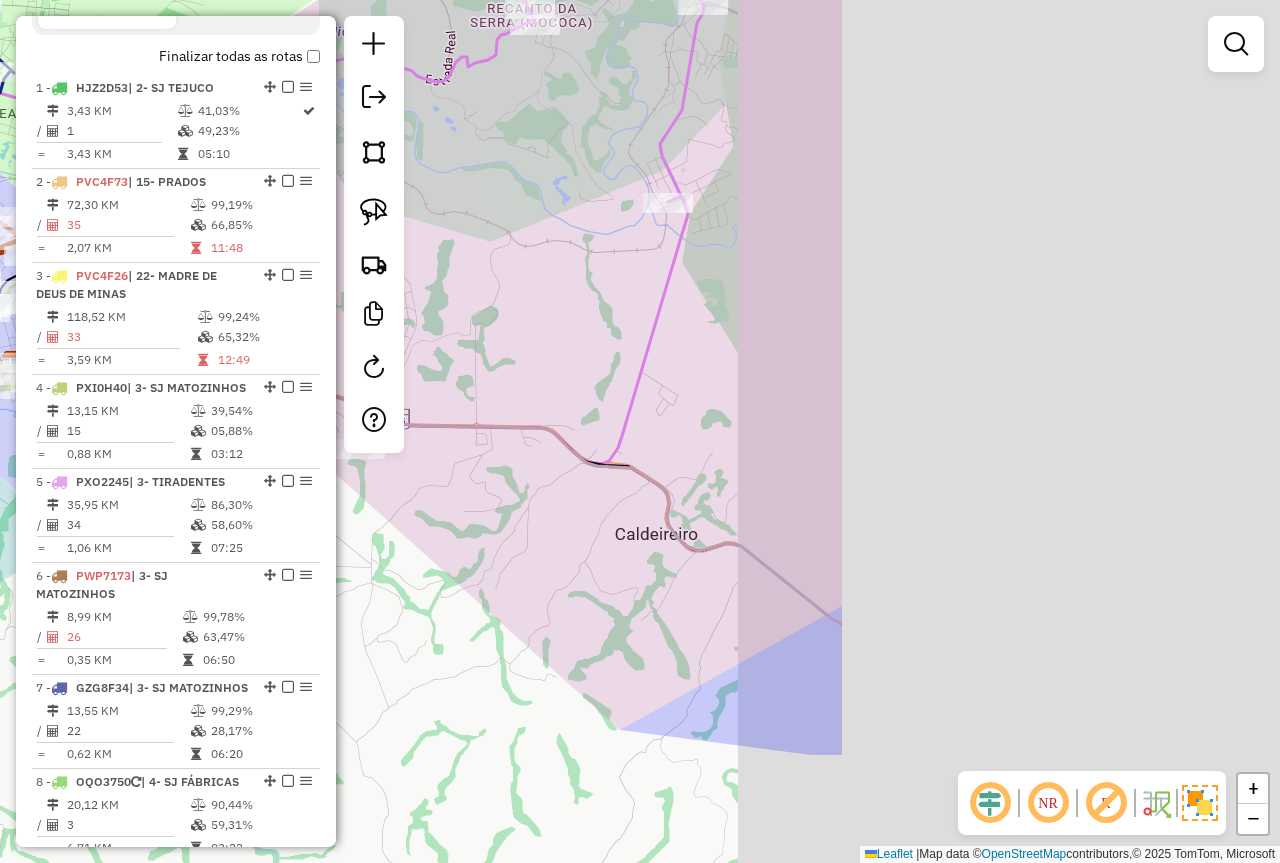 drag, startPoint x: 1046, startPoint y: 477, endPoint x: 797, endPoint y: 428, distance: 253.7755 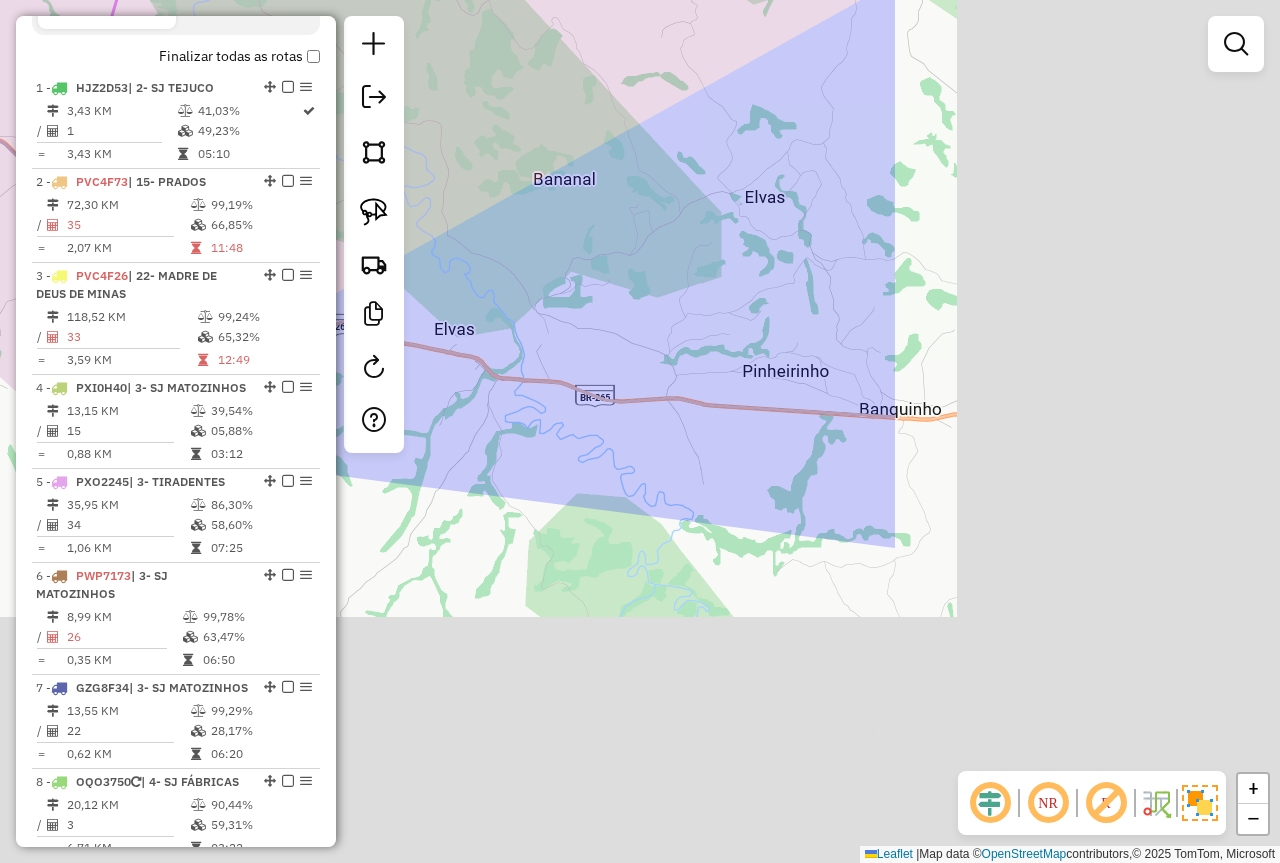 drag, startPoint x: 972, startPoint y: 495, endPoint x: 578, endPoint y: 281, distance: 448.36594 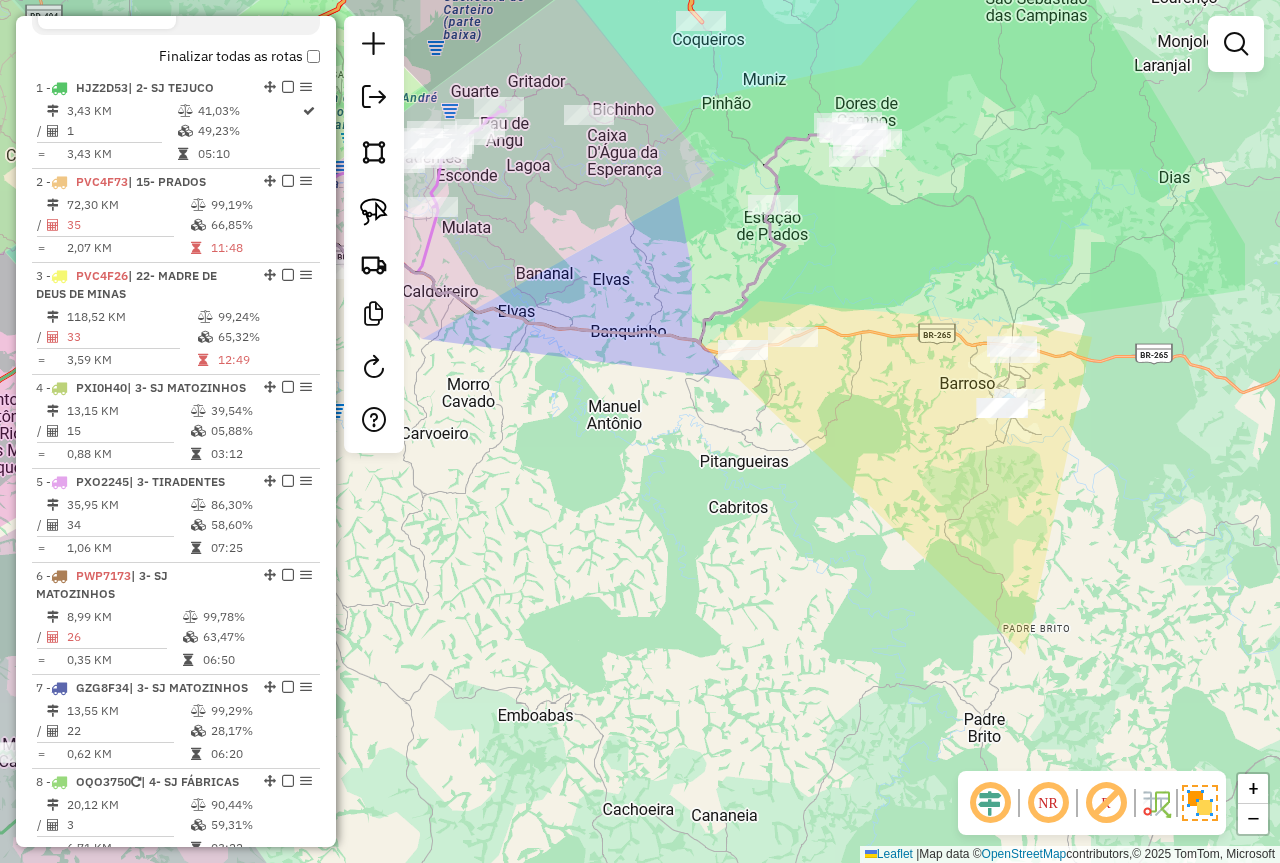 drag, startPoint x: 921, startPoint y: 444, endPoint x: 816, endPoint y: 436, distance: 105.30432 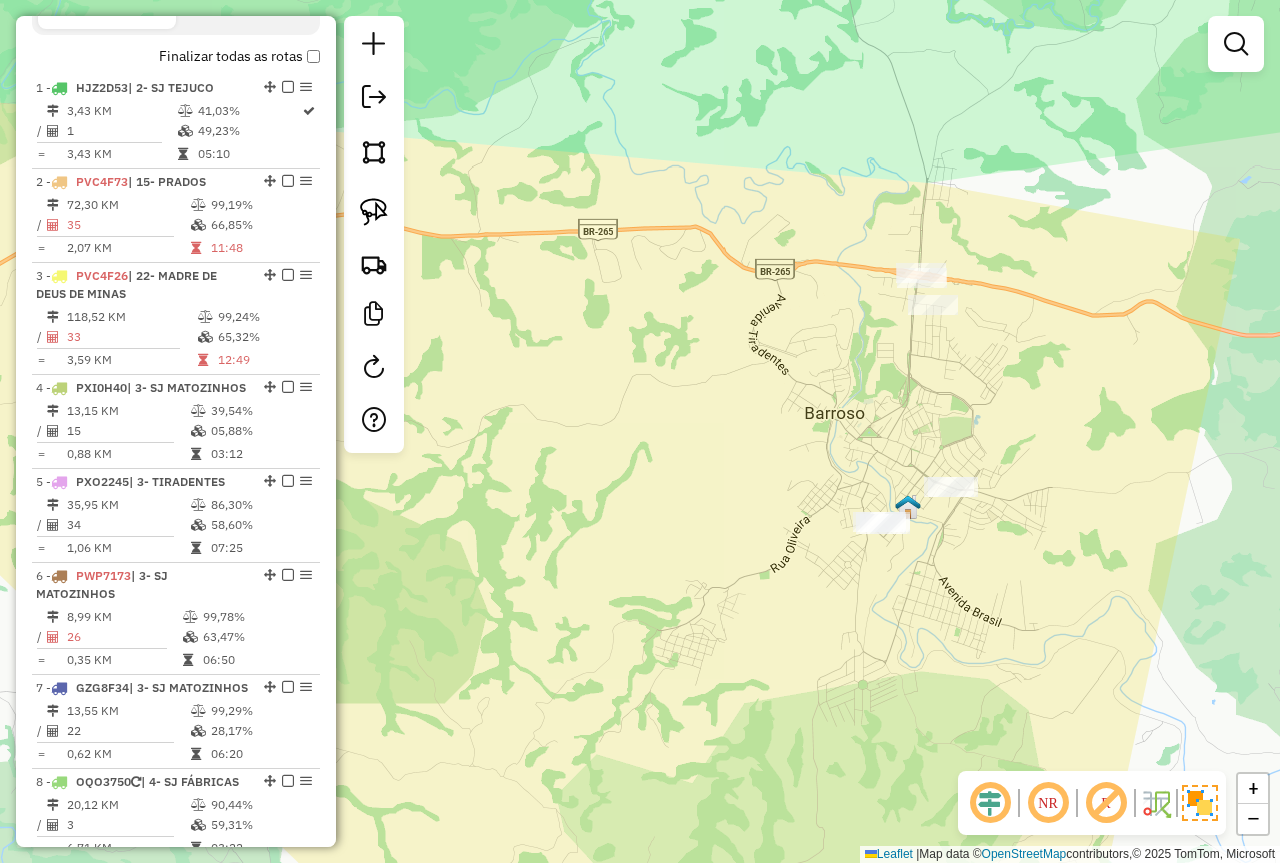 click on "Janela de atendimento Grade de atendimento Capacidade Transportadoras Veículos Cliente Pedidos  Rotas Selecione os dias de semana para filtrar as janelas de atendimento  Seg   Ter   Qua   Qui   Sex   Sáb   Dom  Informe o período da janela de atendimento: De: Até:  Filtrar exatamente a janela do cliente  Considerar janela de atendimento padrão  Selecione os dias de semana para filtrar as grades de atendimento  Seg   Ter   Qua   Qui   Sex   Sáb   Dom   Considerar clientes sem dia de atendimento cadastrado  Clientes fora do dia de atendimento selecionado Filtrar as atividades entre os valores definidos abaixo:  Peso mínimo:  ****  Peso máximo:  ****  Cubagem mínima:   Cubagem máxima:   De:   Até:  Filtrar as atividades entre o tempo de atendimento definido abaixo:  De:   Até:   Considerar capacidade total dos clientes não roteirizados Transportadora: Selecione um ou mais itens Tipo de veículo: Selecione um ou mais itens Veículo: Selecione um ou mais itens Motorista: Selecione um ou mais itens De:" 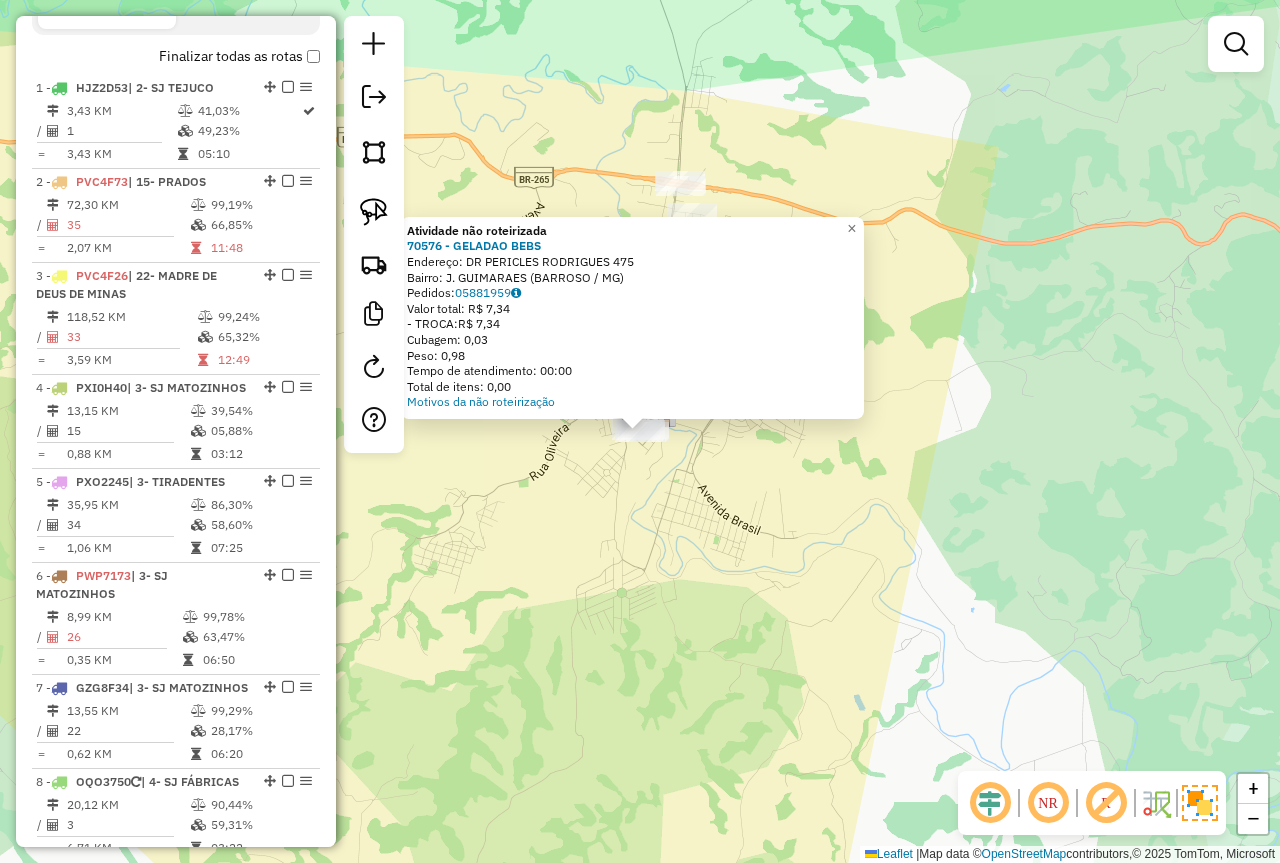 click on "Atividade não roteirizada [POSTAL_CODE] - [BRAND]  Endereço:  [STREET] [NUMBER]   Bairro: [NAME] ([CITY] / [STATE])   Pedidos:  [NUMBER]   Valor total: R$ [NUMBER]   - [NAME]:  R$ [NUMBER]   Cubagem: [NUMBER]   Peso: [NUMBER]   Tempo de atendimento: [TIME]   Total de itens: [NUMBER]  Motivos da não roteirização × Janela de atendimento Grade de atendimento Capacidade Transportadoras Veículos Cliente Pedidos  Rotas Selecione os dias de semana para filtrar as janelas de atendimento  Seg   Ter   Qua   Qui   Sex   Sáb   Dom  Informe o período da janela de atendimento: De: Até:  Filtrar exatamente a janela do cliente  Considerar janela de atendimento padrão  Selecione os dias de semana para filtrar as grades de atendimento  Seg   Ter   Qua   Qui   Sex   Sáb   Dom   Considerar clientes sem dia de atendimento cadastrado  Clientes fora do dia de atendimento selecionado Filtrar as atividades entre os valores definidos abaixo:  Peso mínimo:  ****  Peso máximo:  ****  Cubagem mínima:   Cubagem máxima:   De:   Até:  De:" 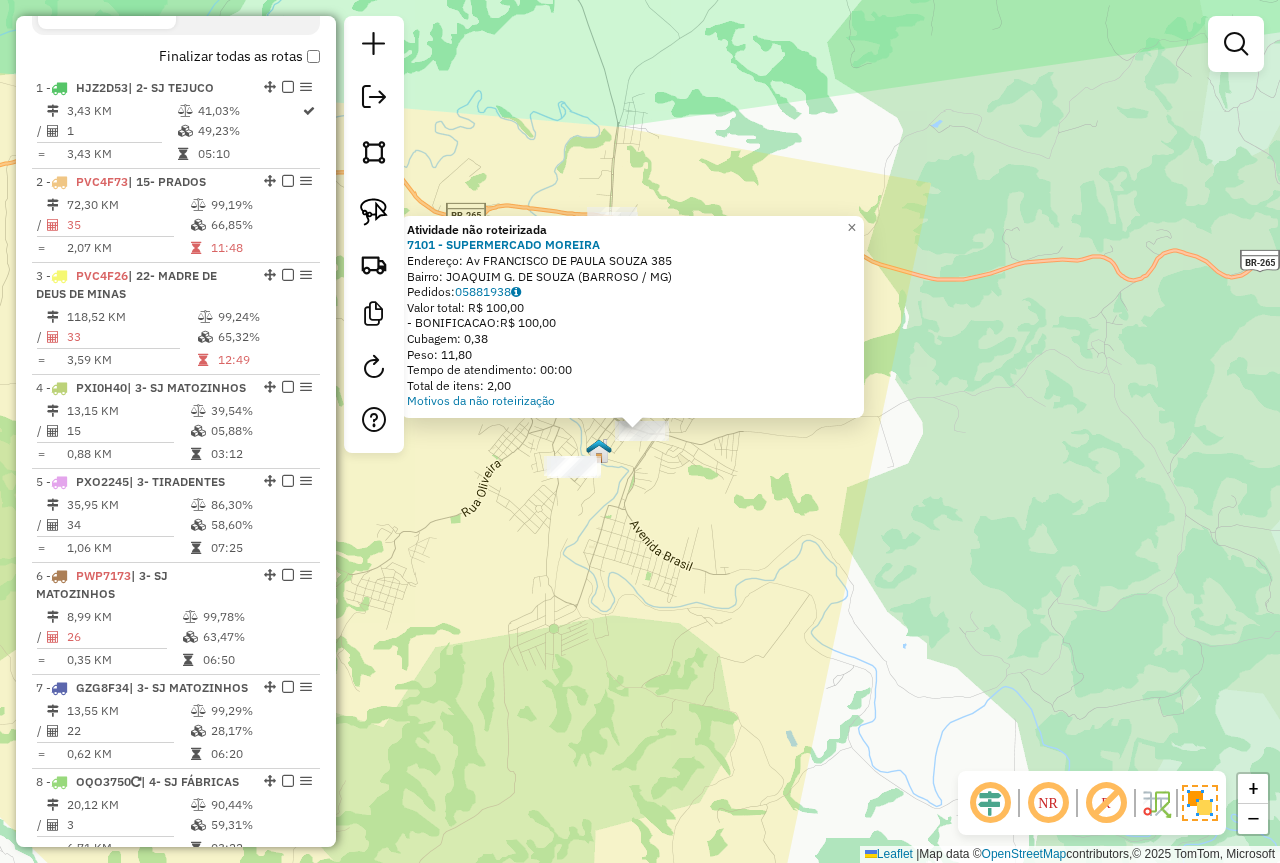 click on "Atividade não roteirizada [POSTAL_CODE] - [BRAND]  Endereço: Av  [STREET]      [NUMBER]   Bairro: [NAME] ([CITY] / [STATE])   Pedidos:  [NUMBER]   Valor total: R$ [NUMBER]   - [NAME]:  R$ [NUMBER]   Cubagem: [NUMBER]   Peso: [NUMBER]   Tempo de atendimento: [TIME]   Total de itens: [NUMBER]  Motivos da não roteirização × Janela de atendimento Grade de atendimento Capacidade Transportadoras Veículos Cliente Pedidos  Rotas Selecione os dias de semana para filtrar as janelas de atendimento  Seg   Ter   Qua   Qui   Sex   Sáb   Dom  Informe o período da janela de atendimento: De: Até:  Filtrar exatamente a janela do cliente  Considerar janela de atendimento padrão  Selecione os dias de semana para filtrar as grades de atendimento  Seg   Ter   Qua   Qui   Sex   Sáb   Dom   Considerar clientes sem dia de atendimento cadastrado  Clientes fora do dia de atendimento selecionado Filtrar as atividades entre os valores definidos abaixo:  Peso mínimo:  ****  Peso máximo:  ****  Cubagem mínima:" 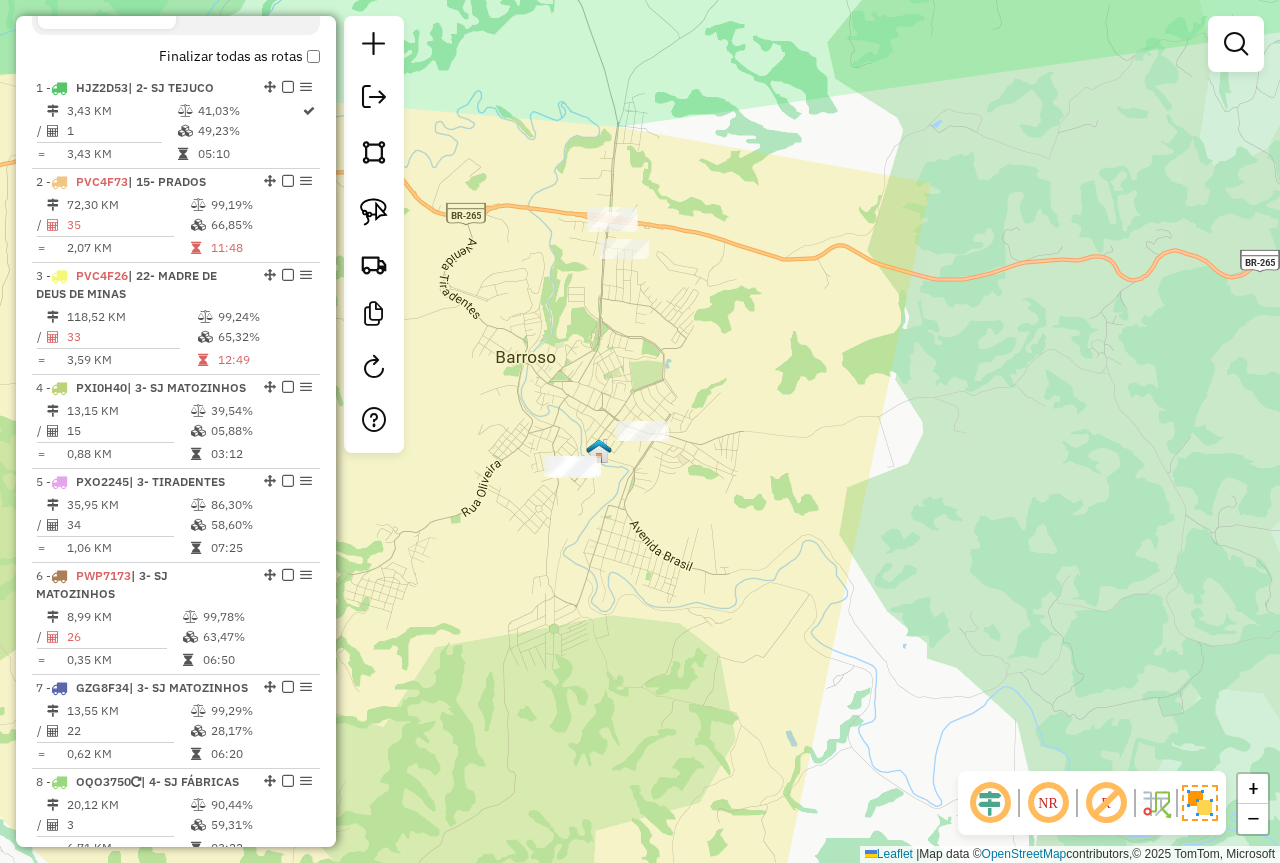 drag, startPoint x: 377, startPoint y: 199, endPoint x: 466, endPoint y: 259, distance: 107.33592 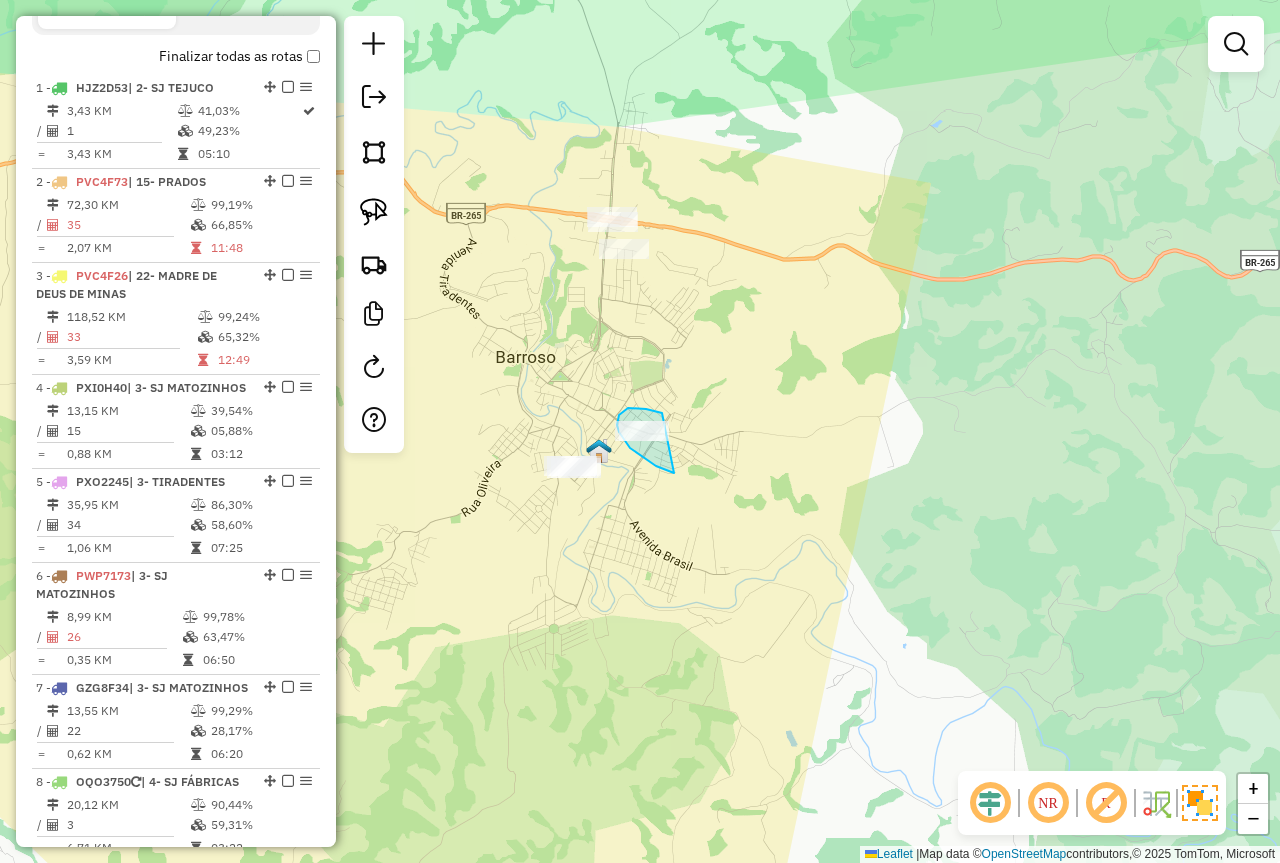 drag, startPoint x: 660, startPoint y: 412, endPoint x: 674, endPoint y: 473, distance: 62.58594 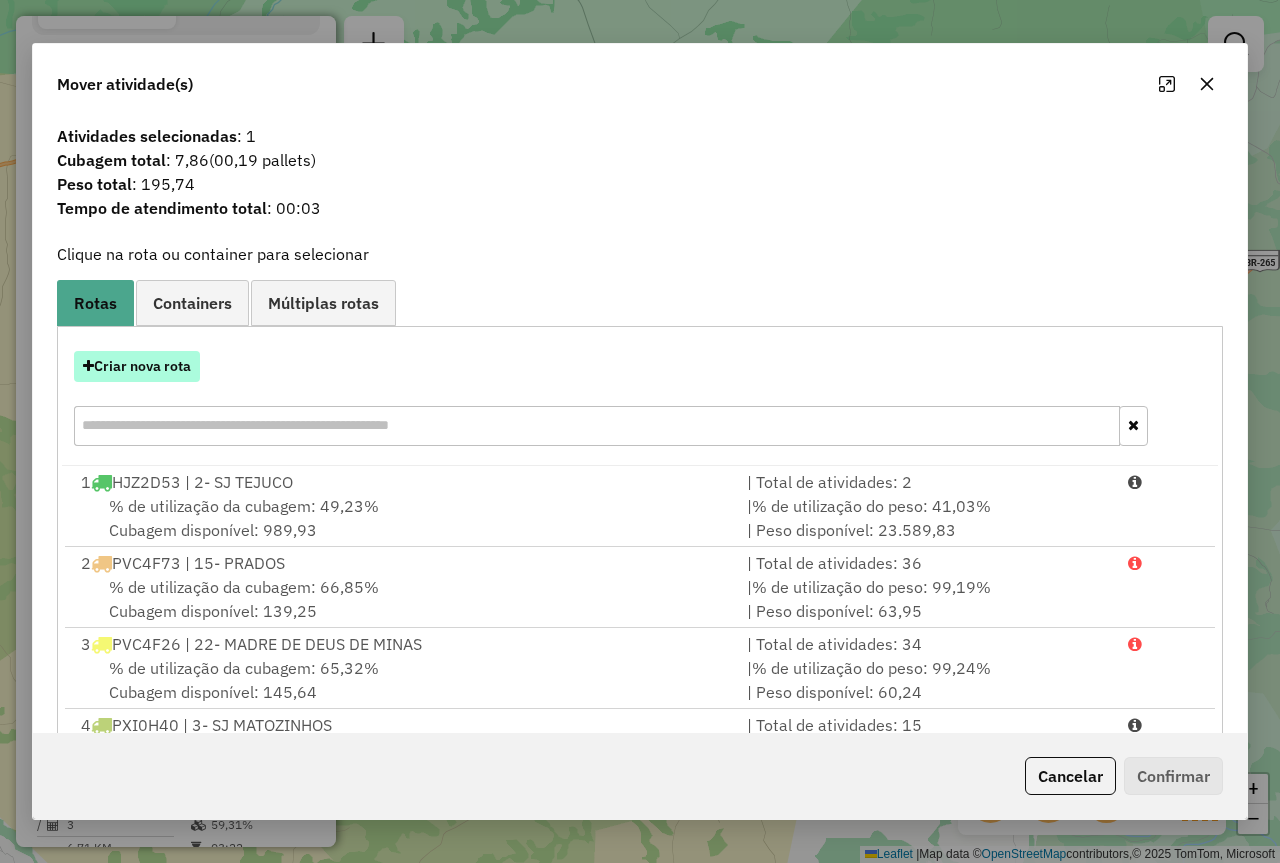 click on "Criar nova rota" at bounding box center [137, 366] 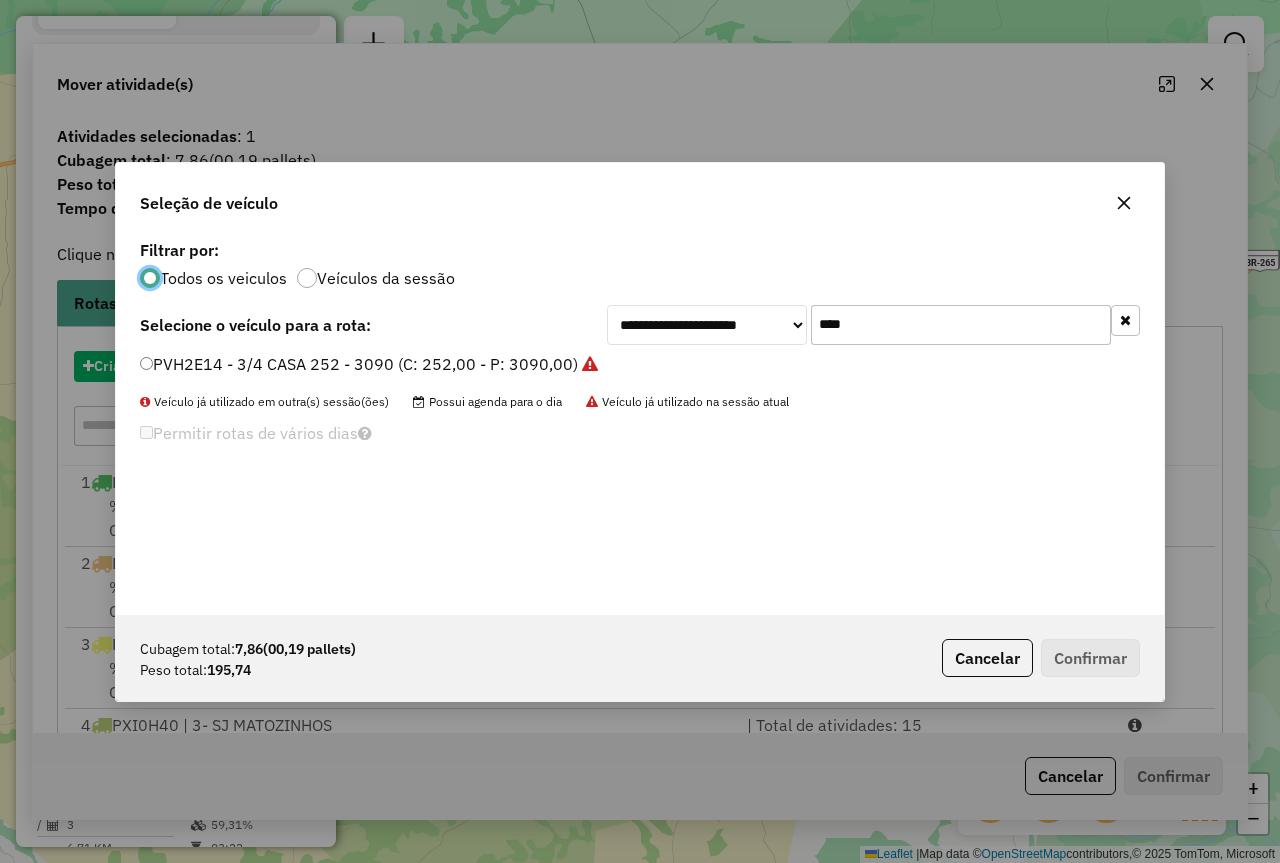 scroll, scrollTop: 11, scrollLeft: 6, axis: both 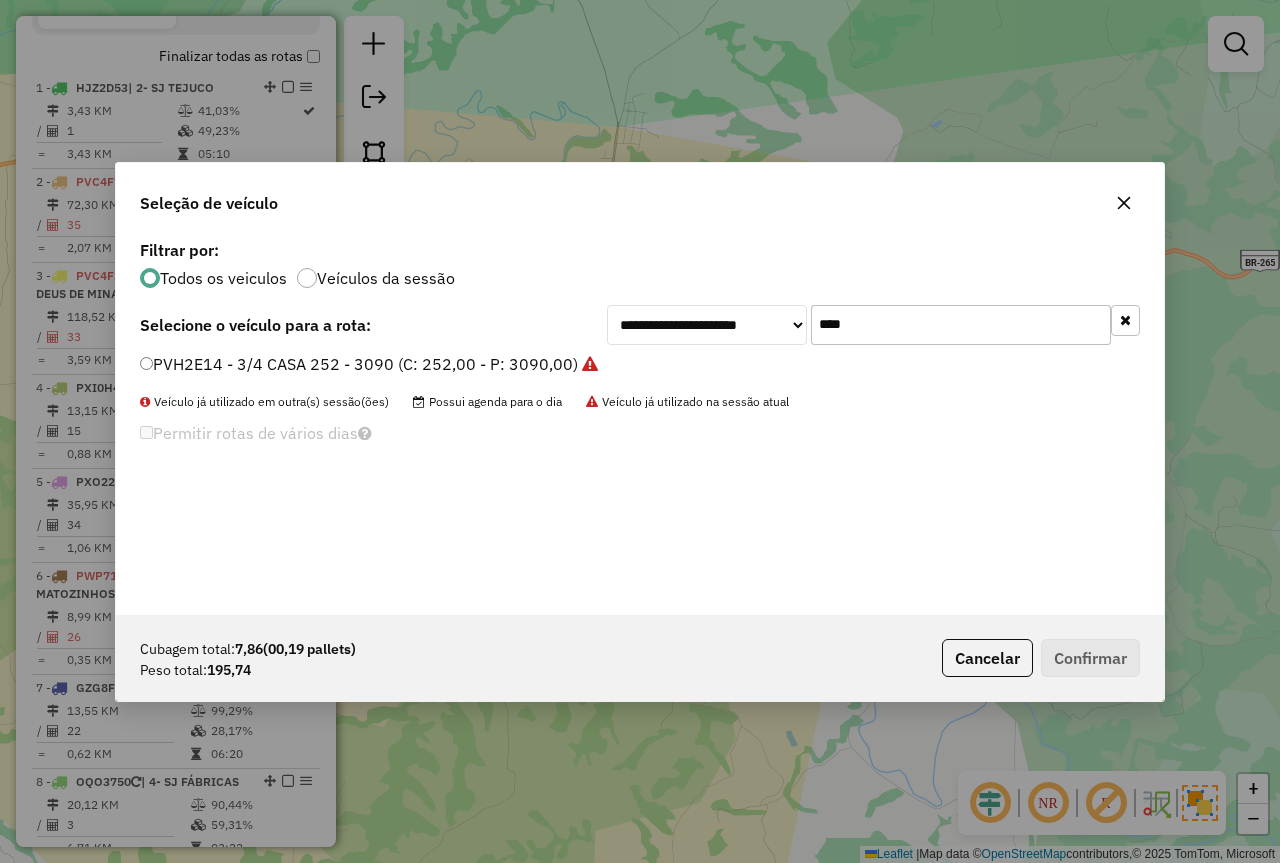 drag, startPoint x: 893, startPoint y: 325, endPoint x: 713, endPoint y: 311, distance: 180.54362 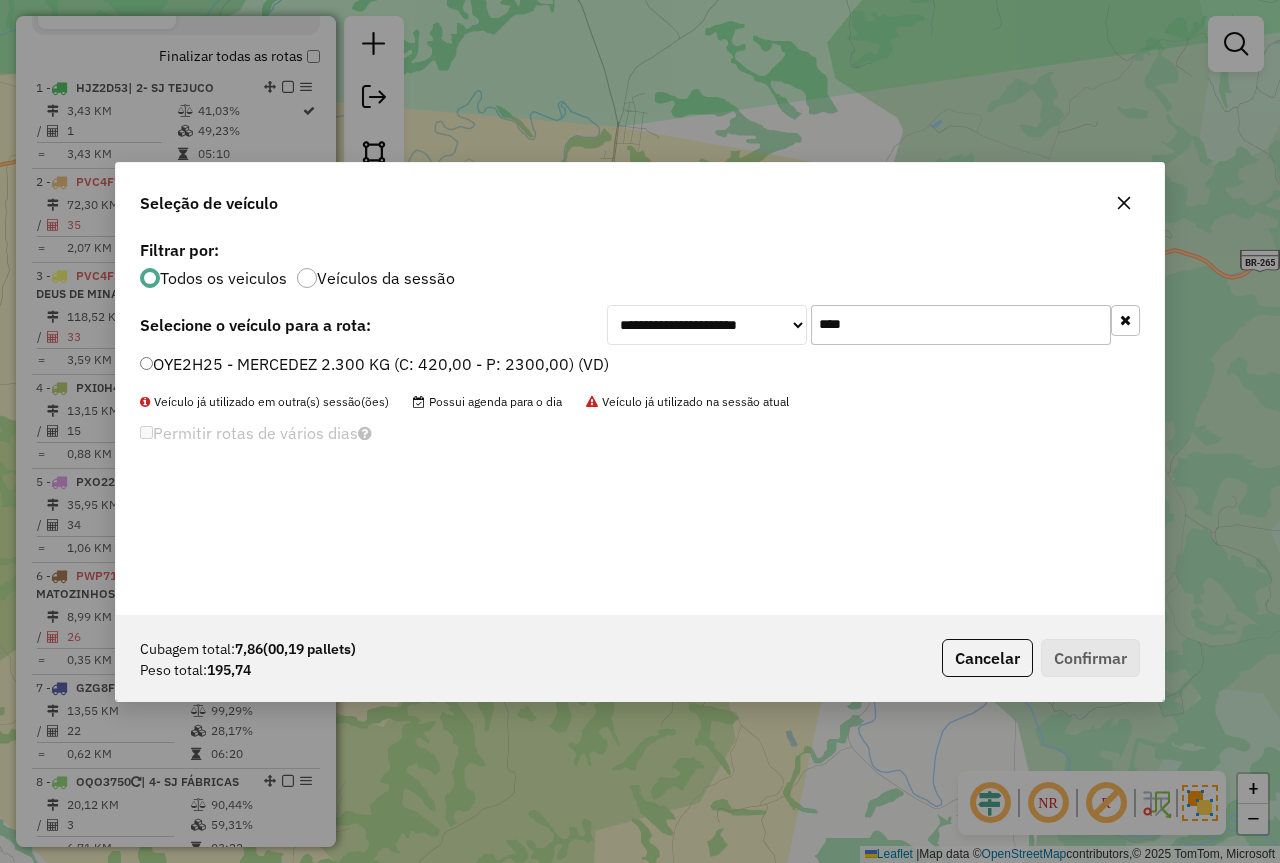 type on "****" 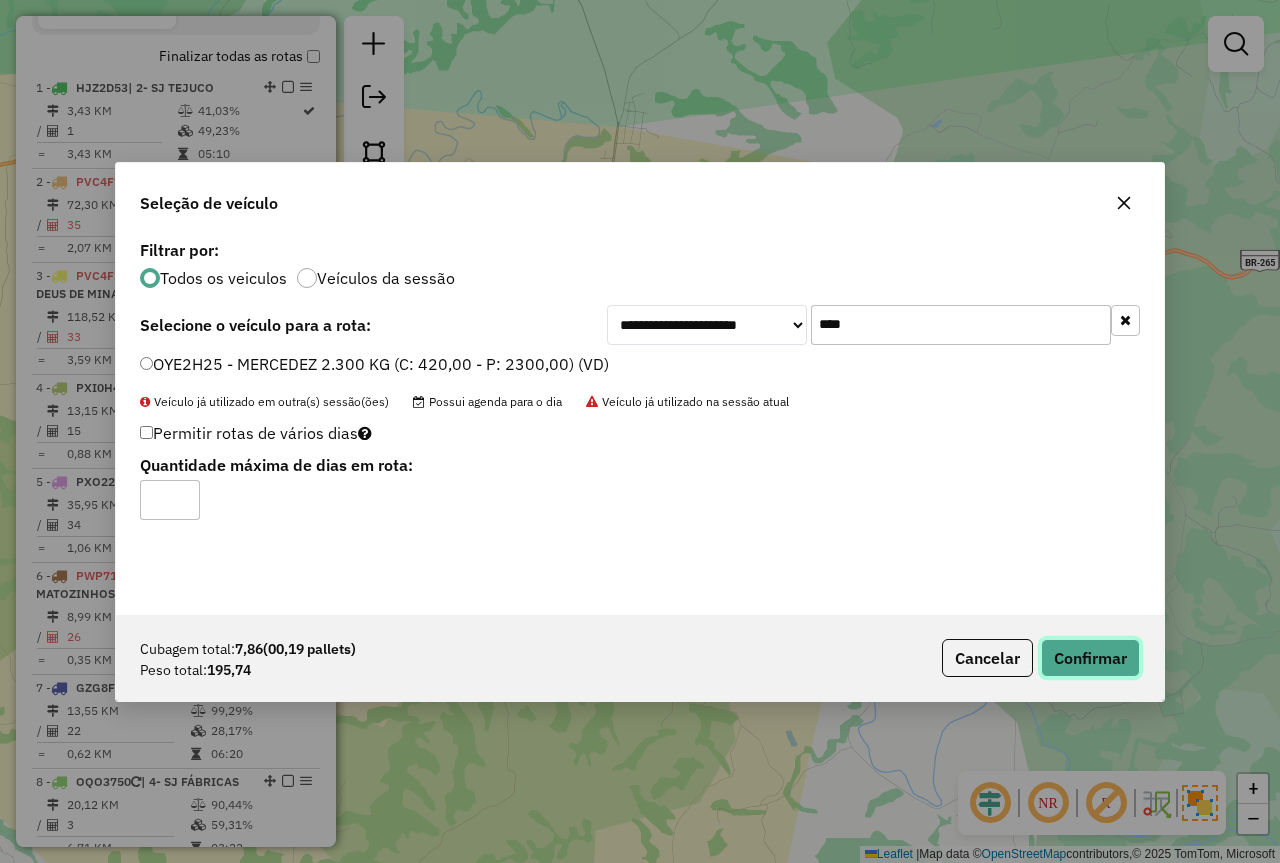 click on "Confirmar" 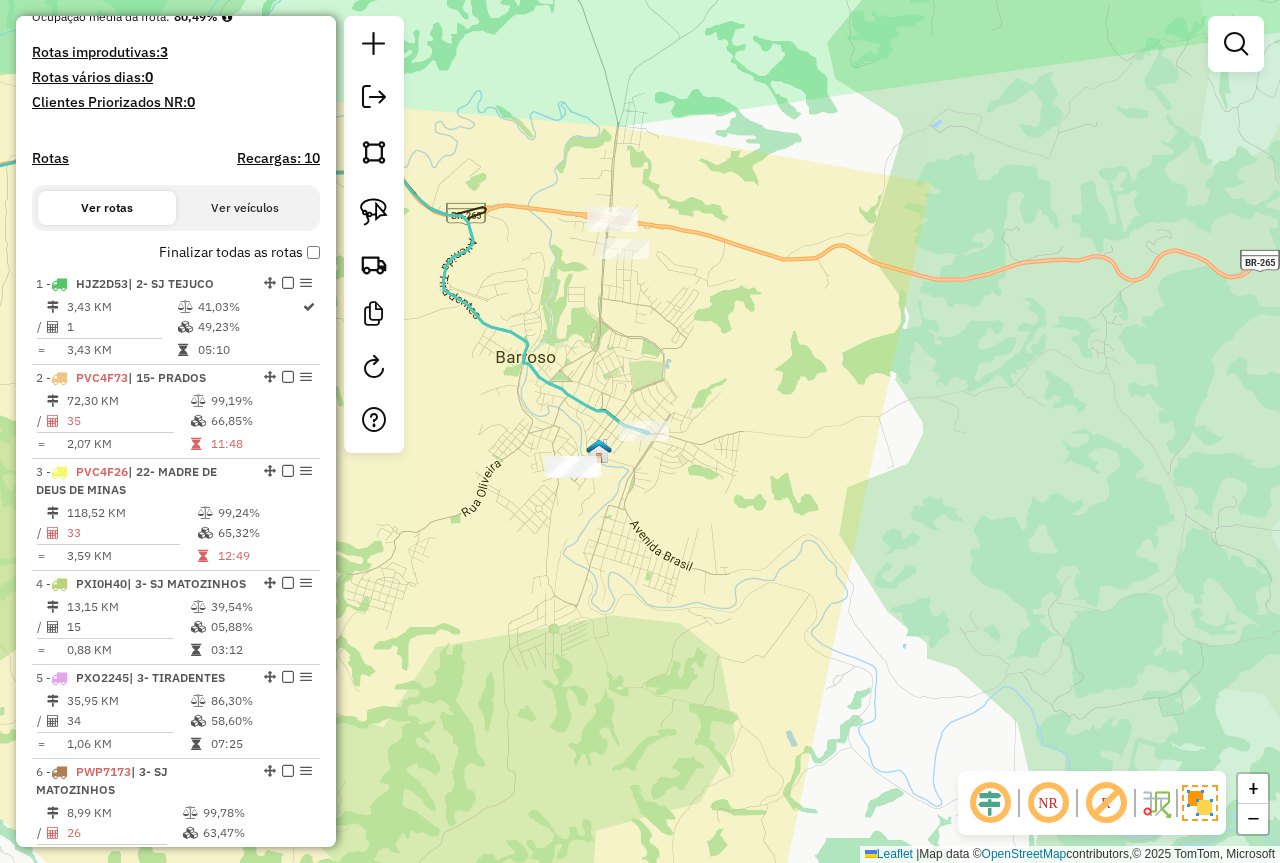 scroll, scrollTop: 515, scrollLeft: 0, axis: vertical 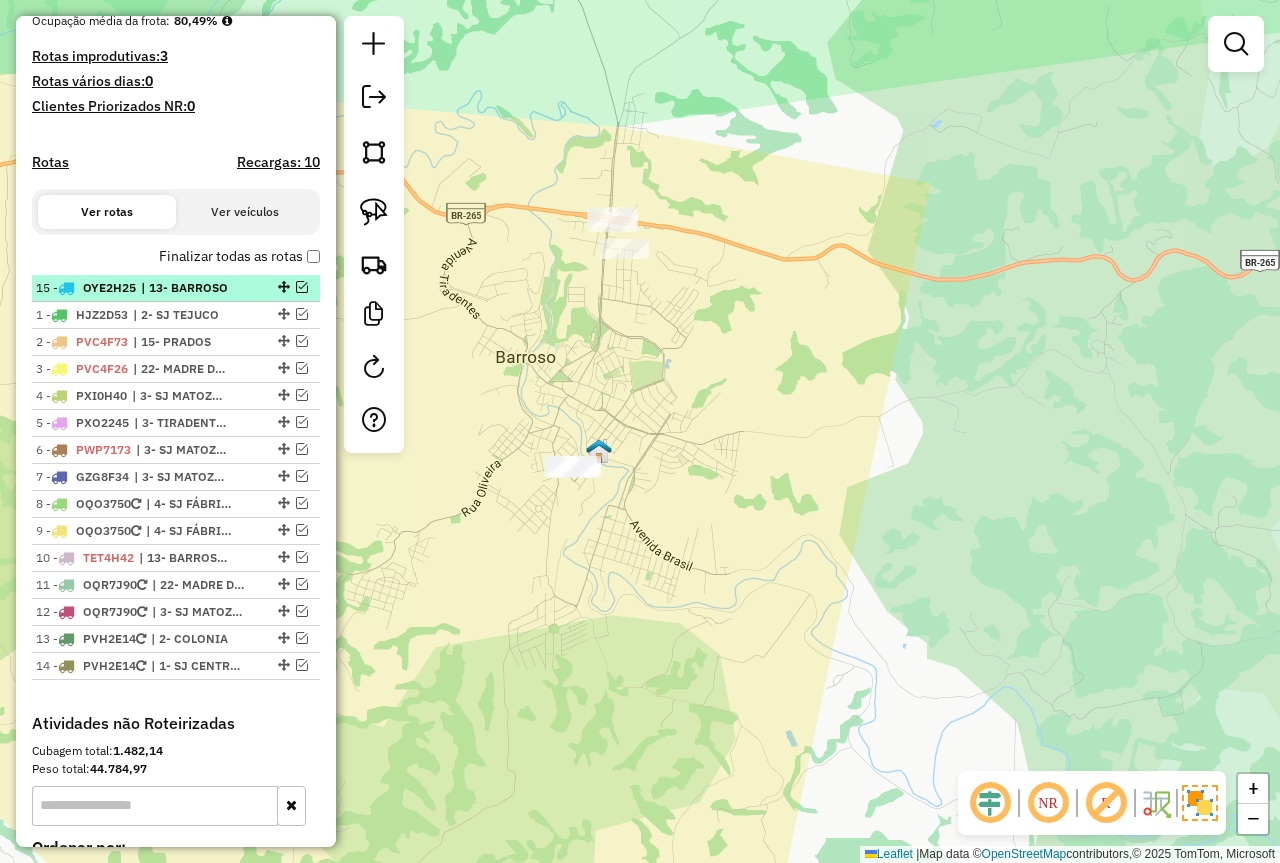 drag, startPoint x: 277, startPoint y: 668, endPoint x: 252, endPoint y: 277, distance: 391.79843 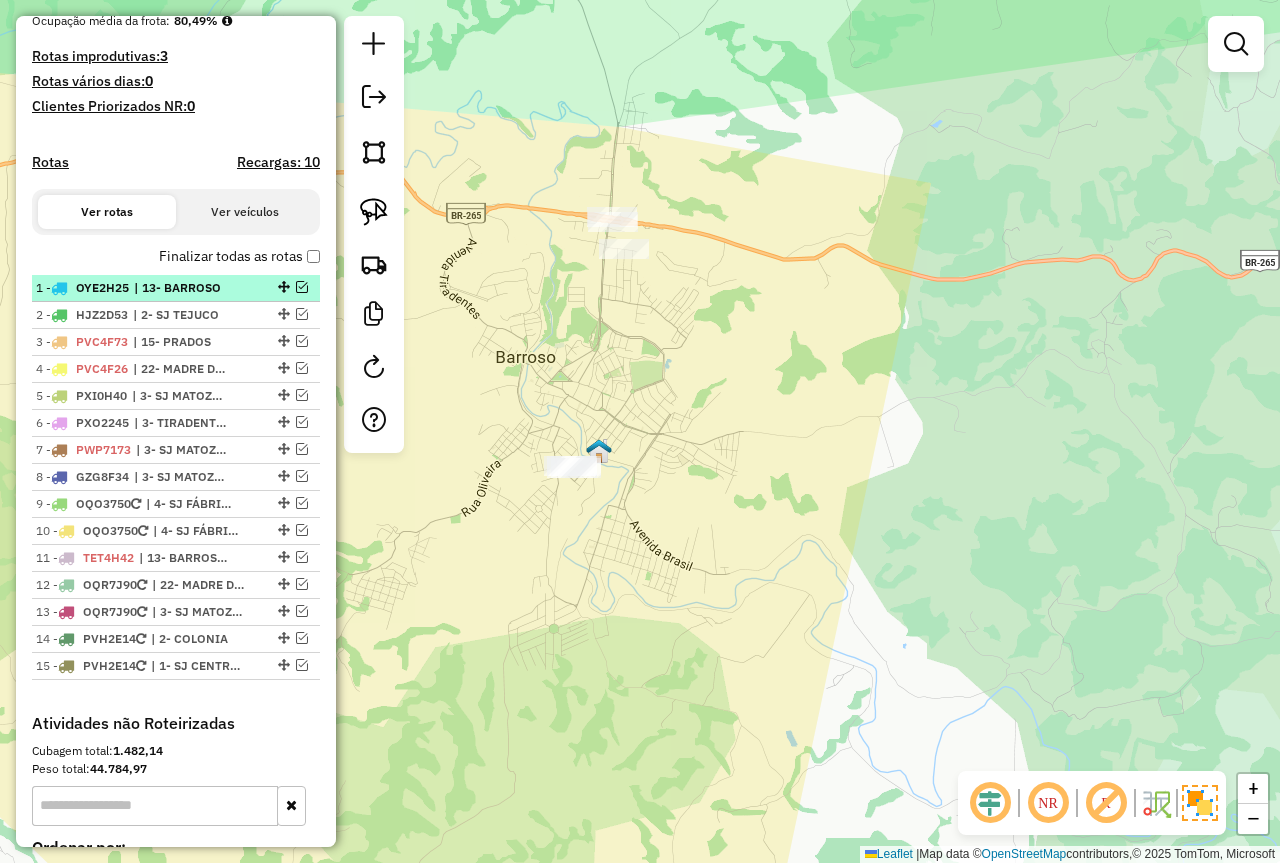 click at bounding box center (302, 287) 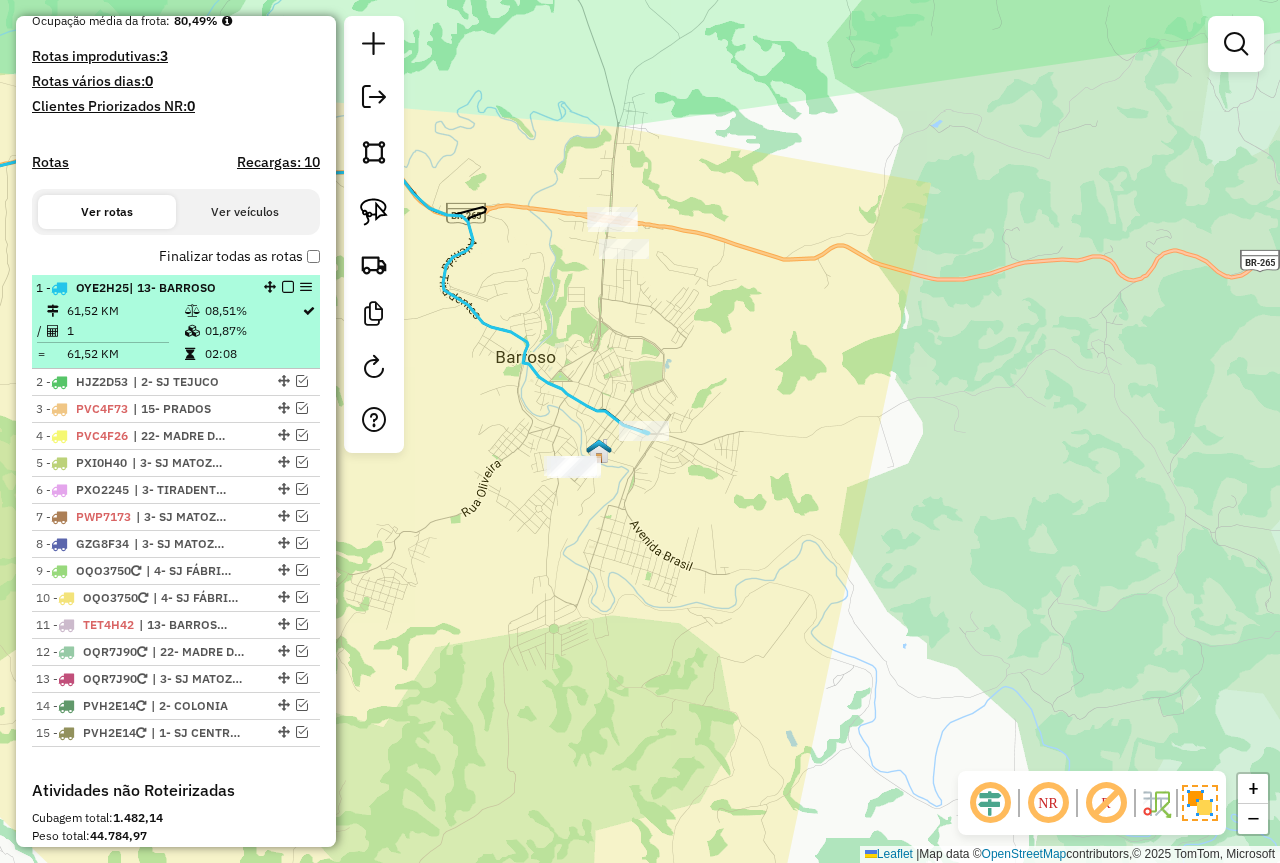 click on "08,51%" at bounding box center (252, 311) 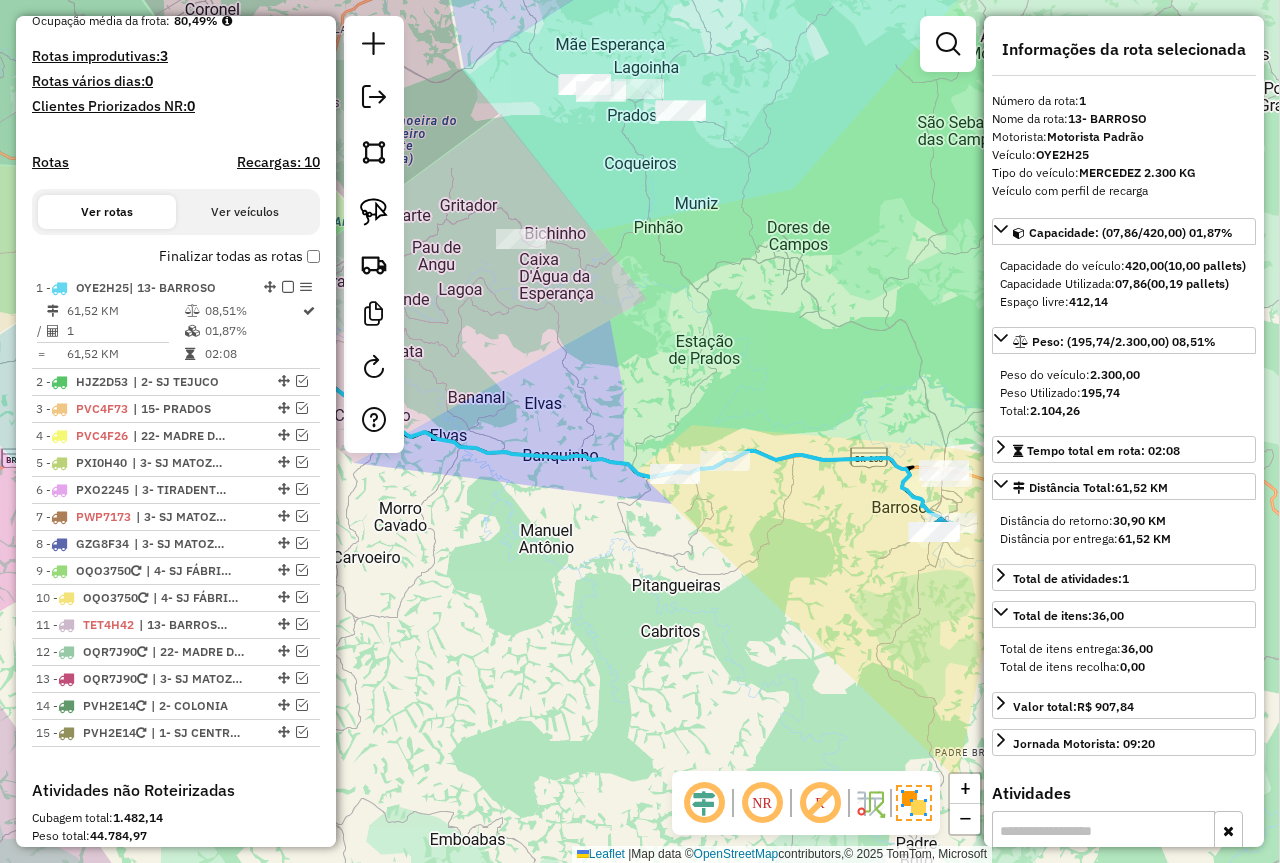 drag, startPoint x: 658, startPoint y: 370, endPoint x: 585, endPoint y: 379, distance: 73.552704 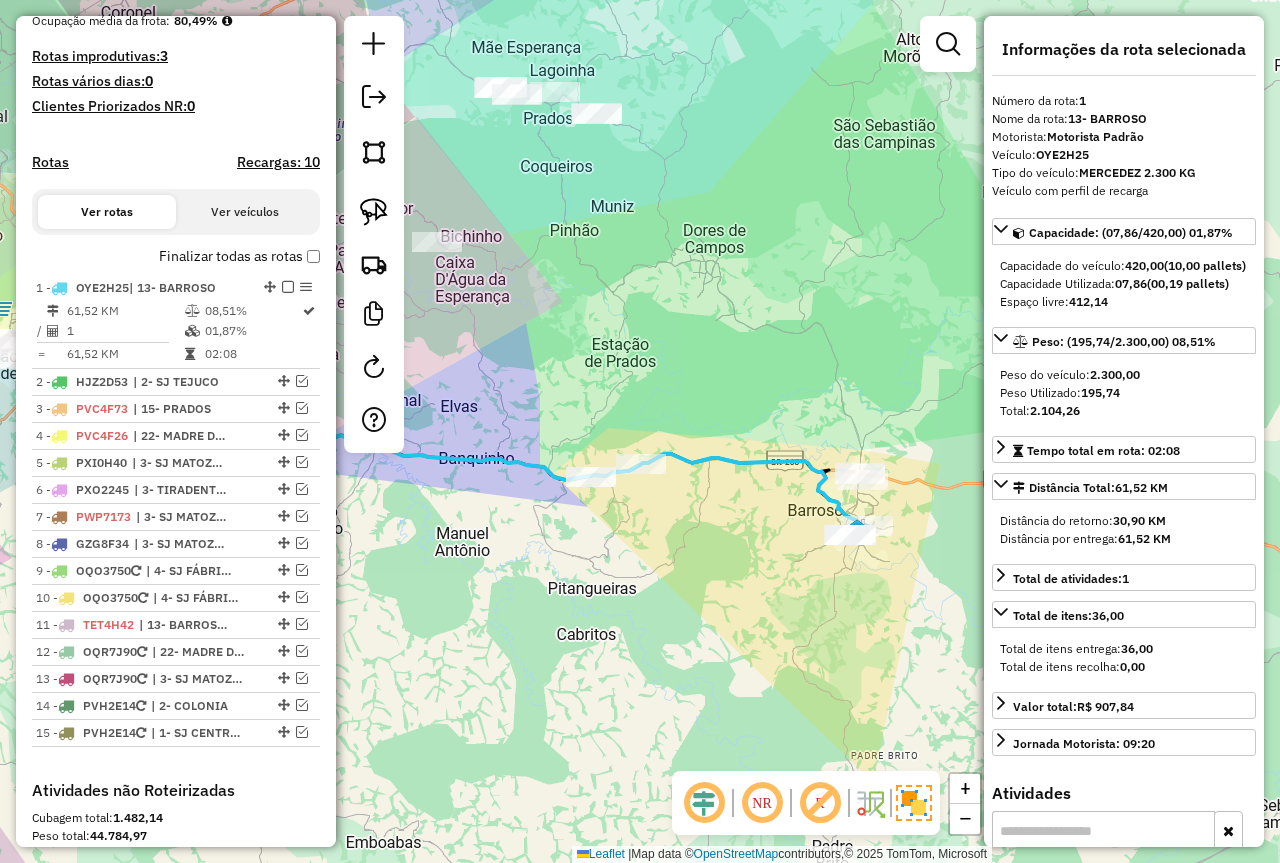 drag, startPoint x: 779, startPoint y: 343, endPoint x: 652, endPoint y: 346, distance: 127.03543 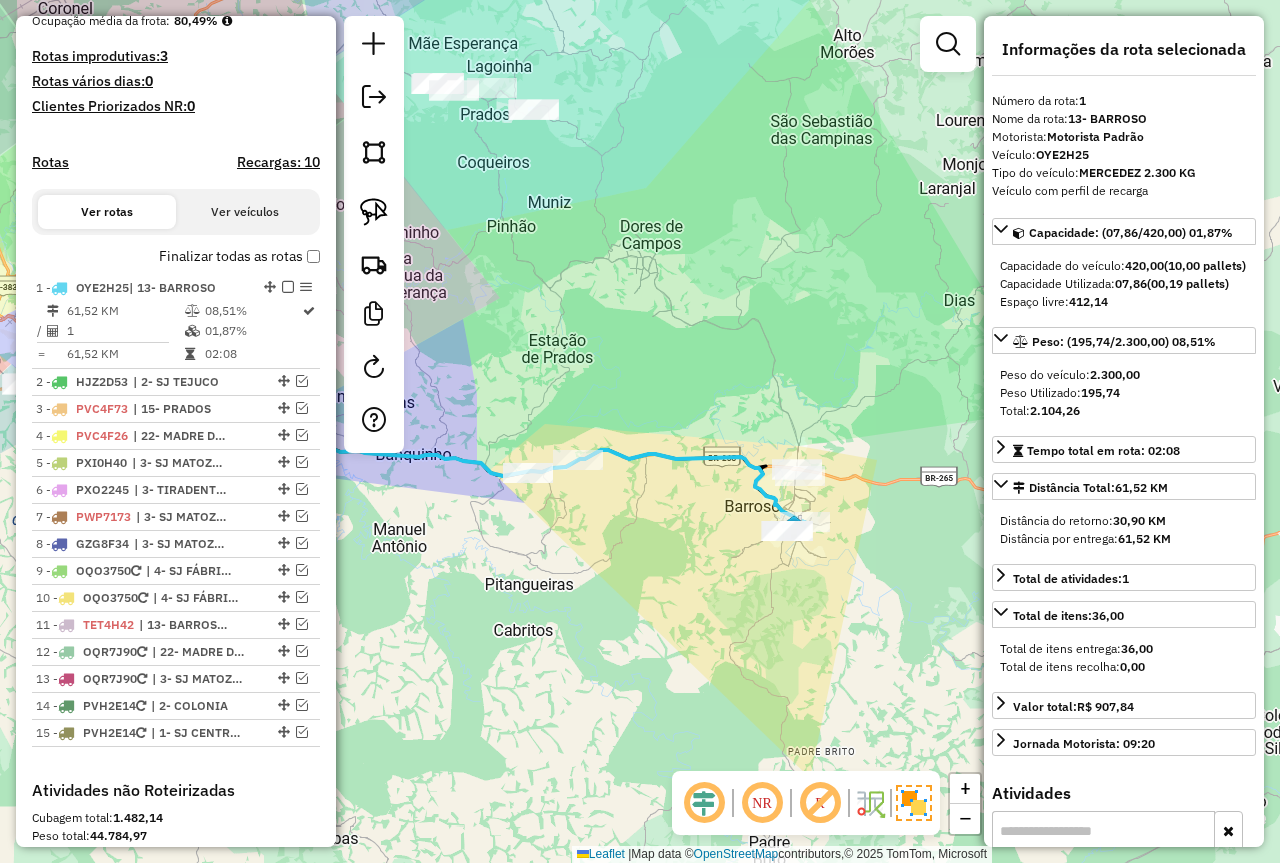 drag, startPoint x: 754, startPoint y: 392, endPoint x: 736, endPoint y: 388, distance: 18.439089 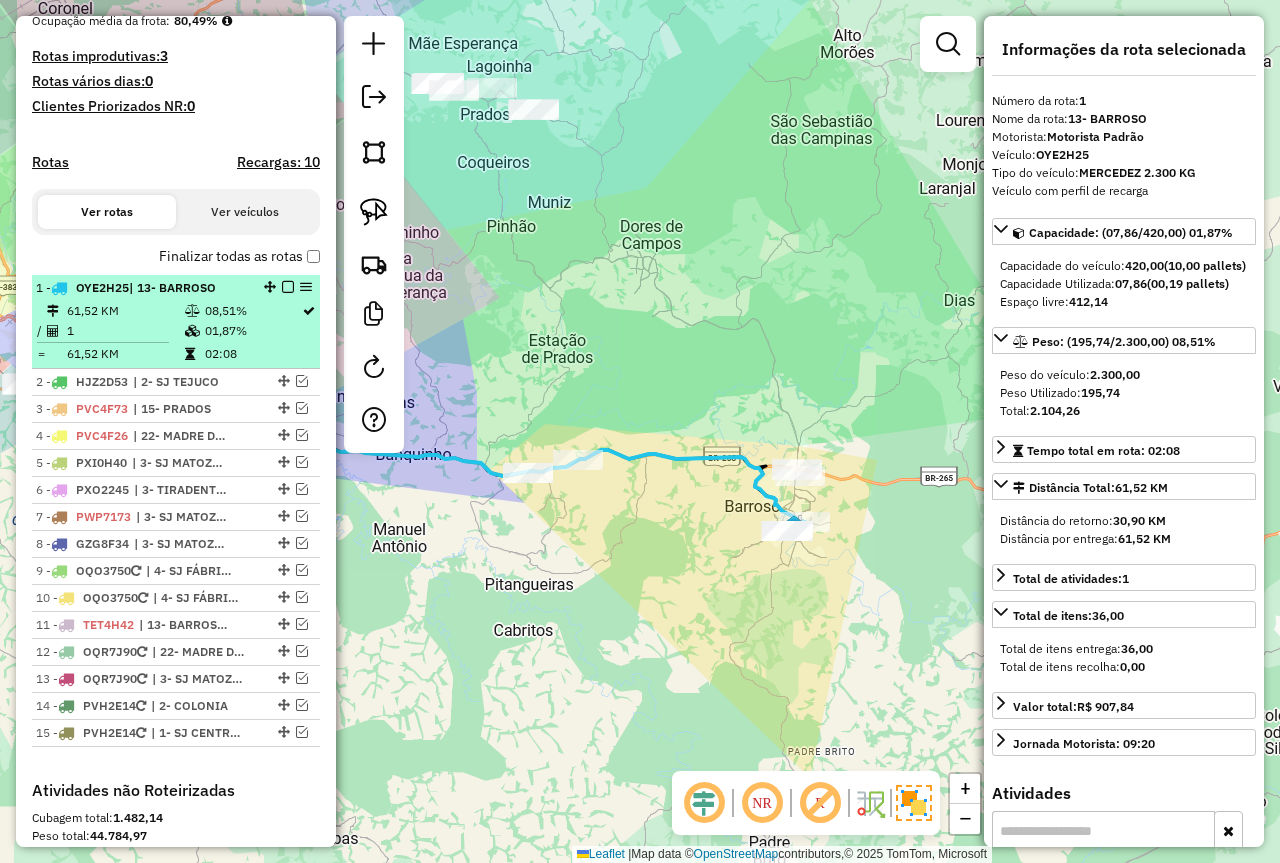 click on "01,87%" at bounding box center [252, 331] 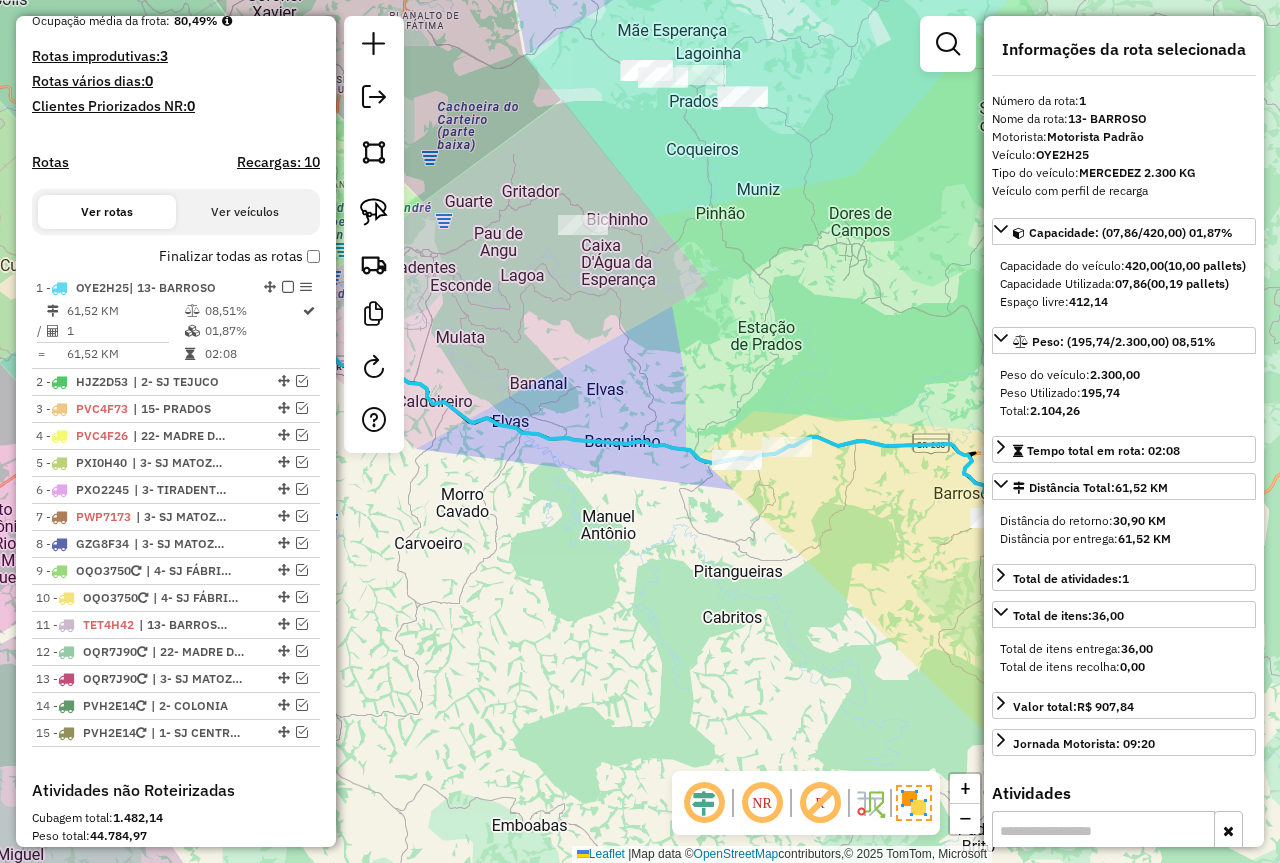 drag, startPoint x: 1125, startPoint y: 415, endPoint x: 1082, endPoint y: 407, distance: 43.737854 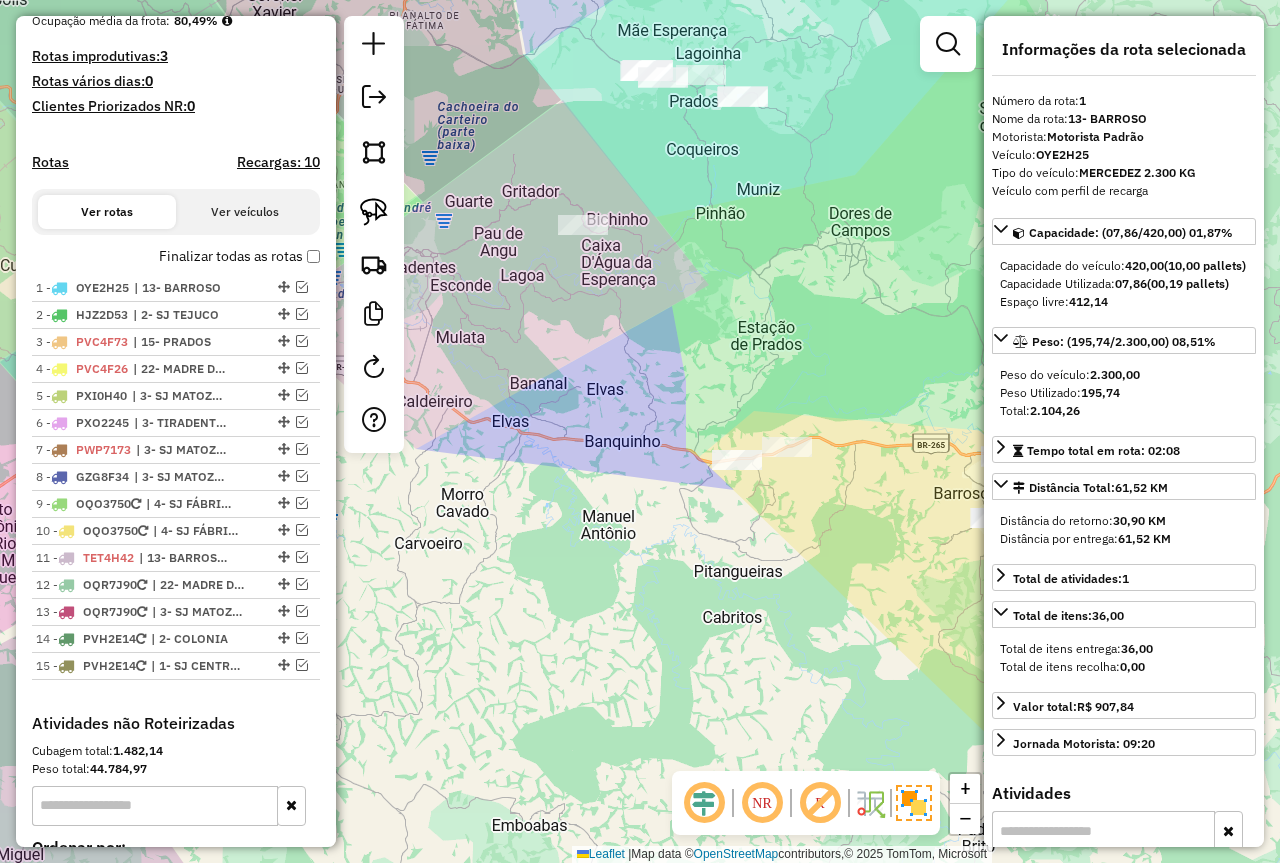 click on "Finalizar todas as rotas" at bounding box center [239, 256] 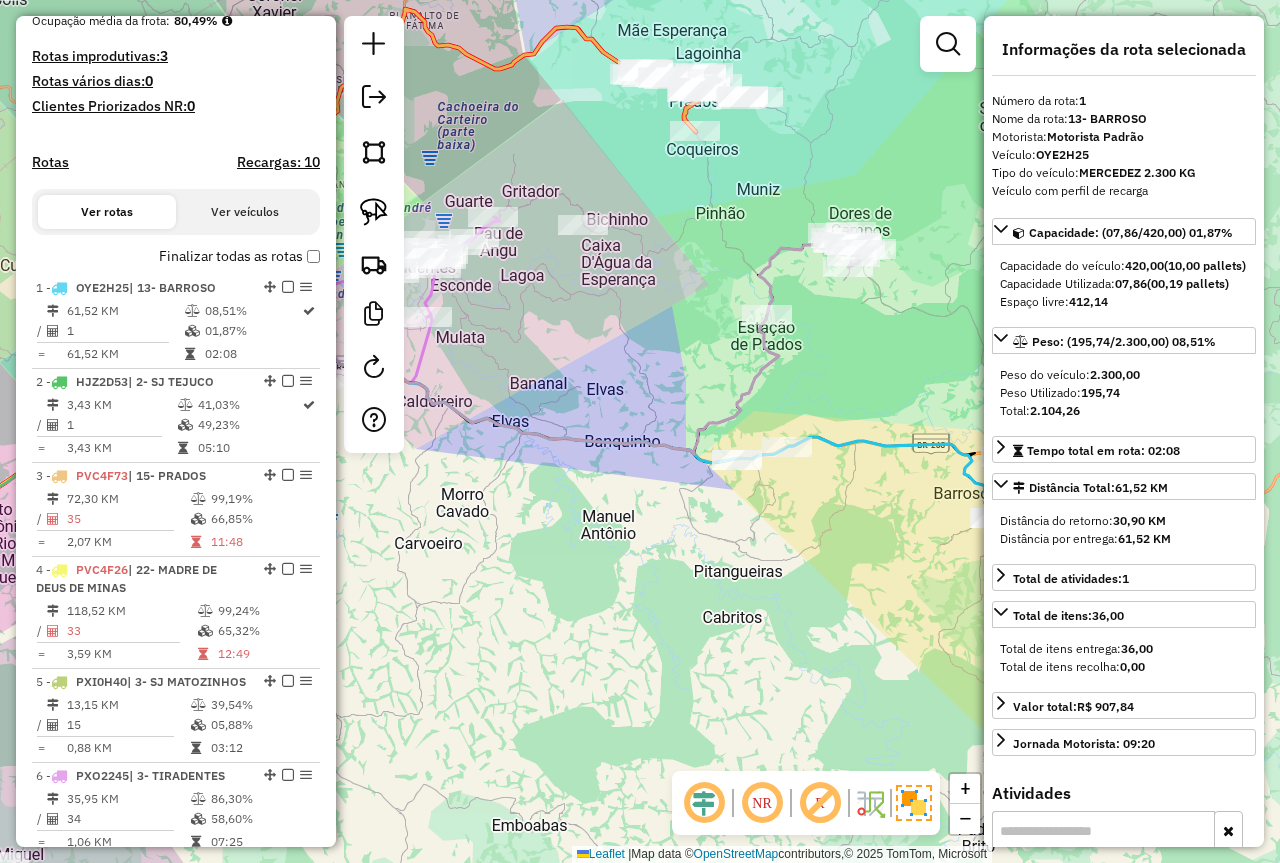 click on "Janela de atendimento Grade de atendimento Capacidade Transportadoras Veículos Cliente Pedidos  Rotas Selecione os dias de semana para filtrar as janelas de atendimento  Seg   Ter   Qua   Qui   Sex   Sáb   Dom  Informe o período da janela de atendimento: De: Até:  Filtrar exatamente a janela do cliente  Considerar janela de atendimento padrão  Selecione os dias de semana para filtrar as grades de atendimento  Seg   Ter   Qua   Qui   Sex   Sáb   Dom   Considerar clientes sem dia de atendimento cadastrado  Clientes fora do dia de atendimento selecionado Filtrar as atividades entre os valores definidos abaixo:  Peso mínimo:  ****  Peso máximo:  ****  Cubagem mínima:   Cubagem máxima:   De:   Até:  Filtrar as atividades entre o tempo de atendimento definido abaixo:  De:   Até:   Considerar capacidade total dos clientes não roteirizados Transportadora: Selecione um ou mais itens Tipo de veículo: Selecione um ou mais itens Veículo: Selecione um ou mais itens Motorista: Selecione um ou mais itens De:" 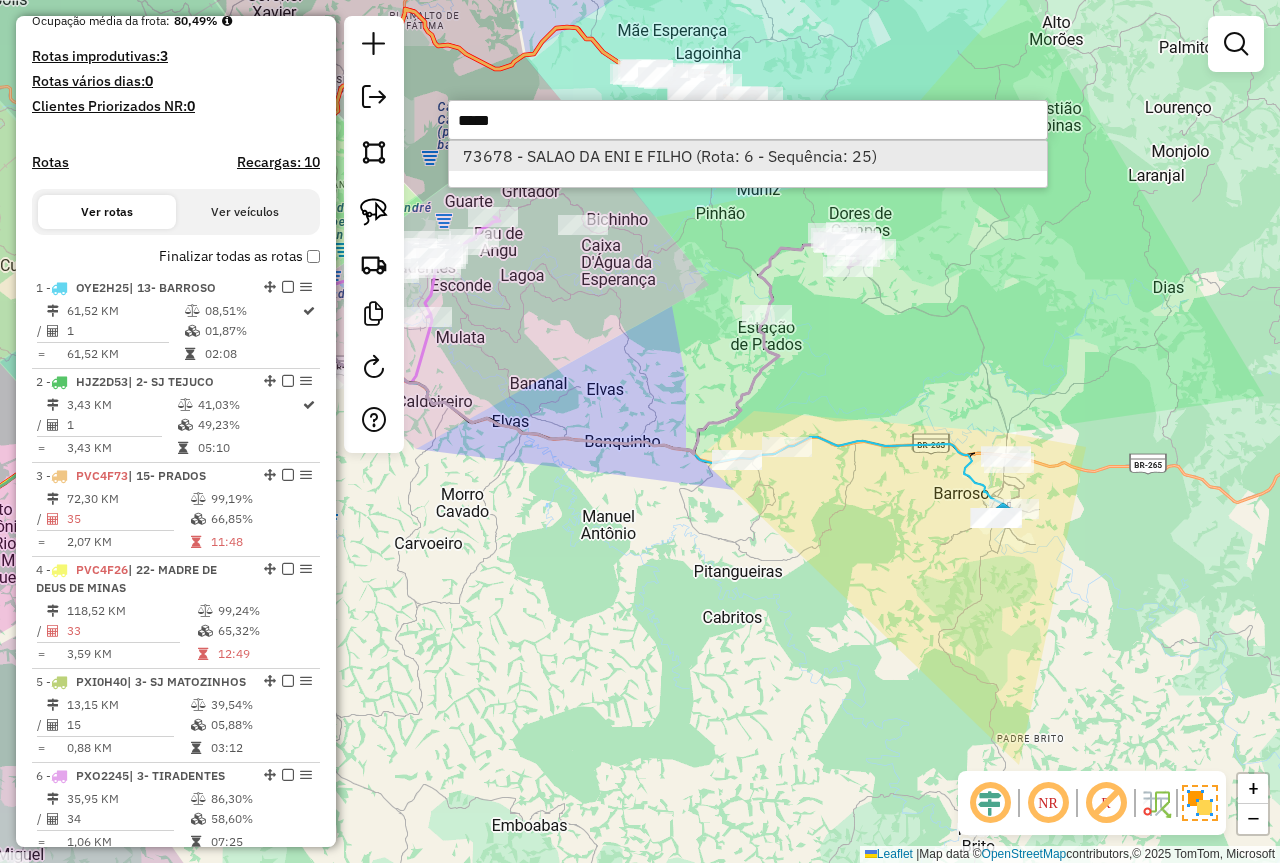 type on "*****" 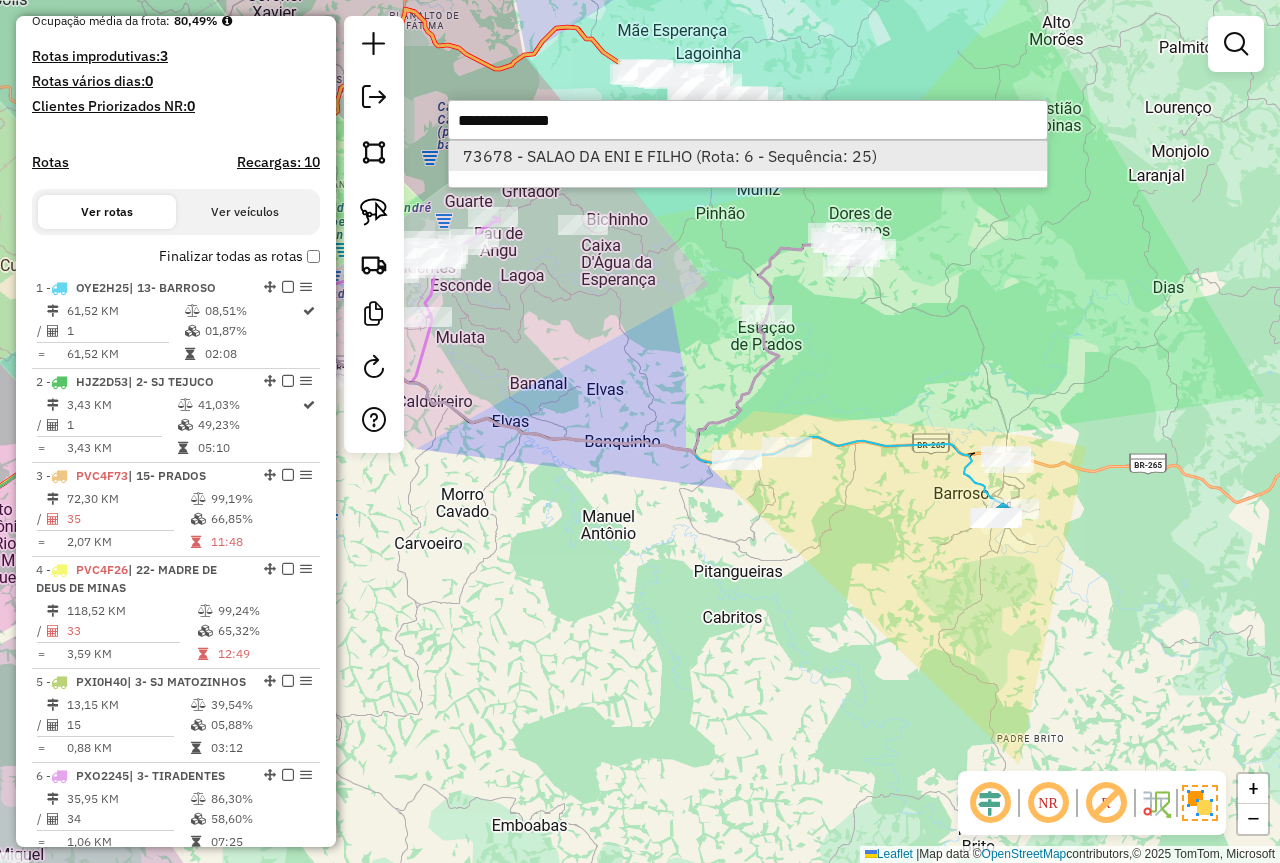 select on "*********" 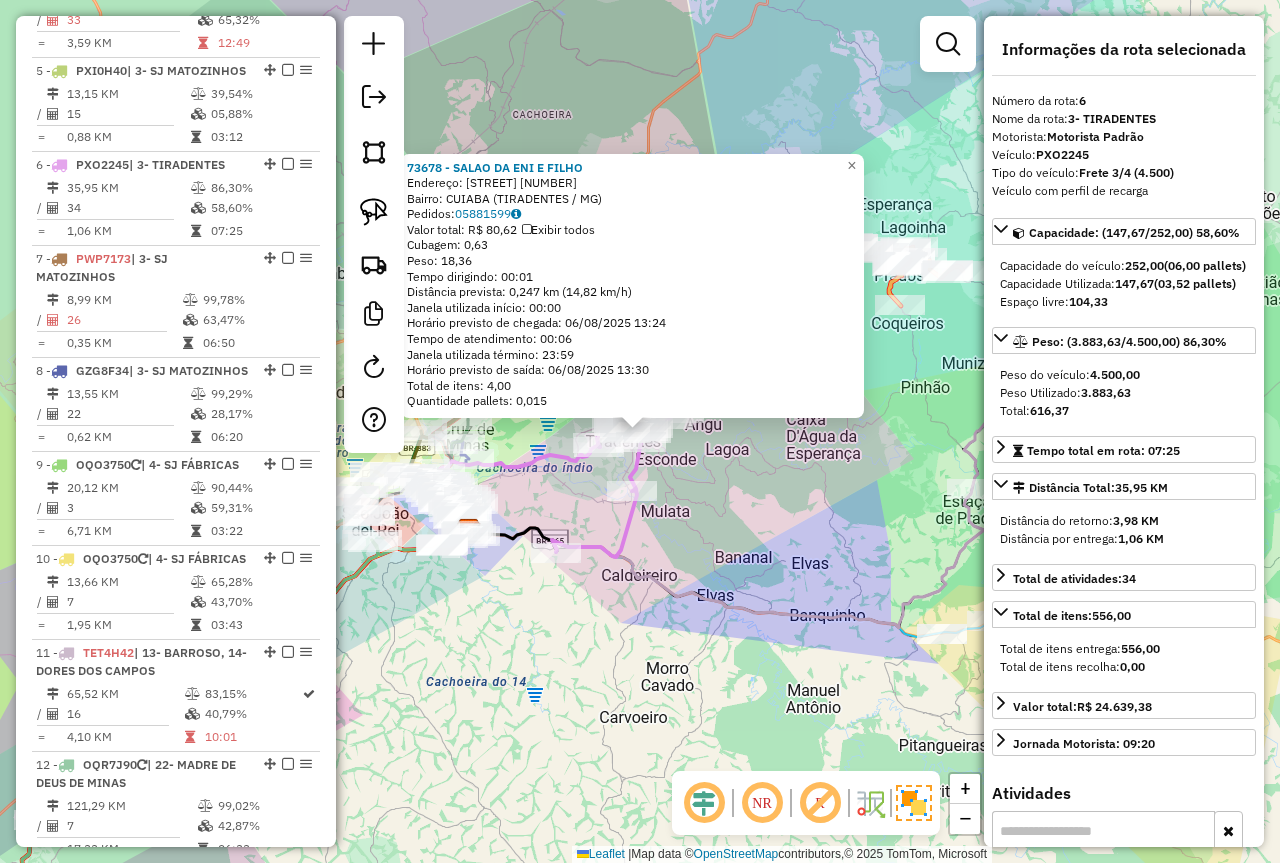 scroll, scrollTop: 1280, scrollLeft: 0, axis: vertical 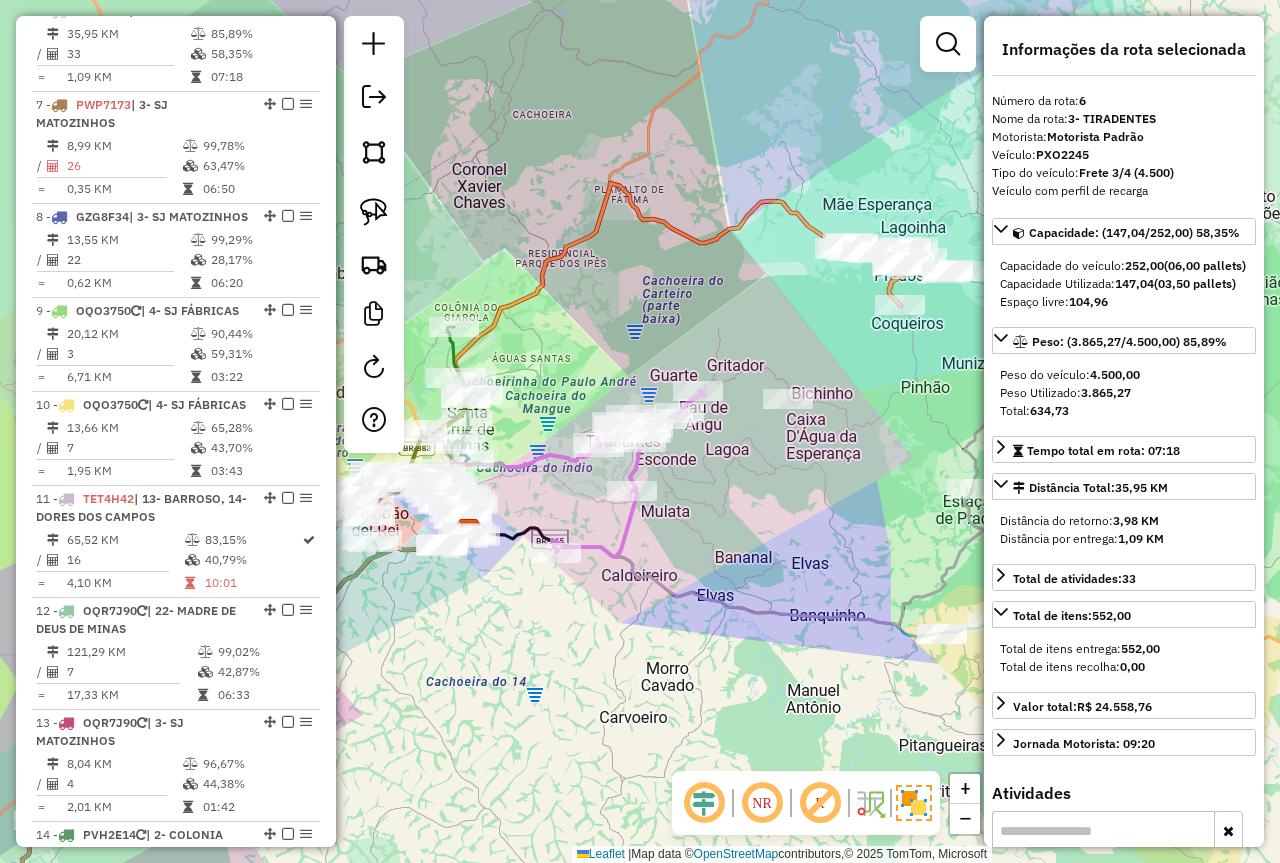 click on "Janela de atendimento Grade de atendimento Capacidade Transportadoras Veículos Cliente Pedidos  Rotas Selecione os dias de semana para filtrar as janelas de atendimento  Seg   Ter   Qua   Qui   Sex   Sáb   Dom  Informe o período da janela de atendimento: De: Até:  Filtrar exatamente a janela do cliente  Considerar janela de atendimento padrão  Selecione os dias de semana para filtrar as grades de atendimento  Seg   Ter   Qua   Qui   Sex   Sáb   Dom   Considerar clientes sem dia de atendimento cadastrado  Clientes fora do dia de atendimento selecionado Filtrar as atividades entre os valores definidos abaixo:  Peso mínimo:  ****  Peso máximo:  ****  Cubagem mínima:   Cubagem máxima:   De:   Até:  Filtrar as atividades entre o tempo de atendimento definido abaixo:  De:   Até:   Considerar capacidade total dos clientes não roteirizados Transportadora: Selecione um ou mais itens Tipo de veículo: Selecione um ou mais itens Veículo: Selecione um ou mais itens Motorista: Selecione um ou mais itens De:" 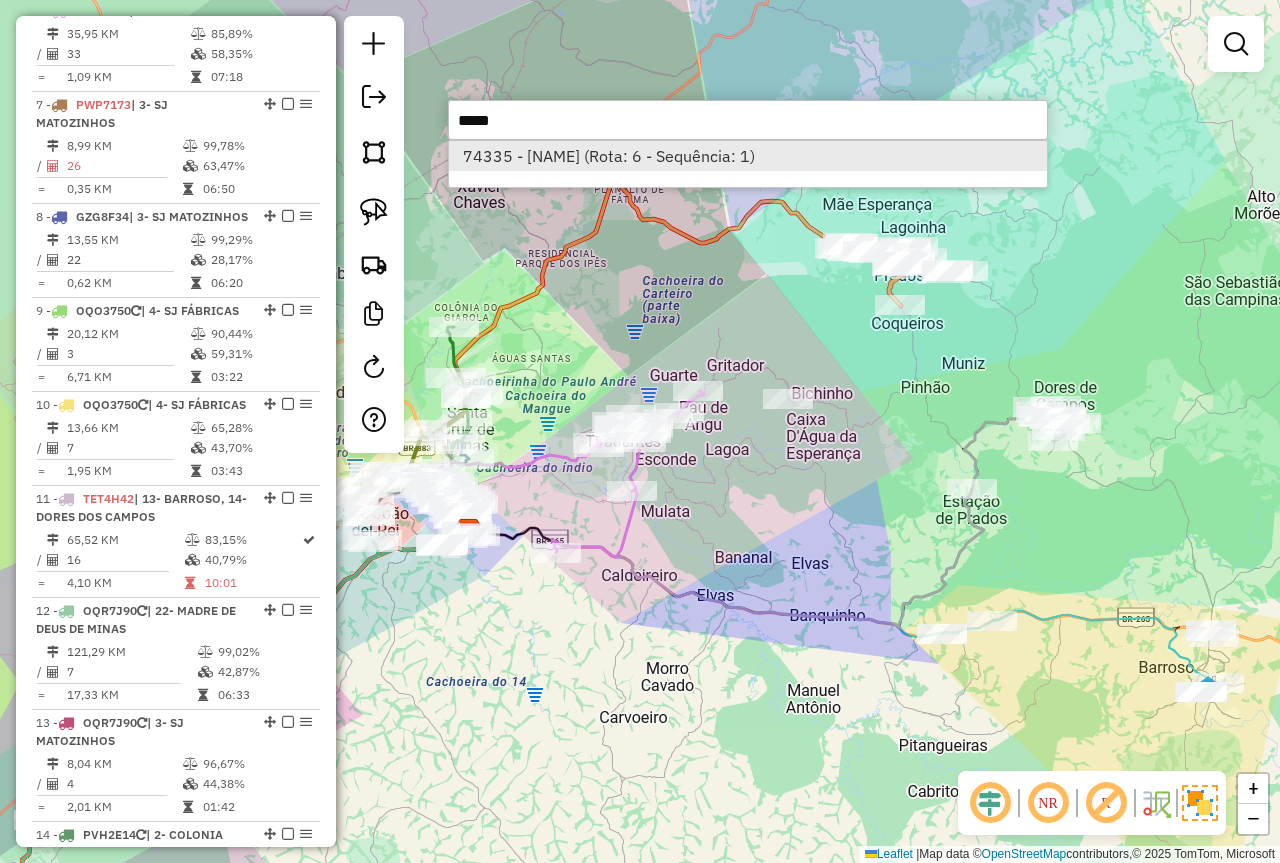 type on "*****" 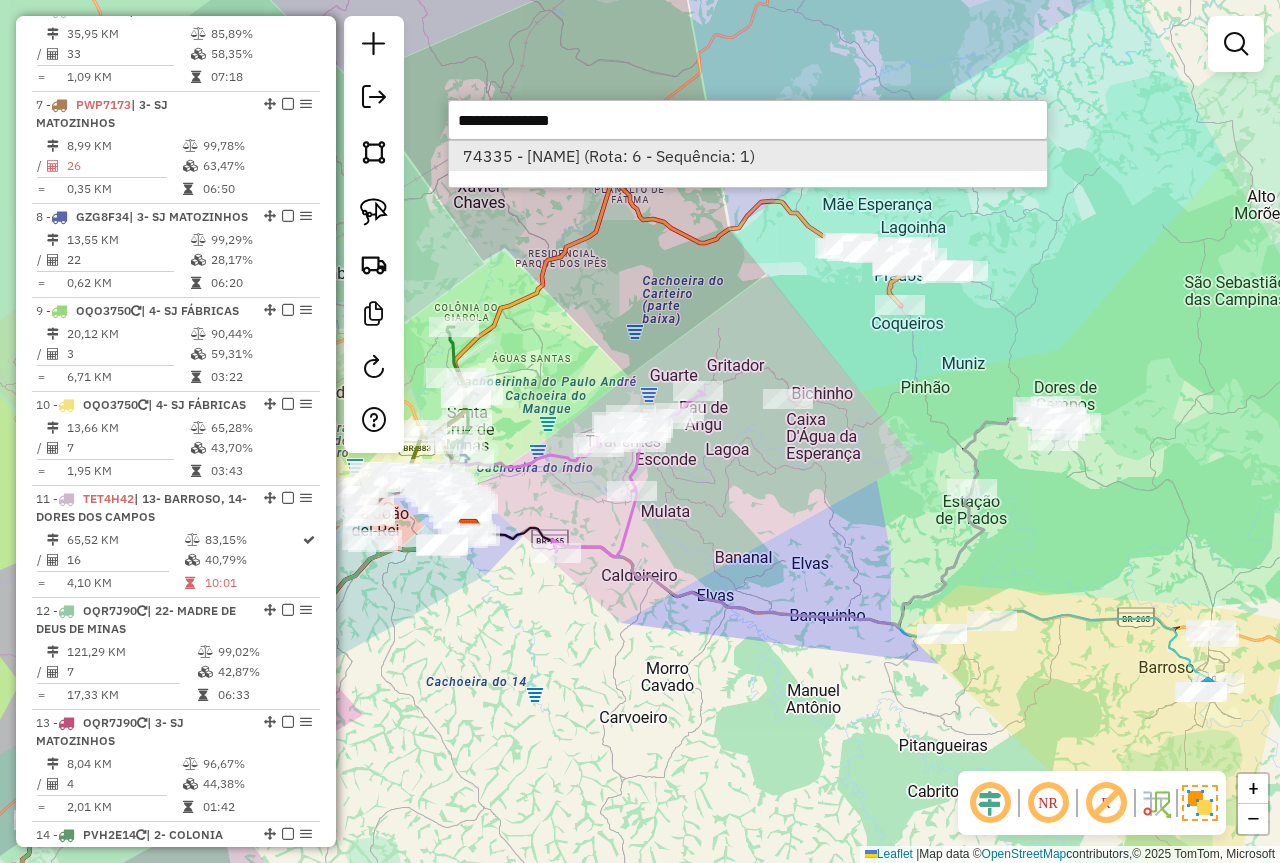 select on "*********" 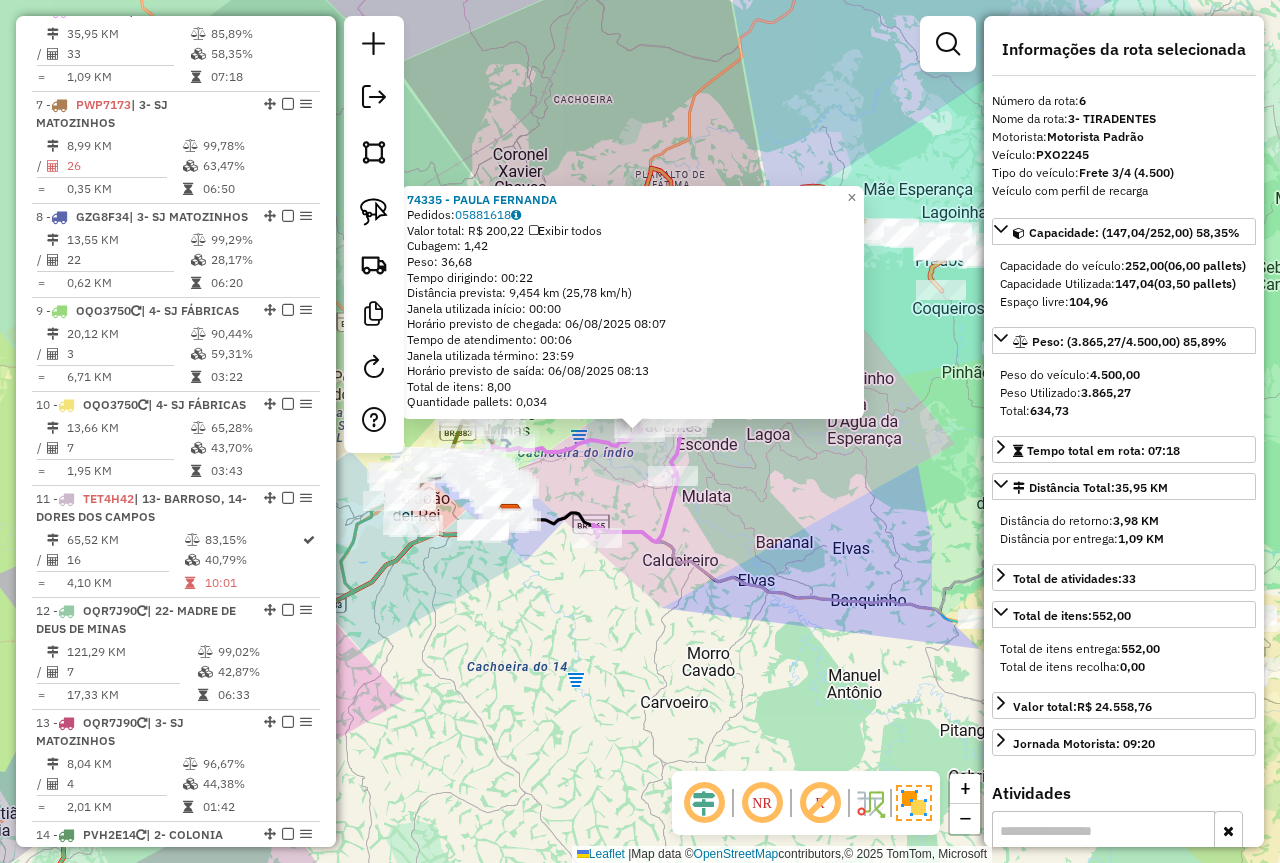 click on "[POSTAL_CODE] - [FIRST] [LAST]  Pedidos:  [NUMBER]   Valor total: R$ [NUMBER]   Exibir todos   Cubagem: [NUMBER]  Peso: [NUMBER]  Tempo dirigindo: [TIME]   Distância prevista: [NUMBER] km ([NUMBER] km/h)   Janela utilizada início: [TIME]   Horário previsto de chegada: [DATE] [TIME]   Tempo de atendimento: [TIME]   Janela utilizada término: [TIME]   Horário previsto de saída: [DATE] [TIME]   Total de itens: [NUMBER]   Quantidade pallets: [NUMBER]  × Janela de atendimento Grade de atendimento Capacidade Transportadoras Veículos Cliente Pedidos  Rotas Selecione os dias de semana para filtrar as janelas de atendimento  Seg   Ter   Qua   Qui   Sex   Sáb   Dom  Informe o período da janela de atendimento: De: Até:  Filtrar exatamente a janela do cliente  Considerar janela de atendimento padrão  Selecione os dias de semana para filtrar as grades de atendimento  Seg   Ter   Qua   Qui   Sex   Sáb   Dom   Considerar clientes sem dia de atendimento cadastrado  Clientes fora do dia de atendimento selecionado  Peso mínimo:  **** **** +" 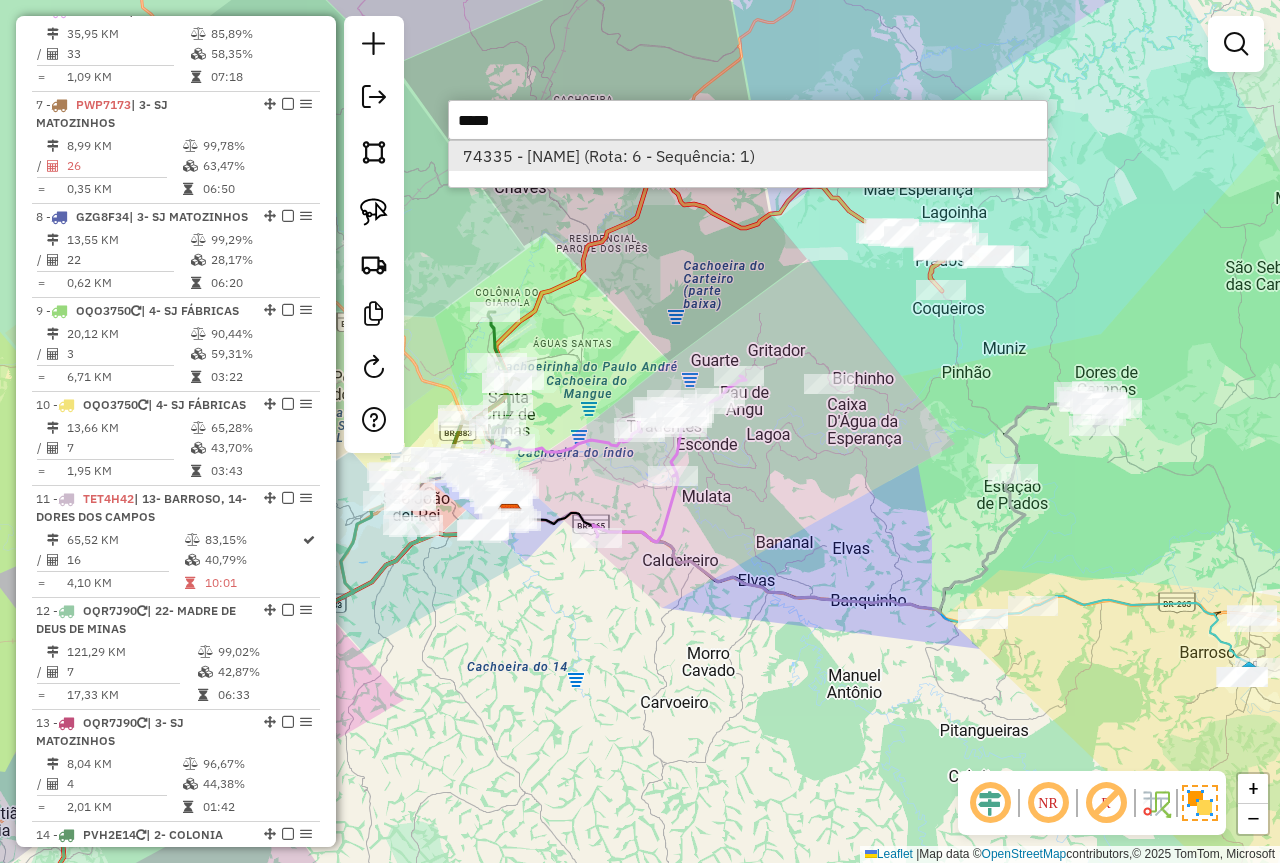 type on "*****" 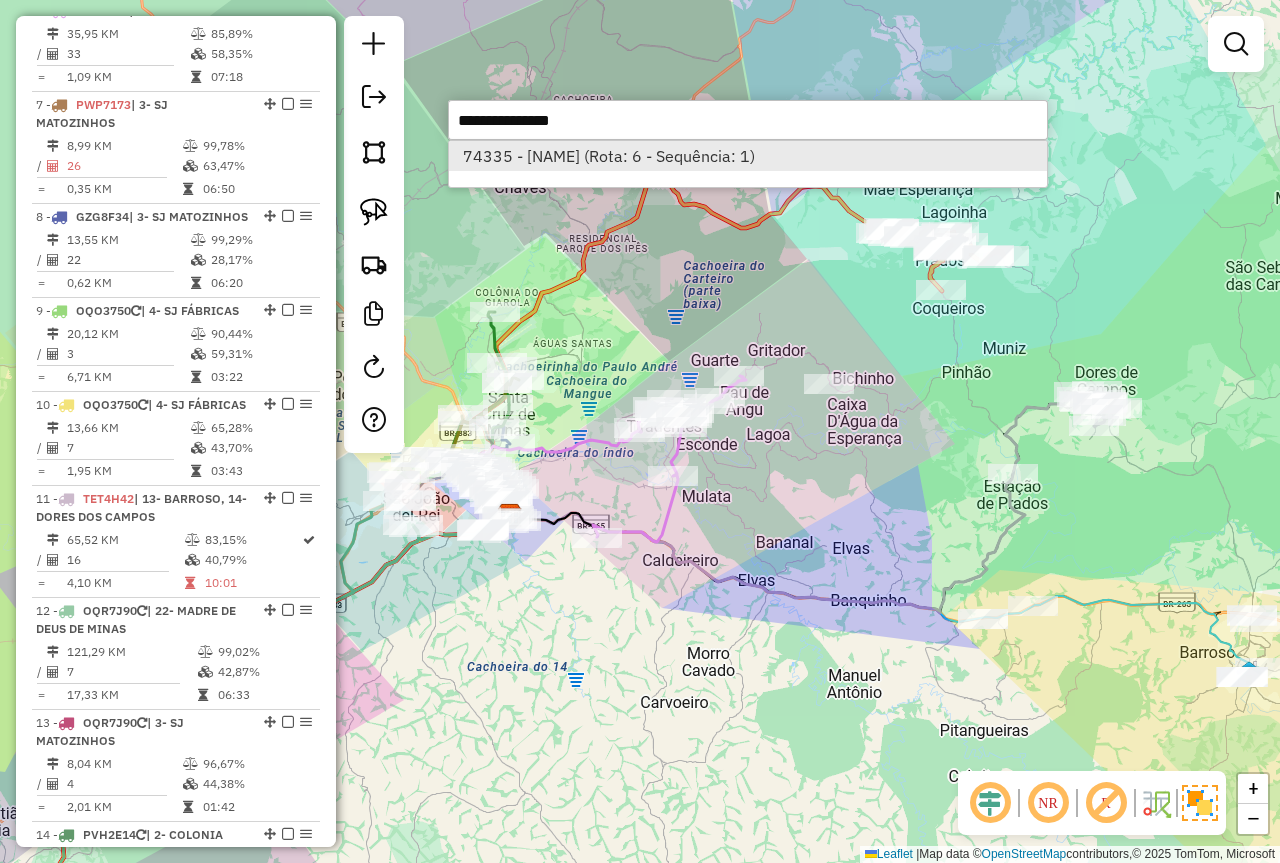select on "*********" 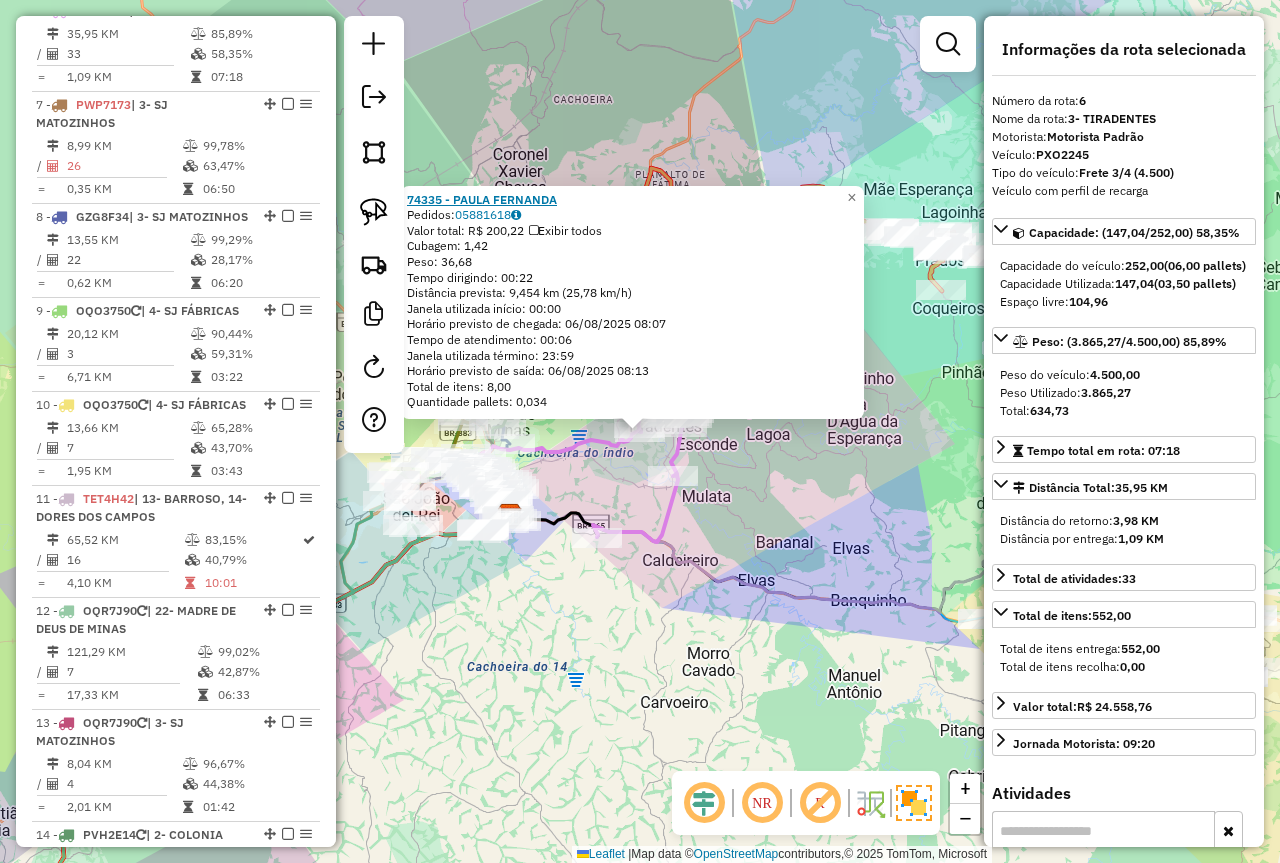 drag, startPoint x: 577, startPoint y: 195, endPoint x: 414, endPoint y: 197, distance: 163.01227 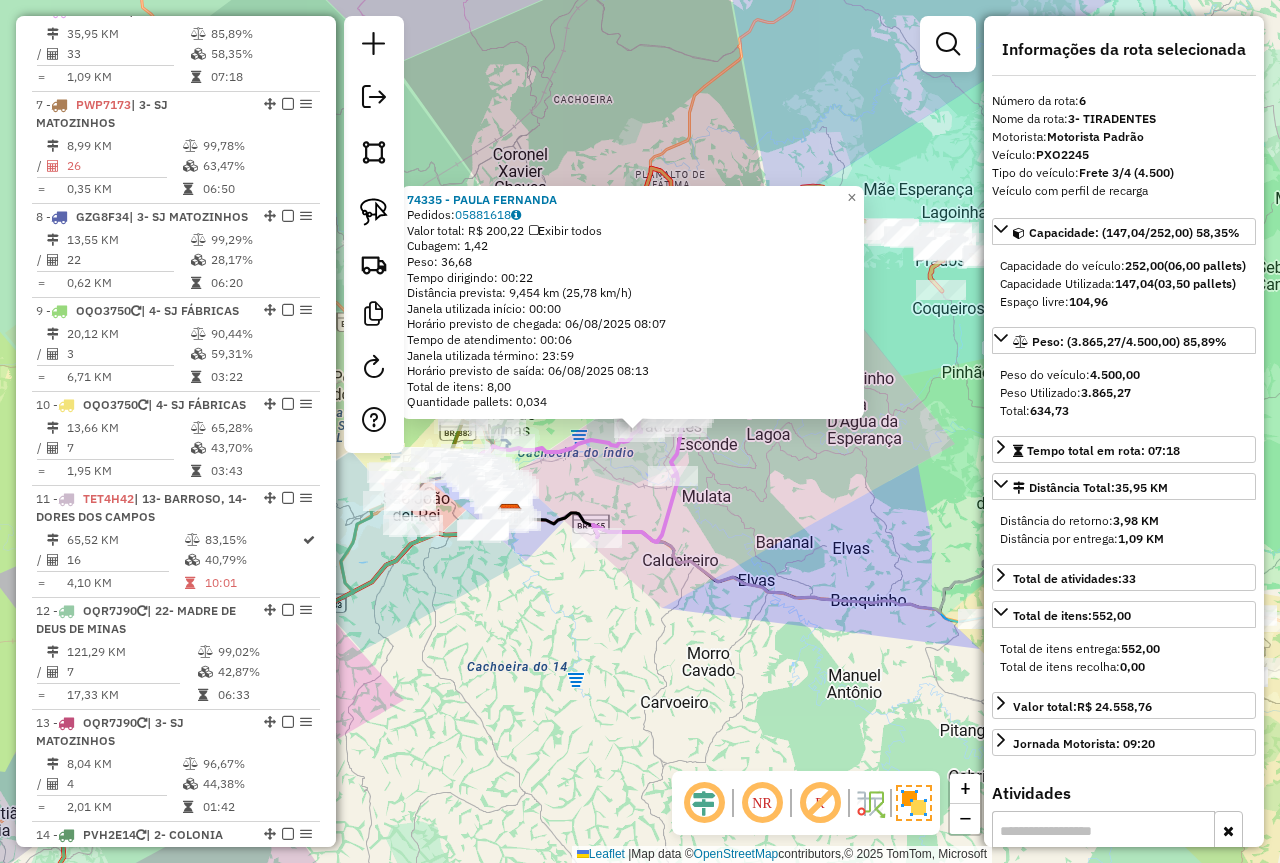 click on "Rota 7 - Placa [PLATE]  [NUMBER] - [BUSINESS_NAME] Rota 5 - Placa [PLATE]  [NUMBER] - [BUSINESS_NAME] [NUMBER] - [BUSINESS_NAME] Pedidos:  05881618   Valor total: R$ 200,22   Exibir todos   Cubagem: 1,42  Peso: 36,68  Tempo dirigindo: 00:22   Distância prevista: 9,454 km (25,78 km/h)   Janela utilizada início: 00:00   Horário previsto de chegada: 06/08/2025 08:07   Tempo de atendimento: 00:06   Janela utilizada término: 23:59   Horário previsto de saída: 06/08/2025 08:13   Total de itens: 8,00   Quantidade pallets: 0,034  × Janela de atendimento Grade de atendimento Capacidade Transportadoras Veículos Cliente Pedidos  Rotas Selecione os dias de semana para filtrar as janelas de atendimento  Seg   Ter   Qua   Qui   Sex   Sáb   Dom  Informe o período da janela de atendimento: De: Até:  Filtrar exatamente a janela do cliente  Considerar janela de atendimento padrão  Selecione os dias de semana para filtrar as grades de atendimento  Seg   Ter   Qua   Qui   Sex   Sáb   Dom   Peso mínimo:  **** **** +" 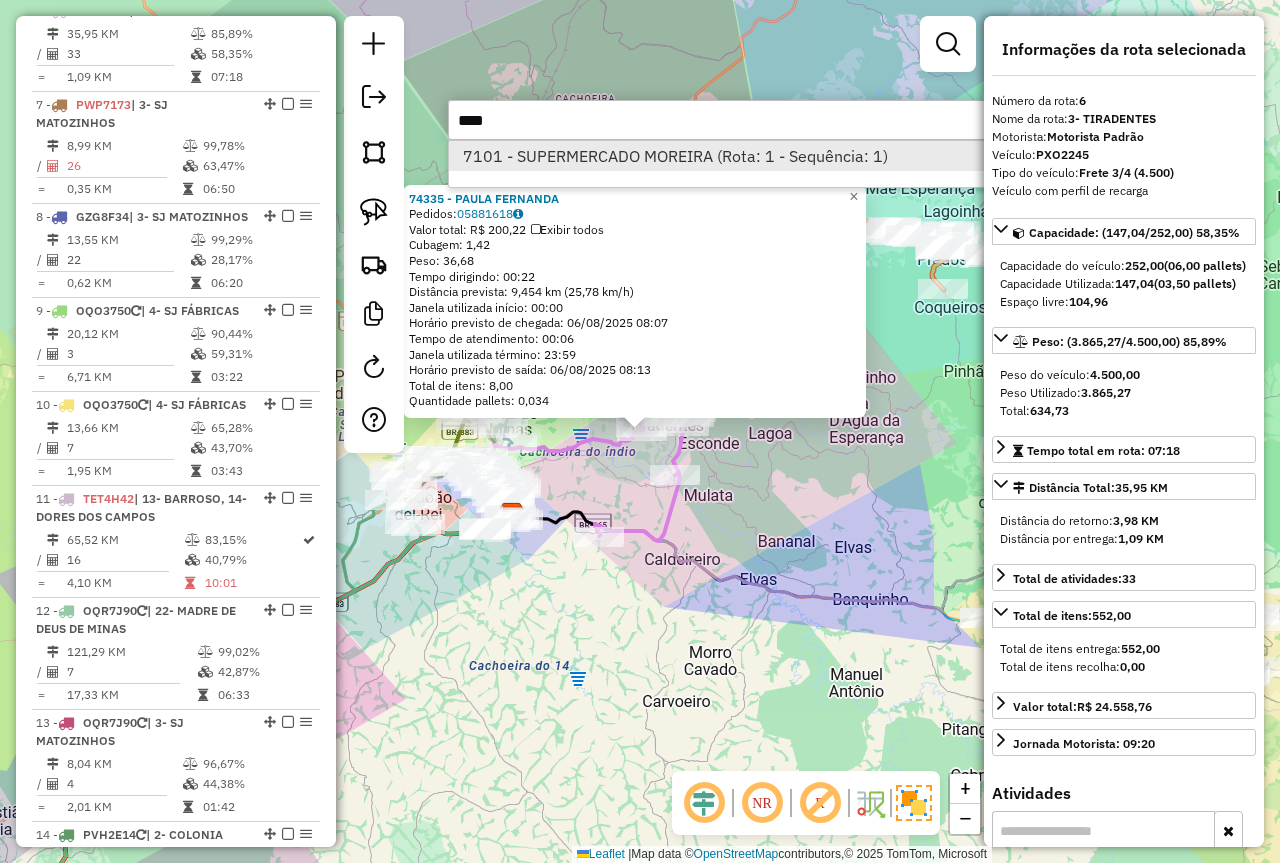 type on "****" 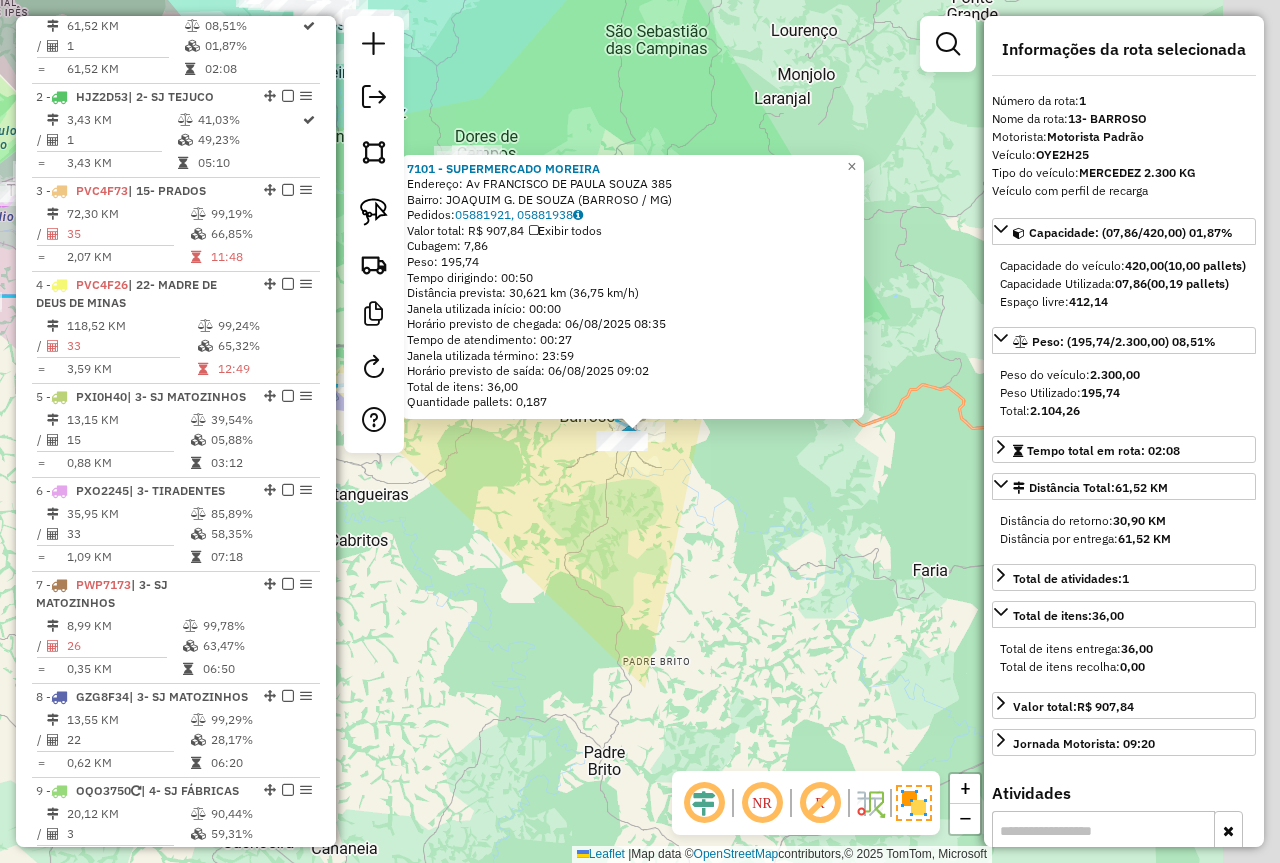 scroll, scrollTop: 774, scrollLeft: 0, axis: vertical 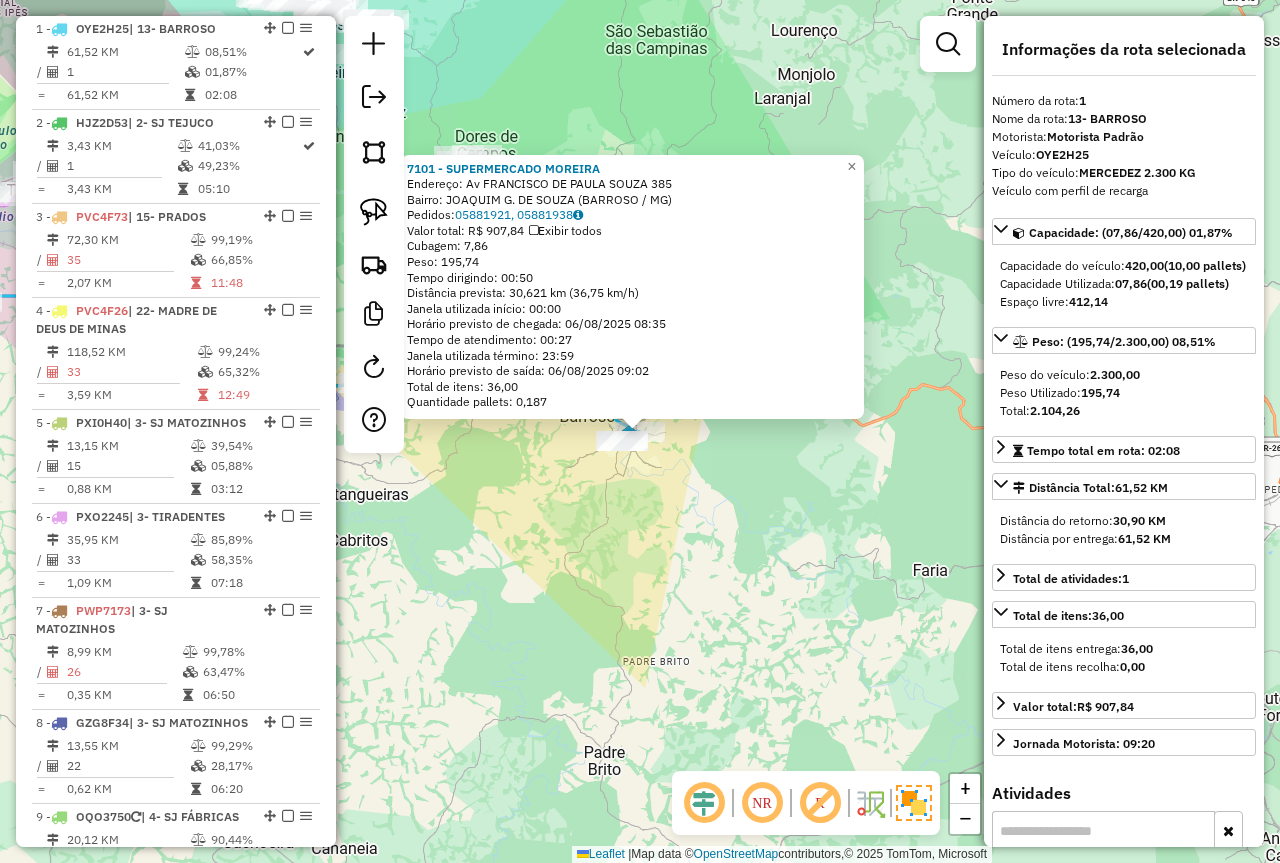 click on "7101 - SUPERMERCADO MOREIRA  Endereço: Av  [STREET]      [NUMBER]   Bairro: [NEIGHBORHOOD] ([CITY] / [STATE])   Pedidos:  05881921, 05881938   Valor total: R$ 907,84   Exibir todos   Cubagem: 7,86  Peso: 195,74  Tempo dirigindo: 00:50   Distância prevista: 30,621 km (36,75 km/h)   Janela utilizada início: 00:00   Horário previsto de chegada: 06/08/2025 08:35   Tempo de atendimento: 00:27   Janela utilizada término: 23:59   Horário previsto de saída: 06/08/2025 09:02   Total de itens: 36,00   Quantidade pallets: 0,187  × Janela de atendimento Grade de atendimento Capacidade Transportadoras Veículos Cliente Pedidos  Rotas Selecione os dias de semana para filtrar as janelas de atendimento  Seg   Ter   Qua   Qui   Sex   Sáb   Dom  Informe o período da janela de atendimento: De: Até:  Filtrar exatamente a janela do cliente  Considerar janela de atendimento padrão  Selecione os dias de semana para filtrar as grades de atendimento  Seg   Ter   Qua   Qui   Sex   Sáb   Dom   Peso mínimo:  +" 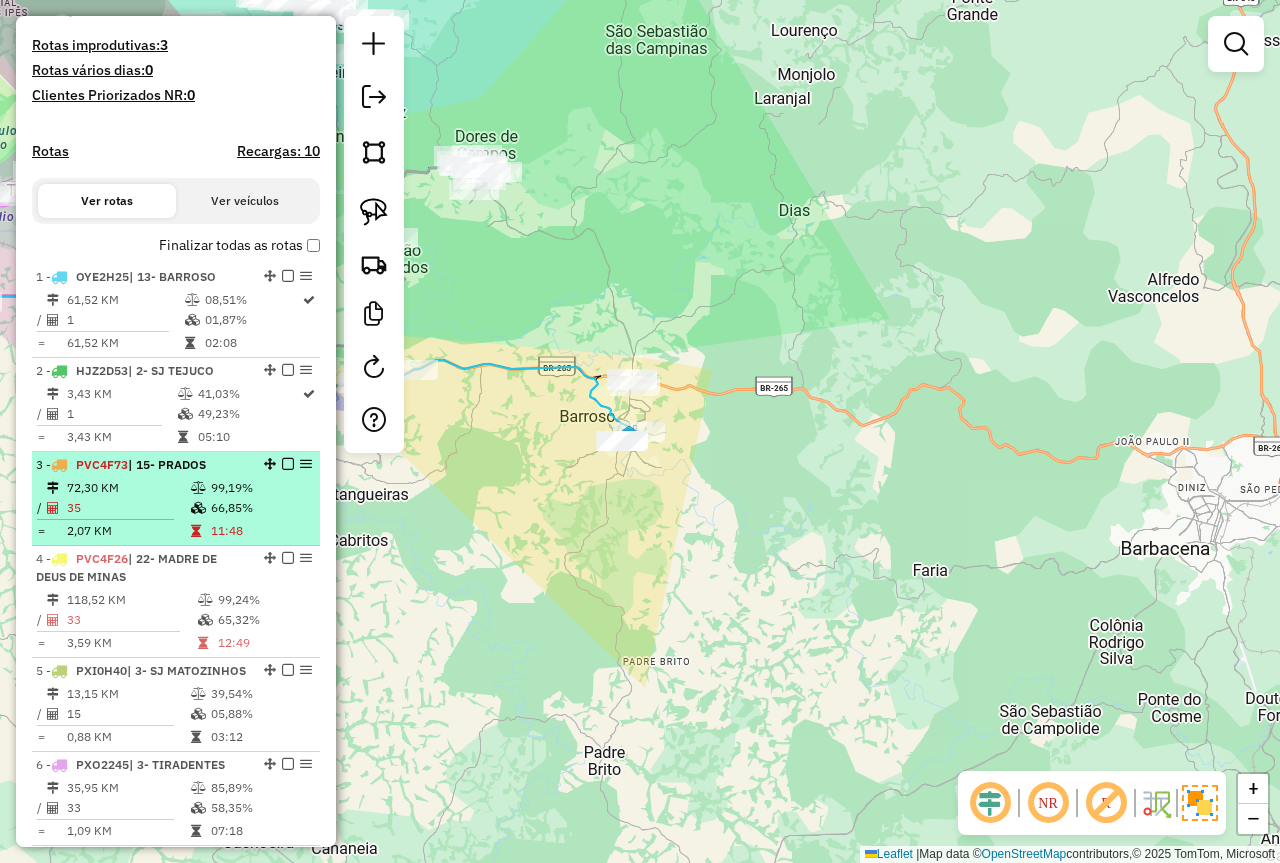 scroll, scrollTop: 274, scrollLeft: 0, axis: vertical 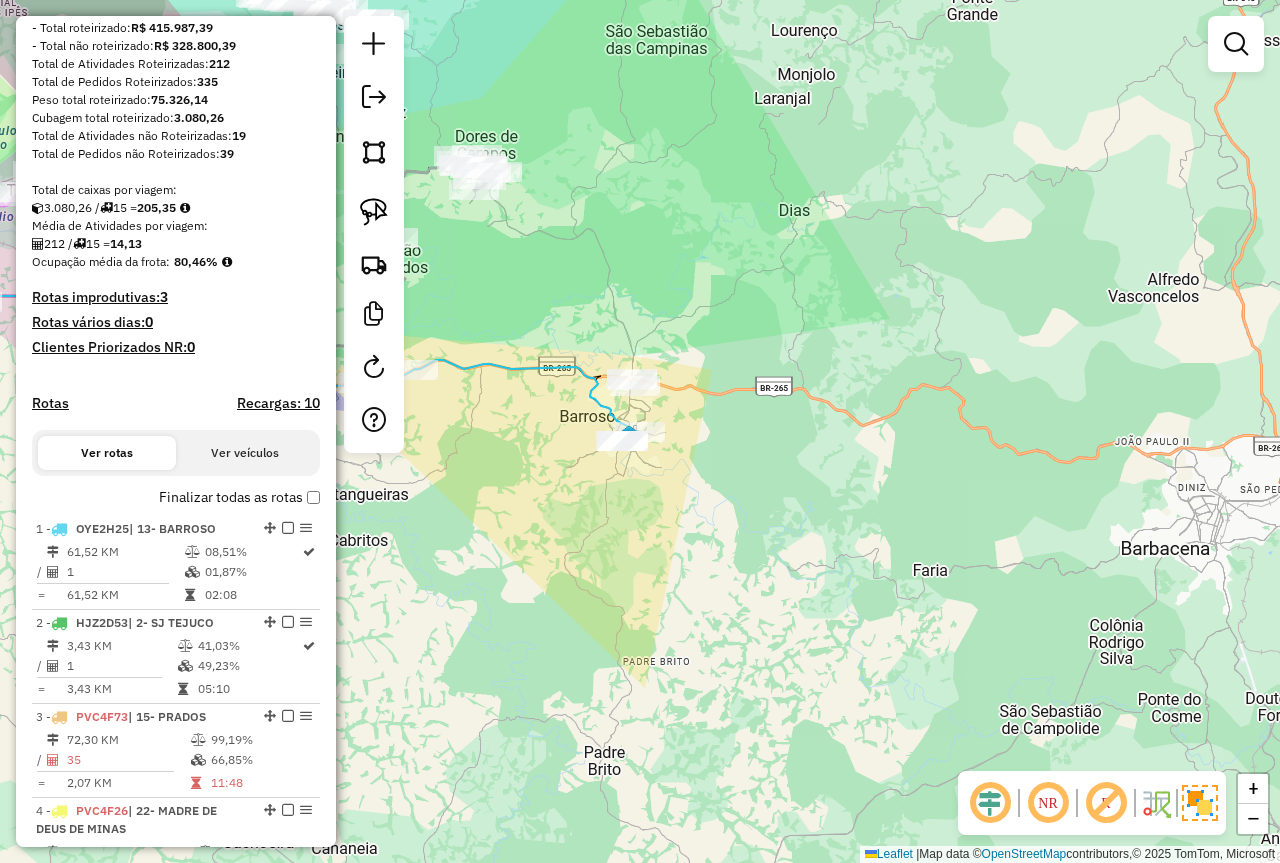 click on "Janela de atendimento Grade de atendimento Capacidade Transportadoras Veículos Cliente Pedidos  Rotas Selecione os dias de semana para filtrar as janelas de atendimento  Seg   Ter   Qua   Qui   Sex   Sáb   Dom  Informe o período da janela de atendimento: De: Até:  Filtrar exatamente a janela do cliente  Considerar janela de atendimento padrão  Selecione os dias de semana para filtrar as grades de atendimento  Seg   Ter   Qua   Qui   Sex   Sáb   Dom   Considerar clientes sem dia de atendimento cadastrado  Clientes fora do dia de atendimento selecionado Filtrar as atividades entre os valores definidos abaixo:  Peso mínimo:  ****  Peso máximo:  ****  Cubagem mínima:   Cubagem máxima:   De:   Até:  Filtrar as atividades entre o tempo de atendimento definido abaixo:  De:   Até:   Considerar capacidade total dos clientes não roteirizados Transportadora: Selecione um ou mais itens Tipo de veículo: Selecione um ou mais itens Veículo: Selecione um ou mais itens Motorista: Selecione um ou mais itens De:" 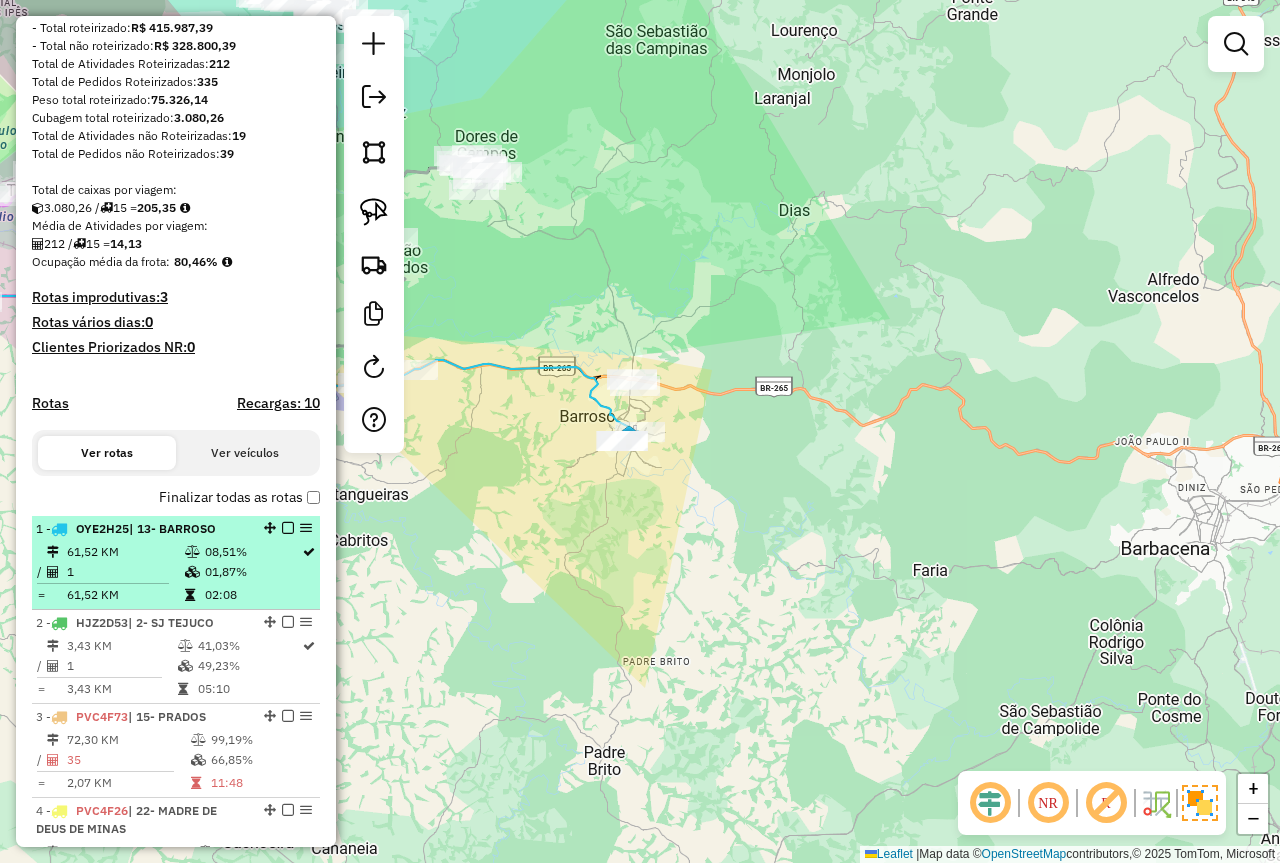 click on "1" at bounding box center [125, 572] 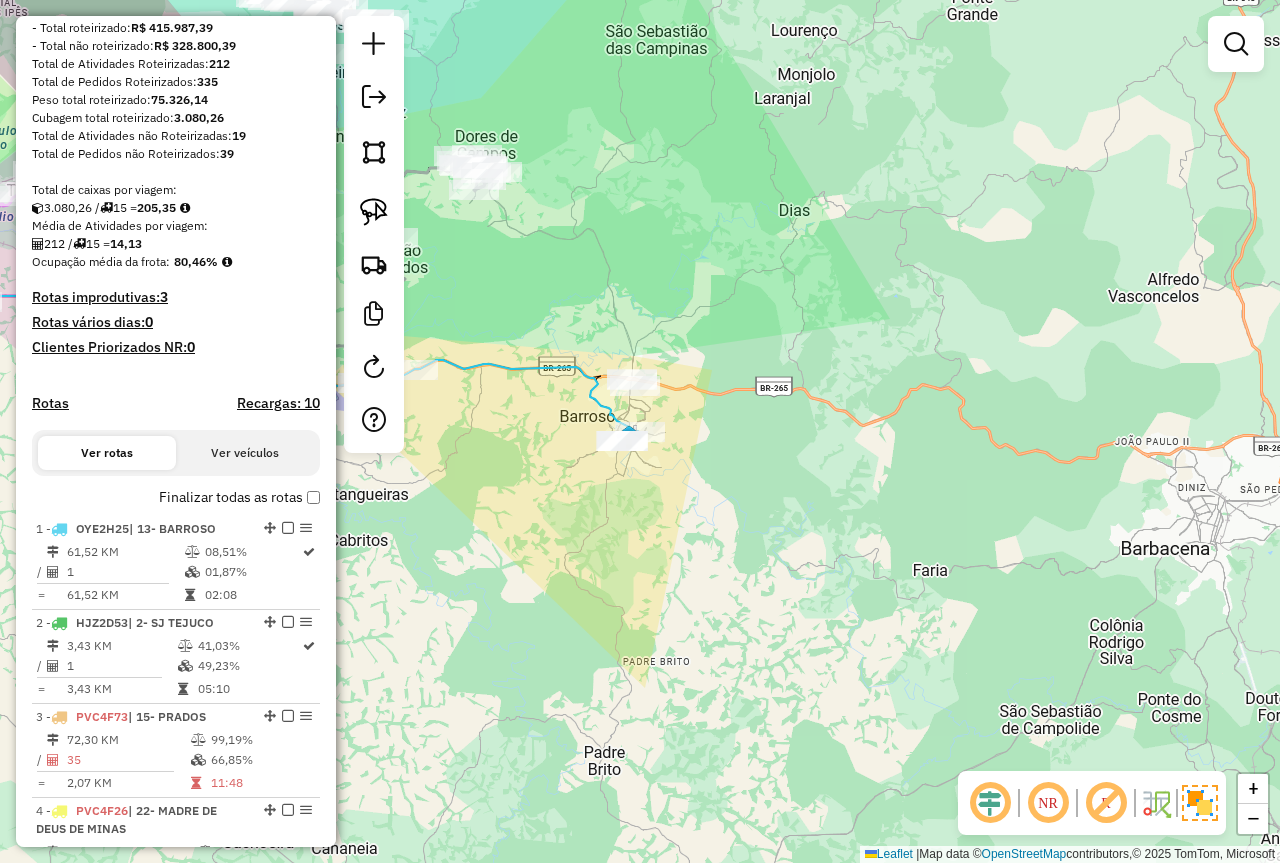 select on "*********" 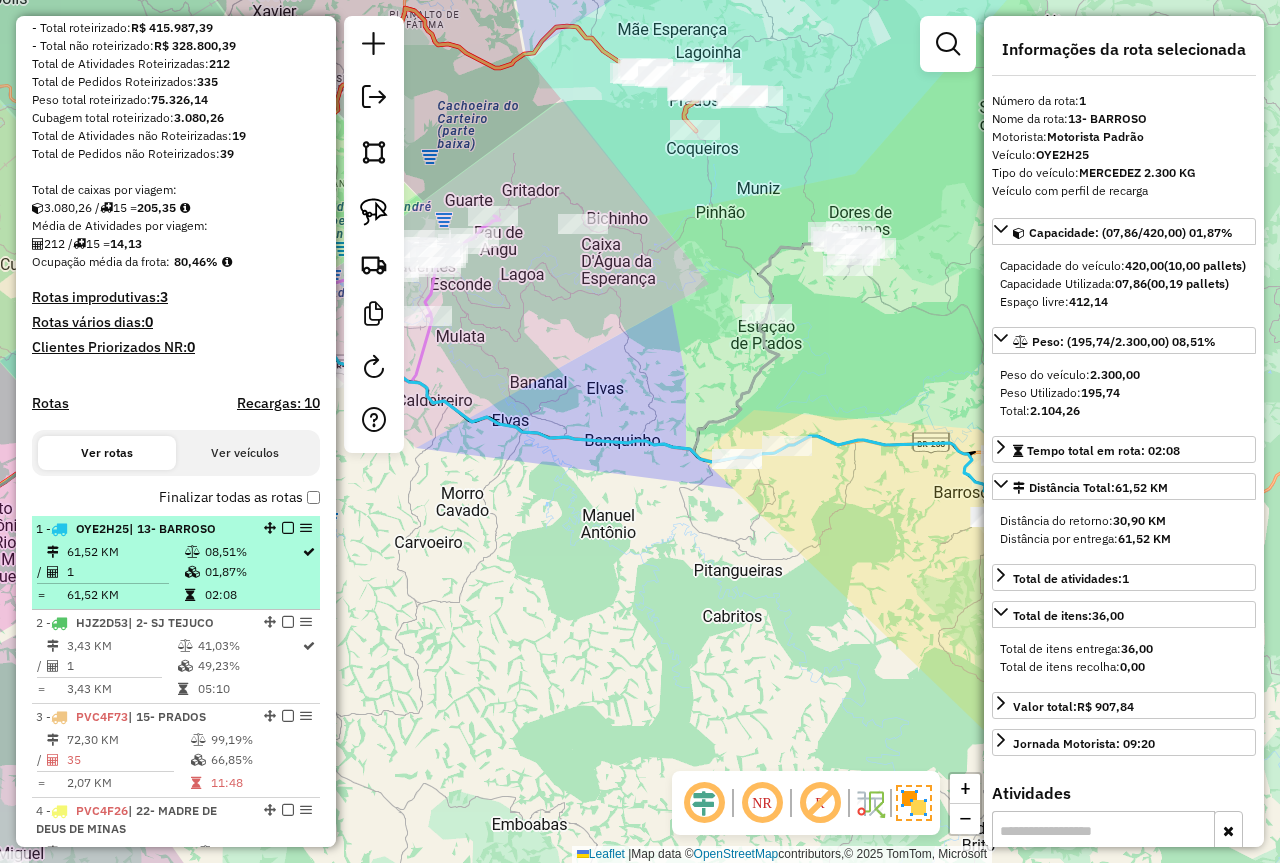 click at bounding box center (194, 552) 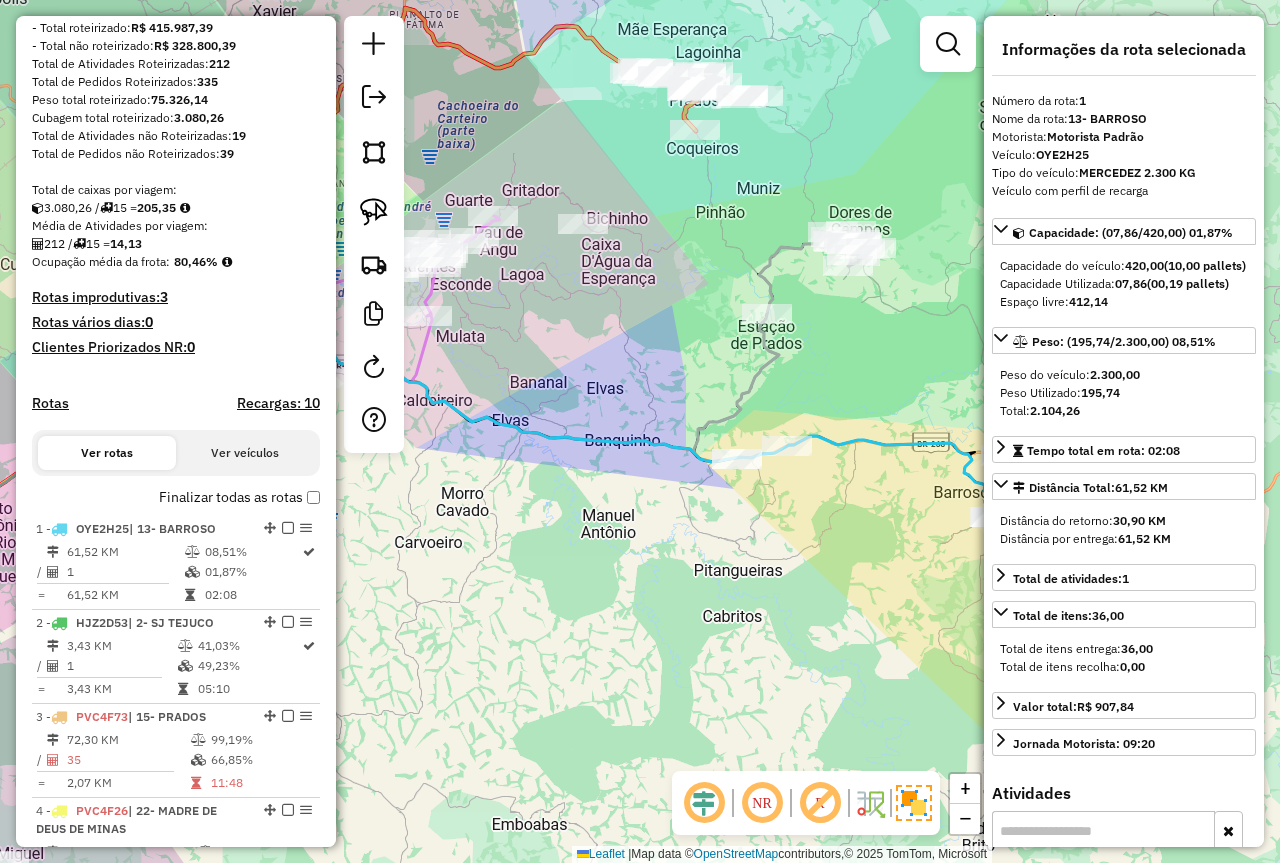 click on "Janela de atendimento Grade de atendimento Capacidade Transportadoras Veículos Cliente Pedidos  Rotas Selecione os dias de semana para filtrar as janelas de atendimento  Seg   Ter   Qua   Qui   Sex   Sáb   Dom  Informe o período da janela de atendimento: De: Até:  Filtrar exatamente a janela do cliente  Considerar janela de atendimento padrão  Selecione os dias de semana para filtrar as grades de atendimento  Seg   Ter   Qua   Qui   Sex   Sáb   Dom   Considerar clientes sem dia de atendimento cadastrado  Clientes fora do dia de atendimento selecionado Filtrar as atividades entre os valores definidos abaixo:  Peso mínimo:  ****  Peso máximo:  ****  Cubagem mínima:   Cubagem máxima:   De:   Até:  Filtrar as atividades entre o tempo de atendimento definido abaixo:  De:   Até:   Considerar capacidade total dos clientes não roteirizados Transportadora: Selecione um ou mais itens Tipo de veículo: Selecione um ou mais itens Veículo: Selecione um ou mais itens Motorista: Selecione um ou mais itens De:" 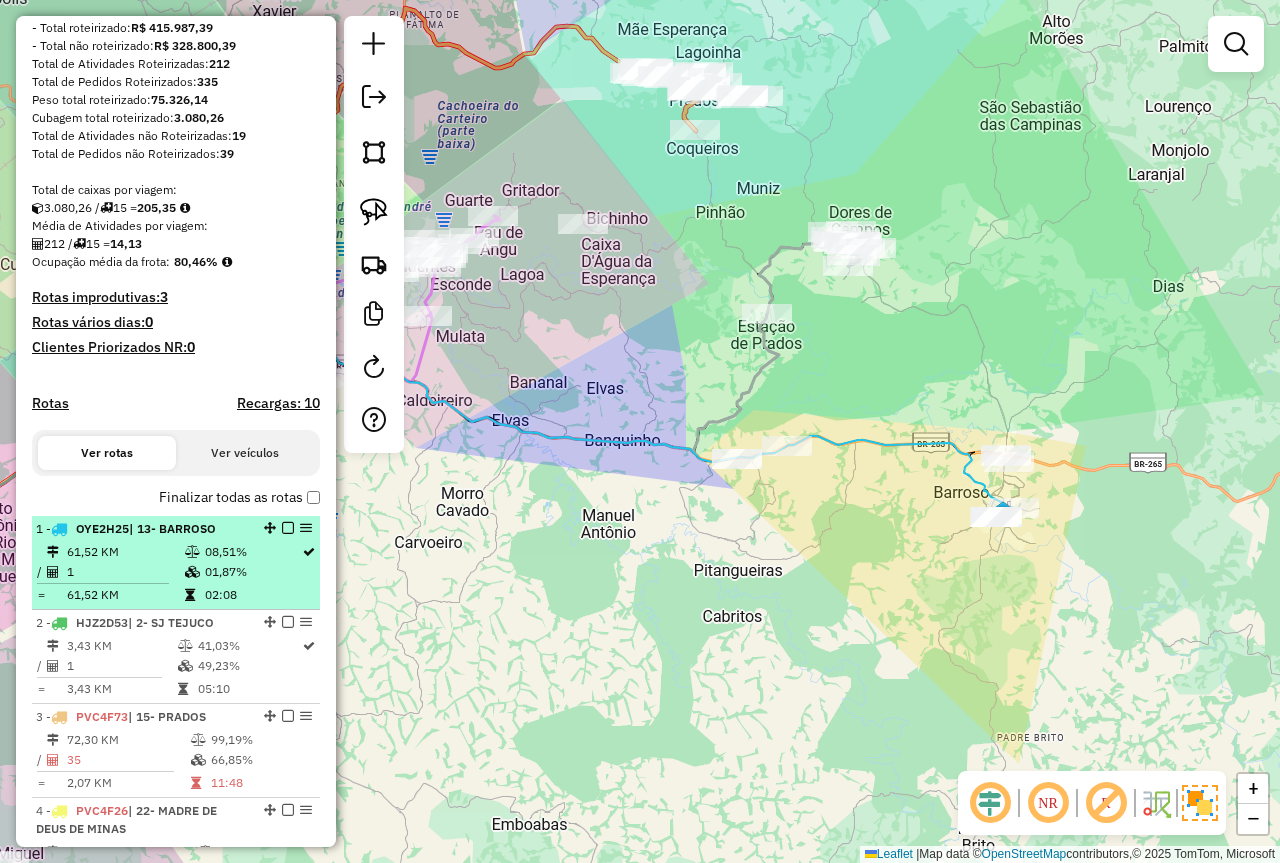 click at bounding box center [194, 552] 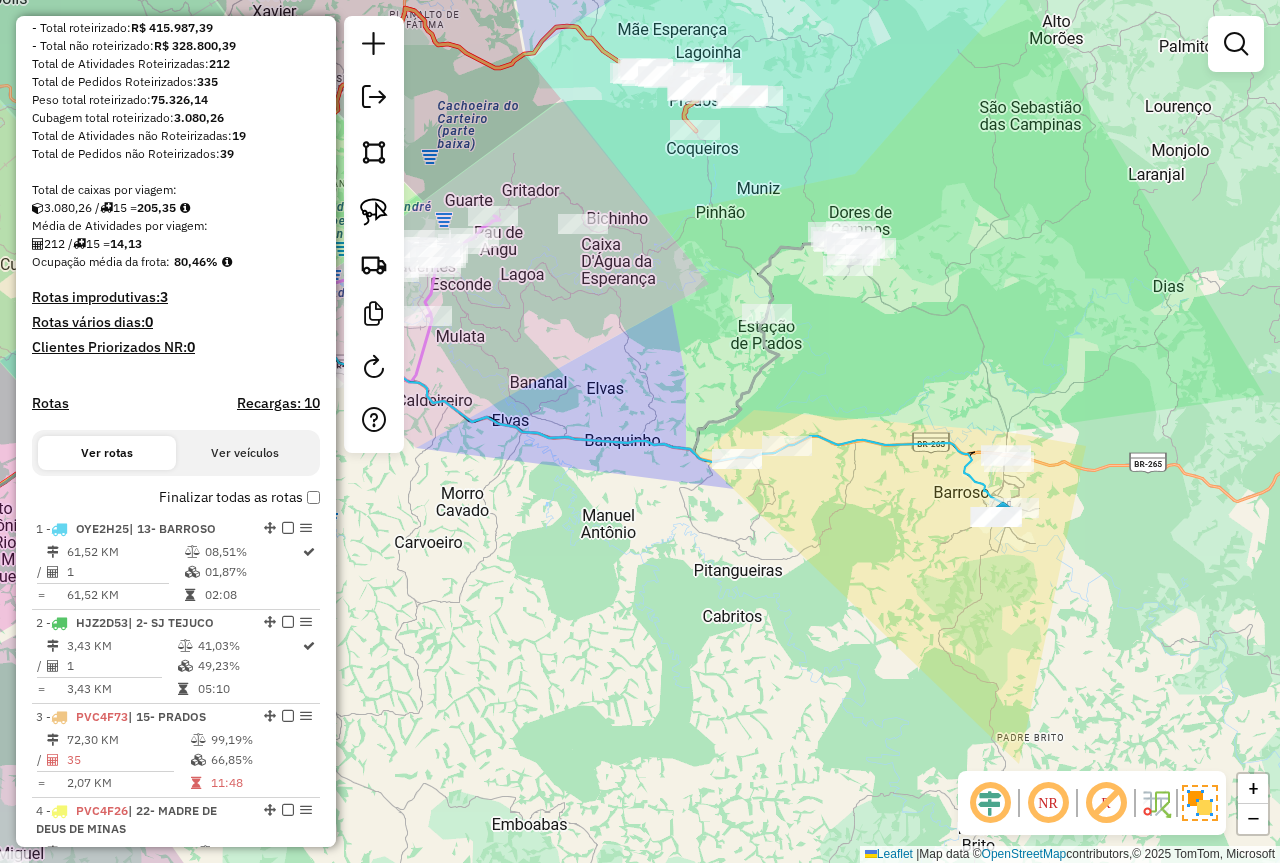 select on "*********" 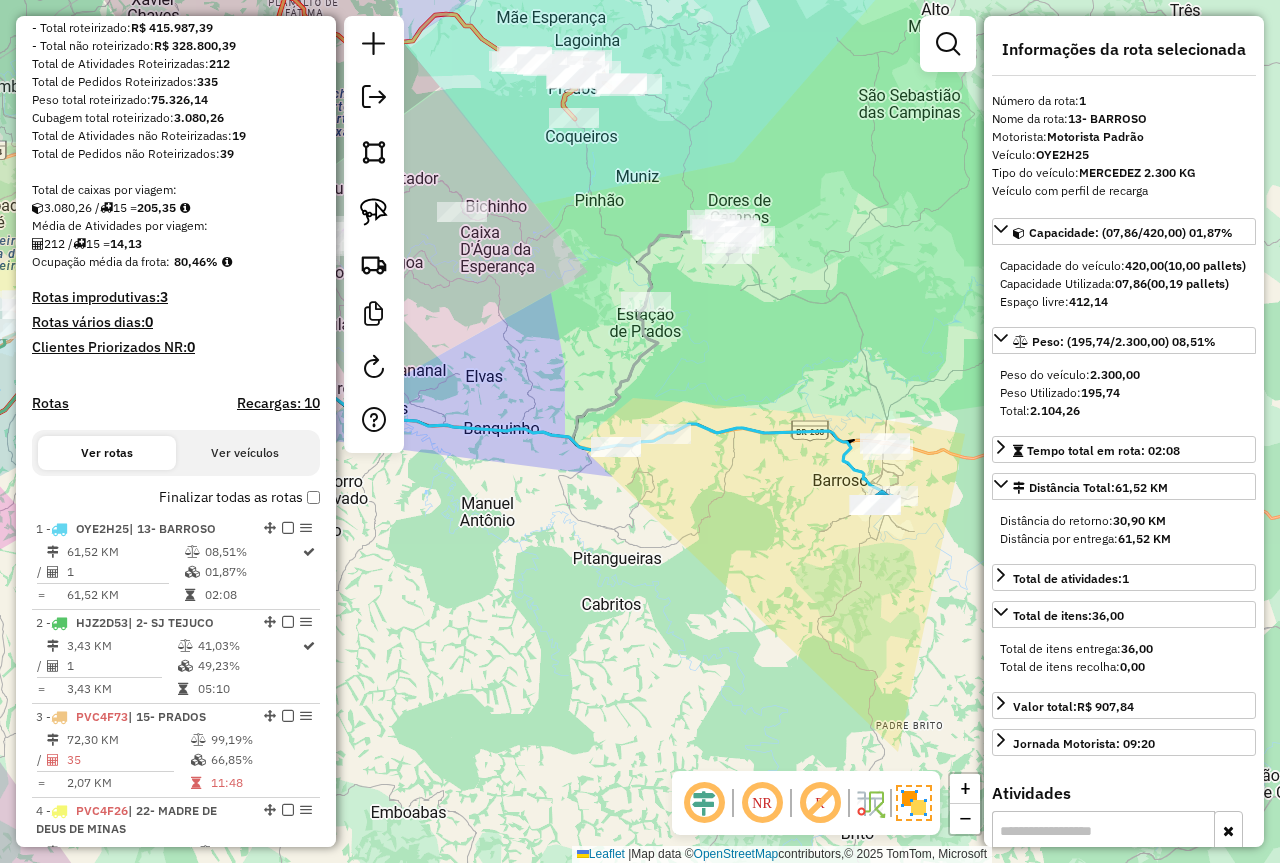 drag, startPoint x: 522, startPoint y: 571, endPoint x: 495, endPoint y: 567, distance: 27.294687 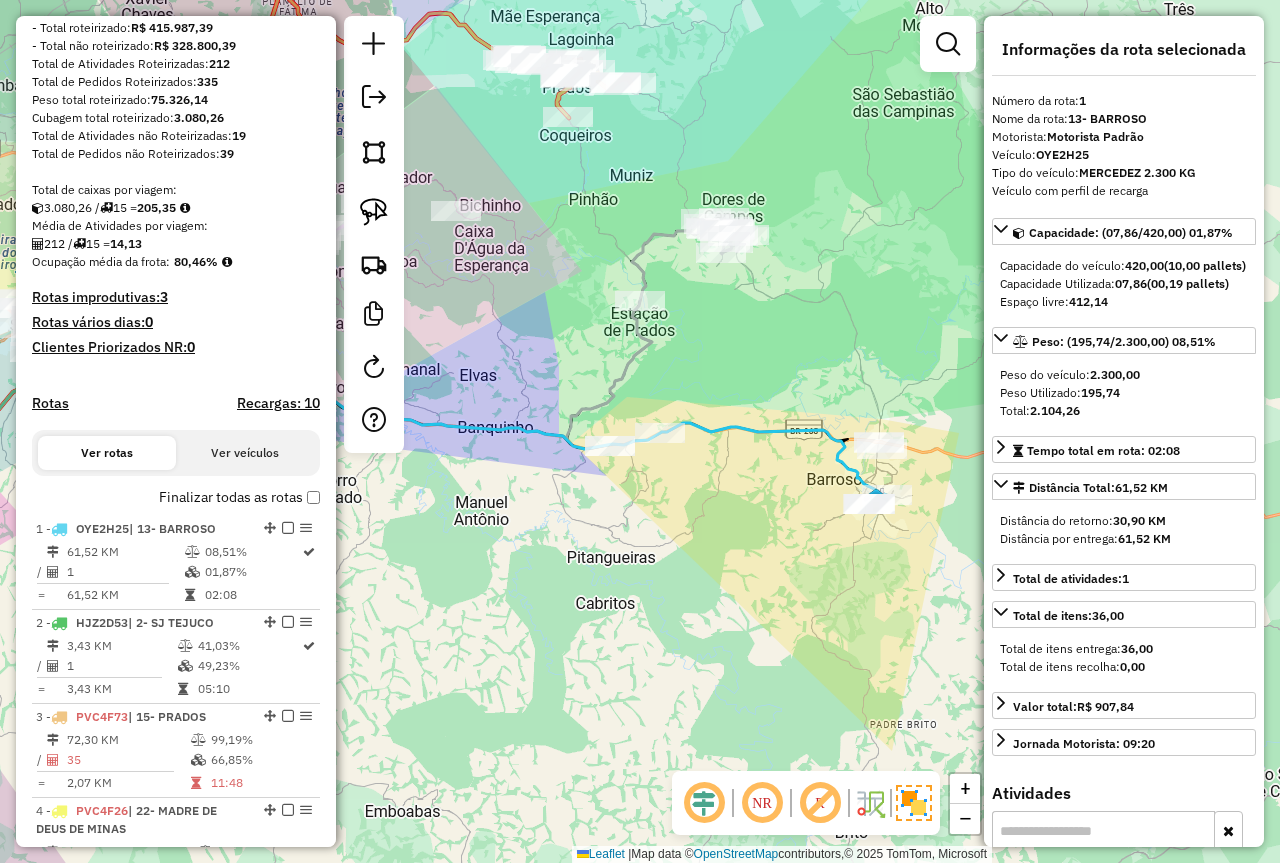 click on "Janela de atendimento Grade de atendimento Capacidade Transportadoras Veículos Cliente Pedidos  Rotas Selecione os dias de semana para filtrar as janelas de atendimento  Seg   Ter   Qua   Qui   Sex   Sáb   Dom  Informe o período da janela de atendimento: De: Até:  Filtrar exatamente a janela do cliente  Considerar janela de atendimento padrão  Selecione os dias de semana para filtrar as grades de atendimento  Seg   Ter   Qua   Qui   Sex   Sáb   Dom   Considerar clientes sem dia de atendimento cadastrado  Clientes fora do dia de atendimento selecionado Filtrar as atividades entre os valores definidos abaixo:  Peso mínimo:  ****  Peso máximo:  ****  Cubagem mínima:   Cubagem máxima:   De:   Até:  Filtrar as atividades entre o tempo de atendimento definido abaixo:  De:   Até:   Considerar capacidade total dos clientes não roteirizados Transportadora: Selecione um ou mais itens Tipo de veículo: Selecione um ou mais itens Veículo: Selecione um ou mais itens Motorista: Selecione um ou mais itens De:" 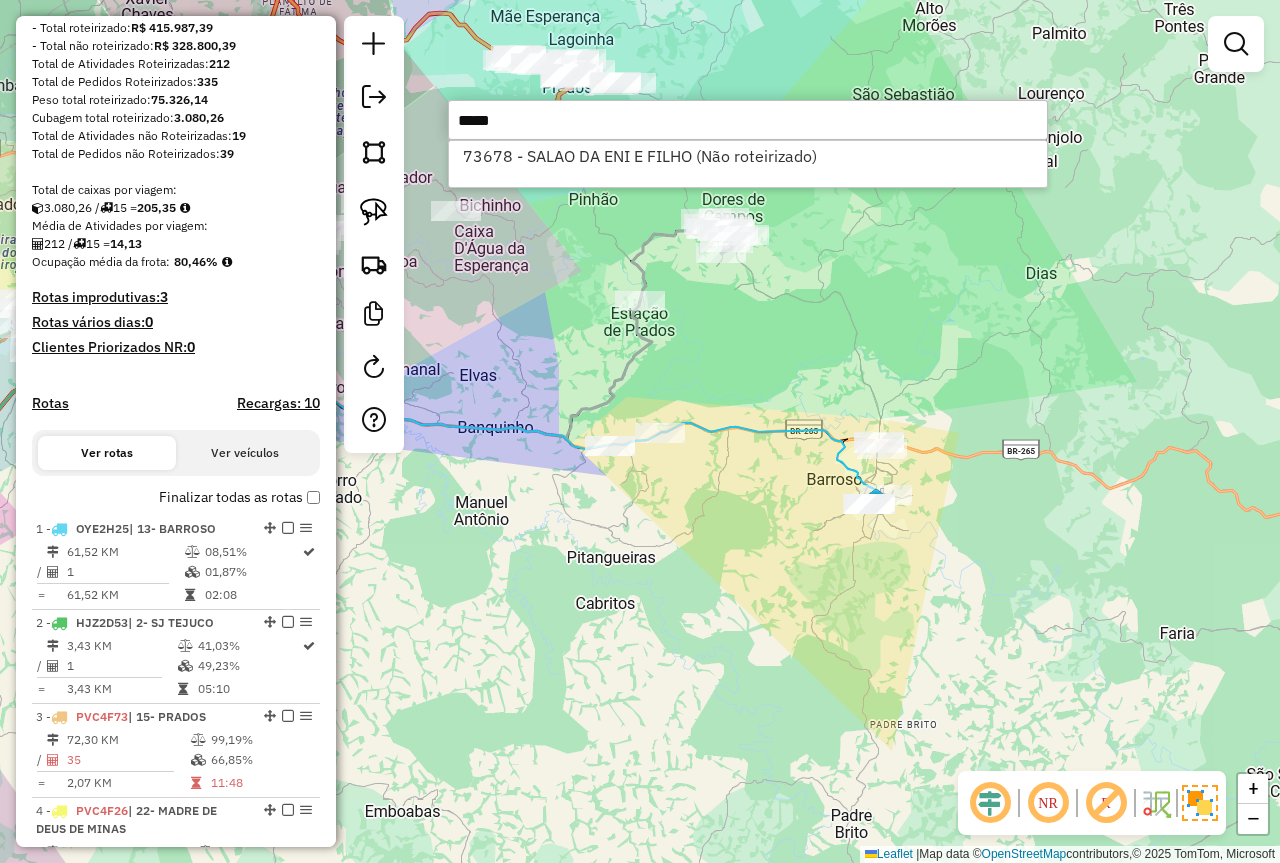 type on "*****" 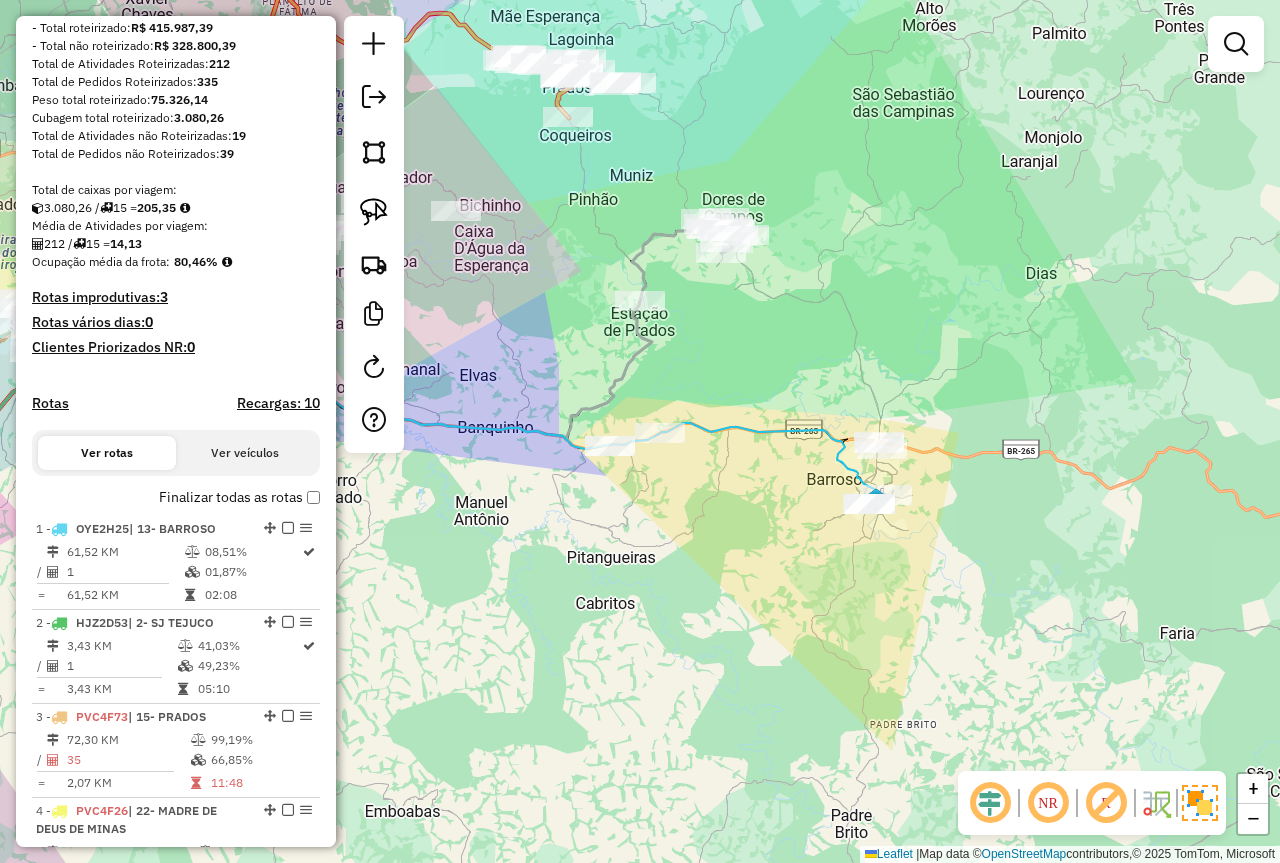 click on "Janela de atendimento Grade de atendimento Capacidade Transportadoras Veículos Cliente Pedidos  Rotas Selecione os dias de semana para filtrar as janelas de atendimento  Seg   Ter   Qua   Qui   Sex   Sáb   Dom  Informe o período da janela de atendimento: De: Até:  Filtrar exatamente a janela do cliente  Considerar janela de atendimento padrão  Selecione os dias de semana para filtrar as grades de atendimento  Seg   Ter   Qua   Qui   Sex   Sáb   Dom   Considerar clientes sem dia de atendimento cadastrado  Clientes fora do dia de atendimento selecionado Filtrar as atividades entre os valores definidos abaixo:  Peso mínimo:  ****  Peso máximo:  ****  Cubagem mínima:   Cubagem máxima:   De:   Até:  Filtrar as atividades entre o tempo de atendimento definido abaixo:  De:   Até:   Considerar capacidade total dos clientes não roteirizados Transportadora: Selecione um ou mais itens Tipo de veículo: Selecione um ou mais itens Veículo: Selecione um ou mais itens Motorista: Selecione um ou mais itens De:" 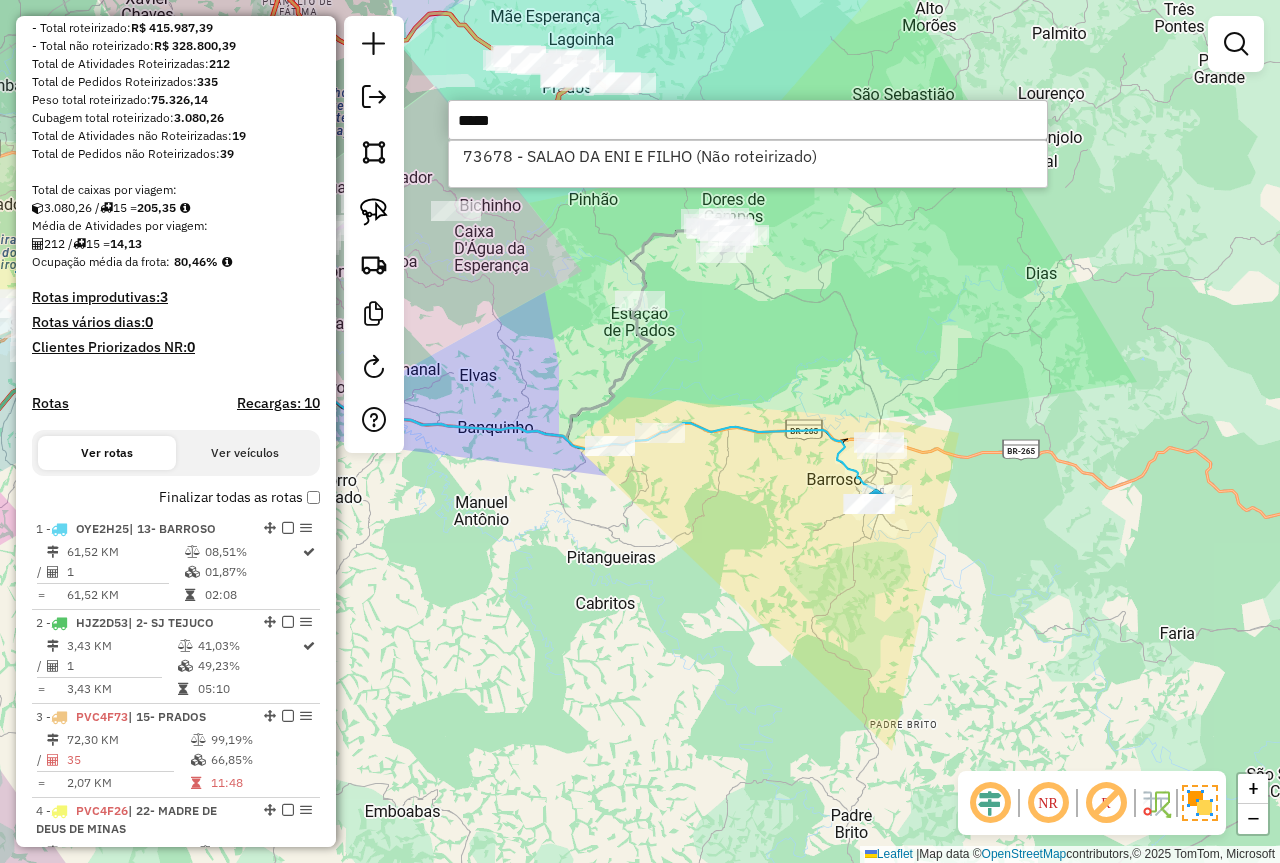 type on "*****" 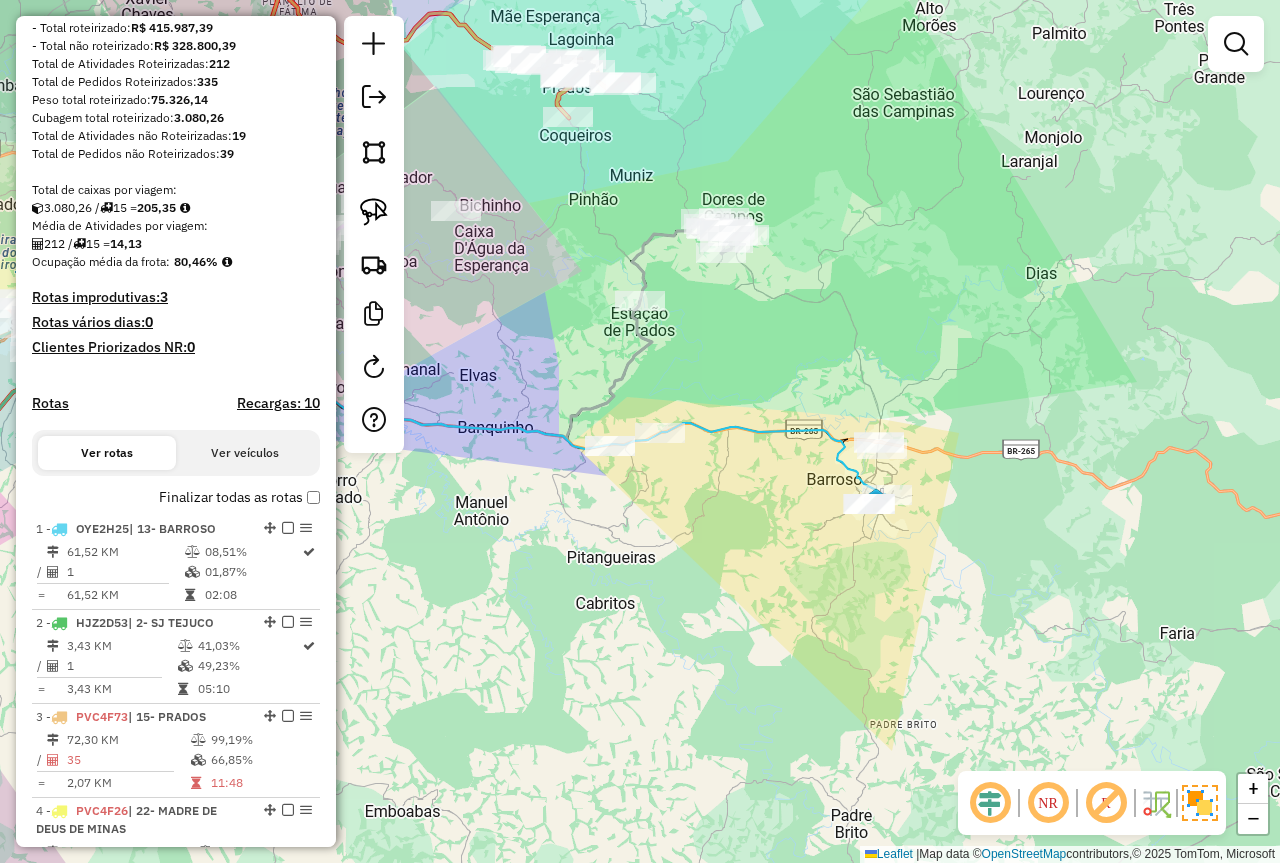click on "Janela de atendimento Grade de atendimento Capacidade Transportadoras Veículos Cliente Pedidos  Rotas Selecione os dias de semana para filtrar as janelas de atendimento  Seg   Ter   Qua   Qui   Sex   Sáb   Dom  Informe o período da janela de atendimento: De: Até:  Filtrar exatamente a janela do cliente  Considerar janela de atendimento padrão  Selecione os dias de semana para filtrar as grades de atendimento  Seg   Ter   Qua   Qui   Sex   Sáb   Dom   Considerar clientes sem dia de atendimento cadastrado  Clientes fora do dia de atendimento selecionado Filtrar as atividades entre os valores definidos abaixo:  Peso mínimo:  ****  Peso máximo:  ****  Cubagem mínima:   Cubagem máxima:   De:   Até:  Filtrar as atividades entre o tempo de atendimento definido abaixo:  De:   Até:   Considerar capacidade total dos clientes não roteirizados Transportadora: Selecione um ou mais itens Tipo de veículo: Selecione um ou mais itens Veículo: Selecione um ou mais itens Motorista: Selecione um ou mais itens De:" 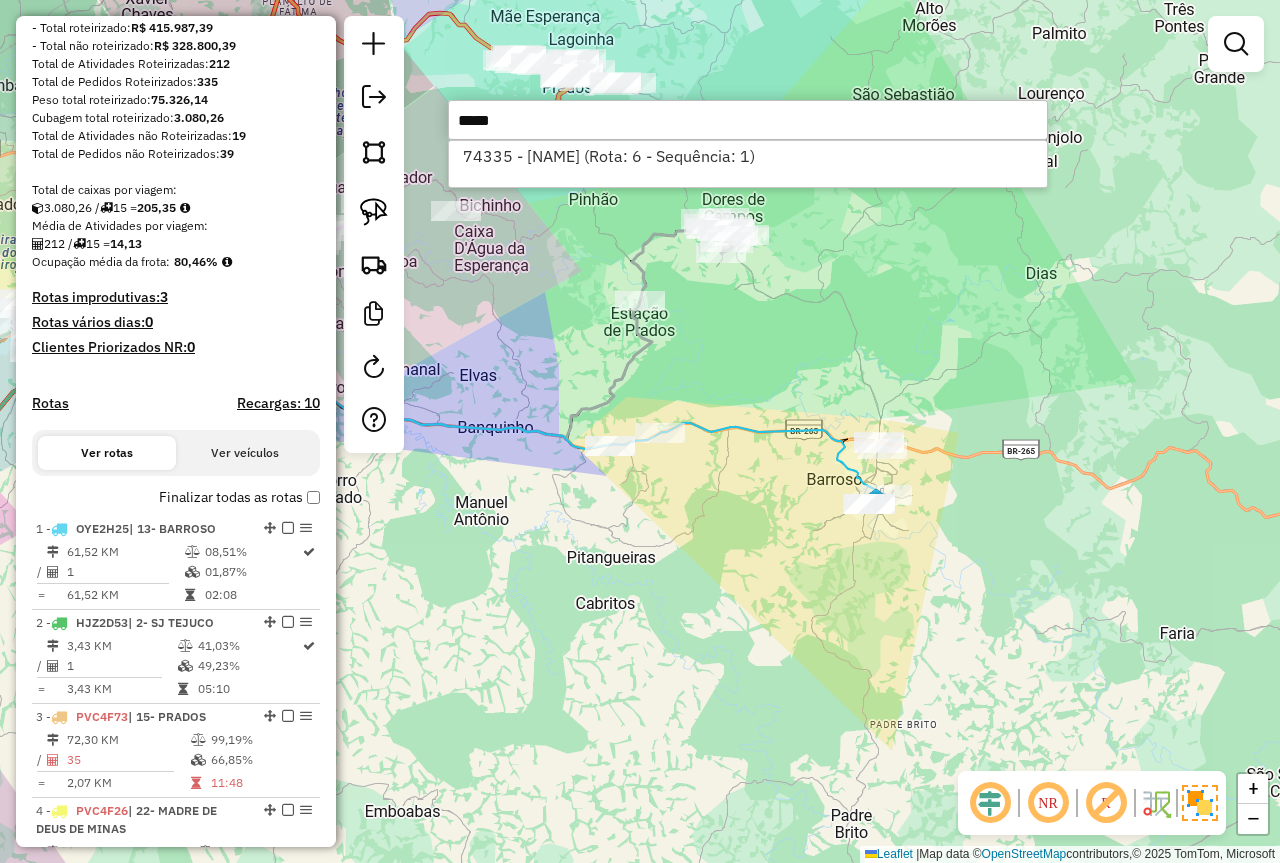 type on "*****" 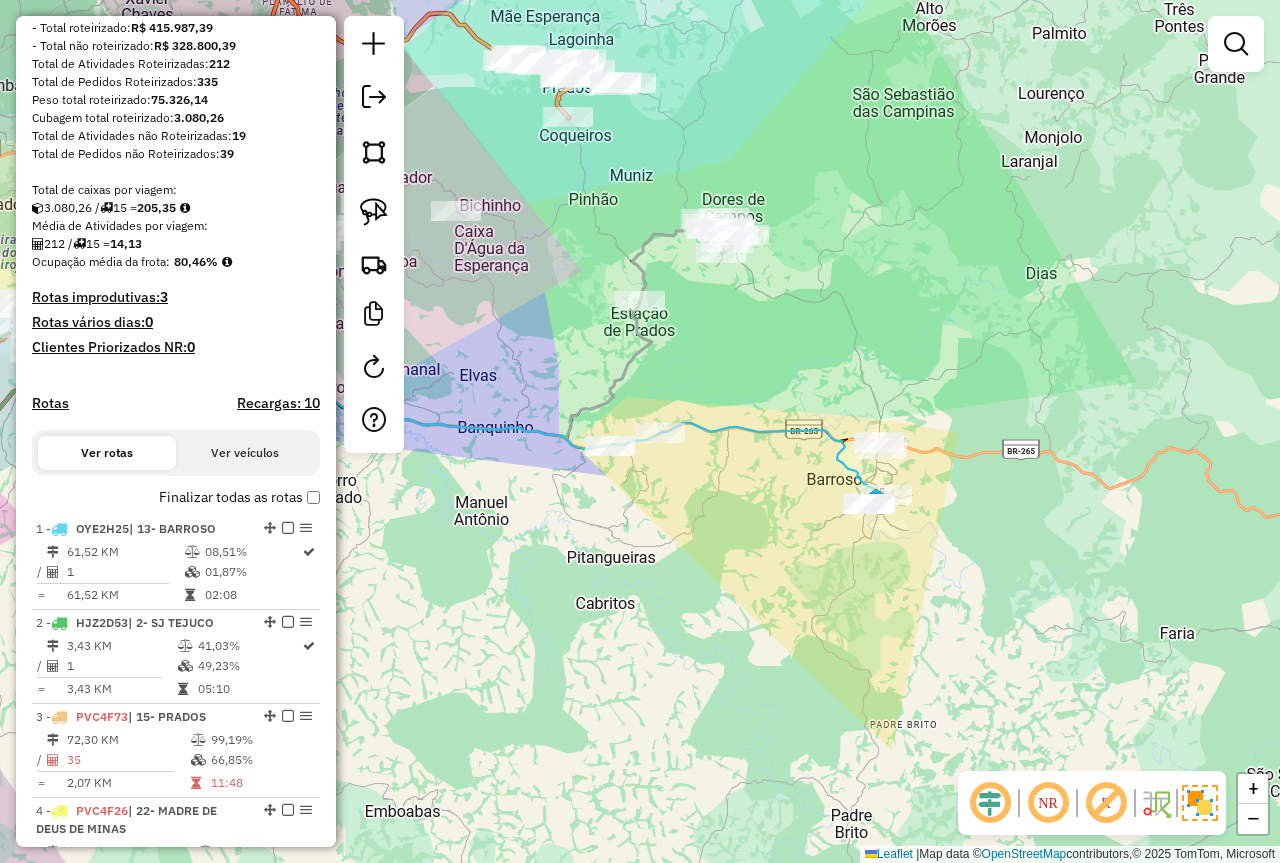 click on "Janela de atendimento Grade de atendimento Capacidade Transportadoras Veículos Cliente Pedidos  Rotas Selecione os dias de semana para filtrar as janelas de atendimento  Seg   Ter   Qua   Qui   Sex   Sáb   Dom  Informe o período da janela de atendimento: De: Até:  Filtrar exatamente a janela do cliente  Considerar janela de atendimento padrão  Selecione os dias de semana para filtrar as grades de atendimento  Seg   Ter   Qua   Qui   Sex   Sáb   Dom   Considerar clientes sem dia de atendimento cadastrado  Clientes fora do dia de atendimento selecionado Filtrar as atividades entre os valores definidos abaixo:  Peso mínimo:  ****  Peso máximo:  ****  Cubagem mínima:   Cubagem máxima:   De:   Até:  Filtrar as atividades entre o tempo de atendimento definido abaixo:  De:   Até:   Considerar capacidade total dos clientes não roteirizados Transportadora: Selecione um ou mais itens Tipo de veículo: Selecione um ou mais itens Veículo: Selecione um ou mais itens Motorista: Selecione um ou mais itens De:" 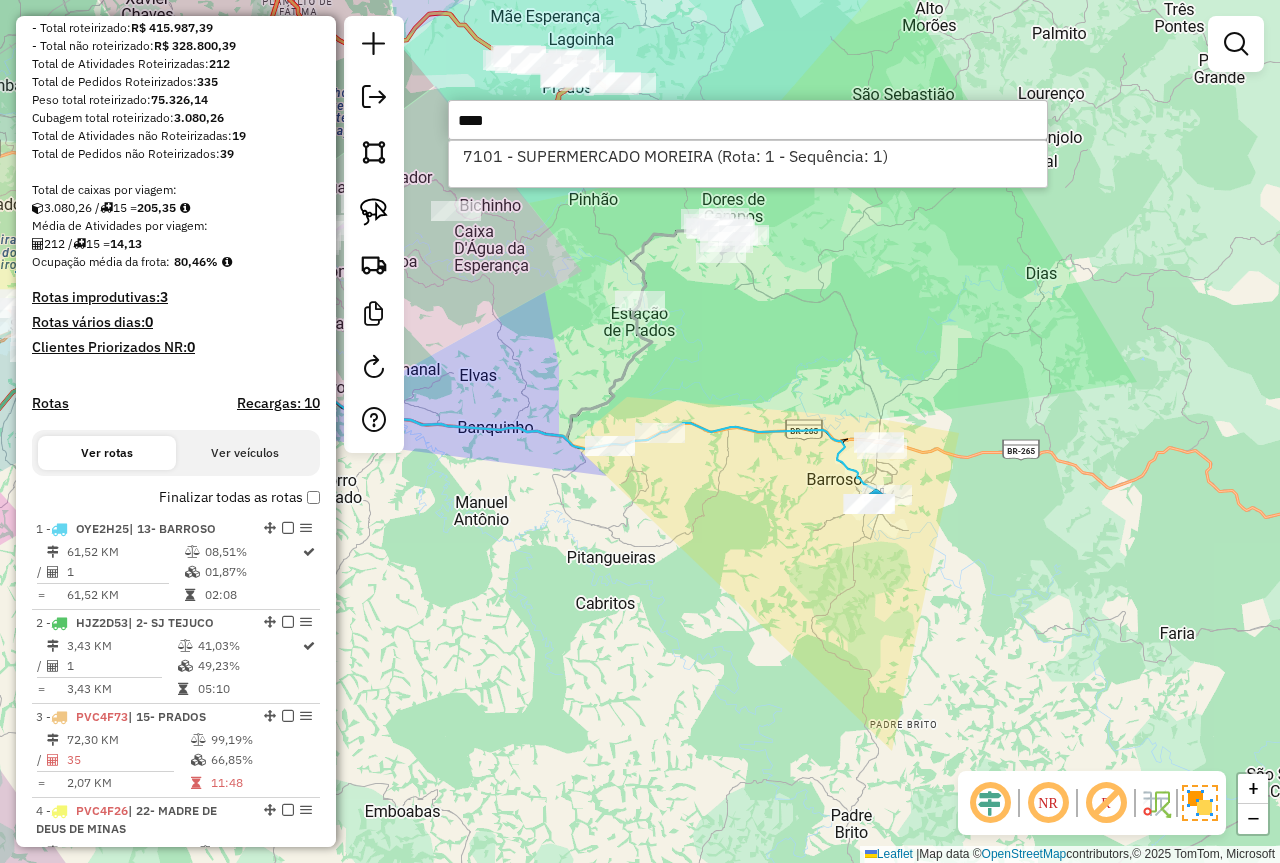 type on "****" 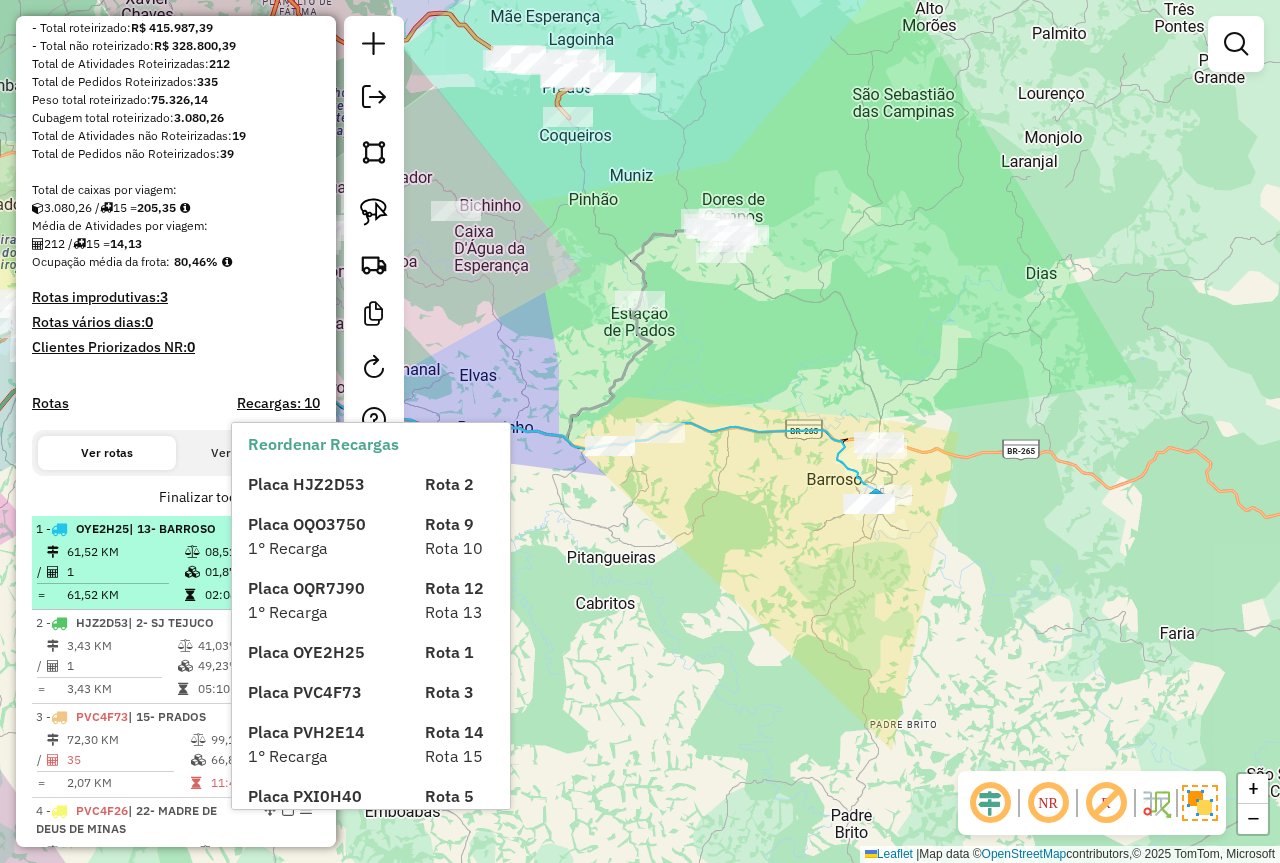click on "Aguarde...  Pop-up bloqueado!  Seu navegador bloqueou automáticamente a abertura de uma nova janela.   Acesse as configurações e adicione o endereço do sistema a lista de permissão.   Fechar  Informações da Sessão 975656 - [DATE]     Criação: 05/08/2025 19:01   Depósito:  Farid - São João del Rei  Total de rotas:  15  Distância Total:  592,19 km  Tempo total:  85:53  Valor total:  R$ 744.787,78  - Total roteirizado:  R$ 415.987,39  - Total não roteirizado:  R$ 328.800,39  Total de Atividades Roteirizadas:  212  Total de Pedidos Roteirizados:  335  Peso total roteirizado:  75.326,14  Cubagem total roteirizado:  3.080,26  Total de Atividades não Roteirizadas:  19  Total de Pedidos não Roteirizados:  39 Total de caixas por viagem:  3.080,26 /   15 =  205,35 Média de Atividades por viagem:  212 /   15 =  14,13 Ocupação média da frota:  80,46%   Rotas improdutivas:  3  Rotas vários dias:  0  Clientes Priorizados NR:  0 Rotas  Recargas: 10   Ver rotas   Ver veículos   1 -      / =" at bounding box center (640, 431) 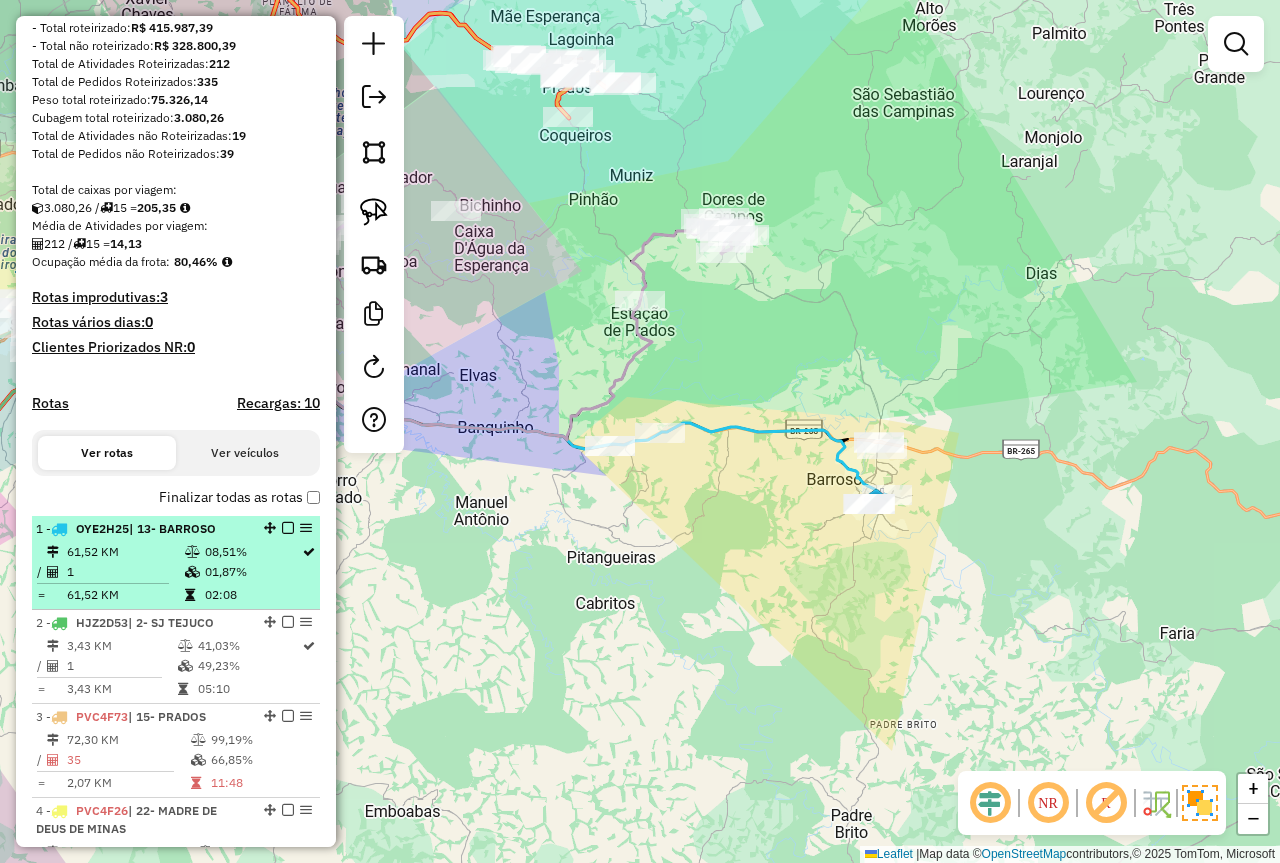 click on "61,52 KM" at bounding box center (125, 552) 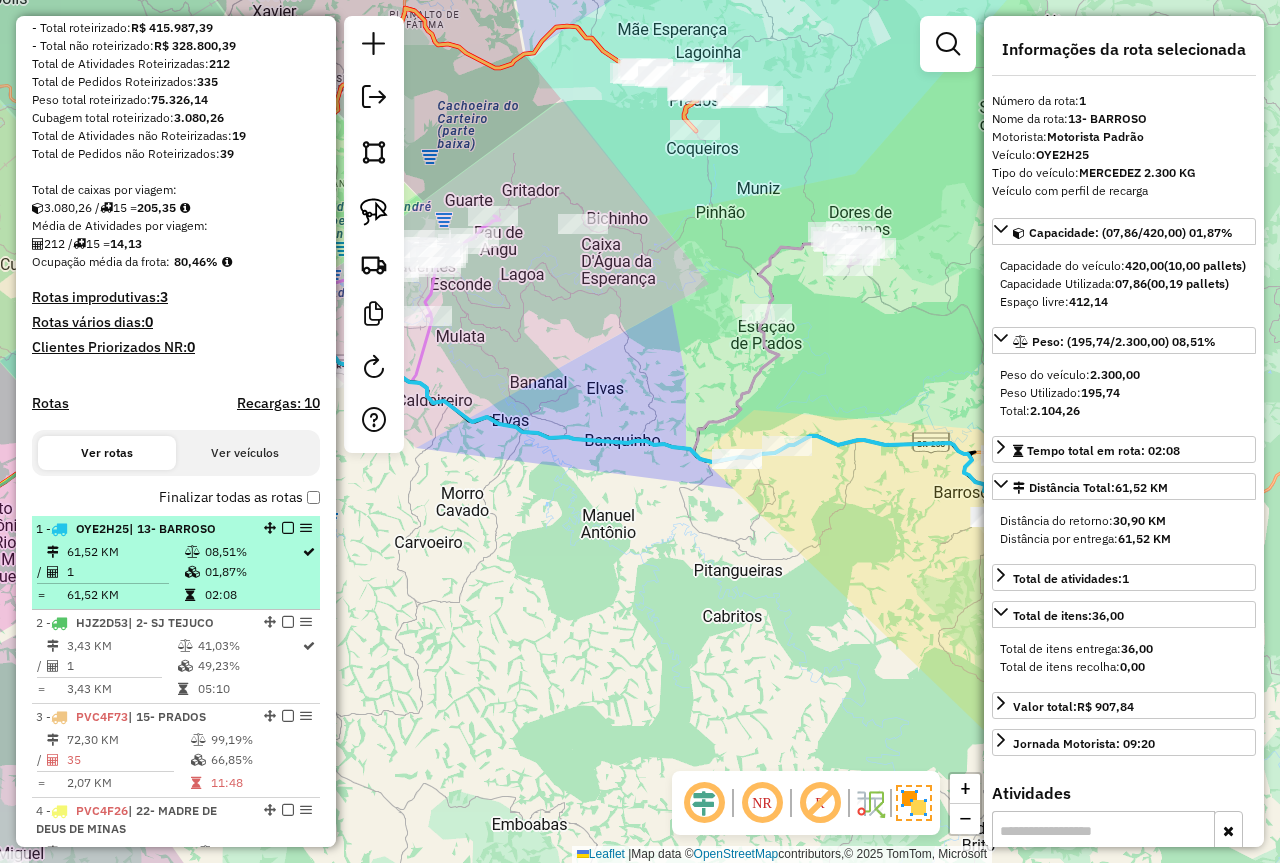 click on "61,52 KM" at bounding box center [125, 552] 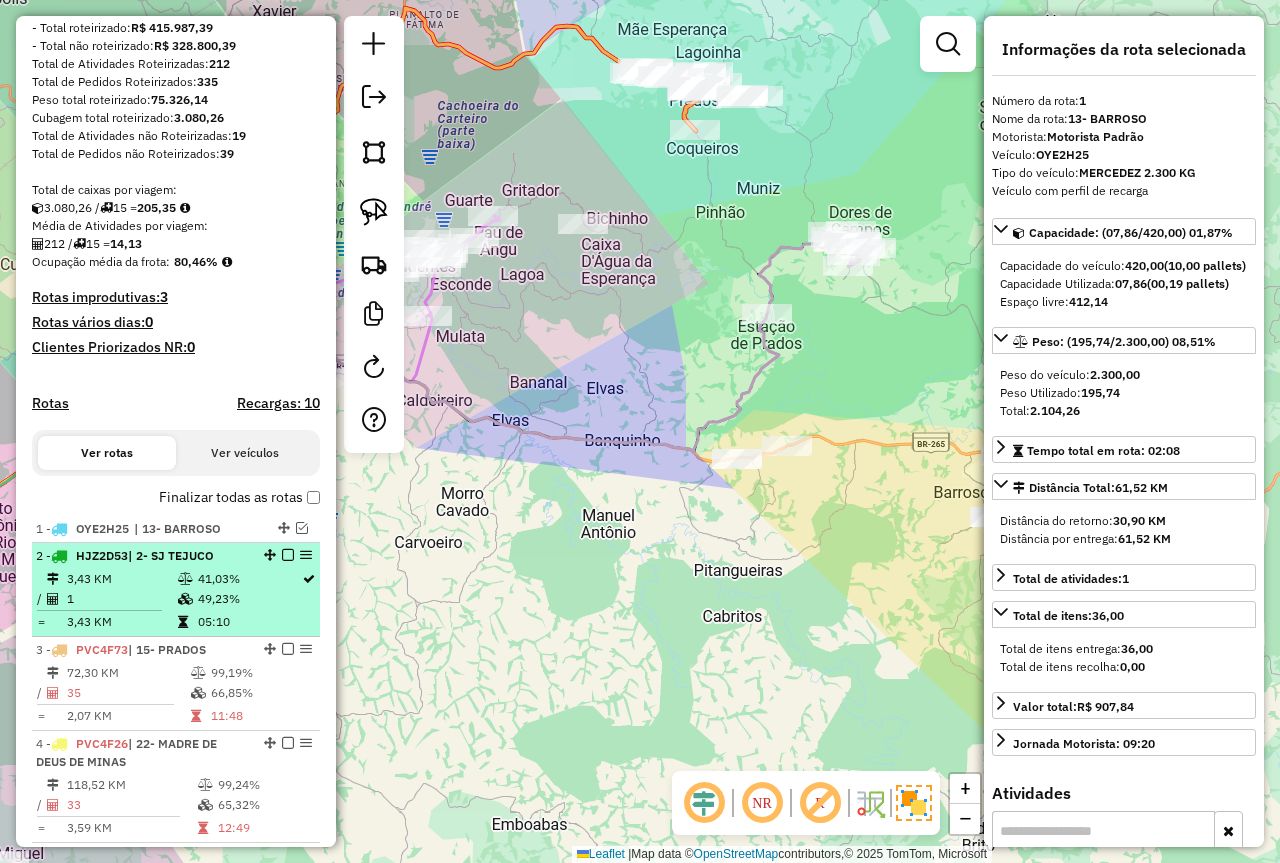 click on "49,23%" at bounding box center (249, 599) 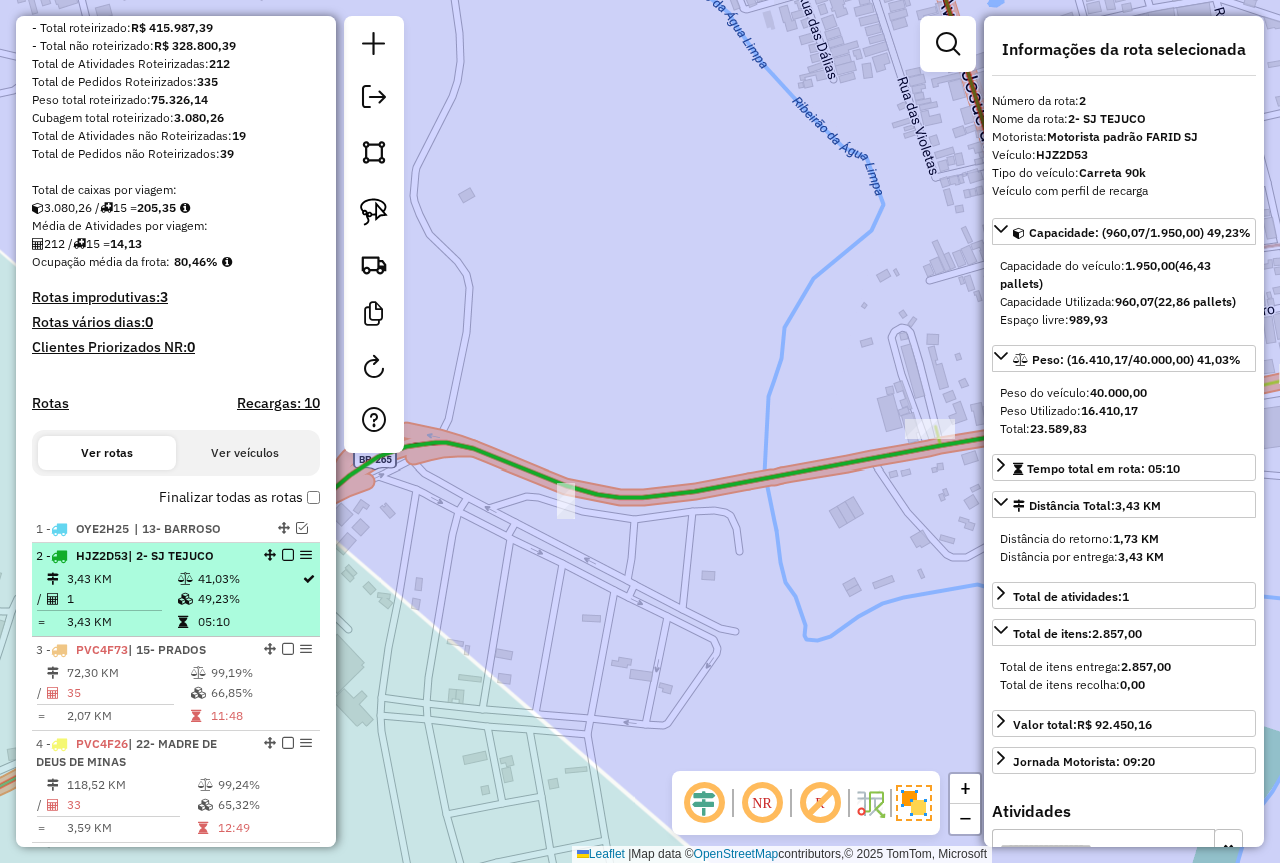 click at bounding box center (288, 555) 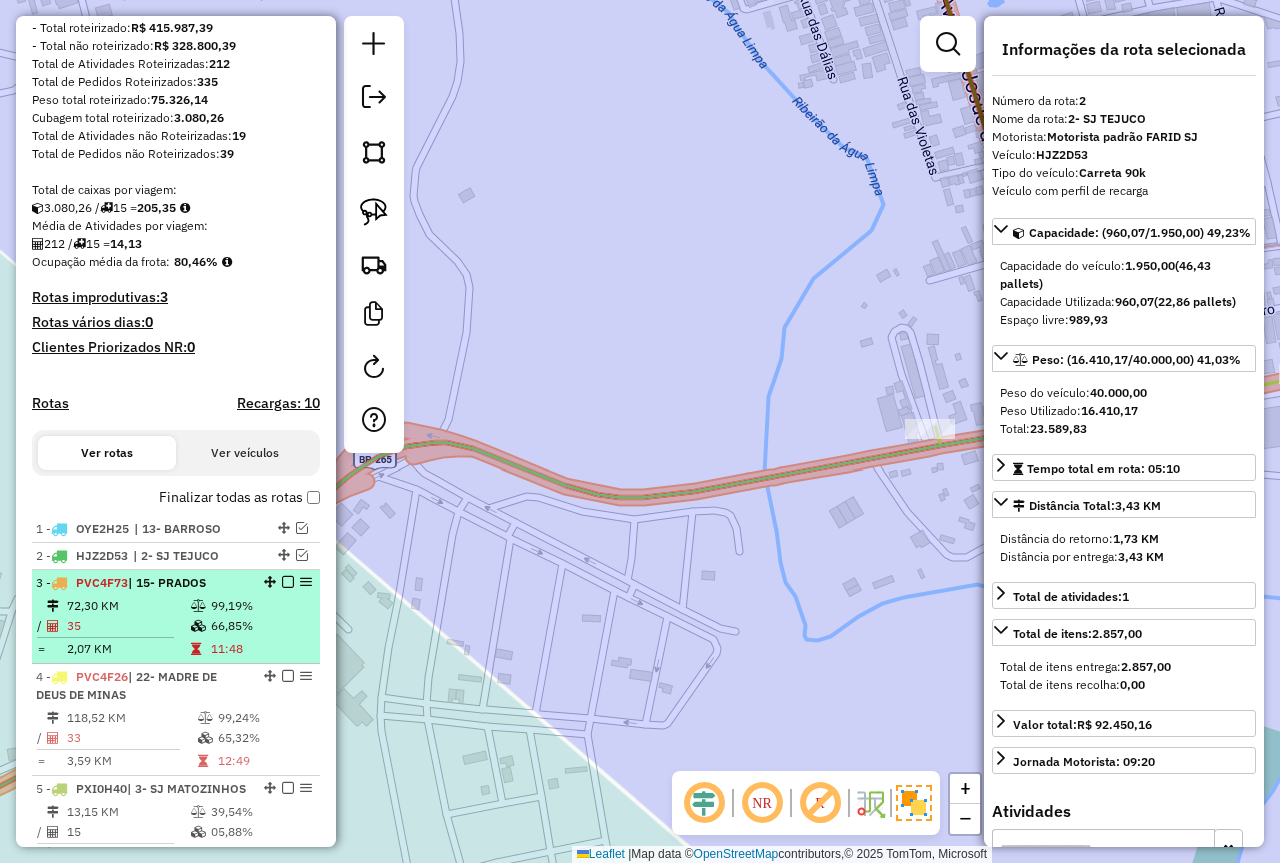 click on "99,19%" at bounding box center [260, 606] 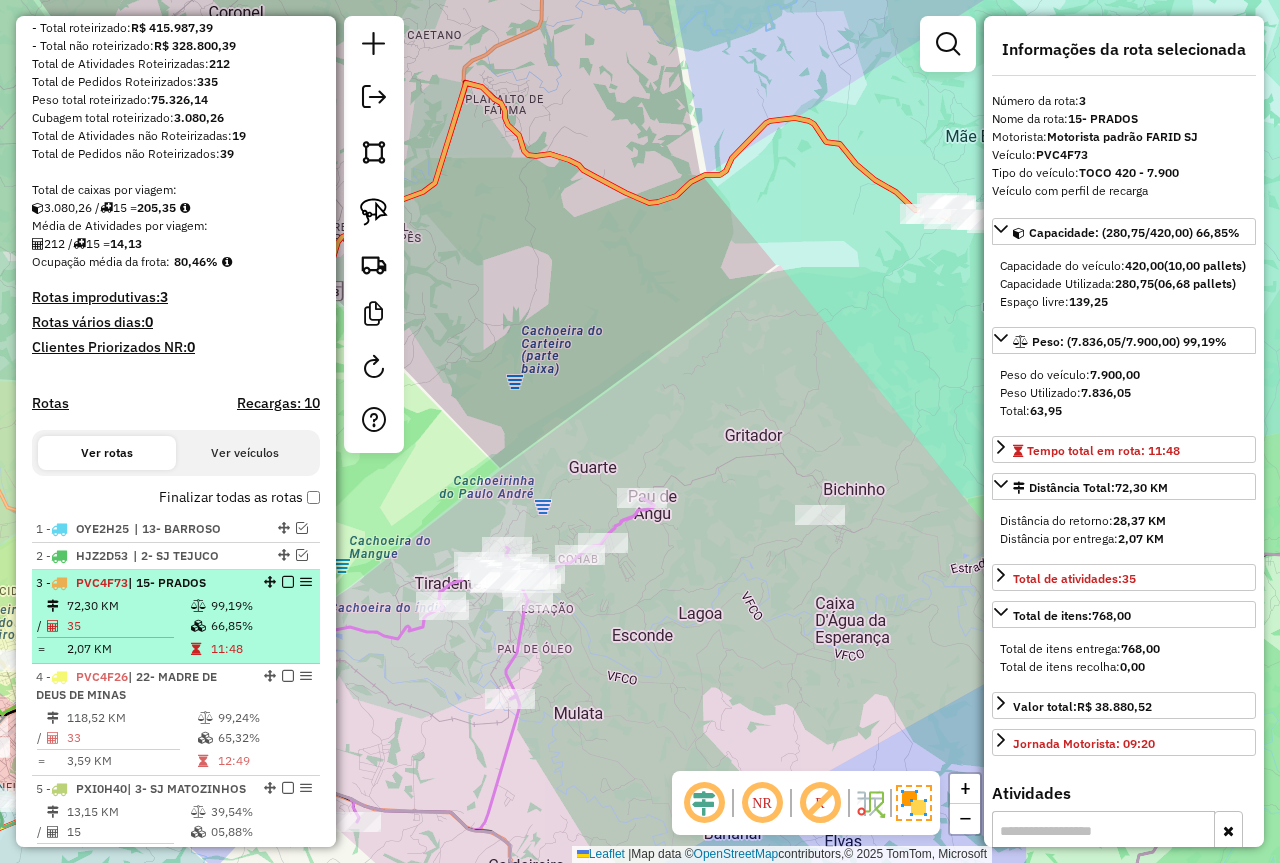 click at bounding box center (288, 582) 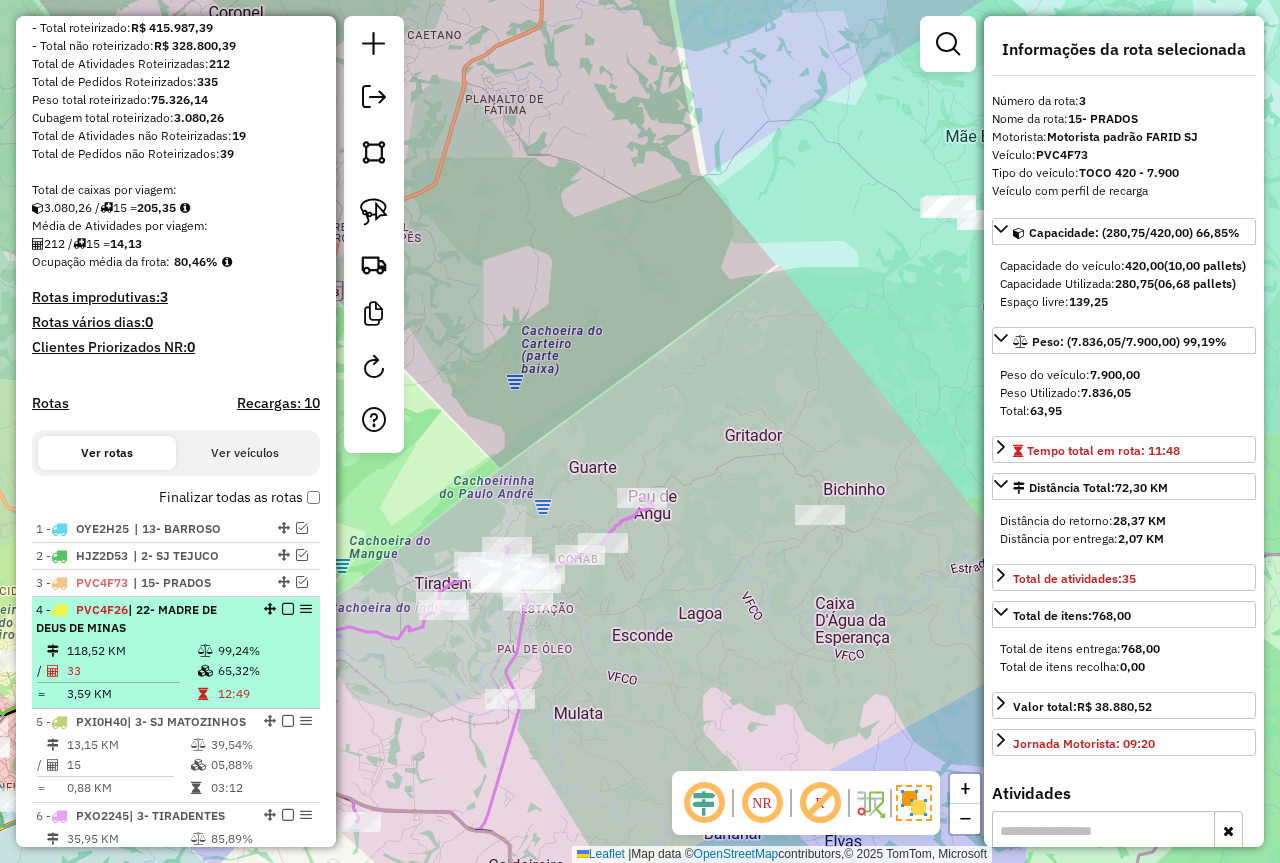 drag, startPoint x: 237, startPoint y: 642, endPoint x: 271, endPoint y: 636, distance: 34.525352 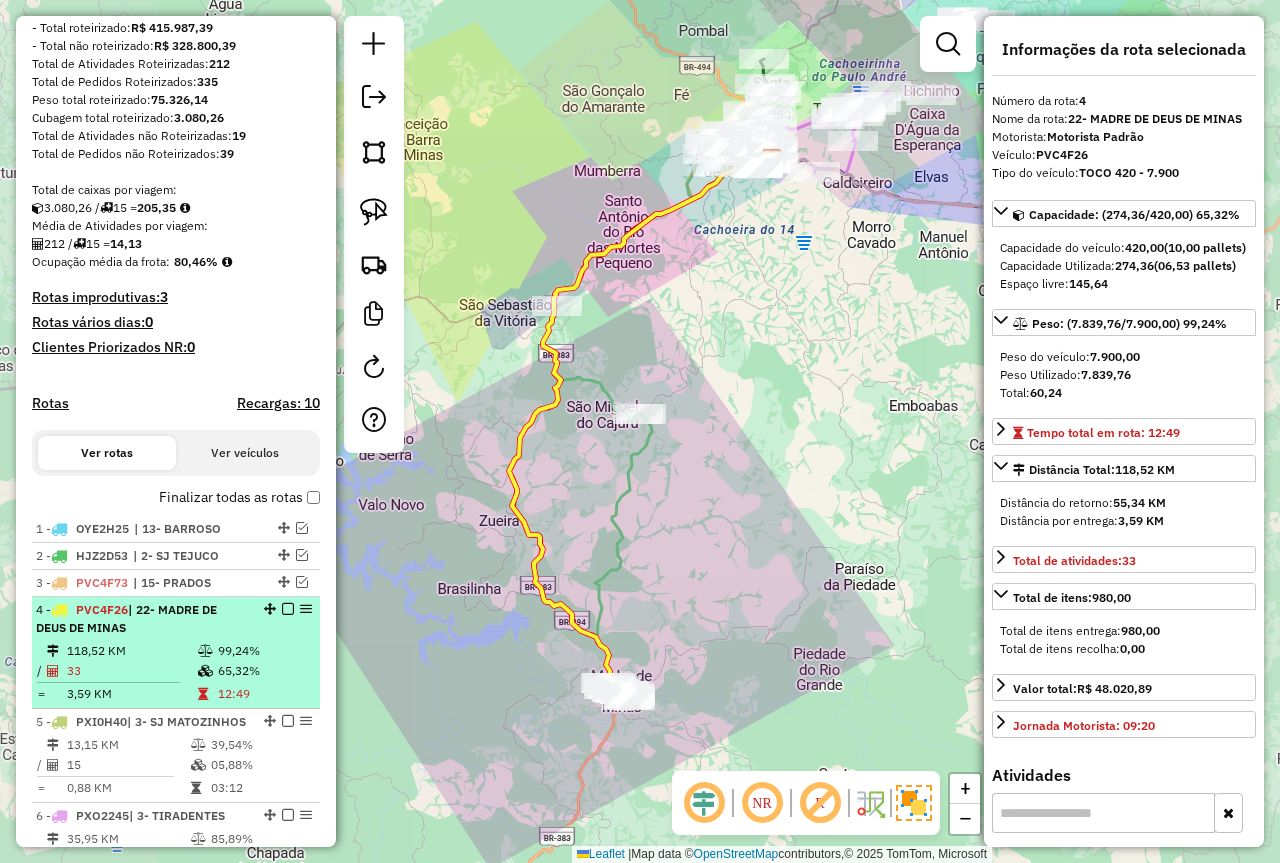 click at bounding box center (288, 609) 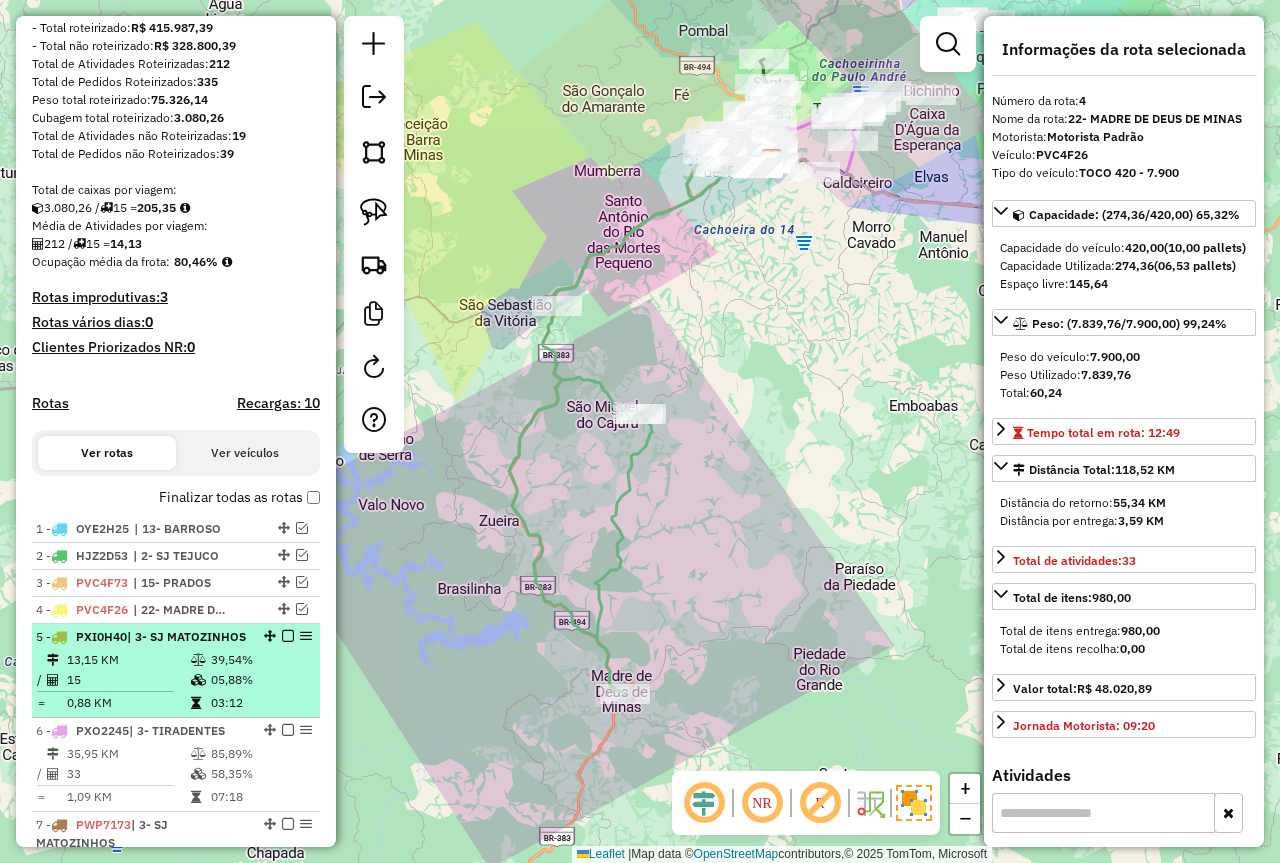 click on "05,88%" at bounding box center [260, 680] 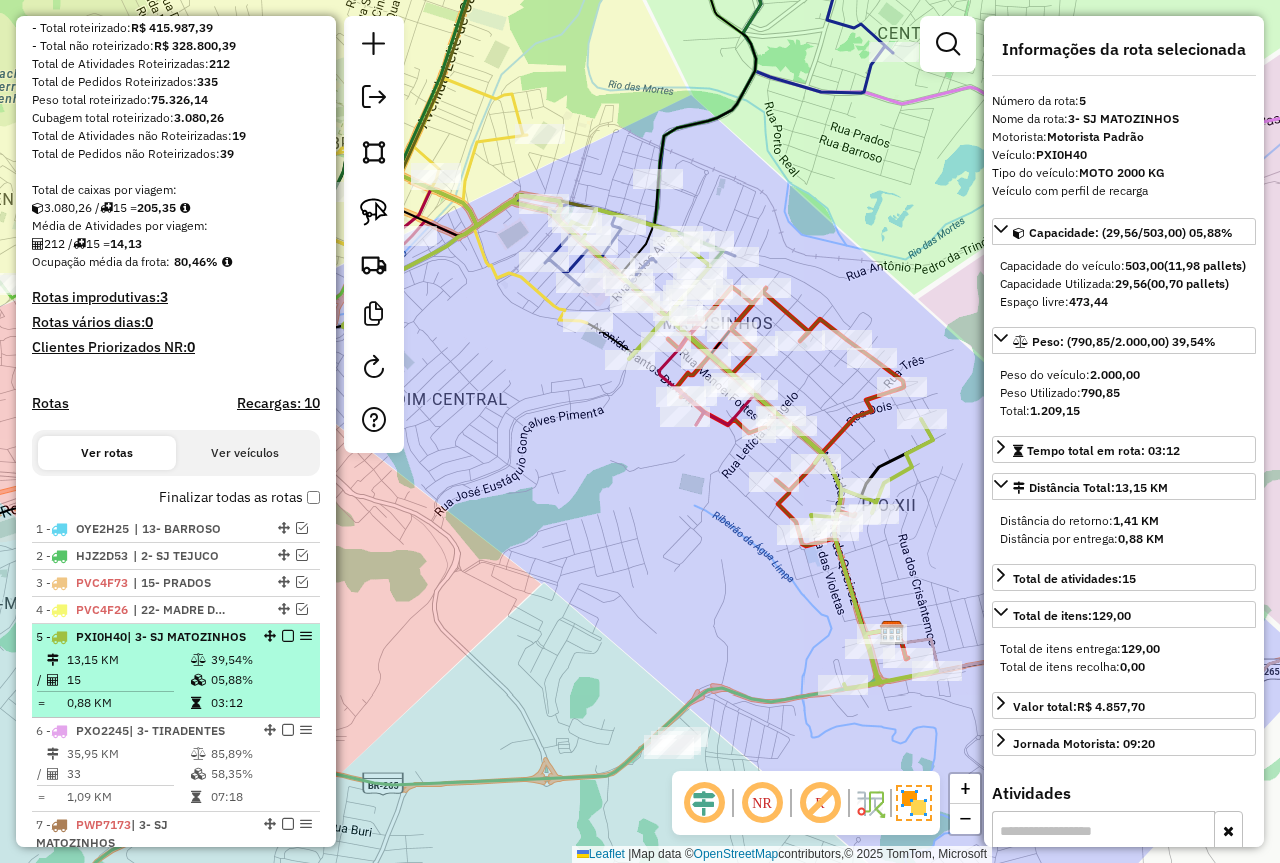 click at bounding box center (288, 636) 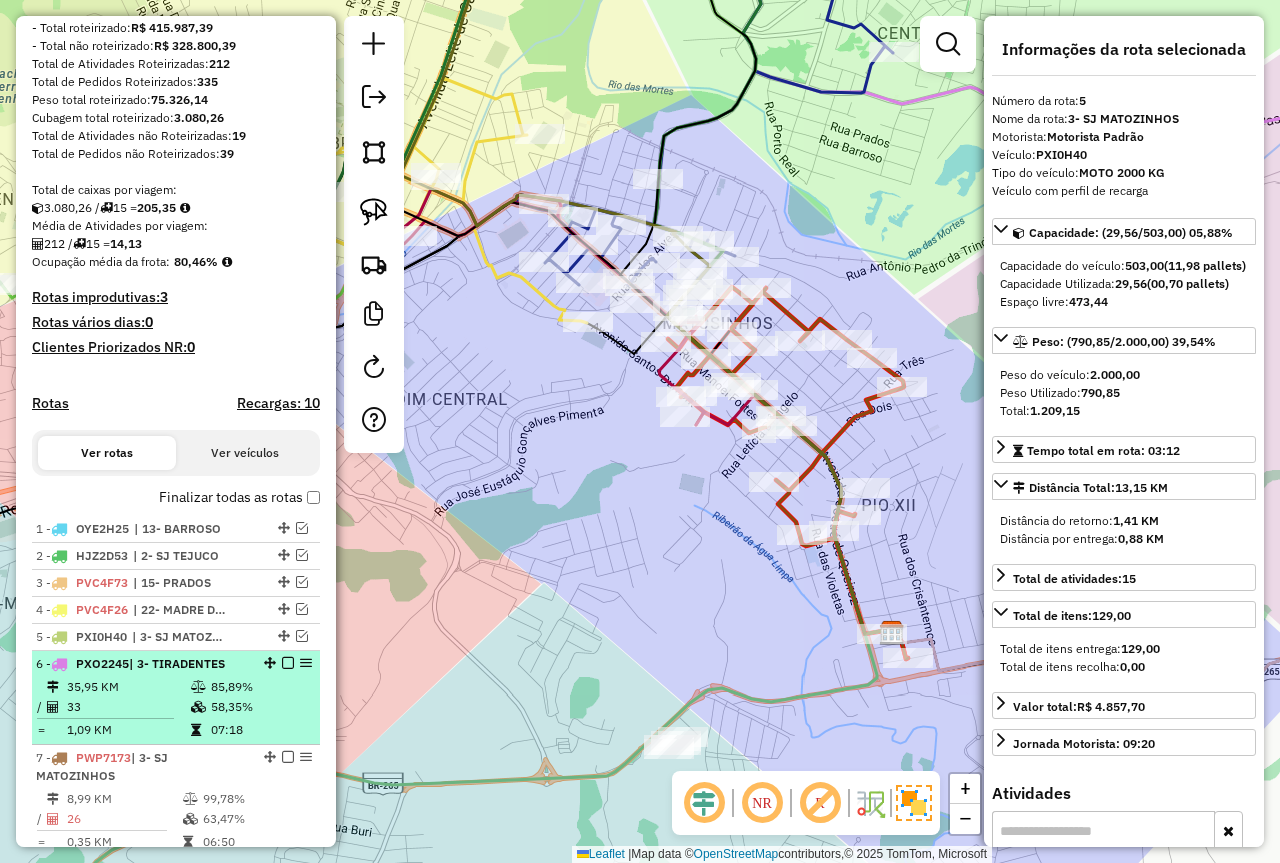 click on "35,95 KM" at bounding box center [128, 687] 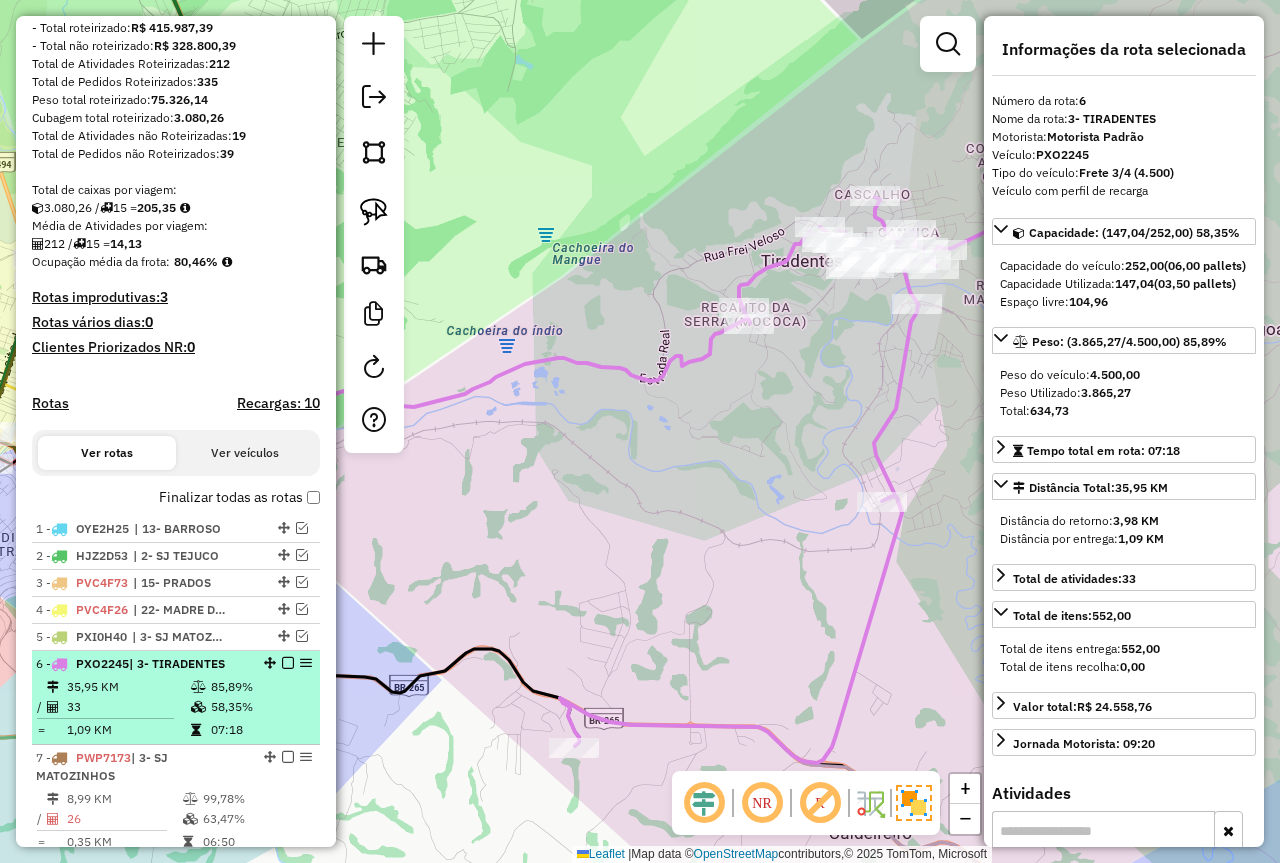 click at bounding box center [288, 663] 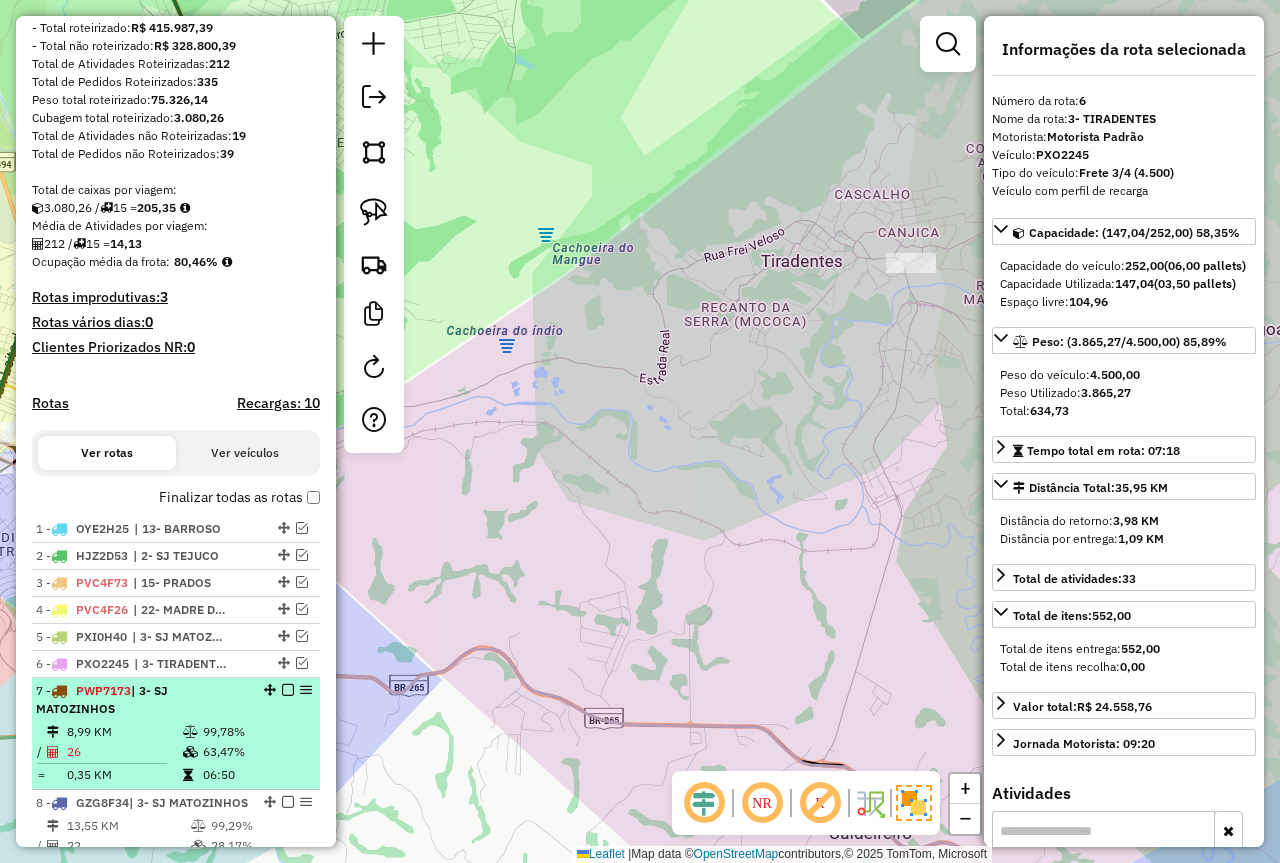 click at bounding box center (288, 690) 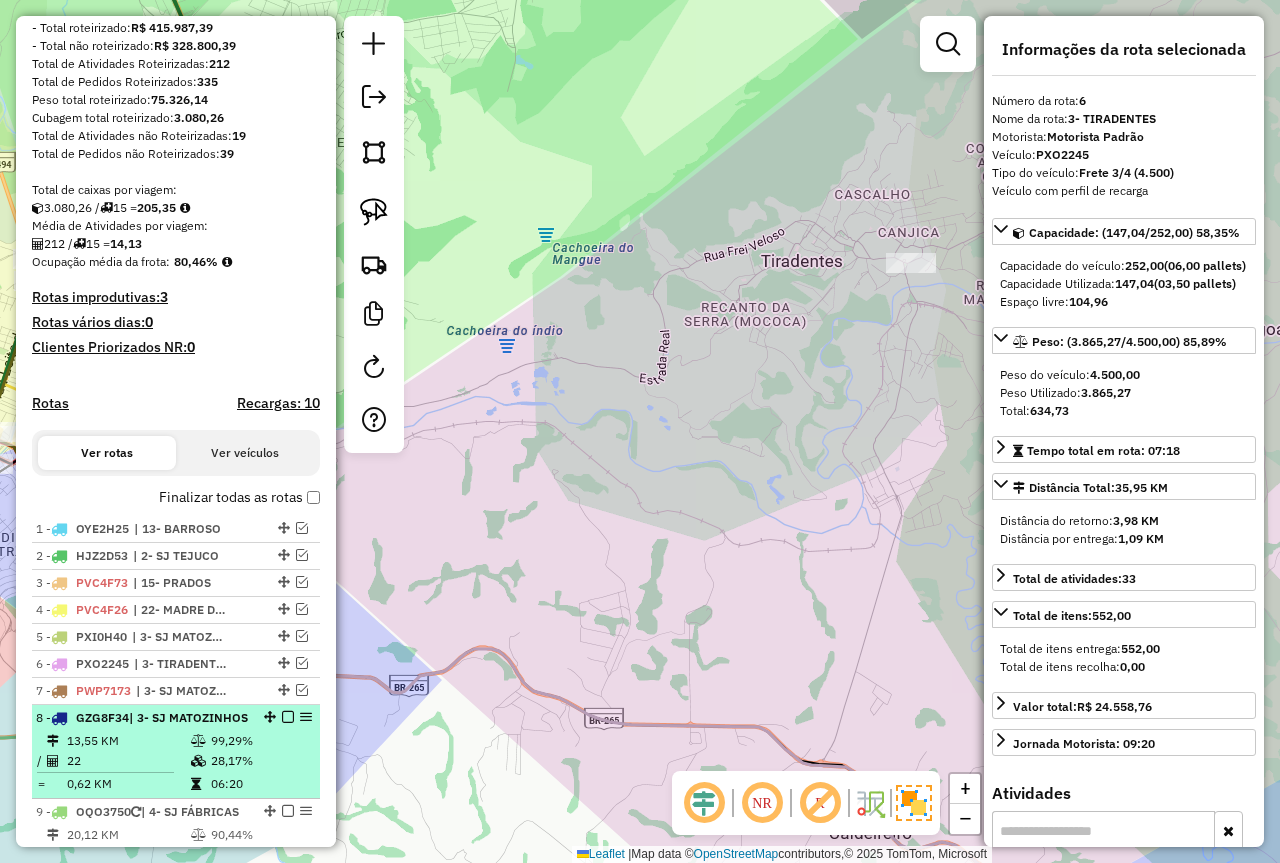 click on "8 -       GZG8F34   | 3- SJ MATOZINHOS" at bounding box center [142, 718] 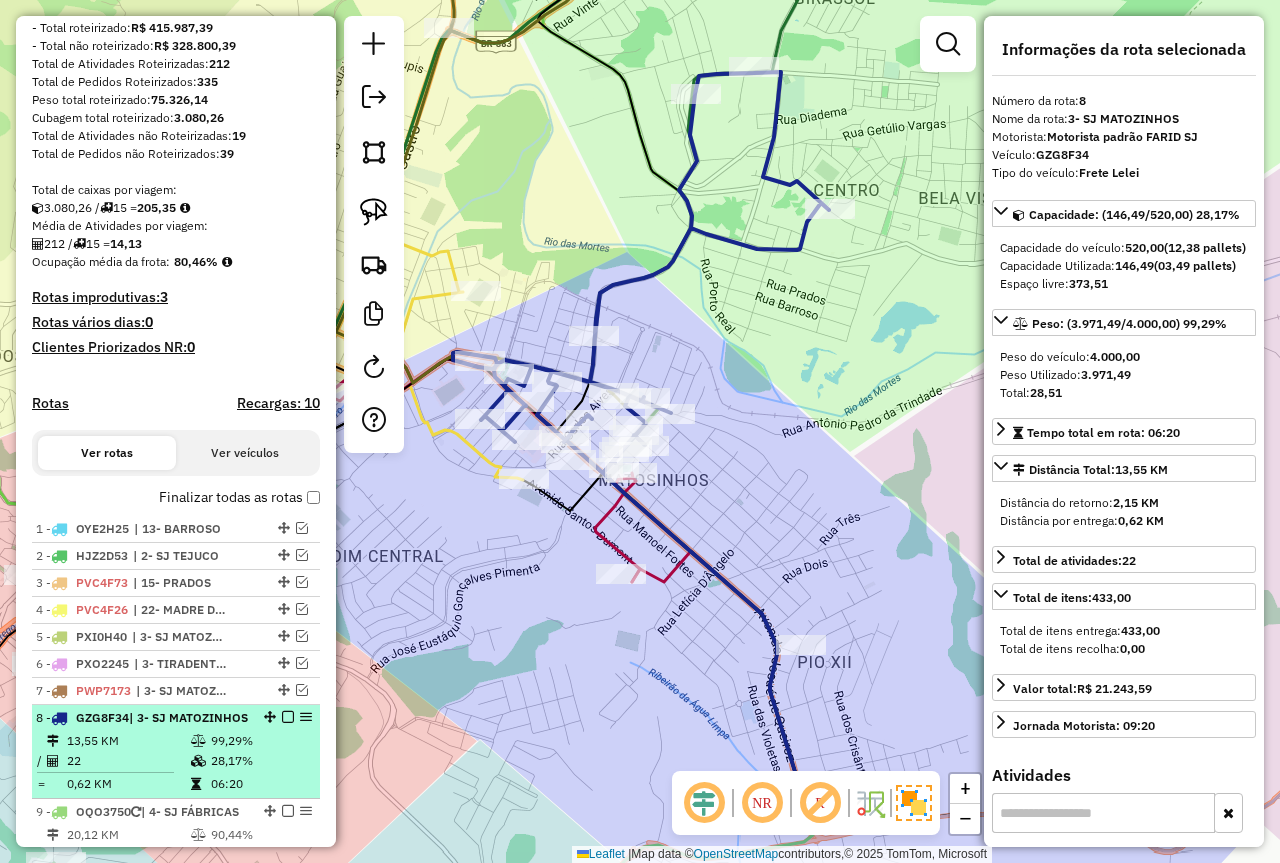 click at bounding box center [288, 717] 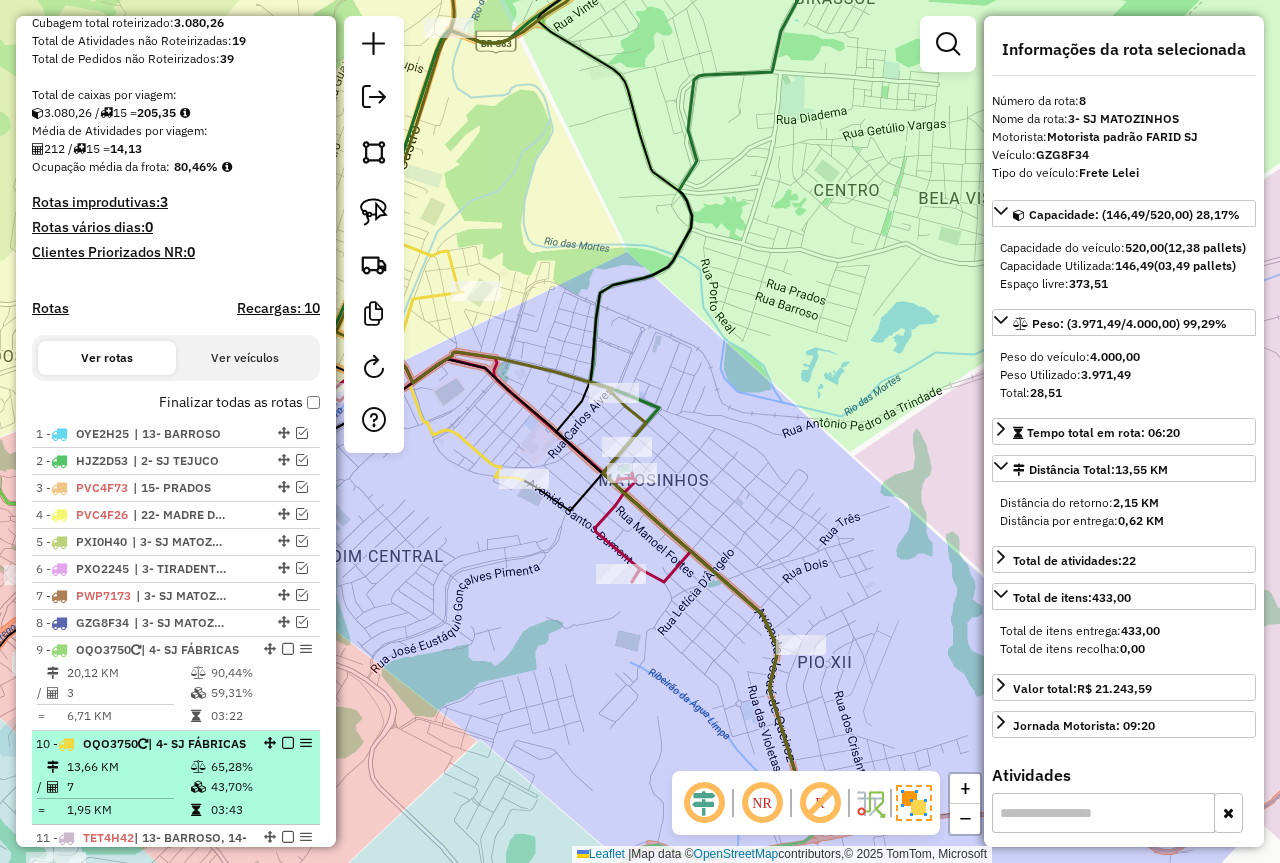 scroll, scrollTop: 474, scrollLeft: 0, axis: vertical 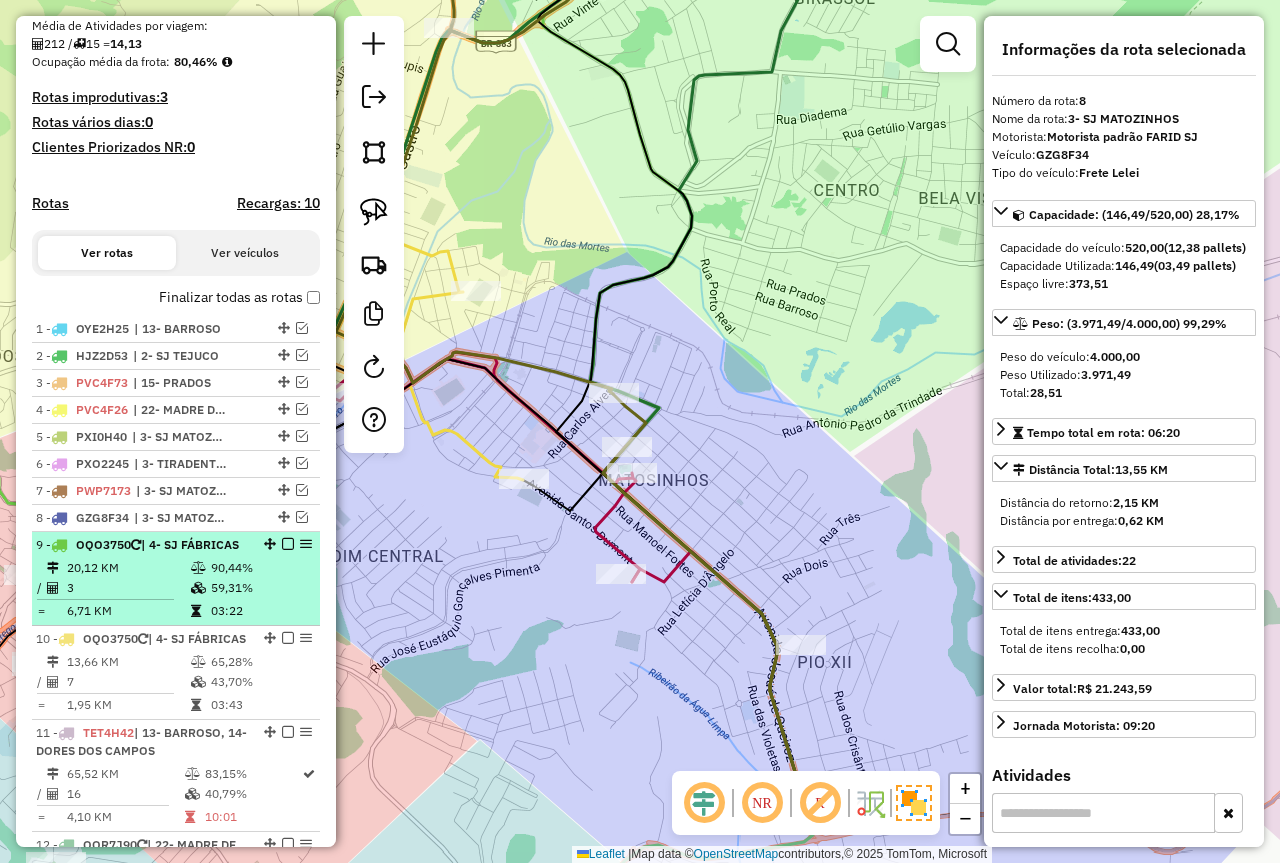 click at bounding box center [288, 544] 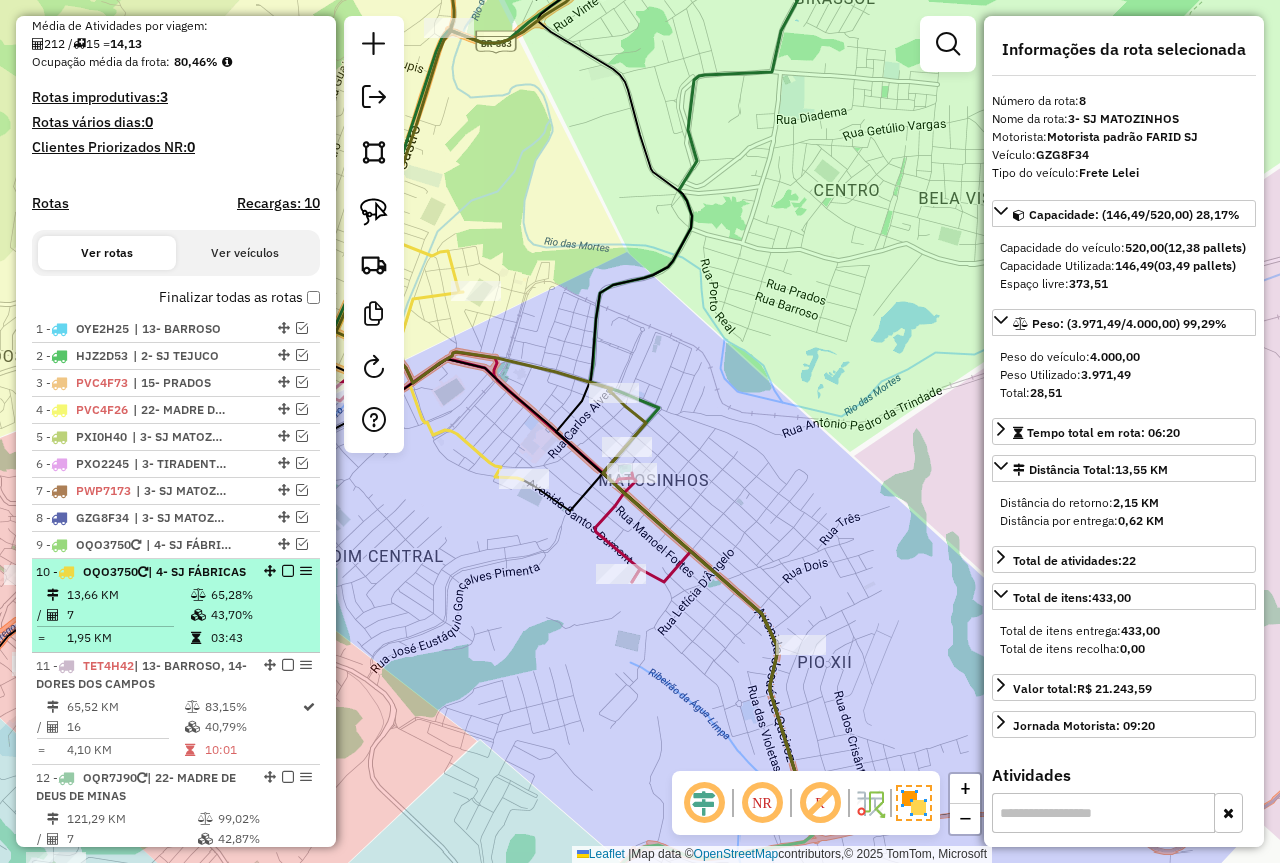 click at bounding box center [288, 571] 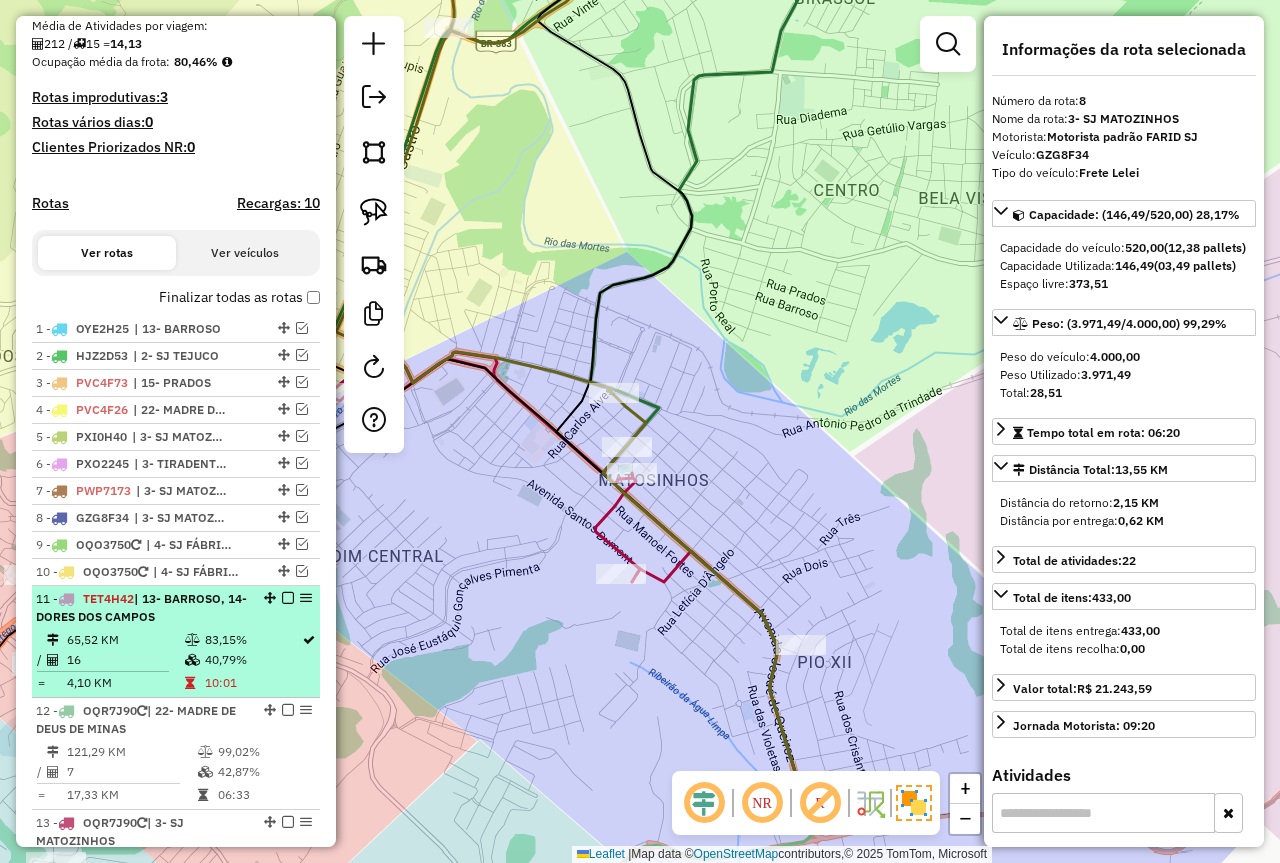 drag, startPoint x: 150, startPoint y: 635, endPoint x: 201, endPoint y: 630, distance: 51.24451 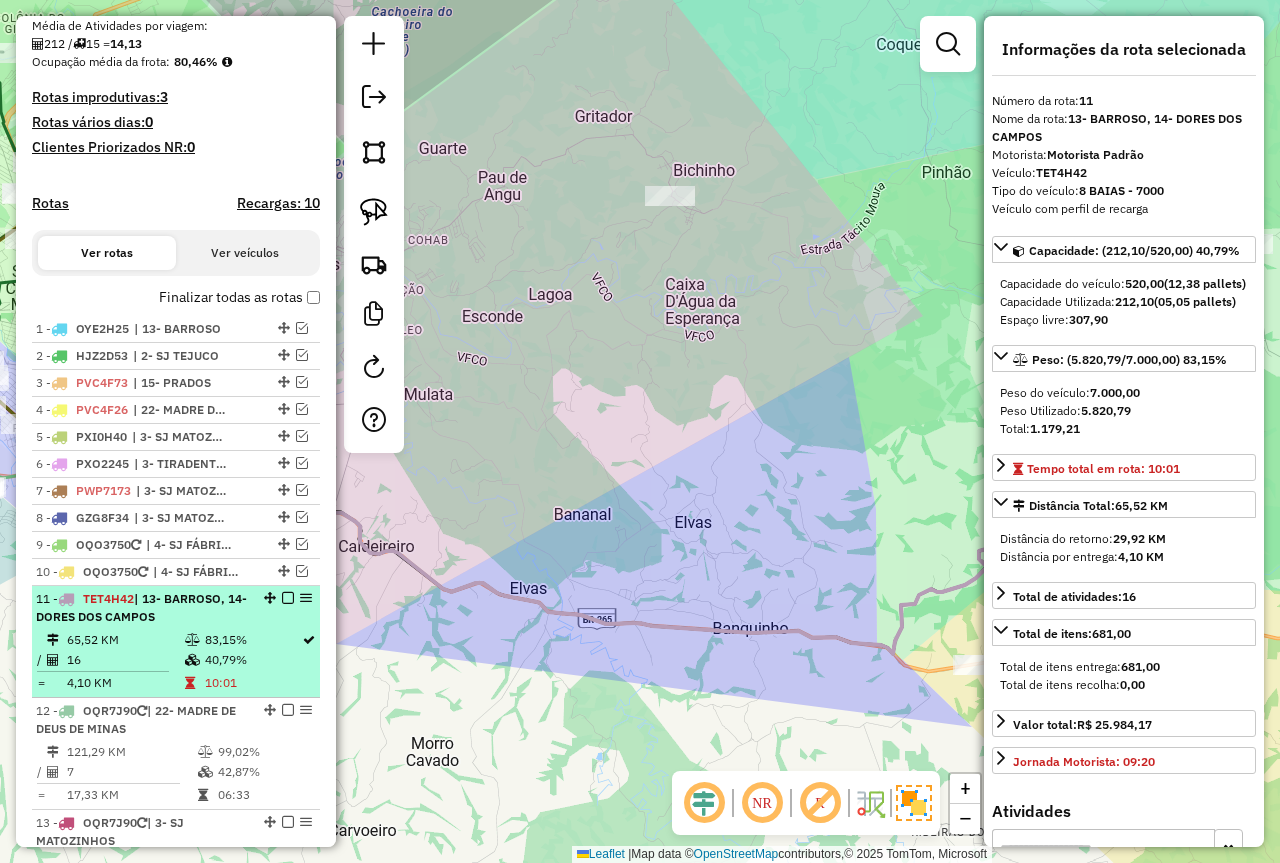 click at bounding box center [288, 598] 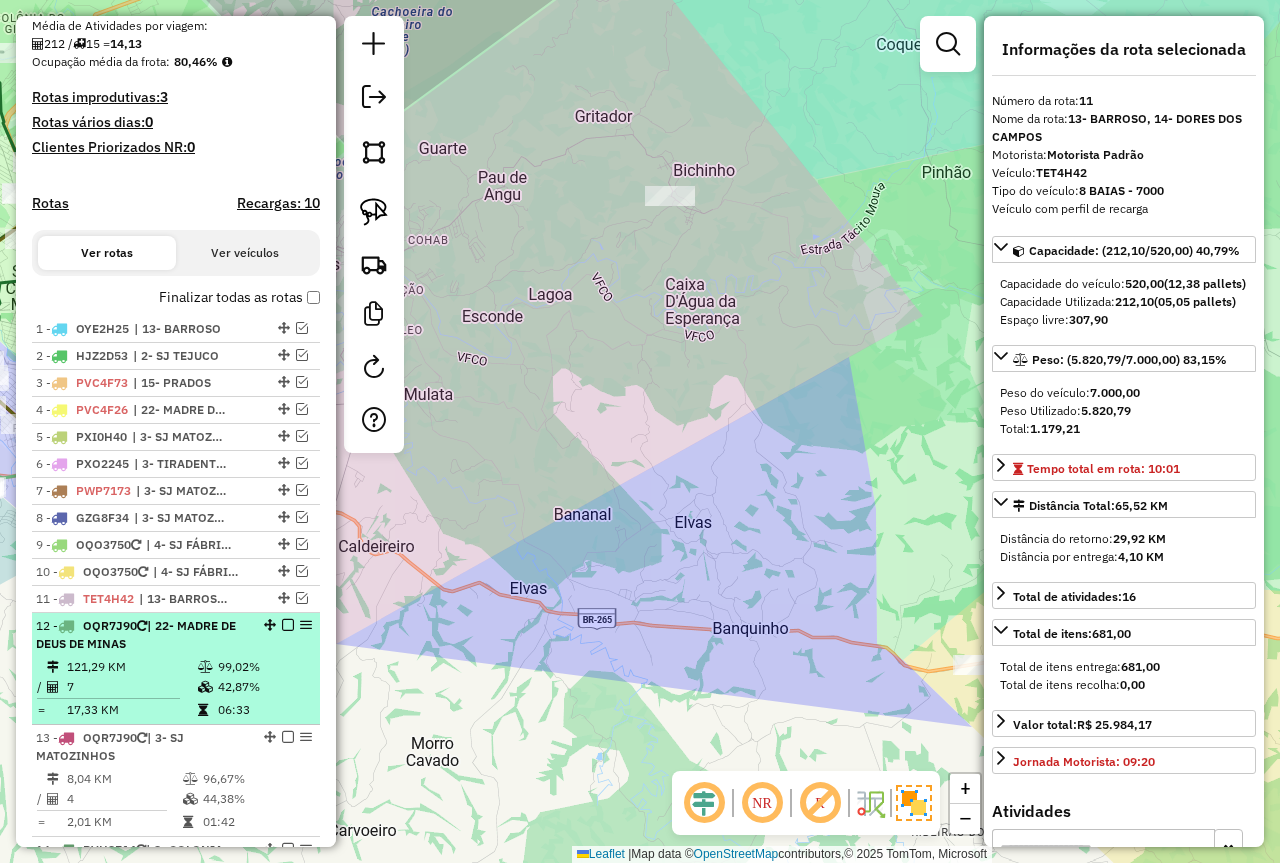 drag, startPoint x: 145, startPoint y: 631, endPoint x: 170, endPoint y: 643, distance: 27.730848 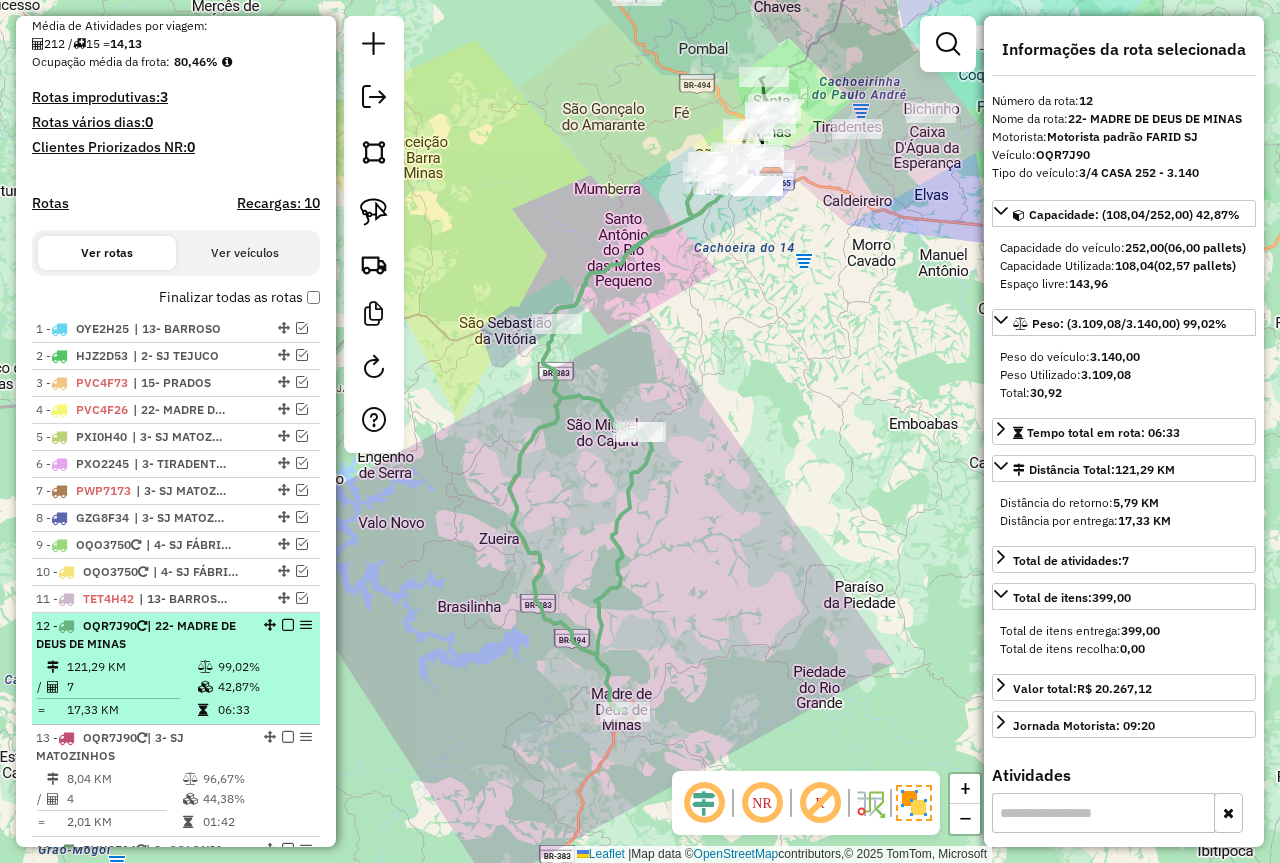 click at bounding box center [288, 625] 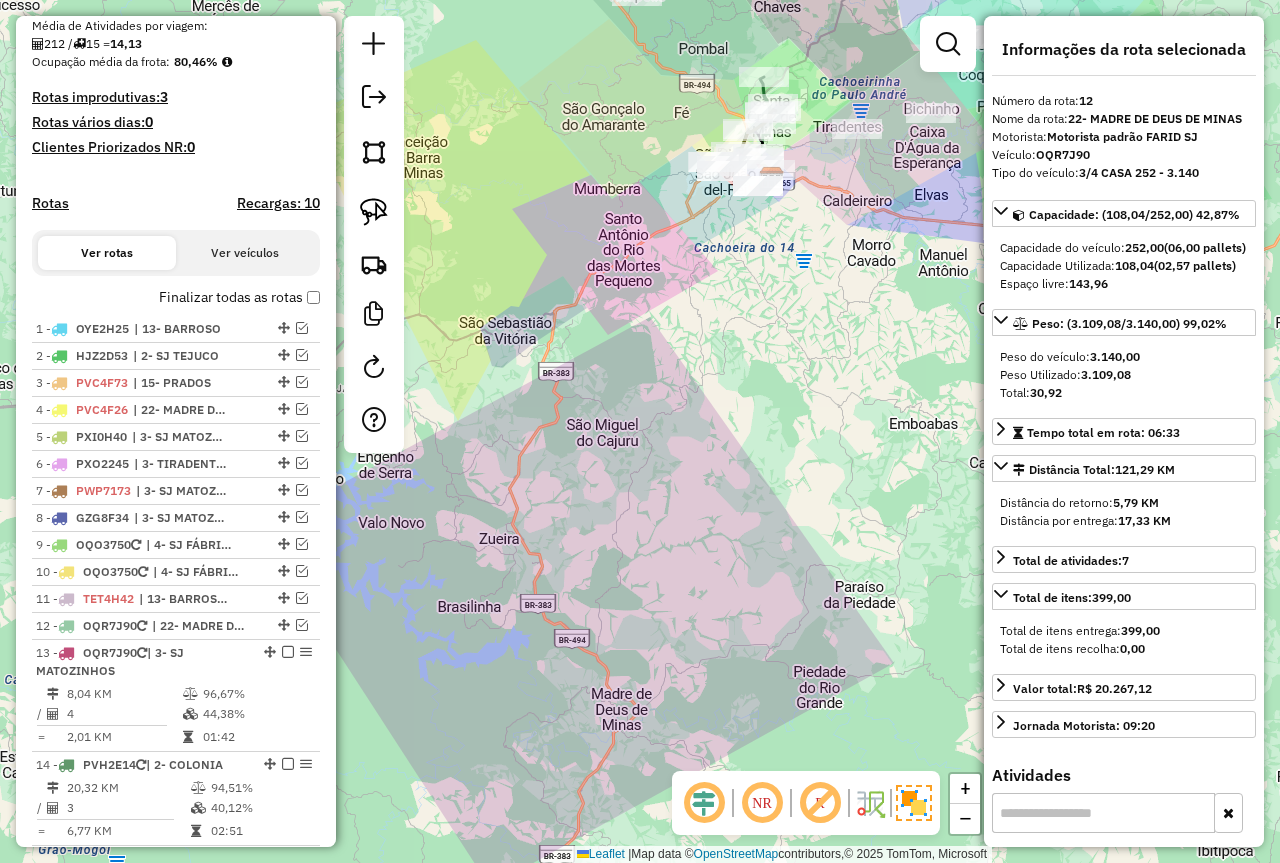 drag, startPoint x: 282, startPoint y: 649, endPoint x: 2, endPoint y: 588, distance: 286.56763 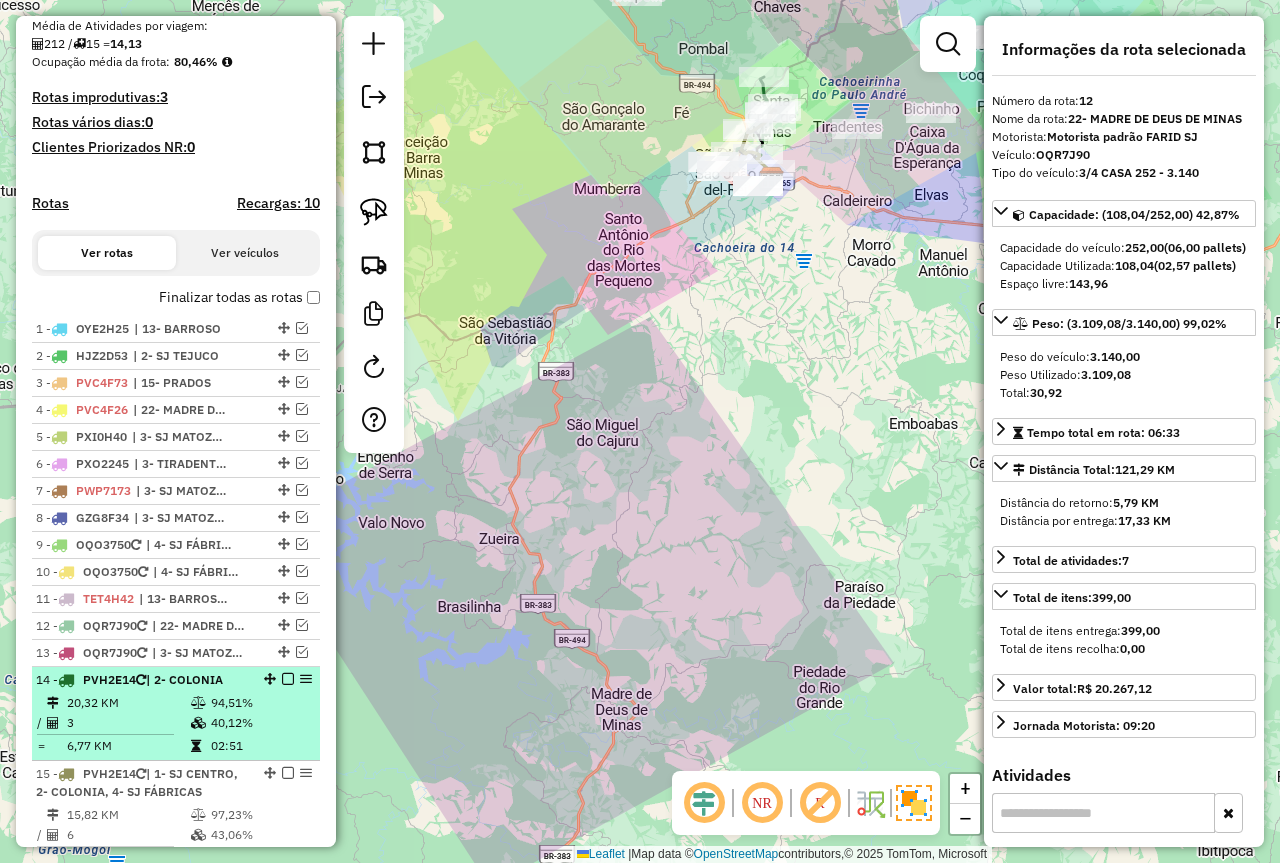 click on "| 2- COLONIA" at bounding box center [184, 679] 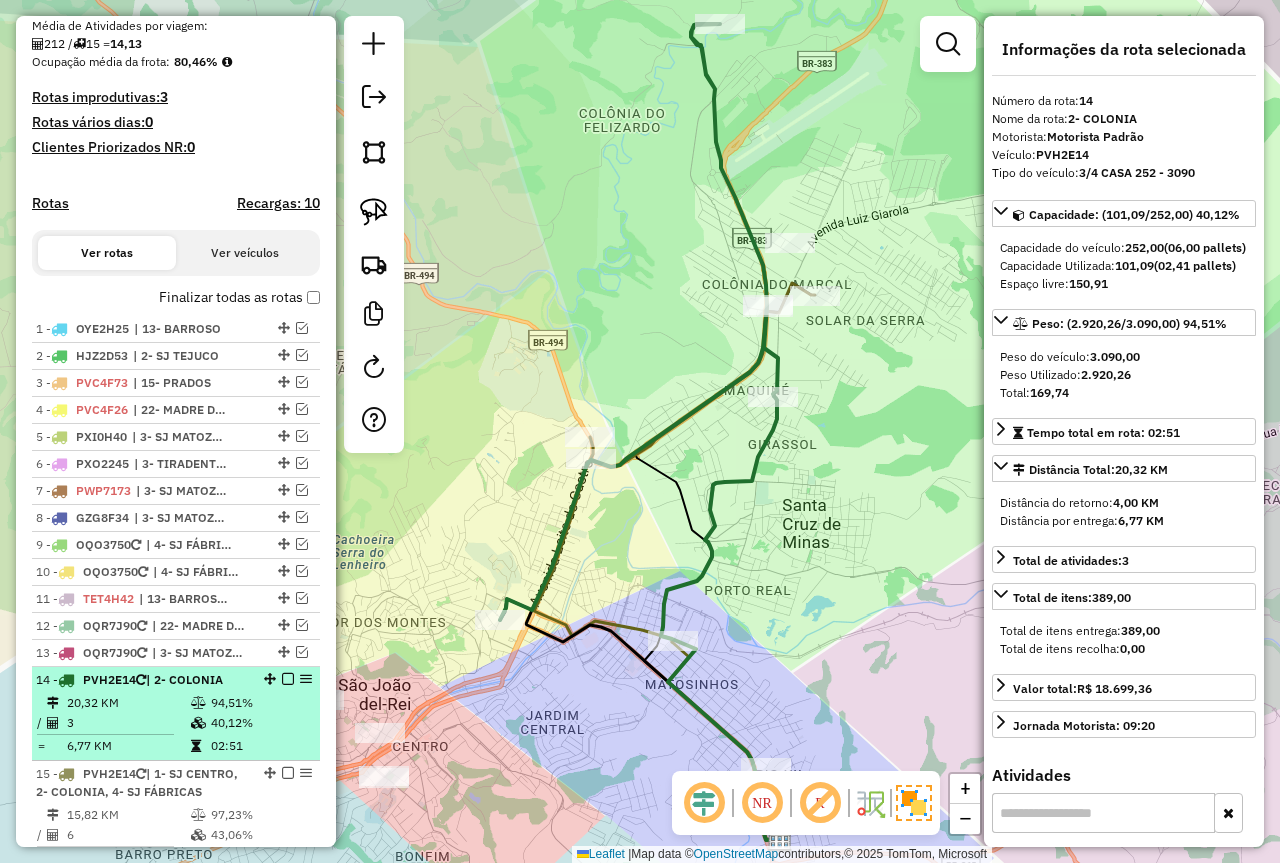 click at bounding box center (288, 679) 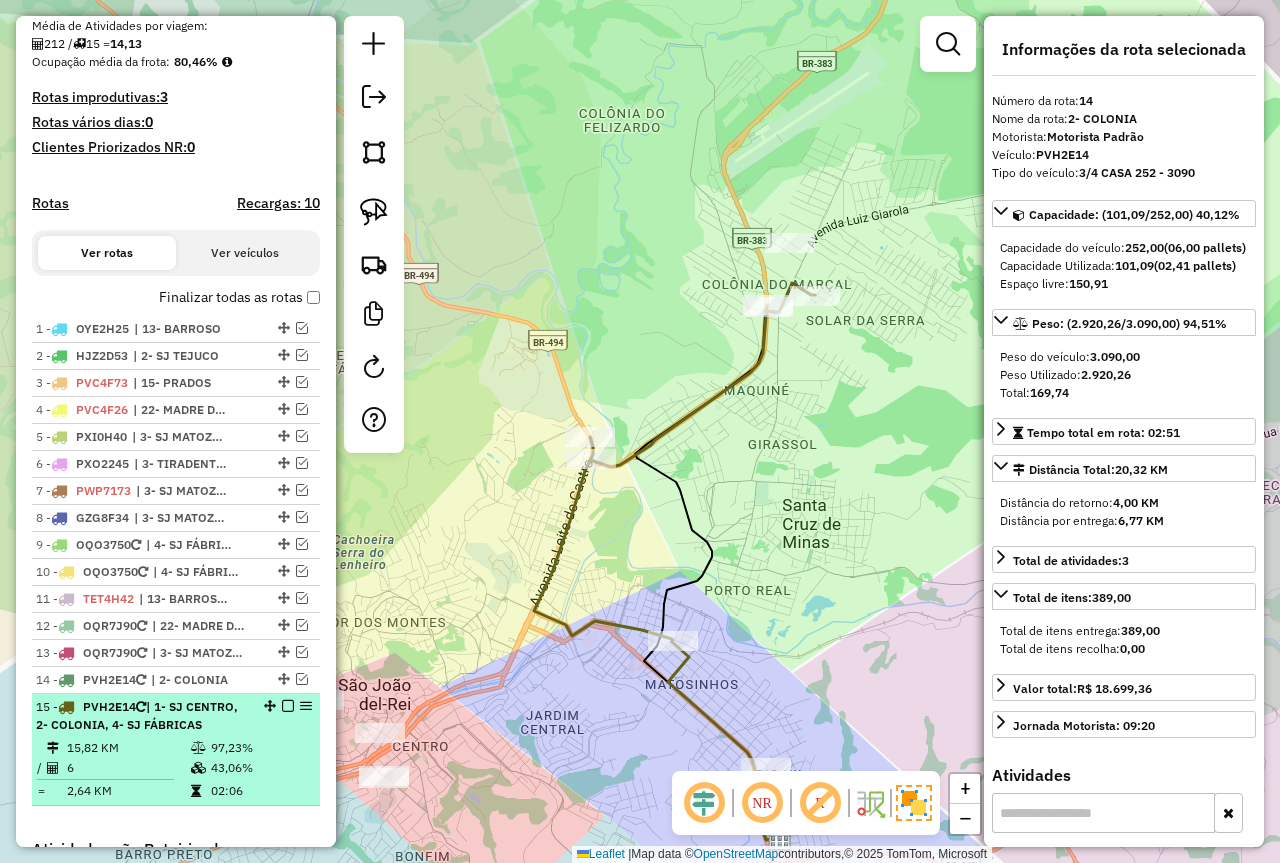 click at bounding box center [200, 748] 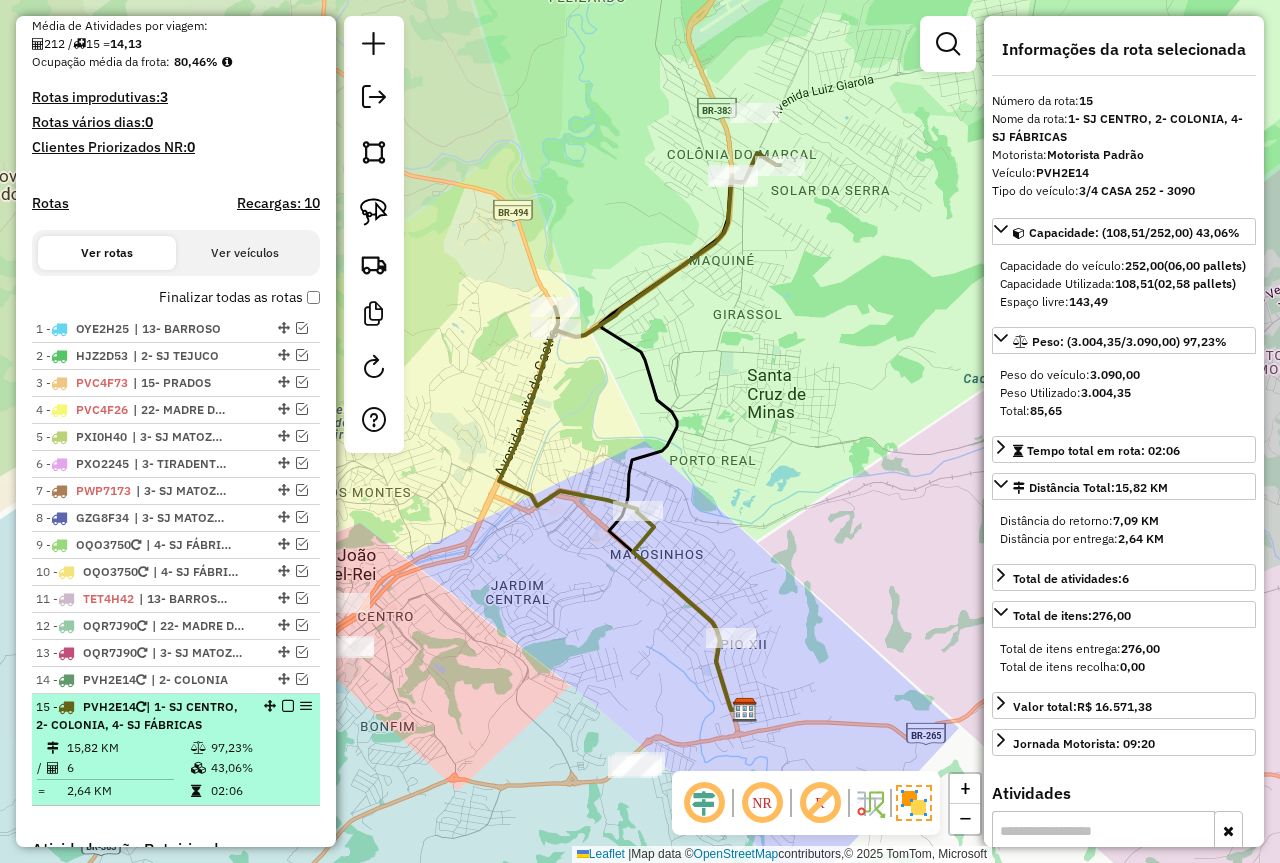 click at bounding box center (288, 706) 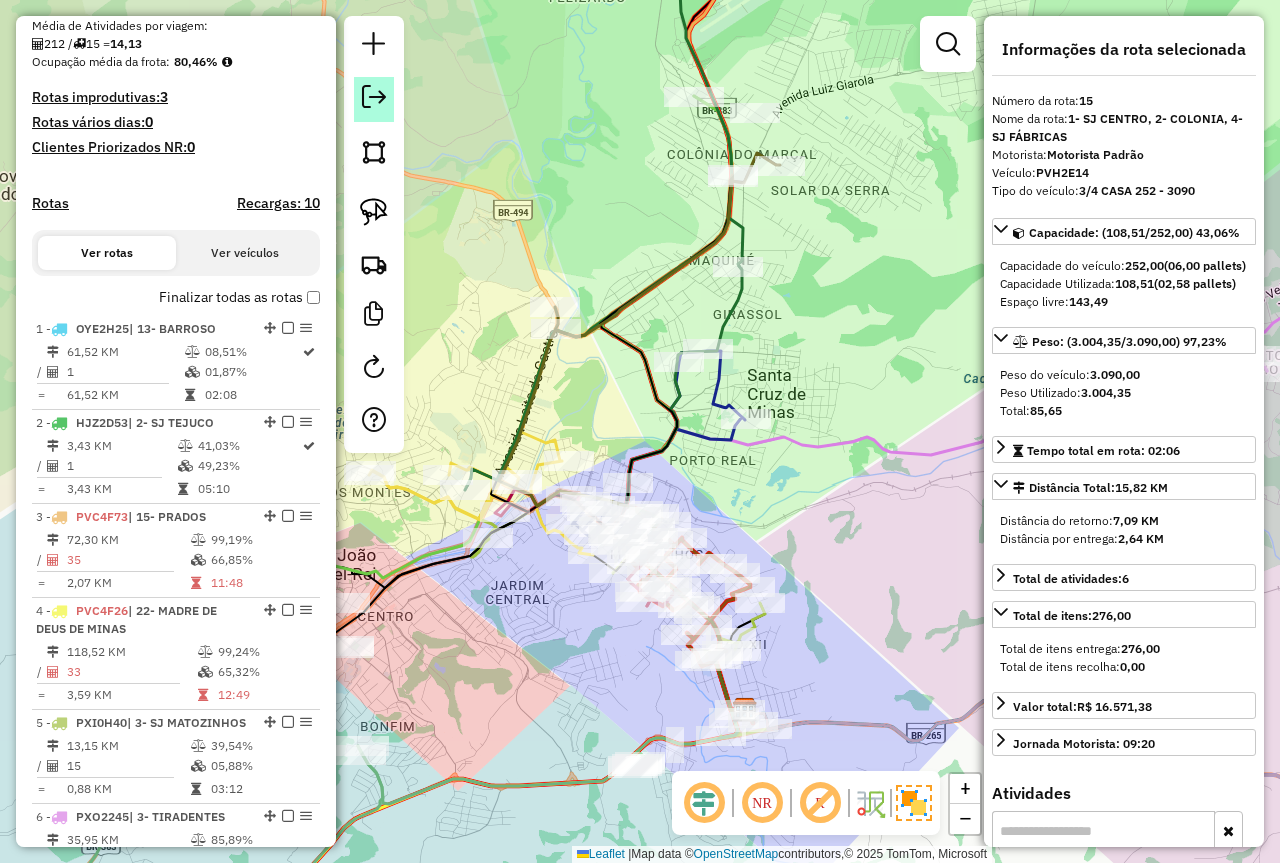 click 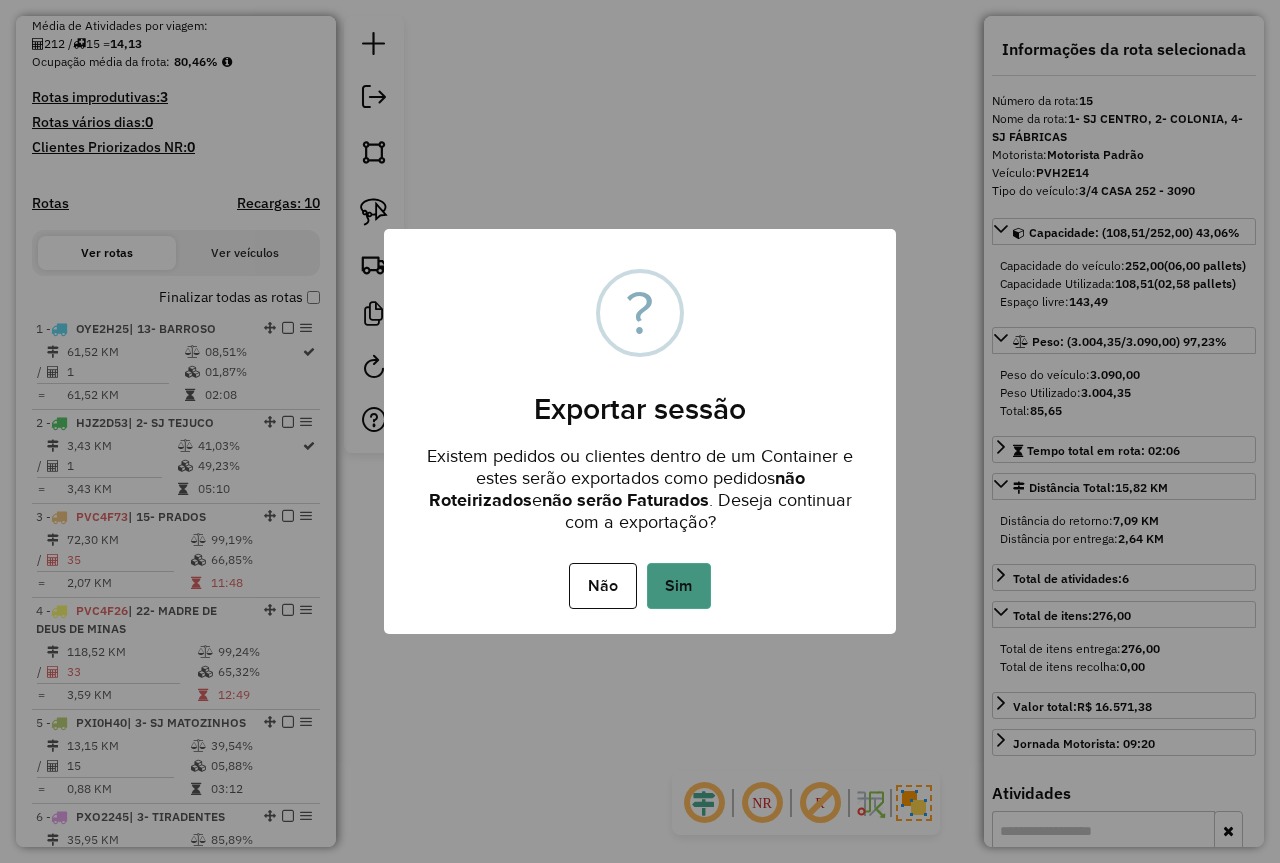 click on "Sim" at bounding box center (679, 586) 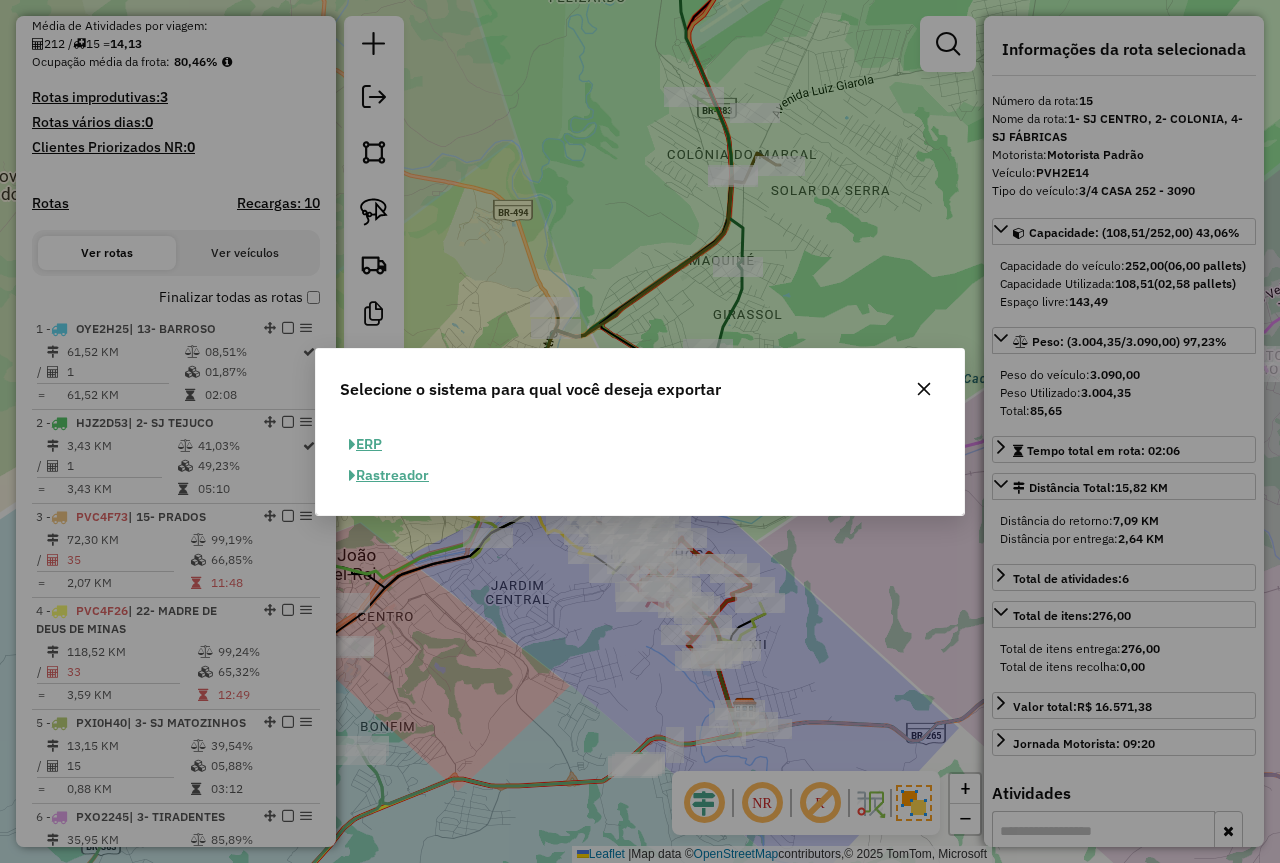 click on "ERP" 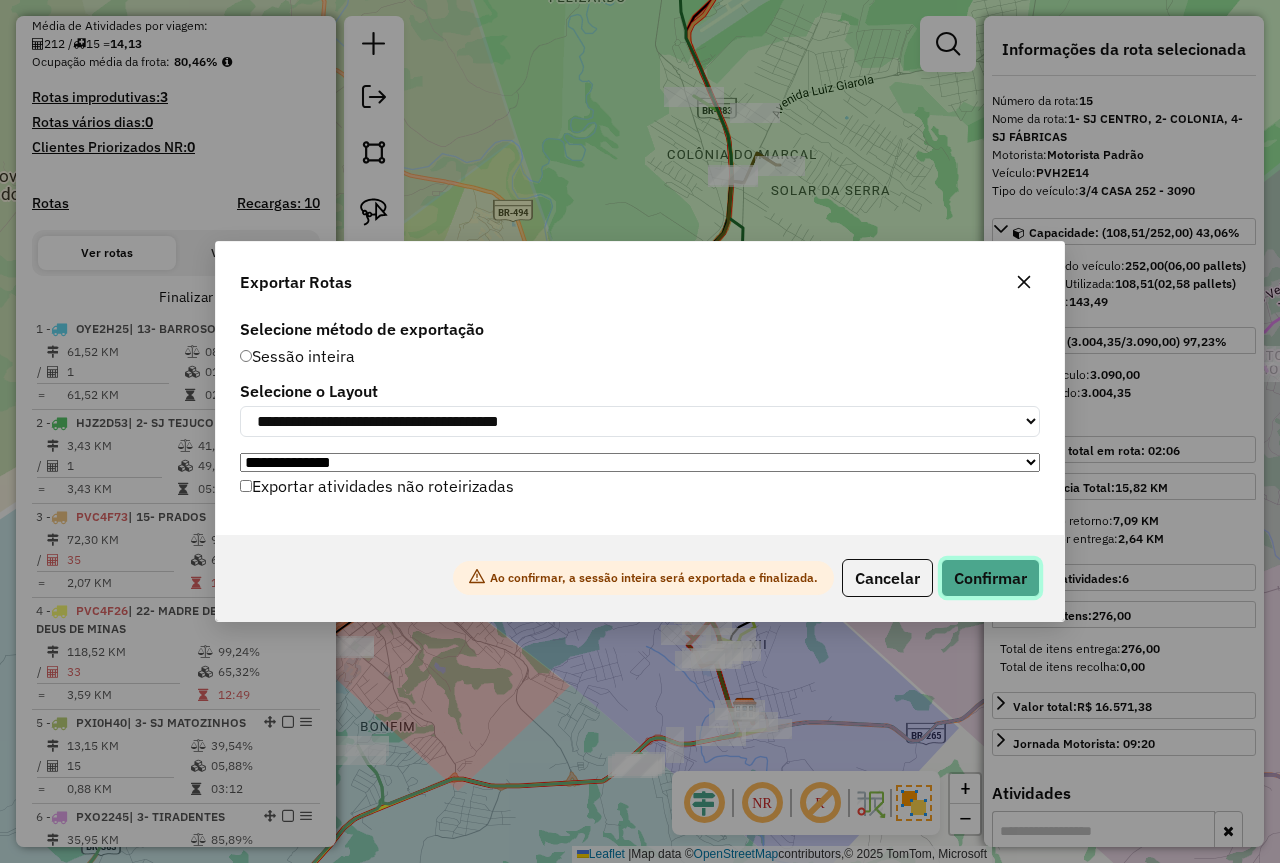 click on "Confirmar" 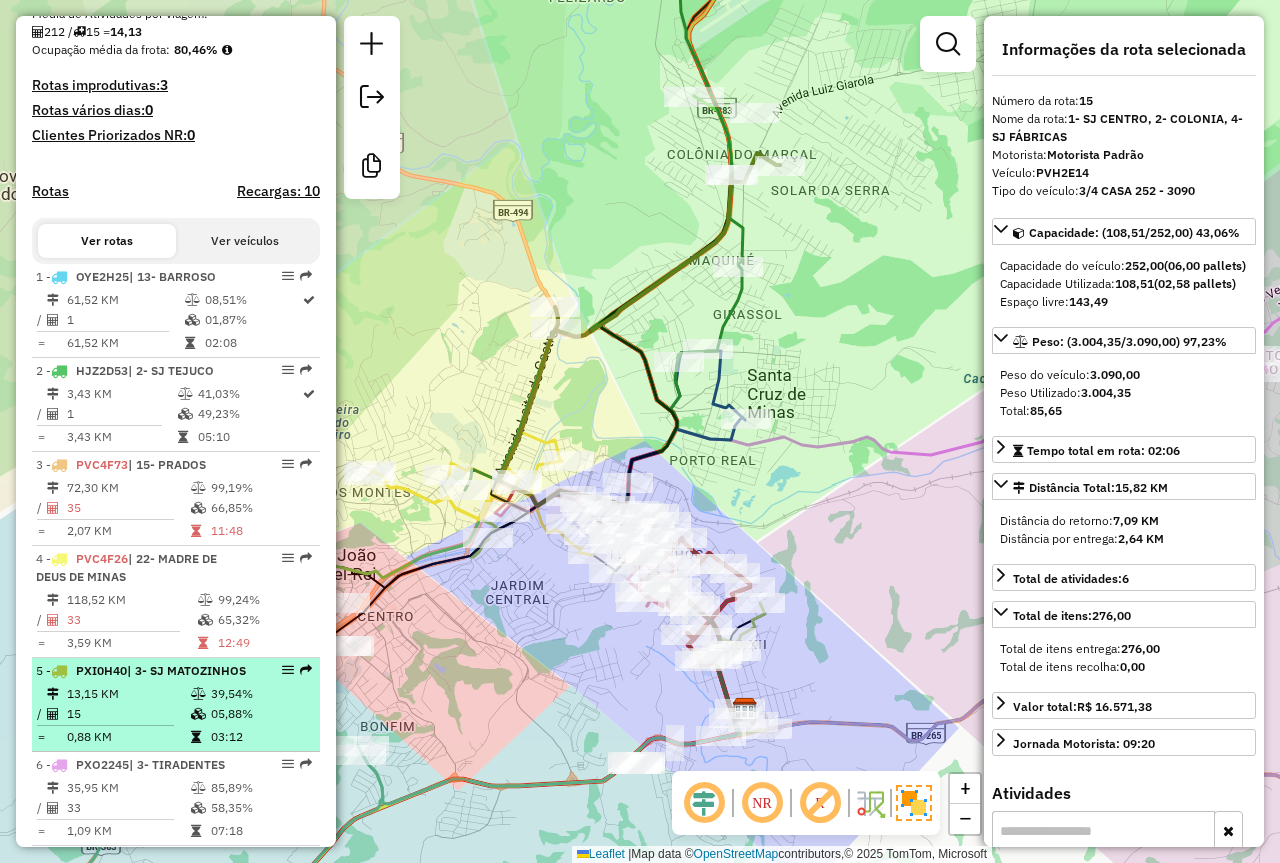 scroll, scrollTop: 414, scrollLeft: 0, axis: vertical 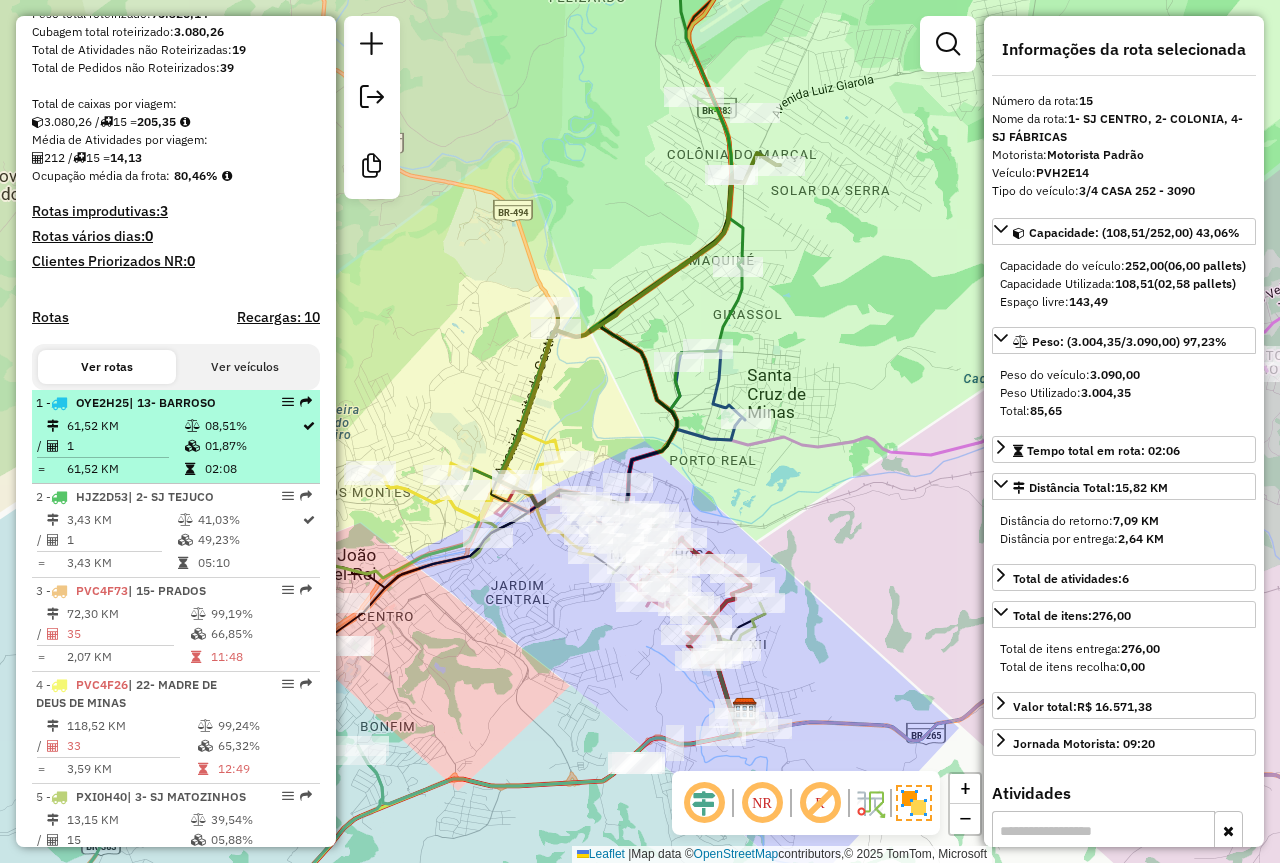 click on "| 13- BARROSO" at bounding box center [172, 402] 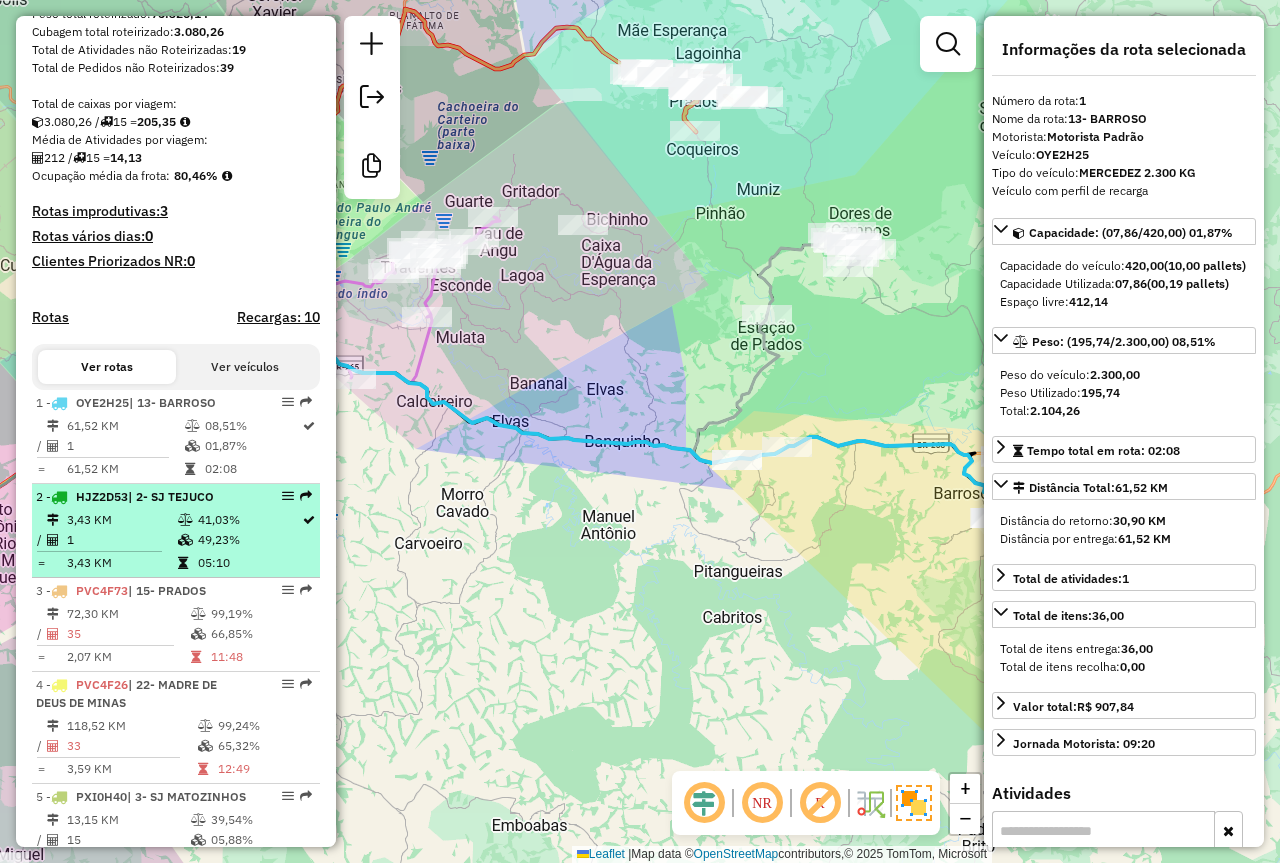 click on "49,23%" at bounding box center (249, 540) 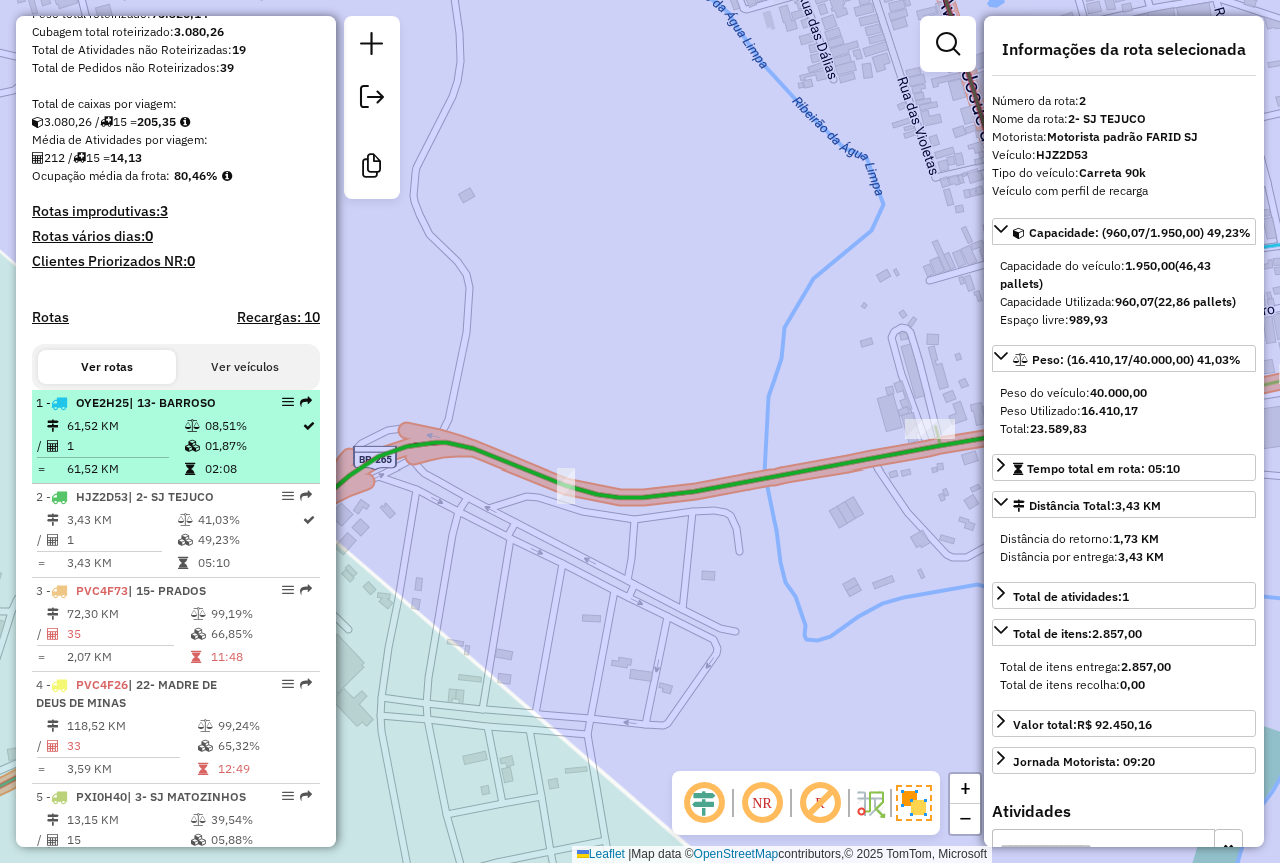 click on "61,52 KM" at bounding box center [125, 426] 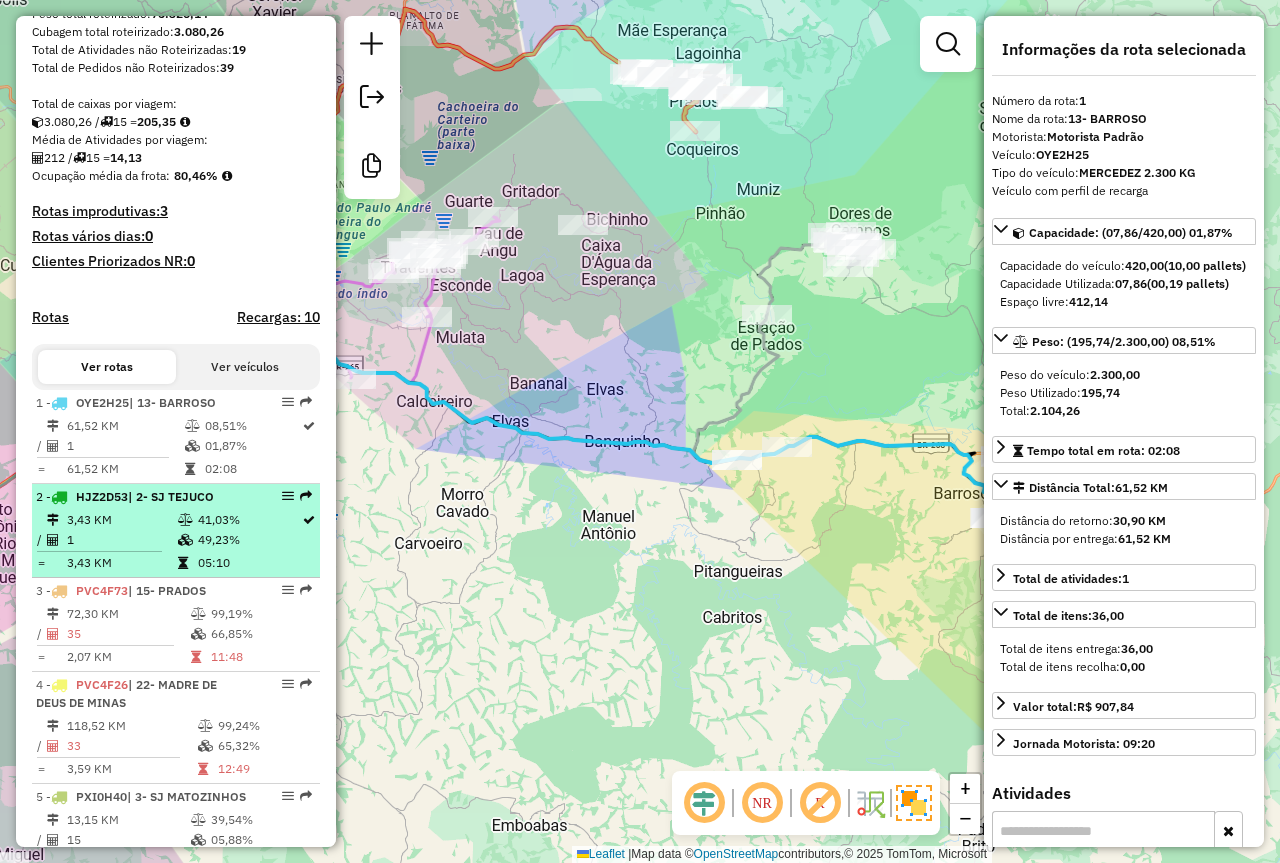 click at bounding box center (187, 520) 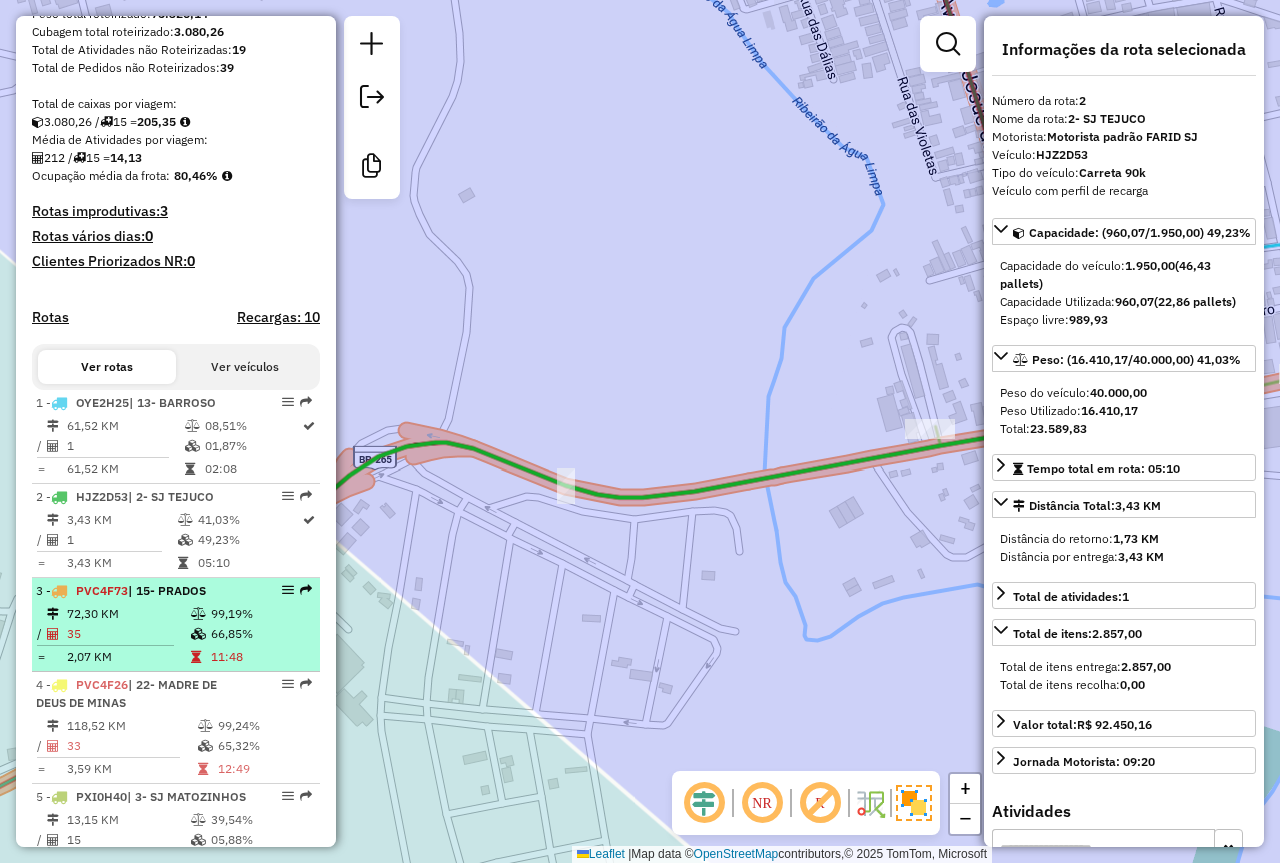 drag, startPoint x: 170, startPoint y: 613, endPoint x: 193, endPoint y: 607, distance: 23.769728 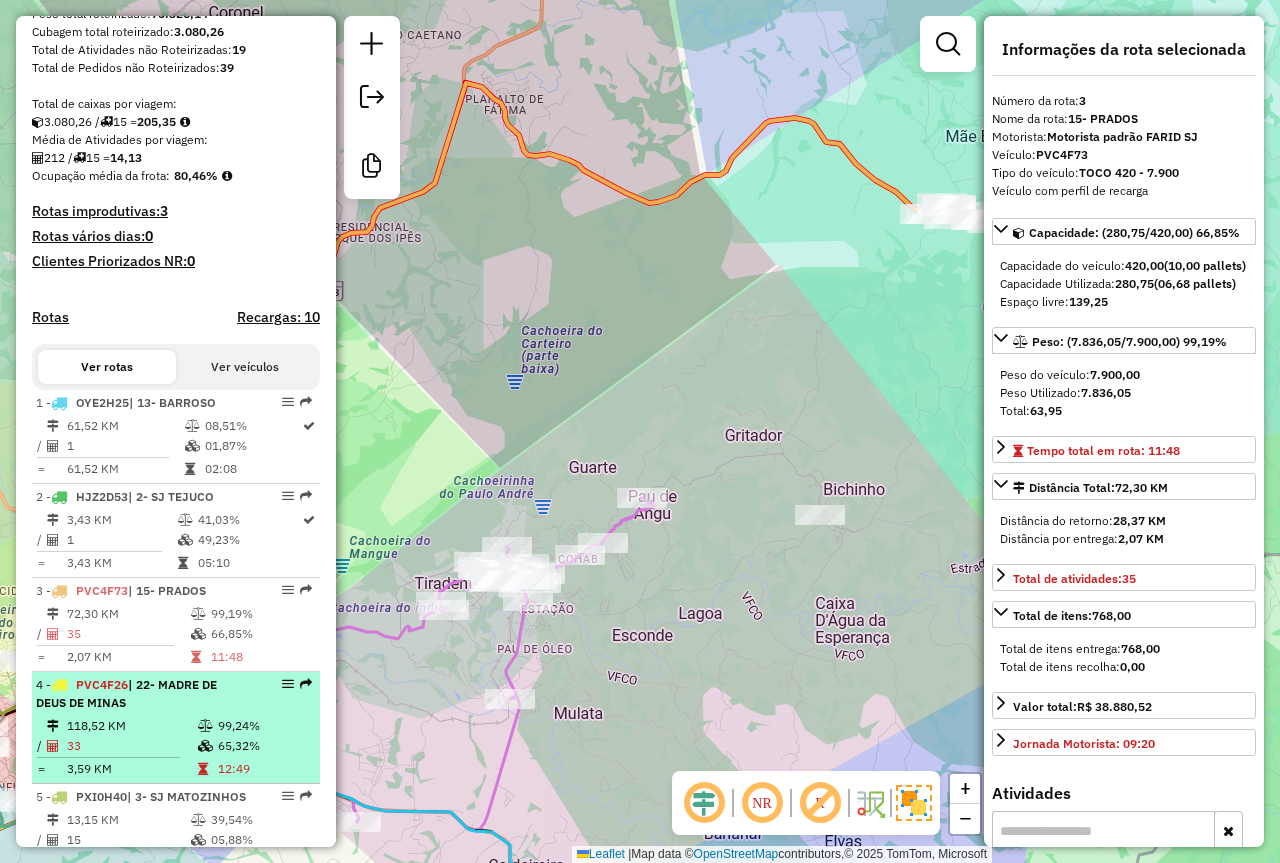 click on "4 -       PVC4F26   | 22- [CITY]" at bounding box center [142, 694] 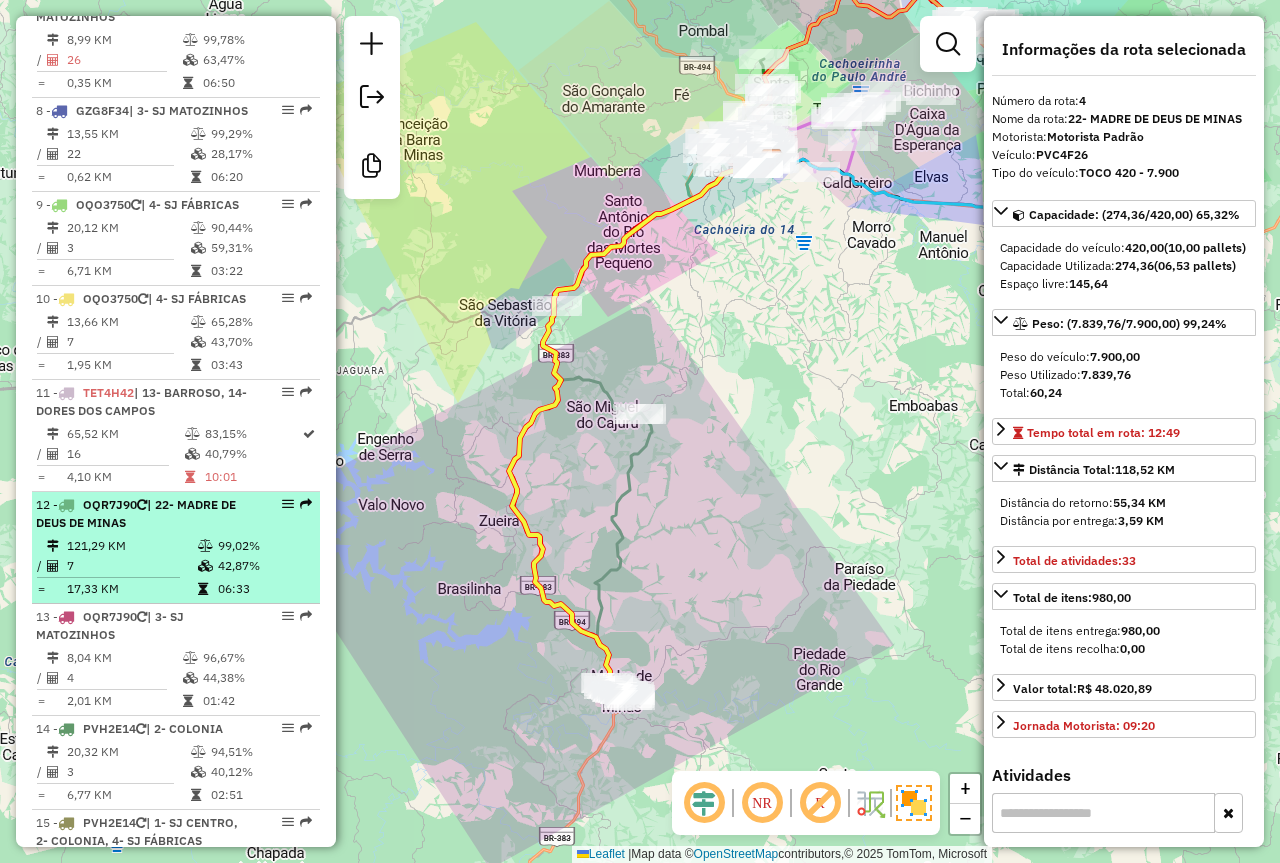 scroll, scrollTop: 1600, scrollLeft: 0, axis: vertical 